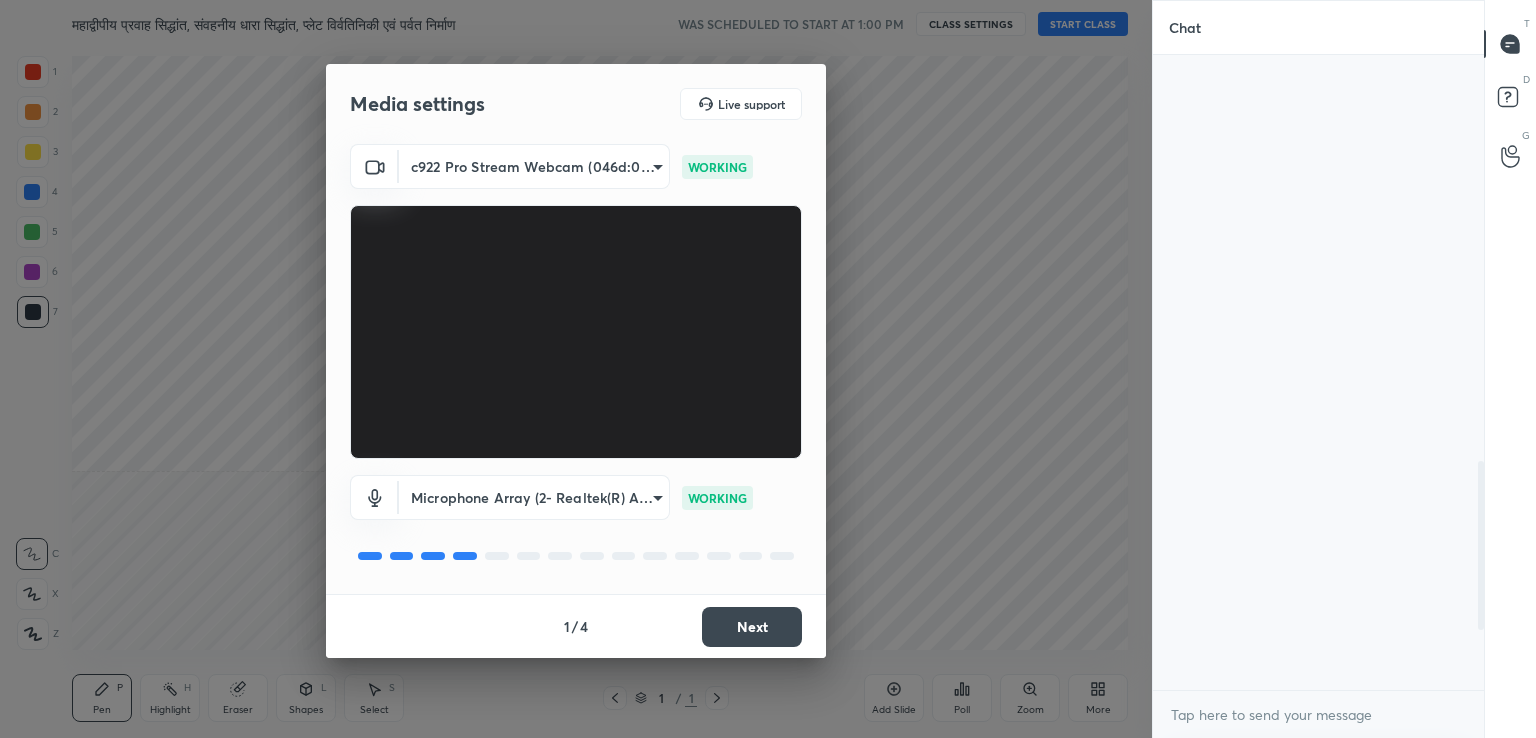 scroll, scrollTop: 0, scrollLeft: 0, axis: both 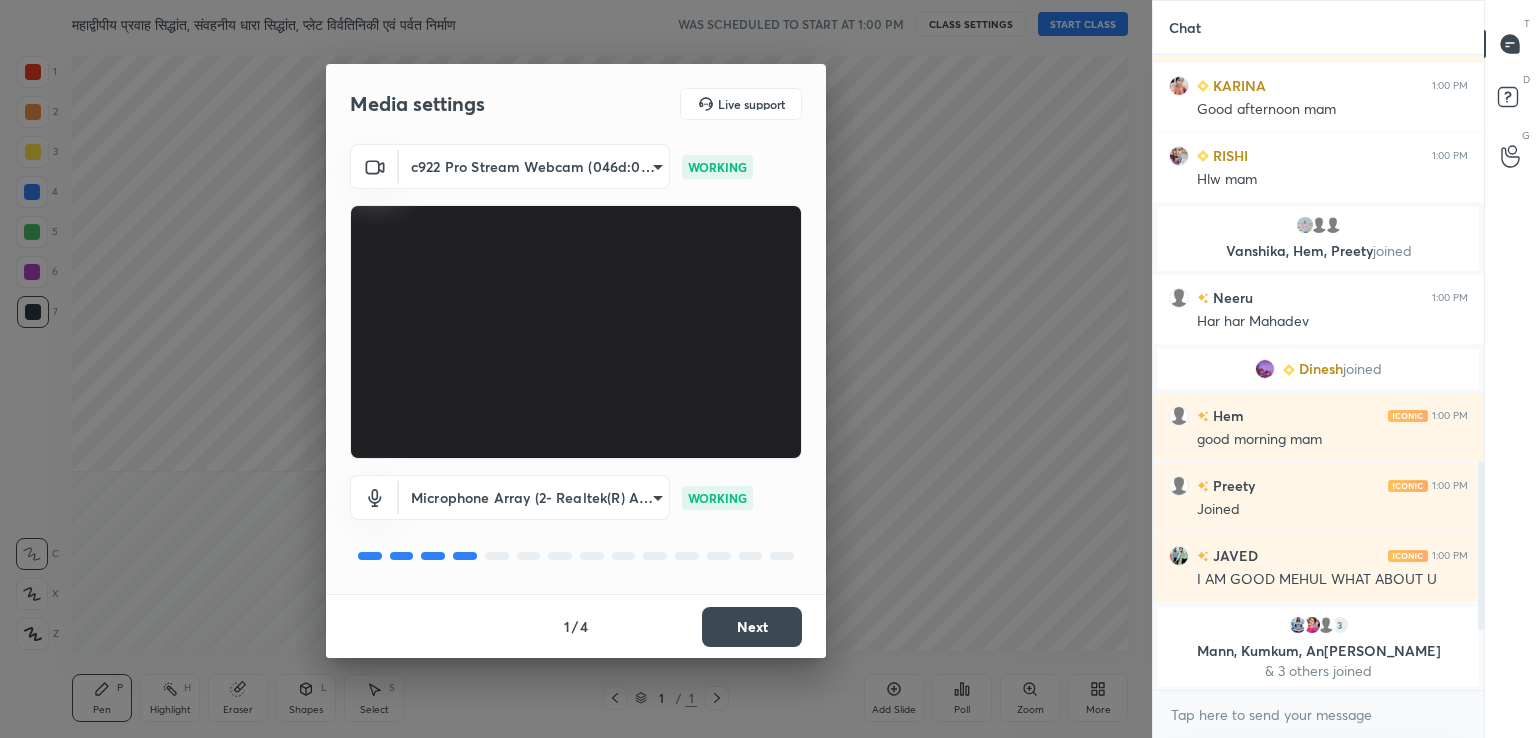 click on "Next" at bounding box center (752, 627) 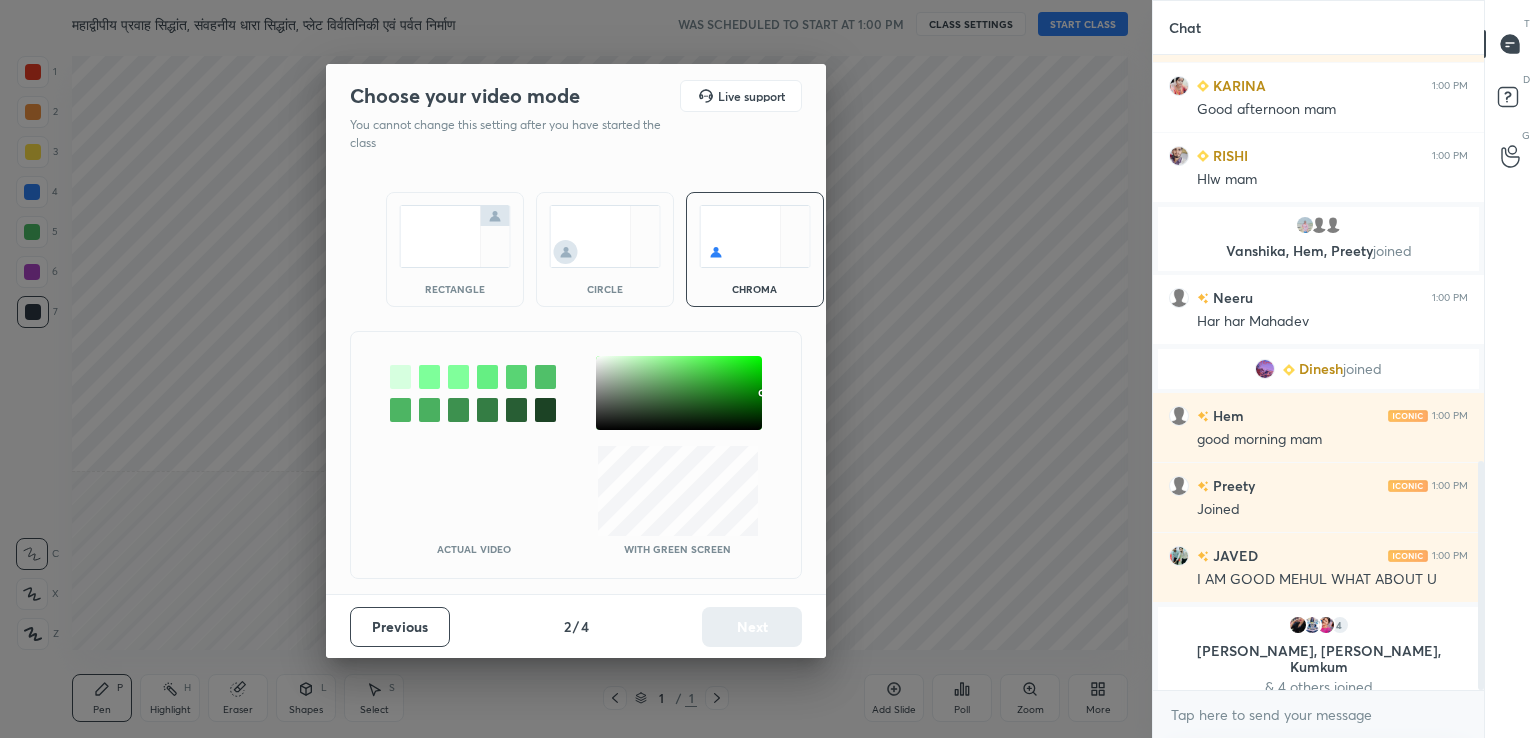 click at bounding box center [679, 393] 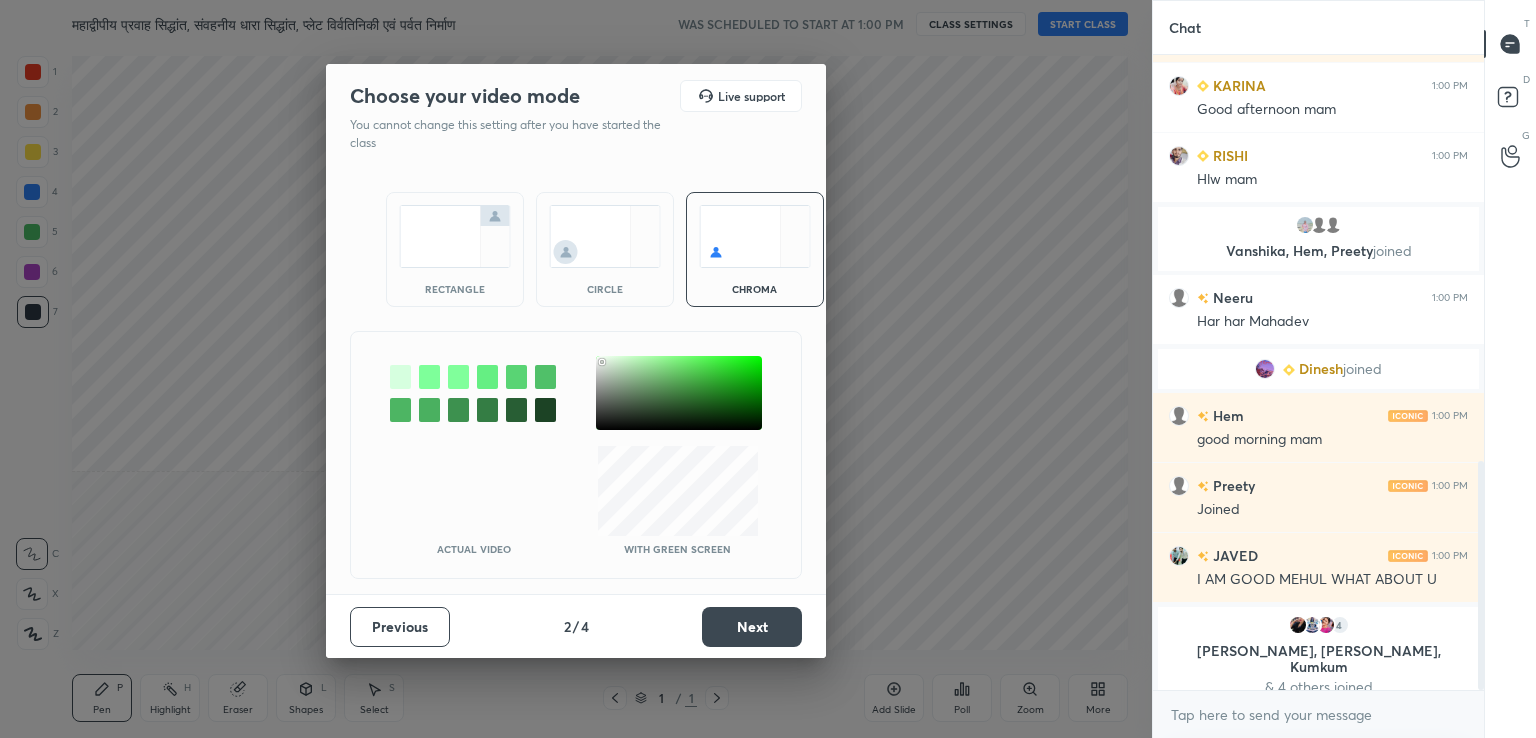 click on "Next" at bounding box center (752, 627) 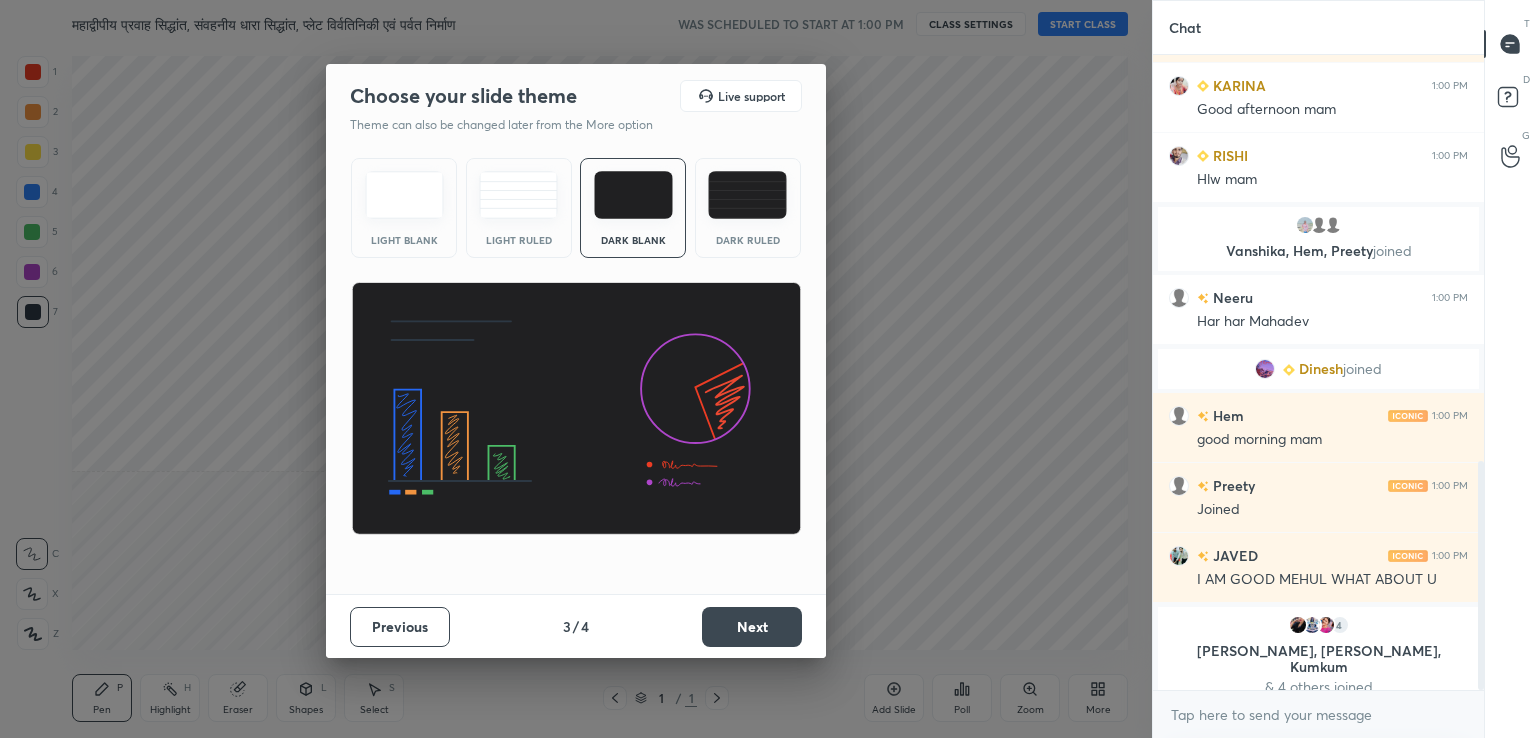 click on "Light Blank" at bounding box center (404, 208) 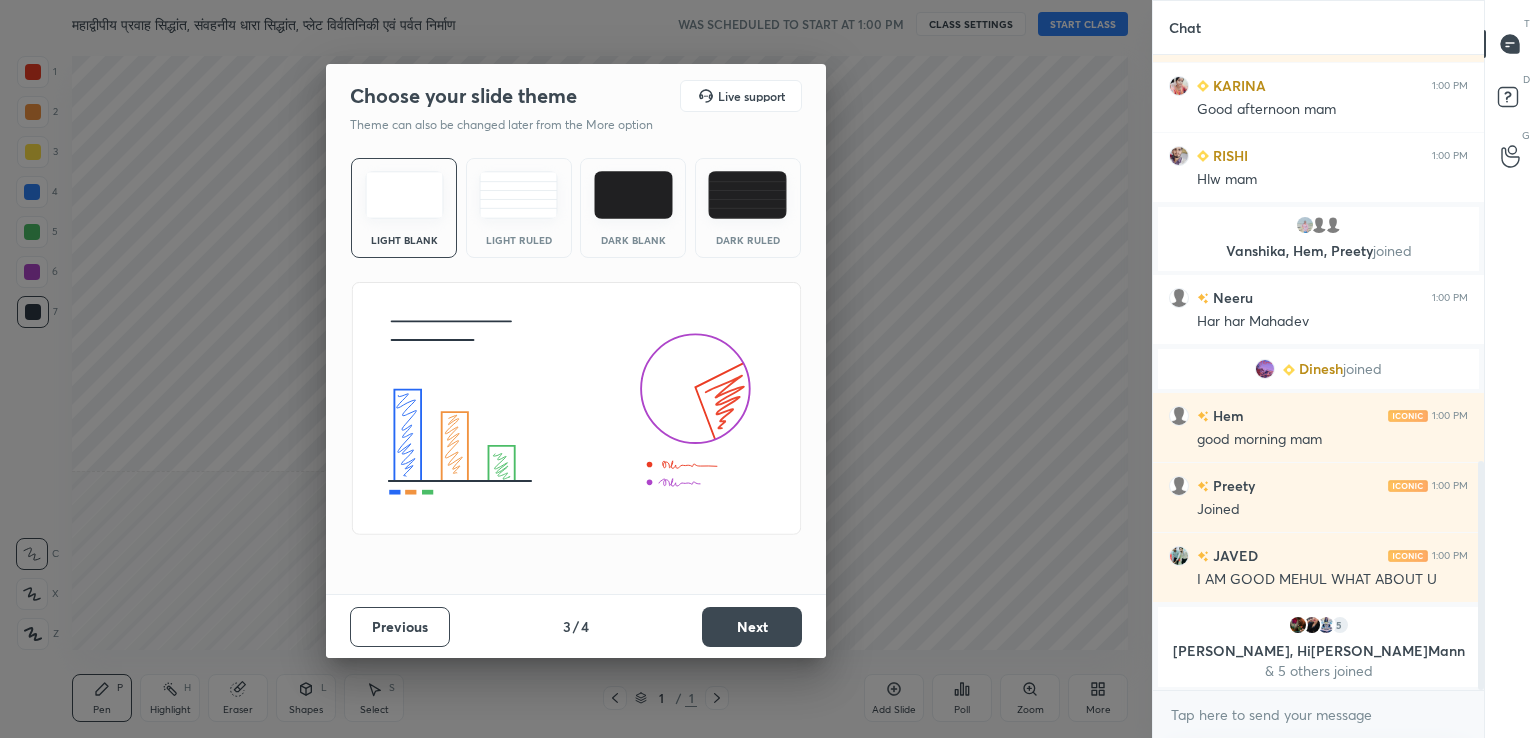 click on "Next" at bounding box center [752, 627] 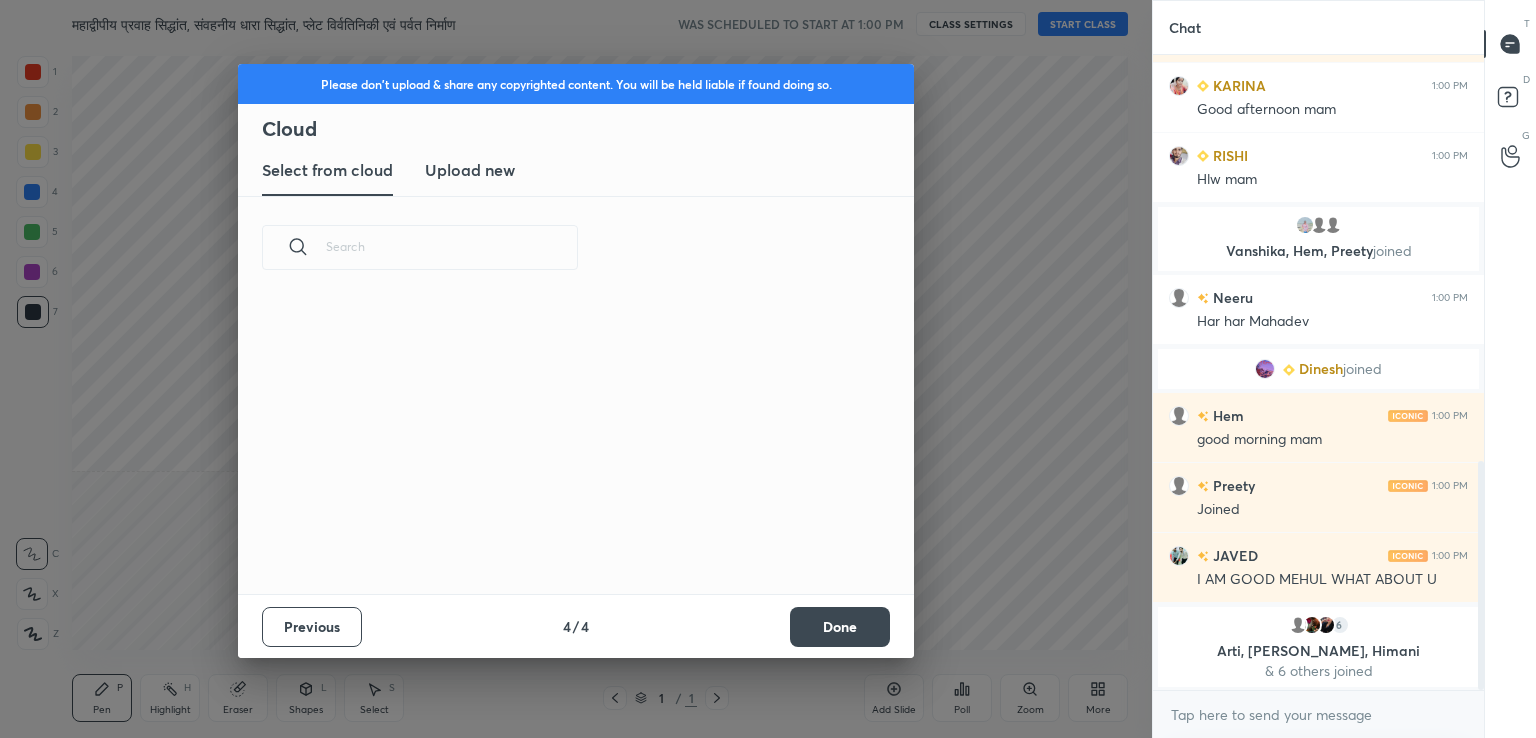click on "Upload new" at bounding box center (470, 171) 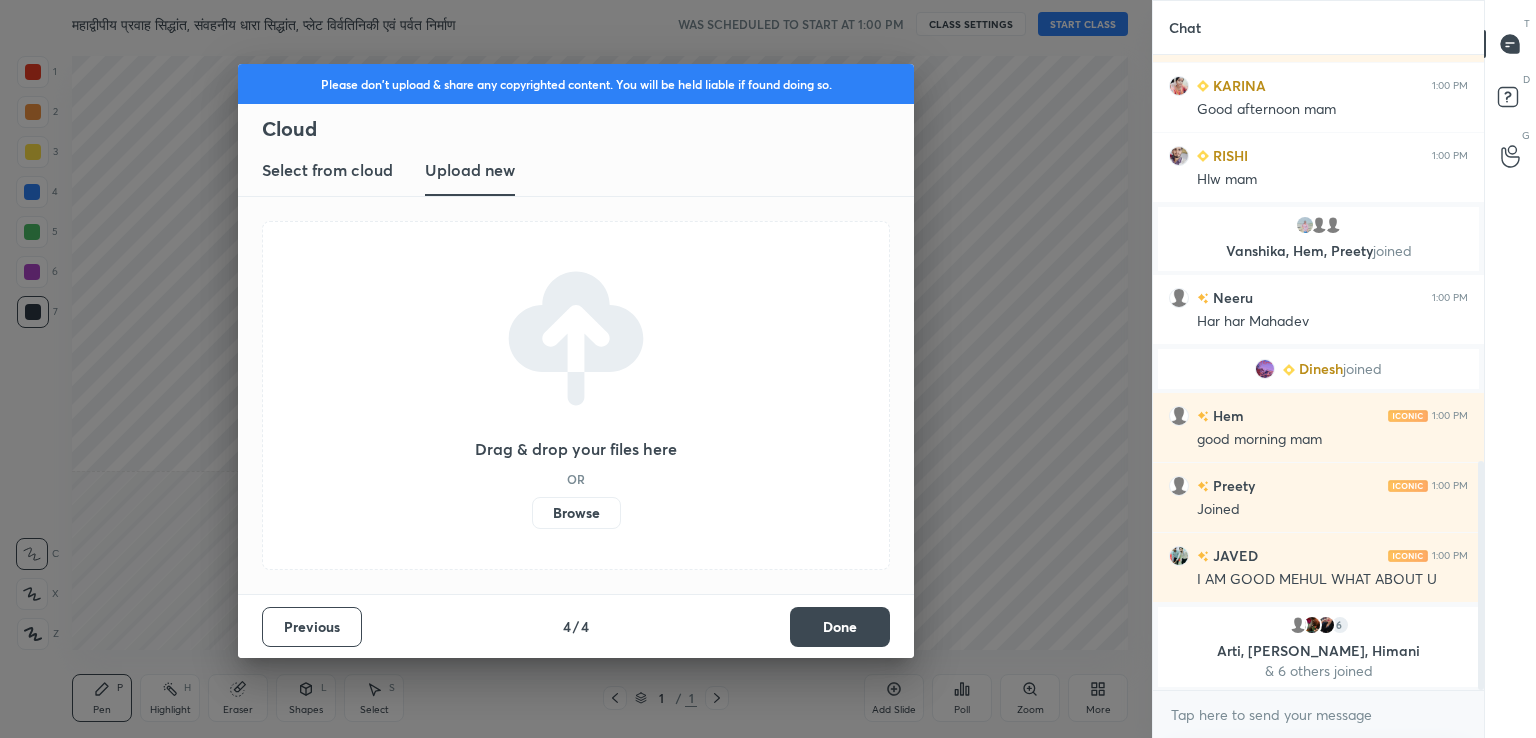 click on "Browse" at bounding box center (576, 513) 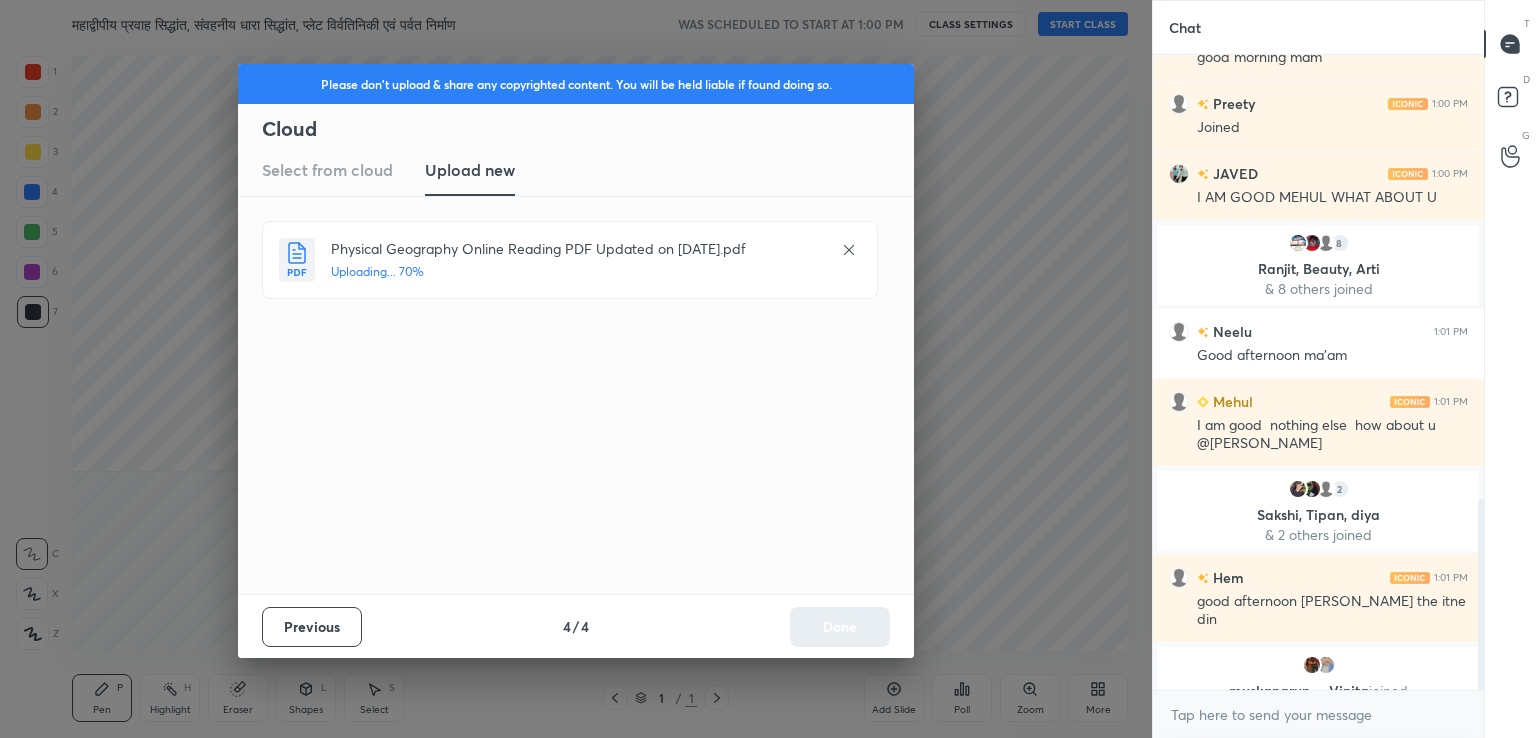 scroll, scrollTop: 1474, scrollLeft: 0, axis: vertical 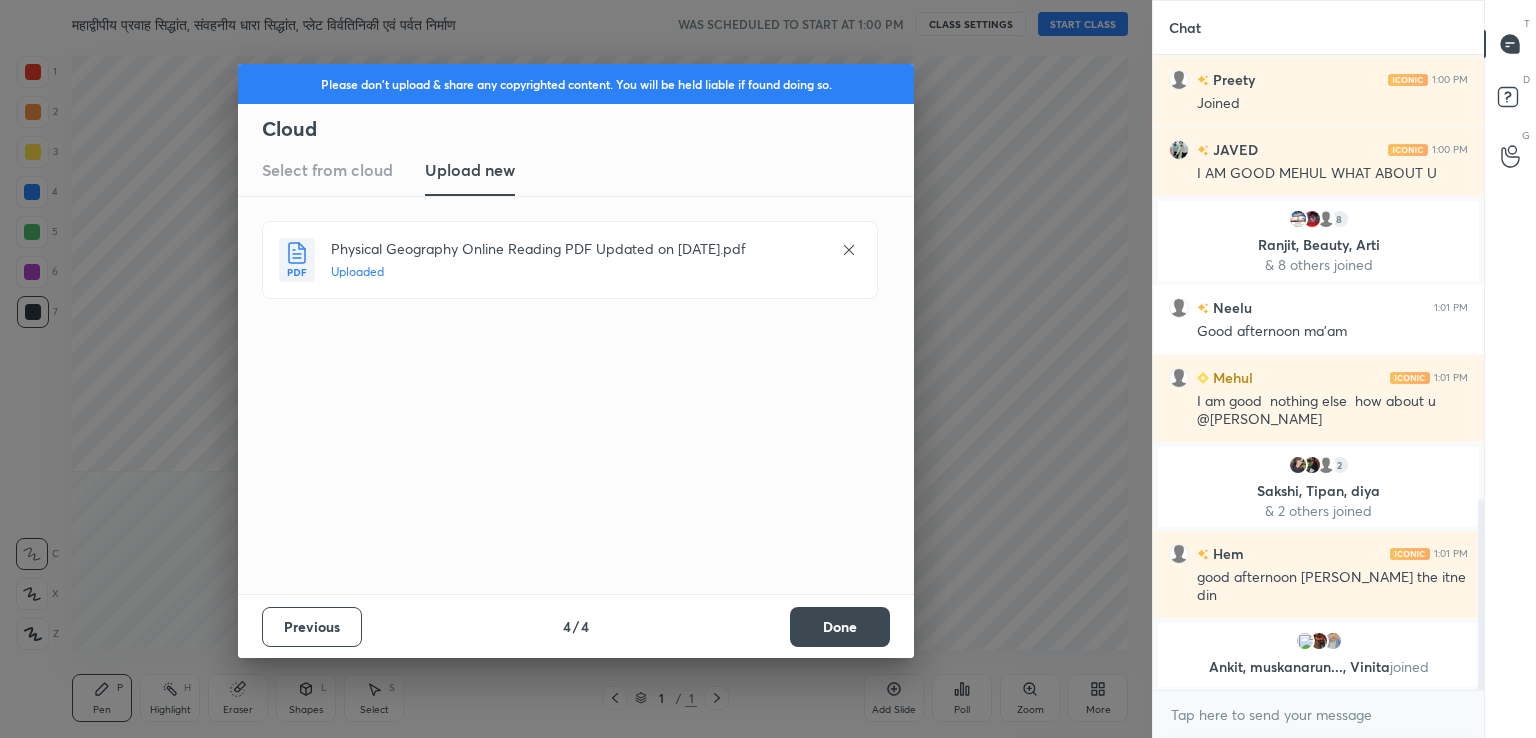 click on "Done" at bounding box center (840, 627) 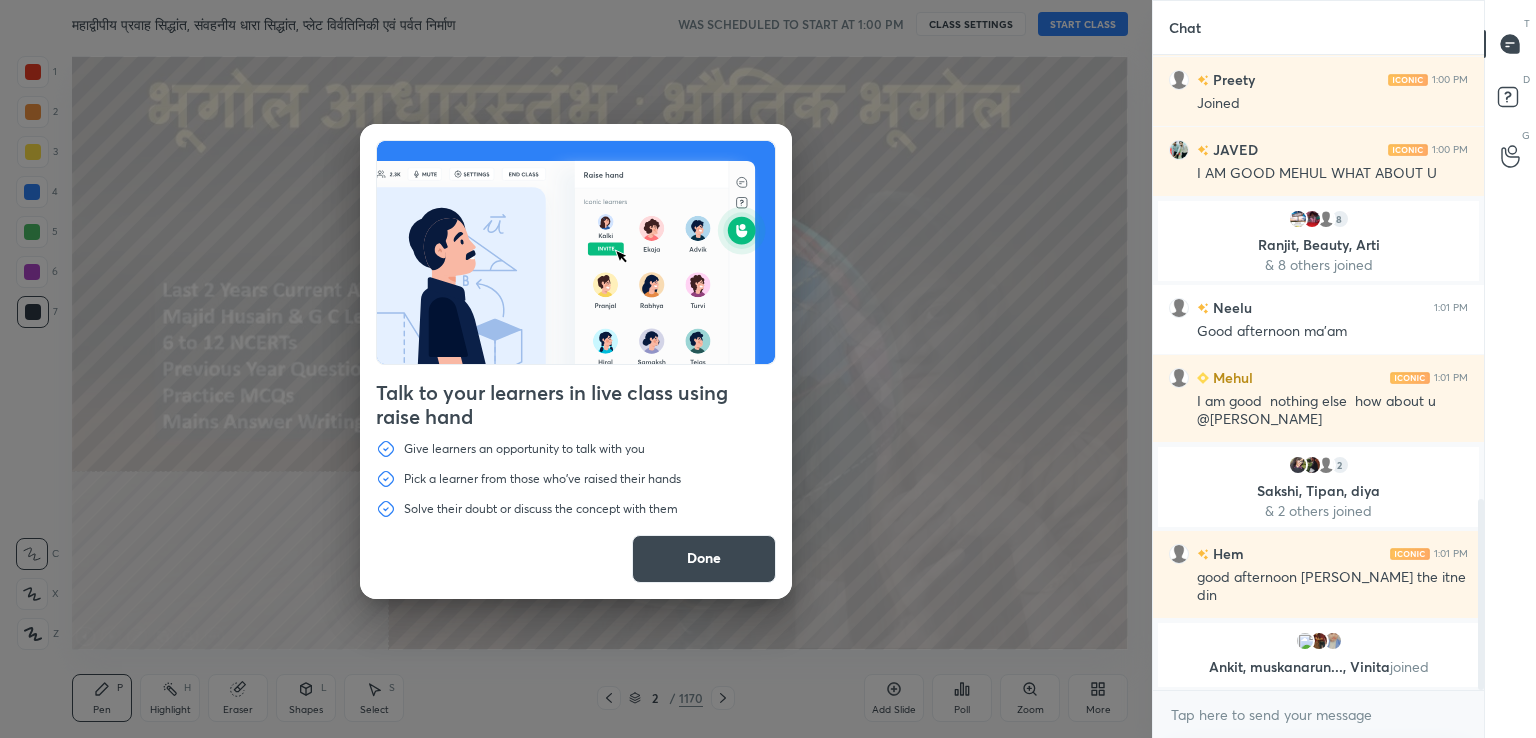 click on "Done" at bounding box center (704, 559) 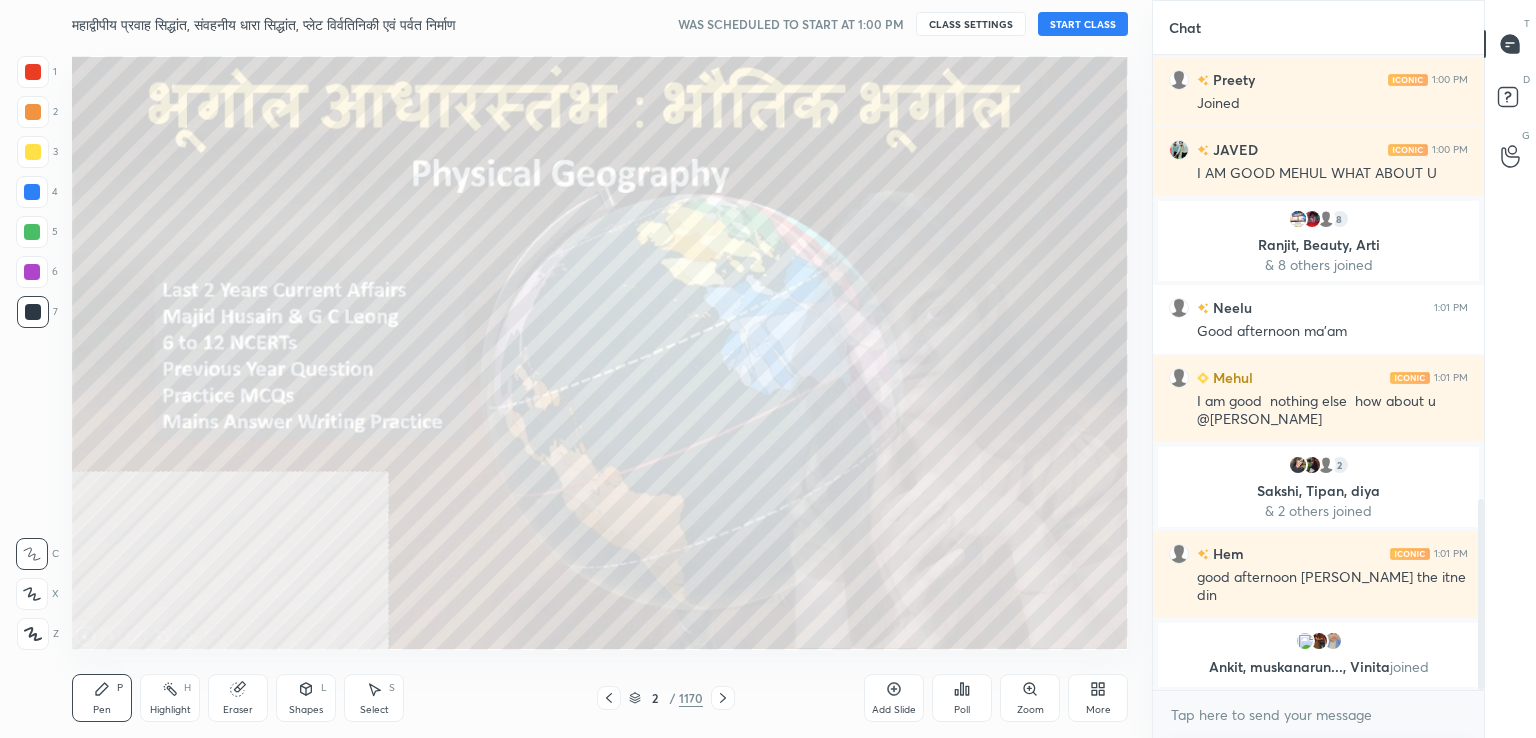 click on "1 2 3 4 5 6 7 C X Z C X Z E E Erase all   H H" at bounding box center (32, 353) 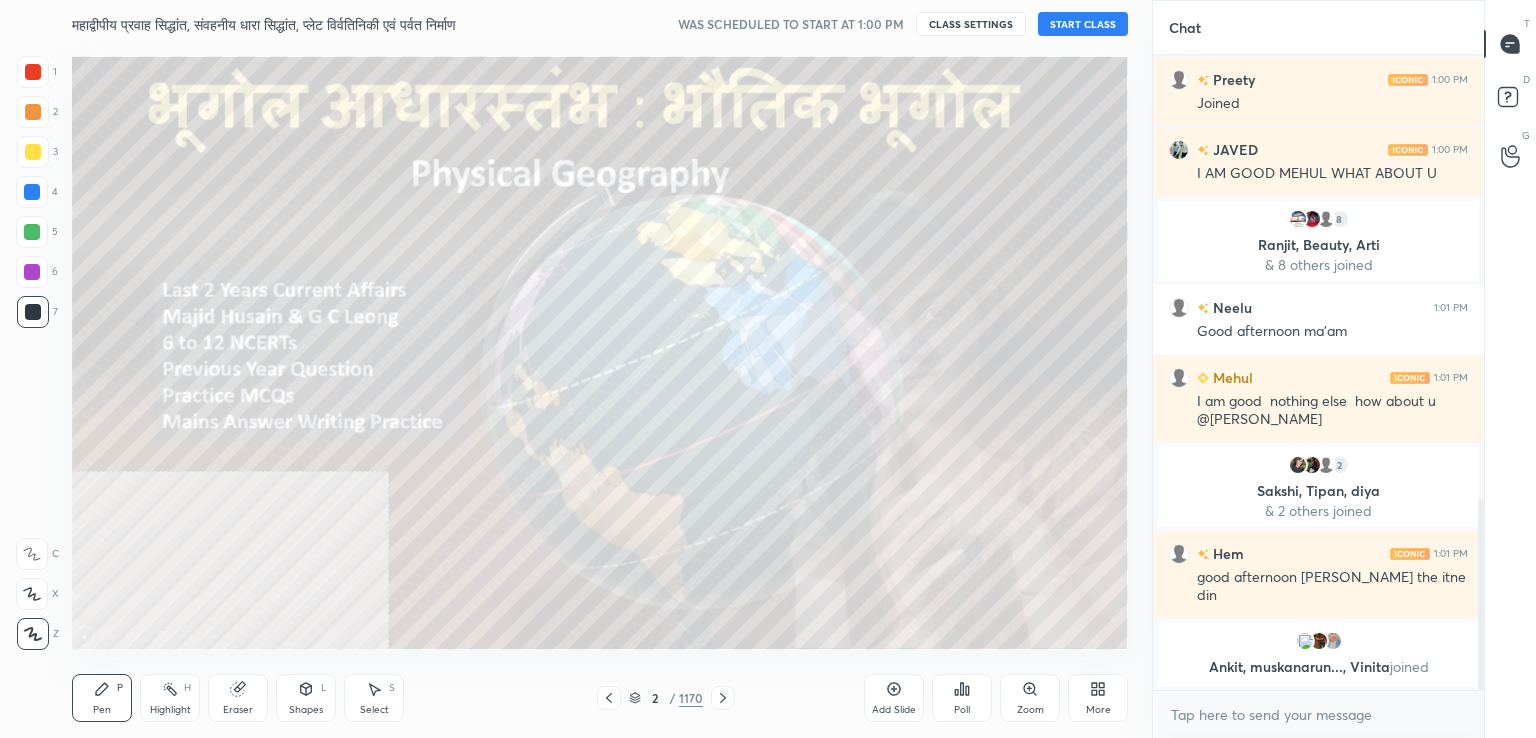 click 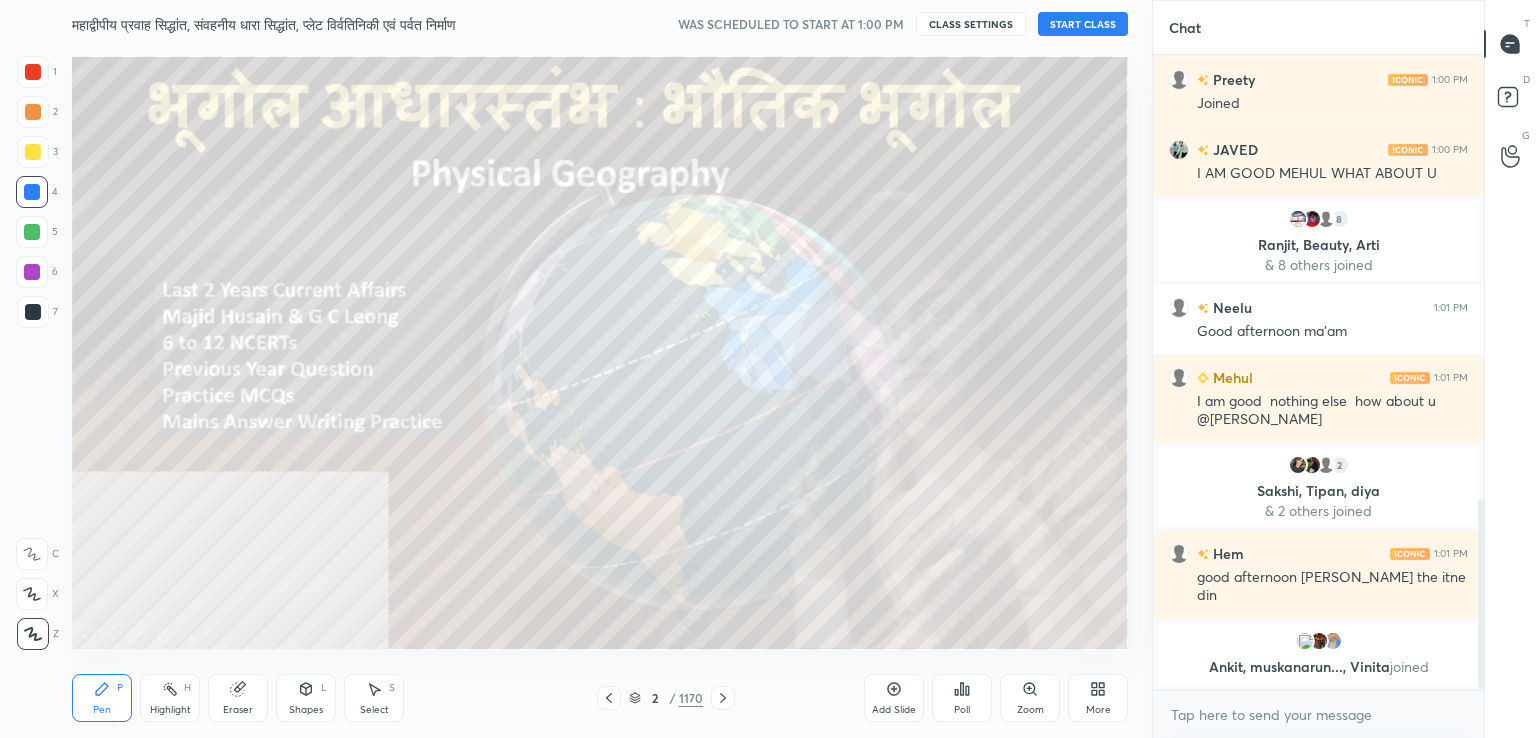 click at bounding box center [32, 192] 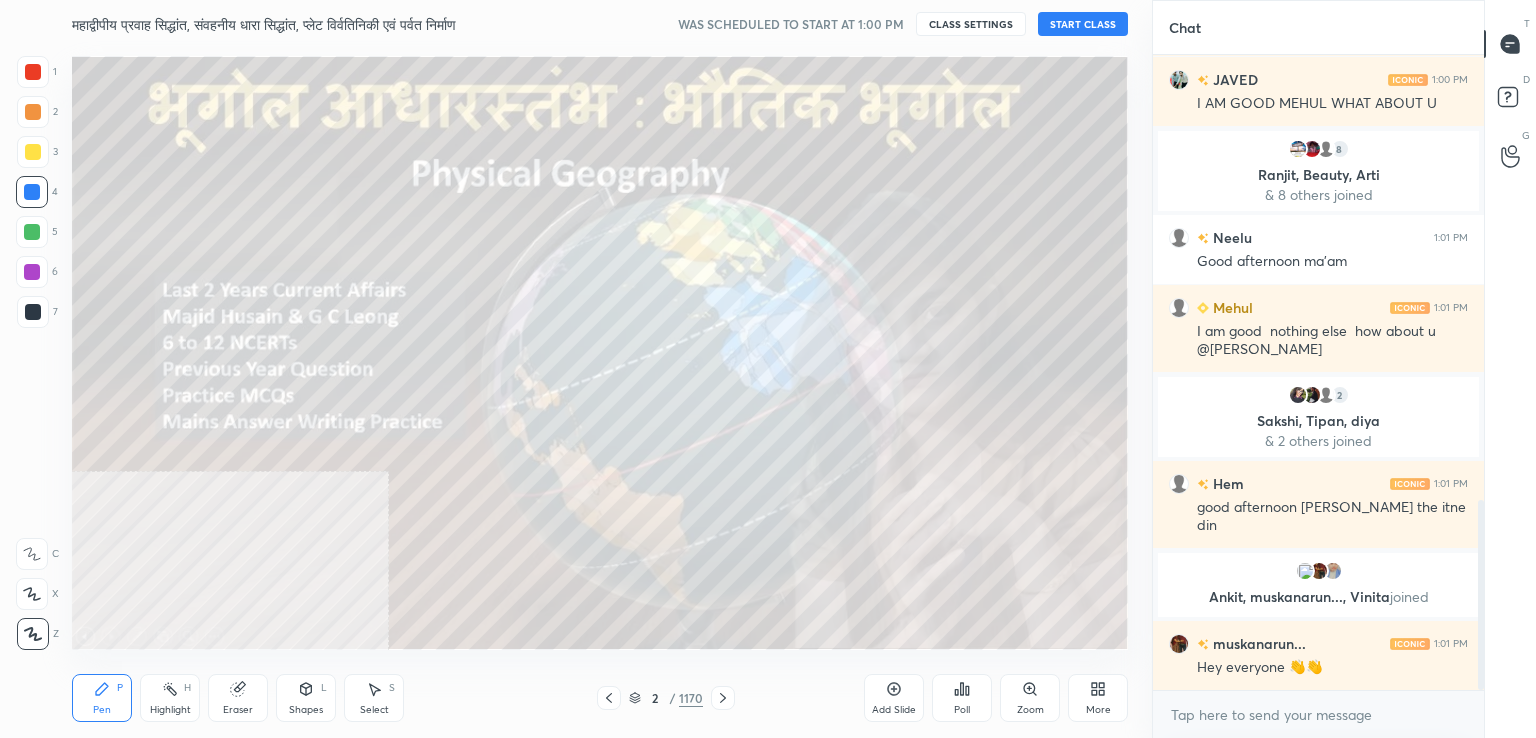 click 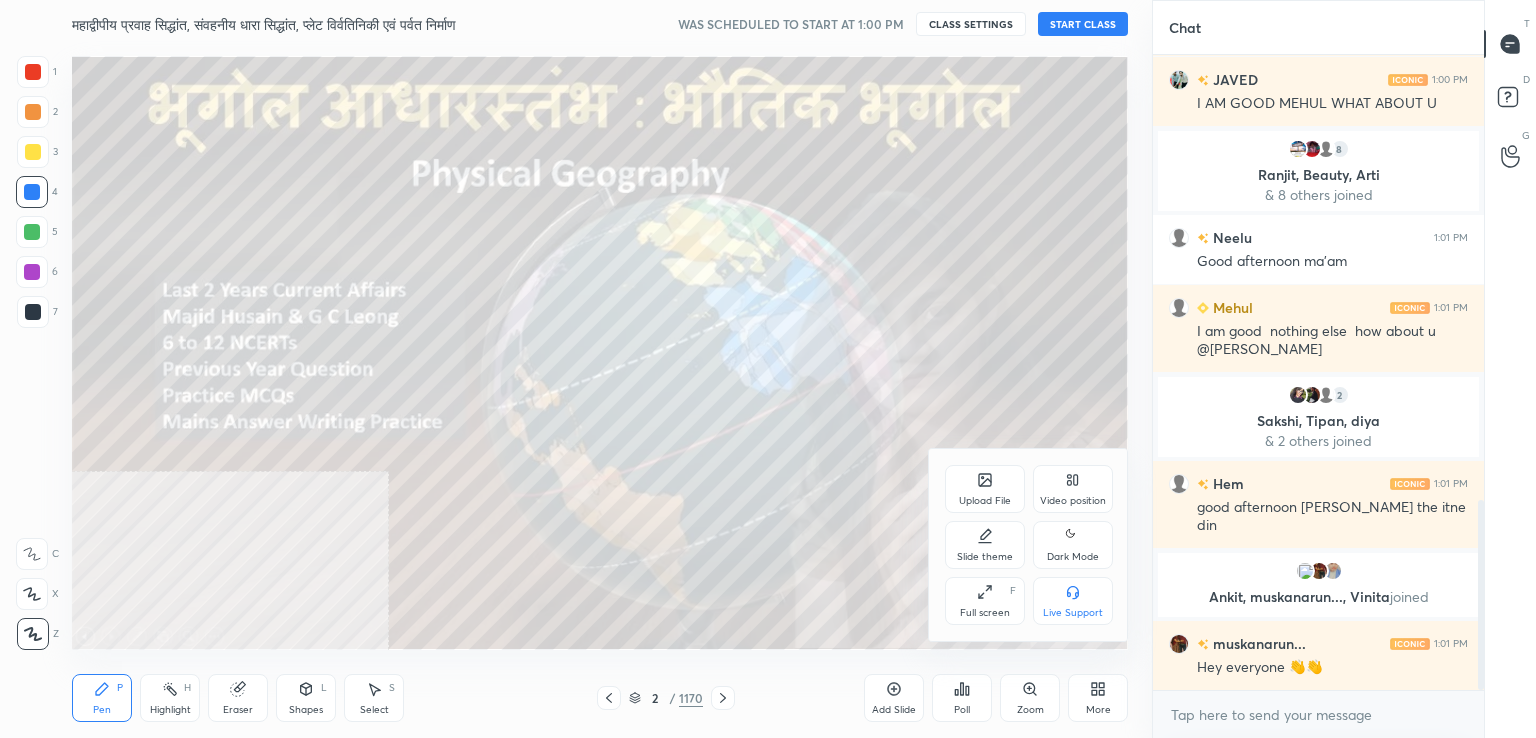 click on "Video position" at bounding box center (1073, 501) 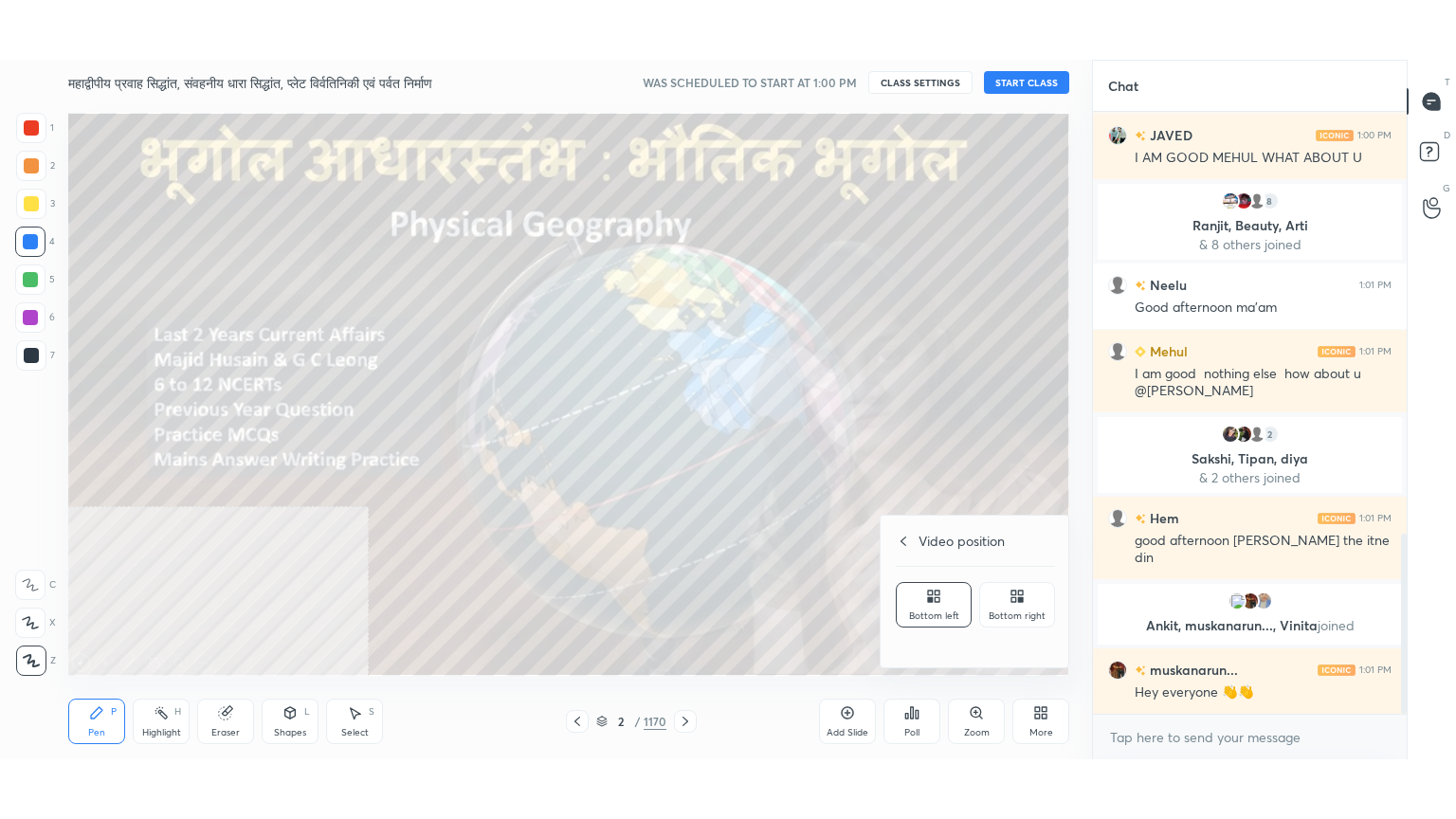 scroll, scrollTop: 1454, scrollLeft: 0, axis: vertical 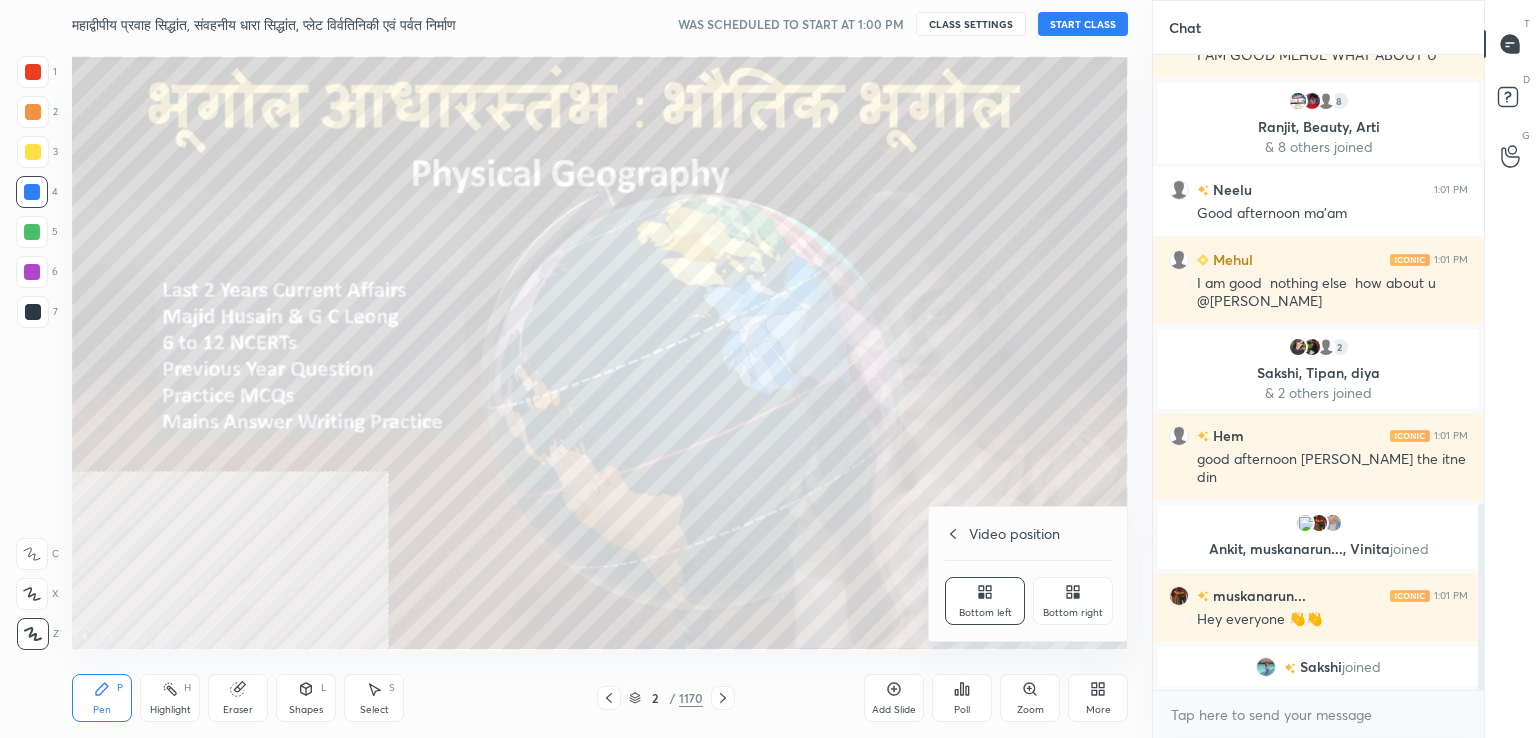 click on "Bottom right" at bounding box center (1073, 613) 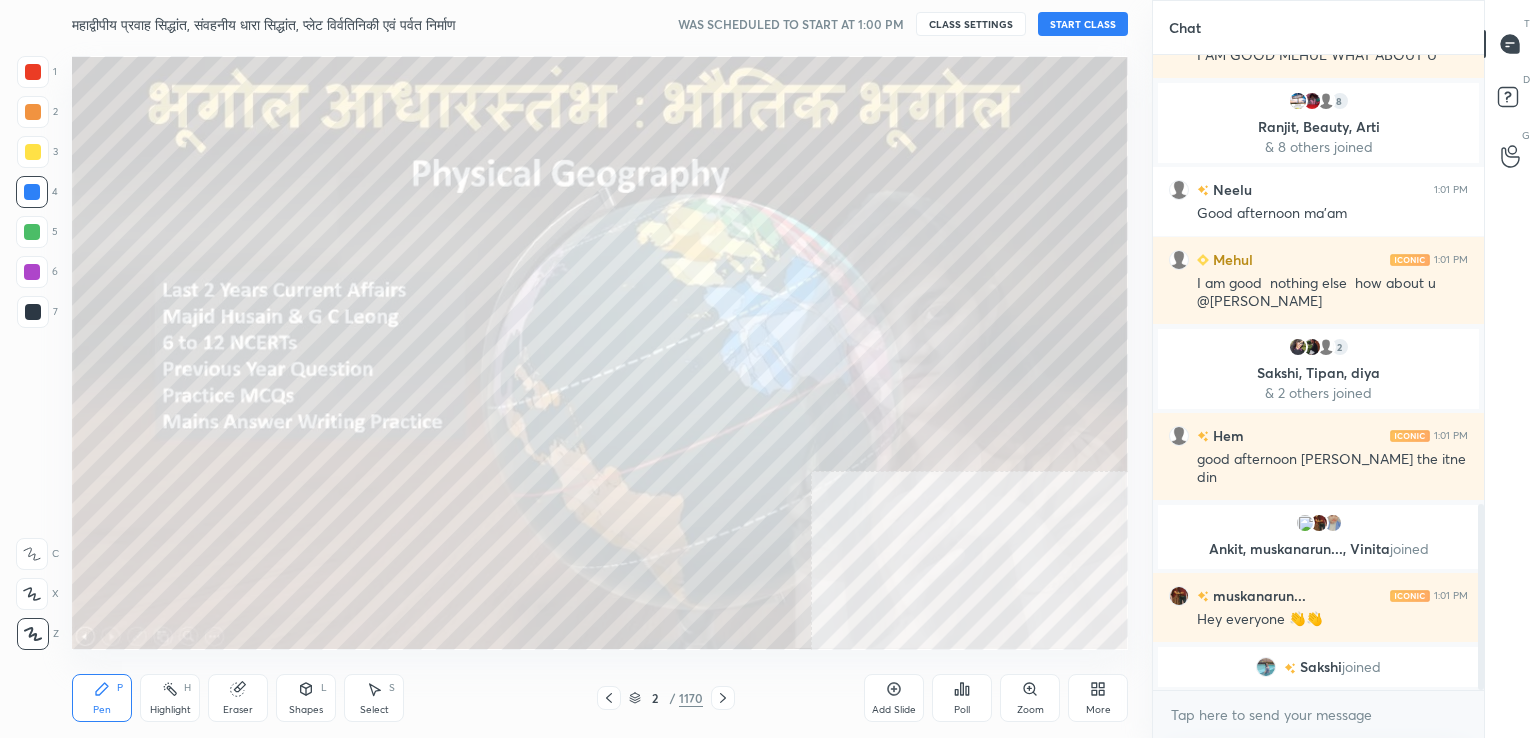 click on "More" at bounding box center [1098, 698] 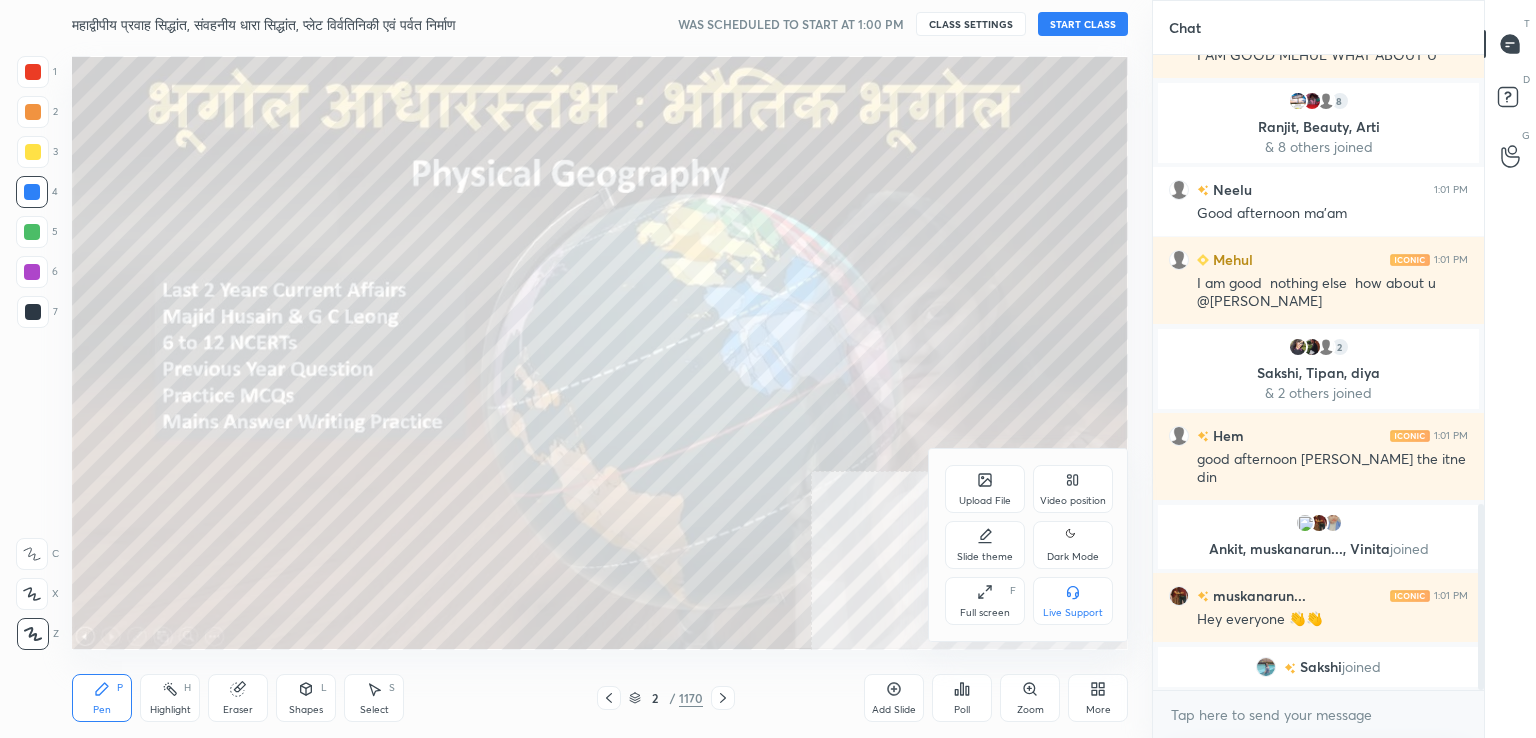 click on "Full screen F" at bounding box center (985, 601) 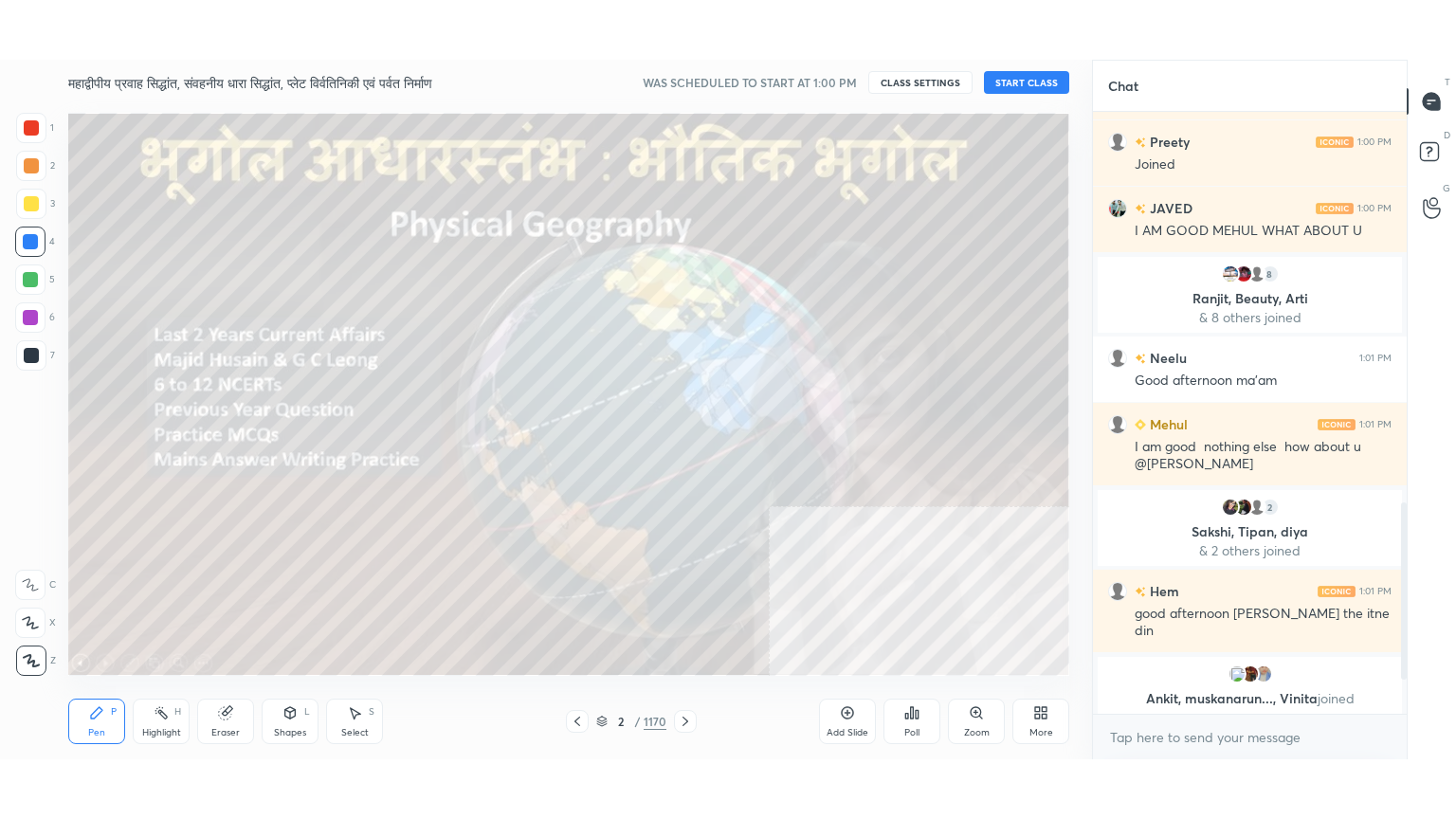 scroll, scrollTop: 94094, scrollLeft: 93776, axis: both 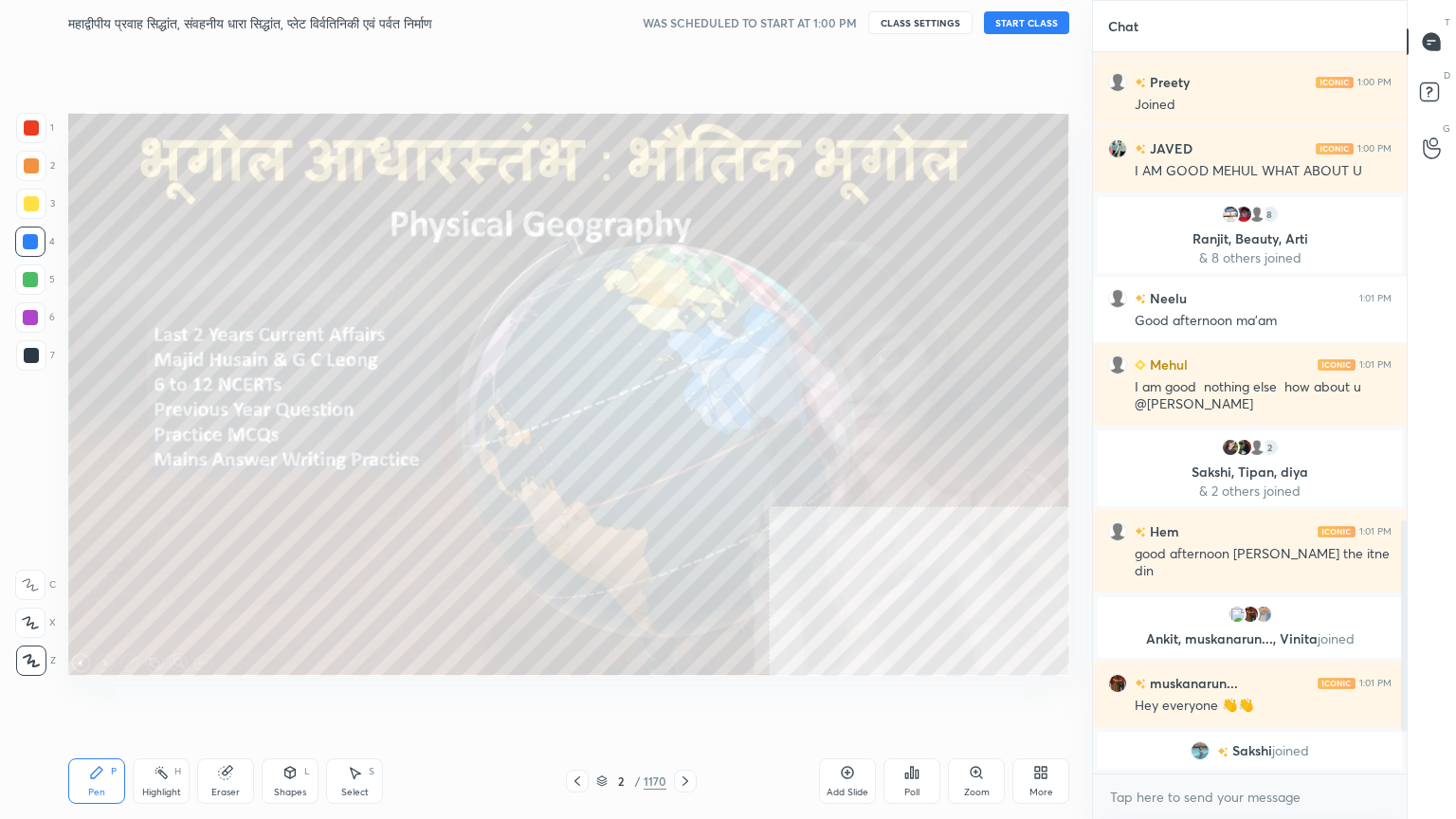 click on "Setting up your live class" at bounding box center (569, 394) 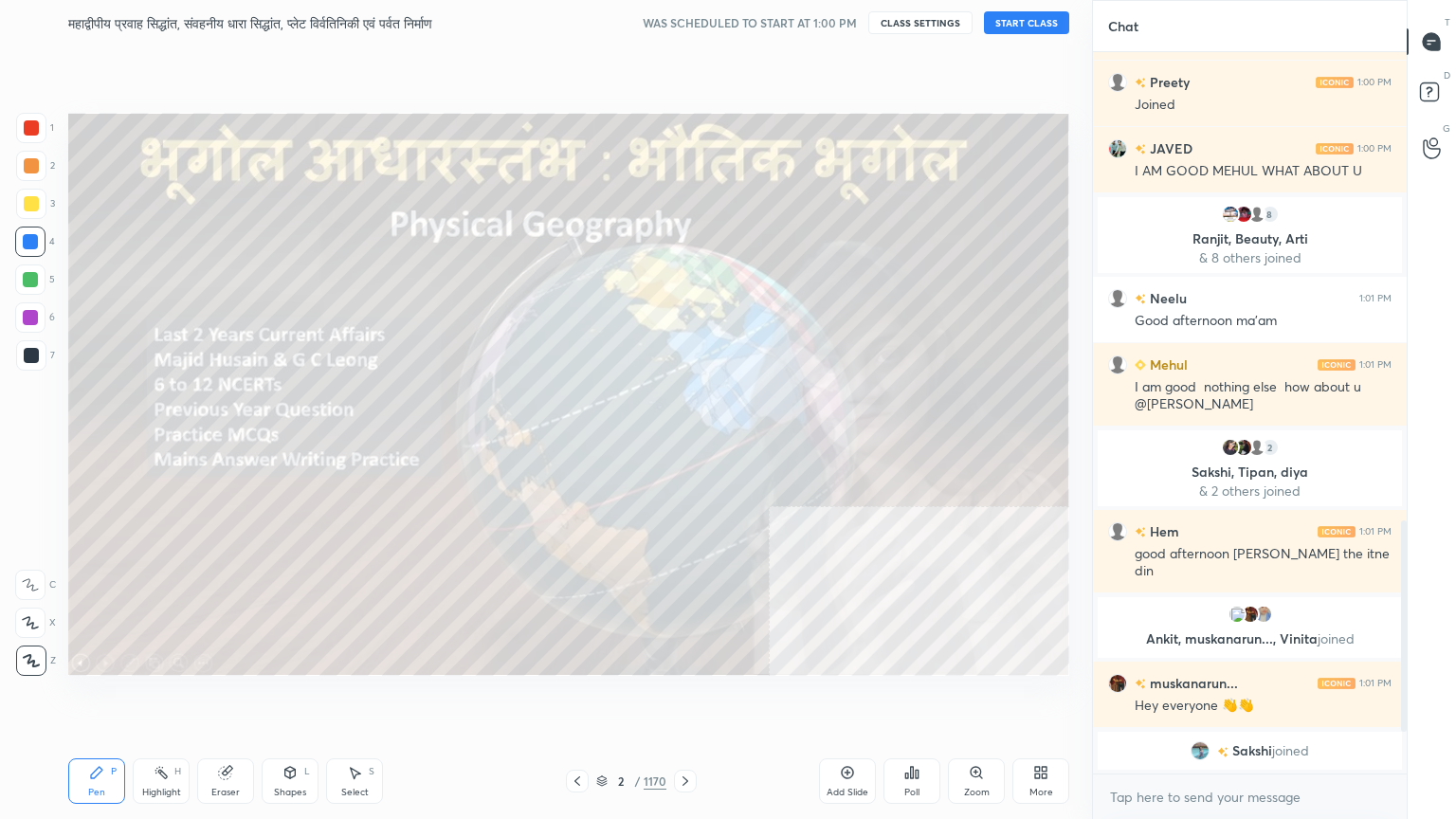 click at bounding box center (30, 242) 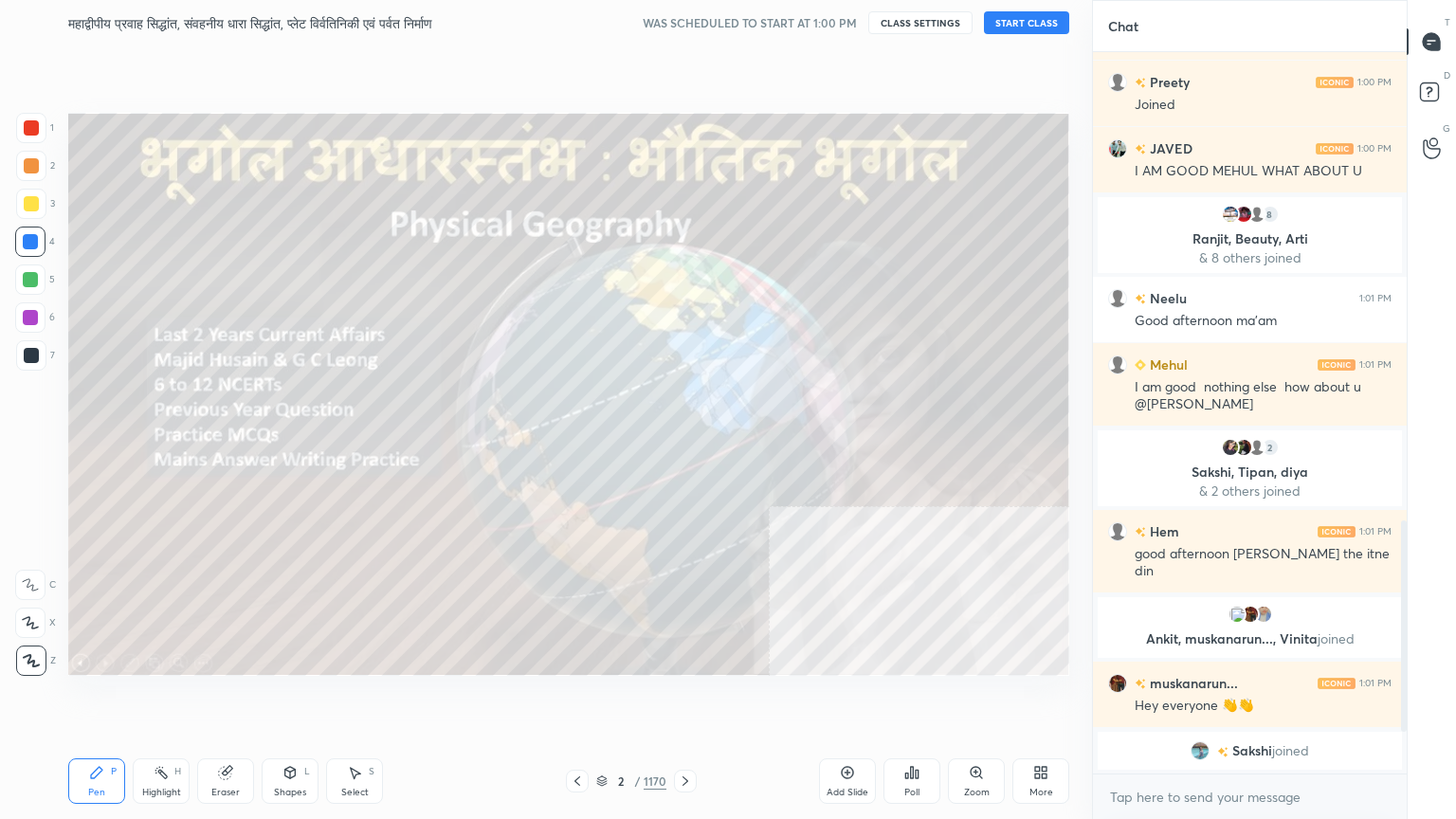 click at bounding box center [30, 242] 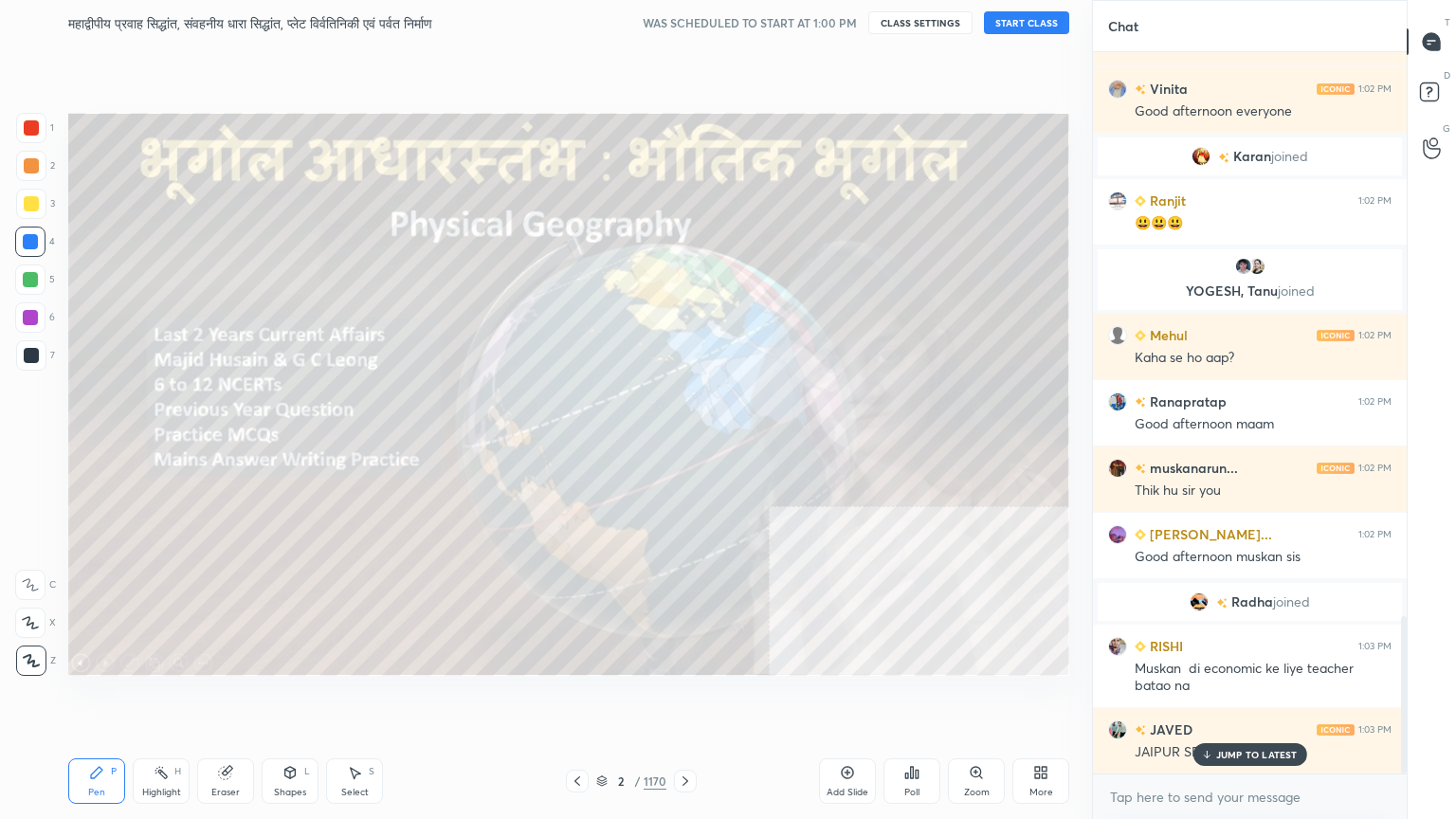 scroll, scrollTop: 2653, scrollLeft: 0, axis: vertical 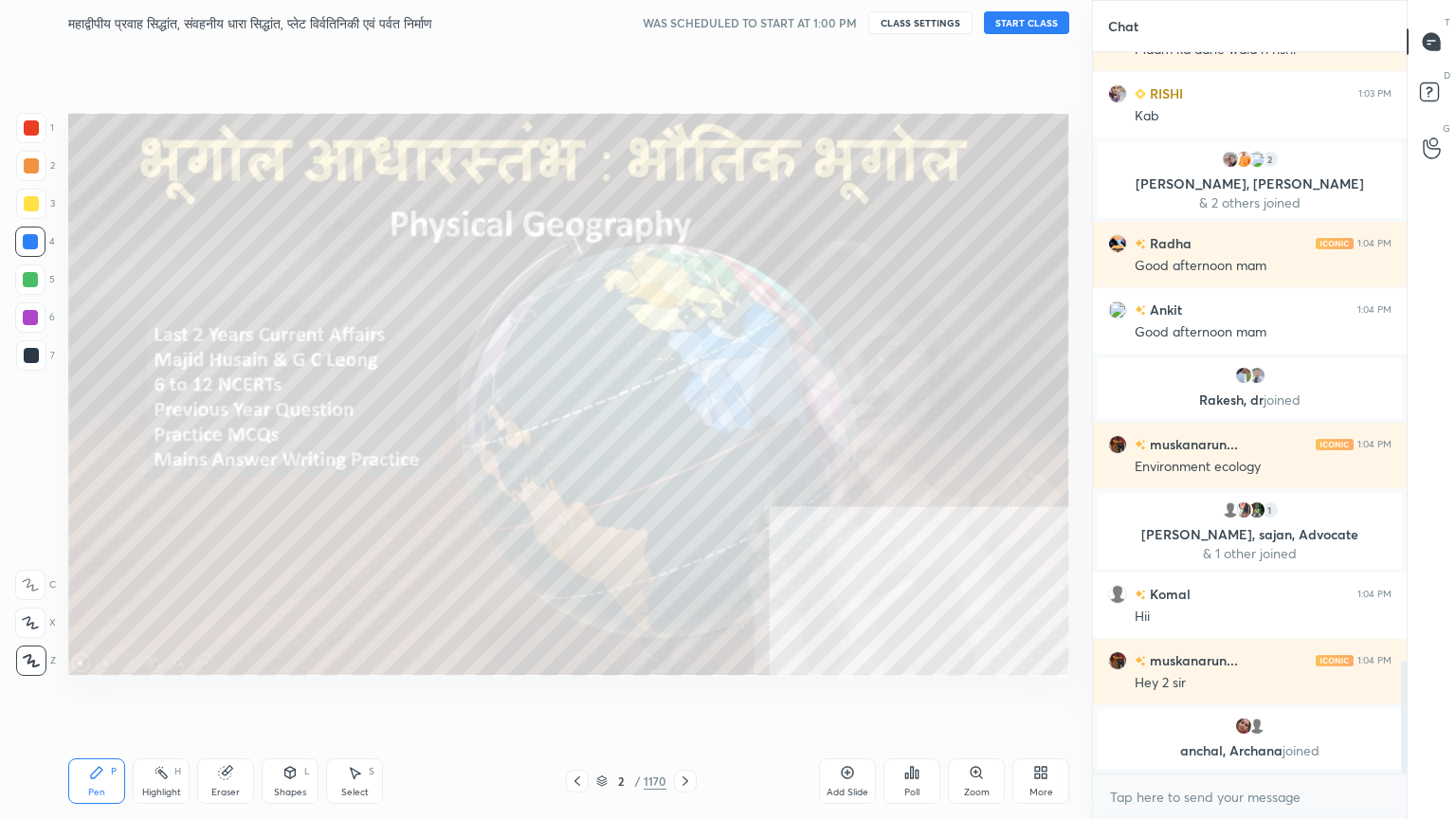 click on "START CLASS" at bounding box center [1027, 23] 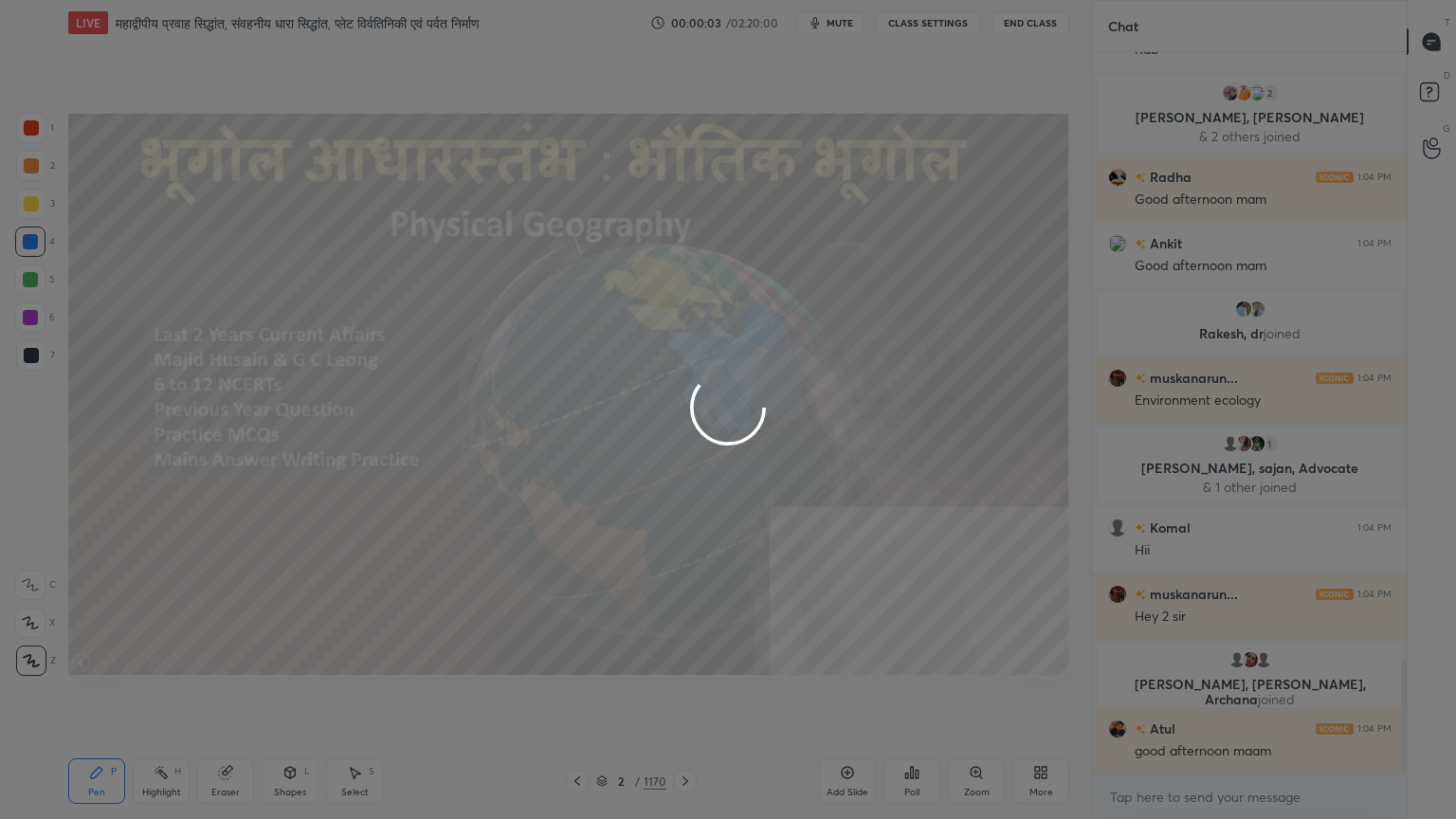 scroll, scrollTop: 3955, scrollLeft: 0, axis: vertical 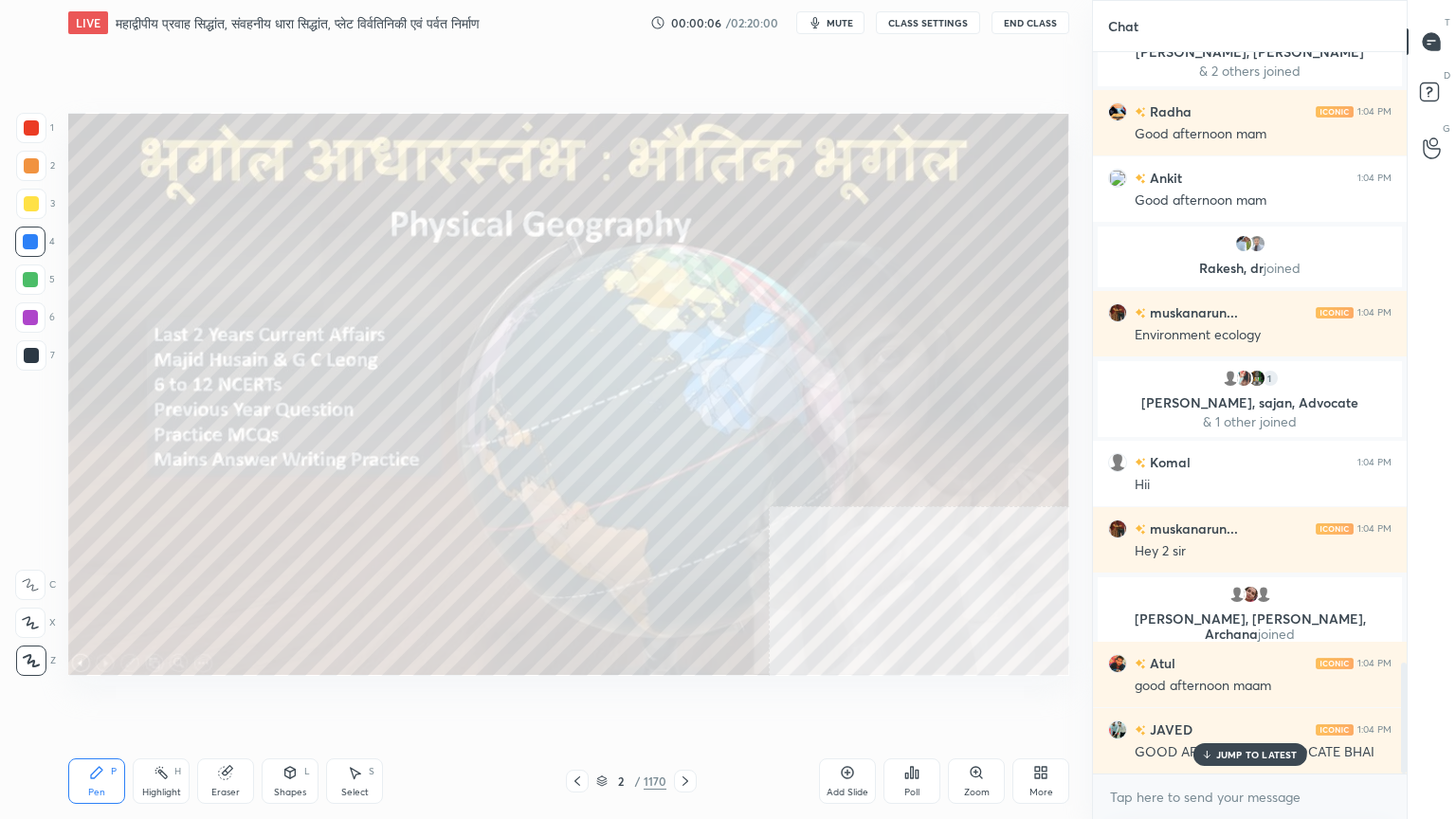 drag, startPoint x: 1270, startPoint y: 753, endPoint x: 1264, endPoint y: 785, distance: 32.557641 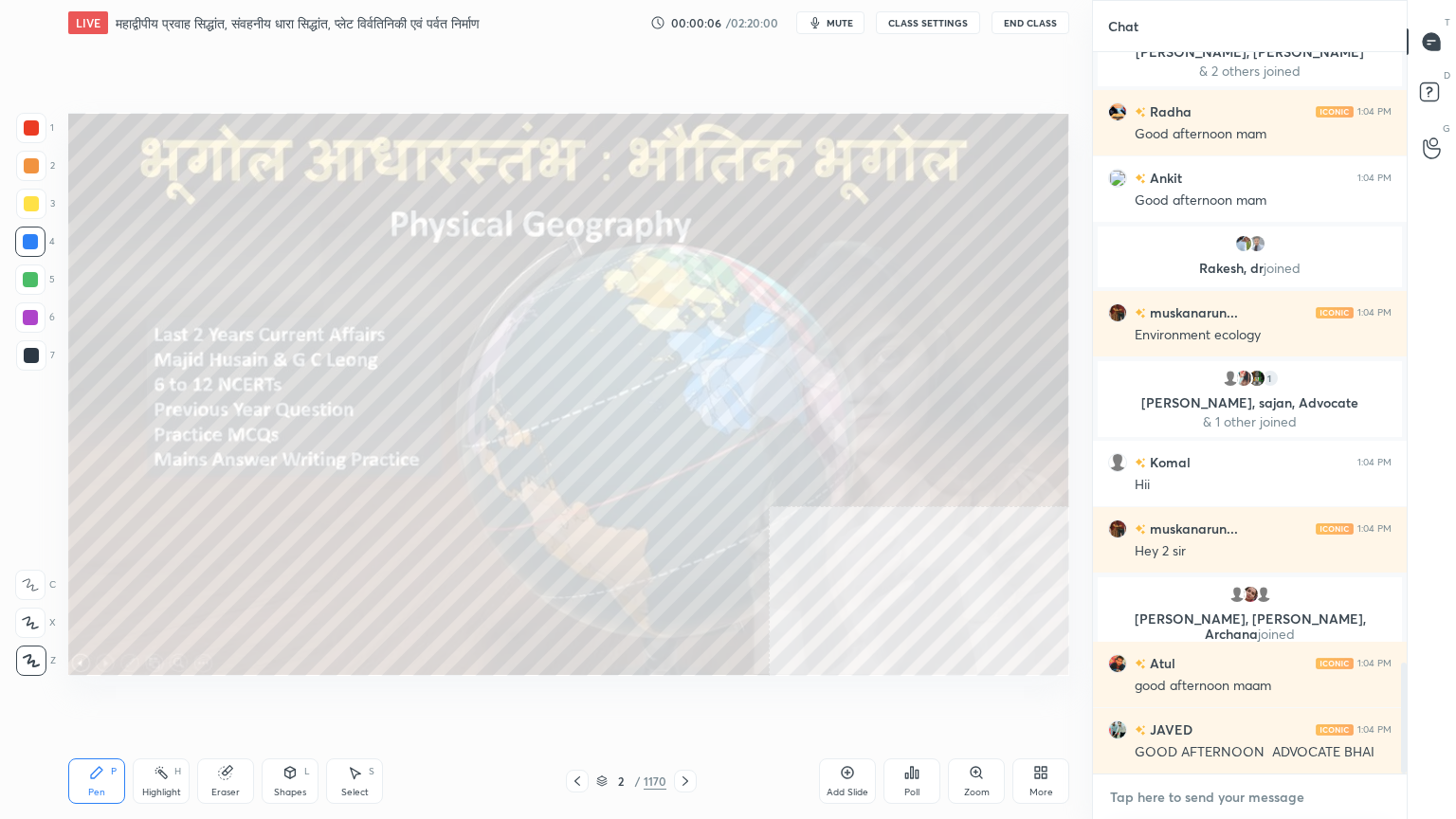 click at bounding box center [1249, 797] 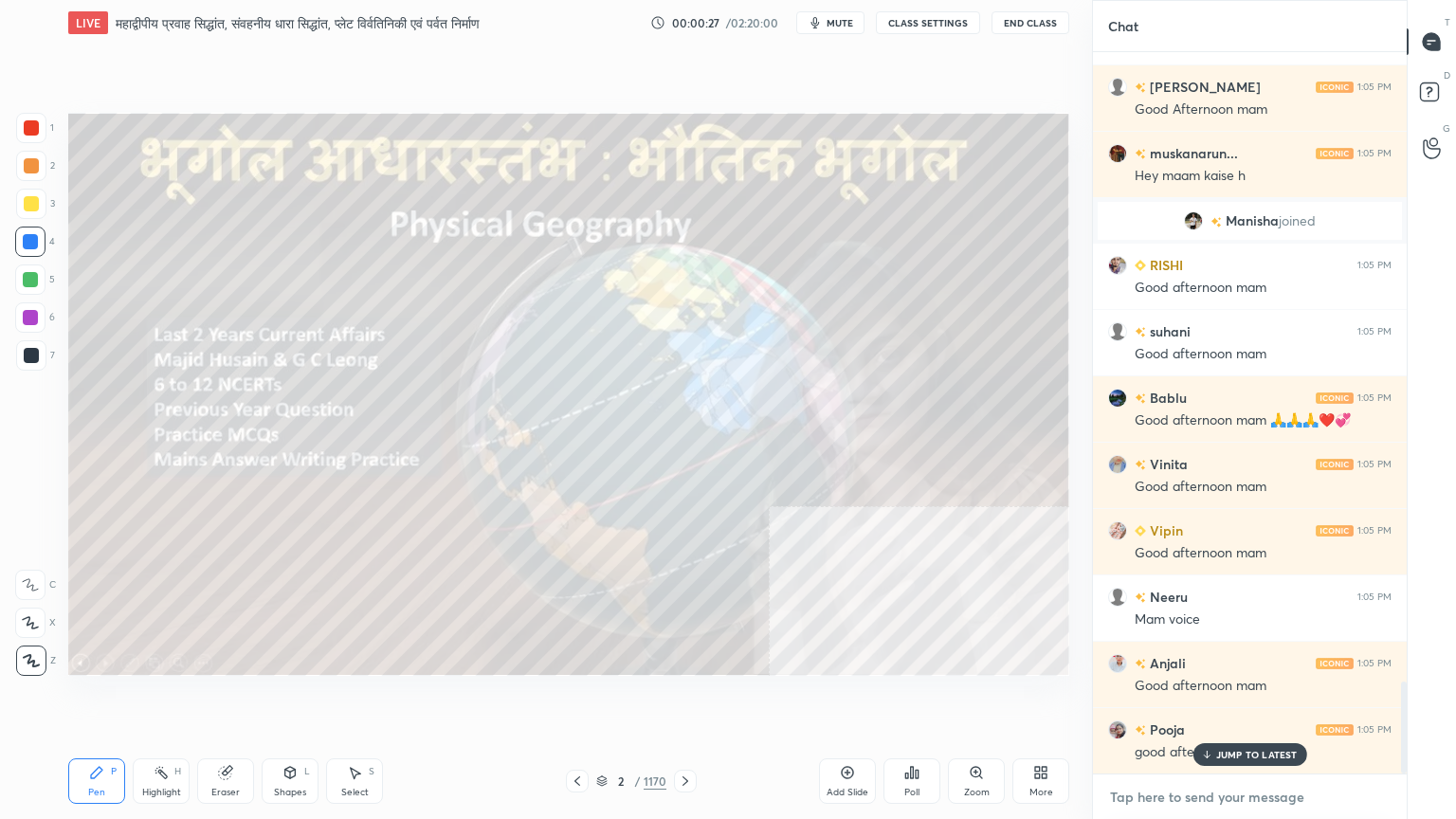 scroll, scrollTop: 4996, scrollLeft: 0, axis: vertical 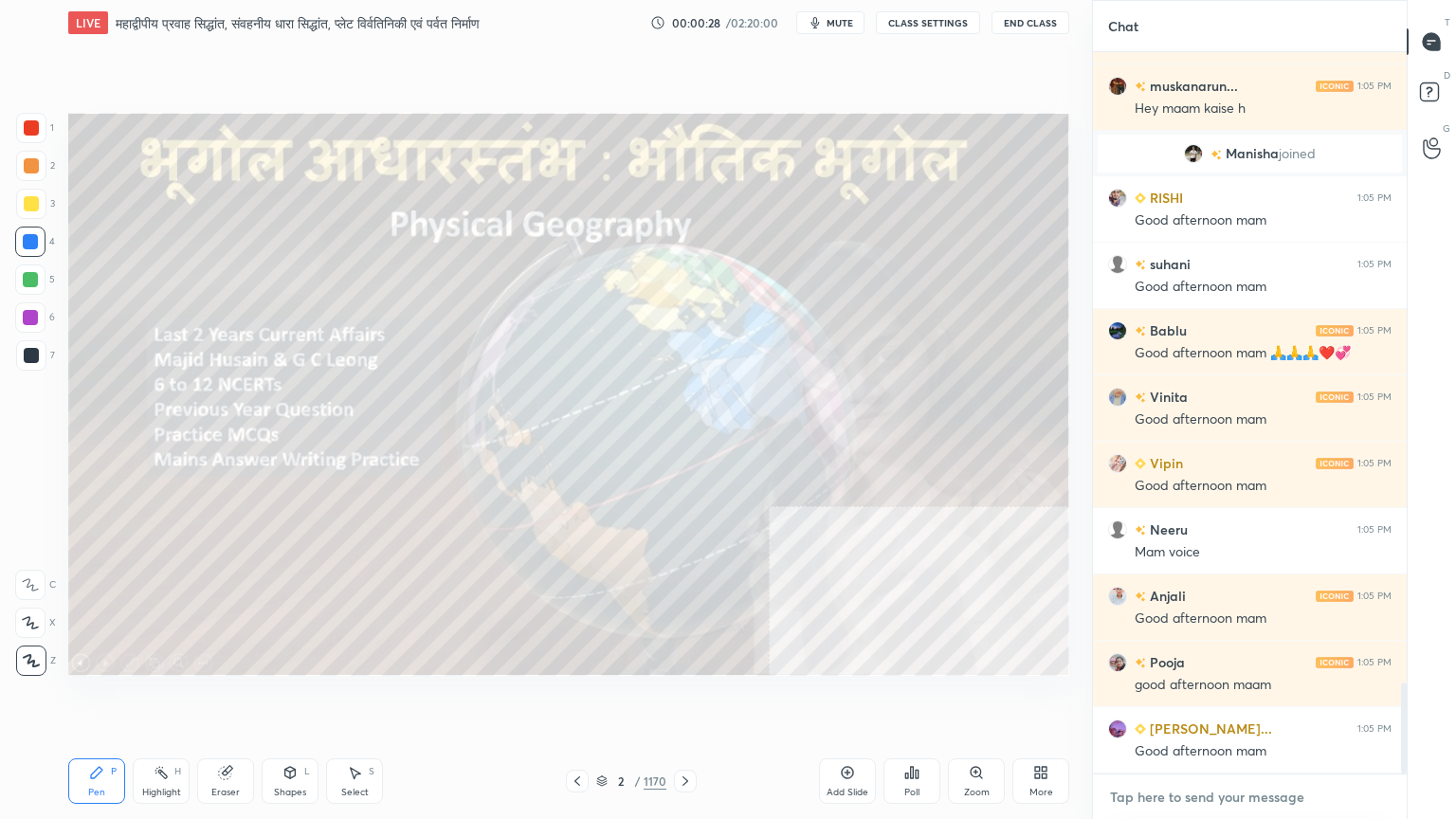 drag, startPoint x: 1210, startPoint y: 807, endPoint x: 1144, endPoint y: 785, distance: 69.57011 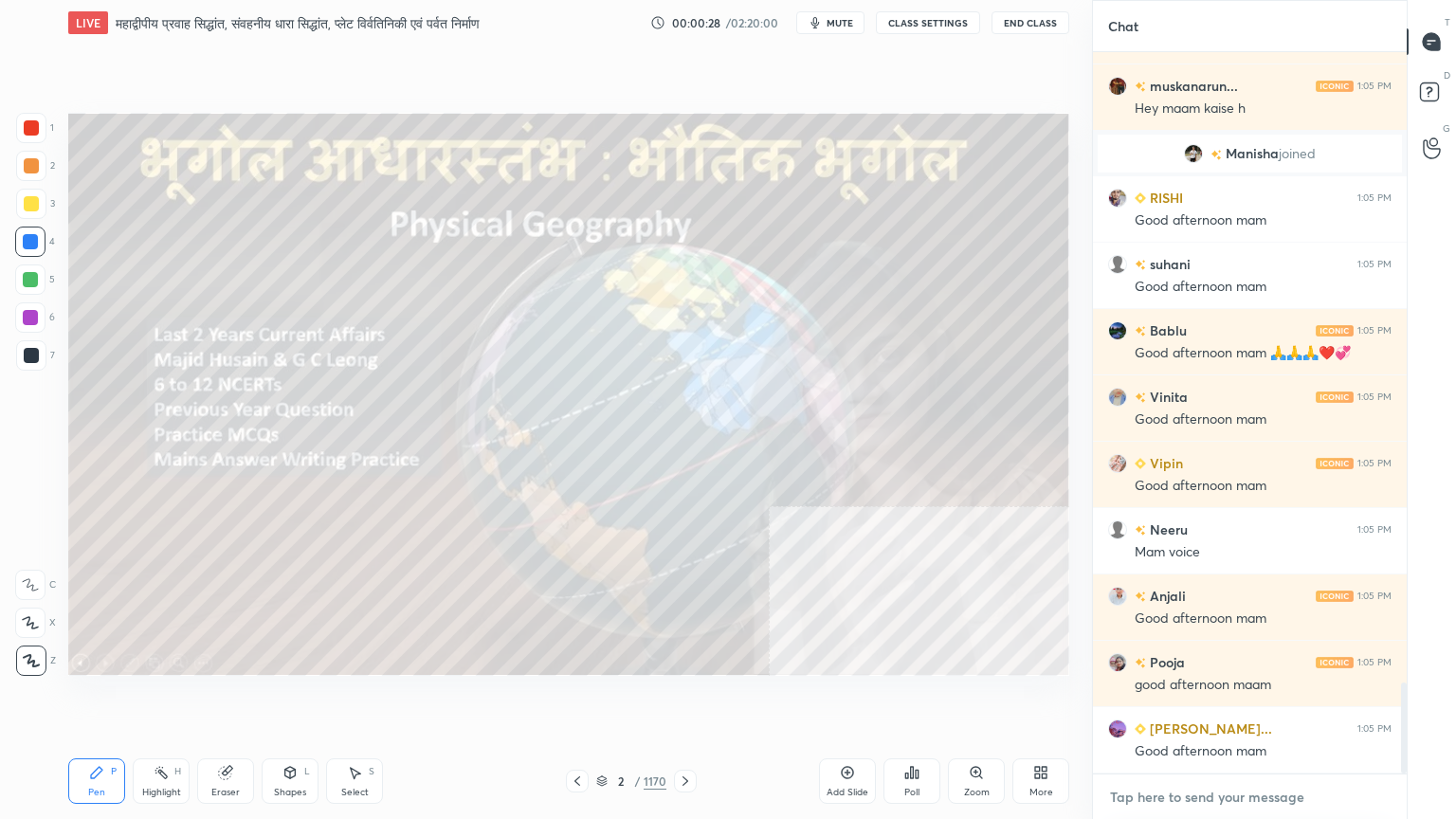 click at bounding box center (1249, 797) 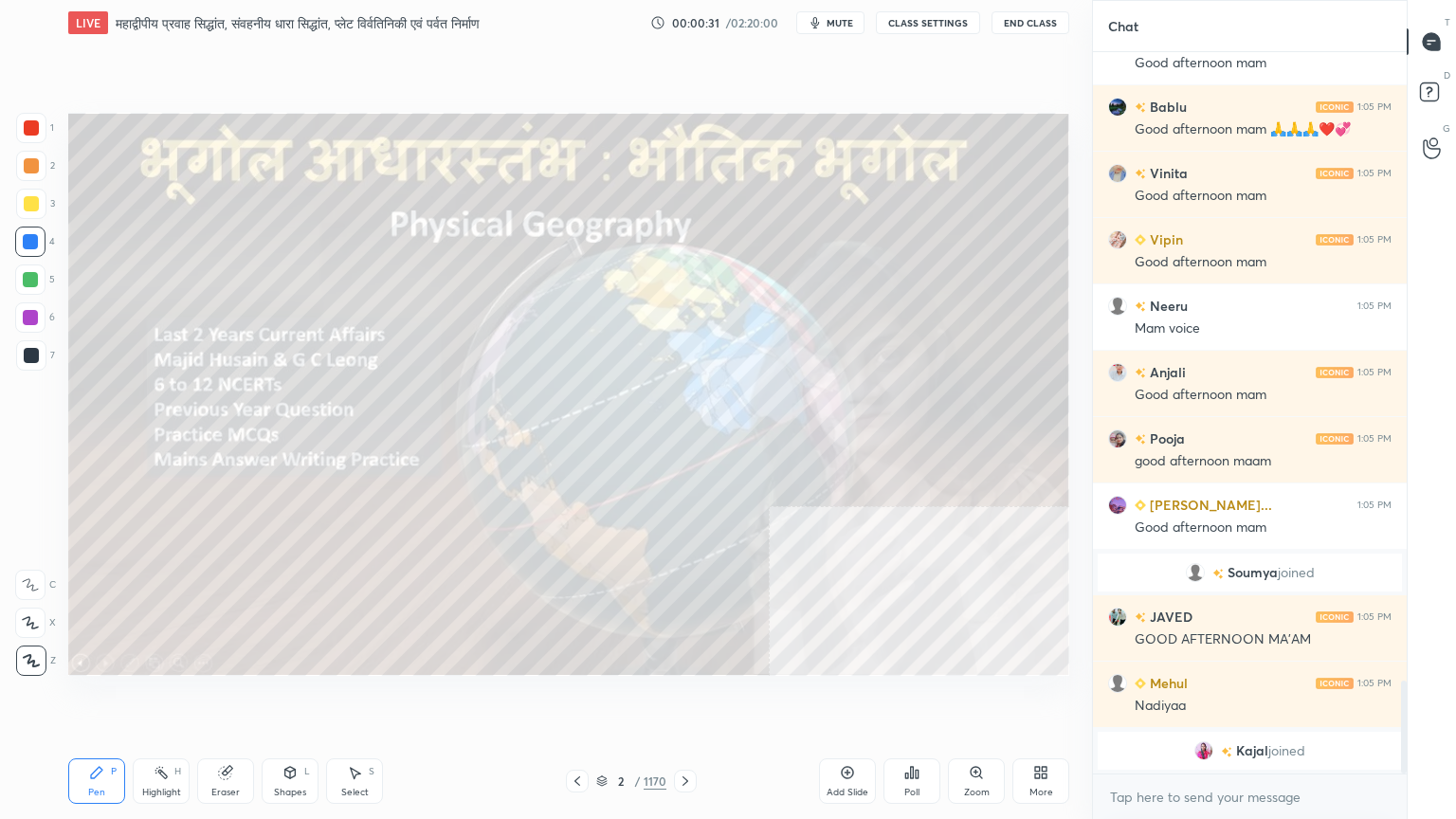 scroll, scrollTop: 4971, scrollLeft: 0, axis: vertical 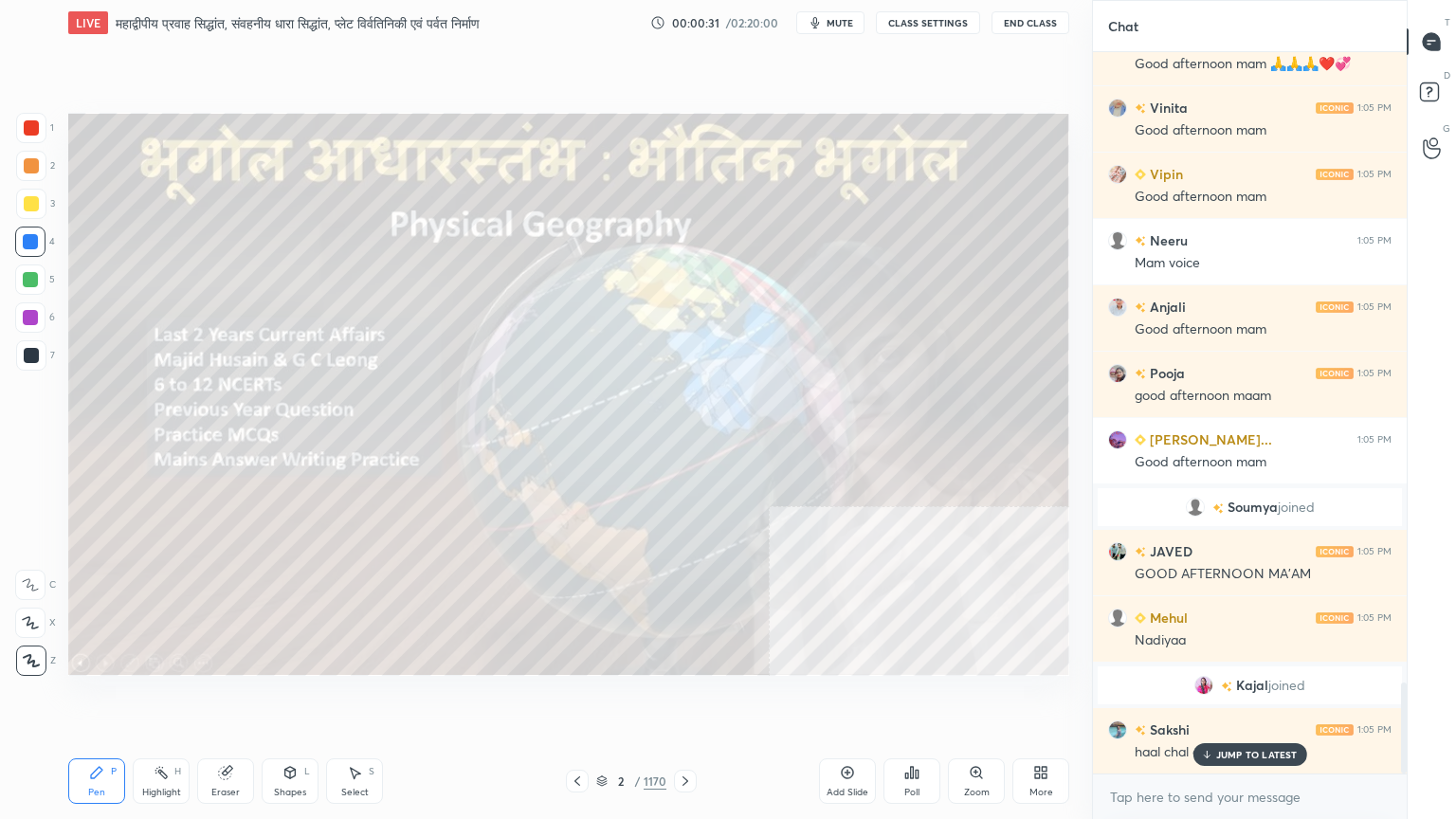 click on "Setting up your live class Poll for   secs No correct answer Start poll" at bounding box center (569, 394) 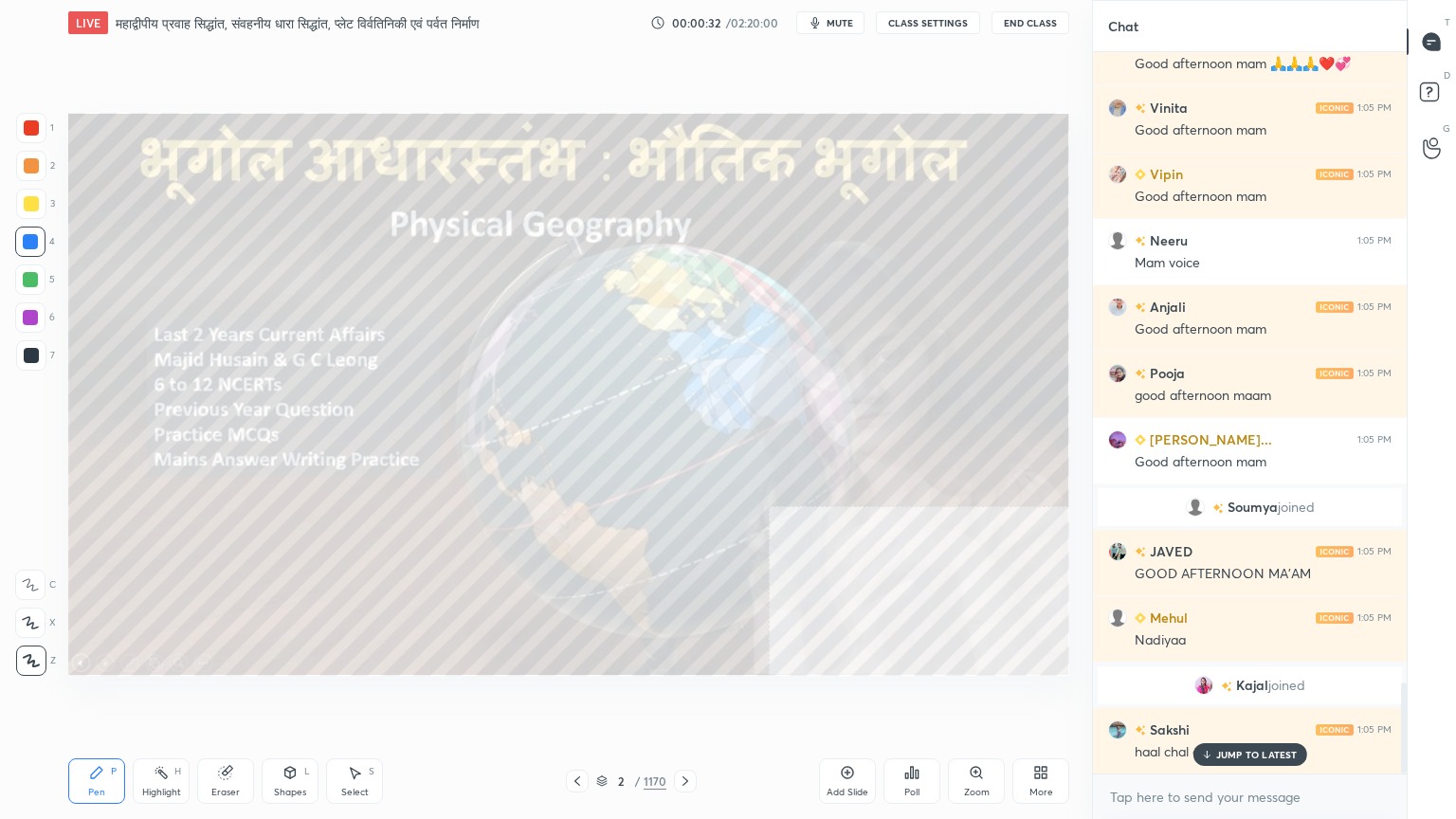 drag, startPoint x: 682, startPoint y: 732, endPoint x: 691, endPoint y: 752, distance: 21.931712 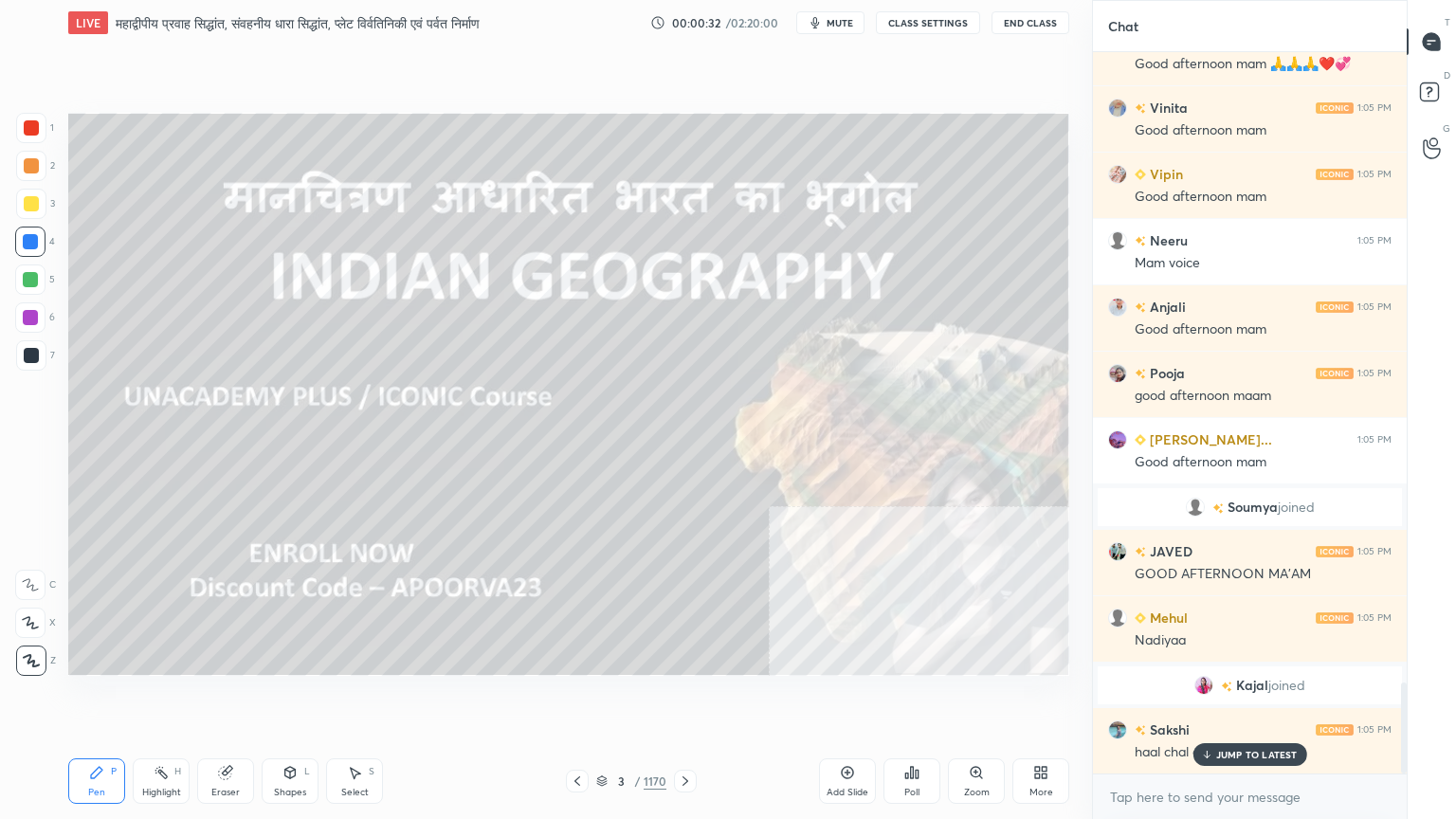scroll, scrollTop: 678, scrollLeft: 308, axis: both 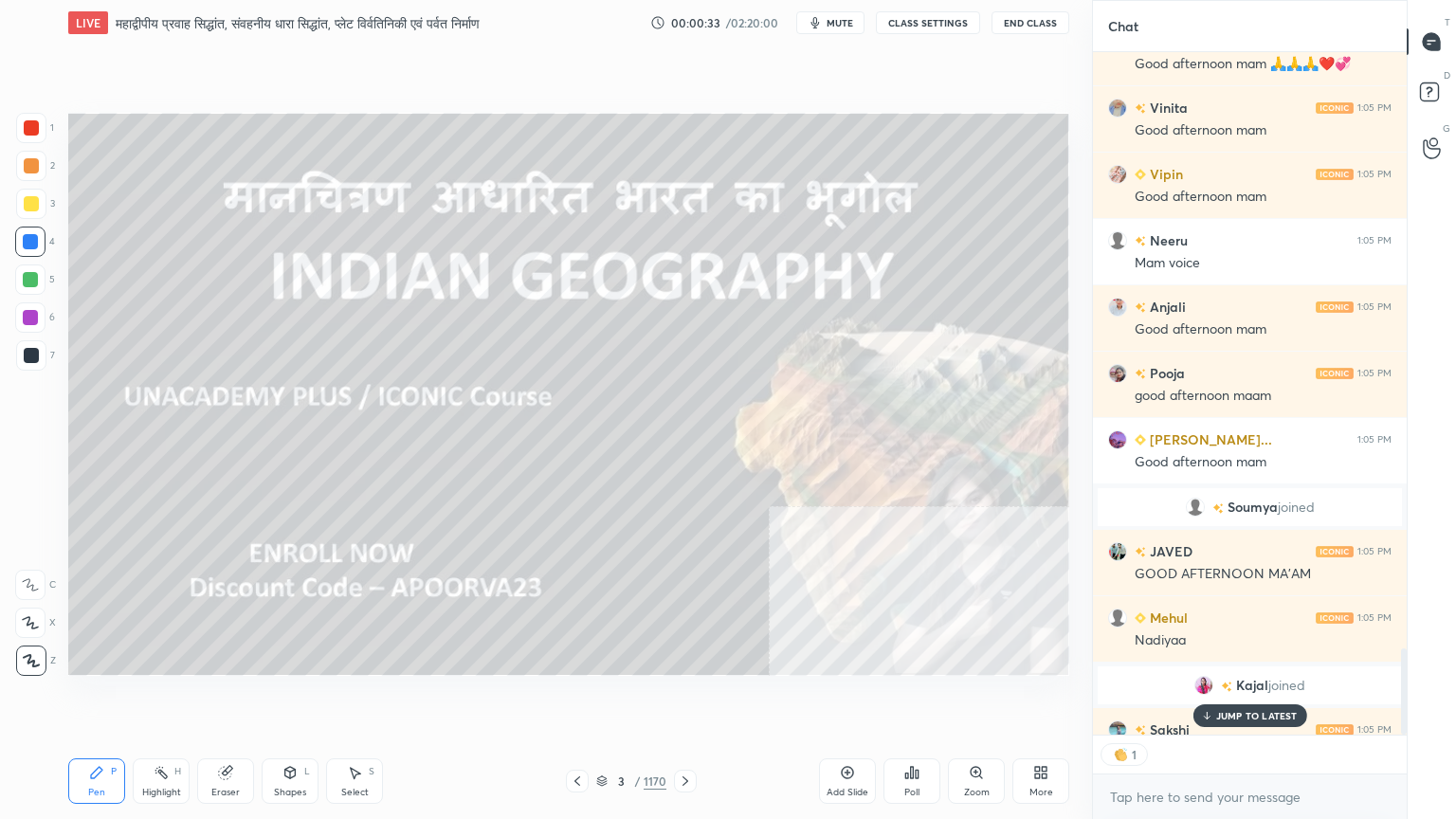 click 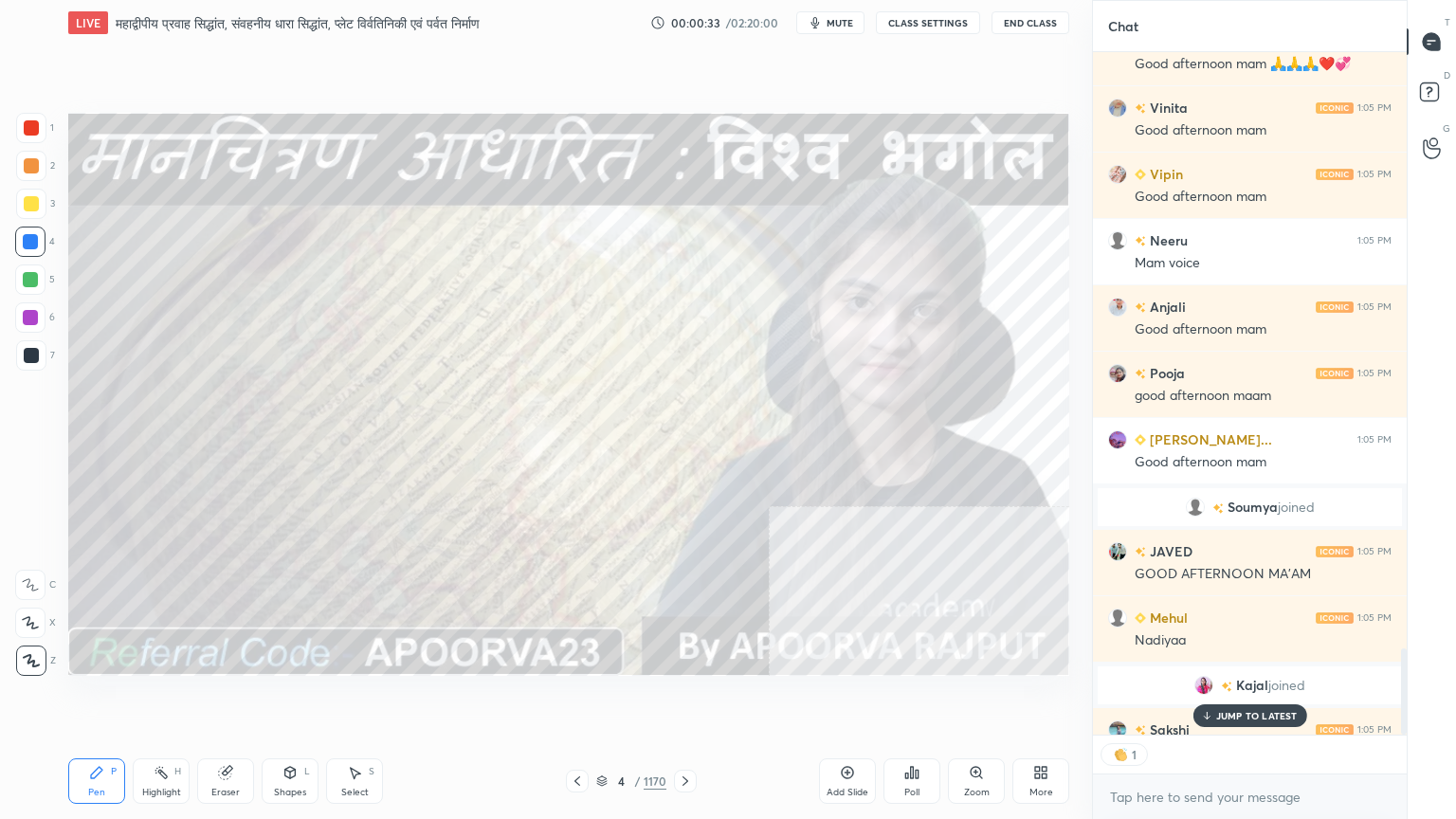 click at bounding box center [685, 781] 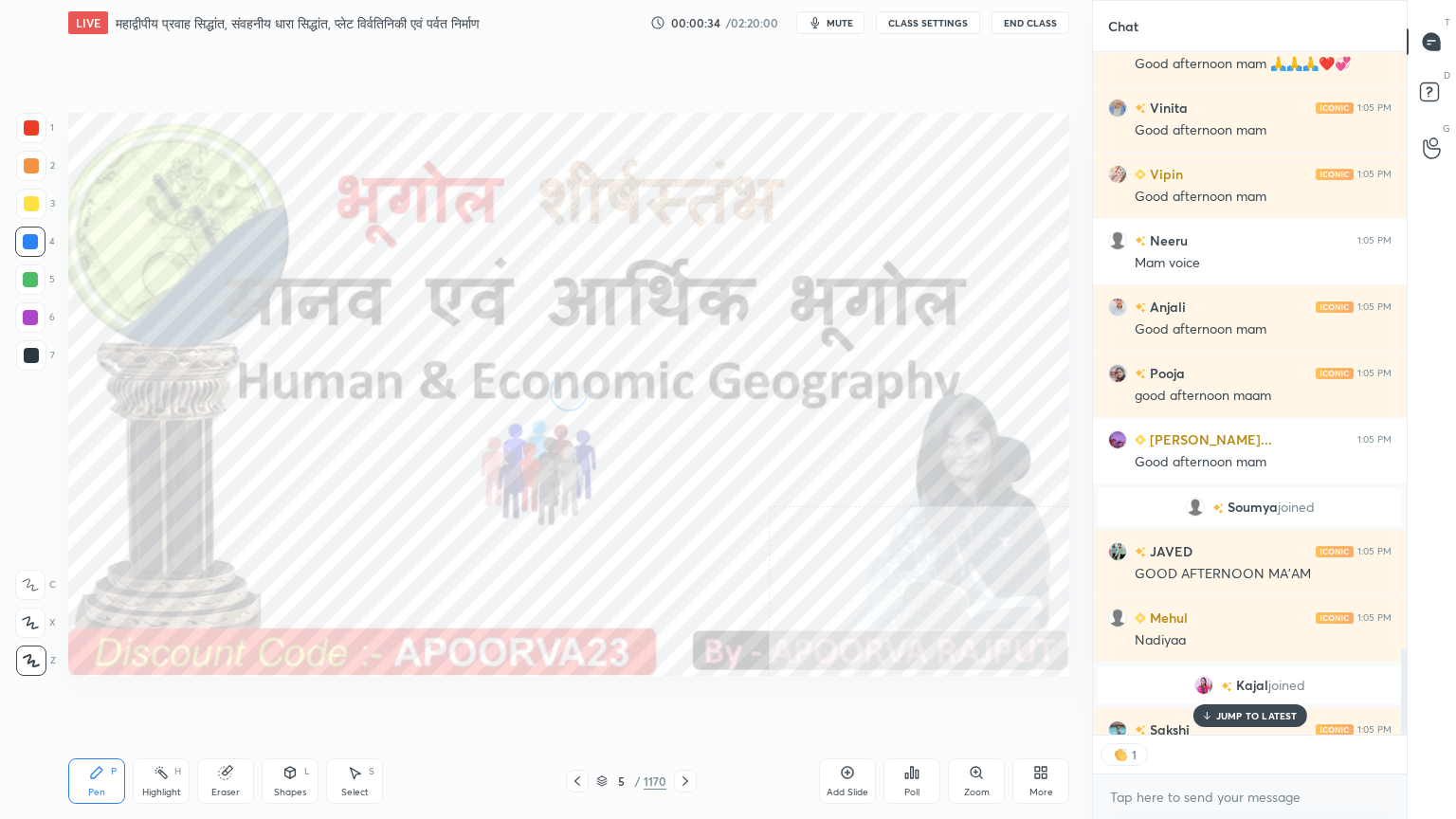 click 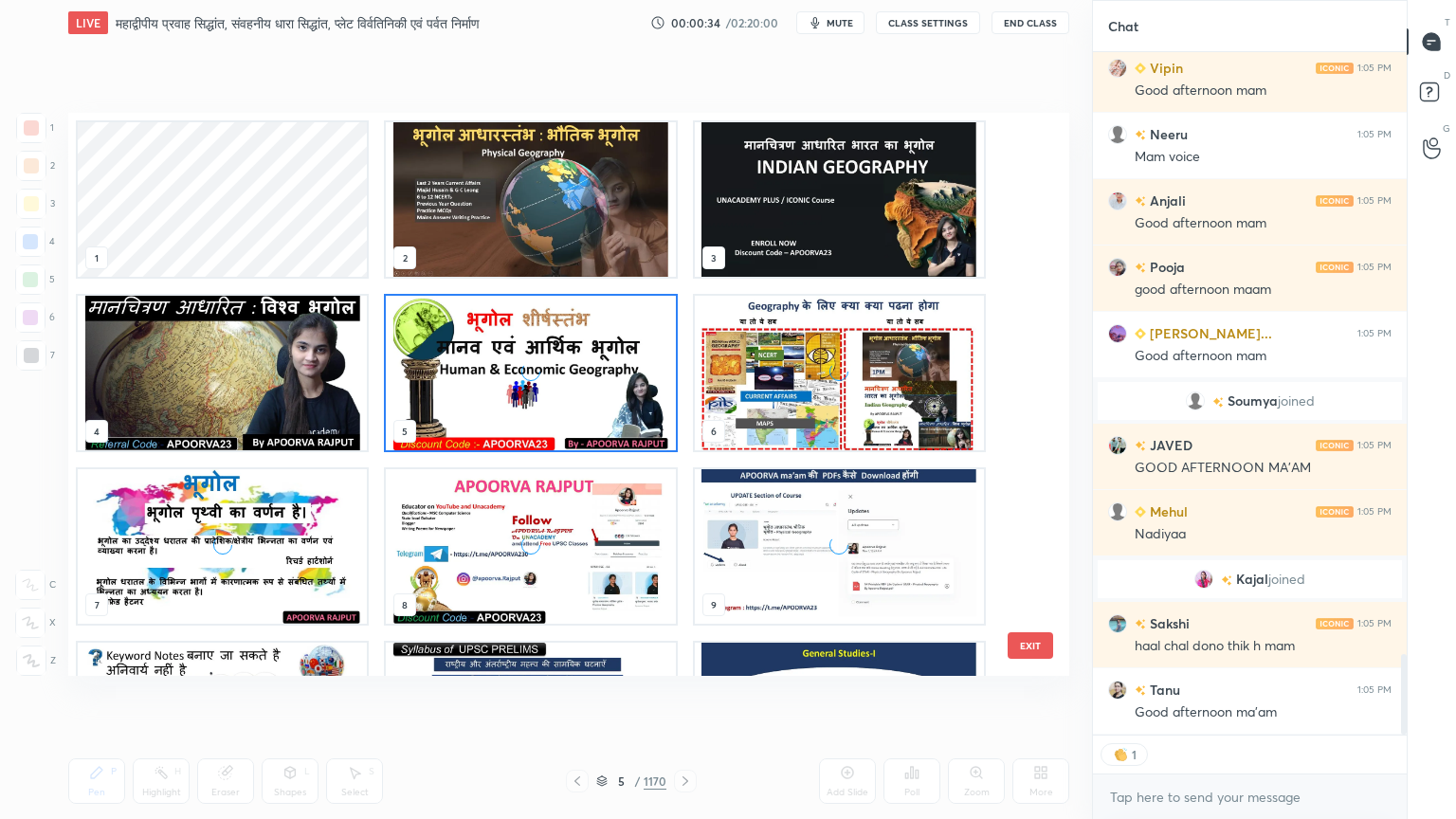 scroll, scrollTop: 6, scrollLeft: 9, axis: both 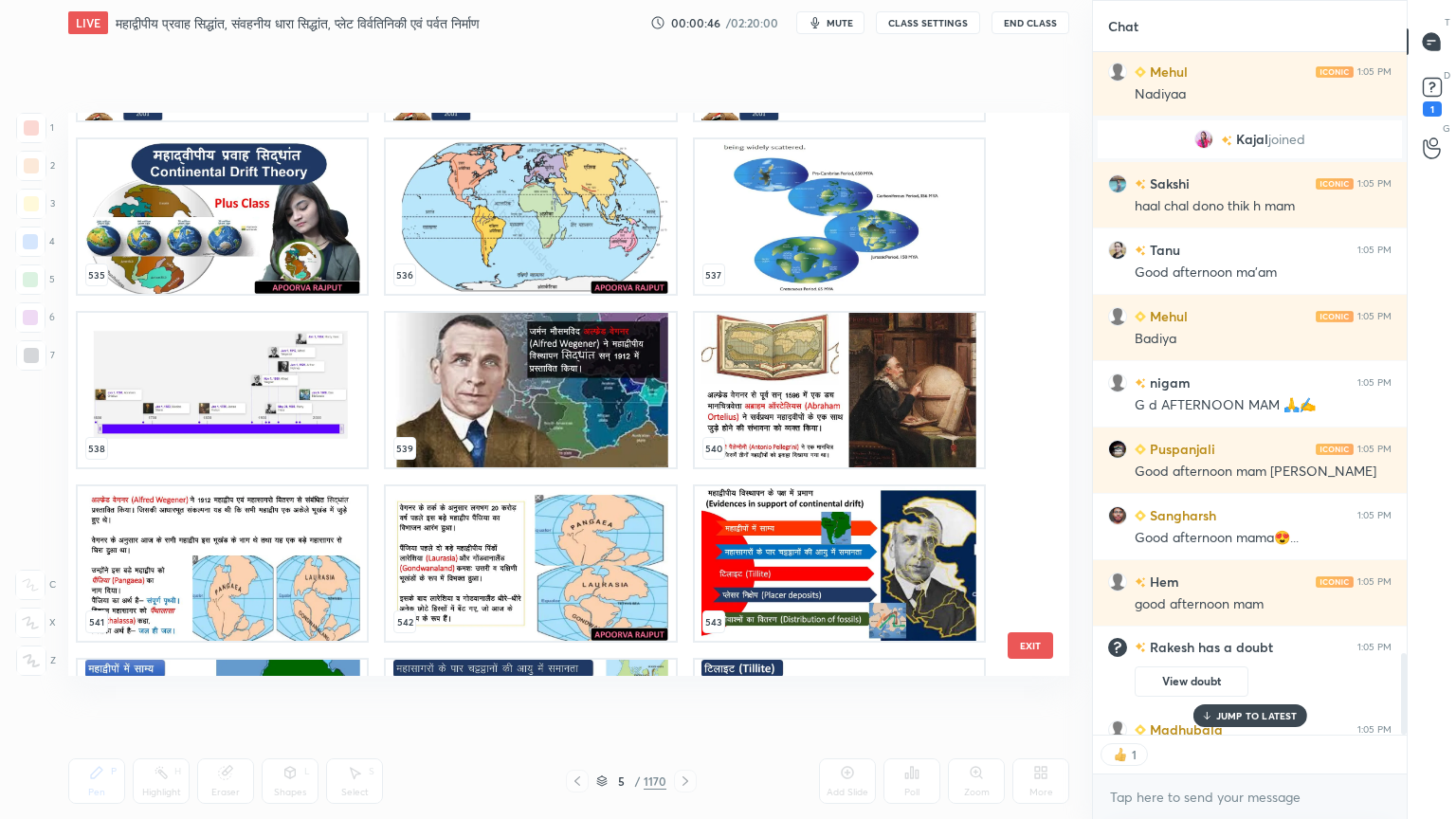click at bounding box center [530, 216] 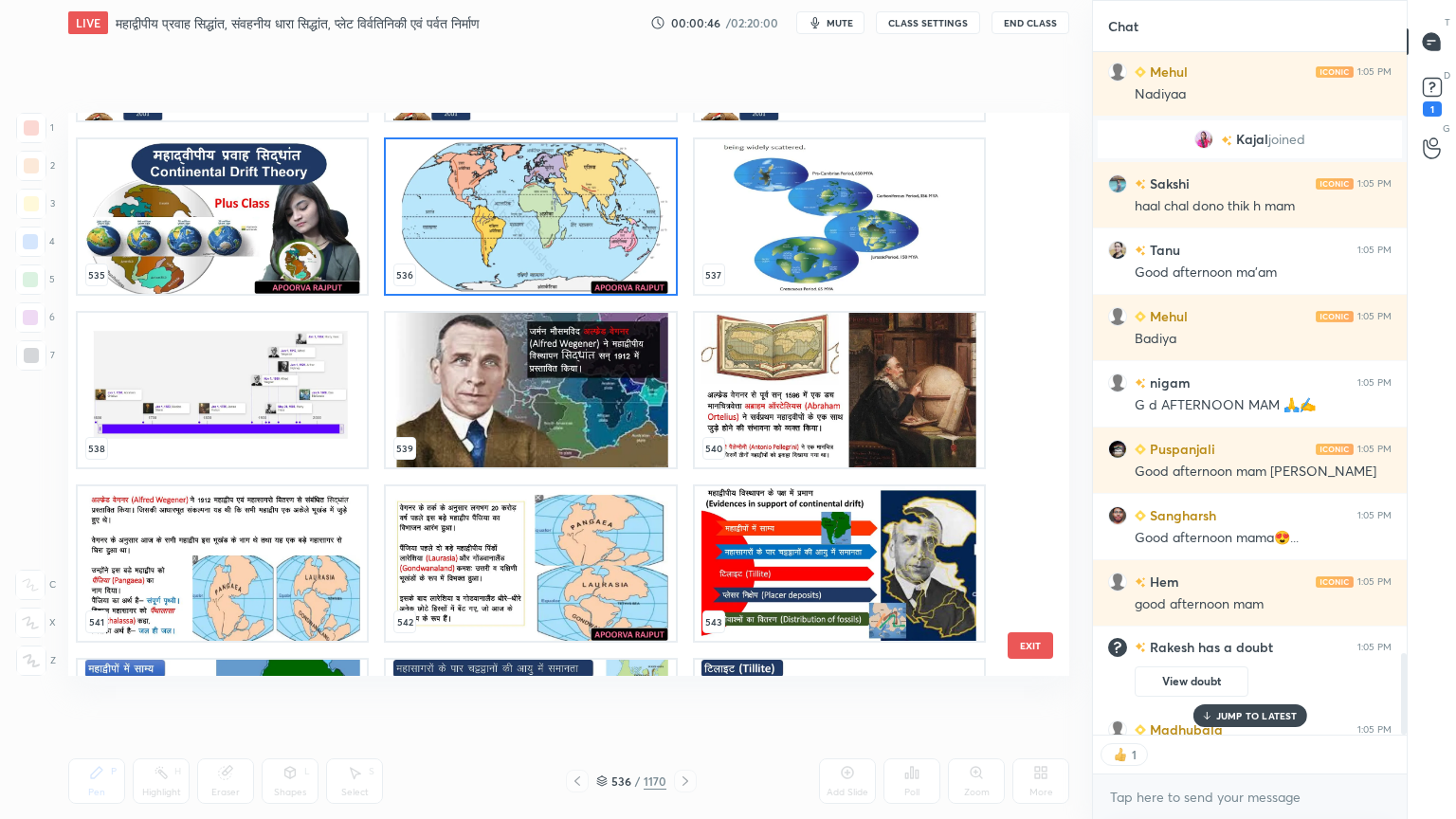 click at bounding box center [530, 216] 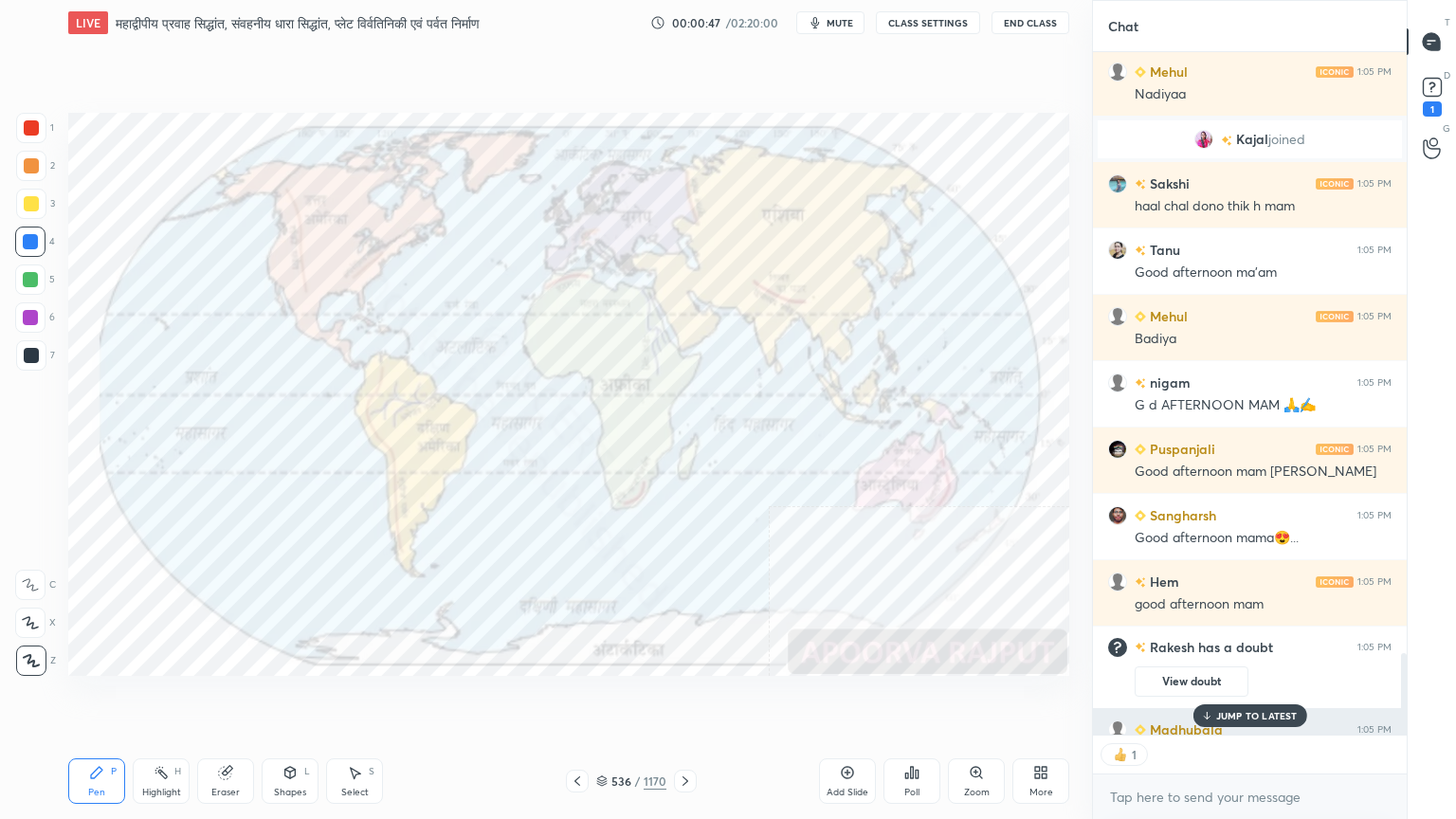 click on "JUMP TO LATEST" at bounding box center (1257, 716) 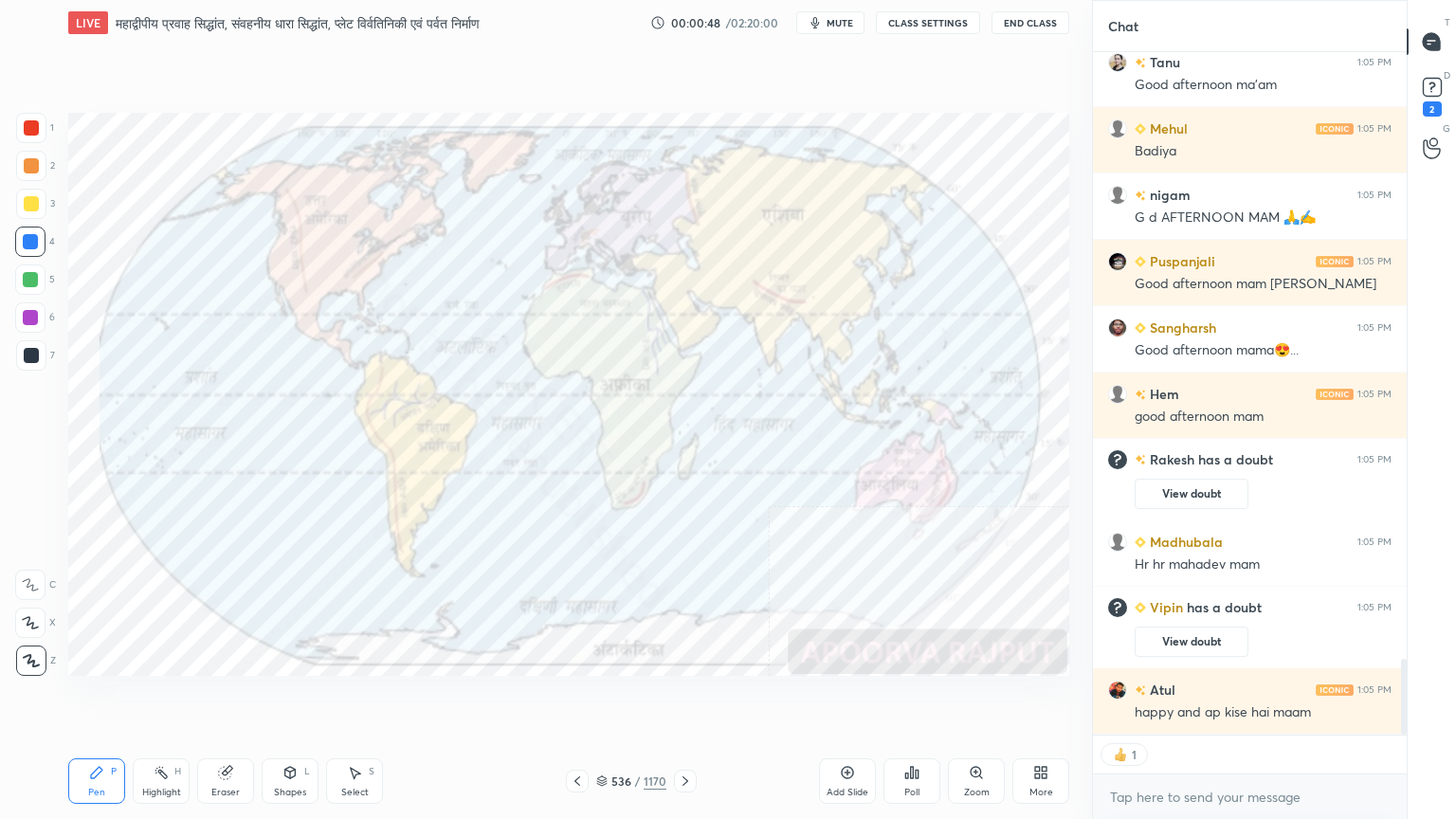 drag, startPoint x: 743, startPoint y: 748, endPoint x: 679, endPoint y: 778, distance: 70.682388 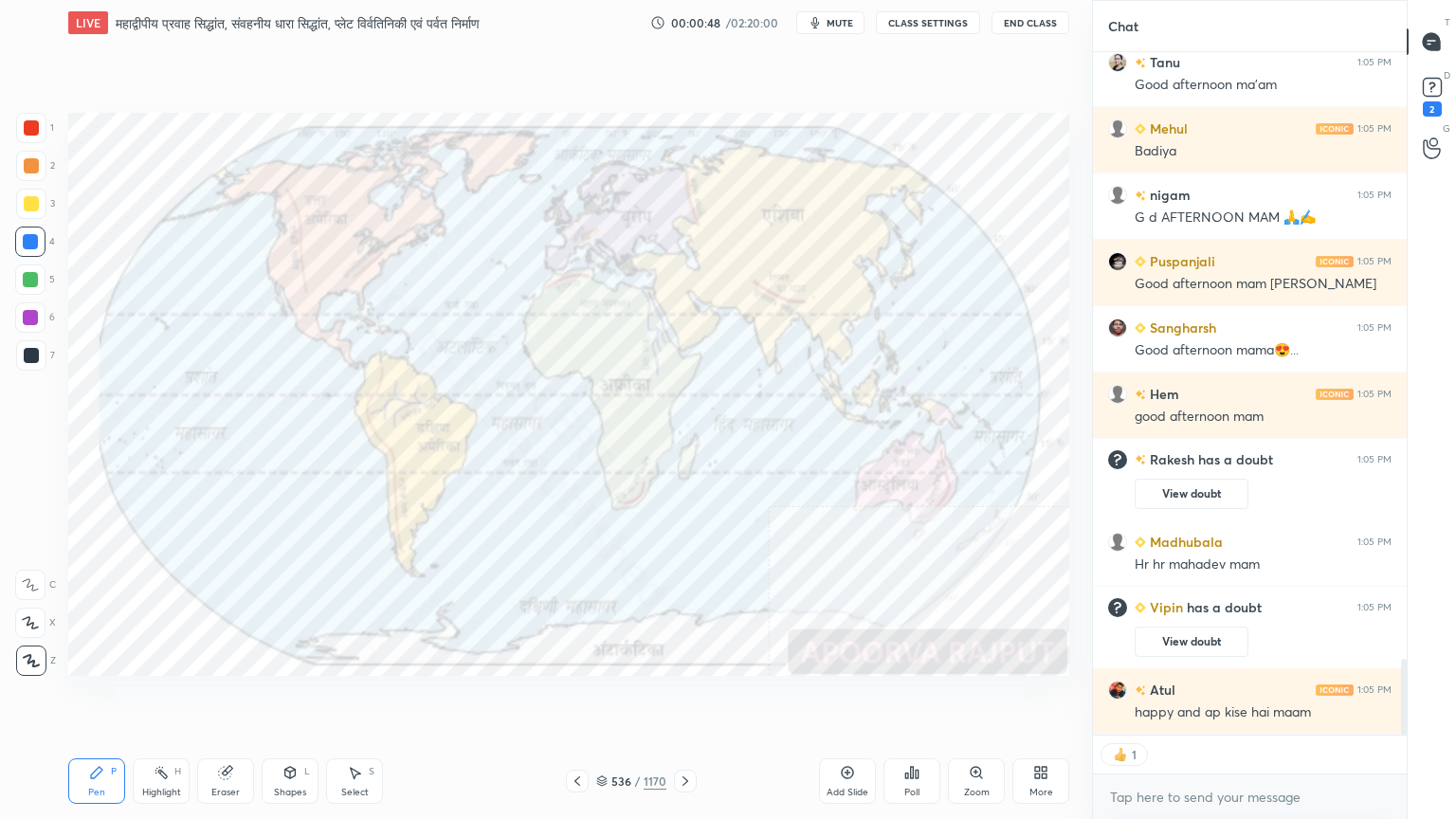click on "Pen P Highlight H Eraser Shapes L Select S 536 / 1170 Add Slide Poll Zoom More" at bounding box center (569, 781) 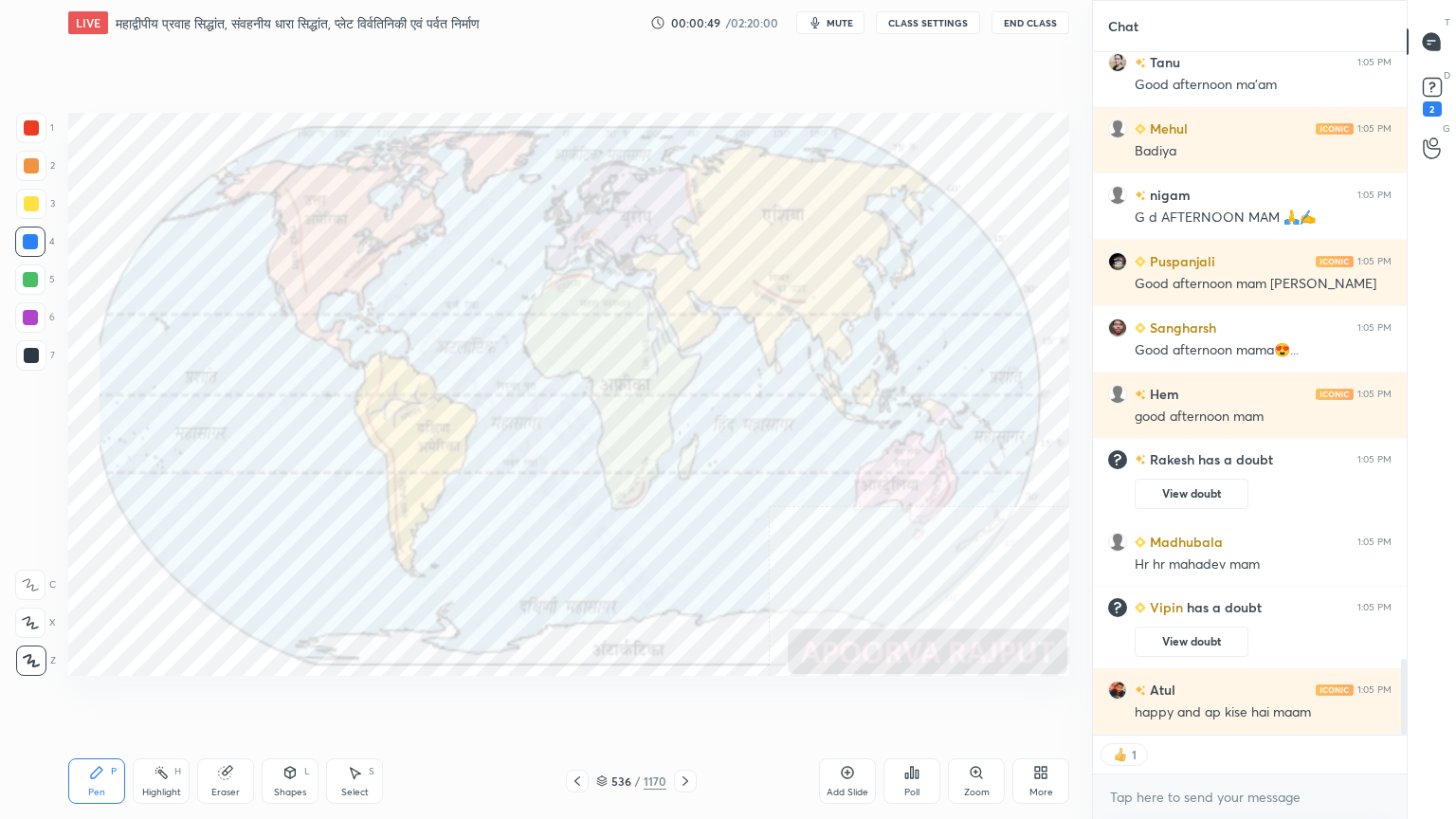click 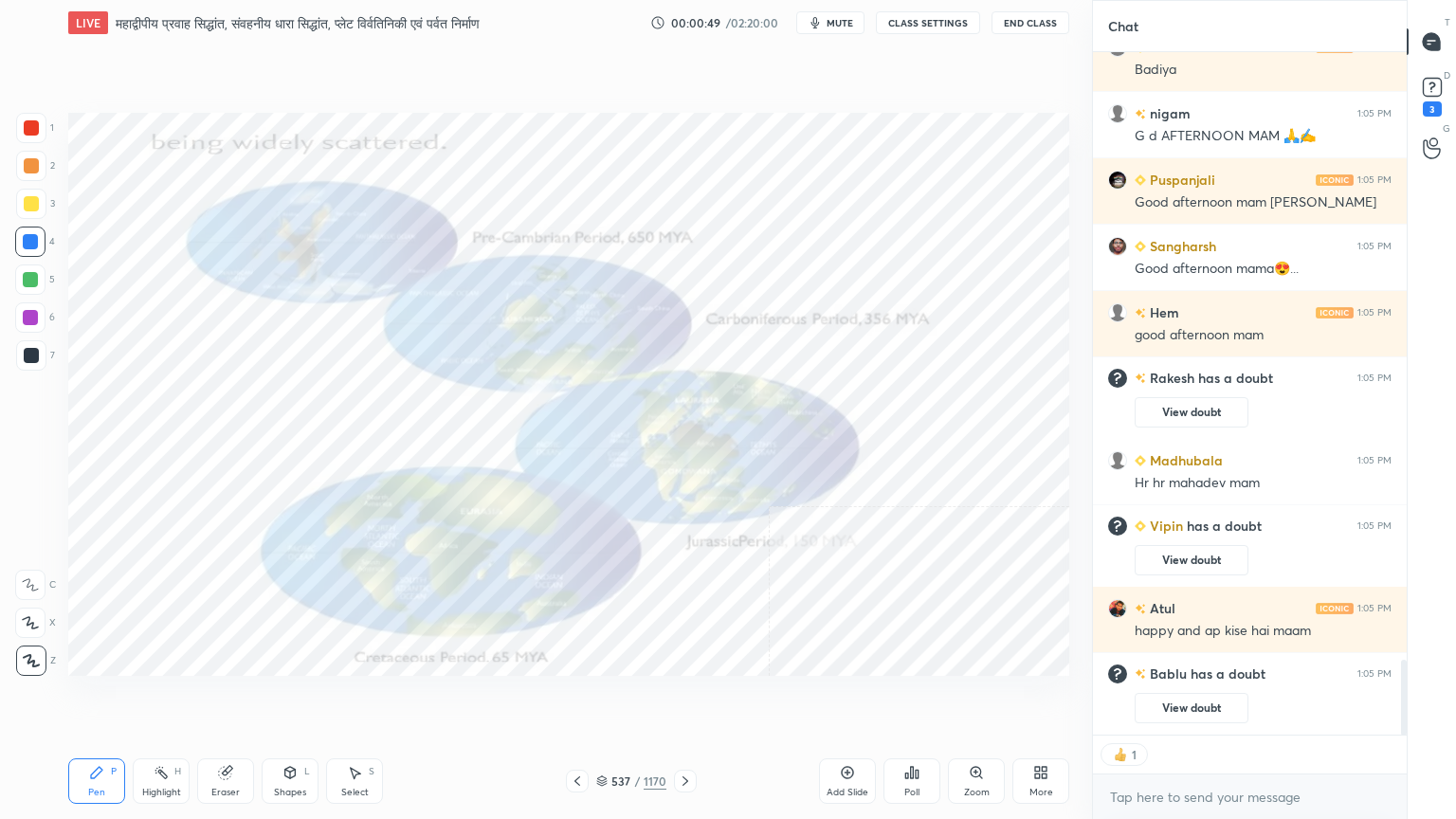 click 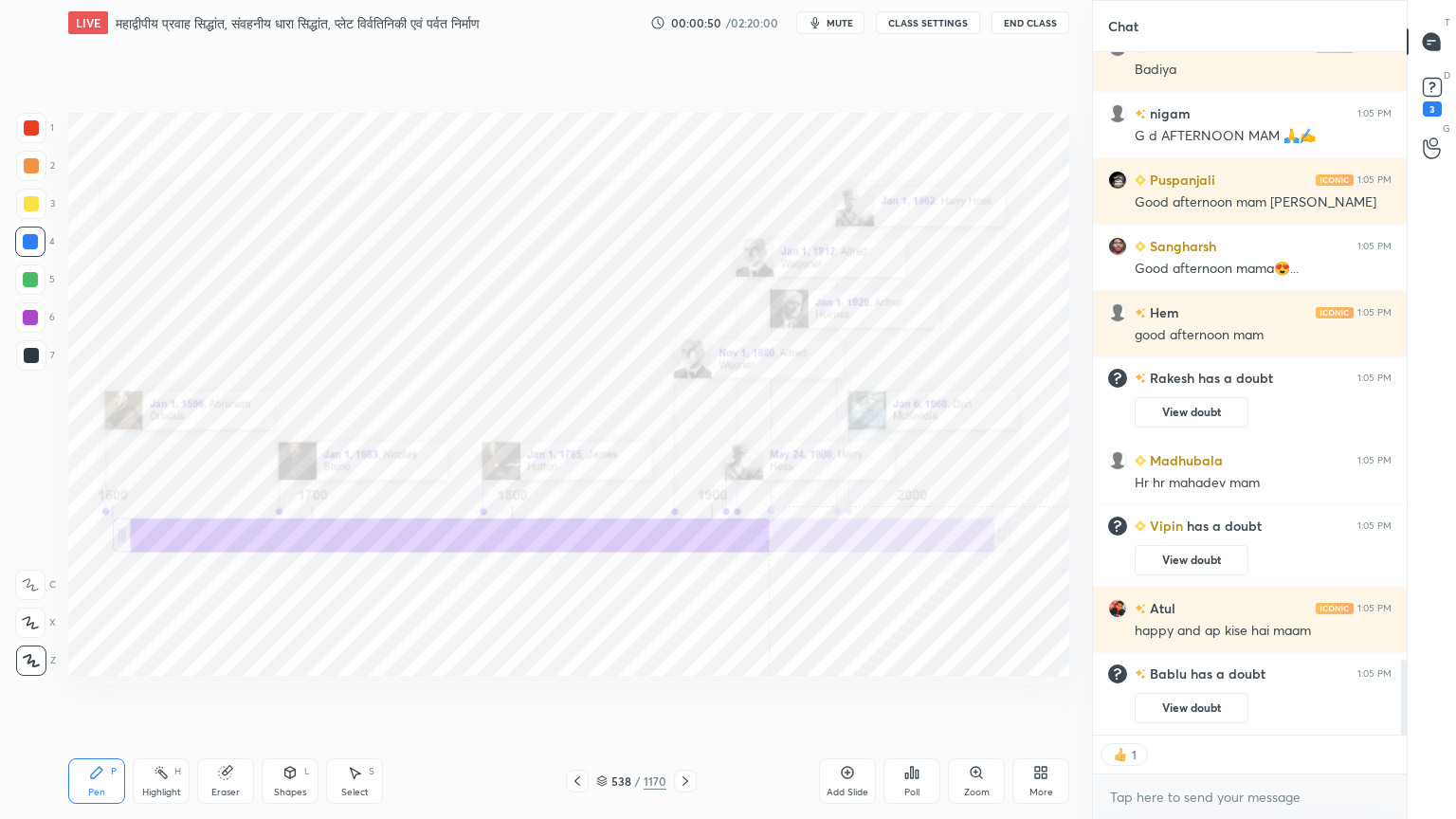 click 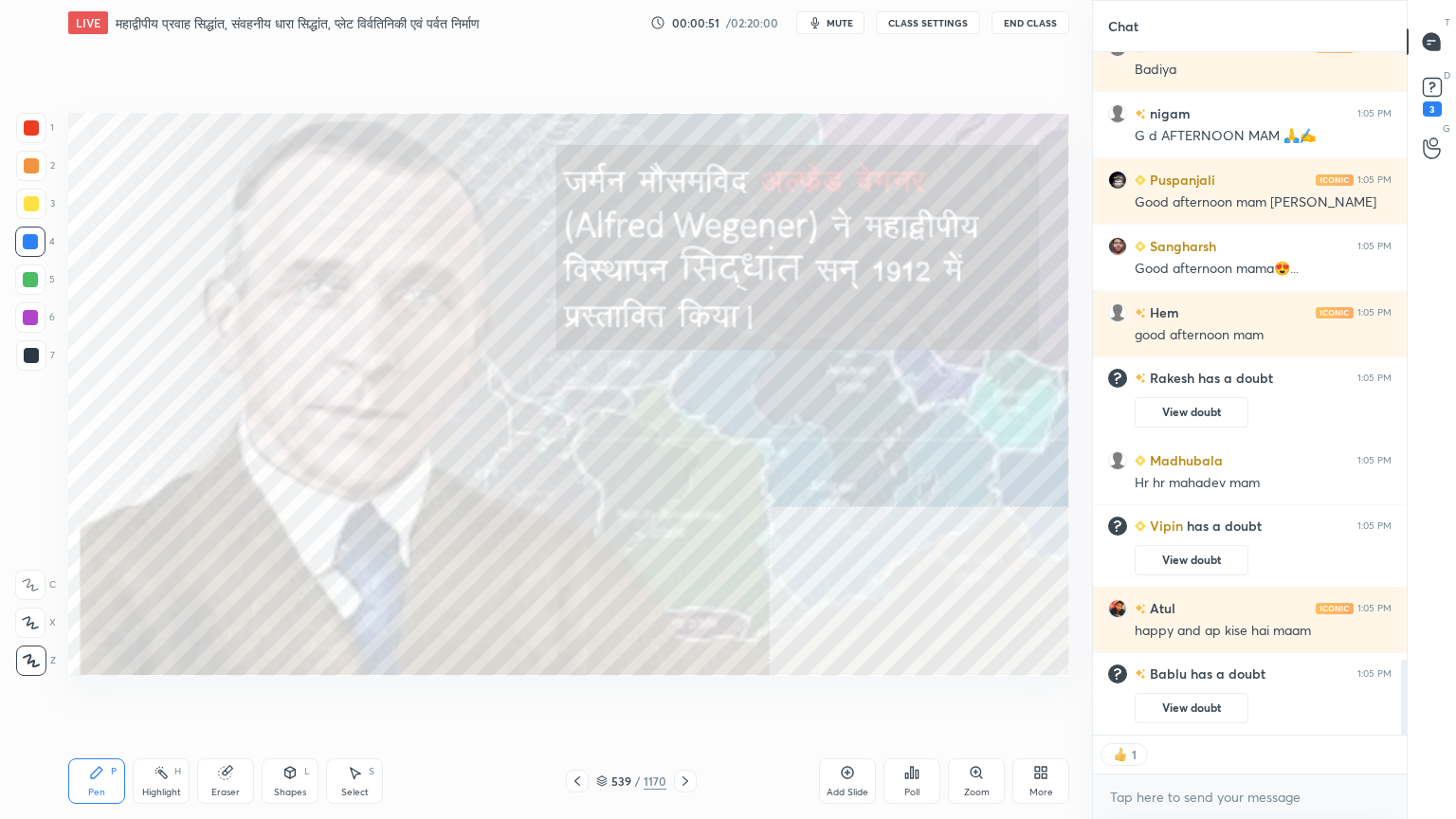click 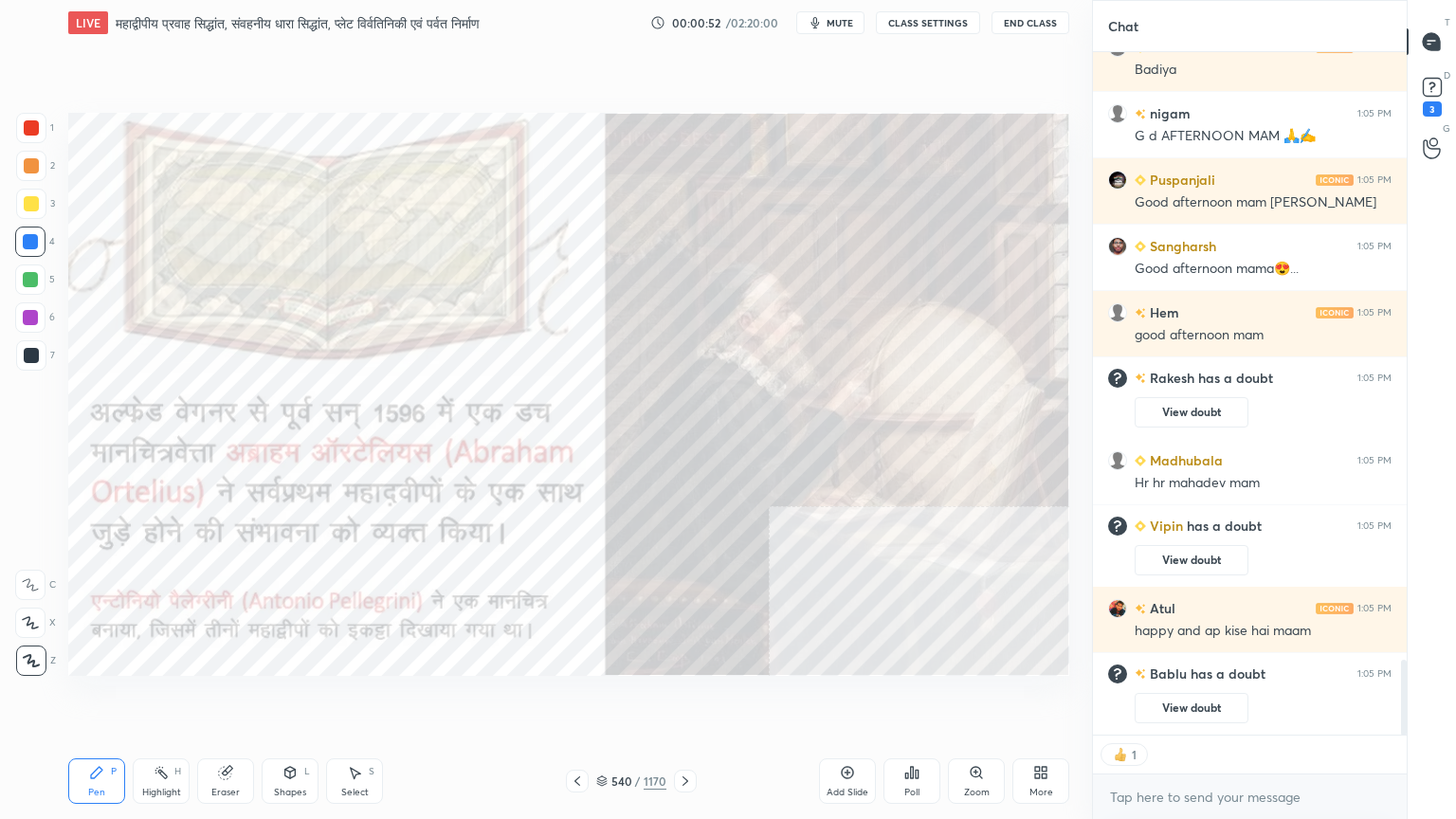 click 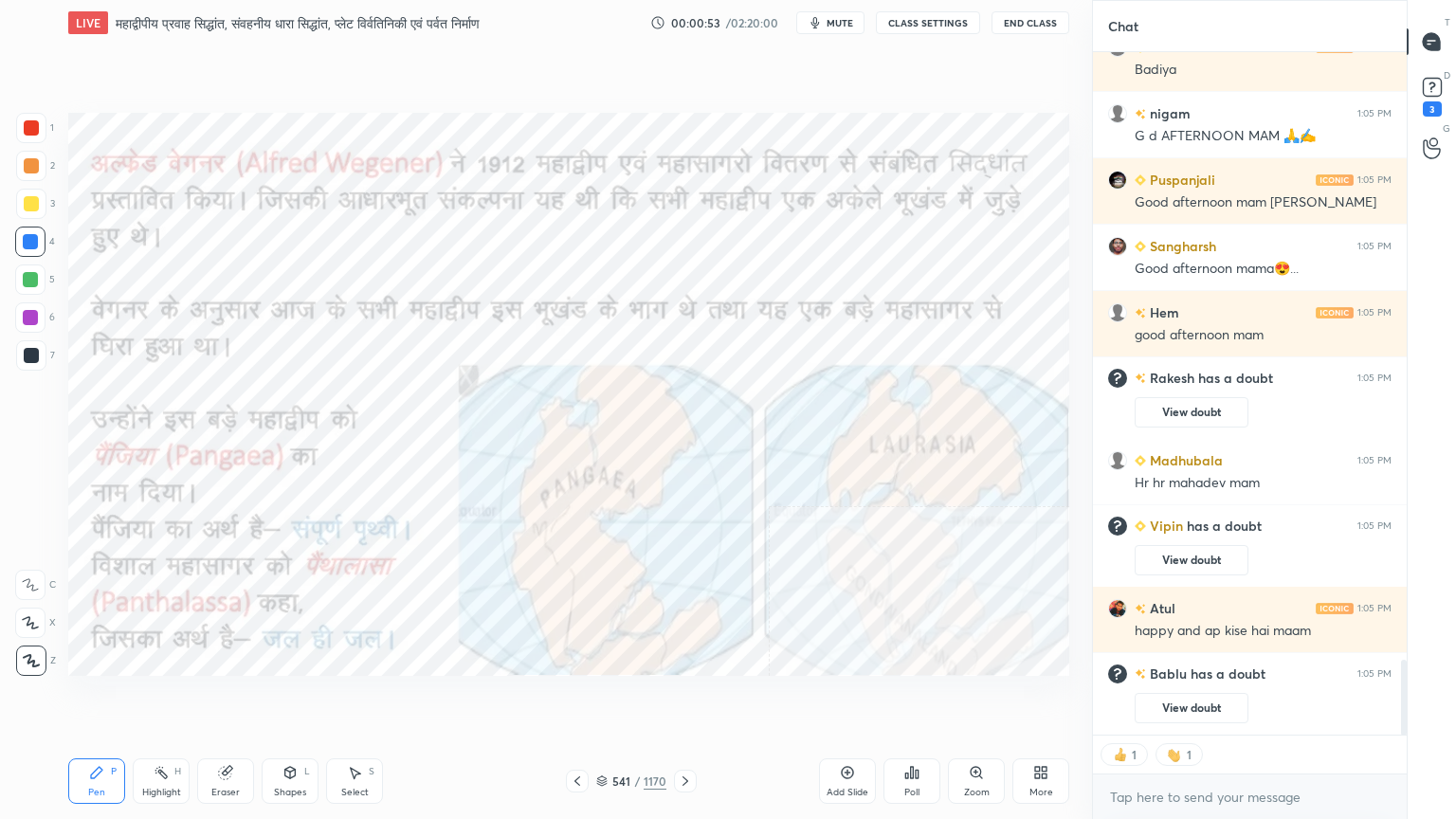 click on "Pen P Highlight H Eraser Shapes L Select S 541 / 1170 Add Slide Poll Zoom More" at bounding box center (569, 781) 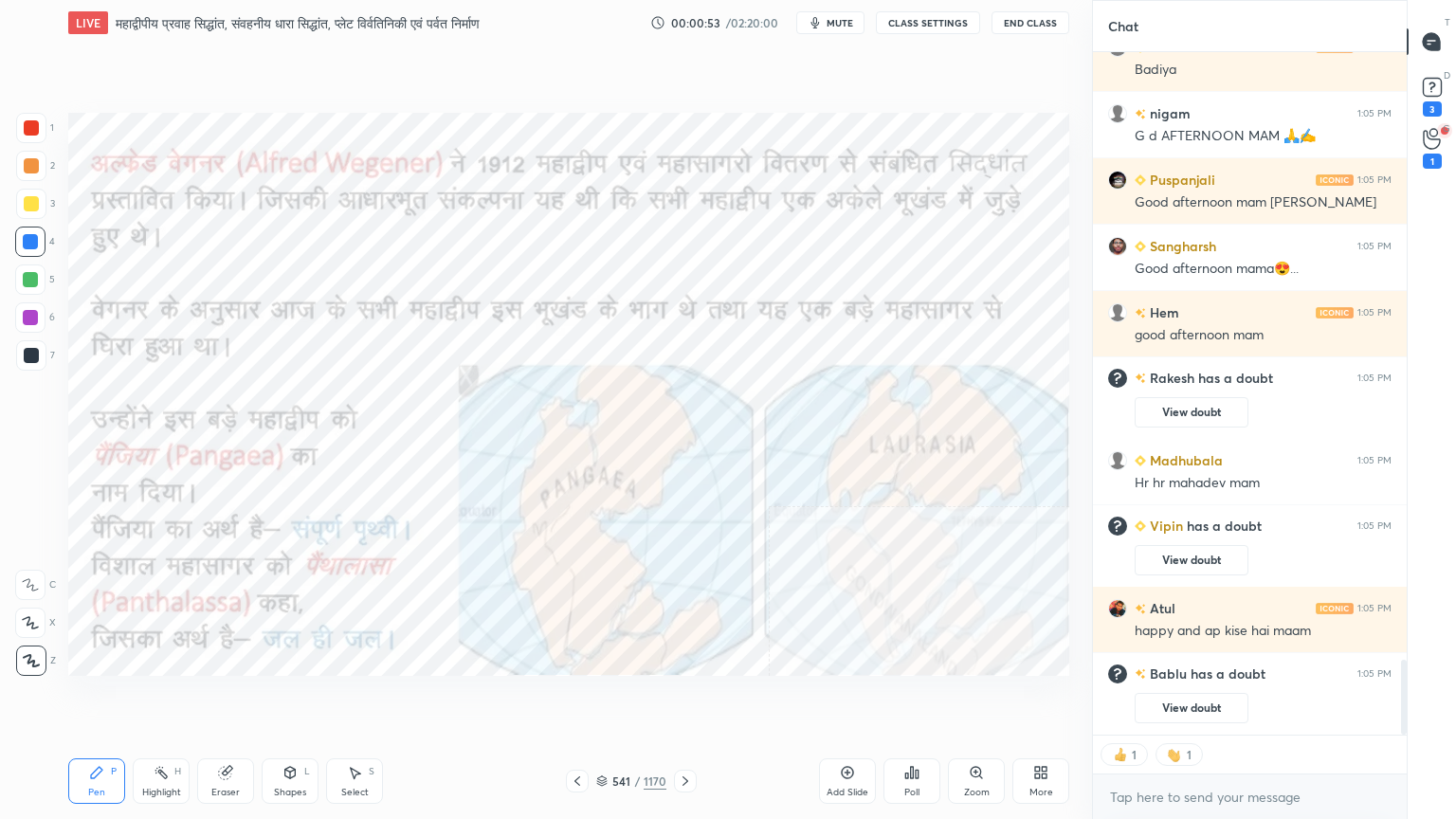 click on "Pen P Highlight H Eraser Shapes L Select S 541 / 1170 Add Slide Poll Zoom More" at bounding box center (569, 781) 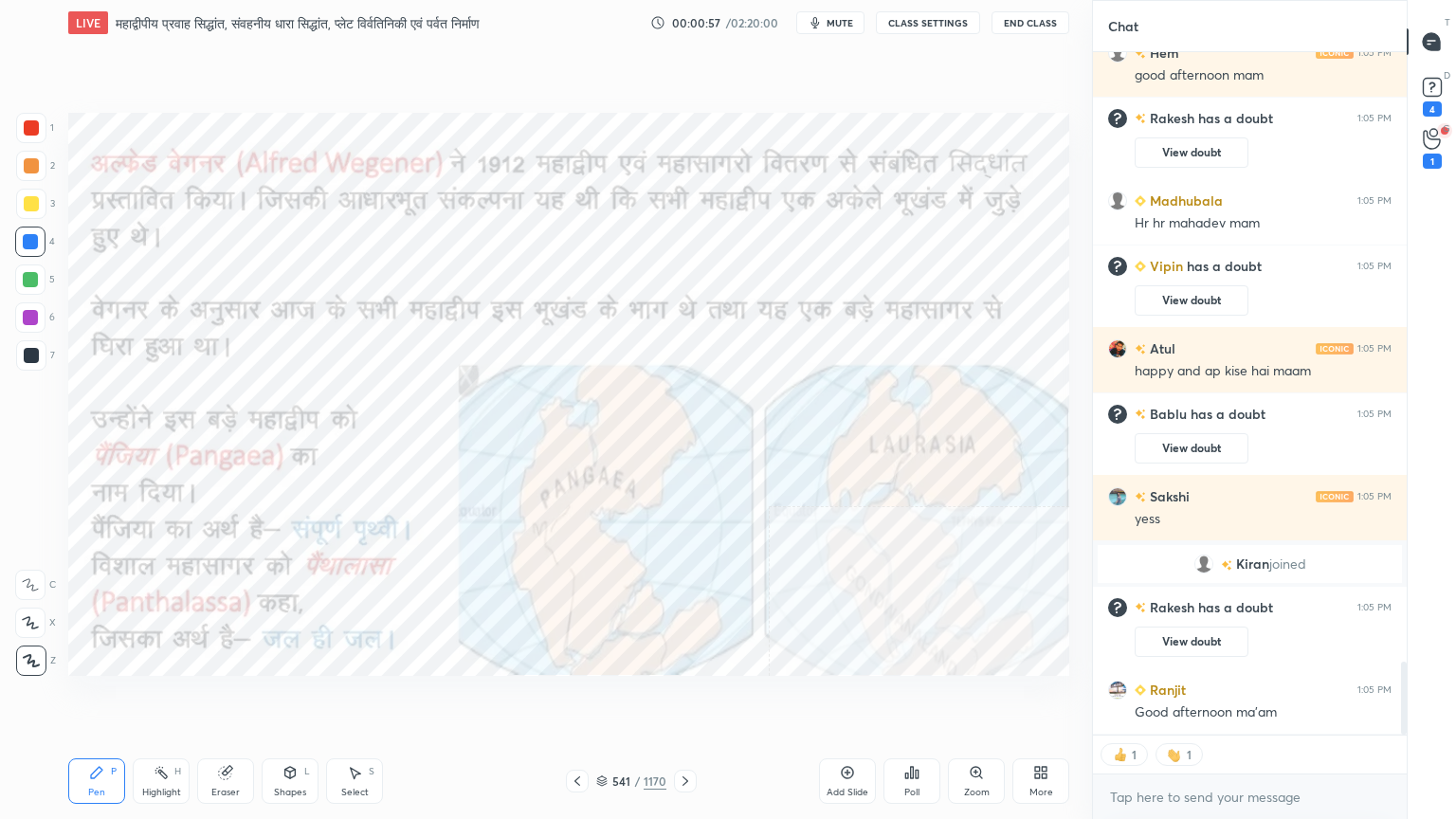click on "Pen P Highlight H Eraser Shapes L Select S 541 / 1170 Add Slide Poll Zoom More" at bounding box center (569, 781) 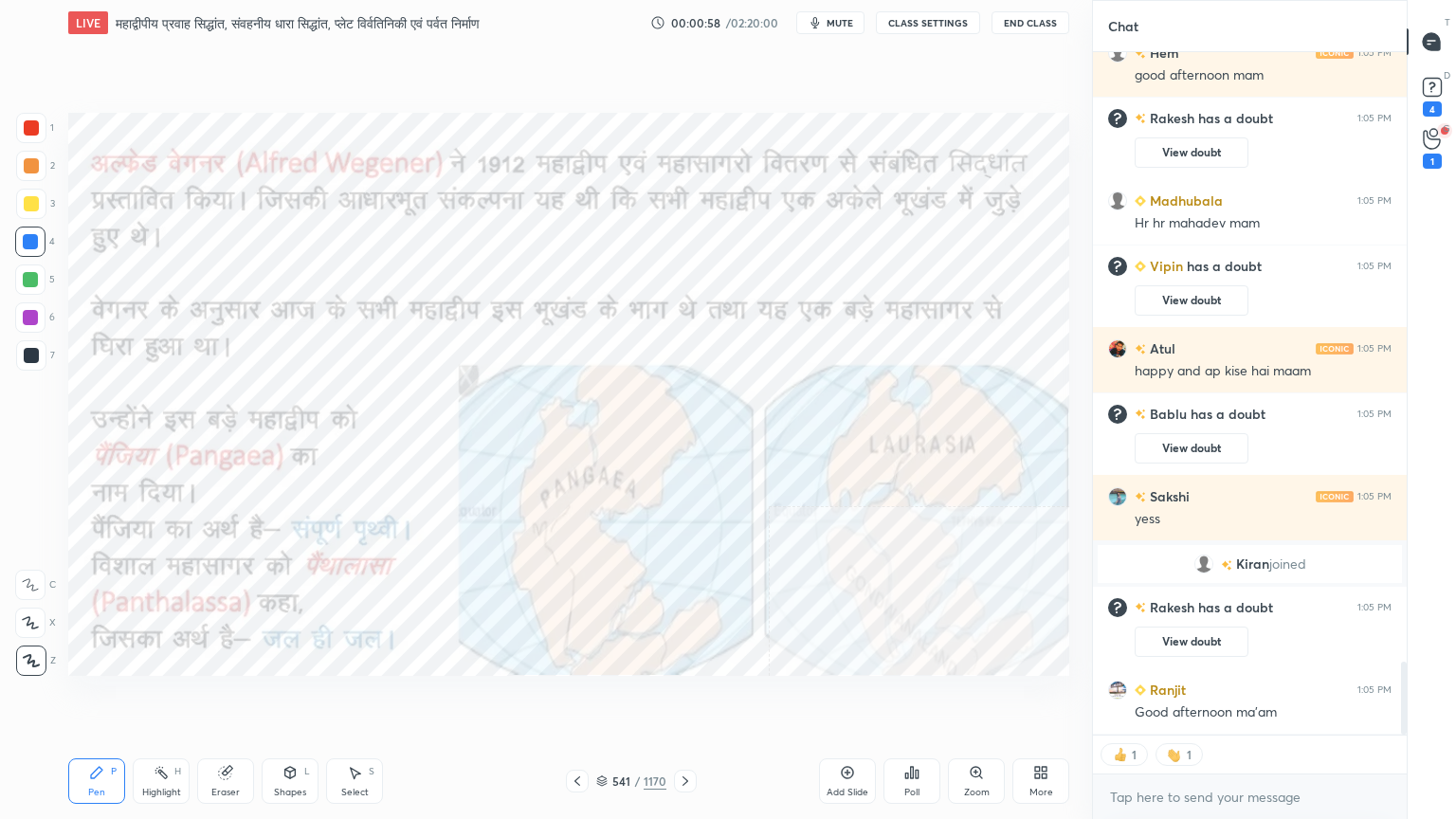 click 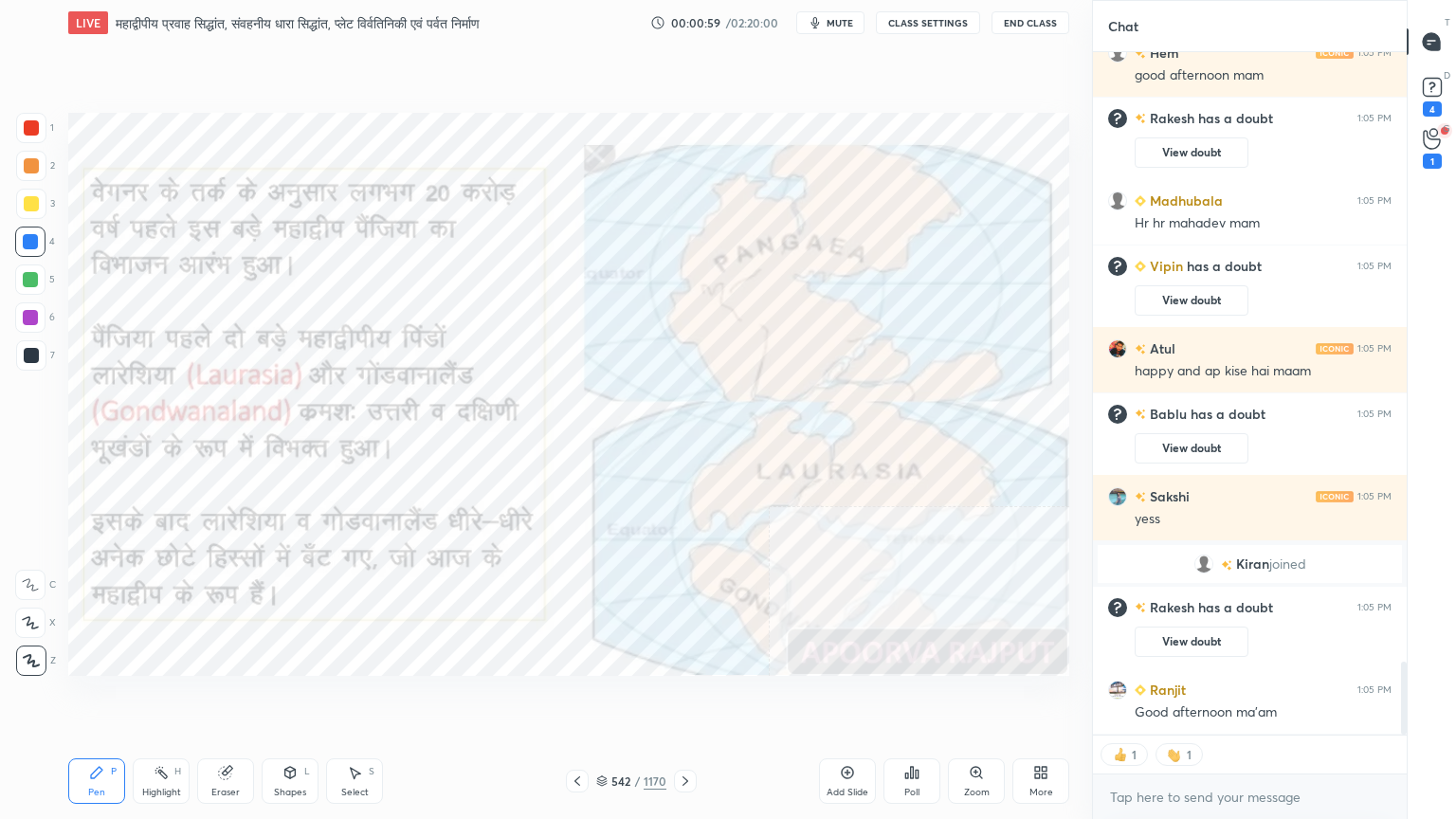 click 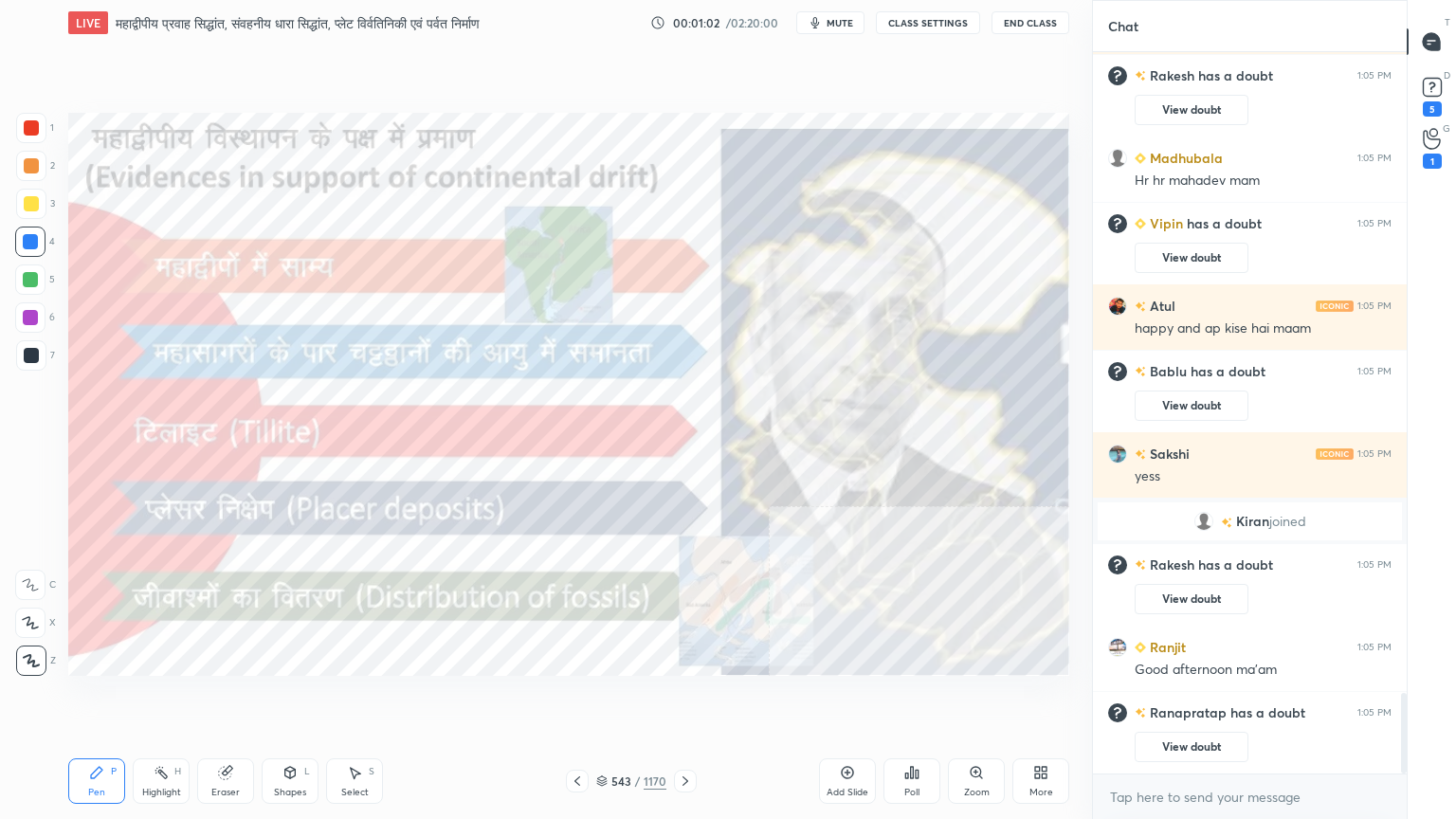 click on "543 / 1170" at bounding box center [631, 781] 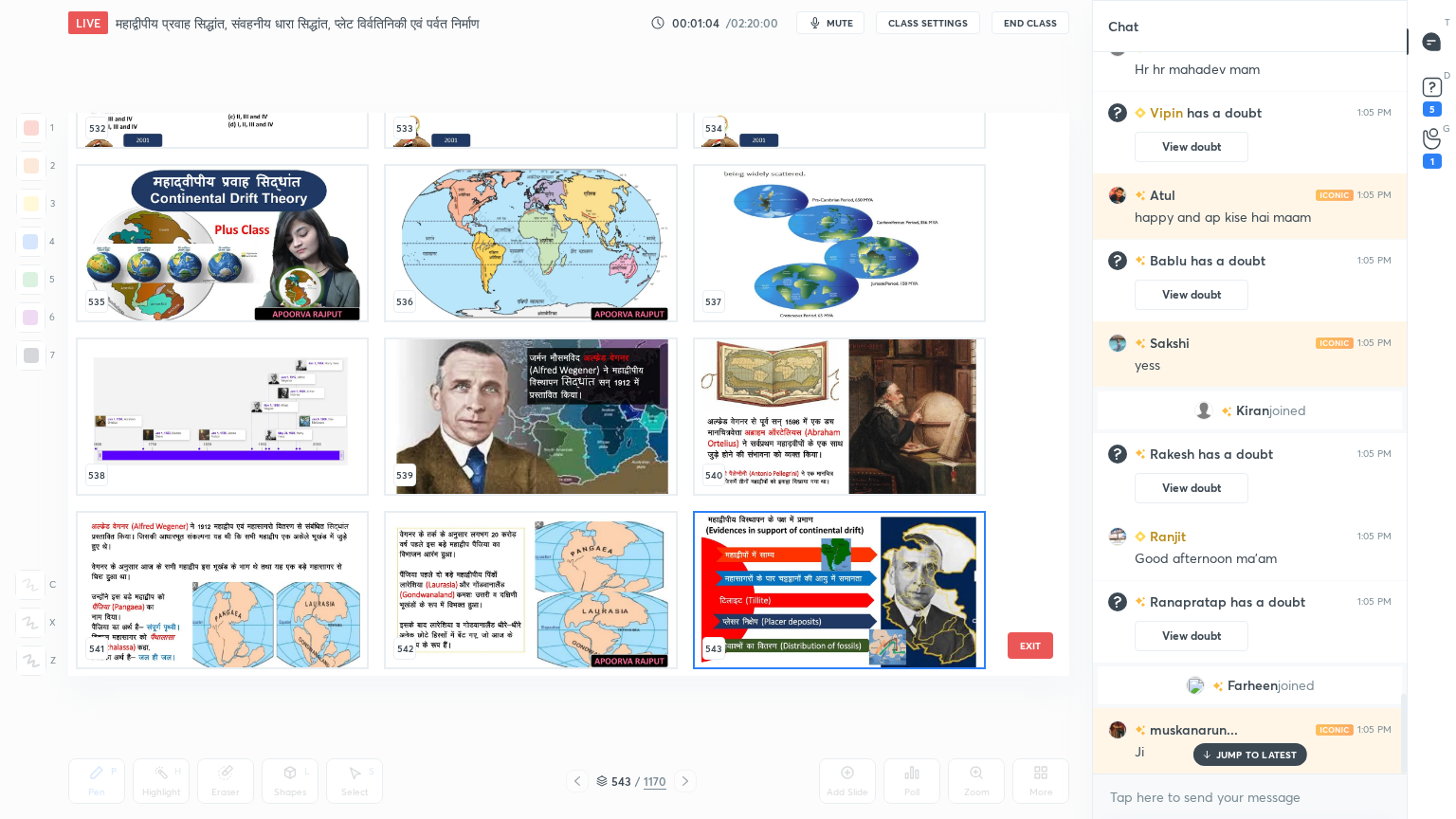 click at bounding box center [530, 243] 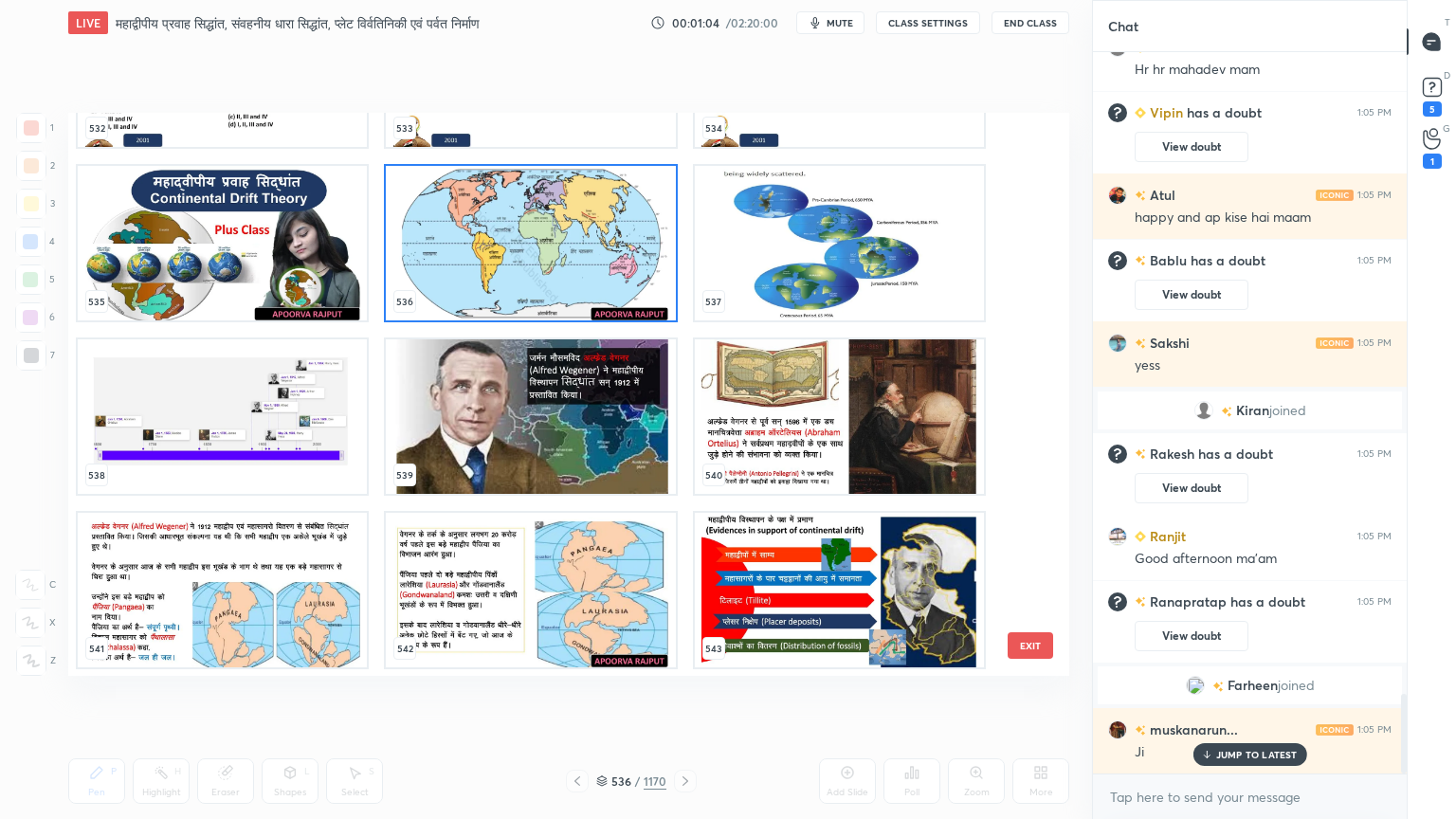 click at bounding box center [530, 243] 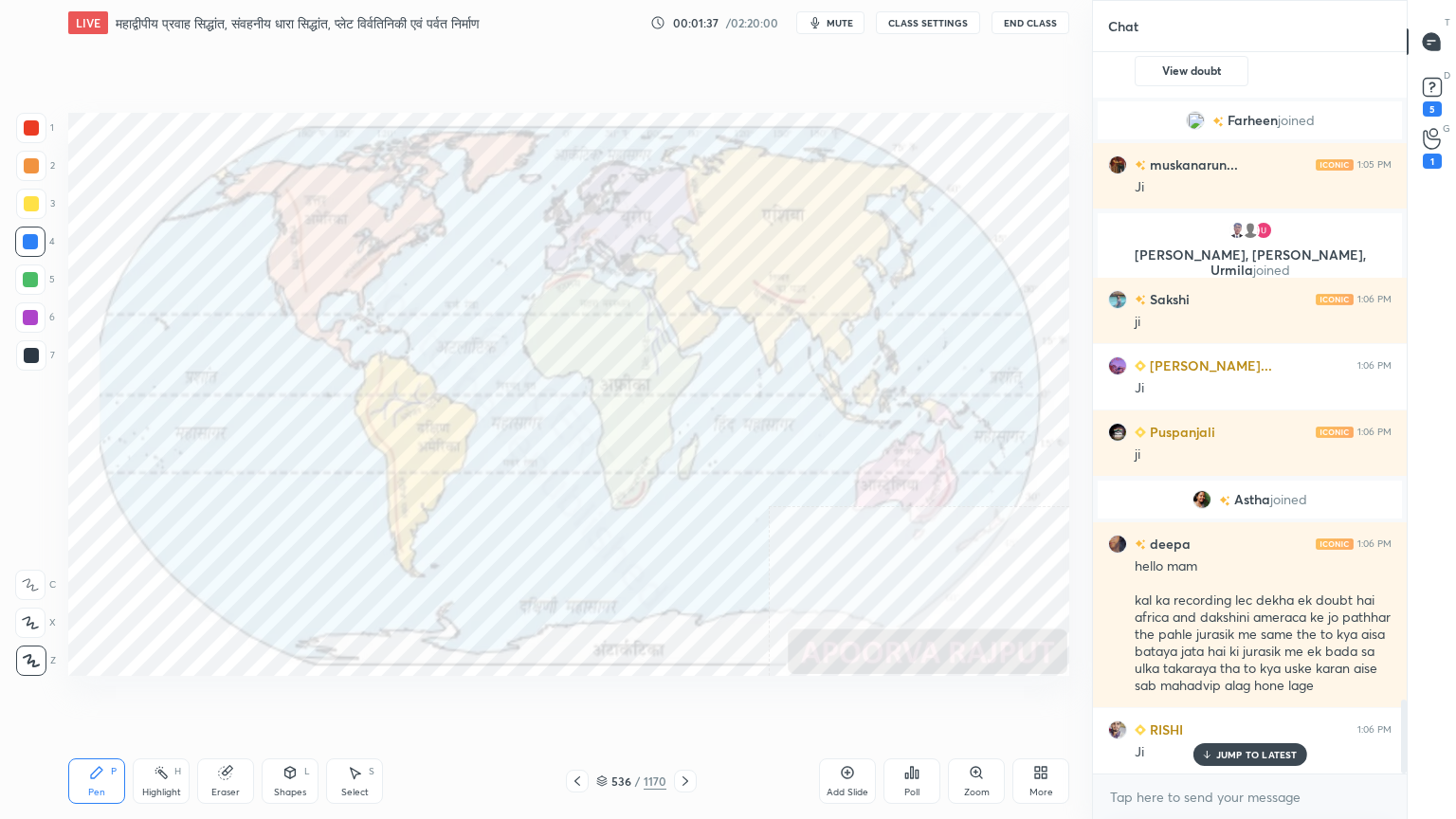 click 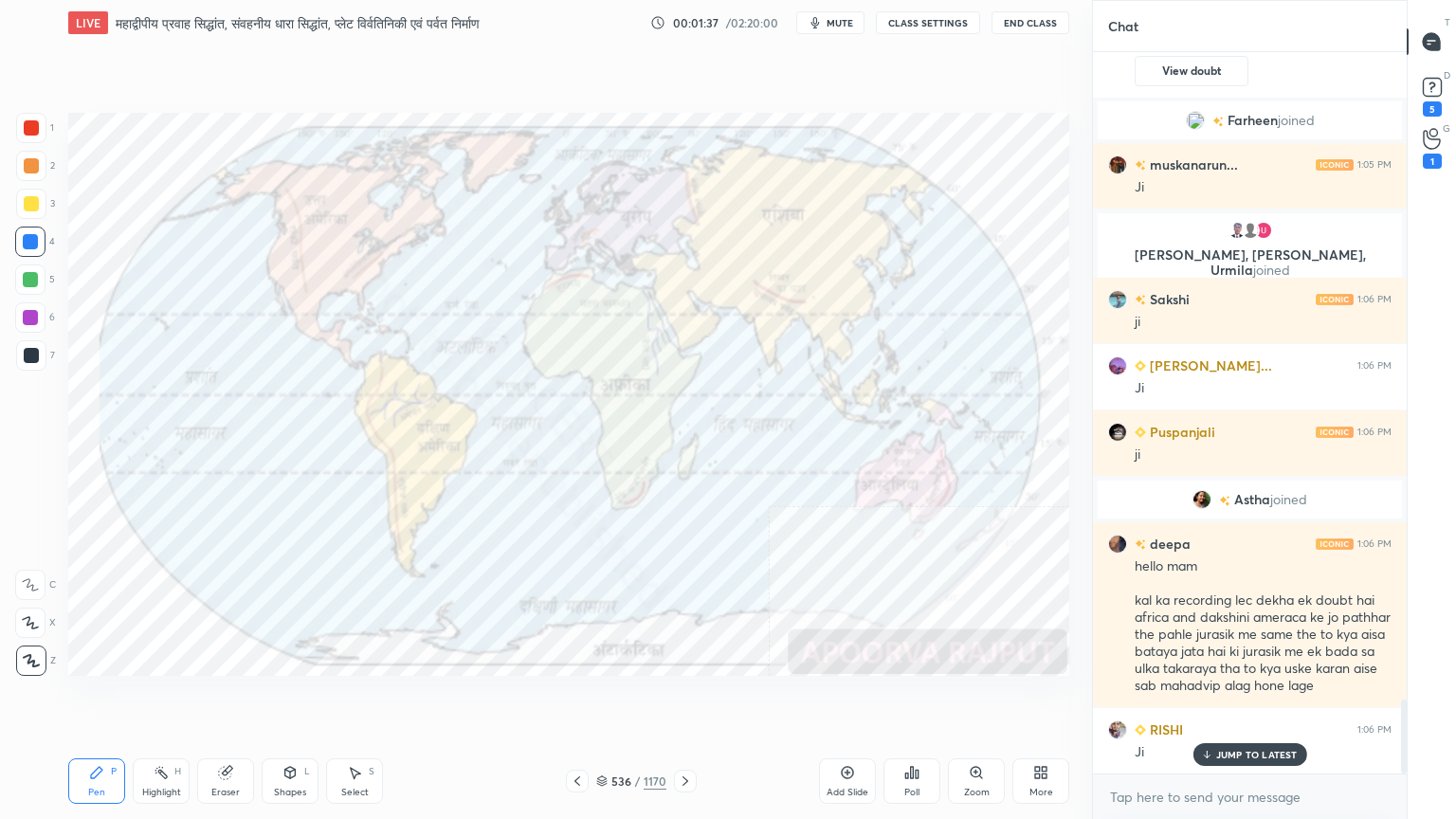 click 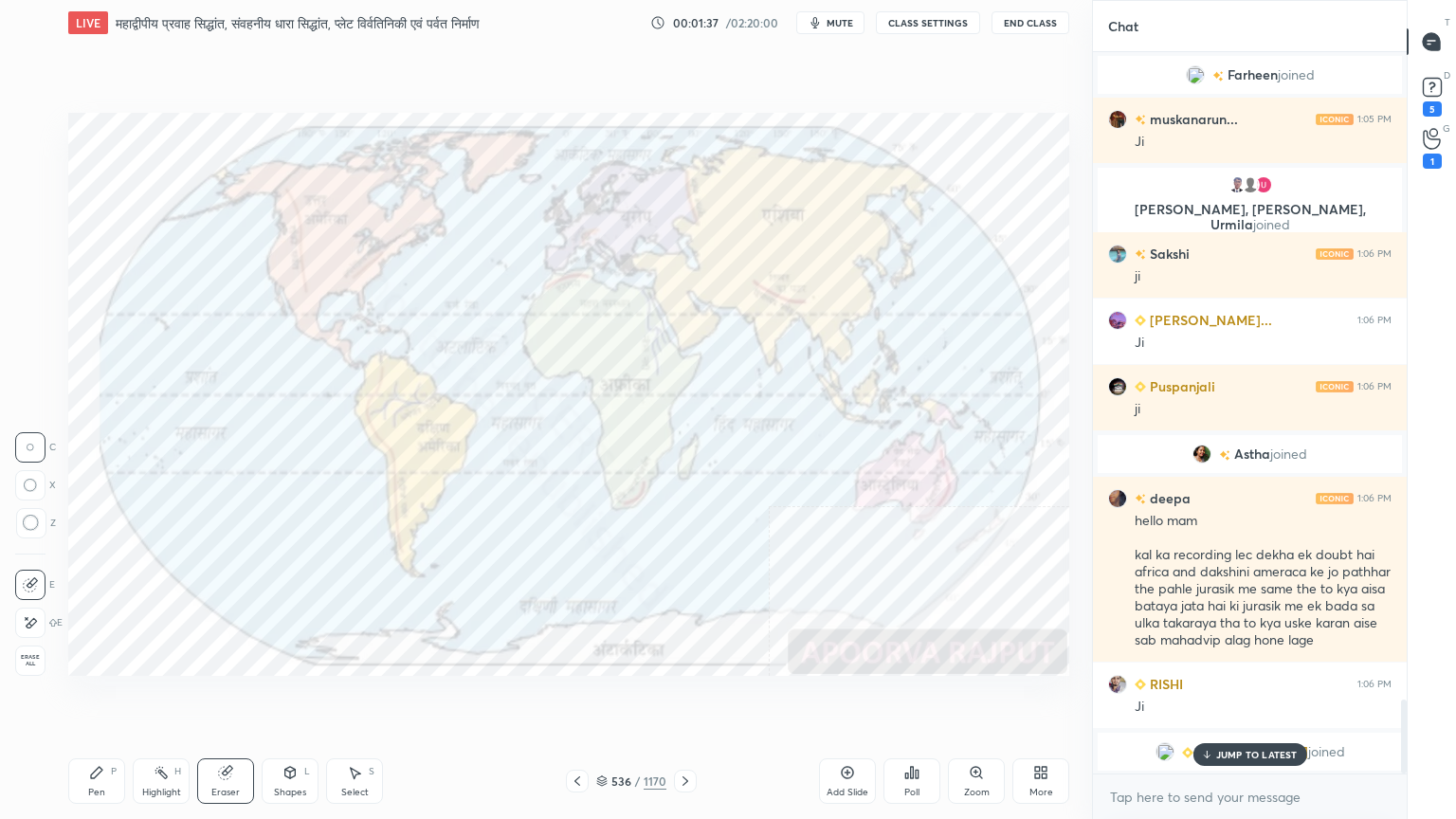 click on "Erase all" at bounding box center (30, 661) 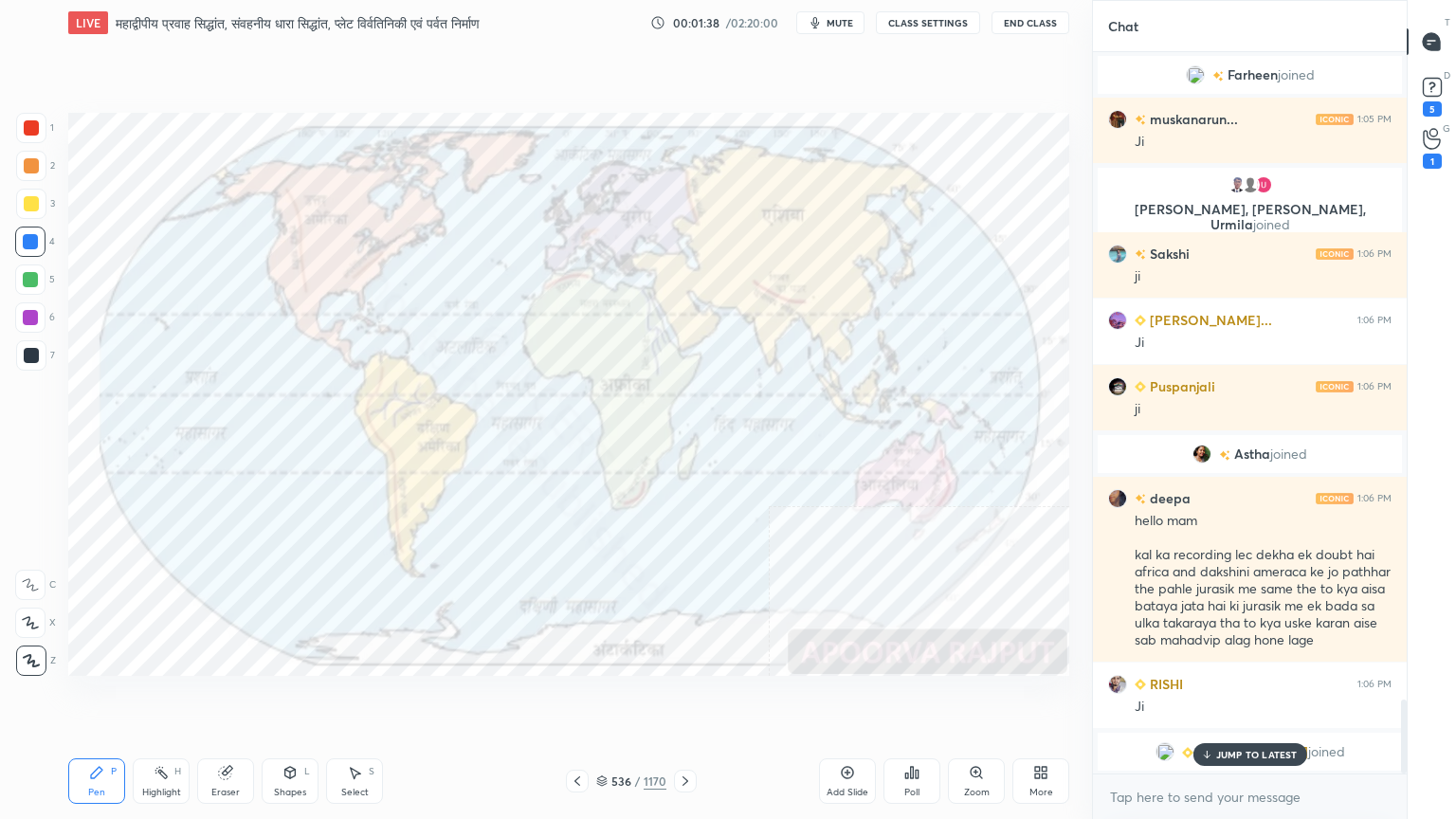 click on "1 2 3 4 5 6 7 C X Z C X Z E E Erase all   H H" at bounding box center [30, 394] 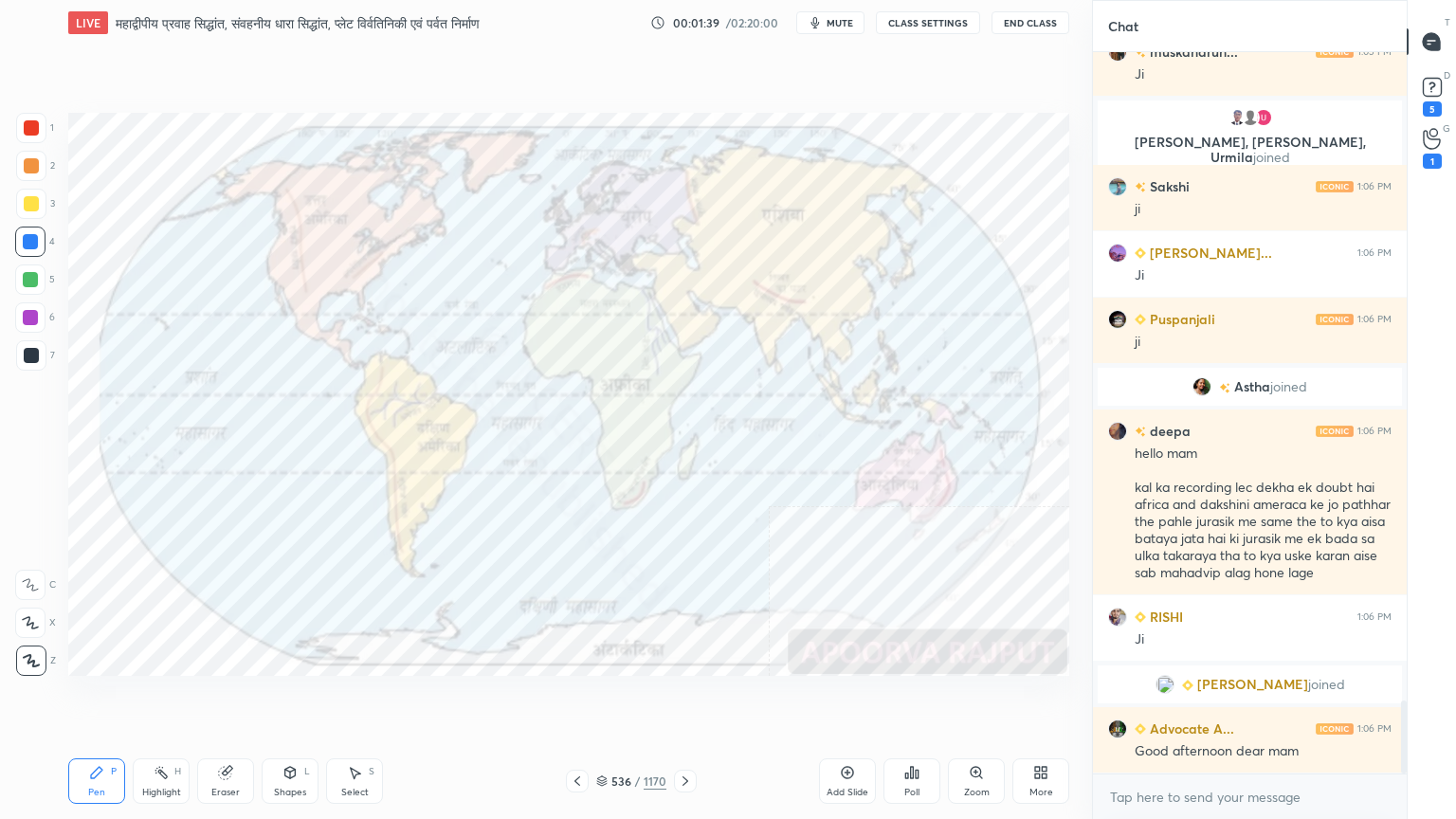 click 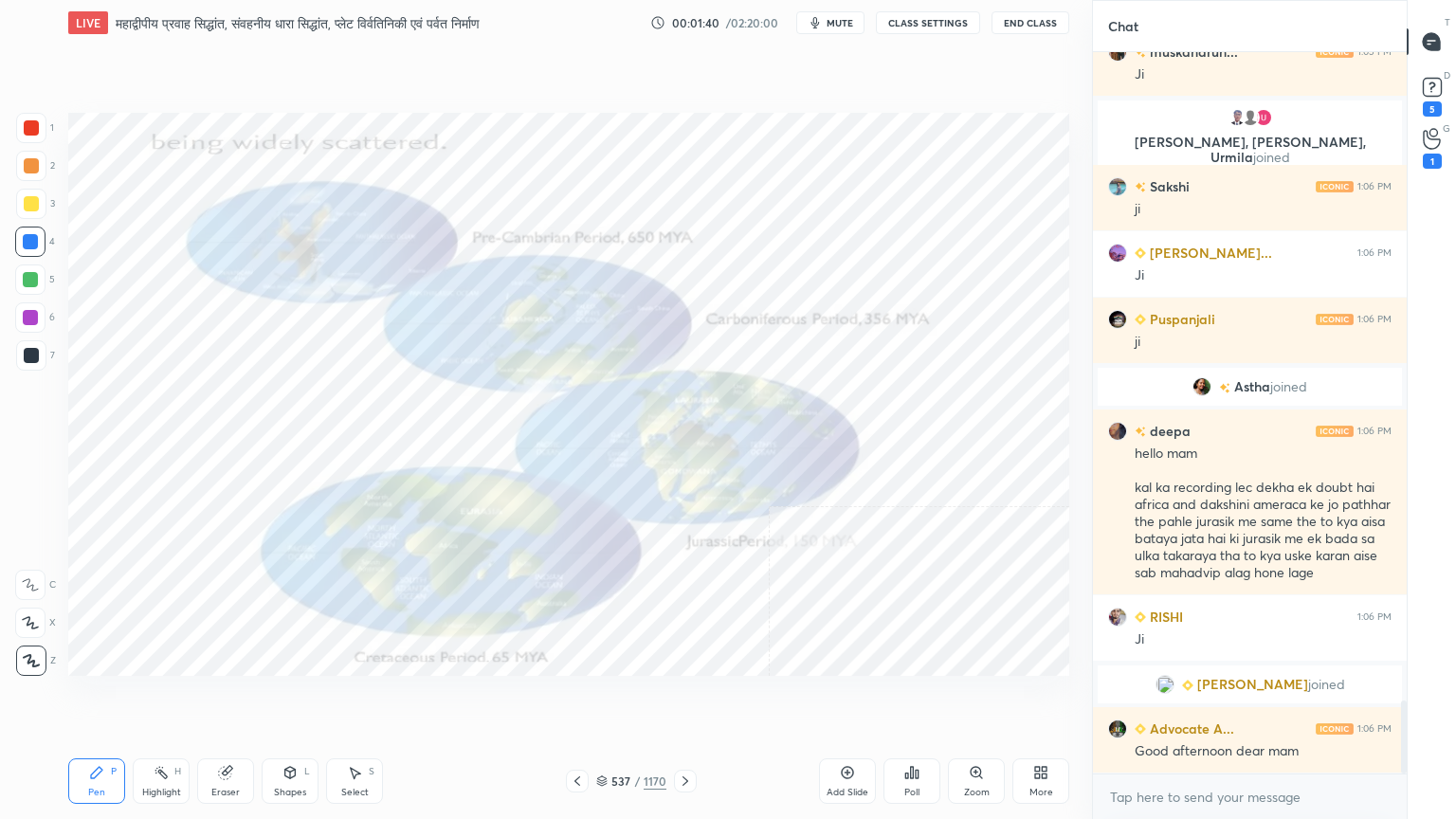 click at bounding box center [685, 781] 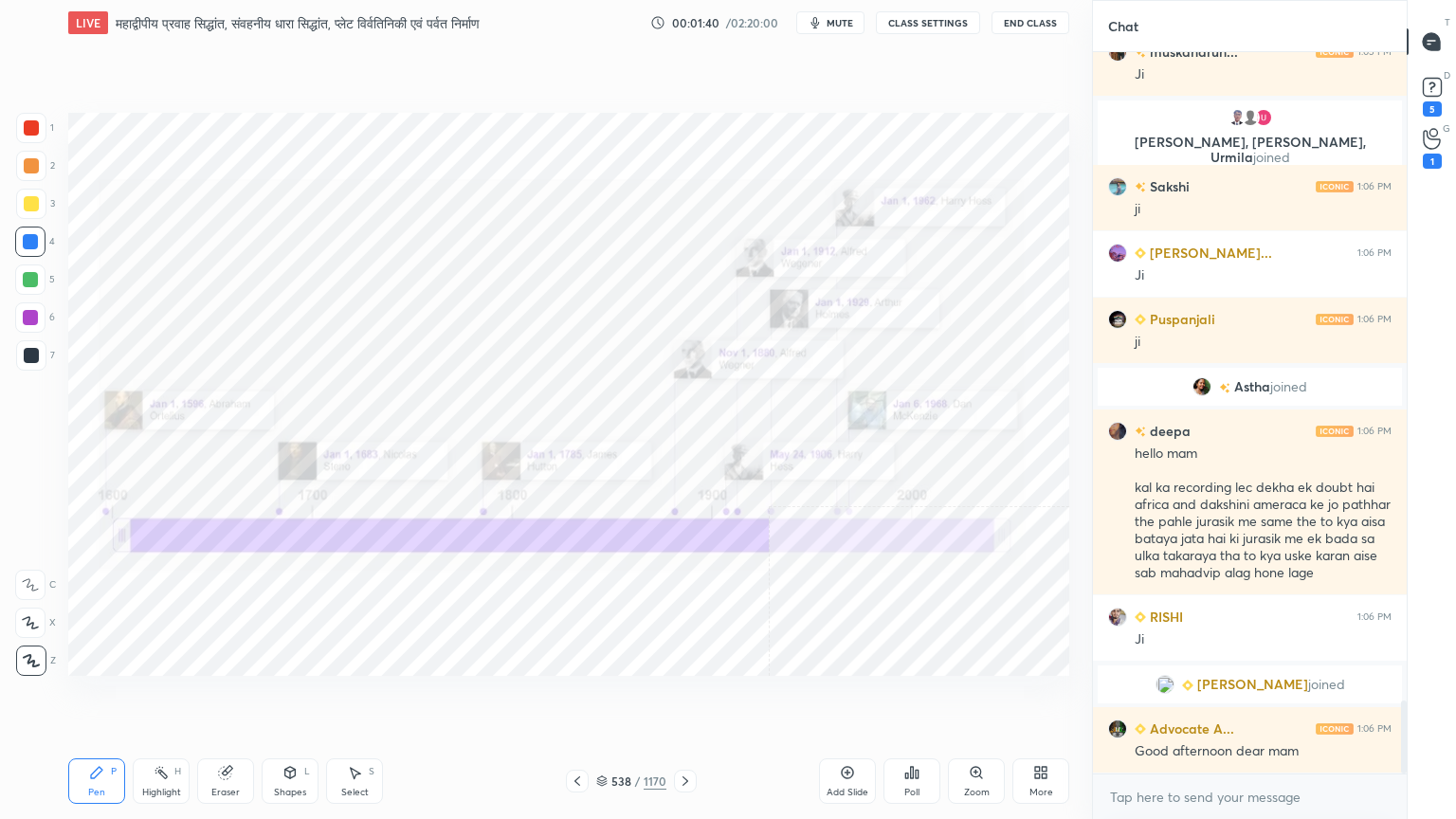 click 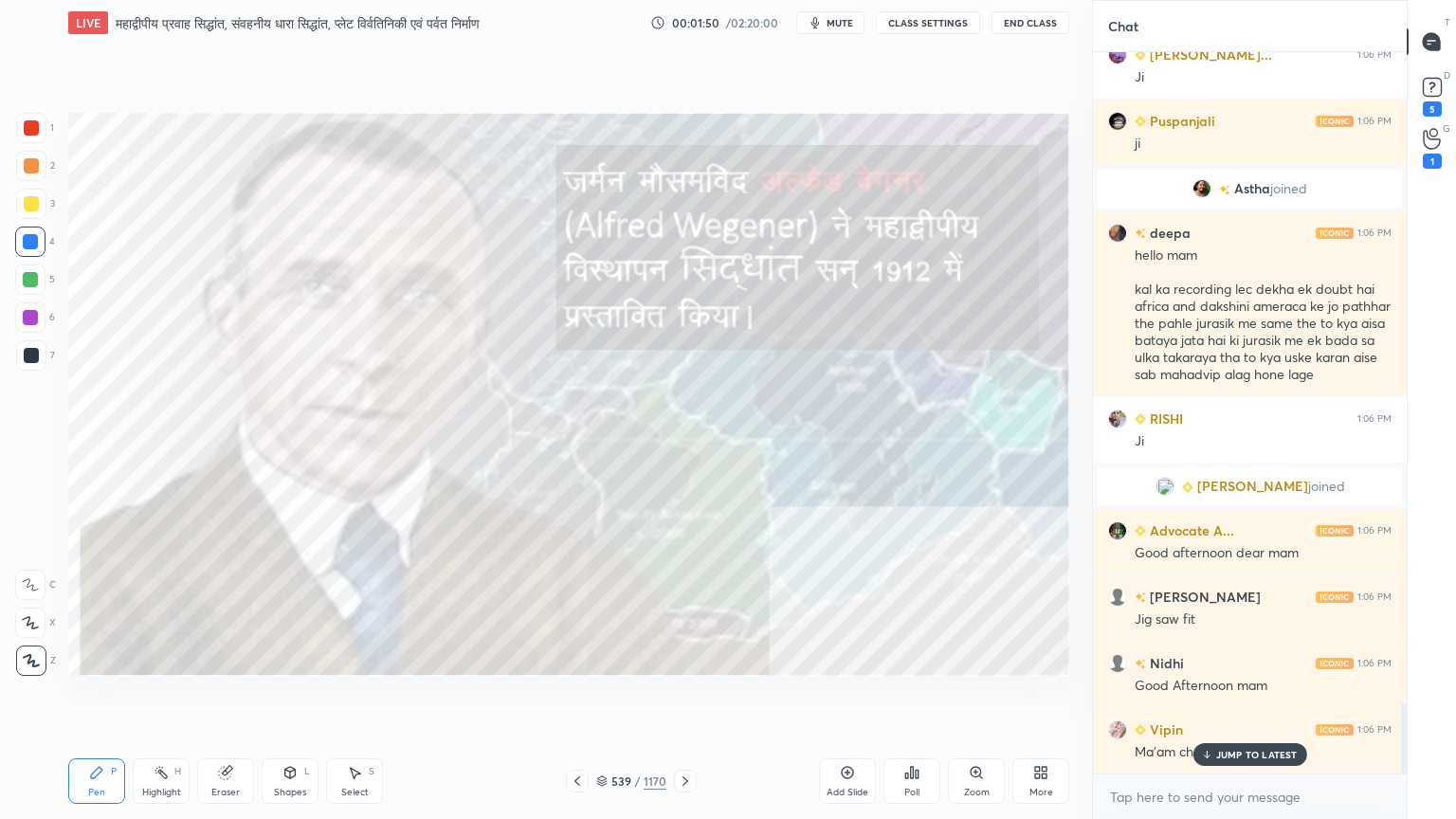 scroll, scrollTop: 6691, scrollLeft: 0, axis: vertical 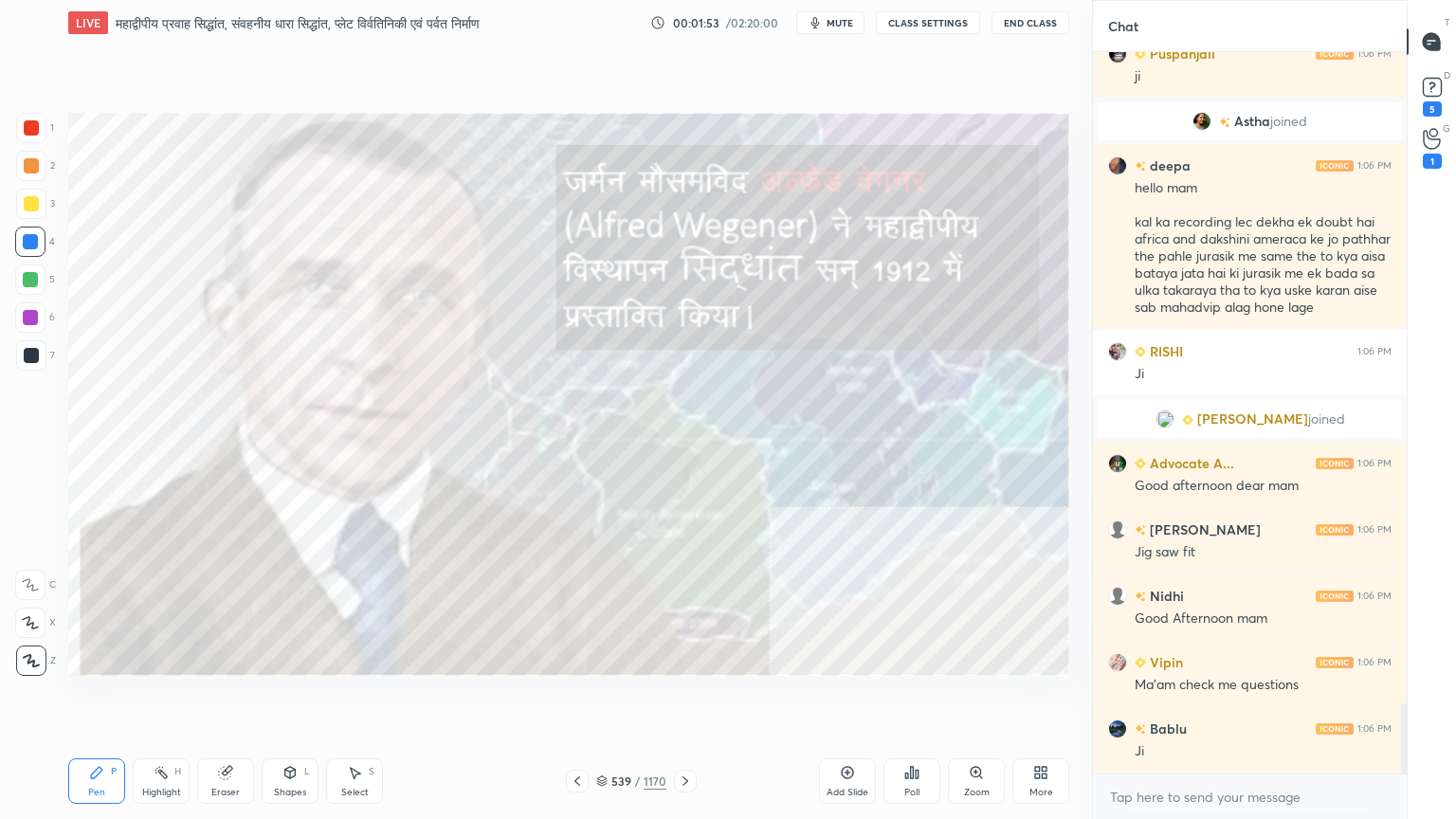 click 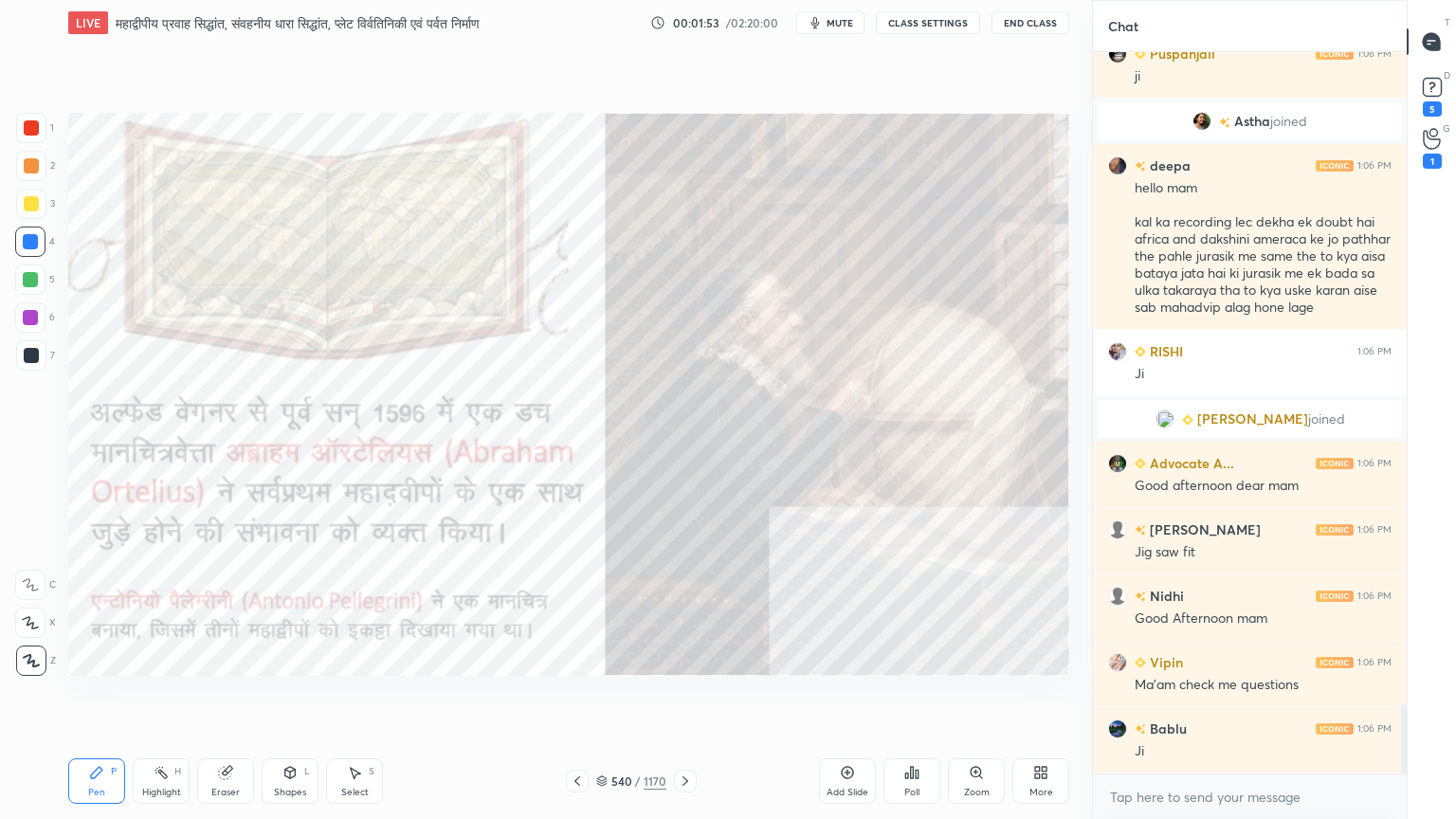 scroll, scrollTop: 6775, scrollLeft: 0, axis: vertical 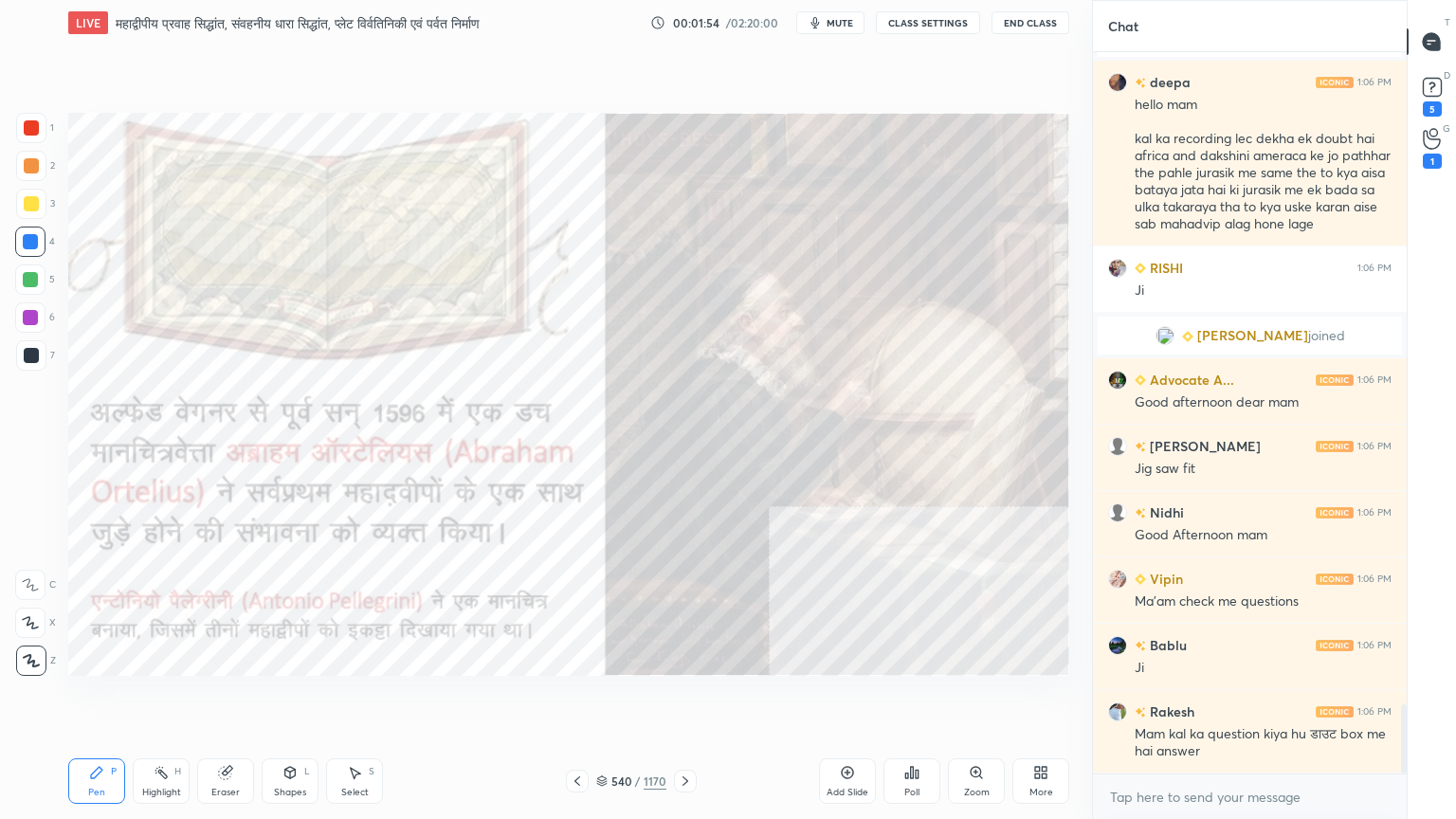 click 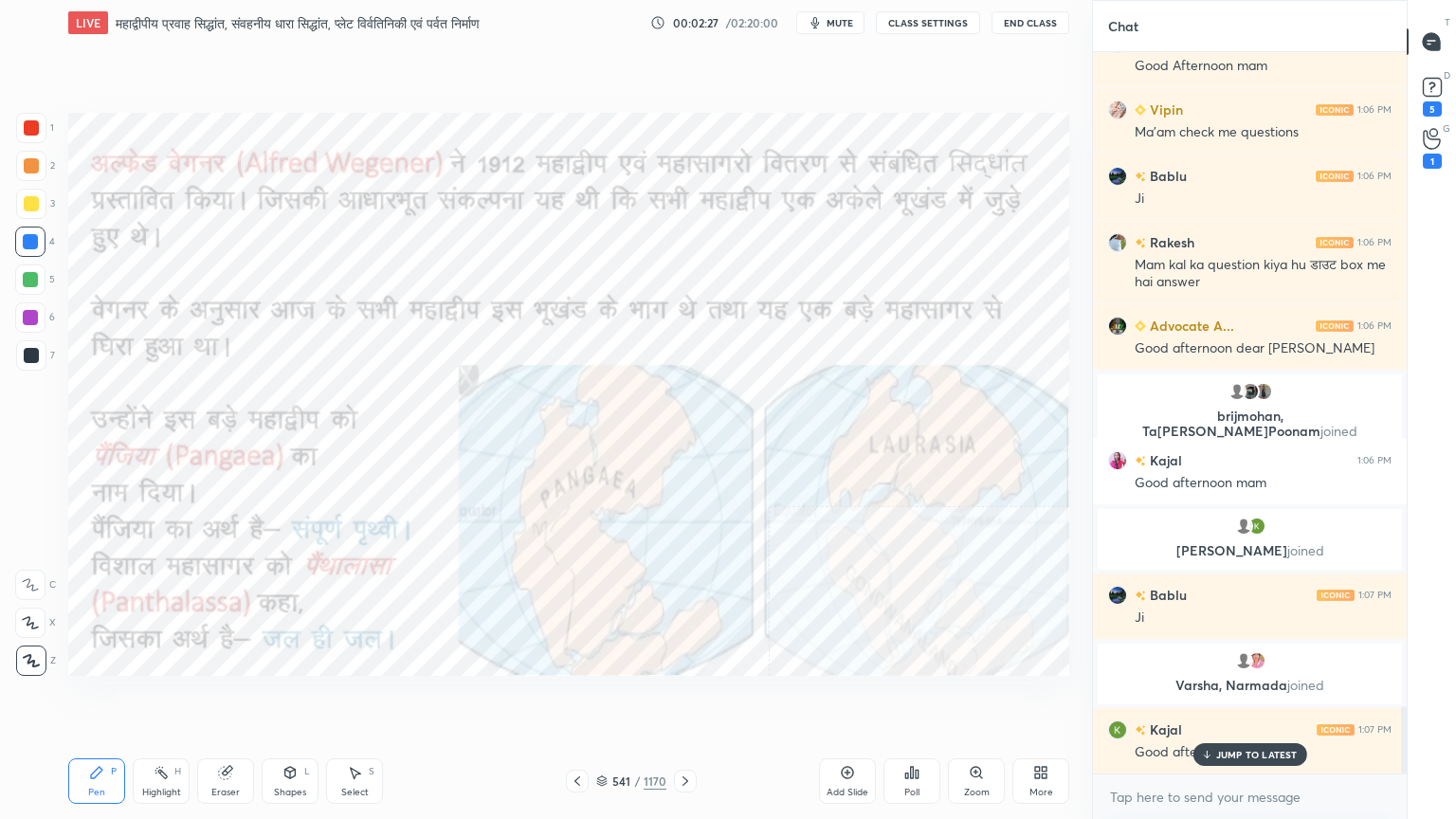 scroll, scrollTop: 7125, scrollLeft: 0, axis: vertical 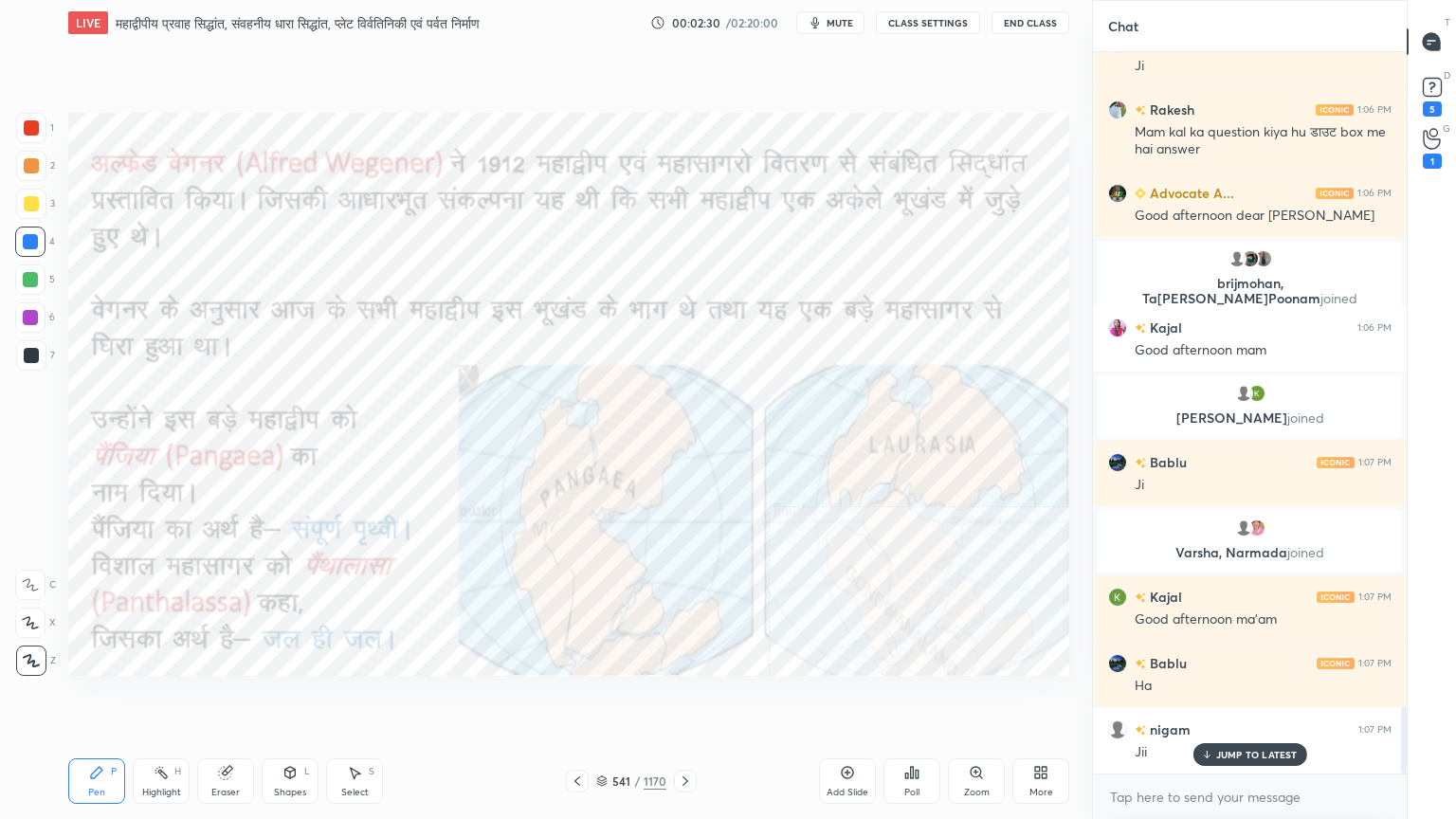 drag, startPoint x: 231, startPoint y: 786, endPoint x: 228, endPoint y: 766, distance: 20.223748 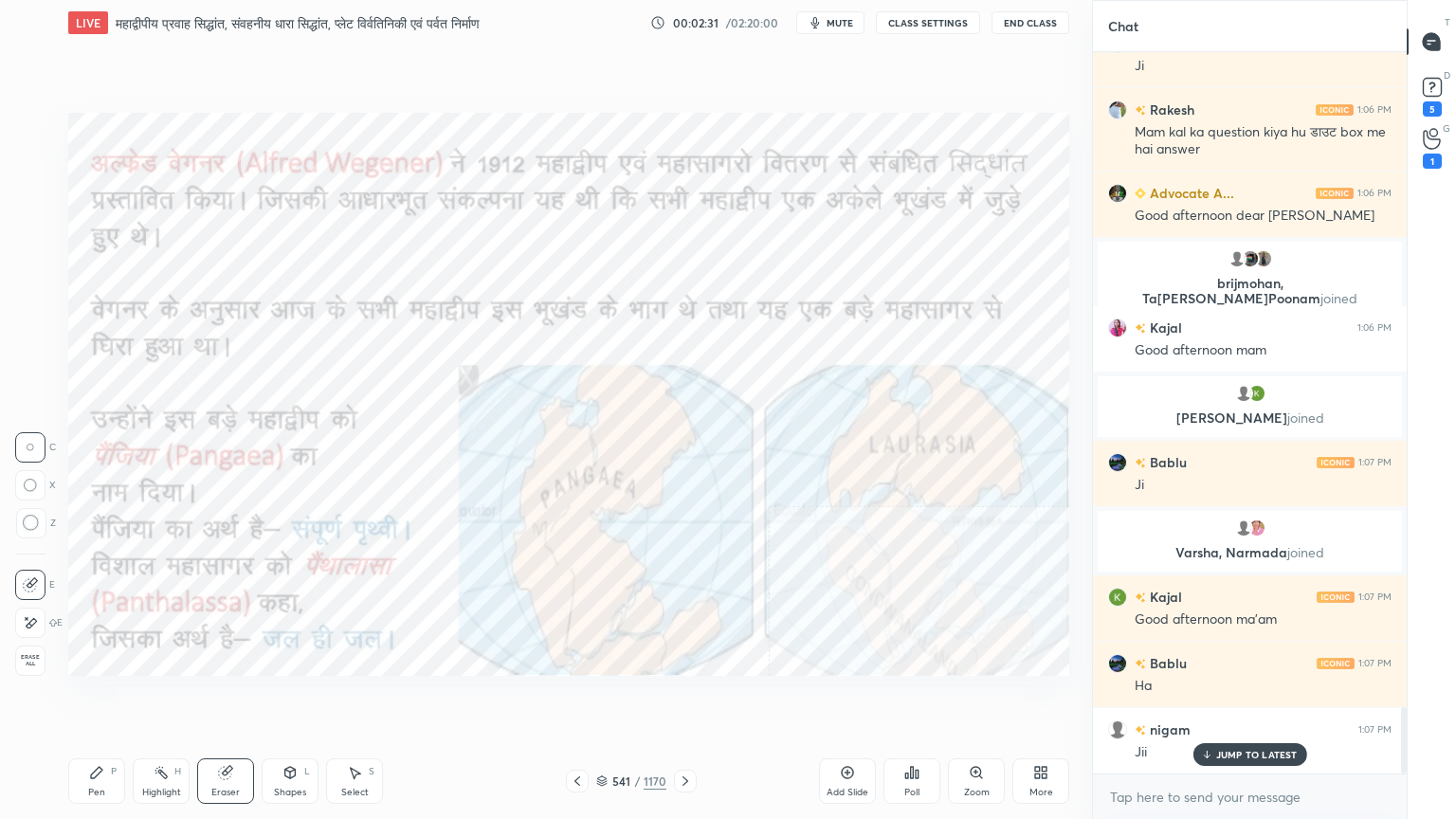 click on "Erase all" at bounding box center [30, 661] 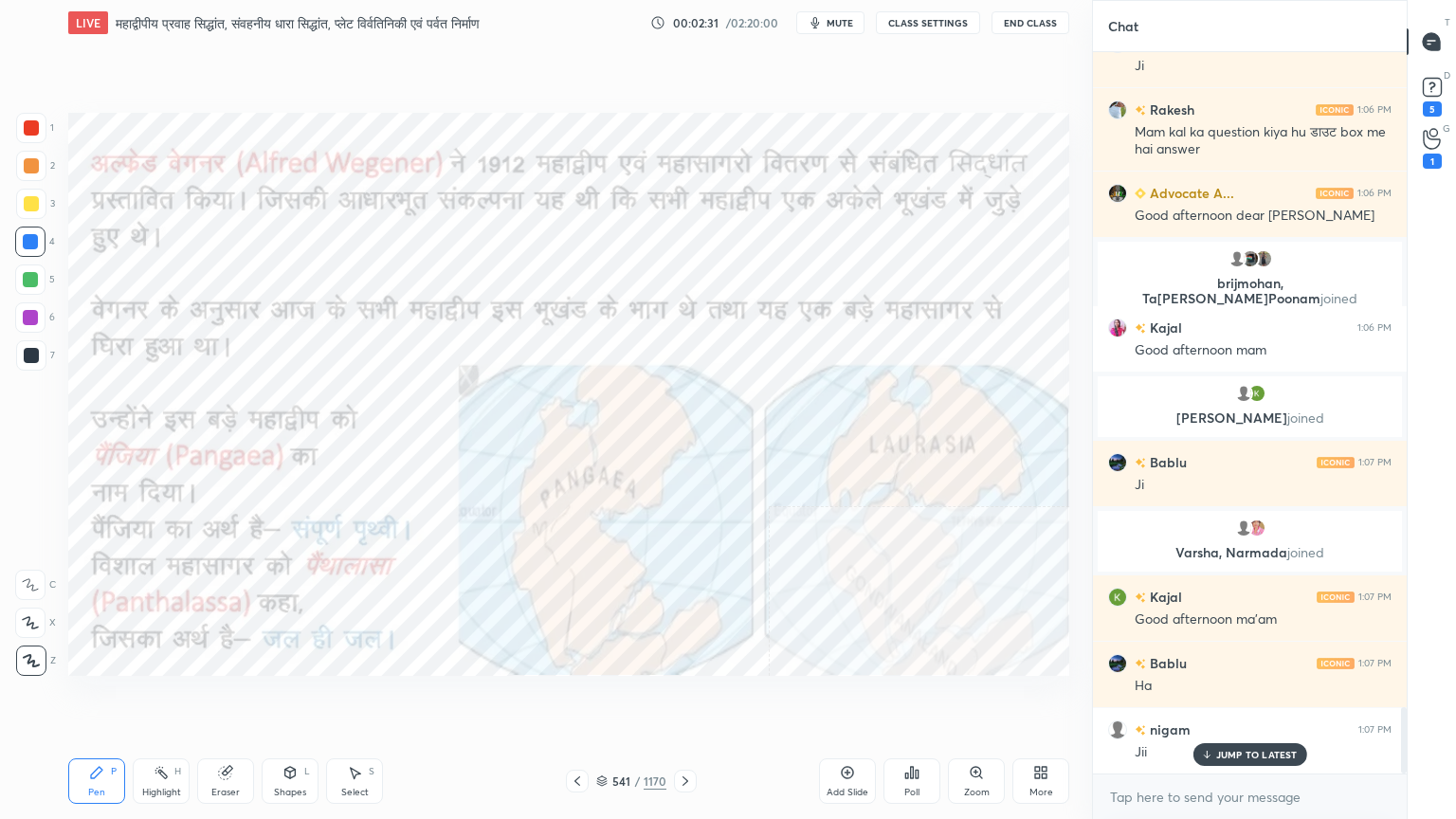 scroll, scrollTop: 7192, scrollLeft: 0, axis: vertical 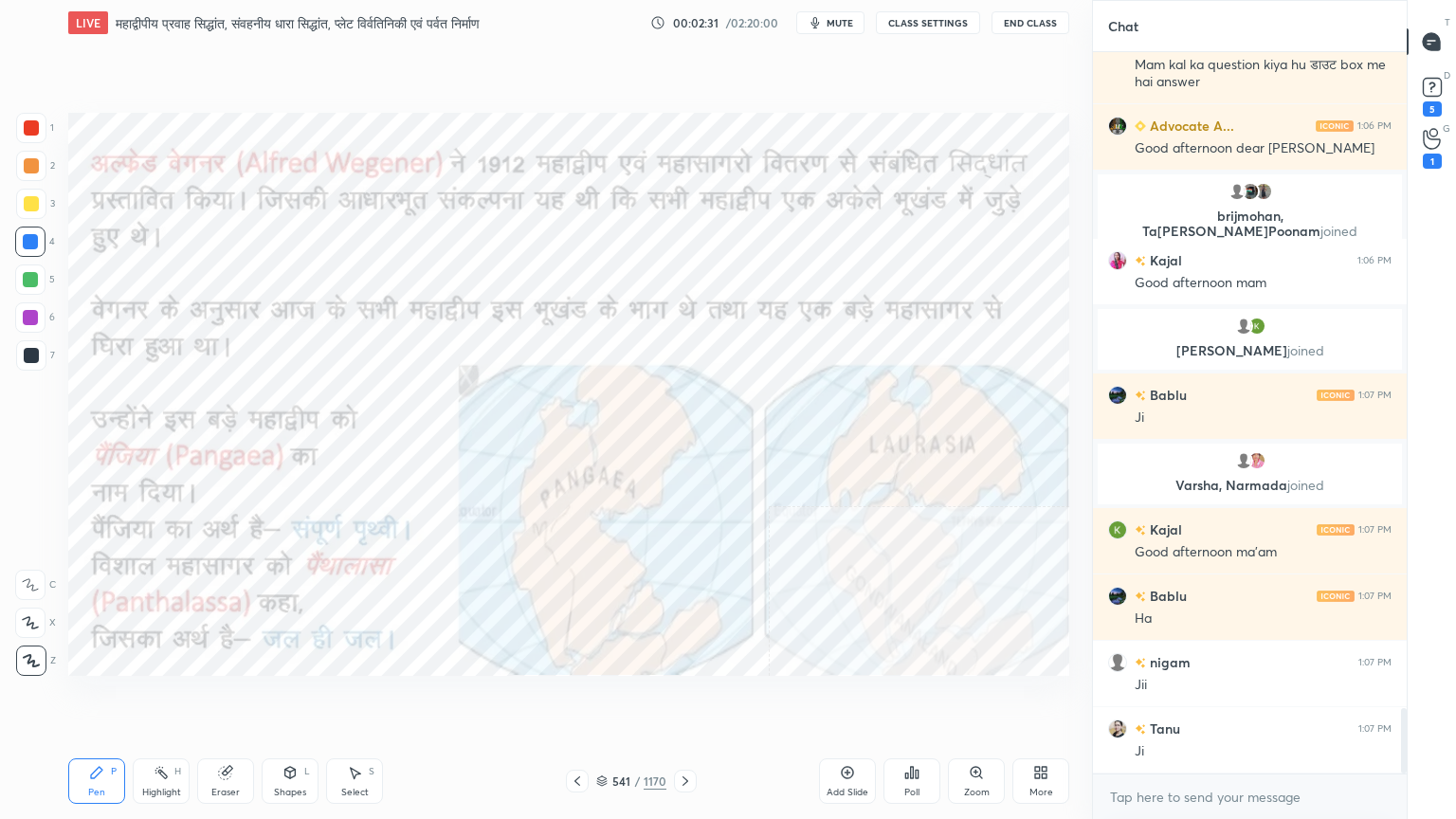 click 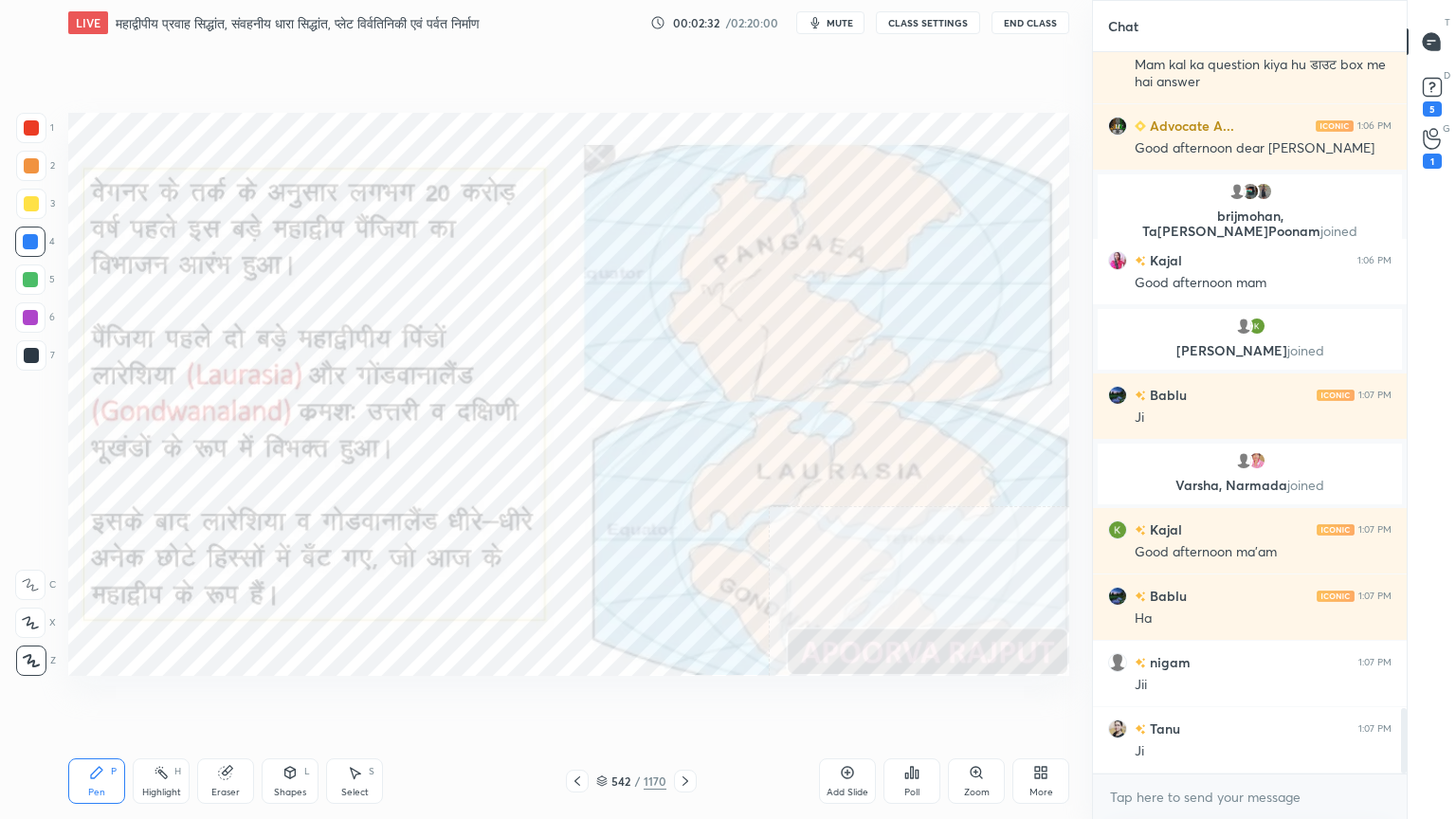 click 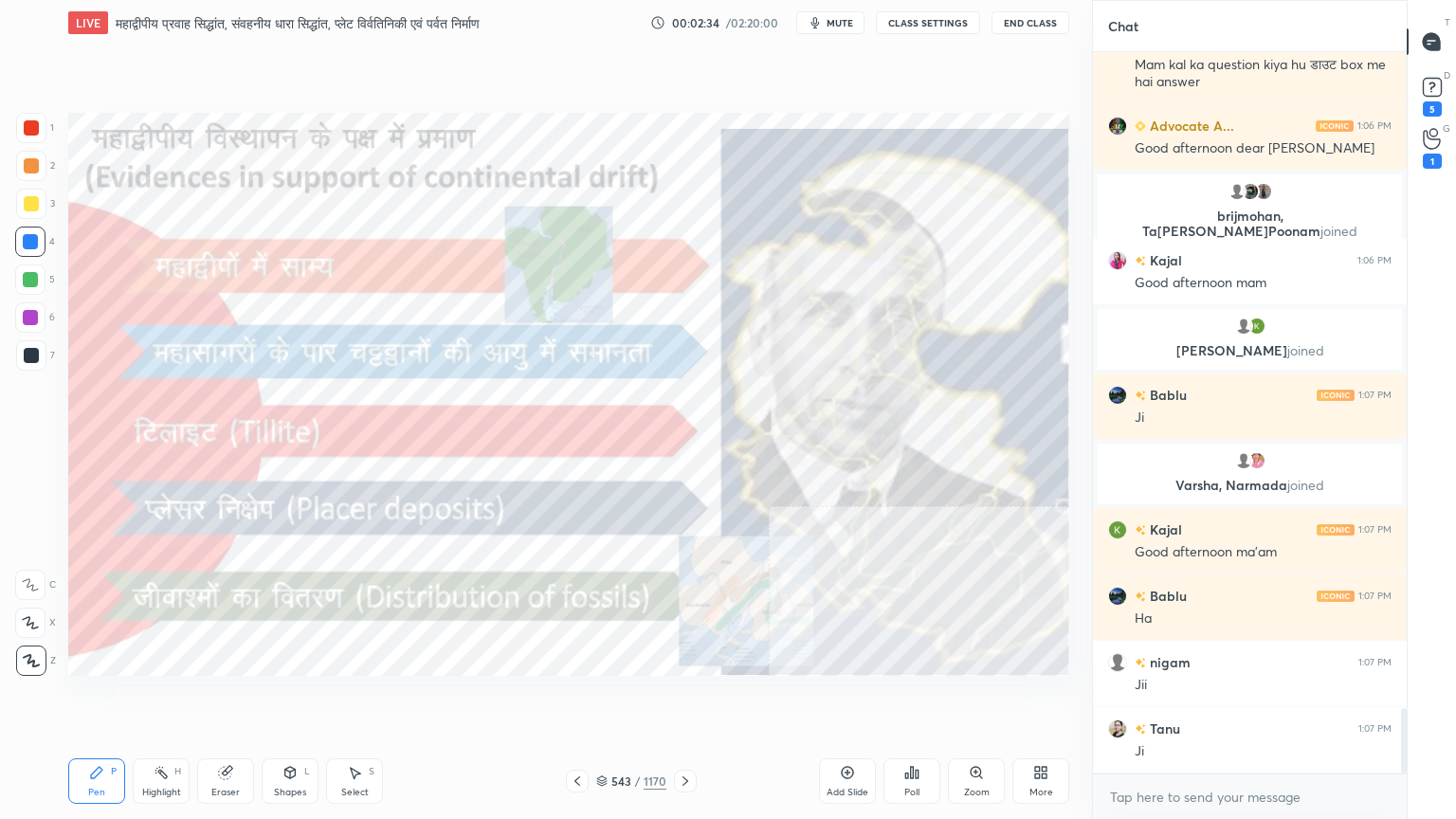 scroll, scrollTop: 7237, scrollLeft: 0, axis: vertical 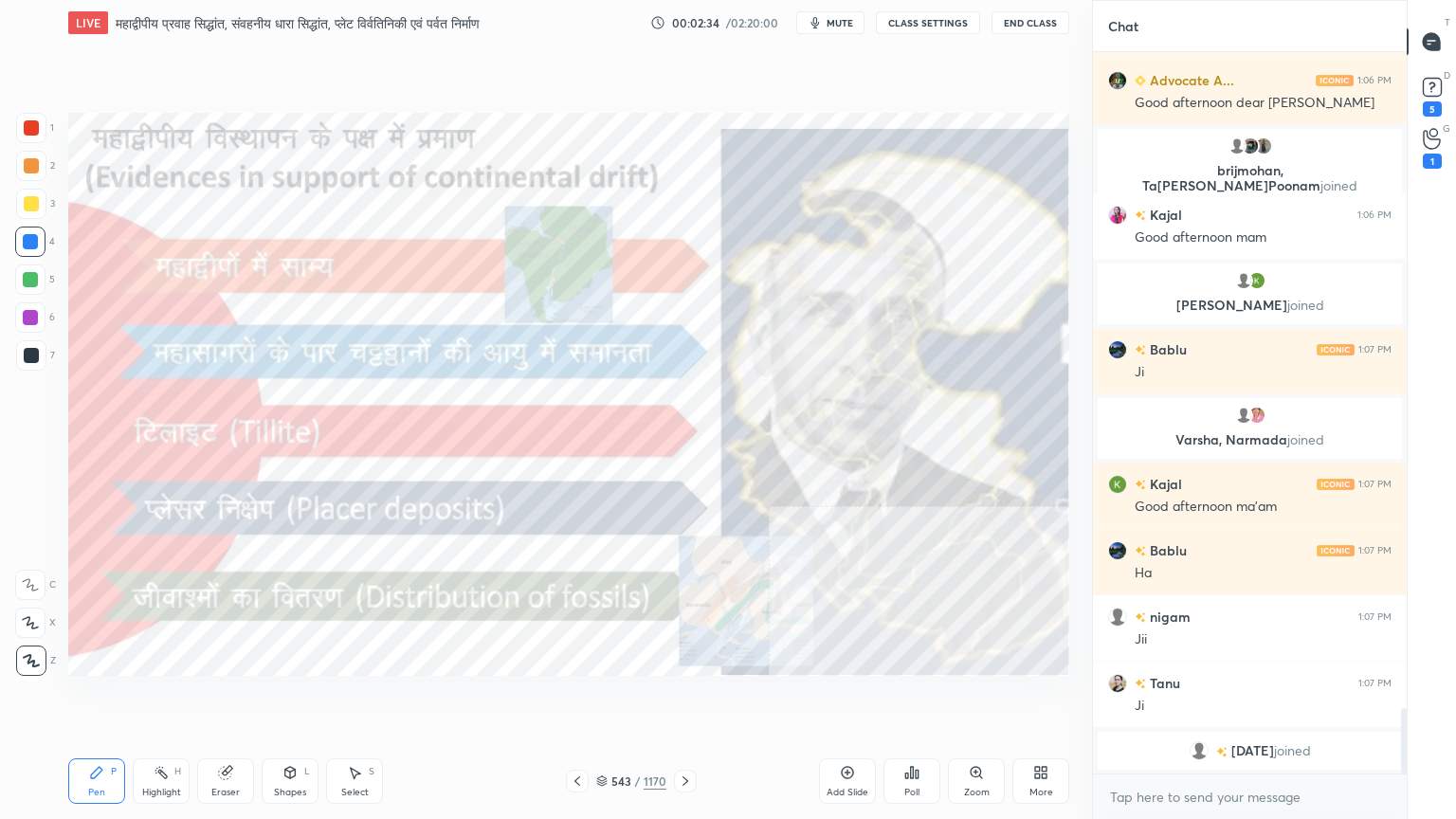 click 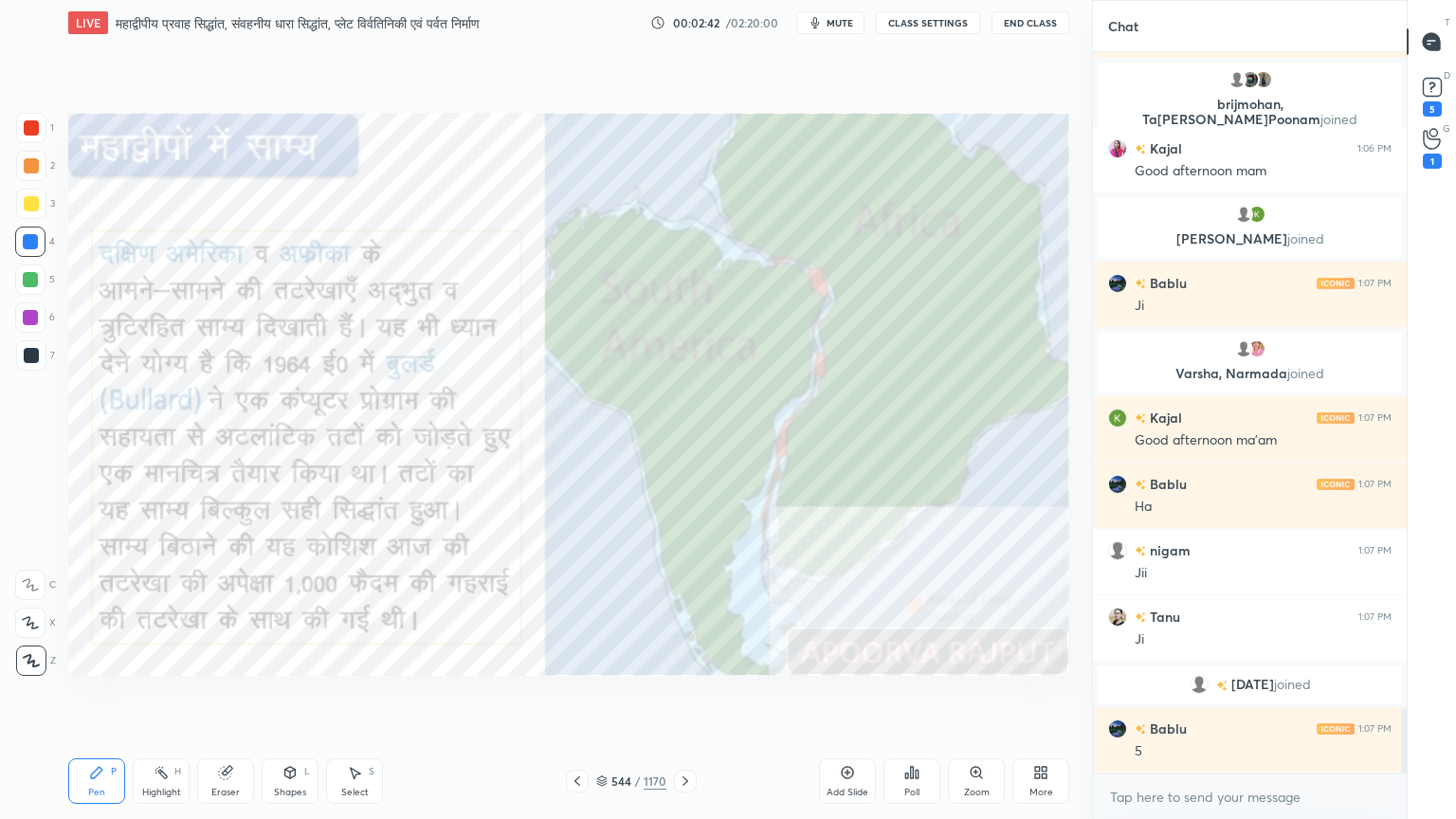 scroll, scrollTop: 7265, scrollLeft: 0, axis: vertical 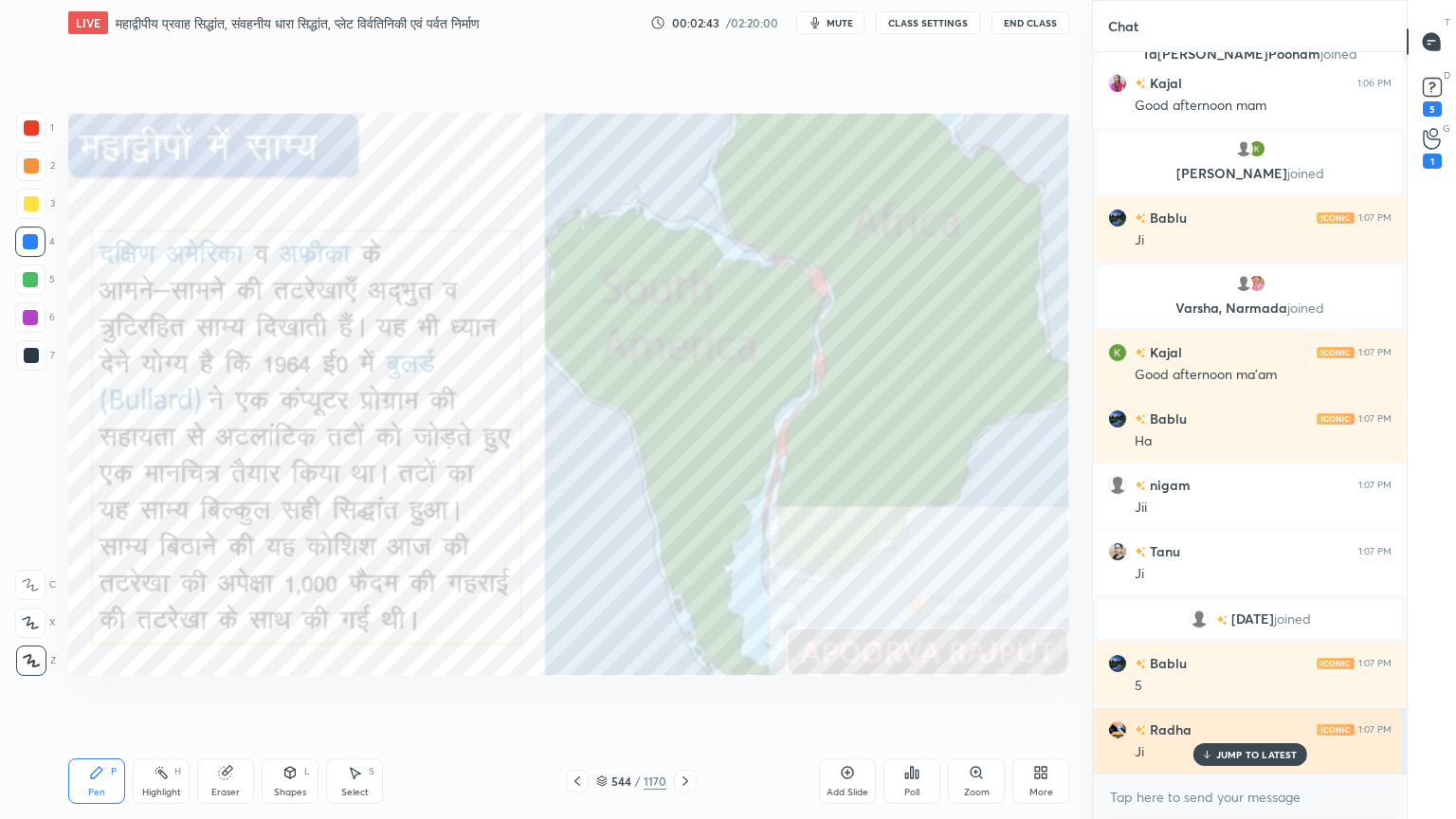 click on "JUMP TO LATEST" at bounding box center (1257, 755) 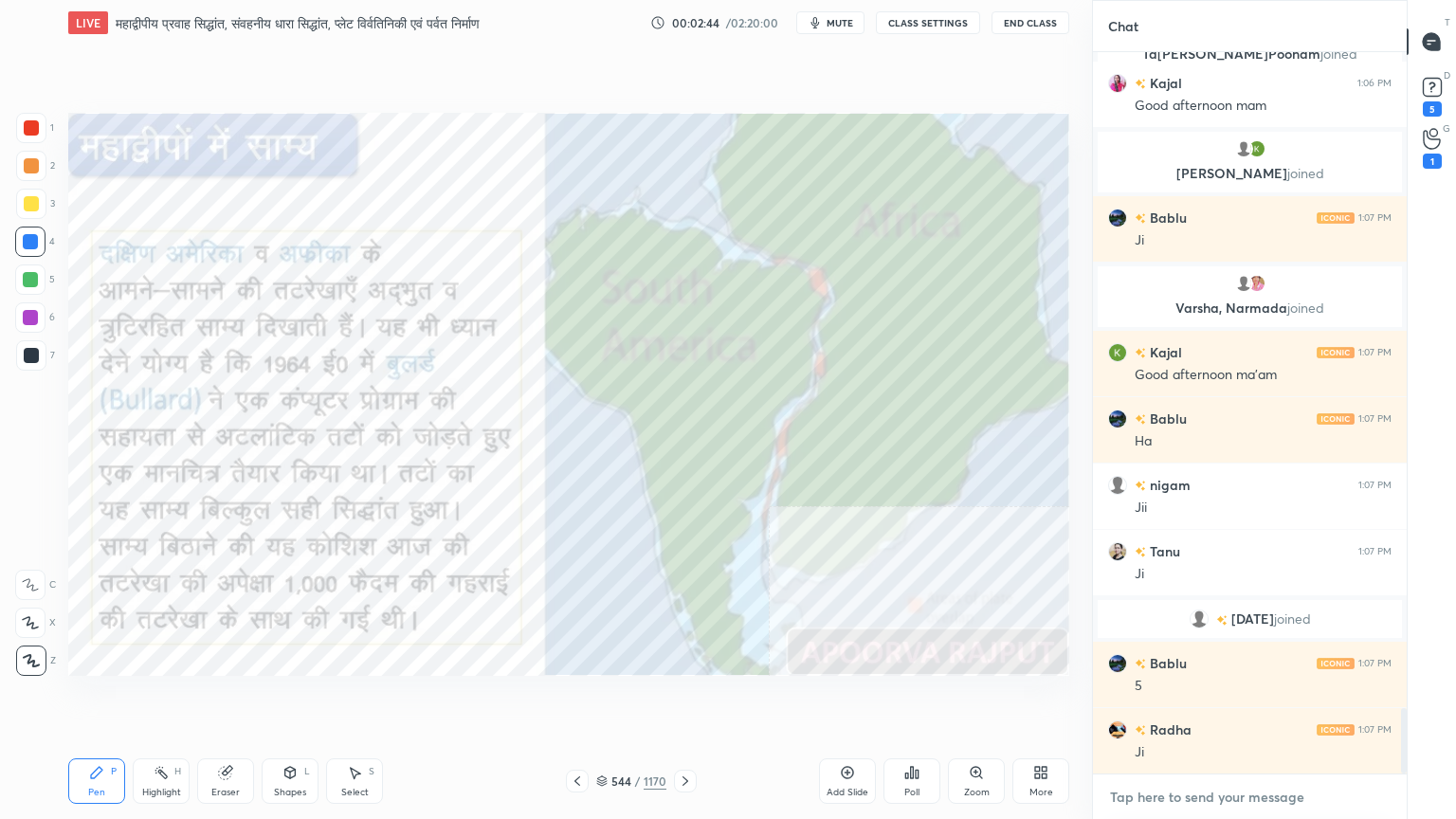 click at bounding box center (1249, 797) 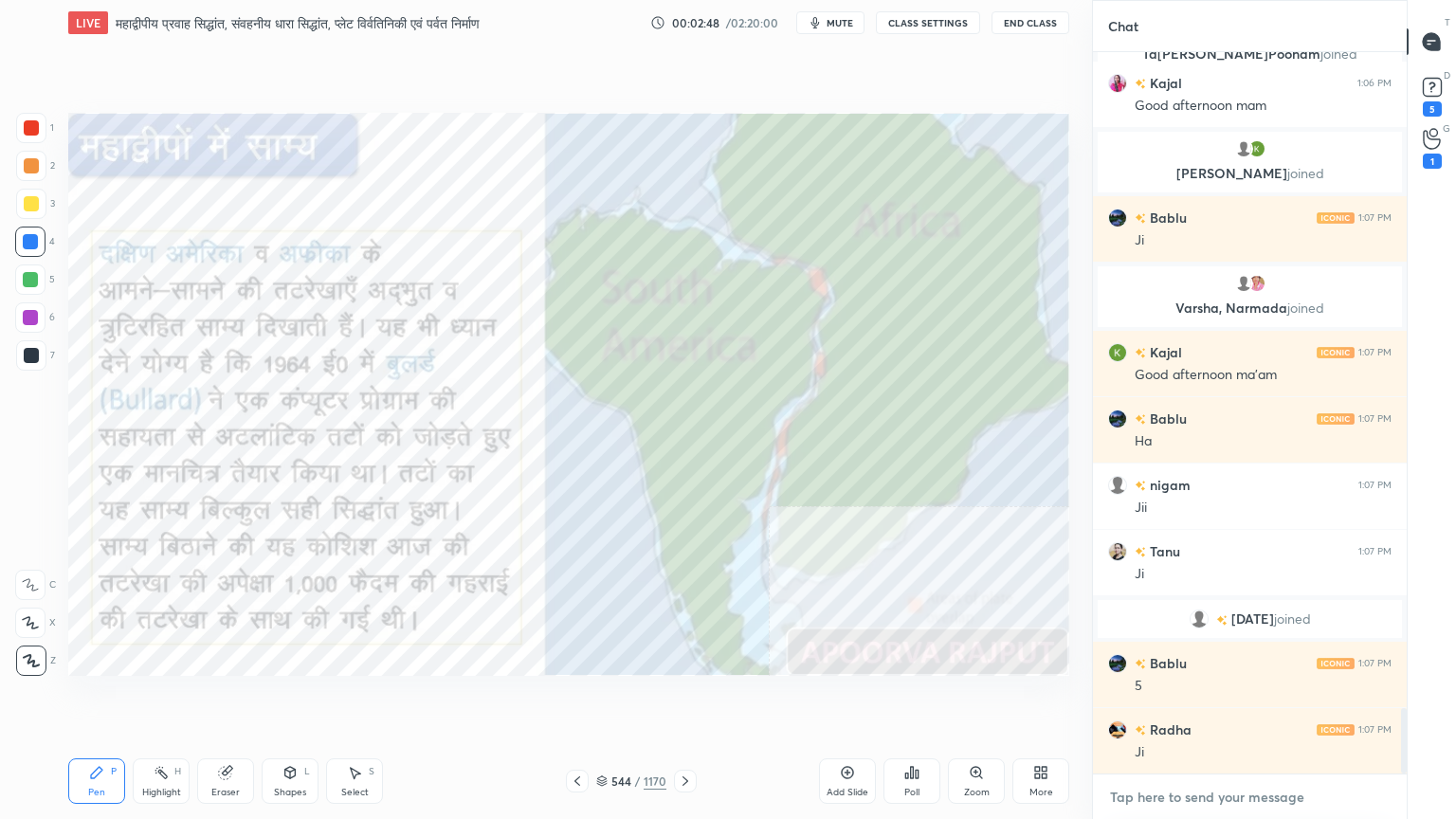 scroll, scrollTop: 7347, scrollLeft: 0, axis: vertical 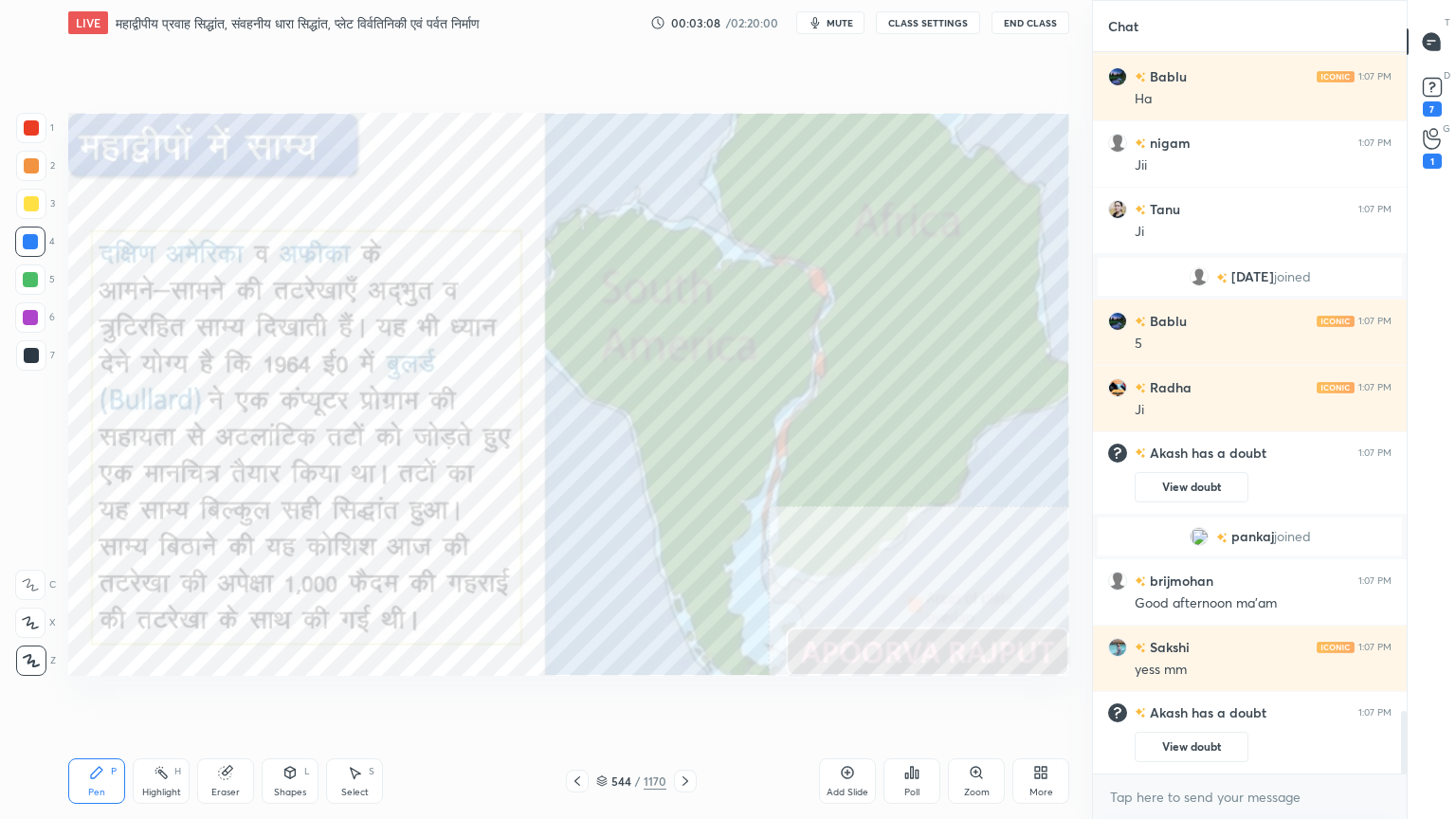 click on "Eraser" at bounding box center (226, 781) 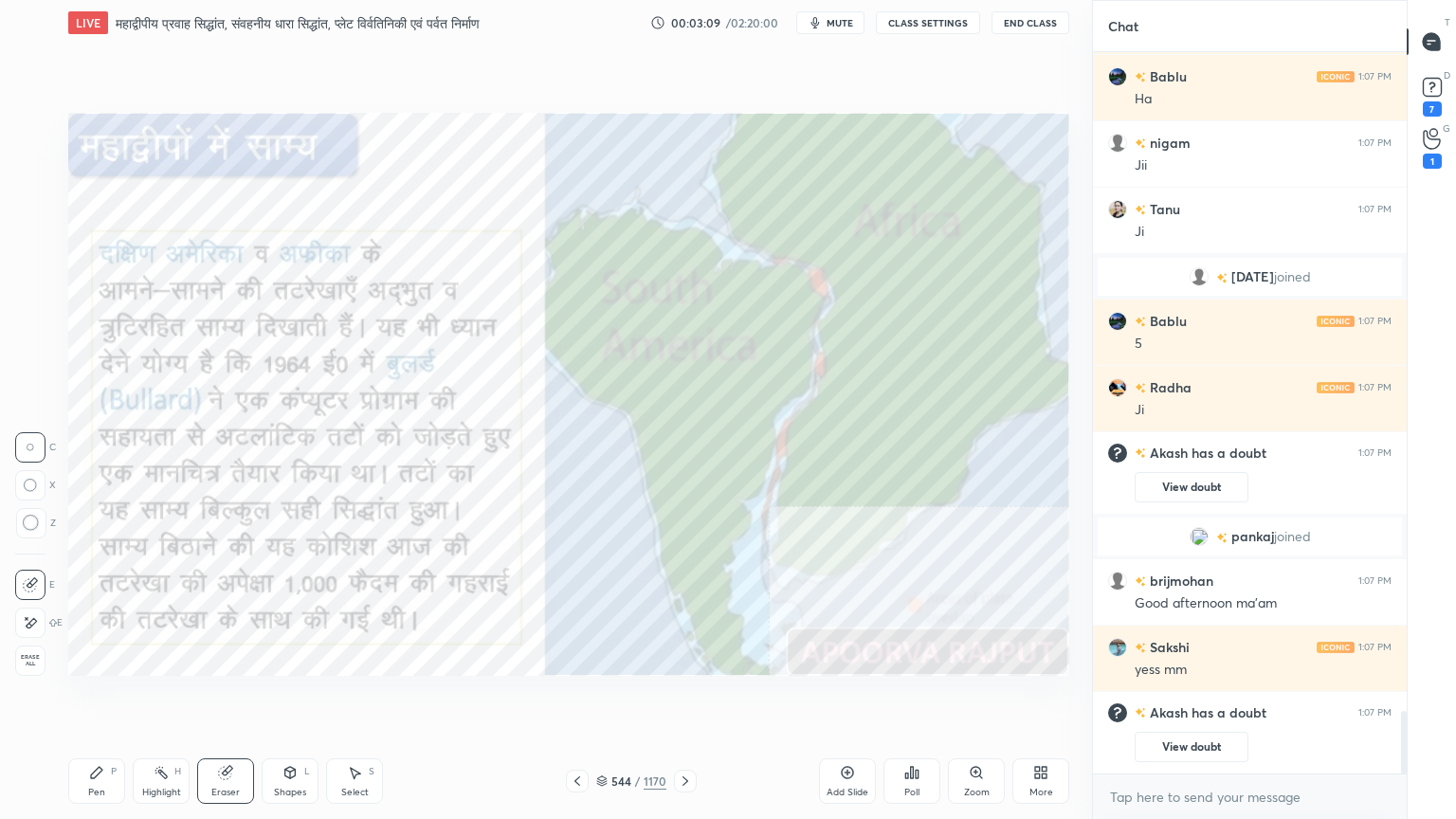 click 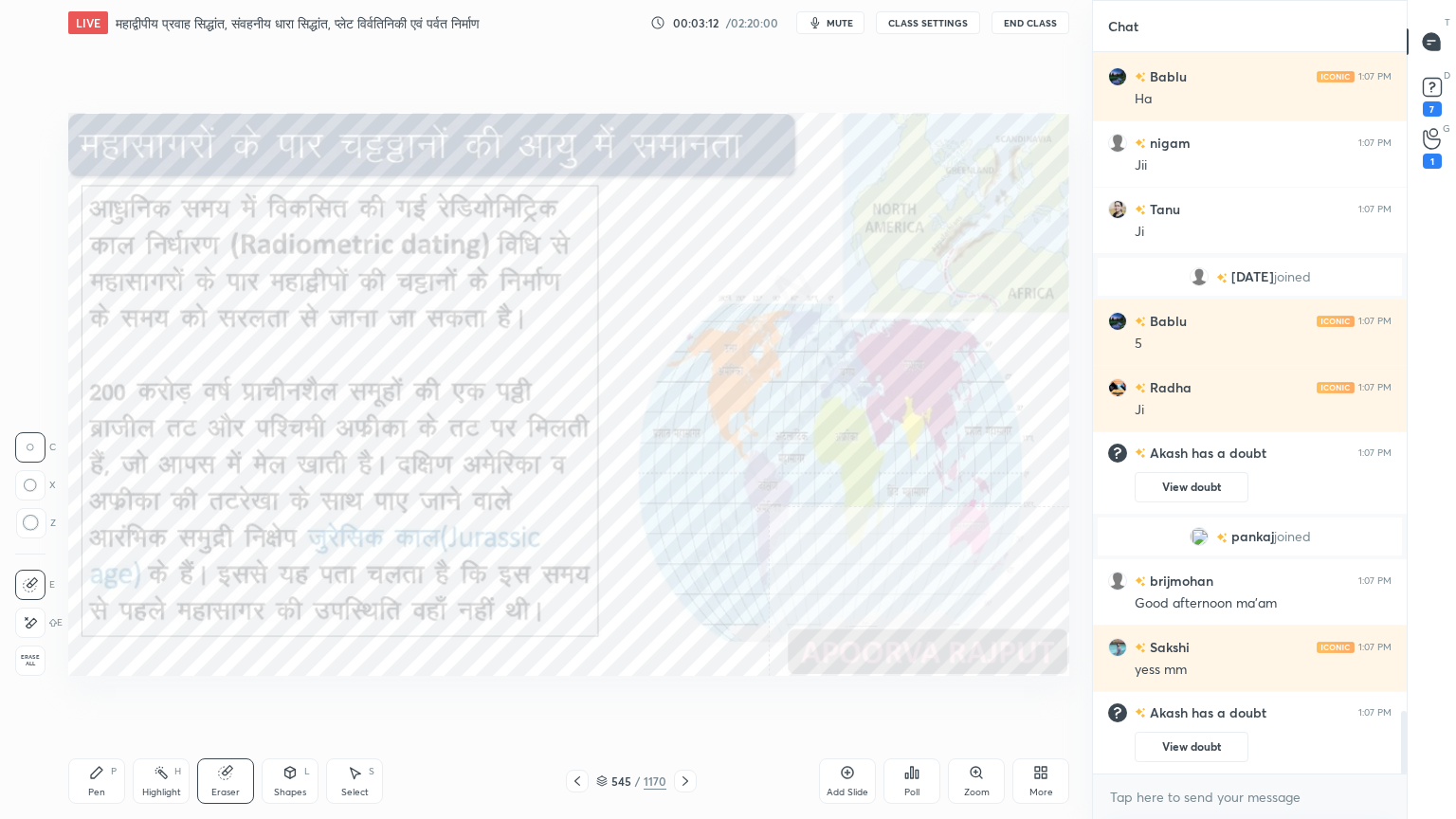 drag, startPoint x: 119, startPoint y: 786, endPoint x: 112, endPoint y: 779, distance: 9.899495 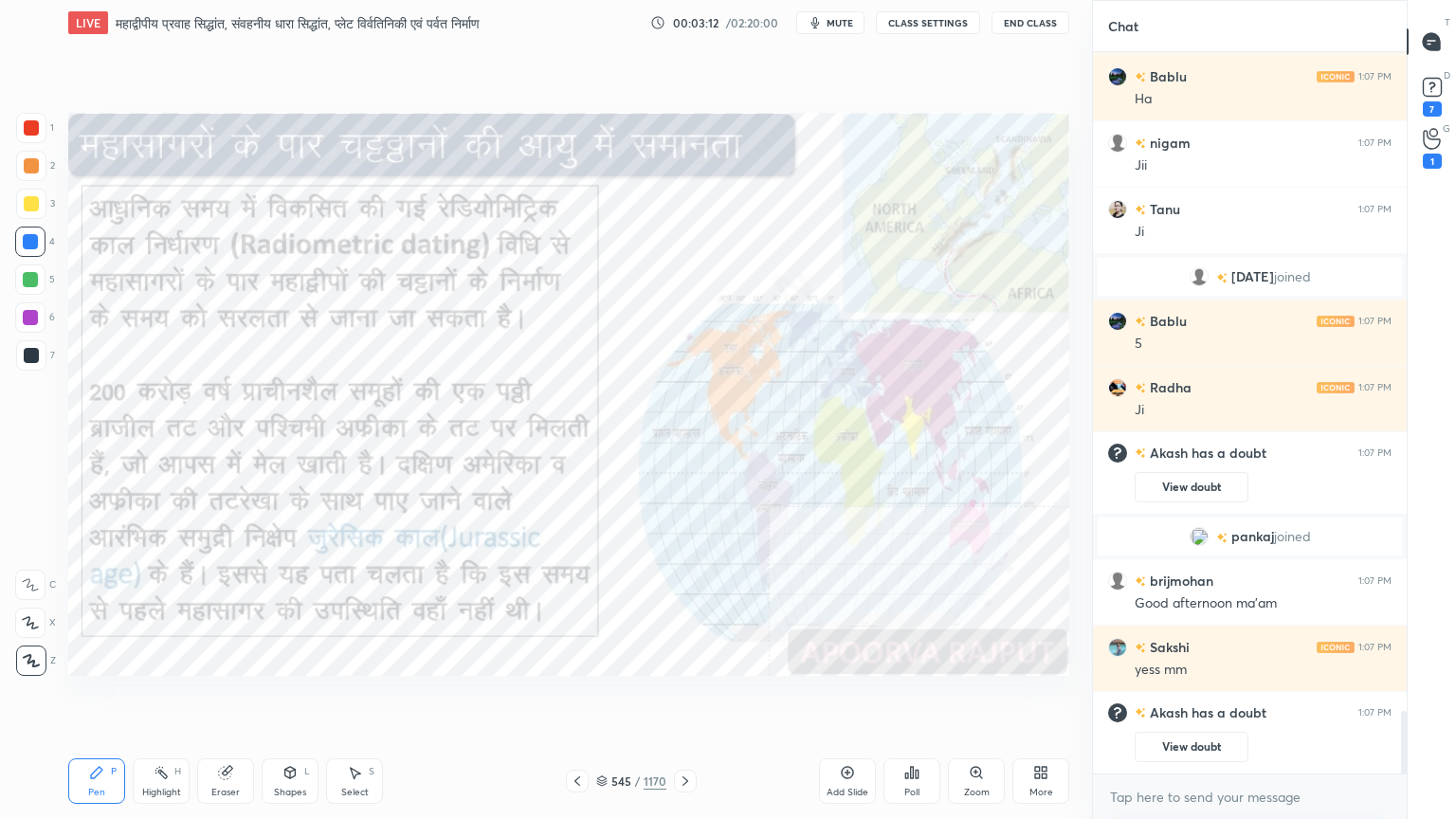 click on "Pen P" at bounding box center (97, 781) 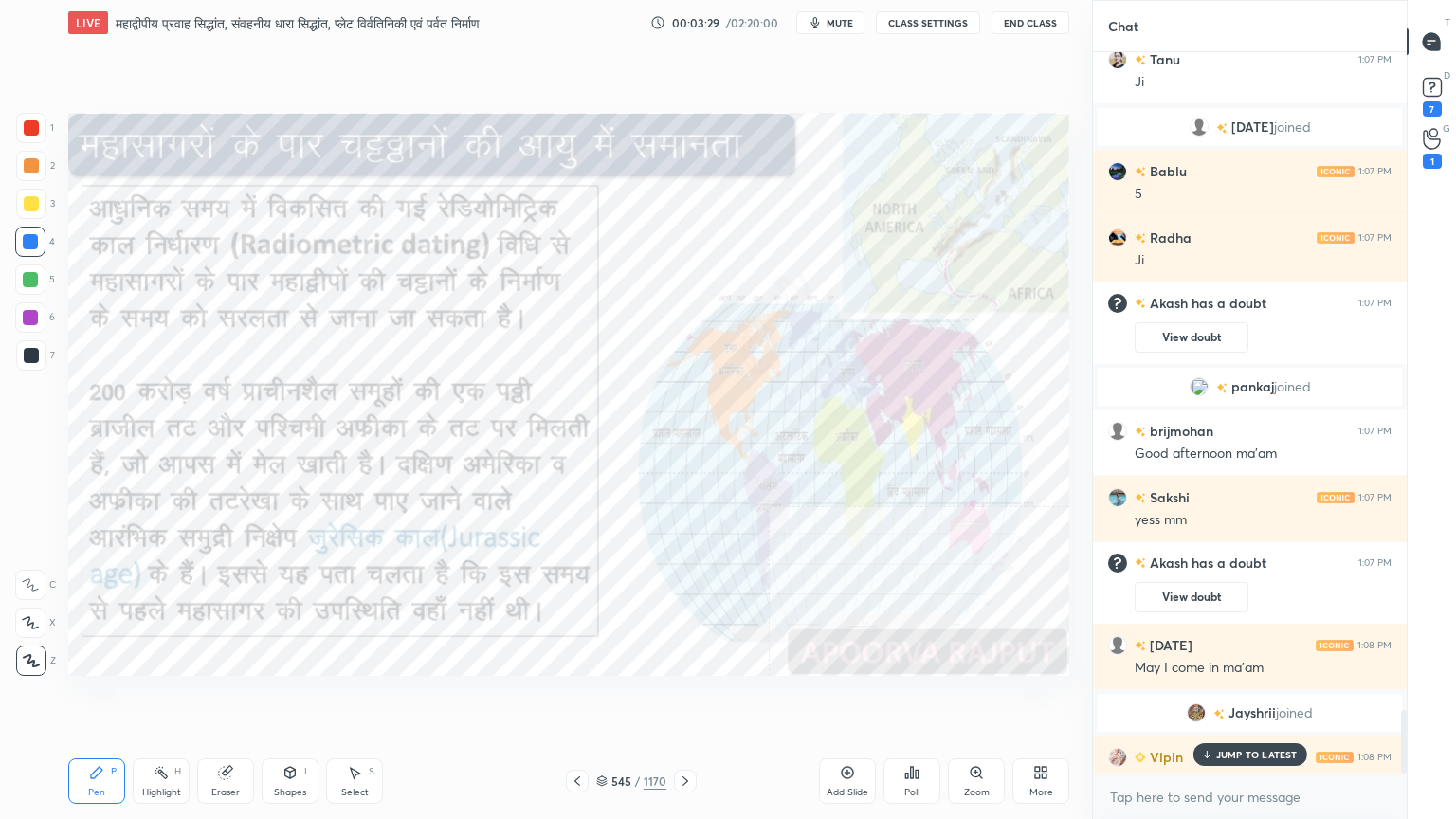 scroll, scrollTop: 7515, scrollLeft: 0, axis: vertical 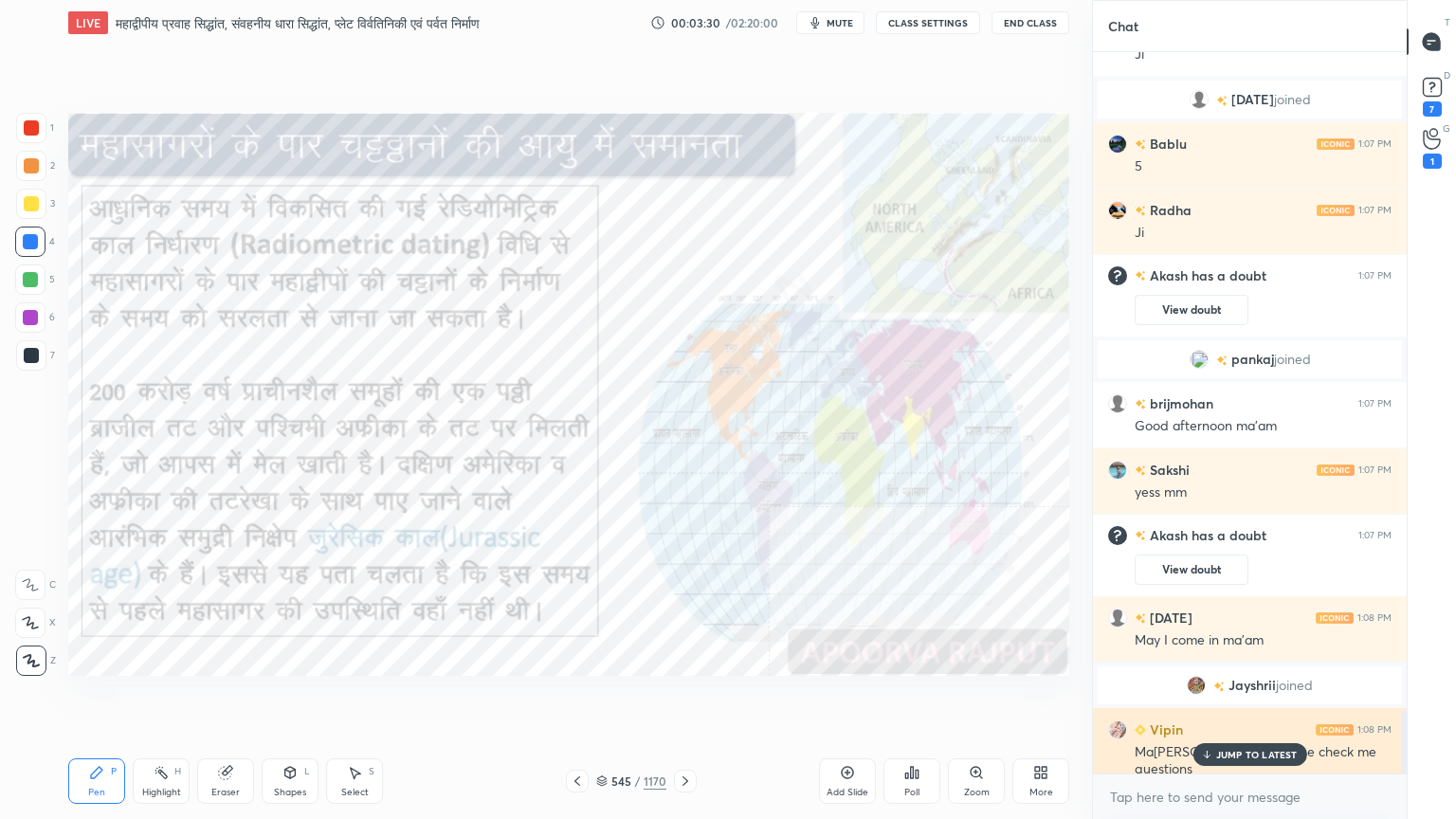 click on "JUMP TO LATEST" at bounding box center [1257, 755] 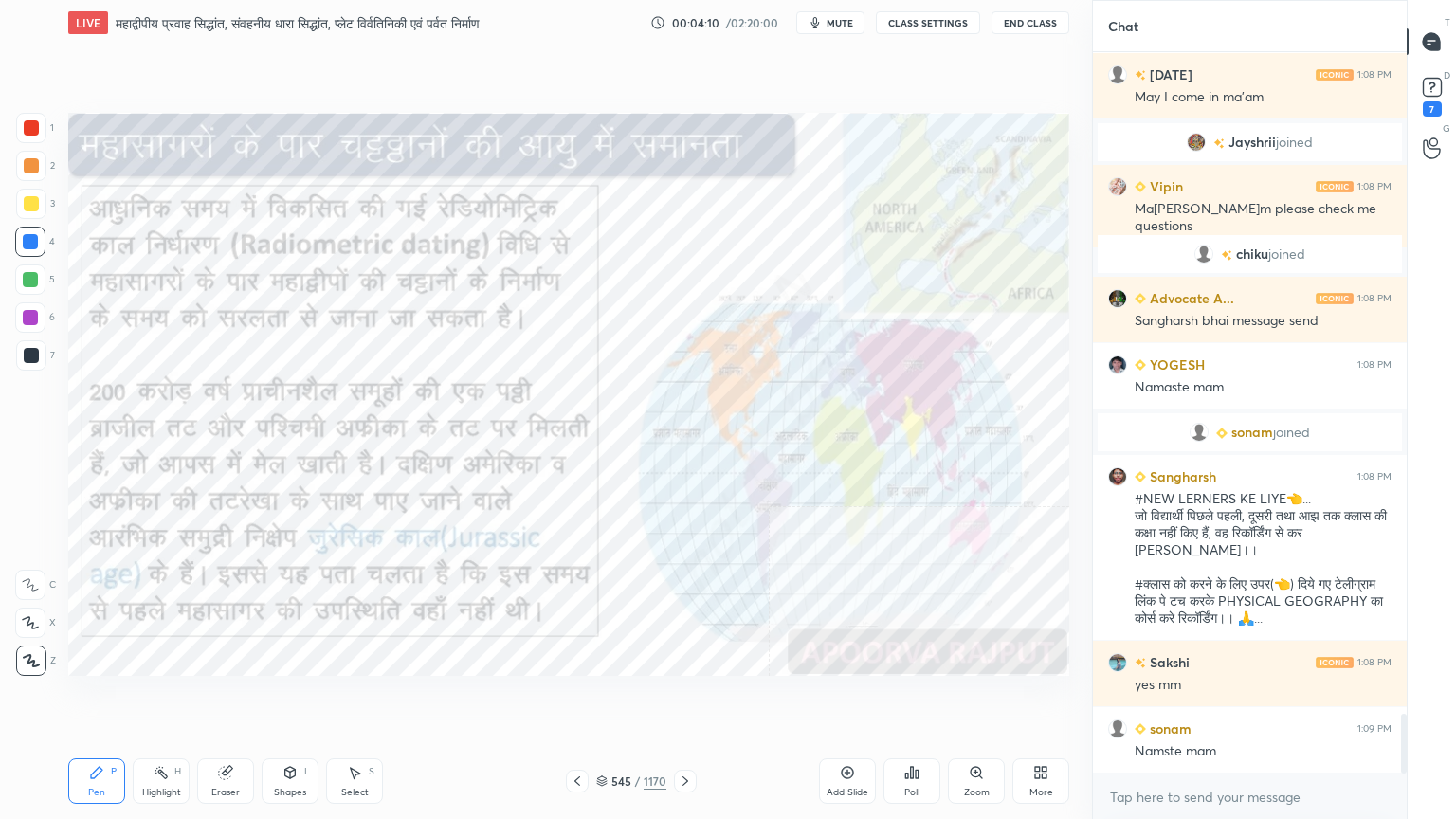 scroll, scrollTop: 8012, scrollLeft: 0, axis: vertical 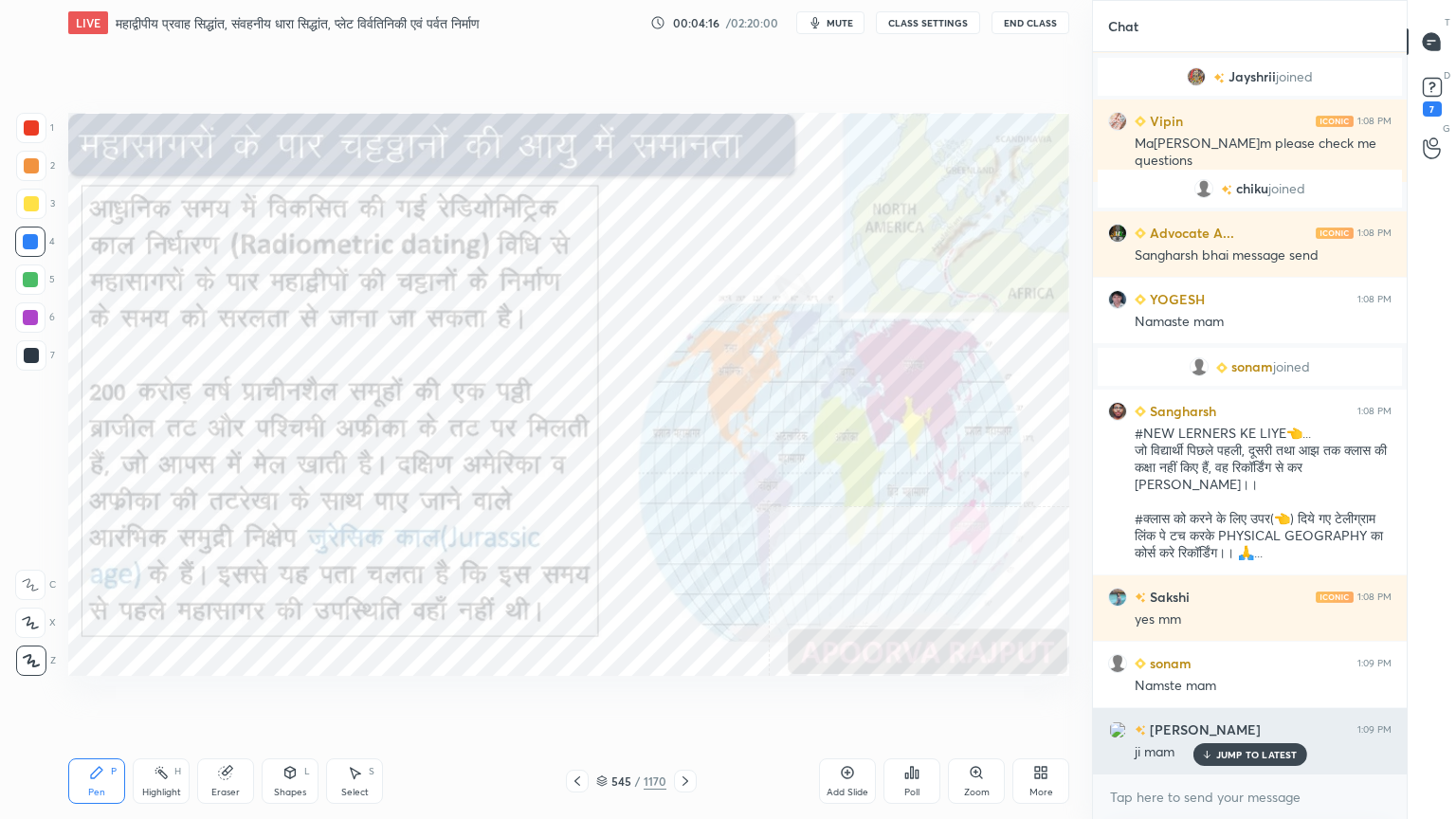 click on "JUMP TO LATEST" at bounding box center (1257, 755) 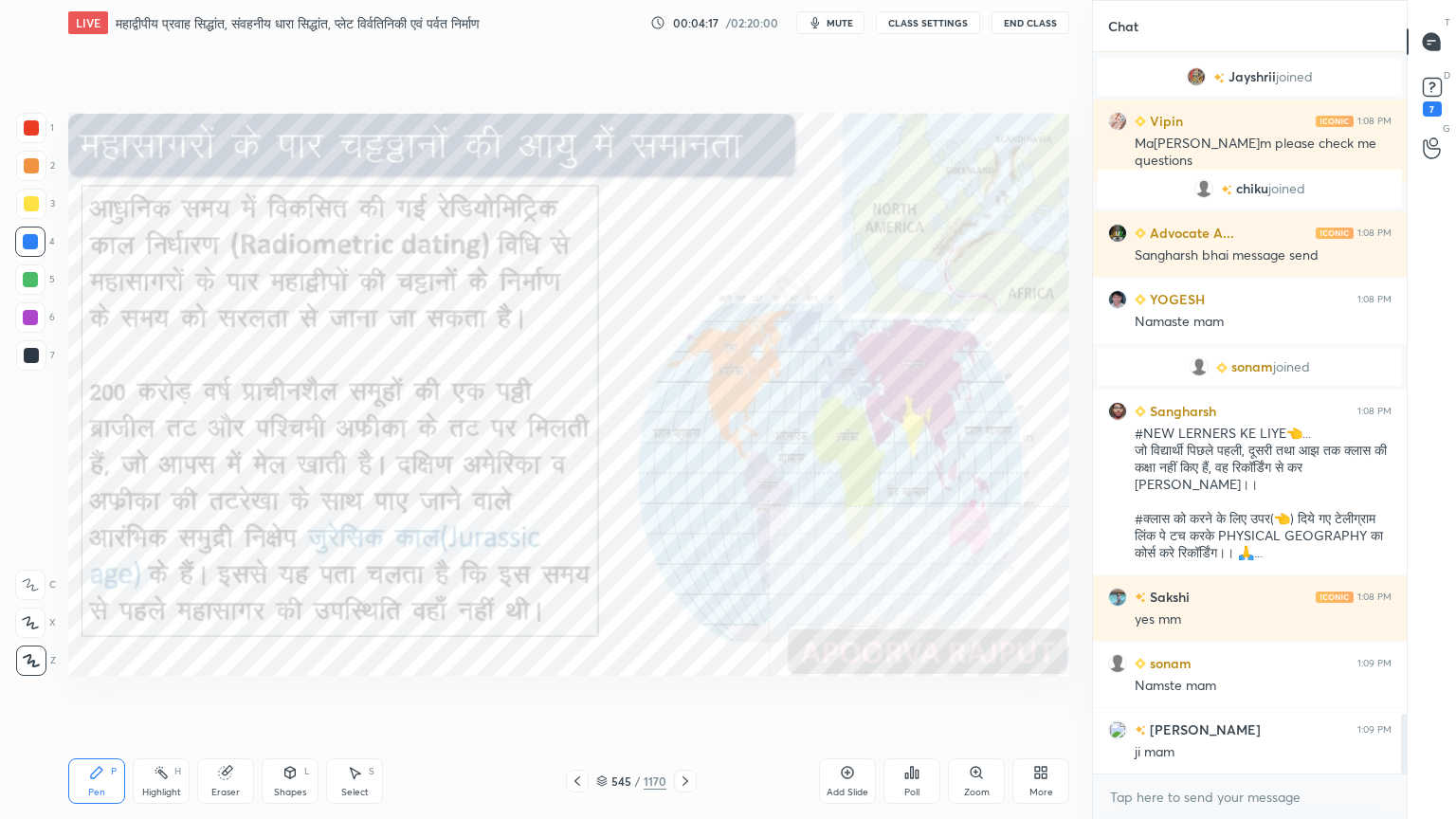 click on "Eraser" at bounding box center [226, 792] 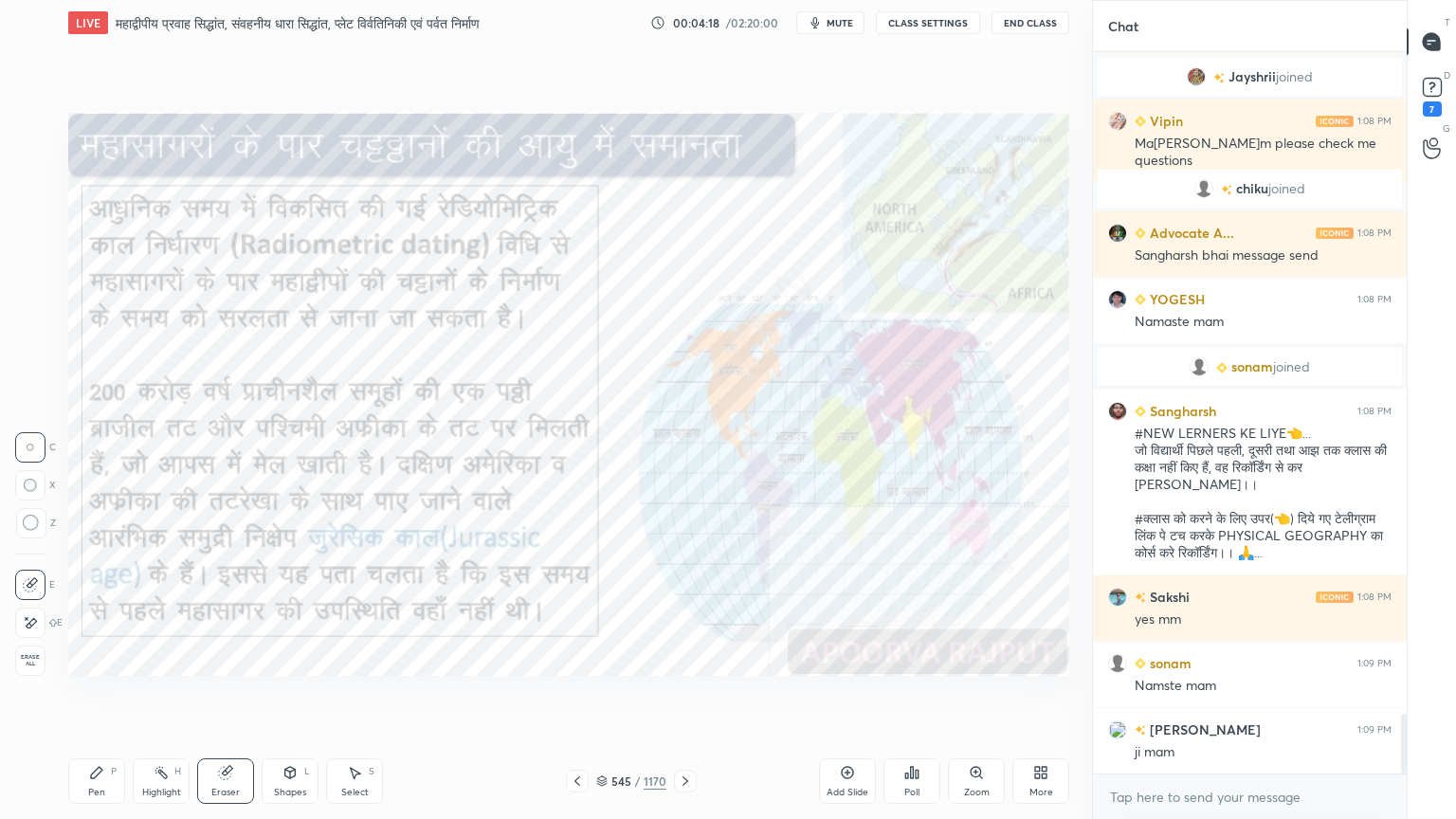 click on "Erase all" at bounding box center (30, 661) 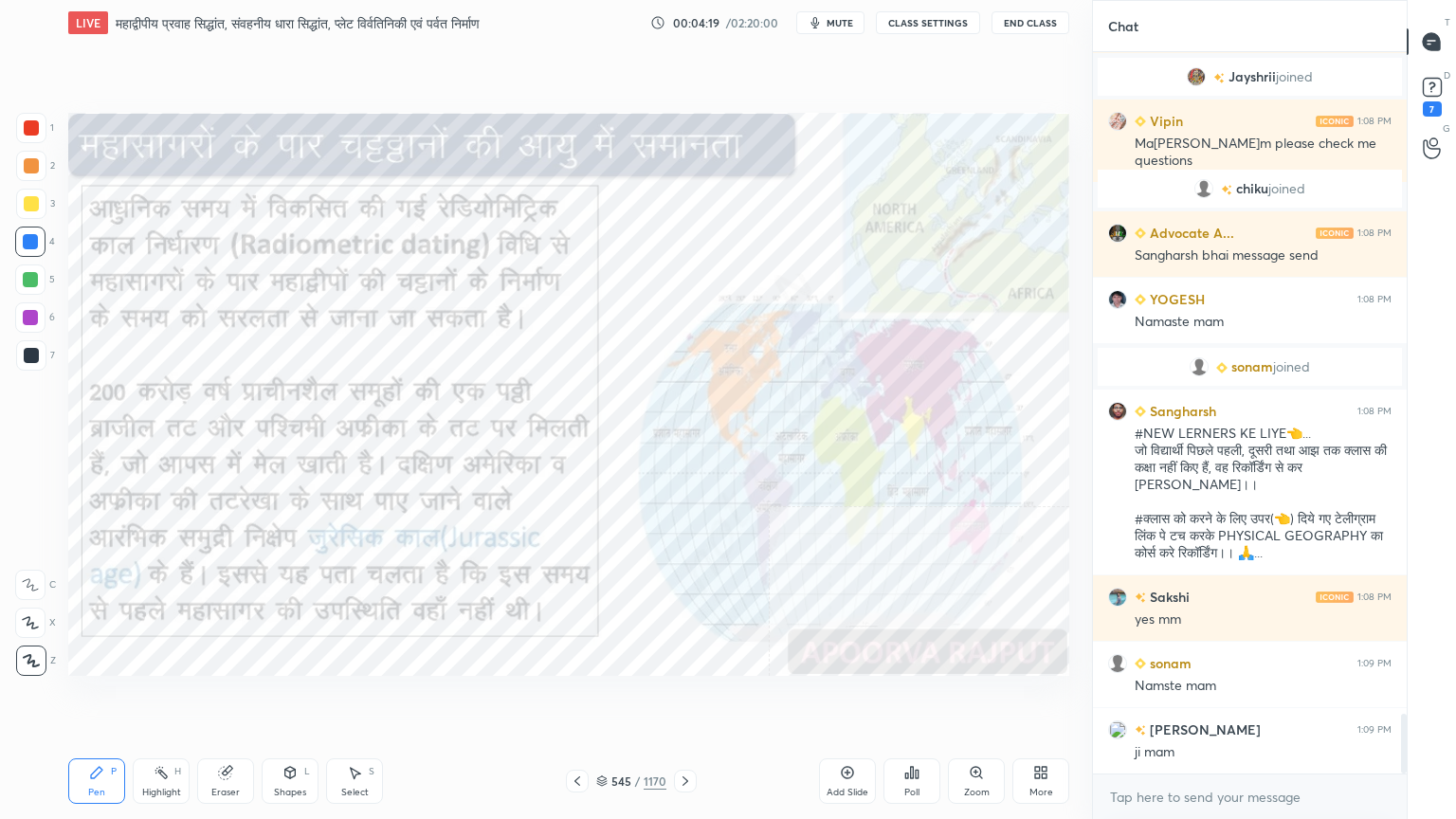 scroll, scrollTop: 8057, scrollLeft: 0, axis: vertical 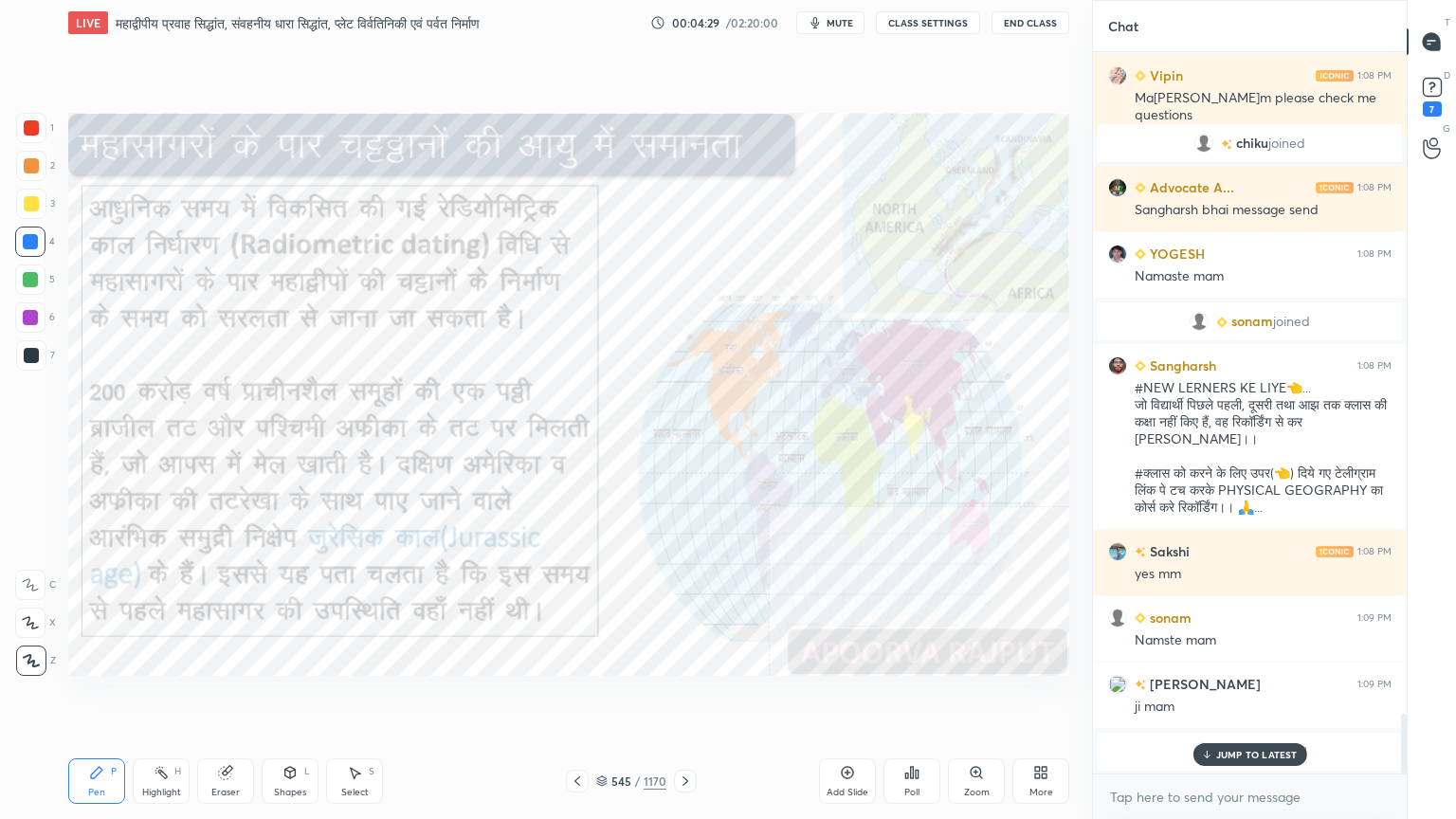 click on "JUMP TO LATEST" at bounding box center (1257, 755) 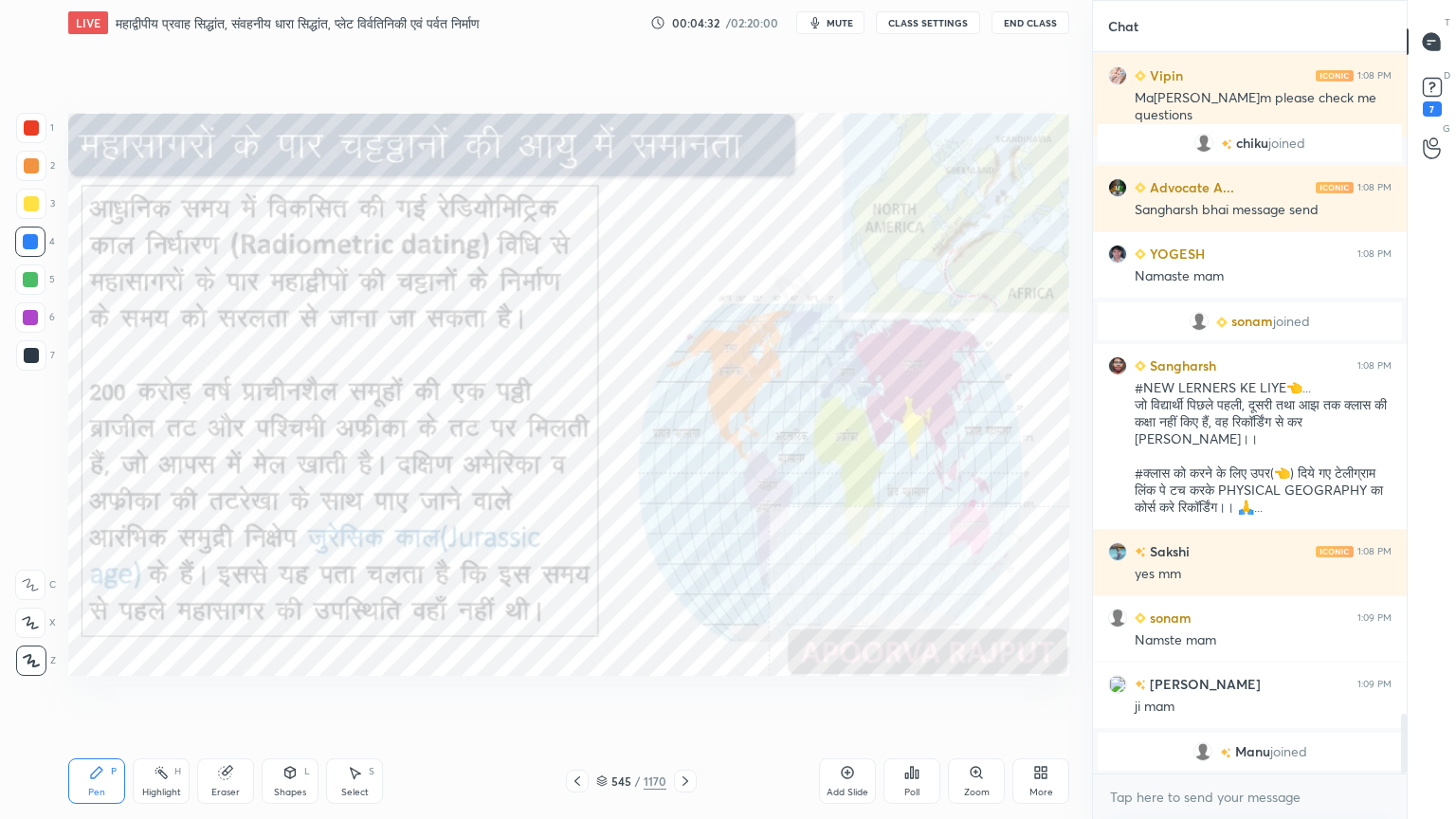 click on "Eraser" at bounding box center [226, 781] 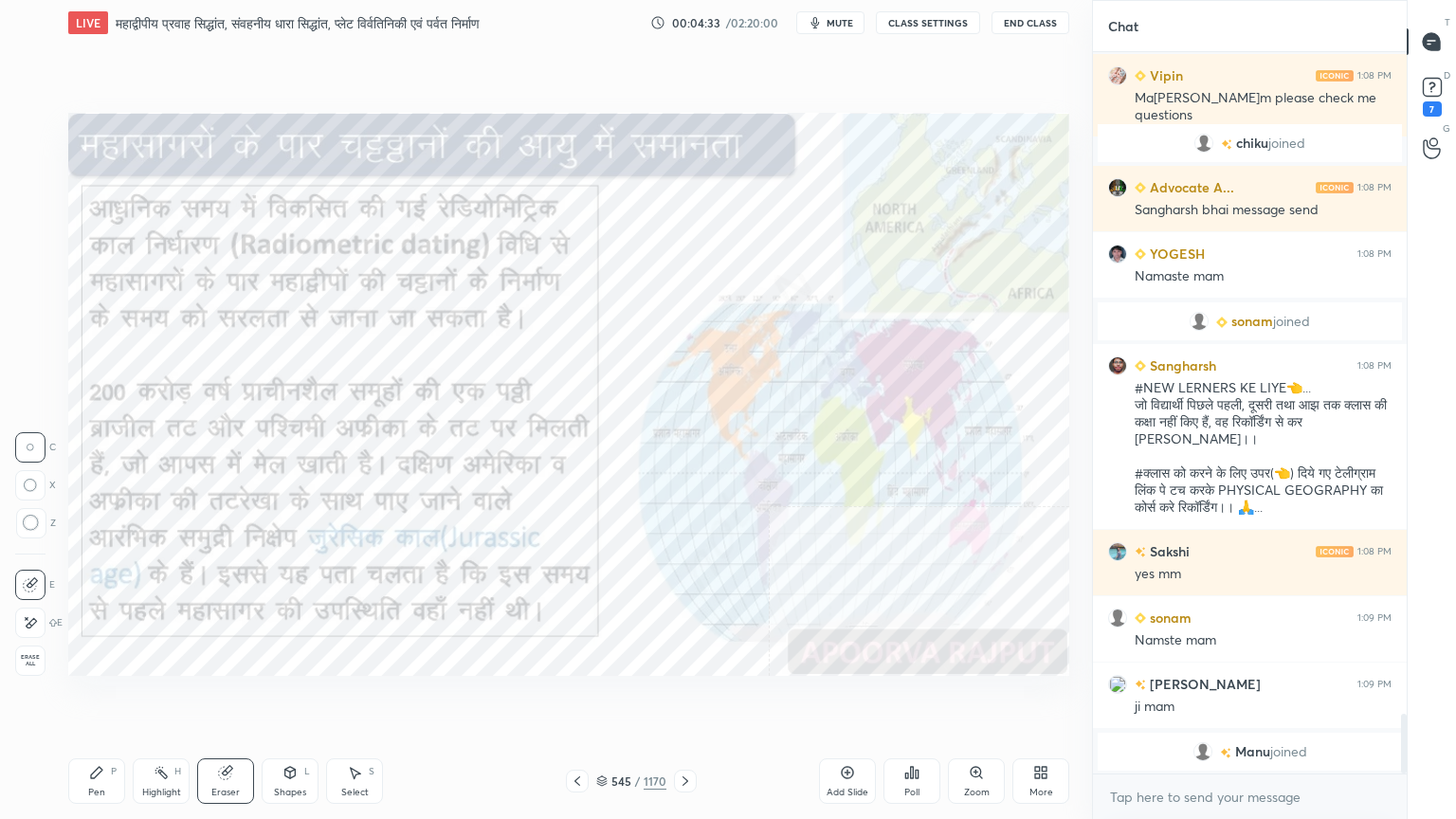drag, startPoint x: 20, startPoint y: 653, endPoint x: 49, endPoint y: 637, distance: 33.12099 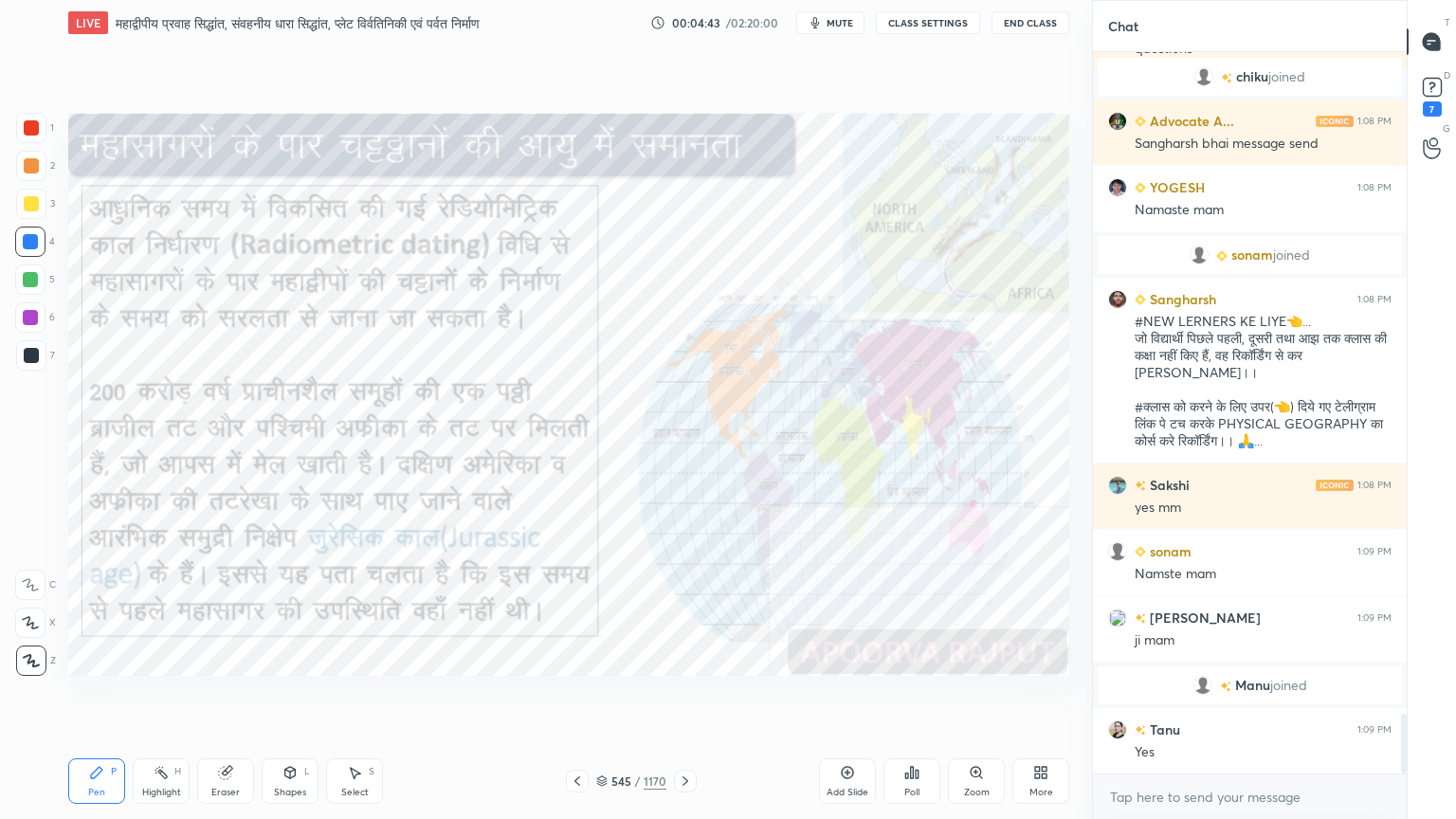scroll, scrollTop: 8012, scrollLeft: 0, axis: vertical 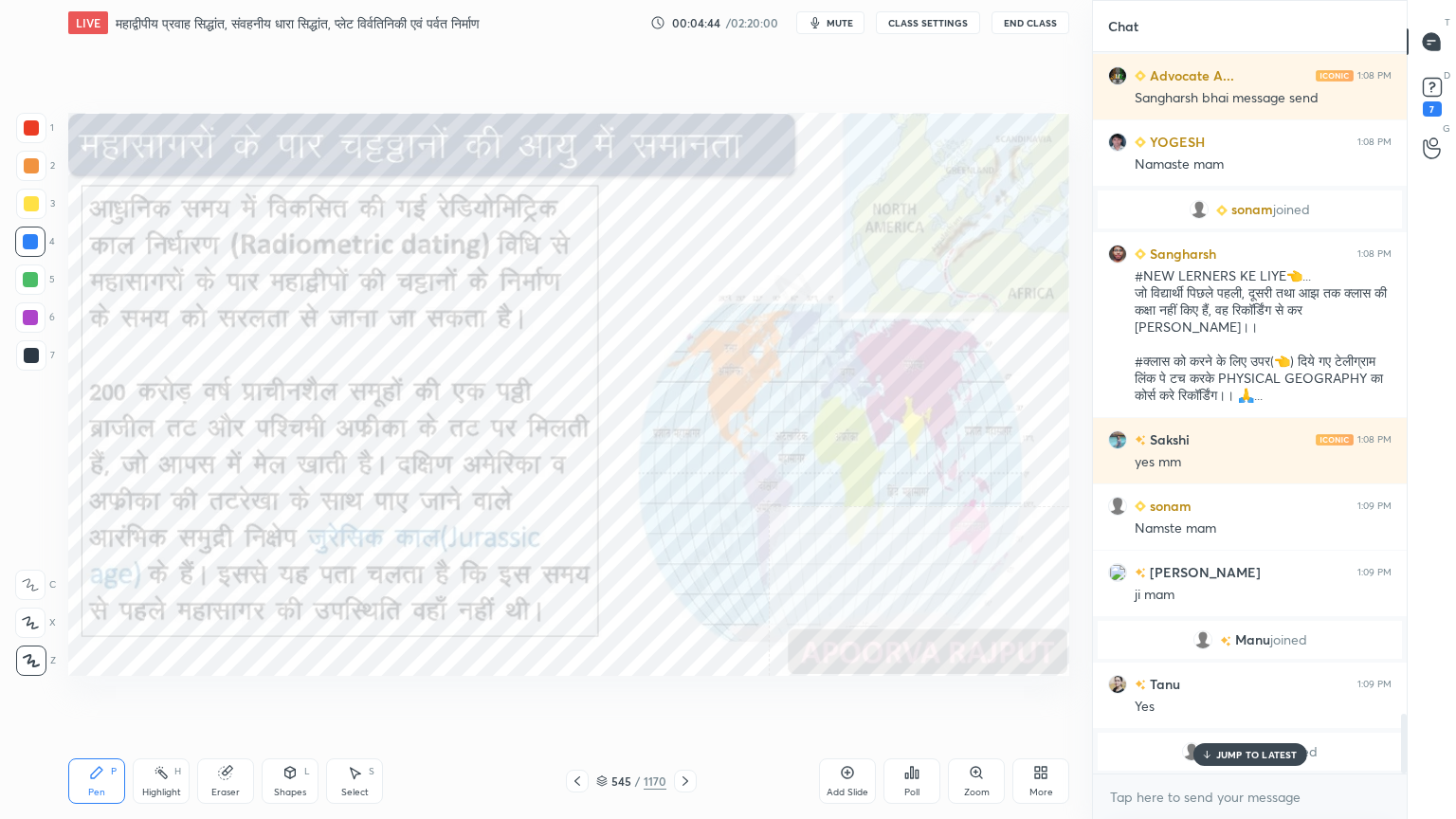 click on "JUMP TO LATEST" at bounding box center [1257, 755] 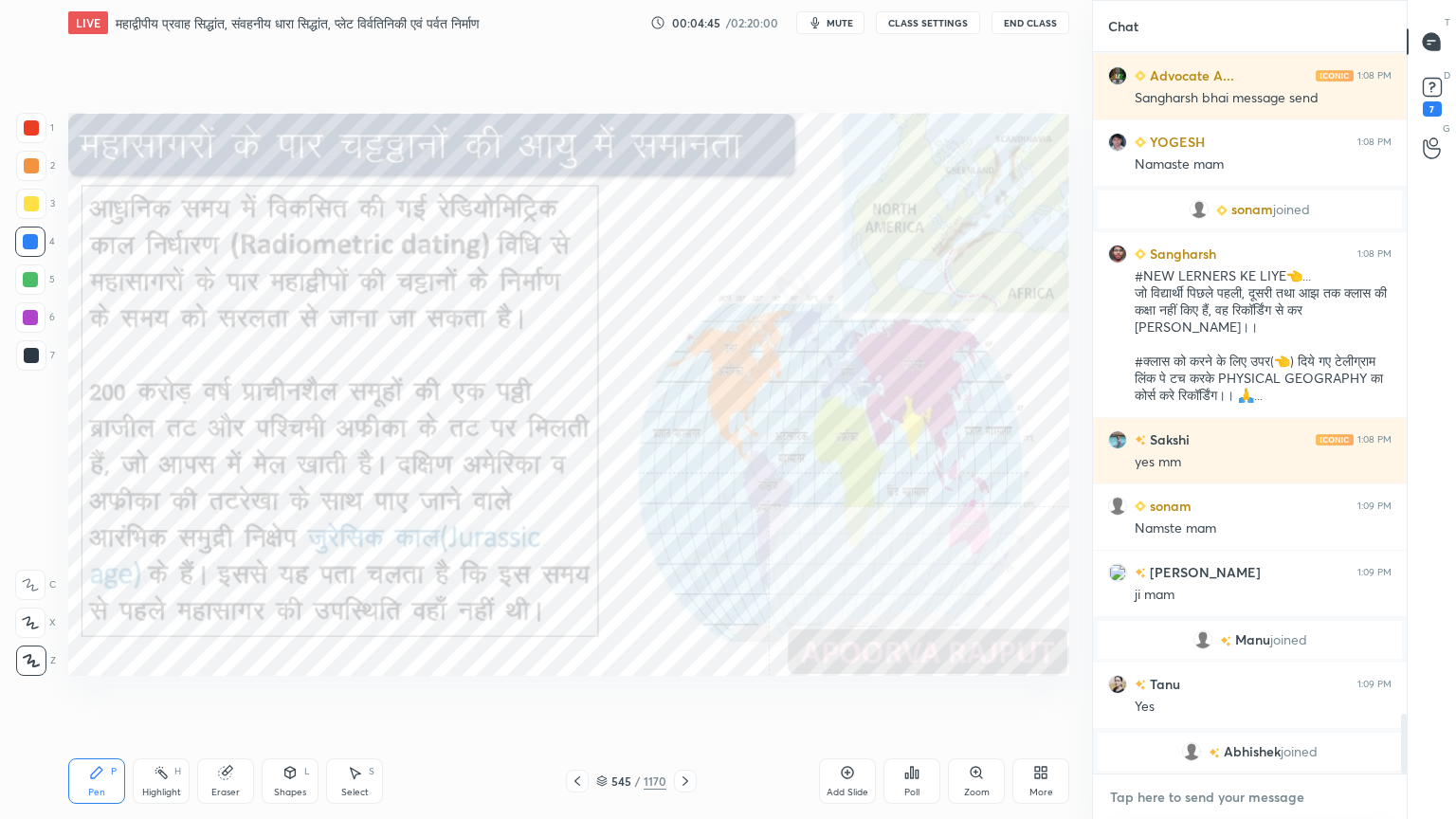 click at bounding box center [1249, 797] 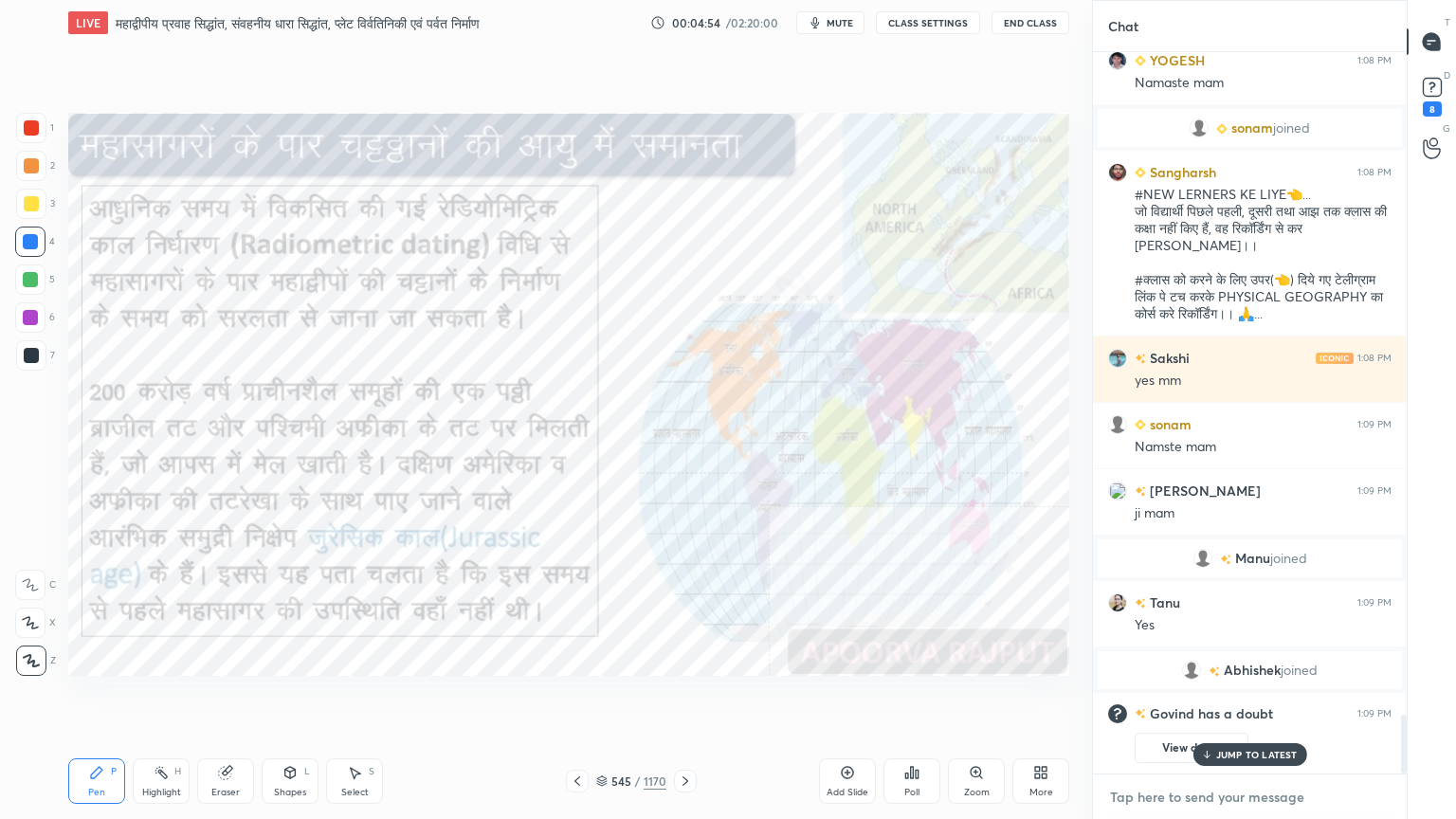 scroll, scrollTop: 8106, scrollLeft: 0, axis: vertical 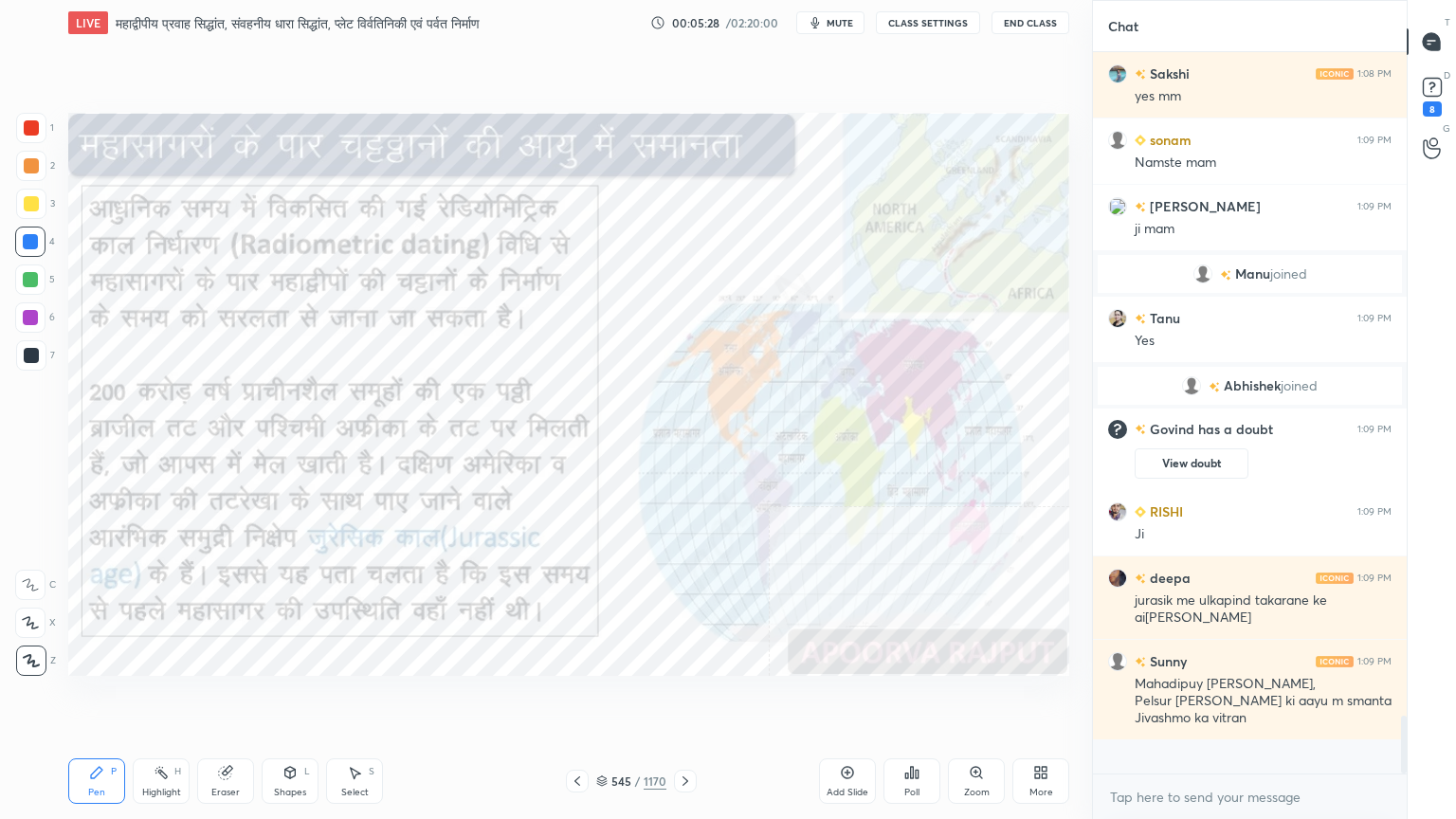 click on "Eraser" at bounding box center [226, 781] 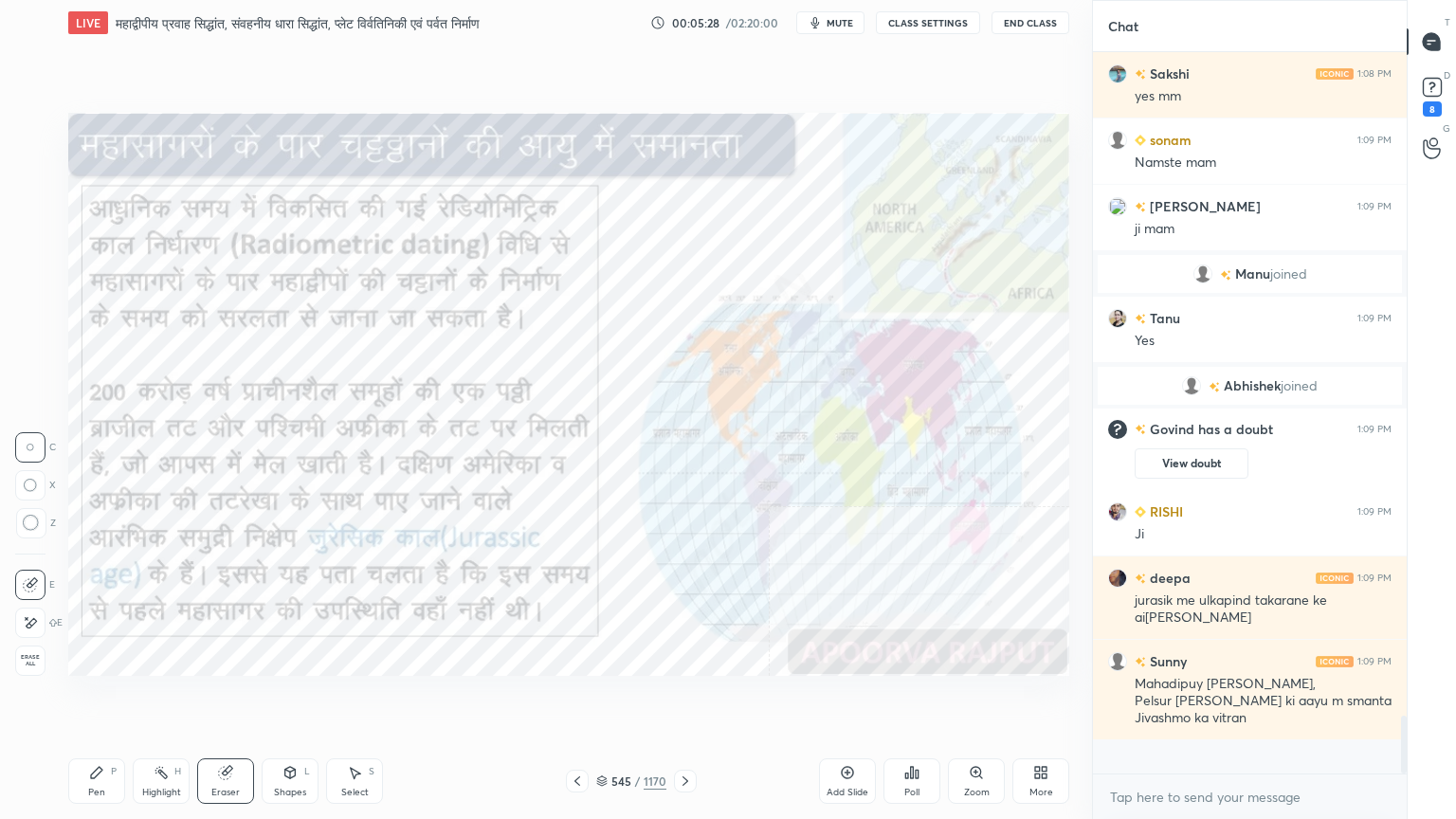 click on "Erase all" at bounding box center [30, 661] 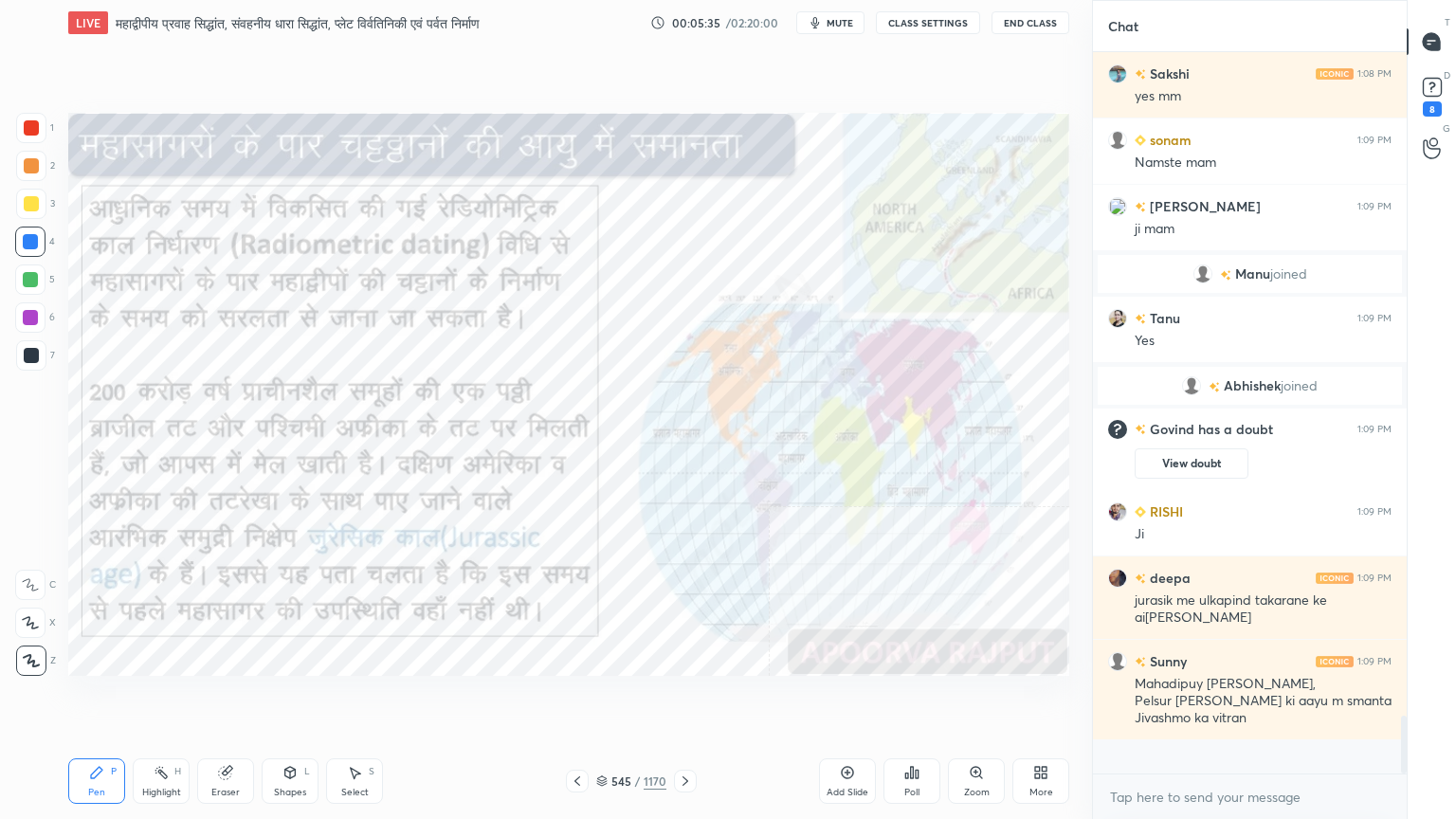 scroll, scrollTop: 8390, scrollLeft: 0, axis: vertical 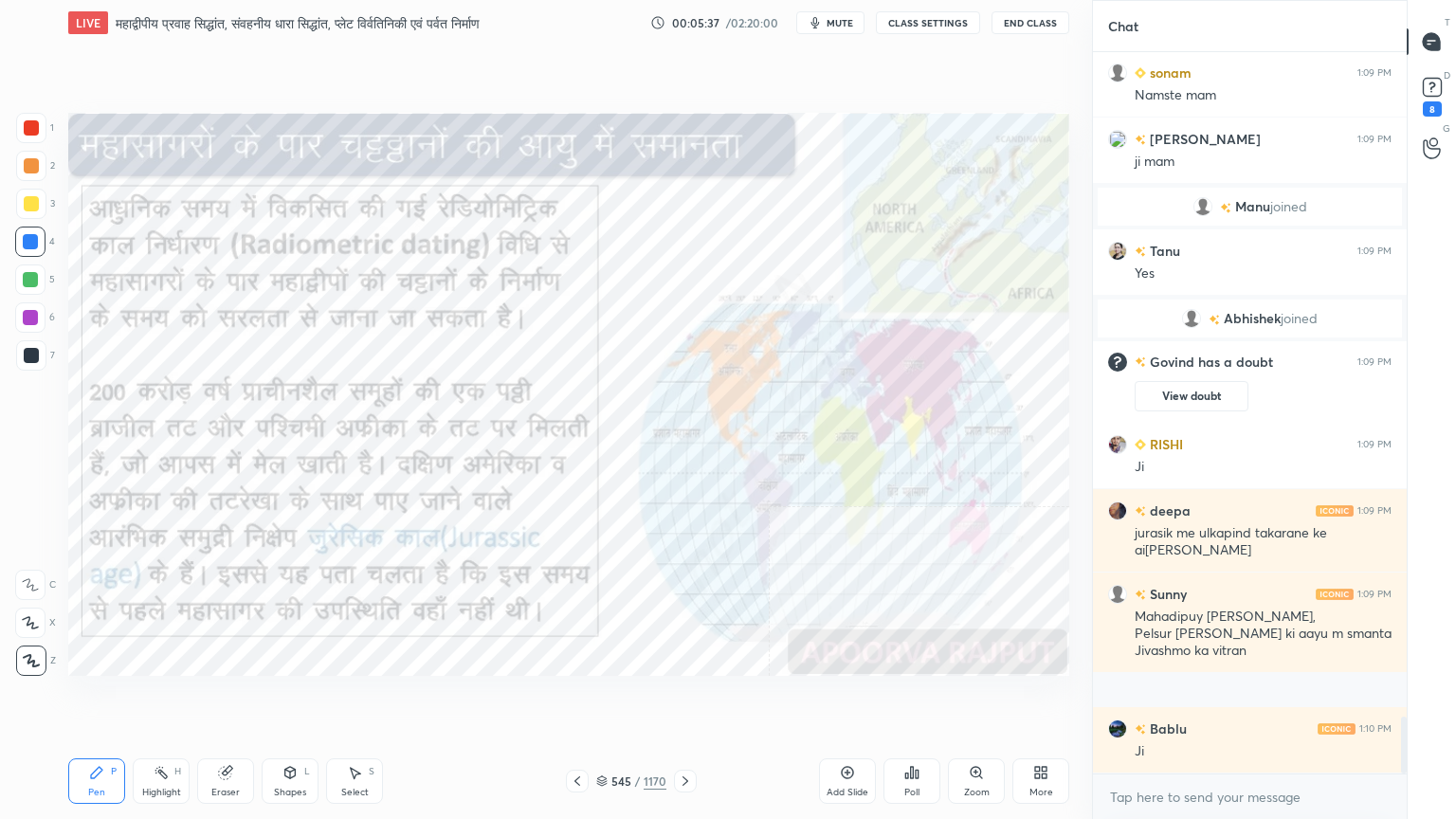 click on "Eraser" at bounding box center [226, 792] 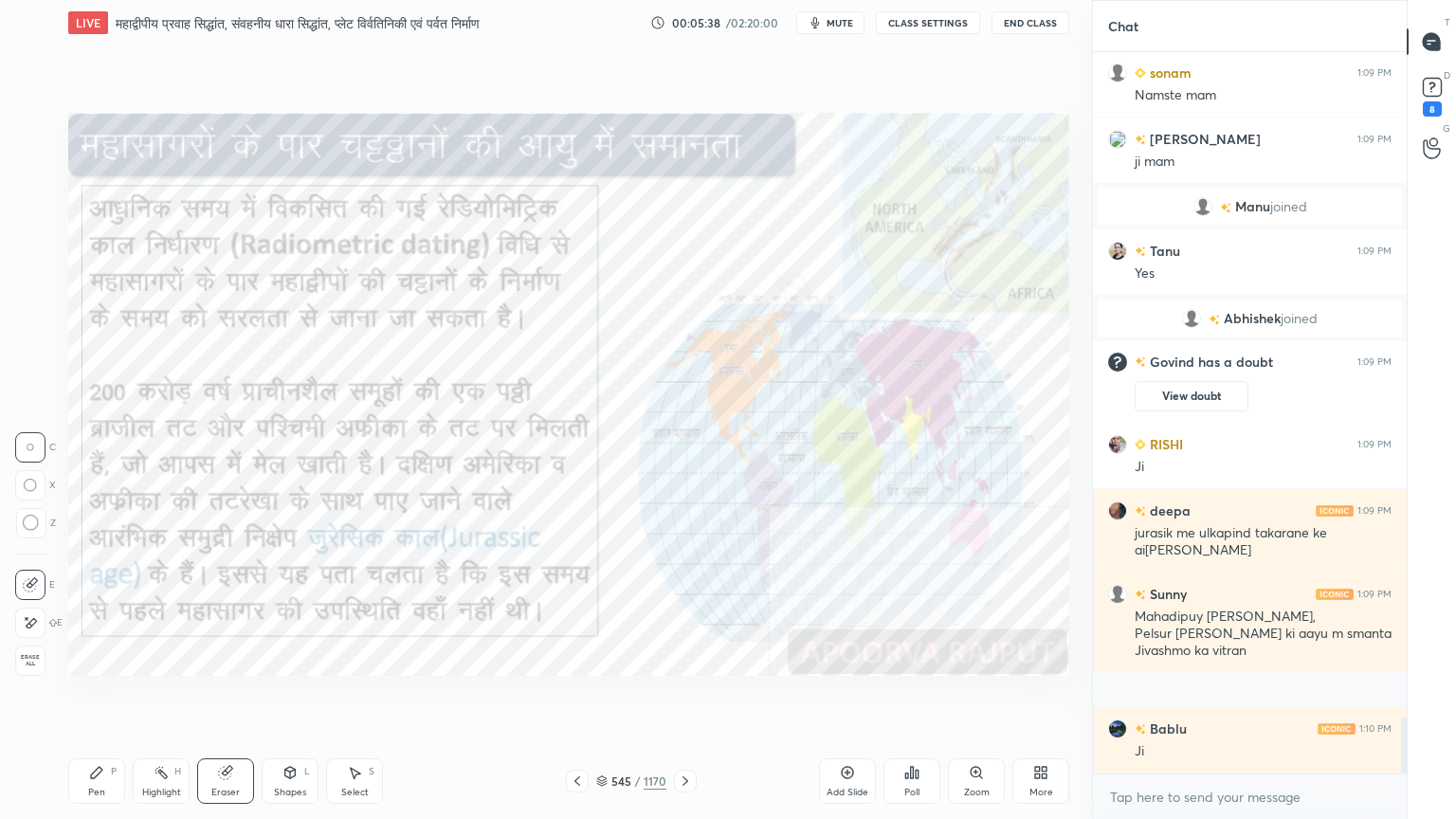 click on "Eraser" at bounding box center (226, 781) 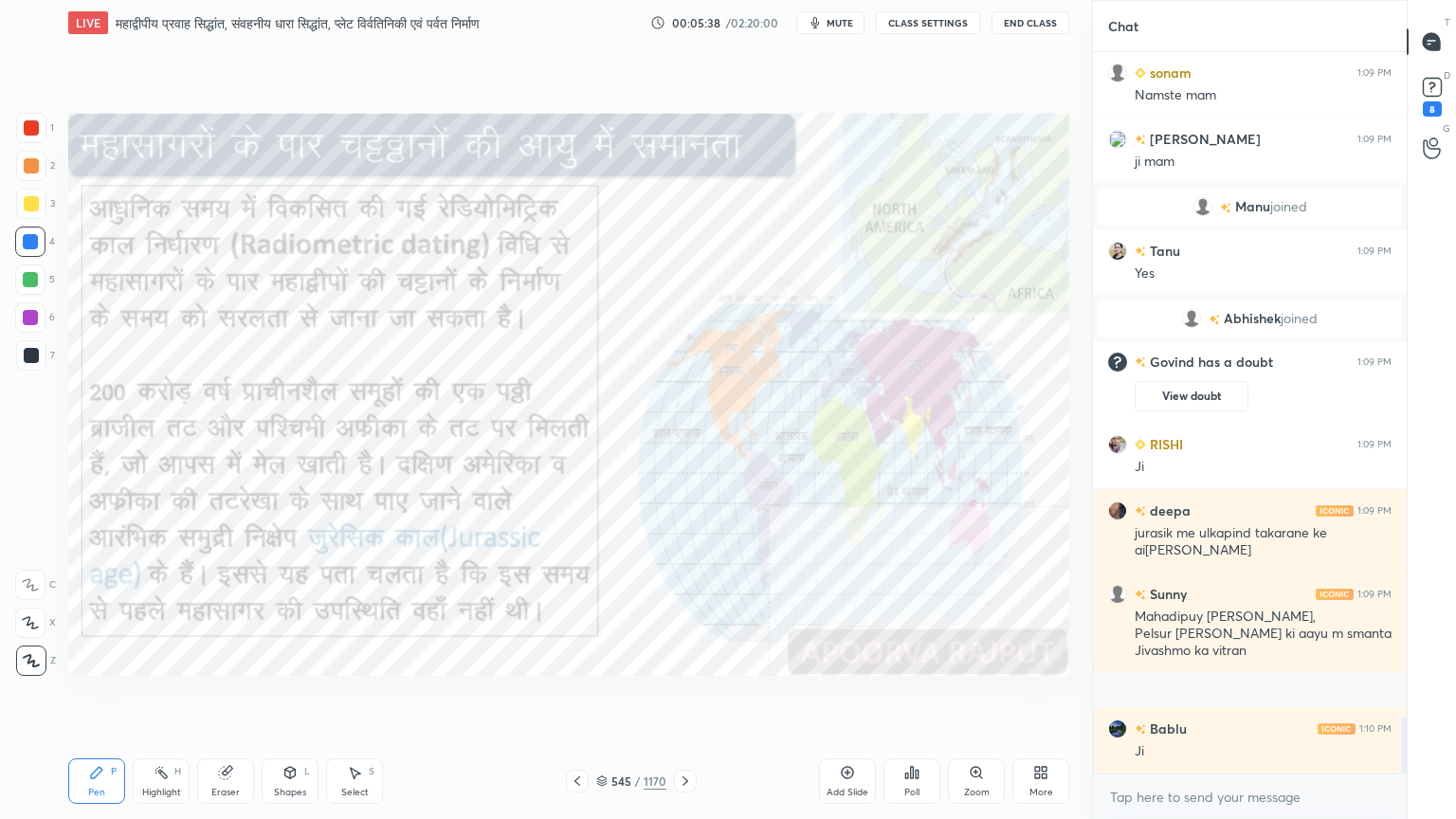 drag, startPoint x: 29, startPoint y: 648, endPoint x: 60, endPoint y: 622, distance: 40.459857 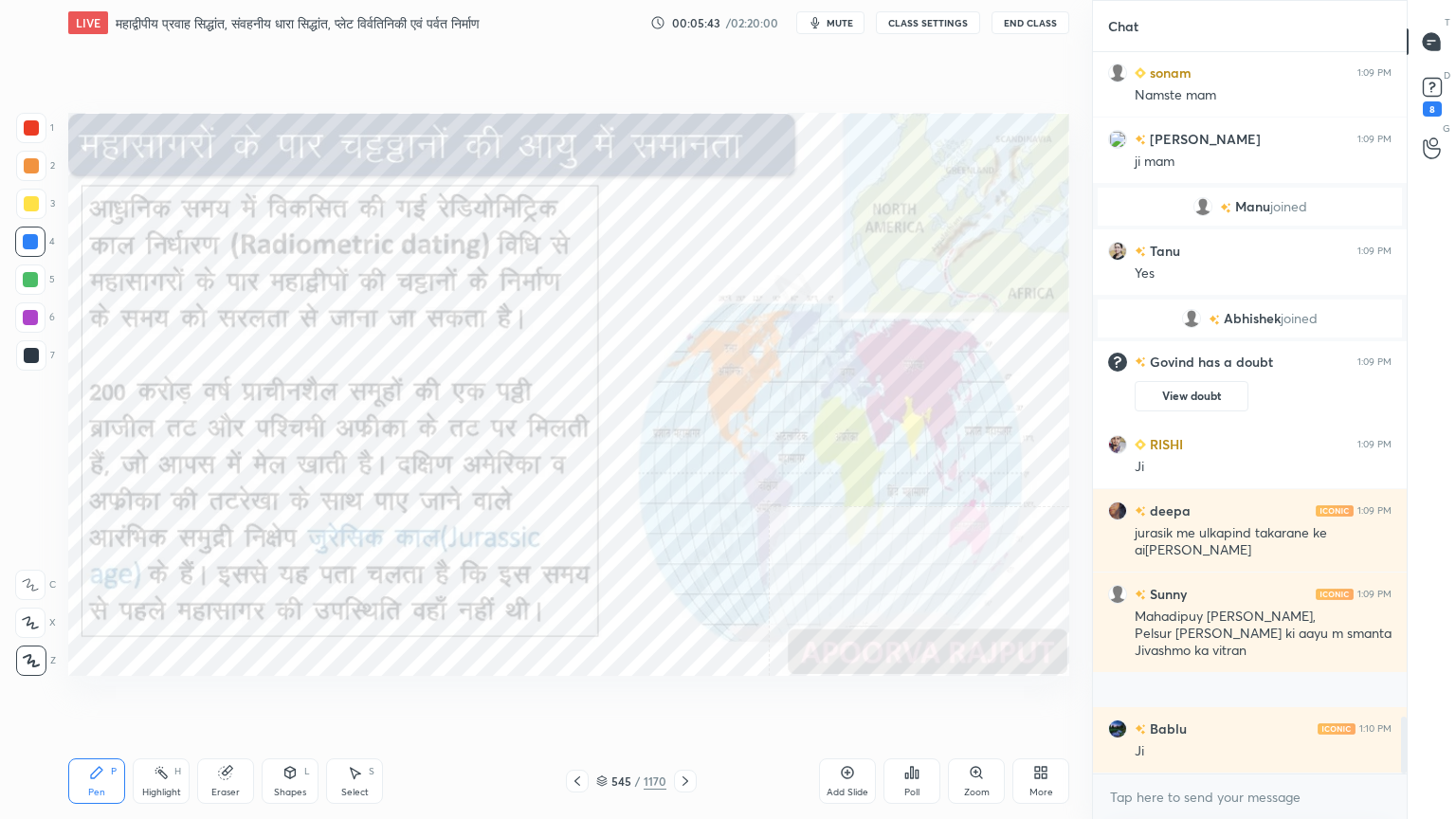 click on "Eraser" at bounding box center [226, 781] 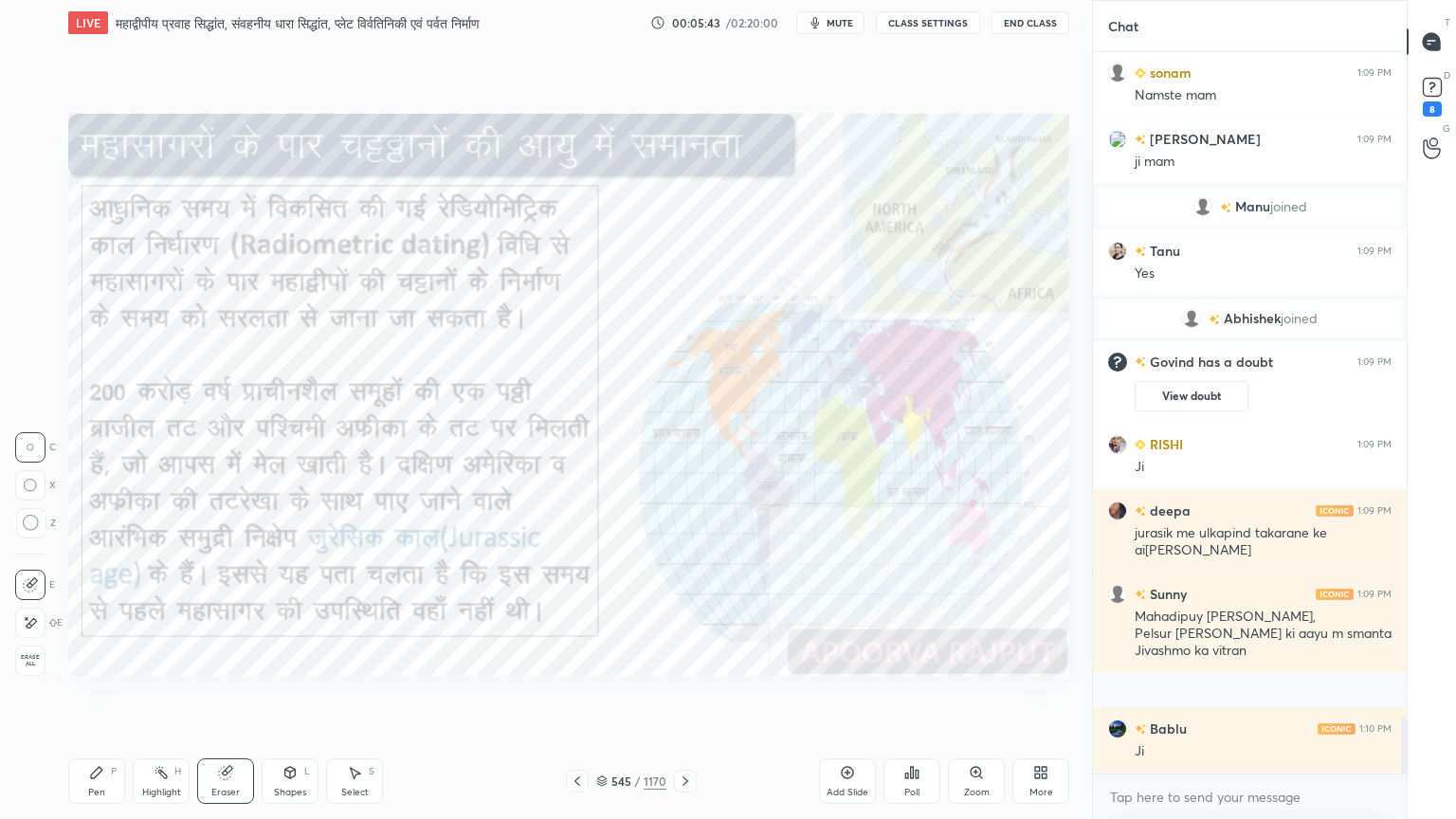 click 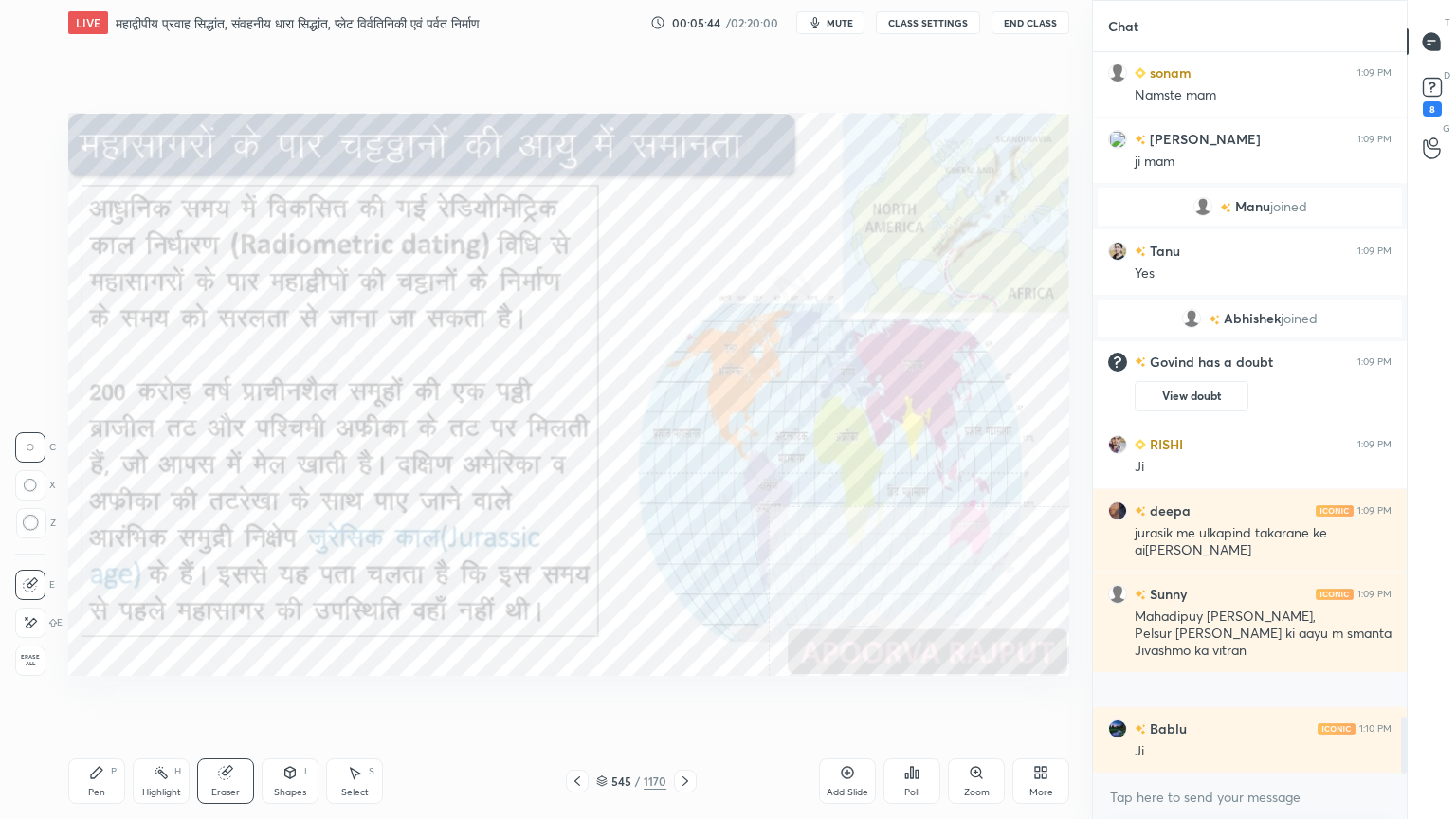 click on "Erase all" at bounding box center [30, 661] 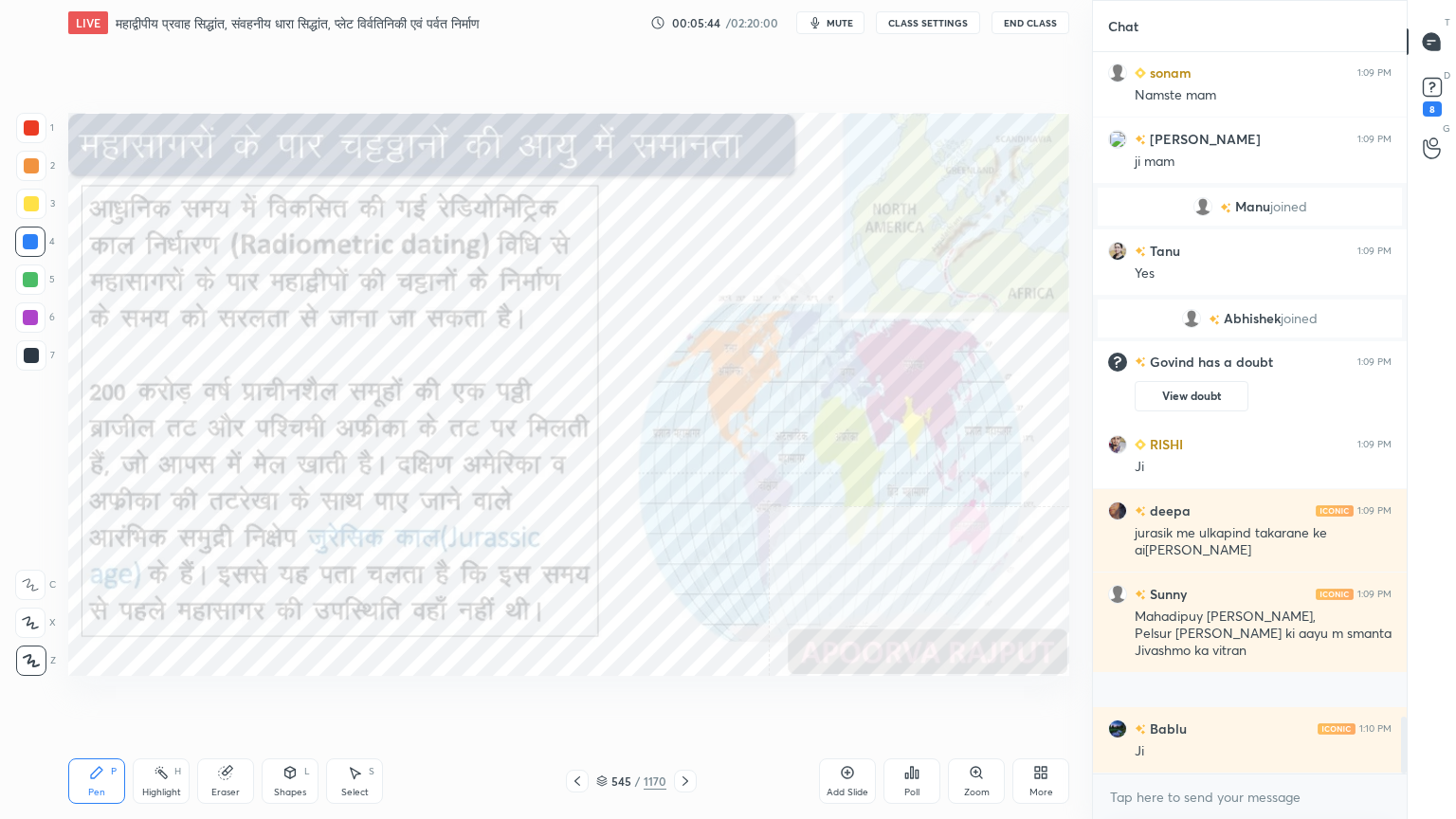click on "1 2 3 4 5 6 7 C X Z C X Z E E Erase all   H H" at bounding box center [30, 394] 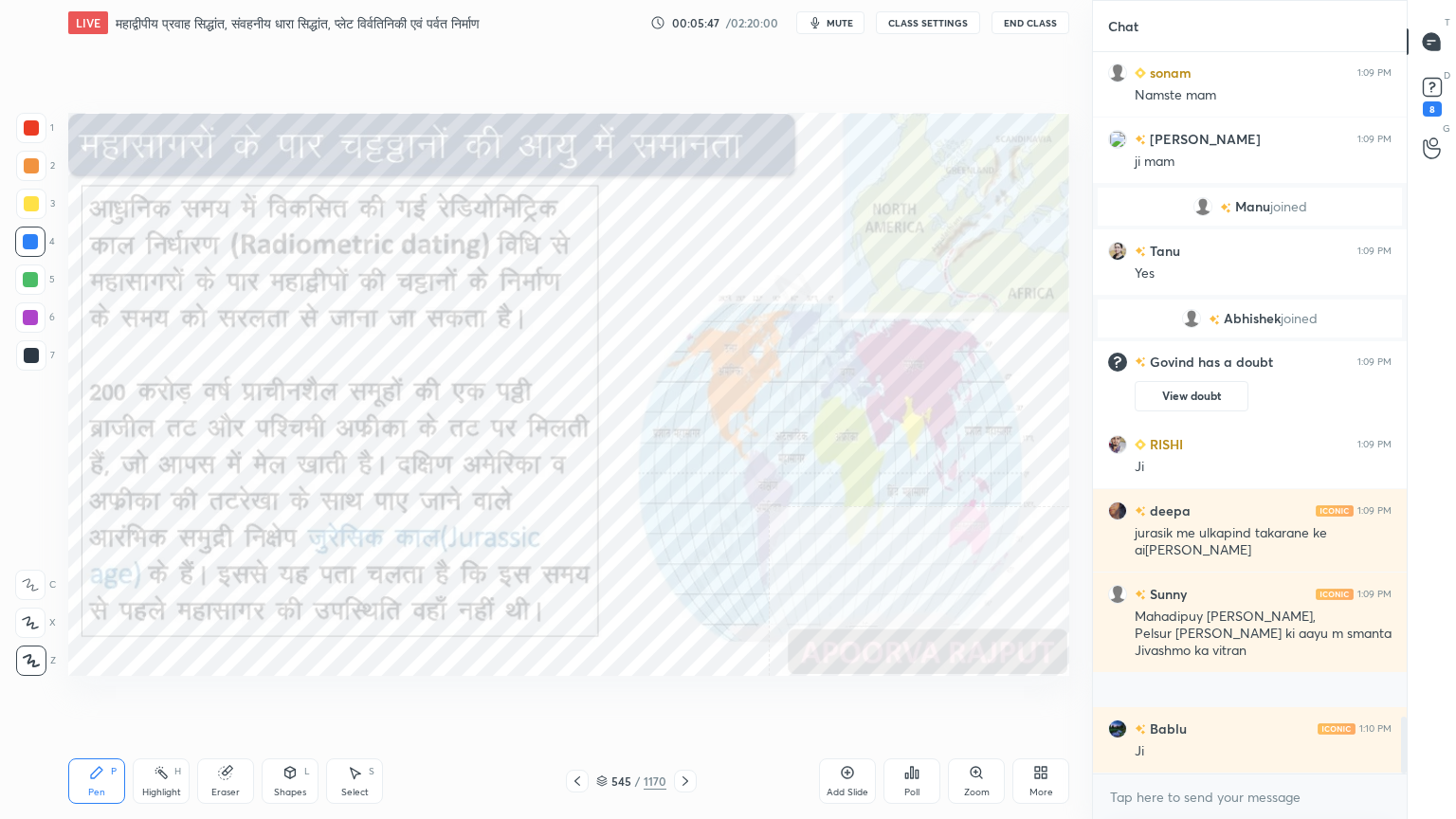 click 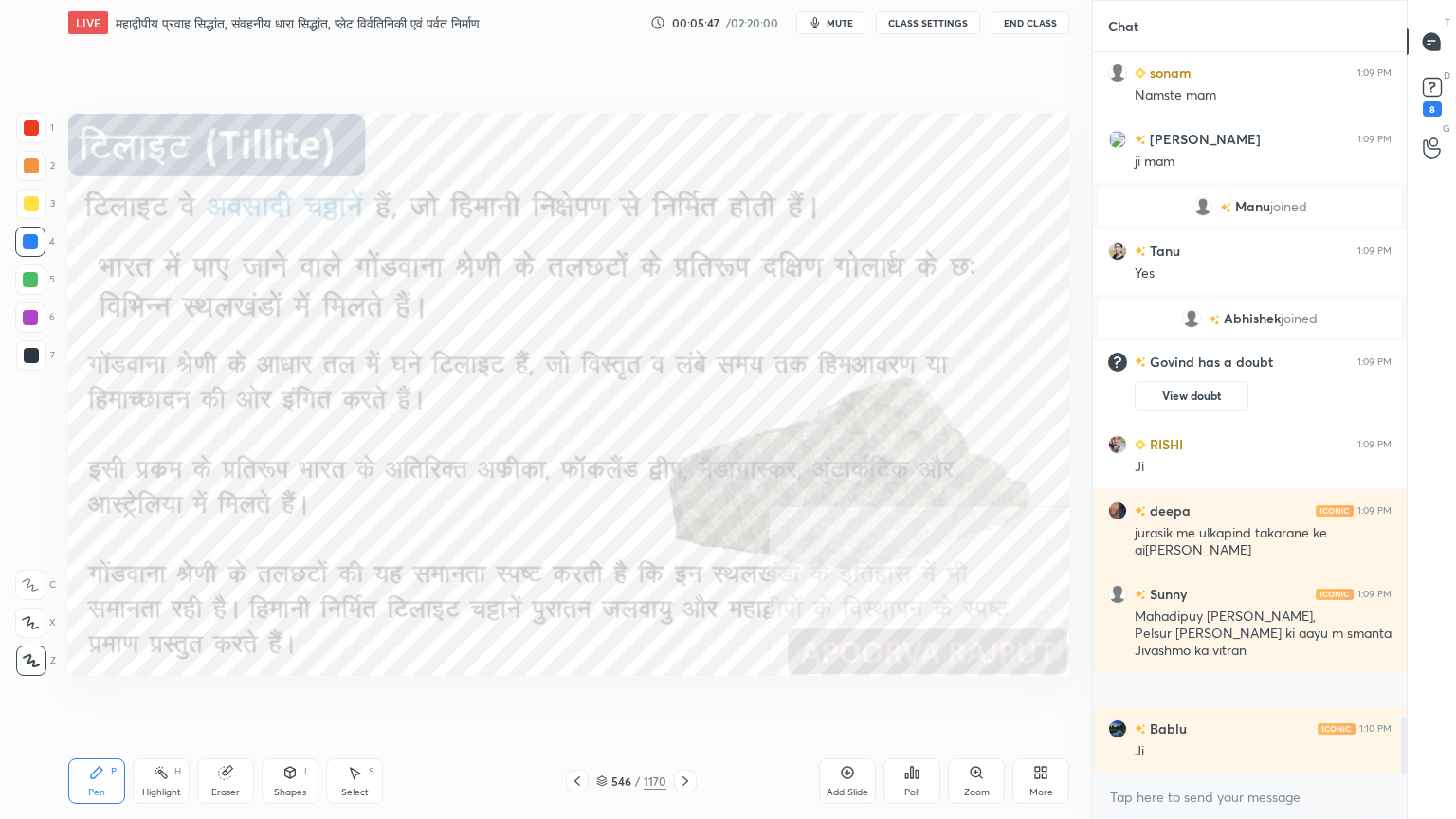 scroll, scrollTop: 8455, scrollLeft: 0, axis: vertical 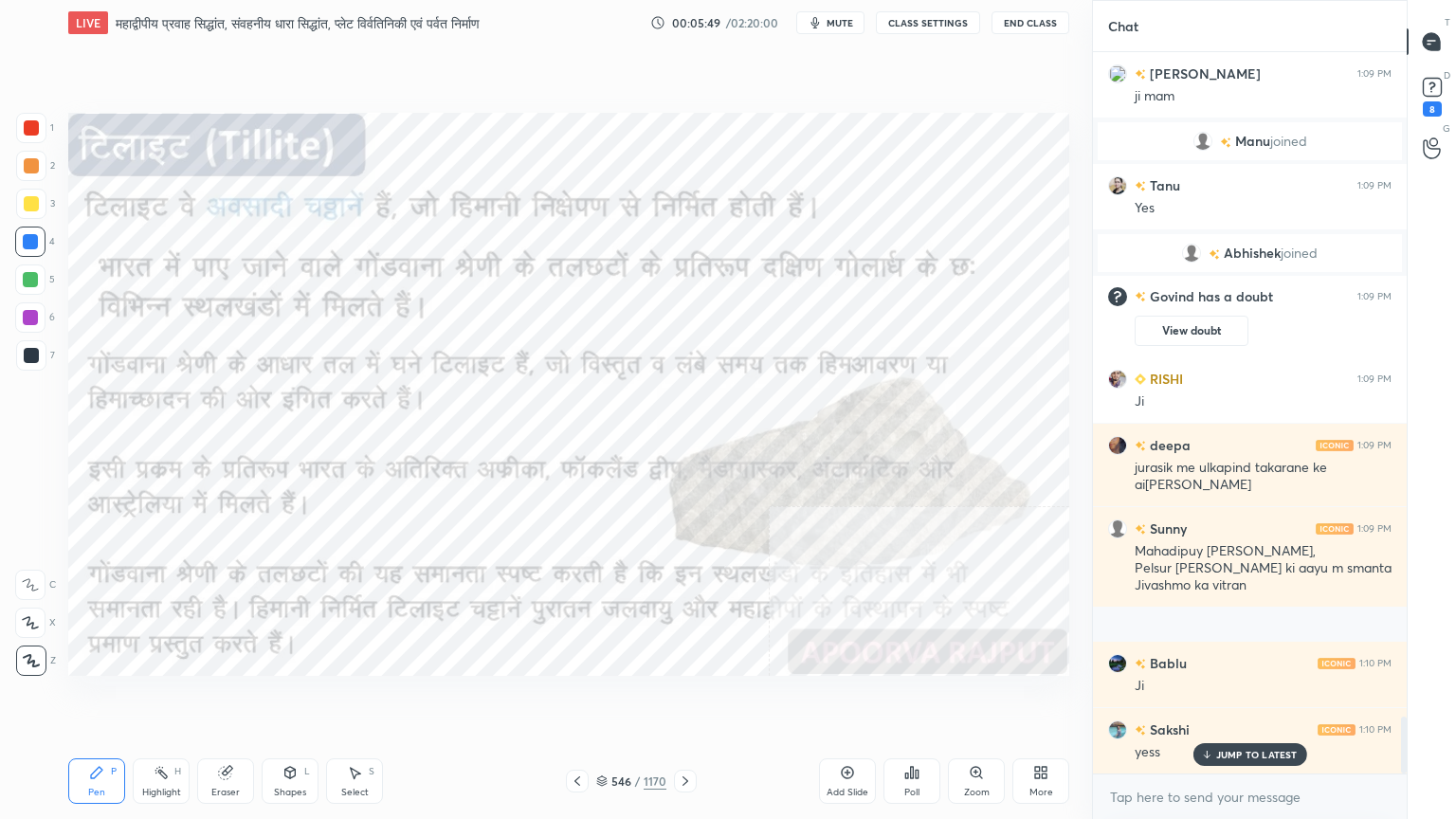 drag, startPoint x: 1232, startPoint y: 755, endPoint x: 1229, endPoint y: 791, distance: 36.124784 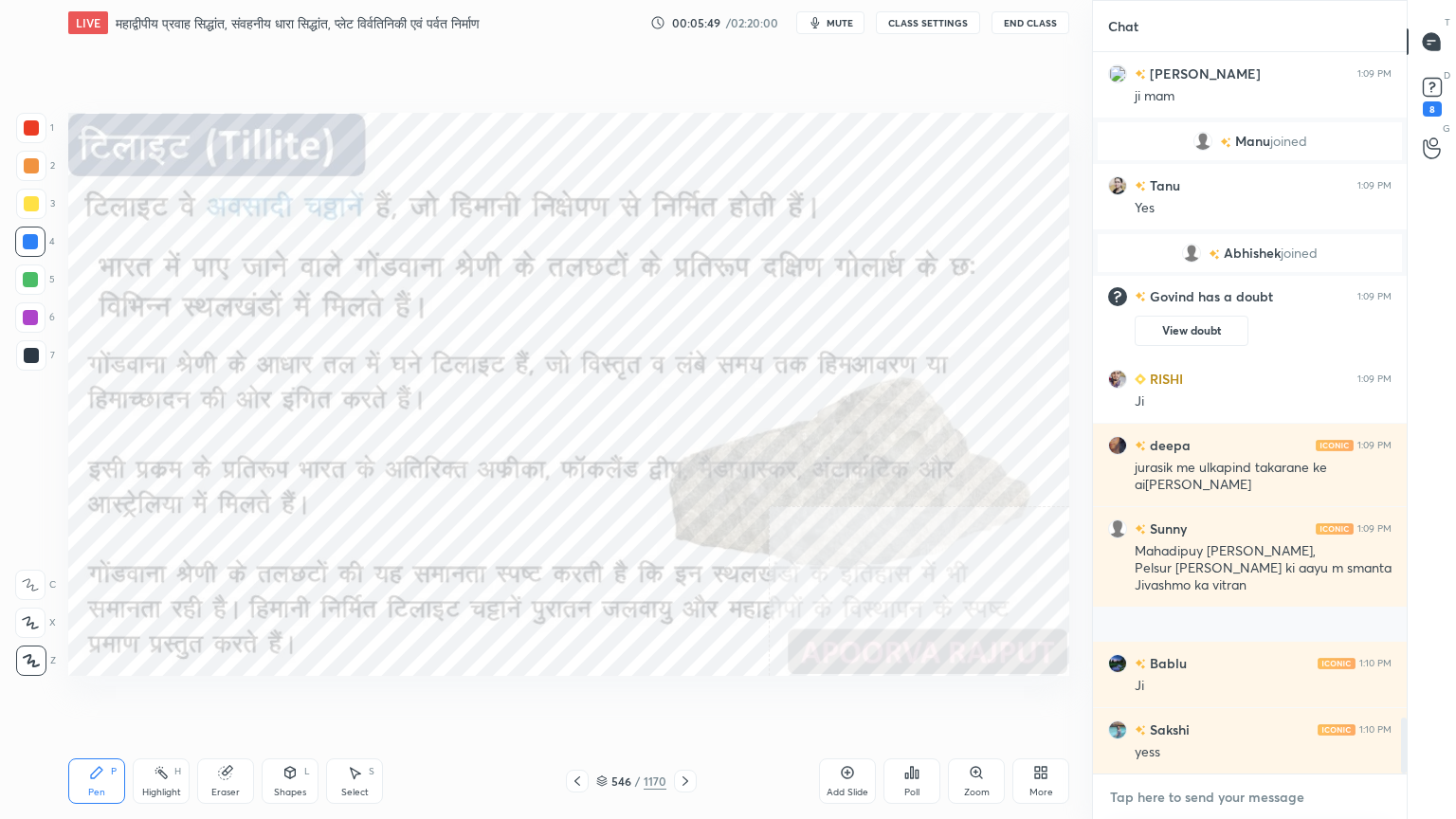 scroll, scrollTop: 8523, scrollLeft: 0, axis: vertical 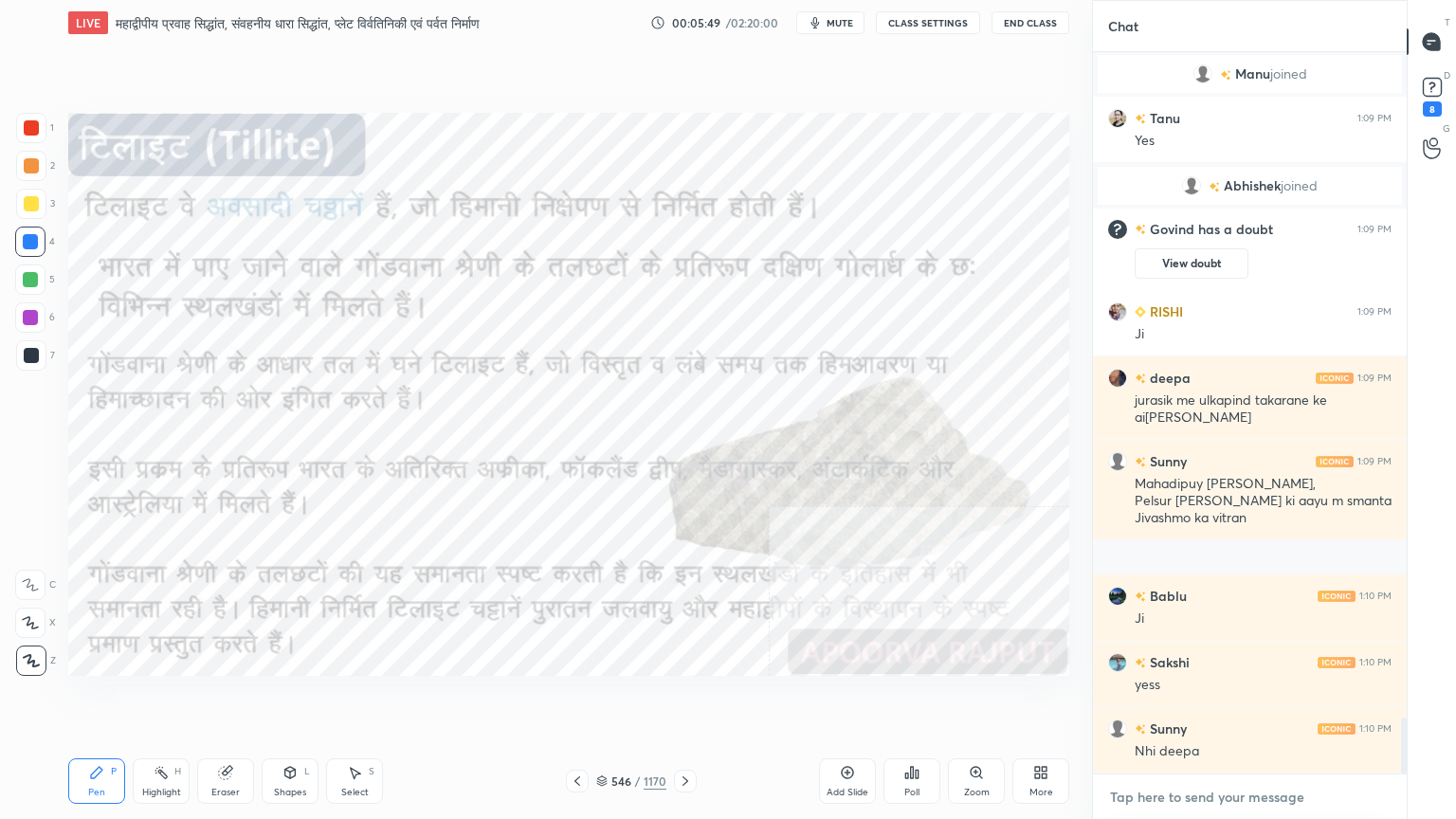 click at bounding box center (1249, 797) 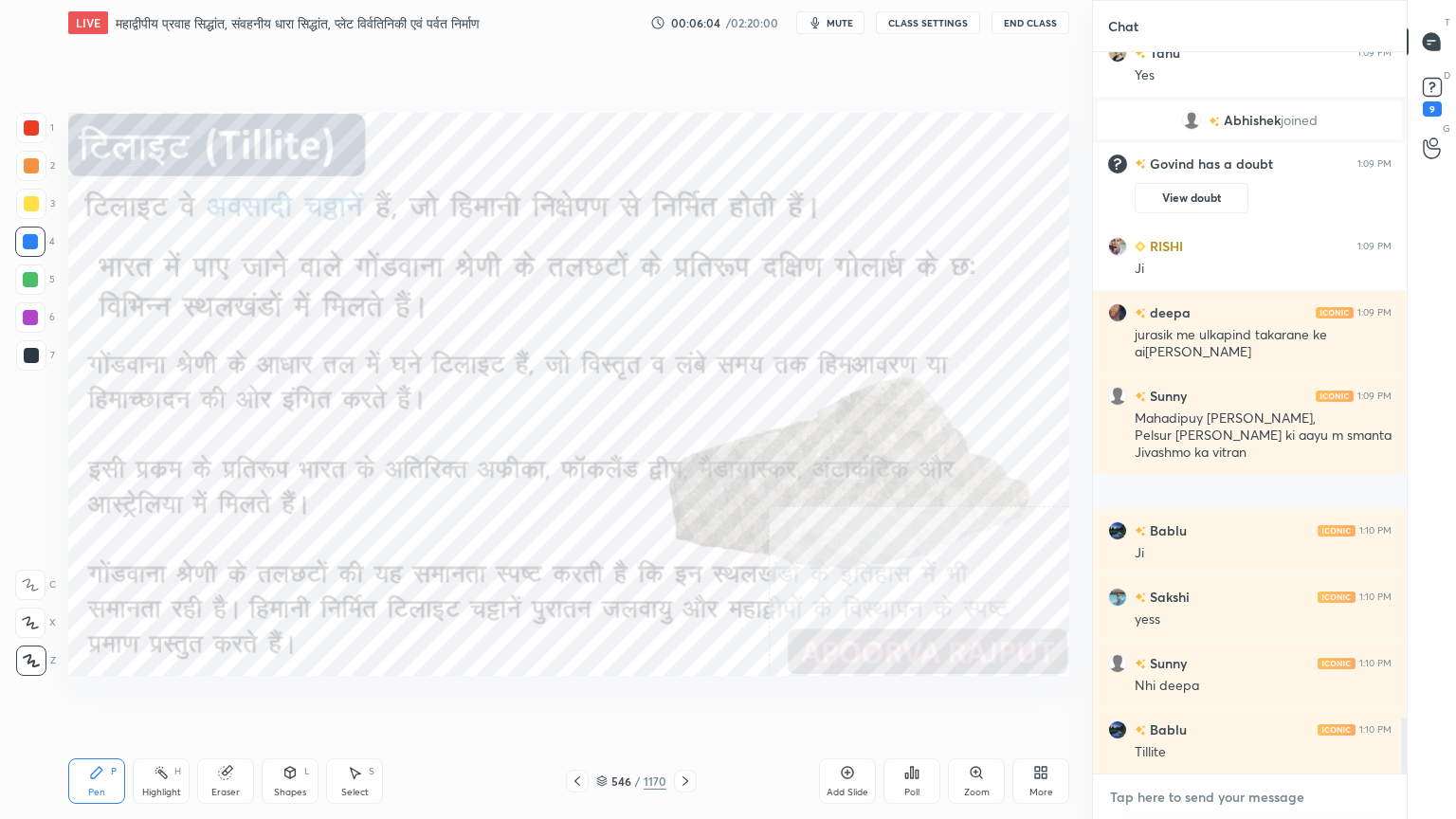 scroll, scrollTop: 8716, scrollLeft: 0, axis: vertical 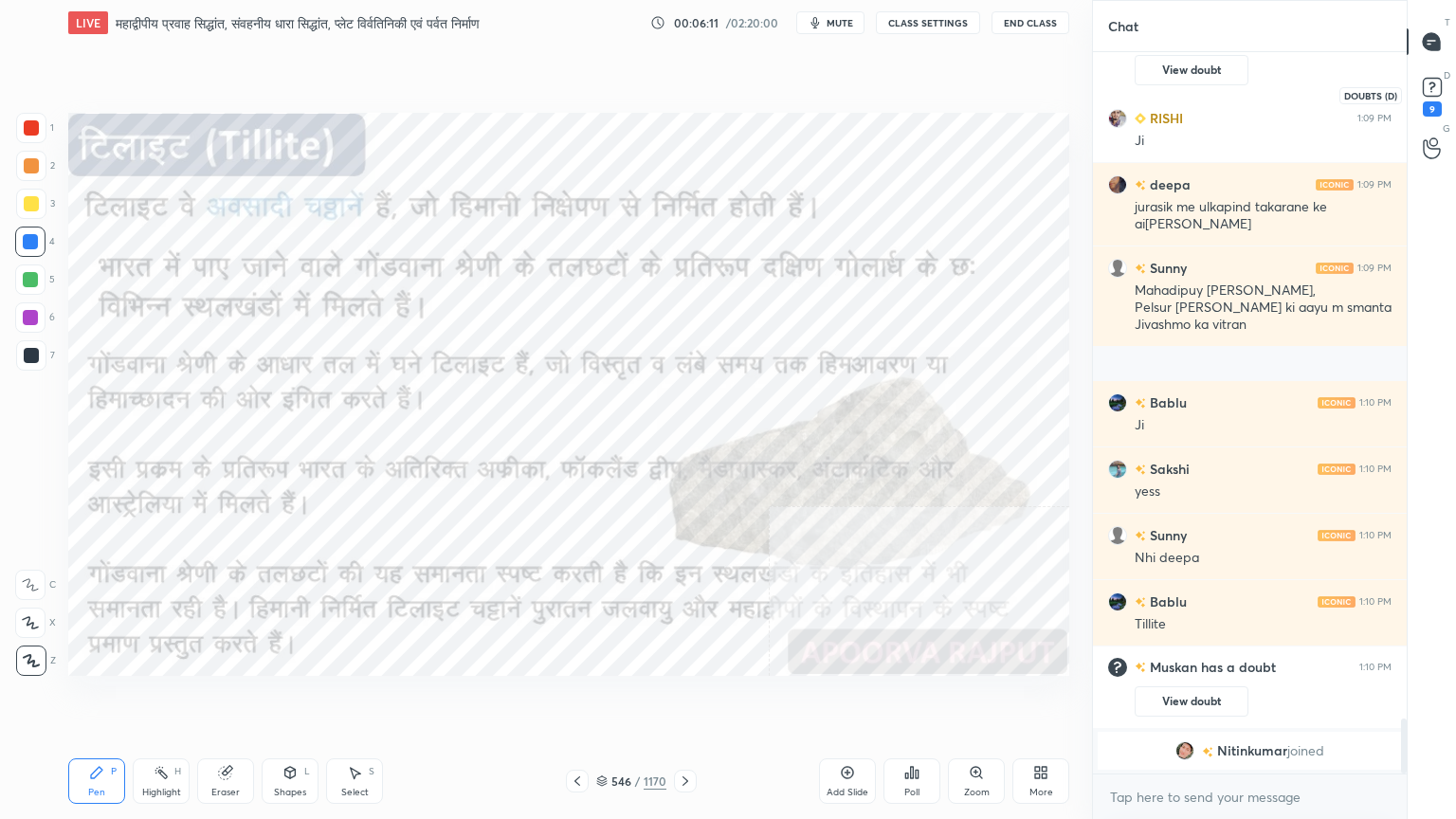 drag, startPoint x: 1423, startPoint y: 104, endPoint x: 1418, endPoint y: 116, distance: 13 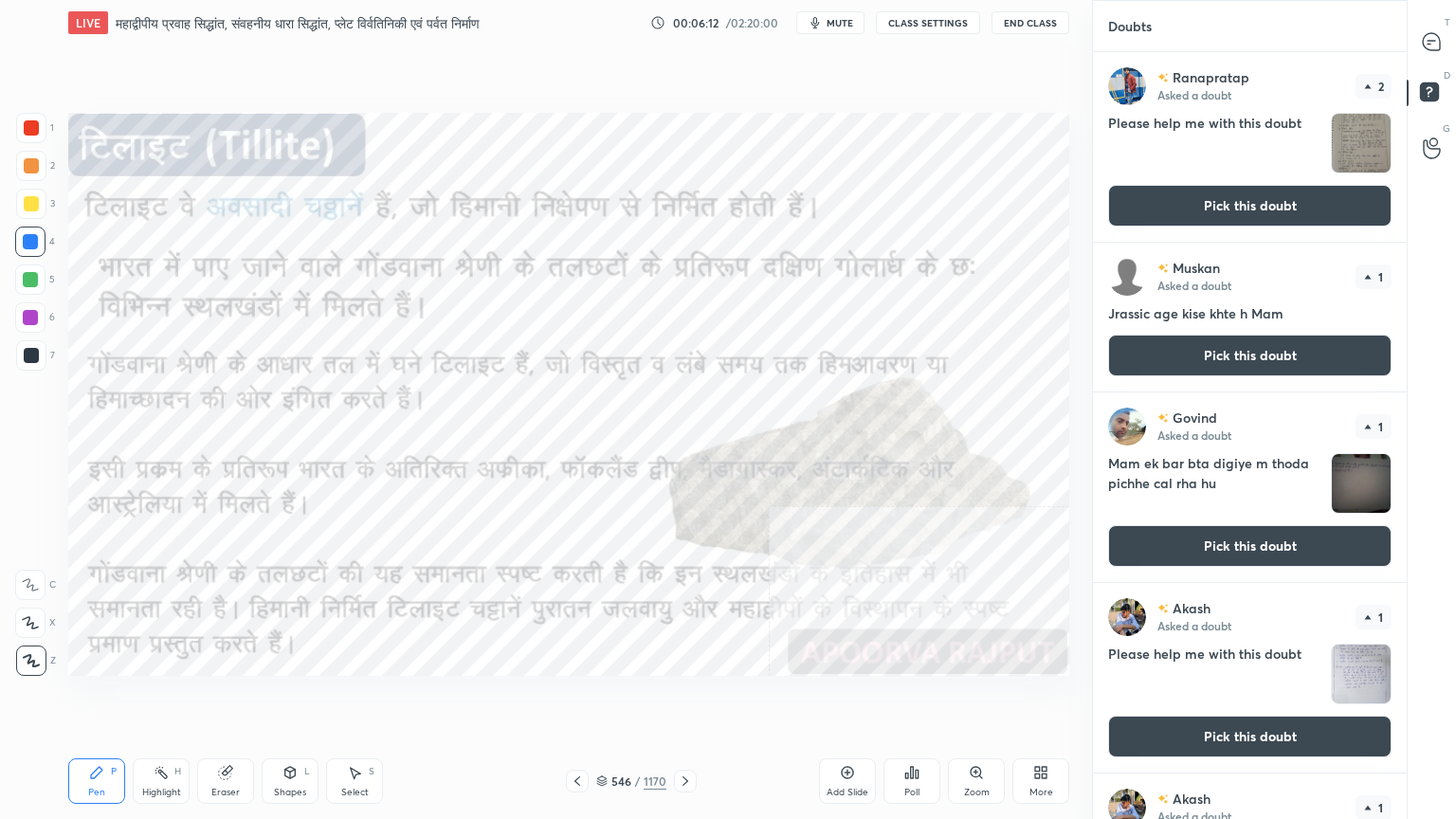 drag, startPoint x: 1322, startPoint y: 188, endPoint x: 1341, endPoint y: 171, distance: 25.495098 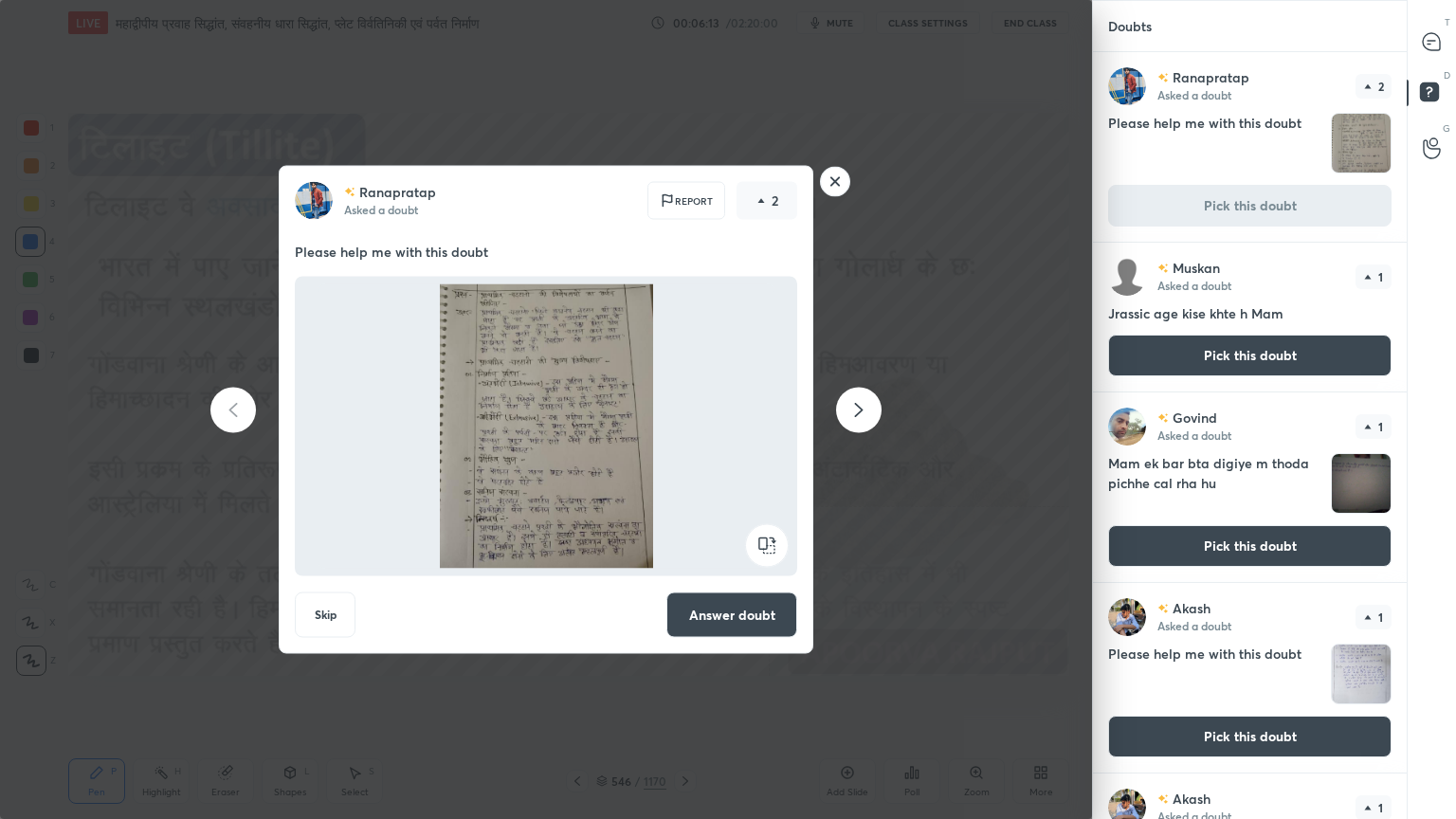 click 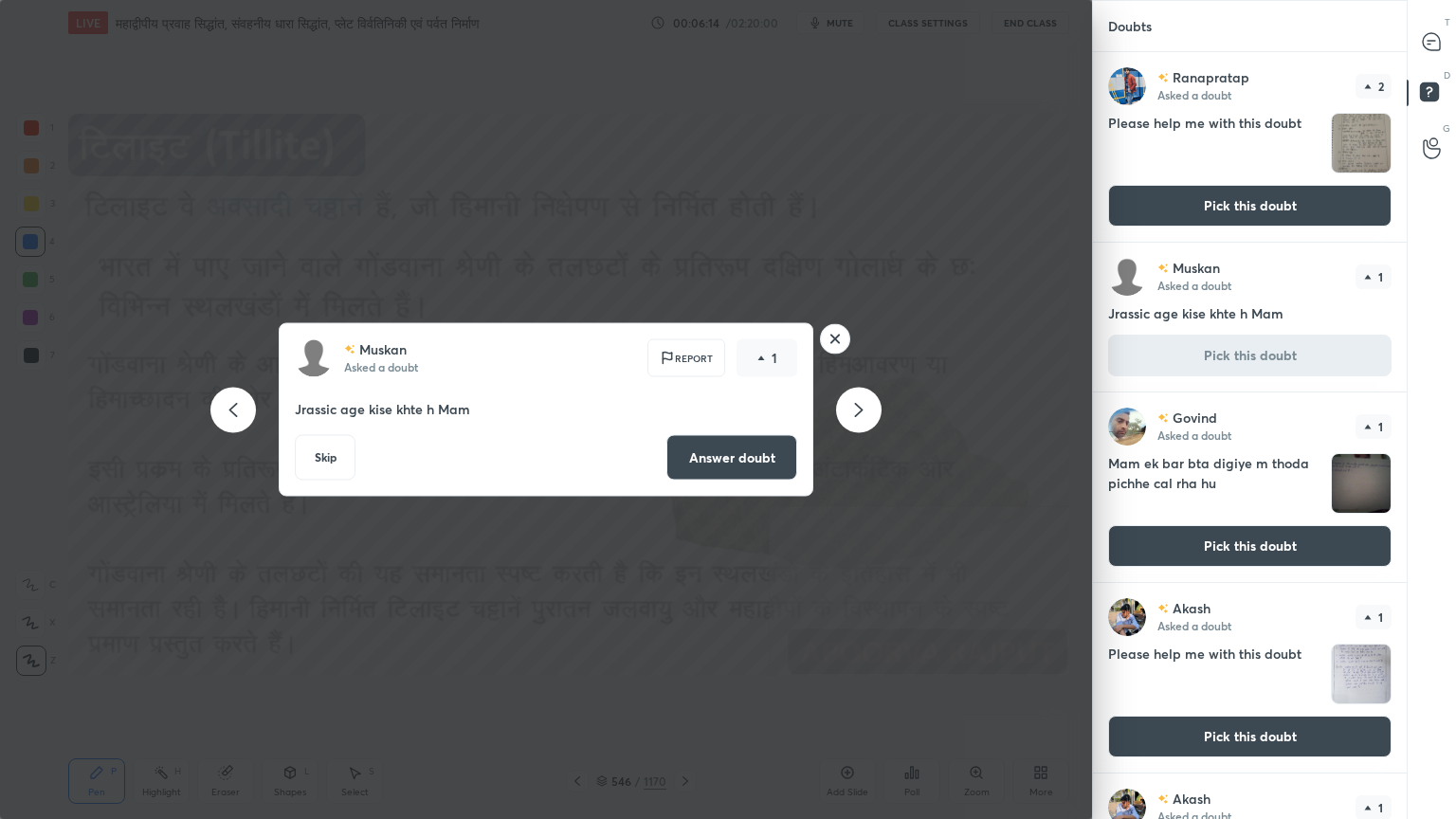 click 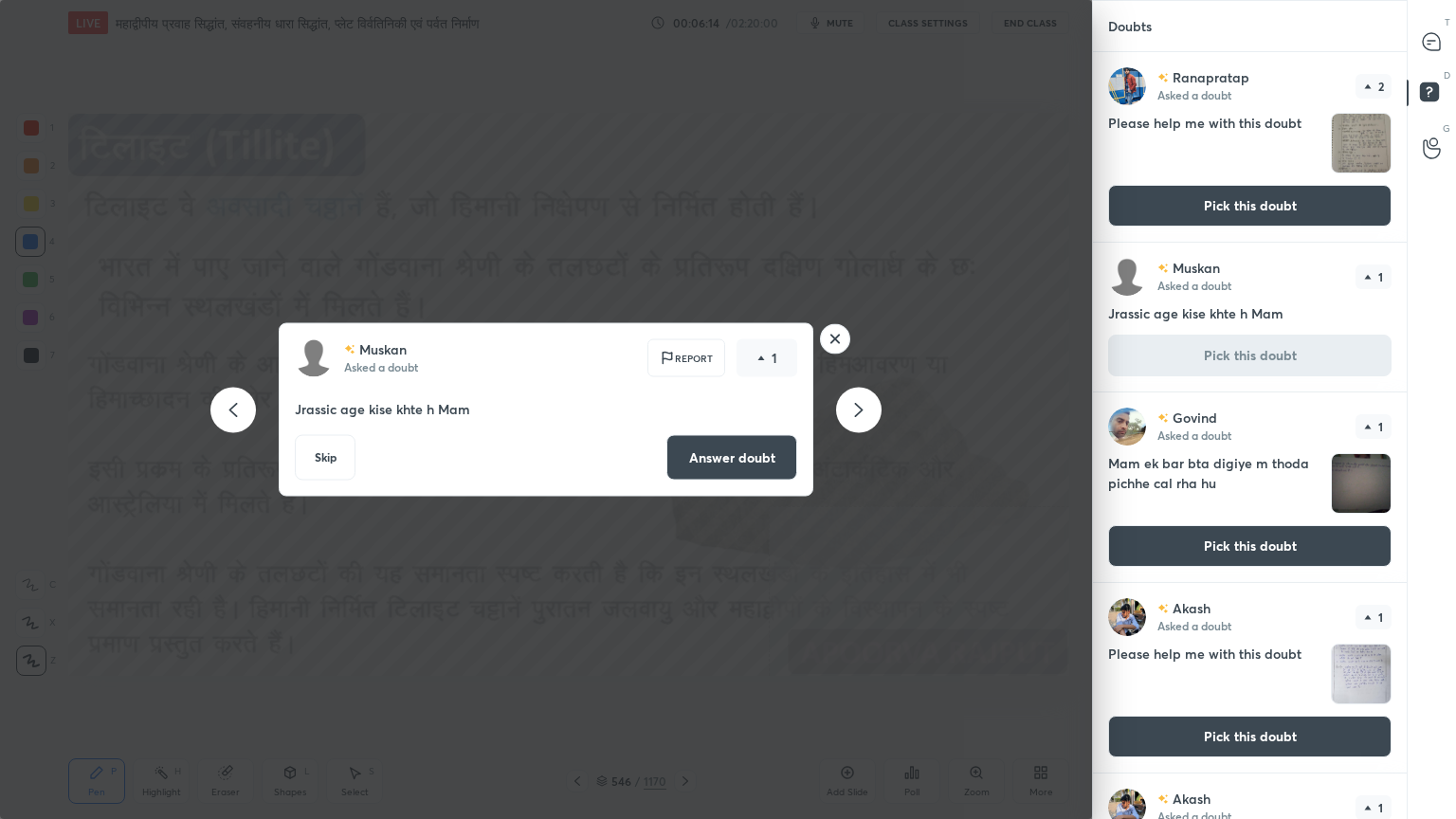 click 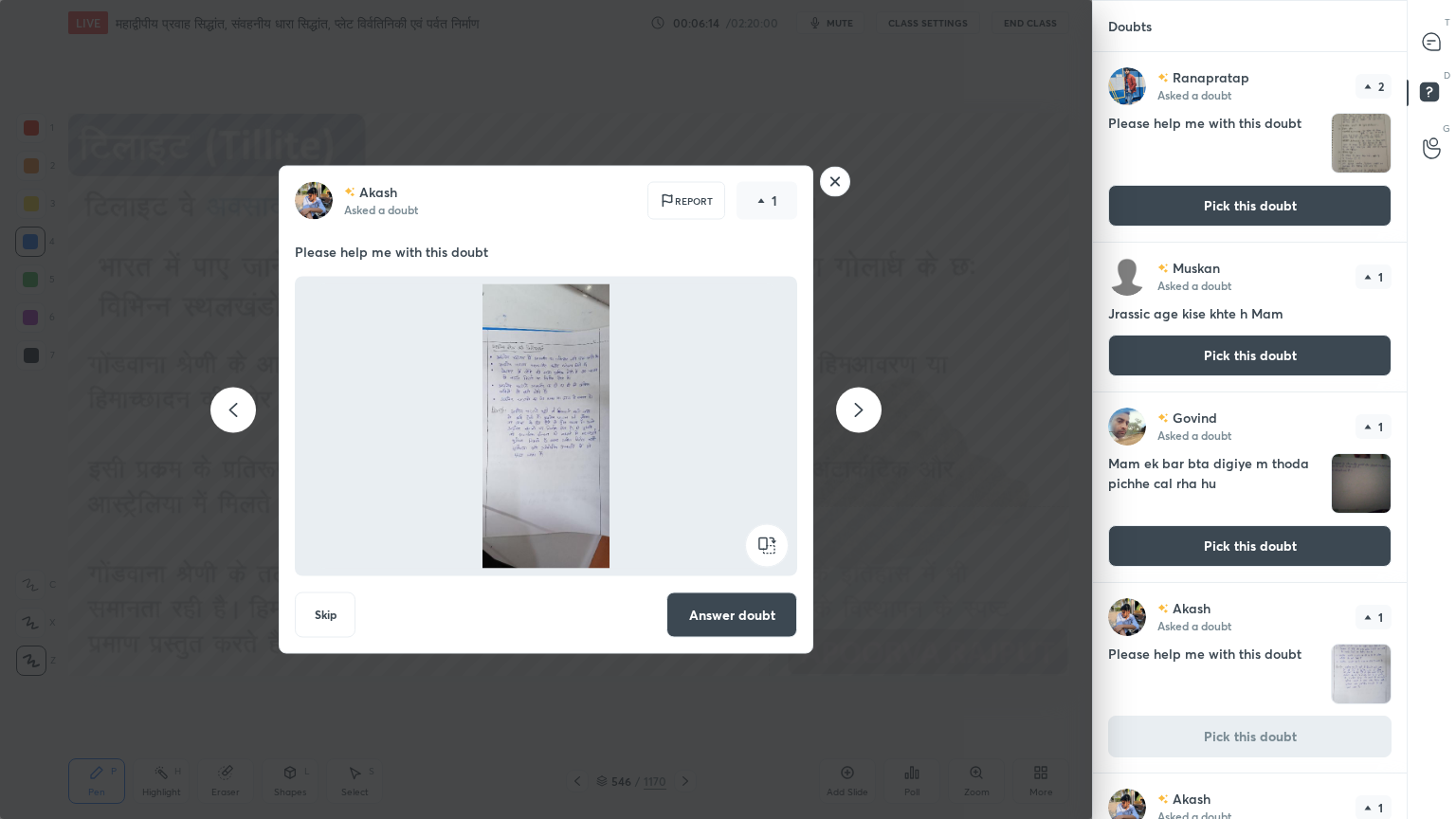 click 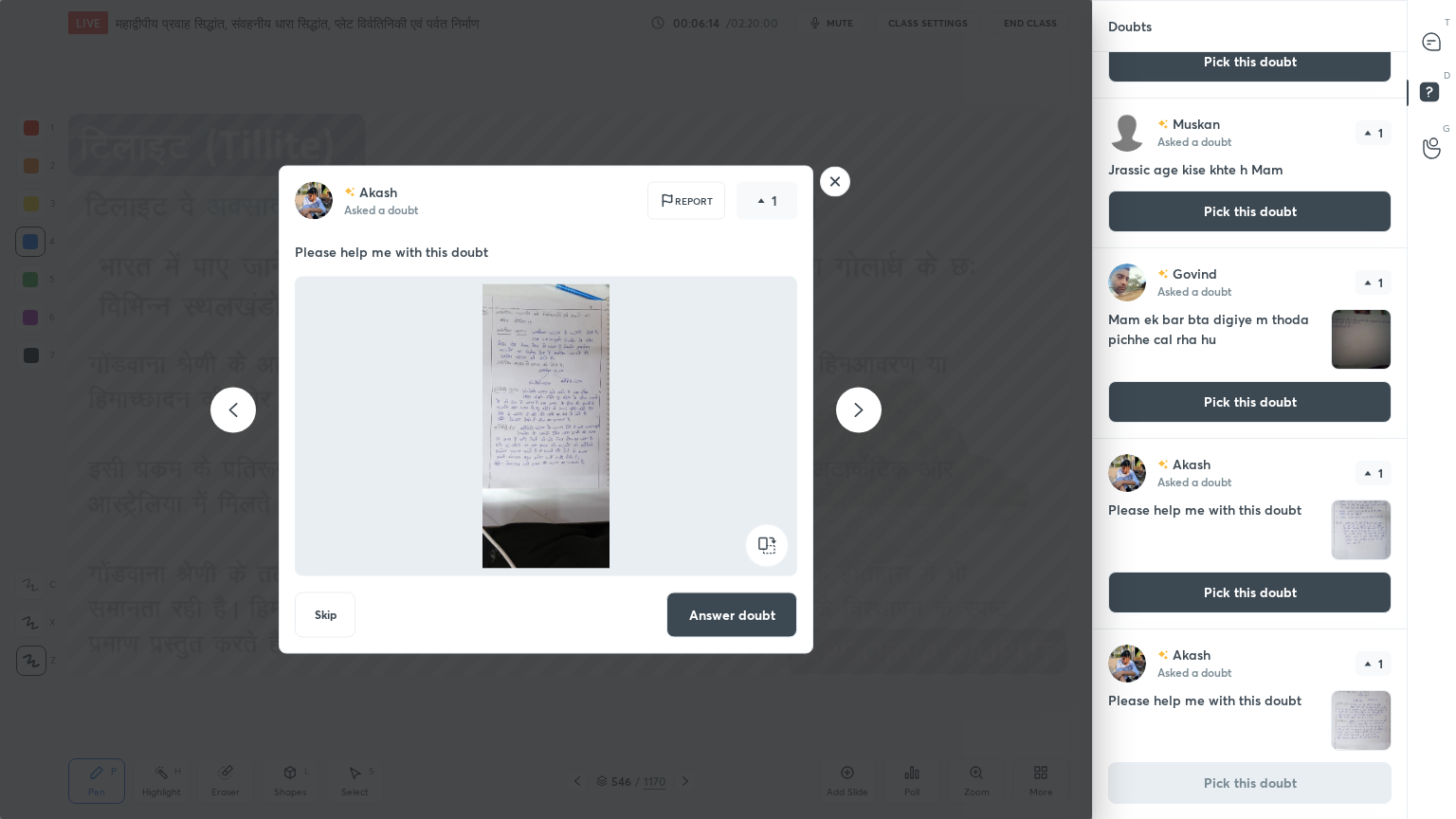 click 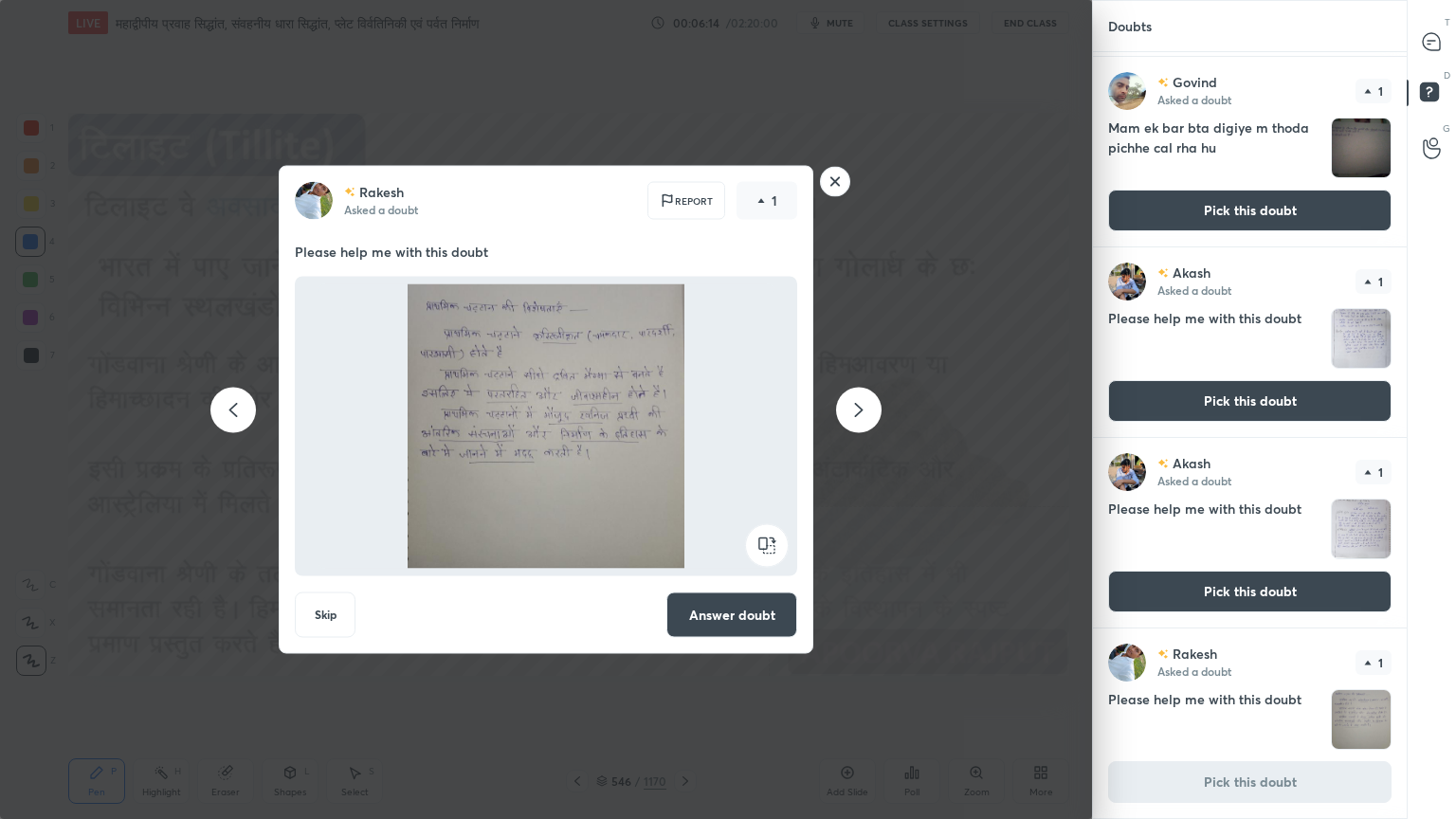click 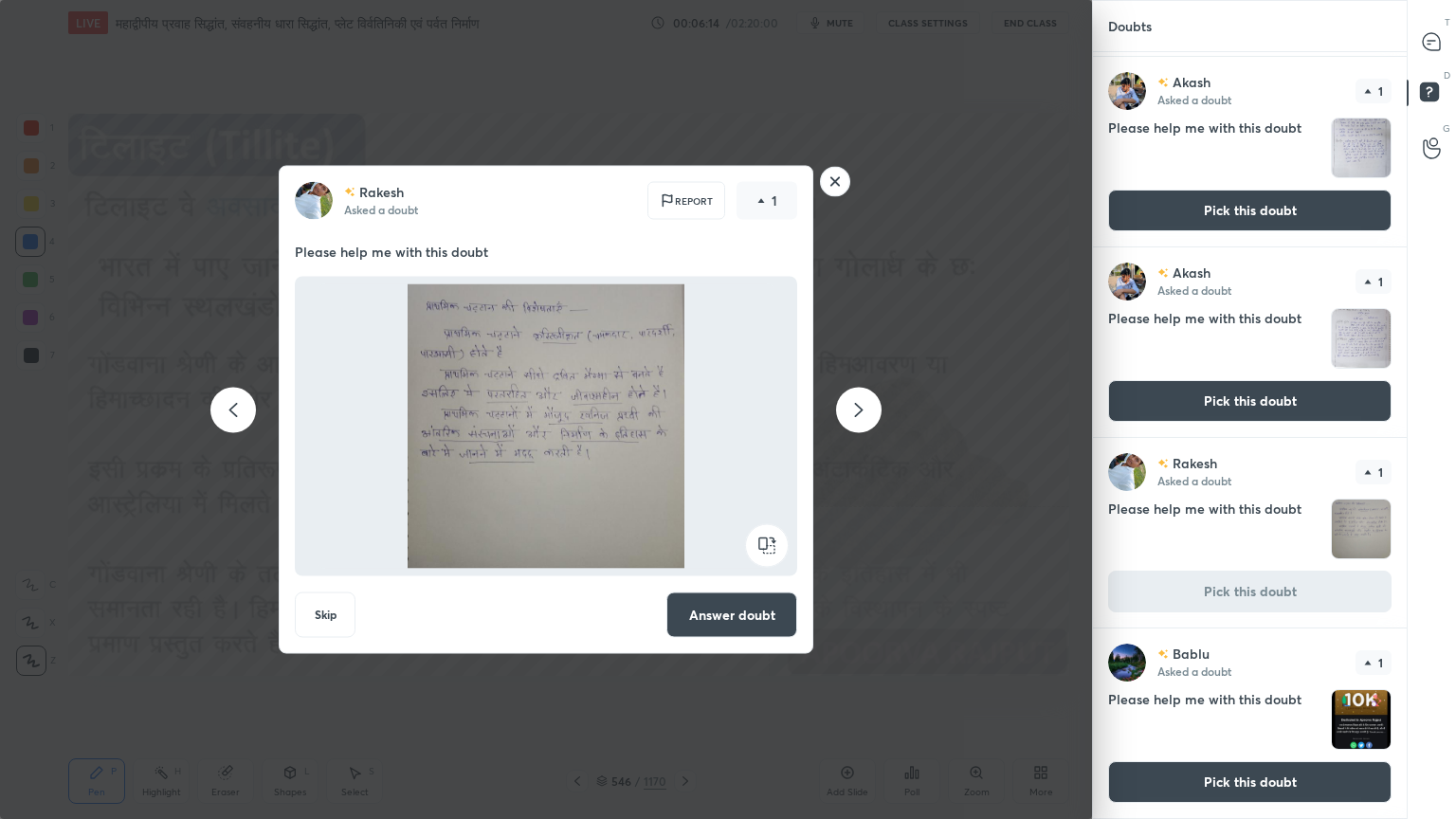 click 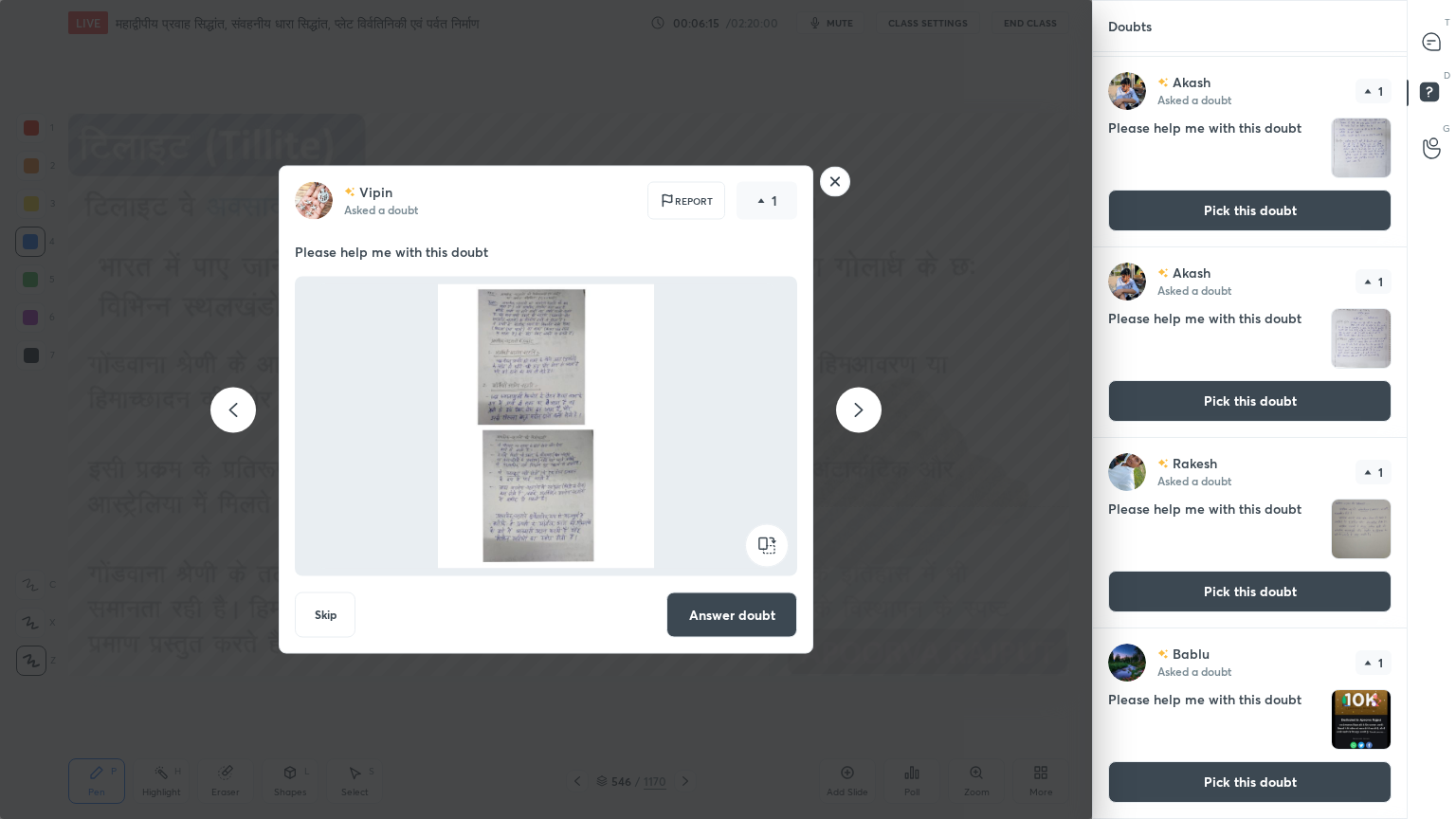 scroll, scrollTop: 717, scrollLeft: 0, axis: vertical 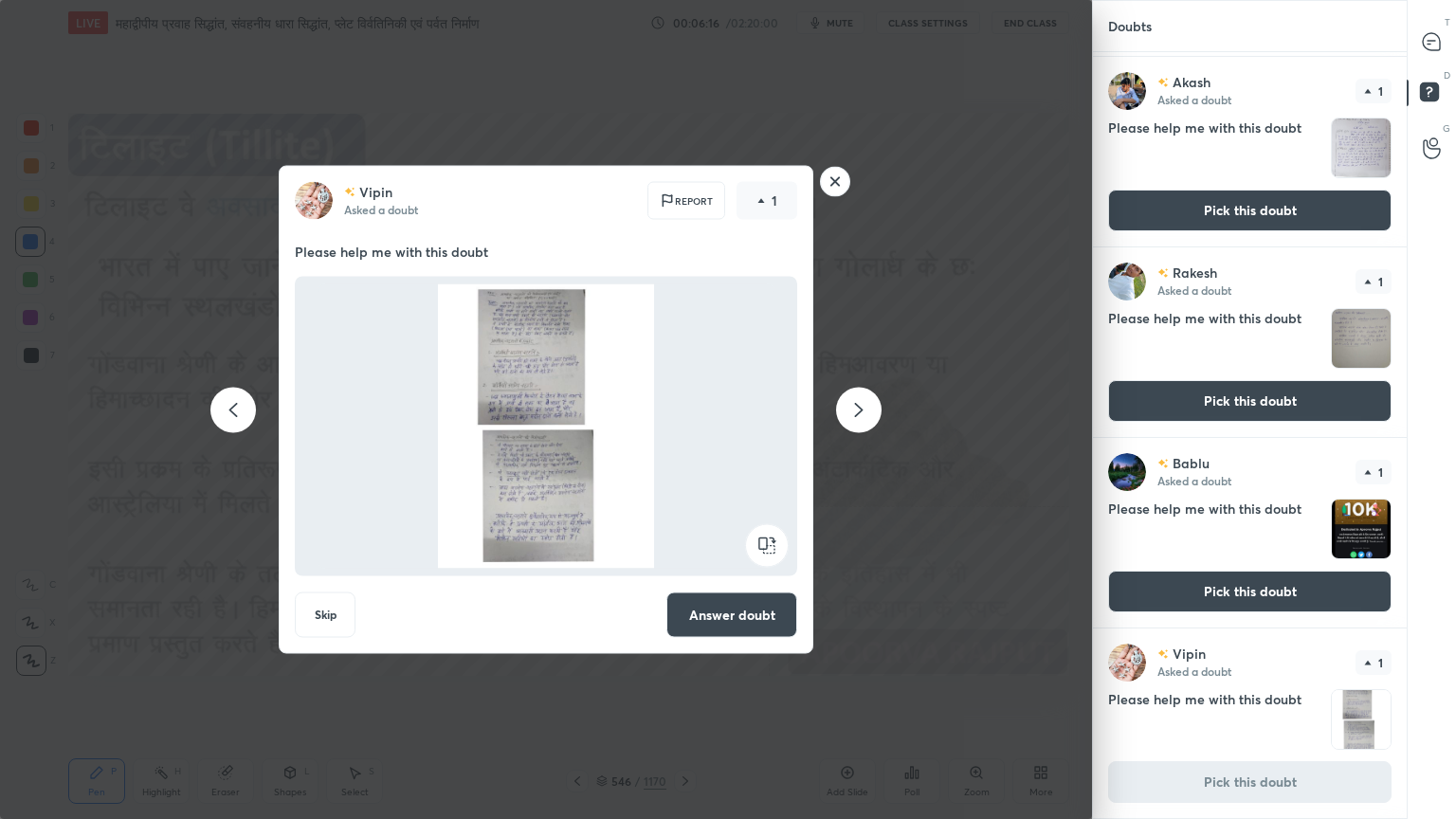 click 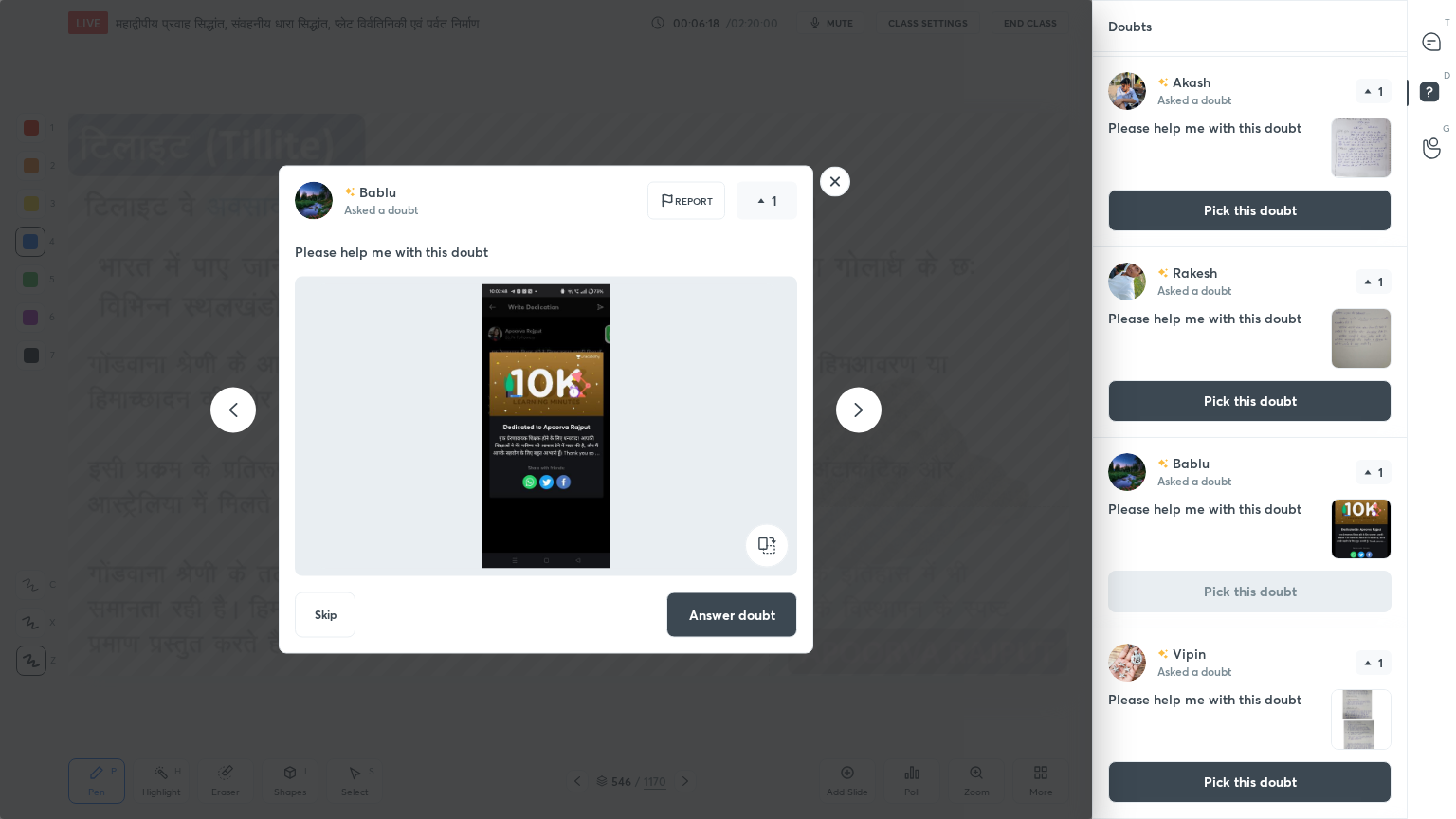 click 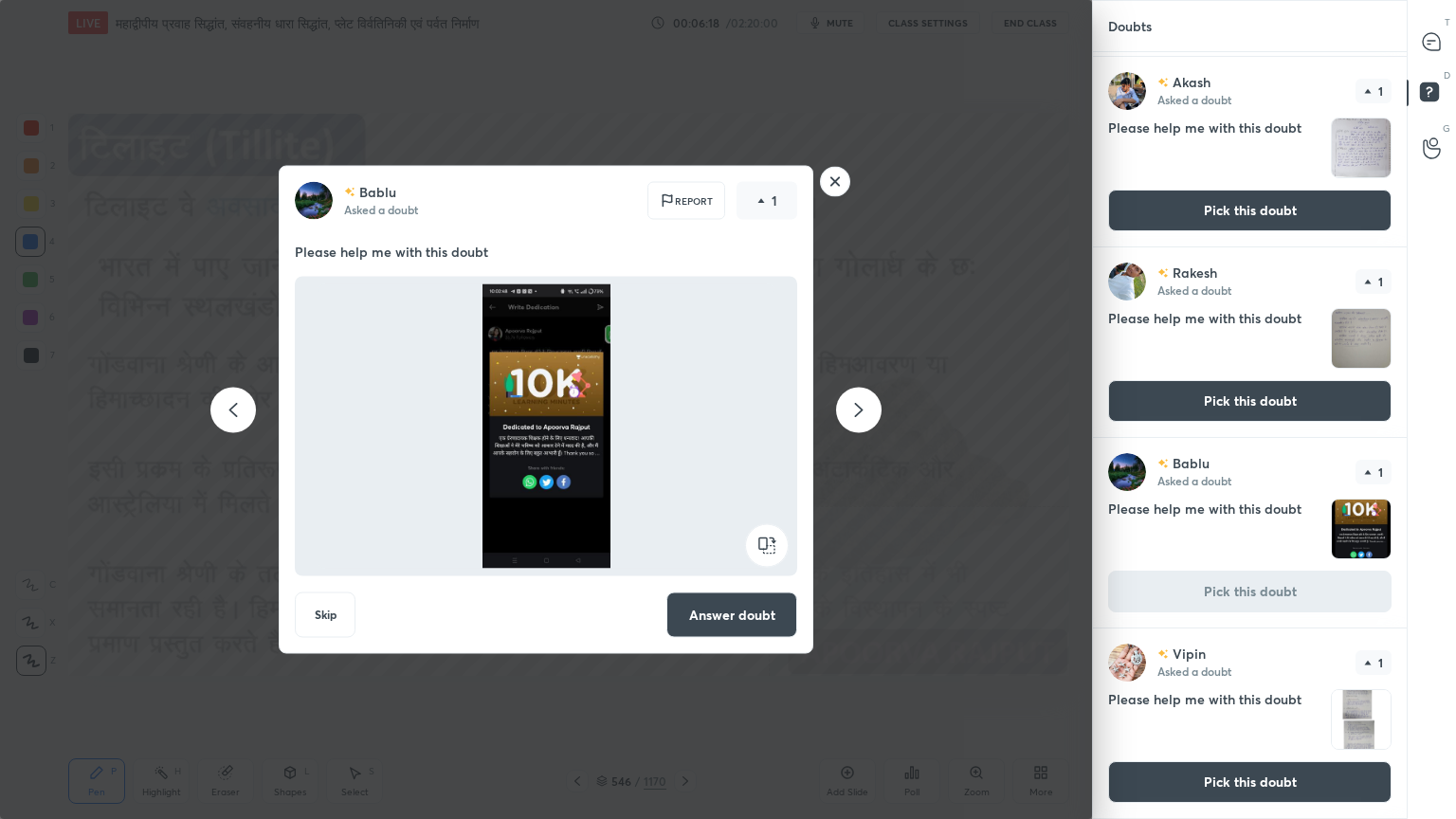 scroll, scrollTop: 0, scrollLeft: 0, axis: both 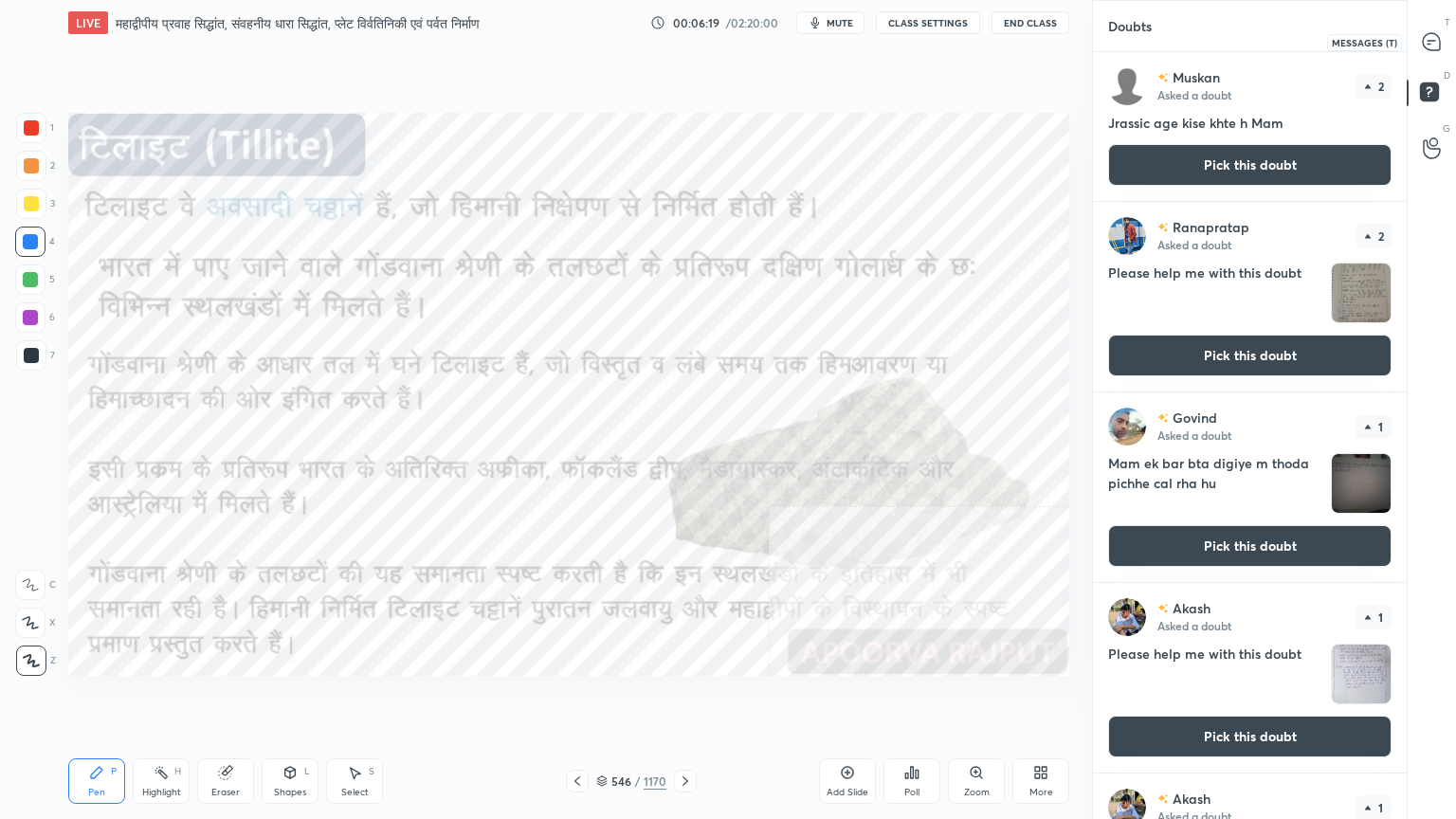 drag, startPoint x: 1432, startPoint y: 44, endPoint x: 1410, endPoint y: 59, distance: 26.62705 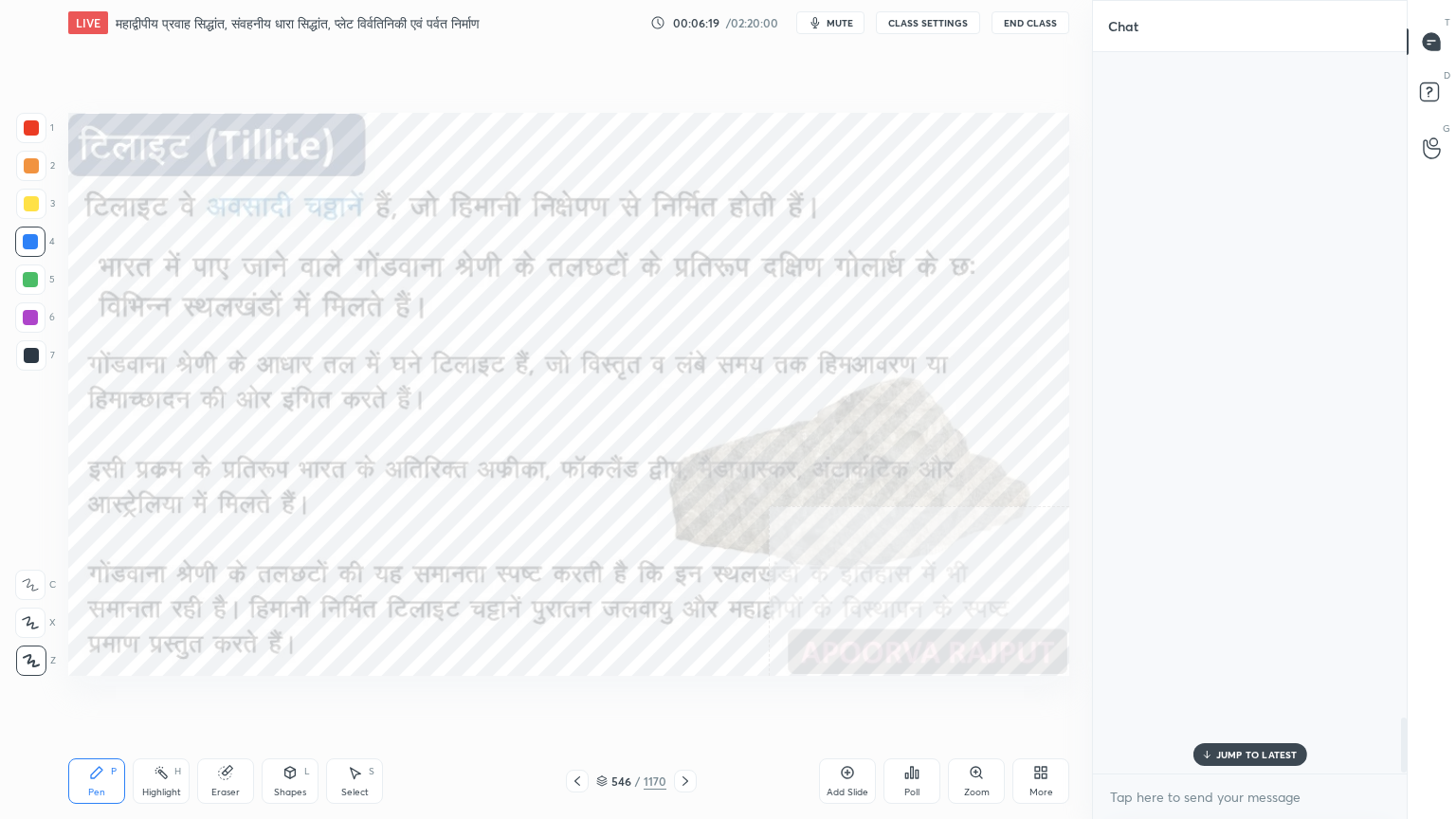 scroll, scrollTop: 8837, scrollLeft: 0, axis: vertical 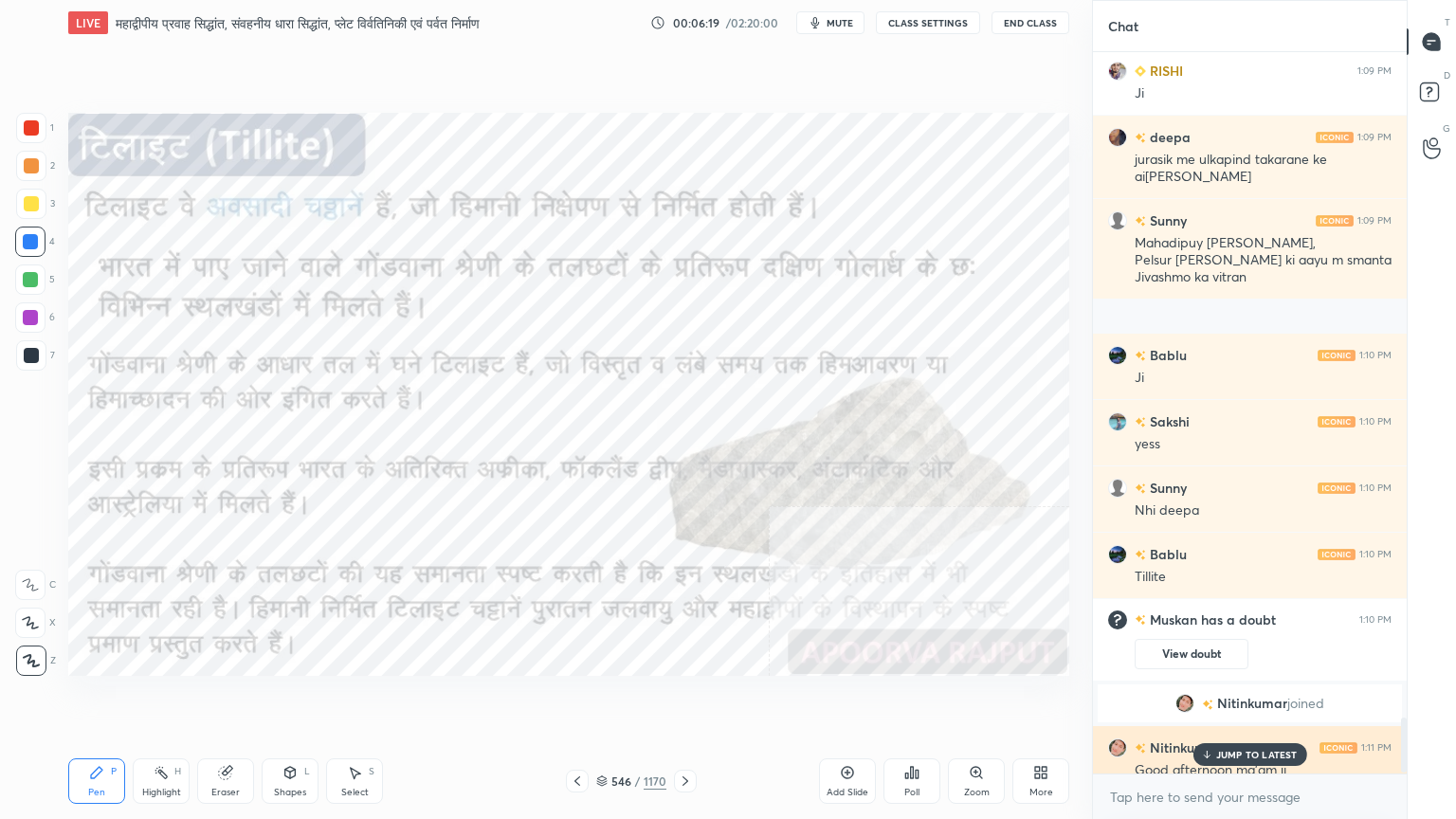 click on "JUMP TO LATEST" at bounding box center [1249, 755] 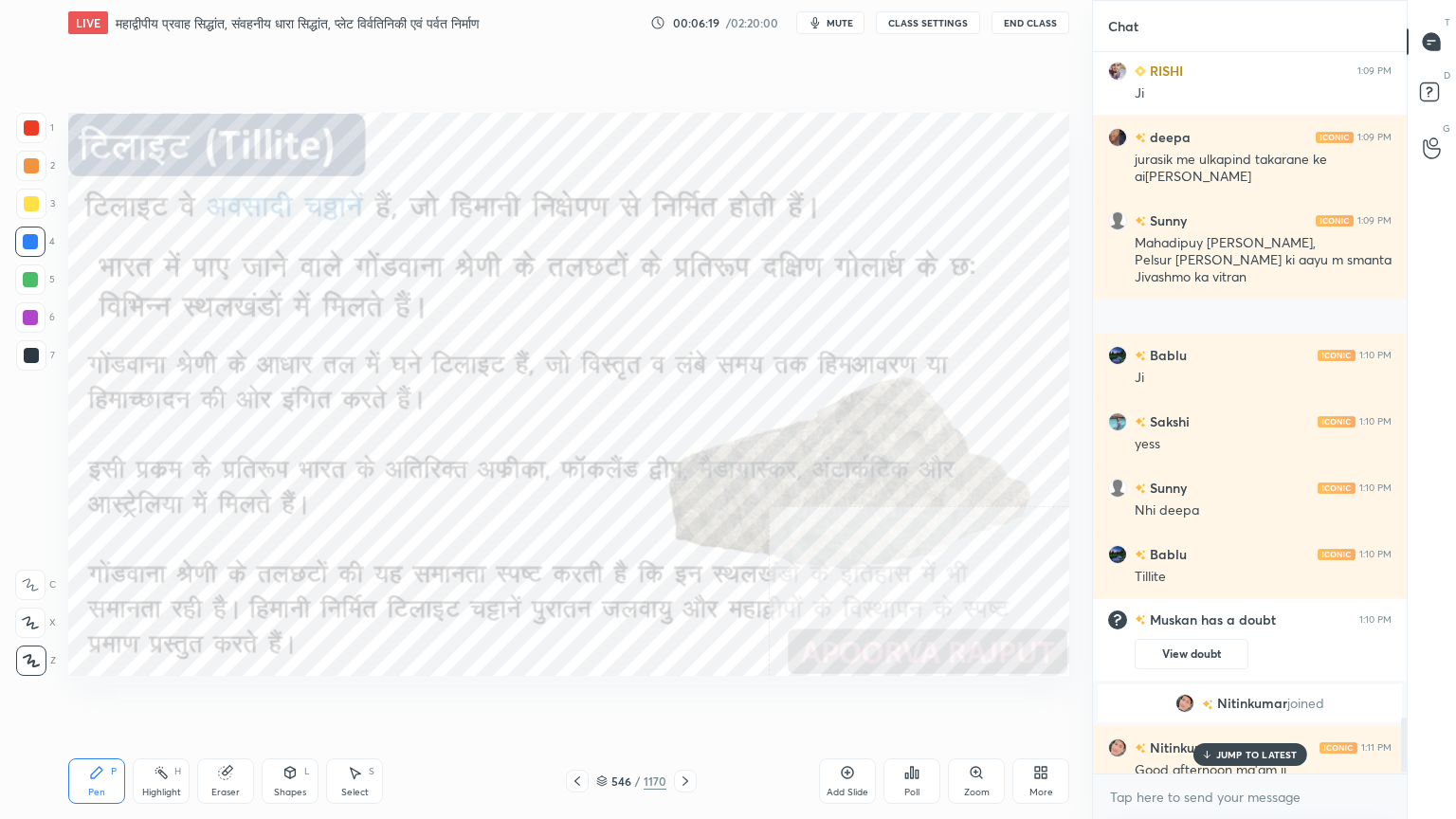 scroll, scrollTop: 8856, scrollLeft: 0, axis: vertical 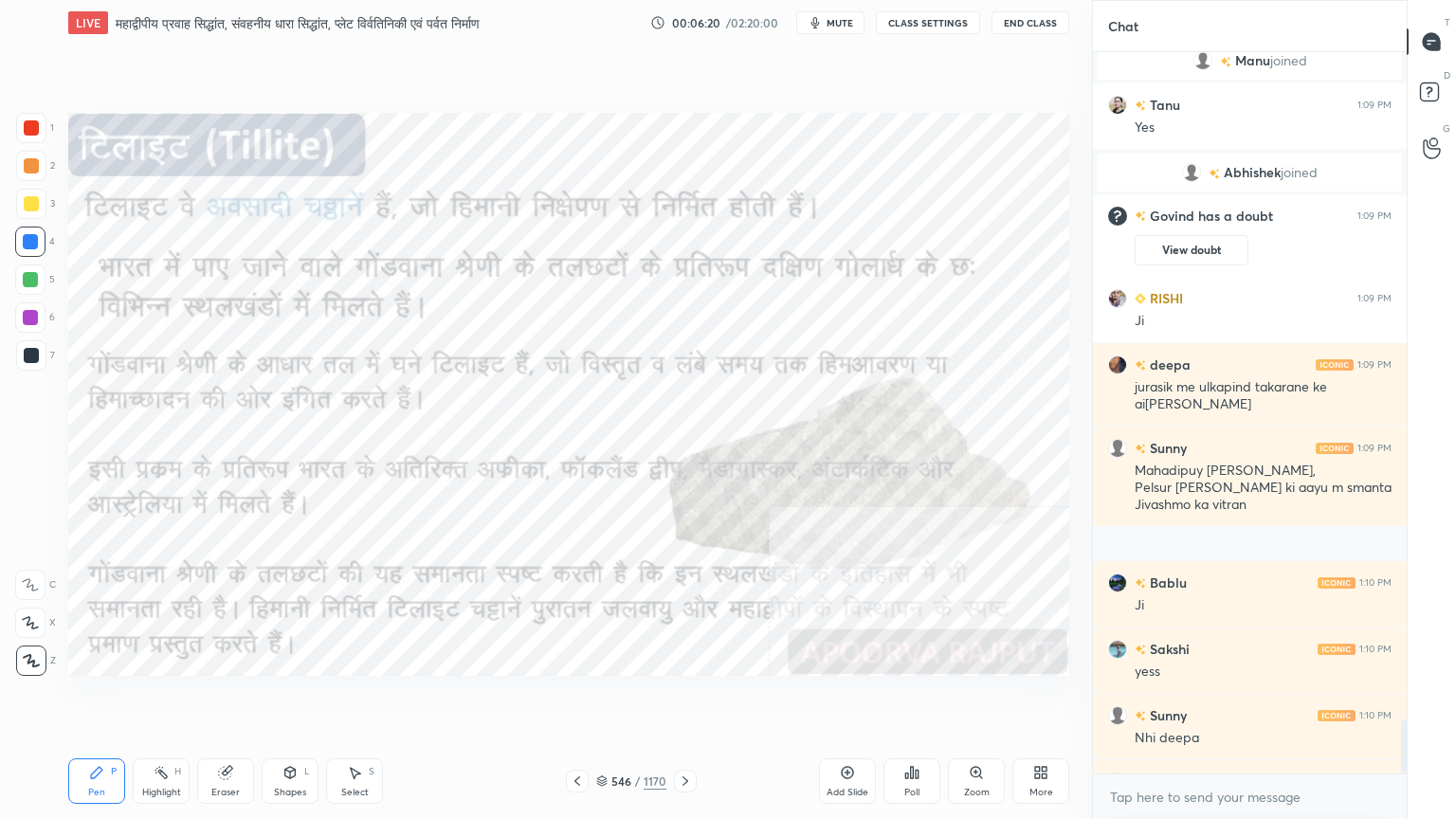 click on "x" at bounding box center (1249, 796) 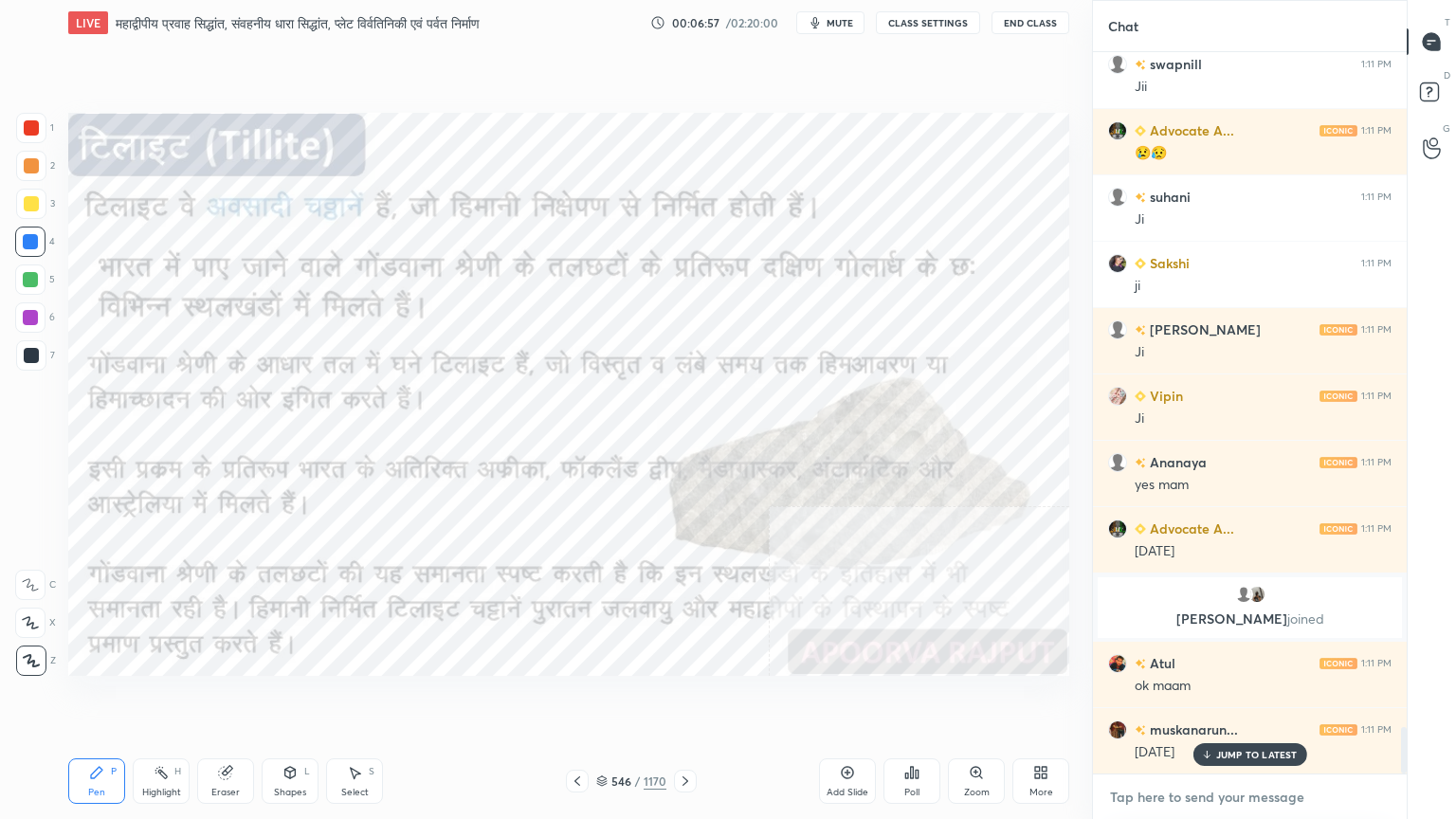 scroll, scrollTop: 10514, scrollLeft: 0, axis: vertical 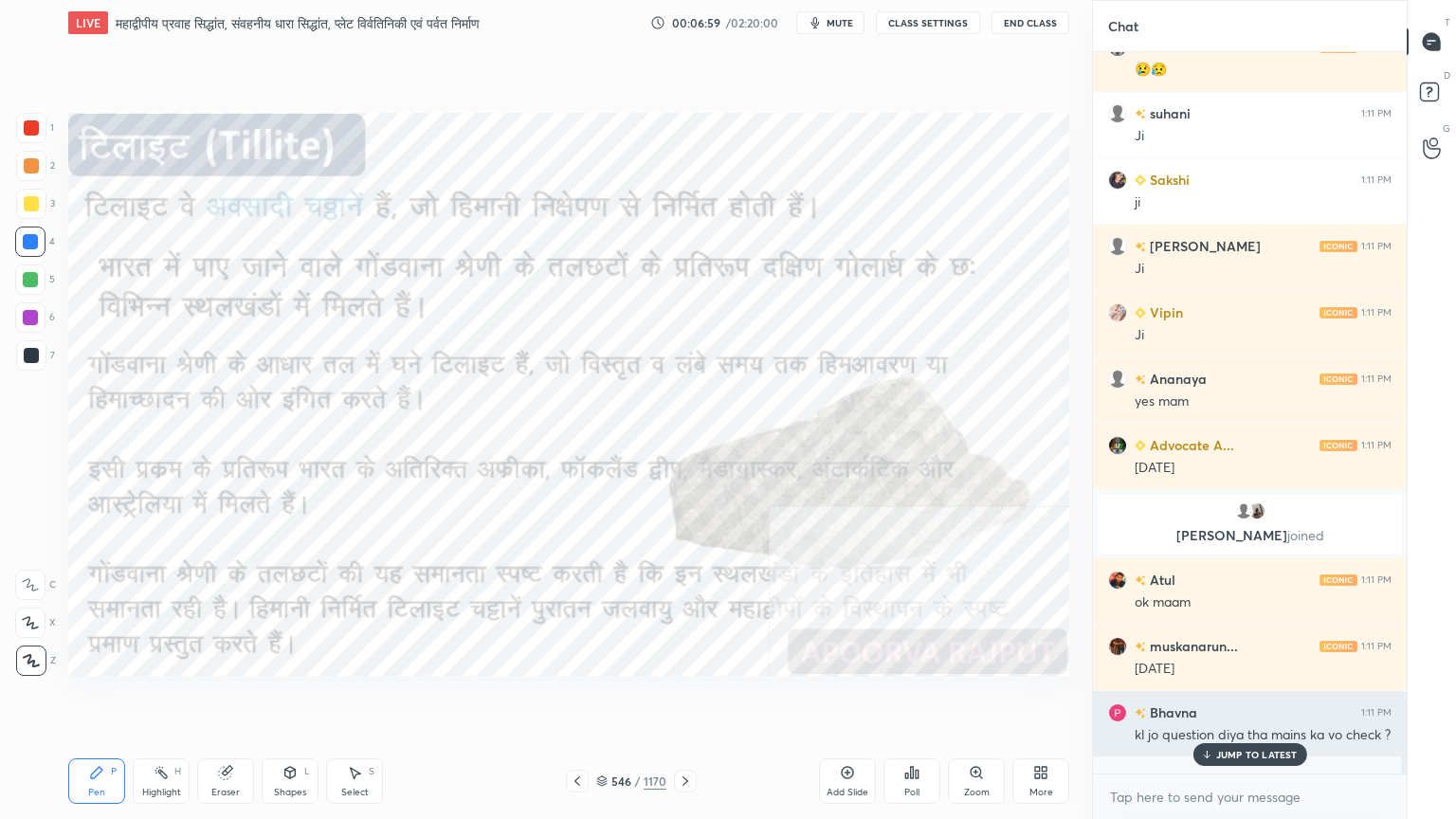 click on "JUMP TO LATEST" at bounding box center [1257, 755] 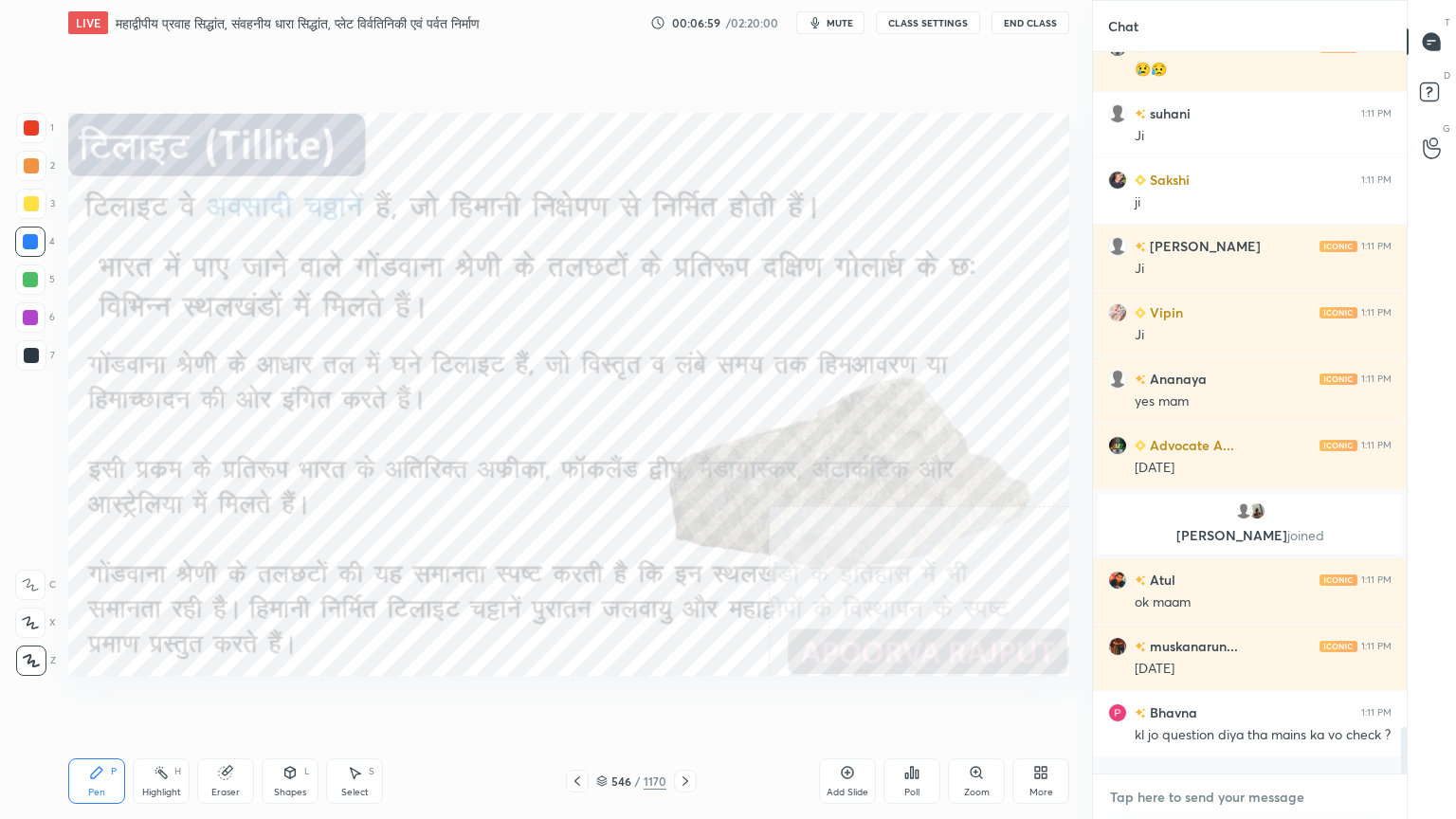 click at bounding box center (1249, 797) 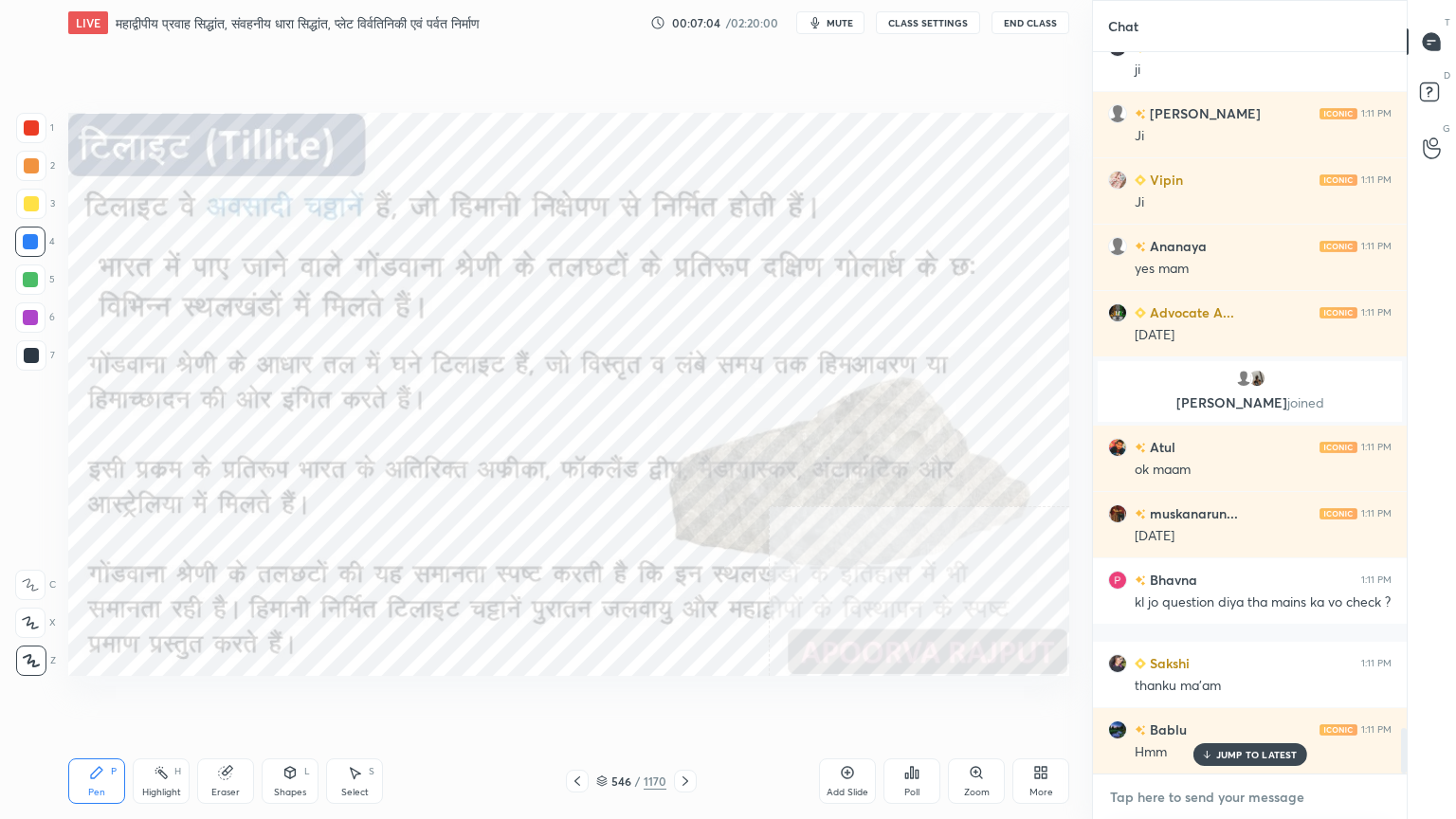 scroll, scrollTop: 10714, scrollLeft: 0, axis: vertical 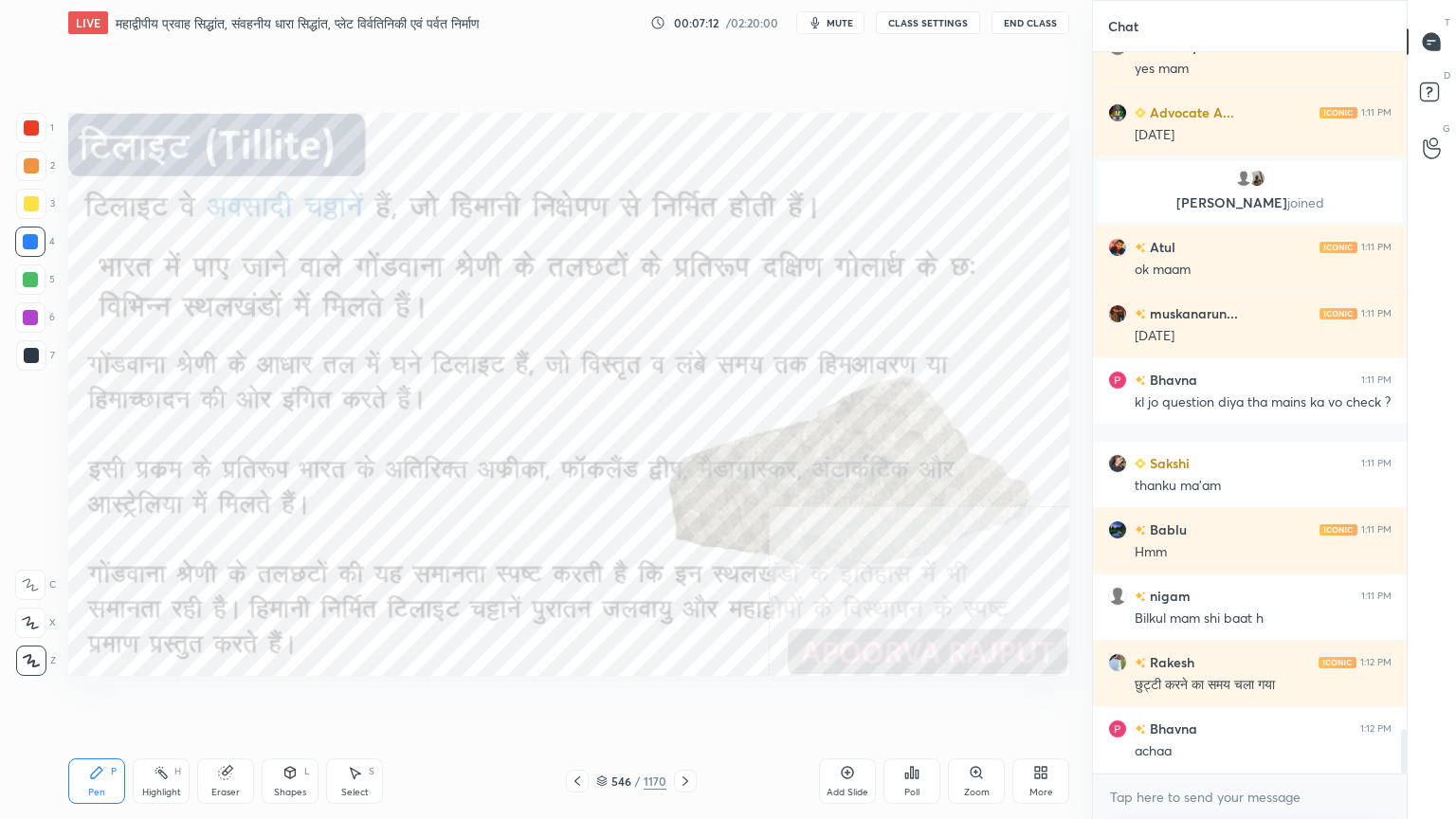 click on "x" at bounding box center [1249, 796] 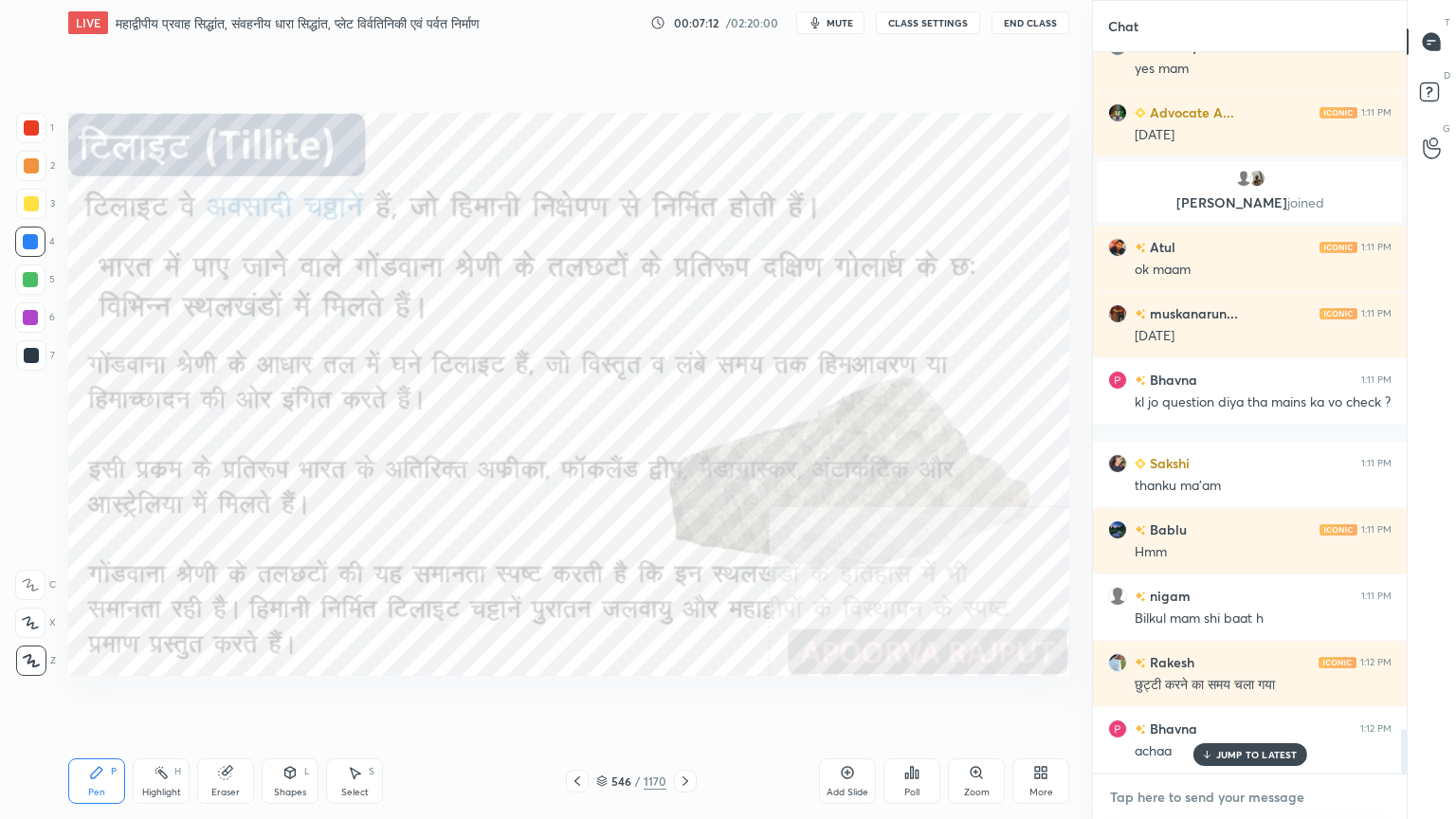 scroll, scrollTop: 10912, scrollLeft: 0, axis: vertical 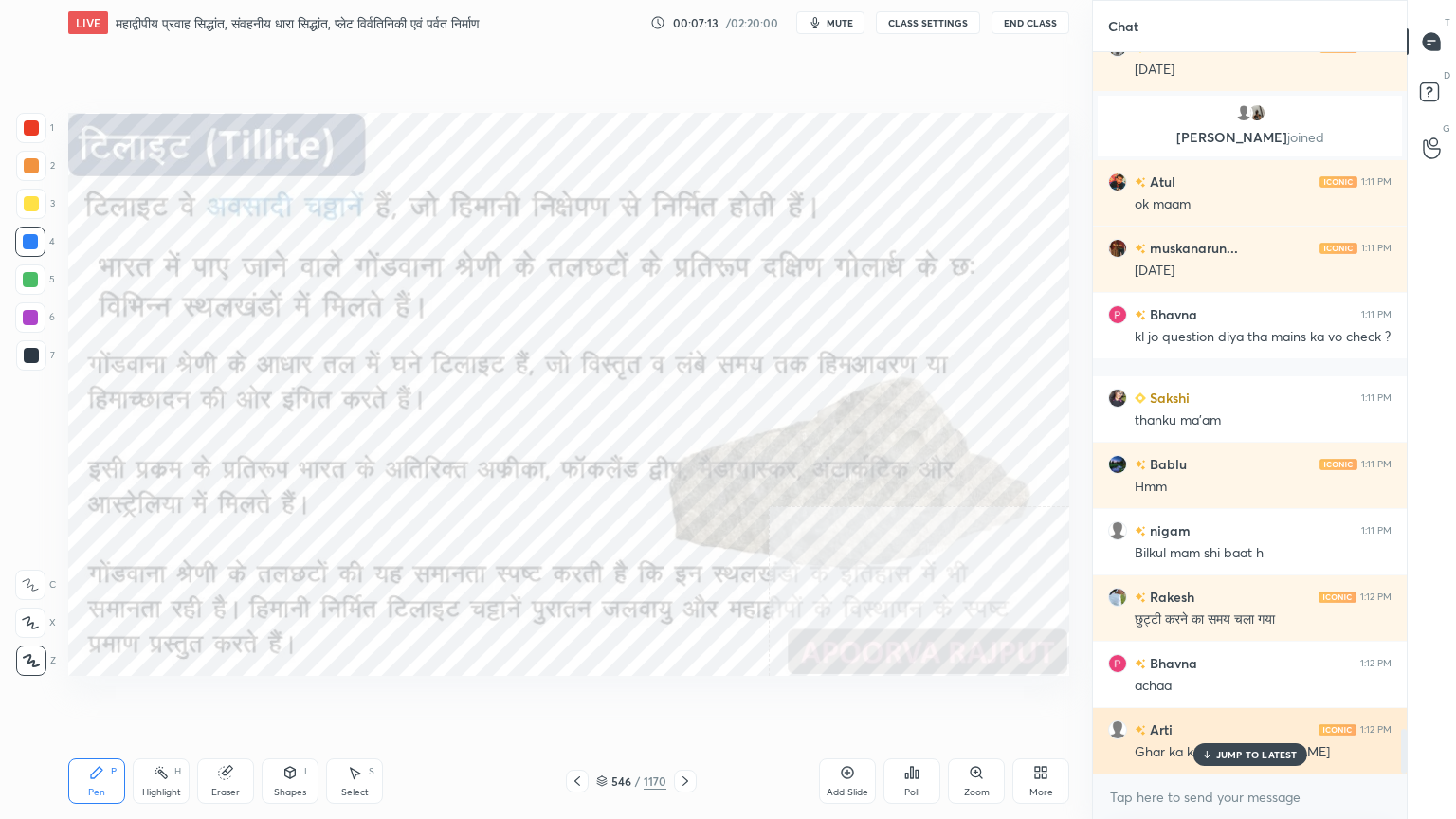 click on "JUMP TO LATEST" at bounding box center (1257, 755) 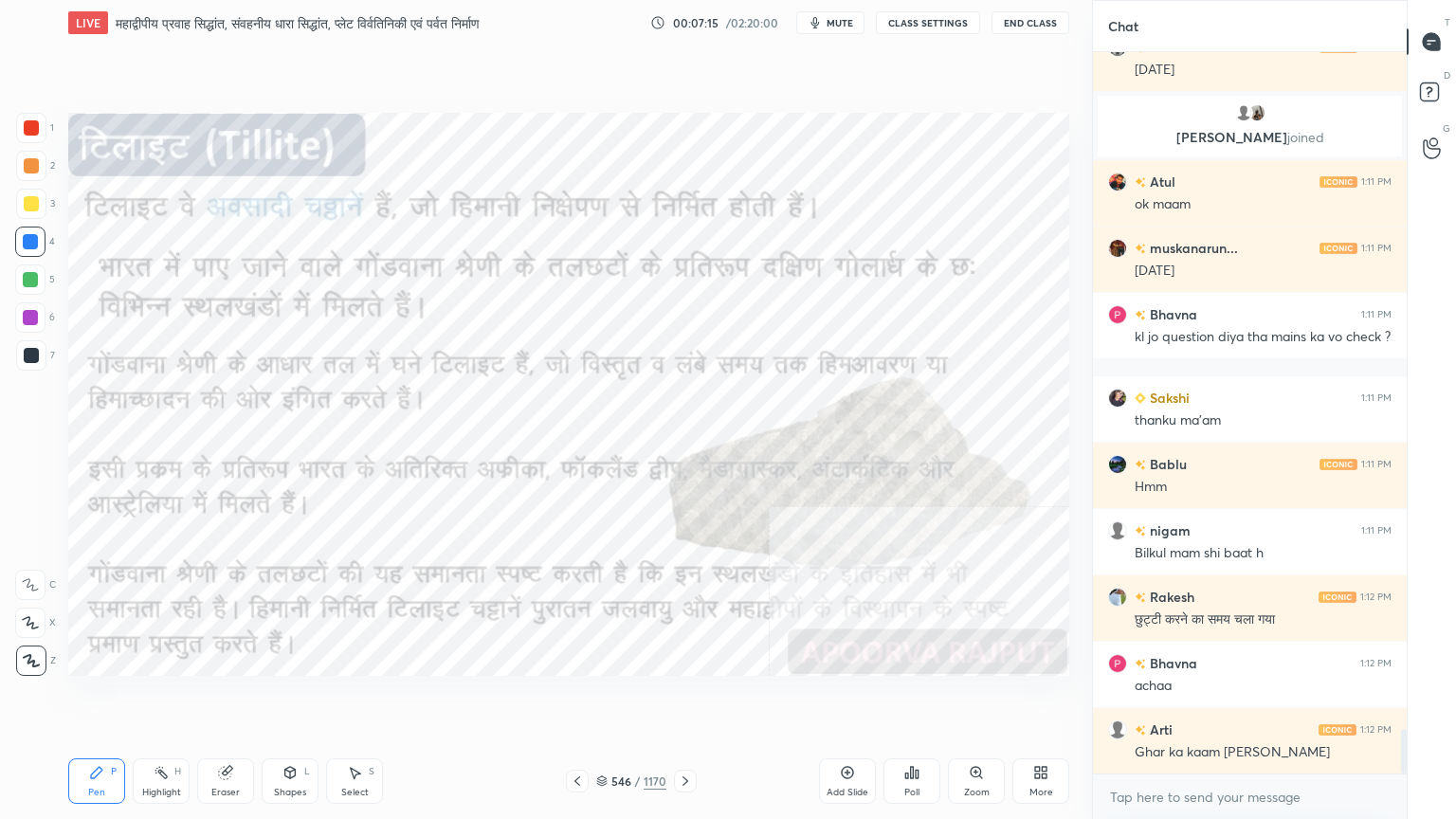 click at bounding box center [30, 242] 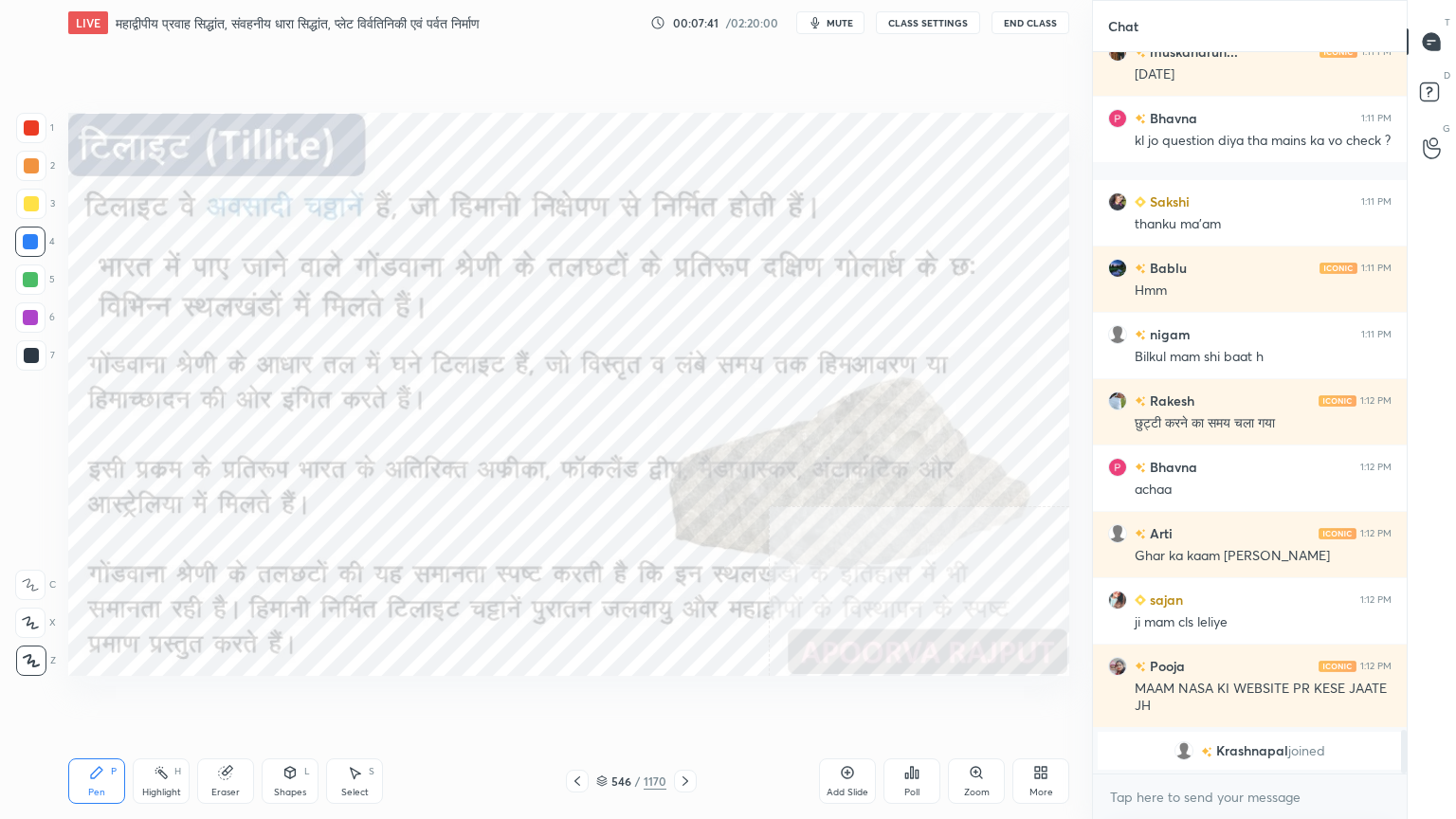 scroll, scrollTop: 10067, scrollLeft: 0, axis: vertical 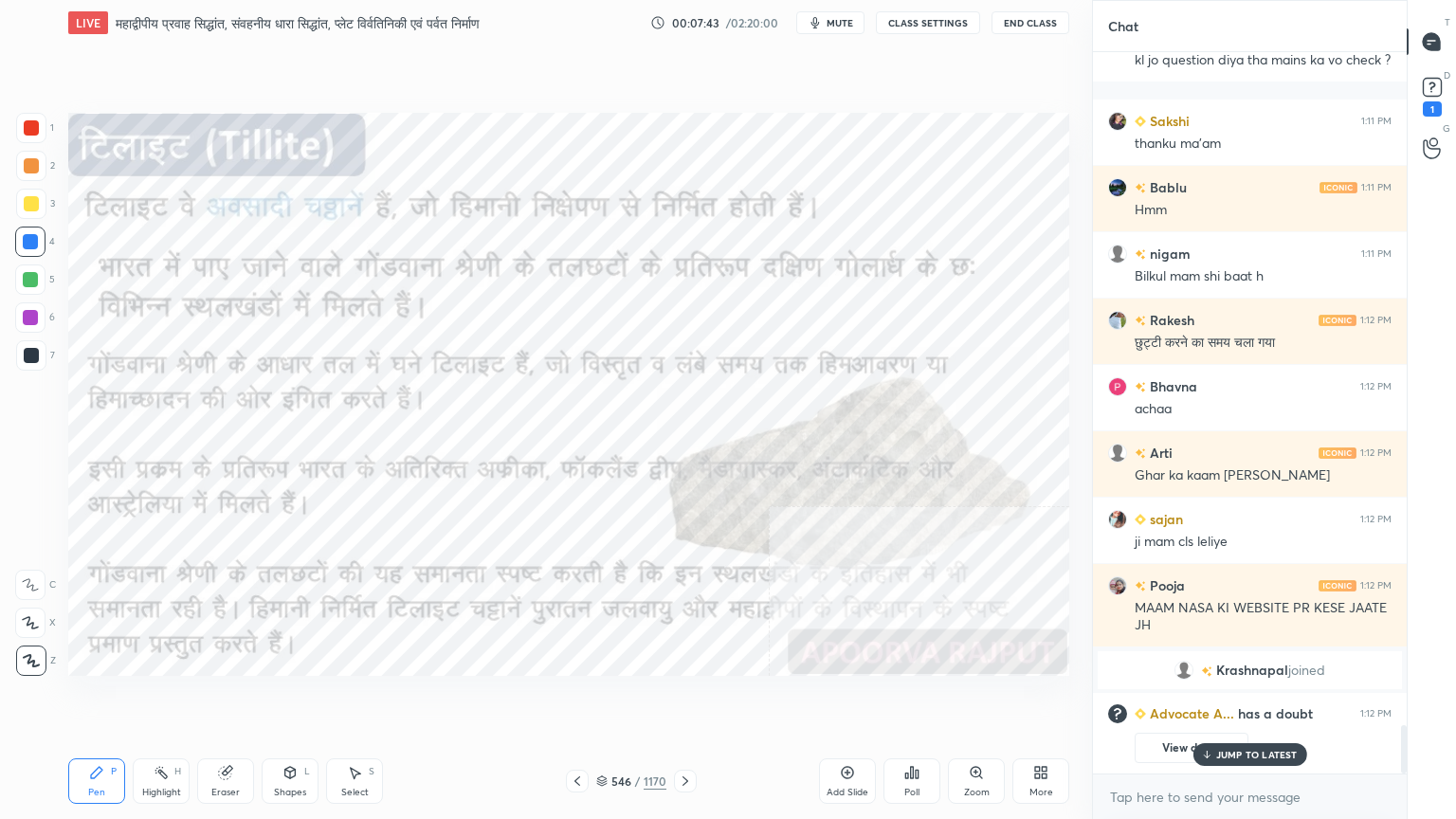 drag, startPoint x: 1229, startPoint y: 754, endPoint x: 1230, endPoint y: 780, distance: 26.01922 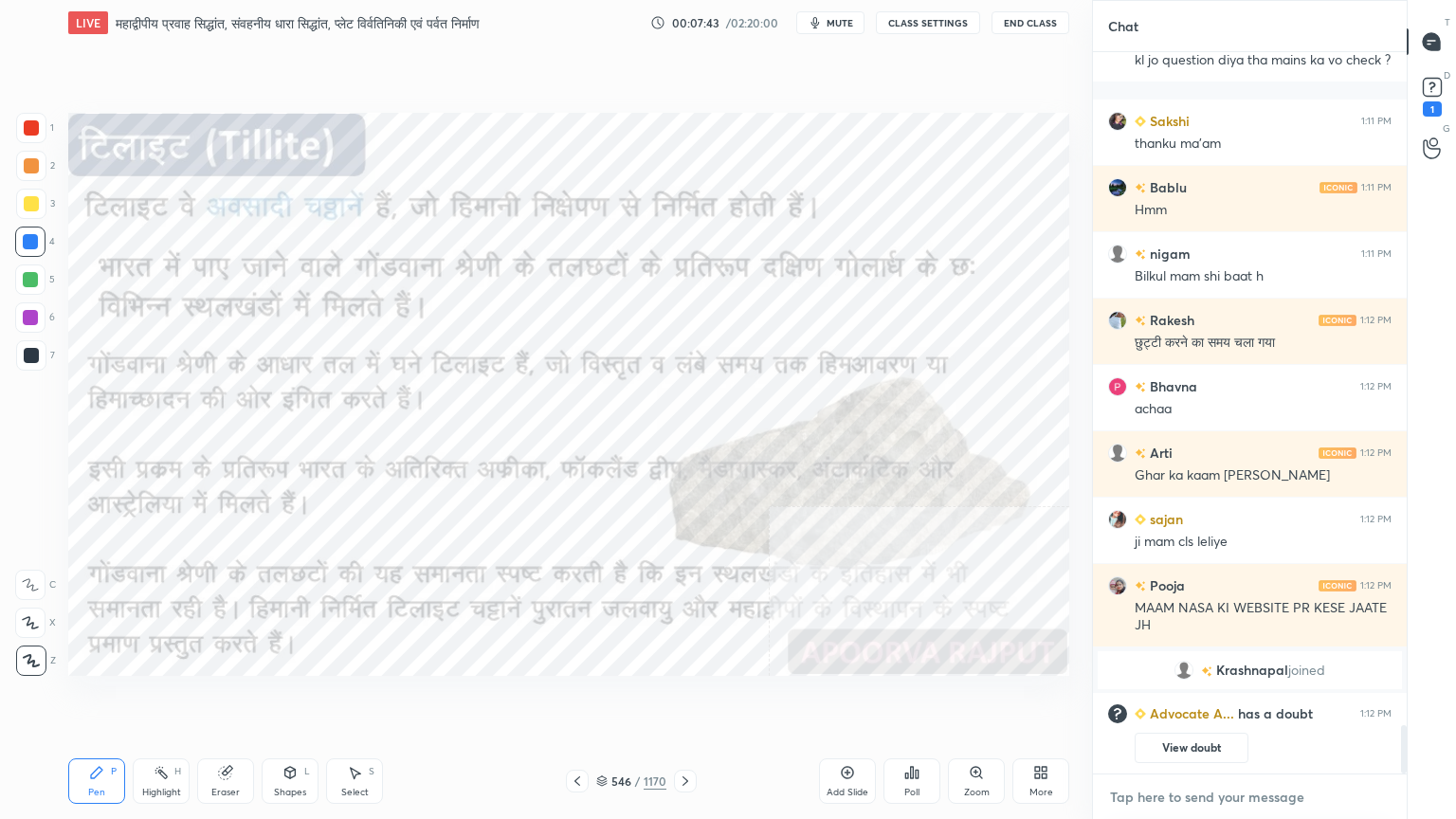click at bounding box center [1249, 797] 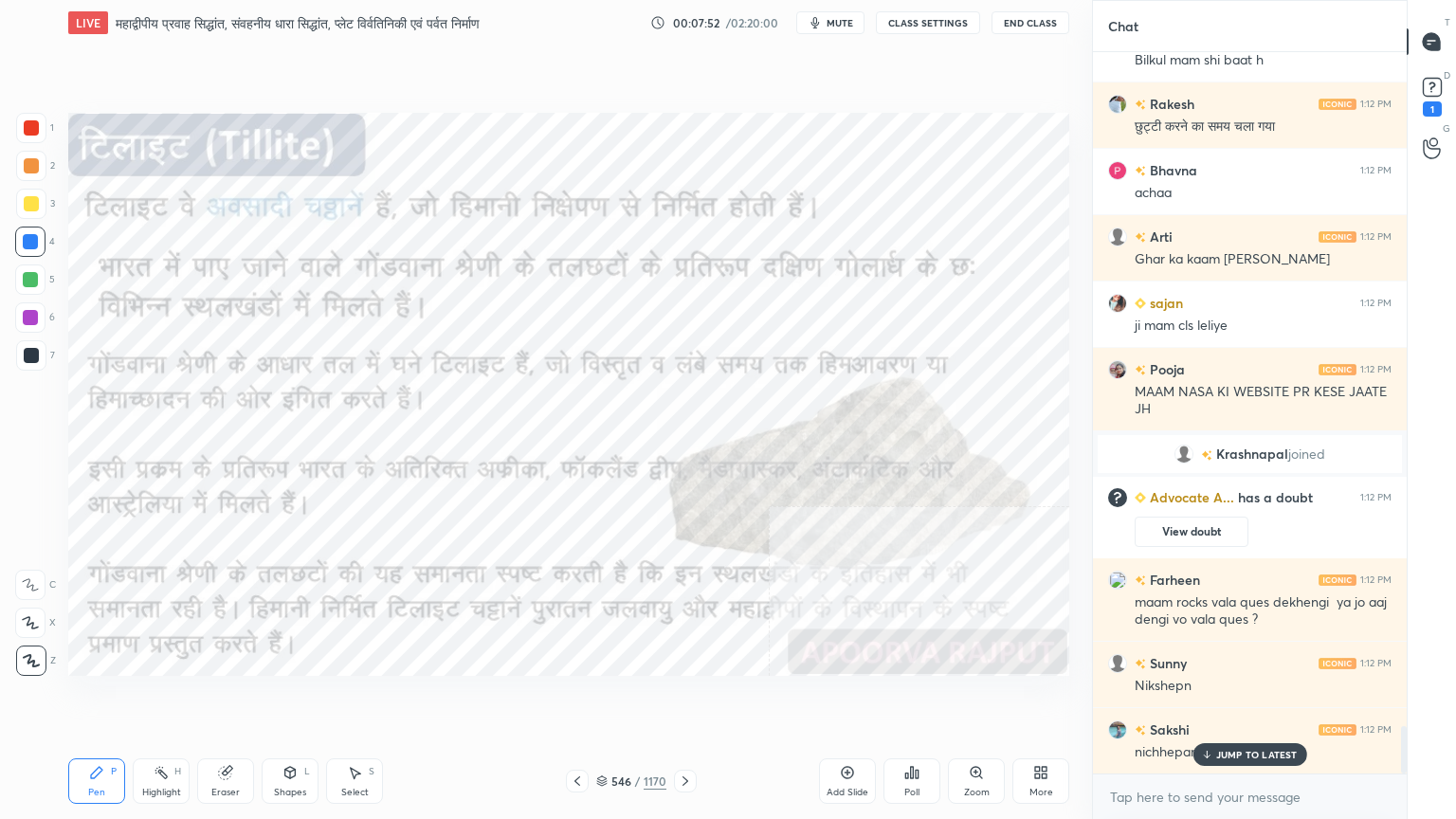 scroll, scrollTop: 10350, scrollLeft: 0, axis: vertical 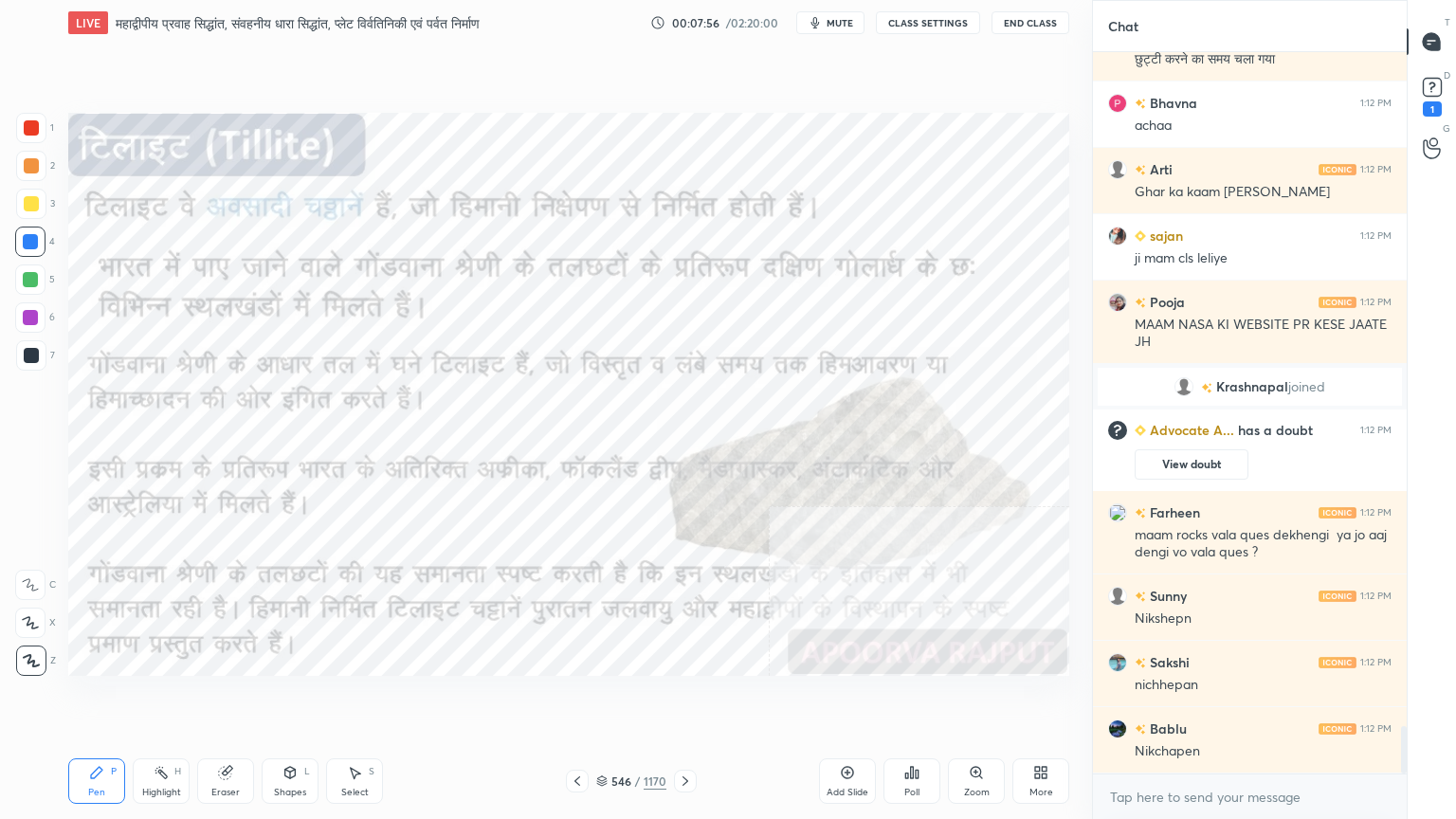 click on "Eraser" at bounding box center (226, 781) 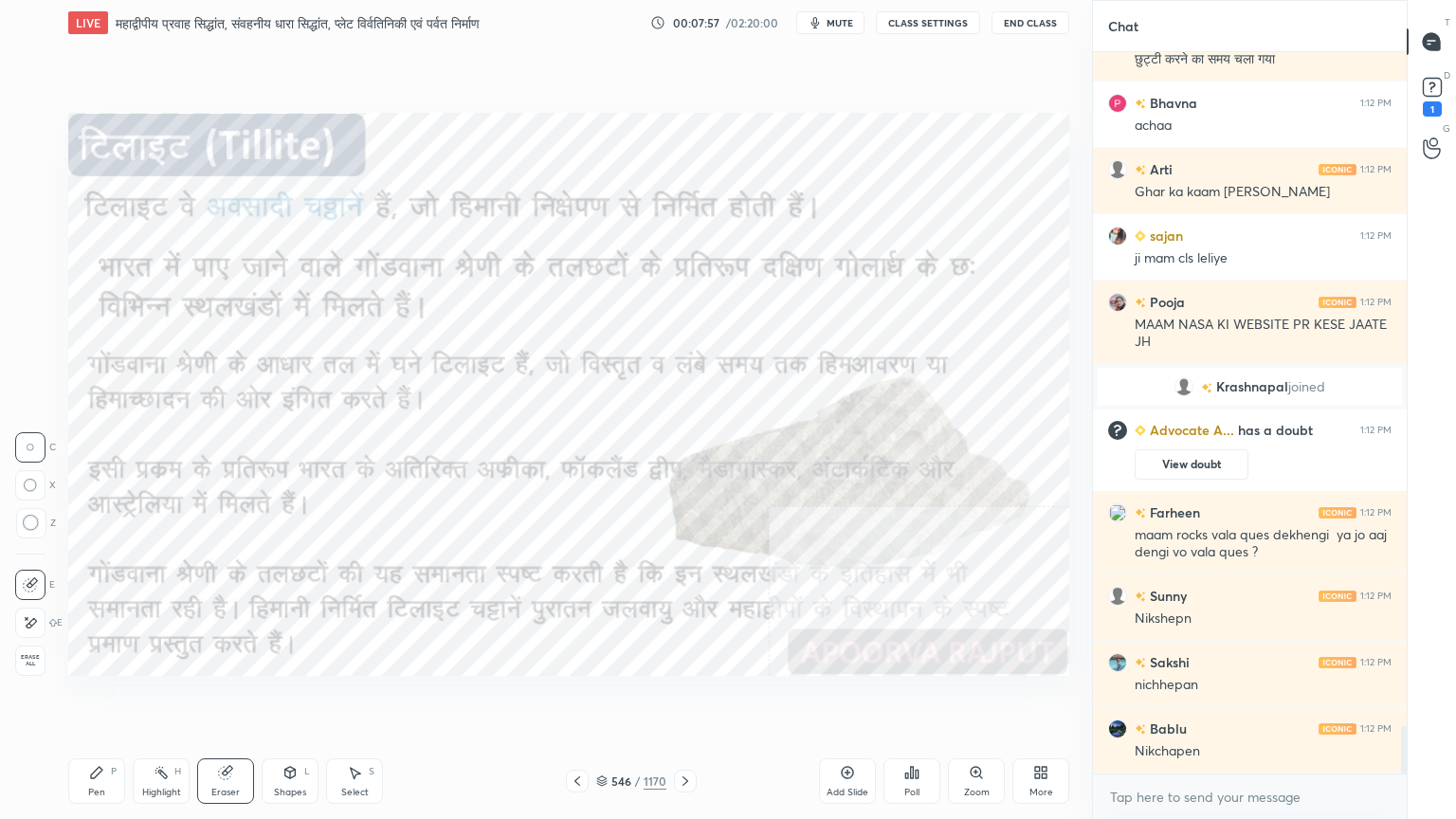 scroll, scrollTop: 10416, scrollLeft: 0, axis: vertical 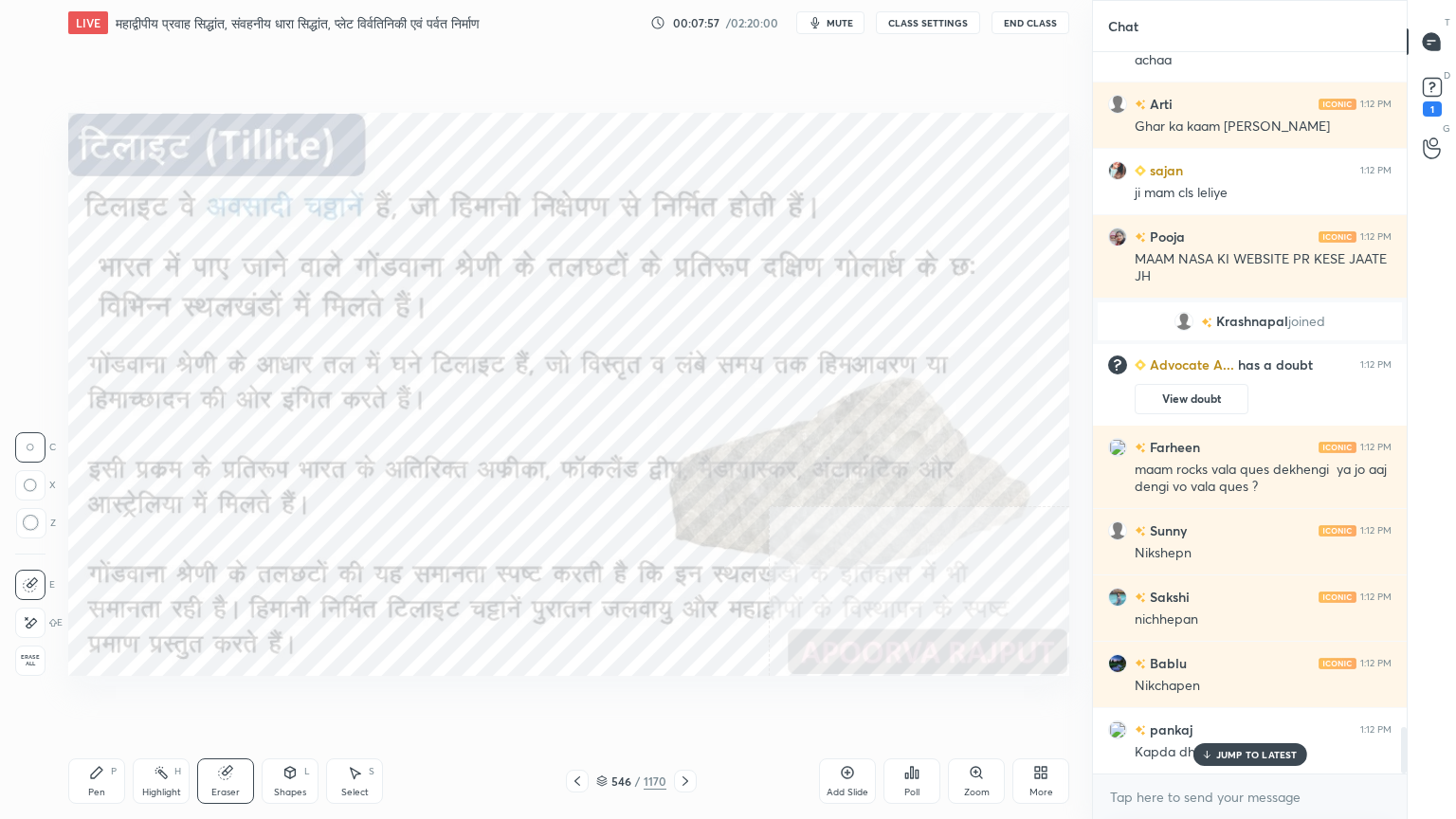 click on "Erase all" at bounding box center [30, 661] 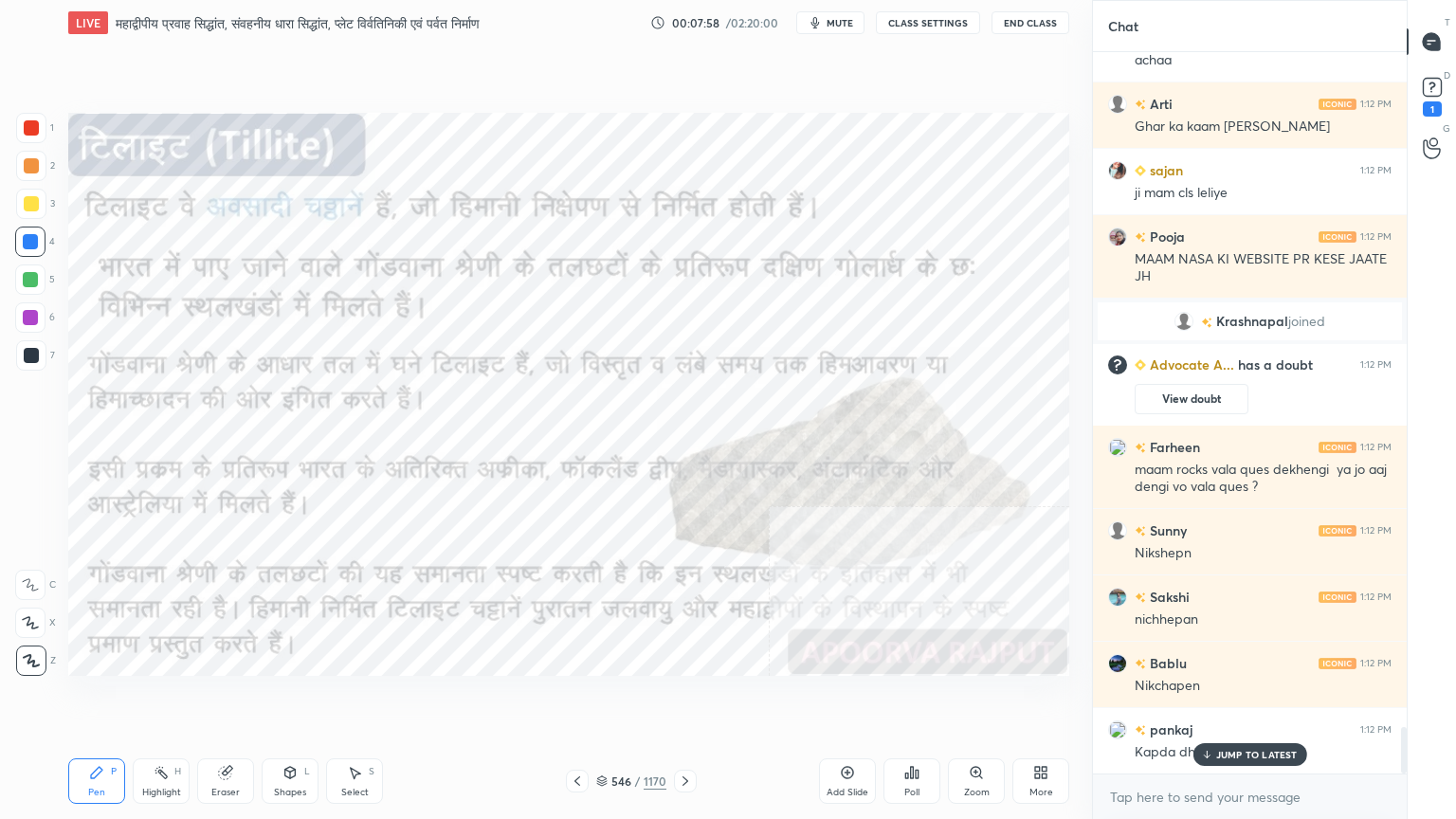 scroll, scrollTop: 10483, scrollLeft: 0, axis: vertical 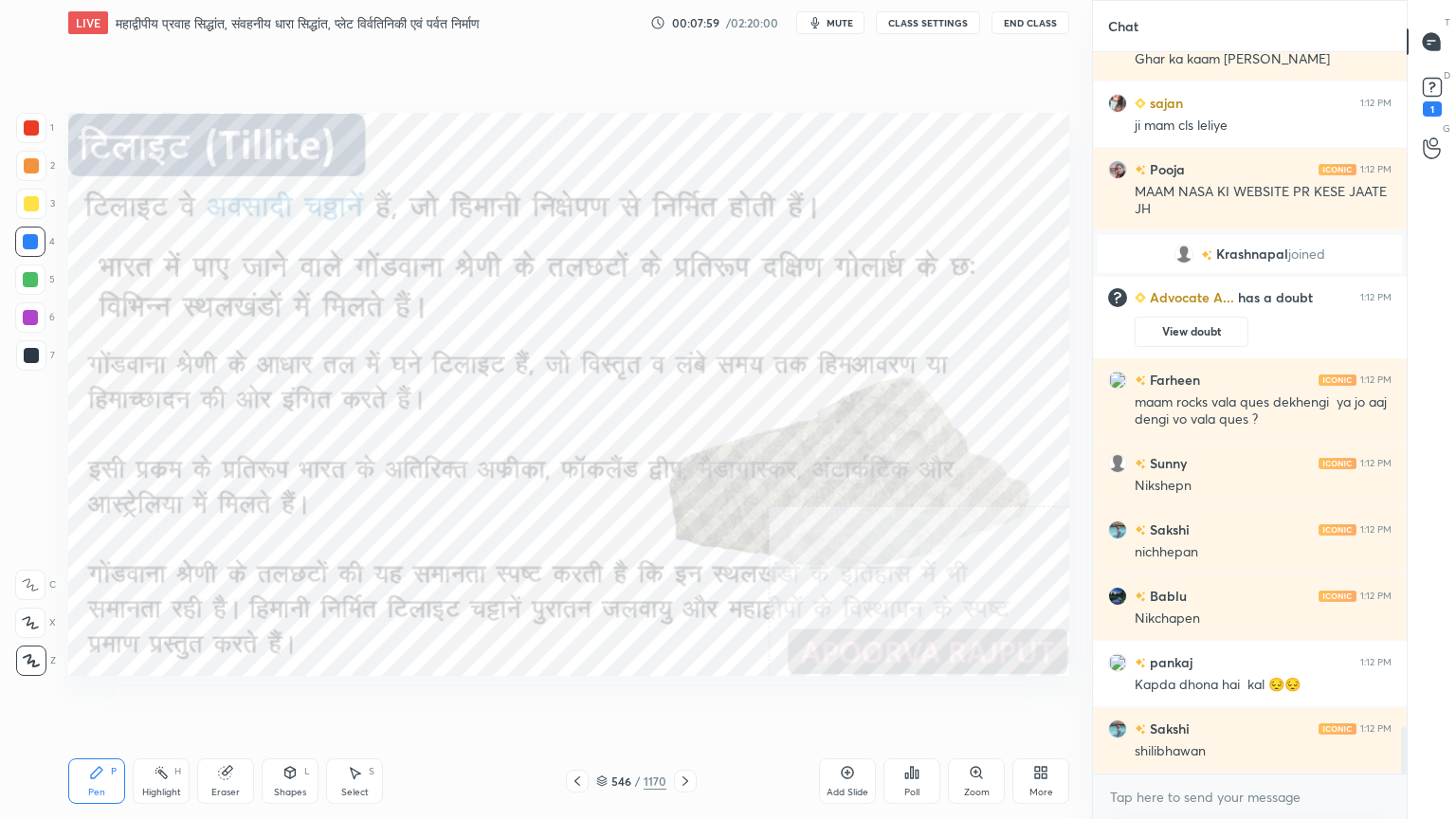 drag, startPoint x: 1232, startPoint y: 818, endPoint x: 1229, endPoint y: 788, distance: 30.149627 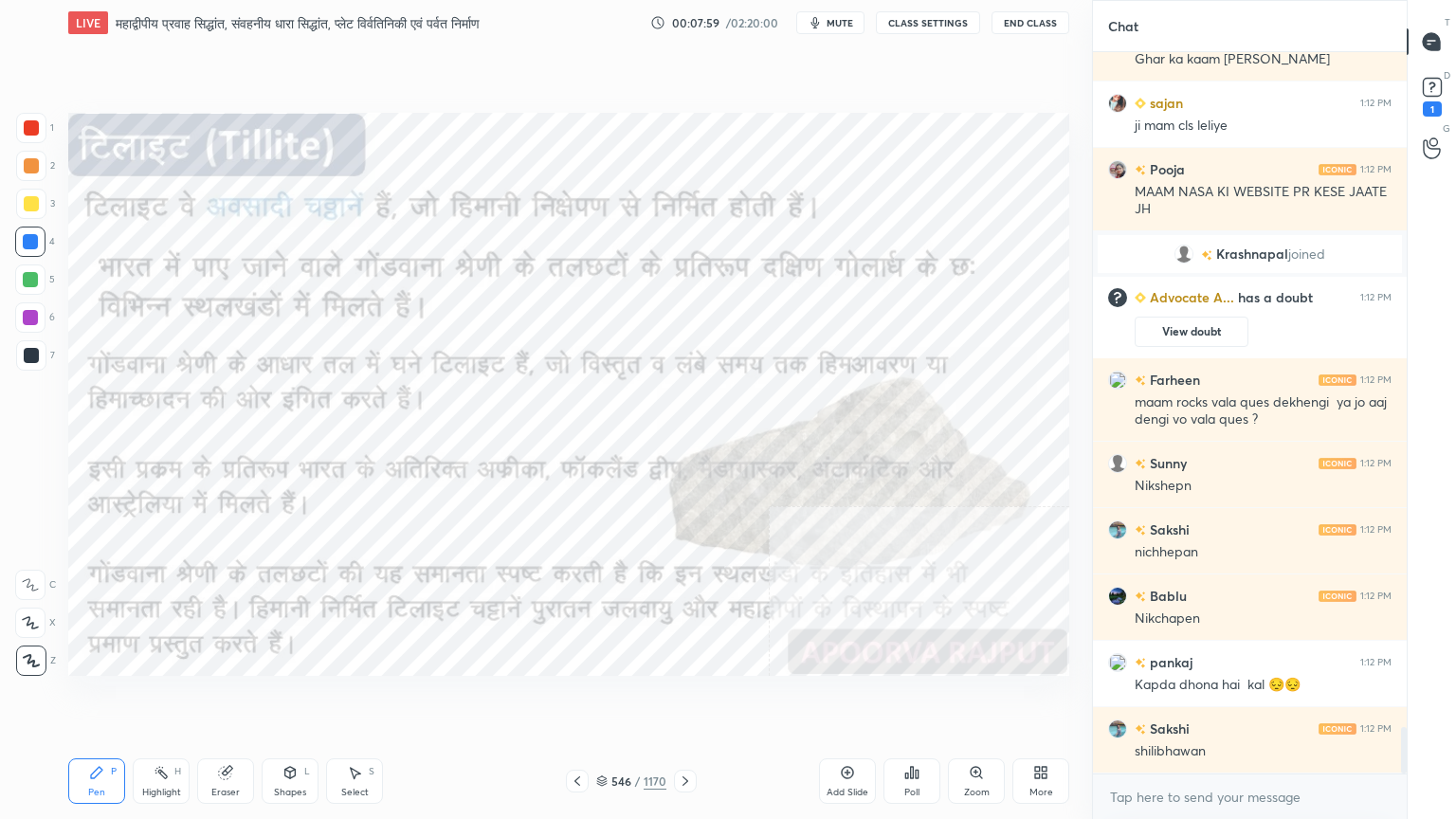 click on "x" at bounding box center [1249, 796] 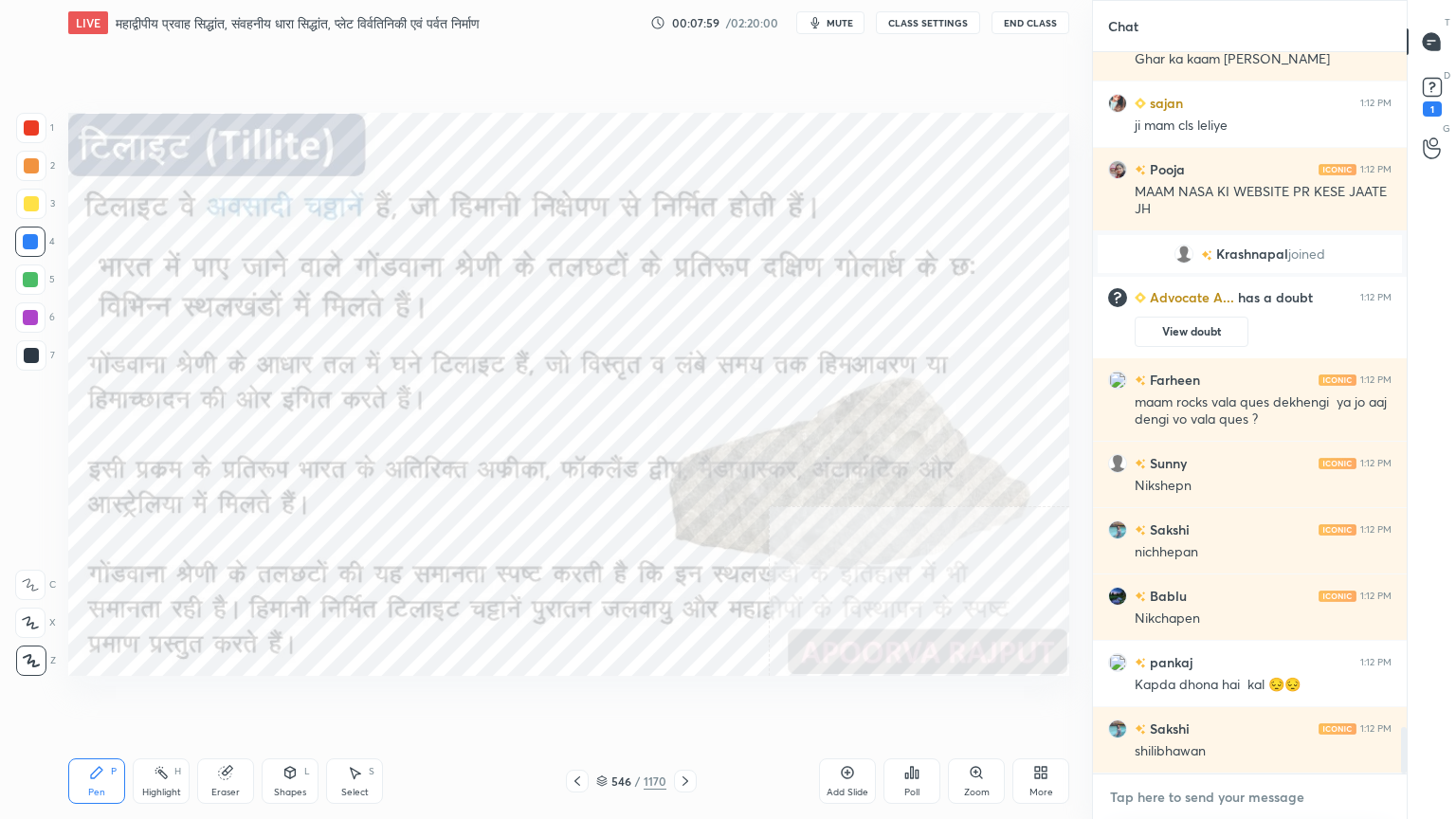 scroll, scrollTop: 10529, scrollLeft: 0, axis: vertical 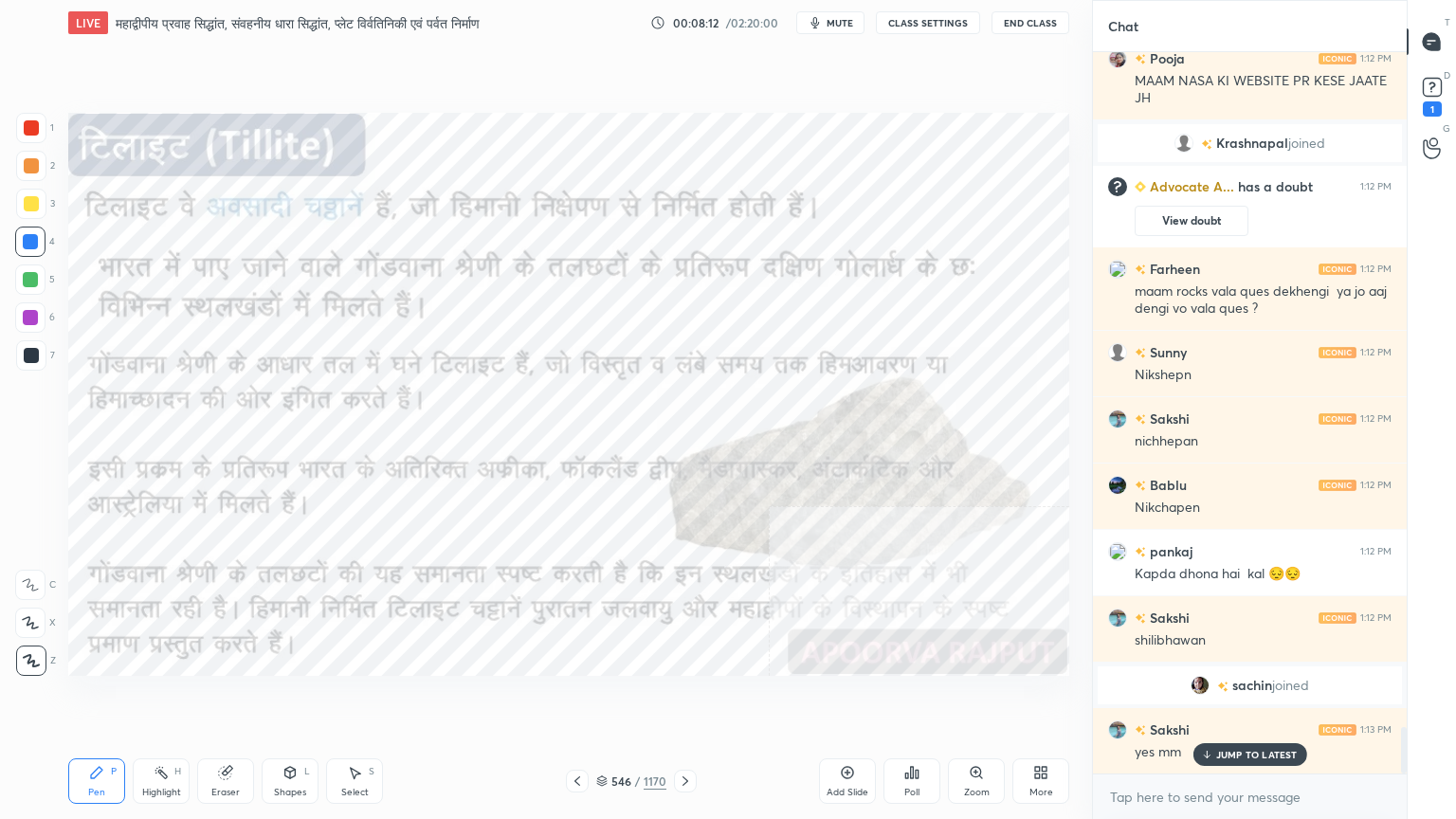 click on "JUMP TO LATEST" at bounding box center (1249, 755) 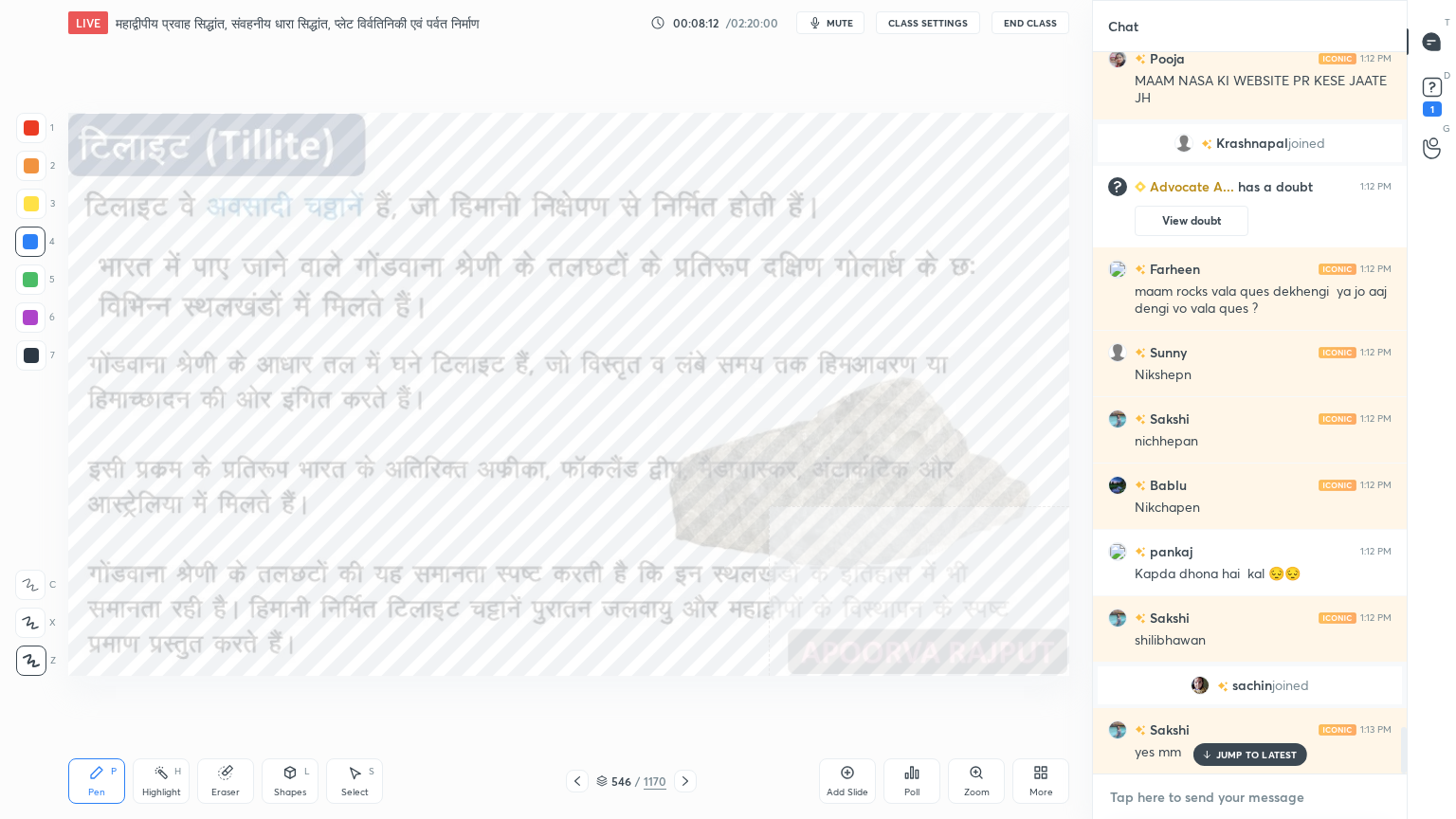 click at bounding box center [1249, 797] 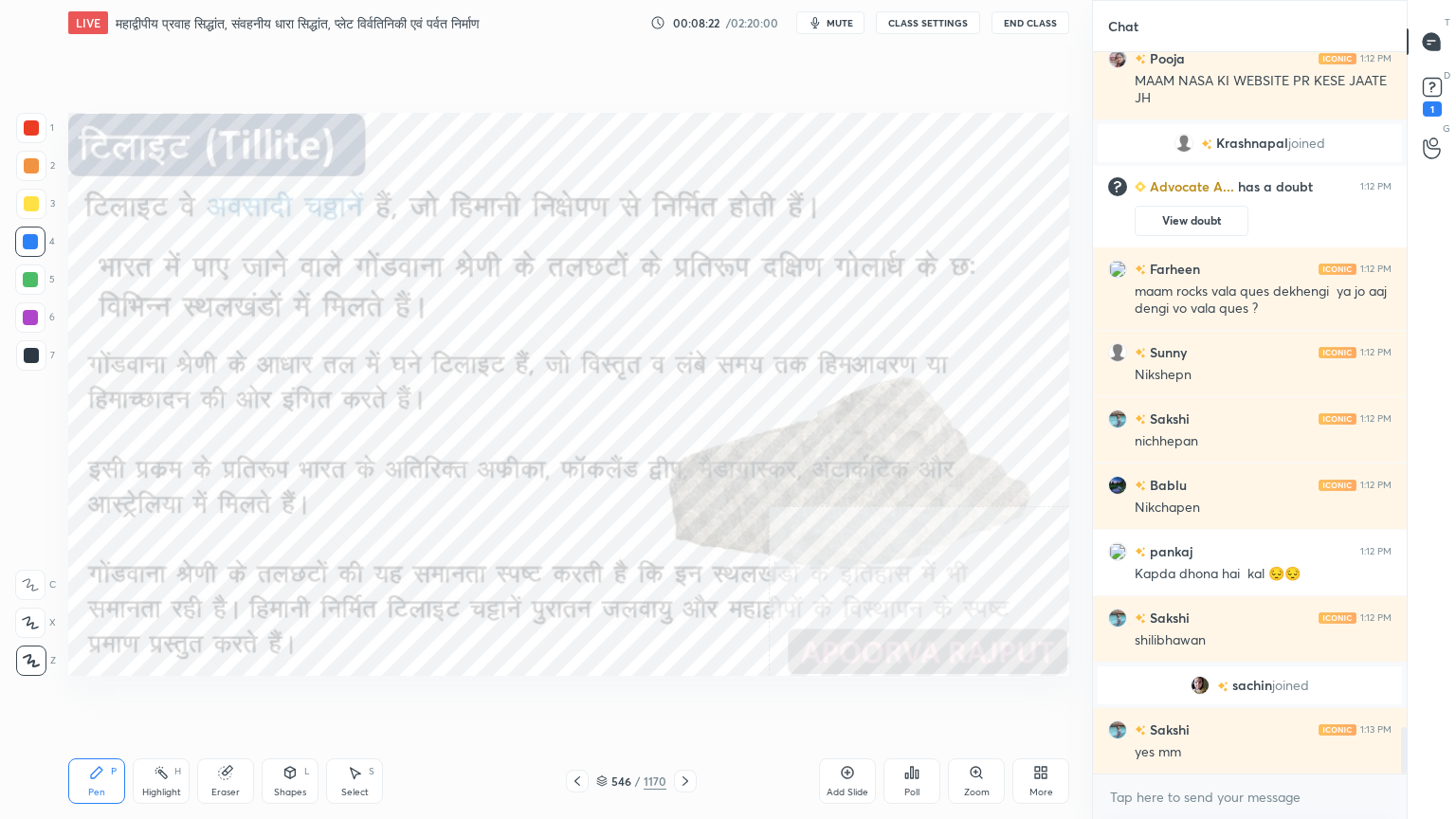 click on "Eraser" at bounding box center (226, 781) 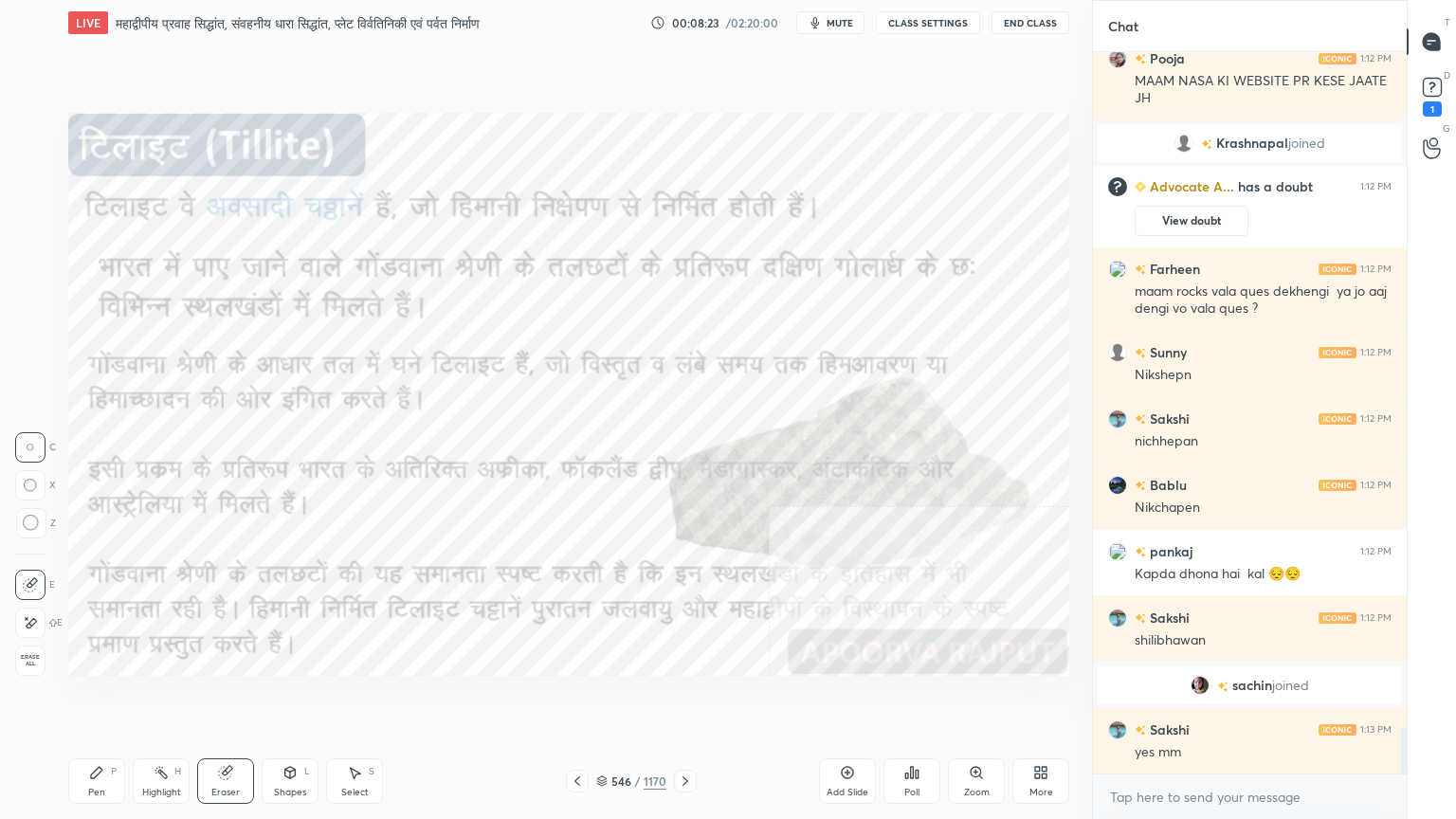 click on "Erase all" at bounding box center [30, 661] 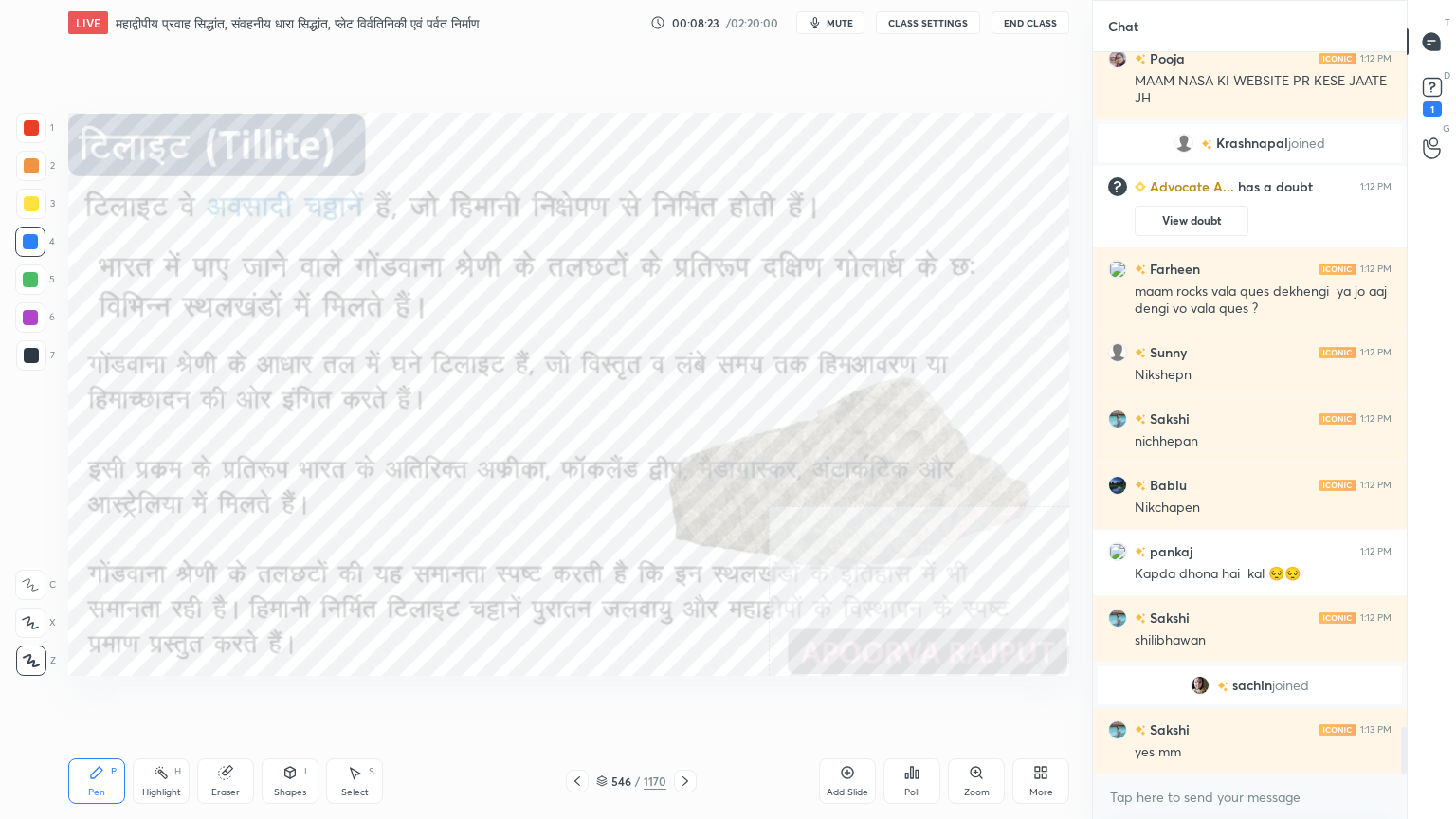 click on "1 2 3 4 5 6 7 C X Z C X Z E E Erase all   H H" at bounding box center [30, 394] 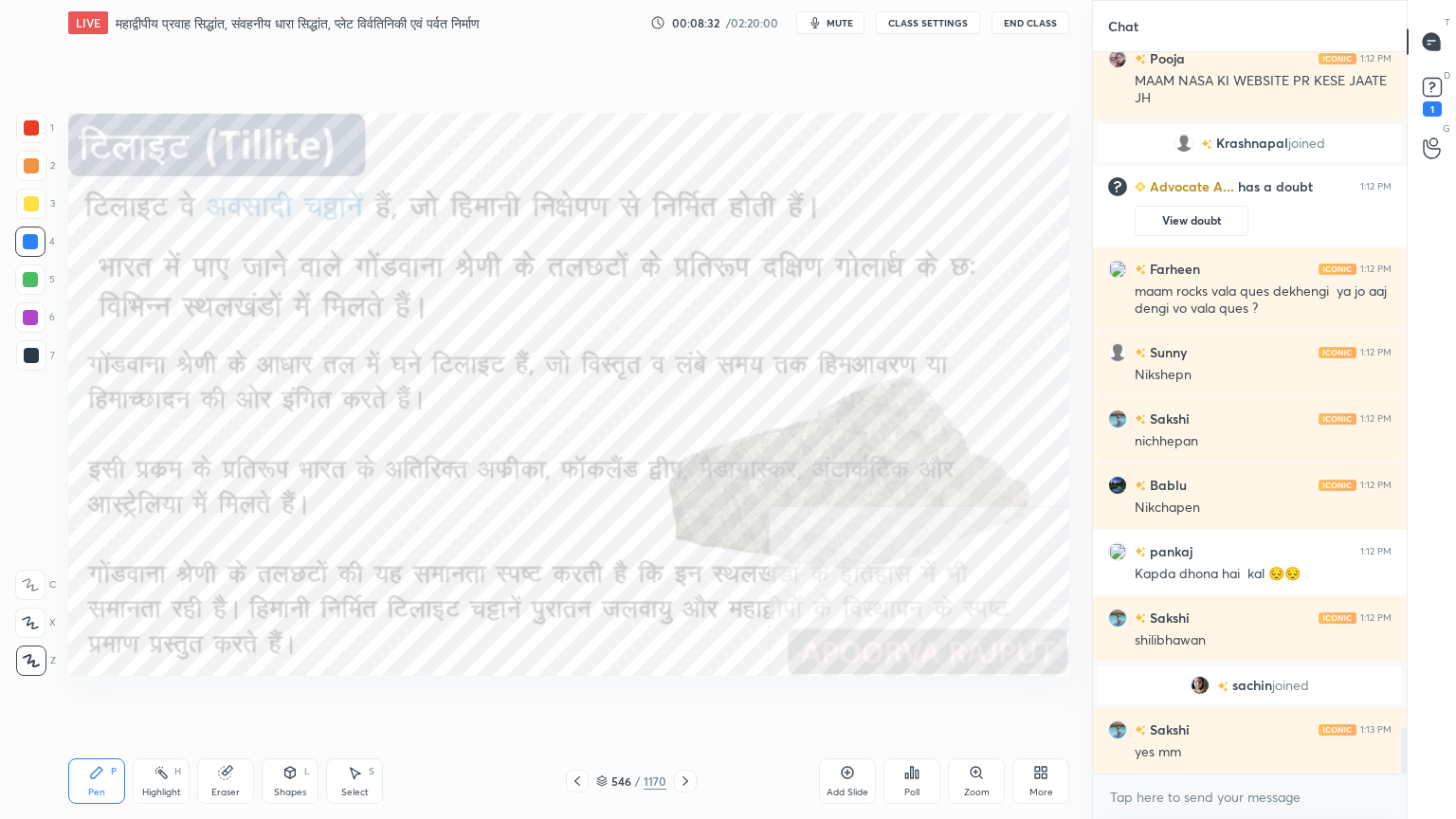 click on "Eraser" at bounding box center [226, 781] 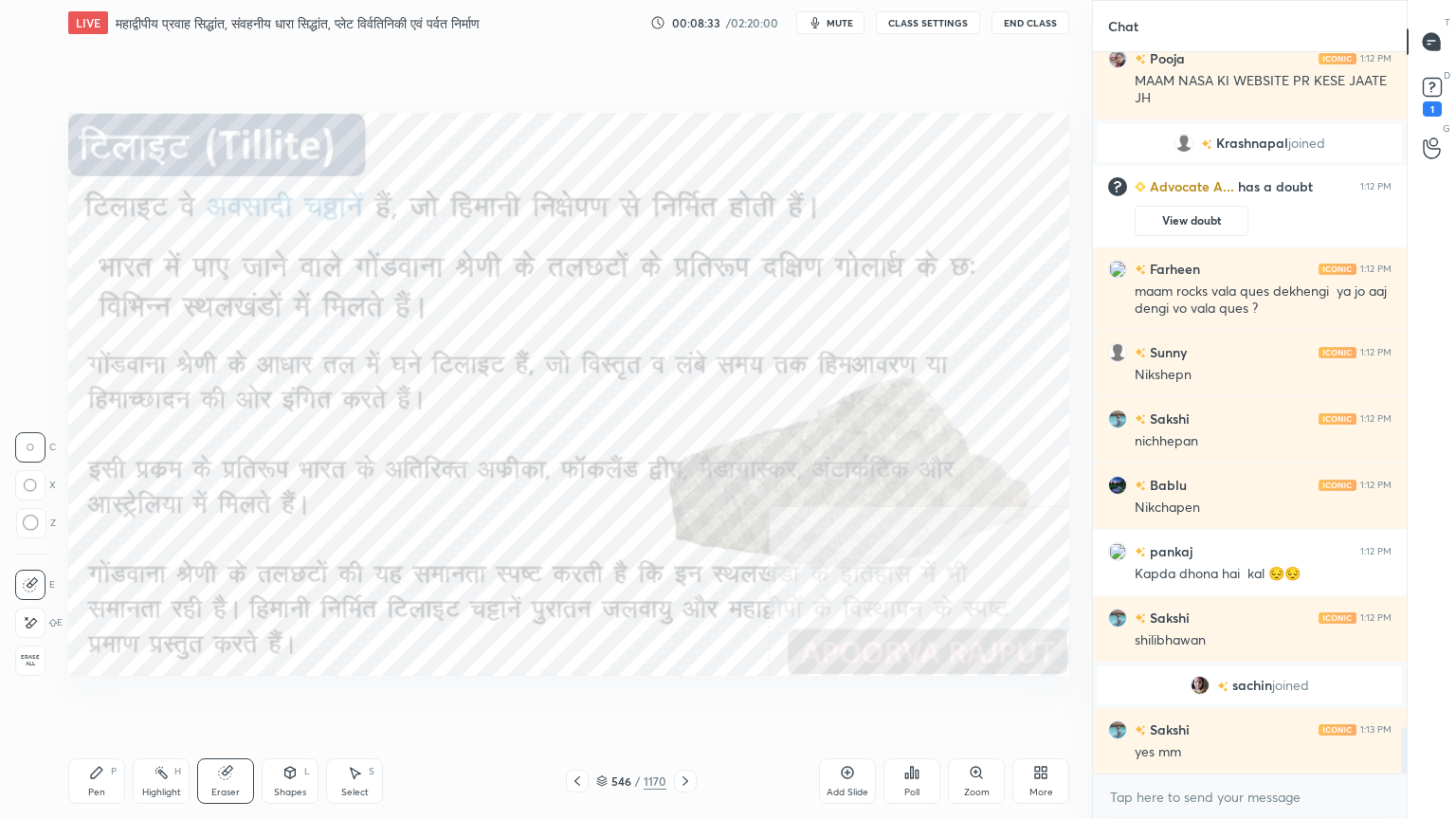 drag, startPoint x: 33, startPoint y: 654, endPoint x: 38, endPoint y: 631, distance: 23.5372 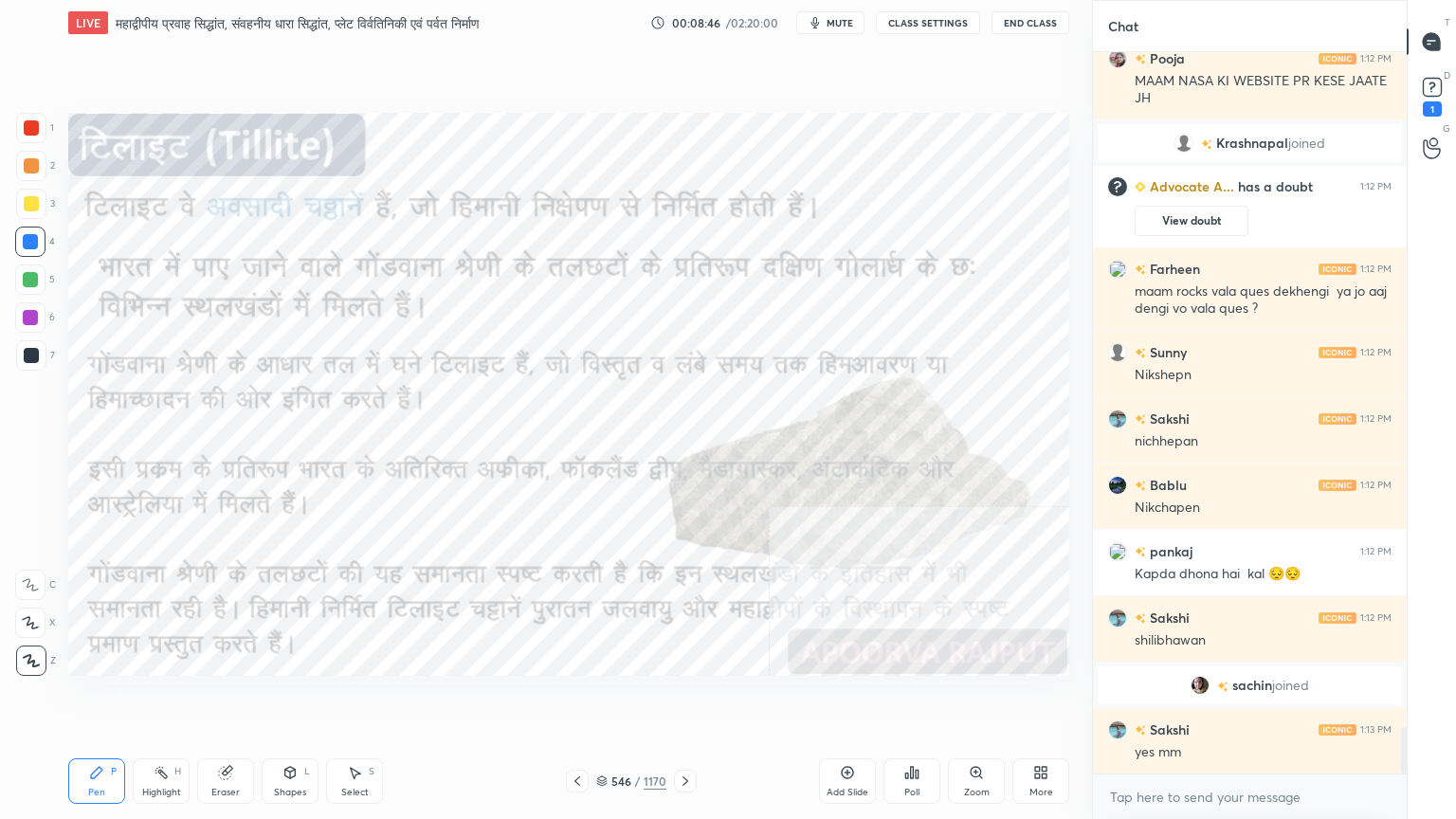 scroll, scrollTop: 10510, scrollLeft: 0, axis: vertical 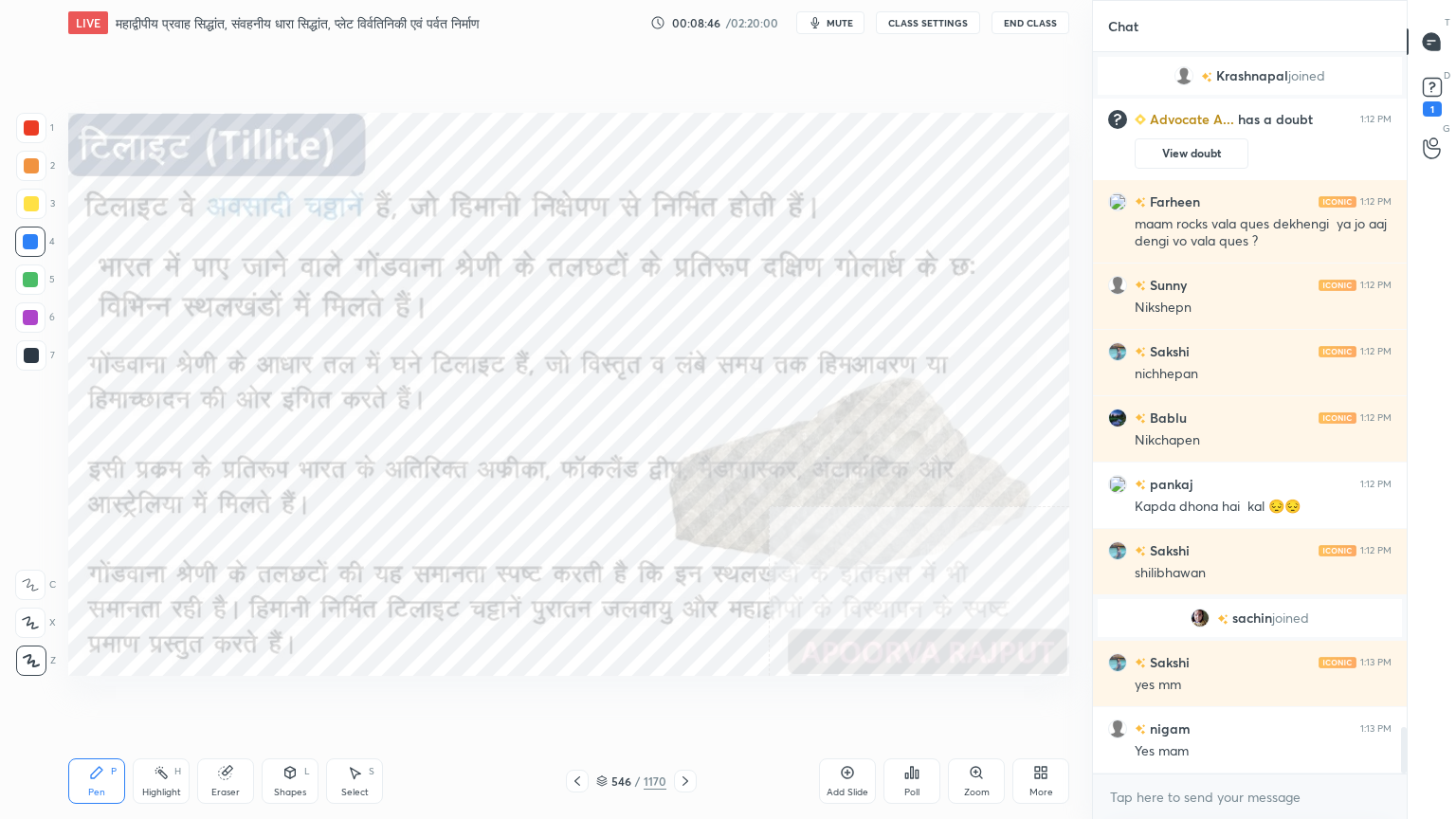 click on "Eraser" at bounding box center [226, 792] 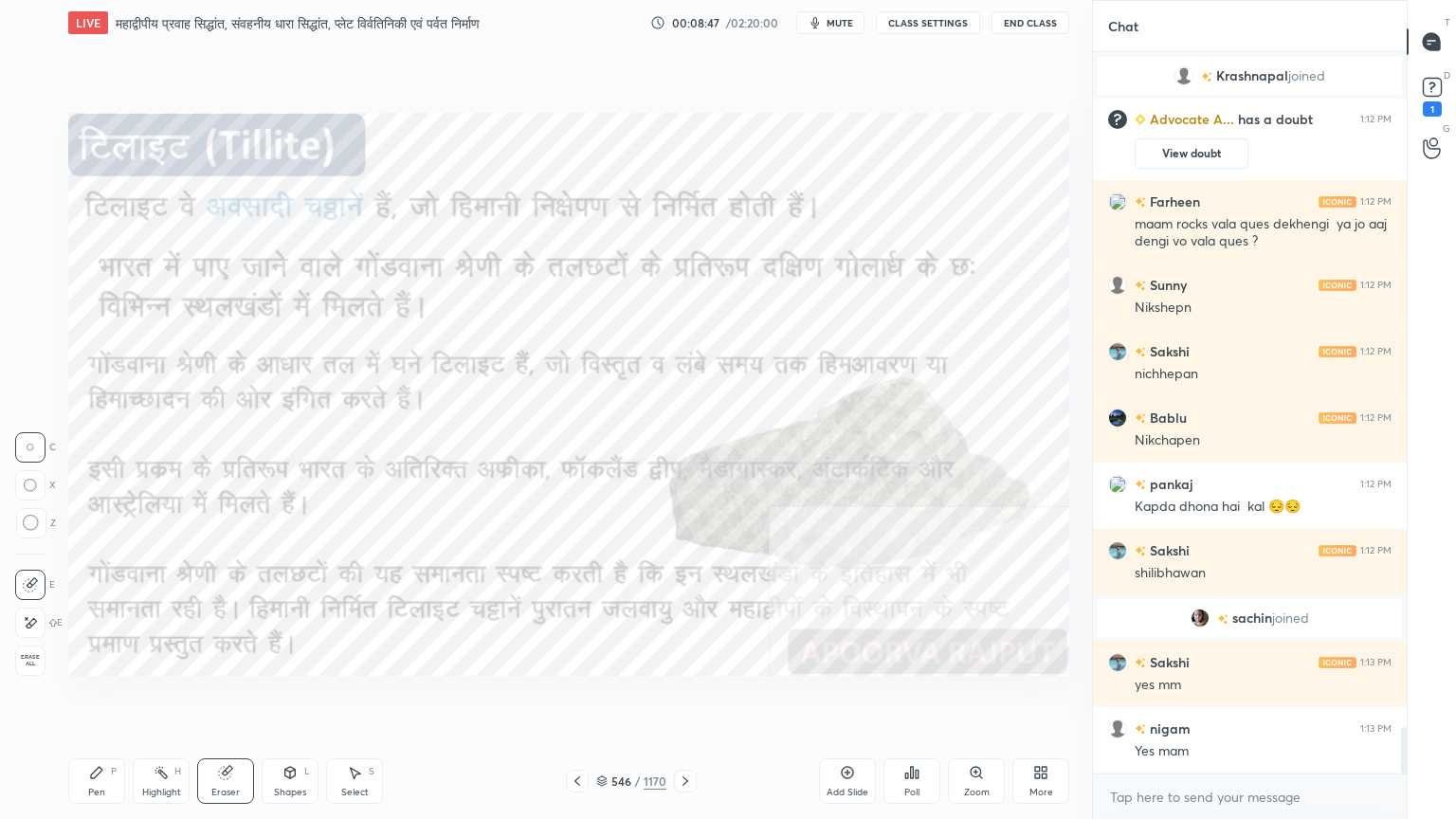 click on "Erase all" at bounding box center [30, 661] 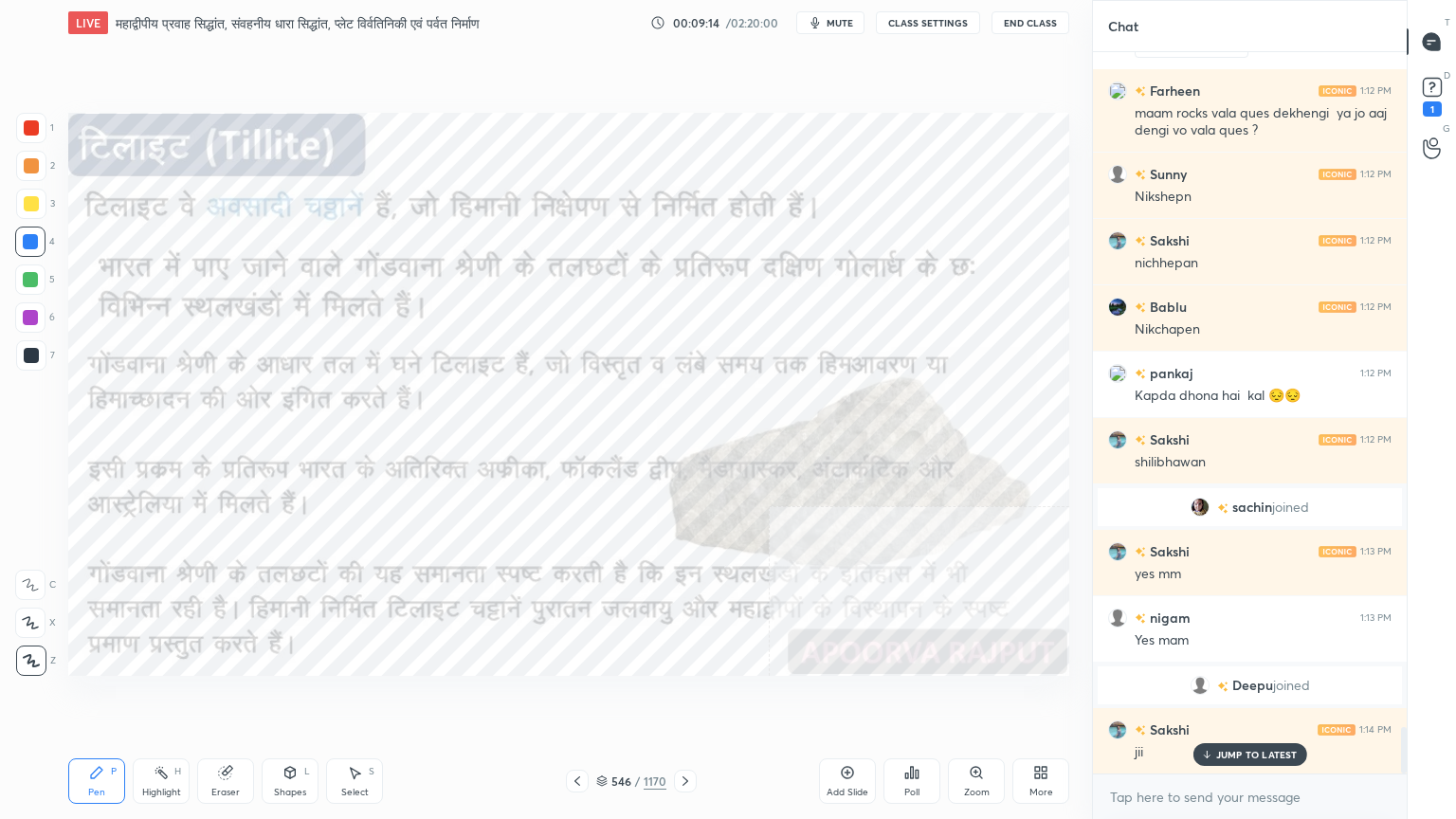 scroll, scrollTop: 10631, scrollLeft: 0, axis: vertical 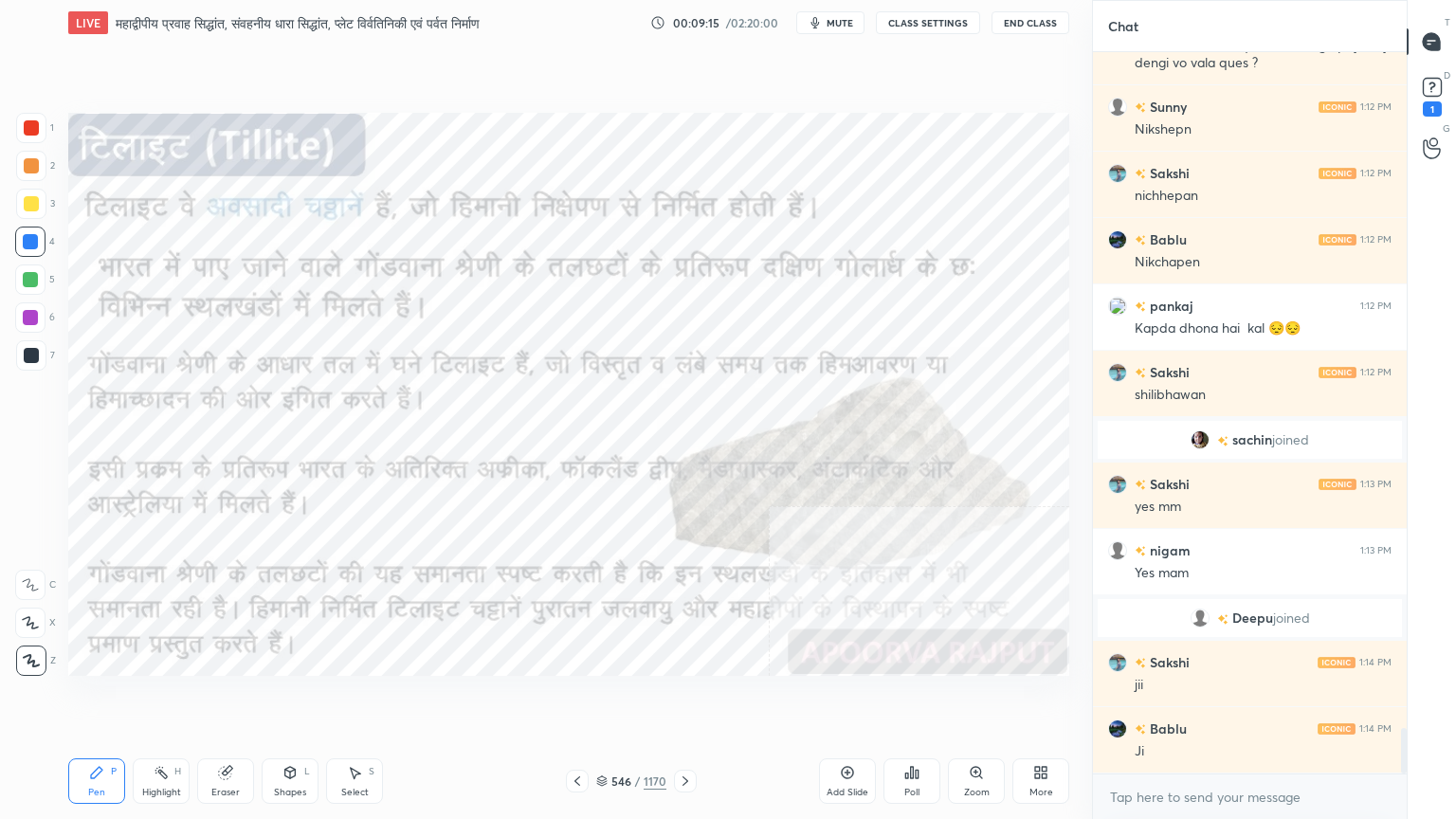 click 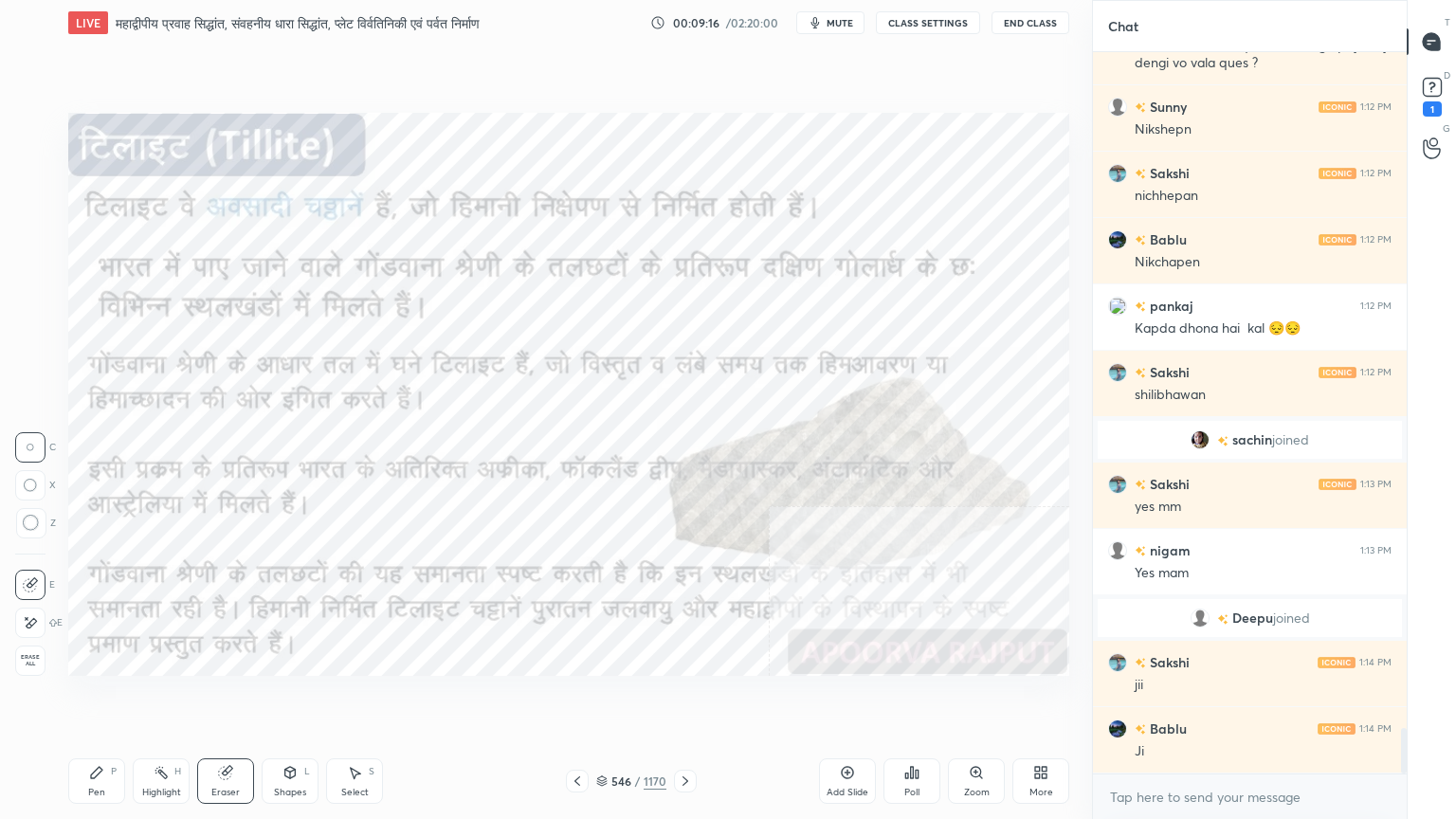 click on "Erase all" at bounding box center [30, 661] 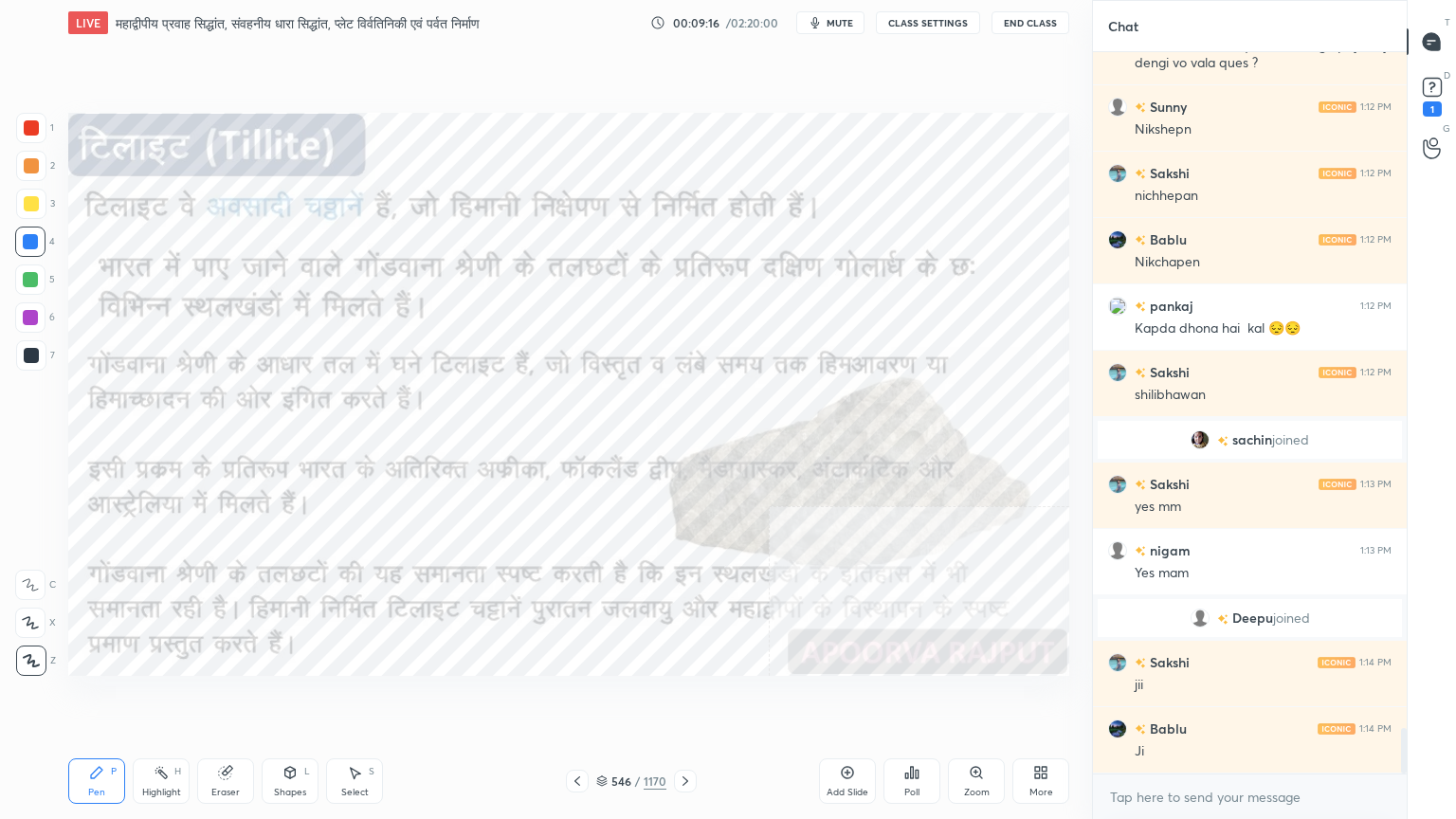 drag, startPoint x: 29, startPoint y: 652, endPoint x: 62, endPoint y: 647, distance: 33.37664 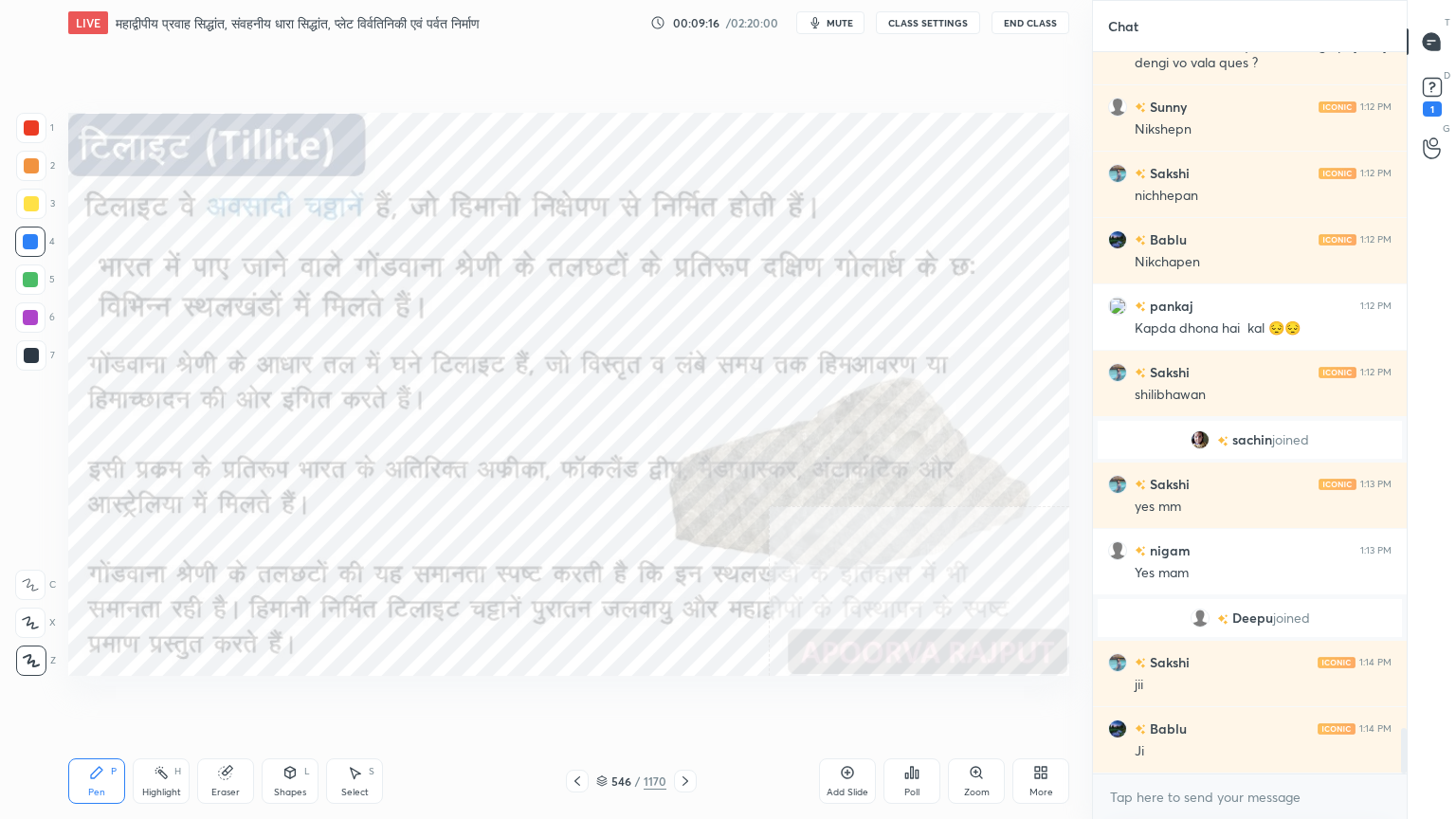 click on "1 2 3 4 5 6 7 C X Z C X Z E E Erase all   H H" at bounding box center (30, 394) 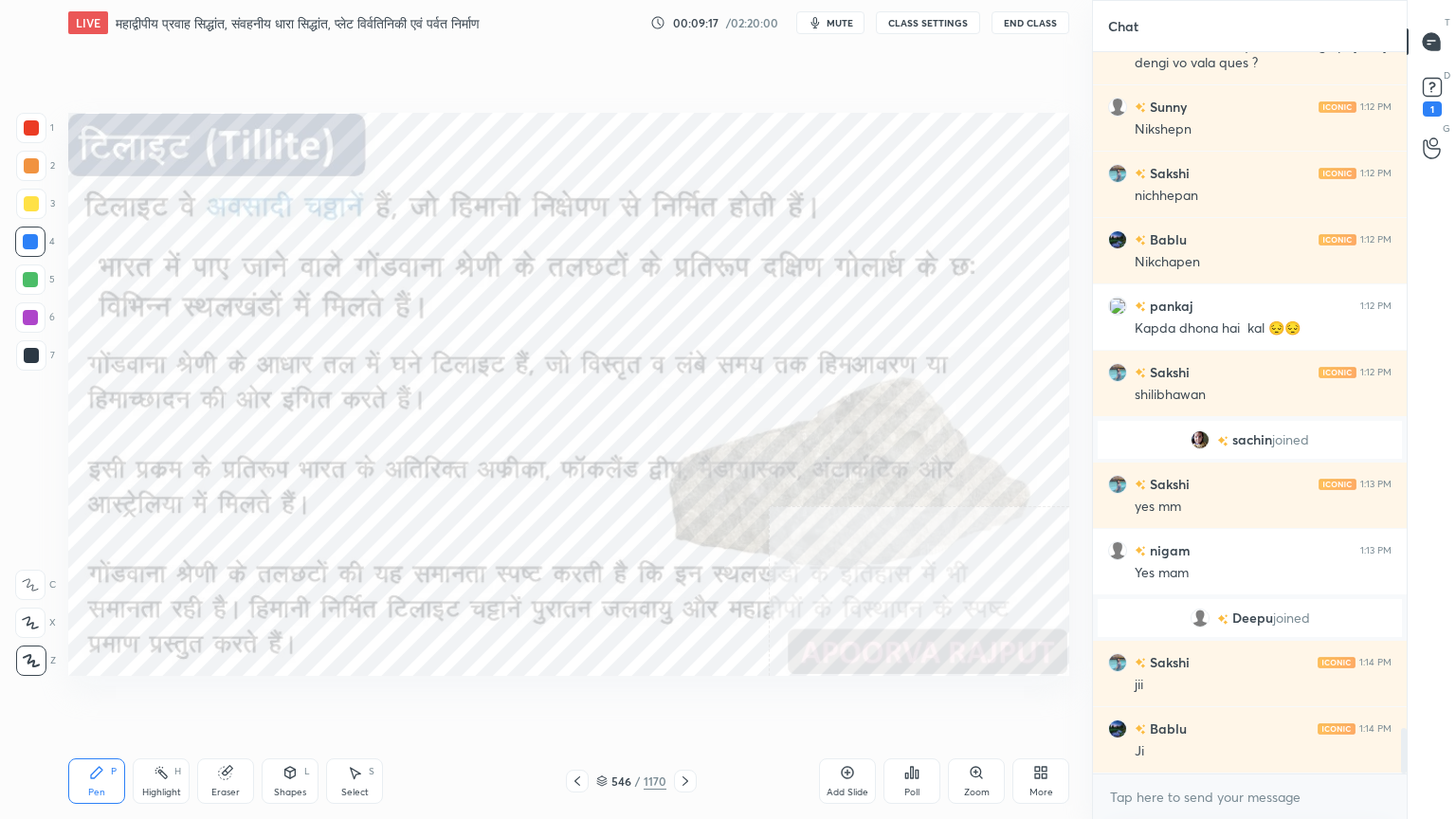 click 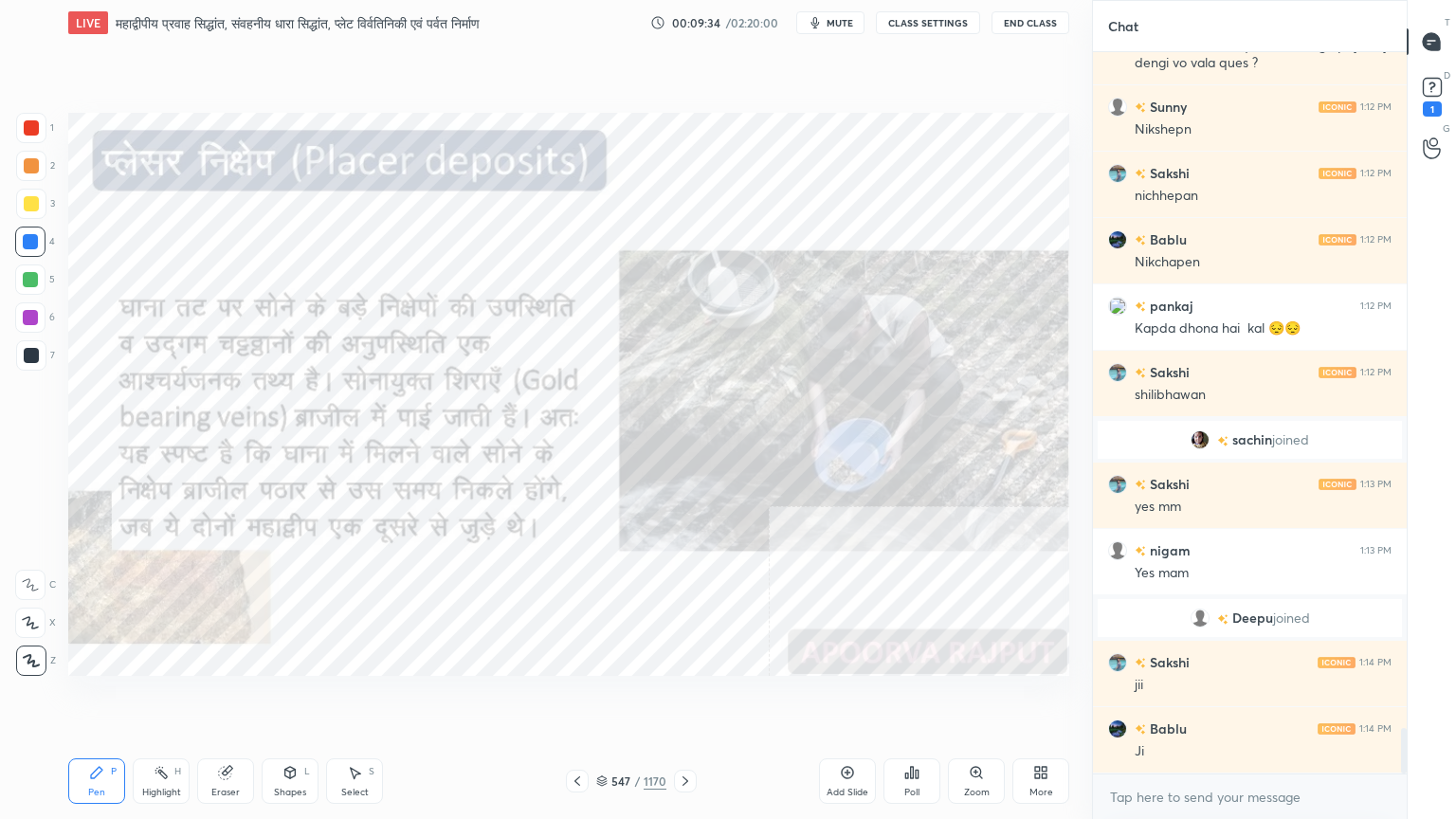 click 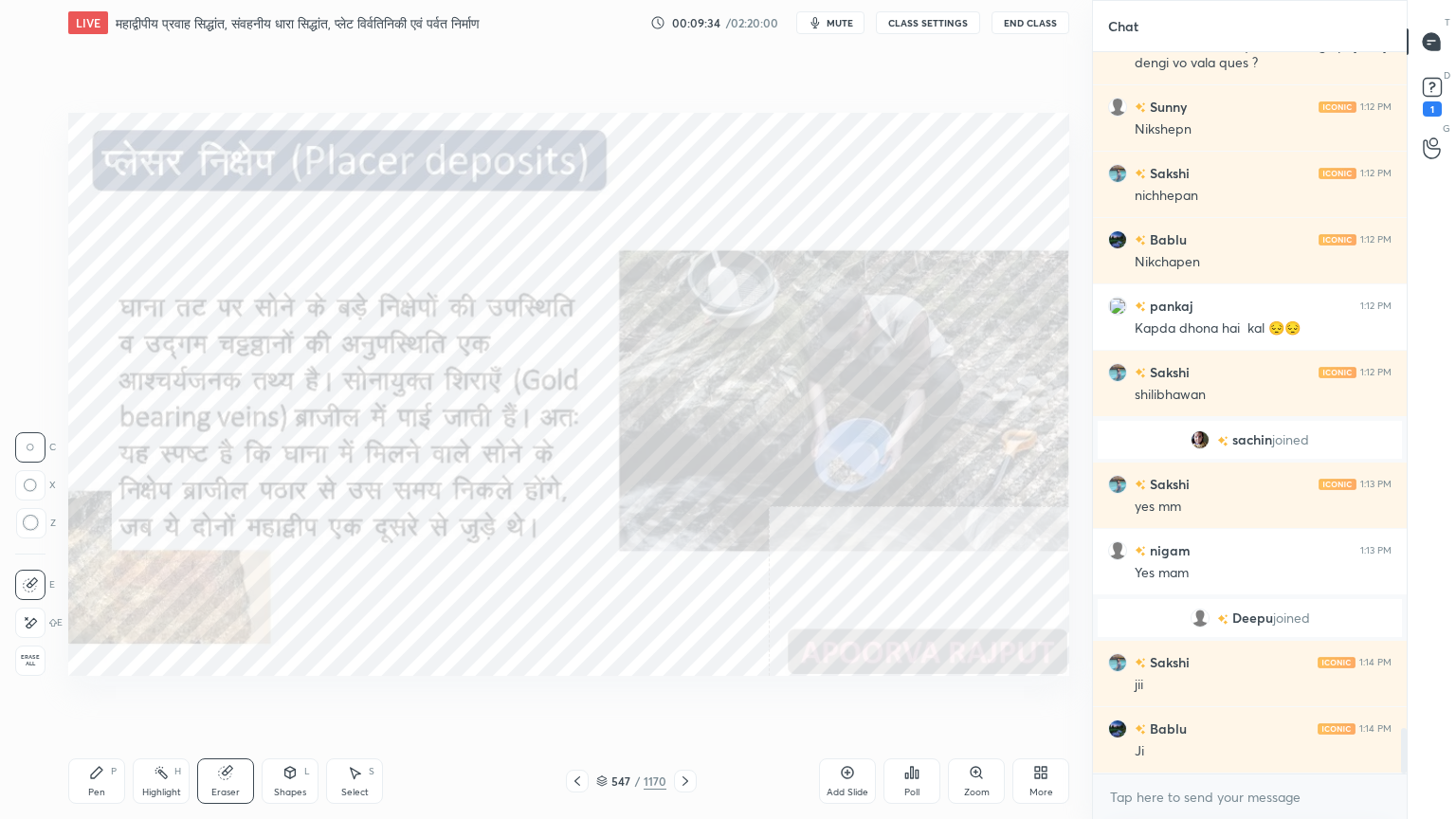scroll, scrollTop: 10676, scrollLeft: 0, axis: vertical 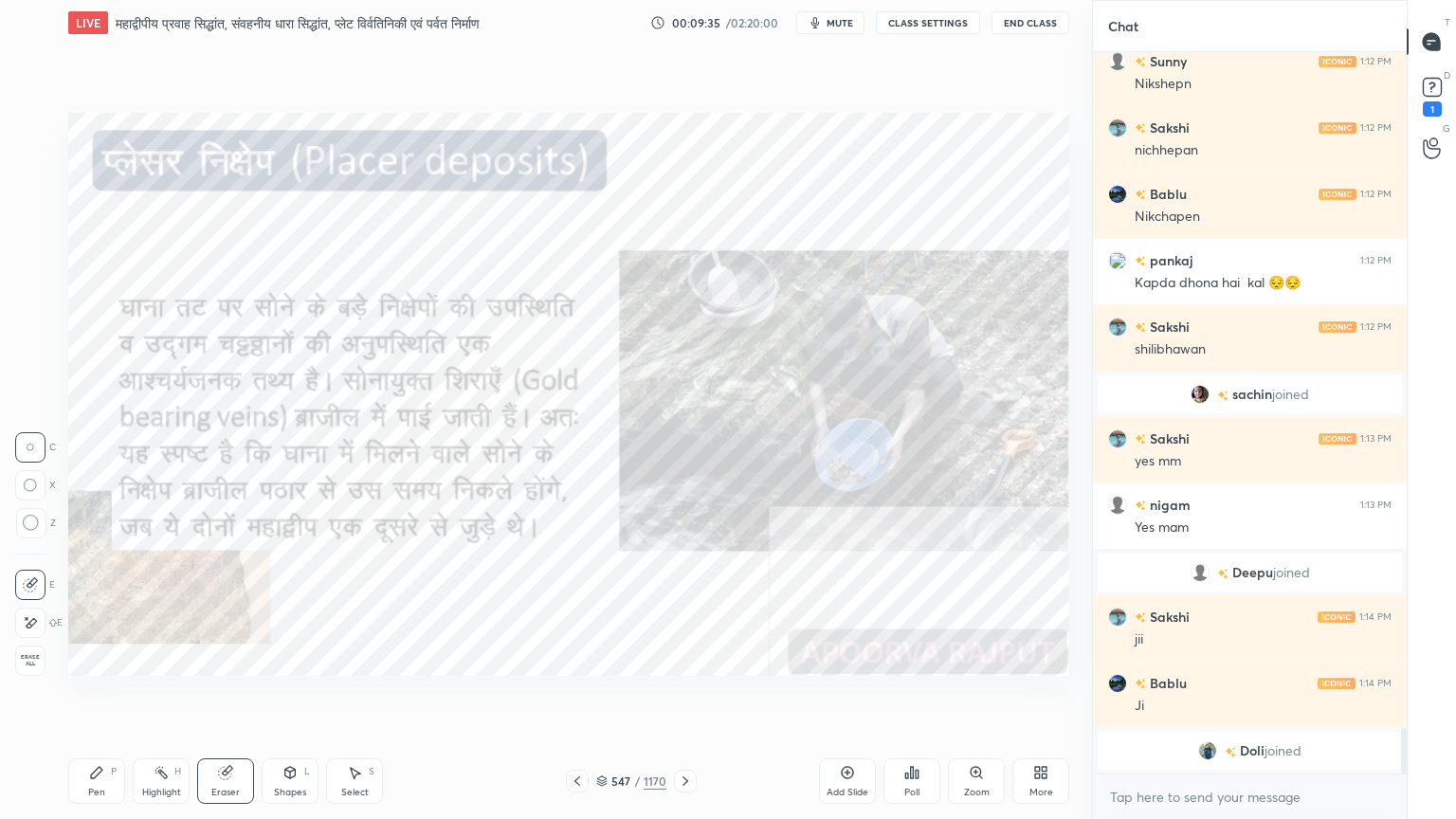 drag, startPoint x: 25, startPoint y: 659, endPoint x: 34, endPoint y: 652, distance: 11.401754 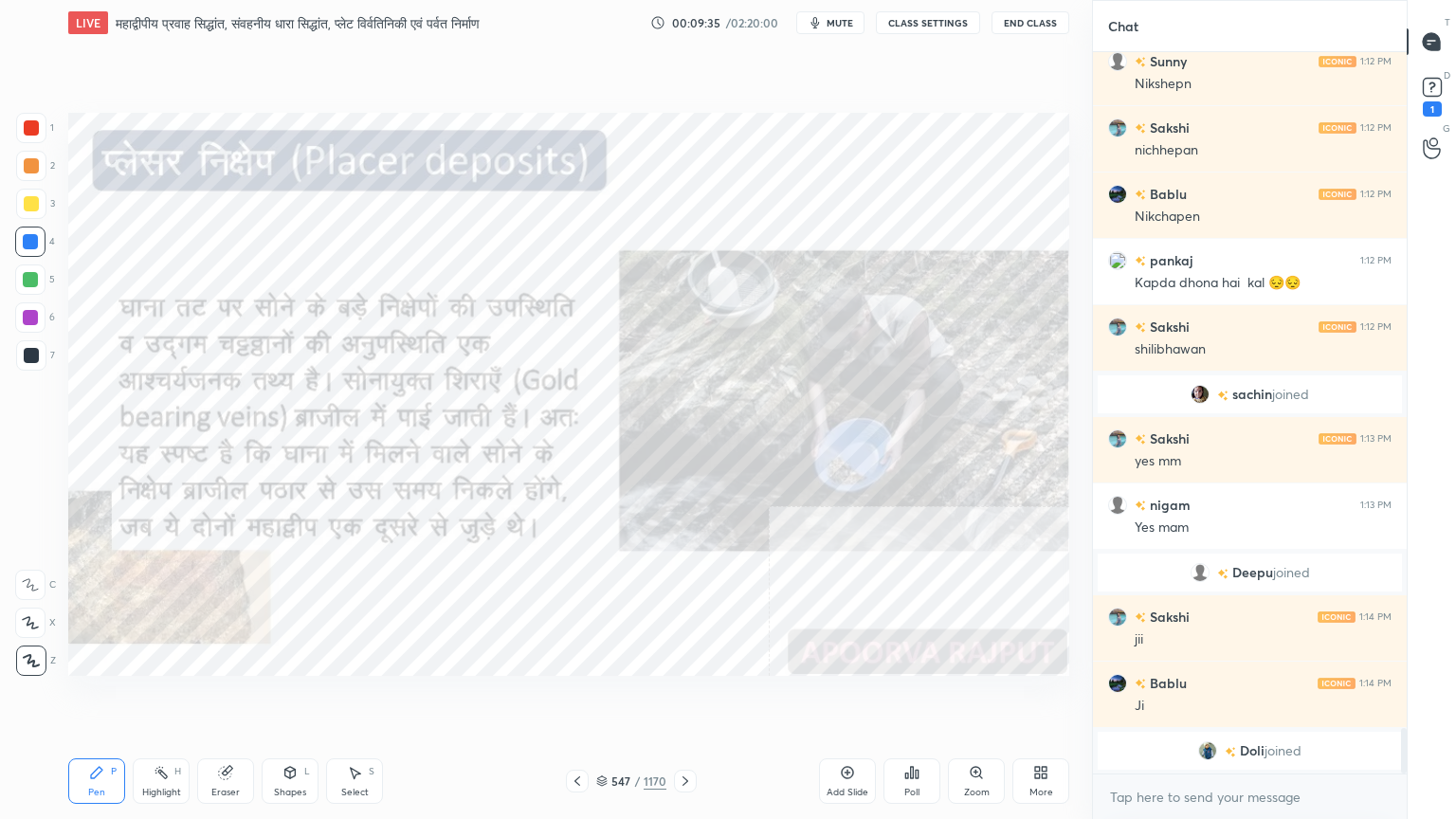drag, startPoint x: 34, startPoint y: 652, endPoint x: 66, endPoint y: 635, distance: 36.235342 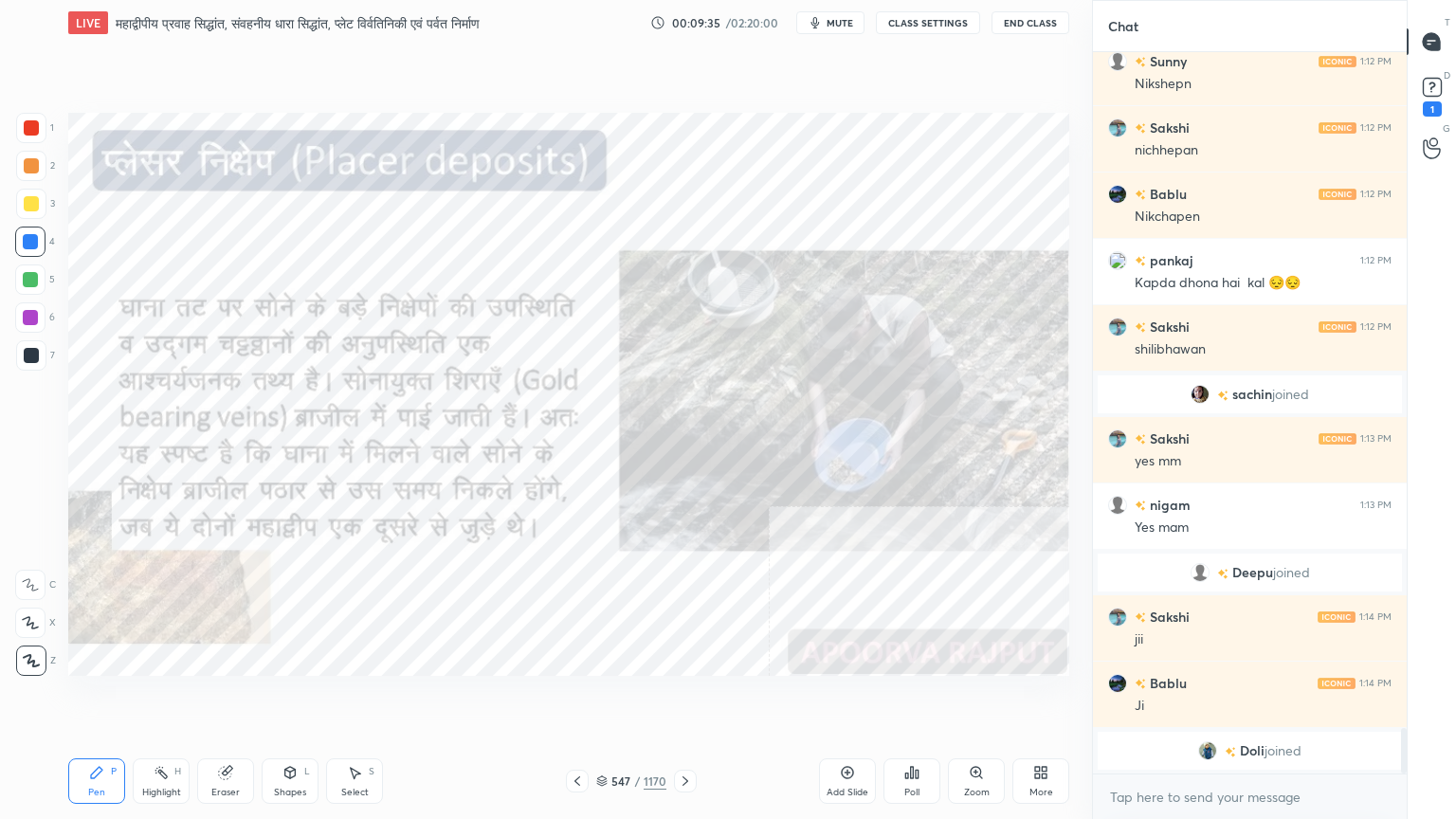 click on "1 2 3 4 5 6 7 C X Z C X Z E E Erase all   H H" at bounding box center (30, 394) 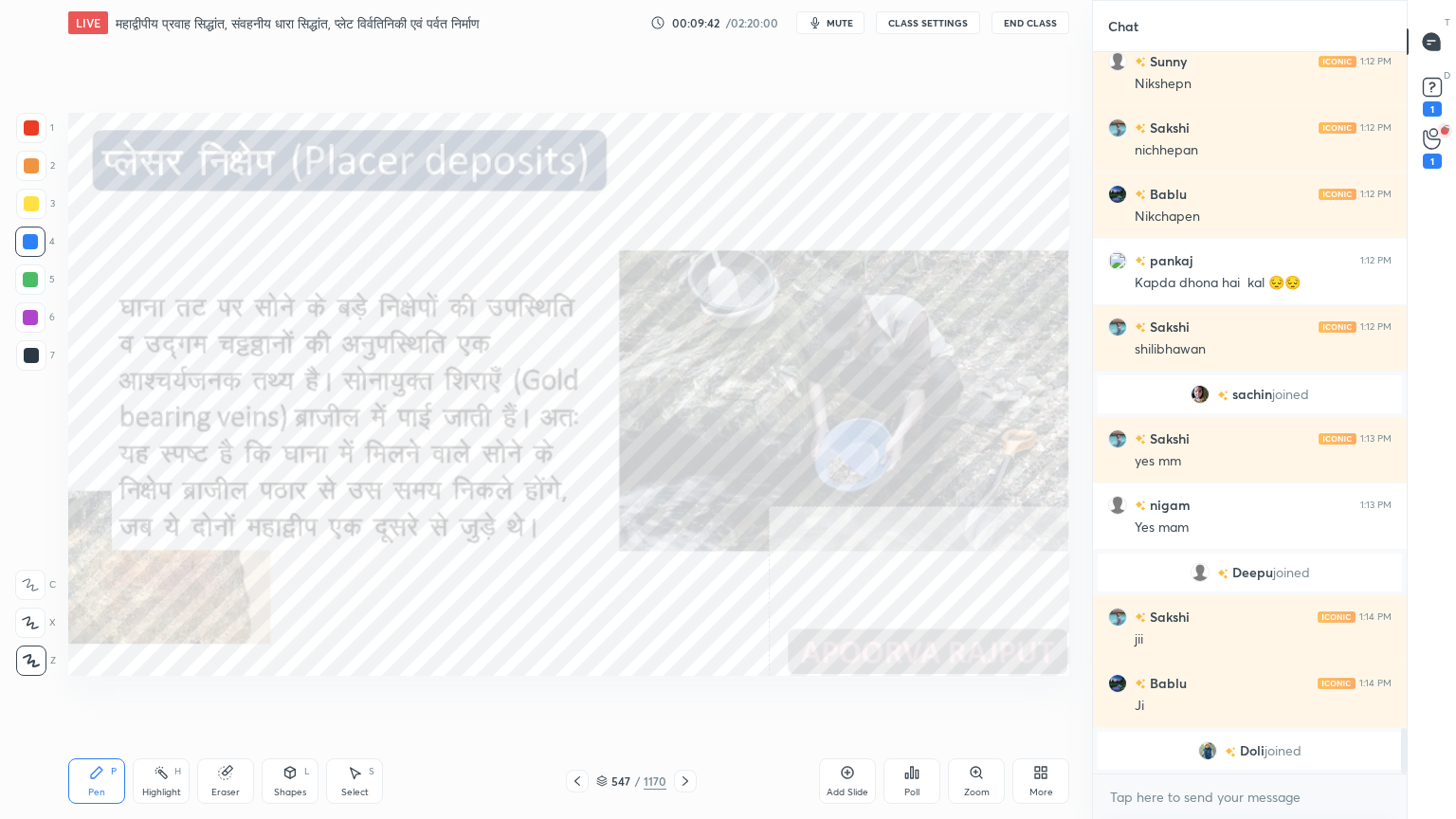 click 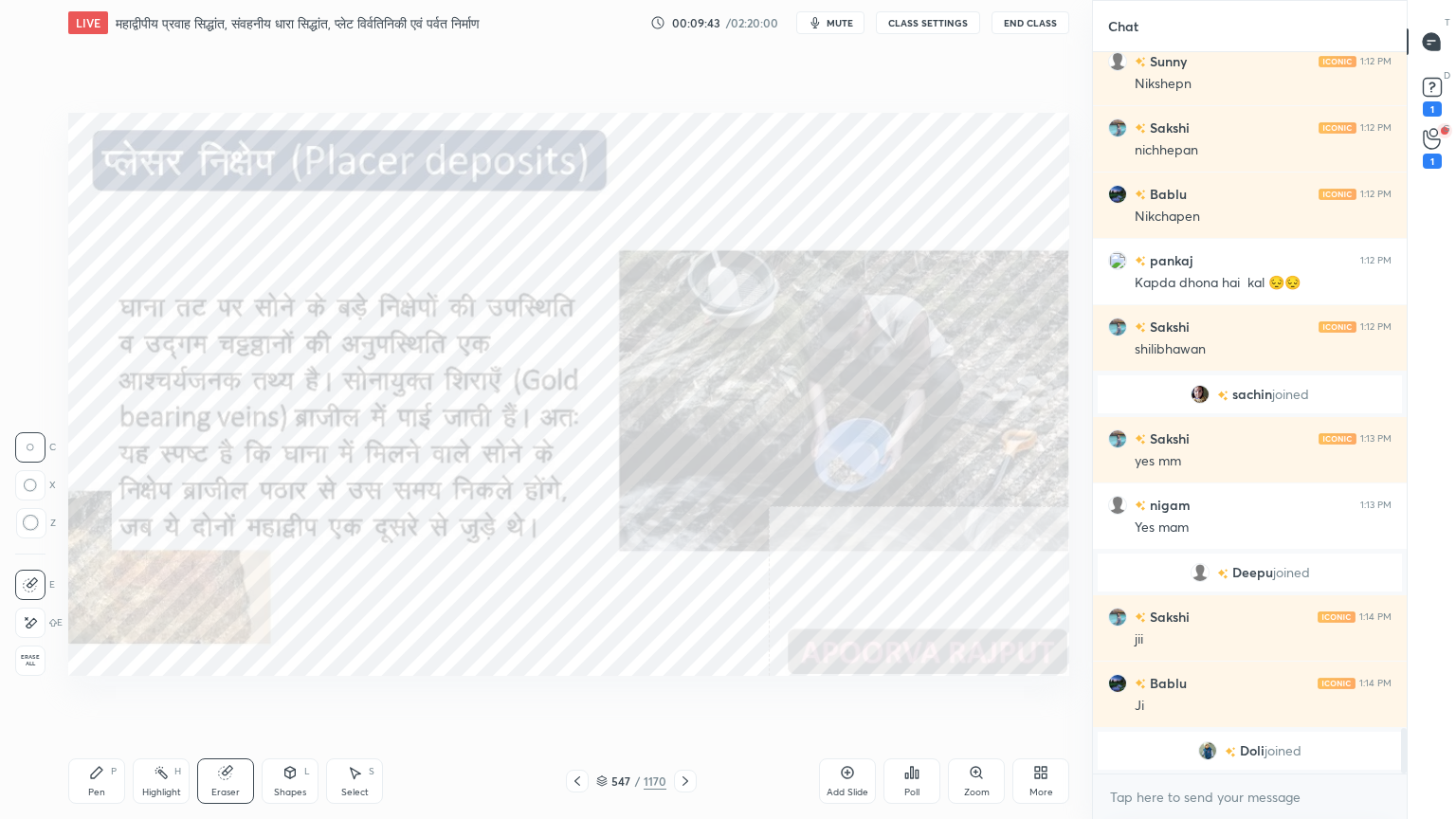 click on "Erase all" at bounding box center [30, 661] 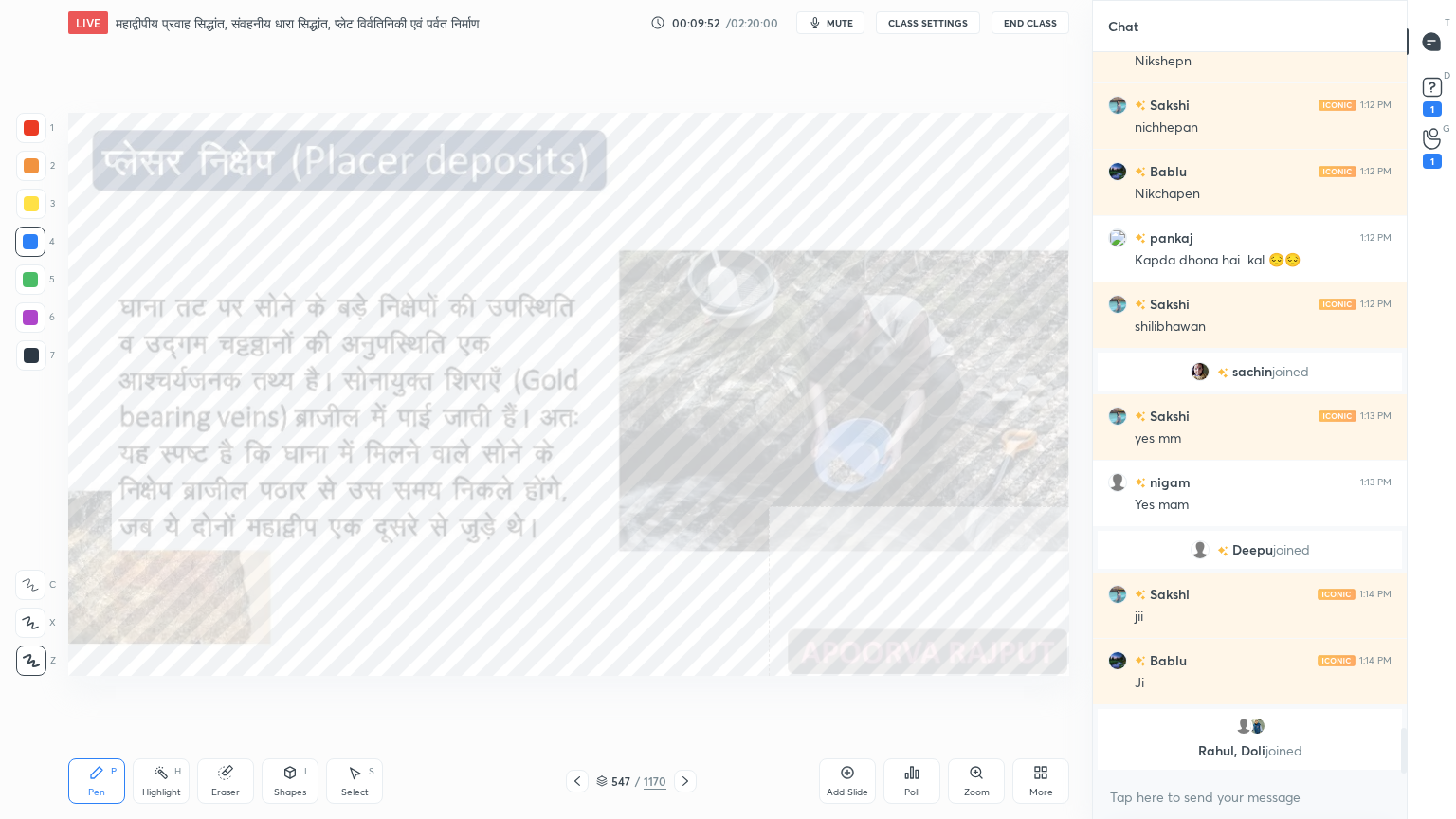 click on "More" at bounding box center (1041, 781) 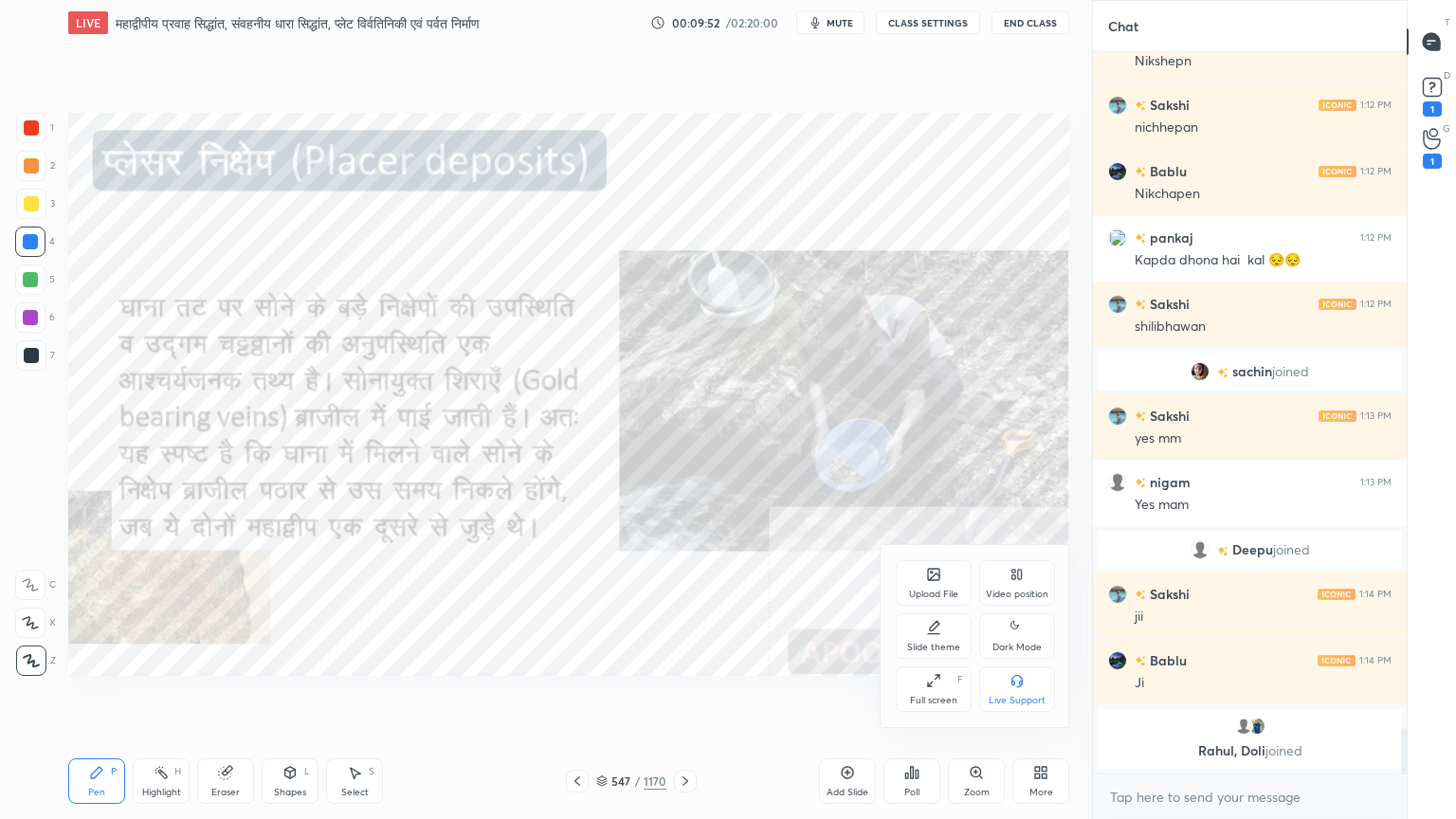 click on "Slide theme" at bounding box center (934, 647) 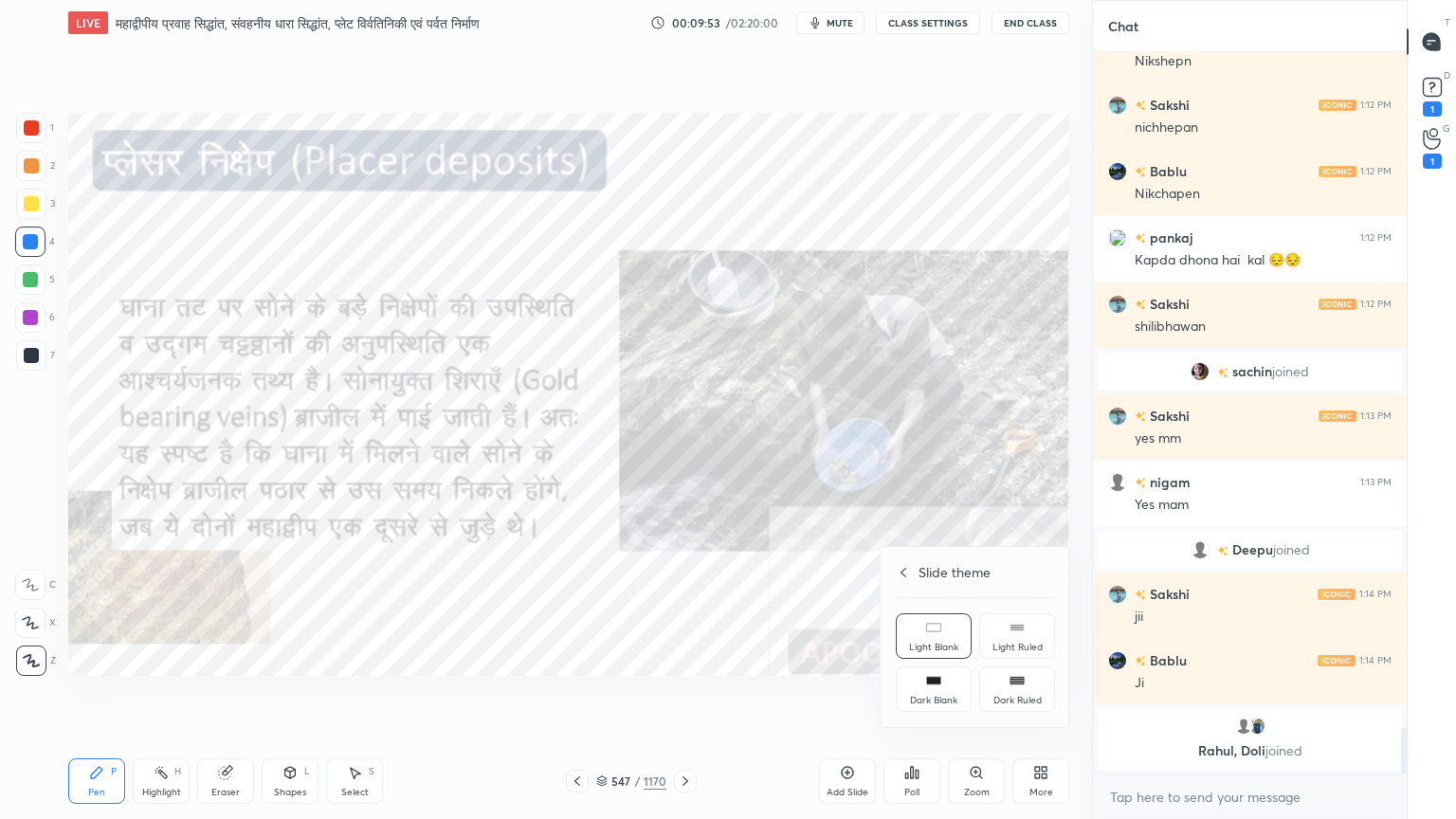 click on "Dark Blank" at bounding box center [934, 701] 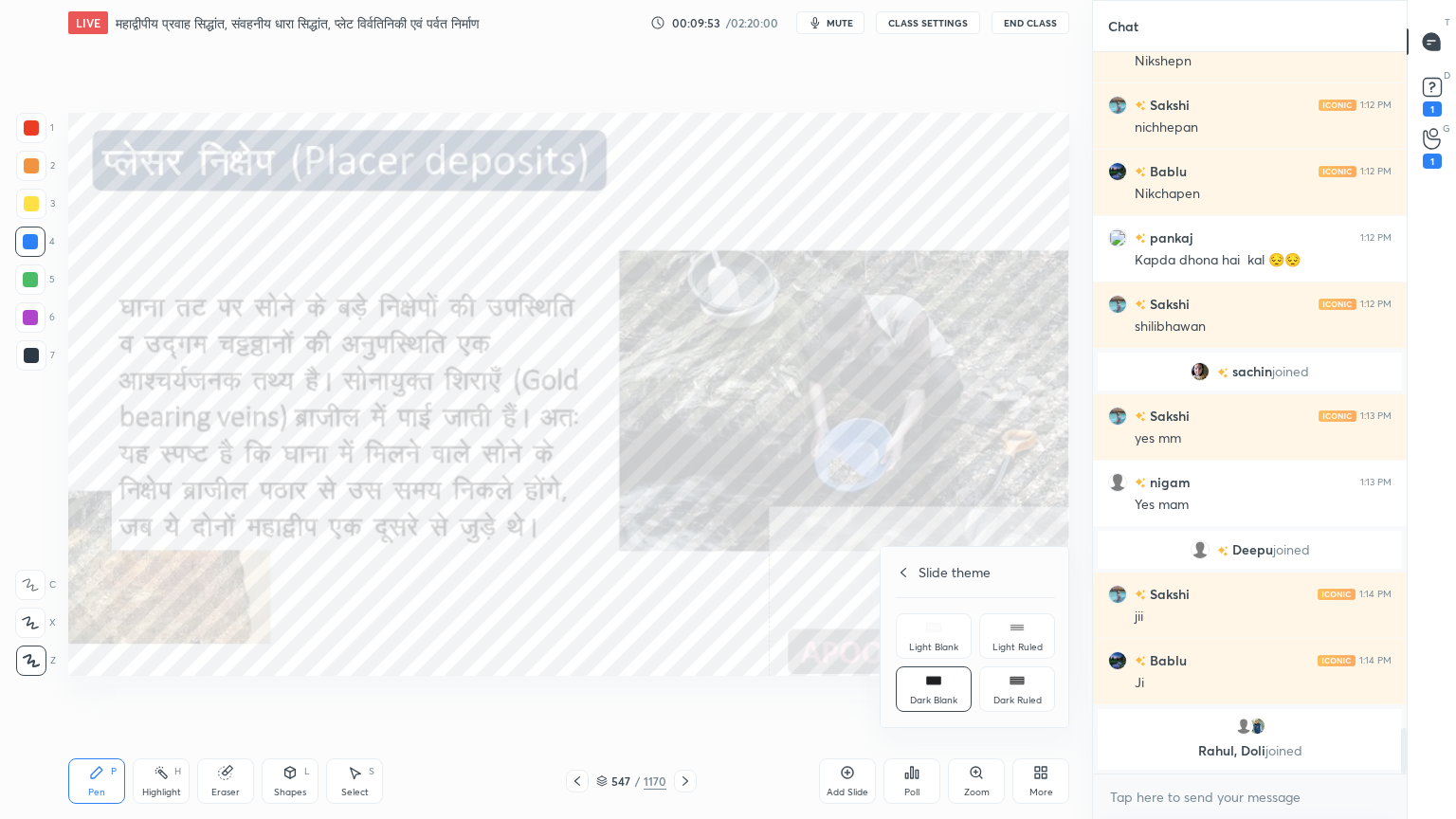 click at bounding box center (728, 410) 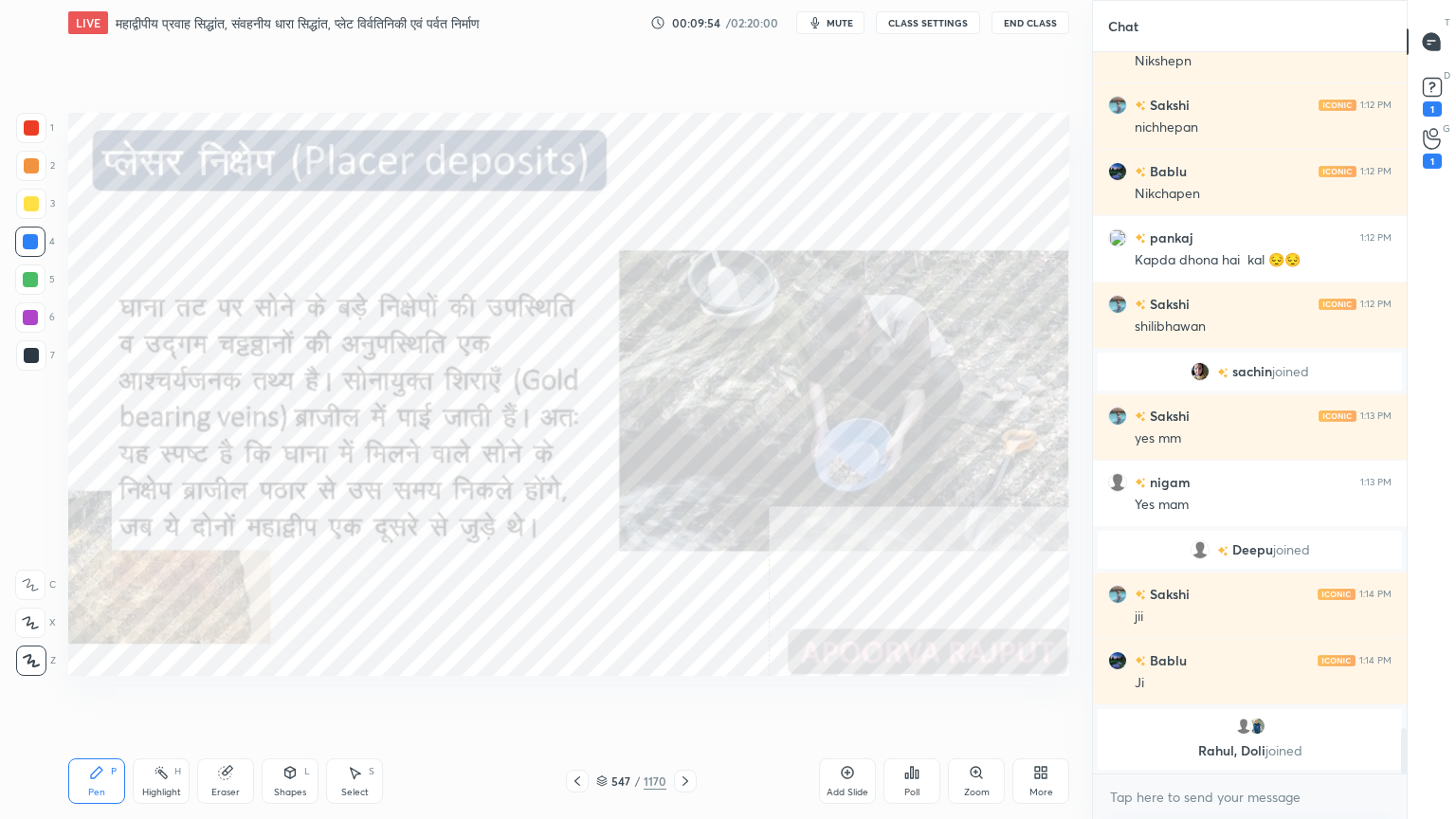 click 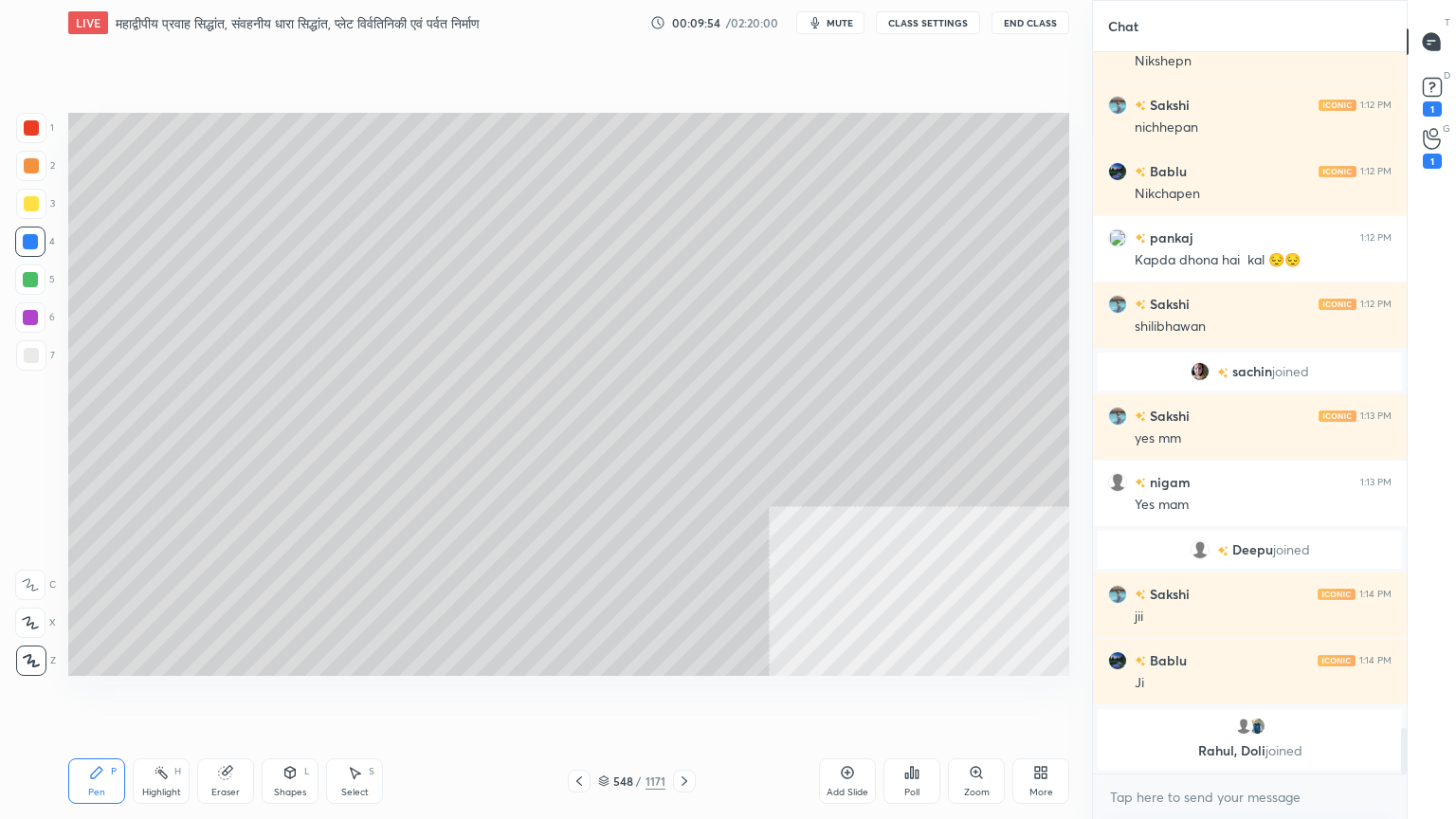 click on "Shapes L" at bounding box center [290, 781] 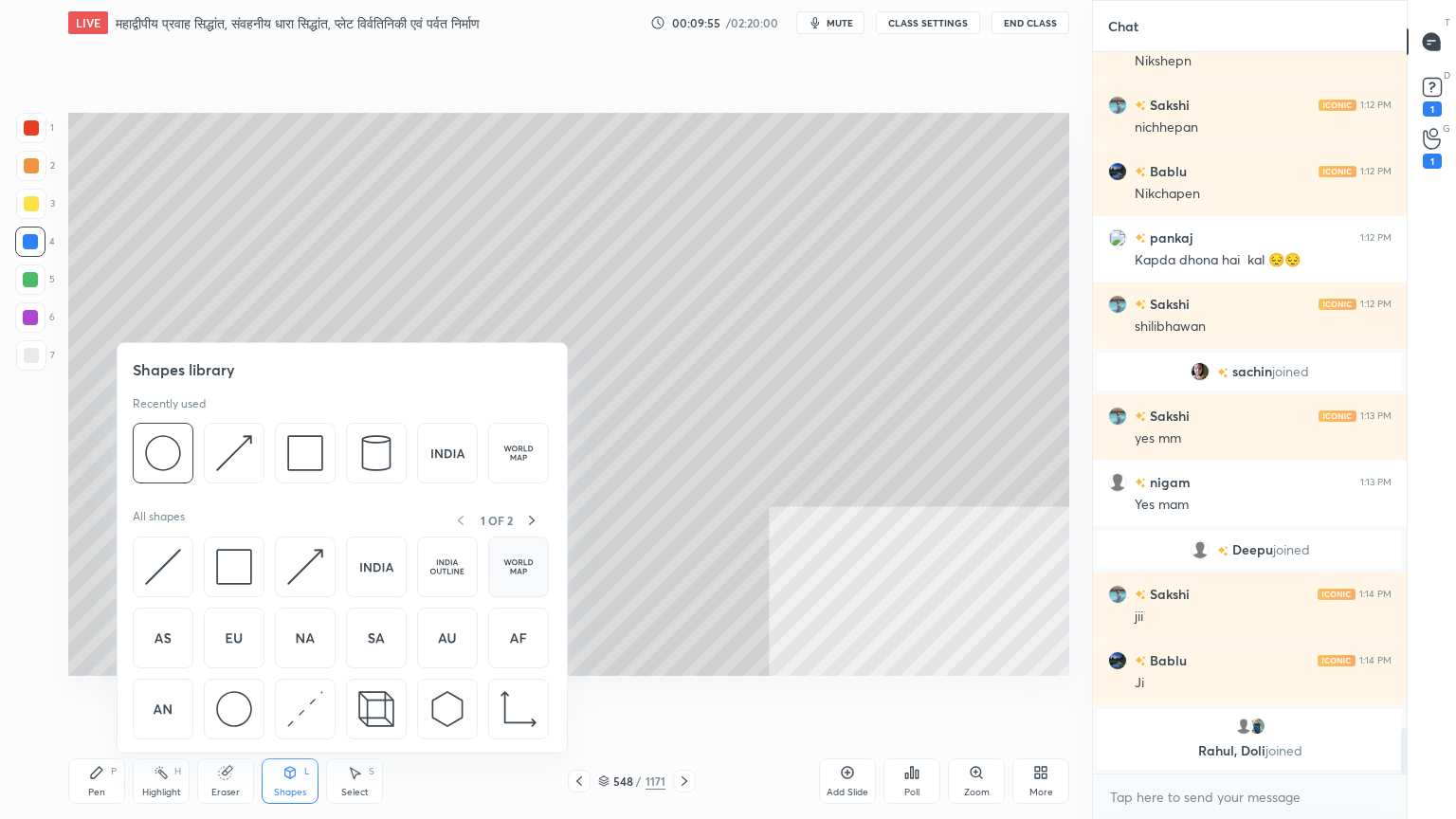 click at bounding box center [519, 567] 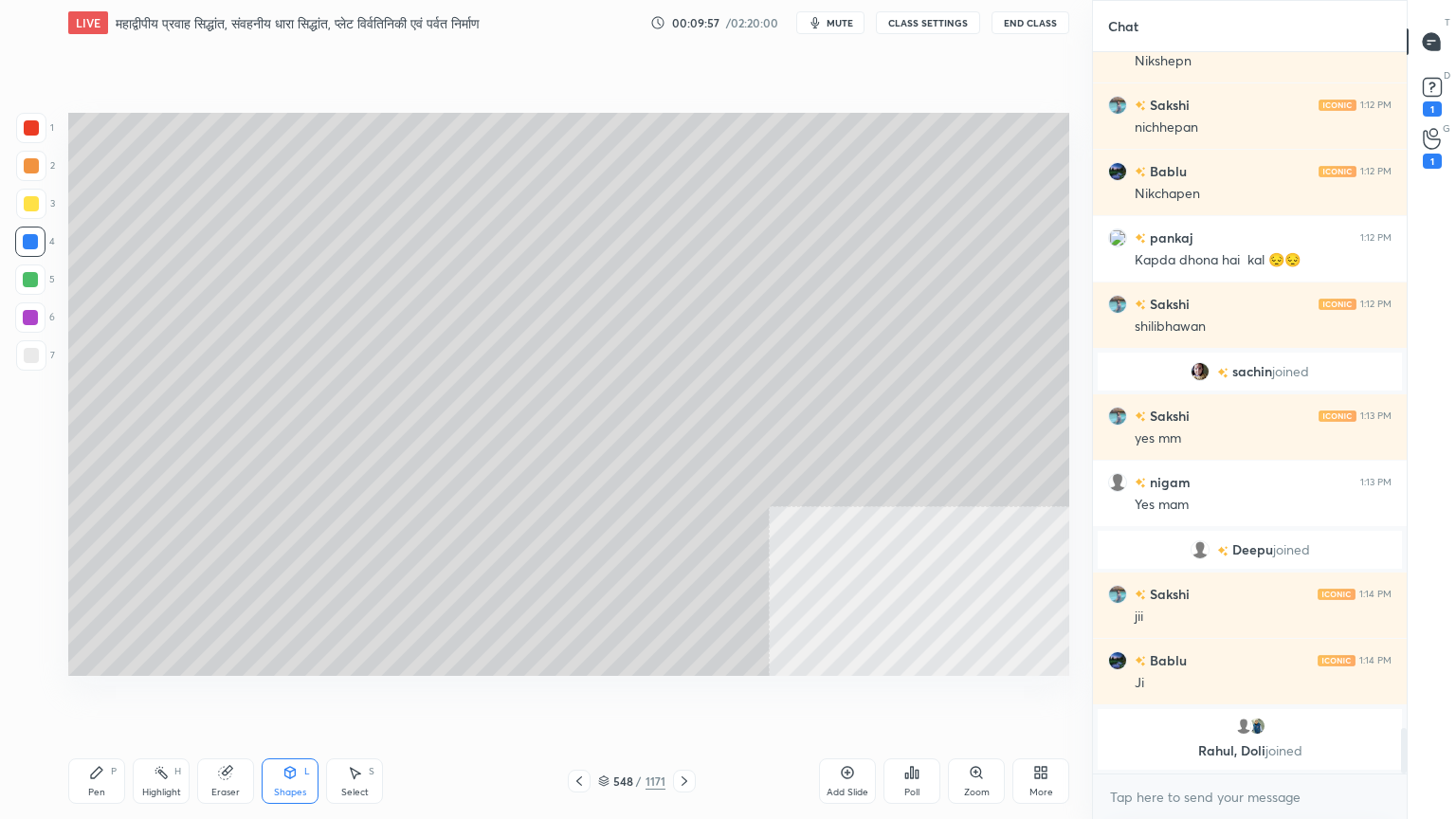 click on "Select S" at bounding box center (355, 781) 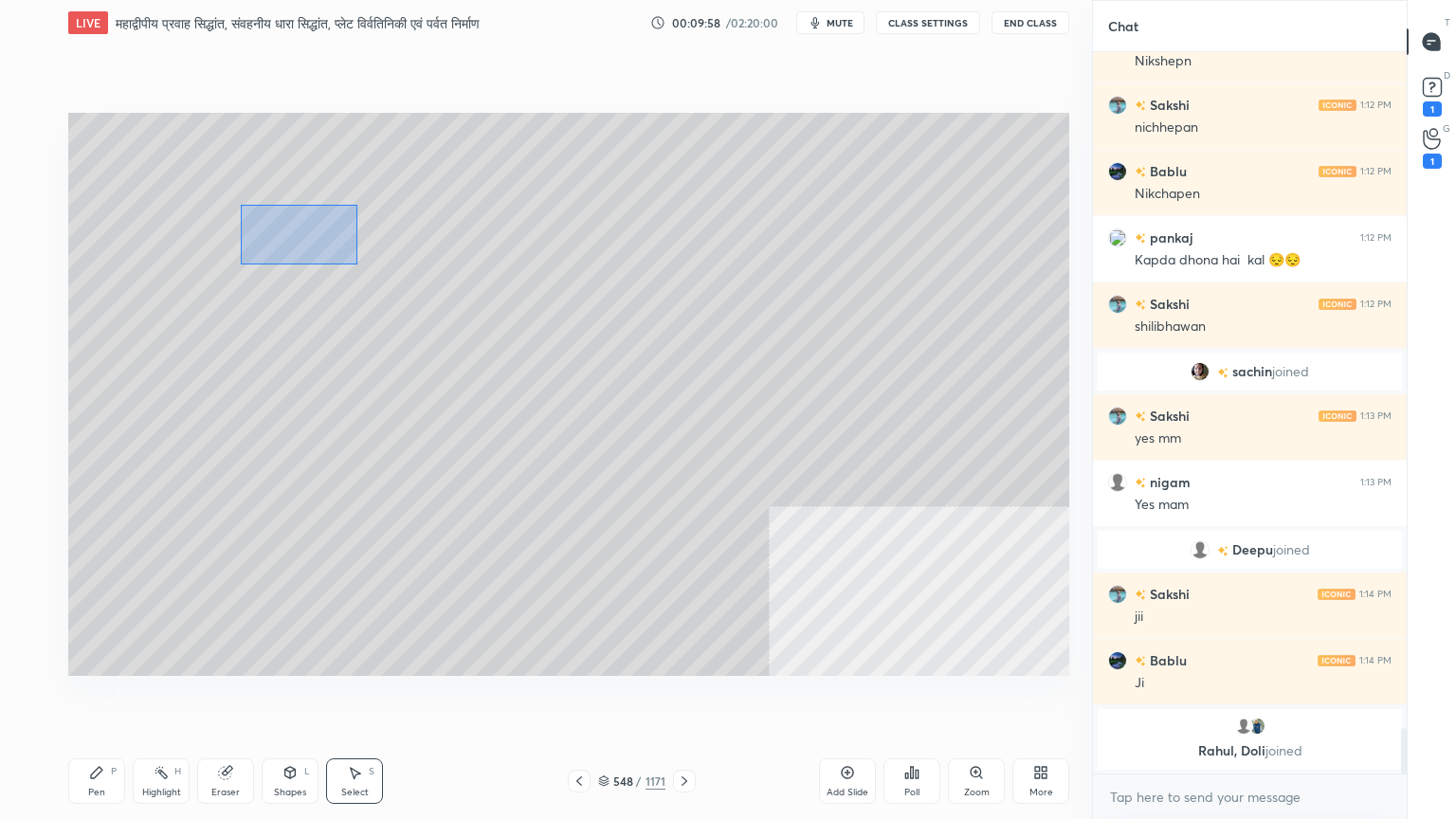 drag, startPoint x: 240, startPoint y: 205, endPoint x: 1008, endPoint y: 642, distance: 883.6249 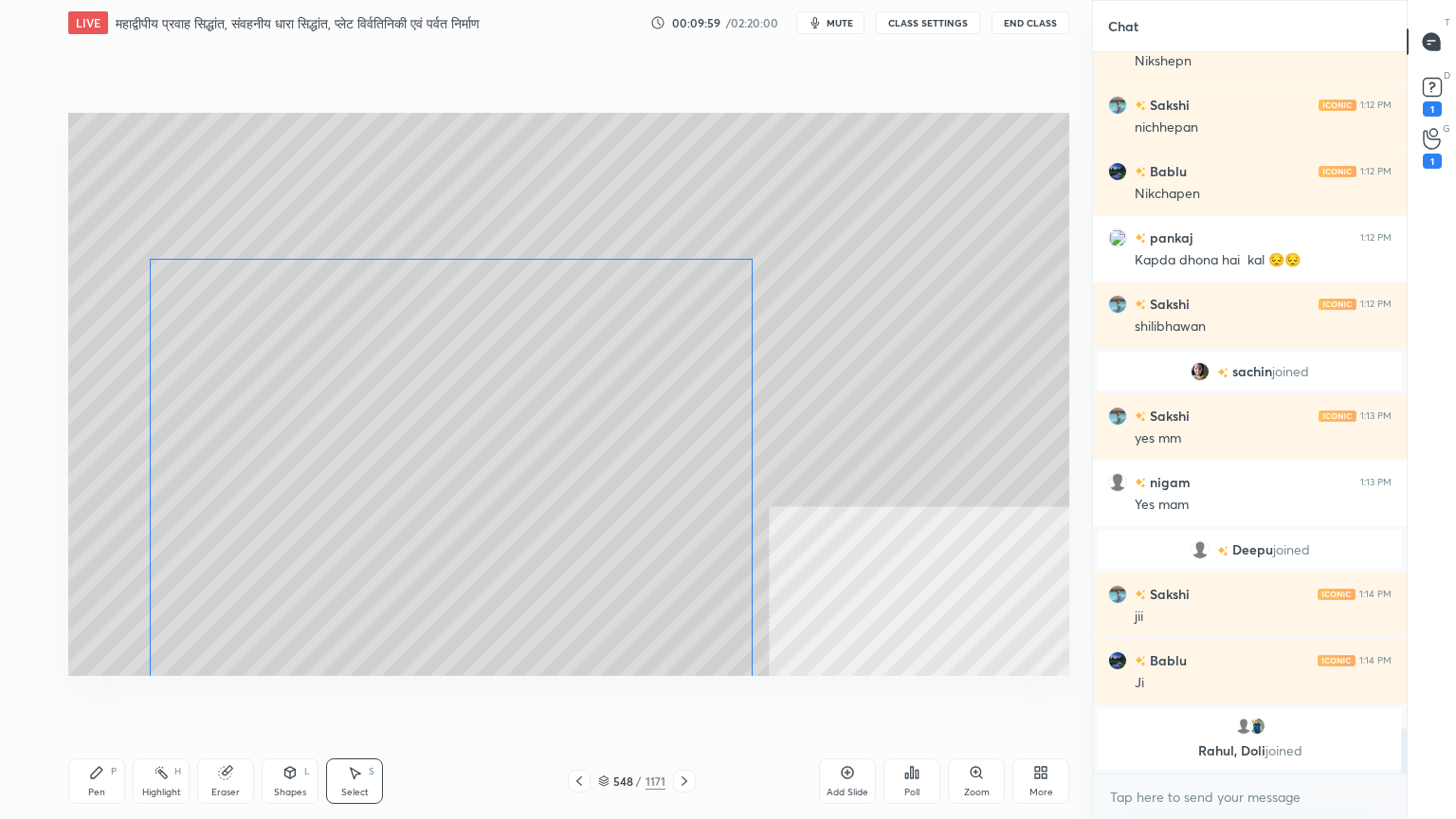 drag, startPoint x: 682, startPoint y: 295, endPoint x: 482, endPoint y: 467, distance: 263.78779 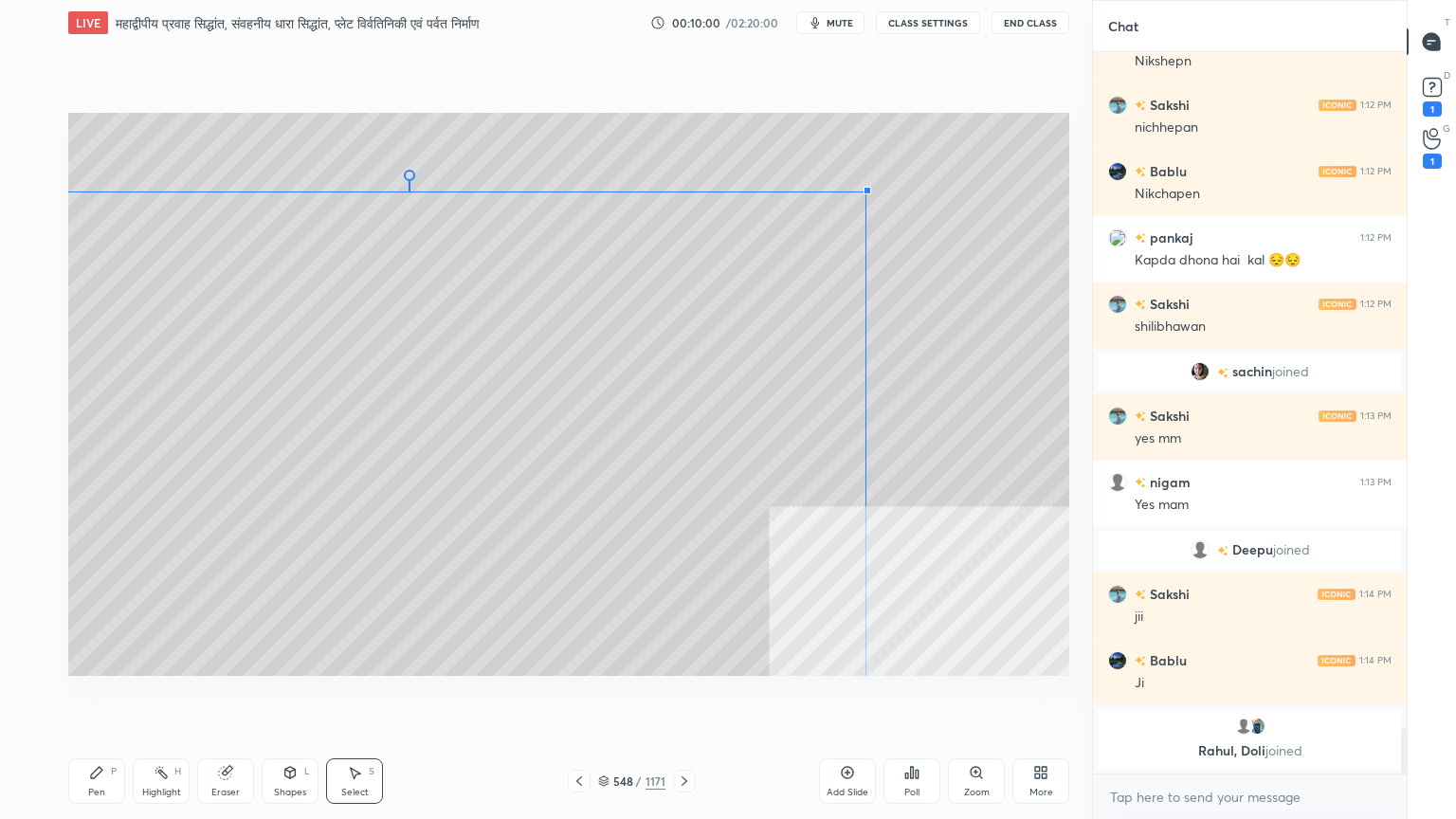 drag, startPoint x: 555, startPoint y: 403, endPoint x: 864, endPoint y: 193, distance: 373.6054 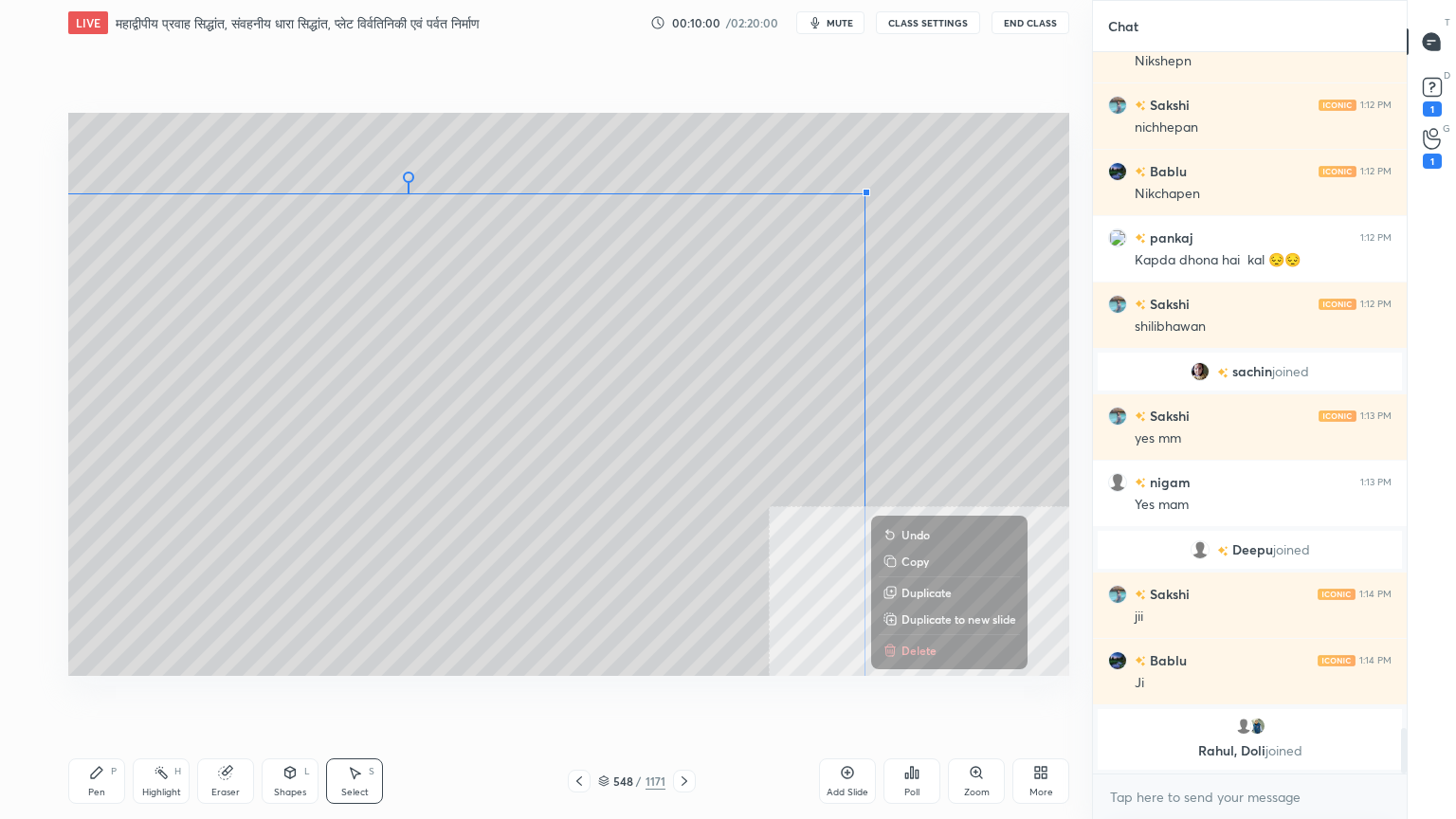 scroll, scrollTop: 10651, scrollLeft: 0, axis: vertical 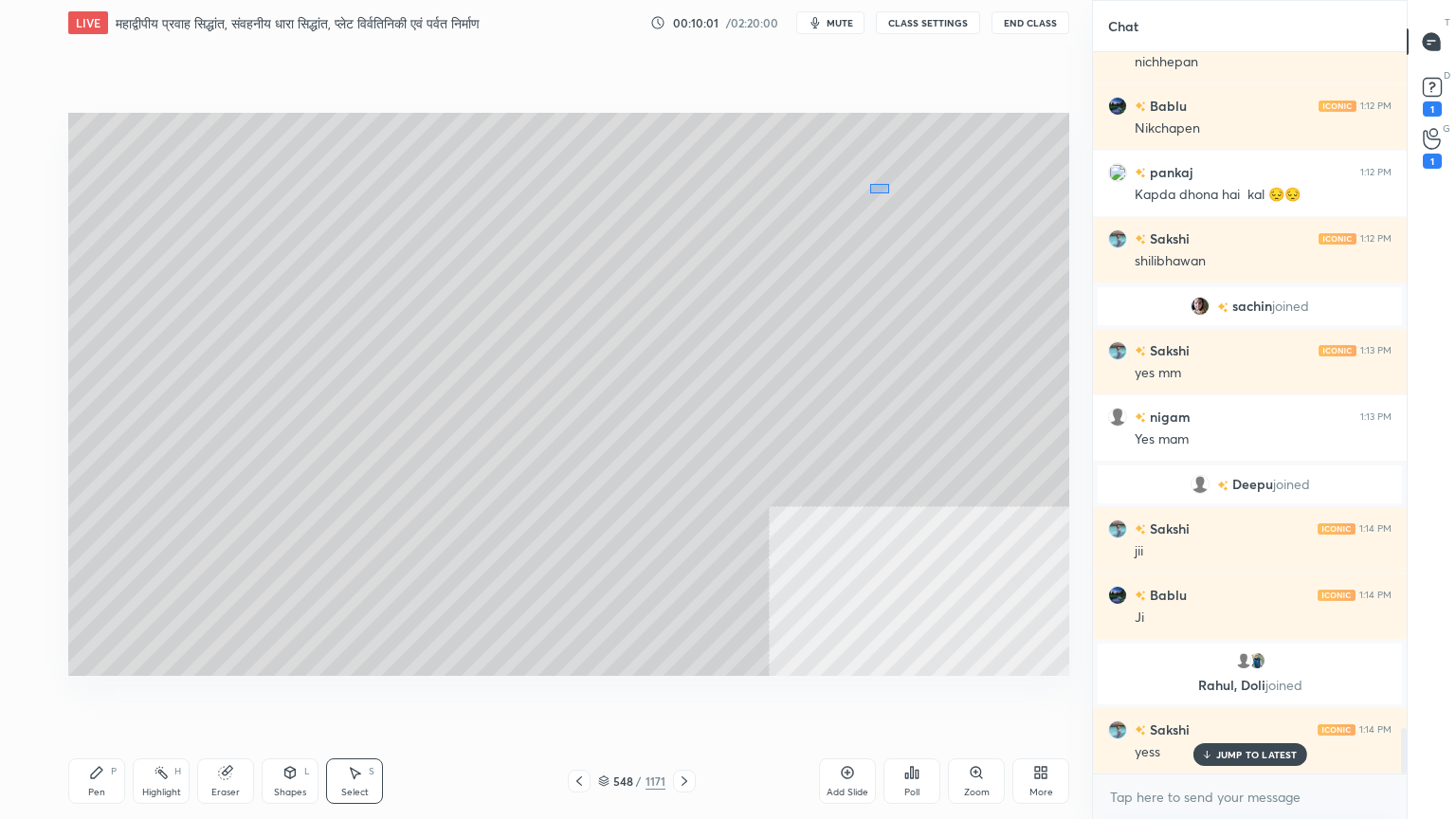 click on "0 ° Undo Copy Duplicate Duplicate to new slide Delete" at bounding box center (569, 394) 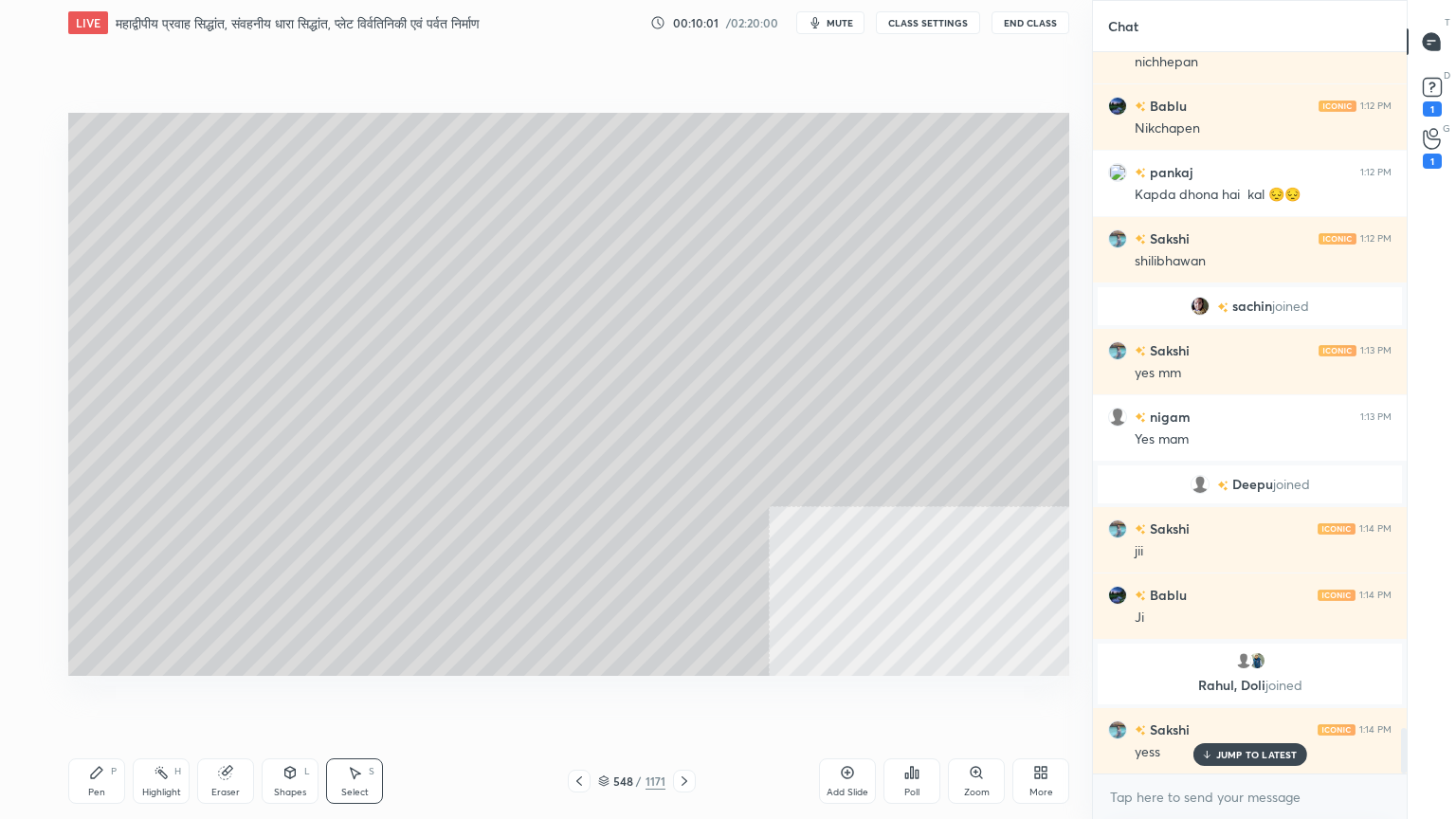 scroll, scrollTop: 10784, scrollLeft: 0, axis: vertical 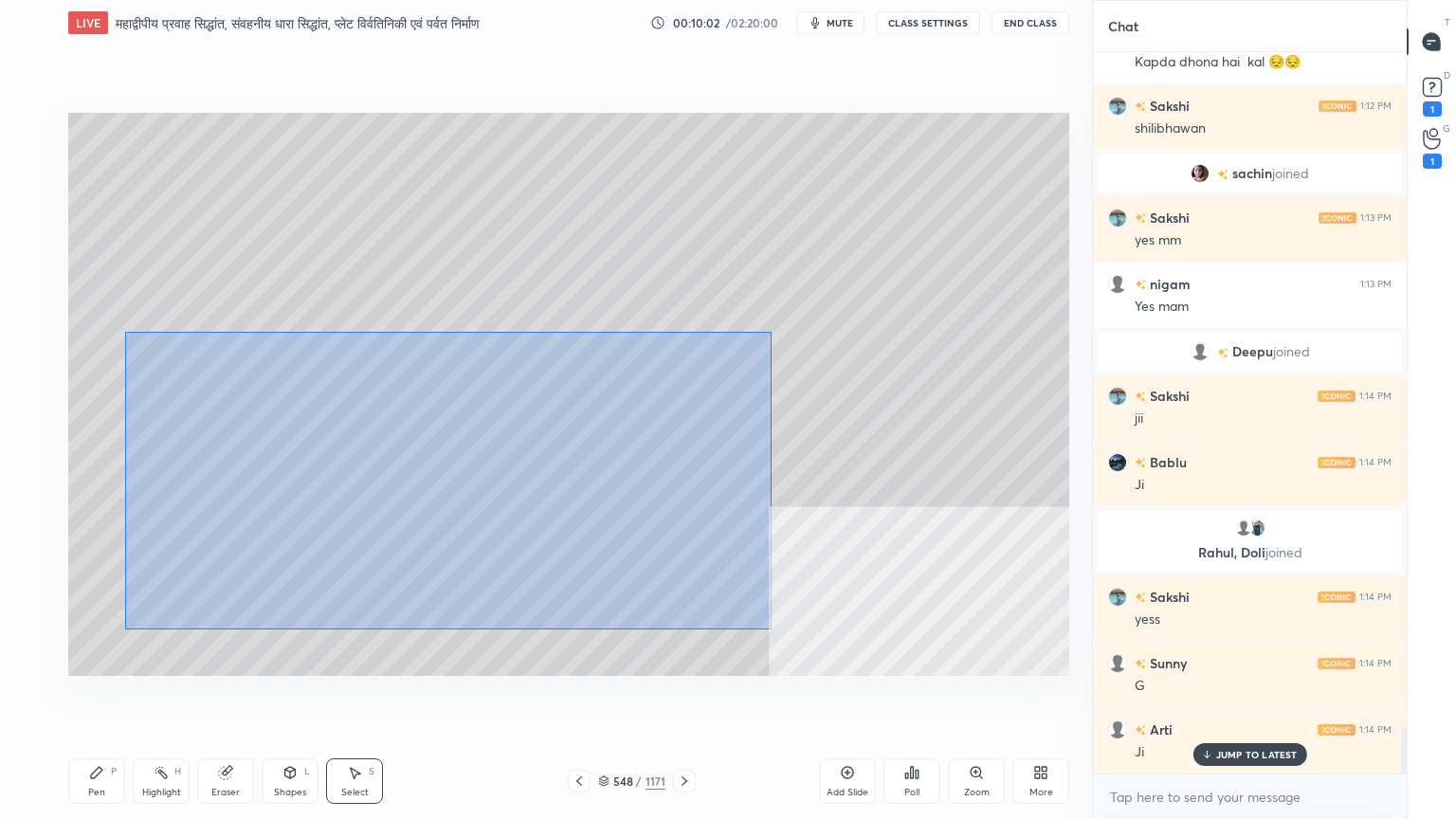 drag, startPoint x: 129, startPoint y: 328, endPoint x: 878, endPoint y: 580, distance: 790.2563 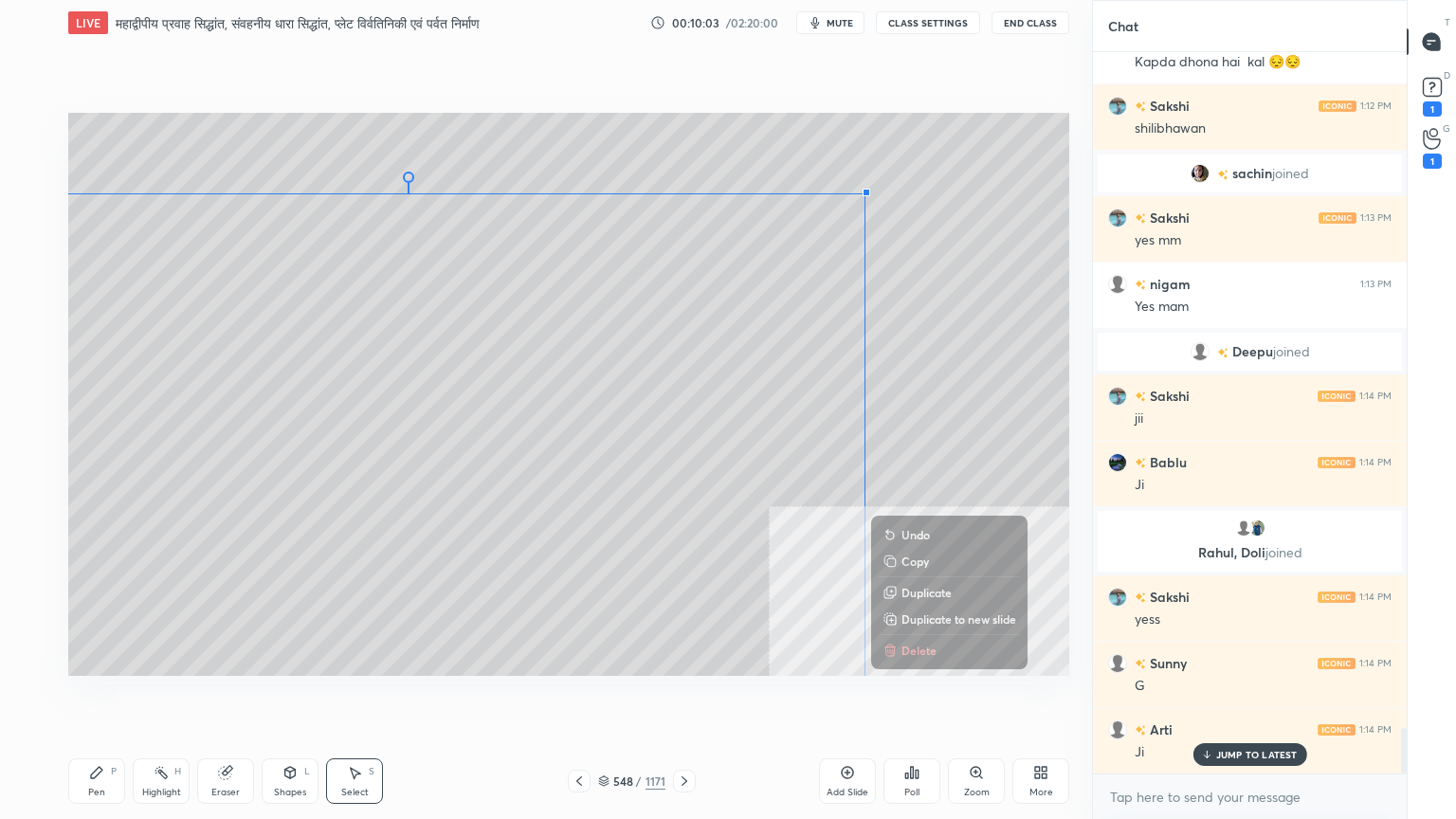 scroll, scrollTop: 10896, scrollLeft: 0, axis: vertical 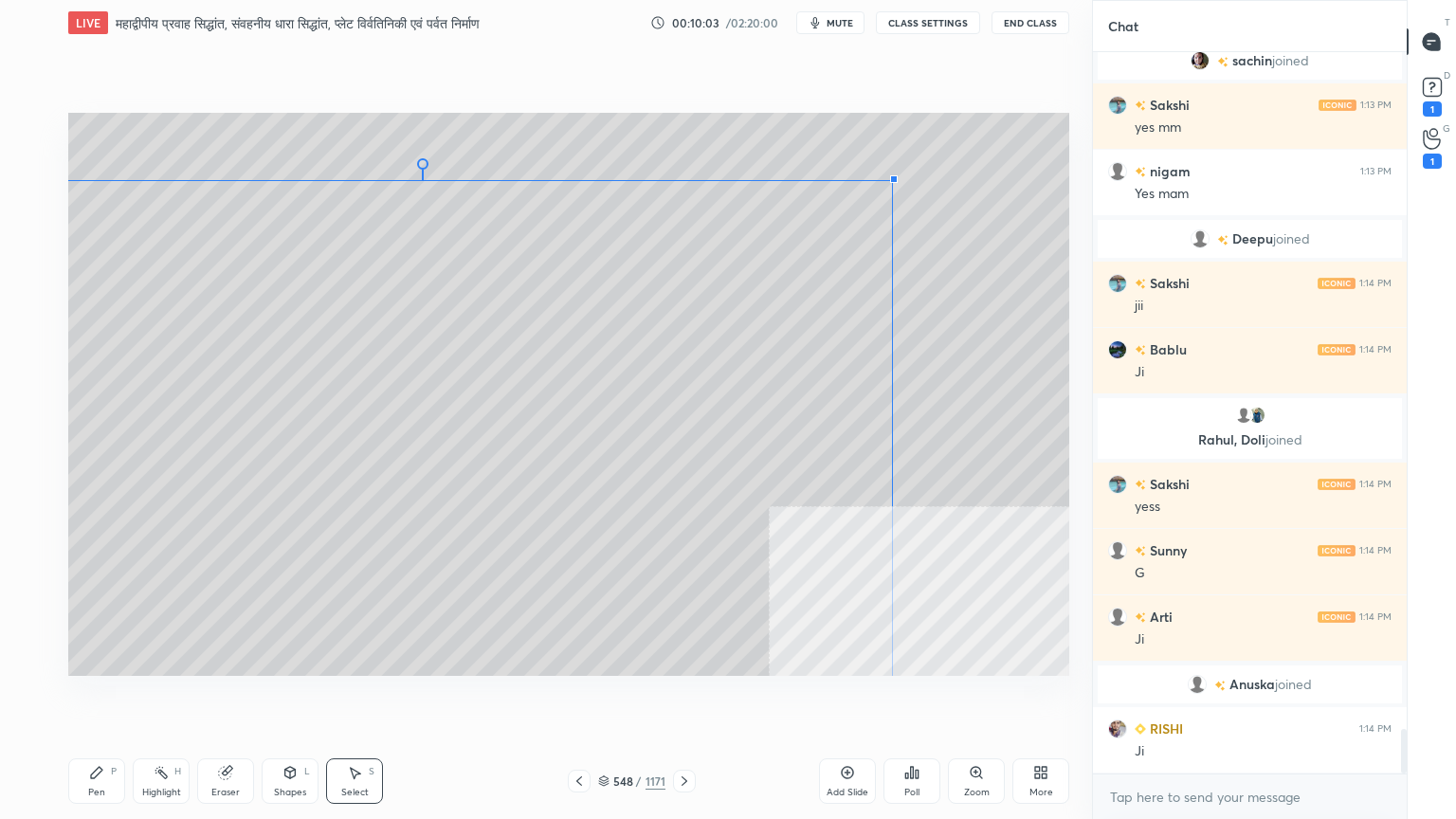 drag, startPoint x: 866, startPoint y: 193, endPoint x: 901, endPoint y: 174, distance: 39.824616 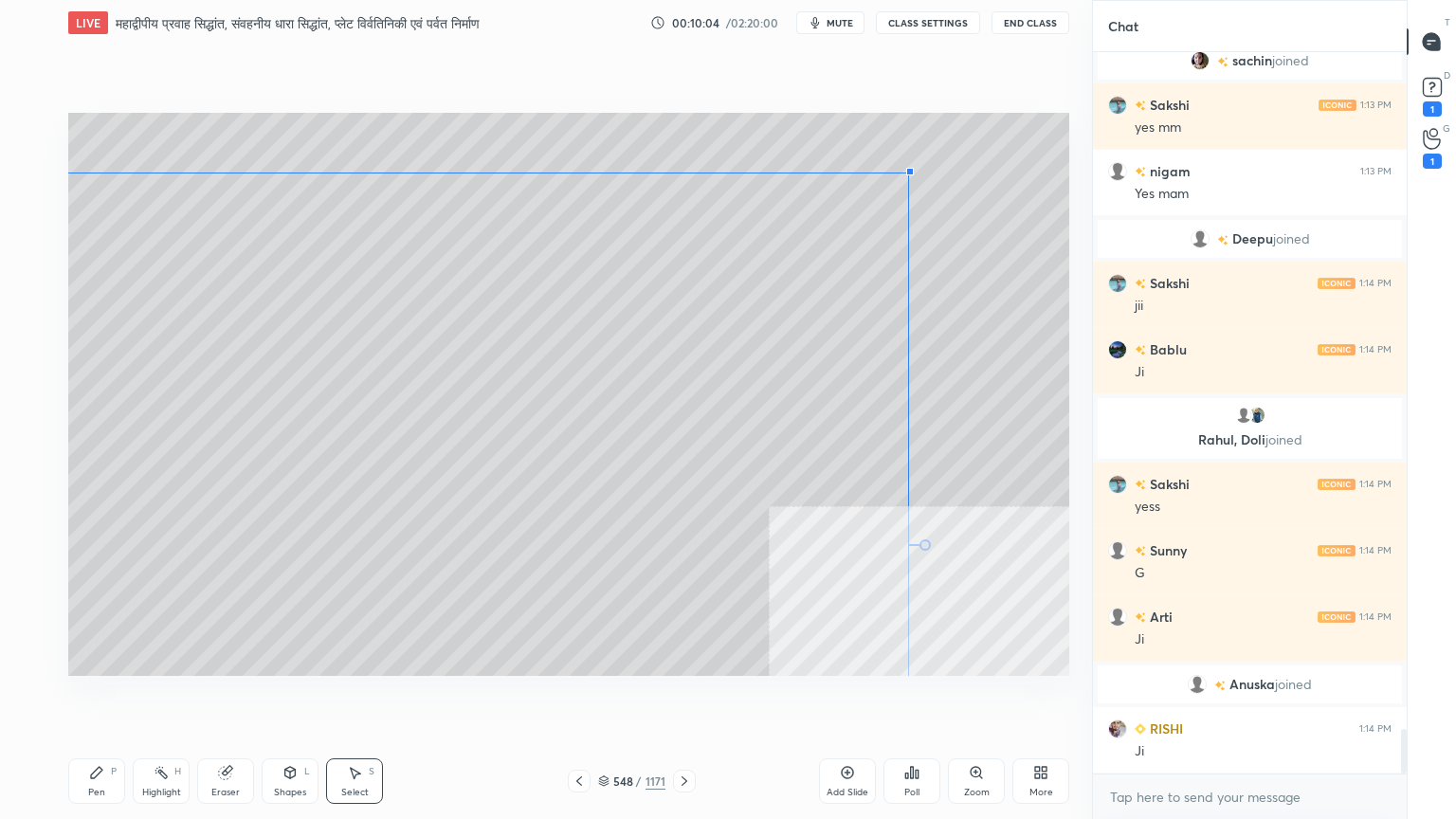 click at bounding box center [910, 172] 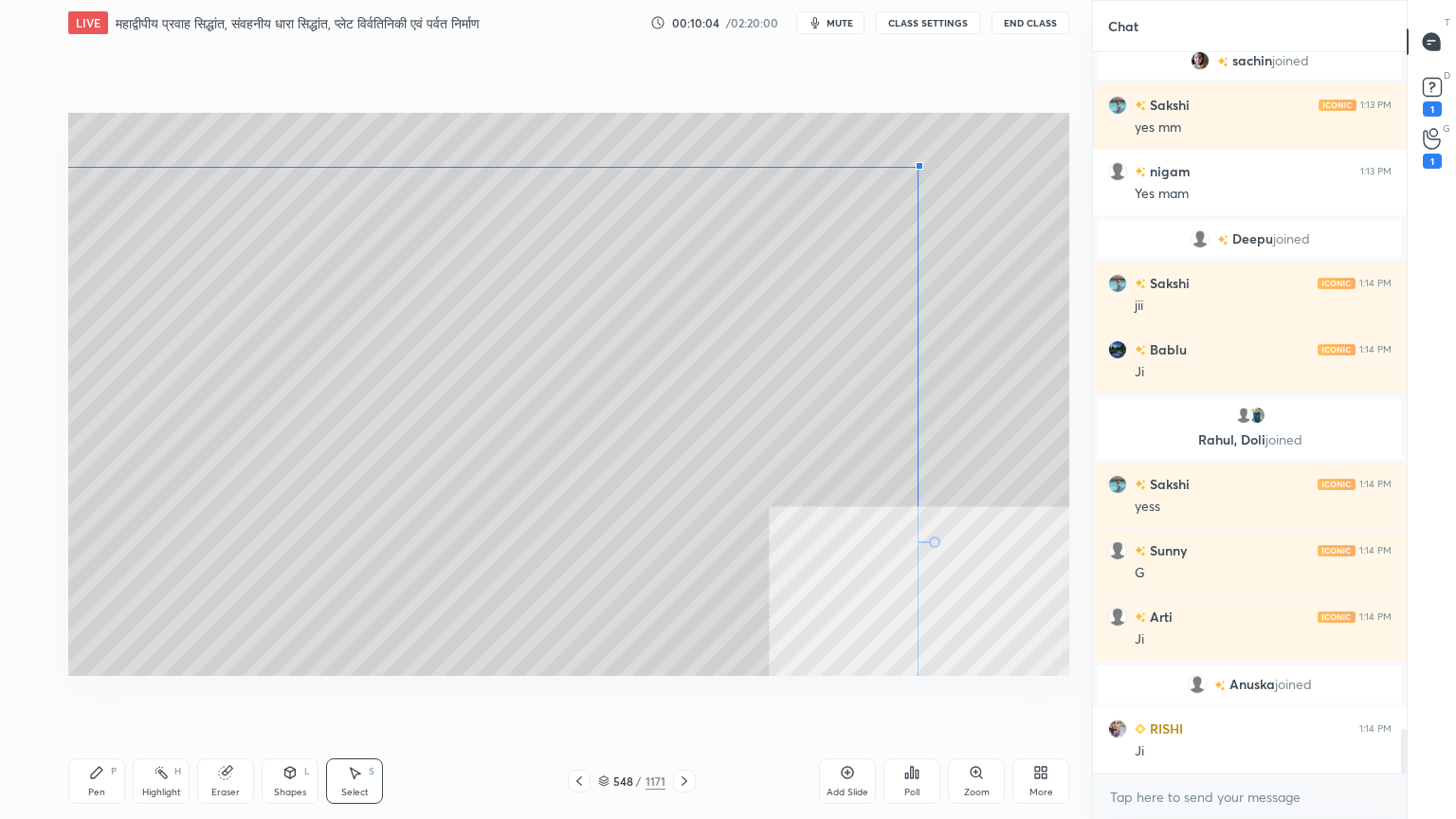 click at bounding box center [919, 166] 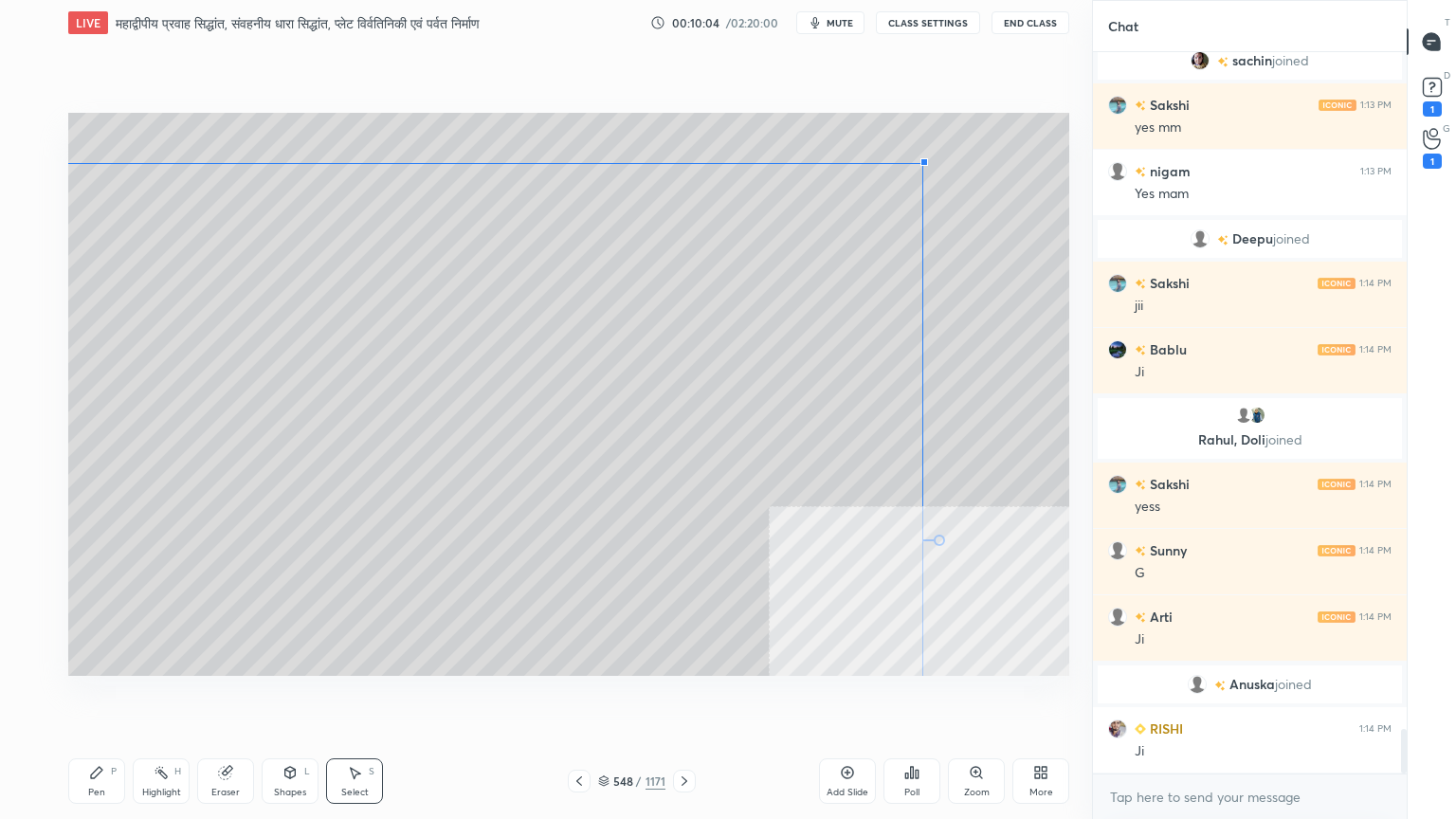 click at bounding box center [924, 162] 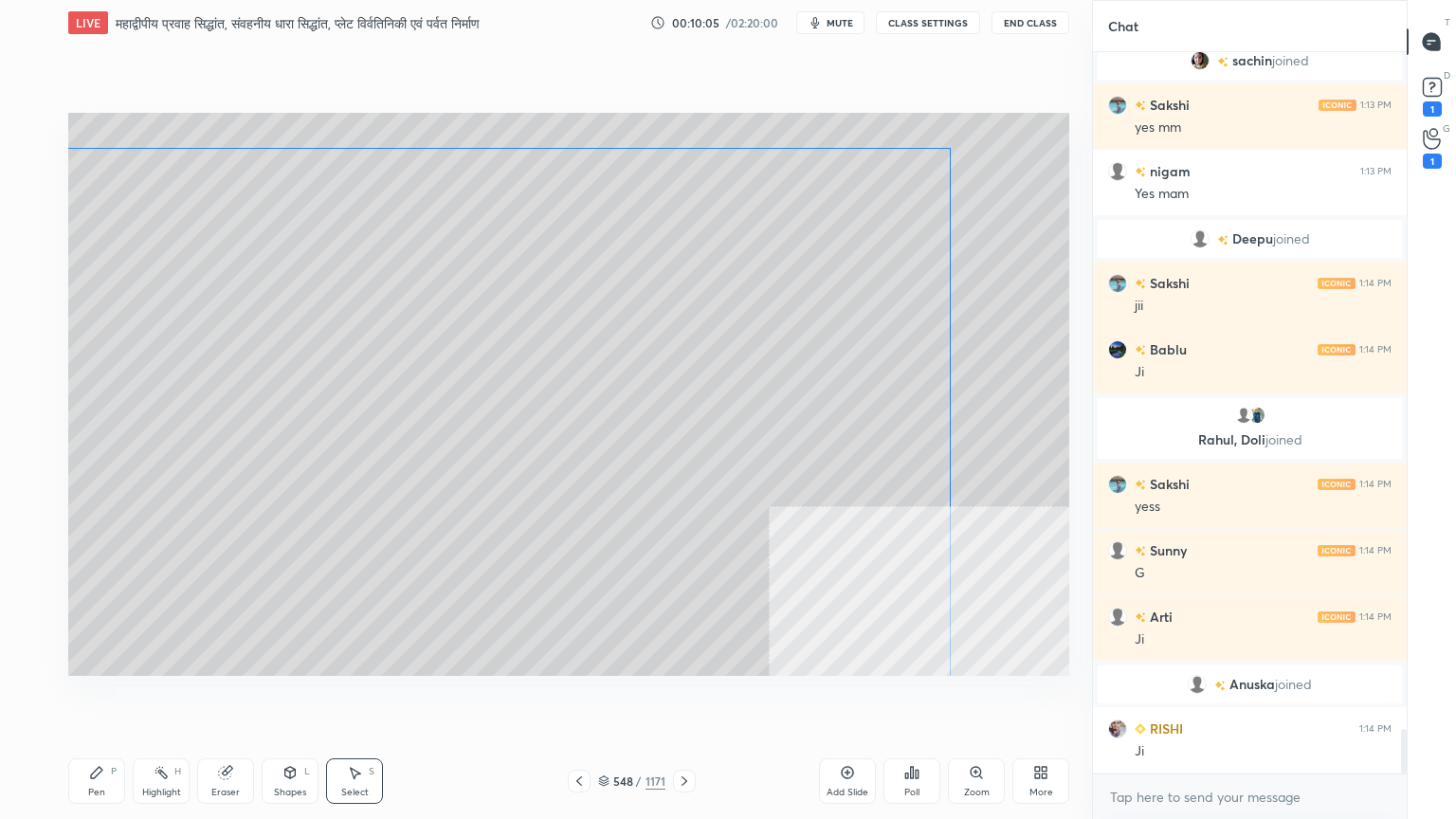drag, startPoint x: 937, startPoint y: 155, endPoint x: 922, endPoint y: 182, distance: 30.88689 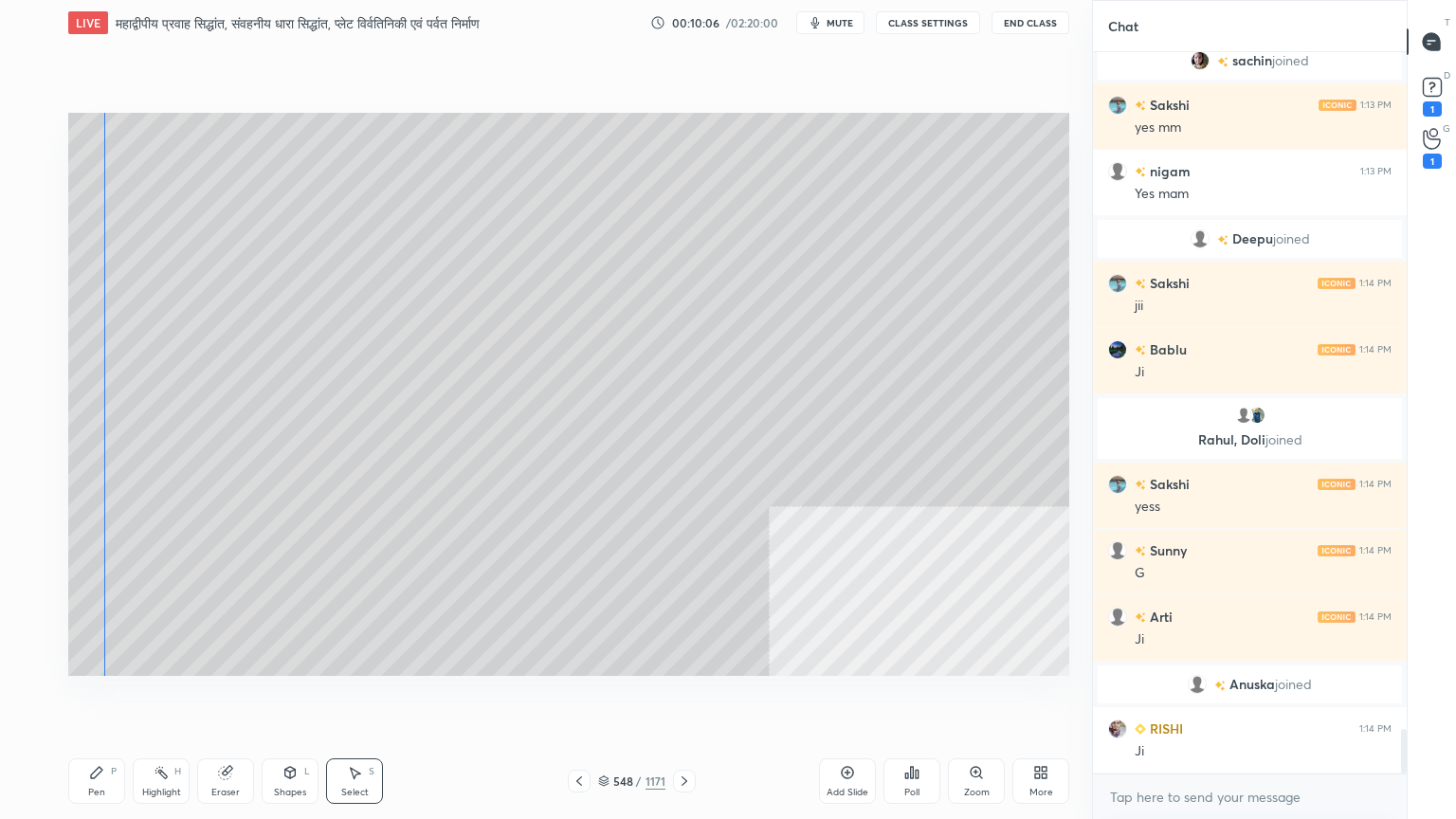 drag, startPoint x: 661, startPoint y: 452, endPoint x: 705, endPoint y: 361, distance: 101.079177 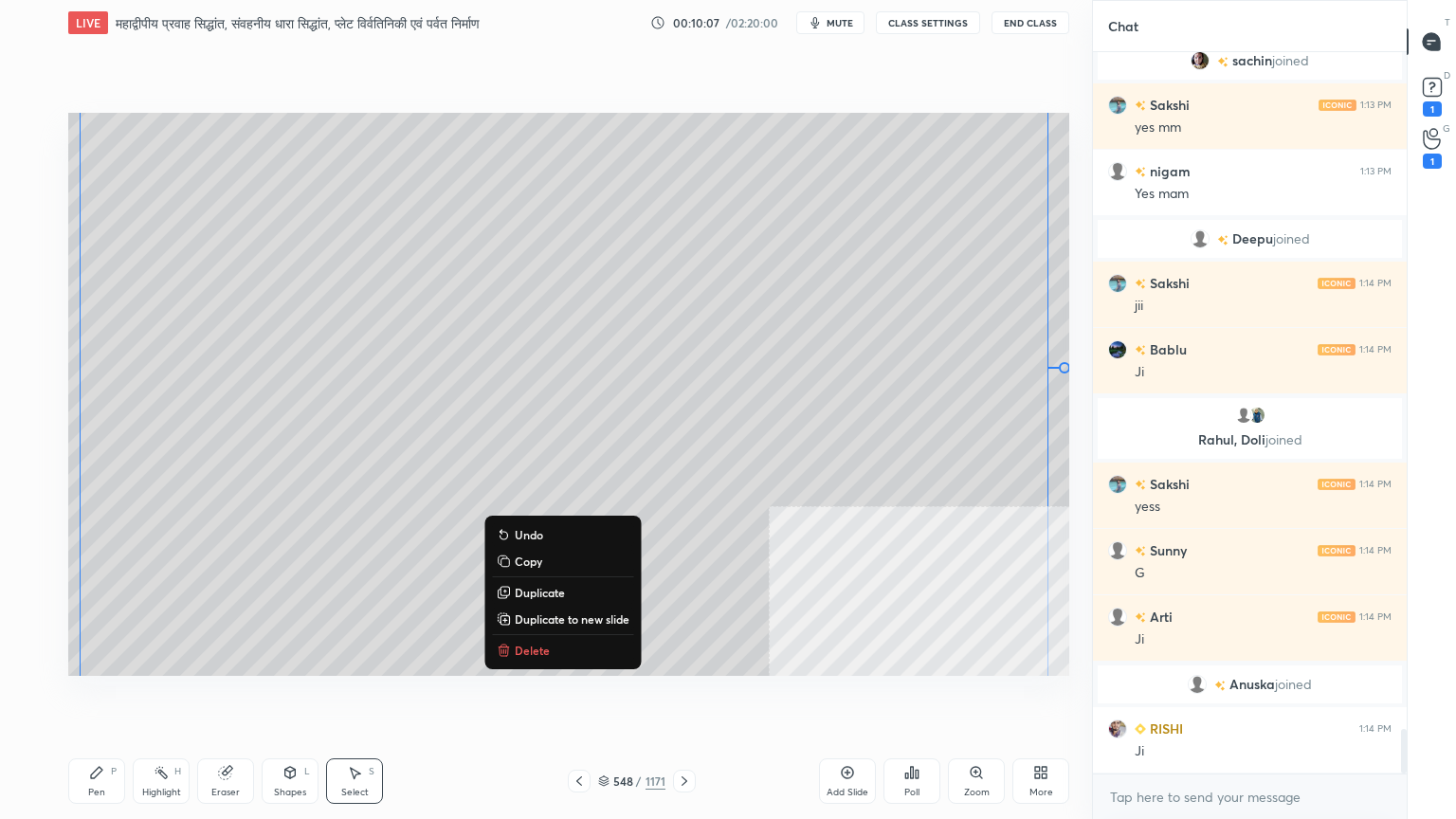 click on "Pen P" at bounding box center [97, 781] 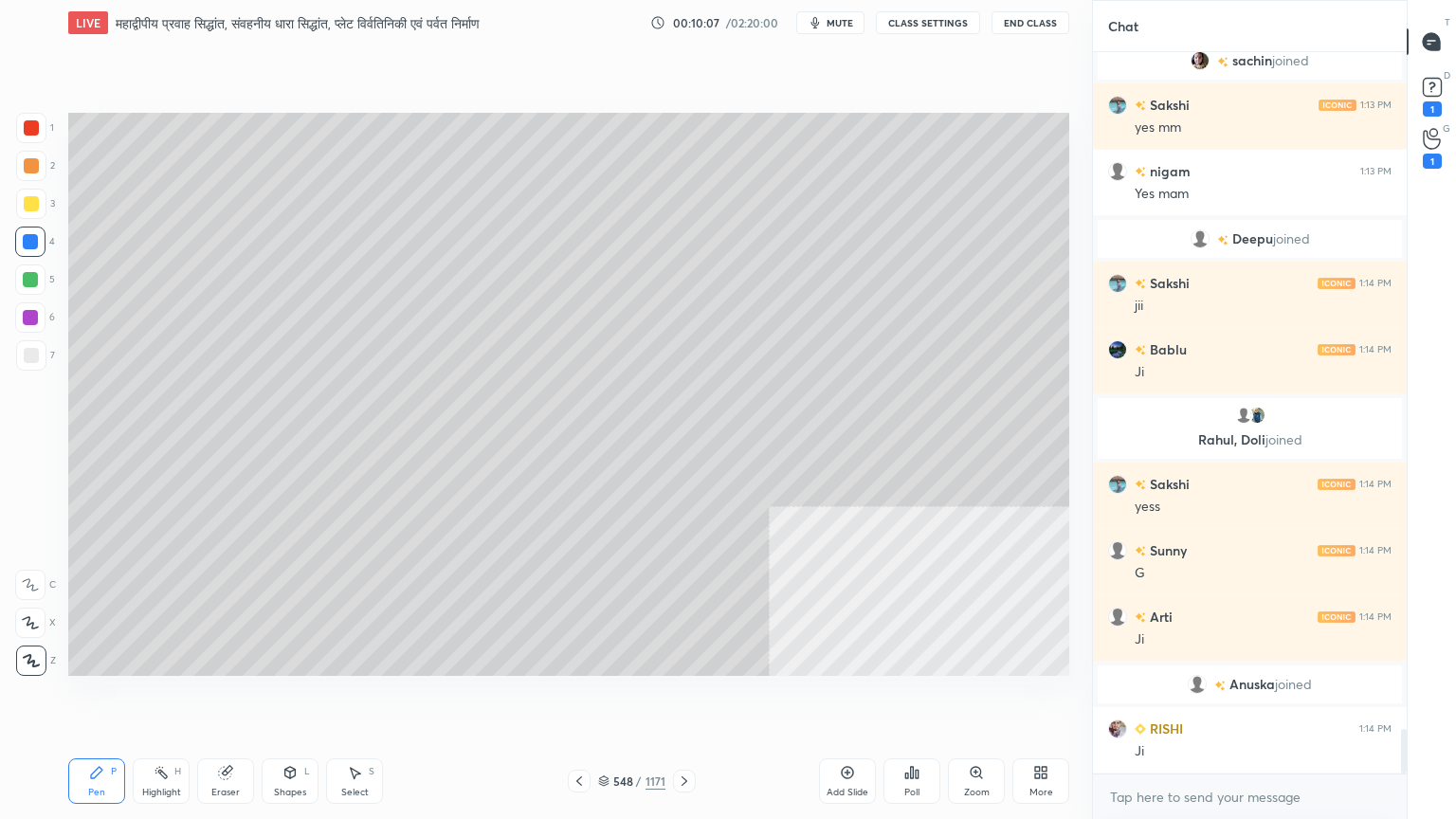 click at bounding box center [31, 355] 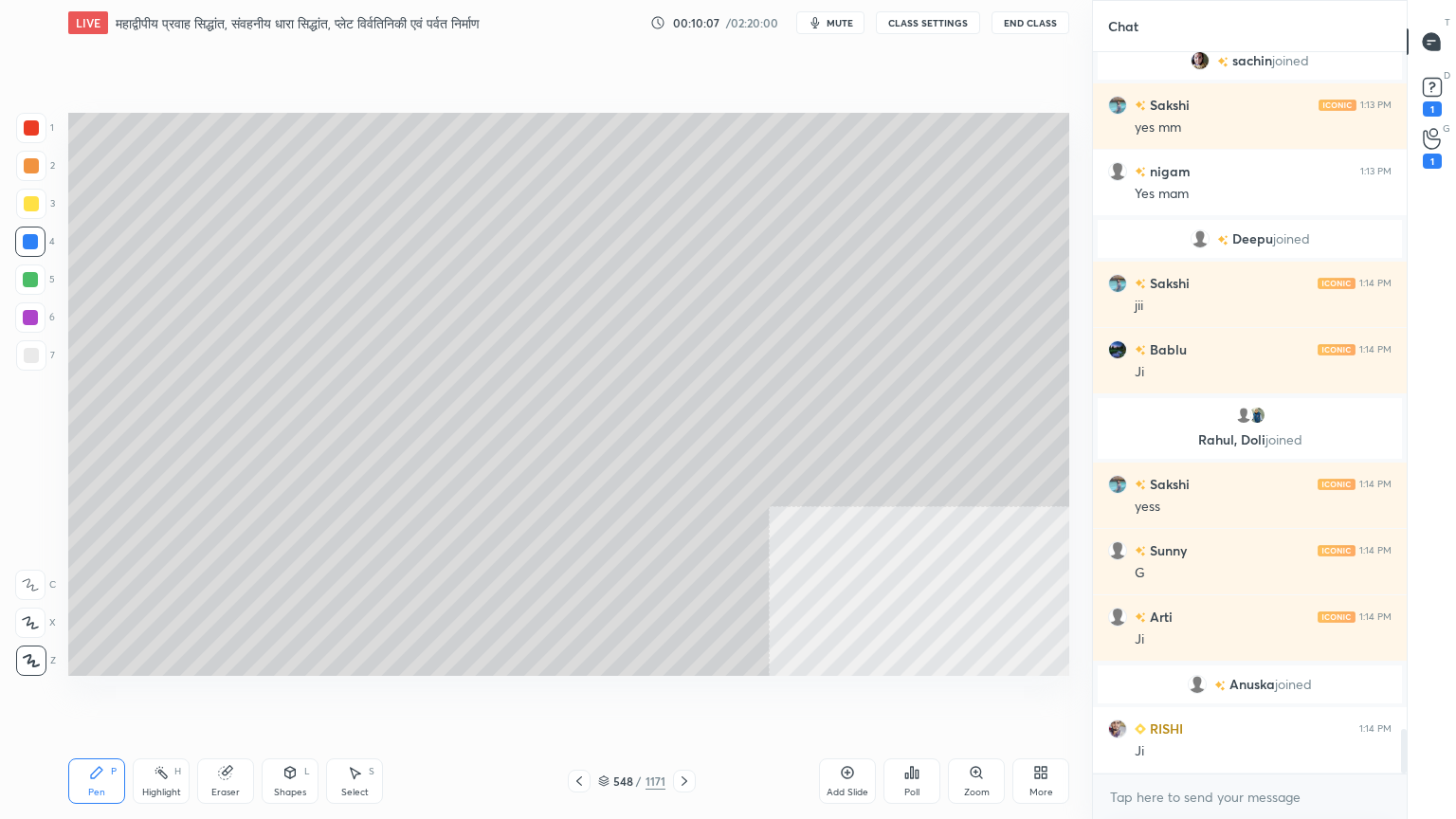 click at bounding box center (31, 355) 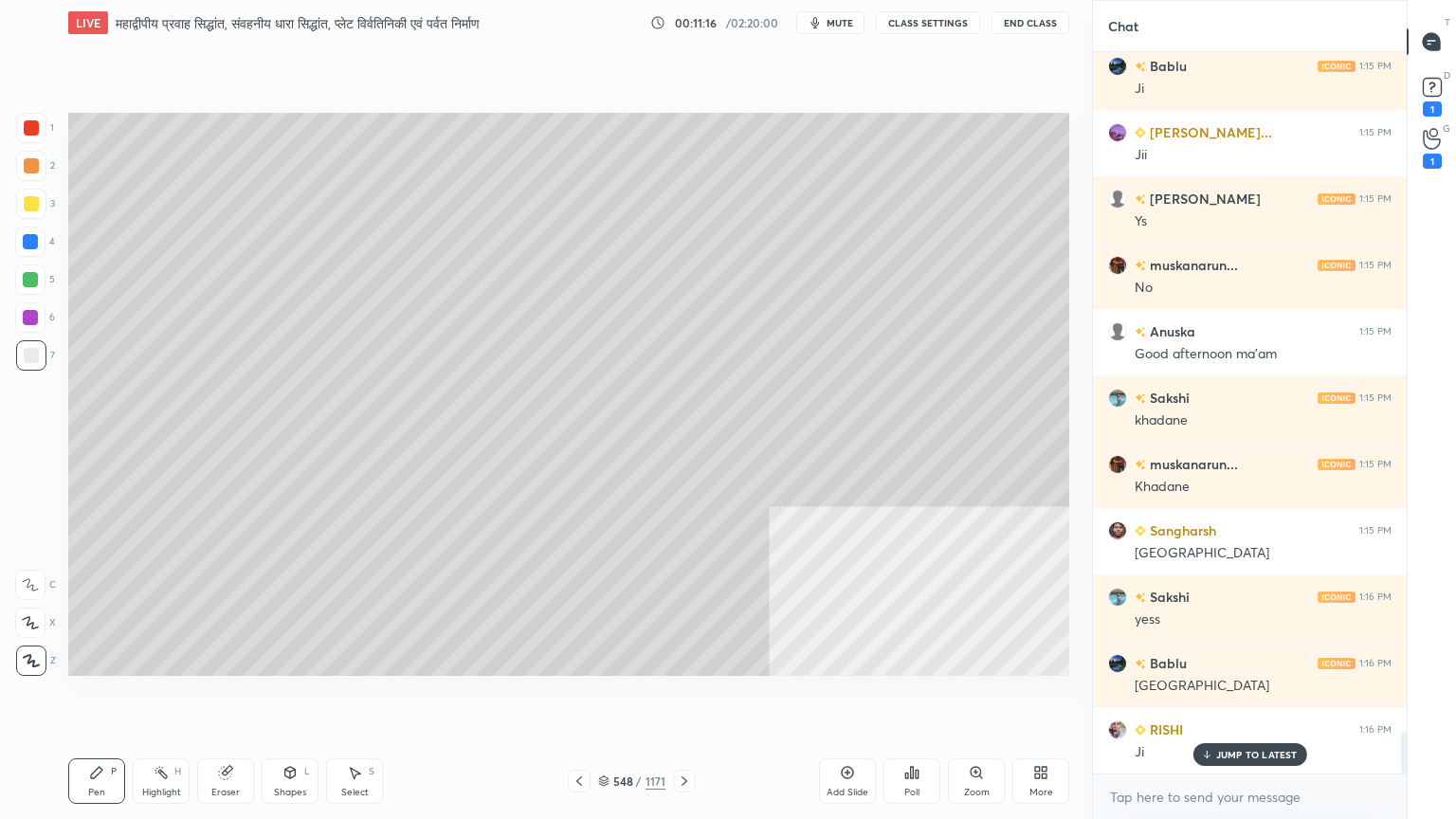 scroll, scrollTop: 11825, scrollLeft: 0, axis: vertical 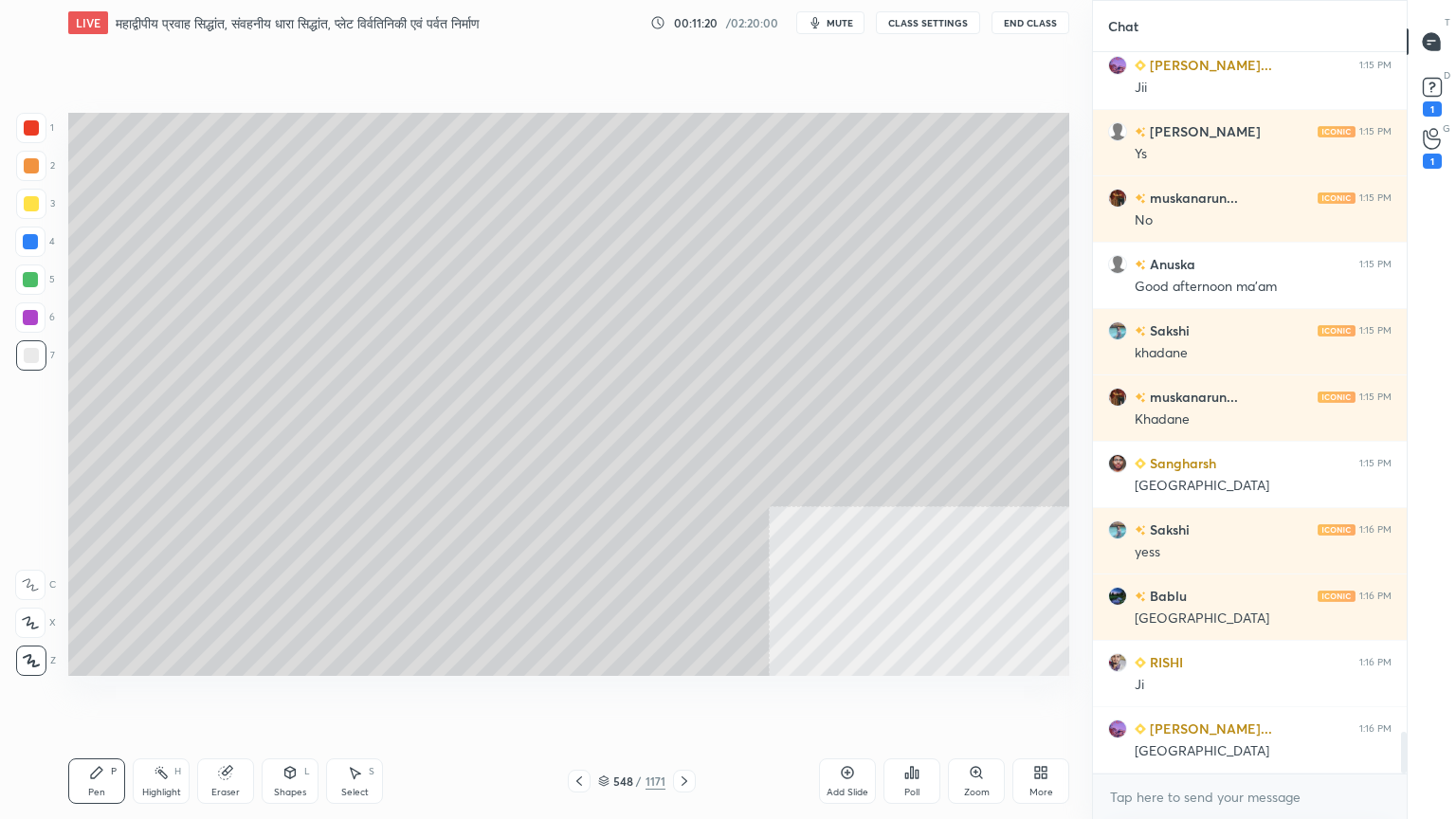 click 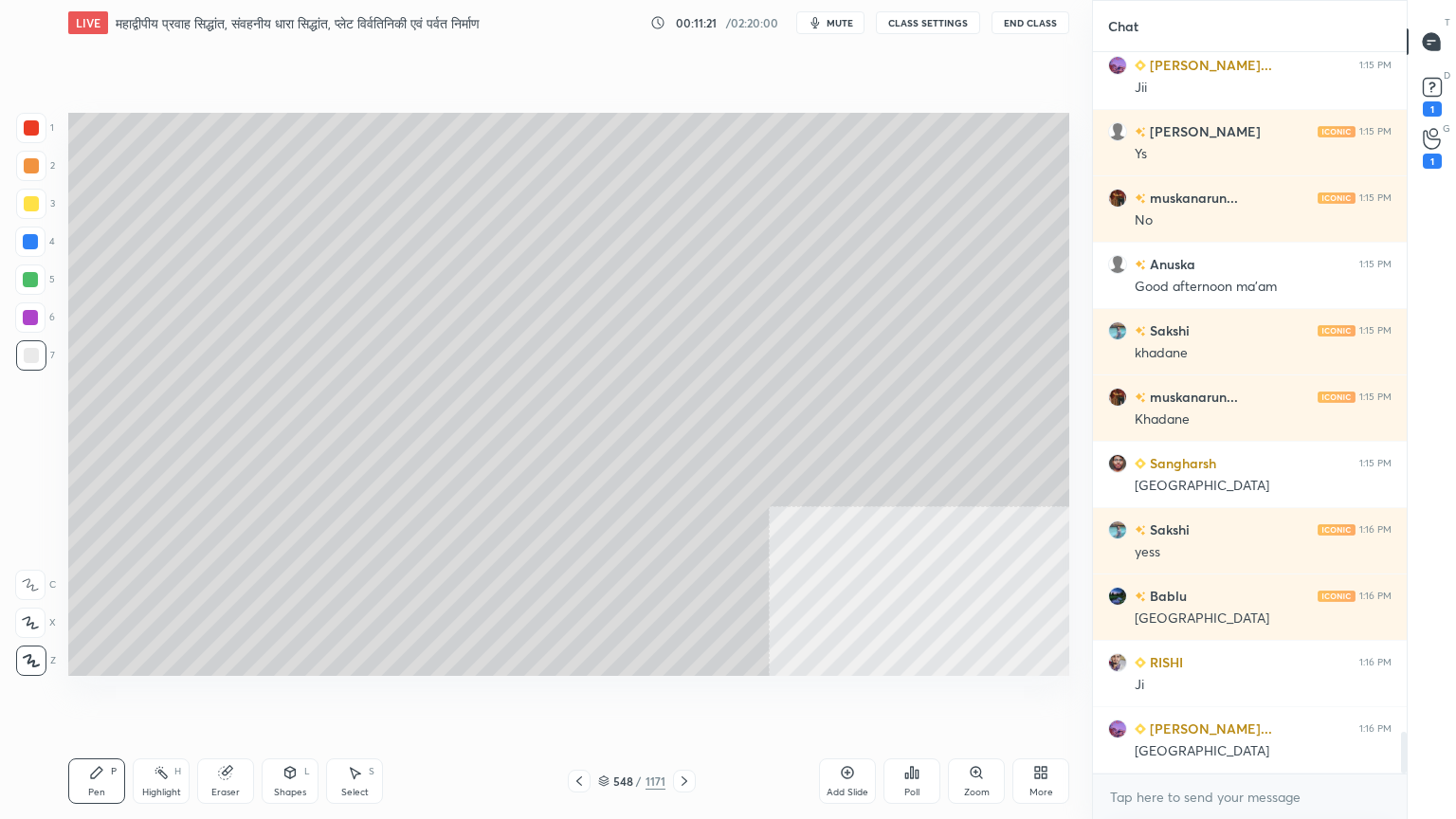 click at bounding box center (30, 242) 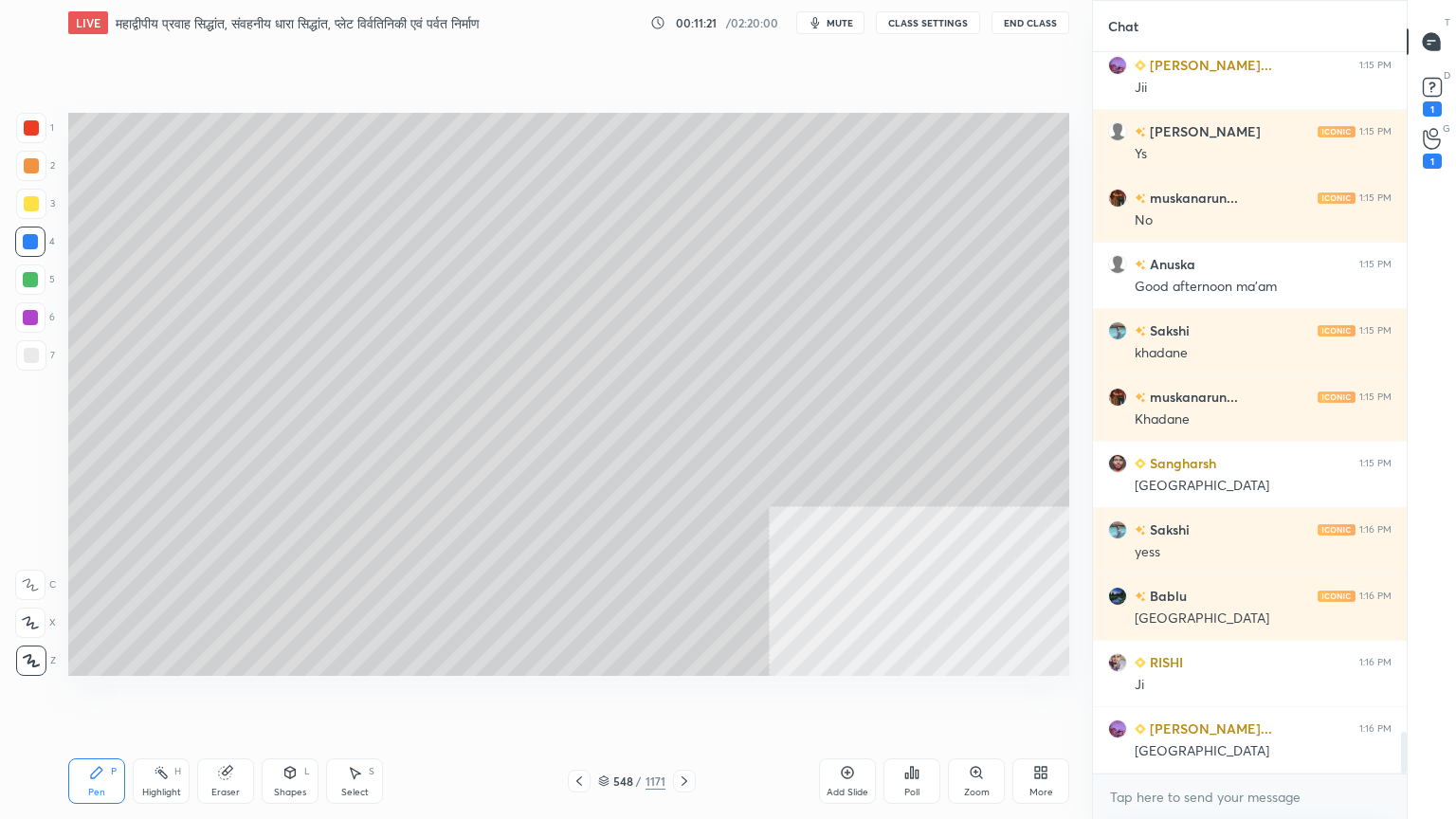 click at bounding box center [30, 242] 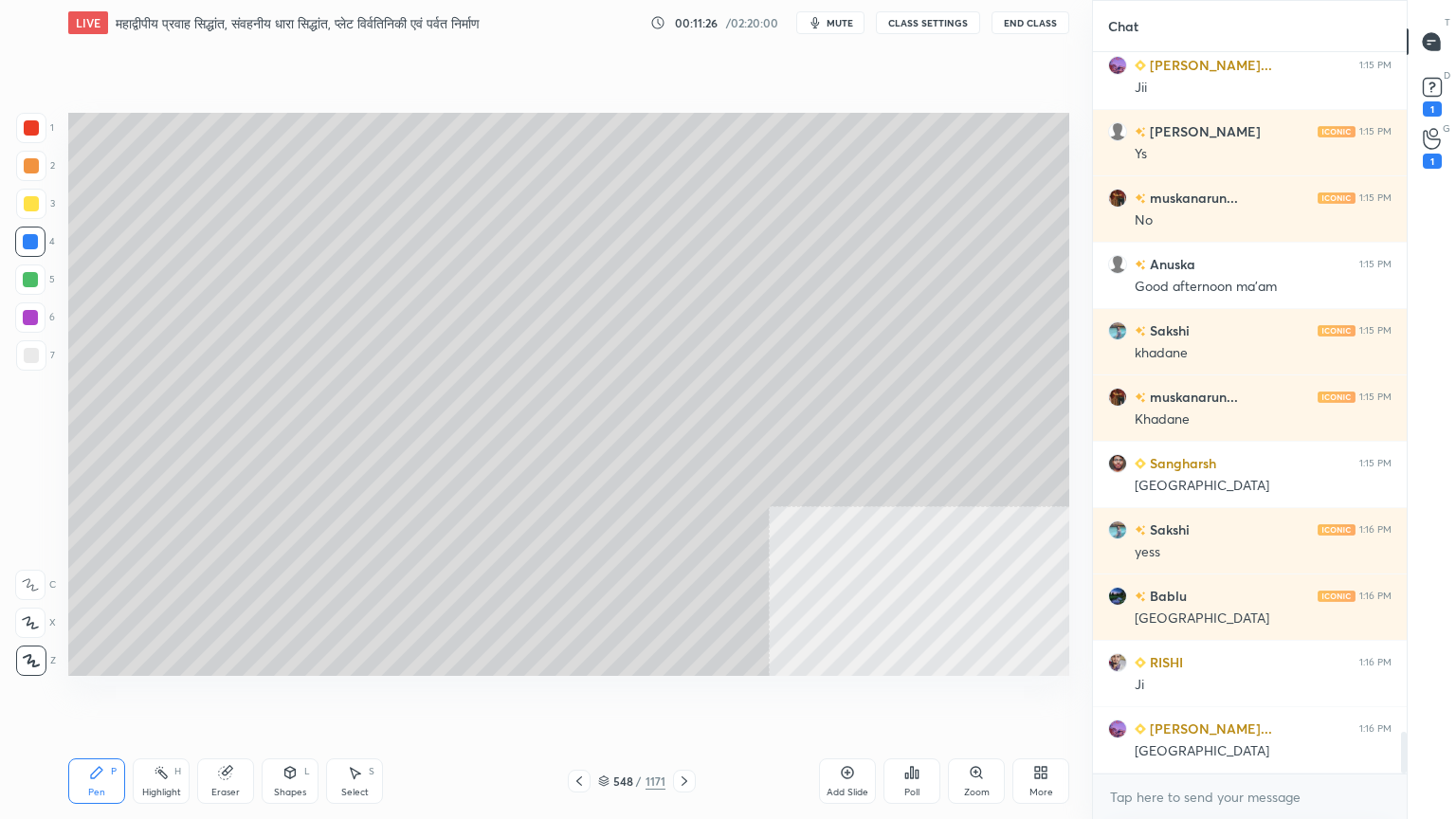 drag, startPoint x: 585, startPoint y: 717, endPoint x: 574, endPoint y: 758, distance: 42.44997 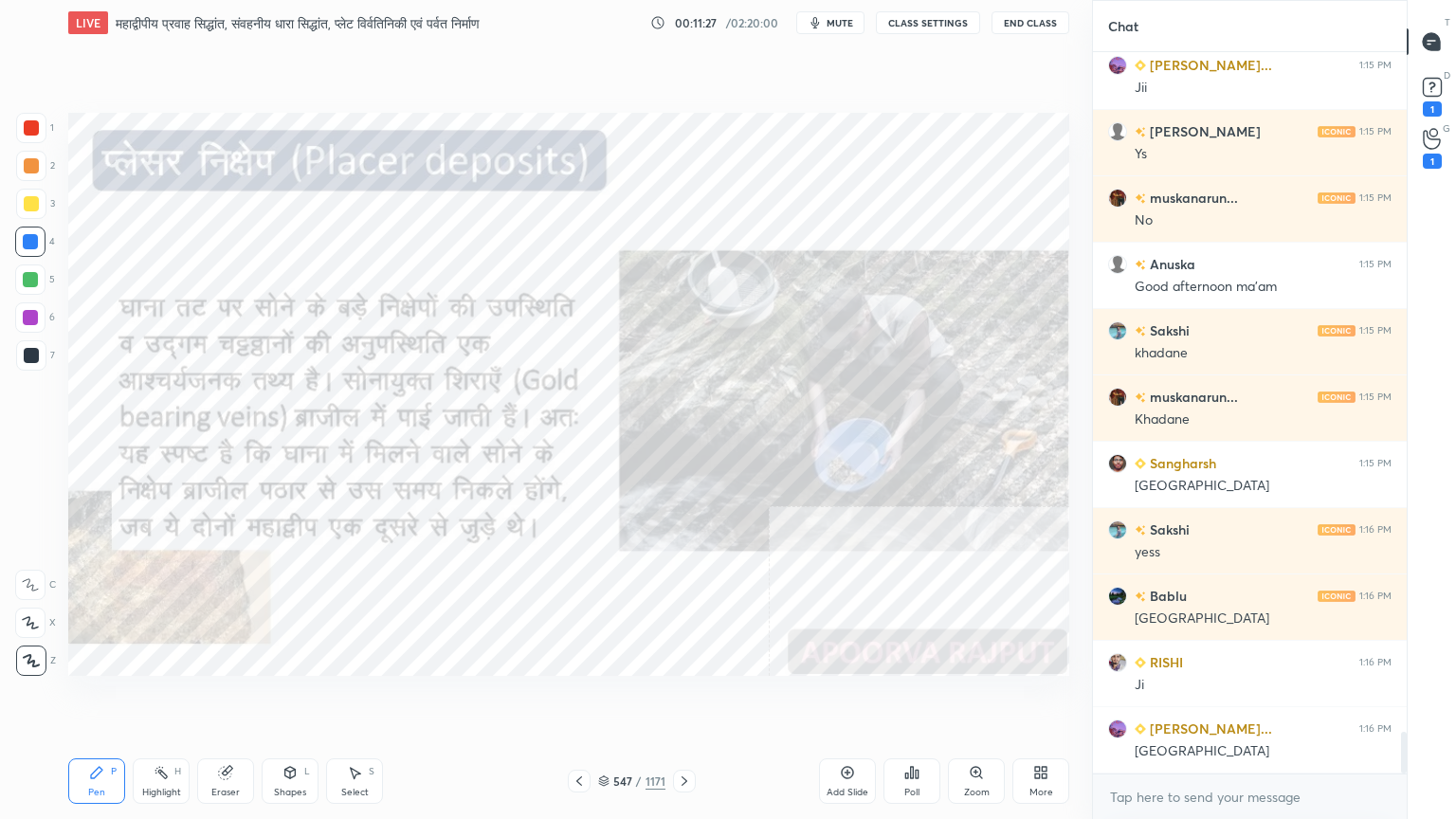 click 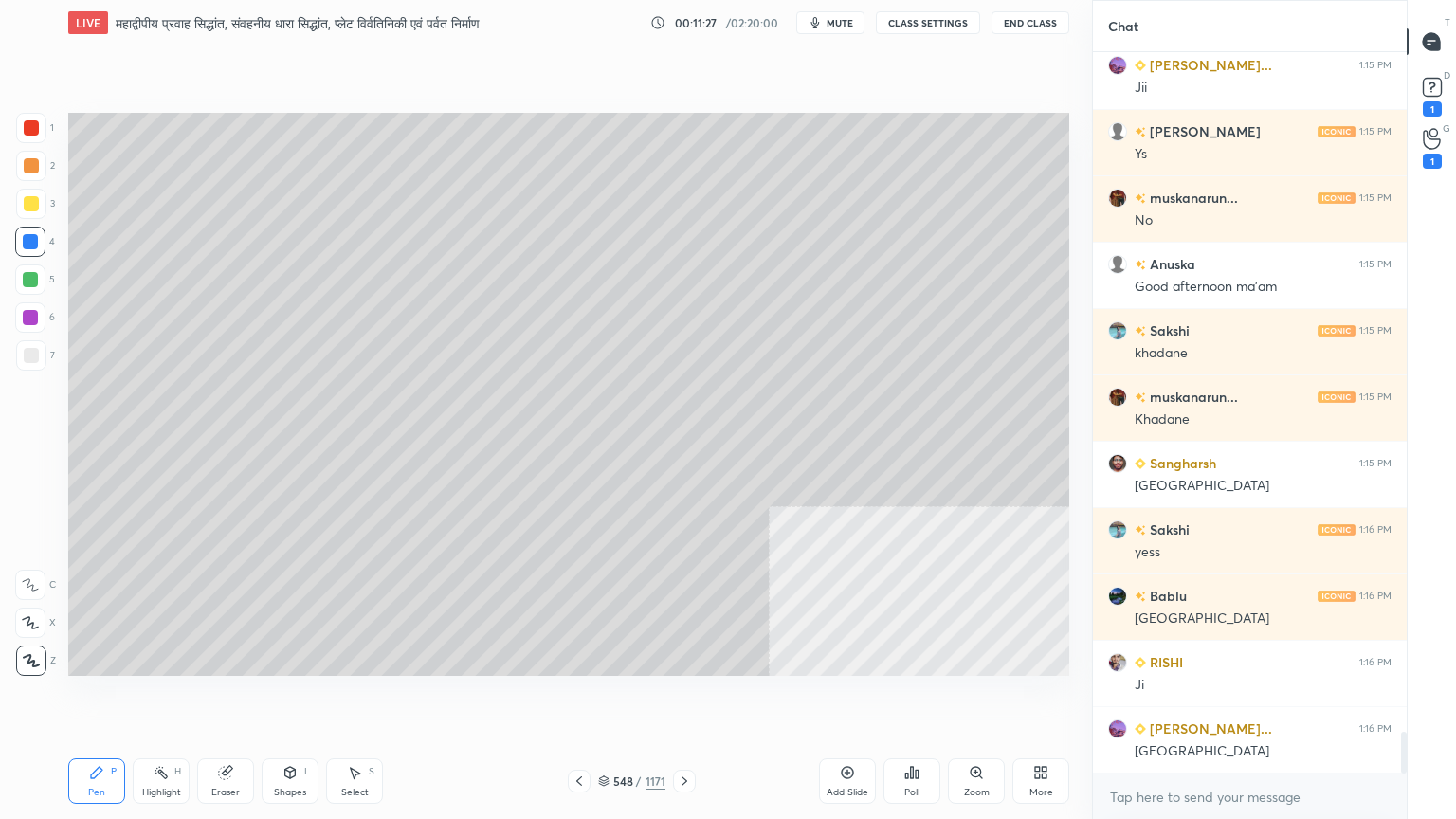 click 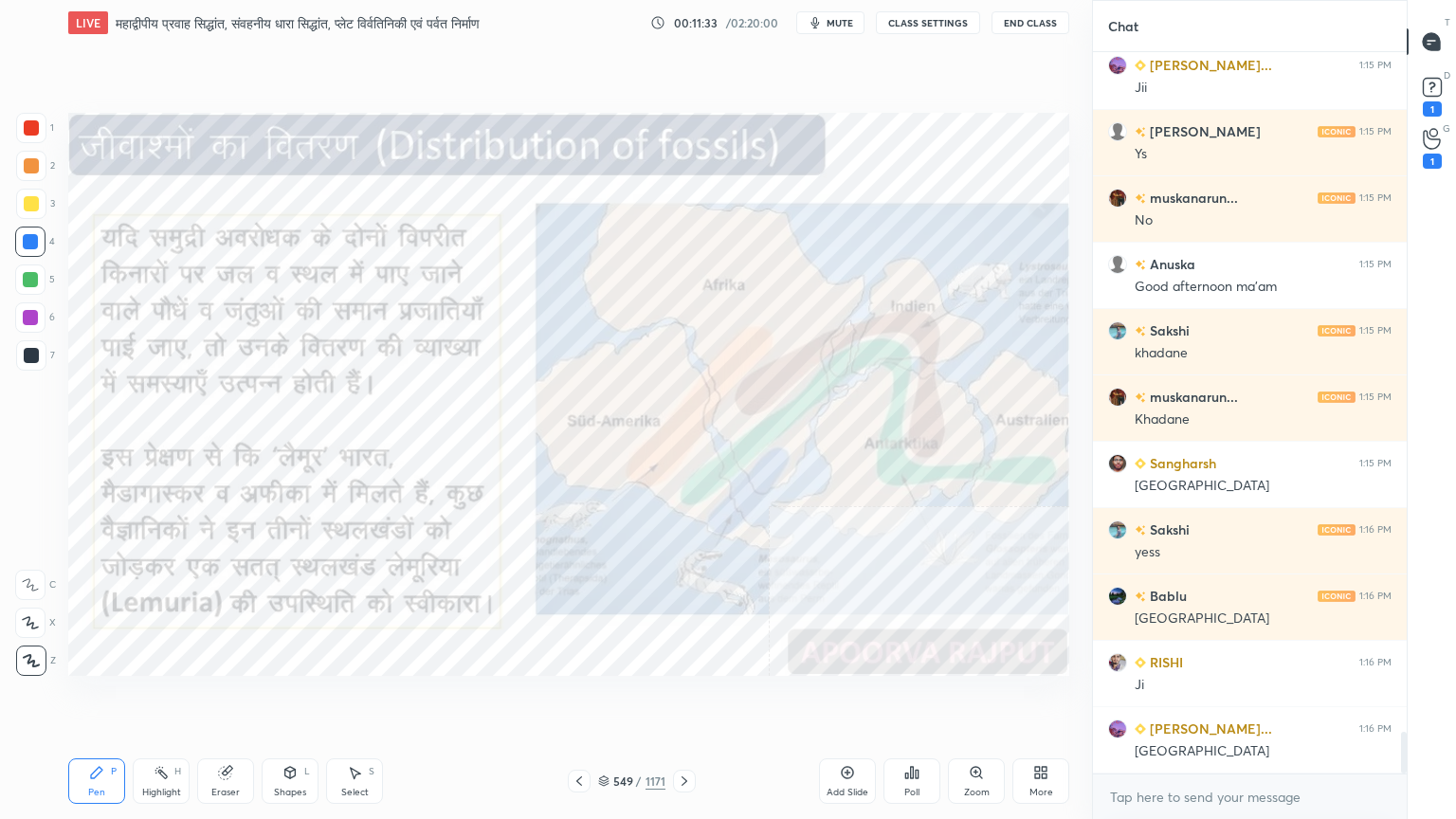 click at bounding box center (30, 242) 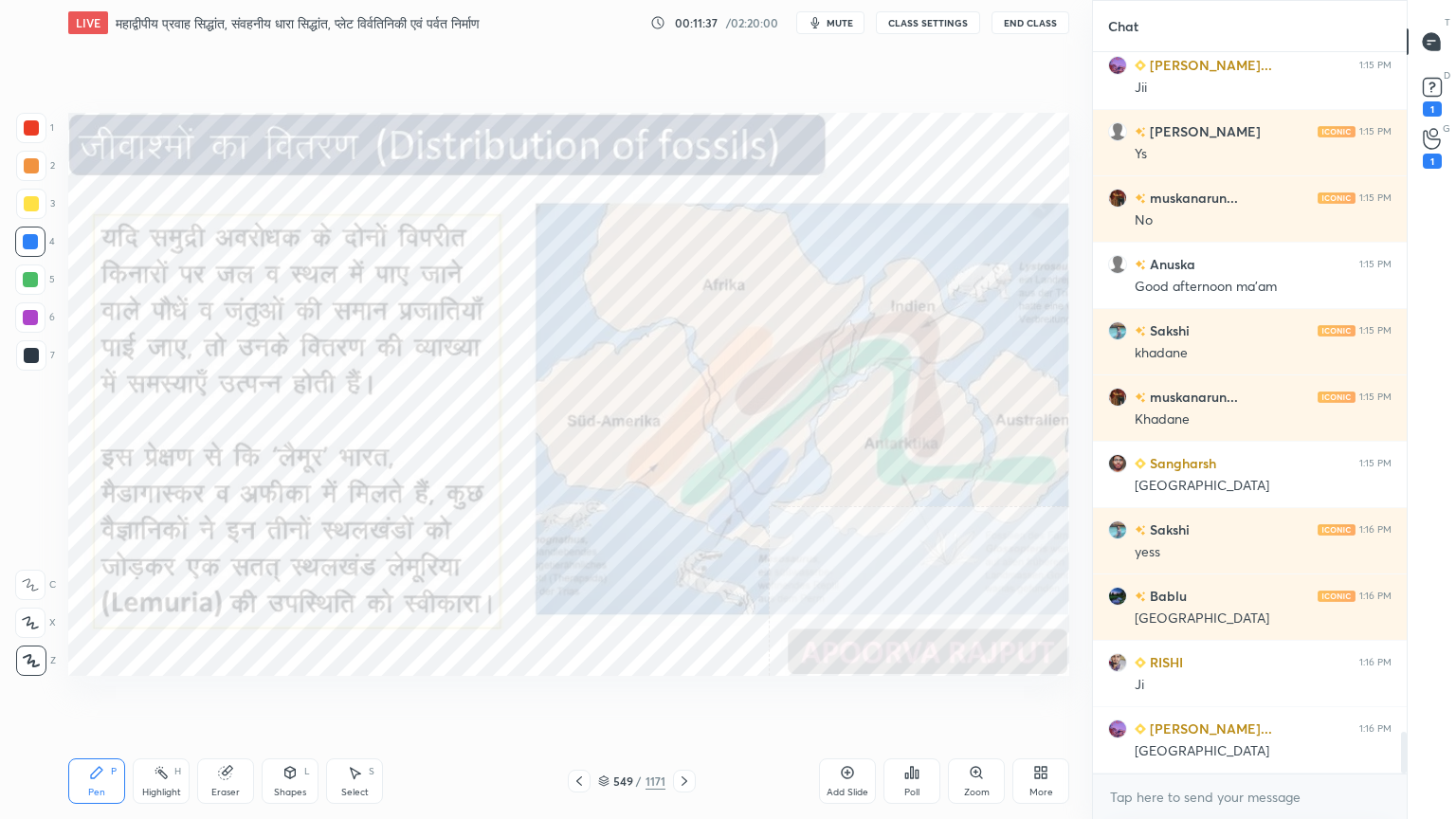 click 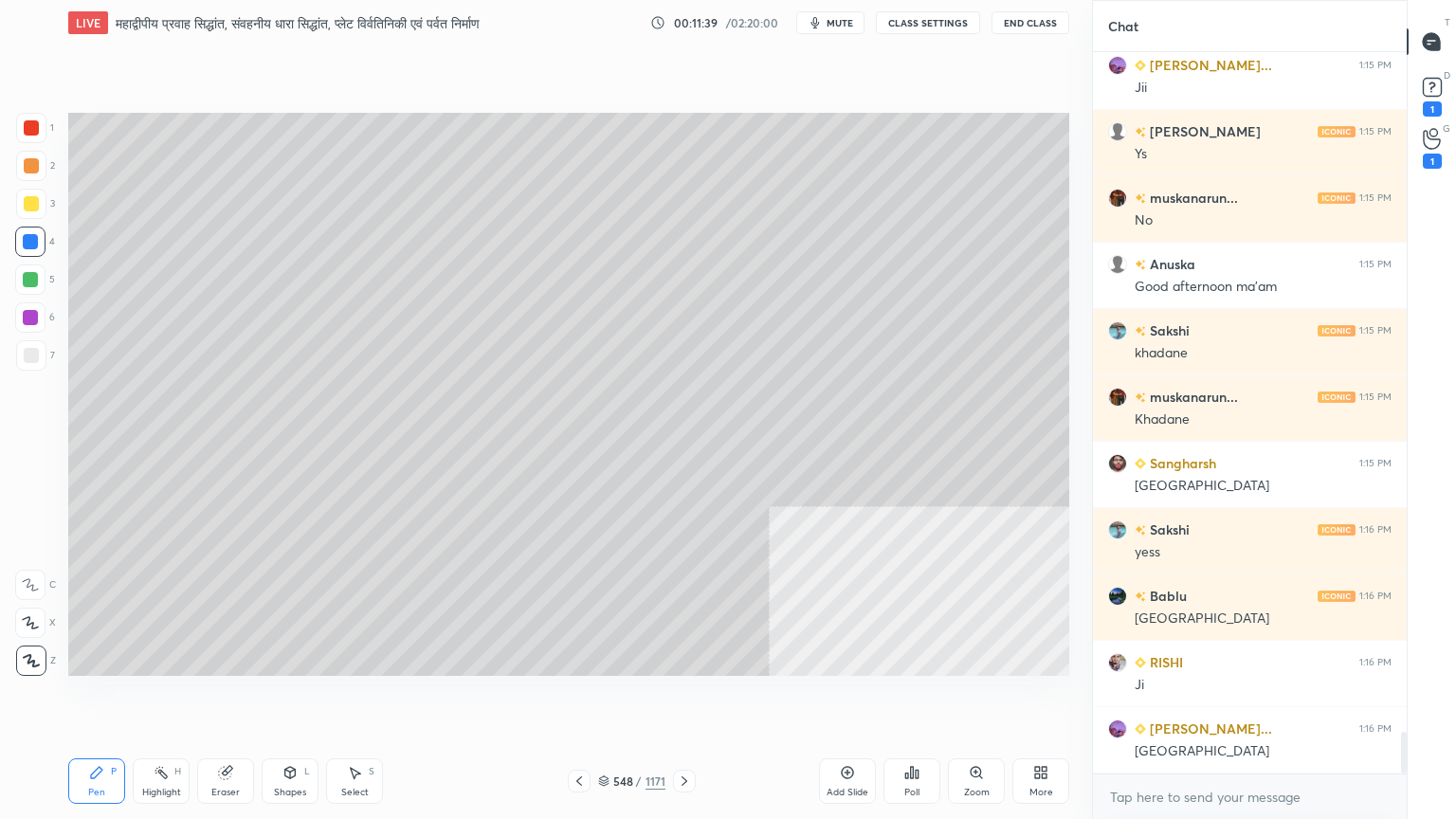 click at bounding box center (31, 355) 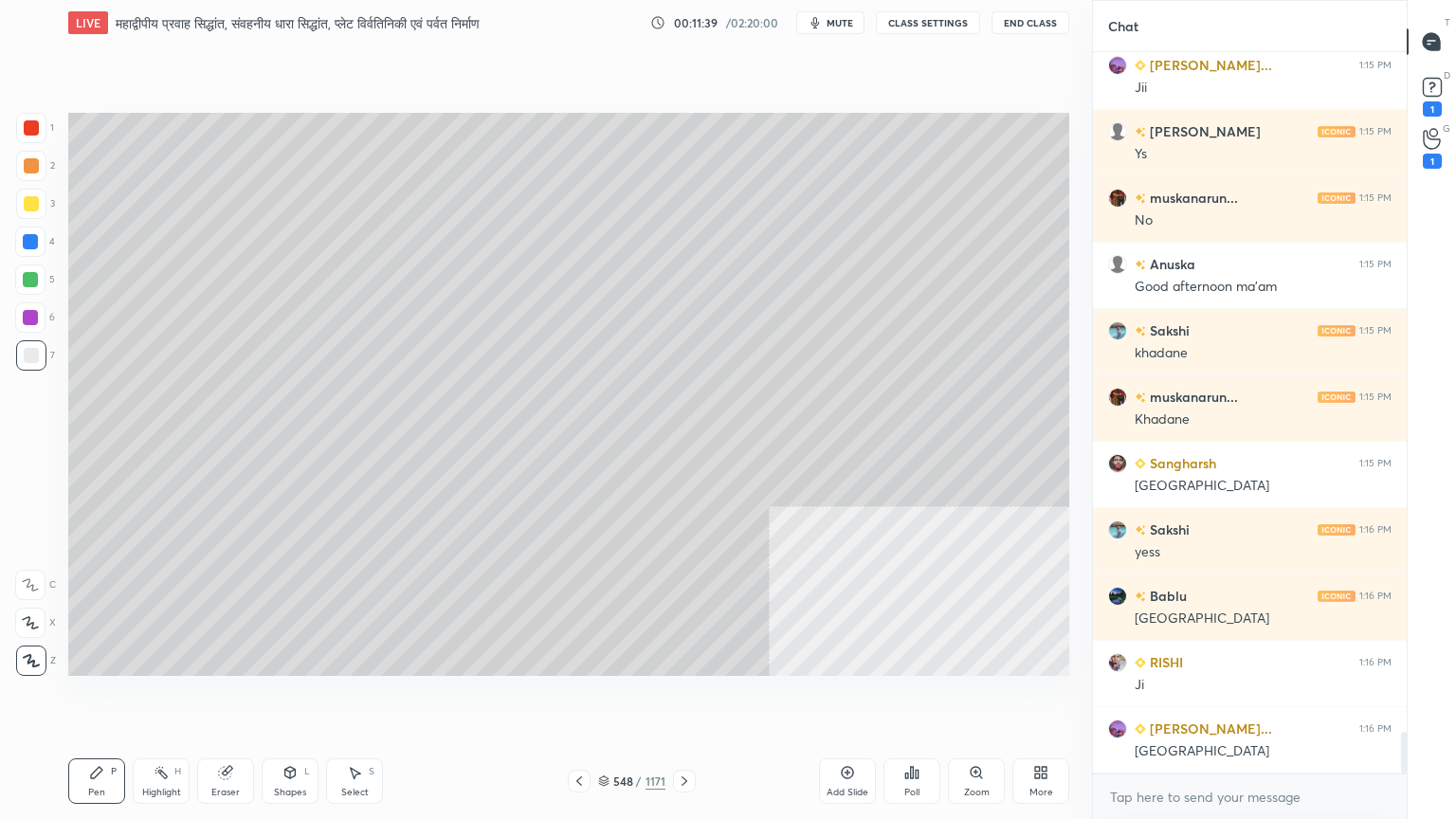 click at bounding box center (31, 355) 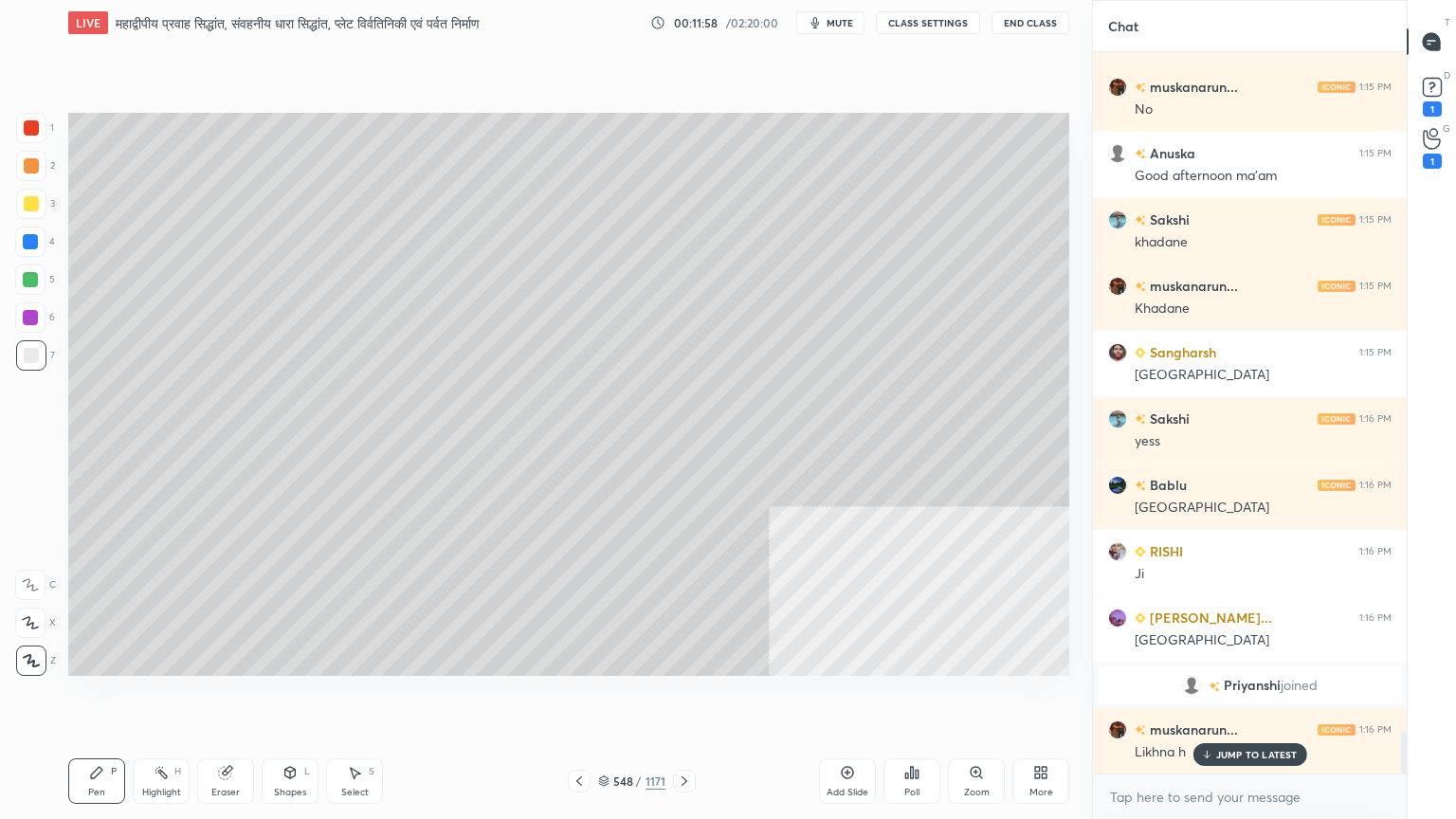 scroll, scrollTop: 11633, scrollLeft: 0, axis: vertical 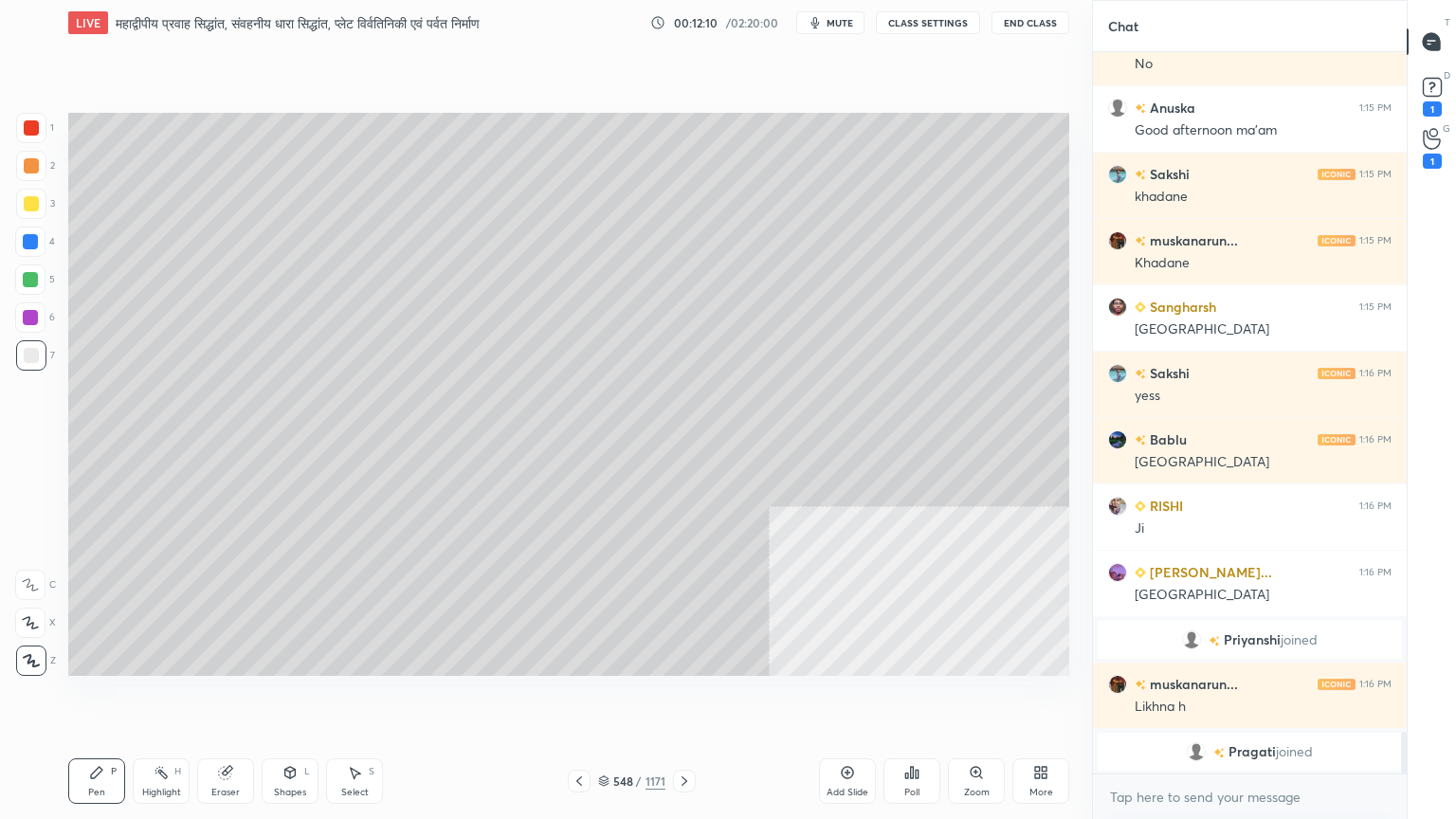 click 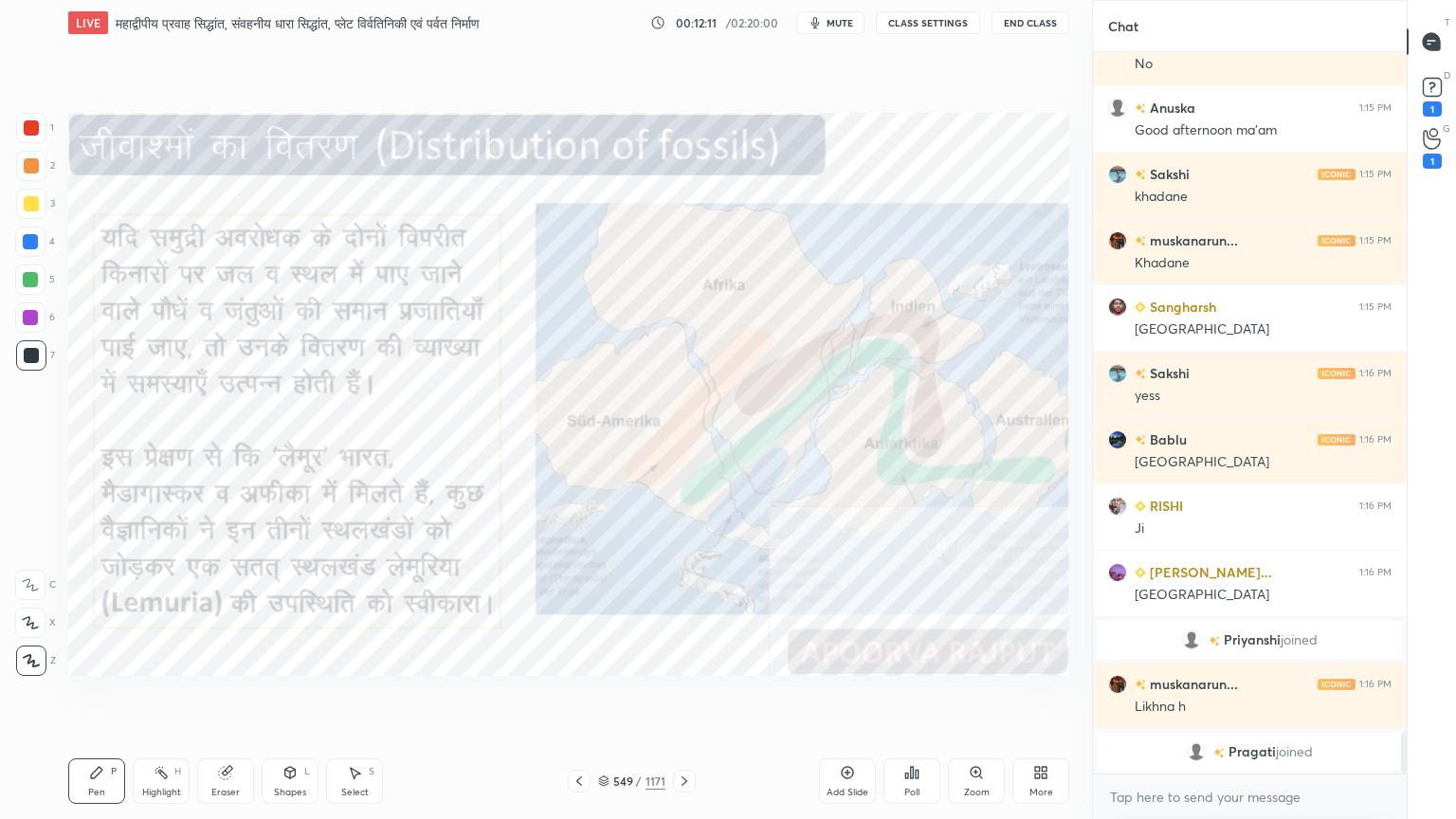click 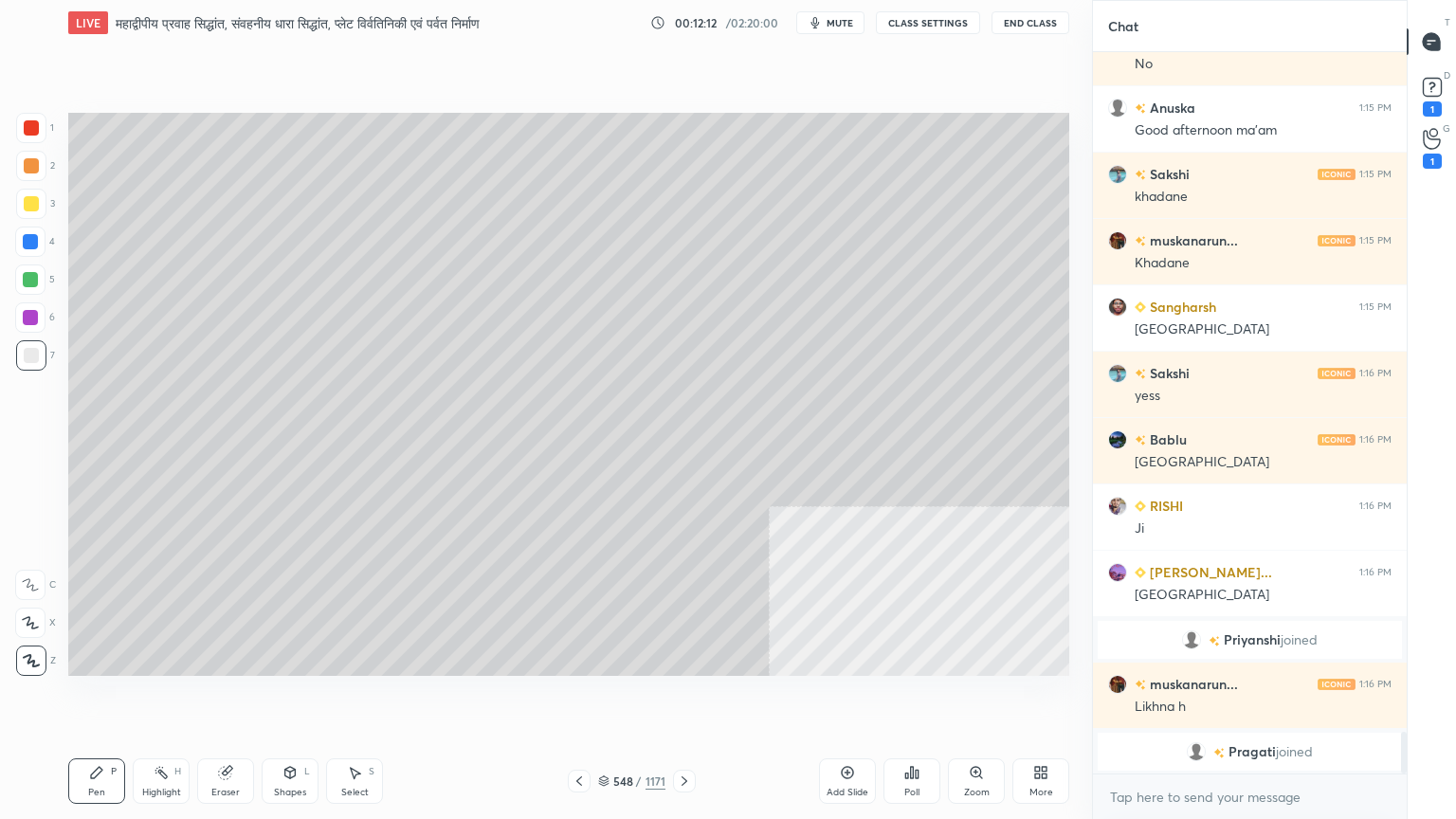 click 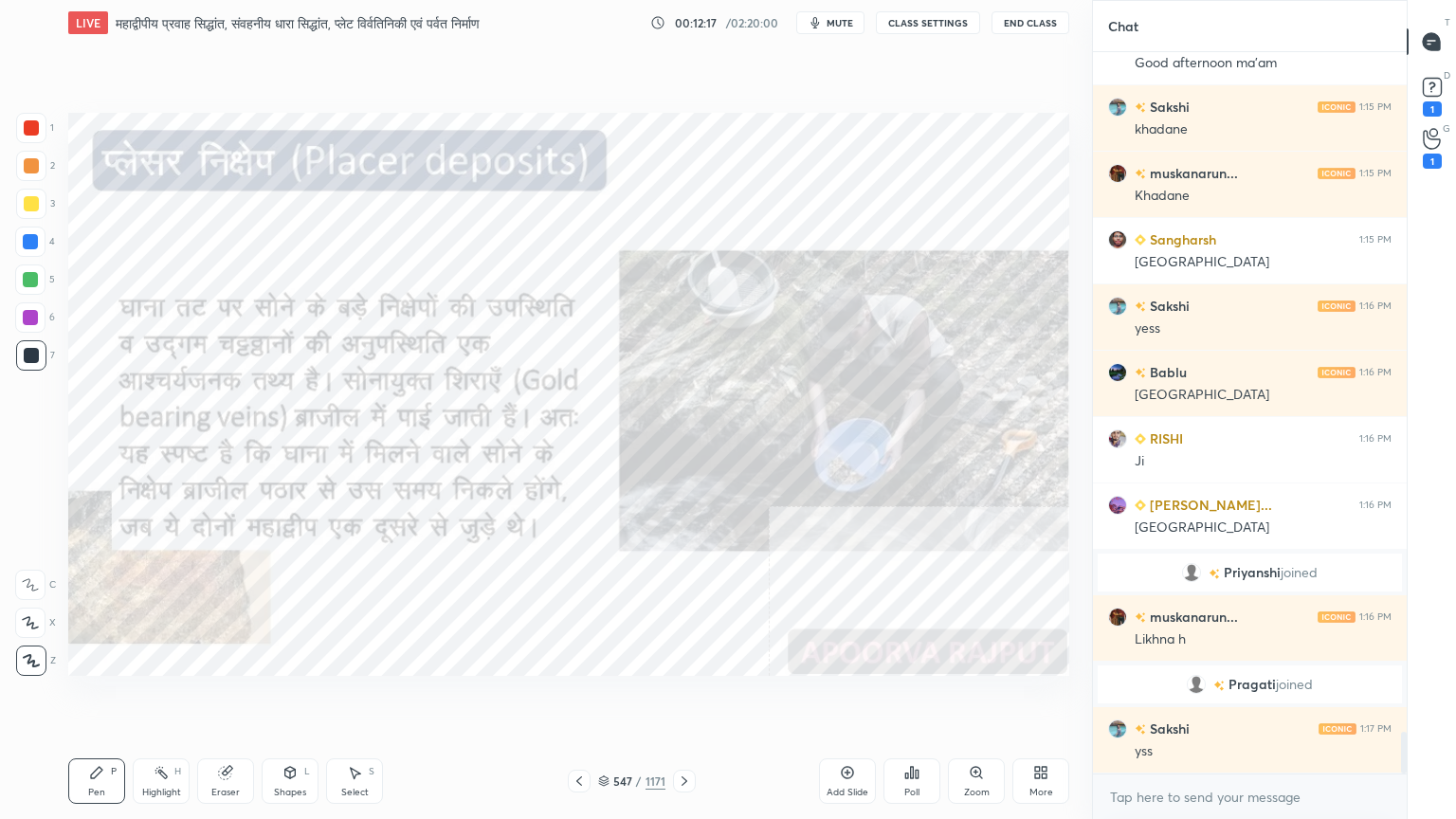 scroll, scrollTop: 11766, scrollLeft: 0, axis: vertical 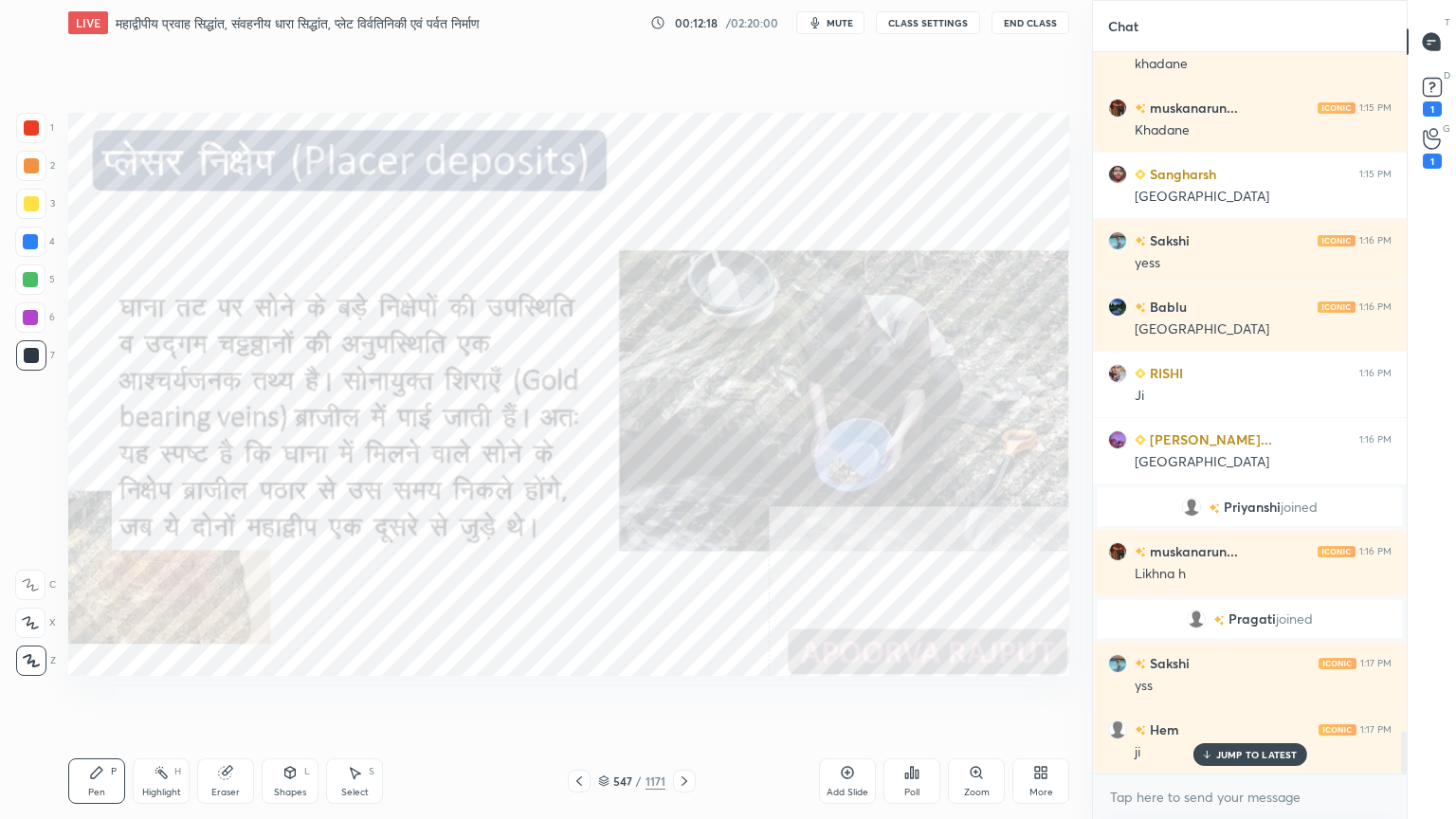 click 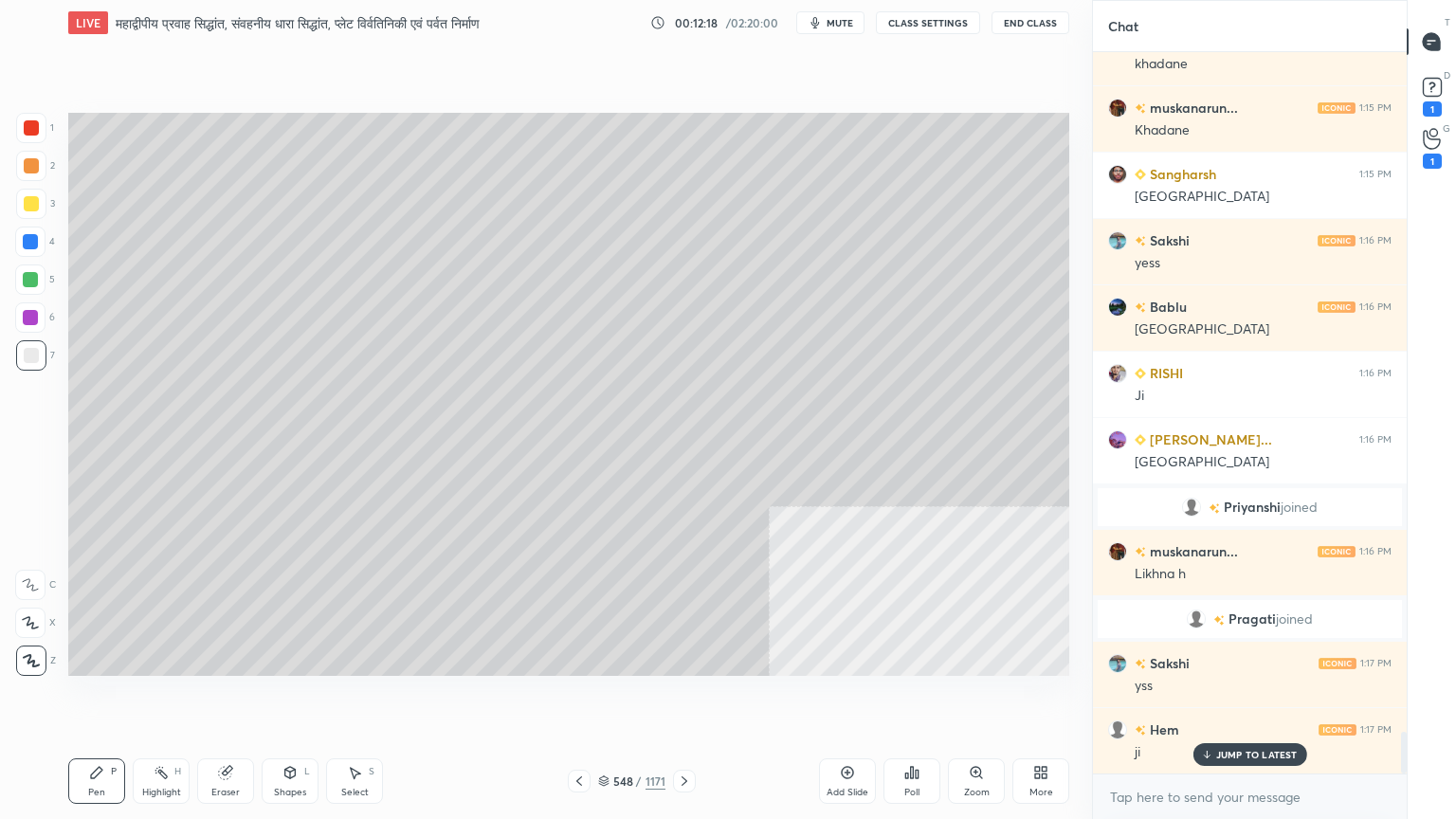 click 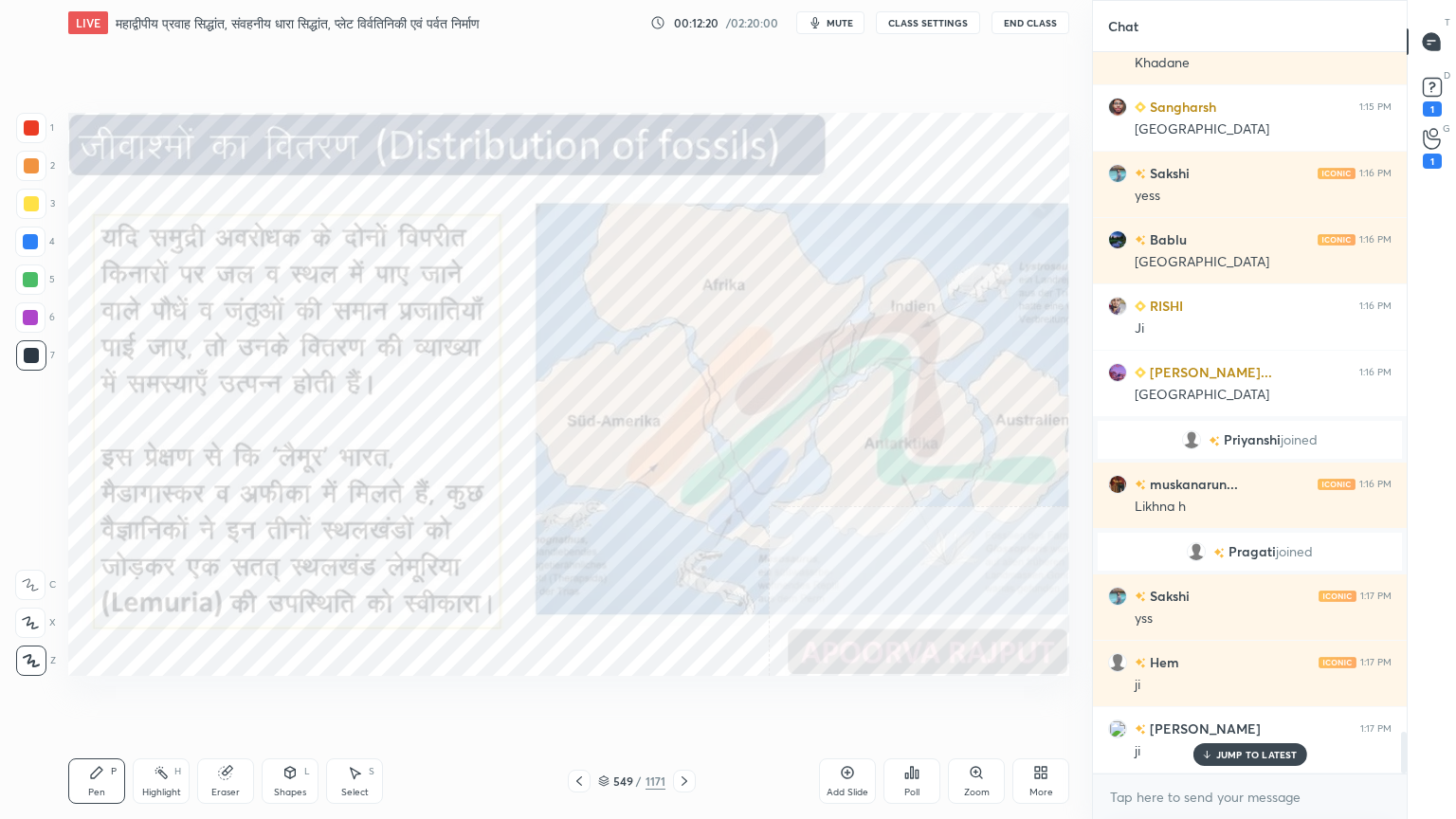 scroll, scrollTop: 11898, scrollLeft: 0, axis: vertical 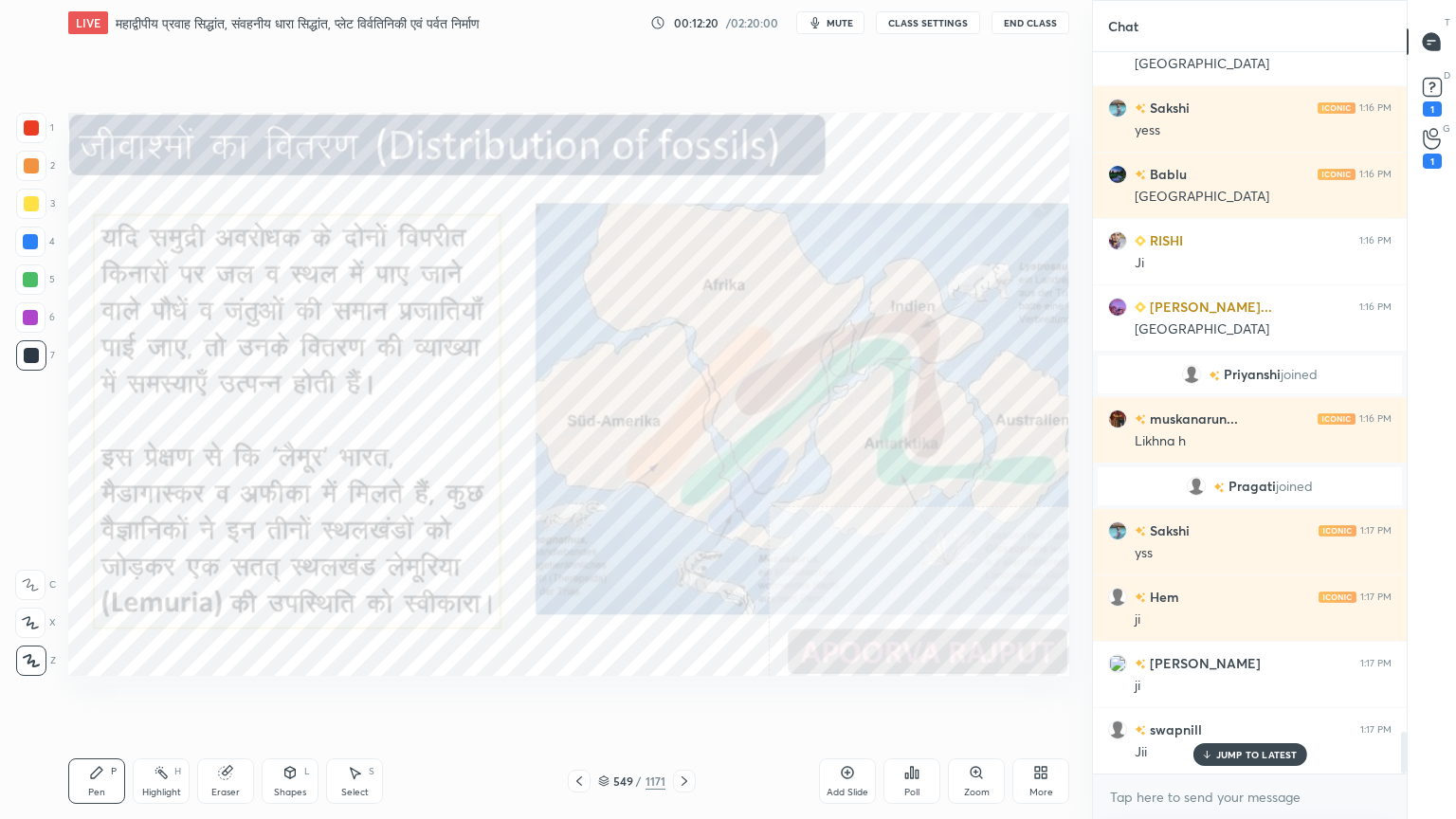 click at bounding box center (30, 242) 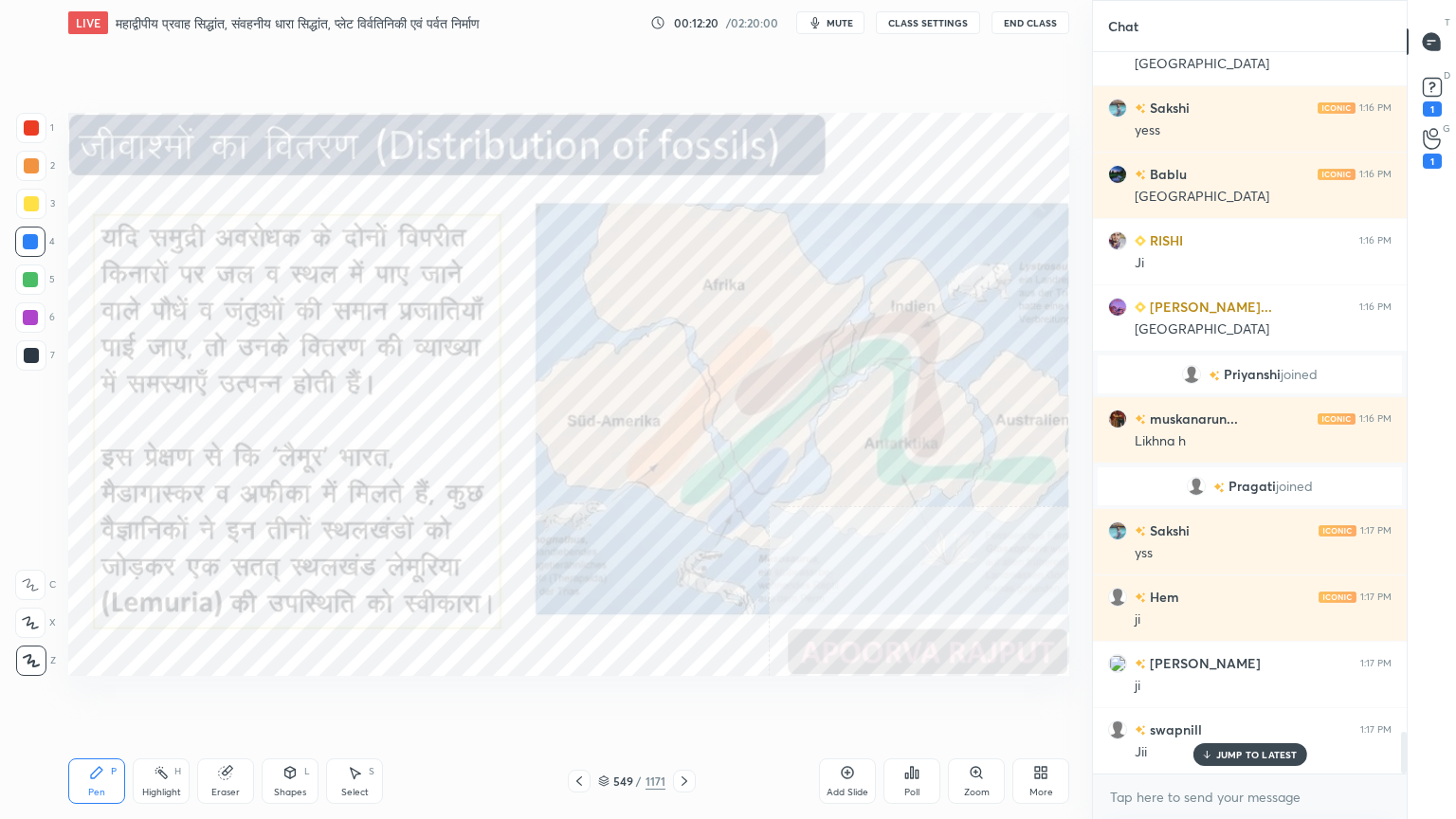 click at bounding box center (30, 242) 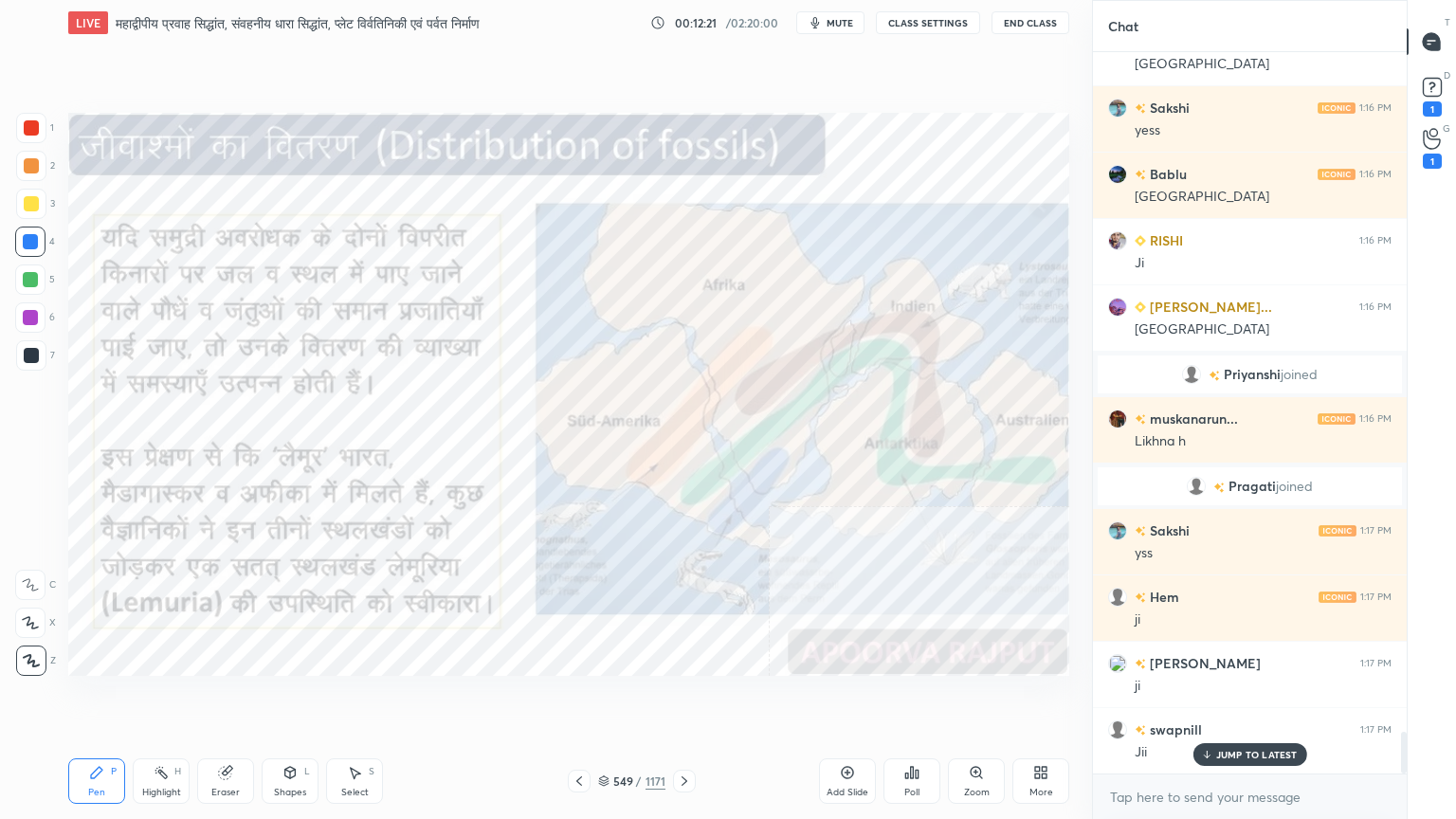 scroll, scrollTop: 12164, scrollLeft: 0, axis: vertical 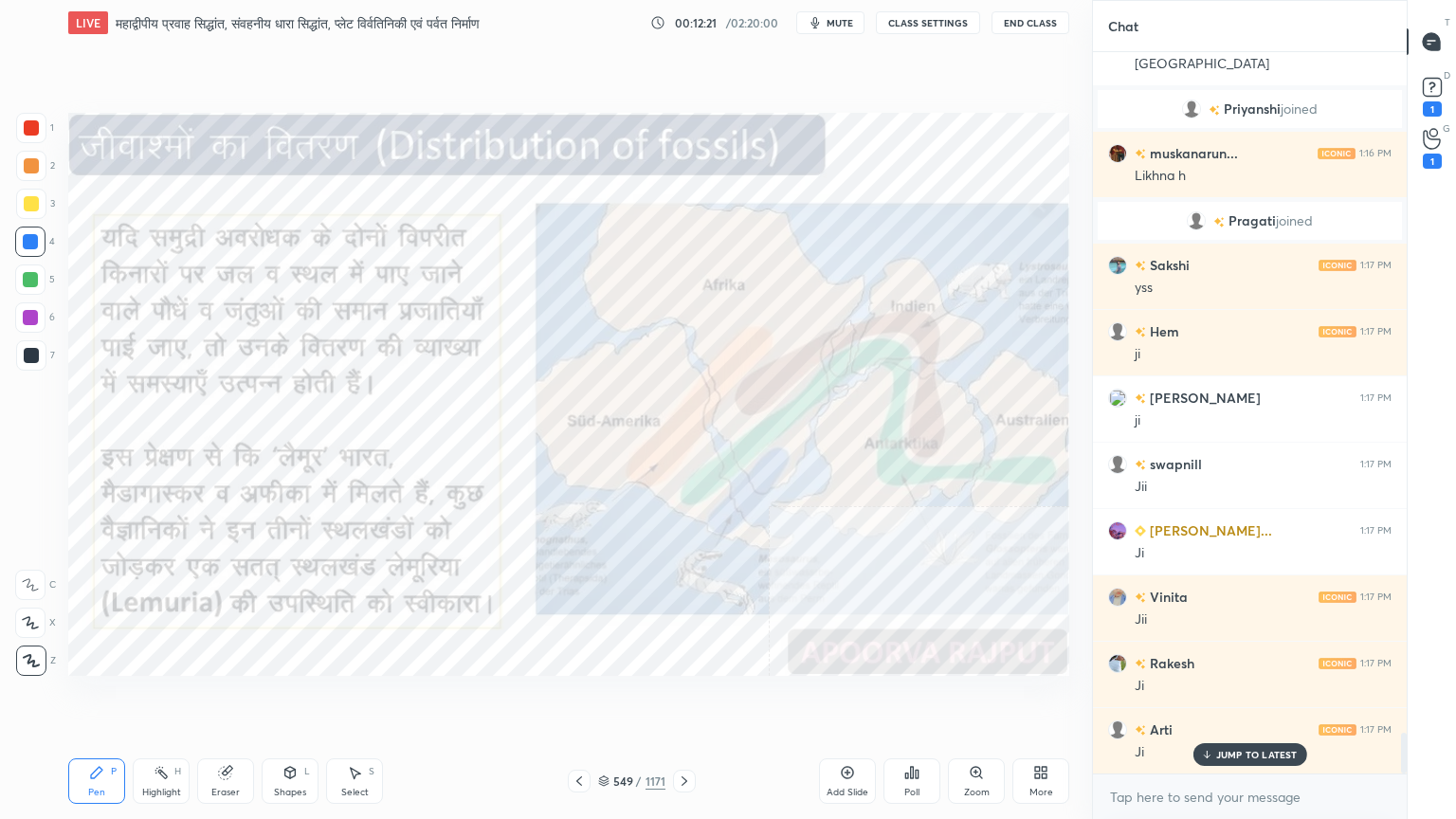 drag, startPoint x: 1242, startPoint y: 758, endPoint x: 1241, endPoint y: 781, distance: 23.021729 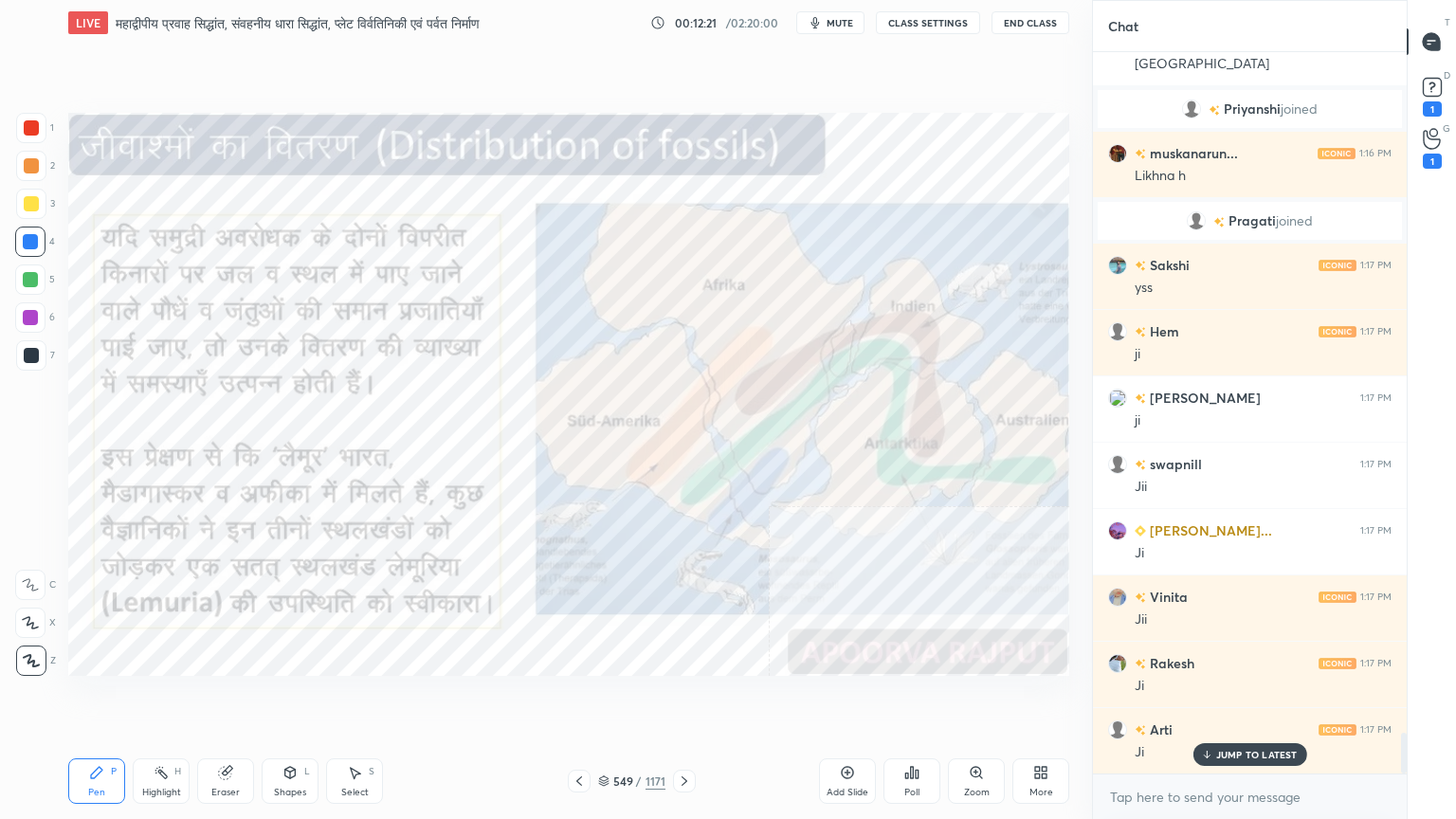 click on "JUMP TO LATEST" at bounding box center (1249, 755) 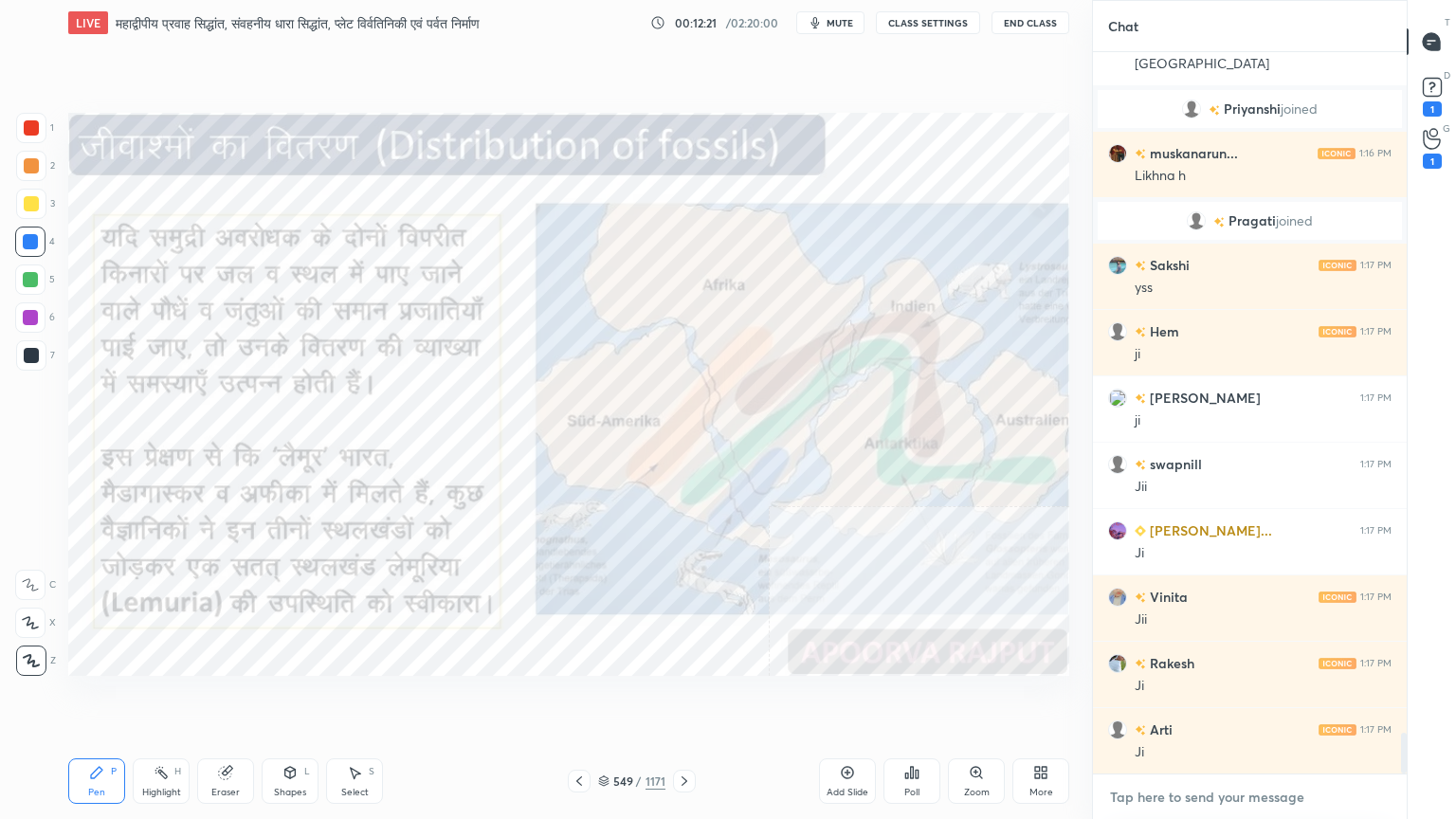 click at bounding box center [1249, 797] 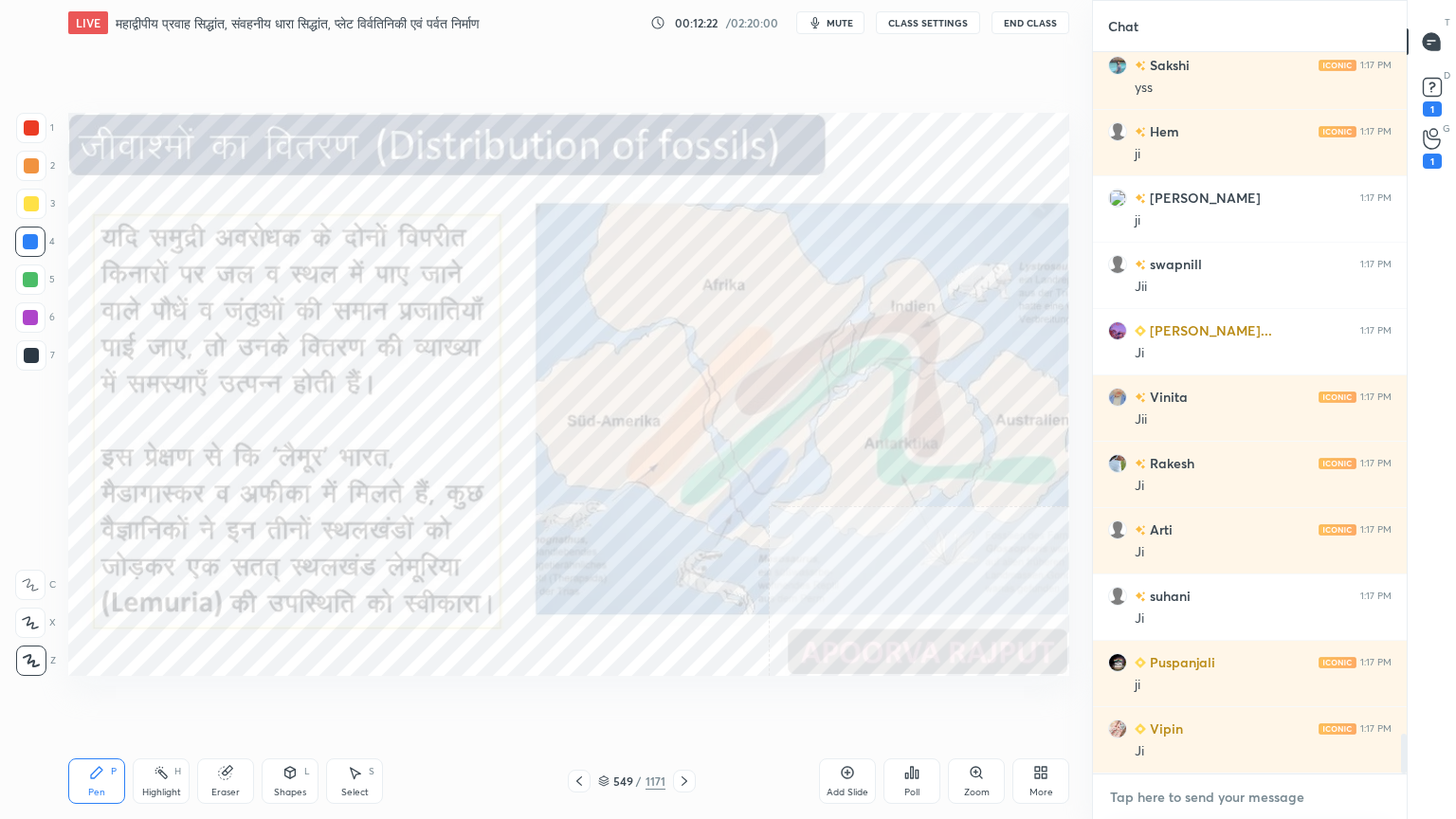 scroll, scrollTop: 12429, scrollLeft: 0, axis: vertical 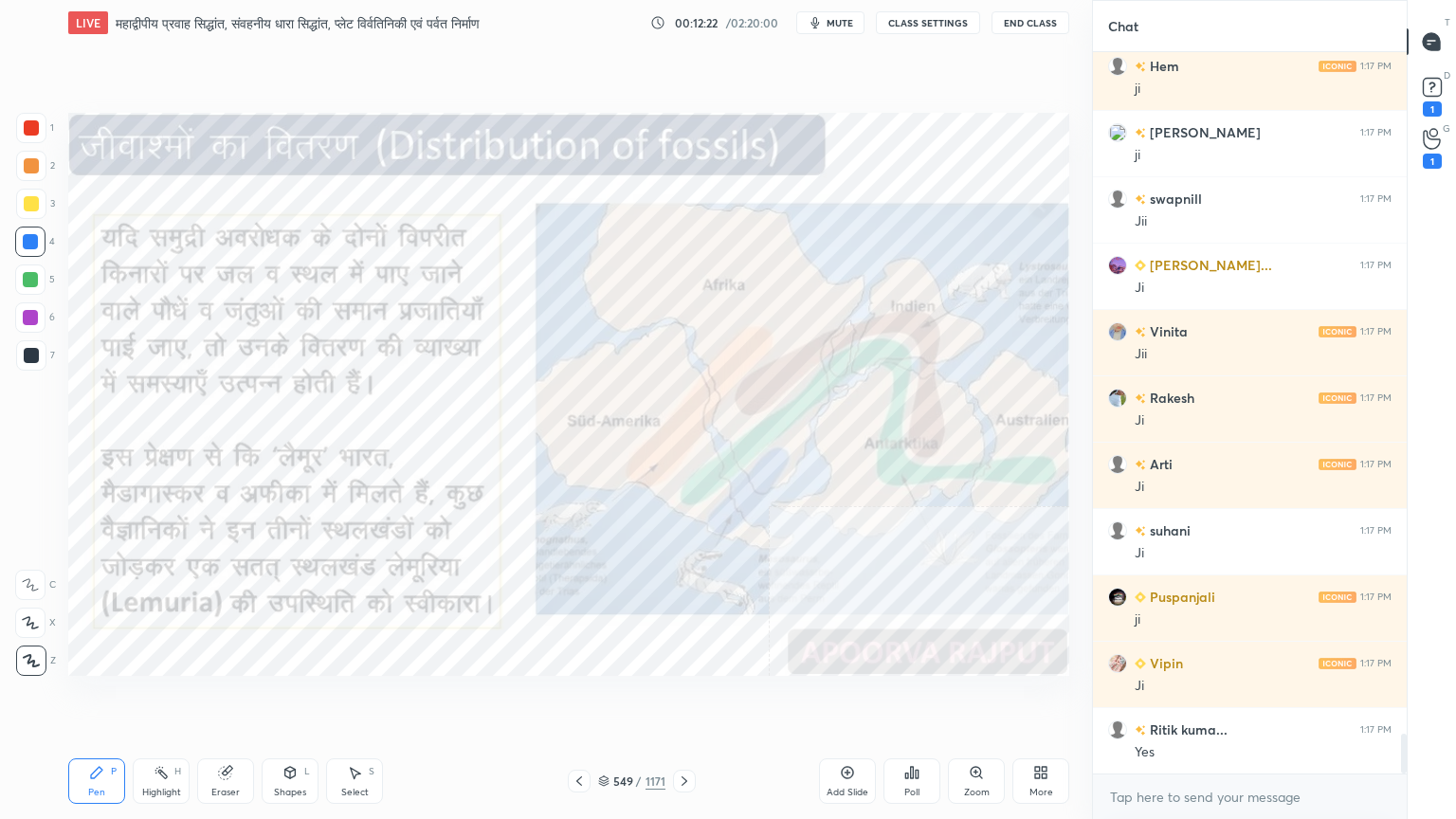 click on "Eraser" at bounding box center (226, 781) 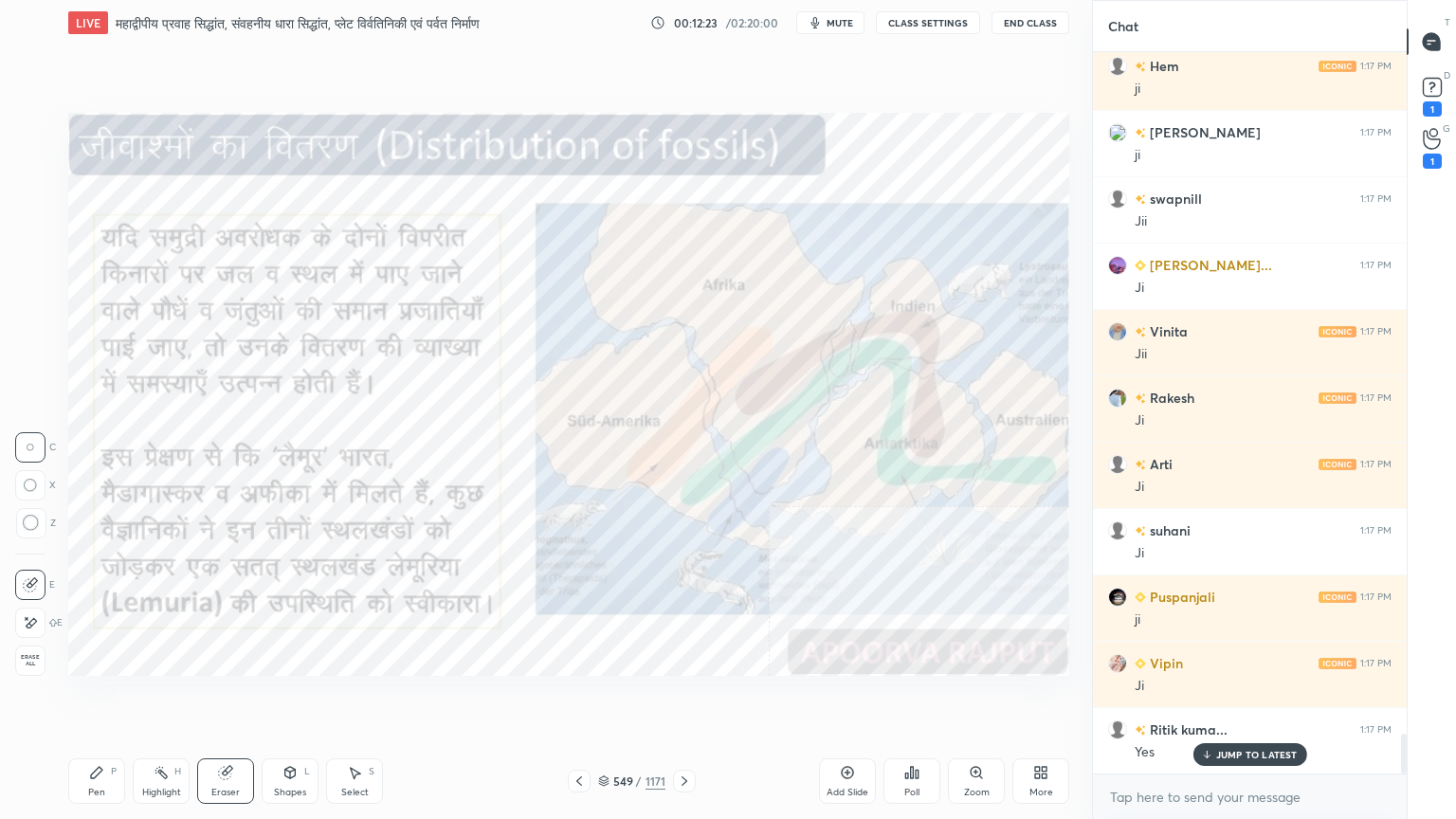 click on "Erase all" at bounding box center (30, 661) 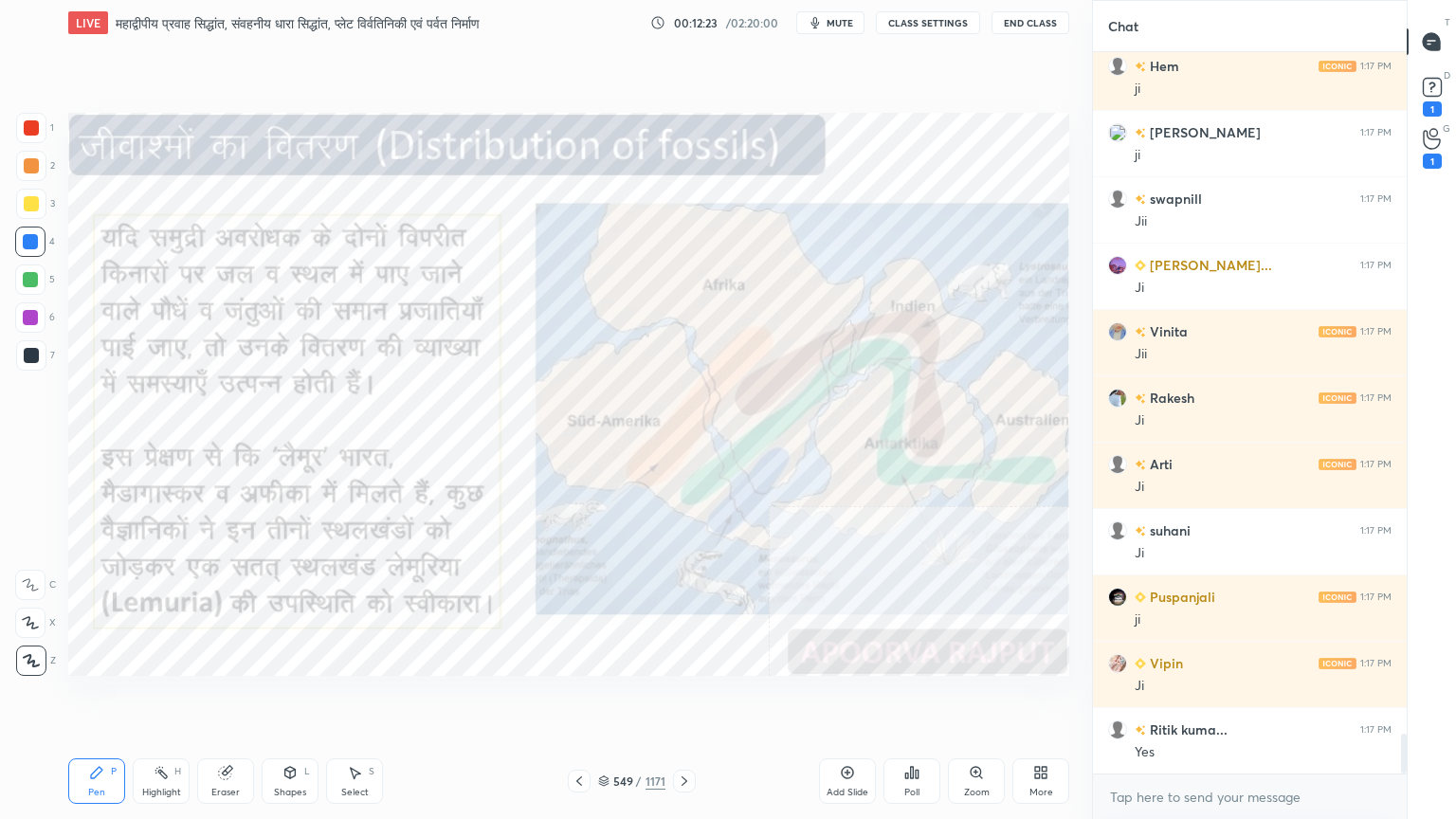 scroll, scrollTop: 12496, scrollLeft: 0, axis: vertical 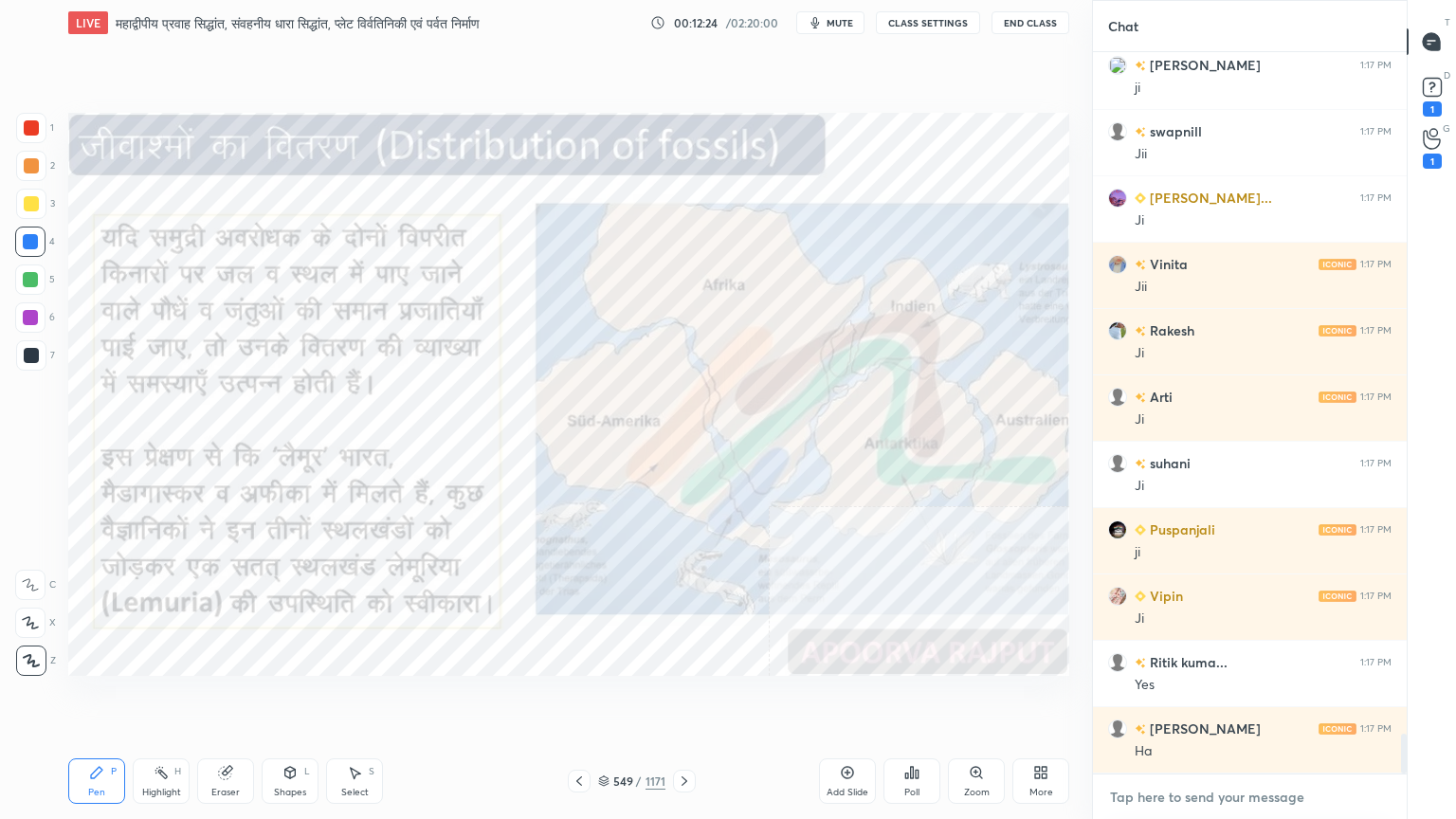 click at bounding box center (1249, 797) 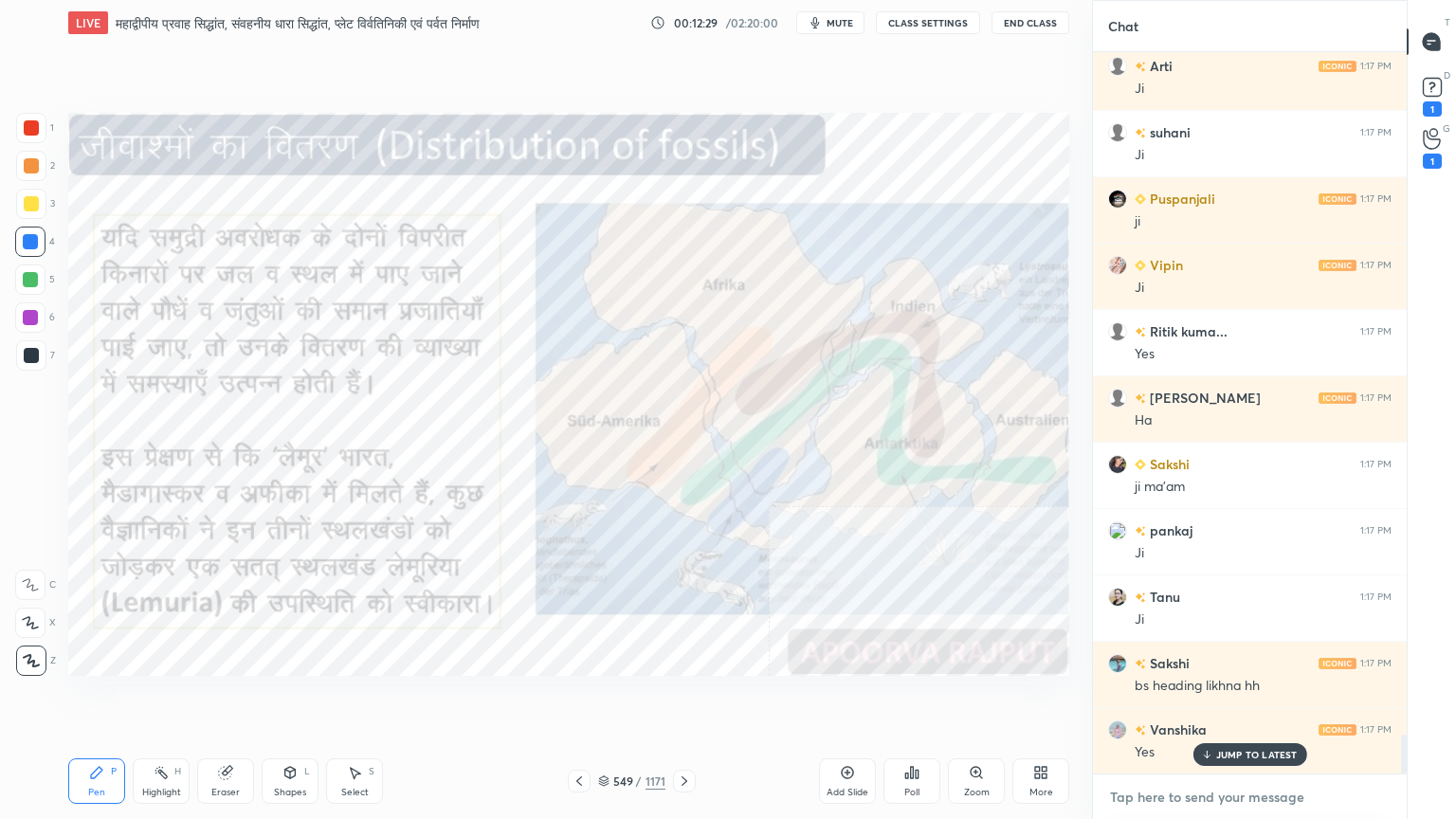 scroll, scrollTop: 12895, scrollLeft: 0, axis: vertical 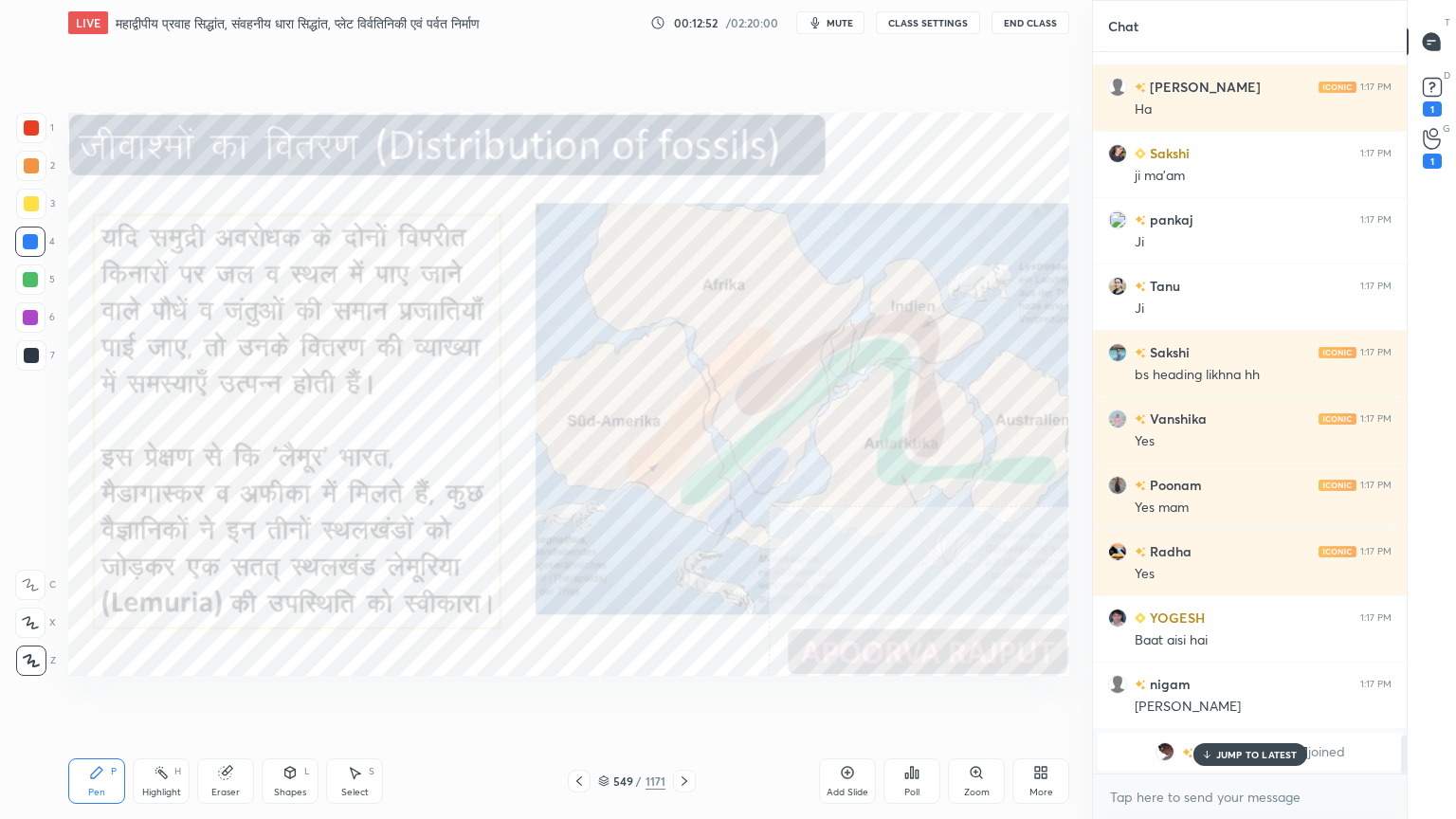 click on "JUMP TO LATEST" at bounding box center [1257, 755] 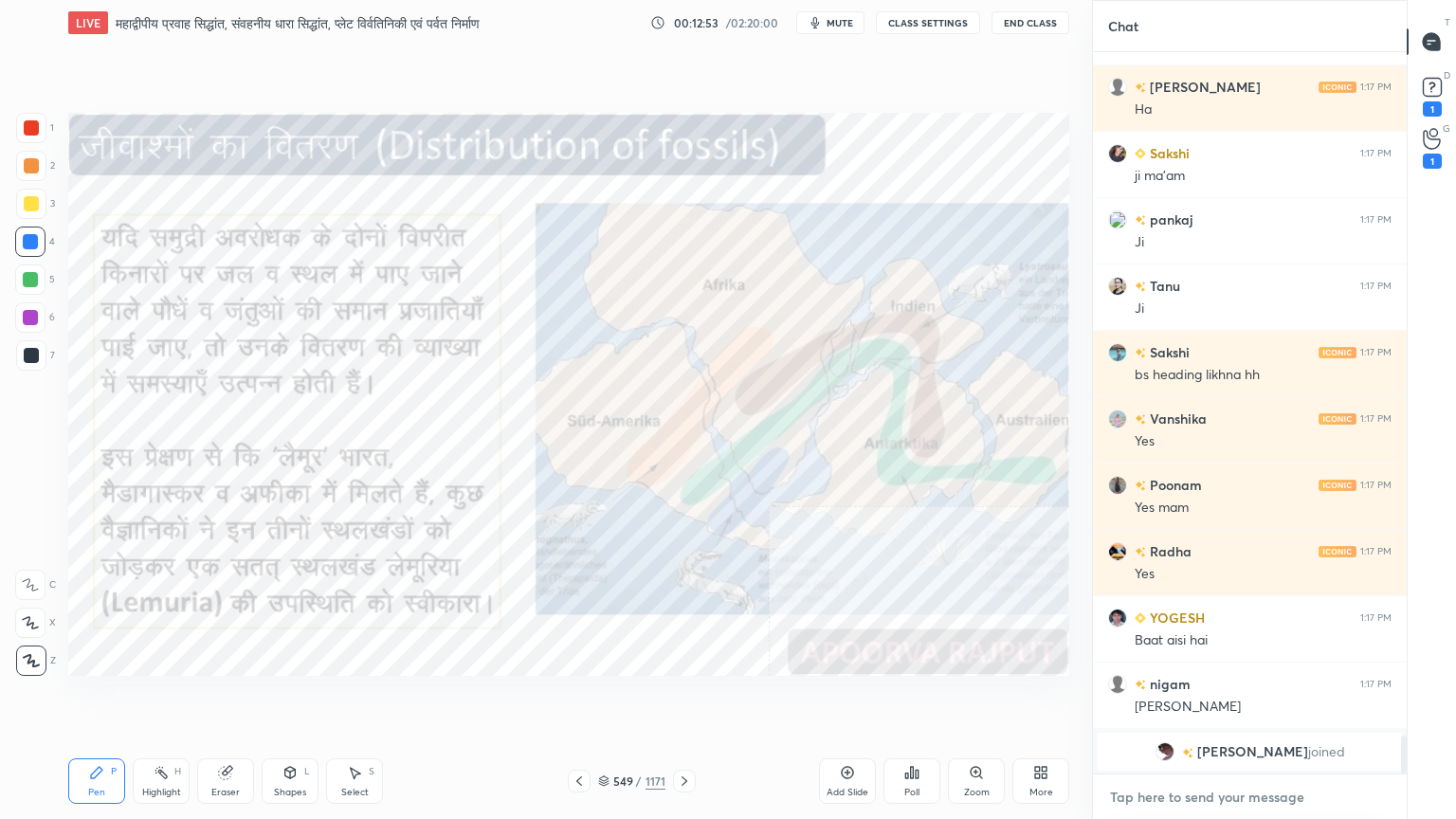 click at bounding box center (1249, 797) 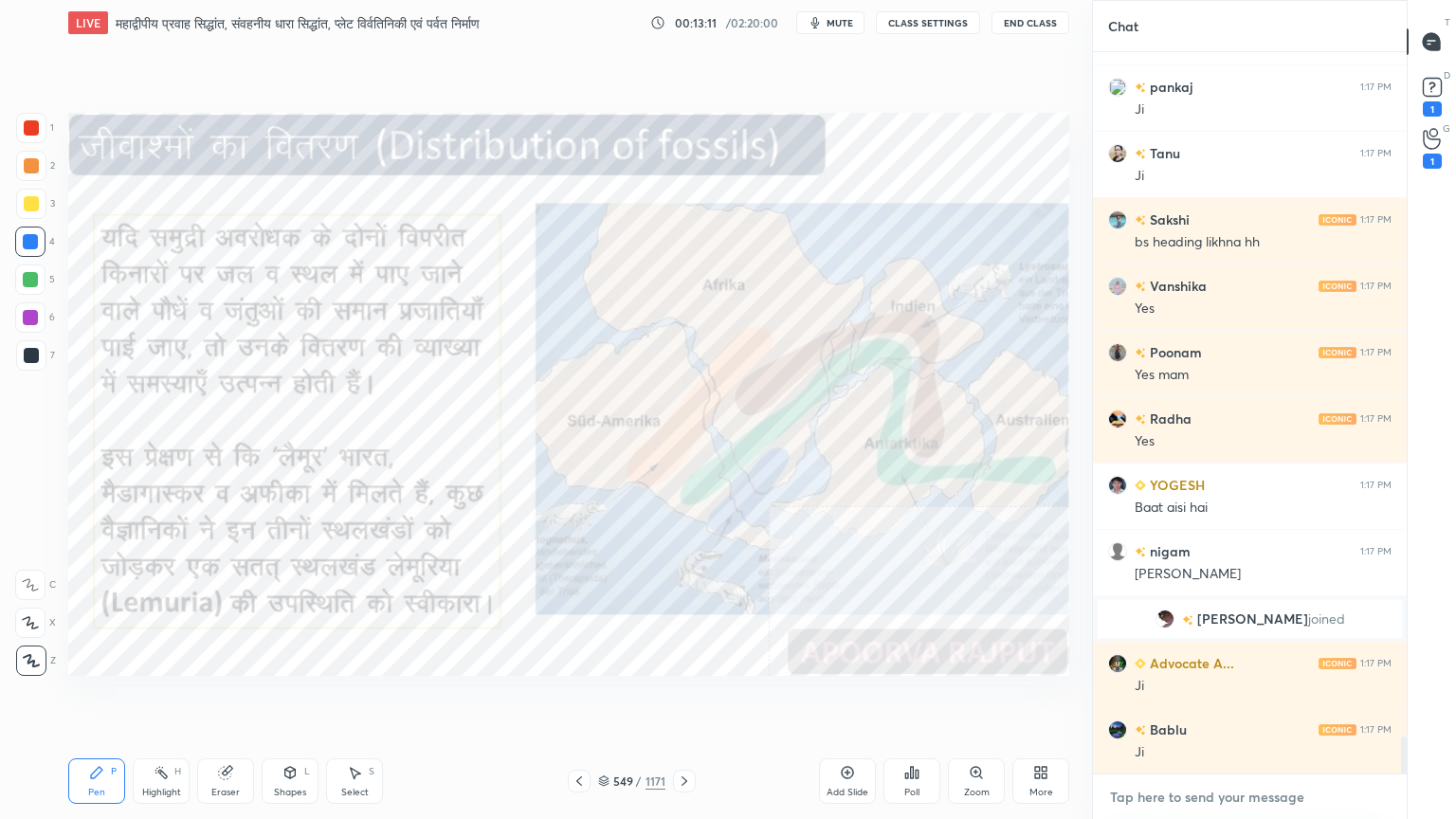 scroll, scrollTop: 13338, scrollLeft: 0, axis: vertical 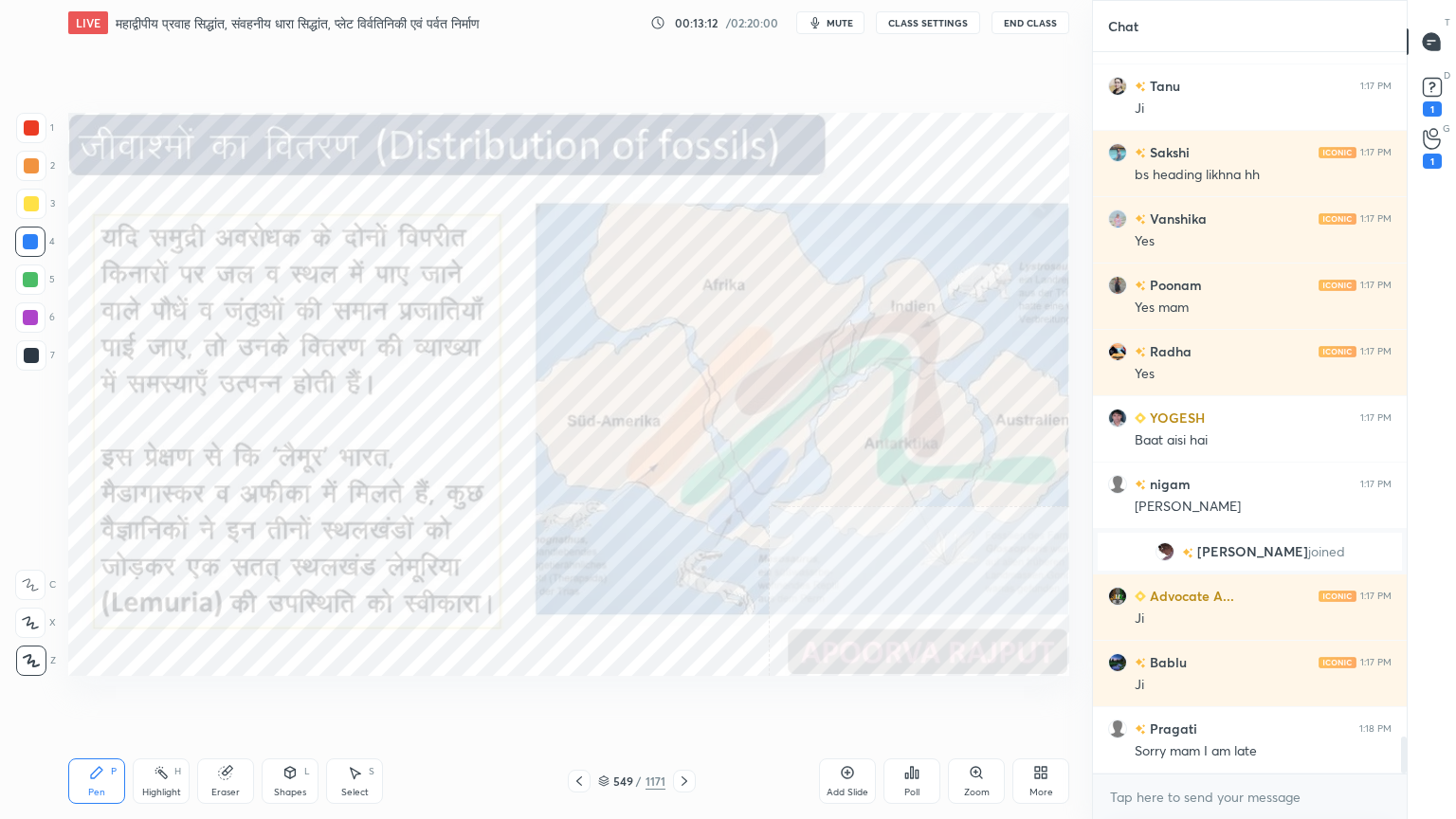 click on "549 / 1171" at bounding box center (631, 781) 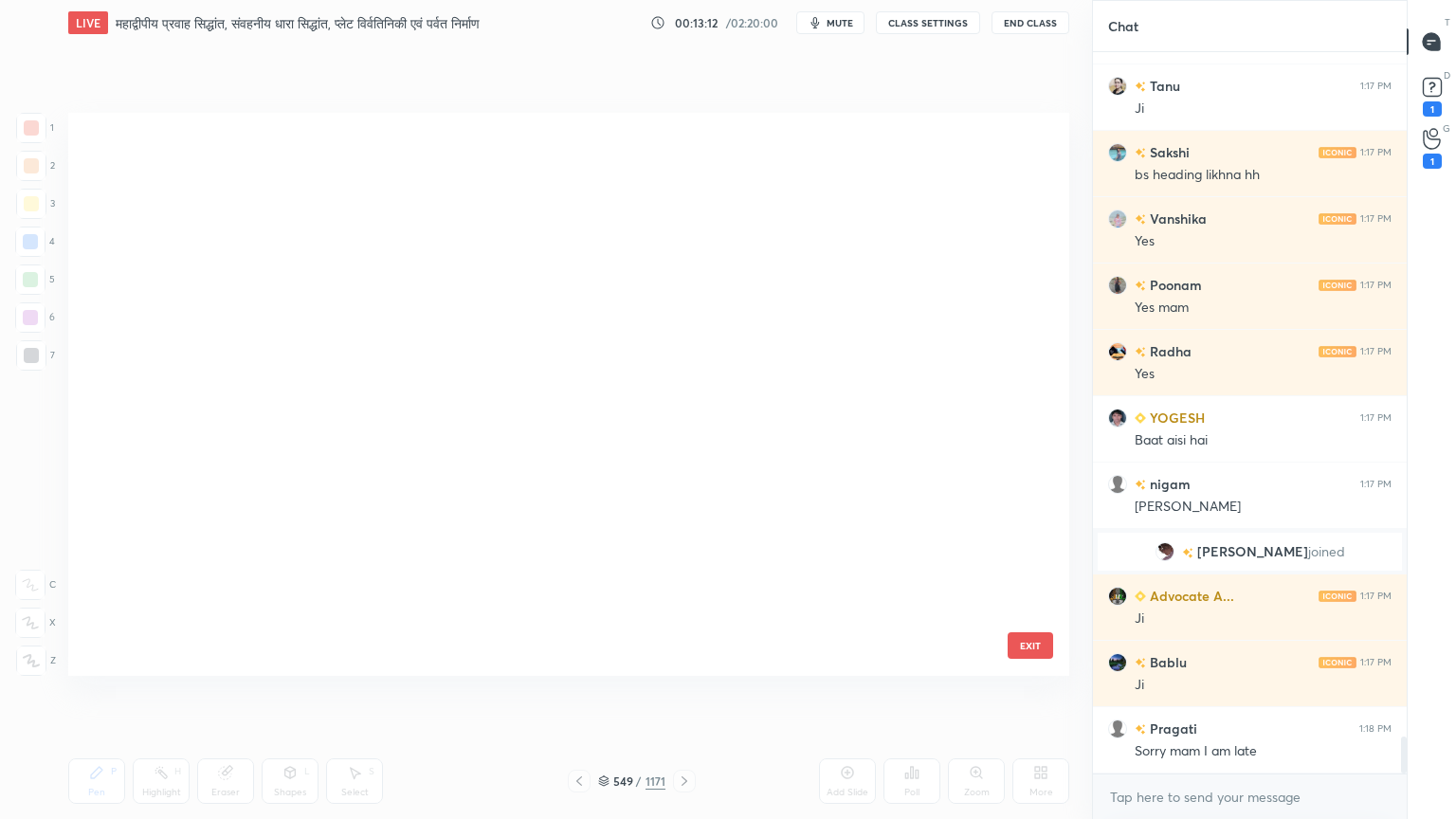 scroll, scrollTop: 31182, scrollLeft: 0, axis: vertical 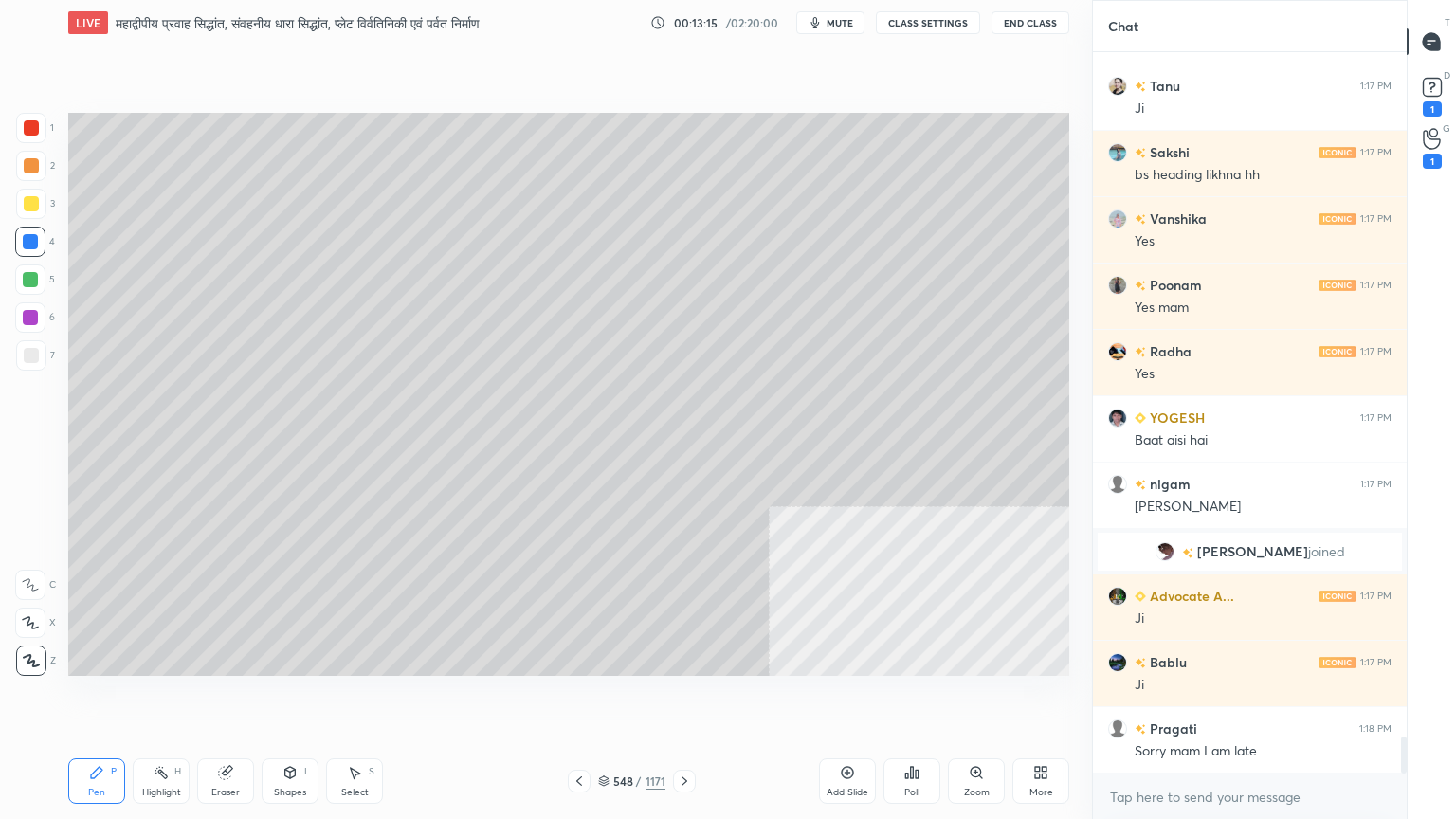 click at bounding box center (31, 355) 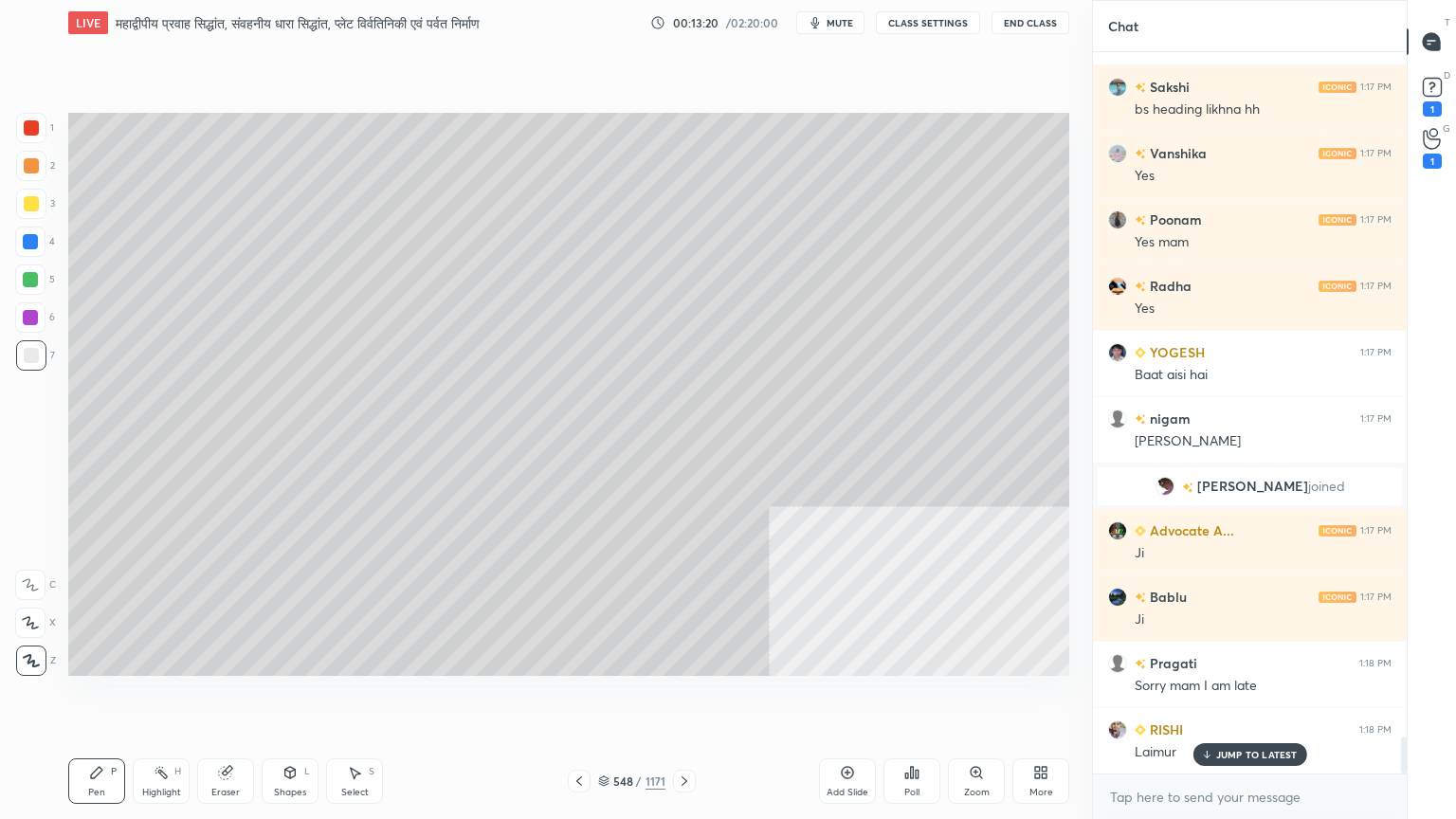 scroll, scrollTop: 13487, scrollLeft: 0, axis: vertical 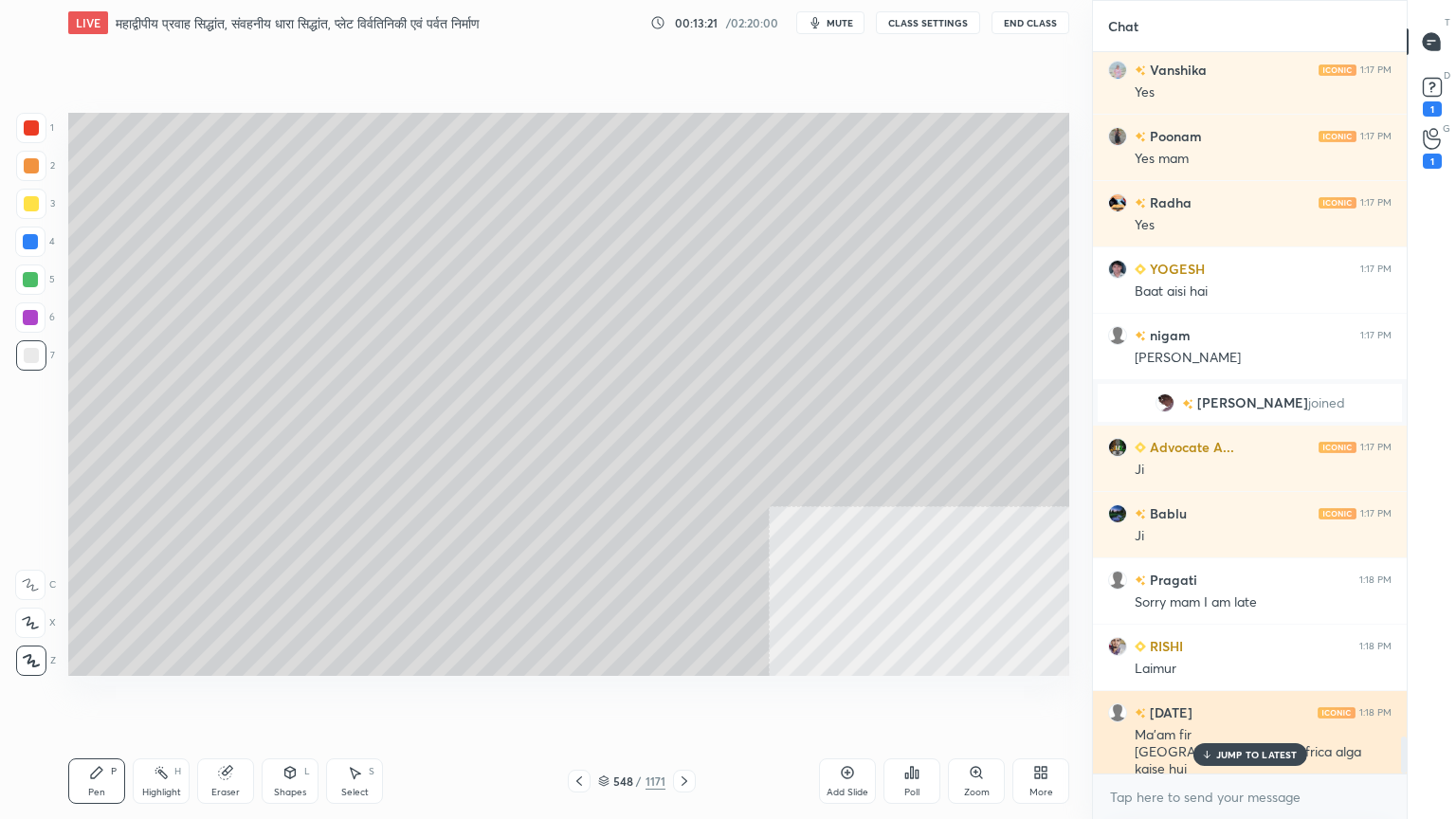 click on "JUMP TO LATEST" at bounding box center [1257, 755] 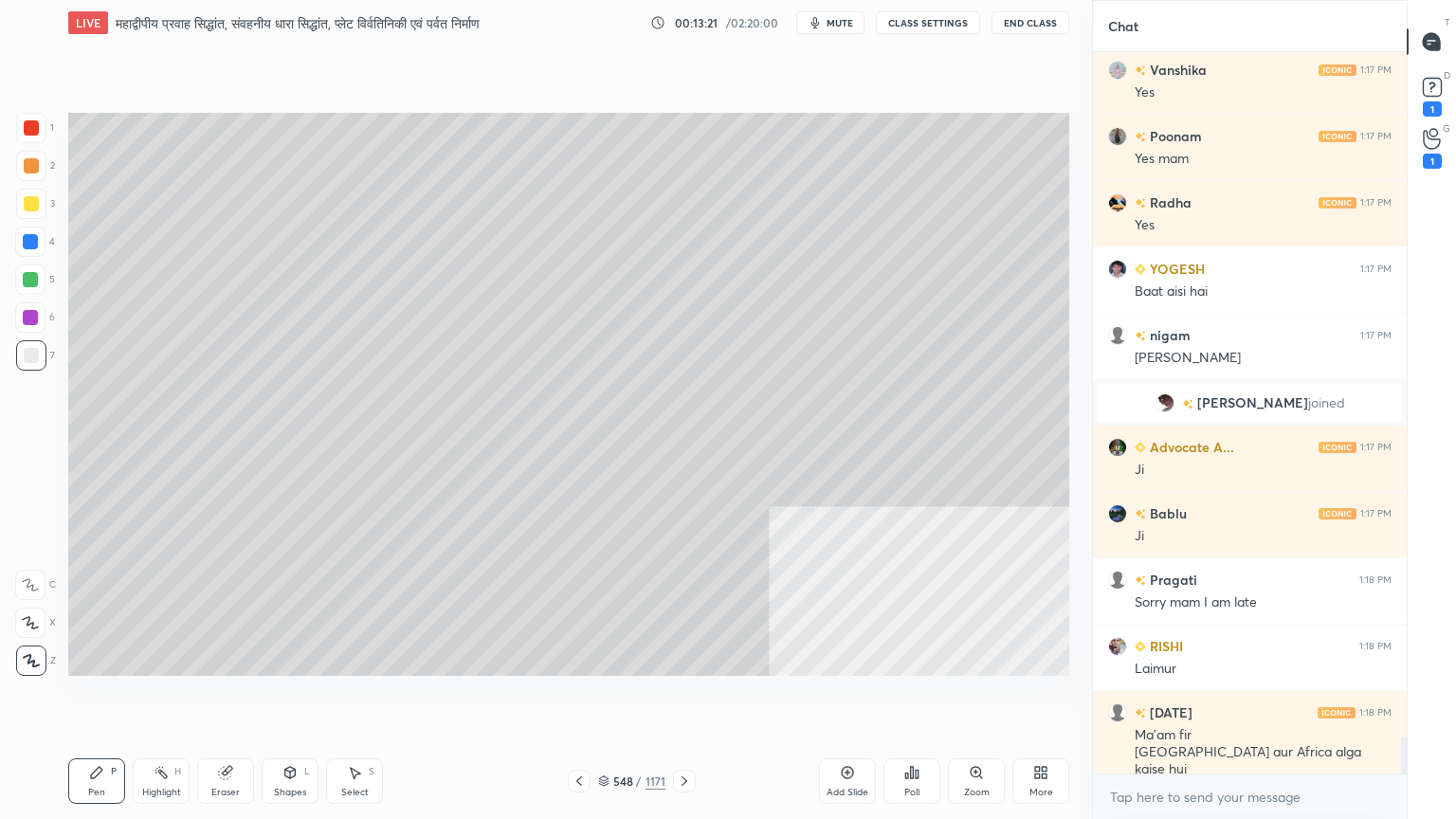 click on "x" at bounding box center (1249, 796) 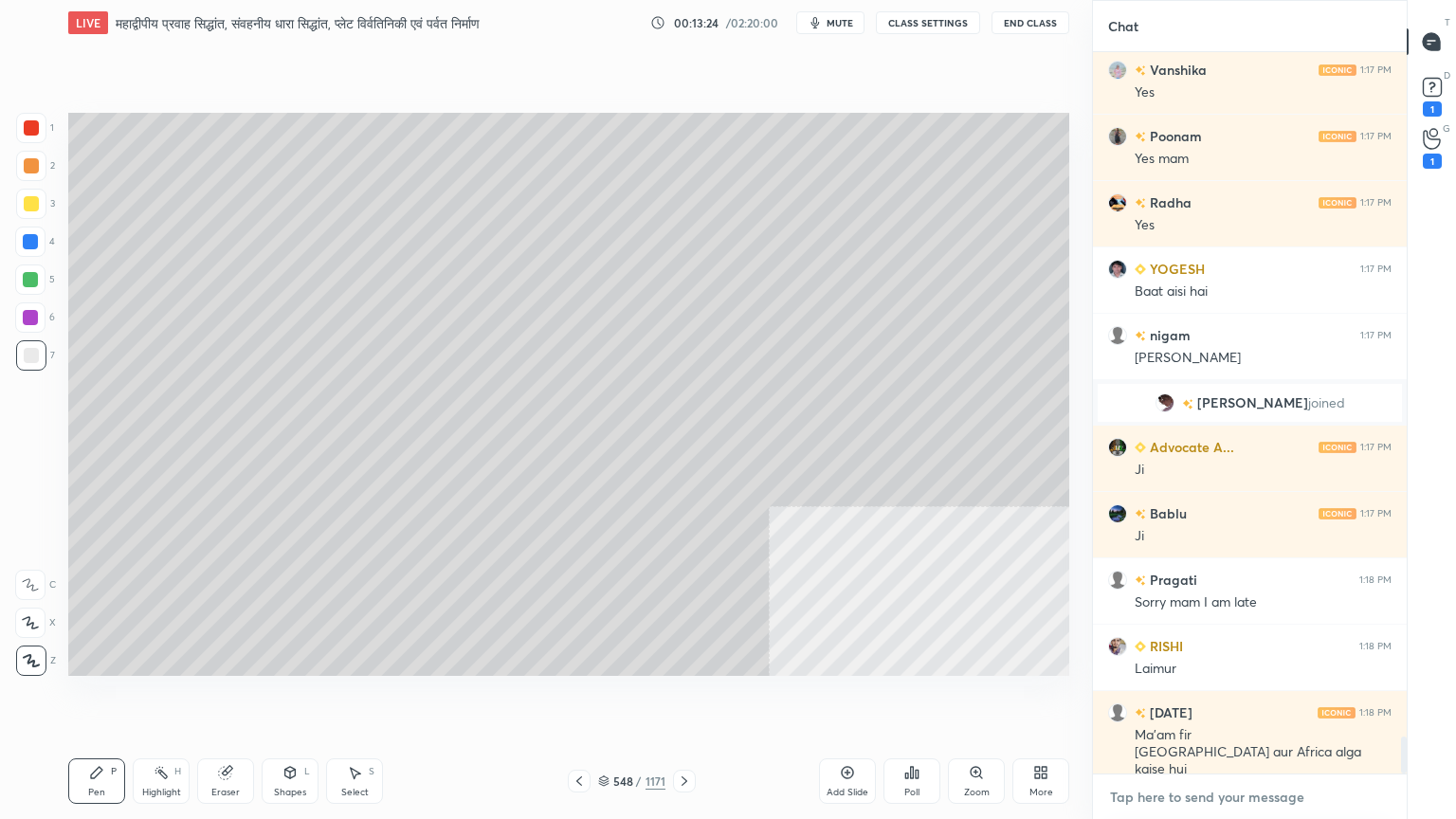 scroll, scrollTop: 13570, scrollLeft: 0, axis: vertical 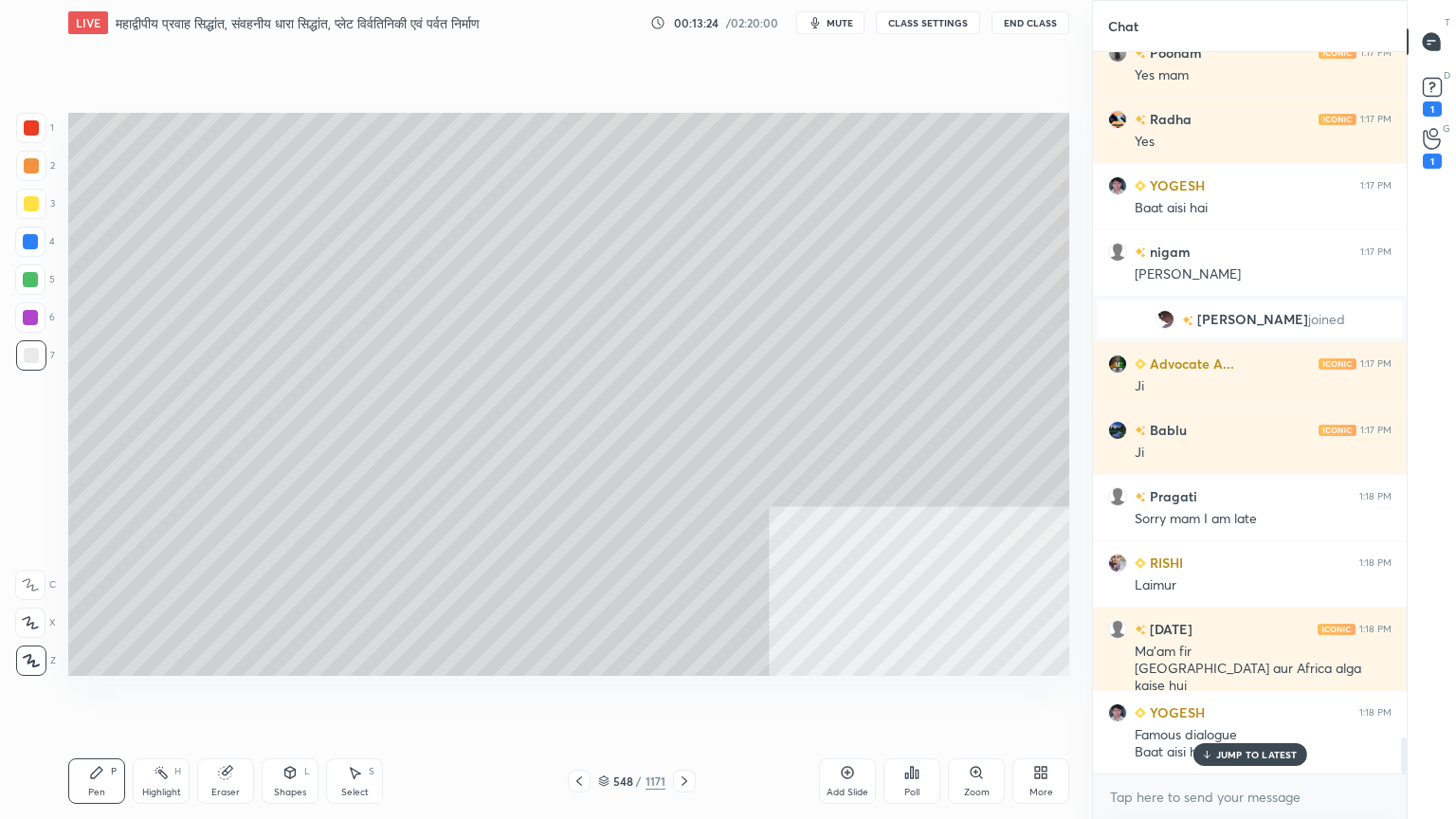 click on "Setting up your live class Poll for   secs No correct answer Start poll" at bounding box center [569, 394] 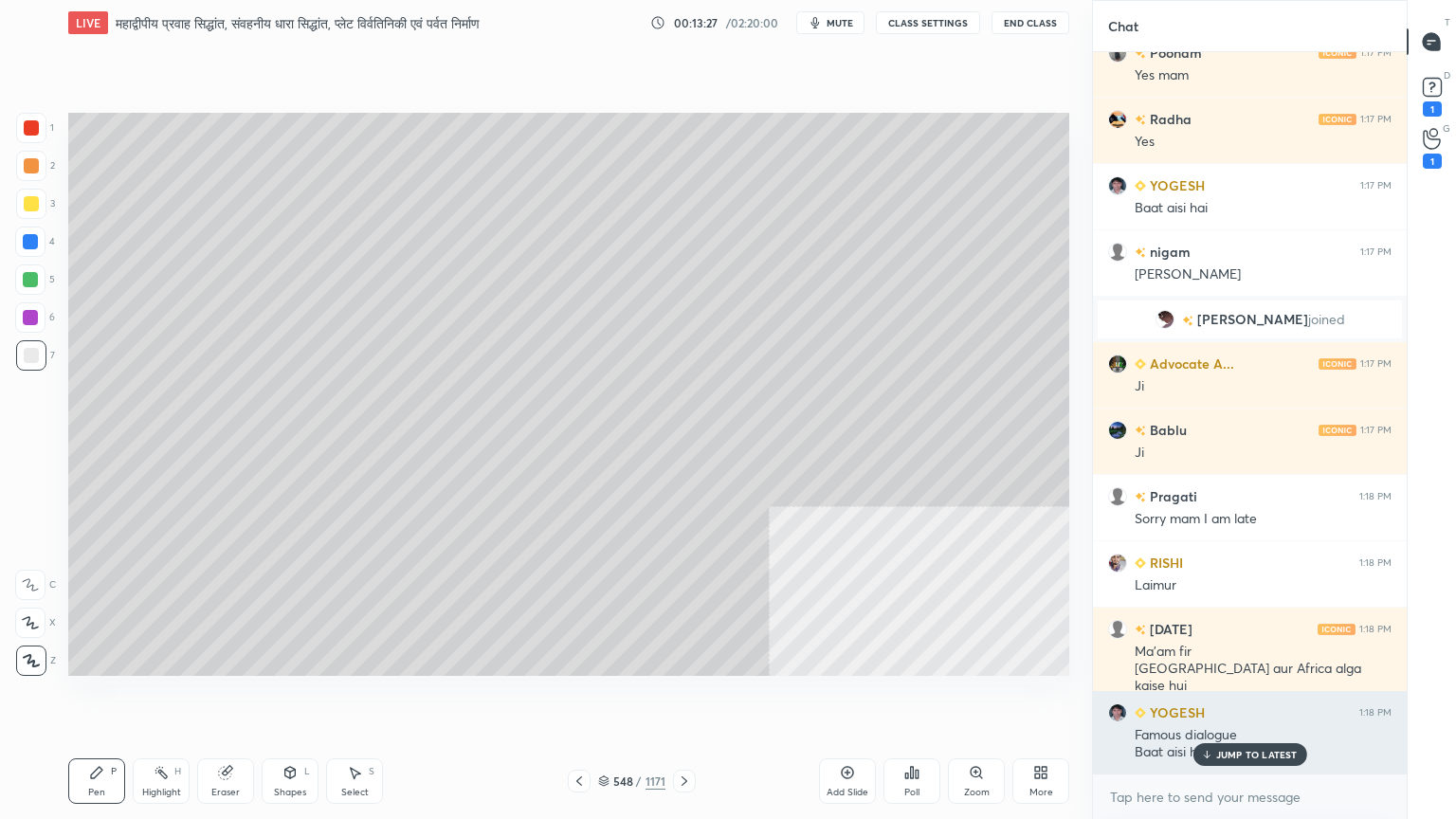 click on "JUMP TO LATEST" at bounding box center (1257, 755) 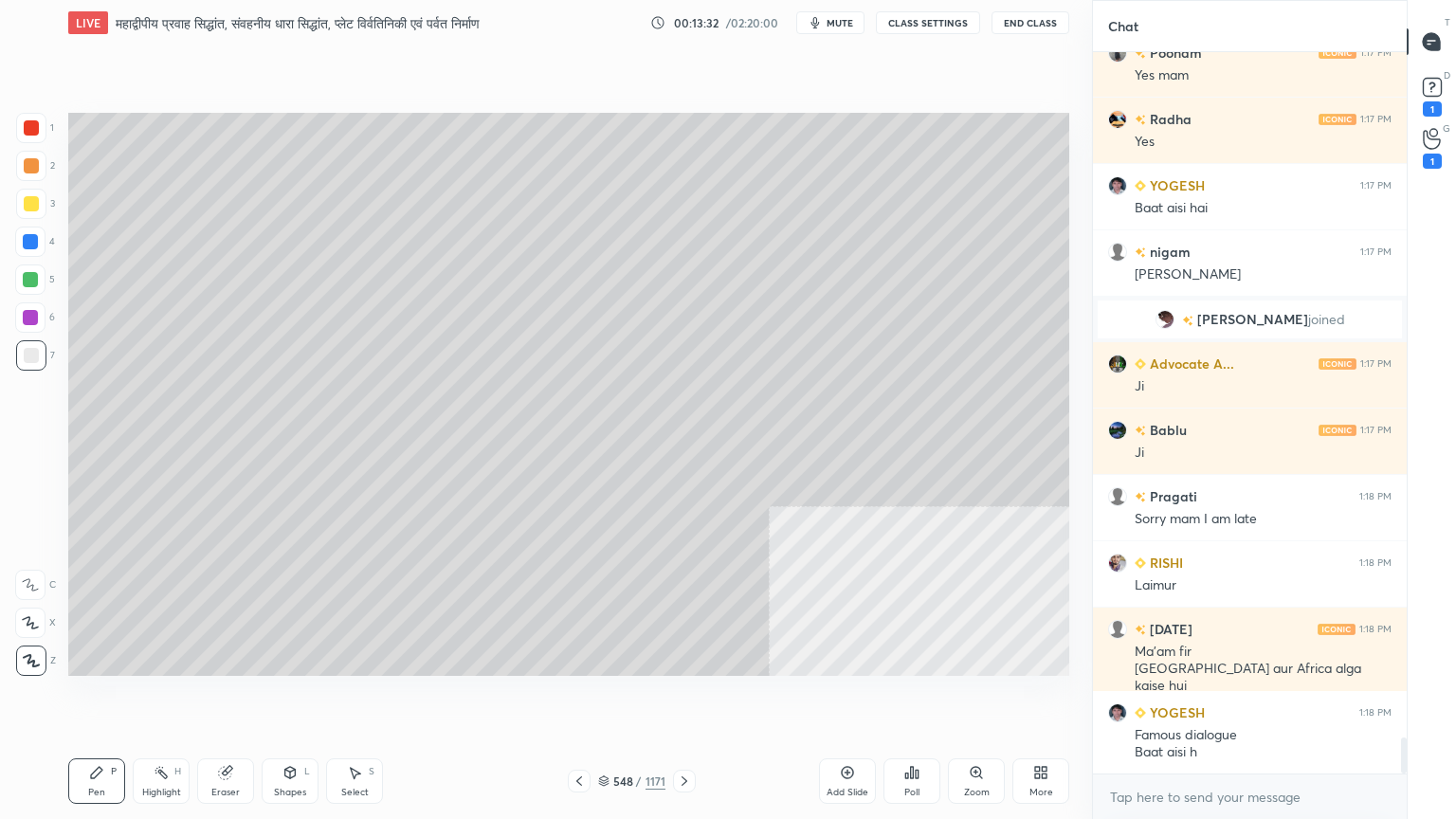 click 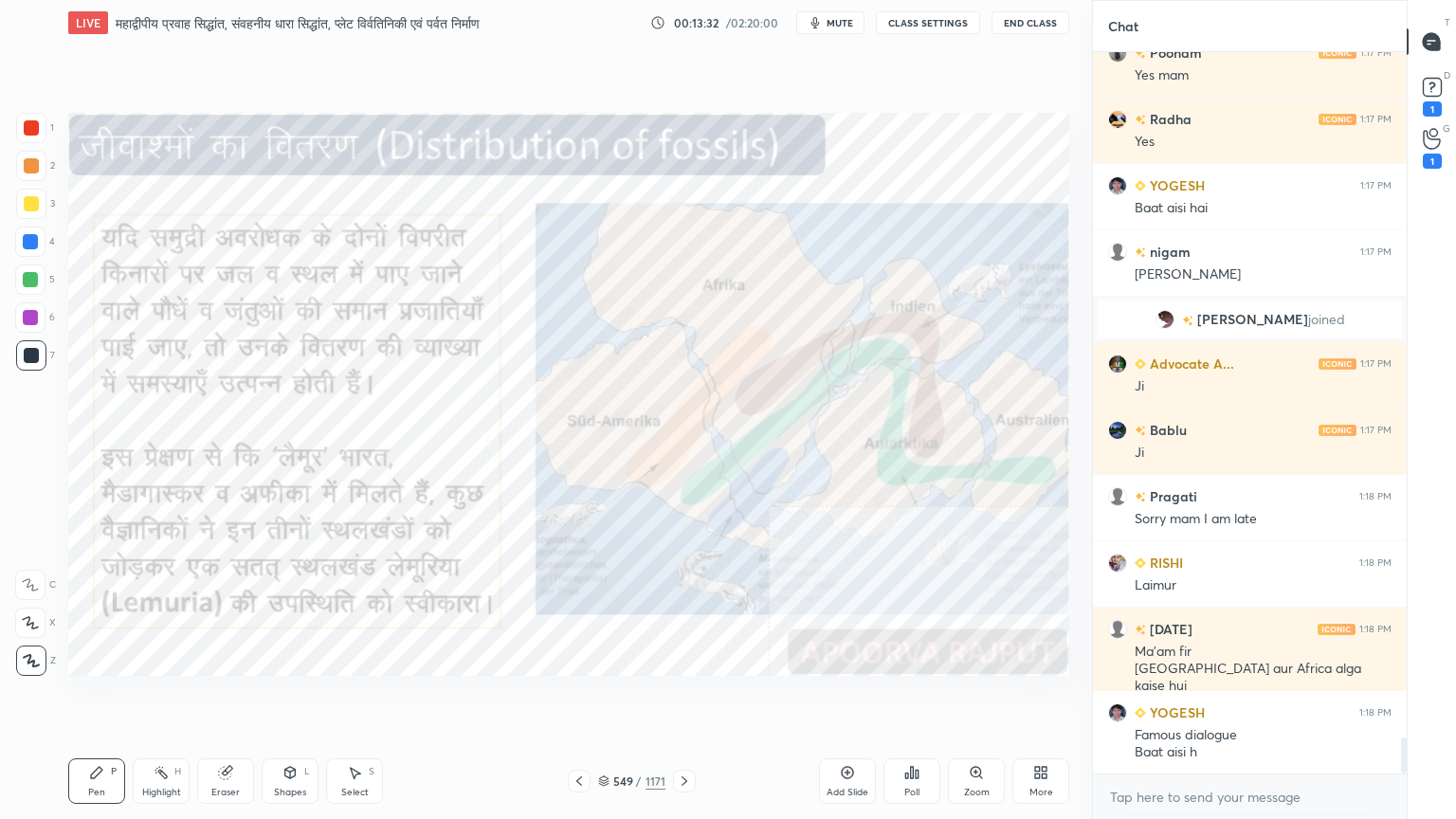 click 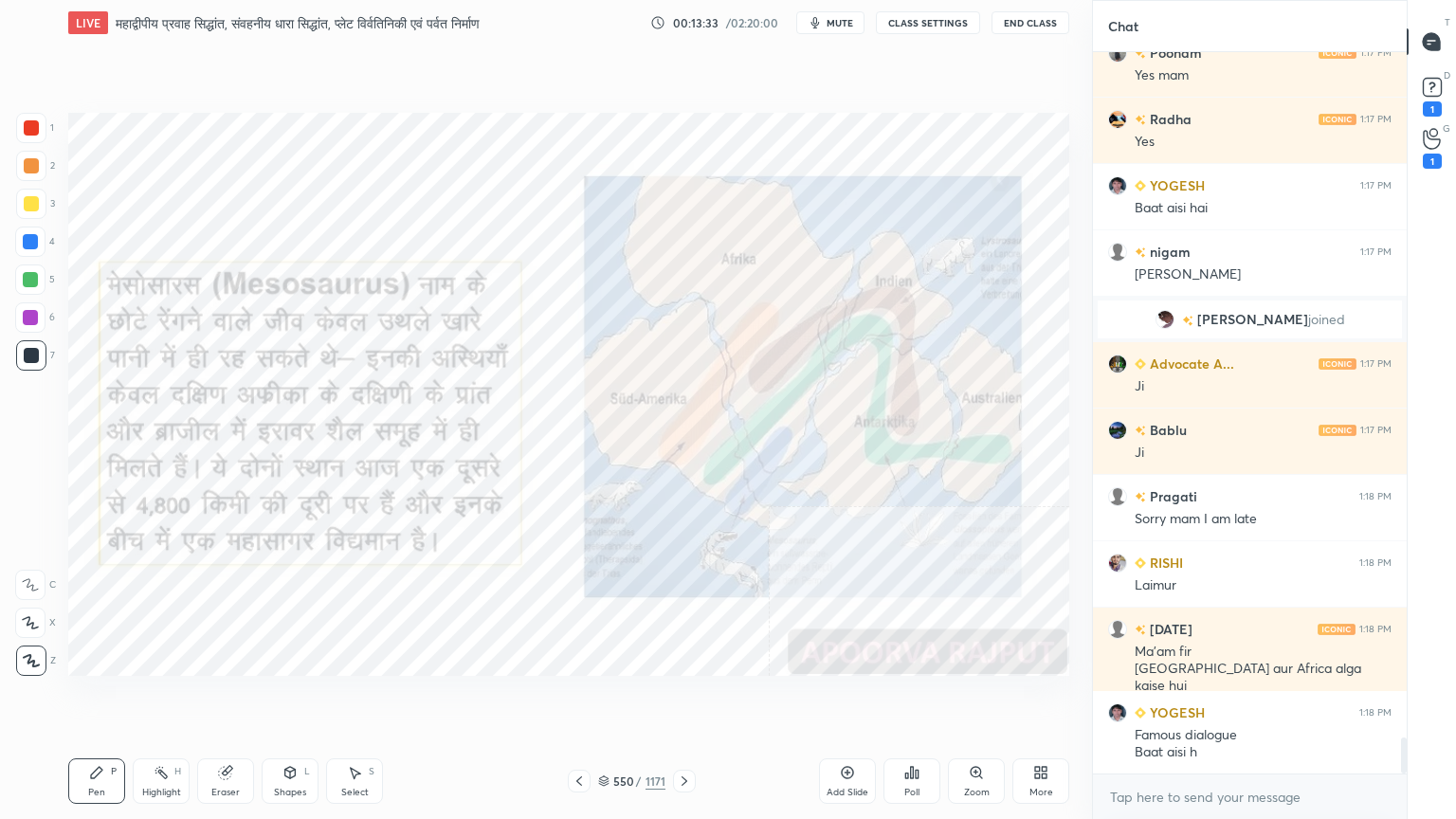 click 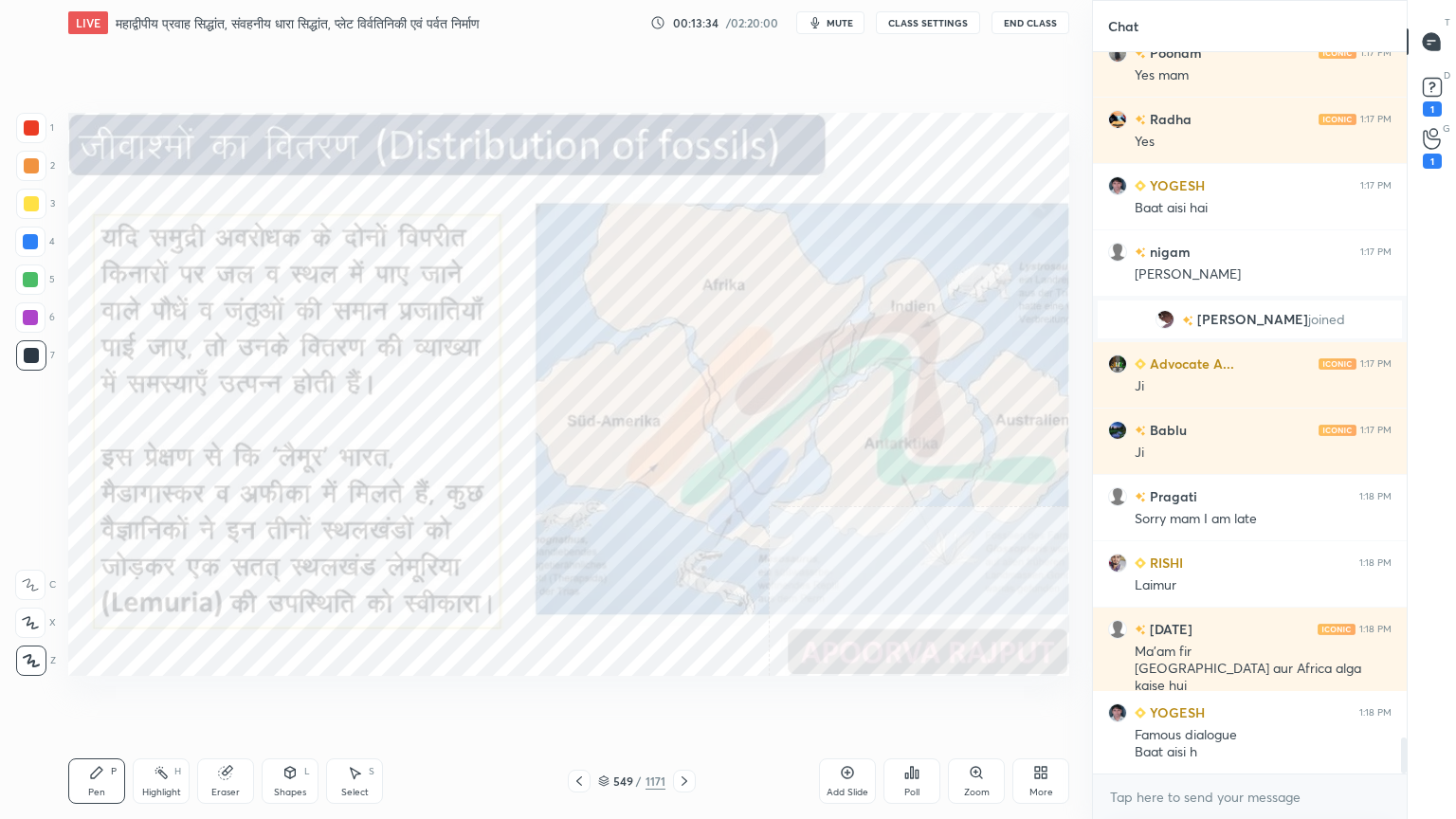 click at bounding box center [30, 242] 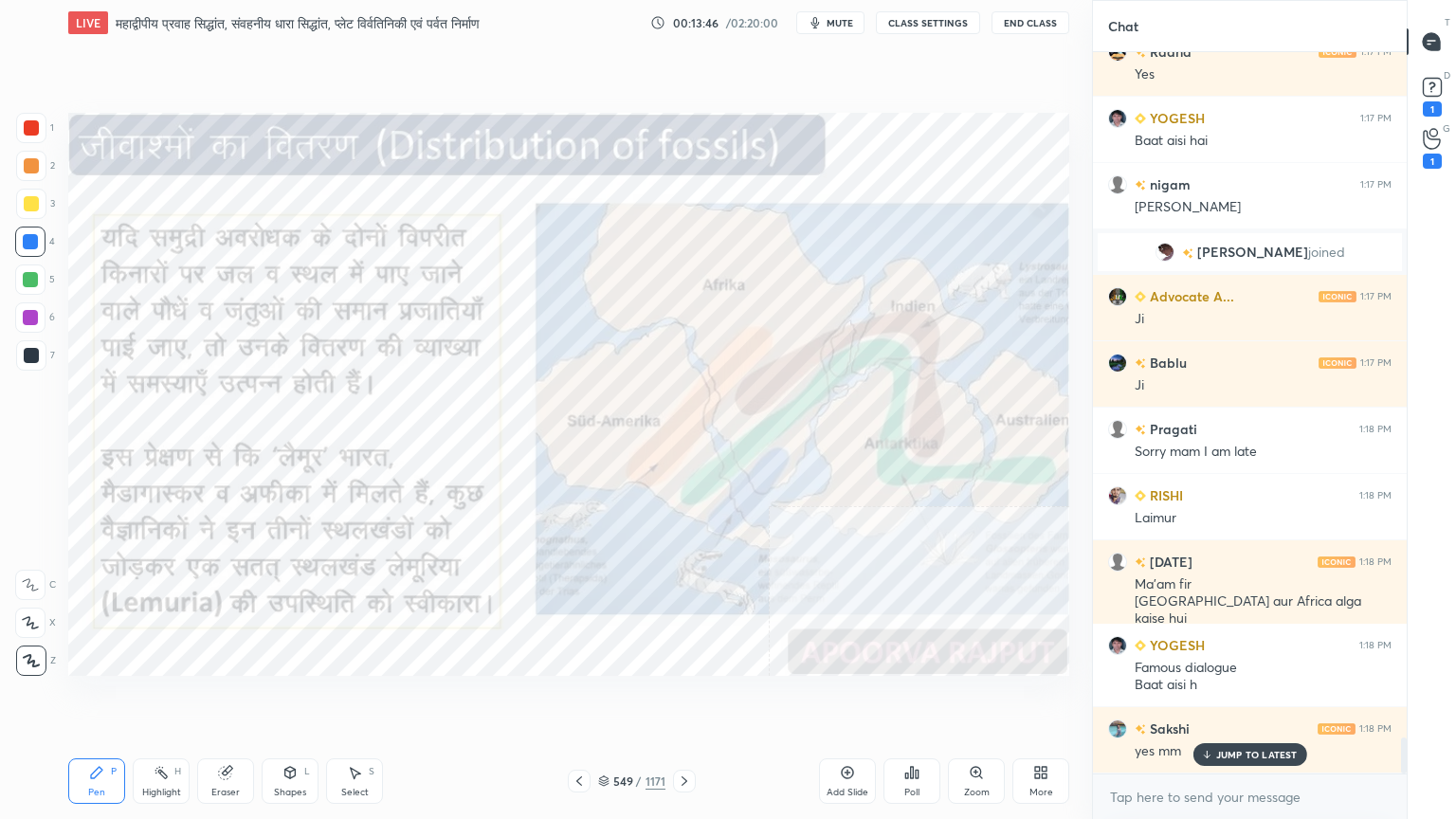 scroll, scrollTop: 13703, scrollLeft: 0, axis: vertical 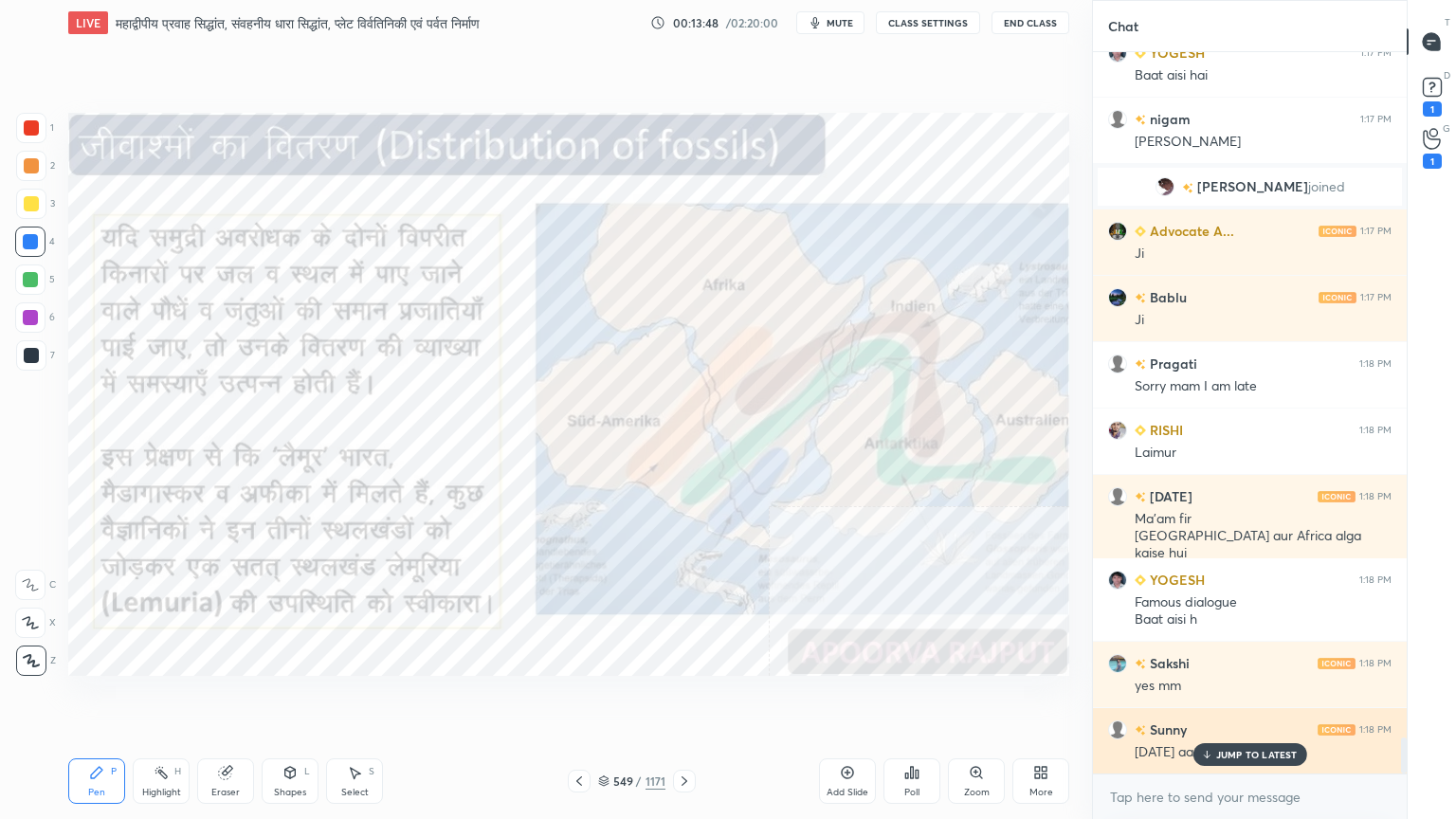 click on "JUMP TO LATEST" at bounding box center (1257, 755) 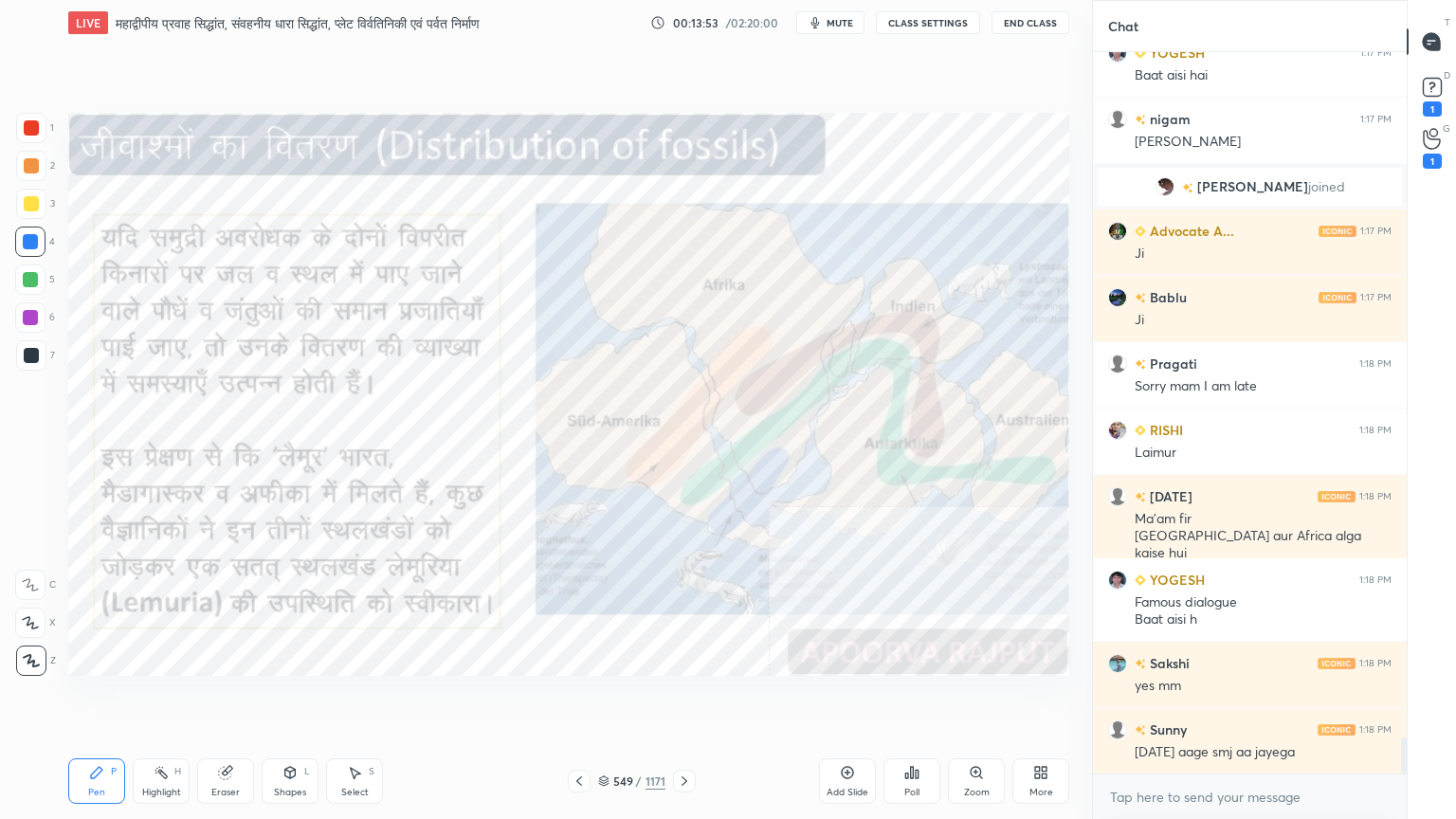 scroll, scrollTop: 678, scrollLeft: 308, axis: both 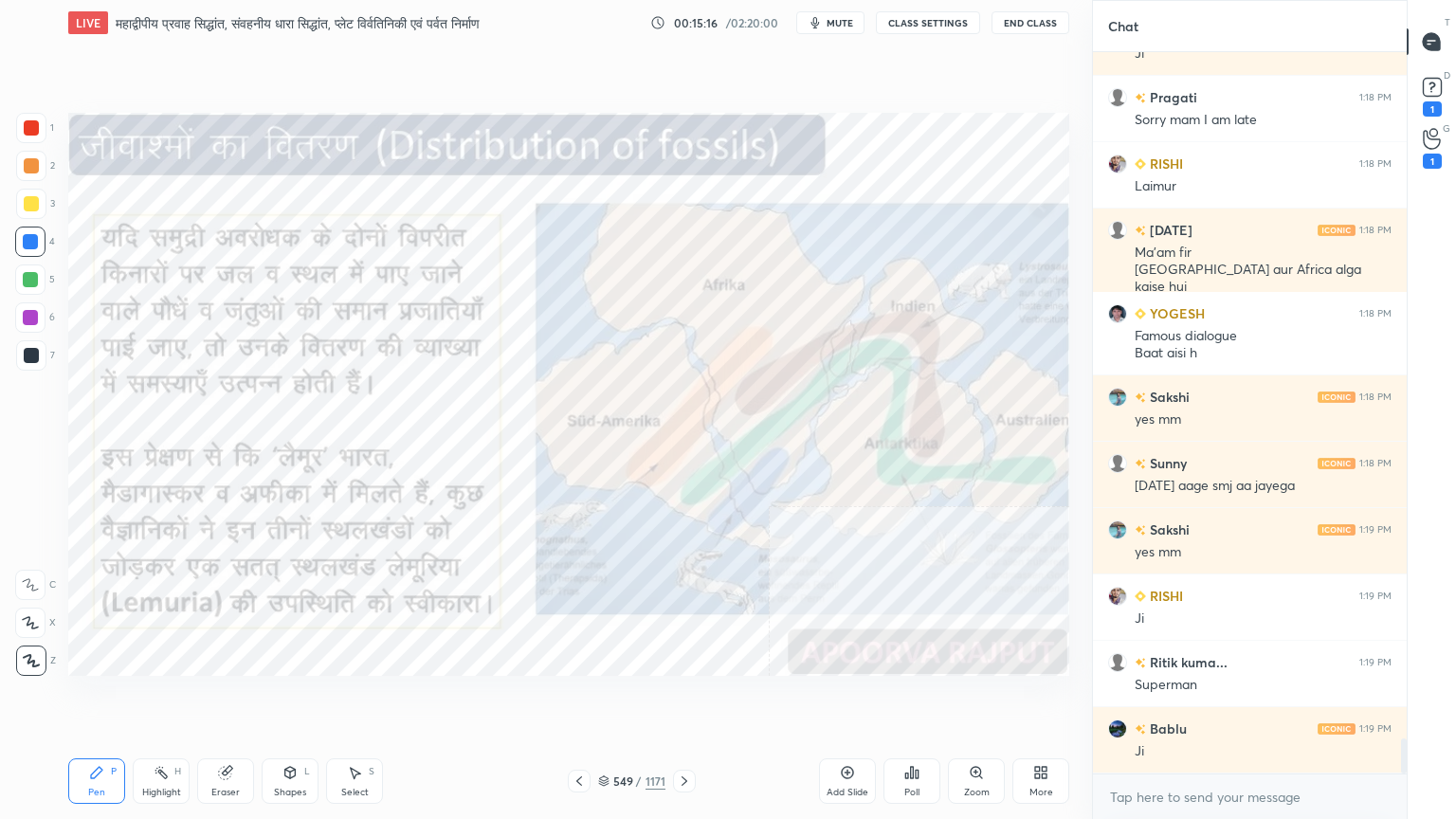 click 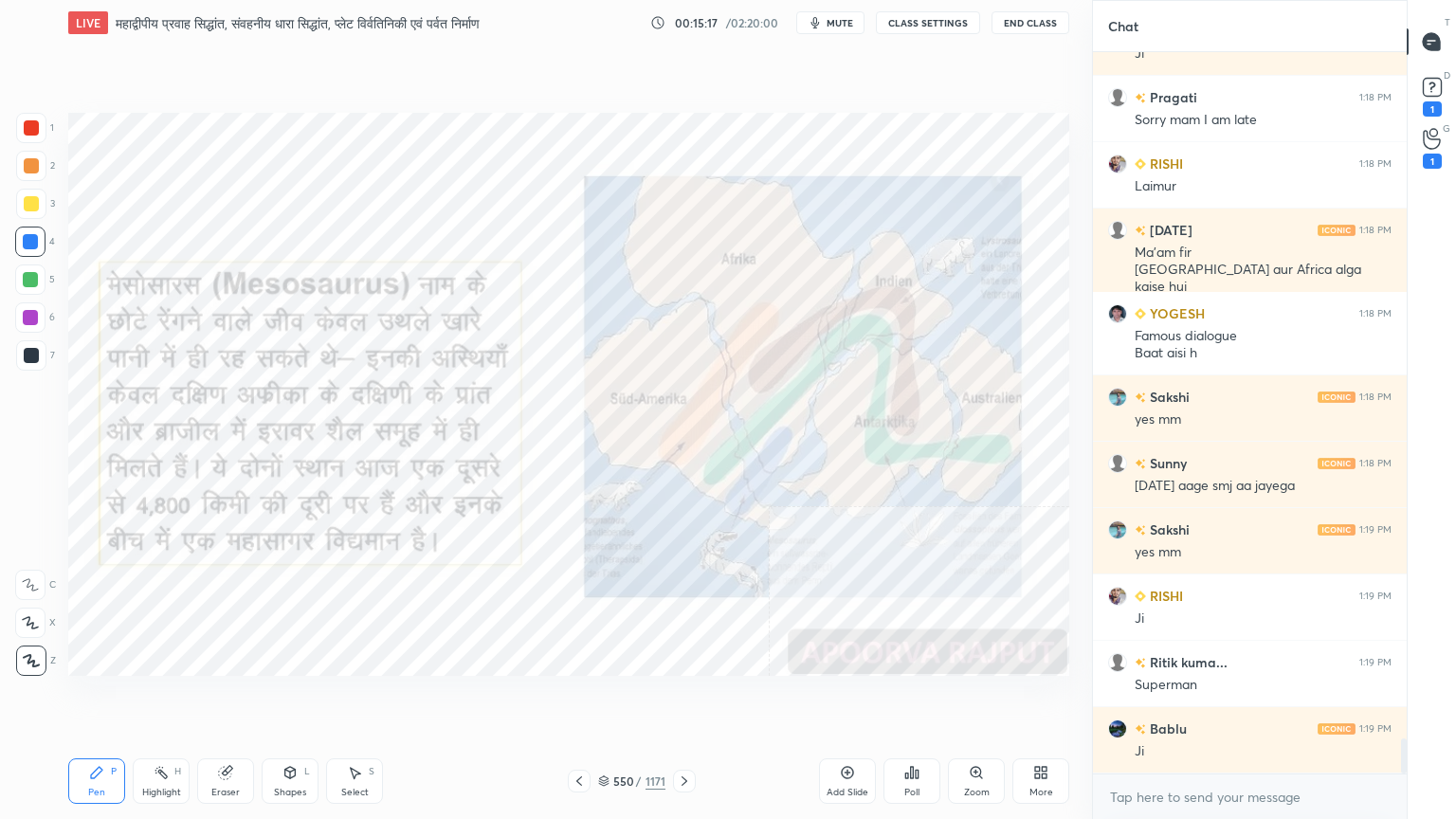 click 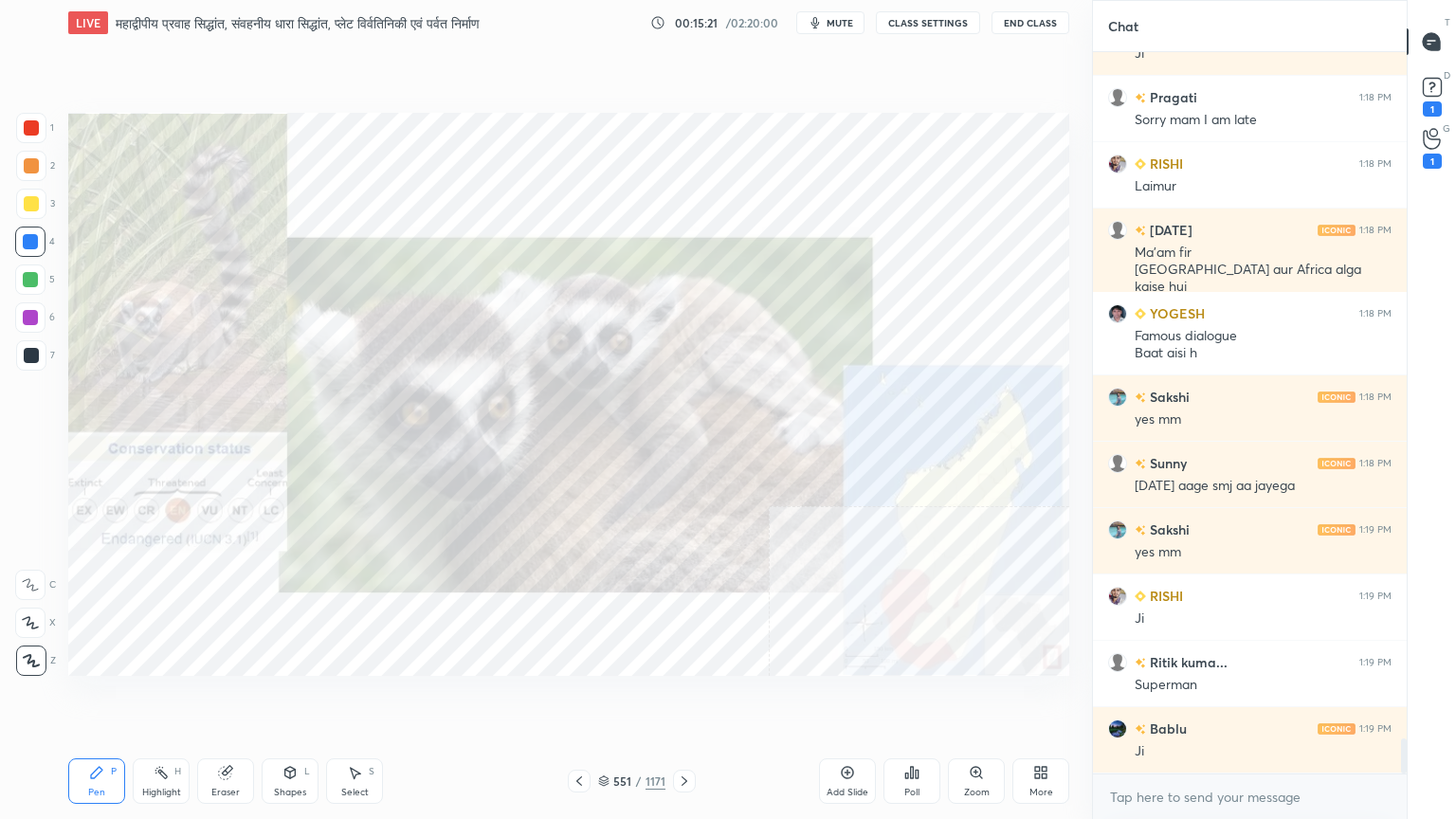 click 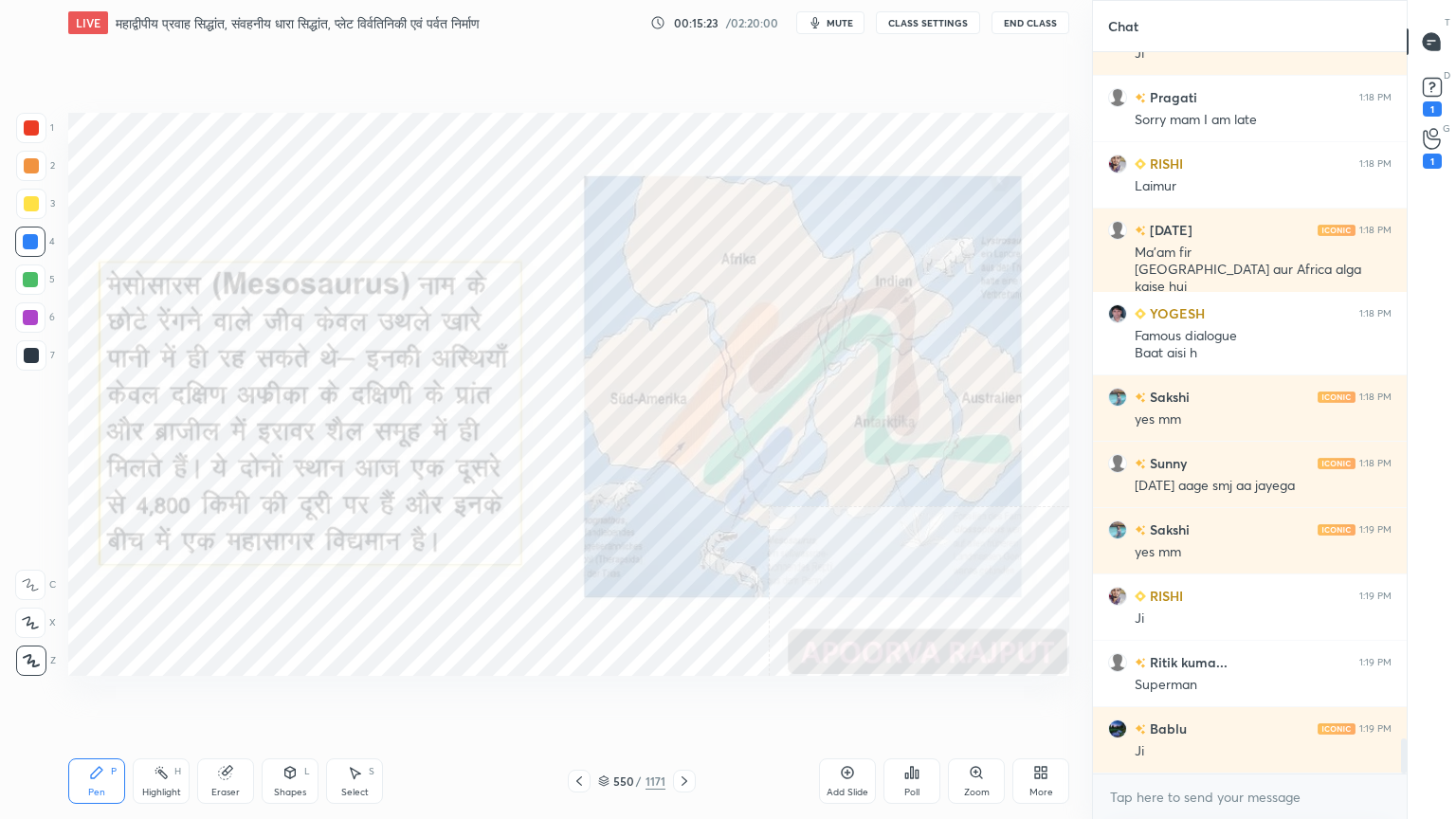 click at bounding box center (579, 781) 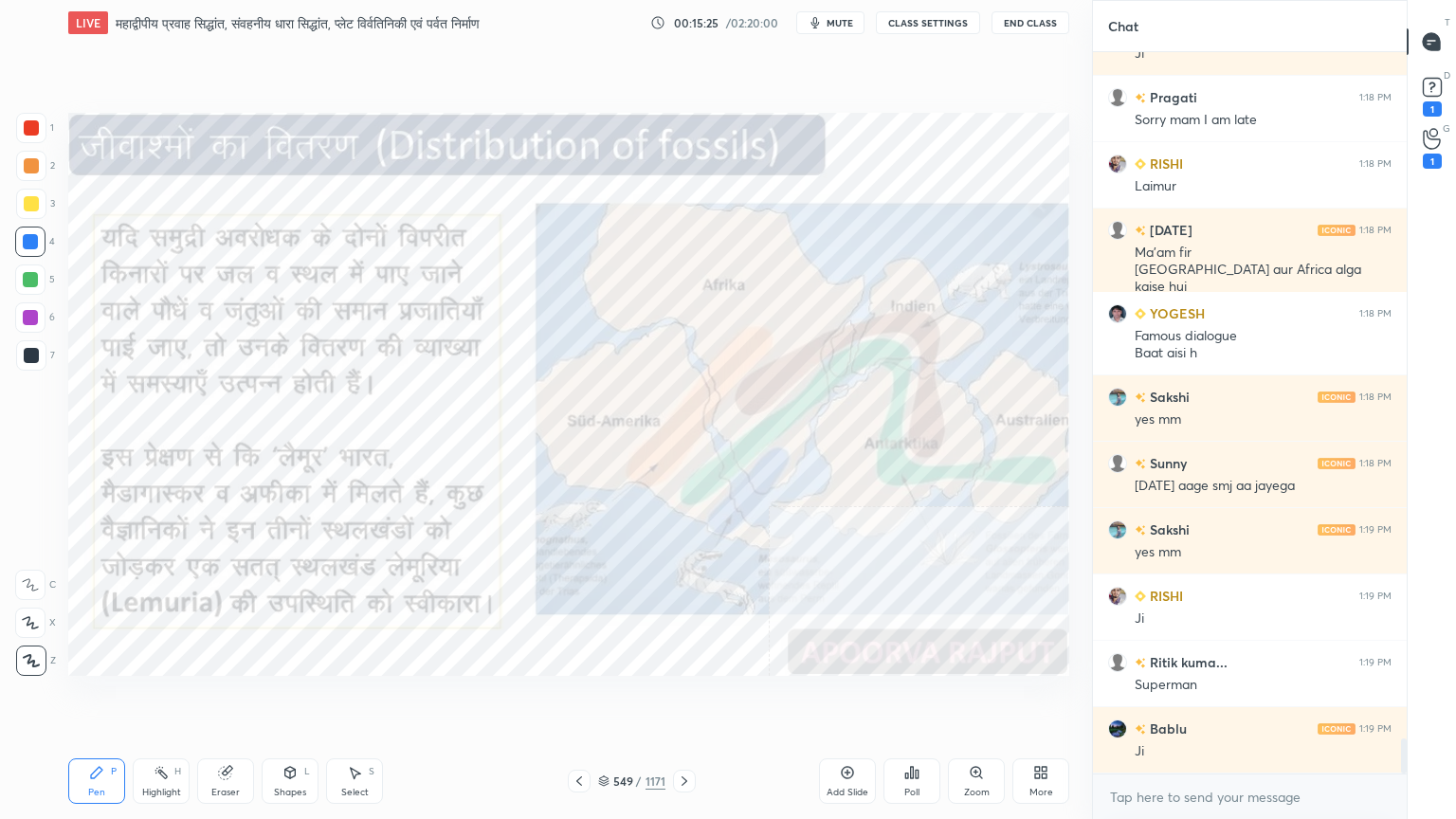 click 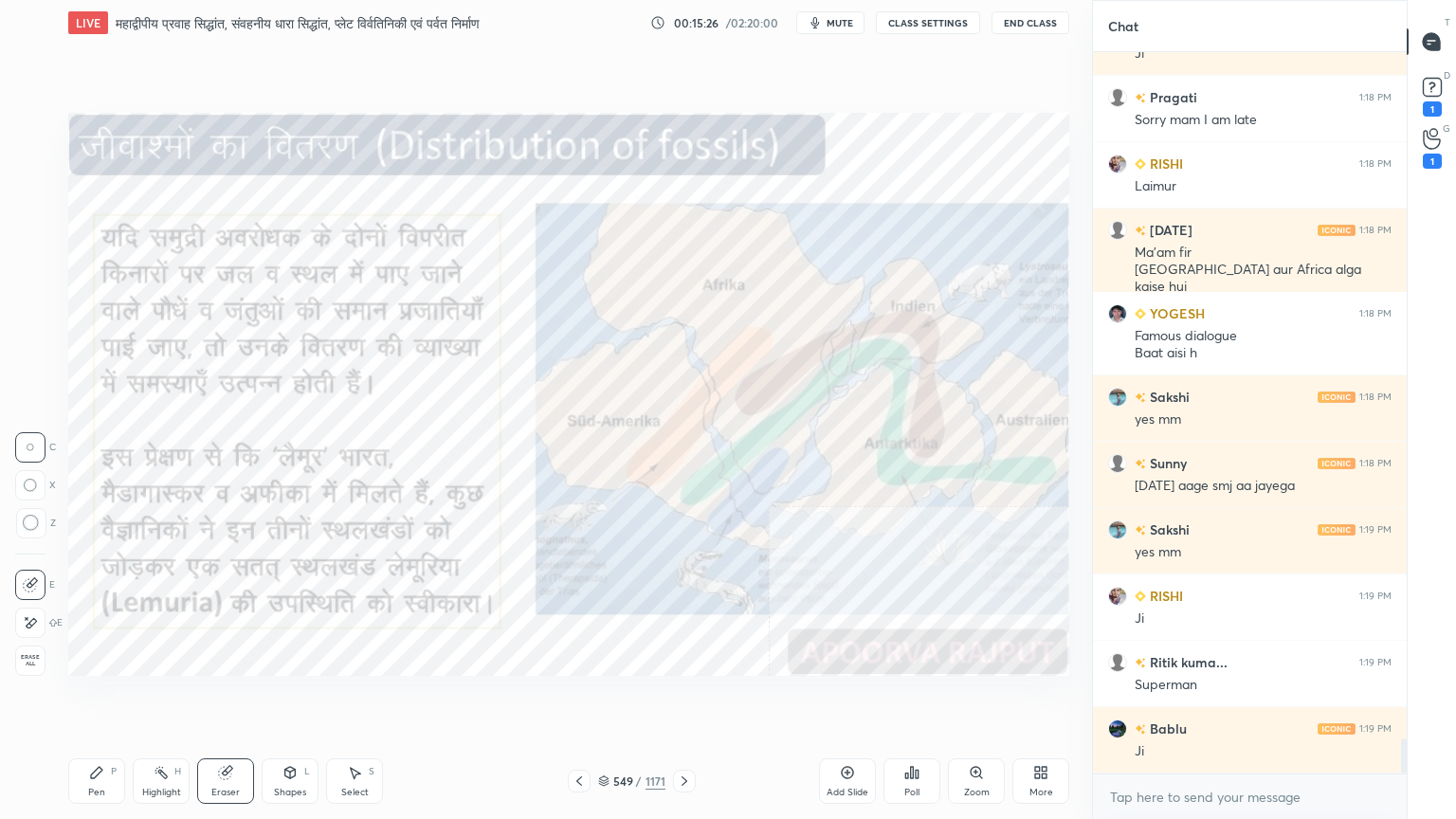 click on "Erase all" at bounding box center (30, 661) 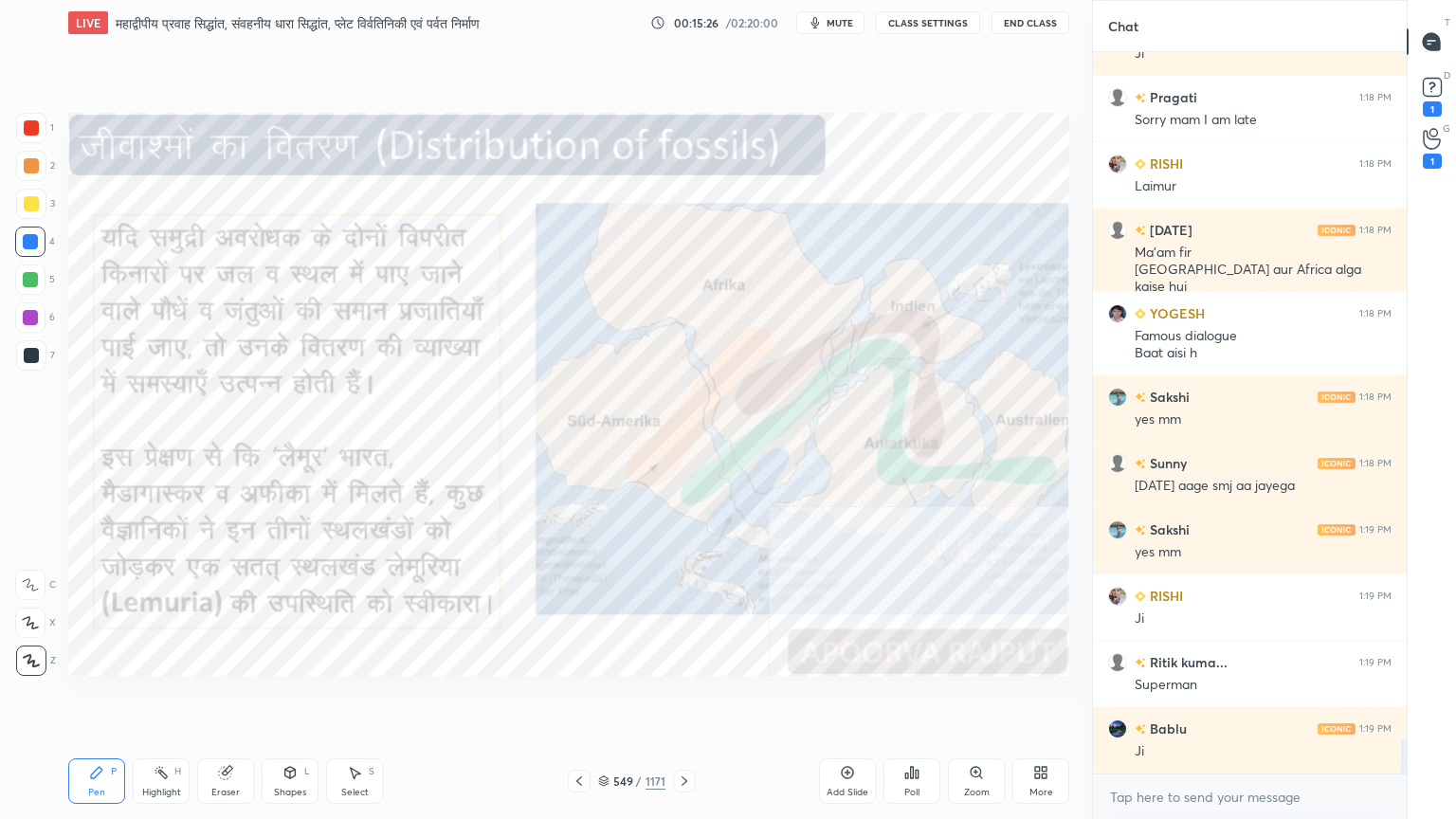 click on "1 2 3 4 5 6 7 C X Z C X Z E E Erase all   H H" at bounding box center (30, 394) 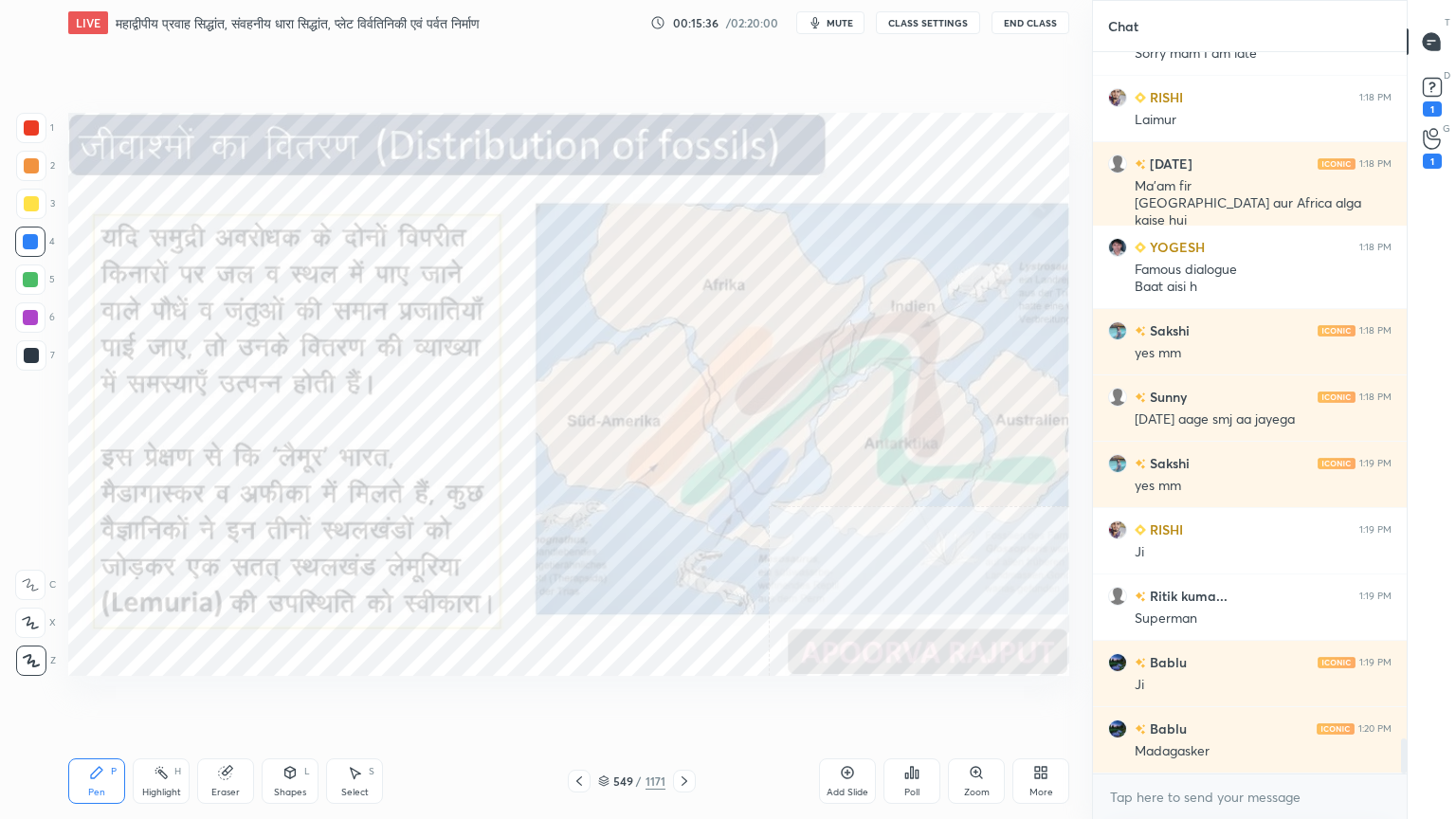 scroll, scrollTop: 14101, scrollLeft: 0, axis: vertical 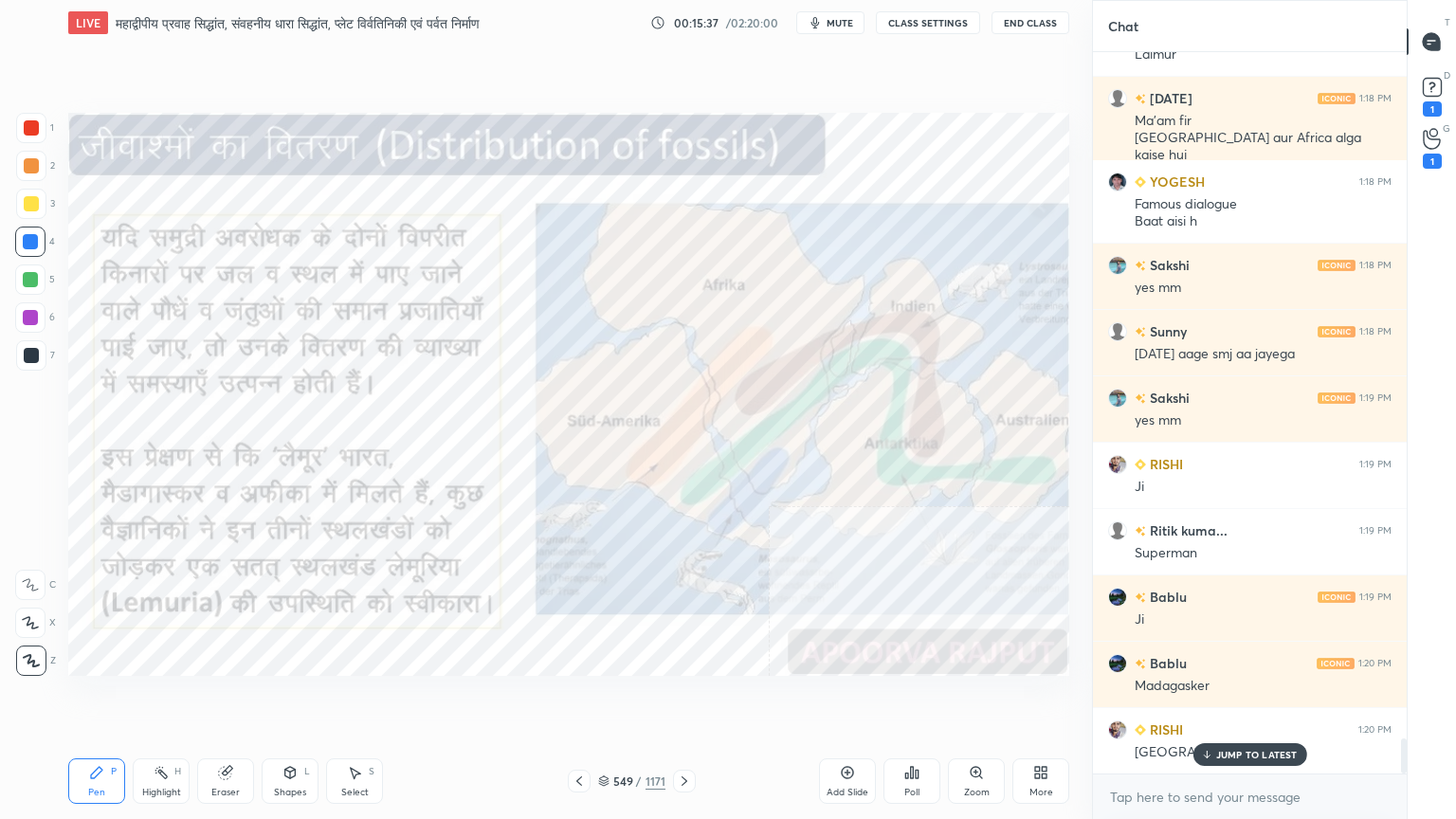 click on "Eraser" at bounding box center [226, 781] 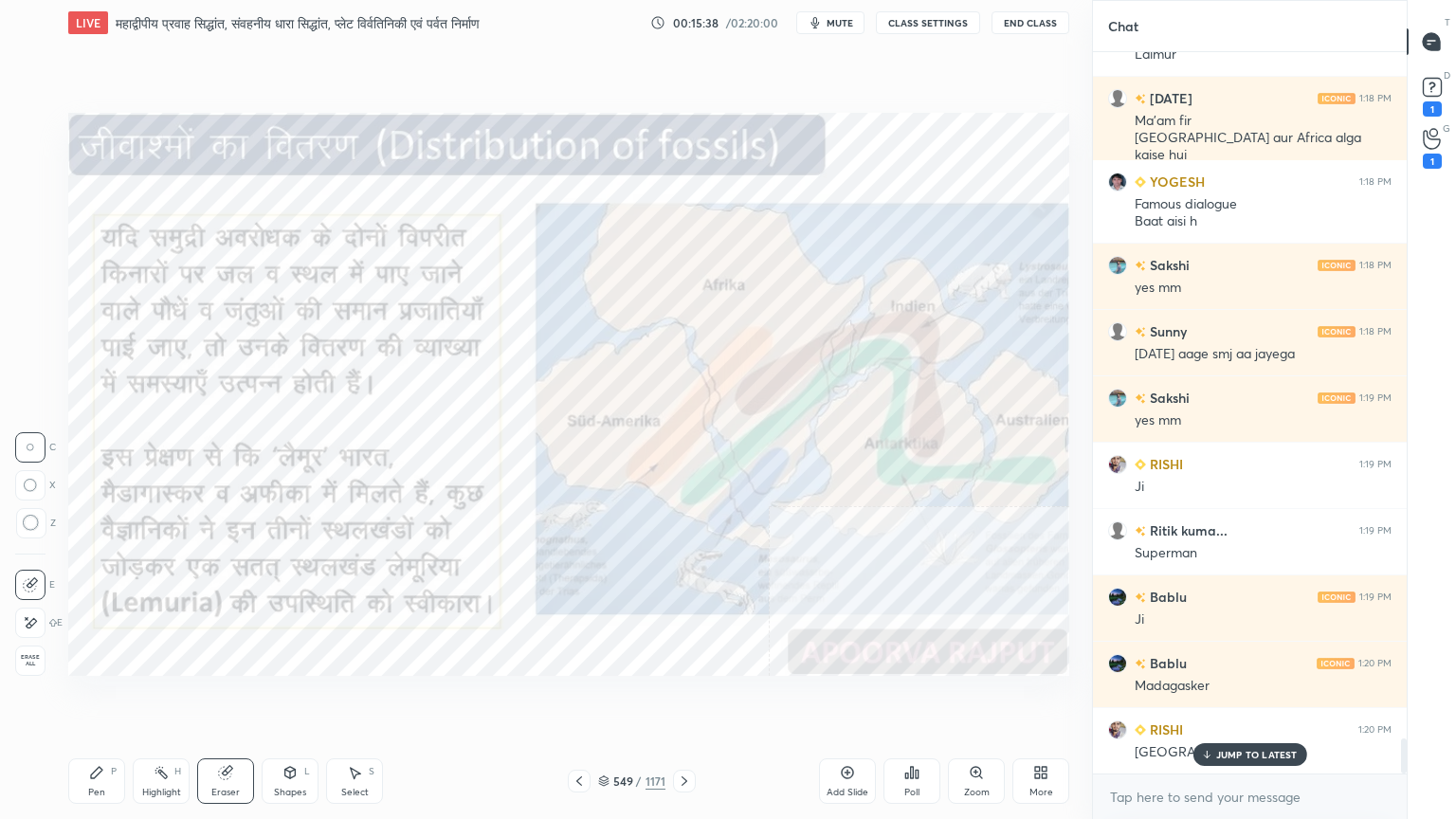 click on "Erase all" at bounding box center (30, 661) 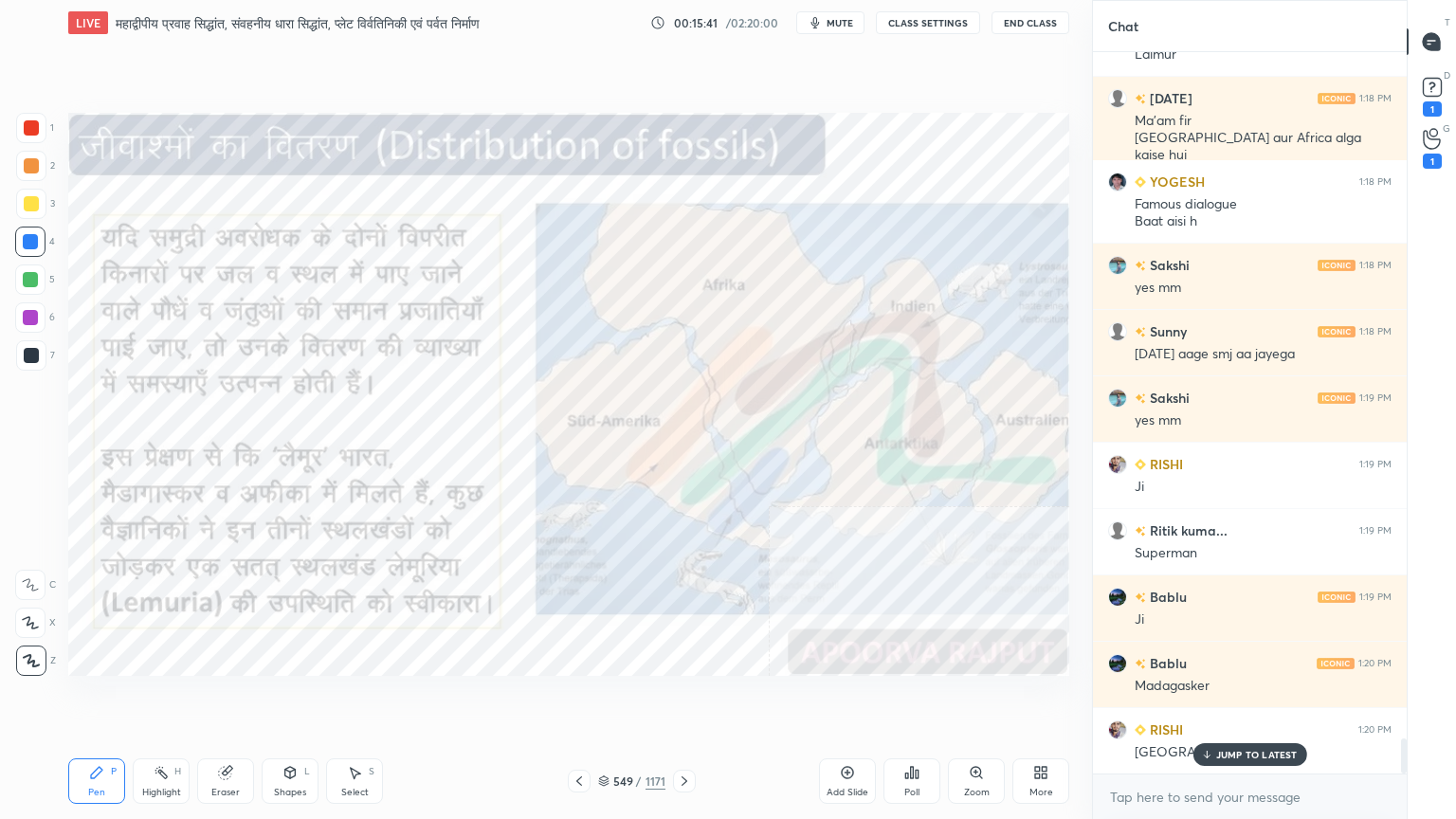click 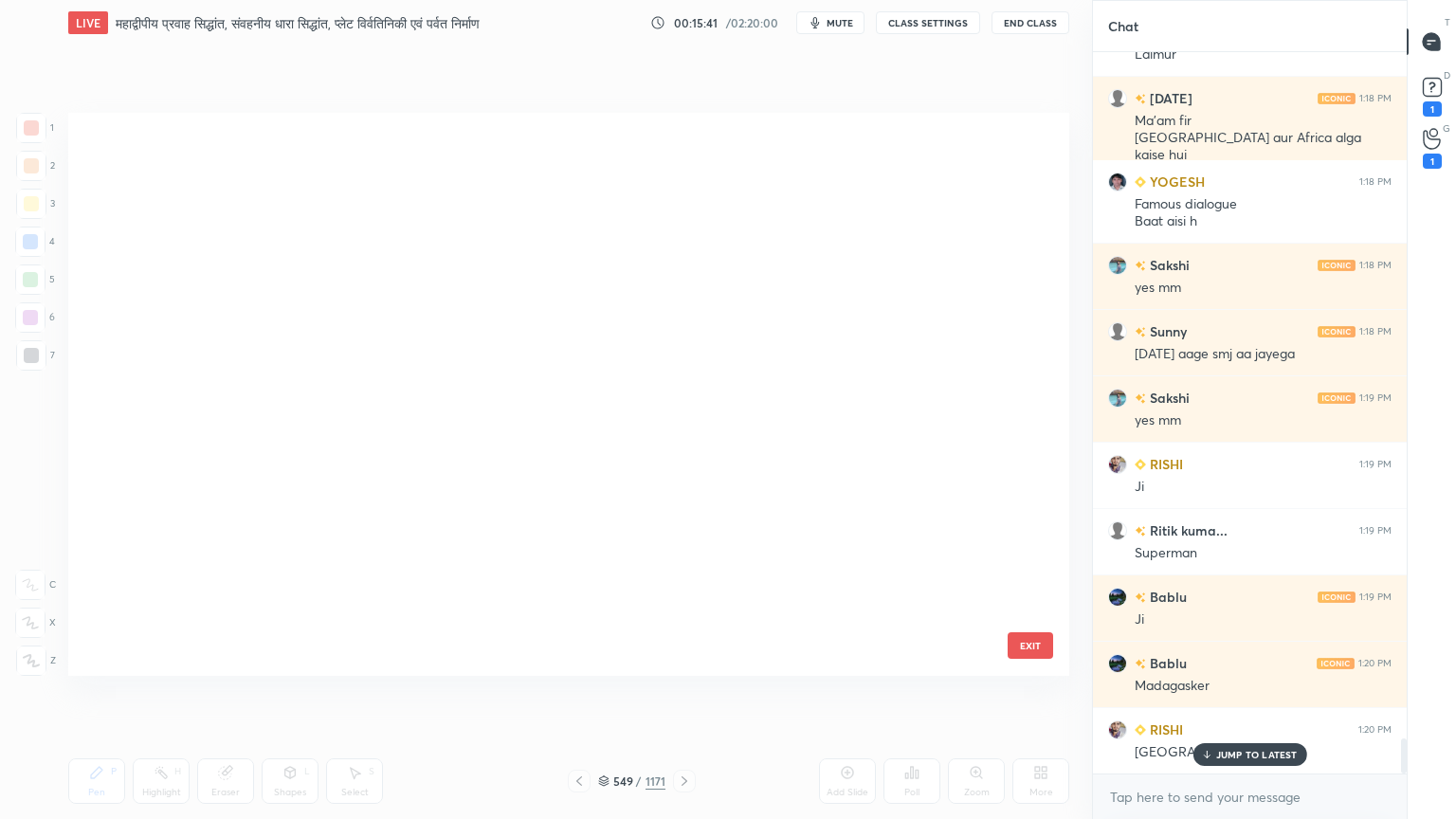 scroll, scrollTop: 31182, scrollLeft: 0, axis: vertical 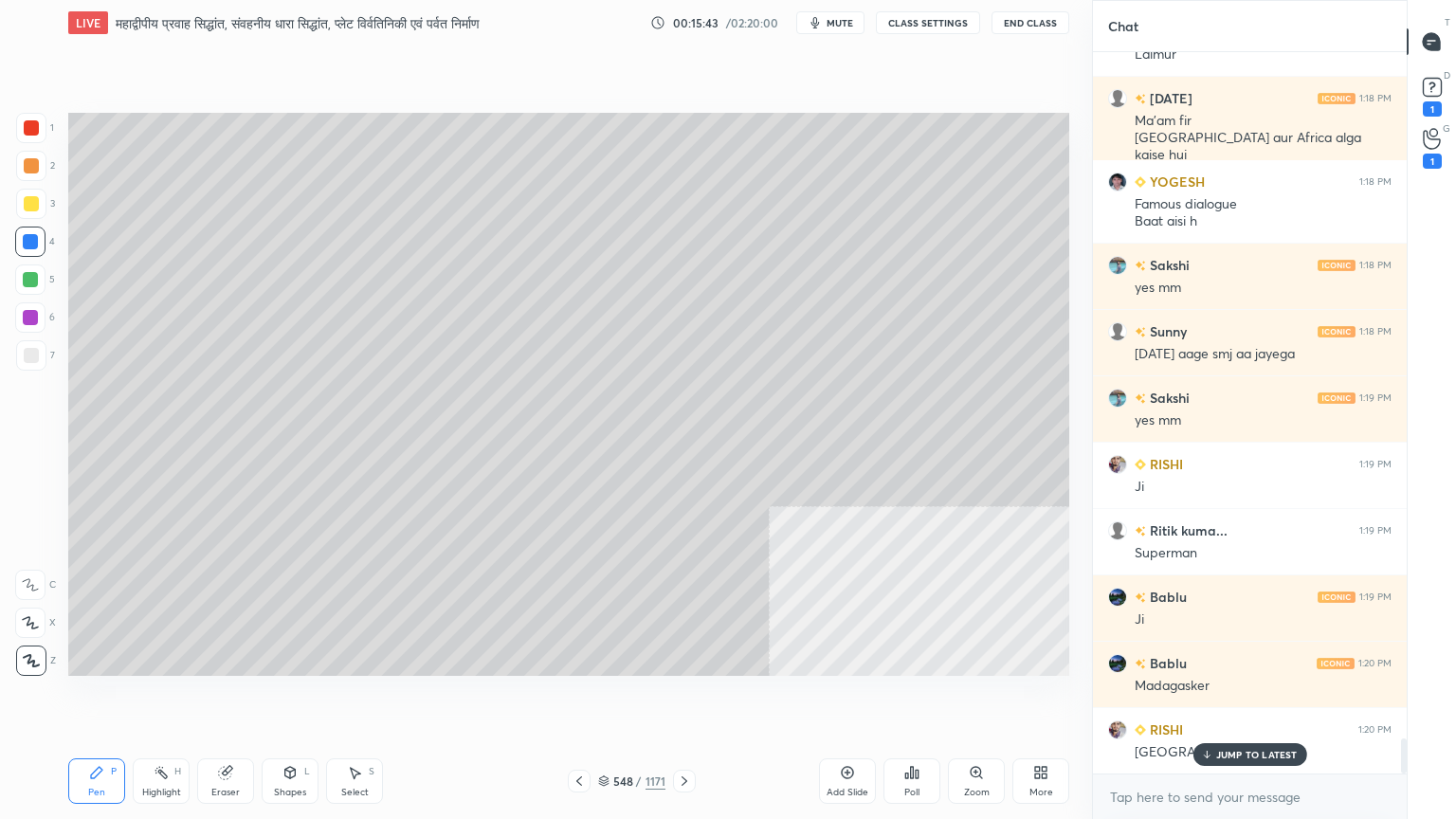 click at bounding box center [31, 128] 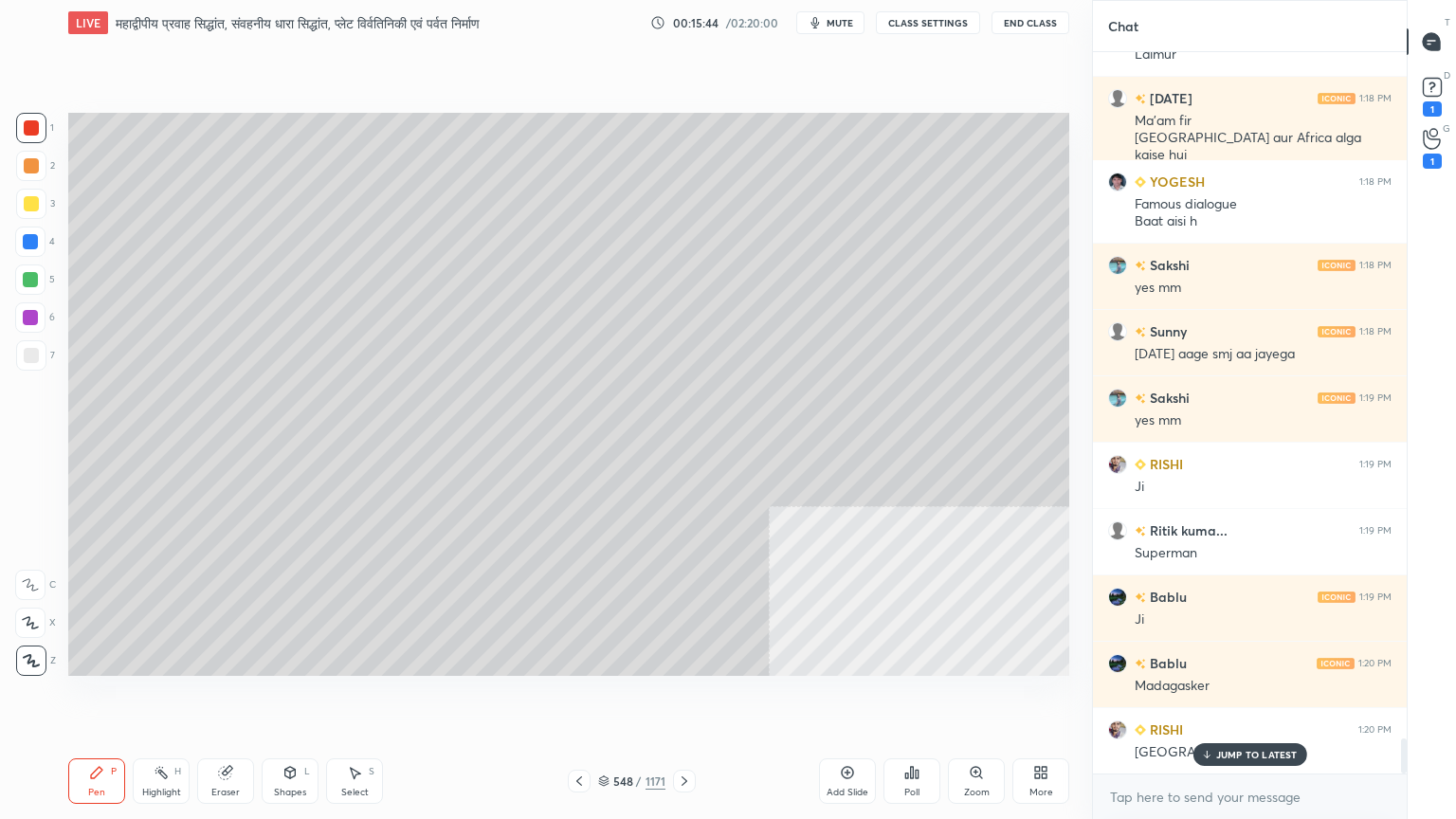 scroll, scrollTop: 14147, scrollLeft: 0, axis: vertical 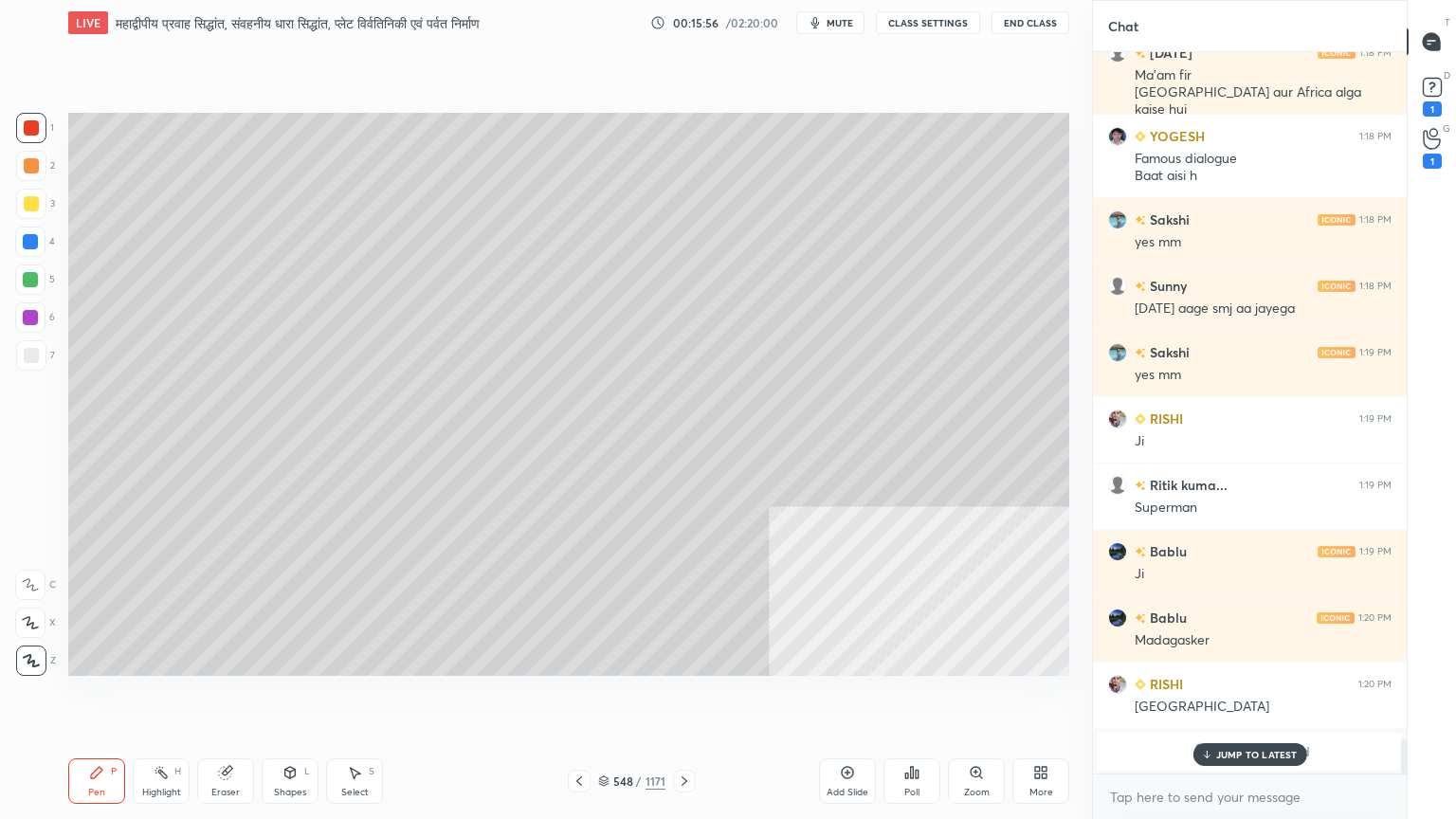 click at bounding box center [30, 242] 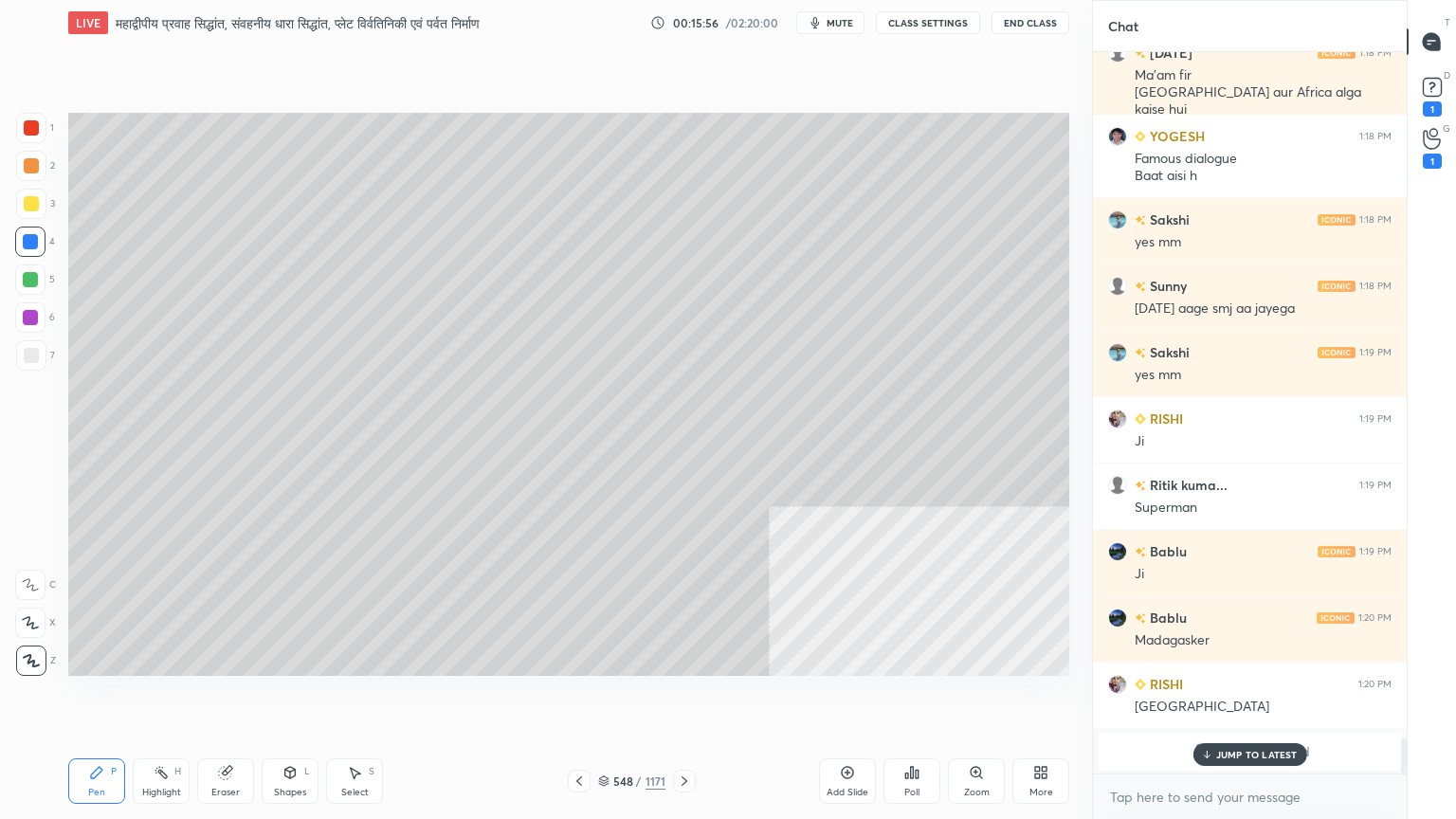 click at bounding box center [30, 242] 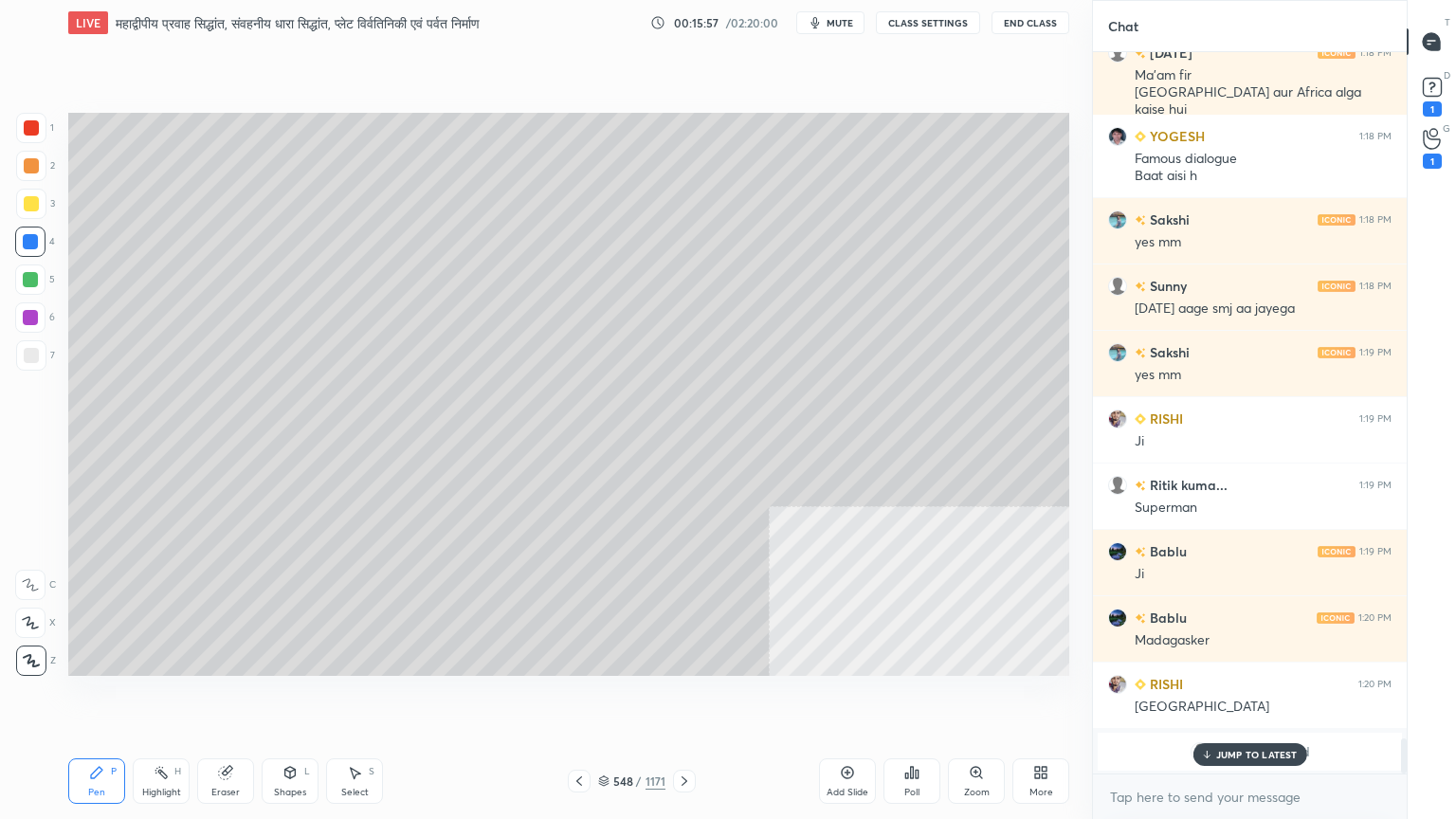 click 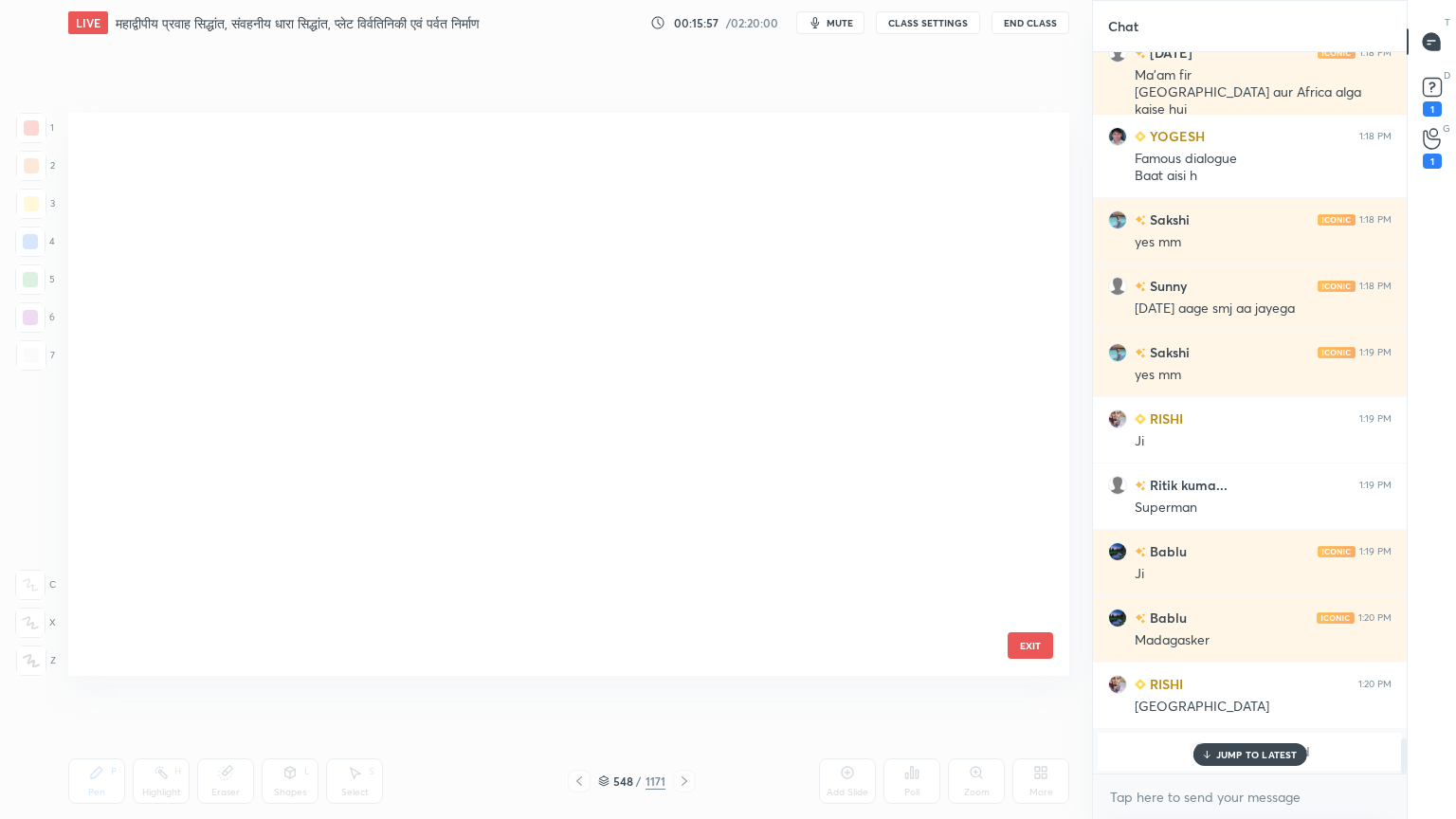 scroll, scrollTop: 31182, scrollLeft: 0, axis: vertical 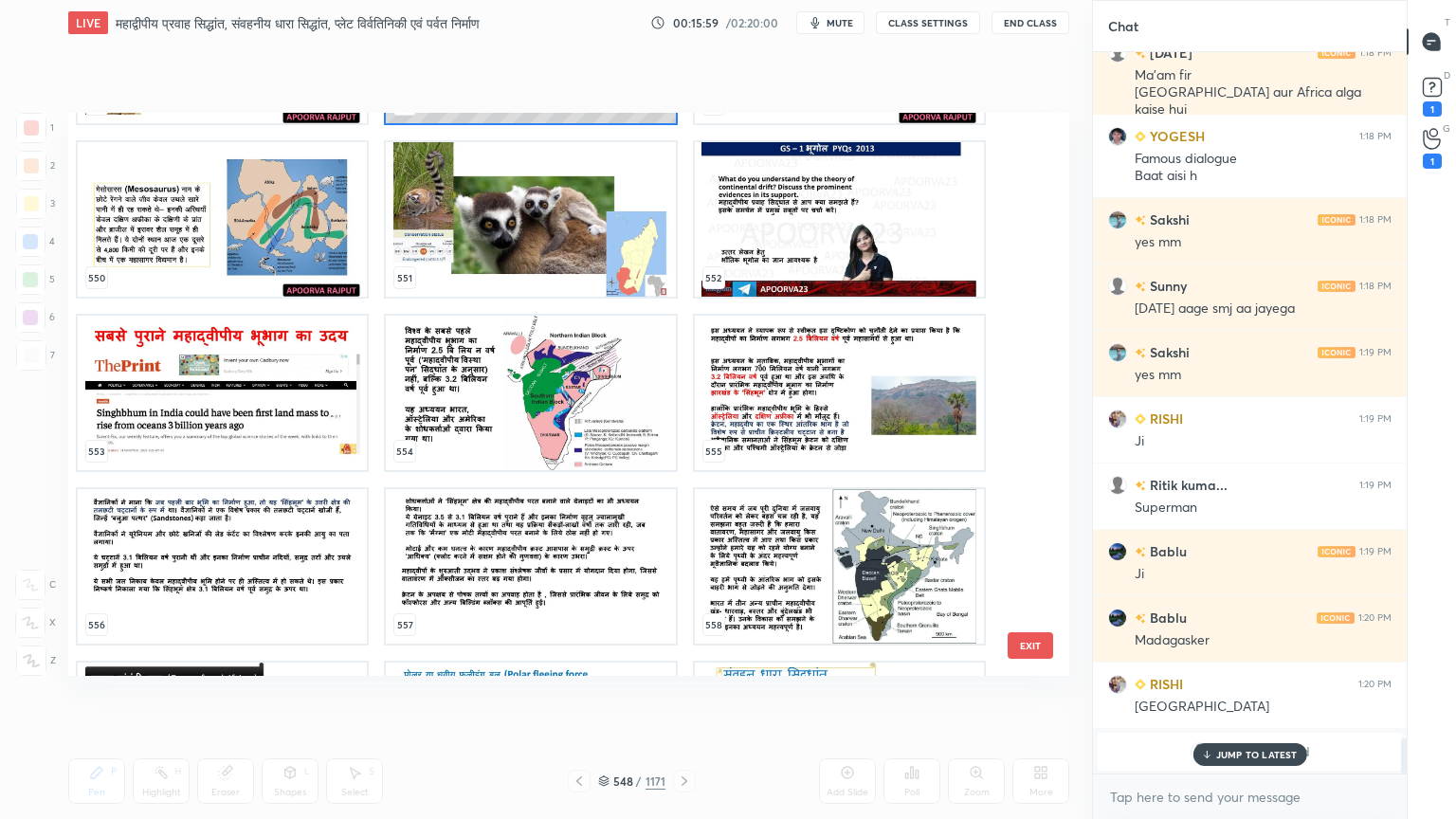 click at bounding box center [530, 219] 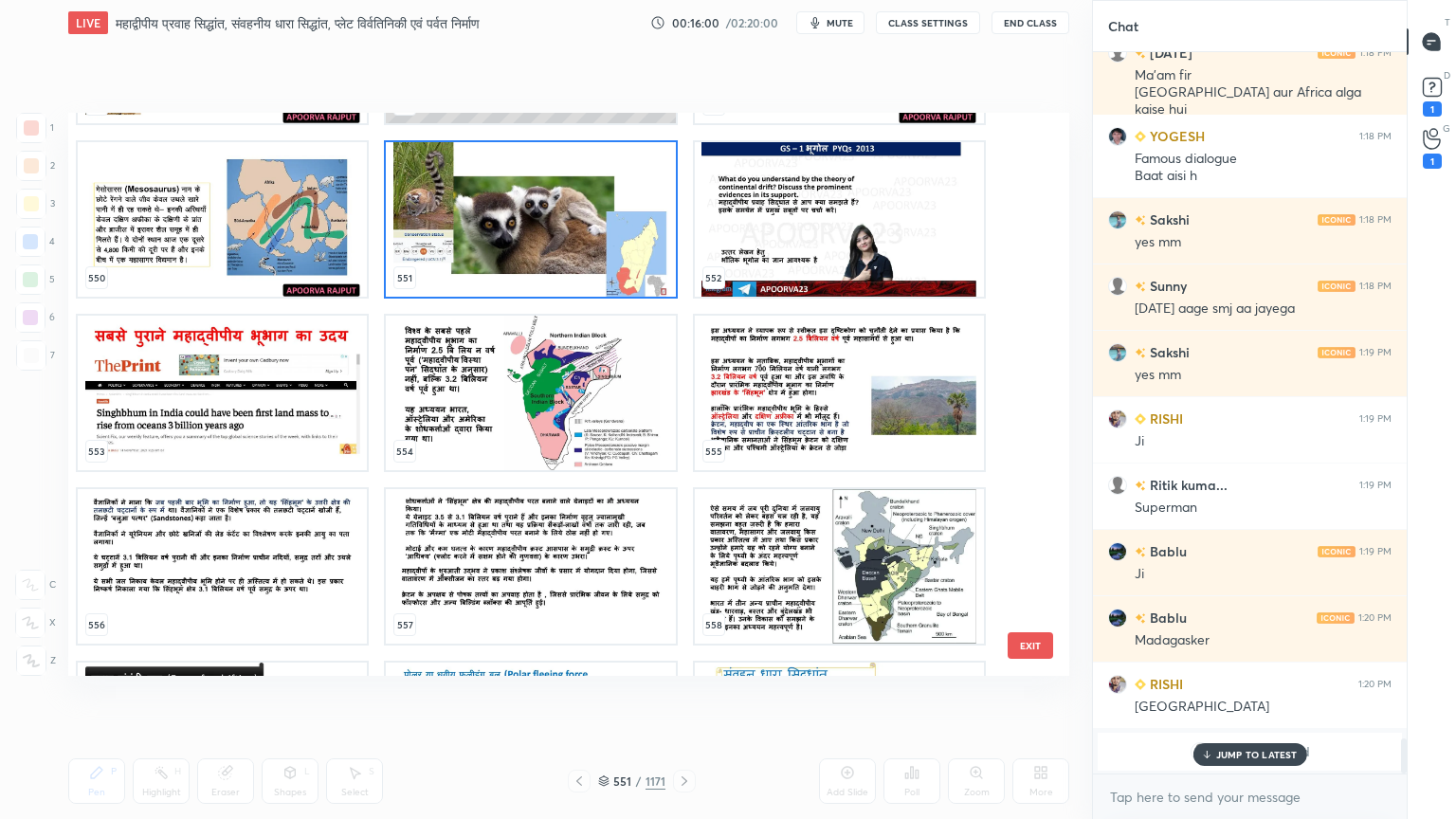 click at bounding box center (530, 219) 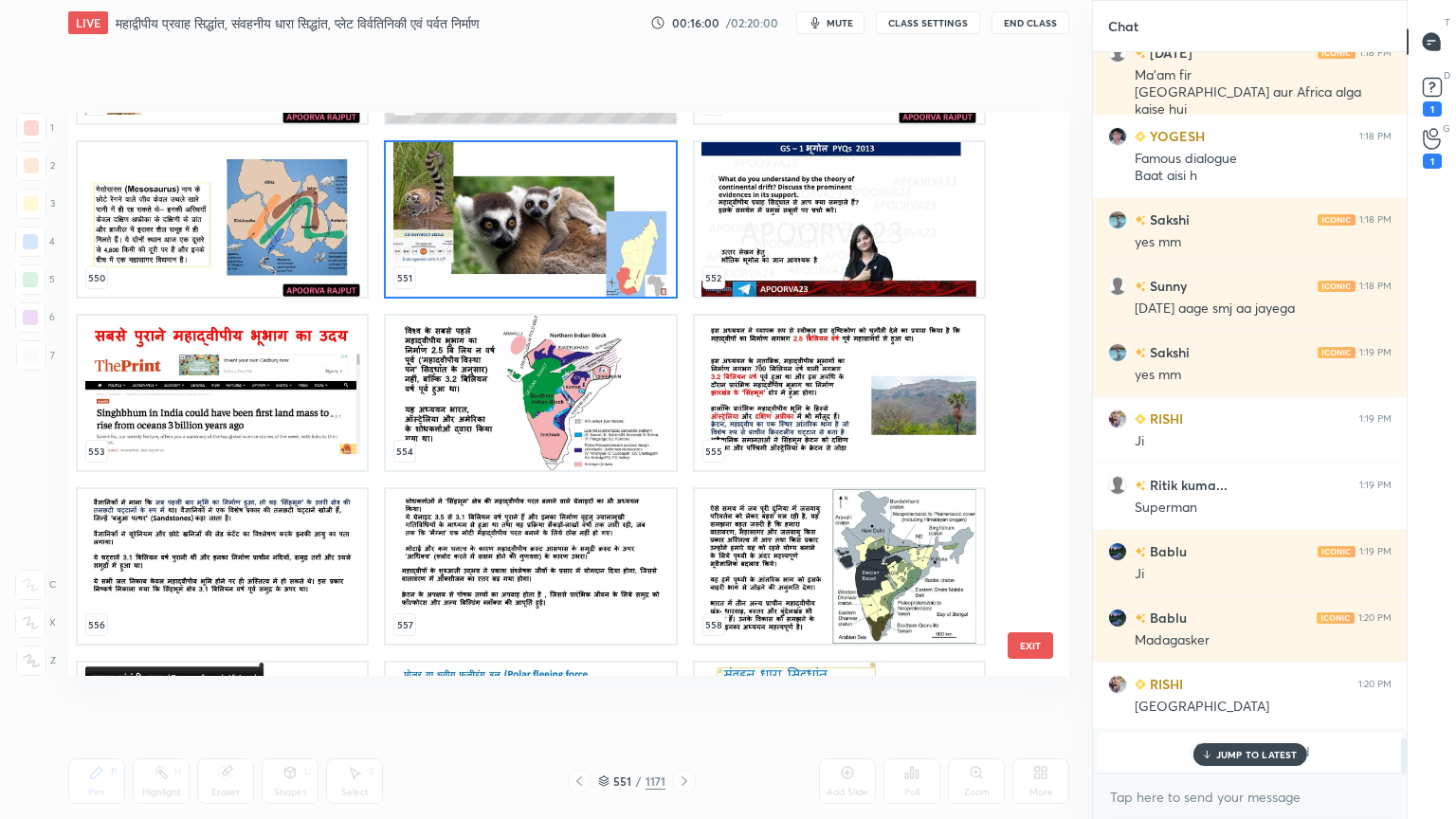 click at bounding box center [530, 219] 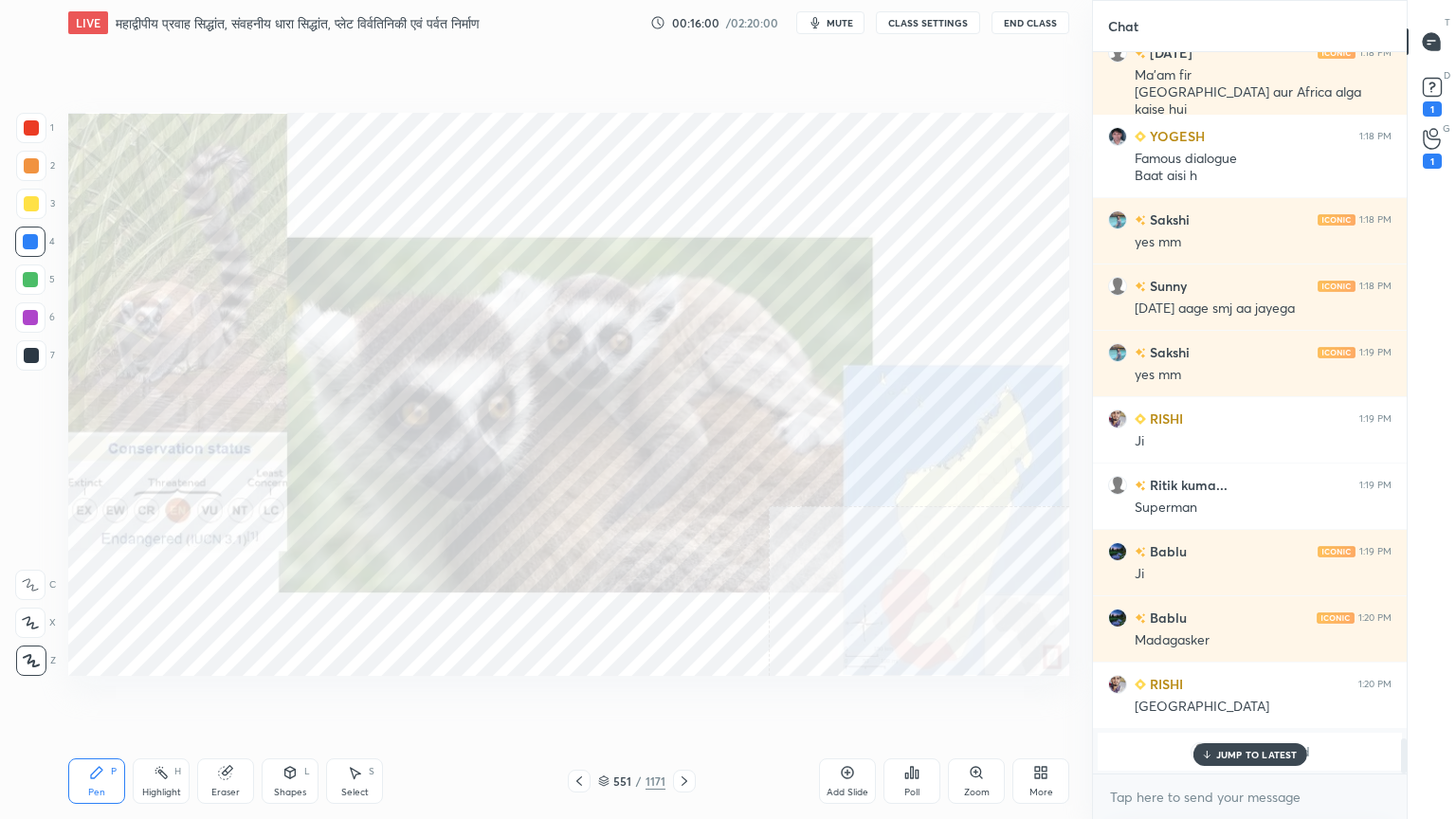 click at bounding box center (530, 219) 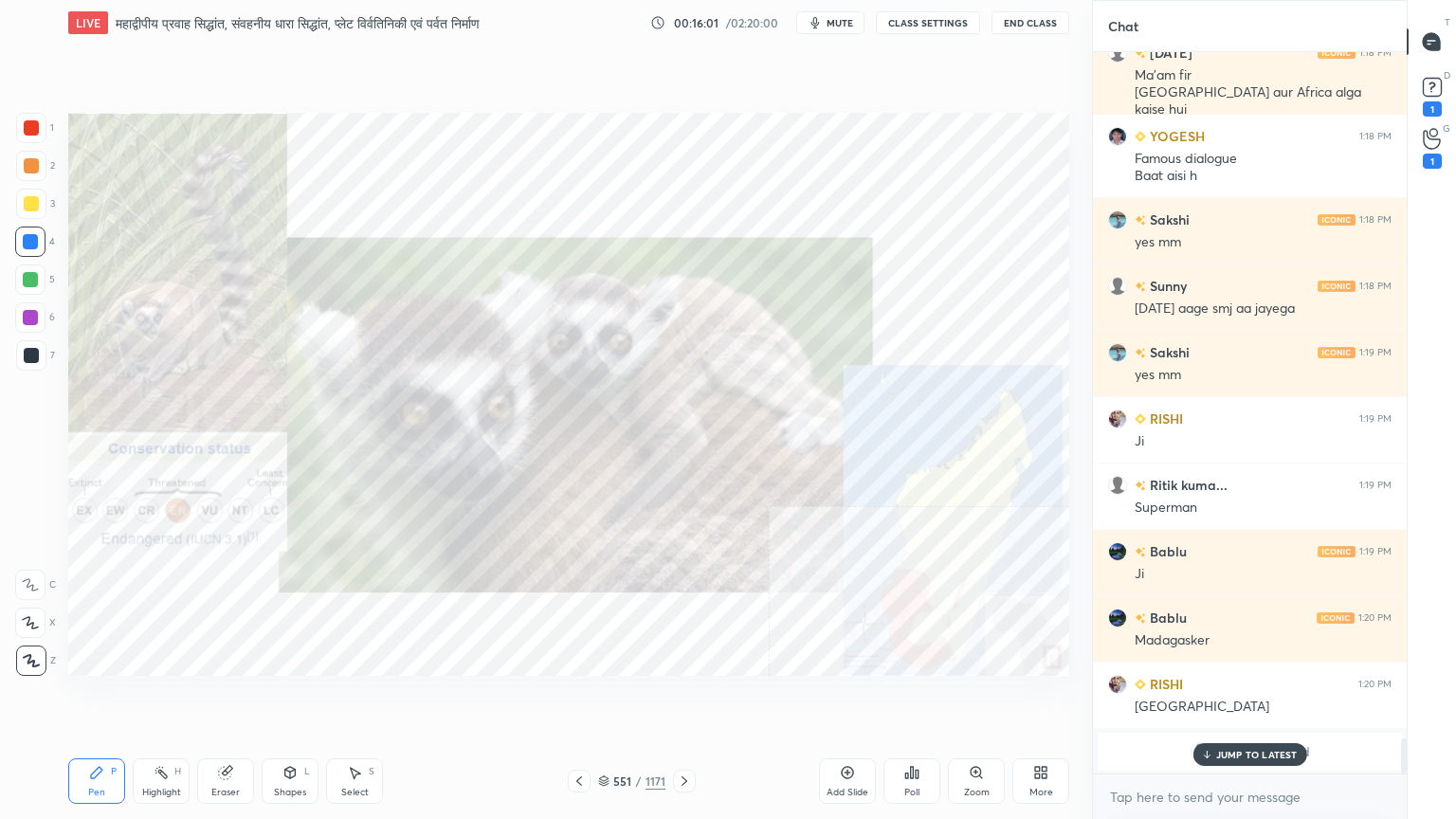click on "JUMP TO LATEST" at bounding box center (1257, 755) 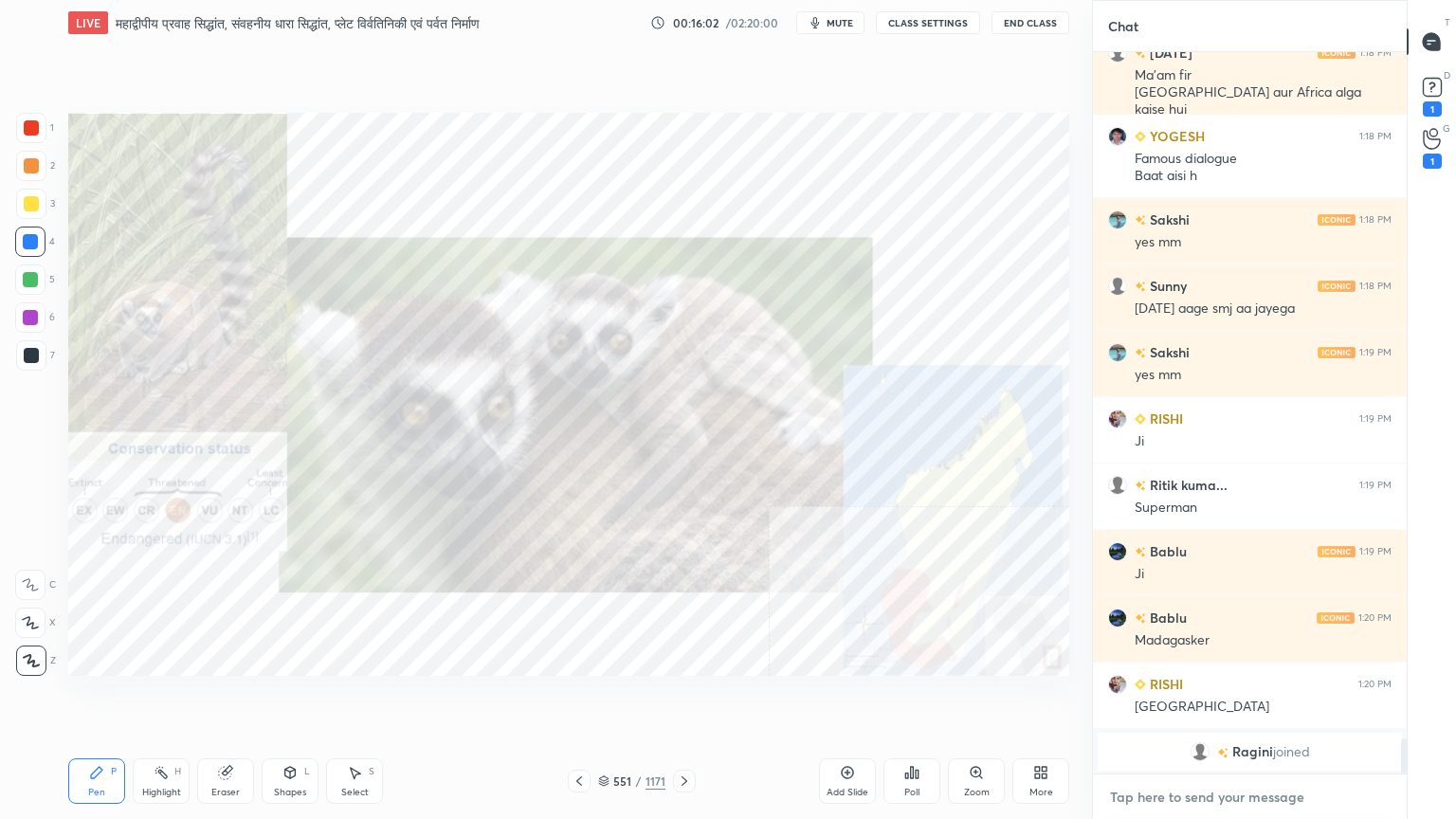 click at bounding box center [1249, 797] 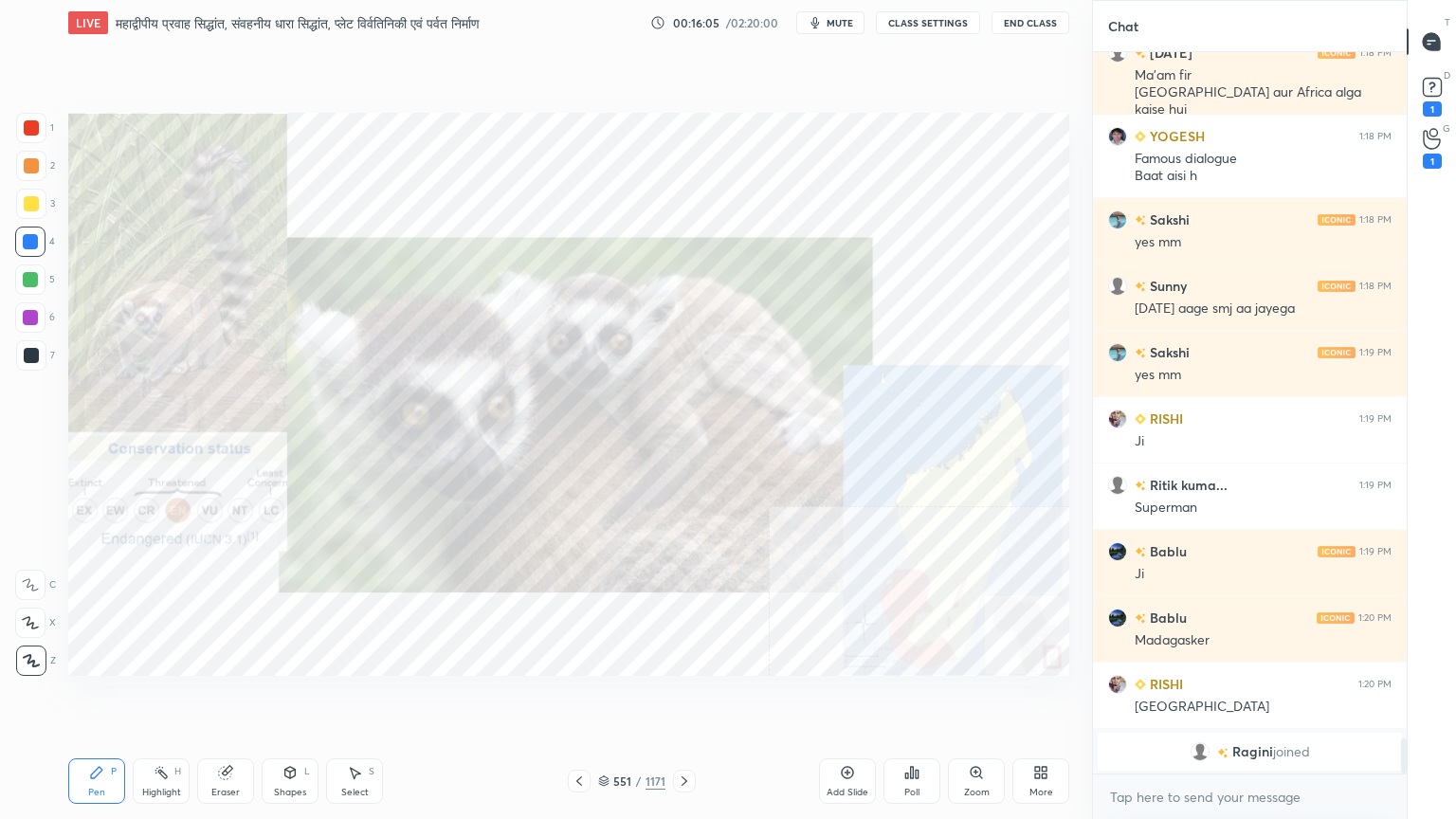 click on "Pen P Highlight H Eraser Shapes L Select S 551 / 1171 Add Slide Poll Zoom More" at bounding box center (569, 781) 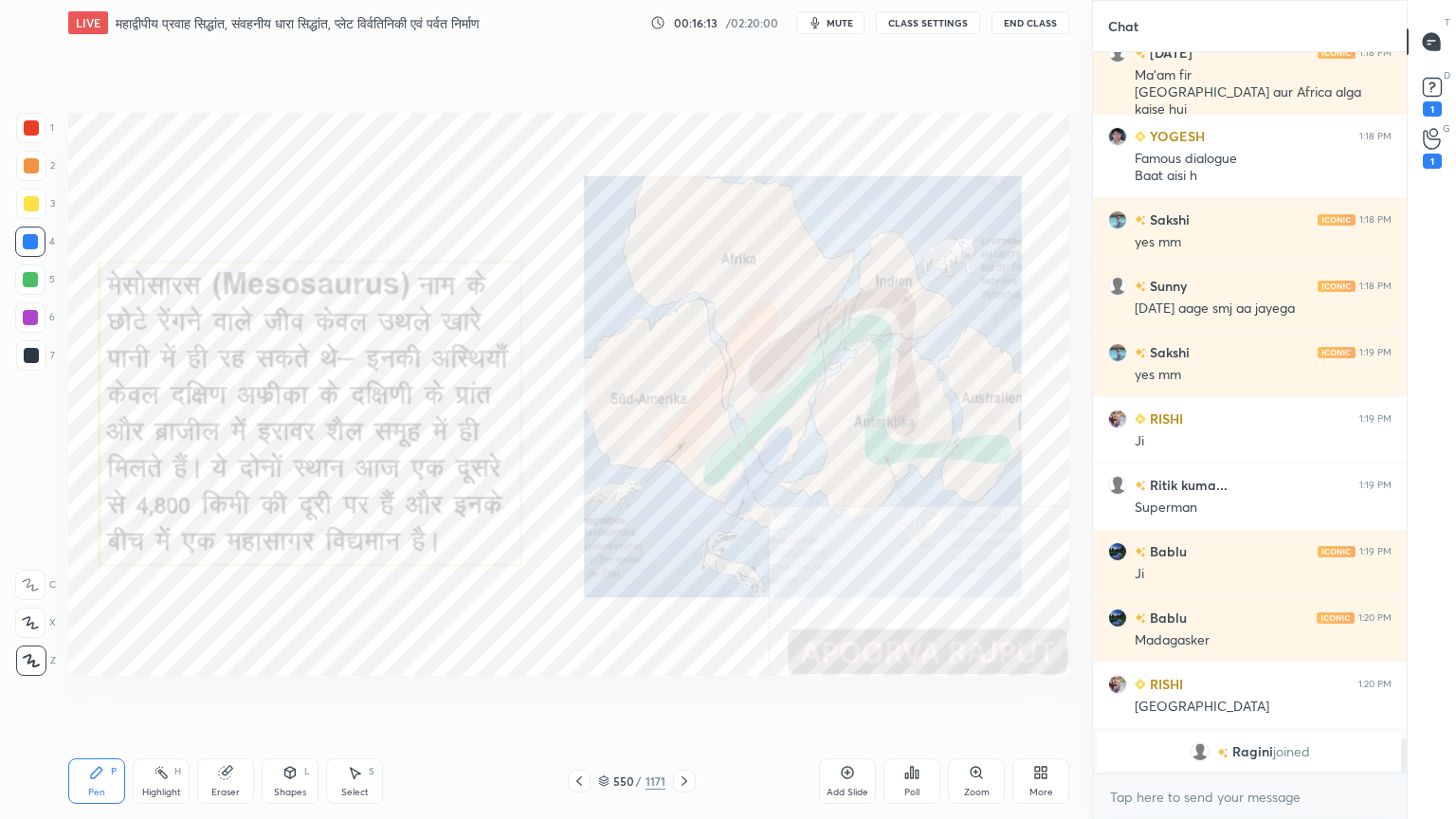 drag, startPoint x: 239, startPoint y: 770, endPoint x: 228, endPoint y: 761, distance: 14.21267 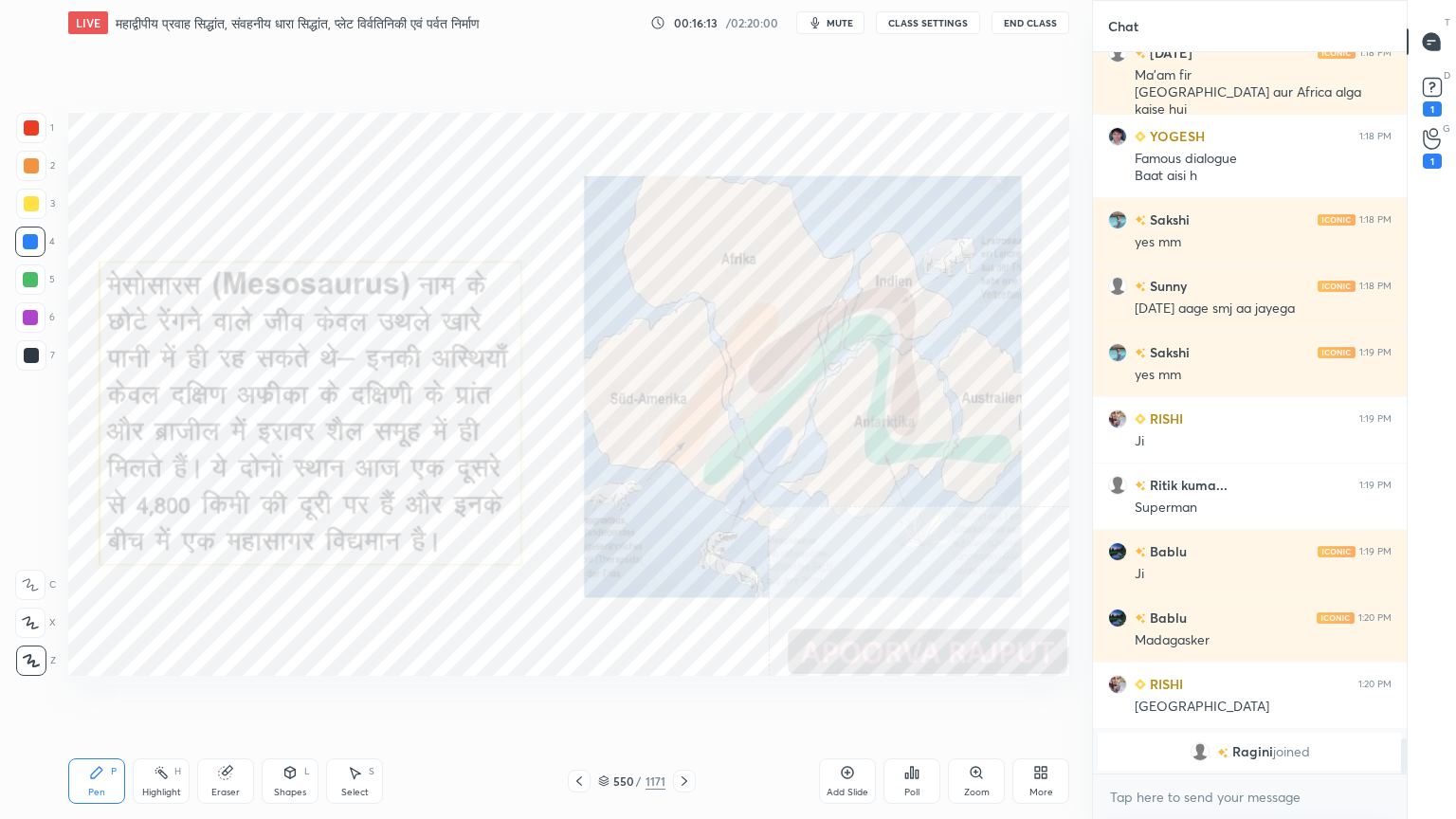 click on "Eraser" at bounding box center (226, 781) 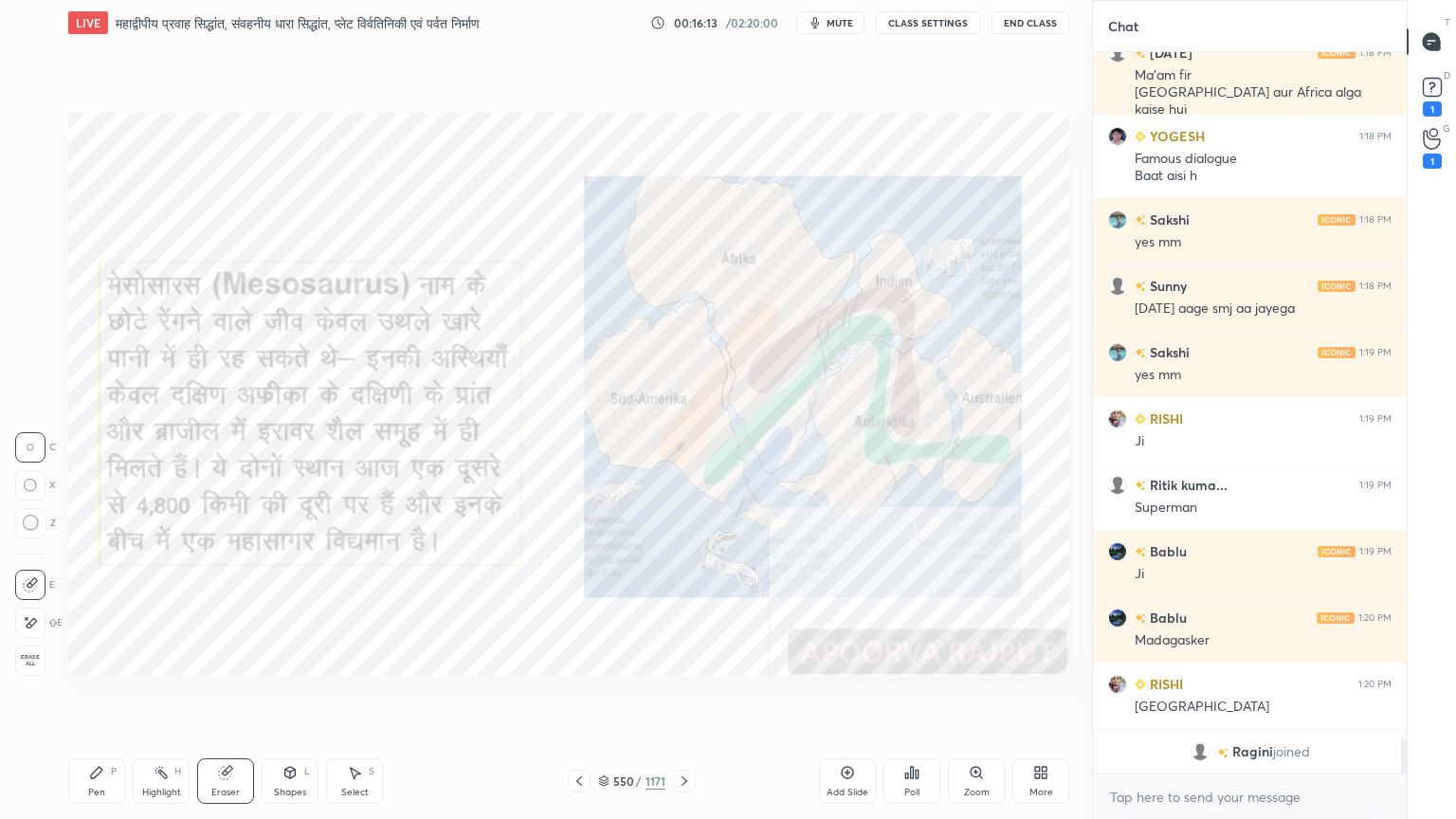 click on "Erase all" at bounding box center [30, 661] 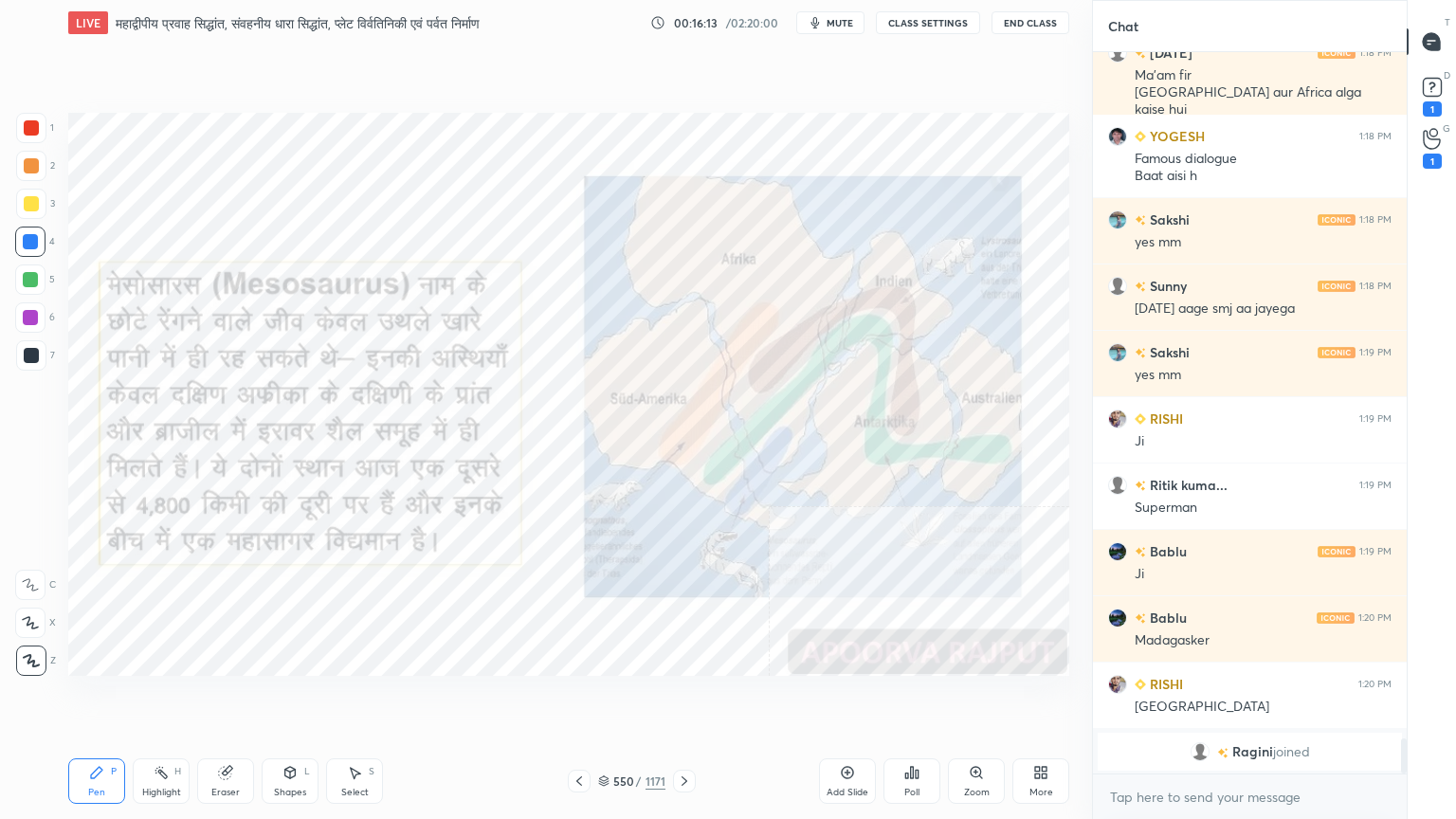 click on "1 2 3 4 5 6 7 C X Z C X Z E E Erase all   H H" at bounding box center (30, 394) 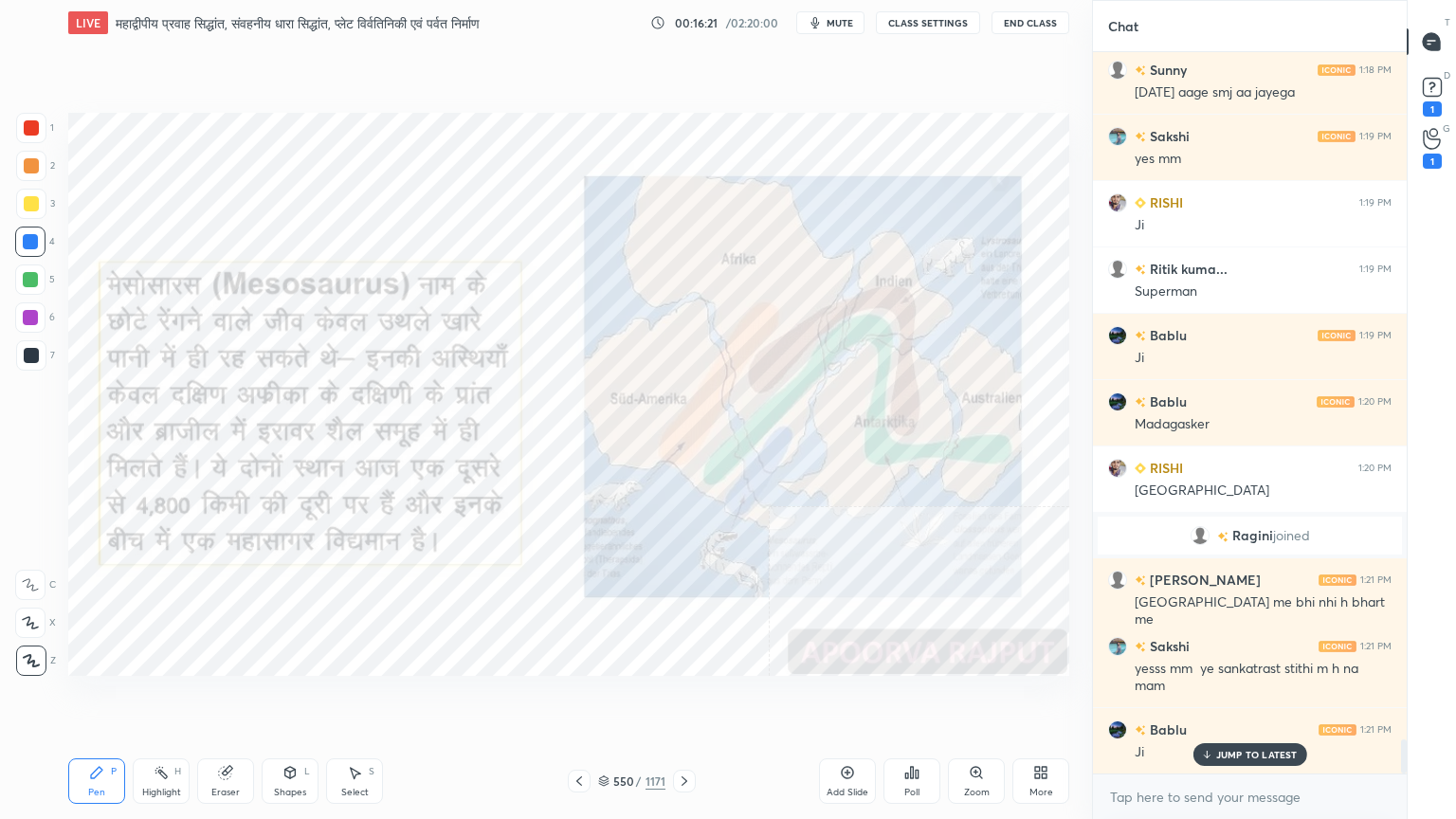 scroll, scrollTop: 14430, scrollLeft: 0, axis: vertical 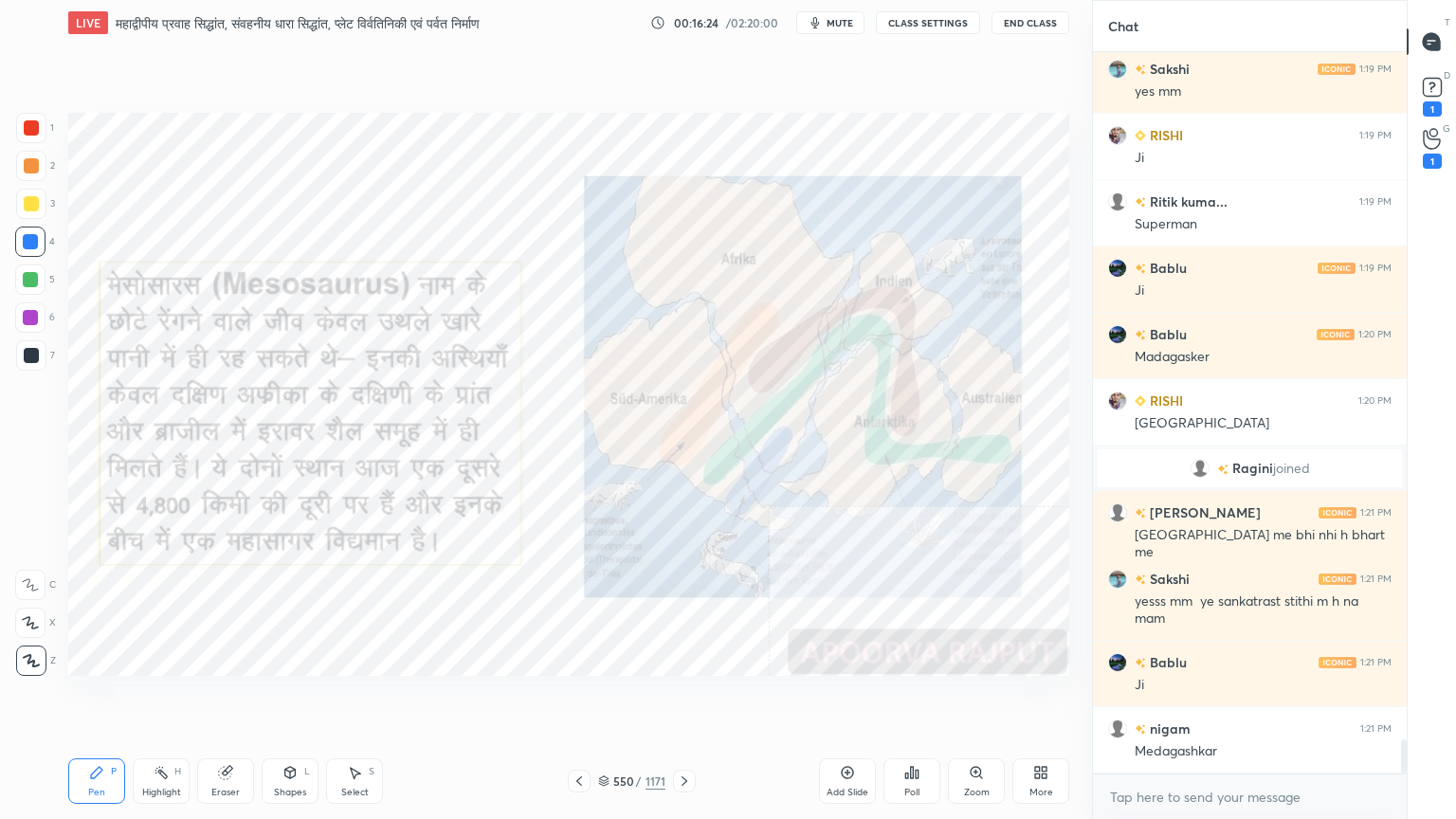click on "Setting up your live class Poll for   secs No correct answer Start poll" at bounding box center [569, 394] 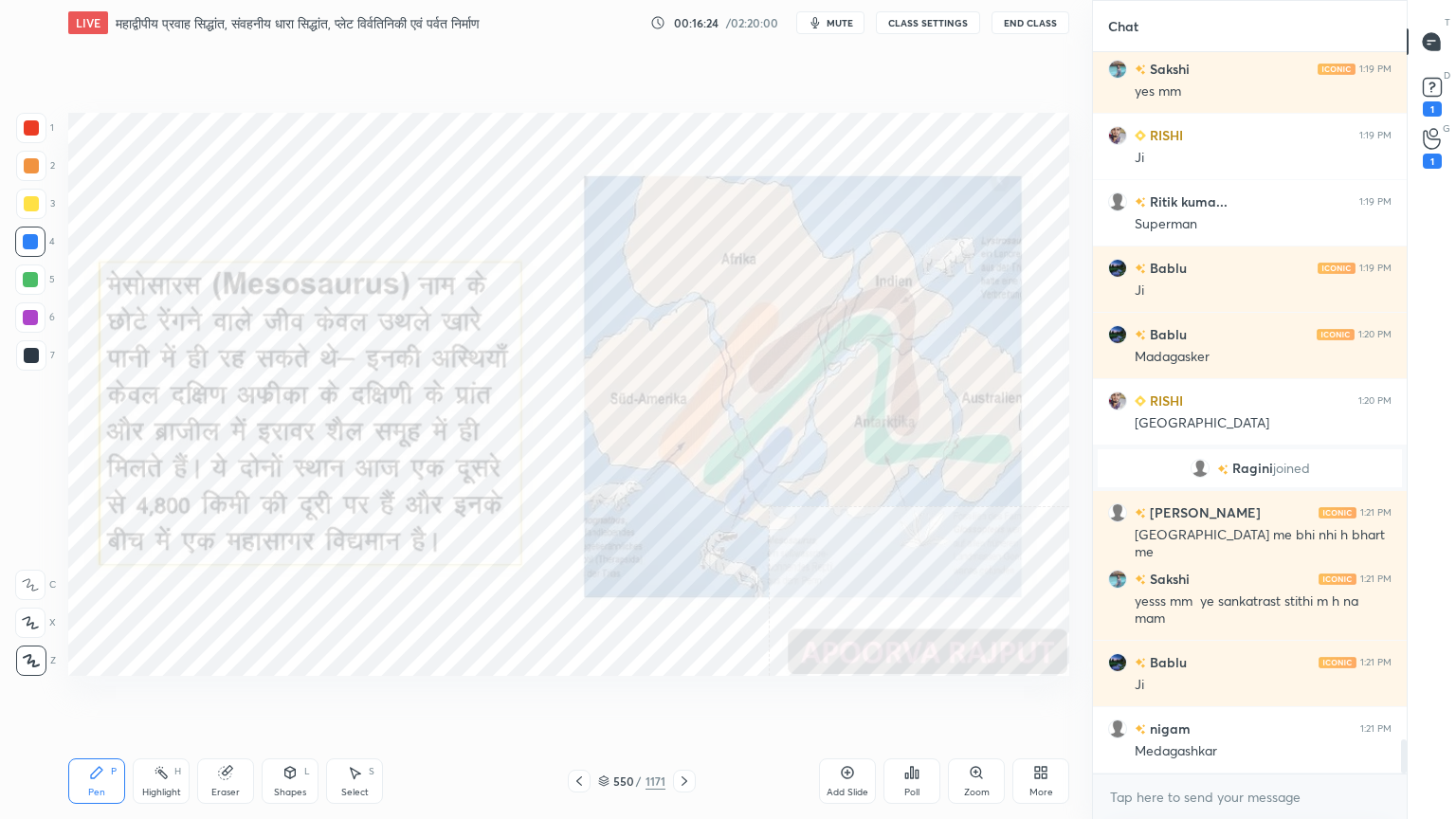 click on "Setting up your live class Poll for   secs No correct answer Start poll" at bounding box center (569, 394) 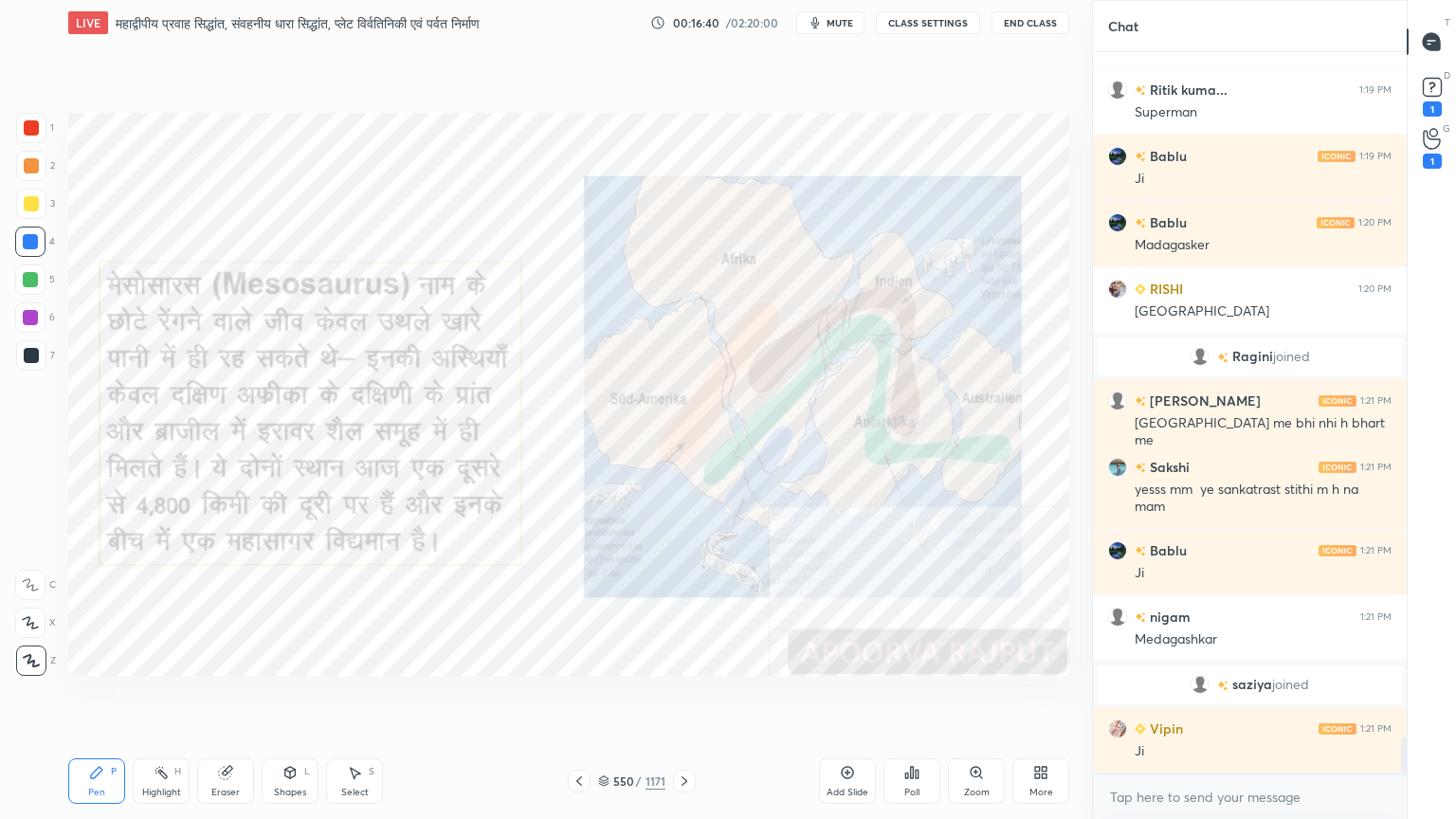 scroll, scrollTop: 13798, scrollLeft: 0, axis: vertical 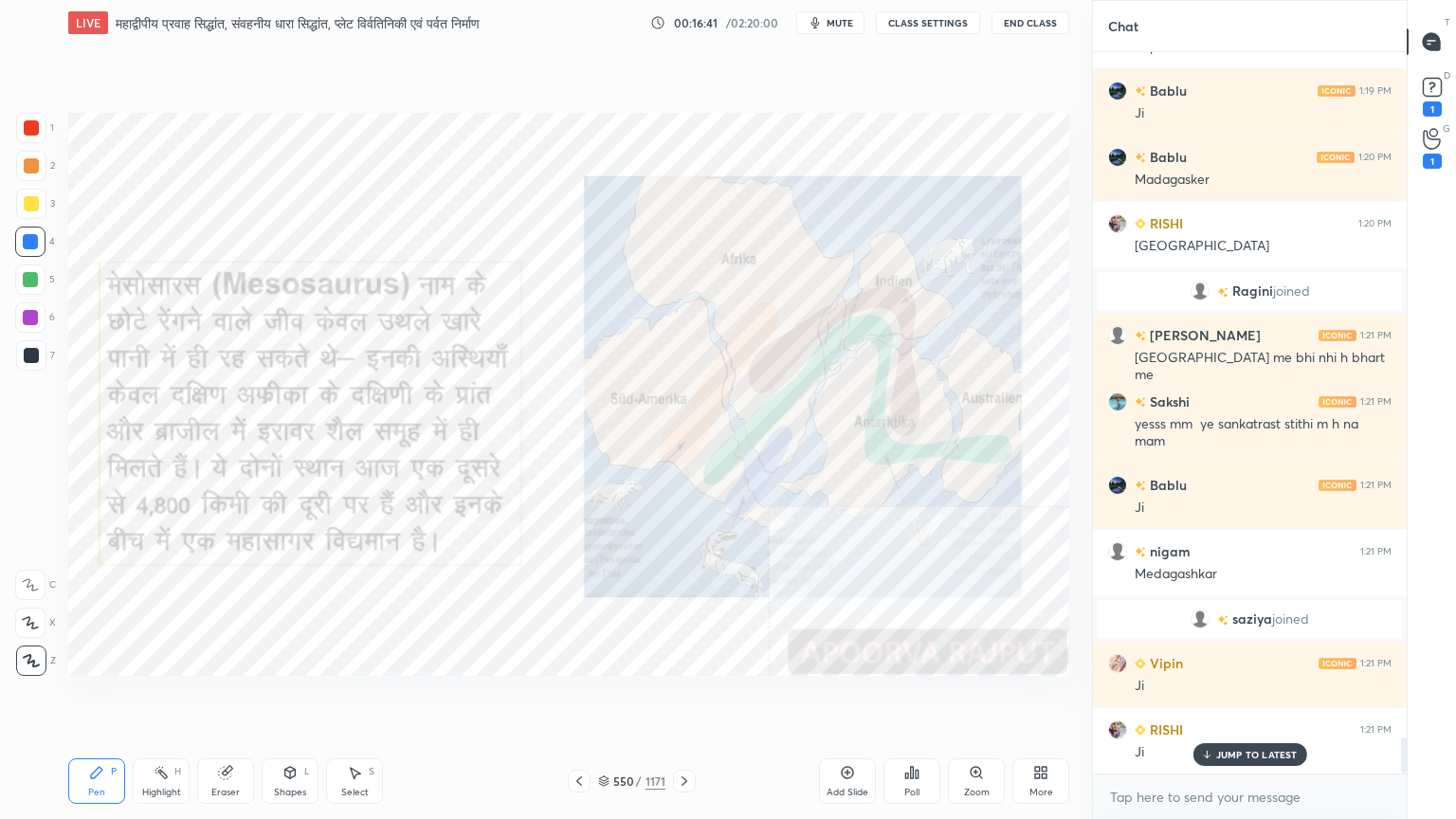 click at bounding box center [579, 781] 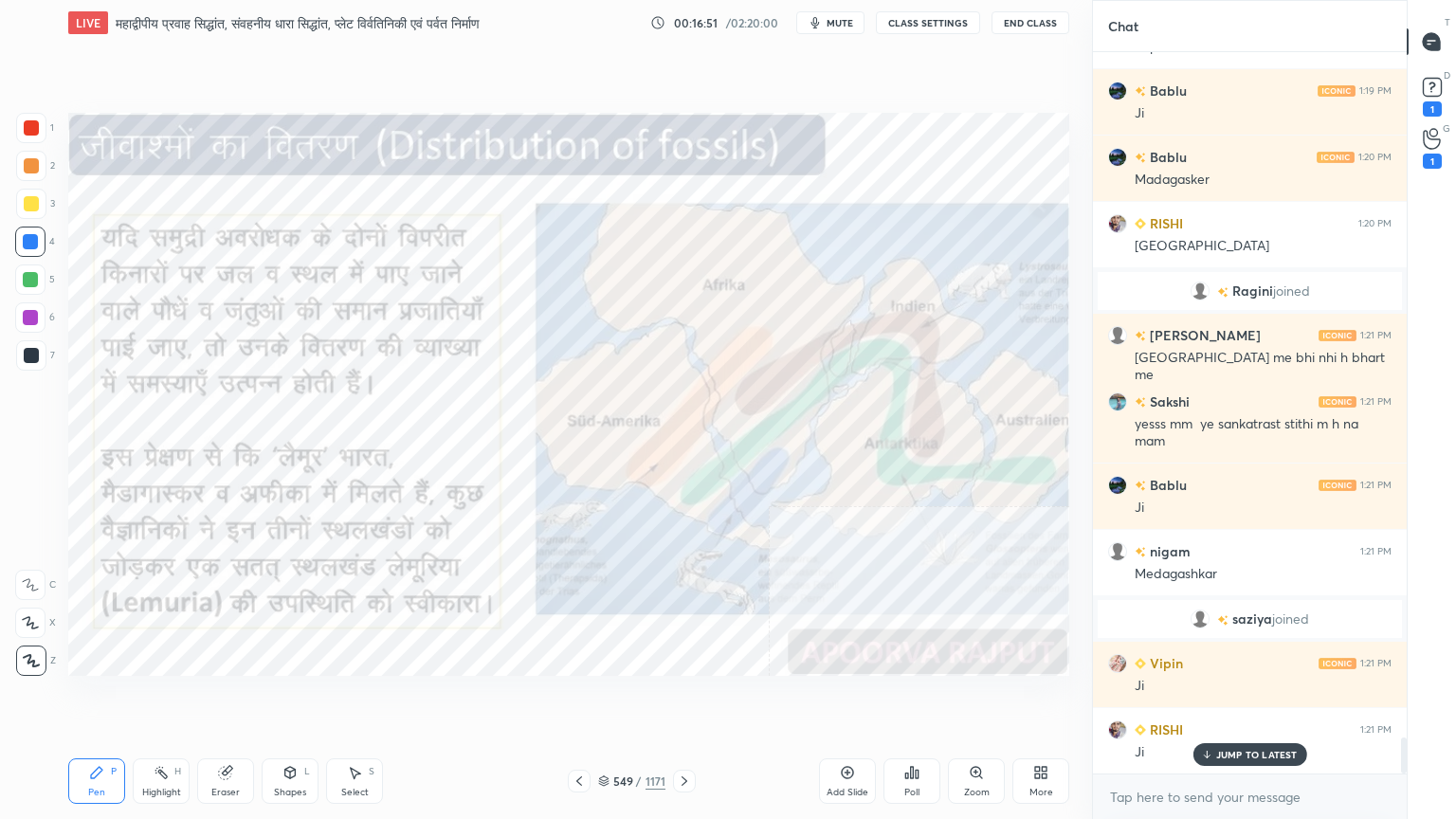scroll, scrollTop: 13865, scrollLeft: 0, axis: vertical 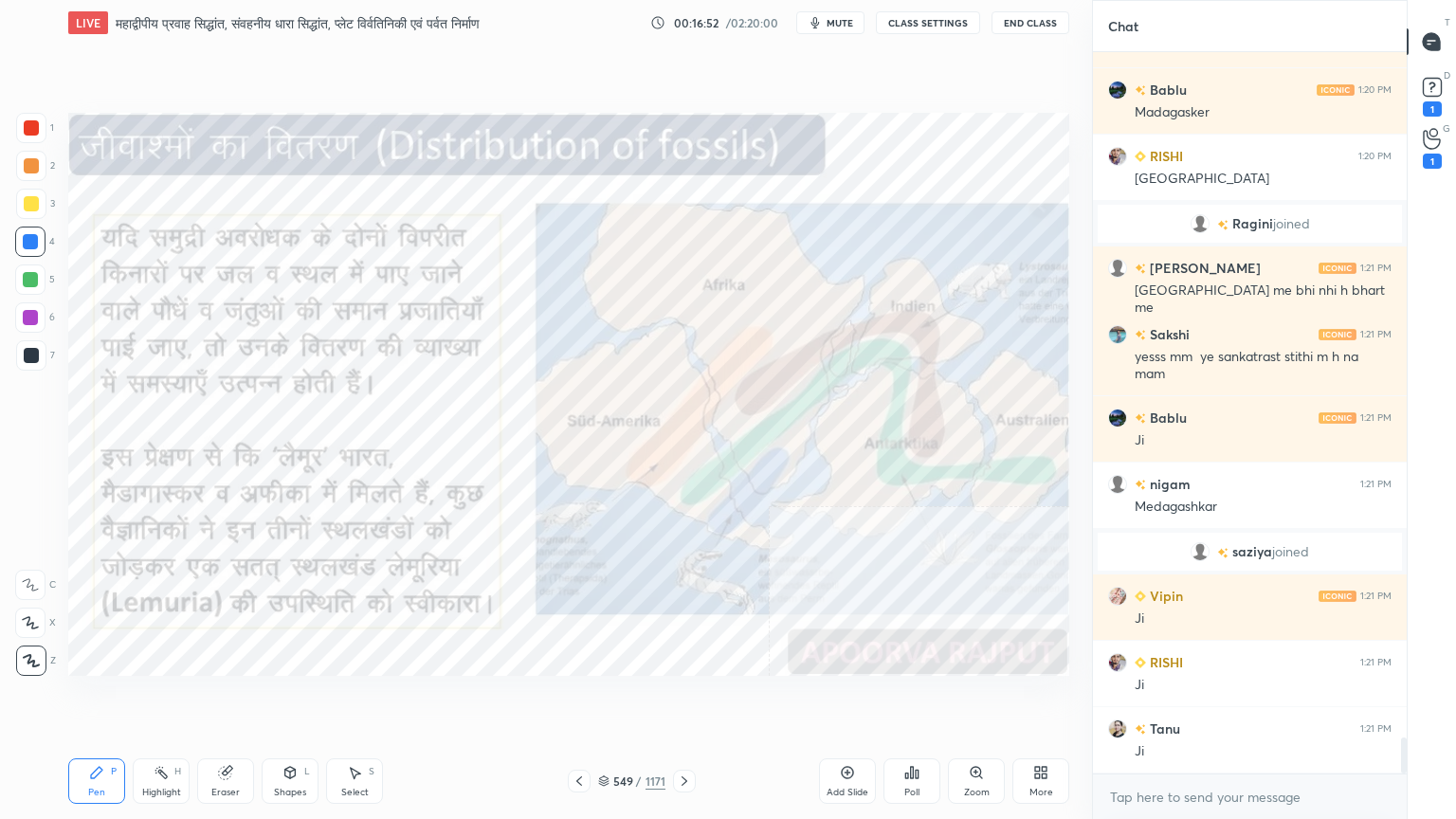 click 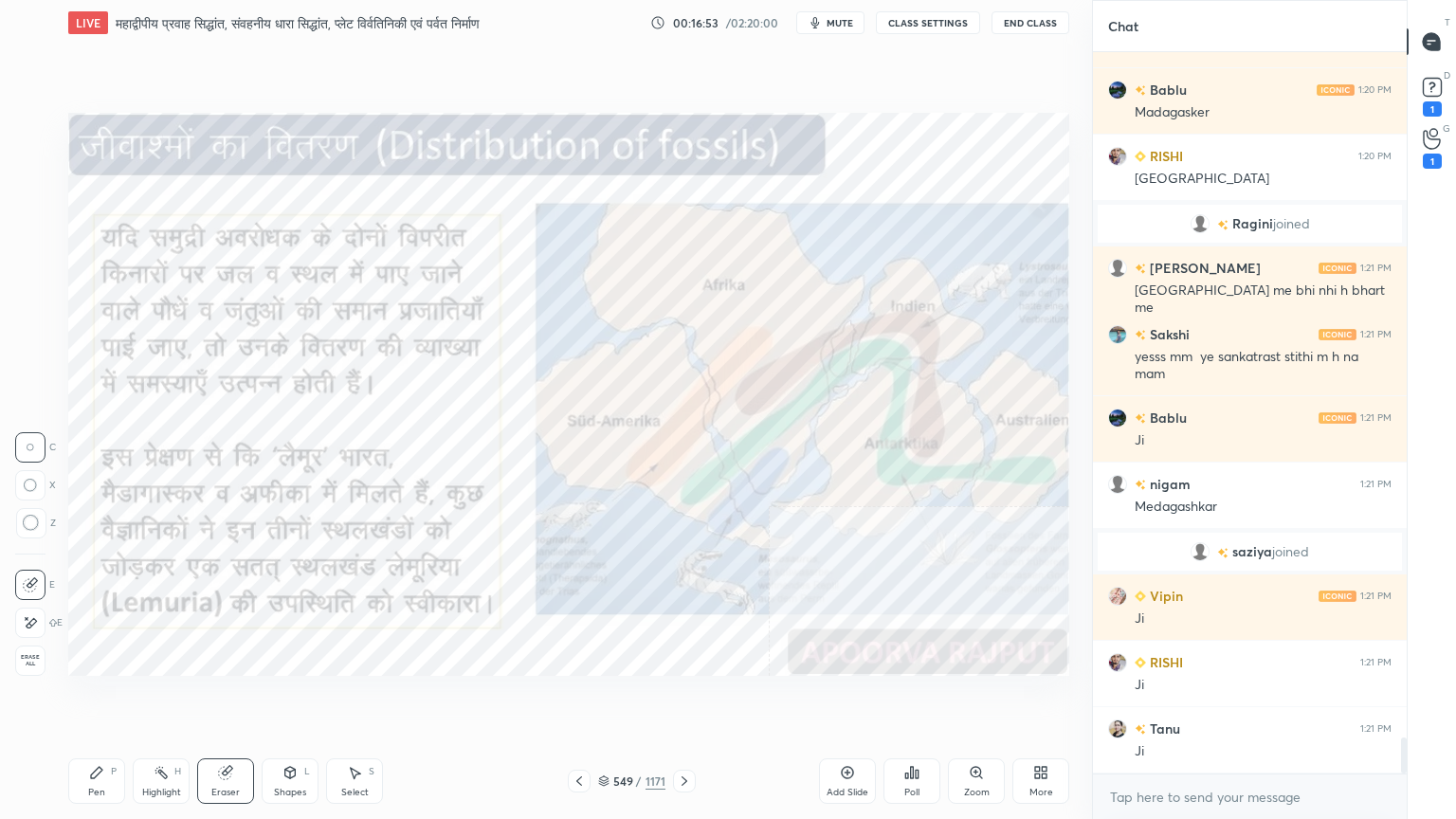 drag, startPoint x: 29, startPoint y: 654, endPoint x: 58, endPoint y: 650, distance: 29.274562 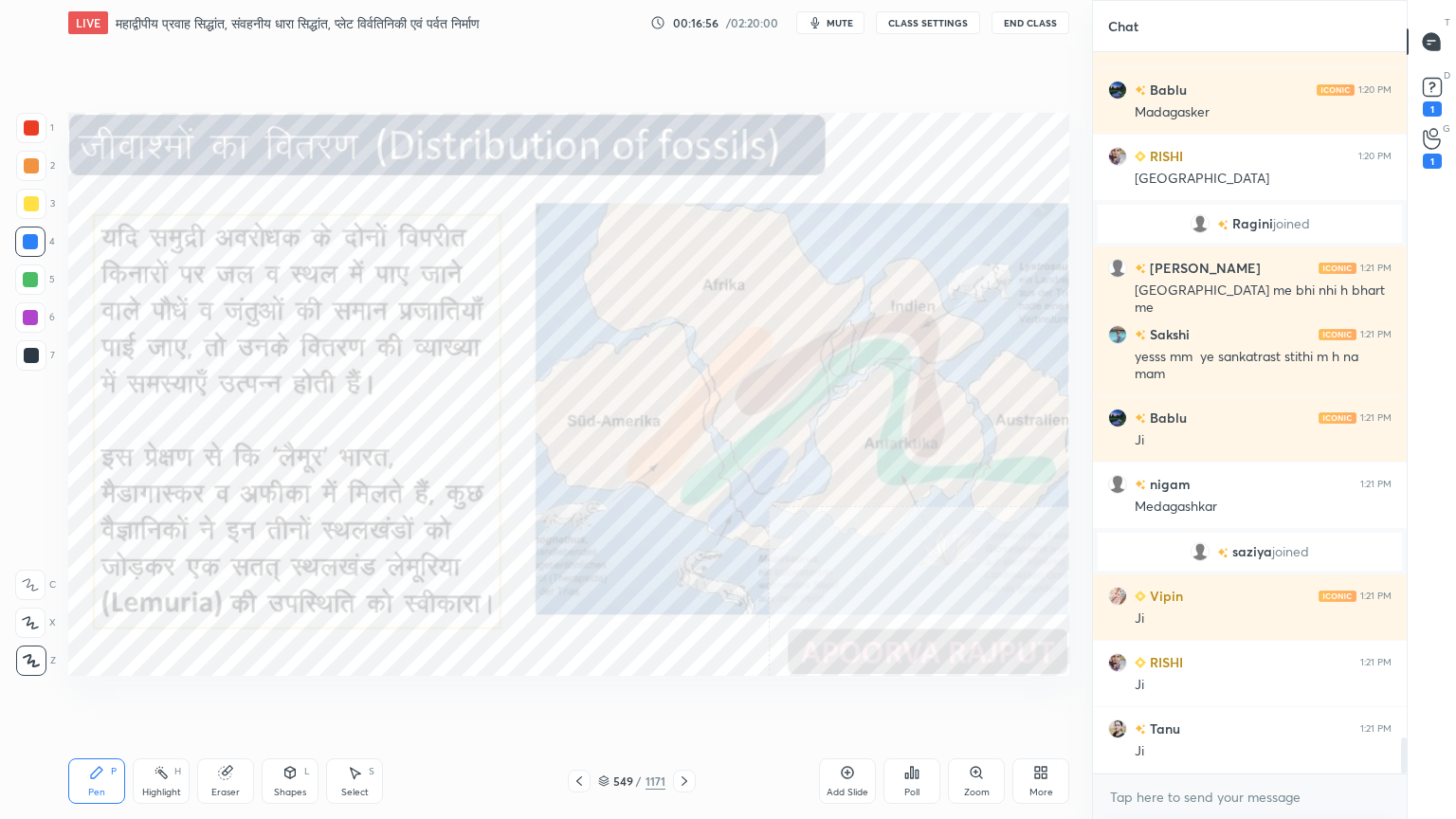 scroll, scrollTop: 13931, scrollLeft: 0, axis: vertical 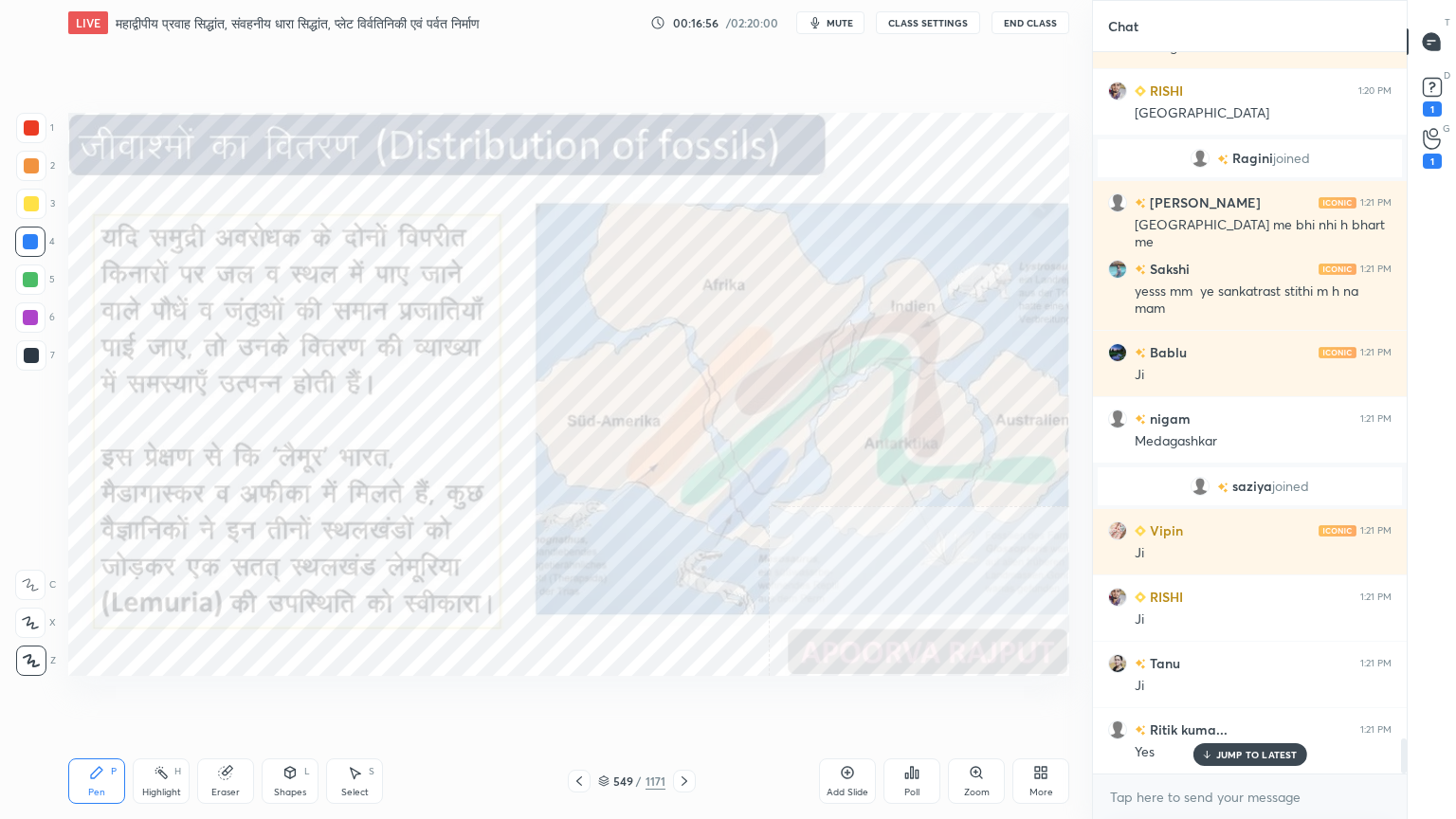 click 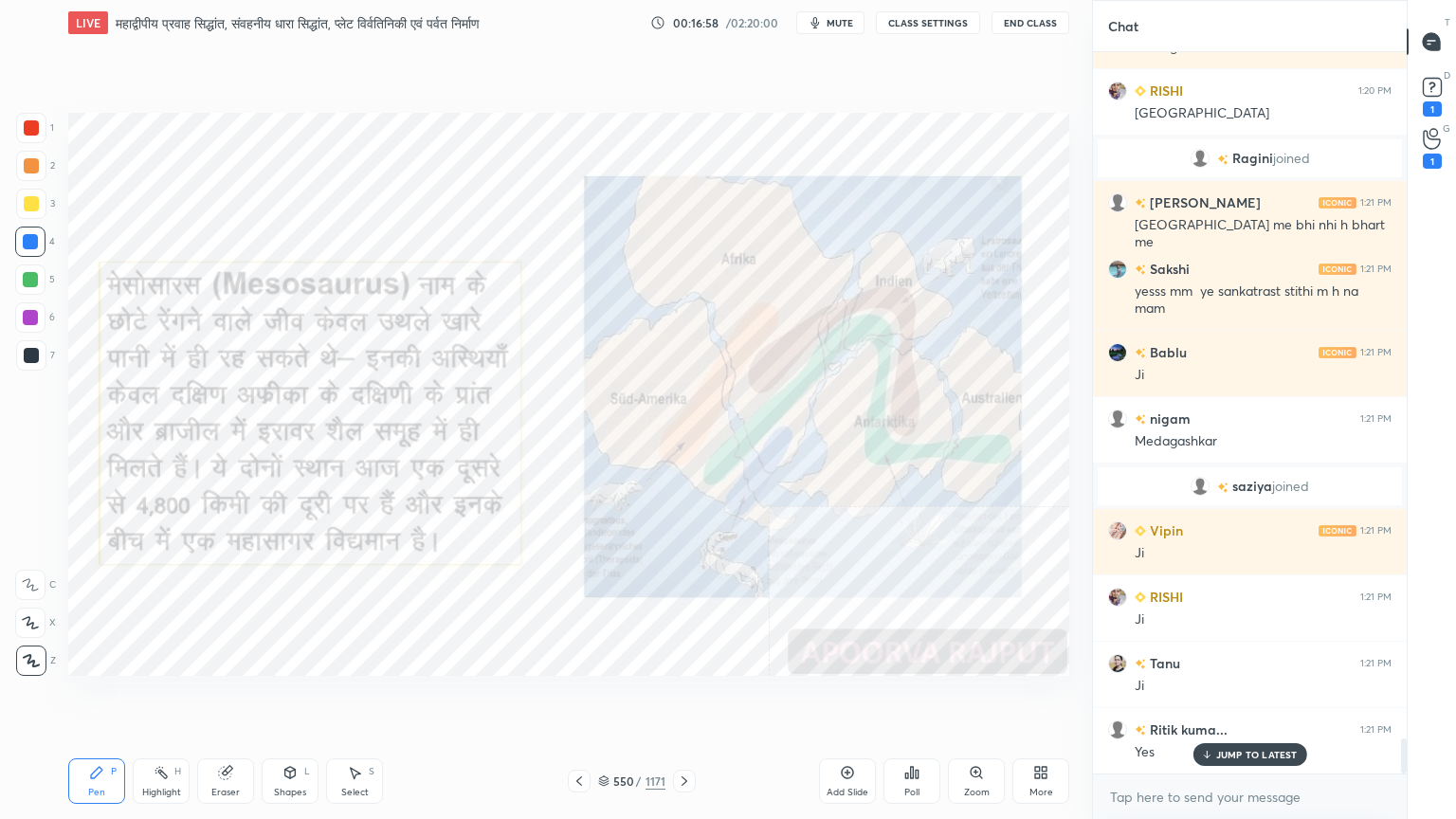 drag, startPoint x: 574, startPoint y: 780, endPoint x: 677, endPoint y: 744, distance: 109.11004 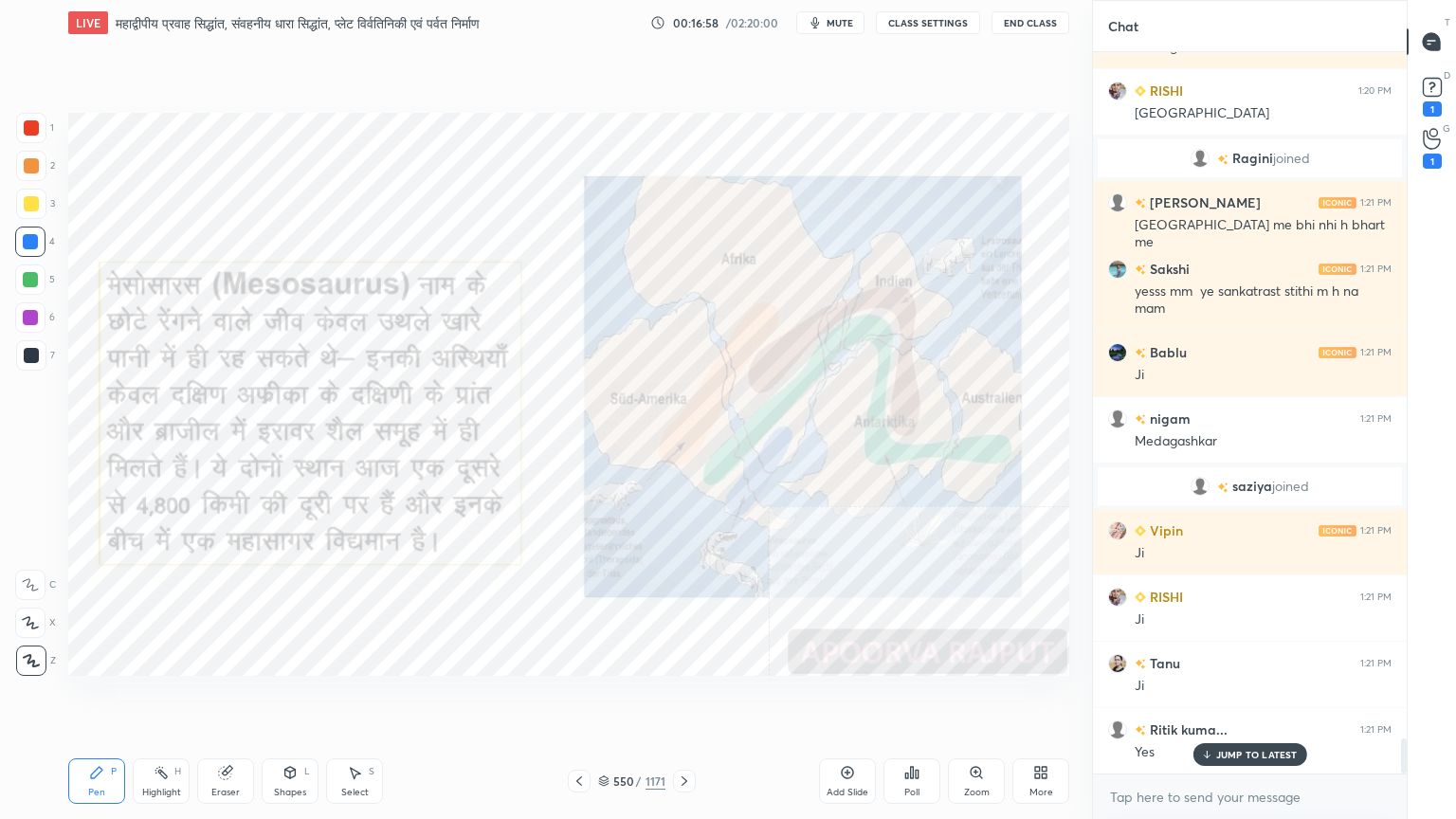 click 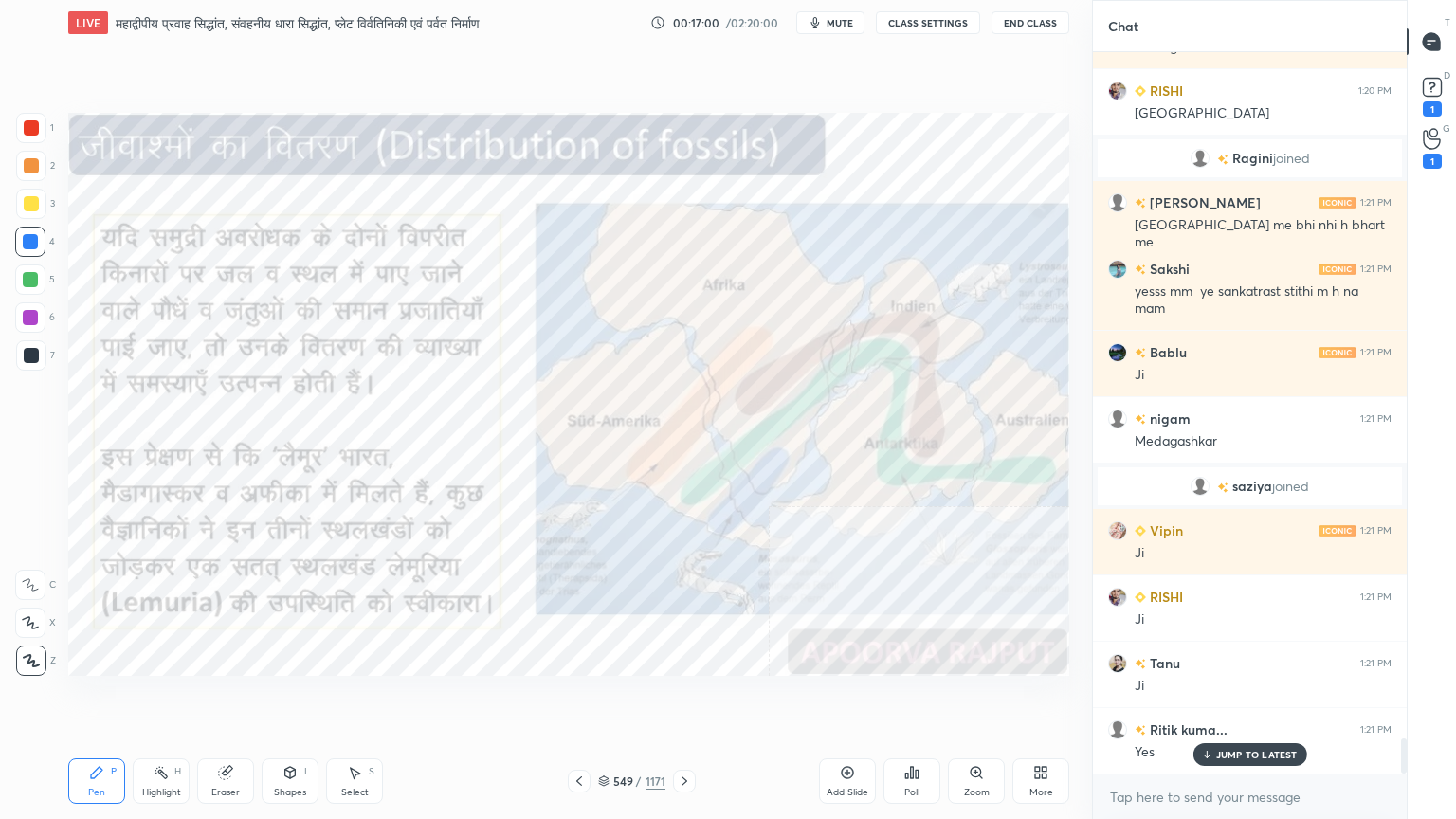 click on "Eraser" at bounding box center (226, 781) 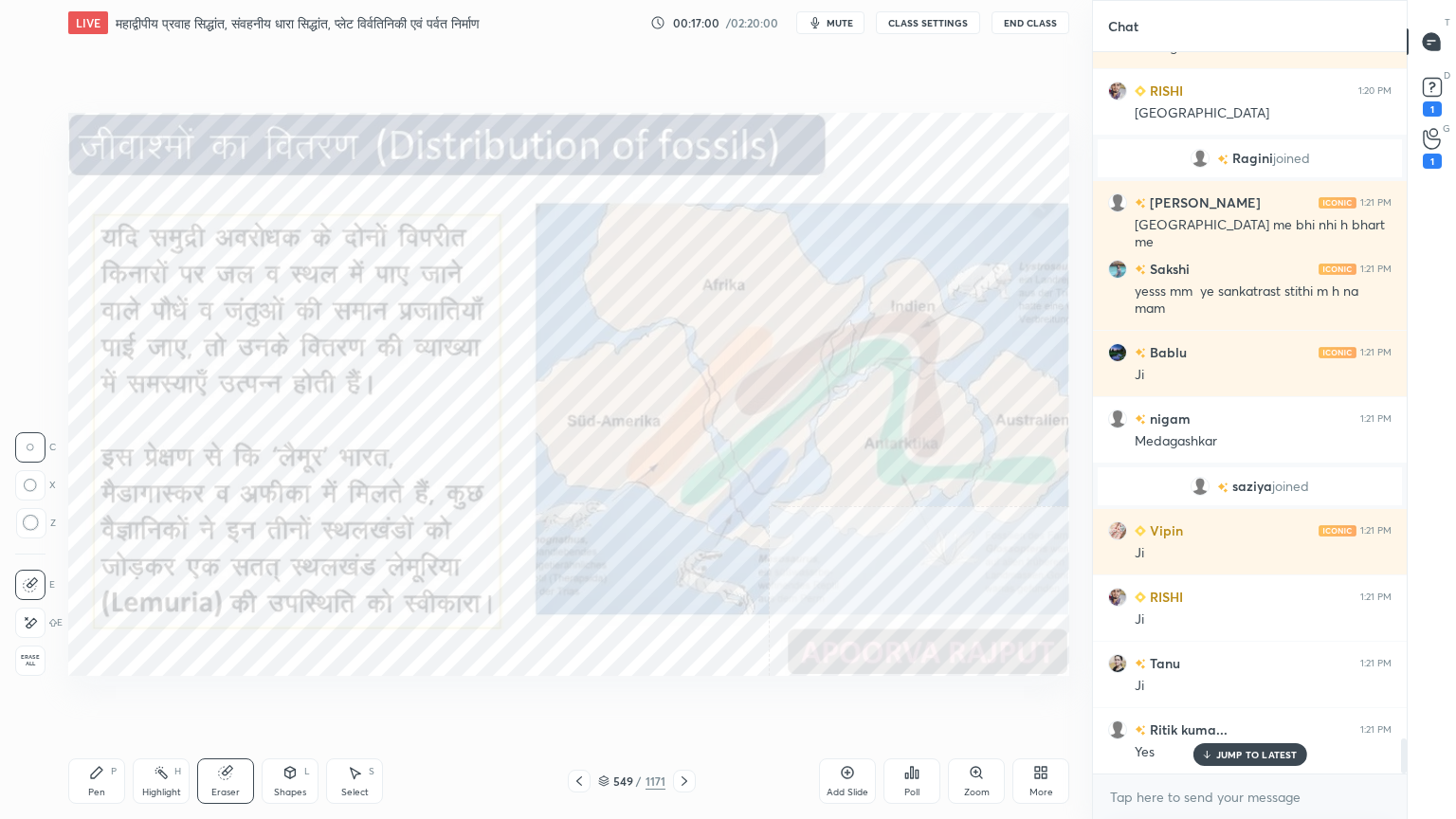 click on "Erase all" at bounding box center (30, 661) 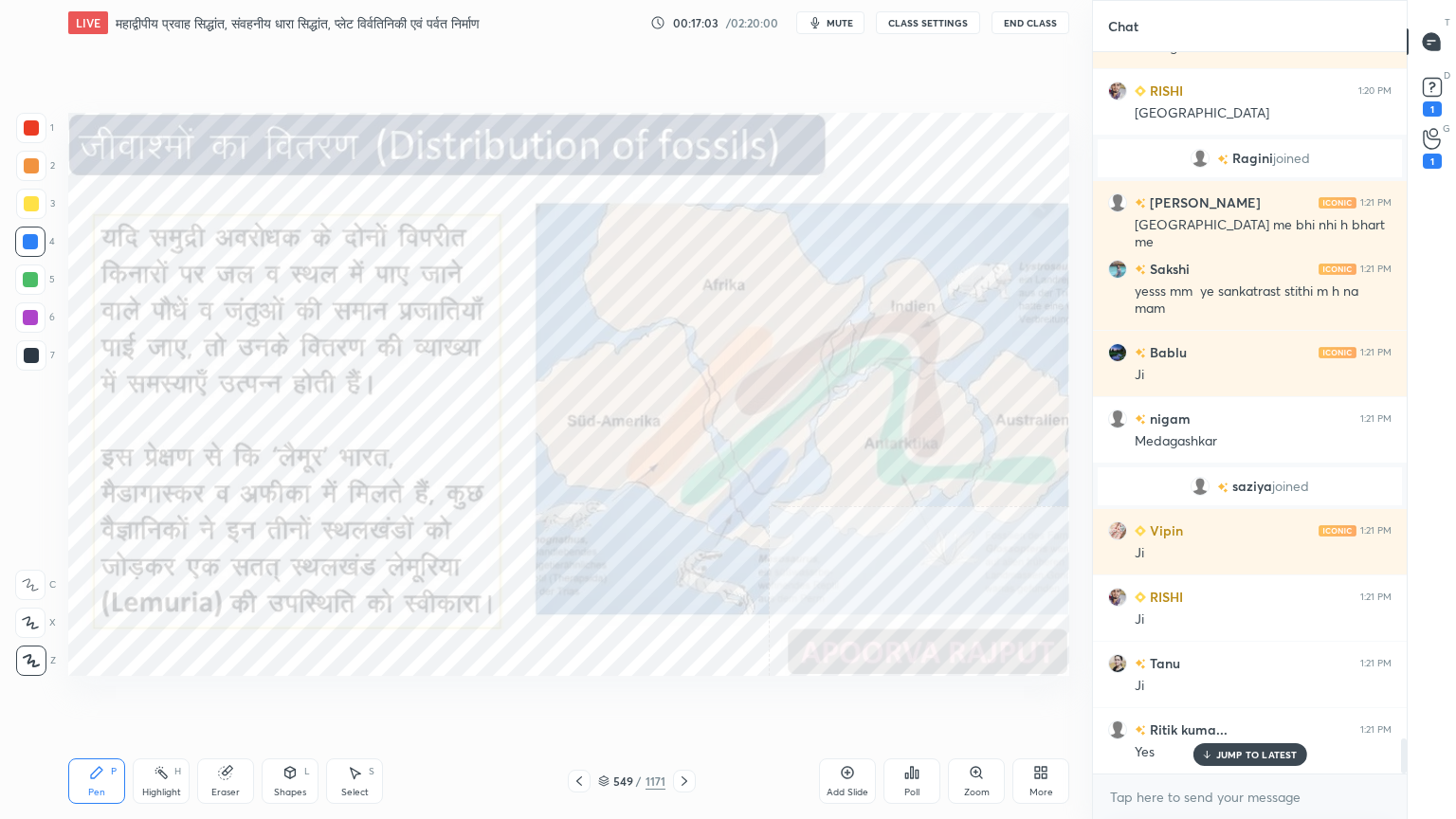 click on "Eraser" at bounding box center (226, 781) 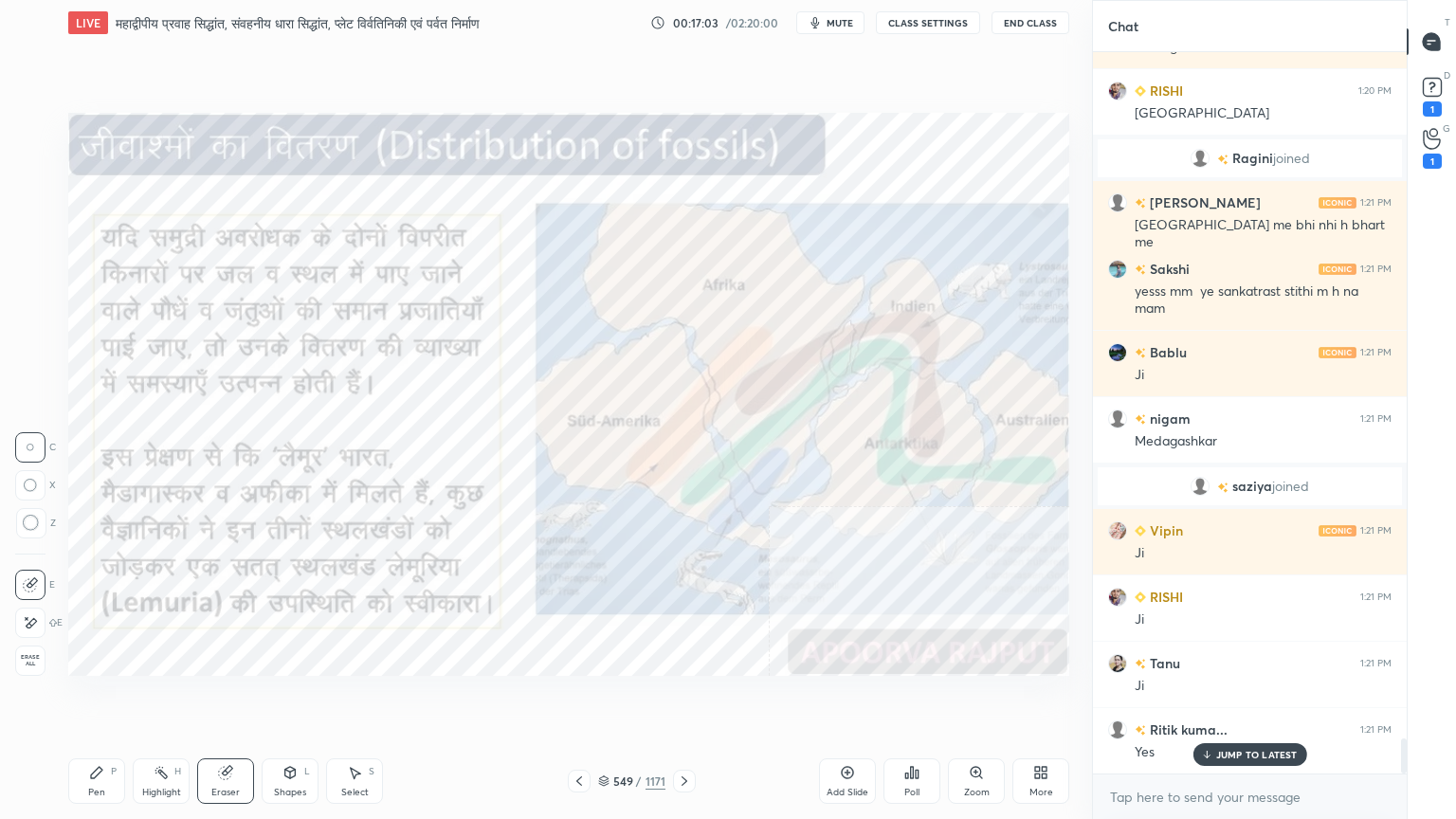 scroll, scrollTop: 13976, scrollLeft: 0, axis: vertical 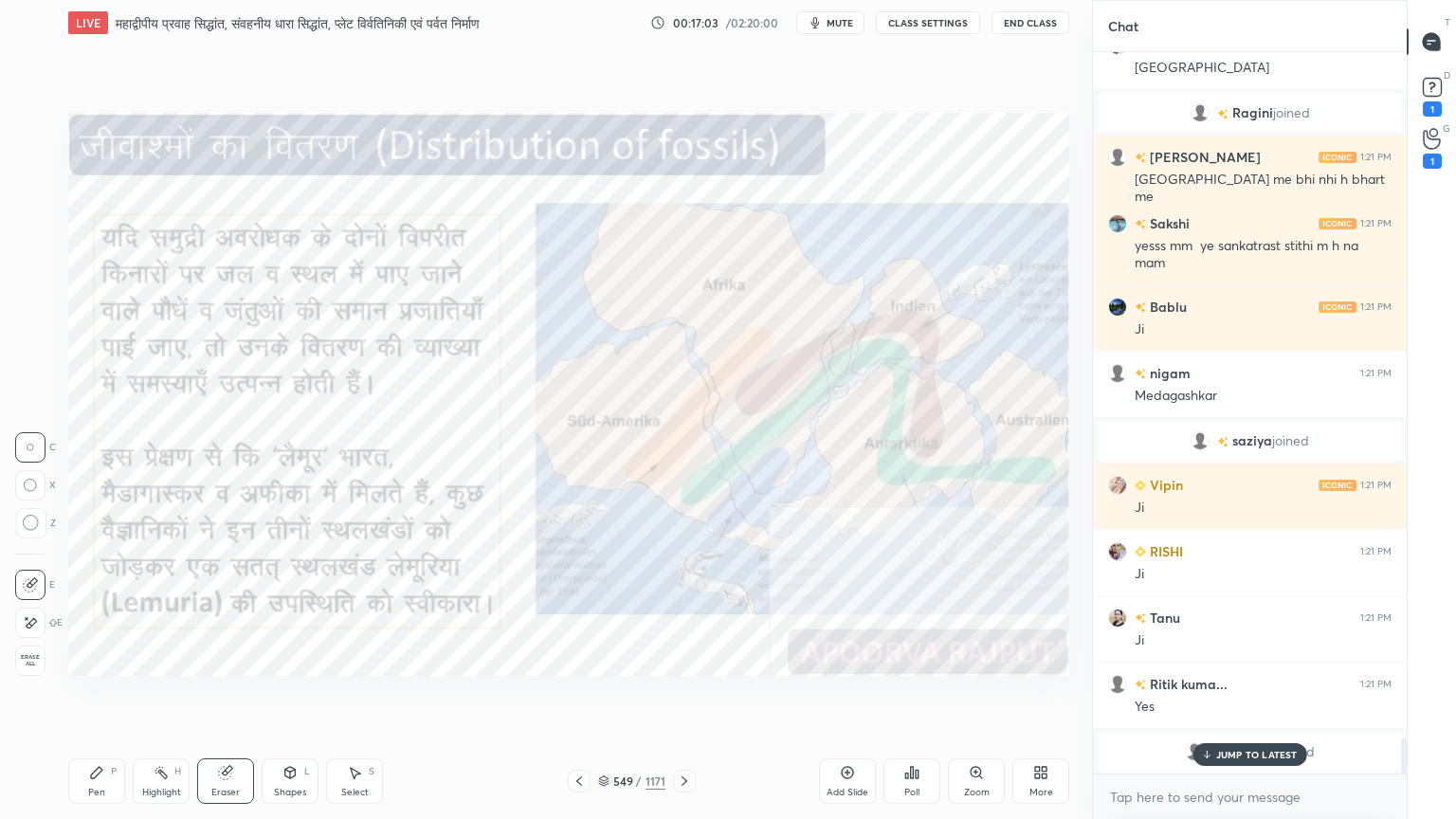 drag, startPoint x: 23, startPoint y: 657, endPoint x: 60, endPoint y: 660, distance: 37.121422 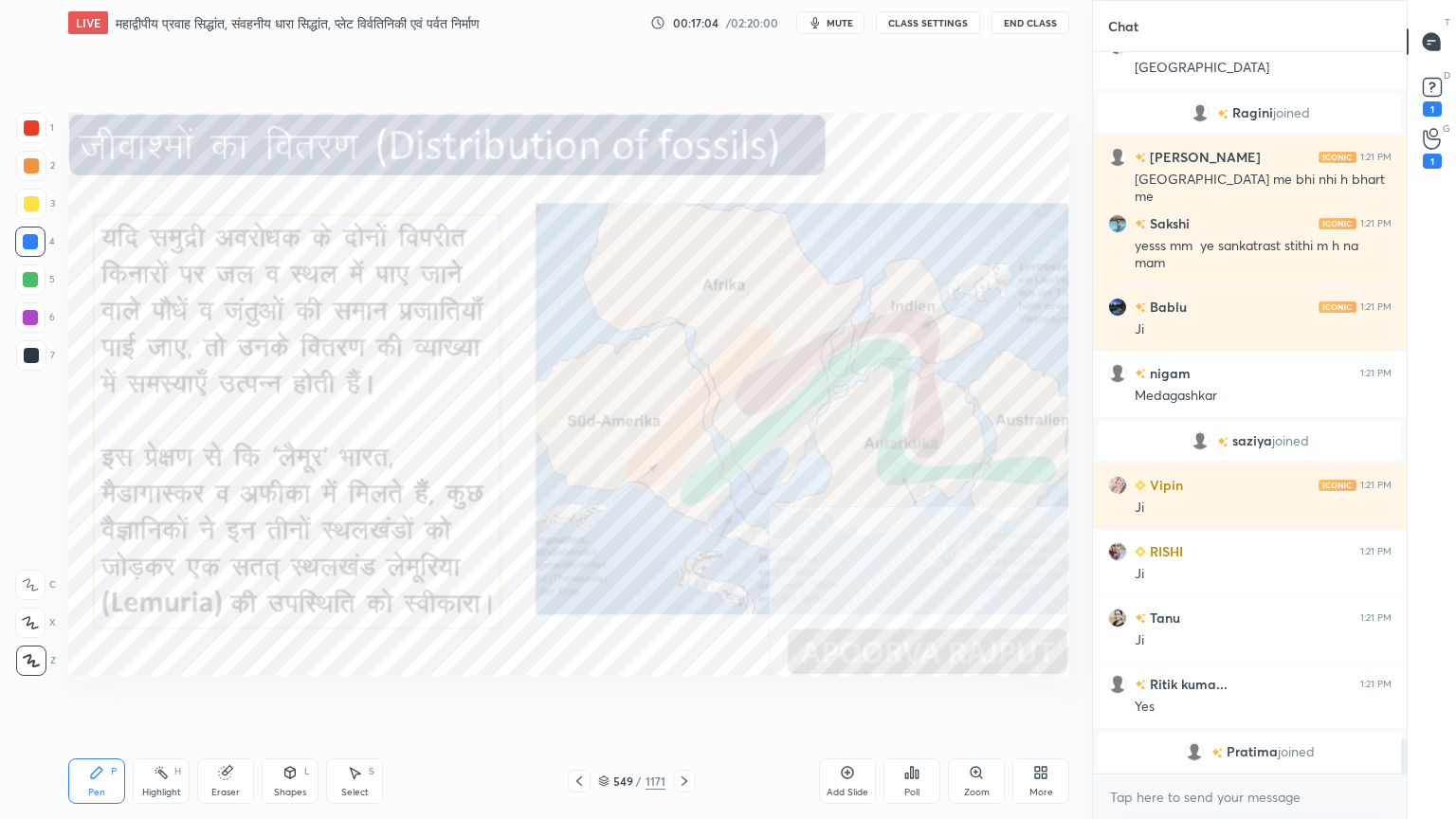 scroll, scrollTop: 14043, scrollLeft: 0, axis: vertical 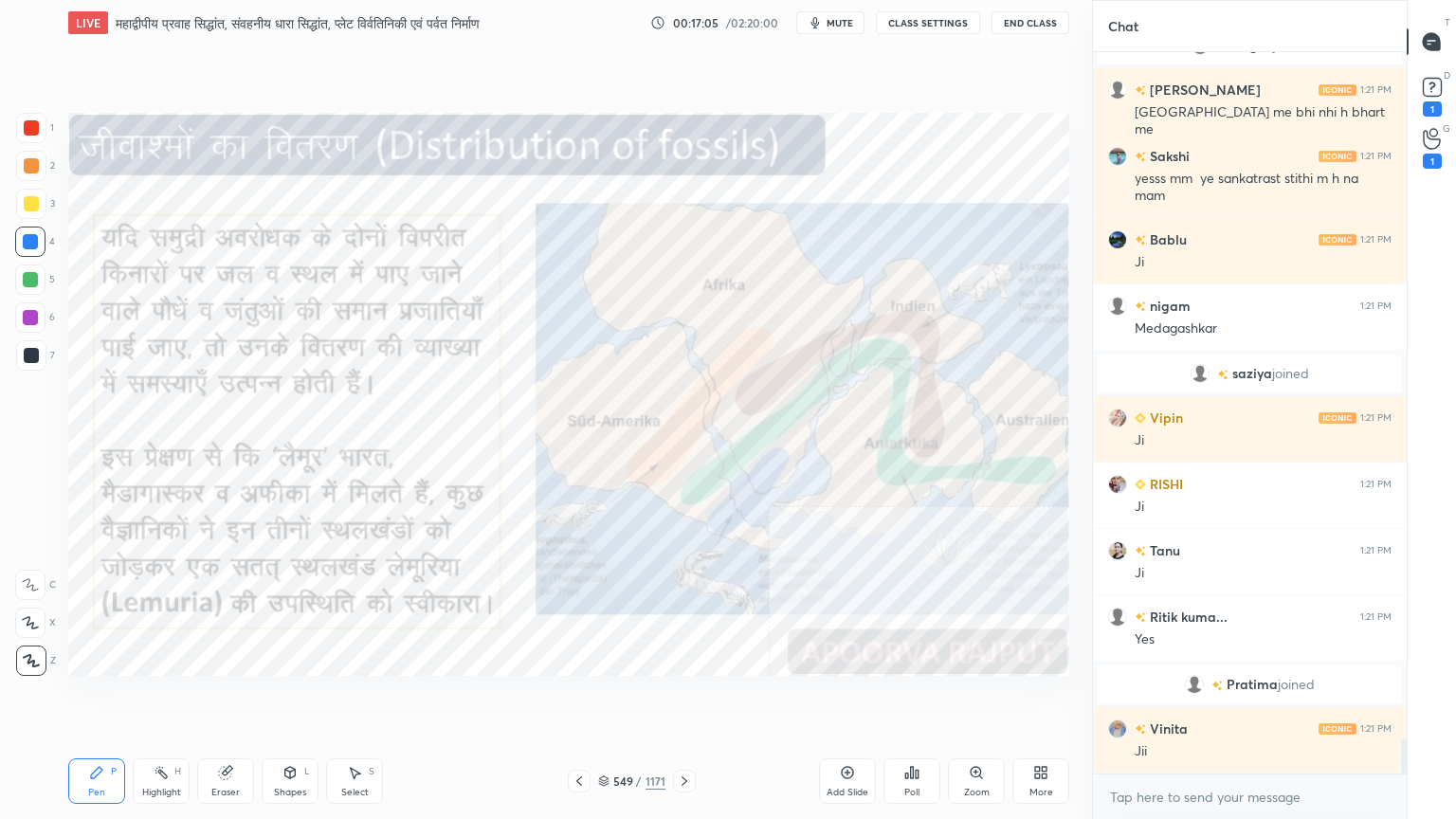 click 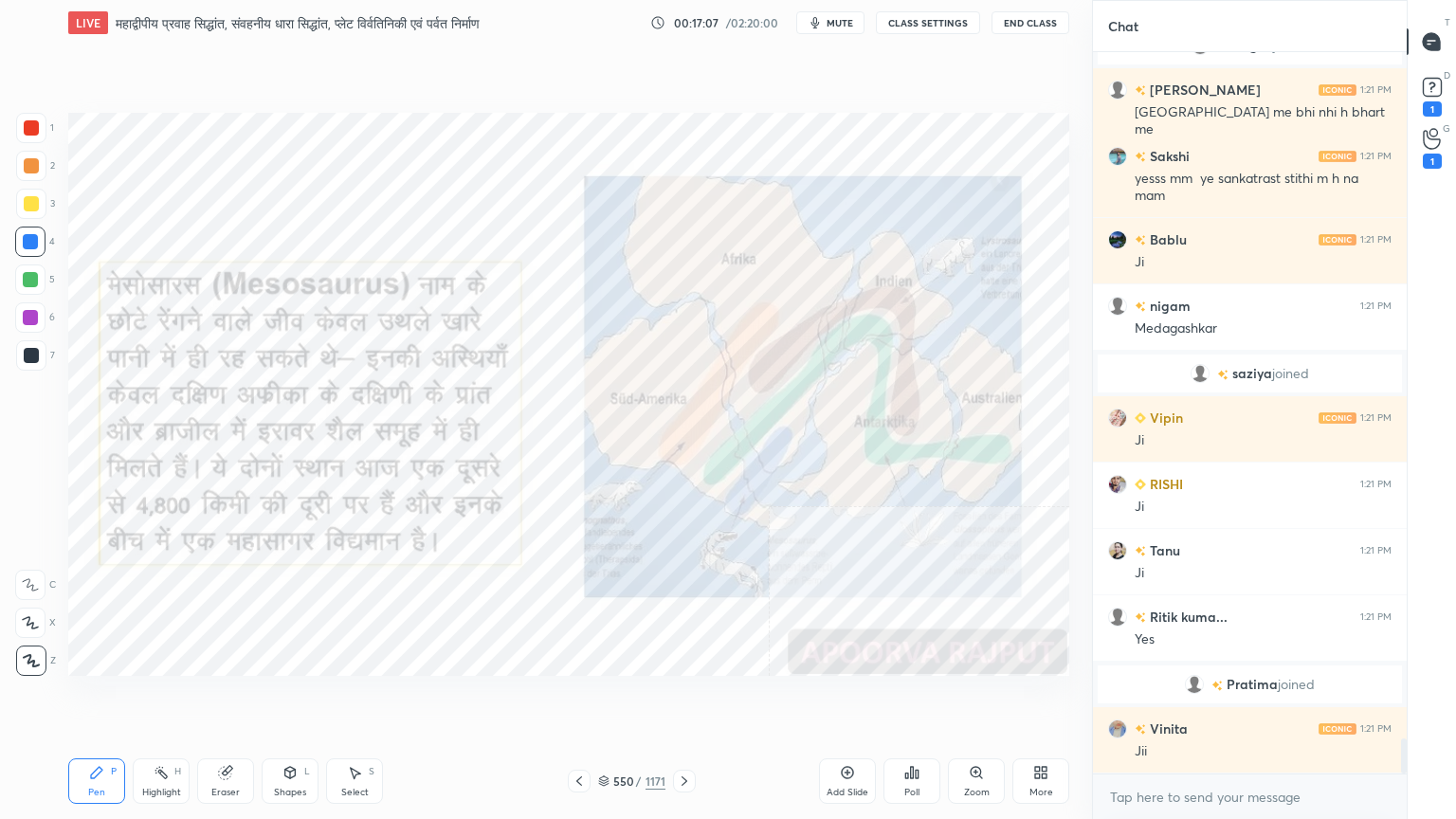 scroll, scrollTop: 14109, scrollLeft: 0, axis: vertical 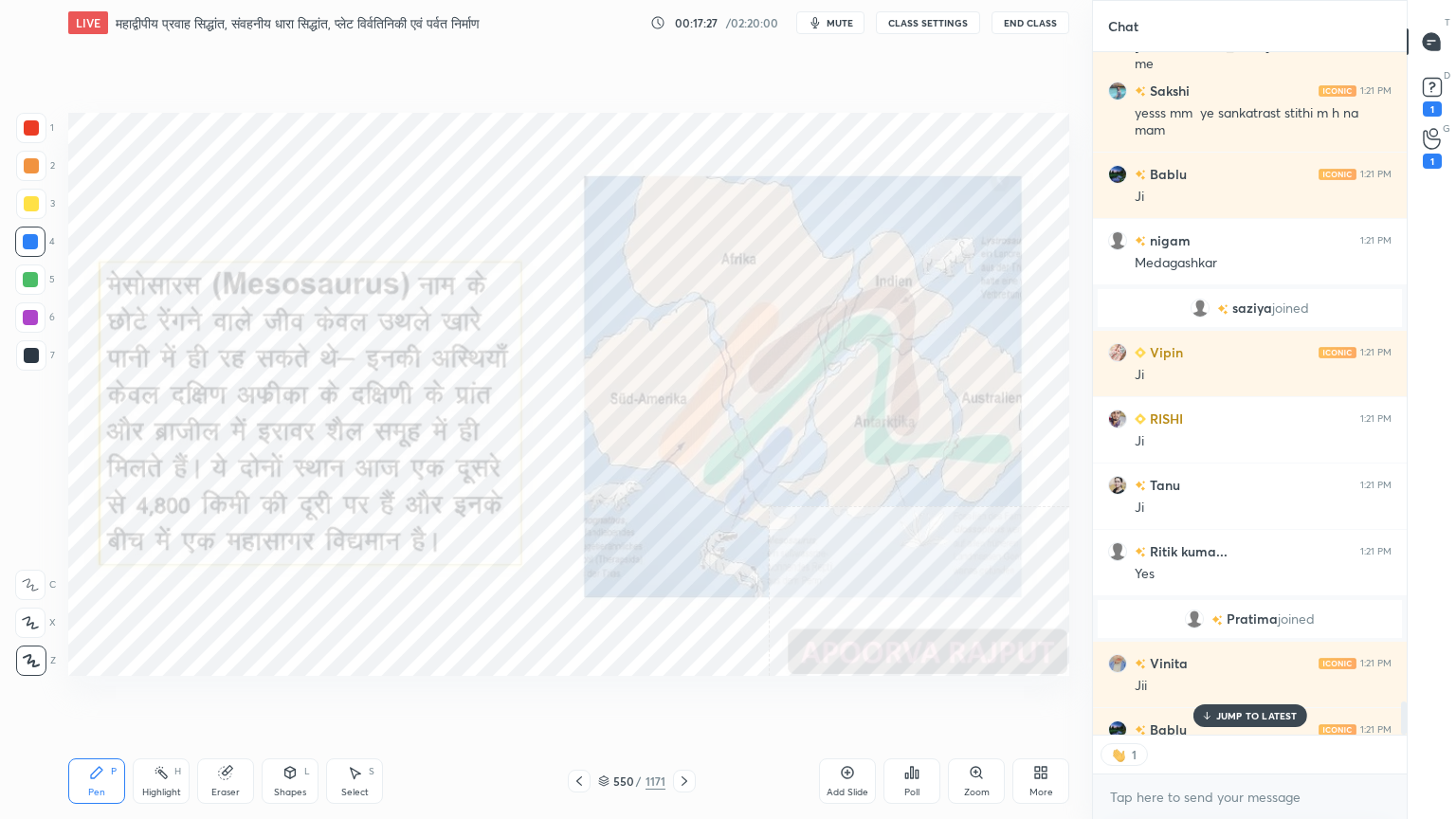 click on "JUMP TO LATEST" at bounding box center [1257, 716] 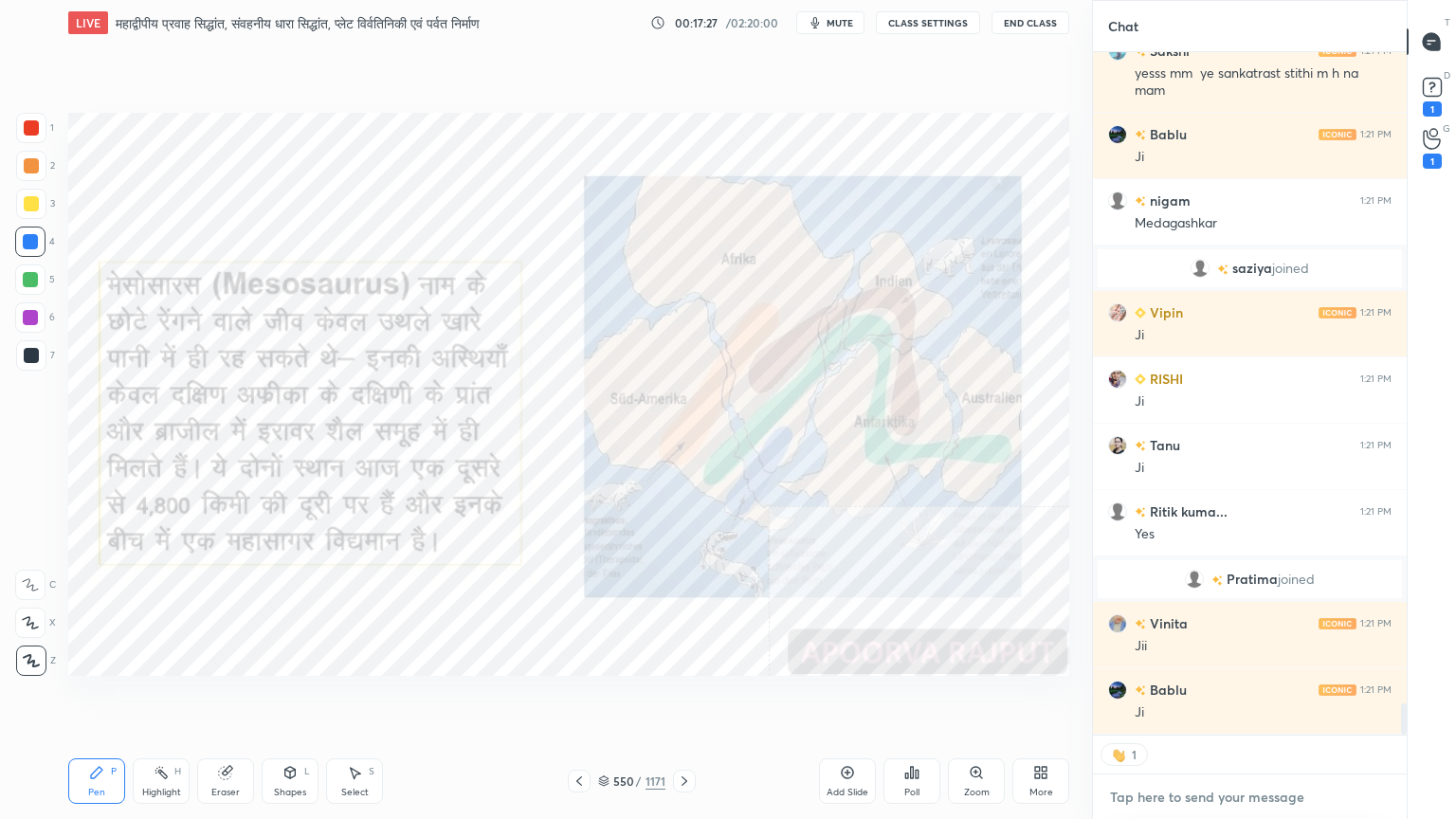 click at bounding box center (1249, 797) 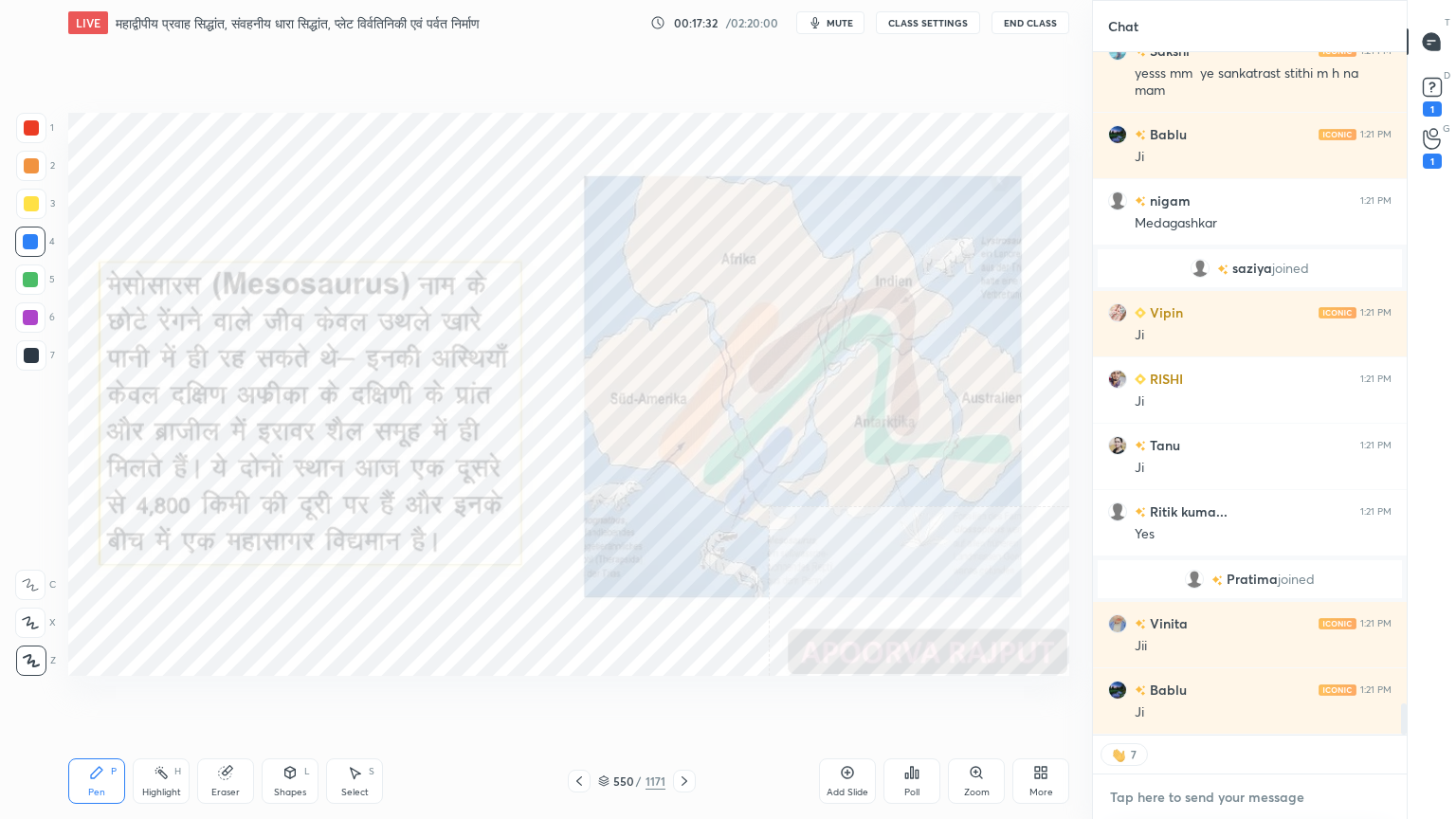 scroll, scrollTop: 14215, scrollLeft: 0, axis: vertical 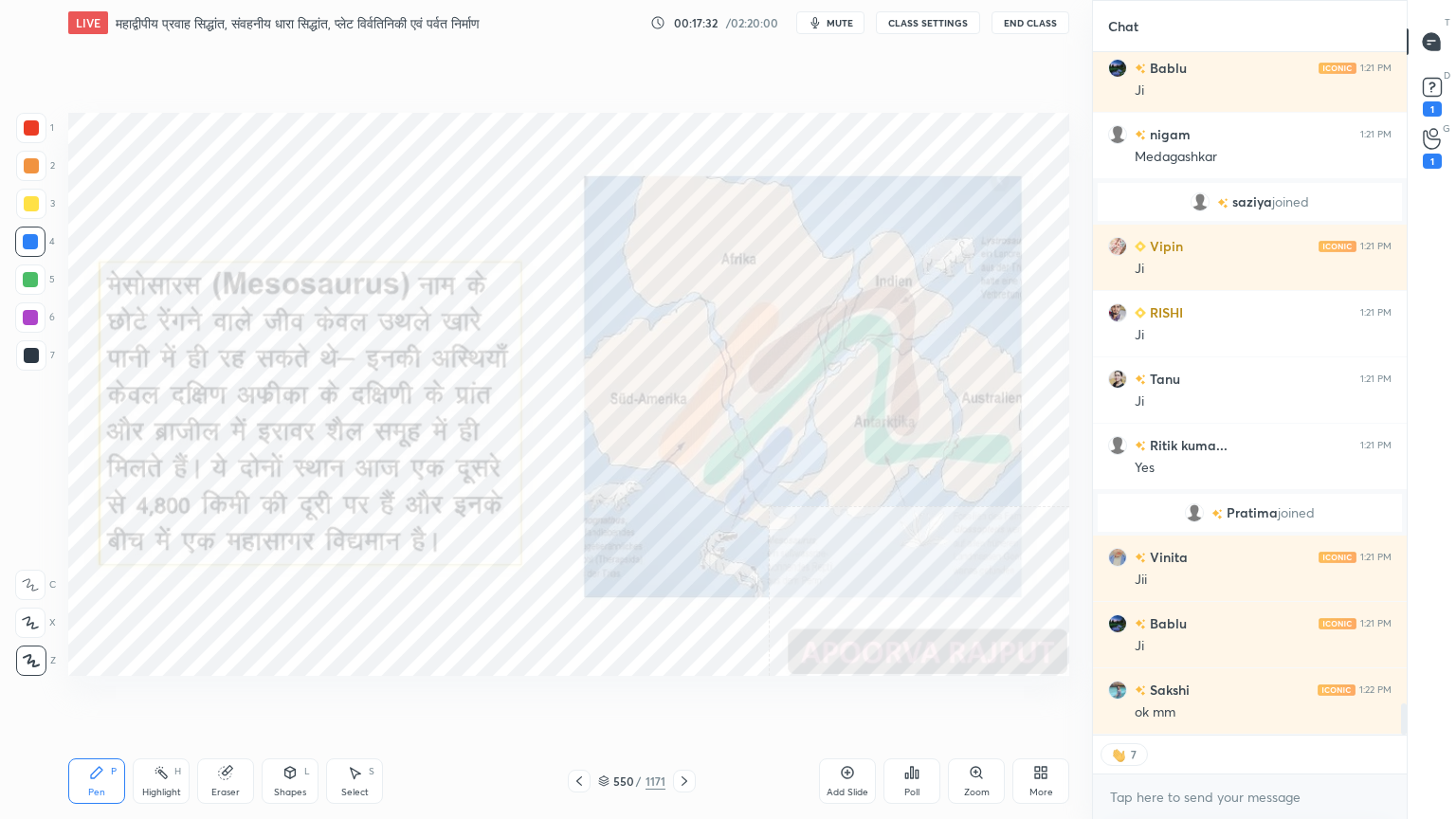 click 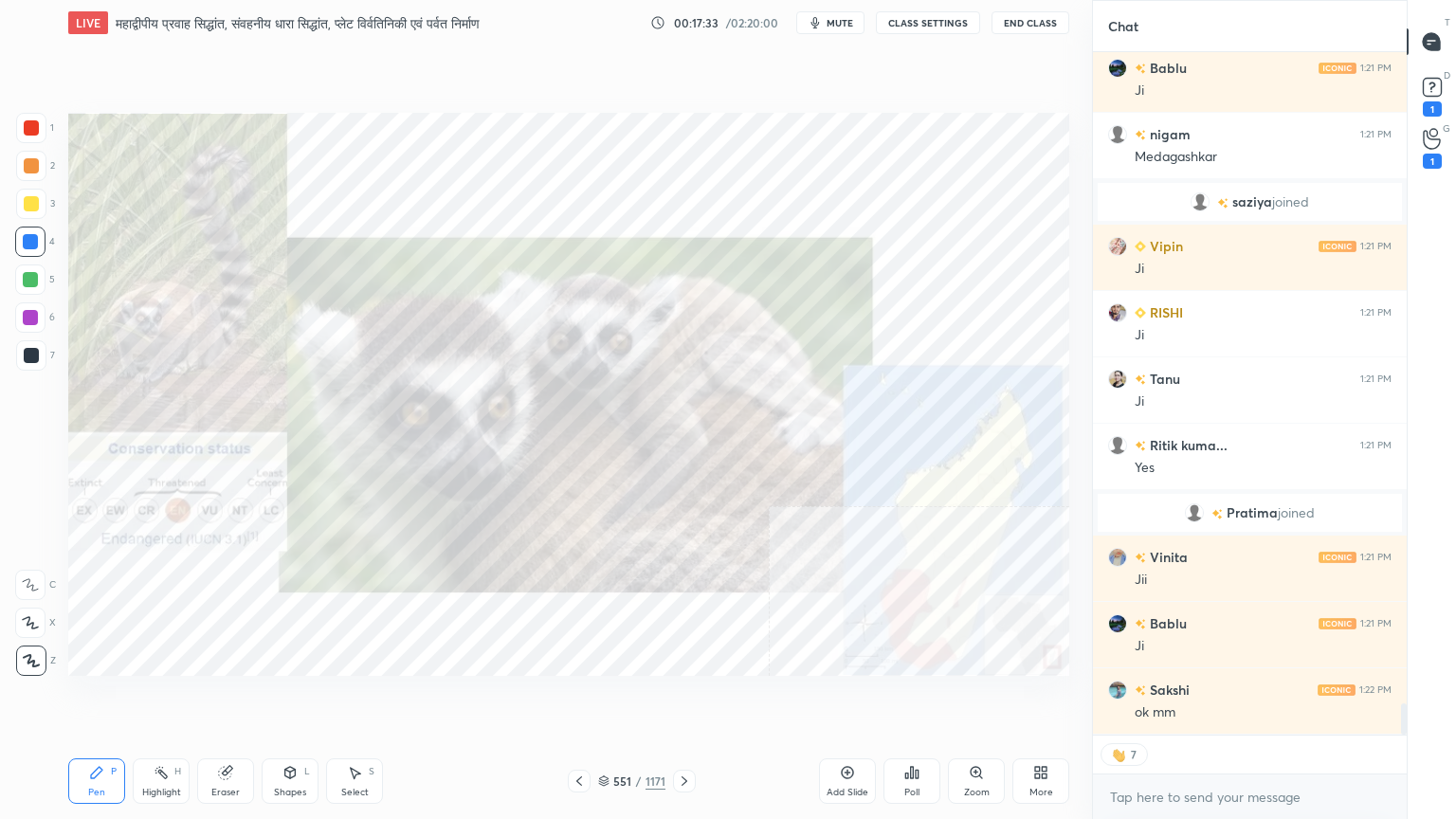 click 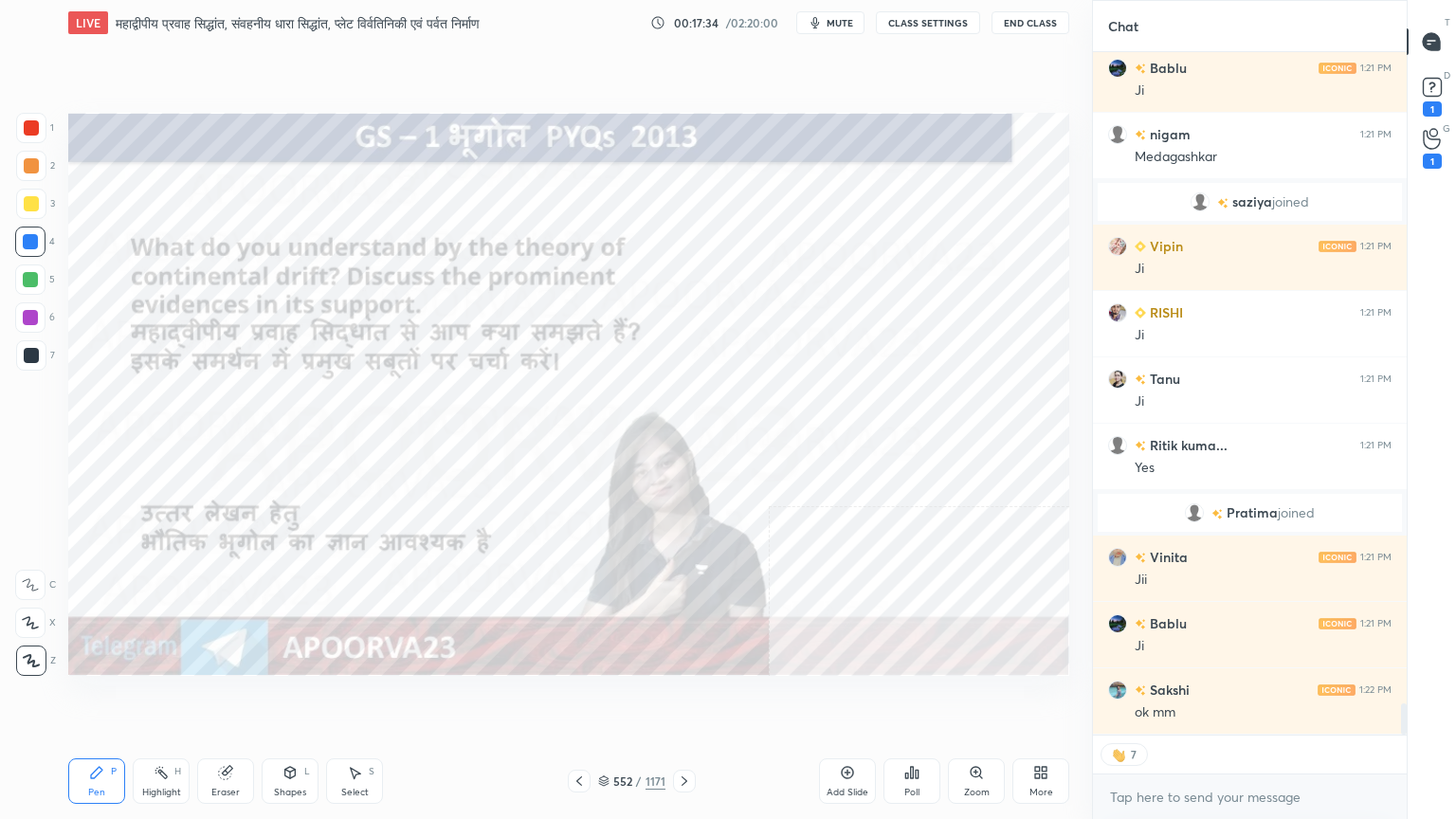 click 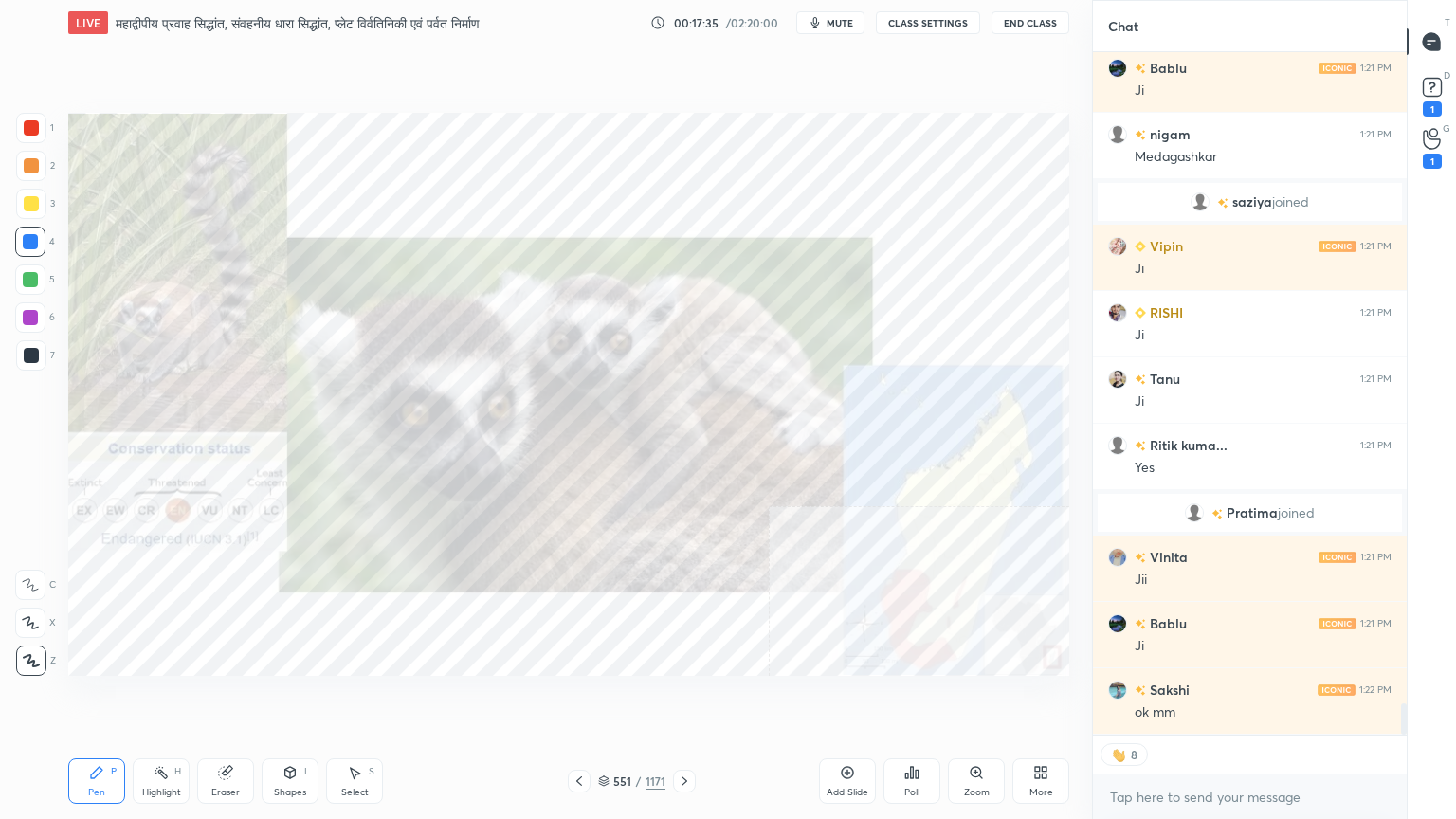 drag, startPoint x: 609, startPoint y: 779, endPoint x: 622, endPoint y: 774, distance: 13.928388 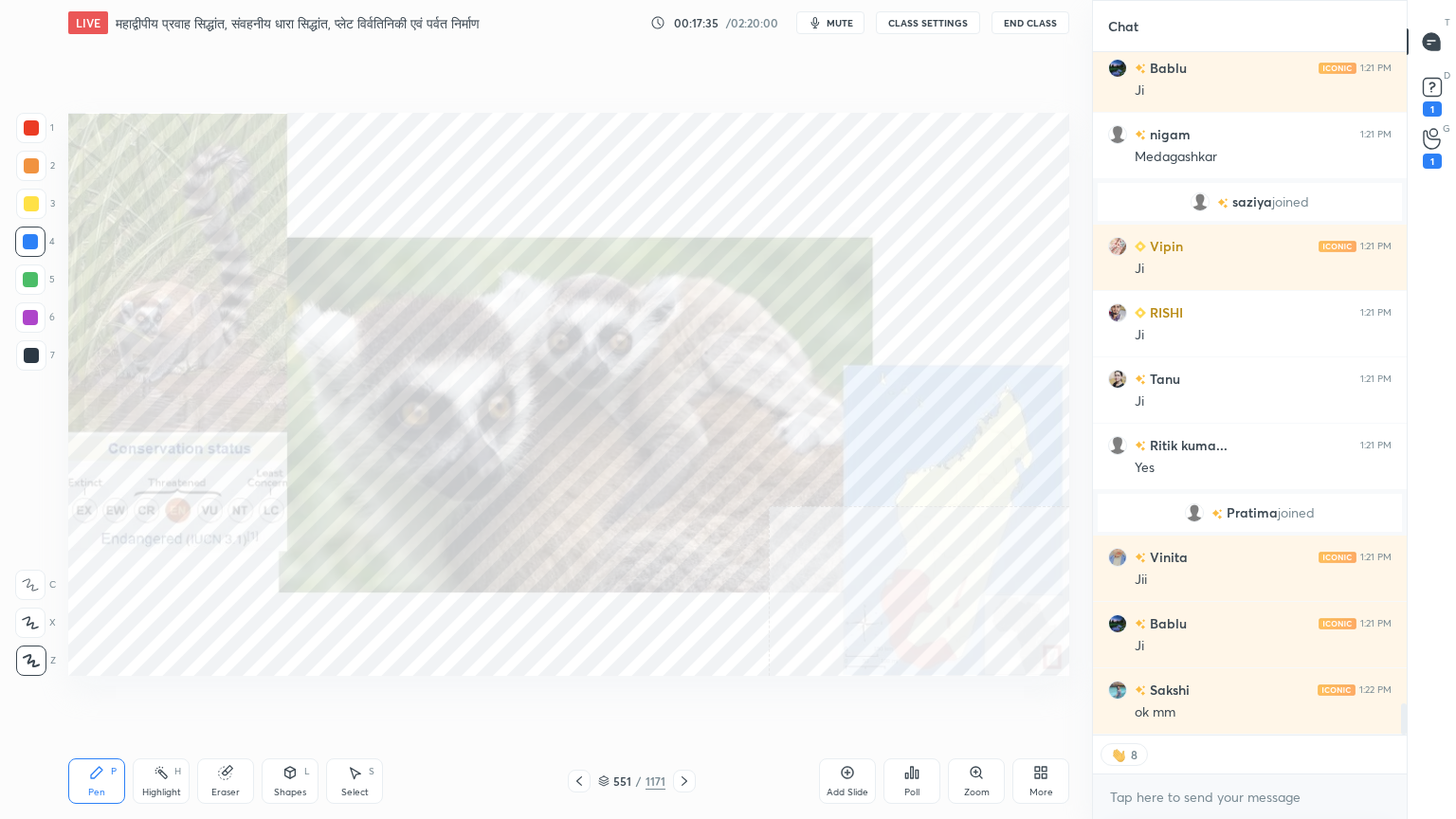 click 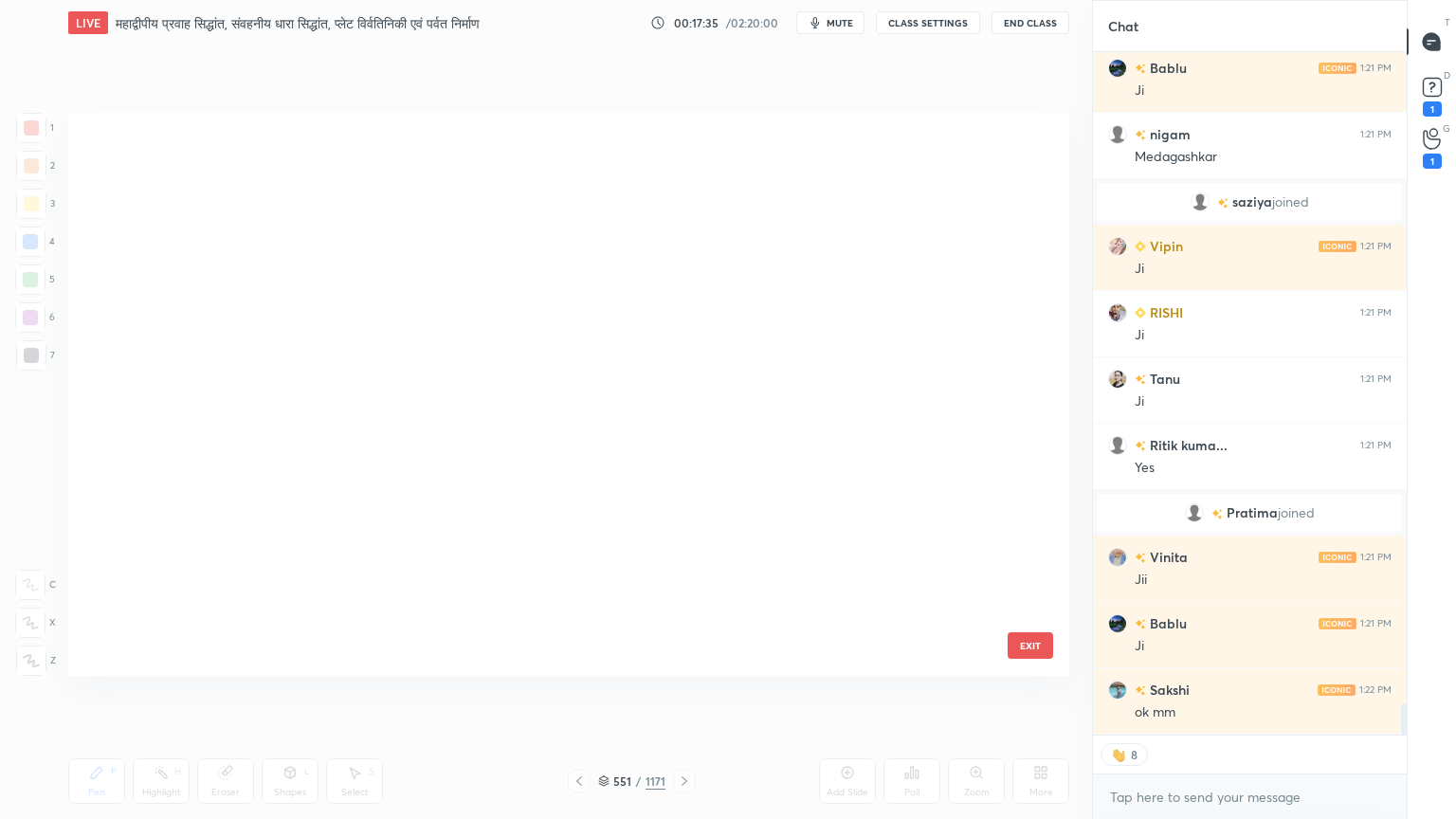 scroll, scrollTop: 14281, scrollLeft: 0, axis: vertical 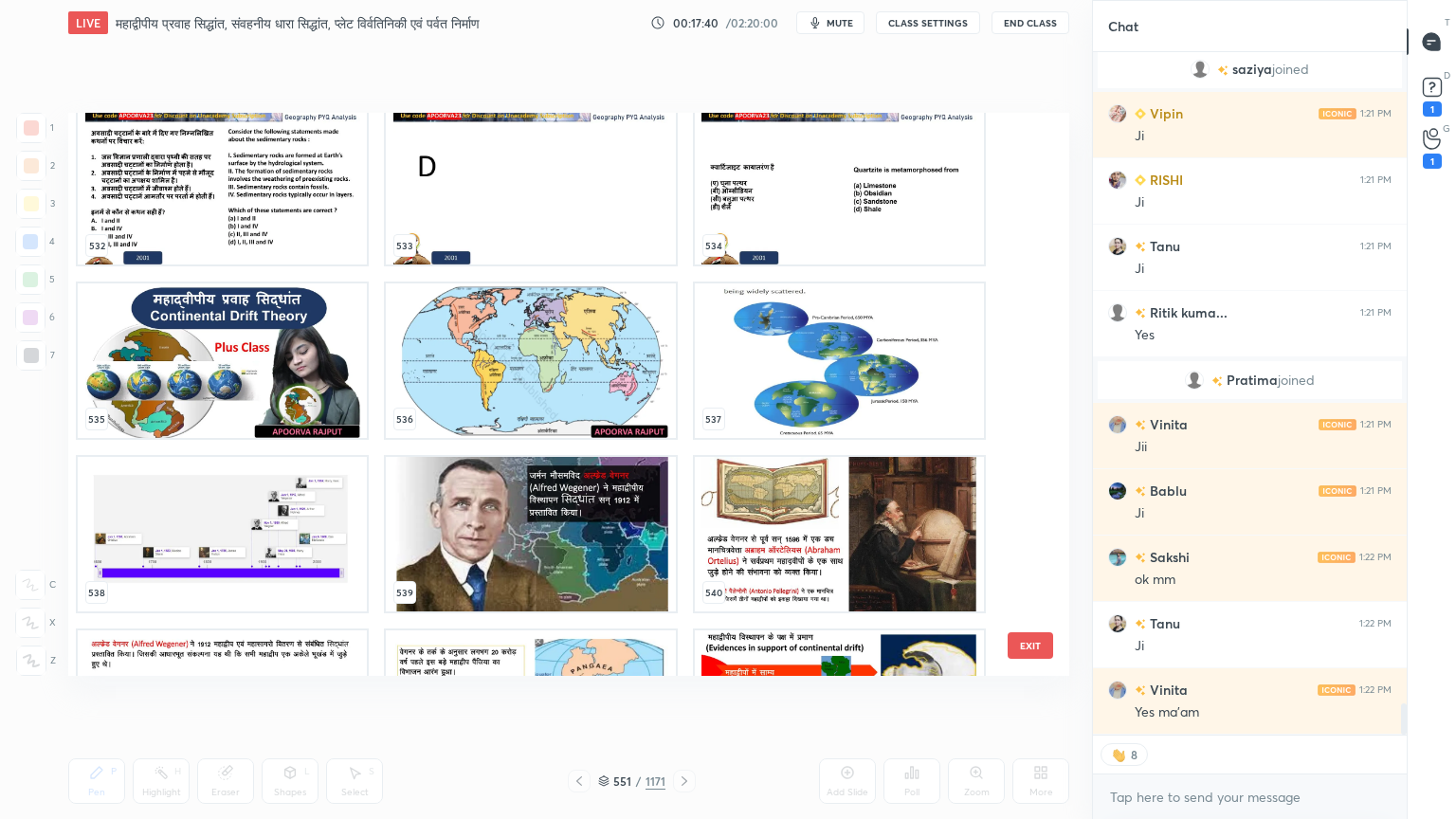 click at bounding box center [839, 707] 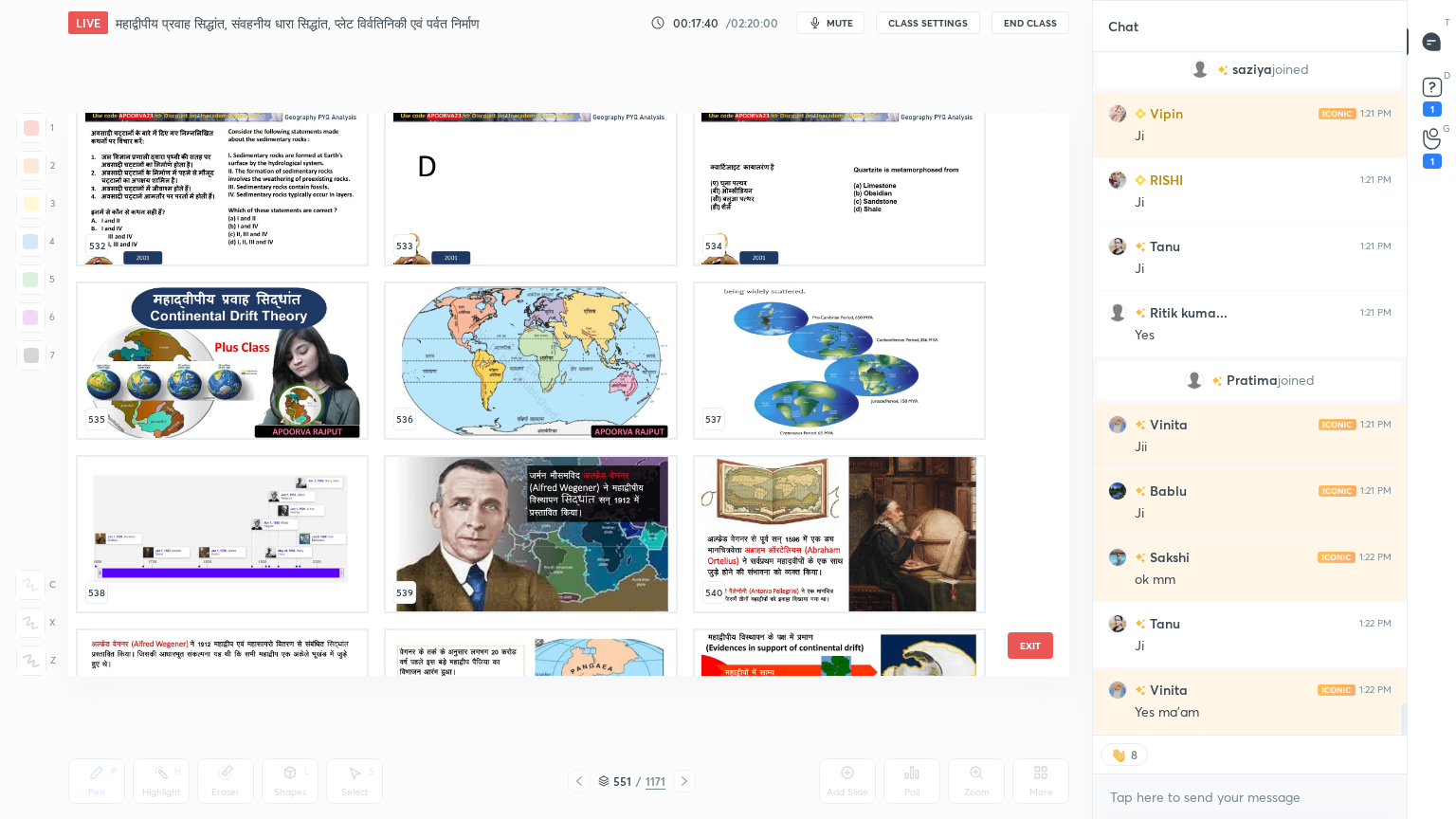 scroll, scrollTop: 30834, scrollLeft: 0, axis: vertical 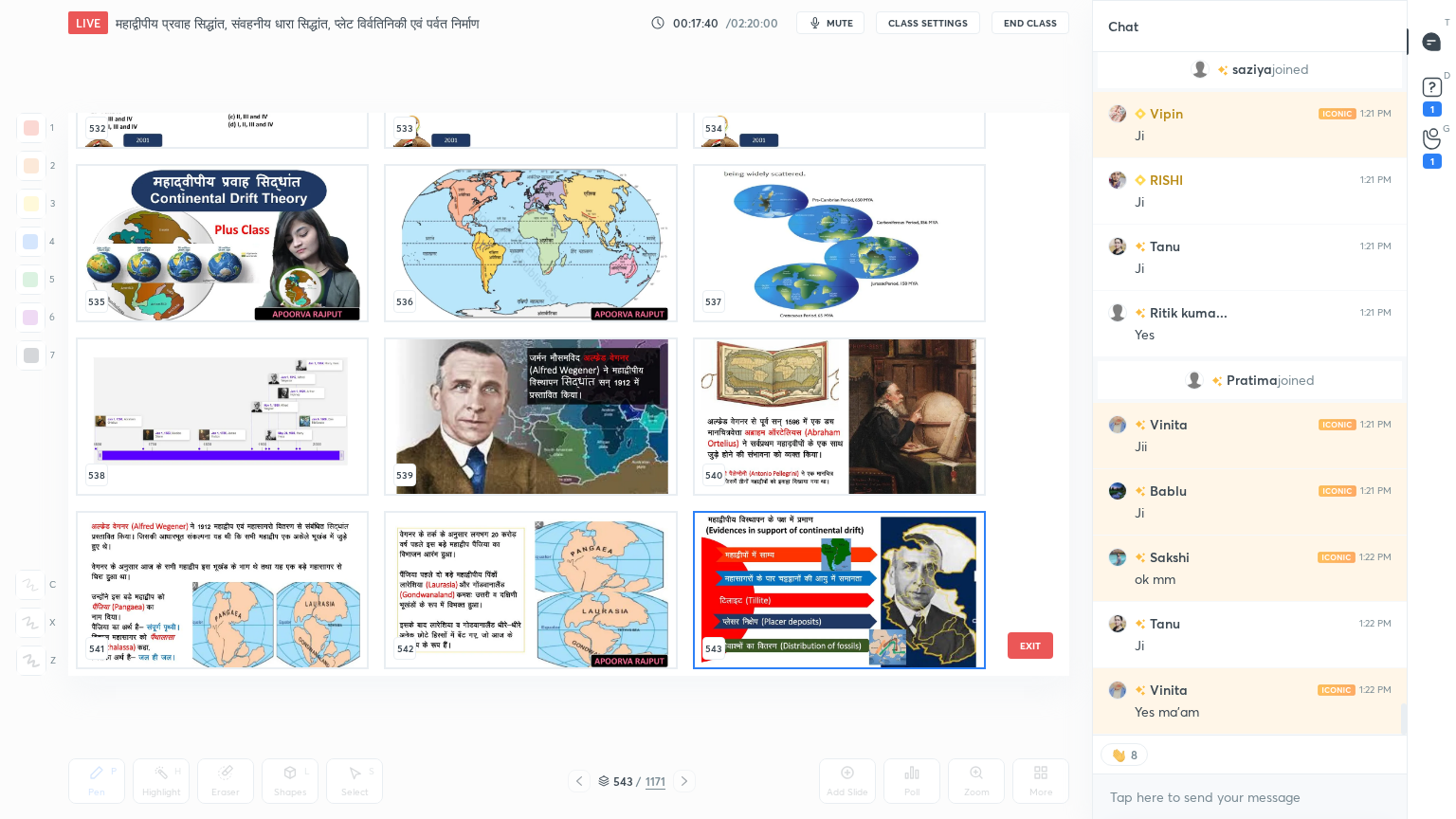 click at bounding box center (839, 590) 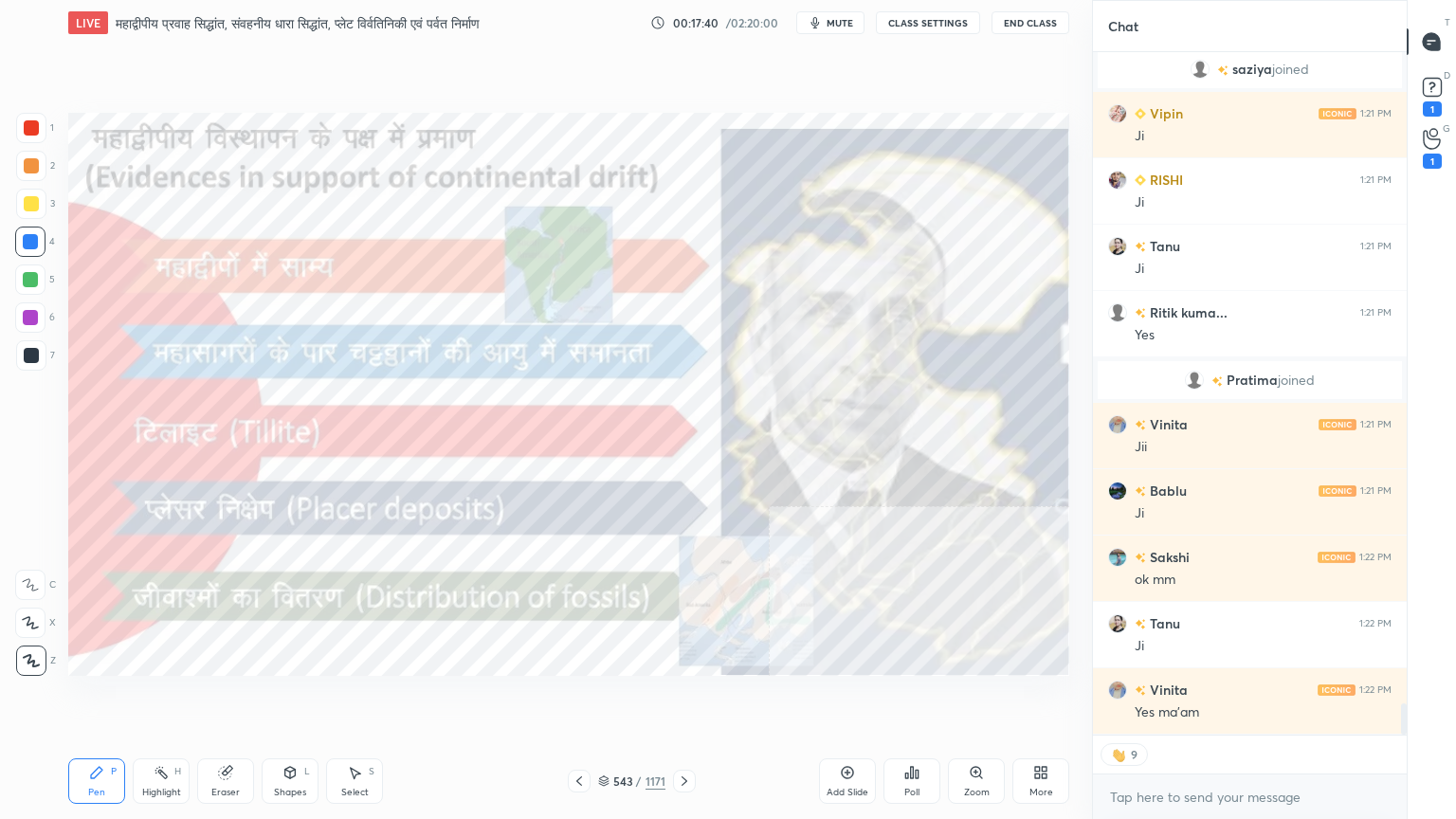 click at bounding box center [839, 590] 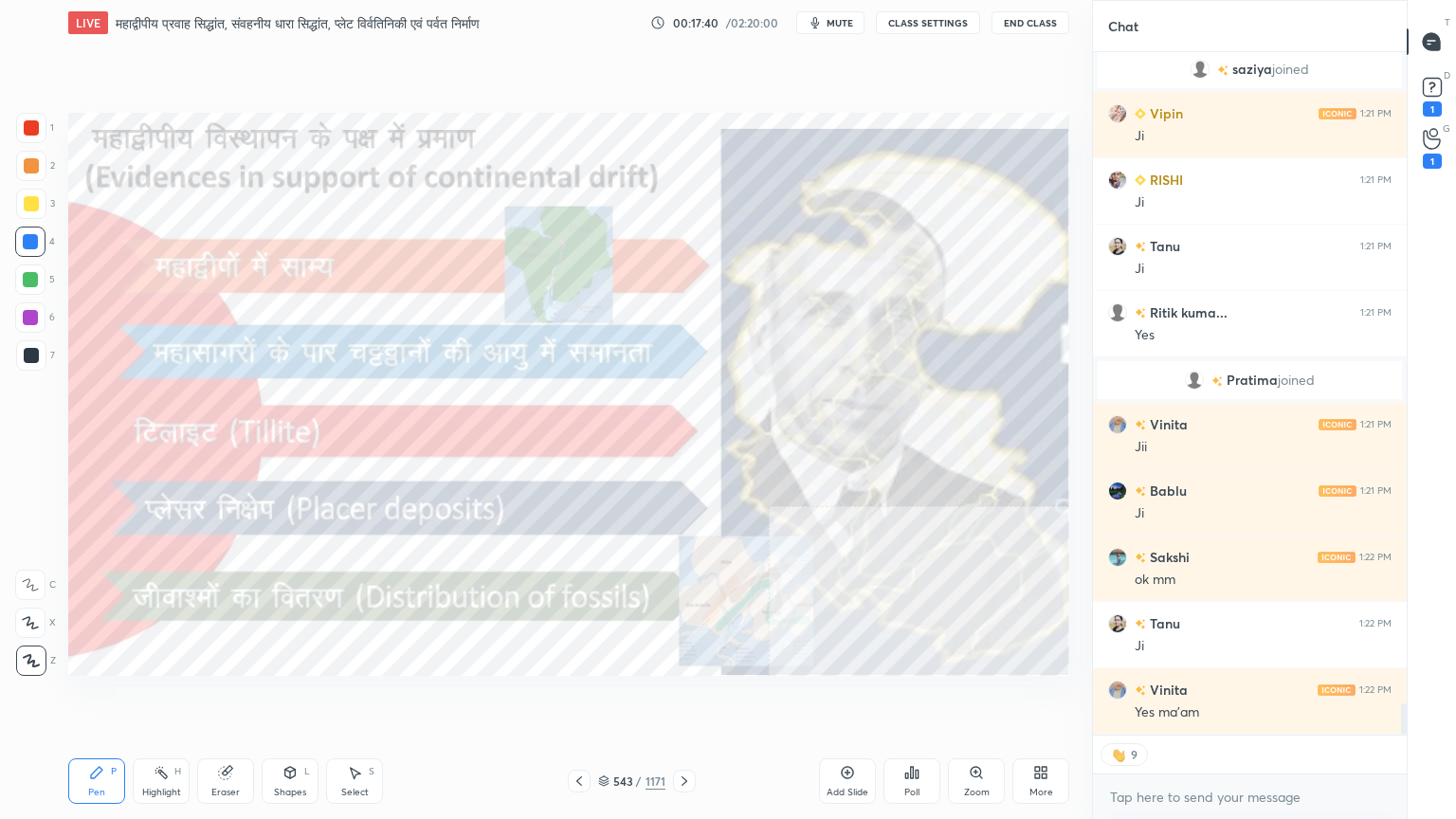 click at bounding box center [839, 590] 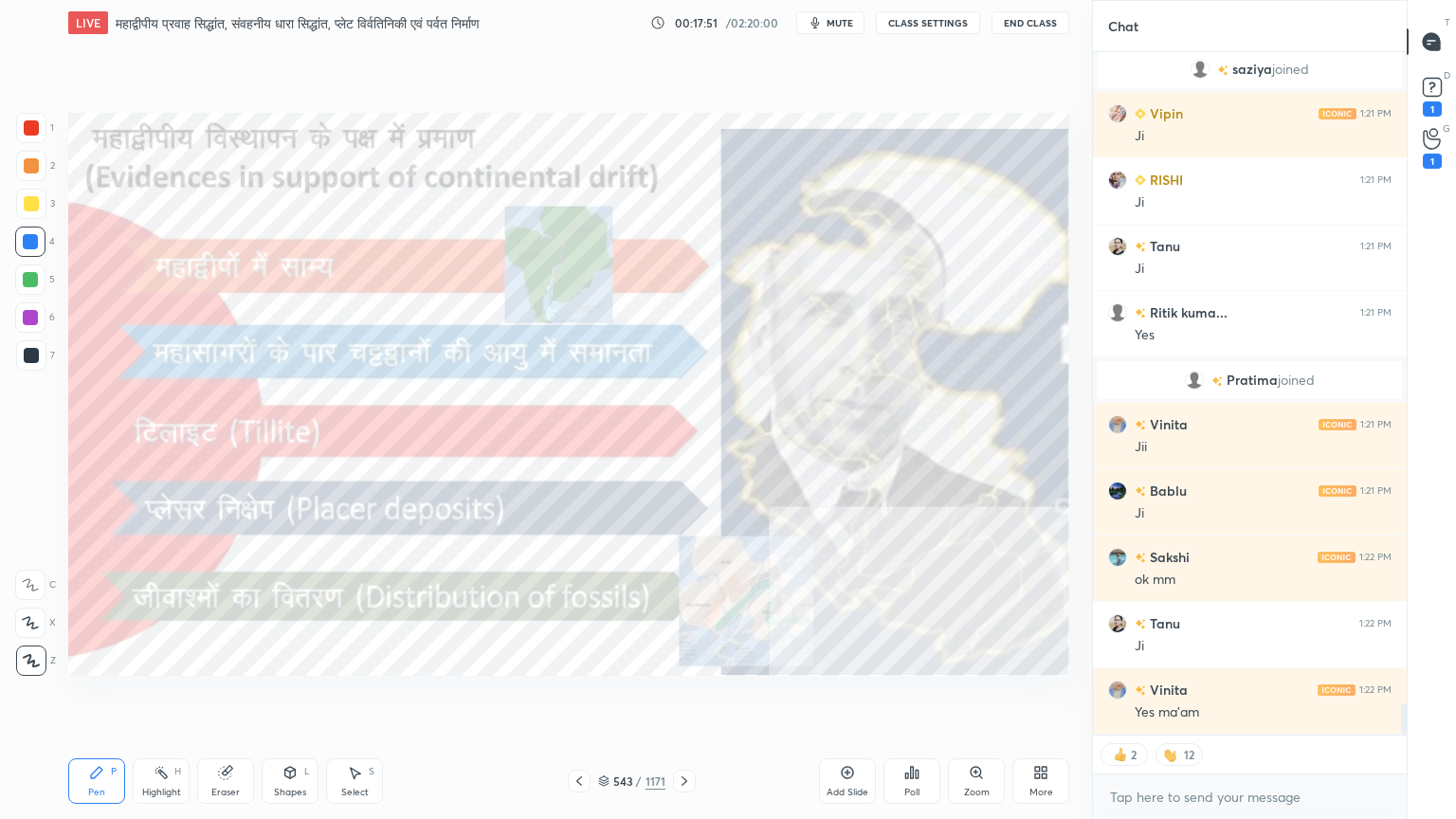 scroll, scrollTop: 14414, scrollLeft: 0, axis: vertical 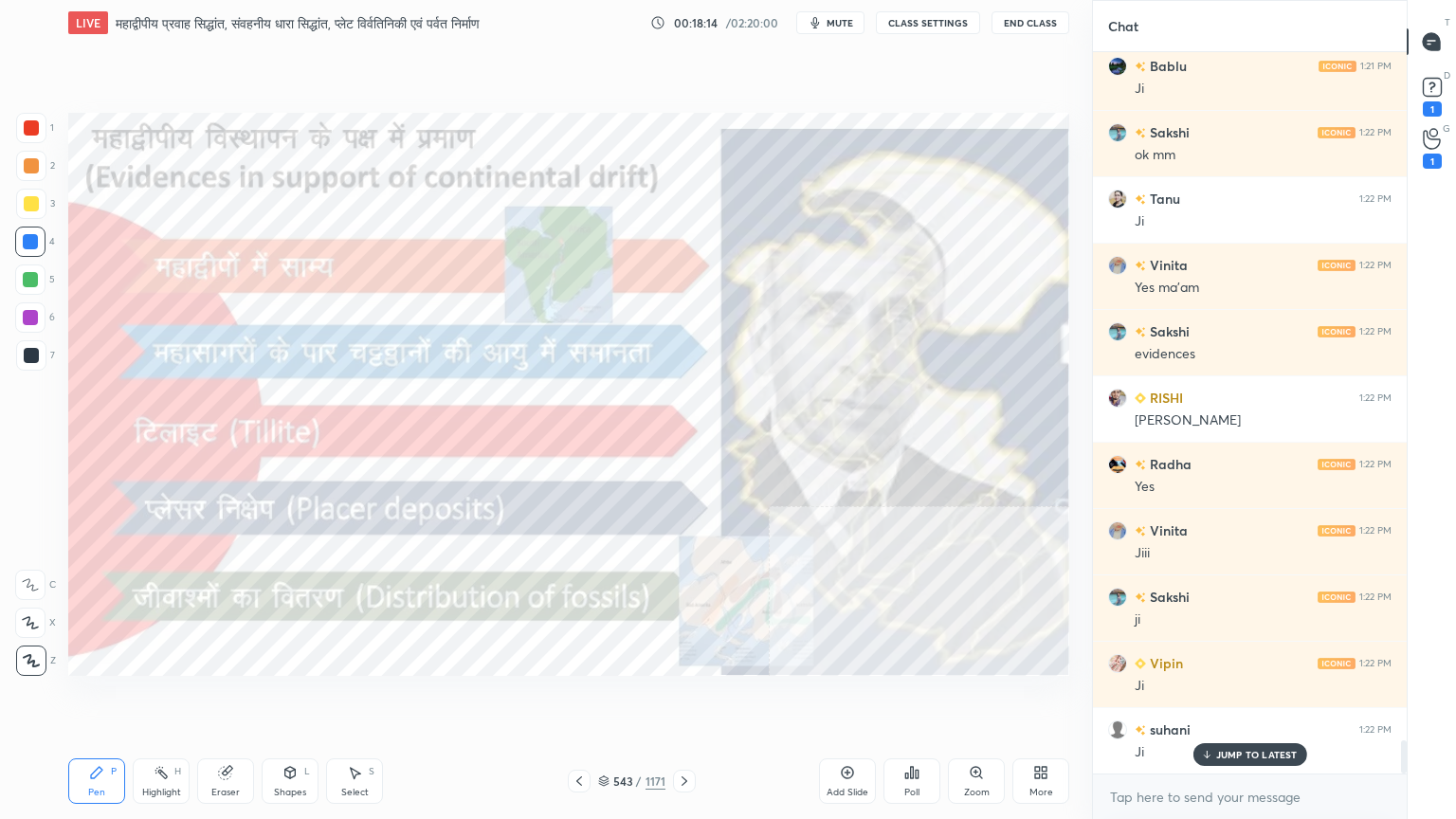 click on "JUMP TO LATEST" at bounding box center [1249, 755] 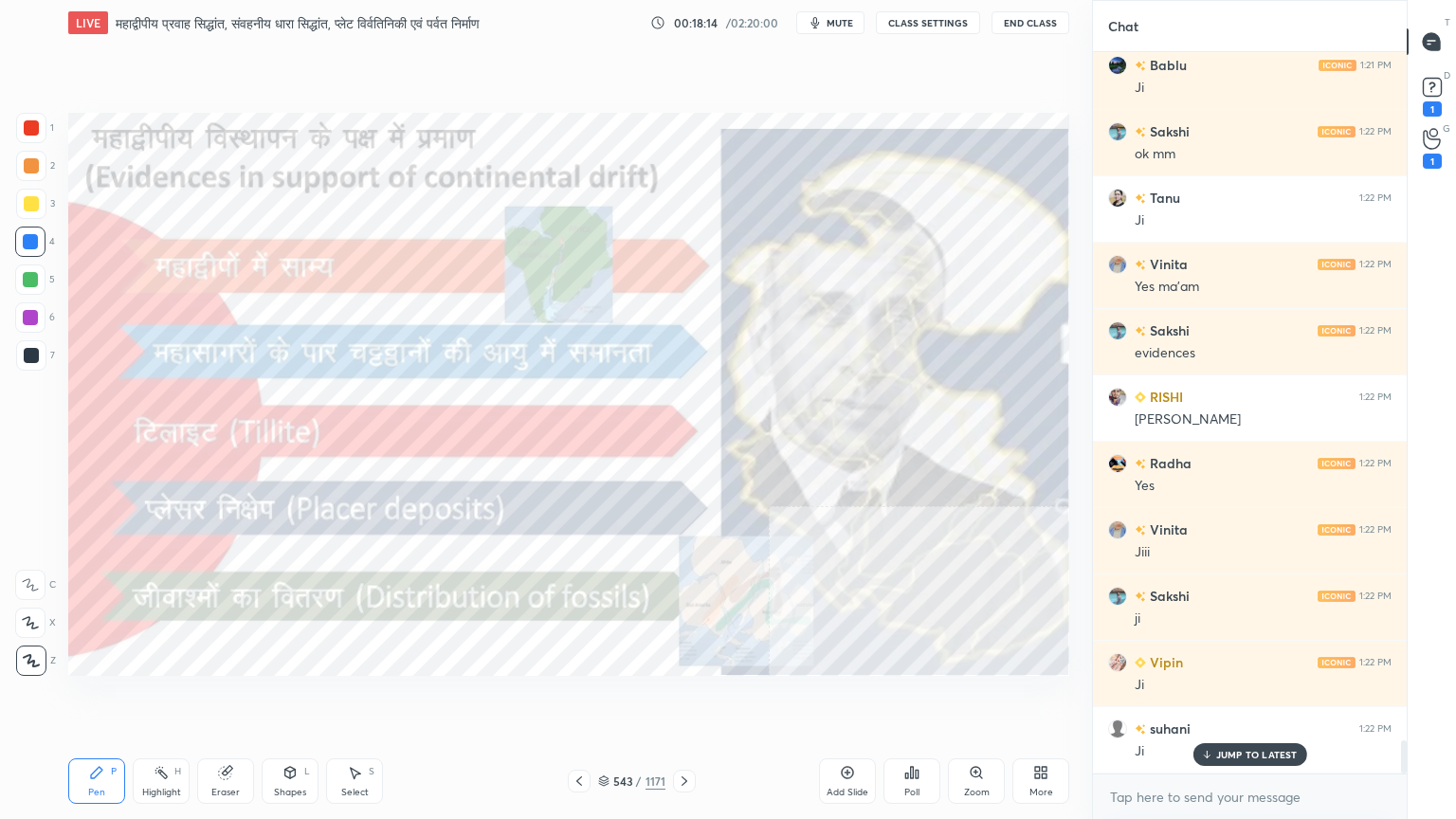 scroll, scrollTop: 678, scrollLeft: 308, axis: both 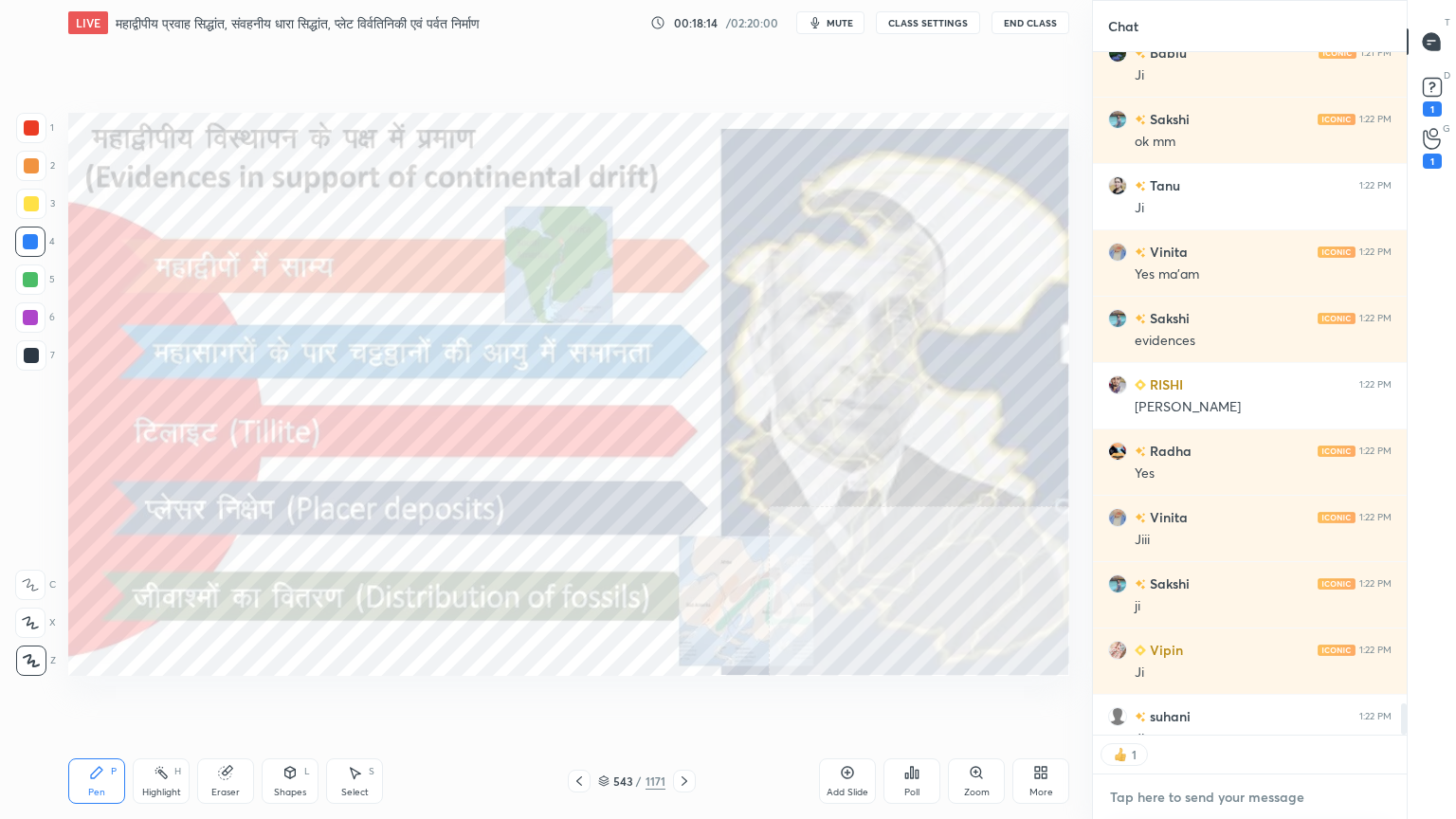 click at bounding box center [1249, 797] 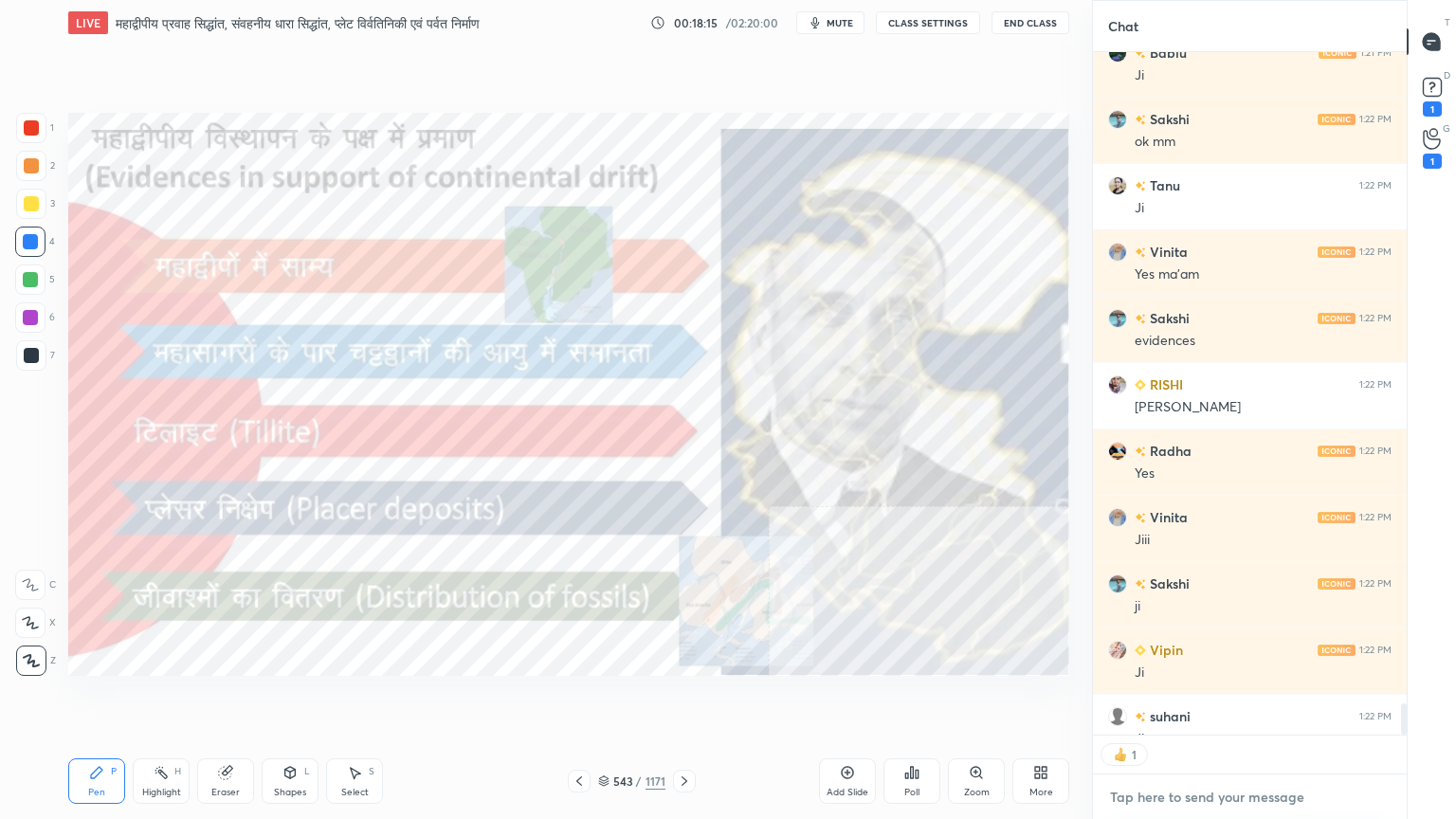 scroll, scrollTop: 14878, scrollLeft: 0, axis: vertical 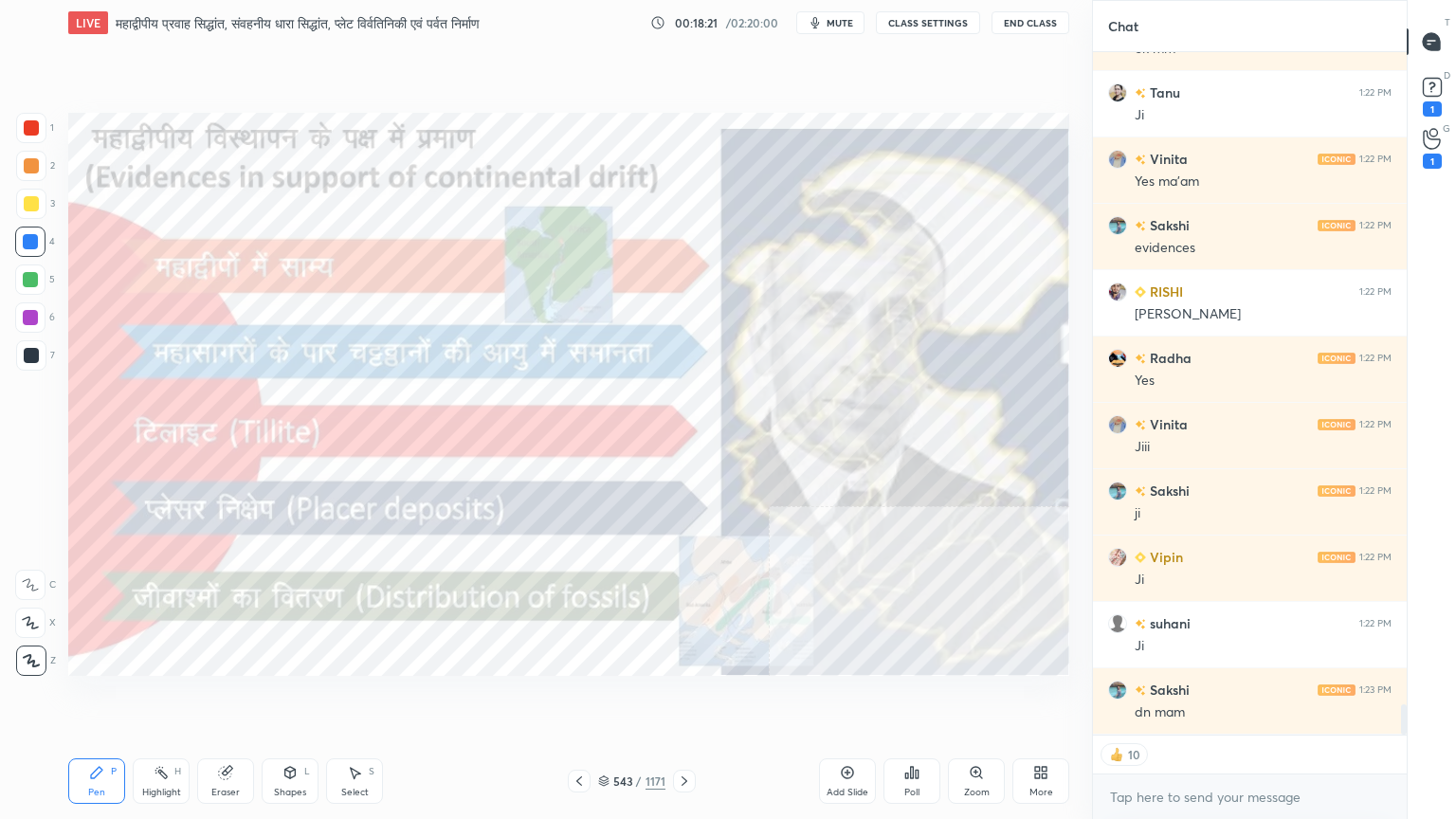 click at bounding box center [30, 242] 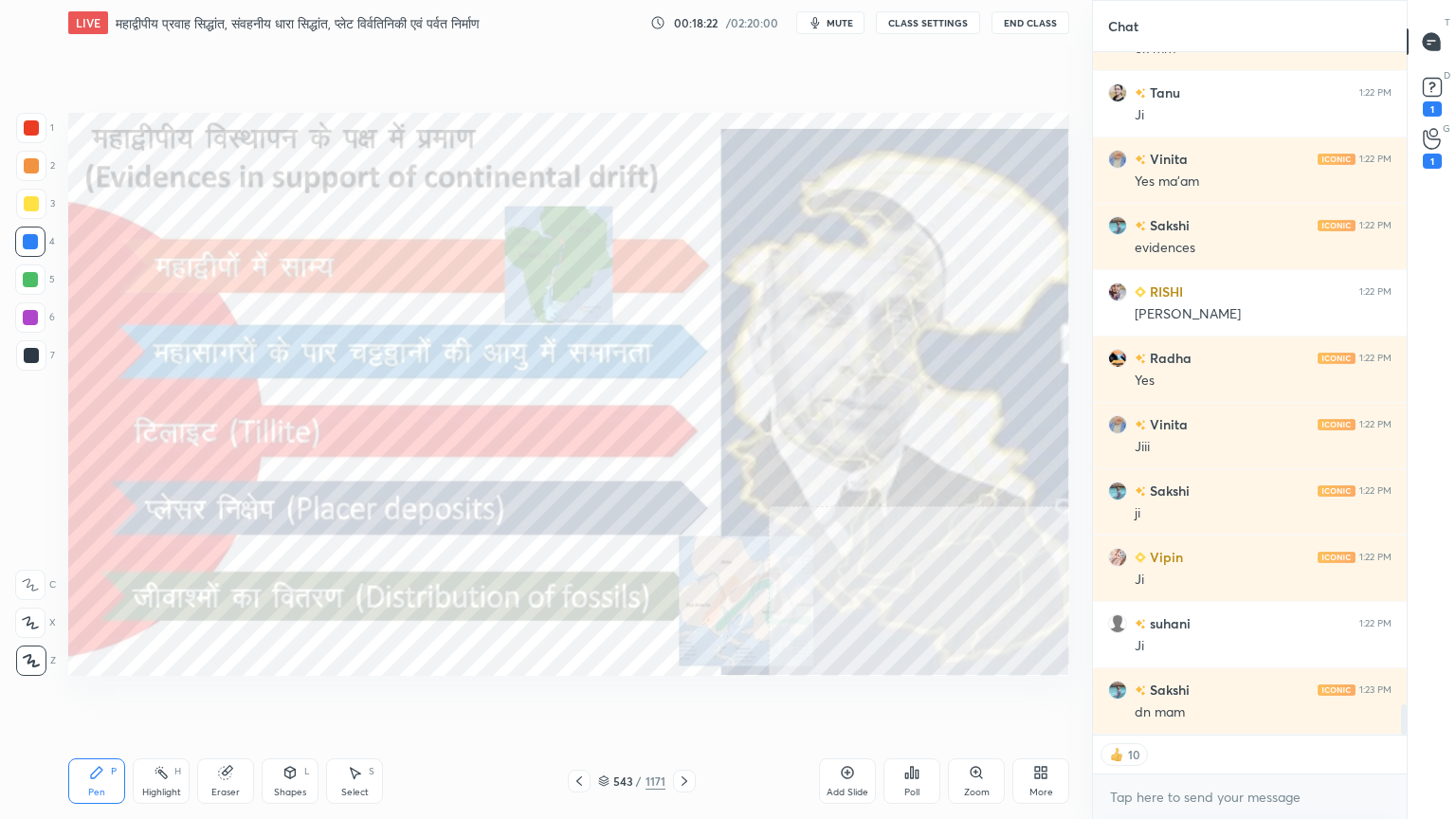 click at bounding box center [30, 242] 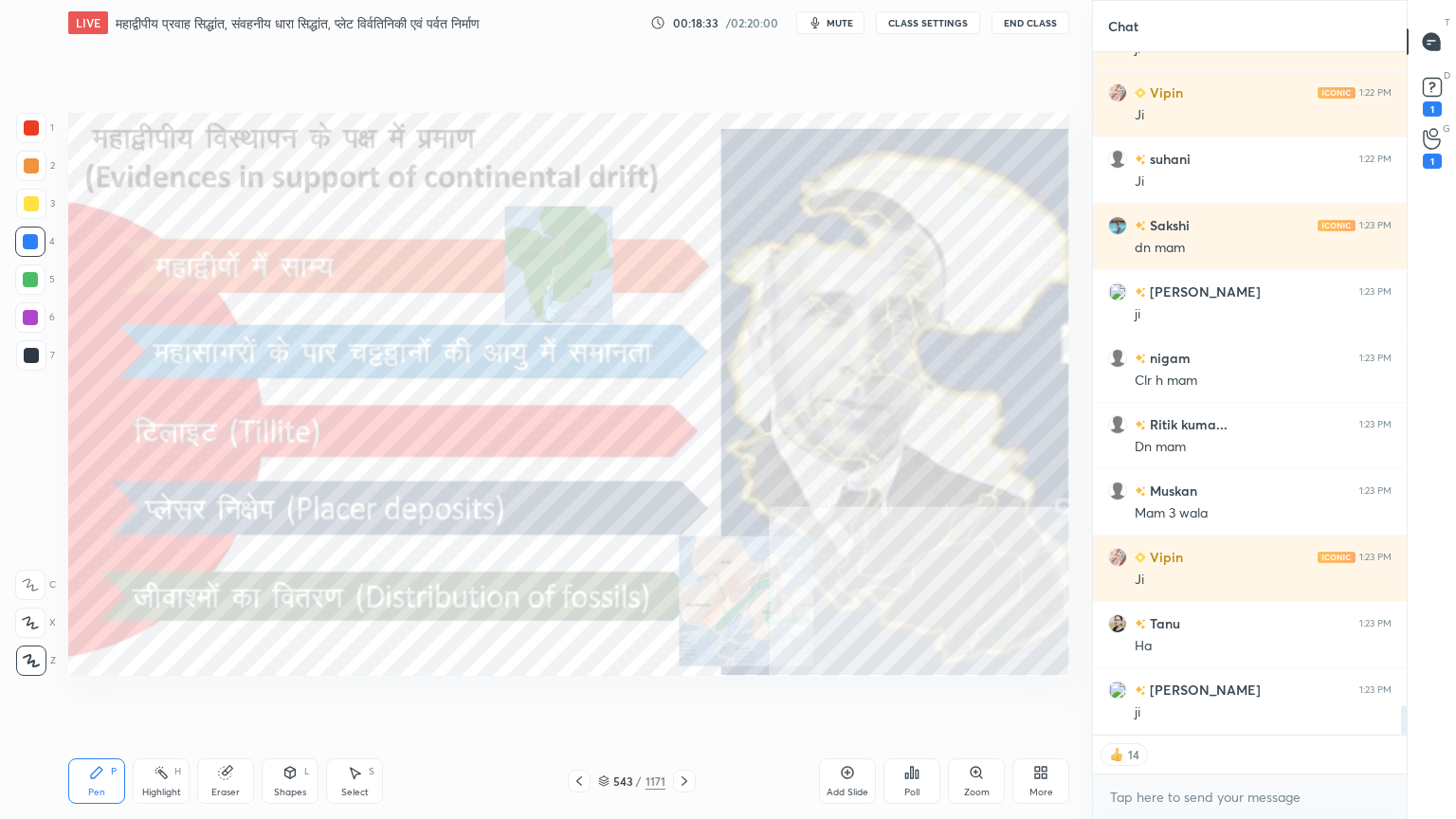 scroll, scrollTop: 15409, scrollLeft: 0, axis: vertical 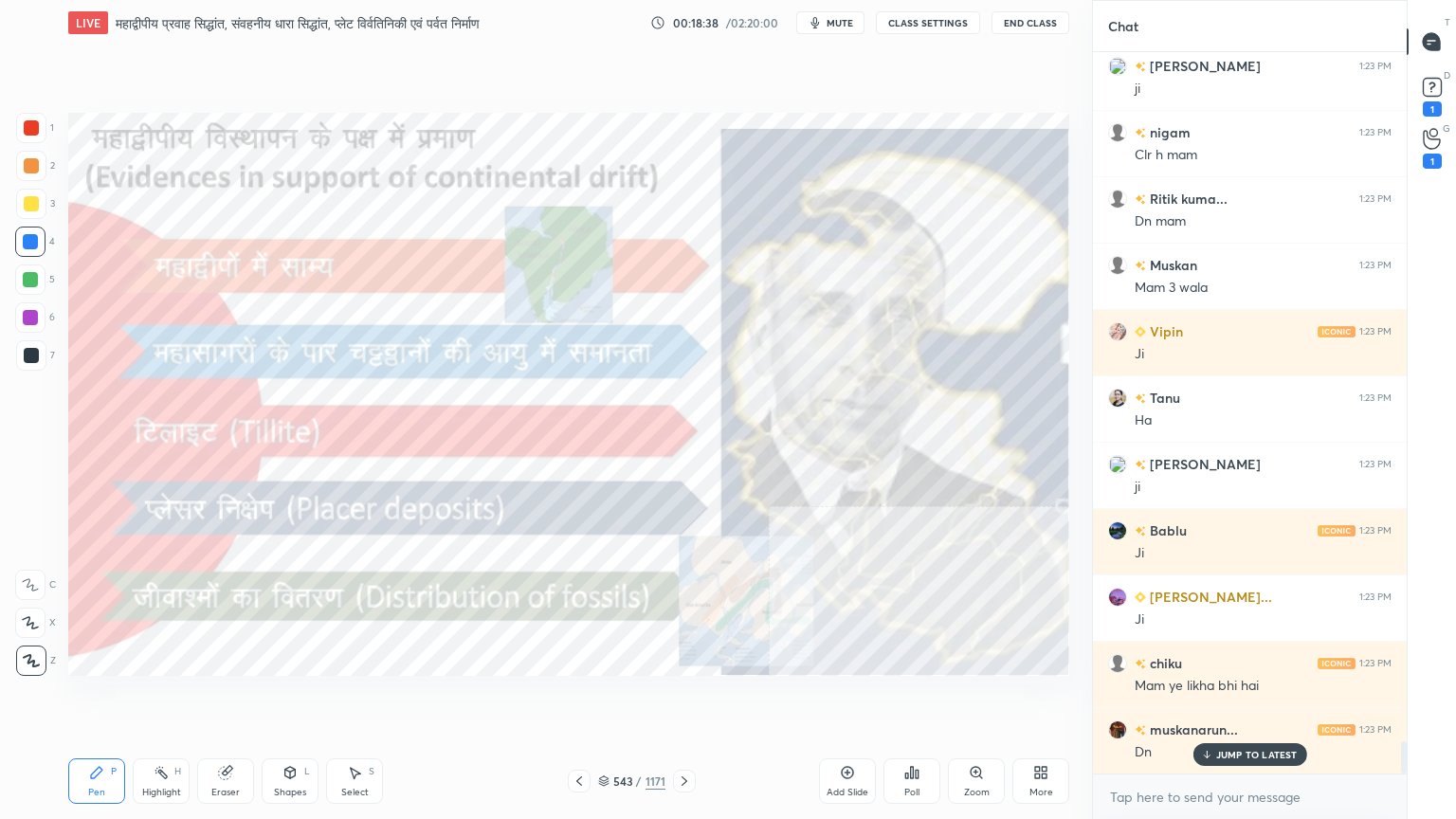 click on "JUMP TO LATEST" at bounding box center [1249, 755] 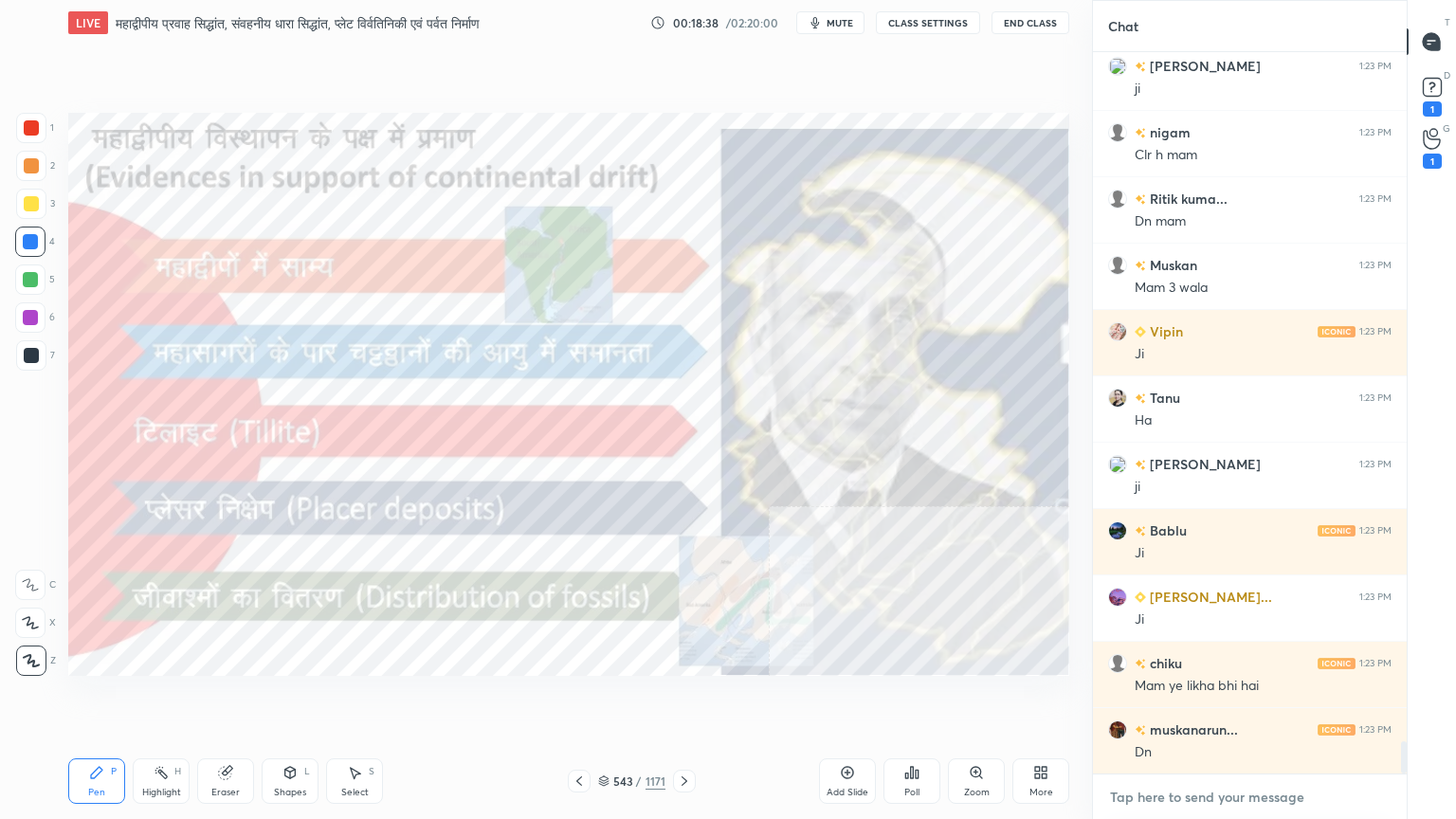 drag, startPoint x: 1208, startPoint y: 807, endPoint x: 1127, endPoint y: 776, distance: 86.729464 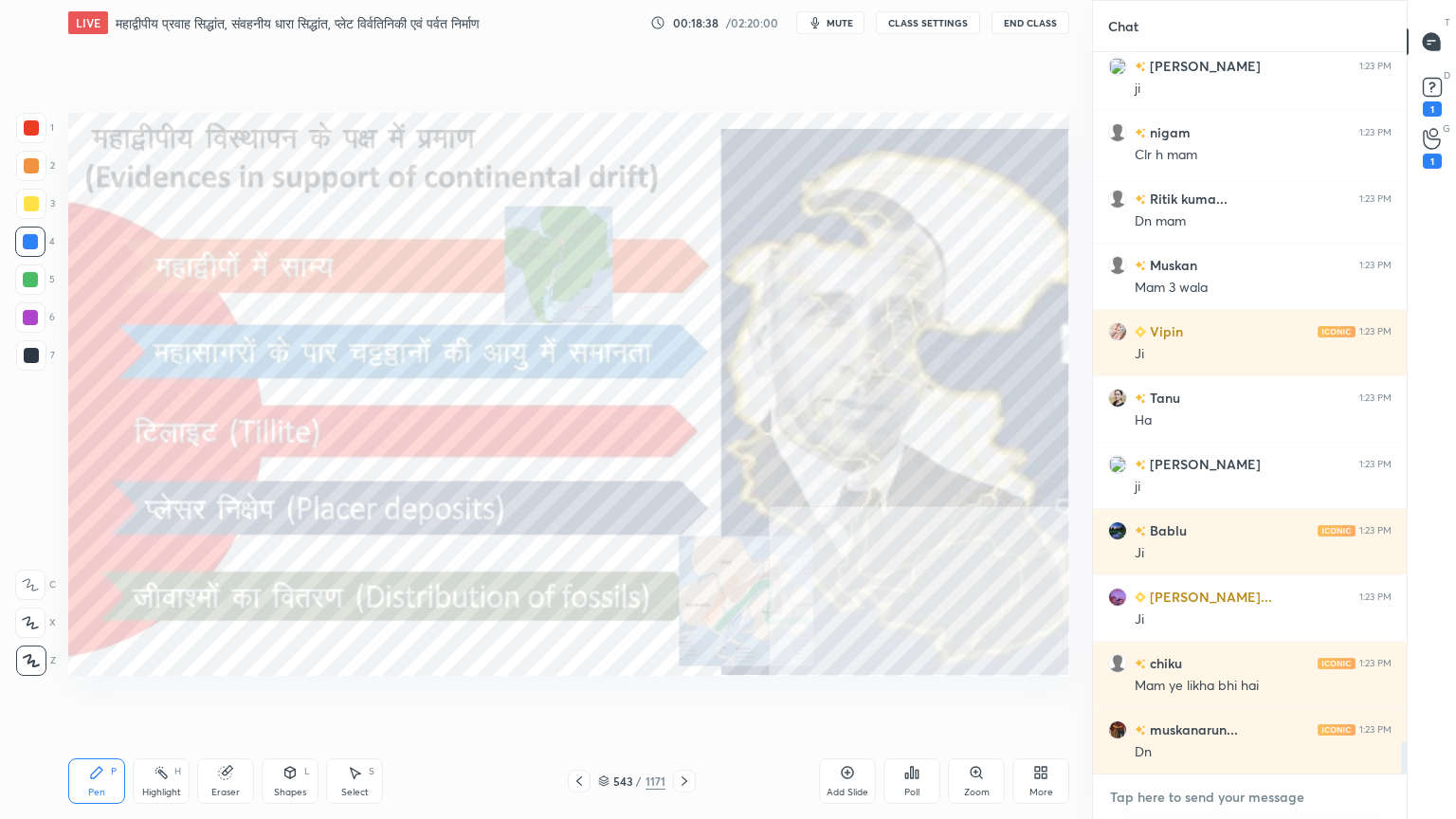 click at bounding box center [1249, 797] 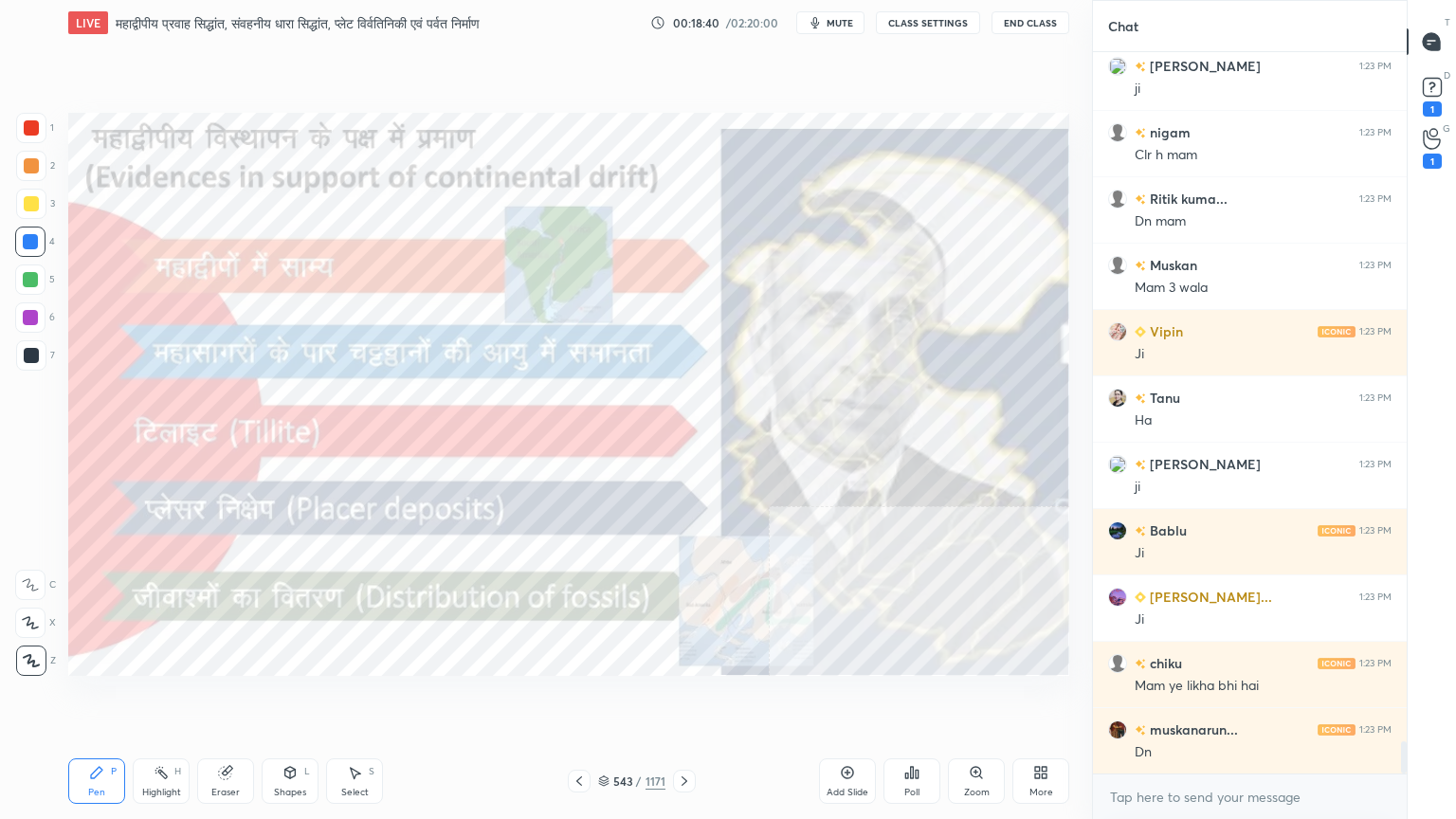 click 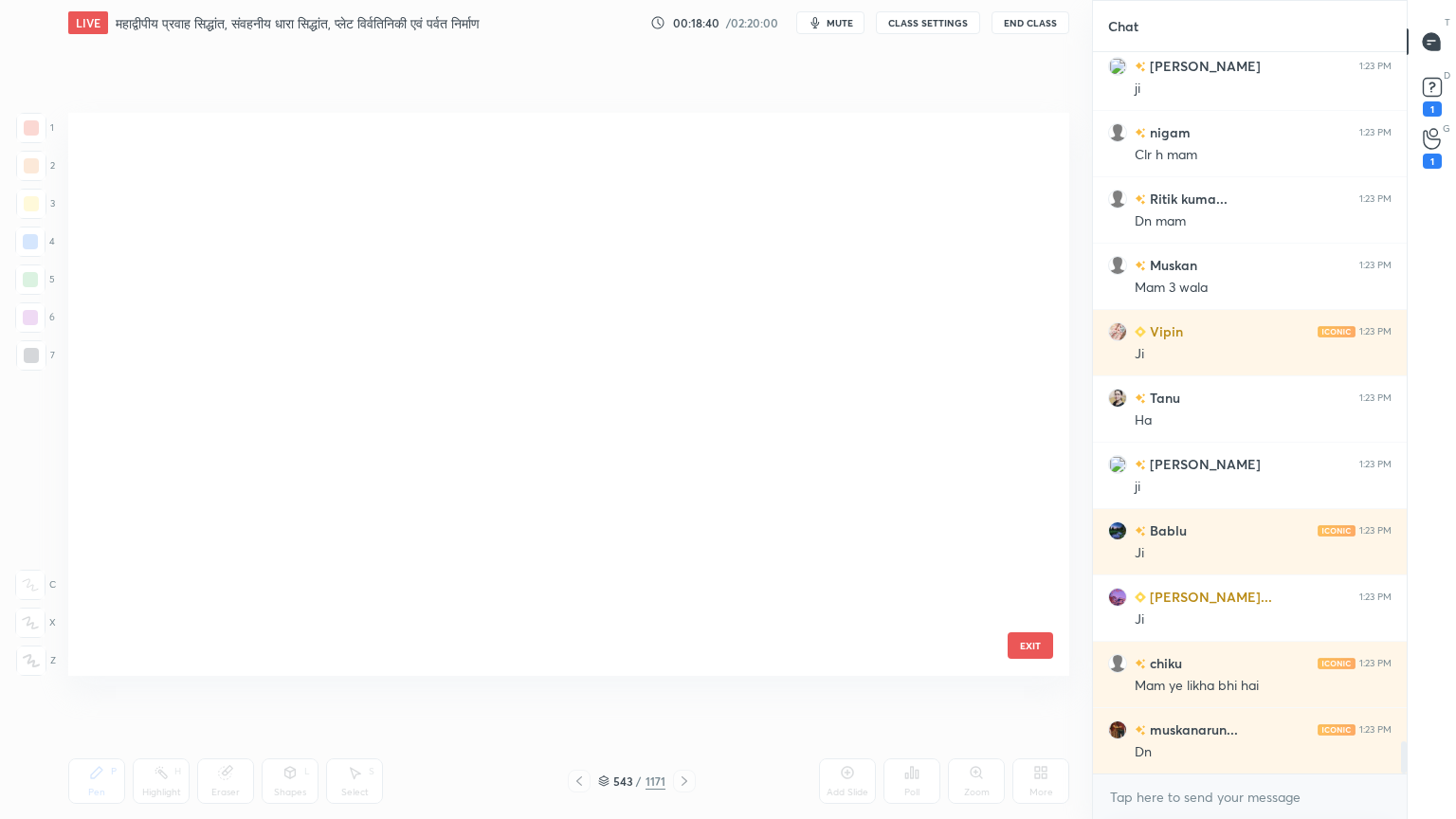 scroll, scrollTop: 30834, scrollLeft: 0, axis: vertical 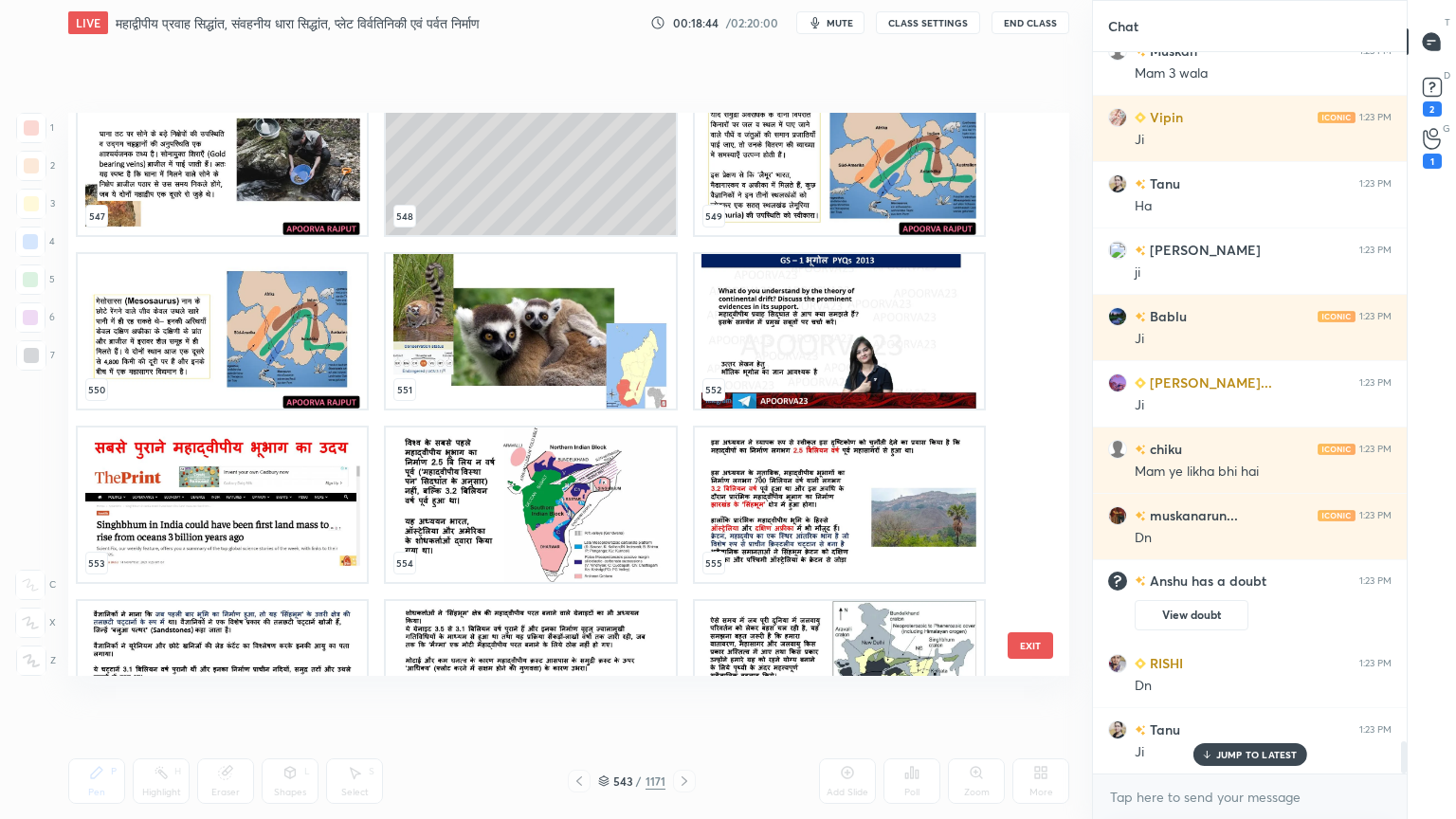 click at bounding box center [839, 331] 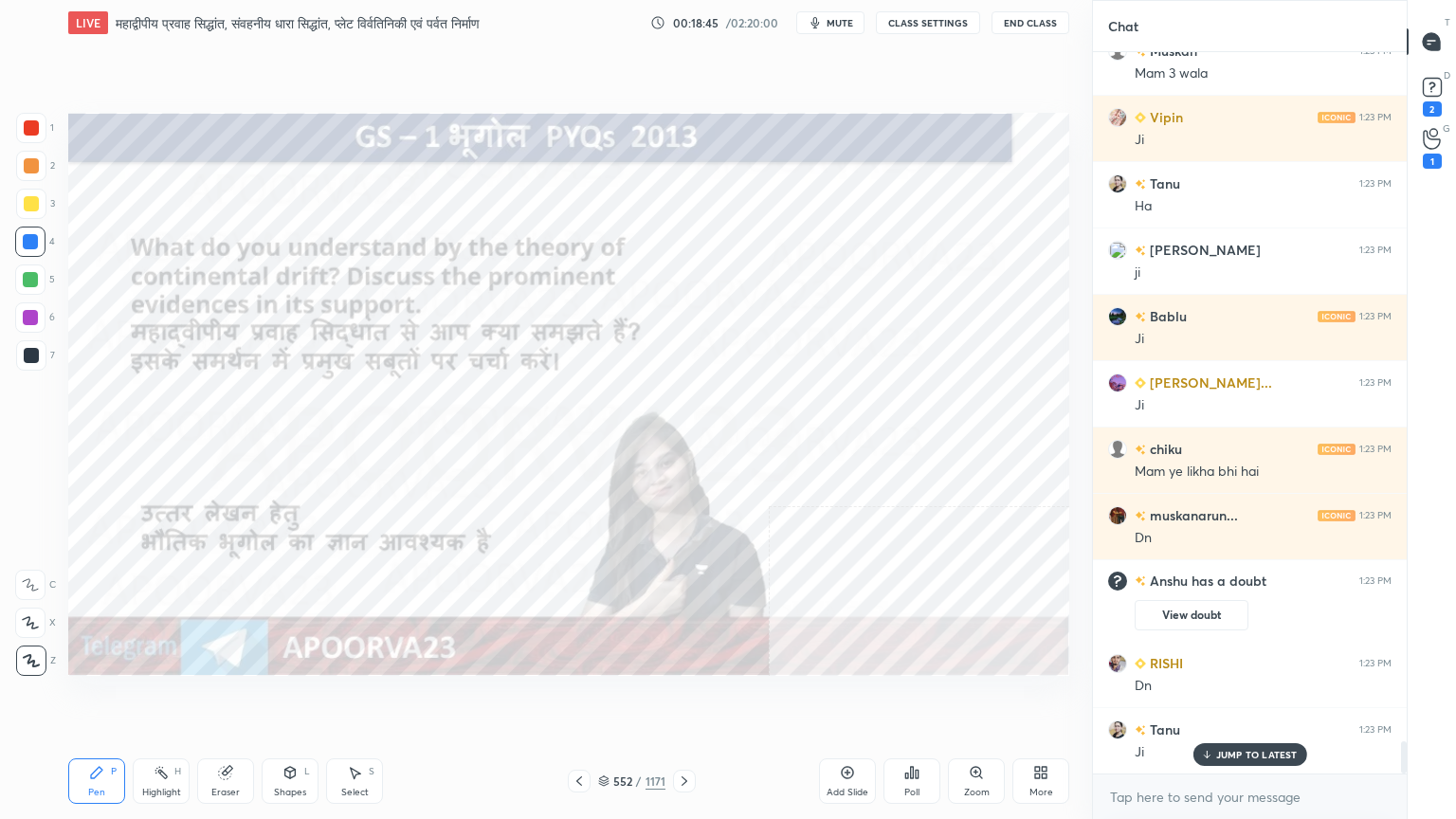 click at bounding box center (839, 331) 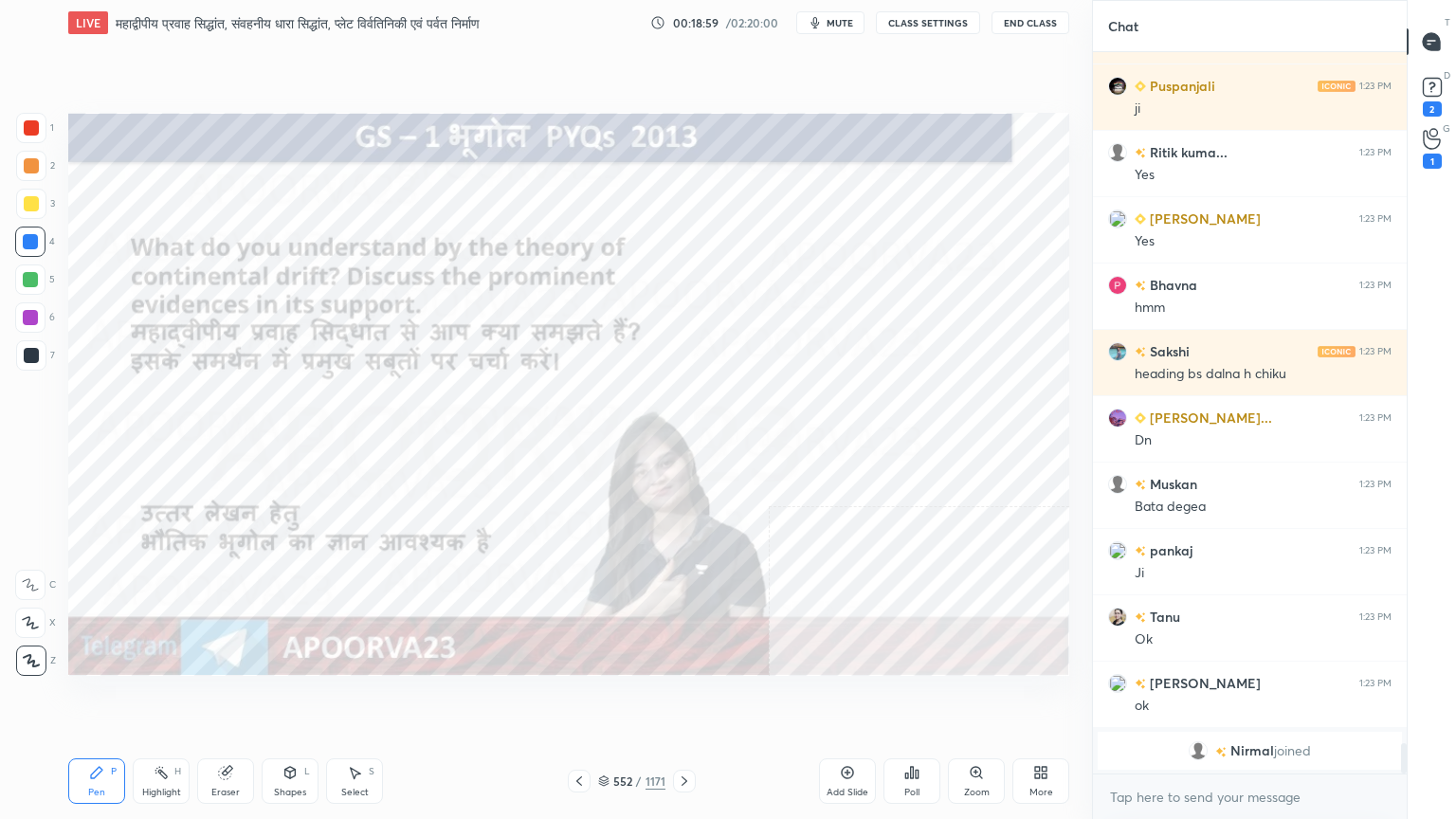 click on "552" at bounding box center [623, 781] 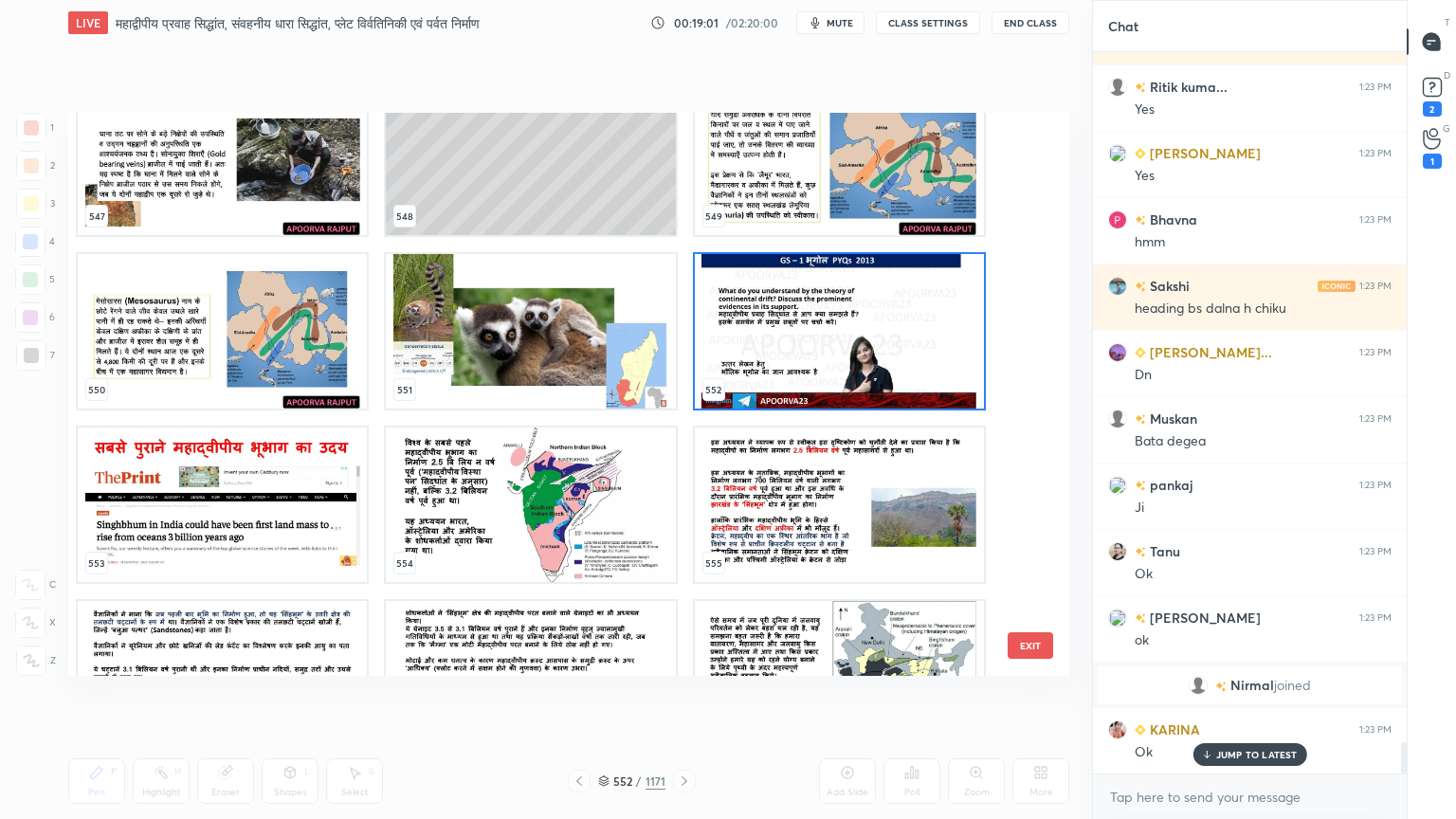 click at bounding box center [839, 331] 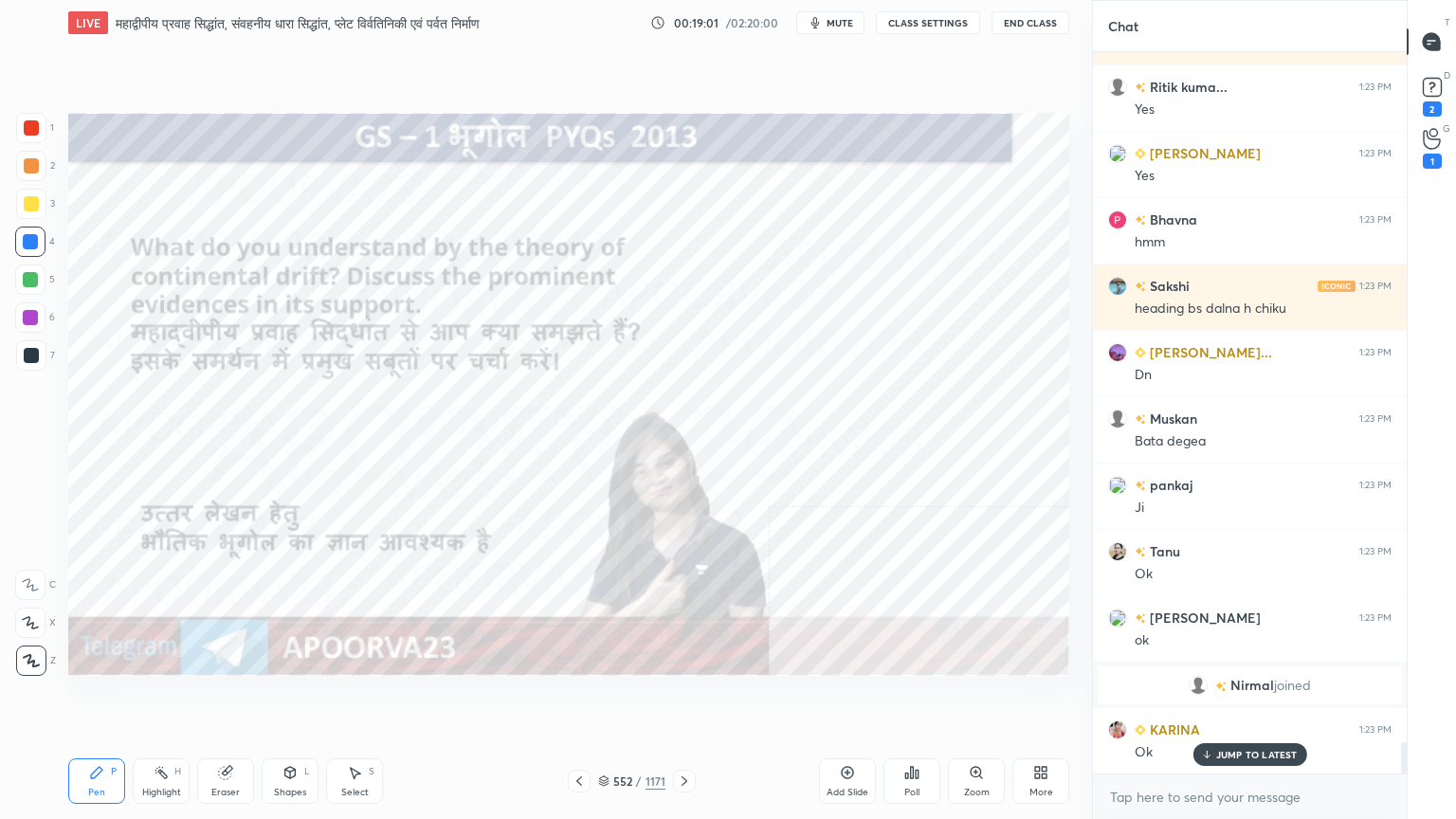 click at bounding box center [839, 331] 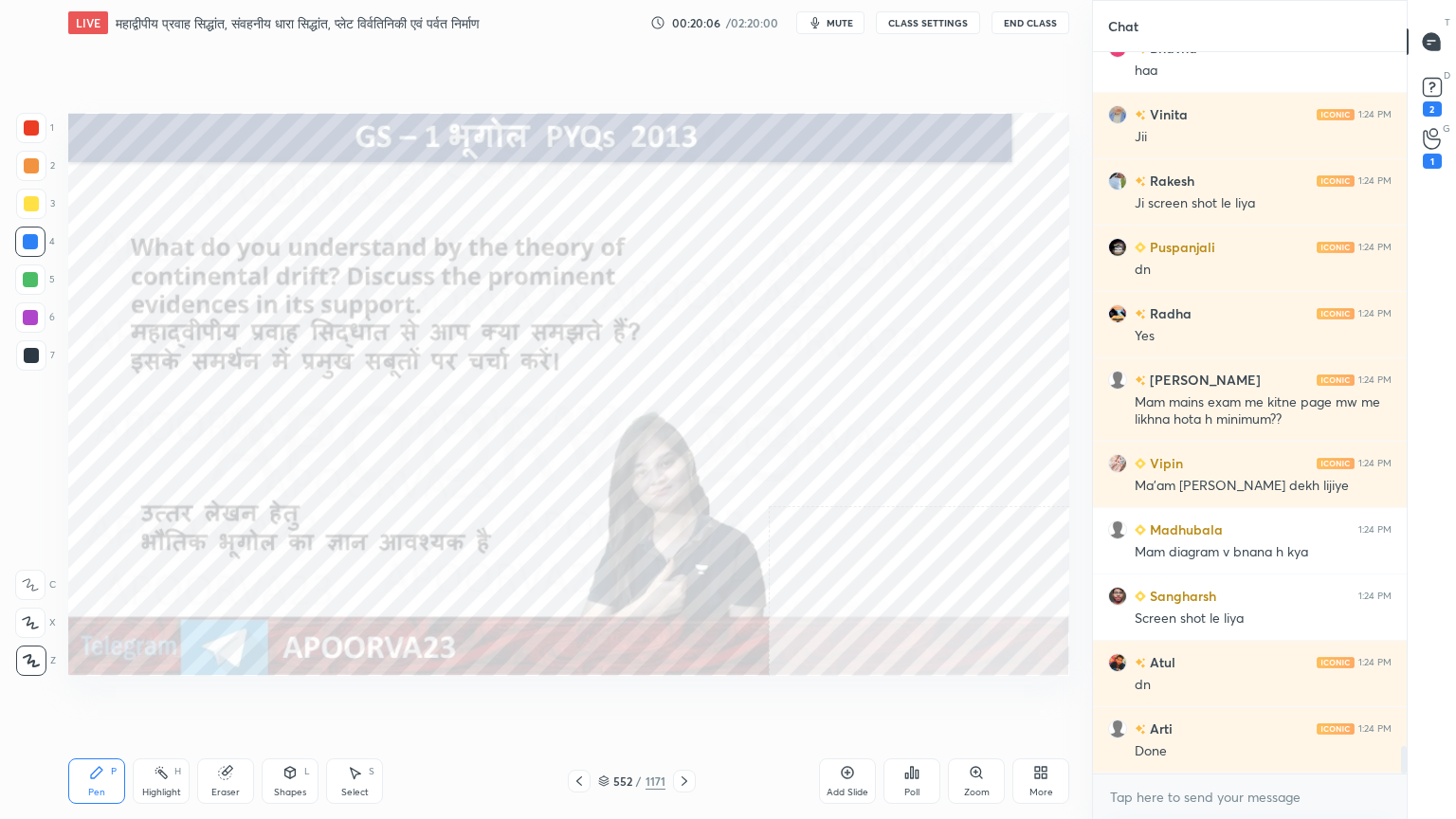 scroll, scrollTop: 18022, scrollLeft: 0, axis: vertical 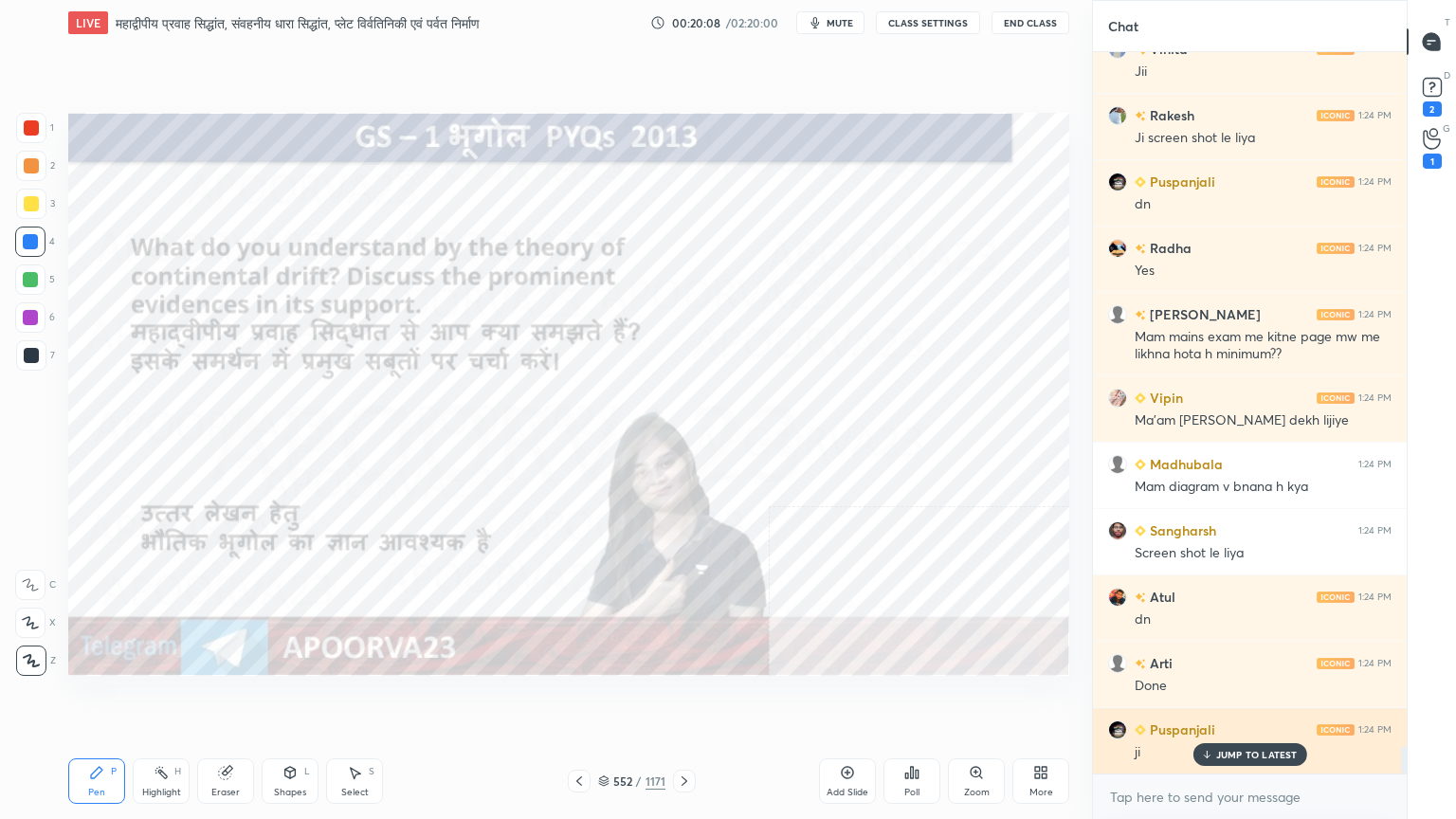 click on "JUMP TO LATEST" at bounding box center [1257, 755] 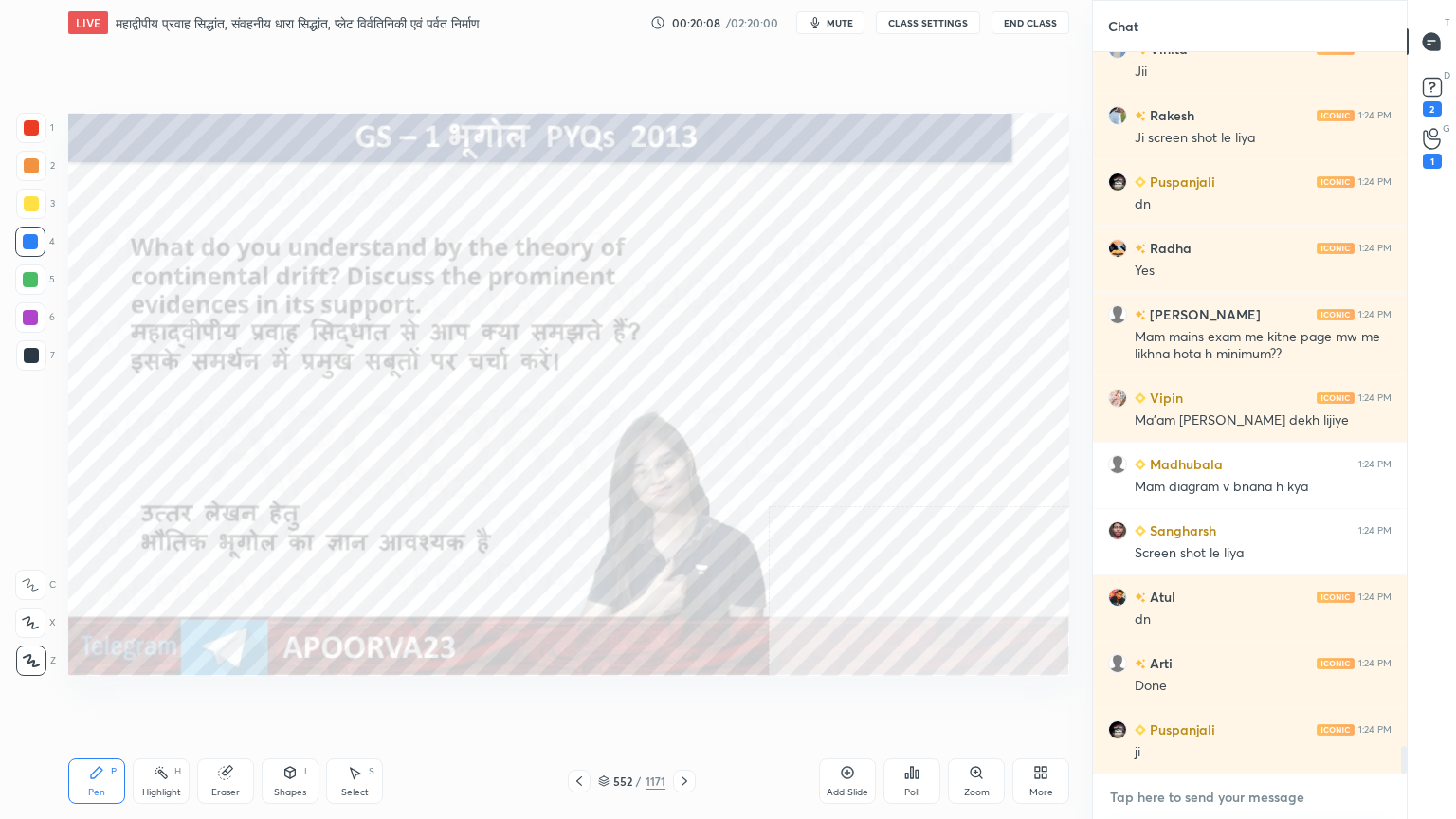 click at bounding box center [1249, 797] 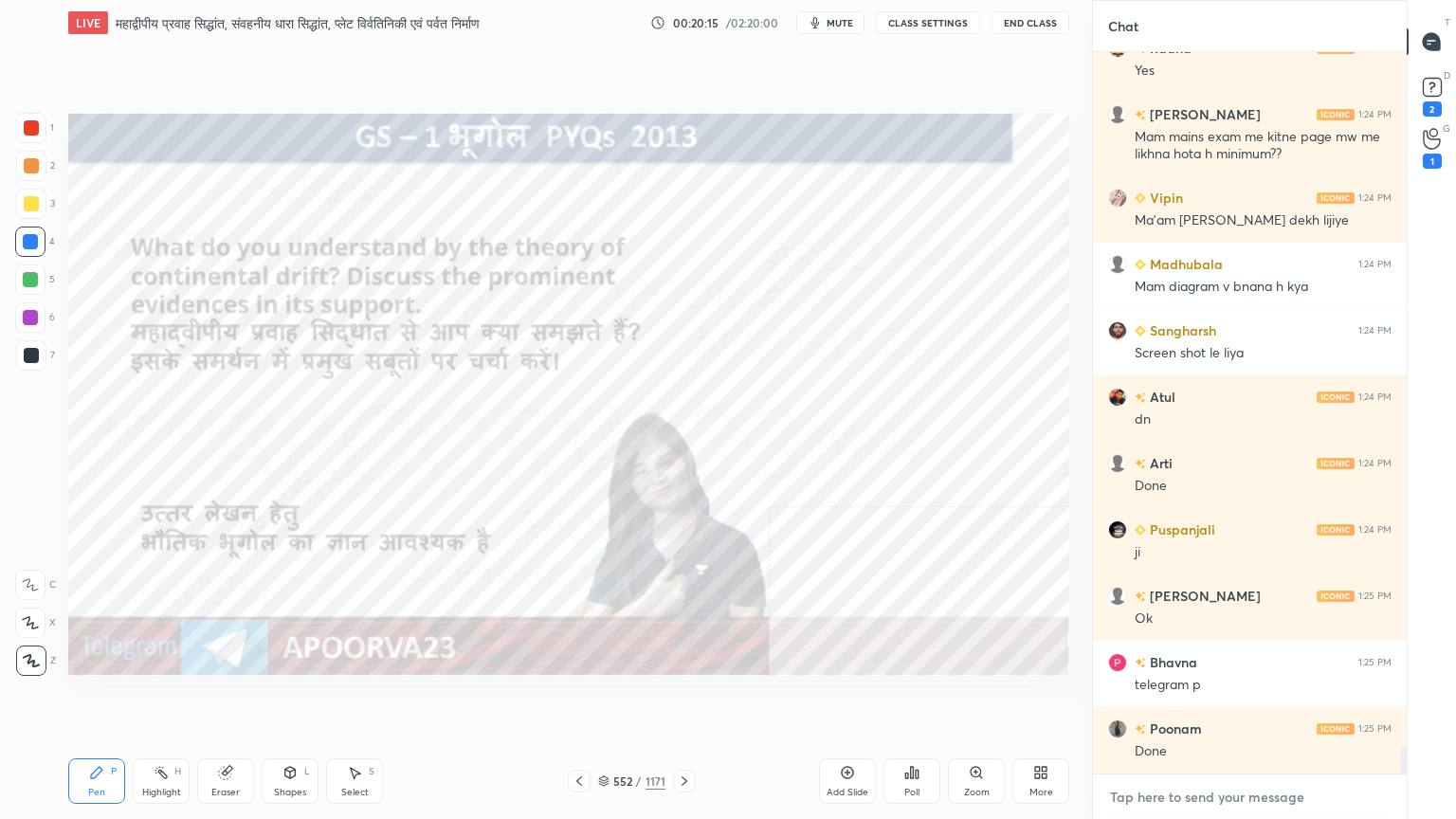 scroll, scrollTop: 18287, scrollLeft: 0, axis: vertical 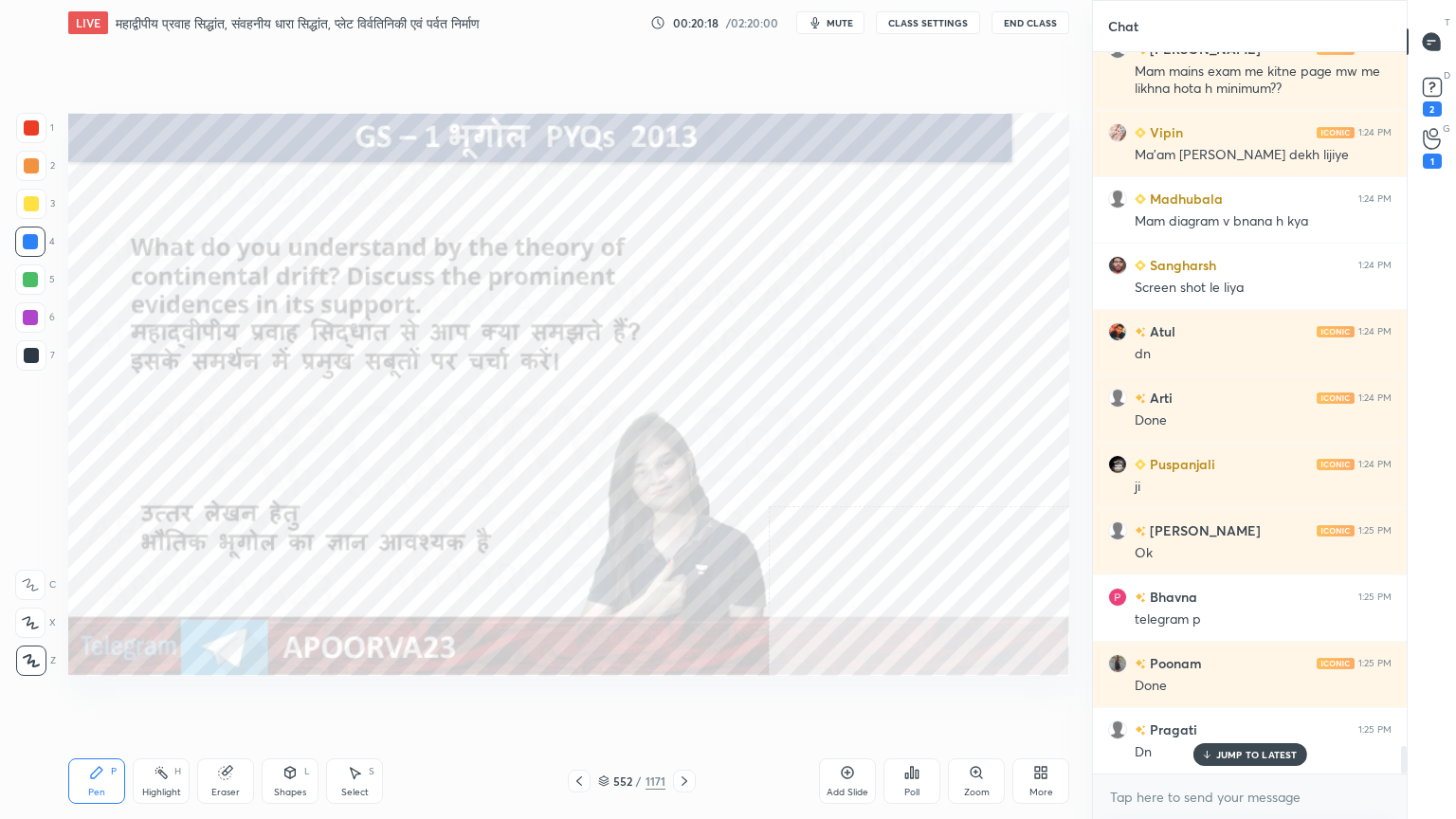 click on "JUMP TO LATEST" at bounding box center (1257, 755) 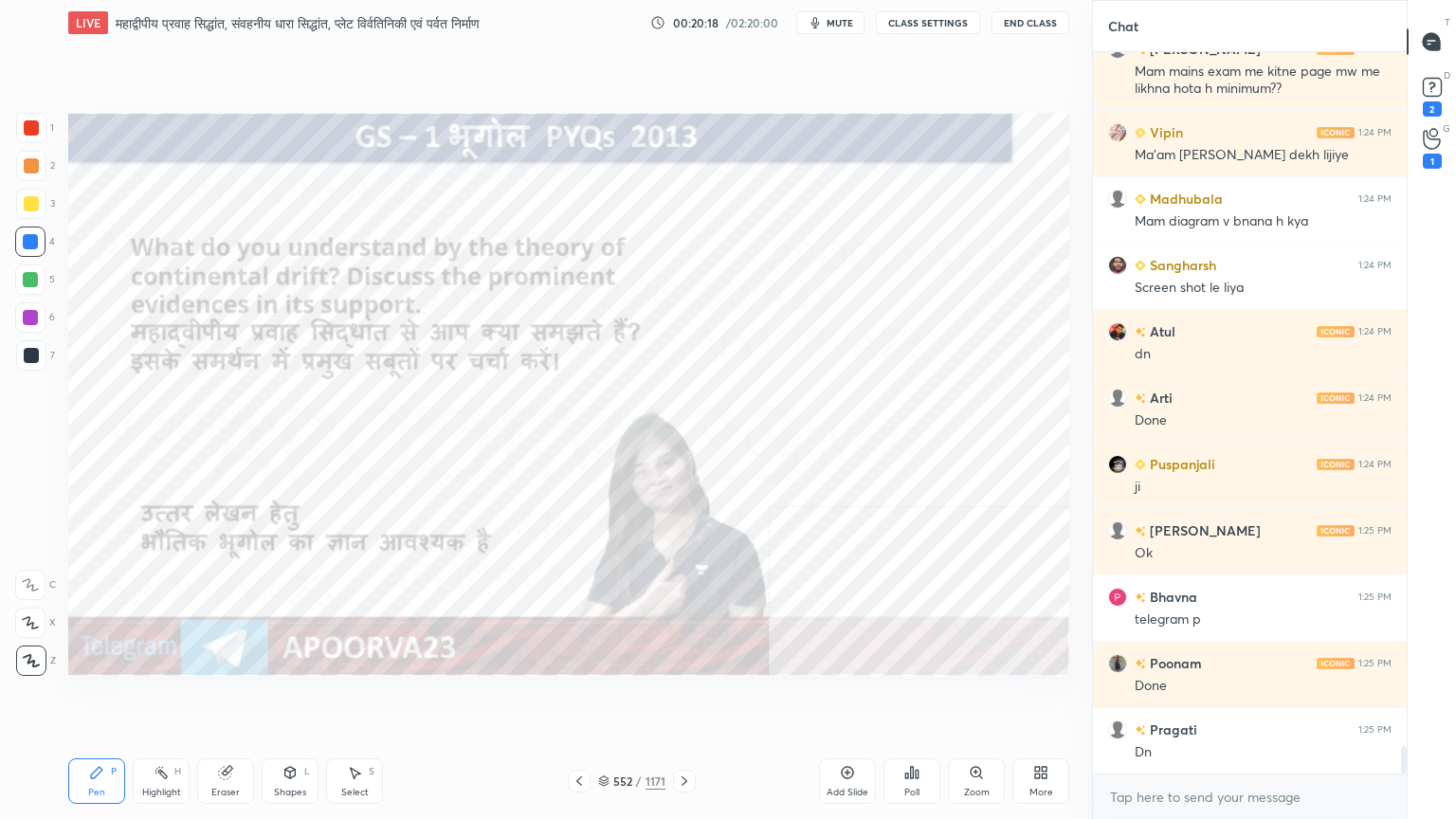 scroll, scrollTop: 18355, scrollLeft: 0, axis: vertical 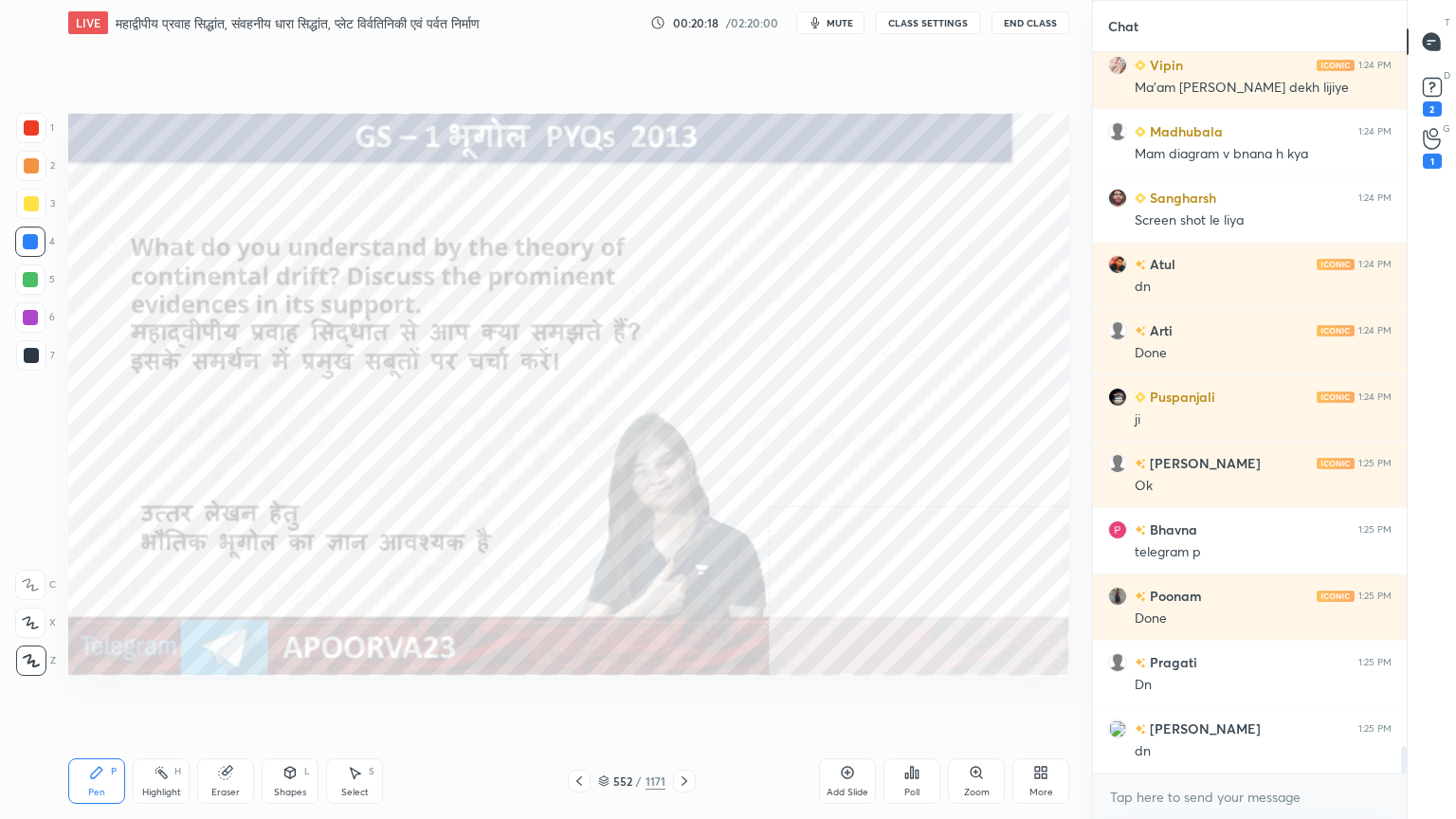 click on "x" at bounding box center [1249, 796] 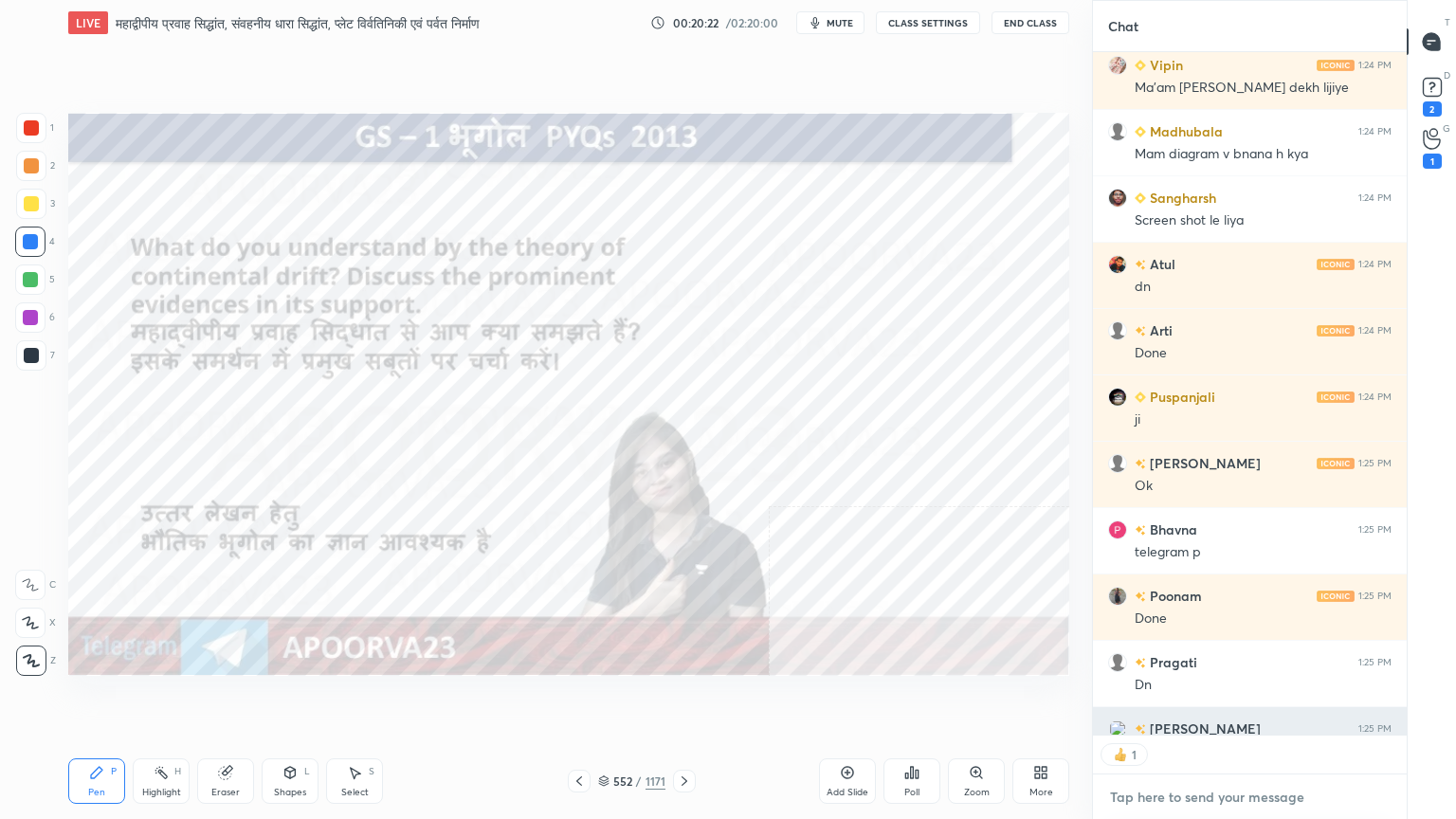 scroll, scrollTop: 678, scrollLeft: 308, axis: both 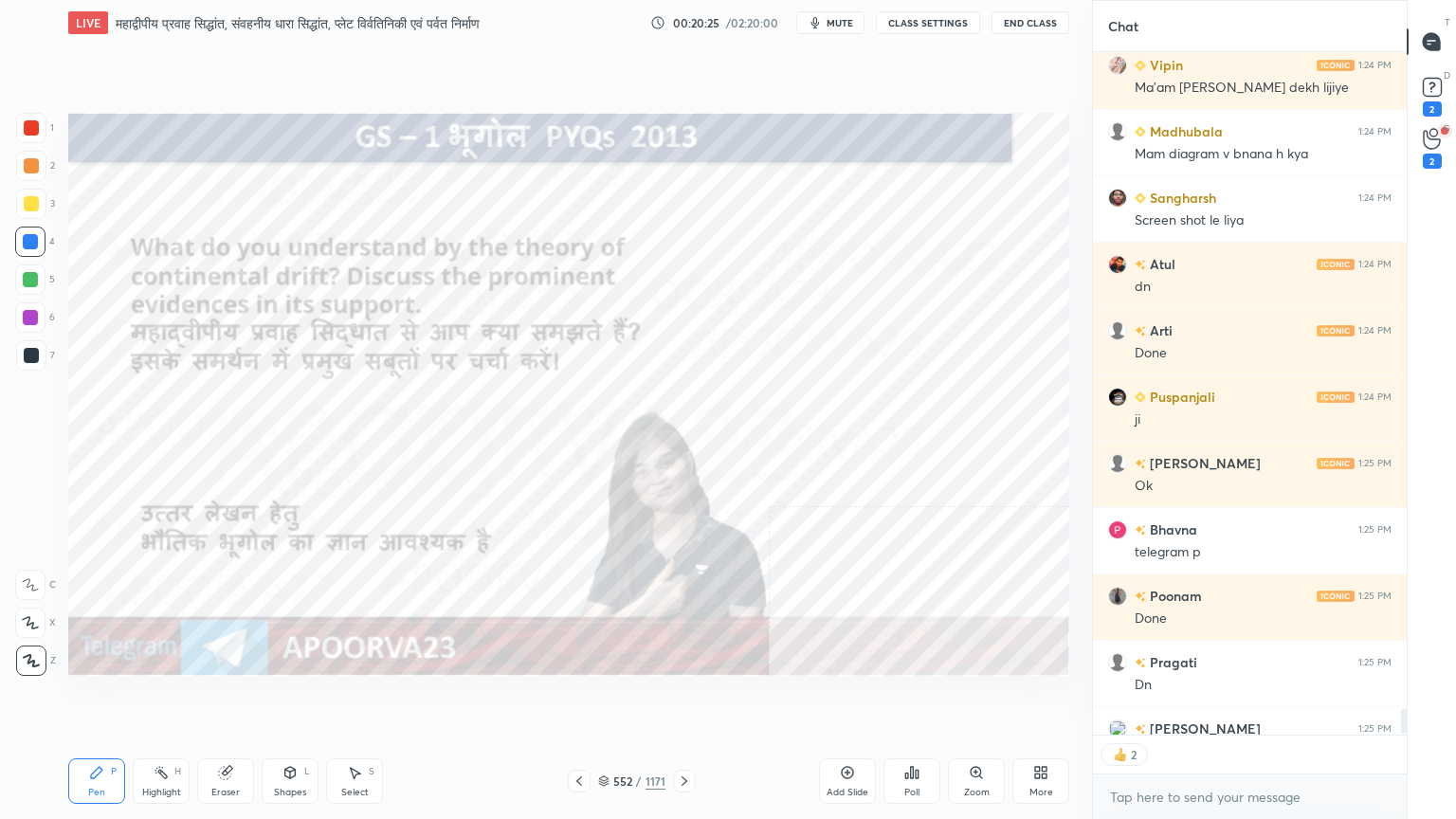 click 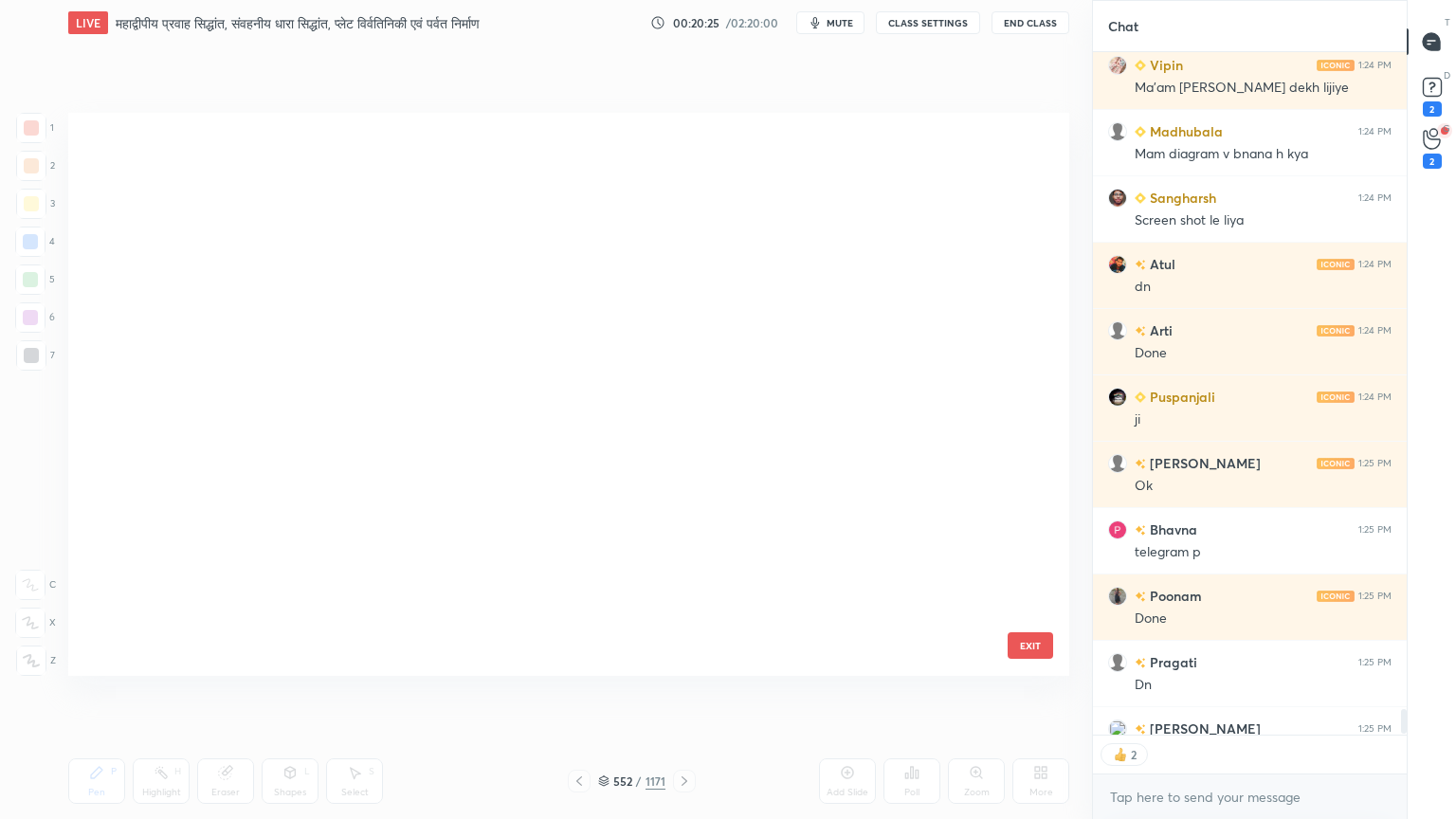 scroll, scrollTop: 31355, scrollLeft: 0, axis: vertical 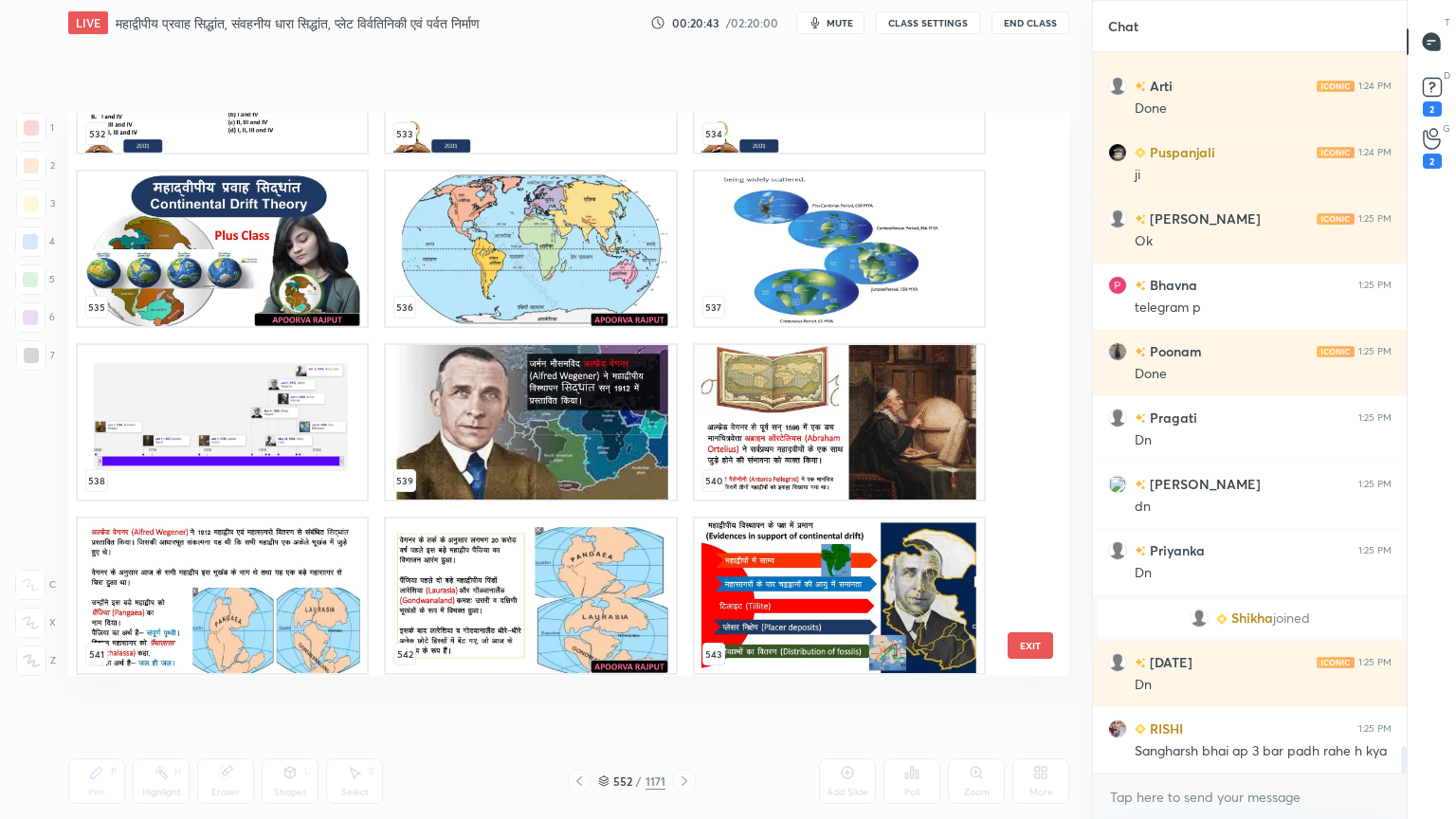 click at bounding box center [839, 595] 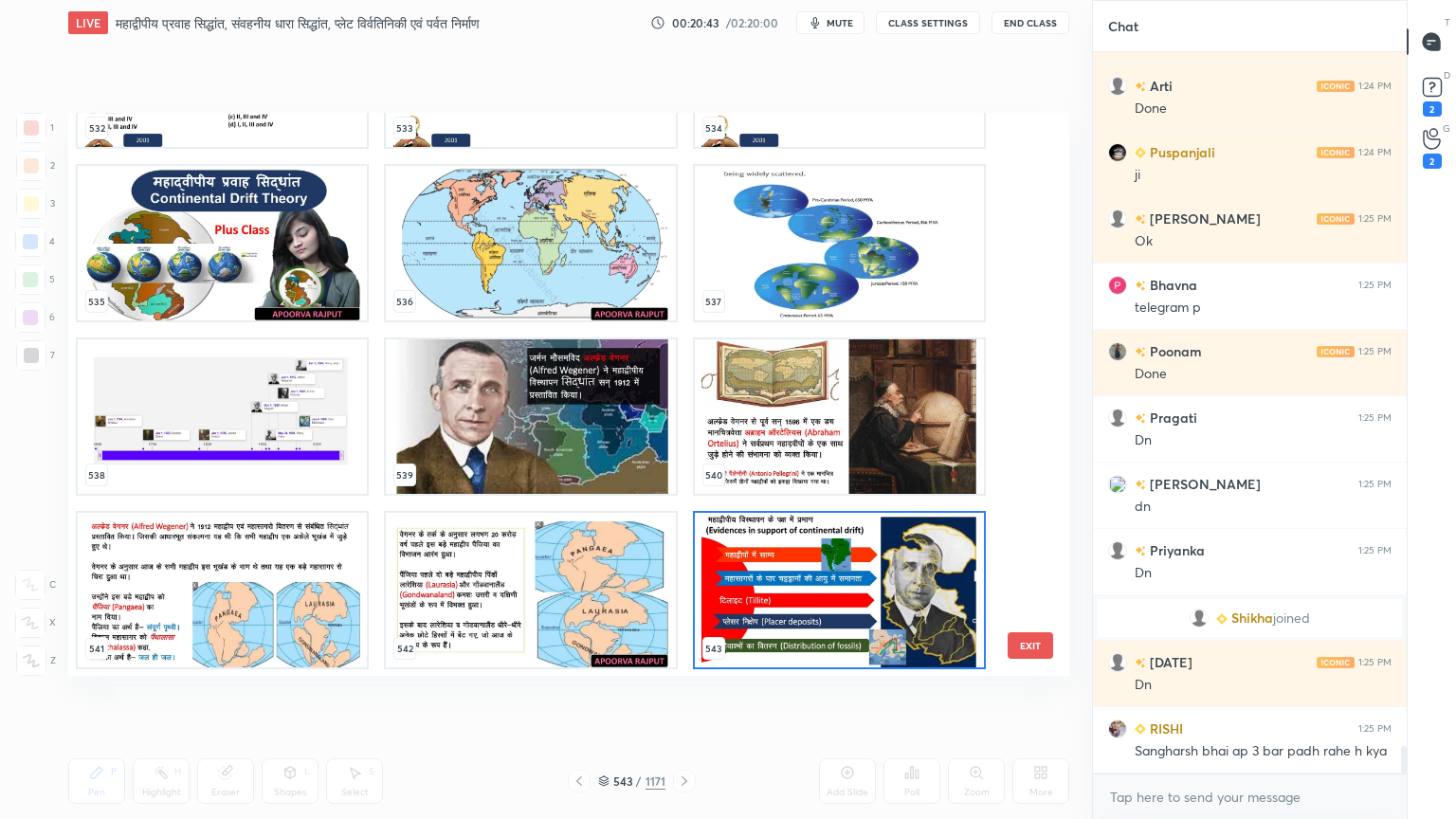 click on "529 530 531 532 533 534 535 536 537 538 539 540 541 542 543" at bounding box center [552, 394] 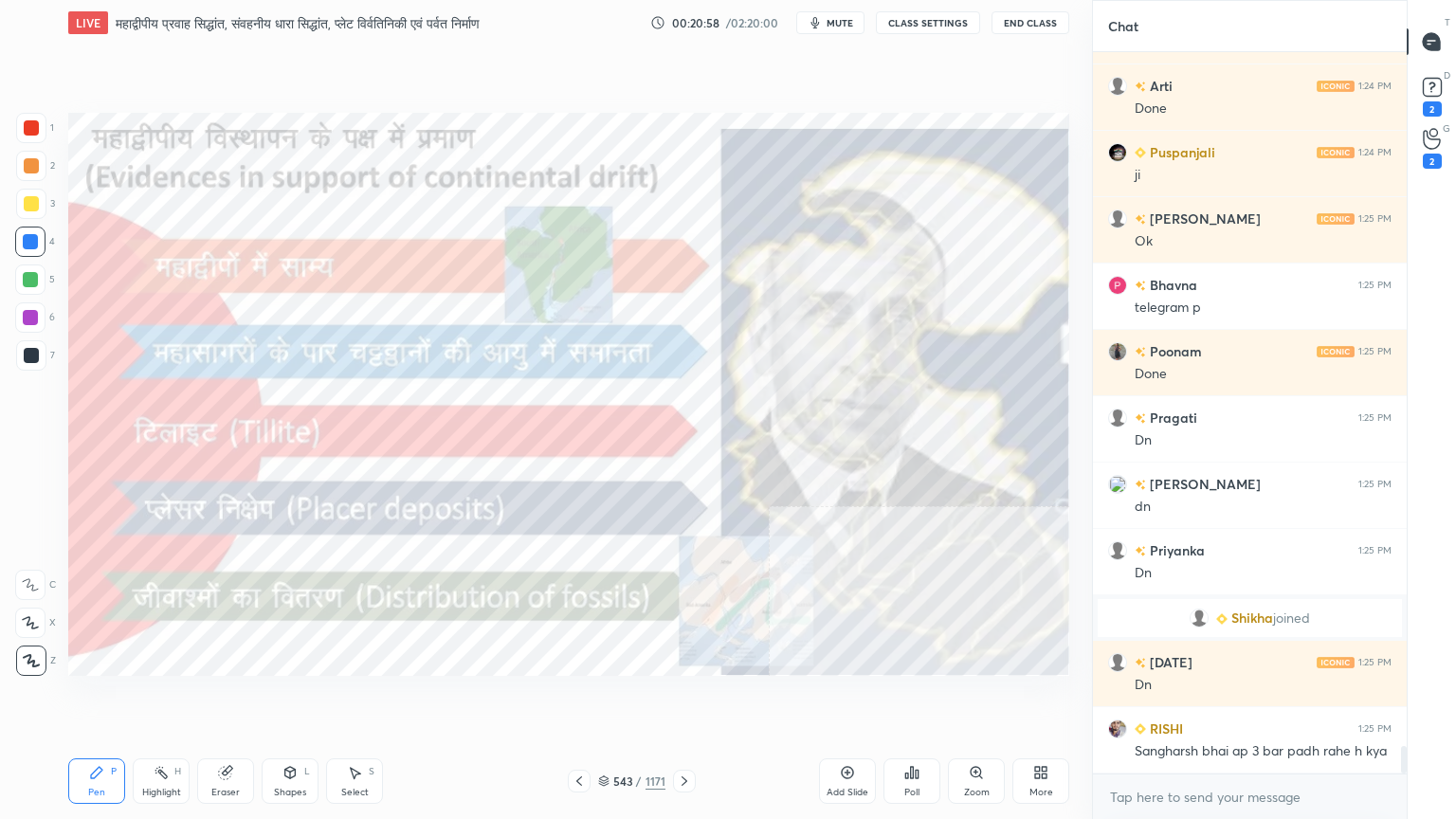 scroll, scrollTop: 17969, scrollLeft: 0, axis: vertical 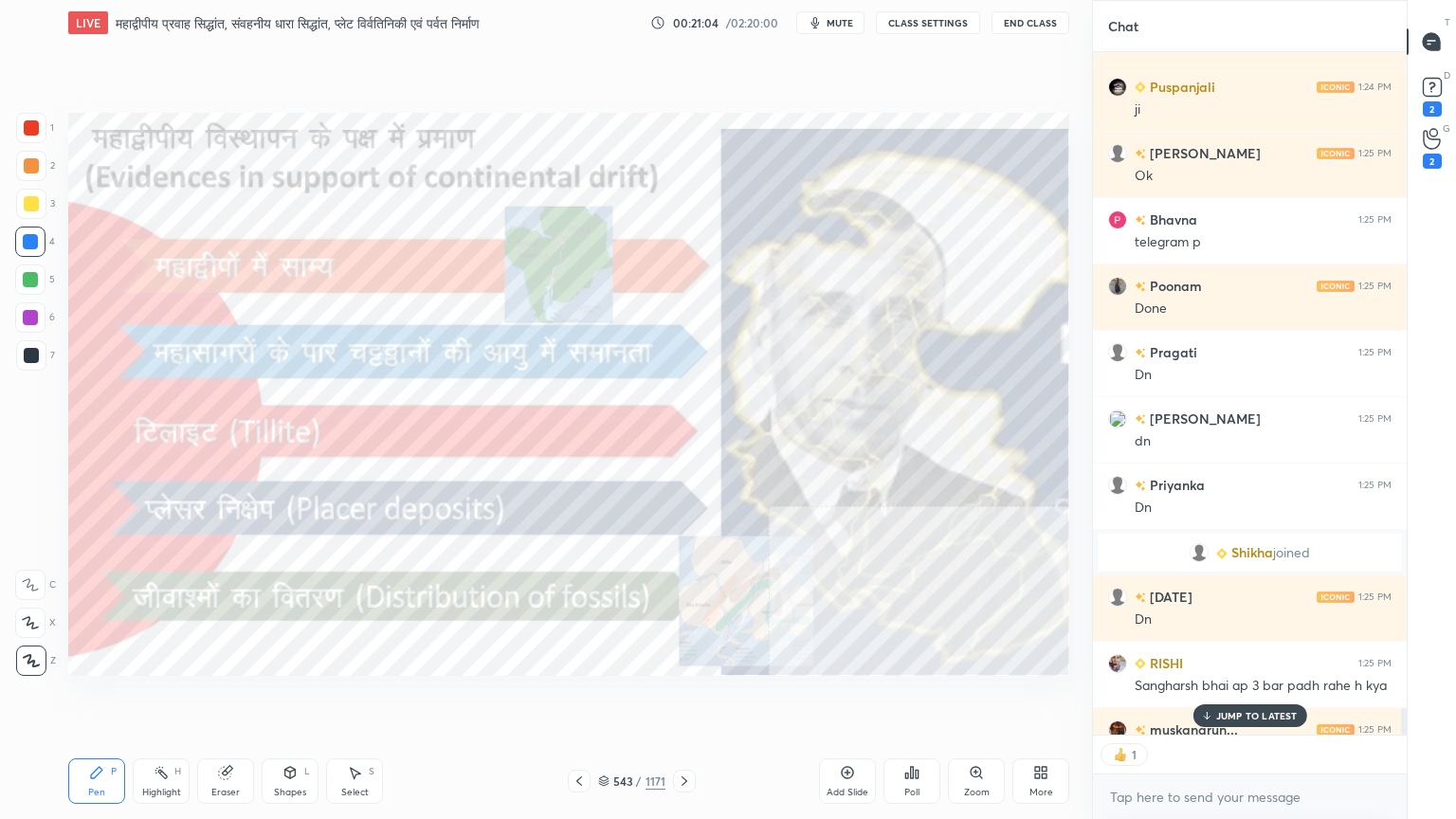 click 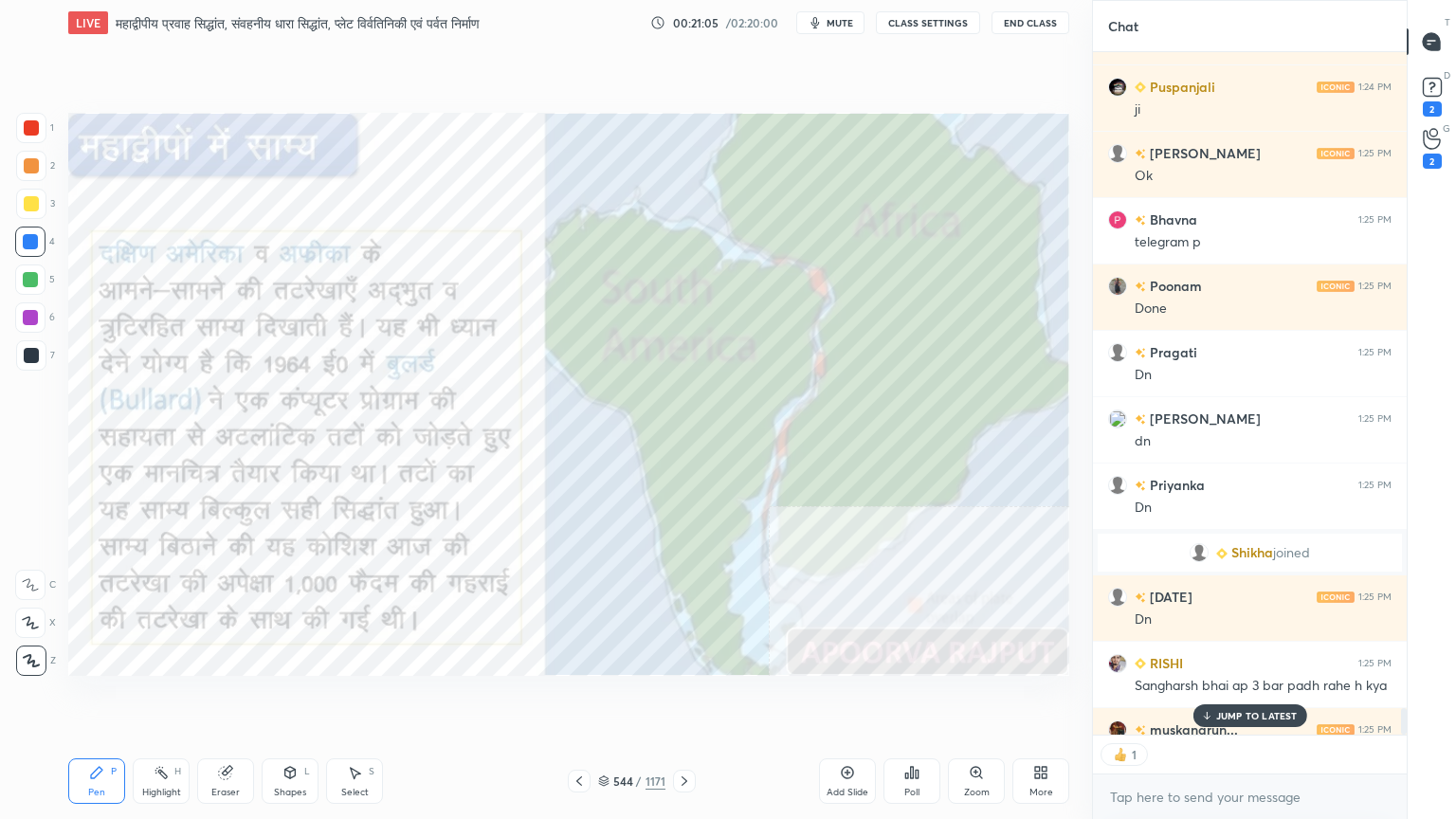 click 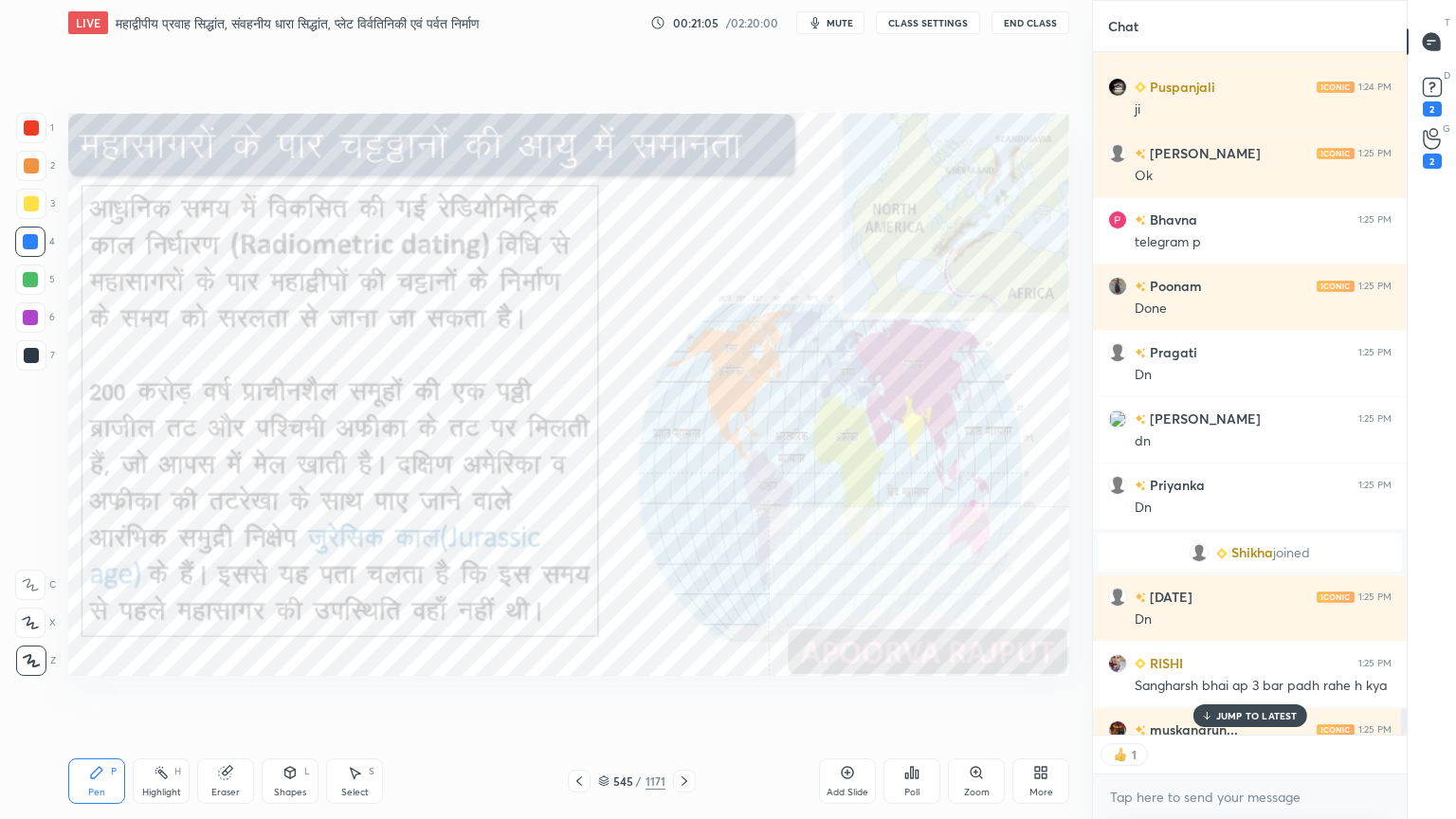 click 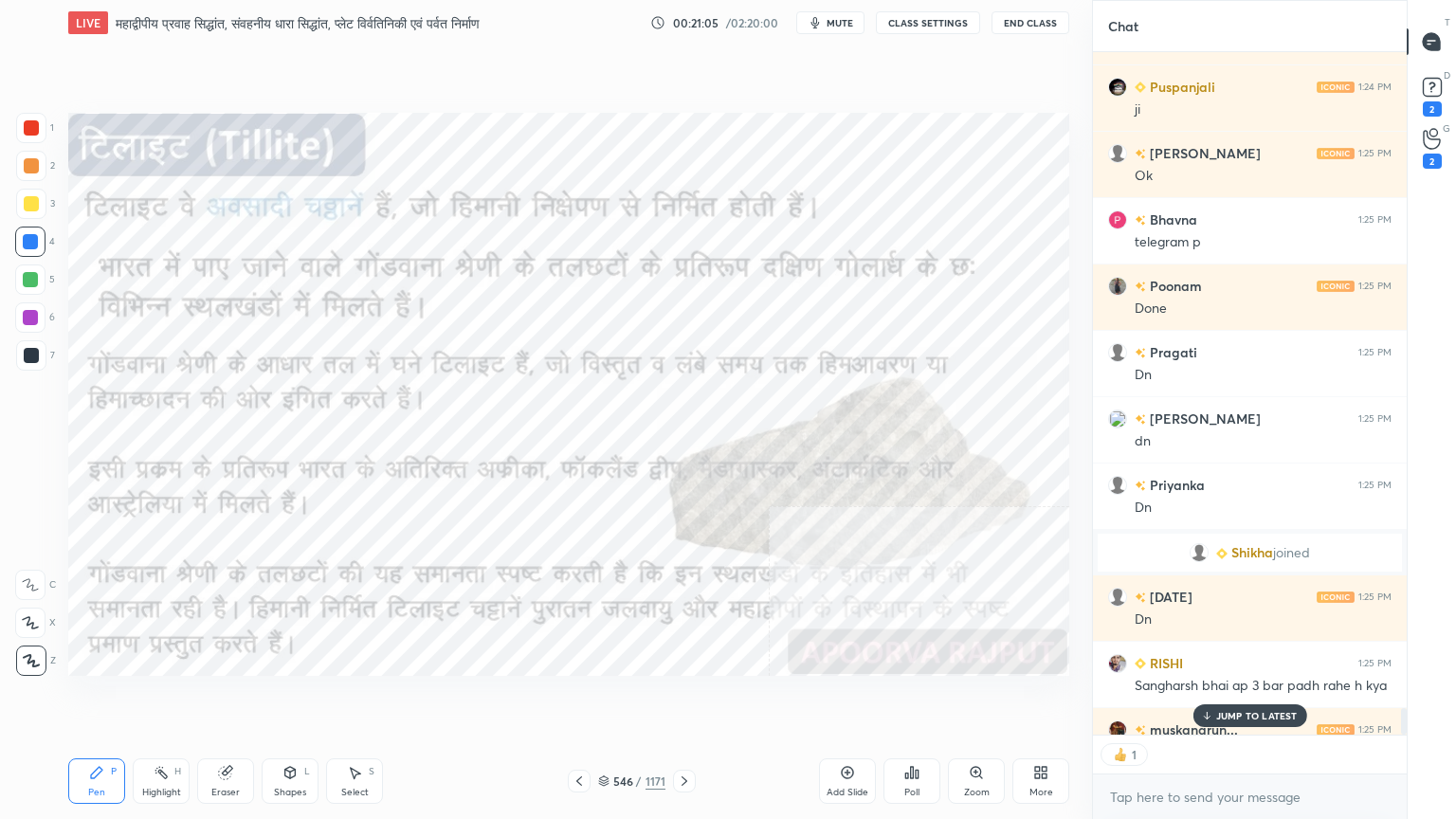 click 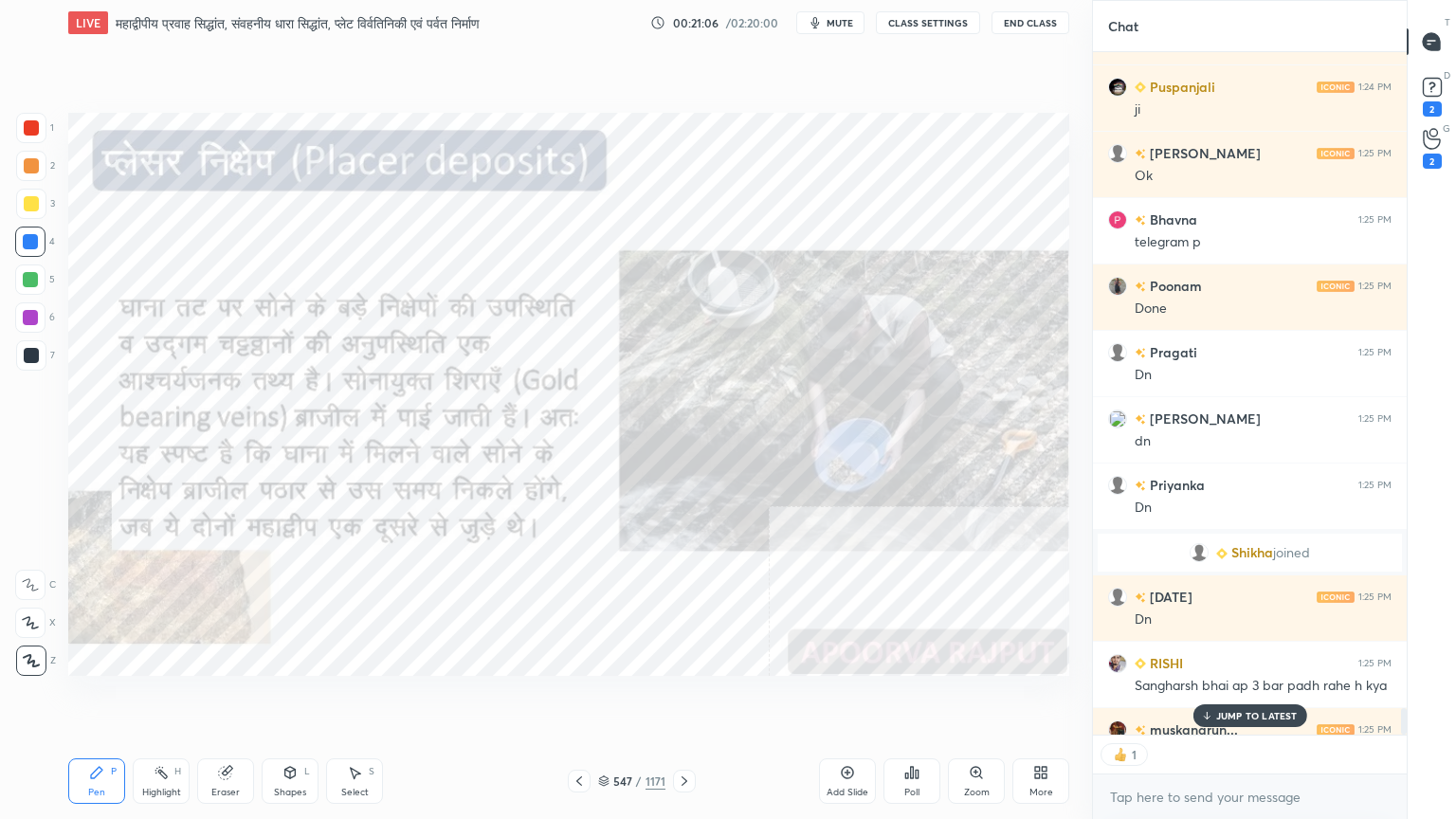 click 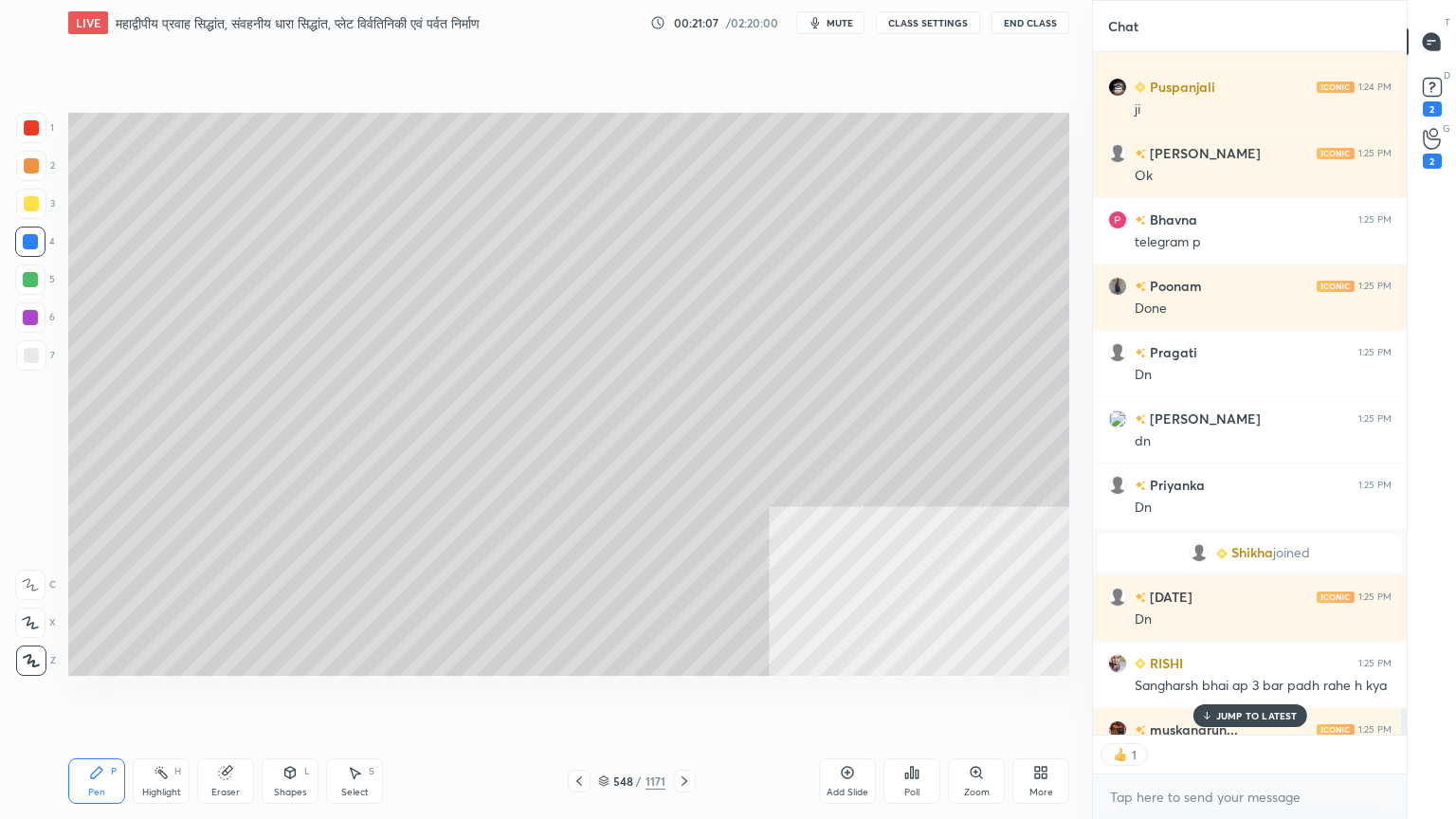 click 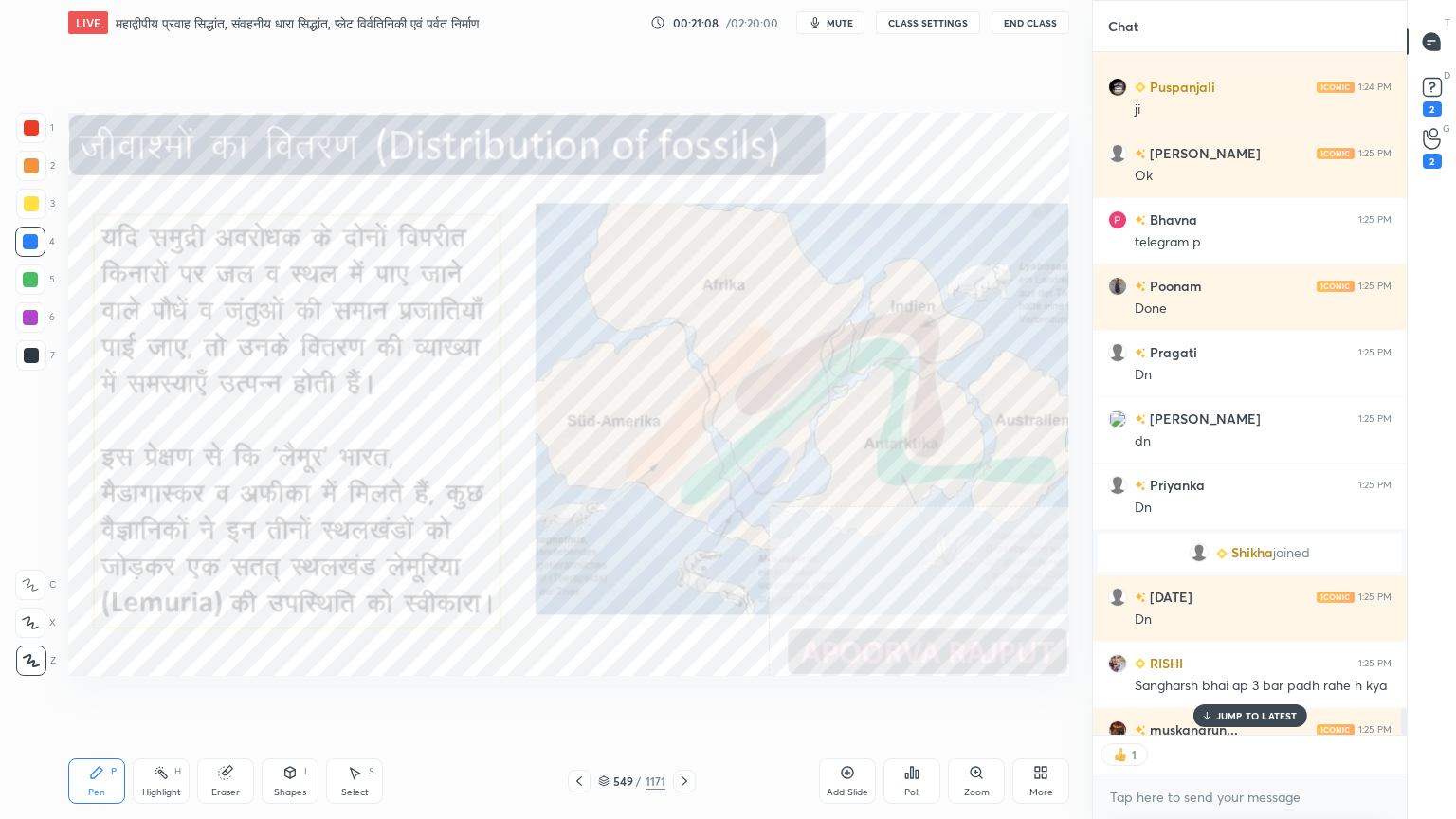 click 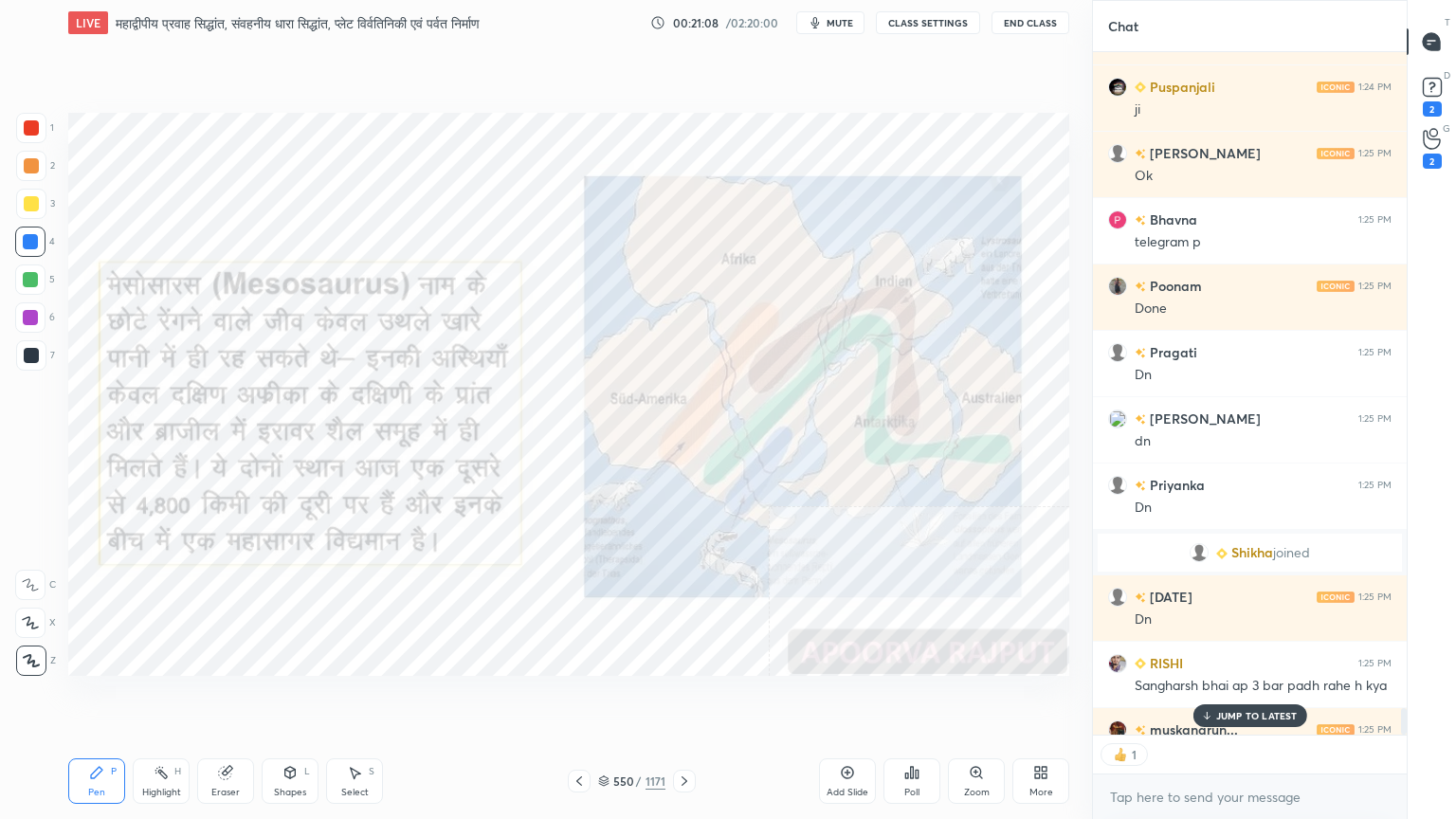 click 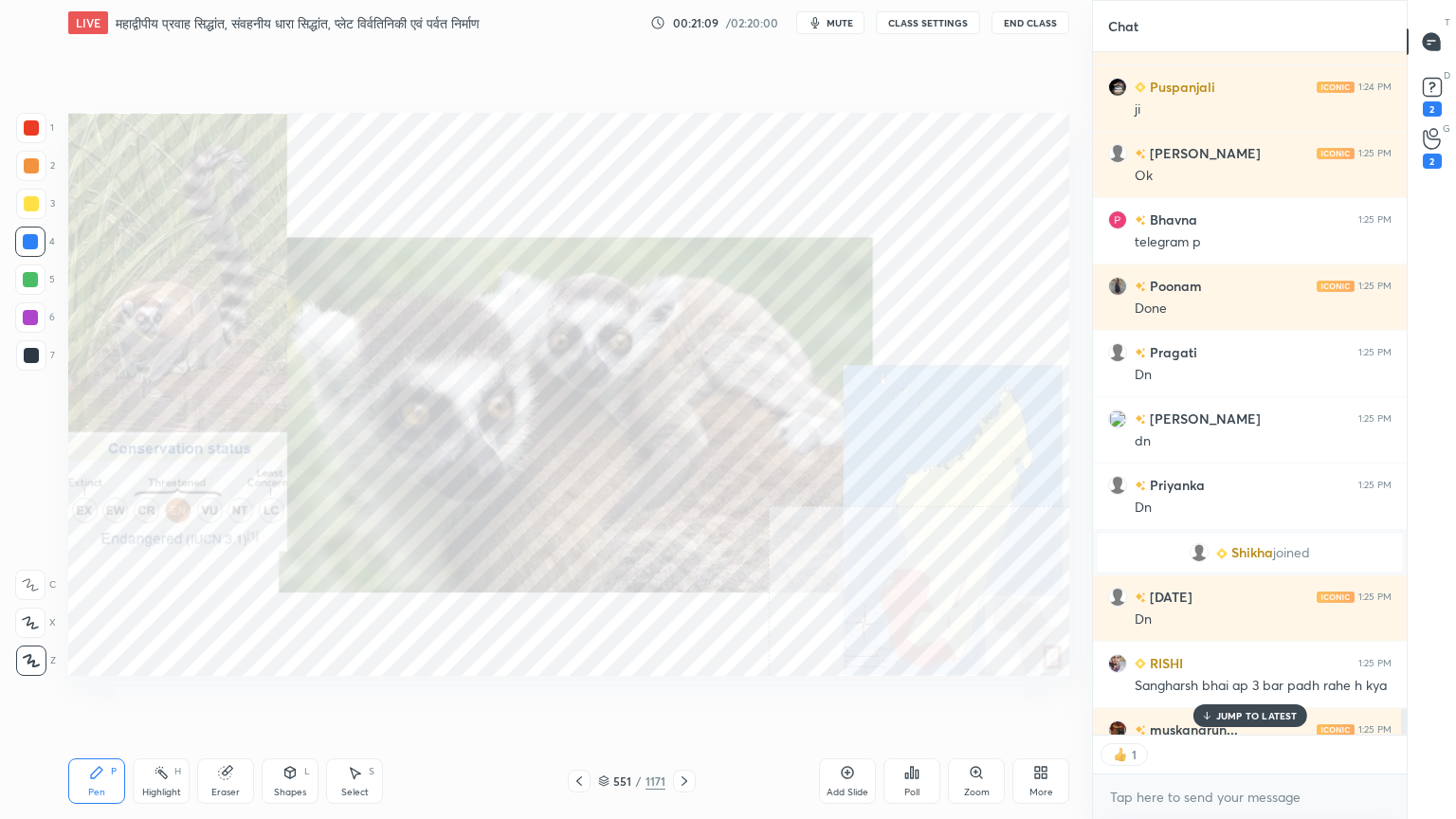 scroll, scrollTop: 6, scrollLeft: 6, axis: both 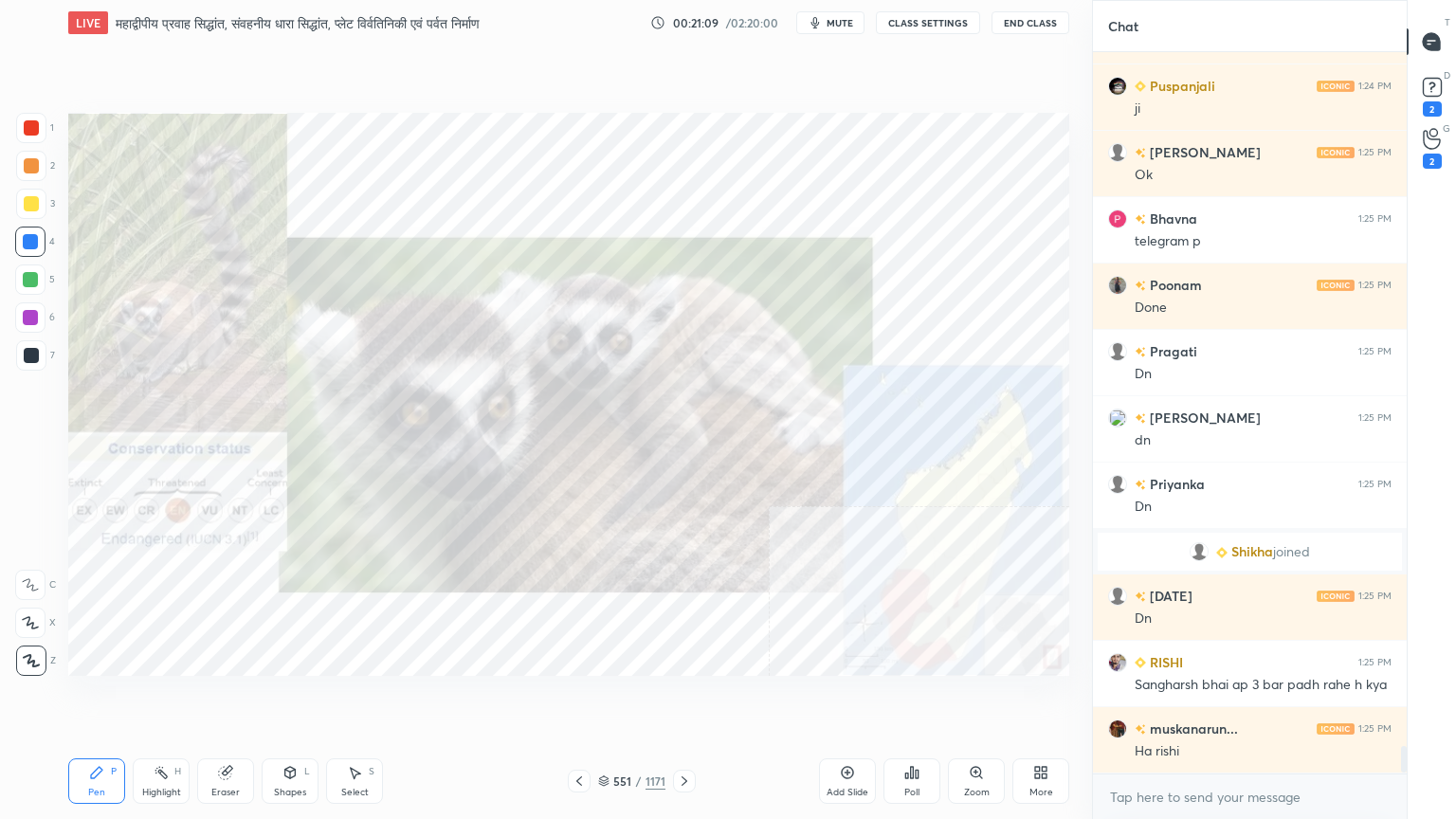 click 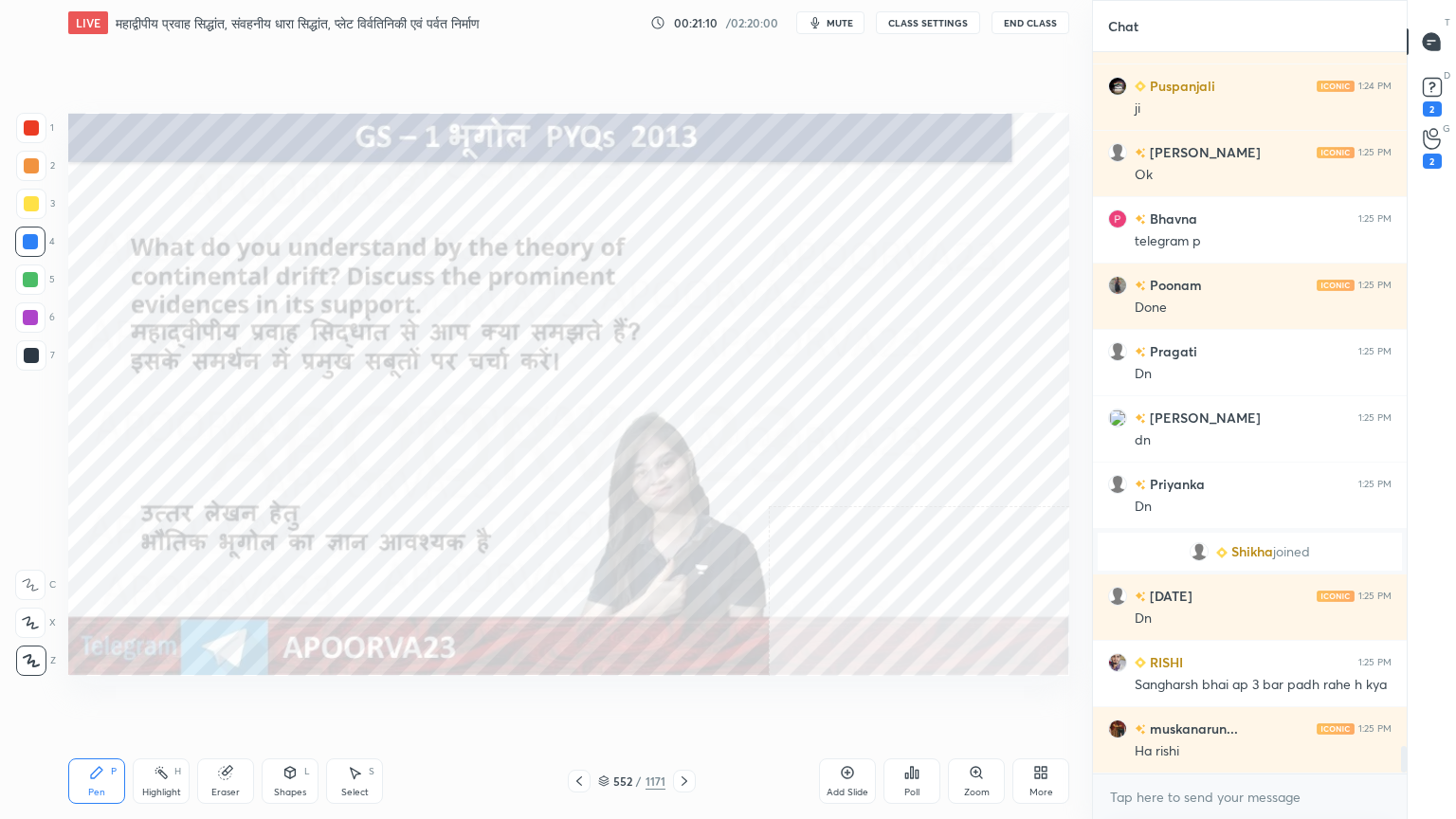 click 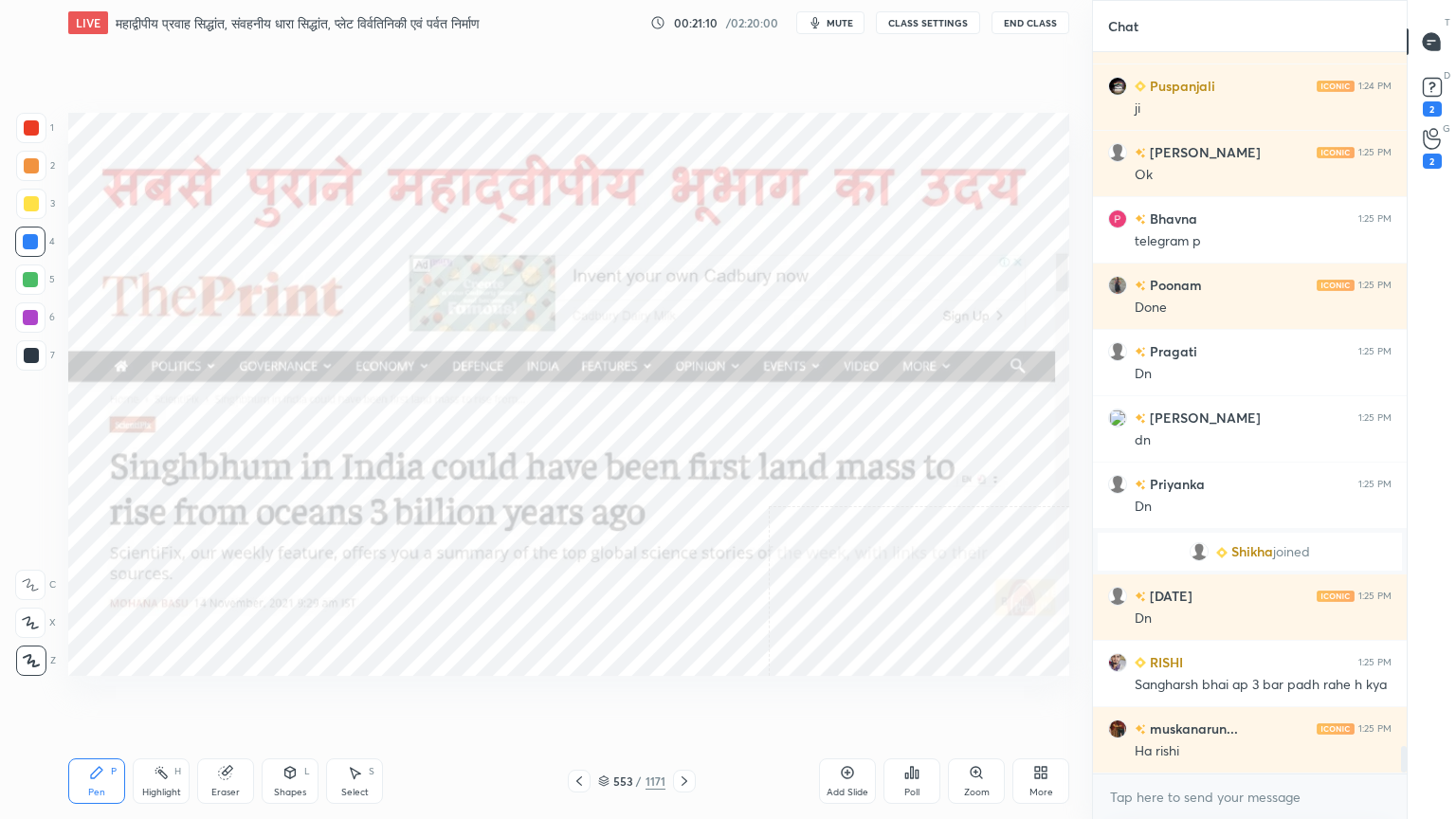 click 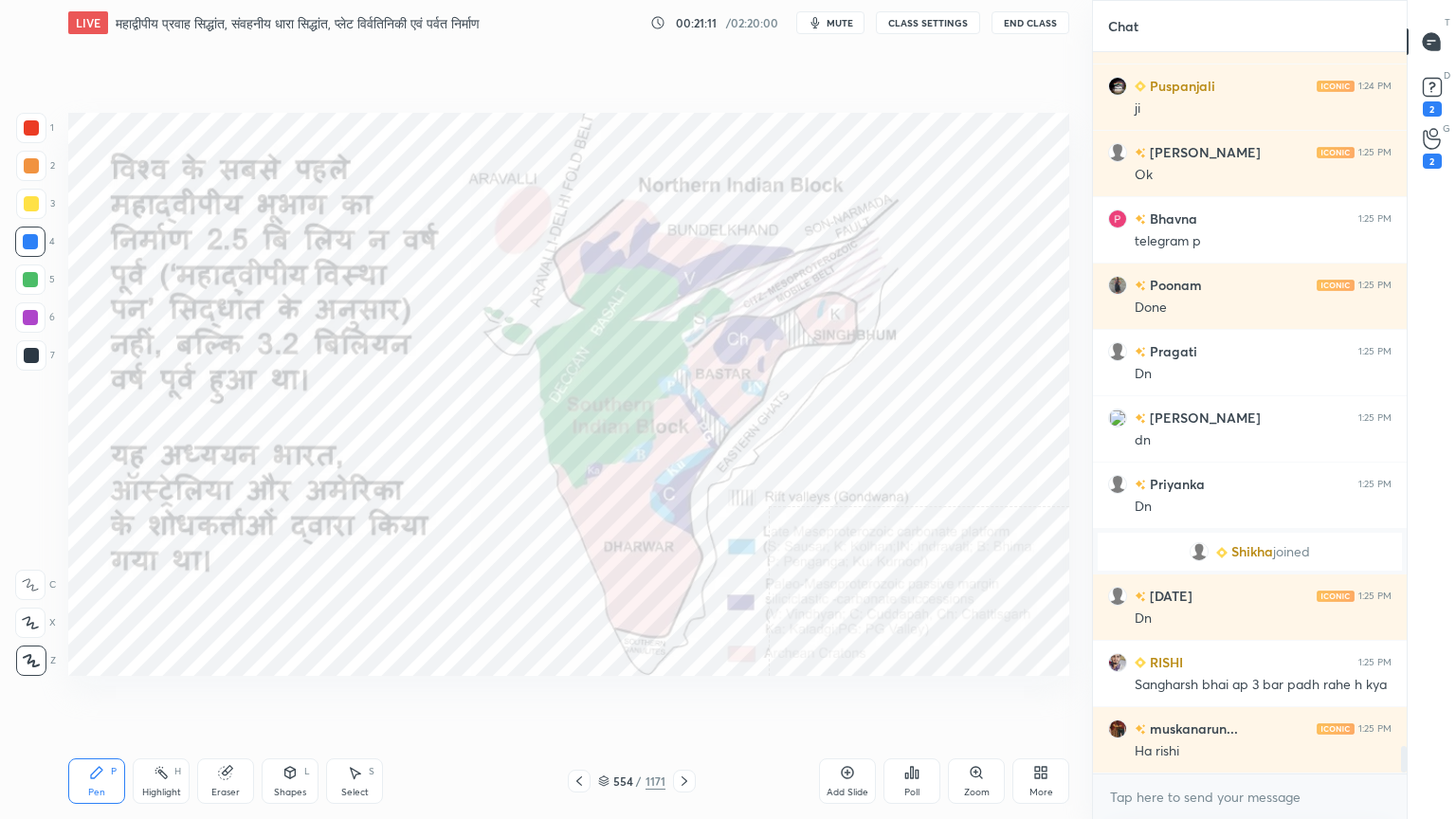 click 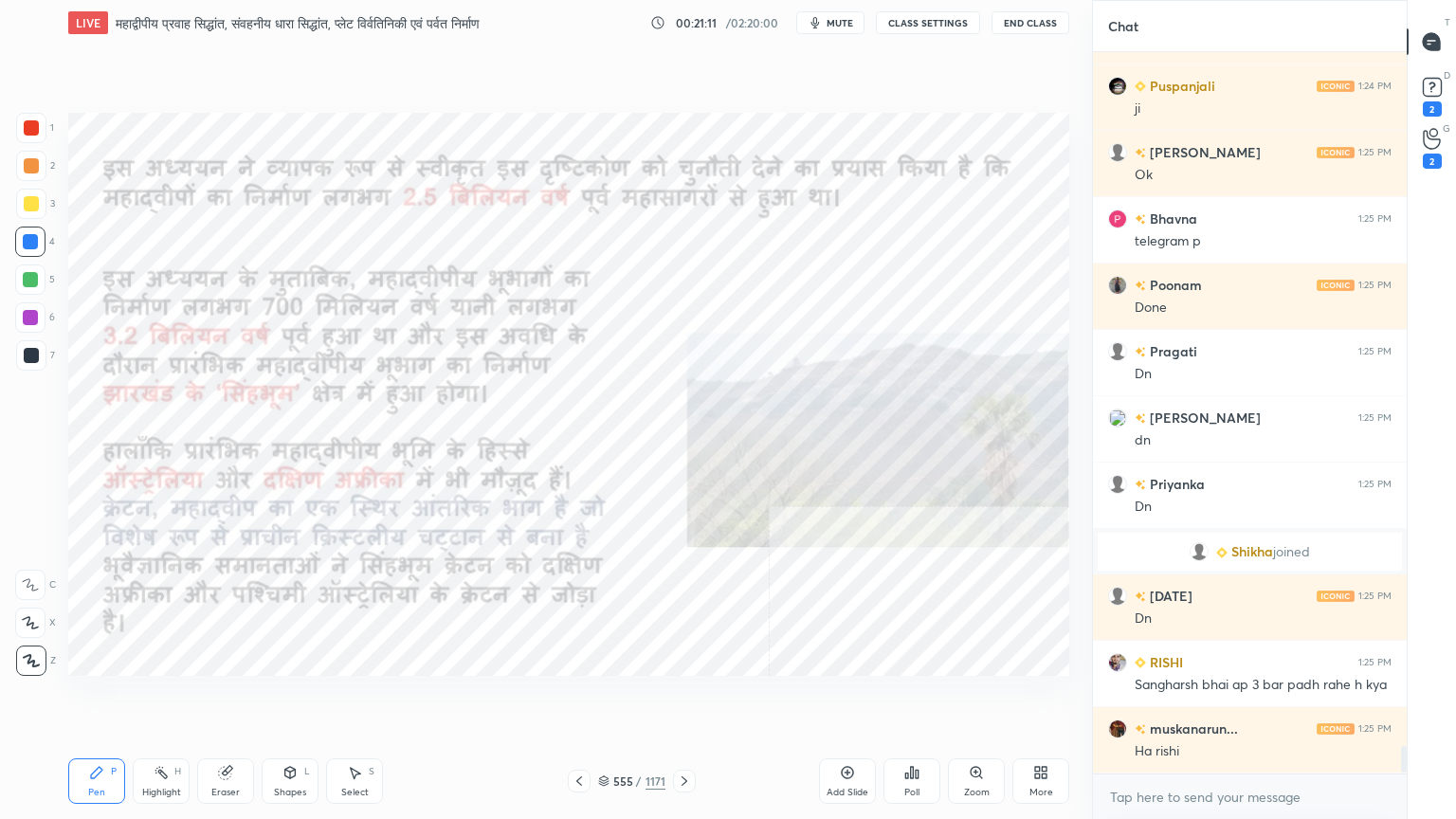 click 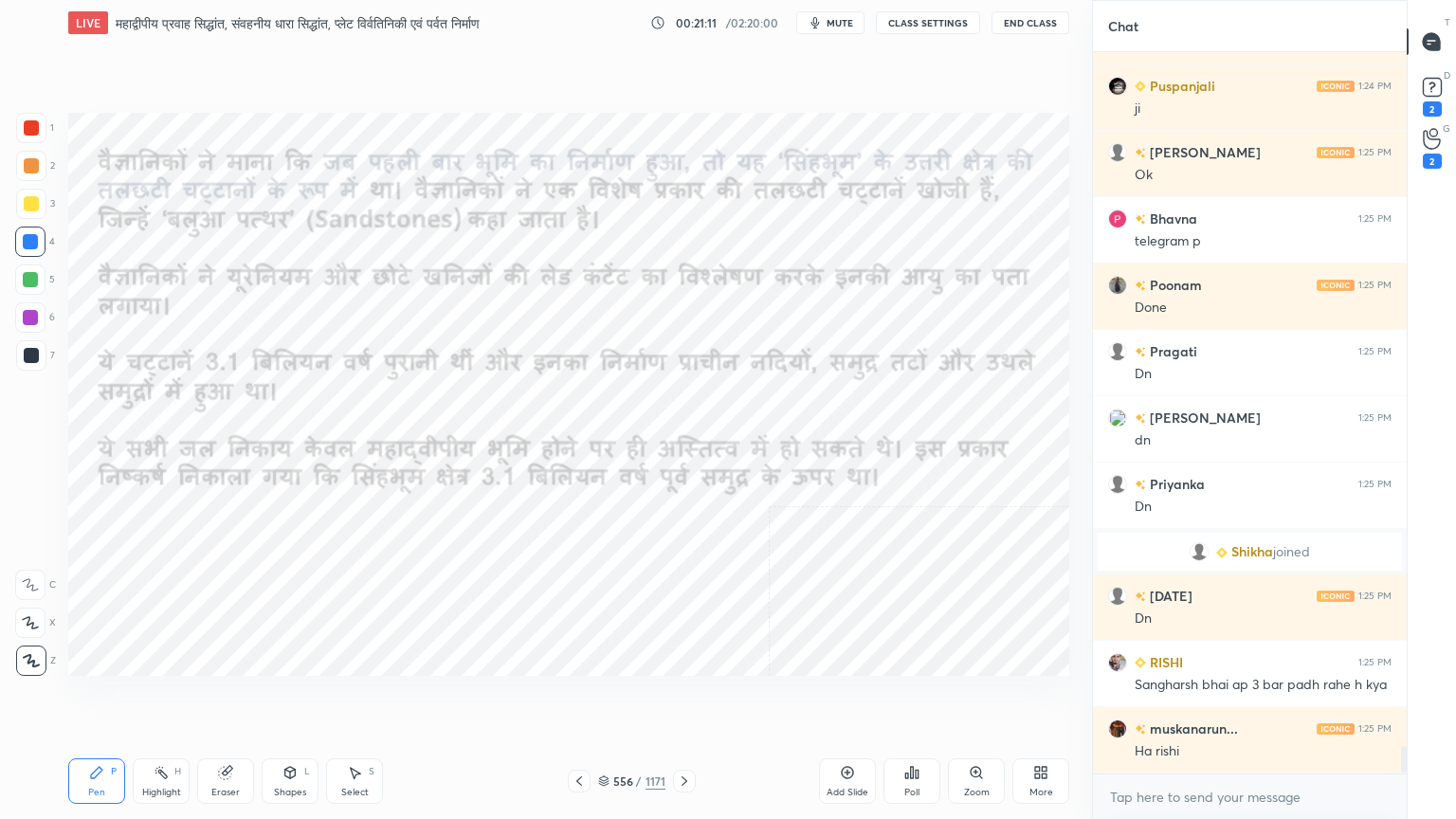 click 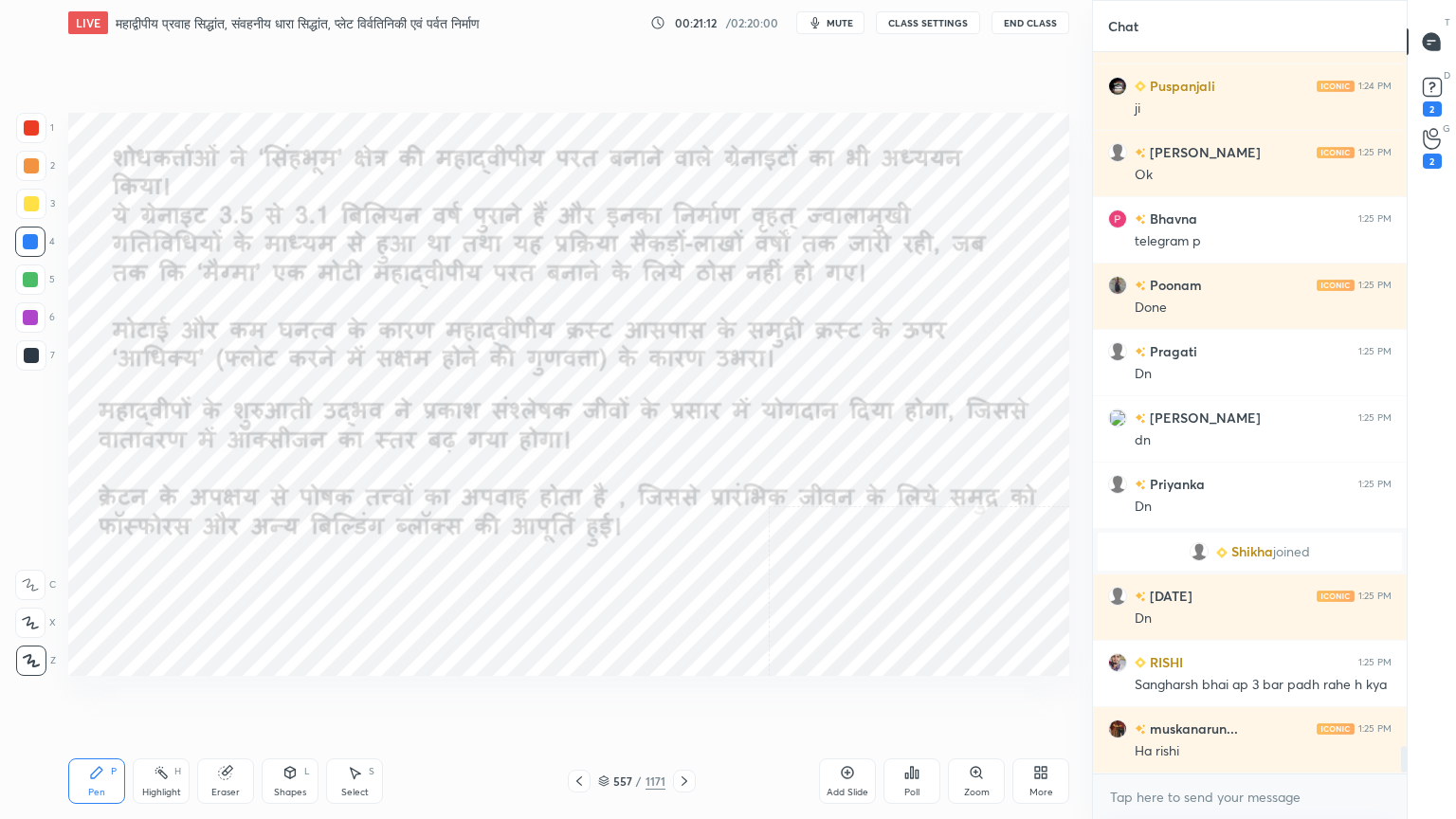 click 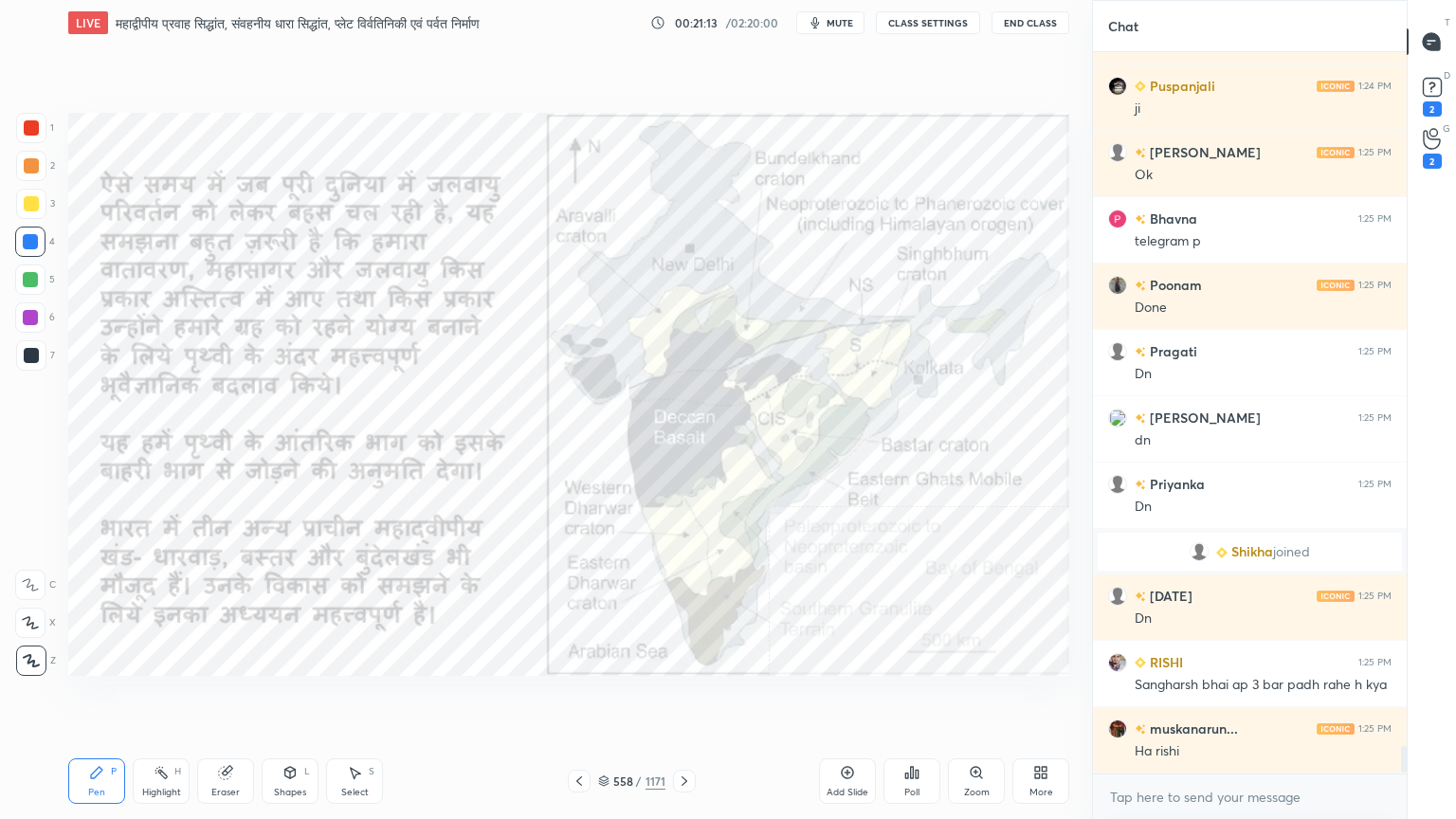 click 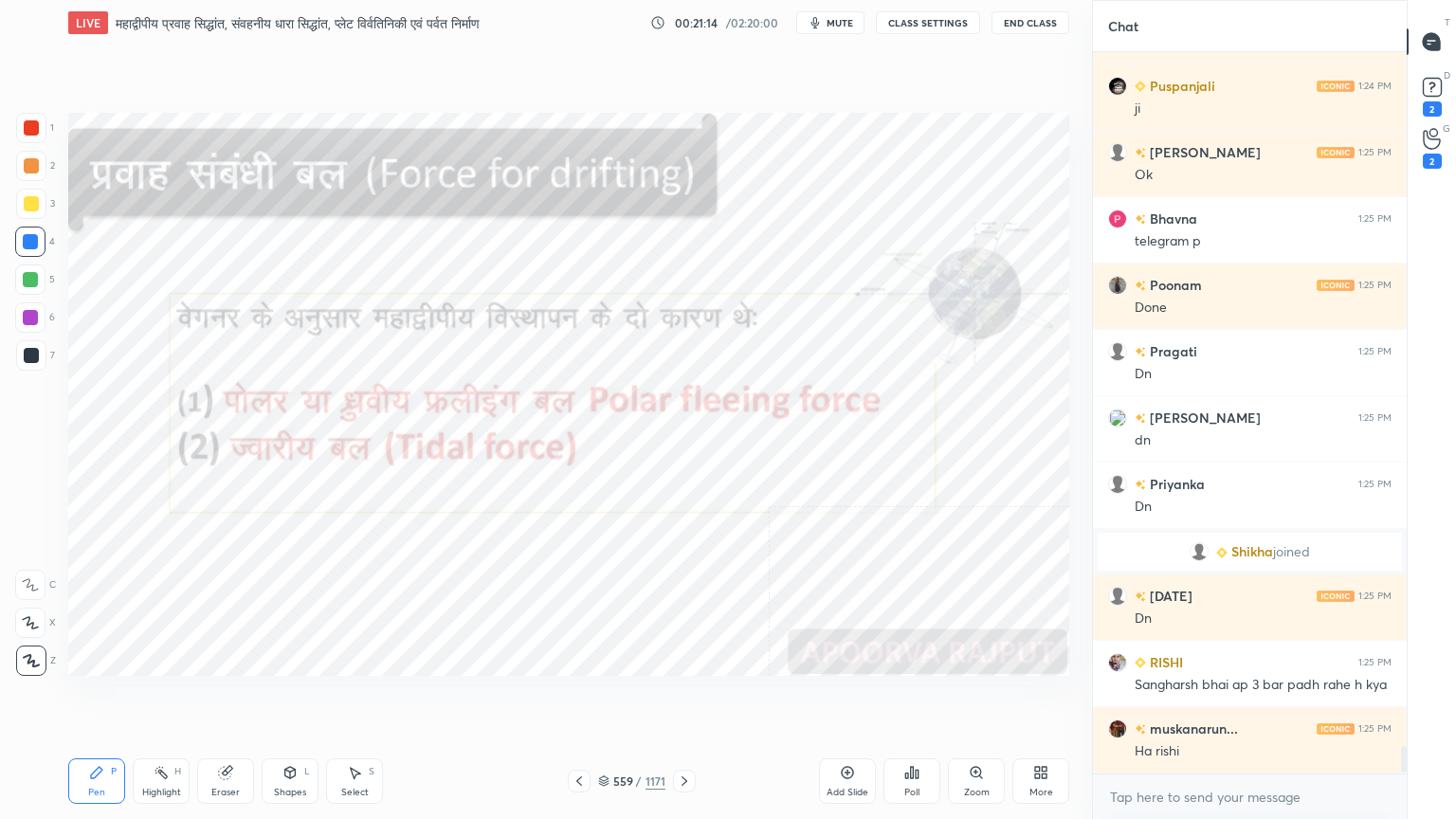 click 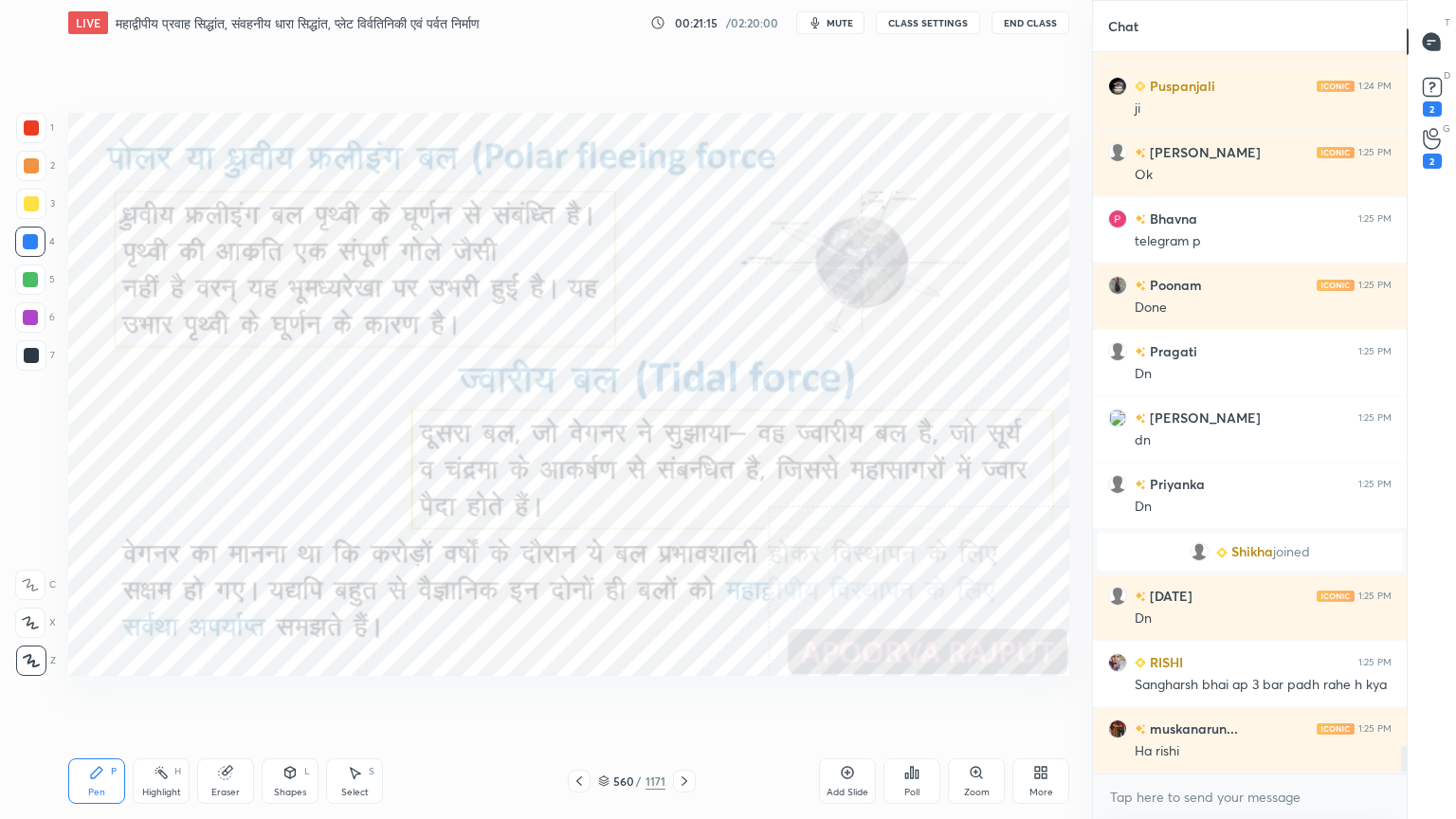 drag, startPoint x: 576, startPoint y: 778, endPoint x: 599, endPoint y: 774, distance: 23.34524 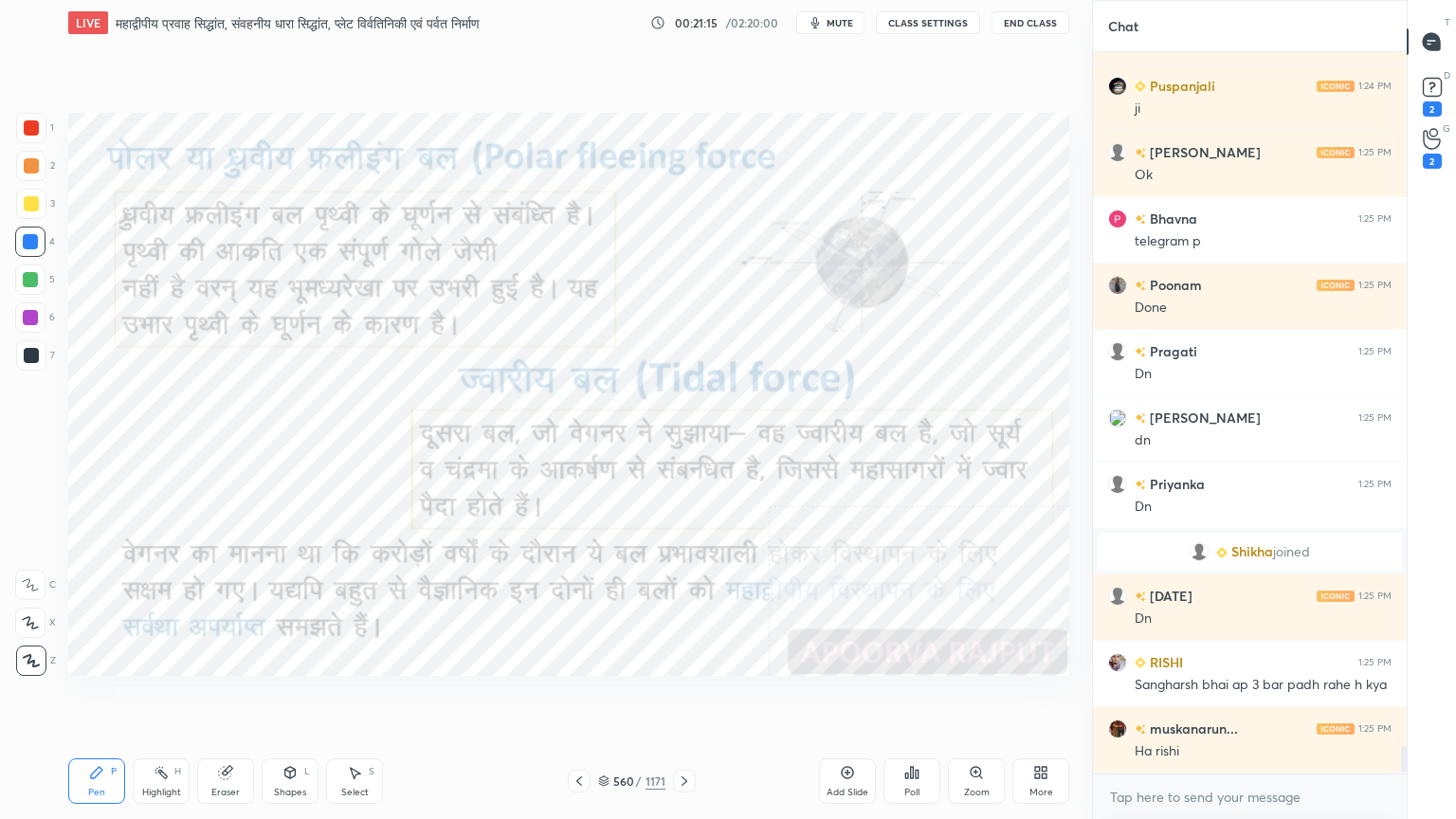 click 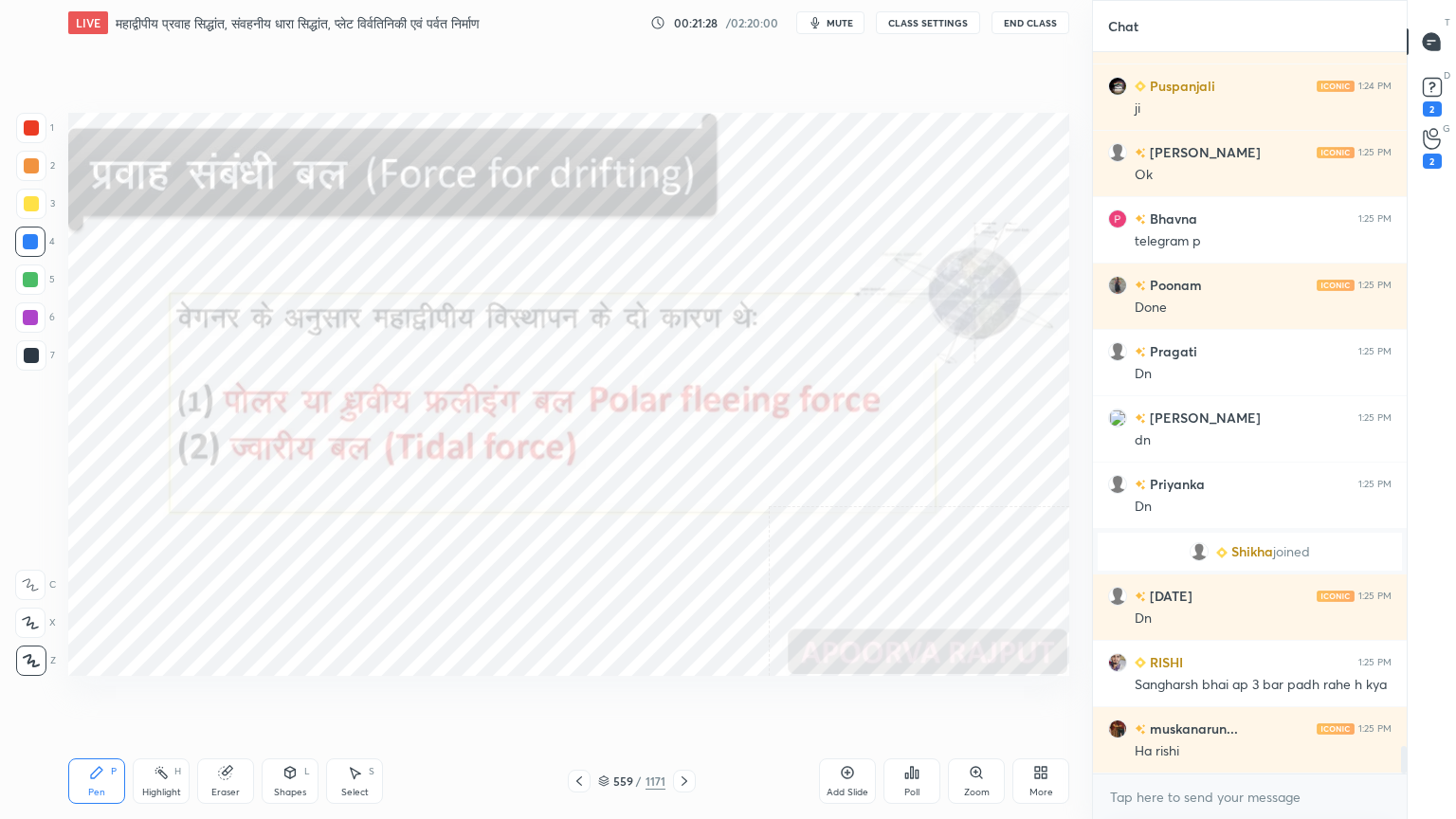 scroll, scrollTop: 18036, scrollLeft: 0, axis: vertical 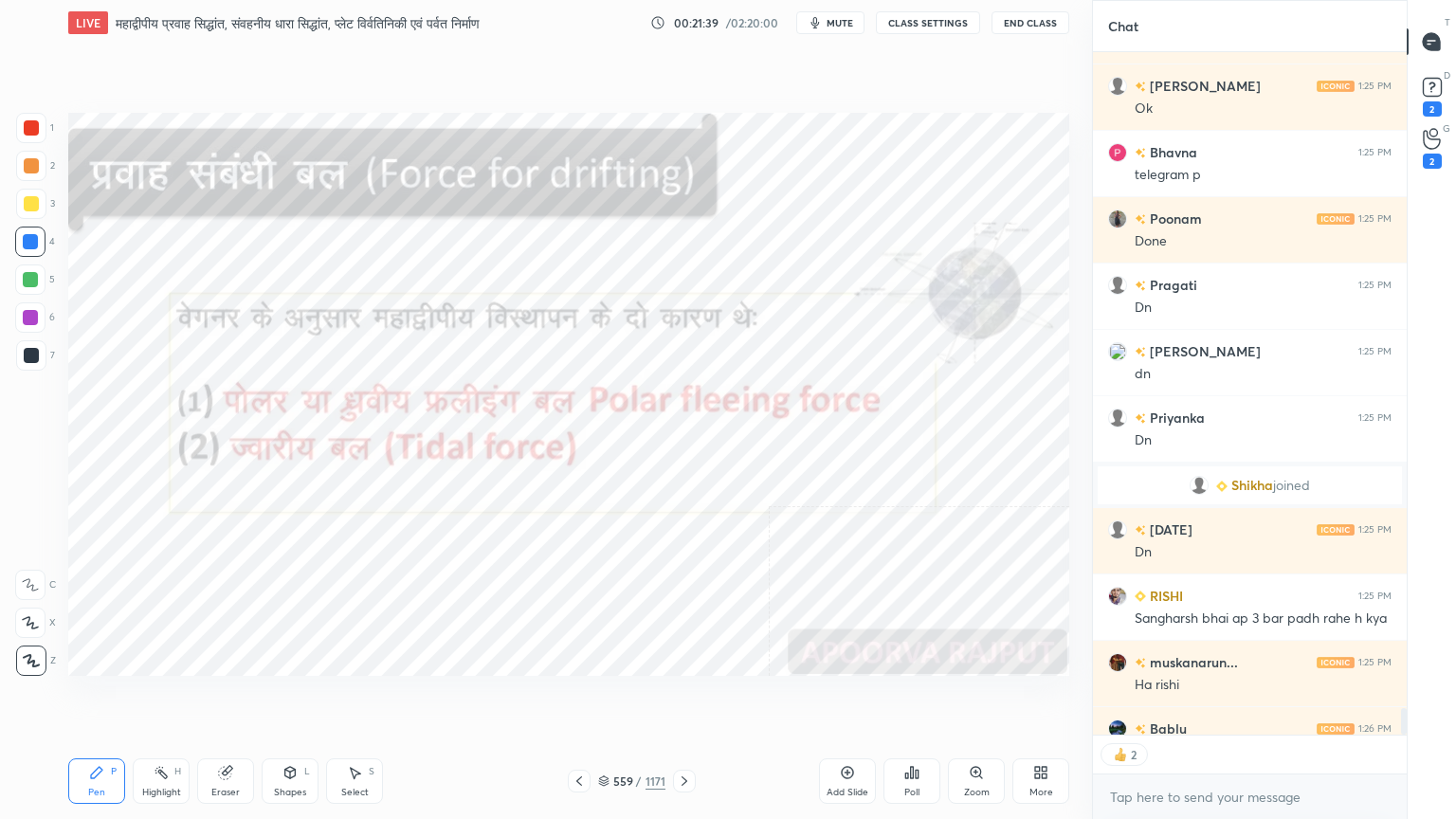 click 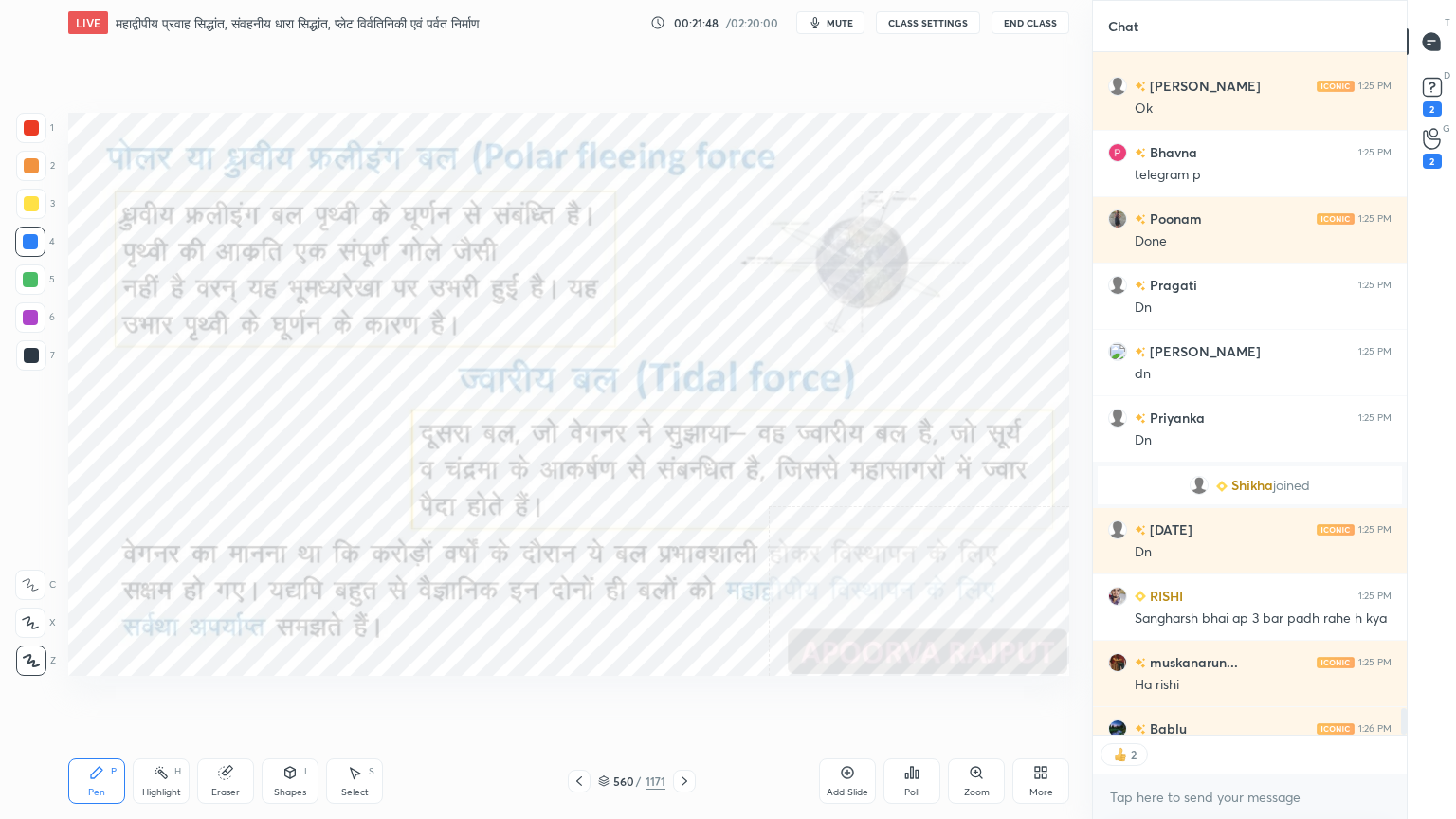 scroll, scrollTop: 6, scrollLeft: 6, axis: both 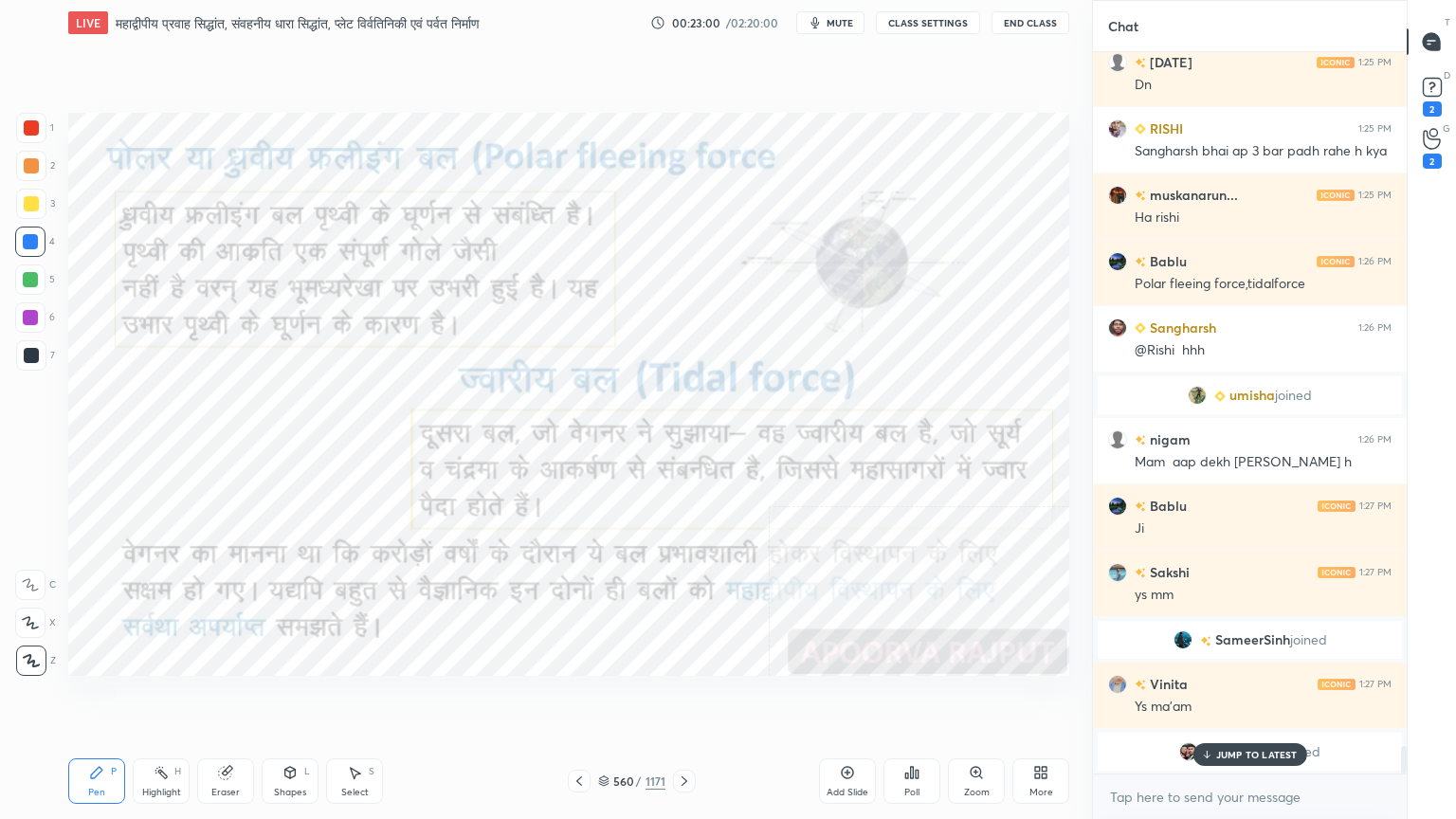 drag, startPoint x: 1262, startPoint y: 752, endPoint x: 1252, endPoint y: 779, distance: 28.79236 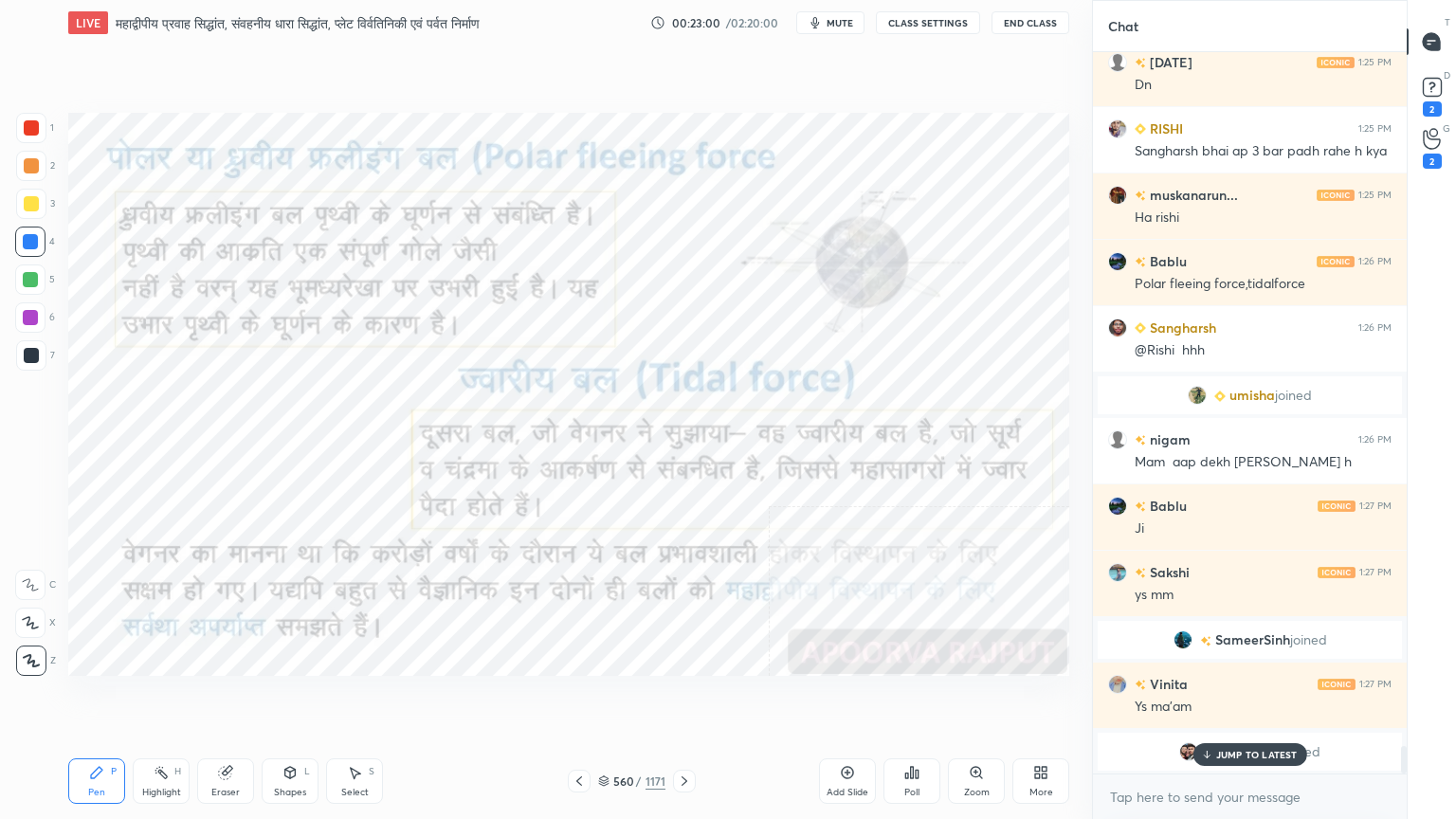click on "JUMP TO LATEST" at bounding box center (1257, 755) 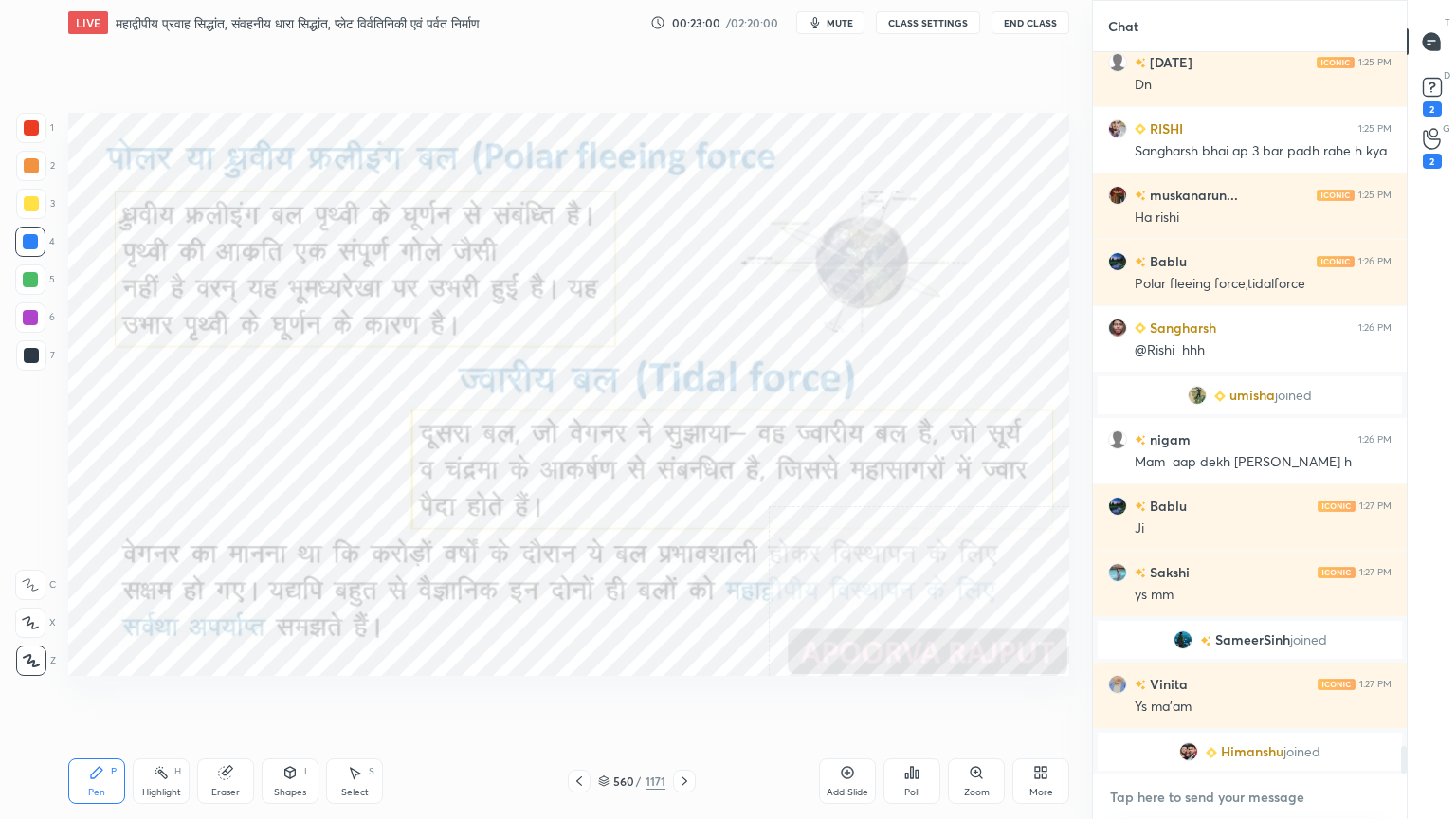 click at bounding box center [1249, 797] 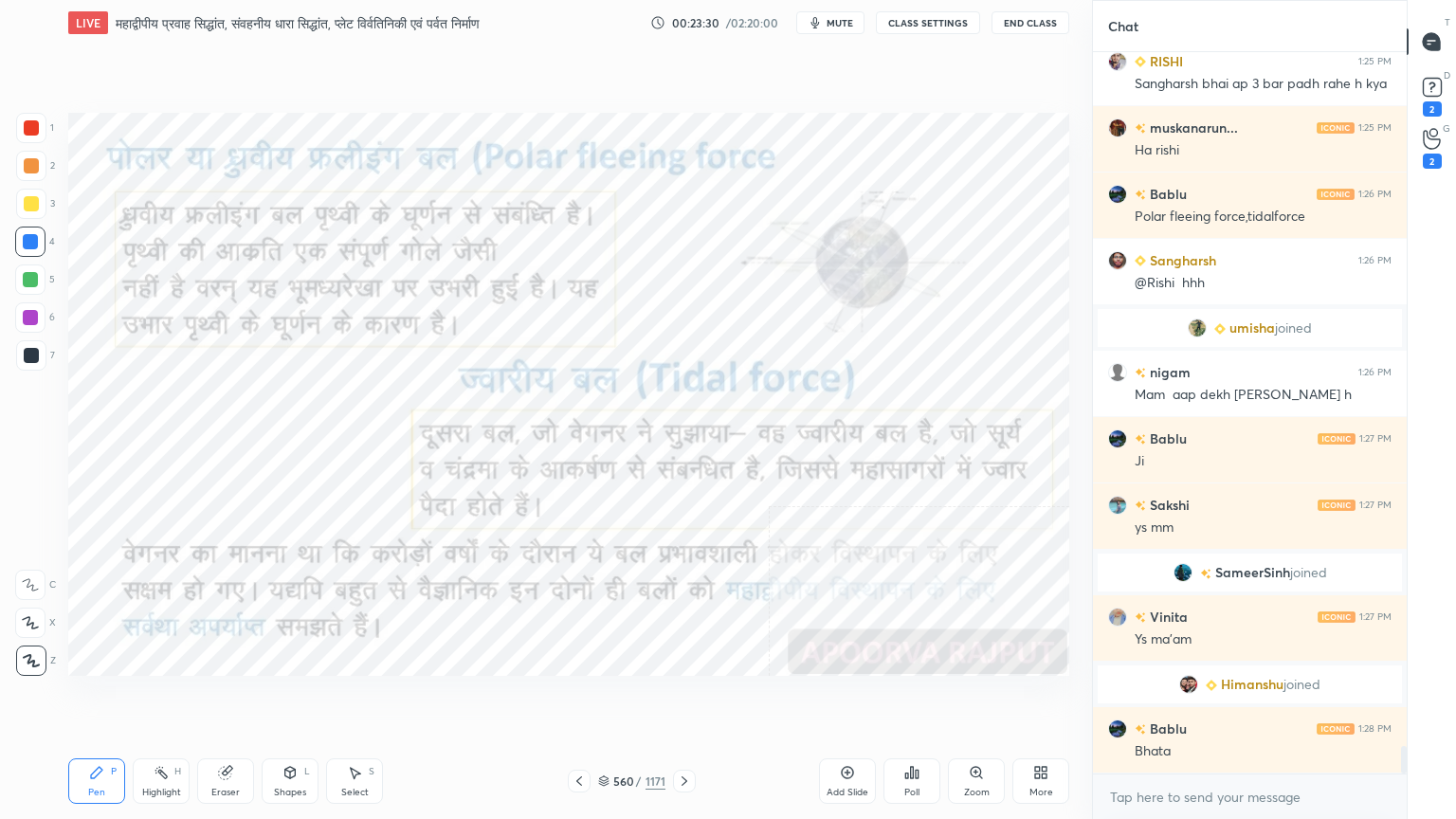 scroll, scrollTop: 18435, scrollLeft: 0, axis: vertical 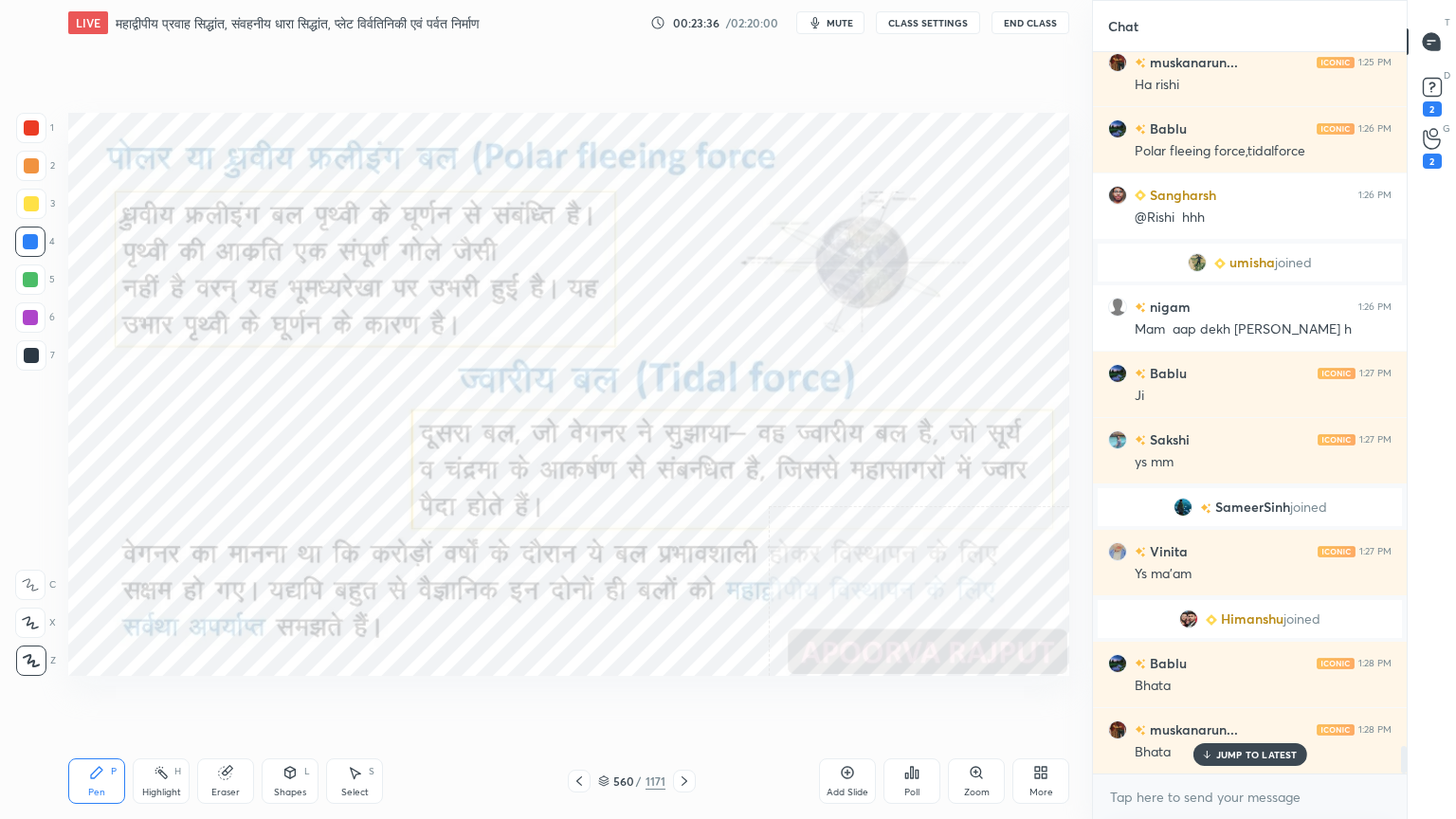 click on "Eraser" at bounding box center (226, 781) 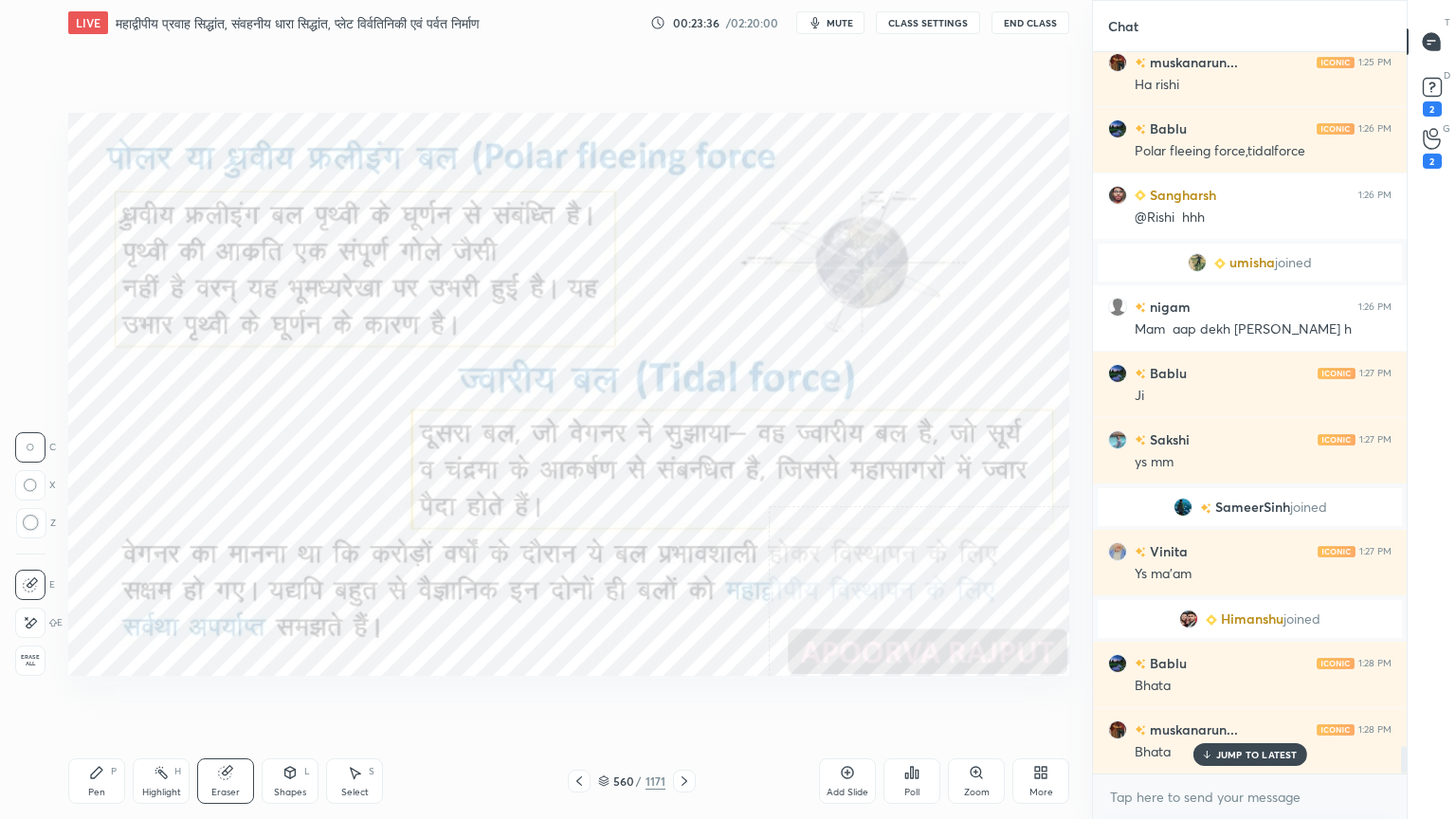 click on "Erase all" at bounding box center [30, 661] 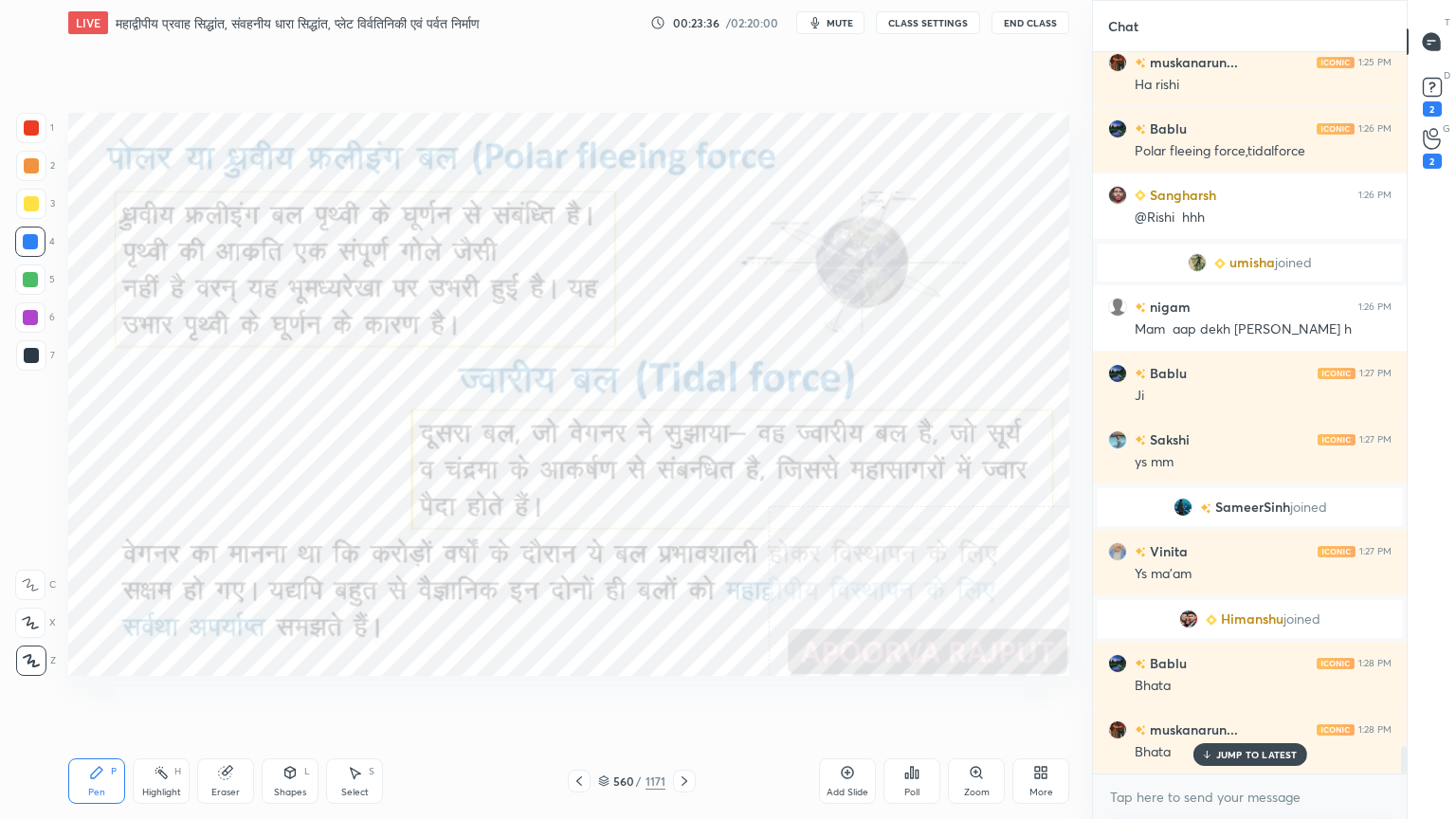 click on "1 2 3 4 5 6 7 C X Z C X Z E E Erase all   H H" at bounding box center (30, 394) 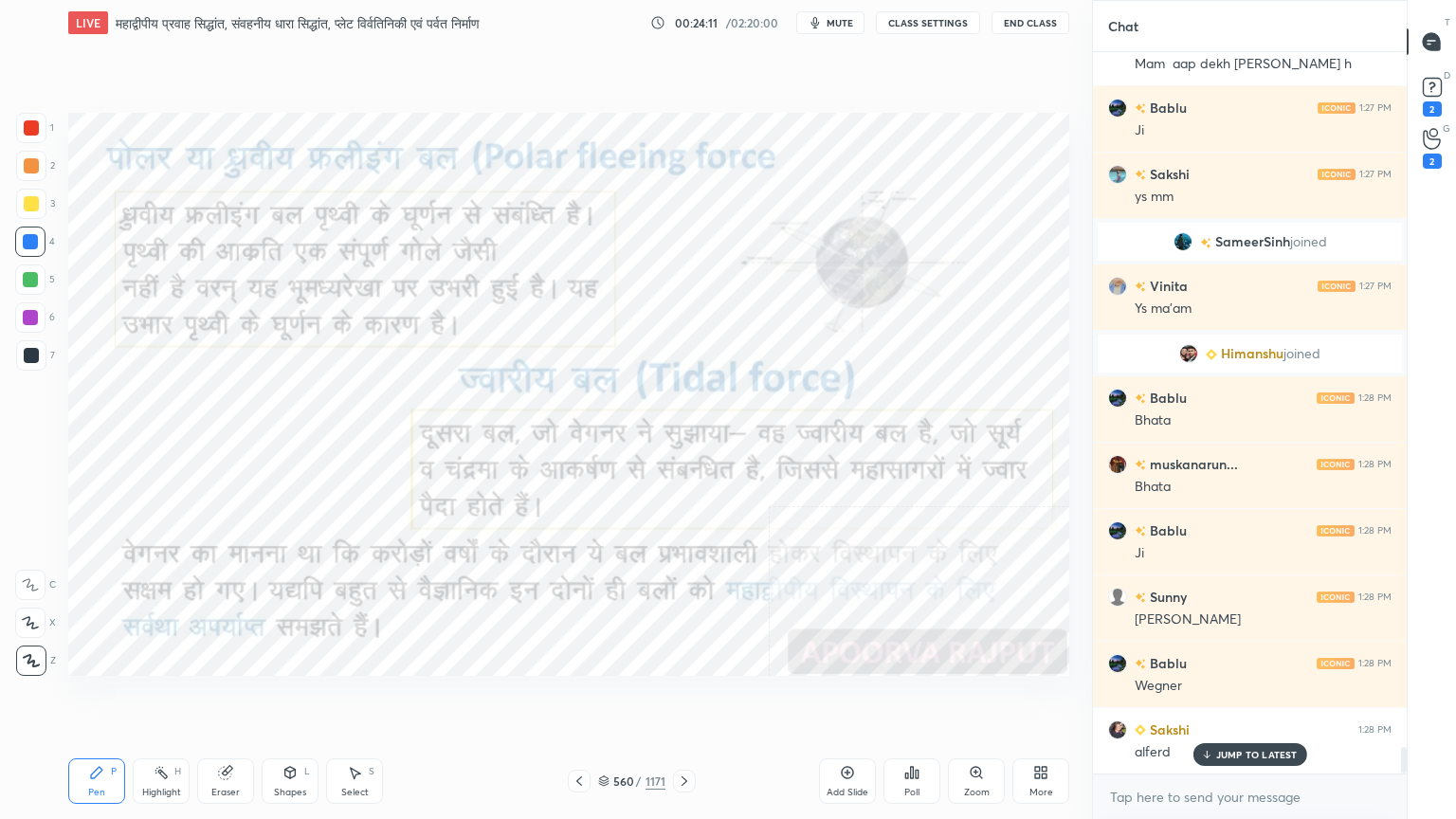 scroll, scrollTop: 18768, scrollLeft: 0, axis: vertical 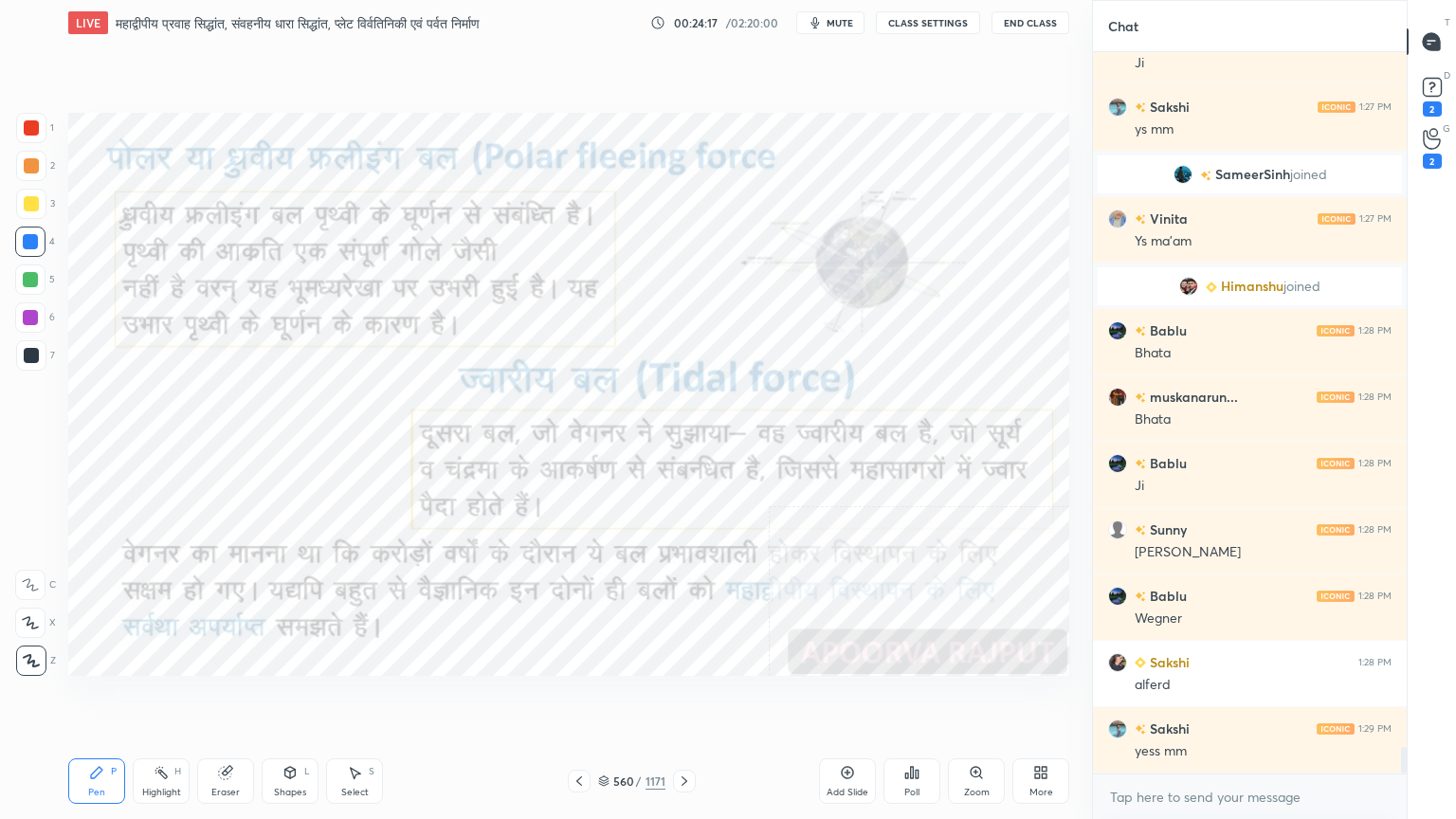 click on "Eraser" at bounding box center [226, 781] 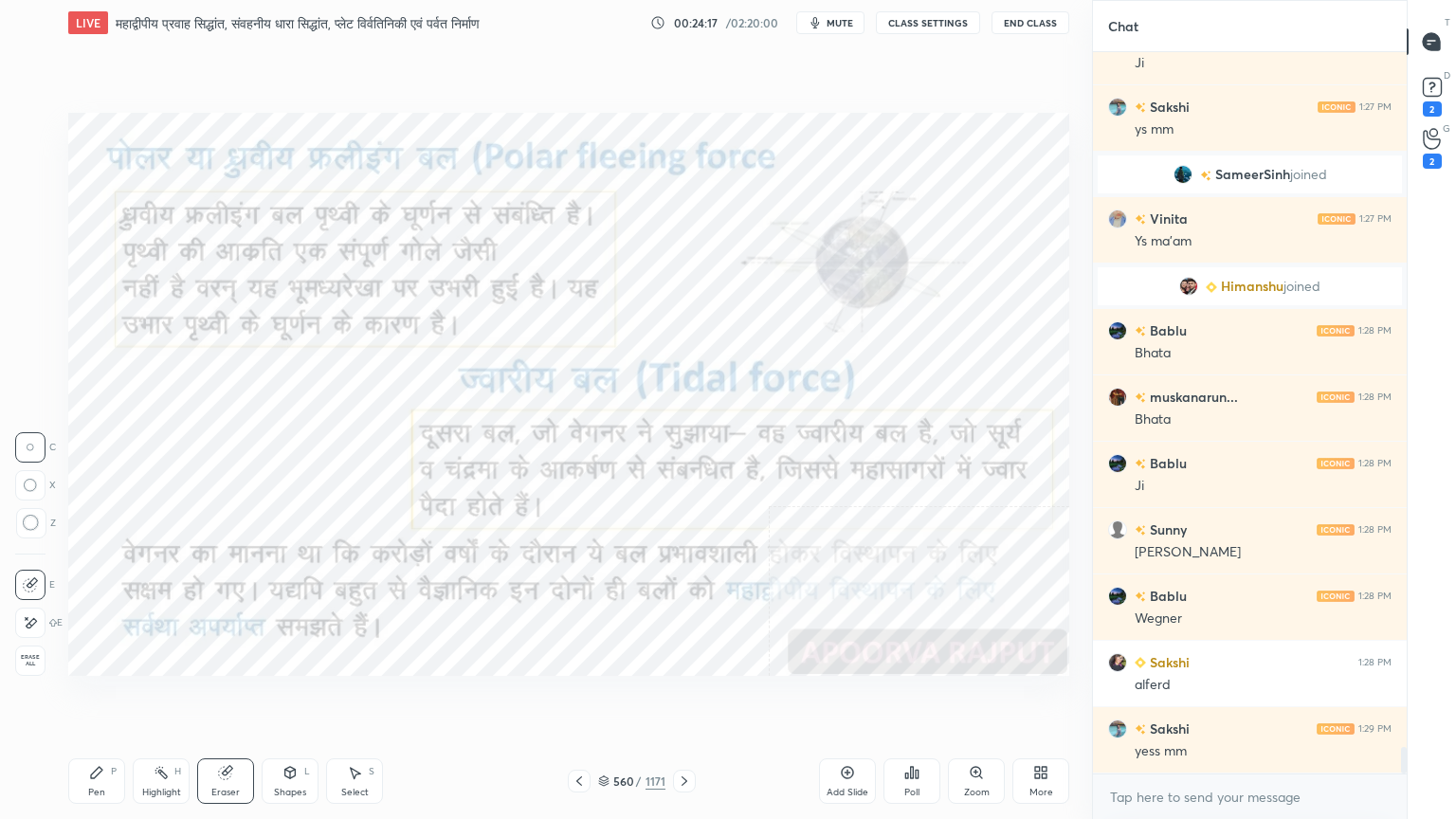 click on "Erase all" at bounding box center [30, 661] 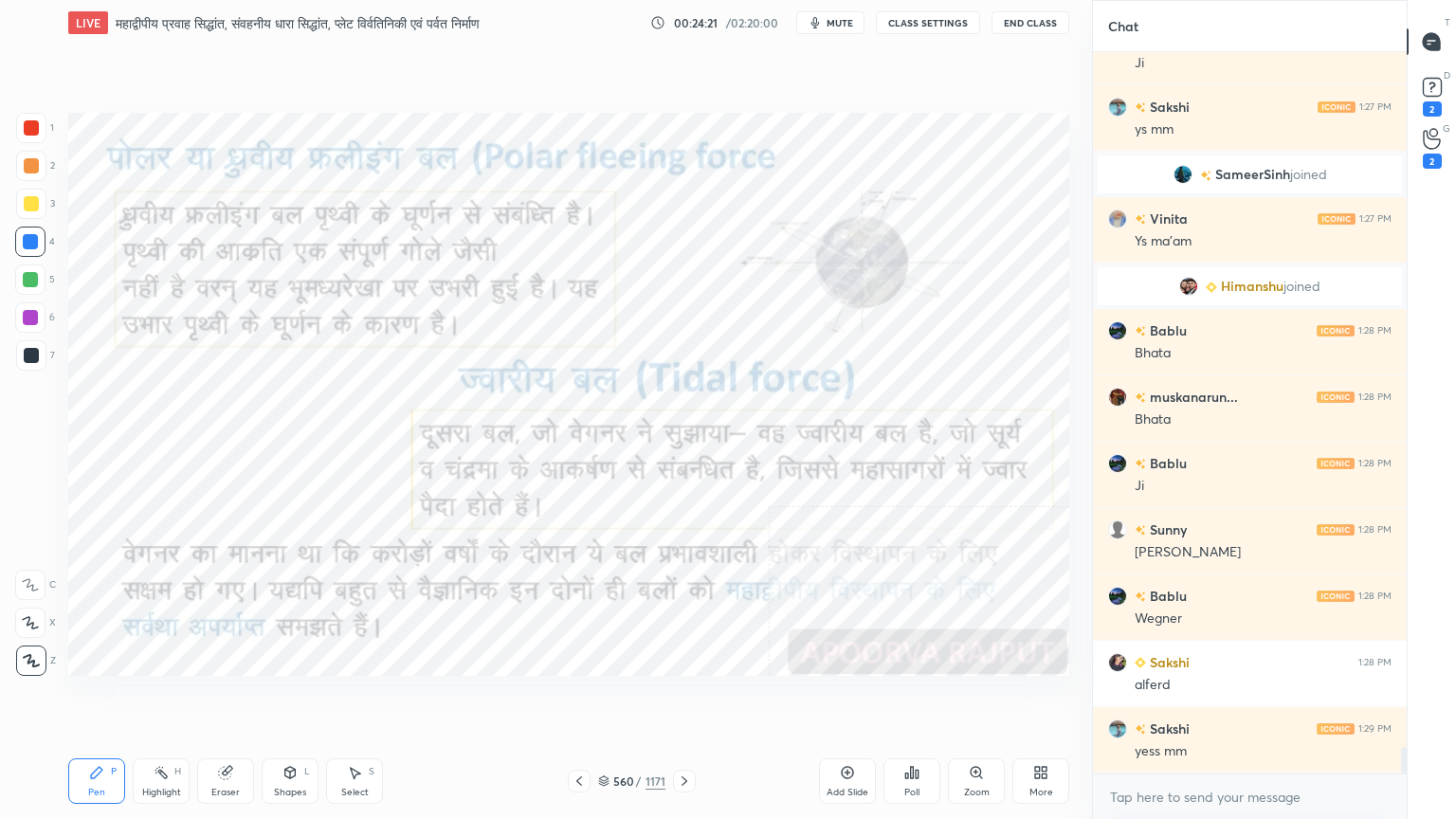 scroll, scrollTop: 18833, scrollLeft: 0, axis: vertical 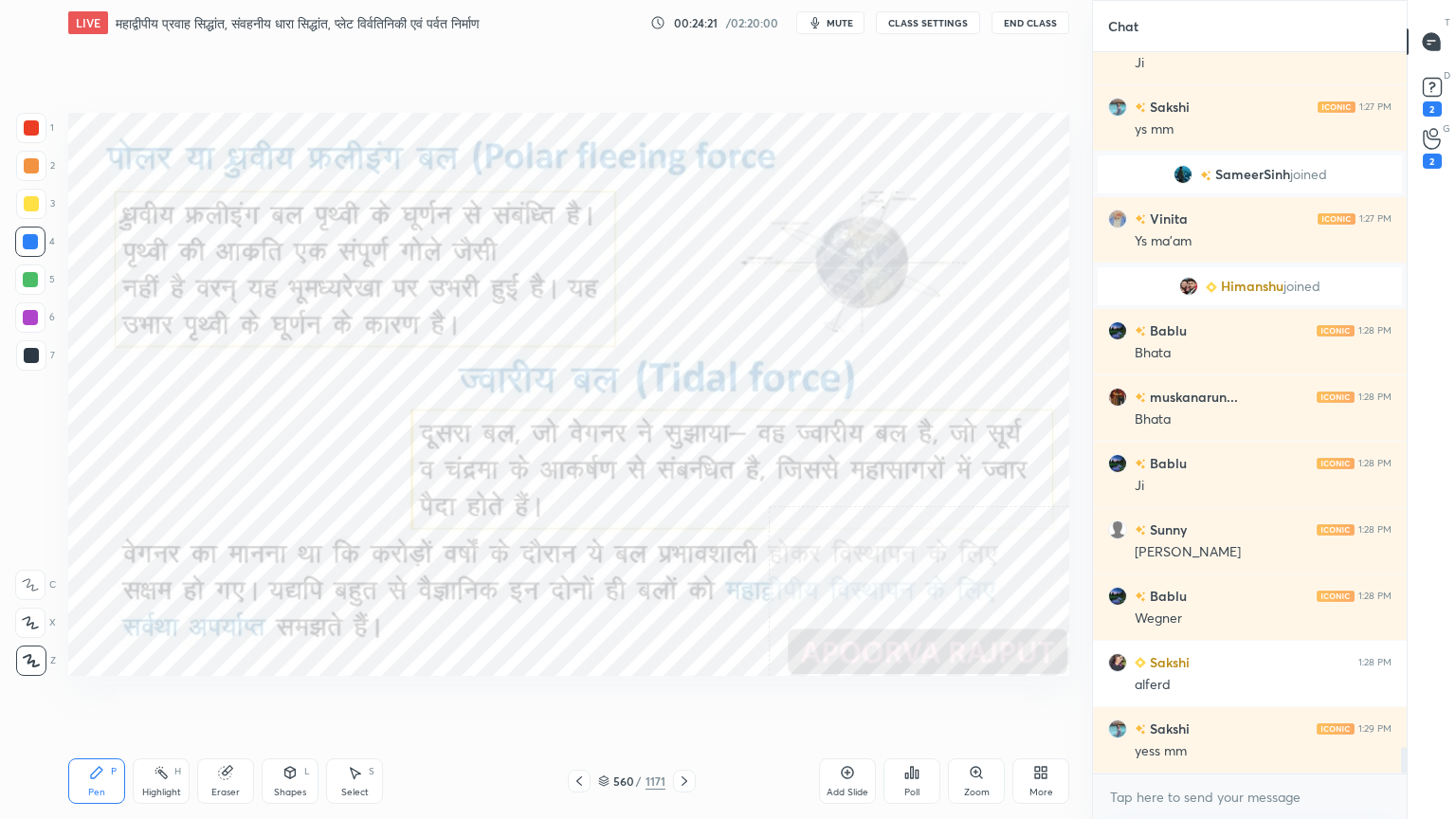 click on "Eraser" at bounding box center [226, 792] 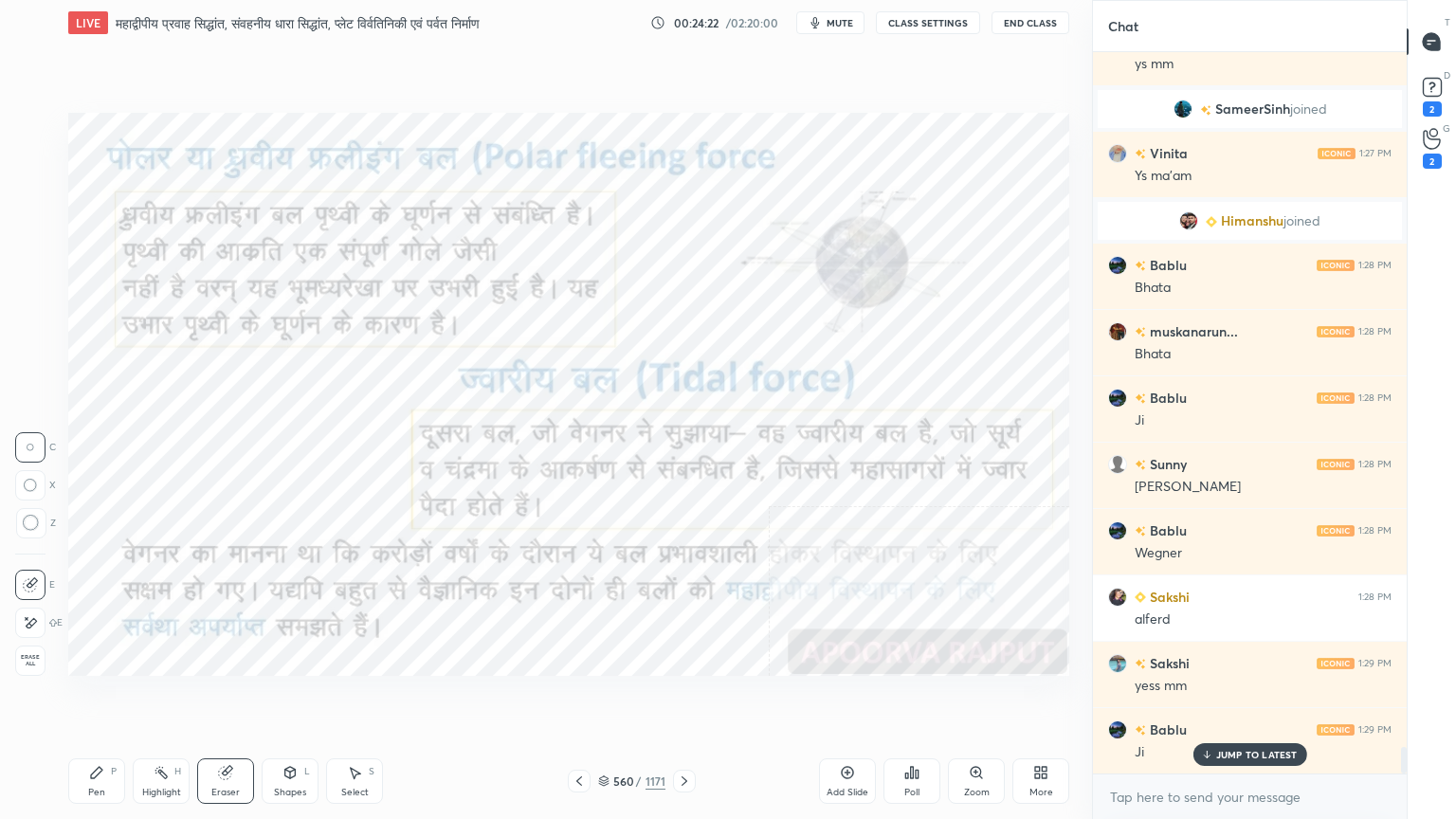 drag, startPoint x: 27, startPoint y: 660, endPoint x: 41, endPoint y: 654, distance: 15.231546 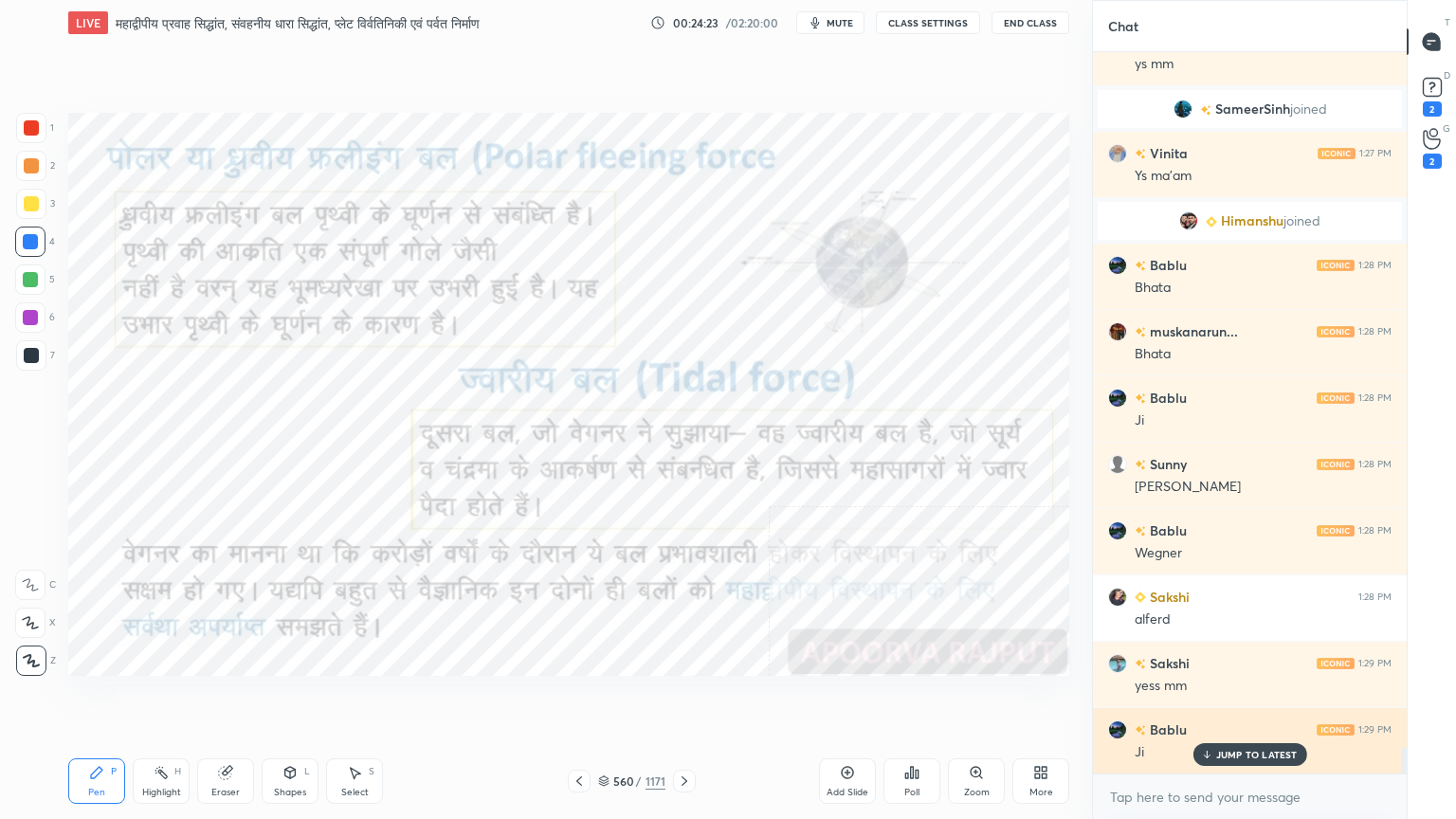 click on "JUMP TO LATEST" at bounding box center [1257, 755] 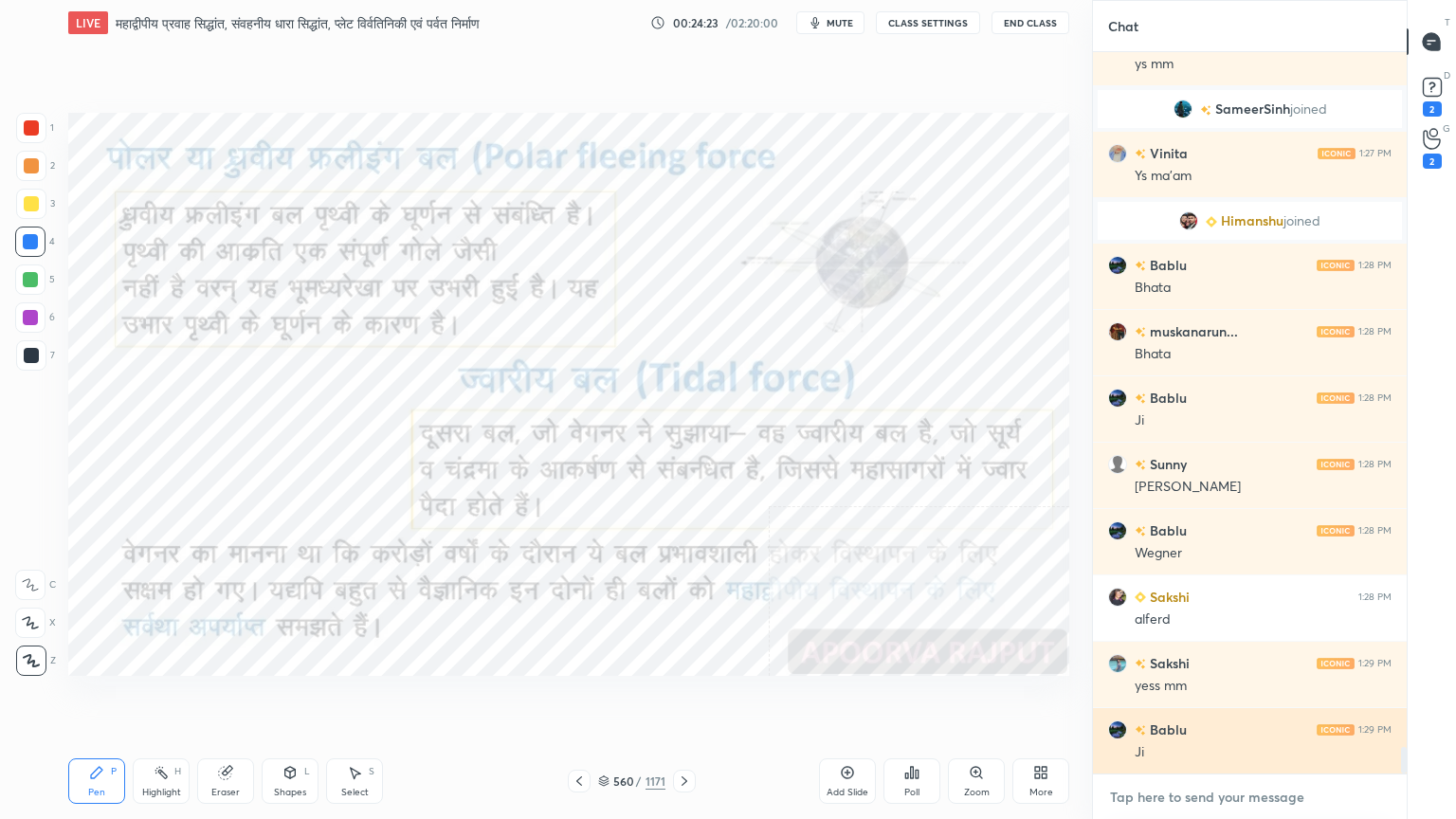 drag, startPoint x: 1230, startPoint y: 800, endPoint x: 1233, endPoint y: 762, distance: 38.118237 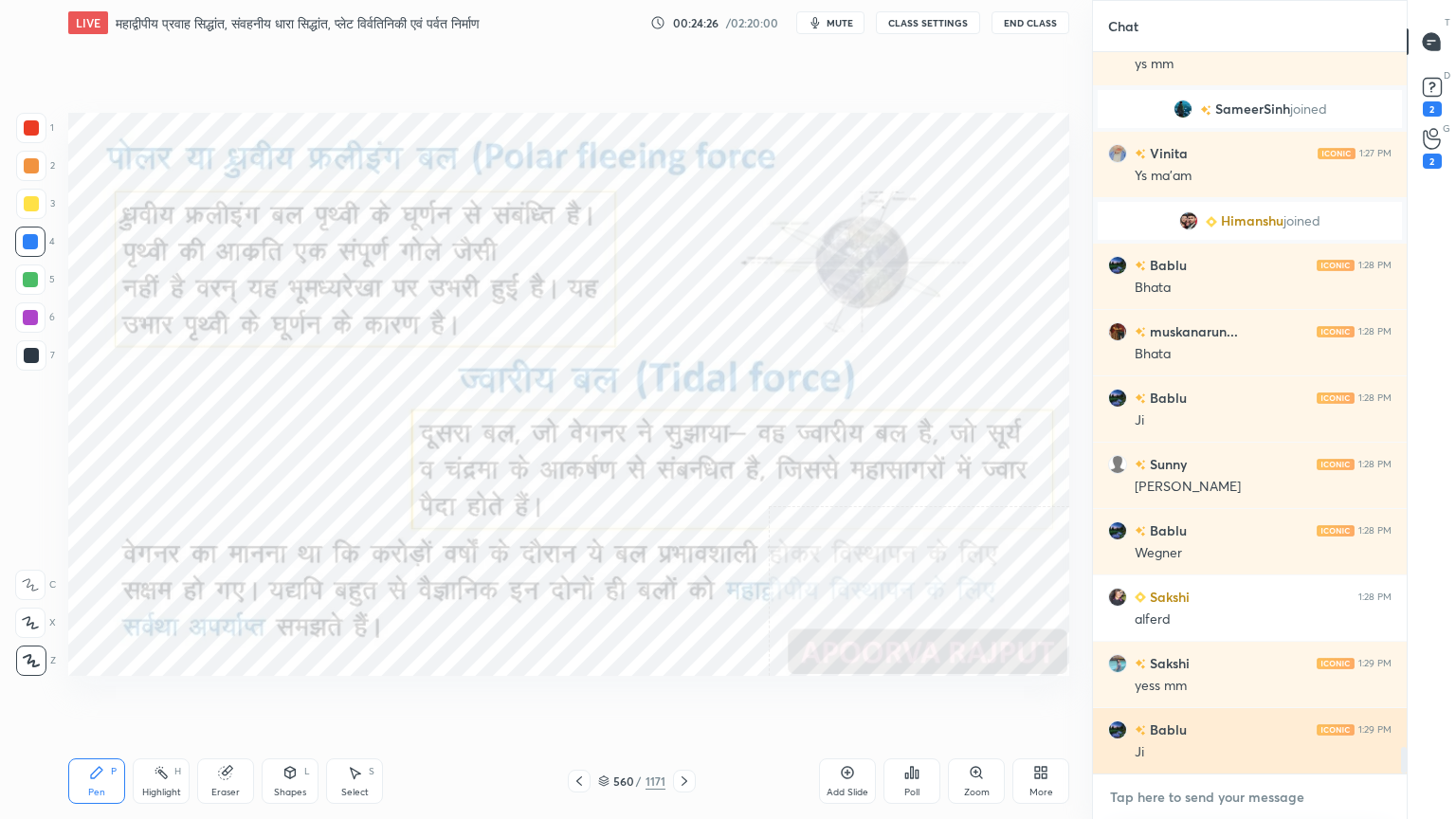 scroll, scrollTop: 18901, scrollLeft: 0, axis: vertical 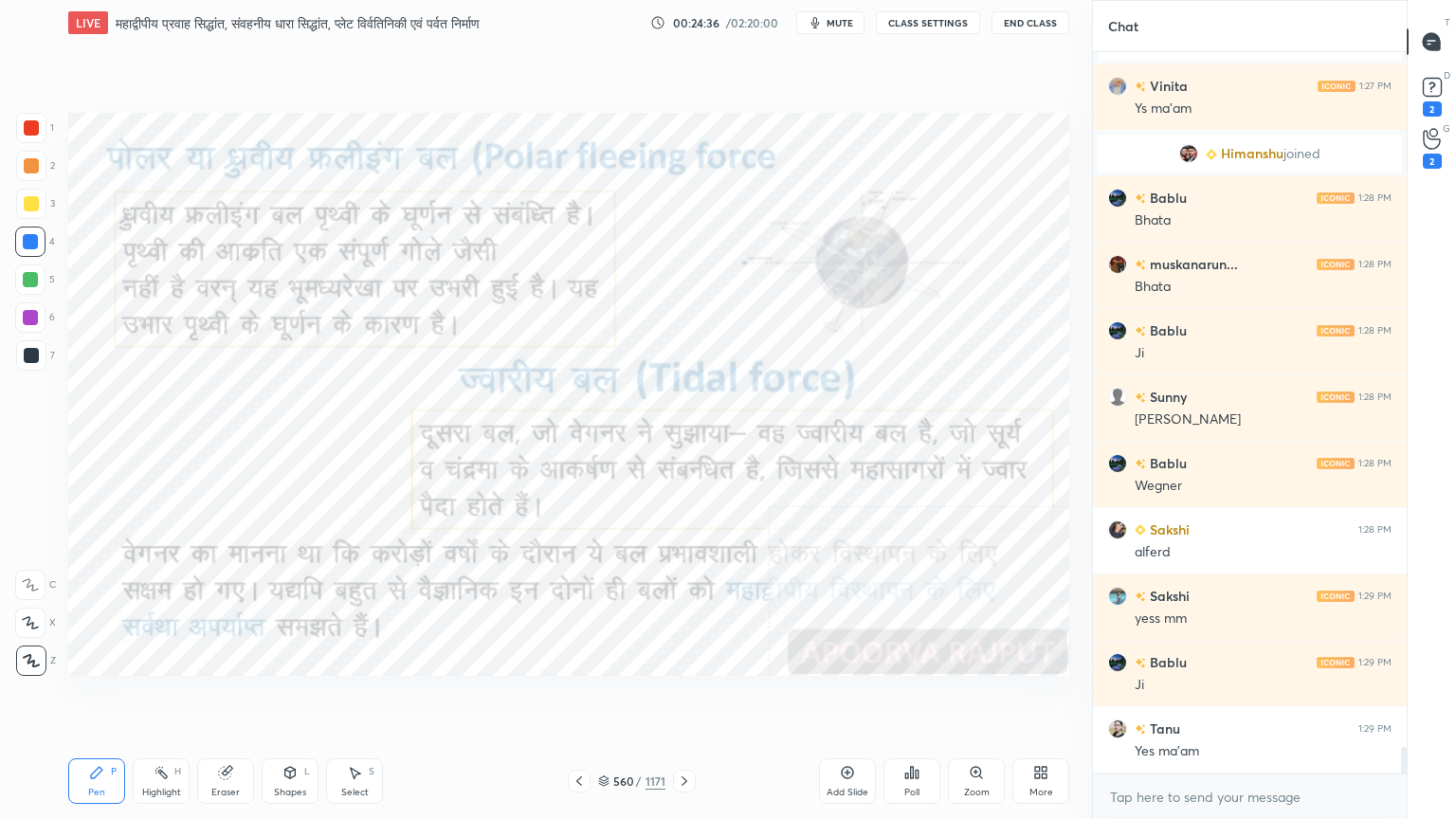click 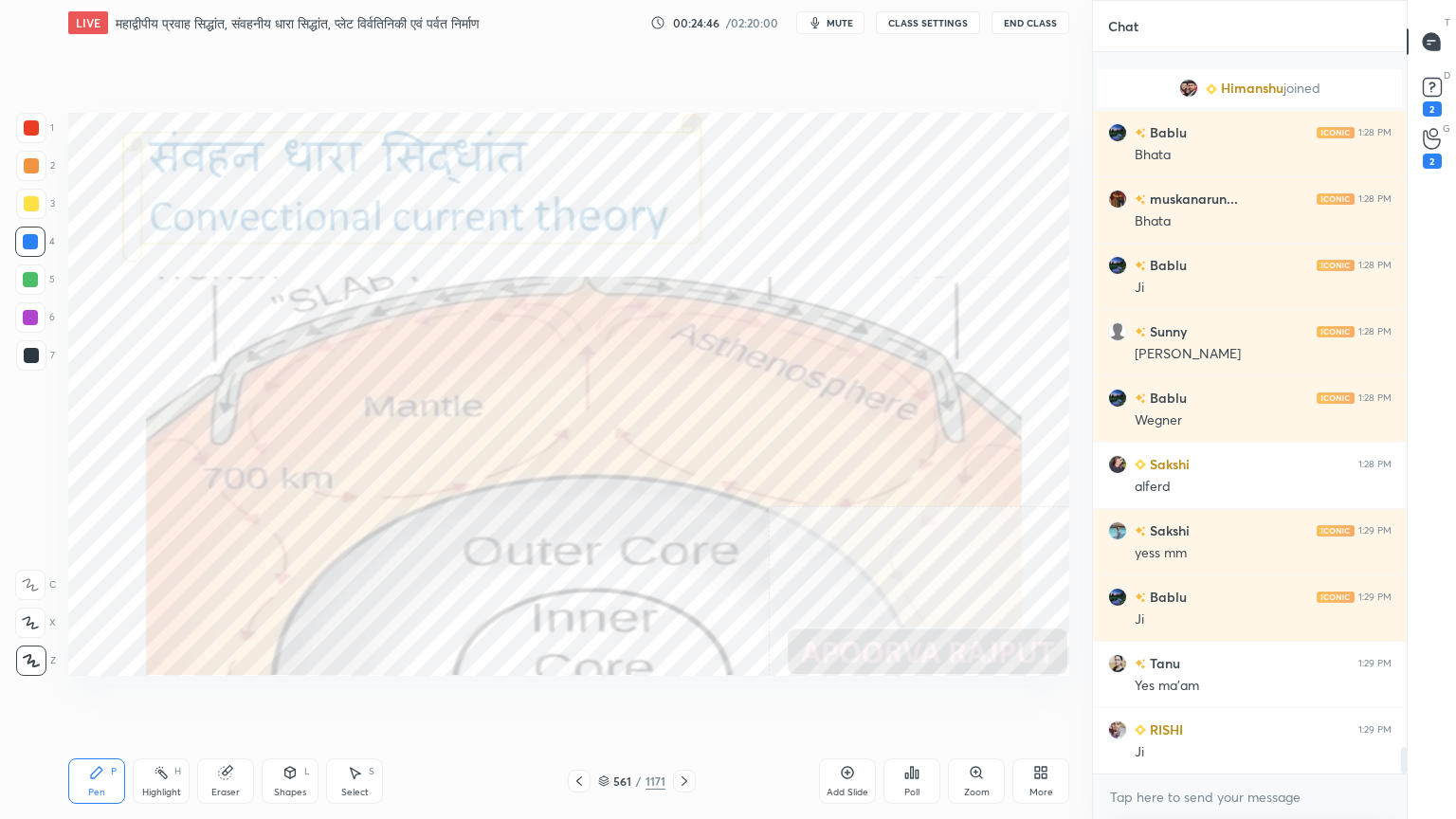 scroll, scrollTop: 19033, scrollLeft: 0, axis: vertical 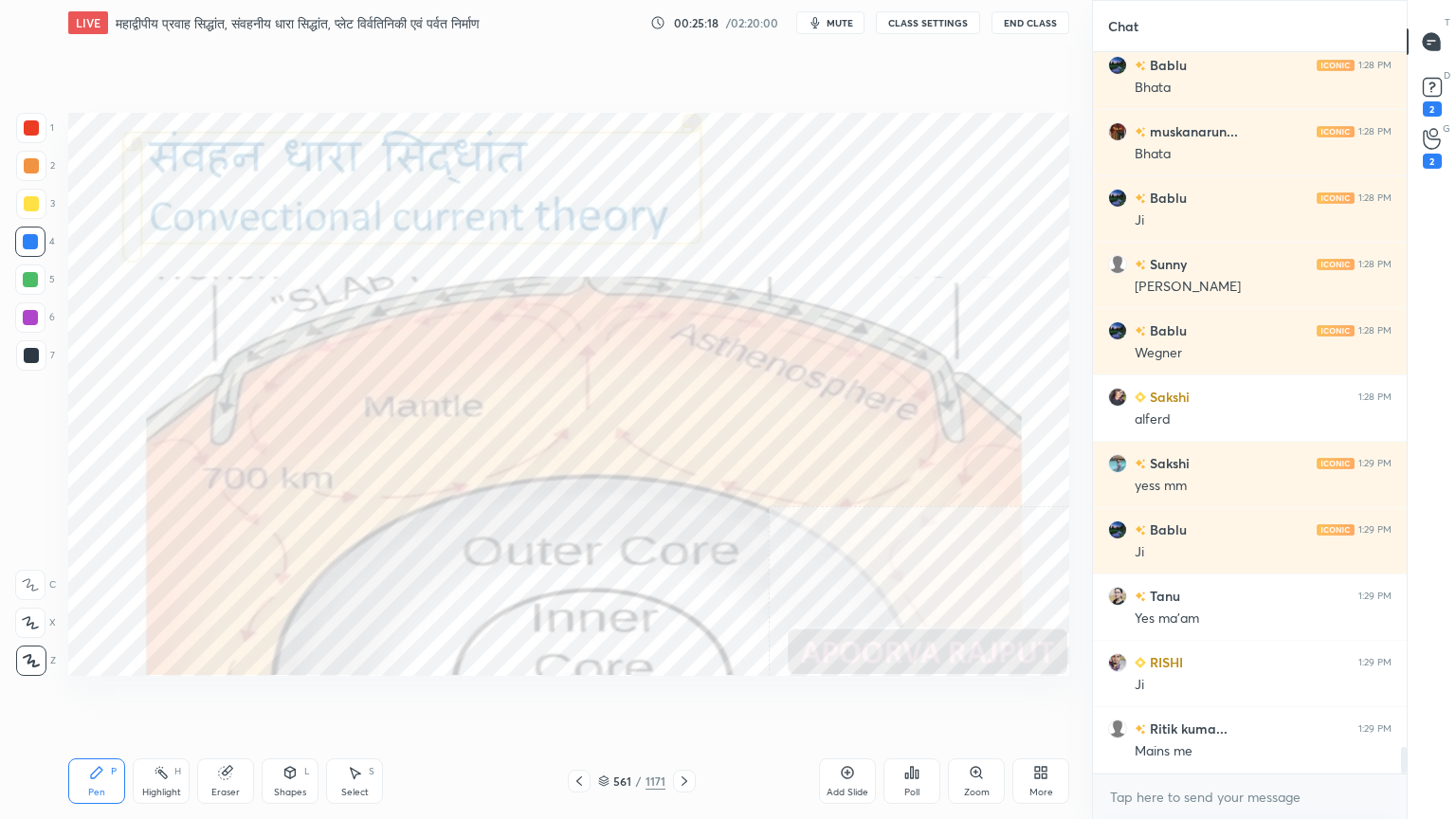 click on "Pen" at bounding box center (97, 792) 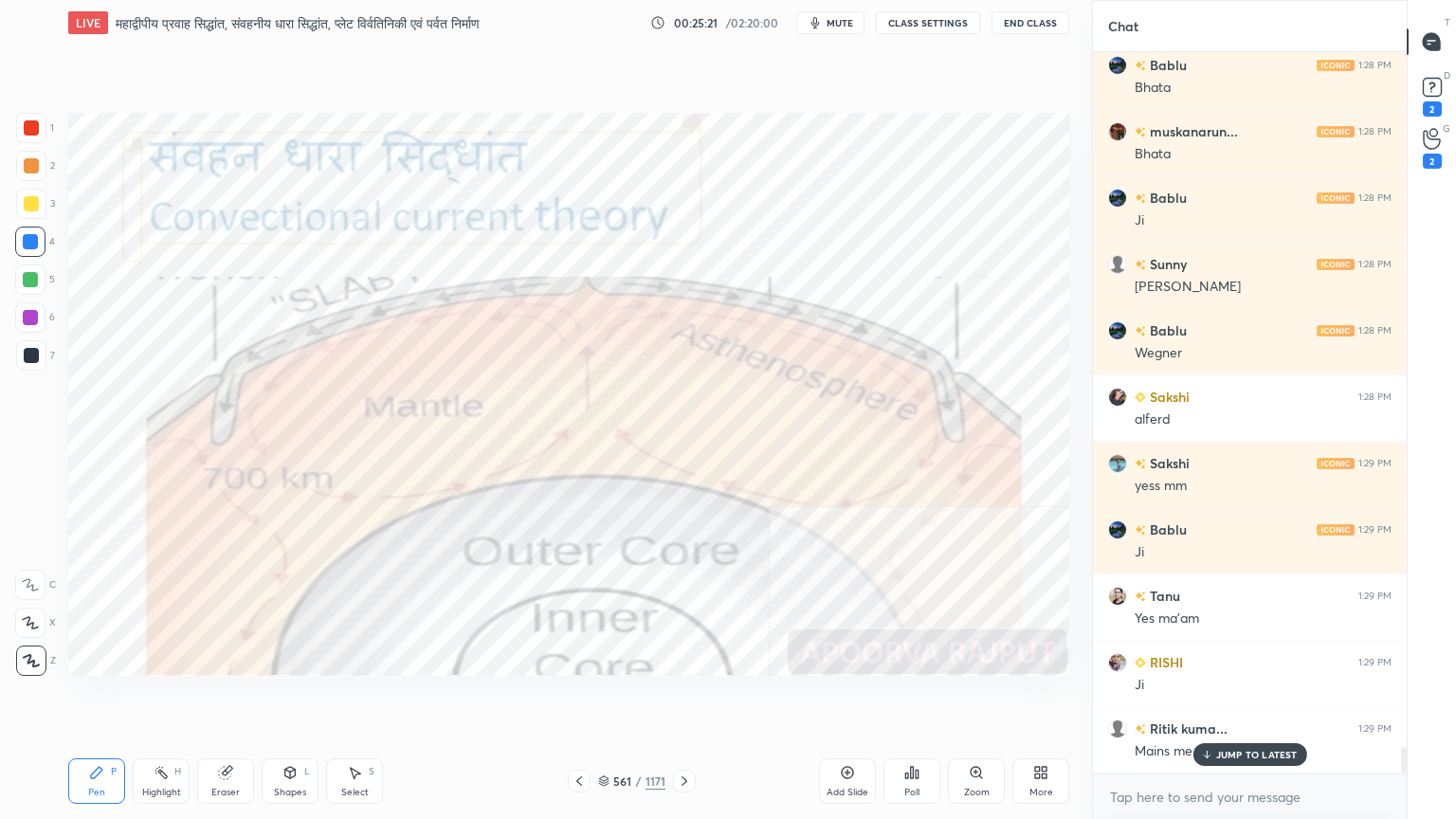 scroll, scrollTop: 19099, scrollLeft: 0, axis: vertical 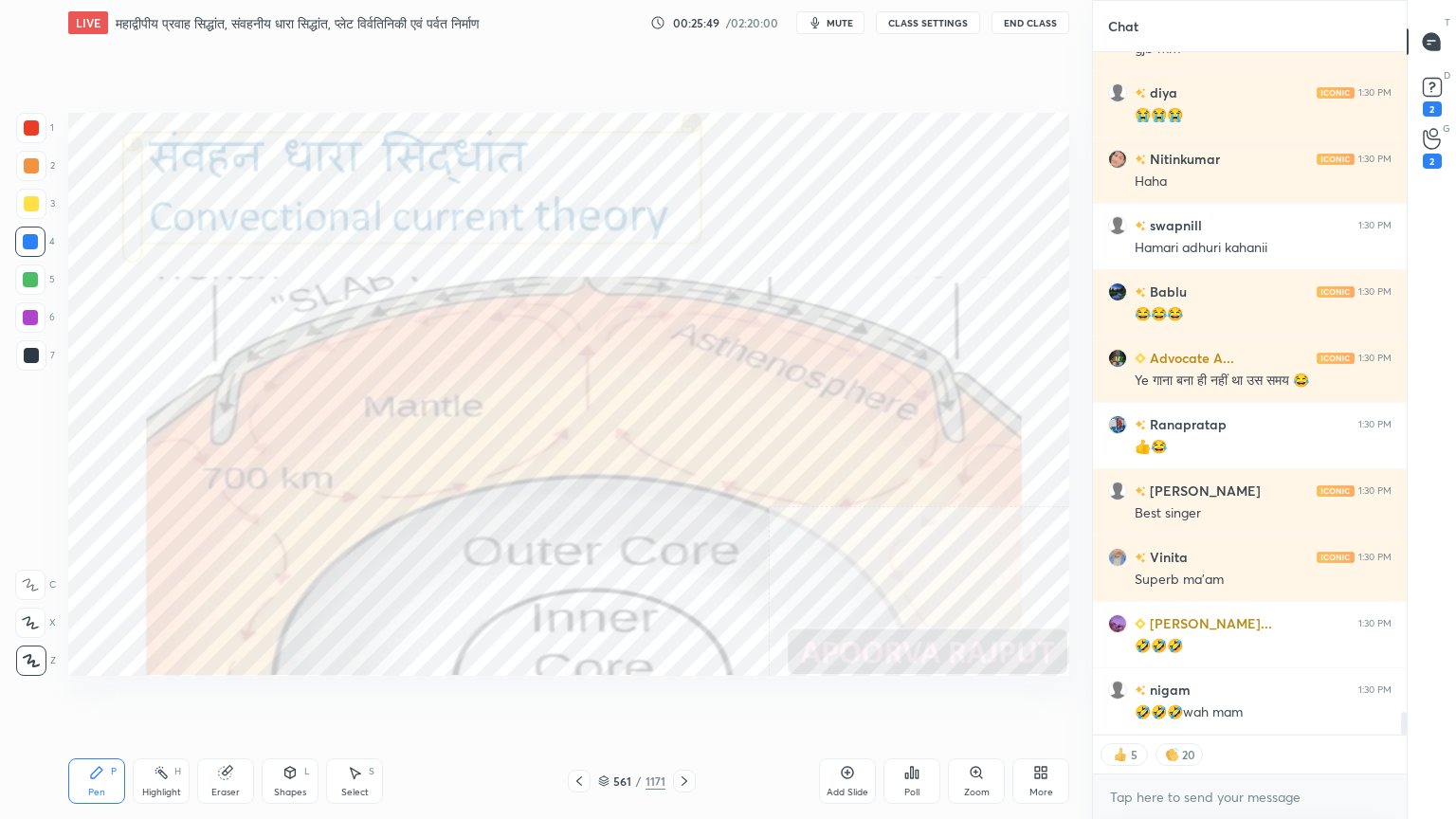 click on "Eraser" at bounding box center [226, 792] 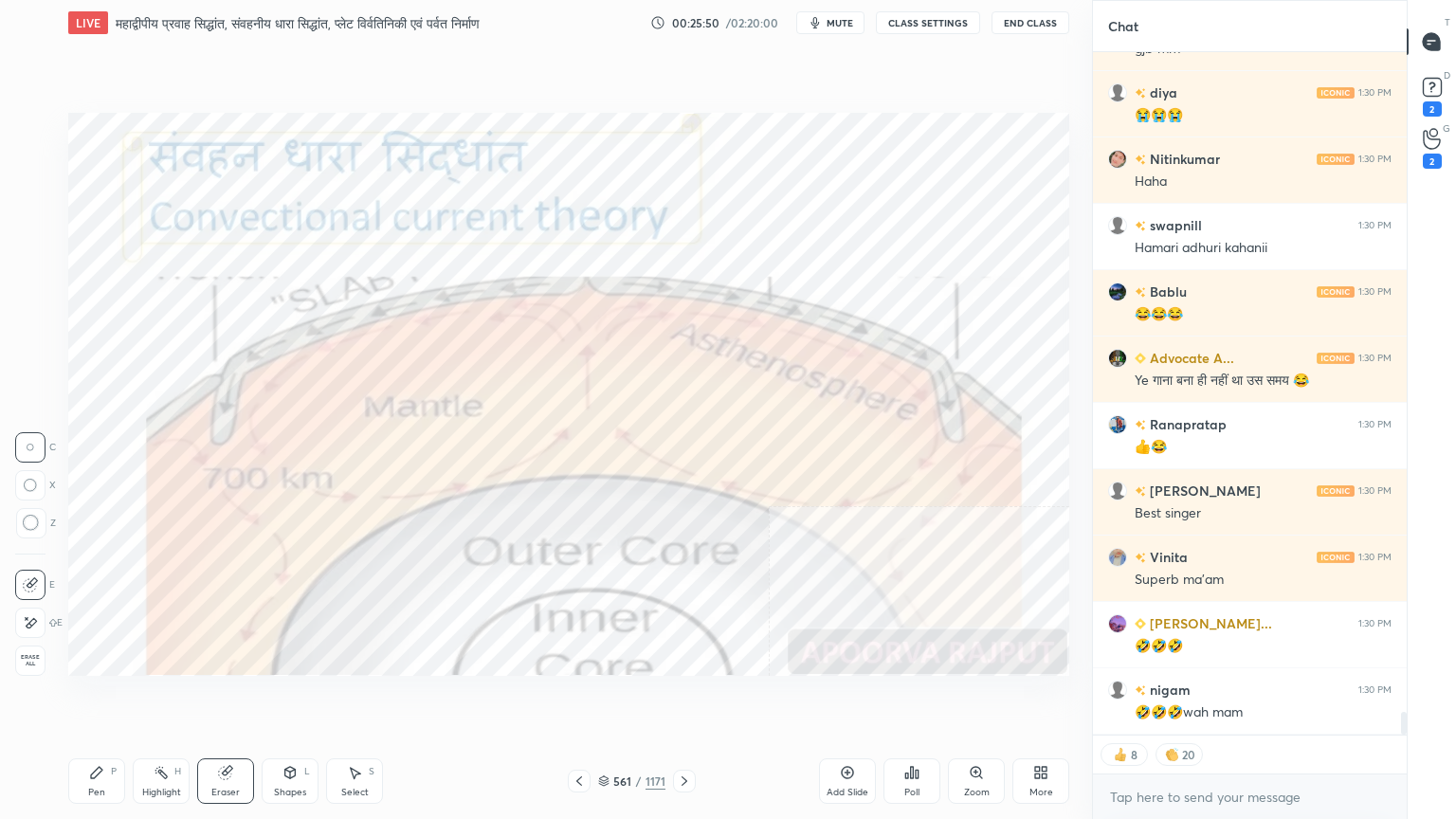 scroll, scrollTop: 20086, scrollLeft: 0, axis: vertical 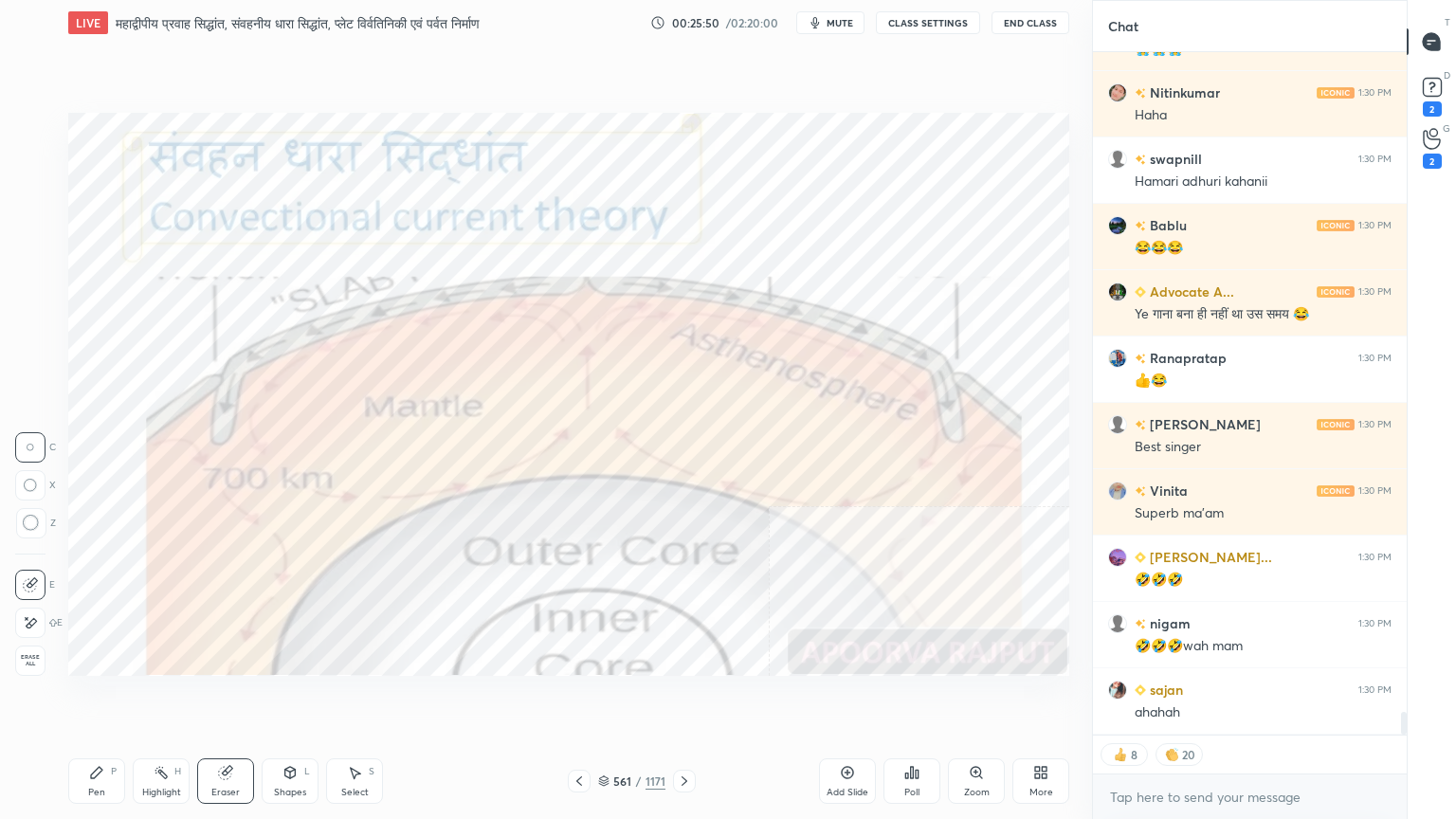 click on "Erase all" at bounding box center (30, 661) 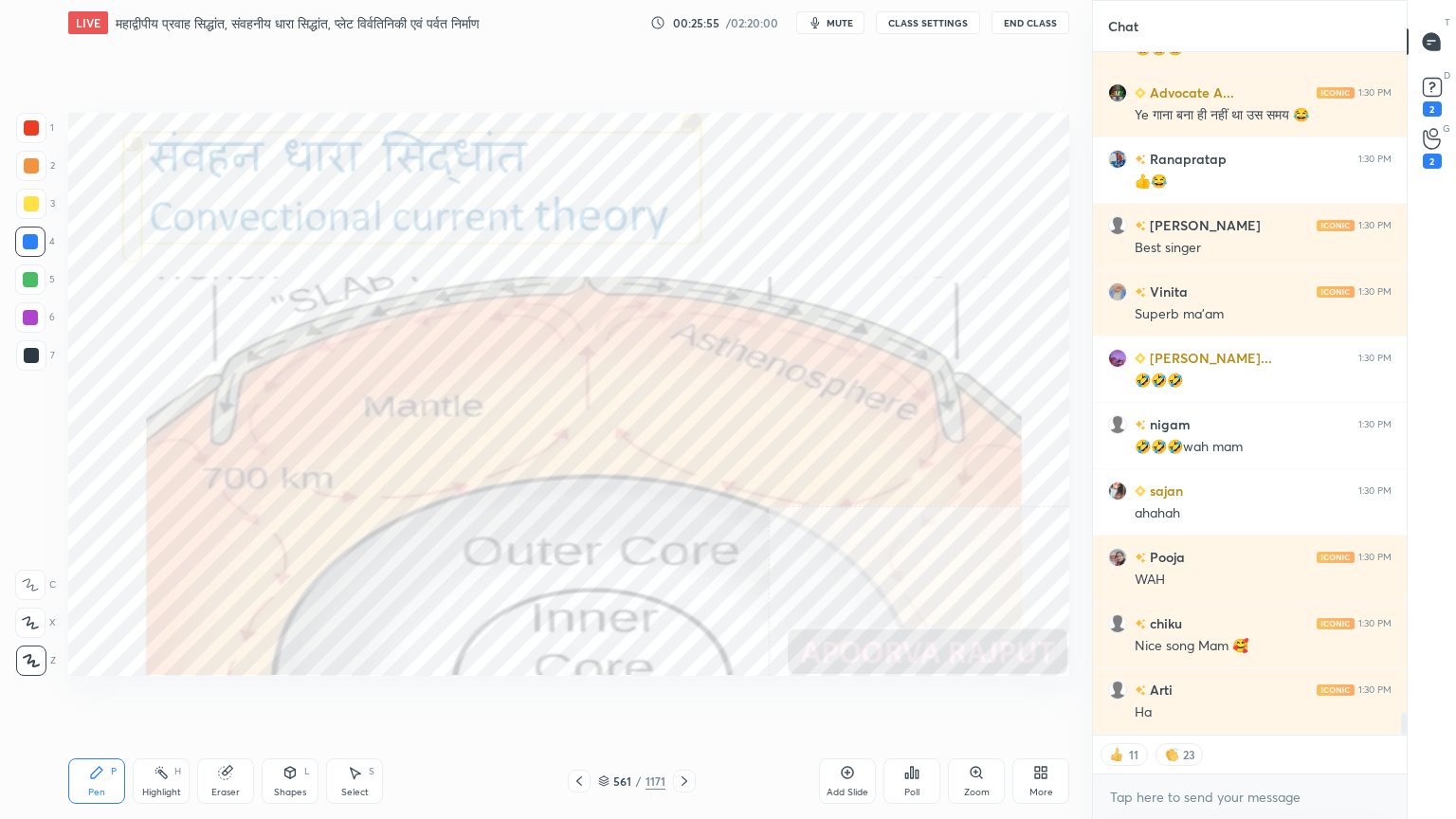 scroll, scrollTop: 20352, scrollLeft: 0, axis: vertical 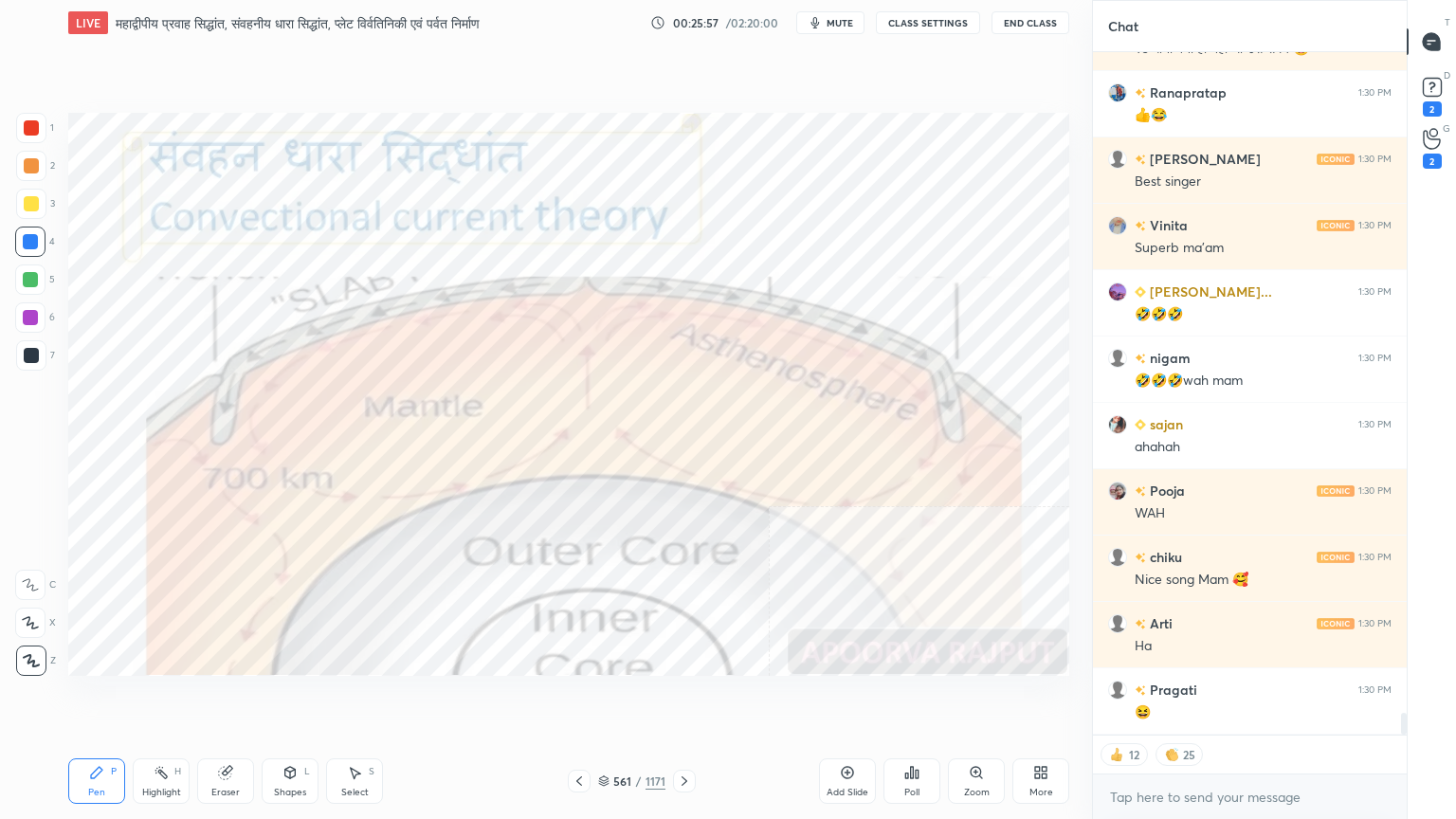 click 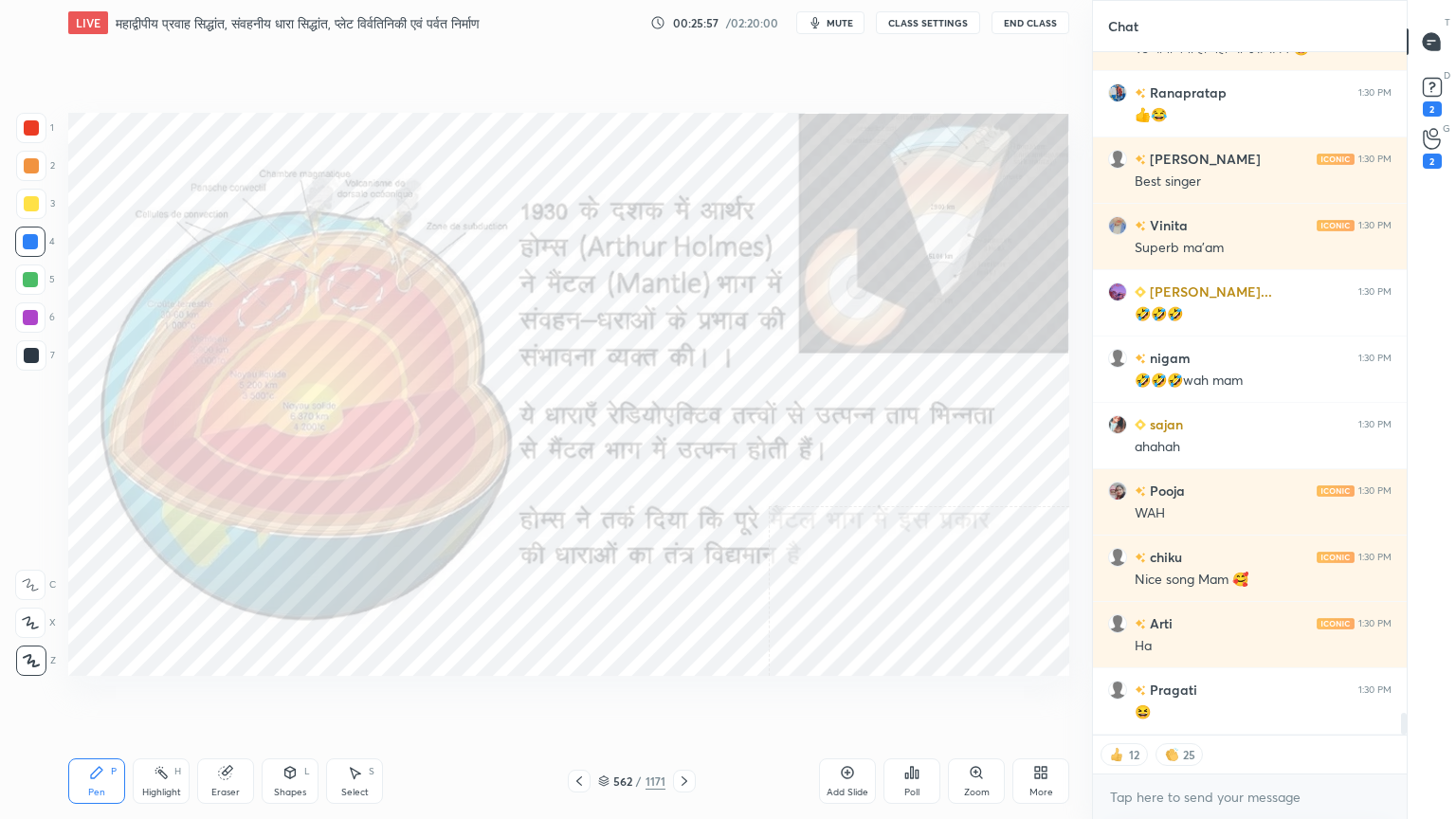 scroll, scrollTop: 20418, scrollLeft: 0, axis: vertical 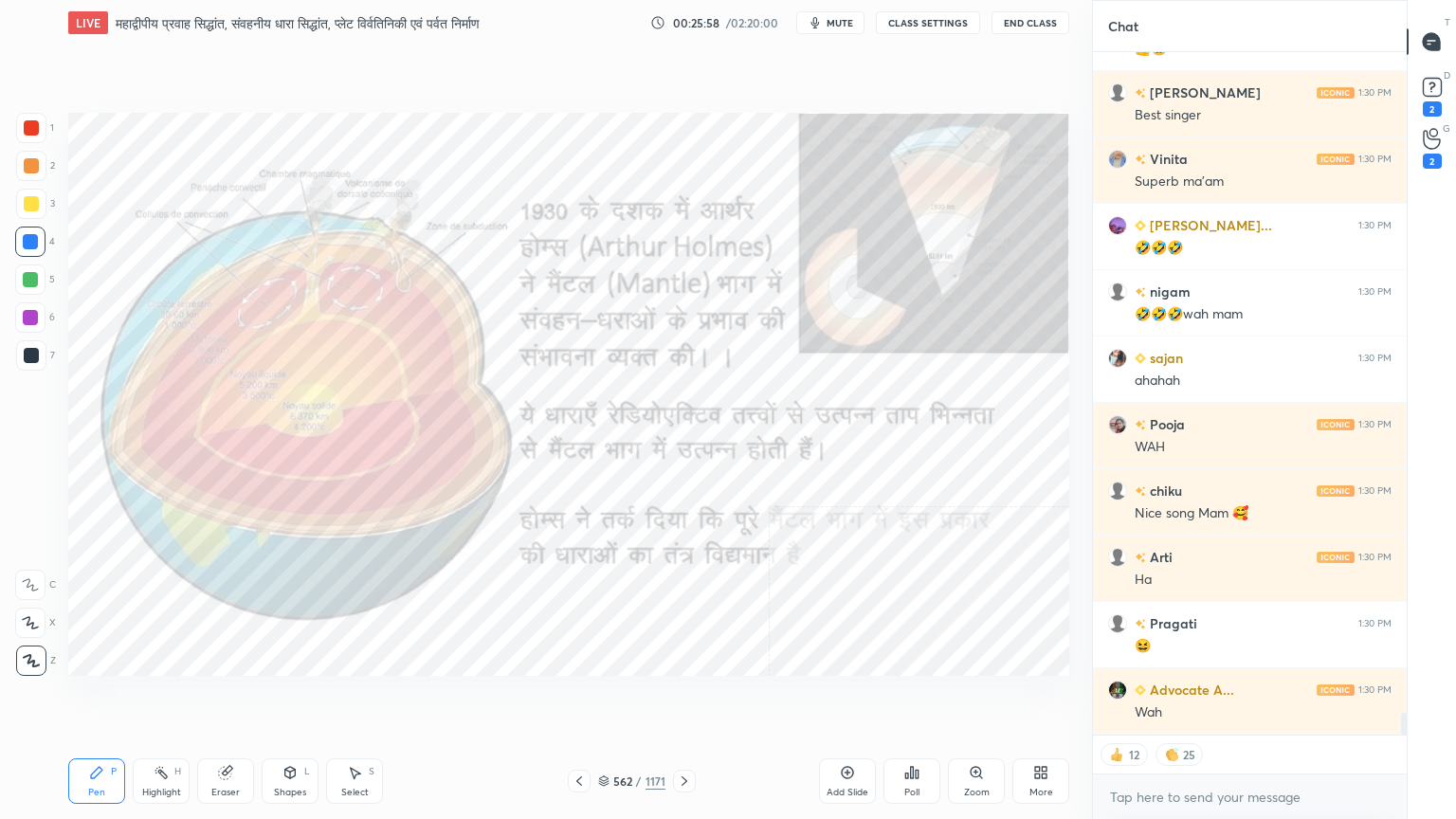 click 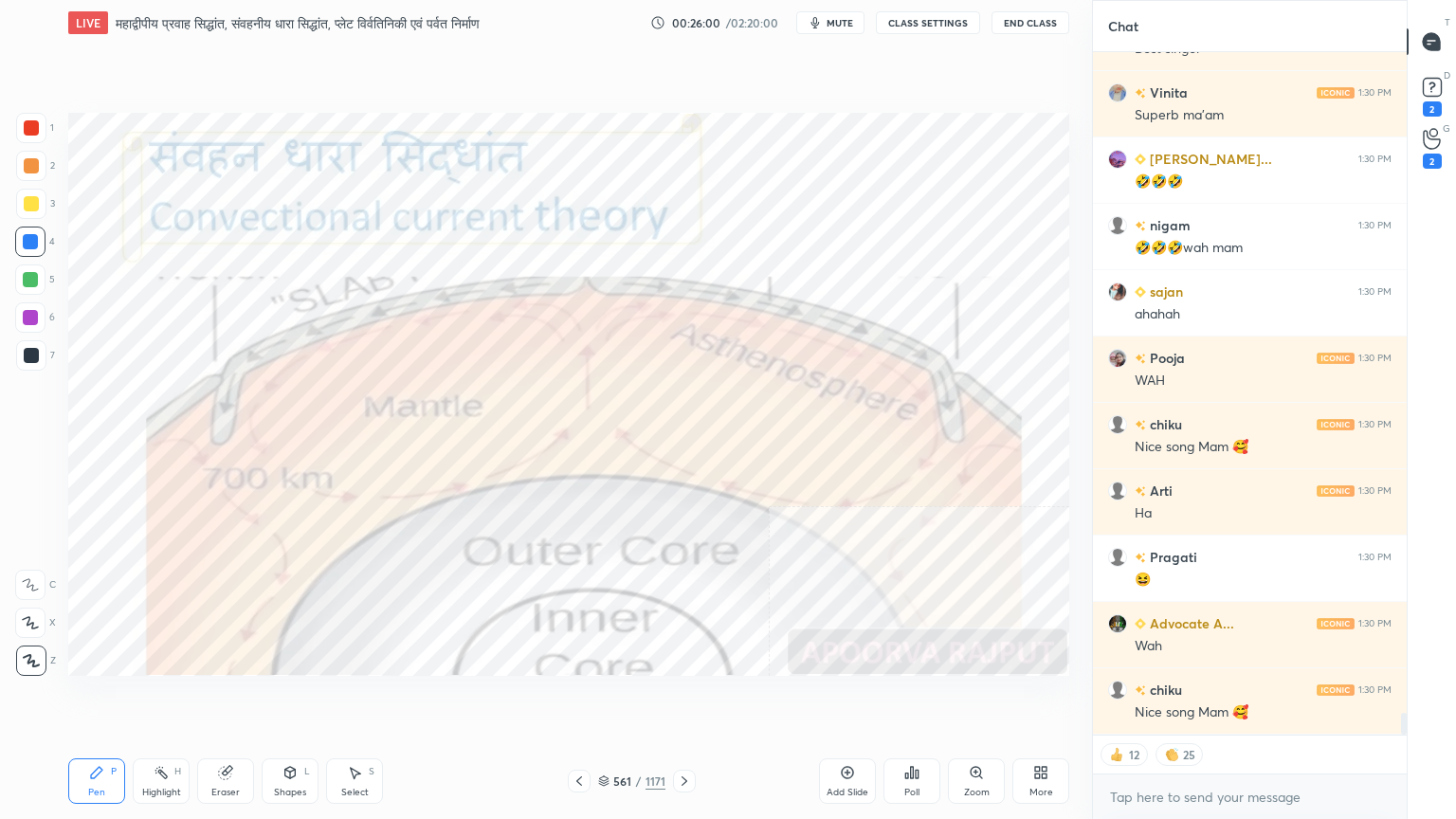 scroll, scrollTop: 20551, scrollLeft: 0, axis: vertical 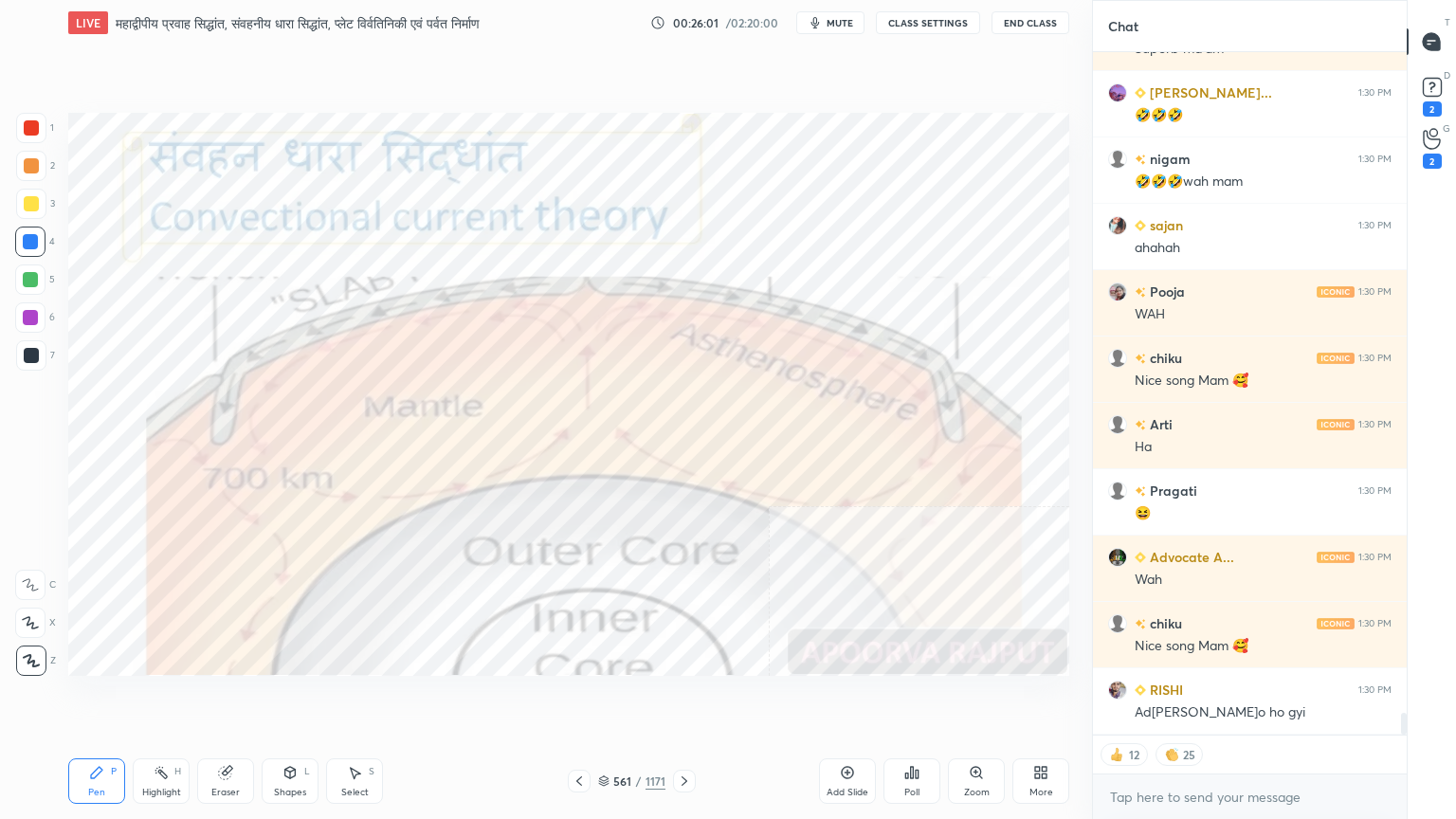 drag, startPoint x: 650, startPoint y: 747, endPoint x: 671, endPoint y: 742, distance: 21.587033 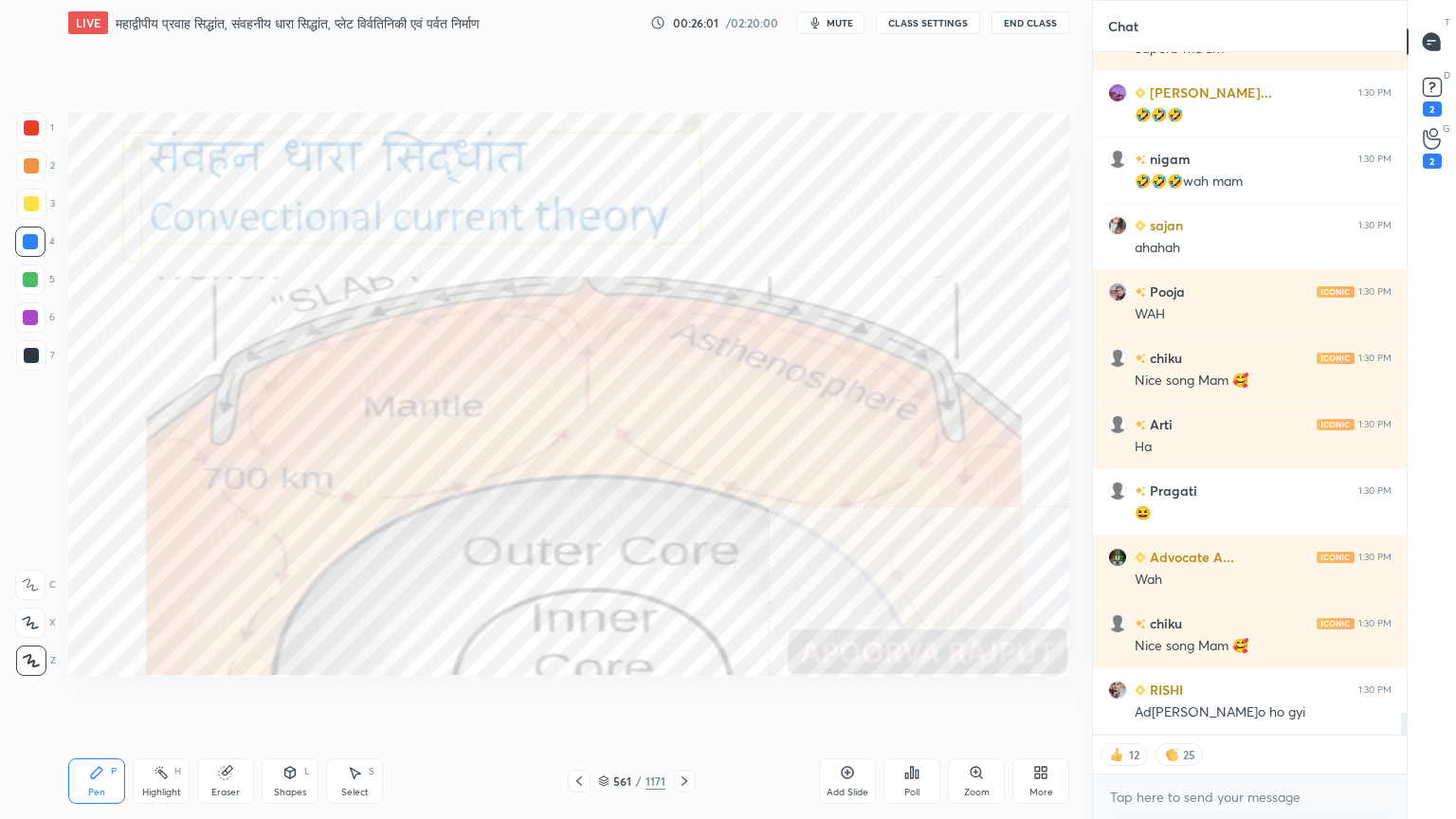 click on "Pen P Highlight H Eraser Shapes L Select S 561 / 1171 Add Slide Poll Zoom More" at bounding box center (569, 781) 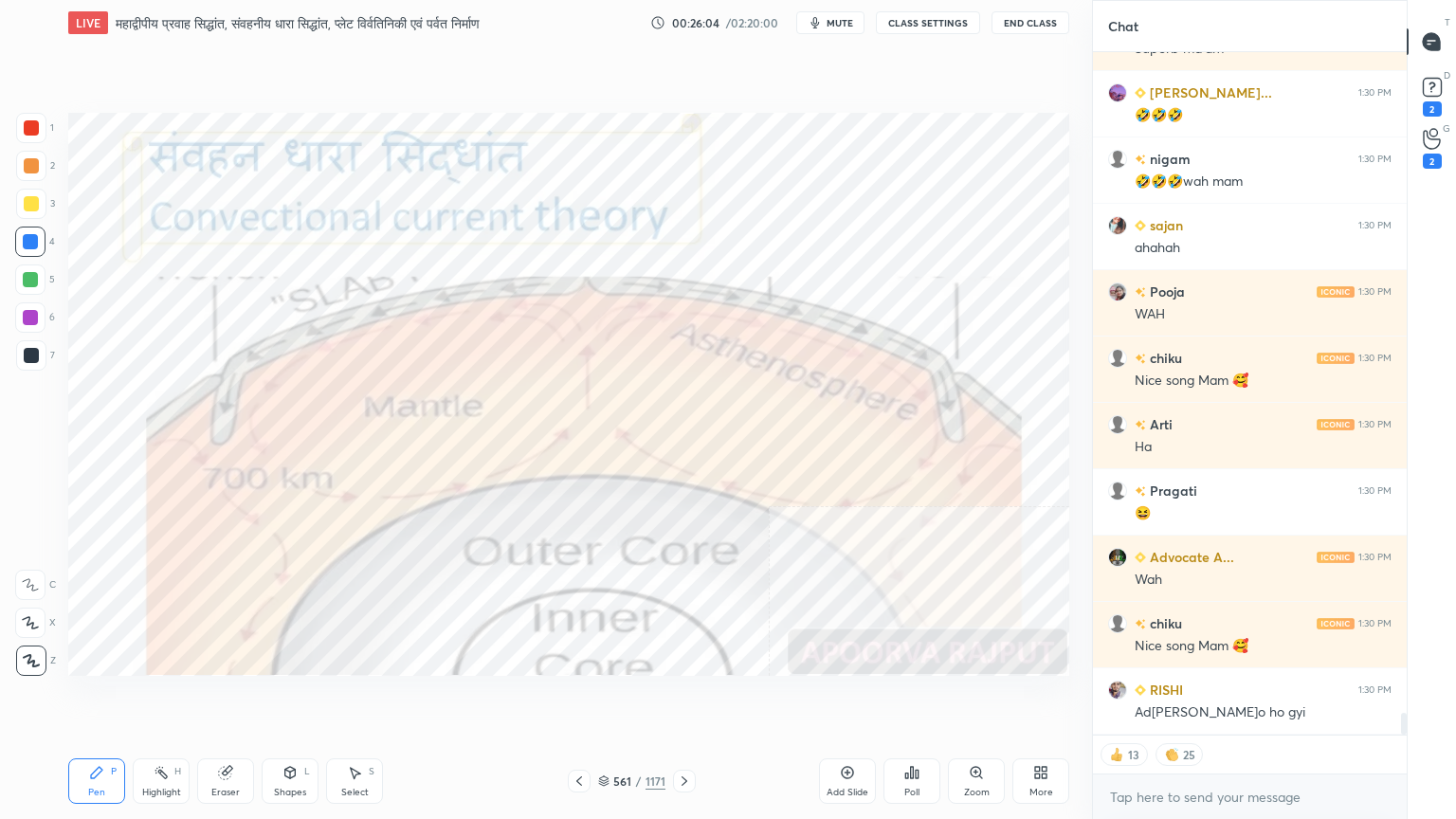 scroll, scrollTop: 20617, scrollLeft: 0, axis: vertical 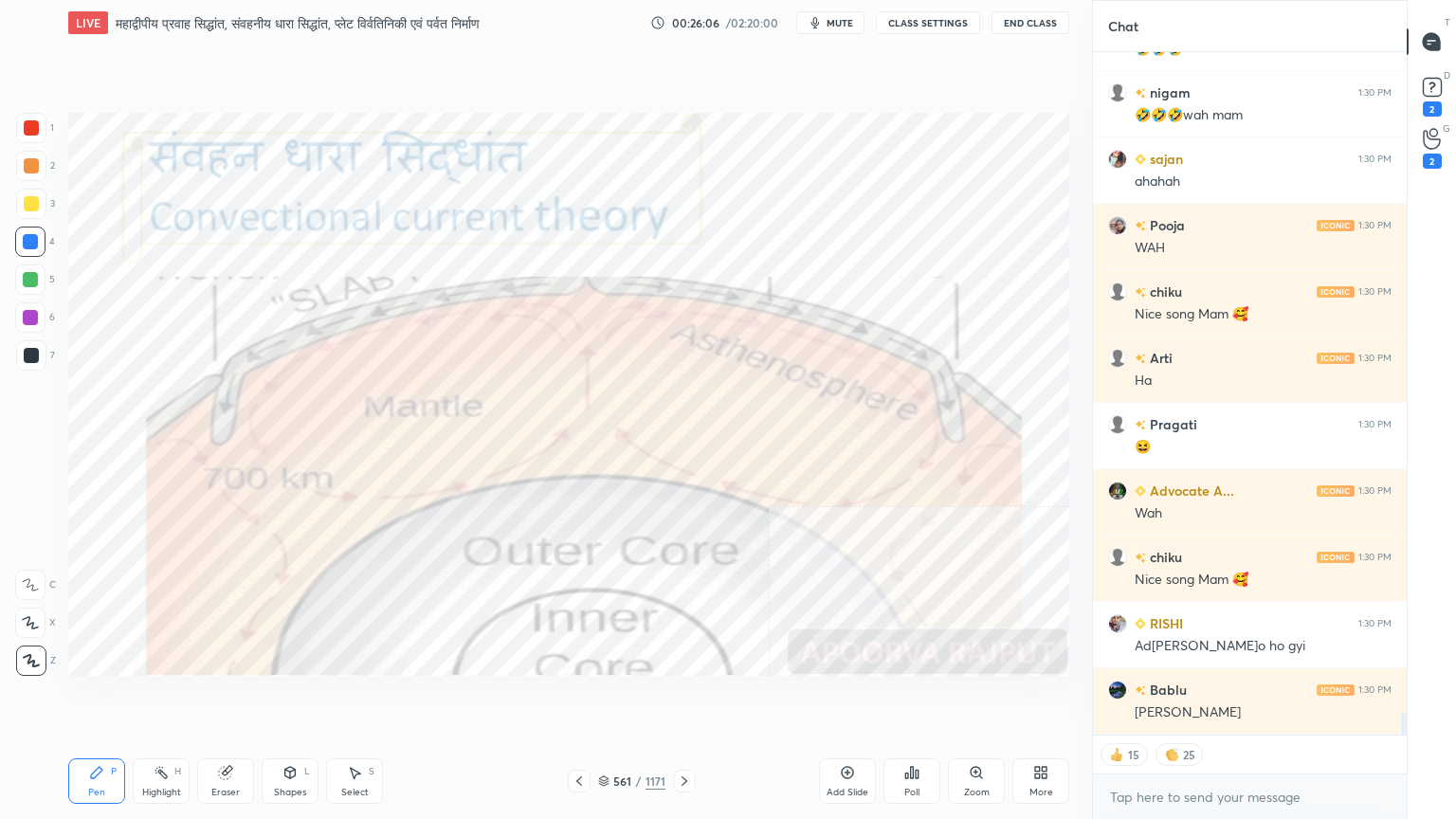 click on "Eraser" at bounding box center [226, 792] 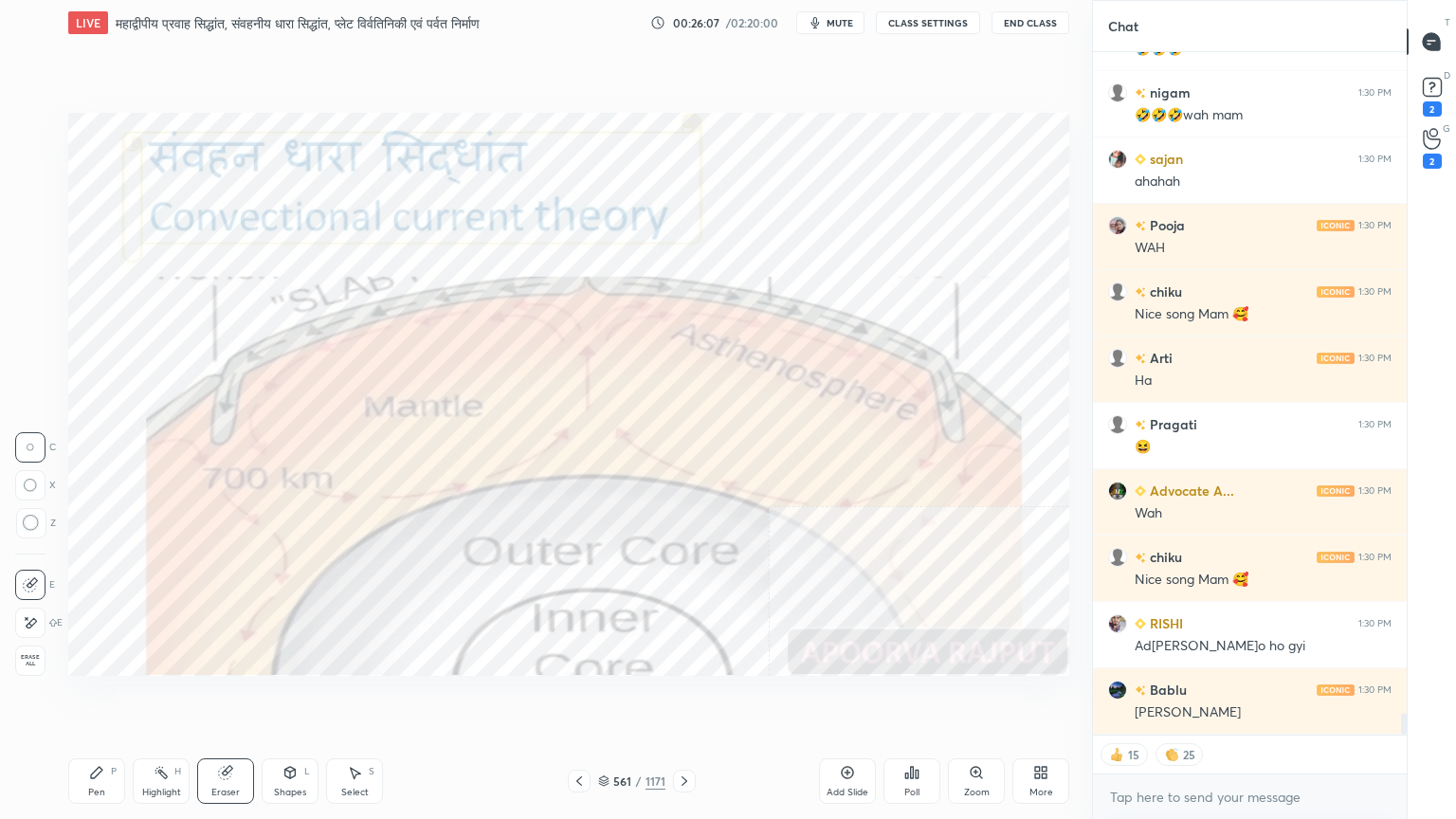 click on "Erase all" at bounding box center [30, 661] 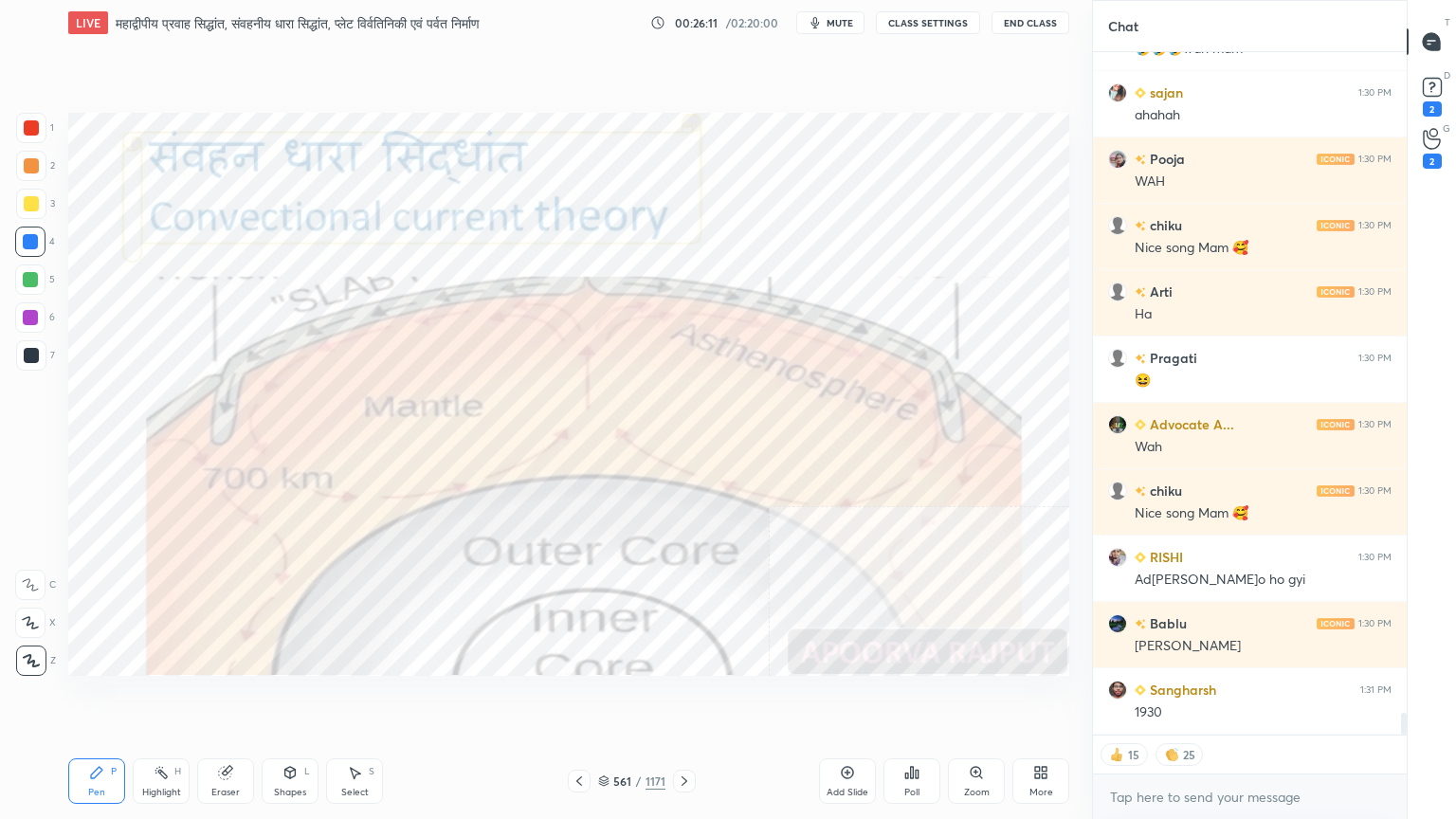 scroll, scrollTop: 20750, scrollLeft: 0, axis: vertical 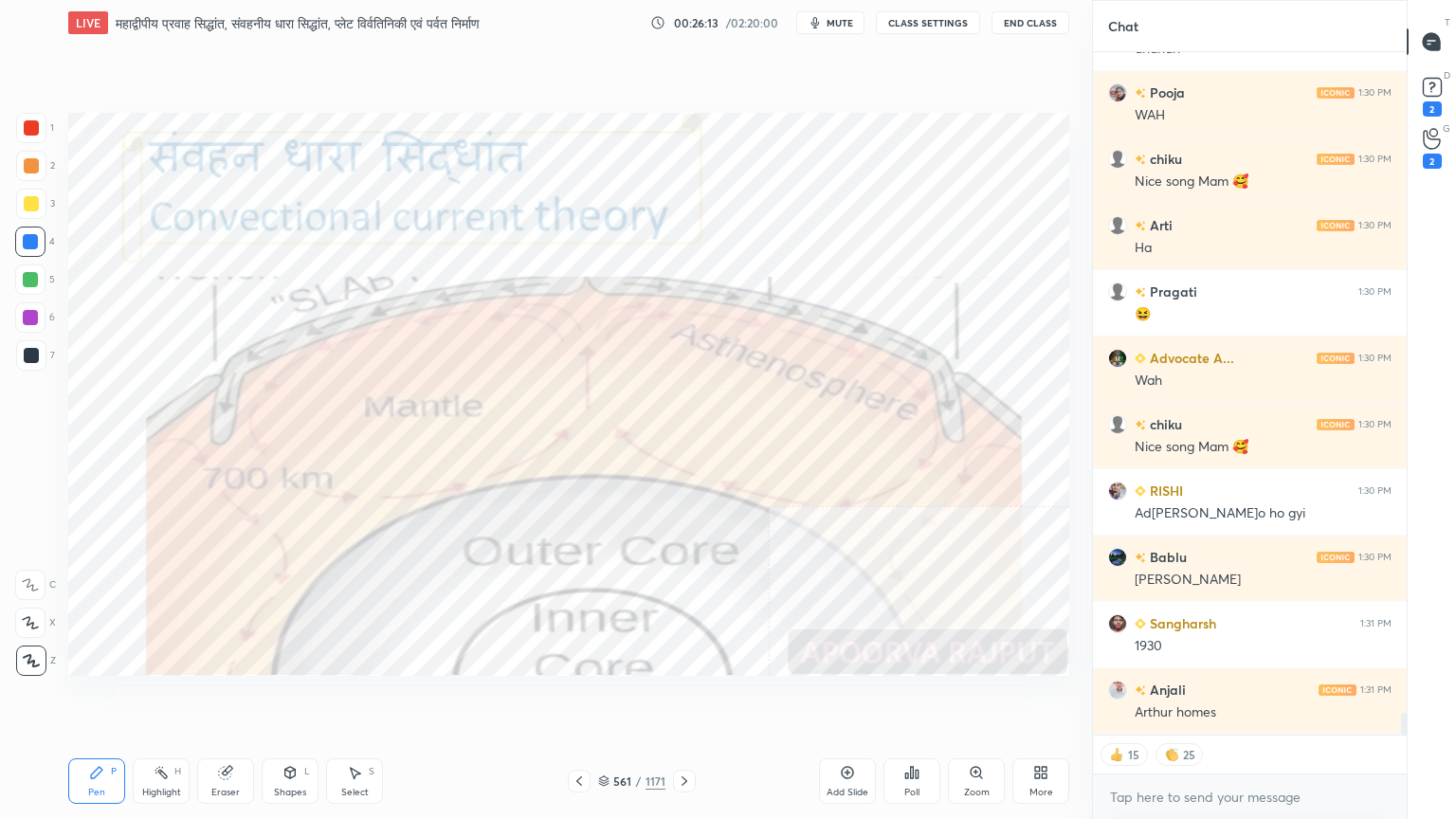 click 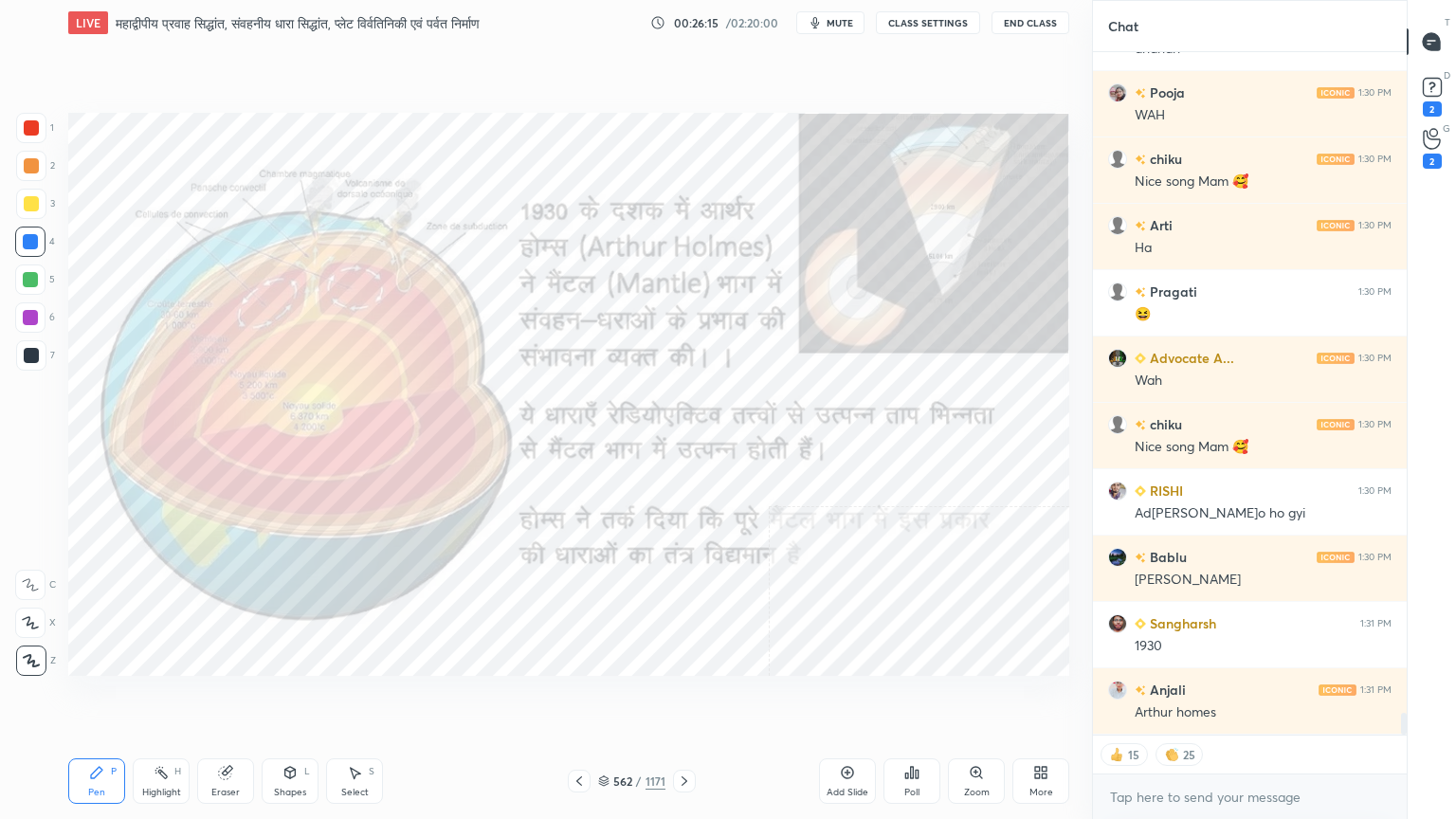 scroll, scrollTop: 6, scrollLeft: 6, axis: both 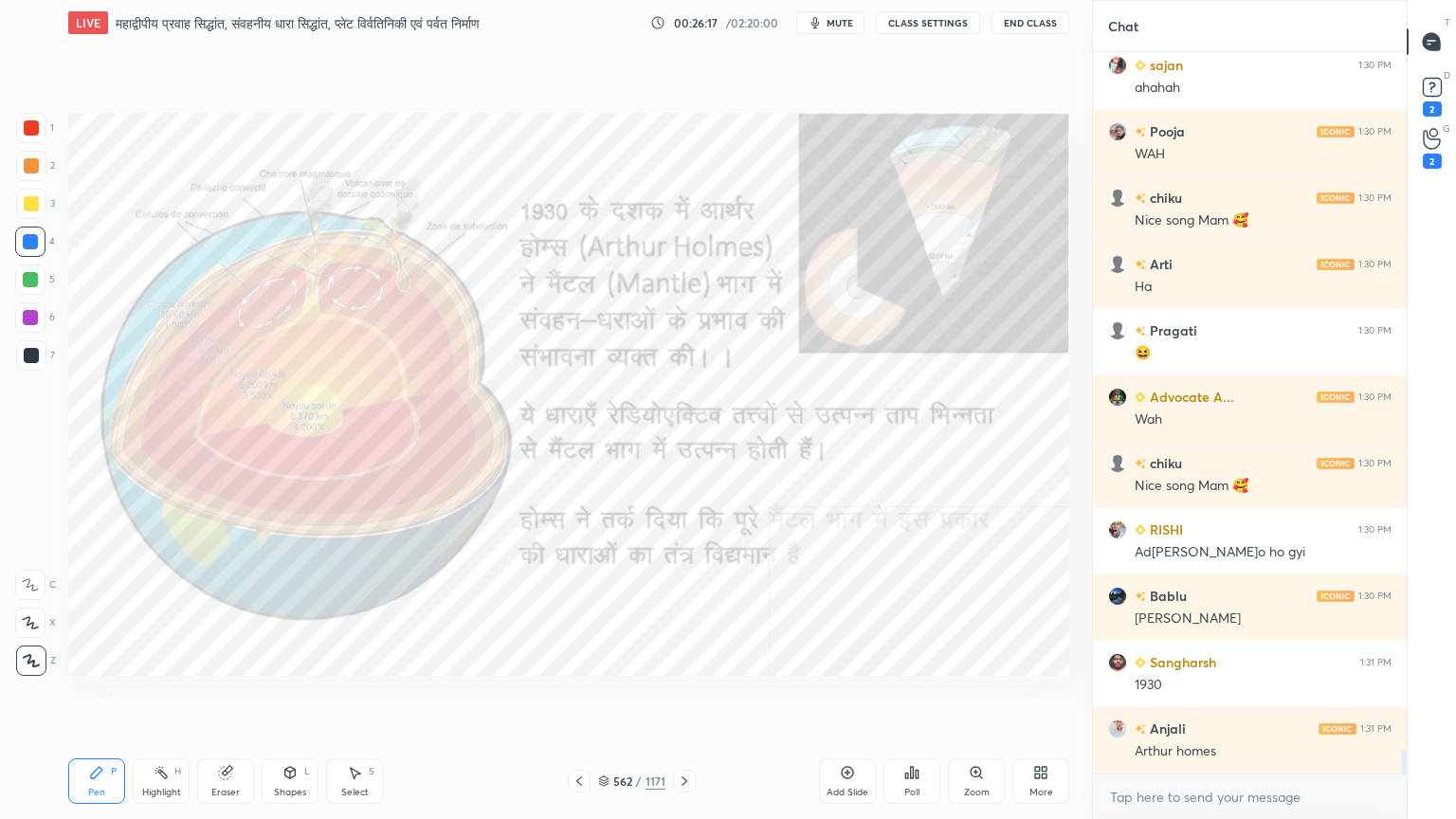 click 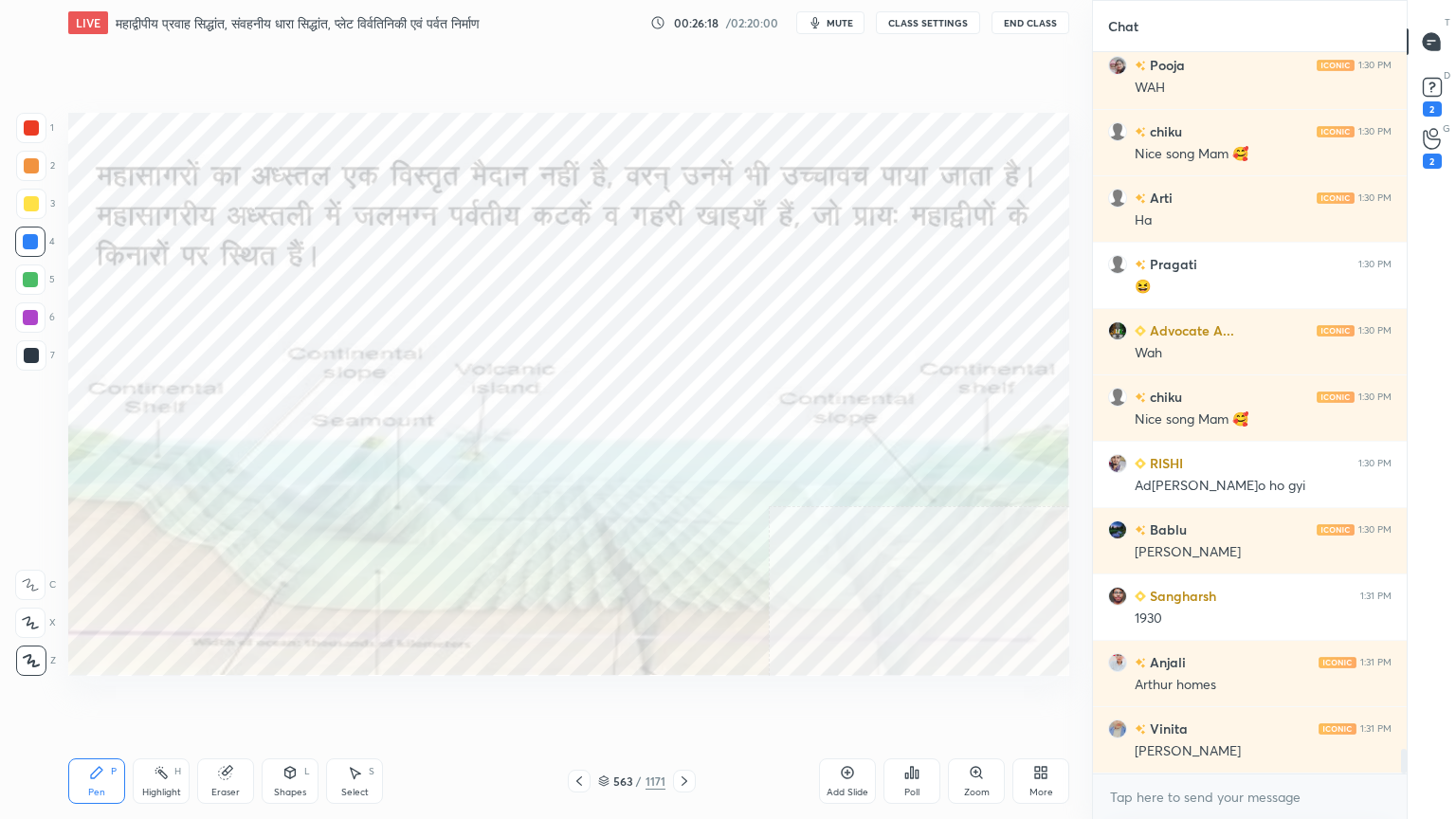 click on "More" at bounding box center [1041, 781] 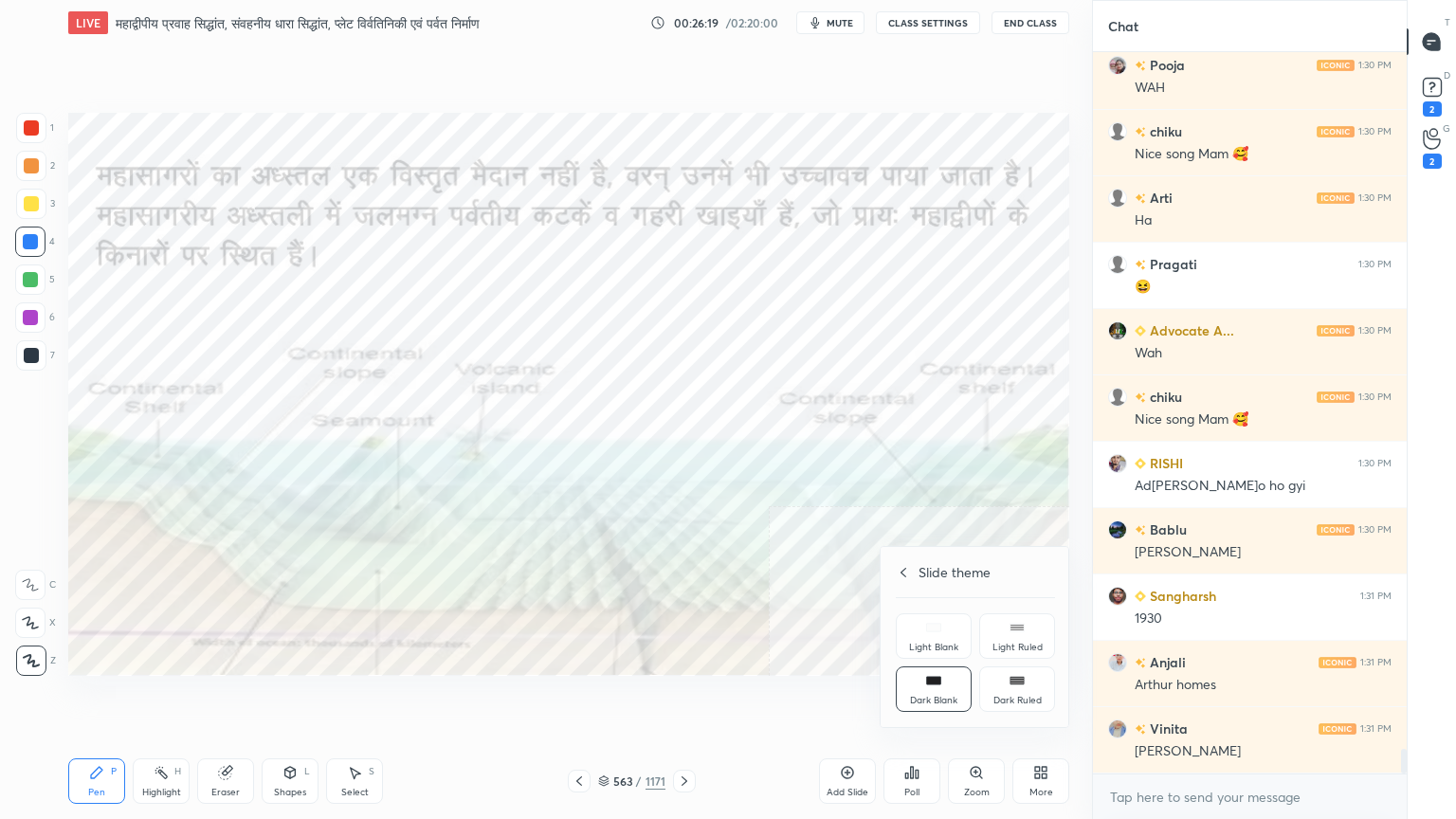 click 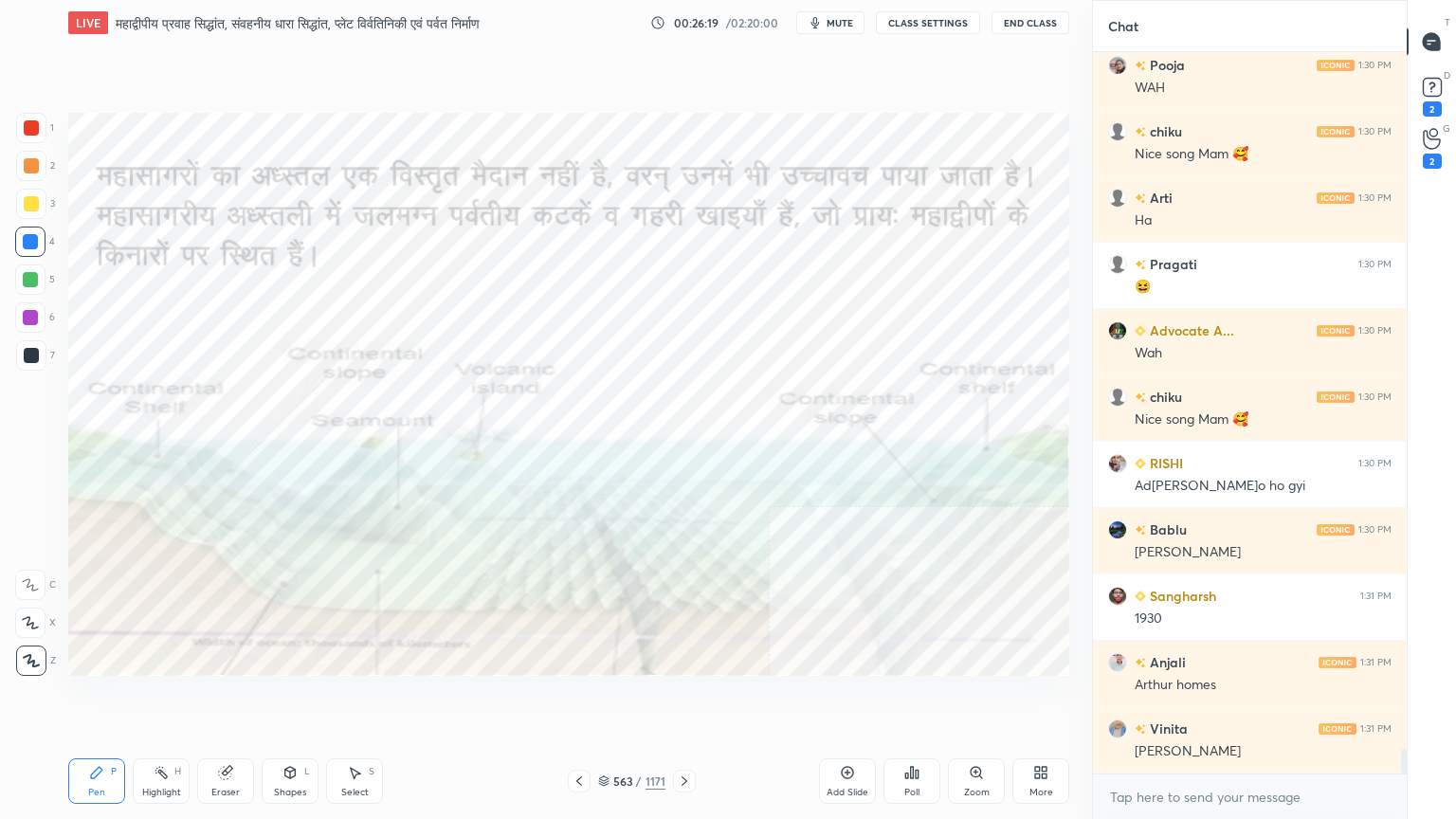click on "Add Slide" at bounding box center [847, 781] 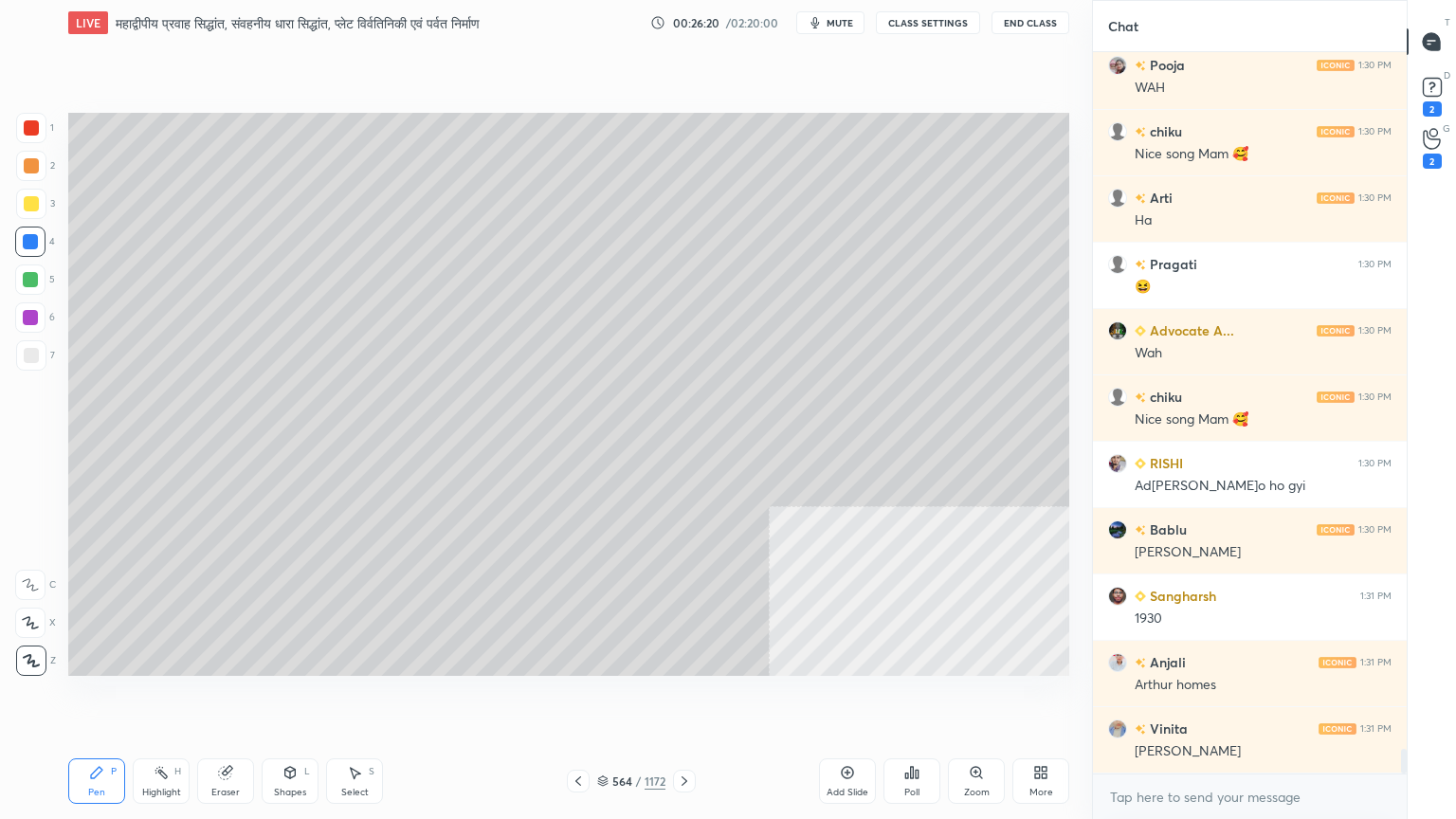 click on "Shapes" at bounding box center [290, 792] 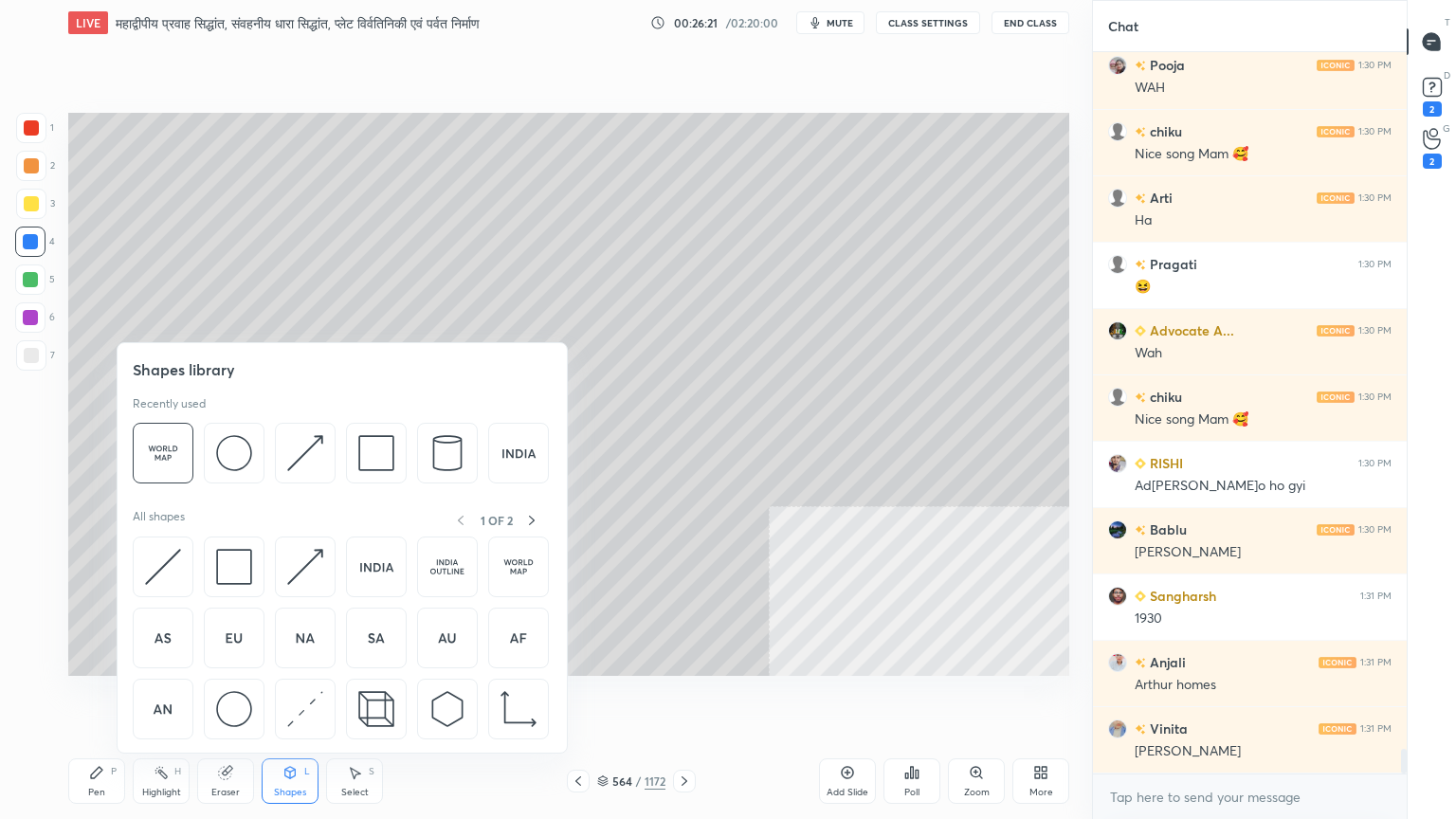 click at bounding box center (234, 709) 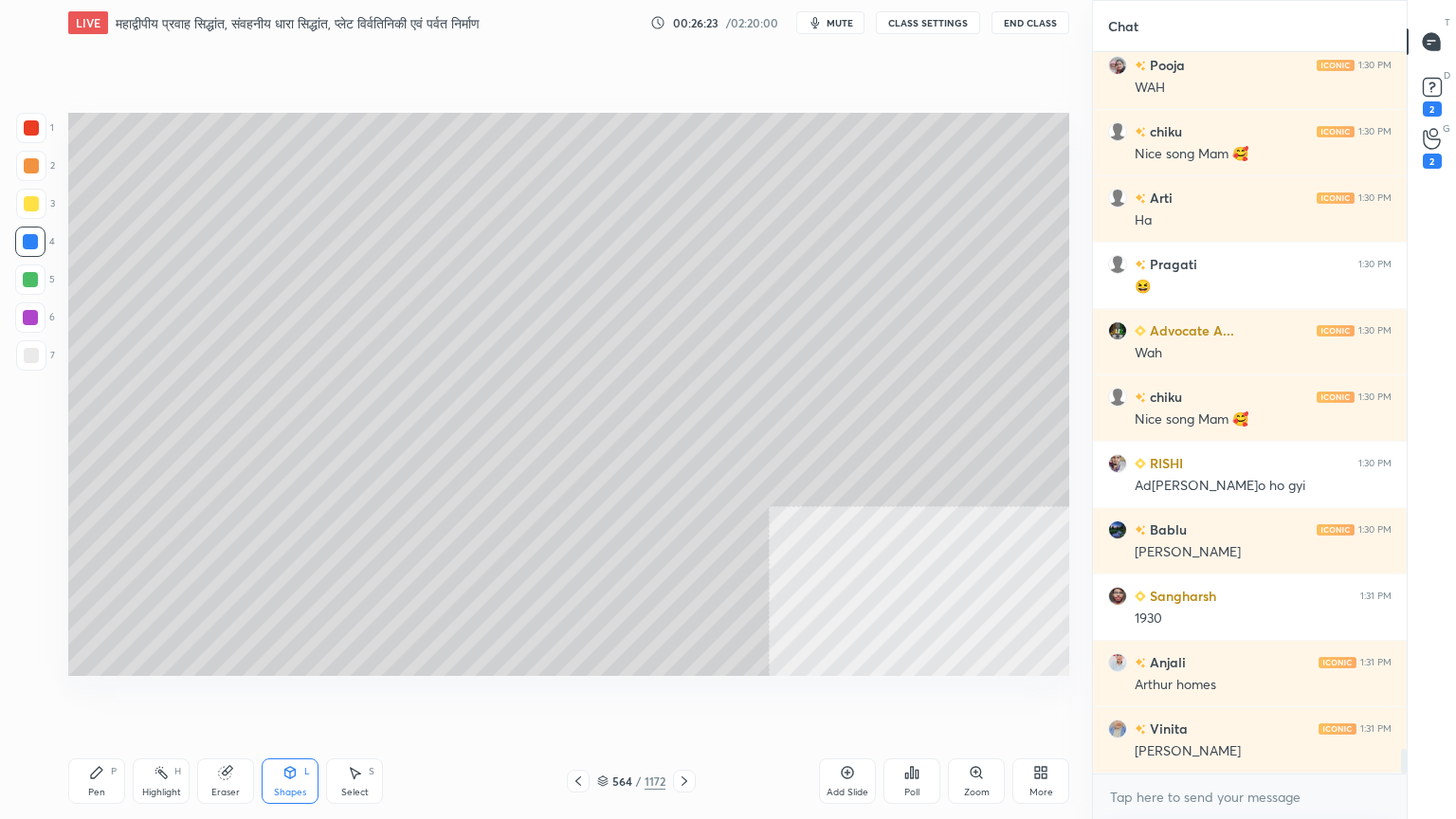 click at bounding box center [31, 128] 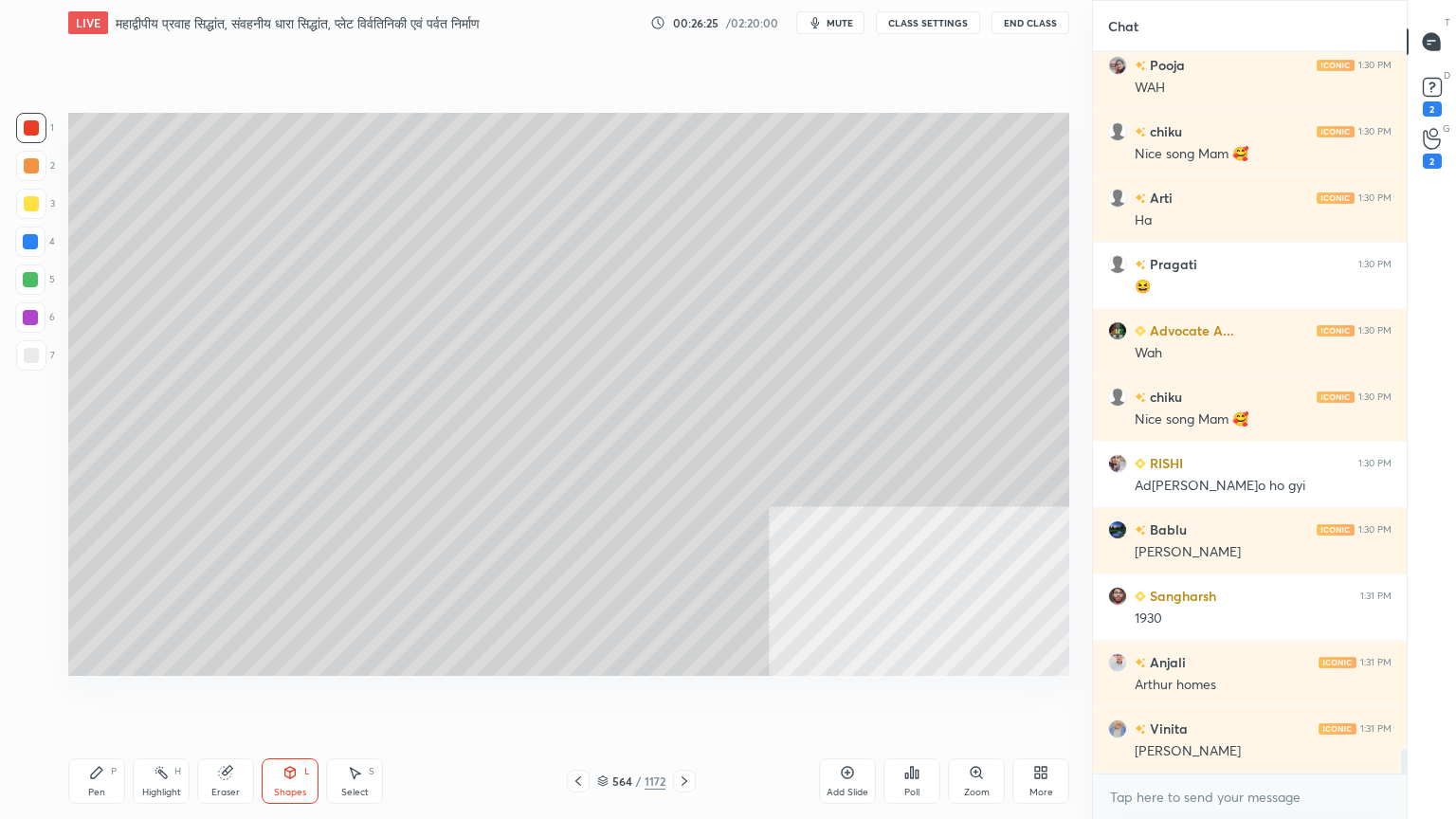 click at bounding box center [31, 355] 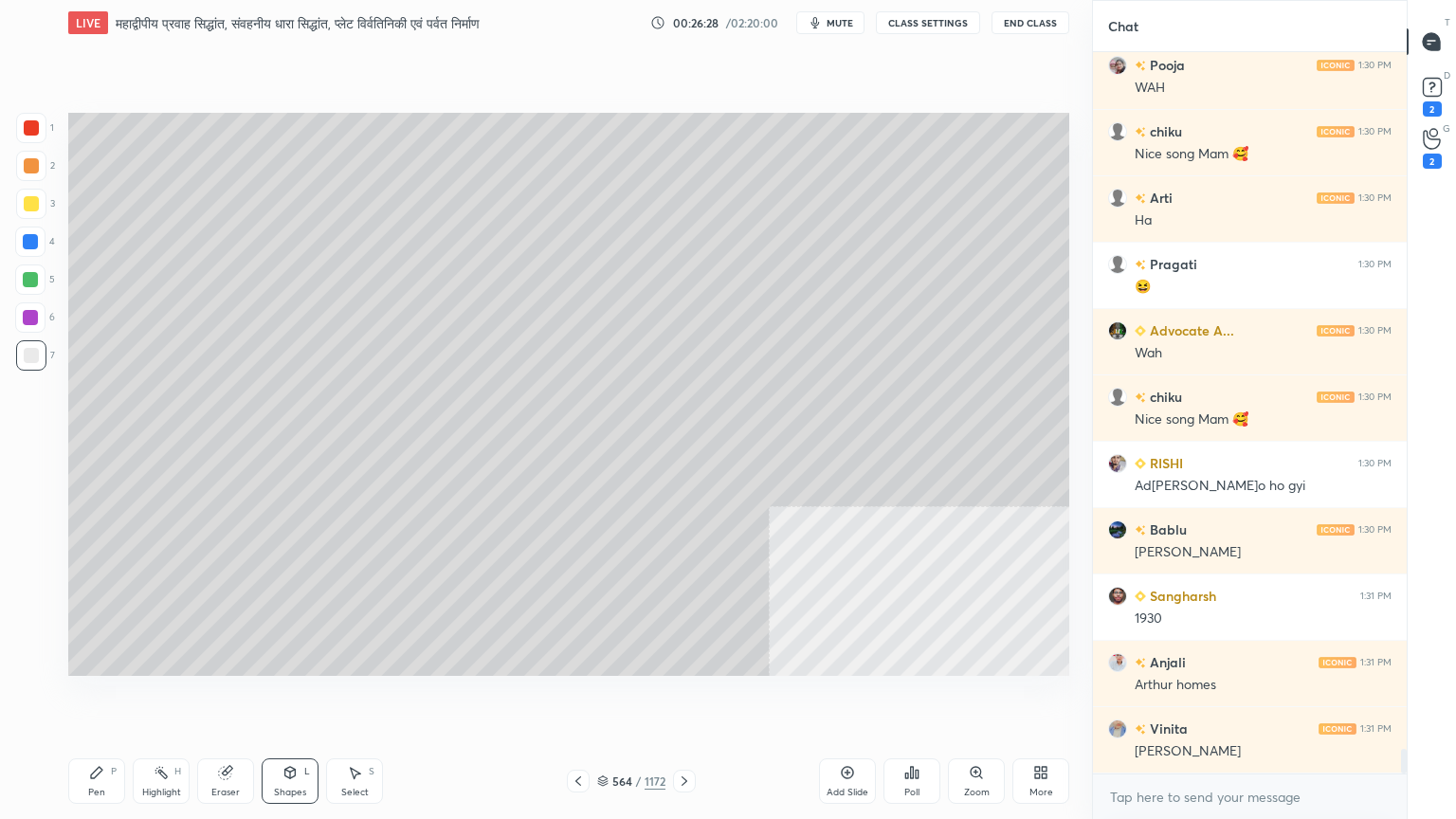click on "Select S" at bounding box center (355, 781) 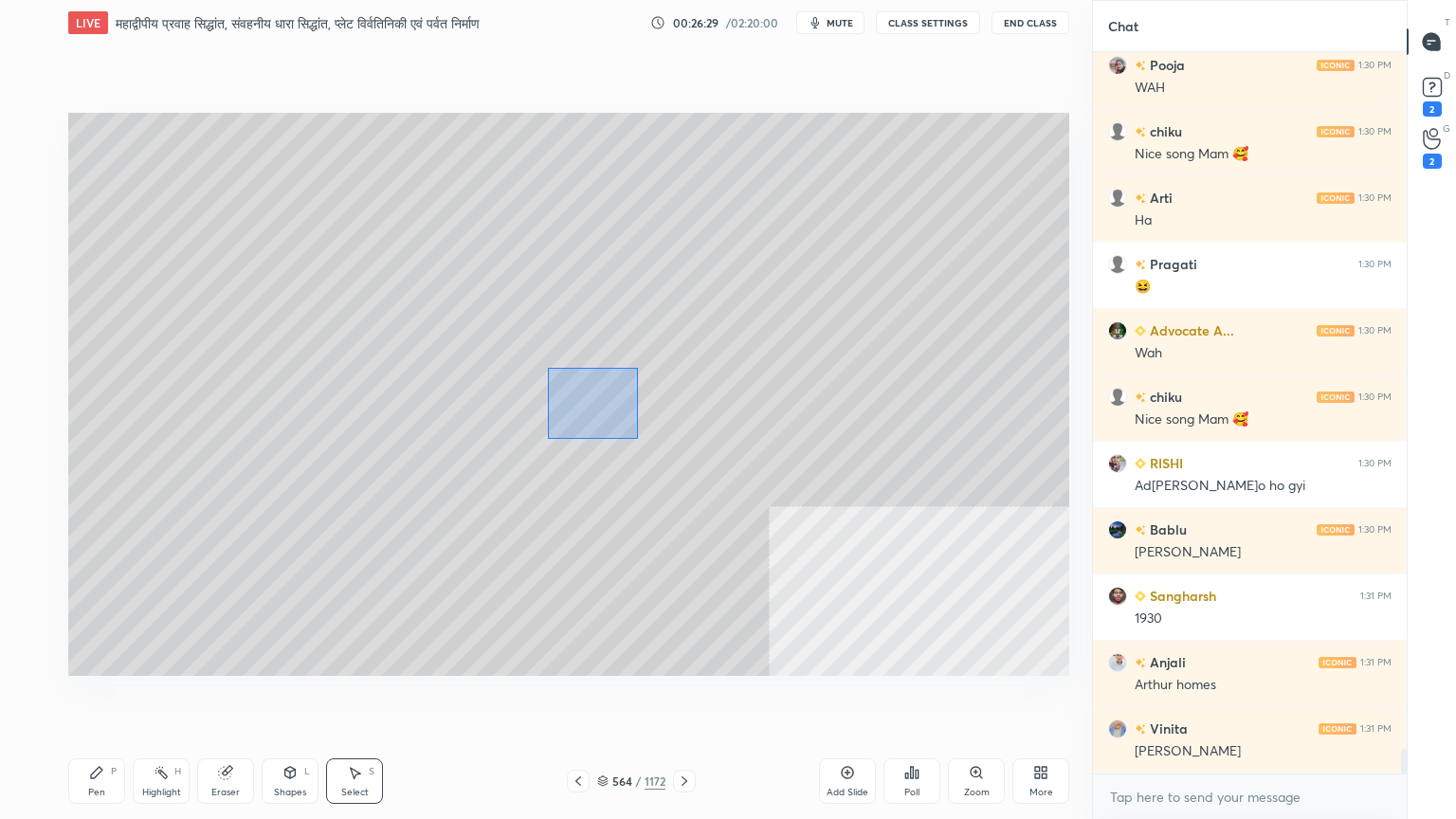 drag, startPoint x: 580, startPoint y: 396, endPoint x: 645, endPoint y: 440, distance: 78.492 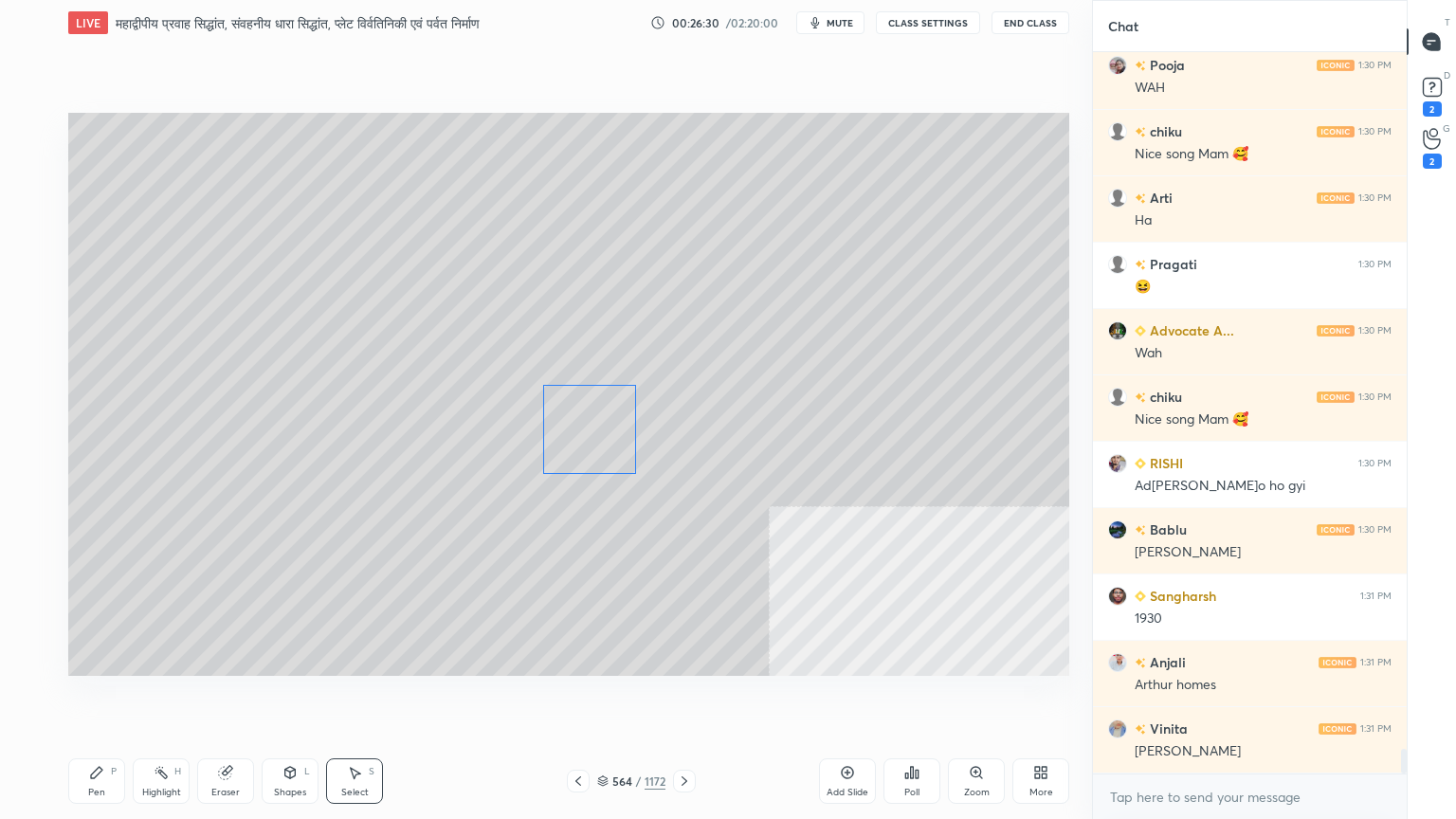 click on "0 ° Undo Copy Duplicate Duplicate to new slide Delete" at bounding box center (569, 394) 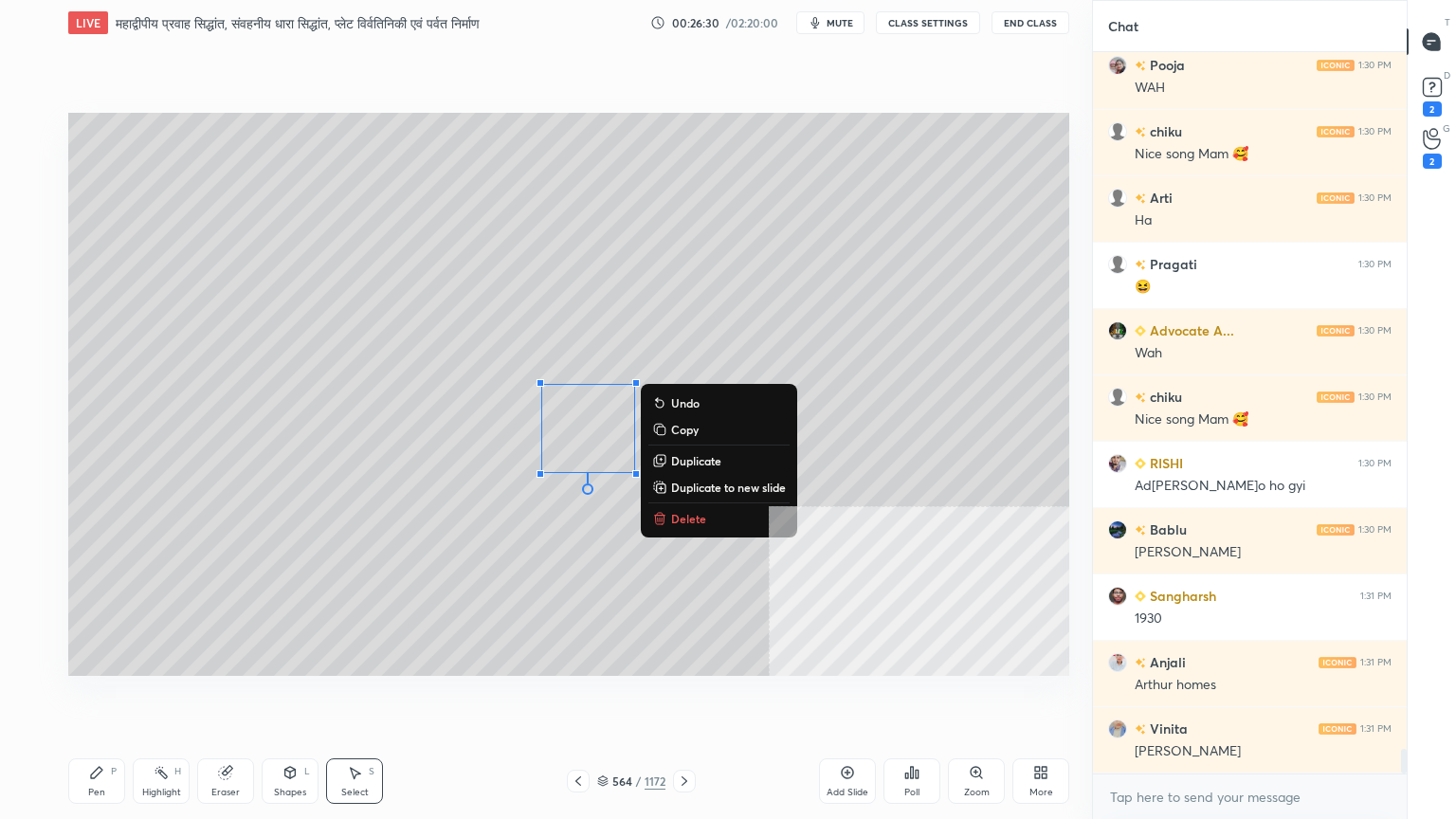 click on "0 ° Undo Copy Duplicate Duplicate to new slide Delete" at bounding box center (569, 394) 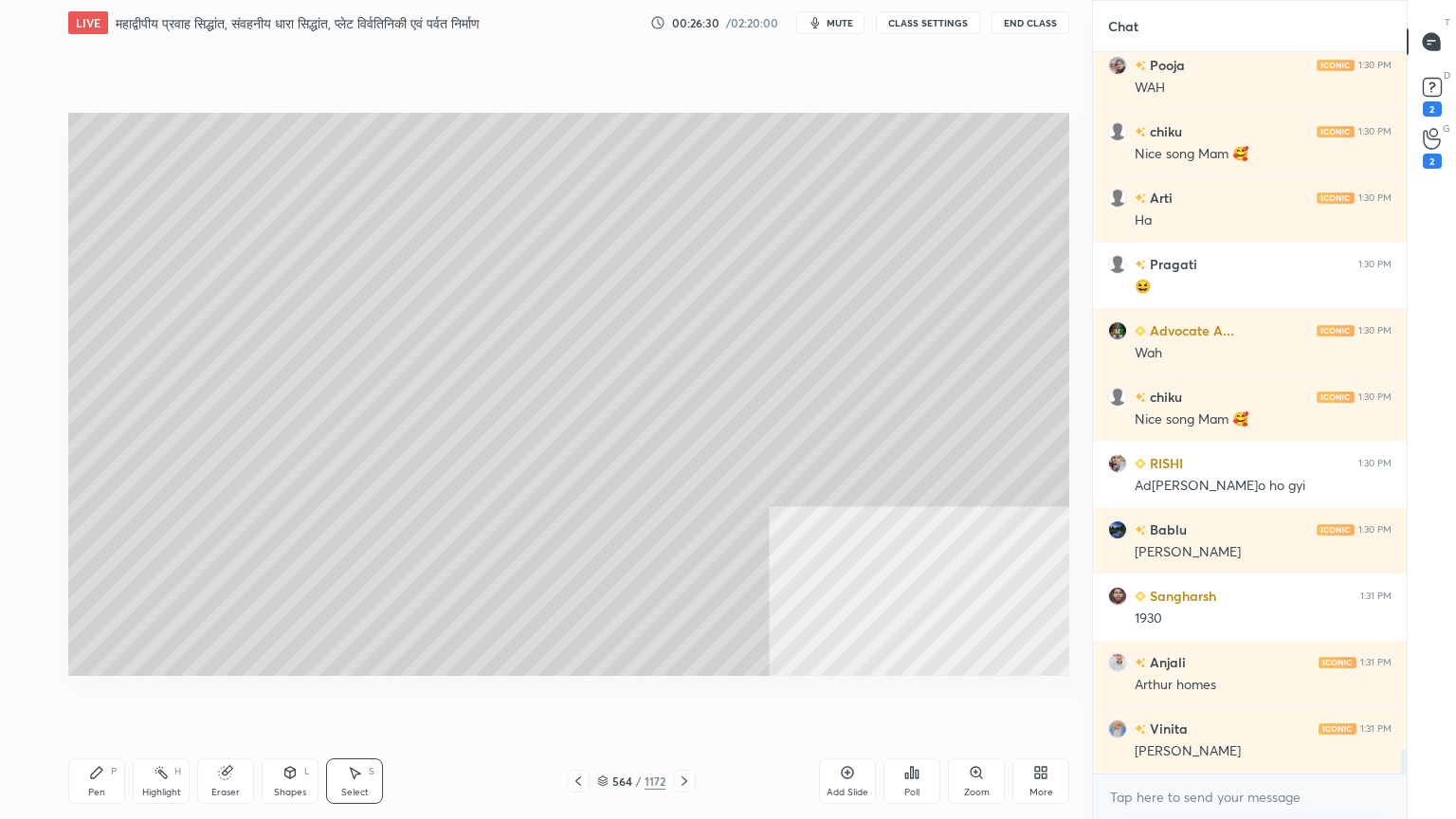 click on "Shapes" at bounding box center [290, 792] 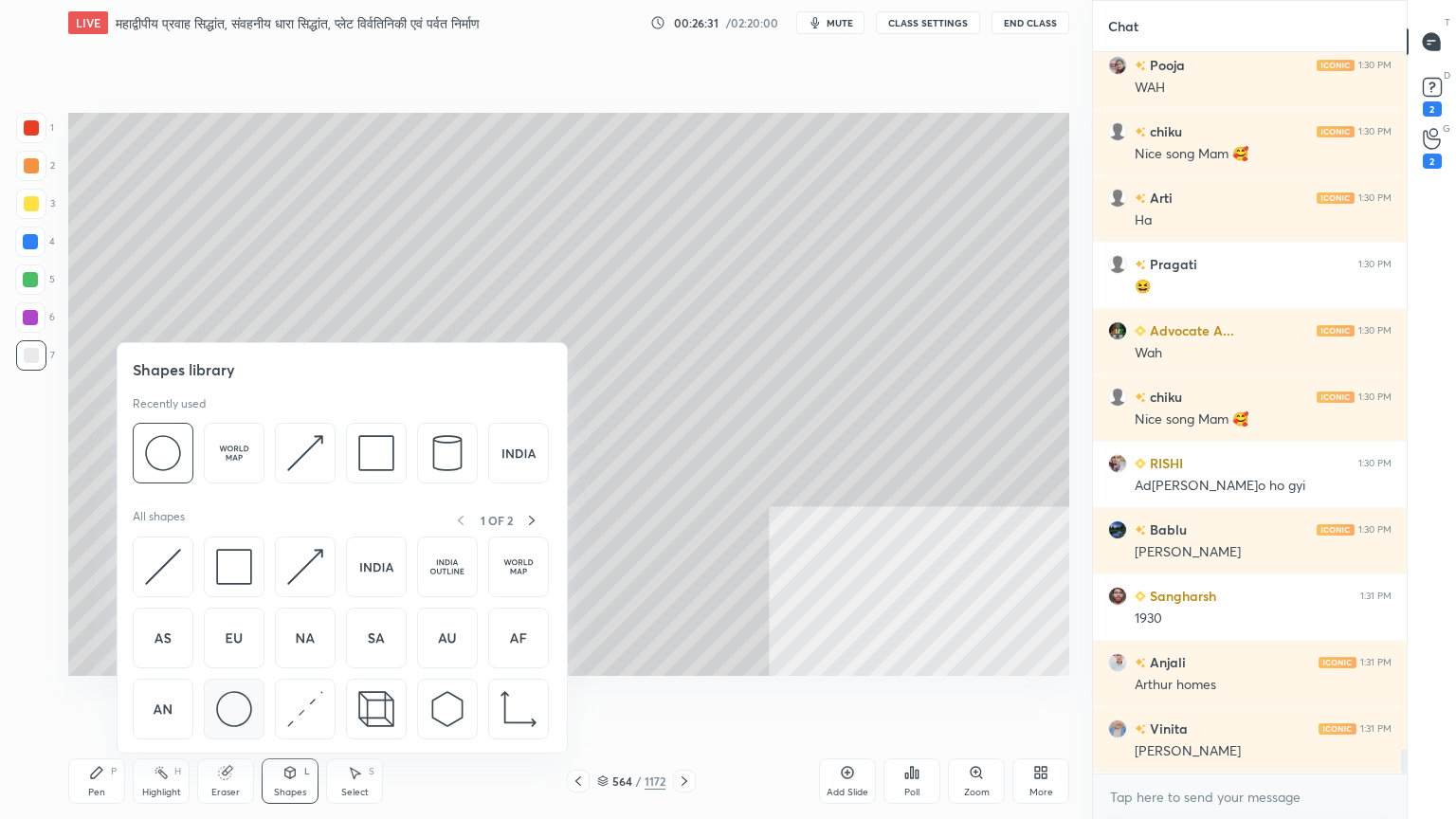 click at bounding box center [234, 709] 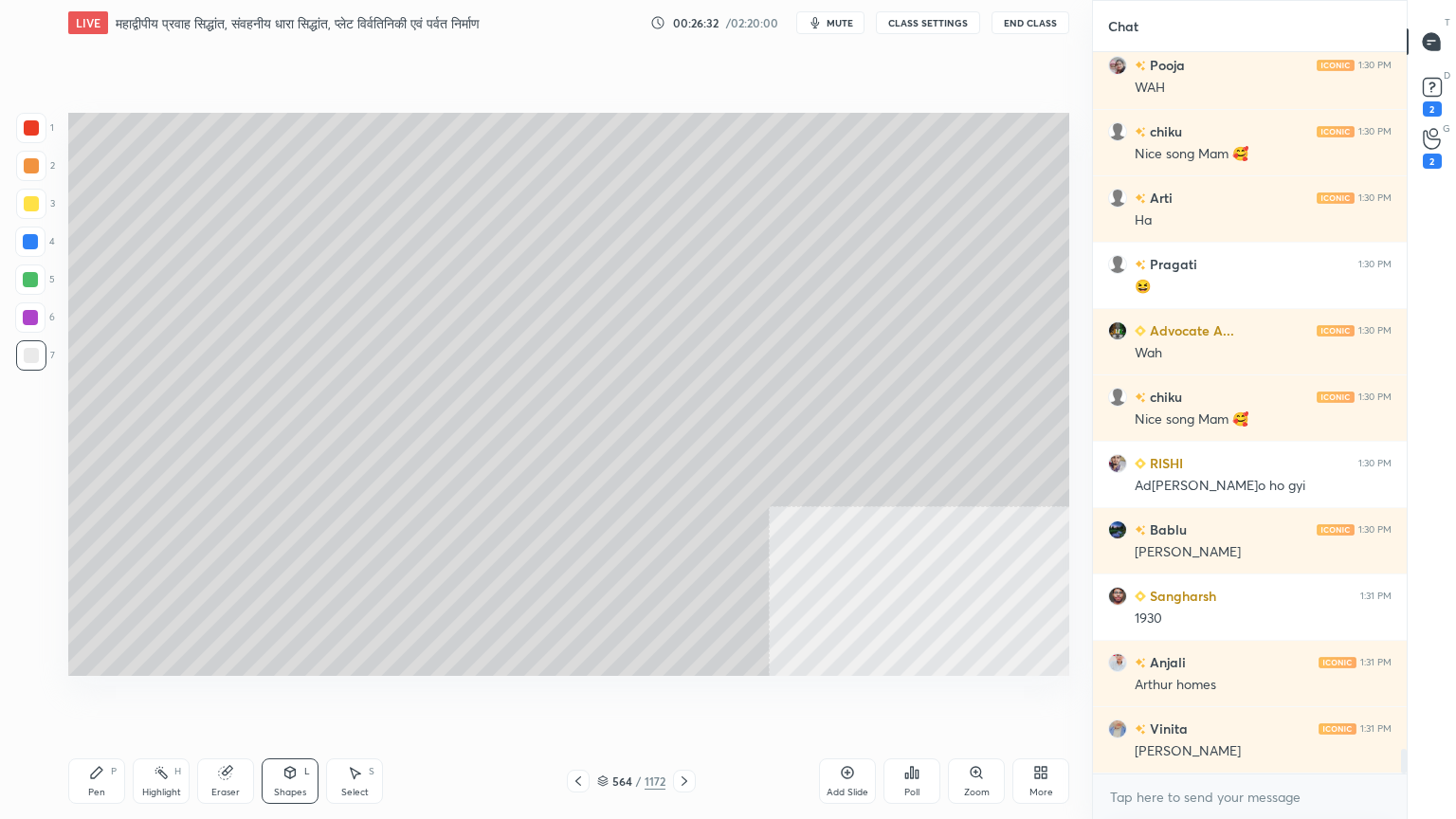 click at bounding box center (30, 242) 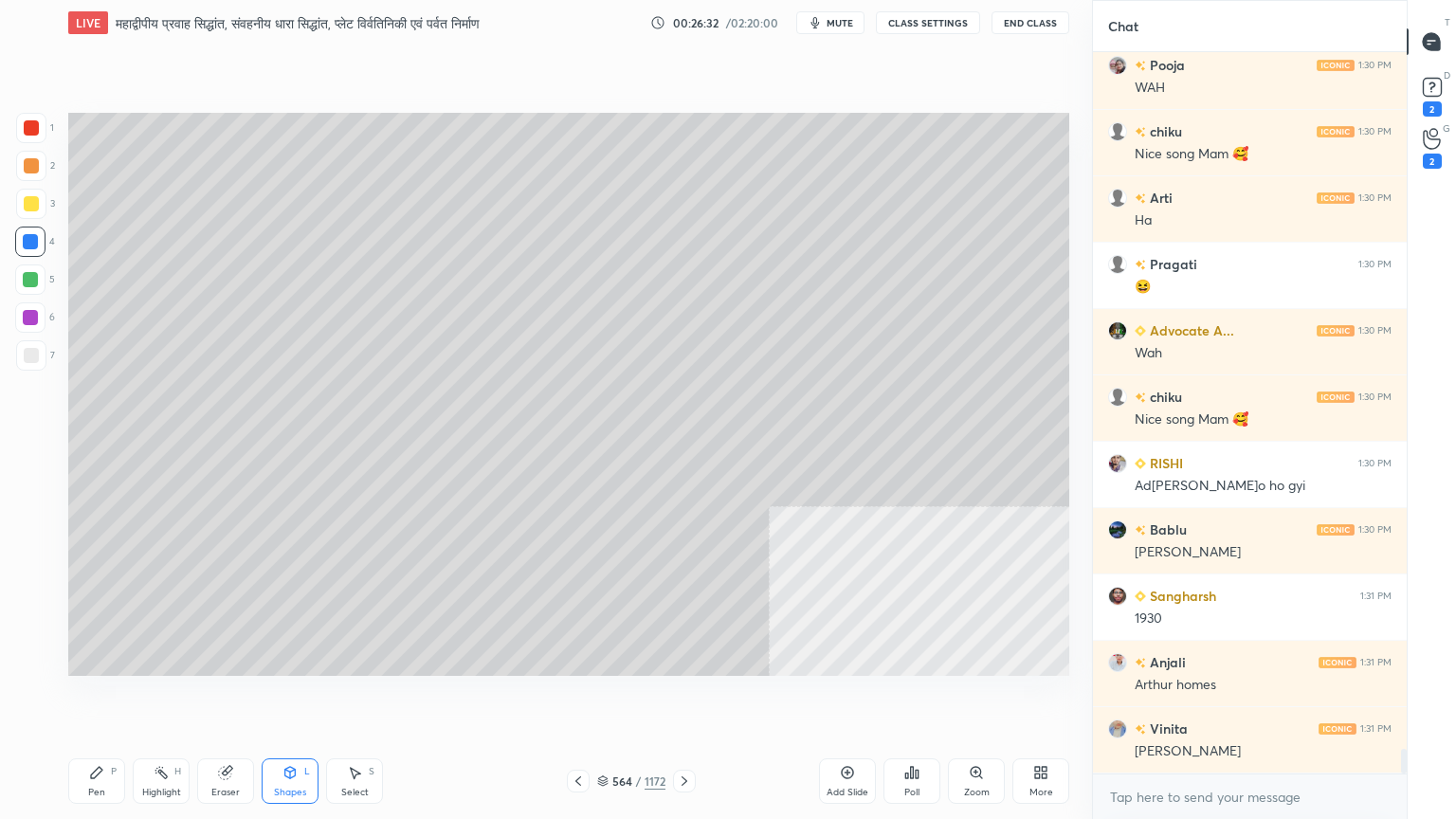 drag, startPoint x: 27, startPoint y: 239, endPoint x: 64, endPoint y: 243, distance: 37.21559 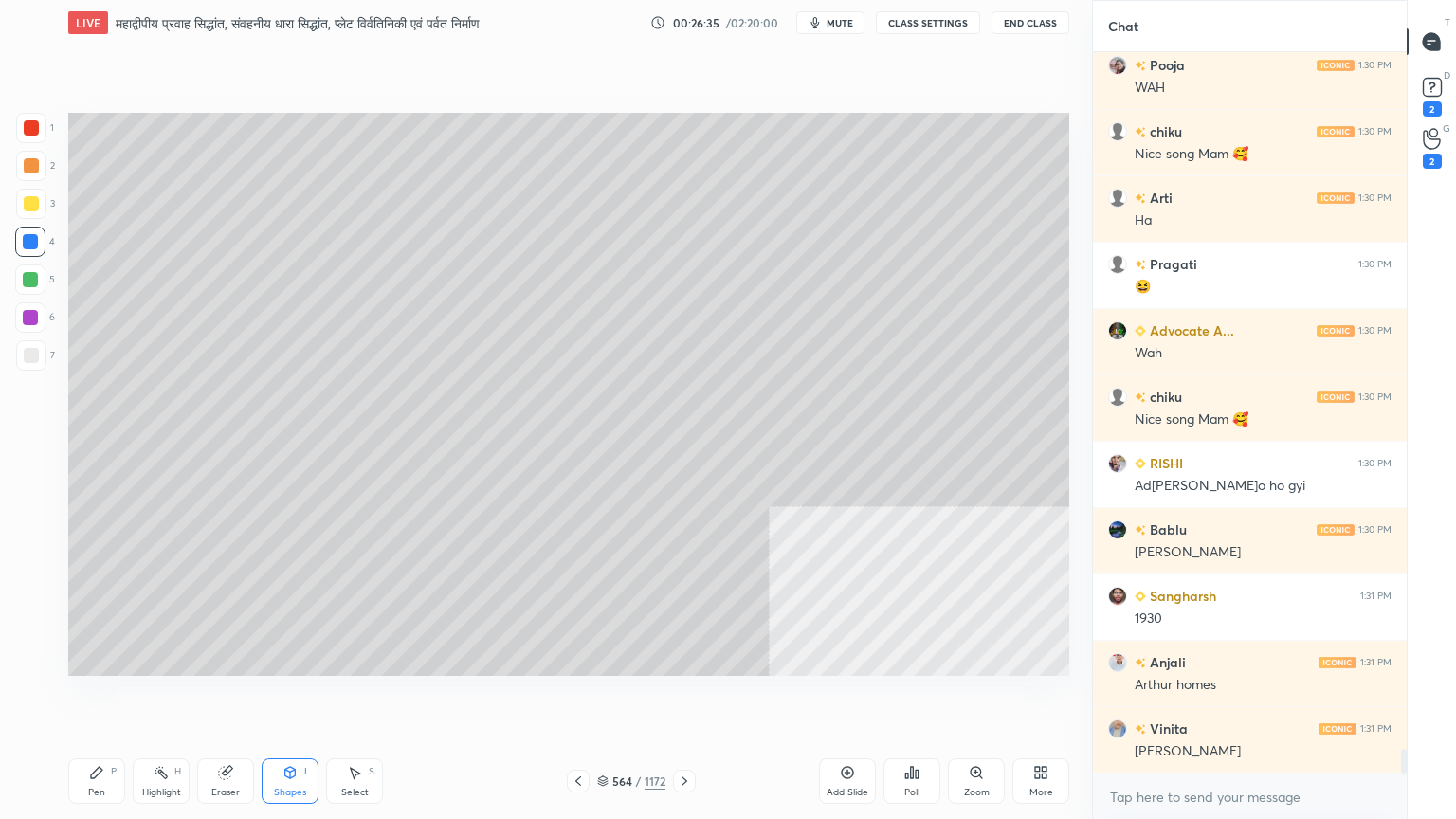click on "Select S" at bounding box center [355, 781] 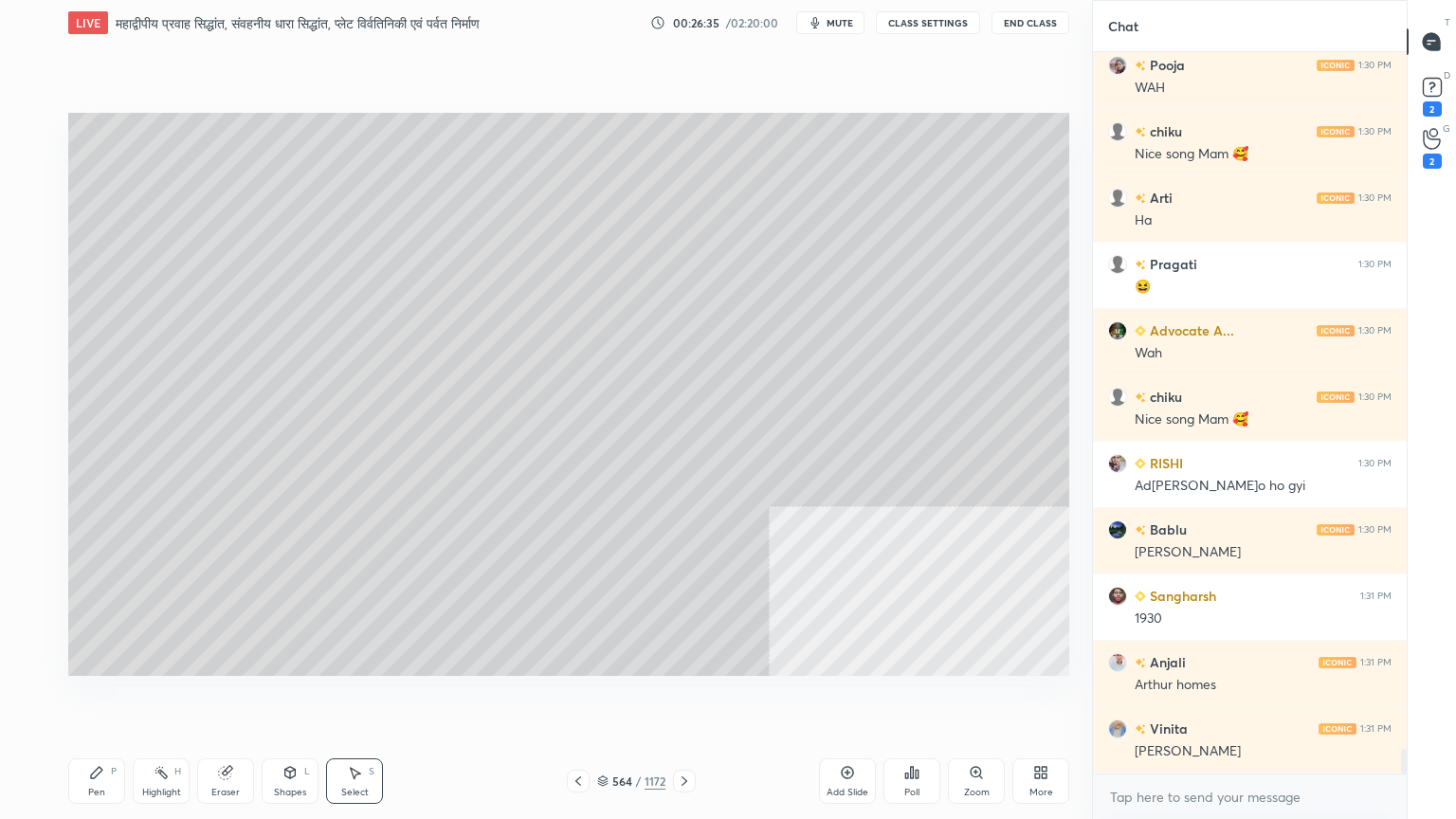 click 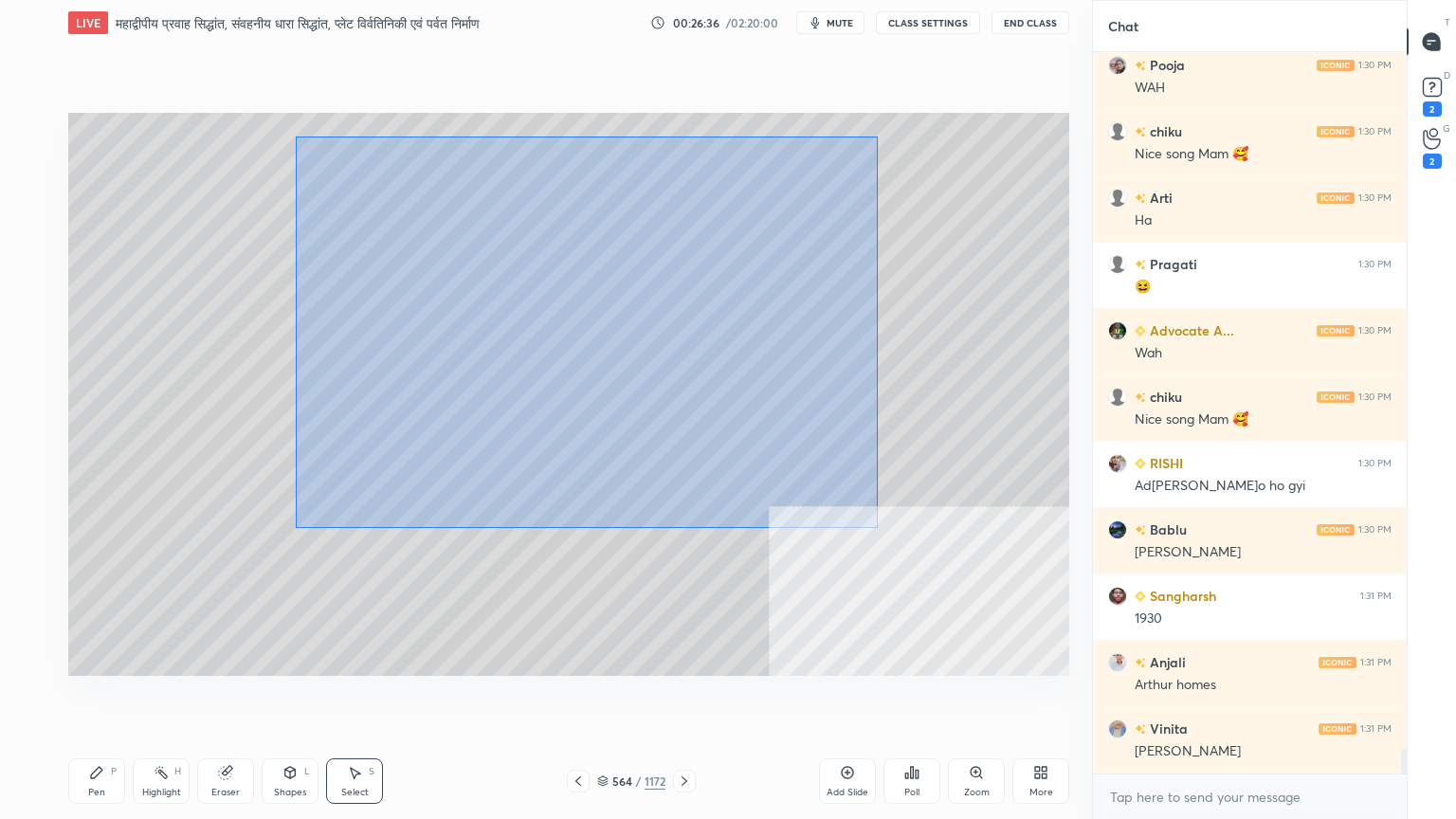 drag, startPoint x: 296, startPoint y: 136, endPoint x: 1033, endPoint y: 633, distance: 888.91957 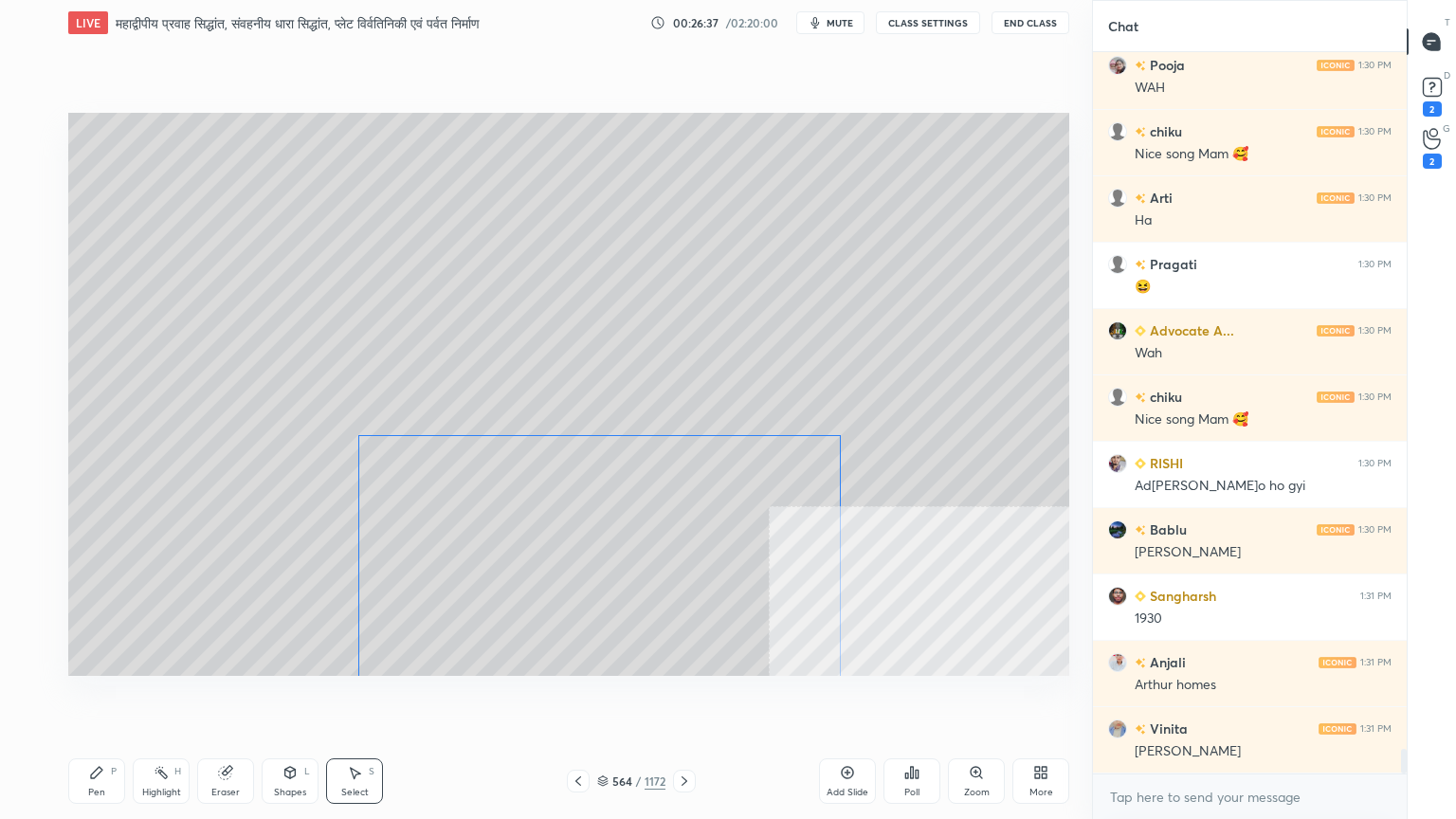drag, startPoint x: 609, startPoint y: 308, endPoint x: 607, endPoint y: 522, distance: 214.00935 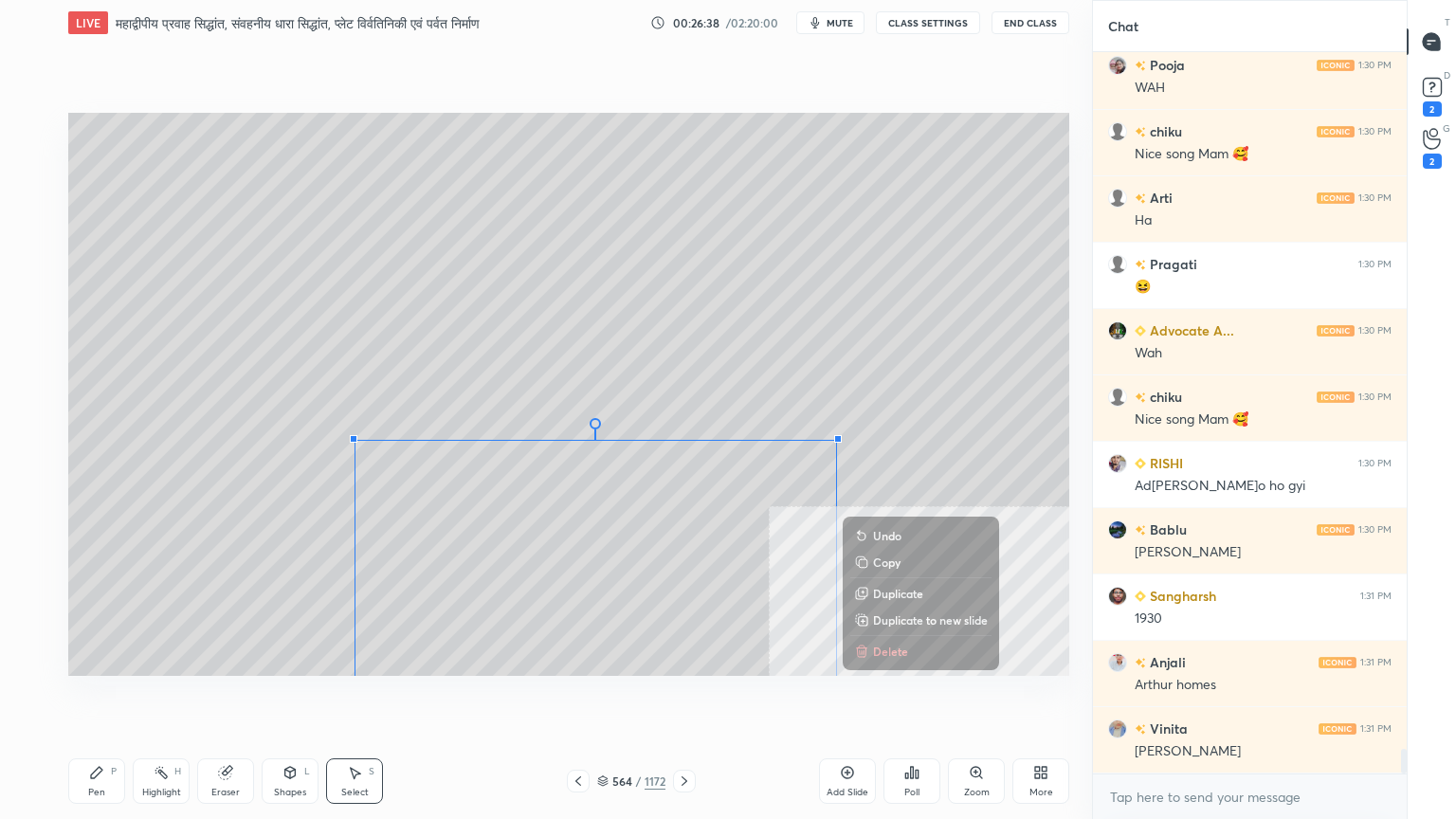 click 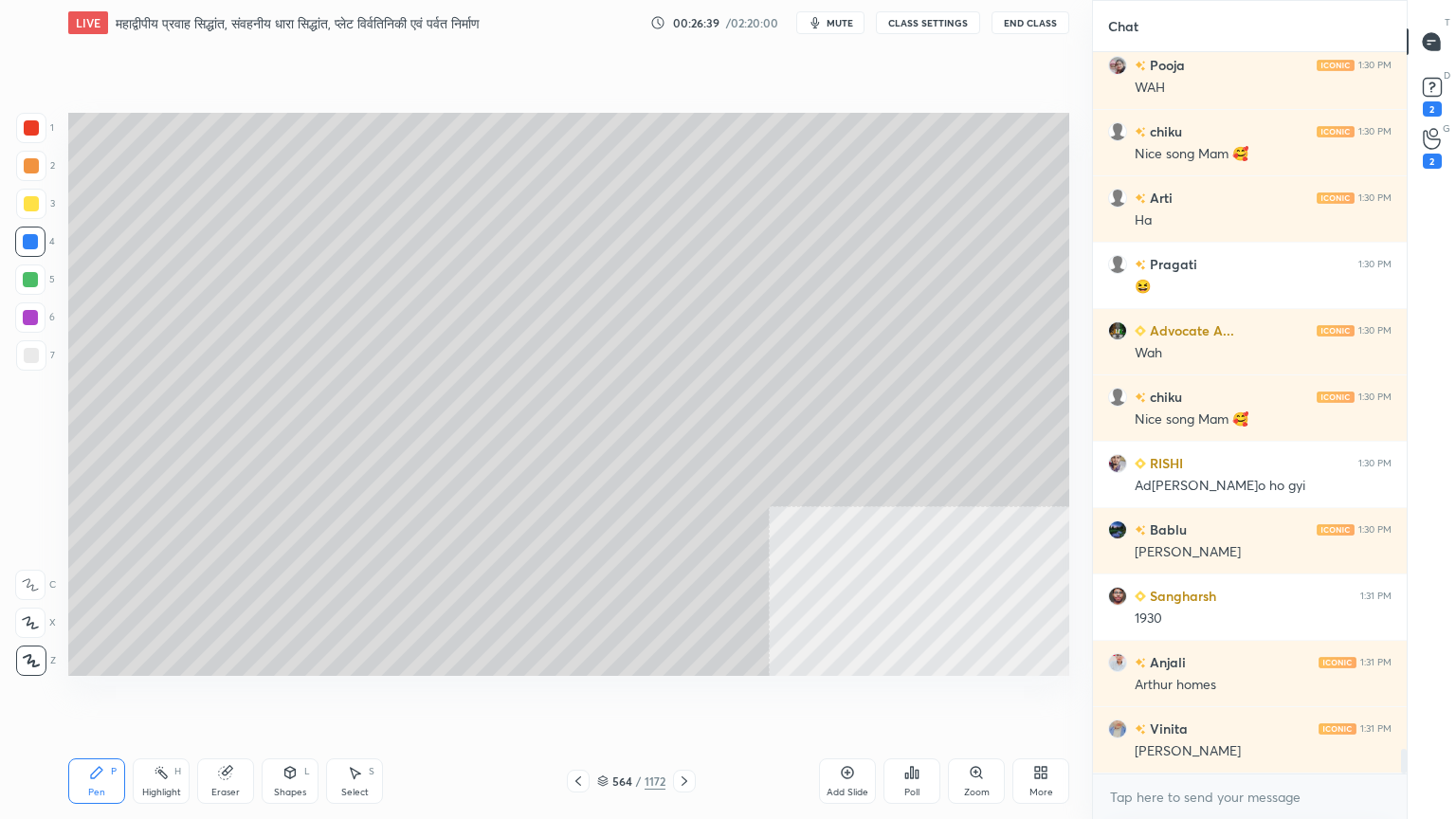 click at bounding box center (31, 355) 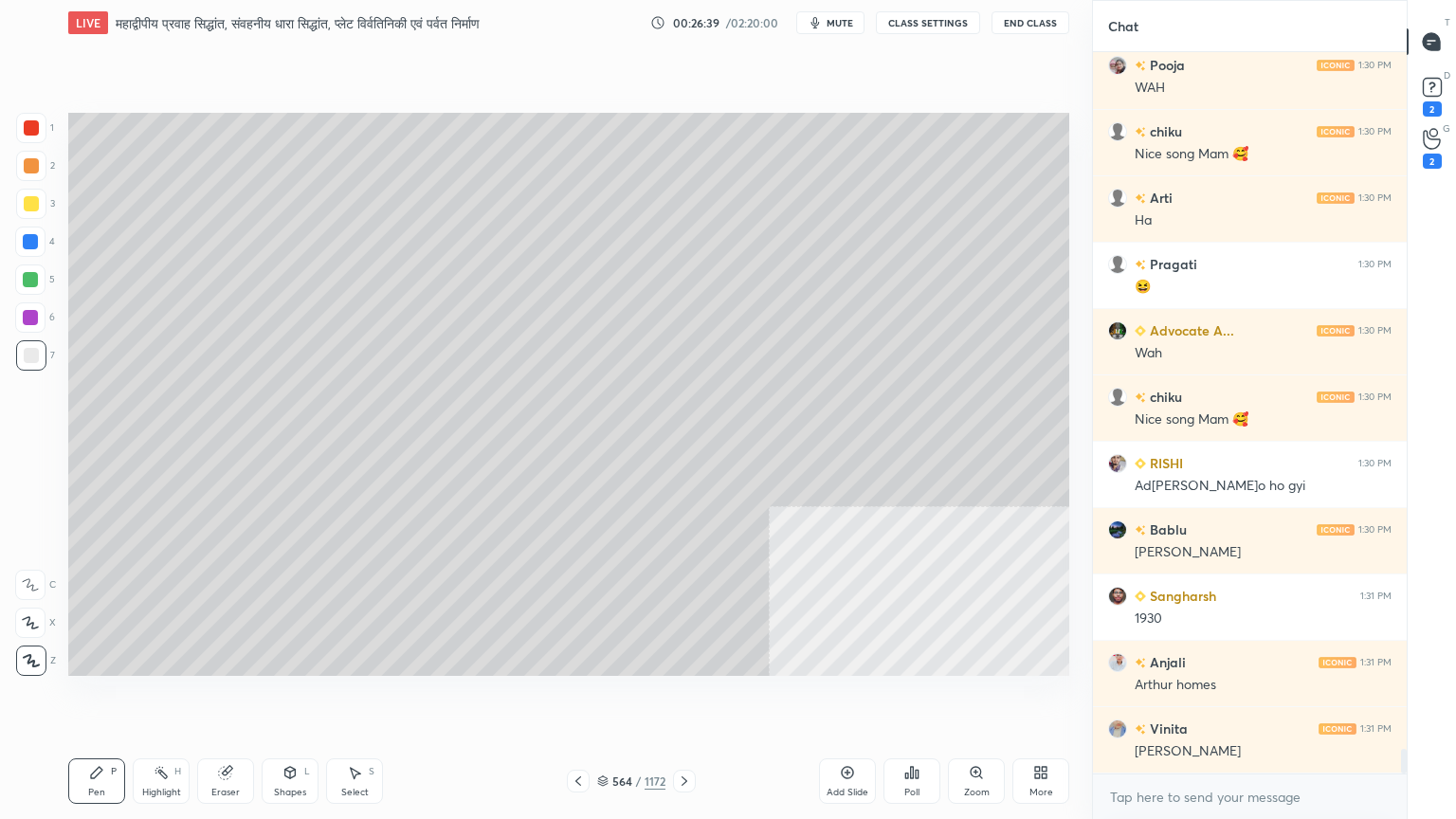click at bounding box center [31, 355] 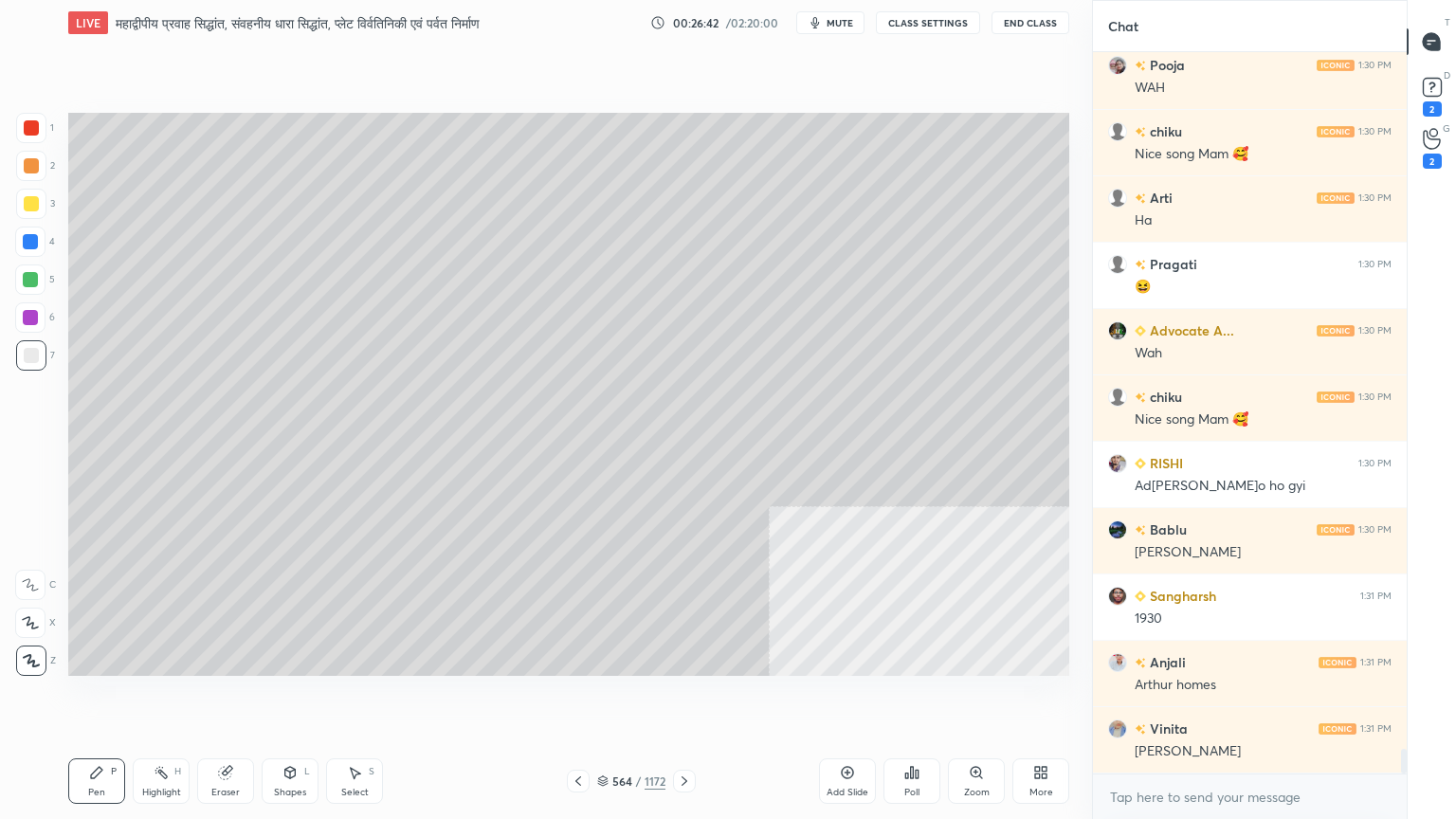 click at bounding box center [31, 128] 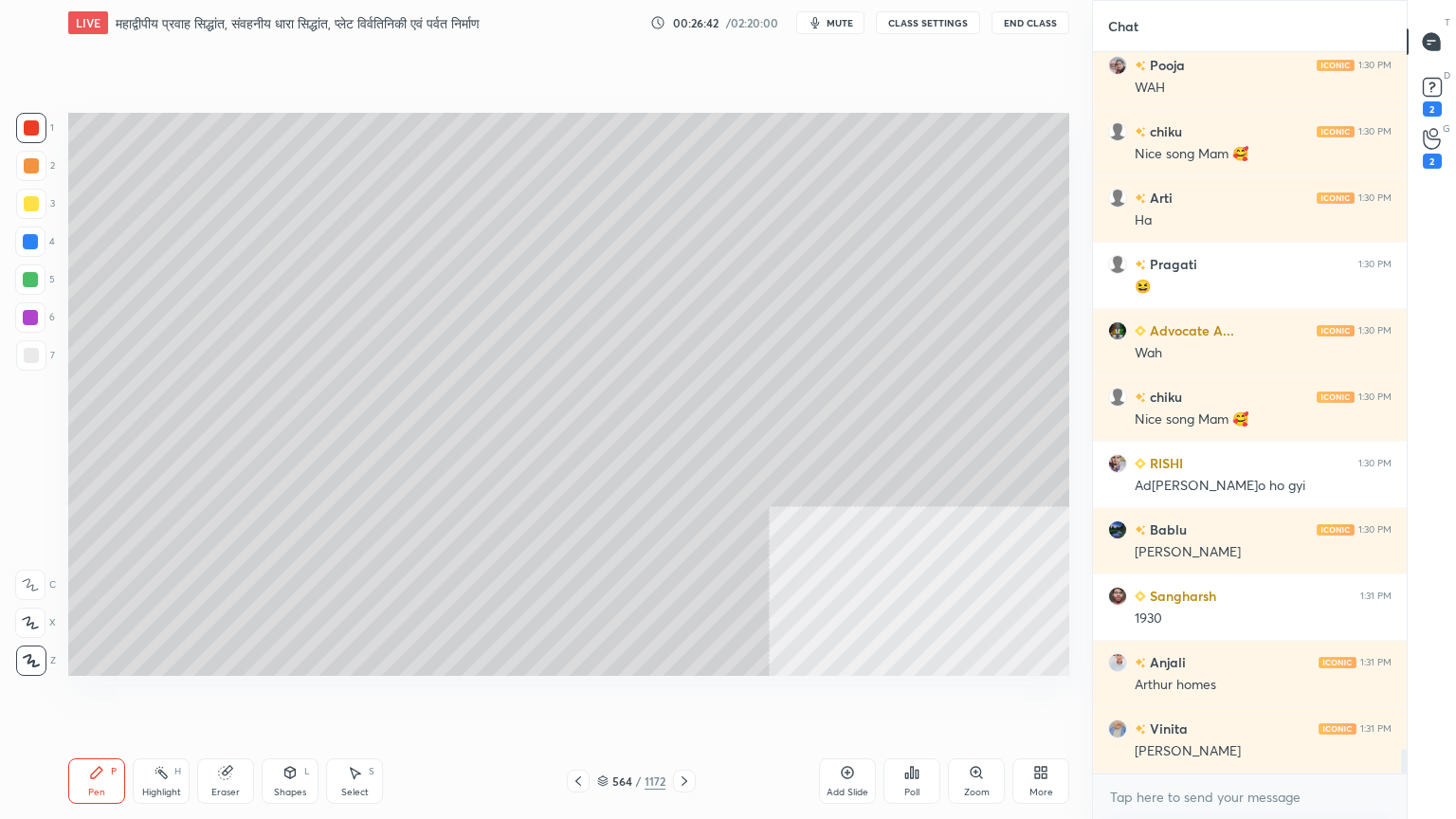 click at bounding box center (31, 128) 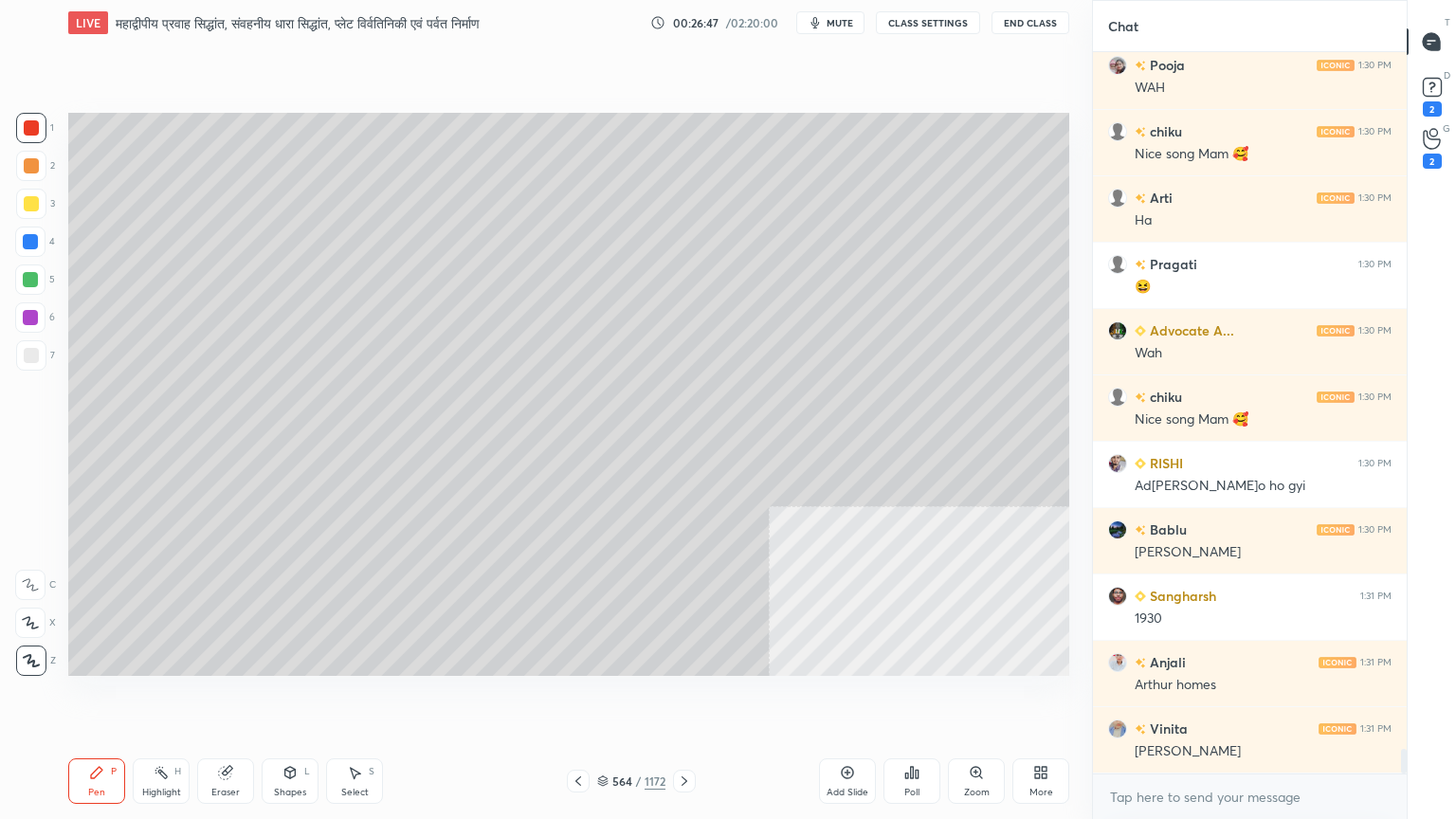 click 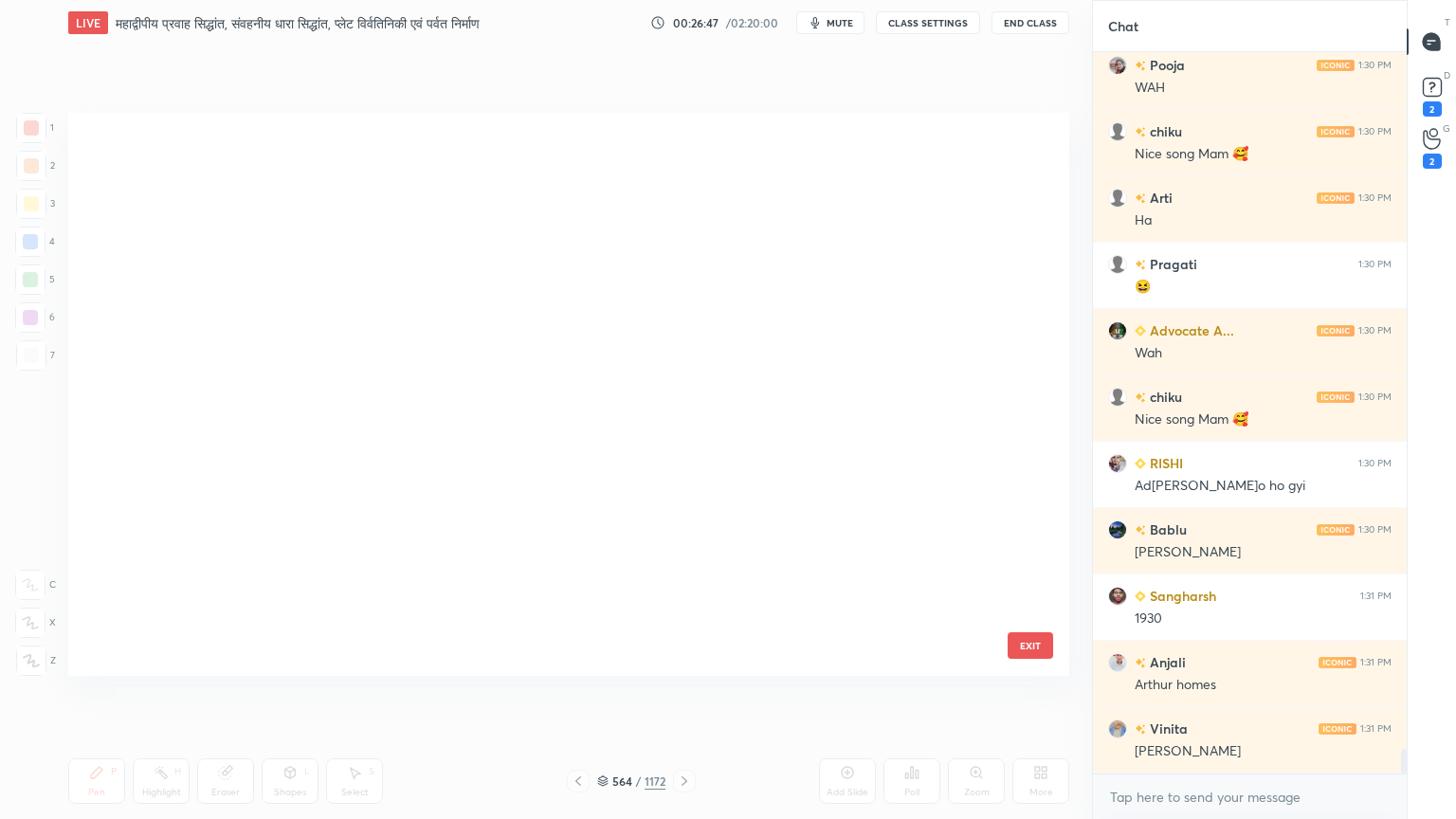 scroll, scrollTop: 32049, scrollLeft: 0, axis: vertical 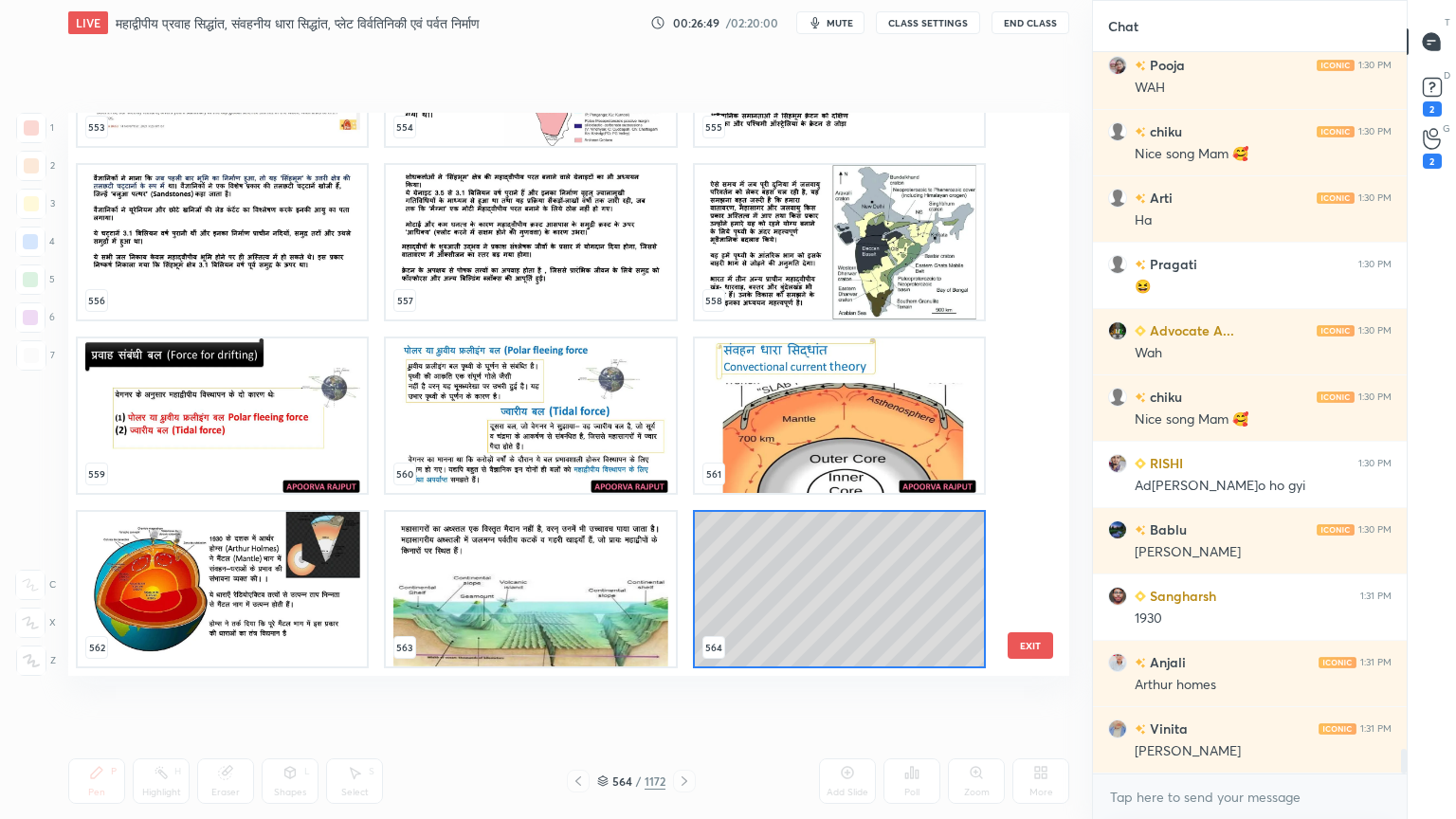 click at bounding box center (222, 589) 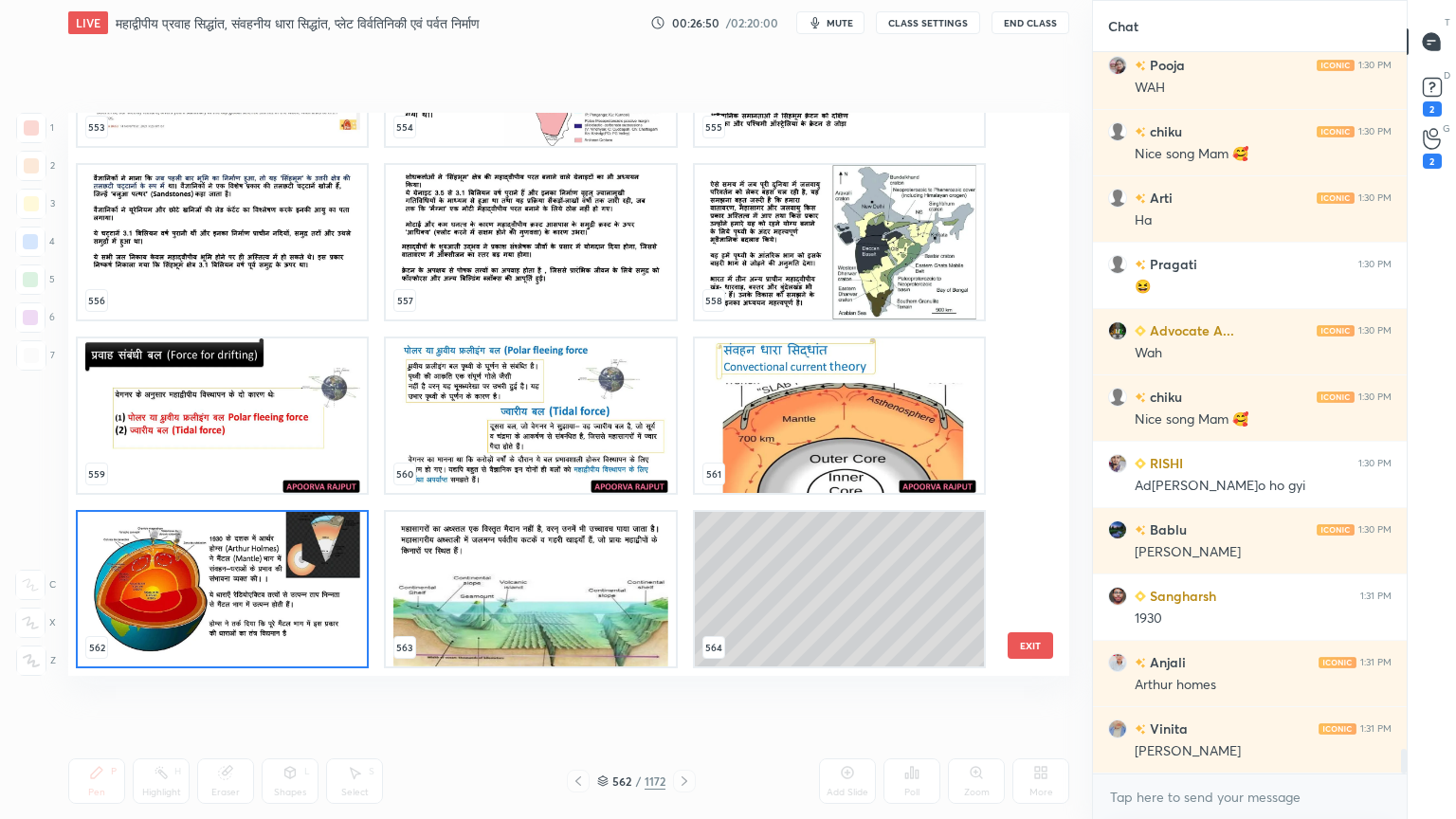 click at bounding box center (222, 589) 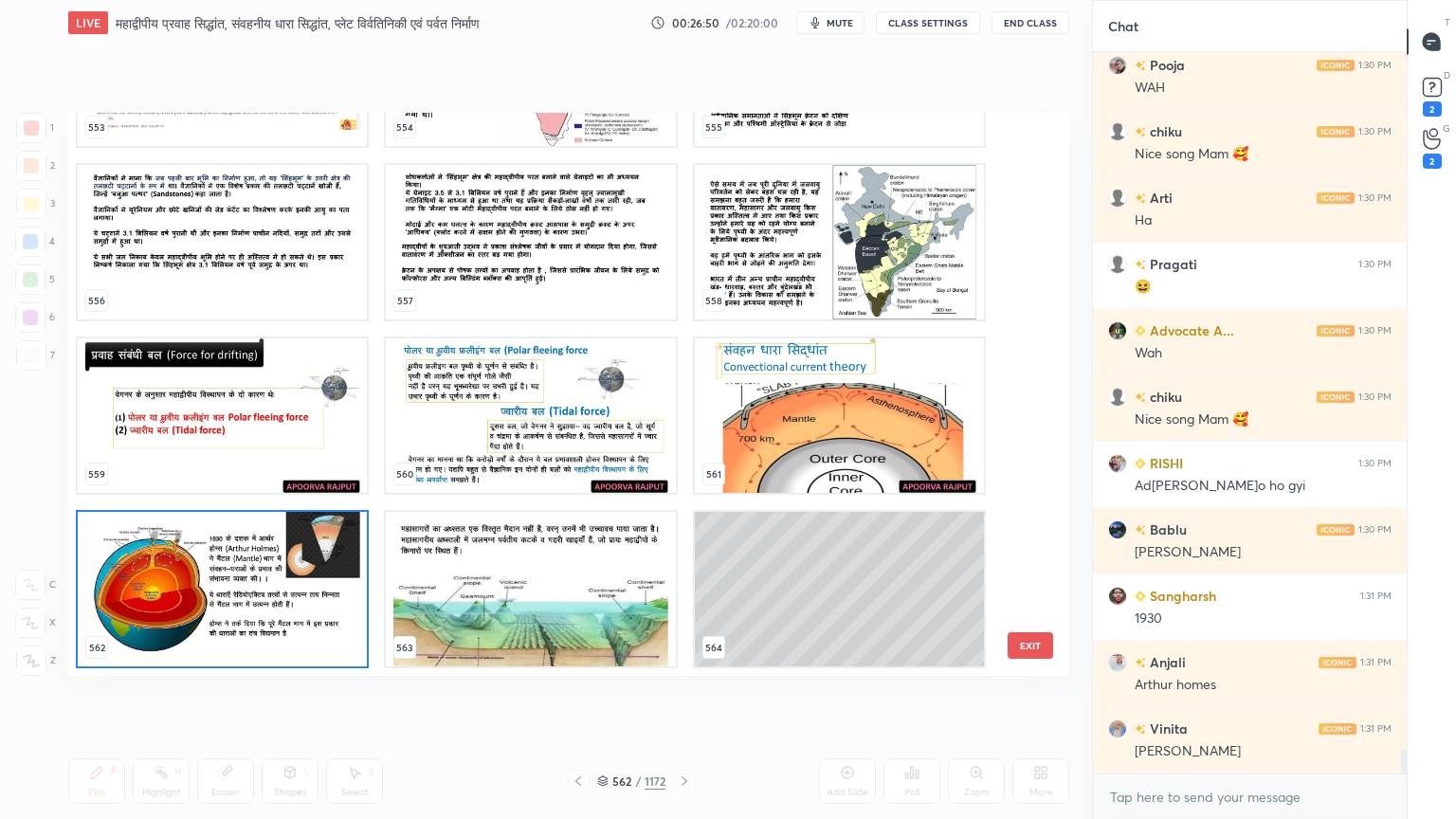 click at bounding box center [222, 589] 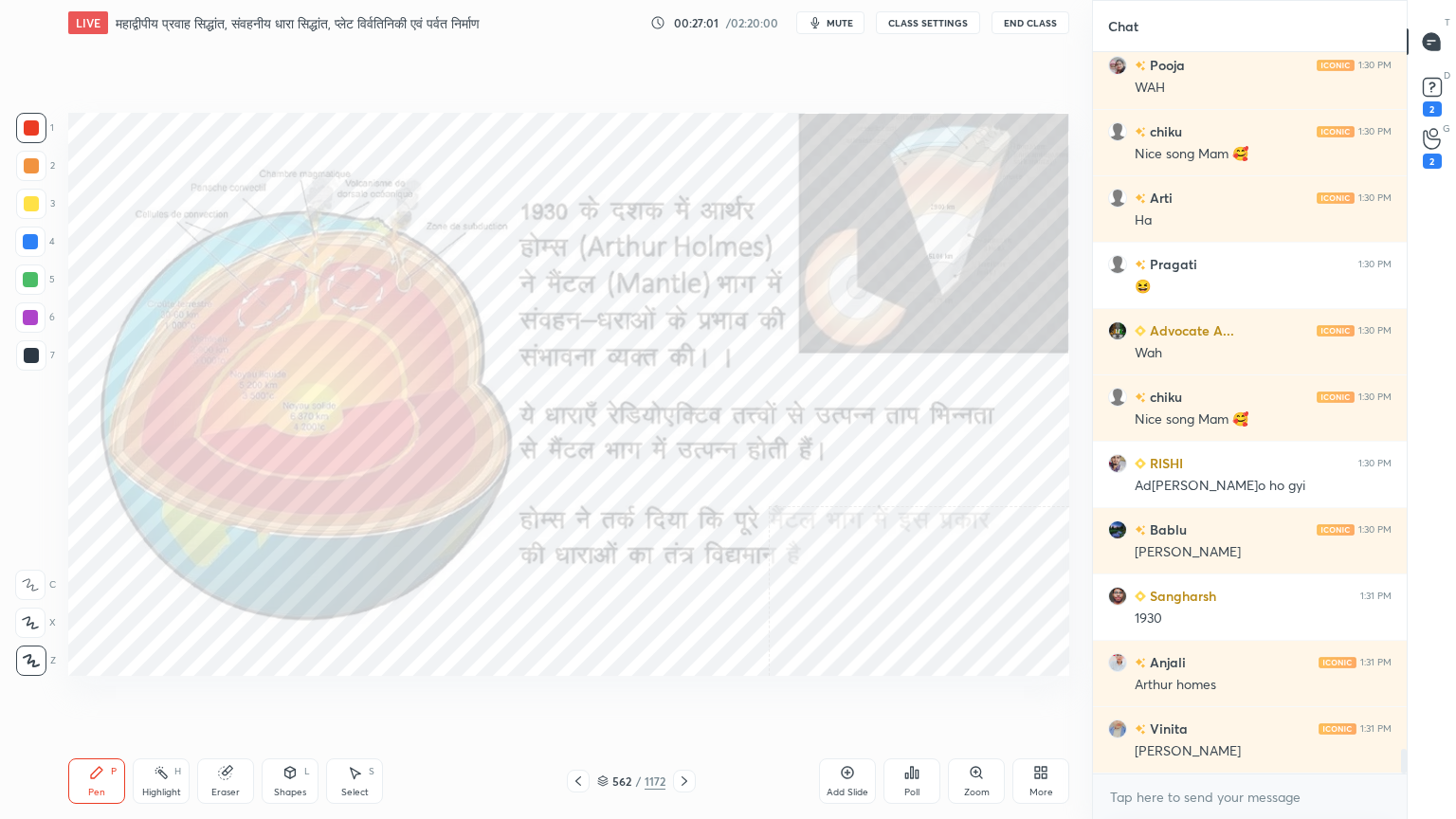 click on "Eraser" at bounding box center (226, 781) 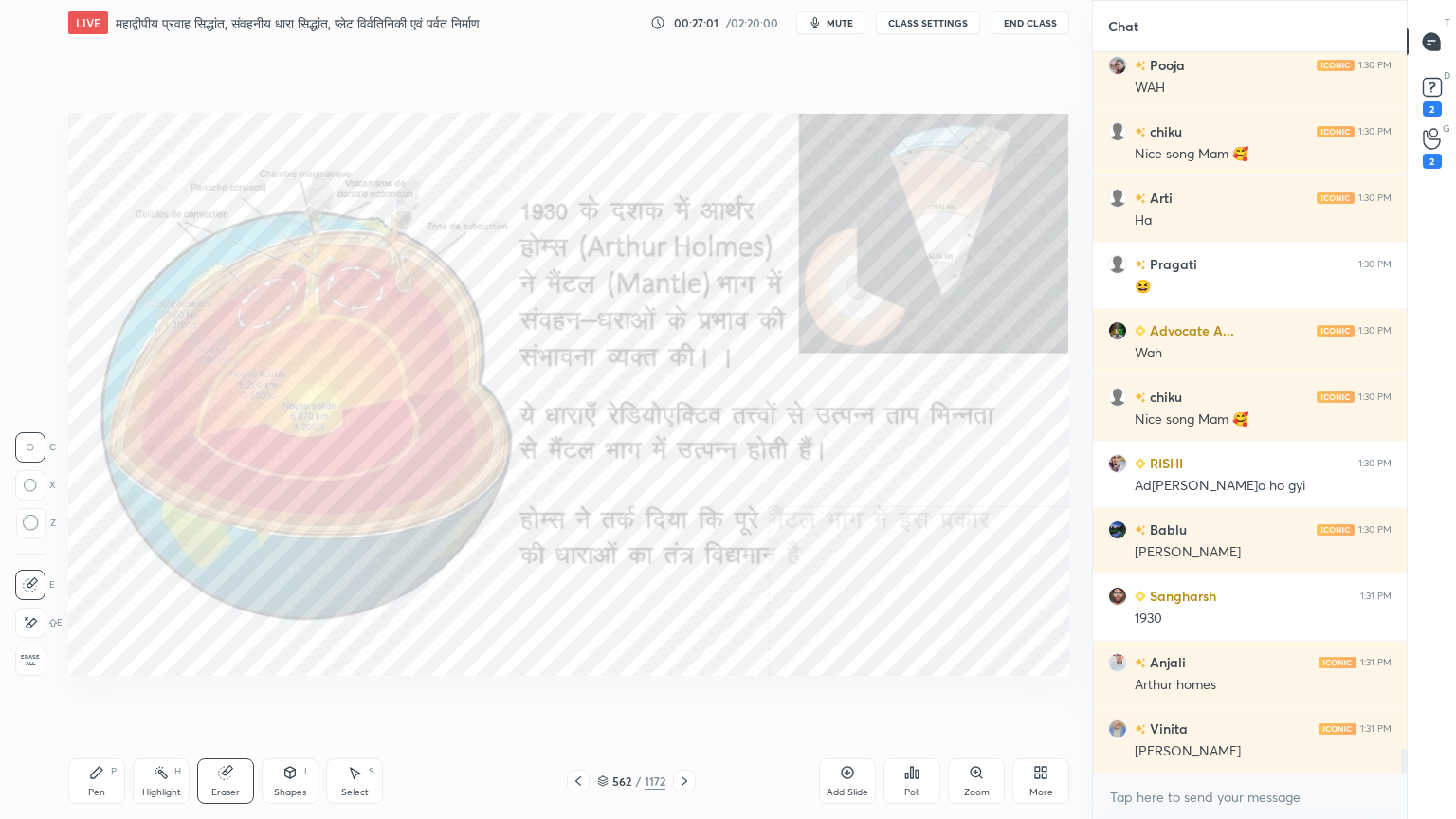 click on "Erase all" at bounding box center (30, 661) 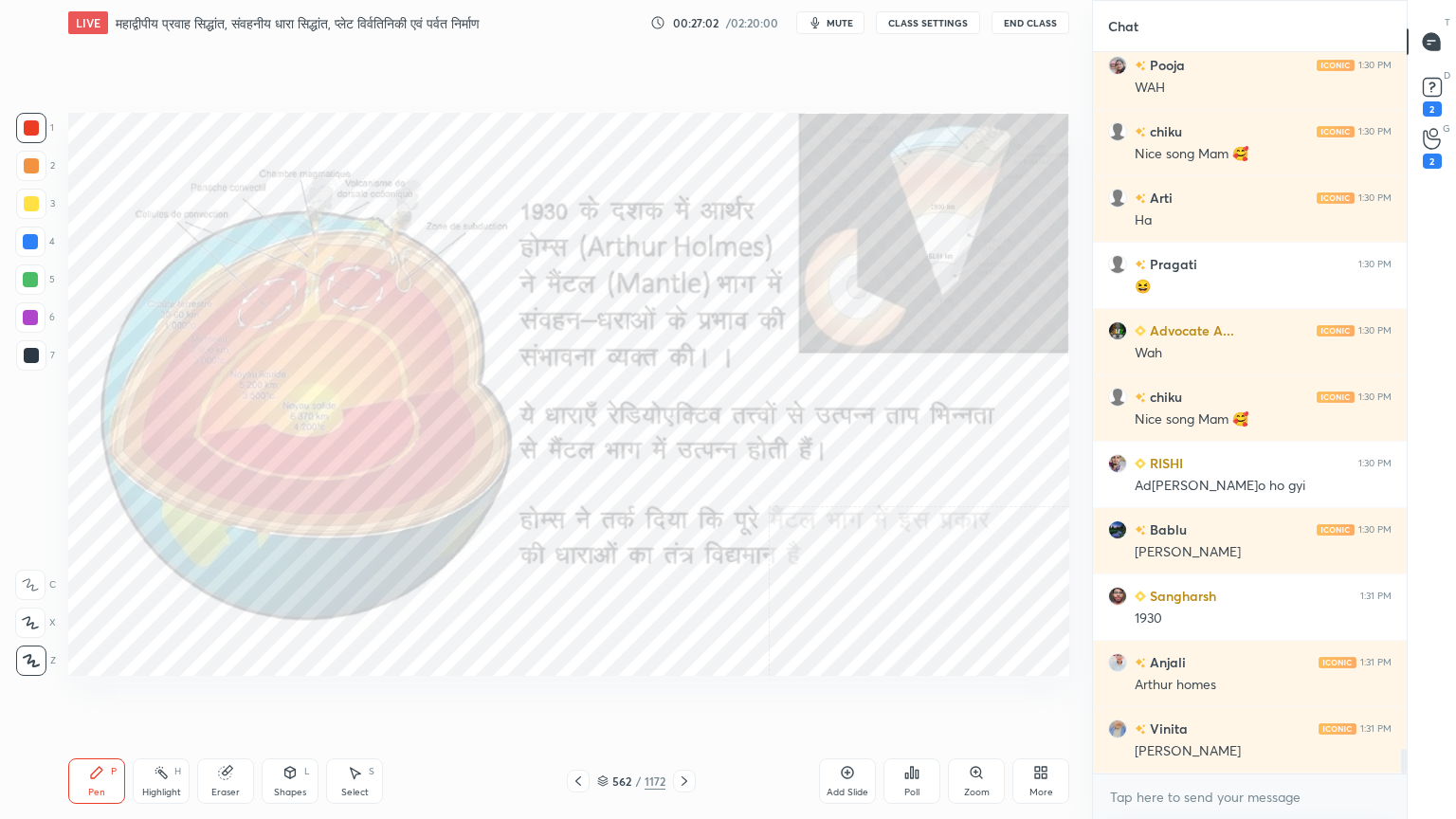 click 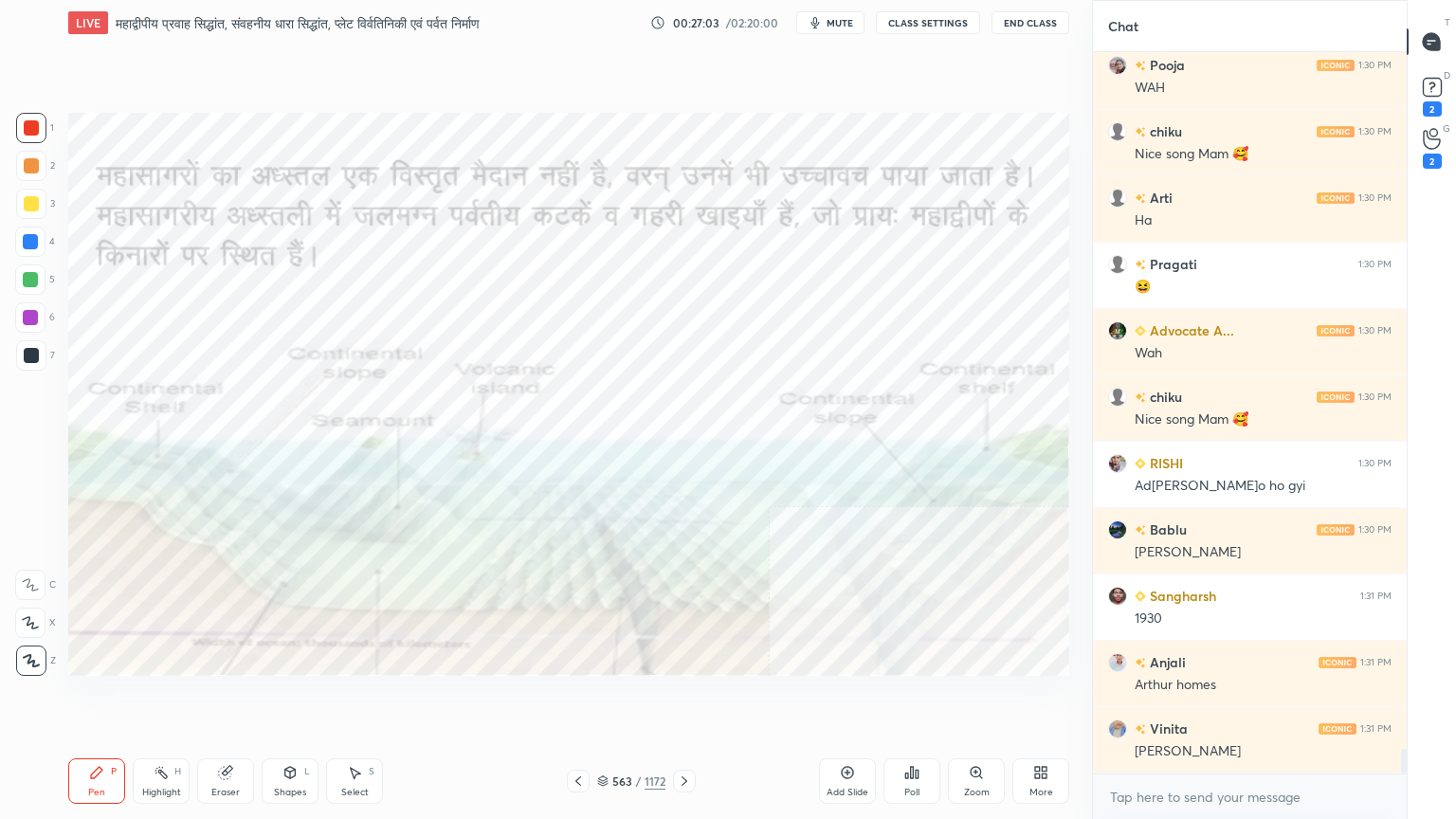 click 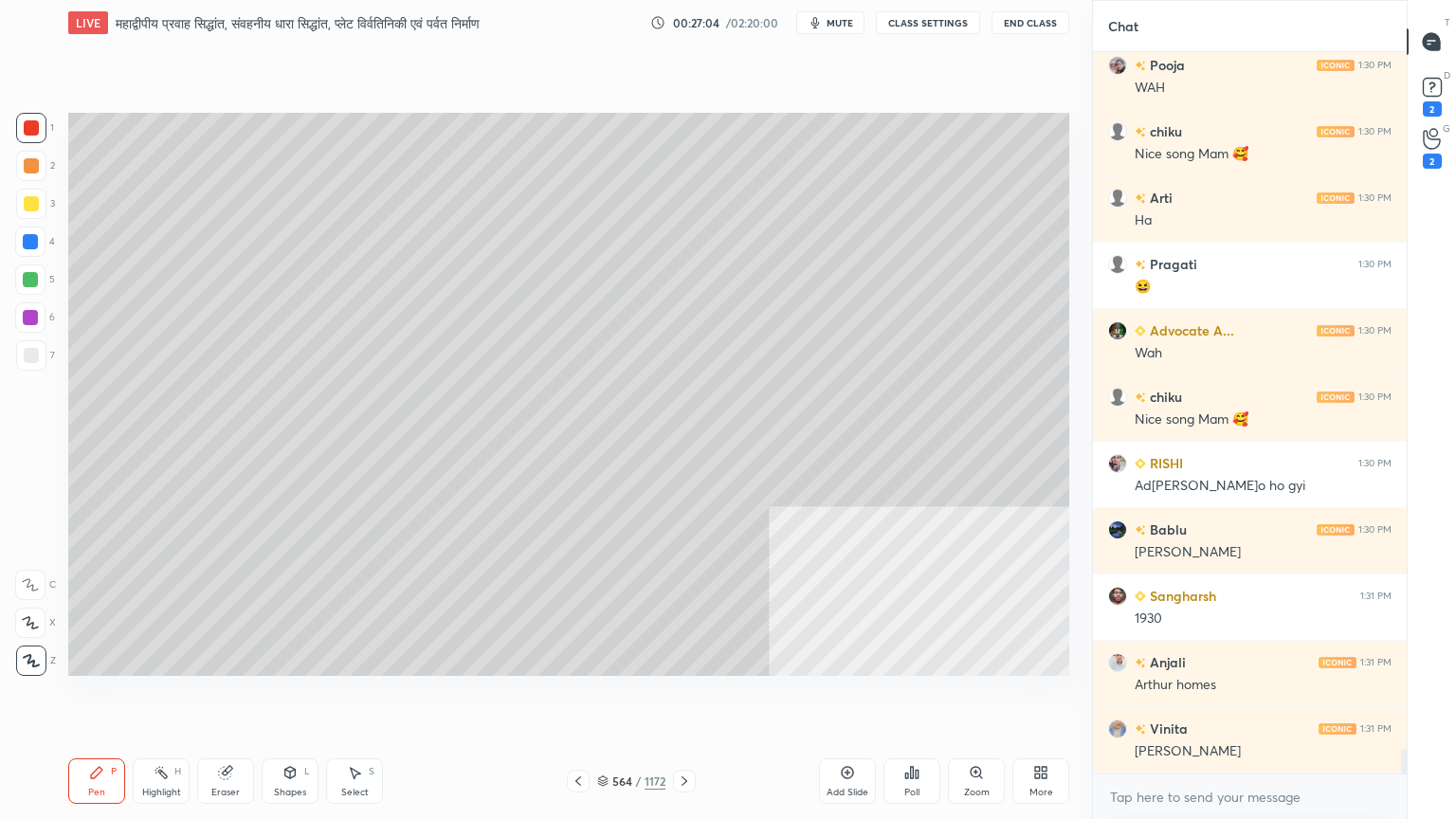 click 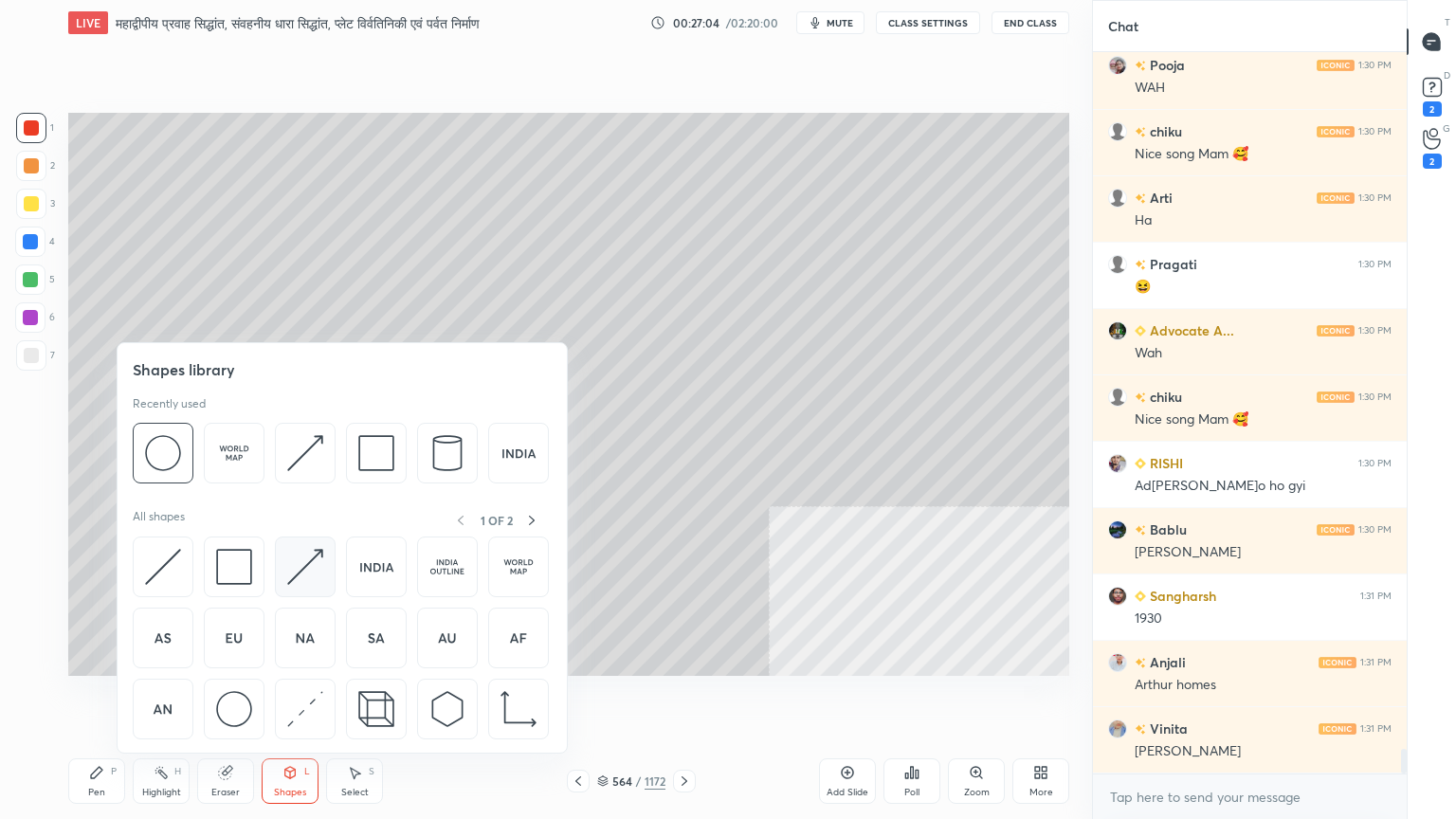 click at bounding box center (305, 567) 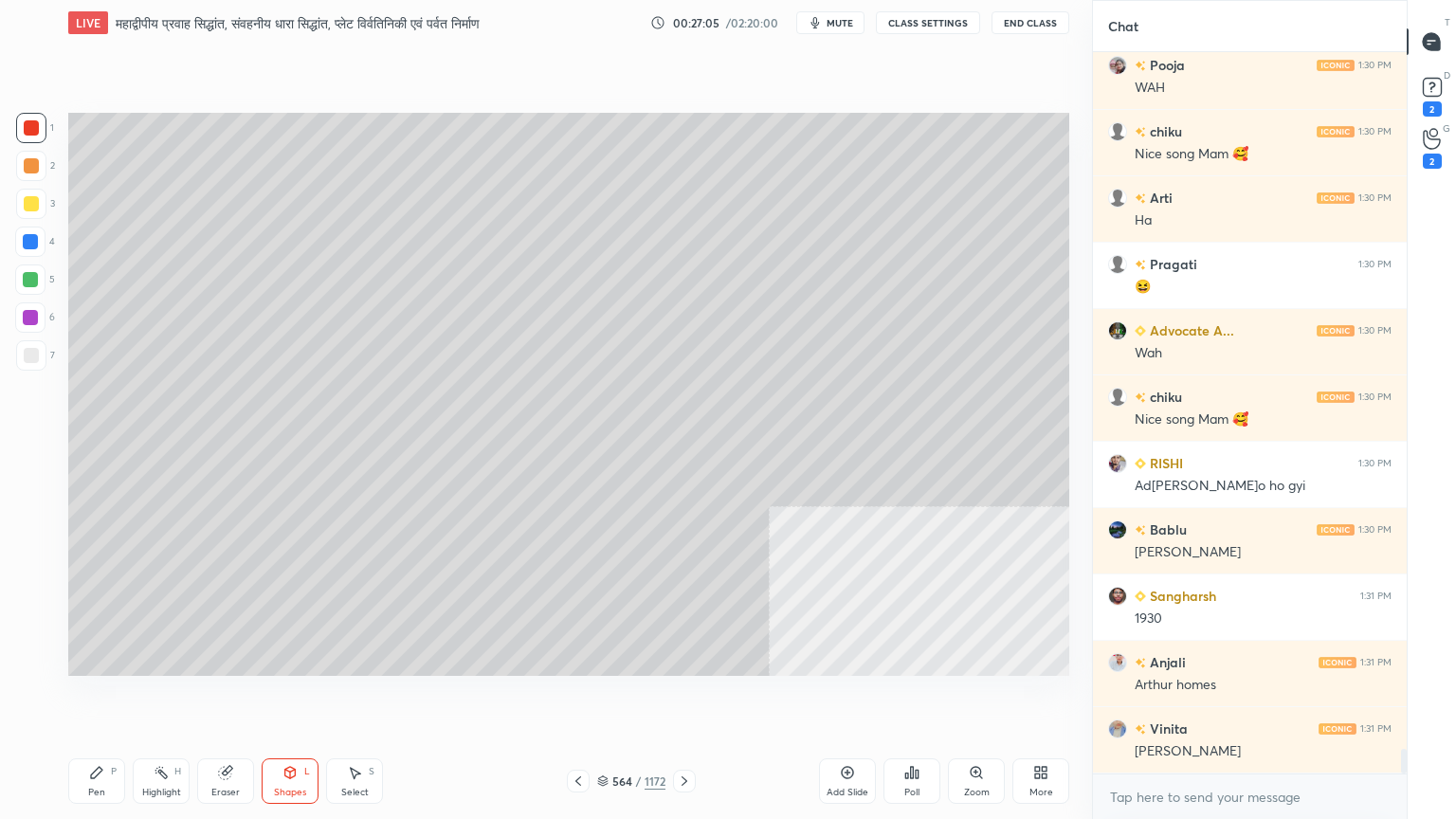 click at bounding box center [31, 355] 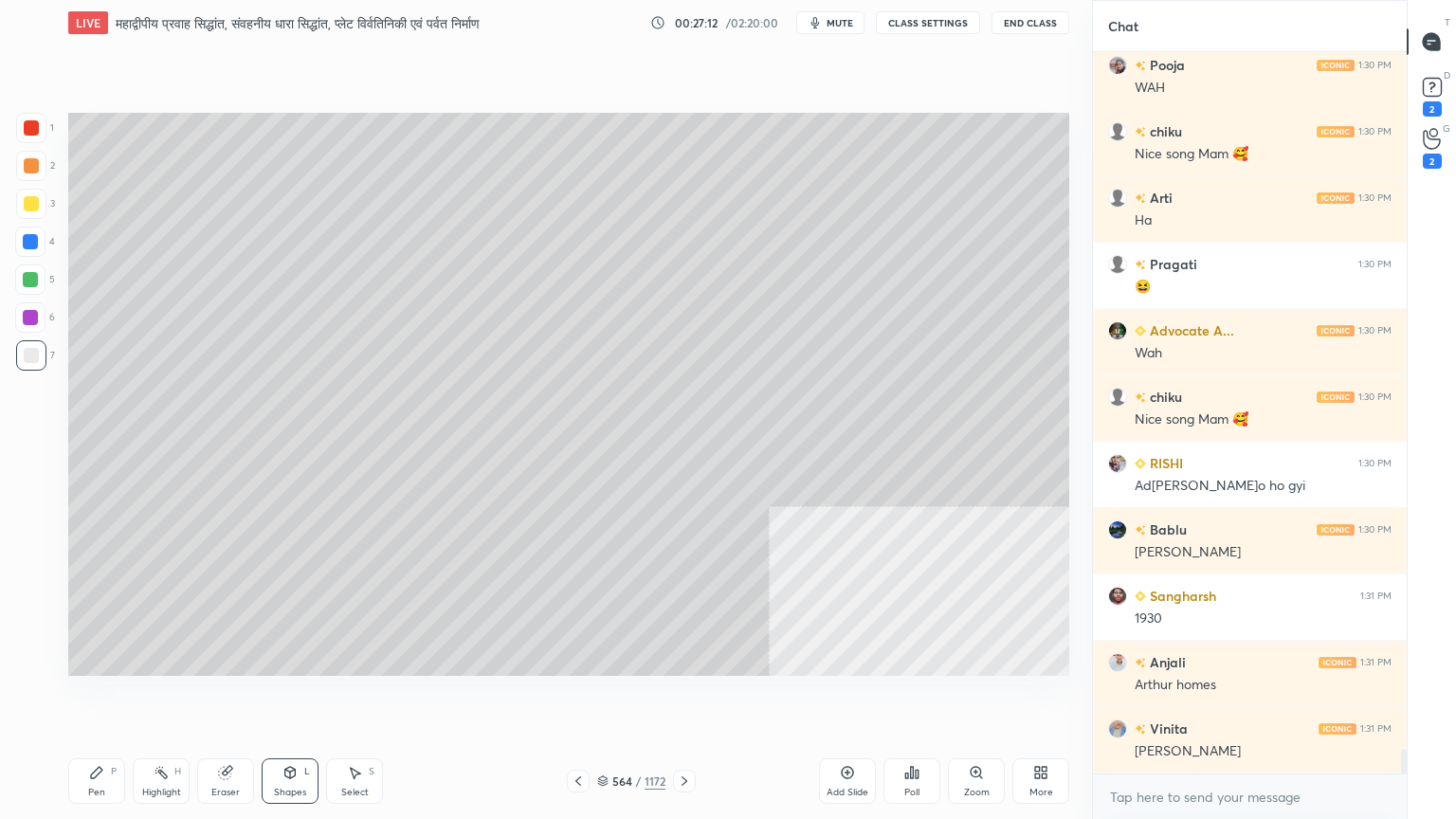 scroll, scrollTop: 20843, scrollLeft: 0, axis: vertical 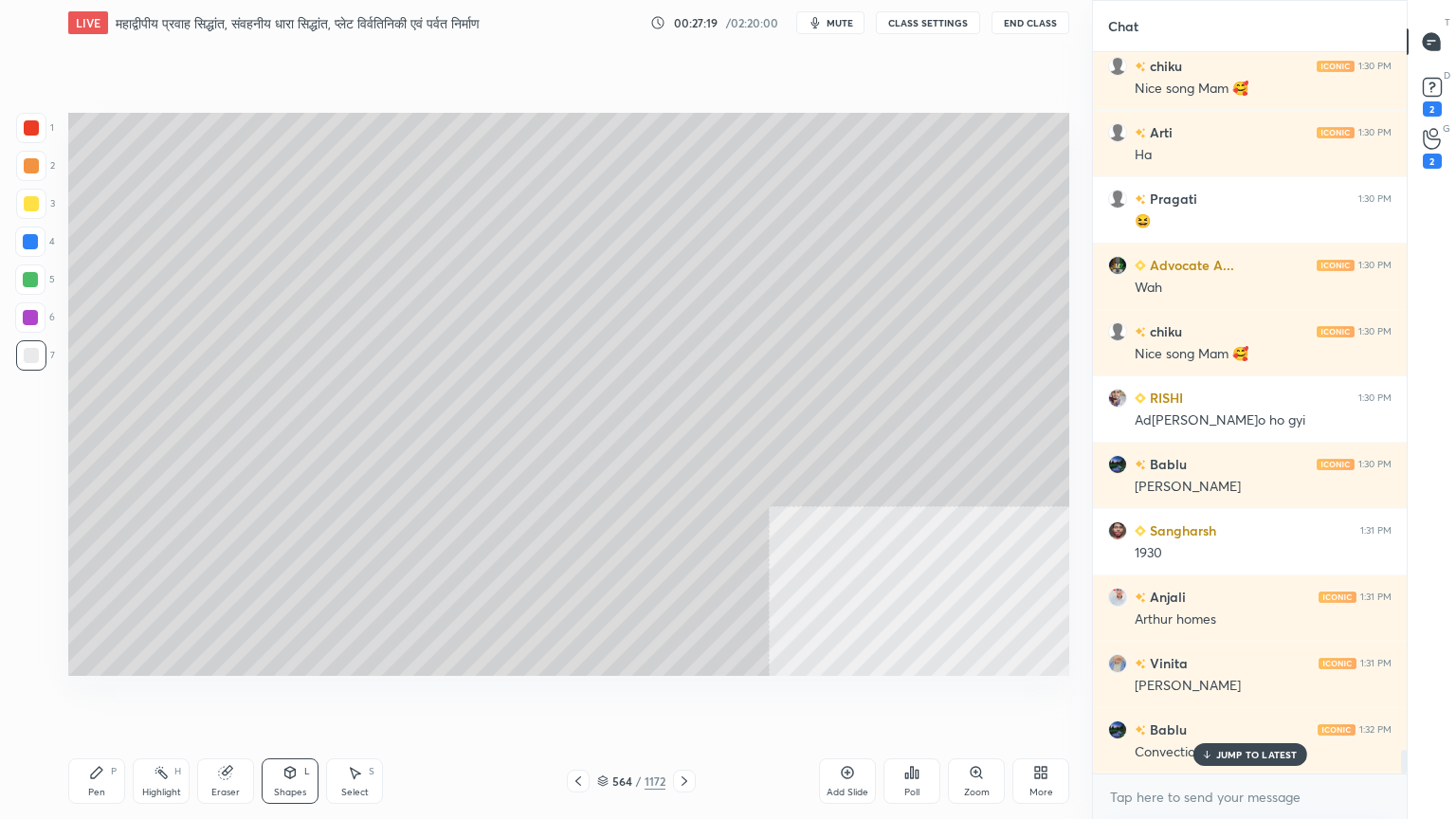 click at bounding box center (31, 355) 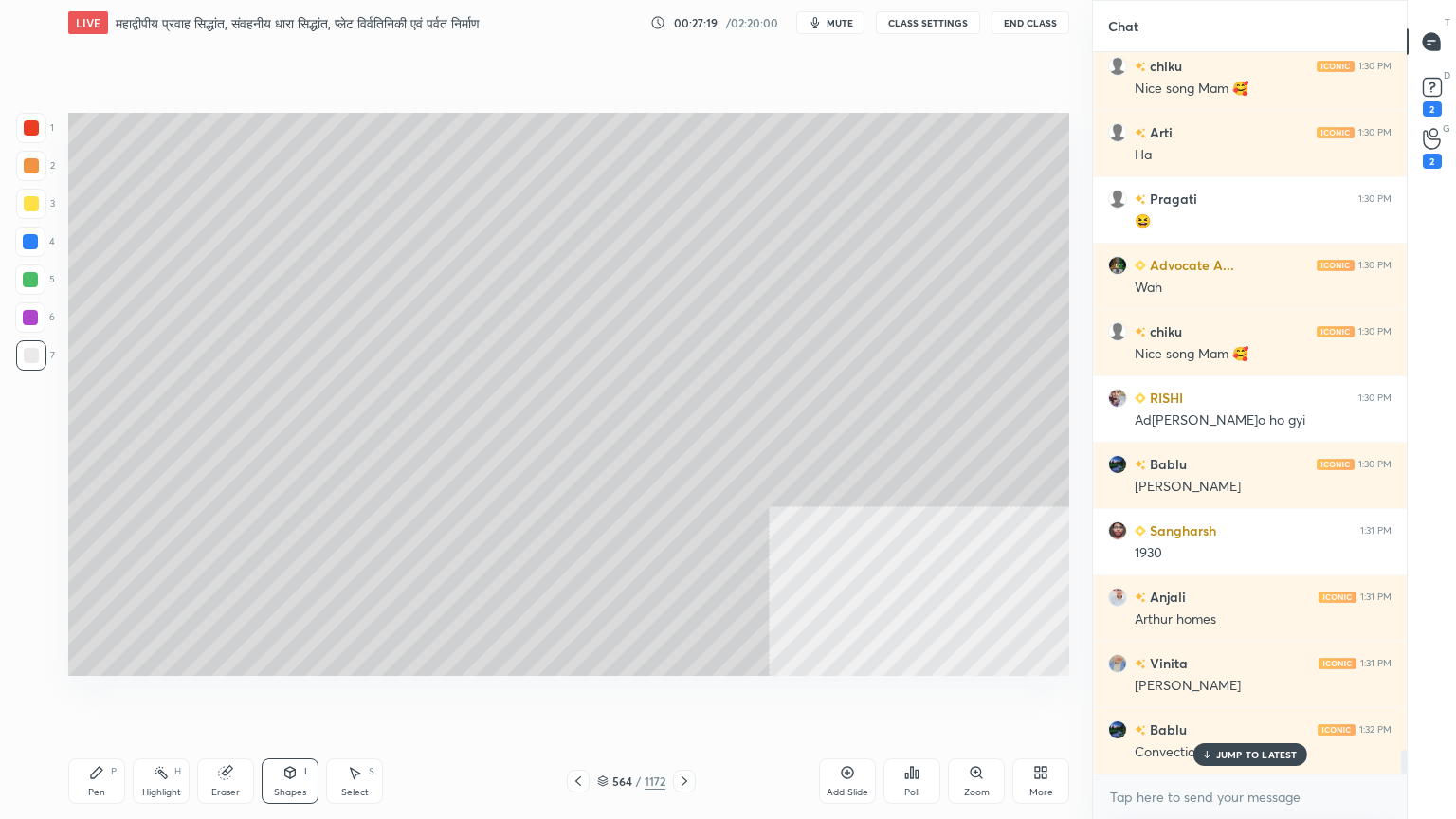 click on "Pen P" at bounding box center [97, 781] 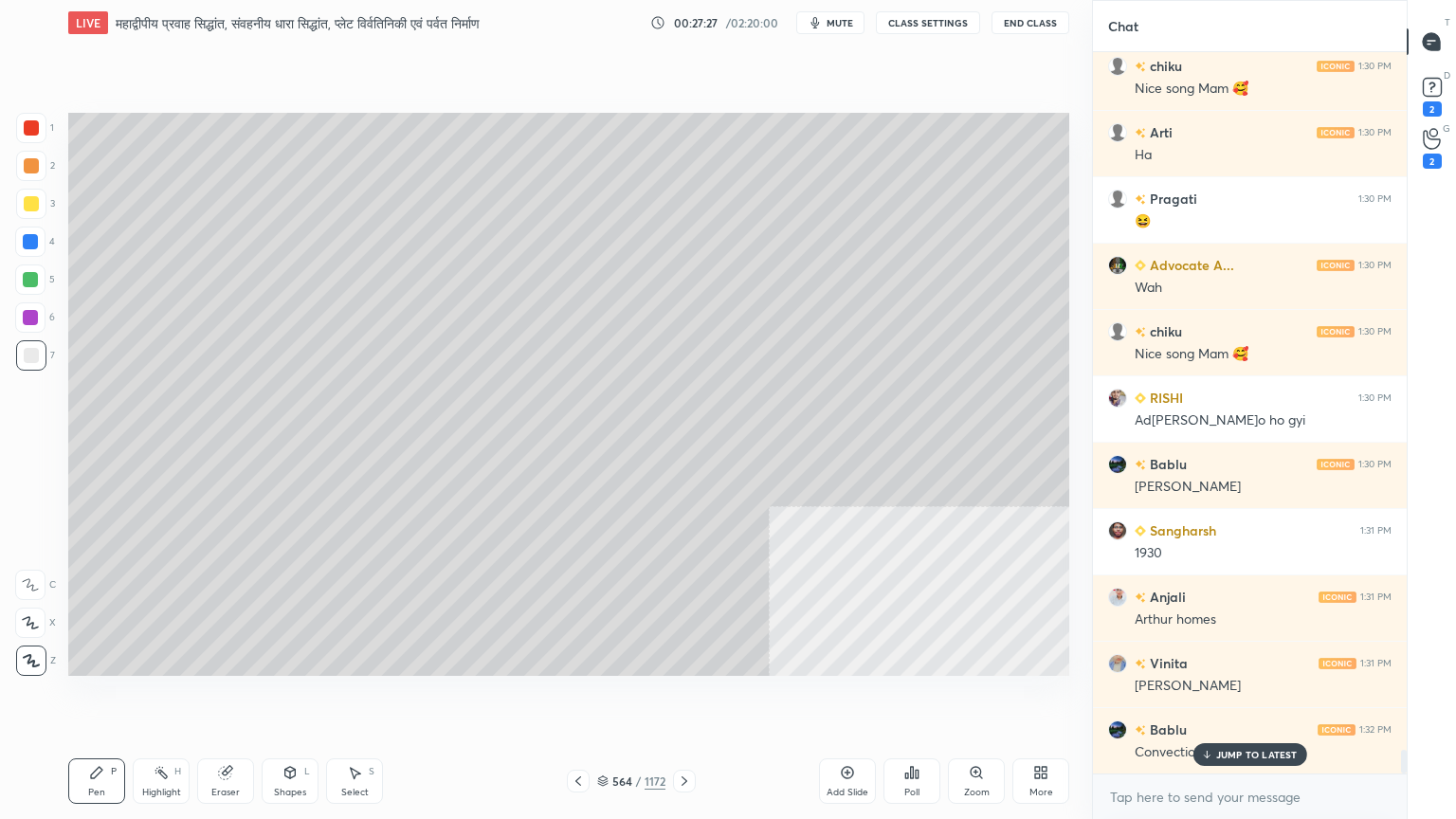 click at bounding box center [31, 204] 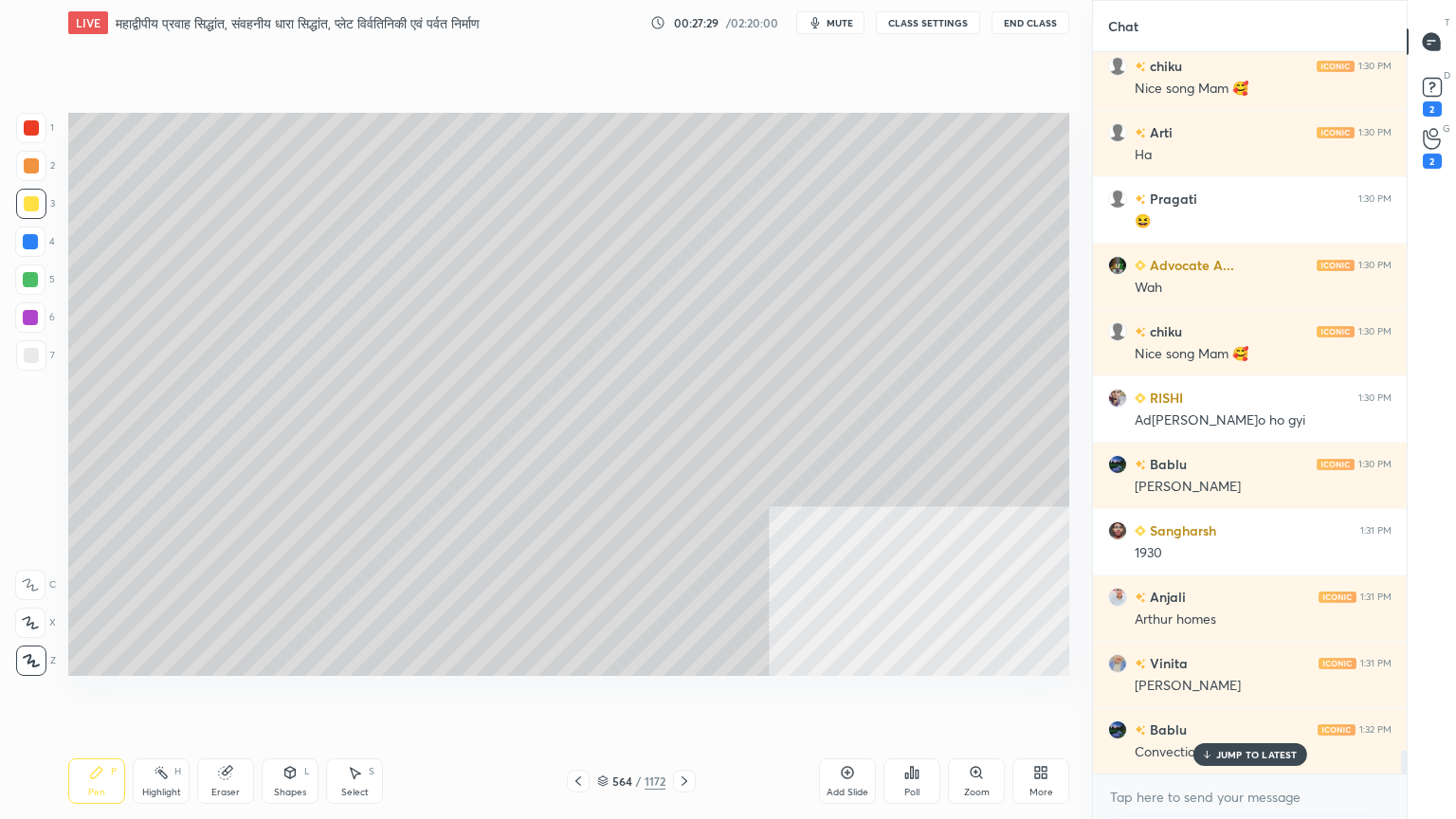 click at bounding box center [31, 128] 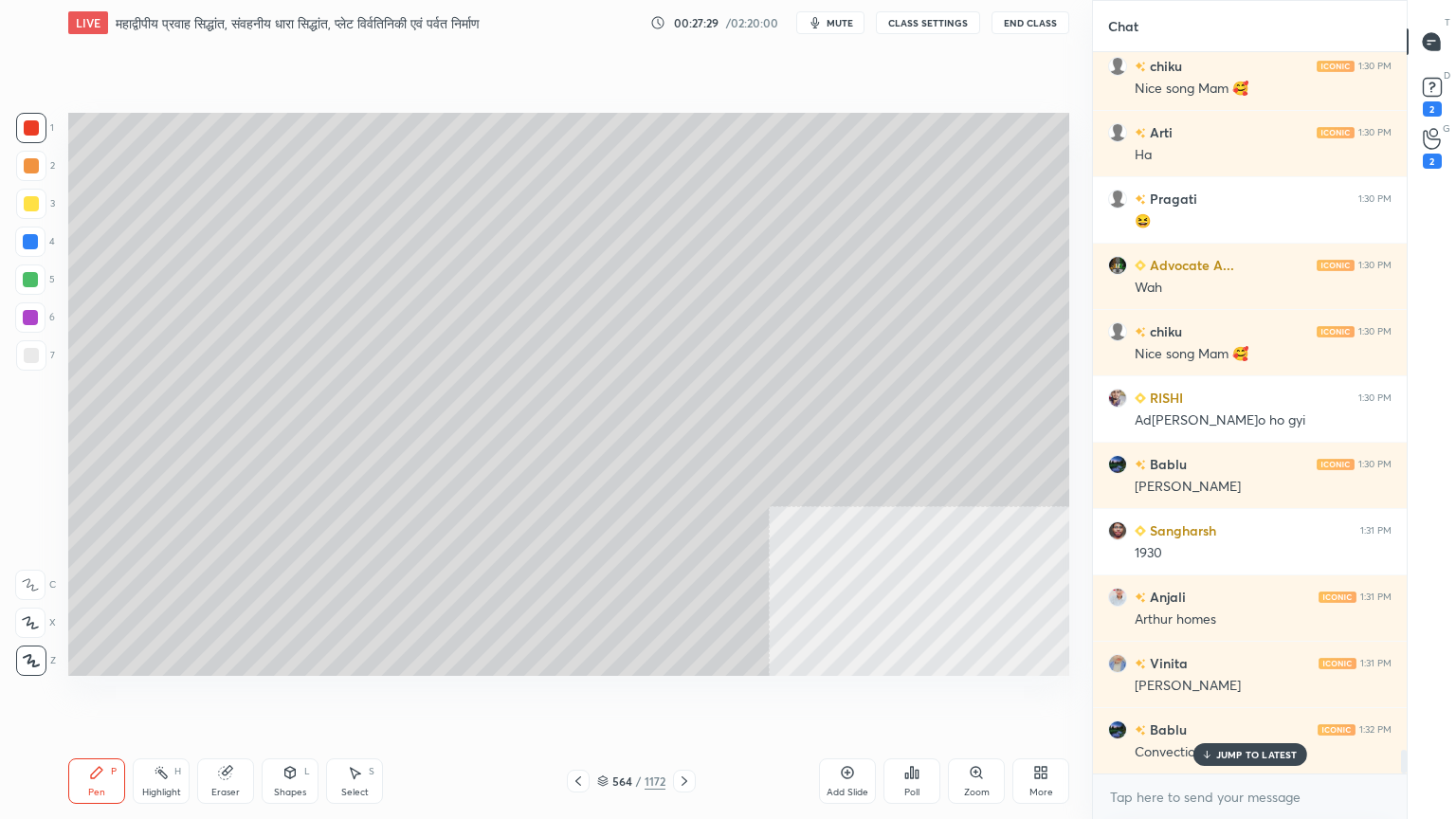 click at bounding box center [31, 128] 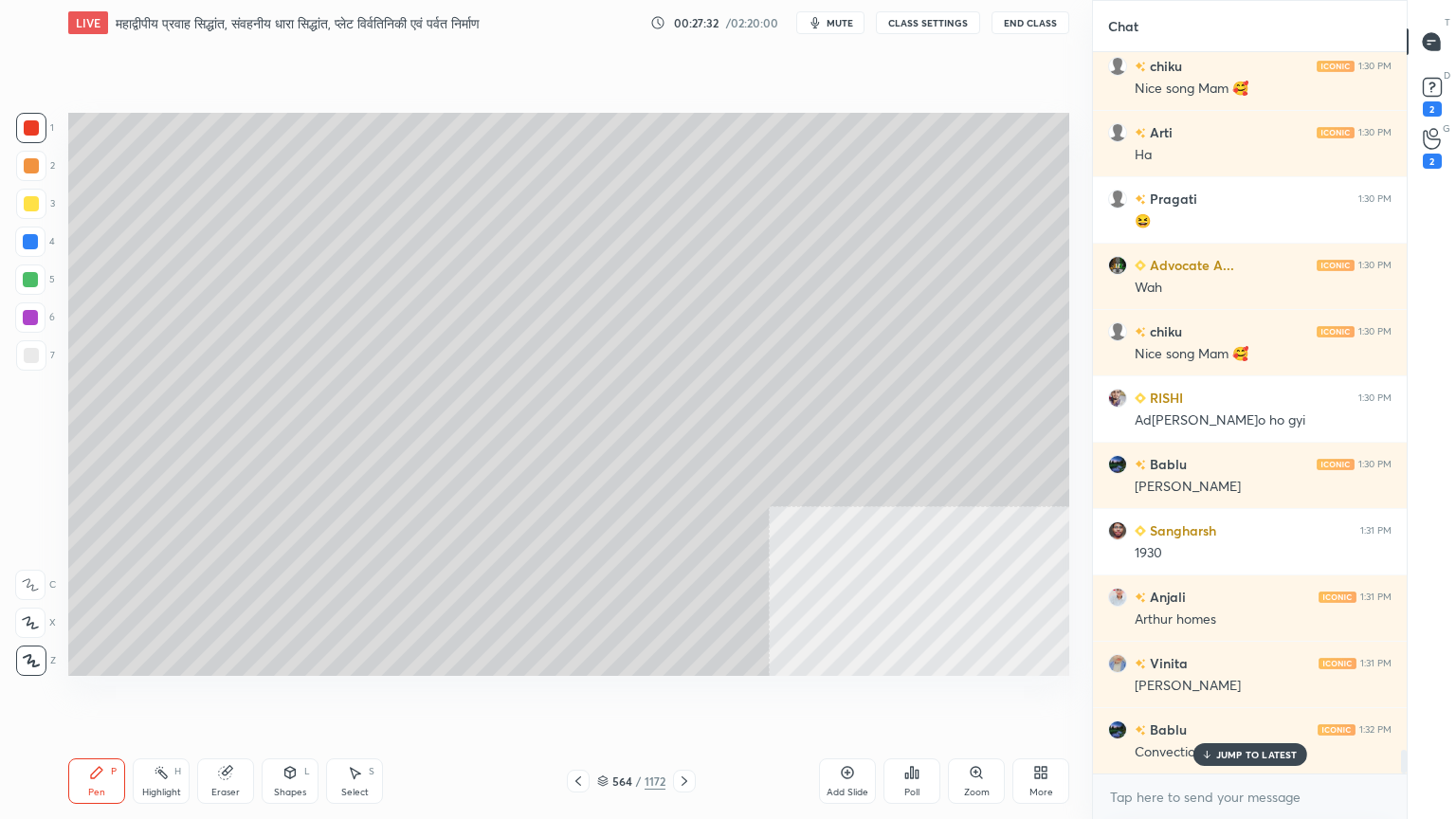 click on "1 2 3 4 5 6 7 C X Z C X Z E E Erase all   H H" at bounding box center (30, 394) 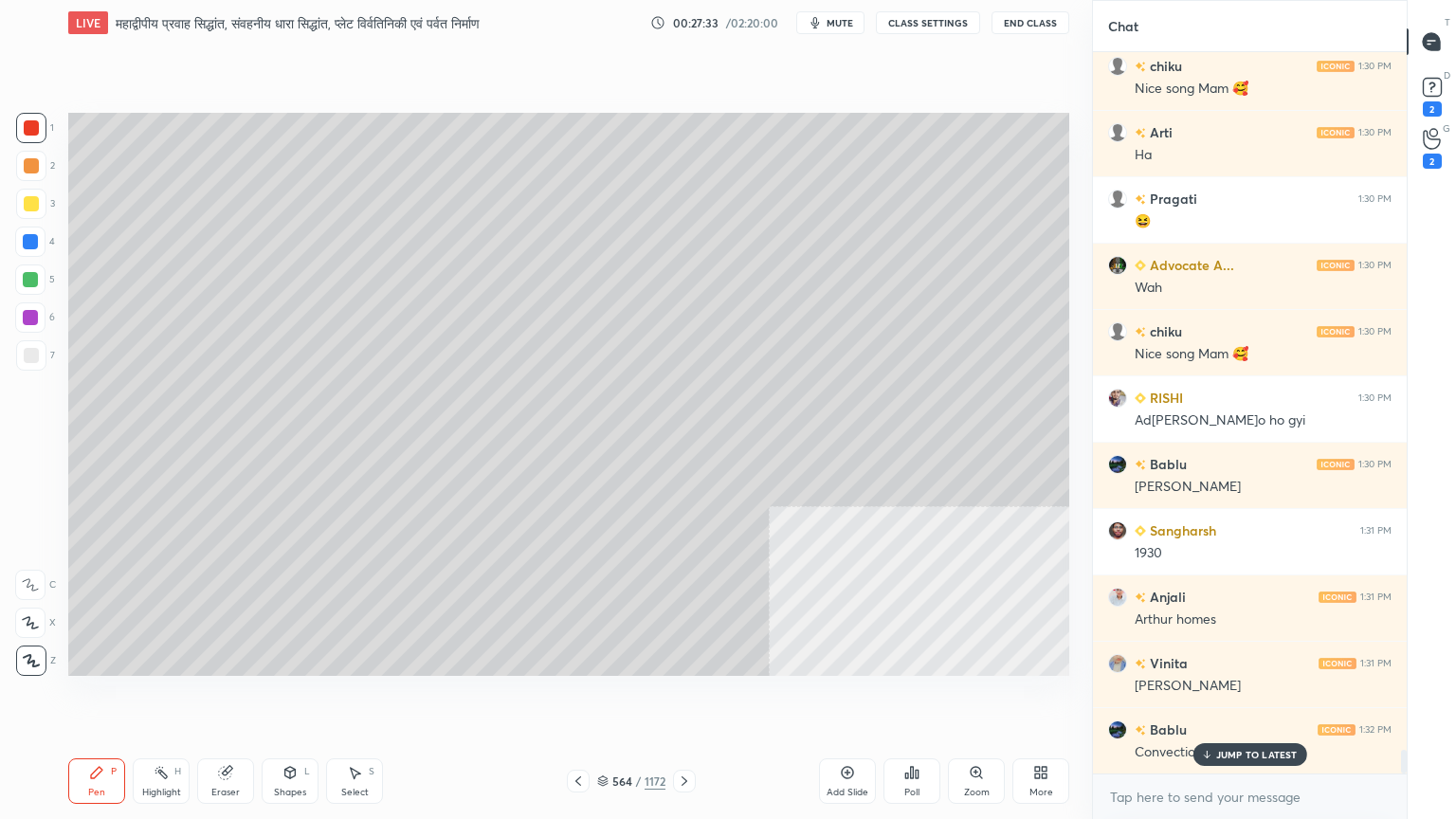 click at bounding box center (30, 242) 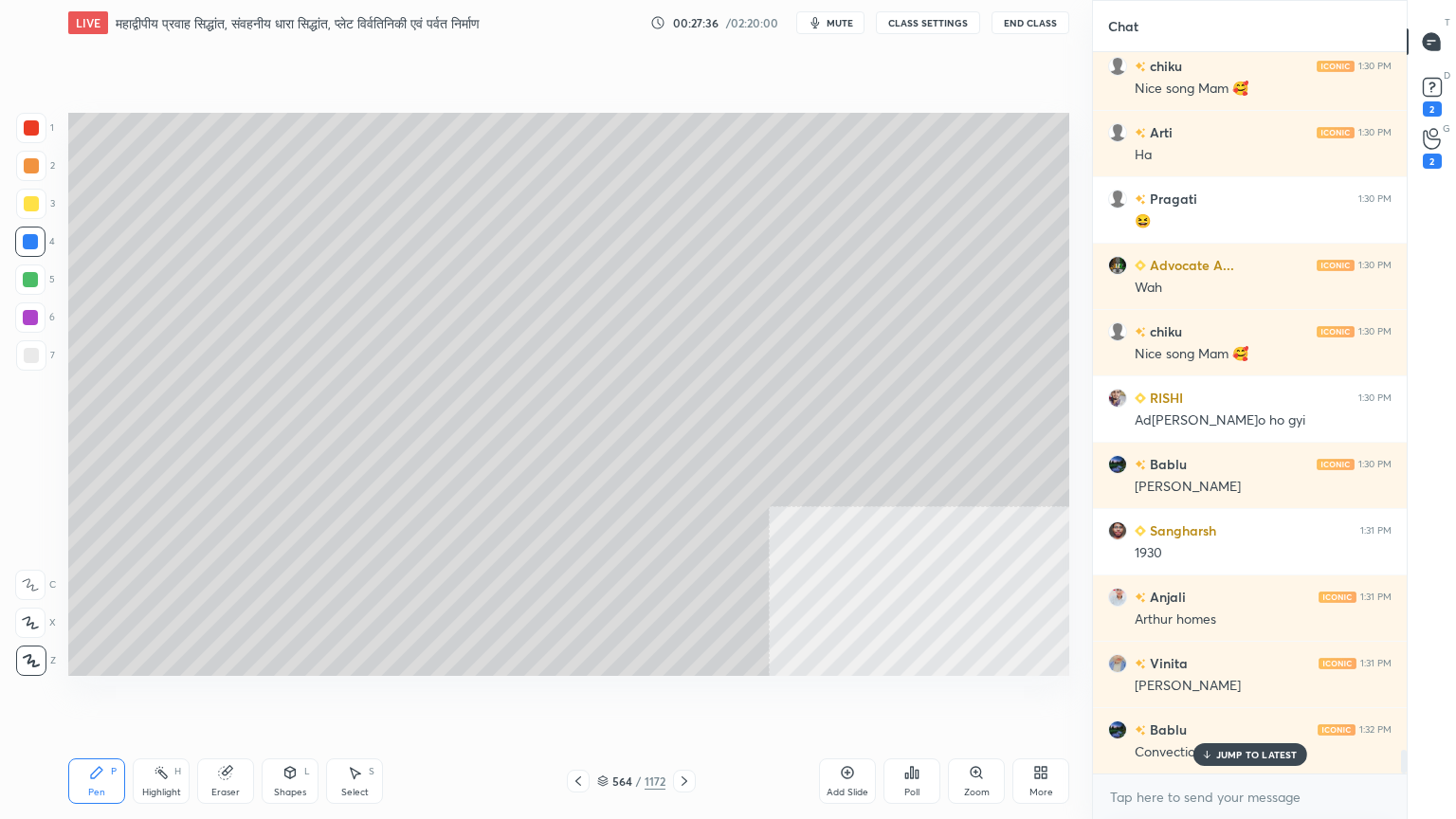click at bounding box center (30, 280) 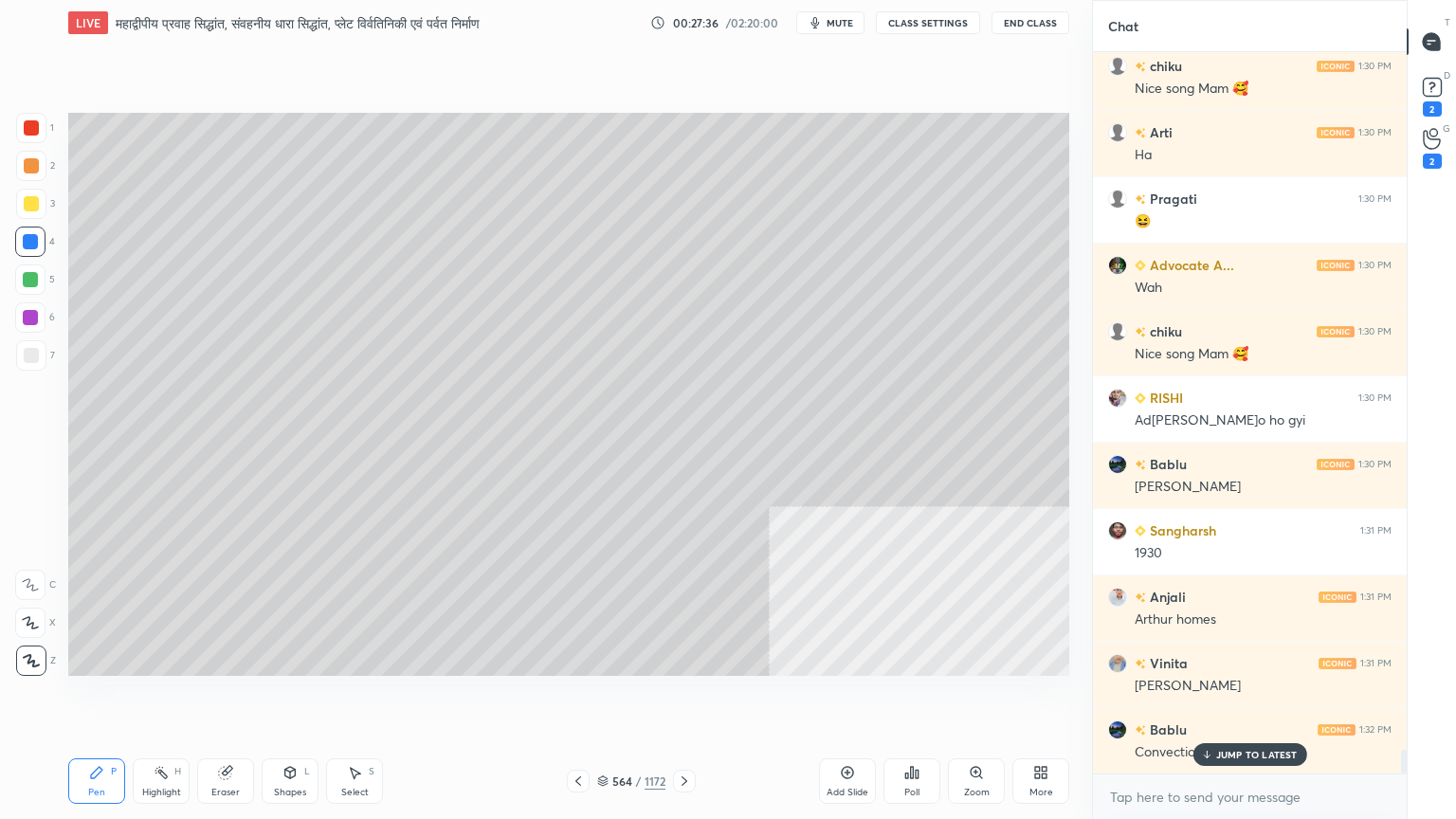 click at bounding box center [30, 280] 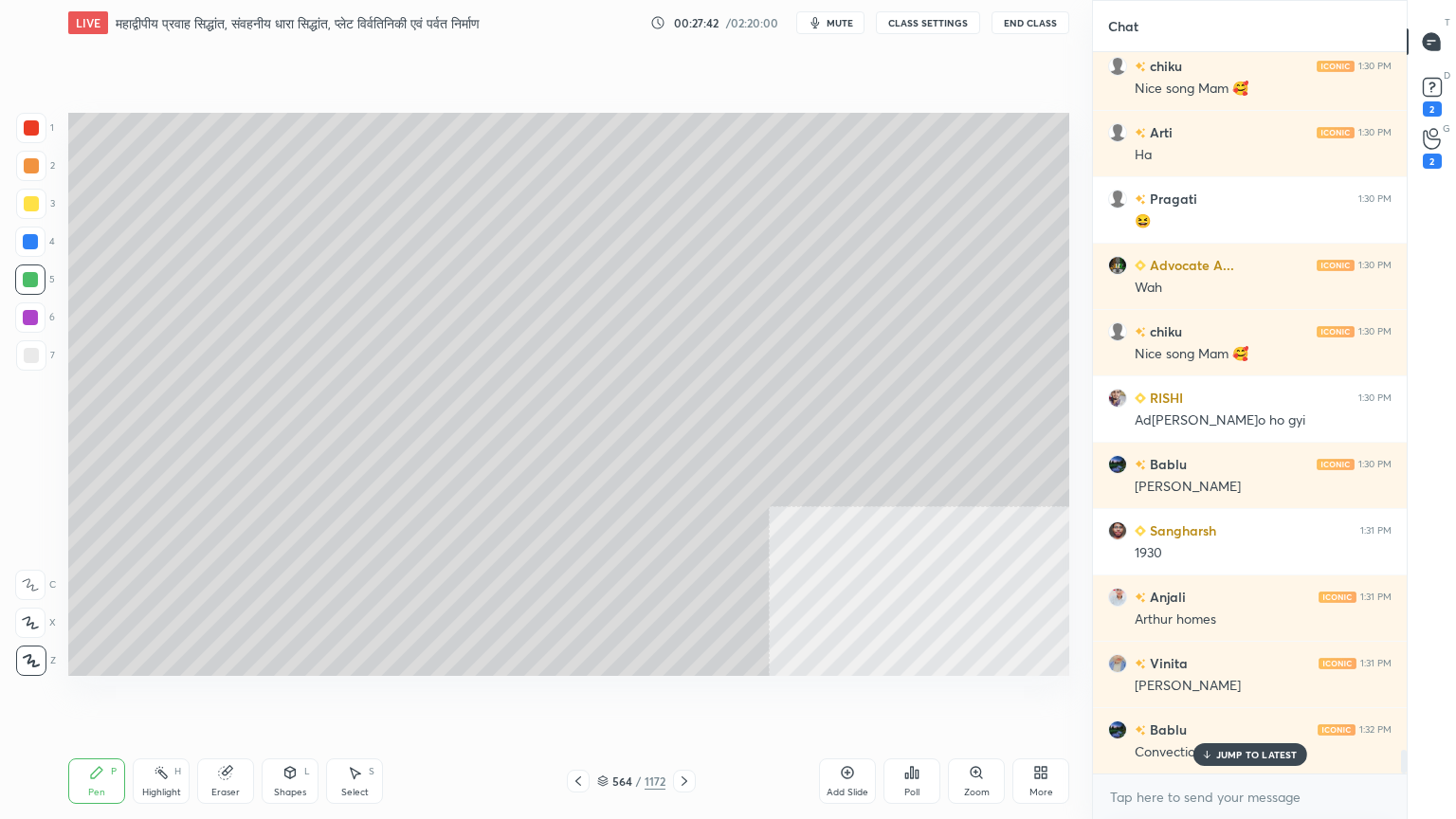 click at bounding box center (31, 355) 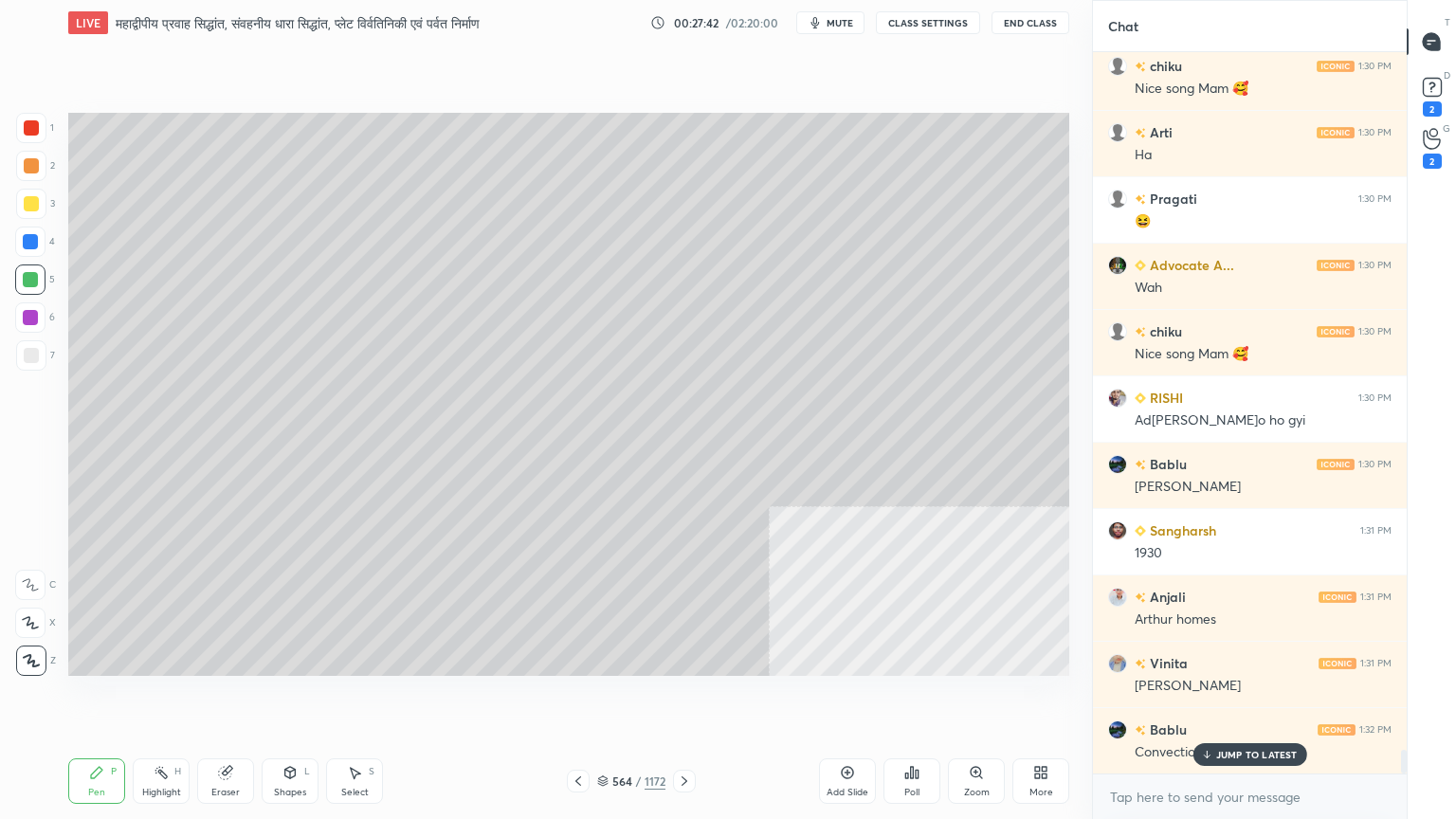 click at bounding box center (31, 355) 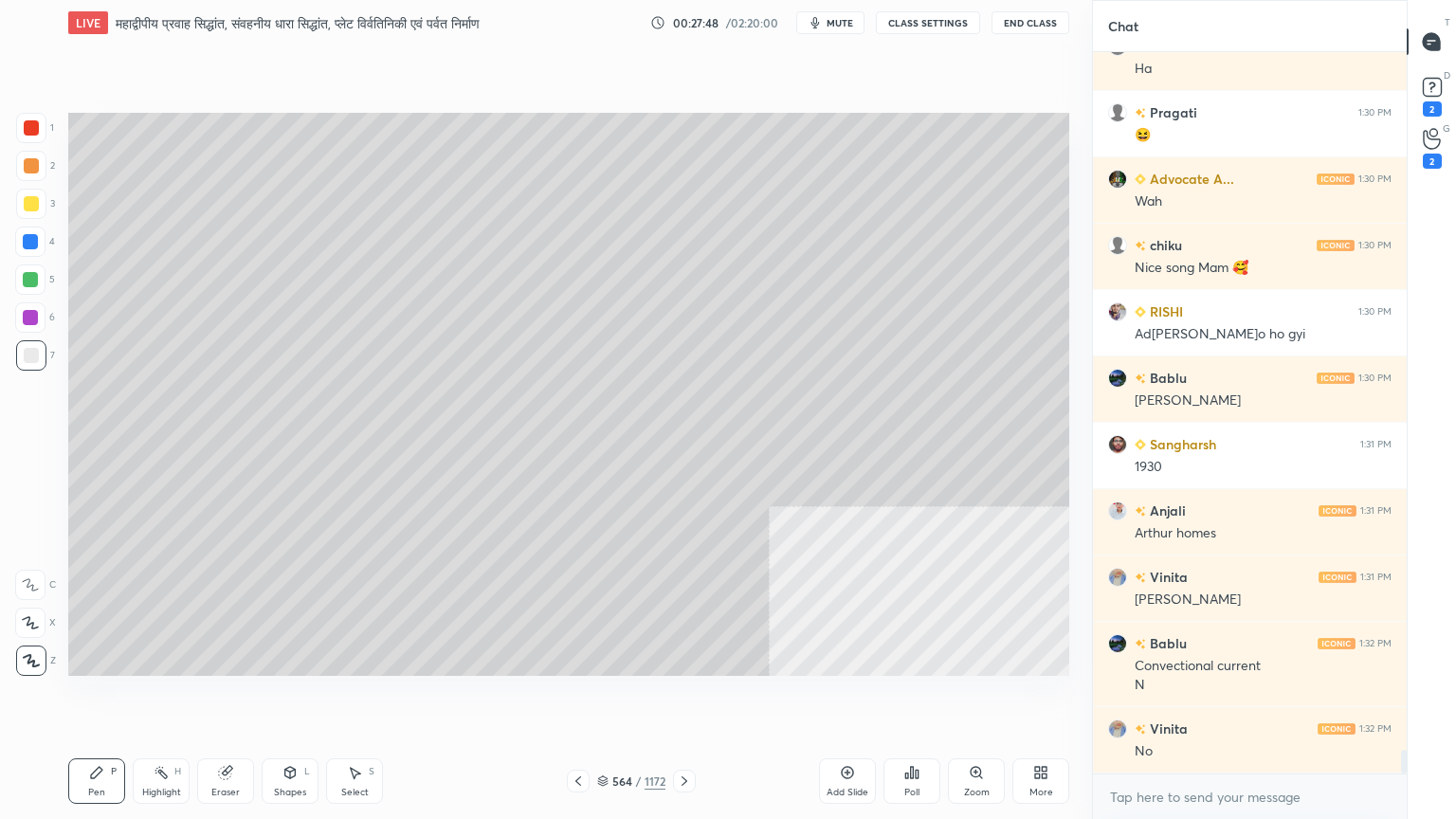 scroll, scrollTop: 20994, scrollLeft: 0, axis: vertical 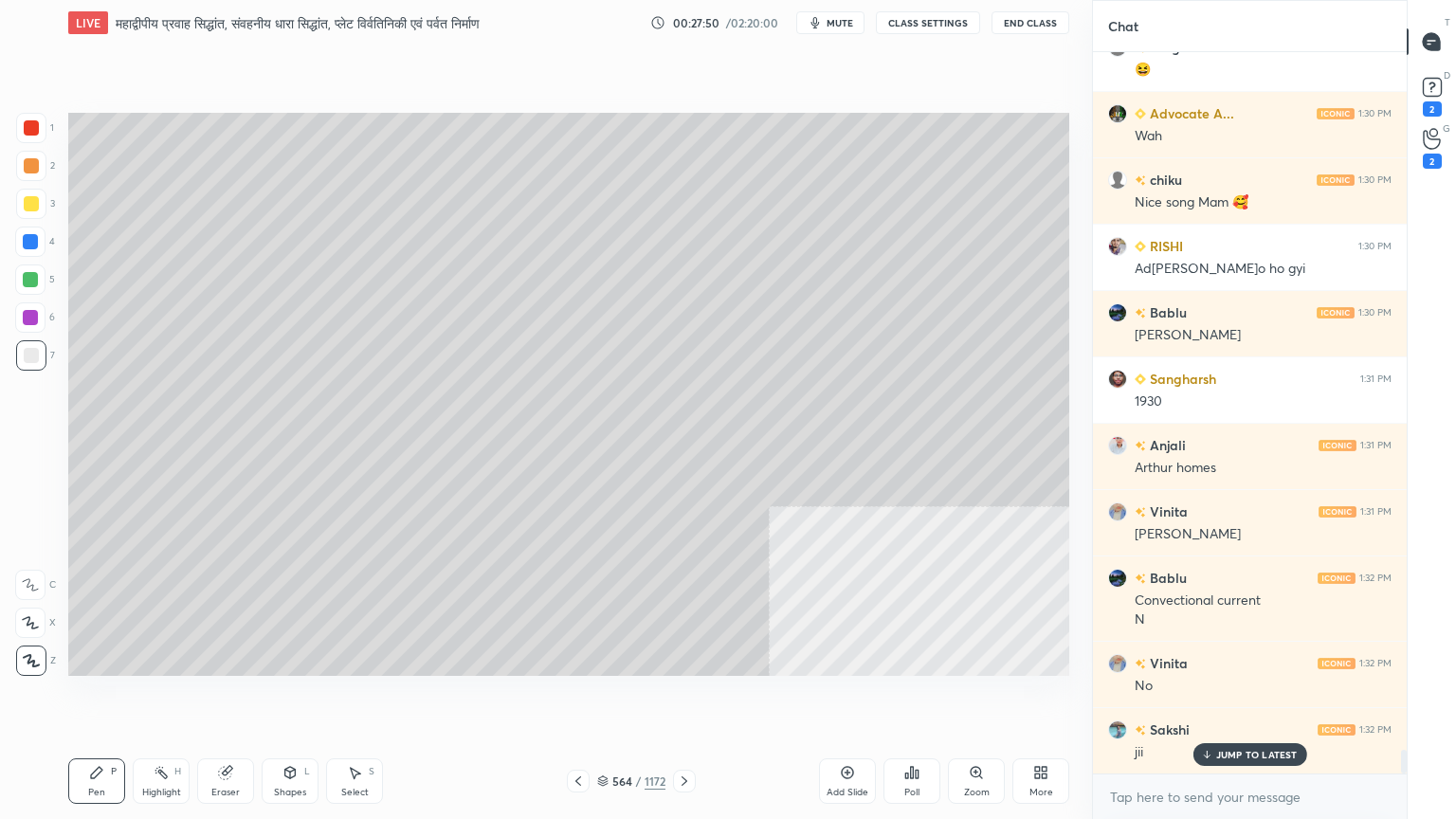 click at bounding box center [31, 355] 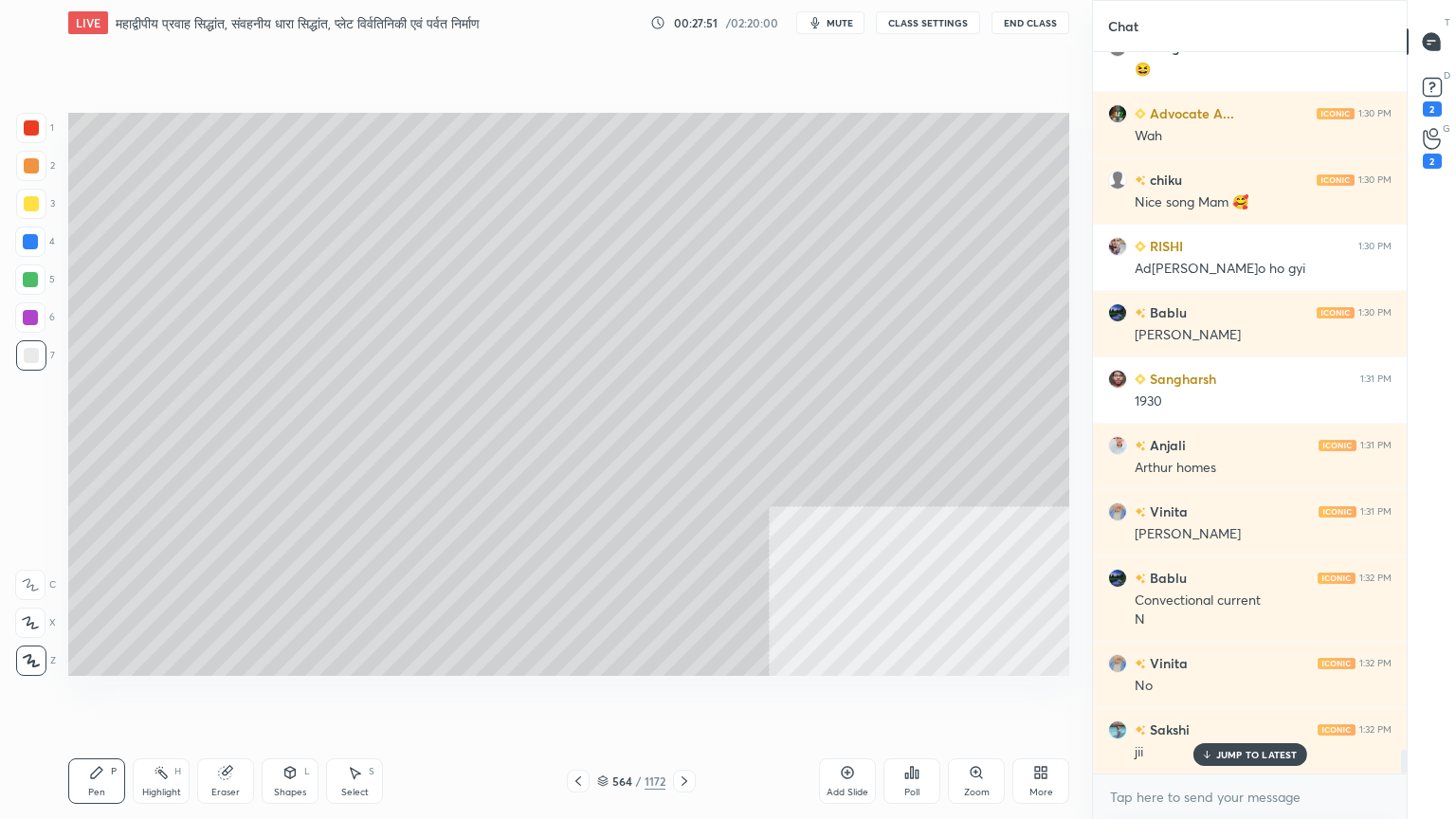 click at bounding box center (30, 242) 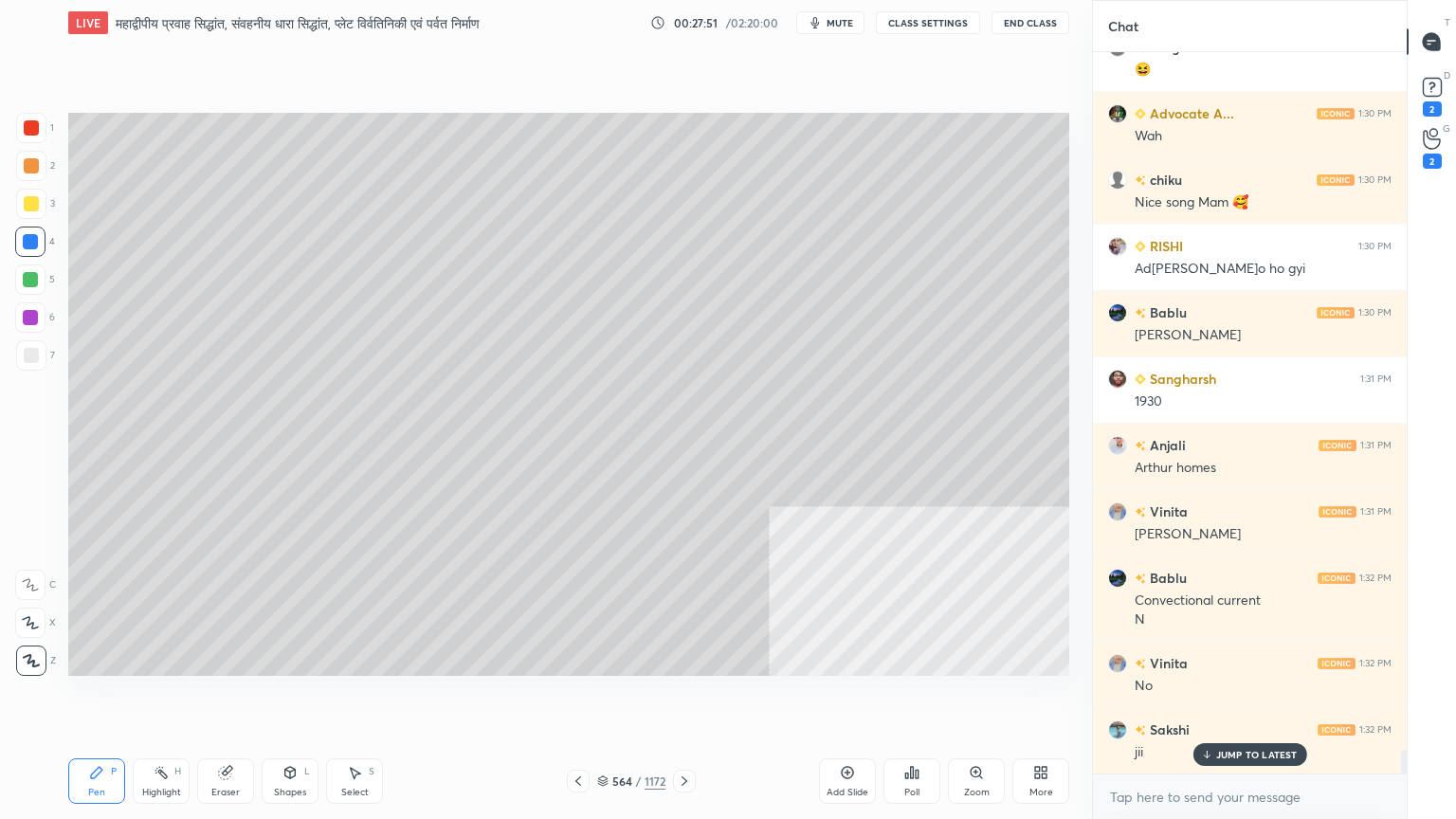 click at bounding box center (30, 242) 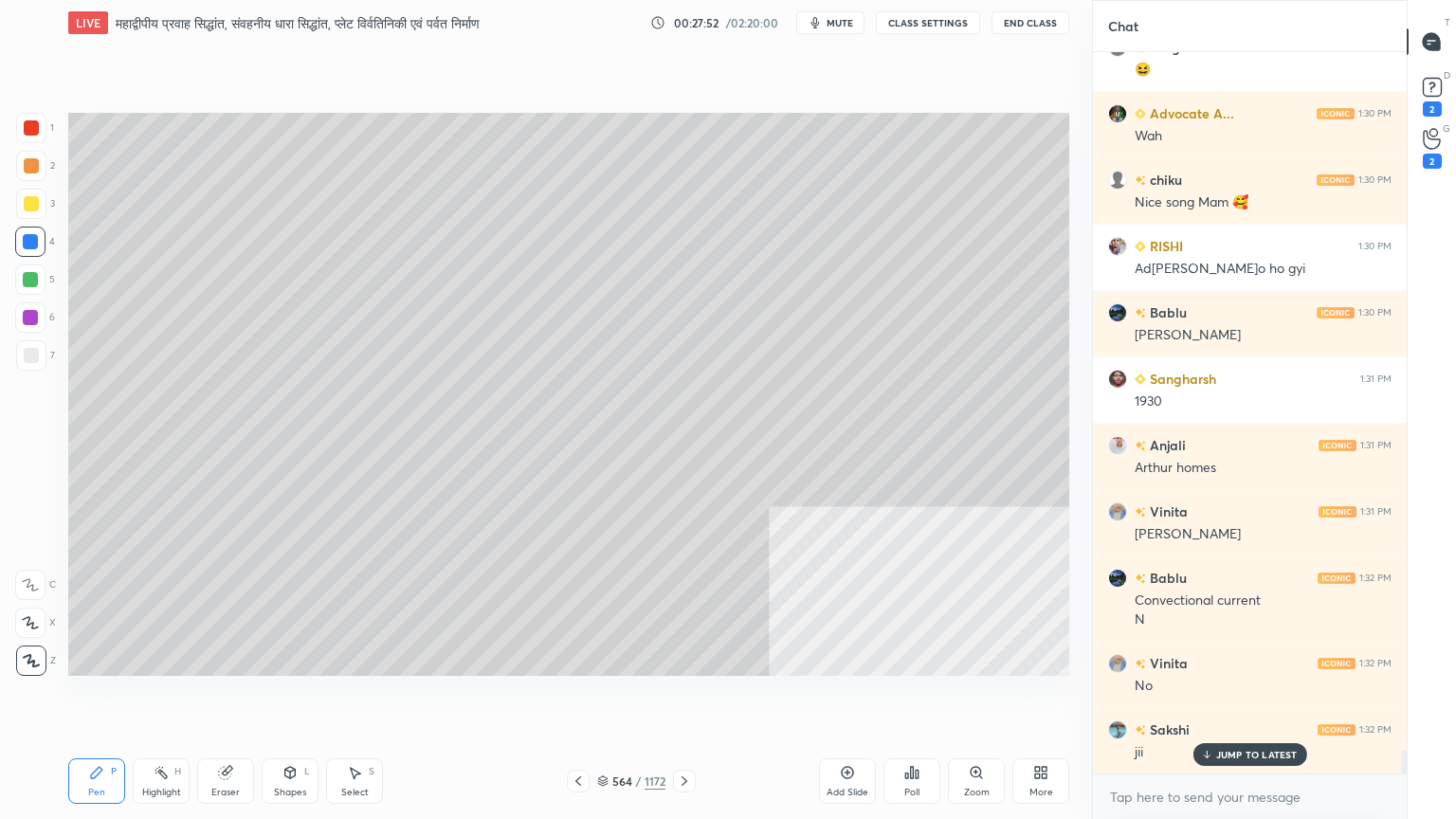 scroll, scrollTop: 21062, scrollLeft: 0, axis: vertical 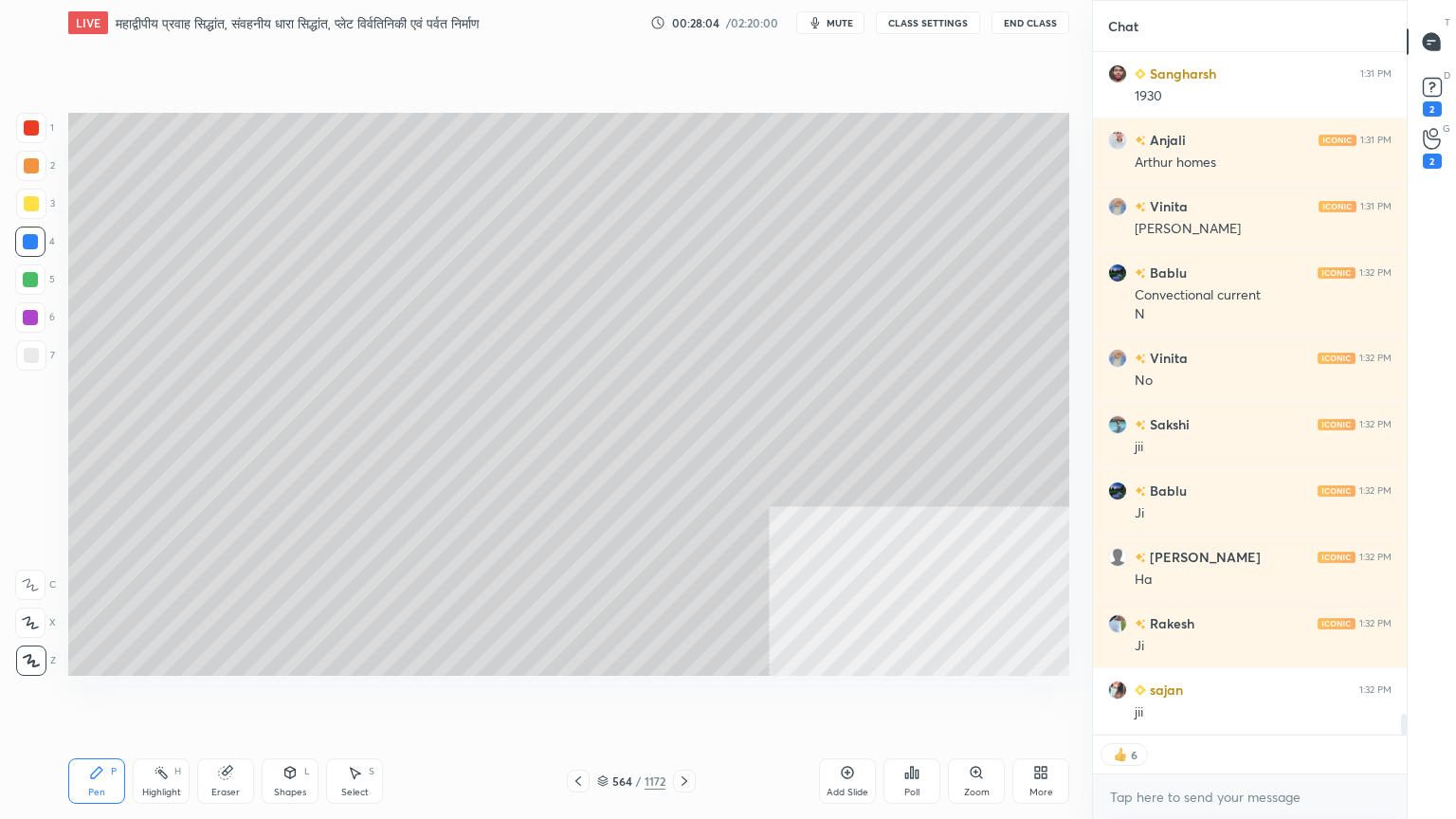 click at bounding box center (31, 355) 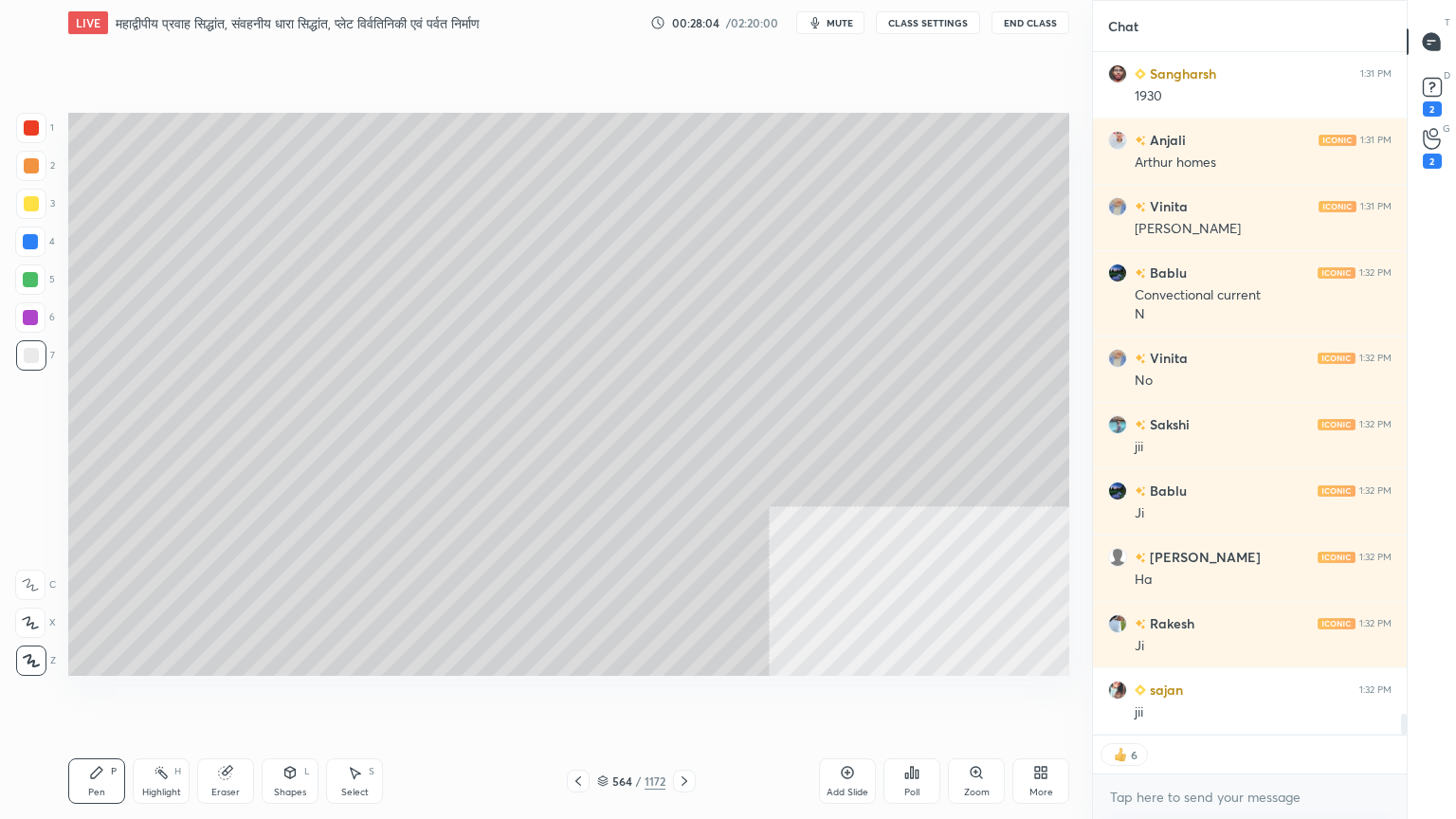 click at bounding box center (31, 355) 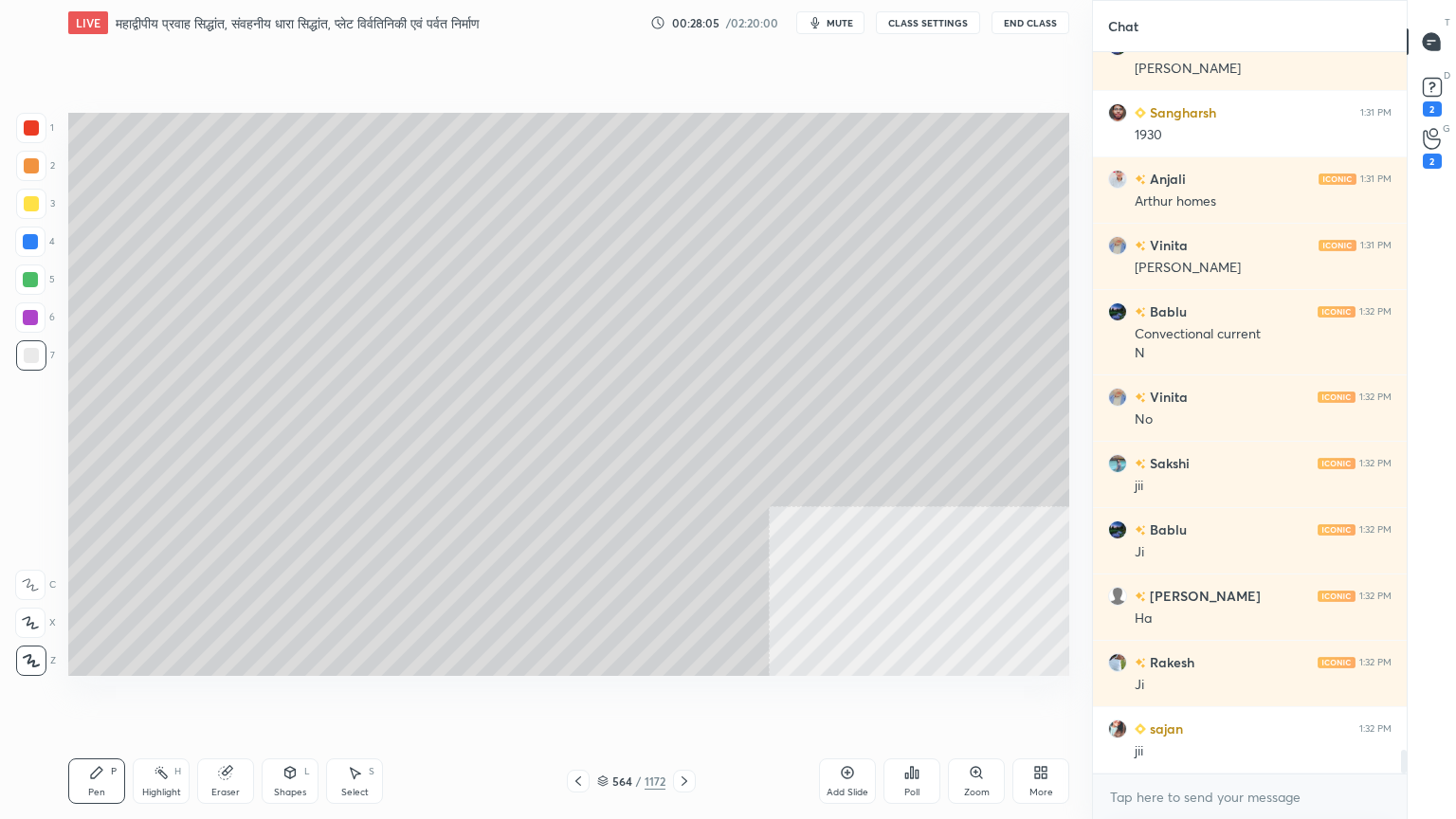 click on "1 2 3 4 5 6 7 C X Z C X Z E E Erase all   H H" at bounding box center (30, 394) 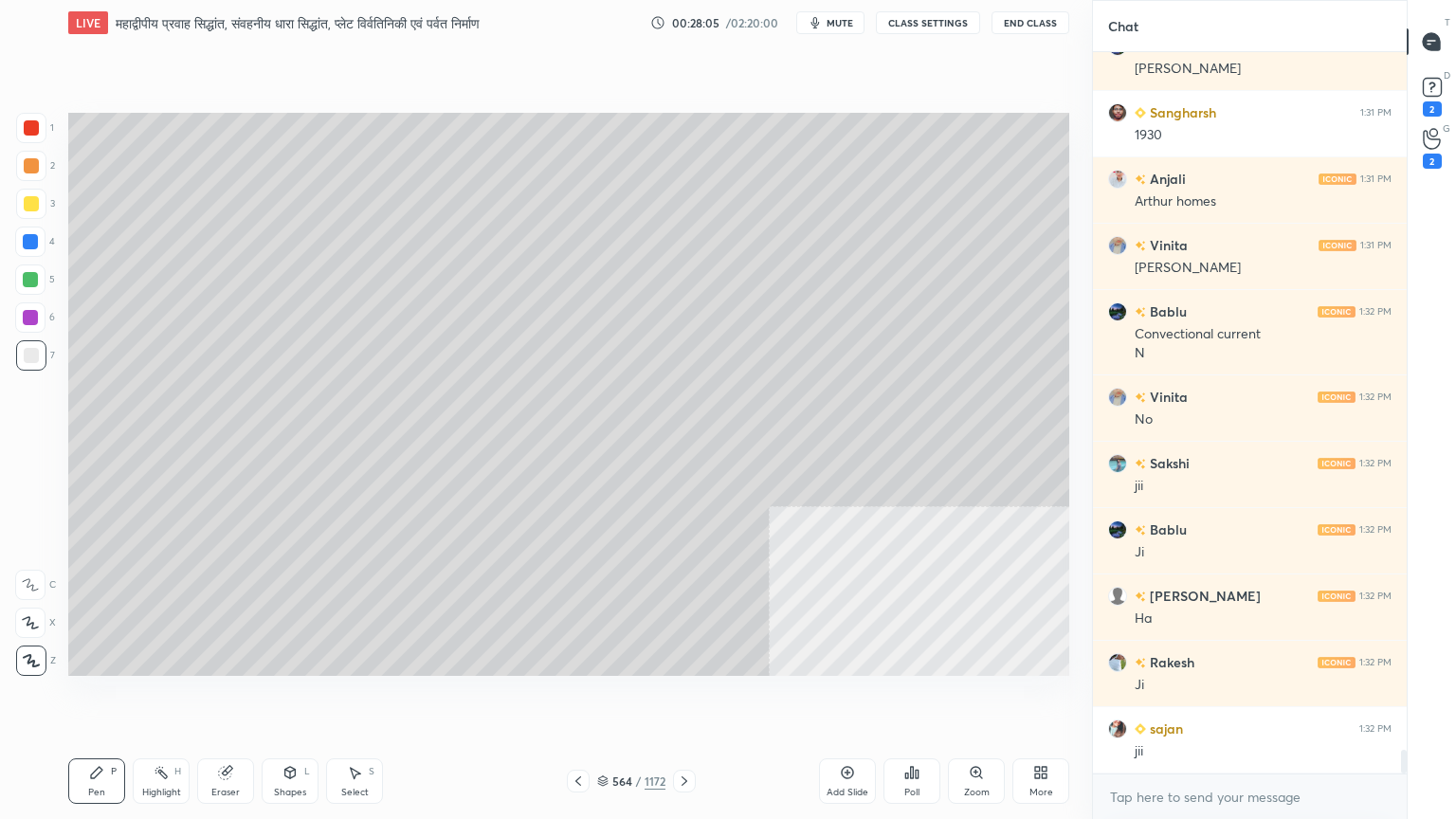 click at bounding box center [30, 242] 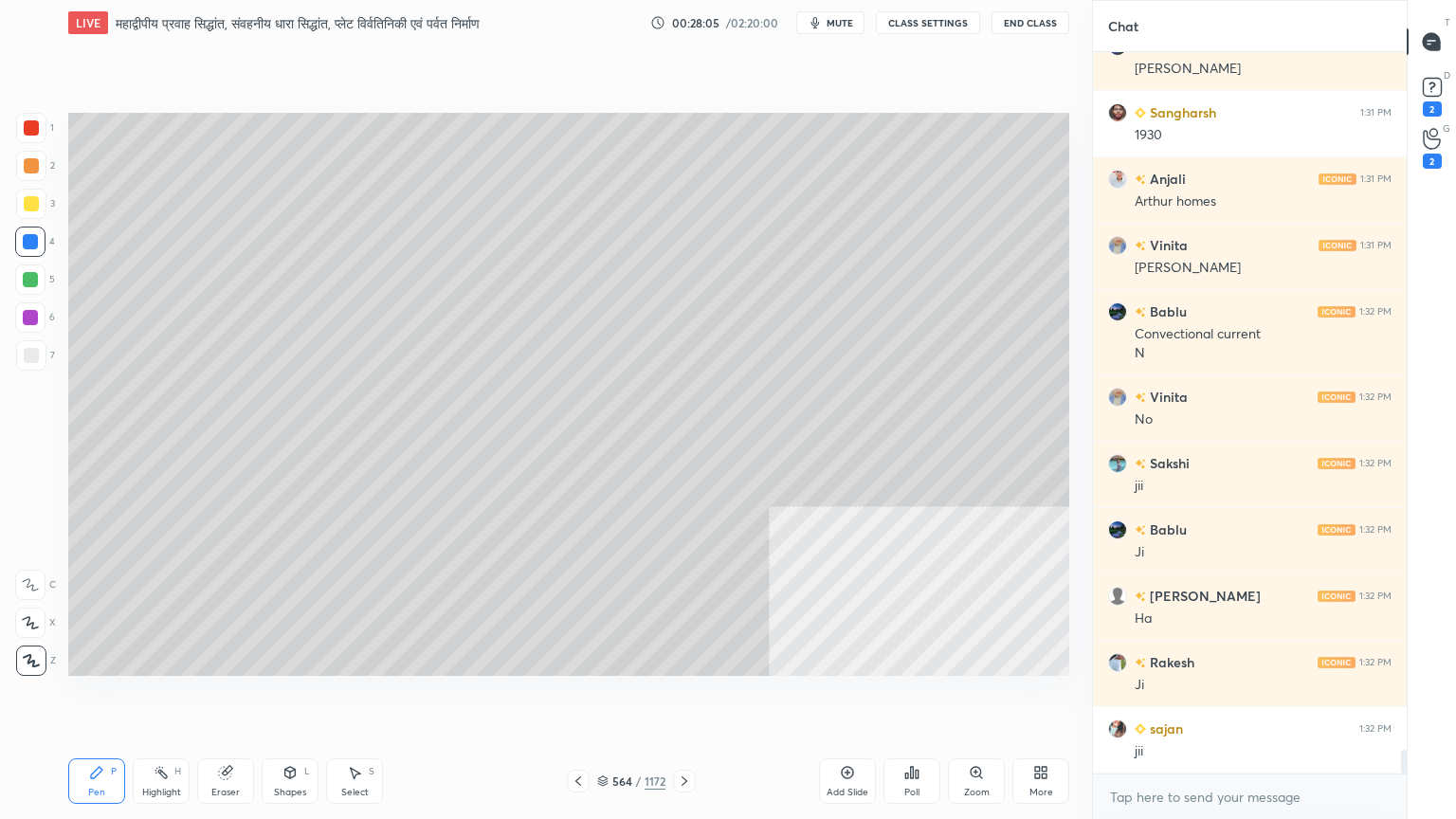 click at bounding box center [31, 128] 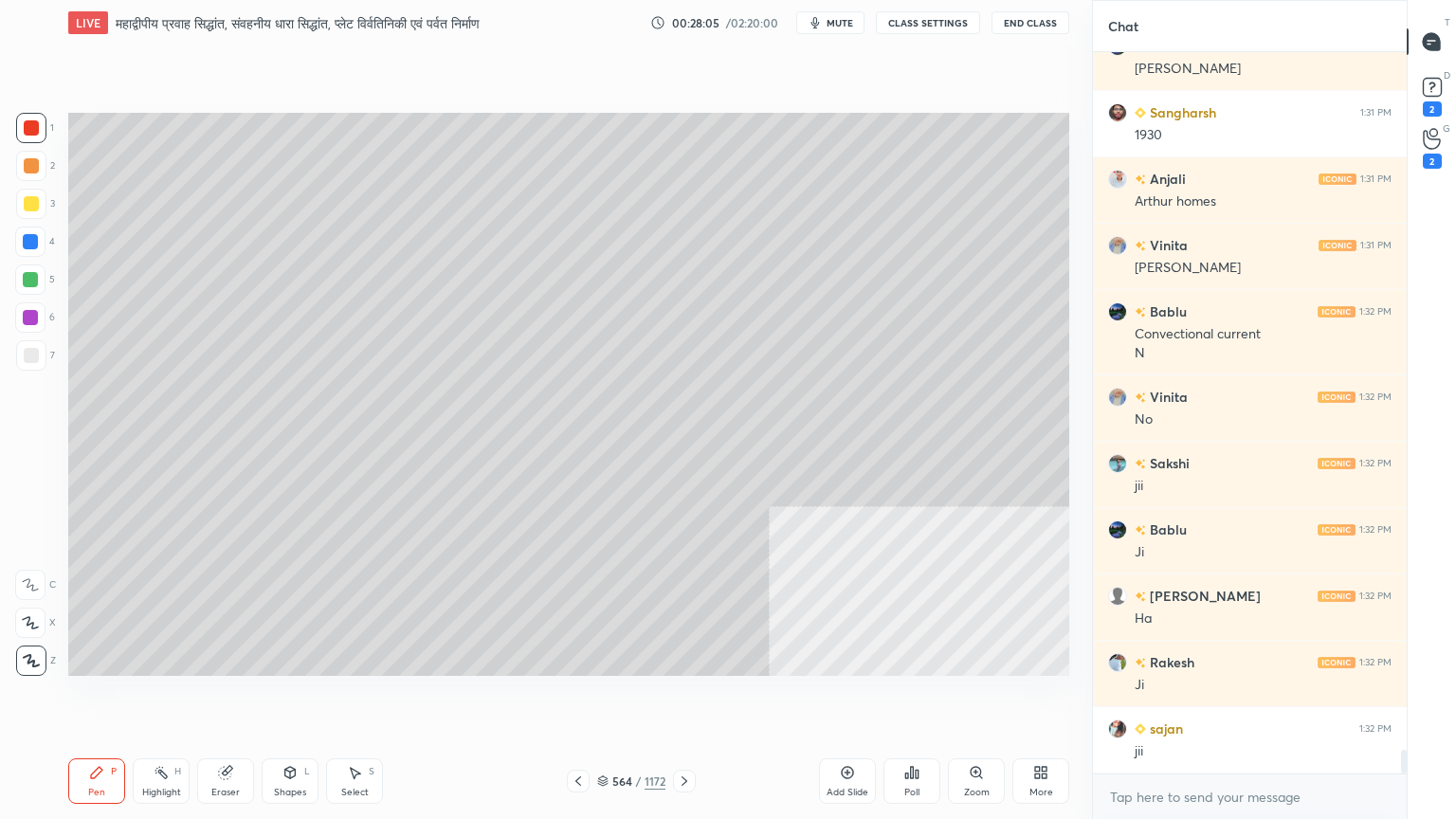 drag, startPoint x: 40, startPoint y: 136, endPoint x: 61, endPoint y: 144, distance: 22.472205 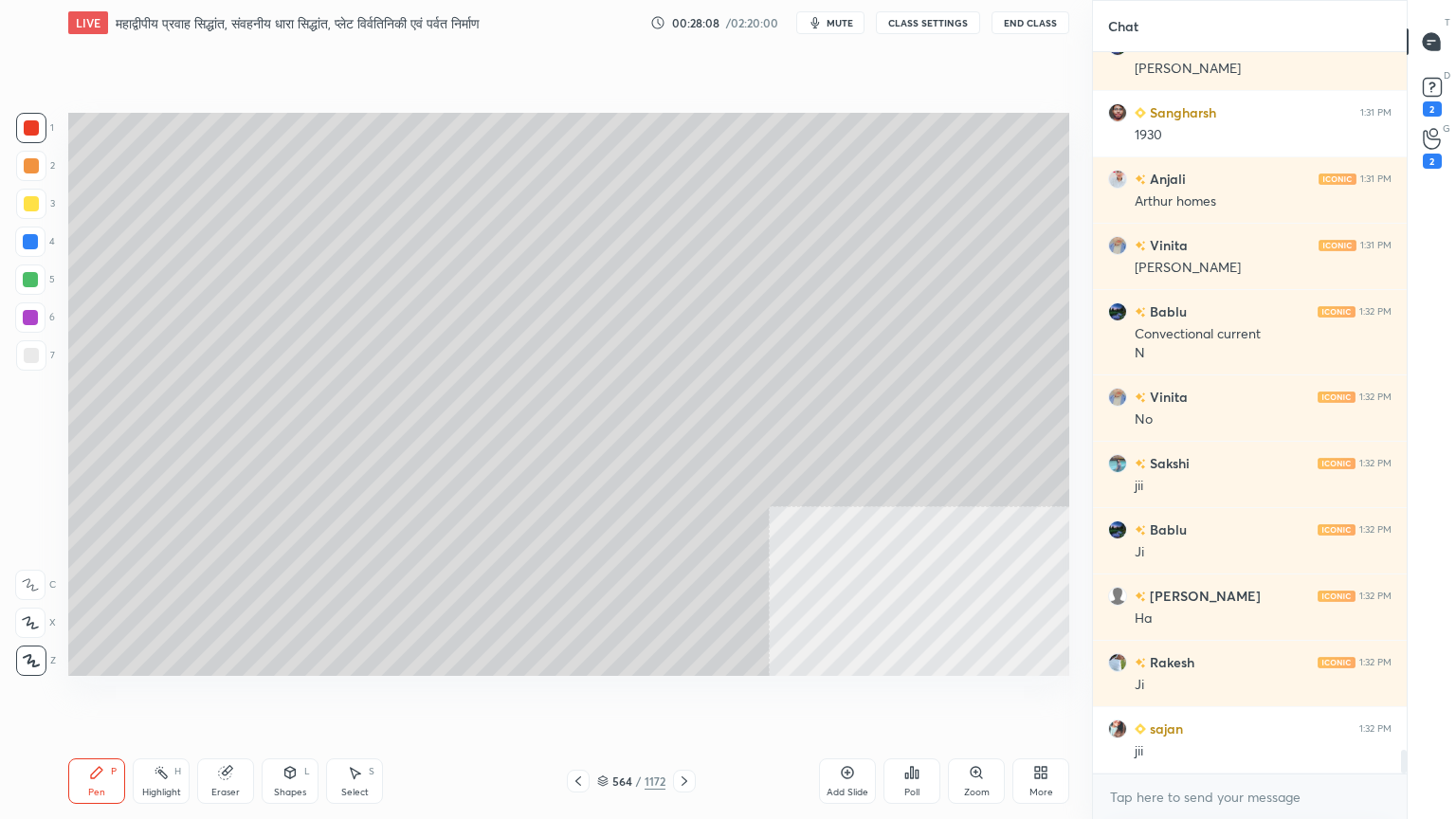 scroll, scrollTop: 21327, scrollLeft: 0, axis: vertical 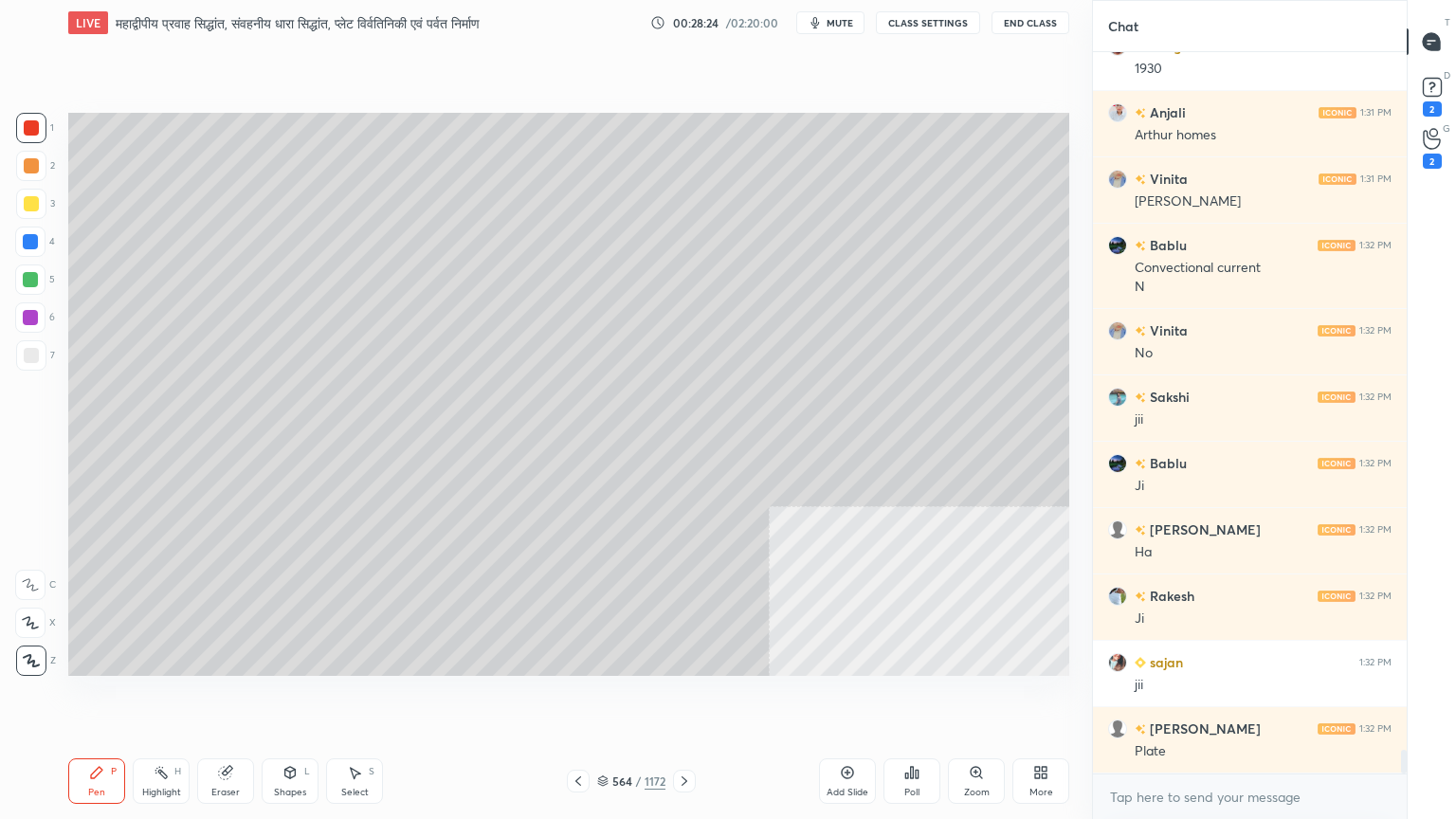 click at bounding box center [31, 355] 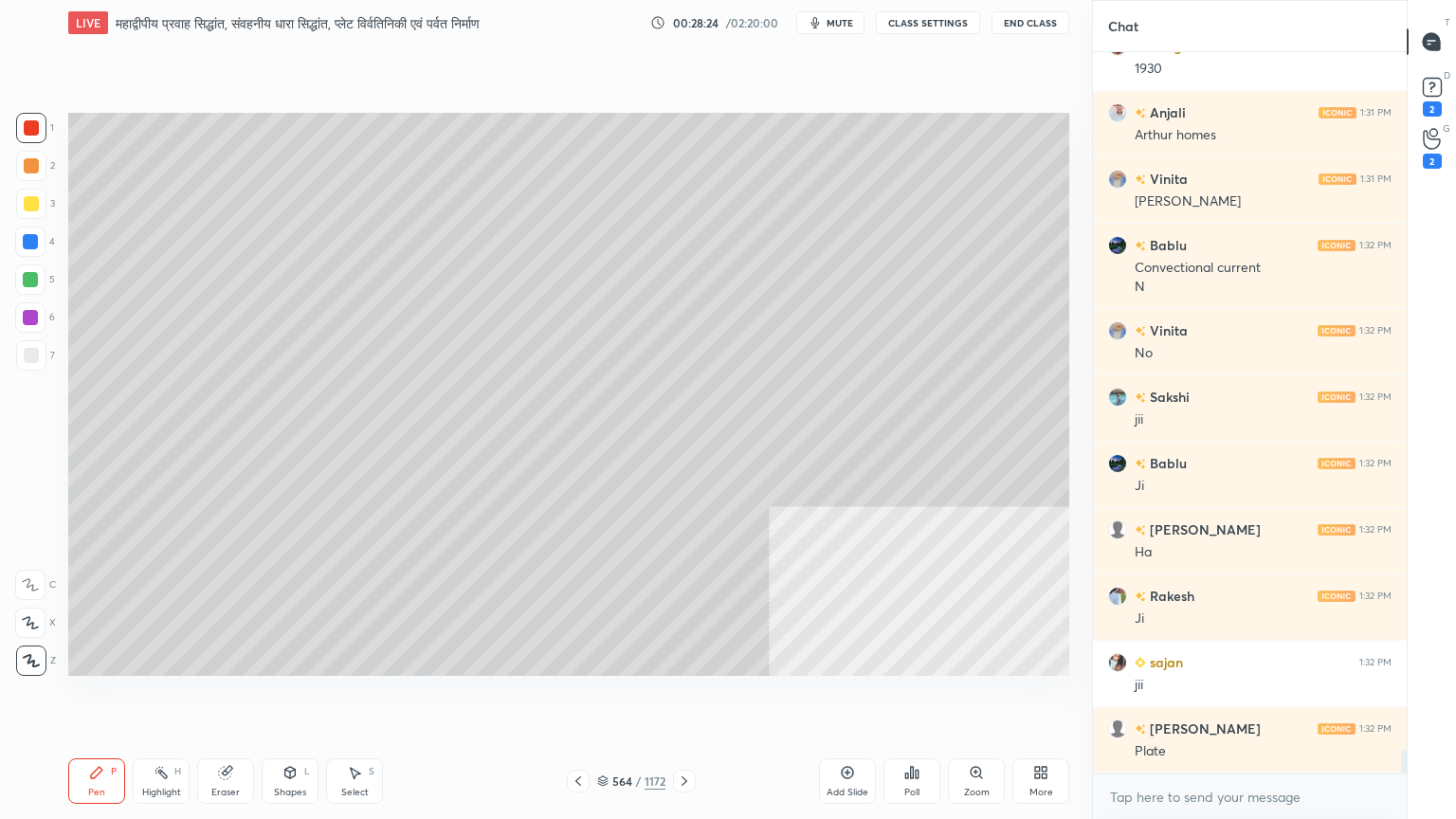 click at bounding box center [31, 355] 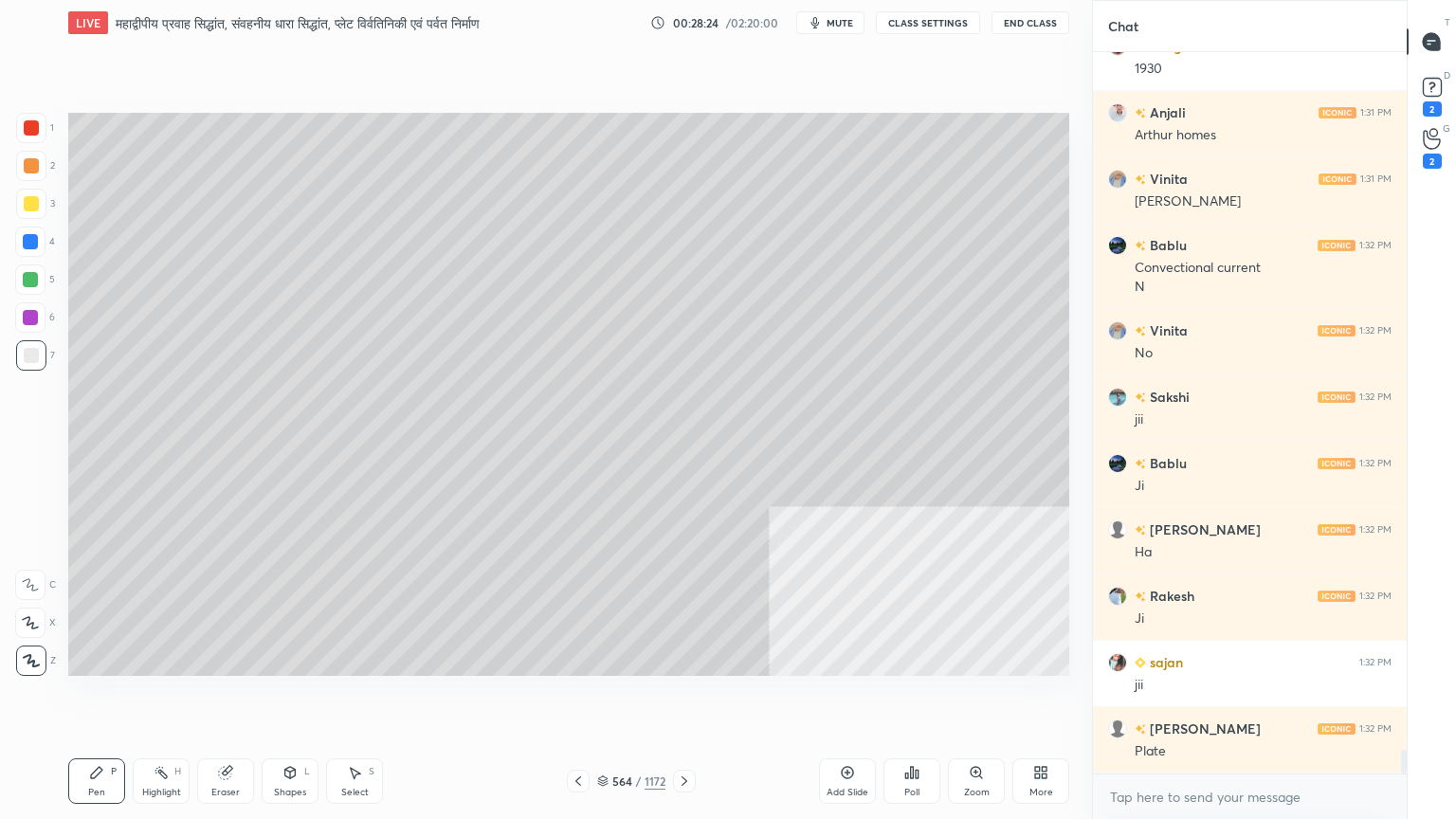 click at bounding box center [31, 355] 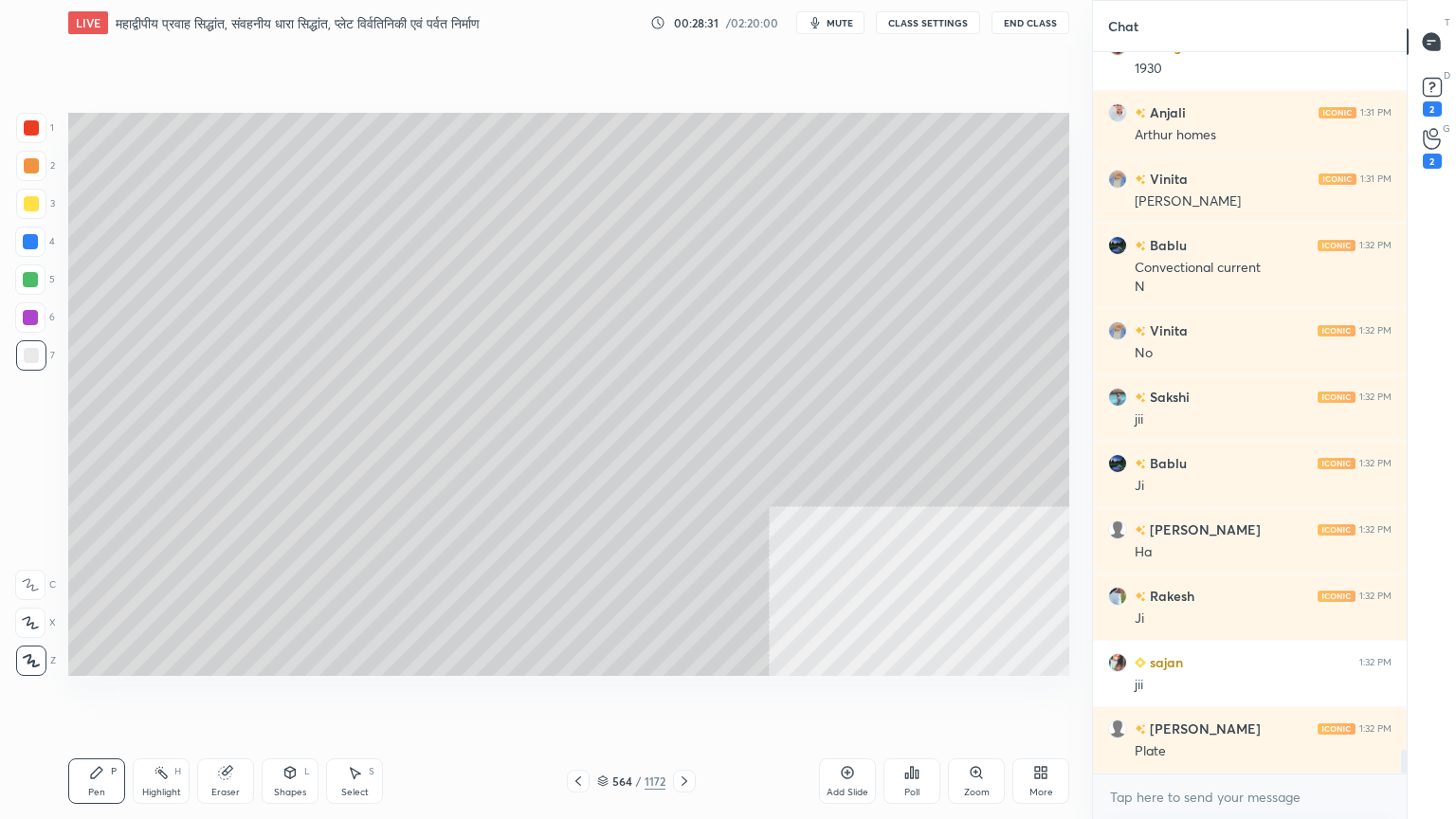 click at bounding box center (31, 355) 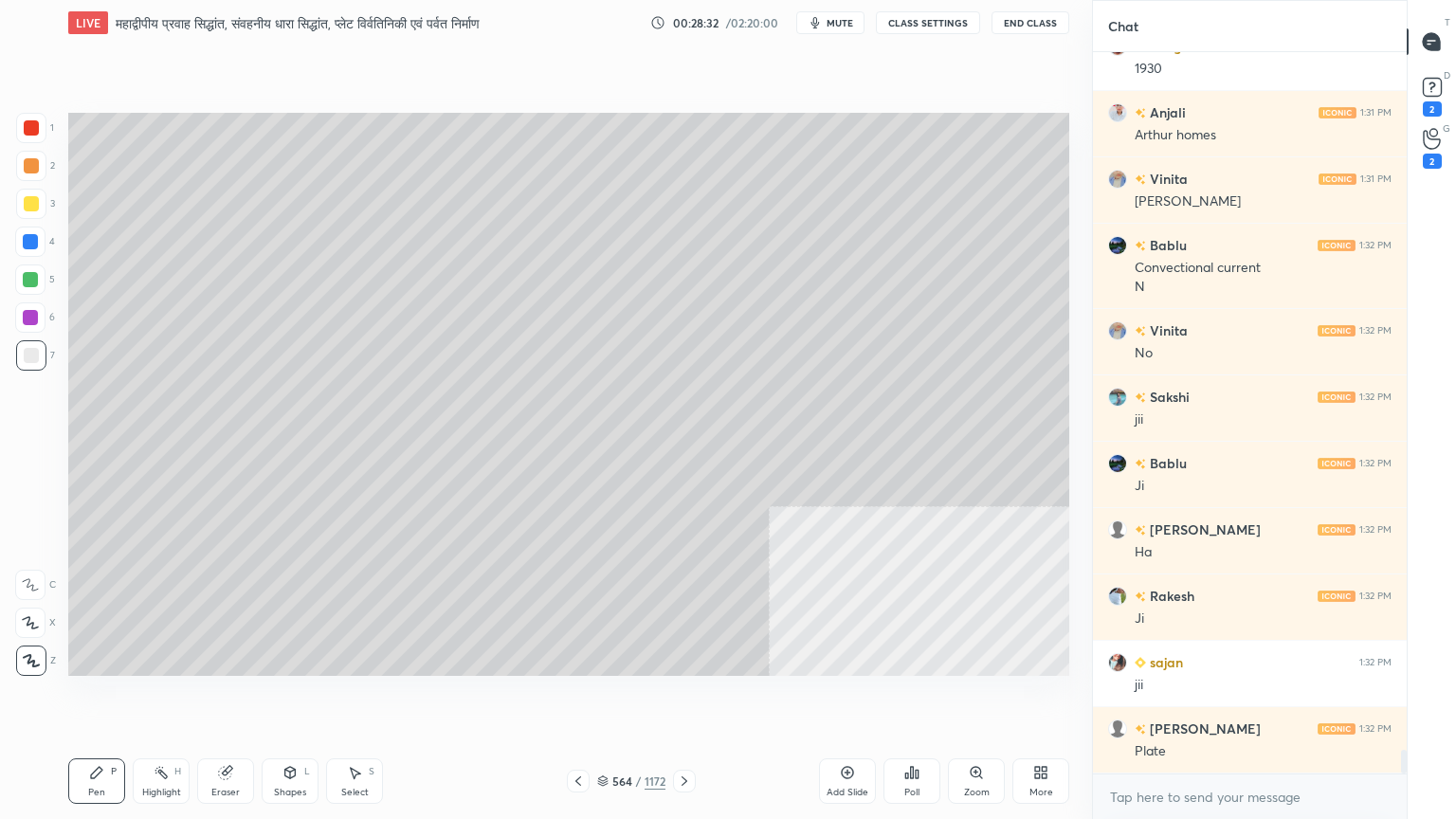 click at bounding box center [30, 242] 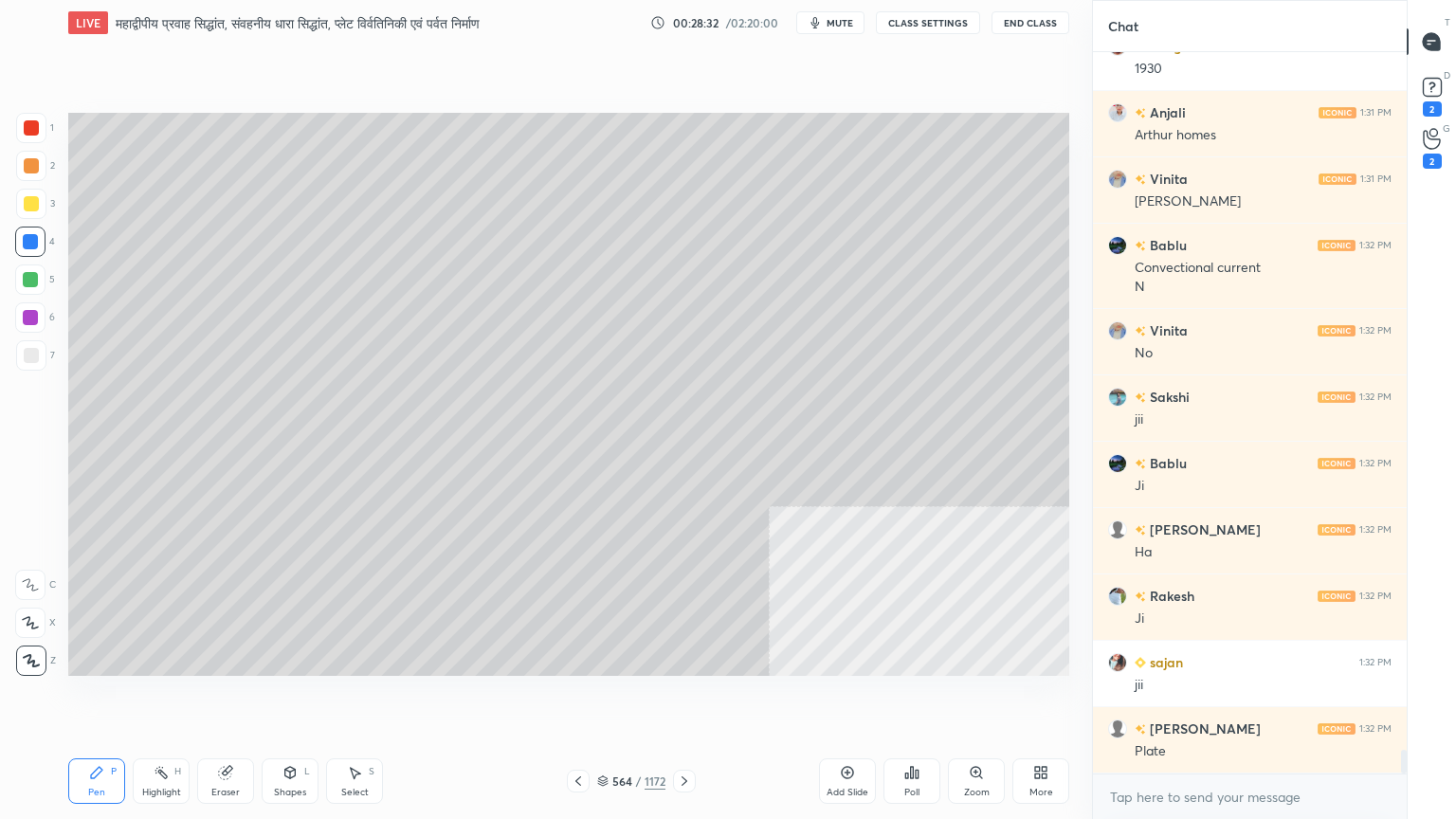 drag, startPoint x: 37, startPoint y: 243, endPoint x: 66, endPoint y: 247, distance: 29.274562 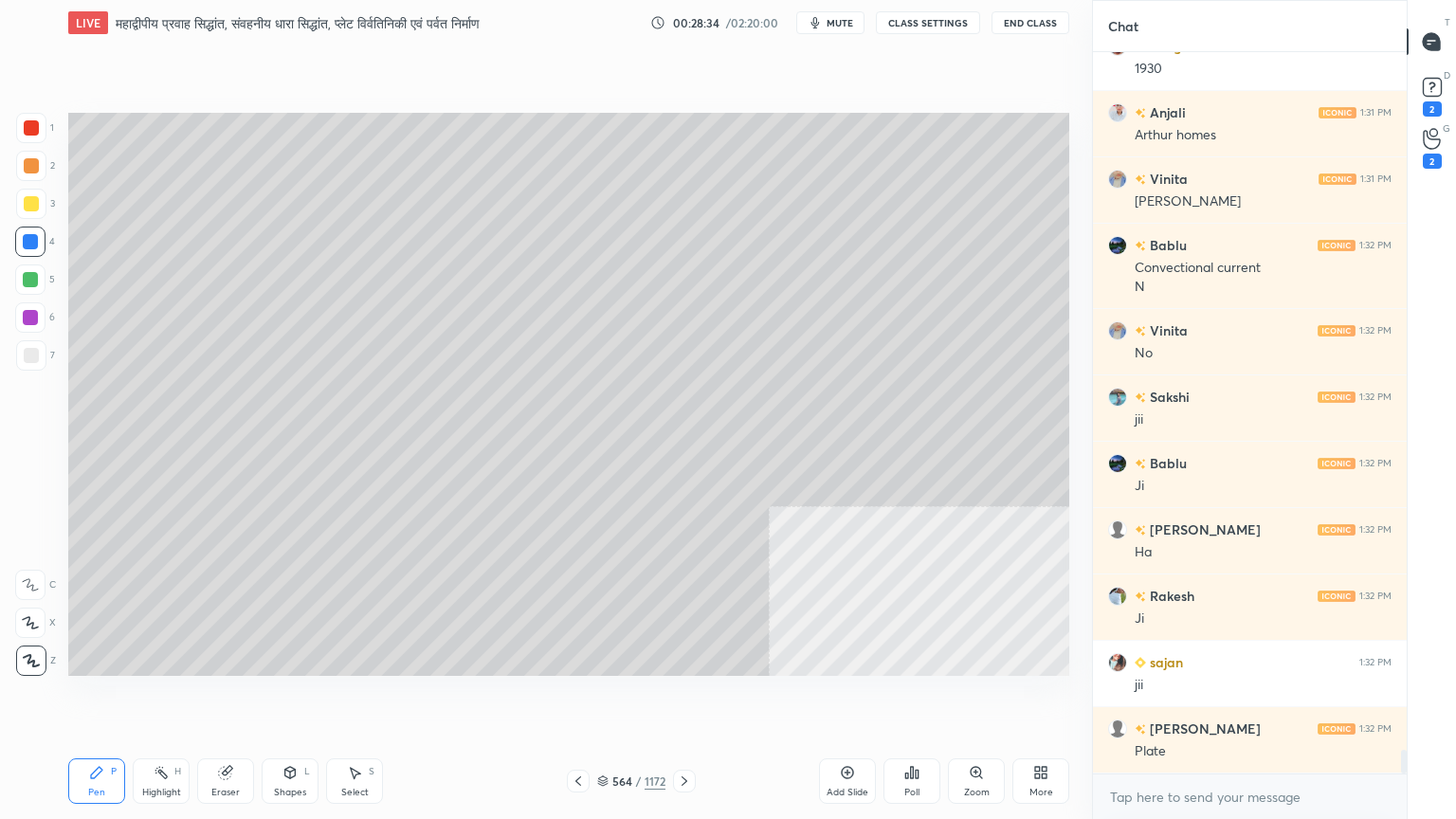 click on "5" at bounding box center (35, 280) 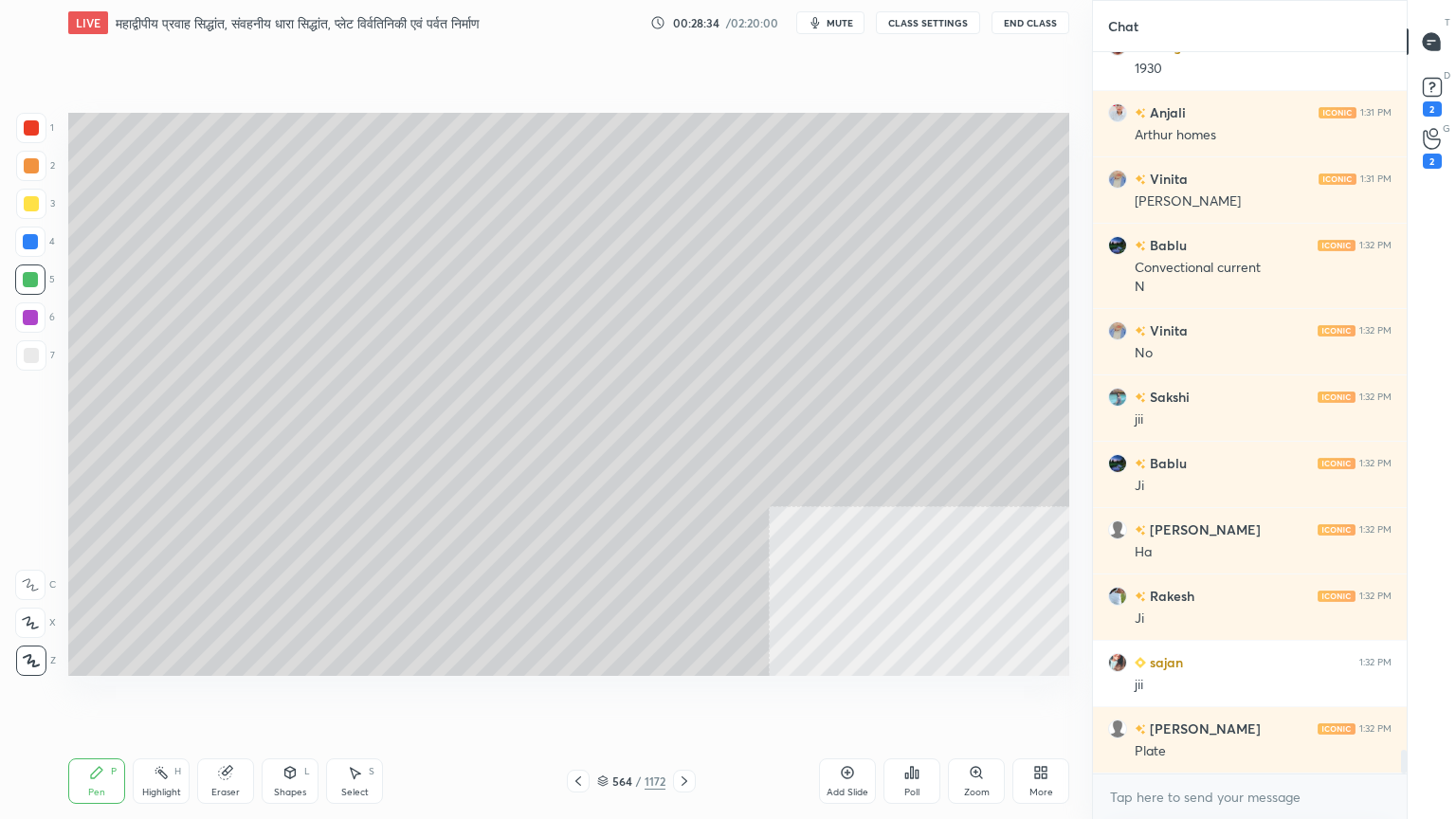 click at bounding box center [30, 280] 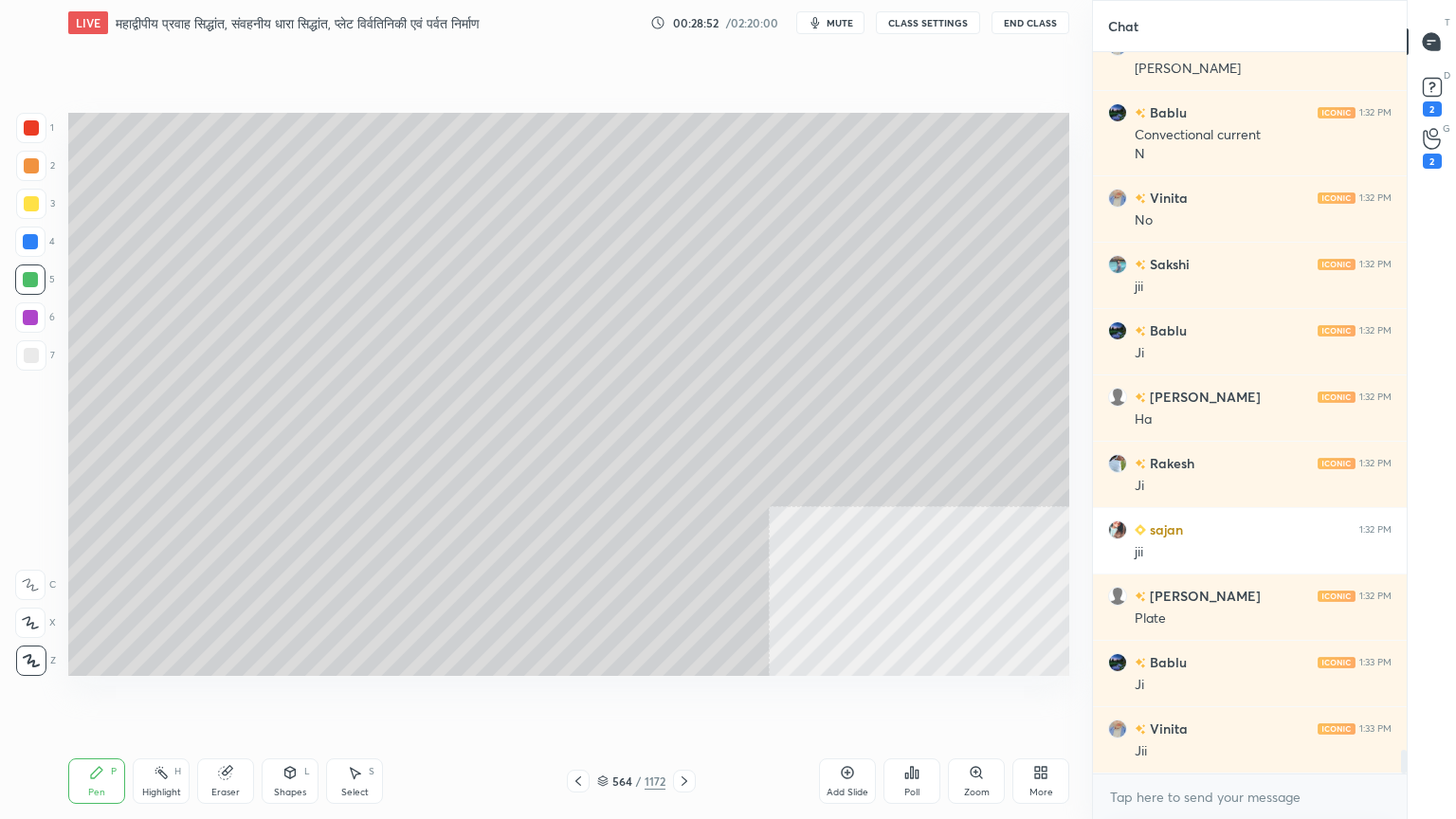 scroll, scrollTop: 21525, scrollLeft: 0, axis: vertical 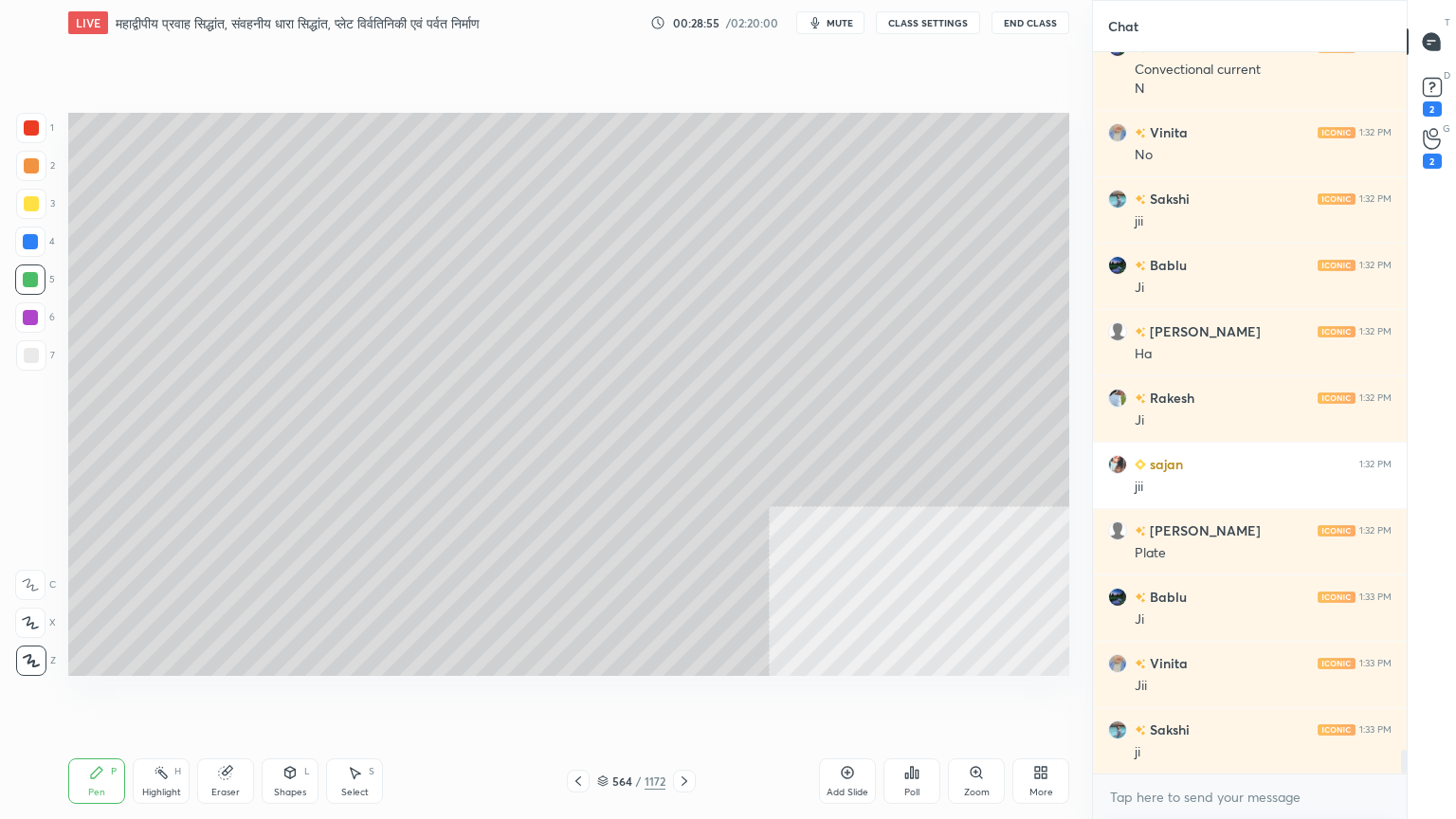 click on "1 2 3 4 5 6 7" at bounding box center (35, 246) 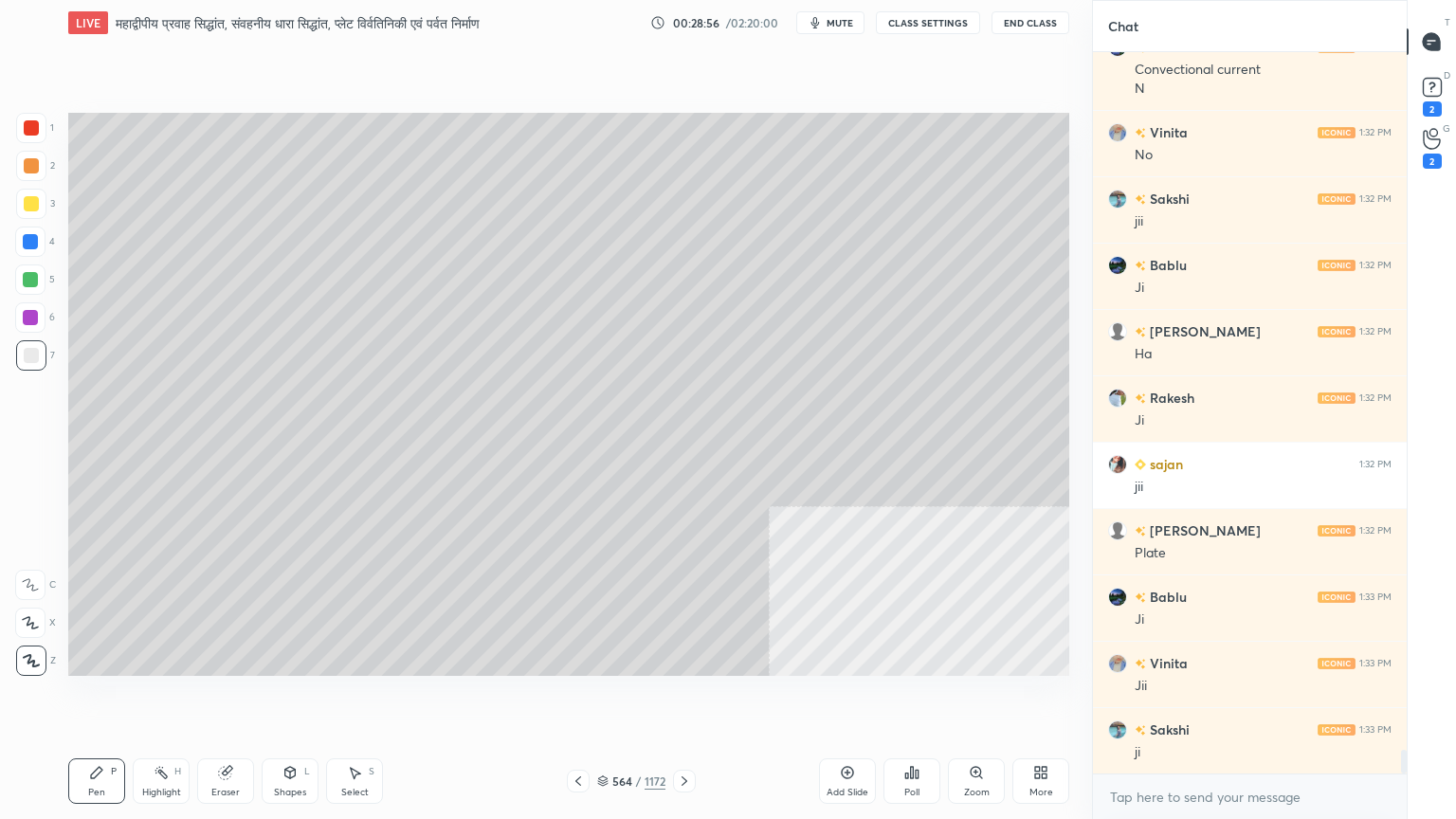 click at bounding box center [31, 355] 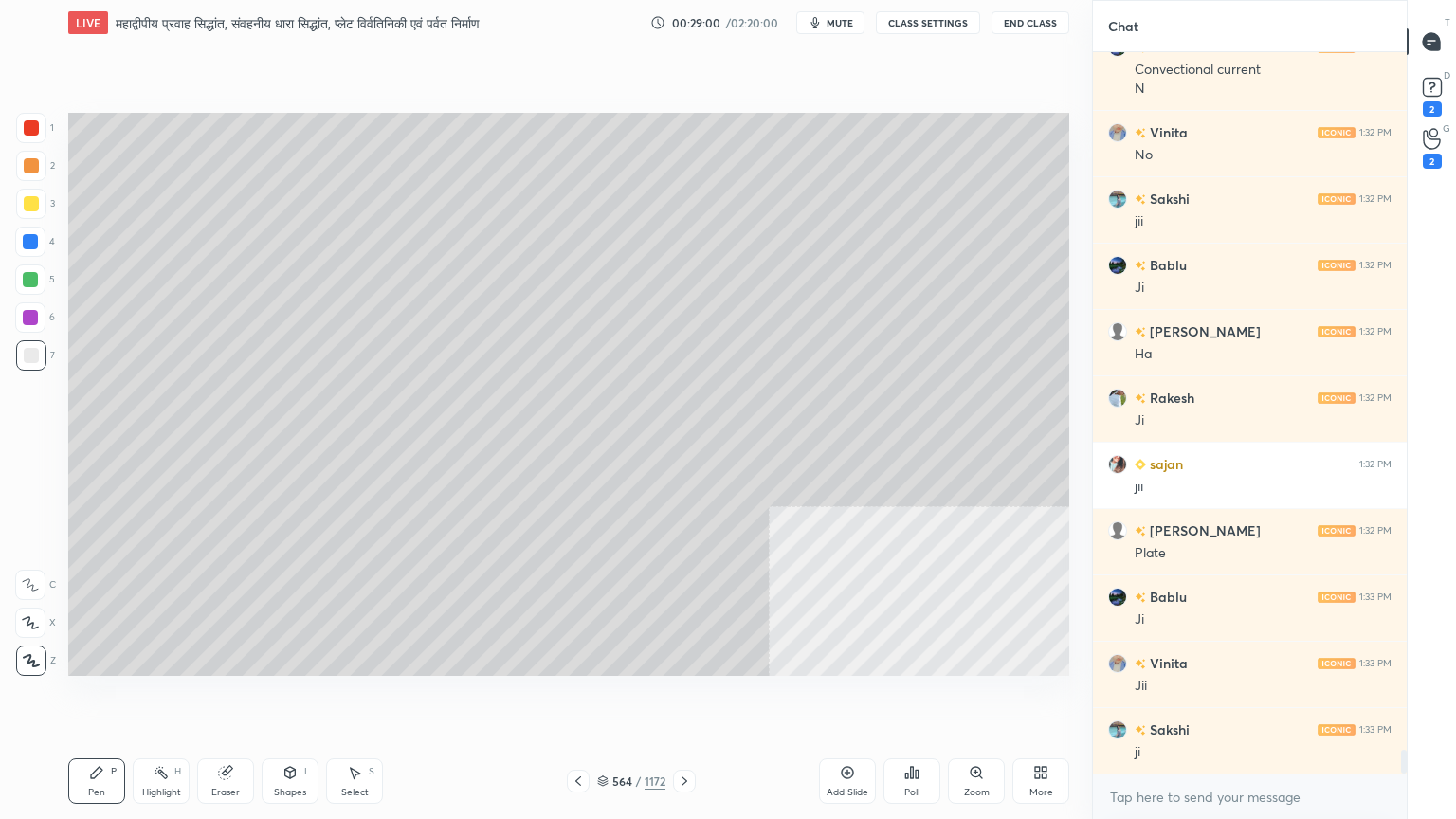 scroll, scrollTop: 21593, scrollLeft: 0, axis: vertical 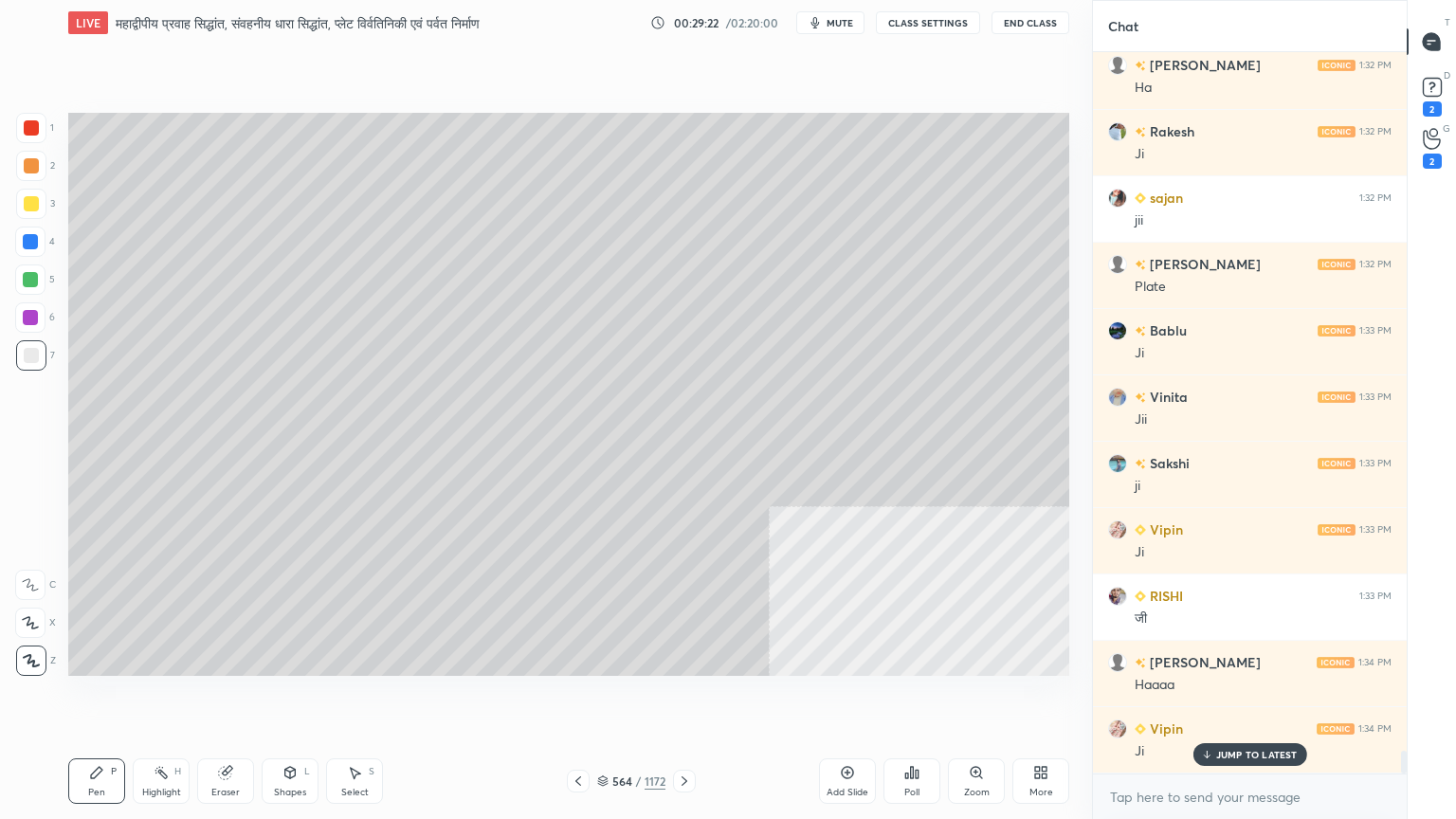 click at bounding box center (31, 355) 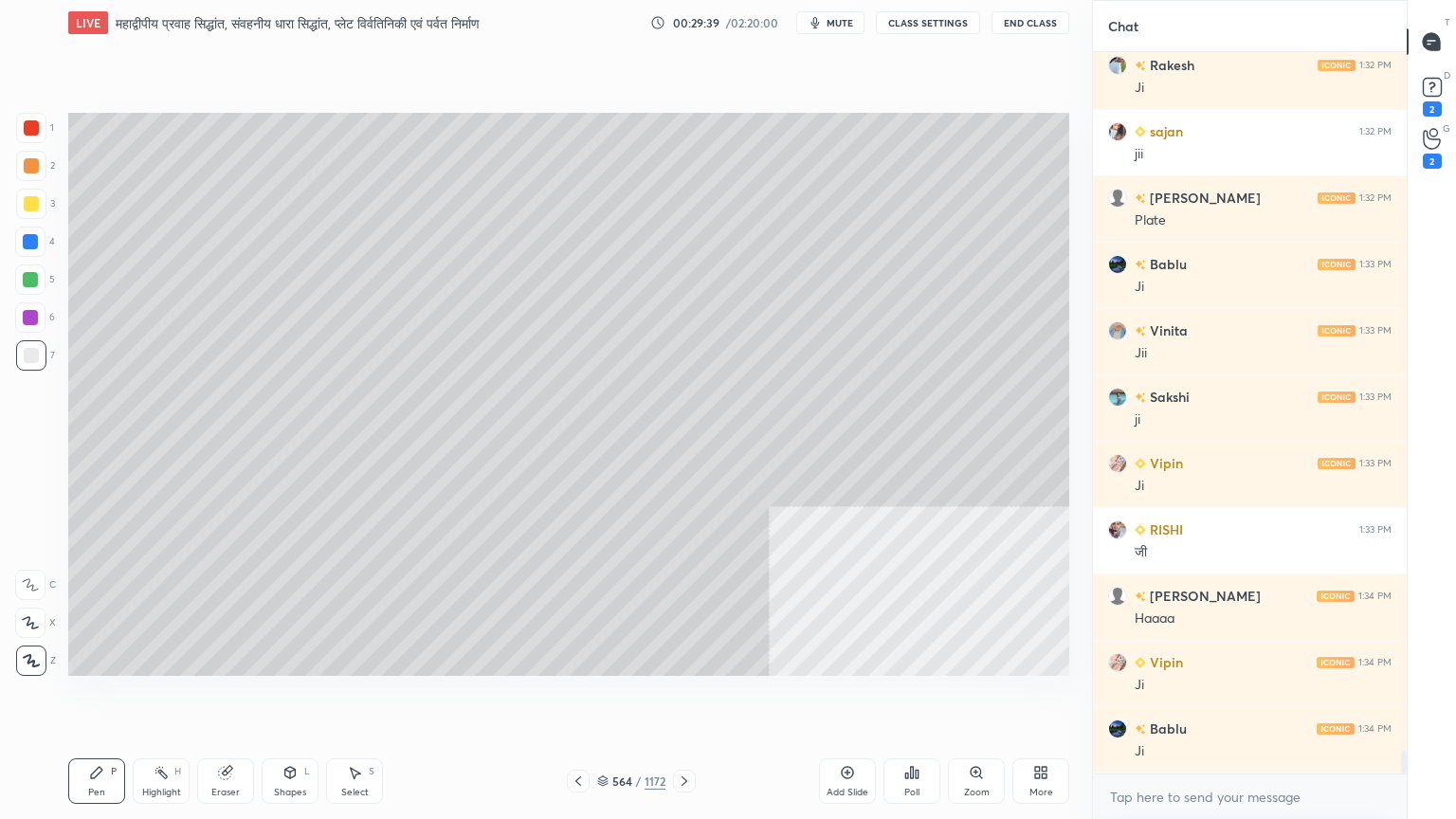 click 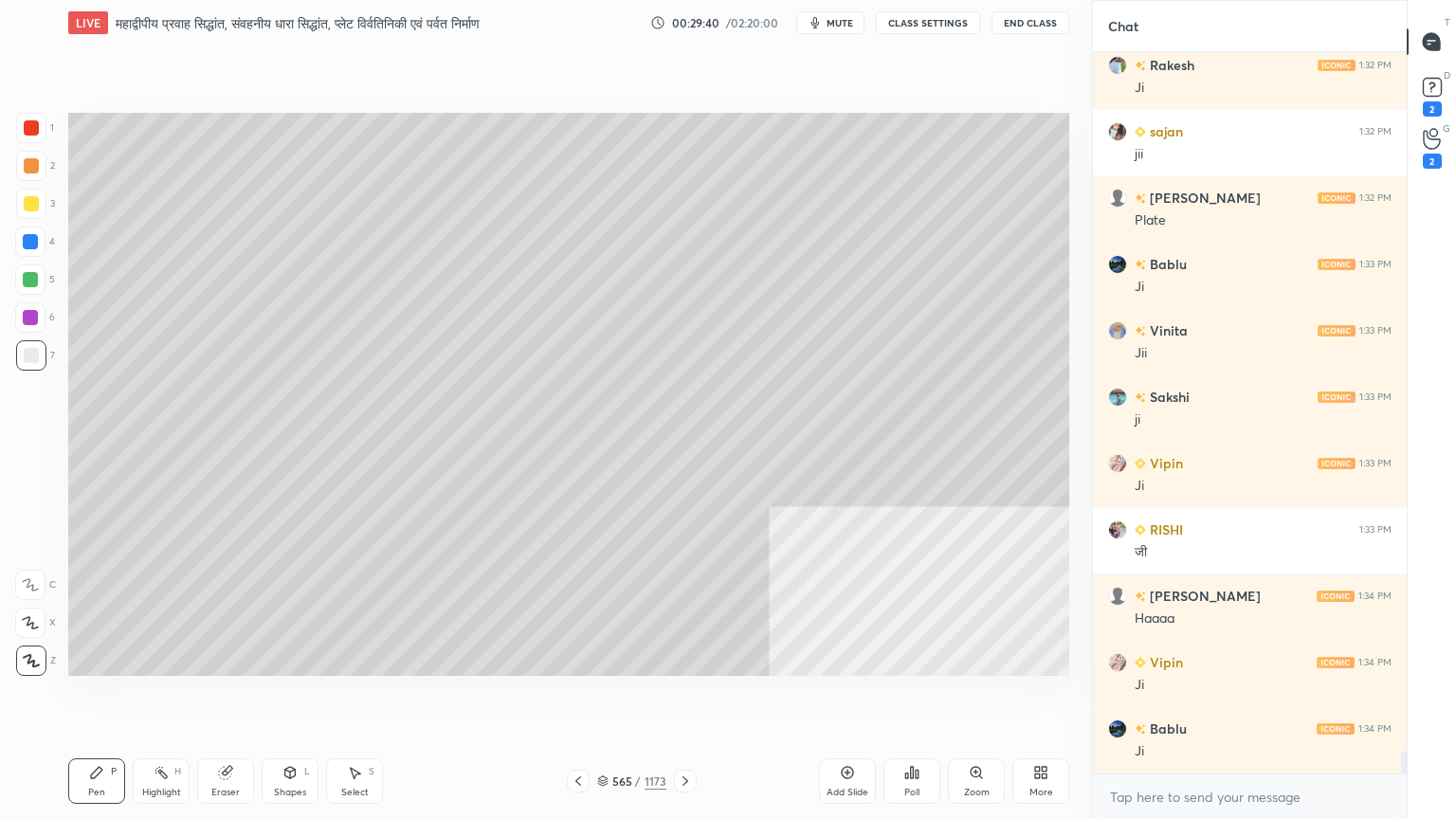 click on "Shapes" at bounding box center [290, 792] 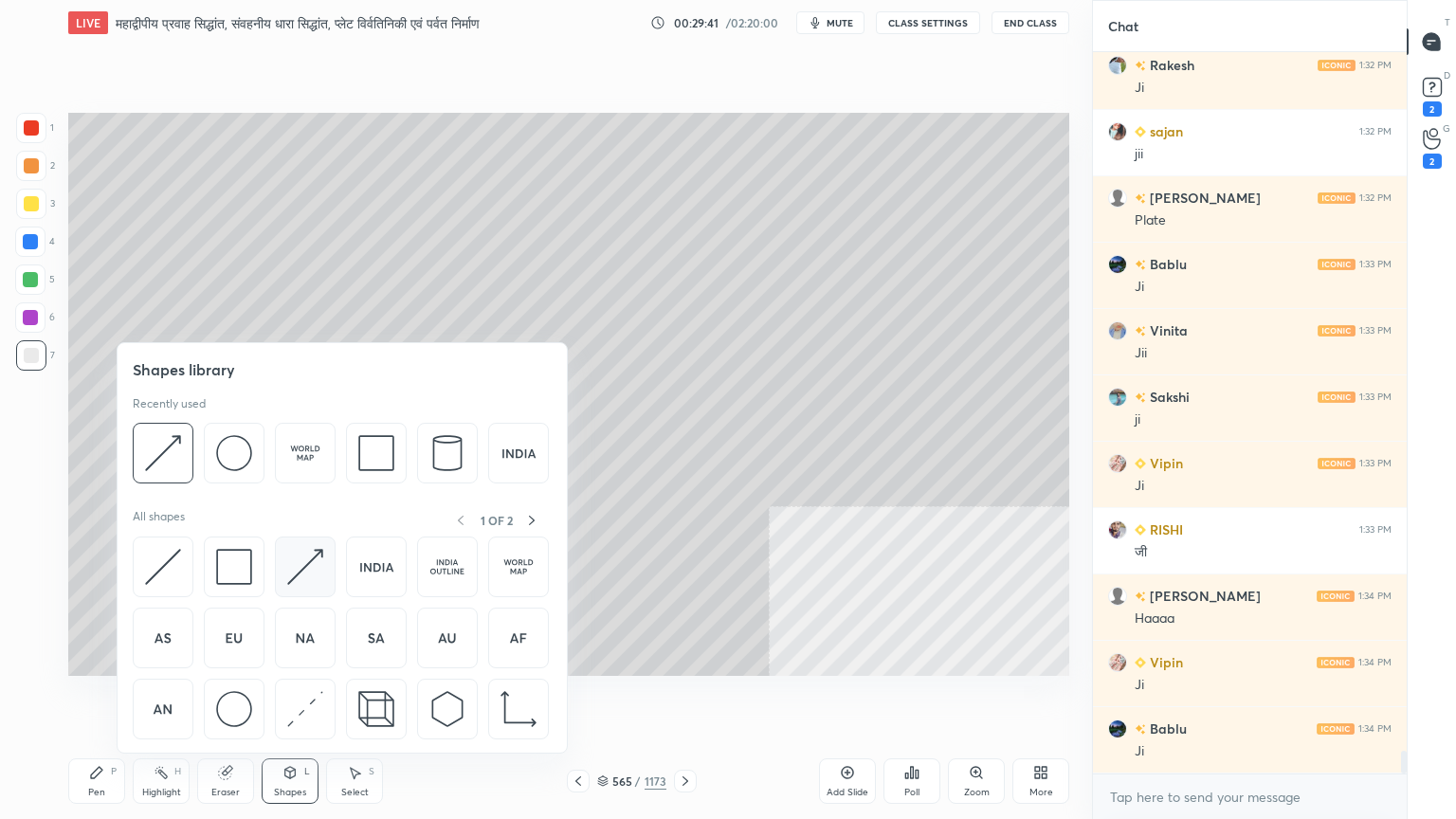 click at bounding box center [305, 567] 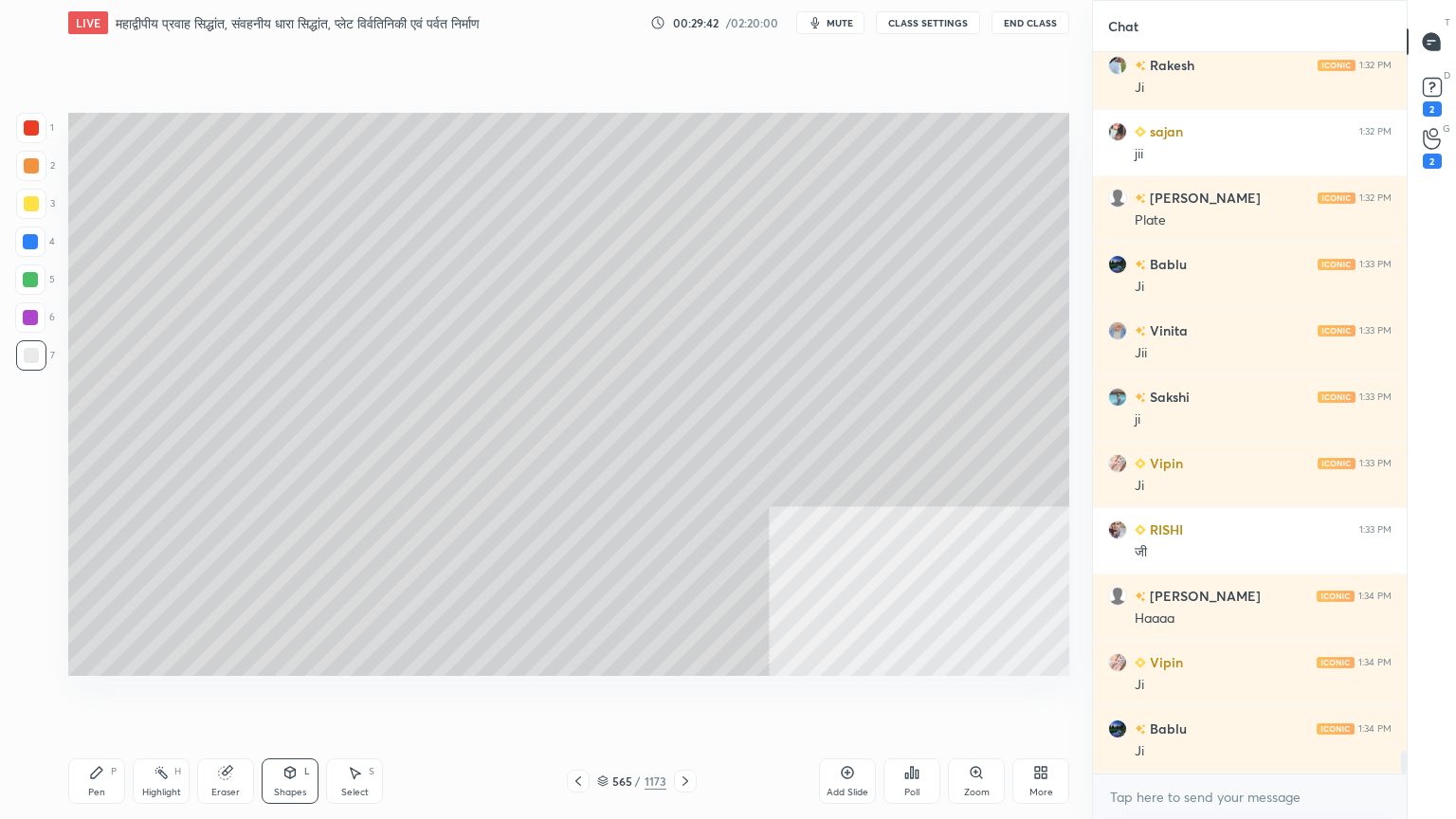 drag, startPoint x: 34, startPoint y: 236, endPoint x: 66, endPoint y: 235, distance: 32.0156 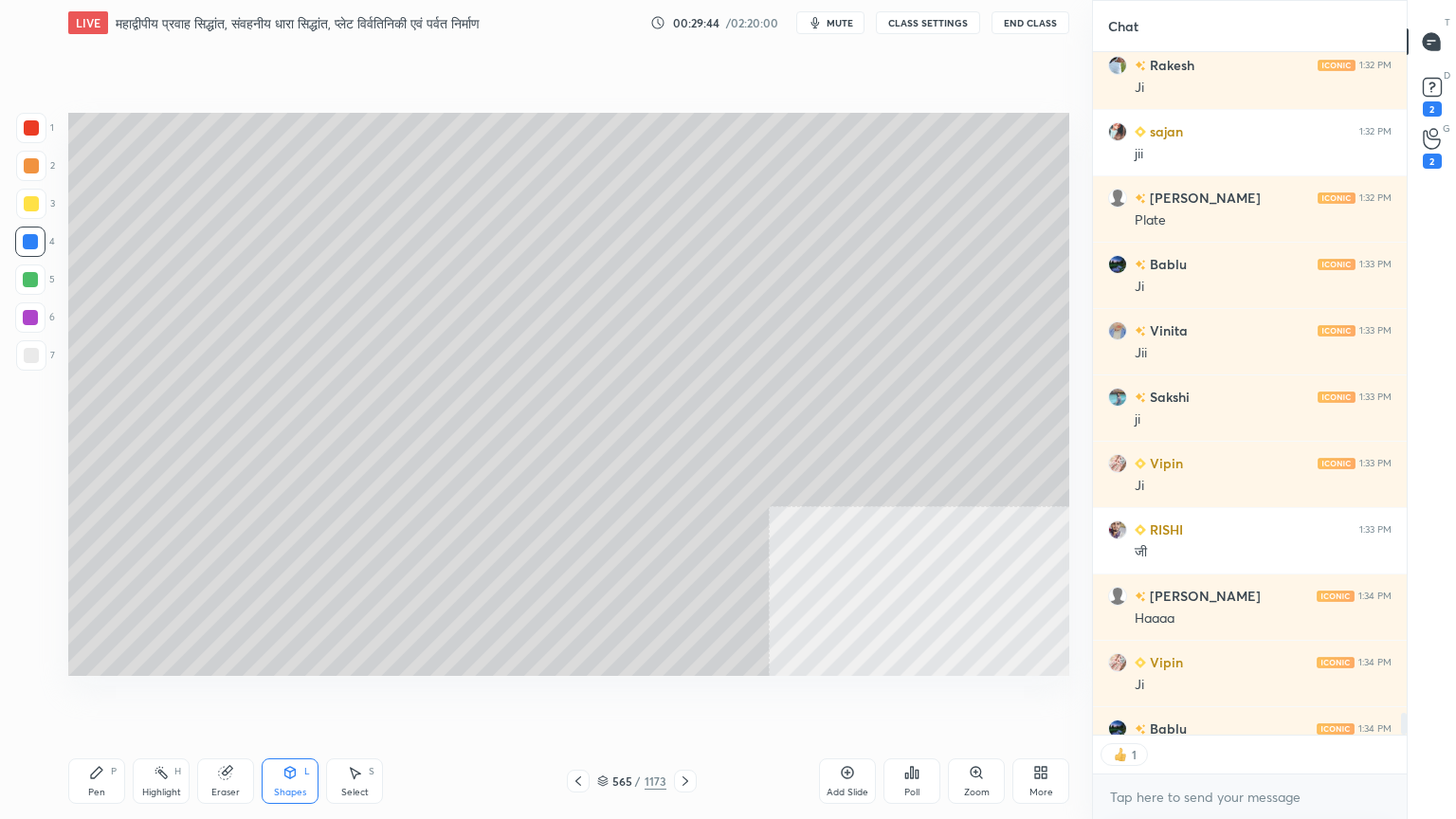 scroll, scrollTop: 678, scrollLeft: 308, axis: both 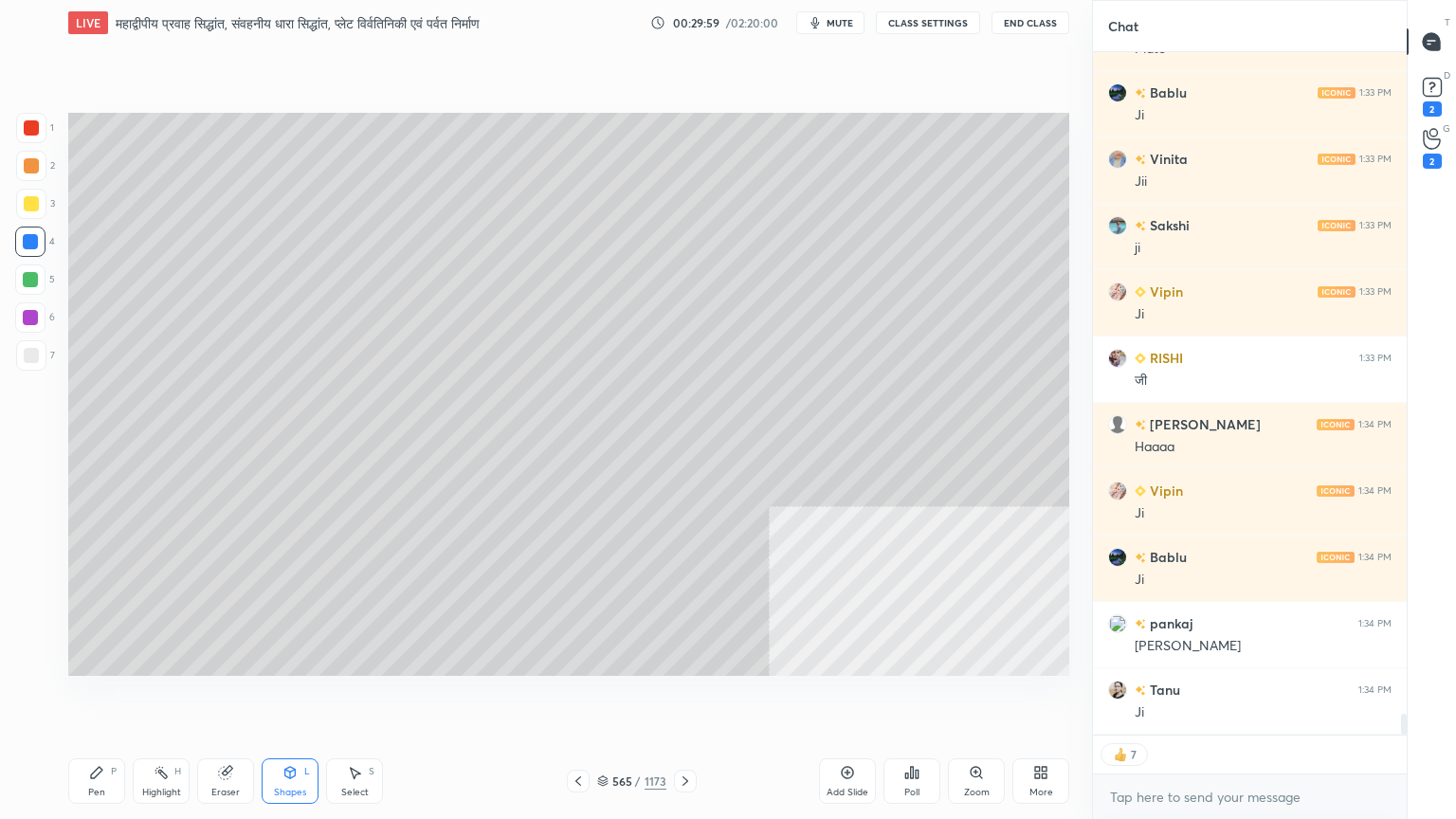 drag, startPoint x: 117, startPoint y: 774, endPoint x: 106, endPoint y: 774, distance: 11 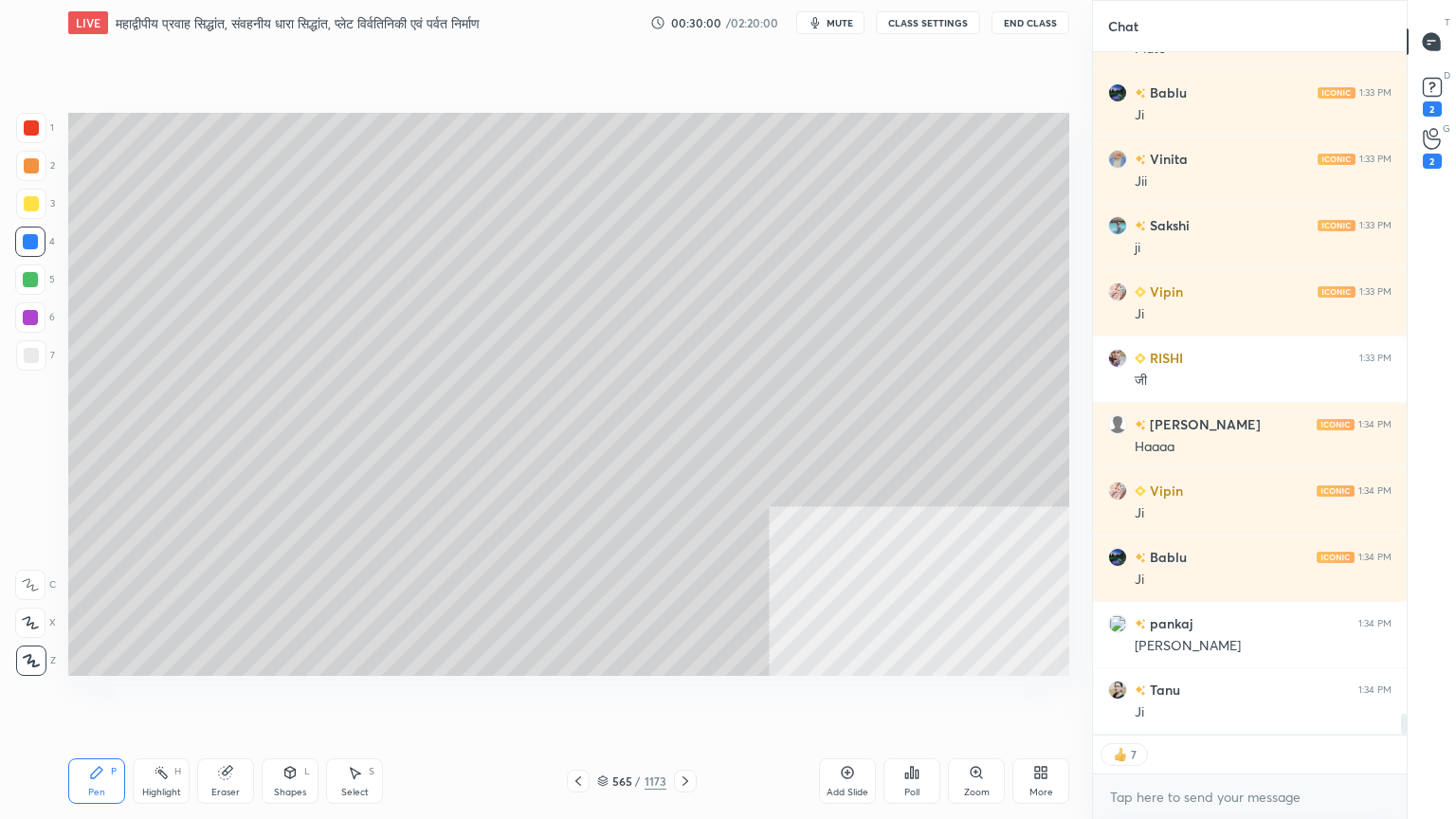 click on "7" at bounding box center (35, 359) 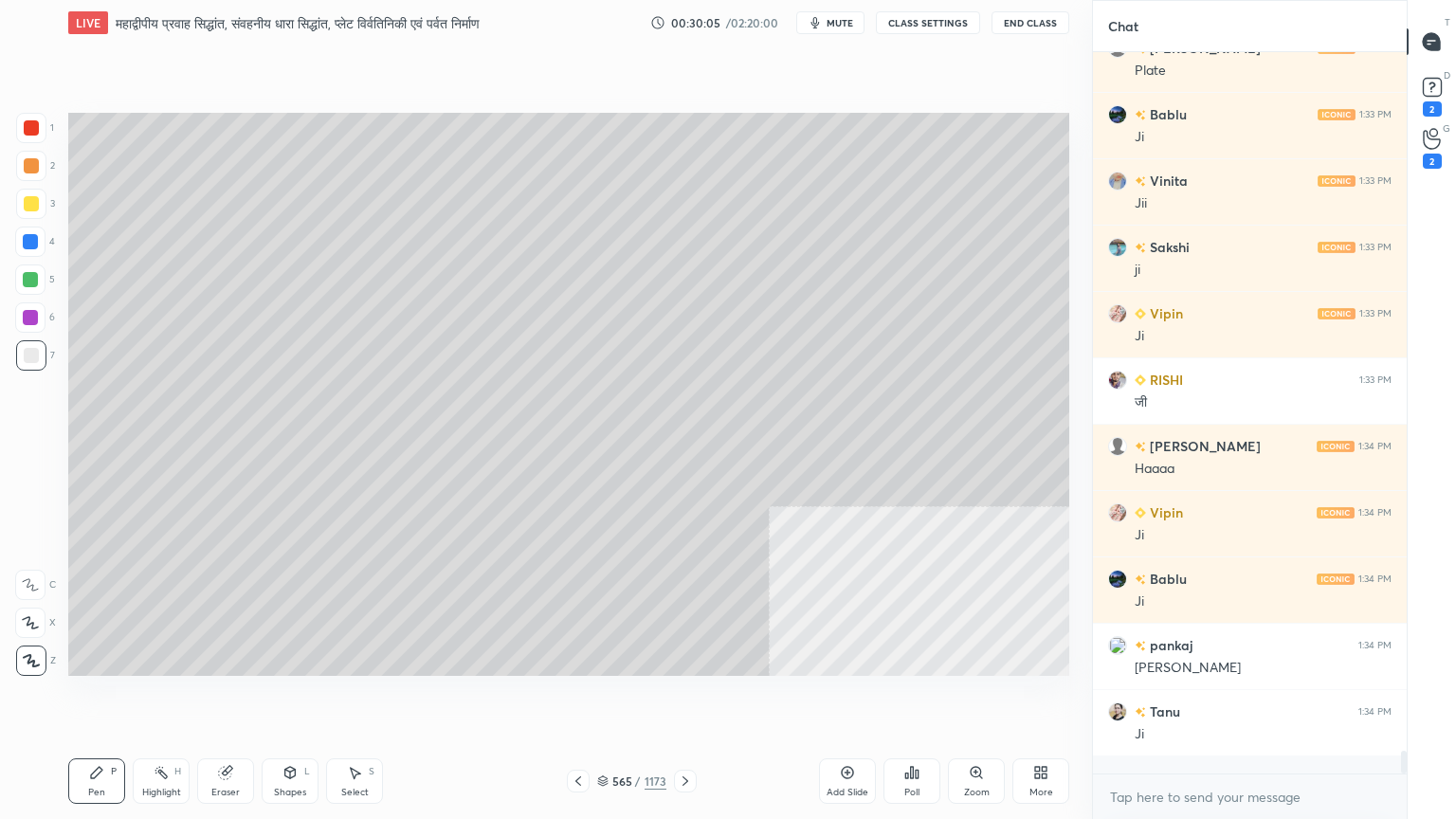 scroll, scrollTop: 6, scrollLeft: 6, axis: both 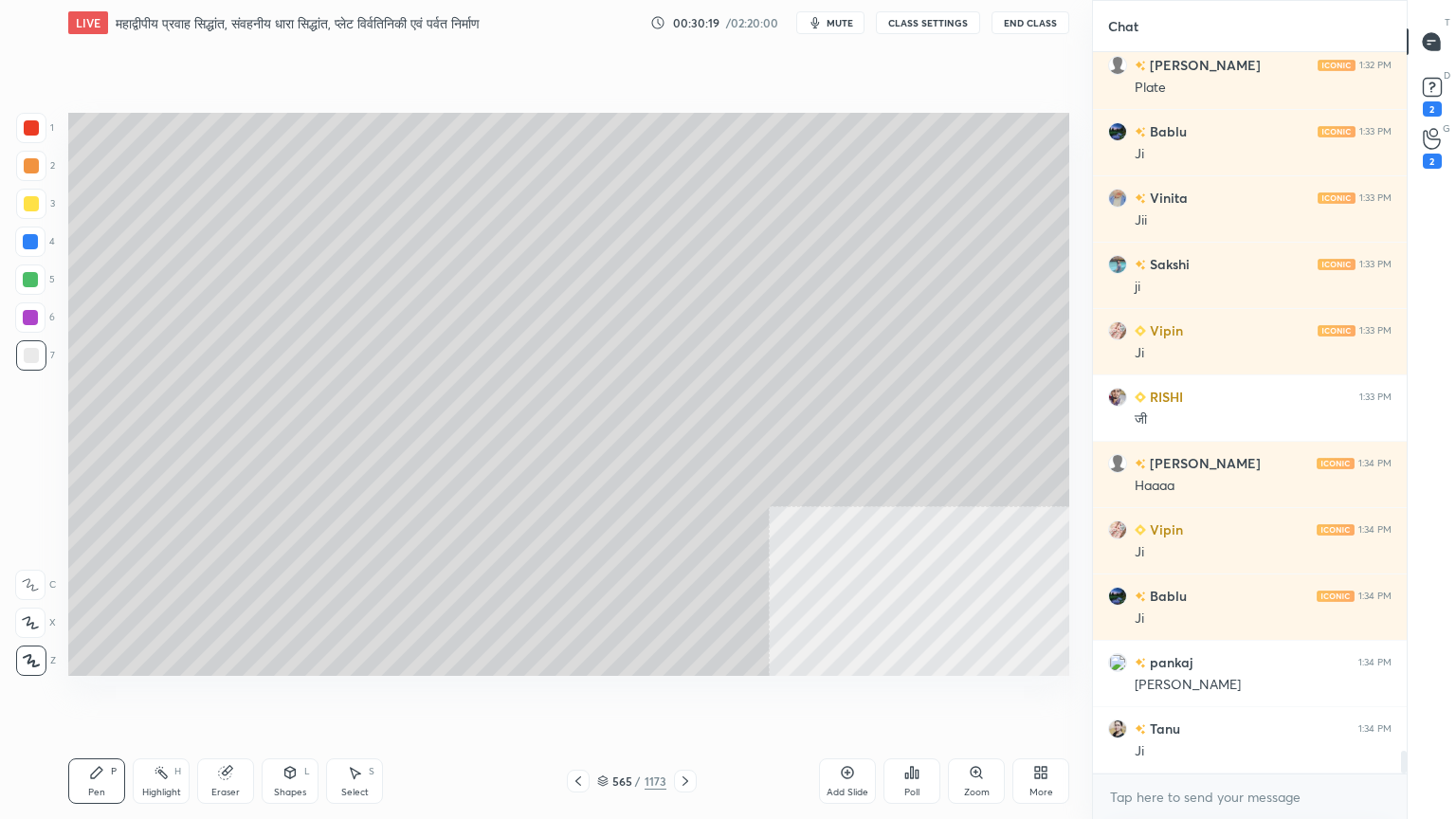 click 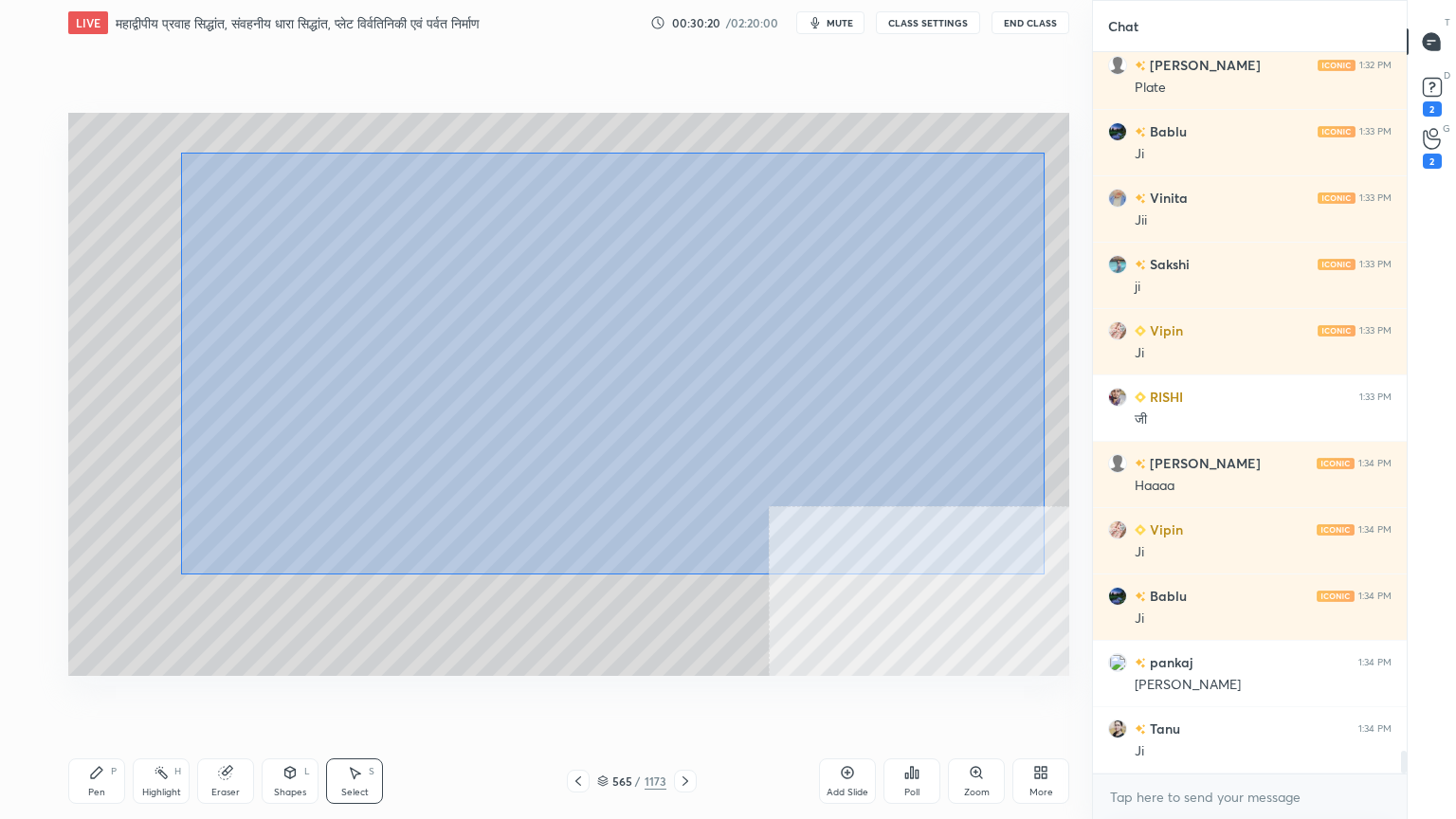 drag, startPoint x: 377, startPoint y: 237, endPoint x: 886, endPoint y: 473, distance: 561.0499 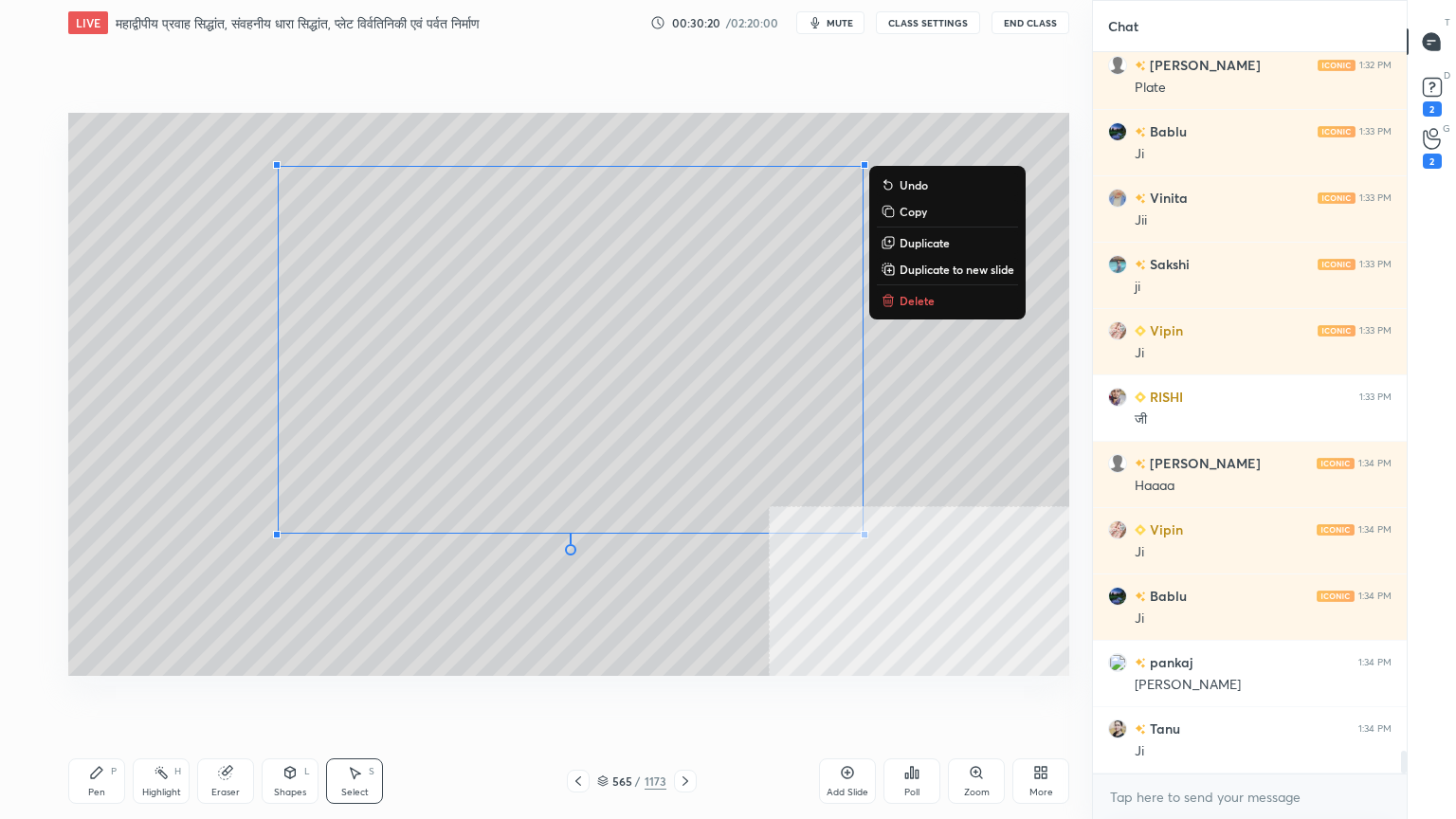 scroll, scrollTop: 22056, scrollLeft: 0, axis: vertical 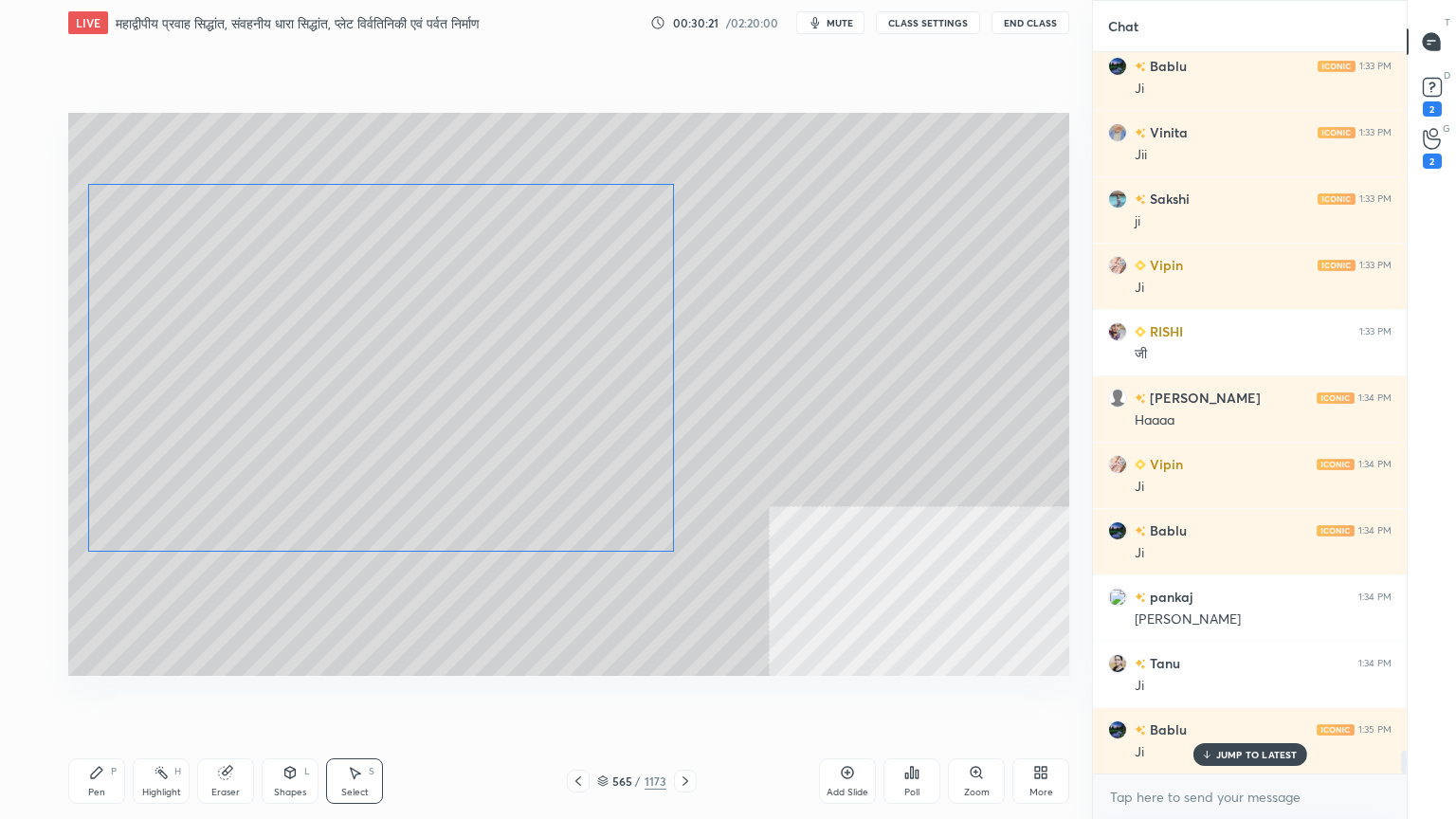 drag, startPoint x: 739, startPoint y: 345, endPoint x: 573, endPoint y: 351, distance: 166.1084 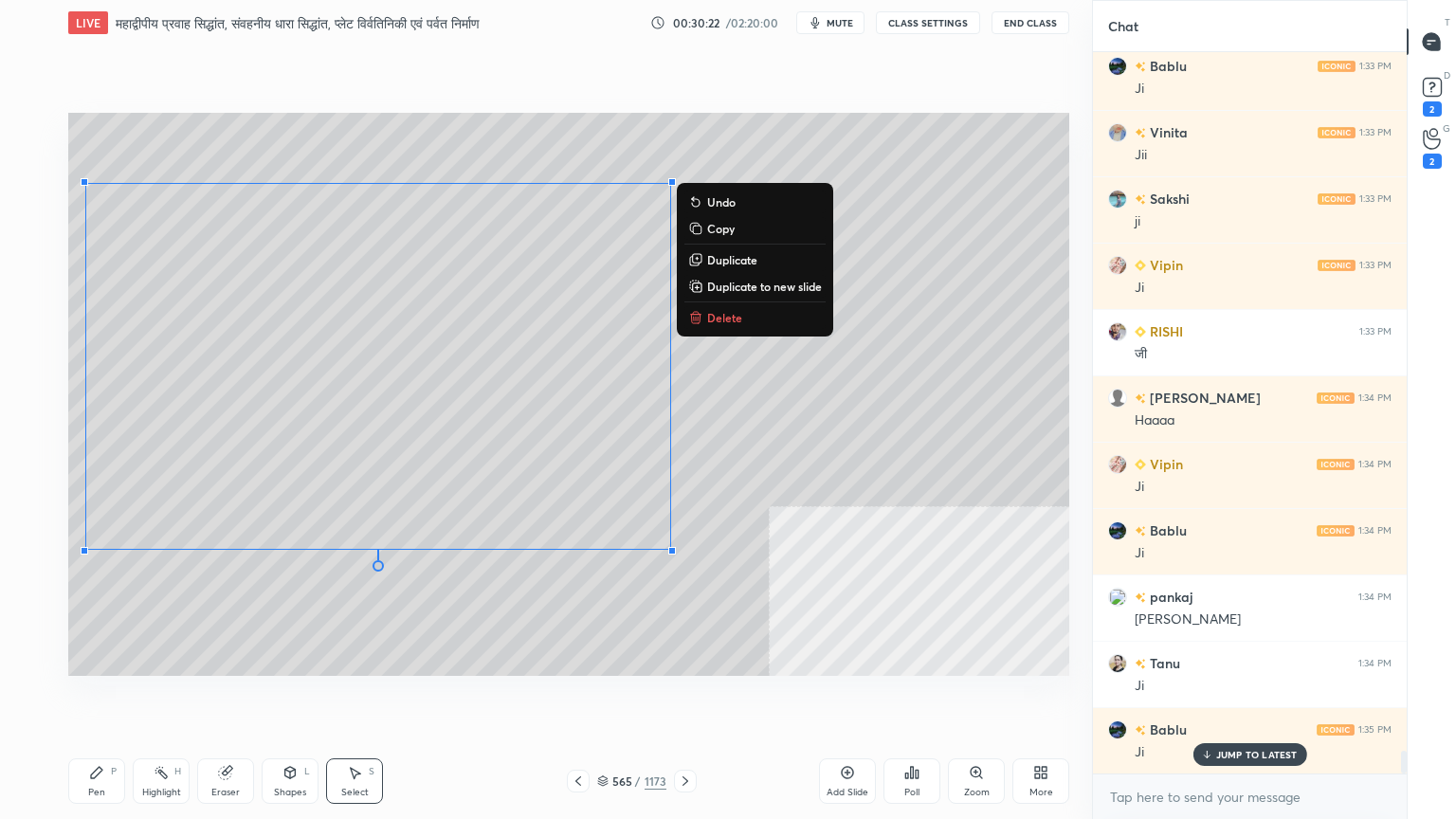 click on "Pen P" at bounding box center (97, 781) 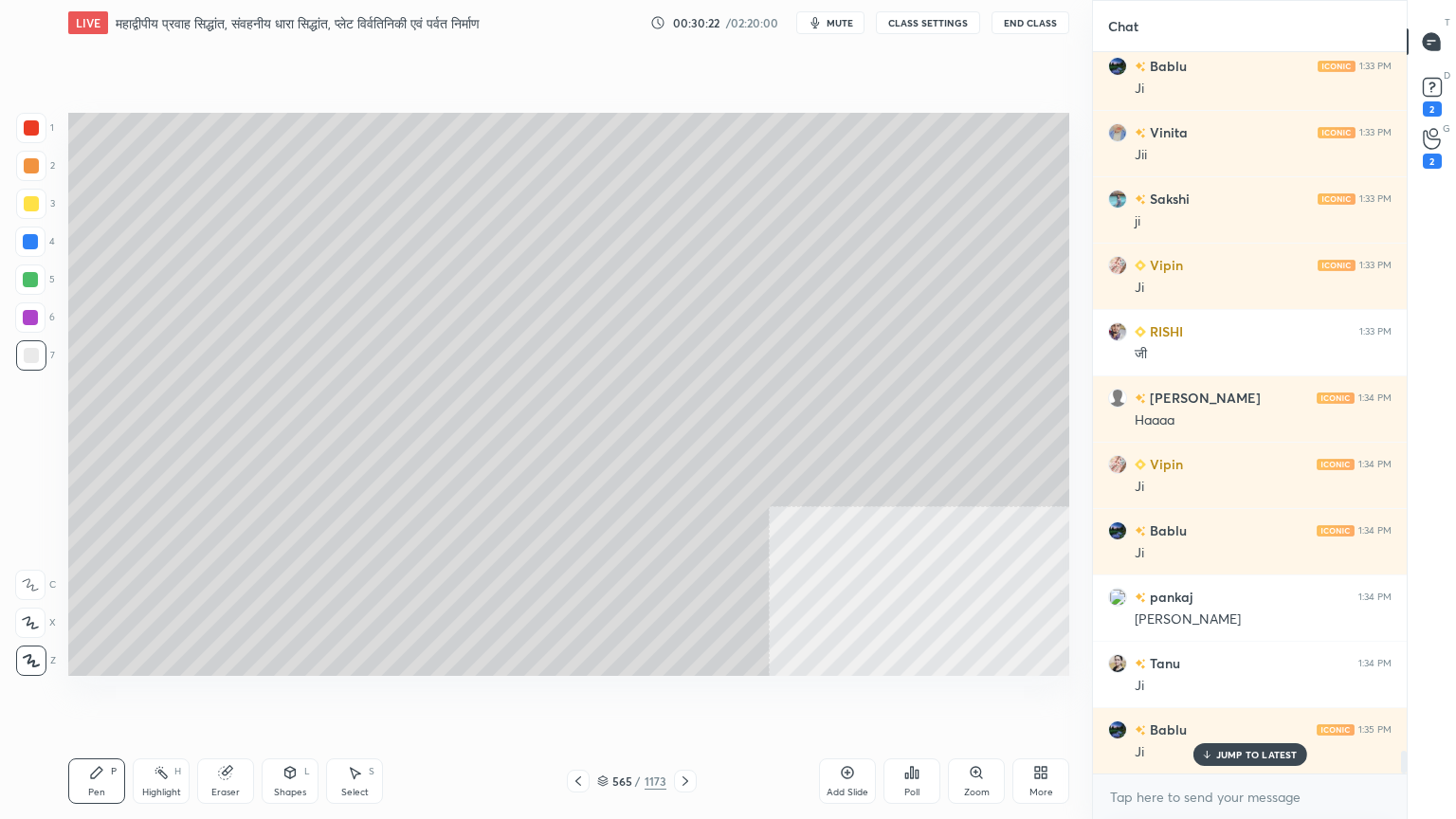 click on "Pen P" at bounding box center (97, 781) 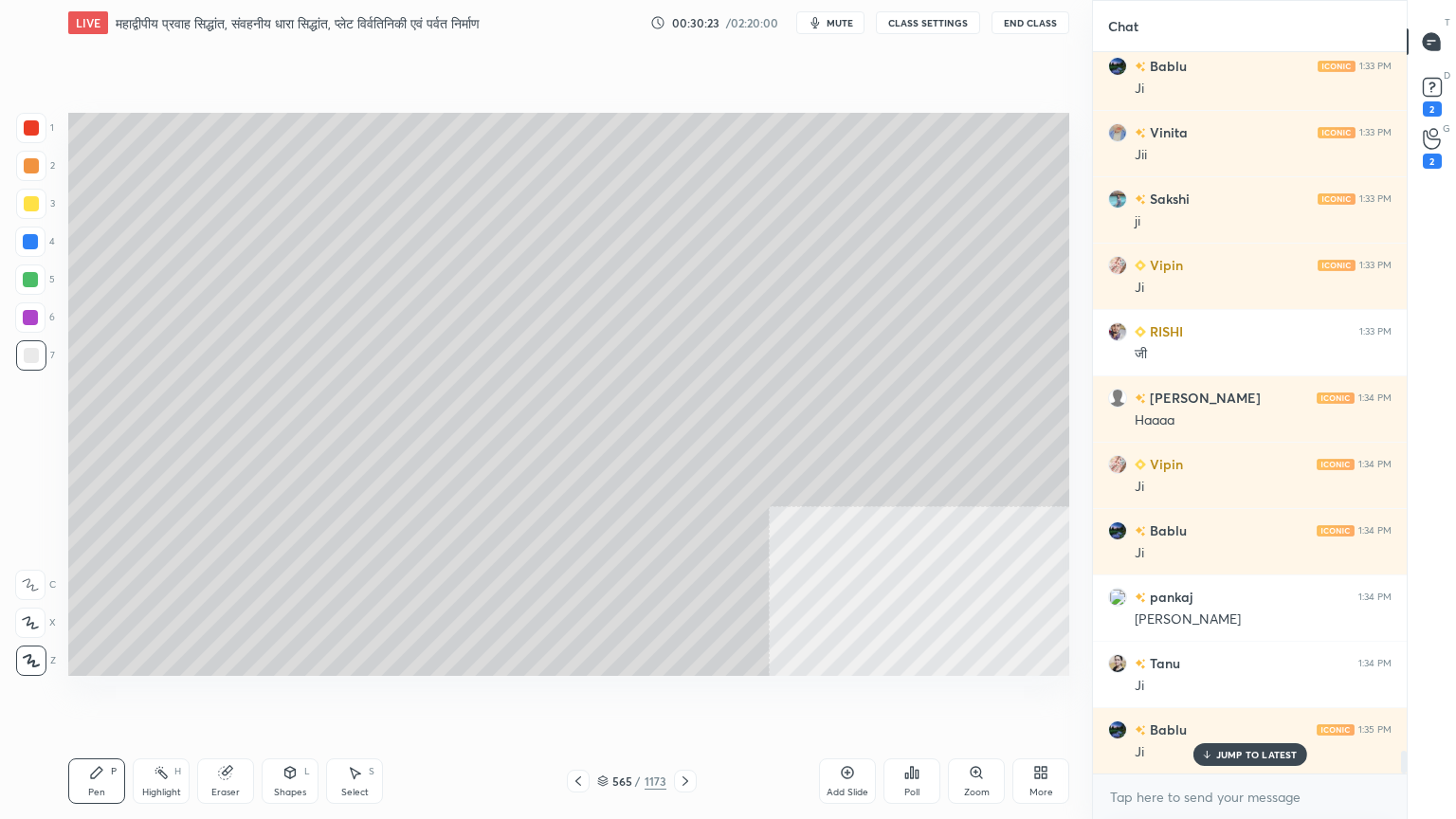 click on "Shapes" at bounding box center [290, 792] 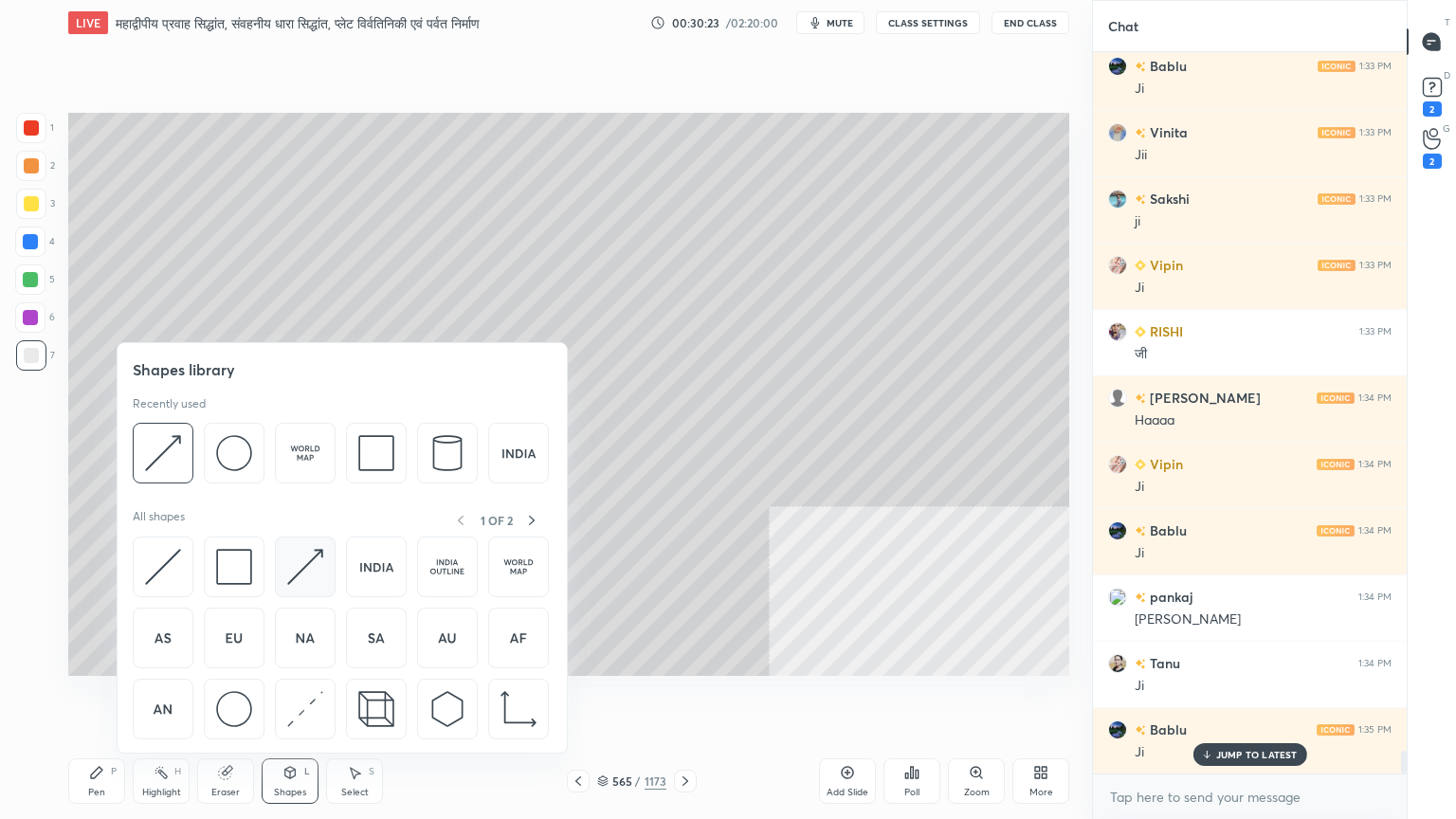 click at bounding box center [305, 567] 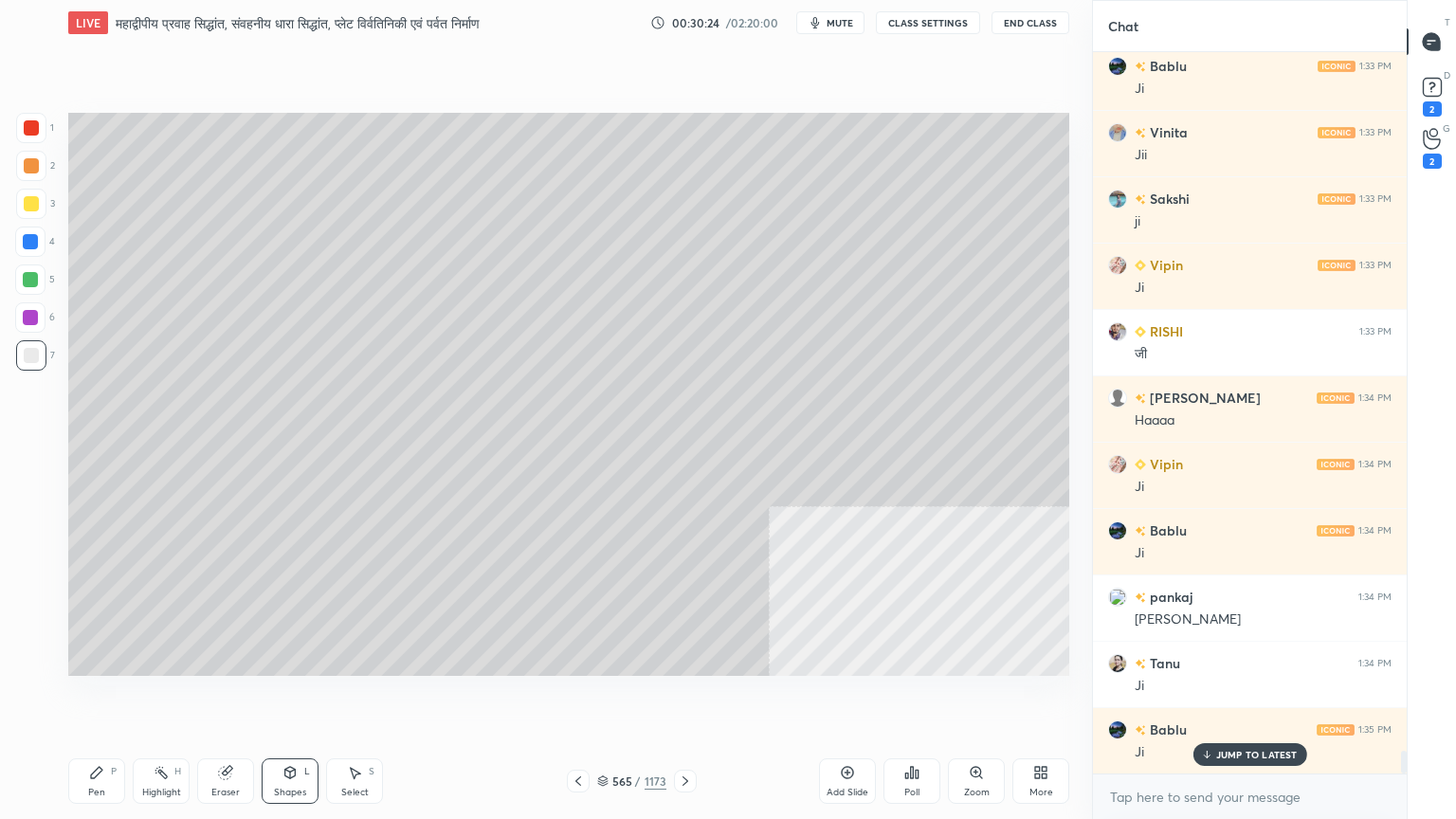 click on "1 2 3 4 5 6 7 C X Z C X Z E E Erase all   H H" at bounding box center (30, 394) 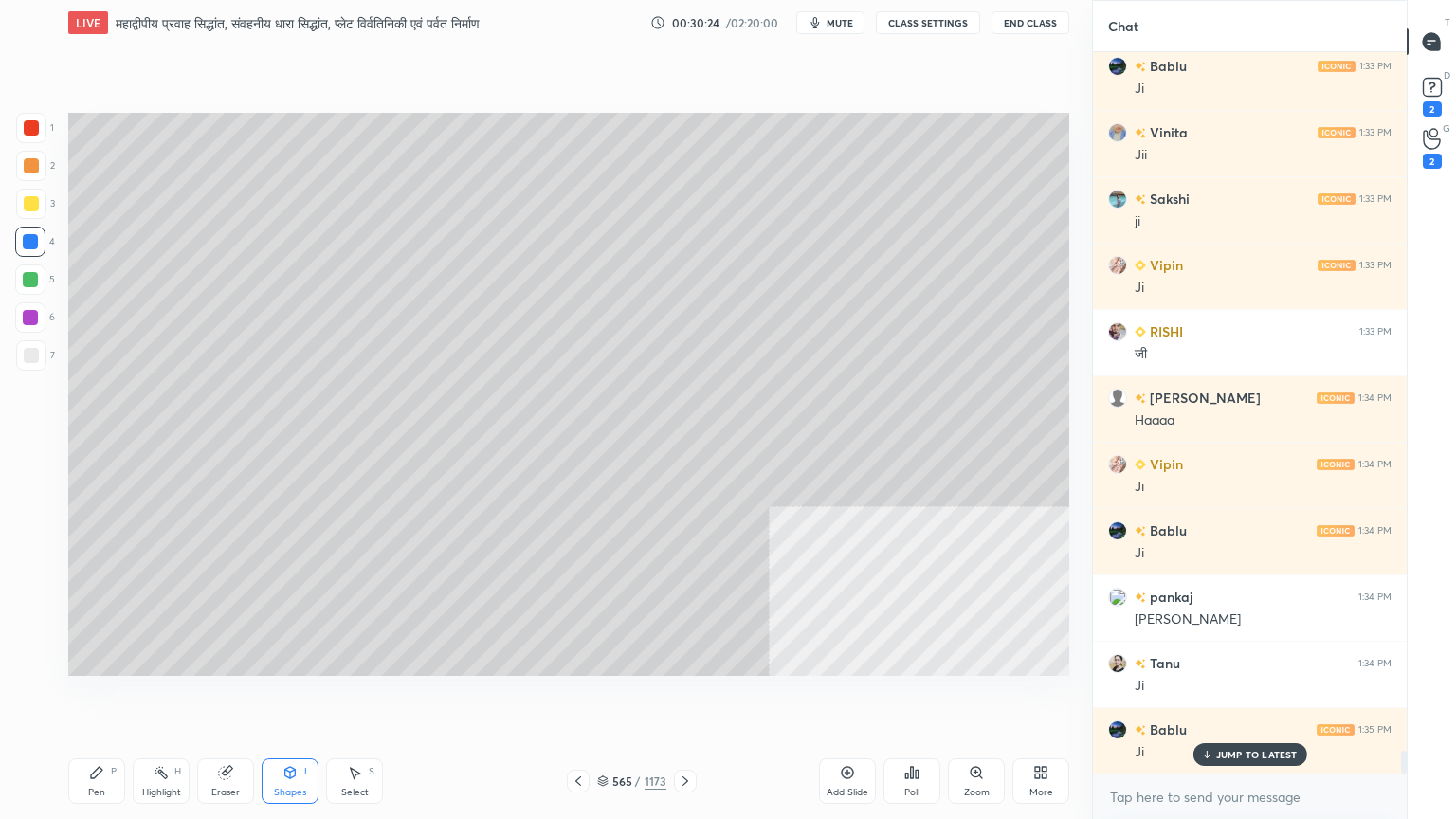 click at bounding box center [30, 242] 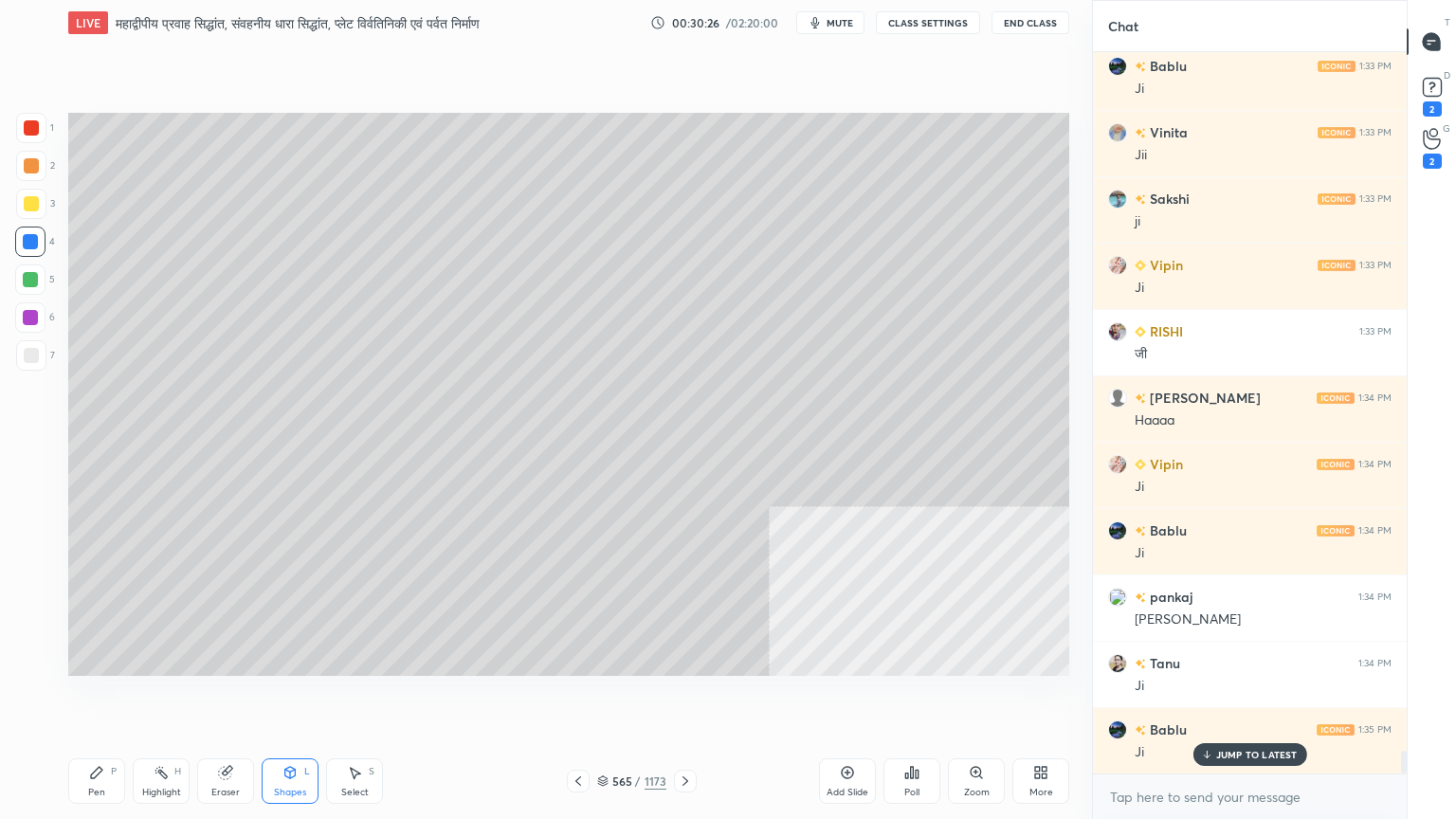 click on "JUMP TO LATEST" at bounding box center (1257, 755) 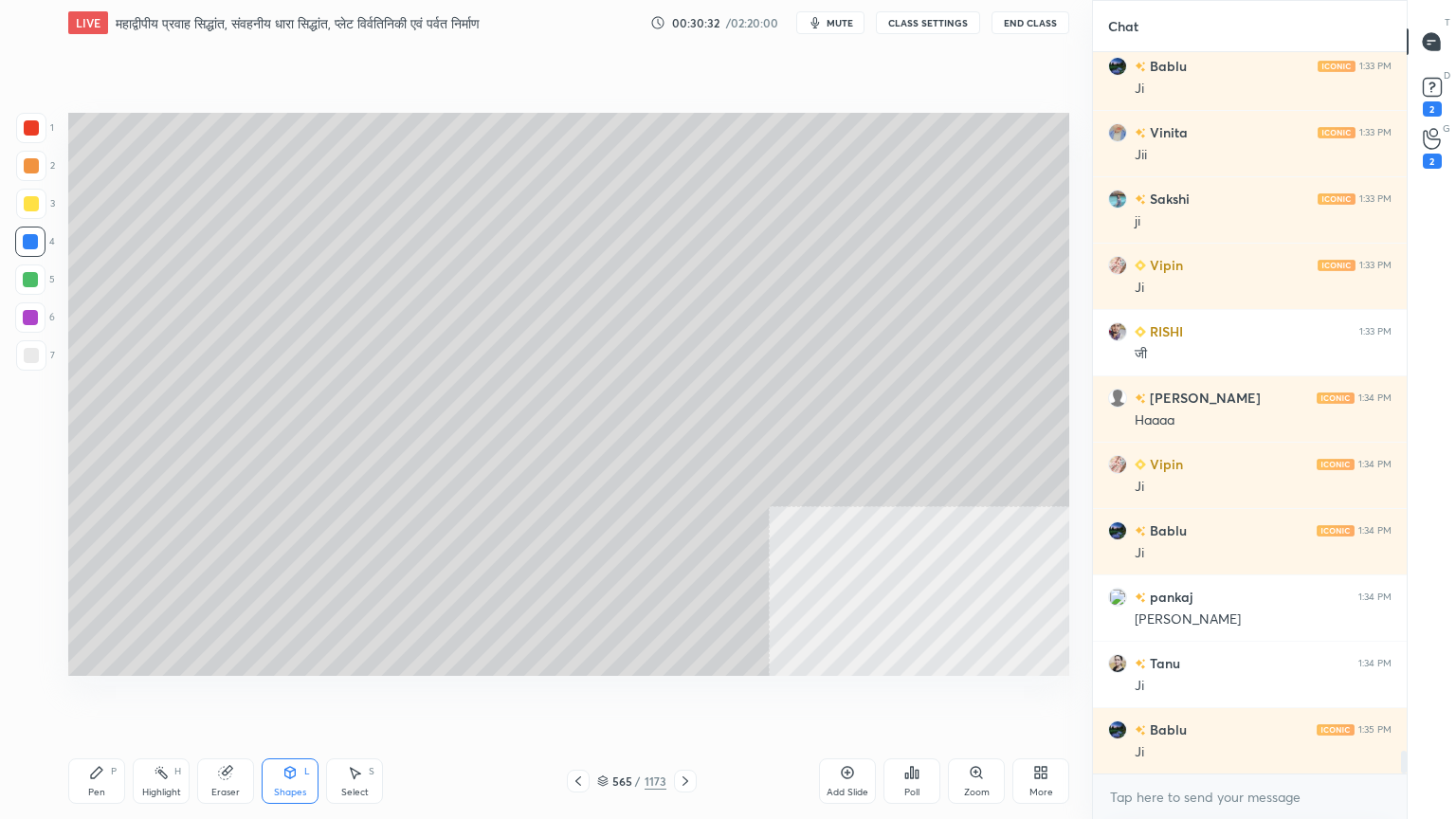 drag, startPoint x: 345, startPoint y: 770, endPoint x: 393, endPoint y: 731, distance: 61.84658 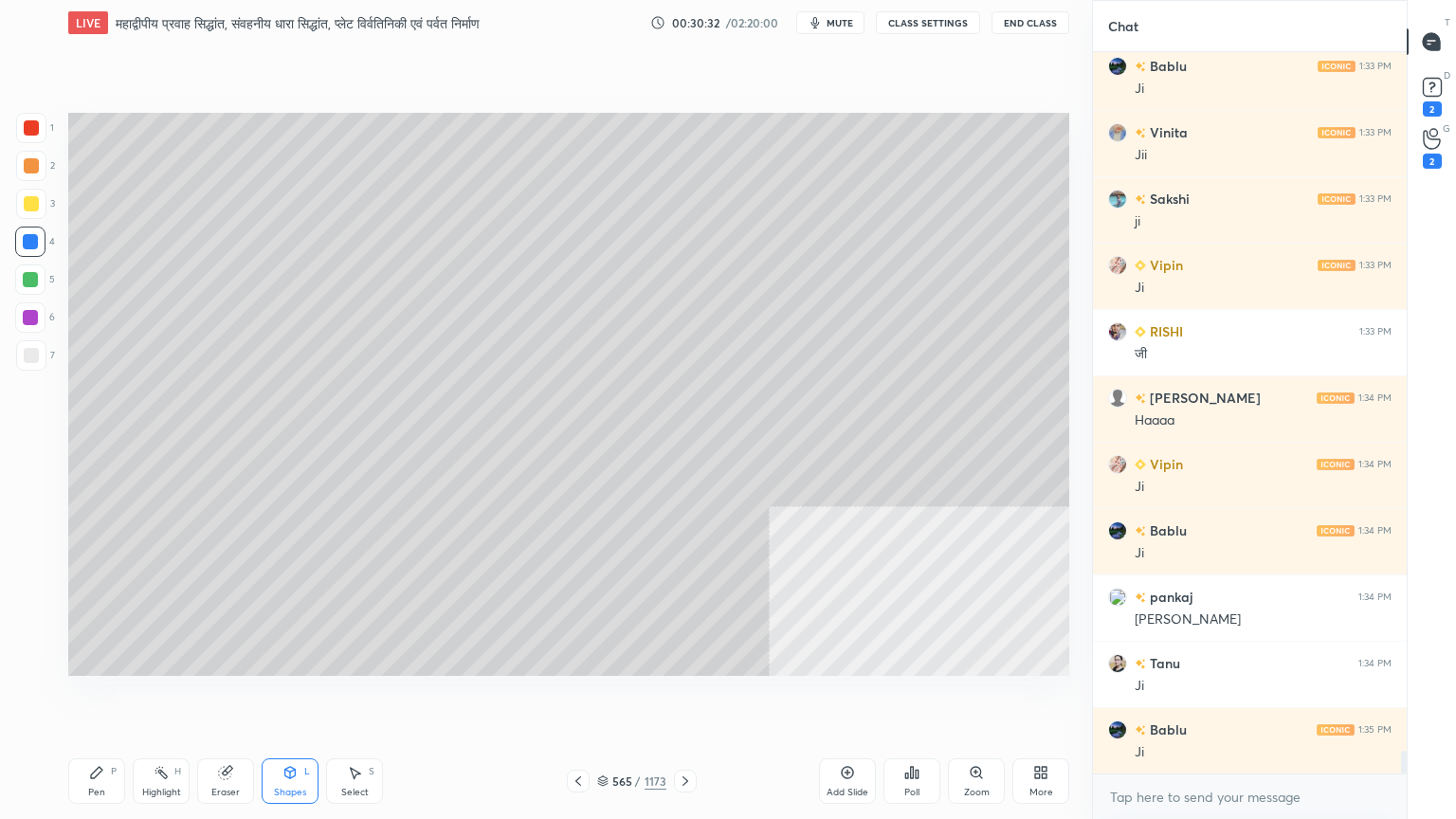 click on "Select S" at bounding box center [355, 781] 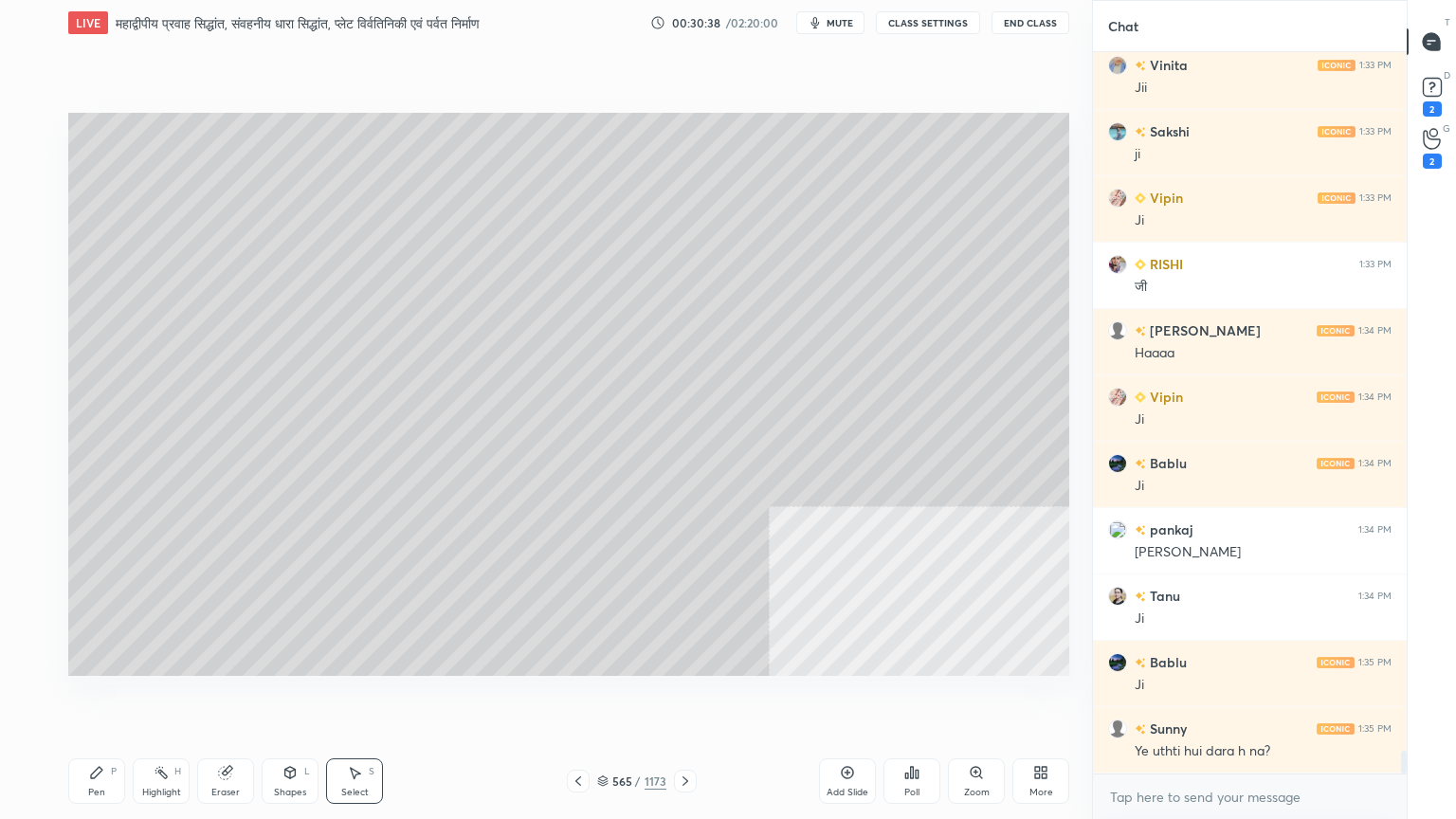scroll, scrollTop: 22189, scrollLeft: 0, axis: vertical 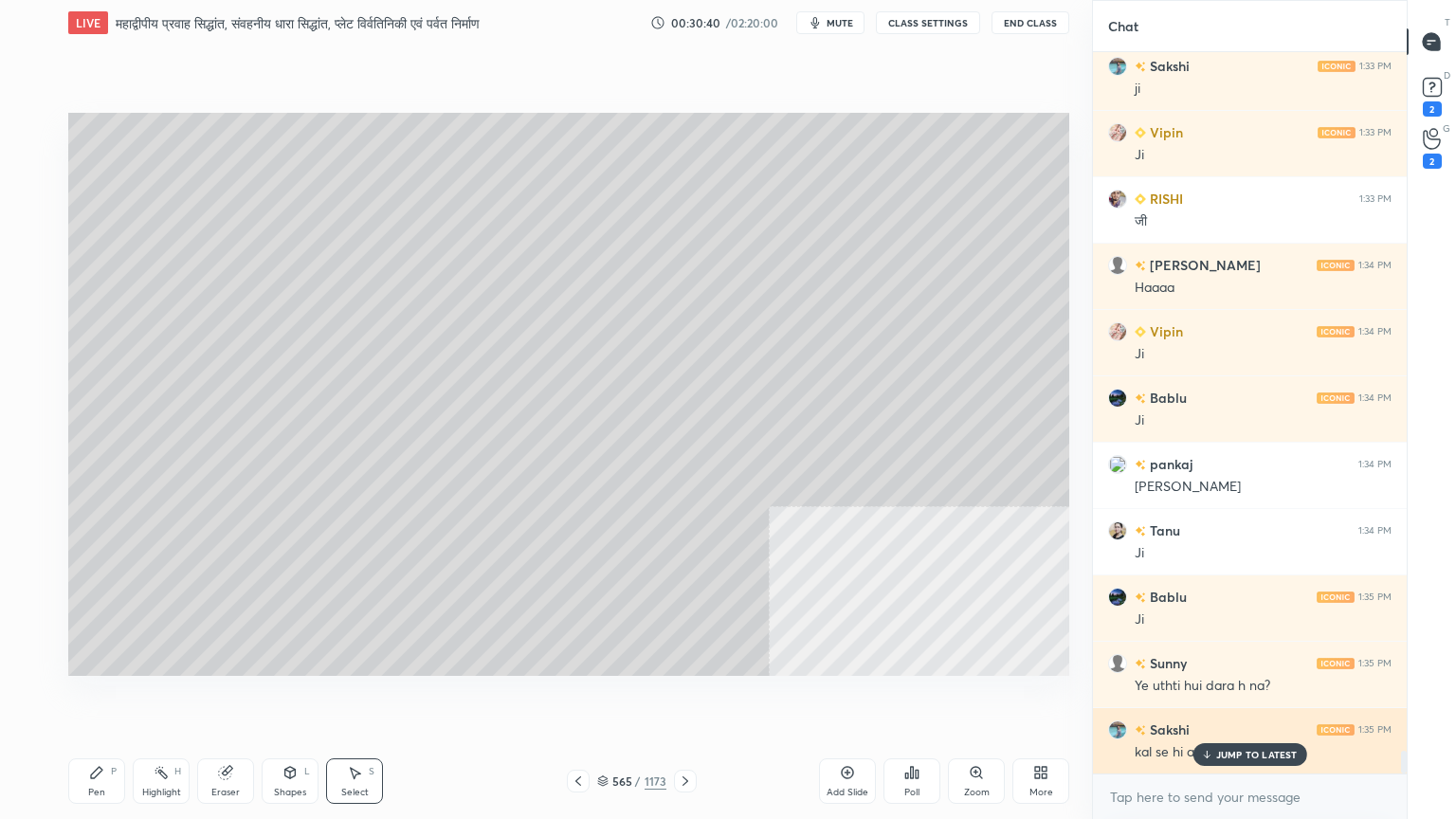 click on "JUMP TO LATEST" at bounding box center (1257, 755) 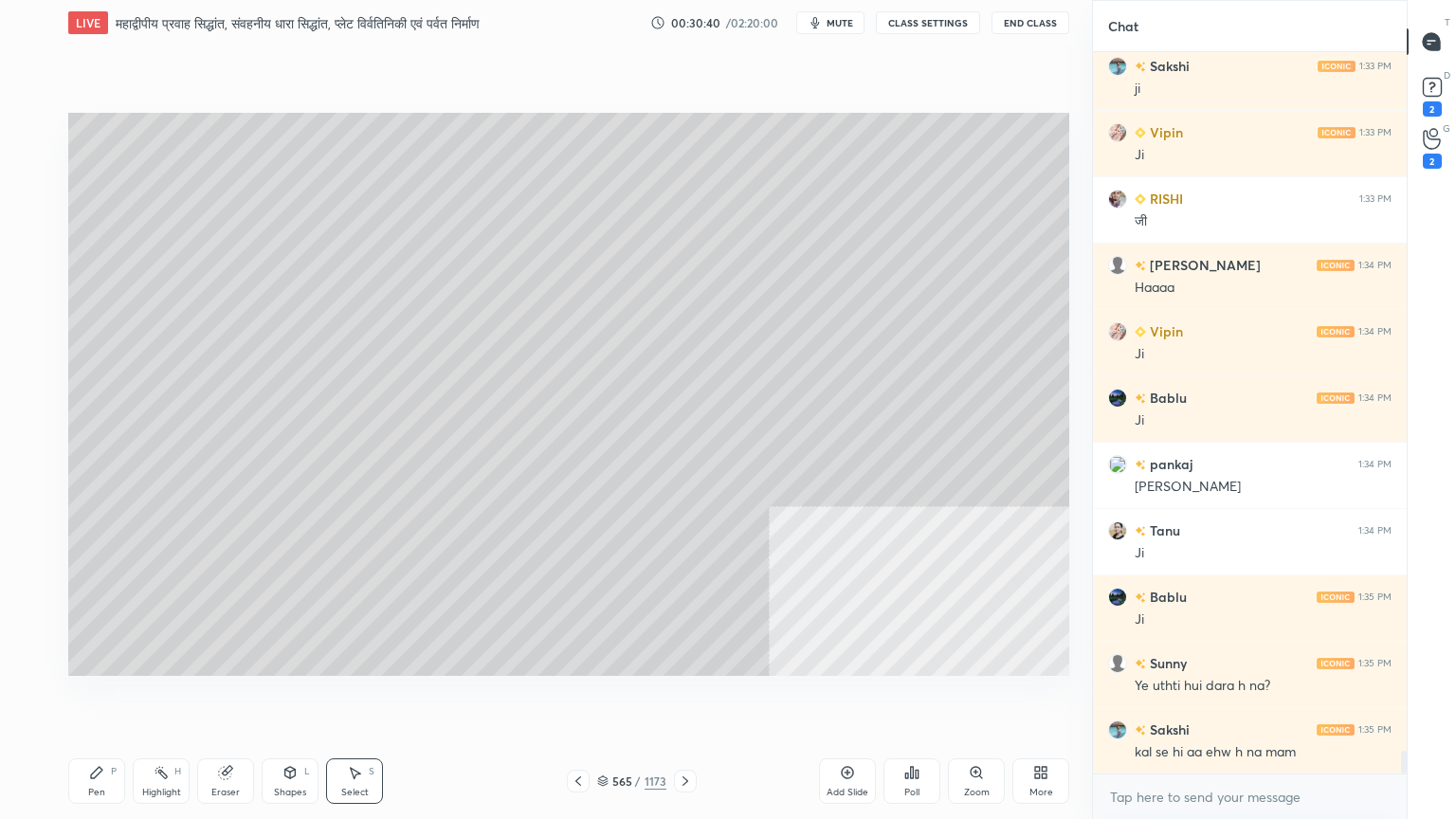 click on "x" at bounding box center [1249, 796] 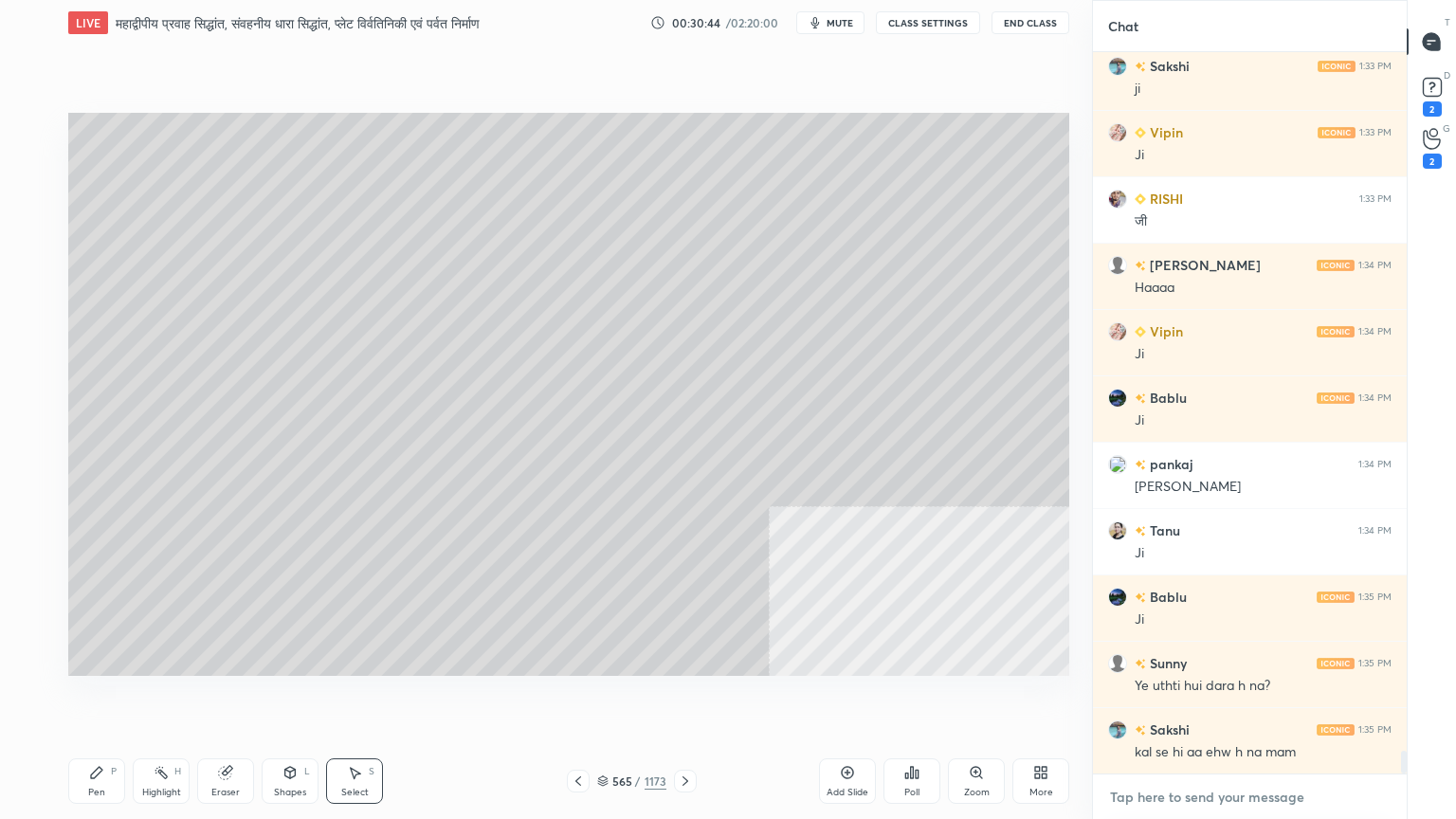 scroll, scrollTop: 22256, scrollLeft: 0, axis: vertical 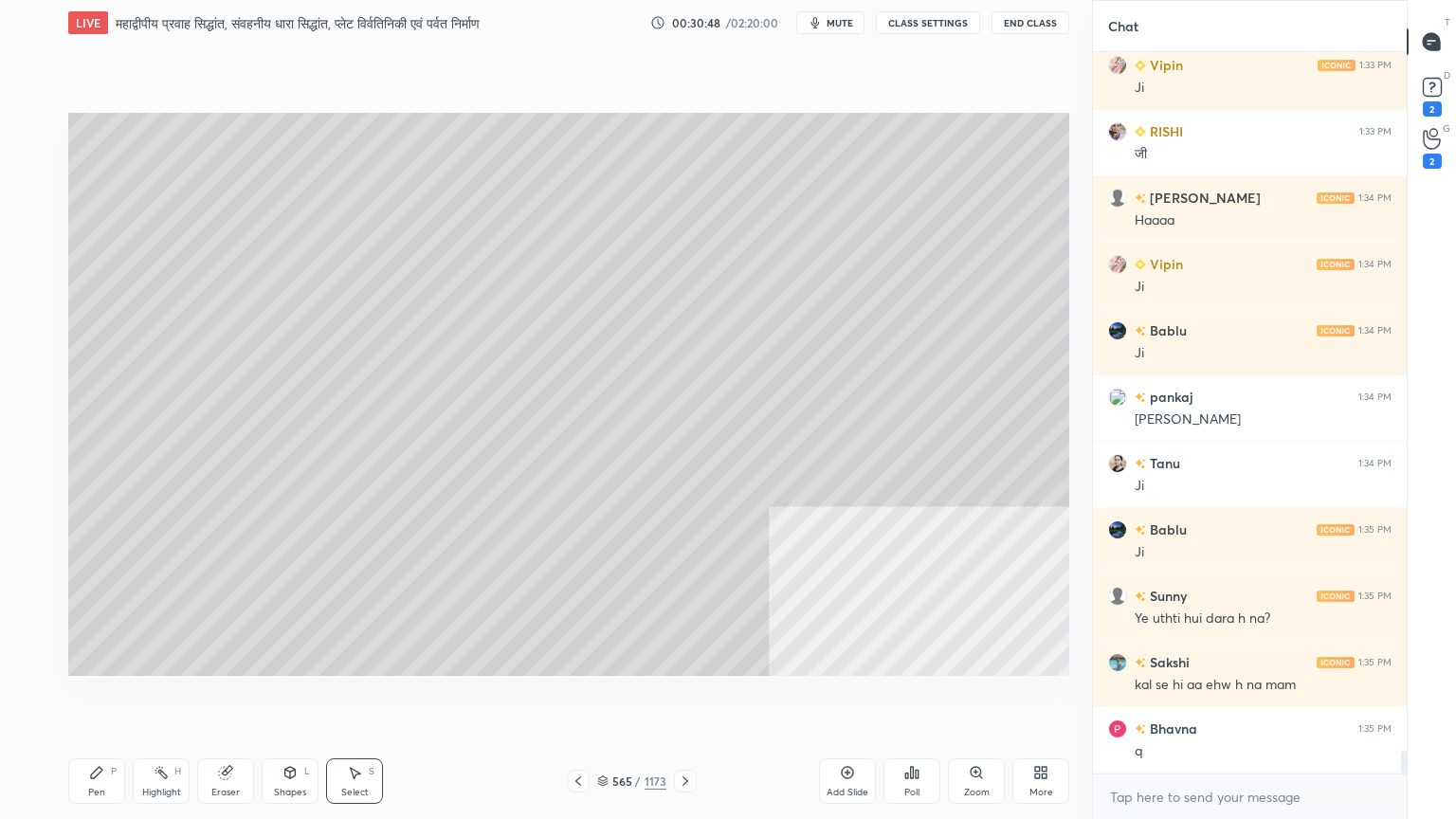 click on "Pen P Highlight H Eraser Shapes L Select S 565 / 1173 Add Slide Poll Zoom More" at bounding box center [569, 781] 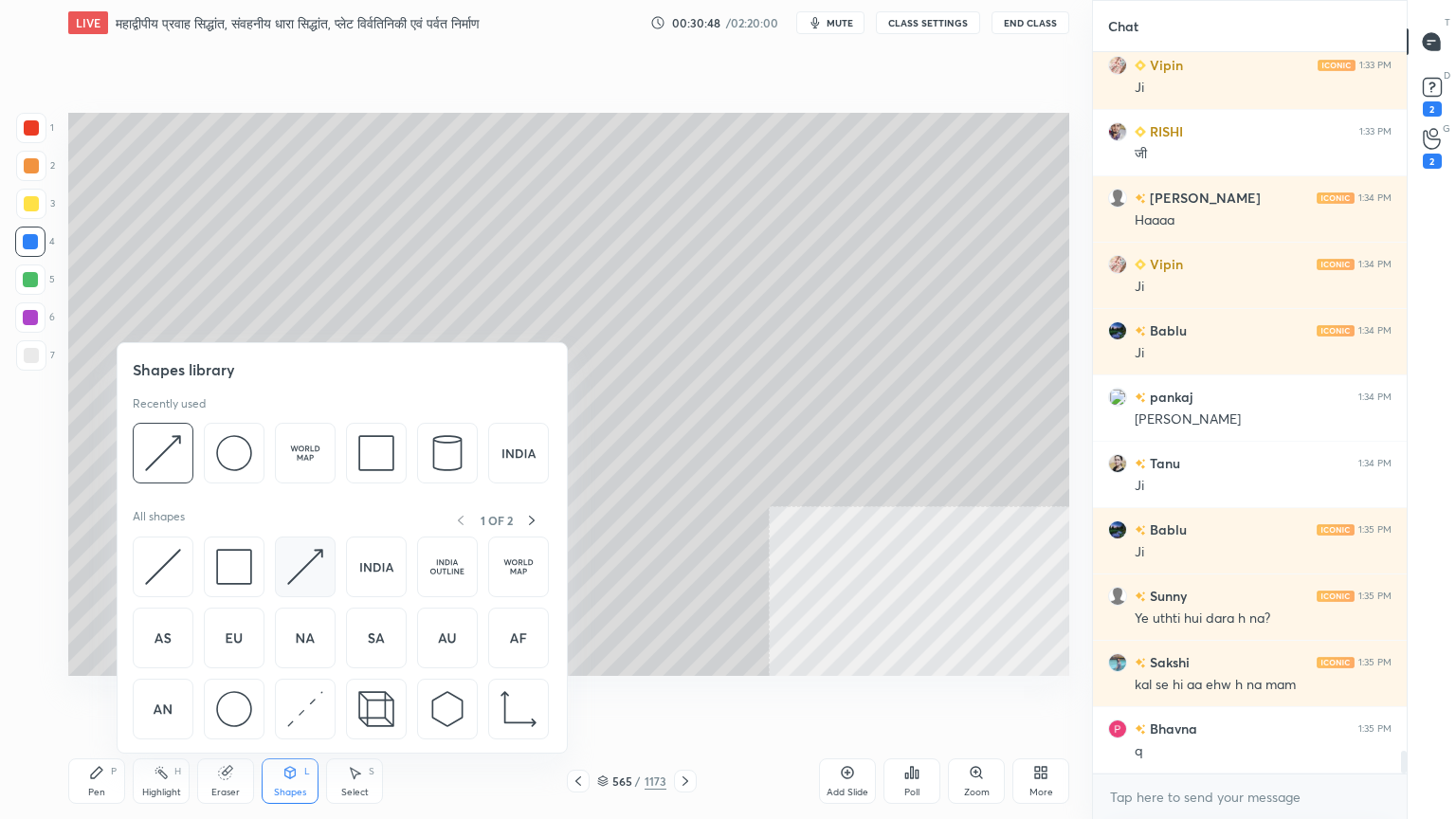 click at bounding box center [305, 567] 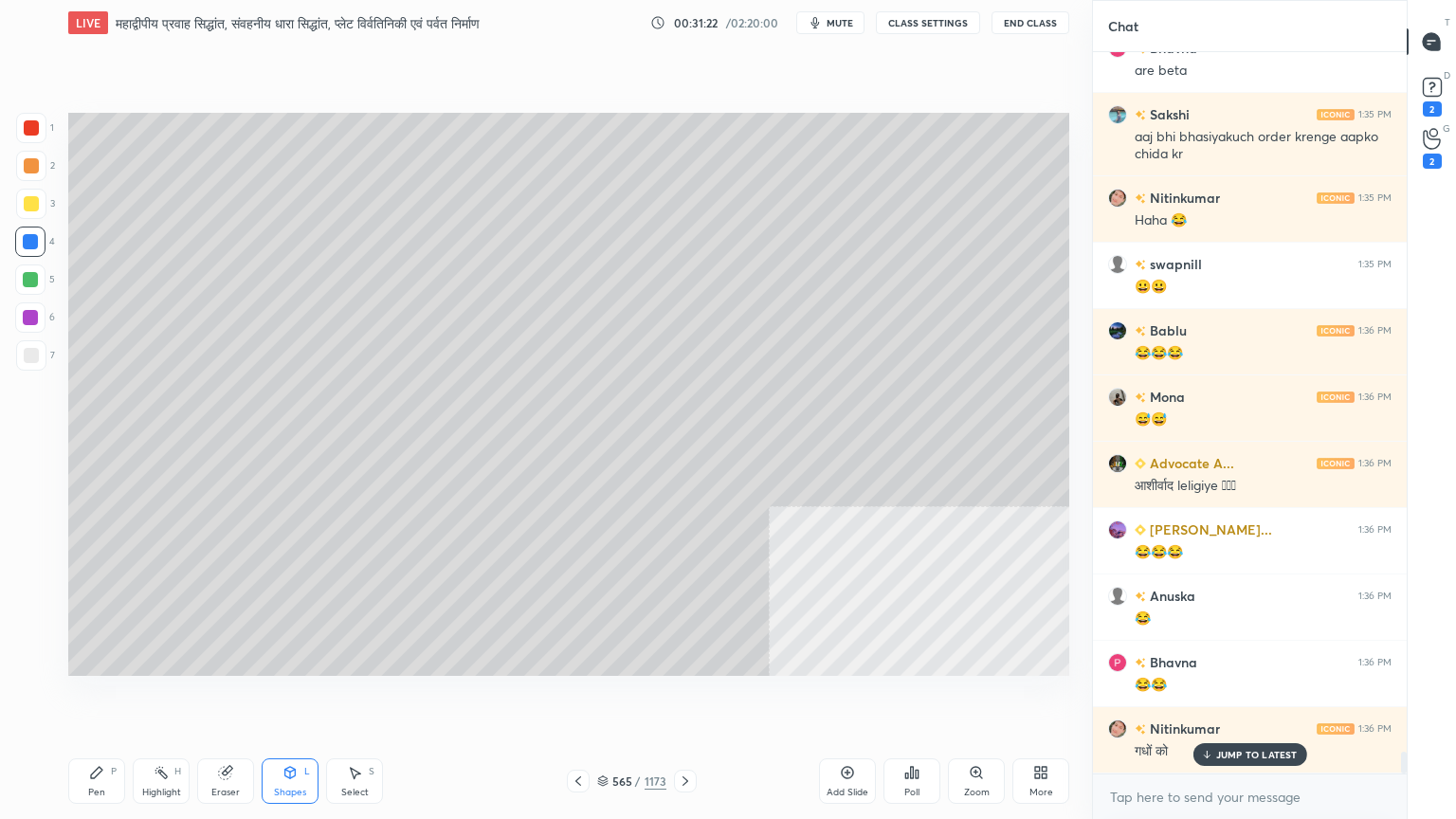 scroll, scrollTop: 23467, scrollLeft: 0, axis: vertical 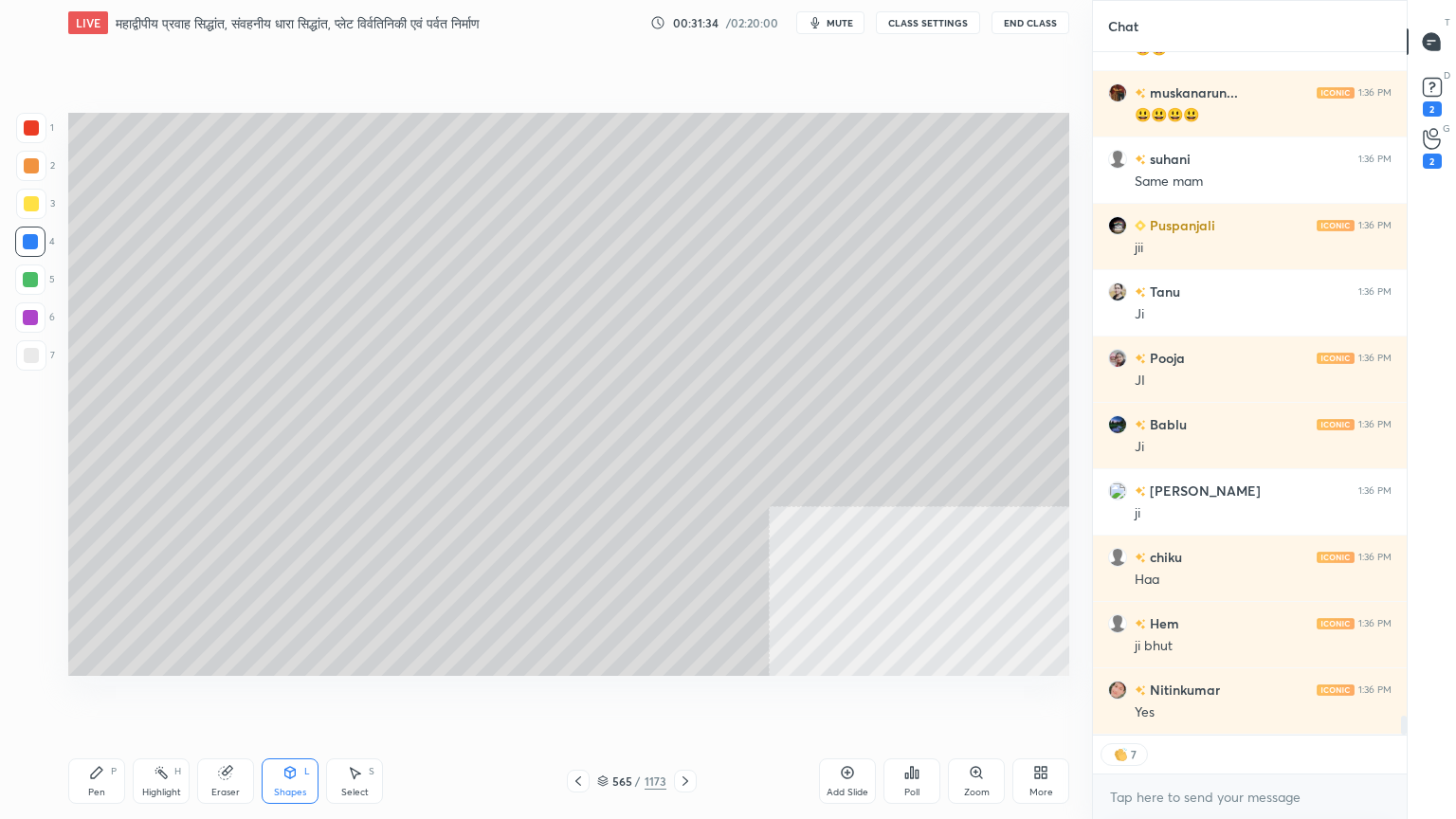 click on "Shapes L" at bounding box center [290, 781] 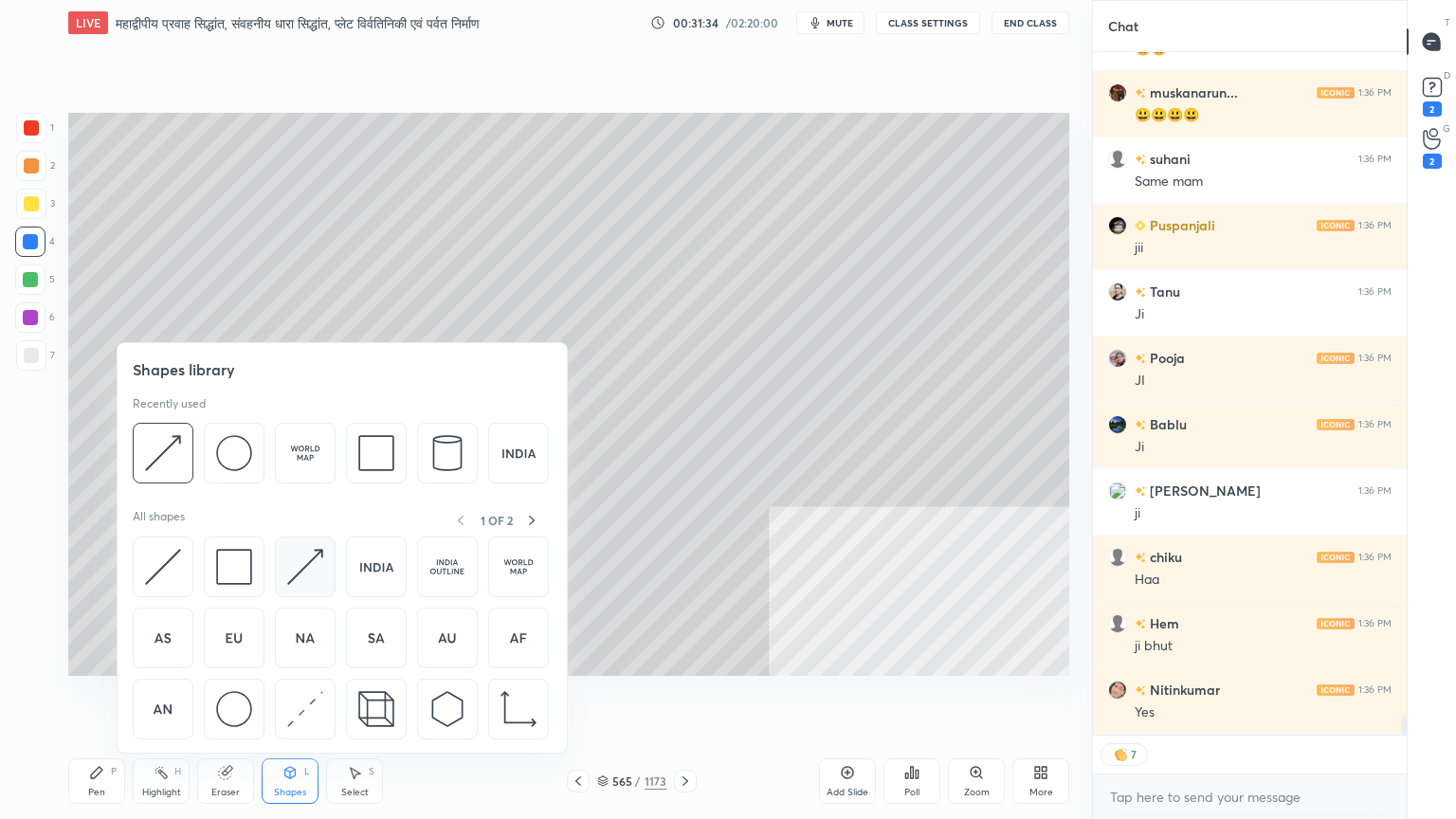 scroll, scrollTop: 24767, scrollLeft: 0, axis: vertical 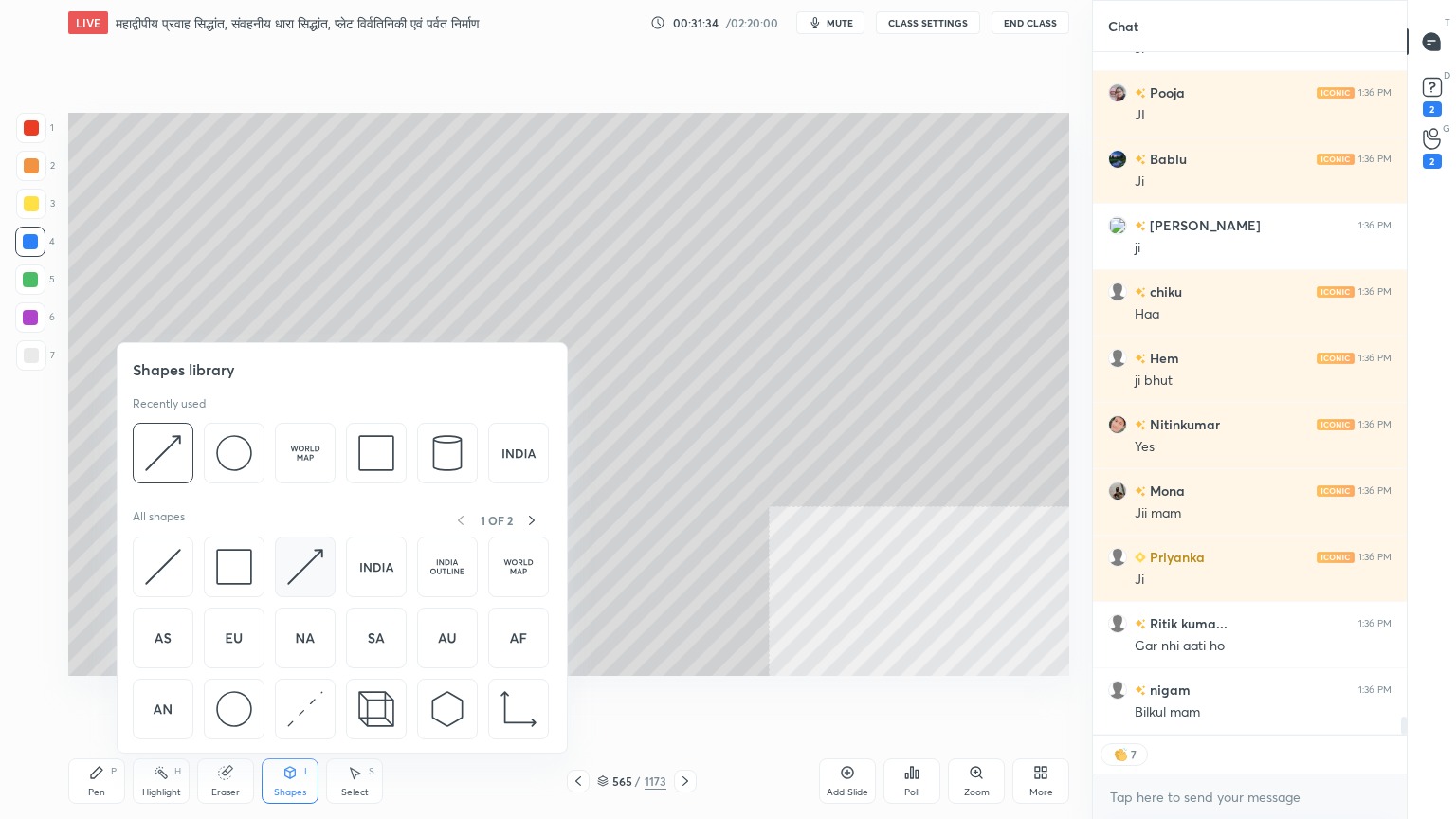 click at bounding box center (305, 567) 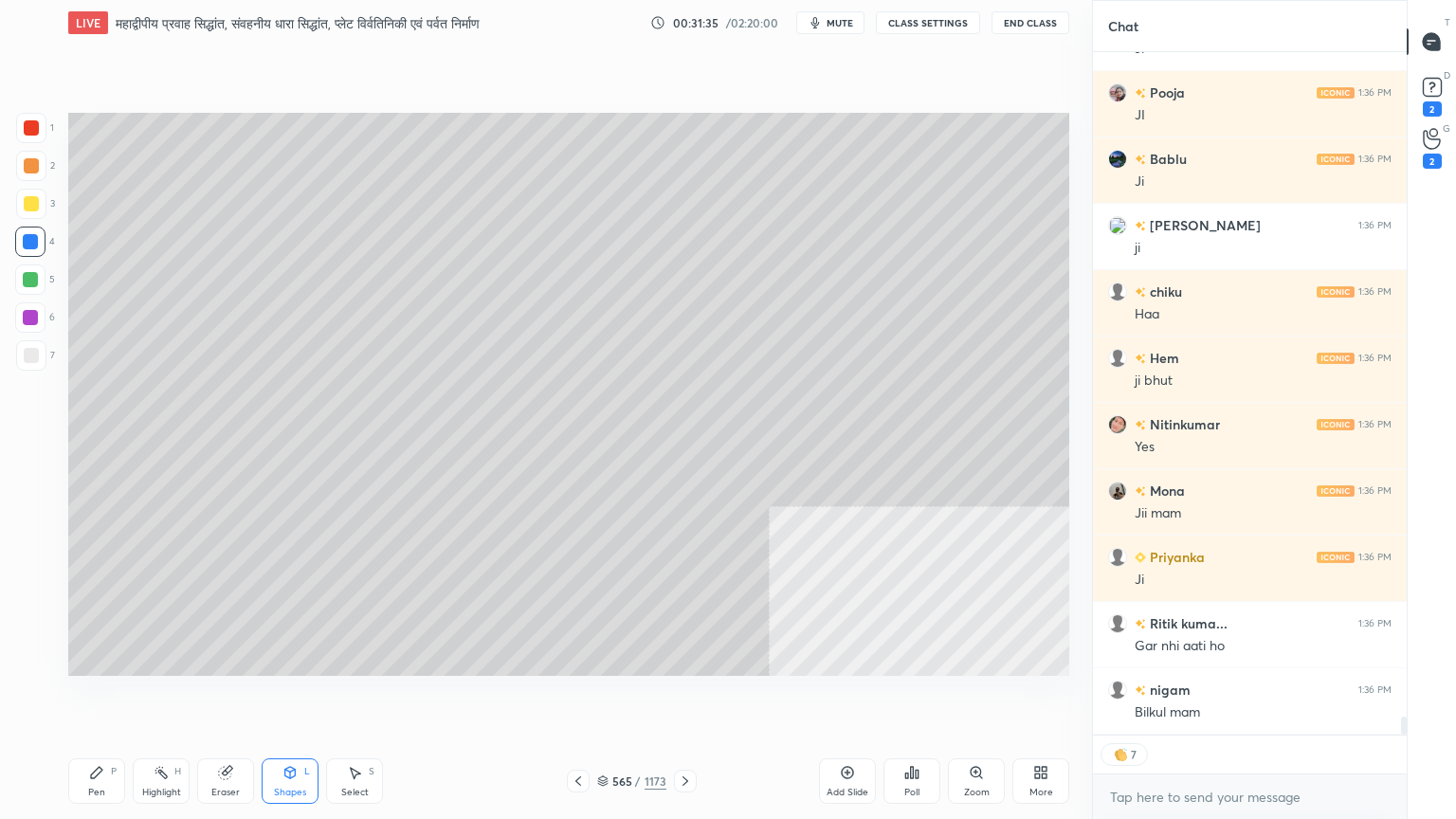 click at bounding box center [30, 242] 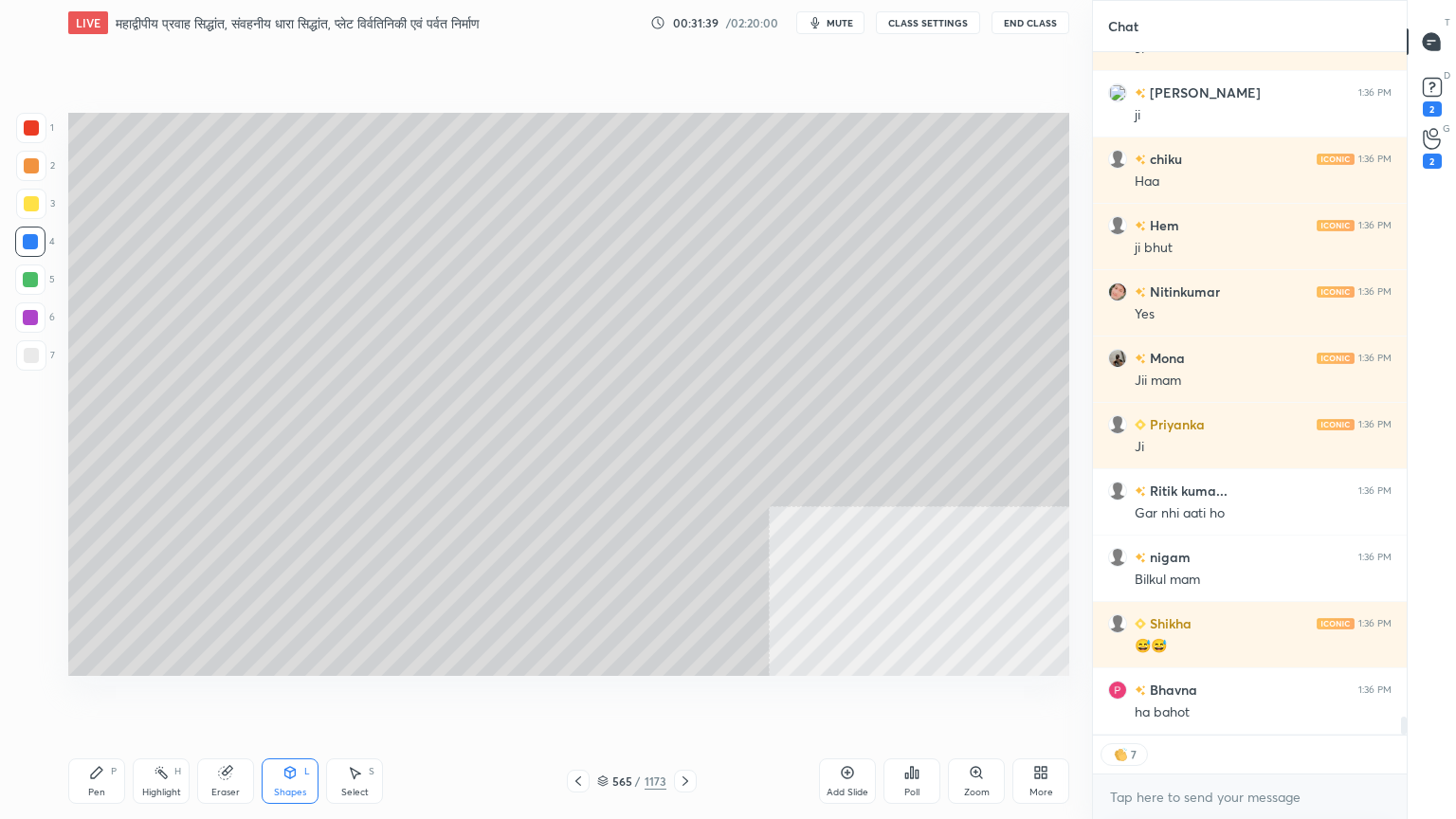 scroll, scrollTop: 24966, scrollLeft: 0, axis: vertical 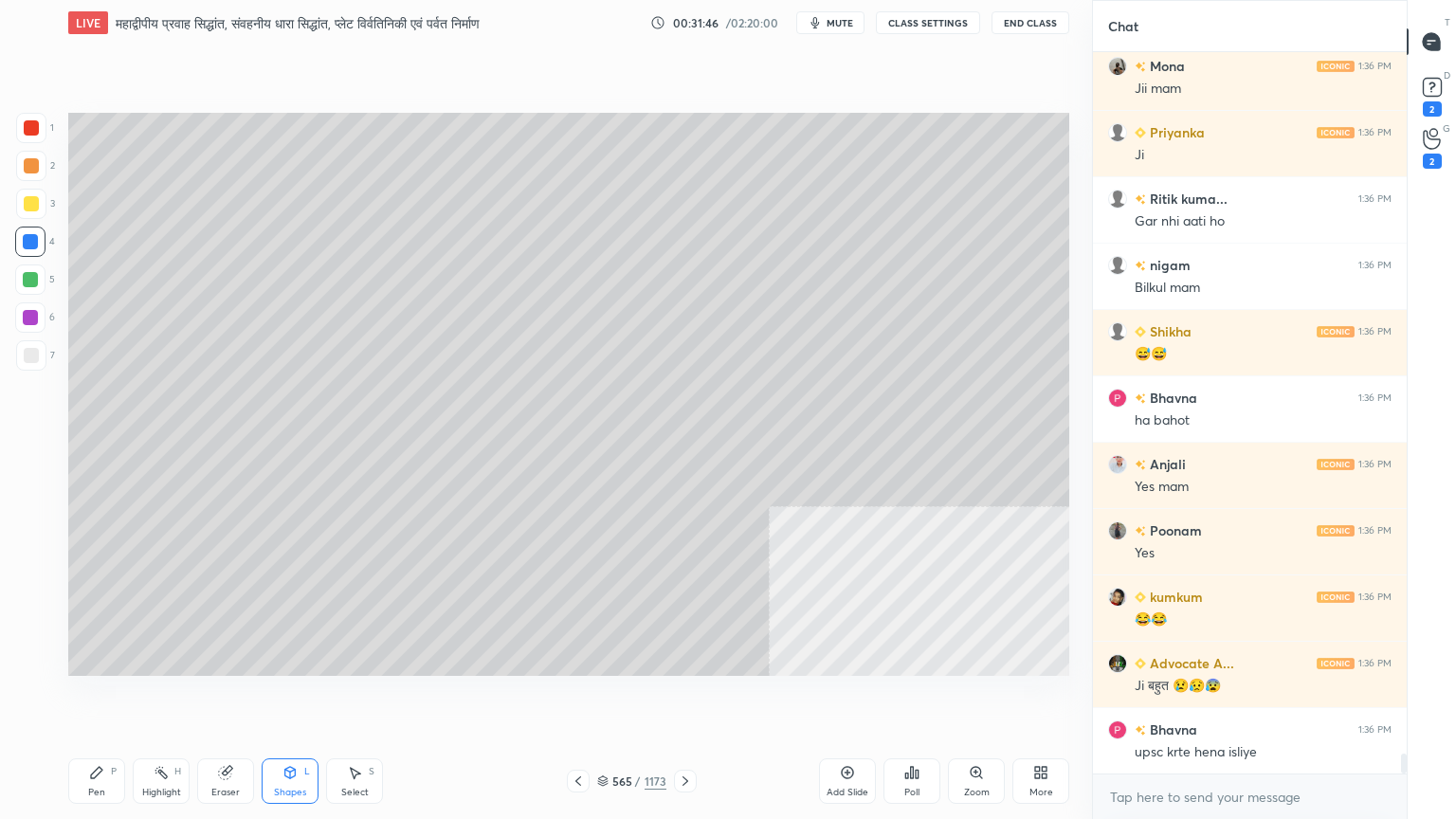 click at bounding box center (31, 355) 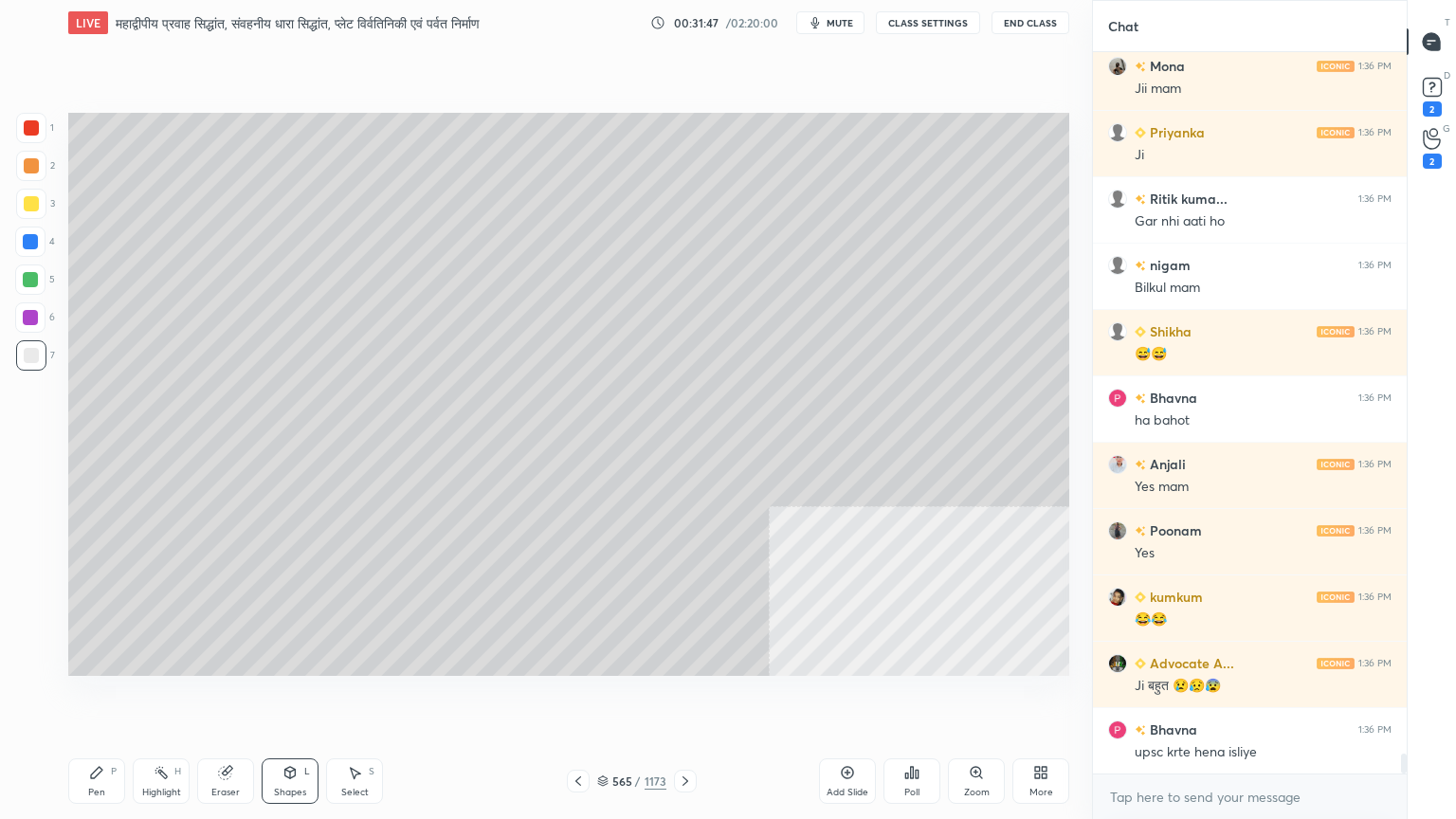 click at bounding box center (31, 355) 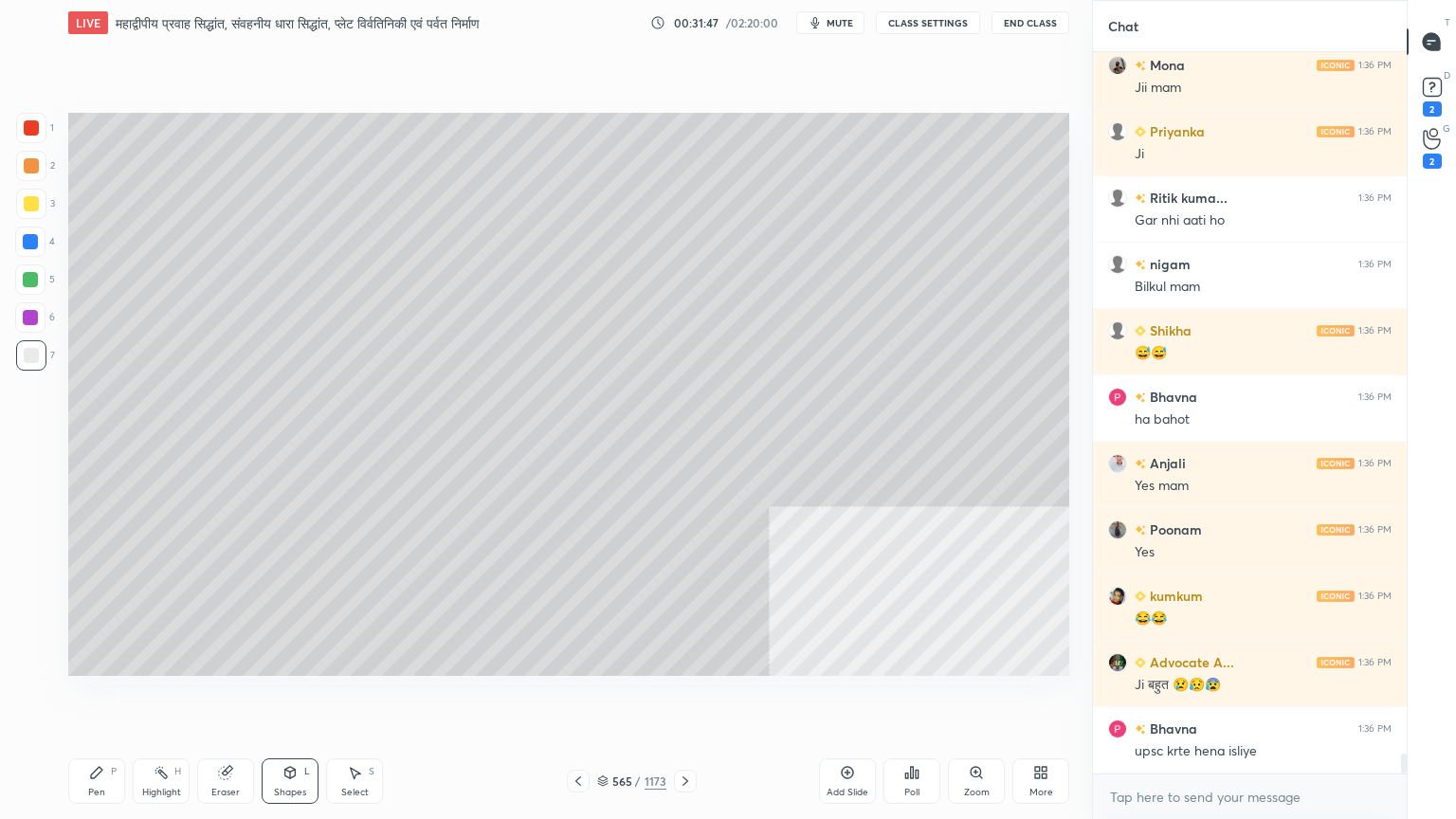 click at bounding box center (31, 355) 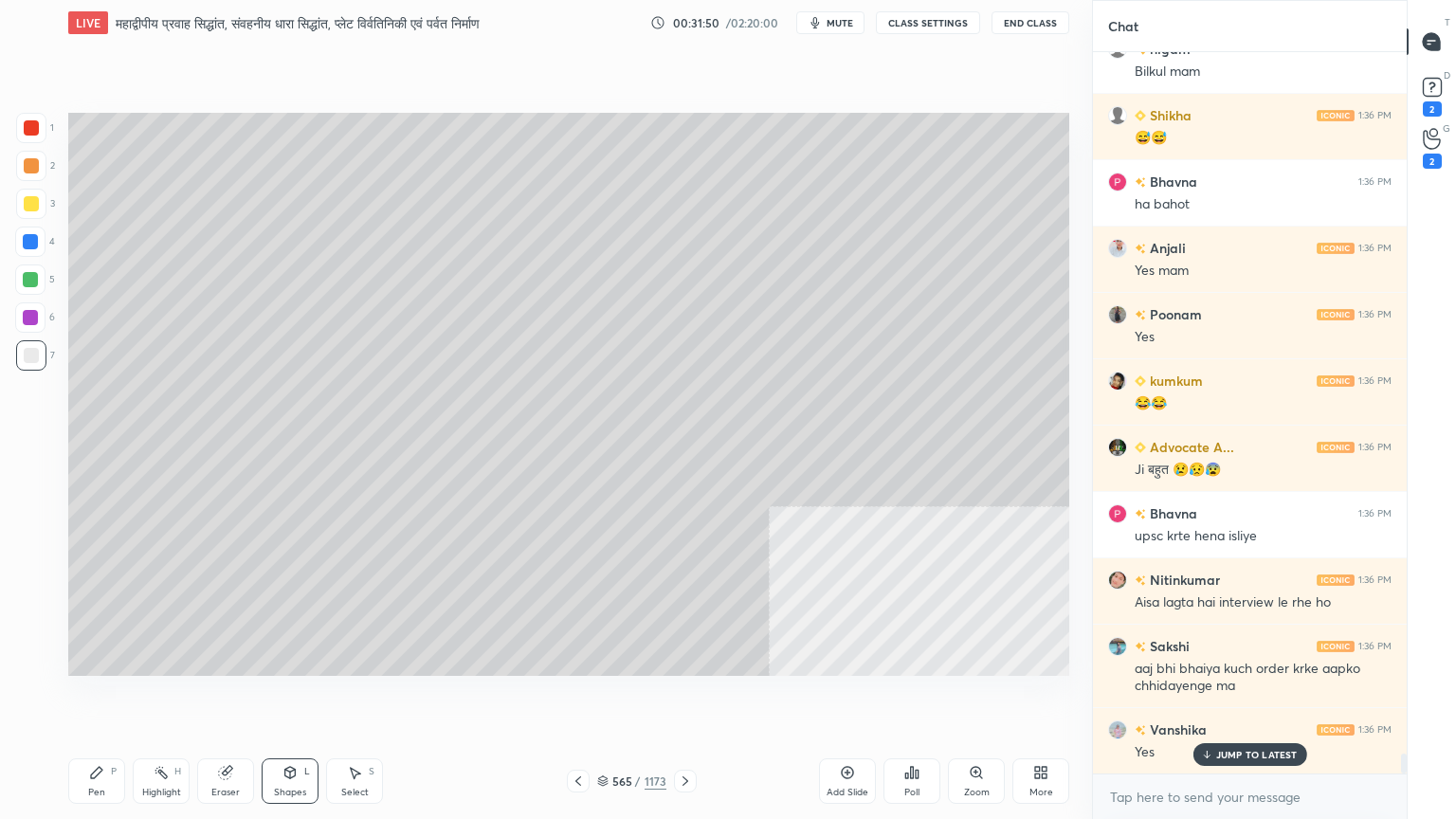 click on "Pen P" at bounding box center [97, 781] 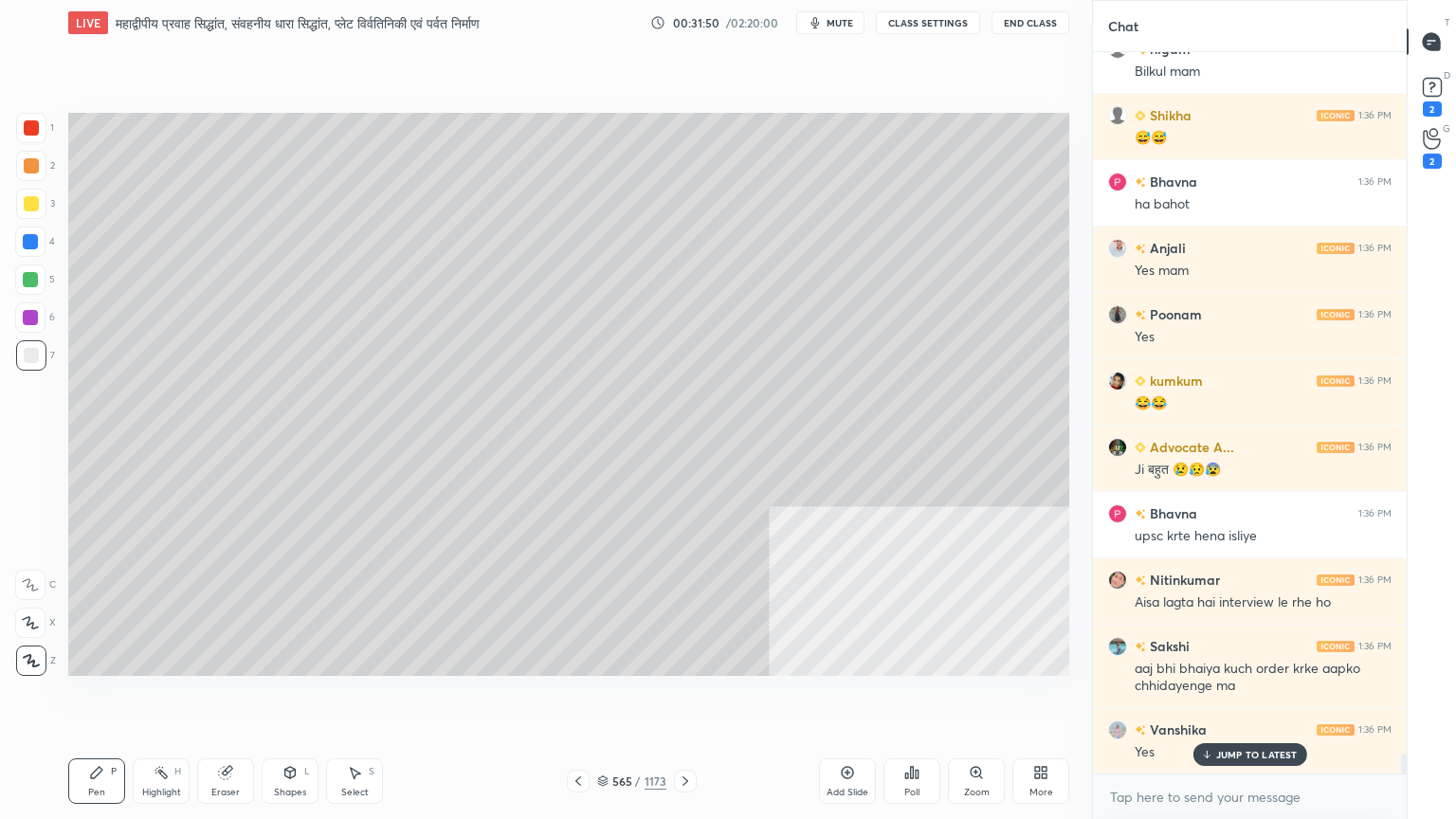 click on "Pen P" at bounding box center (97, 781) 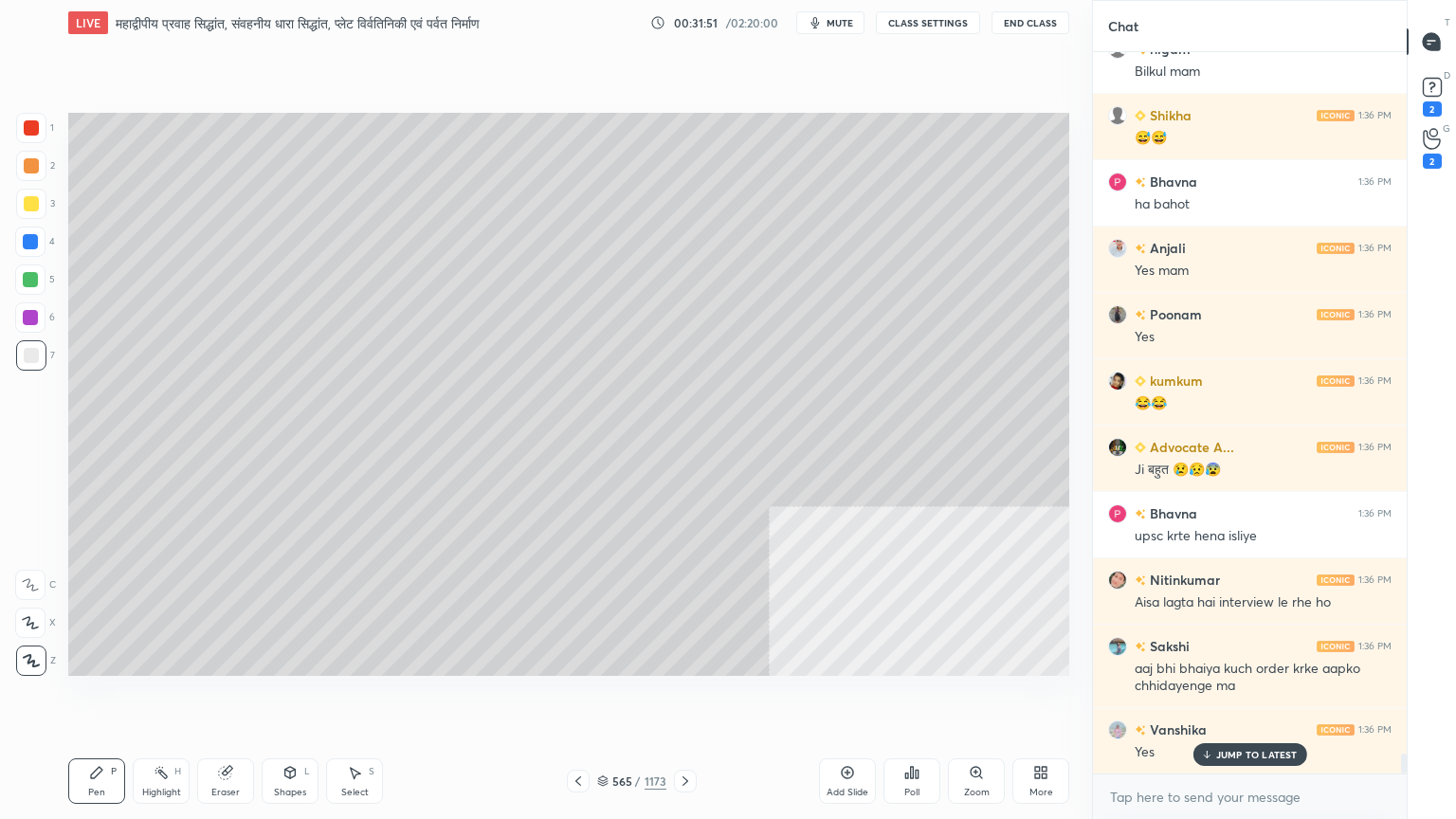 click on "JUMP TO LATEST" at bounding box center (1257, 755) 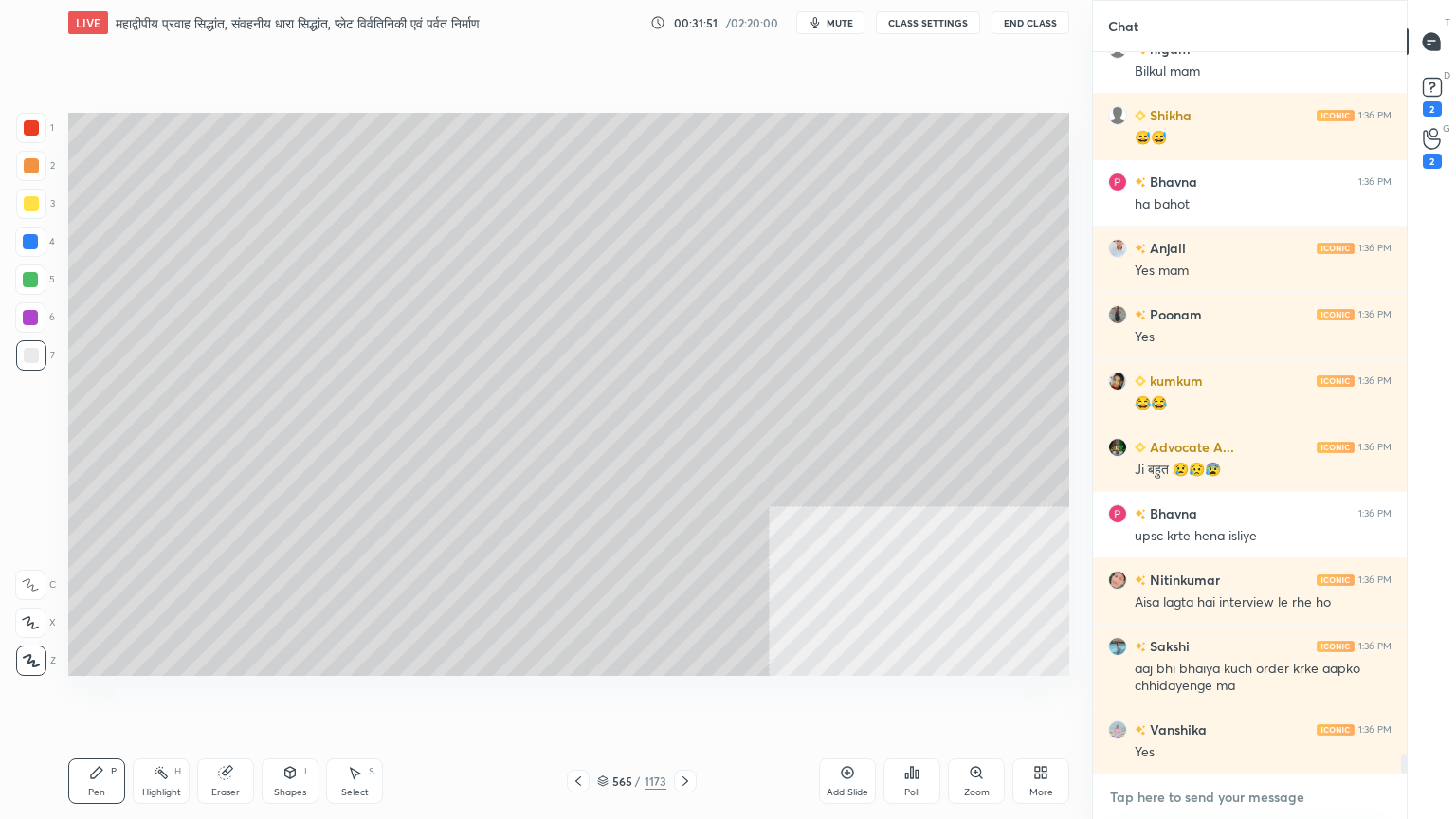 click at bounding box center [1249, 797] 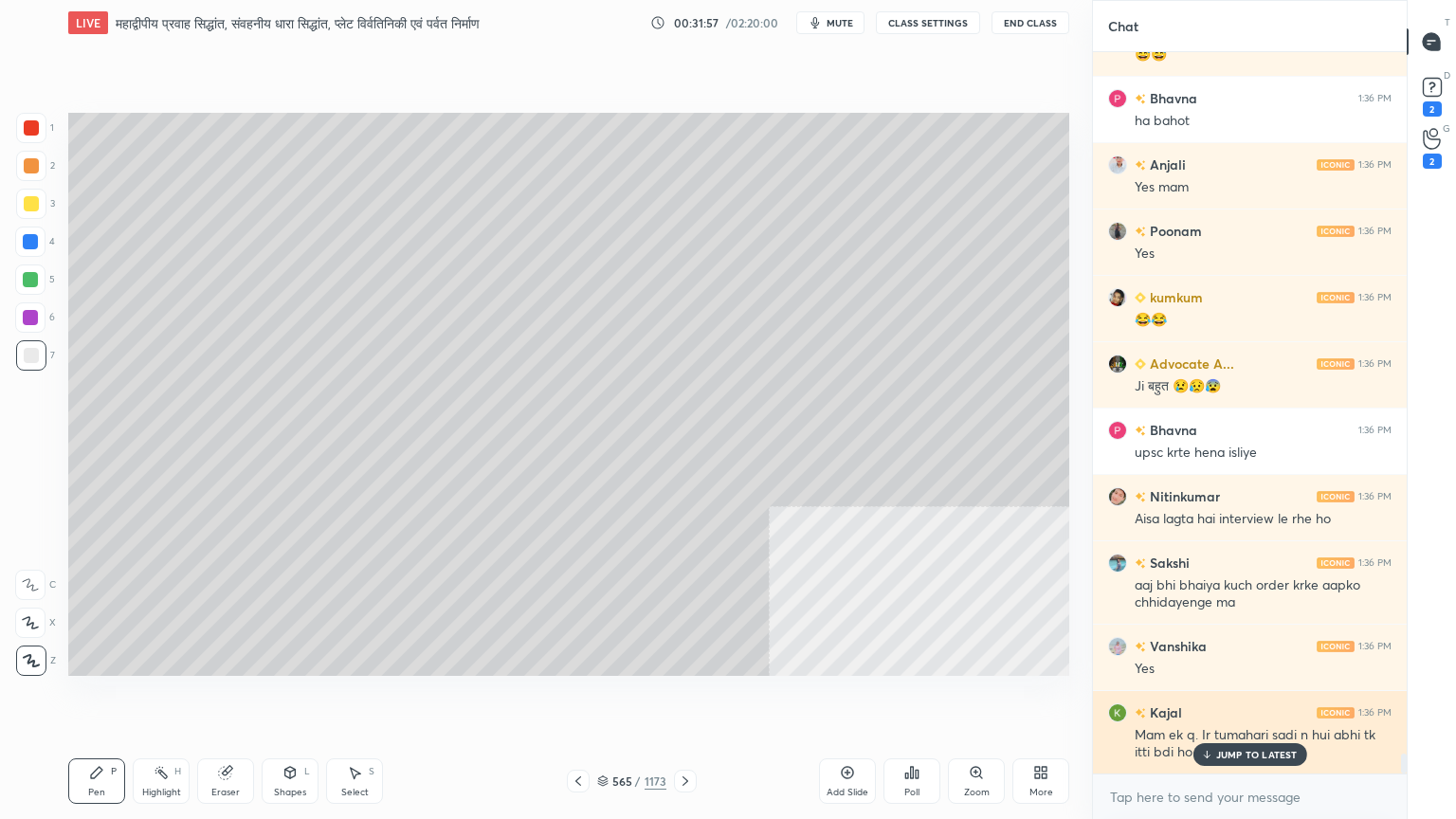 click on "JUMP TO LATEST" at bounding box center (1257, 755) 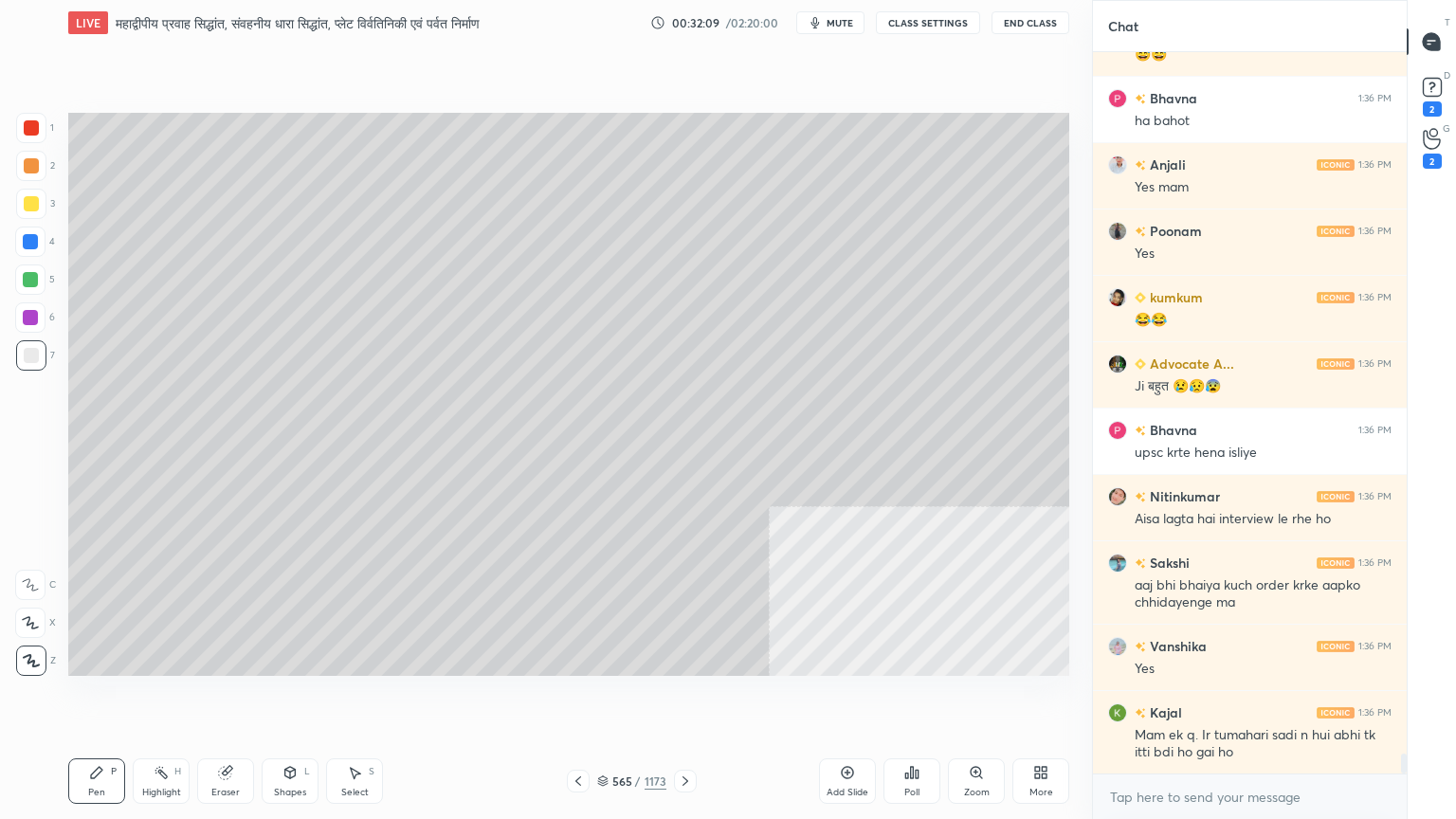 scroll, scrollTop: 25559, scrollLeft: 0, axis: vertical 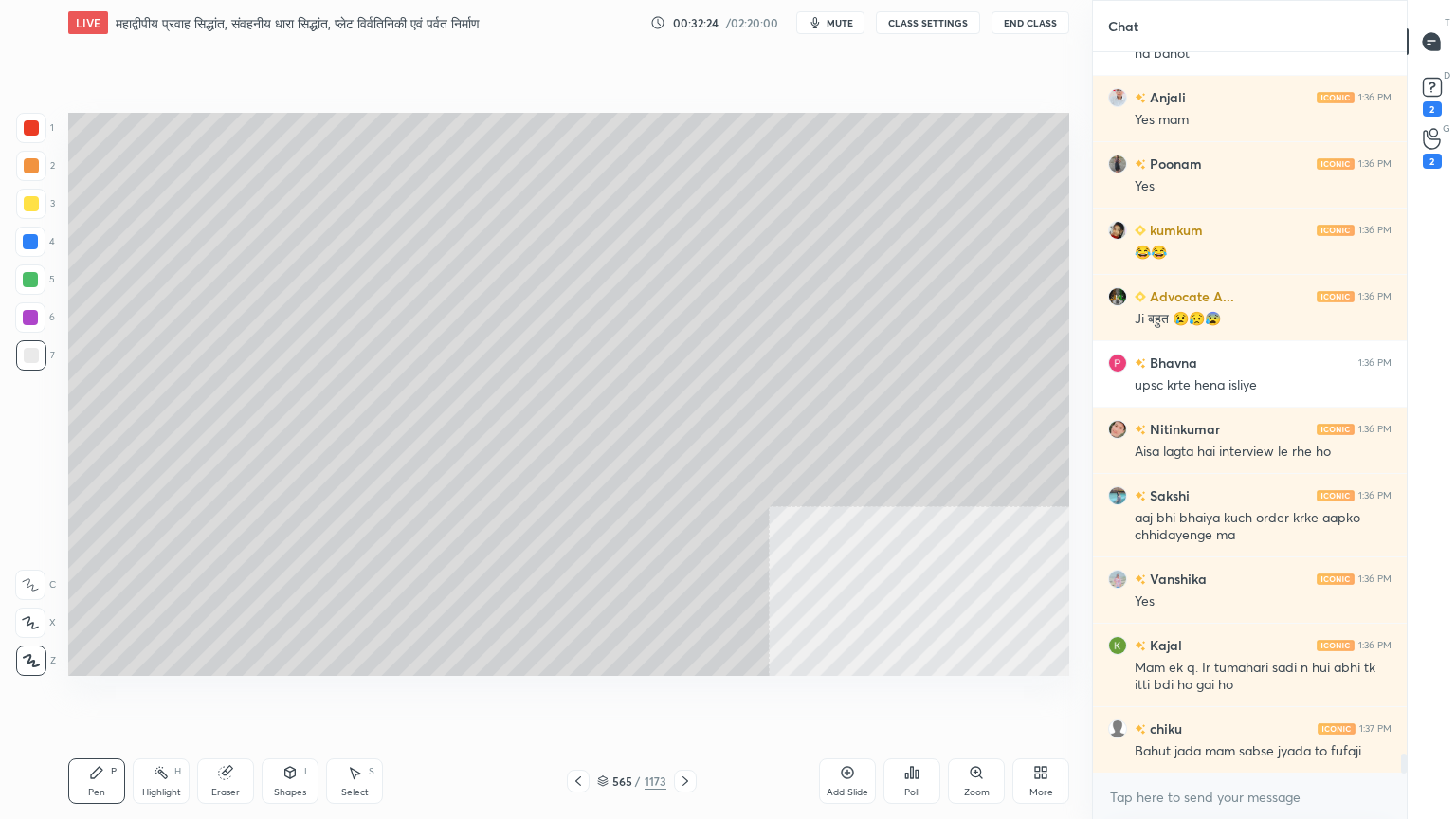 click on "Eraser" at bounding box center [226, 781] 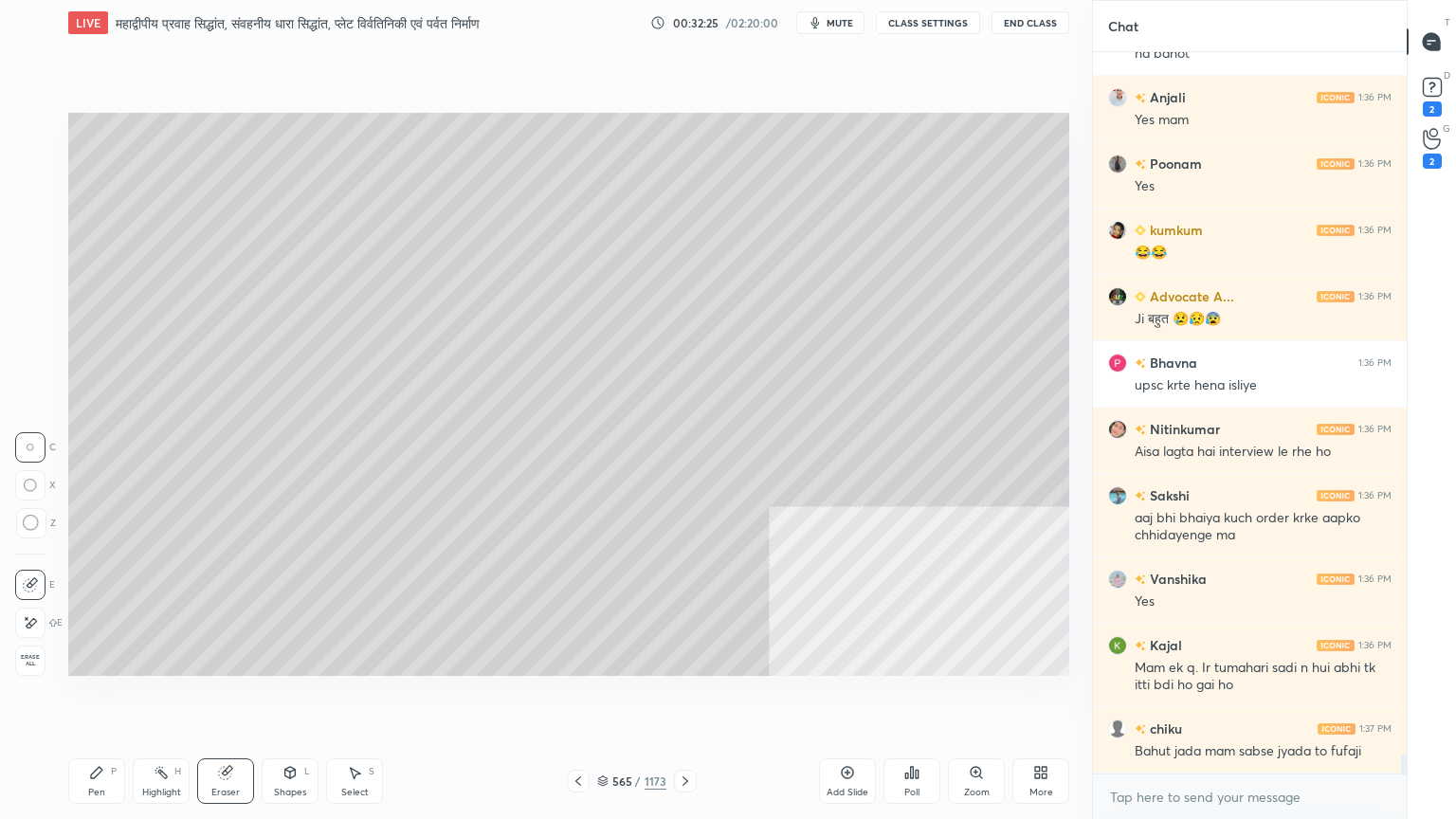 click on "Erase all" at bounding box center (30, 661) 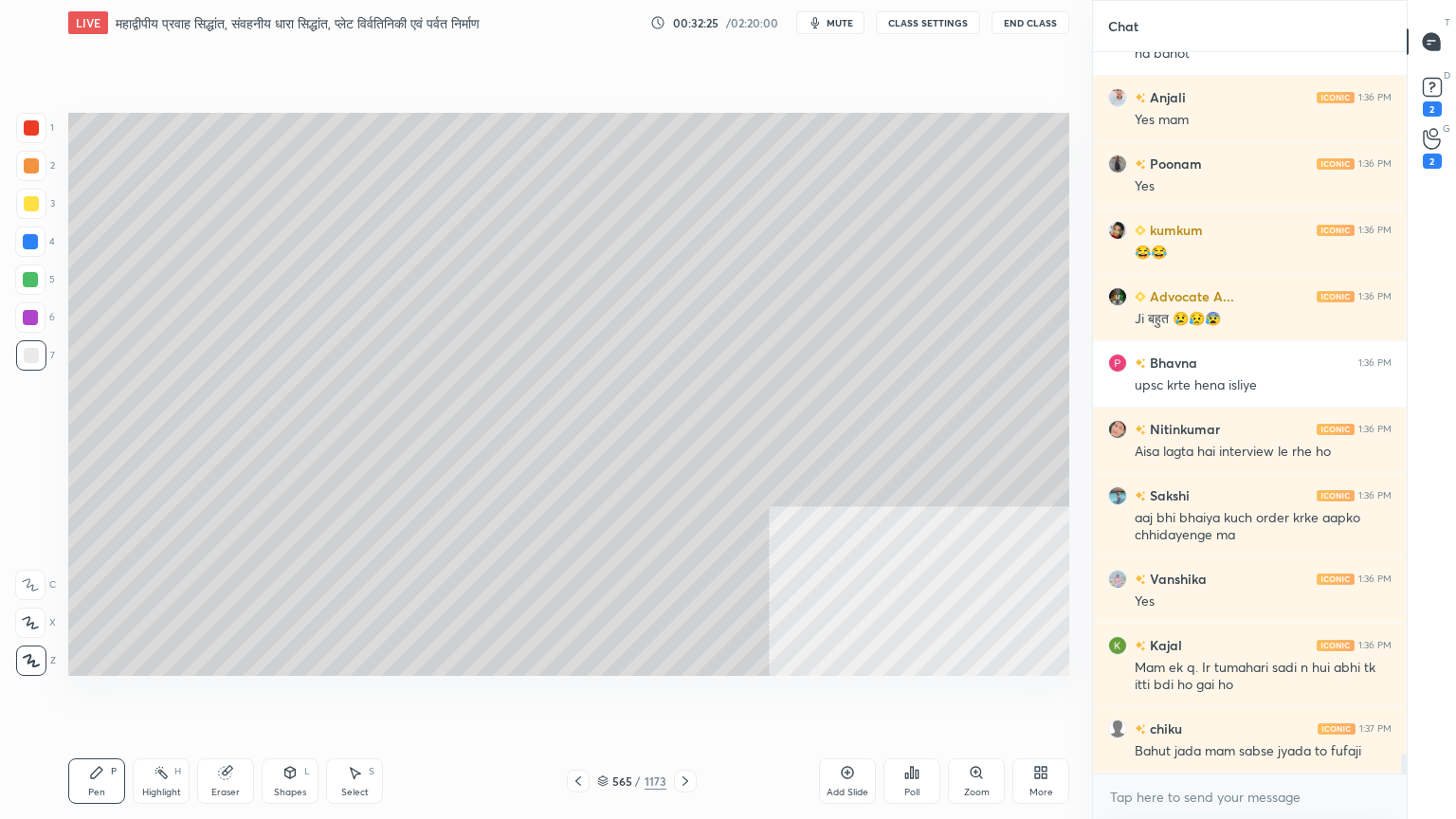 scroll, scrollTop: 25624, scrollLeft: 0, axis: vertical 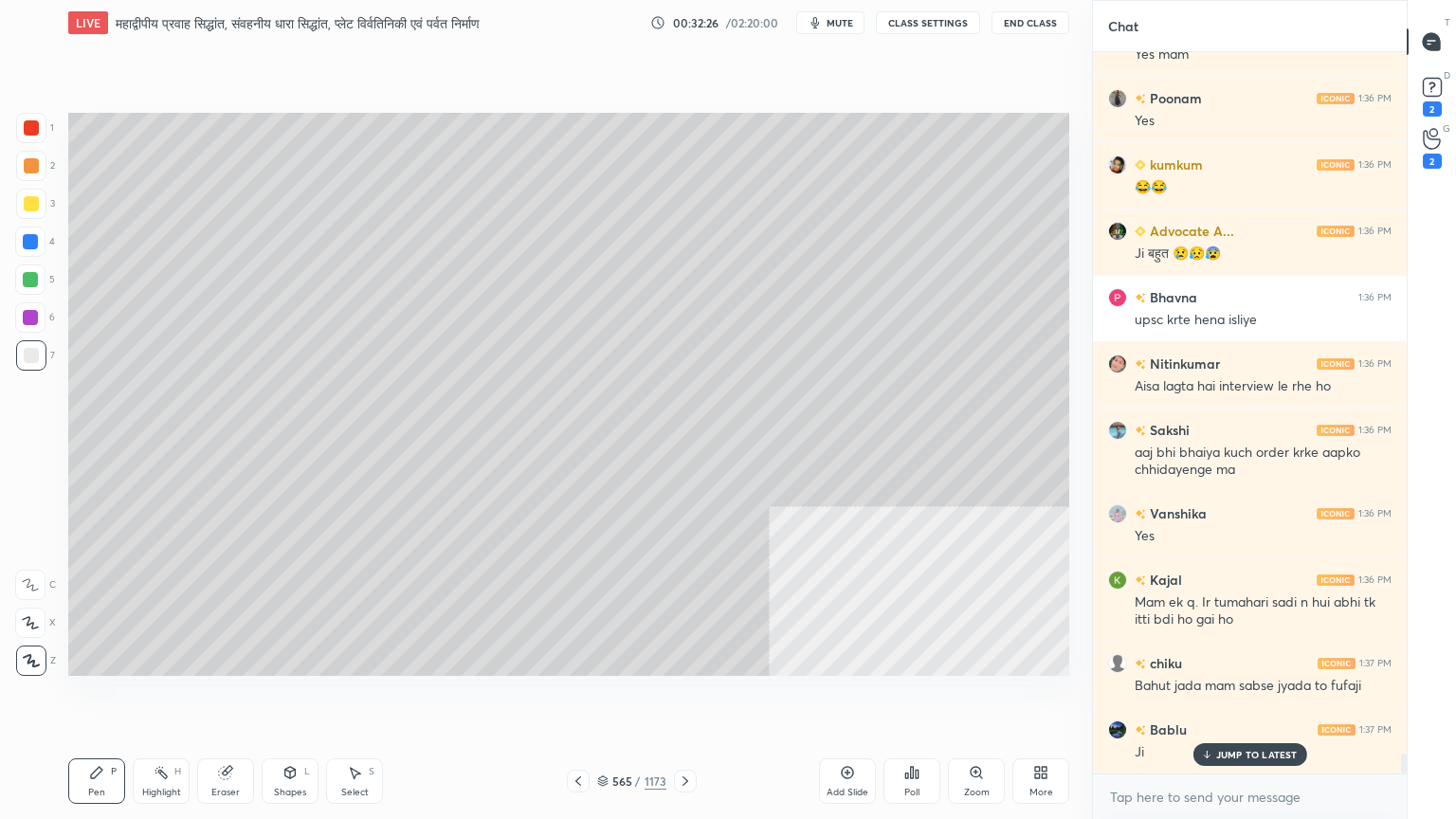 click at bounding box center (30, 242) 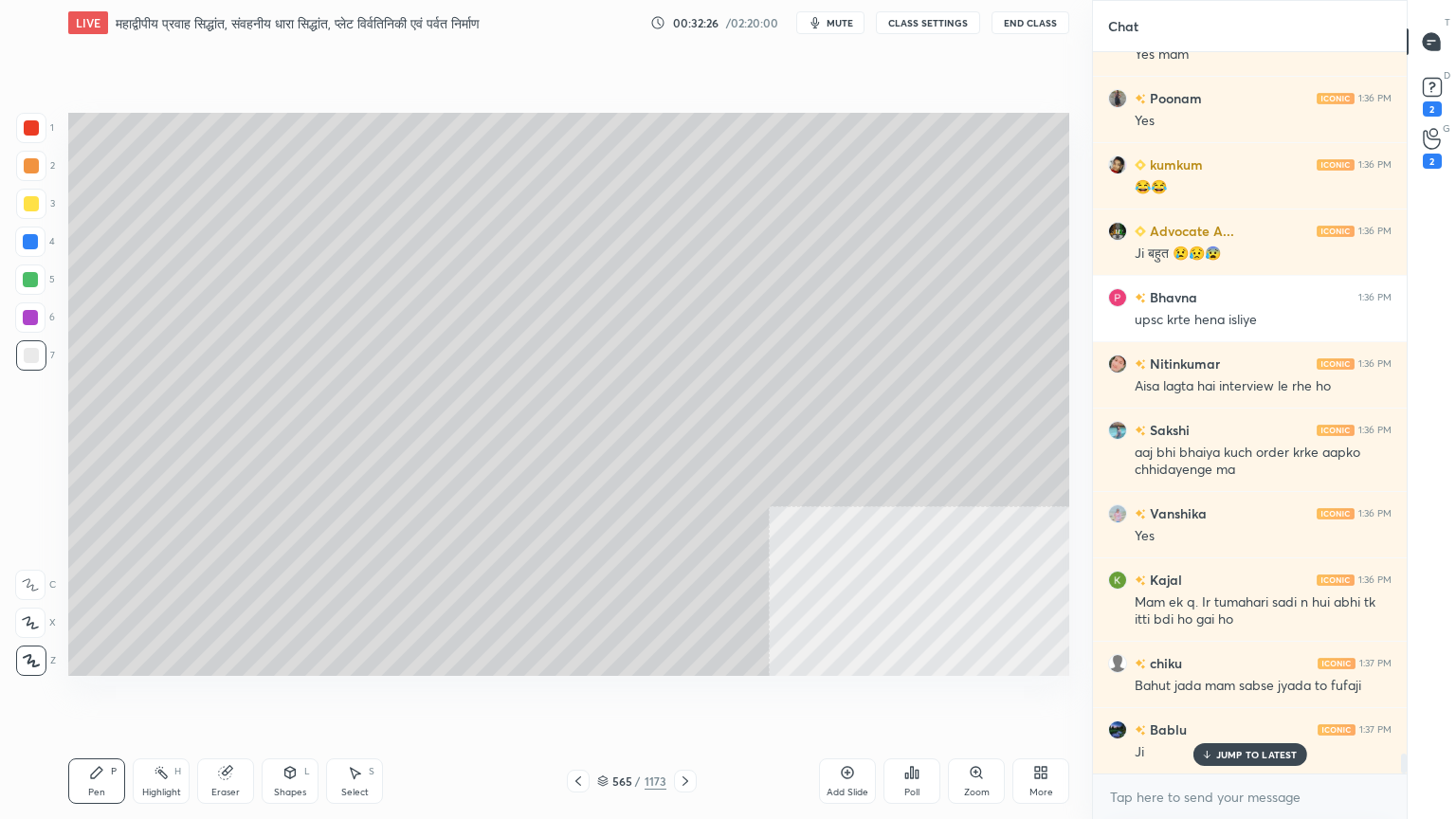 click at bounding box center [30, 242] 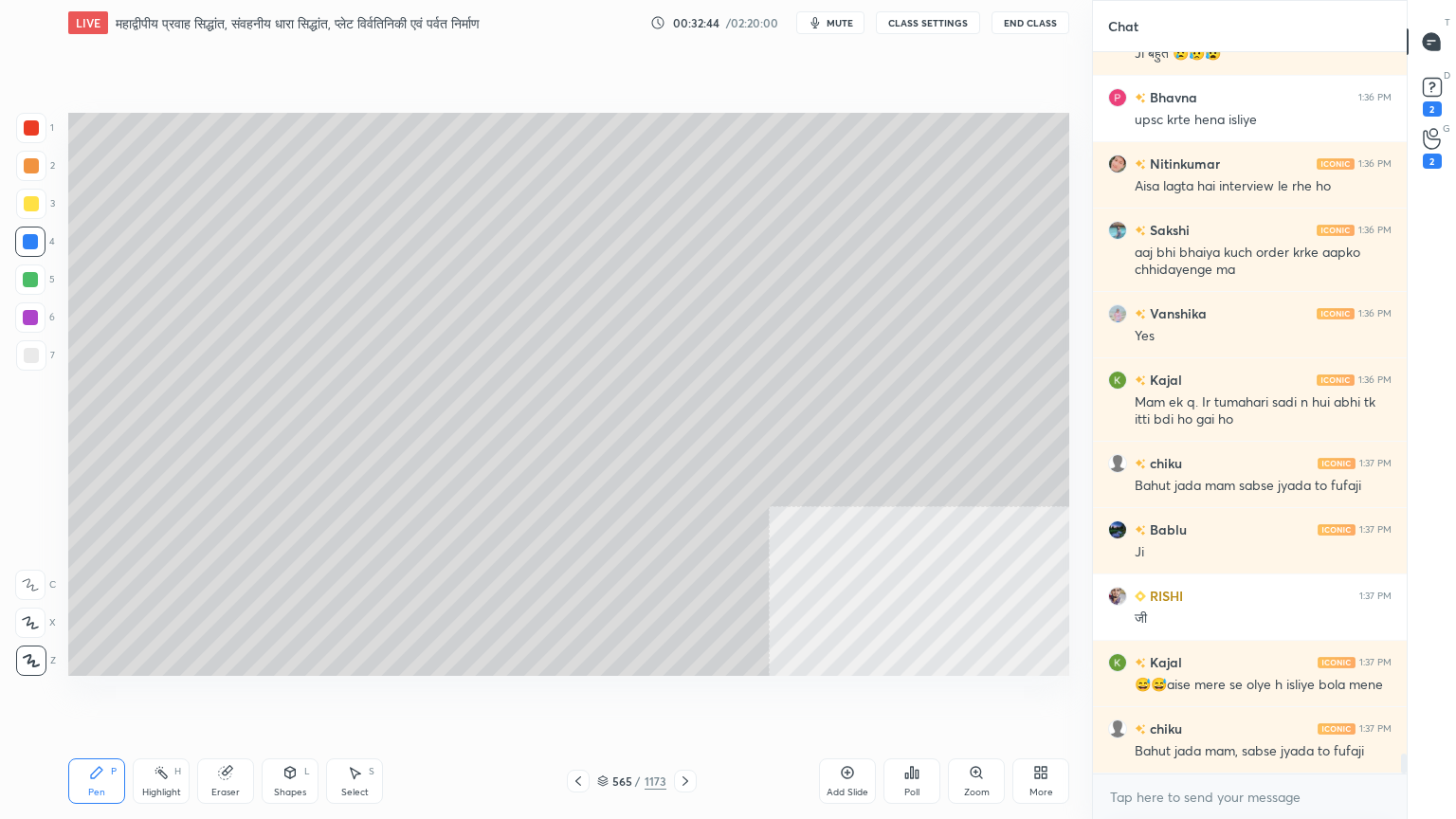 scroll, scrollTop: 25890, scrollLeft: 0, axis: vertical 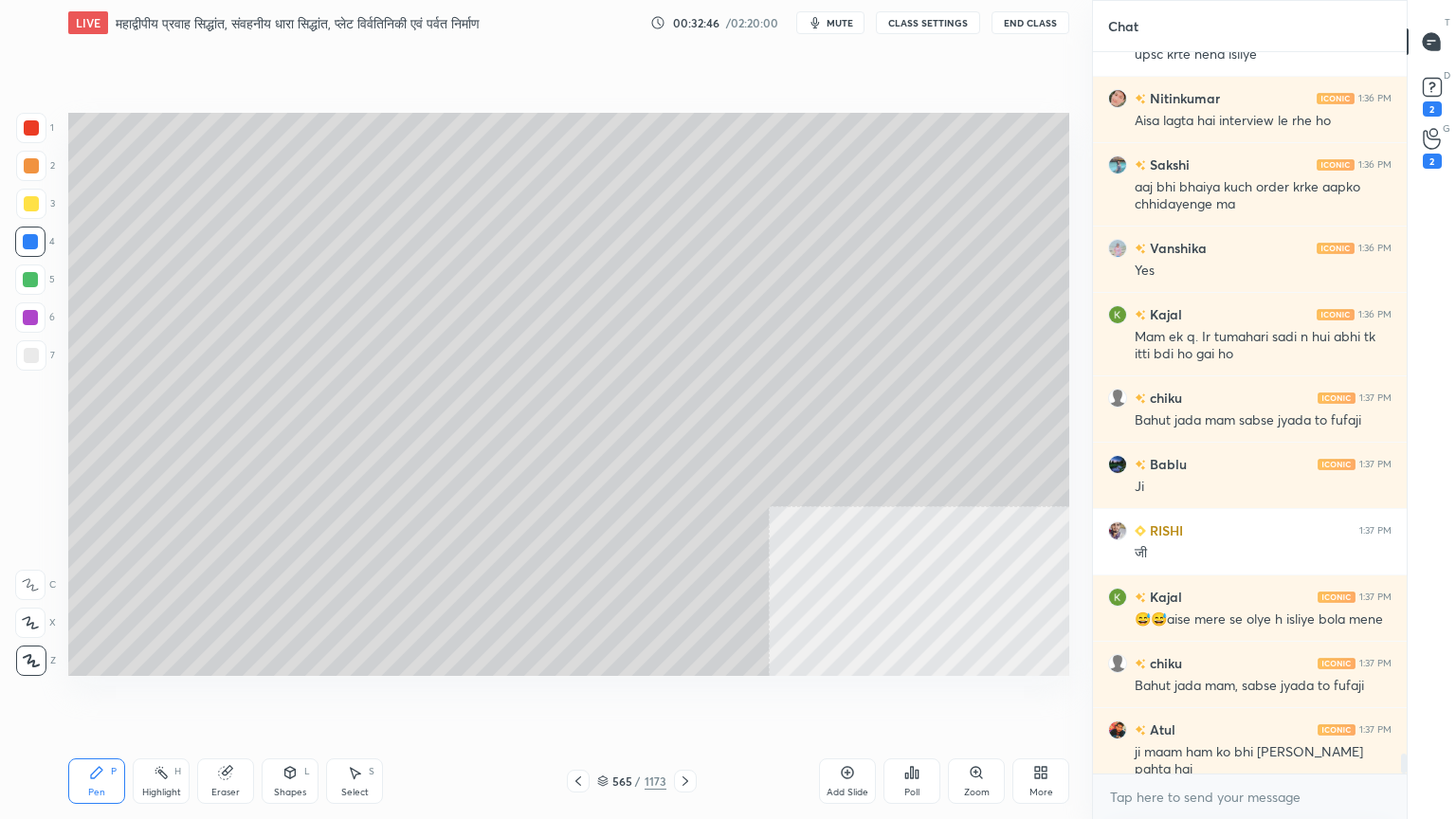 click on "Select" at bounding box center (355, 792) 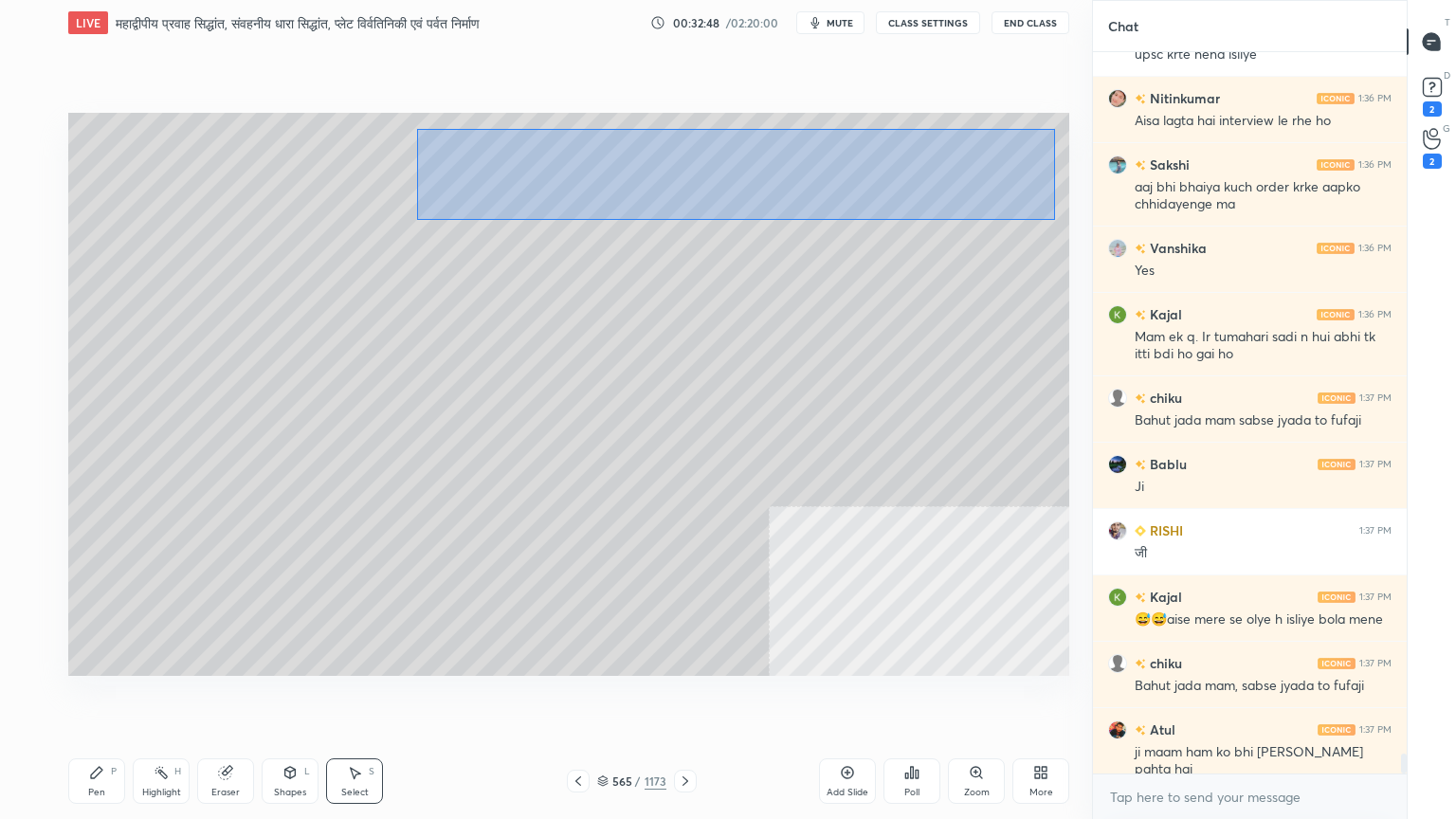 drag, startPoint x: 417, startPoint y: 129, endPoint x: 1045, endPoint y: 210, distance: 633.20218 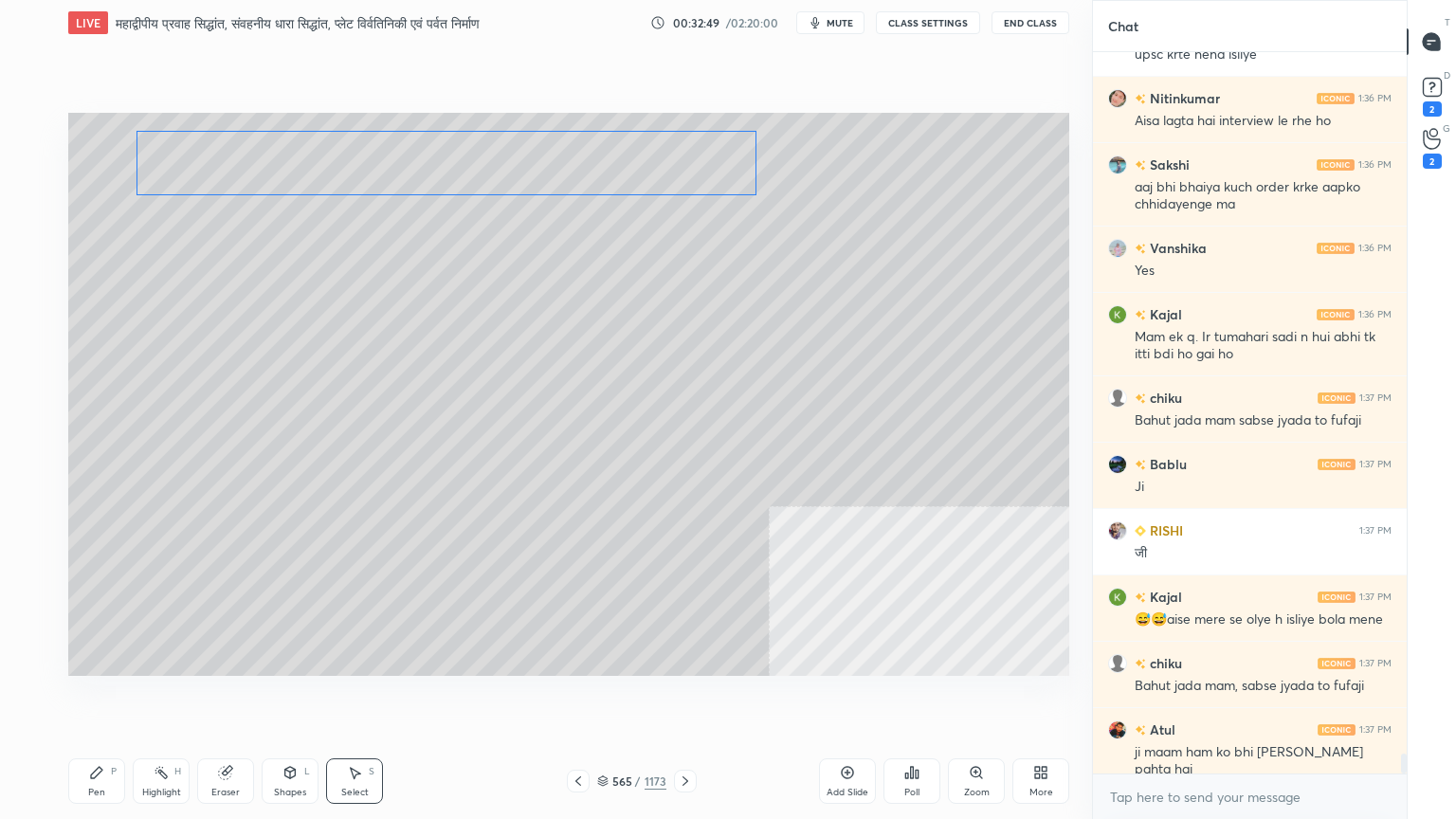 drag, startPoint x: 810, startPoint y: 173, endPoint x: 658, endPoint y: 180, distance: 152.1611 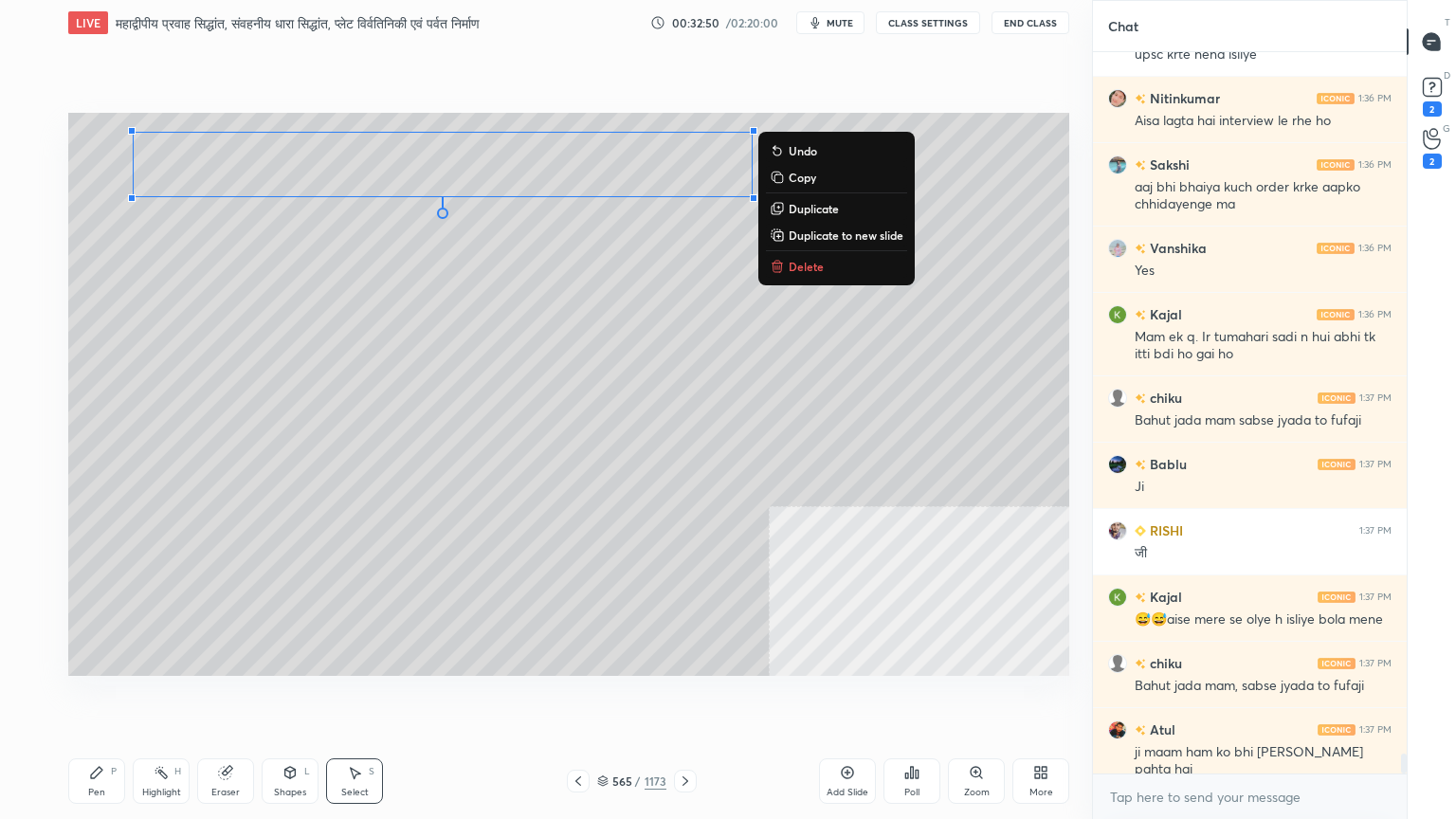 click on "Pen P" at bounding box center (97, 781) 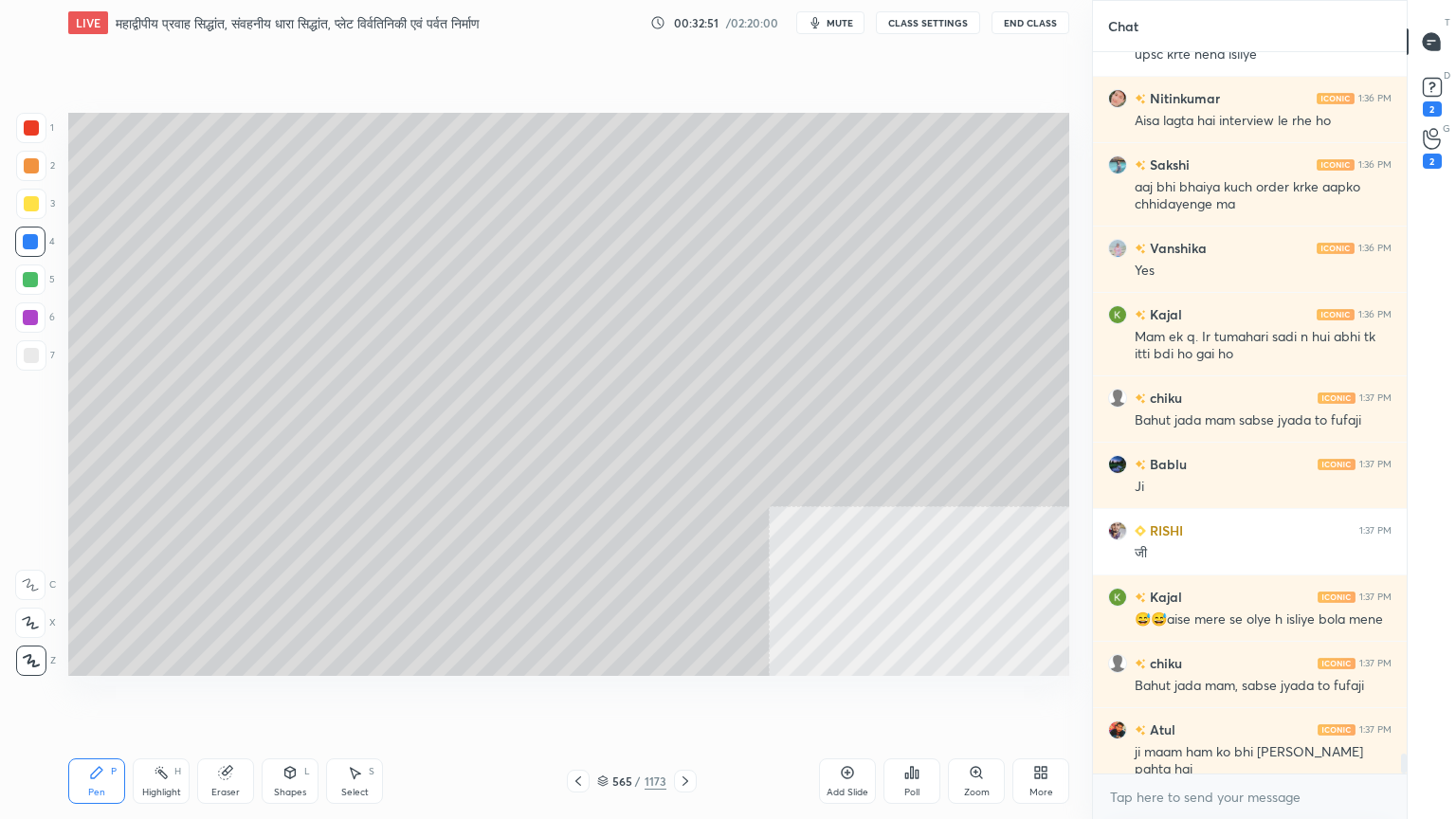 click at bounding box center [31, 355] 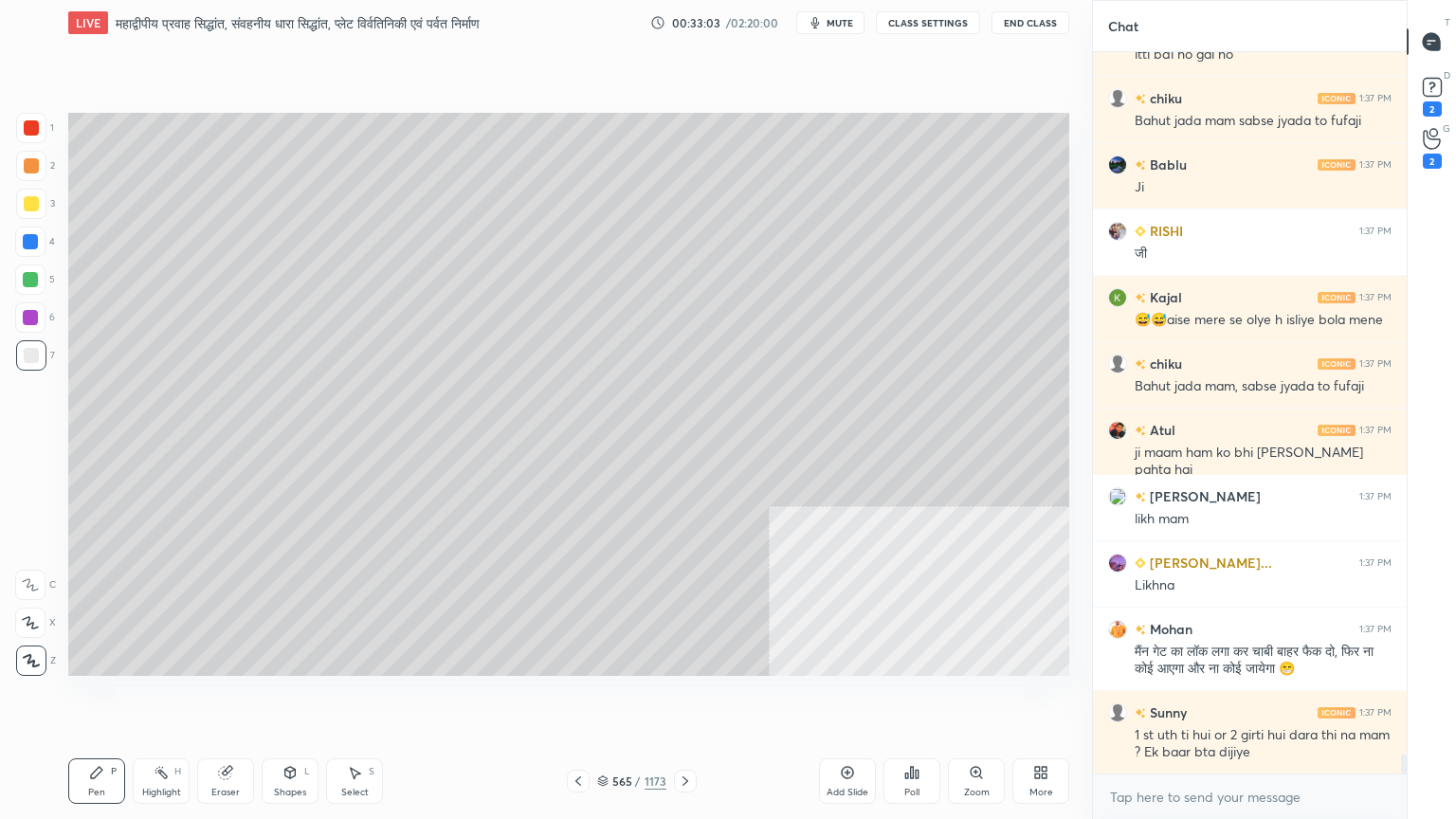 scroll, scrollTop: 26256, scrollLeft: 0, axis: vertical 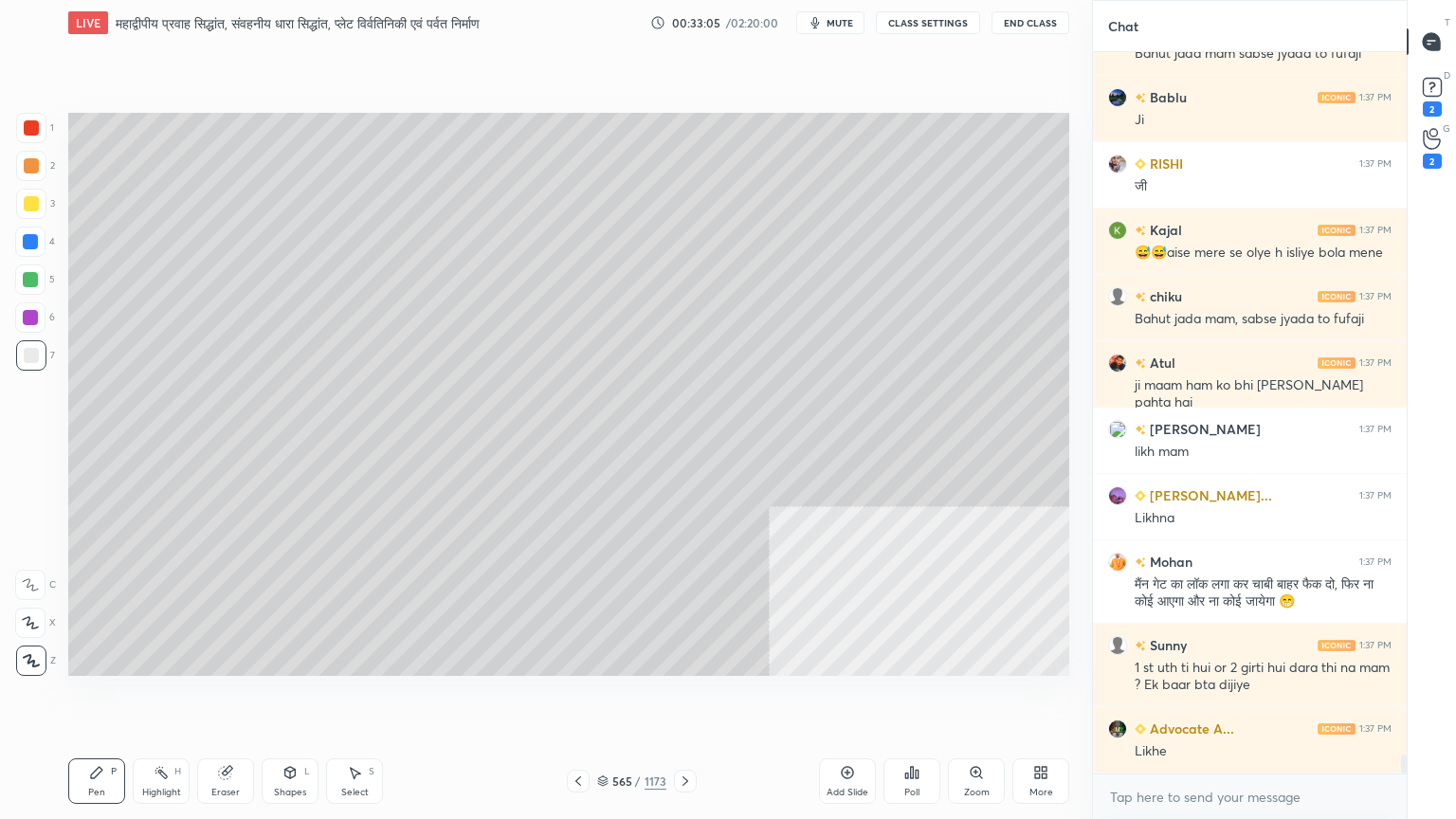 click on "1 2 3 4 5 6 7 C X Z C X Z E E Erase all   H H" at bounding box center (30, 394) 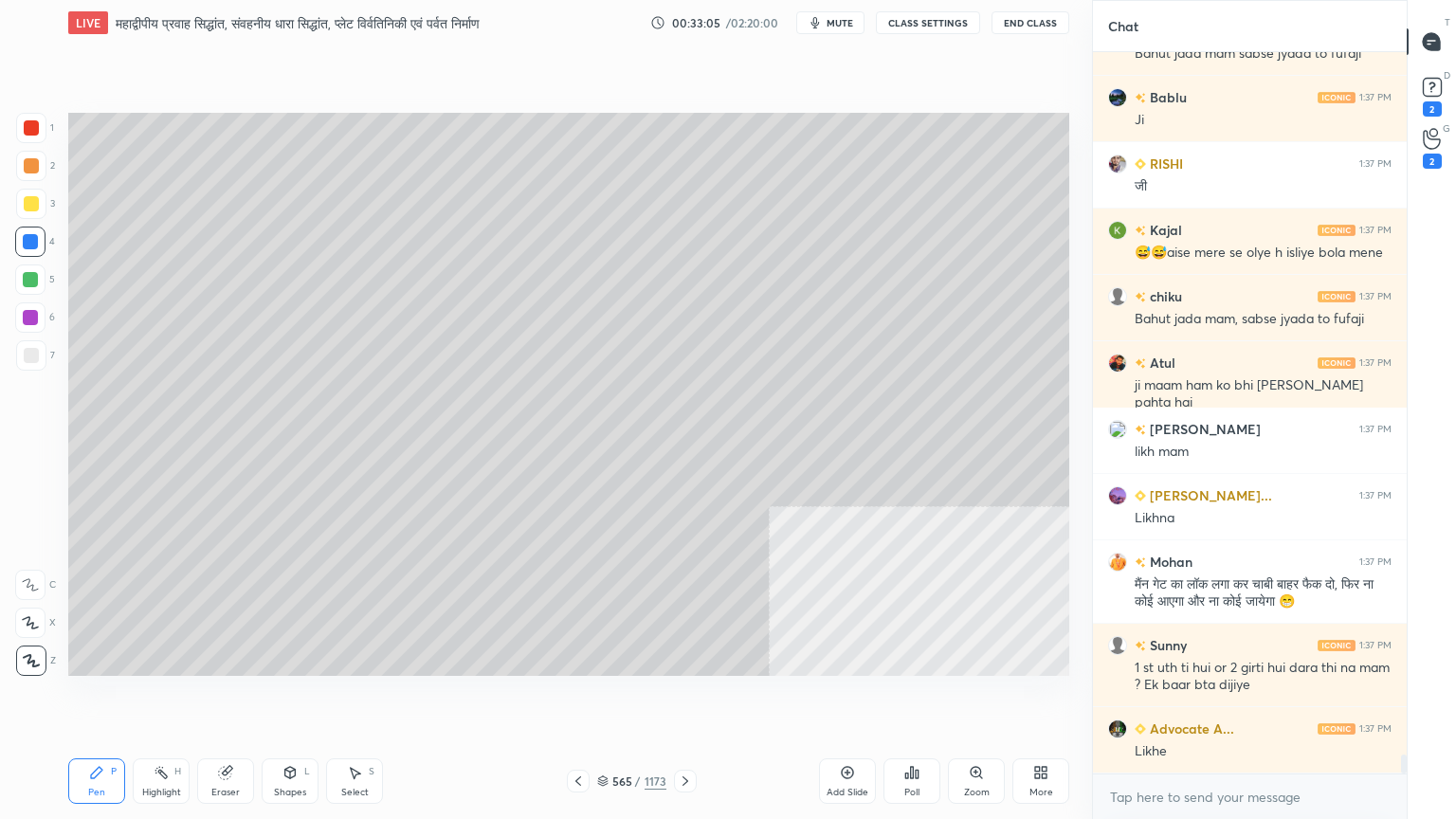 click at bounding box center (30, 242) 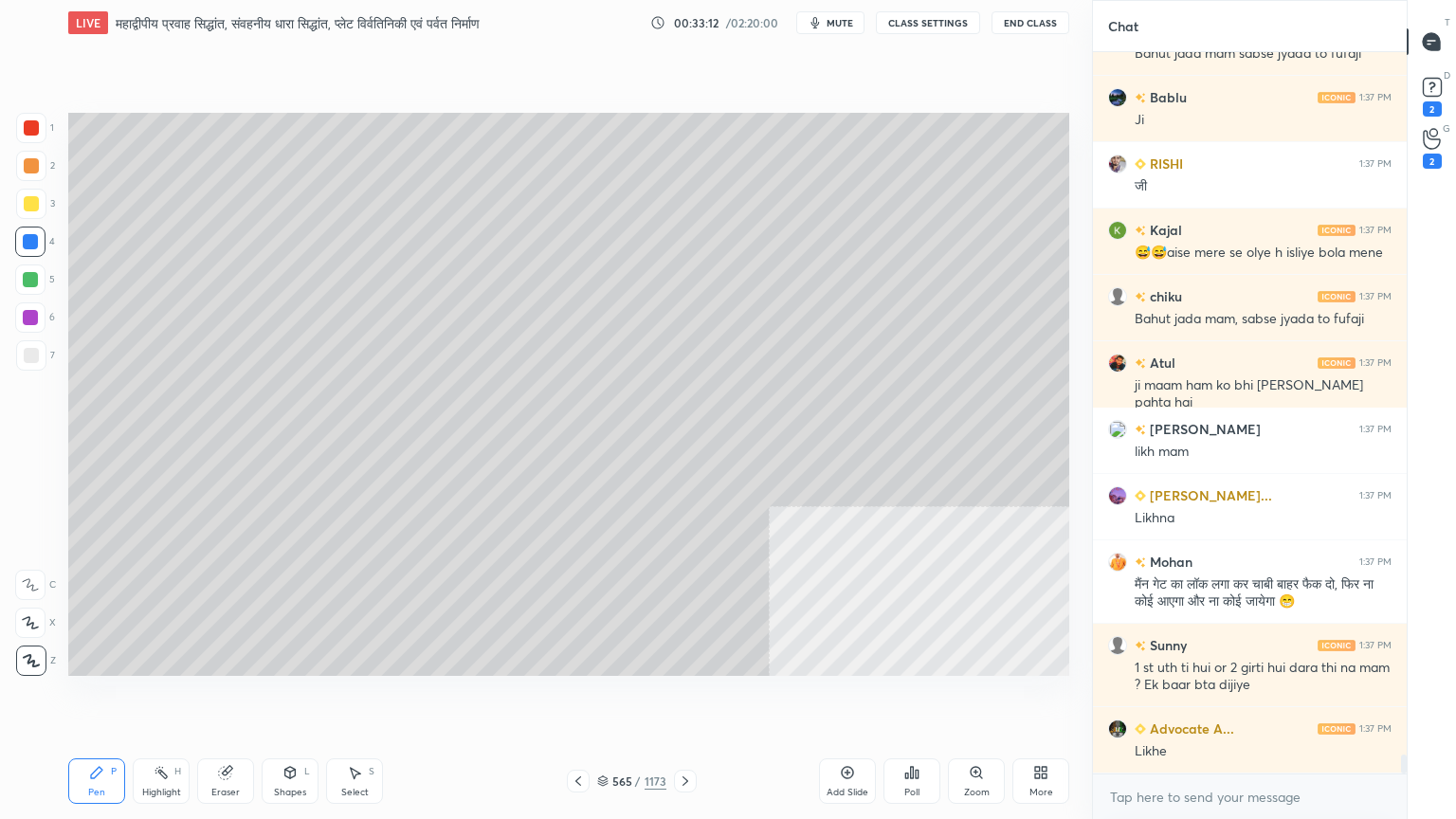 click at bounding box center (31, 355) 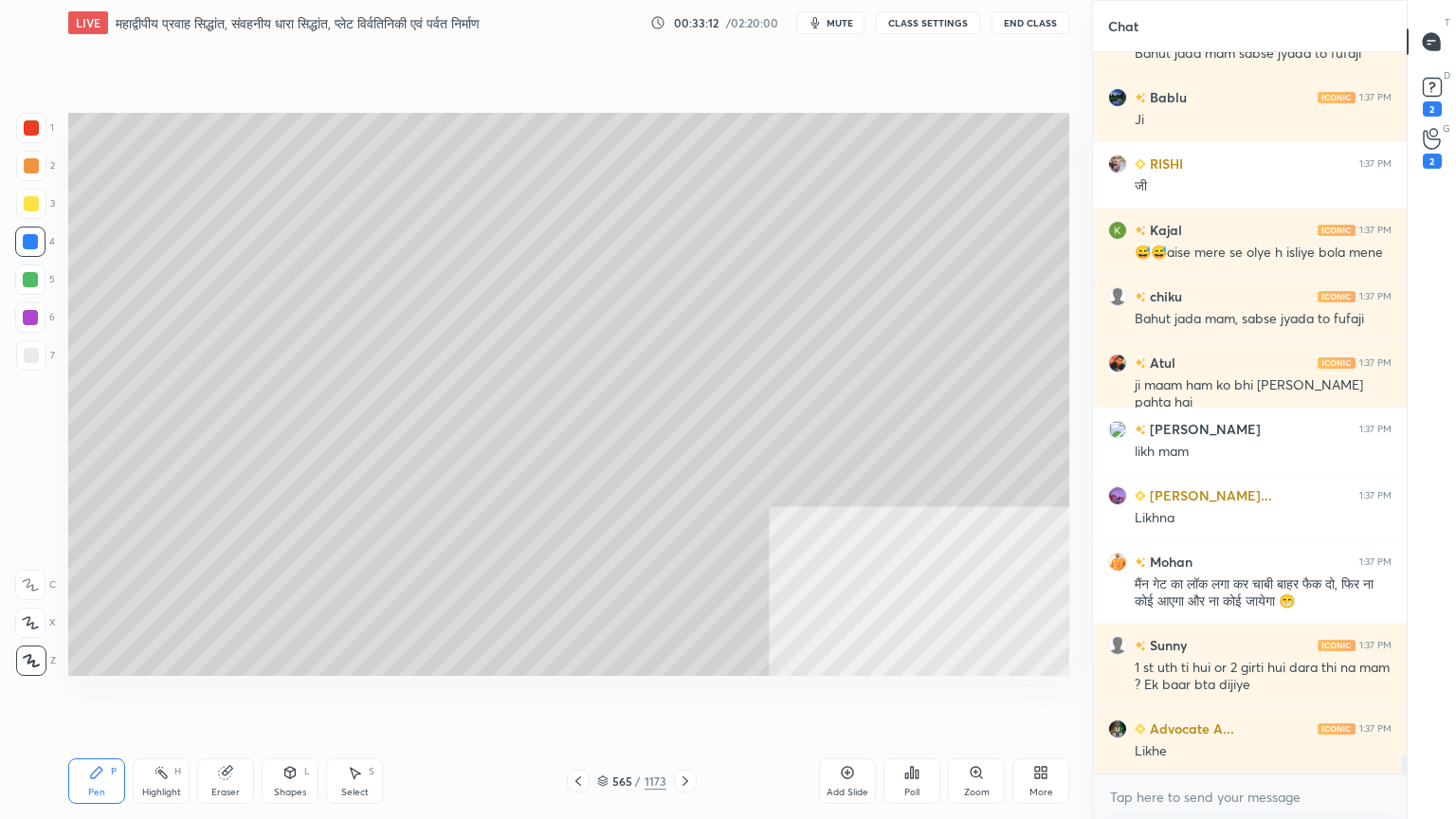 click at bounding box center (31, 355) 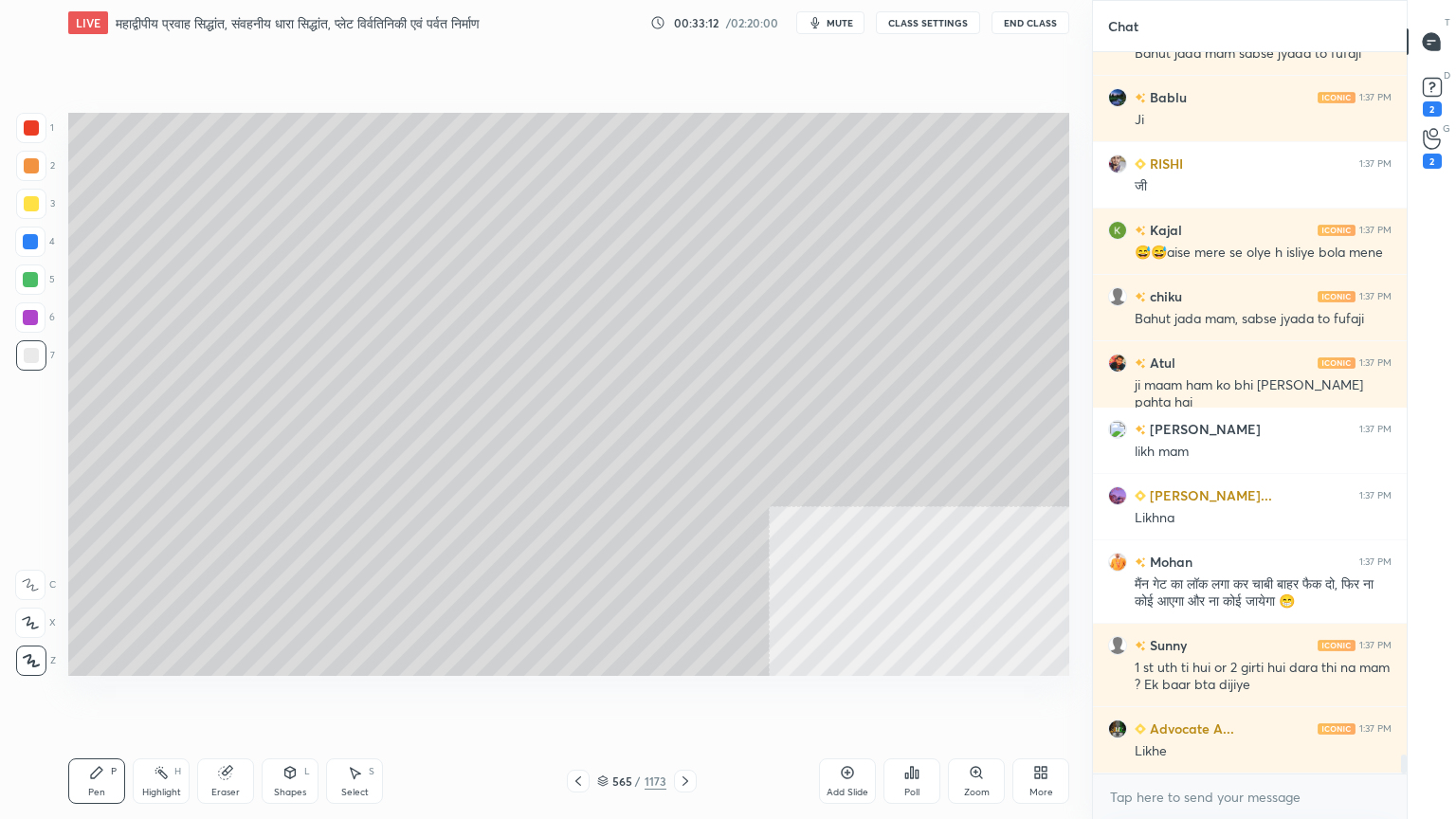 scroll, scrollTop: 26322, scrollLeft: 0, axis: vertical 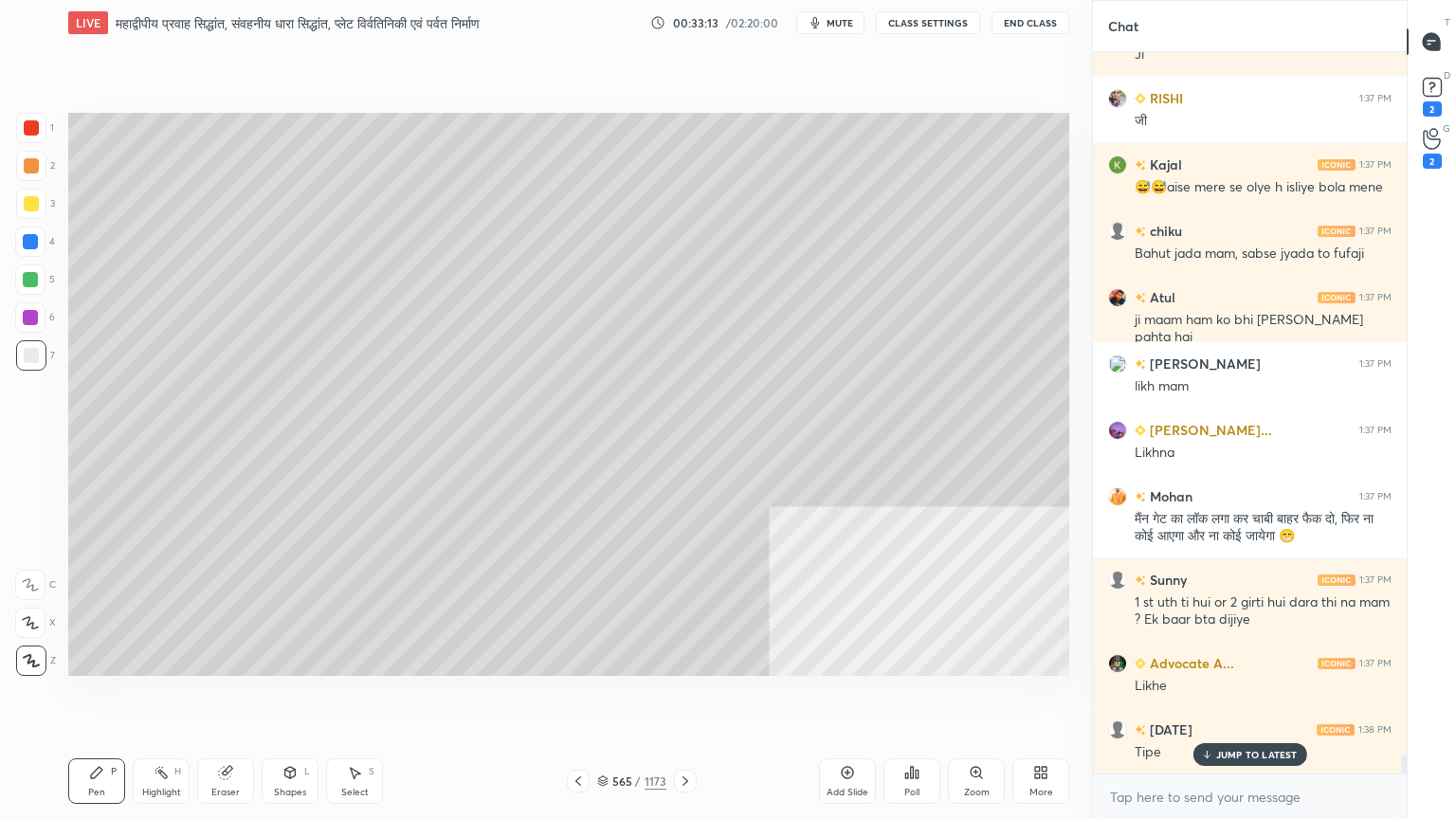 click at bounding box center [31, 128] 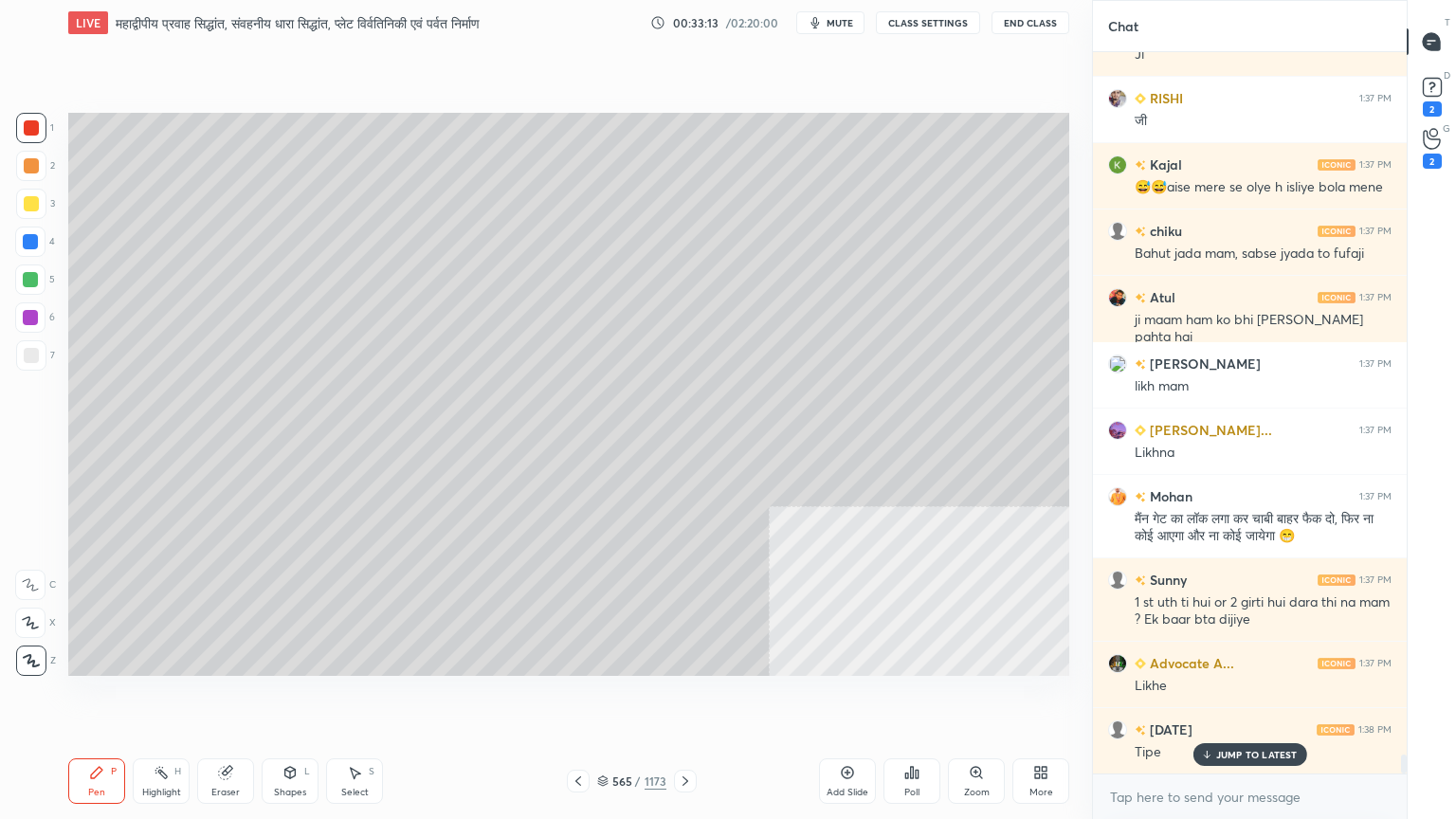 click at bounding box center [31, 128] 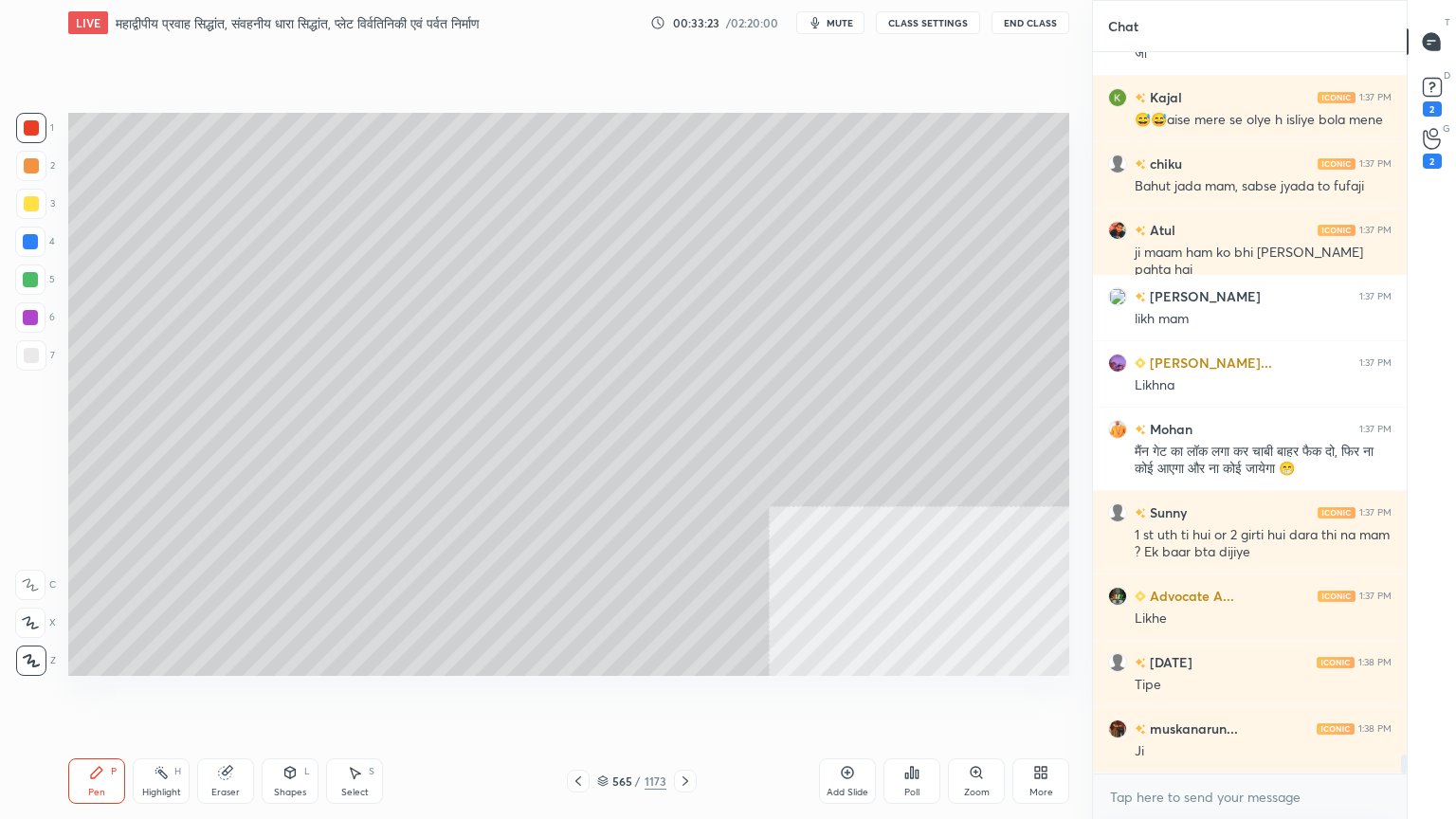 scroll, scrollTop: 26454, scrollLeft: 0, axis: vertical 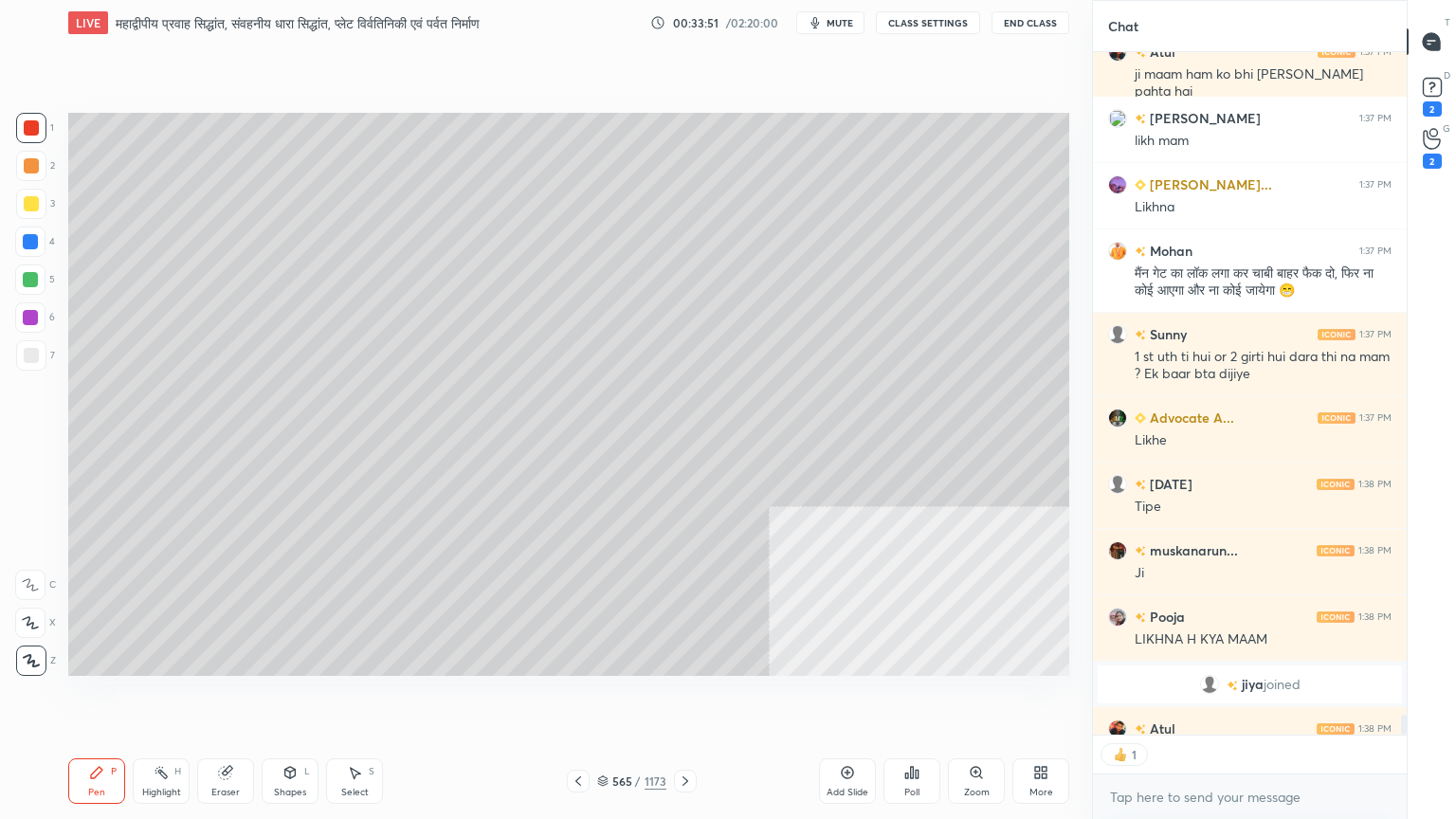 click at bounding box center (31, 355) 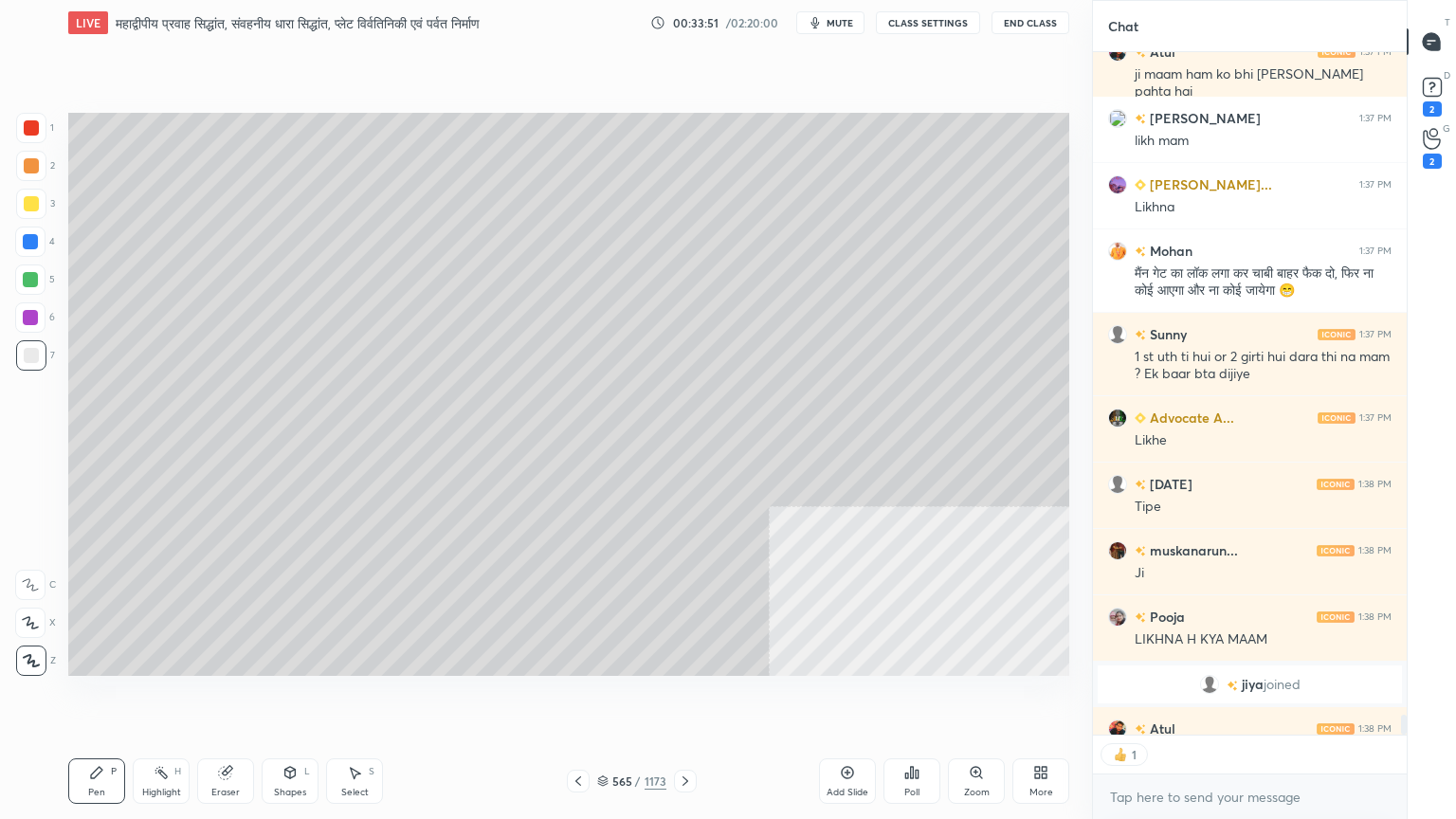click at bounding box center (31, 355) 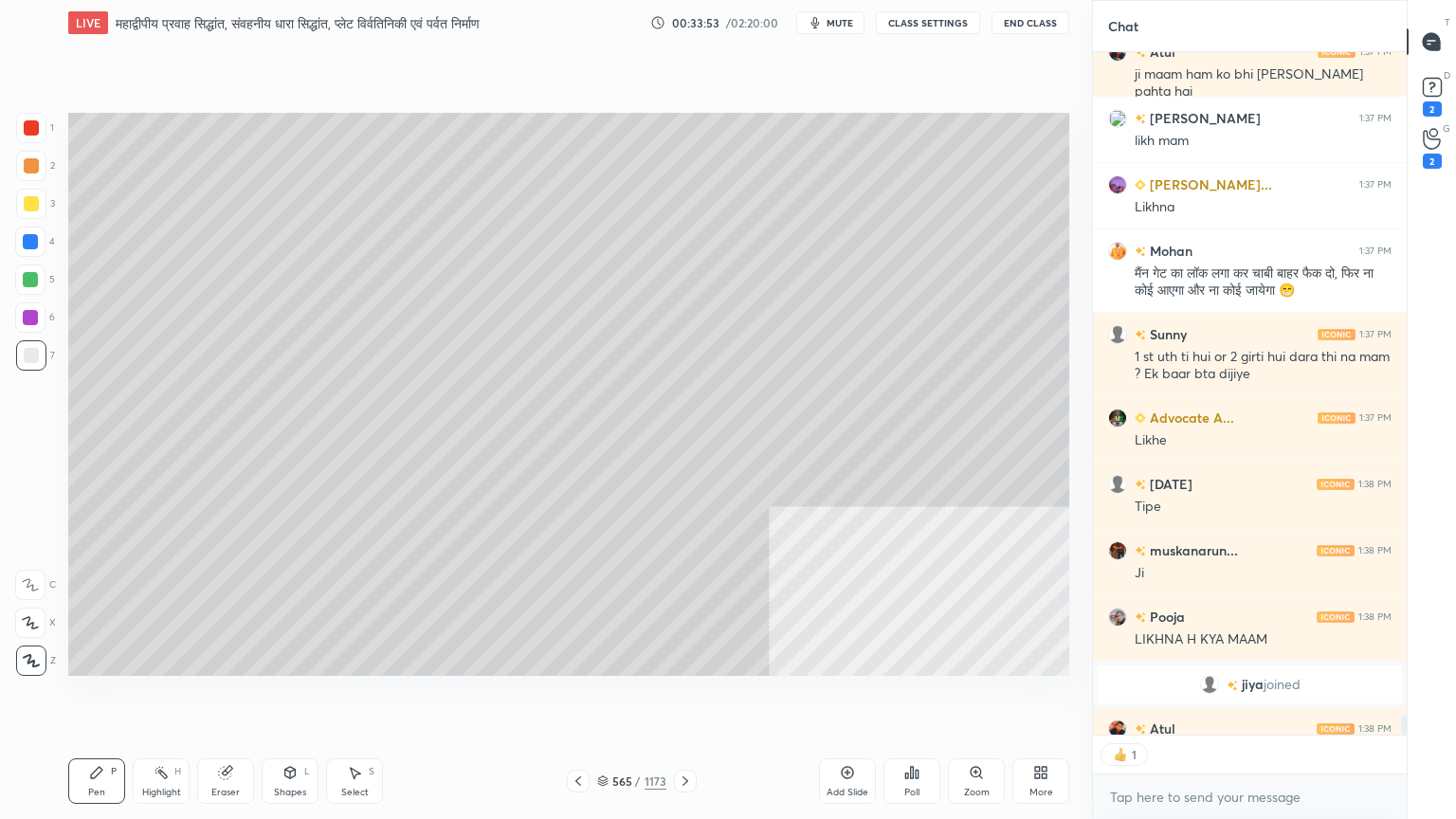 click 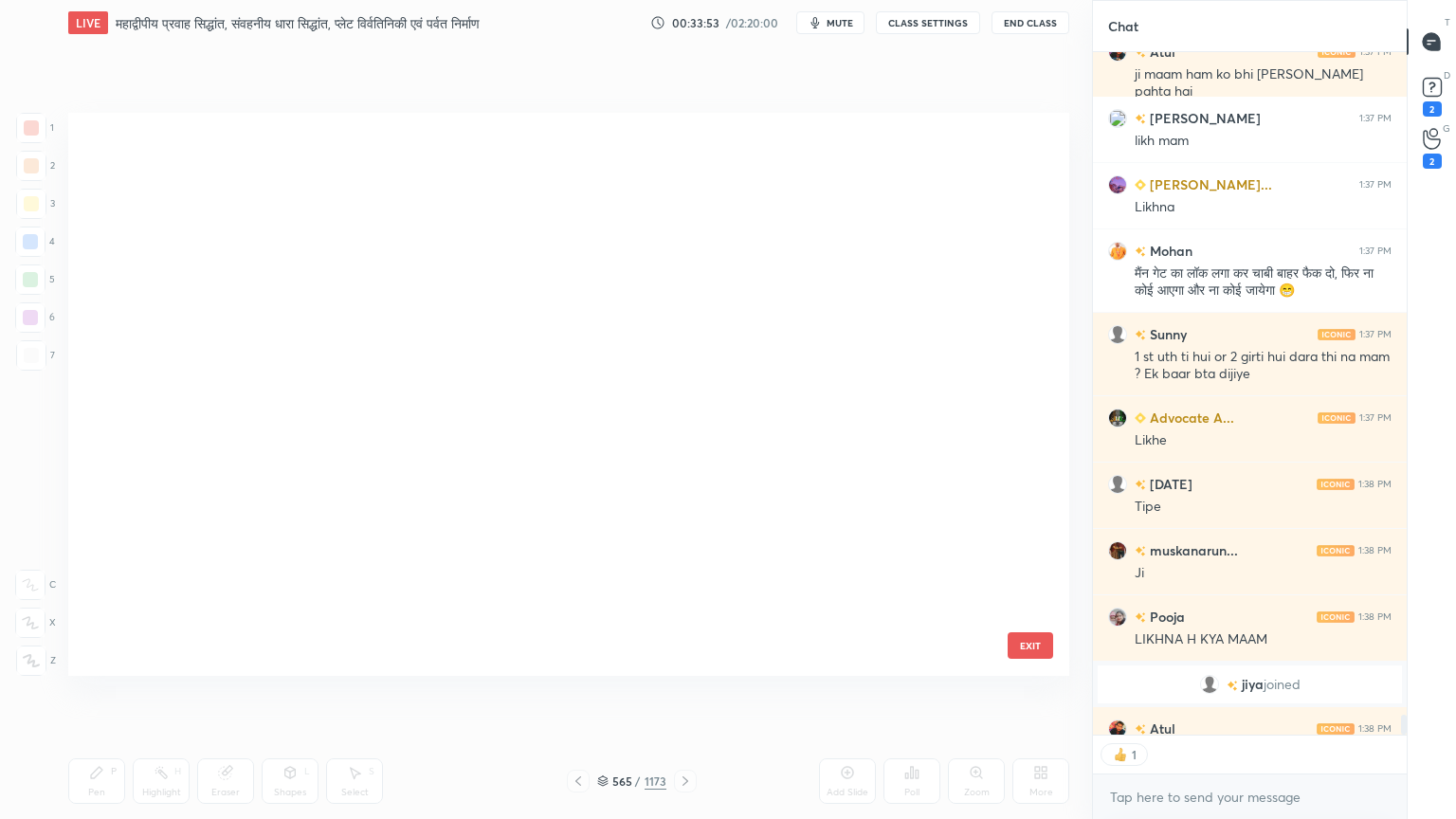 scroll, scrollTop: 32222, scrollLeft: 0, axis: vertical 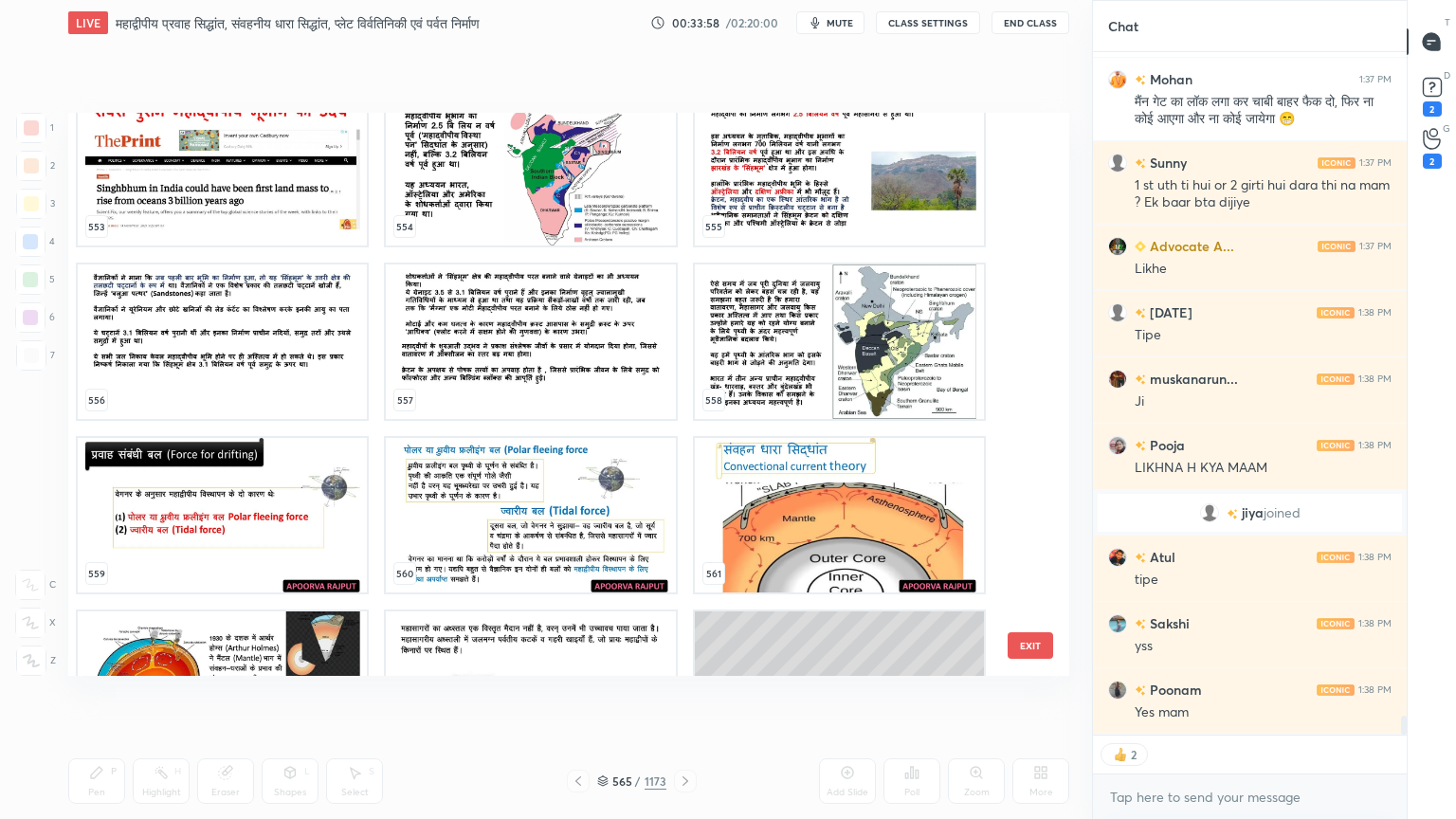 click at bounding box center (222, 515) 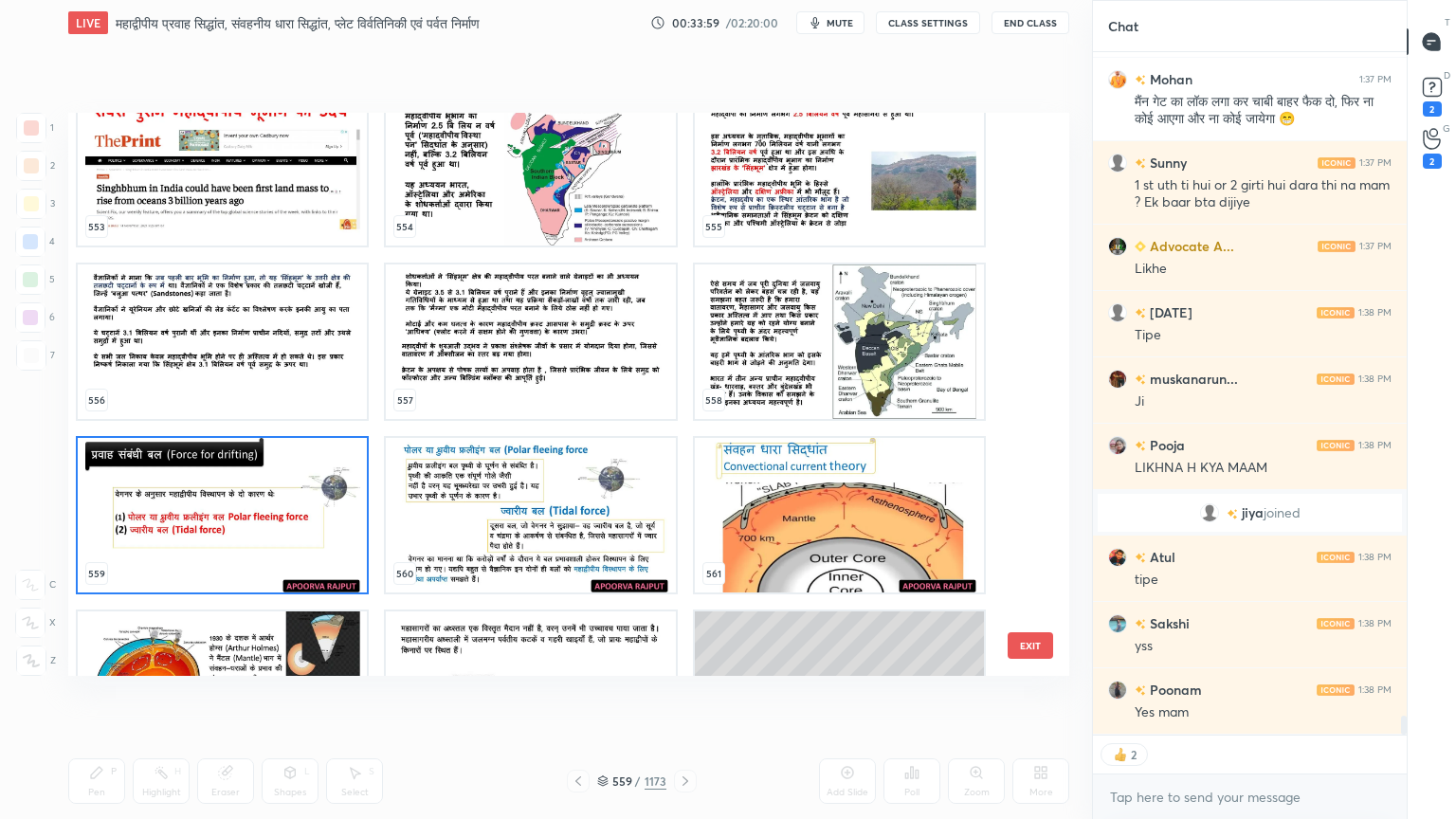 click at bounding box center [222, 515] 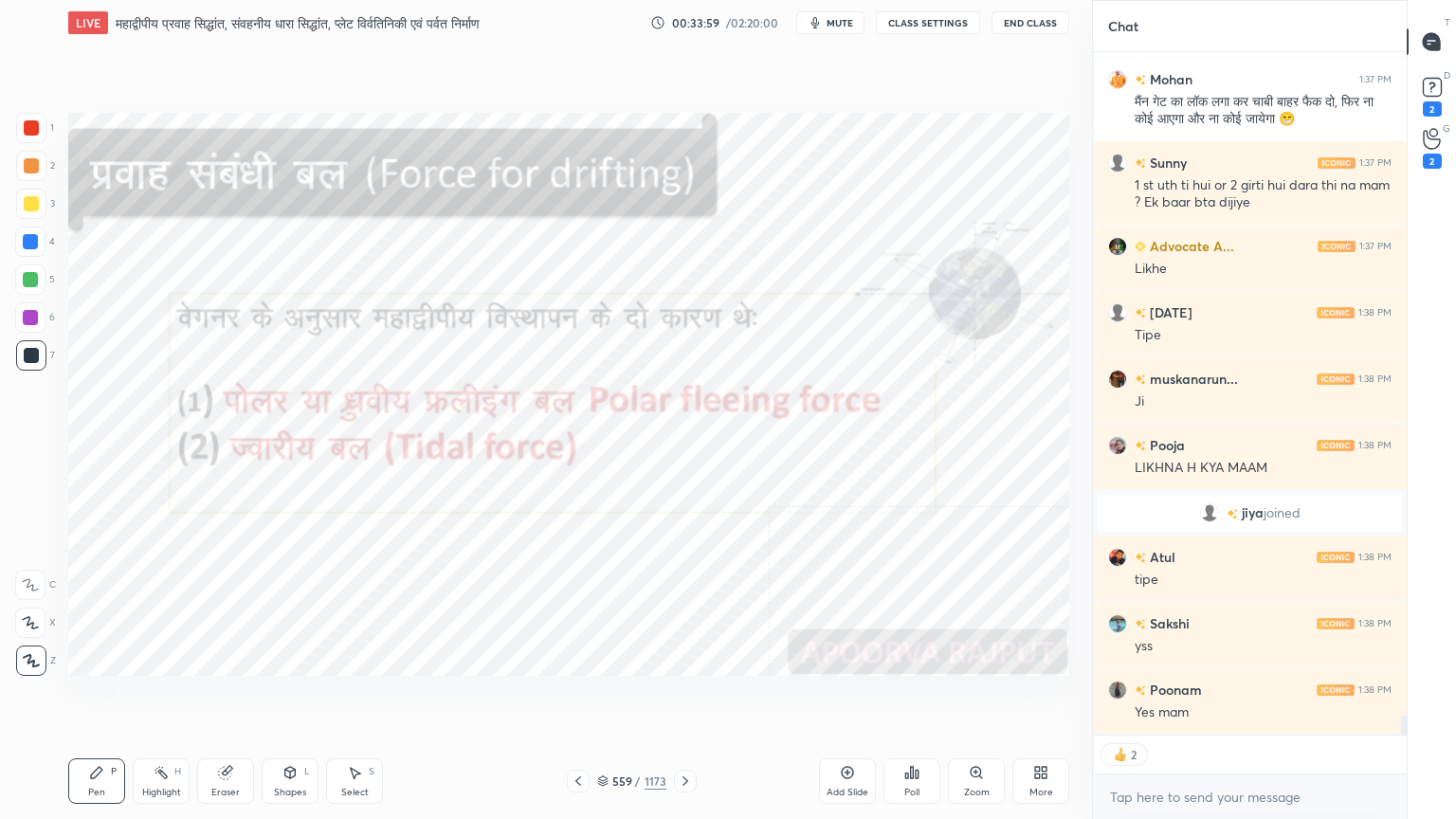 click at bounding box center (222, 515) 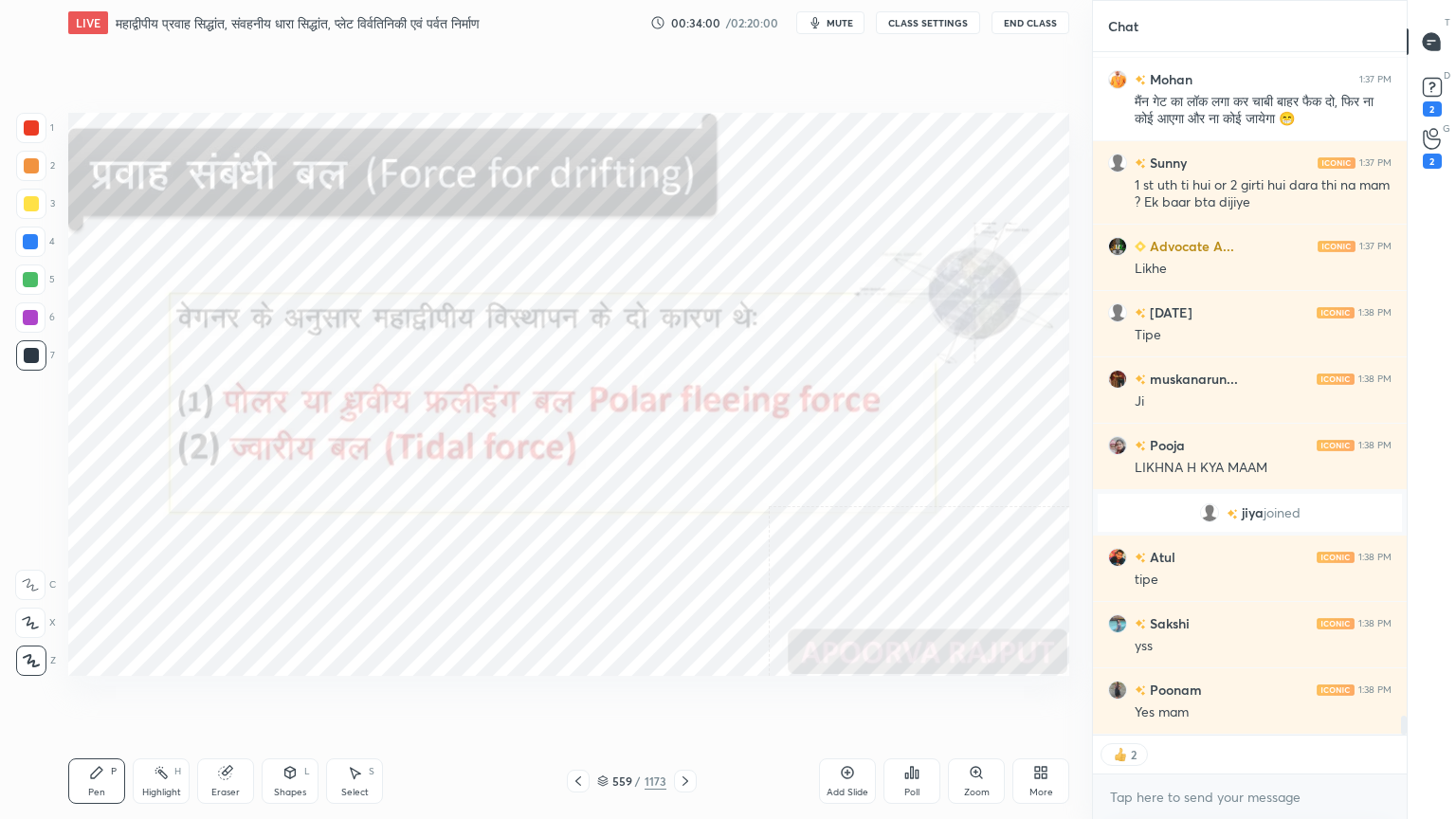 click at bounding box center [30, 242] 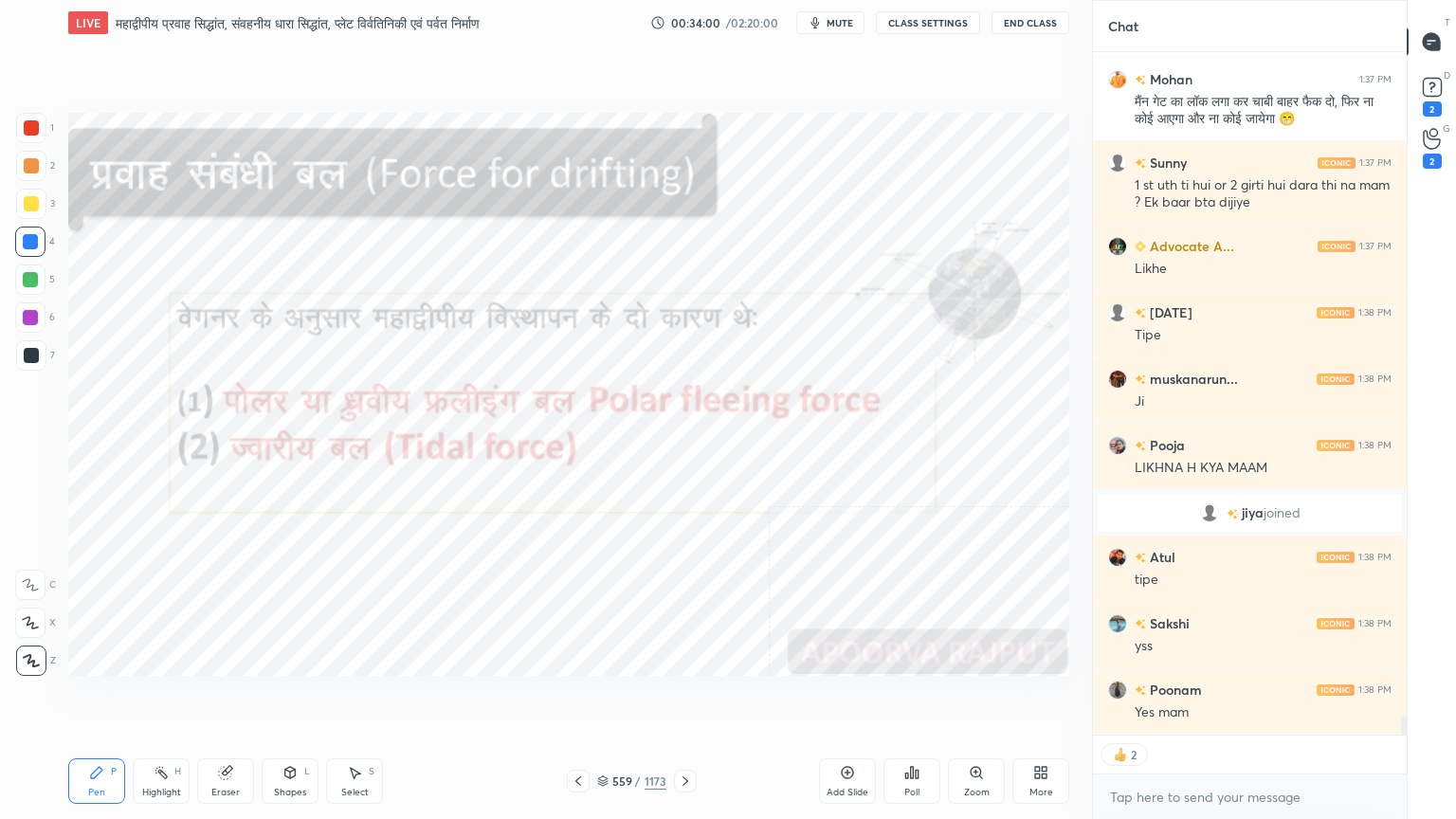 click at bounding box center (30, 242) 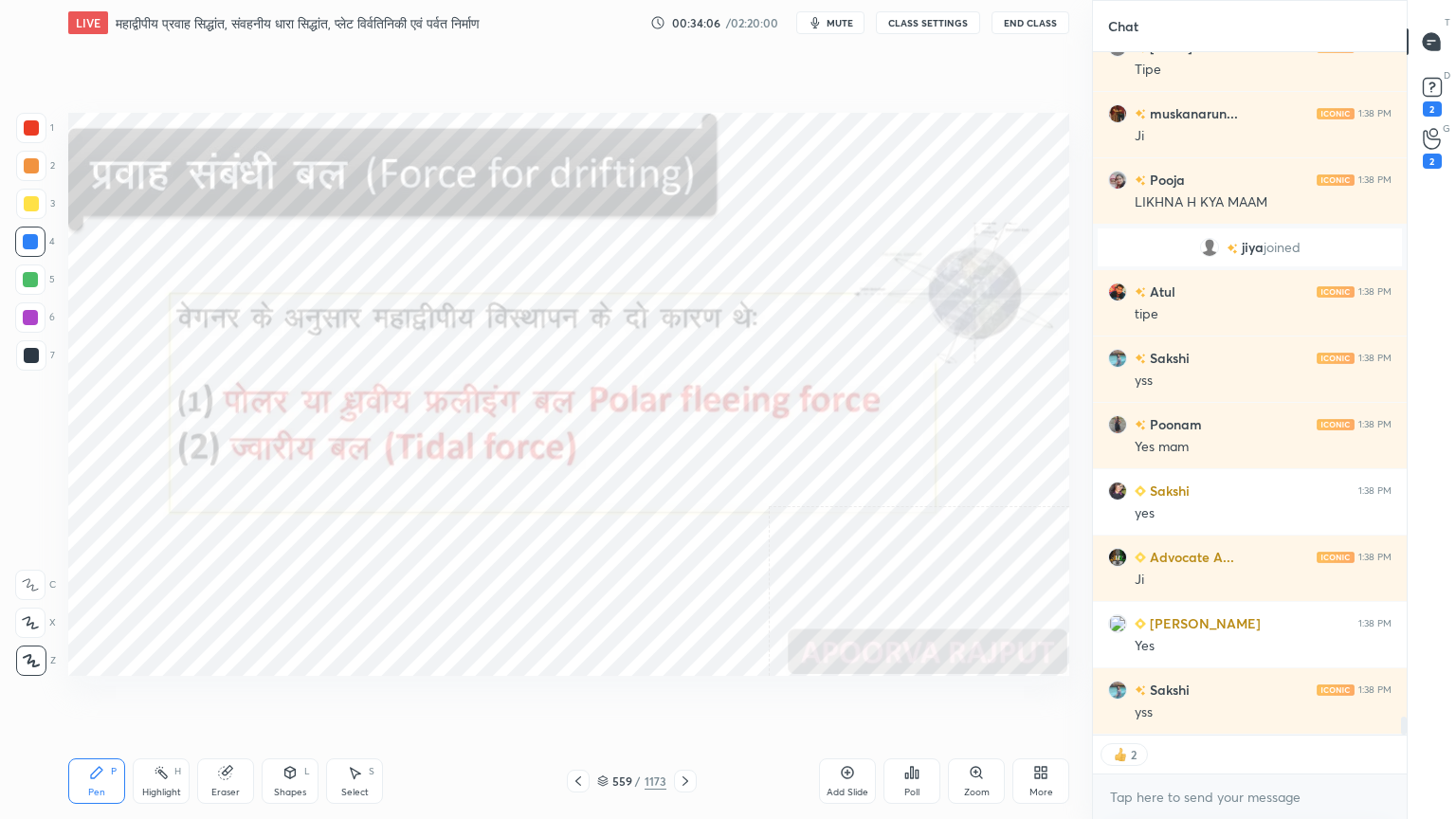 scroll, scrollTop: 24655, scrollLeft: 0, axis: vertical 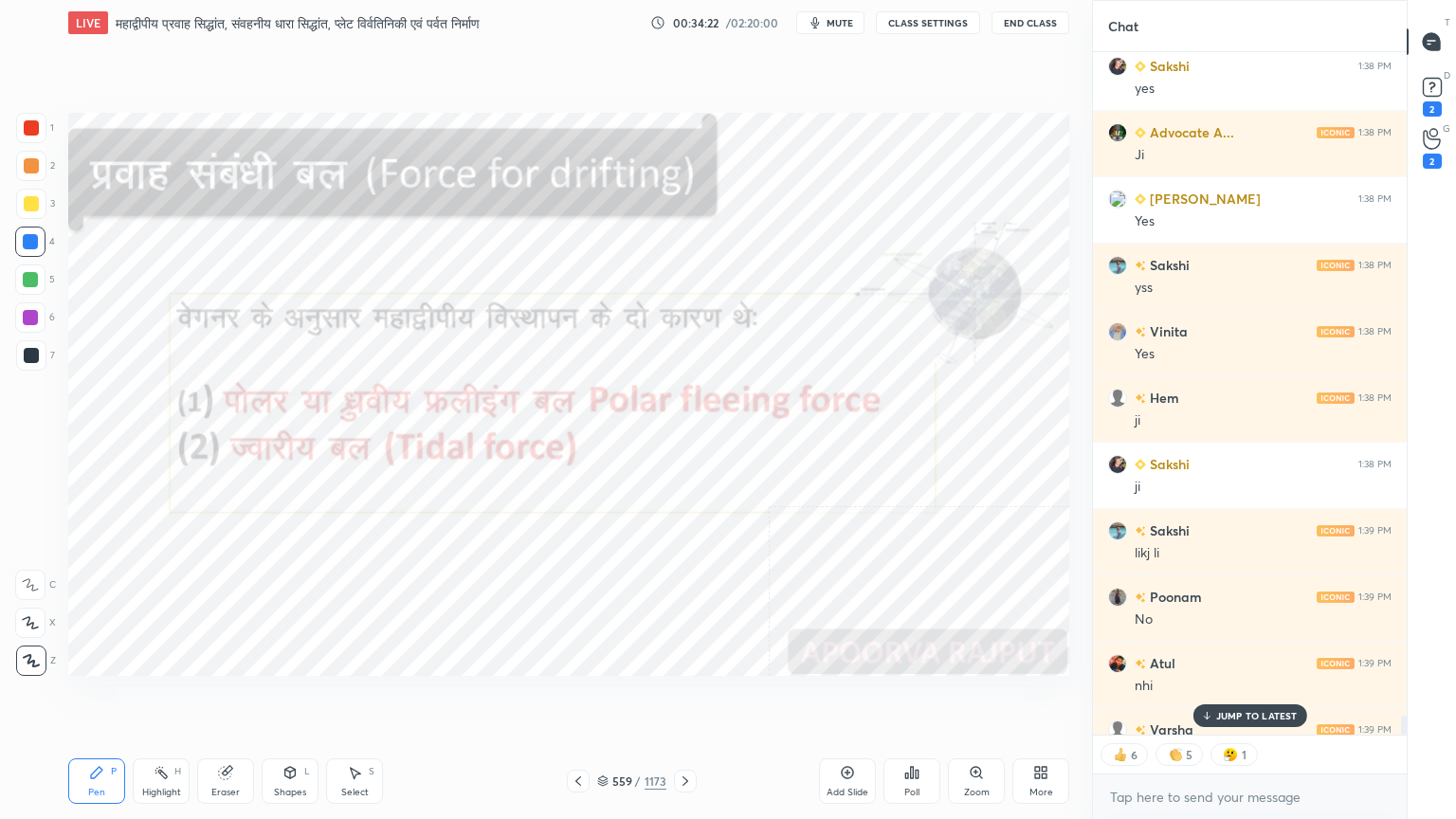 drag, startPoint x: 603, startPoint y: 784, endPoint x: 626, endPoint y: 774, distance: 25.079872 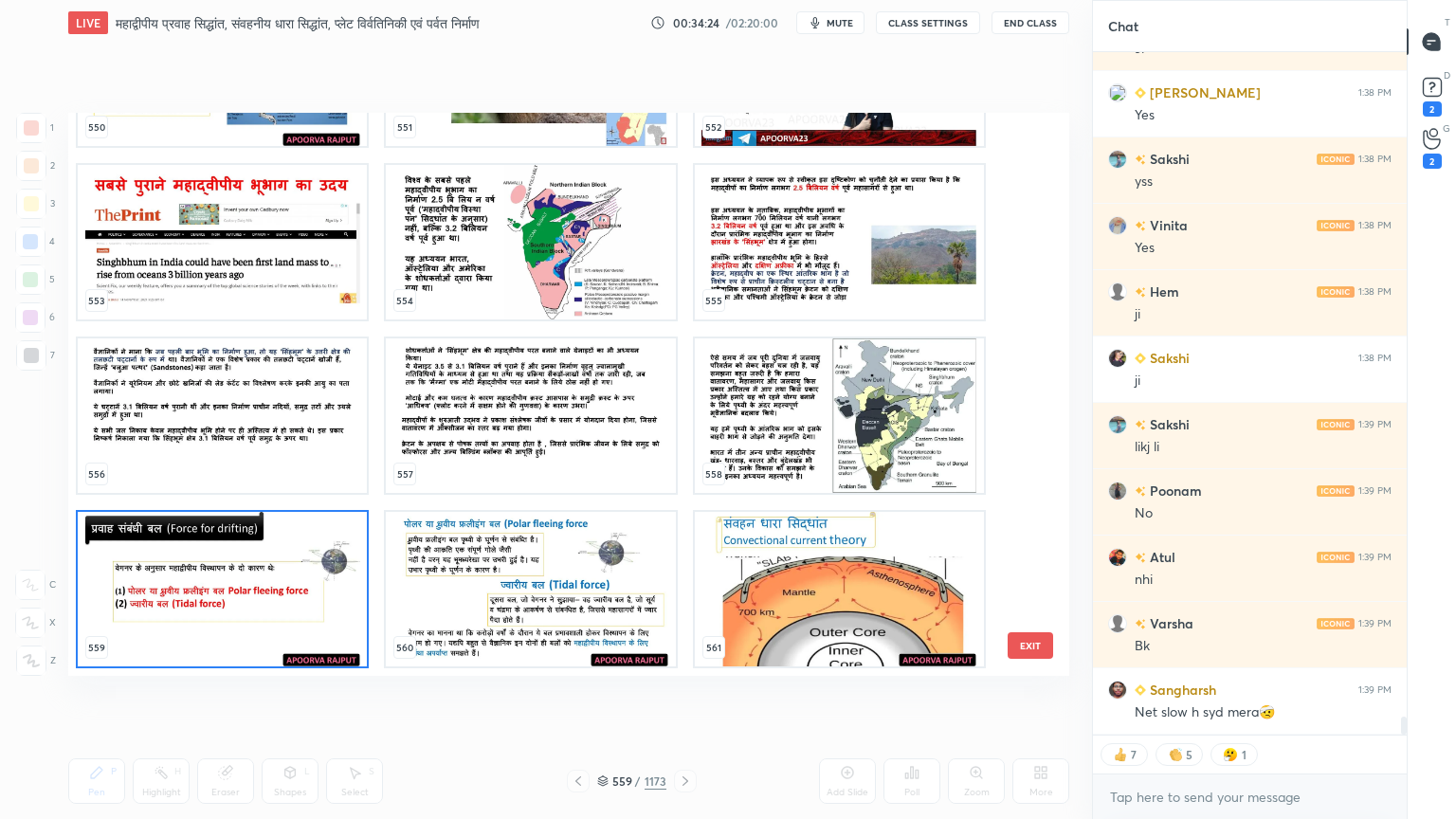 click at bounding box center (222, 589) 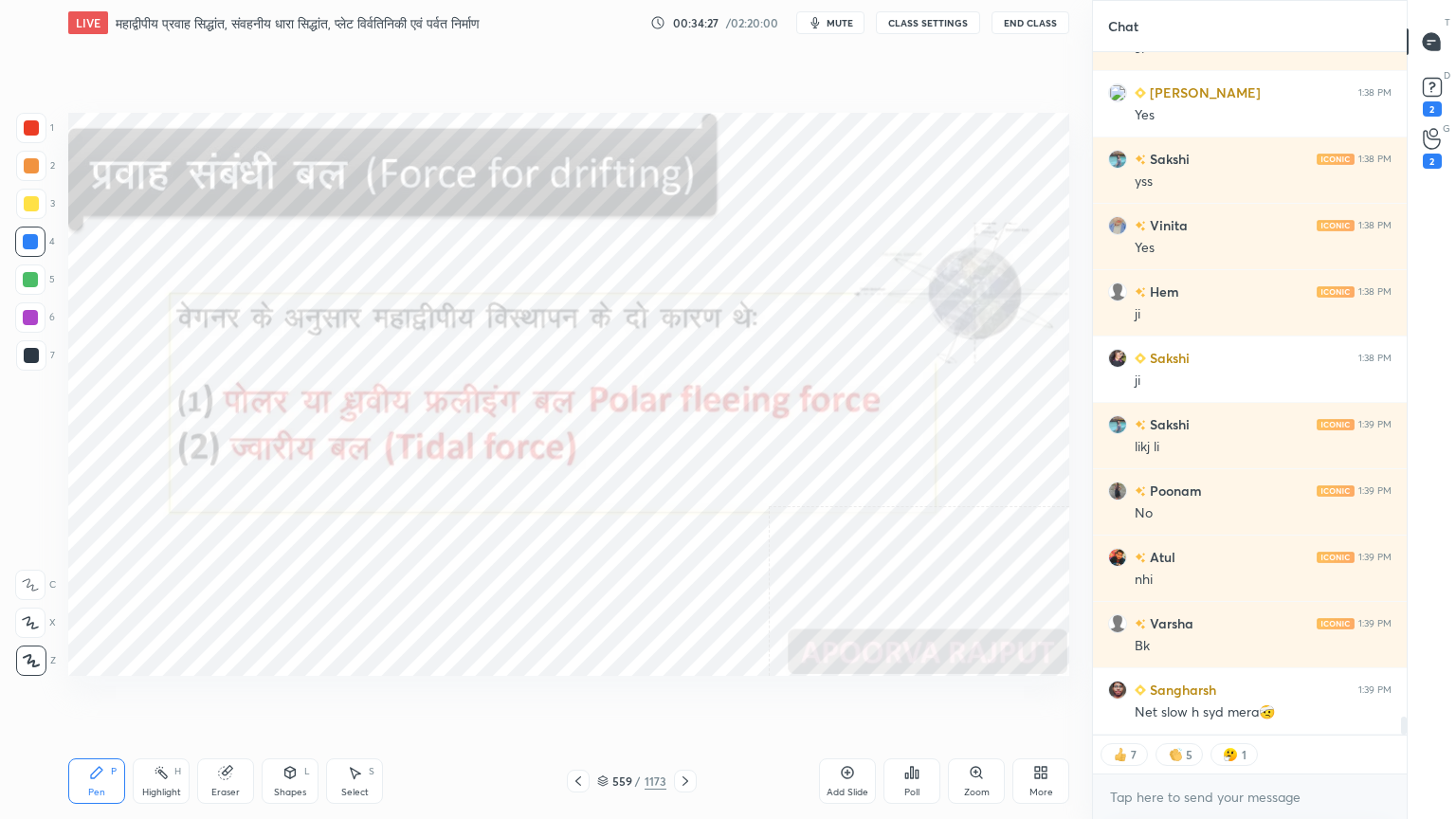 click 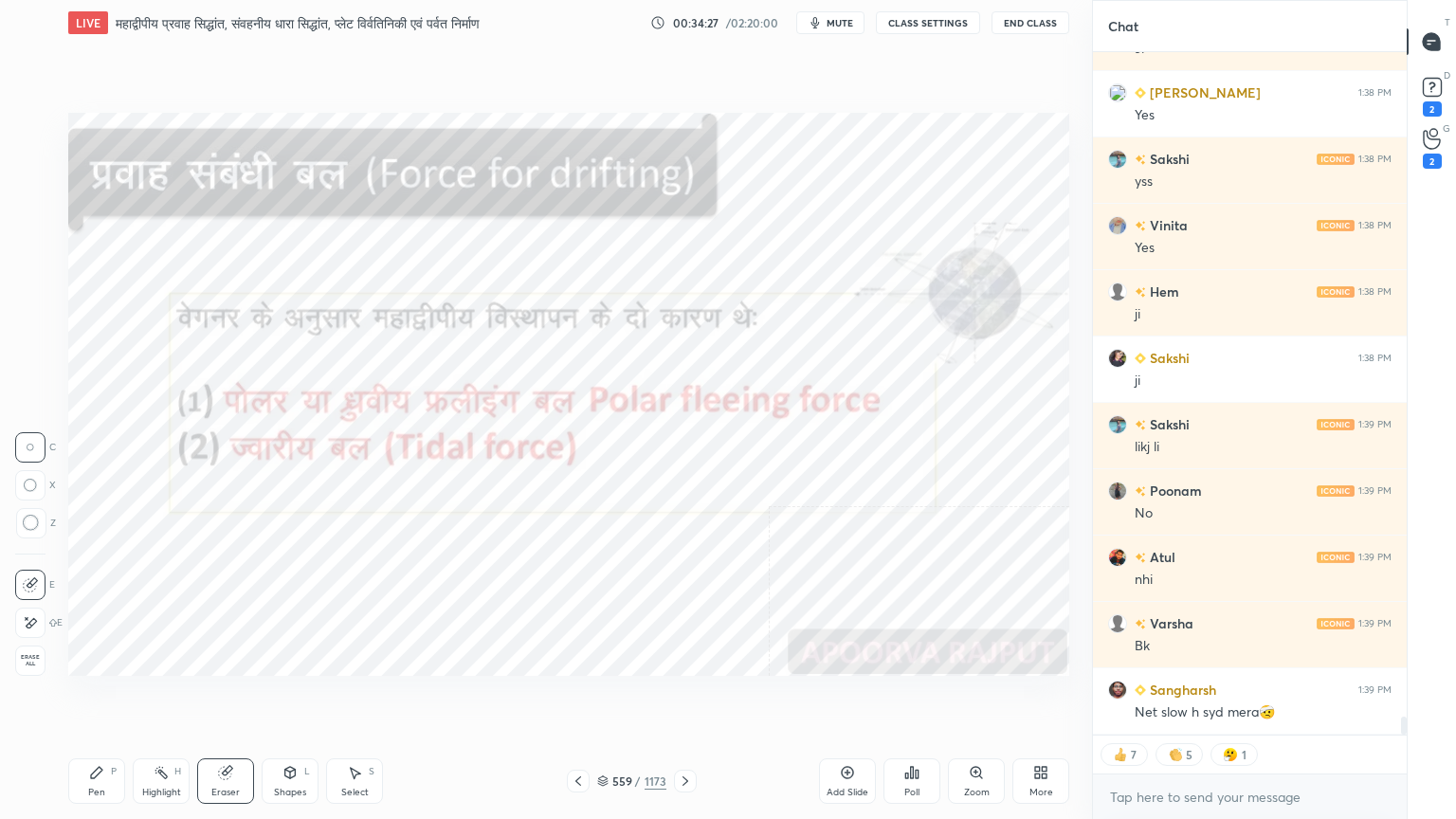 click on "Erase all" at bounding box center (30, 661) 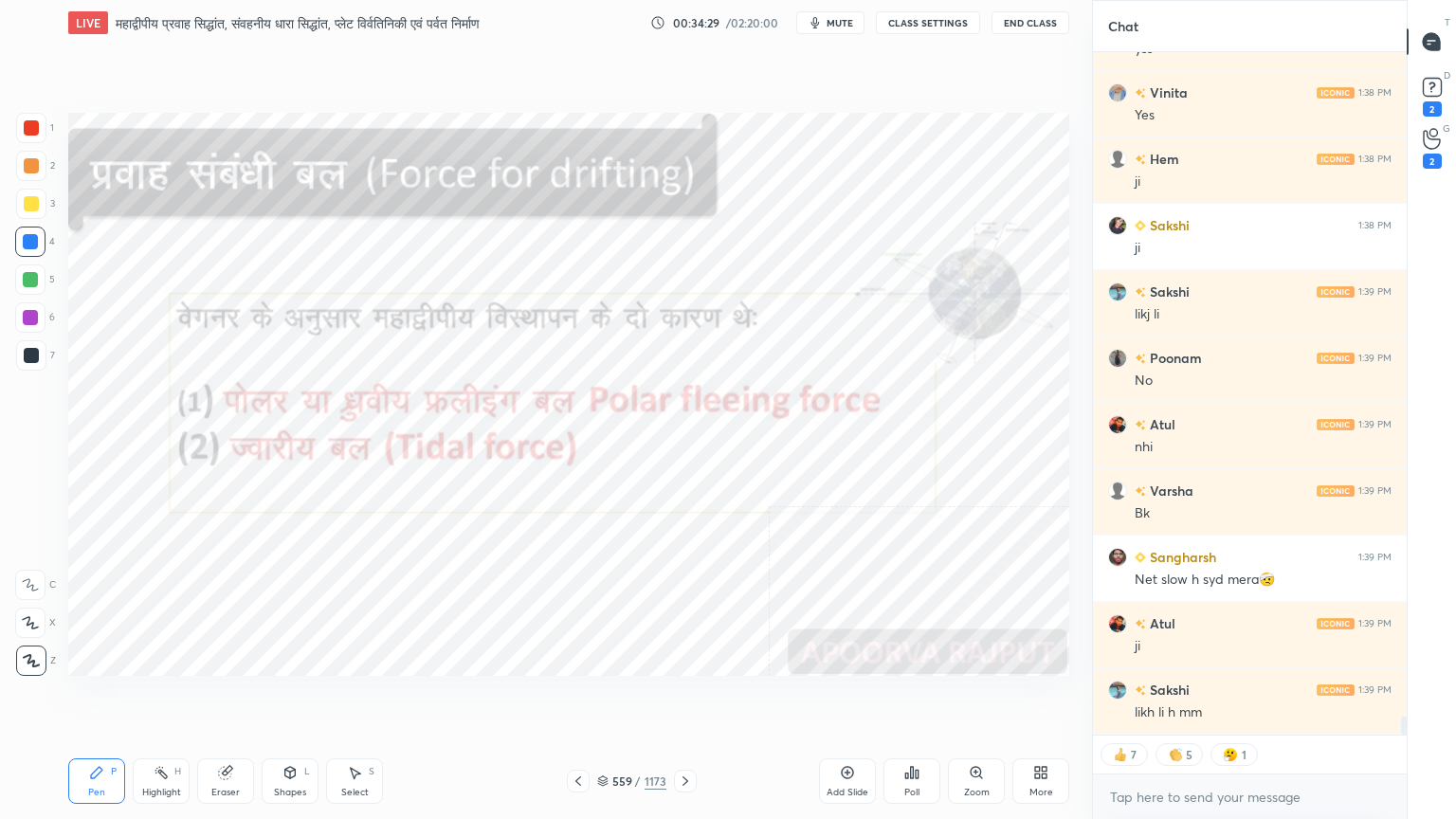 click on "Eraser" at bounding box center (226, 781) 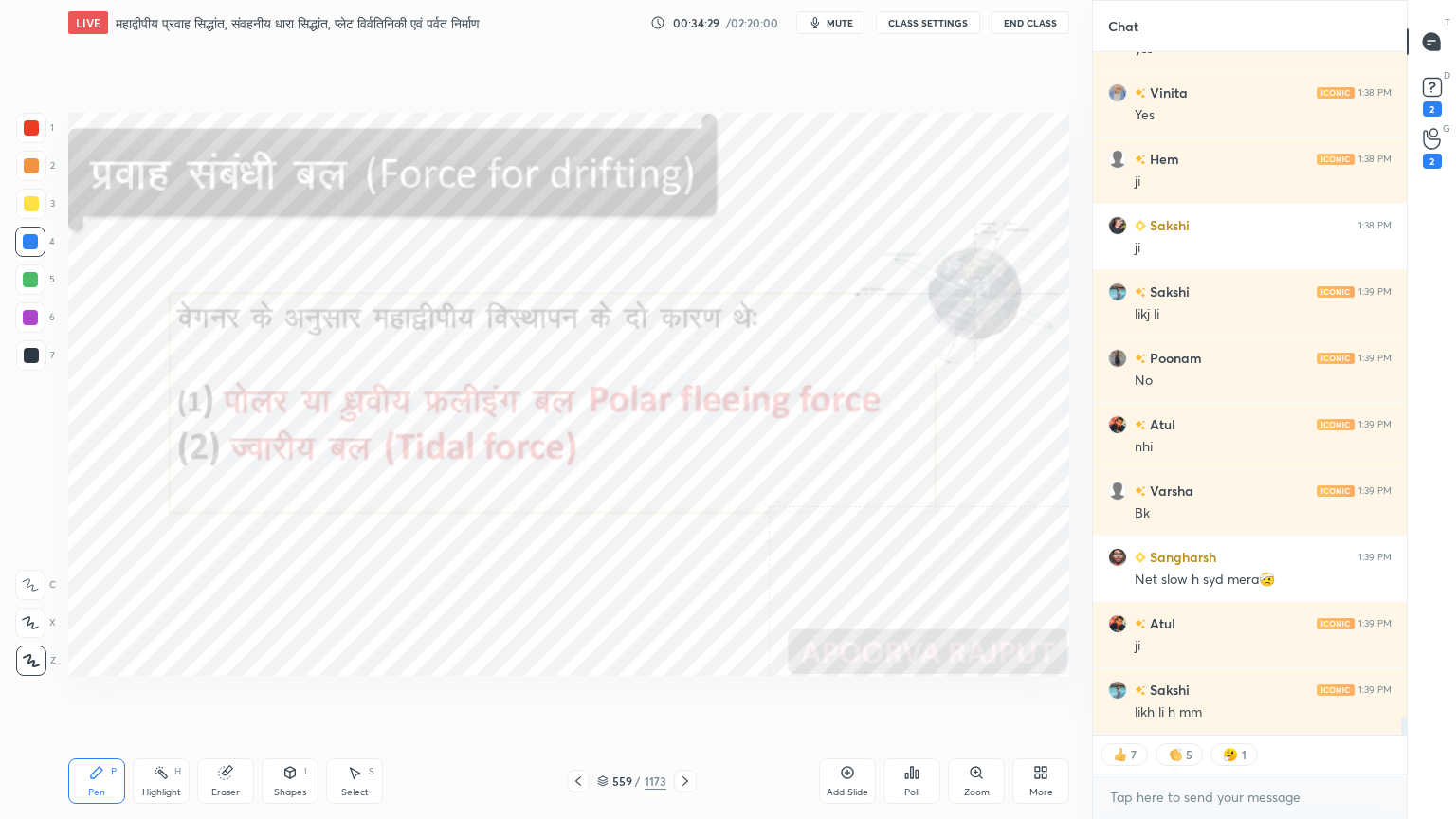 drag, startPoint x: 240, startPoint y: 781, endPoint x: 224, endPoint y: 774, distance: 17.464249 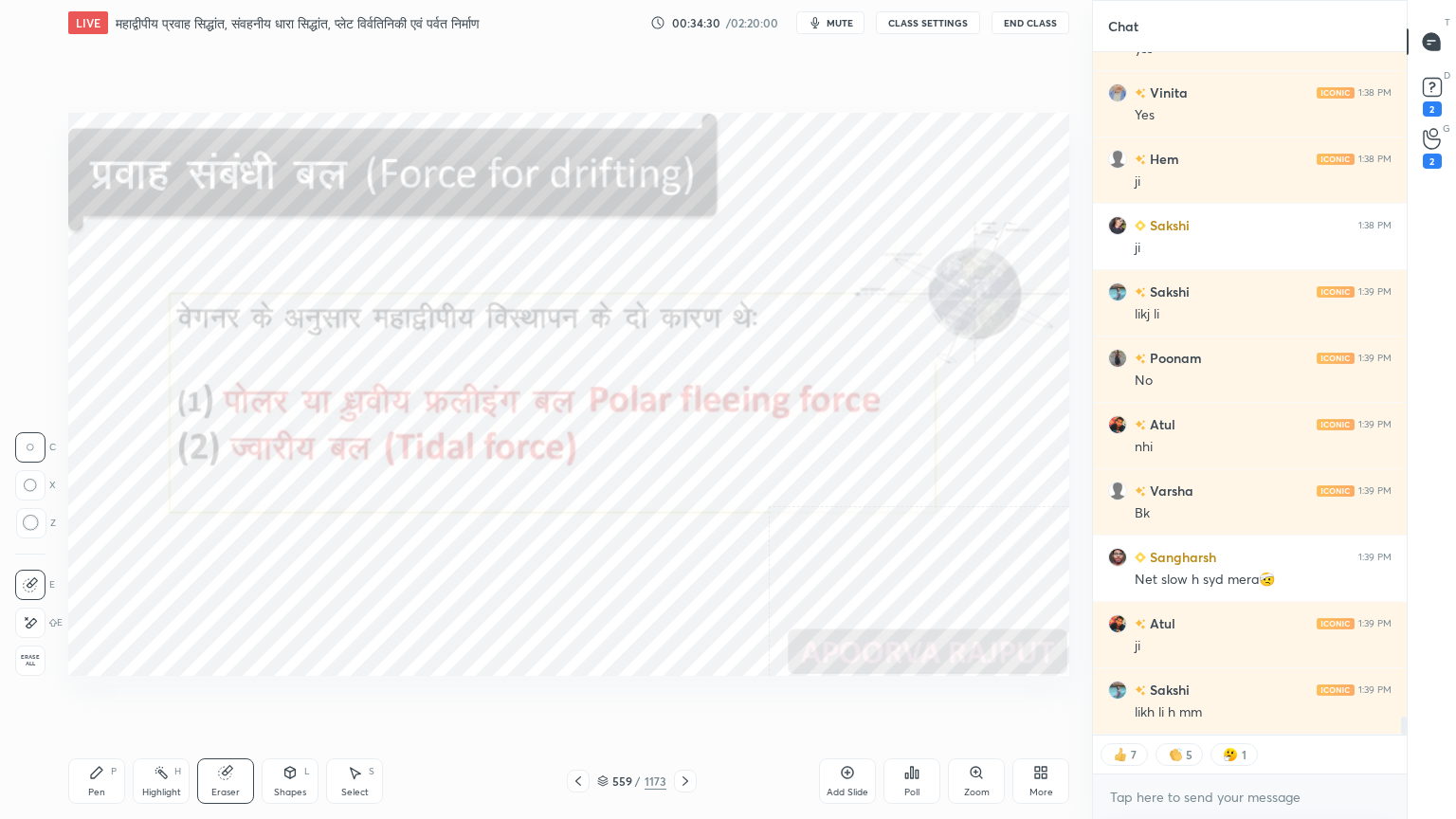 click on "Erase all" at bounding box center [30, 661] 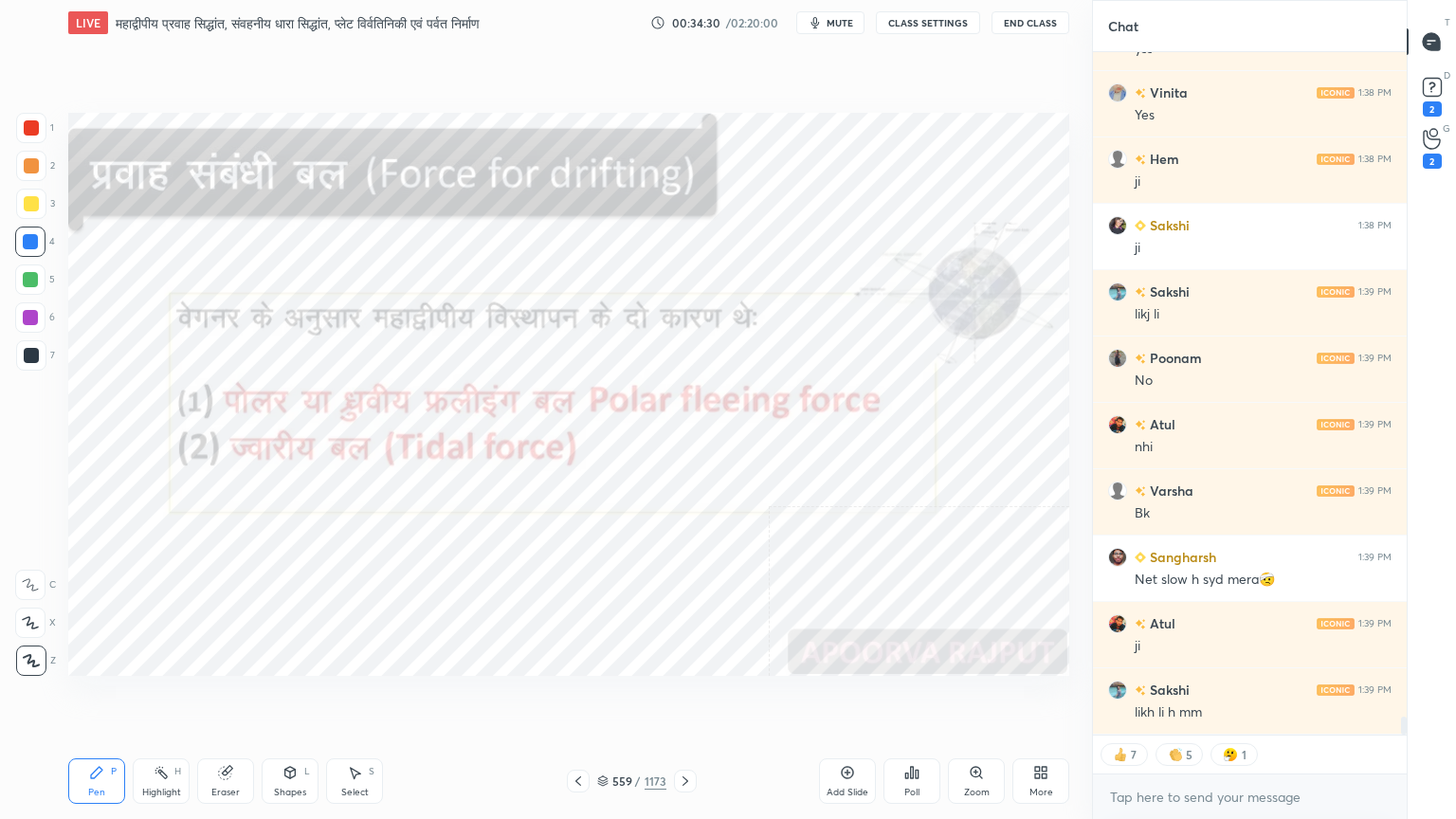 click on "1 2 3 4 5 6 7 C X Z C X Z E E Erase all   H H" at bounding box center (30, 394) 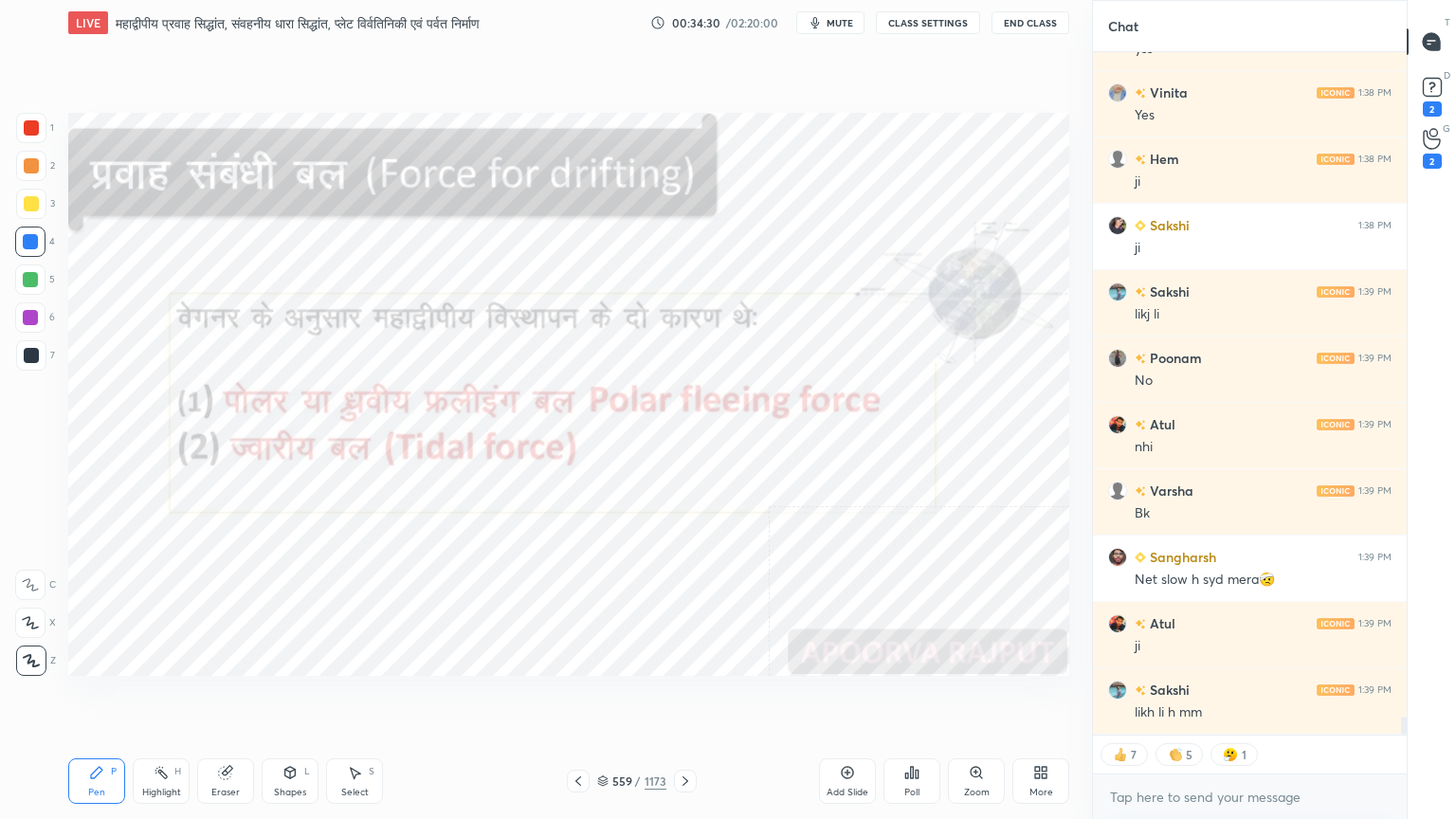 click 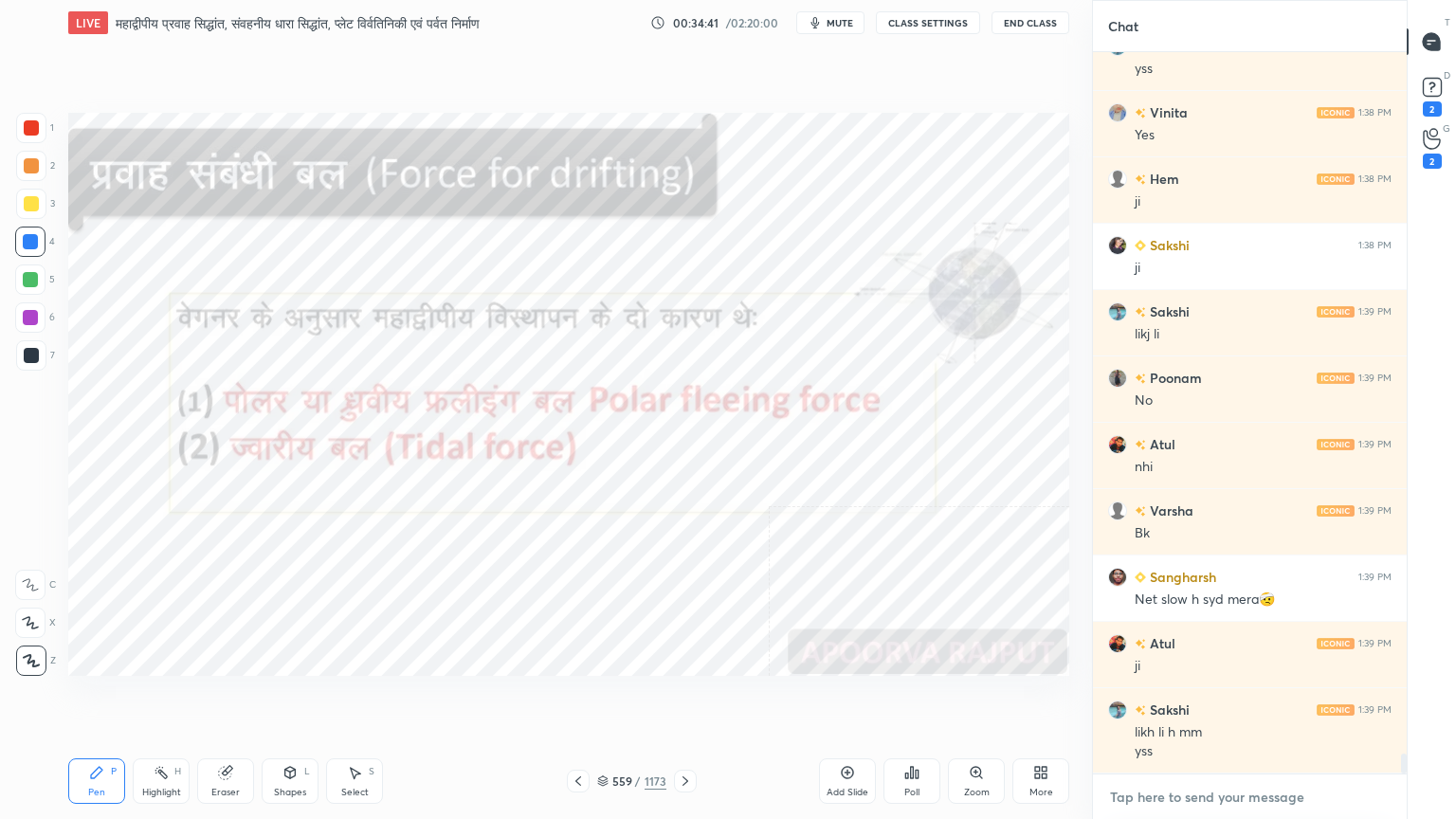 type on "x" 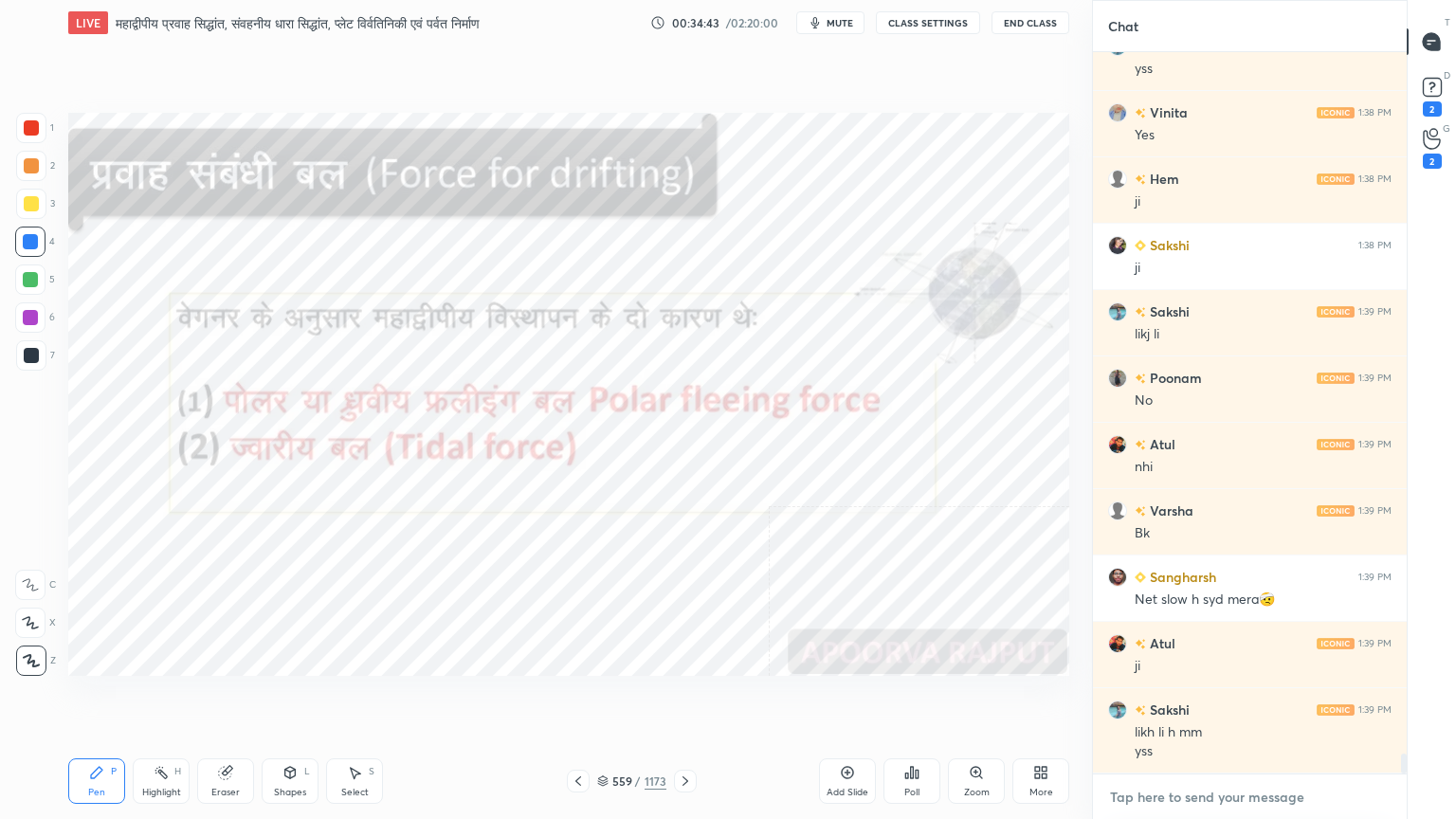 paste on "[URL][DOMAIN_NAME]" 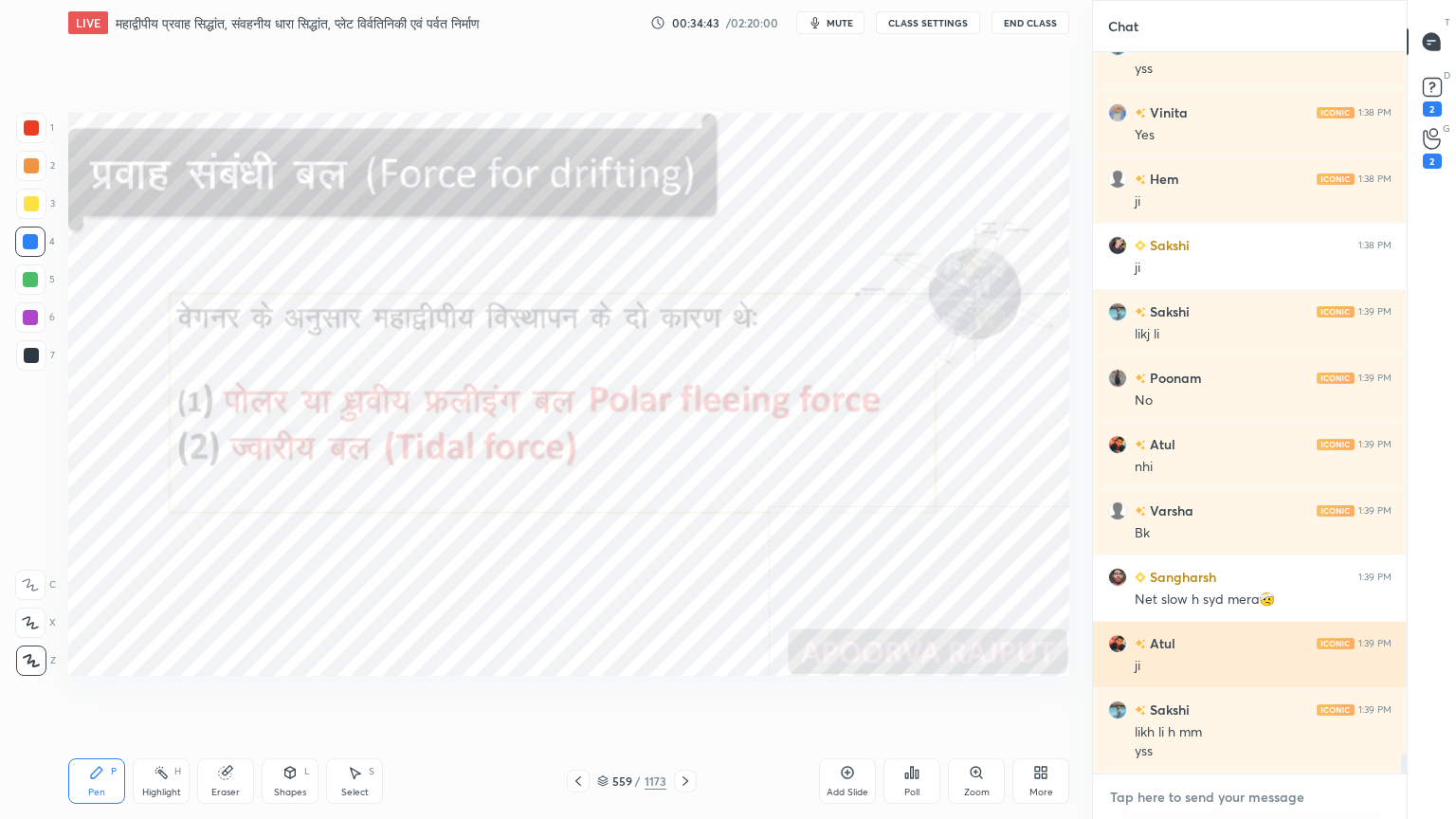 type on "[URL][DOMAIN_NAME]" 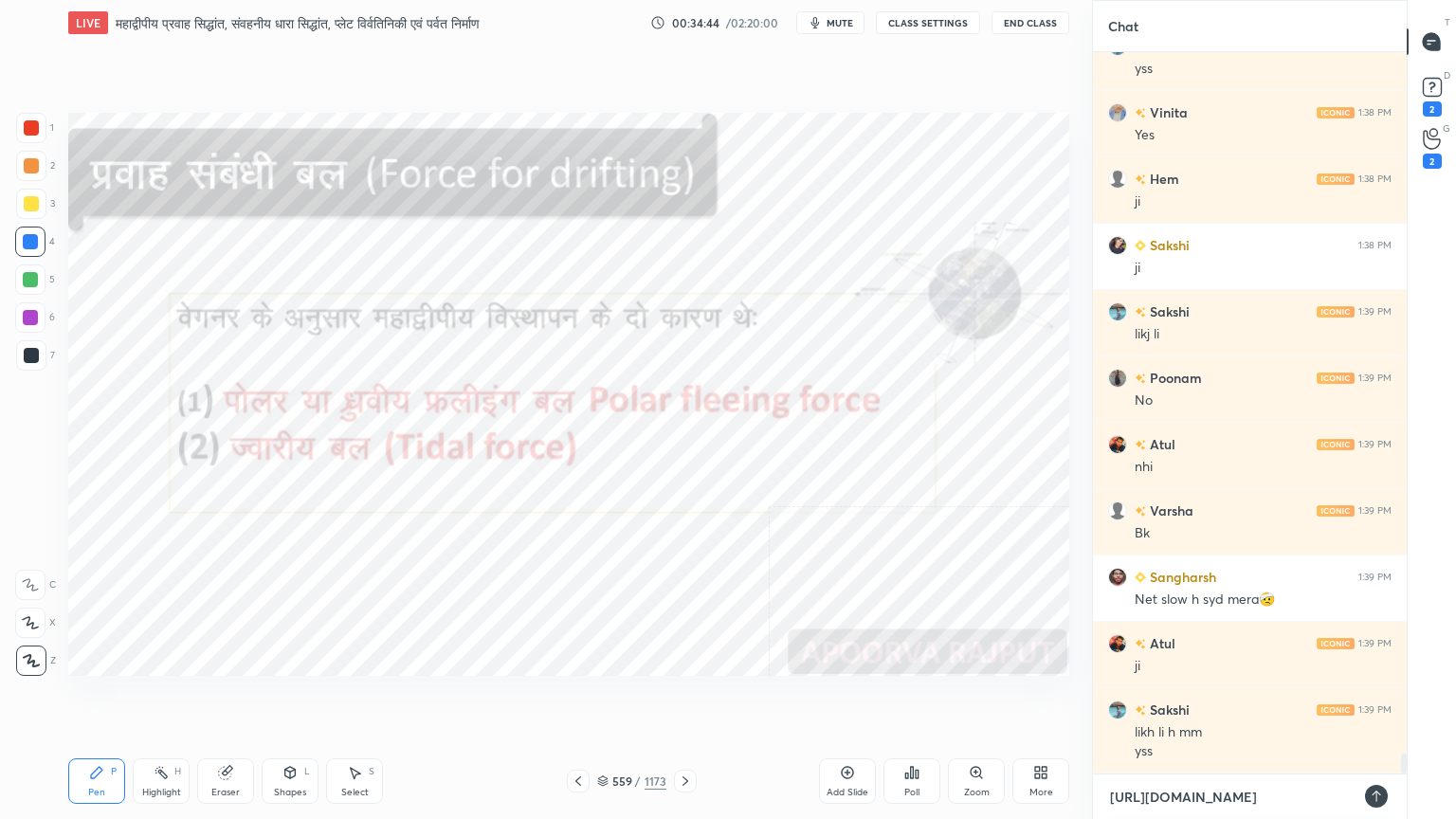 type on "[URL][DOMAIN_NAME]" 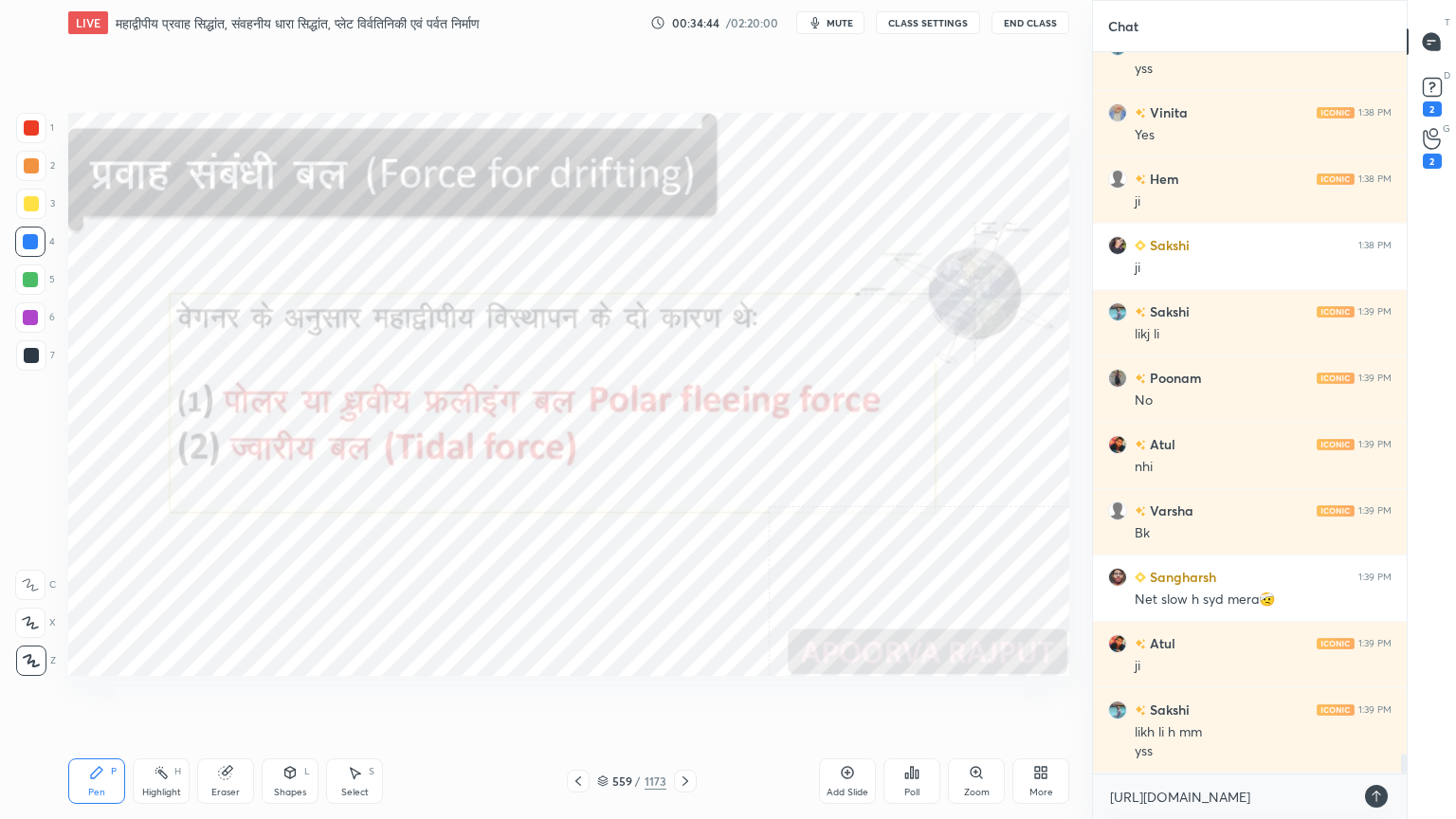 type on "x" 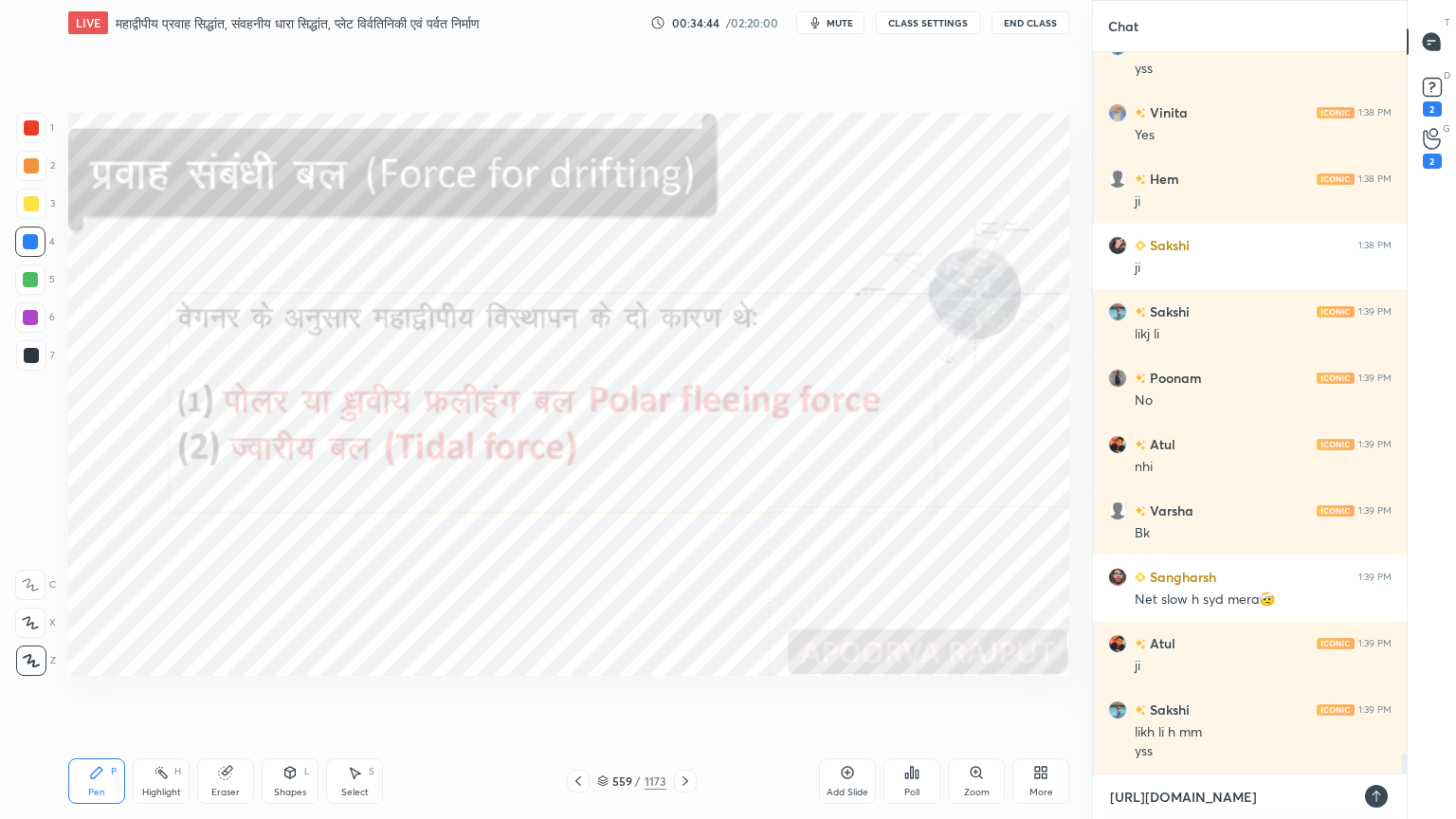 type 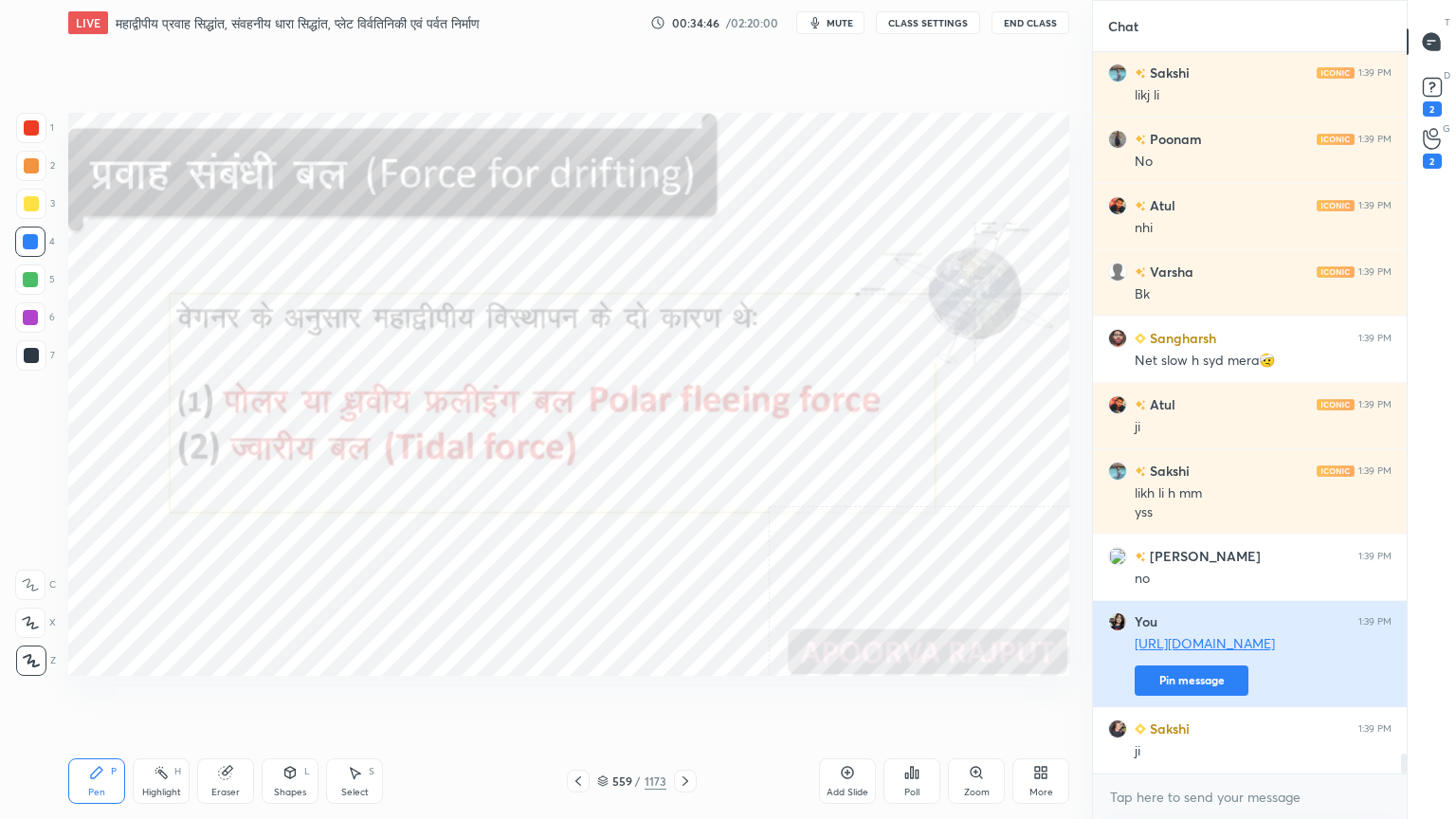 click on "Pin message" at bounding box center [1192, 681] 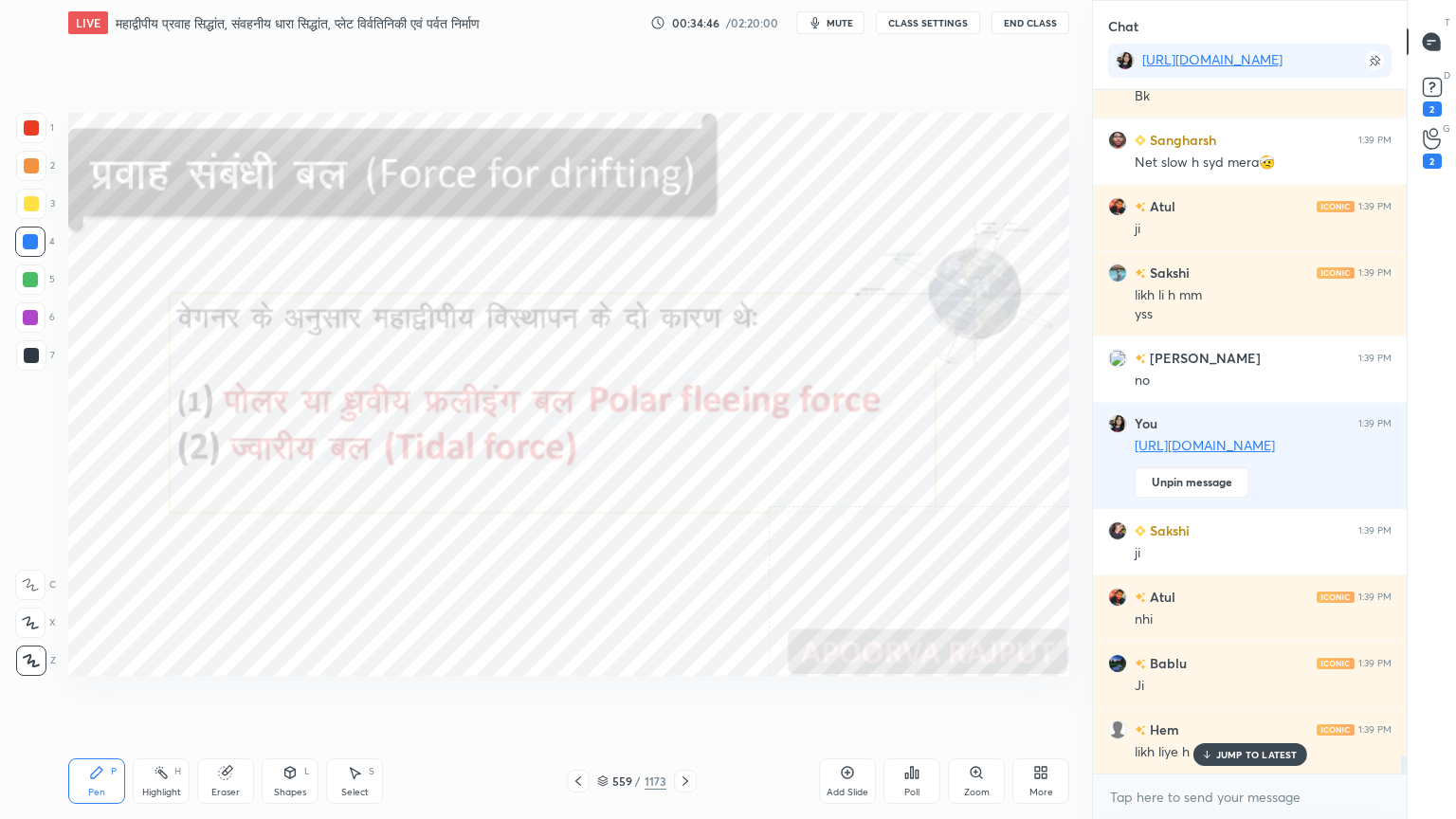 click on "x" at bounding box center (1249, 796) 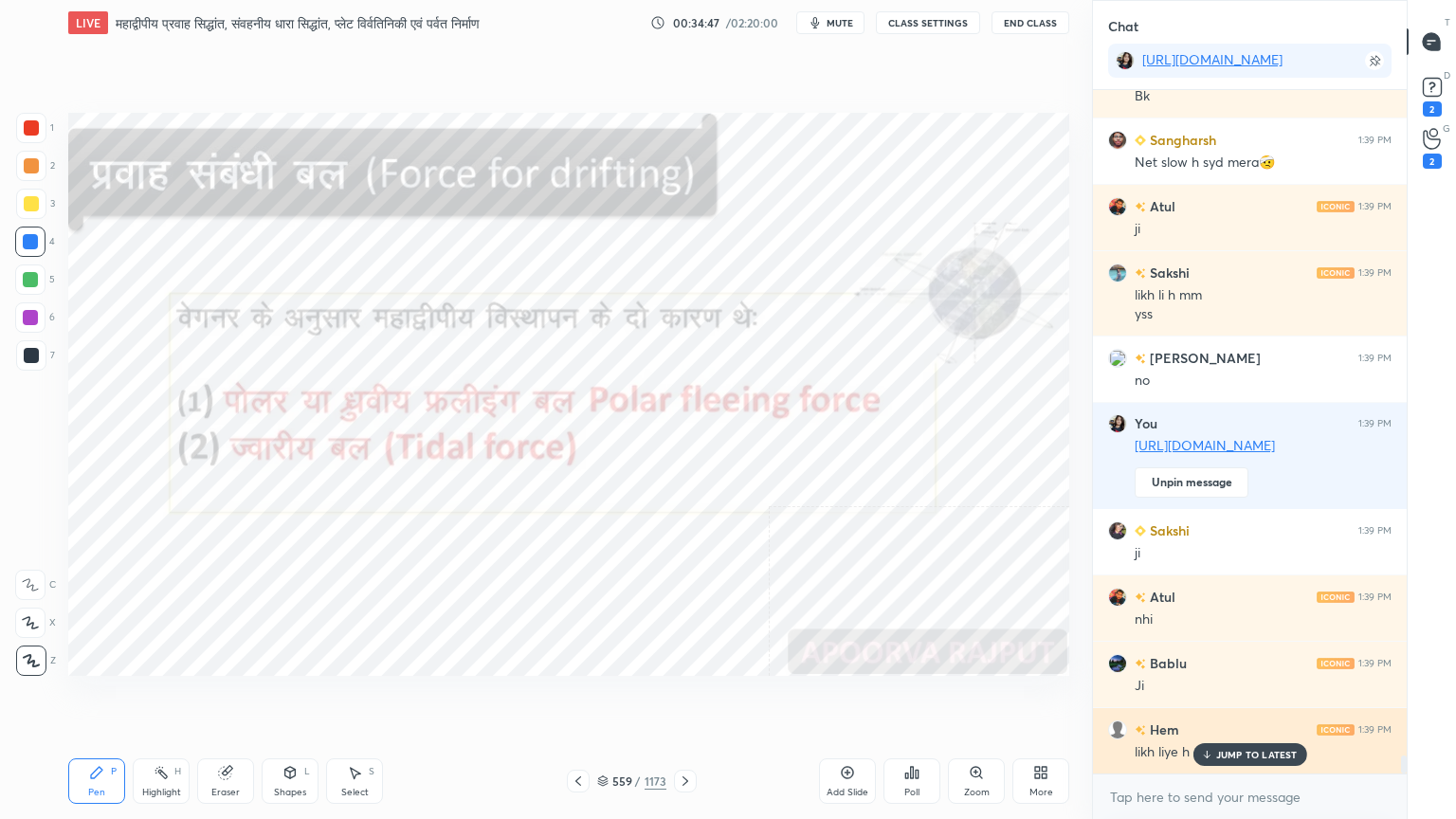 click on "JUMP TO LATEST" at bounding box center [1257, 755] 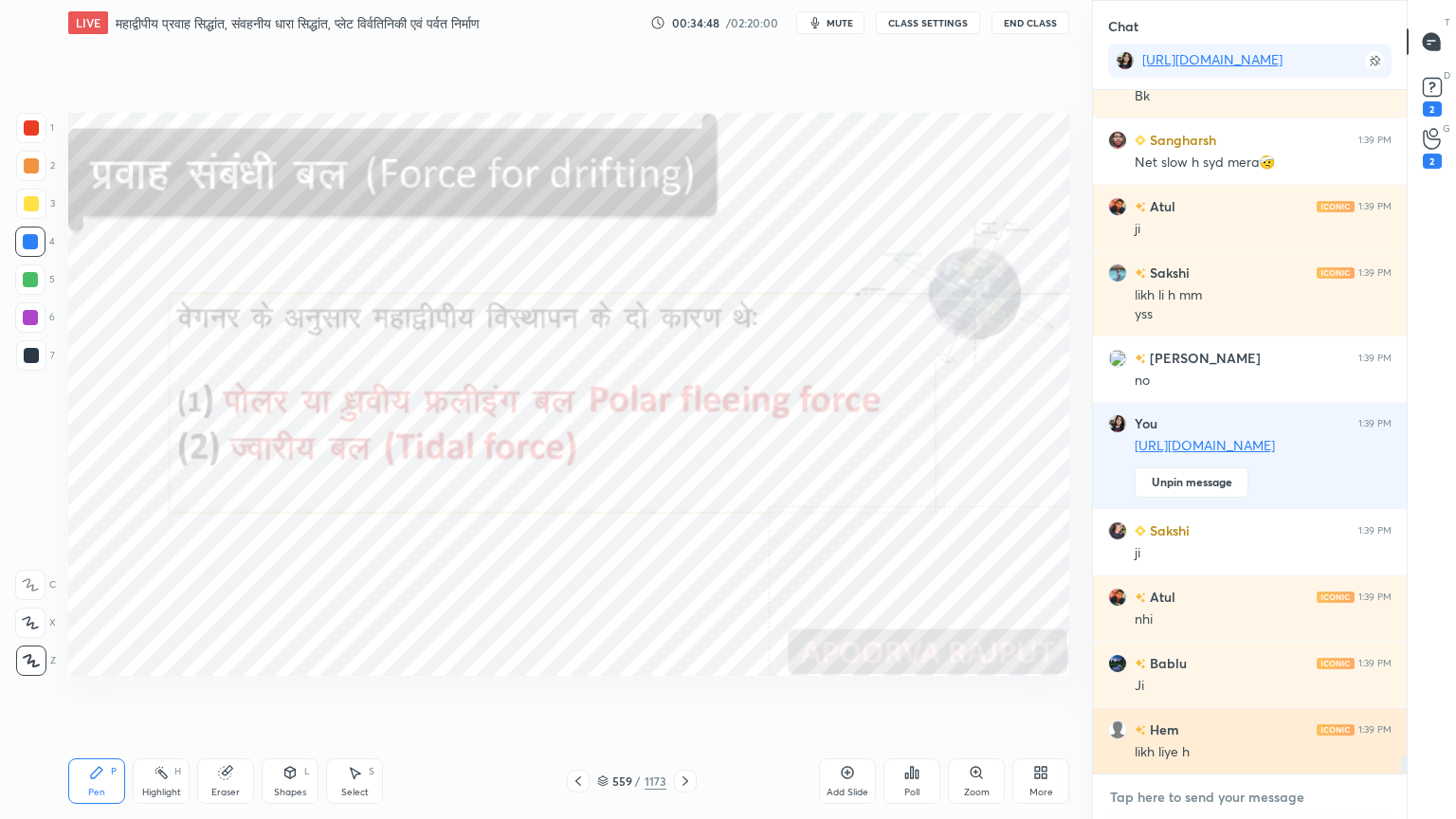 drag, startPoint x: 1224, startPoint y: 809, endPoint x: 1142, endPoint y: 751, distance: 100.43904 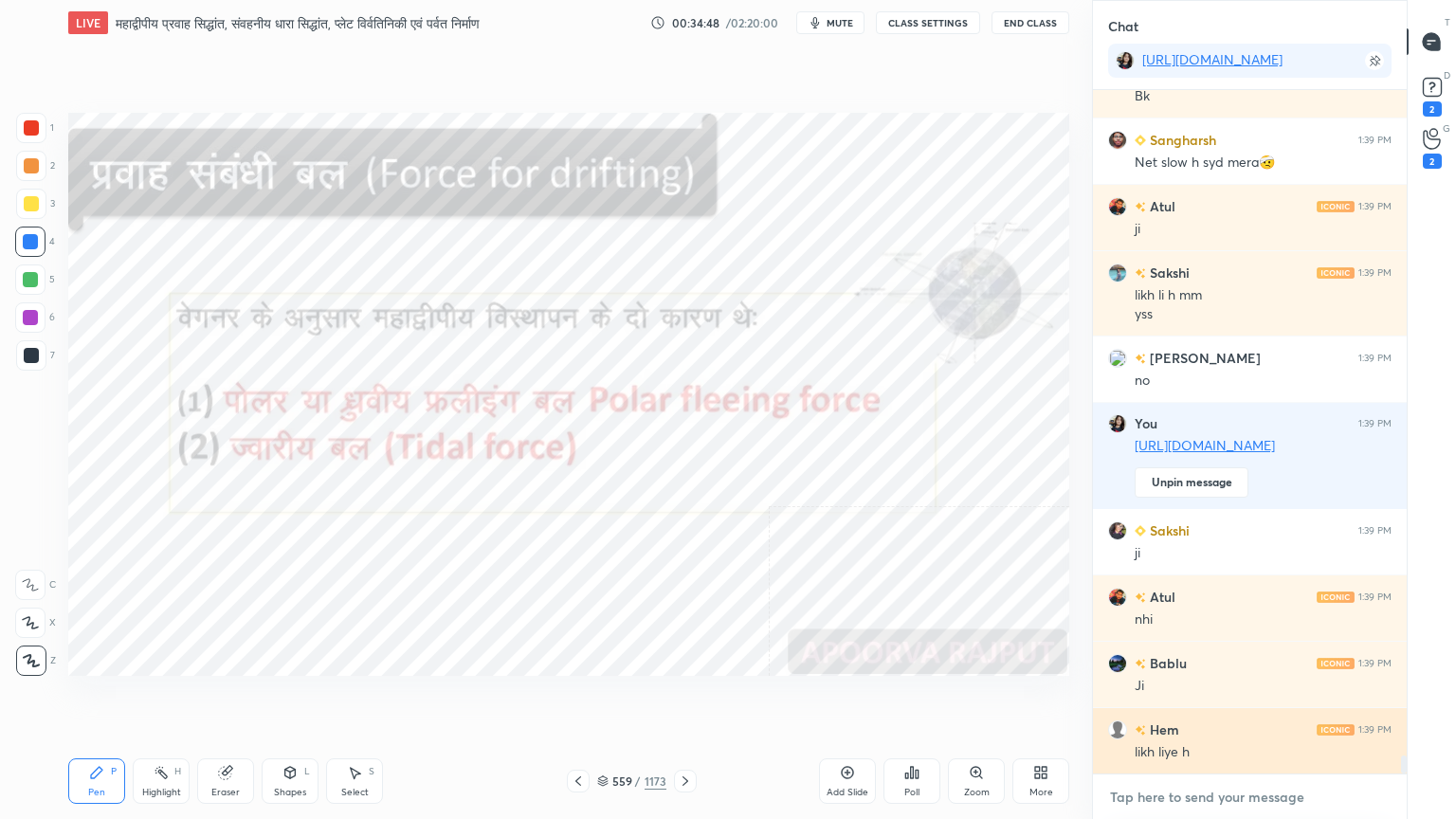 click at bounding box center (1249, 797) 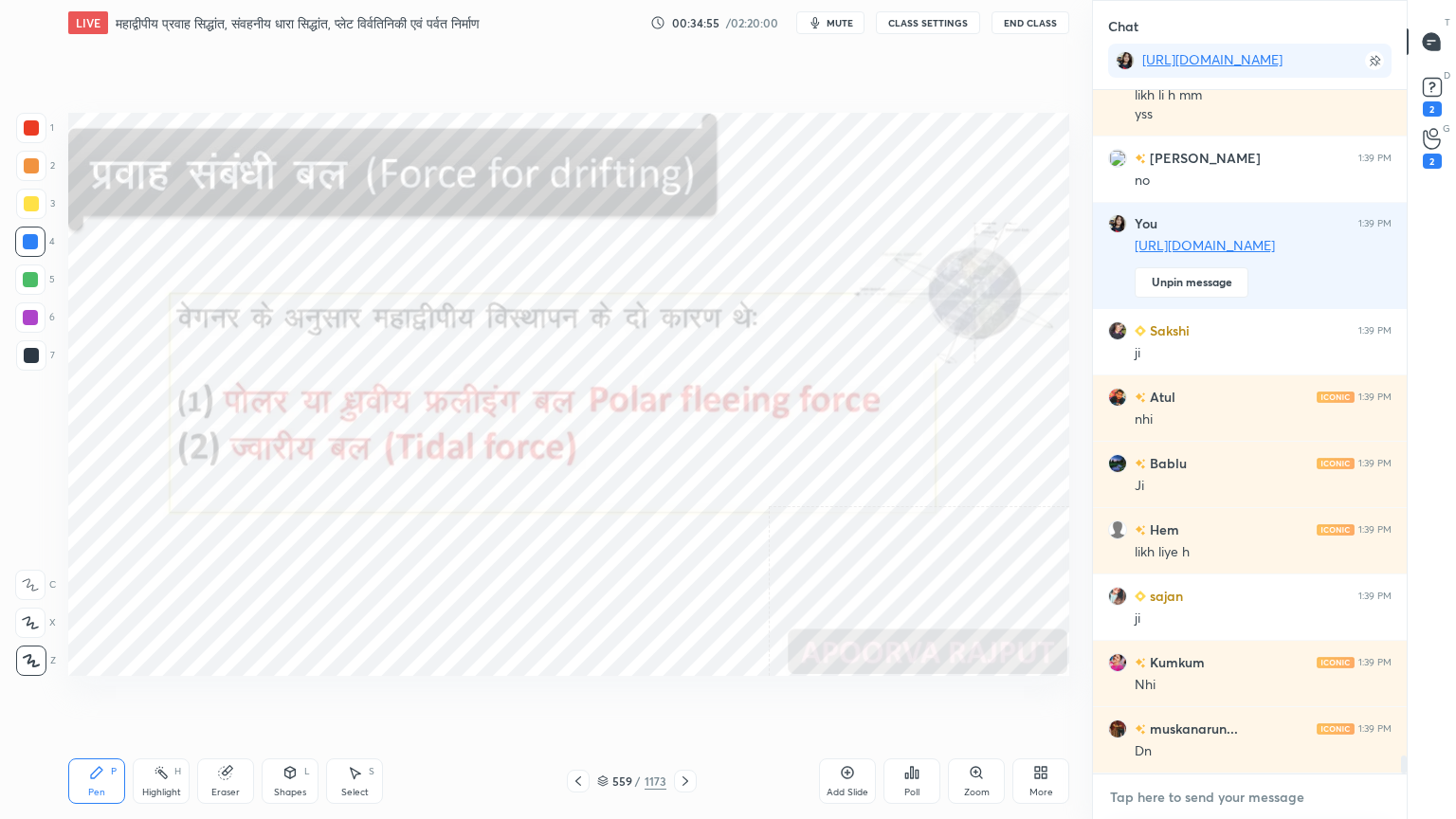 drag, startPoint x: 1210, startPoint y: 804, endPoint x: 1231, endPoint y: 795, distance: 22.847319 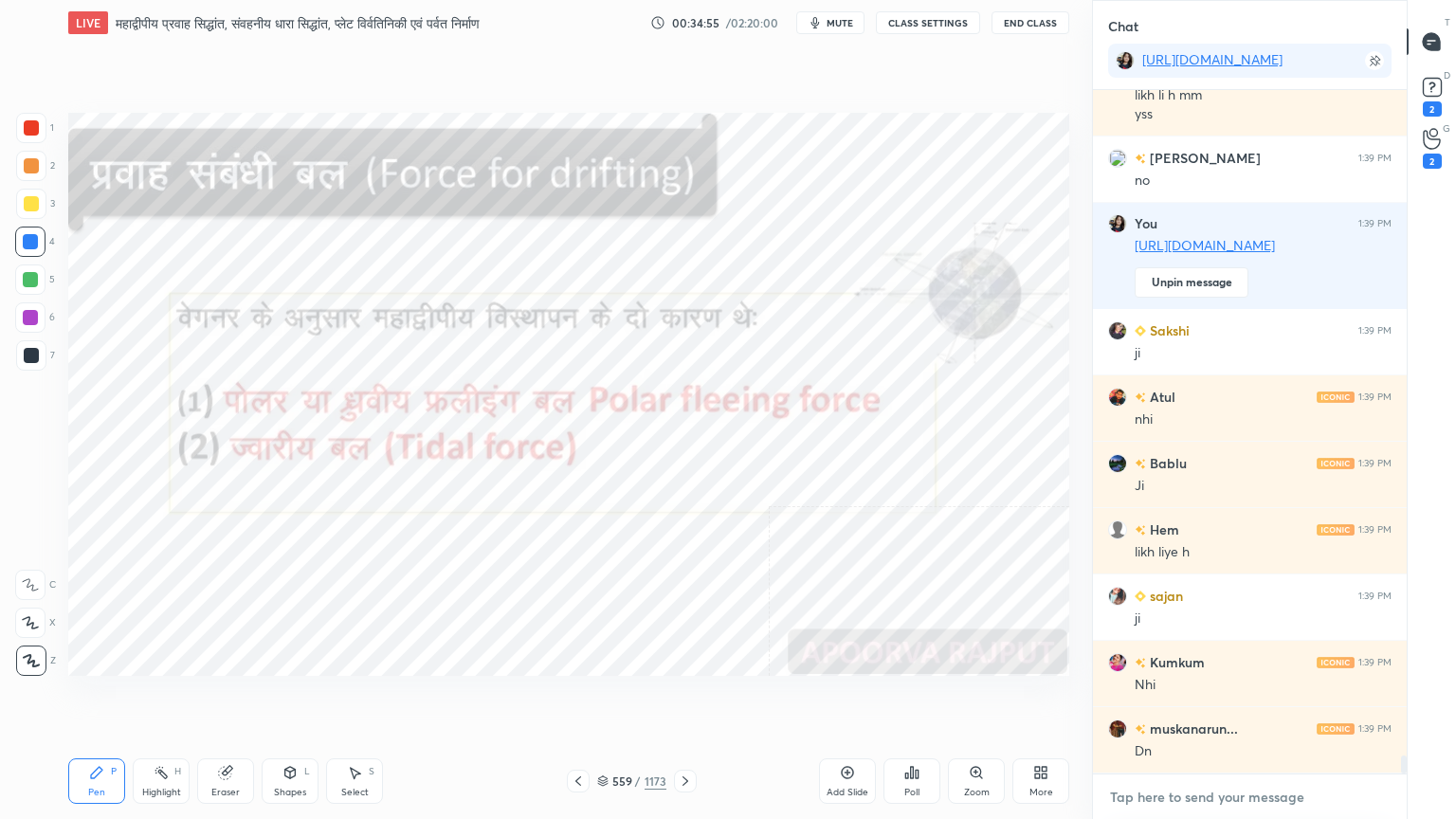 click at bounding box center (1249, 797) 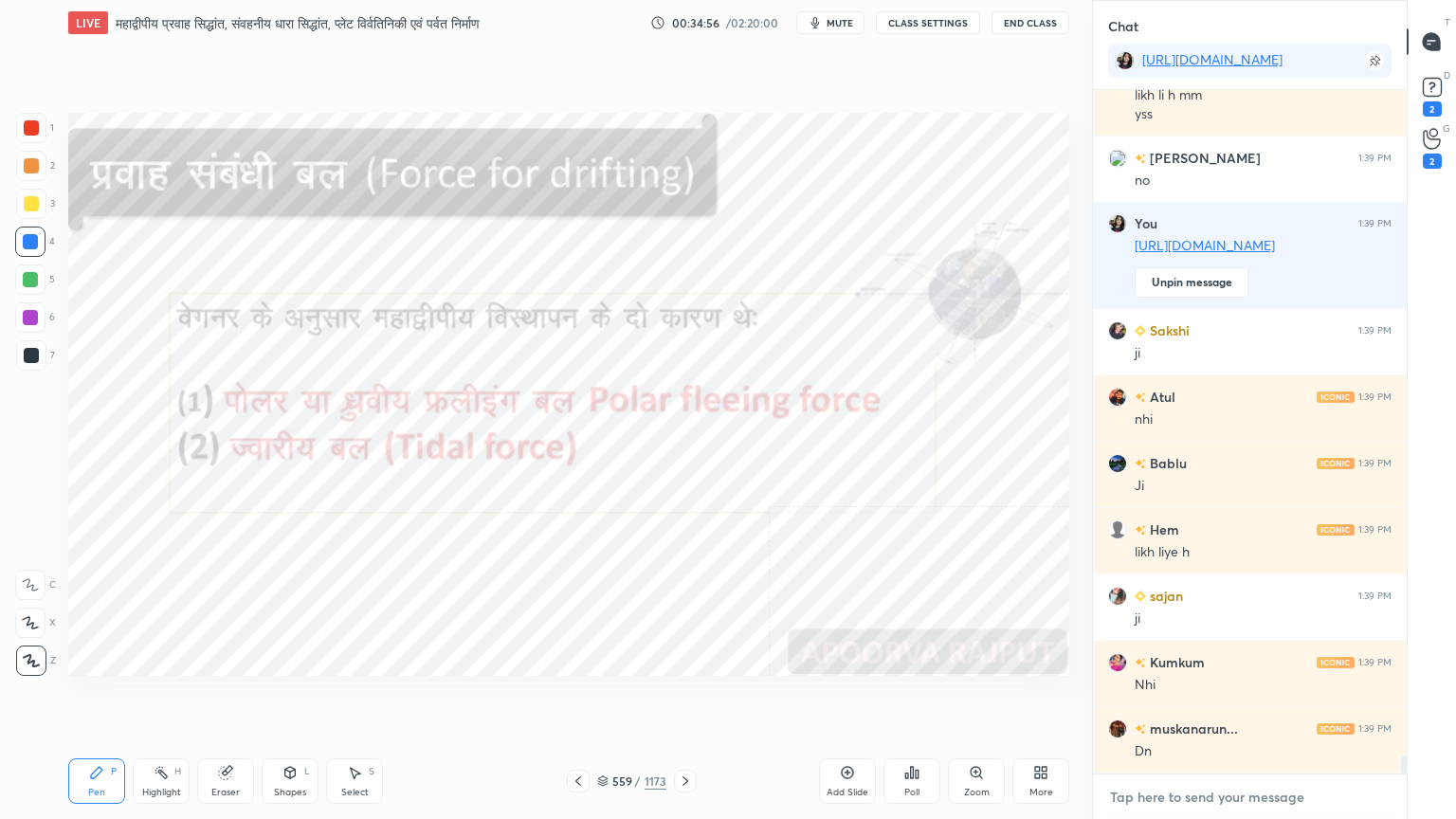 click at bounding box center (1249, 797) 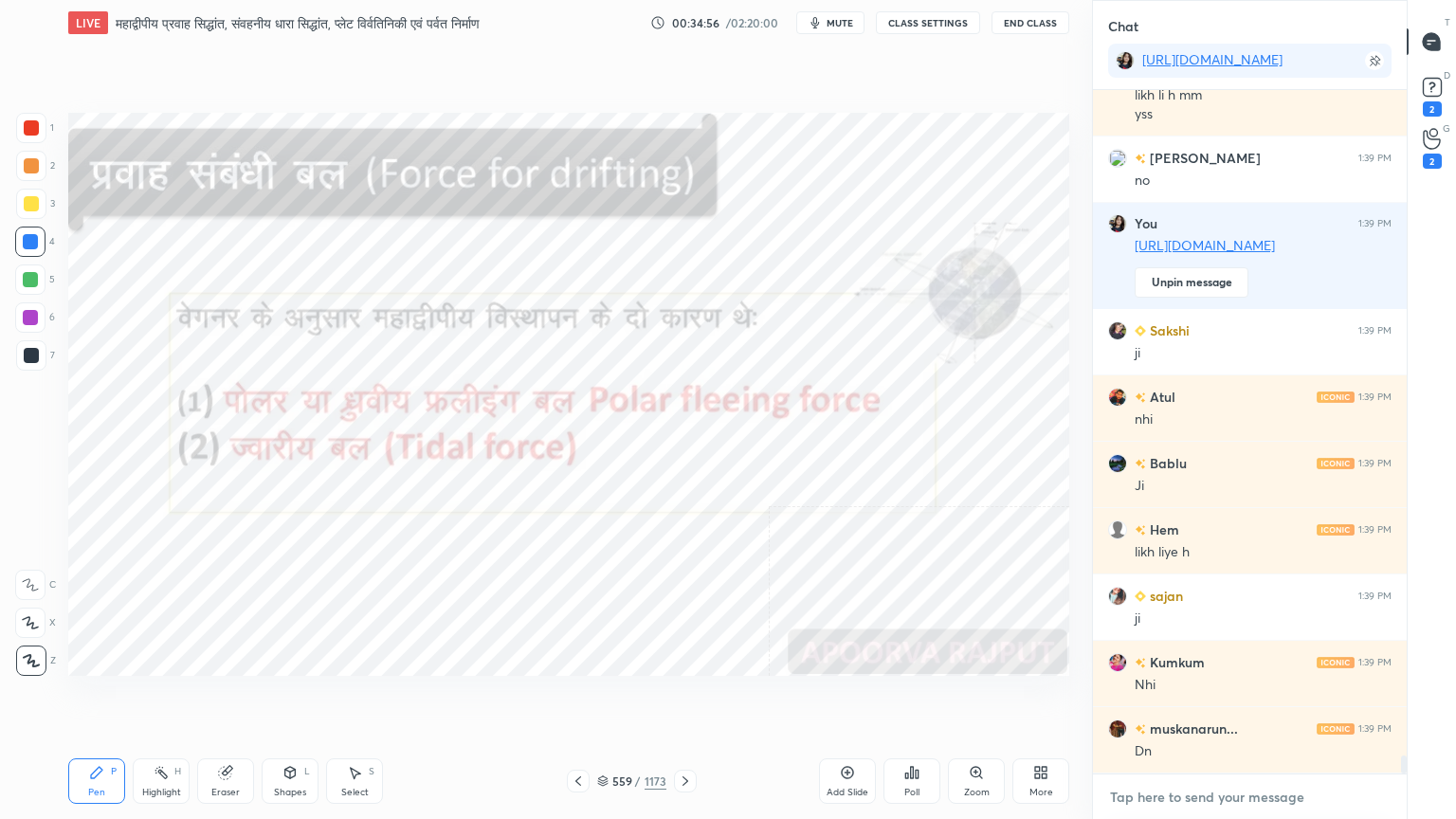 click at bounding box center [1249, 797] 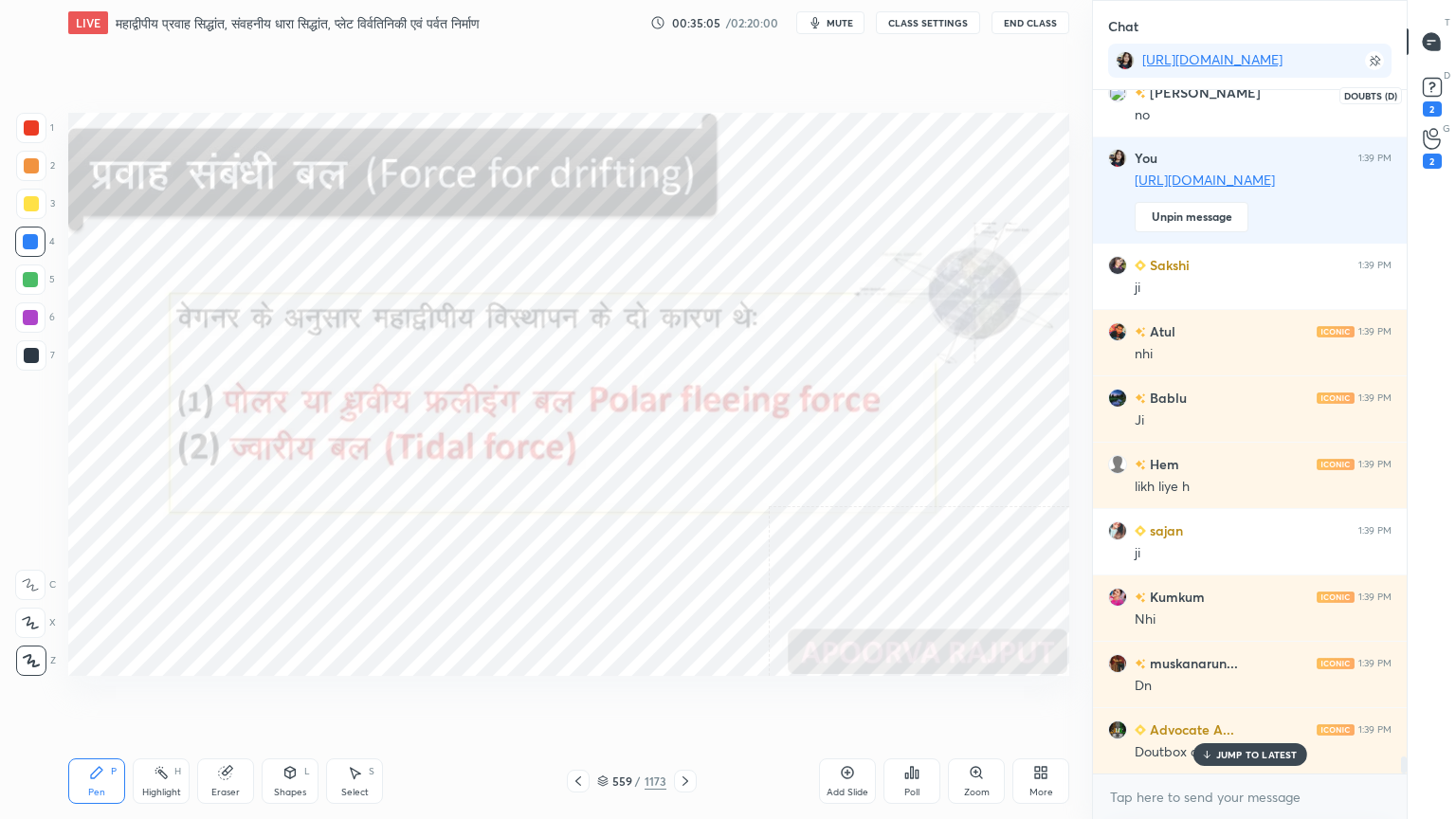 click 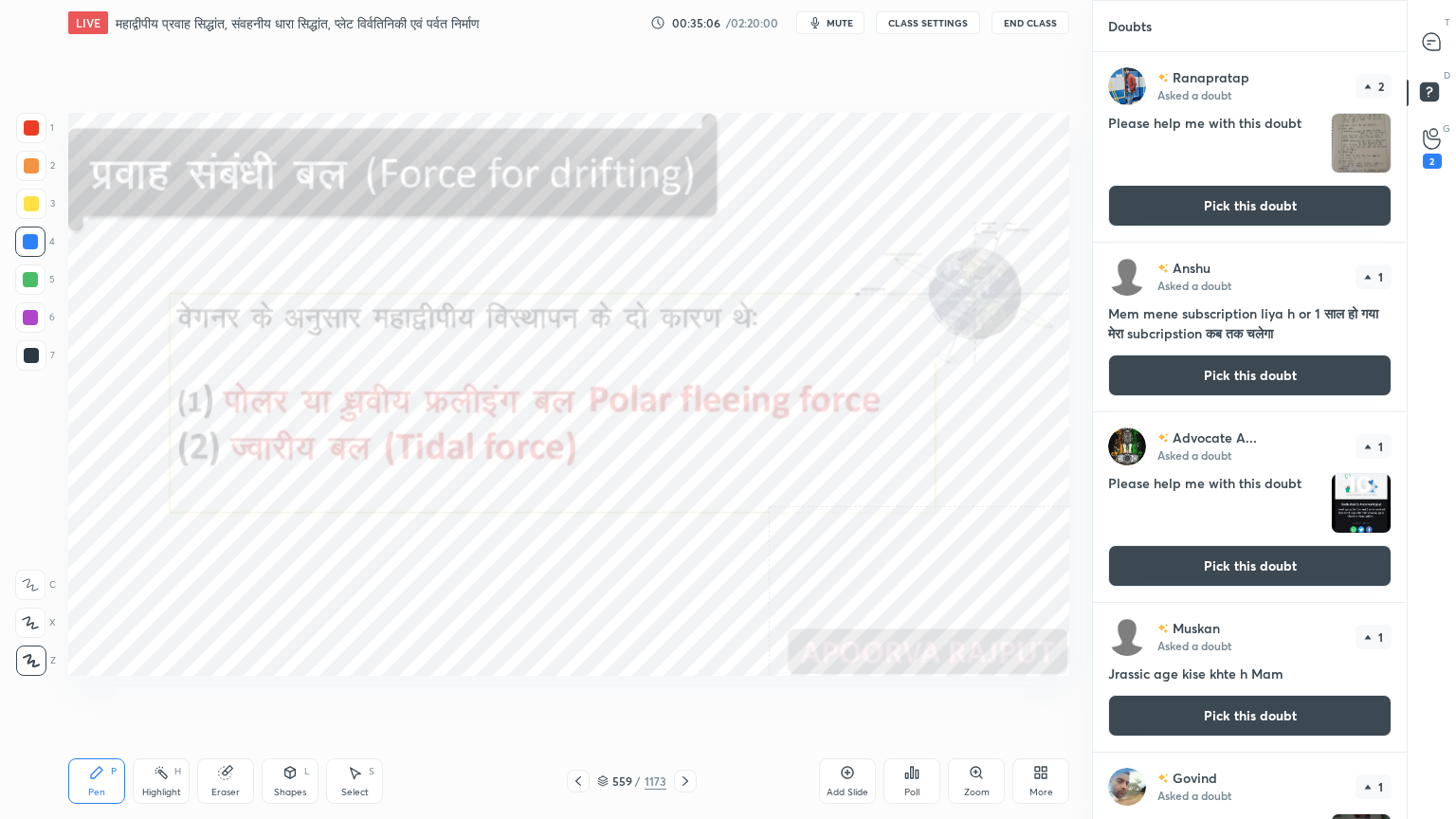 click on "Pick this doubt" at bounding box center [1249, 206] 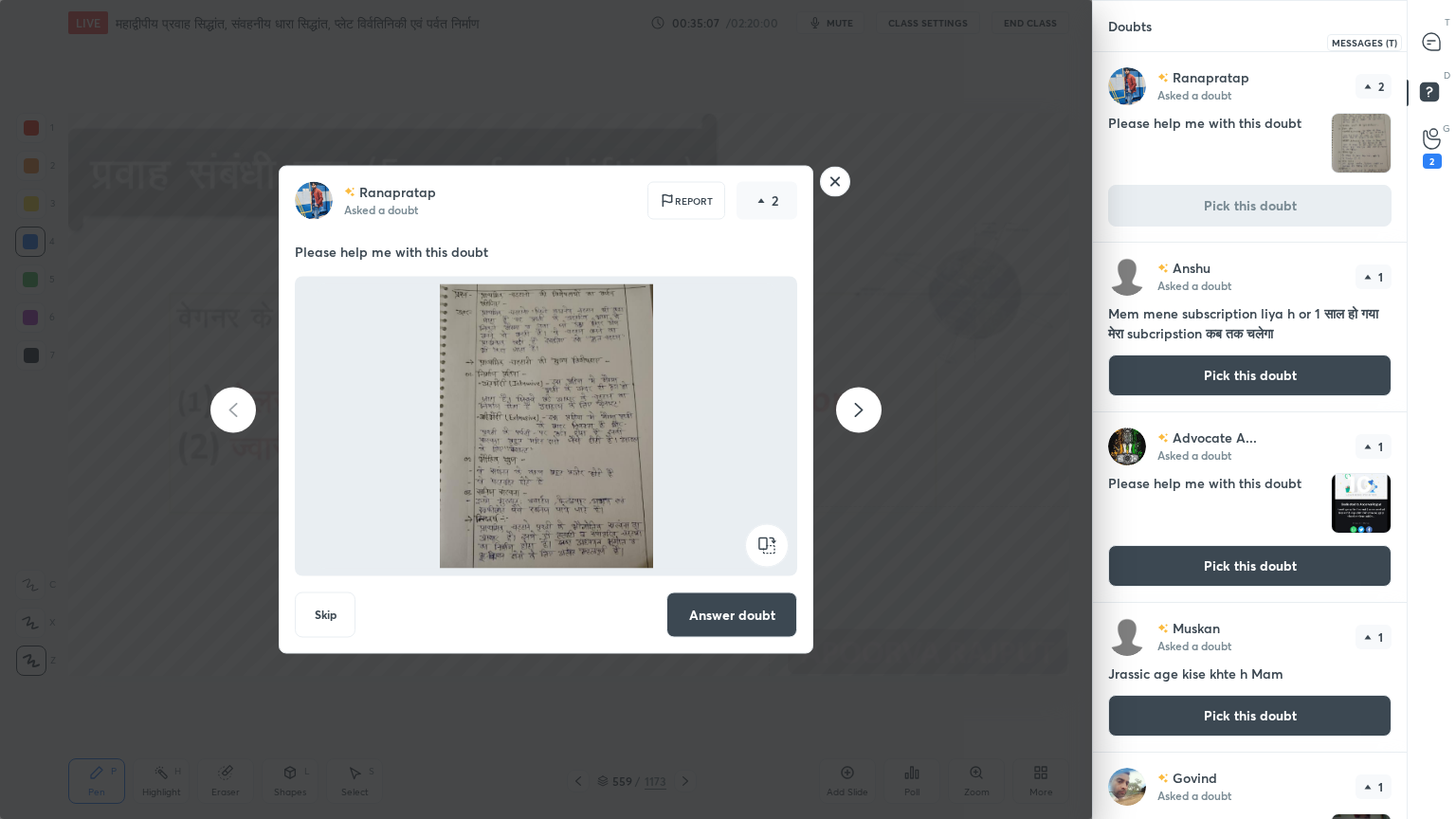 click at bounding box center (1432, 42) 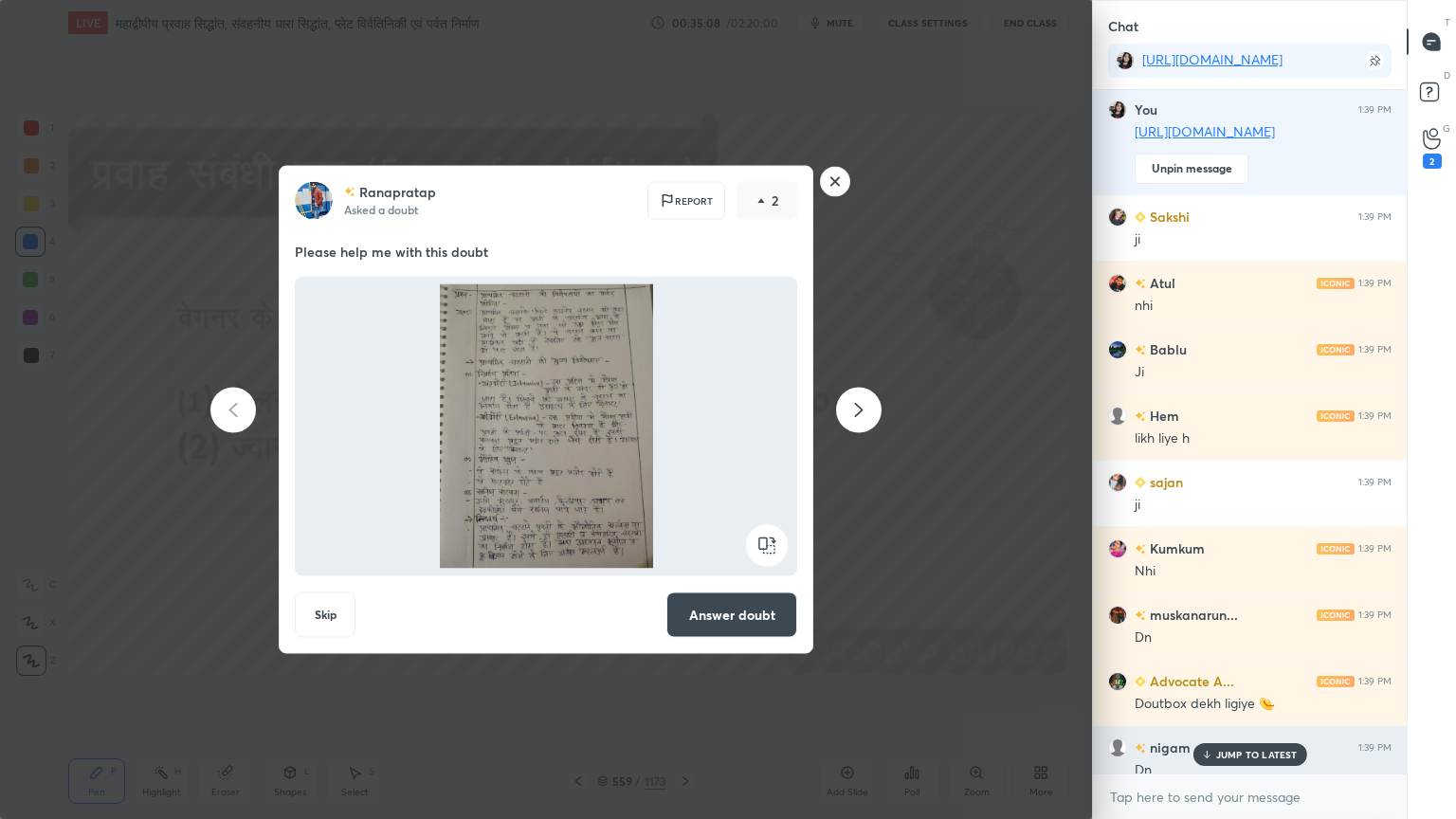 click on "JUMP TO LATEST" at bounding box center [1257, 755] 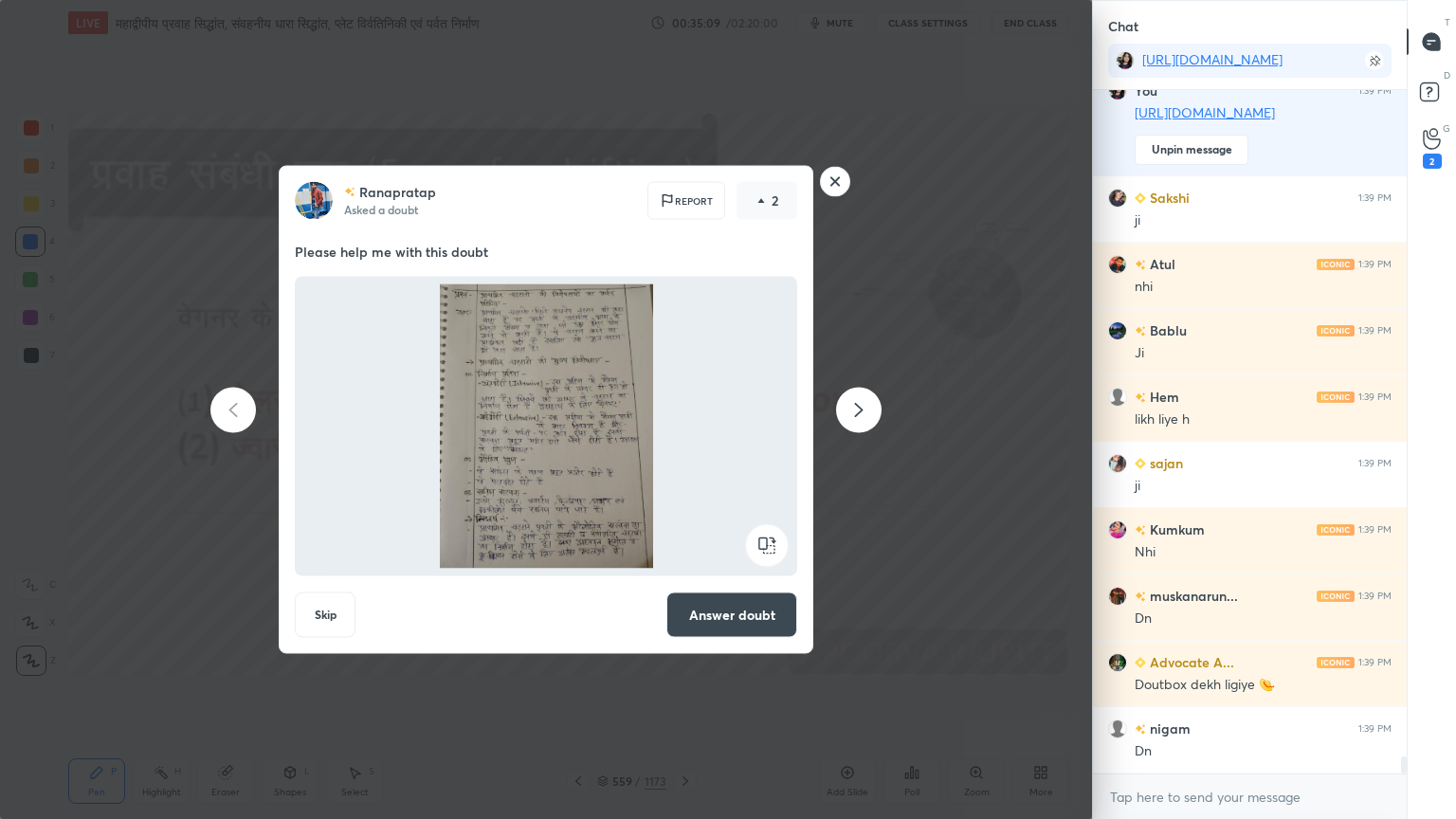 click at bounding box center (859, 410) 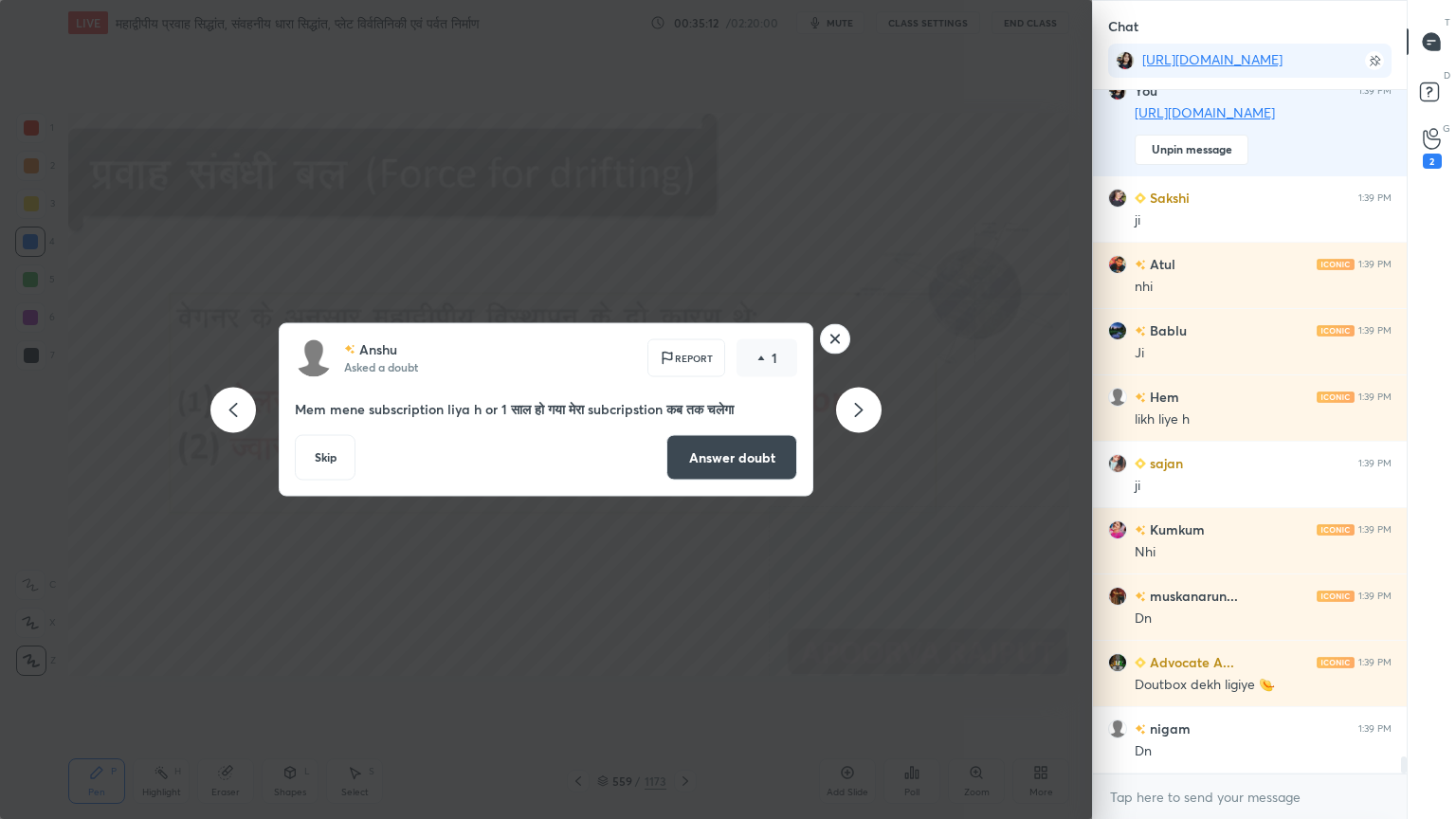 drag, startPoint x: 855, startPoint y: 410, endPoint x: 781, endPoint y: 421, distance: 74.8131 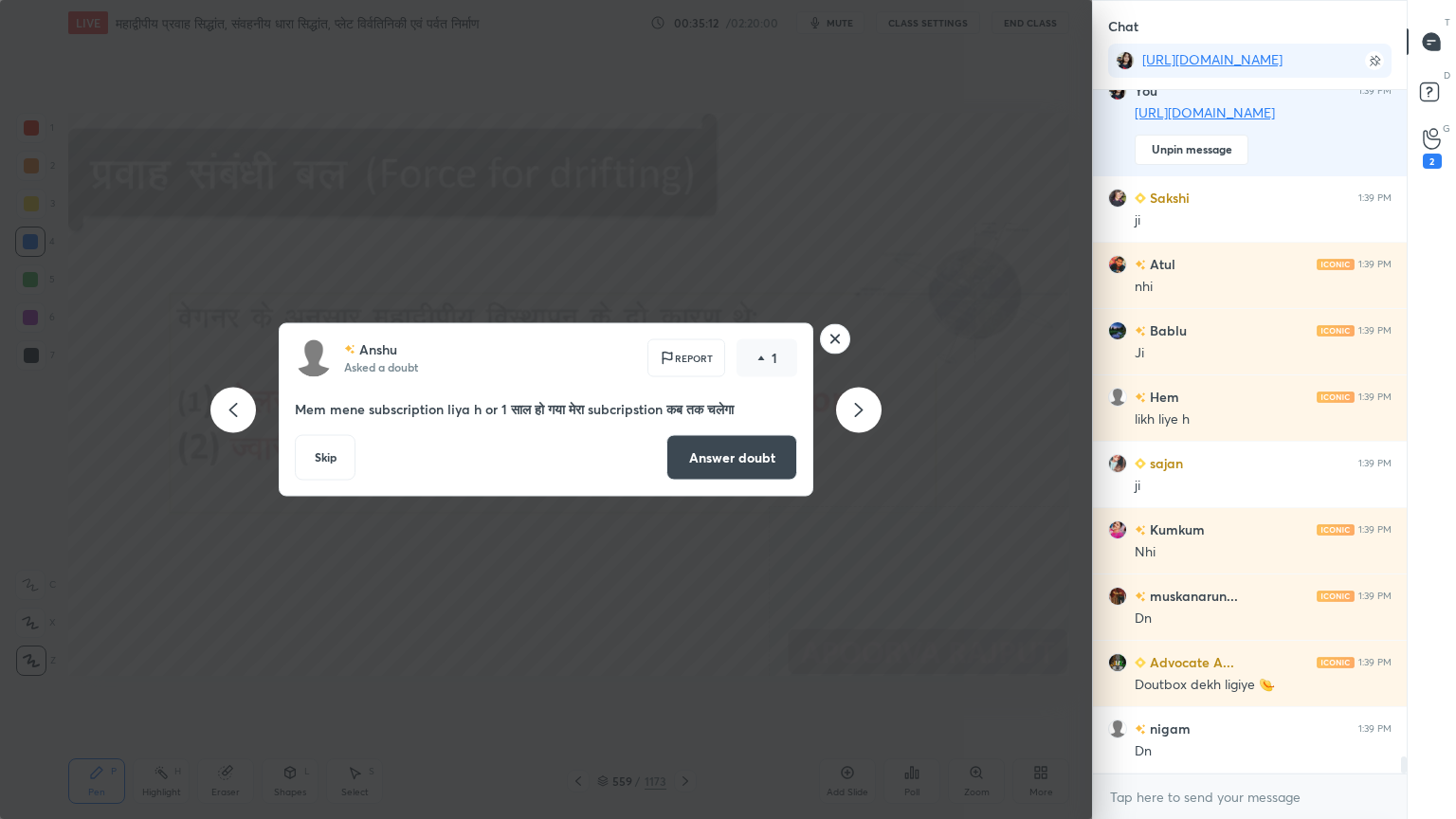 click on "An[PERSON_NAME]sked a doubt Report 1 Mem mene subscription liya h or 1 साल हो गया मेरा subcripstion कब तक चलेगा Skip Answer doubt" at bounding box center (546, 410) 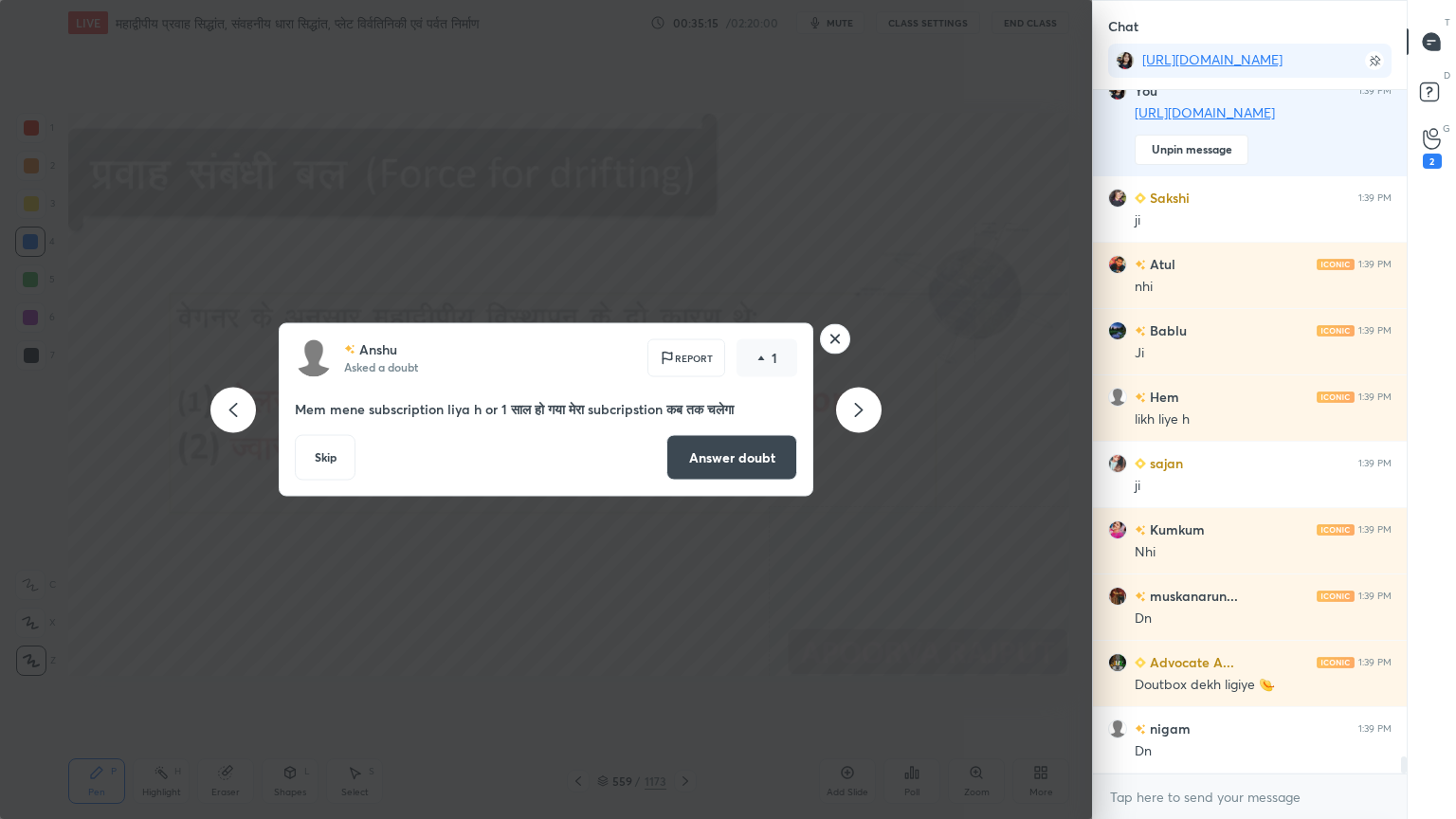 click 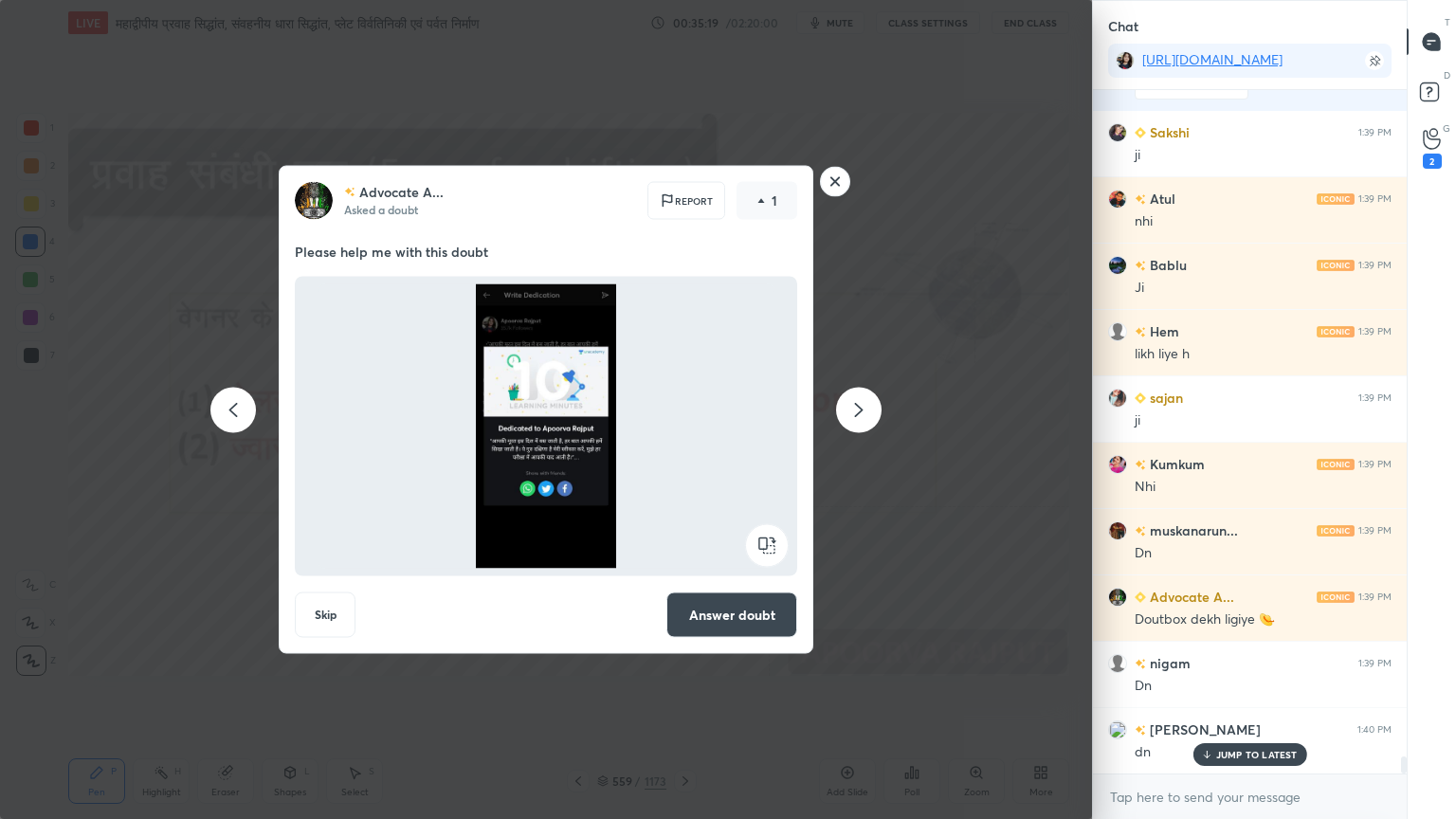 click 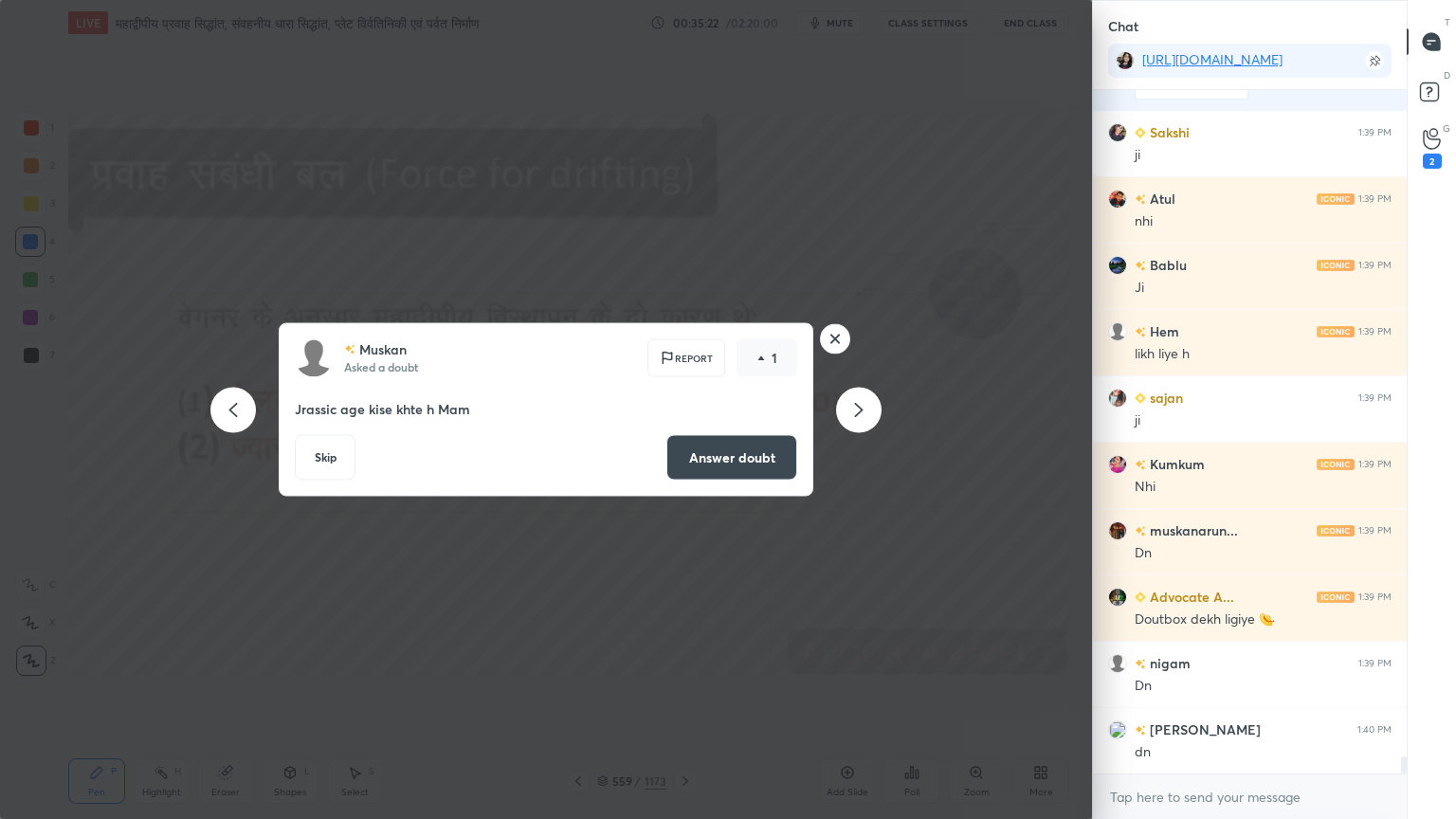 scroll, scrollTop: 26598, scrollLeft: 0, axis: vertical 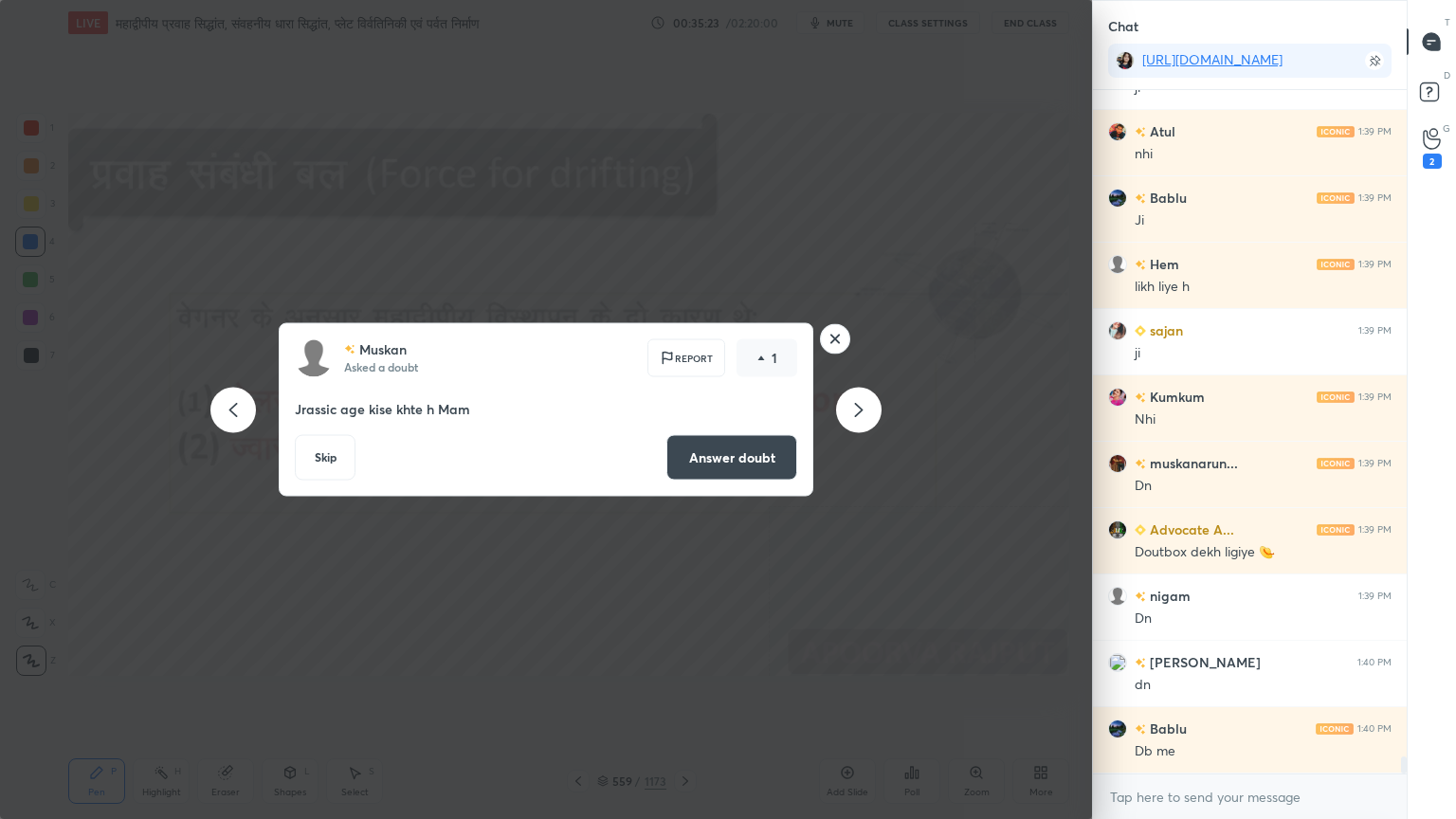 click at bounding box center [859, 410] 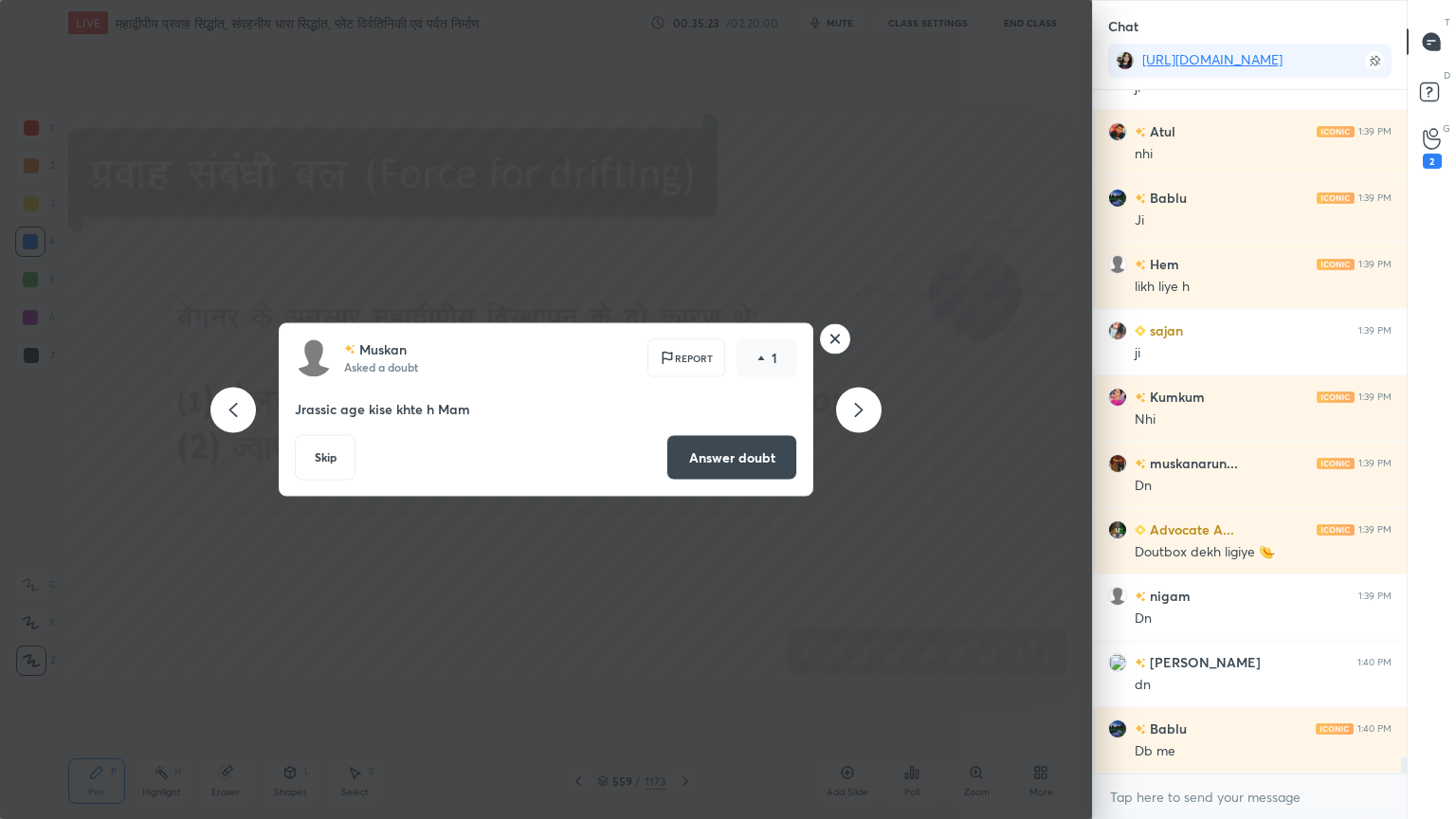 scroll, scrollTop: 162, scrollLeft: 0, axis: vertical 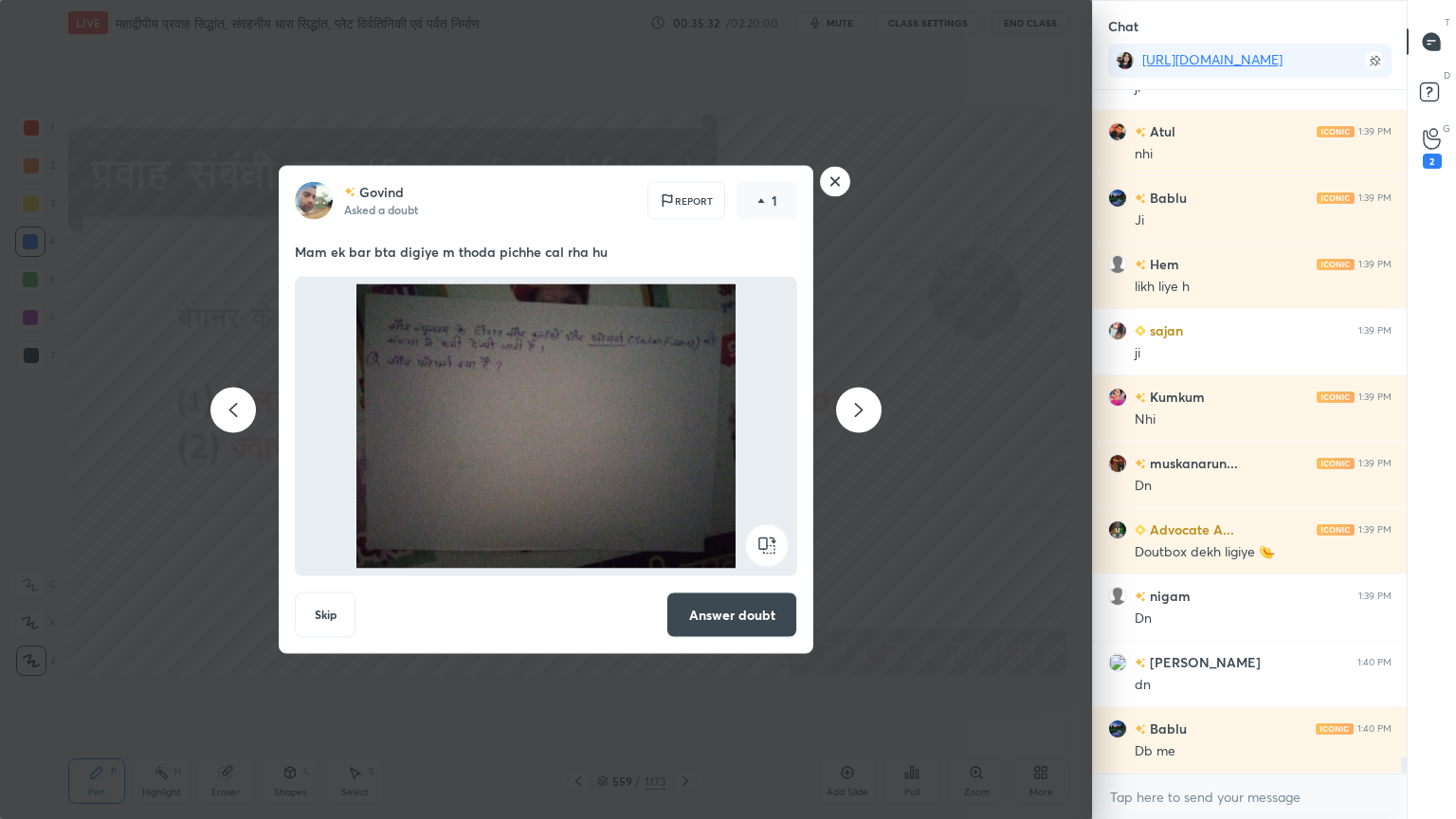 click 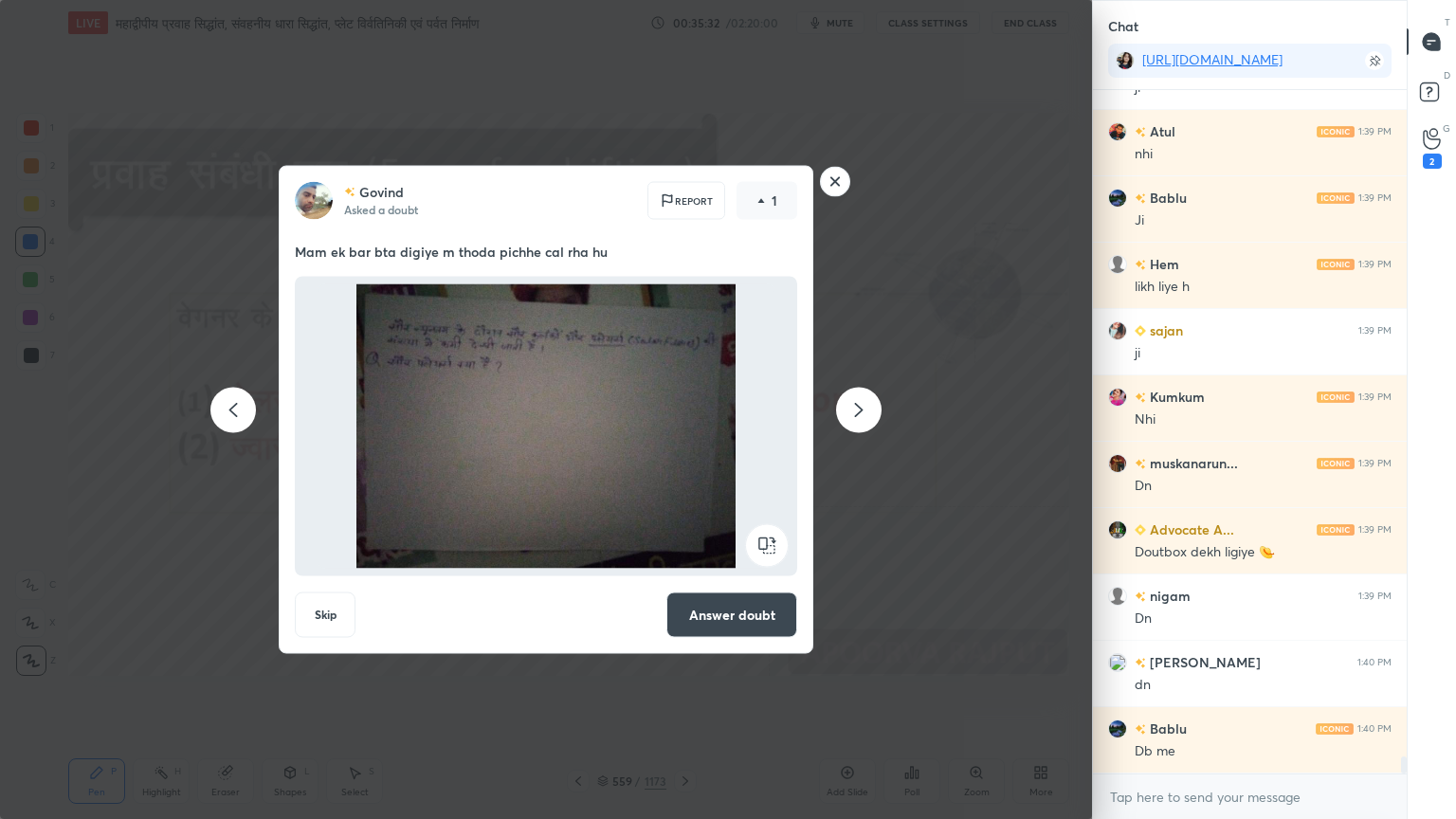 scroll, scrollTop: 353, scrollLeft: 0, axis: vertical 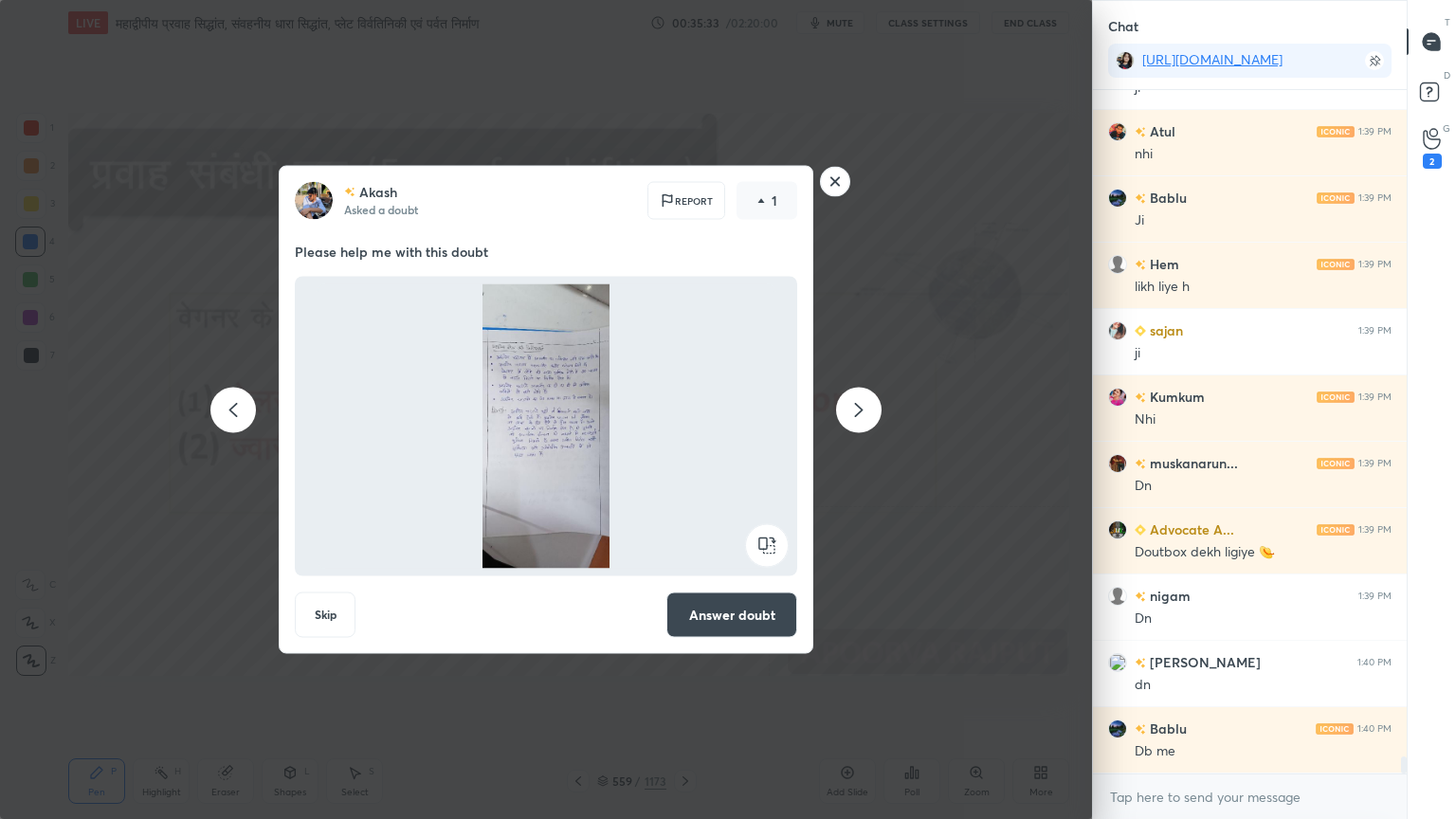 click 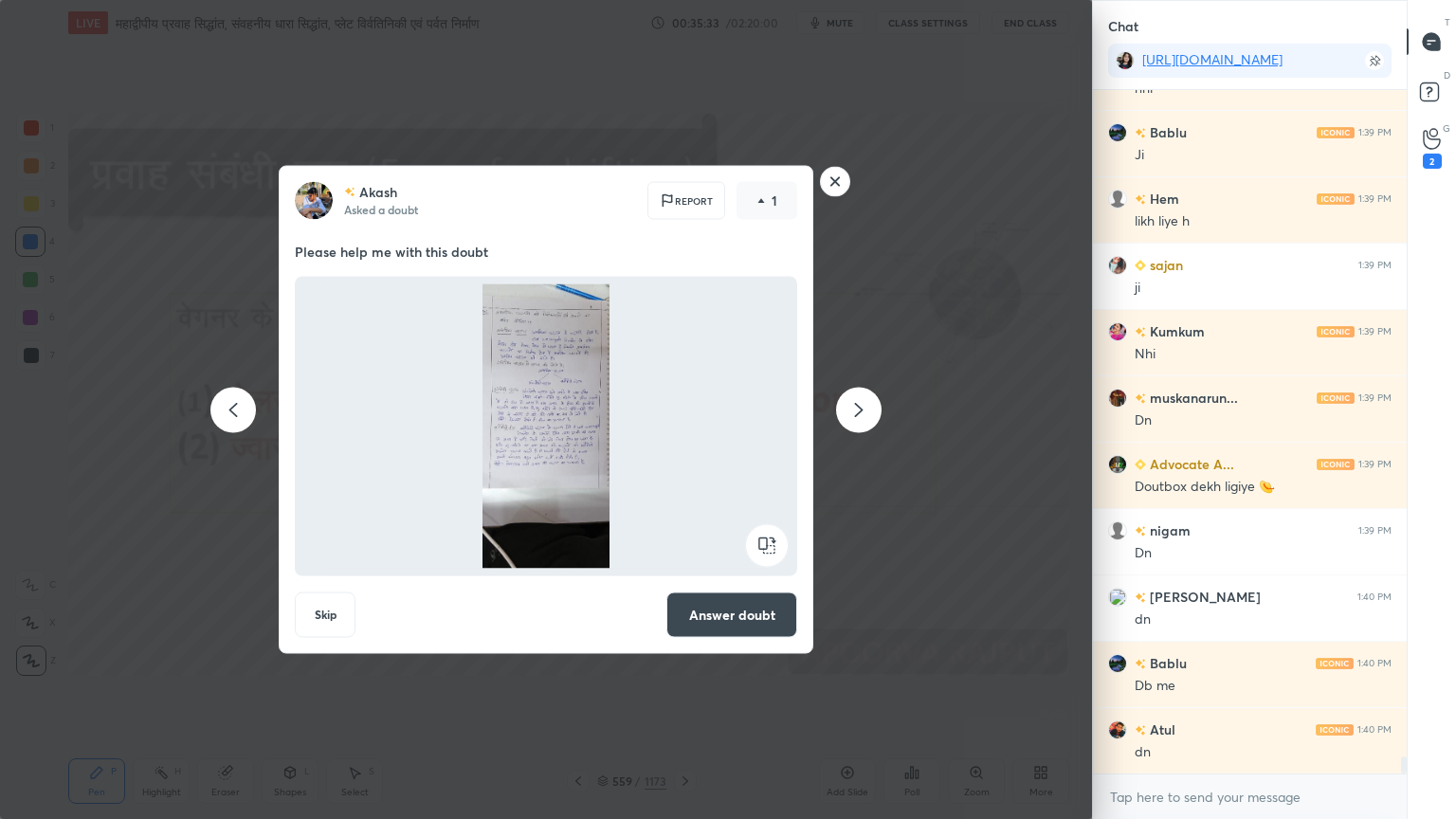 click 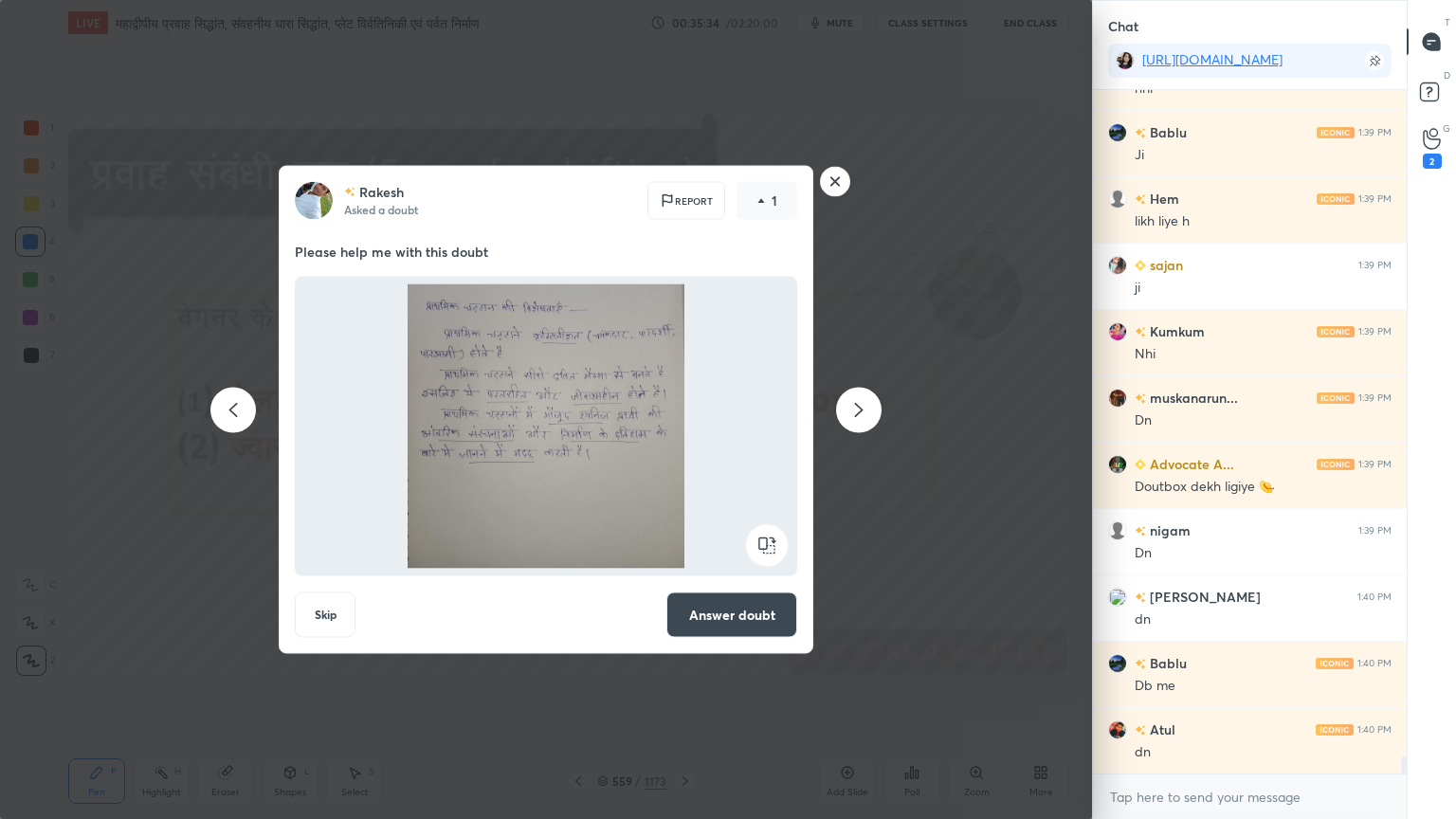 click 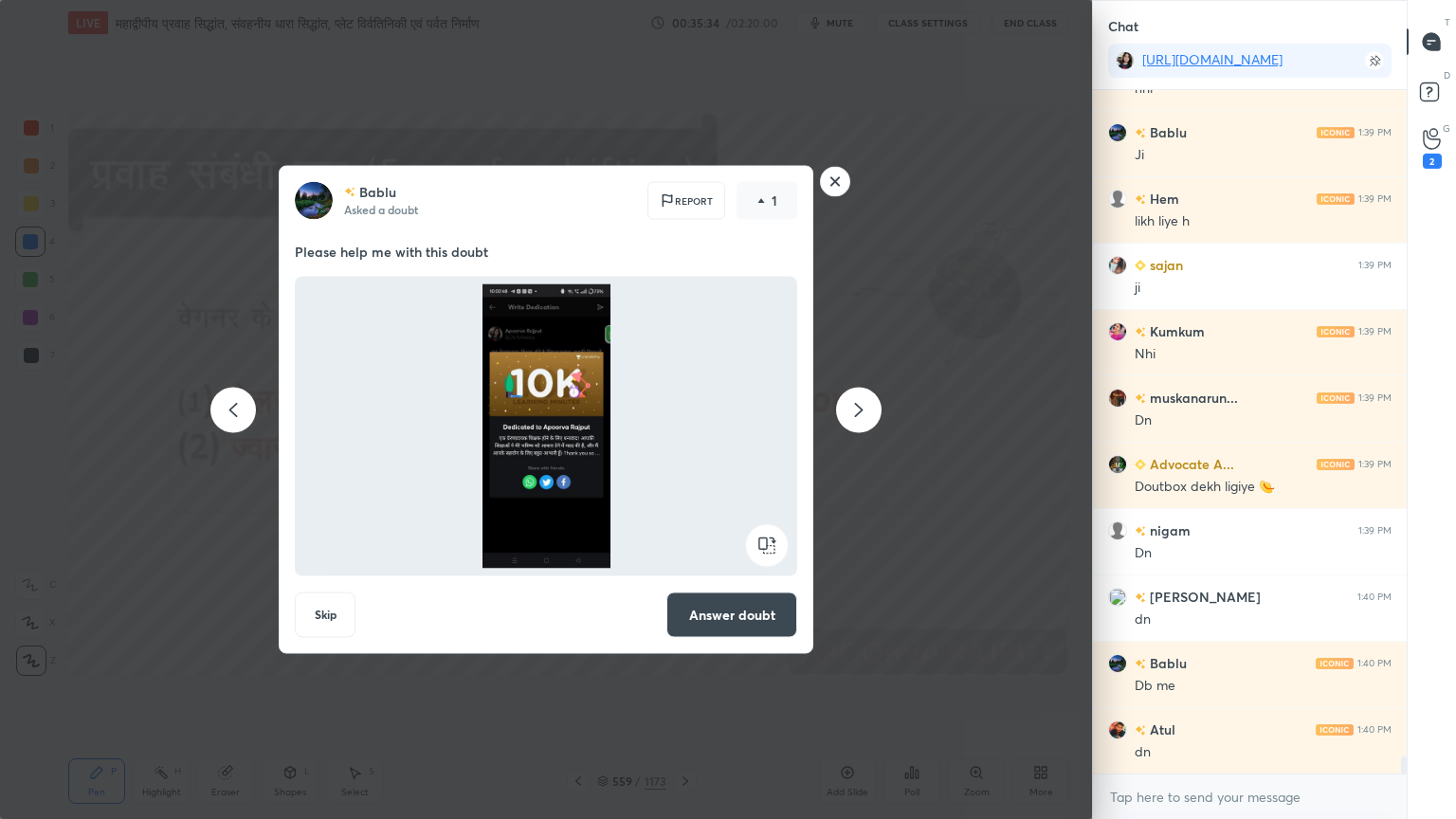 click 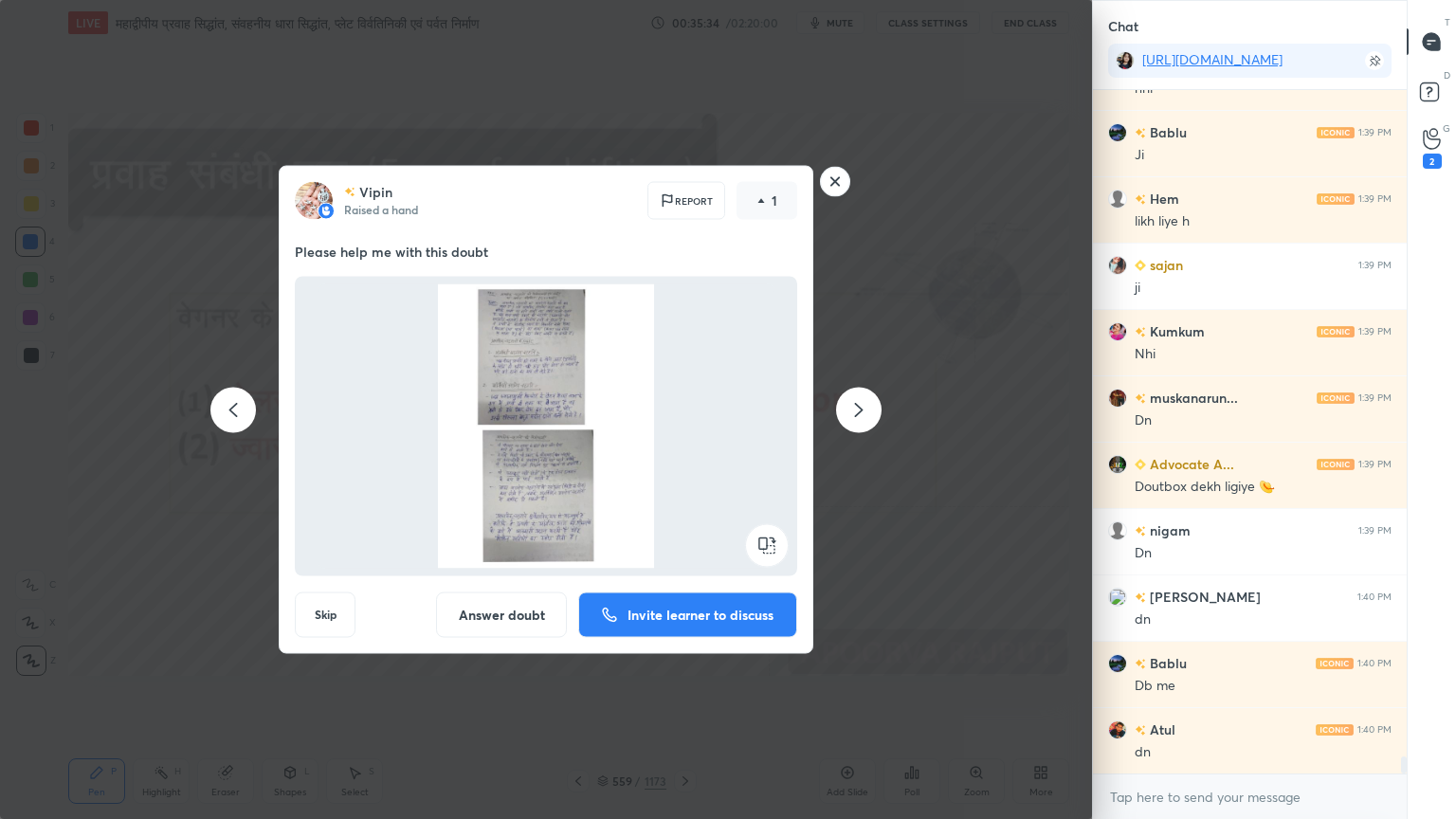 scroll, scrollTop: 26730, scrollLeft: 0, axis: vertical 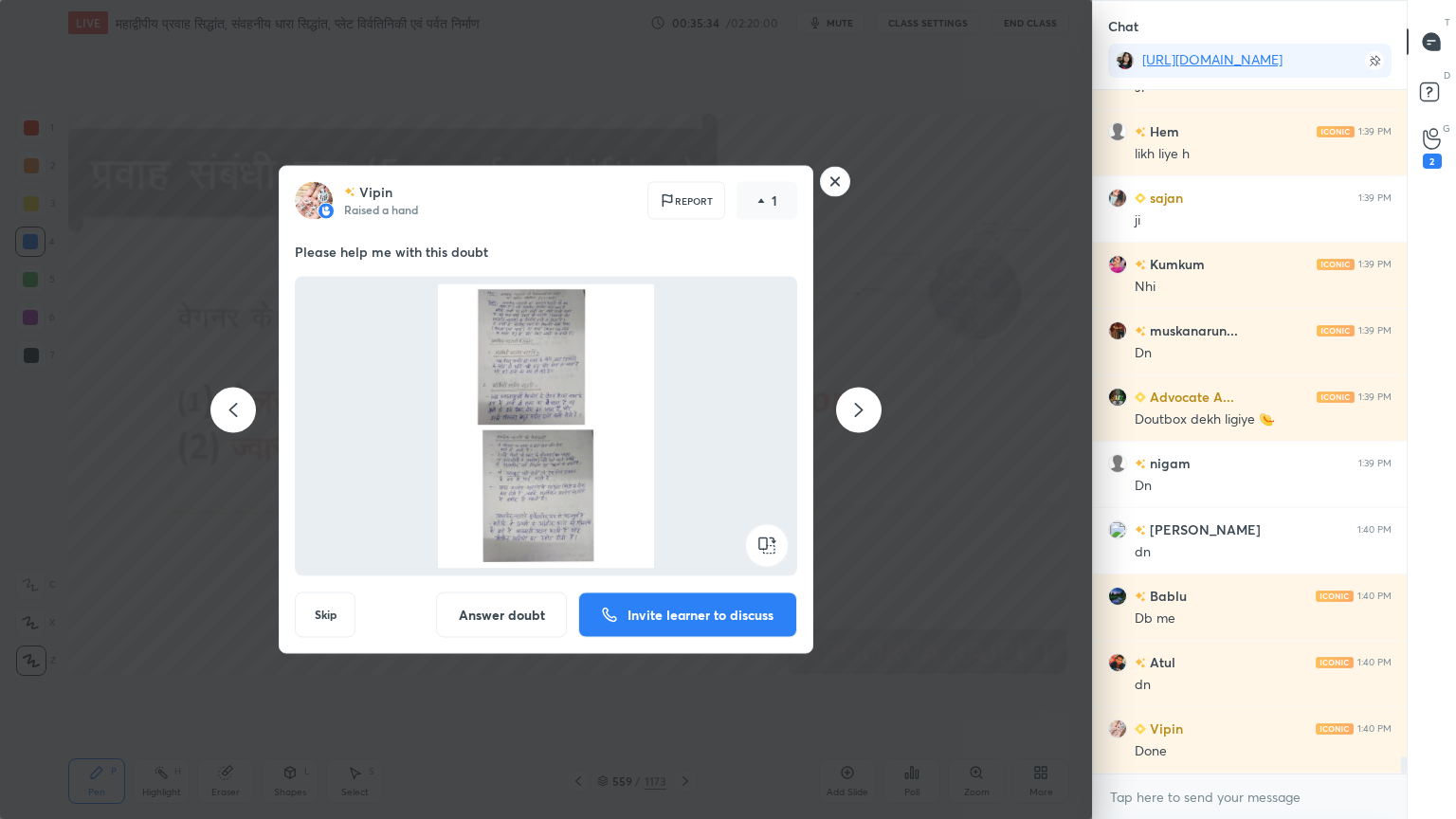 click 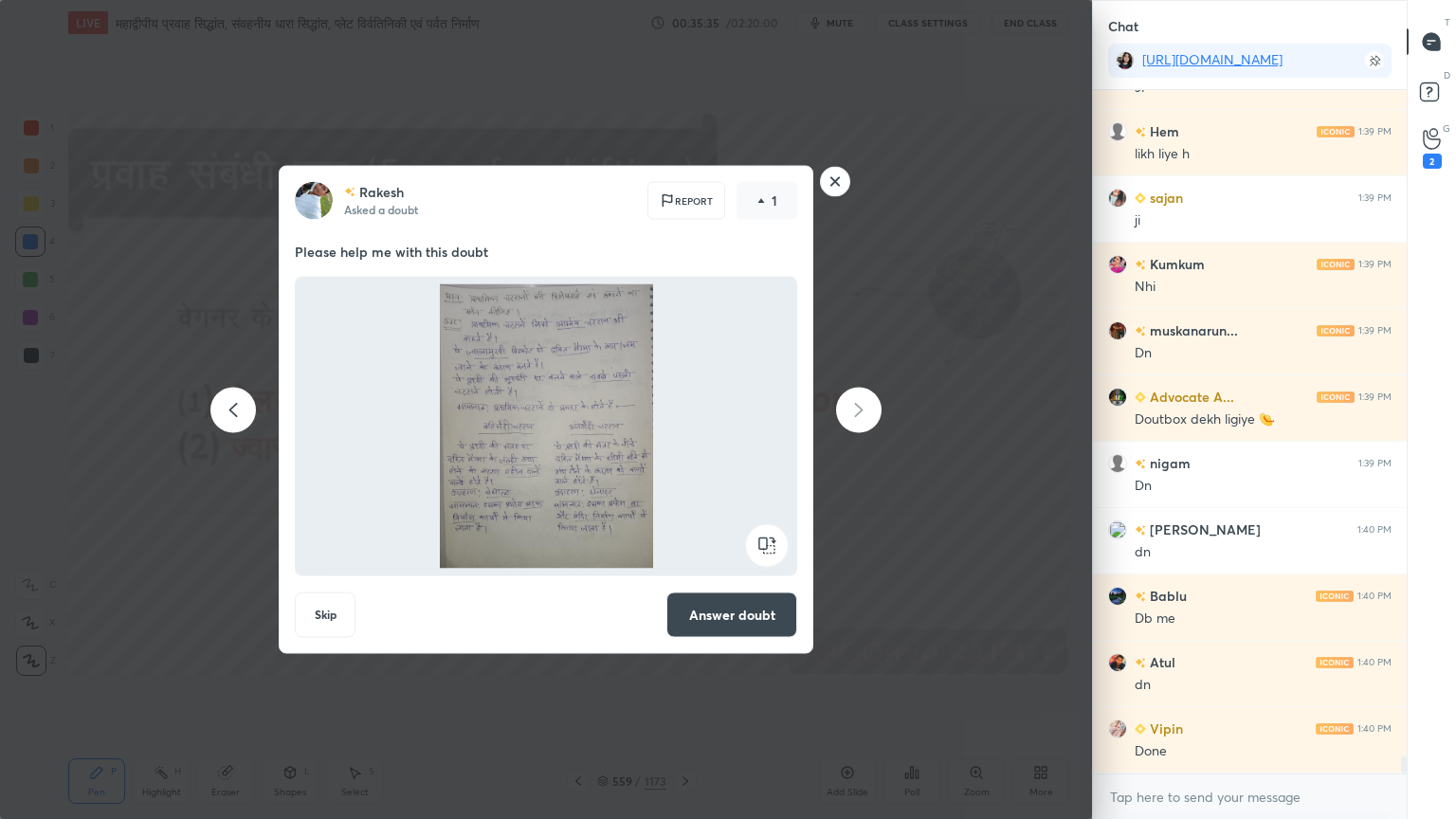 click 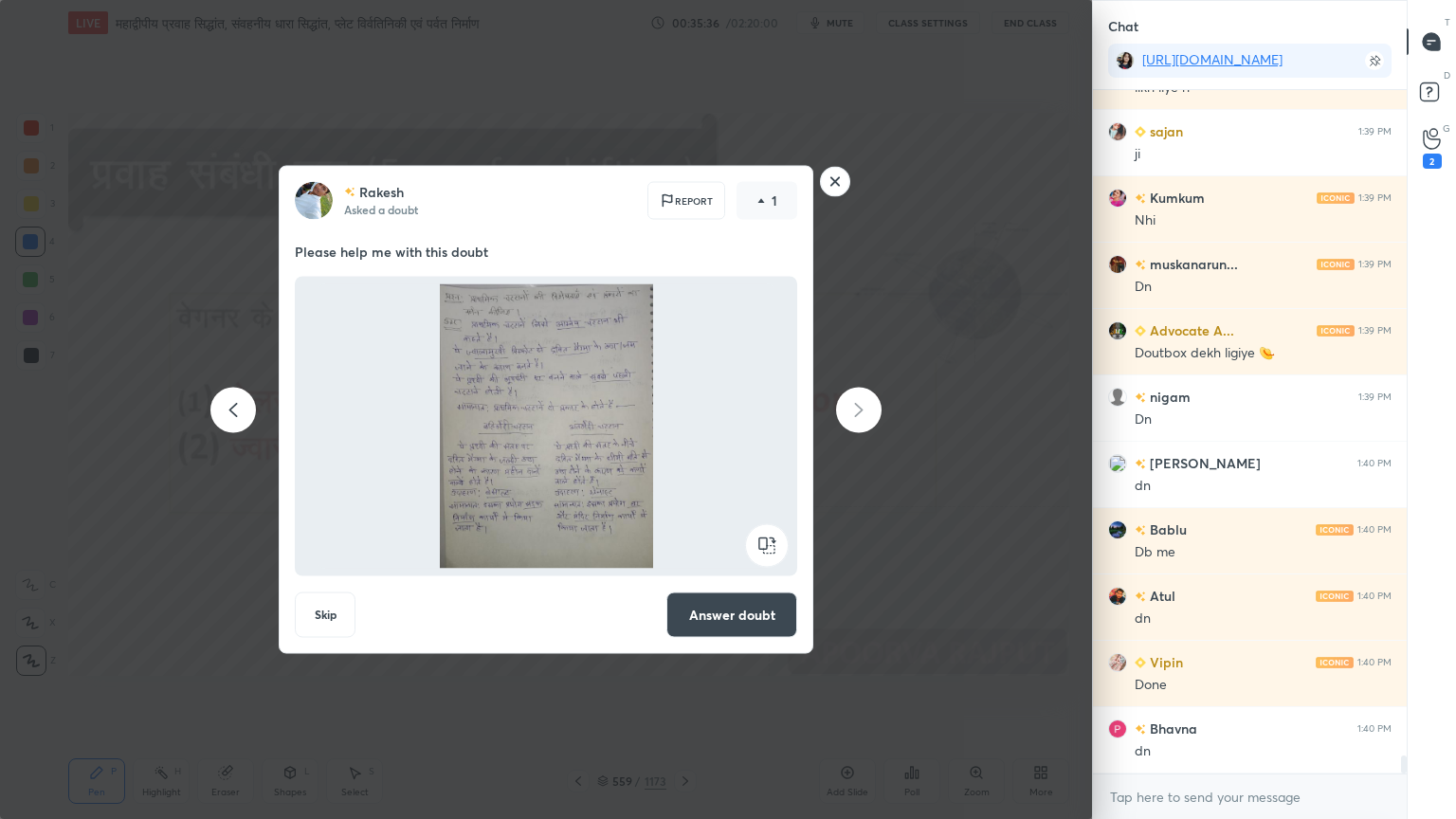click 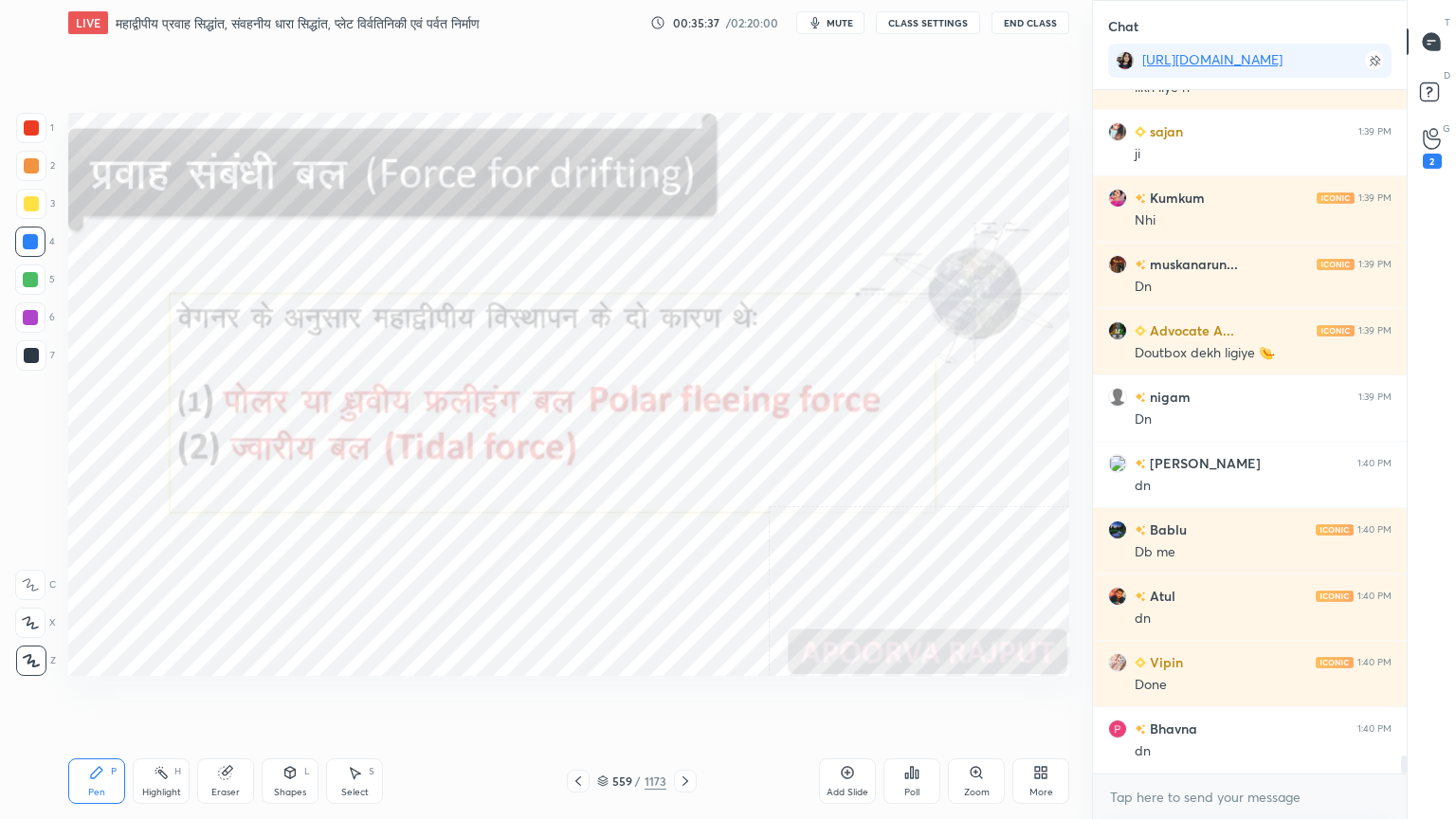 click 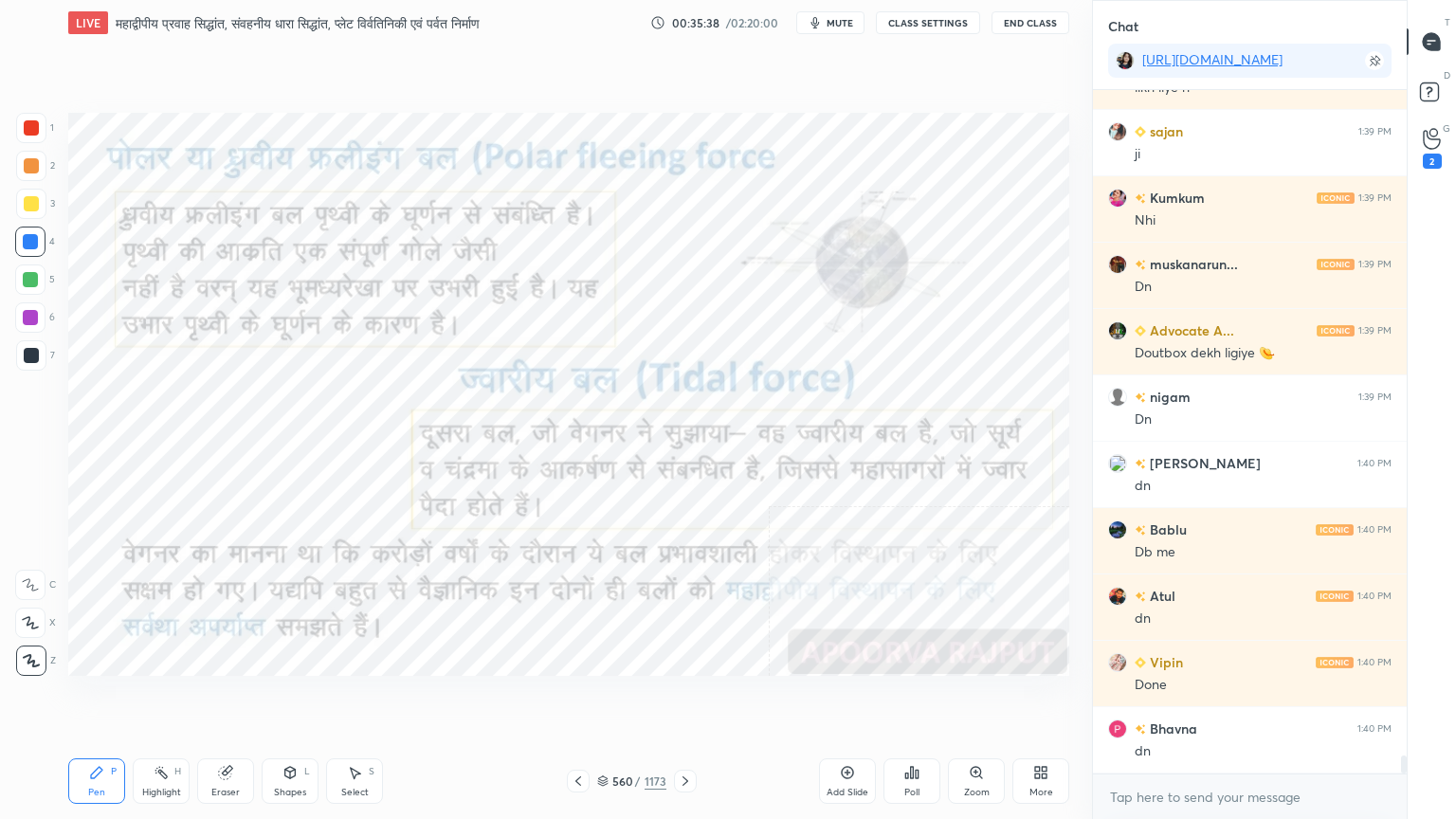 click at bounding box center [685, 781] 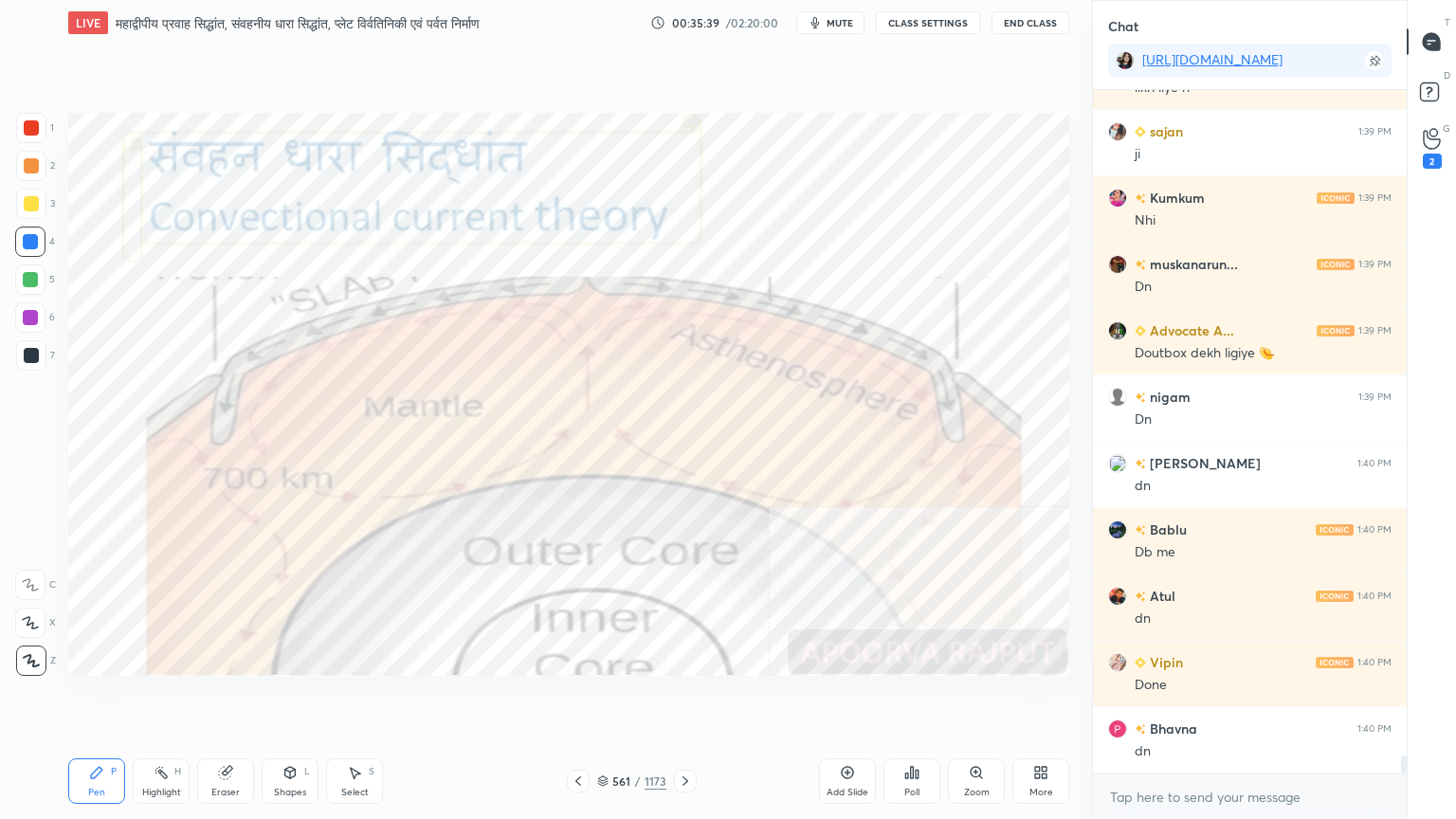 drag, startPoint x: 673, startPoint y: 775, endPoint x: 679, endPoint y: 748, distance: 27.658633 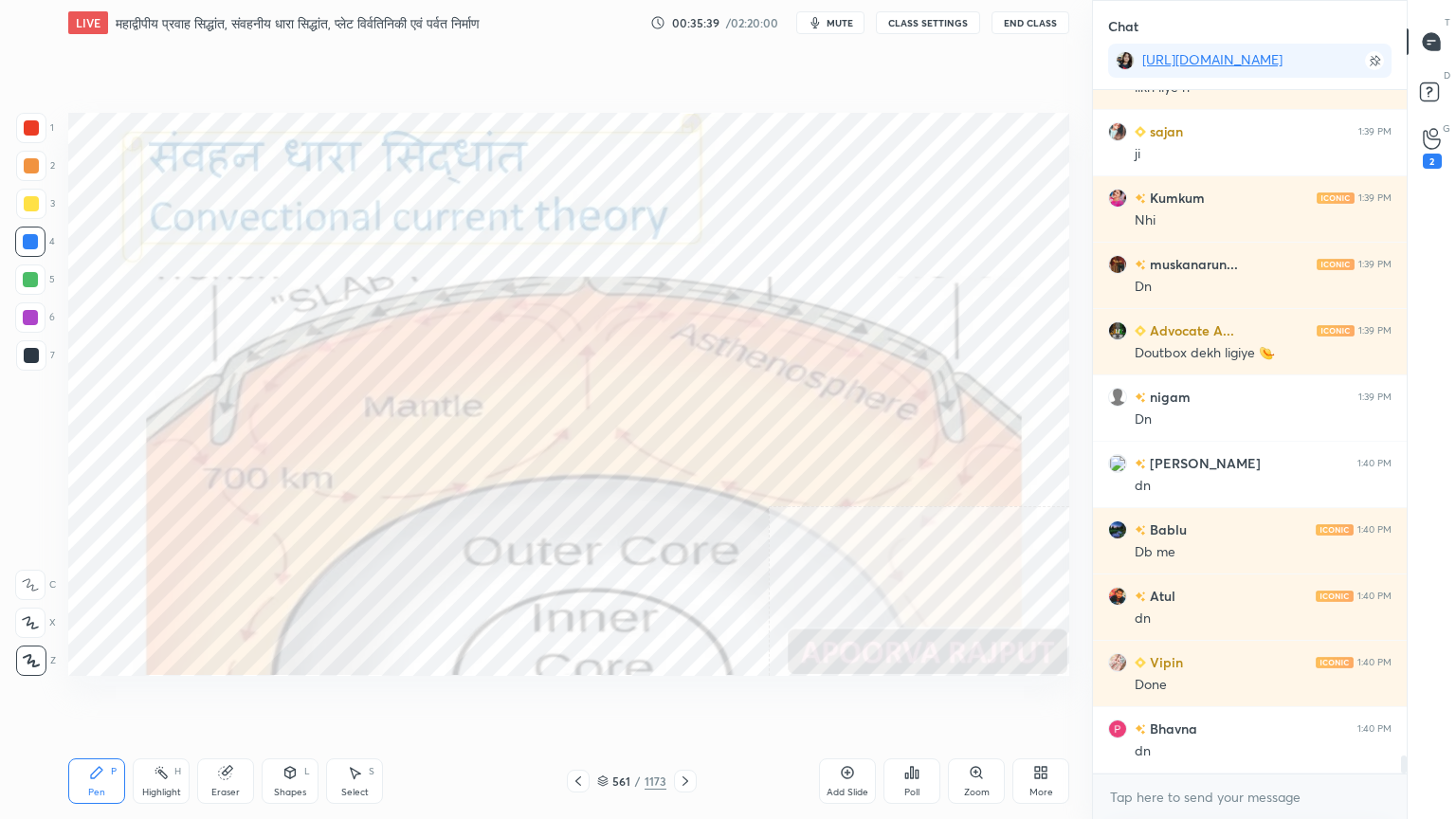 click on "LIVE महाद्वीपीय प्रवाह सिद्धांत, संवहनीय धारा सिद्धांत, प्लेट विर्वतिनिकी एवं पर्वत निर्माण 00:35:39 /  02:20:00 mute CLASS SETTINGS End Class Setting up your live class Poll for   secs No correct answer Start poll Back महाद्वीपीय प्रवाह सिद्धांत, संवहनीय धारा सिद्धांत, प्लेट विर्वतिनिकी एवं पर्वत निर्माण • L18 of भूगोल आधारस्‍तंभ: भौतिक भूगोल - Physical Geography [PERSON_NAME] Pen P Highlight H Eraser Shapes L Select S 561 / 1173 Add Slide Poll Zoom More" at bounding box center (569, 410) 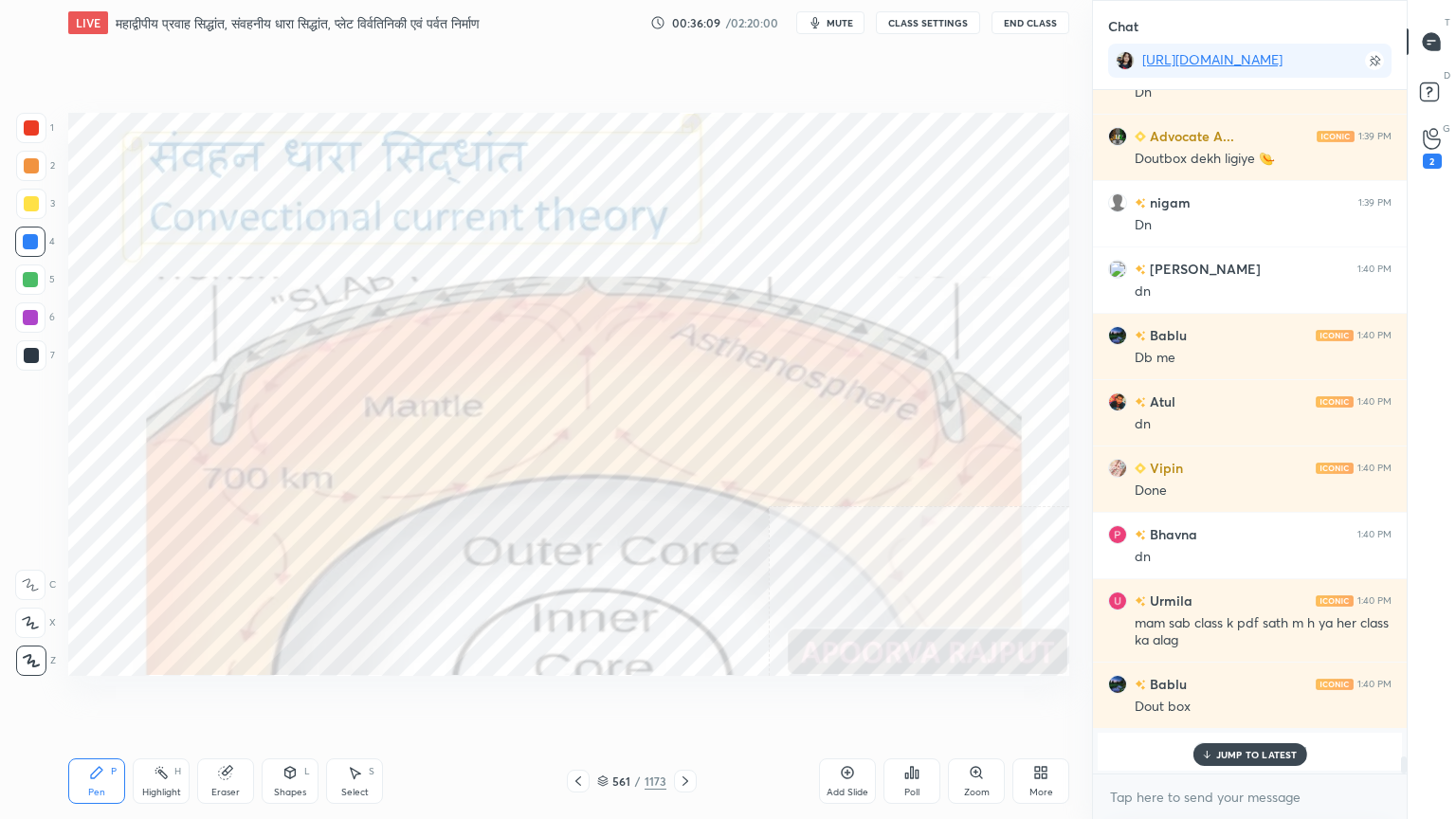 scroll, scrollTop: 26087, scrollLeft: 0, axis: vertical 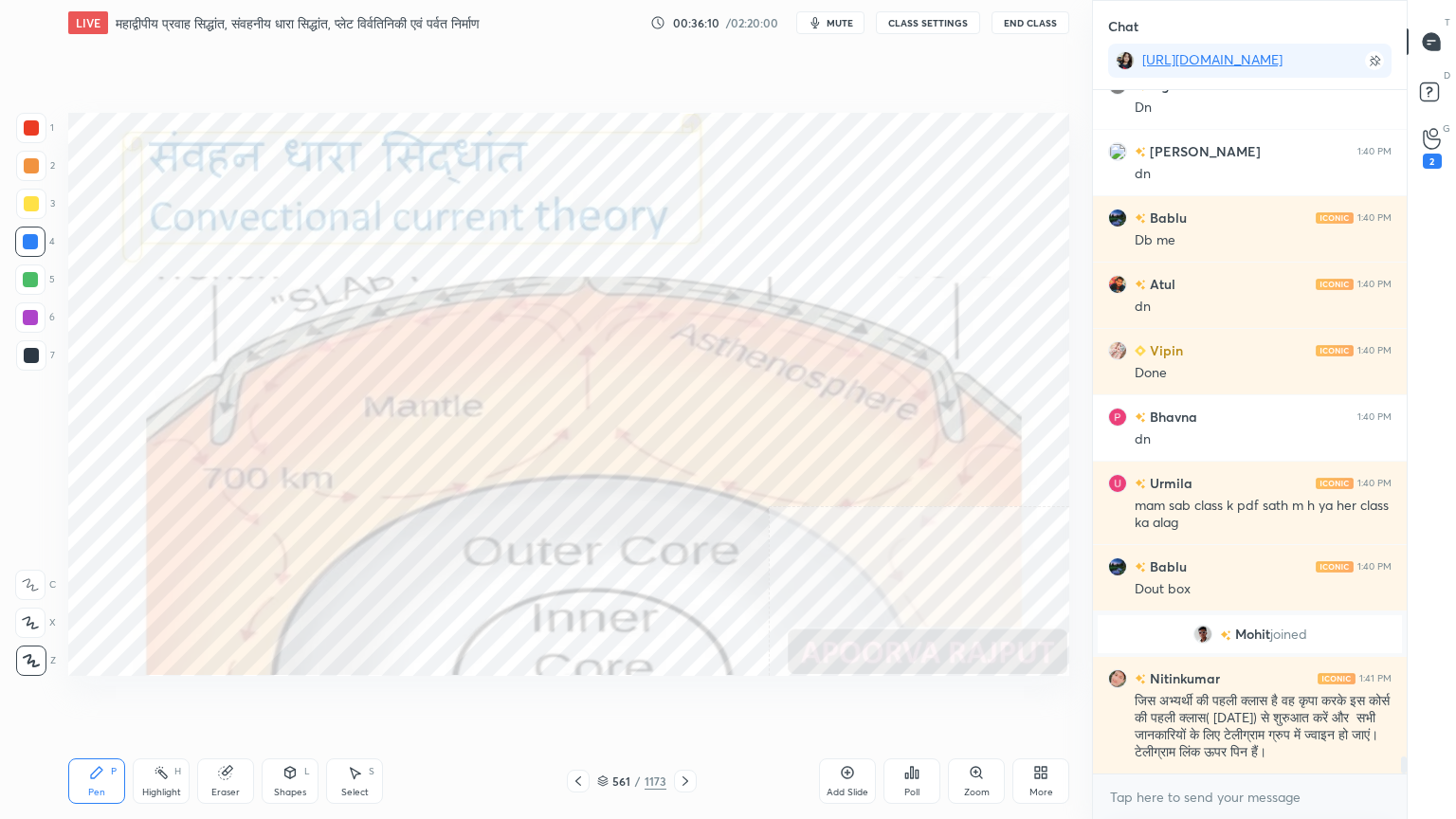 click on "You 1:39 PM [URL][DOMAIN_NAME] Unpin message Sakshi 1:39 PM ji Atul 1:39 PM nhi Bablu 1:39 PM Ji Hem 1:39 PM likh liye h sajan 1:39 PM ji Kumkum 1:39 PM Nhi muskanarun... 1:39 PM Dn Advocate A... 1:39 PM Doutbox dekh ligiye 👒 nigam 1:39 PM Dn [PERSON_NAME] 1:40 PM dn Bablu 1:40 PM Db me Atul 1:40 PM dn Vipin 1:40 PM Done Bhavna 1:40 PM dn Urmila 1:40 PM mam sab class k pdf sath m h ya her class ka alag Bablu 1:40 PM Dout box [PERSON_NAME]  joined Nitinkumar 1:41 PM जिस अभ्यर्थी की पहली क्लास है वह कृपा करके इस कोर्स की पहली क्लास( [DATE]) से शुरुआत करें और  सभी जानकारियों के लिए टेलीग्राम ग्रुप में ज्वाइन हो जाएं। टेलीग्राम लिंक ऊपर पिन हैं। Advocate A... 1:41 PM Sangharsh bhai message send" at bounding box center (1249, 431) 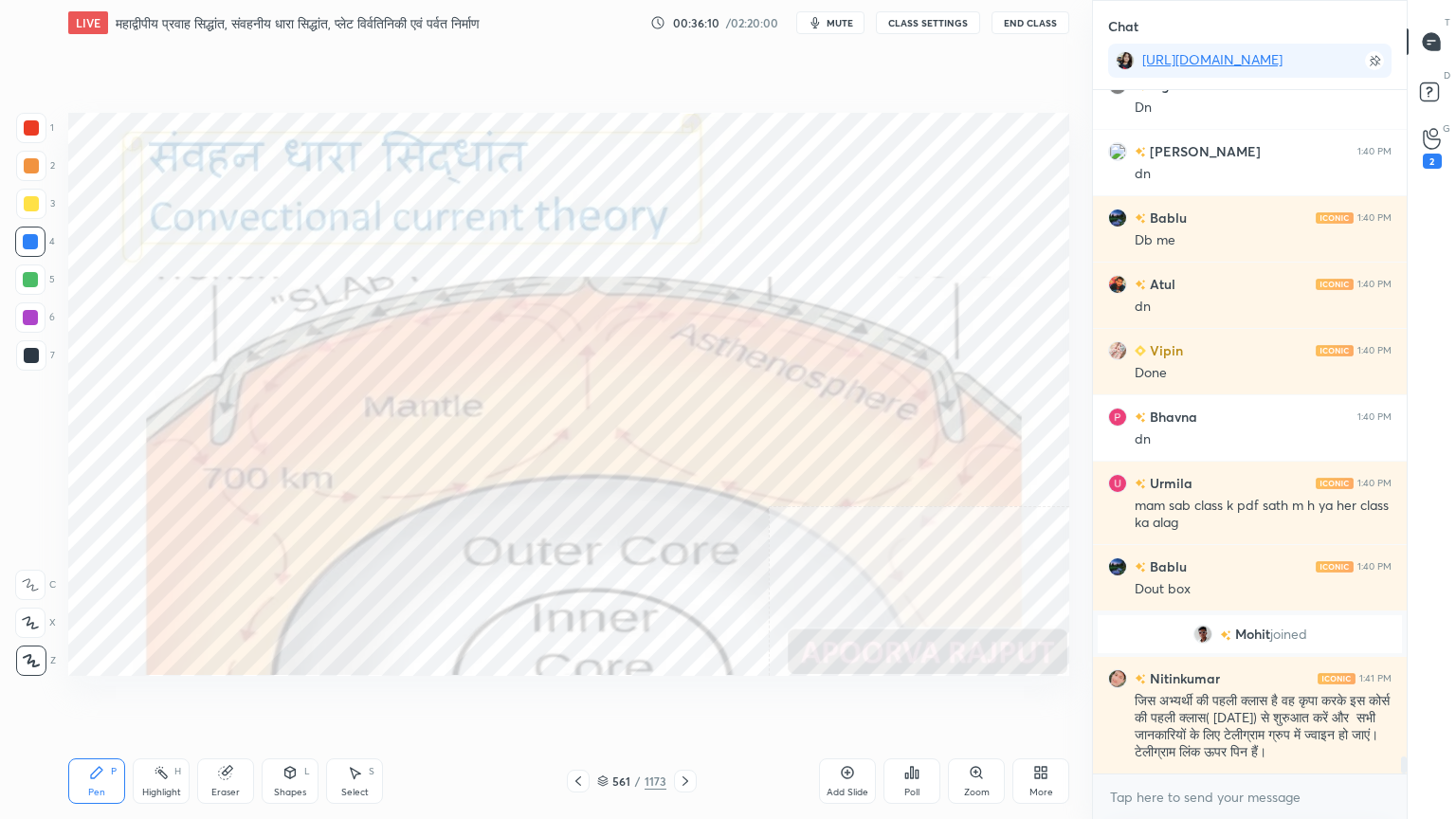 scroll, scrollTop: 26154, scrollLeft: 0, axis: vertical 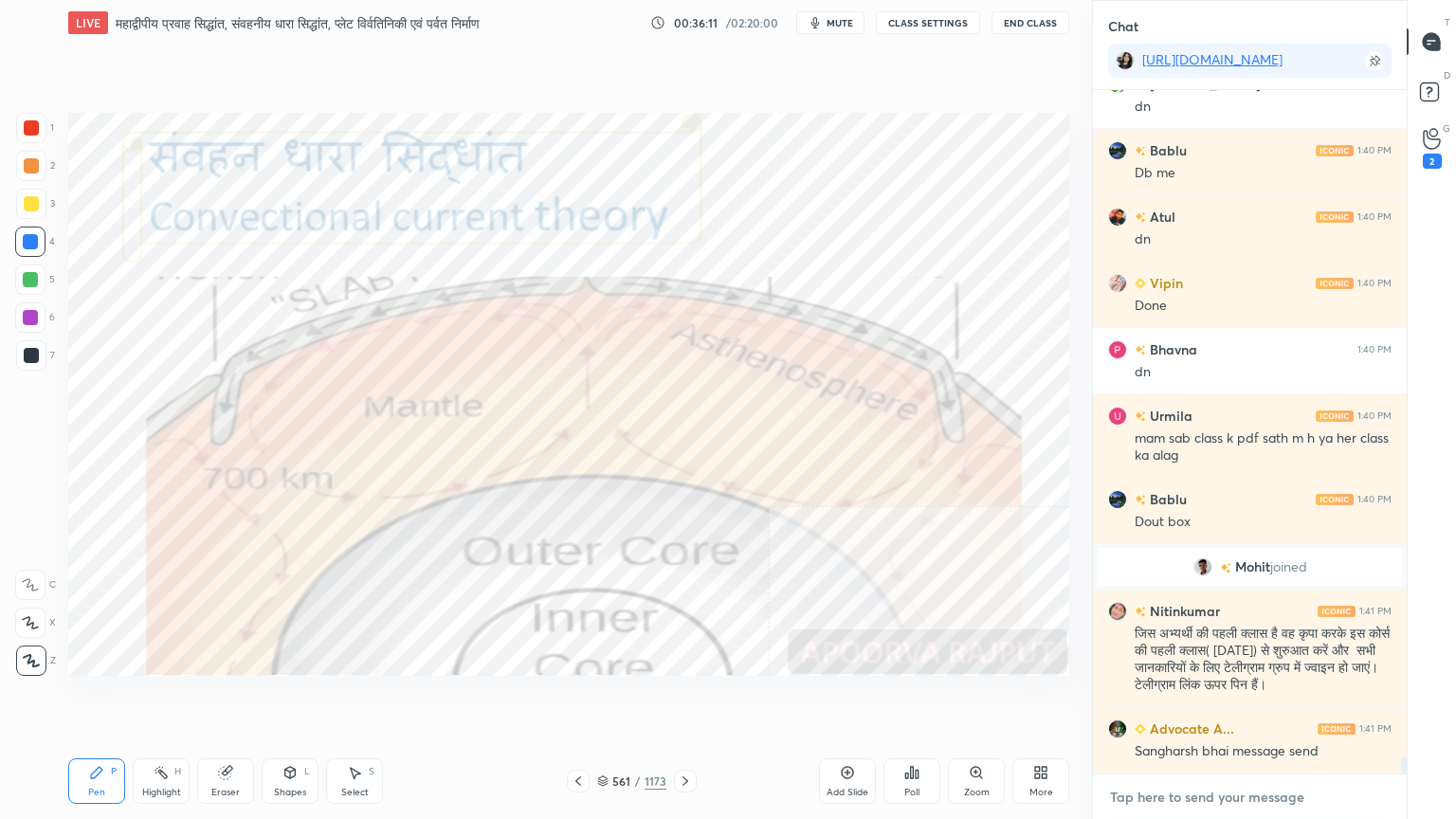 click at bounding box center [1249, 797] 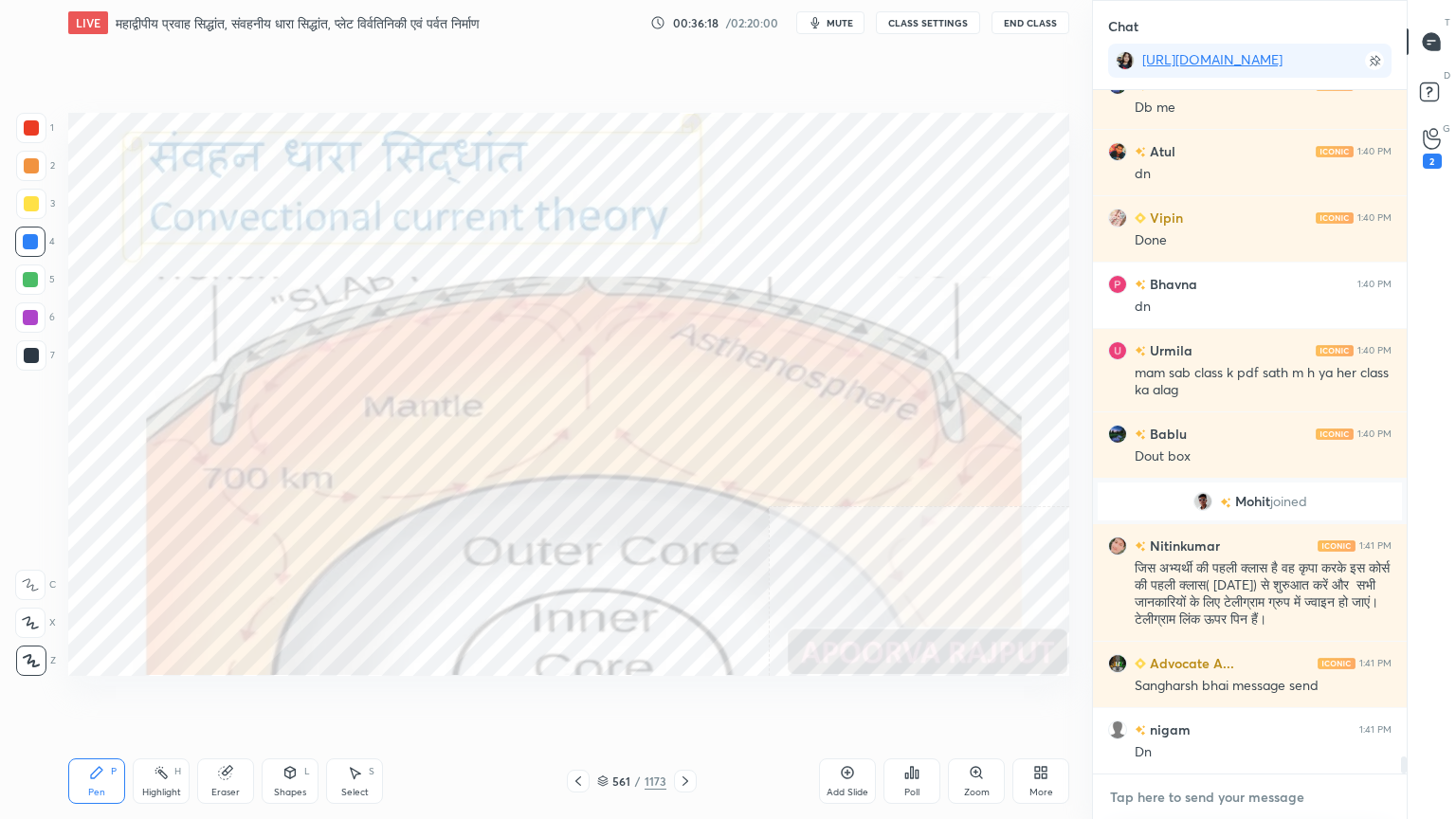 scroll, scrollTop: 26287, scrollLeft: 0, axis: vertical 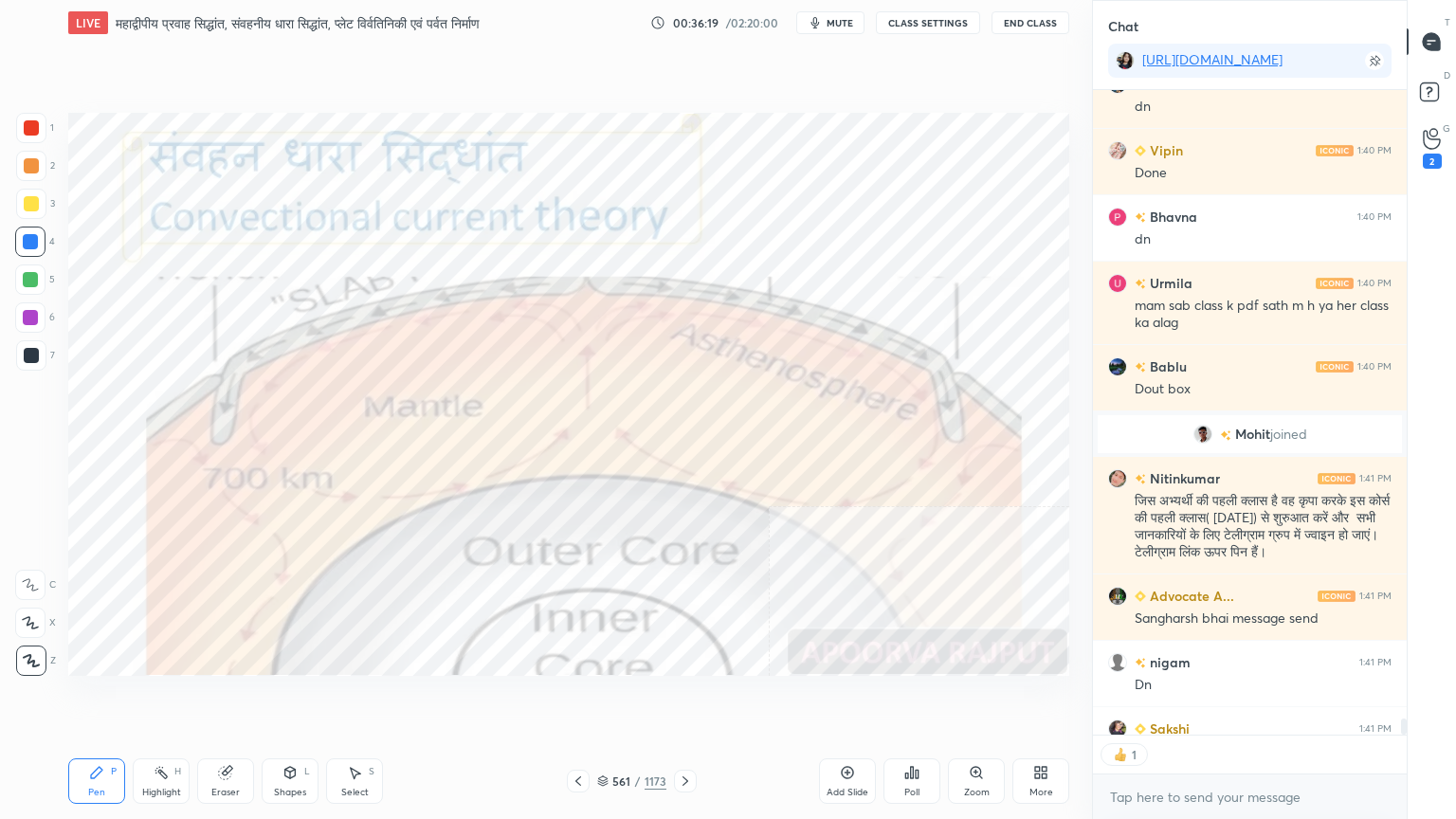 click 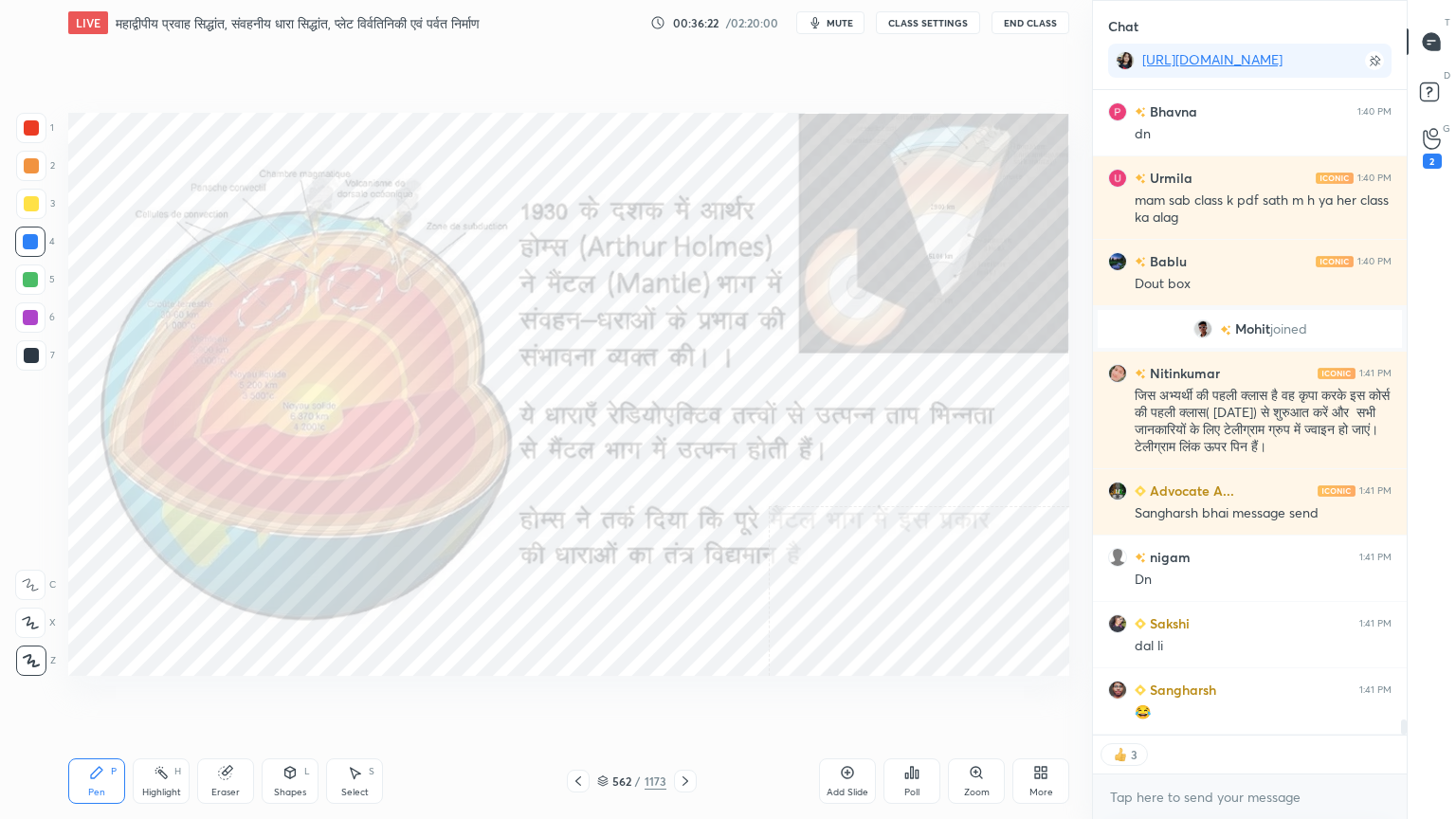 scroll, scrollTop: 26458, scrollLeft: 0, axis: vertical 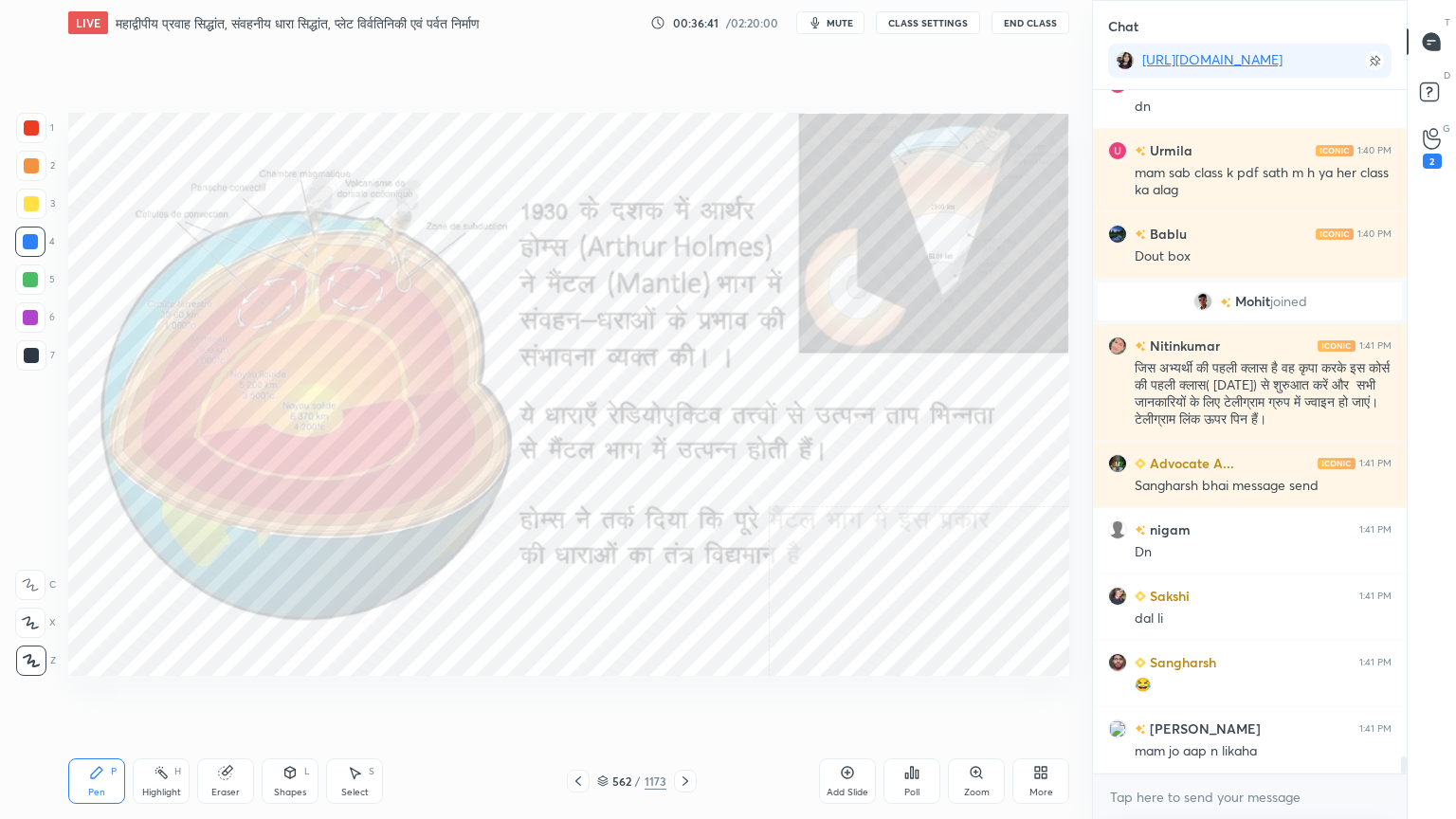click on "Setting up your live class Poll for   secs No correct answer Start poll" at bounding box center [569, 394] 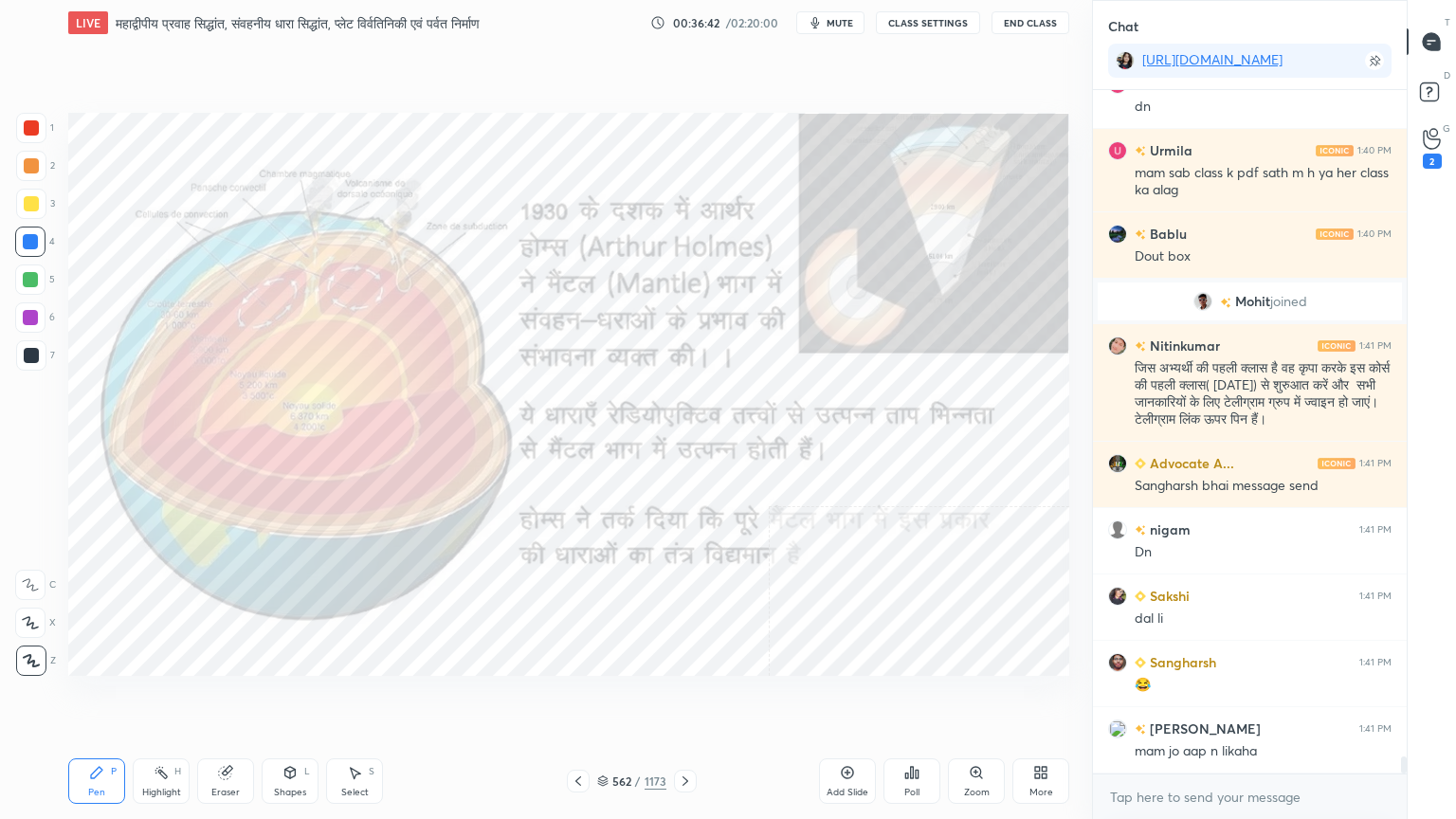 click on "Setting up your live class Poll for   secs No correct answer Start poll" at bounding box center (569, 394) 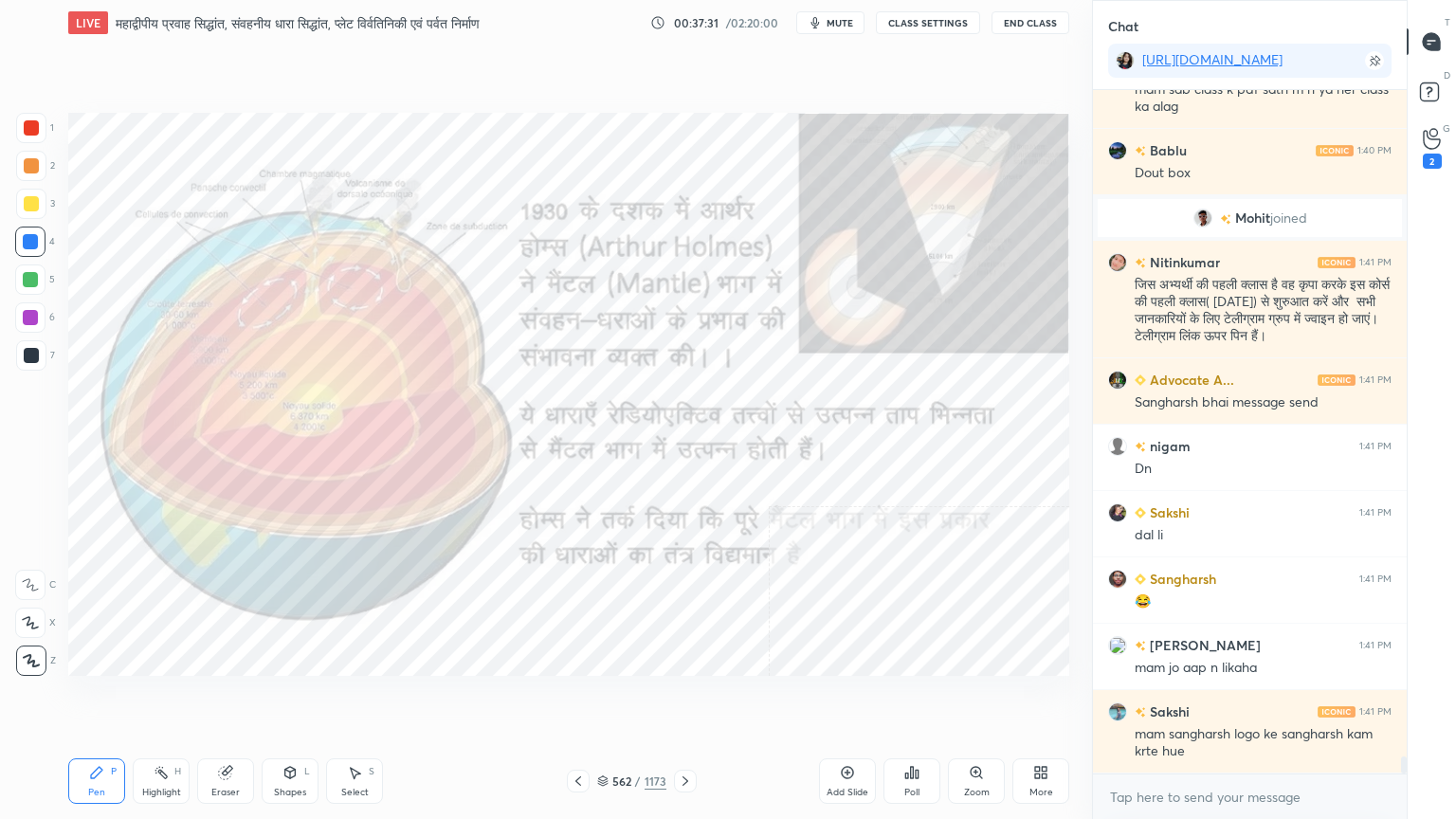 scroll, scrollTop: 26568, scrollLeft: 0, axis: vertical 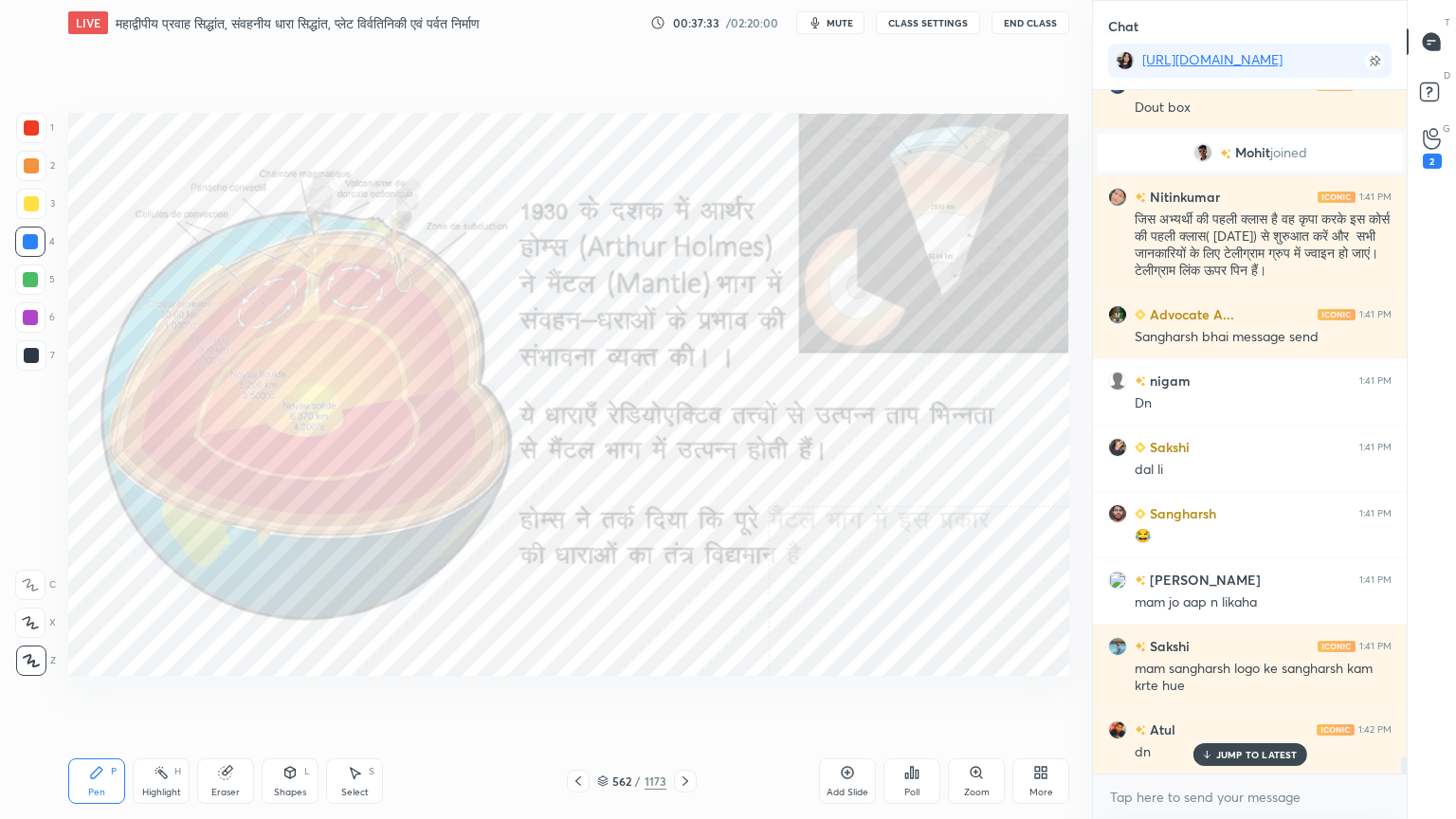 drag, startPoint x: 609, startPoint y: 780, endPoint x: 651, endPoint y: 744, distance: 55.317267 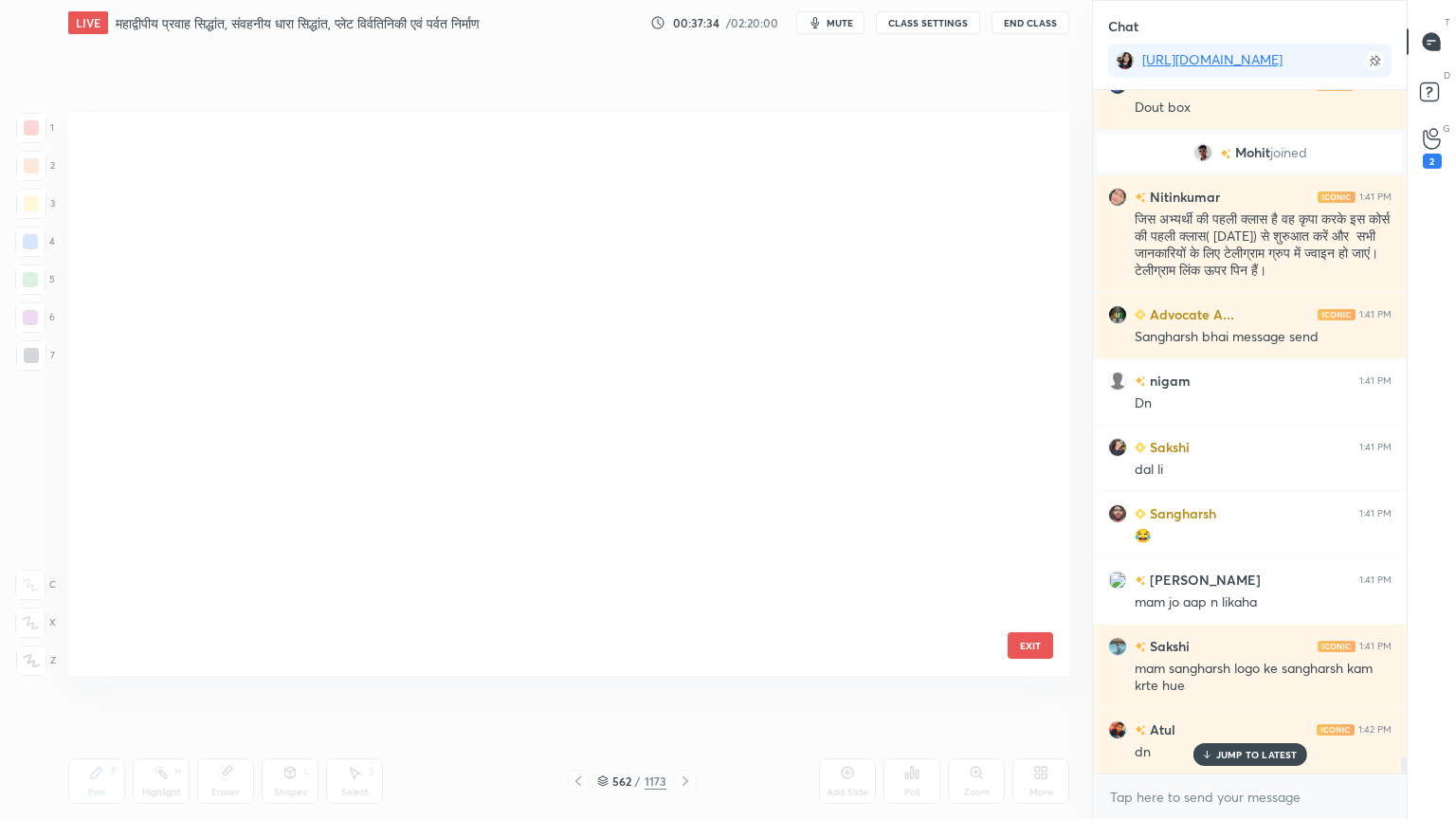 scroll, scrollTop: 32049, scrollLeft: 0, axis: vertical 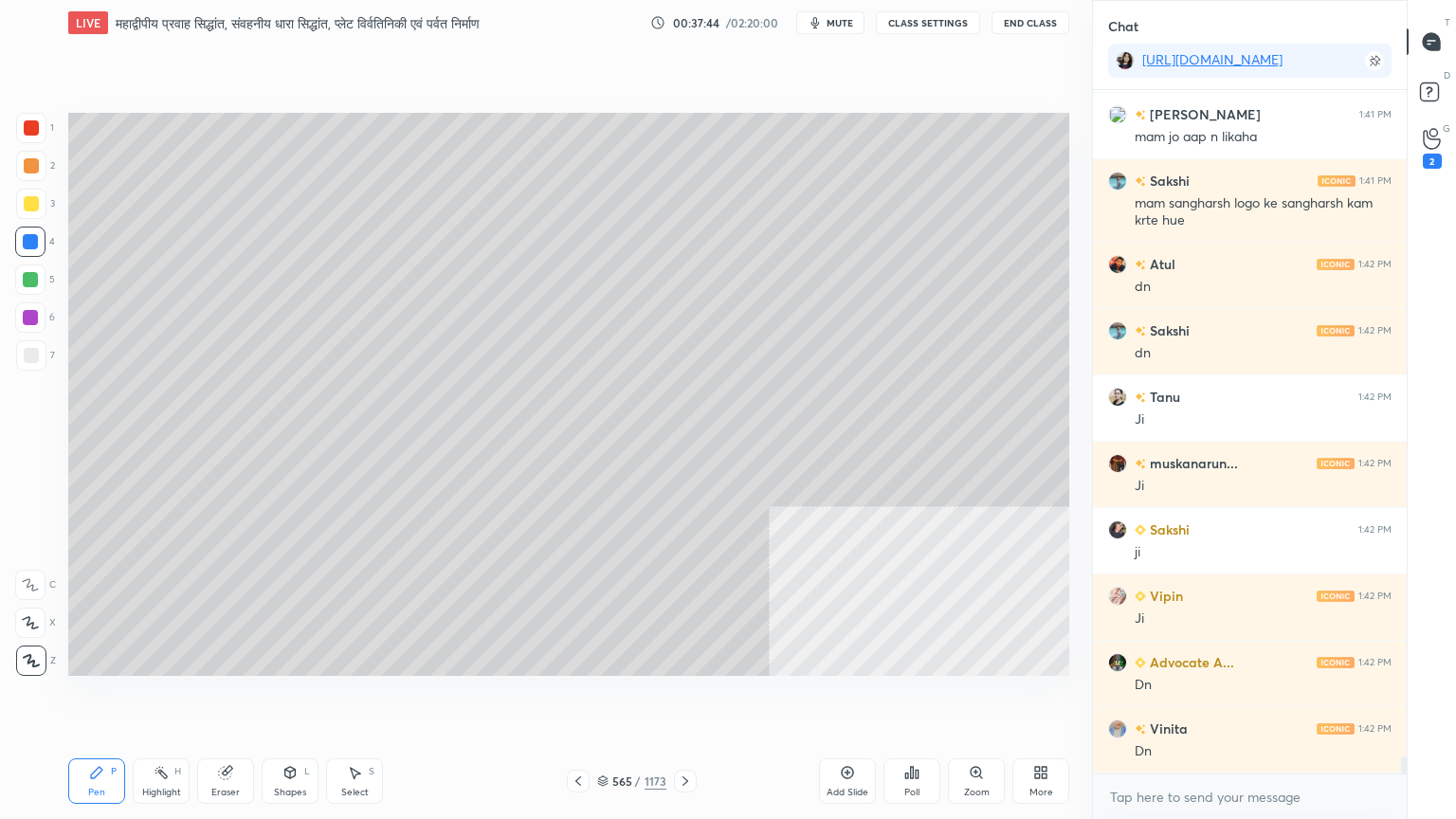 drag, startPoint x: 353, startPoint y: 783, endPoint x: 359, endPoint y: 774, distance: 10.816654 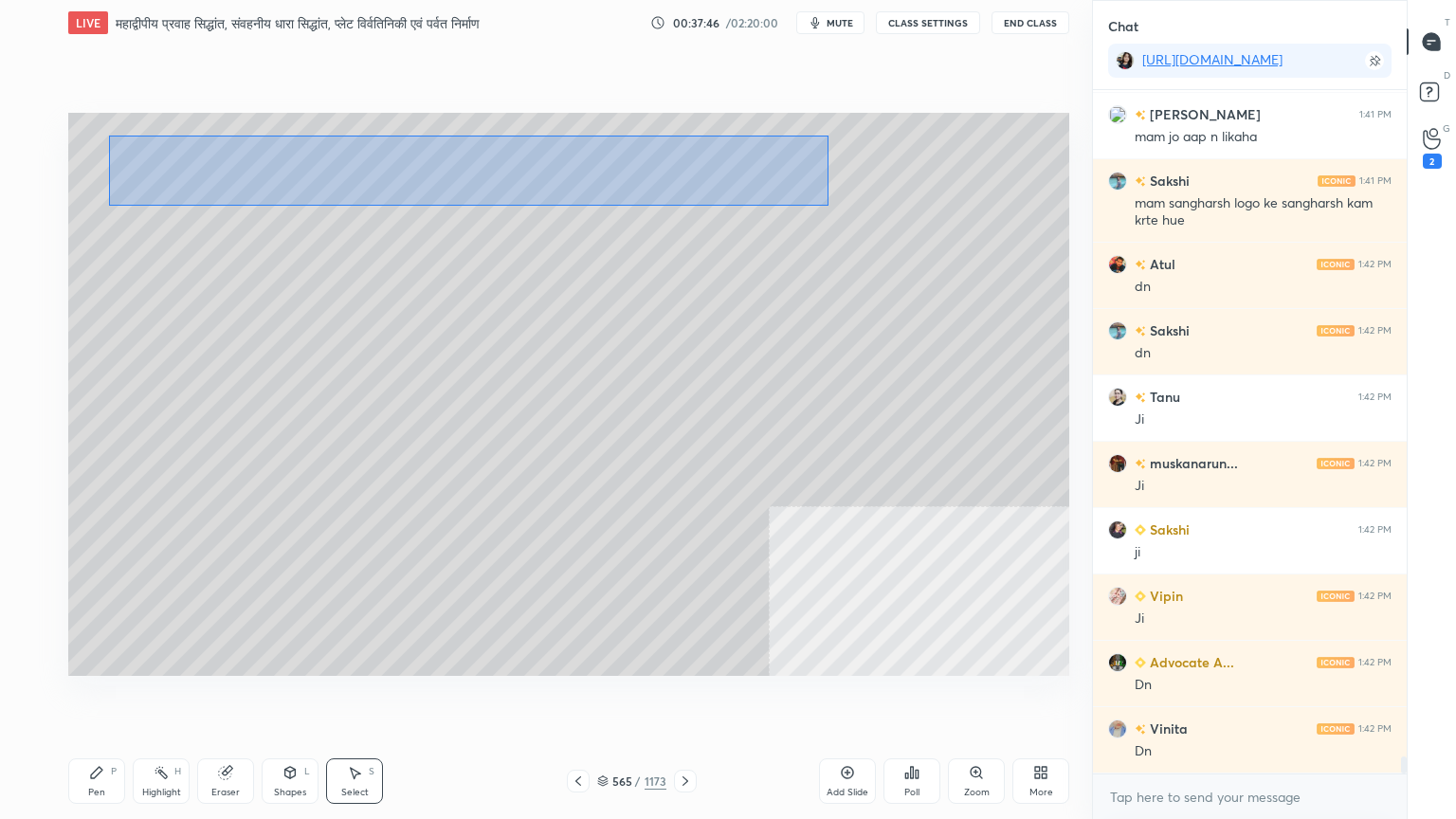 drag, startPoint x: 109, startPoint y: 136, endPoint x: 701, endPoint y: 192, distance: 594.6427 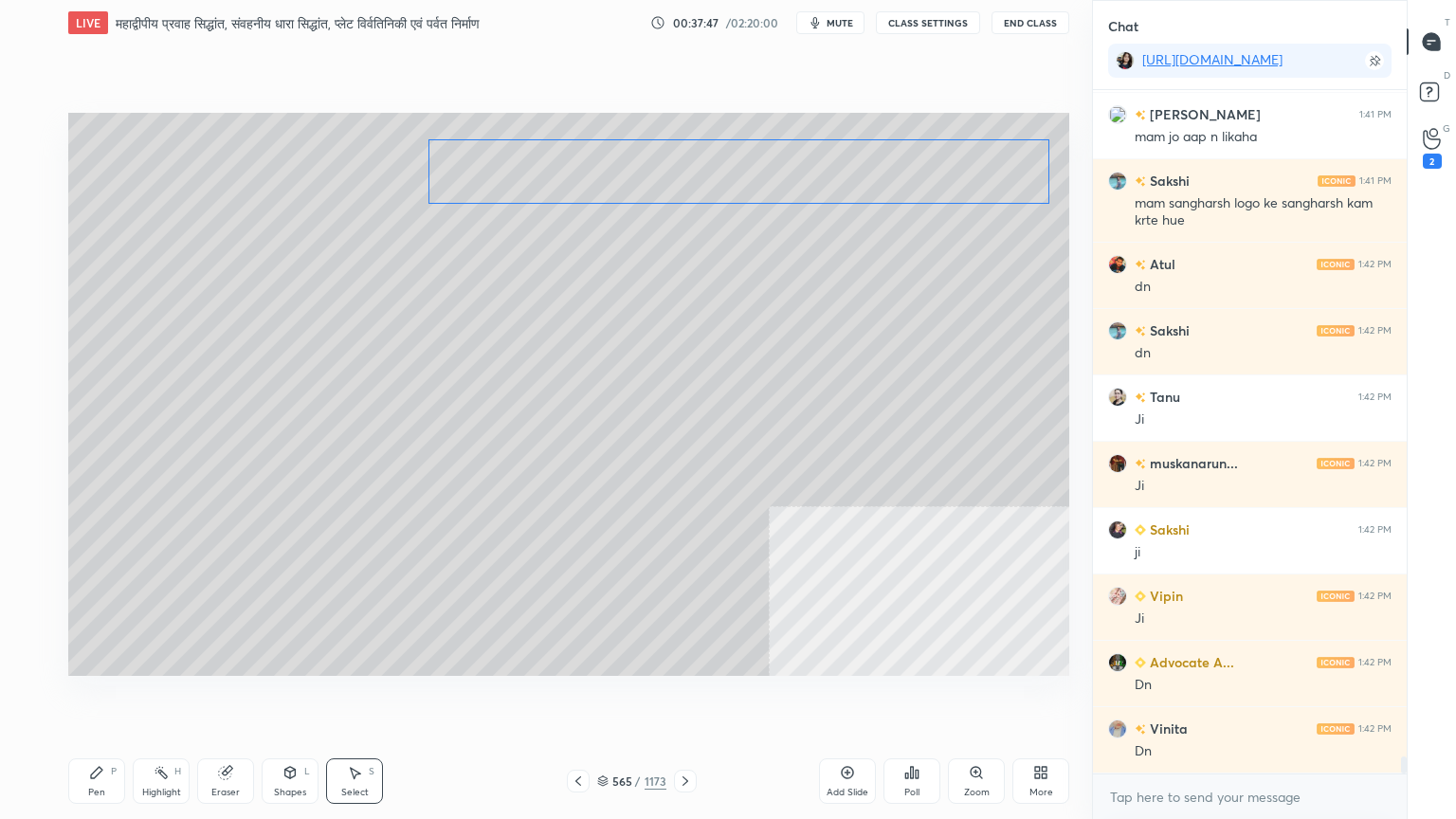 drag, startPoint x: 630, startPoint y: 191, endPoint x: 760, endPoint y: 178, distance: 130.64838 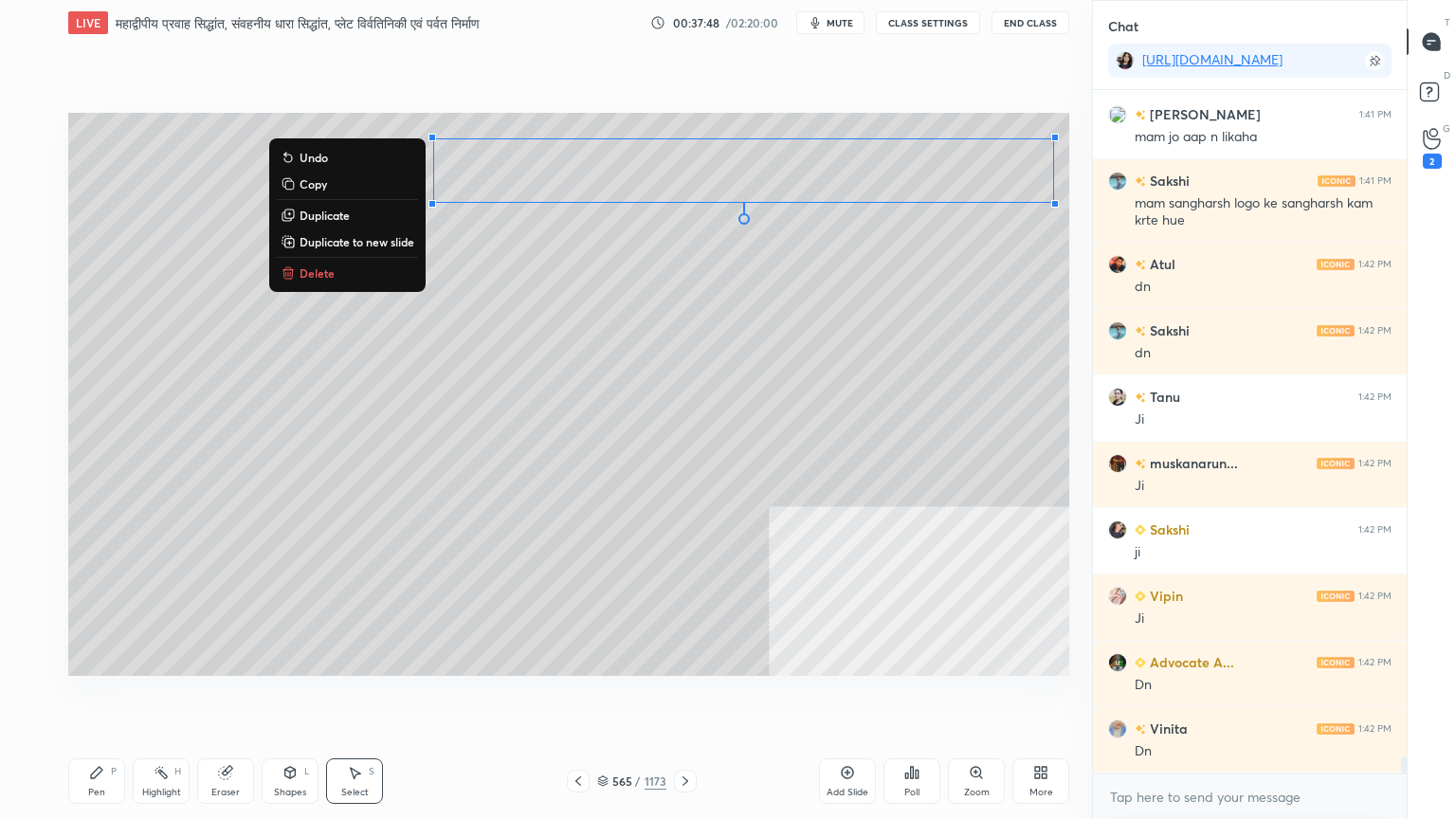 click on "0 ° Undo Copy Duplicate Duplicate to new slide Delete" at bounding box center (569, 394) 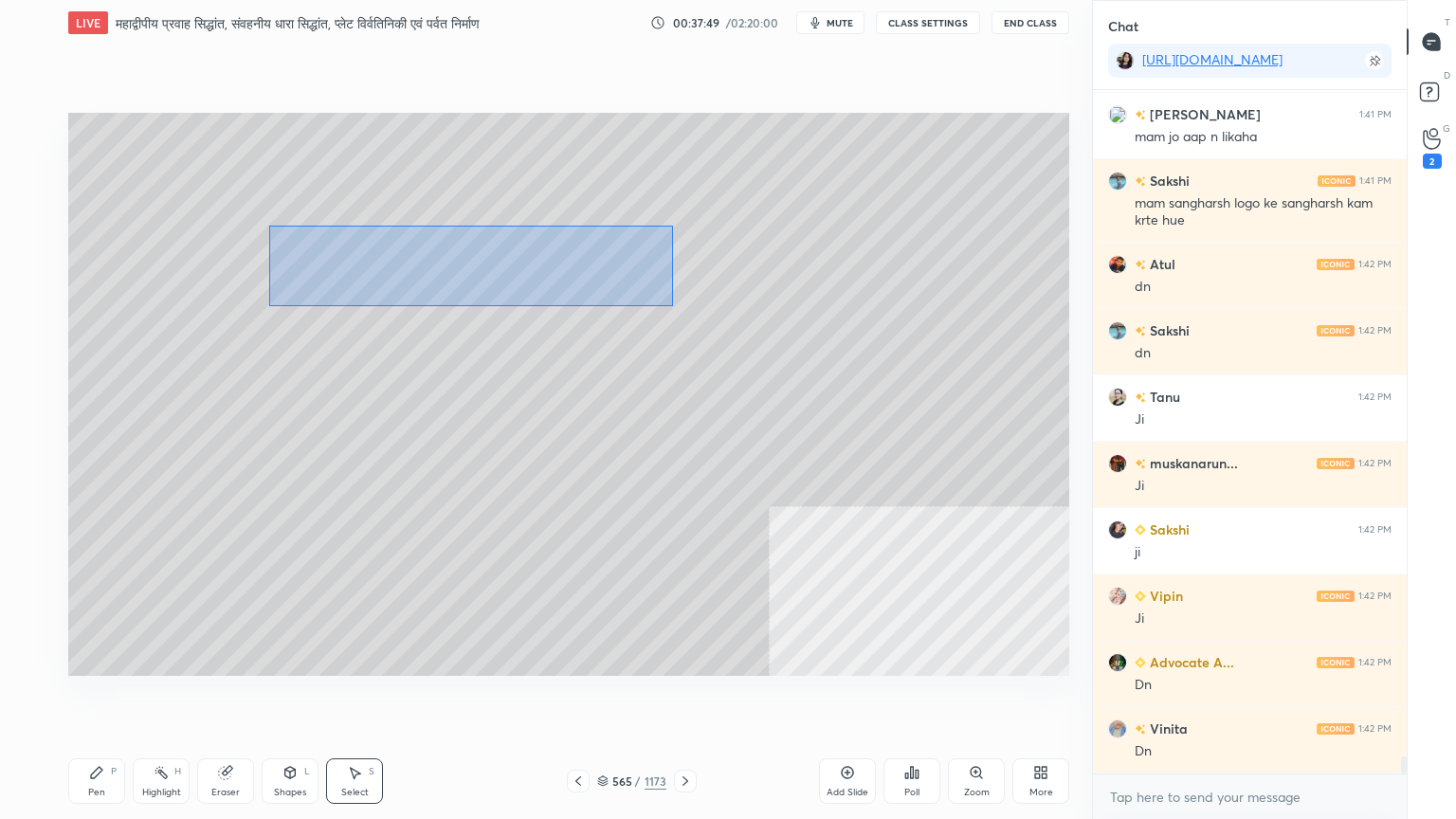 drag, startPoint x: 292, startPoint y: 239, endPoint x: 656, endPoint y: 297, distance: 368.59192 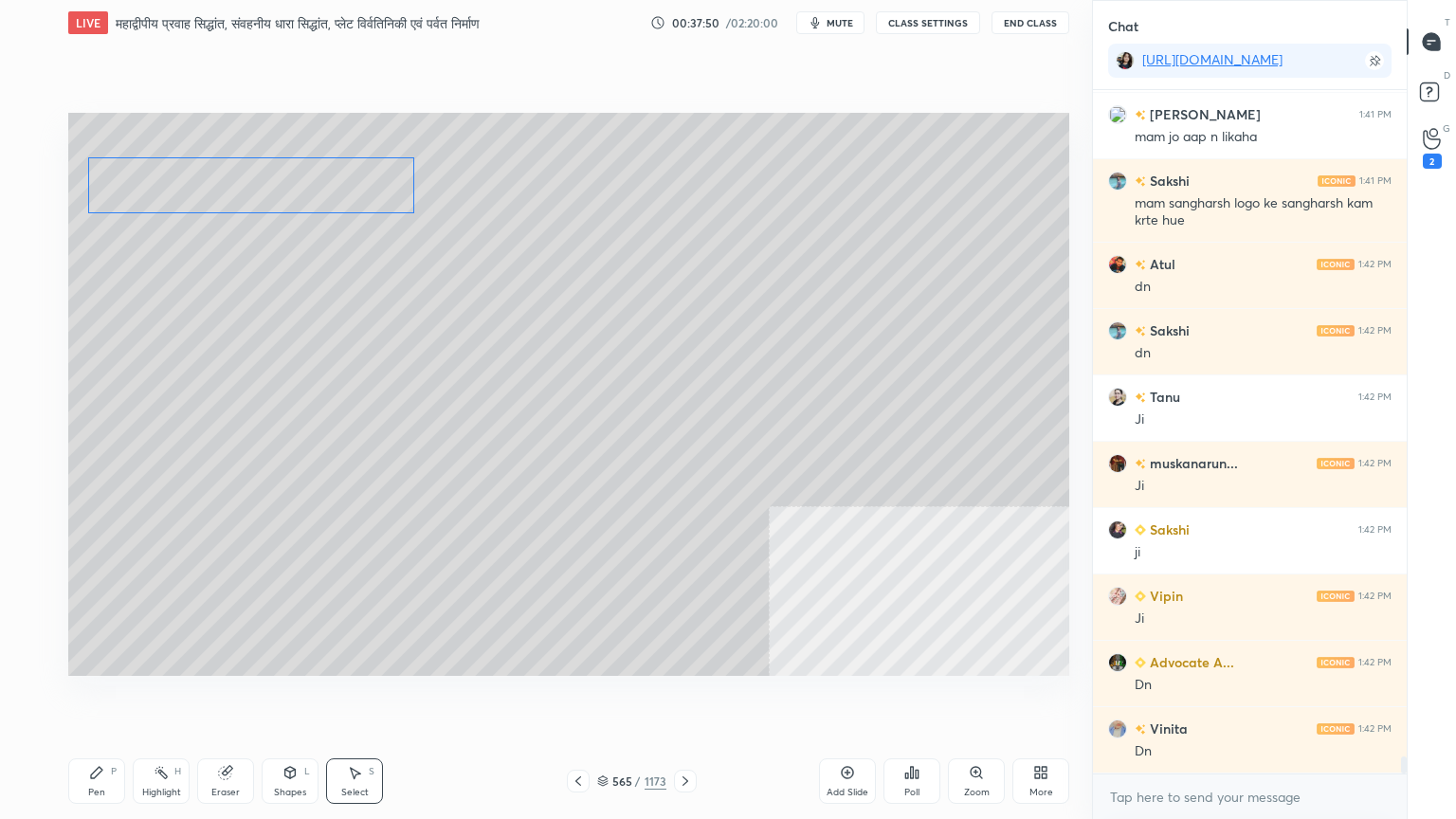 scroll, scrollTop: 27099, scrollLeft: 0, axis: vertical 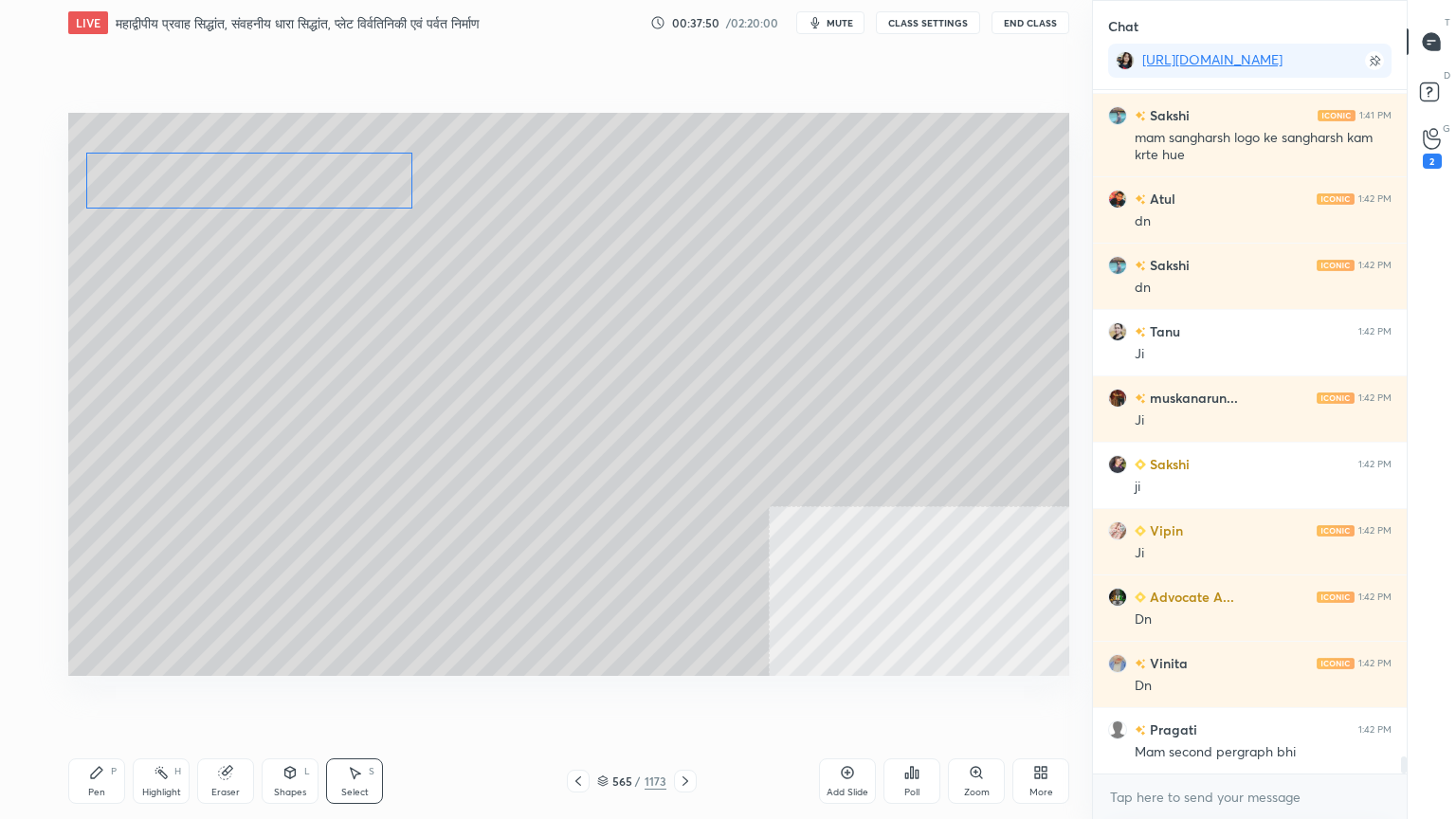drag, startPoint x: 417, startPoint y: 260, endPoint x: 313, endPoint y: 191, distance: 124.80785 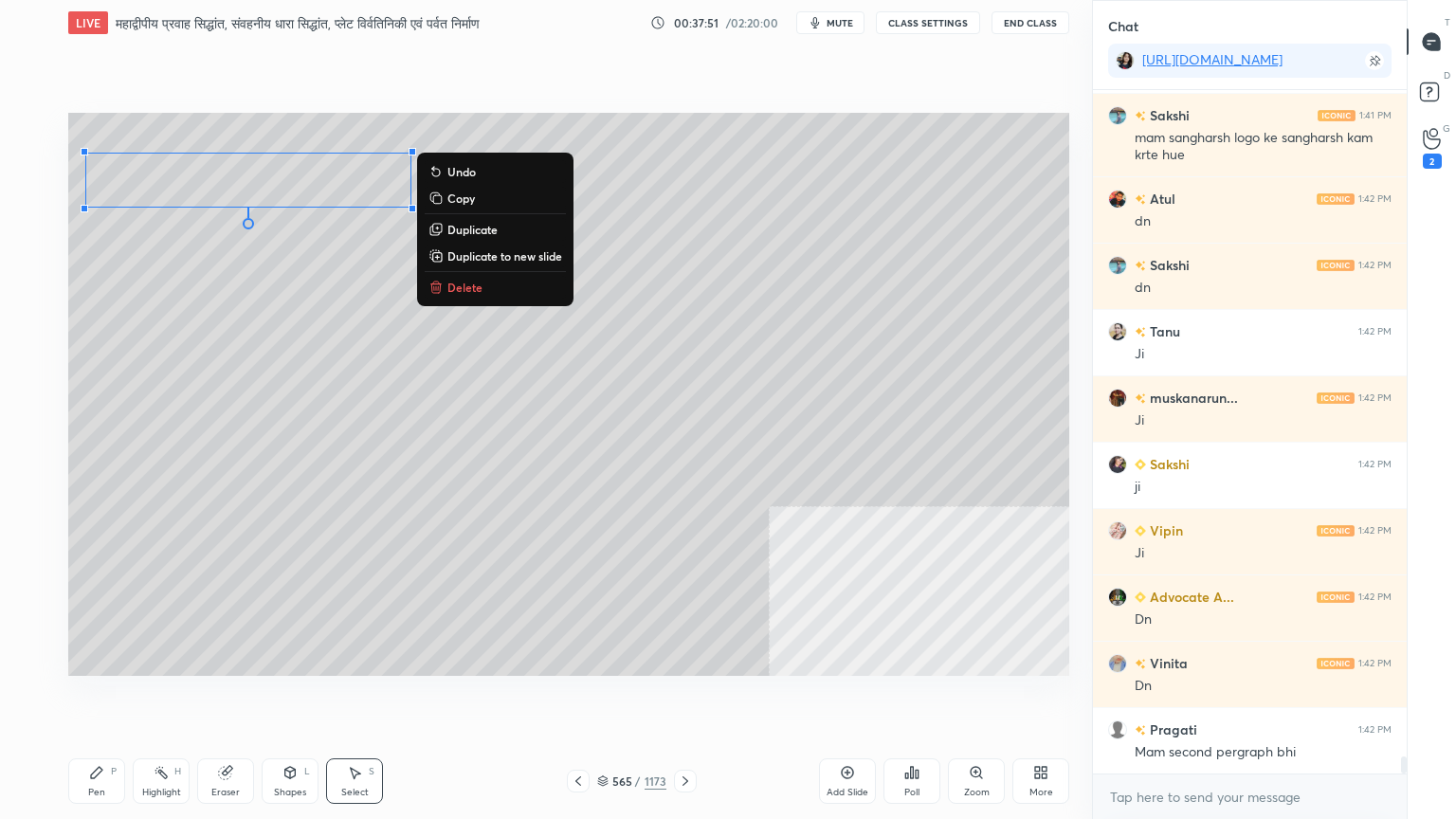 click on "Pen" at bounding box center [97, 792] 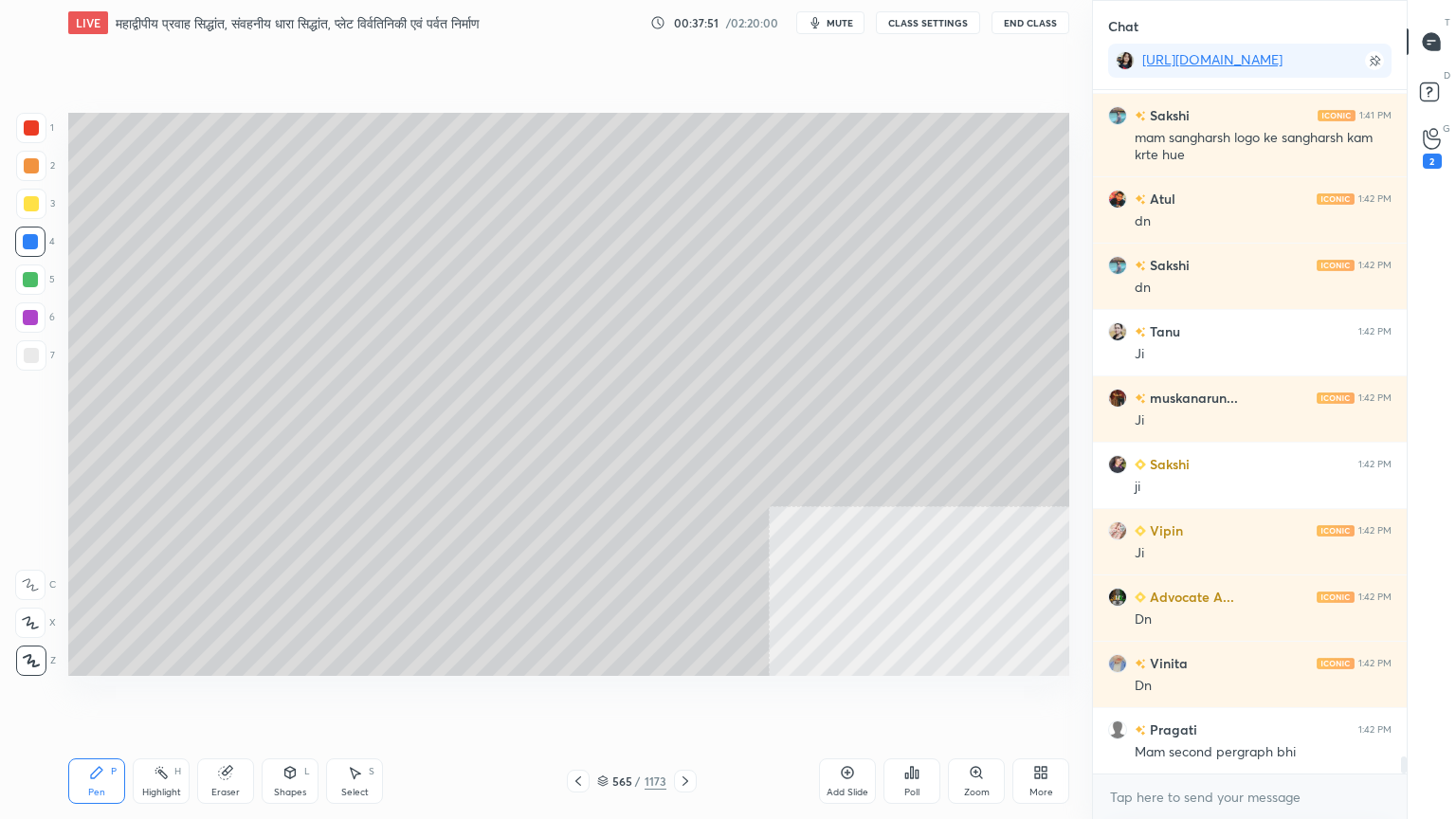 click 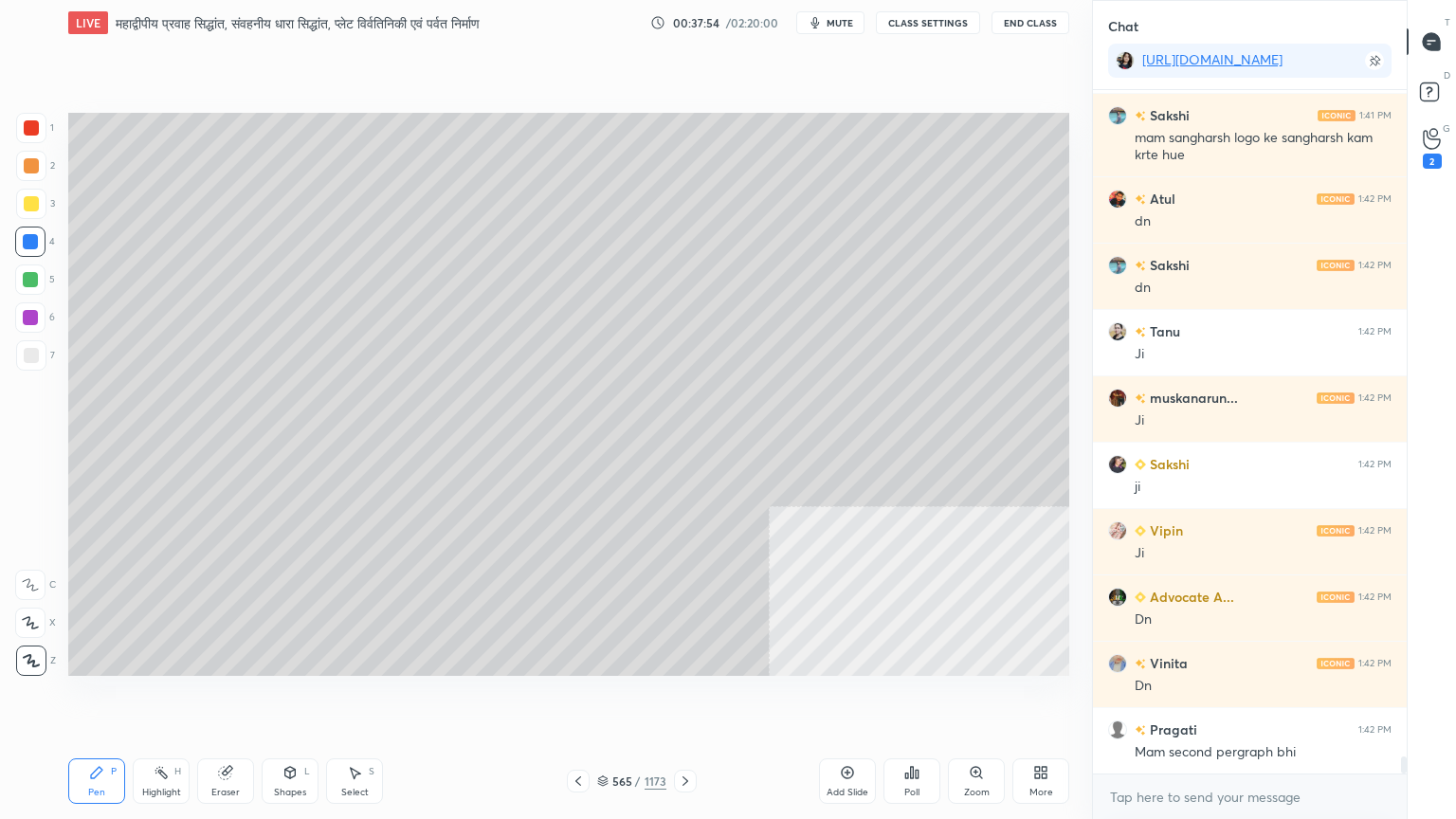 click on "565 / 1173" at bounding box center [631, 781] 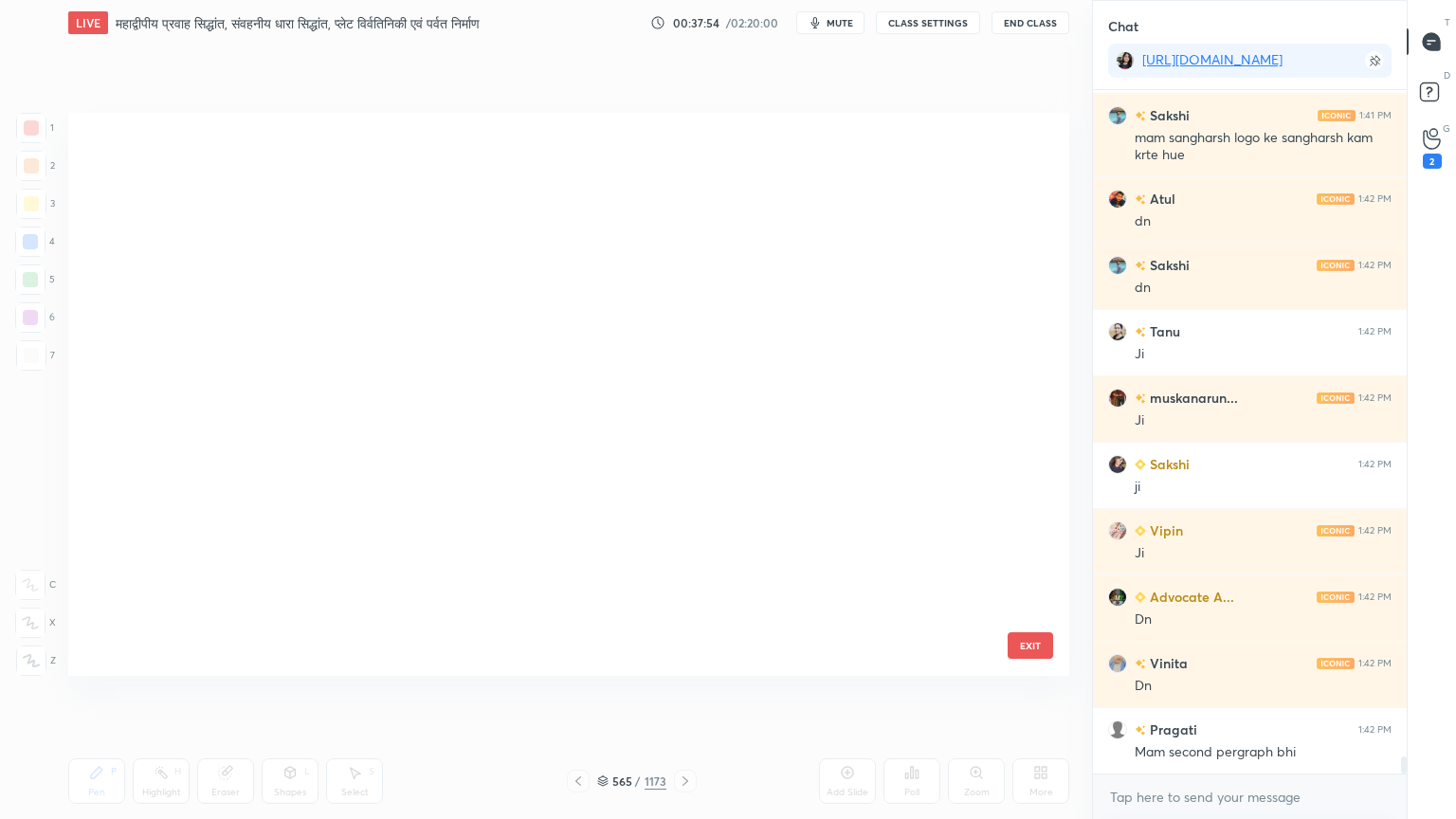 scroll, scrollTop: 32222, scrollLeft: 0, axis: vertical 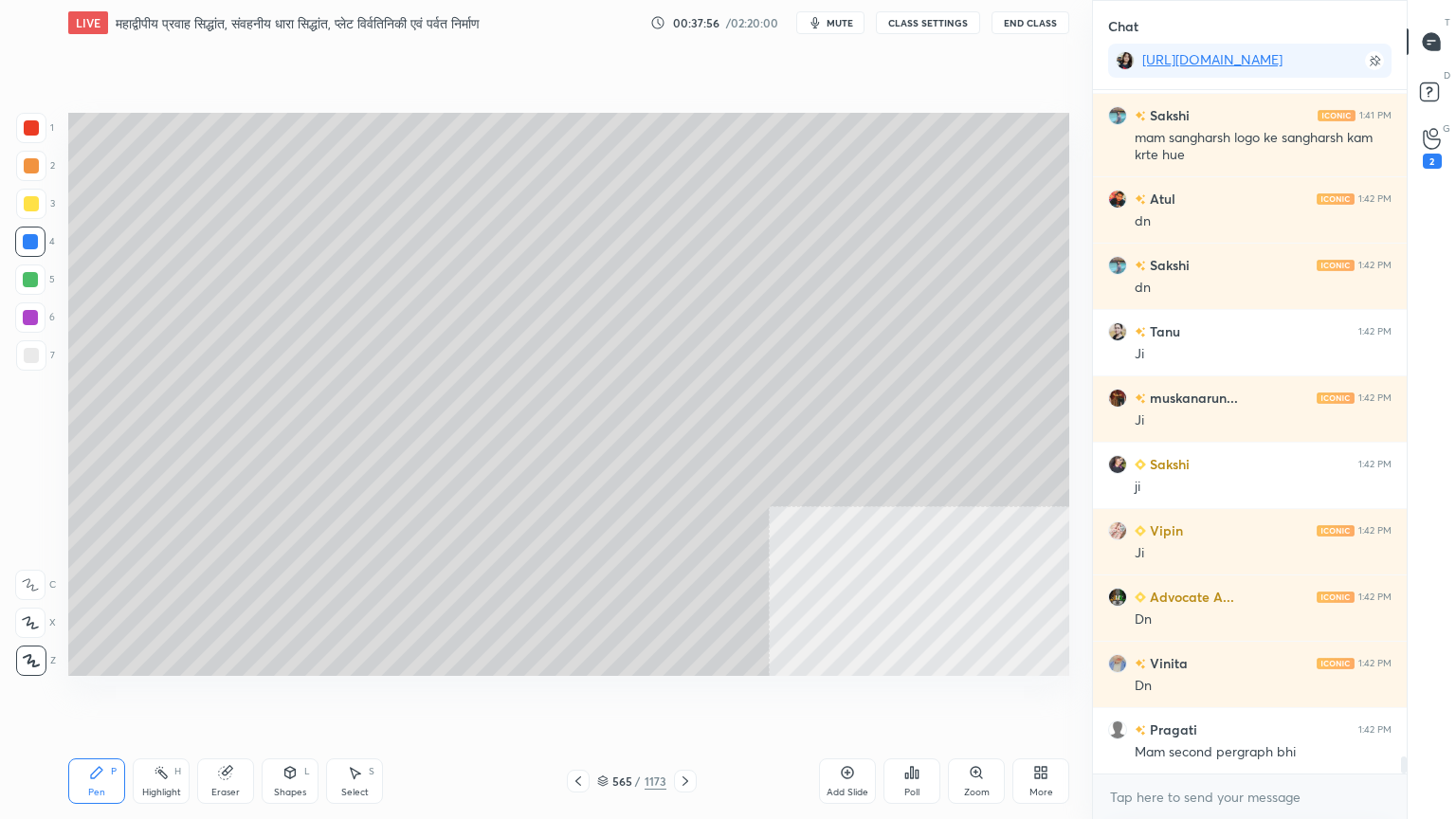 click at bounding box center [31, 355] 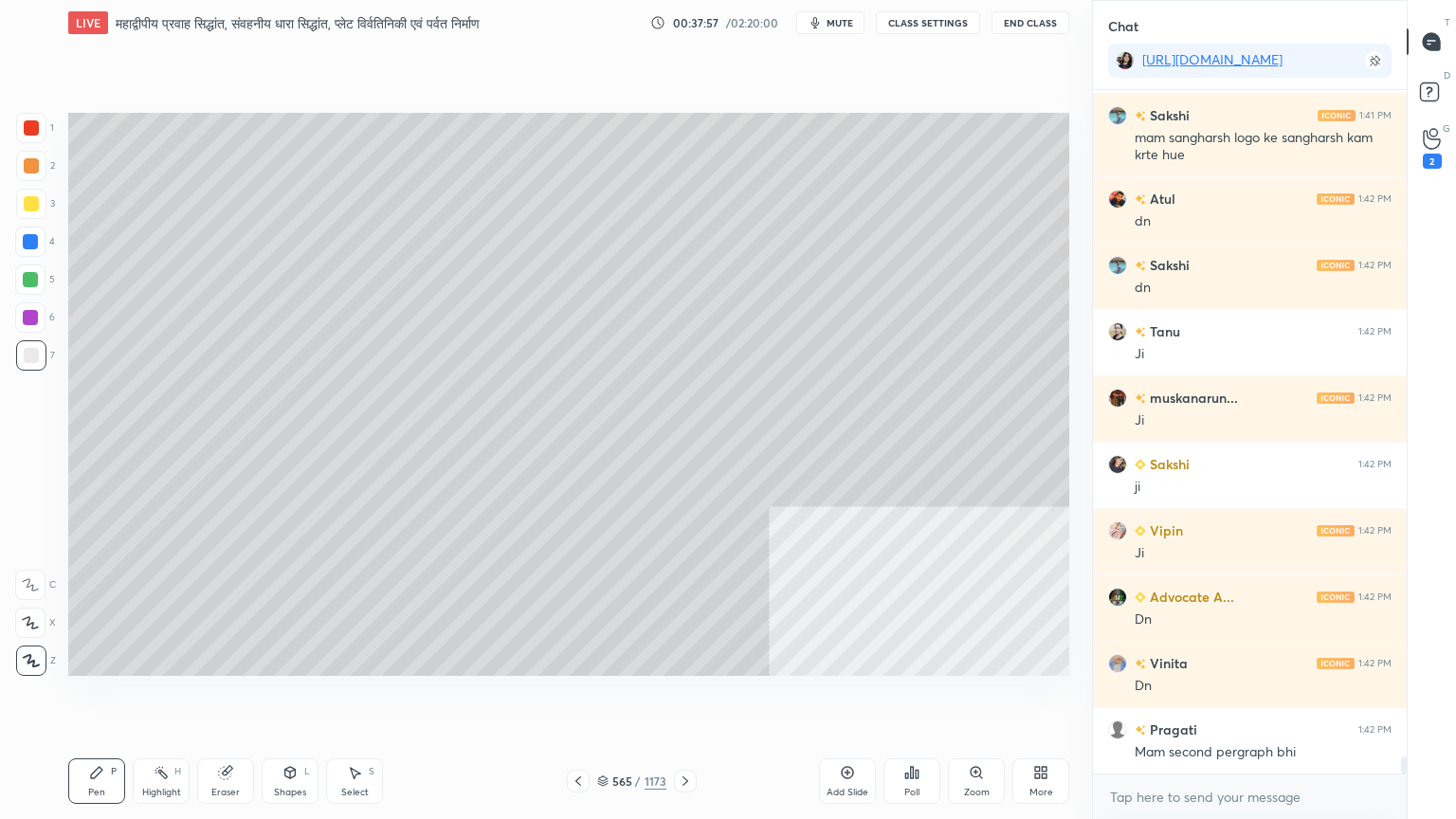 drag, startPoint x: 27, startPoint y: 346, endPoint x: 60, endPoint y: 353, distance: 33.734256 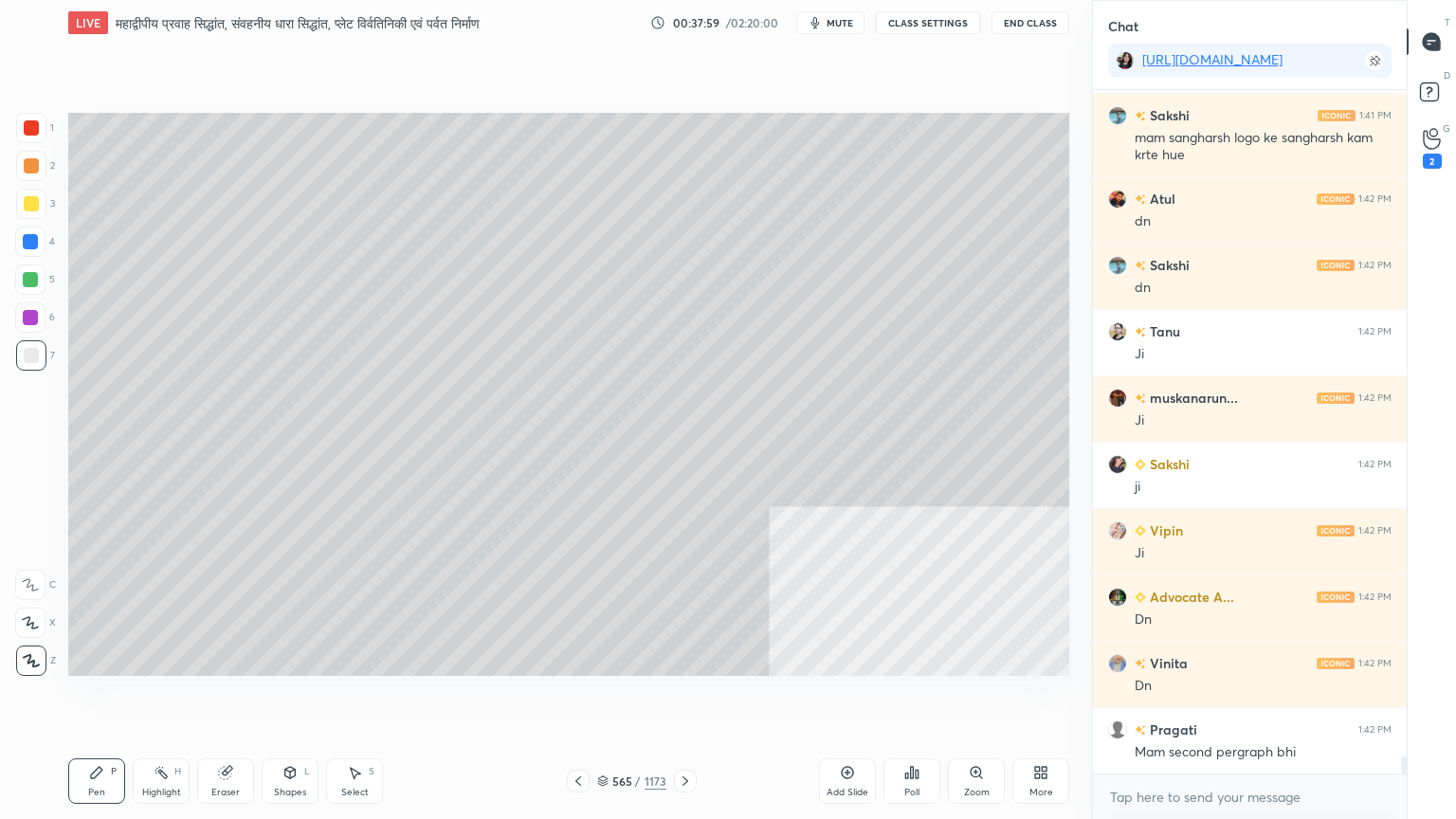 scroll, scrollTop: 27182, scrollLeft: 0, axis: vertical 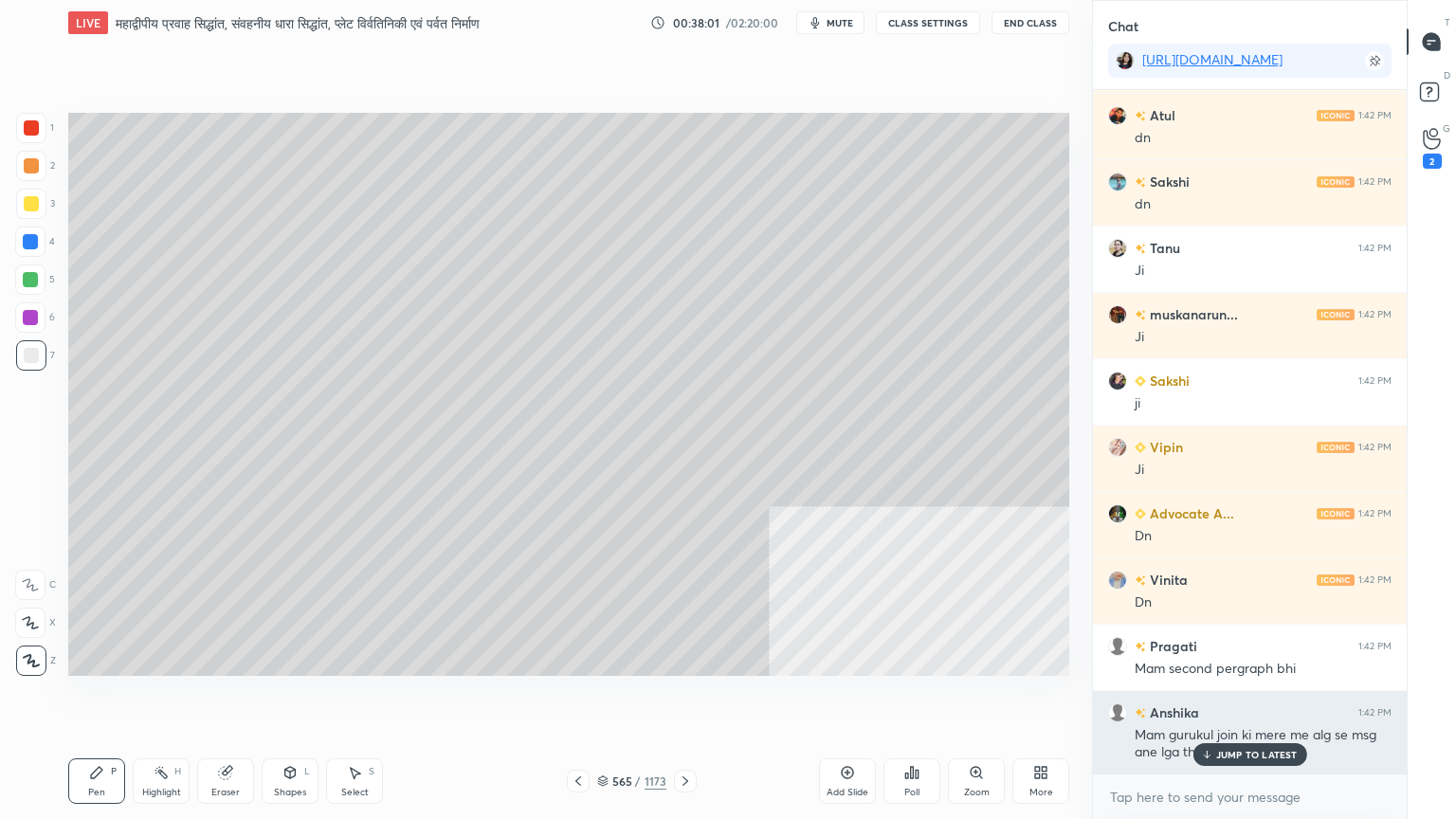 click on "JUMP TO LATEST" at bounding box center [1257, 755] 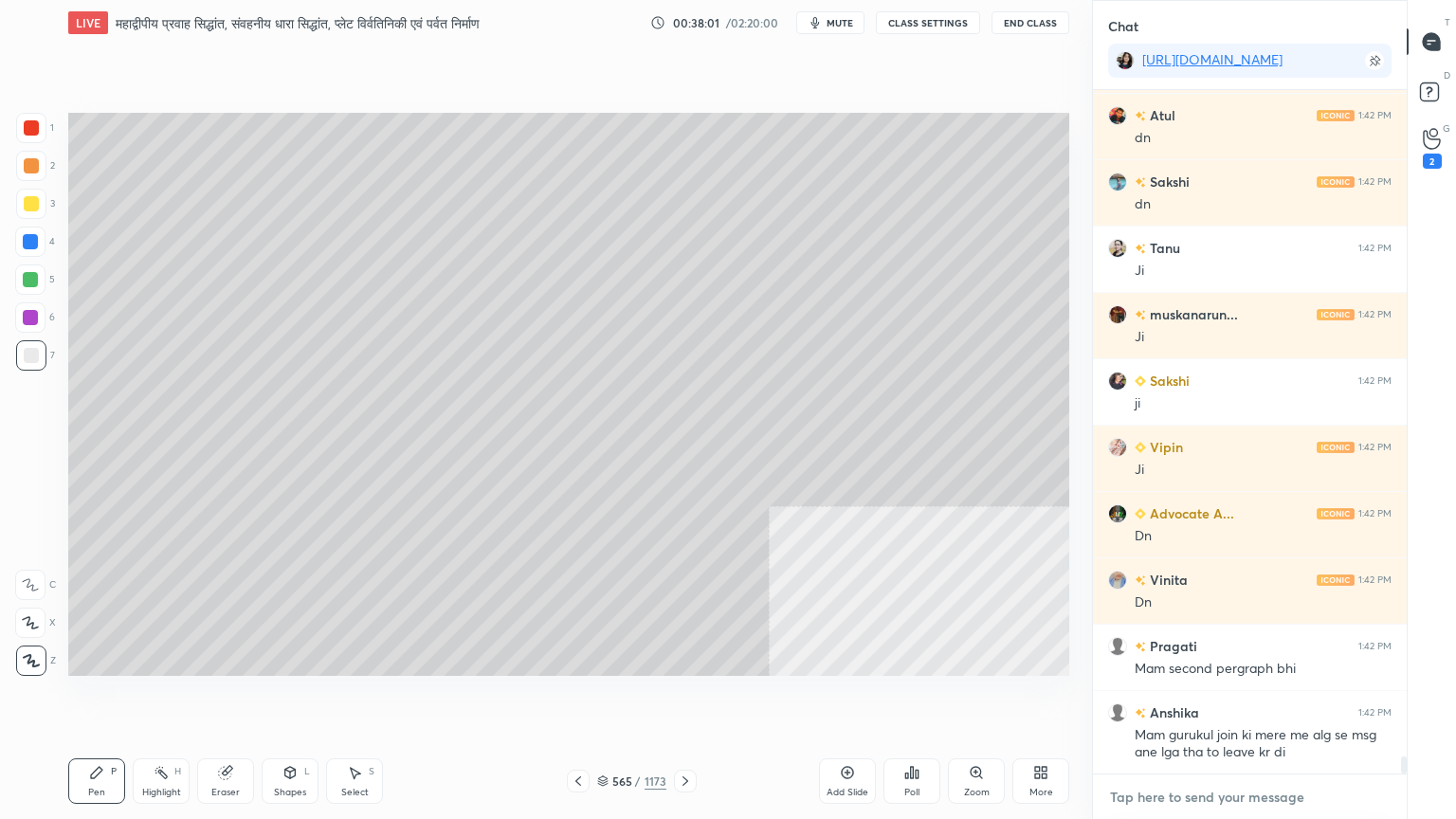 click at bounding box center [1249, 797] 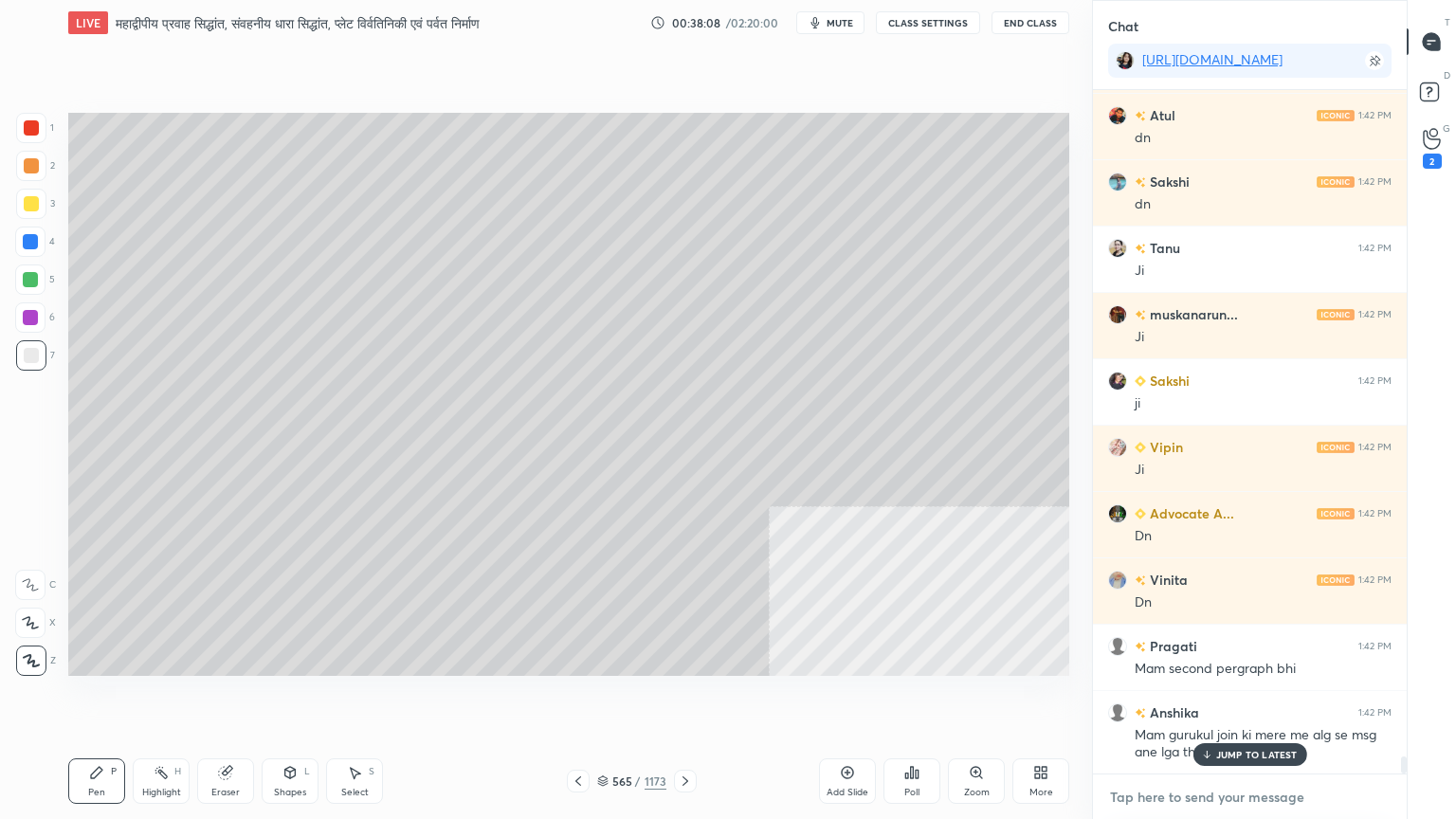 scroll, scrollTop: 27228, scrollLeft: 0, axis: vertical 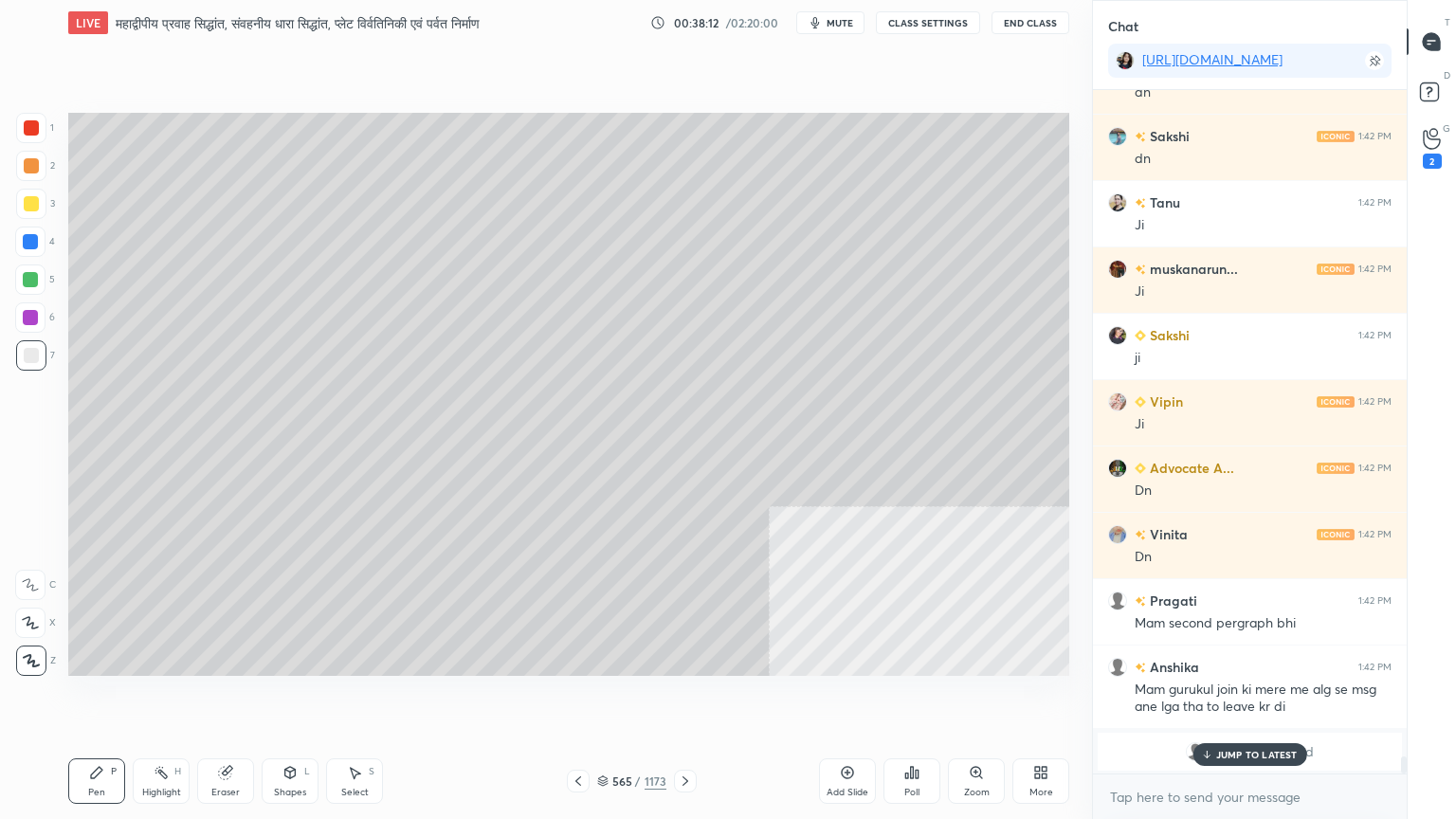 click at bounding box center (30, 242) 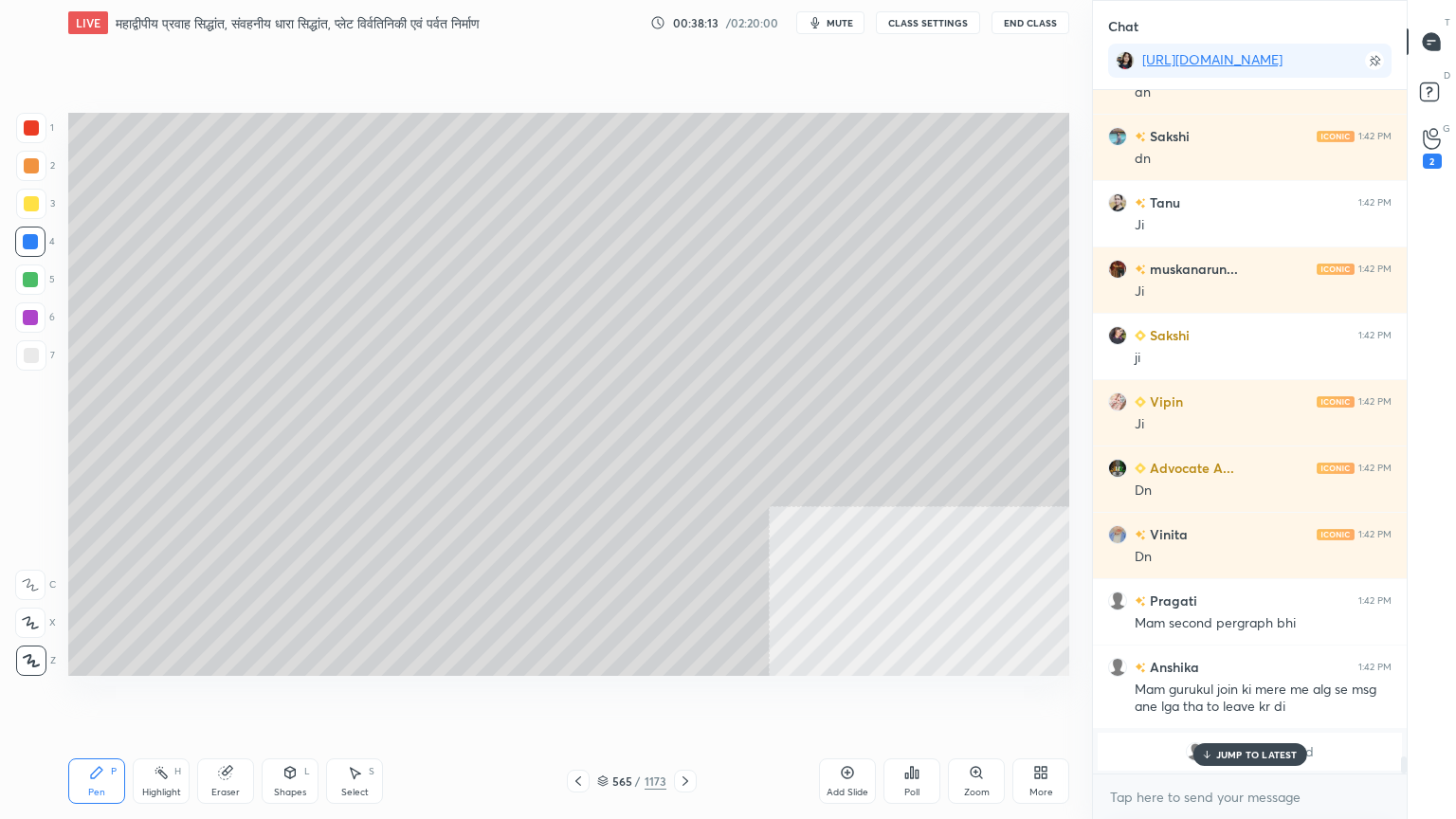 click on "JUMP TO LATEST" at bounding box center [1257, 755] 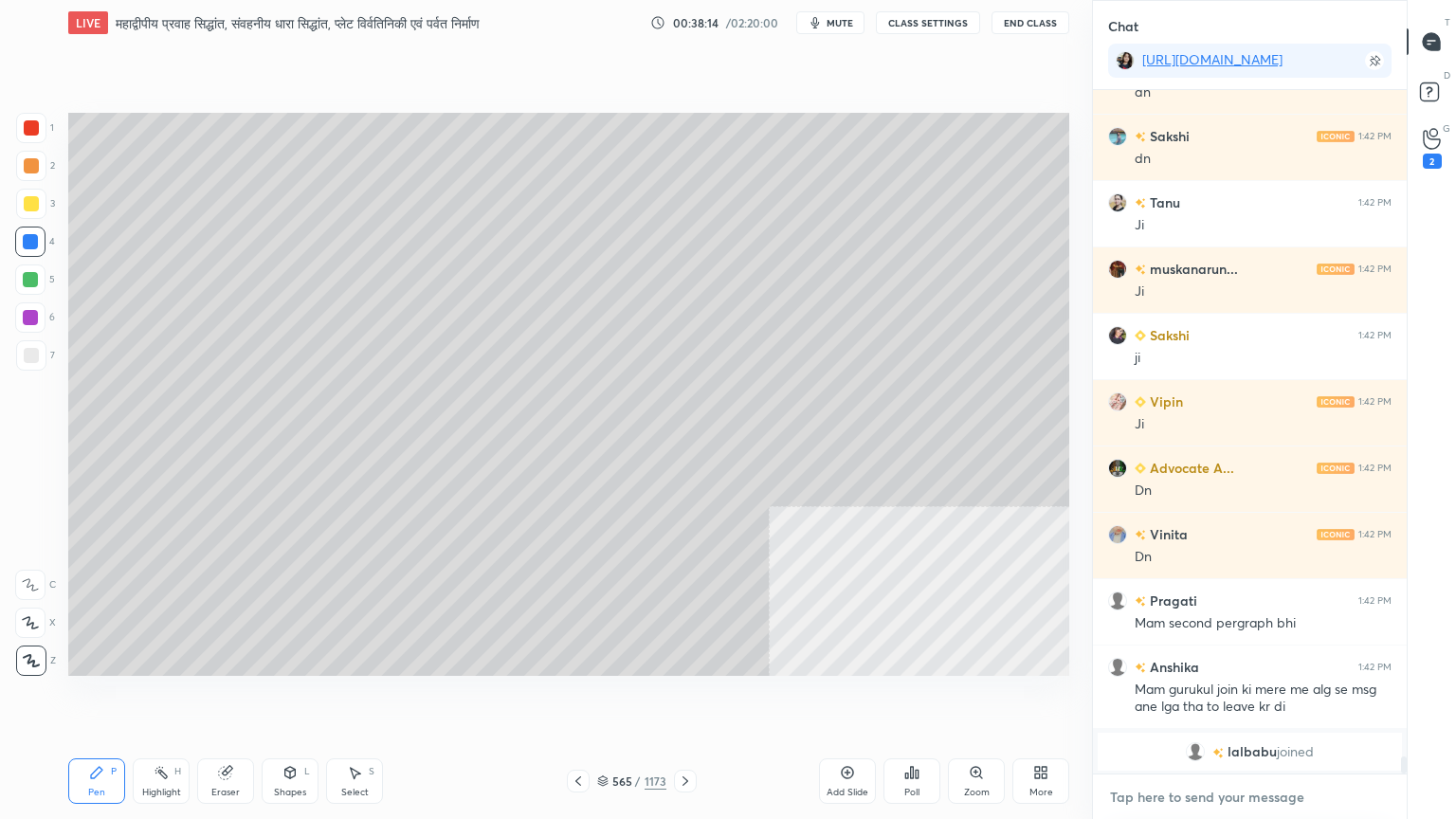 click at bounding box center [1249, 797] 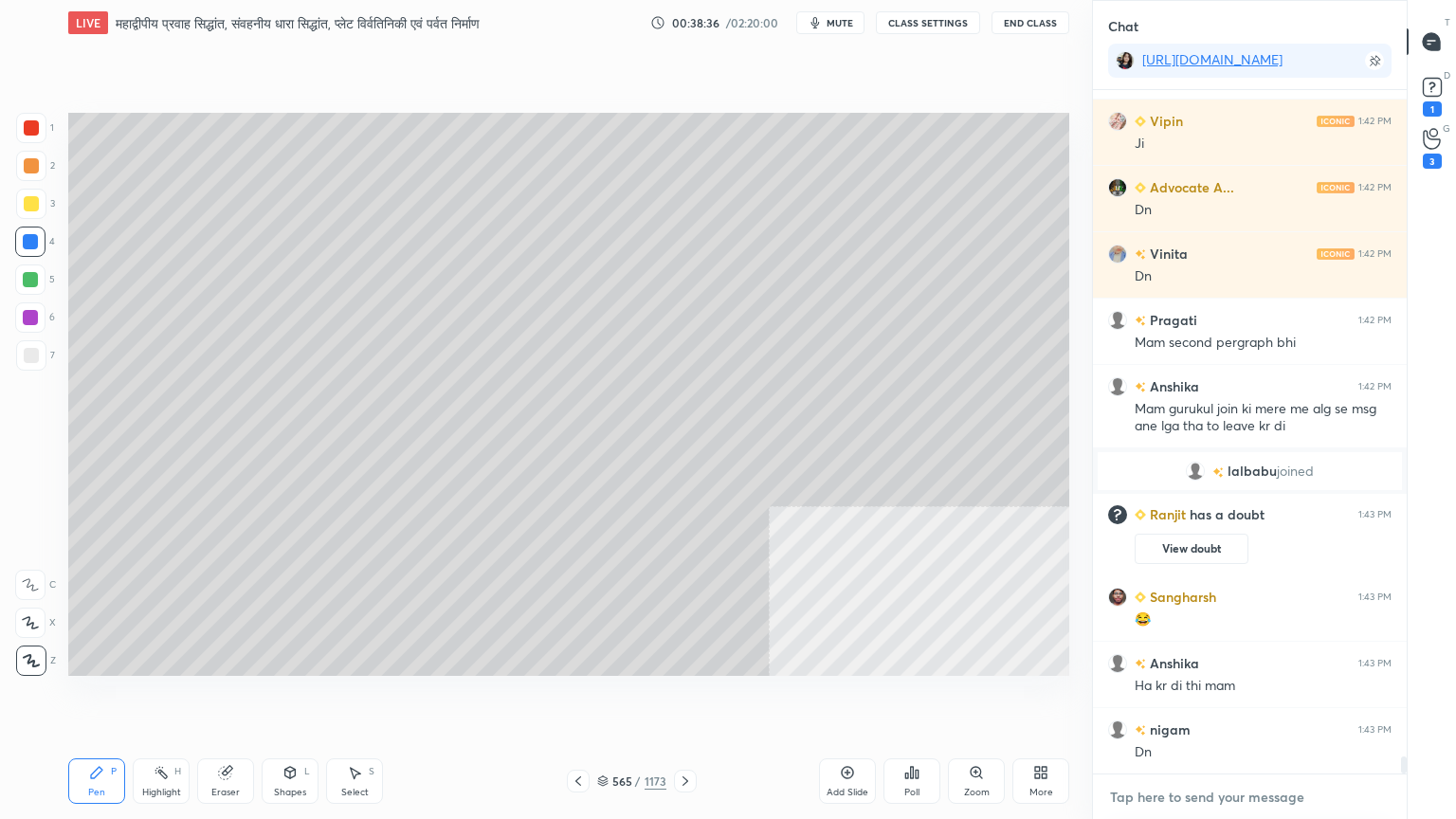 scroll, scrollTop: 27007, scrollLeft: 0, axis: vertical 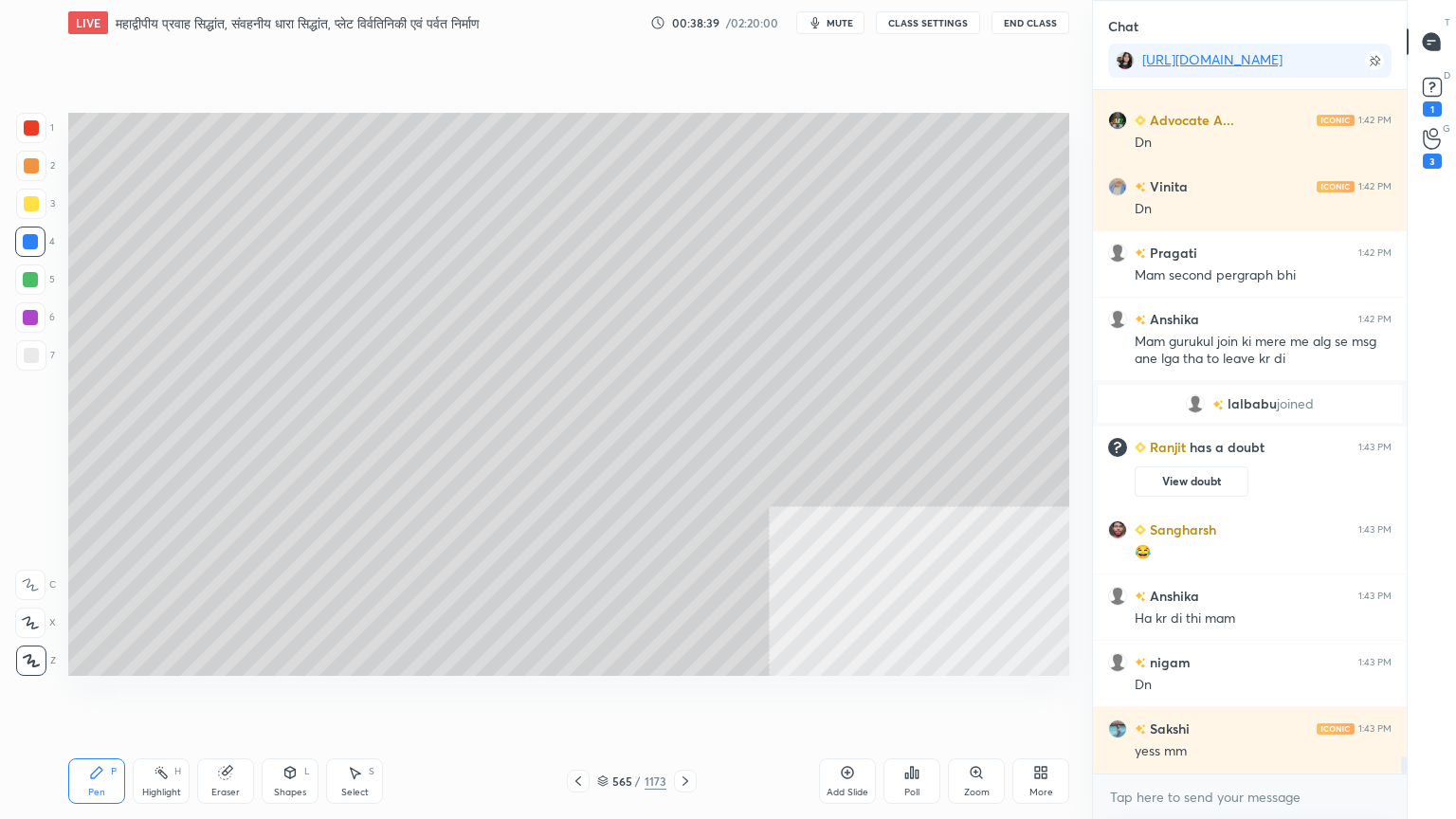 click 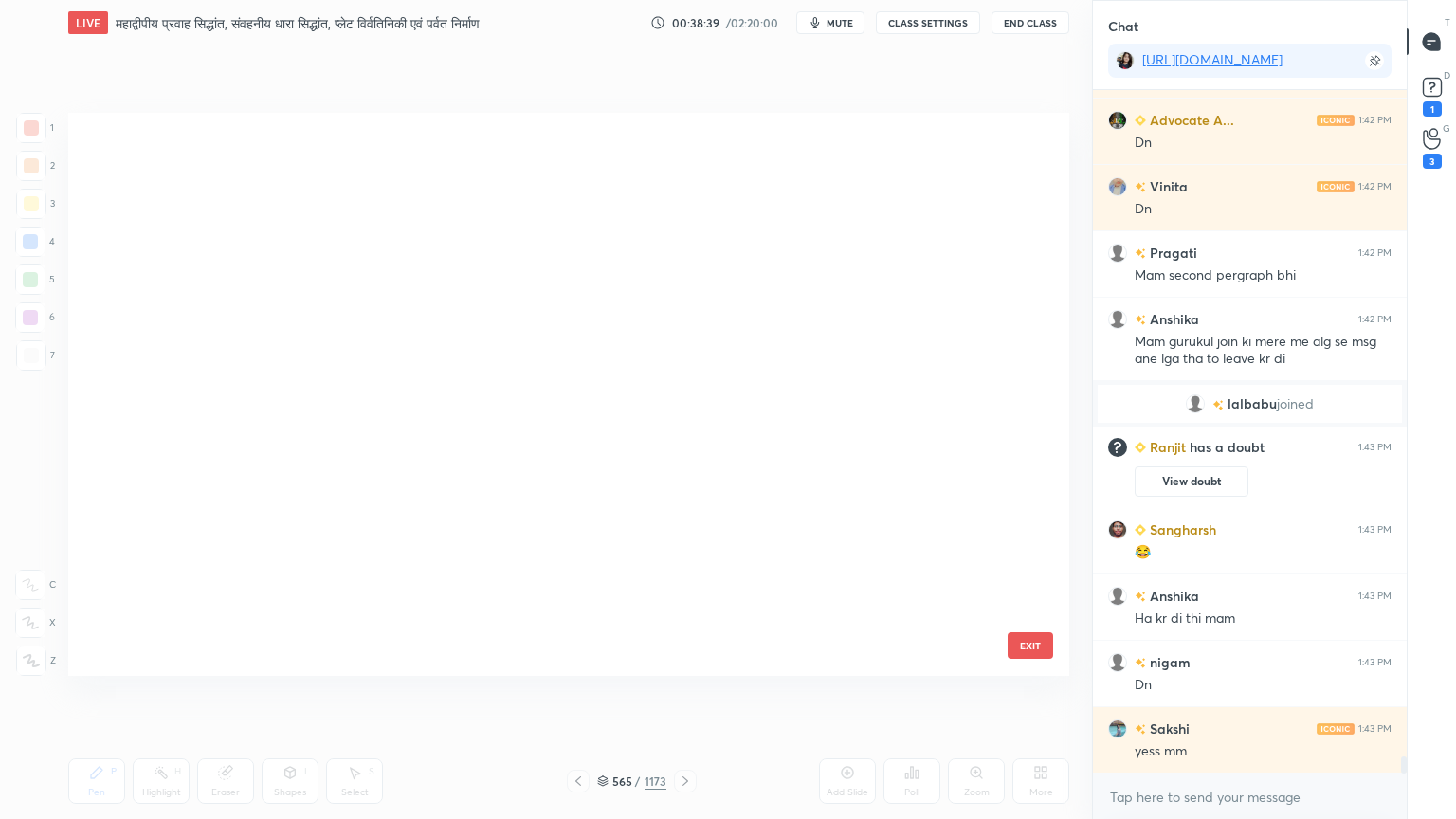 scroll, scrollTop: 32222, scrollLeft: 0, axis: vertical 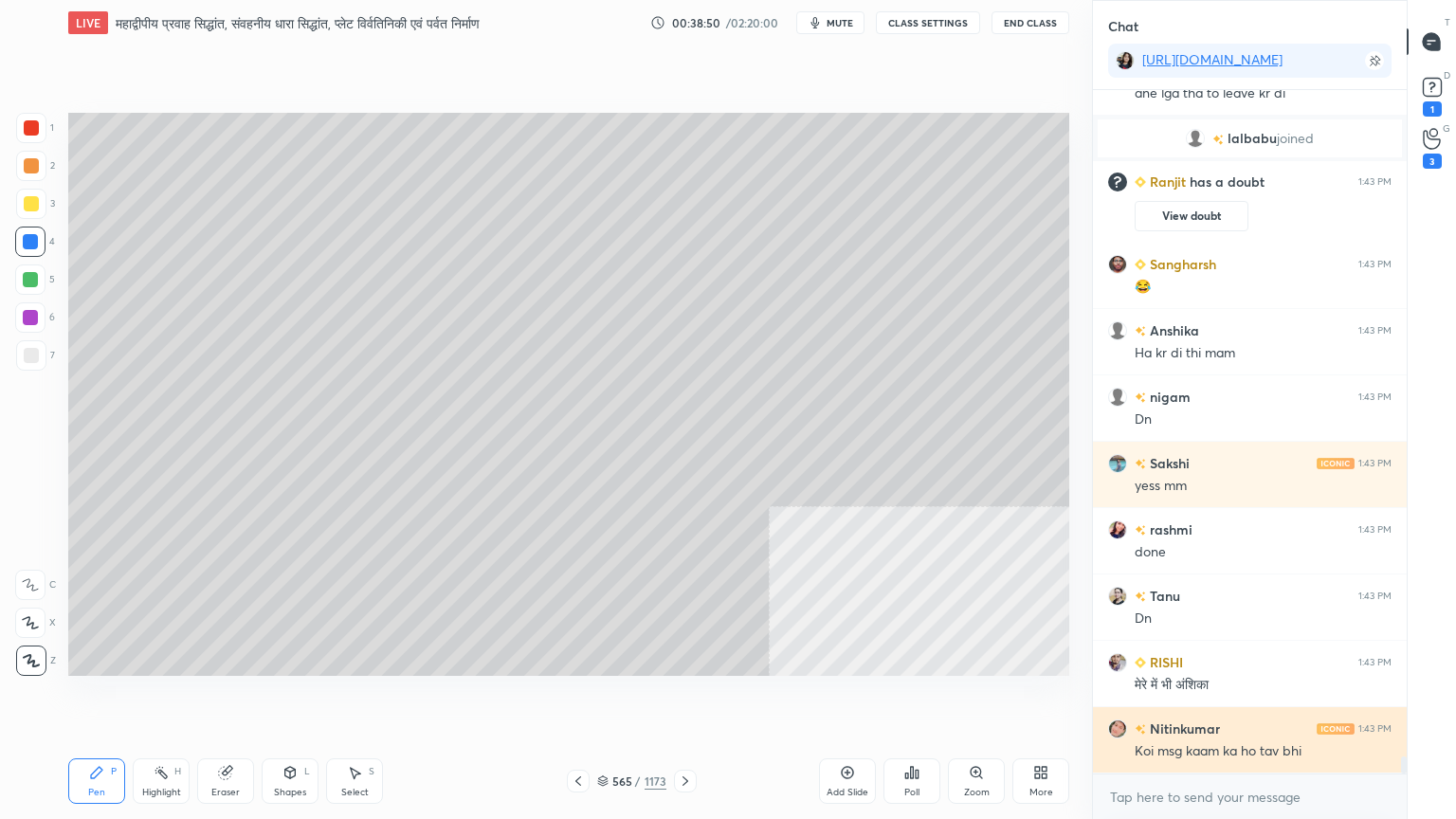 click on "Koi msg kaam ka ho tav bhi" at bounding box center (1263, 752) 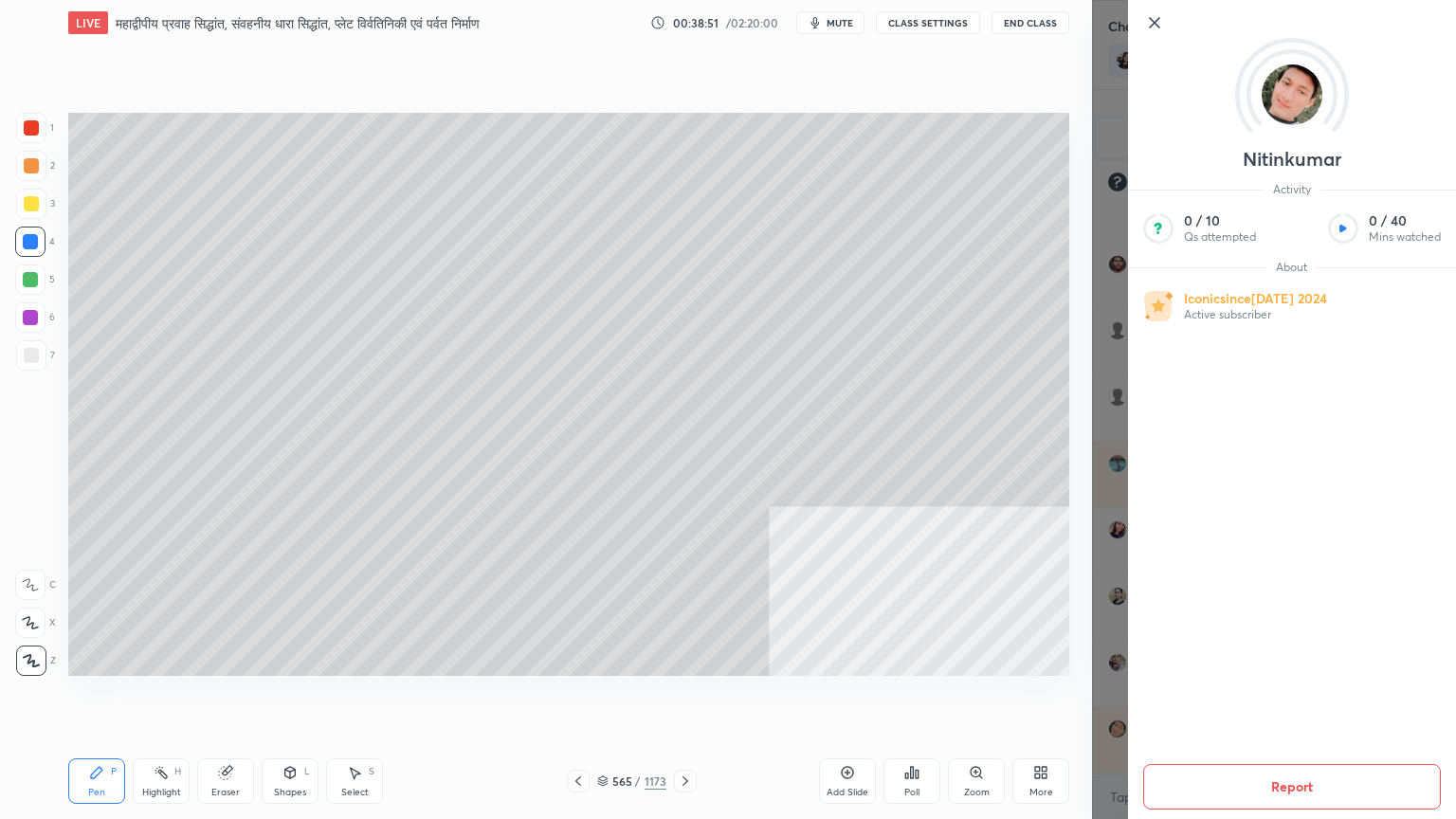 click 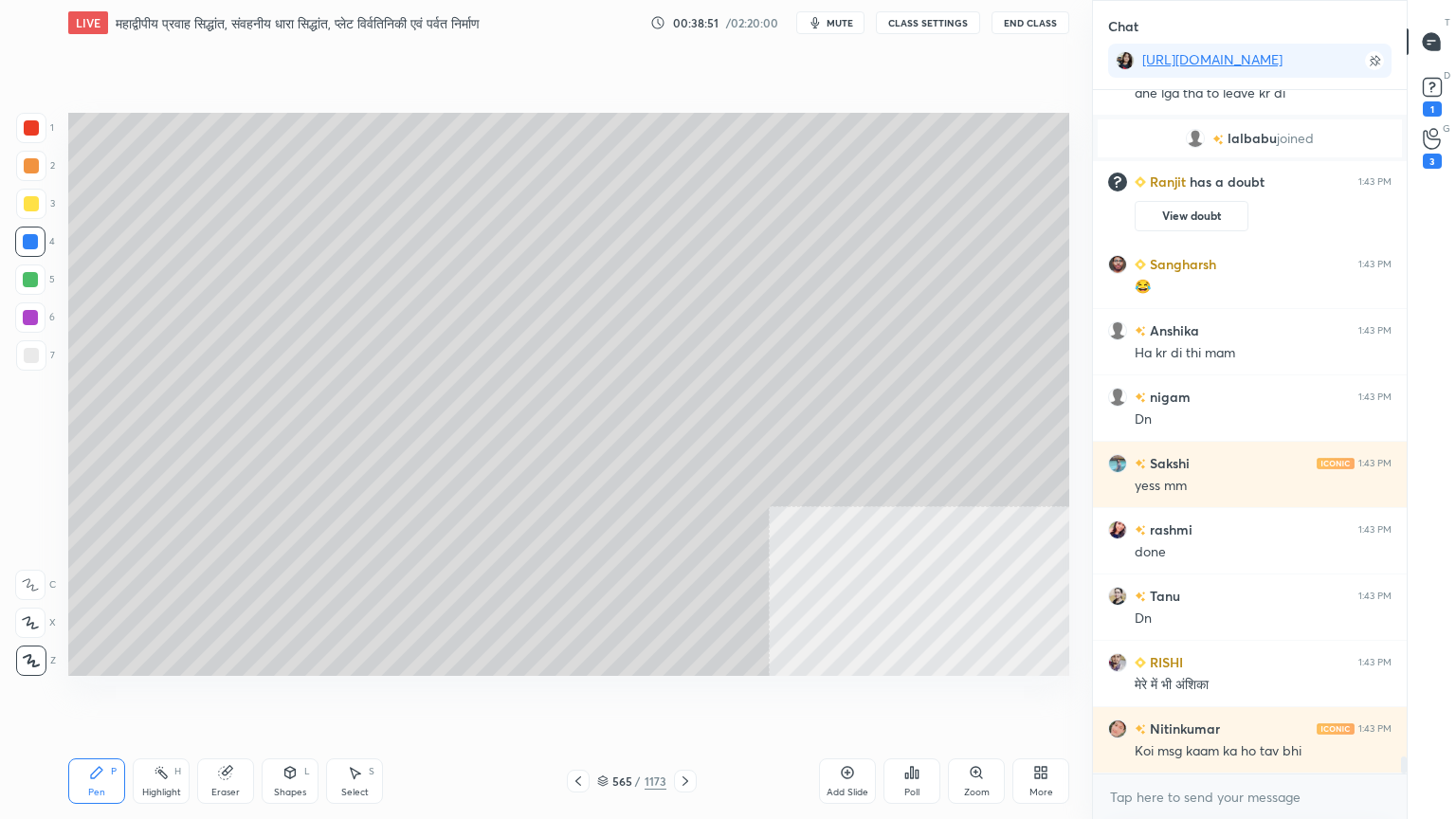 scroll, scrollTop: 27338, scrollLeft: 0, axis: vertical 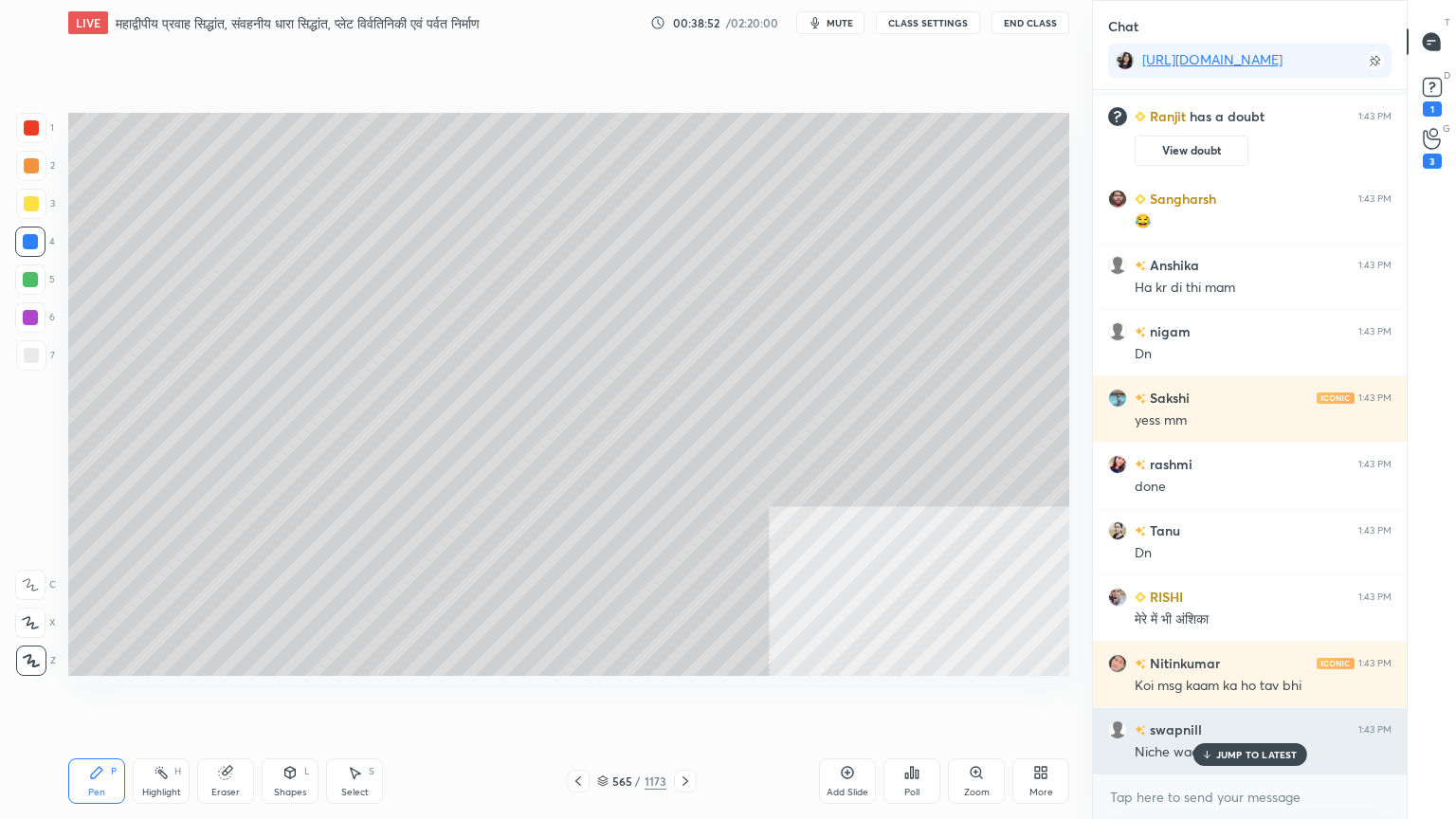 click on "JUMP TO LATEST" at bounding box center [1249, 755] 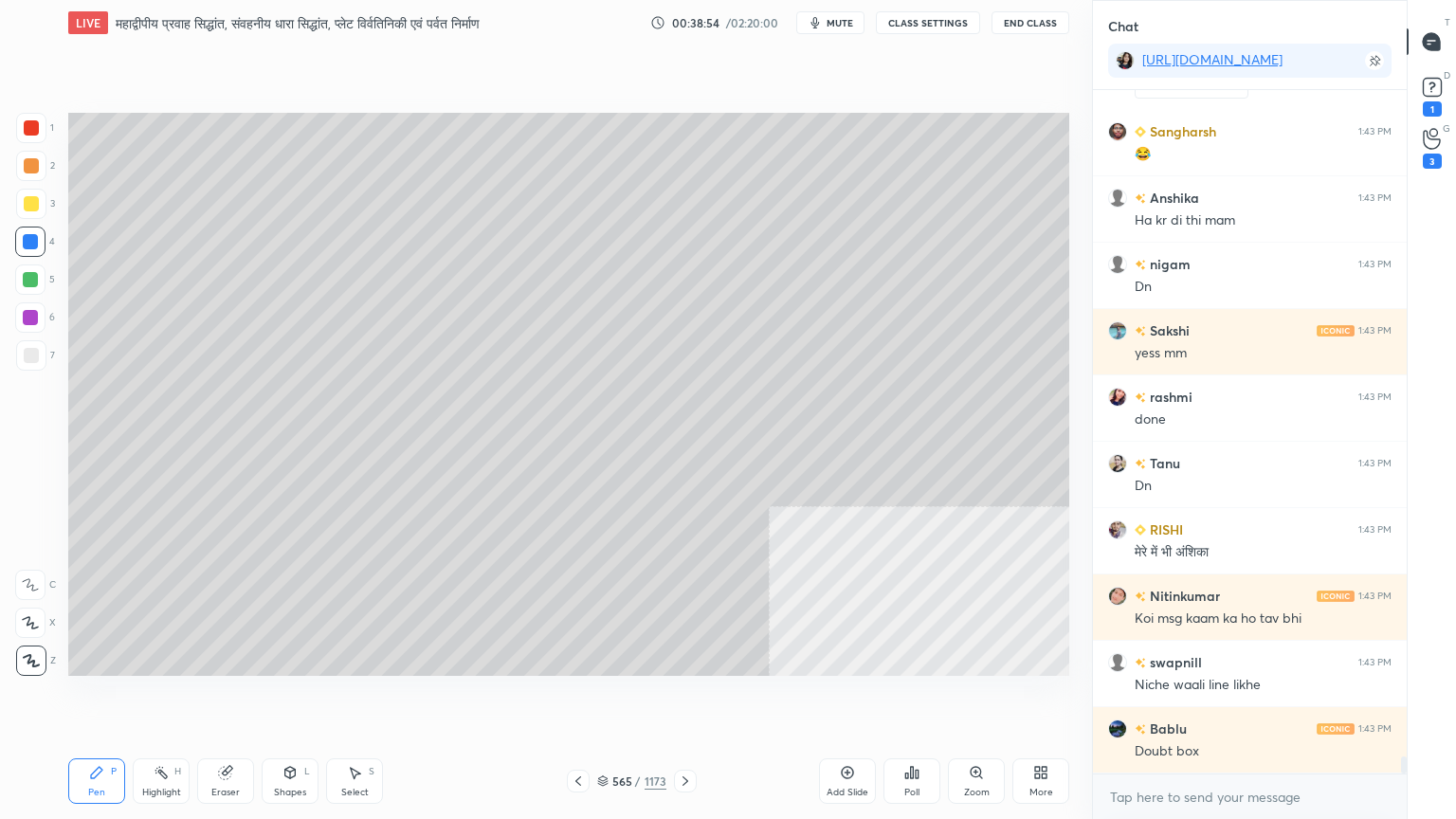 scroll, scrollTop: 27471, scrollLeft: 0, axis: vertical 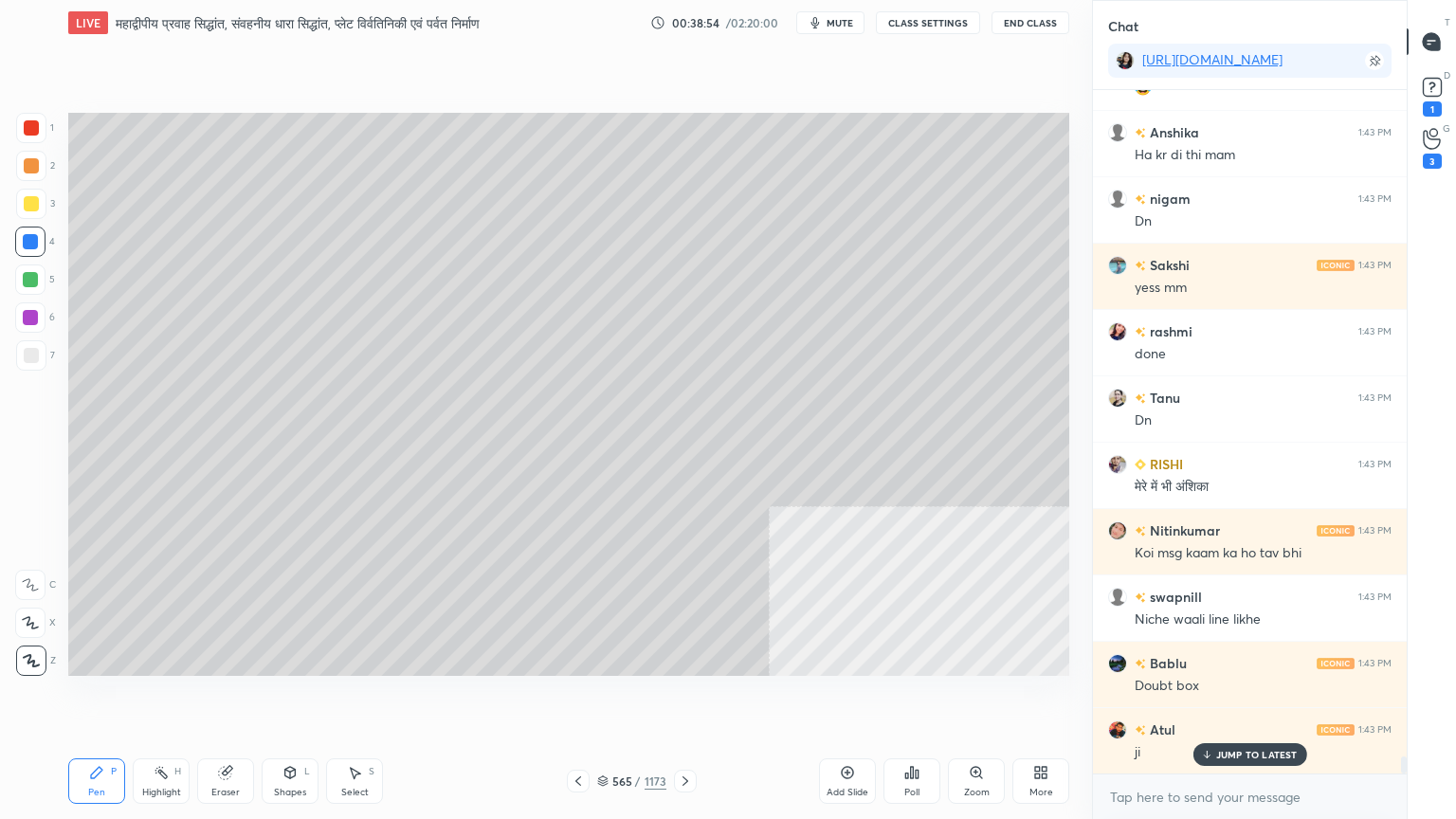 drag, startPoint x: 525, startPoint y: 724, endPoint x: 538, endPoint y: 719, distance: 13.928388 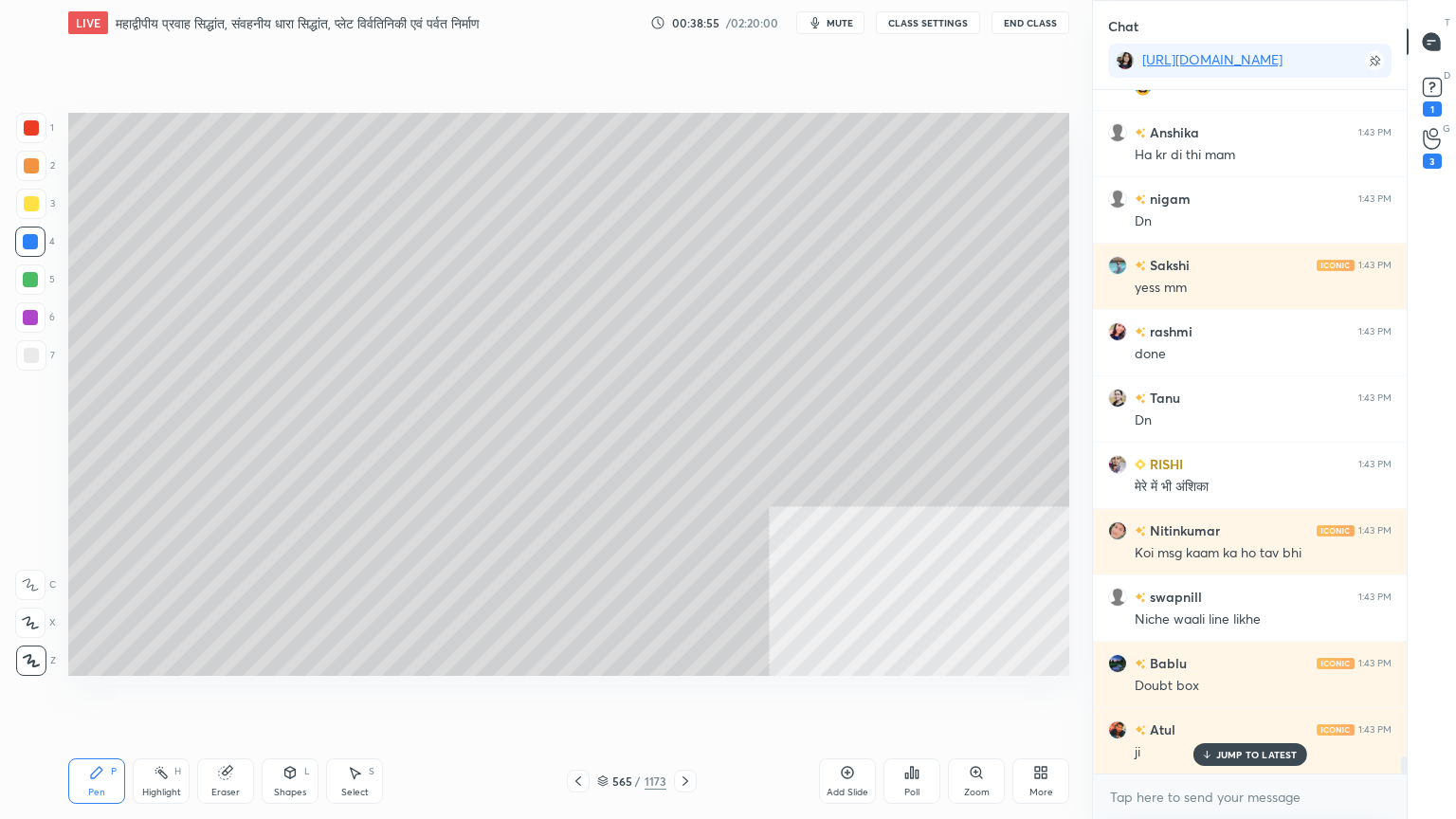 scroll, scrollTop: 27538, scrollLeft: 0, axis: vertical 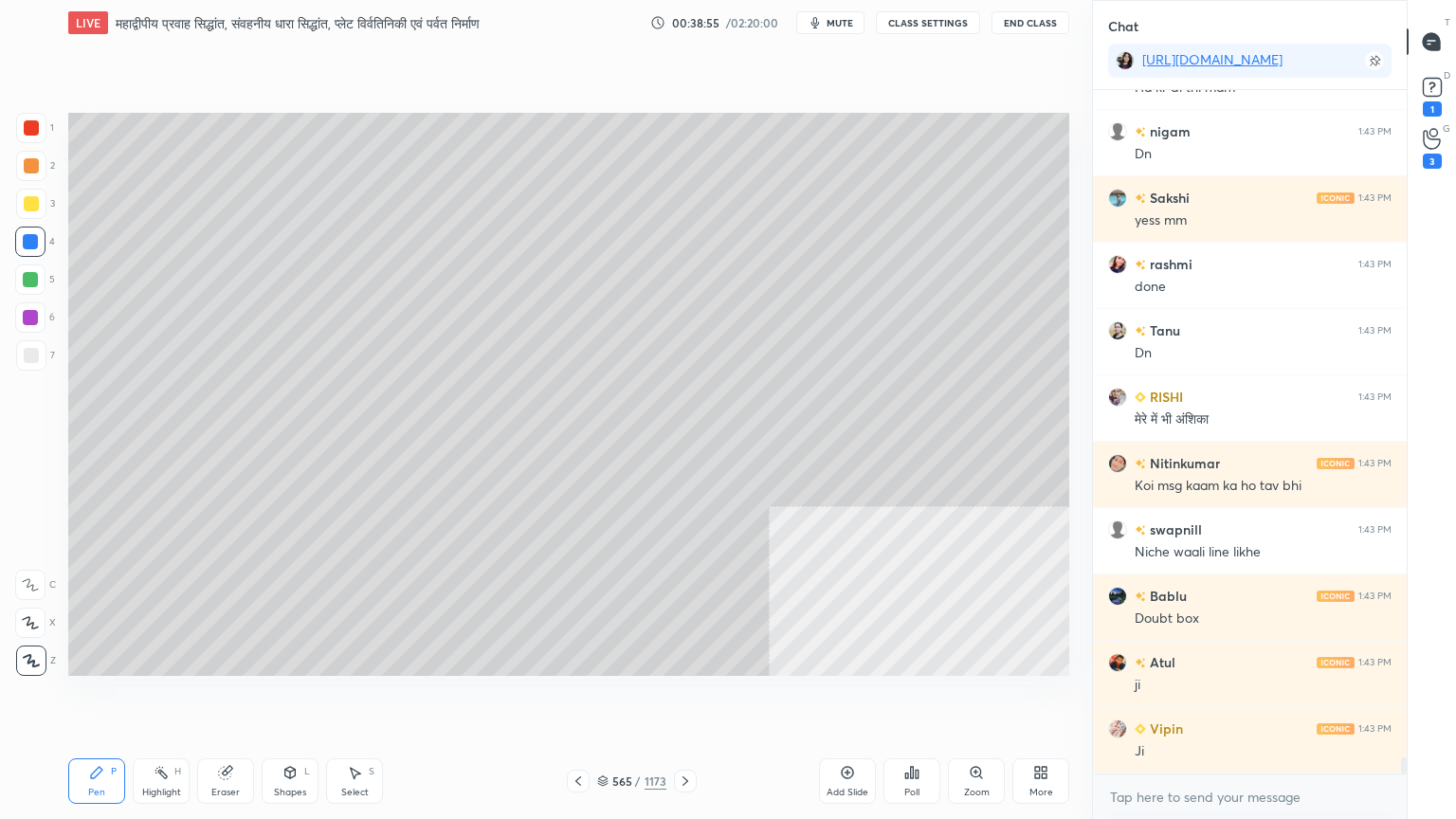 click 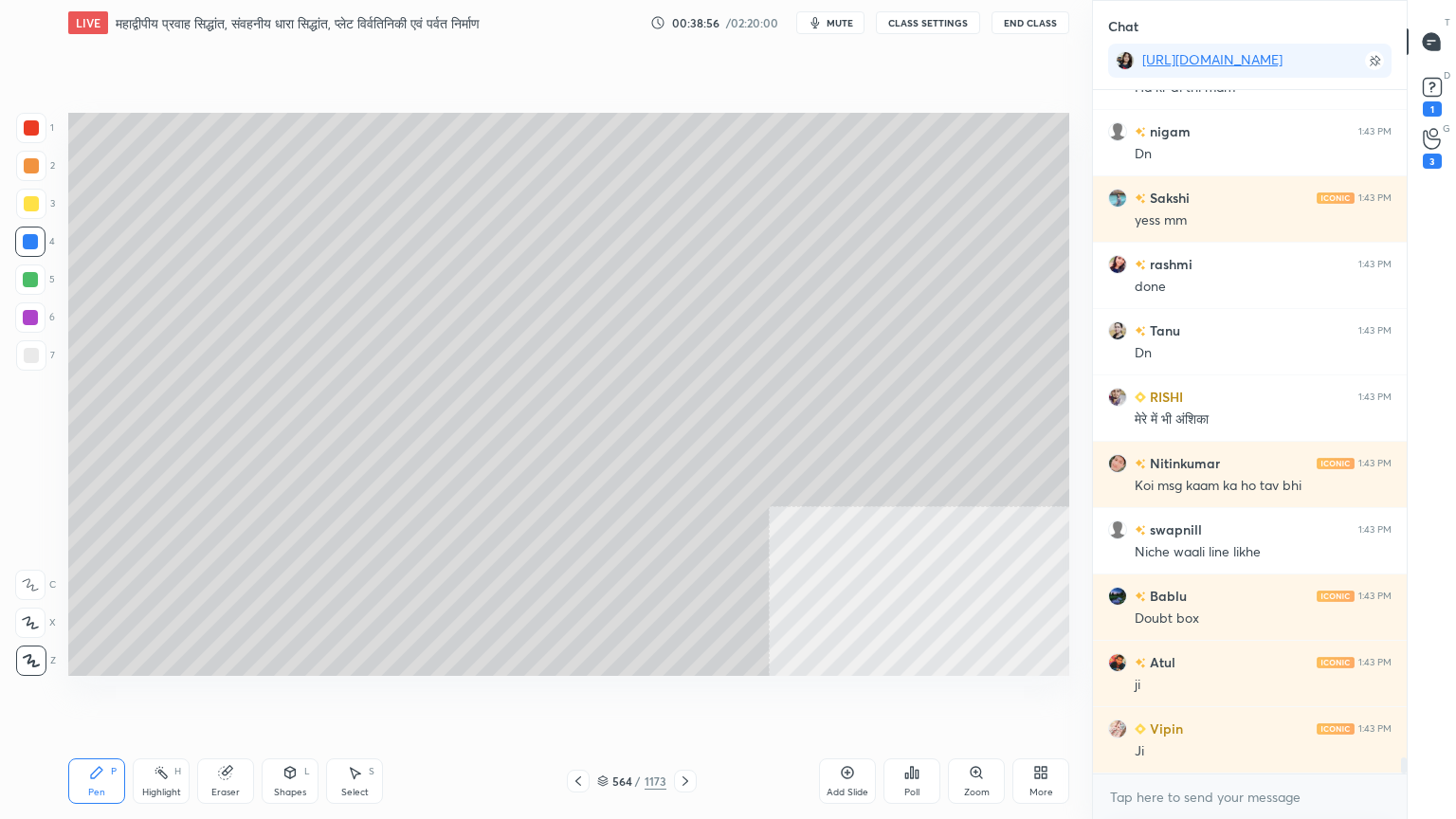 click 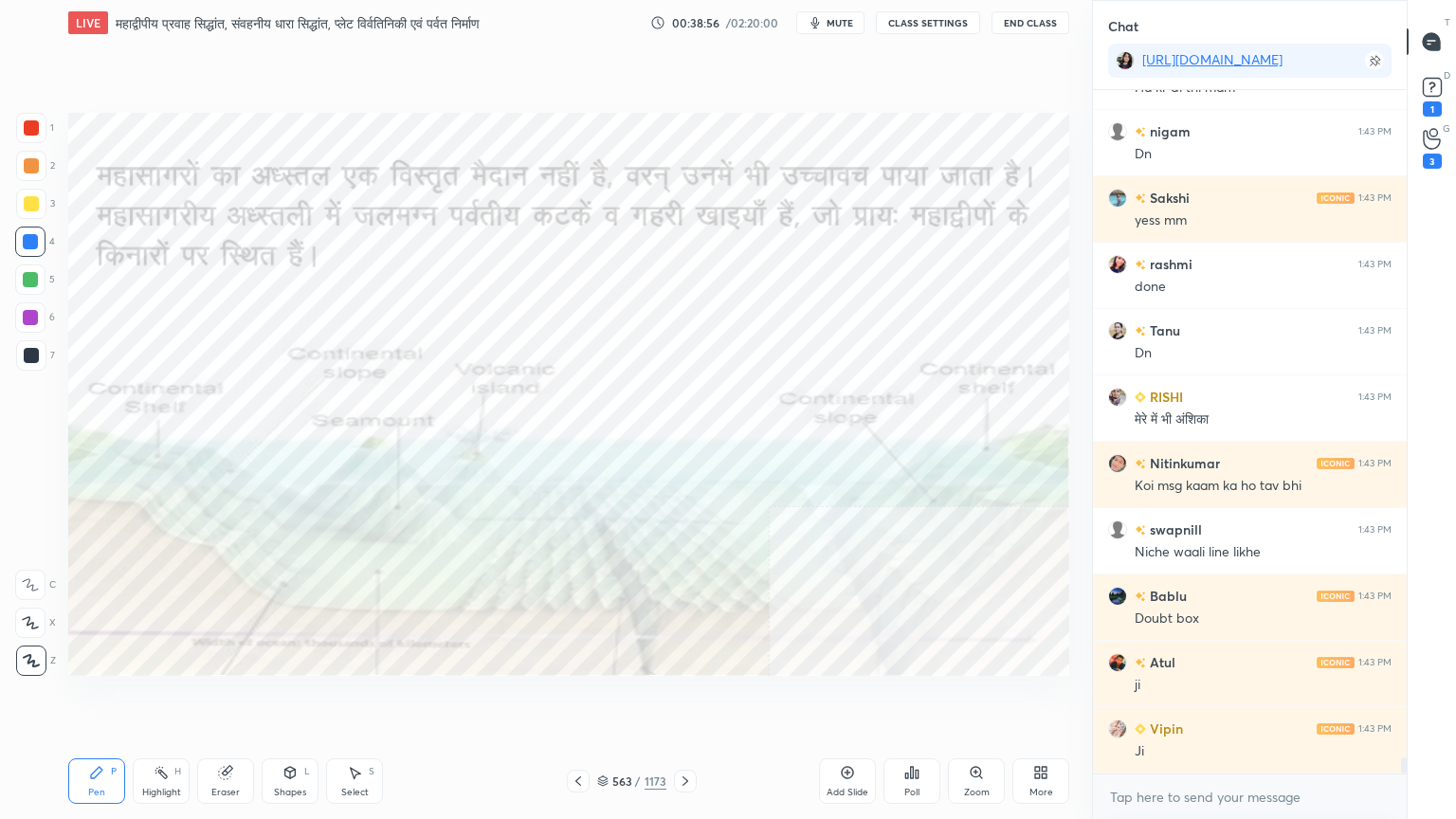 scroll, scrollTop: 27671, scrollLeft: 0, axis: vertical 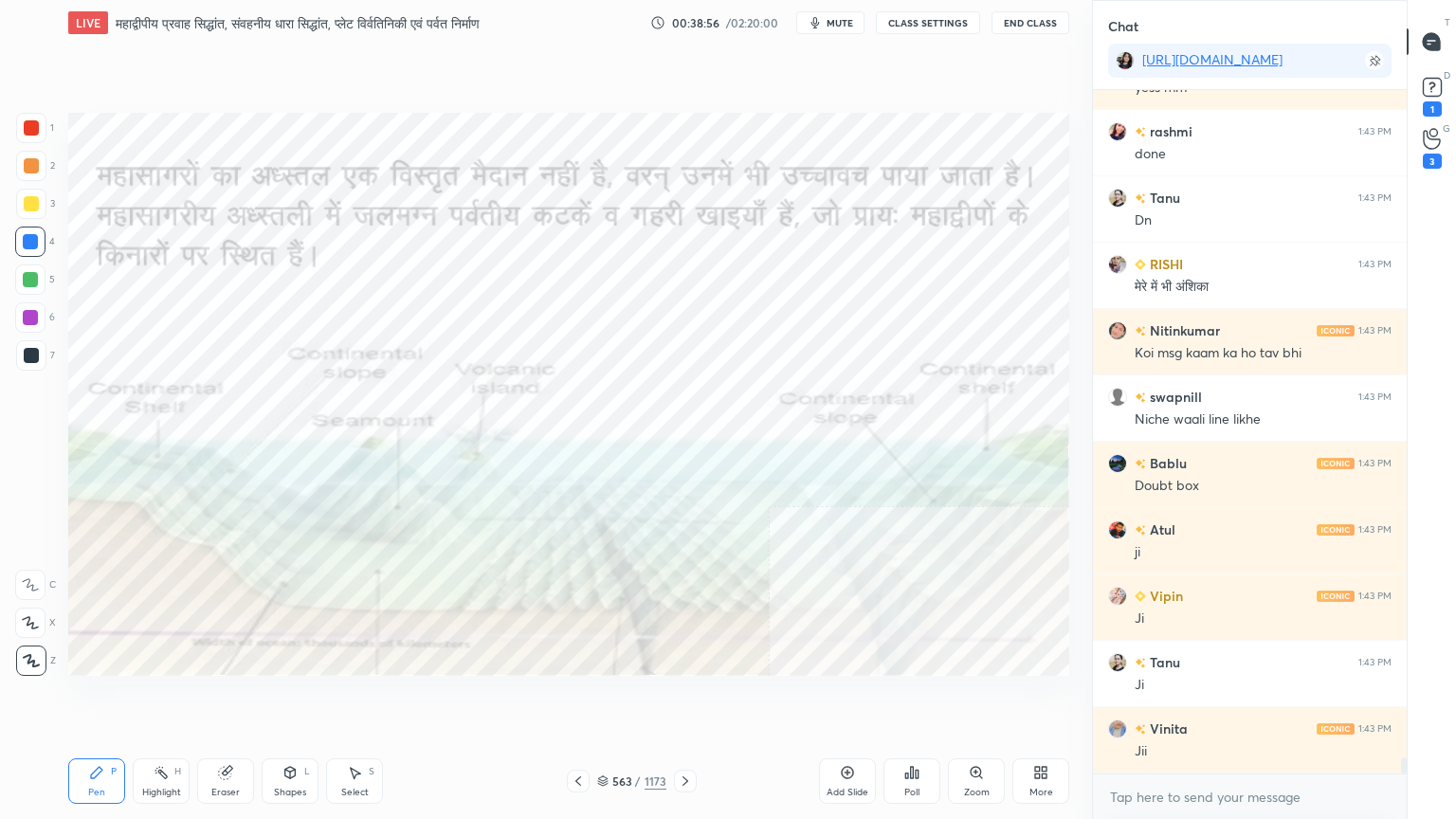 click at bounding box center (578, 781) 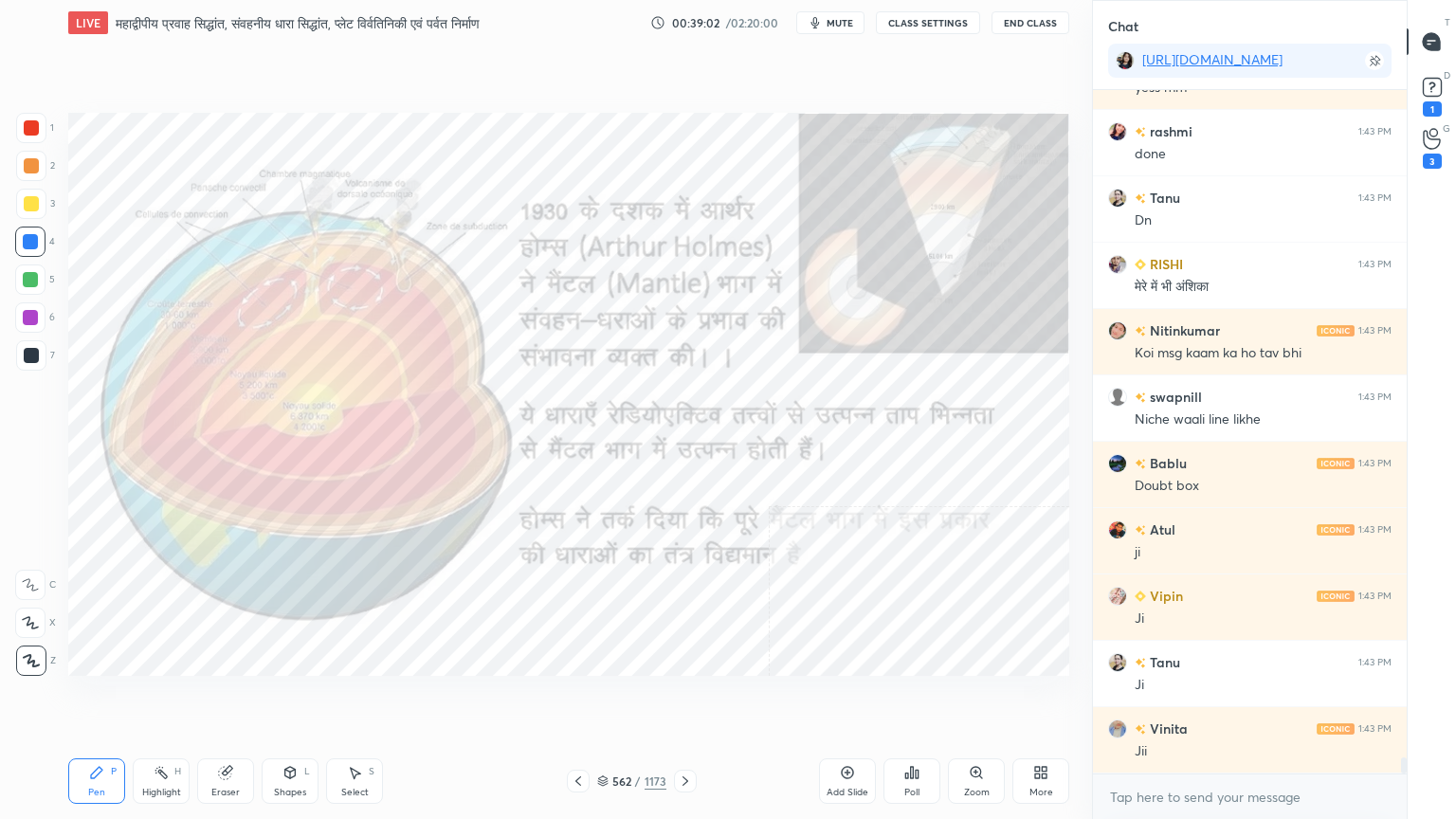 scroll, scrollTop: 27736, scrollLeft: 0, axis: vertical 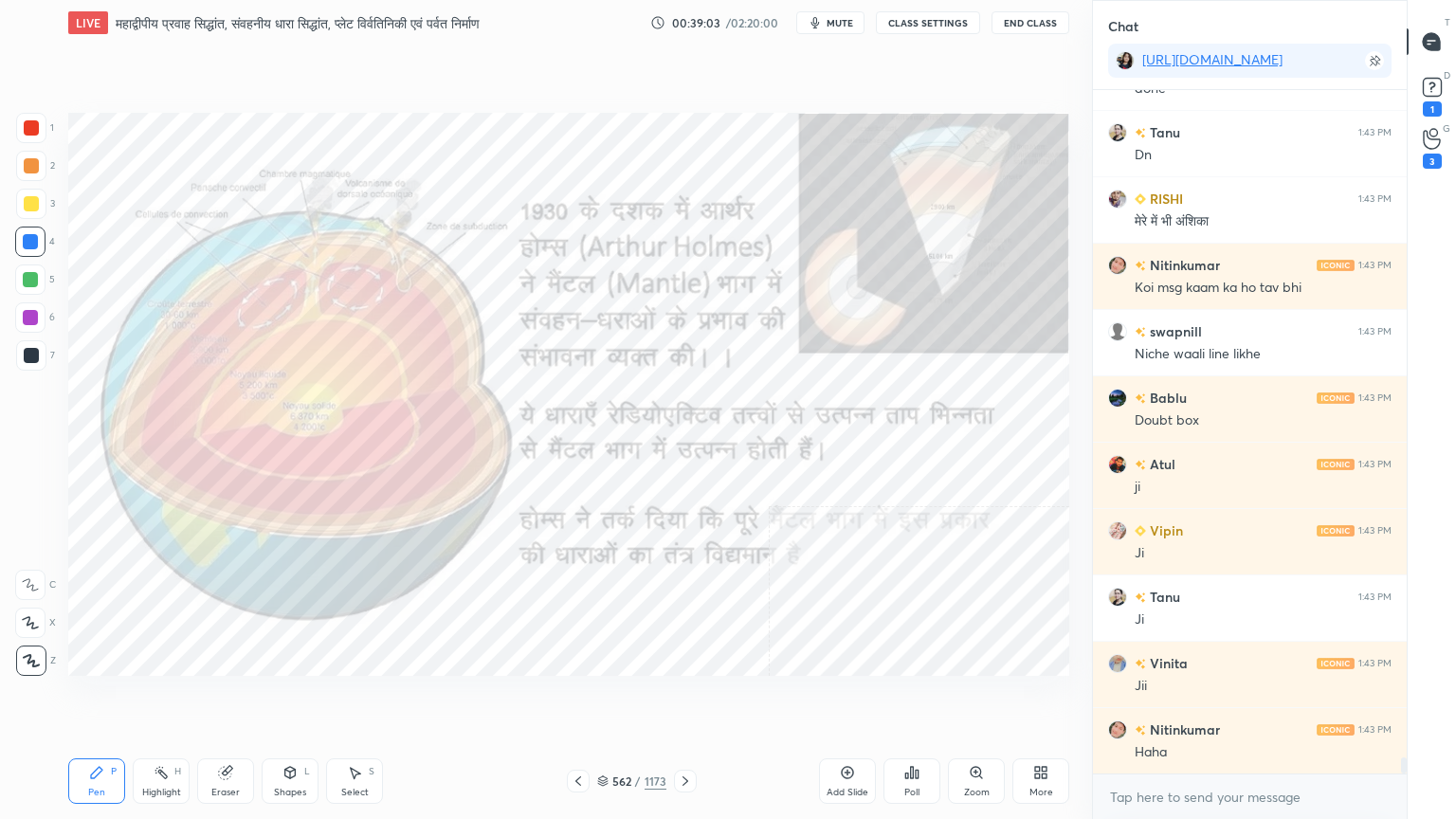 click on "Eraser" at bounding box center [226, 781] 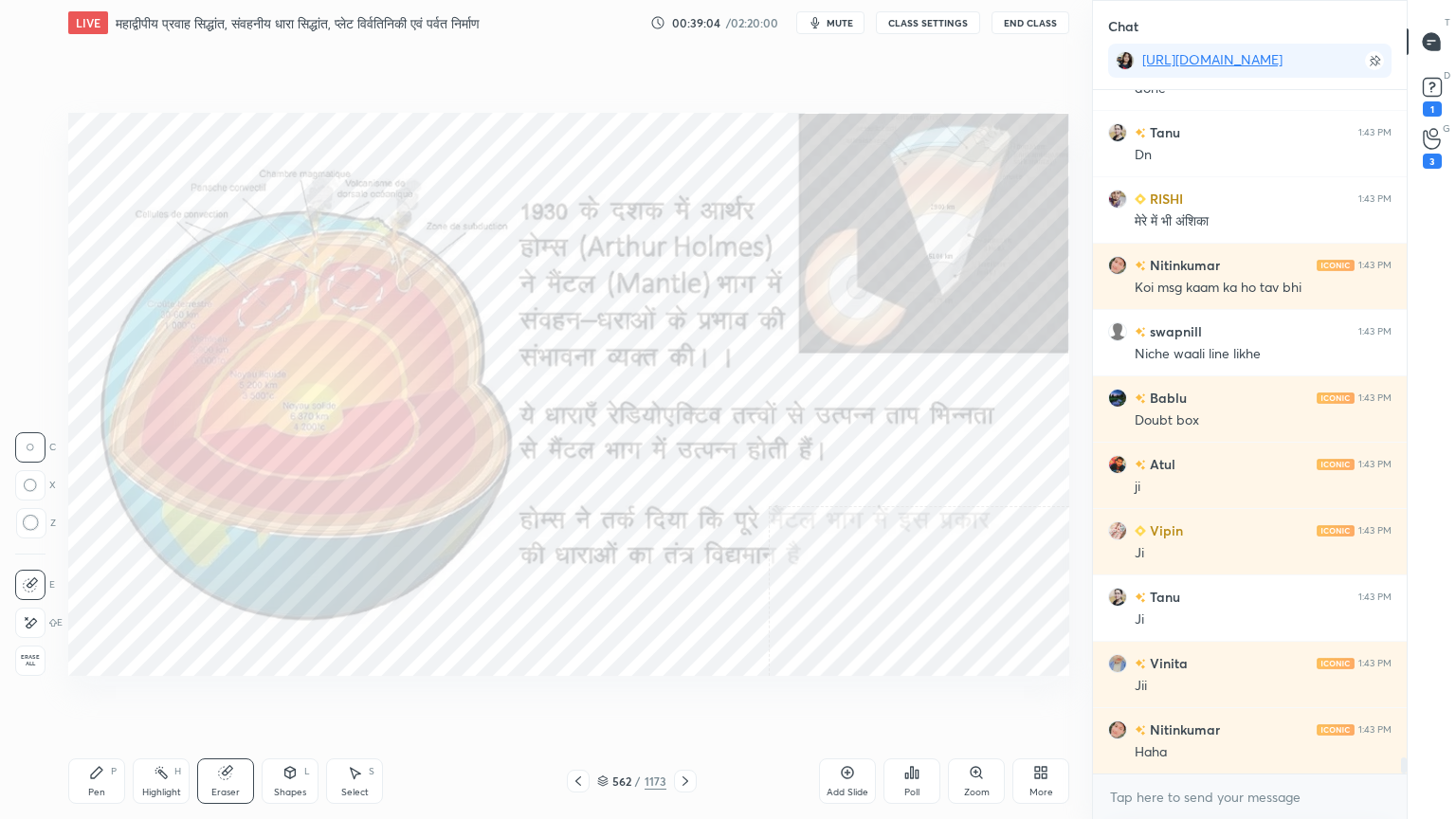 click on "Erase all" at bounding box center [30, 661] 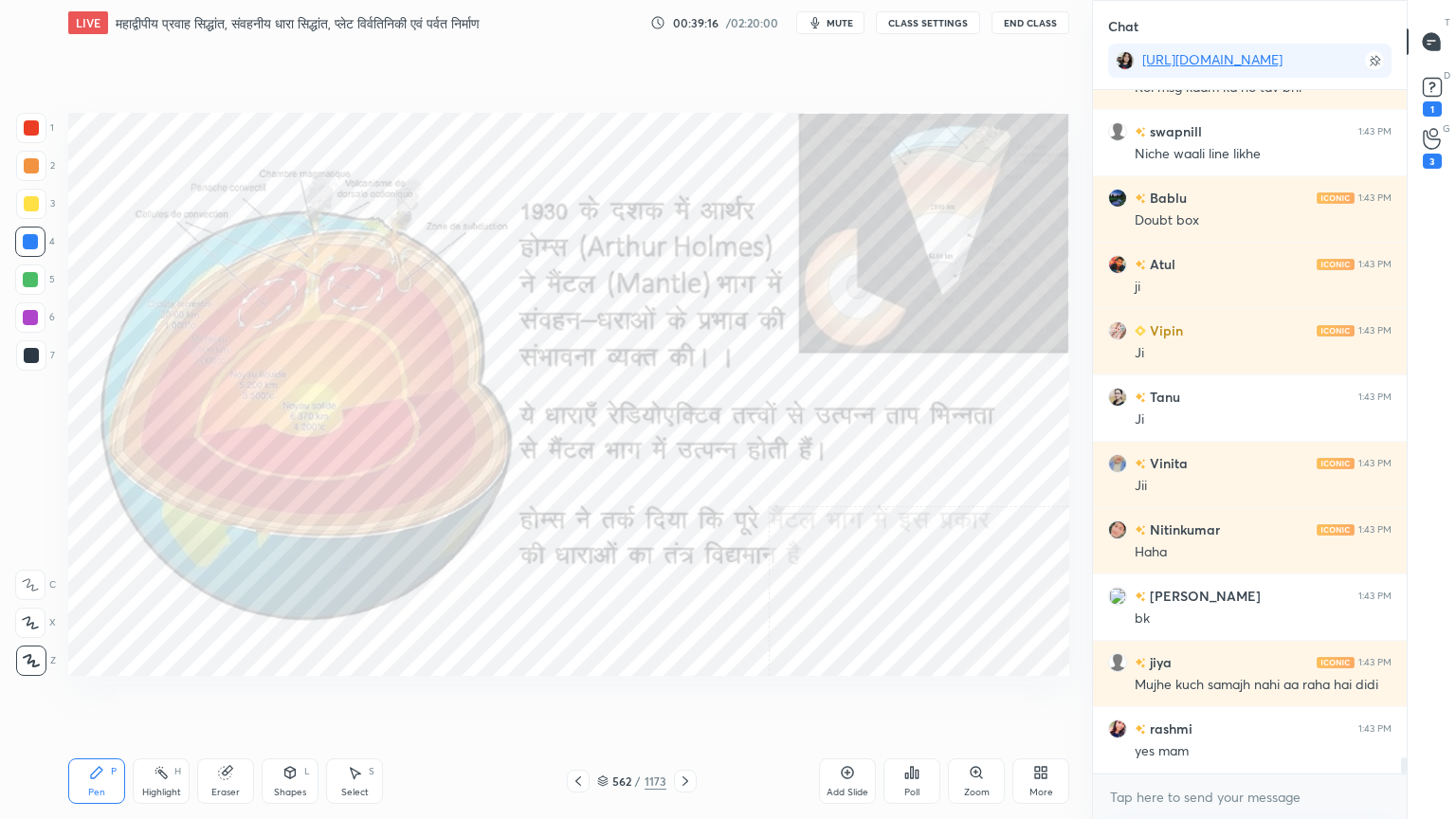 scroll, scrollTop: 28001, scrollLeft: 0, axis: vertical 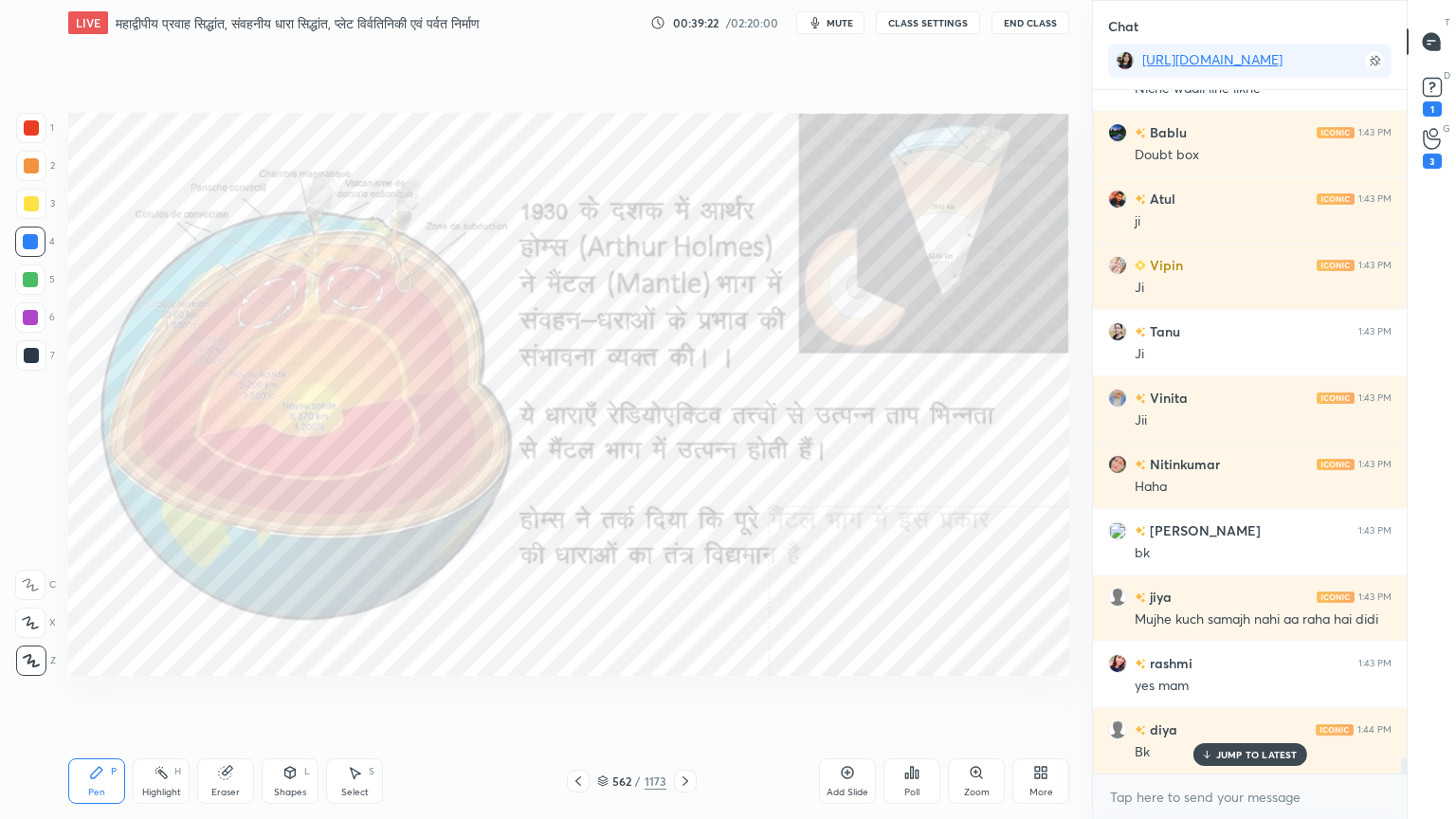 click 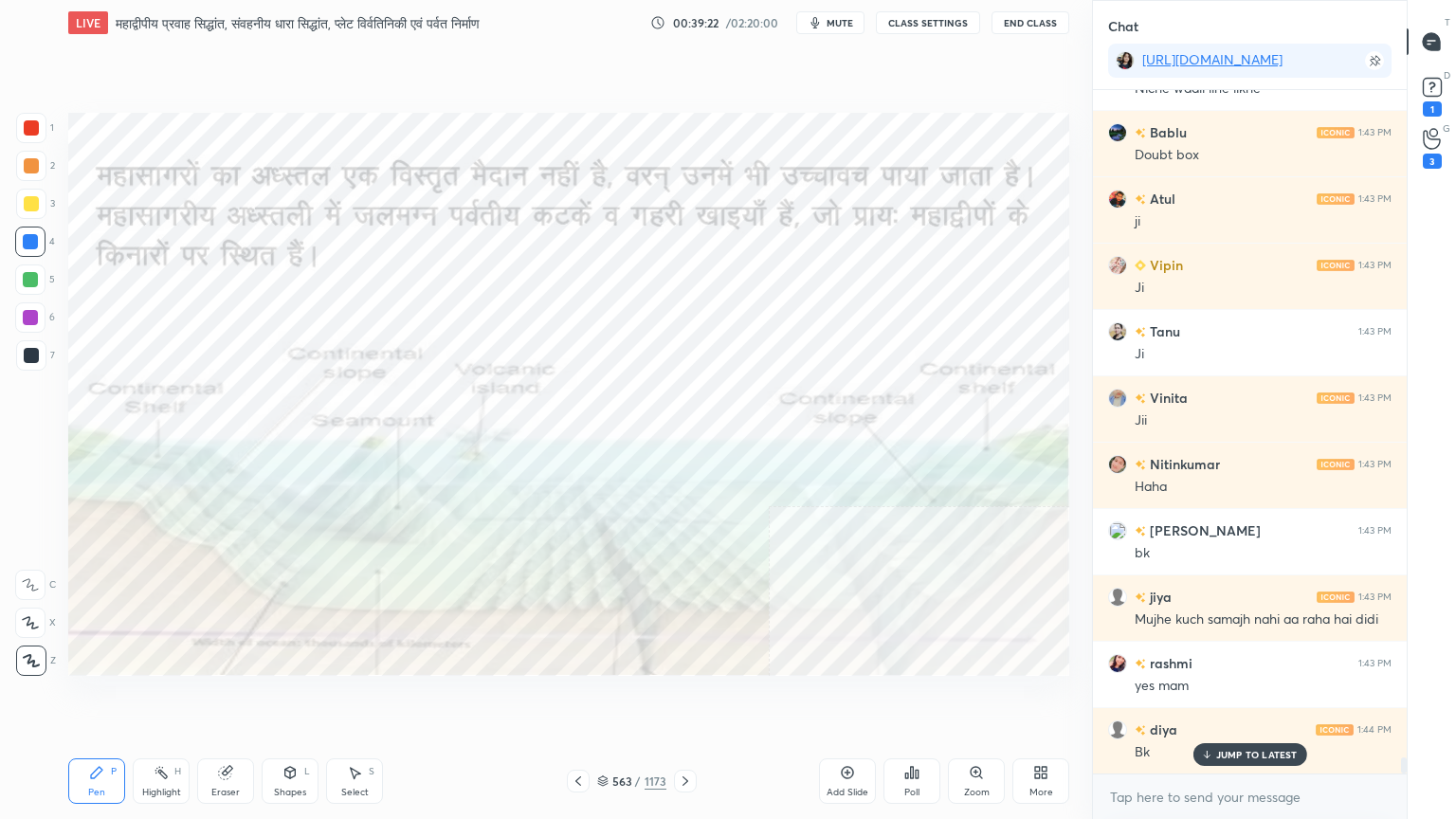 click 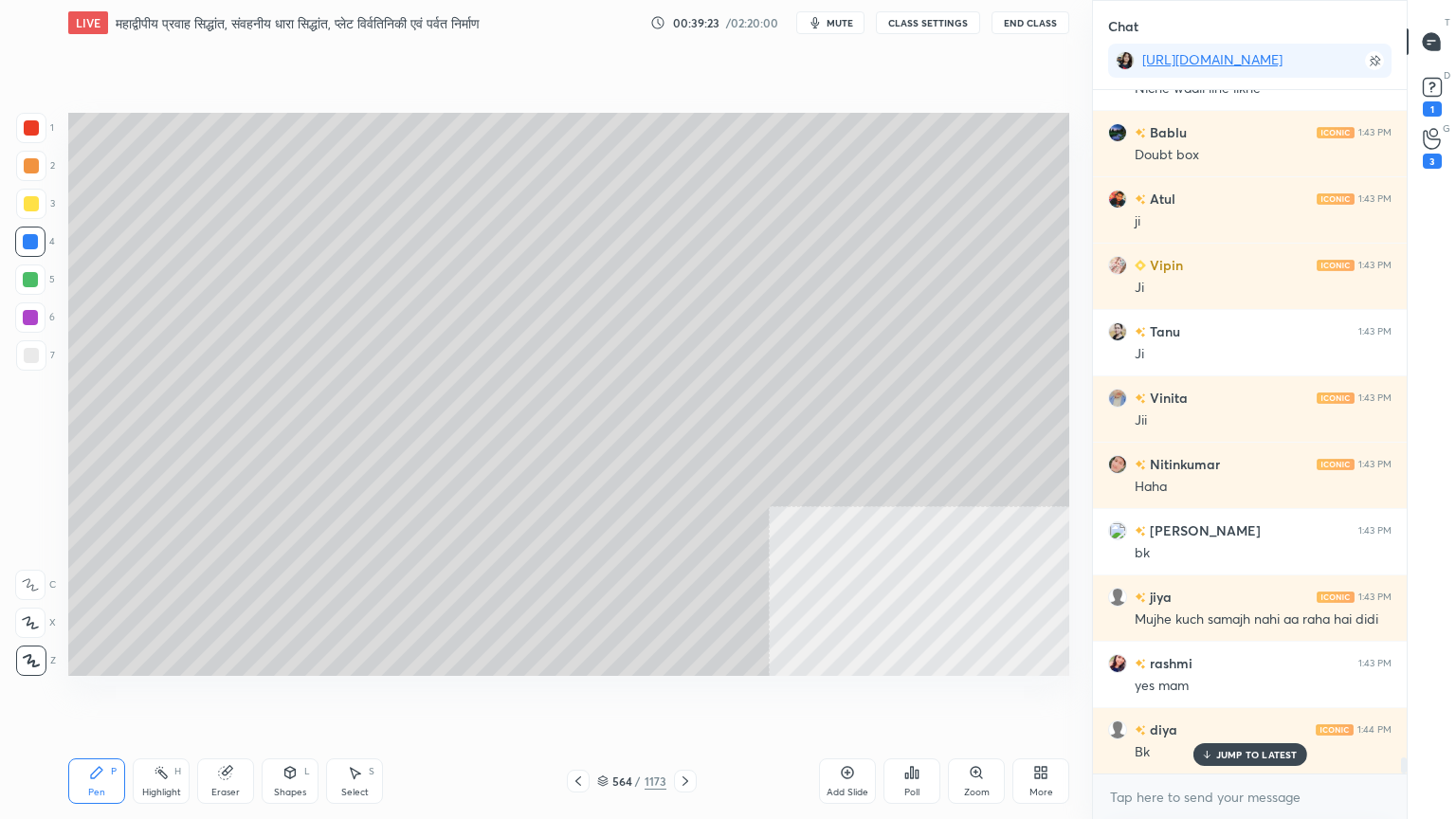 scroll, scrollTop: 28069, scrollLeft: 0, axis: vertical 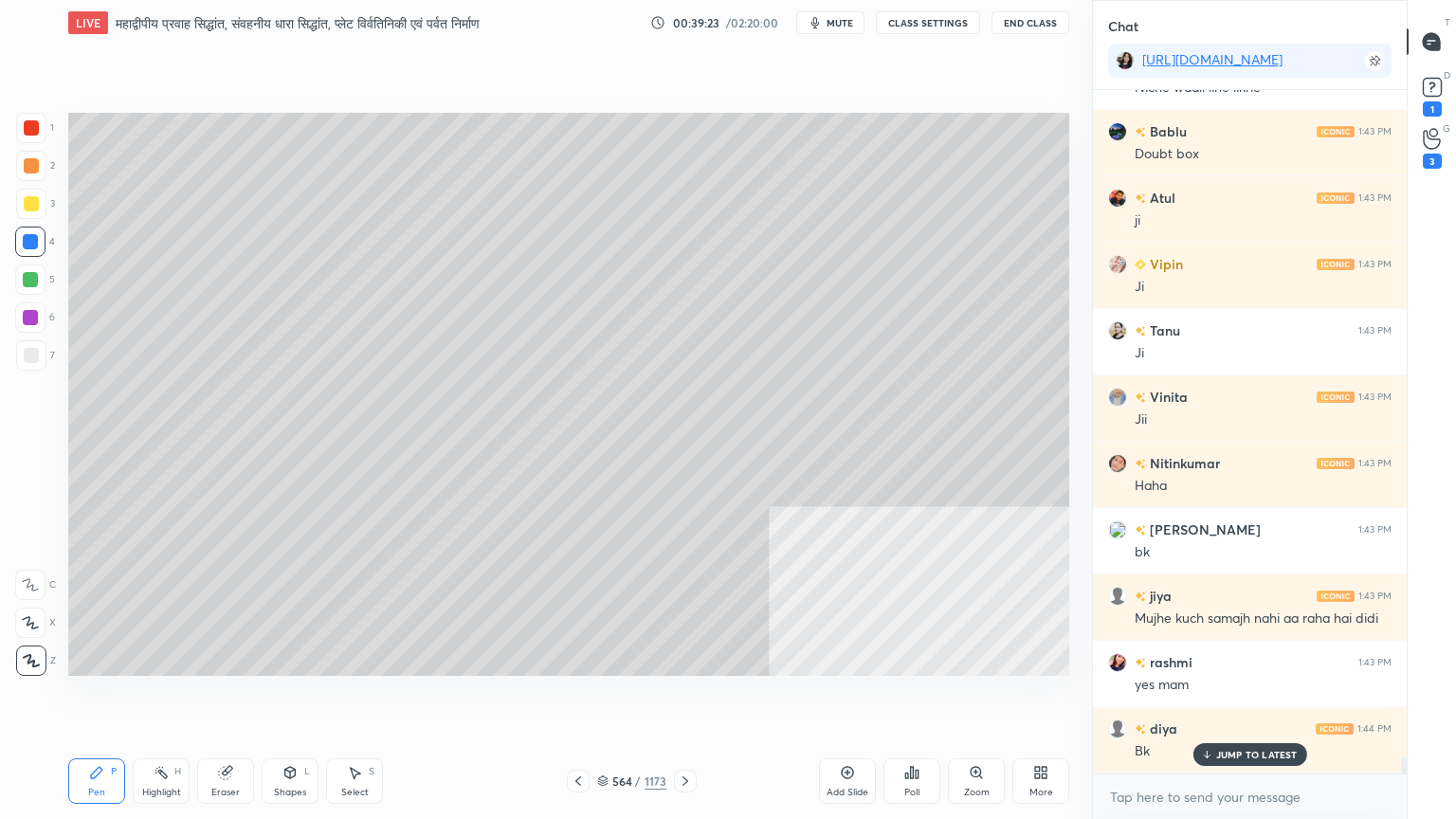 click 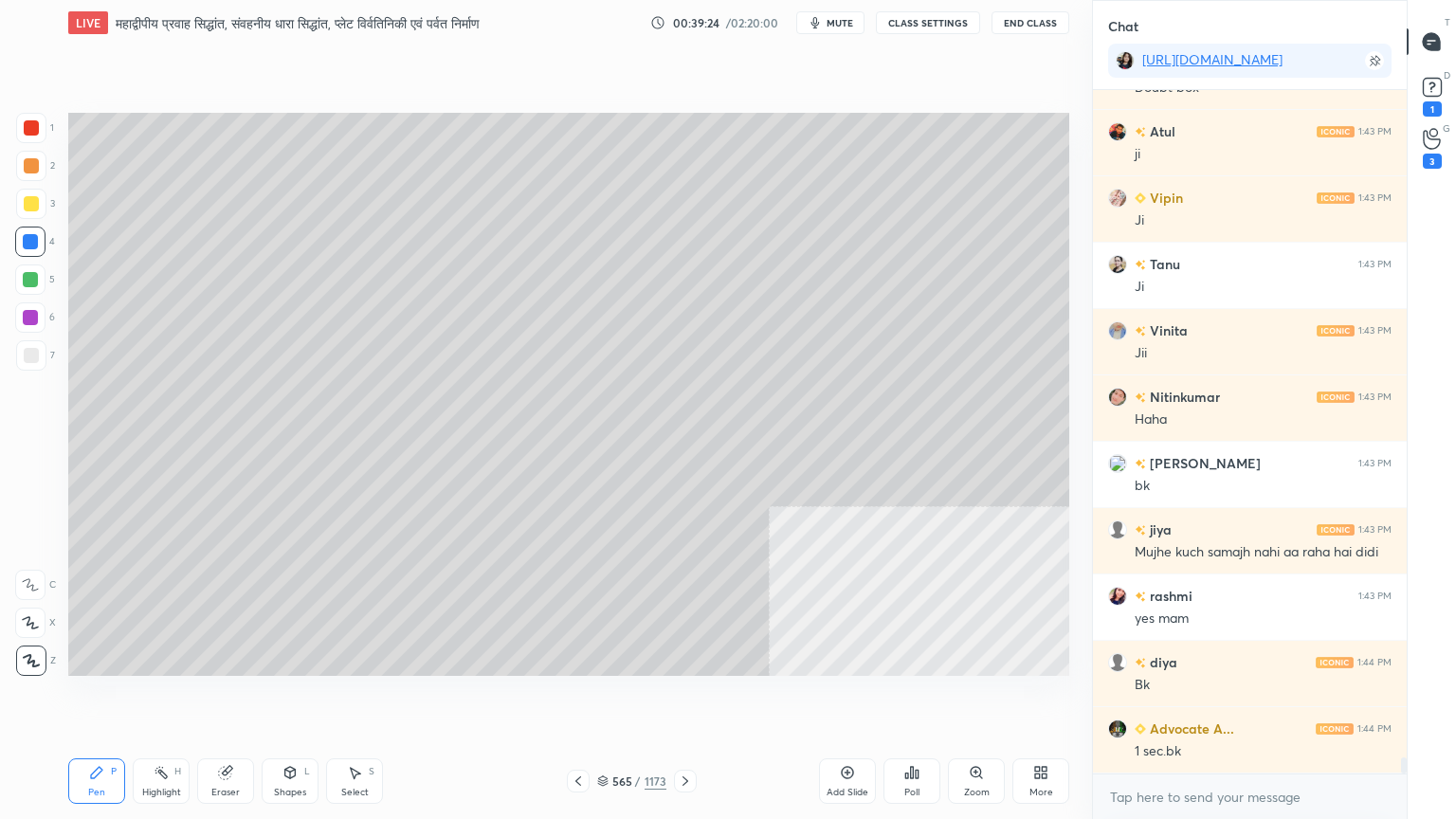 click on "Select S" at bounding box center (355, 781) 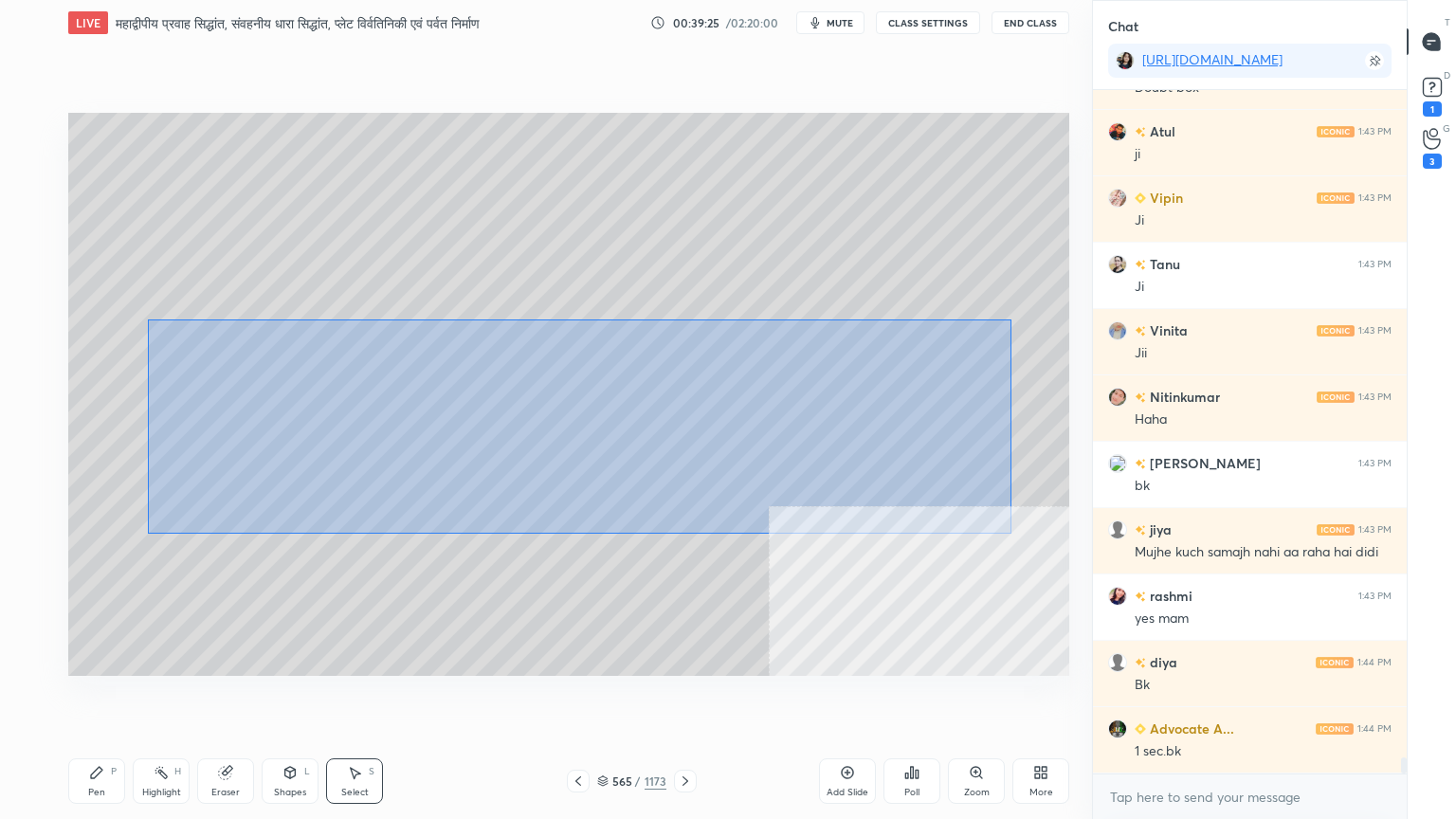 drag, startPoint x: 239, startPoint y: 356, endPoint x: 937, endPoint y: 519, distance: 716.7796 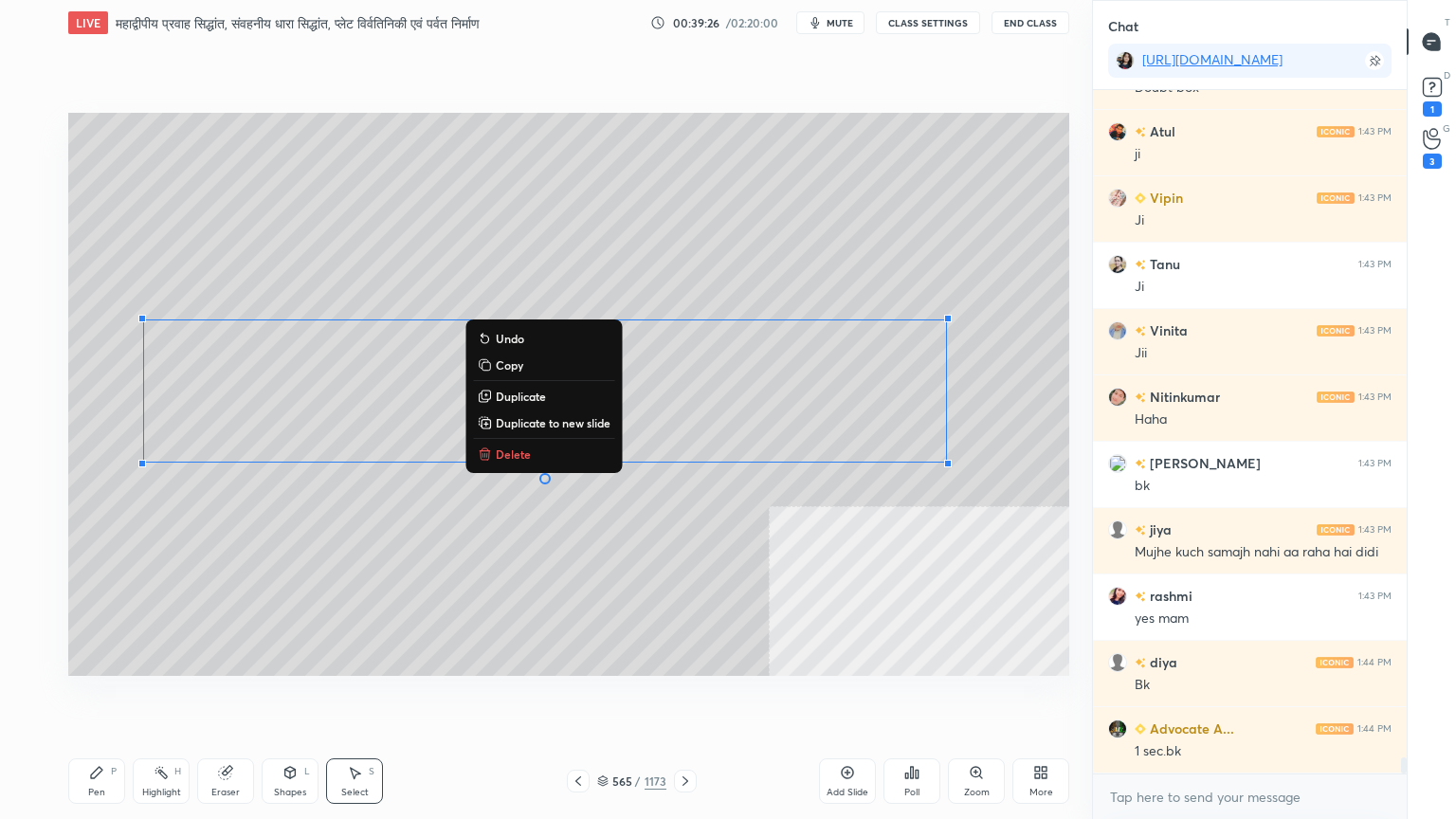 scroll, scrollTop: 28134, scrollLeft: 0, axis: vertical 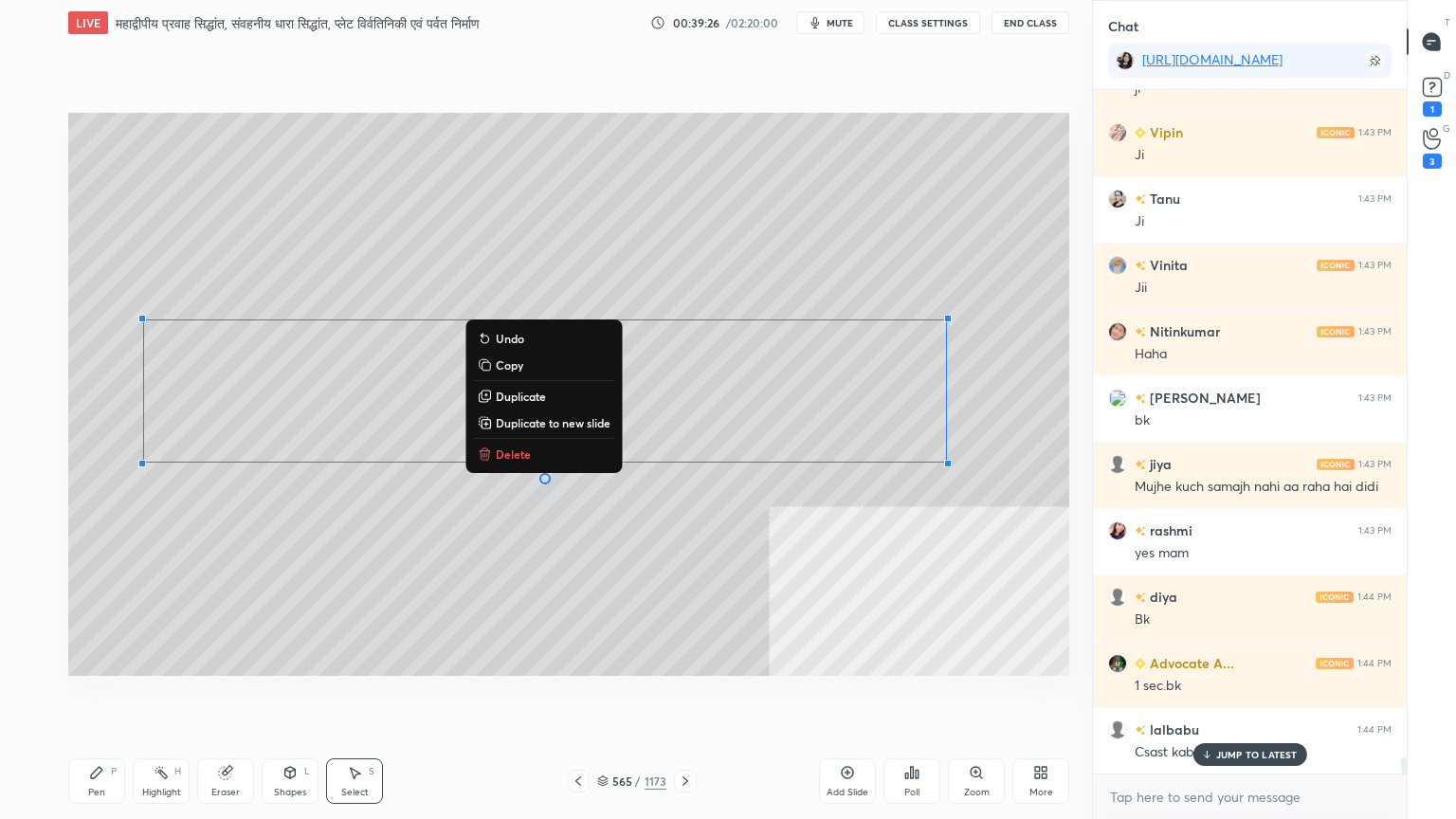 click on "Delete" at bounding box center [513, 454] 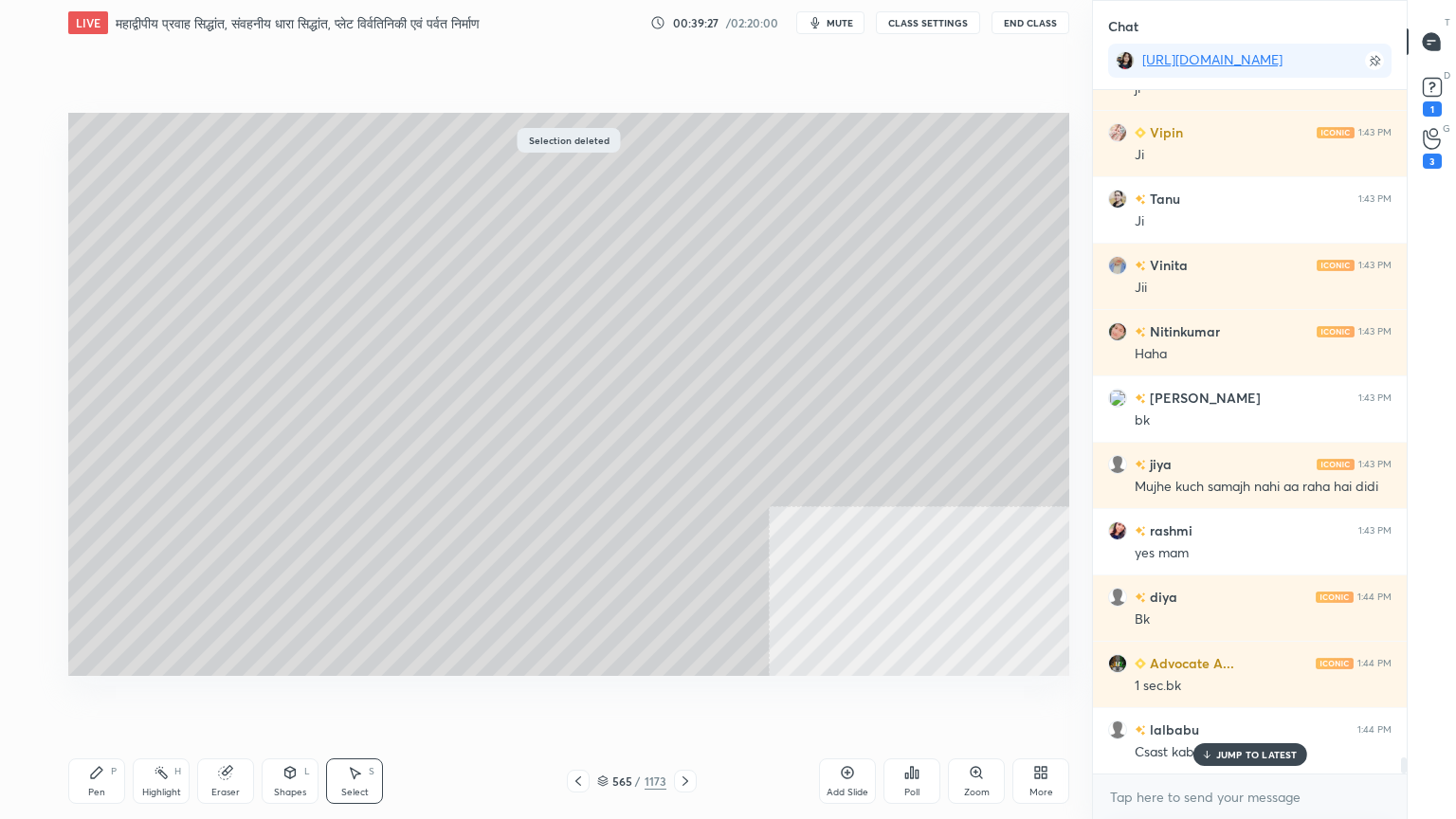 click on "JUMP TO LATEST" at bounding box center (1257, 755) 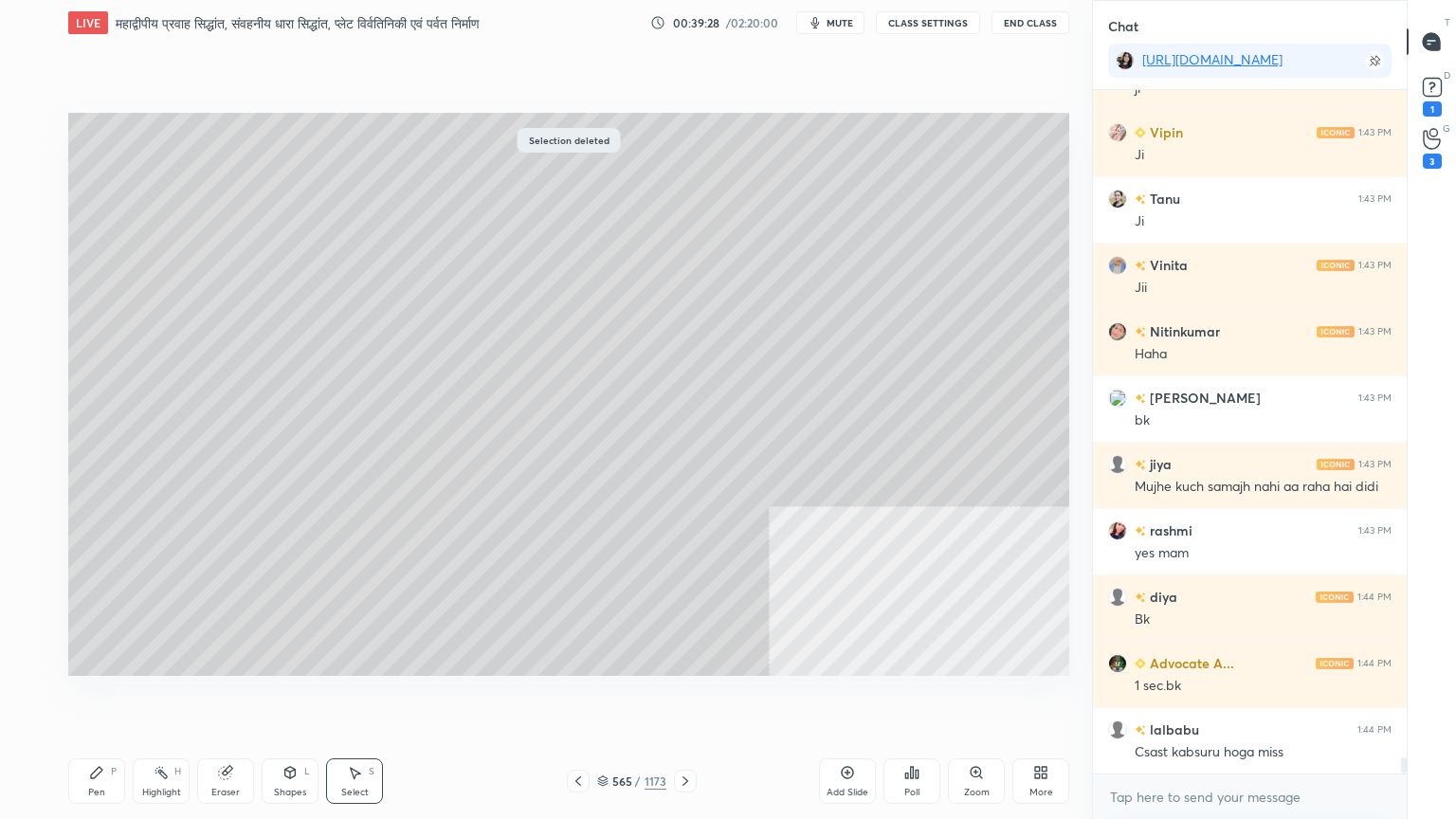 scroll, scrollTop: 28201, scrollLeft: 0, axis: vertical 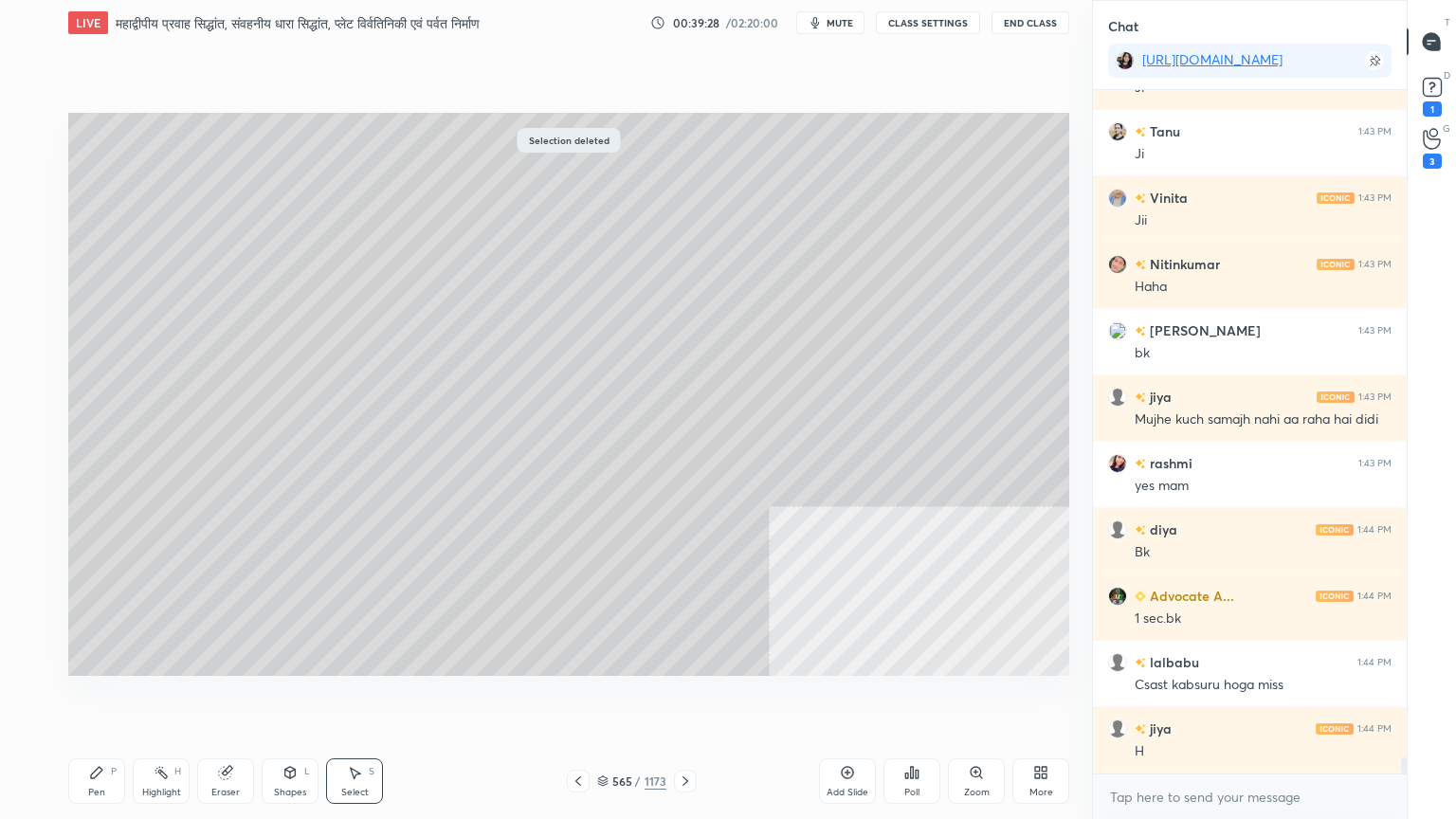 click 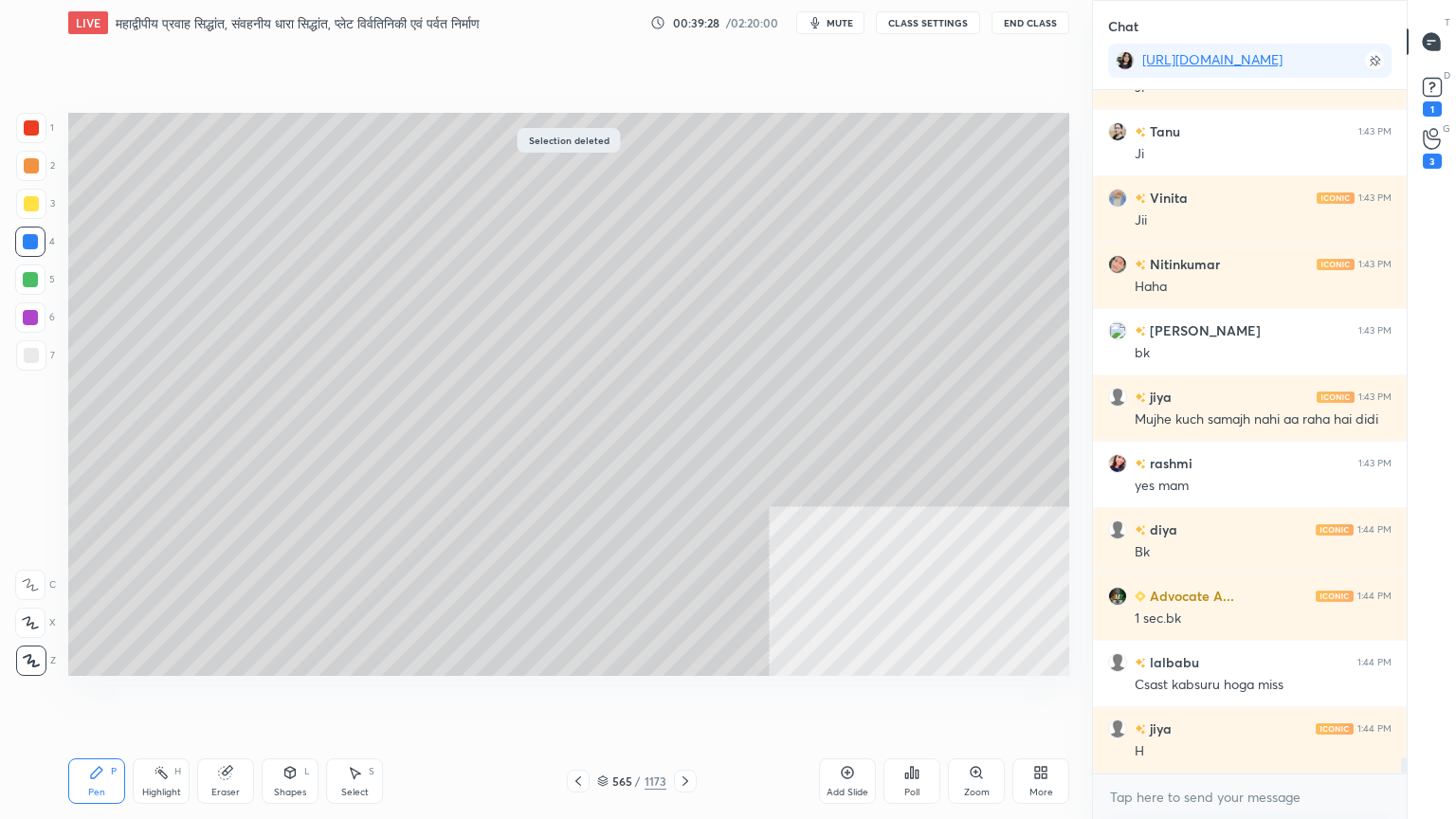 click on "P" at bounding box center (114, 772) 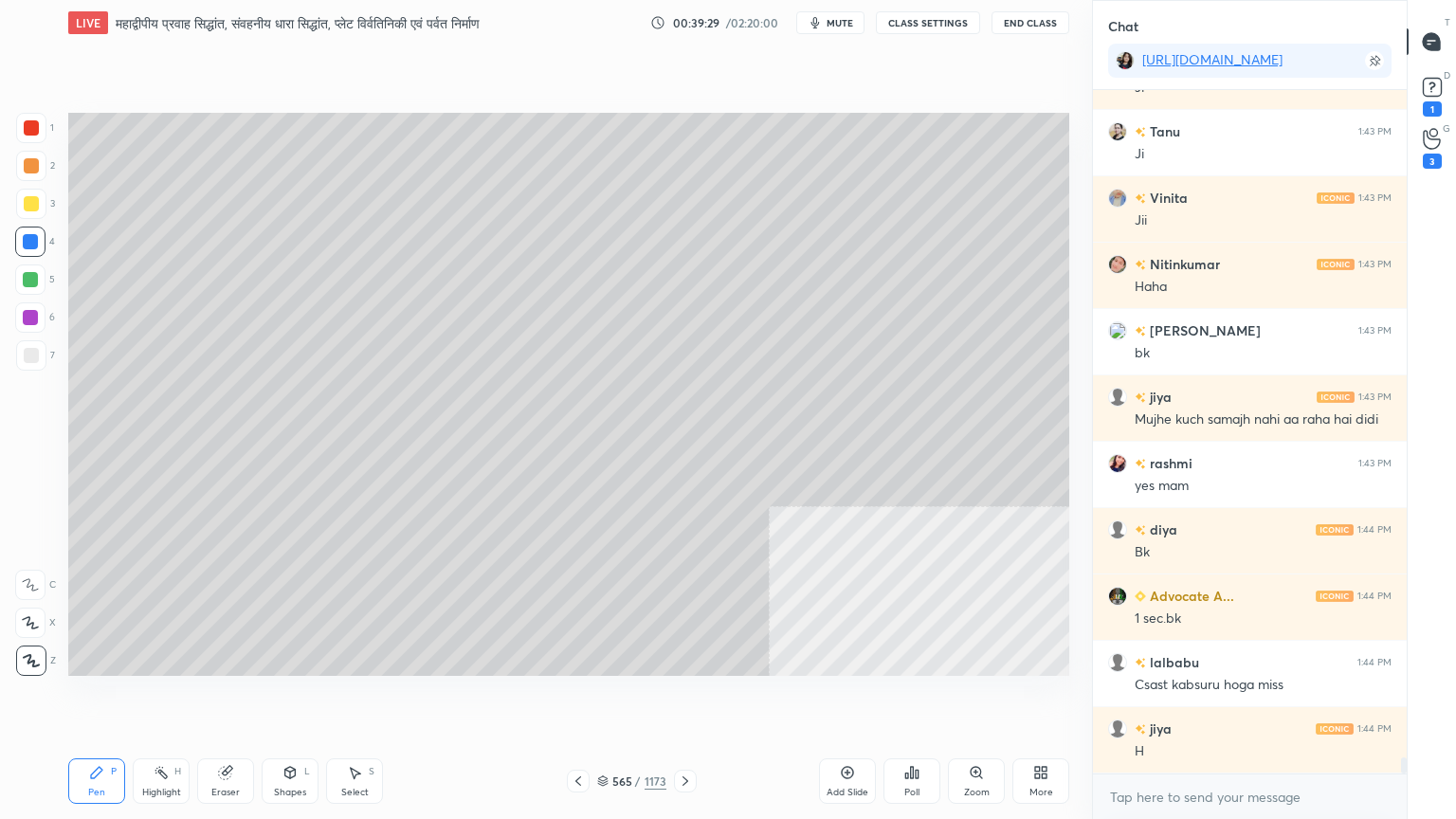 click on "Select S" at bounding box center (355, 781) 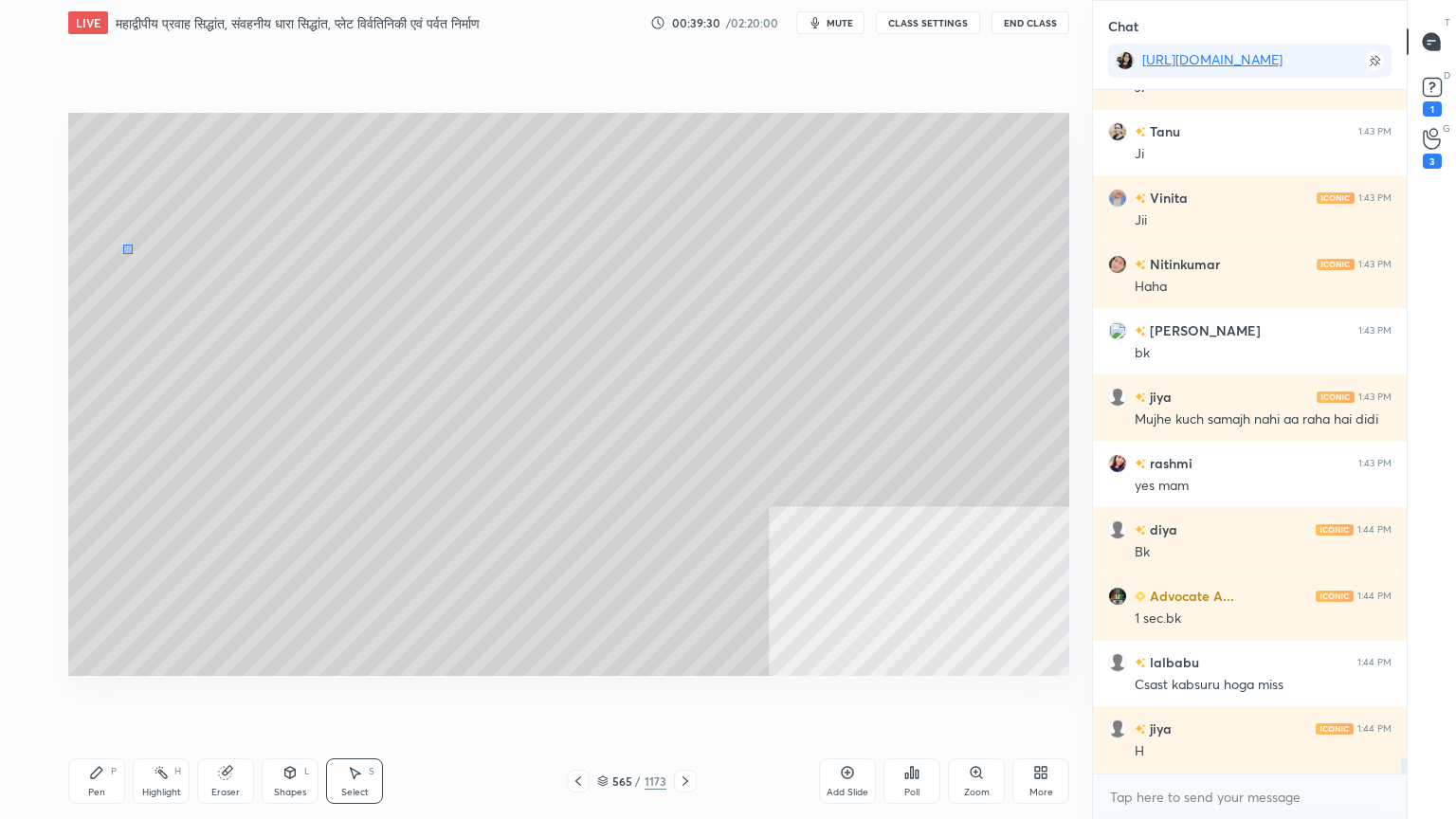 drag, startPoint x: 123, startPoint y: 245, endPoint x: 304, endPoint y: 327, distance: 198.70833 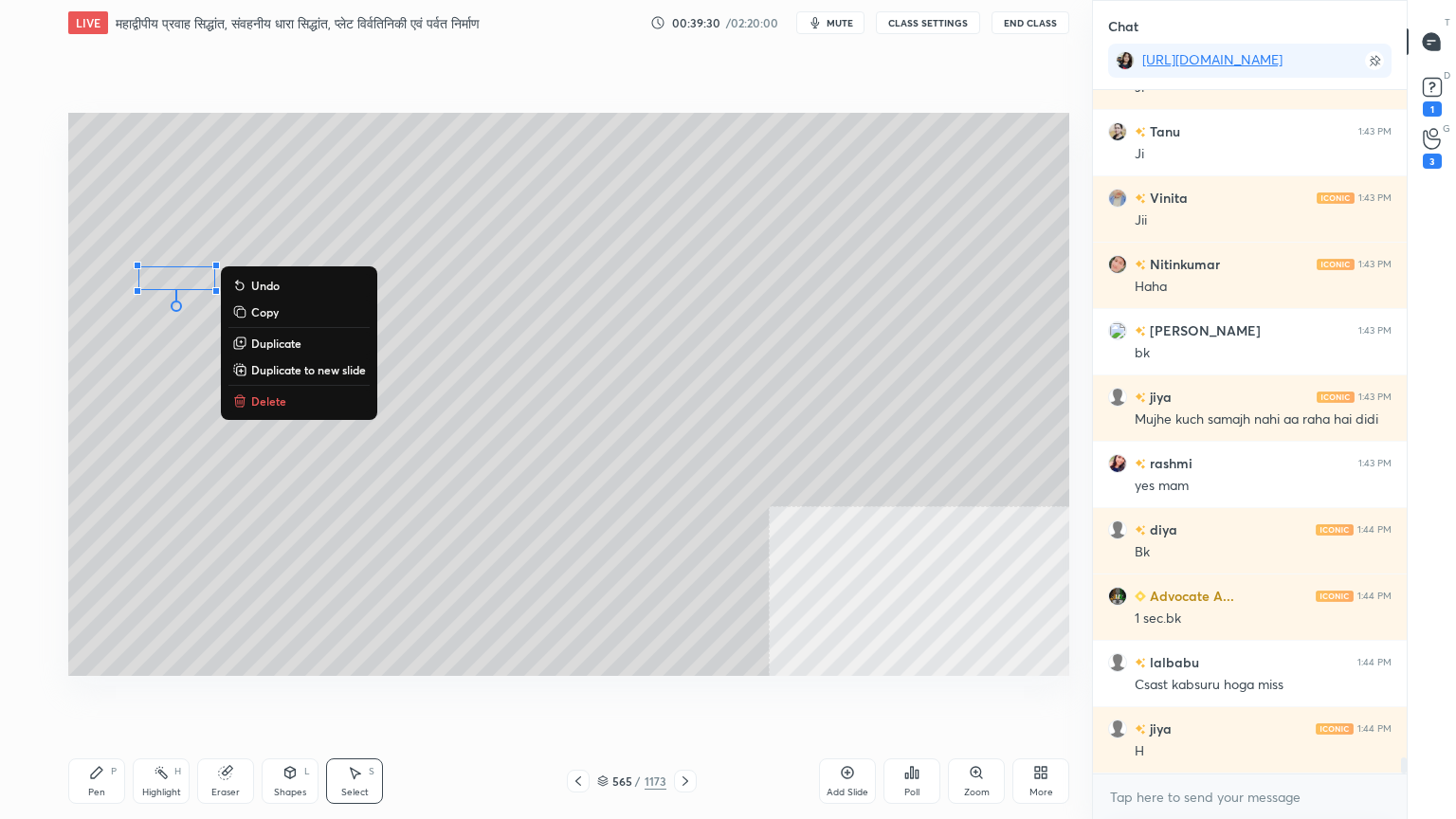 click on "Delete" at bounding box center (268, 401) 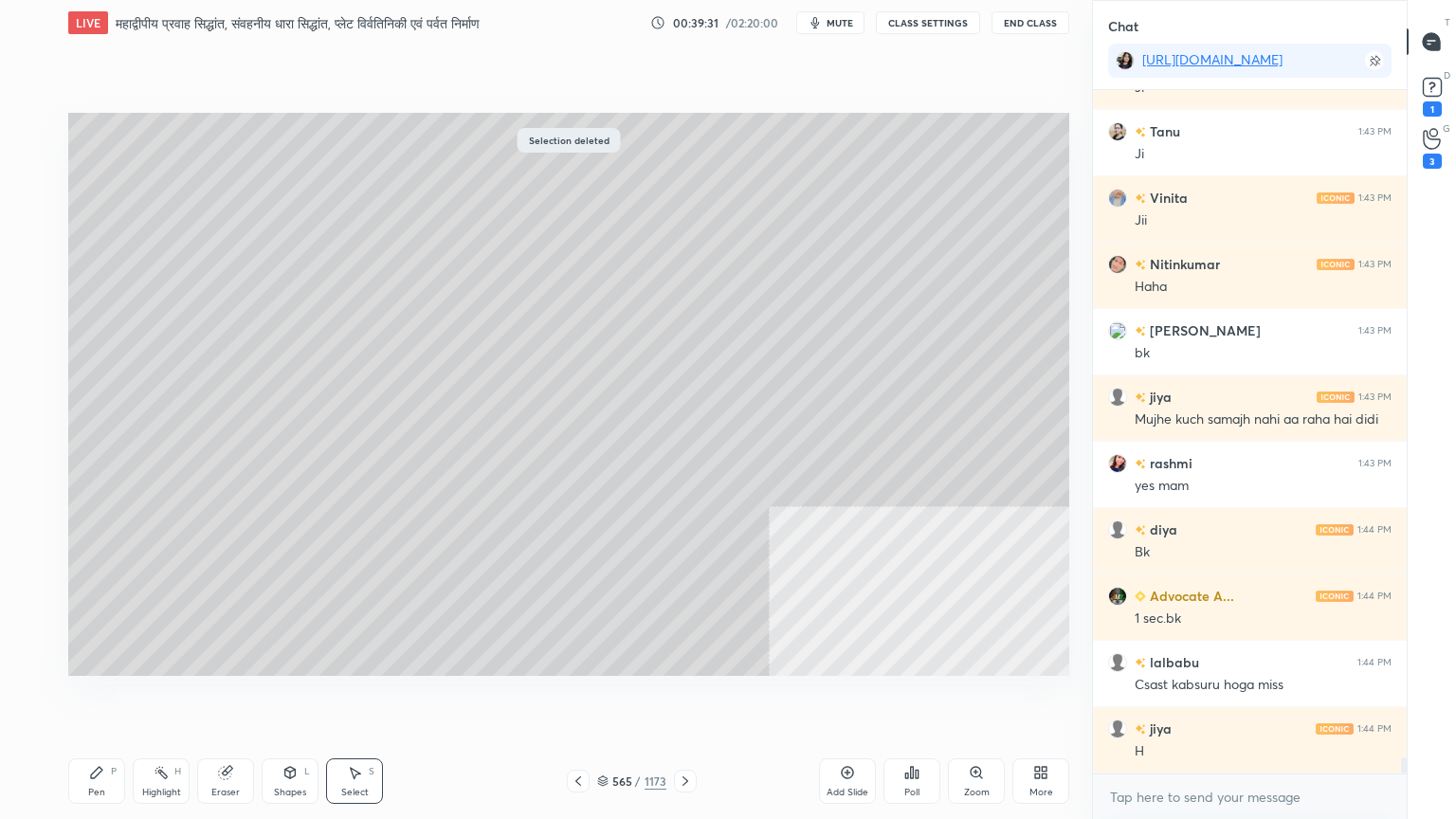 click on "Pen P" at bounding box center [97, 781] 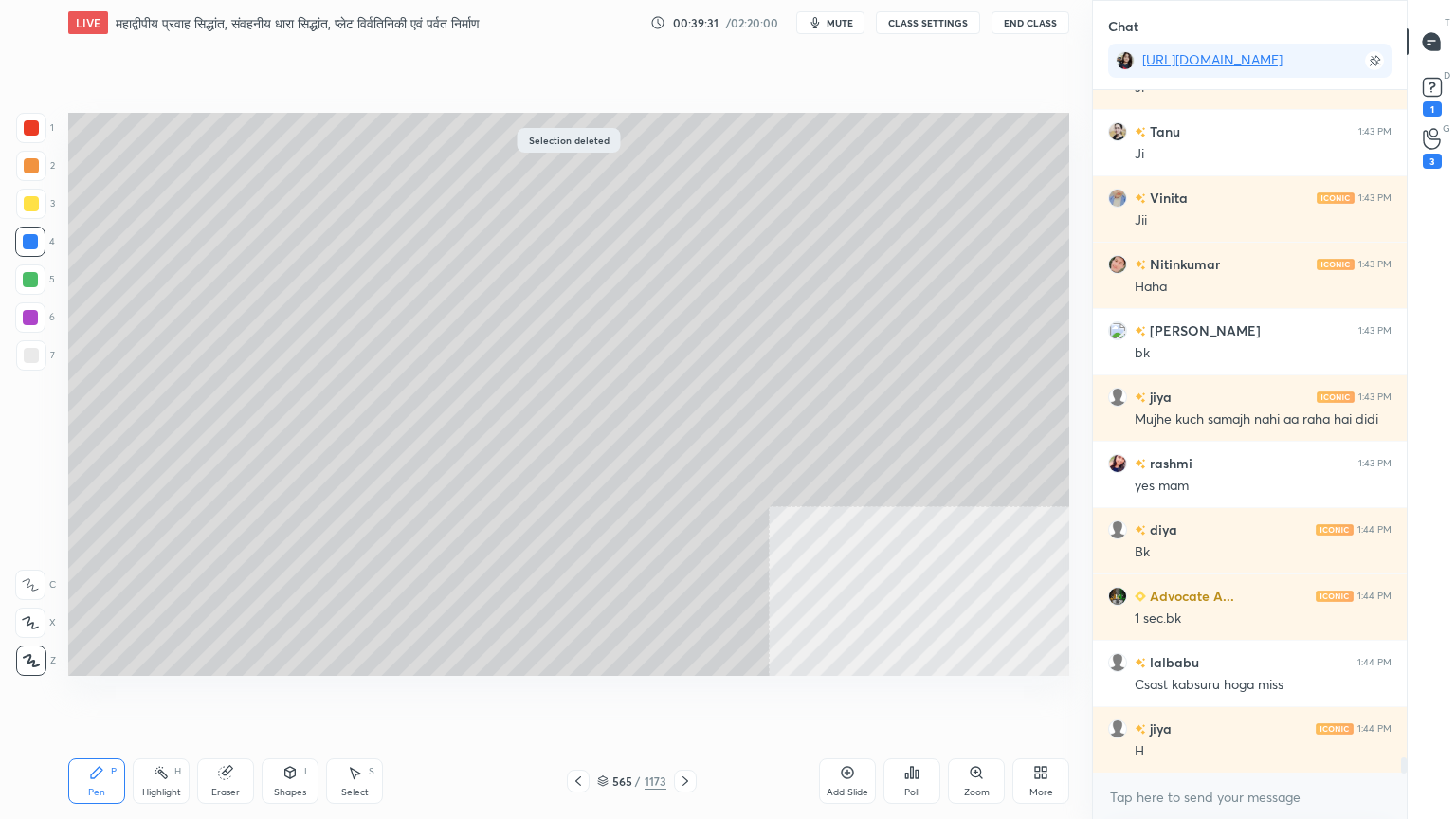 drag, startPoint x: 108, startPoint y: 792, endPoint x: 136, endPoint y: 747, distance: 53 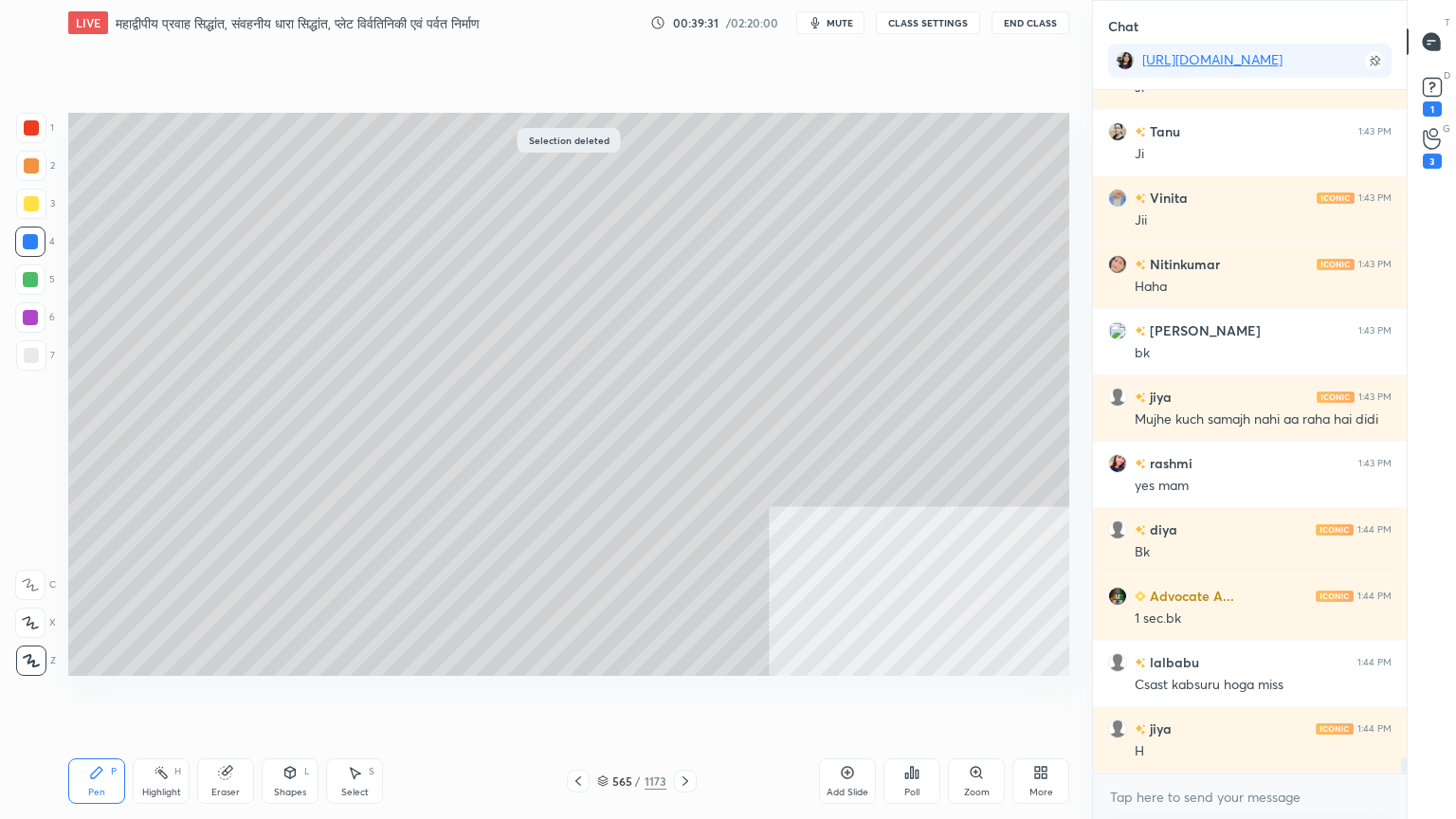 click on "Pen P" at bounding box center [97, 781] 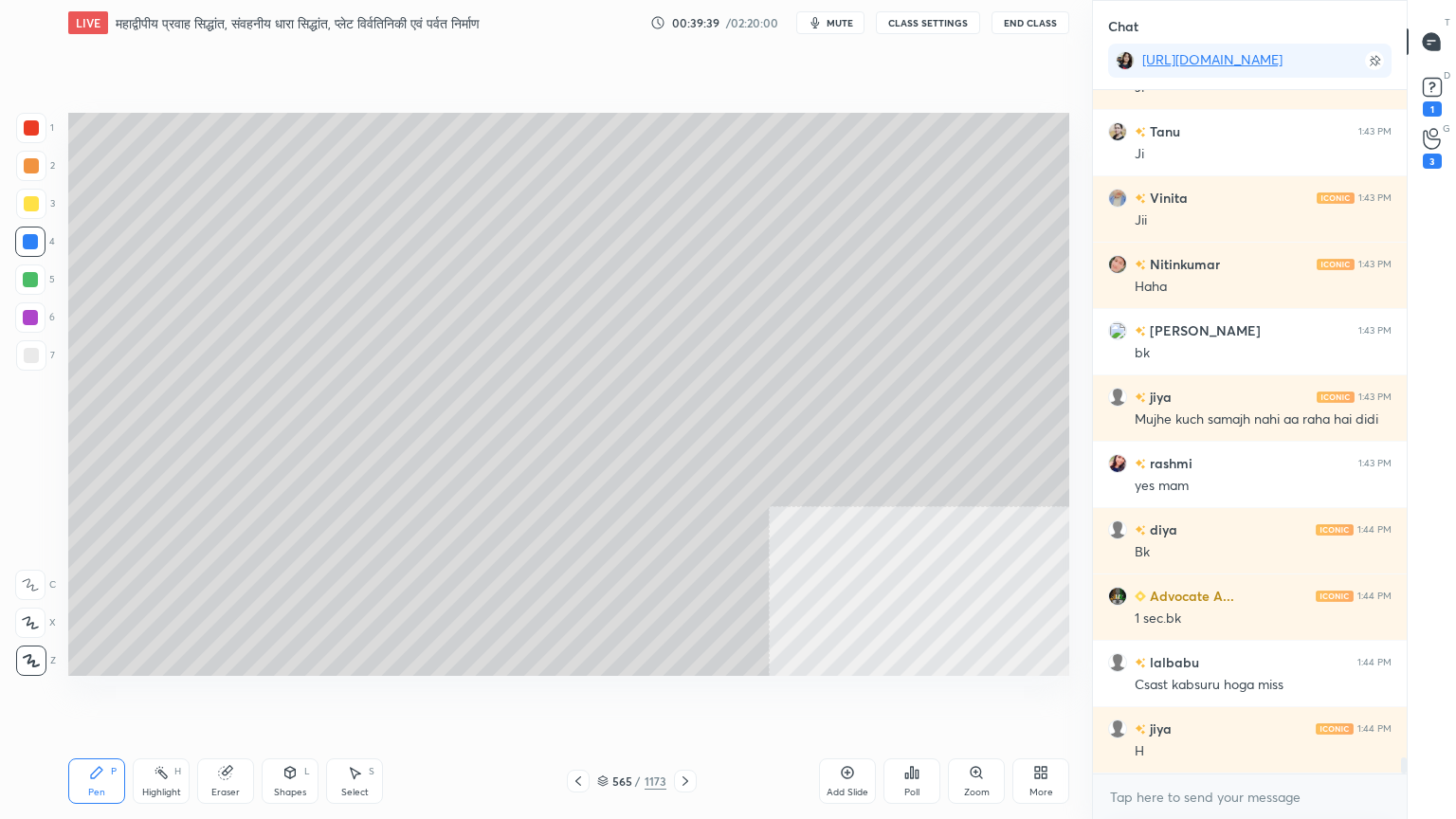 click on "LIVE महाद्वीपीय प्रवाह सिद्धांत, संवहनीय धारा सिद्धांत, प्लेट विर्वतिनिकी एवं पर्वत निर्माण 00:39:39 /  02:20:00 mute CLASS SETTINGS End Class Setting up your live class Poll for   secs No correct answer Start poll Back महाद्वीपीय प्रवाह सिद्धांत, संवहनीय धारा सिद्धांत, प्लेट विर्वतिनिकी एवं पर्वत निर्माण • L18 of भूगोल आधारस्‍तंभ: भौतिक भूगोल - Physical Geography [PERSON_NAME] Pen P Highlight H Eraser Shapes L Select S 565 / 1173 Add Slide Poll Zoom More" at bounding box center (569, 410) 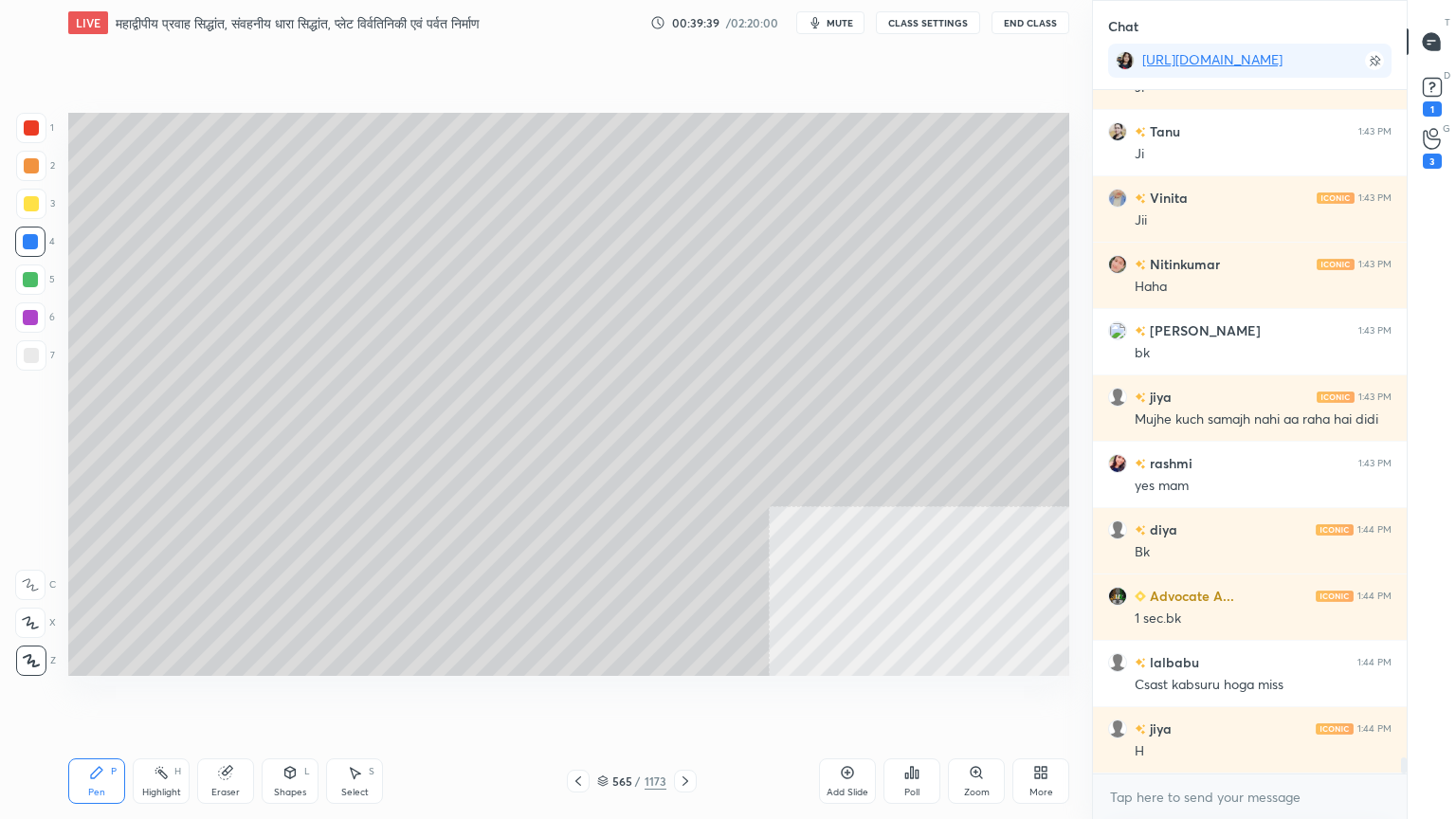 drag, startPoint x: 587, startPoint y: 742, endPoint x: 598, endPoint y: 745, distance: 11.401754 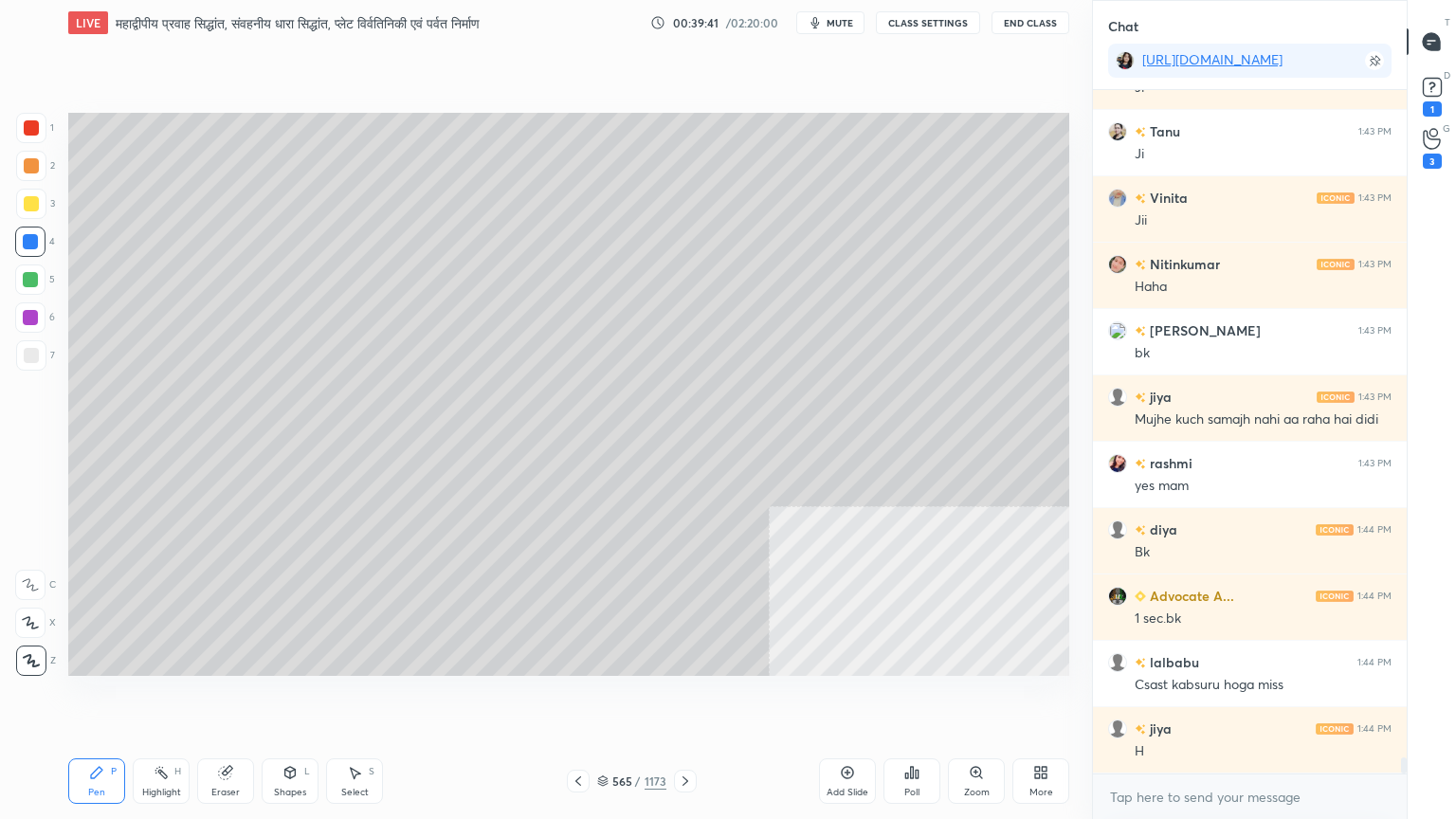 click 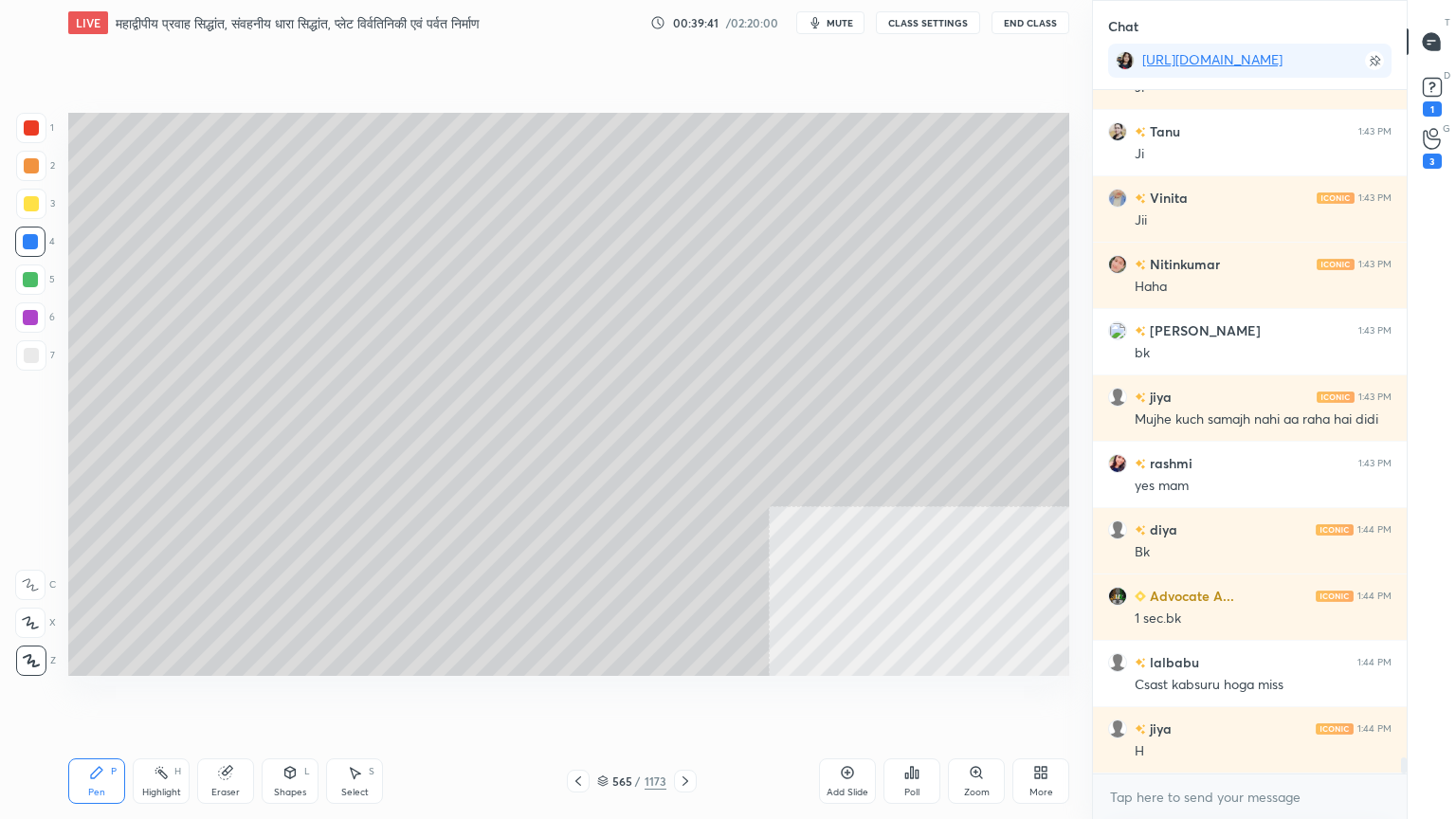 scroll, scrollTop: 28267, scrollLeft: 0, axis: vertical 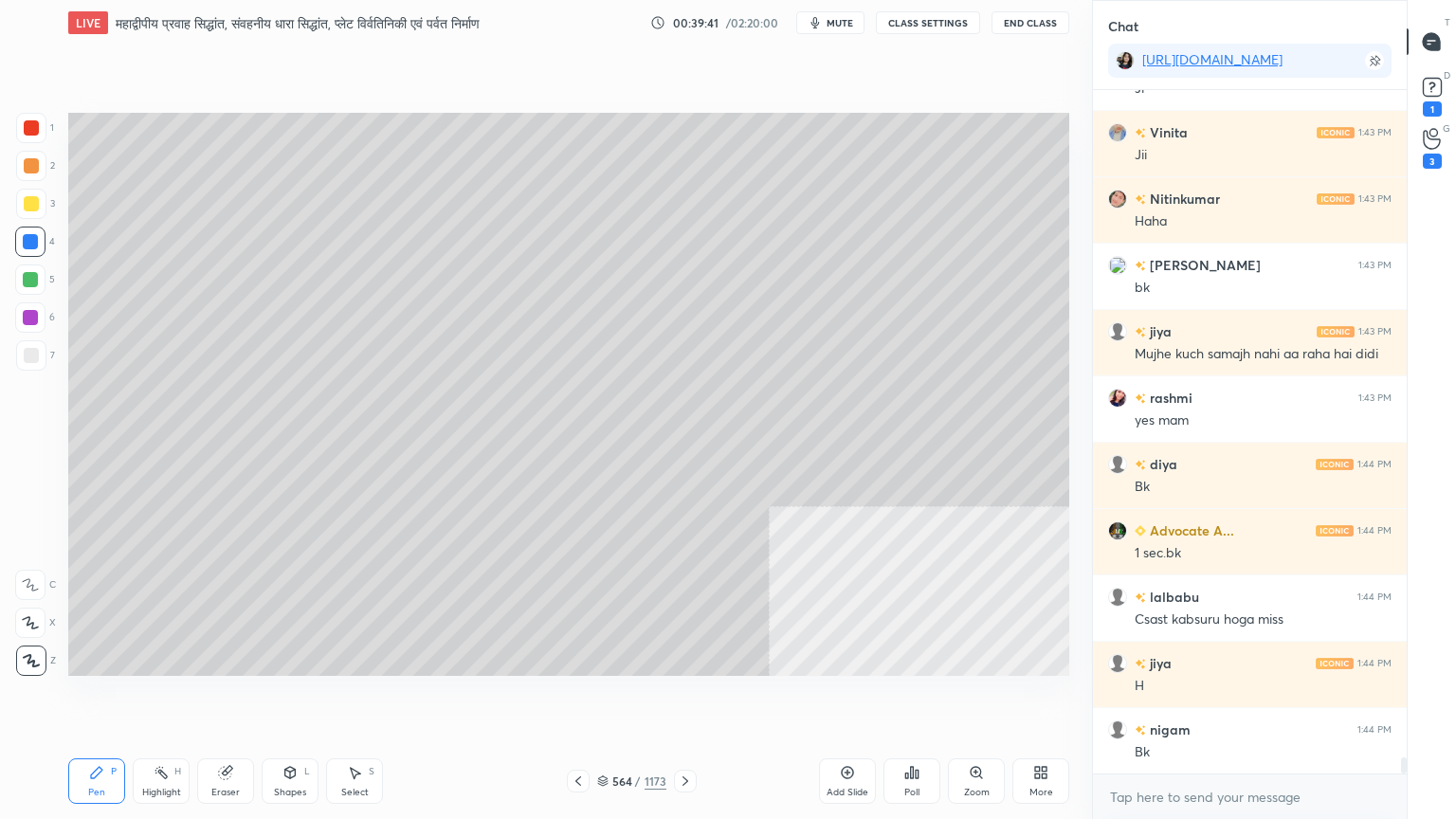 click 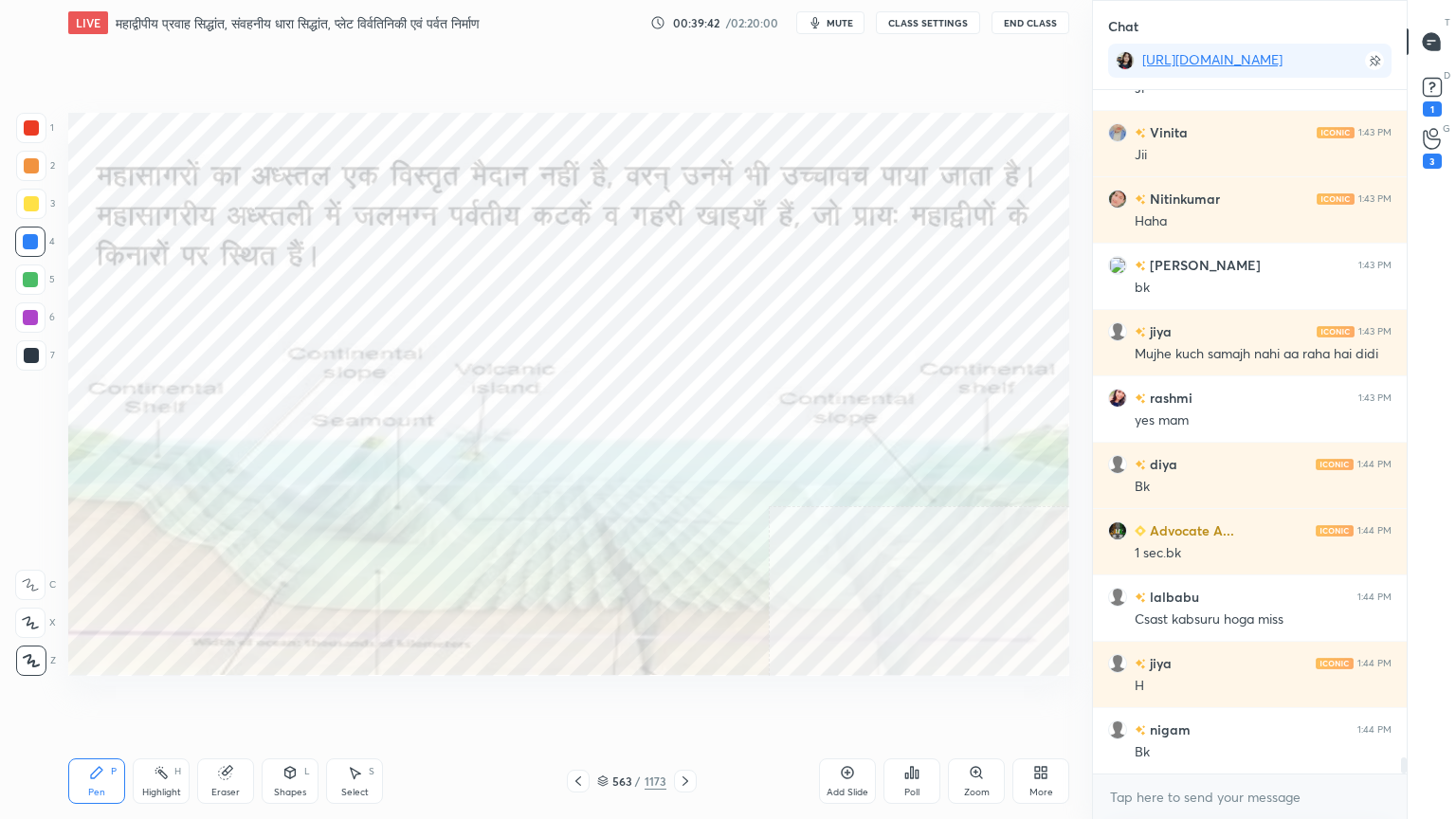 click 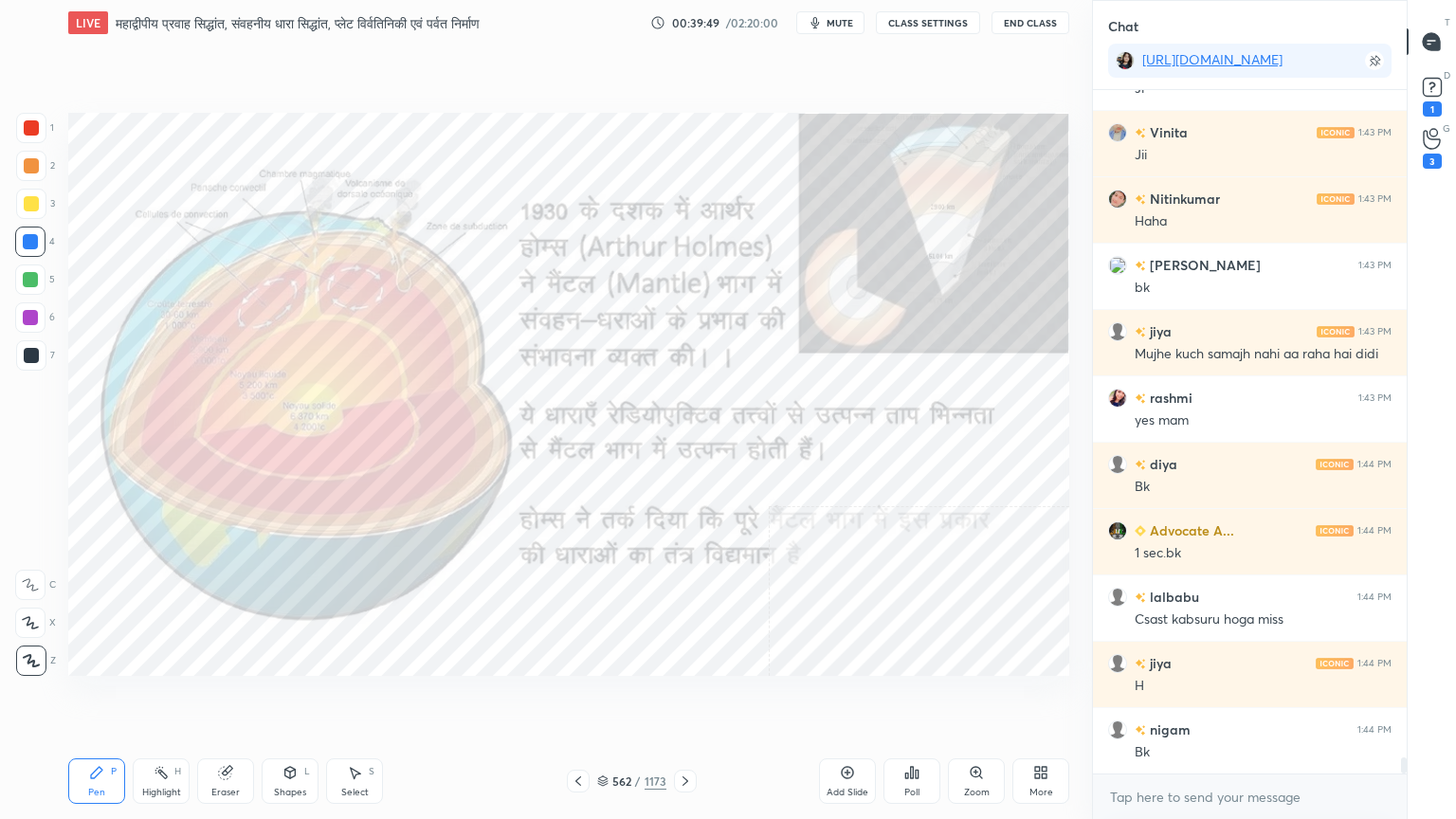 click on "Eraser" at bounding box center (226, 781) 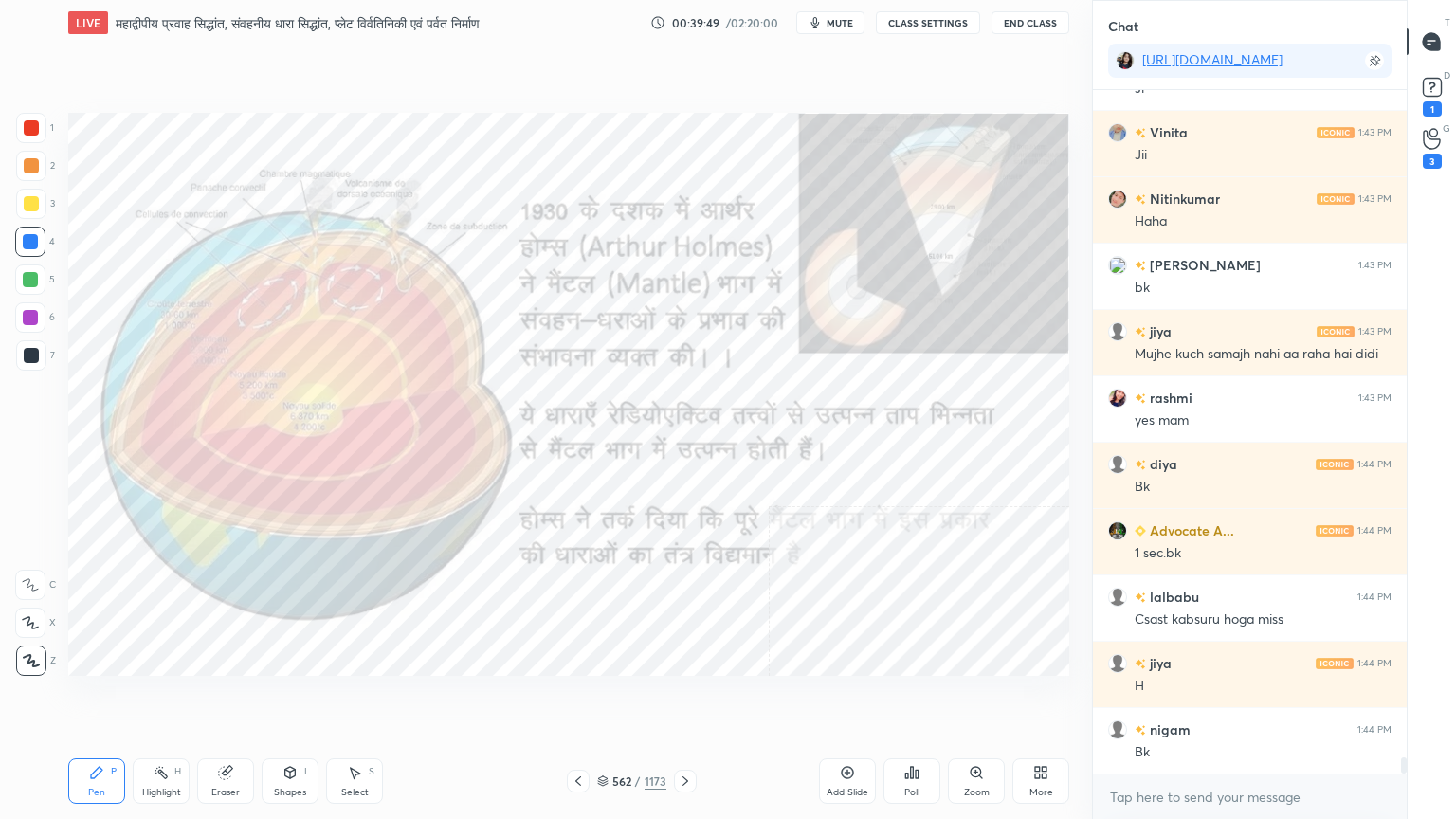 click on "Eraser" at bounding box center (226, 781) 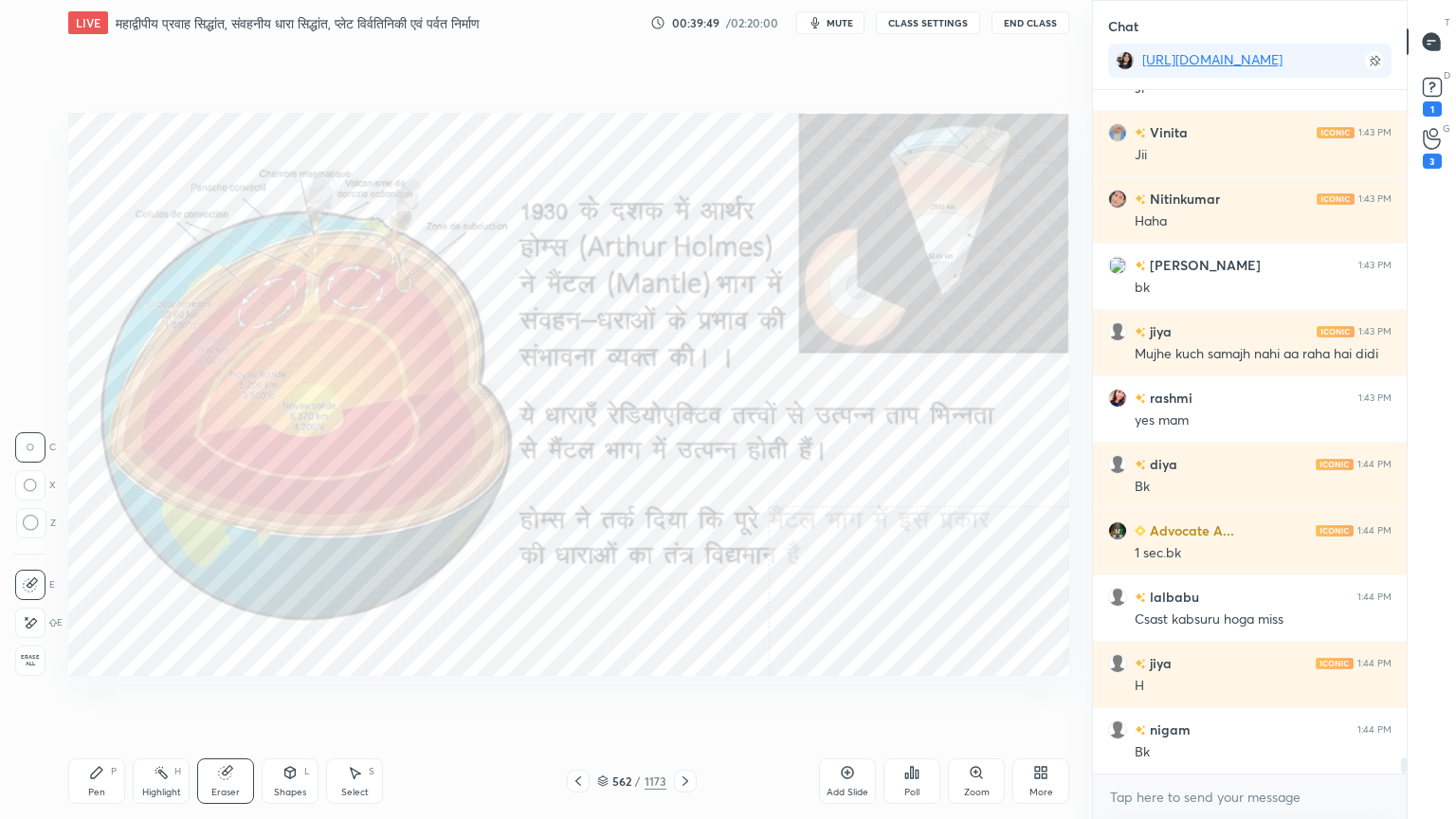 scroll, scrollTop: 28334, scrollLeft: 0, axis: vertical 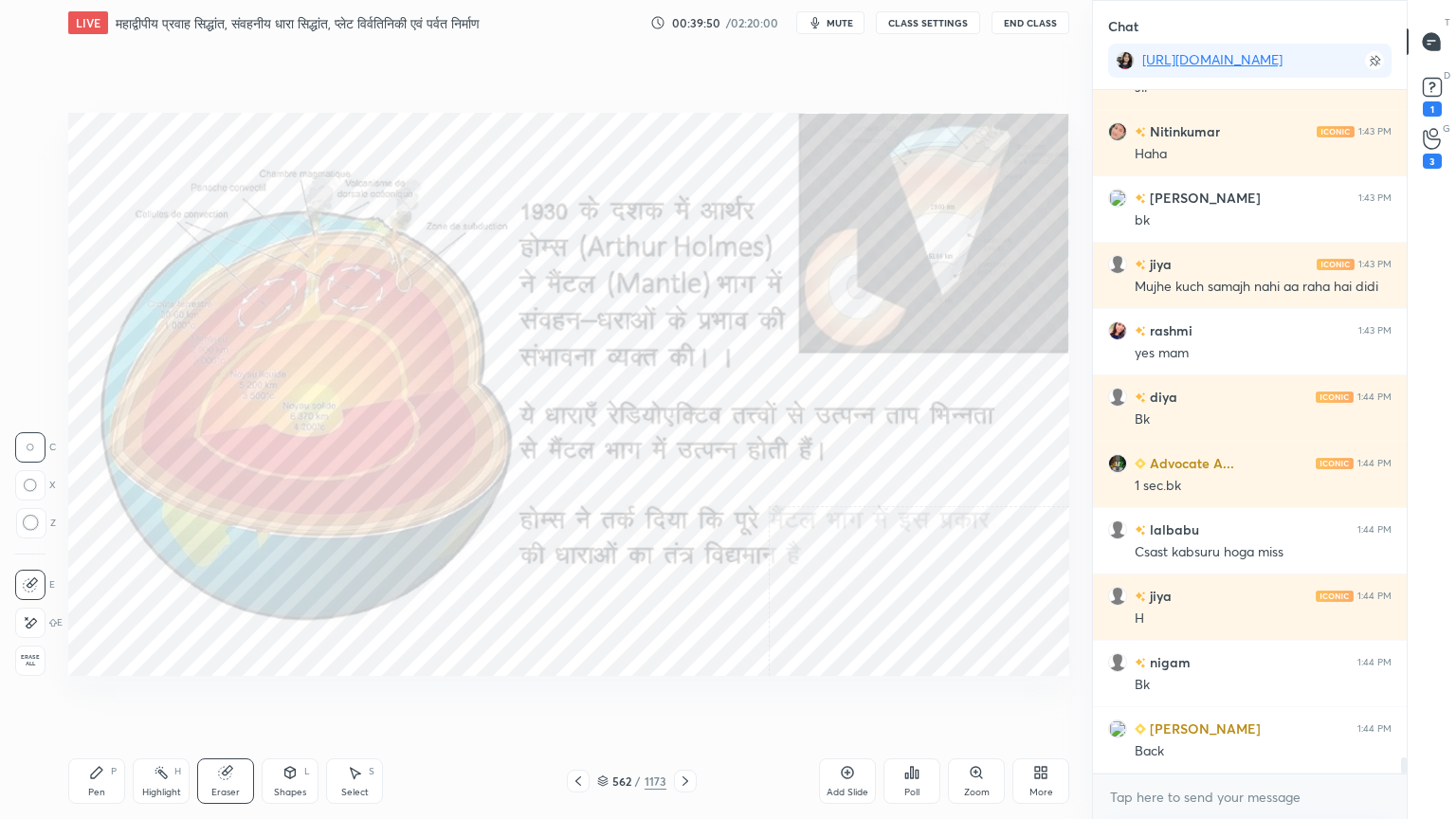 click on "Erase all" at bounding box center (30, 661) 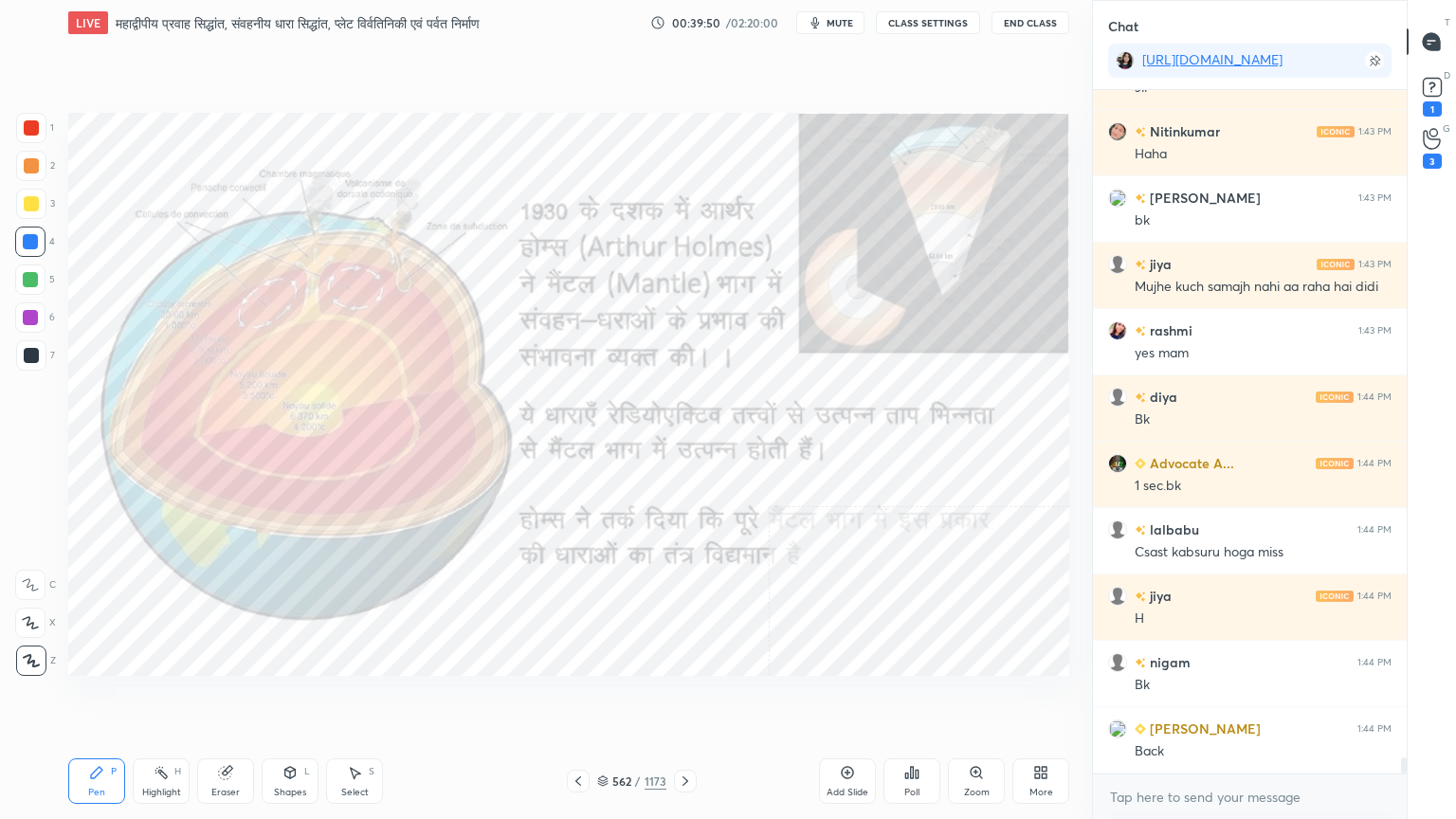 click on "1 2 3 4 5 6 7 C X Z C X Z E E Erase all   H H" at bounding box center (30, 394) 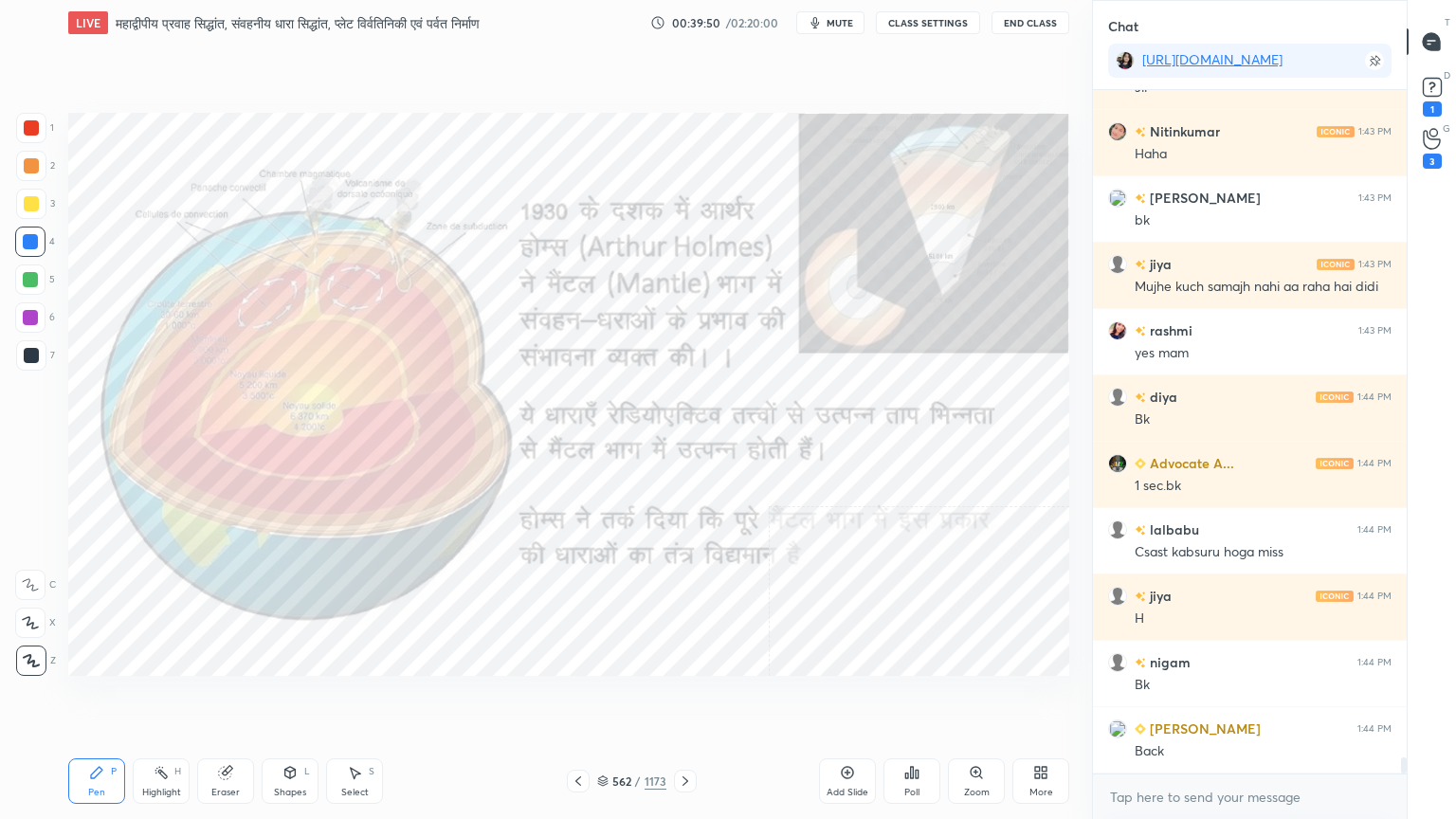 drag, startPoint x: 39, startPoint y: 648, endPoint x: 59, endPoint y: 632, distance: 25.612497 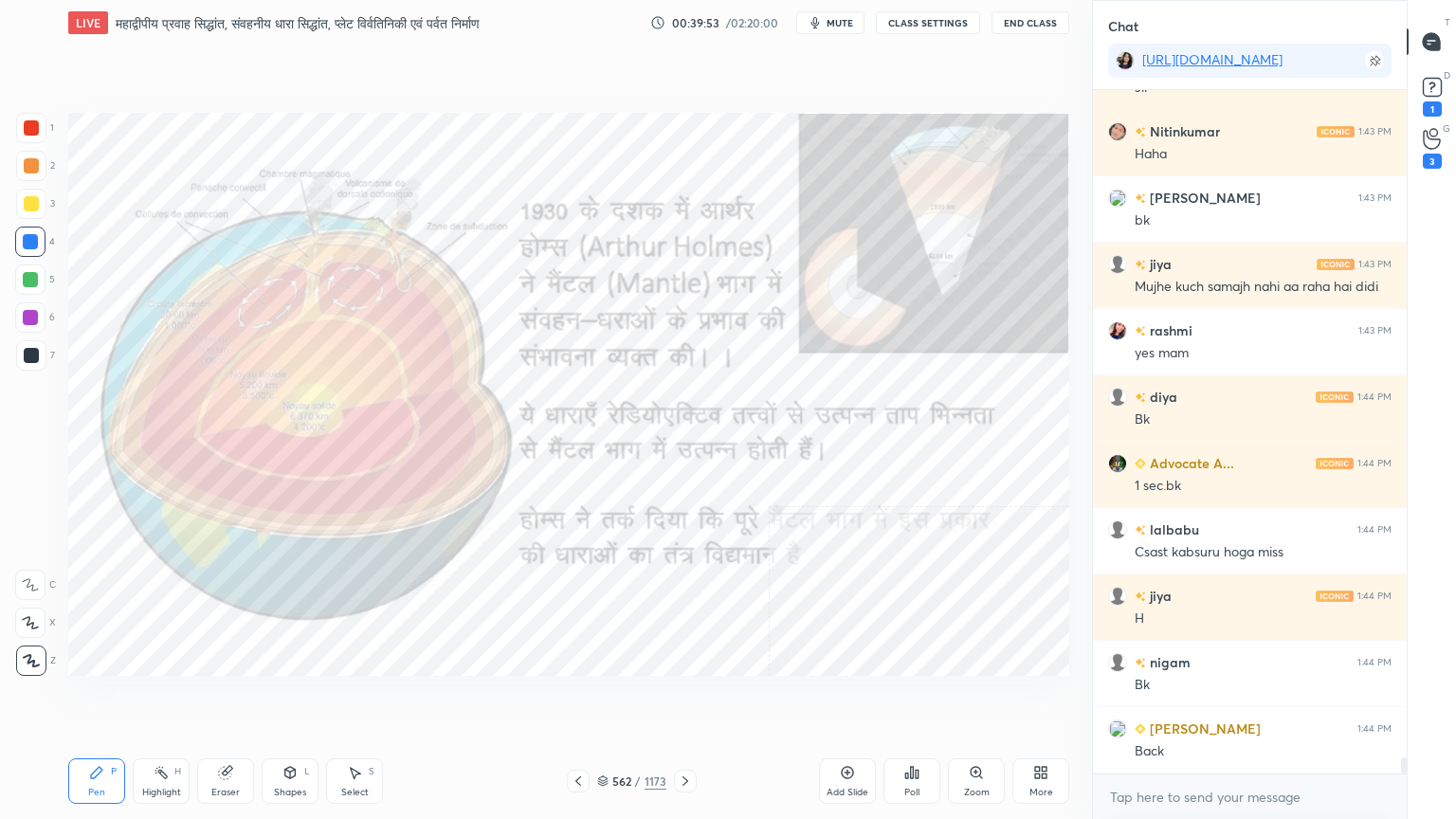 click 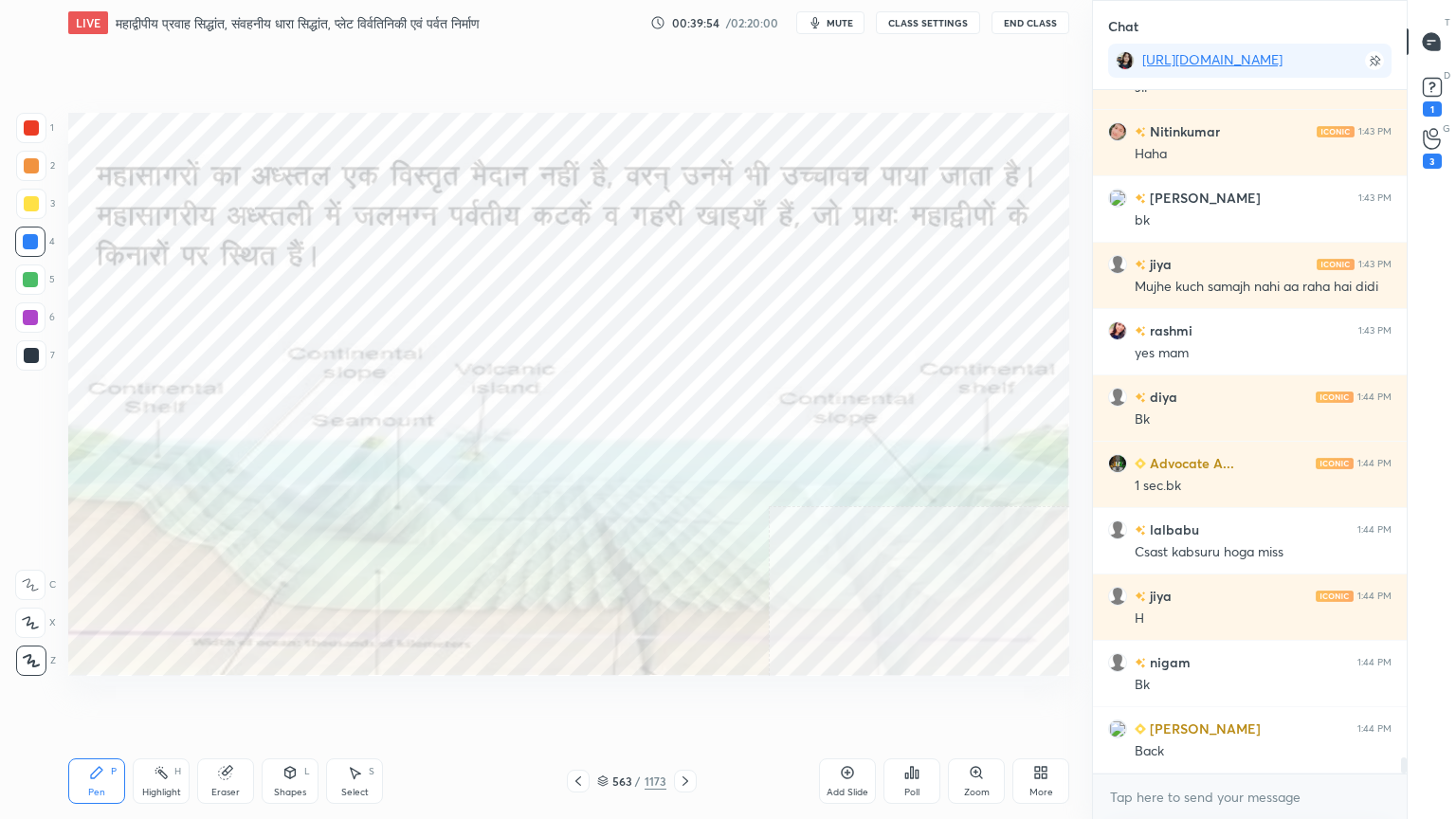 click 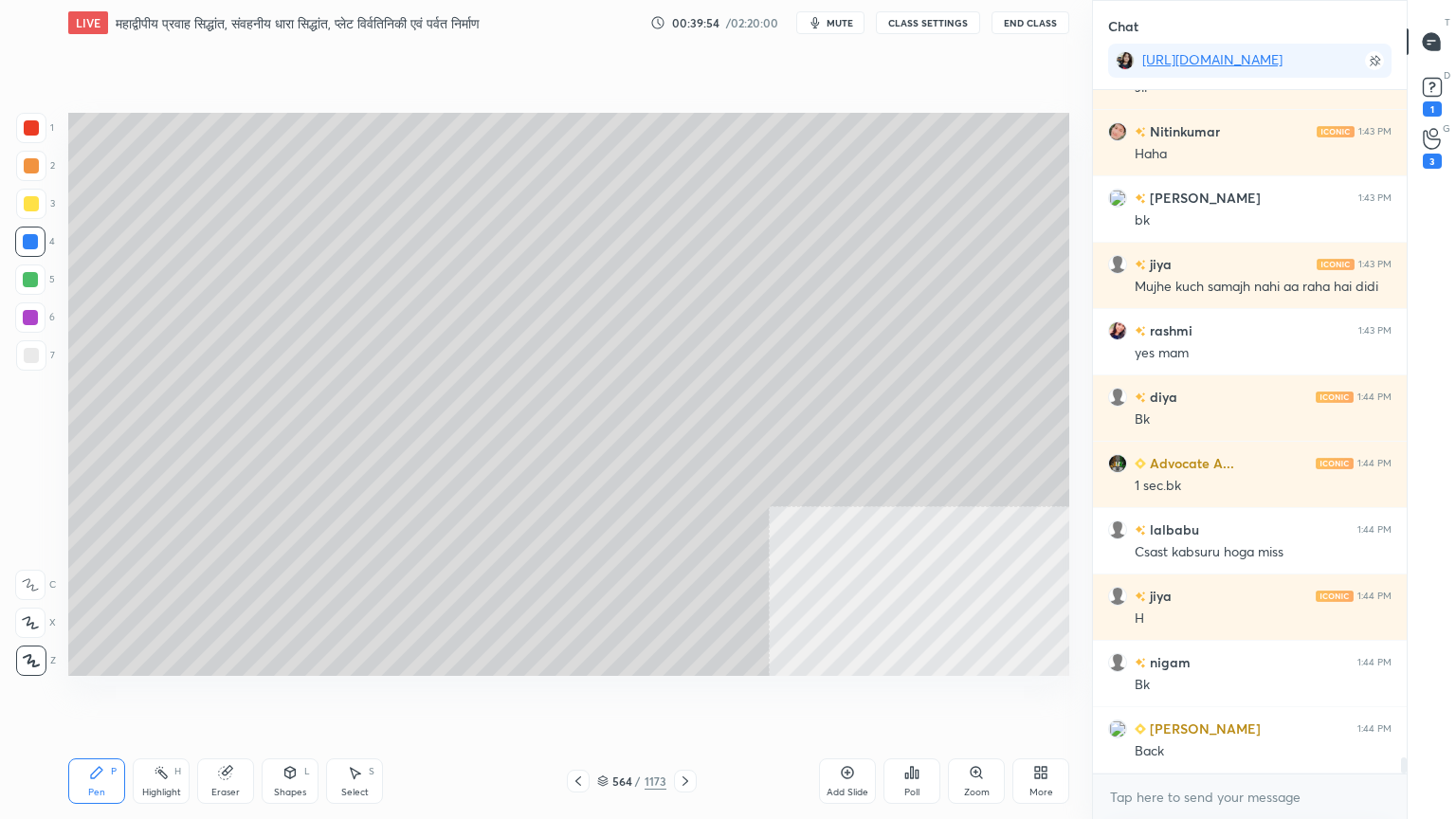 scroll, scrollTop: 28400, scrollLeft: 0, axis: vertical 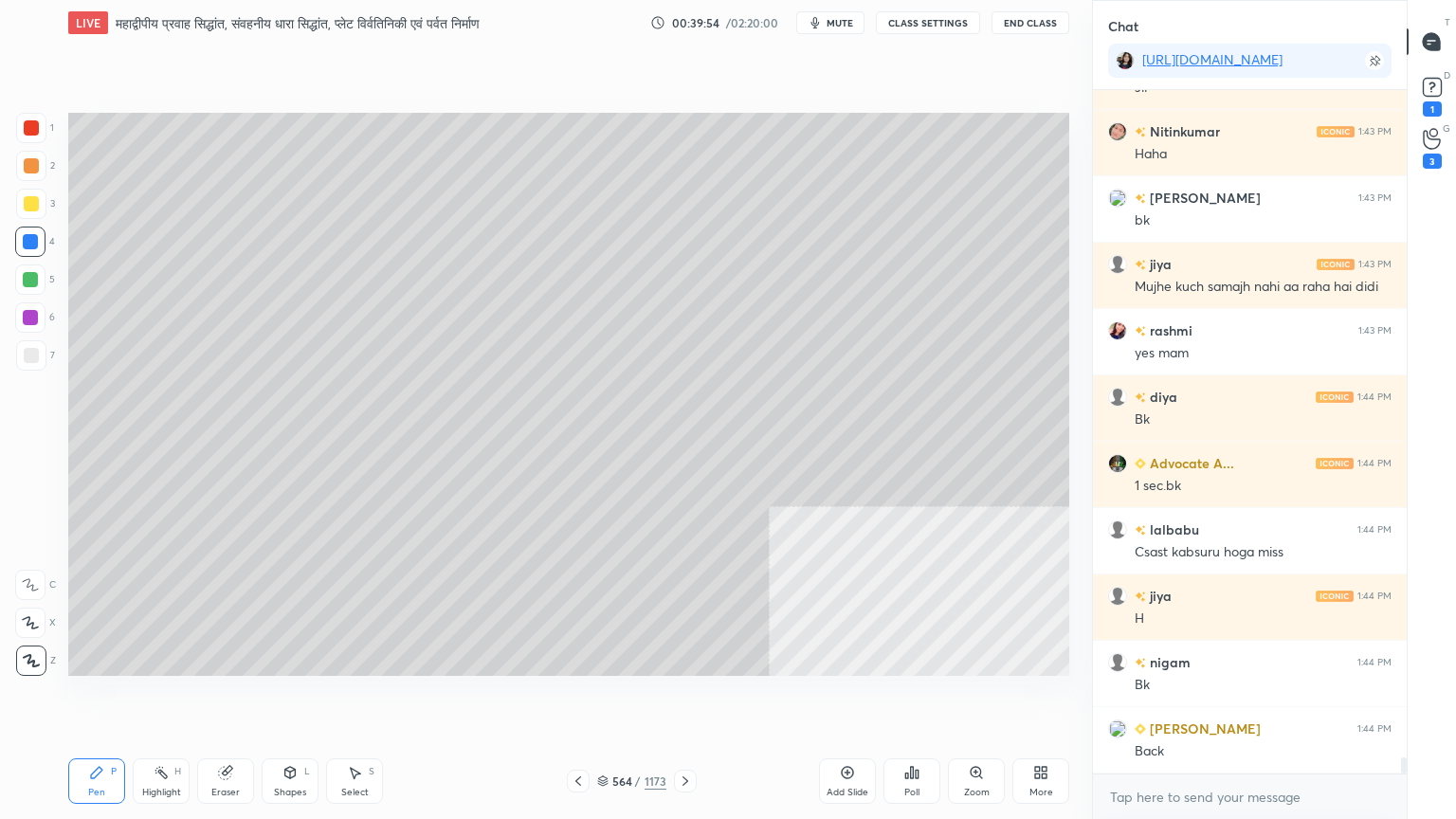 click 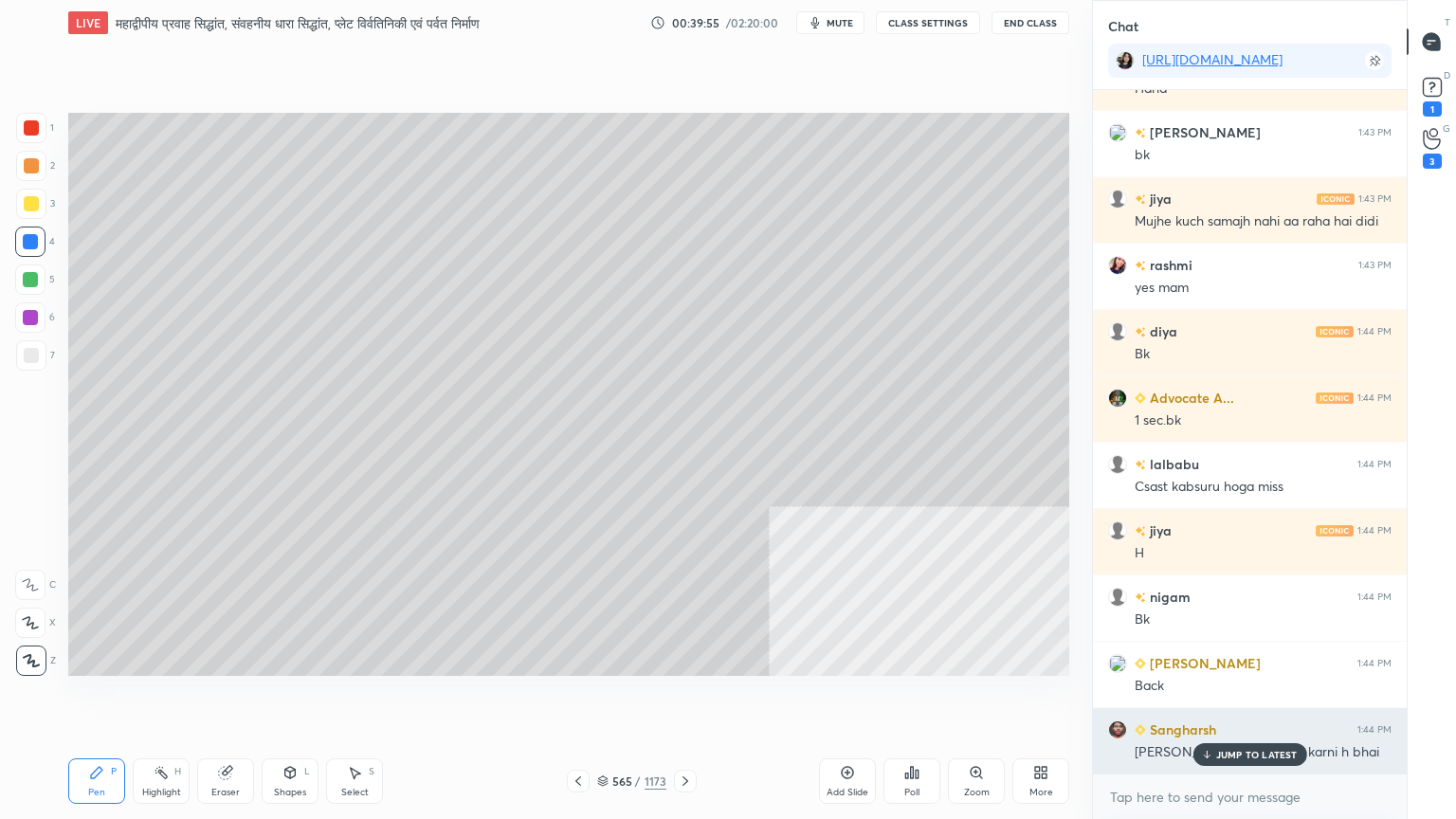 click on "JUMP TO LATEST" at bounding box center (1257, 755) 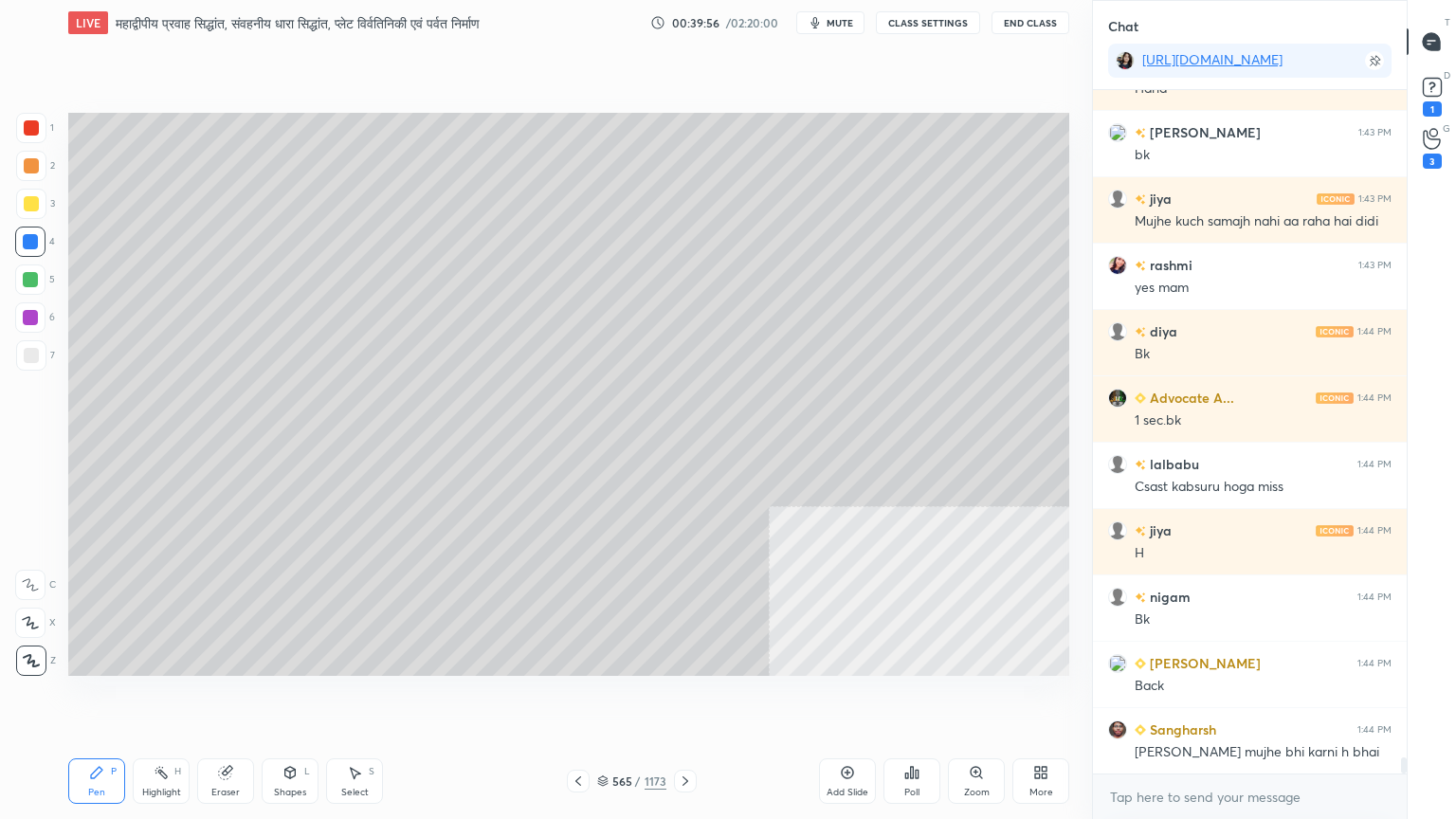 click on "Select" at bounding box center [355, 792] 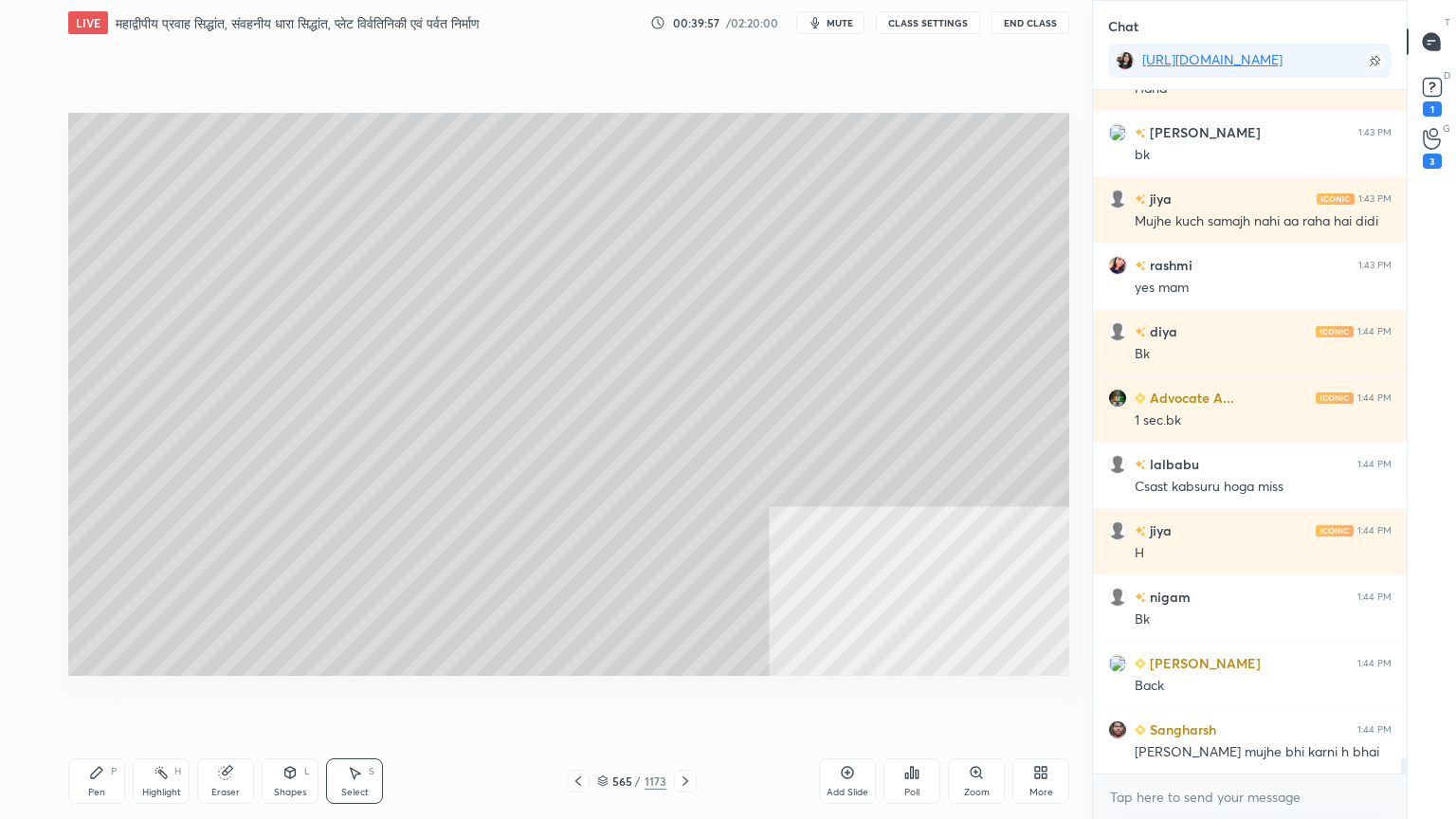click on "Select S" at bounding box center [355, 781] 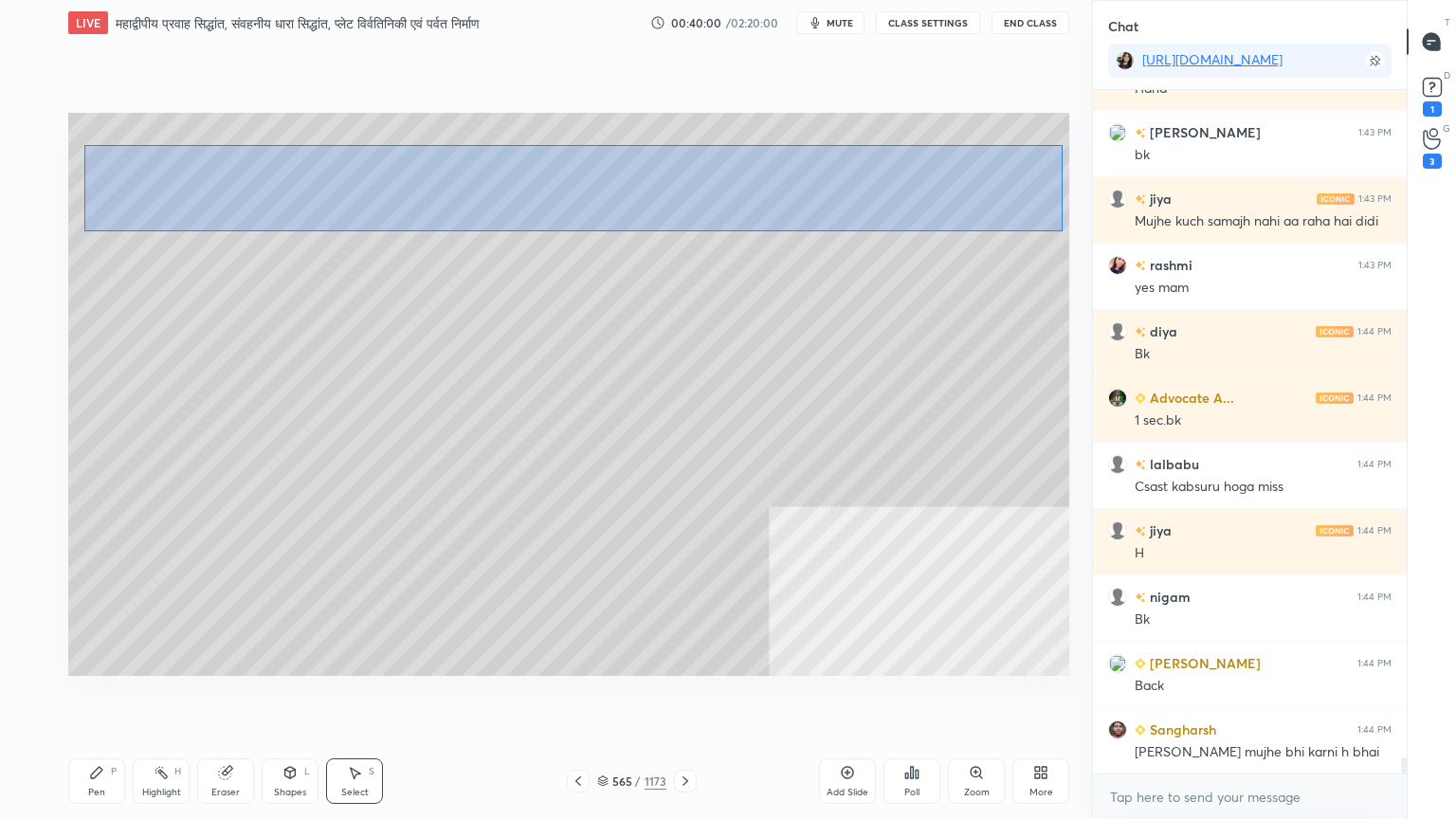 drag, startPoint x: 86, startPoint y: 146, endPoint x: 1062, endPoint y: 226, distance: 979.2732 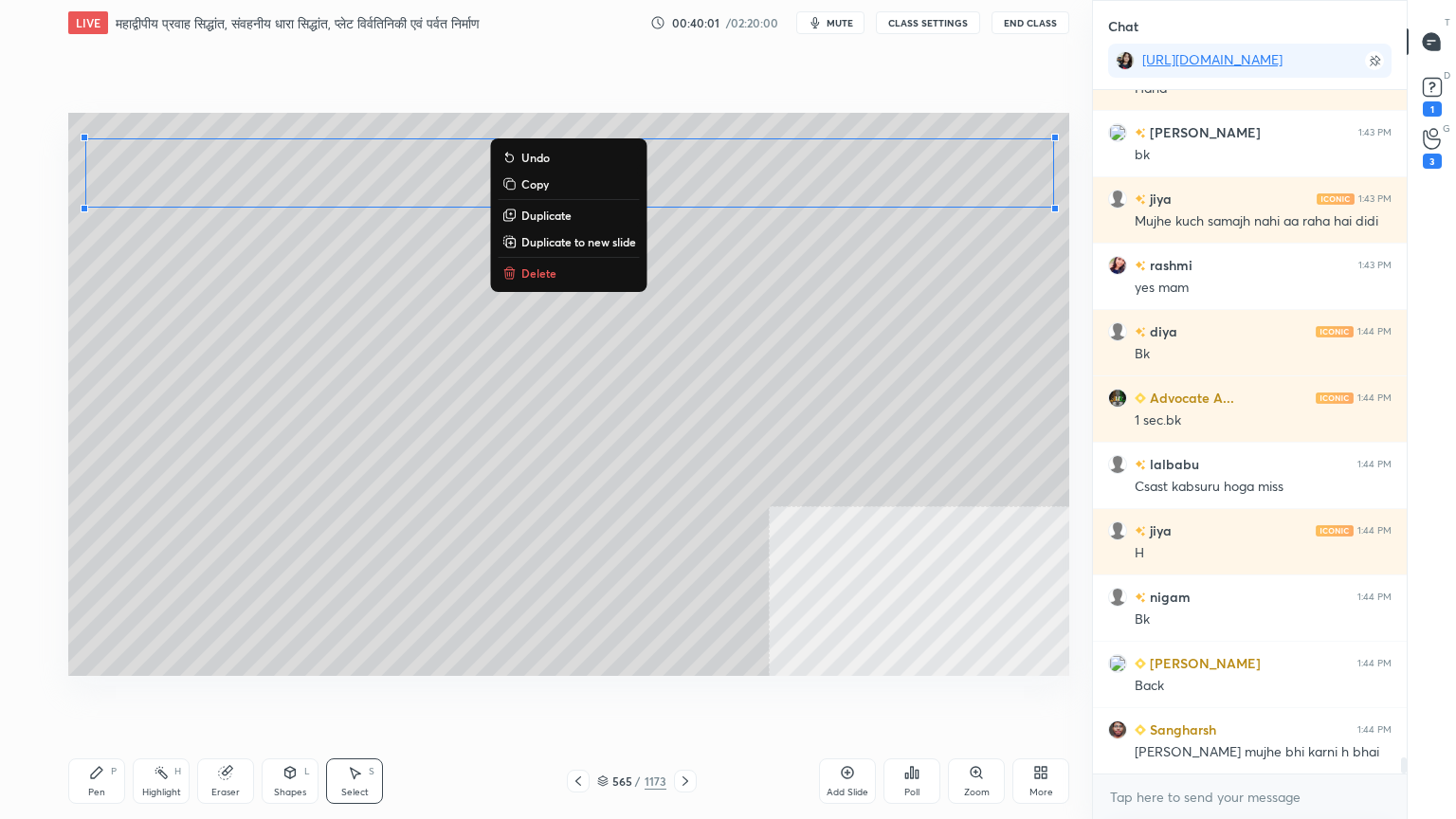 click on "Pen P" at bounding box center [97, 781] 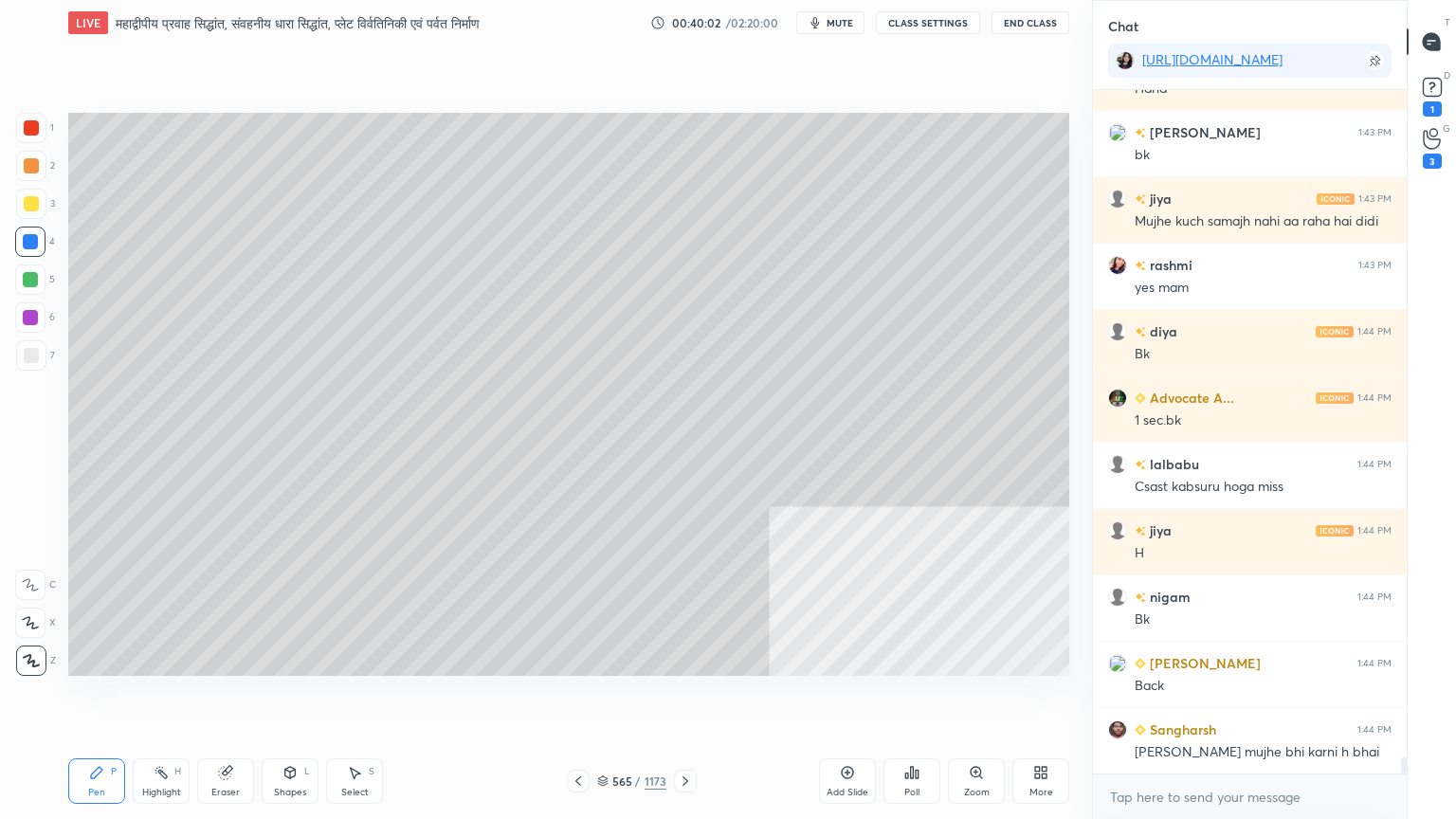 click on "Pen P" at bounding box center [97, 781] 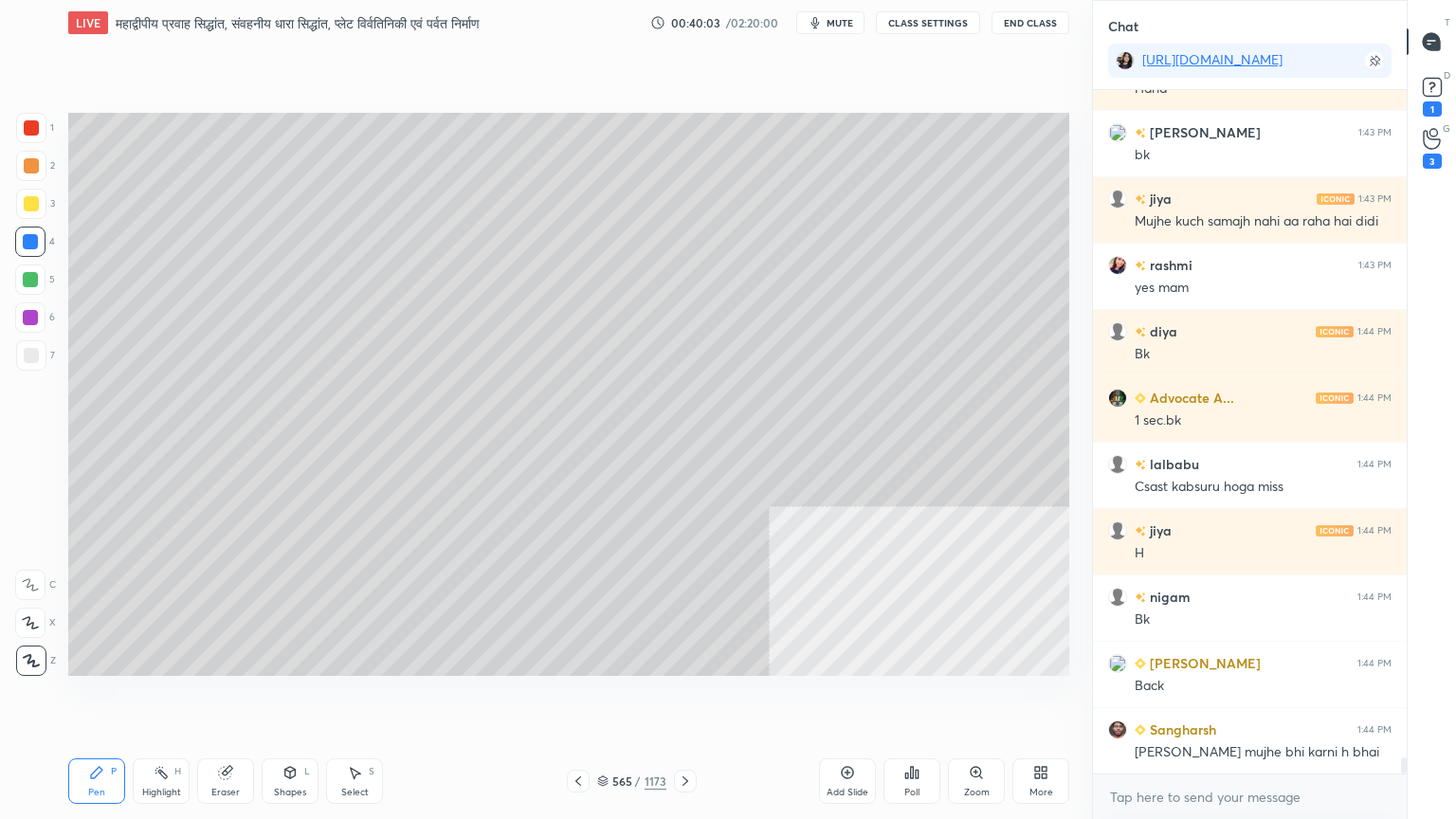 scroll, scrollTop: 28467, scrollLeft: 0, axis: vertical 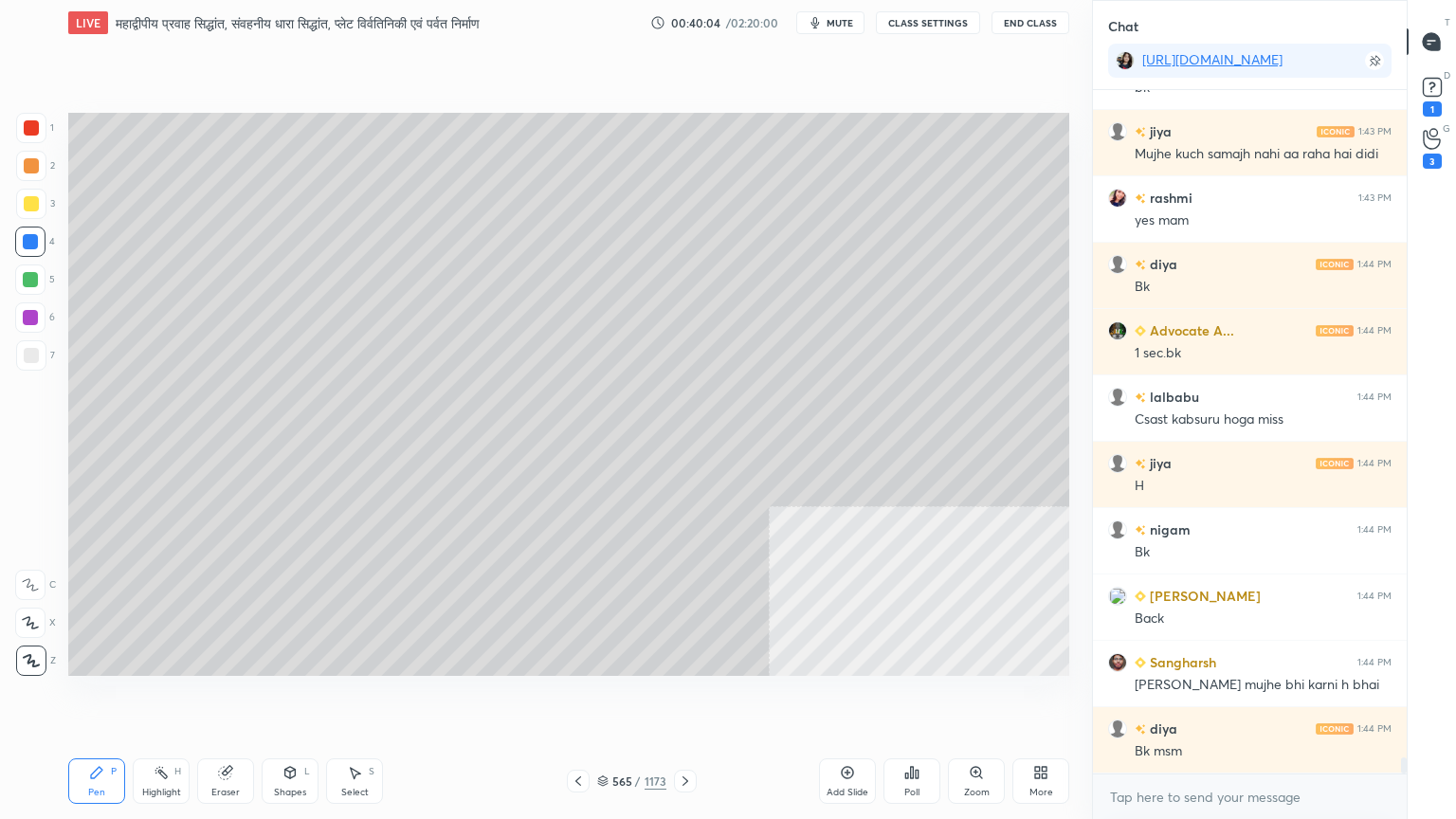 click 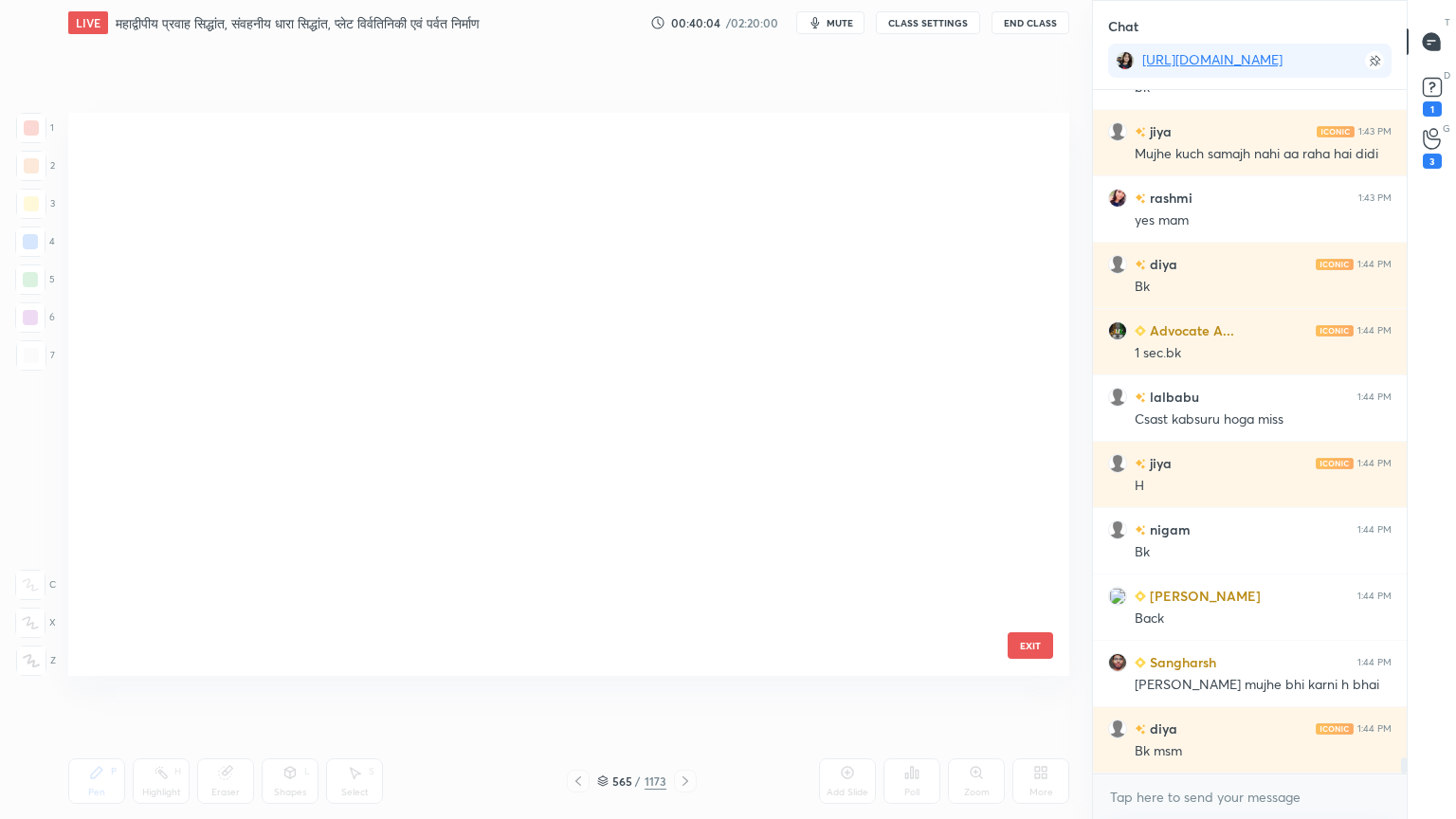 scroll, scrollTop: 32222, scrollLeft: 0, axis: vertical 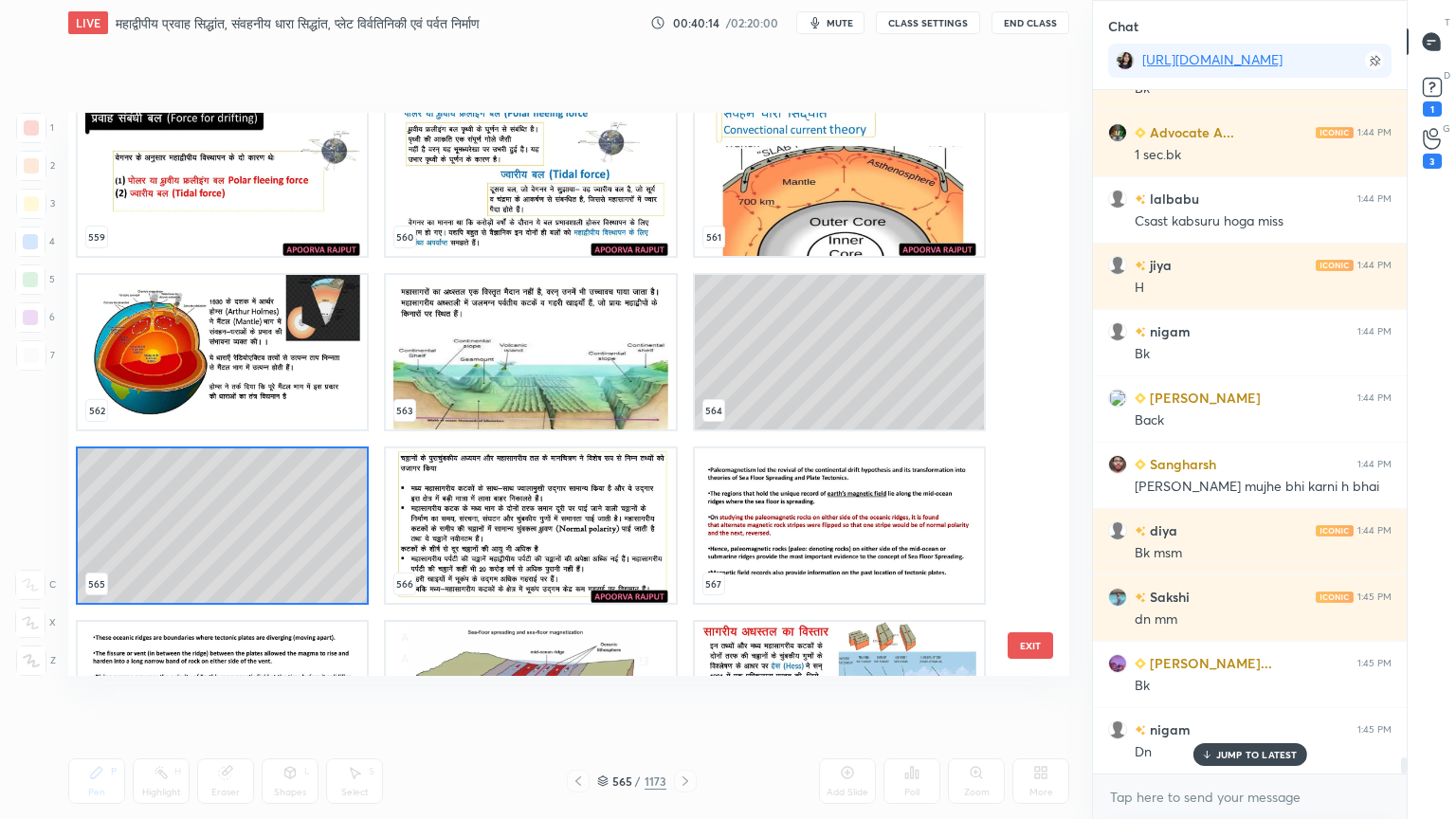 click at bounding box center (222, 352) 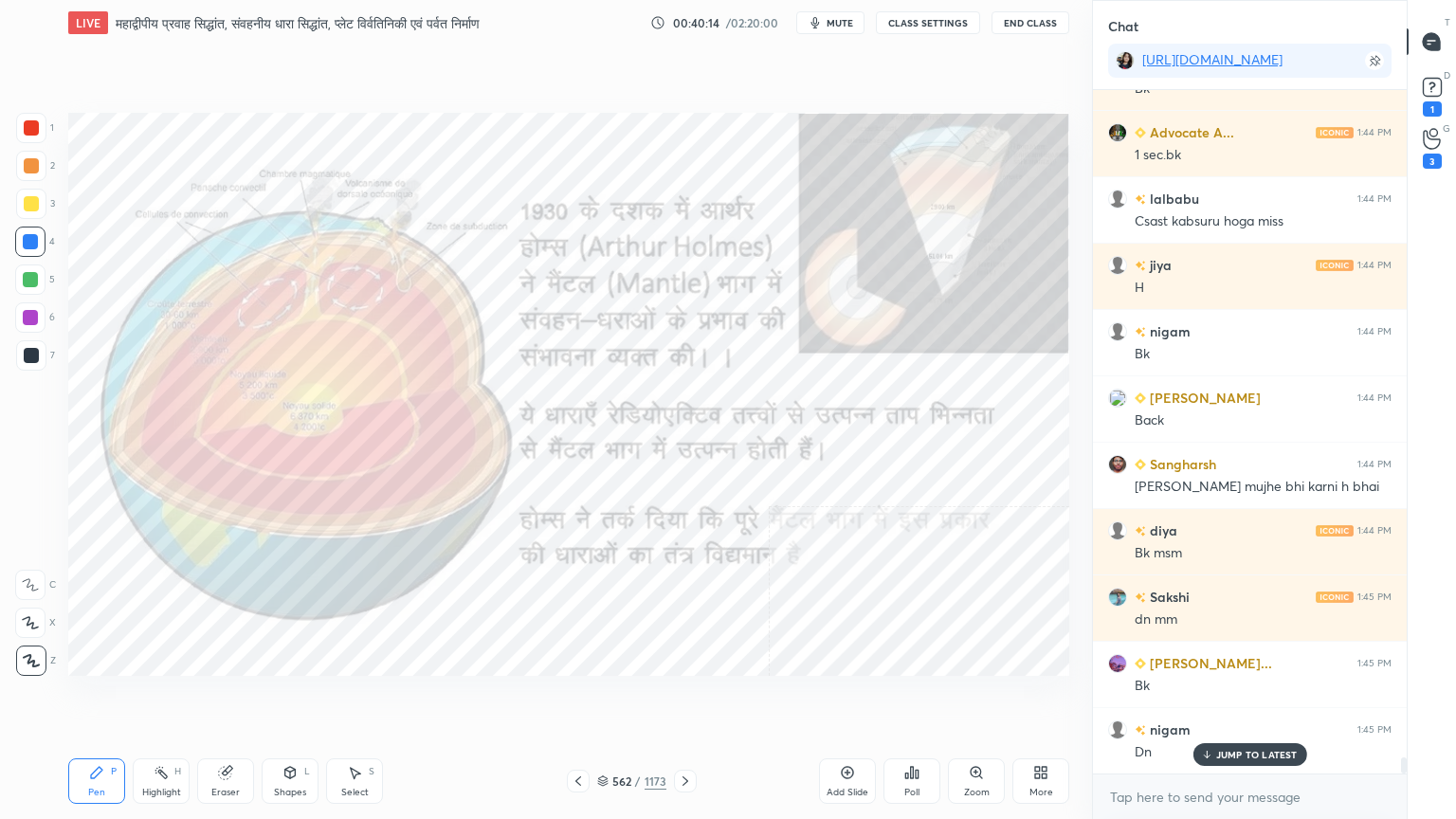click at bounding box center [222, 352] 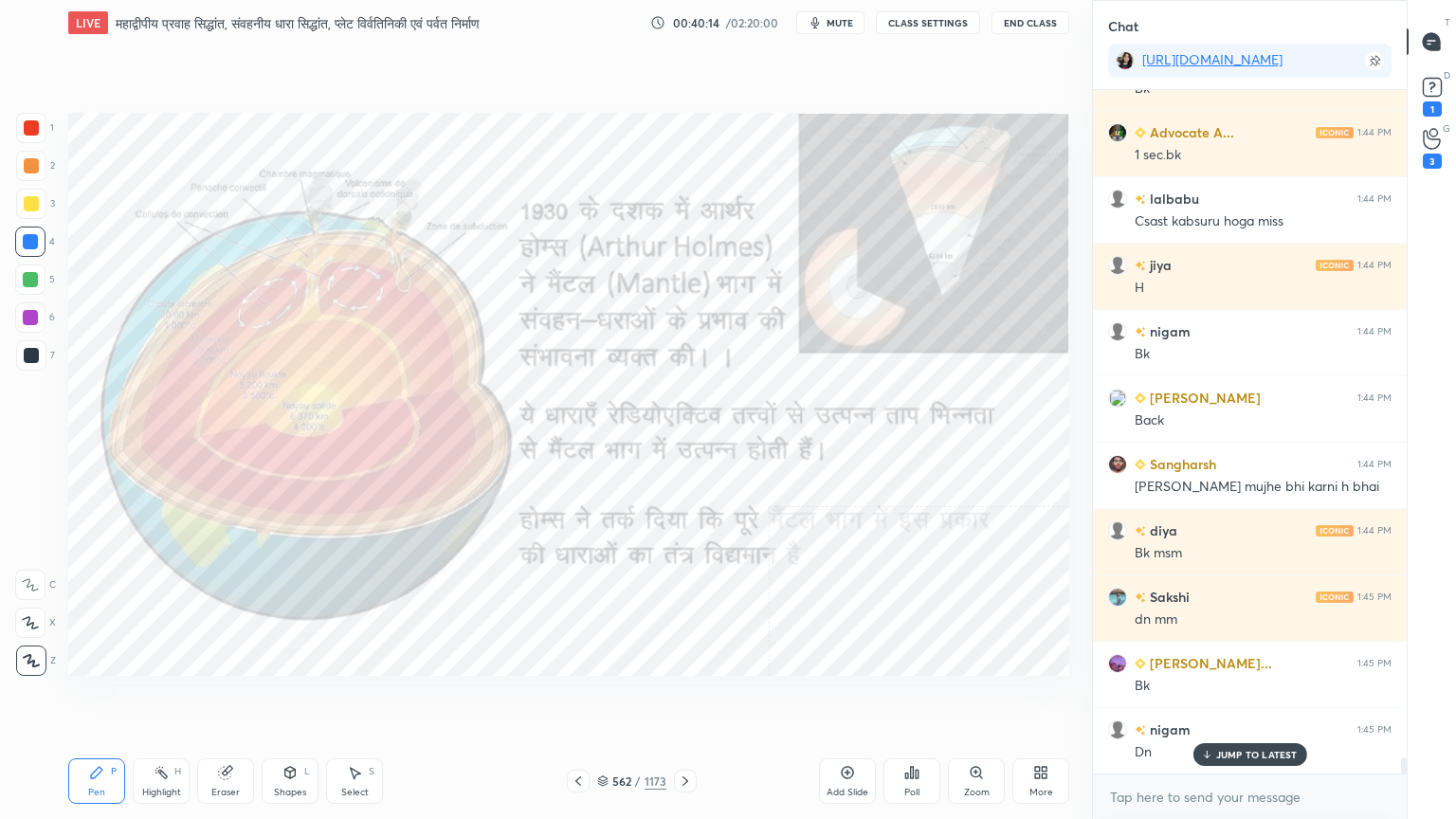 click at bounding box center (222, 352) 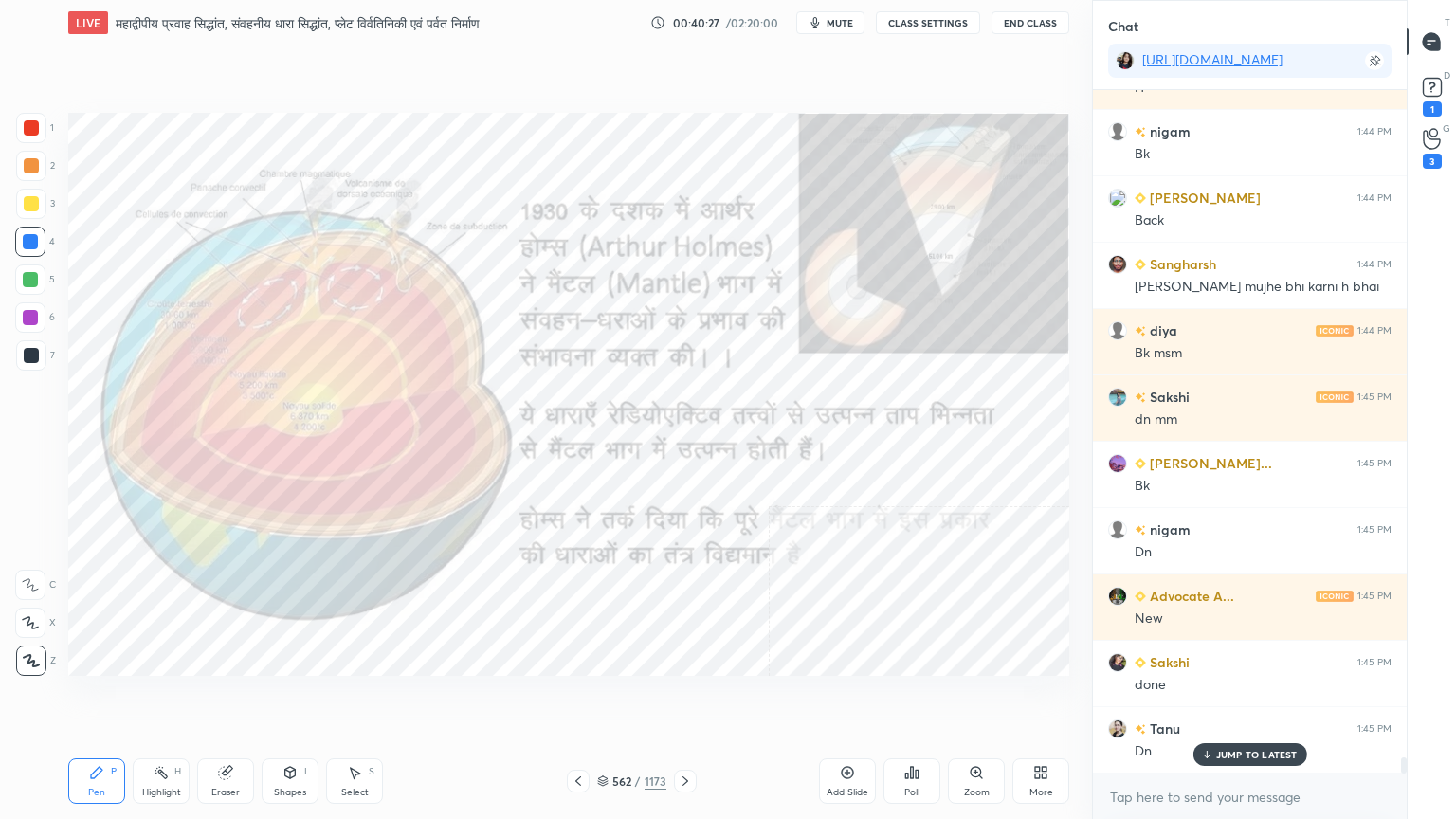 scroll, scrollTop: 28930, scrollLeft: 0, axis: vertical 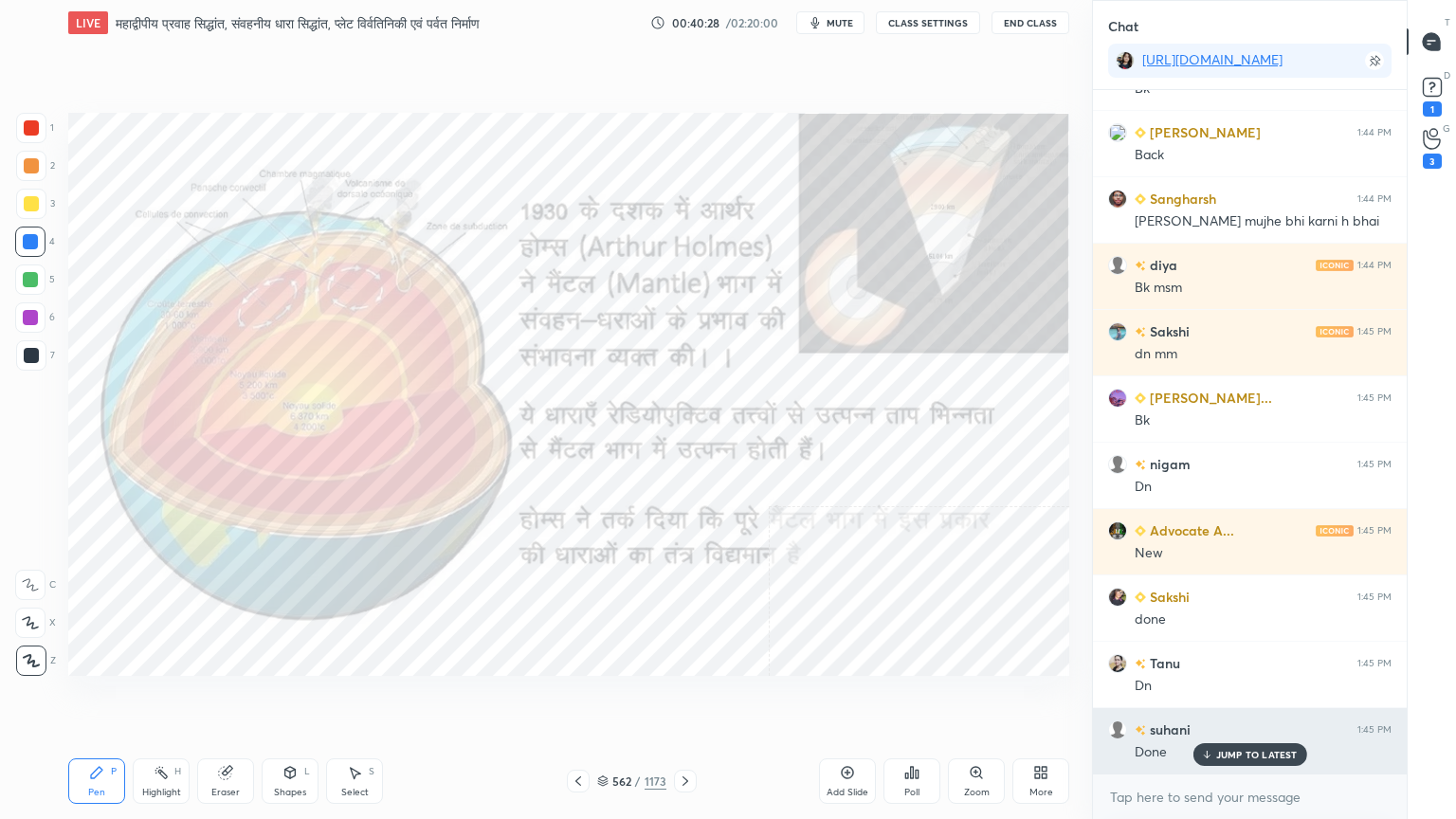 click on "JUMP TO LATEST" at bounding box center (1257, 755) 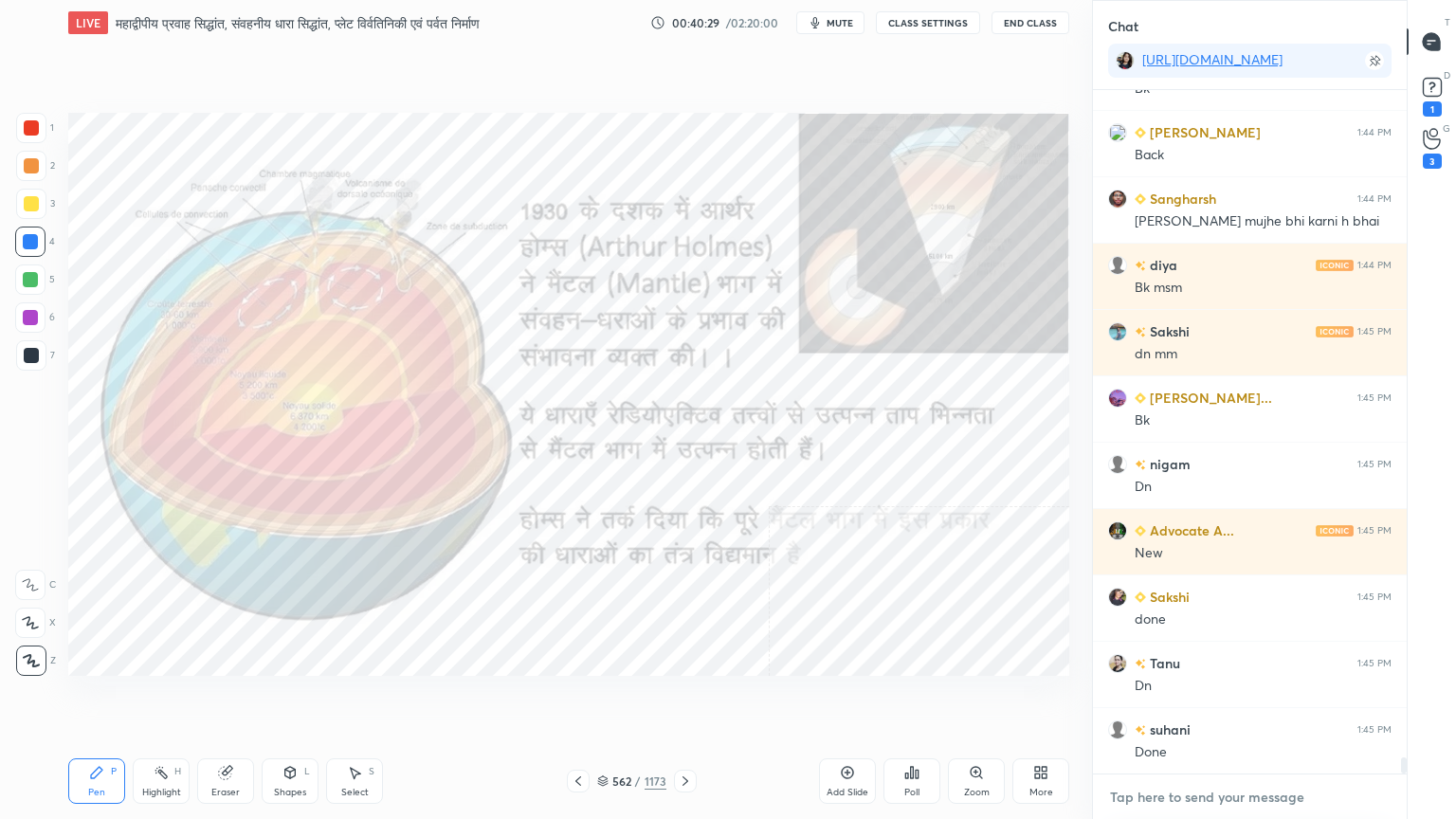 click at bounding box center [1249, 797] 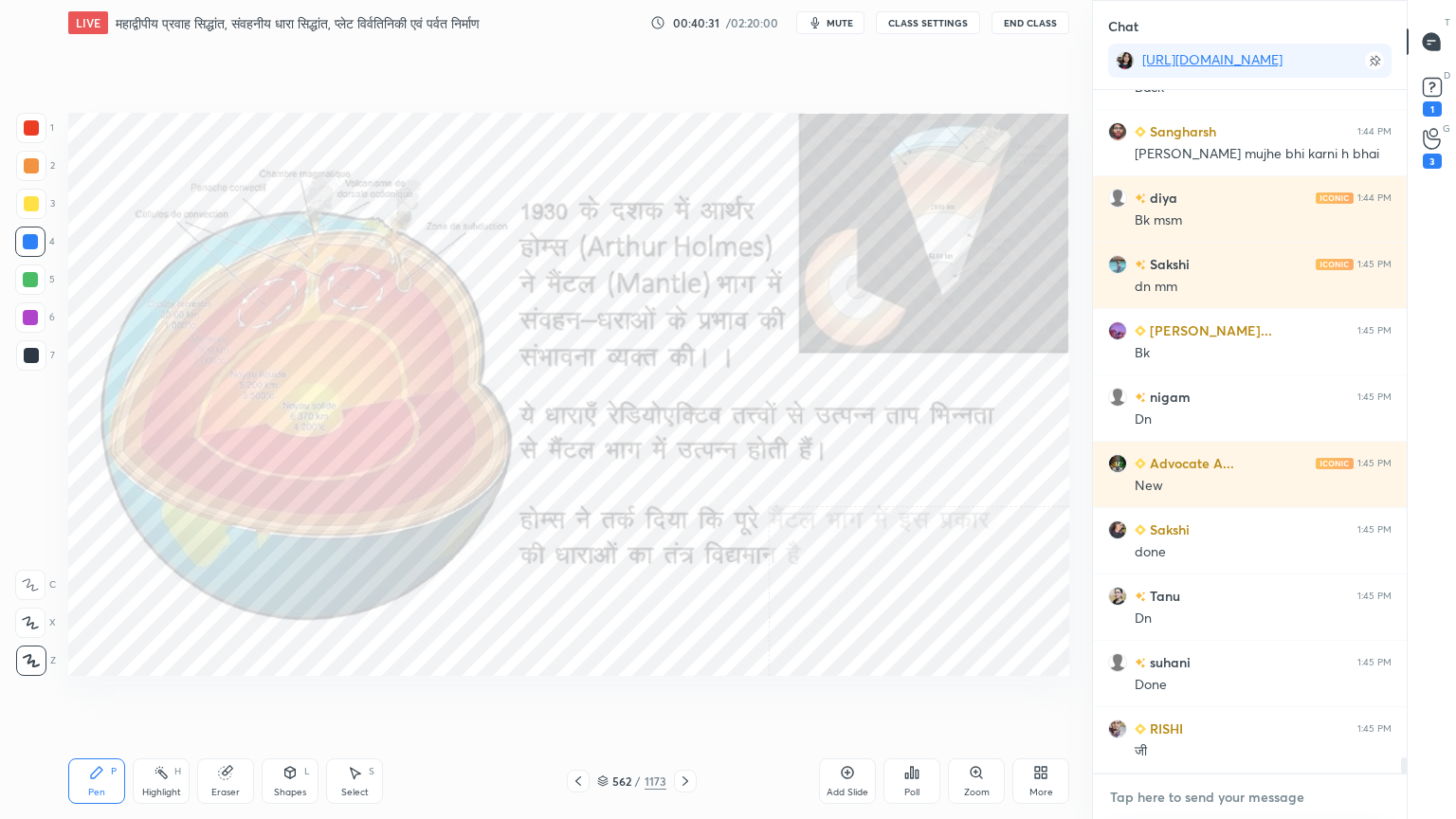 scroll, scrollTop: 29063, scrollLeft: 0, axis: vertical 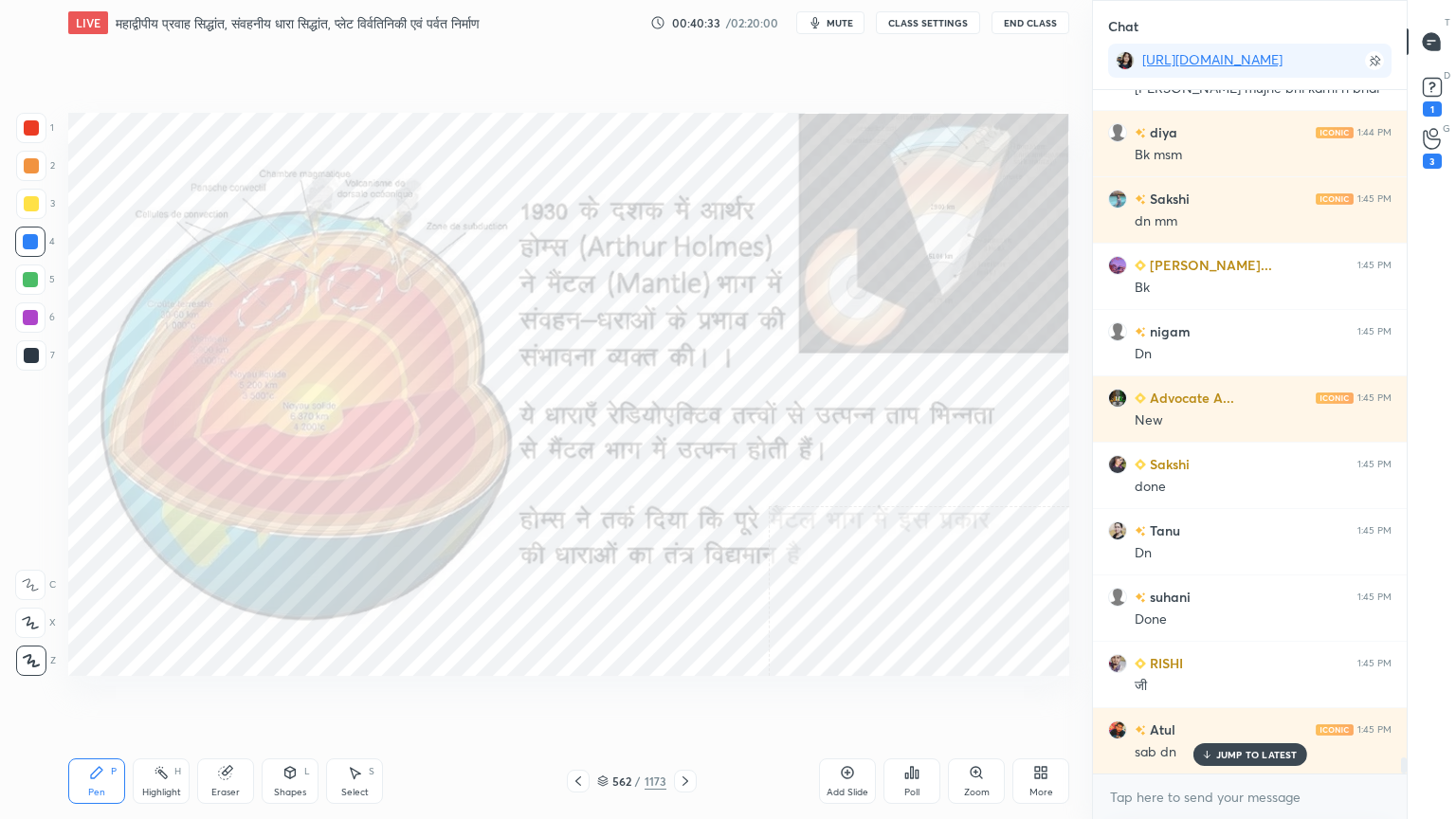 drag, startPoint x: 1234, startPoint y: 755, endPoint x: 1231, endPoint y: 780, distance: 25.179357 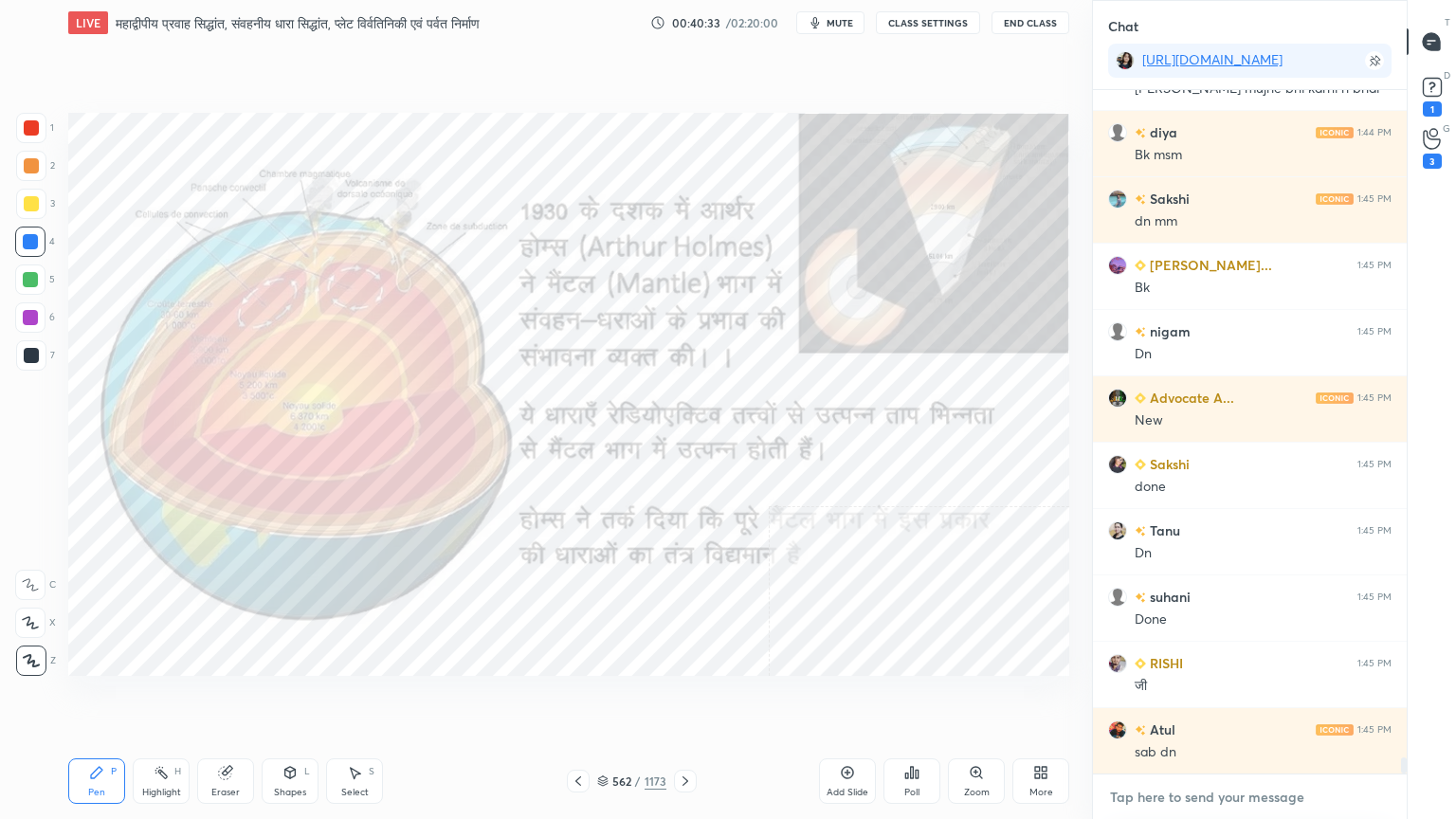 click at bounding box center [1249, 797] 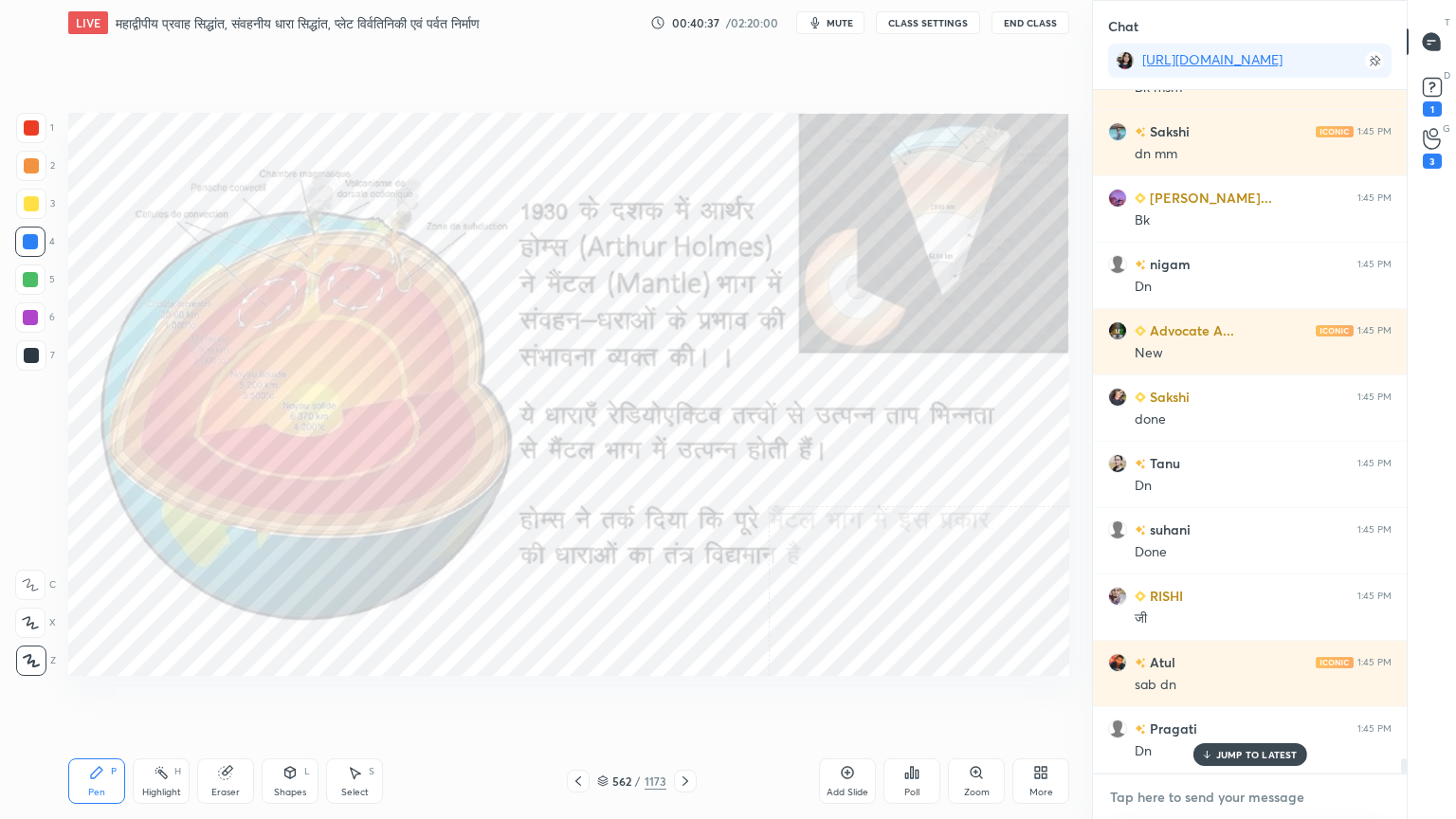 scroll, scrollTop: 29196, scrollLeft: 0, axis: vertical 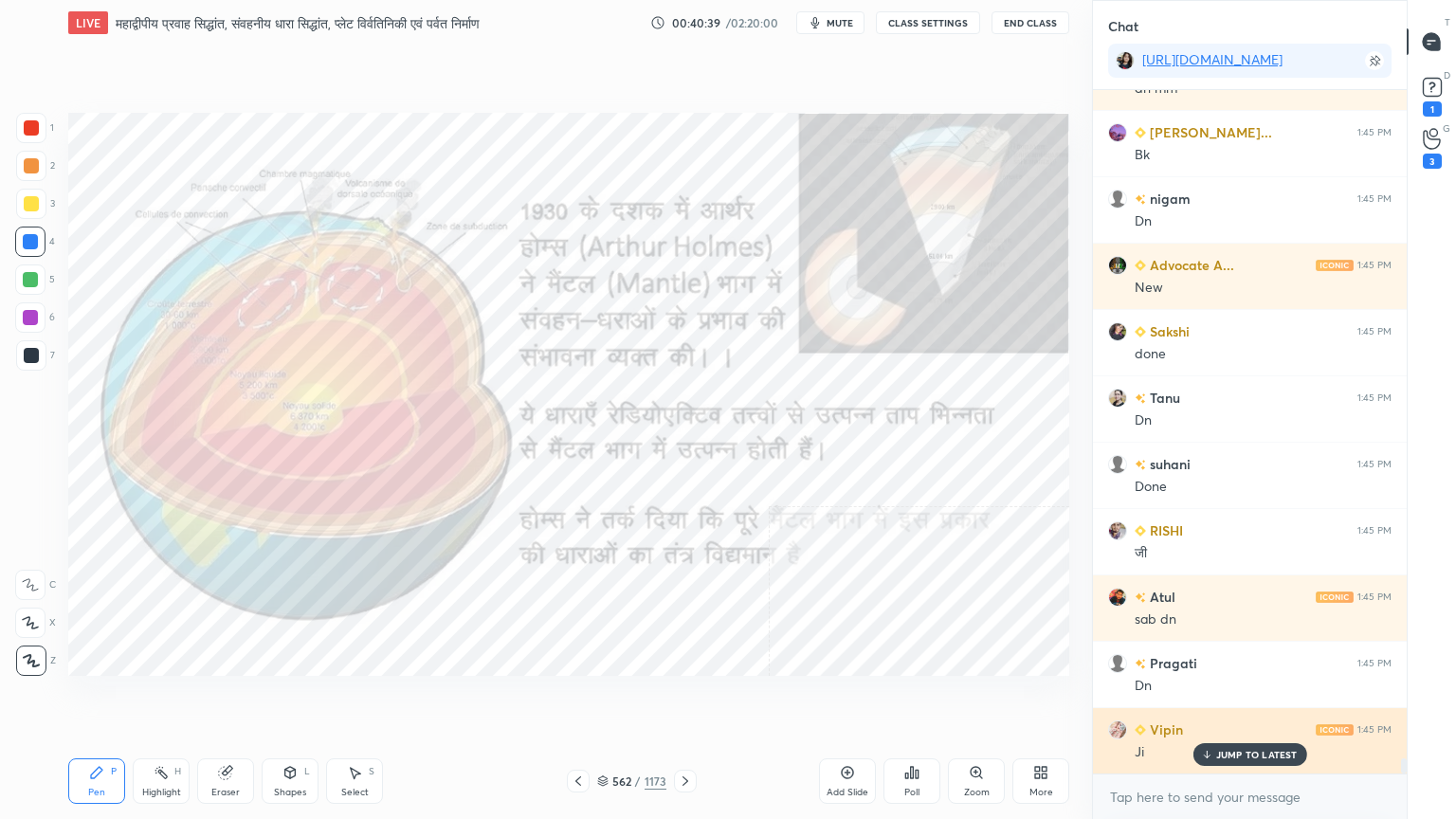 click on "JUMP TO LATEST" at bounding box center [1257, 755] 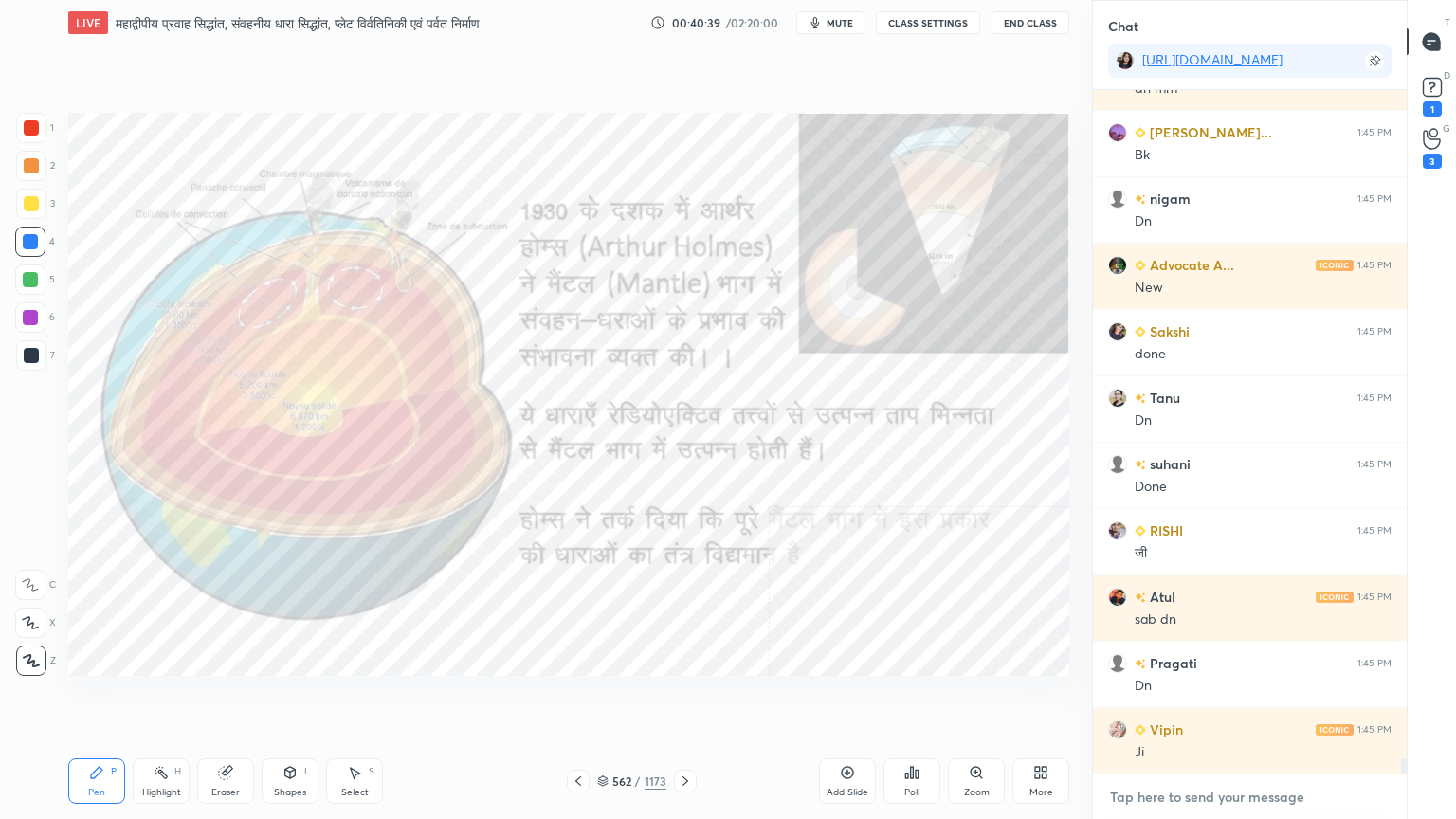 click at bounding box center (1249, 797) 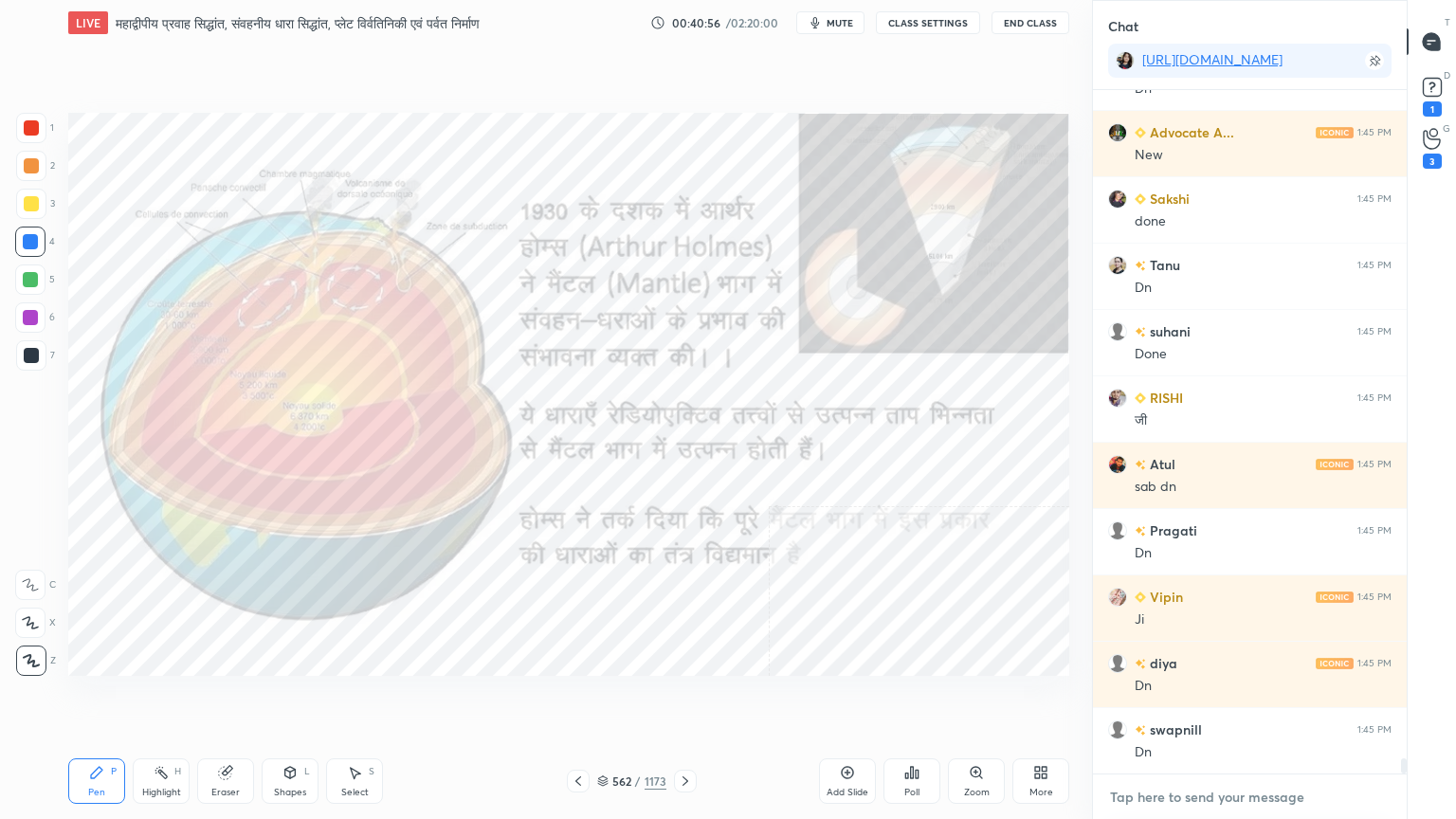 scroll, scrollTop: 29396, scrollLeft: 0, axis: vertical 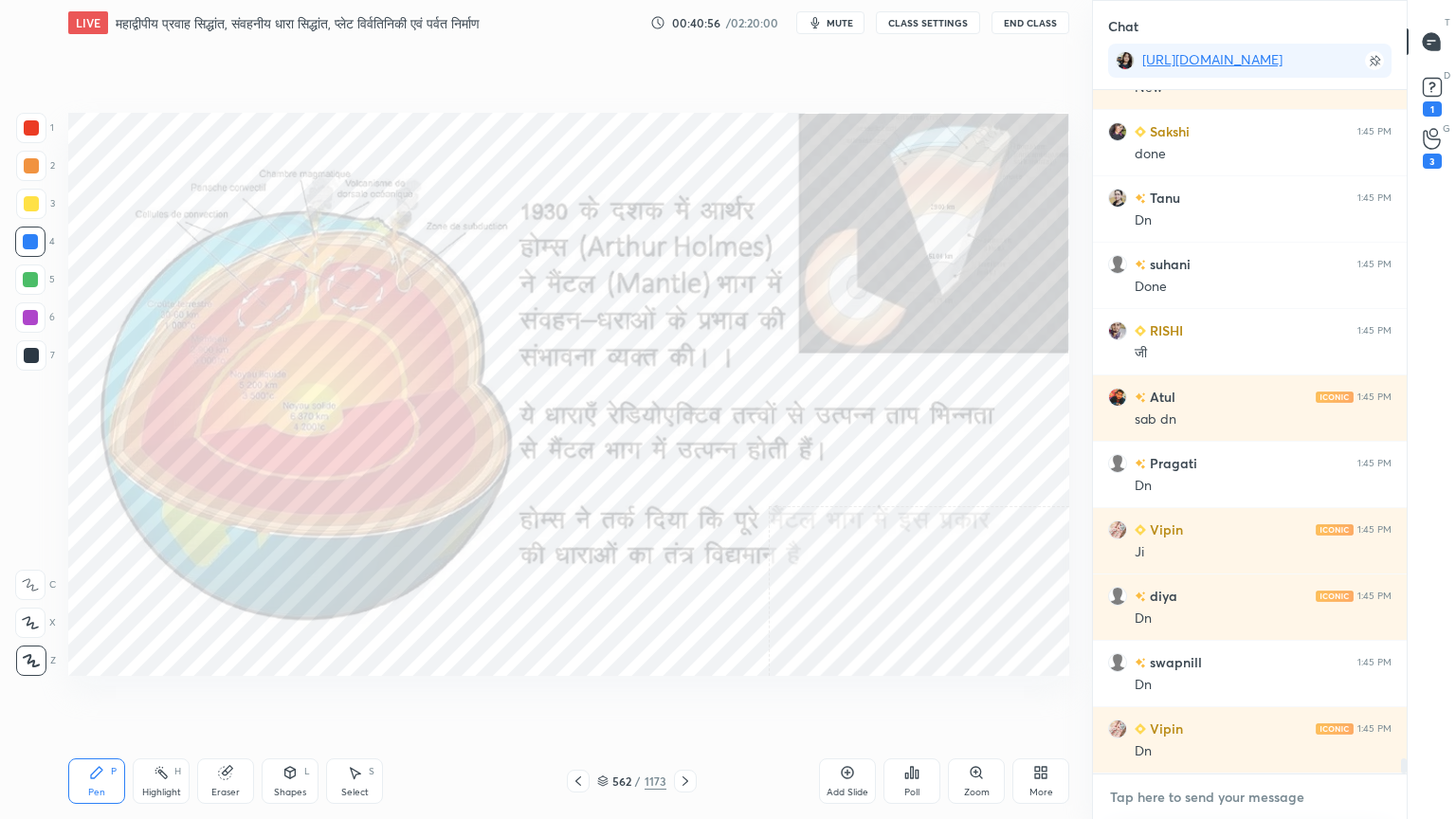 click at bounding box center (1249, 797) 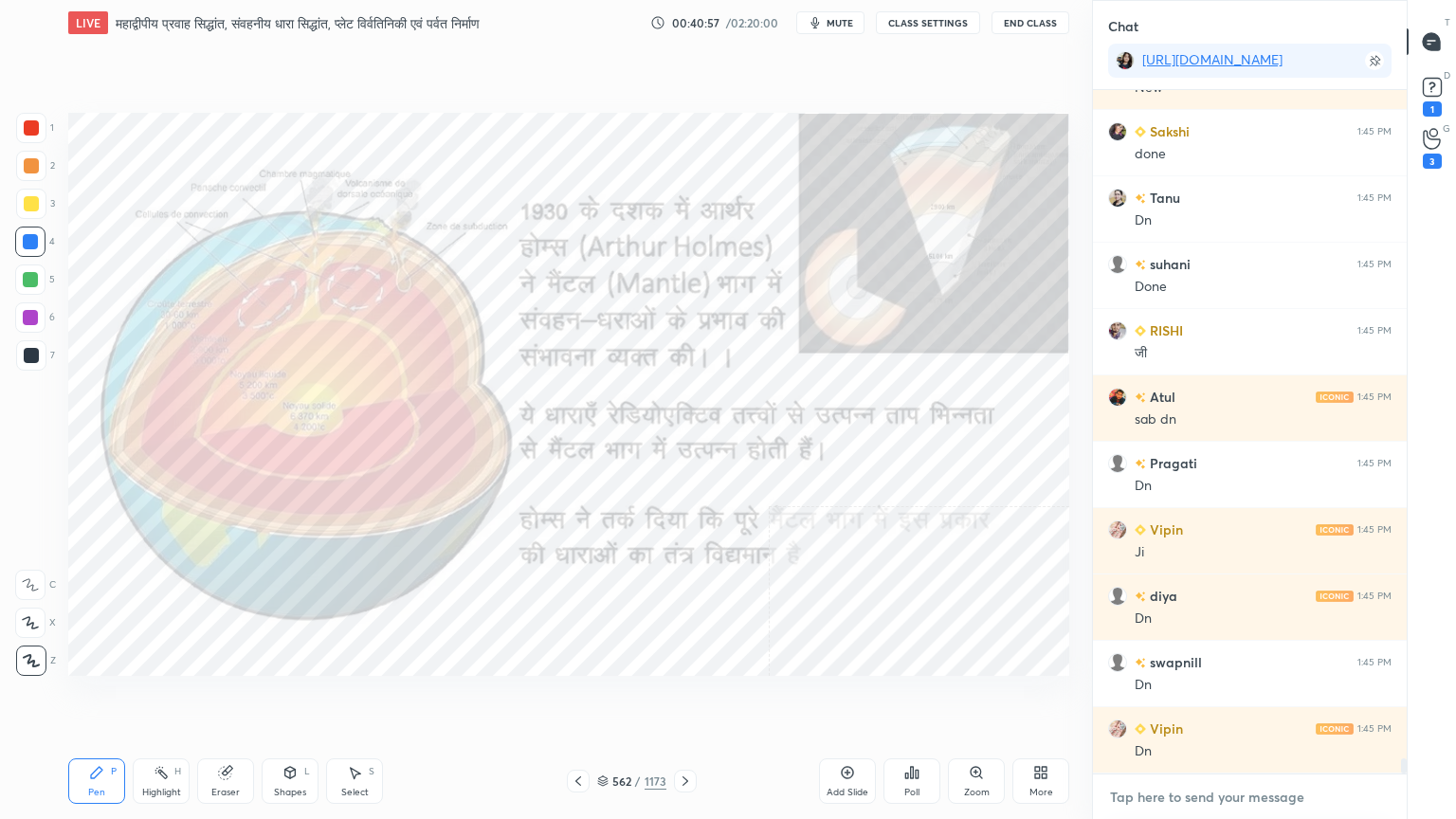 click at bounding box center [1249, 797] 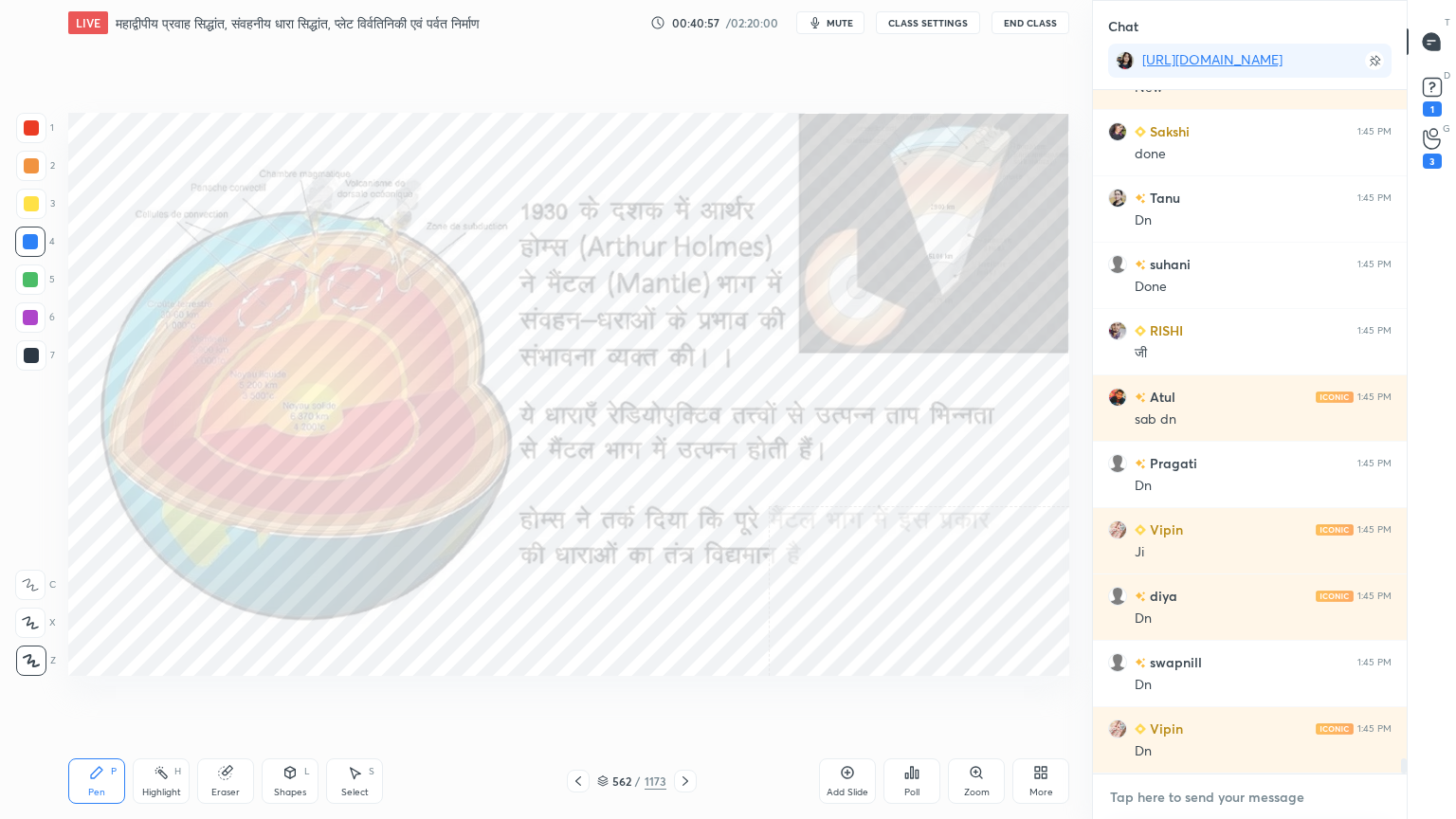 click at bounding box center (1249, 797) 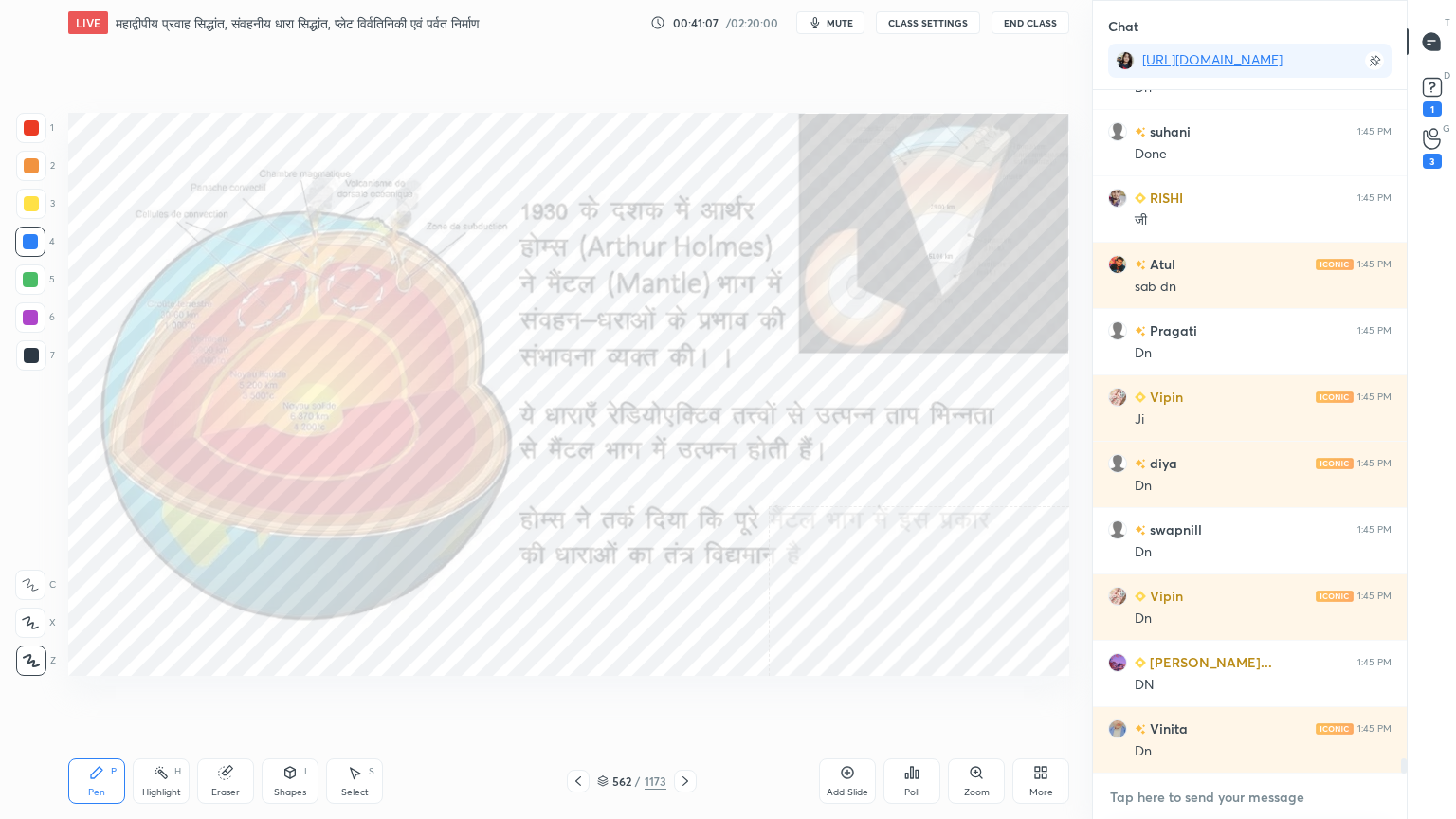 scroll, scrollTop: 29594, scrollLeft: 0, axis: vertical 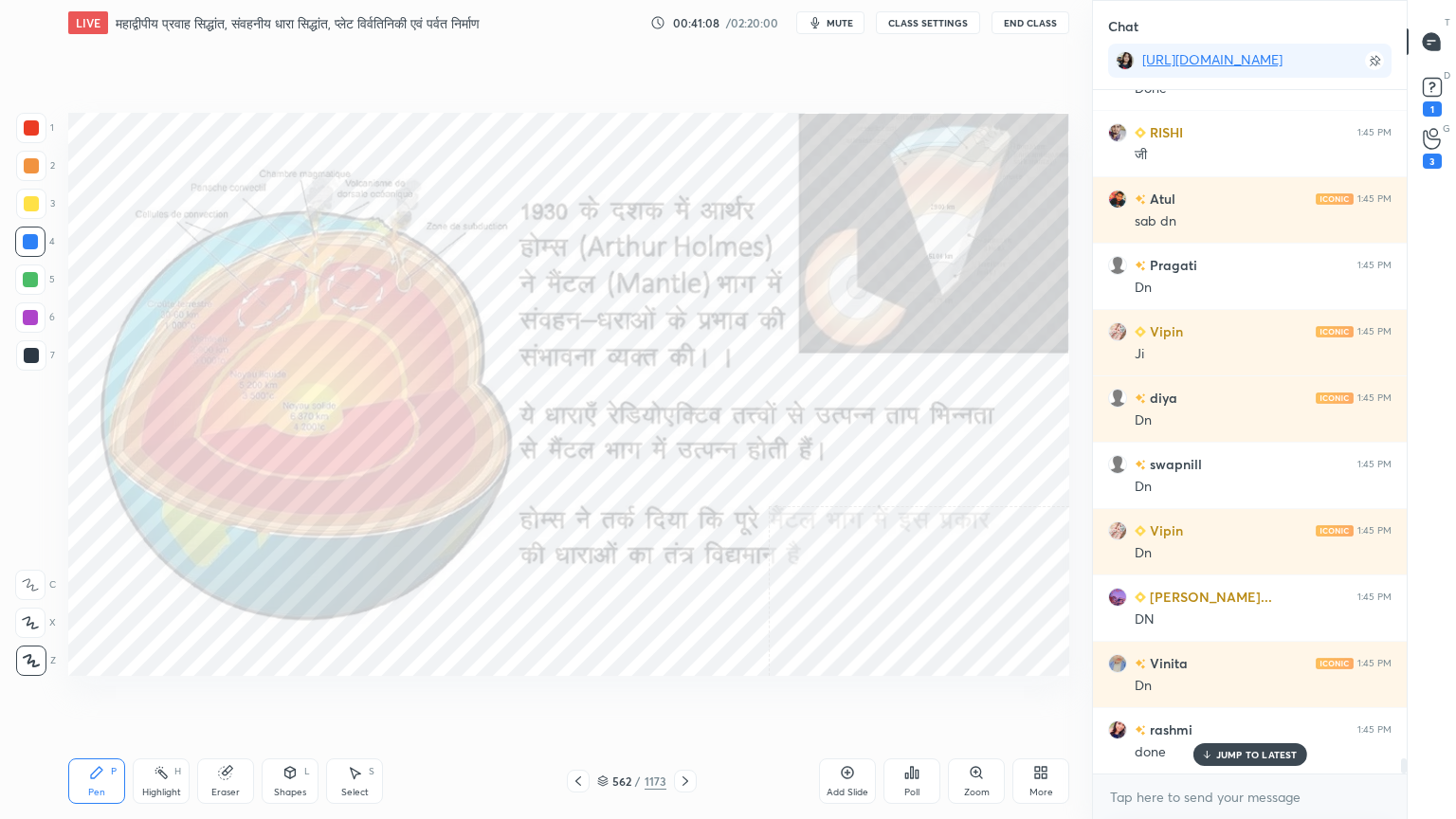 drag, startPoint x: 1241, startPoint y: 754, endPoint x: 1236, endPoint y: 776, distance: 22.561 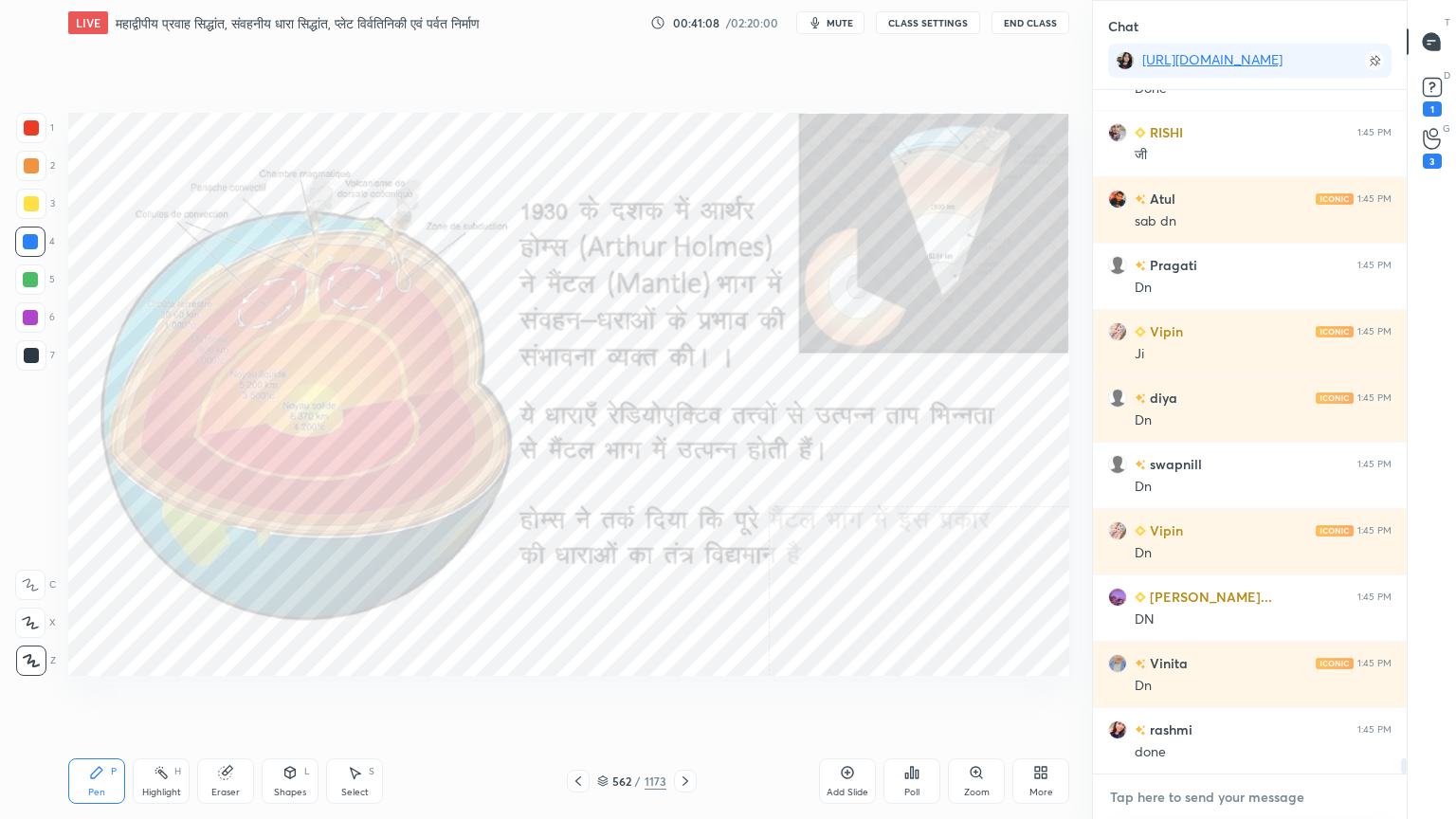click at bounding box center [1249, 797] 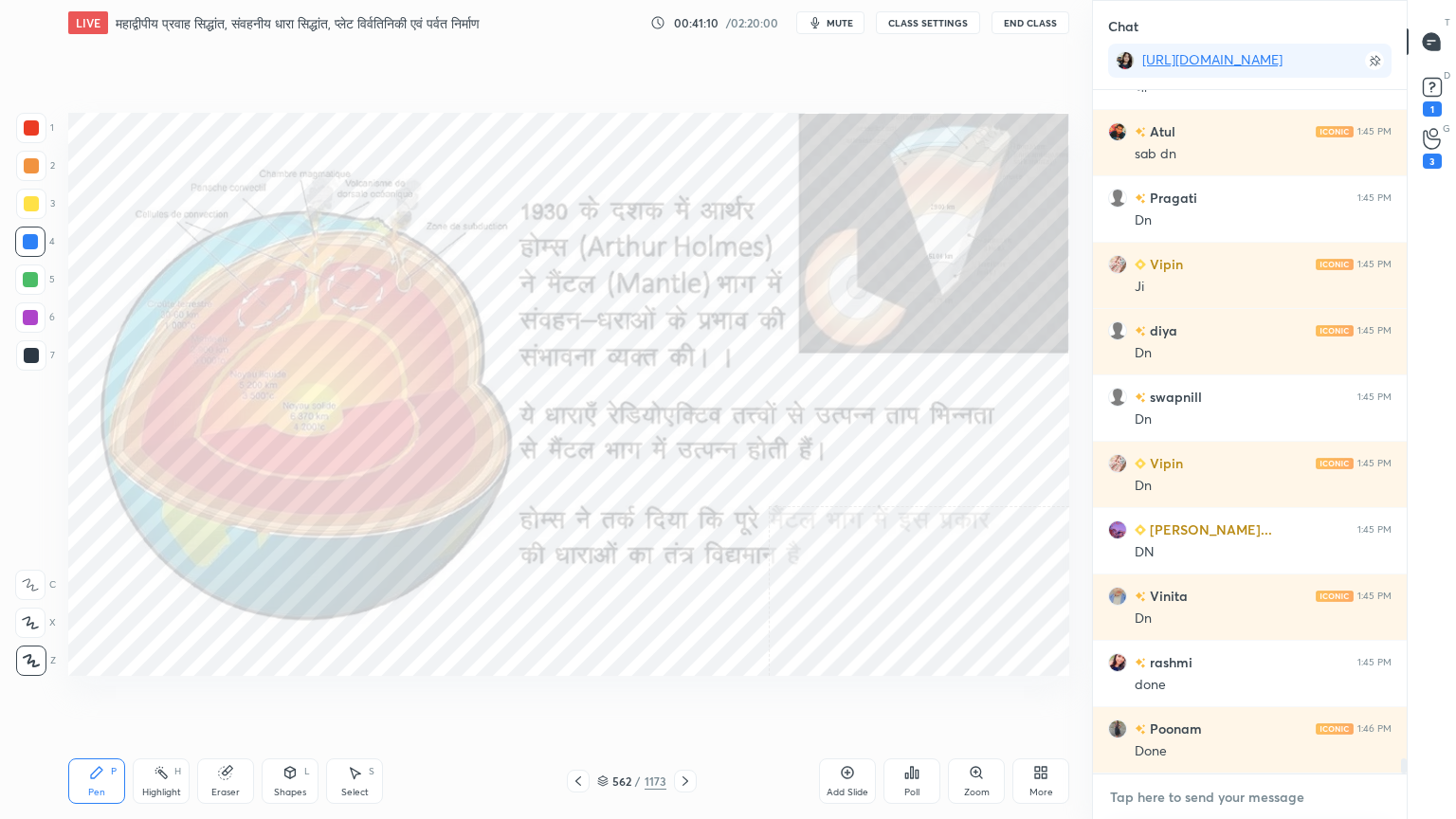scroll, scrollTop: 29727, scrollLeft: 0, axis: vertical 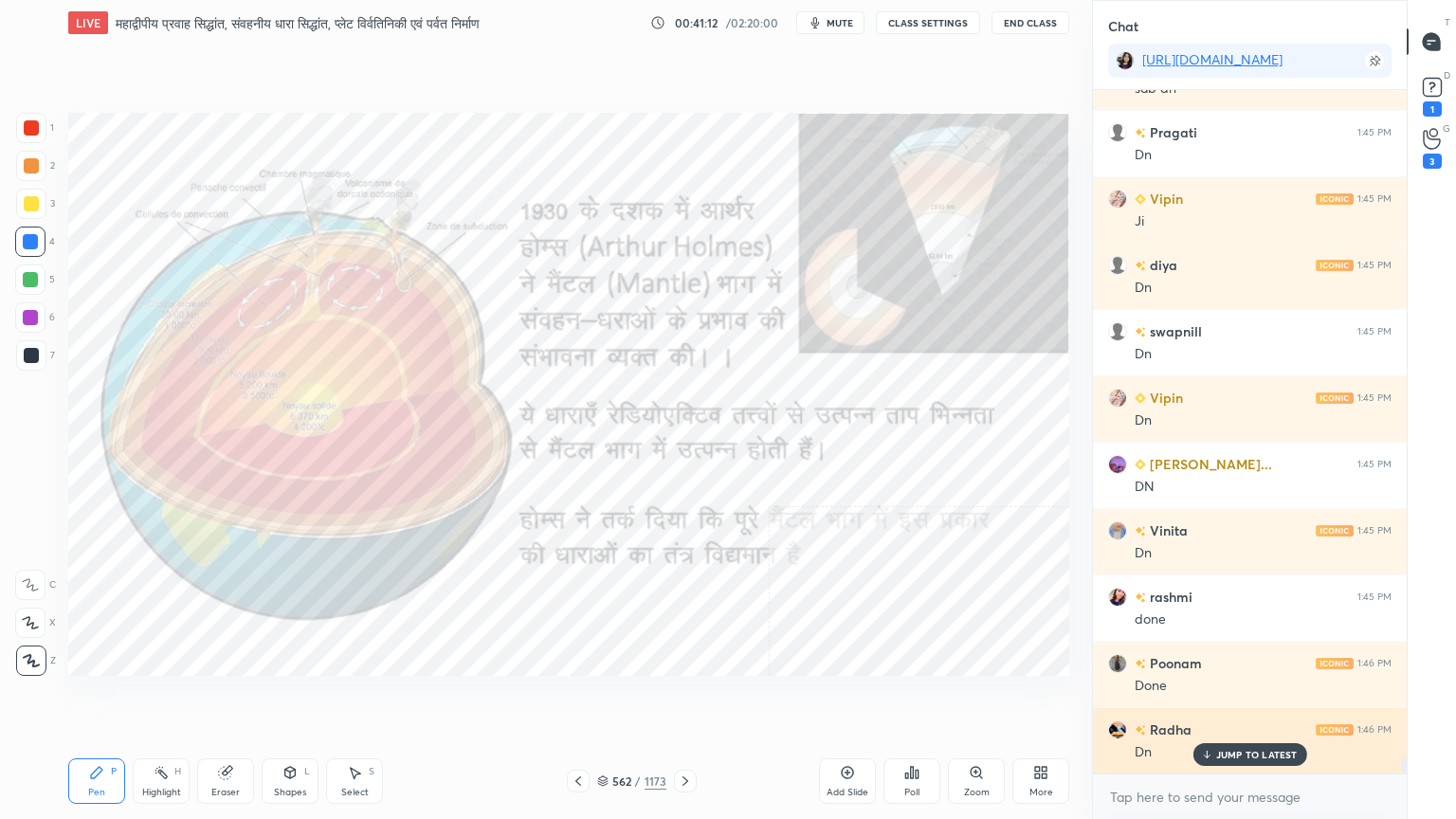 click on "JUMP TO LATEST" at bounding box center (1257, 755) 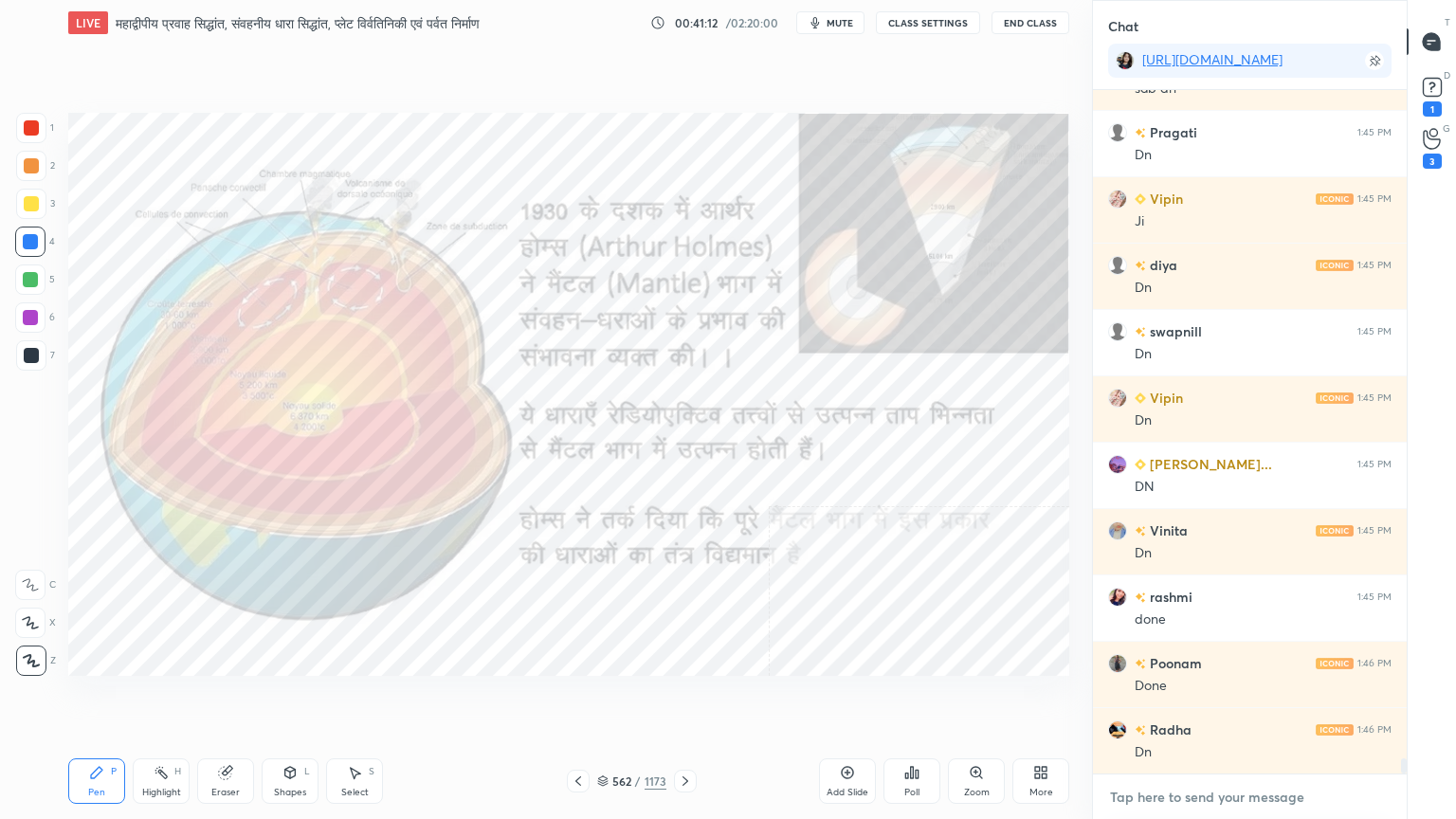 click at bounding box center [1249, 797] 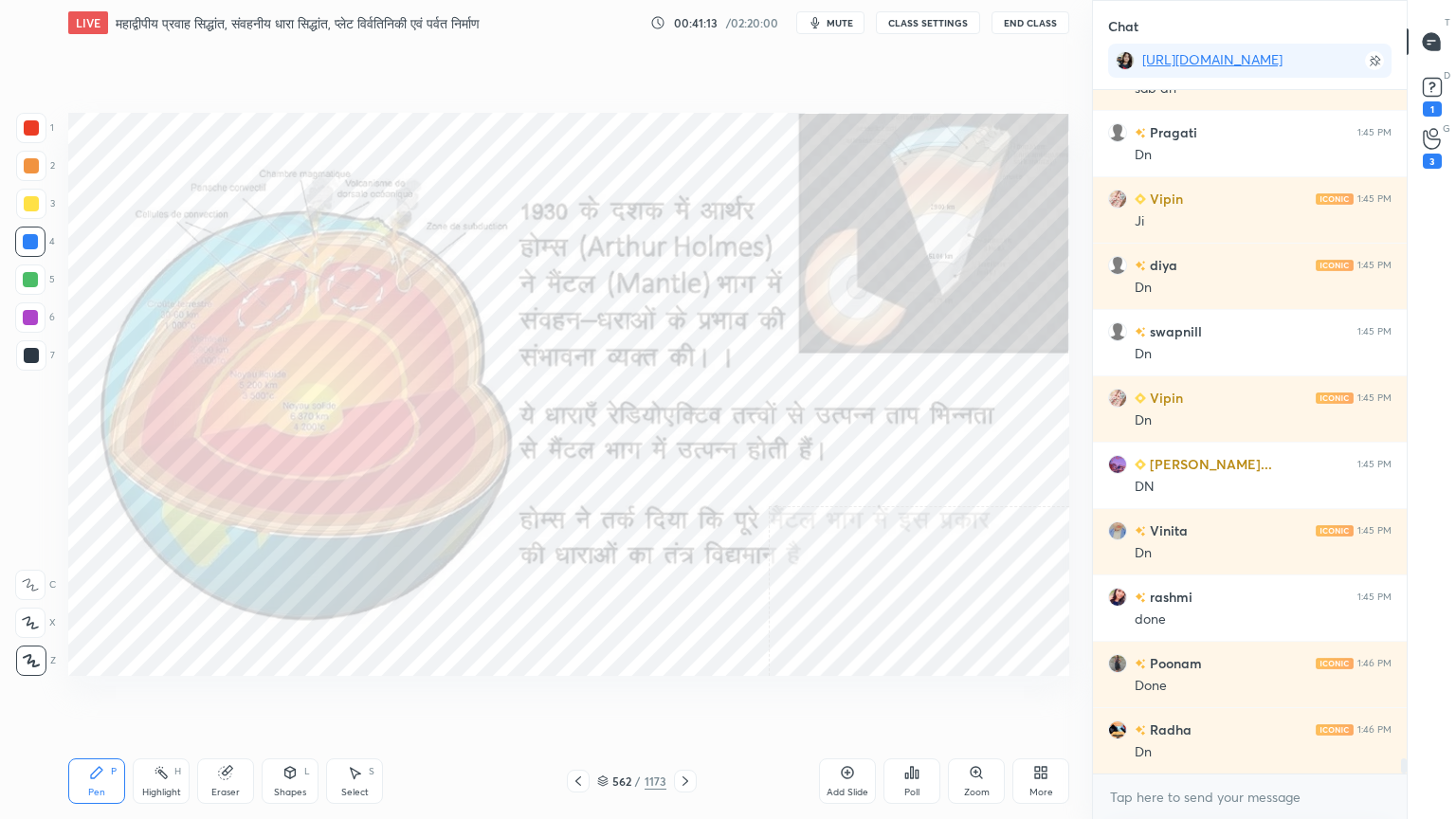 click on "Eraser" at bounding box center (226, 792) 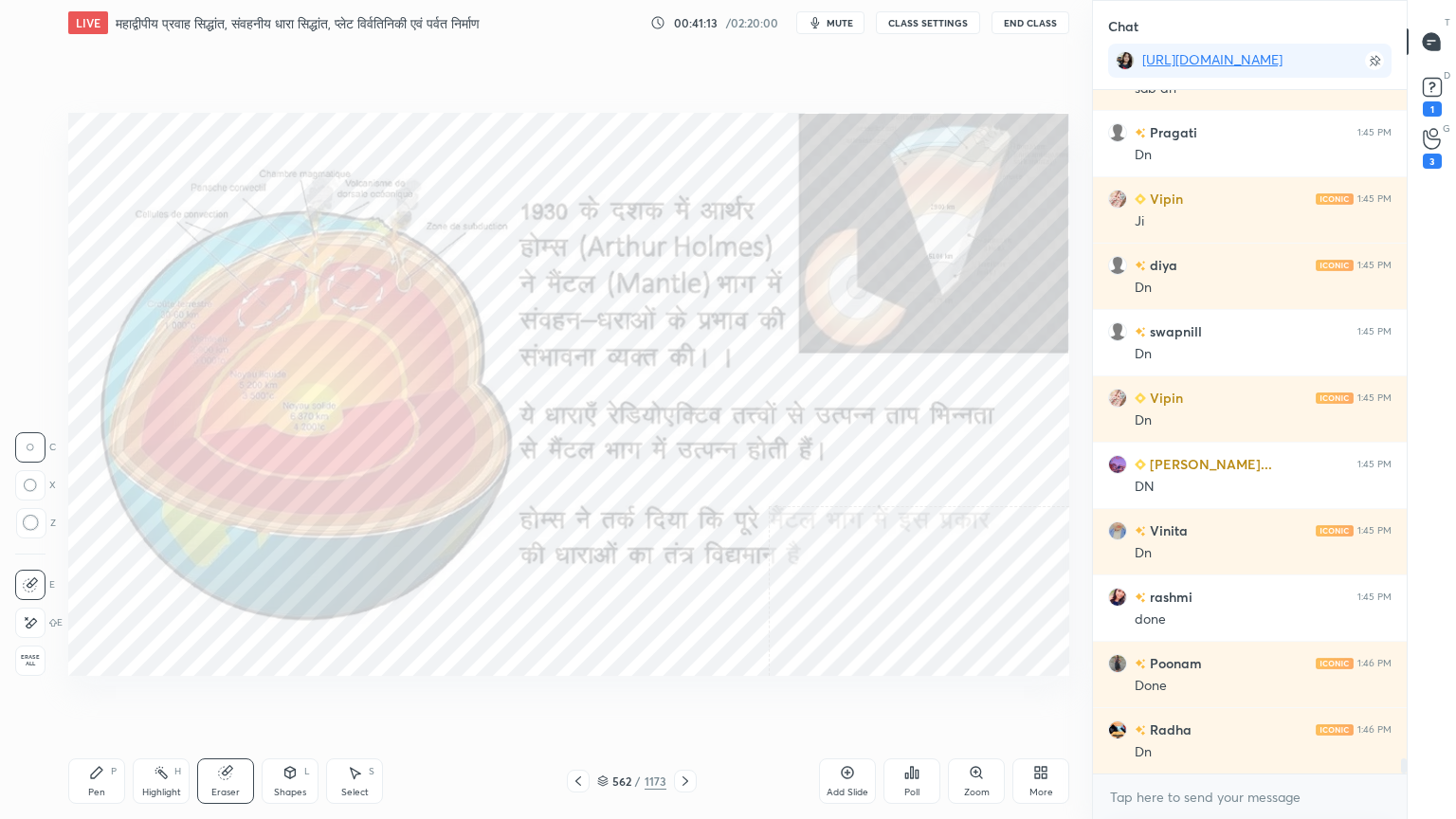 drag, startPoint x: 41, startPoint y: 657, endPoint x: 66, endPoint y: 655, distance: 25.079872 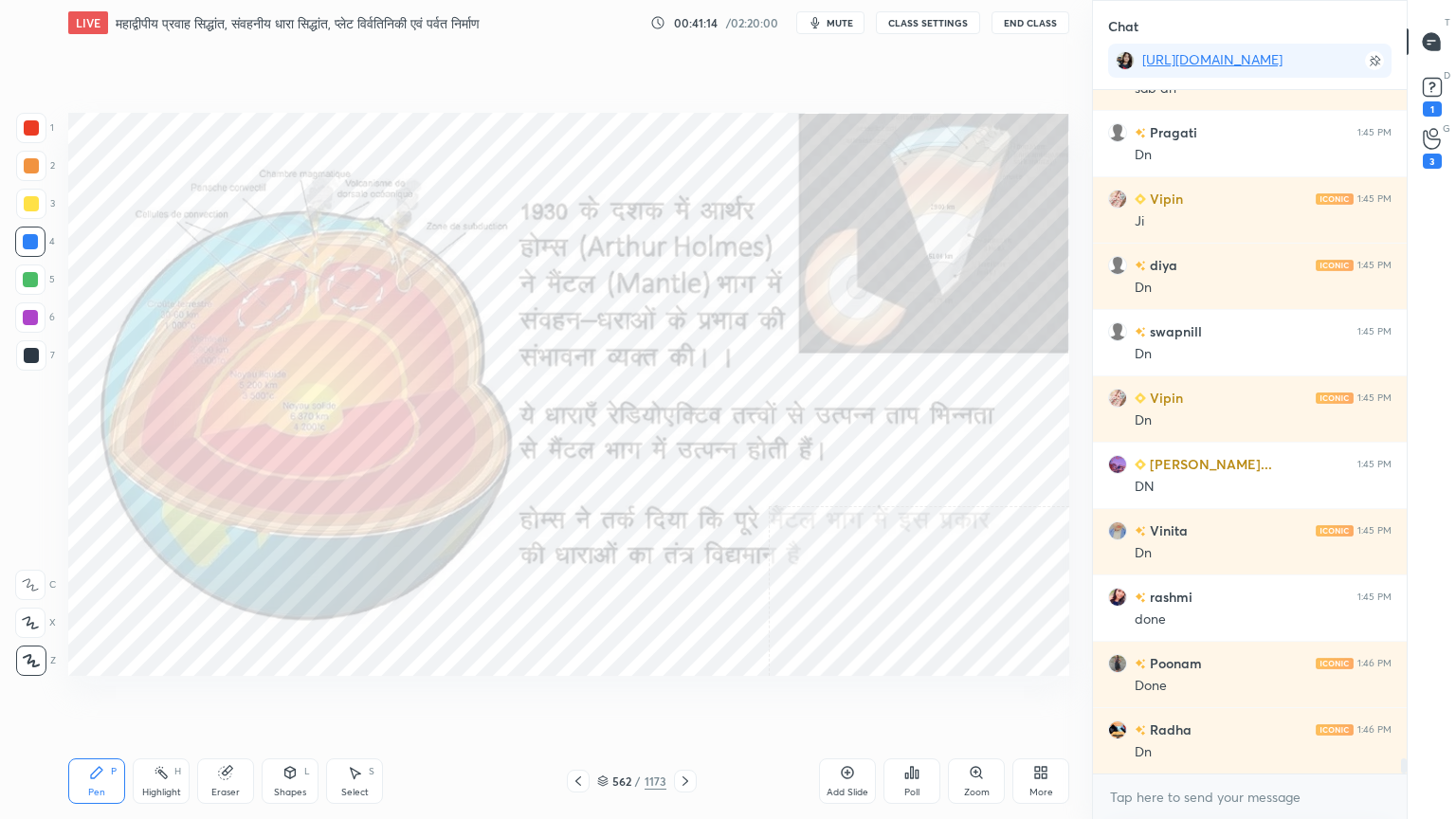 click 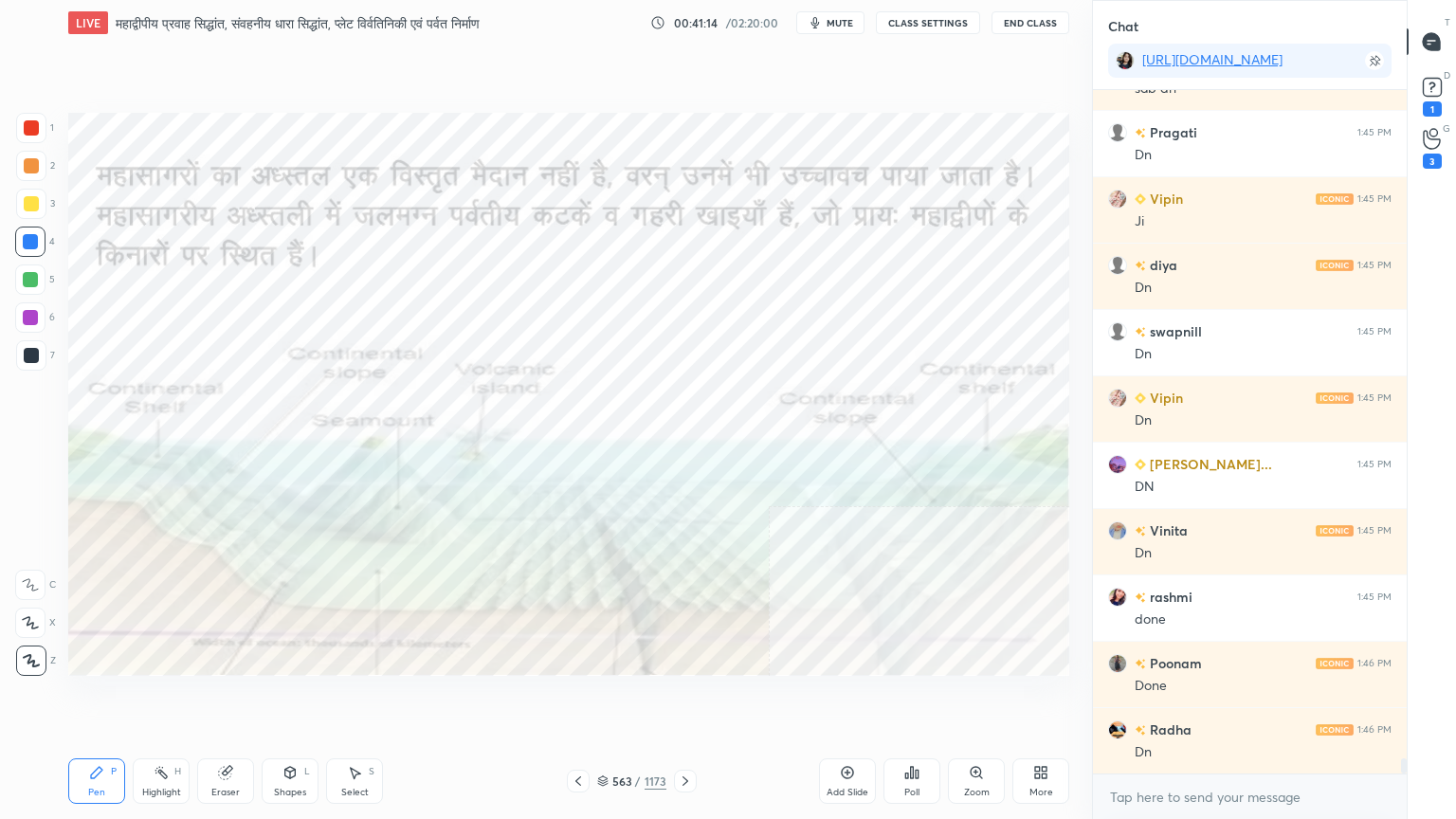 click 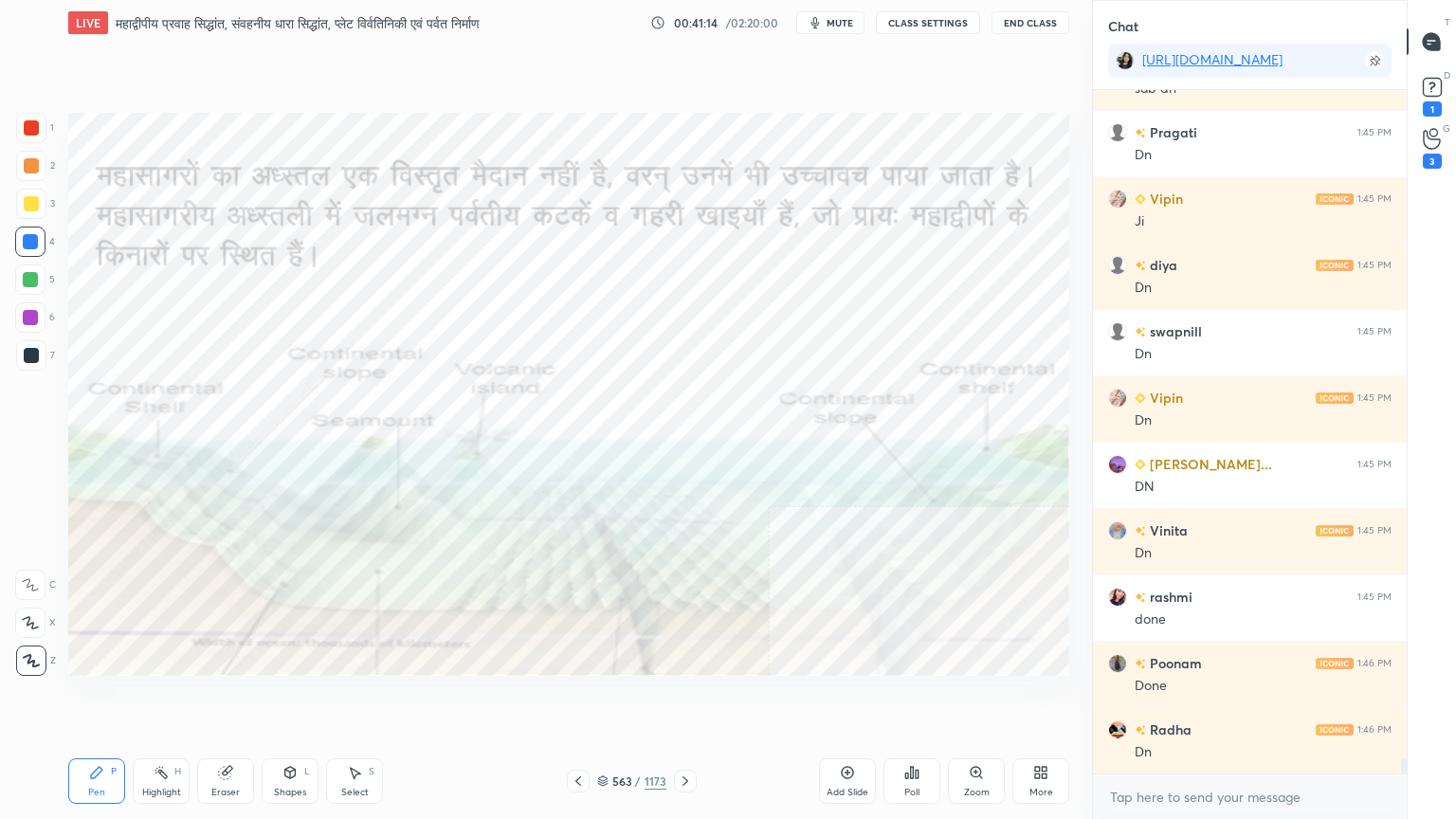 click 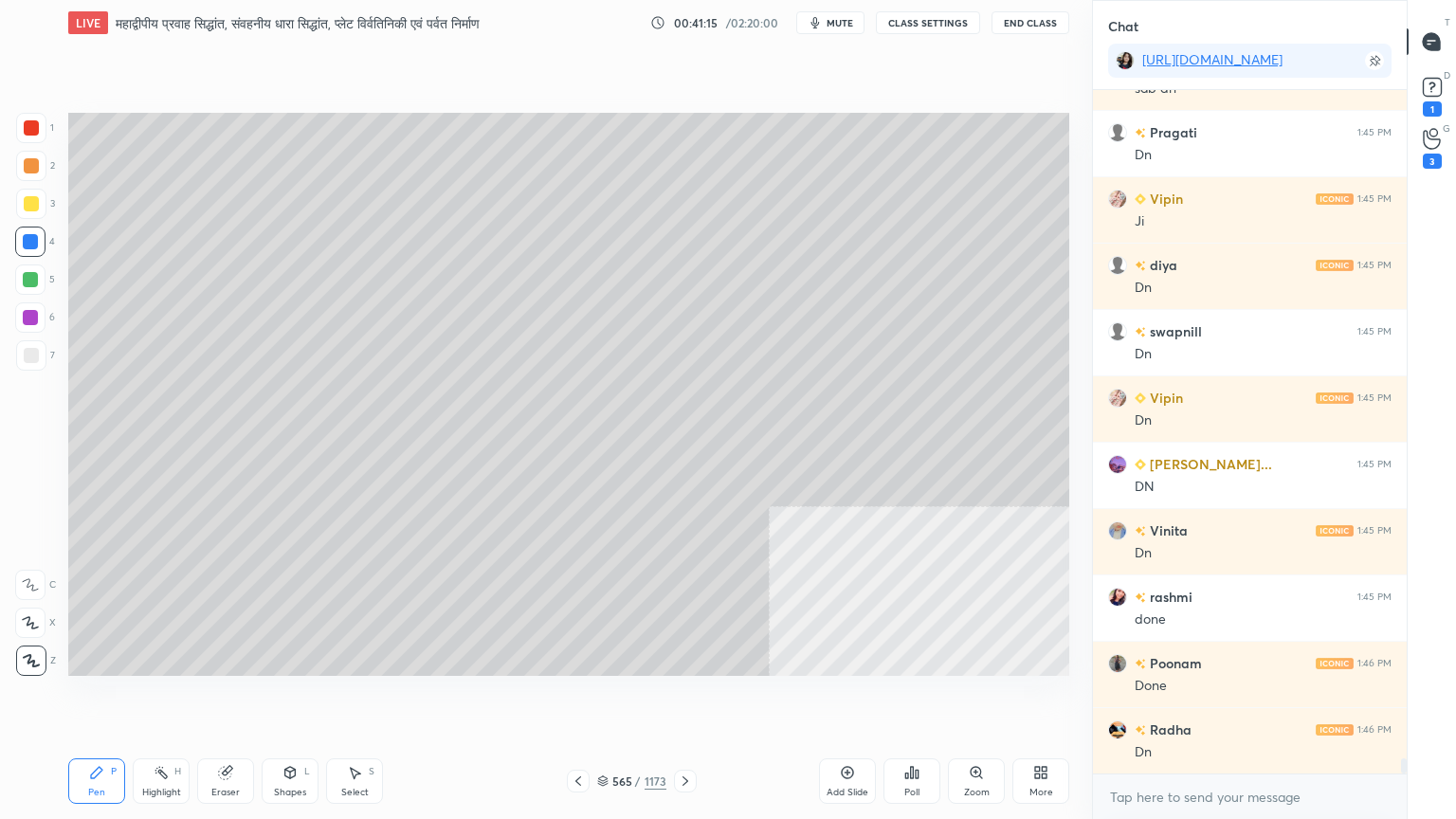 click 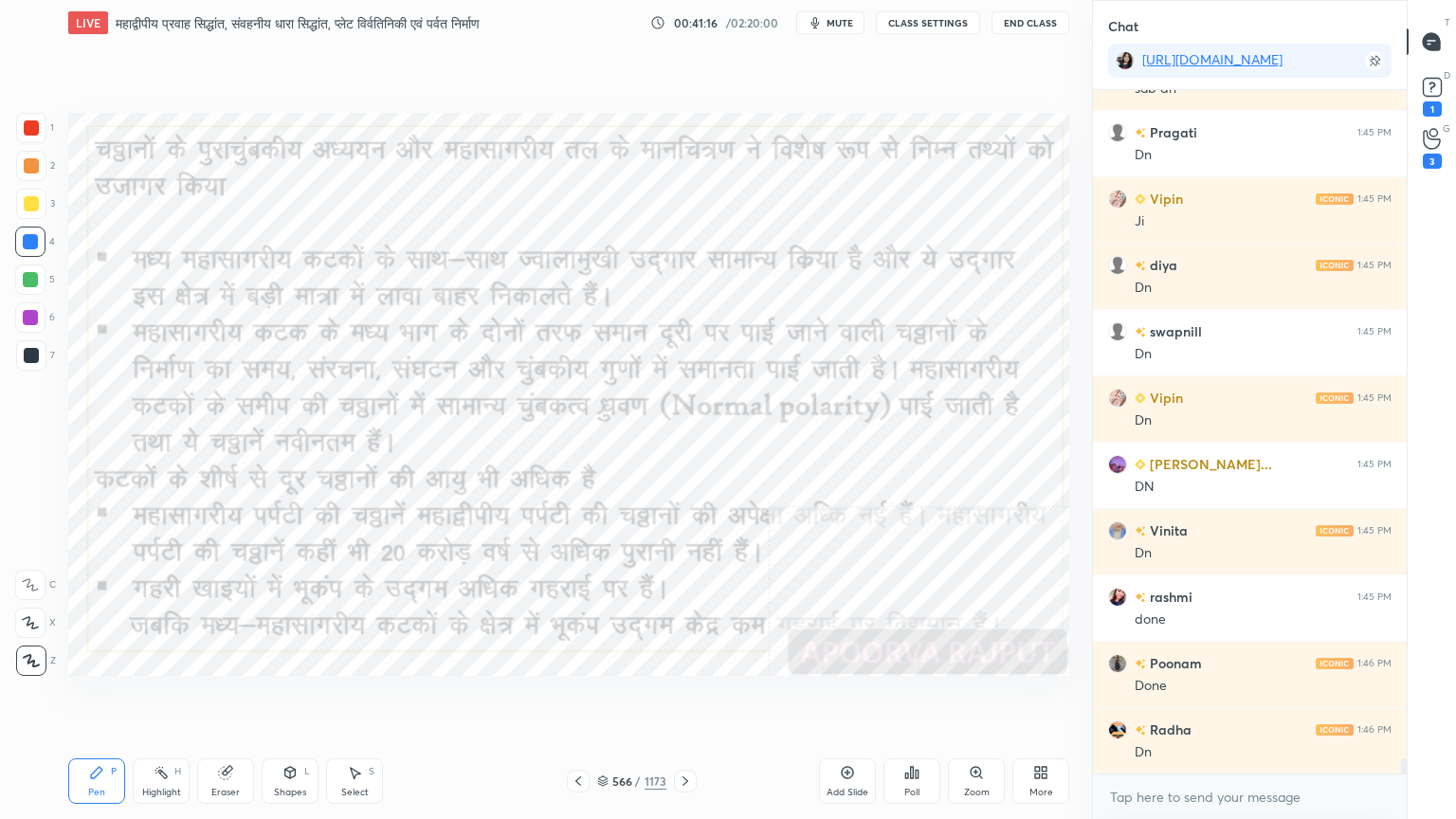 click 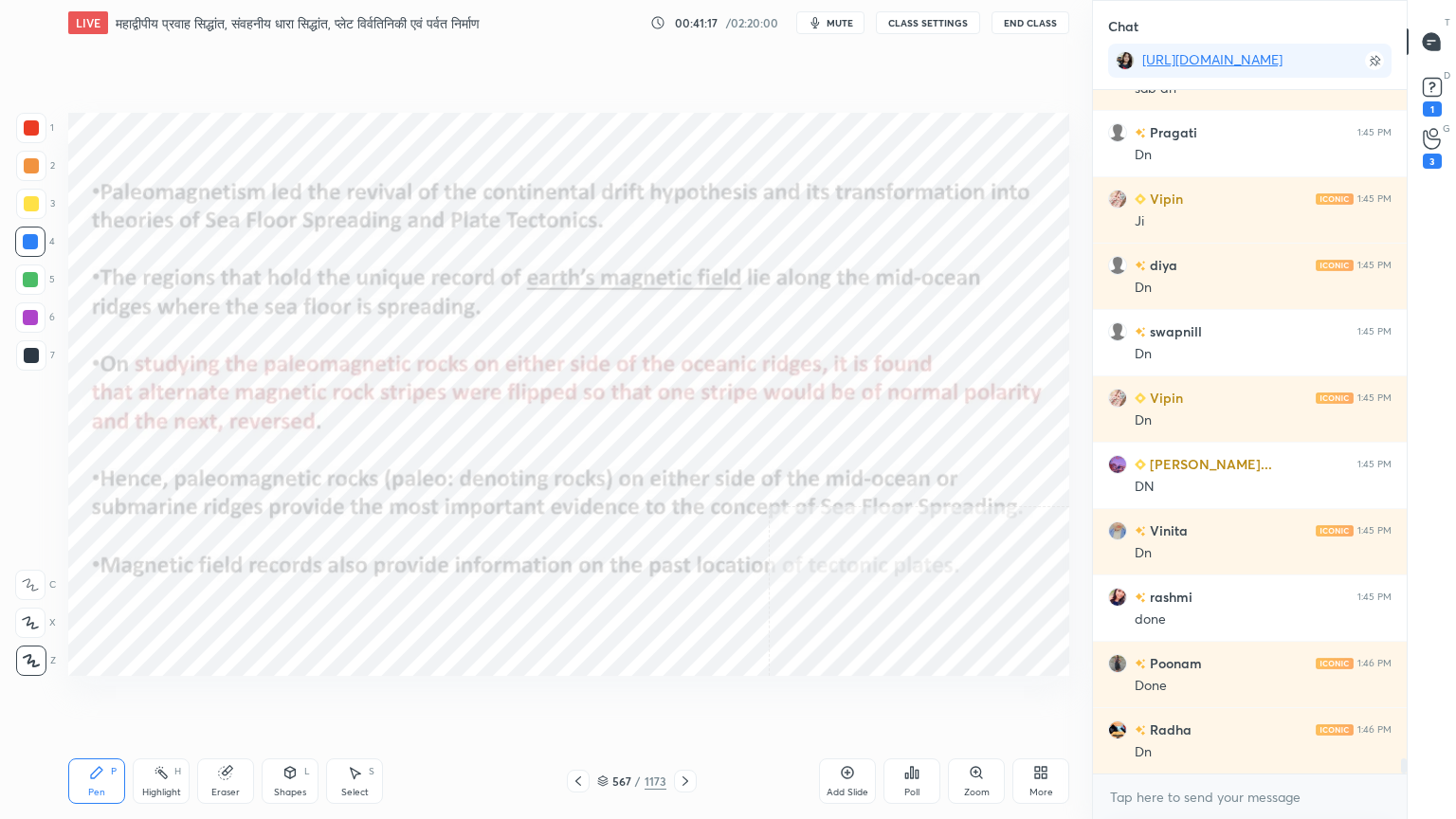 click 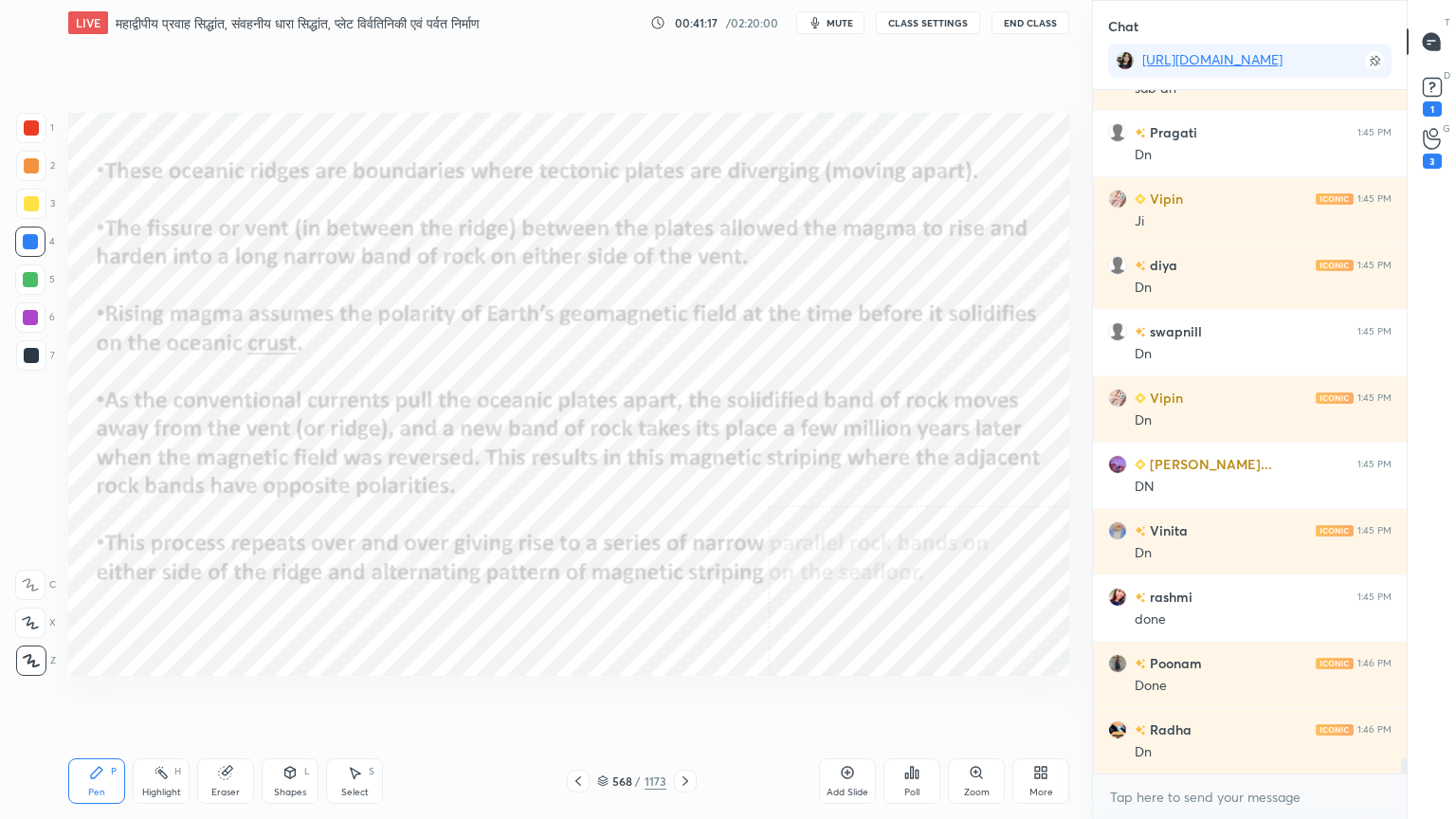 click 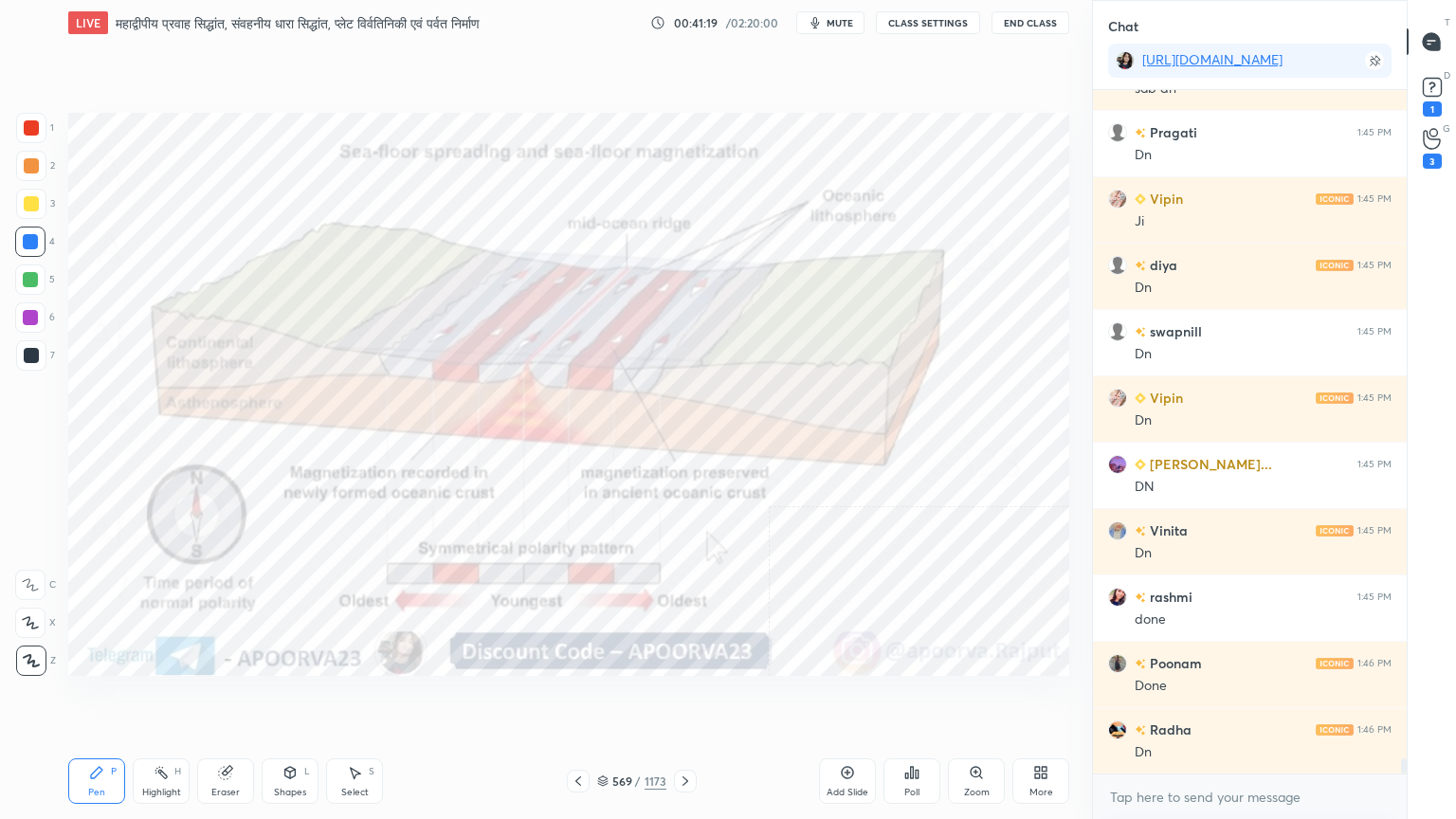 click 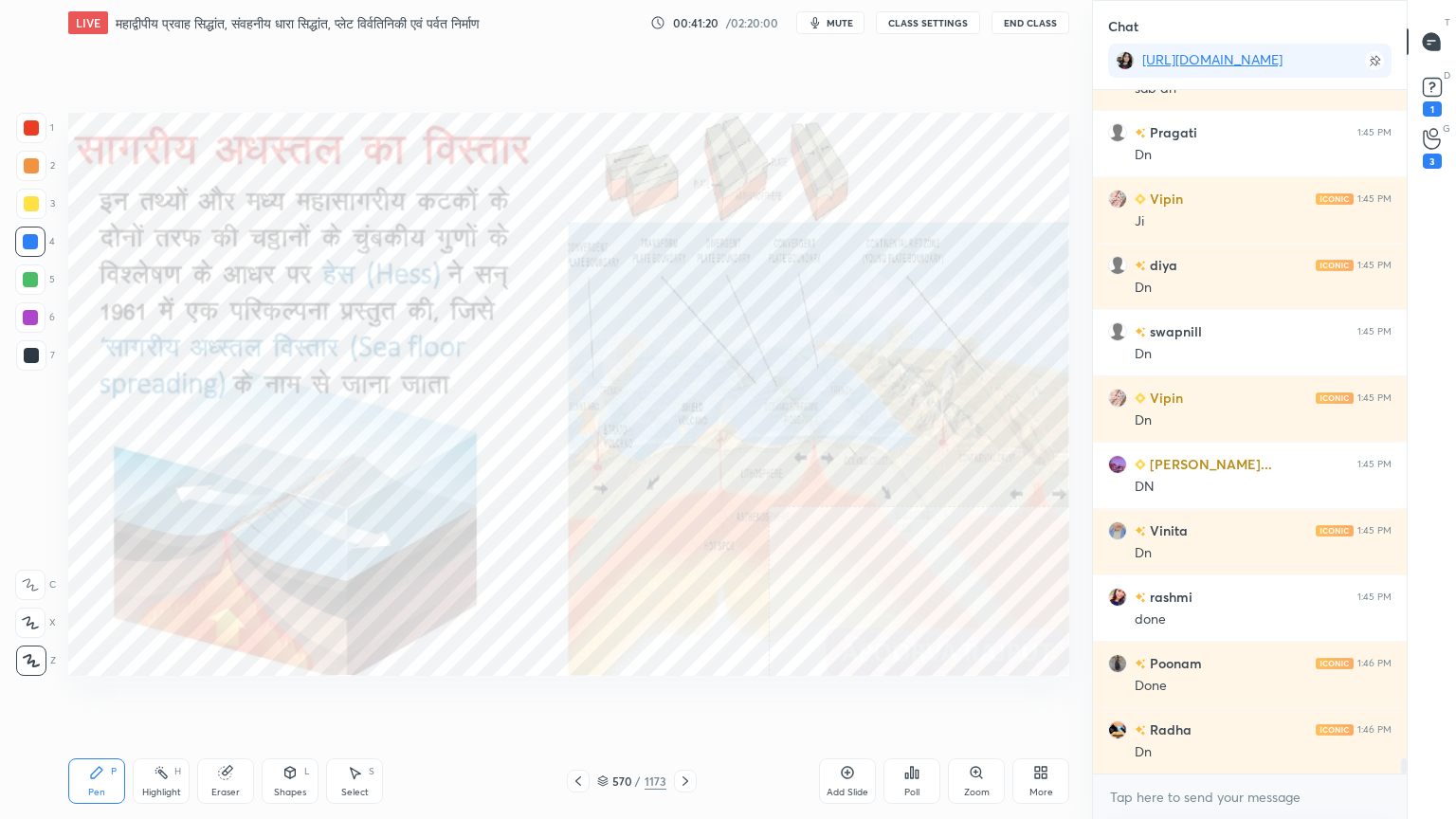 click 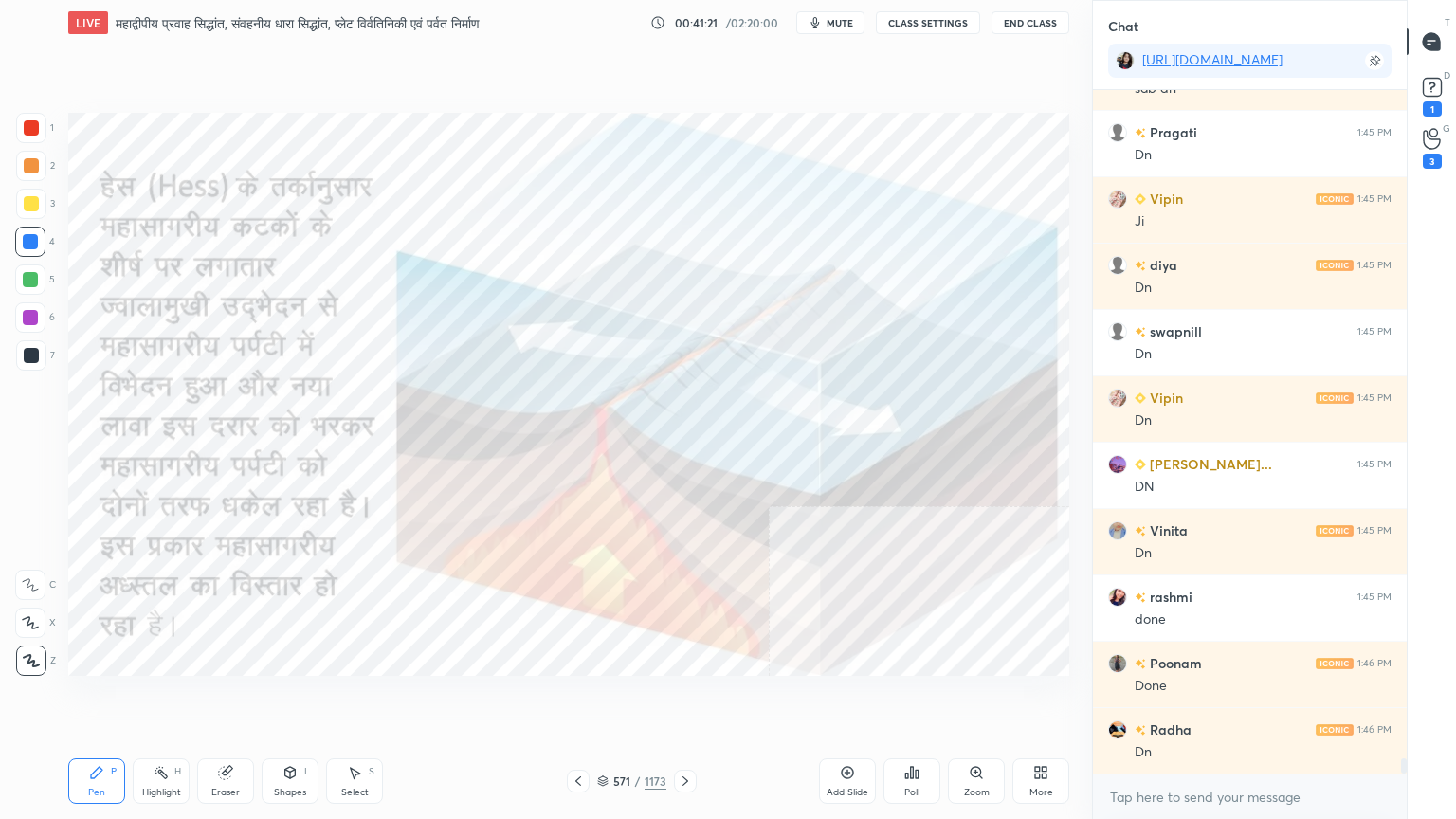 click 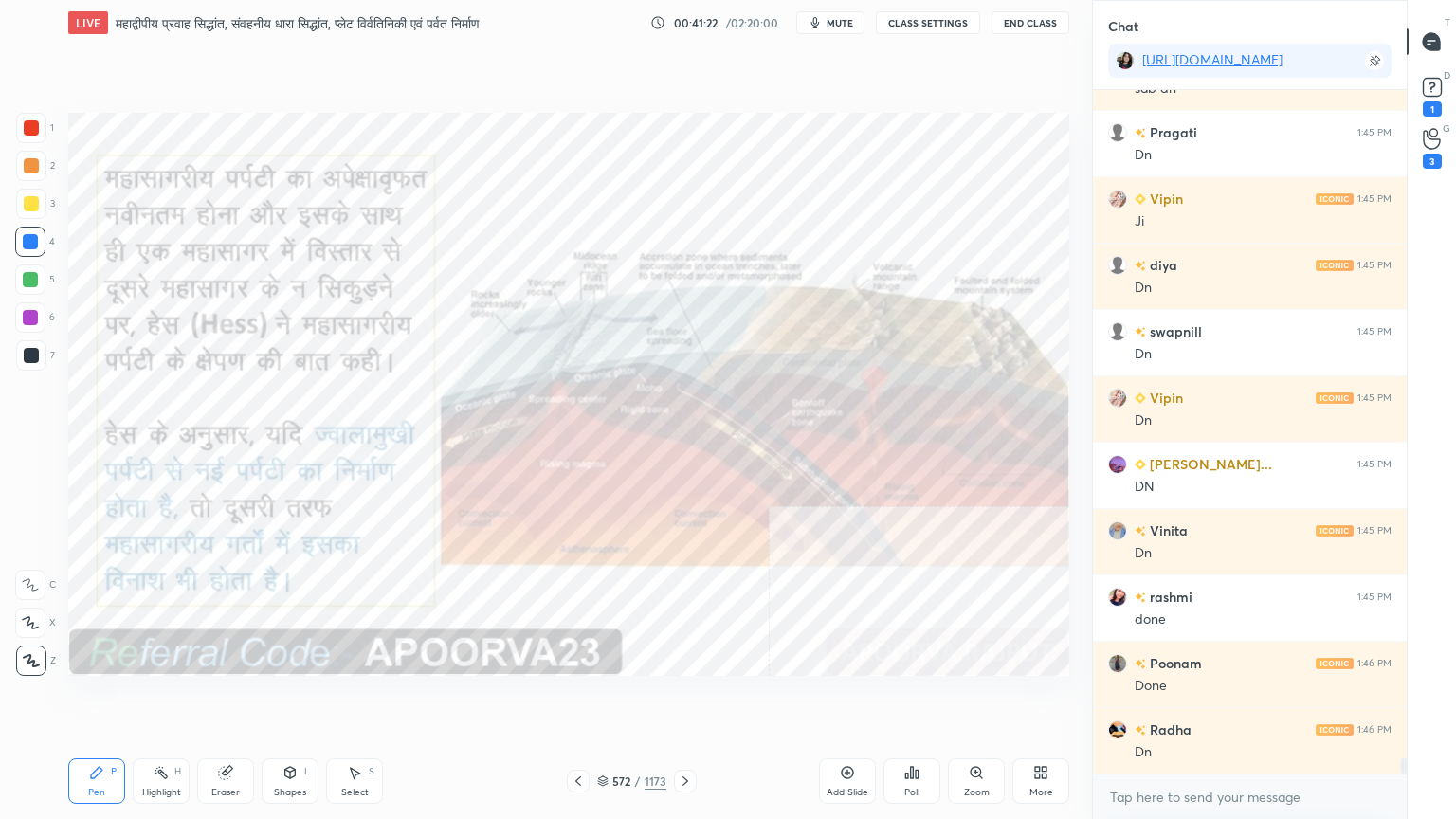 click 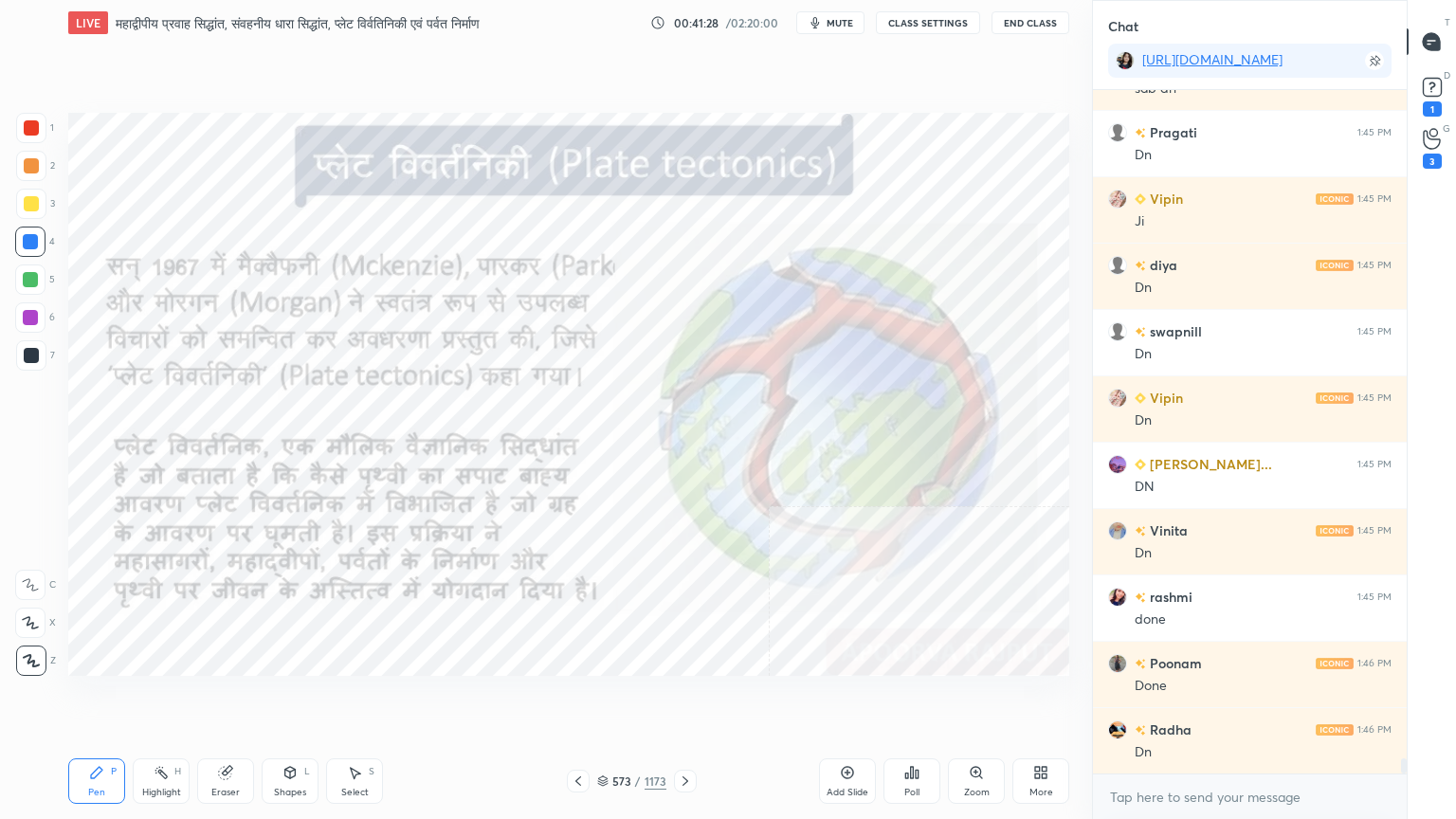 scroll, scrollTop: 29794, scrollLeft: 0, axis: vertical 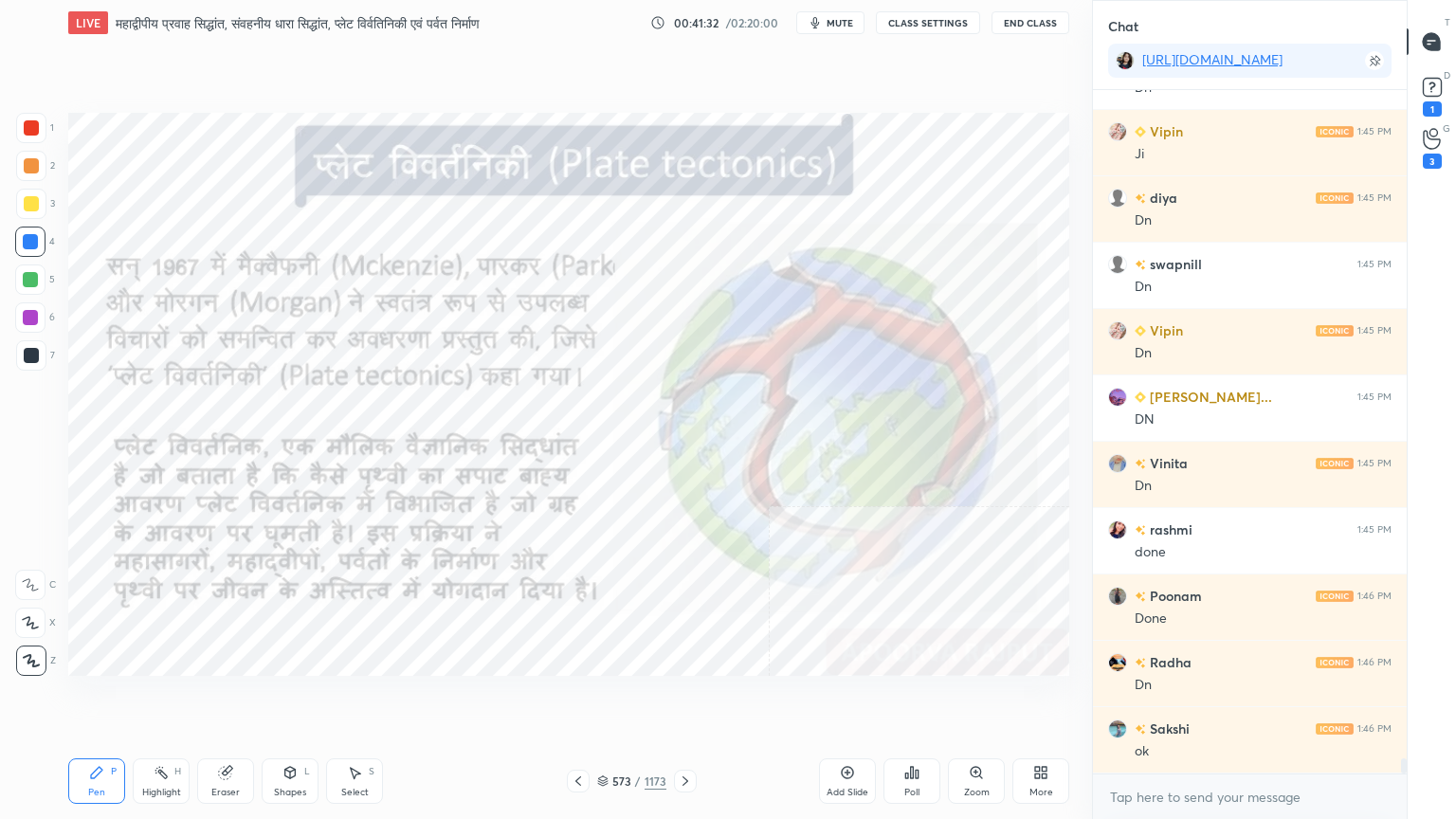 click on "Setting up your live class Poll for   secs No correct answer Start poll" at bounding box center [569, 394] 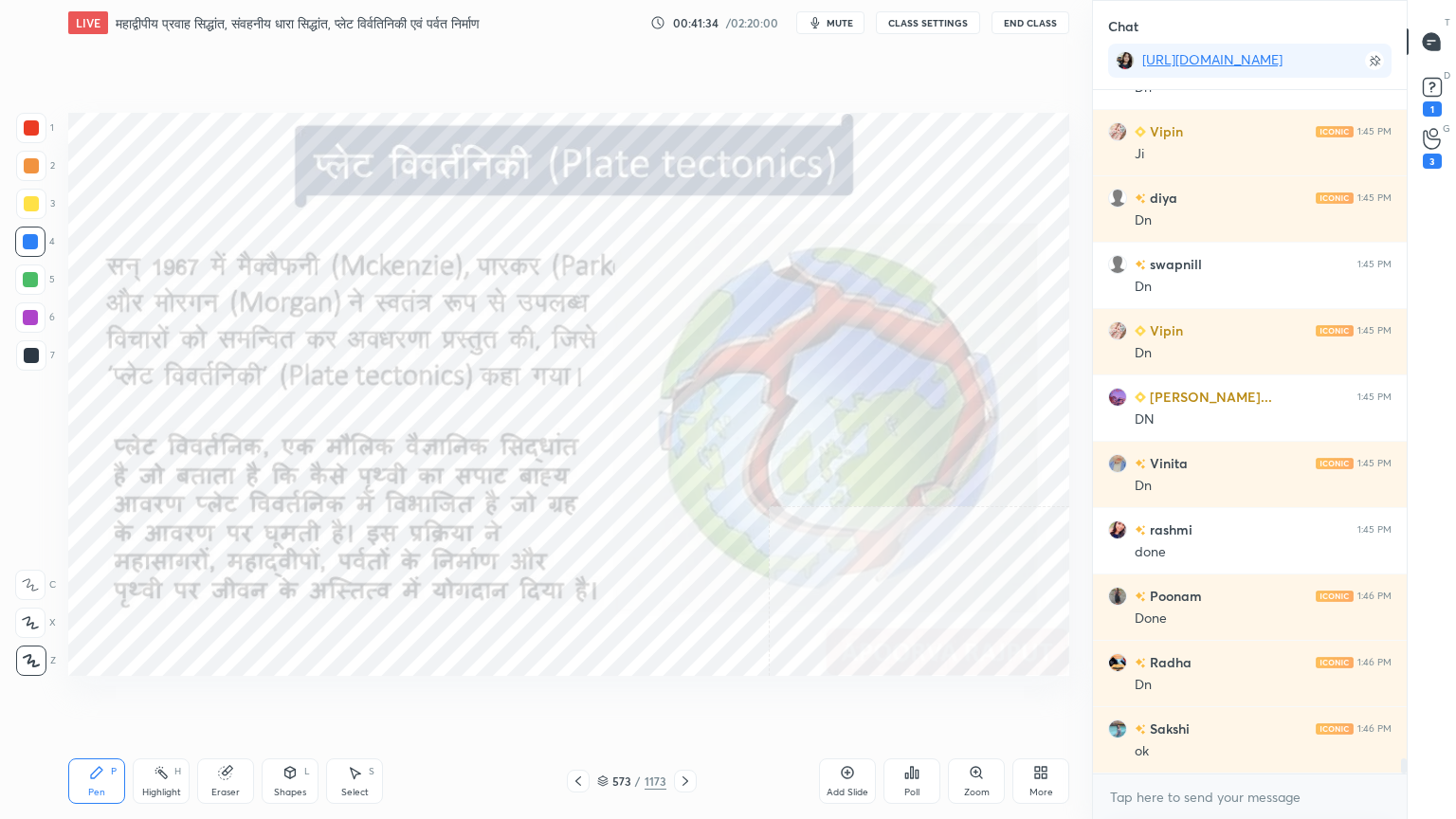 click at bounding box center (30, 242) 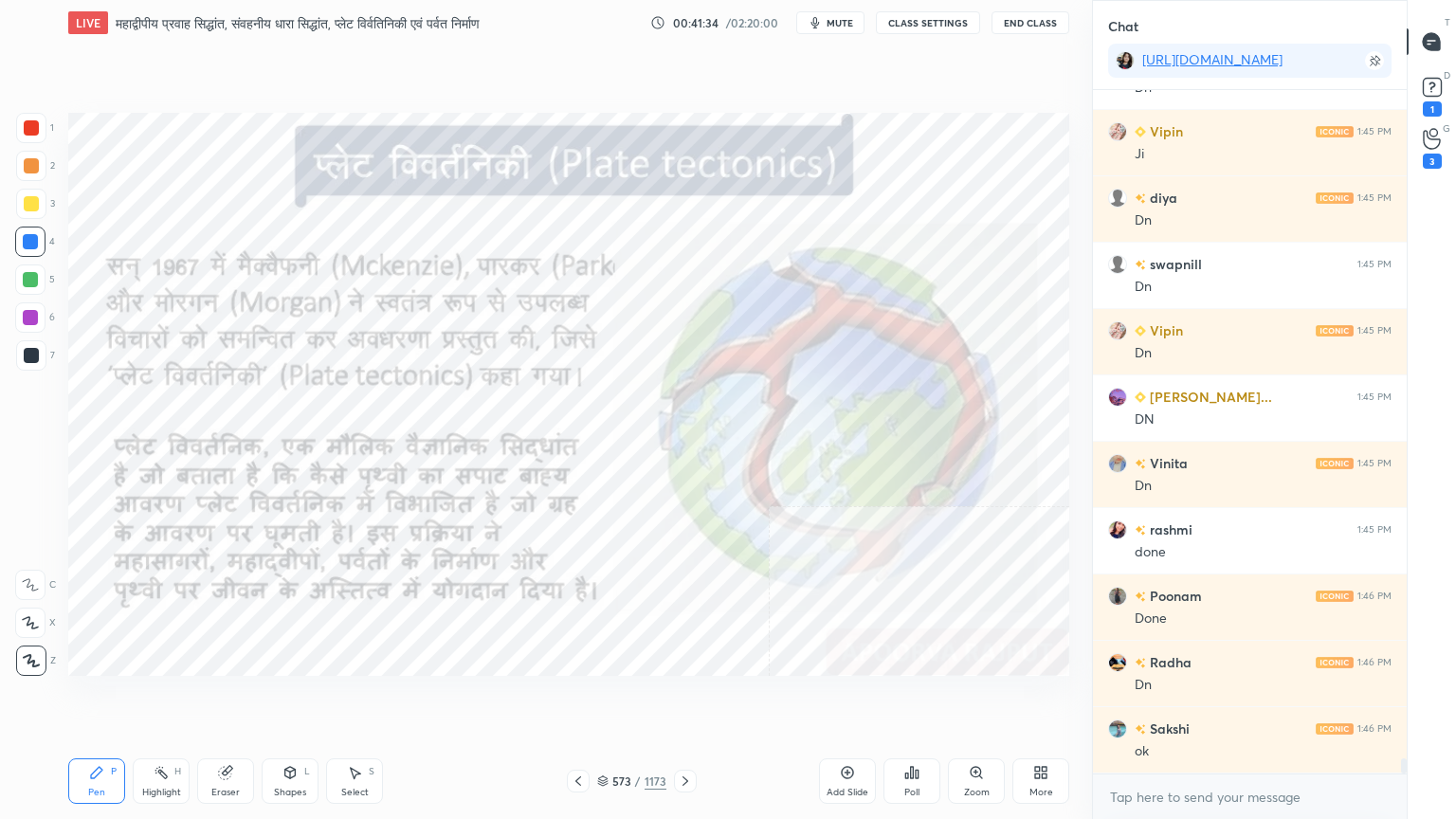 click at bounding box center [30, 242] 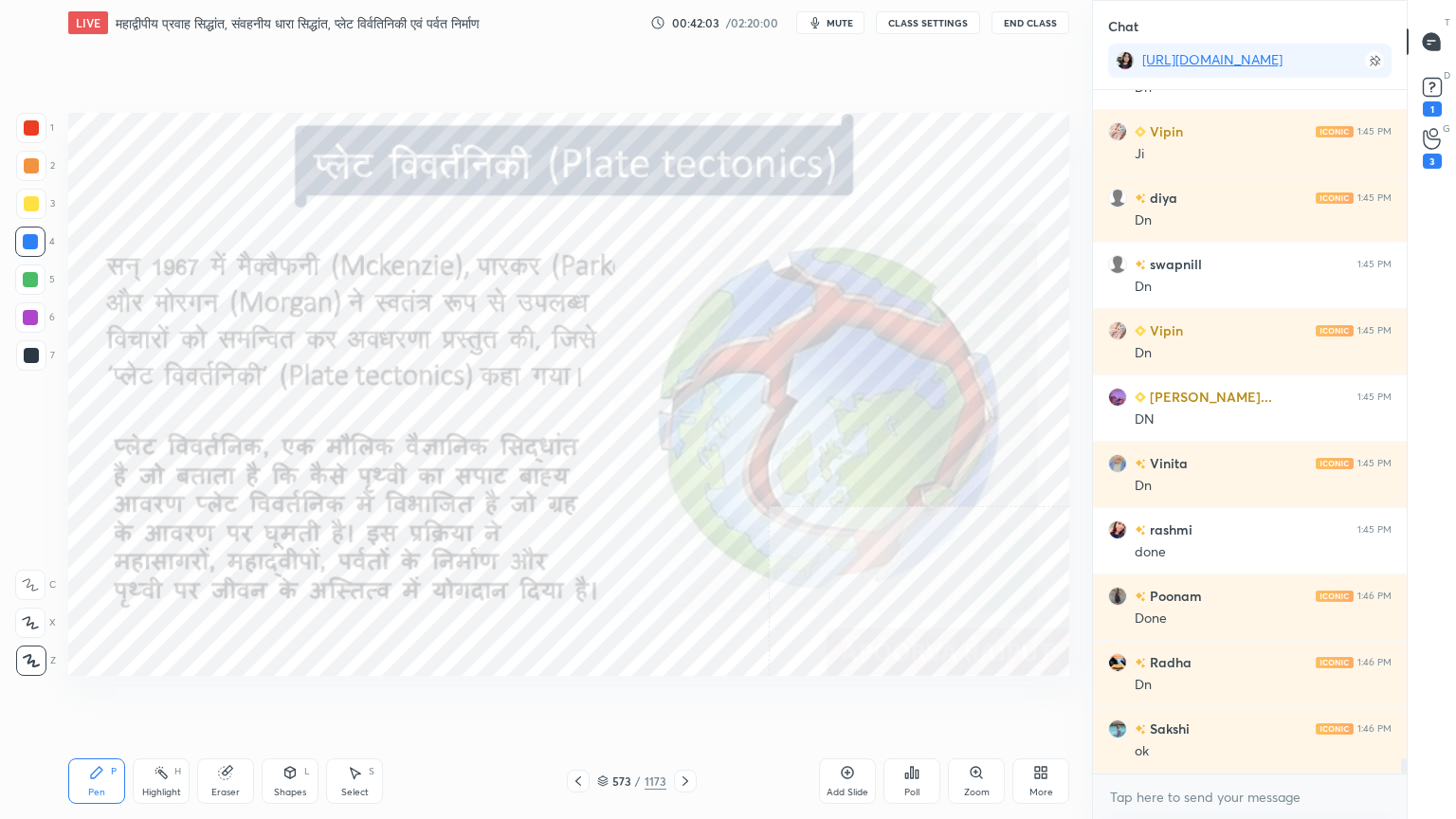 scroll, scrollTop: 648, scrollLeft: 308, axis: both 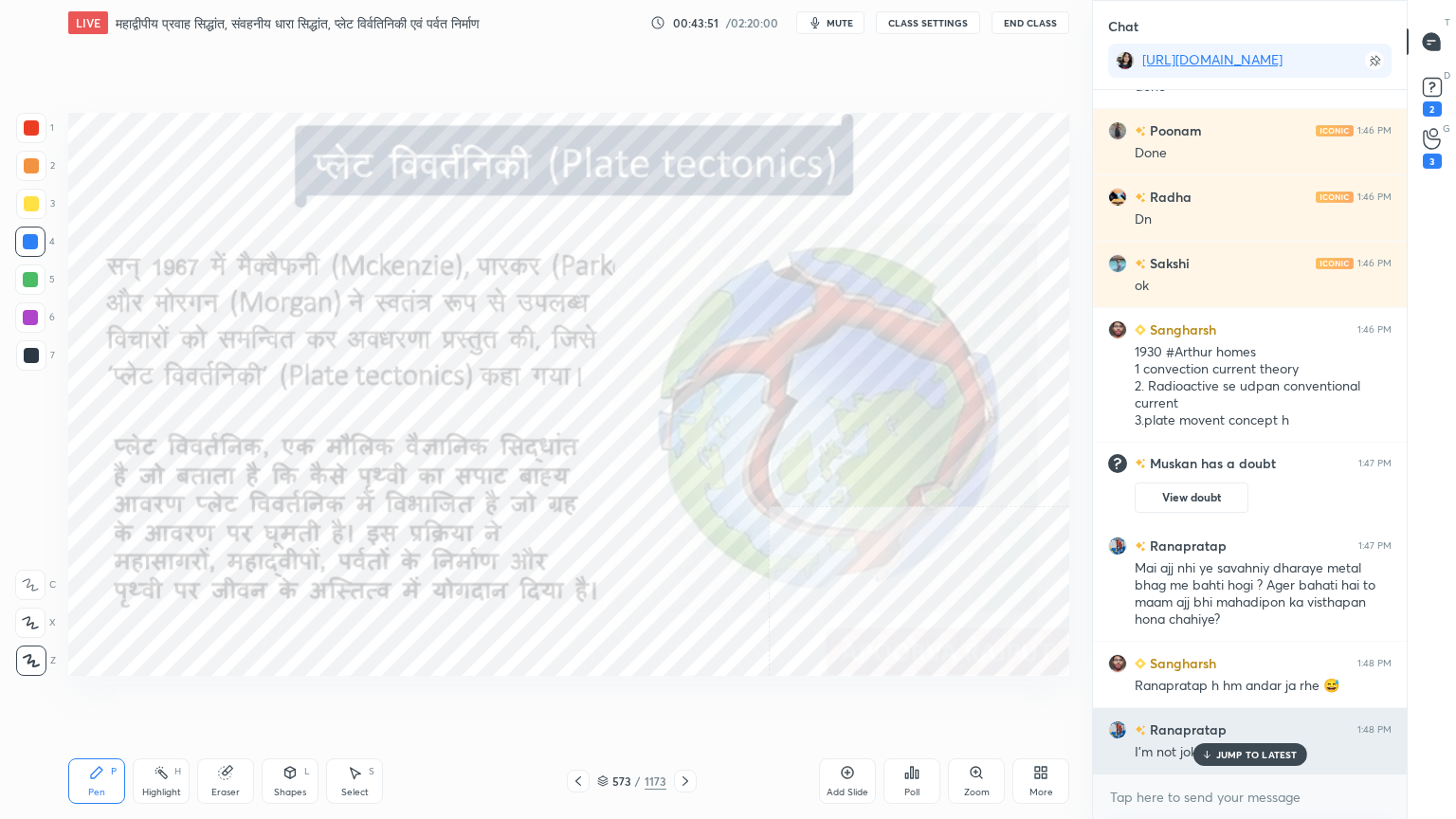 click on "JUMP TO LATEST" at bounding box center [1257, 755] 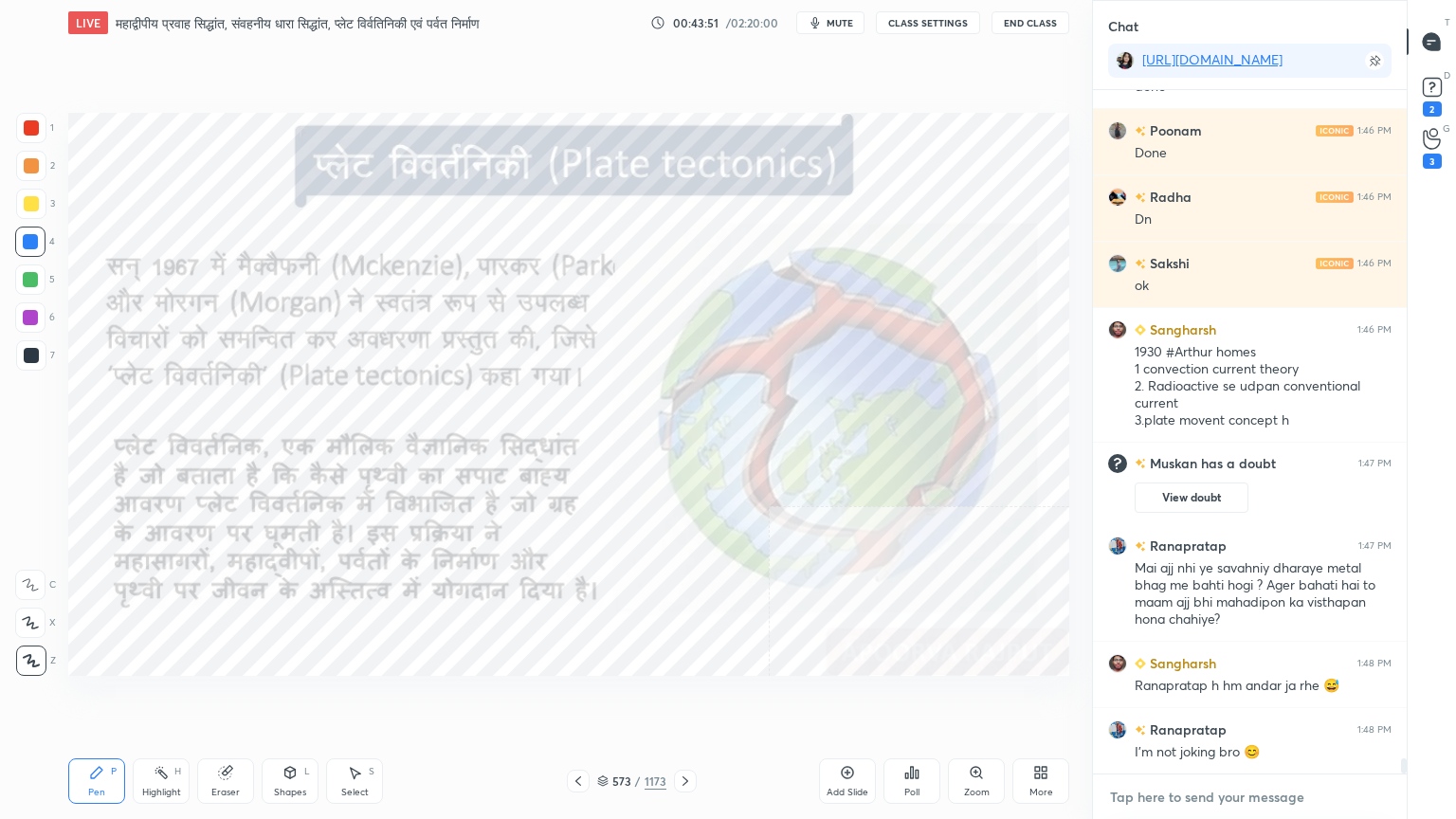 click at bounding box center [1249, 797] 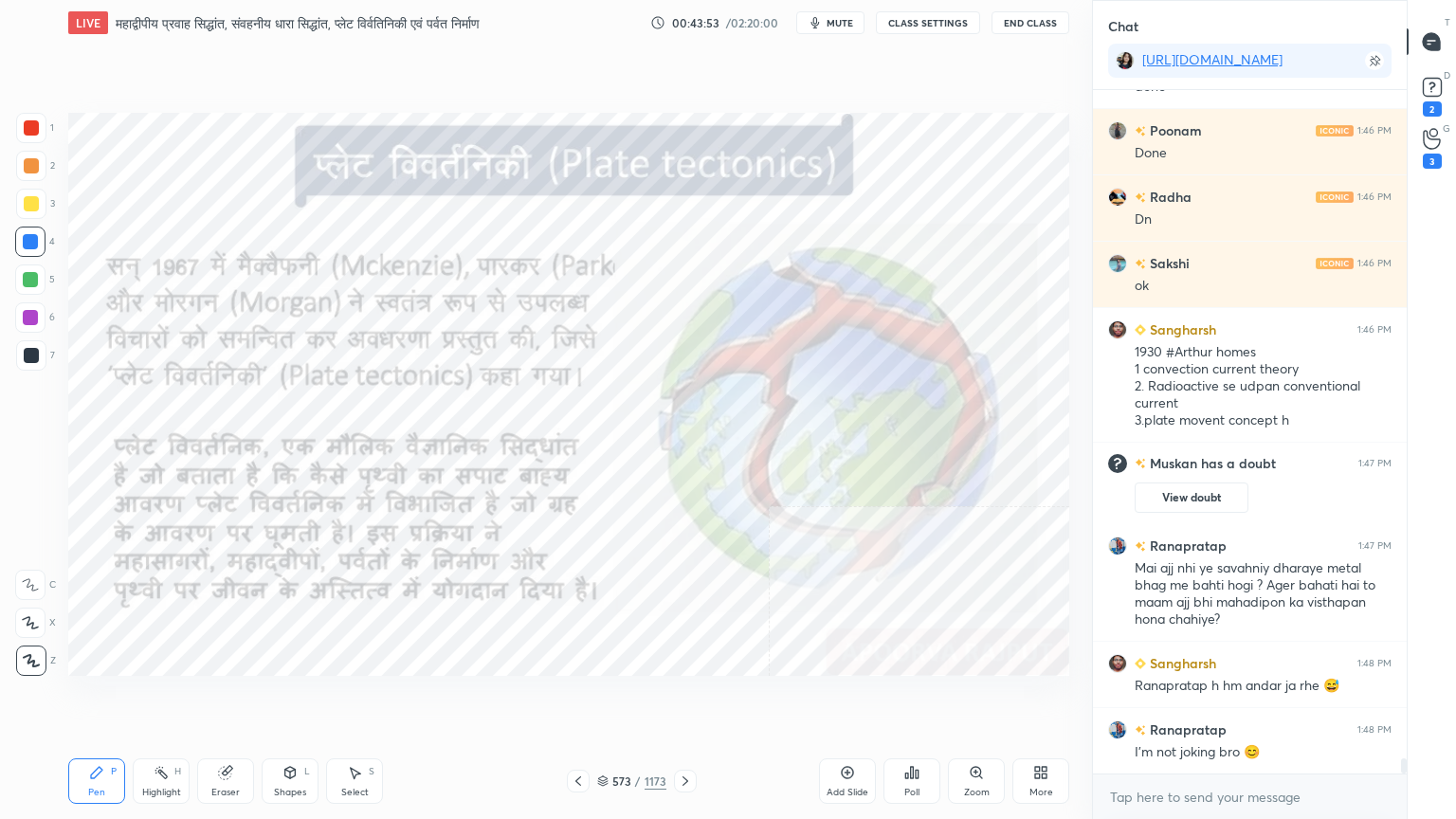 click on "Pen P Highlight H Eraser Shapes L Select S 573 / 1173 Add Slide Poll Zoom More" at bounding box center [569, 781] 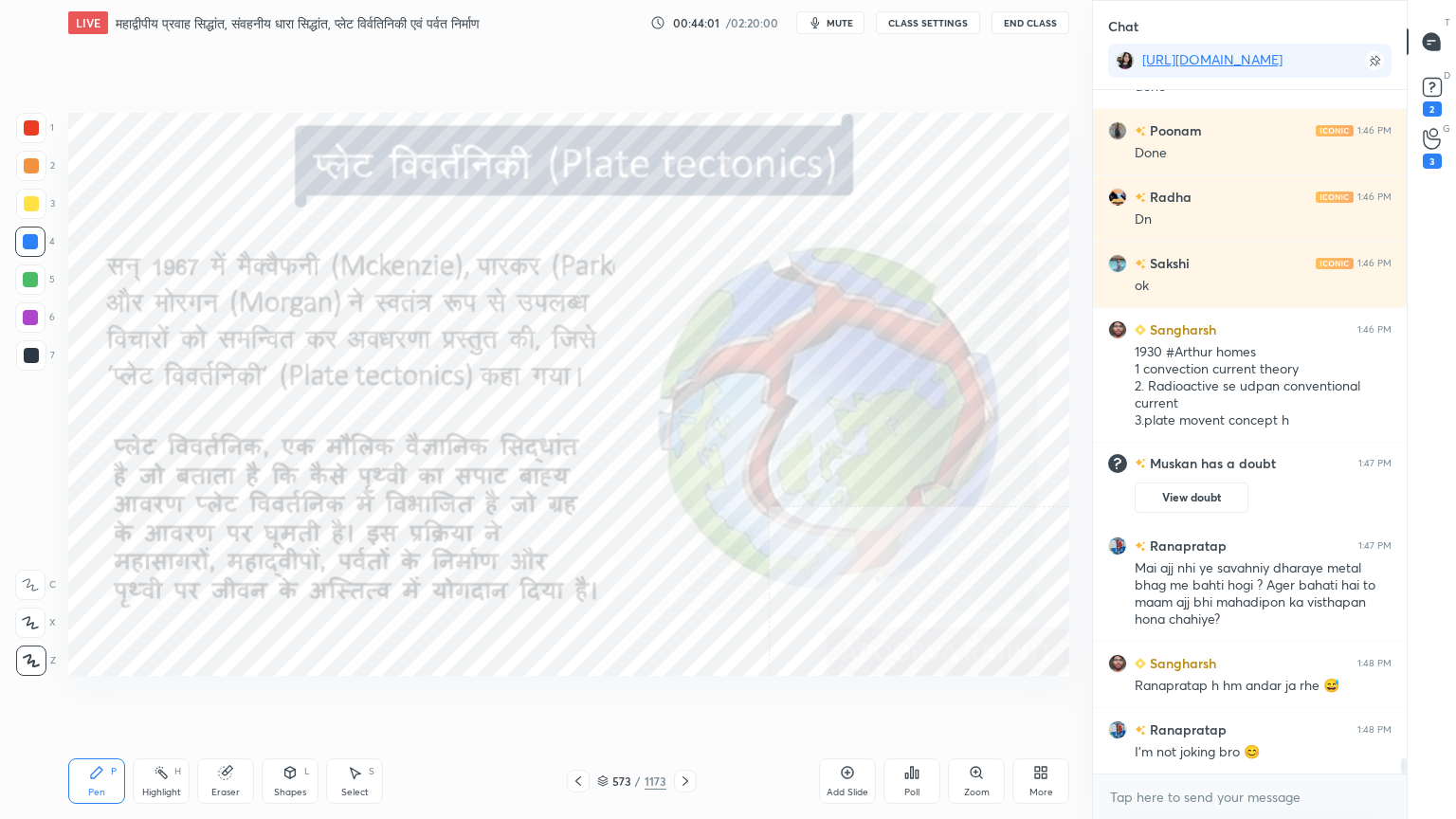 click 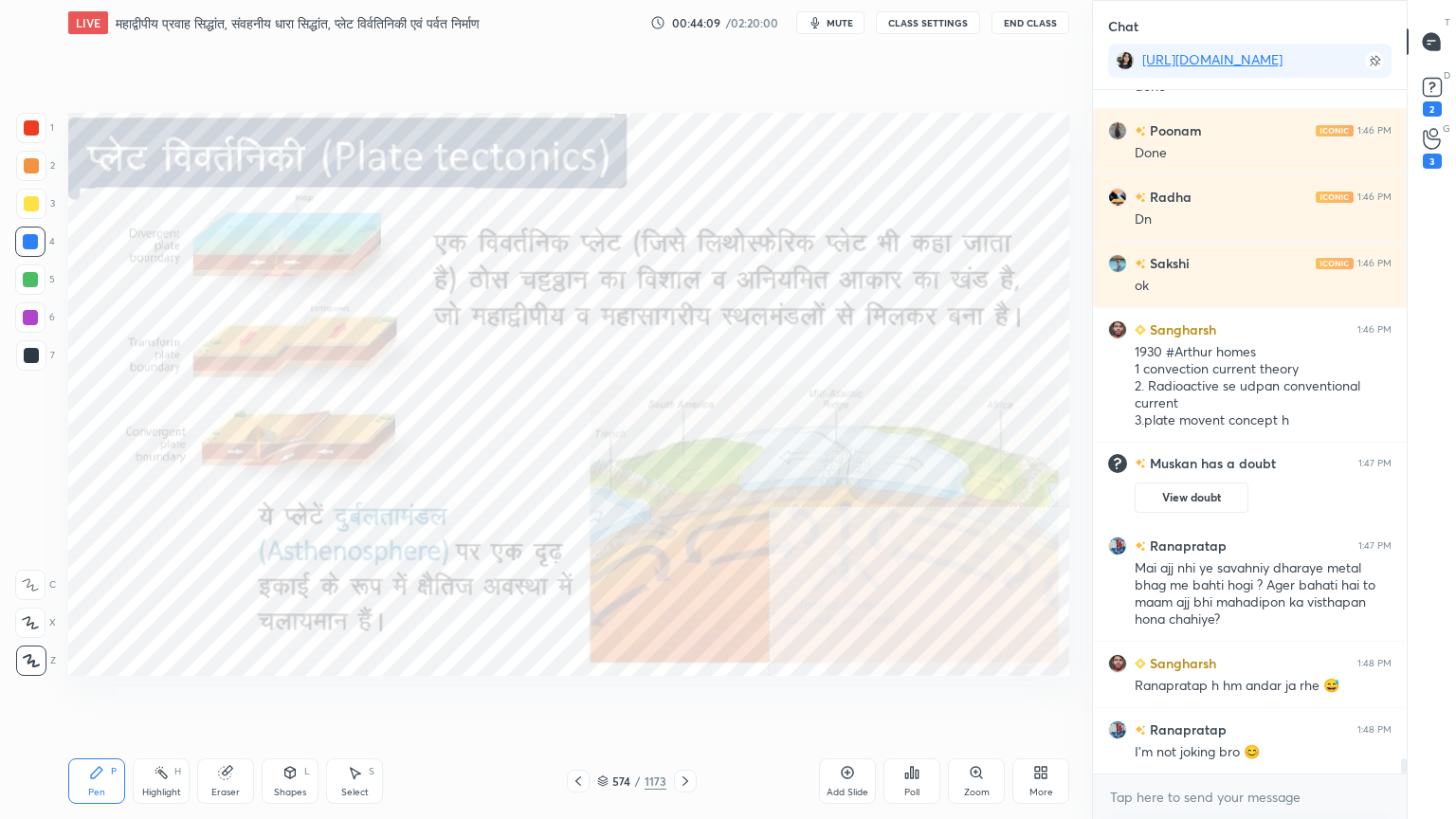 click 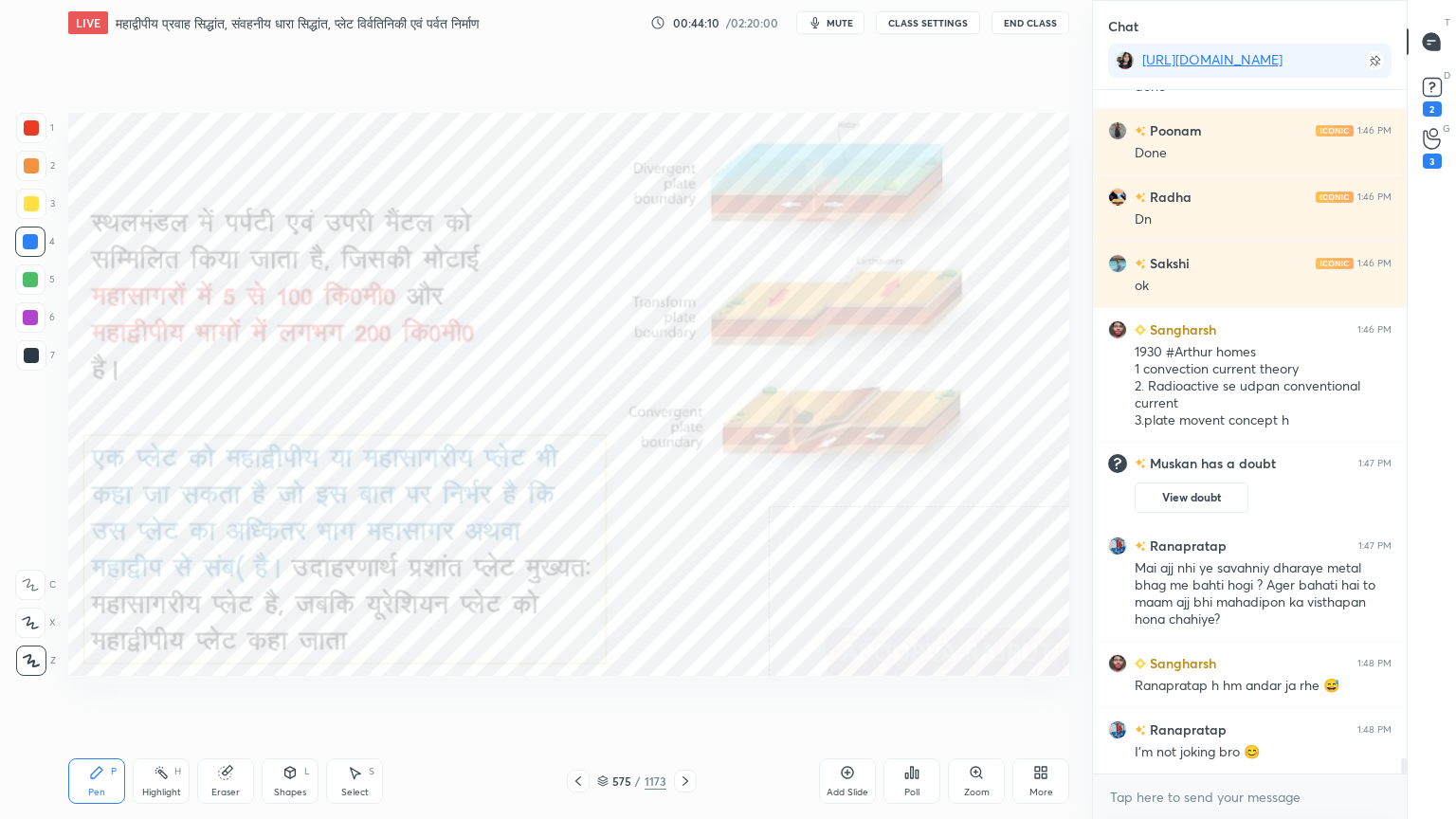 click 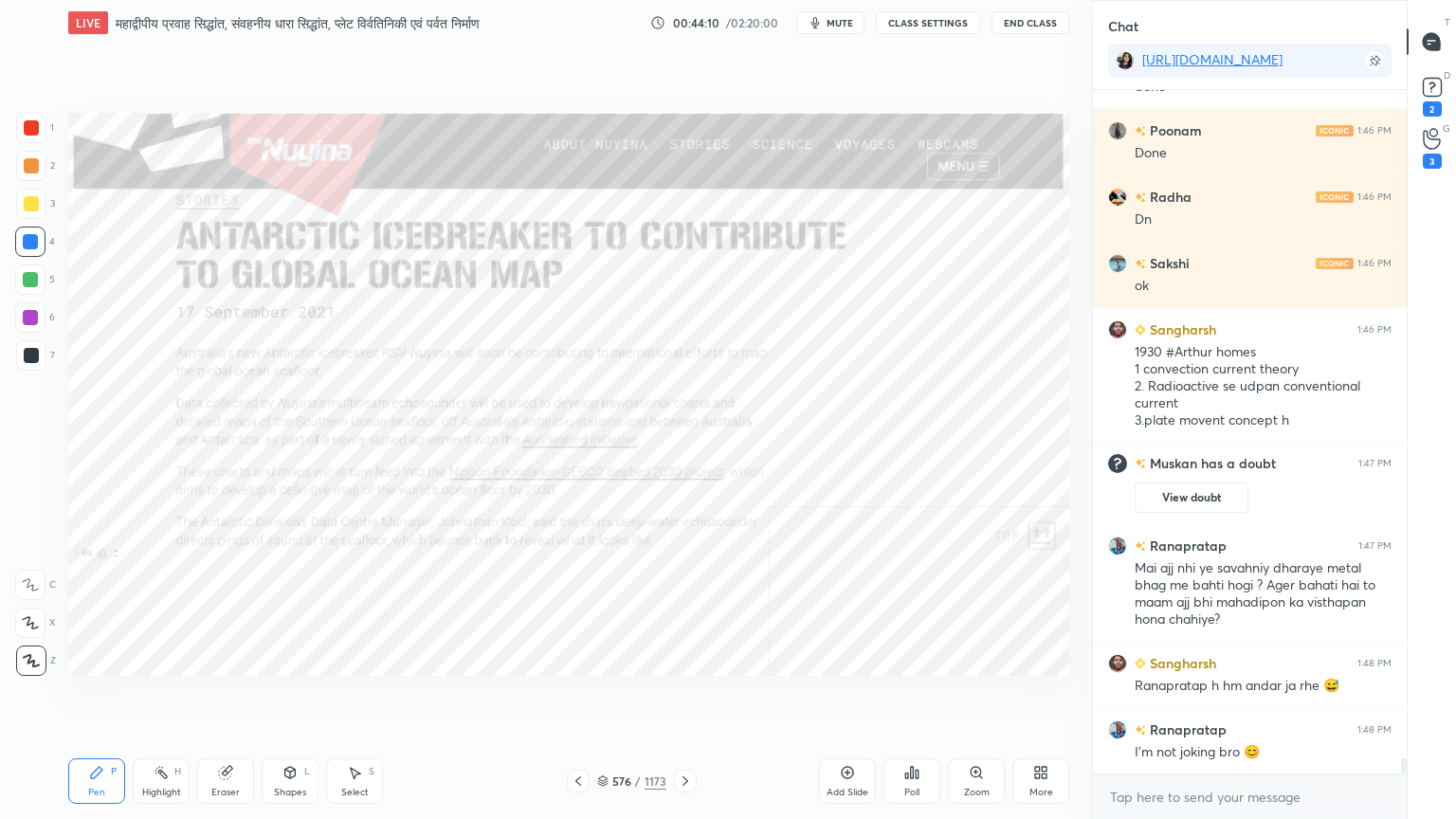 click 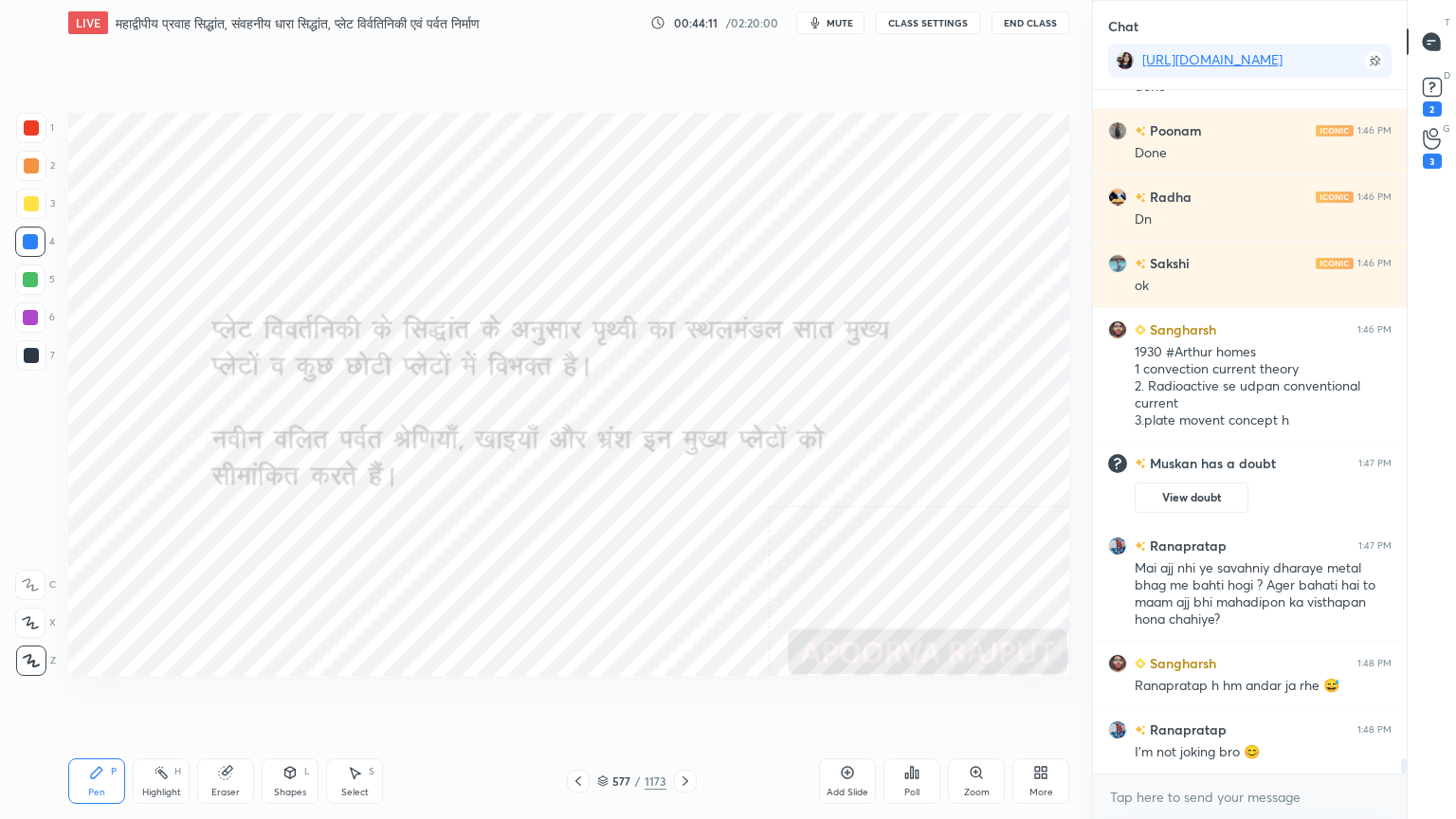 click 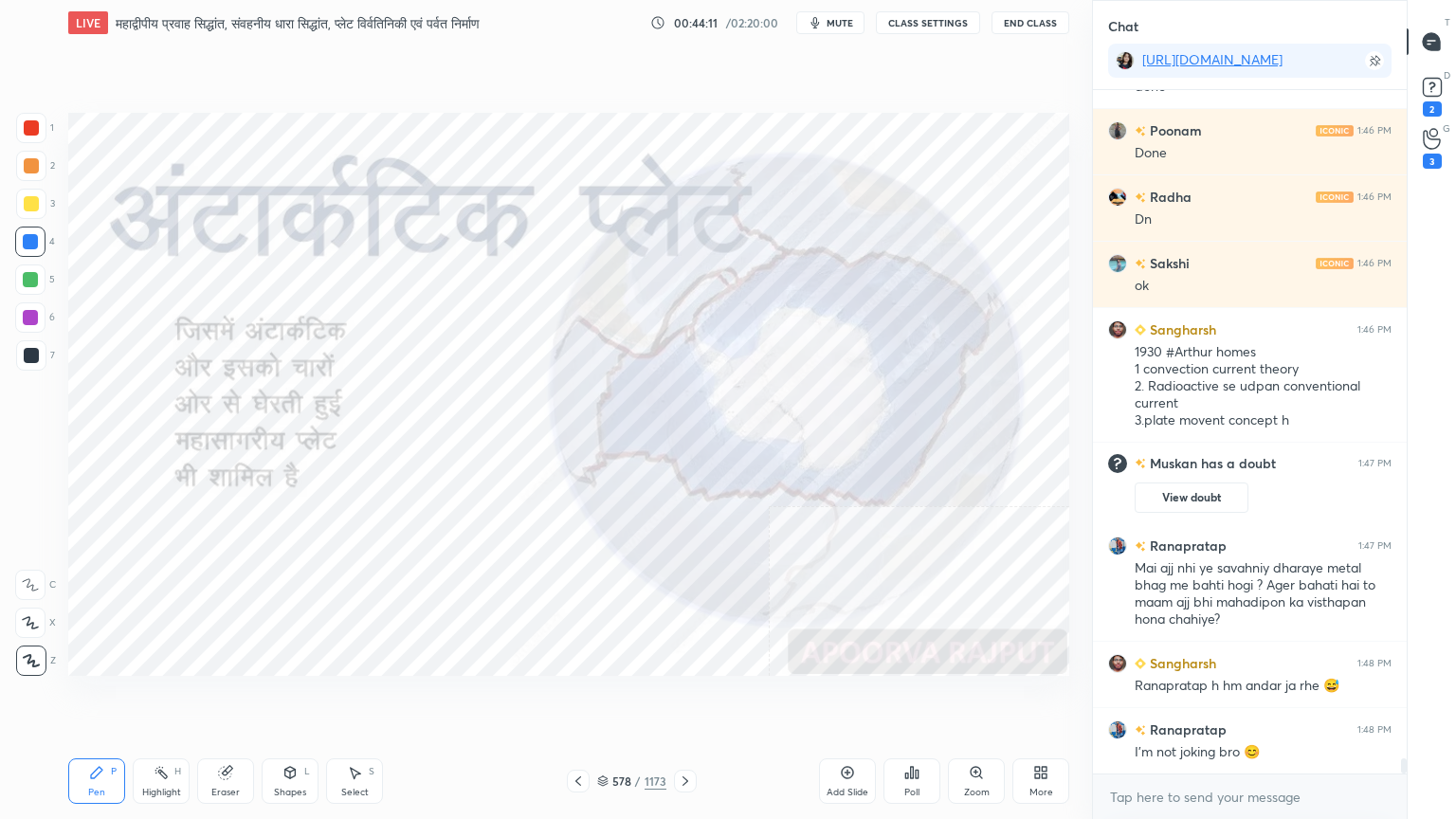 click 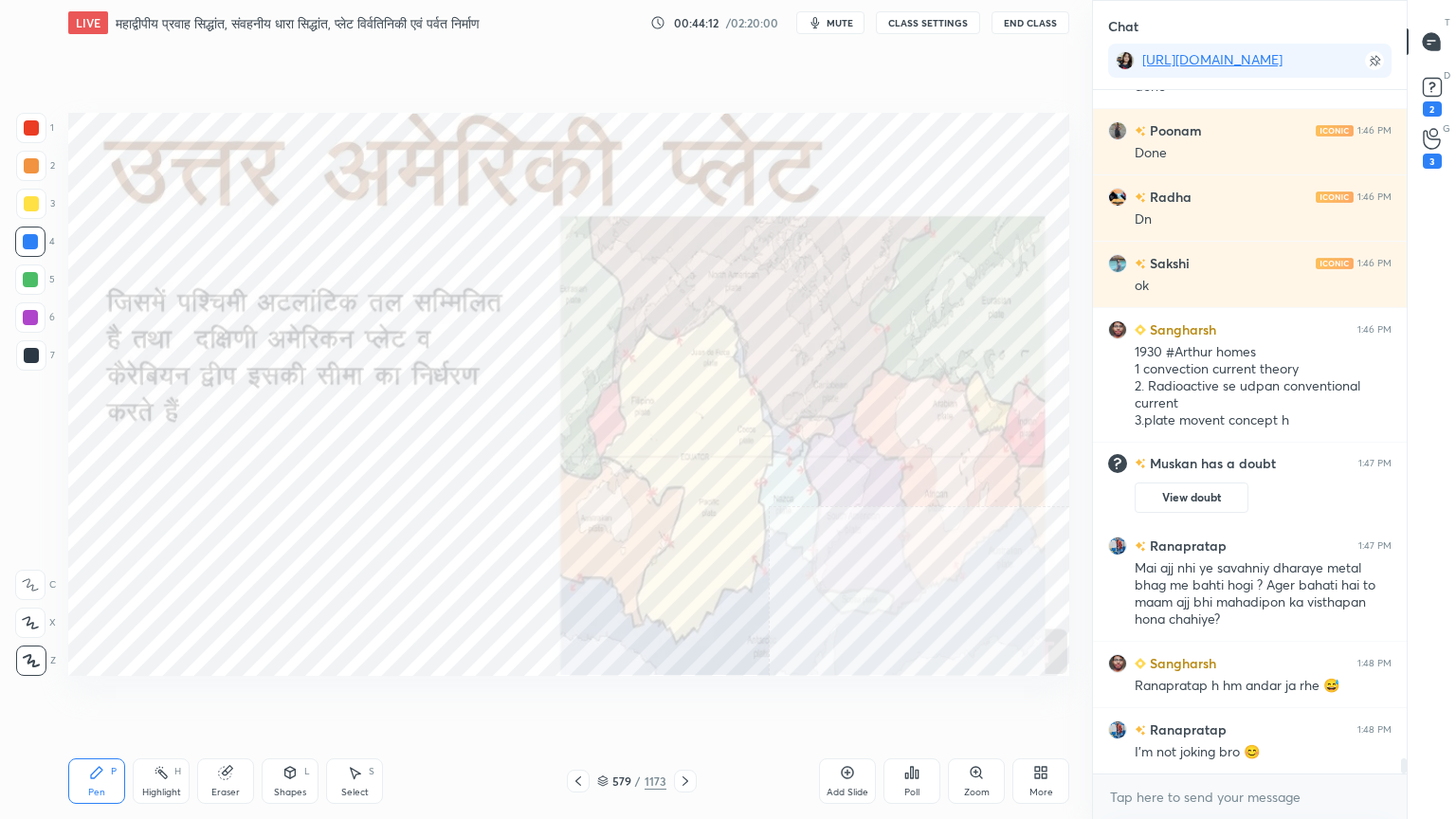 click on "579 / 1173" at bounding box center [631, 781] 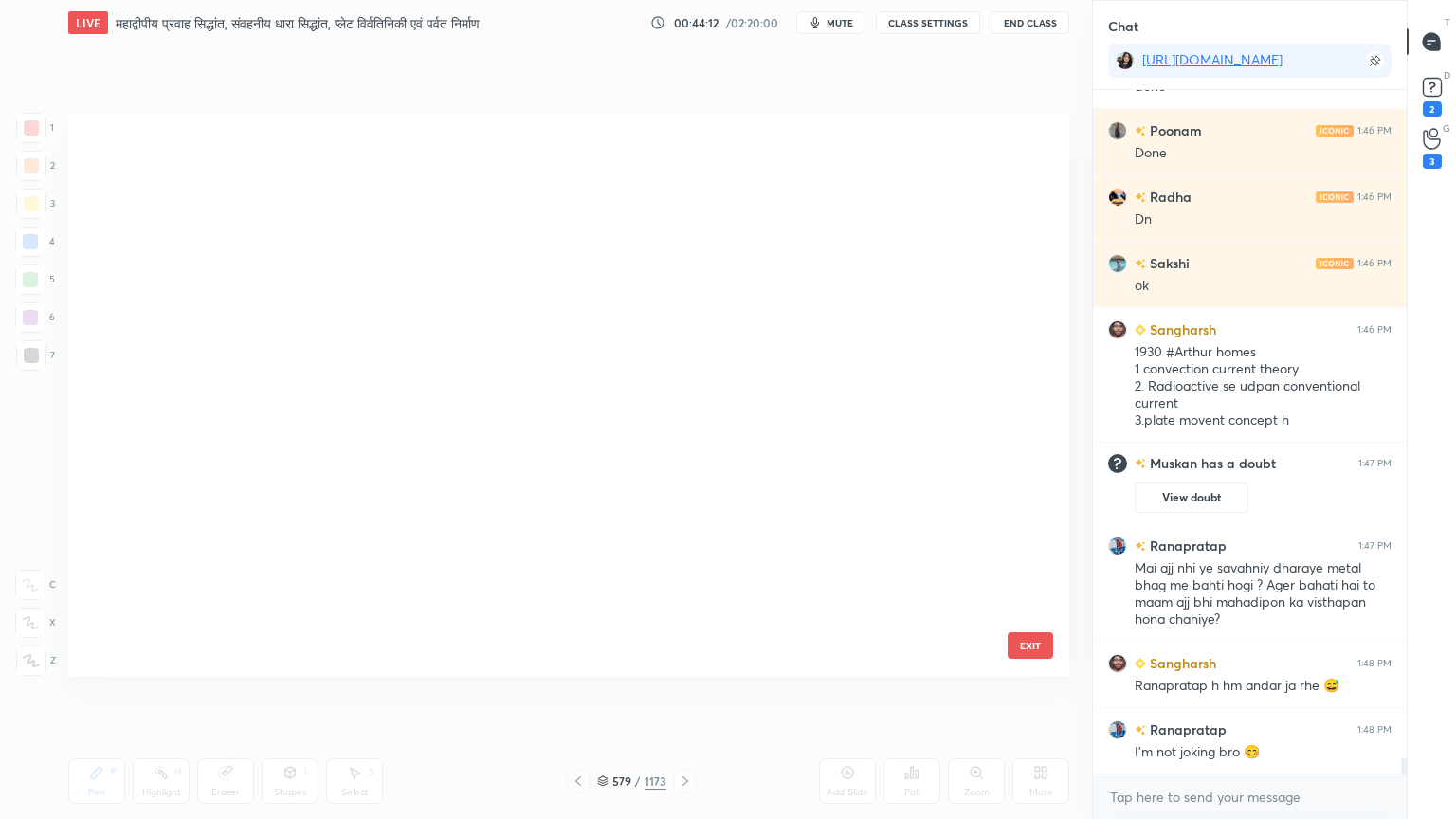 scroll, scrollTop: 32915, scrollLeft: 0, axis: vertical 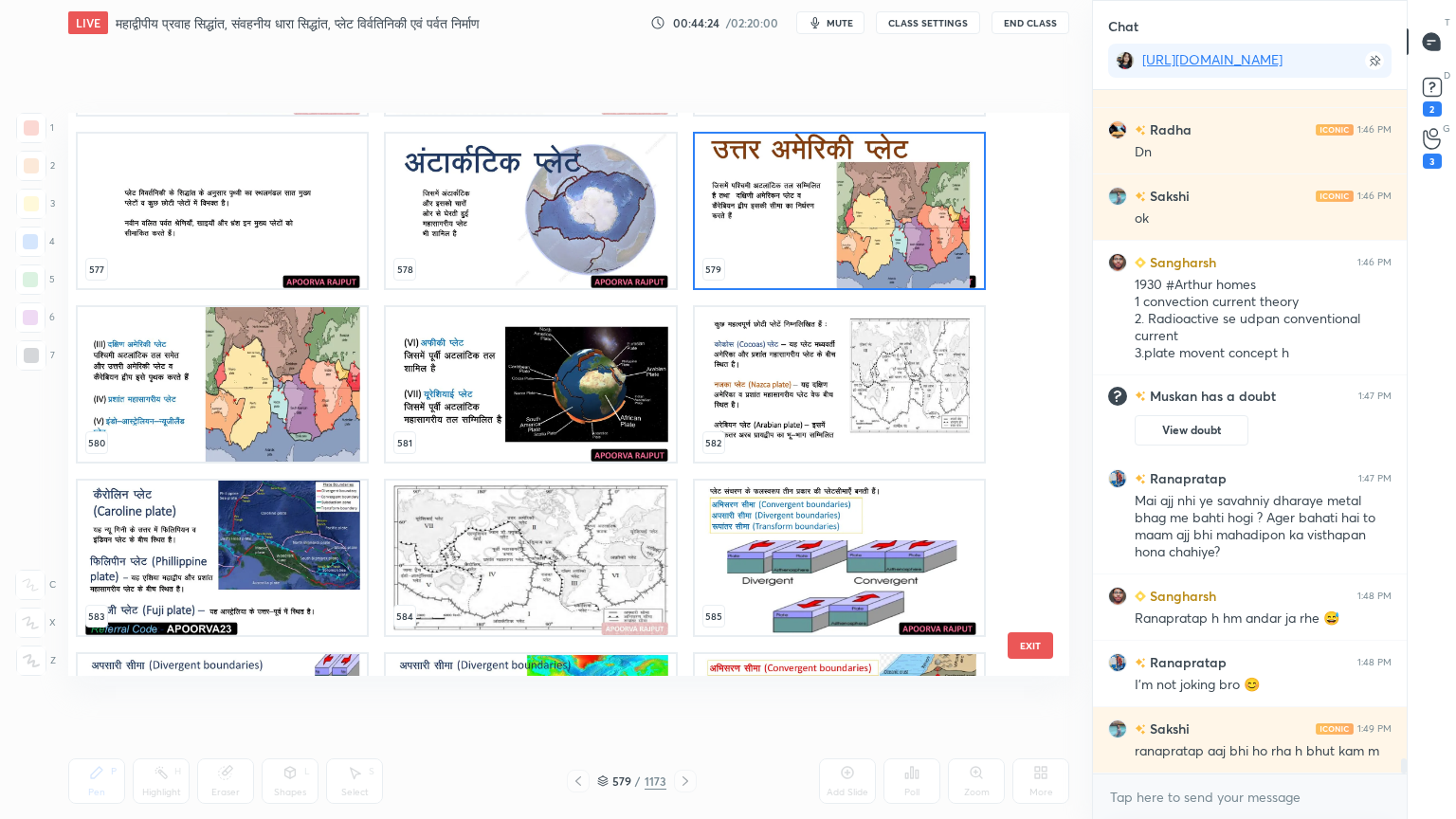 click at bounding box center (839, 210) 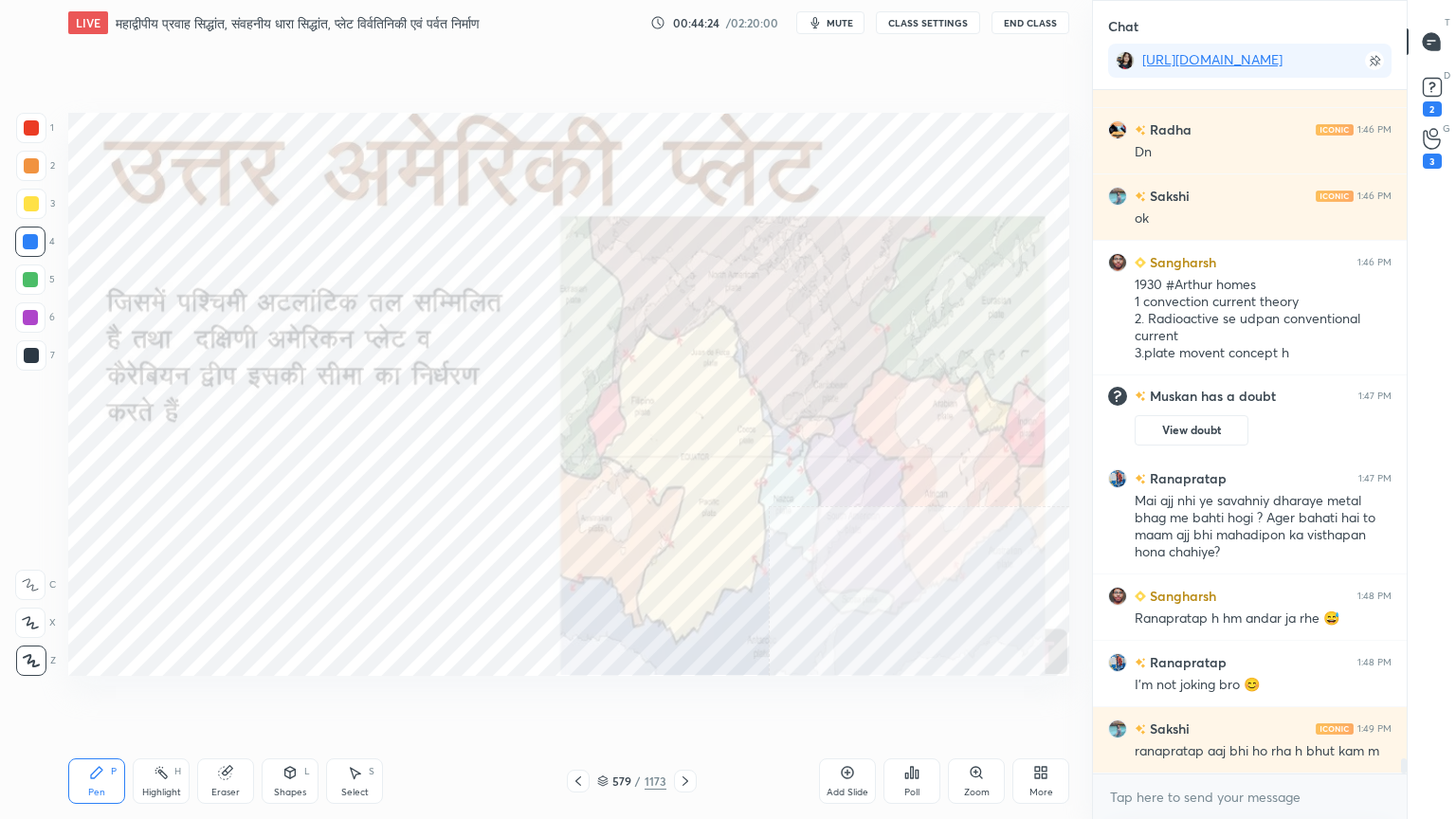 click at bounding box center (839, 210) 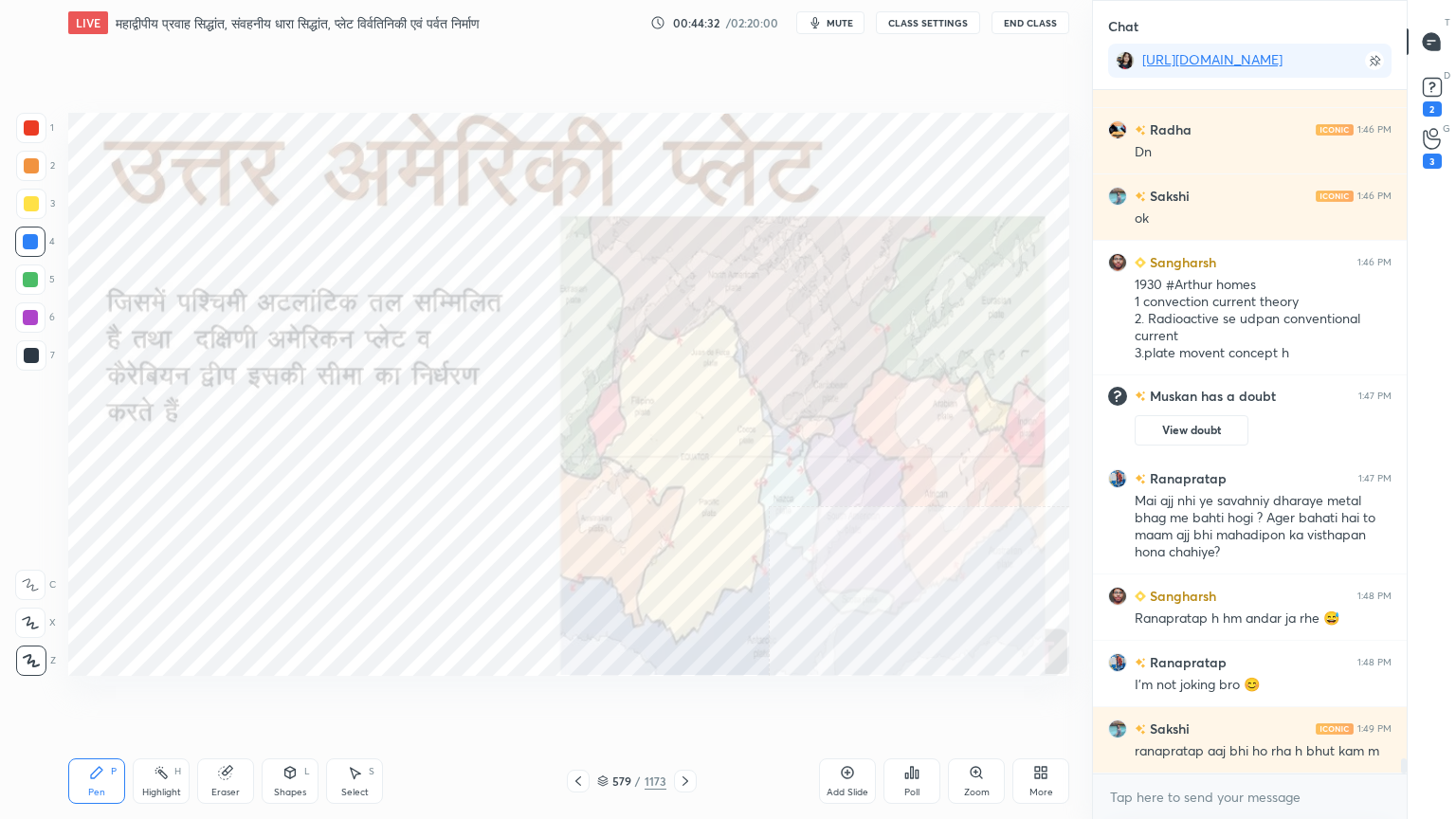 scroll, scrollTop: 29422, scrollLeft: 0, axis: vertical 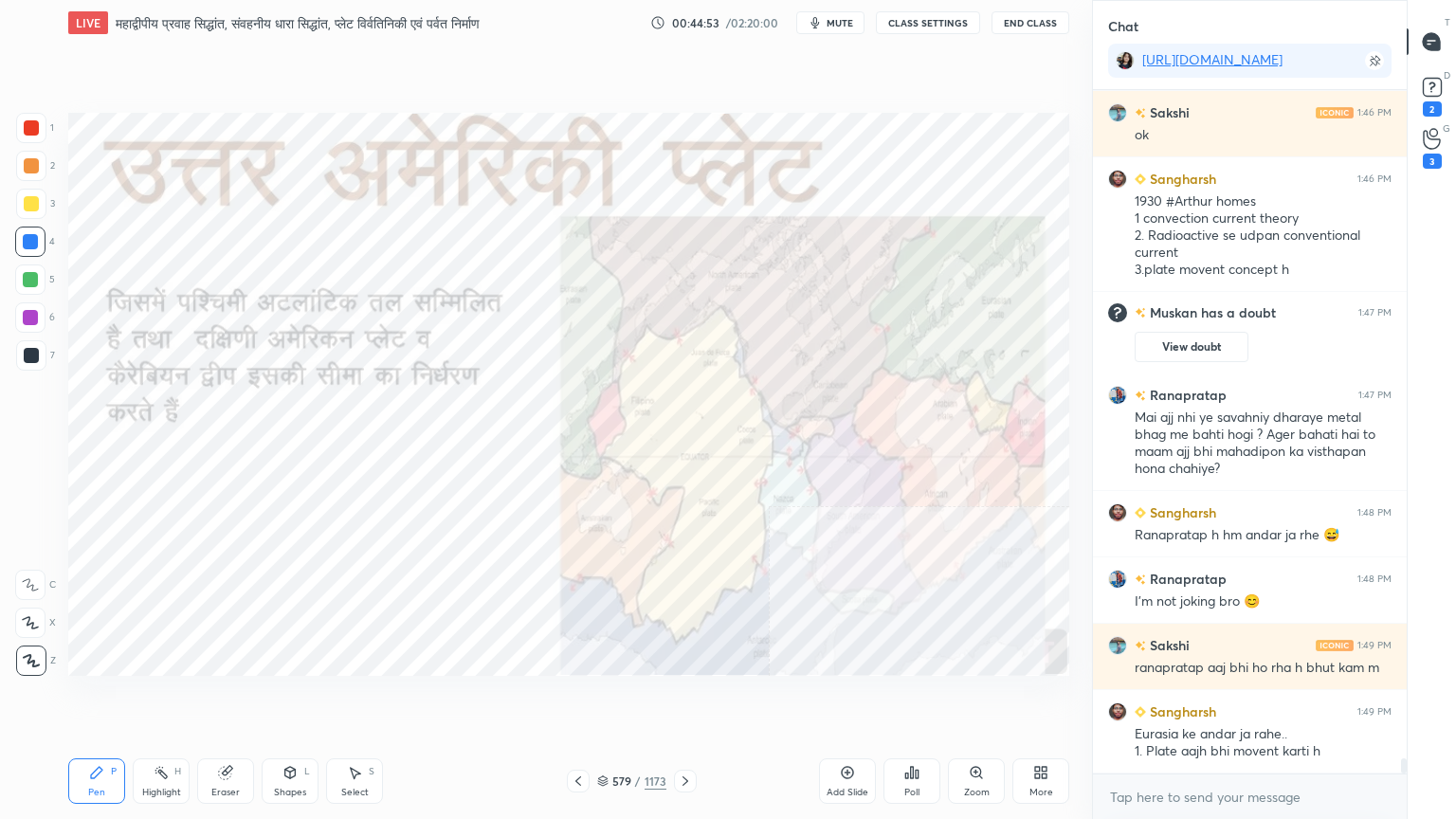 click 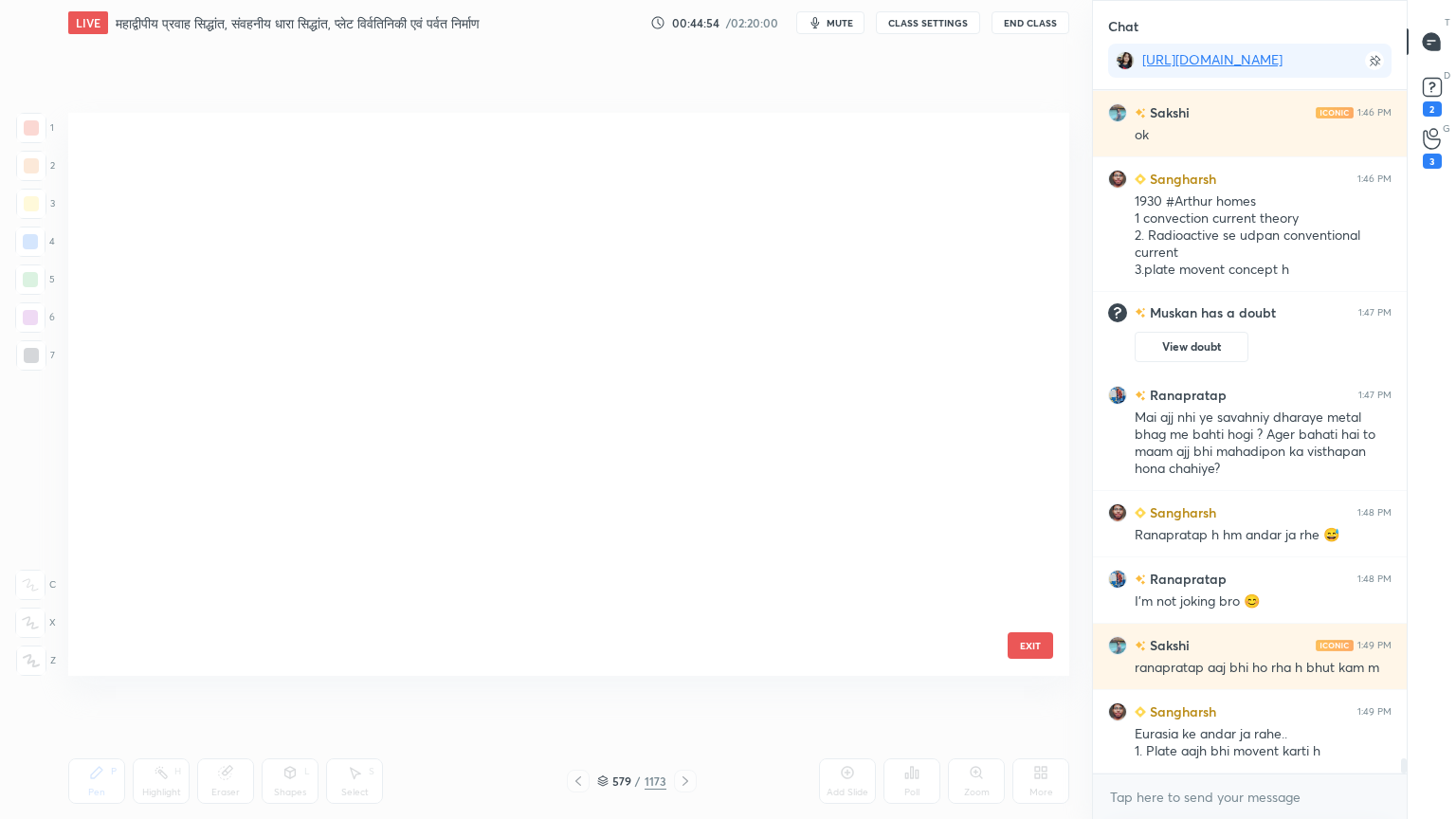 scroll, scrollTop: 32915, scrollLeft: 0, axis: vertical 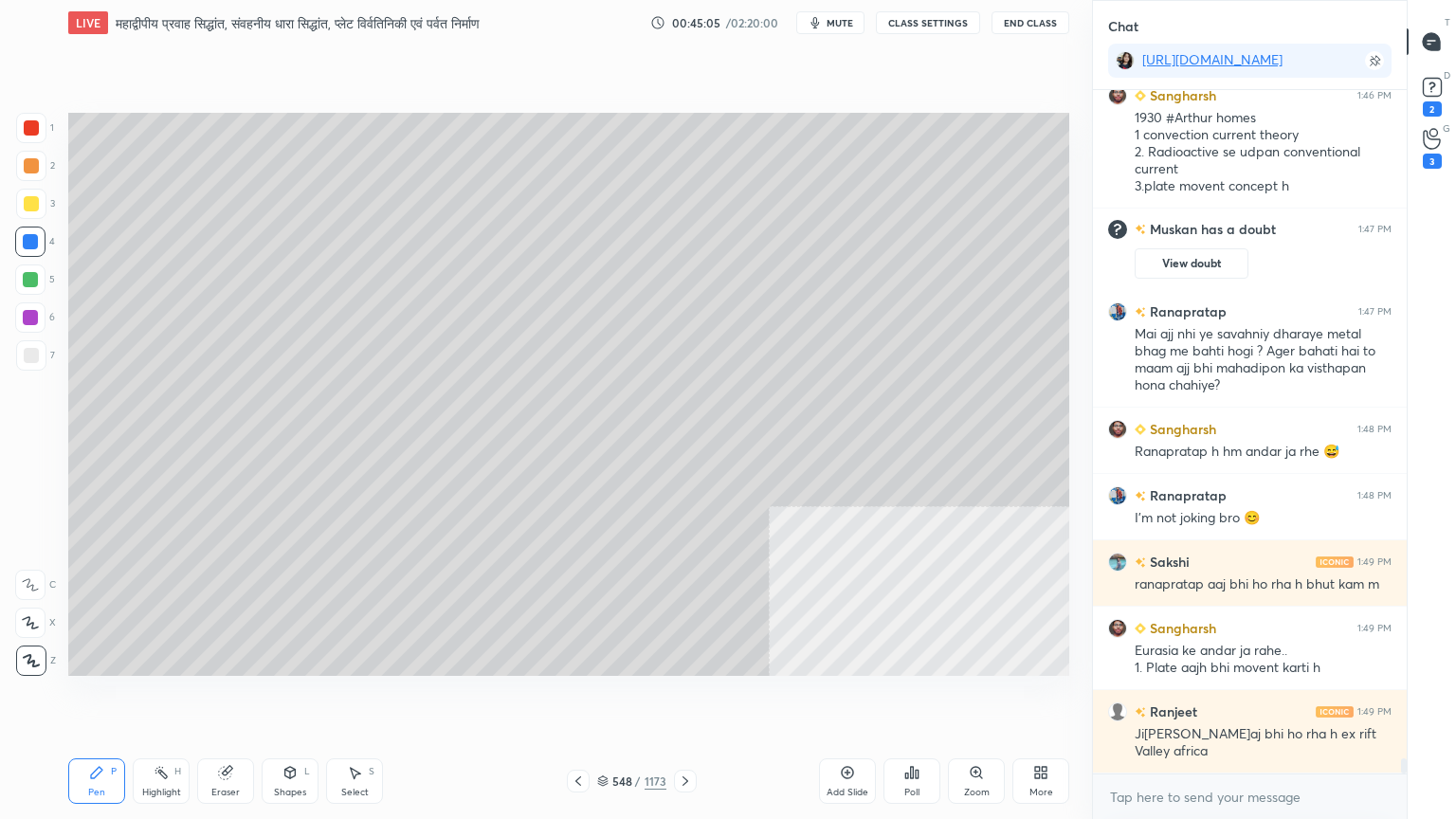 drag, startPoint x: 45, startPoint y: 360, endPoint x: 35, endPoint y: 358, distance: 10.198039 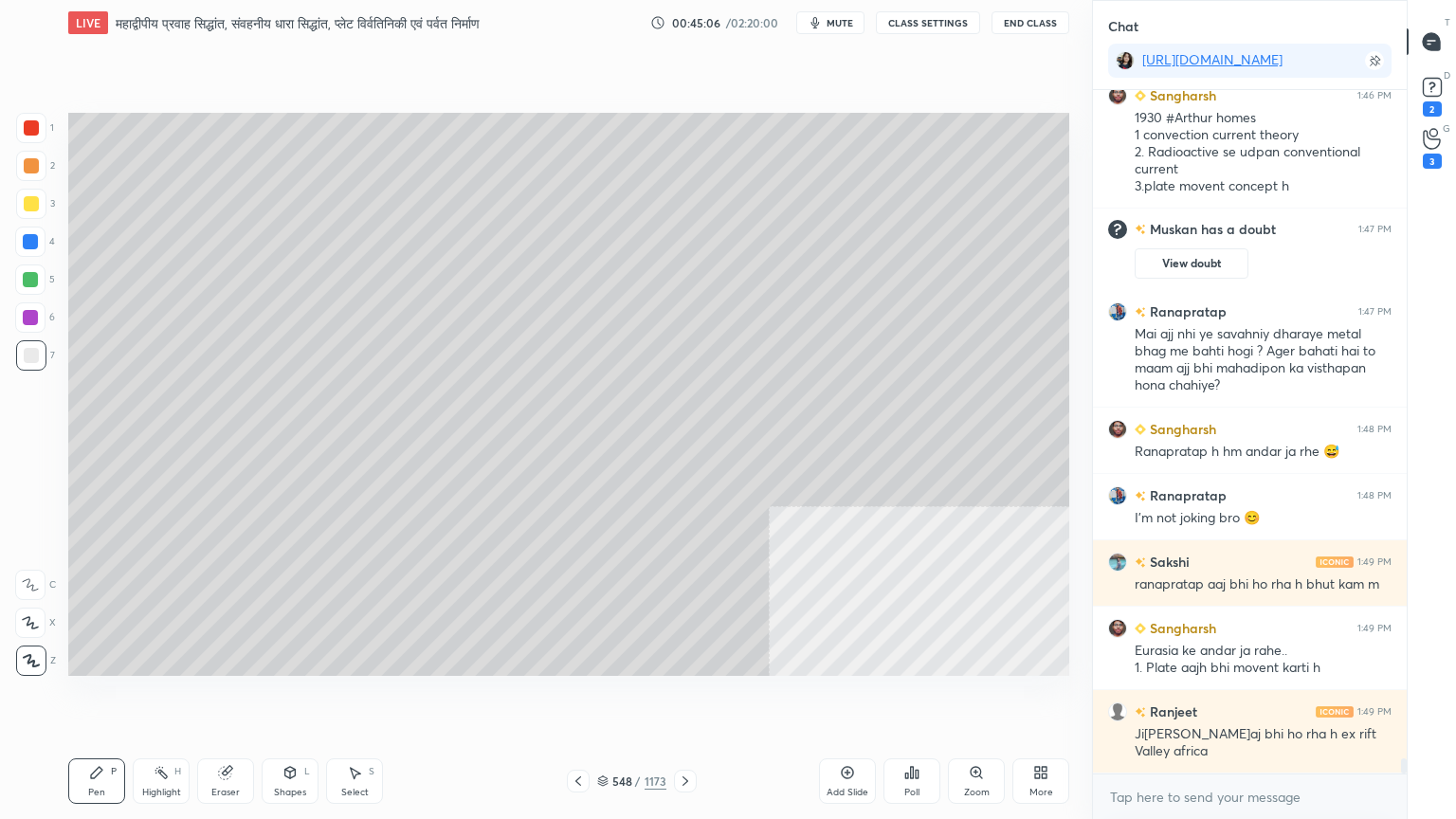 click at bounding box center (31, 355) 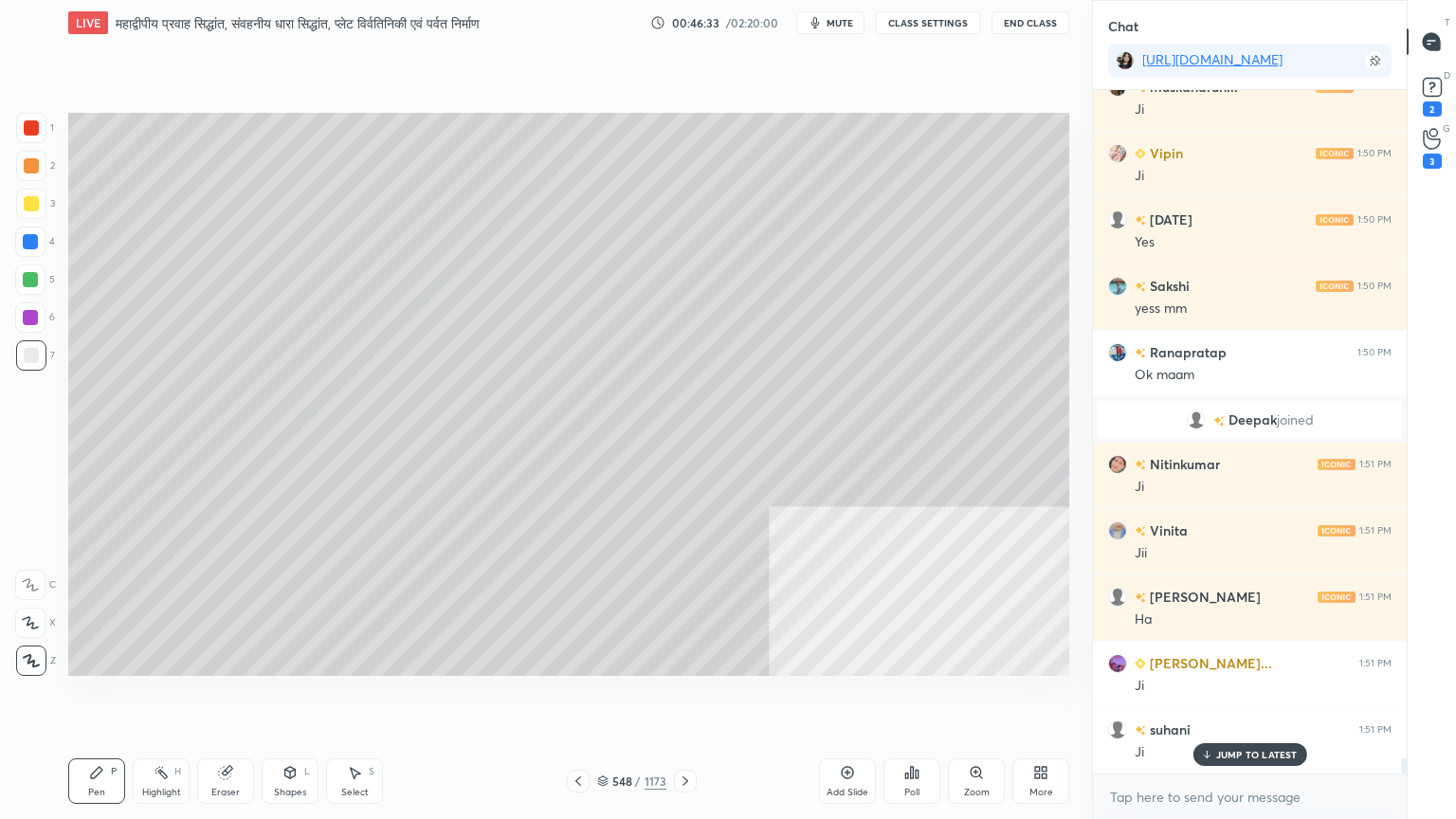 scroll, scrollTop: 30712, scrollLeft: 0, axis: vertical 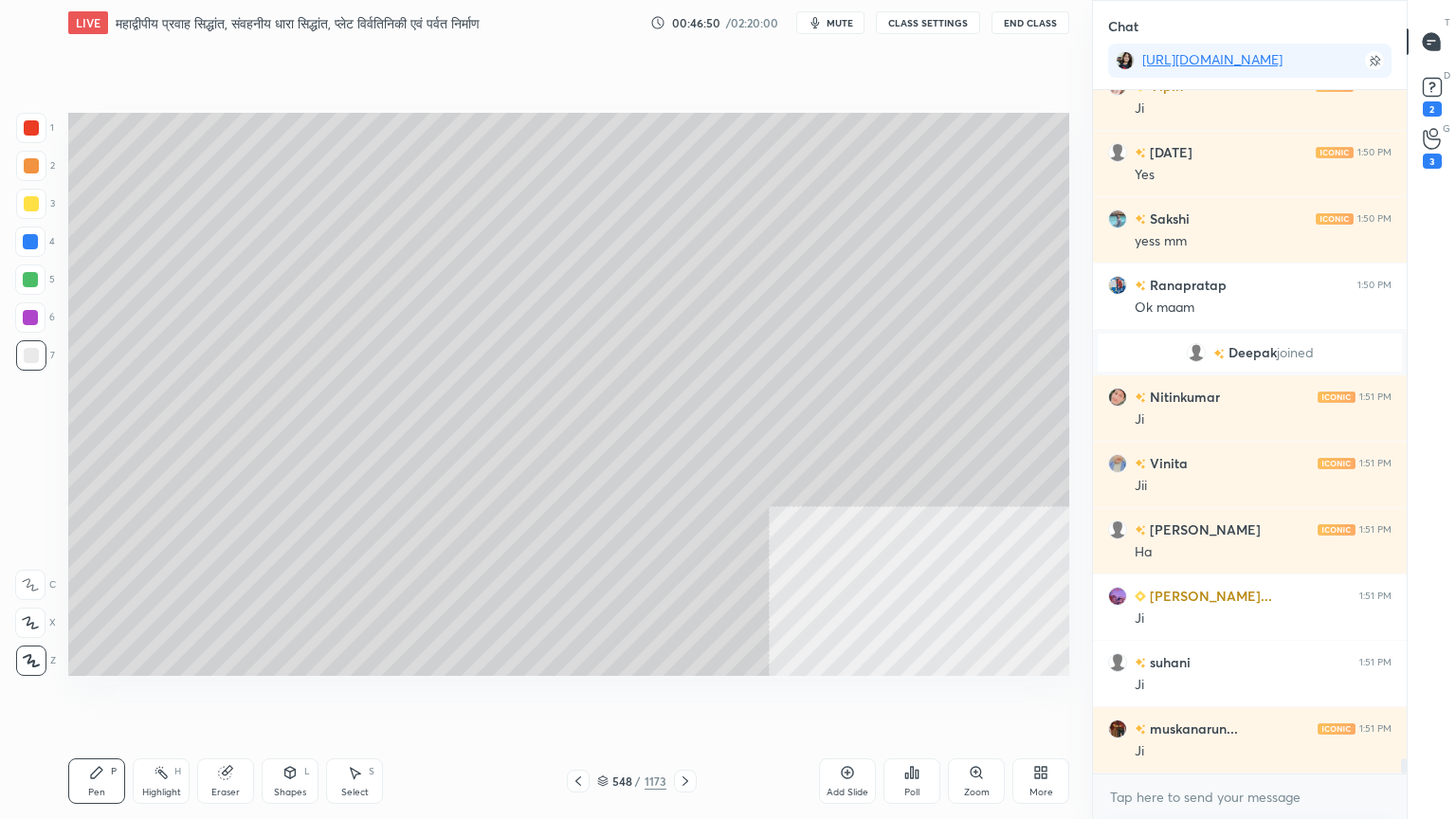 click at bounding box center [30, 242] 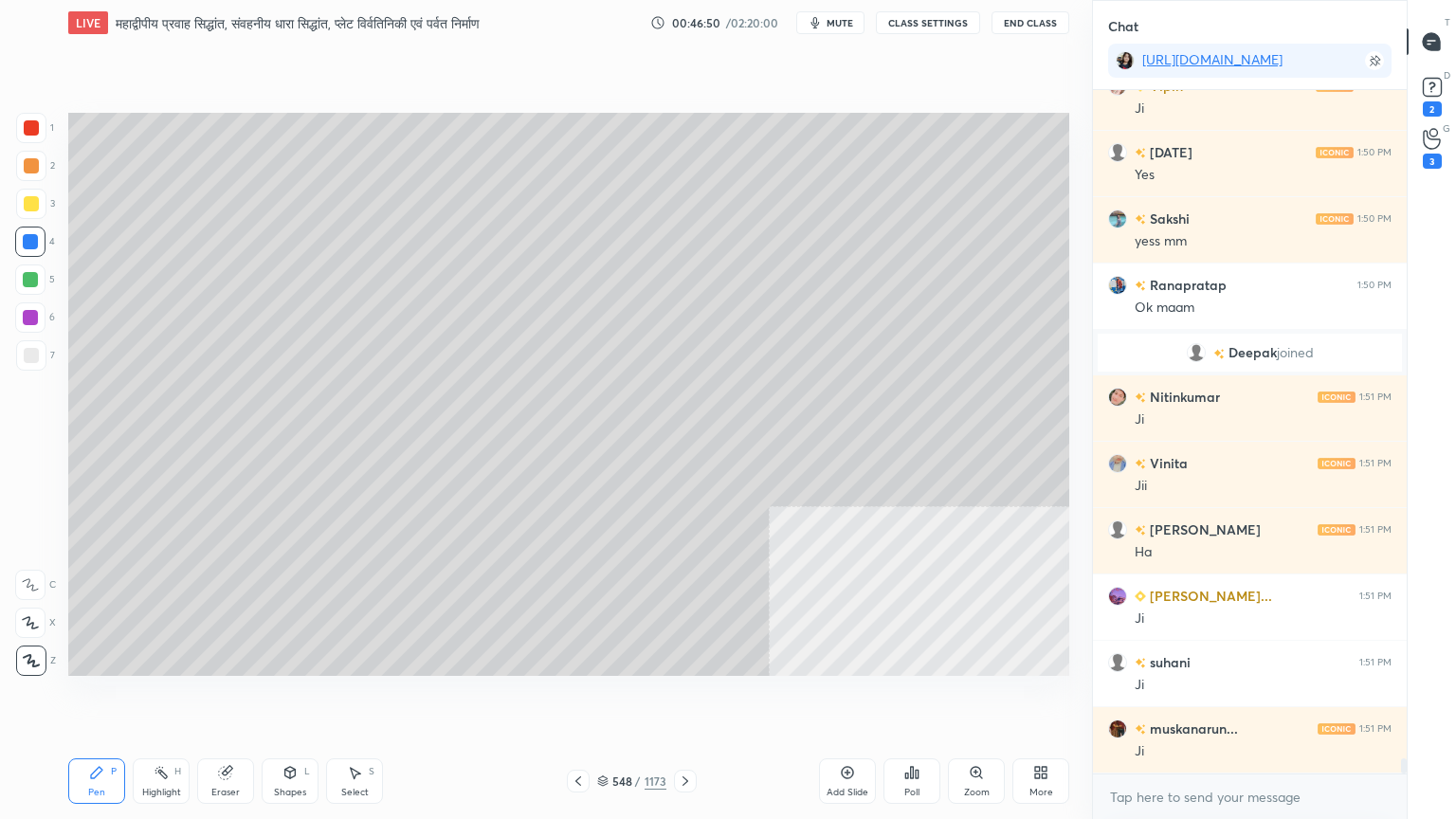 click at bounding box center (30, 242) 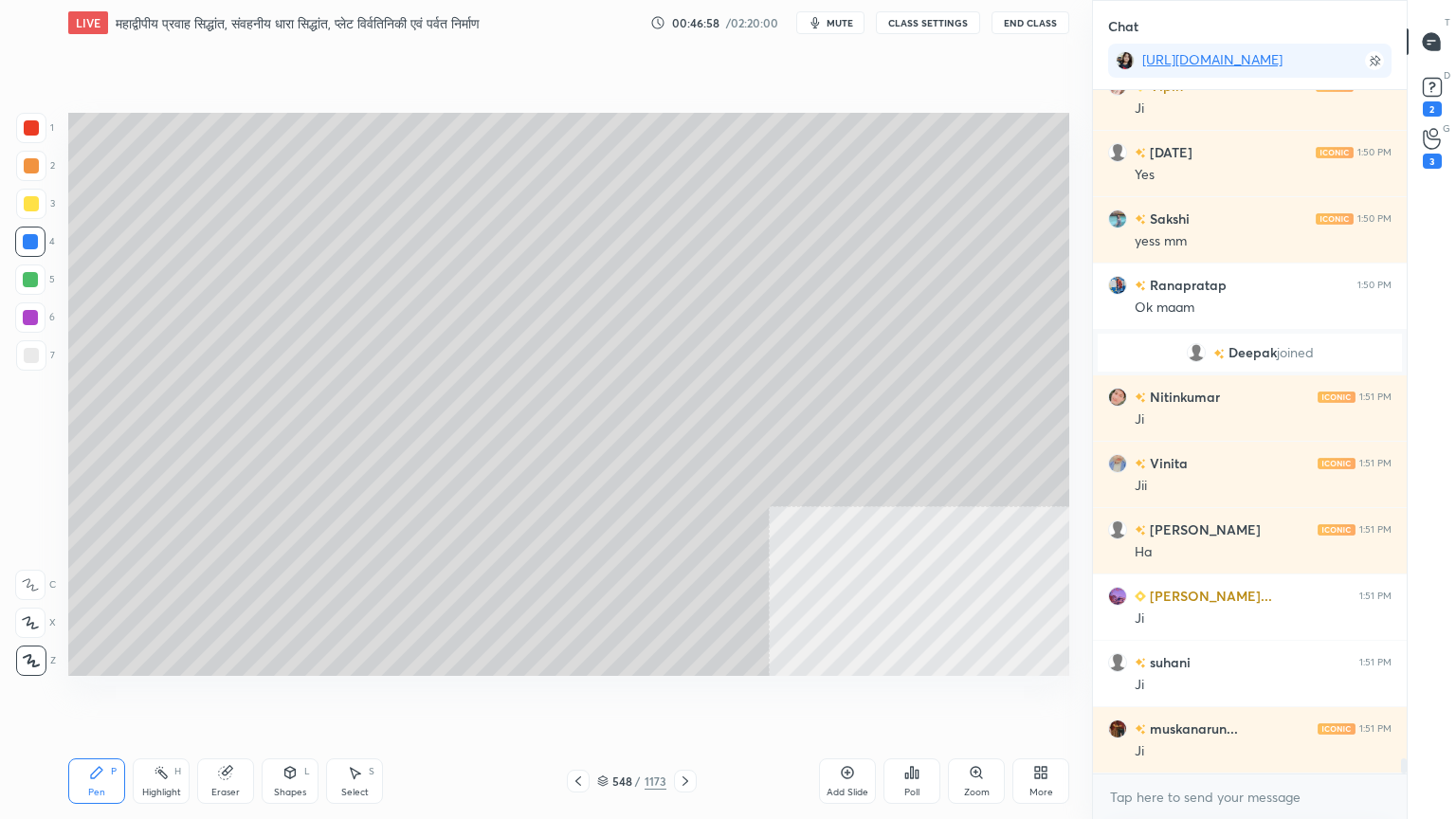scroll, scrollTop: 649, scrollLeft: 308, axis: both 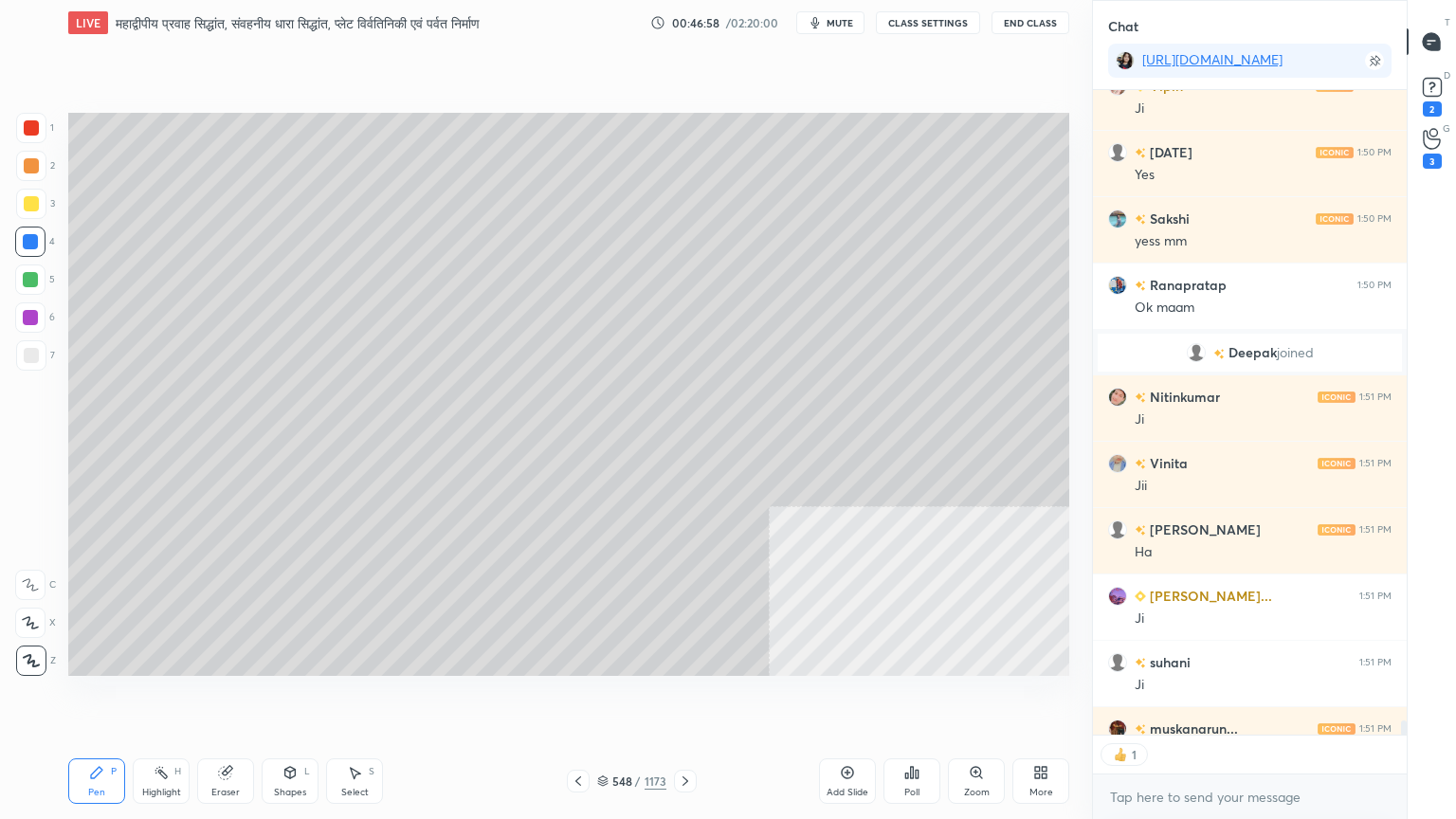 click at bounding box center [30, 242] 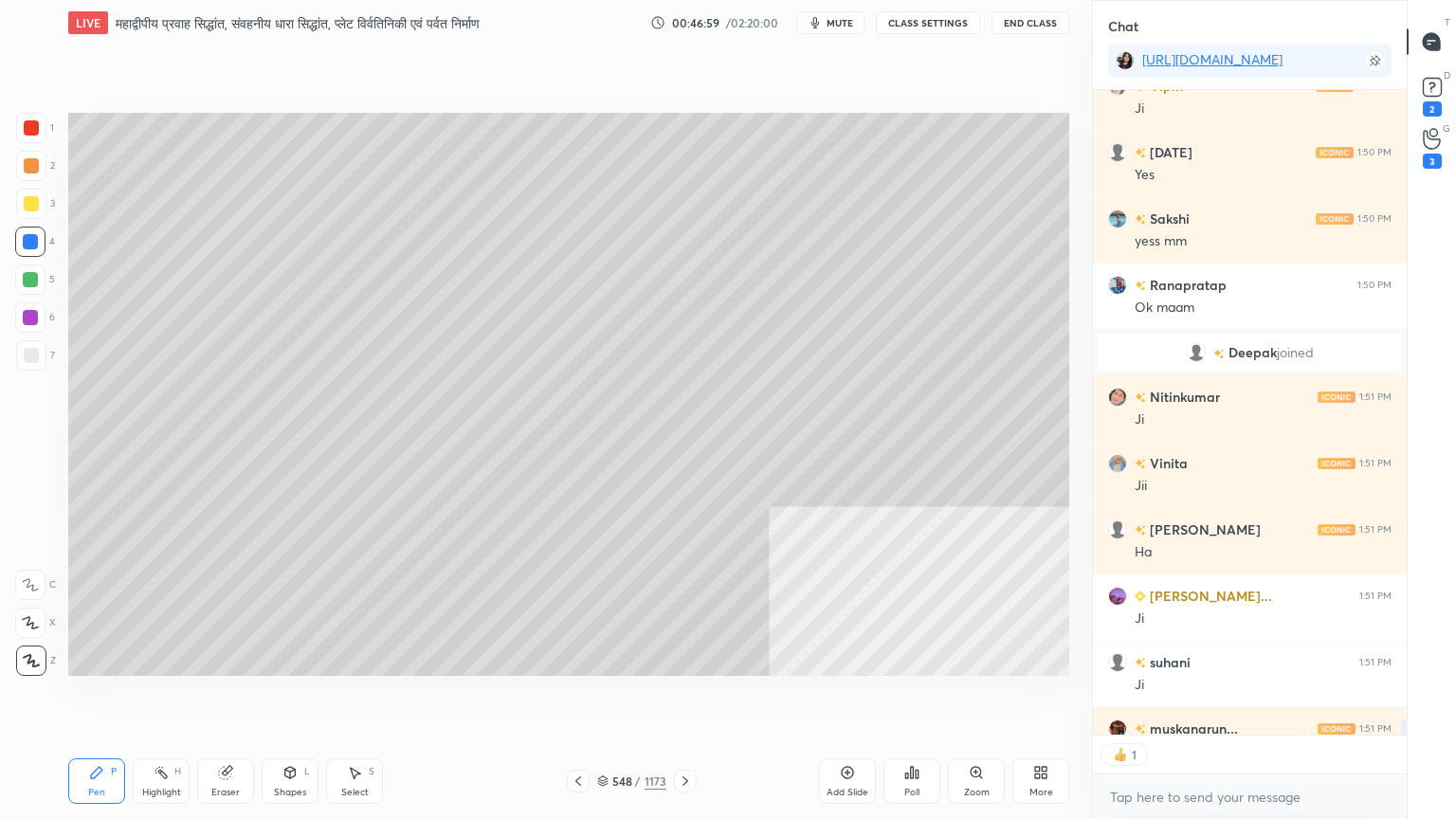 click at bounding box center [30, 242] 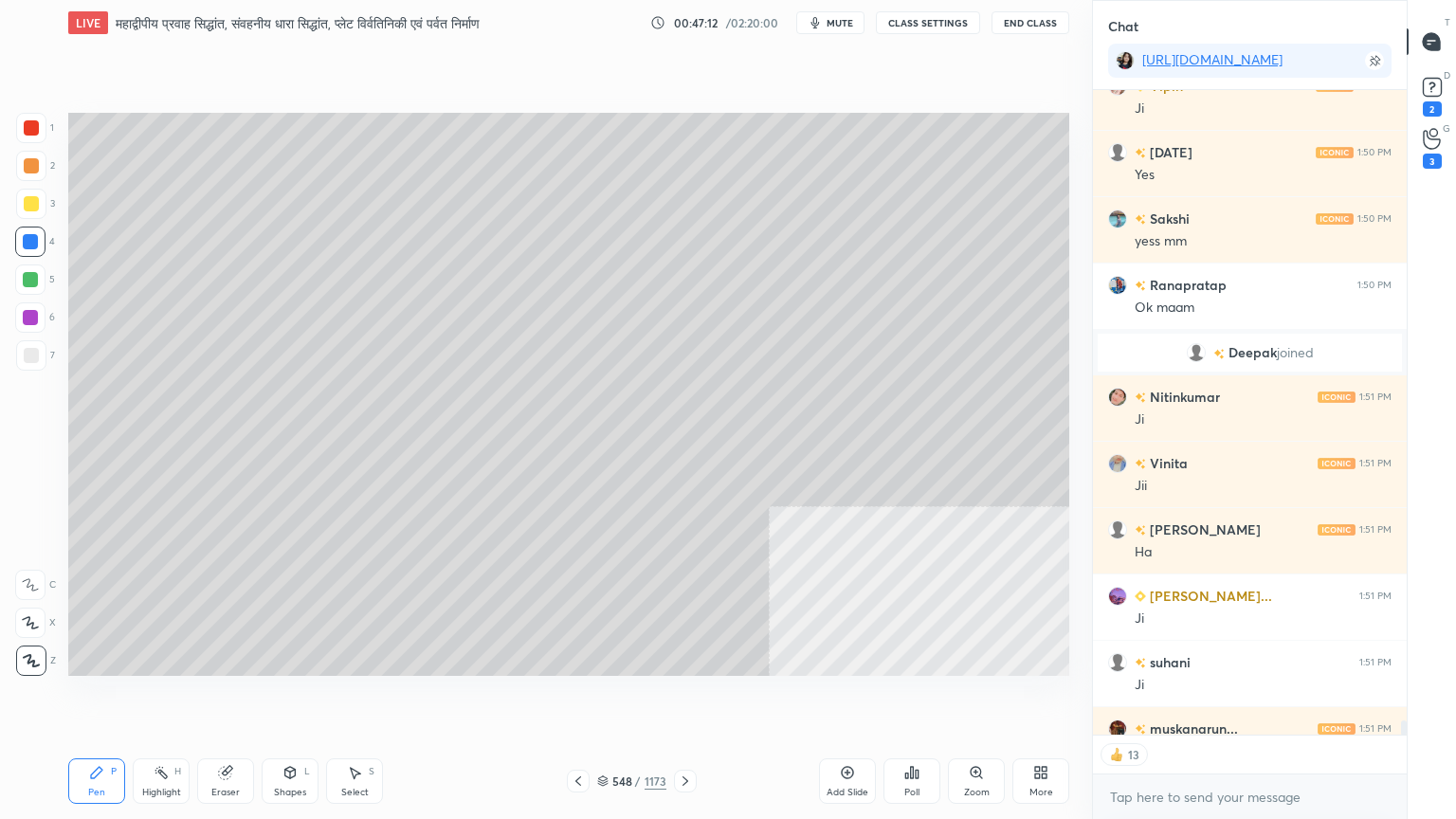 drag, startPoint x: 607, startPoint y: 781, endPoint x: 617, endPoint y: 774, distance: 12.206556 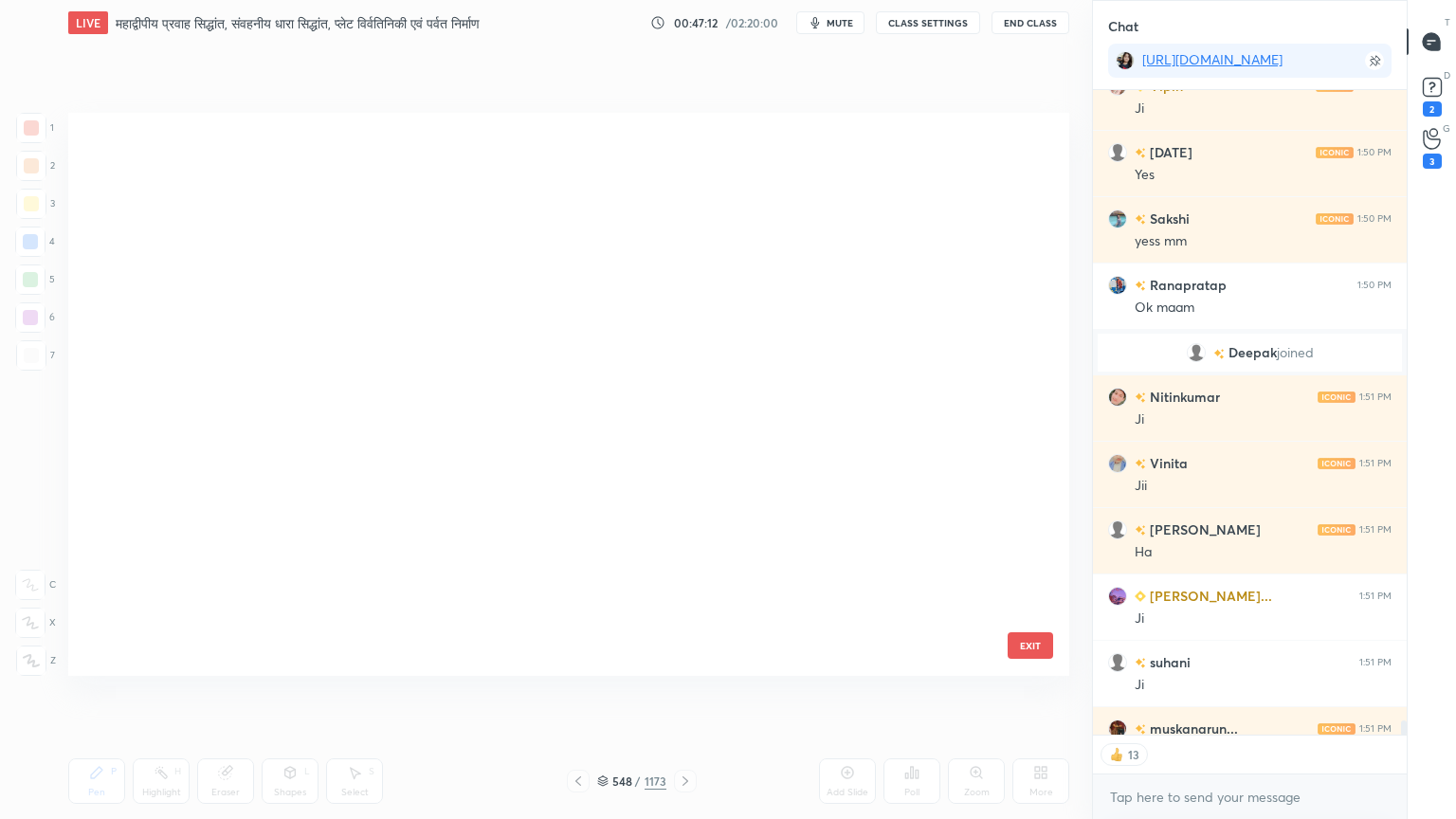 scroll, scrollTop: 31182, scrollLeft: 0, axis: vertical 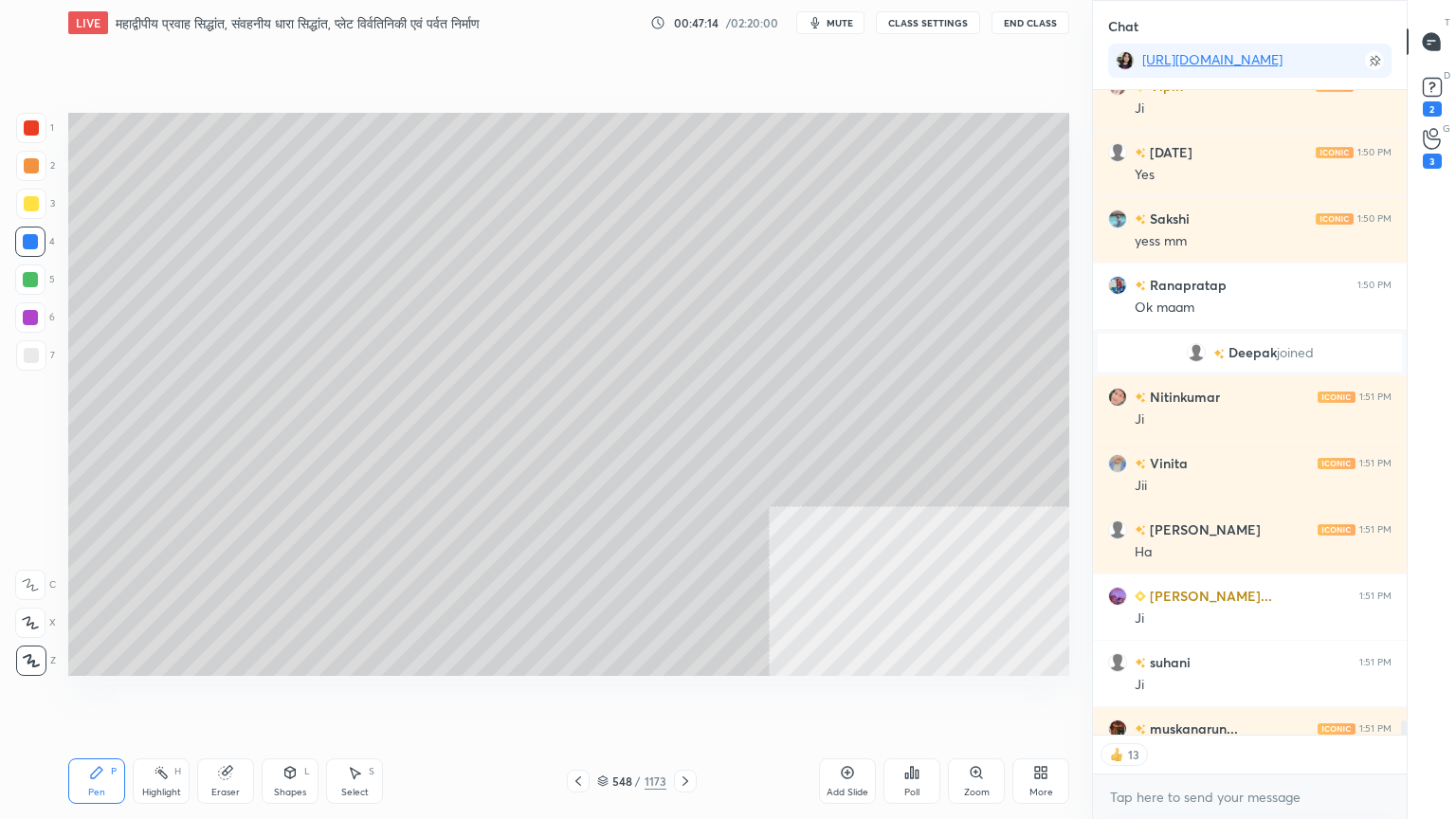 click at bounding box center [31, 355] 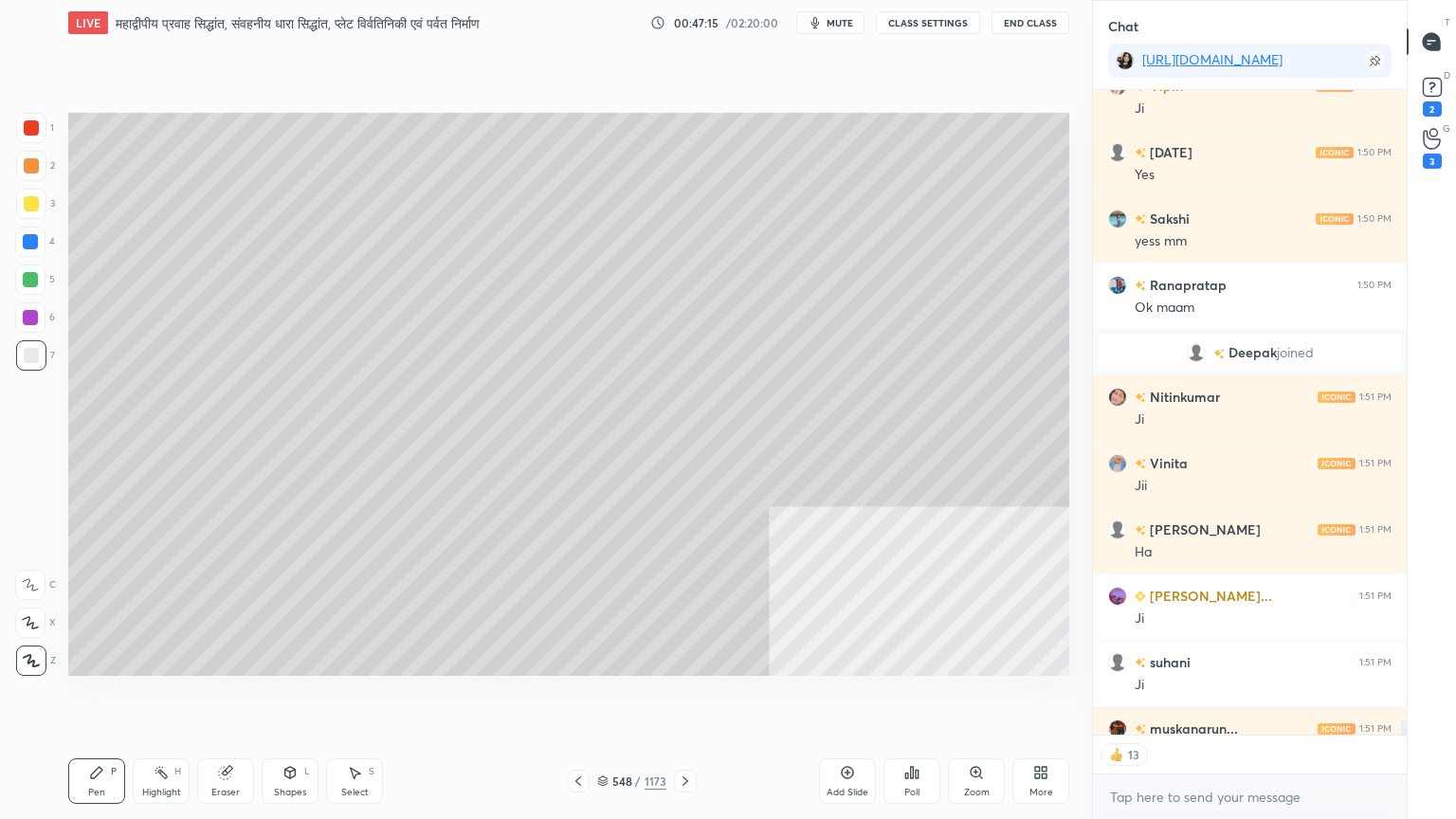 click at bounding box center (31, 355) 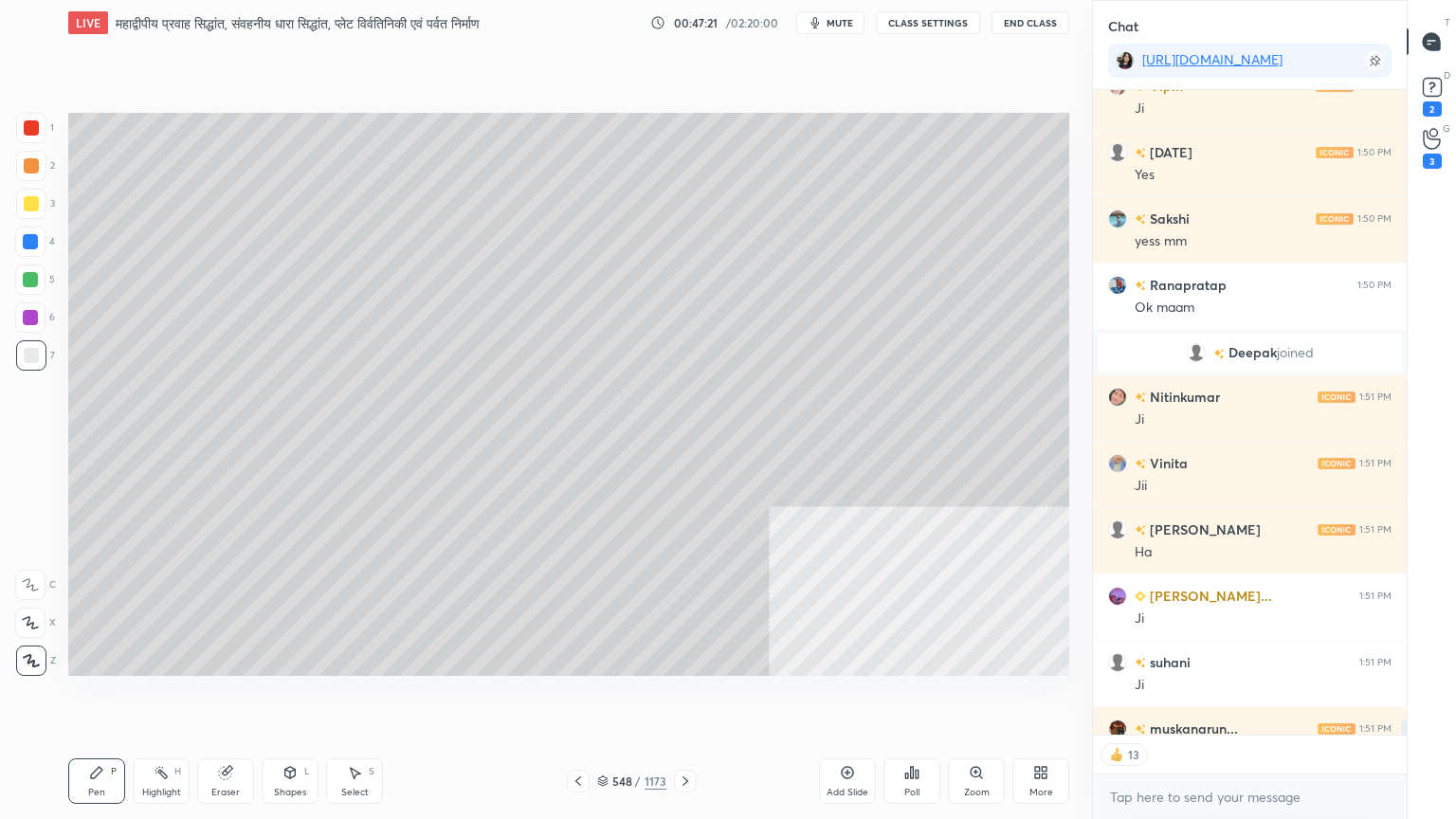 scroll, scrollTop: 6, scrollLeft: 6, axis: both 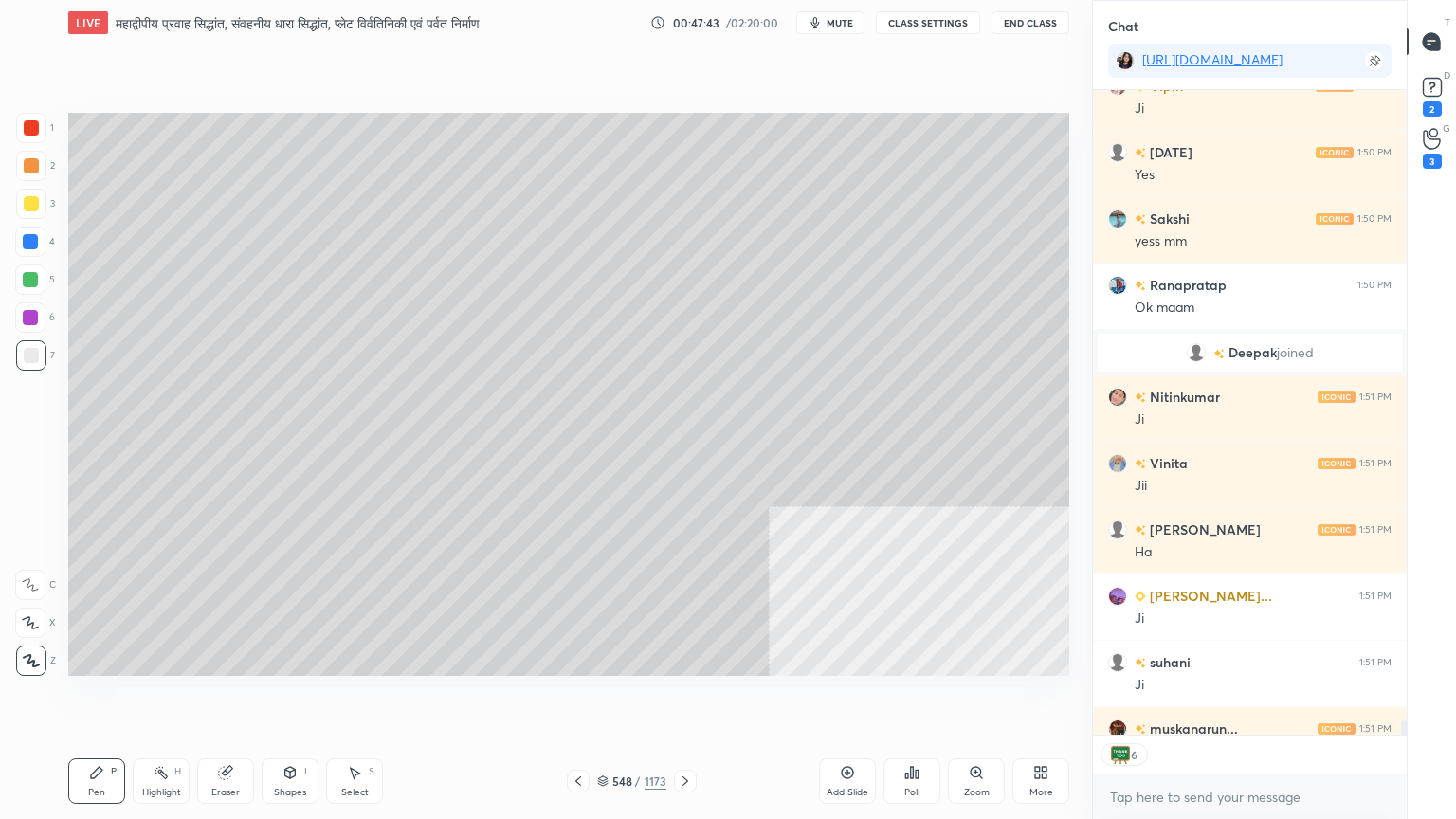 click on "548 / 1173" at bounding box center [631, 781] 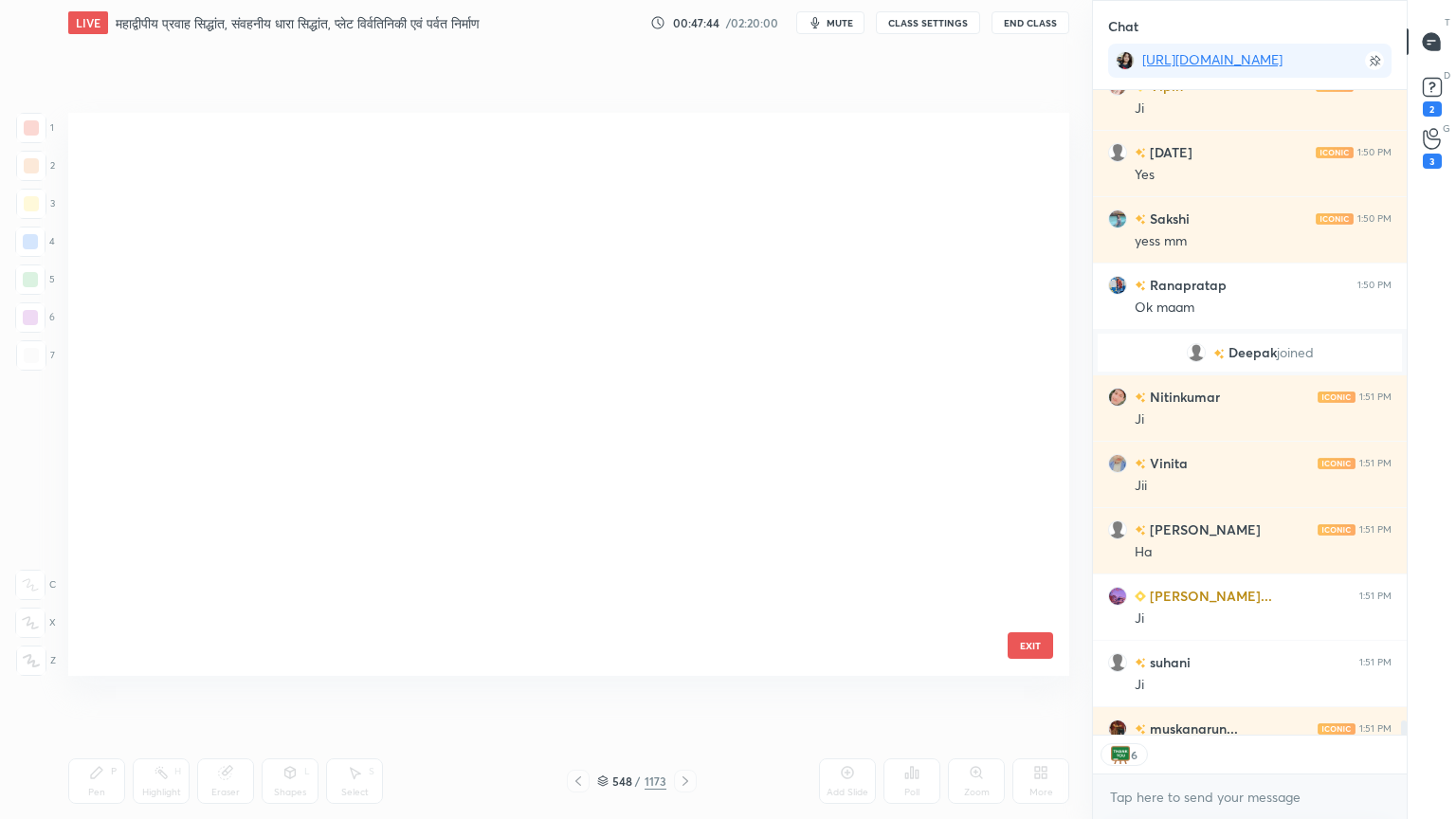 scroll, scrollTop: 31182, scrollLeft: 0, axis: vertical 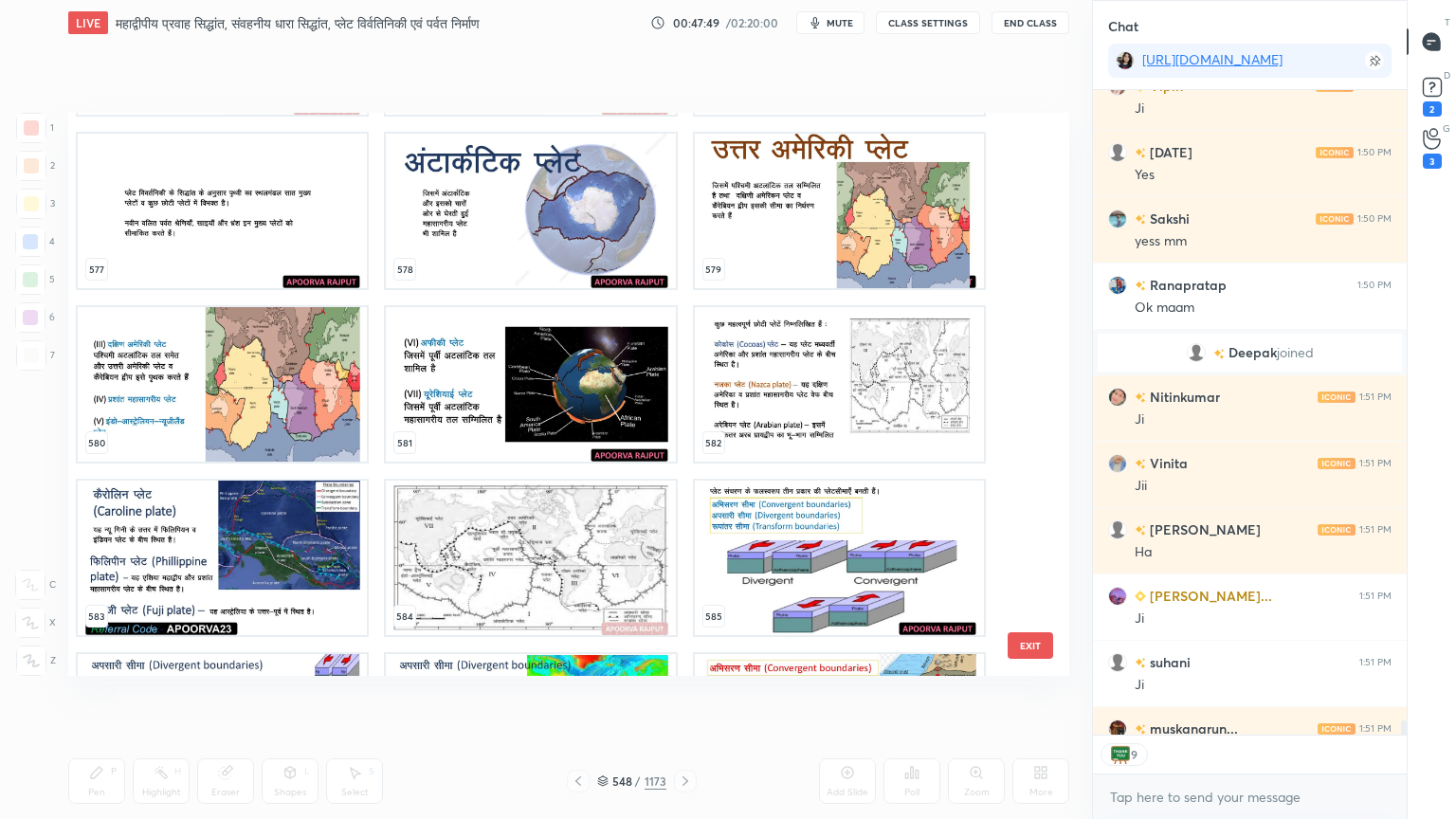 click at bounding box center [839, 210] 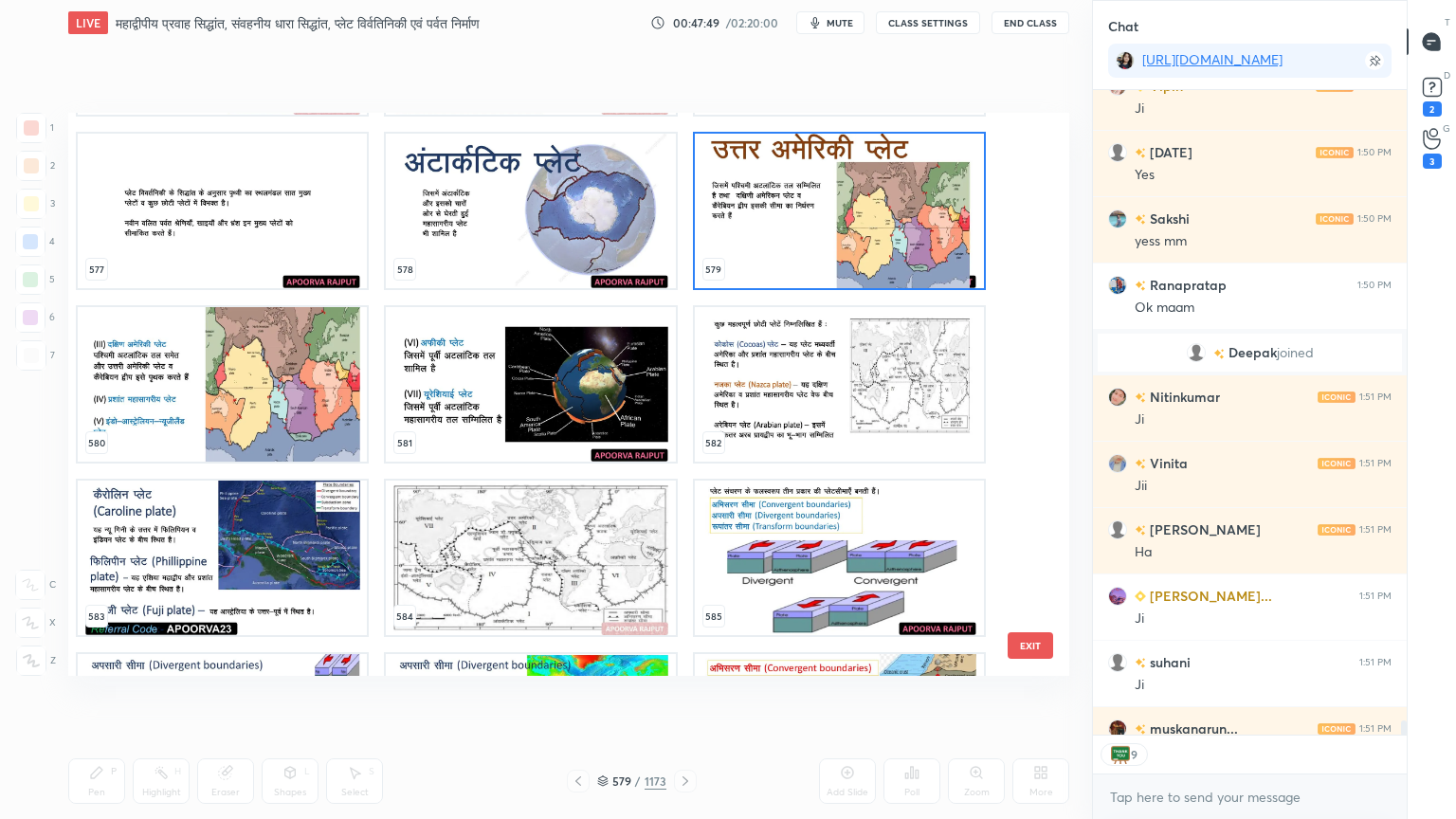 click at bounding box center [839, 210] 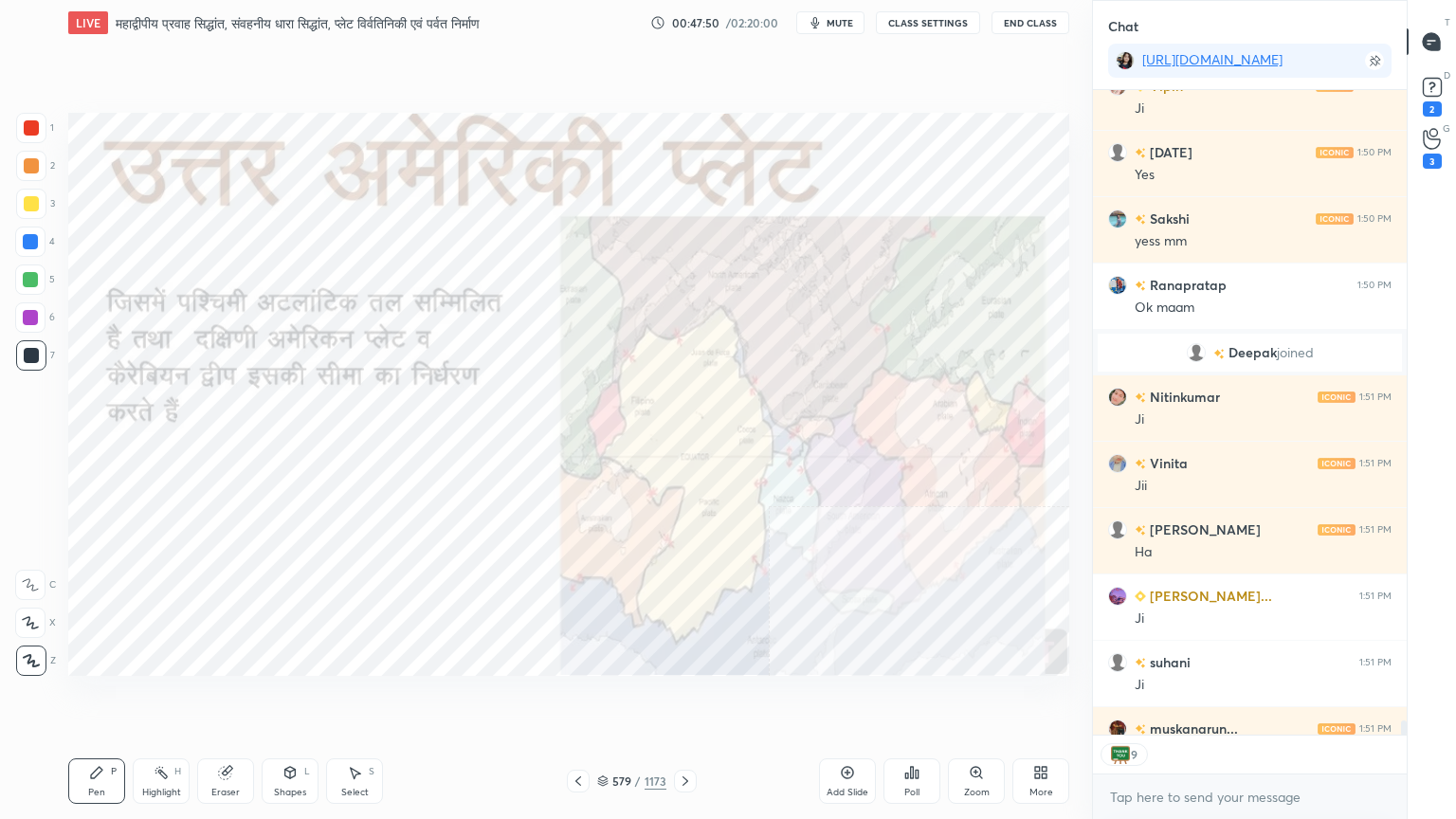 click at bounding box center (839, 210) 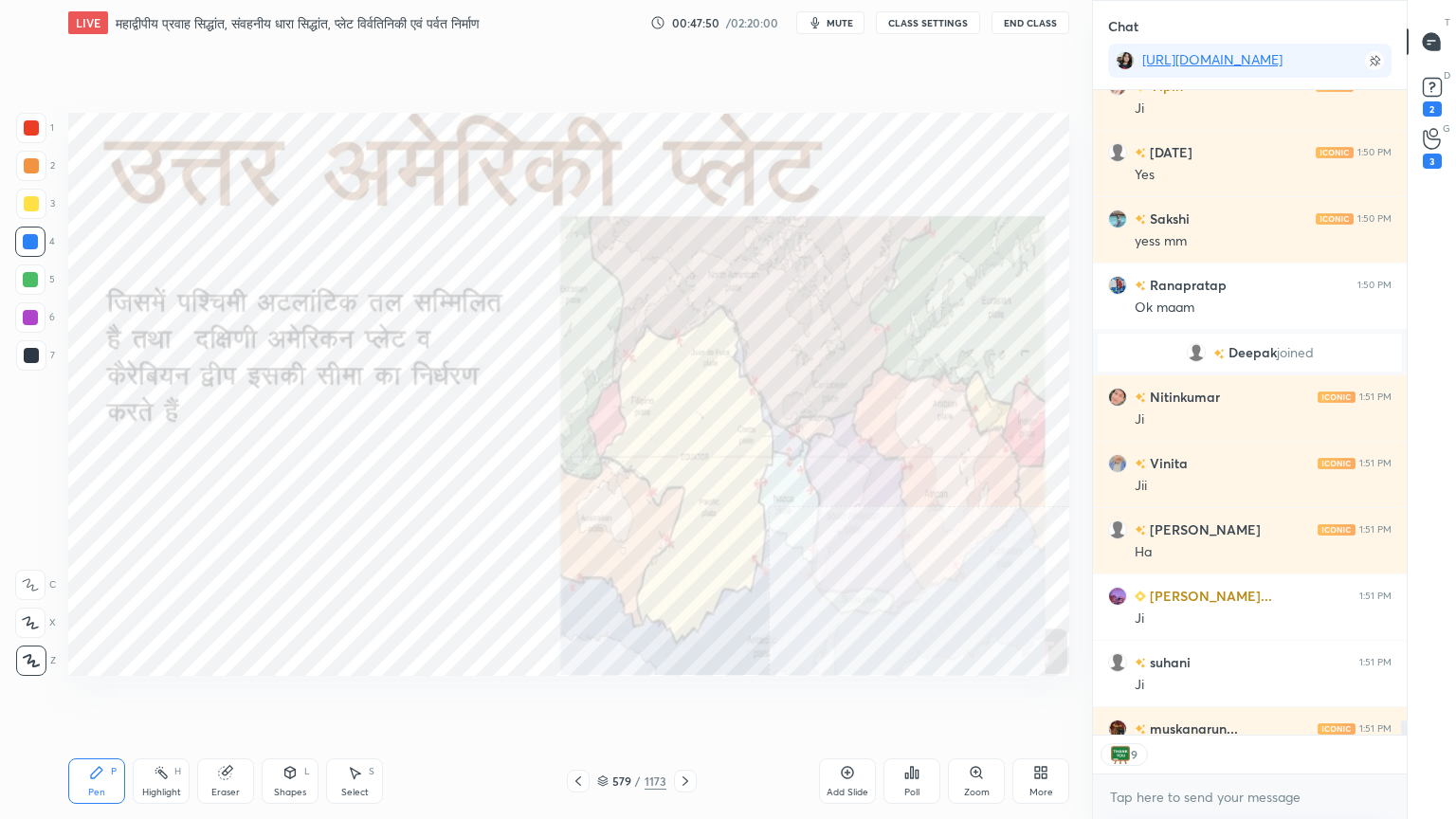 click at bounding box center (30, 242) 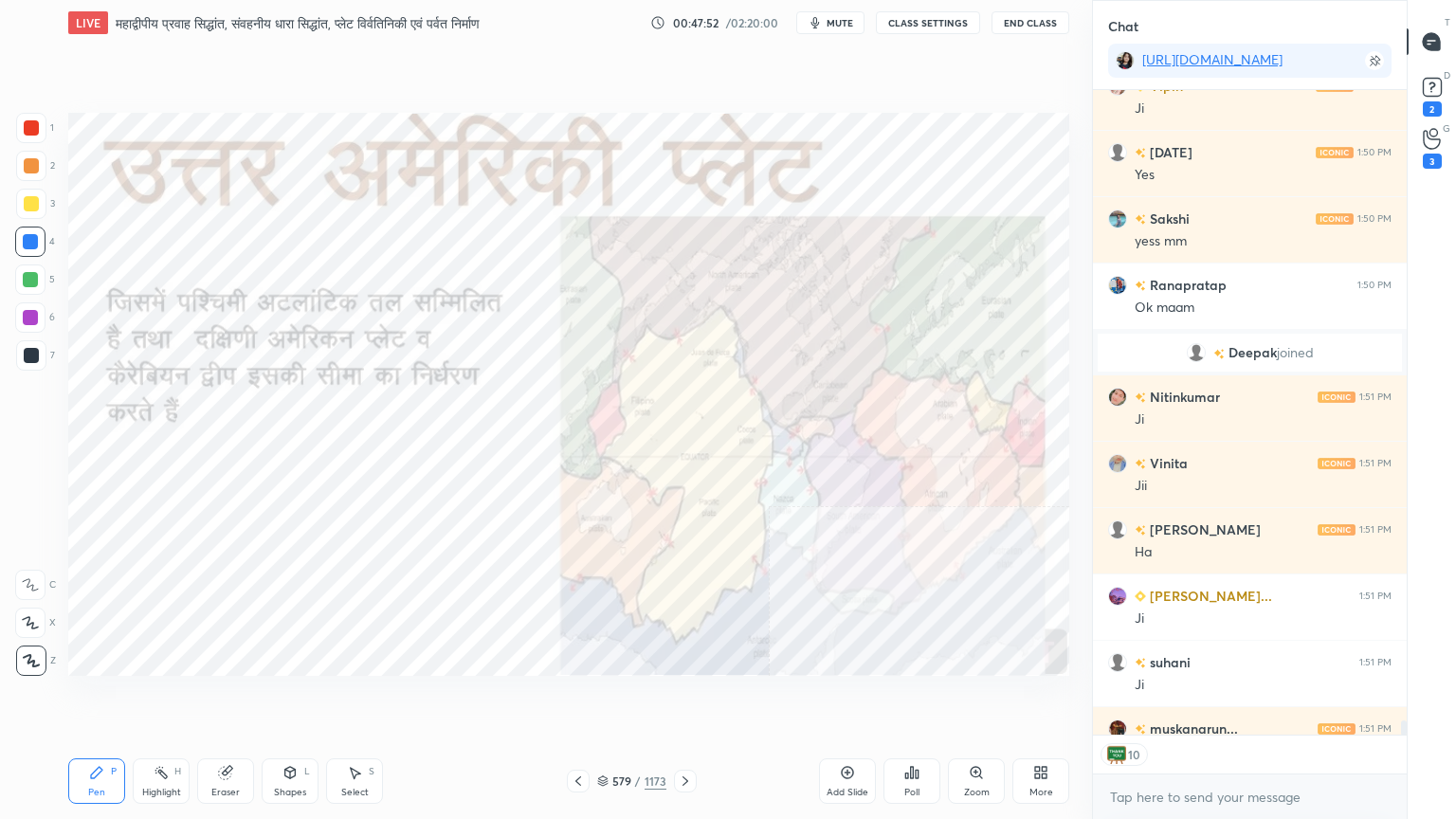 click on "Eraser" at bounding box center [226, 781] 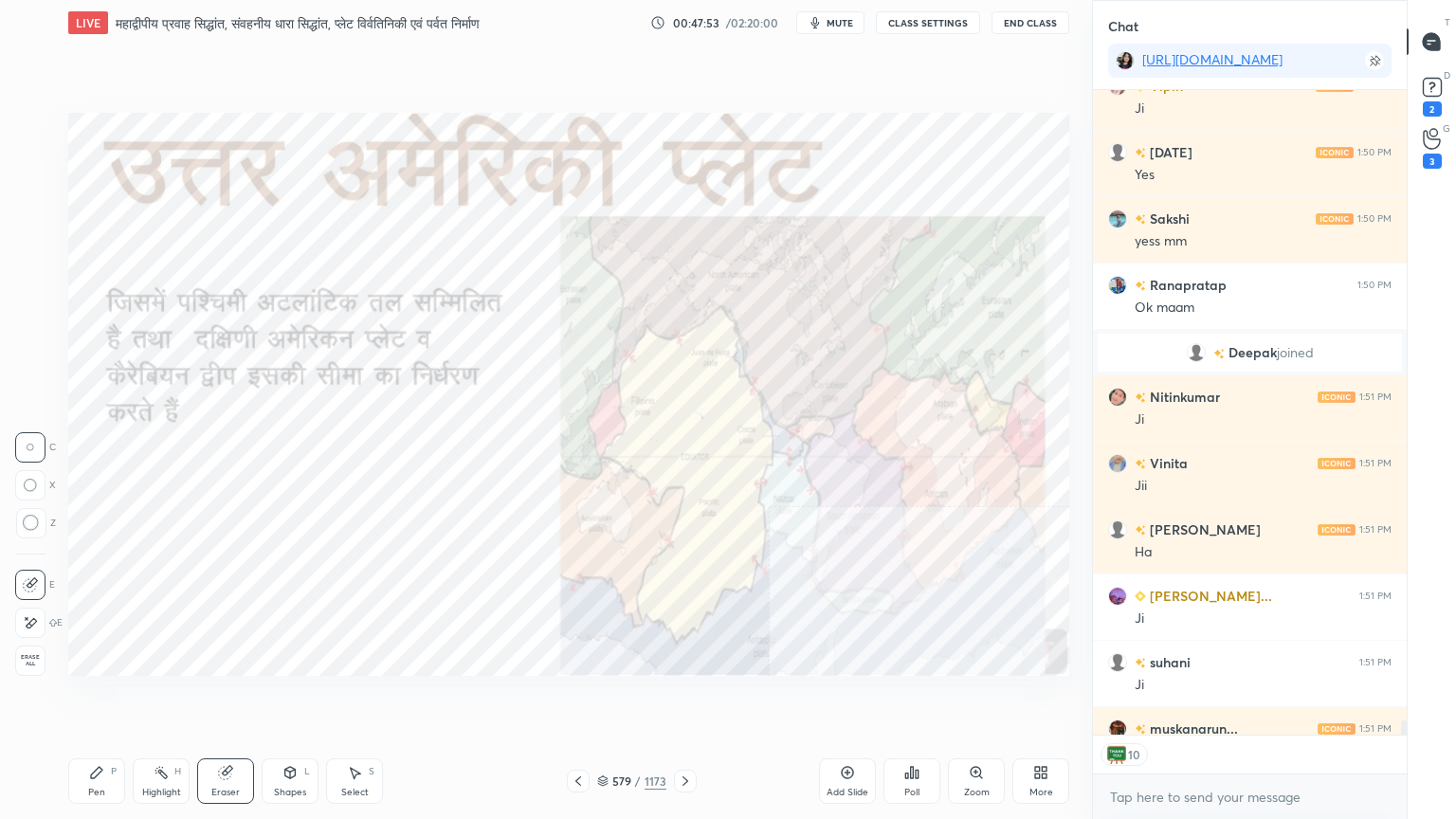 click on "Erase all" at bounding box center (30, 661) 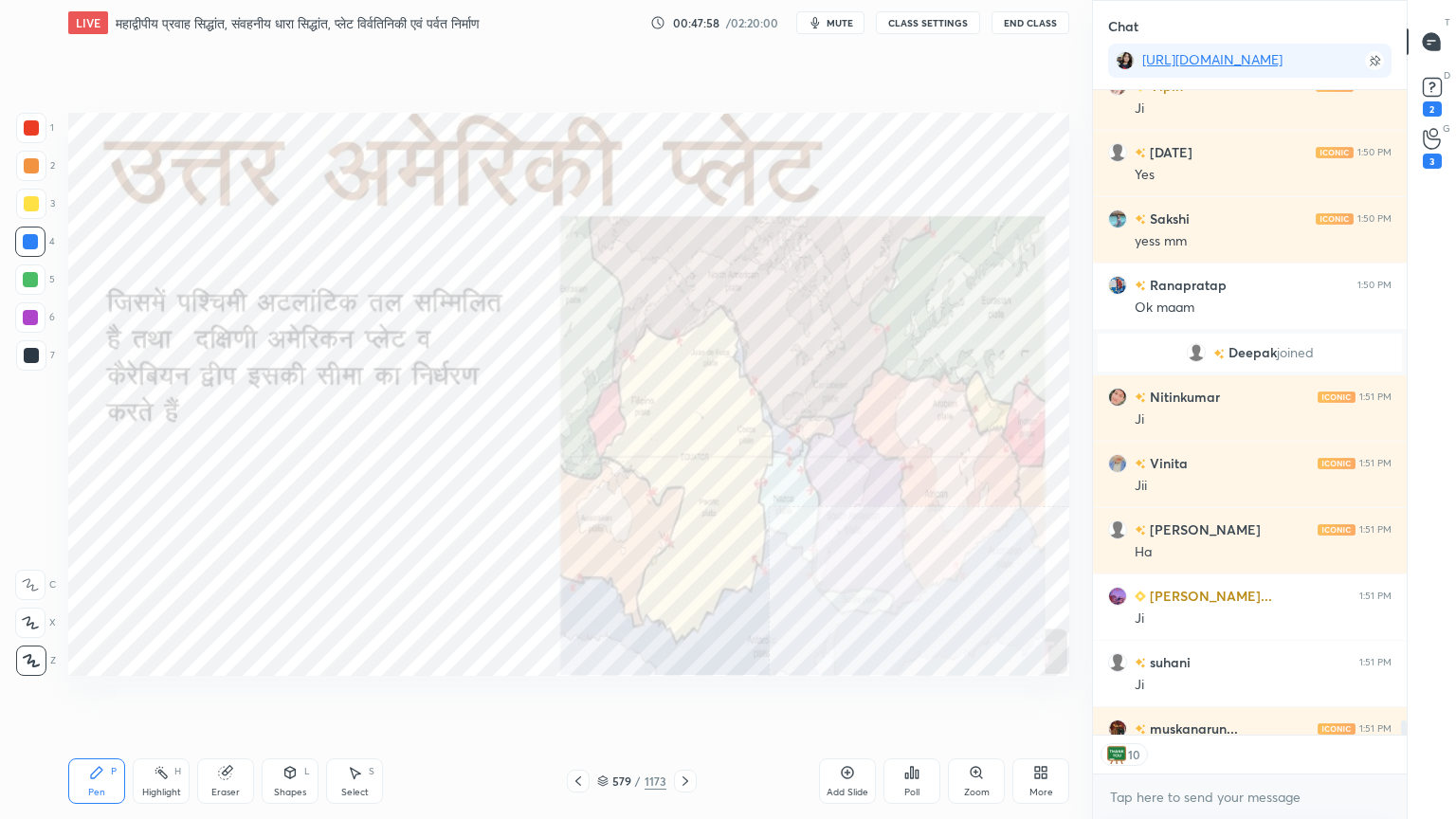 scroll, scrollTop: 30817, scrollLeft: 0, axis: vertical 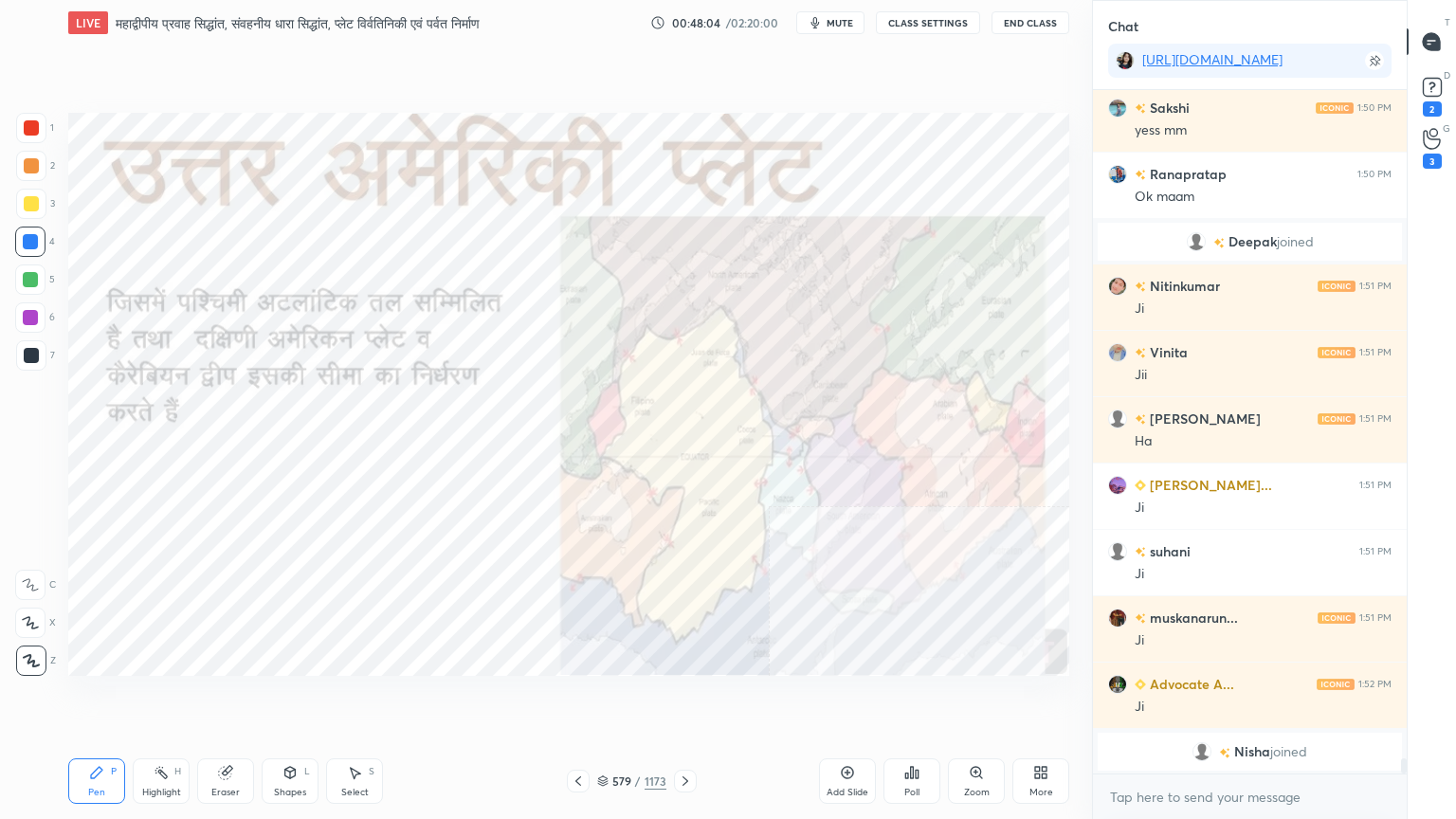 click 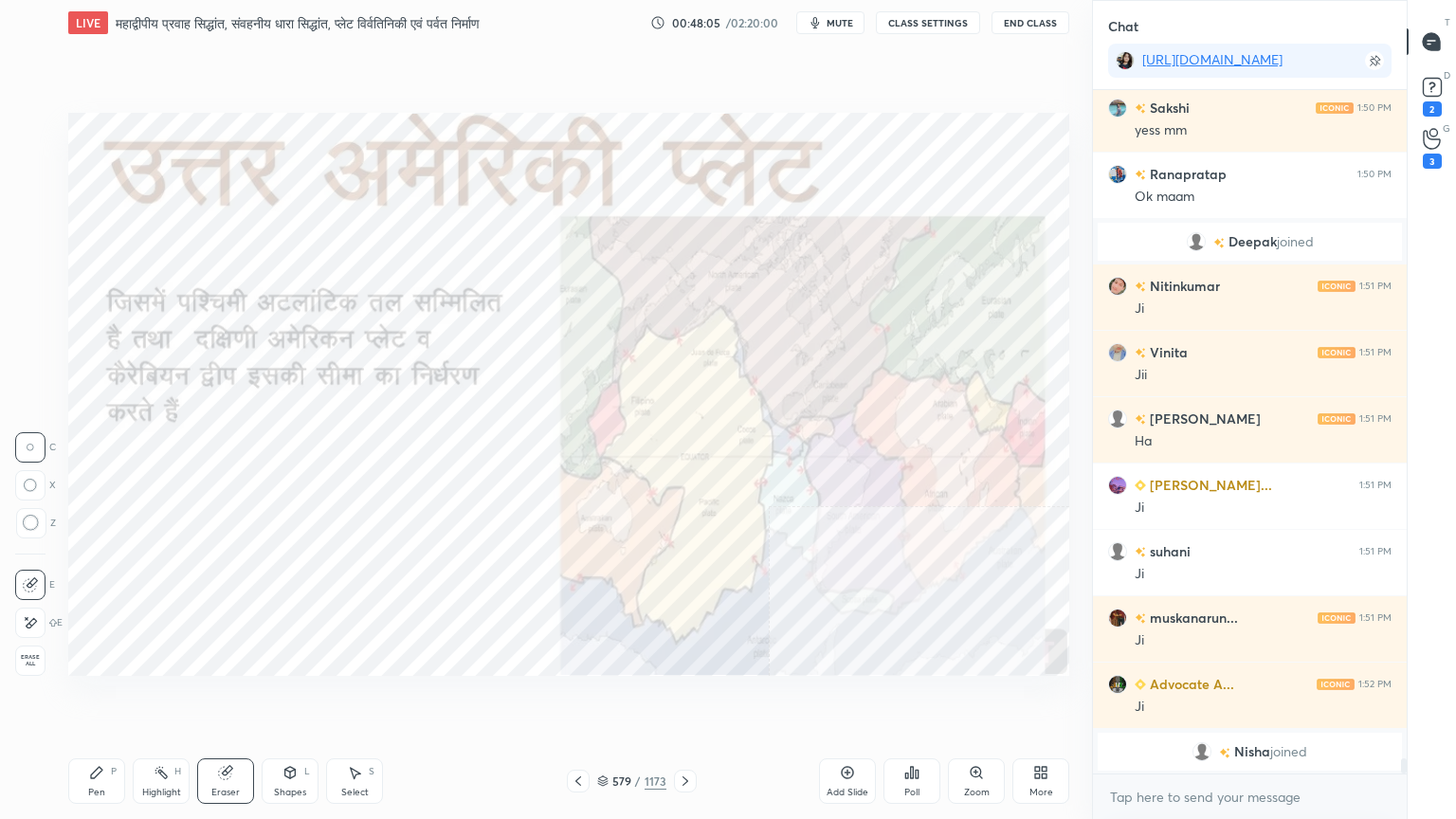 click 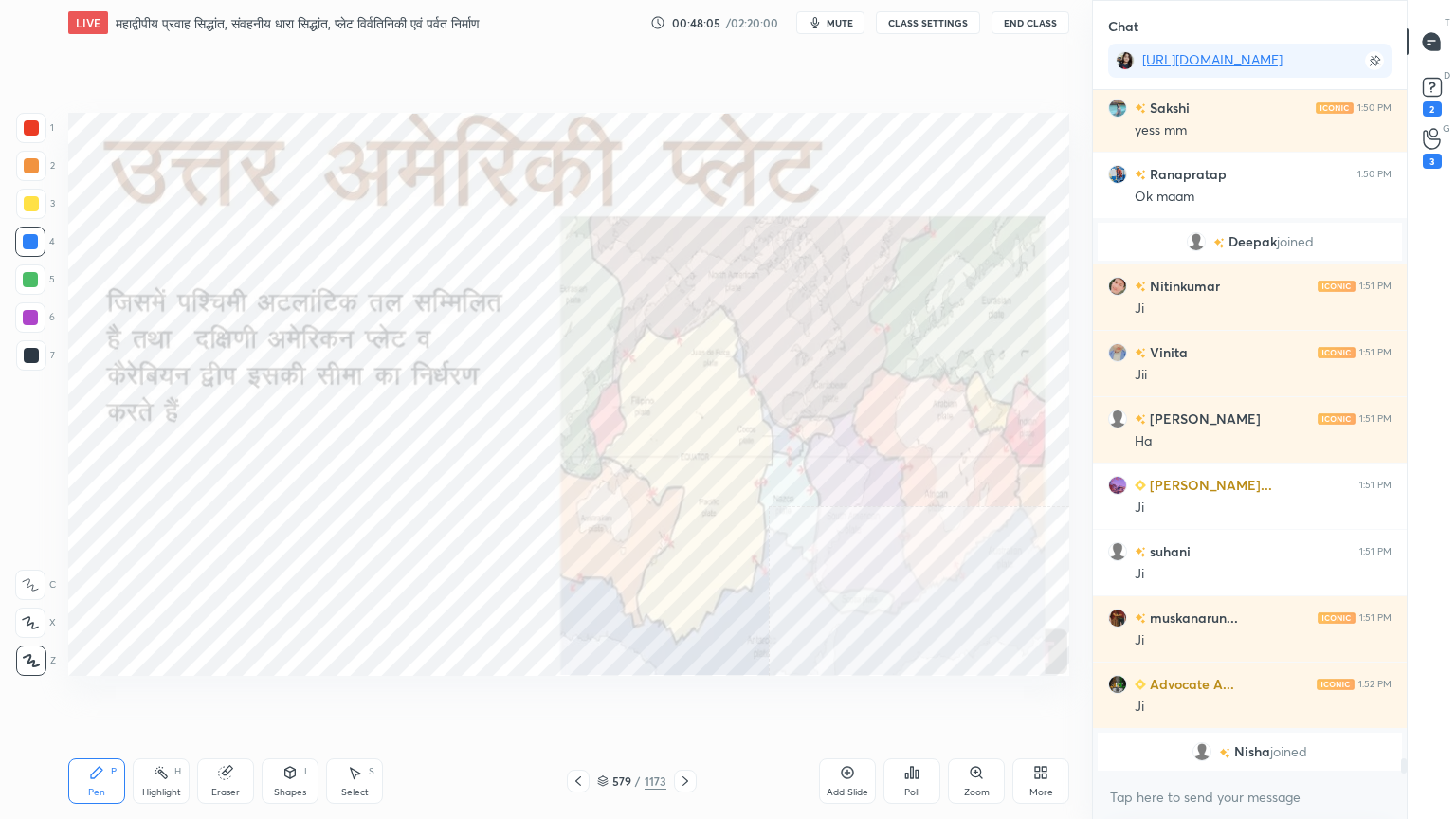 click on "1 2 3 4 5 6 7 C X Z C X Z E E Erase all   H H" at bounding box center (30, 394) 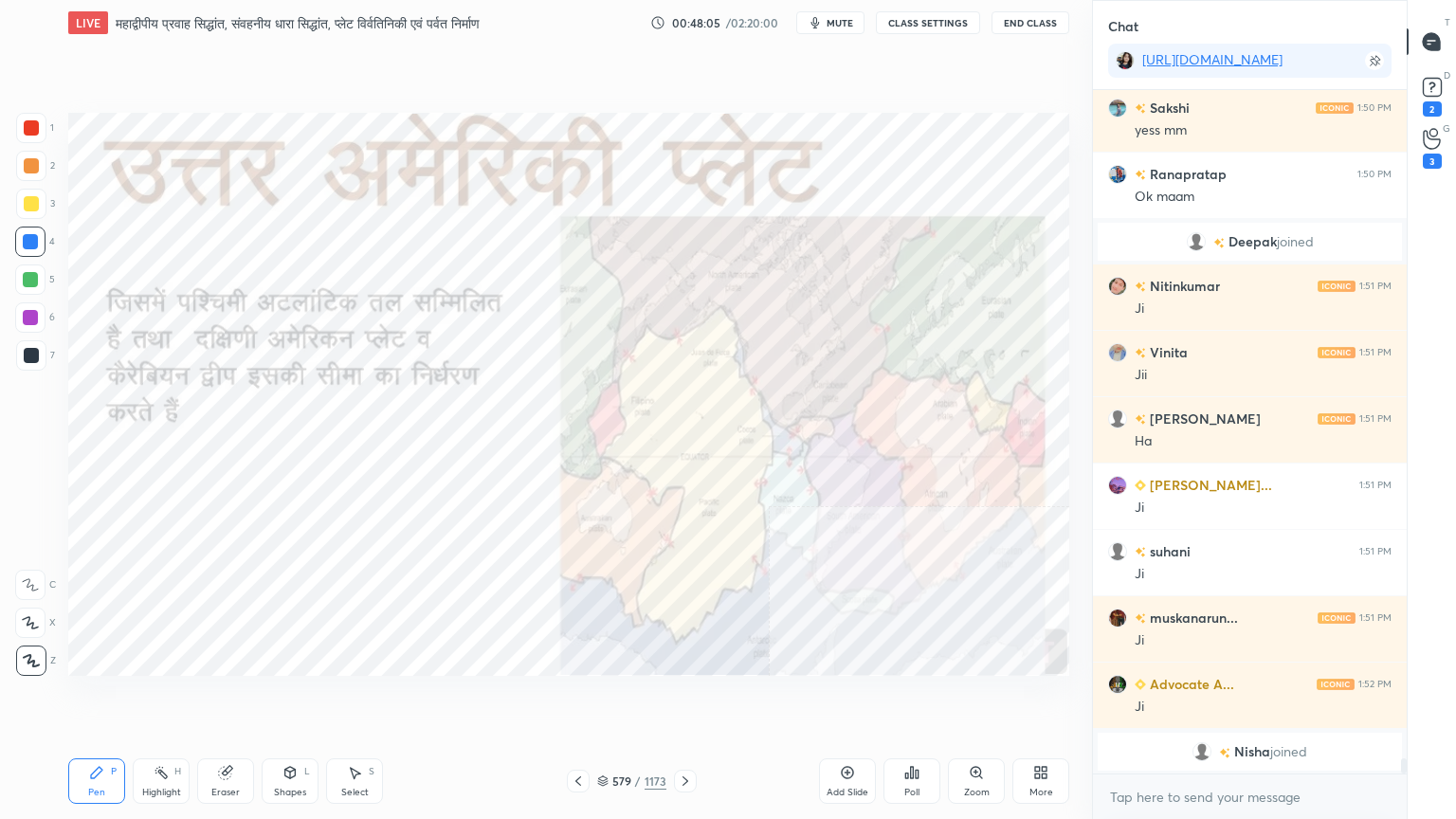 click on "Z" at bounding box center [36, 661] 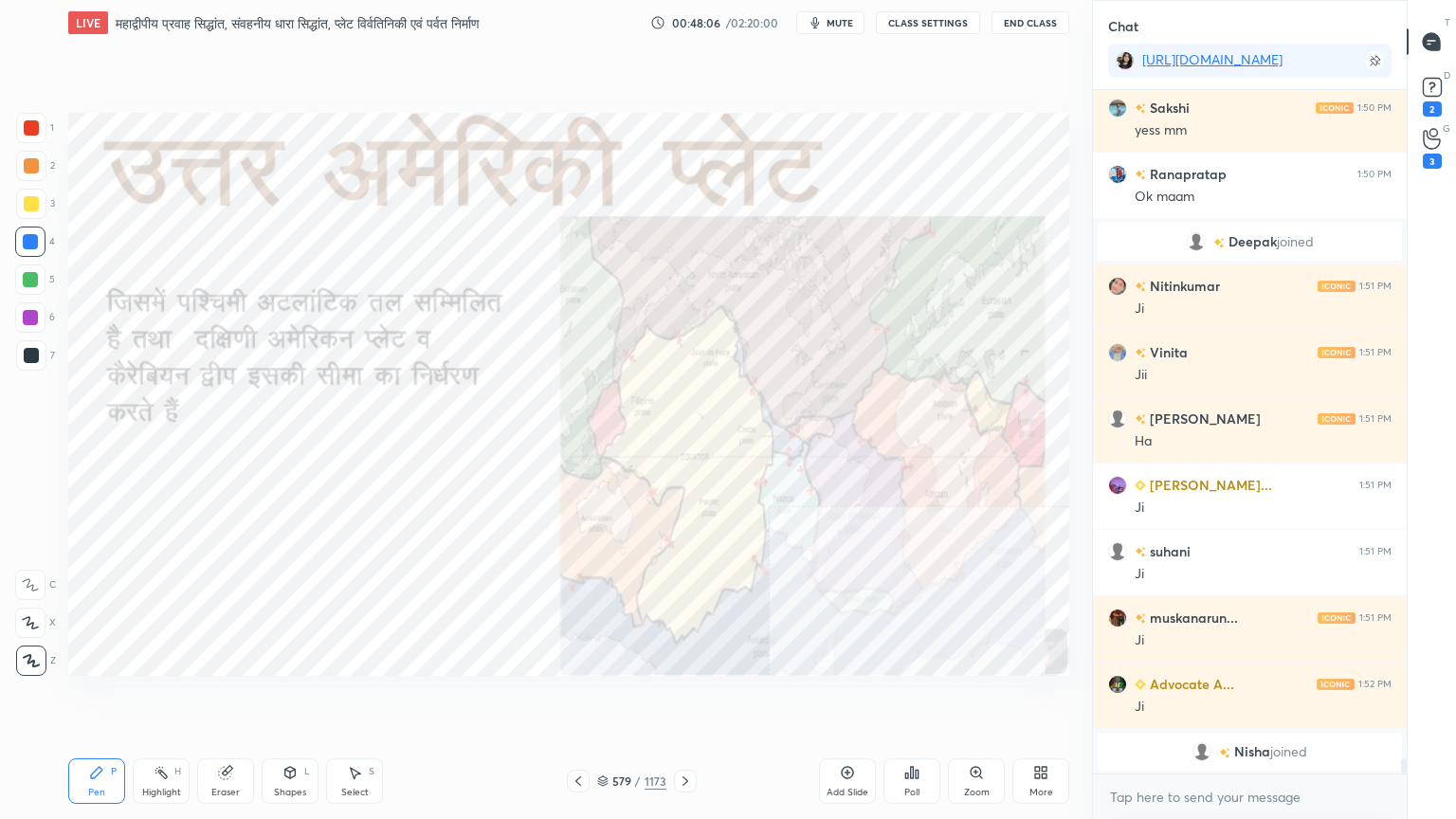 drag, startPoint x: 603, startPoint y: 788, endPoint x: 614, endPoint y: 774, distance: 17.804494 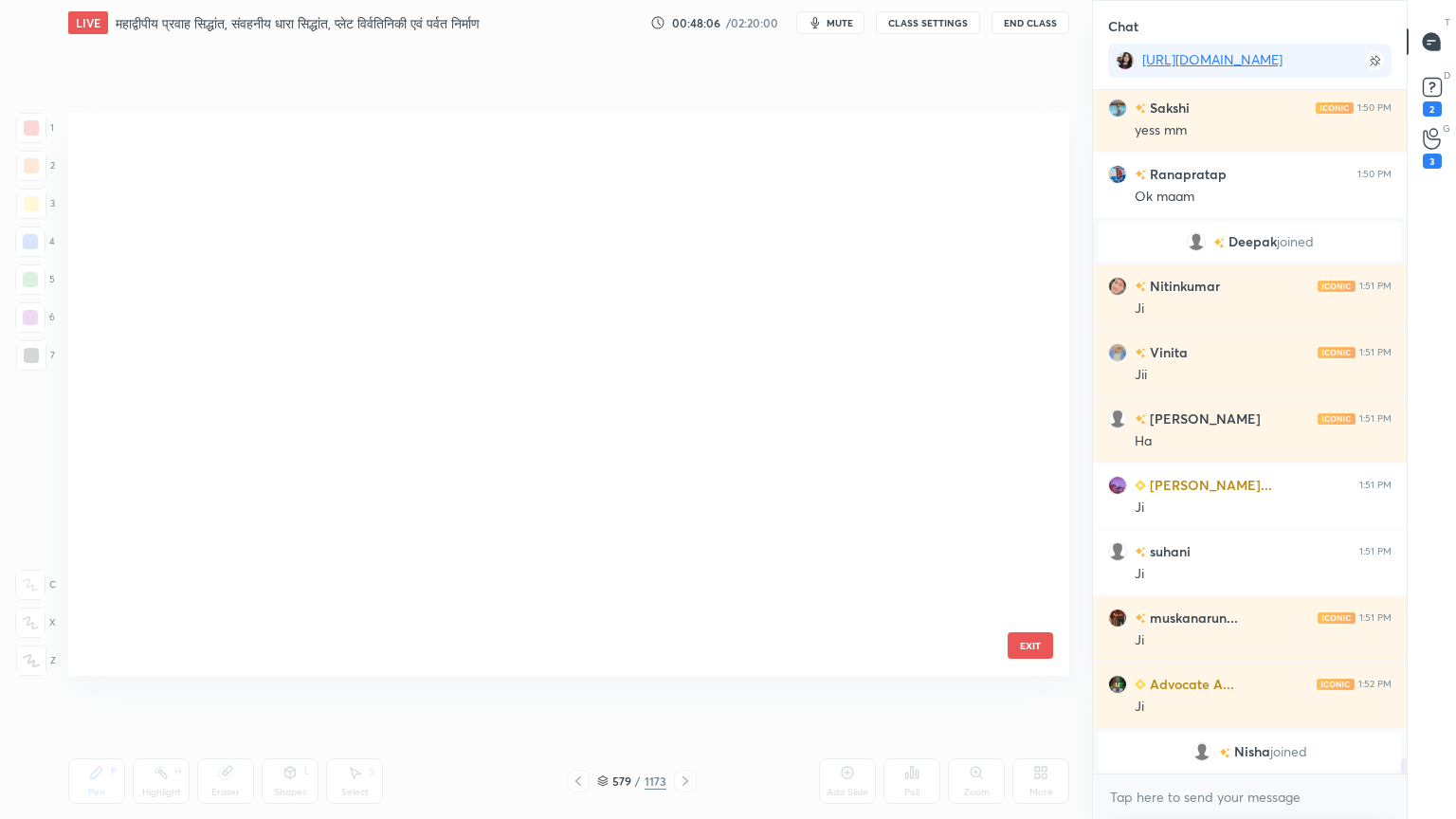 scroll, scrollTop: 32915, scrollLeft: 0, axis: vertical 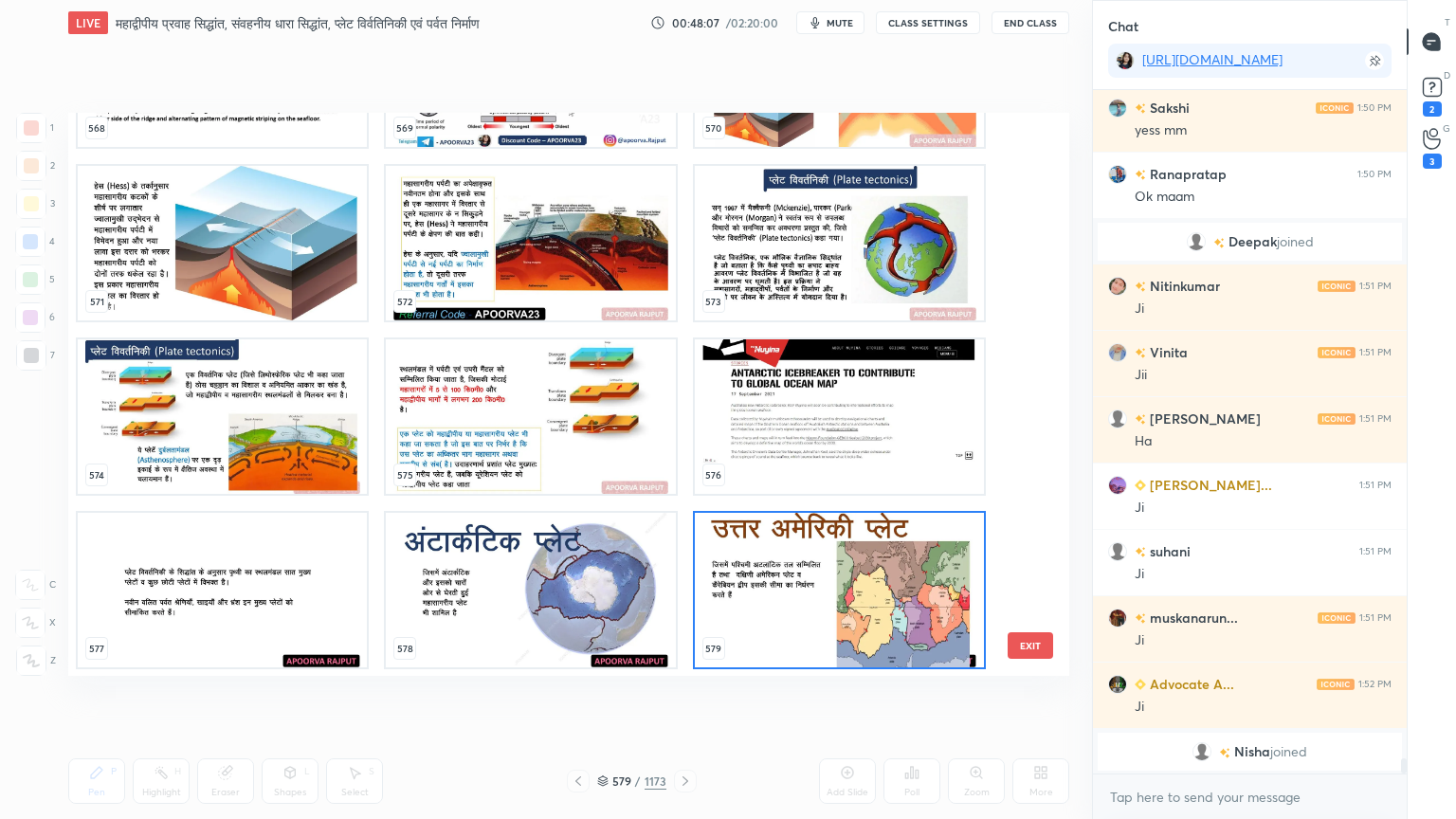 click at bounding box center [530, 590] 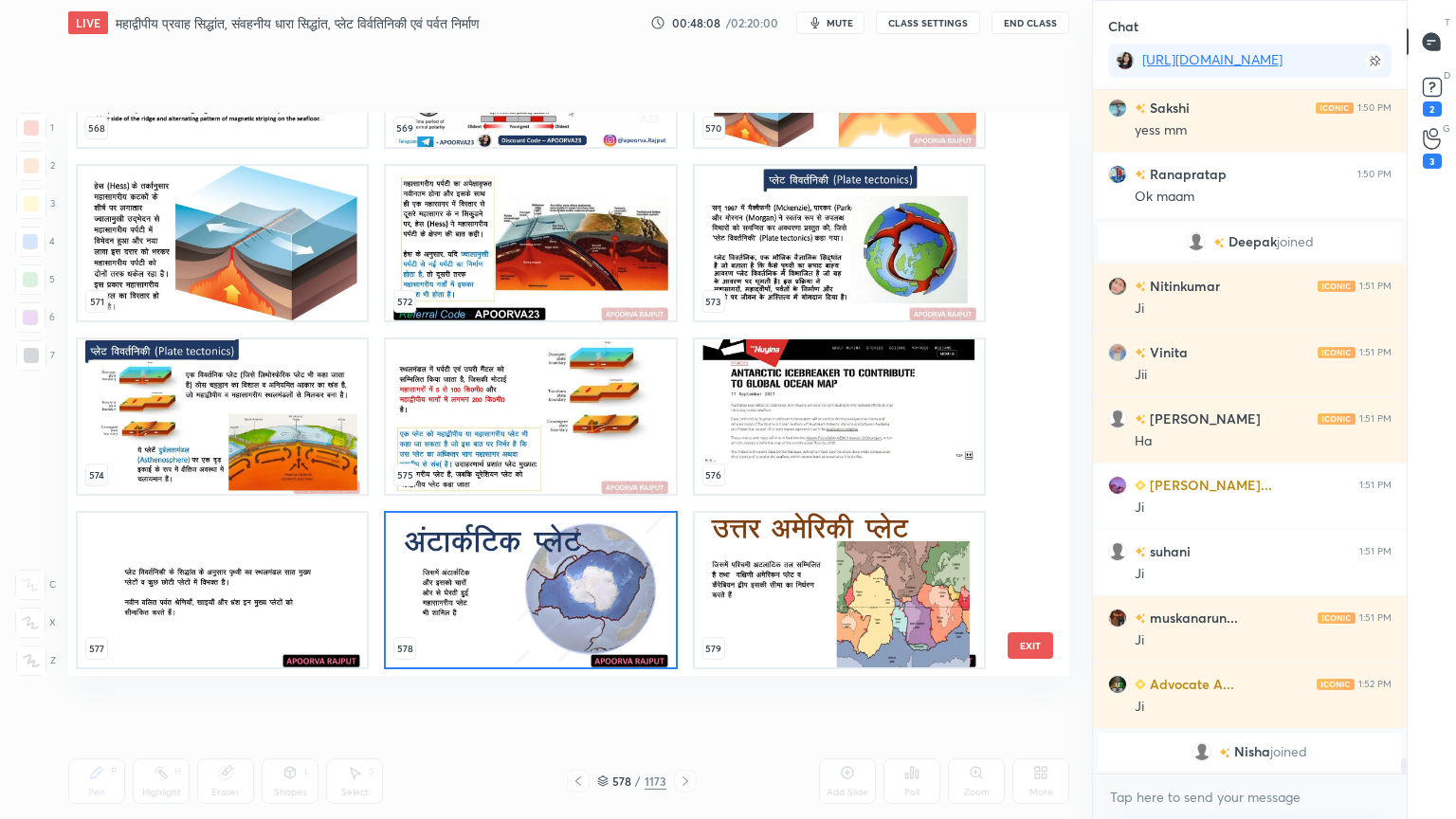 click at bounding box center (530, 590) 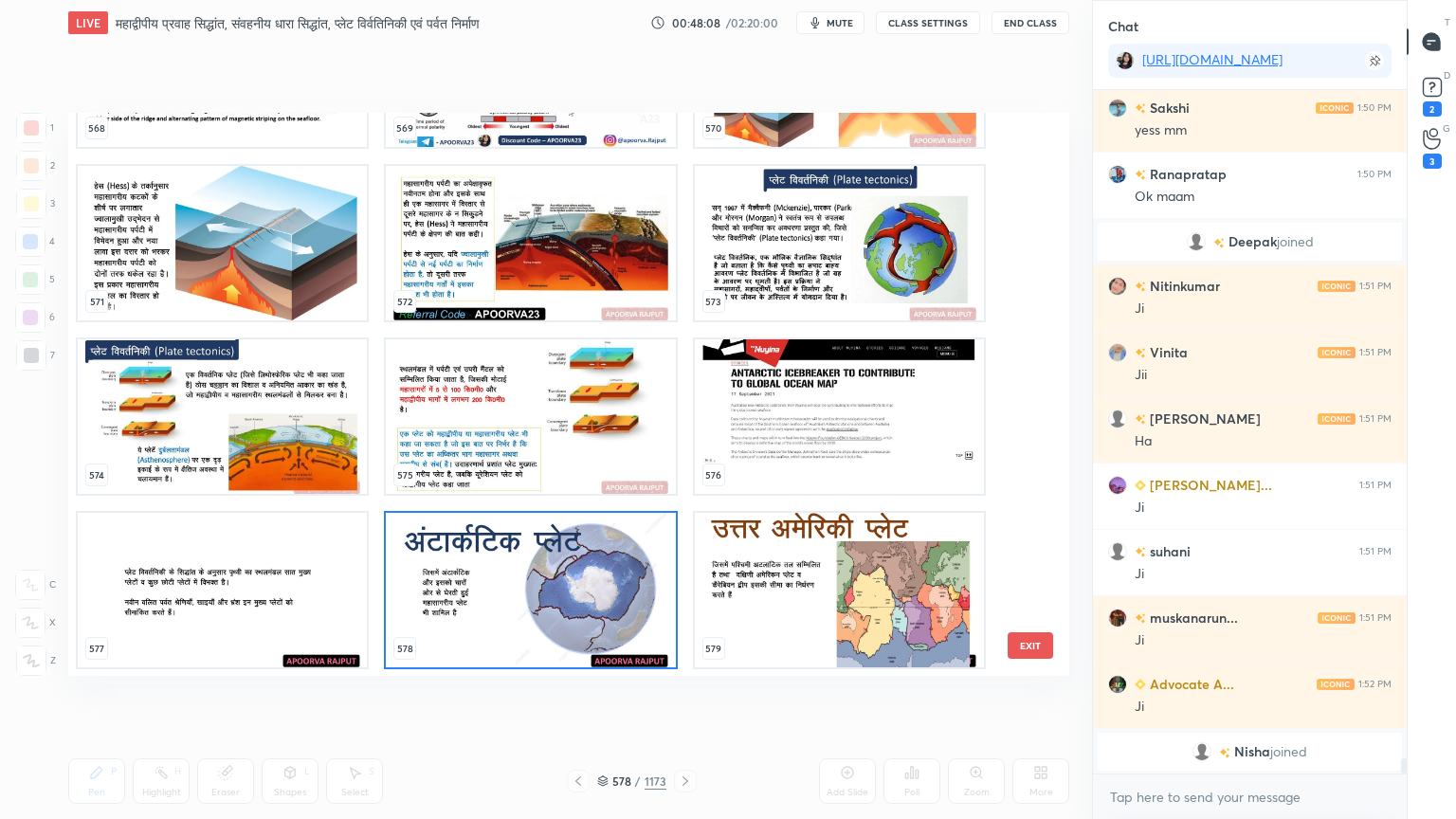 click at bounding box center [530, 590] 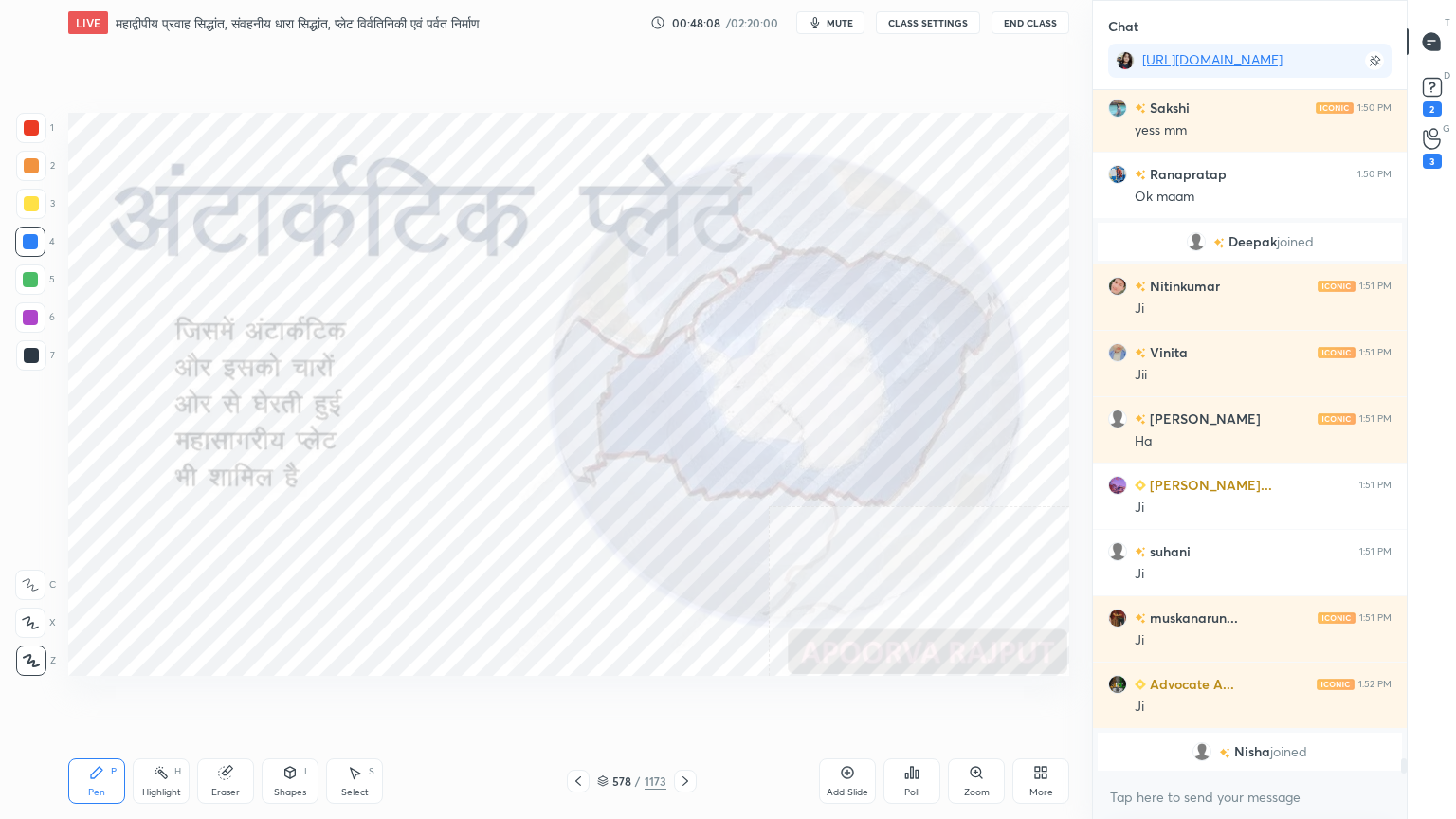 drag, startPoint x: 538, startPoint y: 590, endPoint x: 569, endPoint y: 574, distance: 34.88553 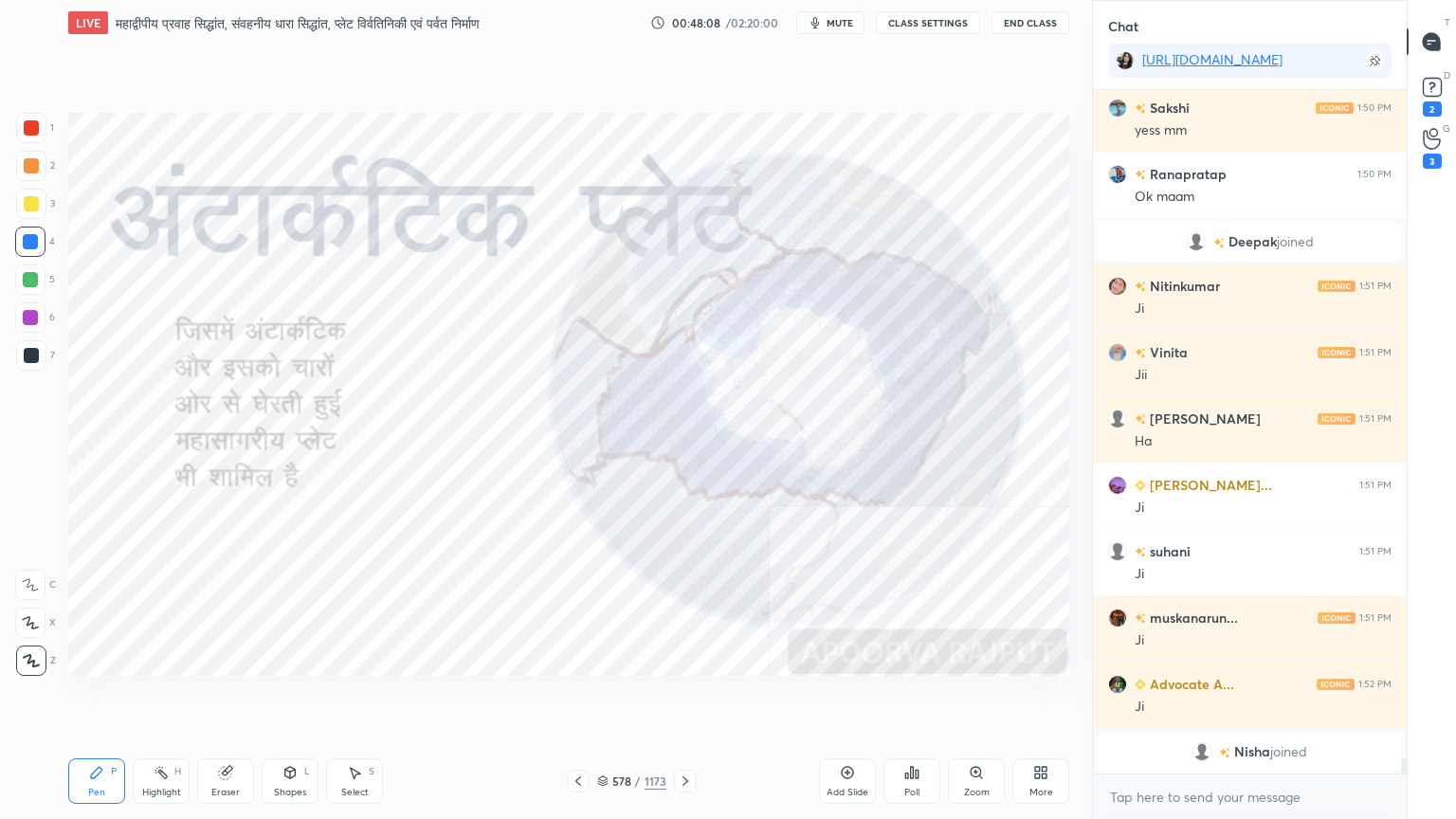 click at bounding box center (530, 590) 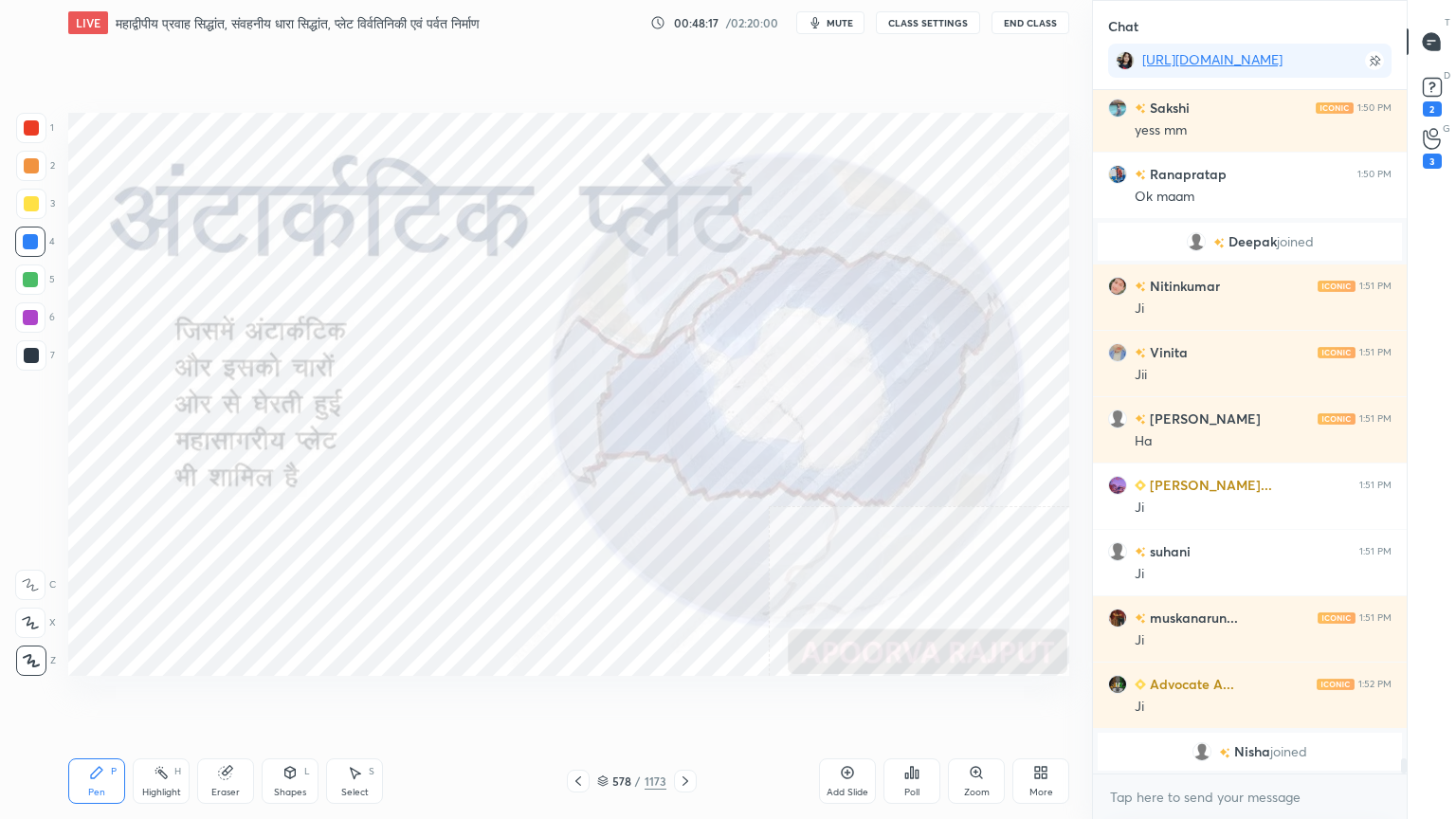 click on "Eraser" at bounding box center (226, 781) 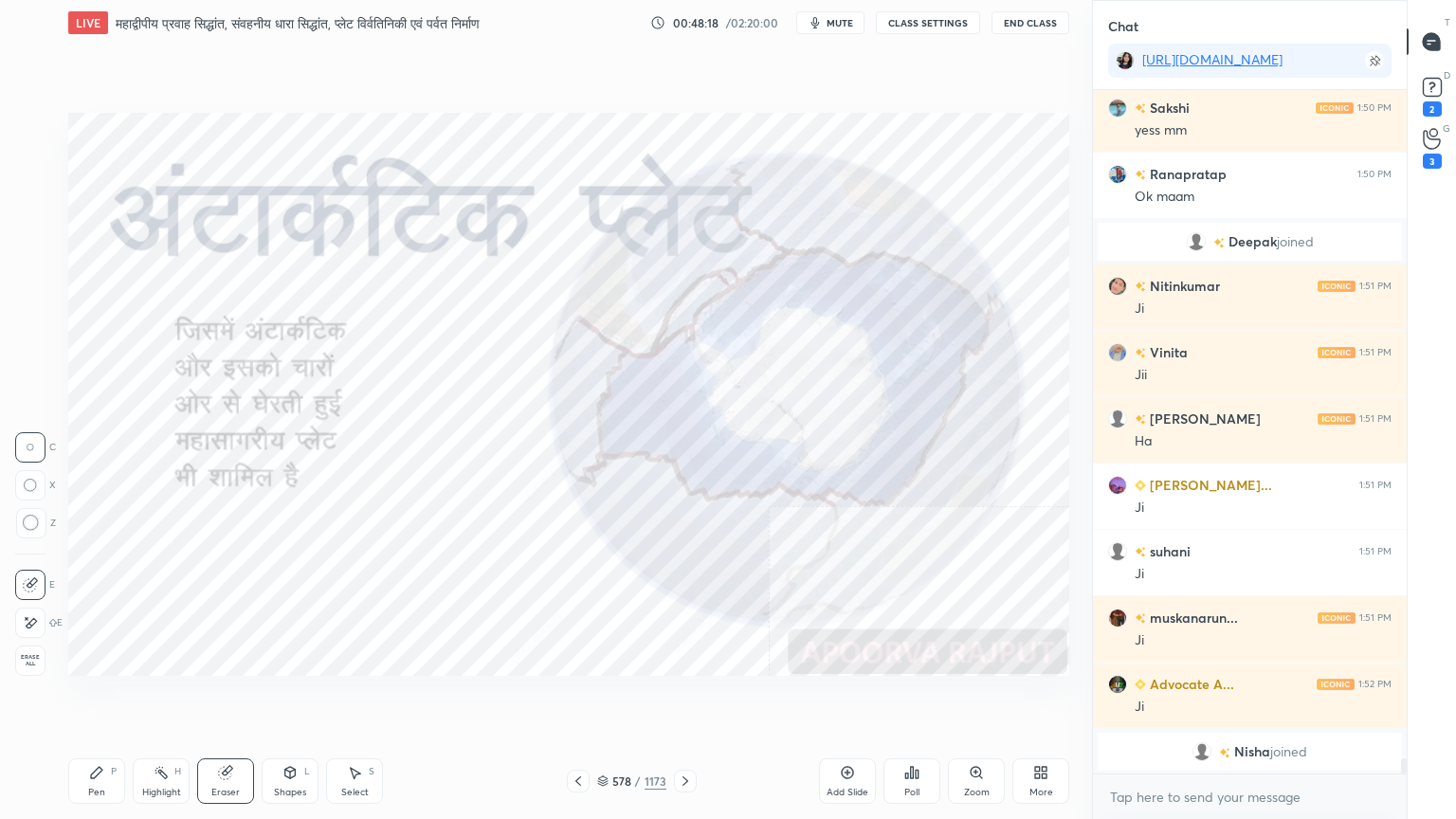 drag, startPoint x: 32, startPoint y: 654, endPoint x: 67, endPoint y: 640, distance: 37.69615 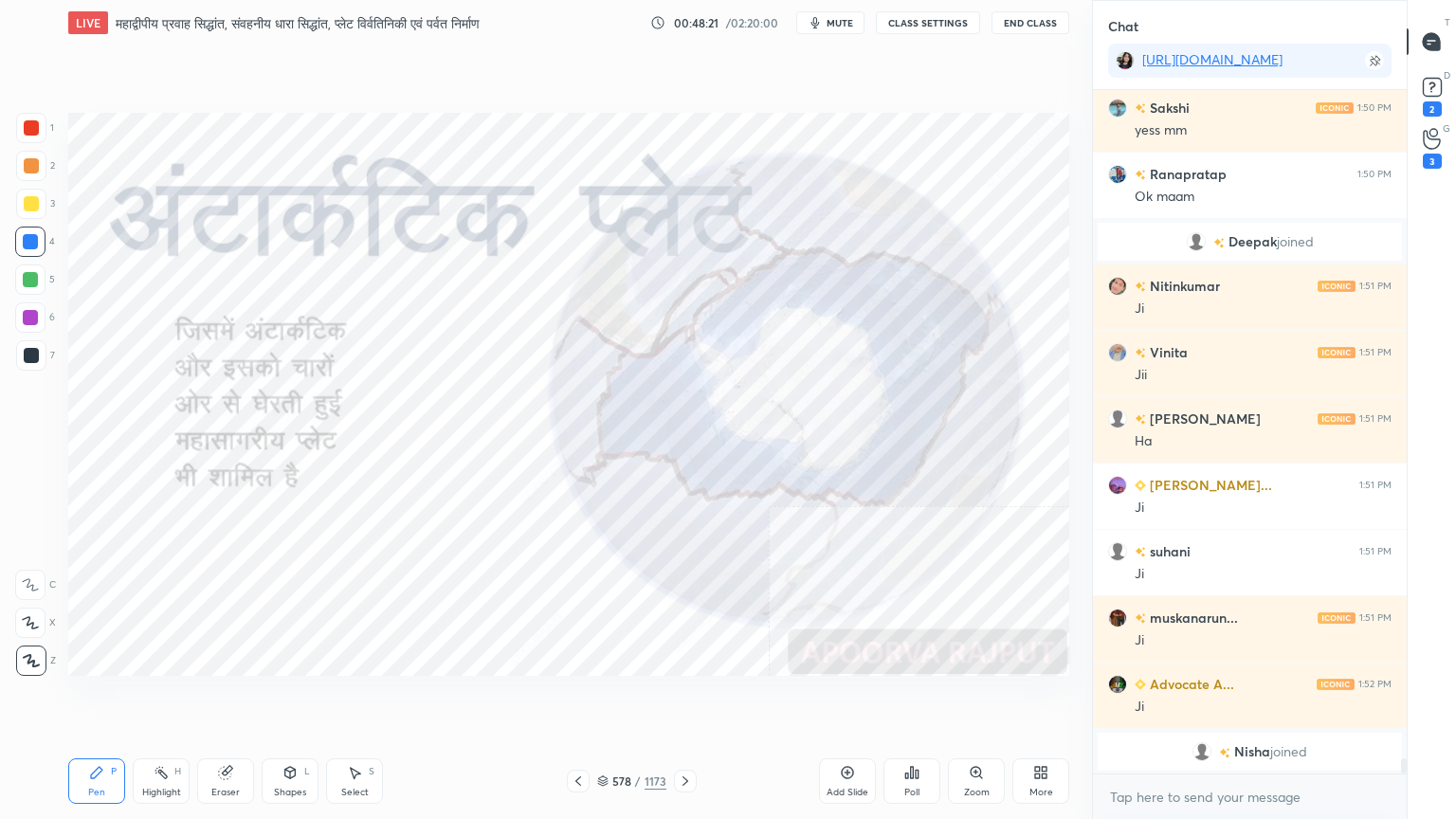 click 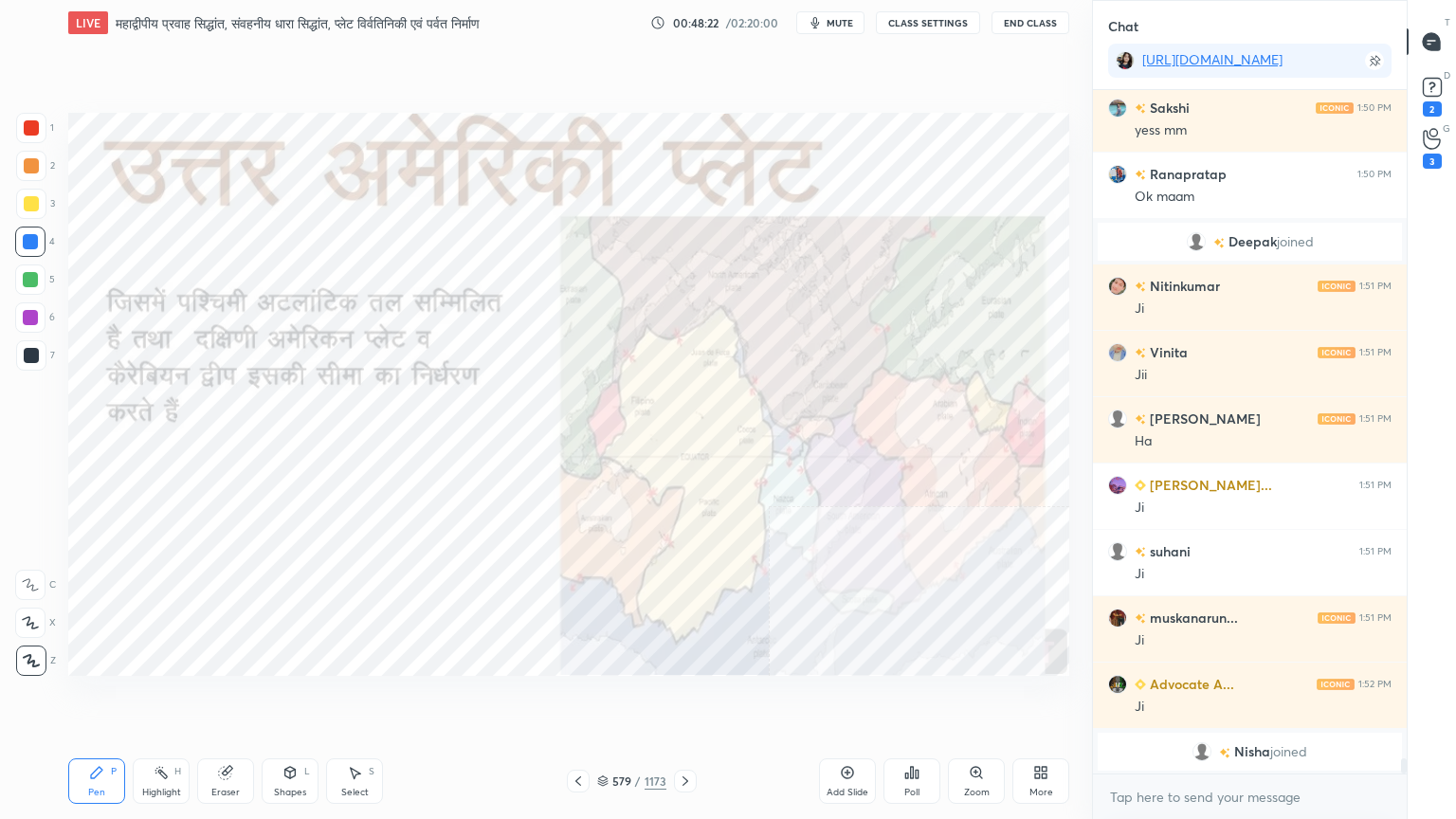 click 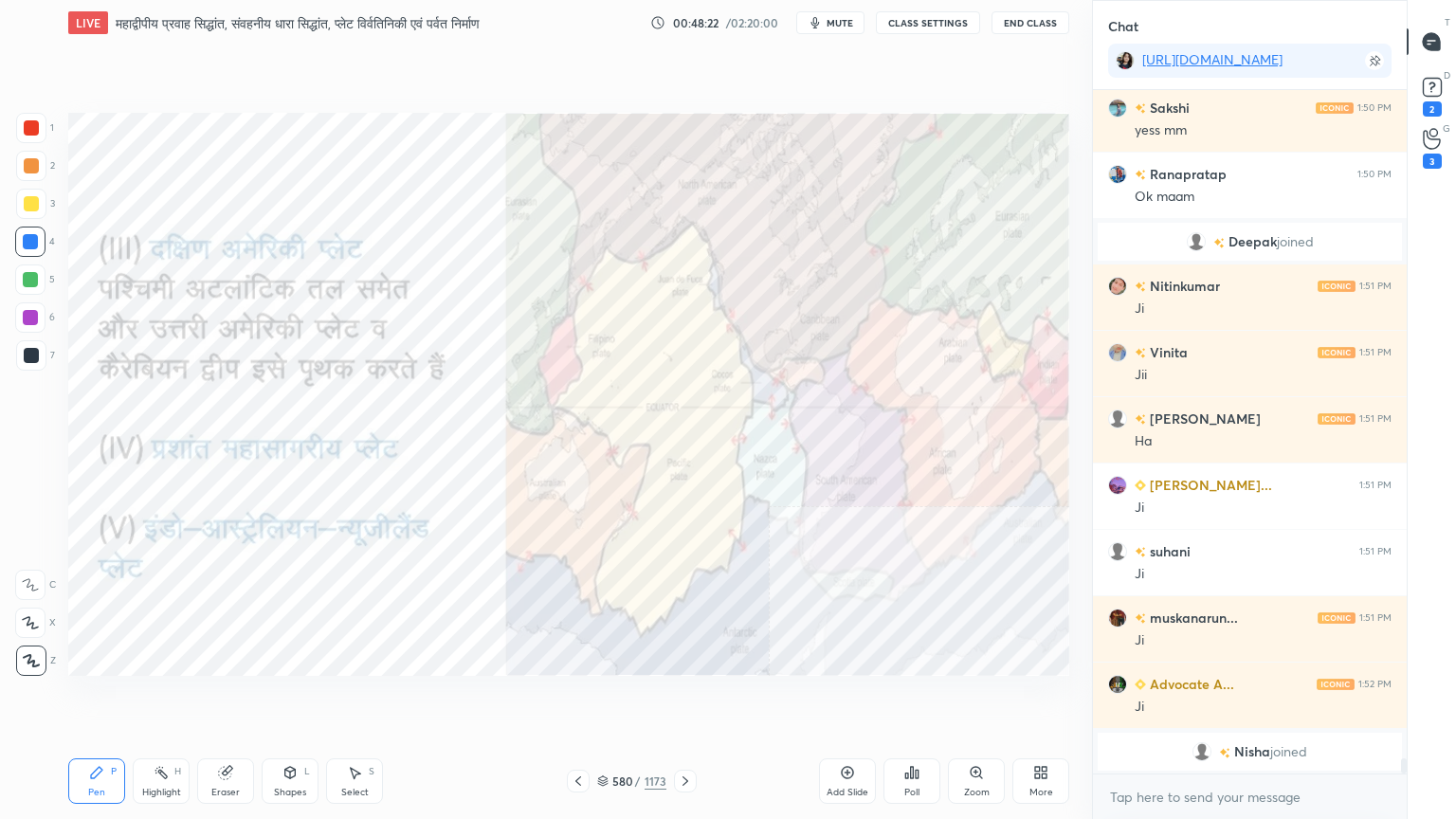 click 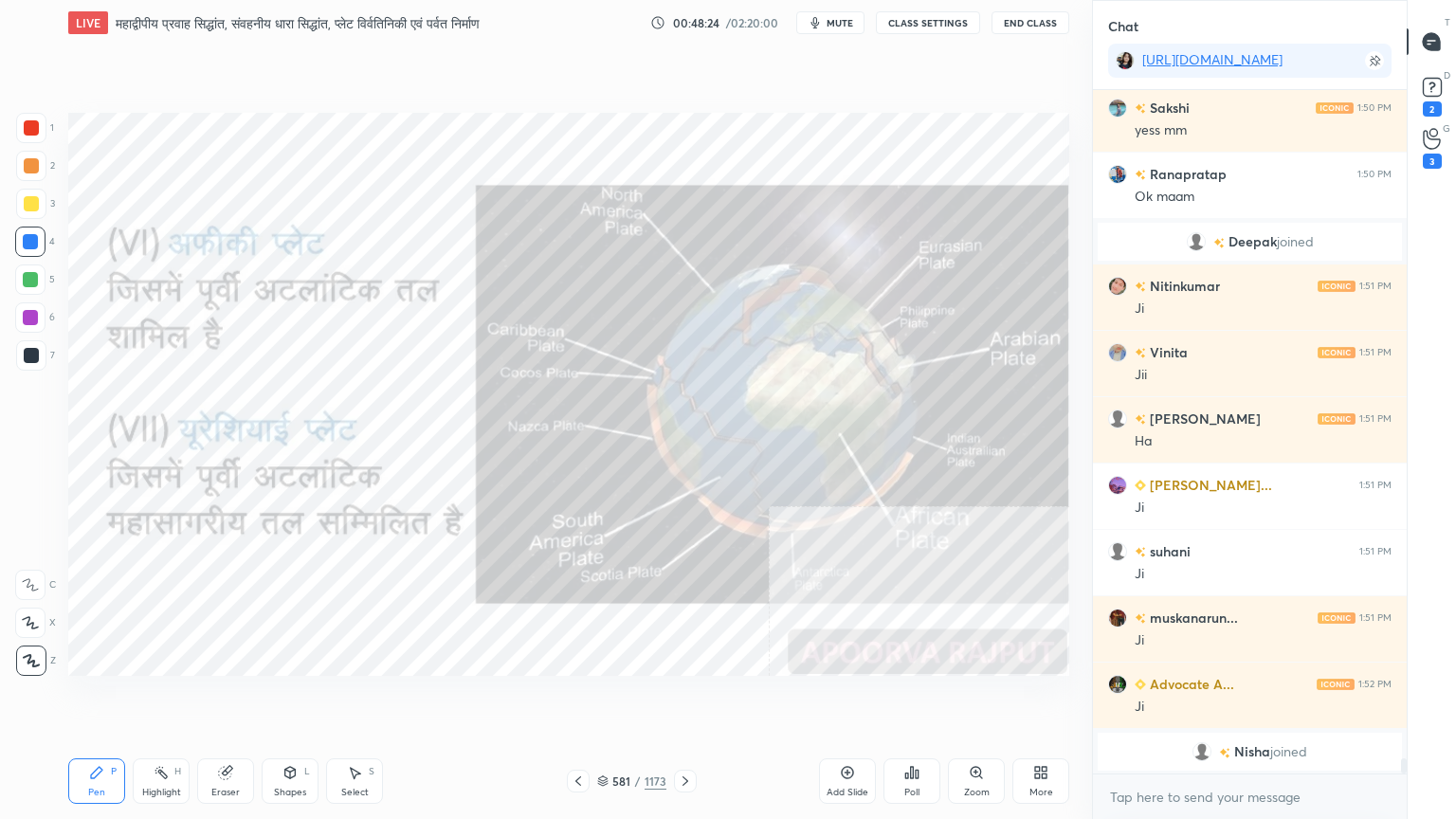 click at bounding box center [30, 242] 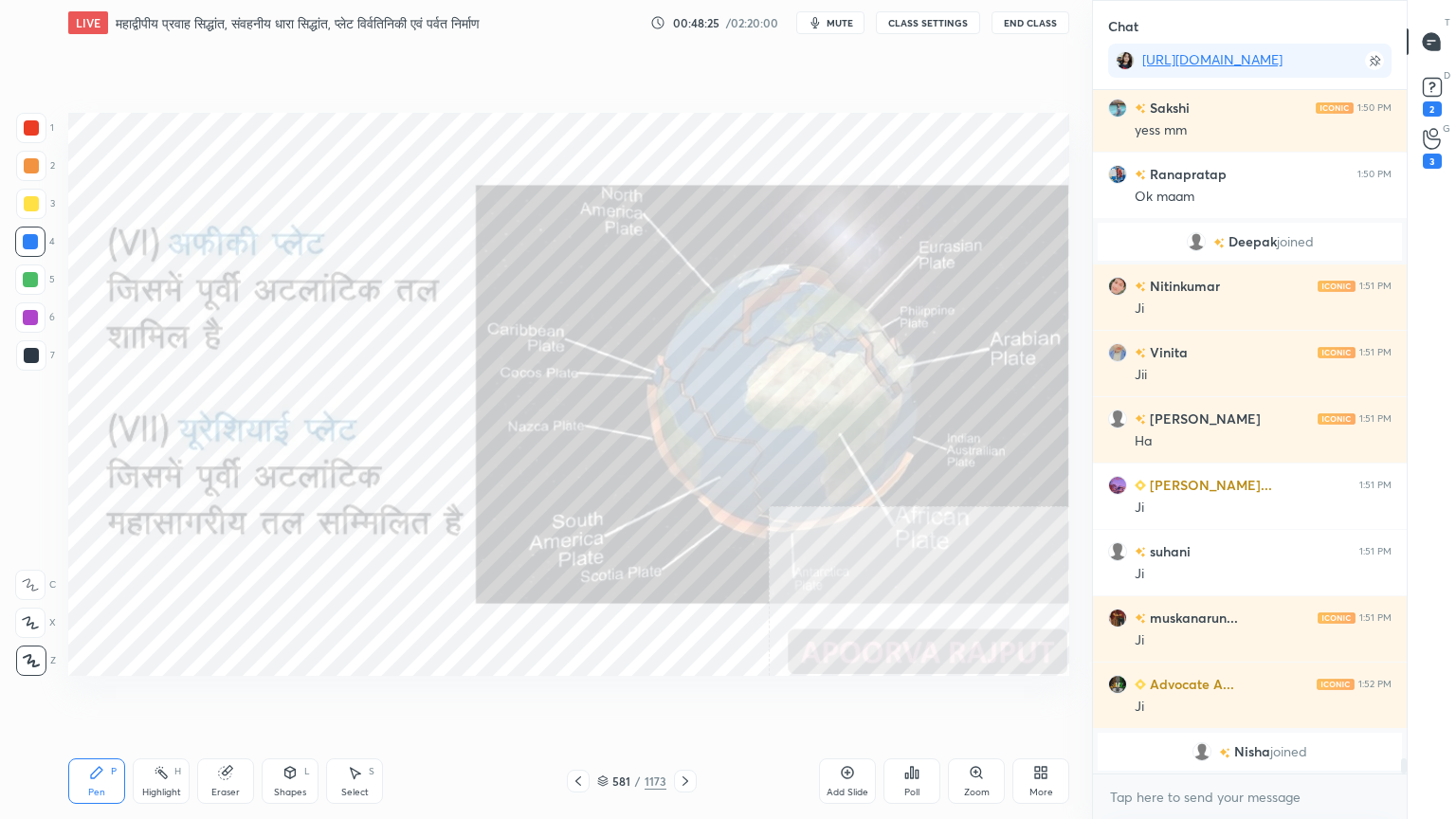 click at bounding box center (30, 242) 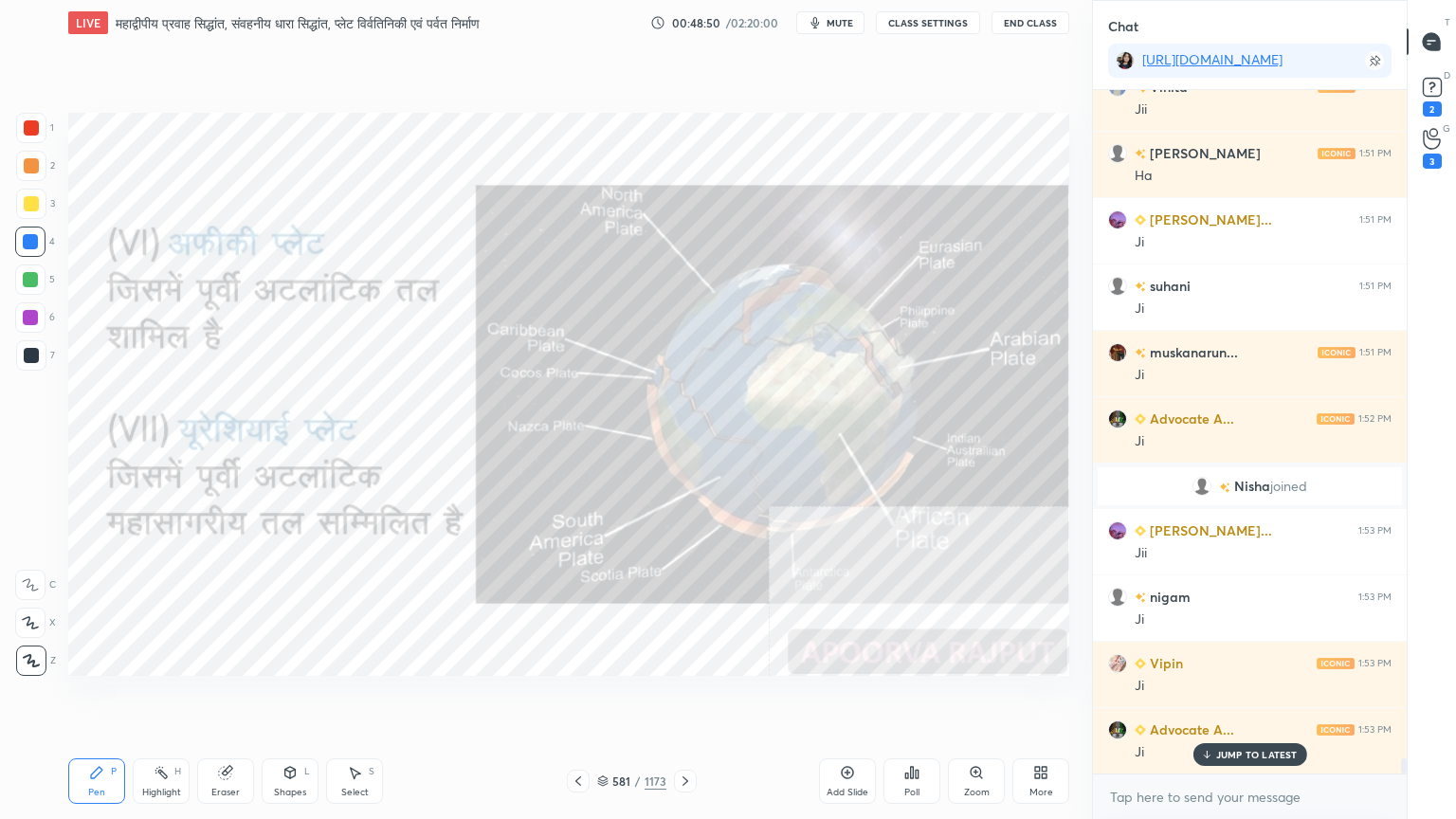 scroll, scrollTop: 31155, scrollLeft: 0, axis: vertical 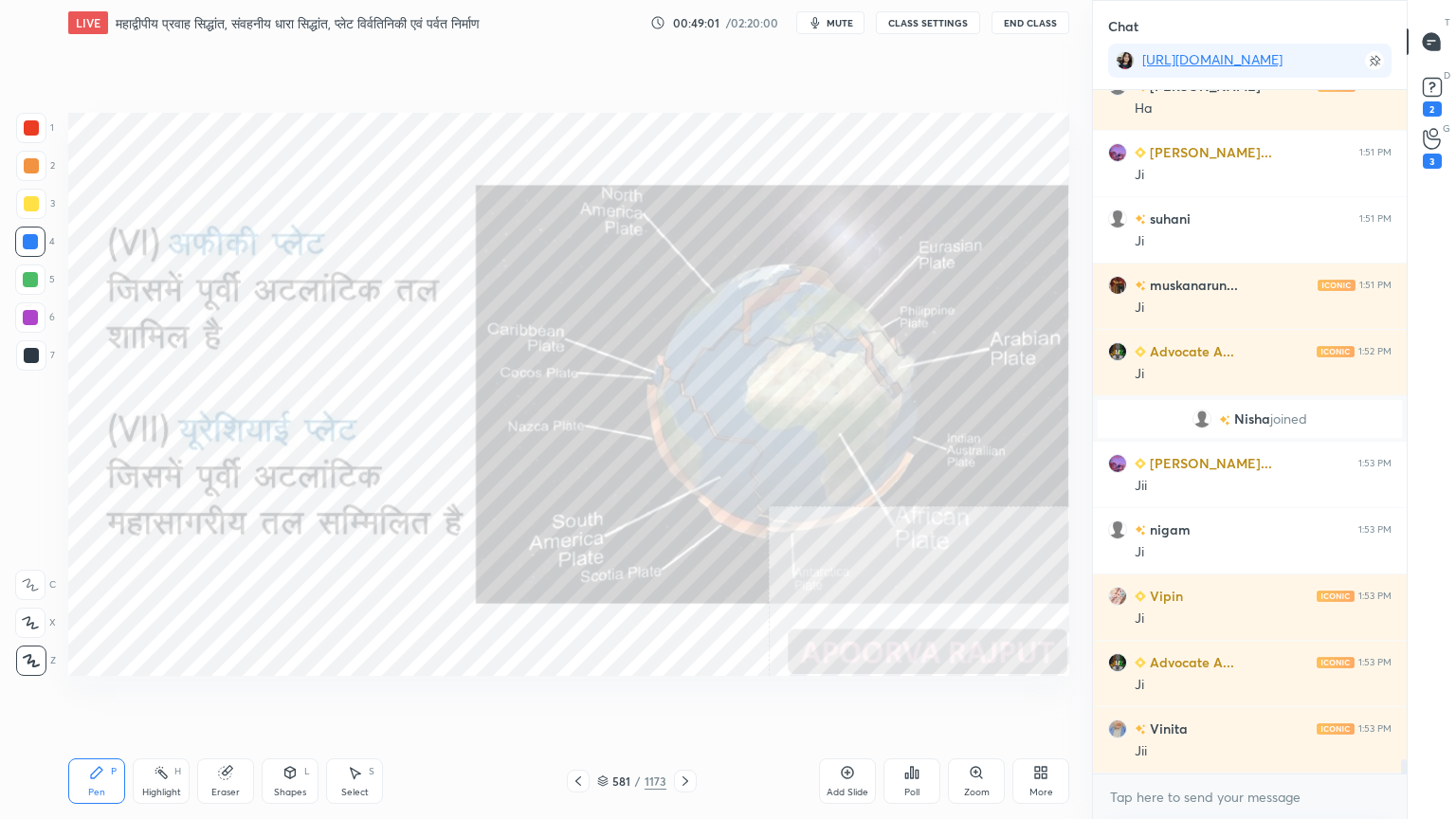 click 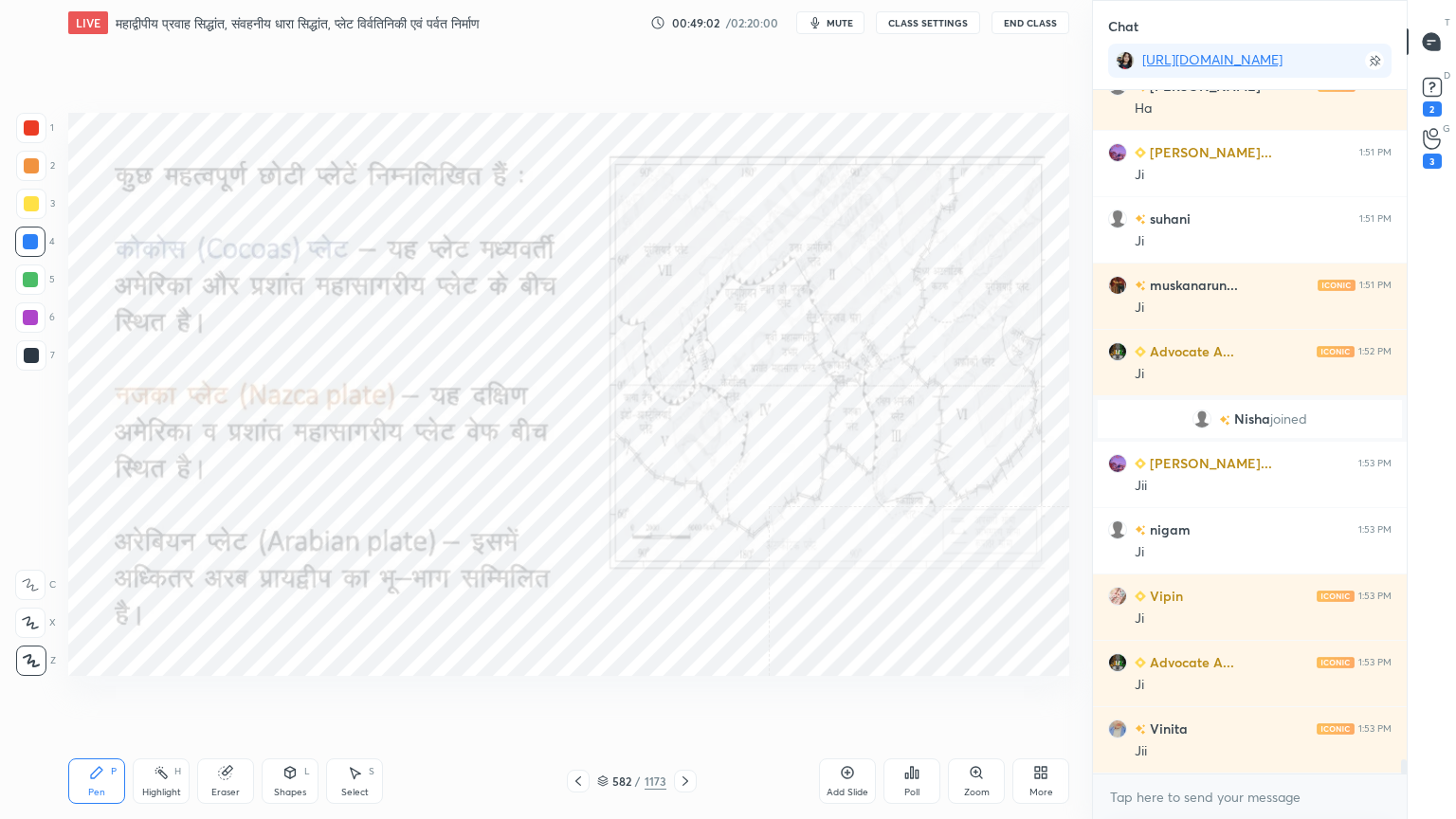 click 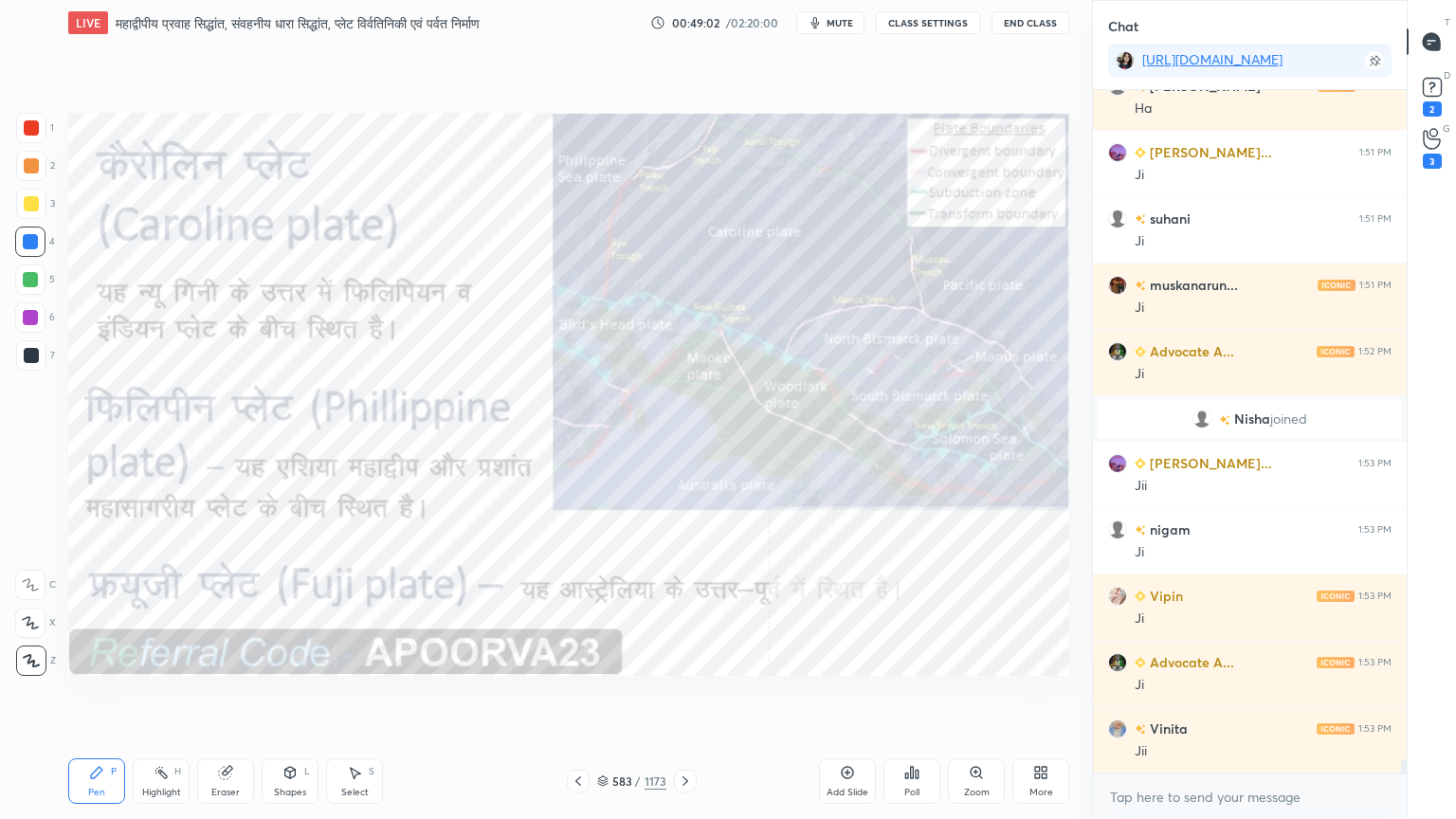 click 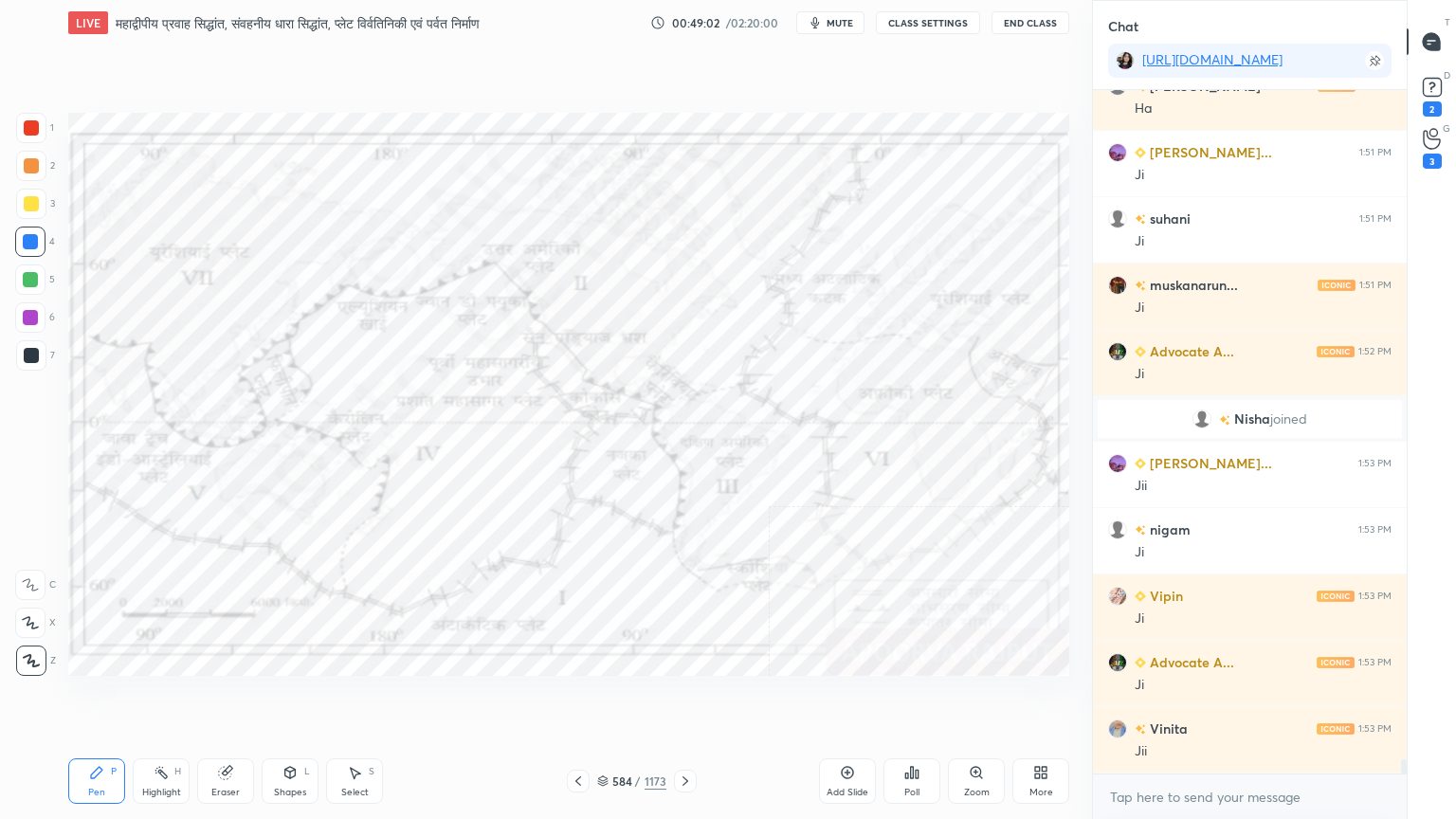 click 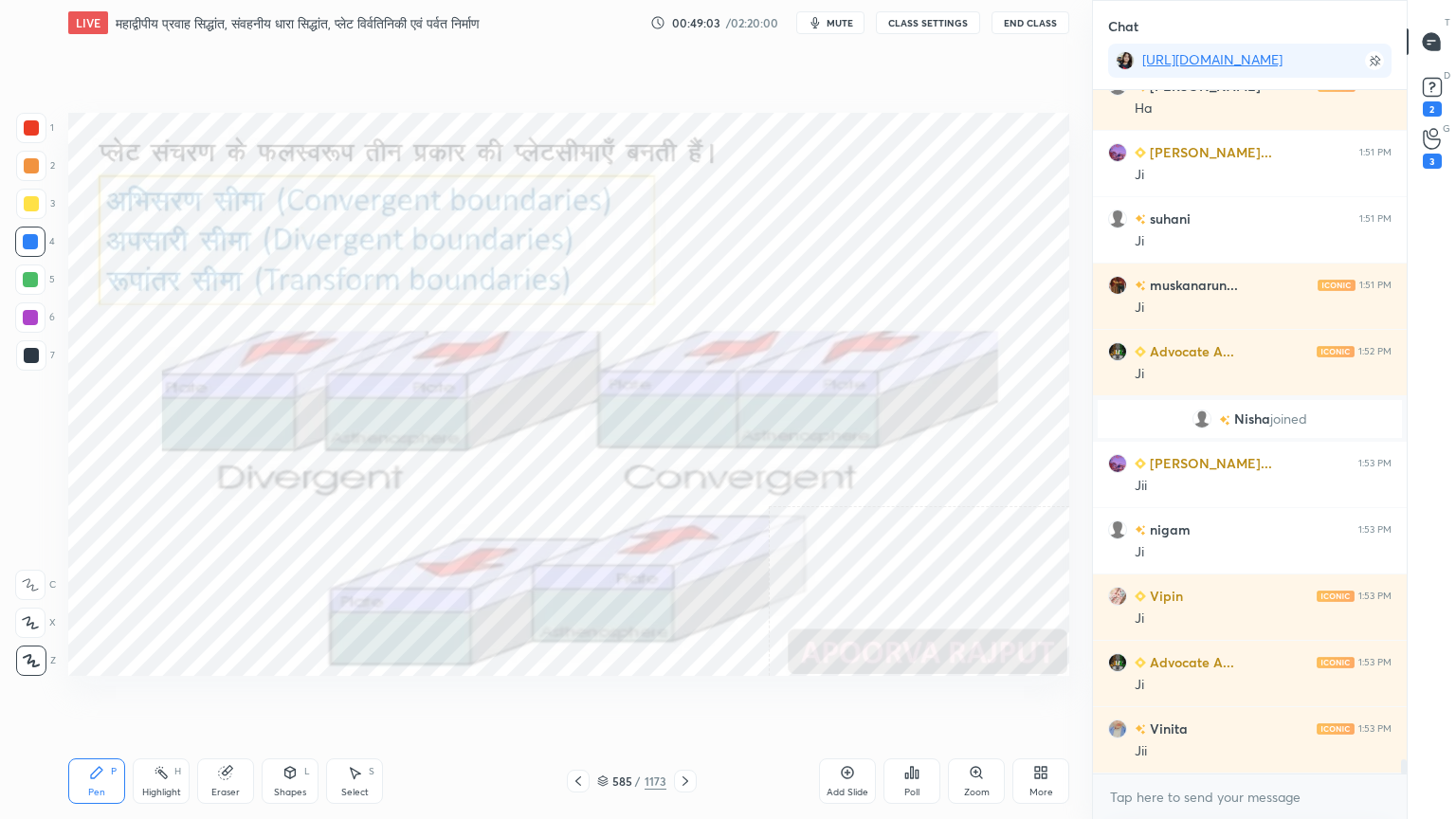 click 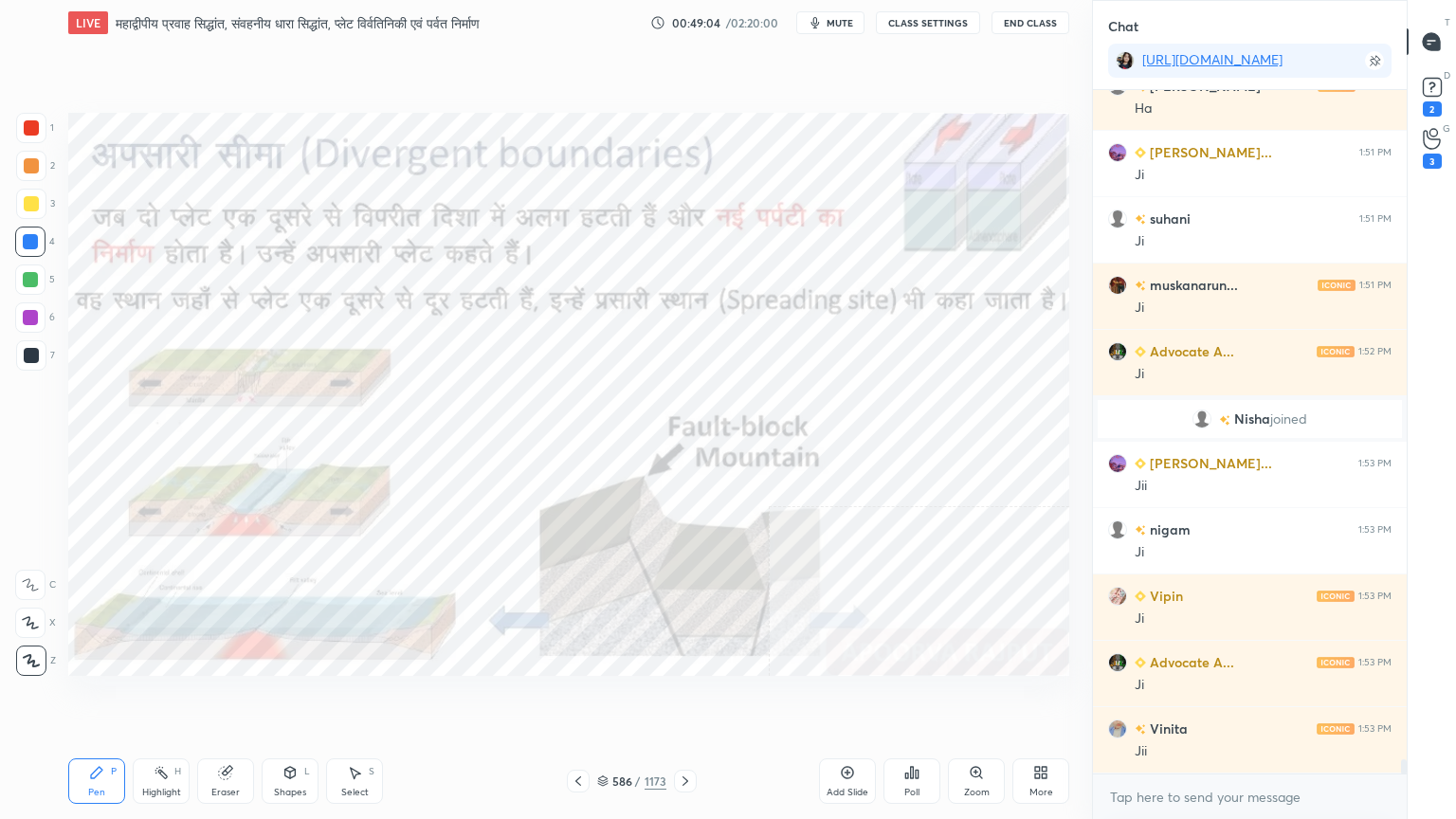 click 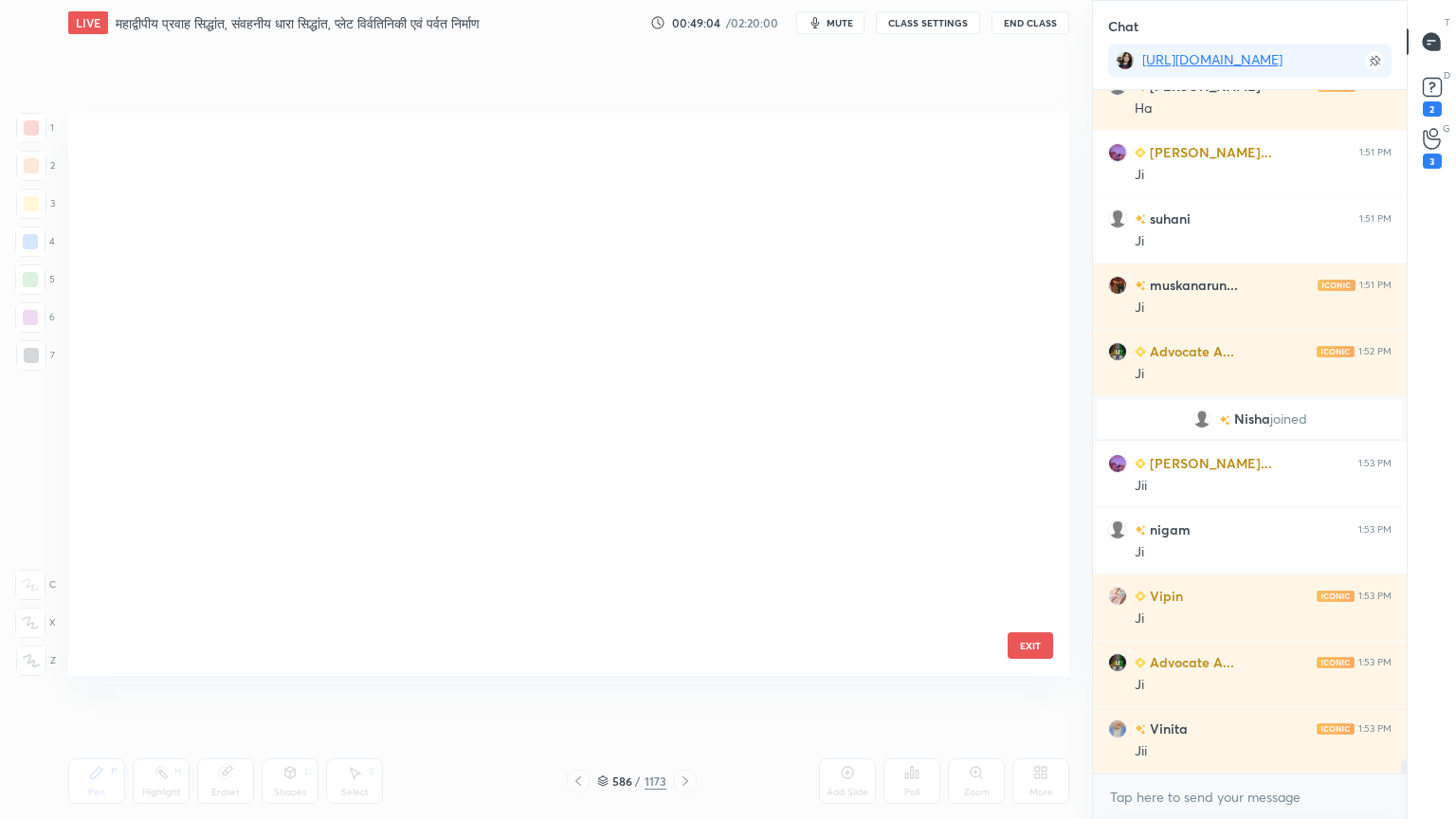 scroll, scrollTop: 33437, scrollLeft: 0, axis: vertical 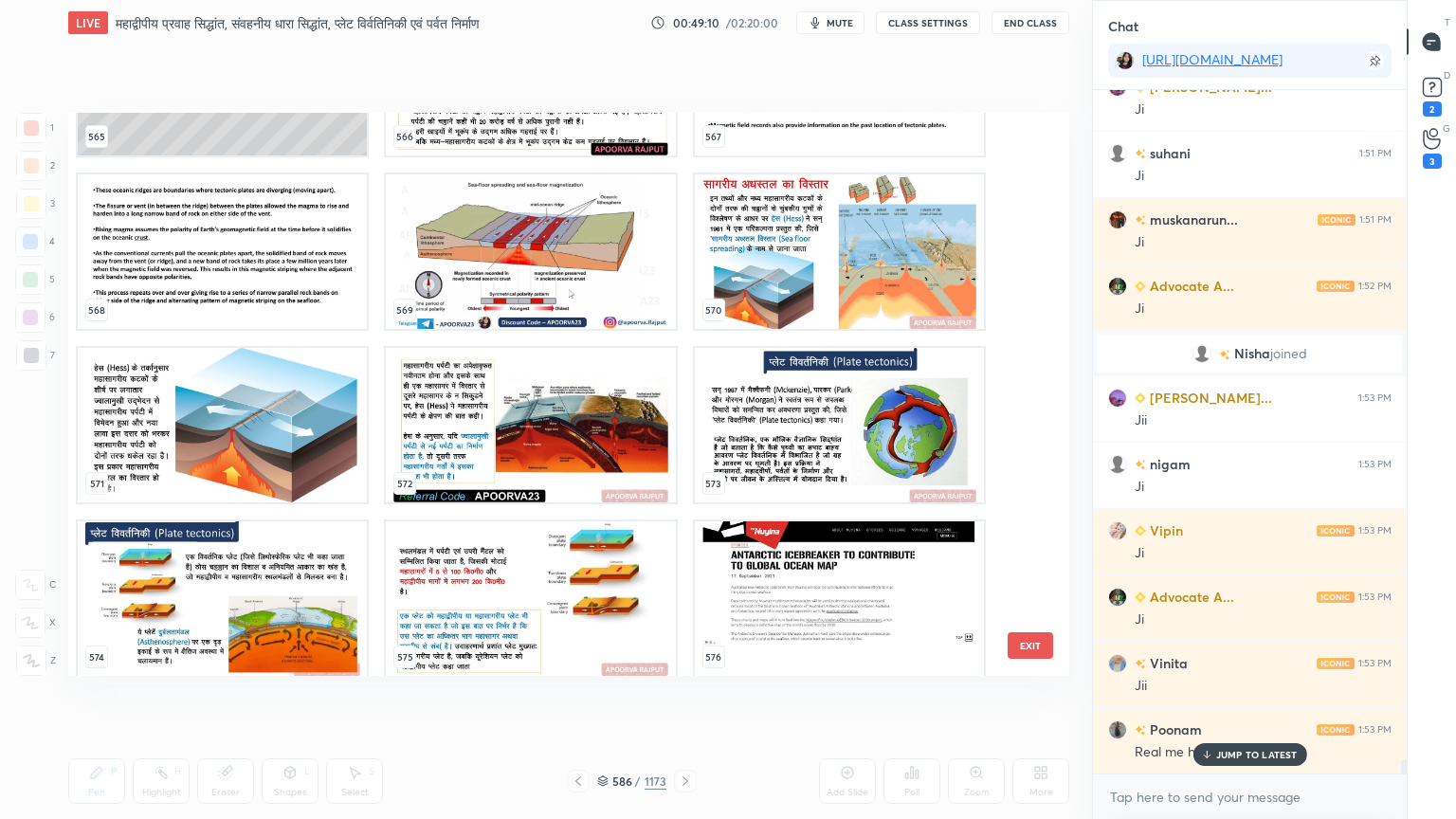 click at bounding box center (839, 425) 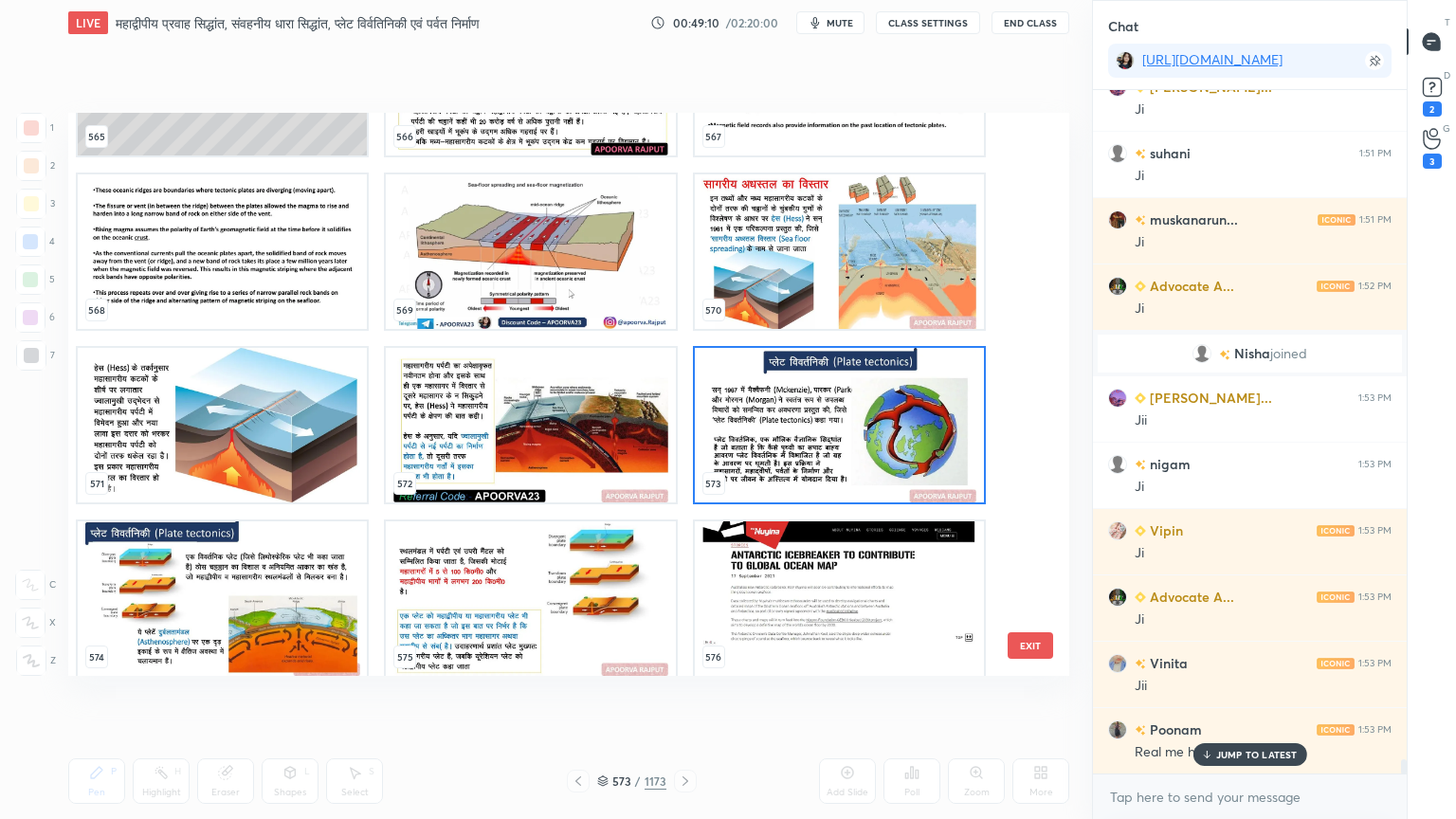 click at bounding box center (839, 425) 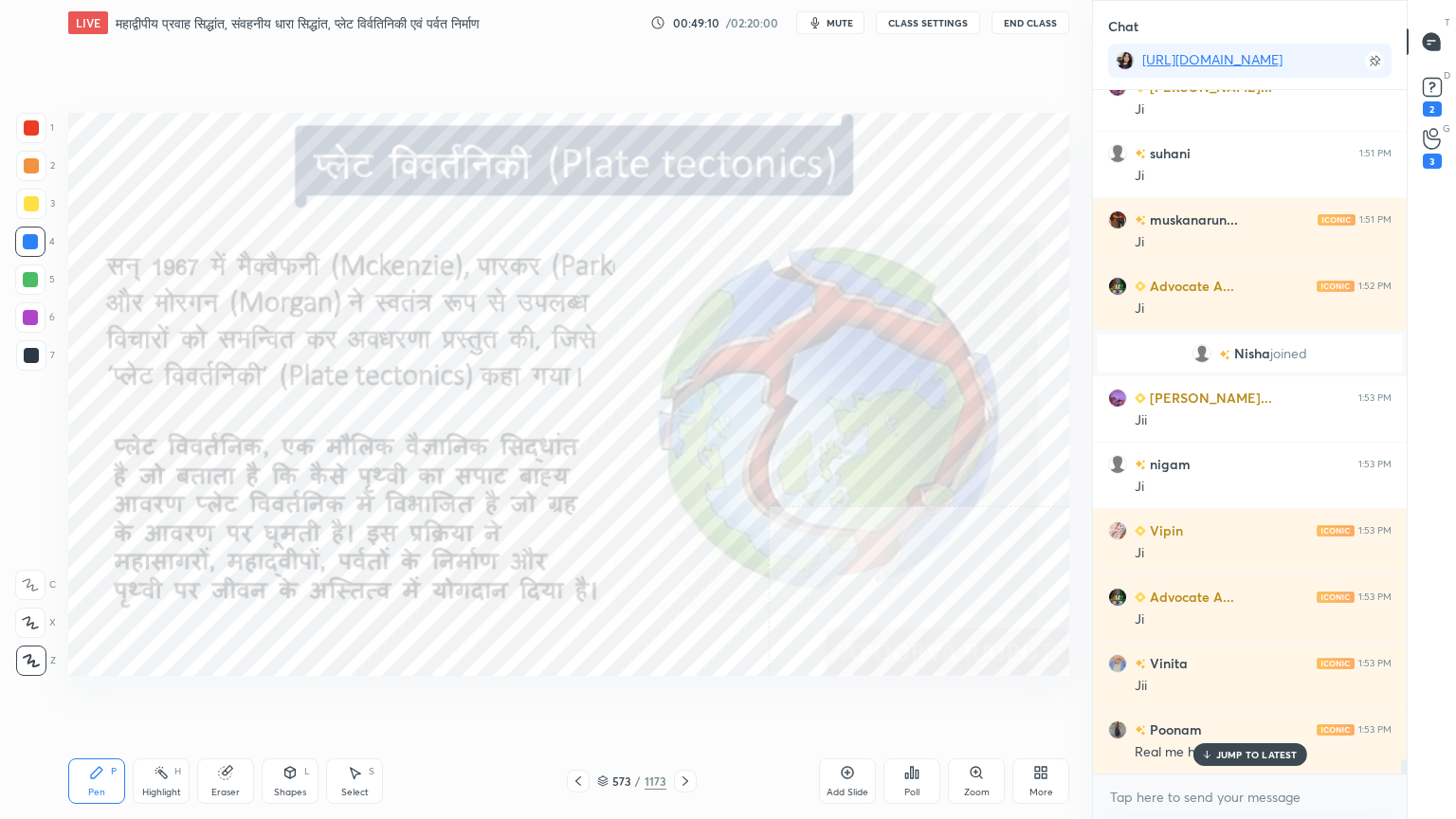 click at bounding box center [839, 425] 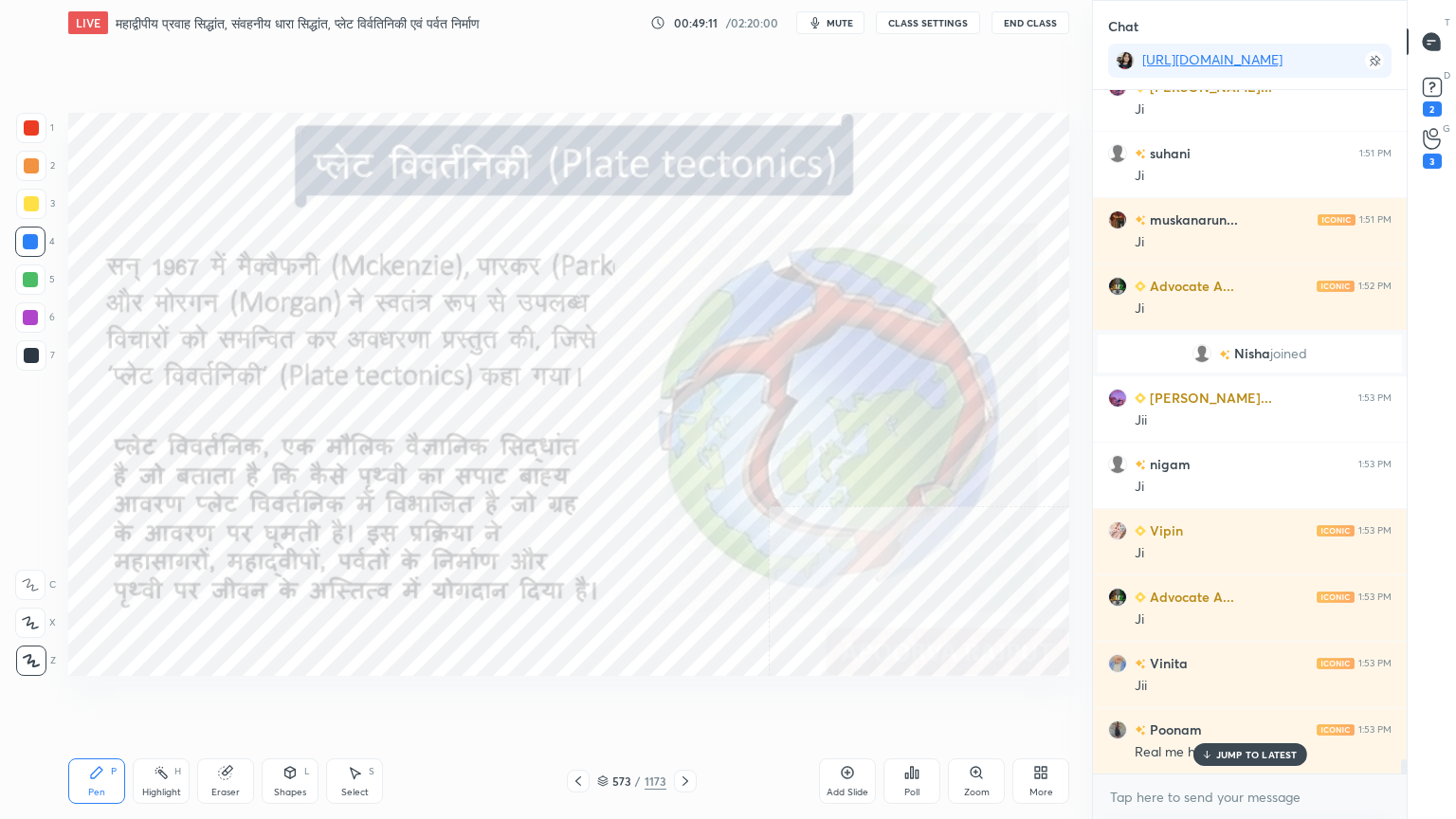 click on "JUMP TO LATEST" at bounding box center (1257, 755) 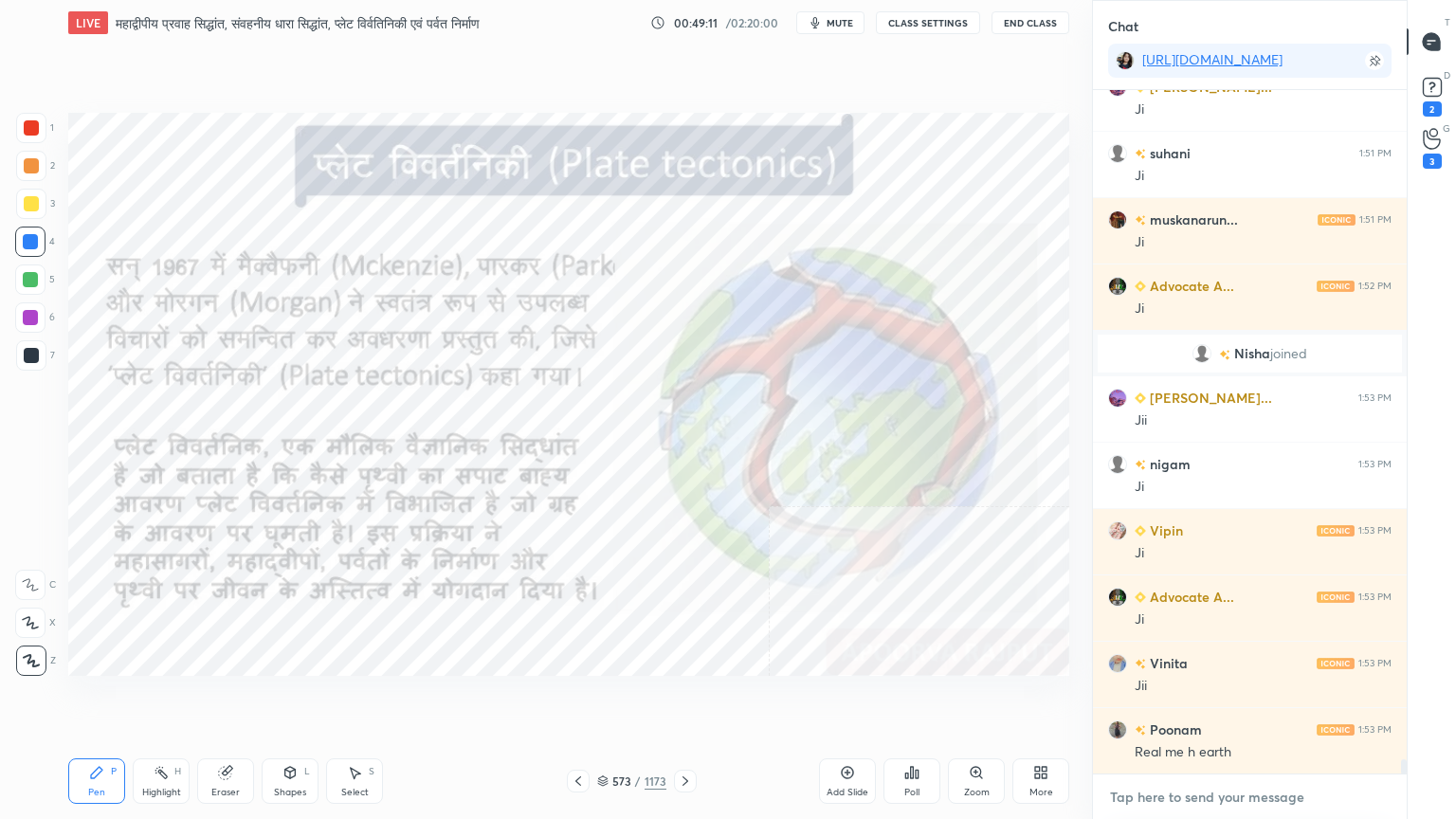 click at bounding box center (1249, 797) 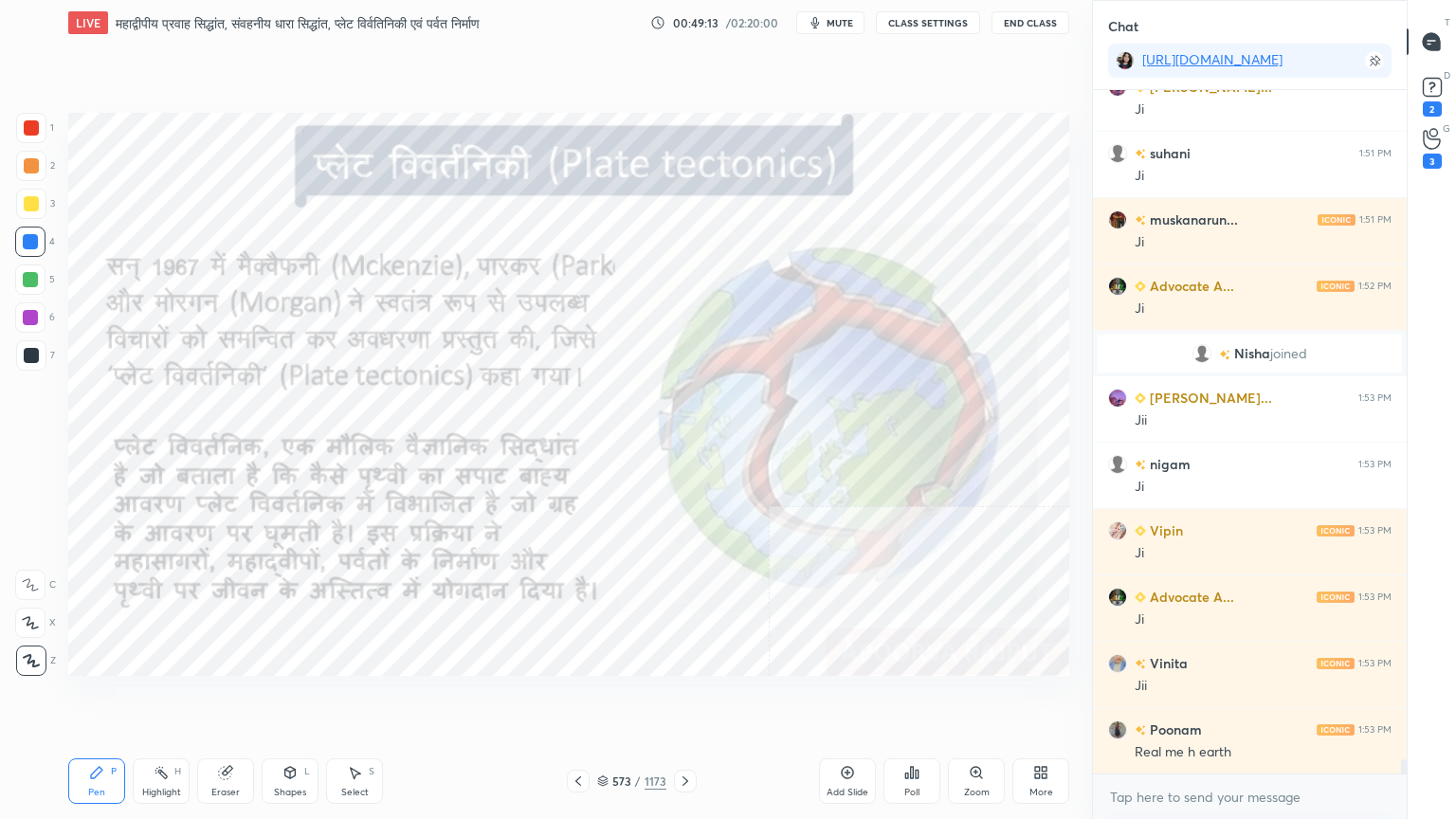 click 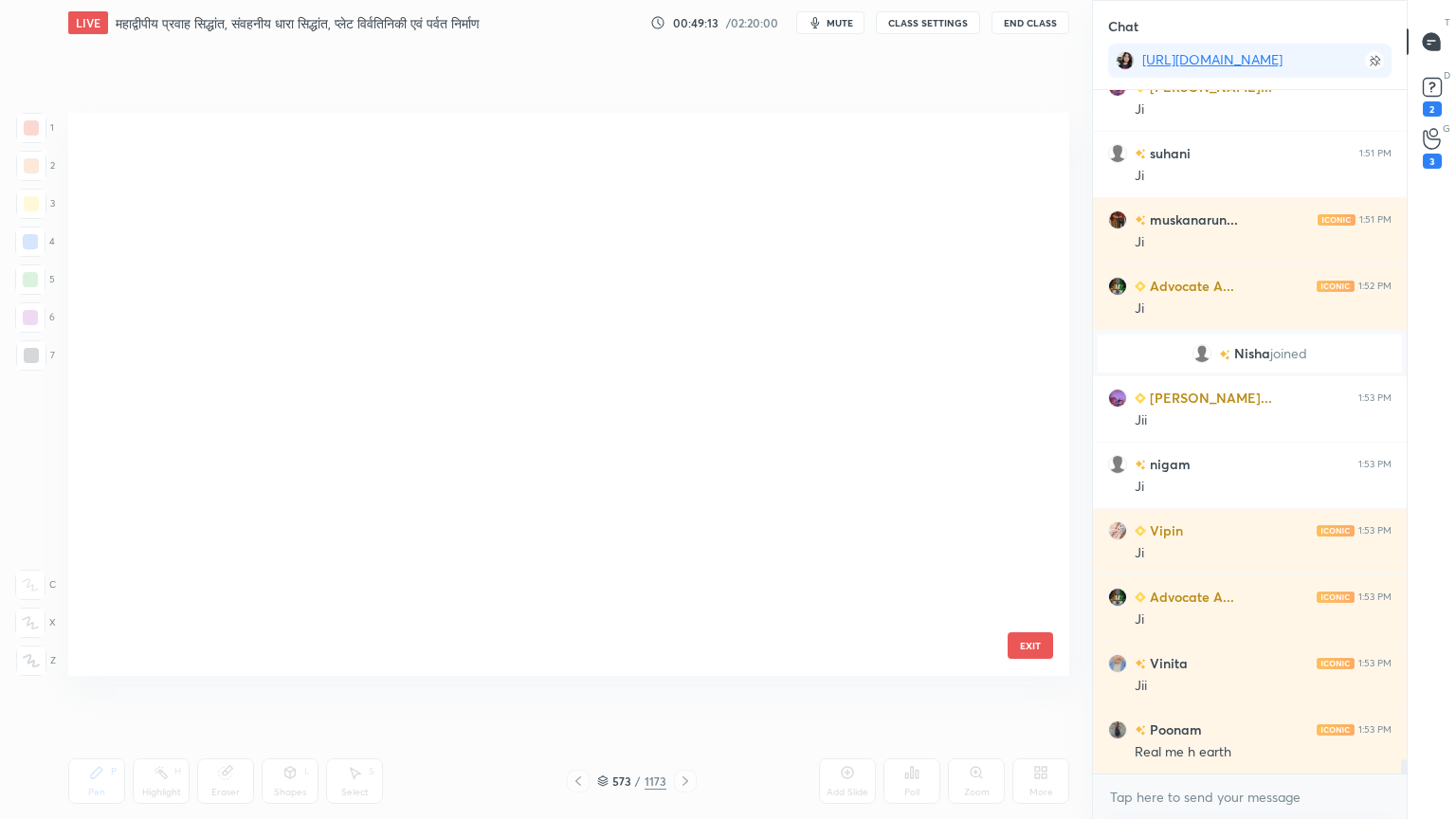 scroll, scrollTop: 32569, scrollLeft: 0, axis: vertical 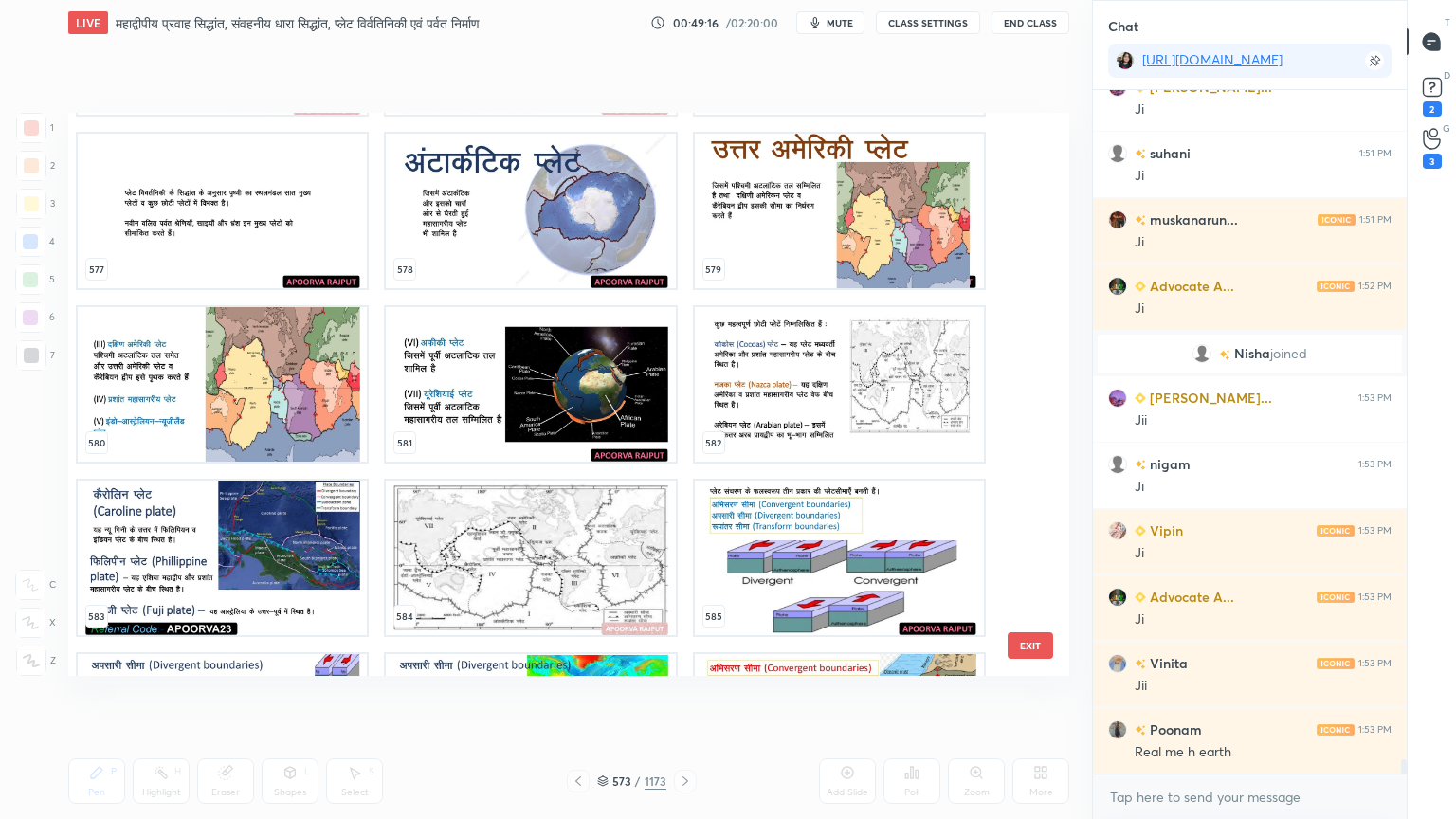 click at bounding box center [530, 384] 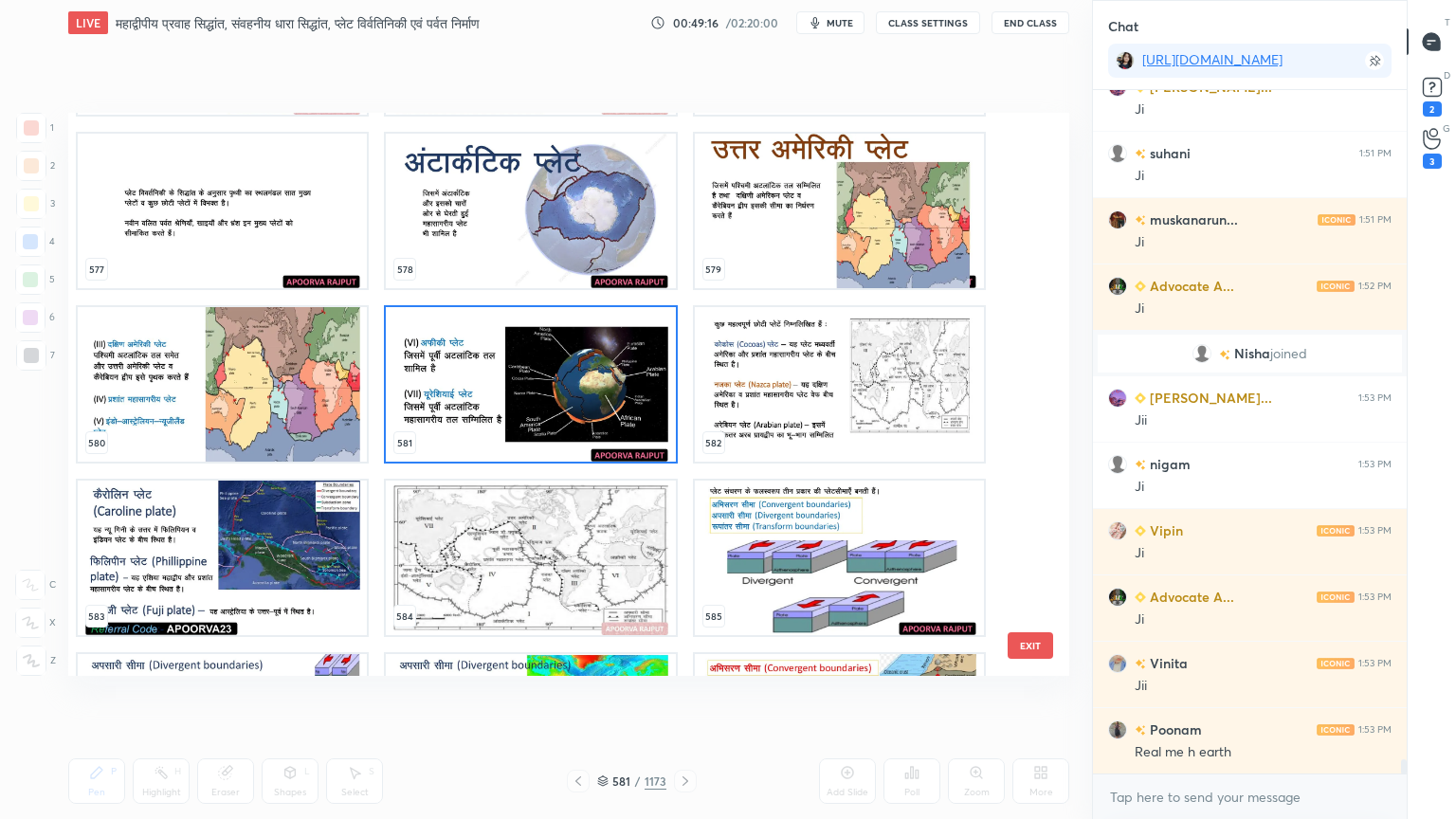 click at bounding box center (530, 384) 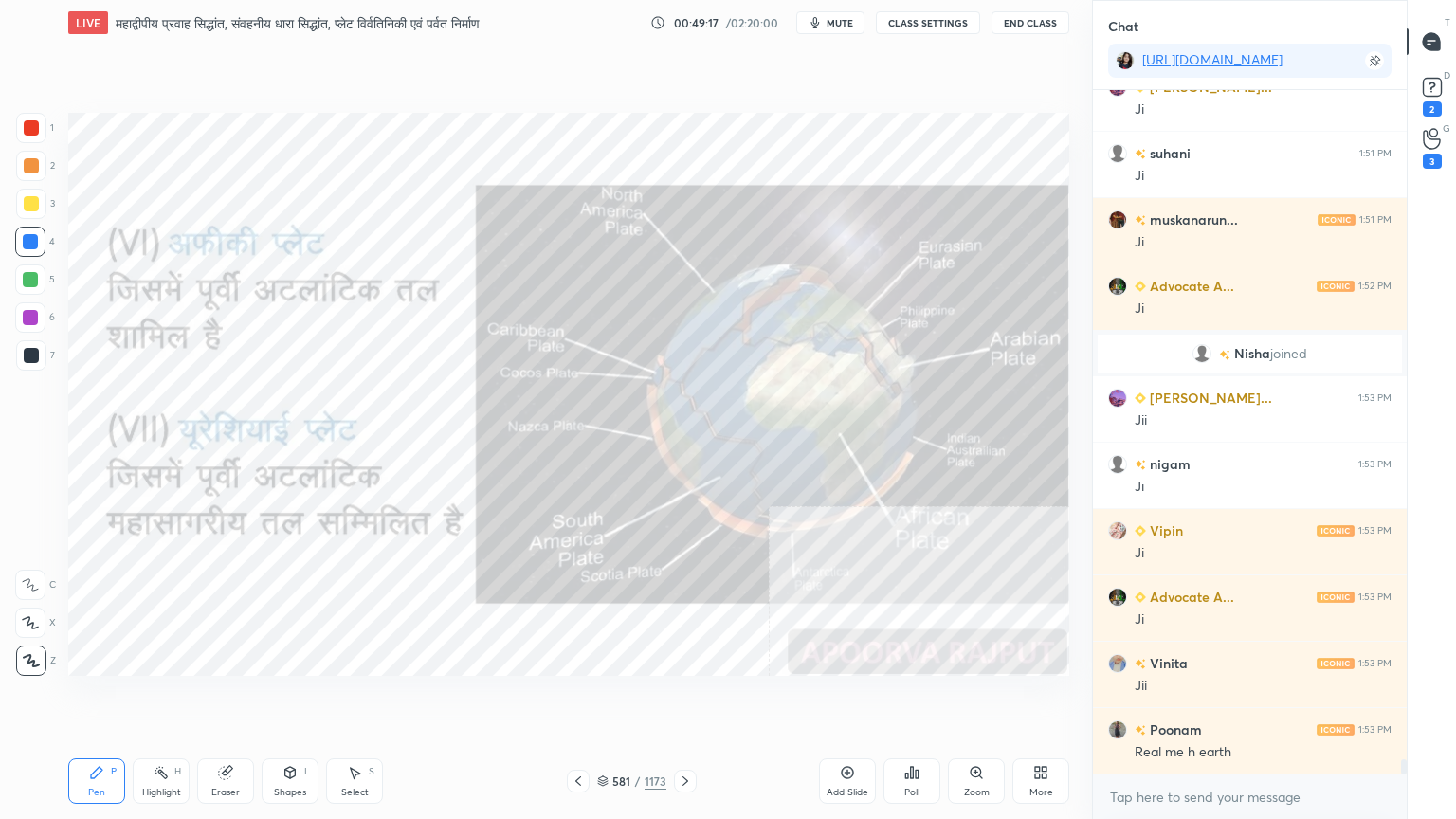 click at bounding box center [530, 384] 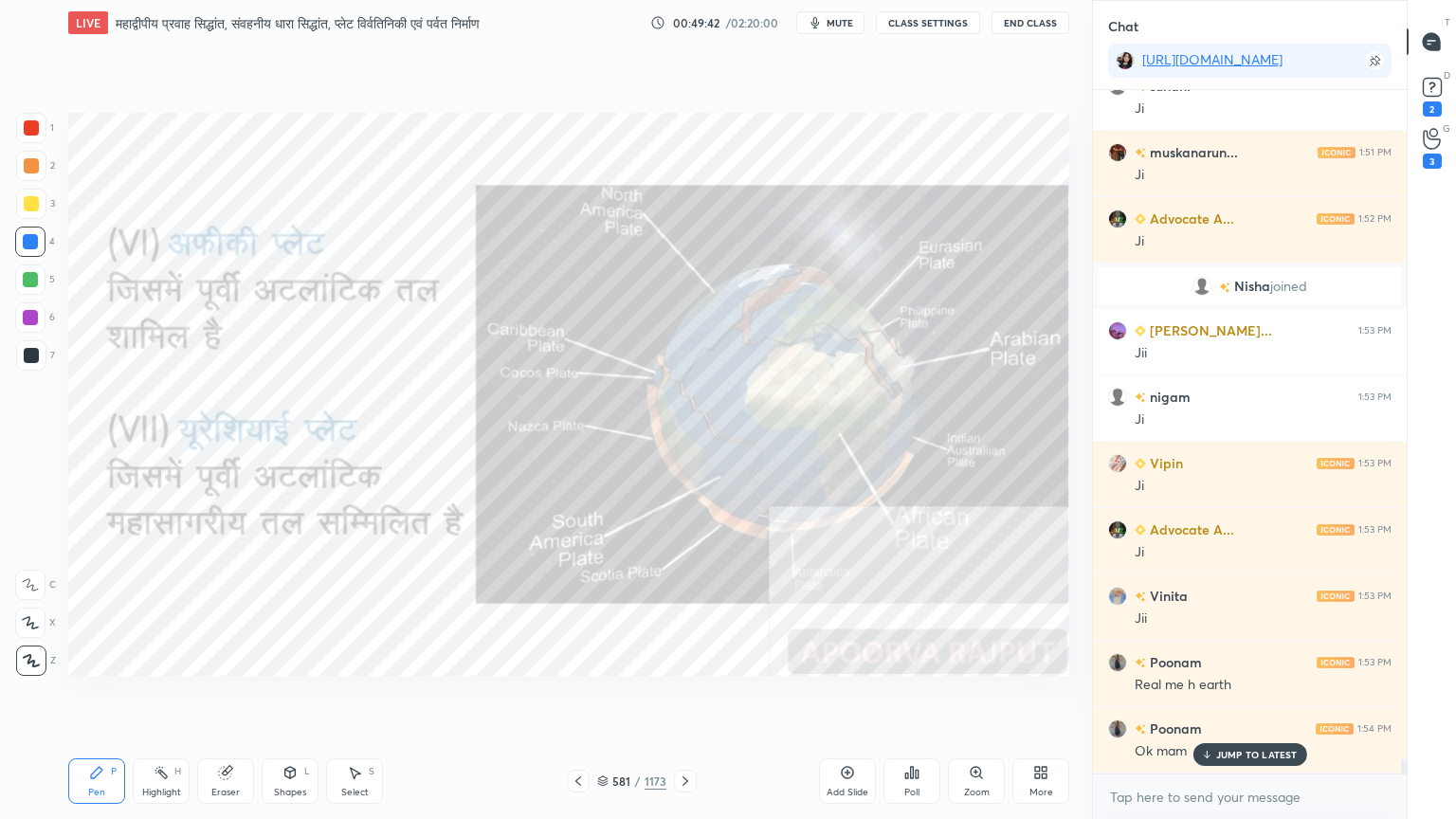 scroll, scrollTop: 31353, scrollLeft: 0, axis: vertical 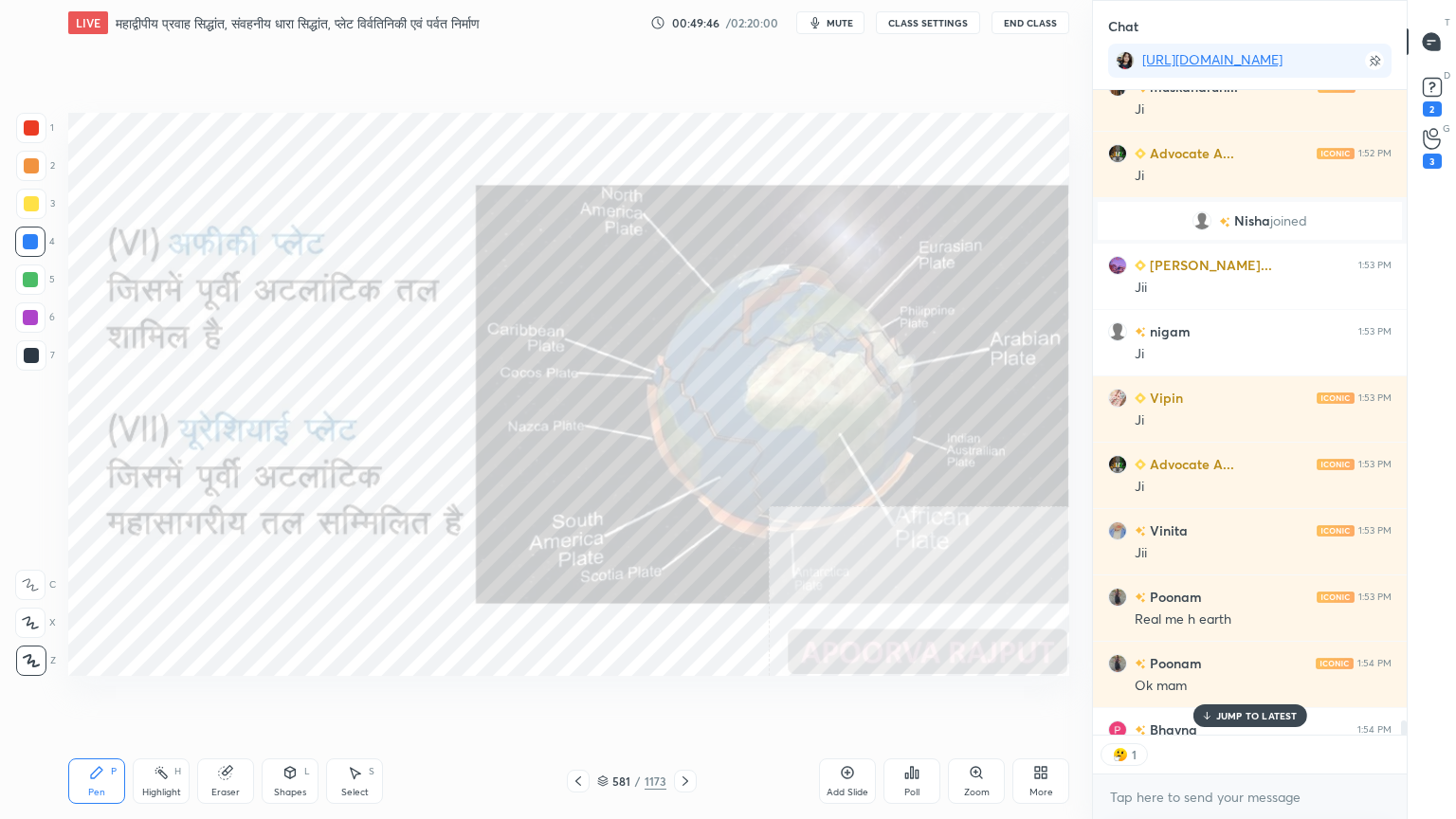 click on "JUMP TO LATEST" at bounding box center [1249, 716] 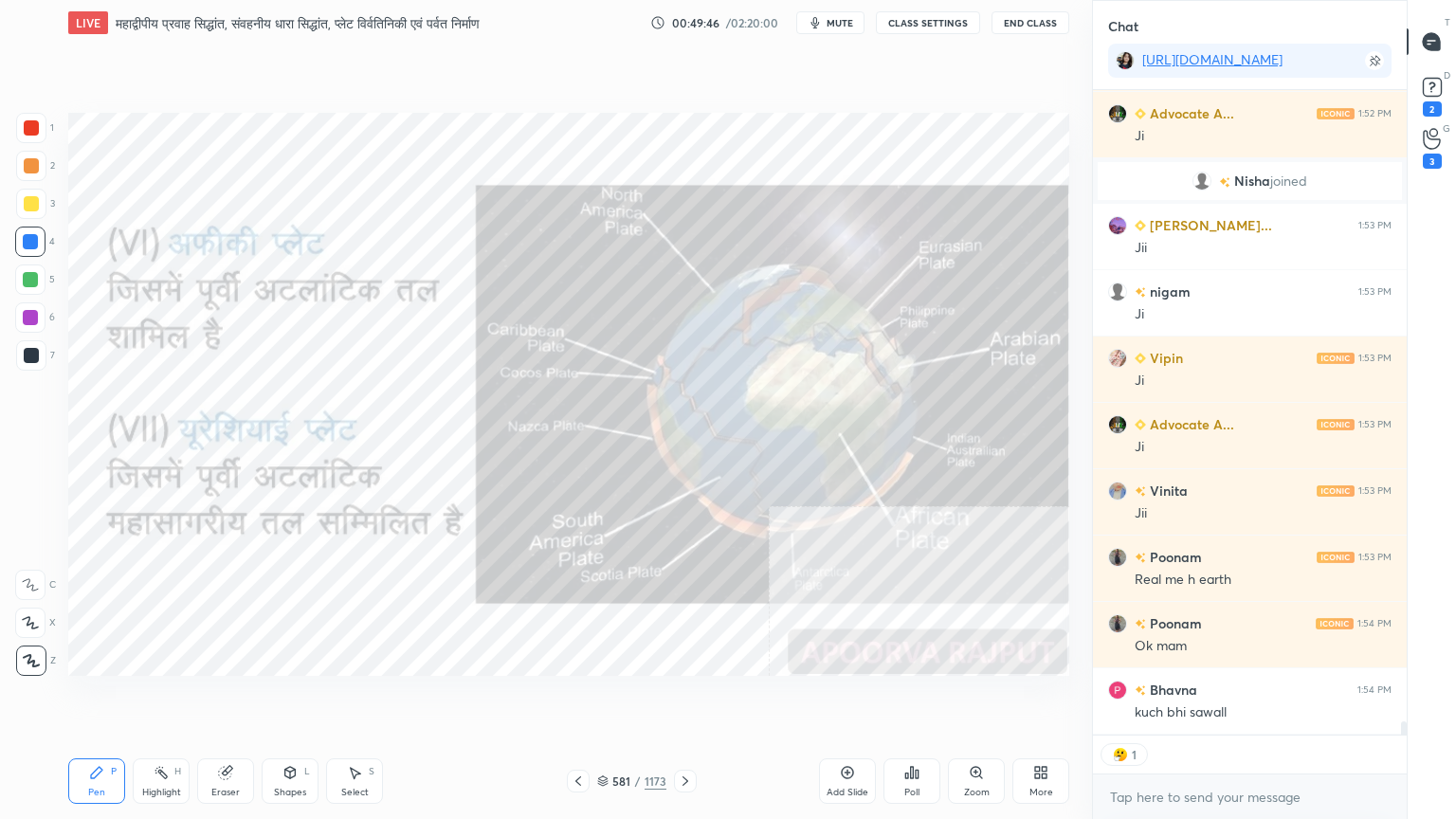 drag, startPoint x: 1202, startPoint y: 818, endPoint x: 1196, endPoint y: 808, distance: 11.661904 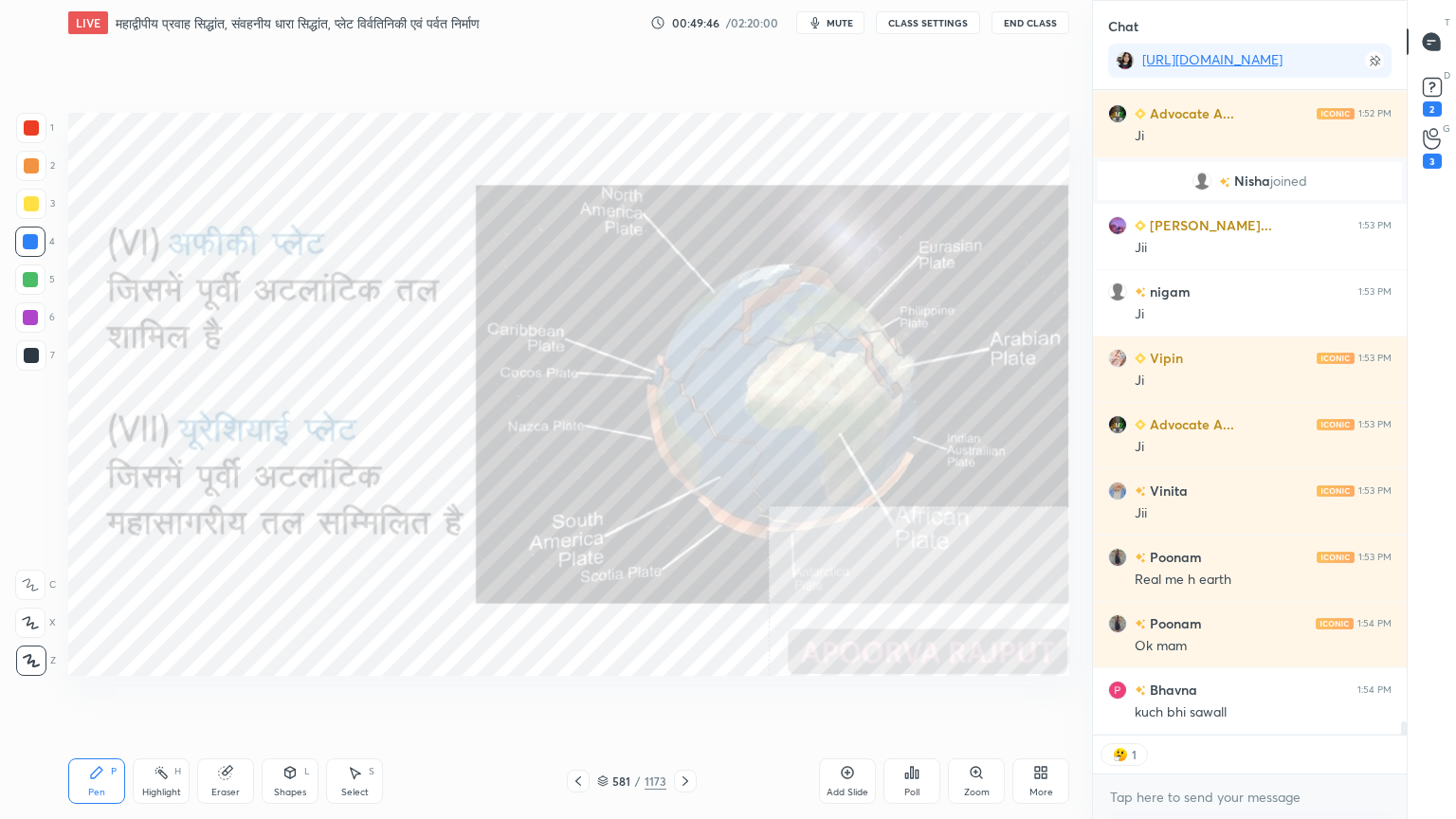 click on "x" at bounding box center (1249, 796) 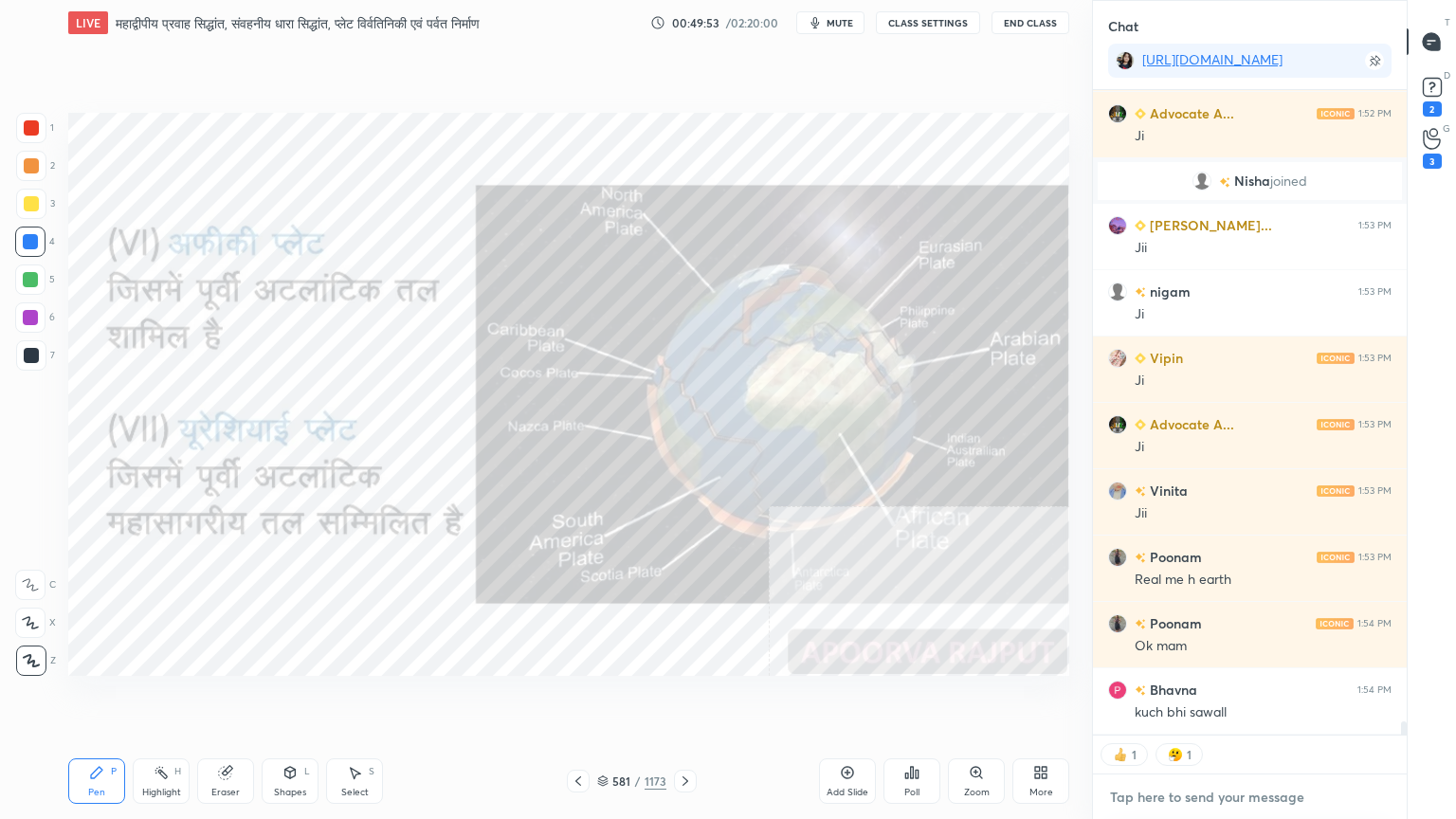 scroll, scrollTop: 31439, scrollLeft: 0, axis: vertical 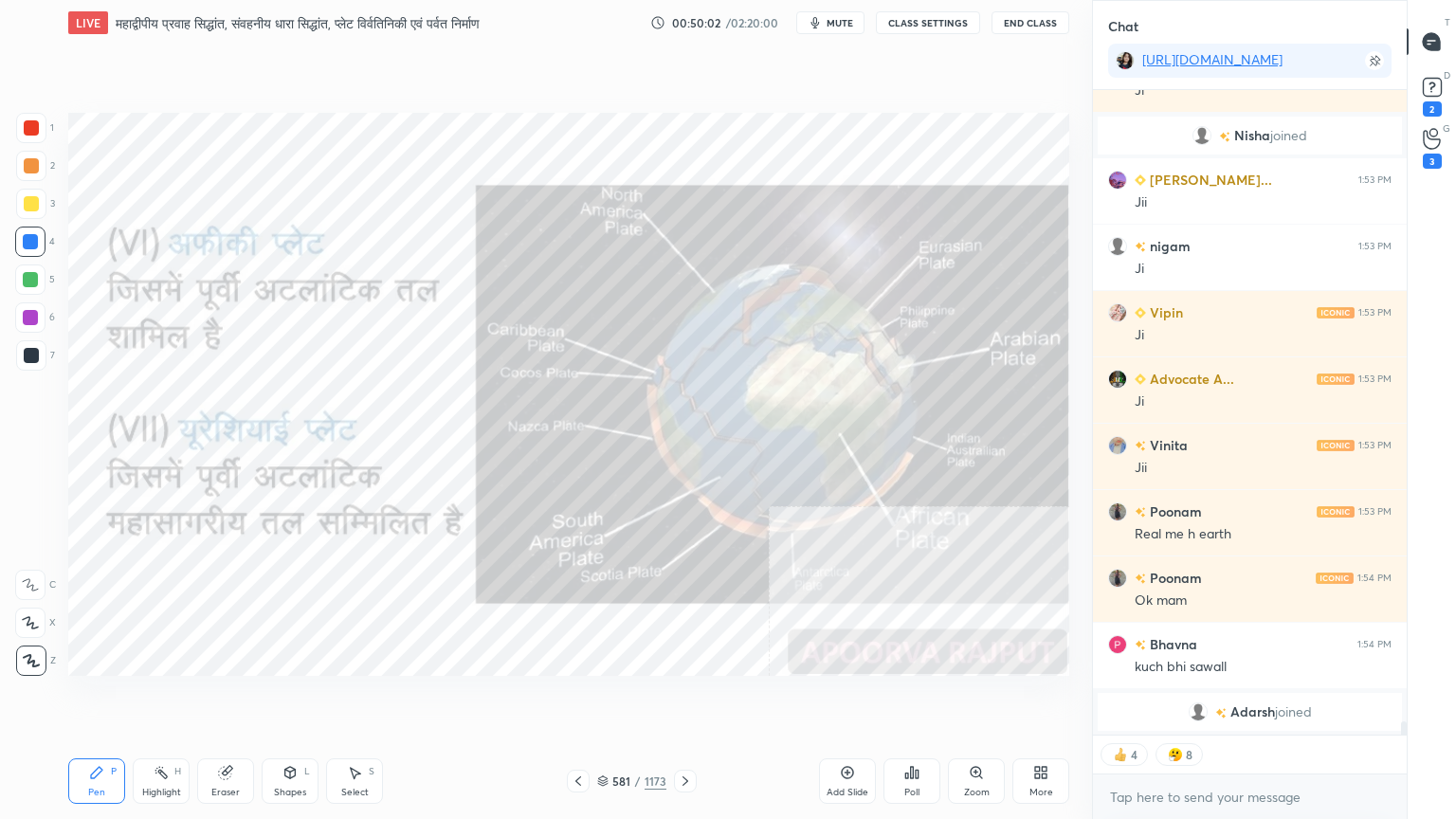 click at bounding box center (1198, 712) 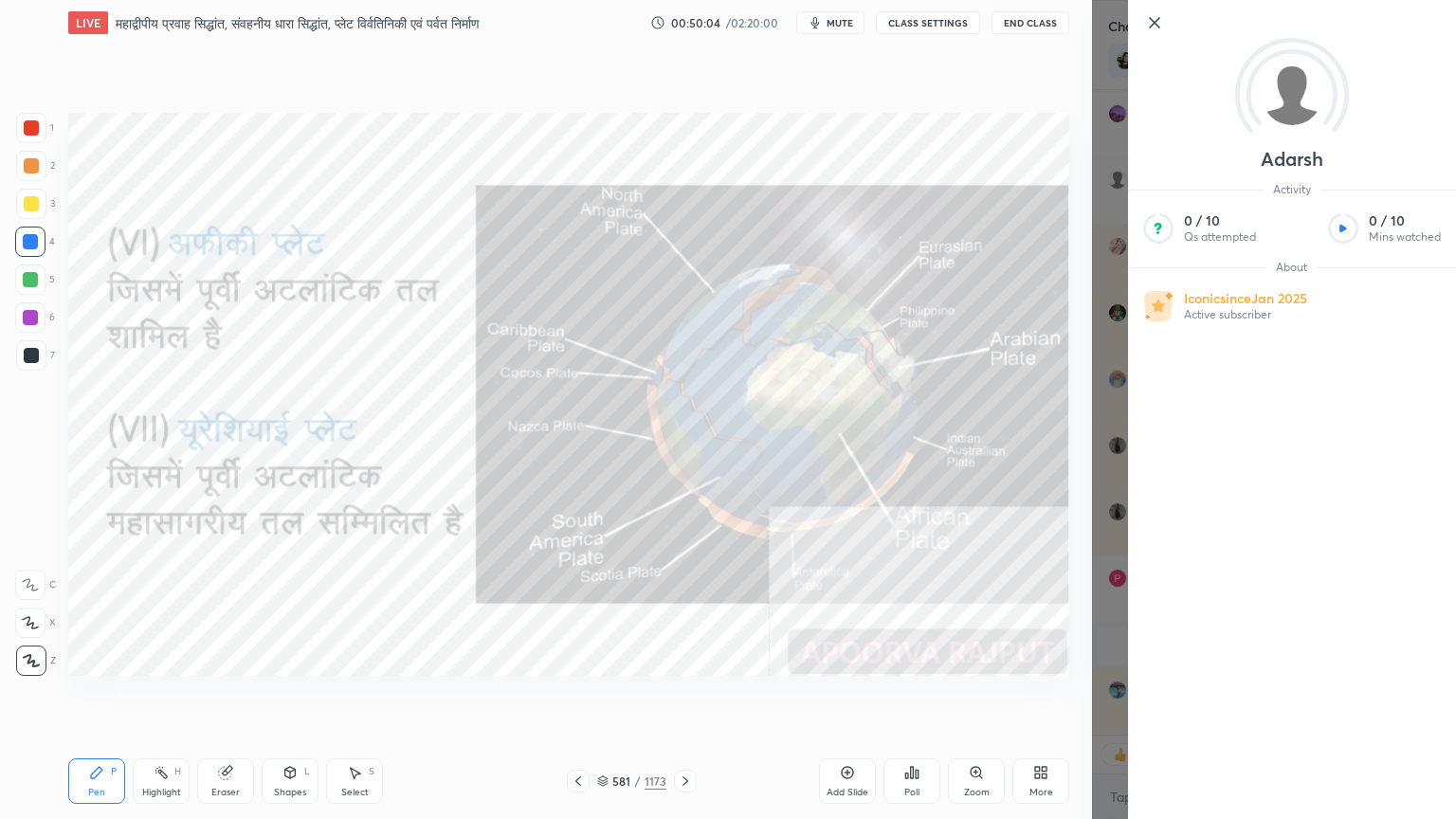 scroll, scrollTop: 30934, scrollLeft: 0, axis: vertical 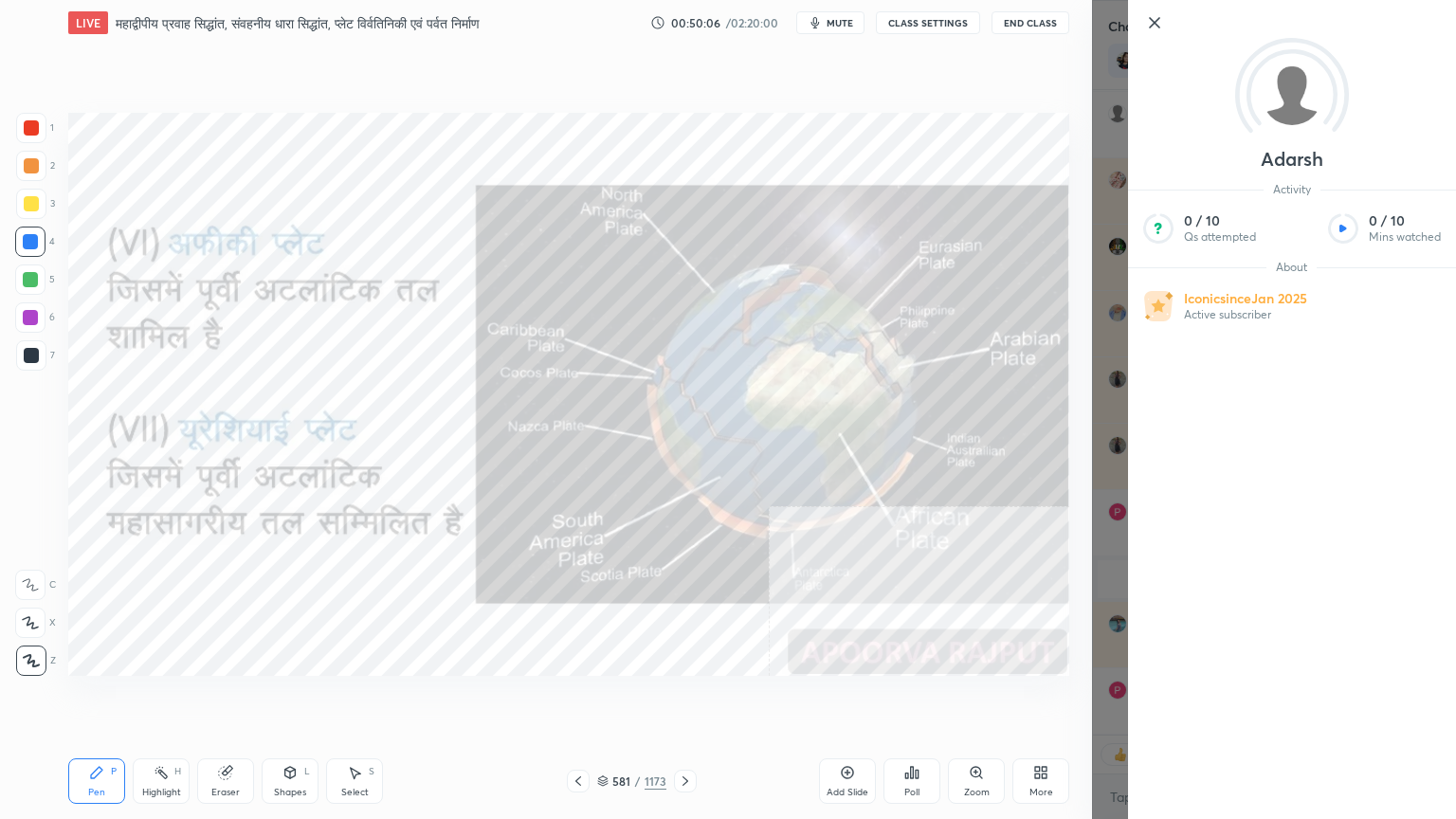 click 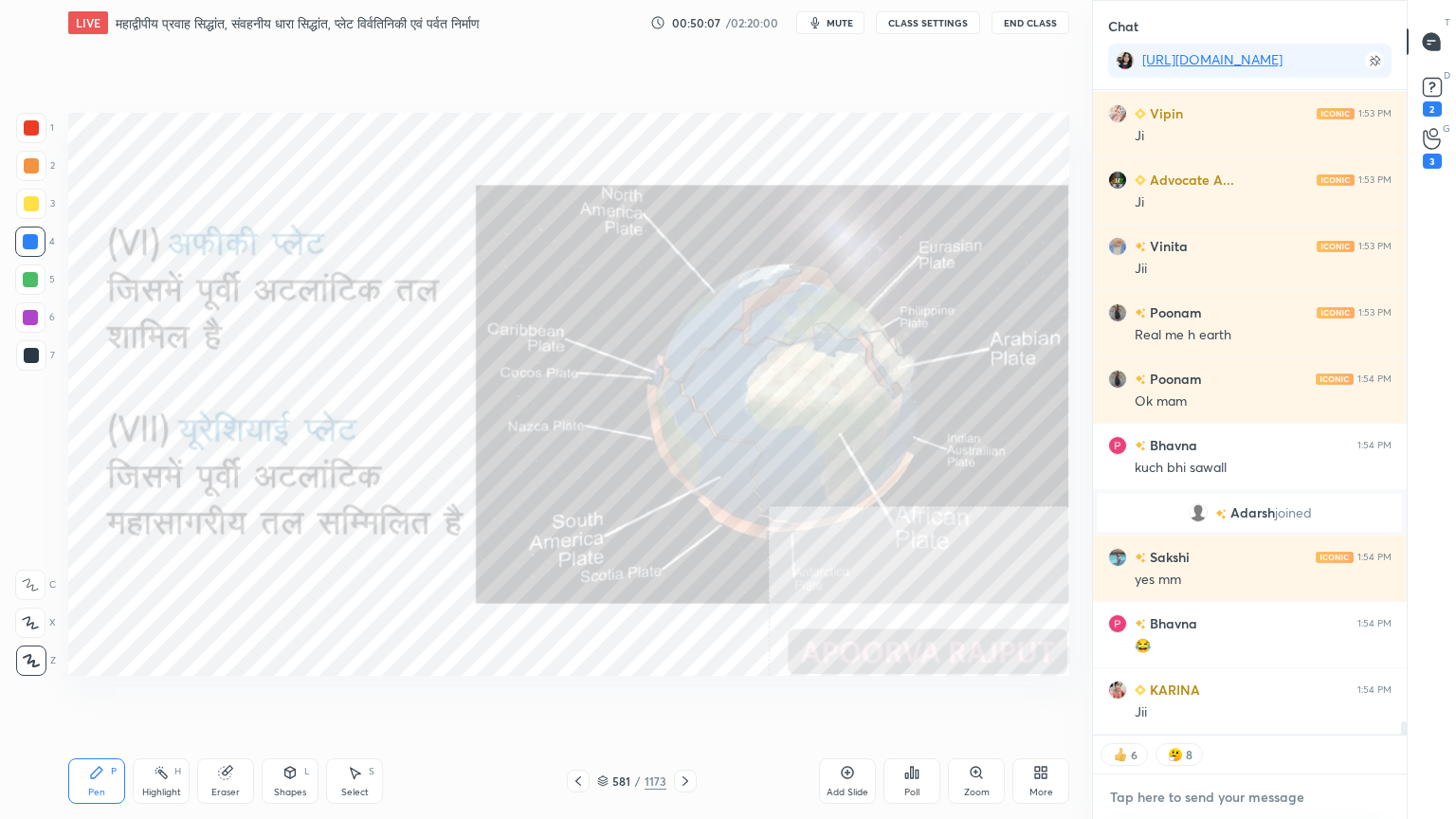 click at bounding box center (1249, 797) 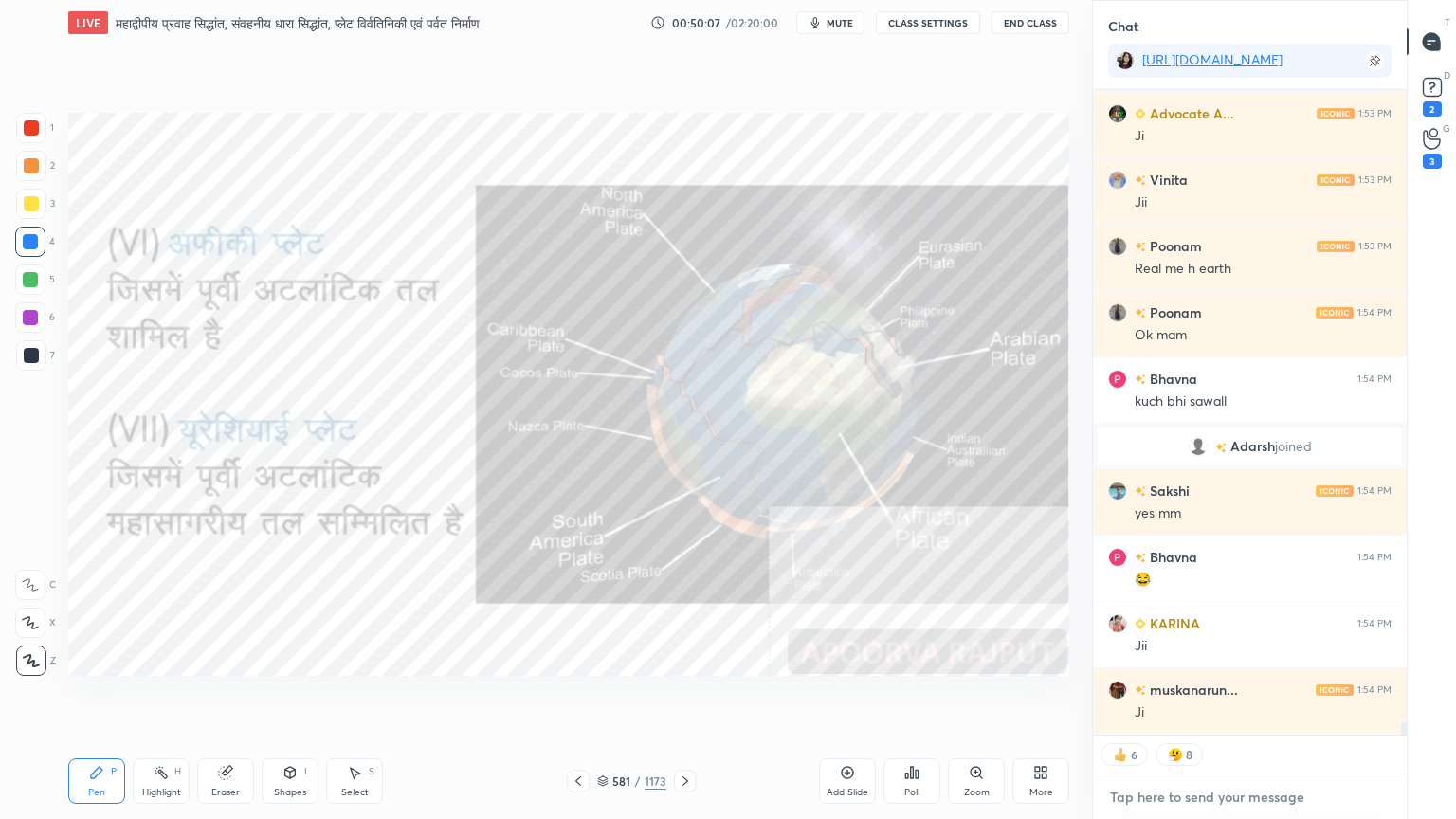 click at bounding box center [1249, 797] 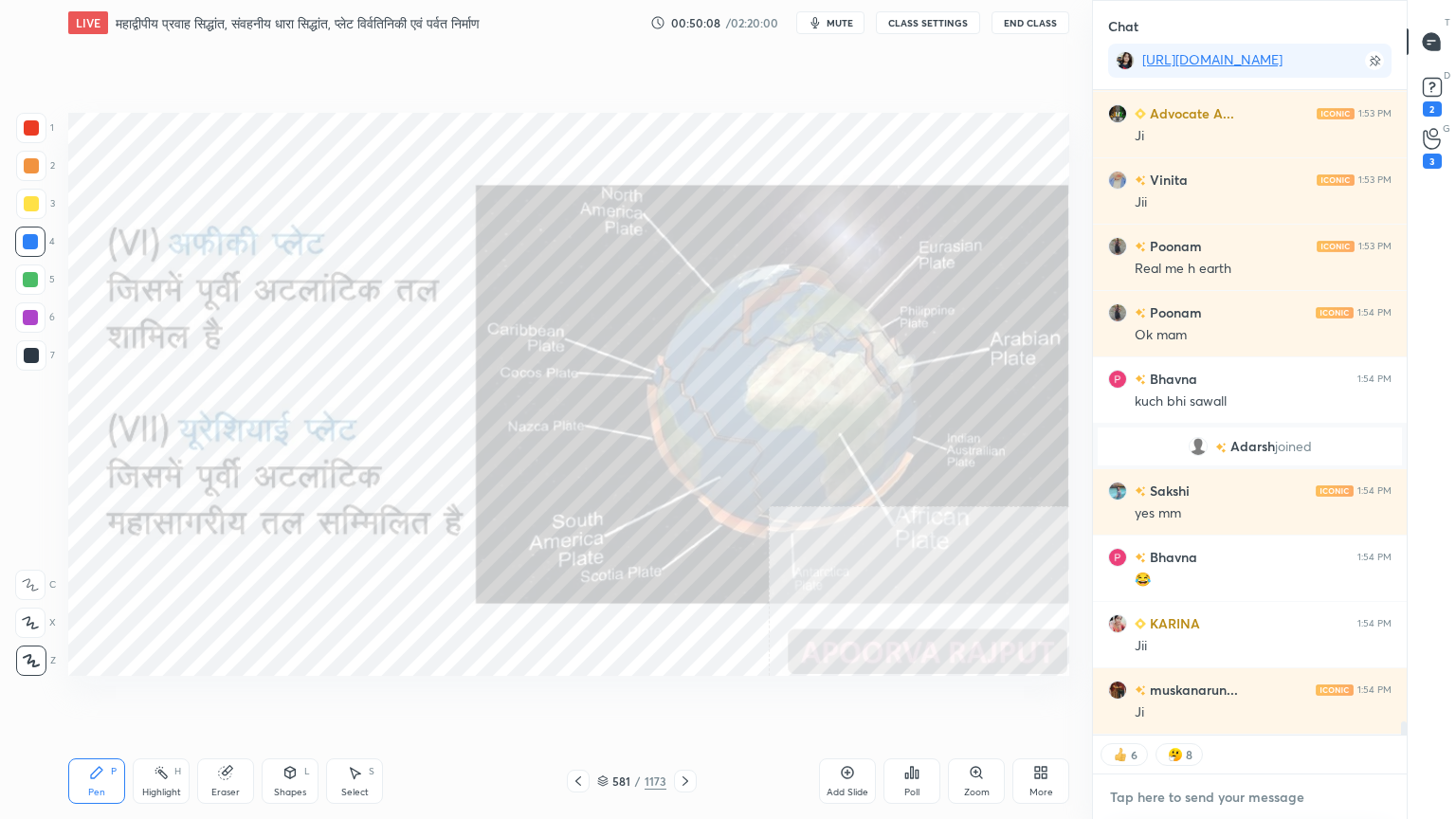 scroll, scrollTop: 31133, scrollLeft: 0, axis: vertical 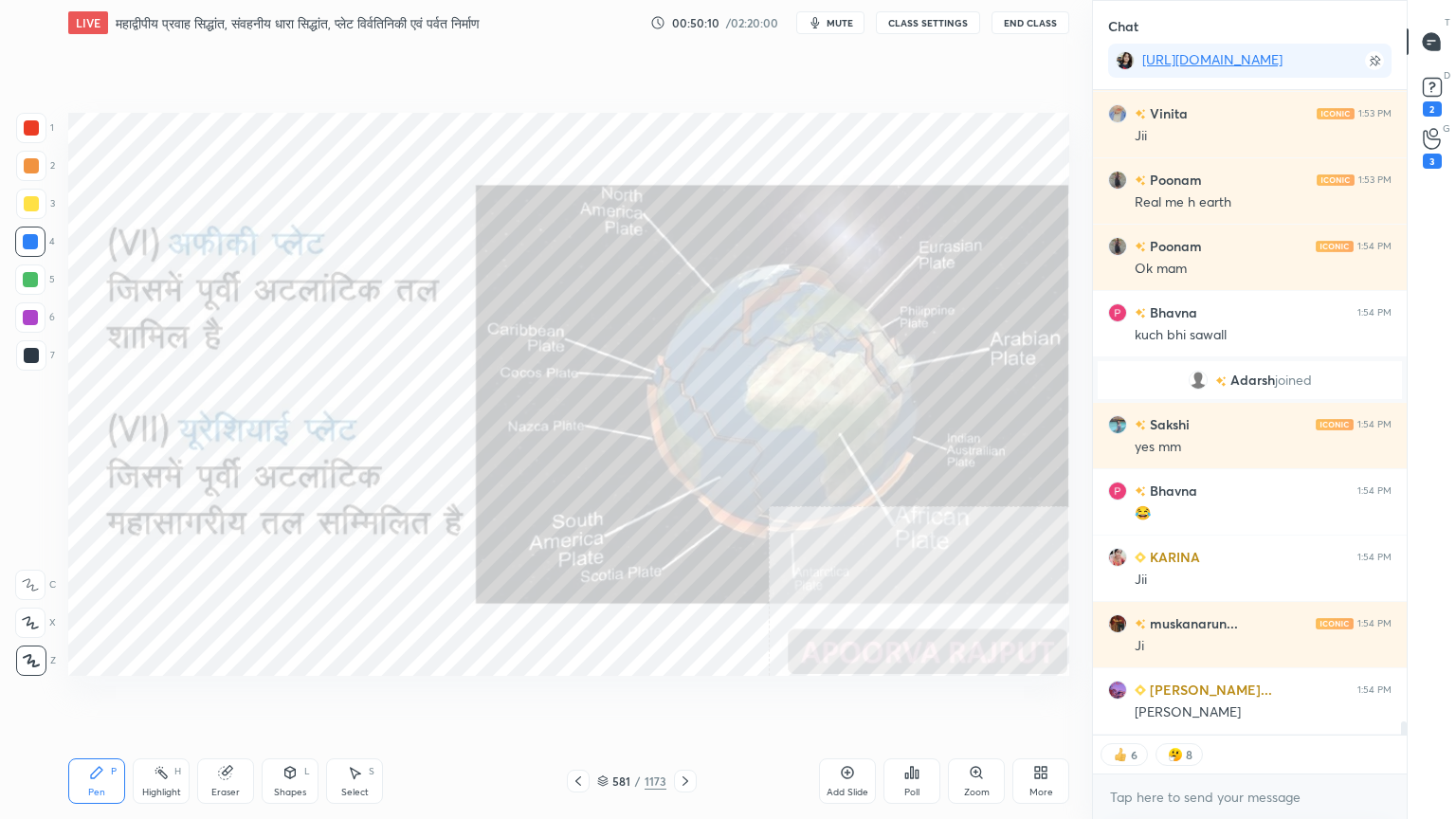 click on "Setting up your live class Poll for   secs No correct answer Start poll" at bounding box center [569, 394] 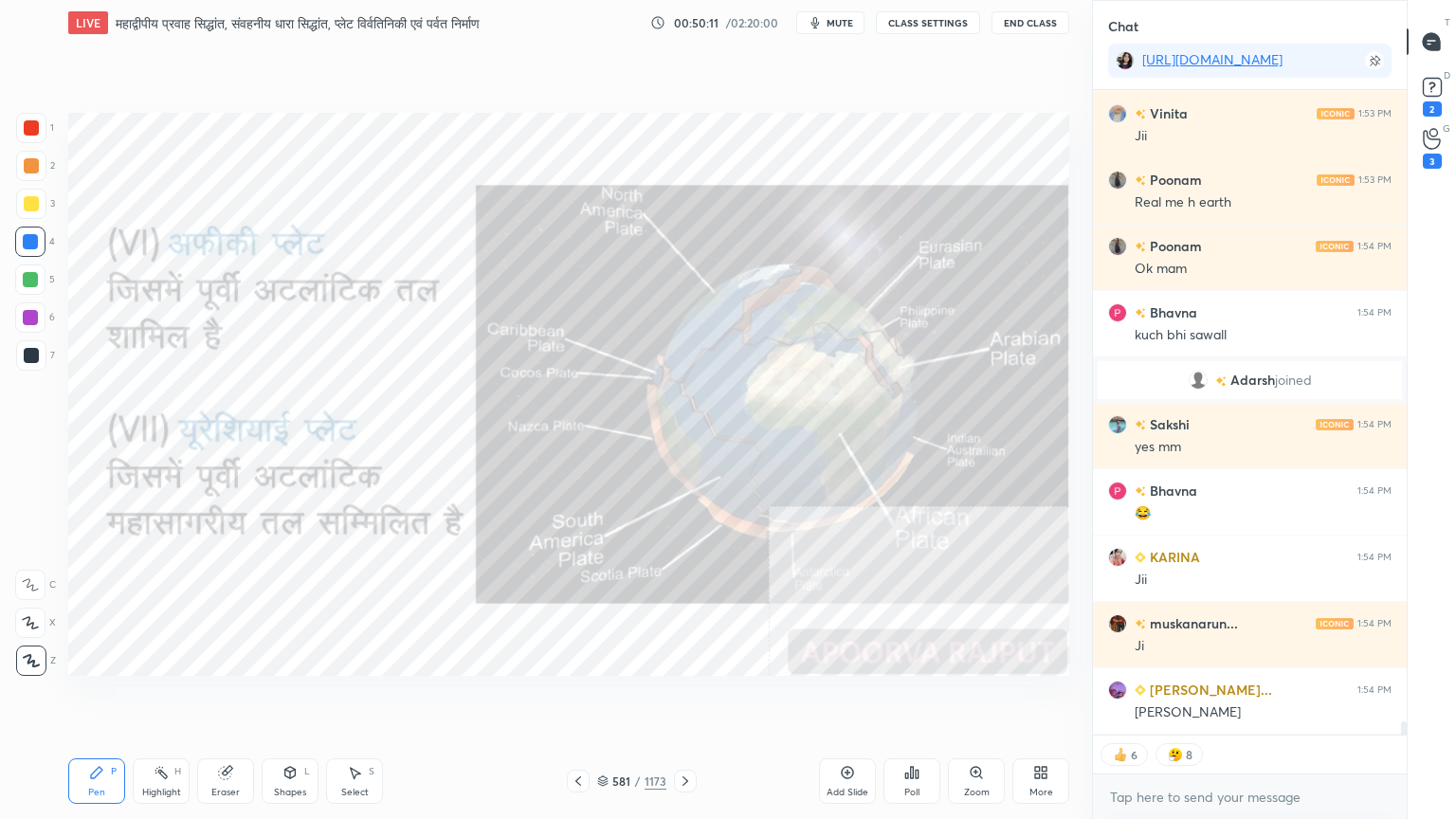 click on "Eraser" at bounding box center (226, 781) 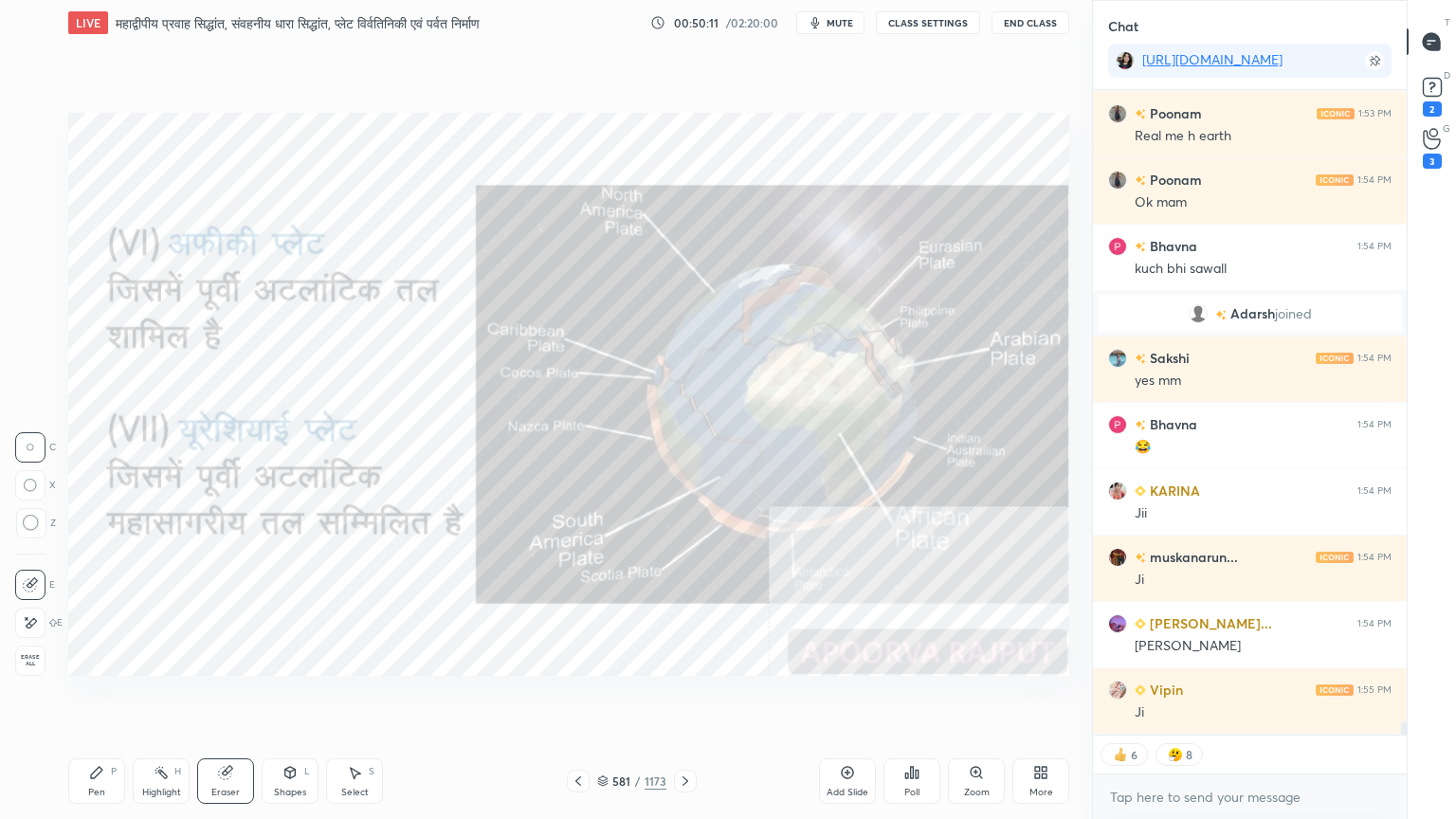 click on "Erase all" at bounding box center (30, 661) 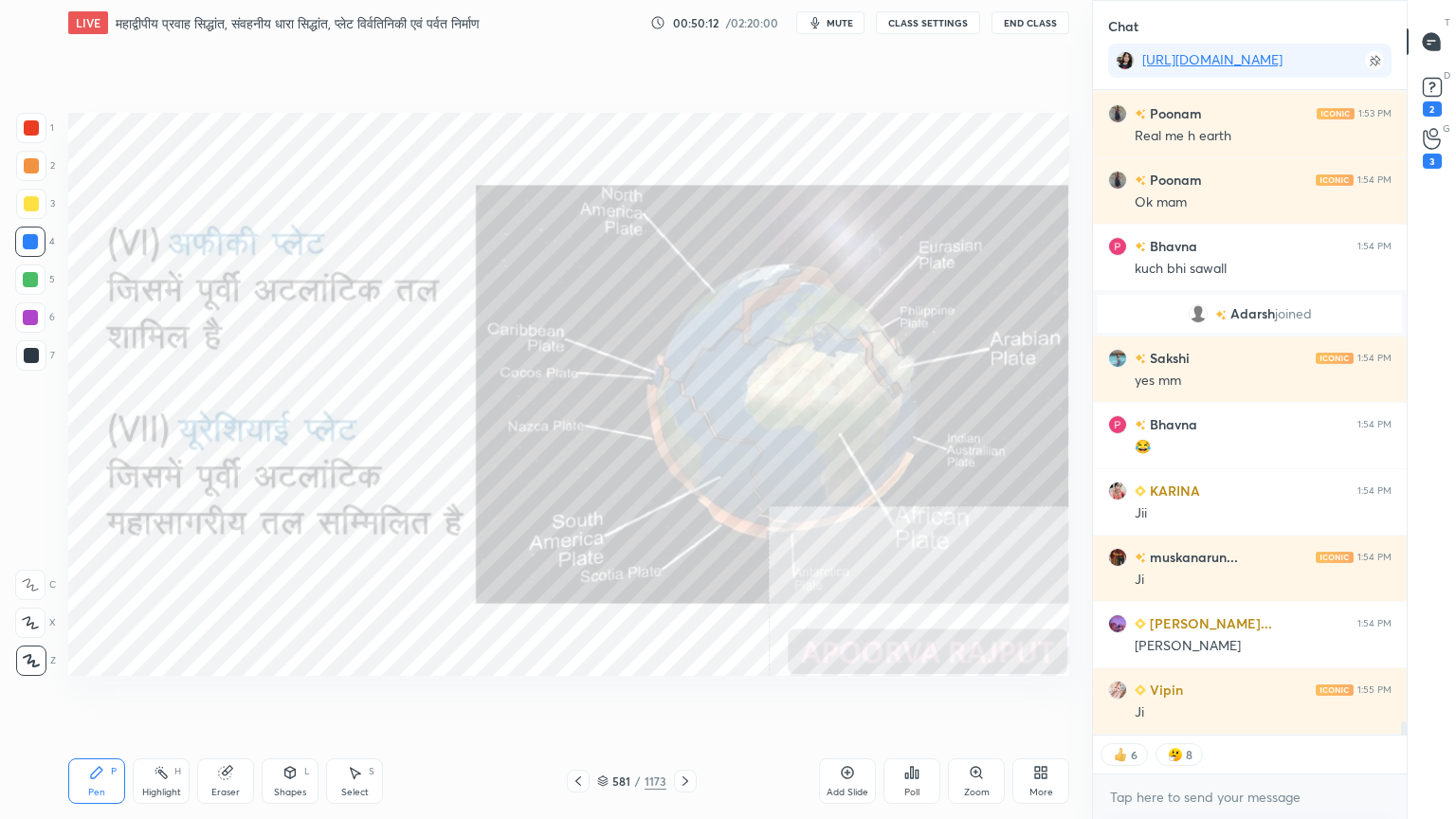 drag, startPoint x: 24, startPoint y: 651, endPoint x: 65, endPoint y: 647, distance: 41.19466 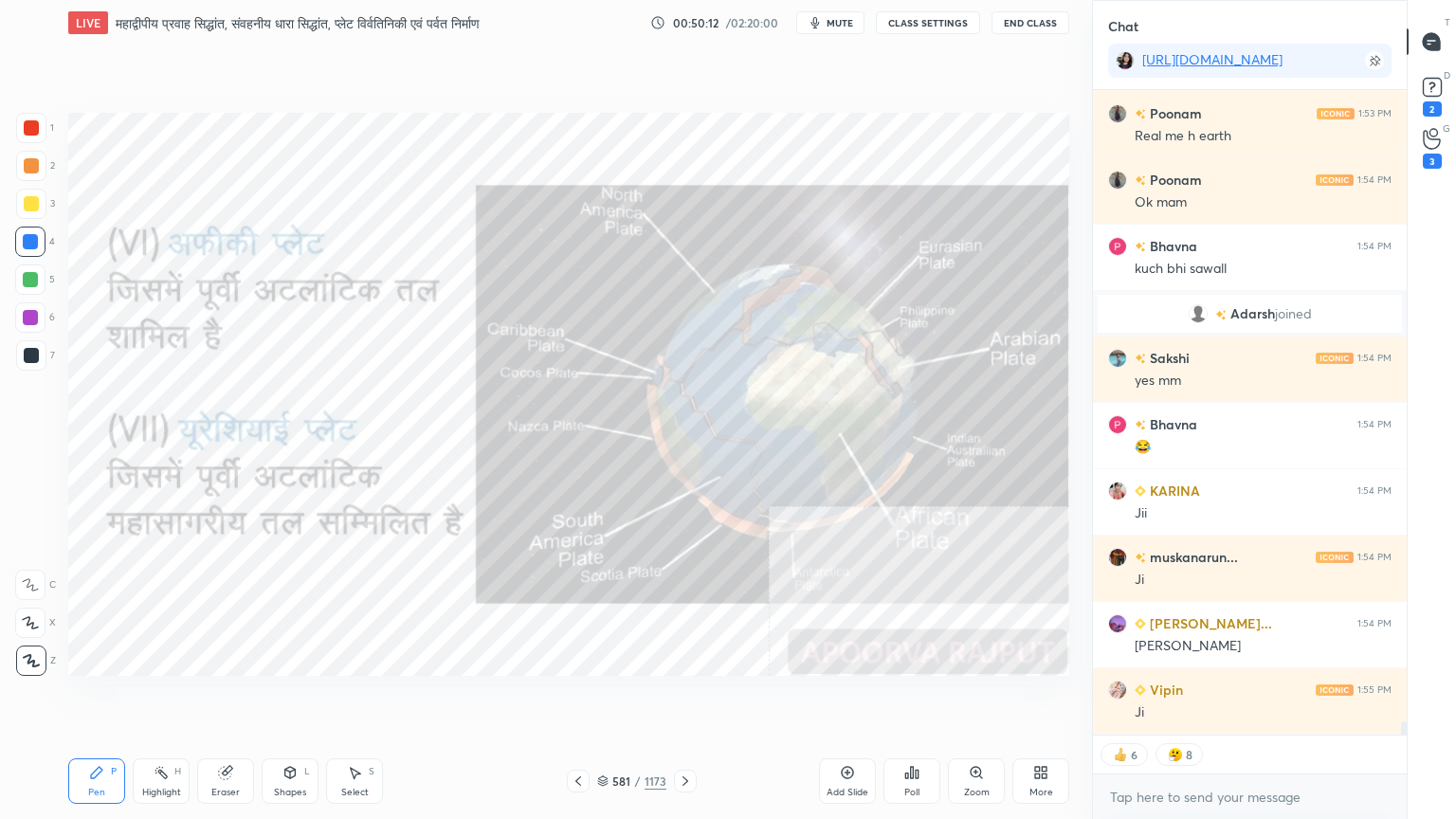 click on "1 2 3 4 5 6 7 C X Z C X Z E E Erase all   H H" at bounding box center [30, 394] 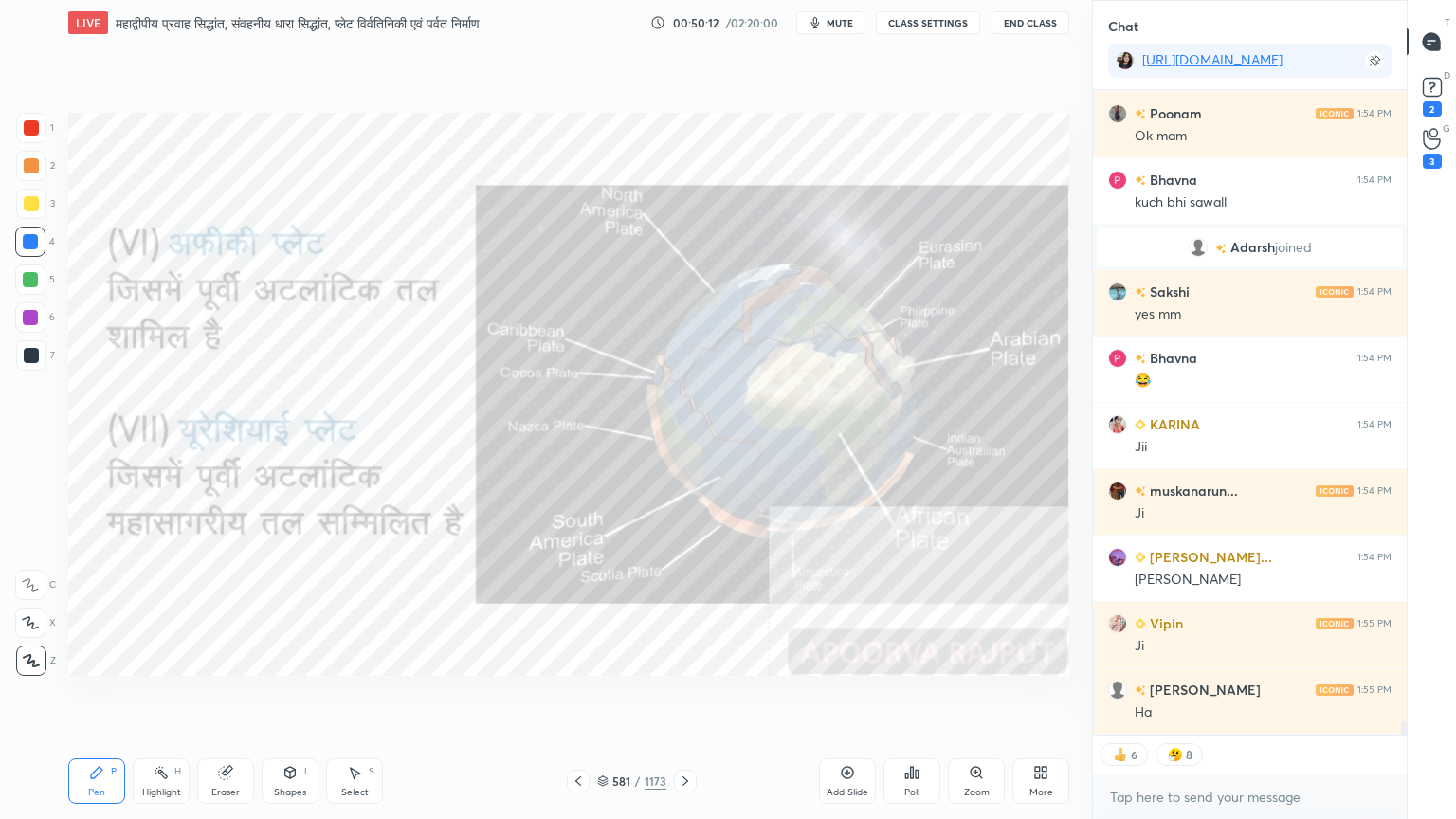 scroll, scrollTop: 31332, scrollLeft: 0, axis: vertical 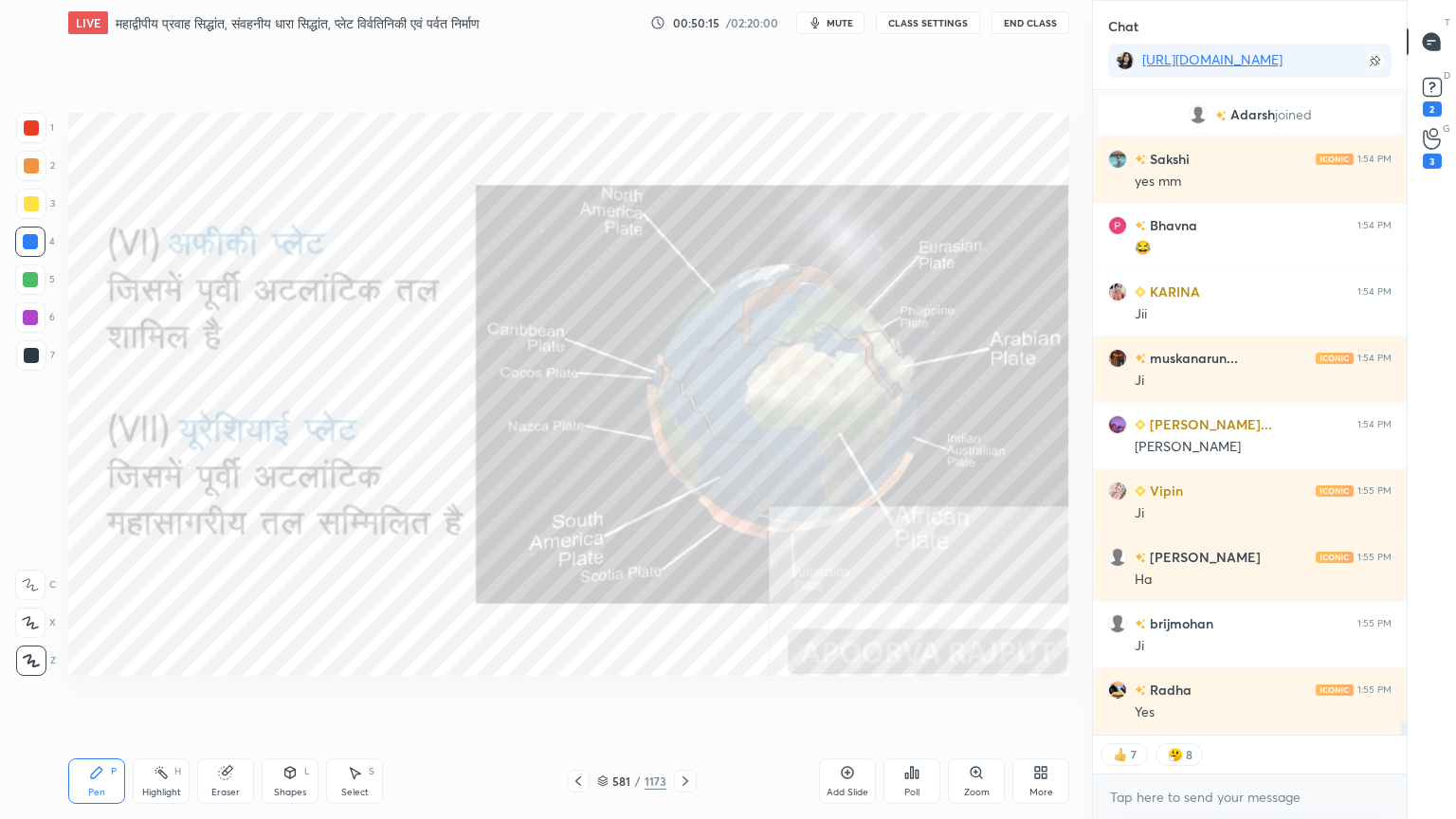 drag, startPoint x: 603, startPoint y: 779, endPoint x: 606, endPoint y: 765, distance: 14.317821 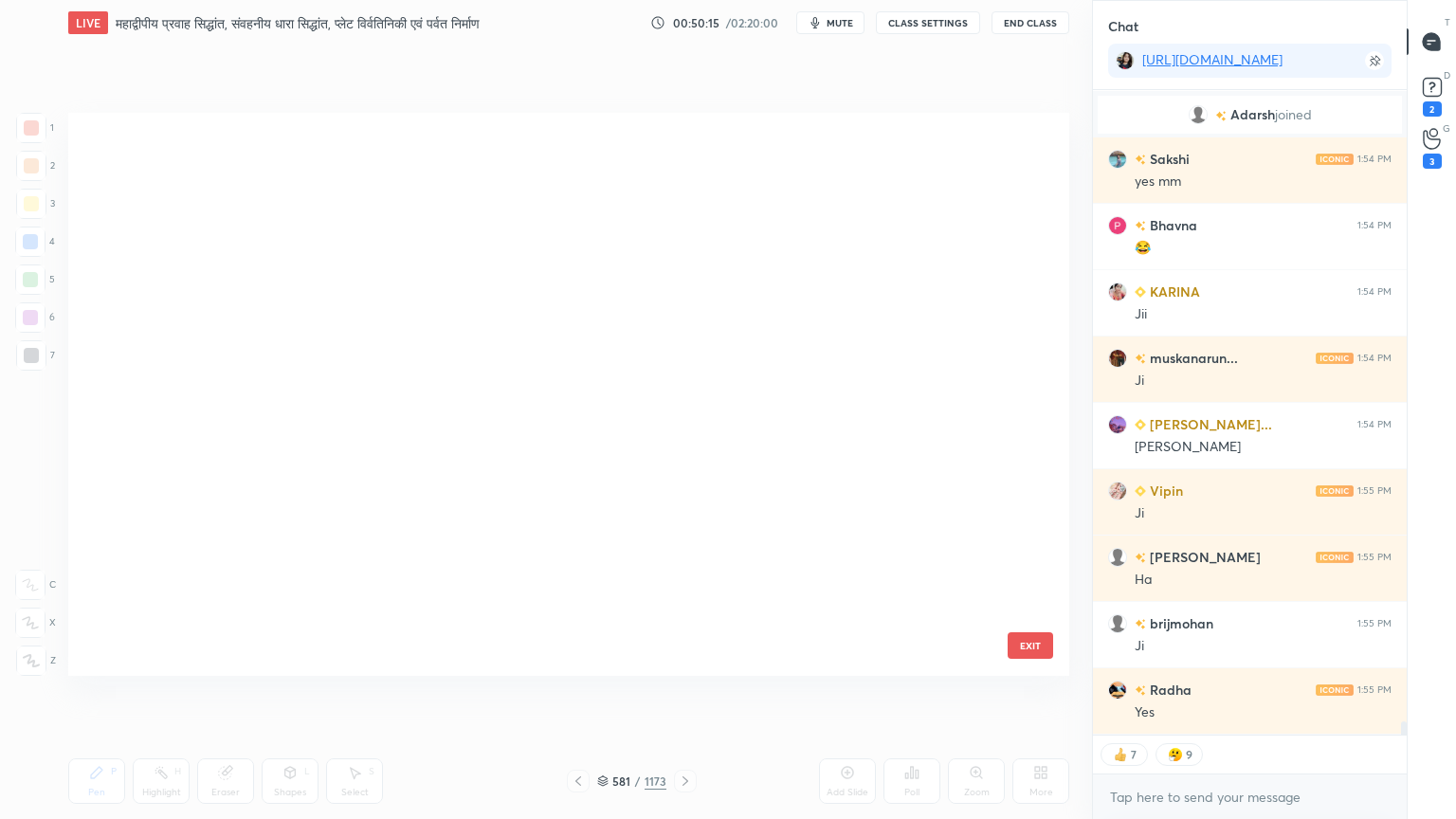 scroll, scrollTop: 33090, scrollLeft: 0, axis: vertical 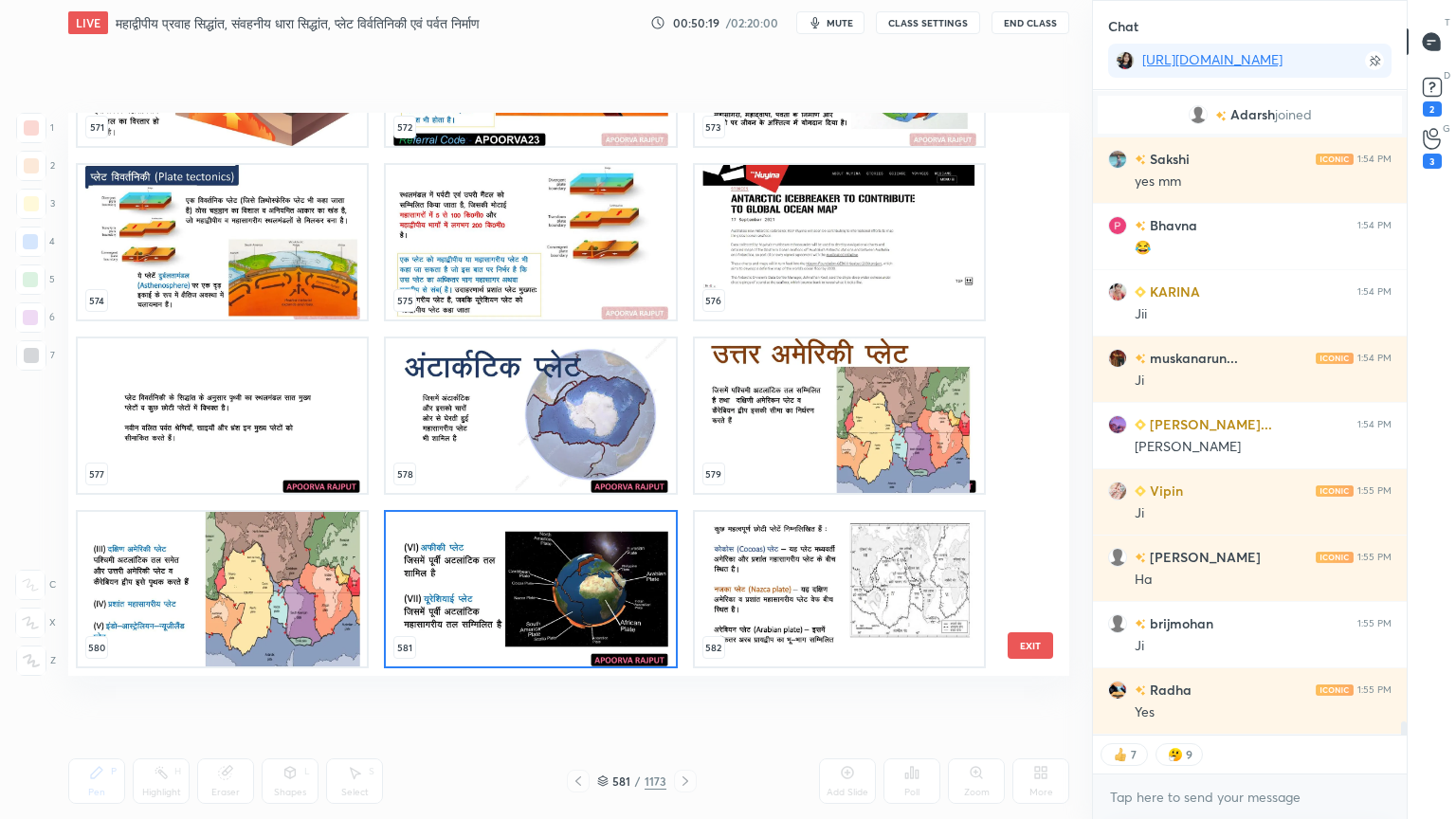 click at bounding box center [530, 589] 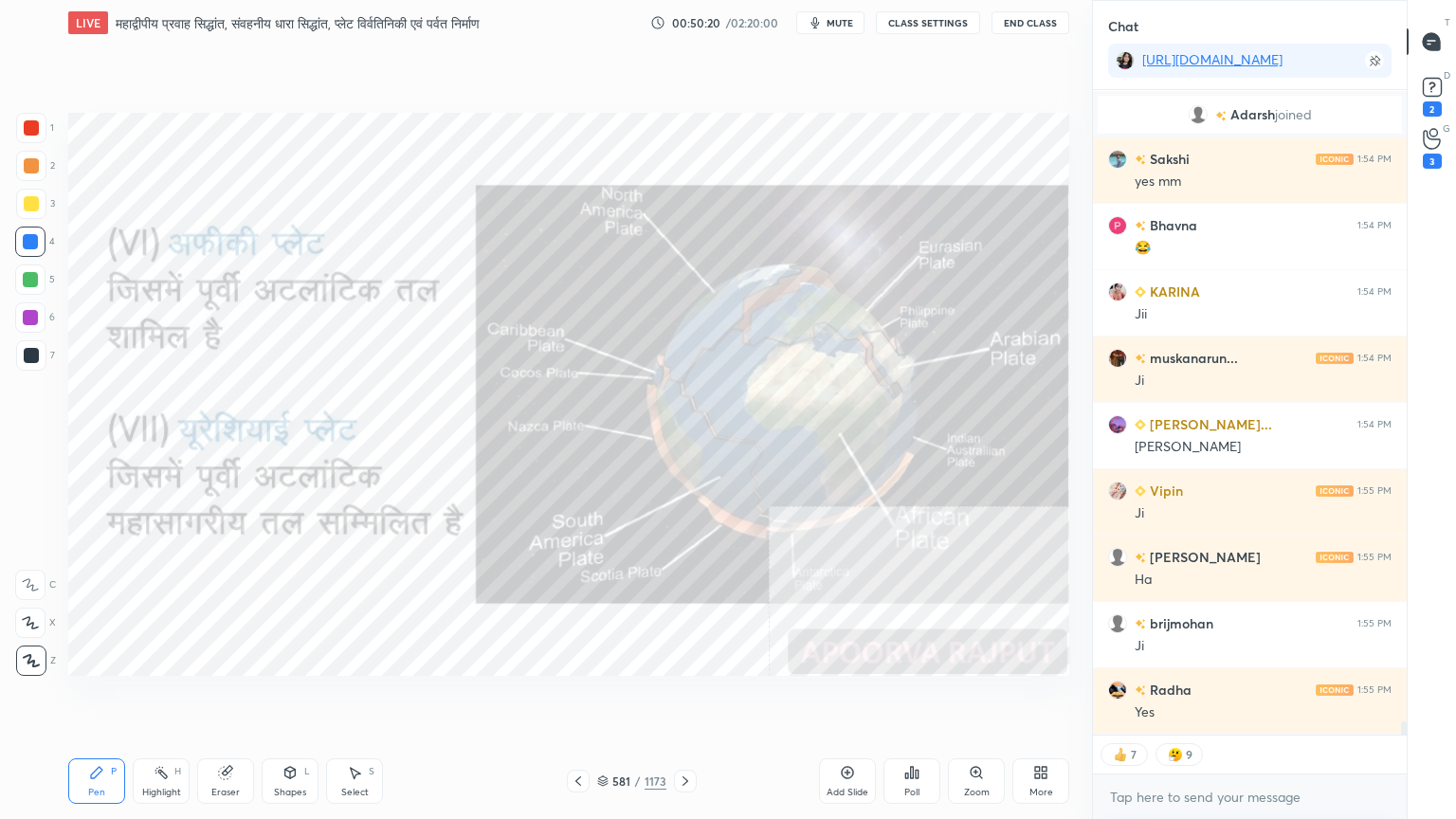 click at bounding box center (530, 589) 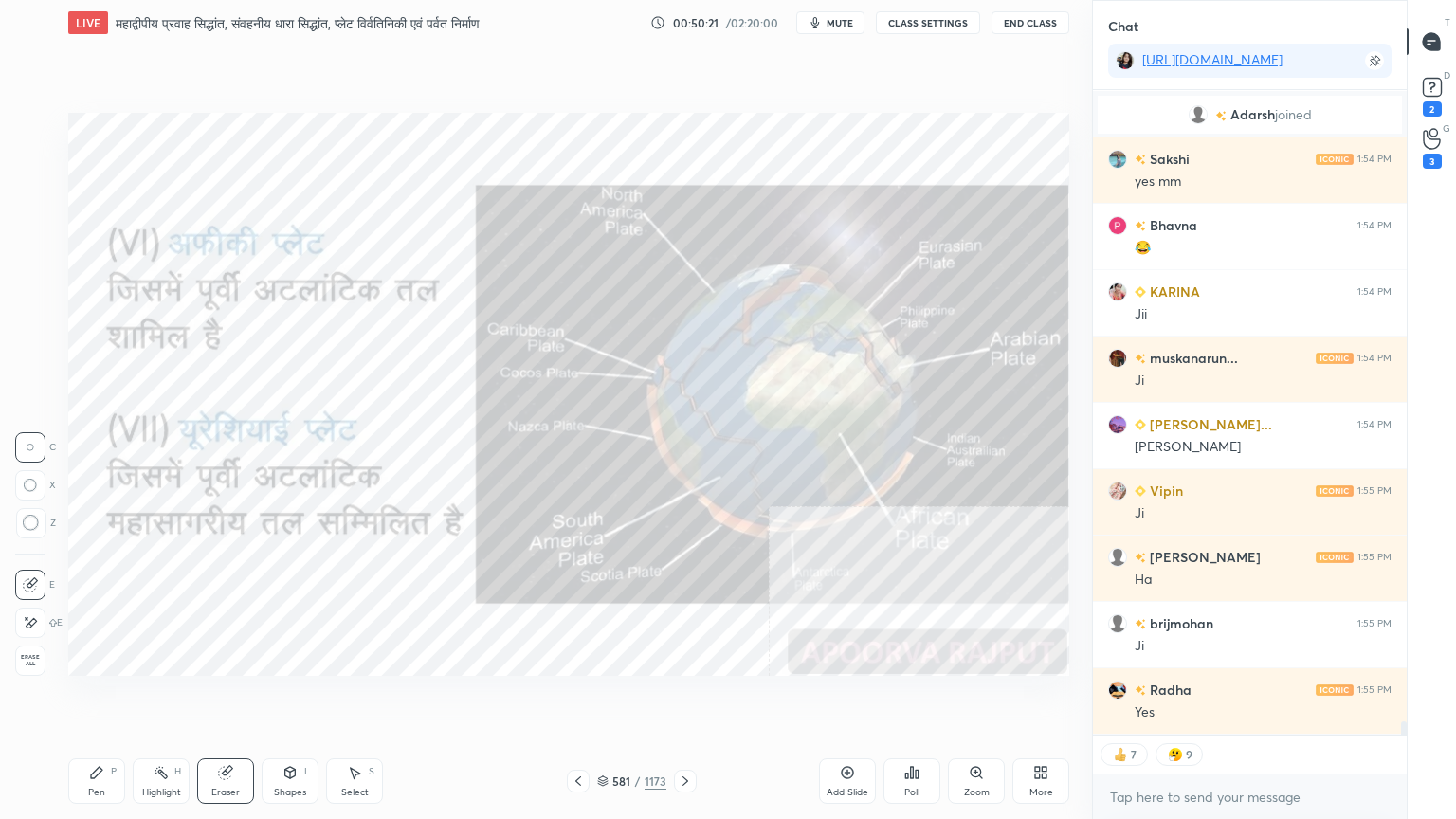 click on "Erase all" at bounding box center (30, 661) 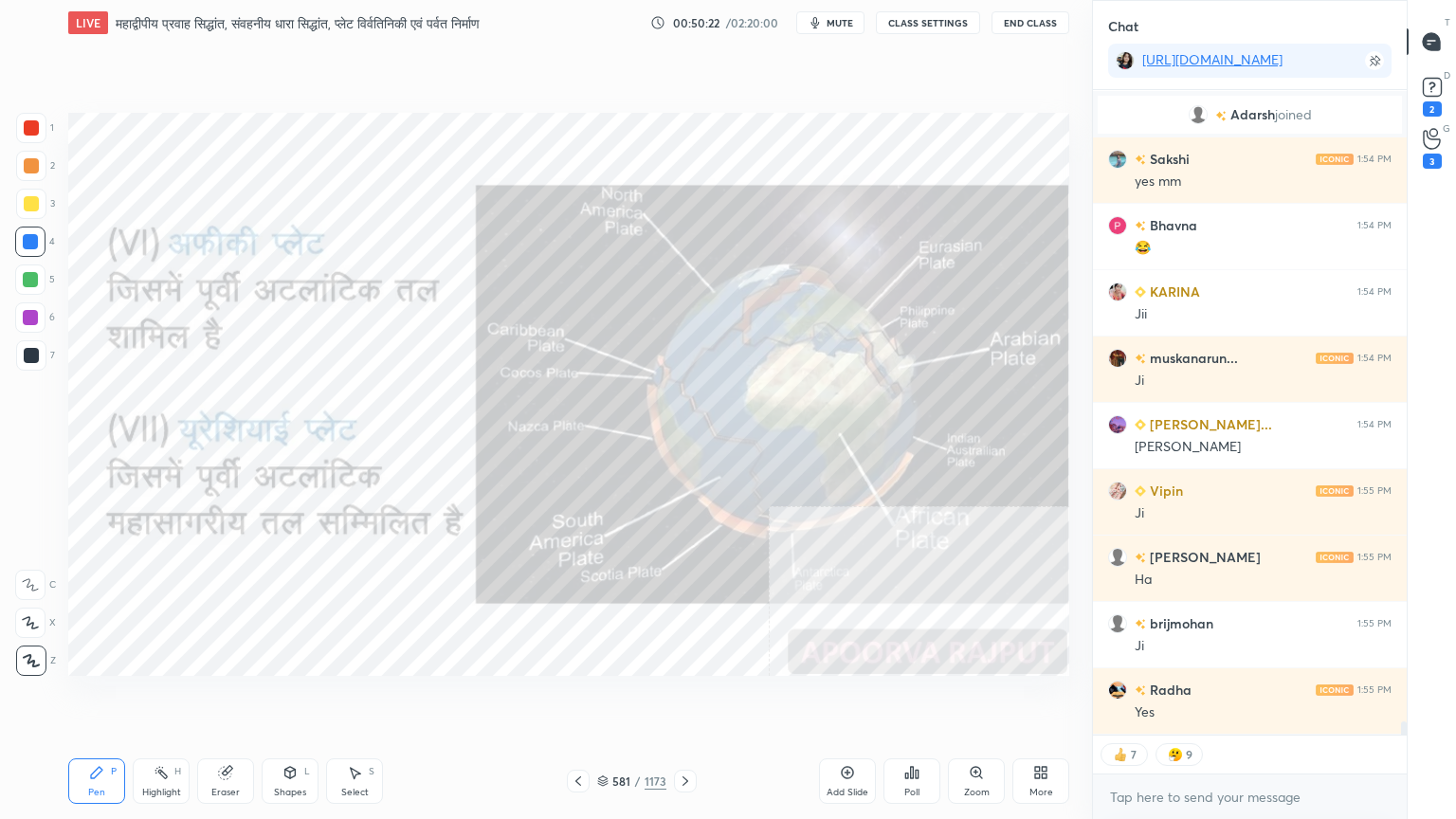 drag, startPoint x: 607, startPoint y: 787, endPoint x: 629, endPoint y: 761, distance: 34.058773 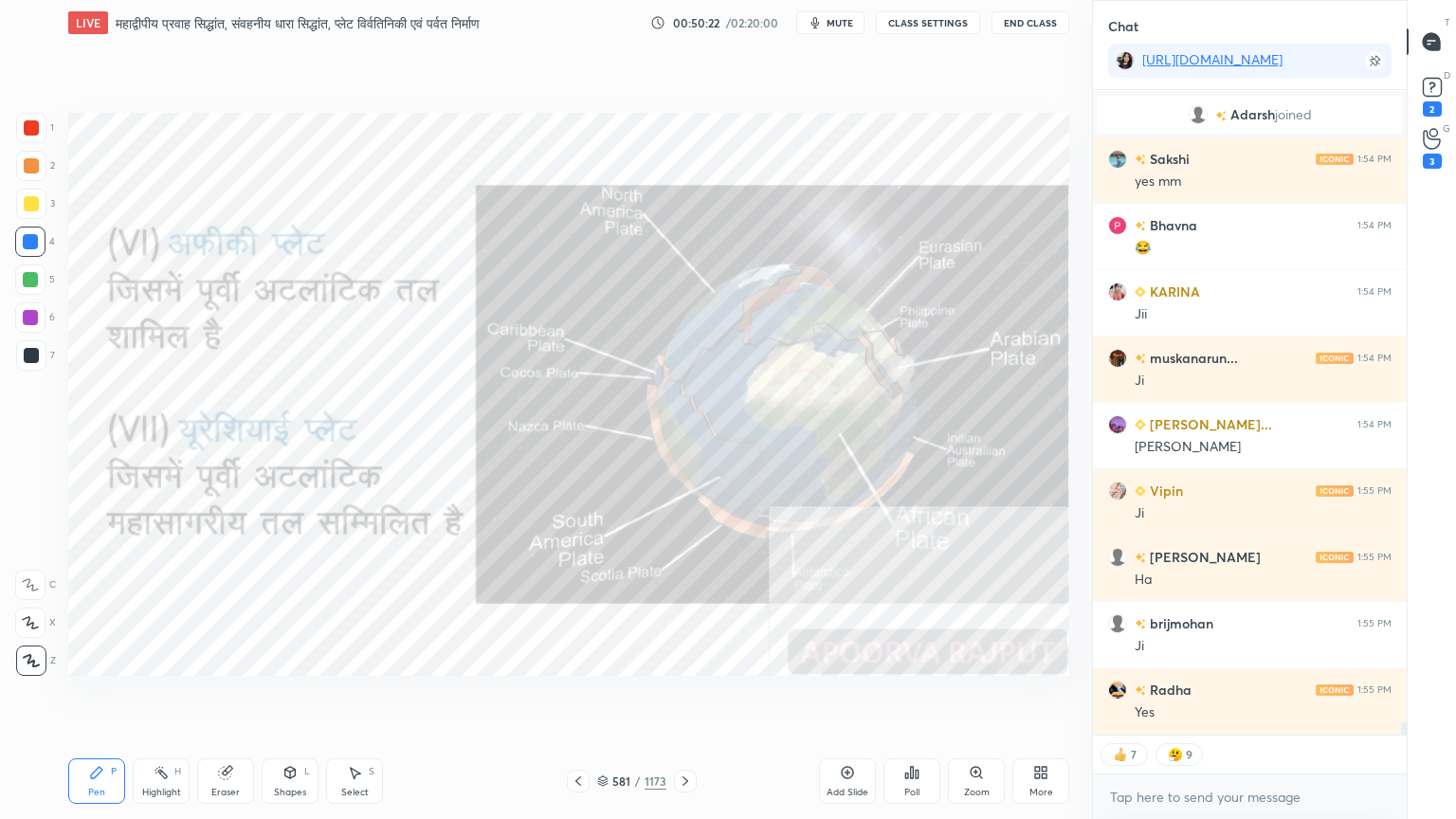 click on "581 / 1173" at bounding box center (631, 781) 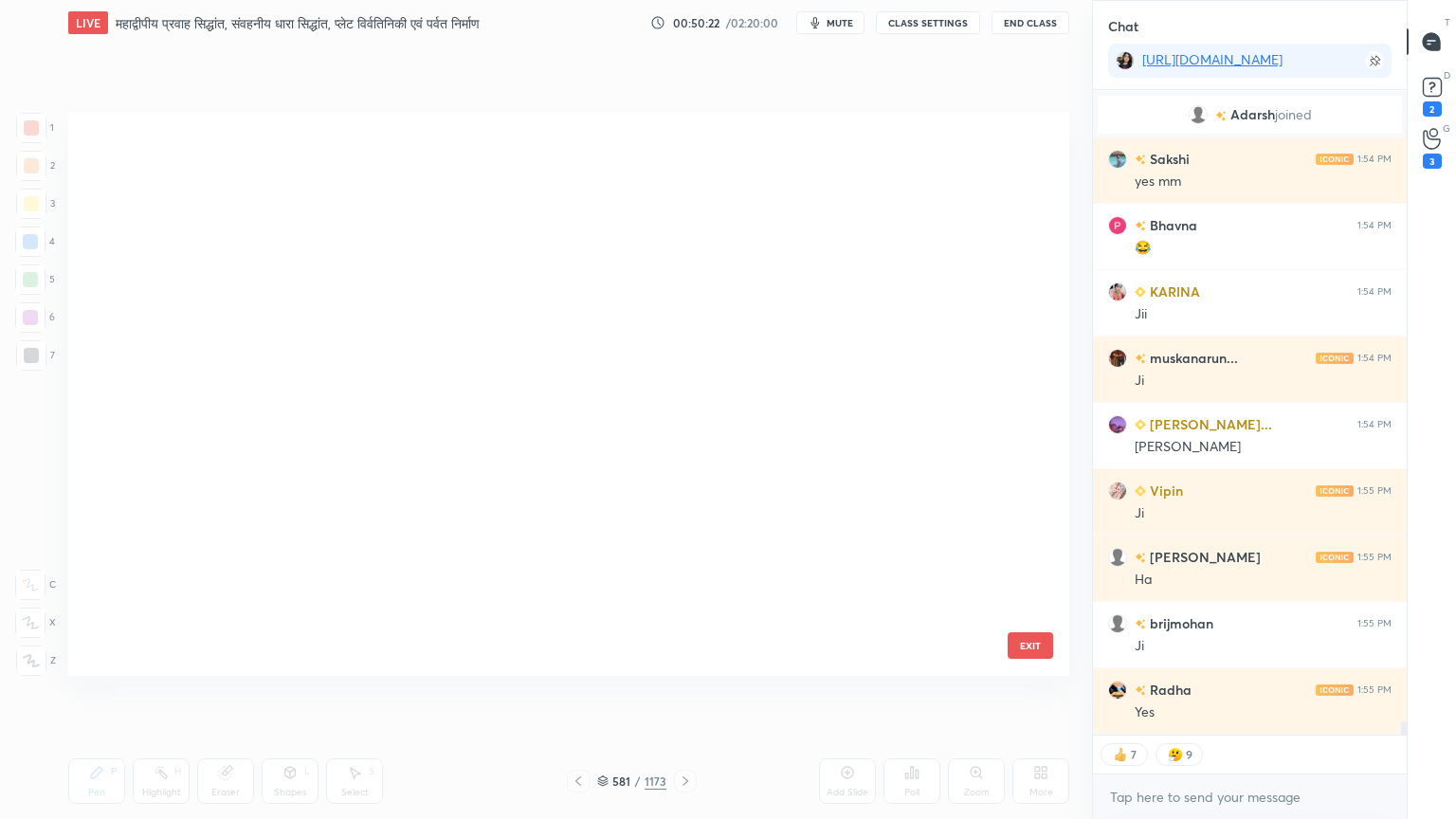 scroll, scrollTop: 33090, scrollLeft: 0, axis: vertical 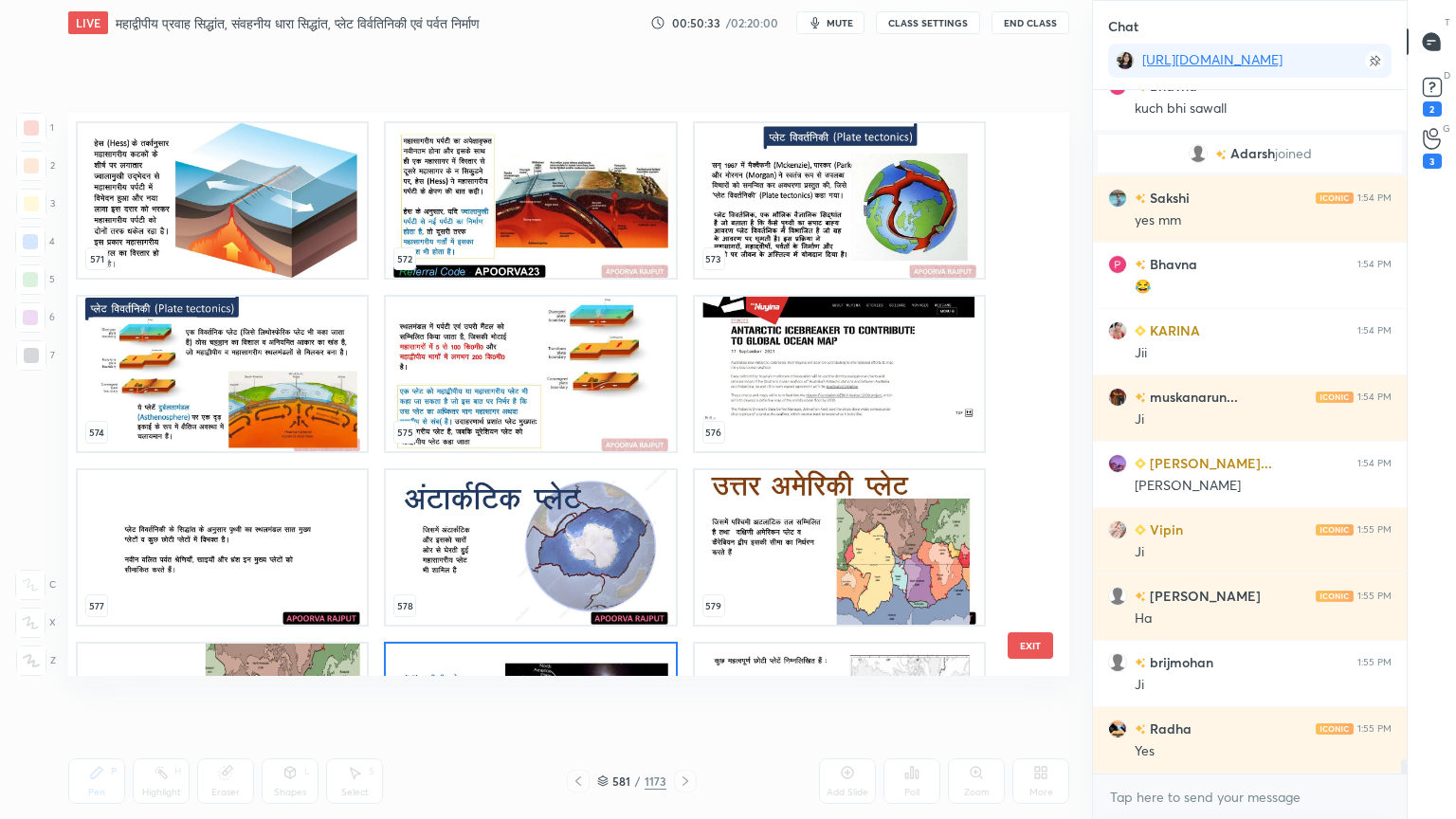 click on "EXIT" at bounding box center [1030, 646] 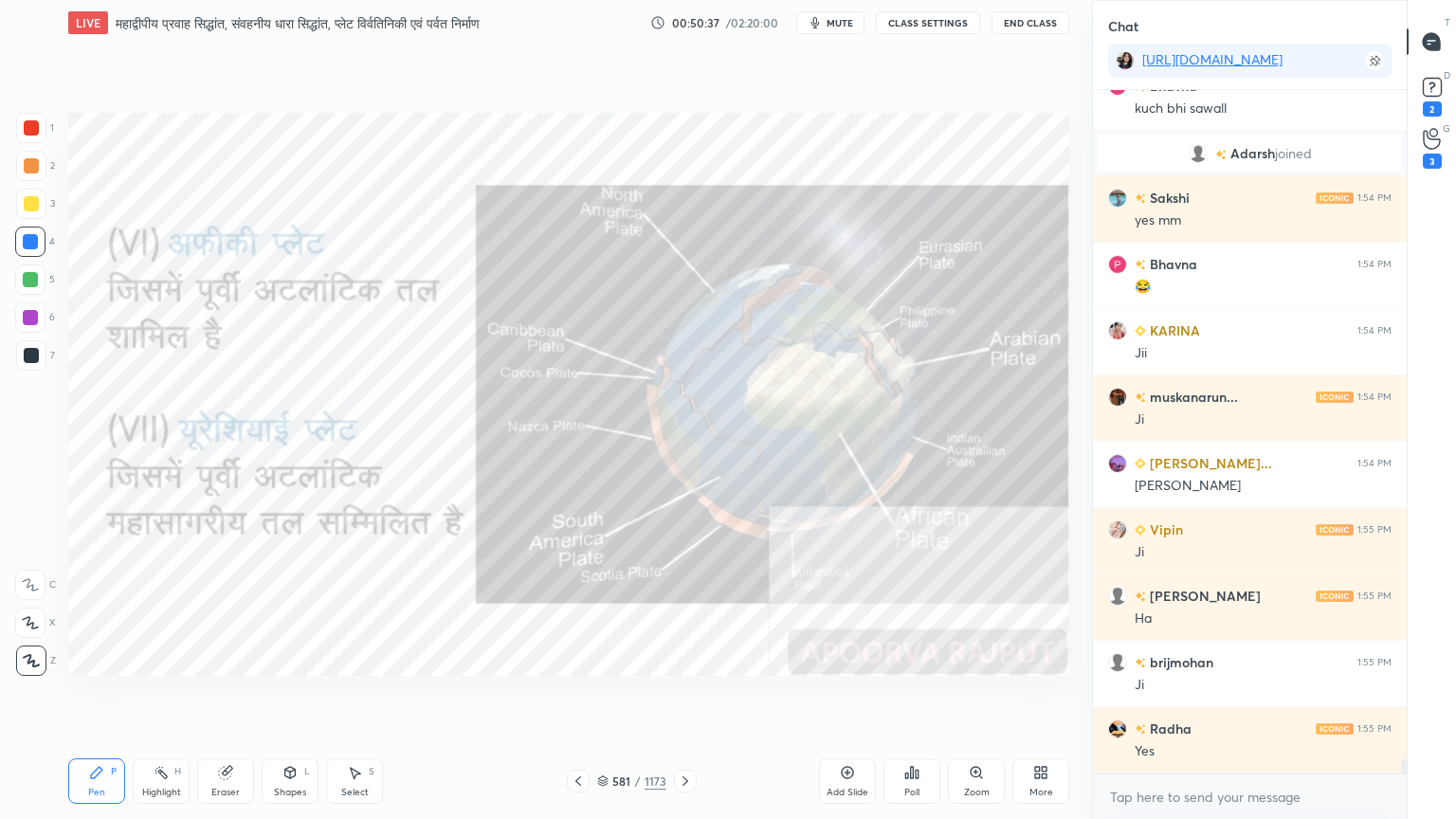 click 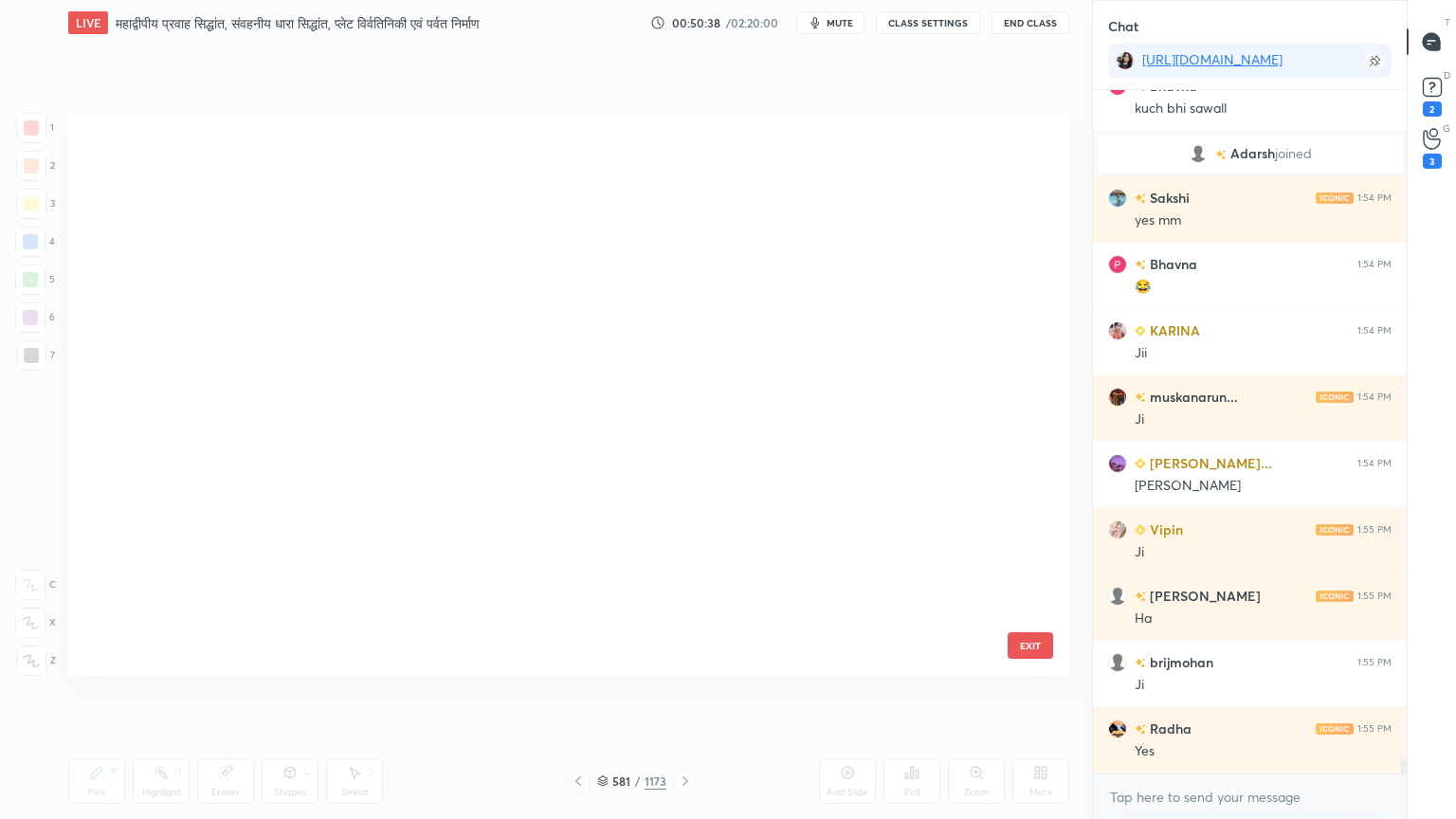 scroll, scrollTop: 33090, scrollLeft: 0, axis: vertical 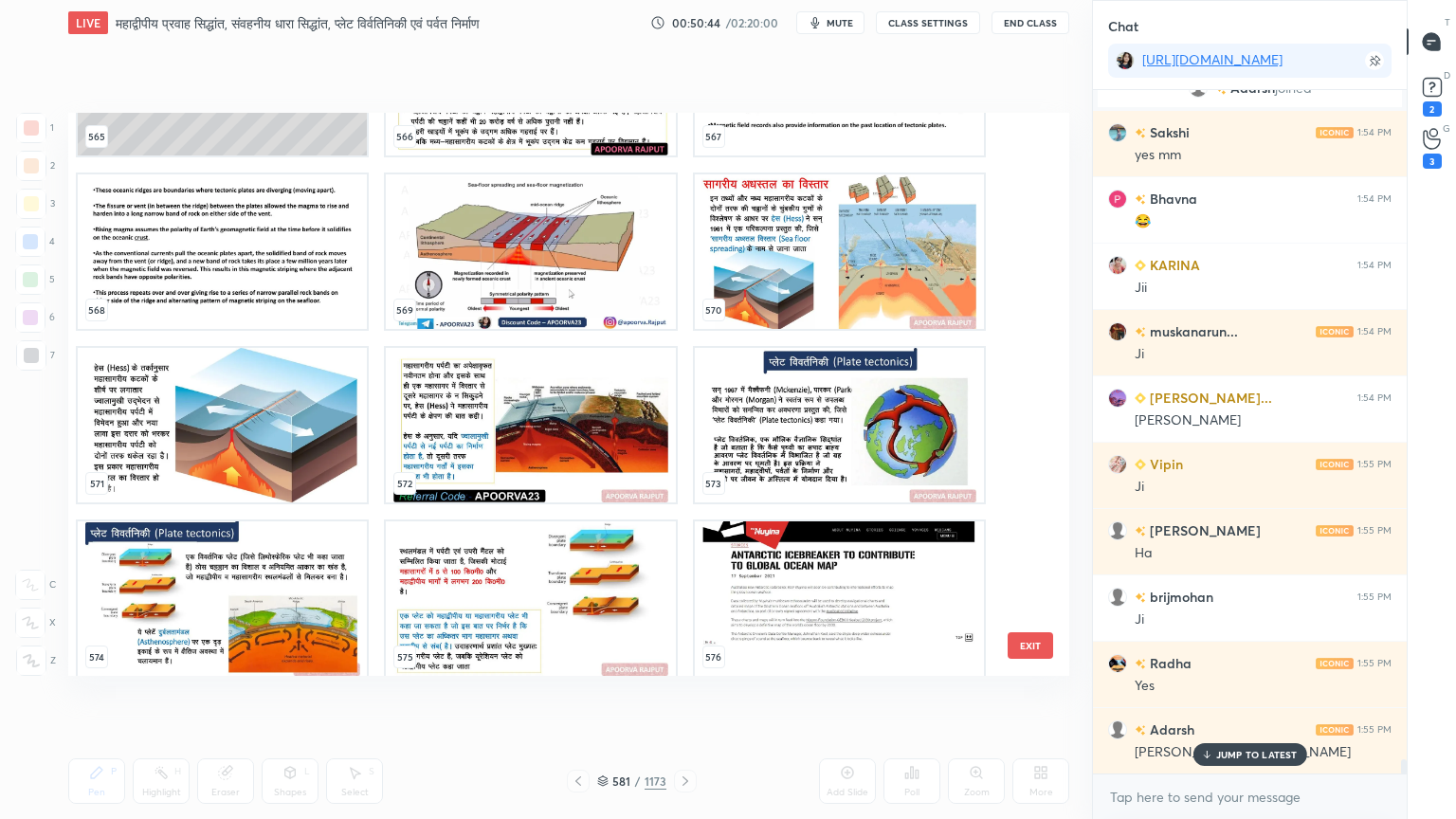 click at bounding box center [222, 598] 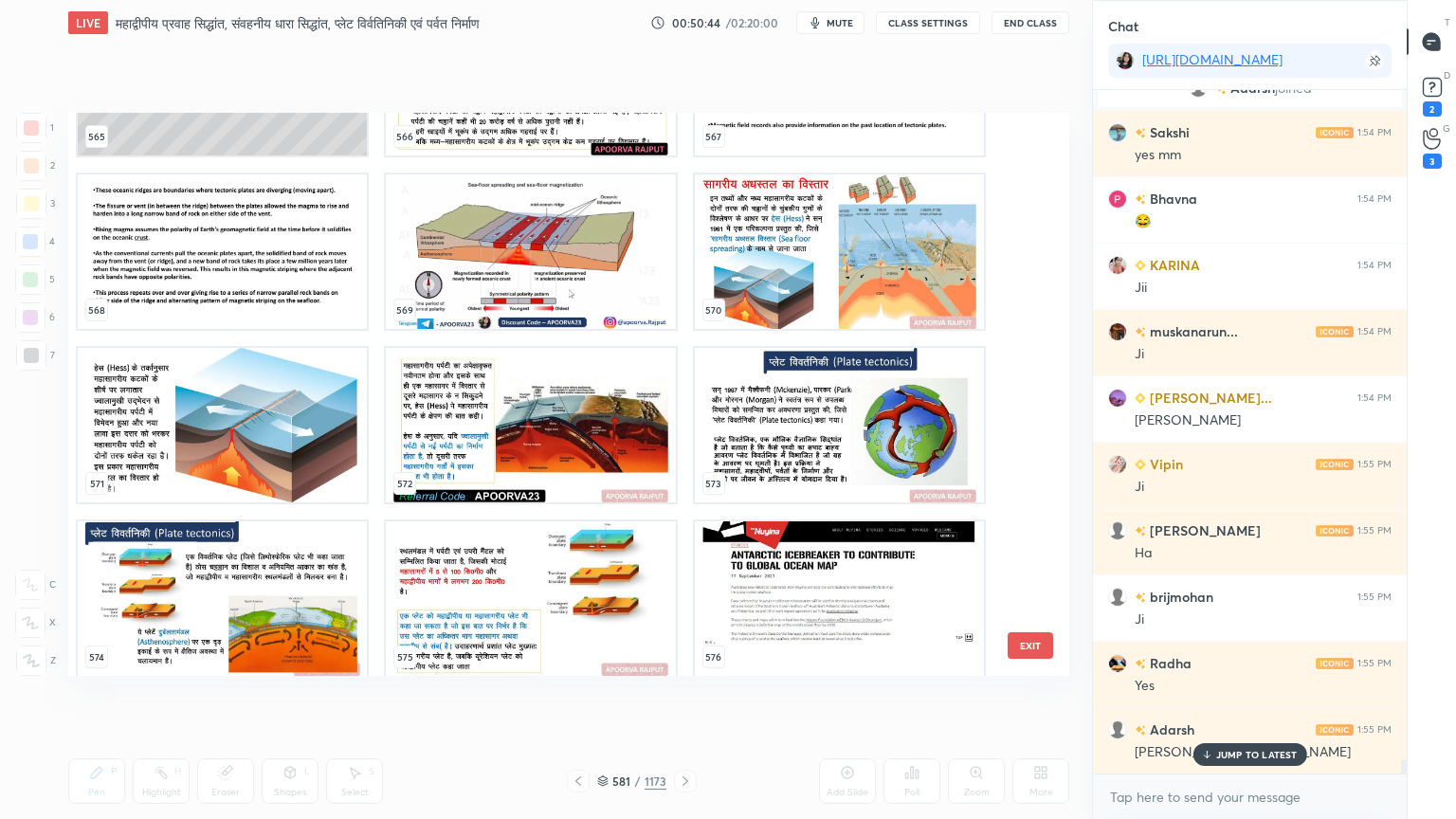 scroll, scrollTop: 32743, scrollLeft: 0, axis: vertical 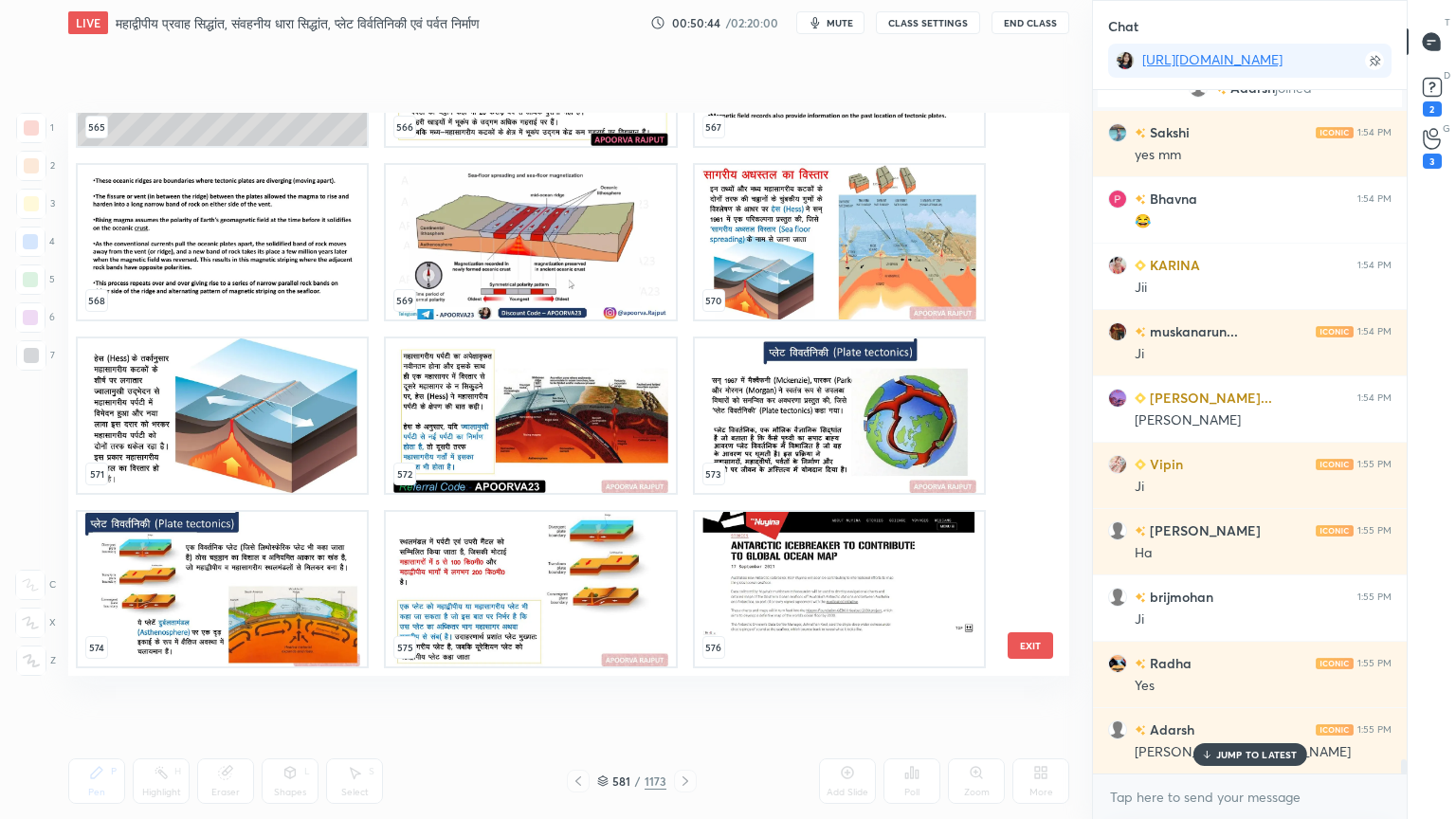 click on "[CREDIT_CARD_NUMBER] 566 567 568 569 570 571 572 573 574 575 576" at bounding box center (552, 394) 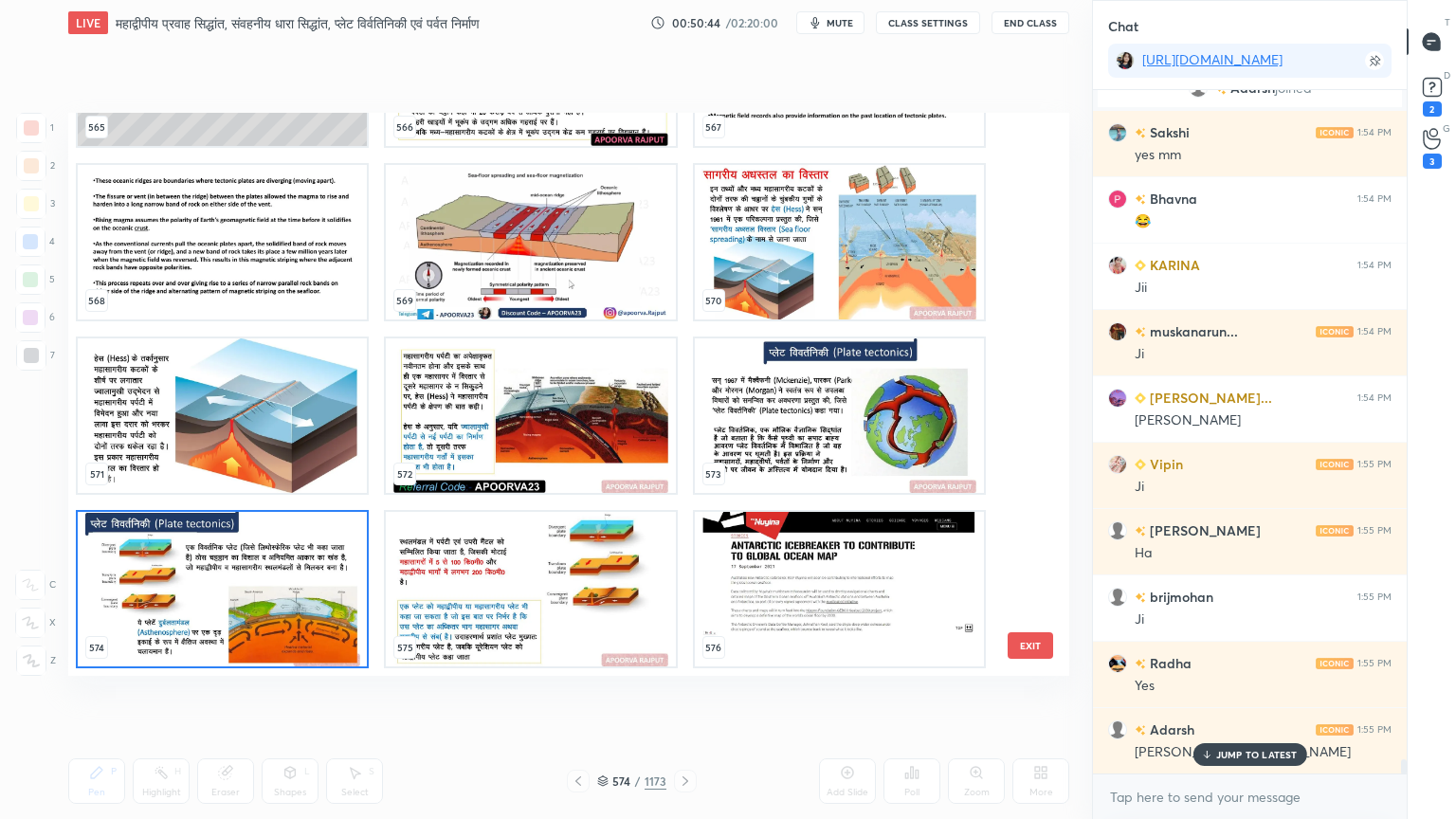 click at bounding box center (222, 589) 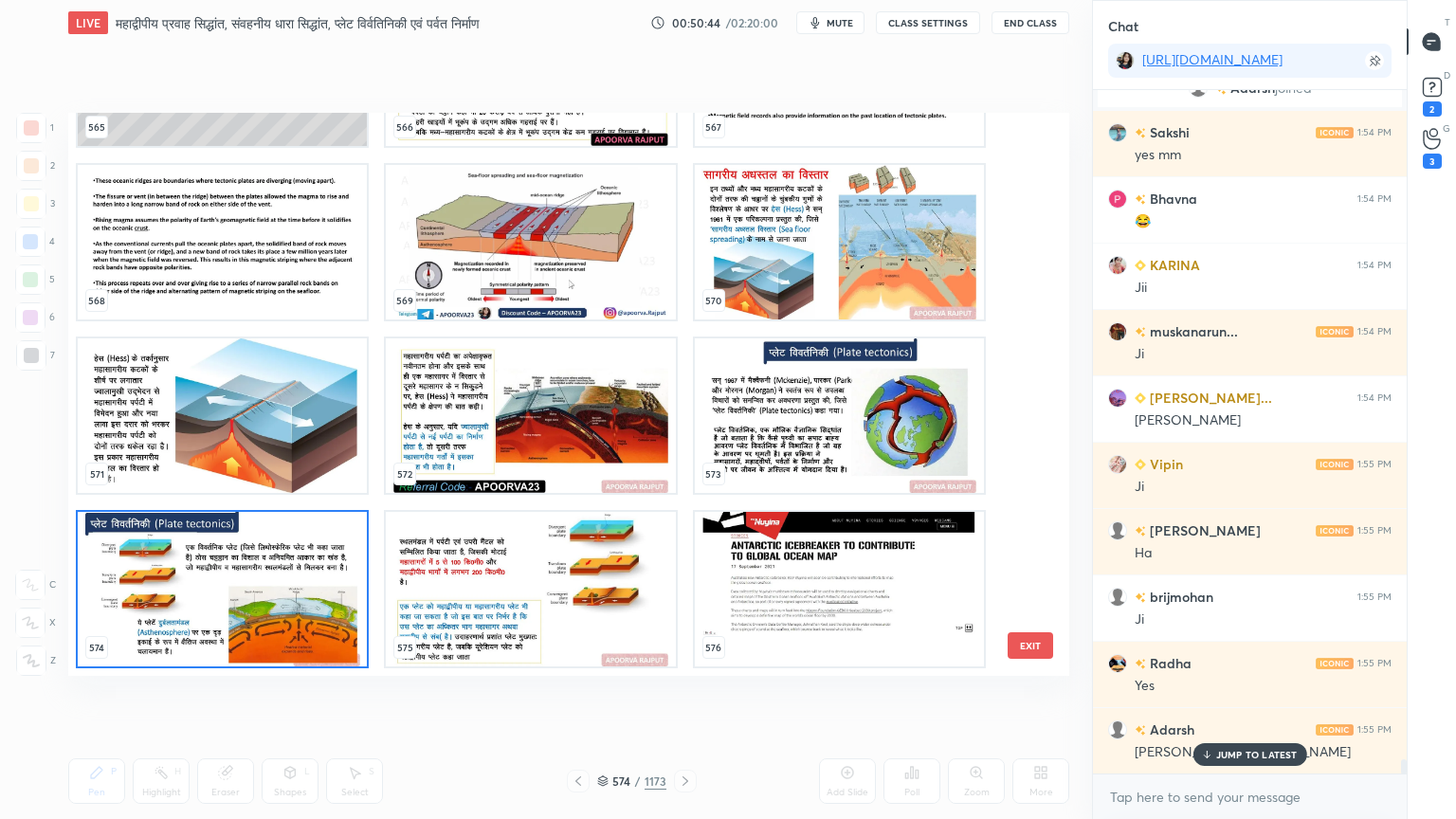 click at bounding box center (222, 589) 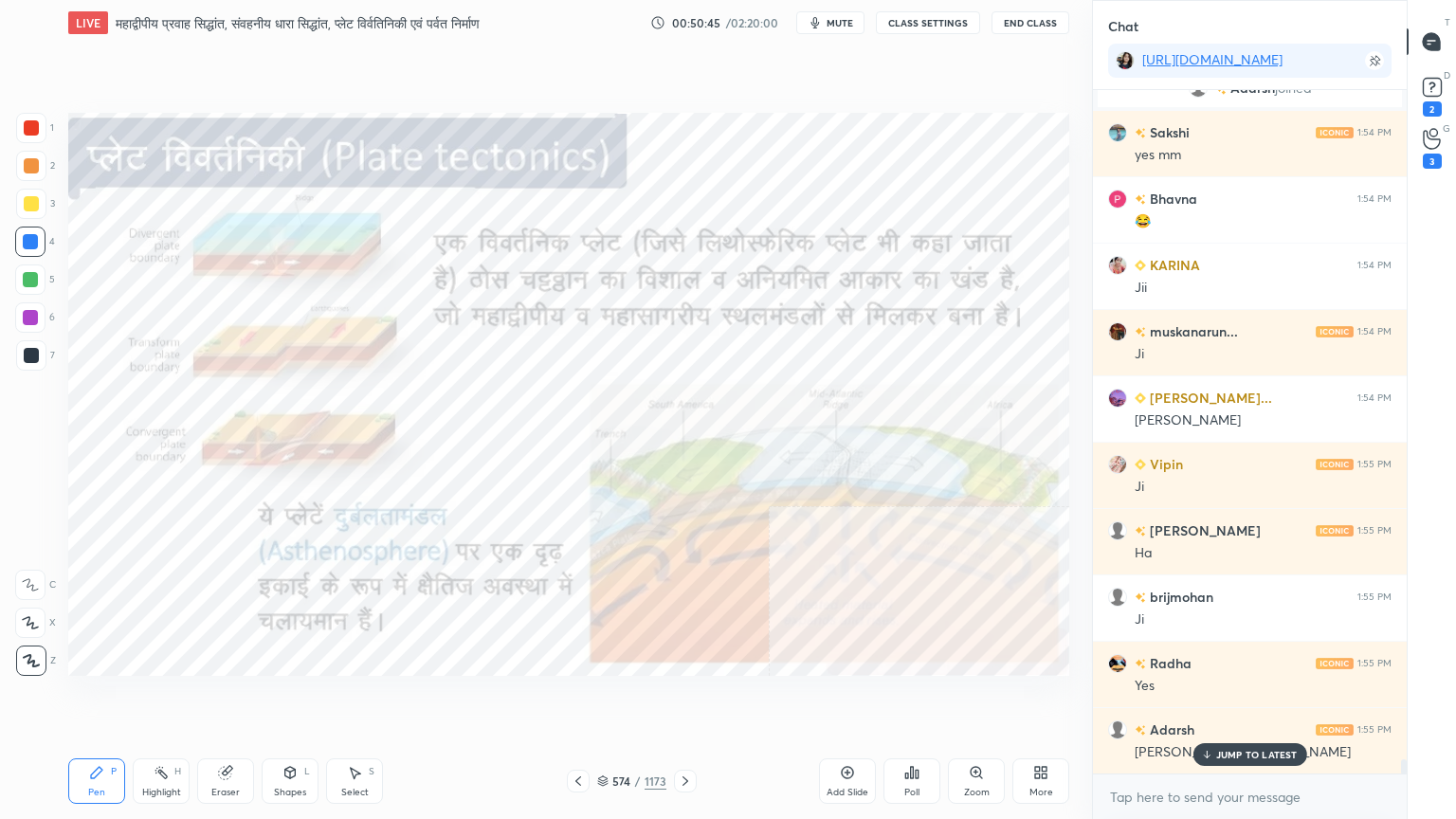 click 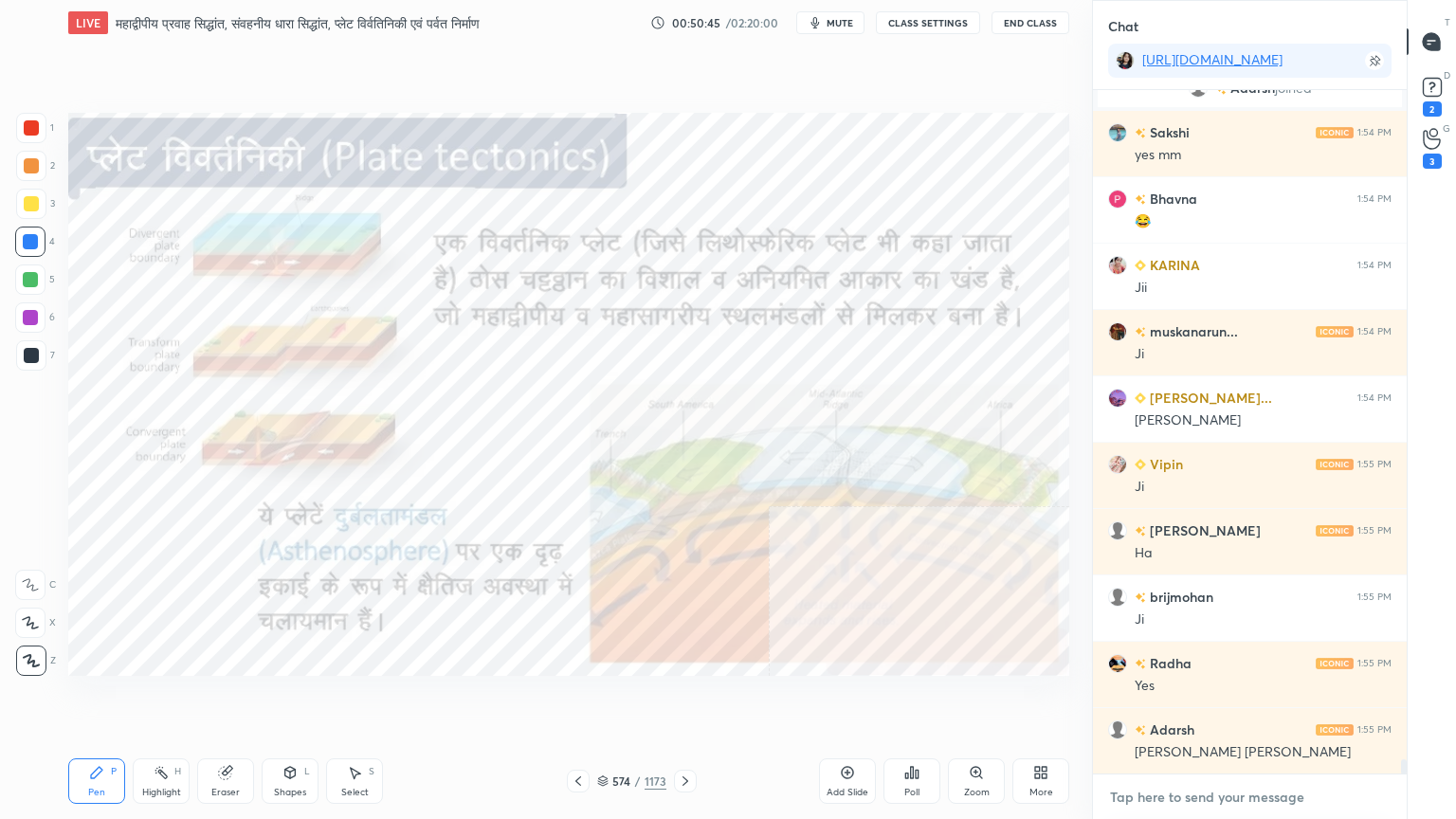 click at bounding box center [1249, 797] 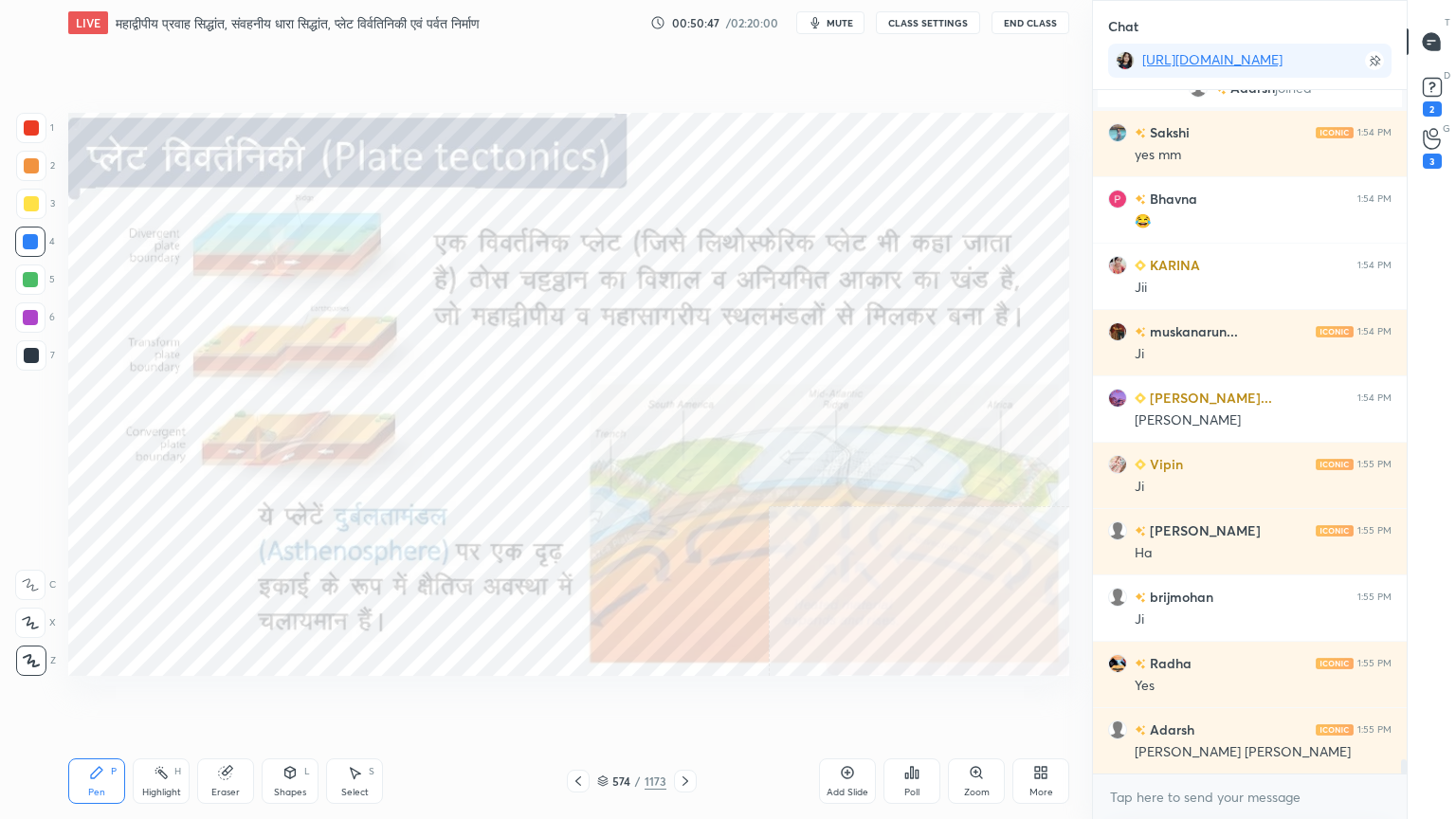 click at bounding box center [30, 242] 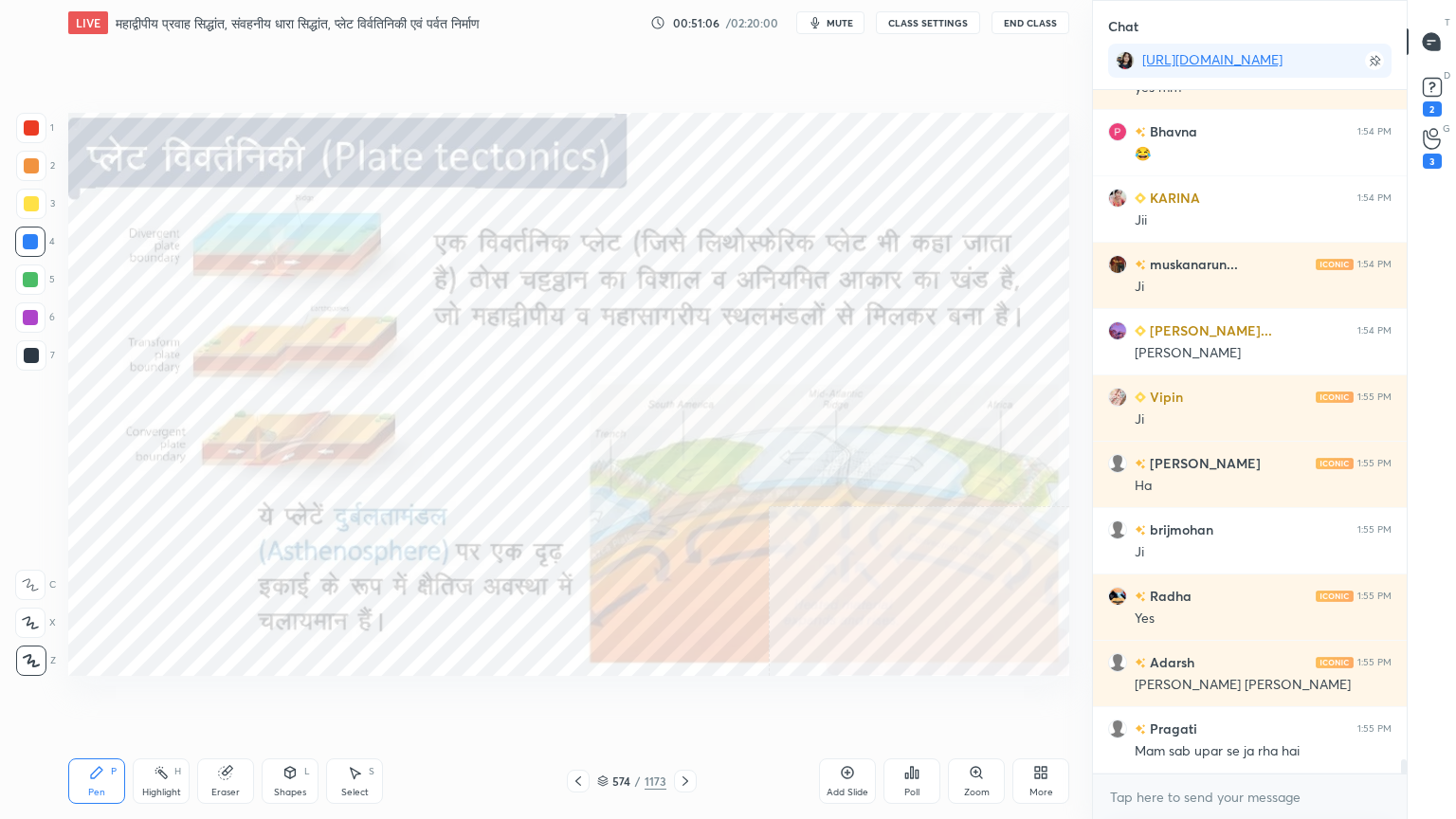 scroll, scrollTop: 31558, scrollLeft: 0, axis: vertical 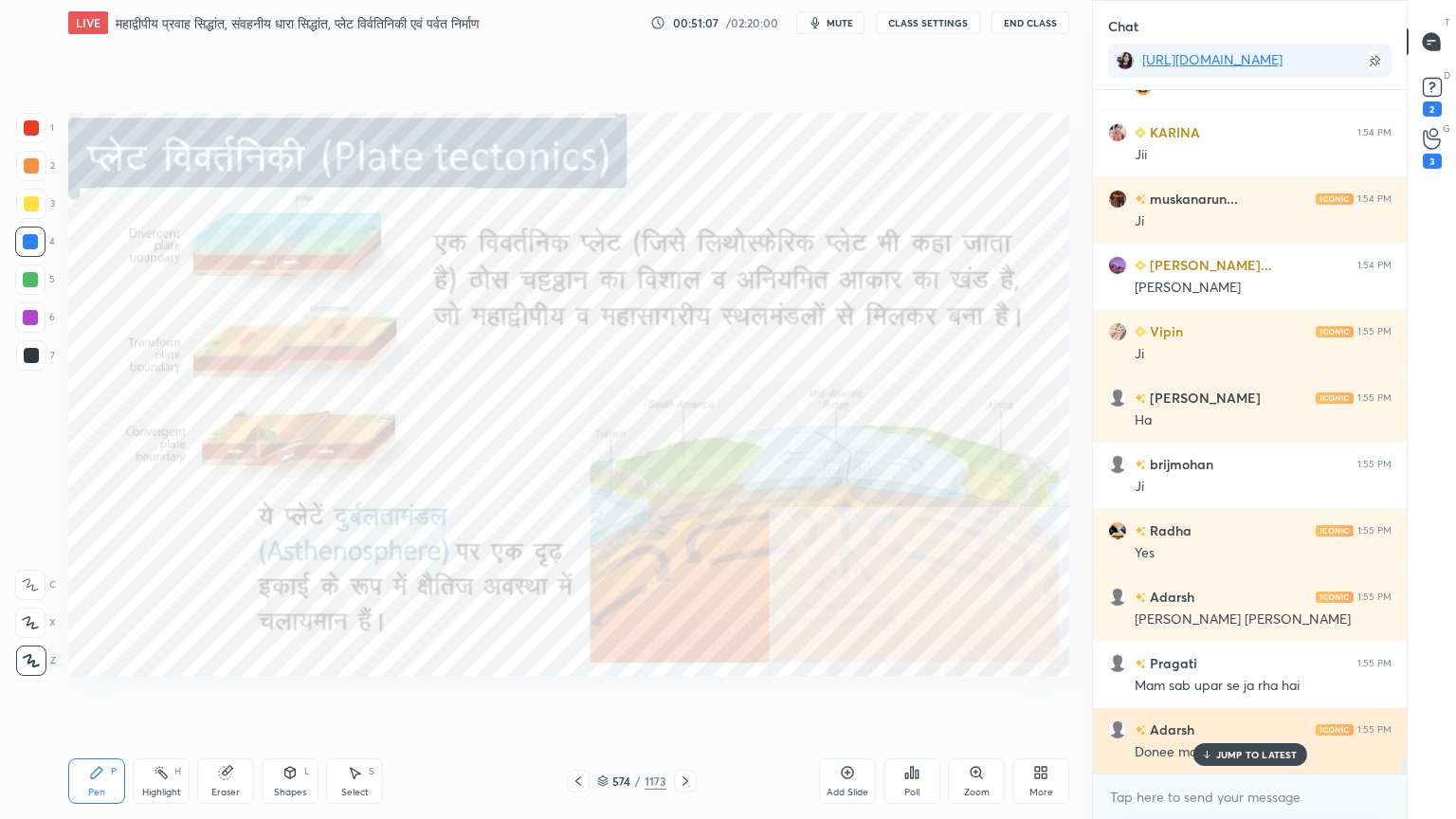 click on "JUMP TO LATEST" at bounding box center [1249, 755] 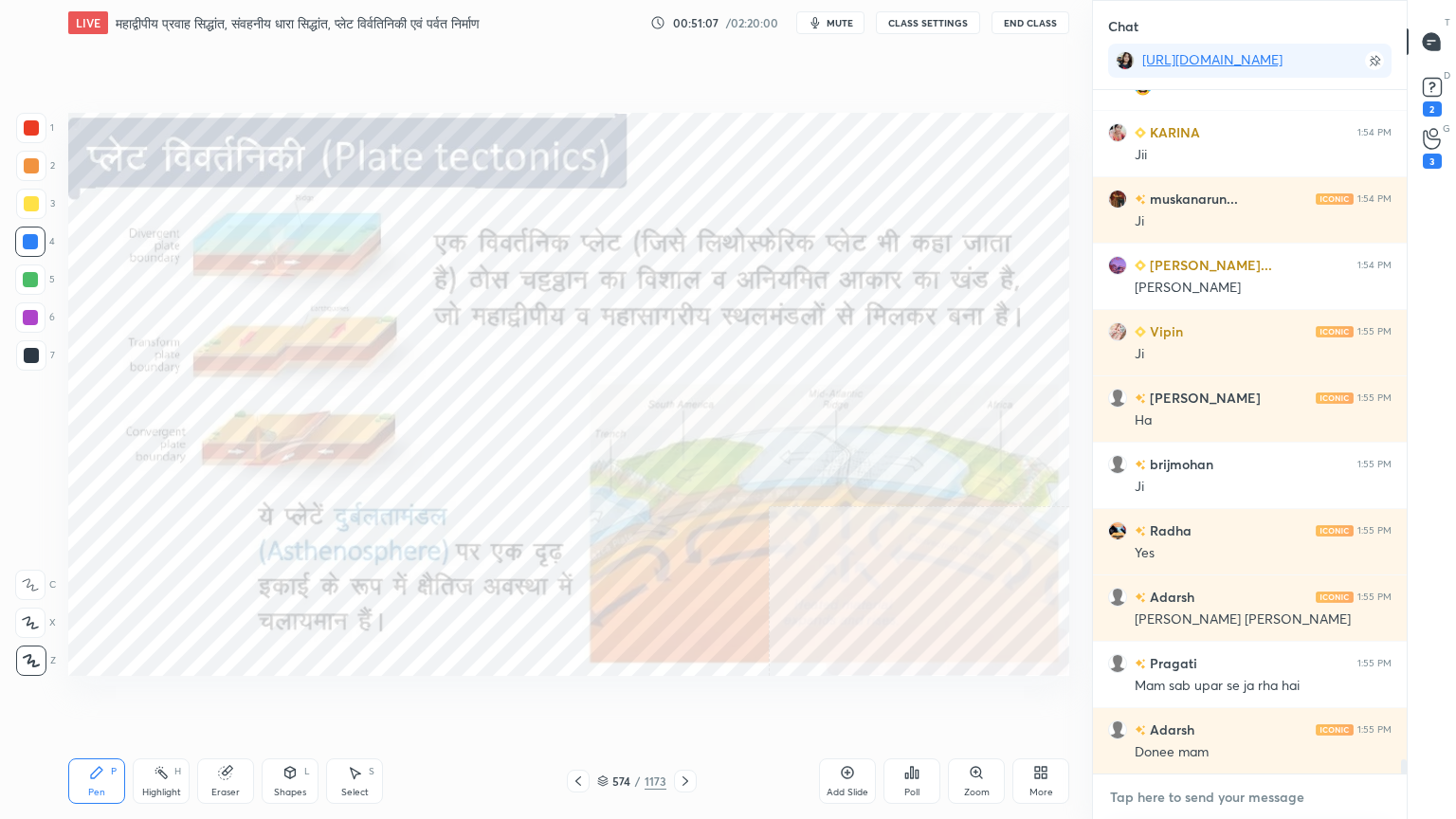 click at bounding box center [1249, 797] 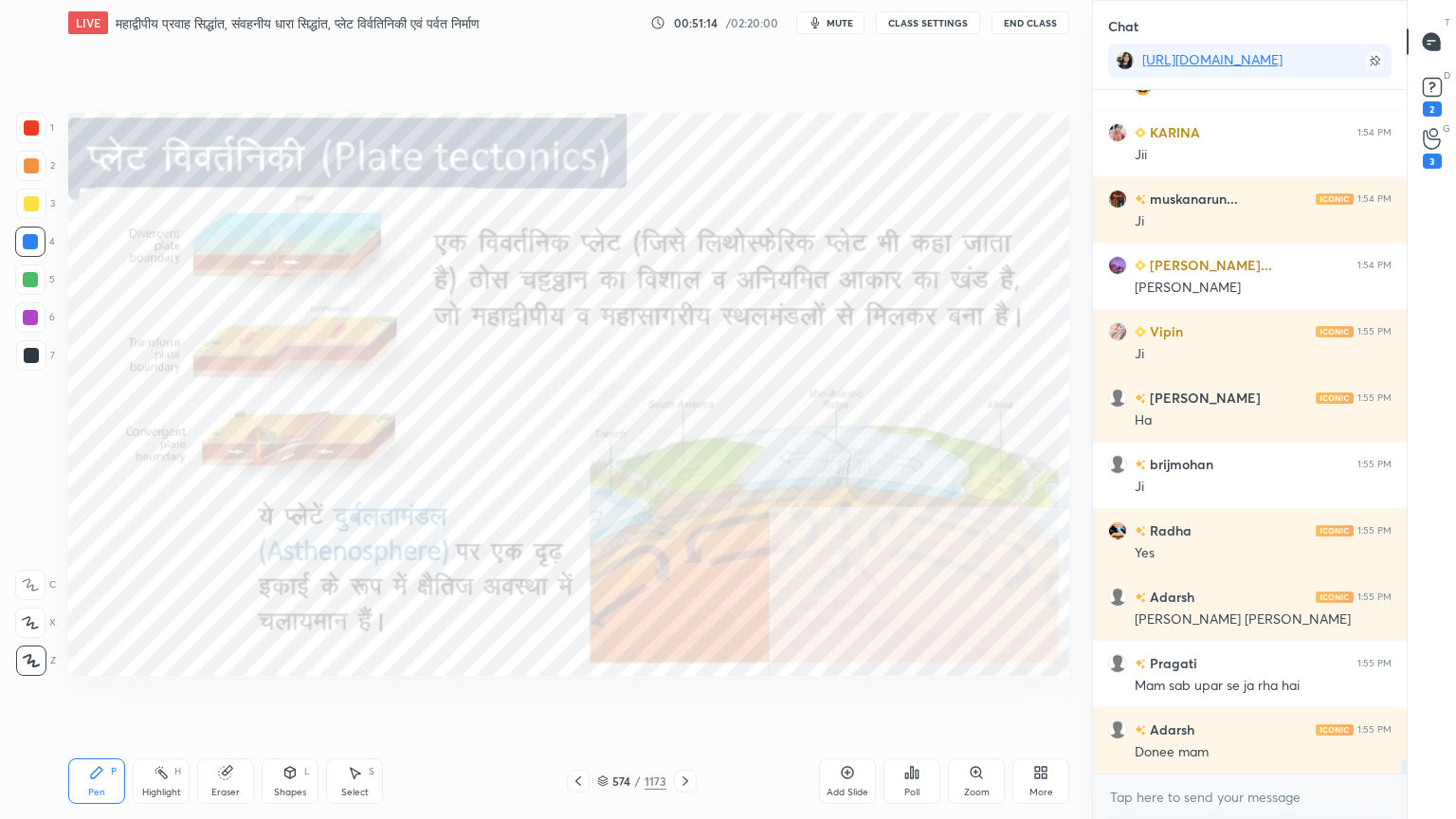scroll, scrollTop: 31641, scrollLeft: 0, axis: vertical 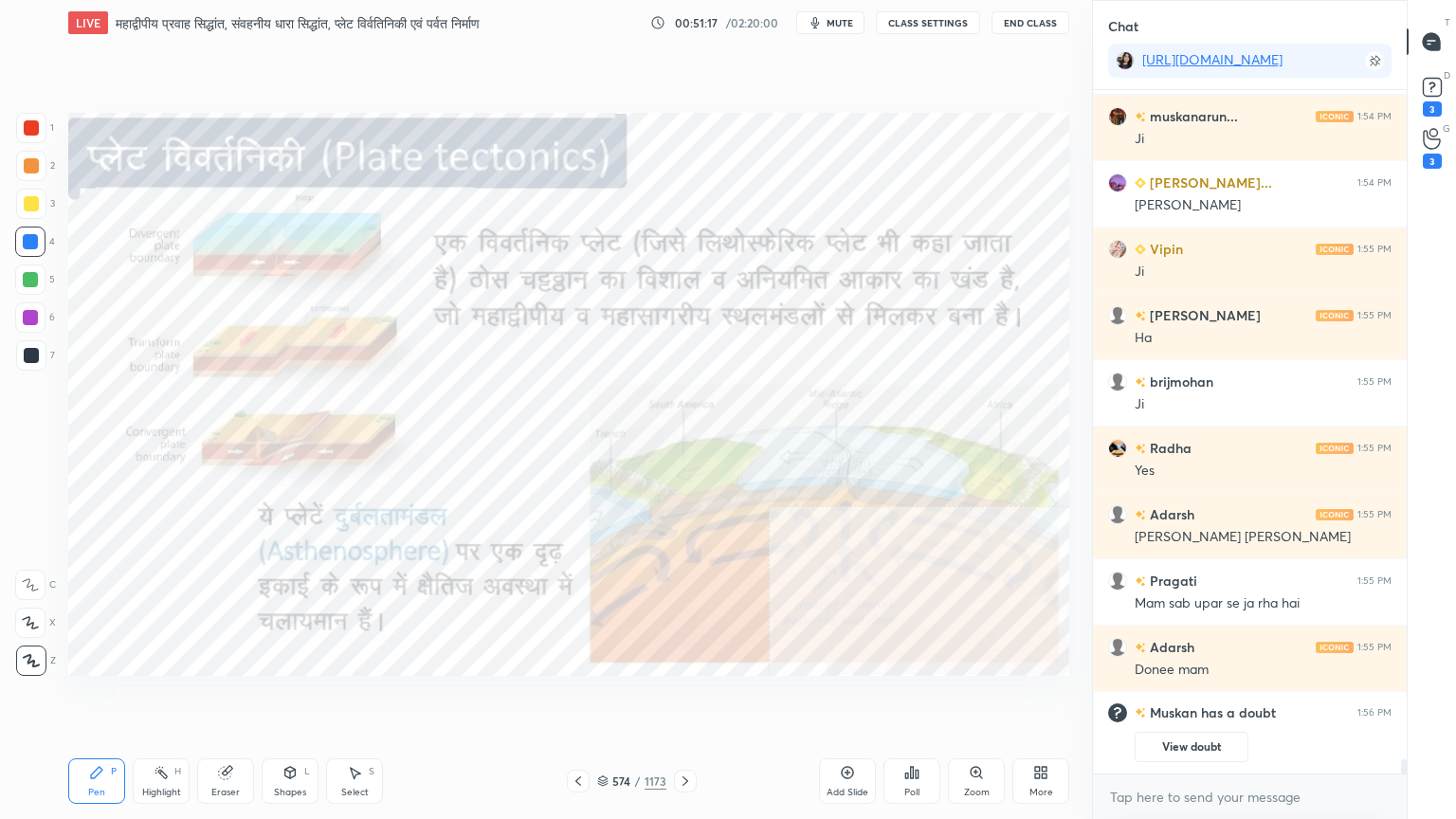 click 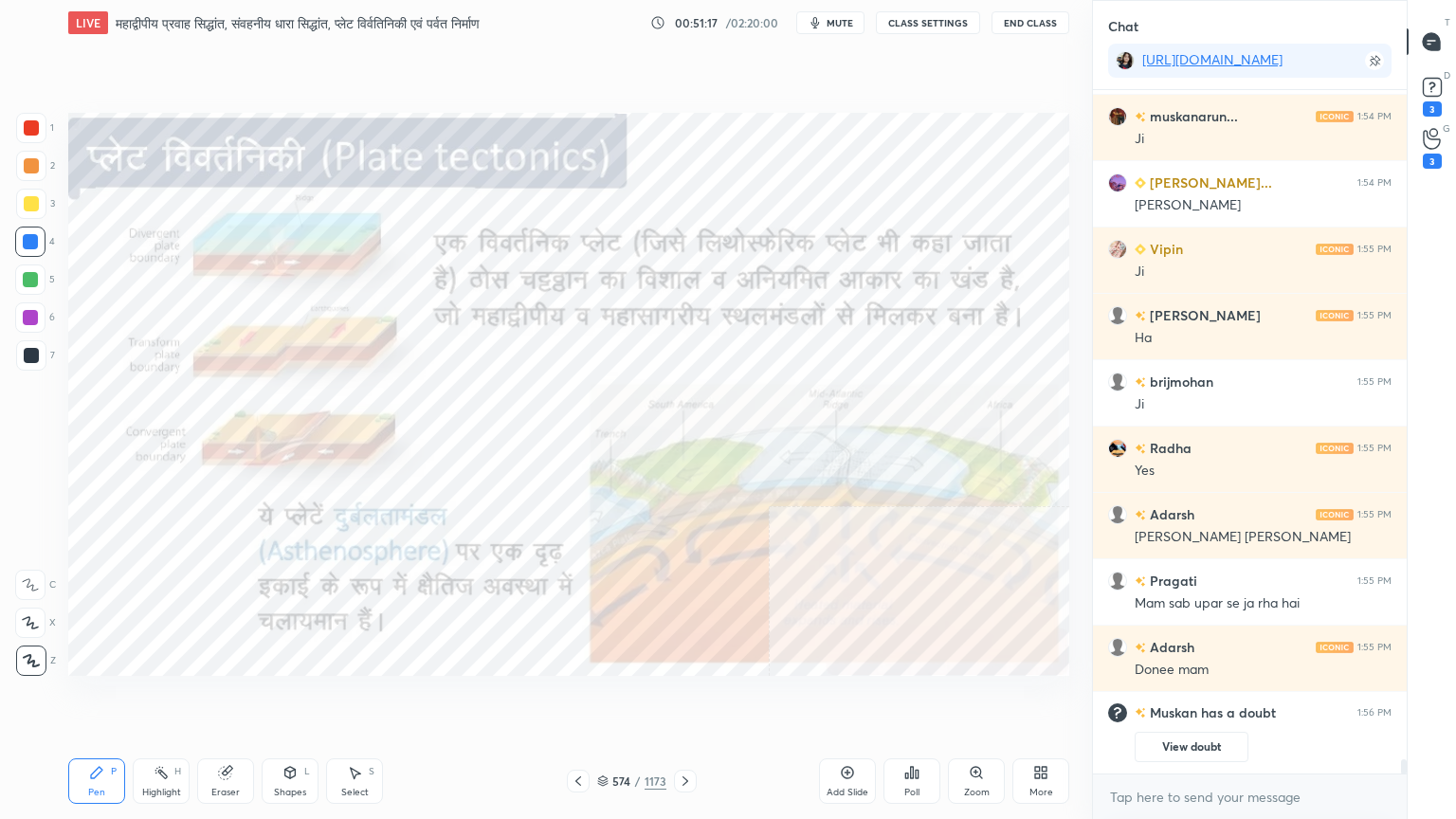scroll, scrollTop: 31501, scrollLeft: 0, axis: vertical 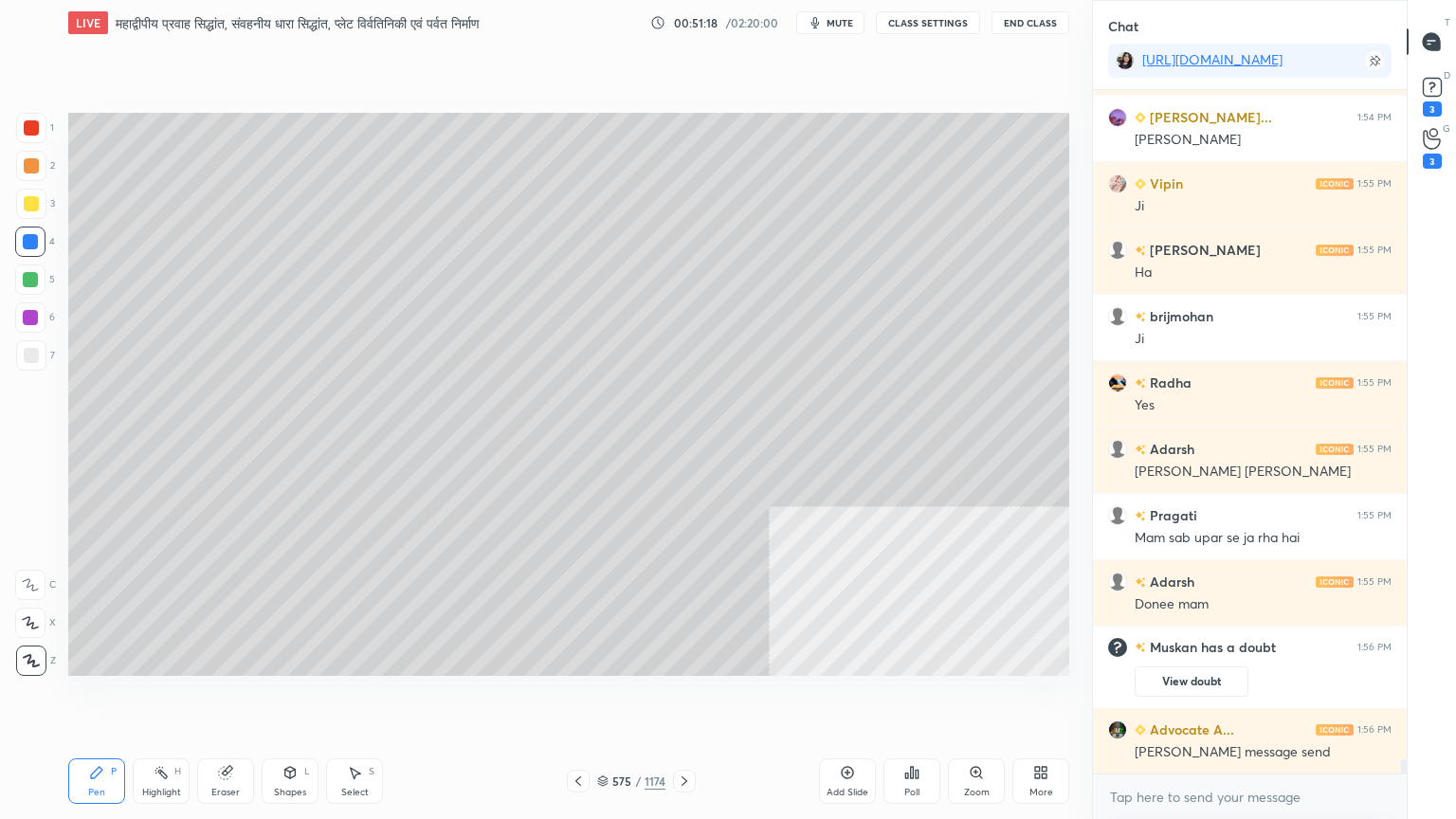 click at bounding box center [31, 355] 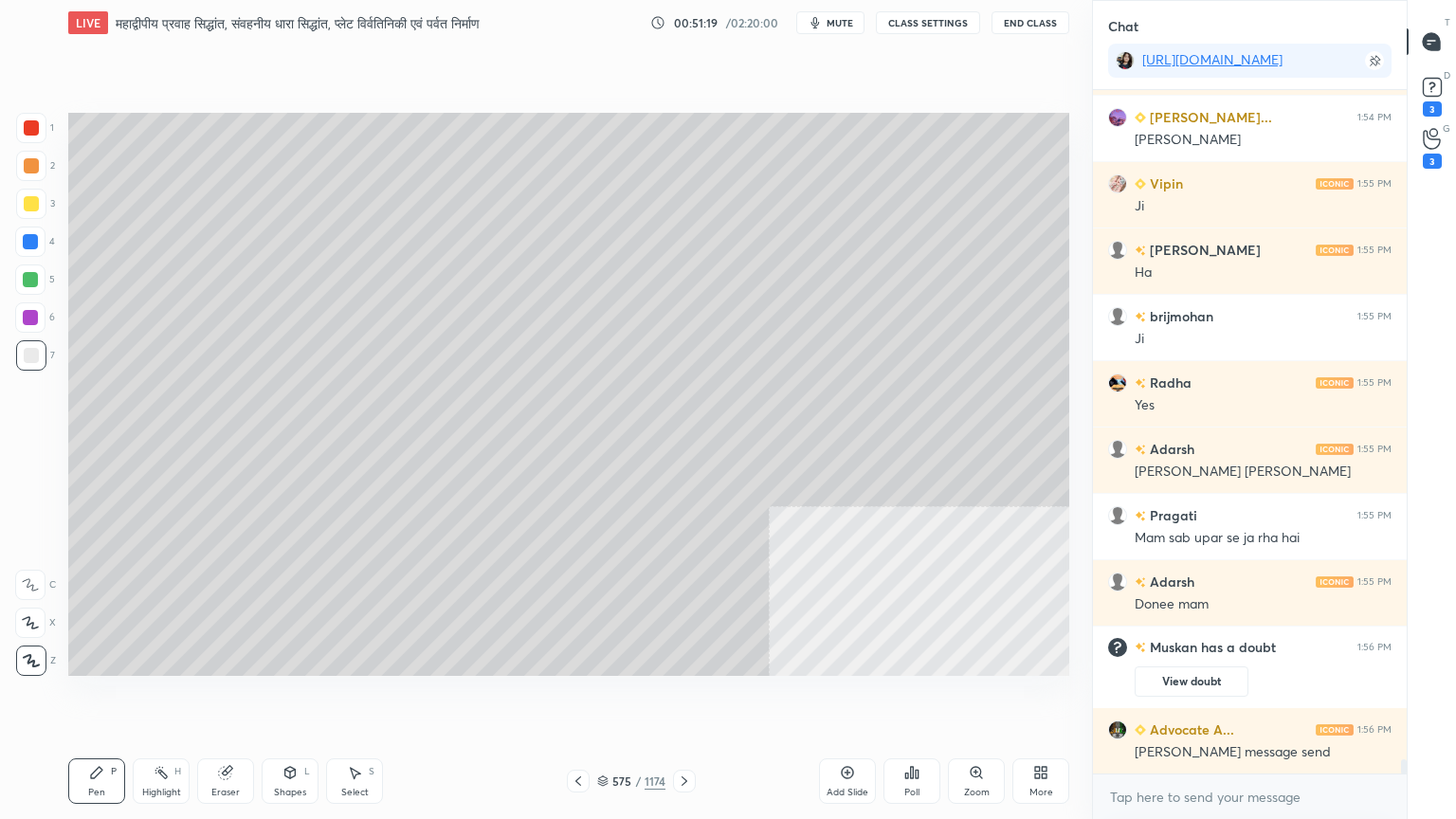 drag, startPoint x: 37, startPoint y: 353, endPoint x: 58, endPoint y: 346, distance: 22.135944 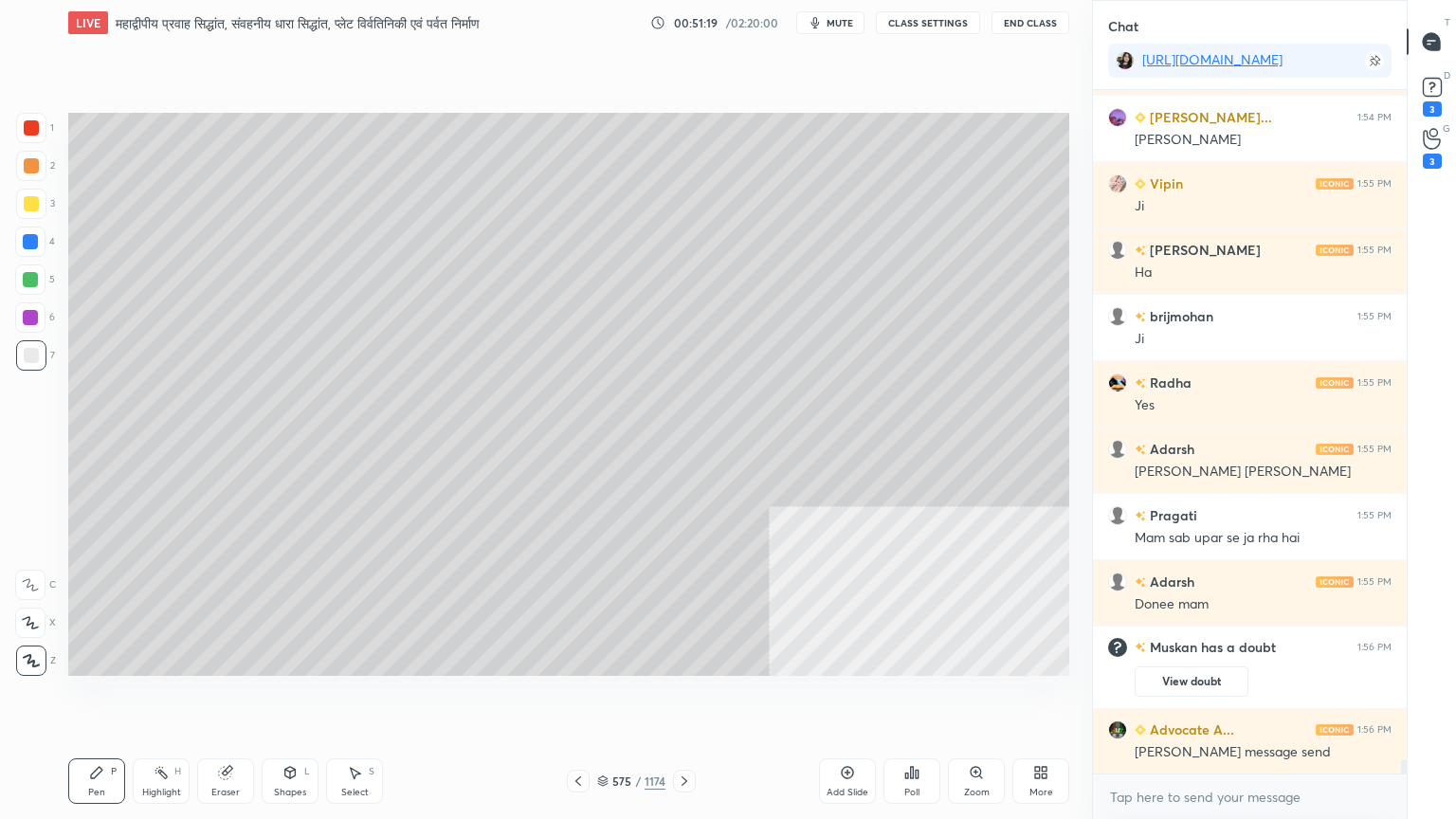 click at bounding box center (31, 355) 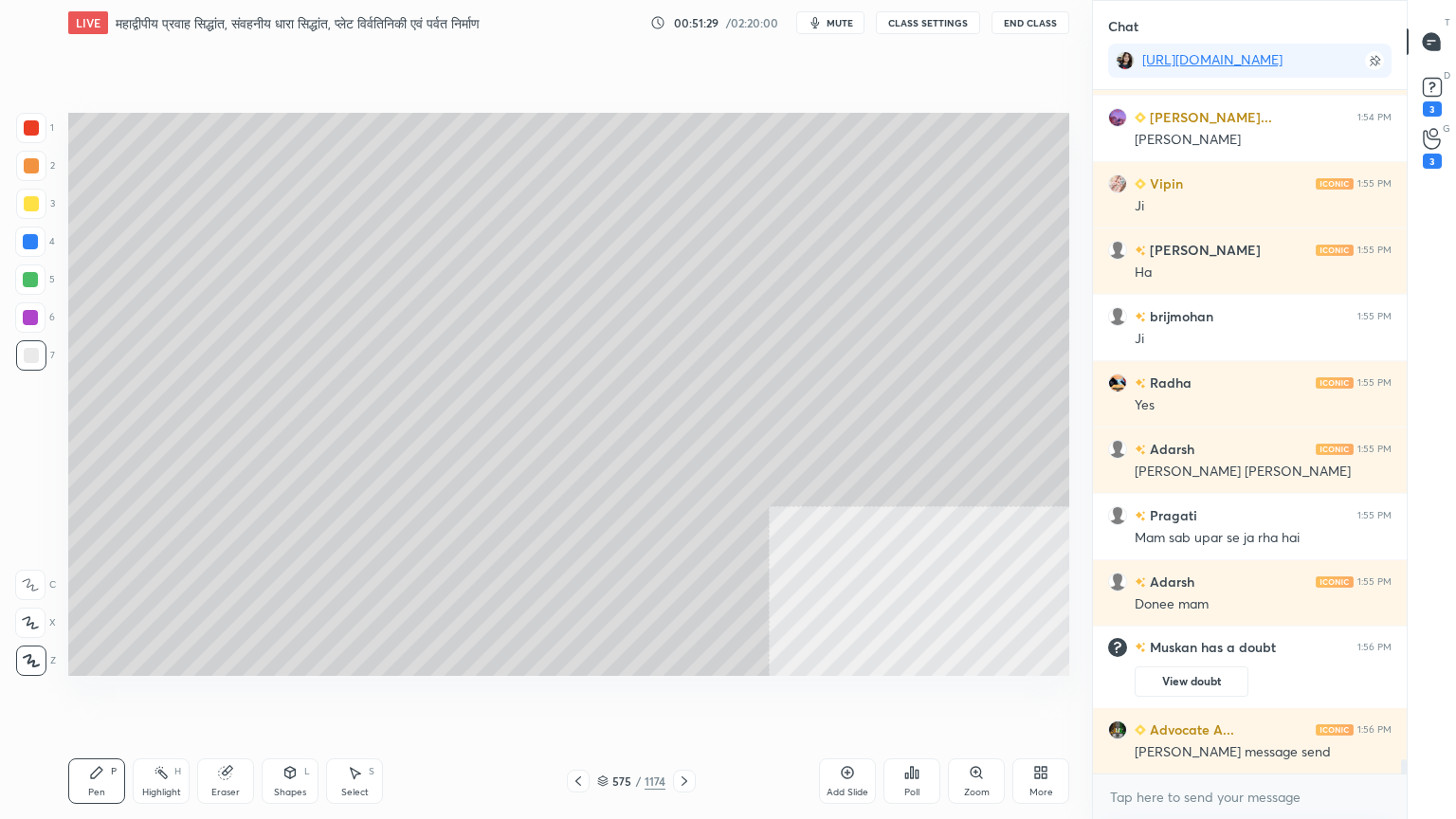 scroll, scrollTop: 31568, scrollLeft: 0, axis: vertical 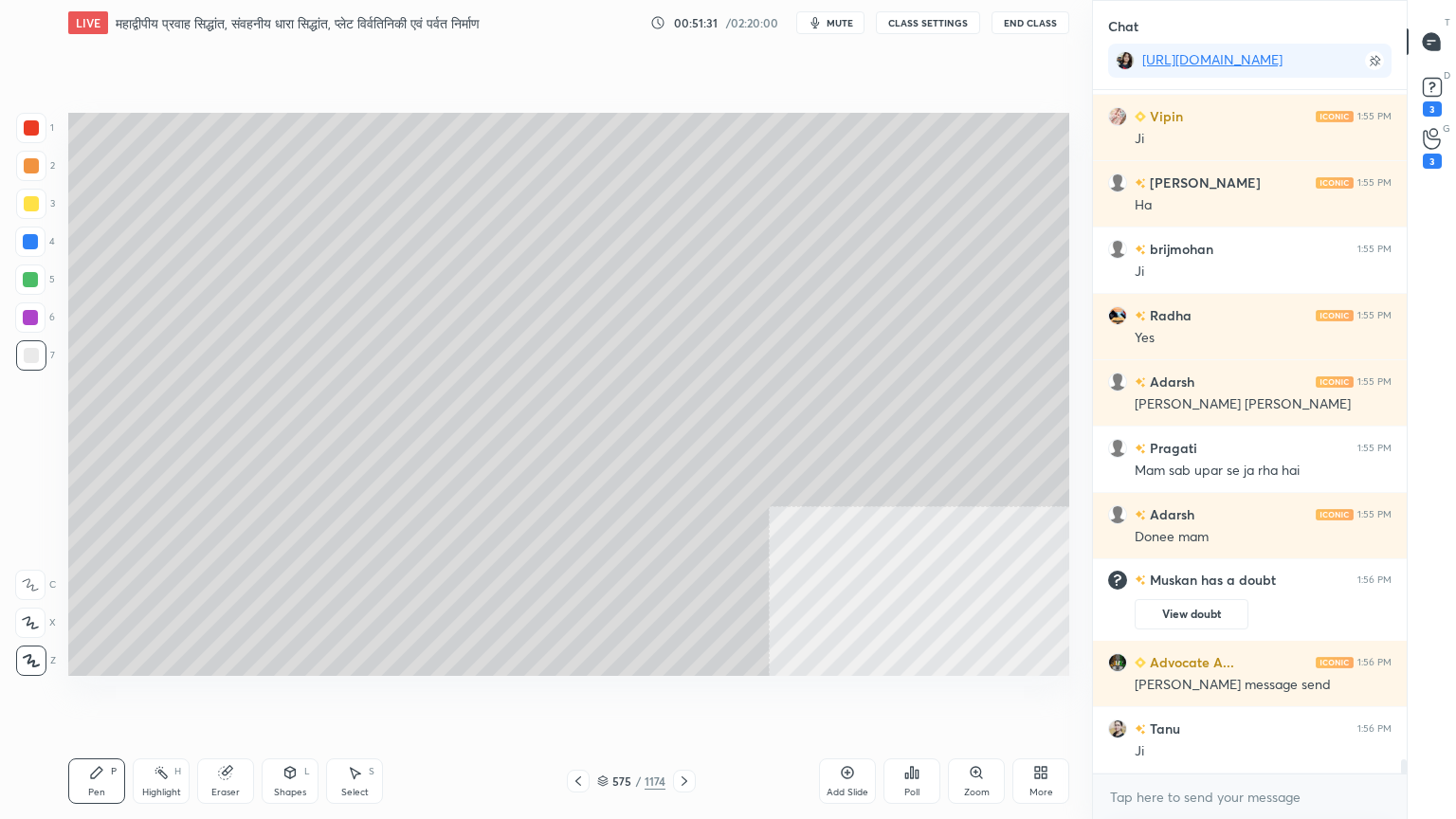 click at bounding box center [31, 128] 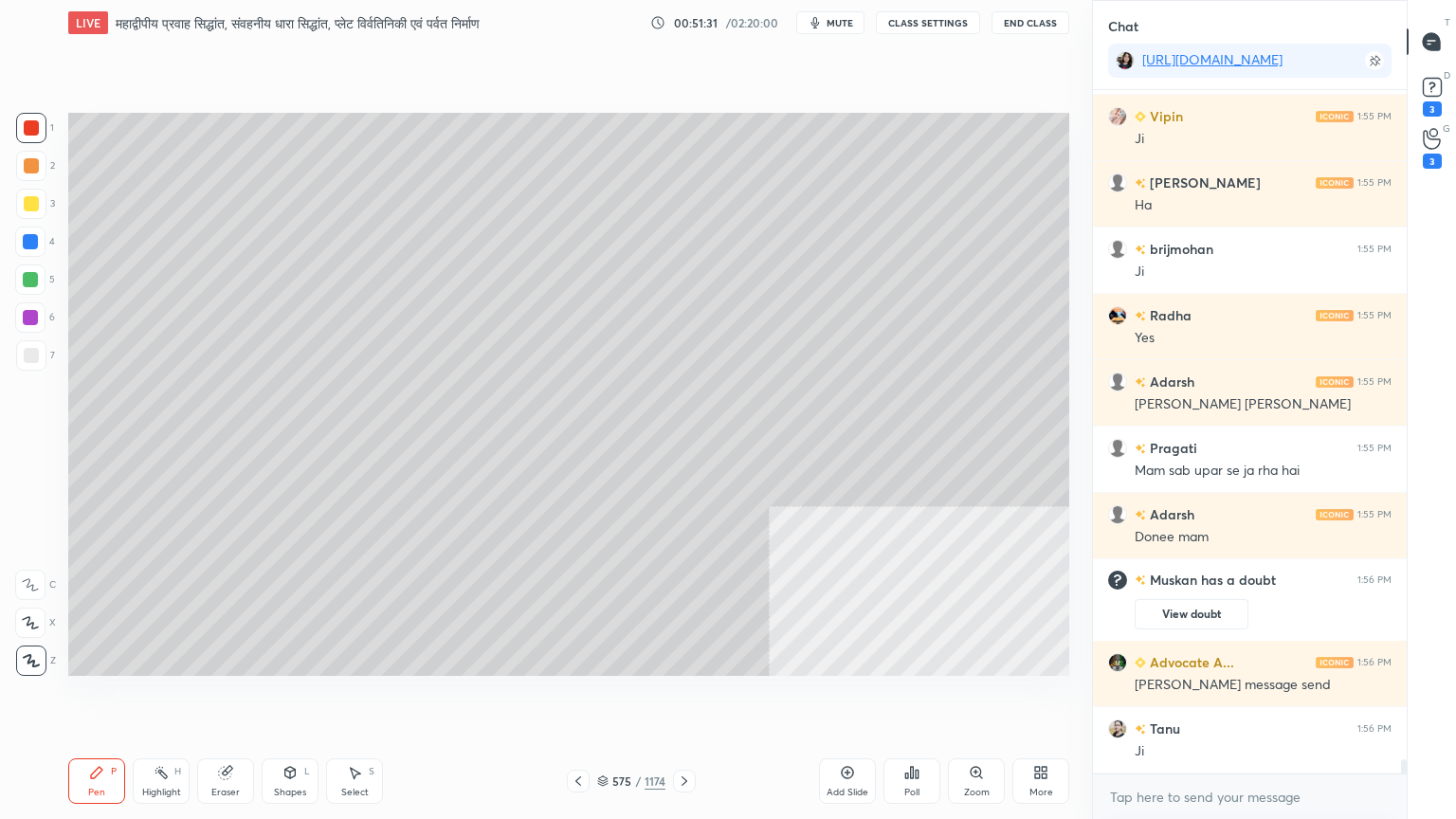 click at bounding box center (31, 128) 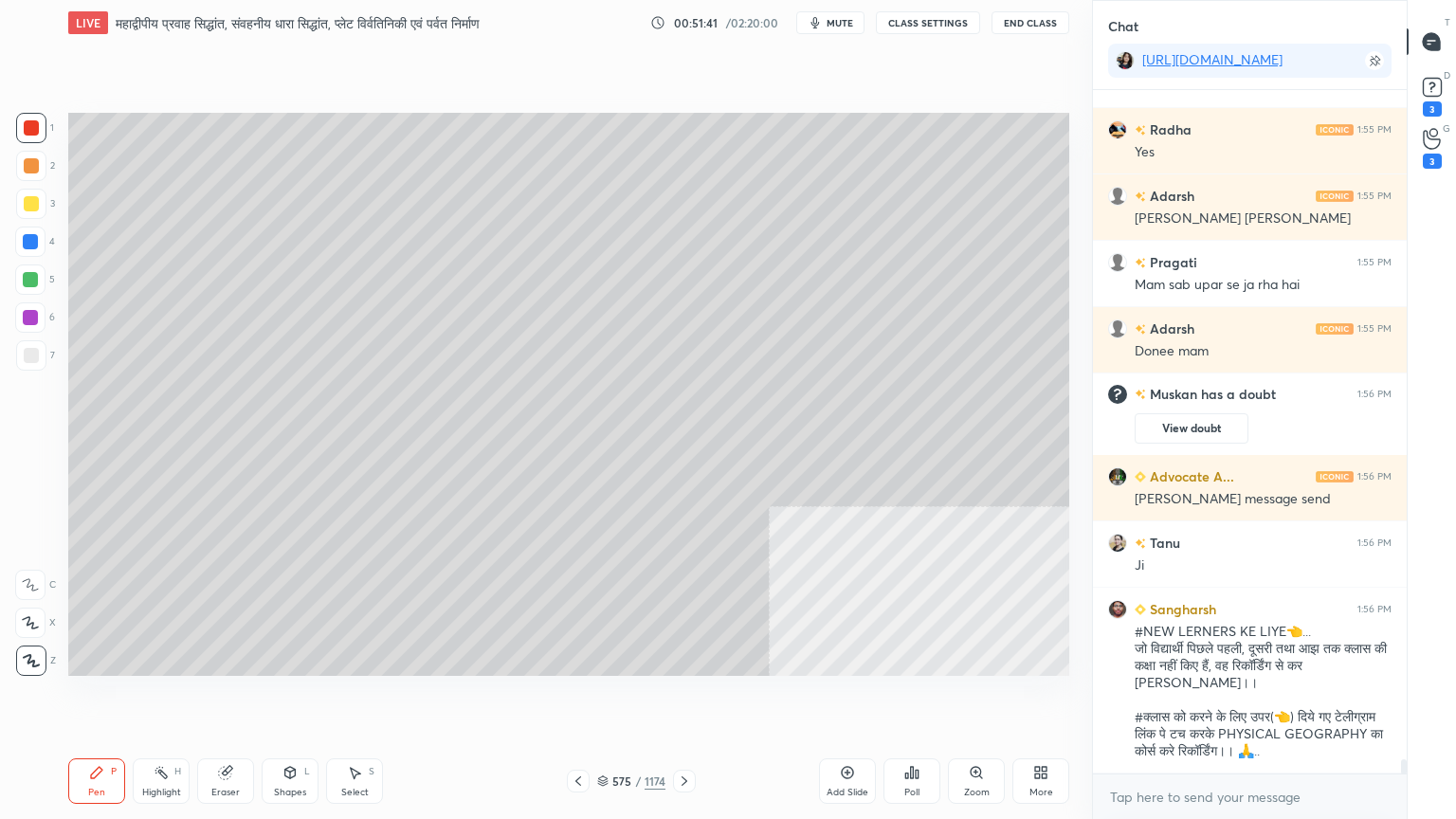 click at bounding box center [31, 355] 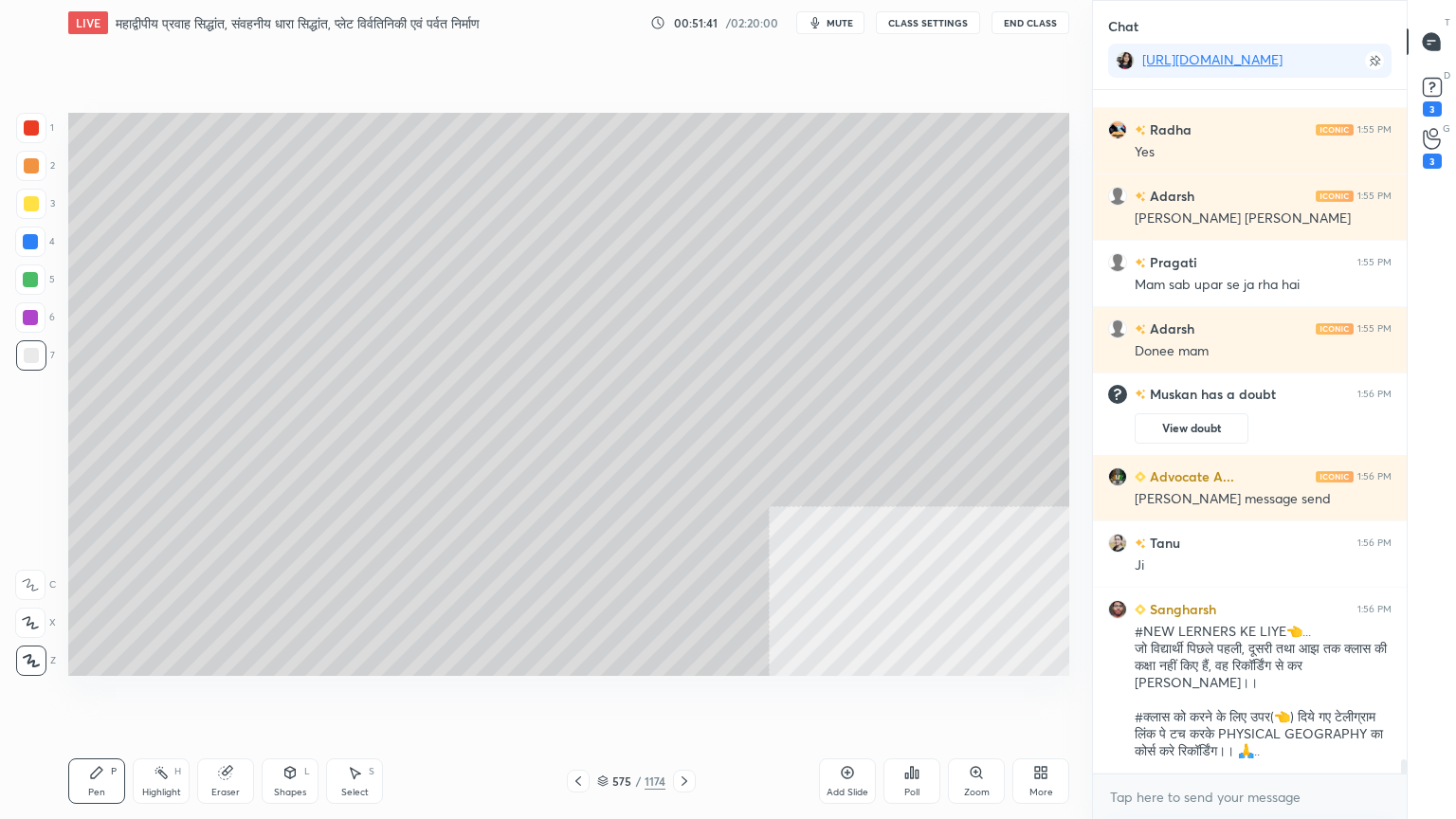 drag, startPoint x: 33, startPoint y: 353, endPoint x: 59, endPoint y: 344, distance: 27.513633 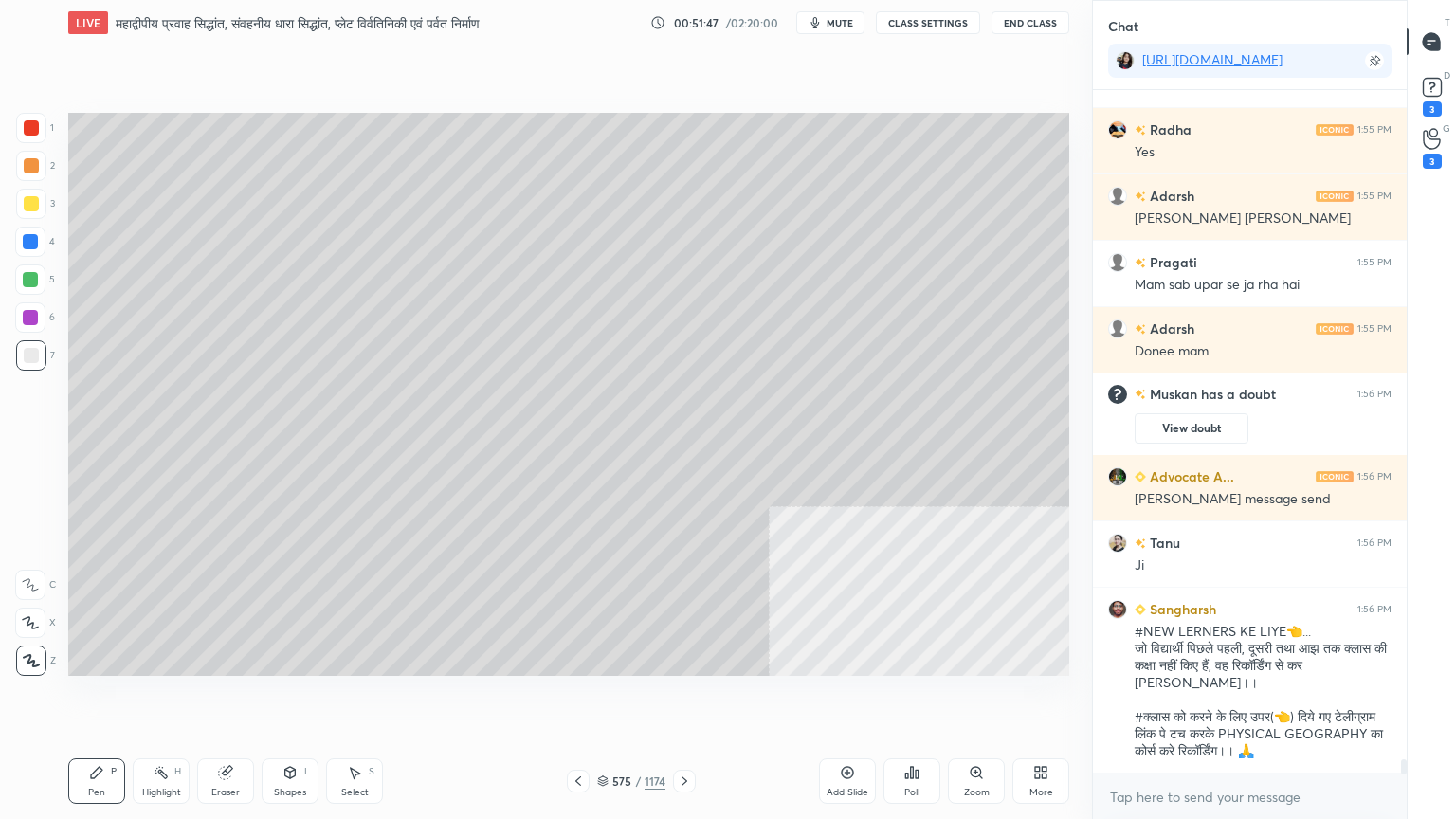 click at bounding box center [30, 242] 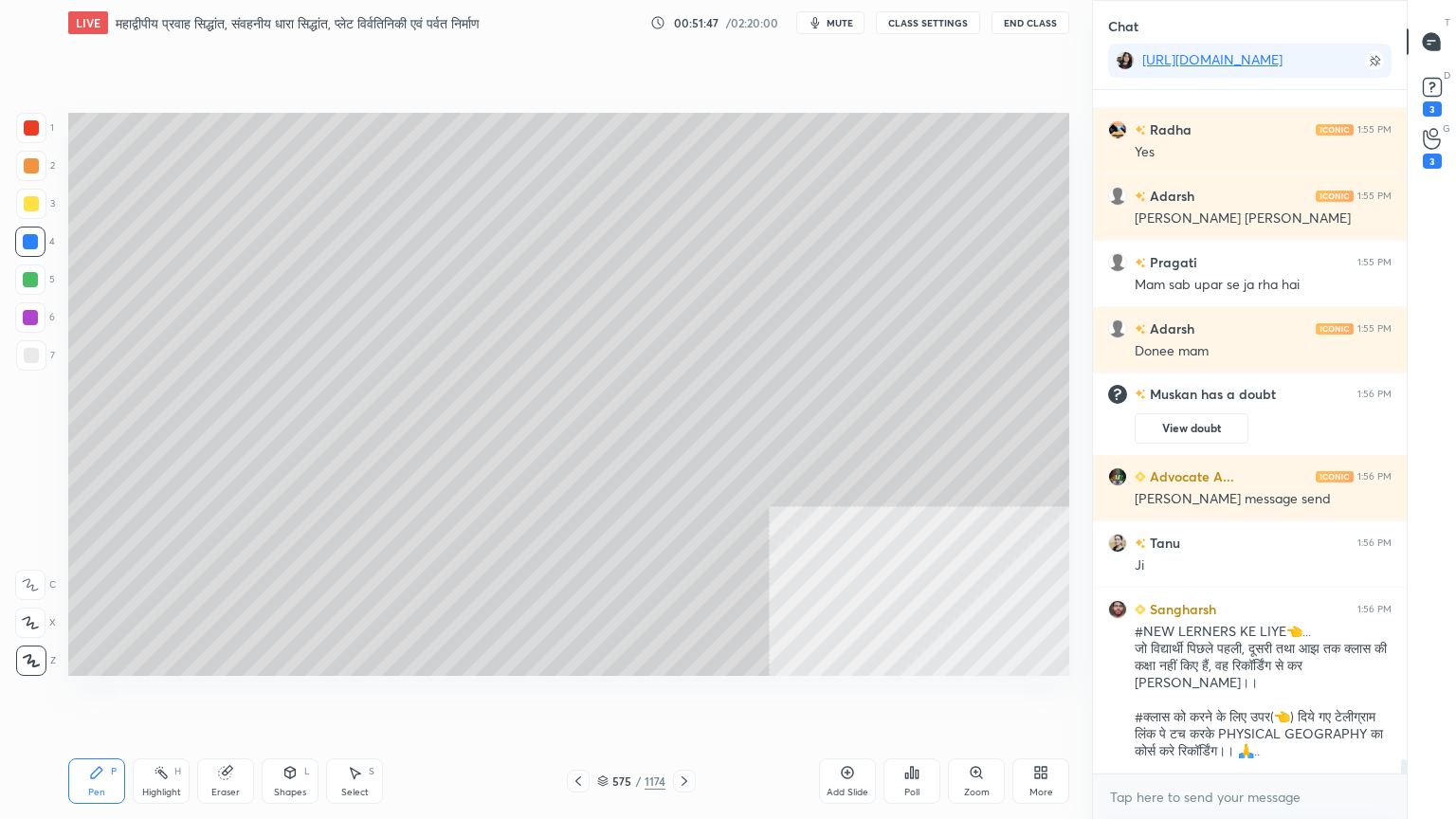 click at bounding box center (30, 242) 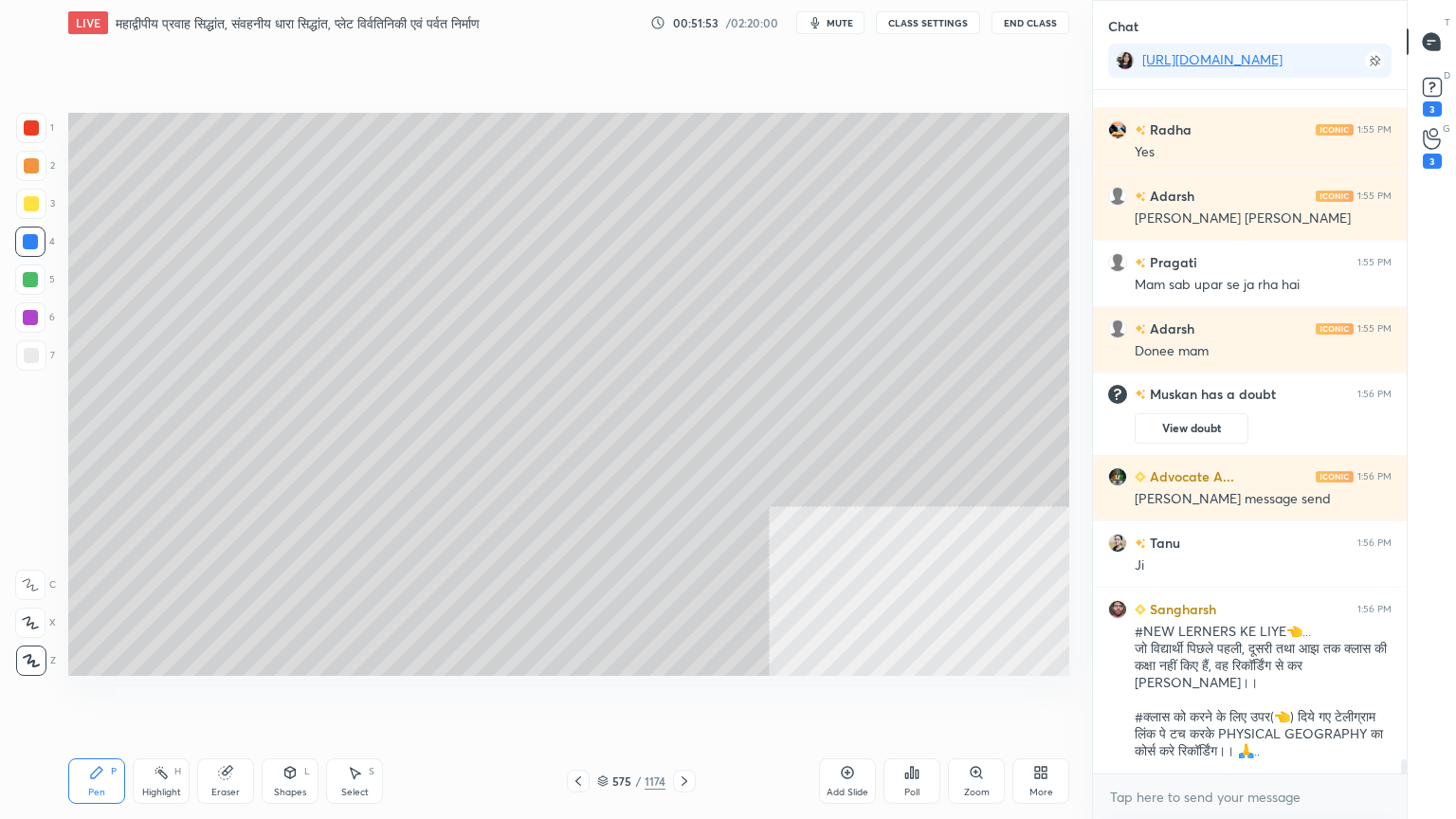 click at bounding box center [31, 355] 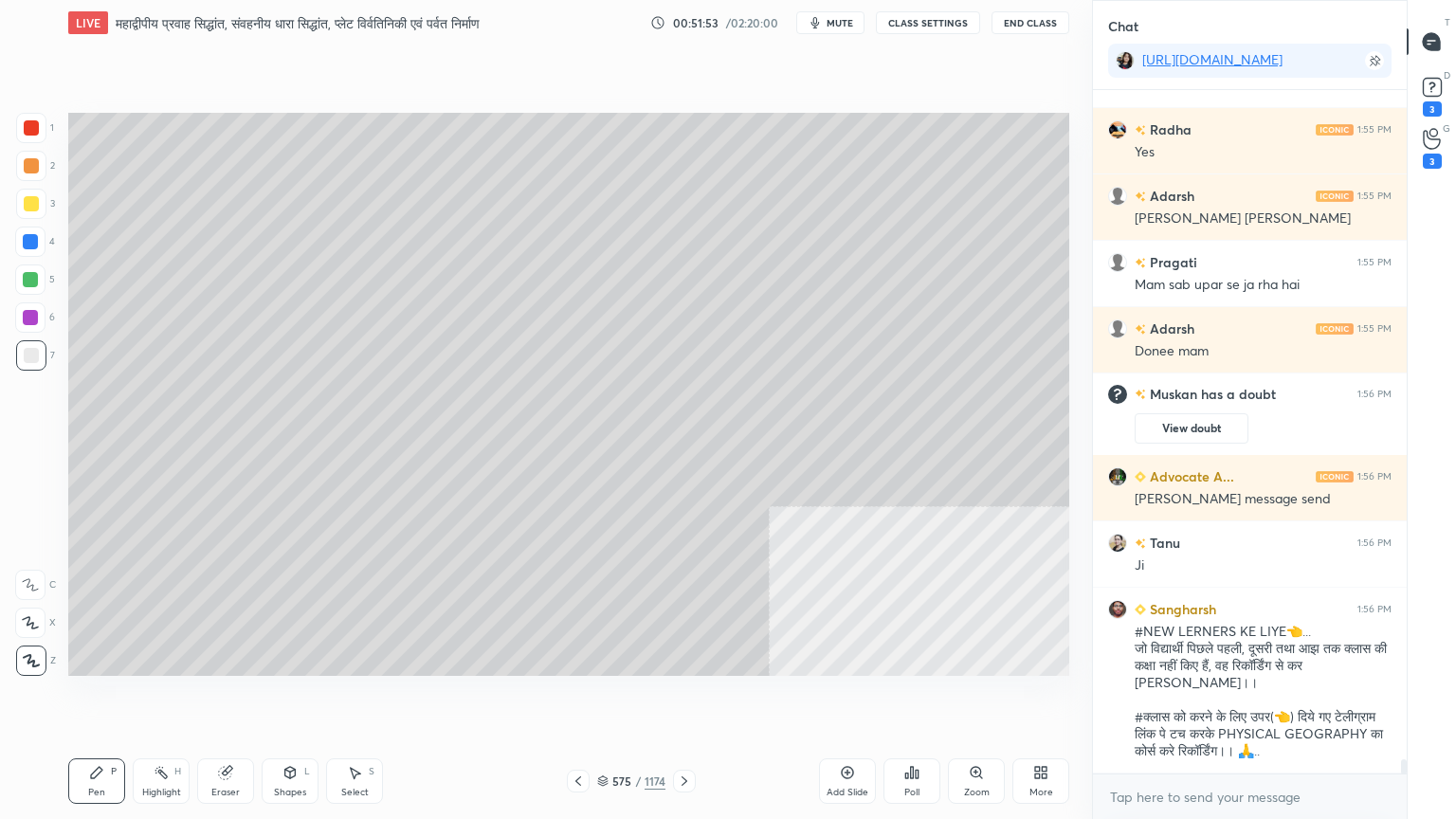 click at bounding box center [31, 355] 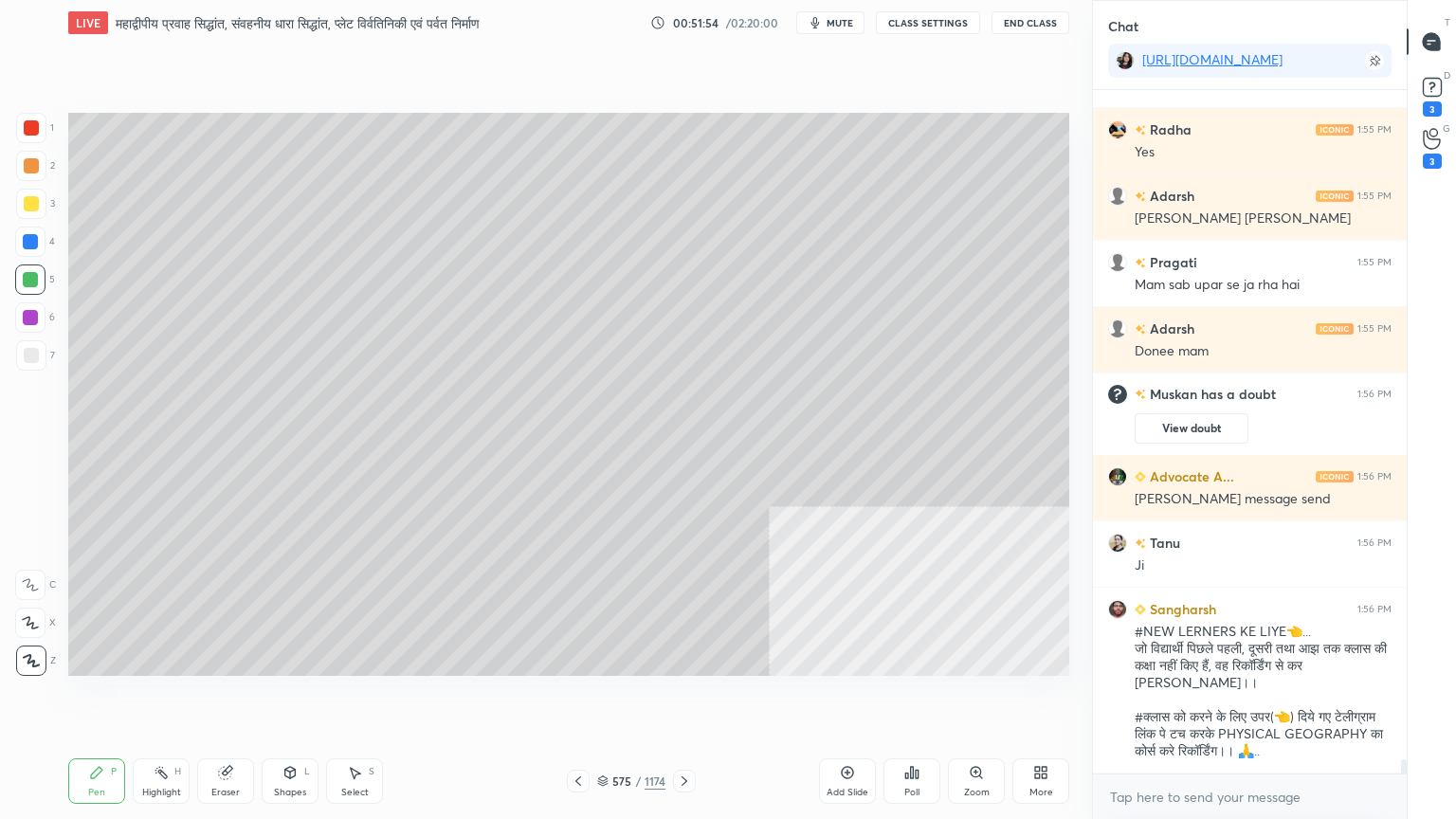 click at bounding box center (30, 280) 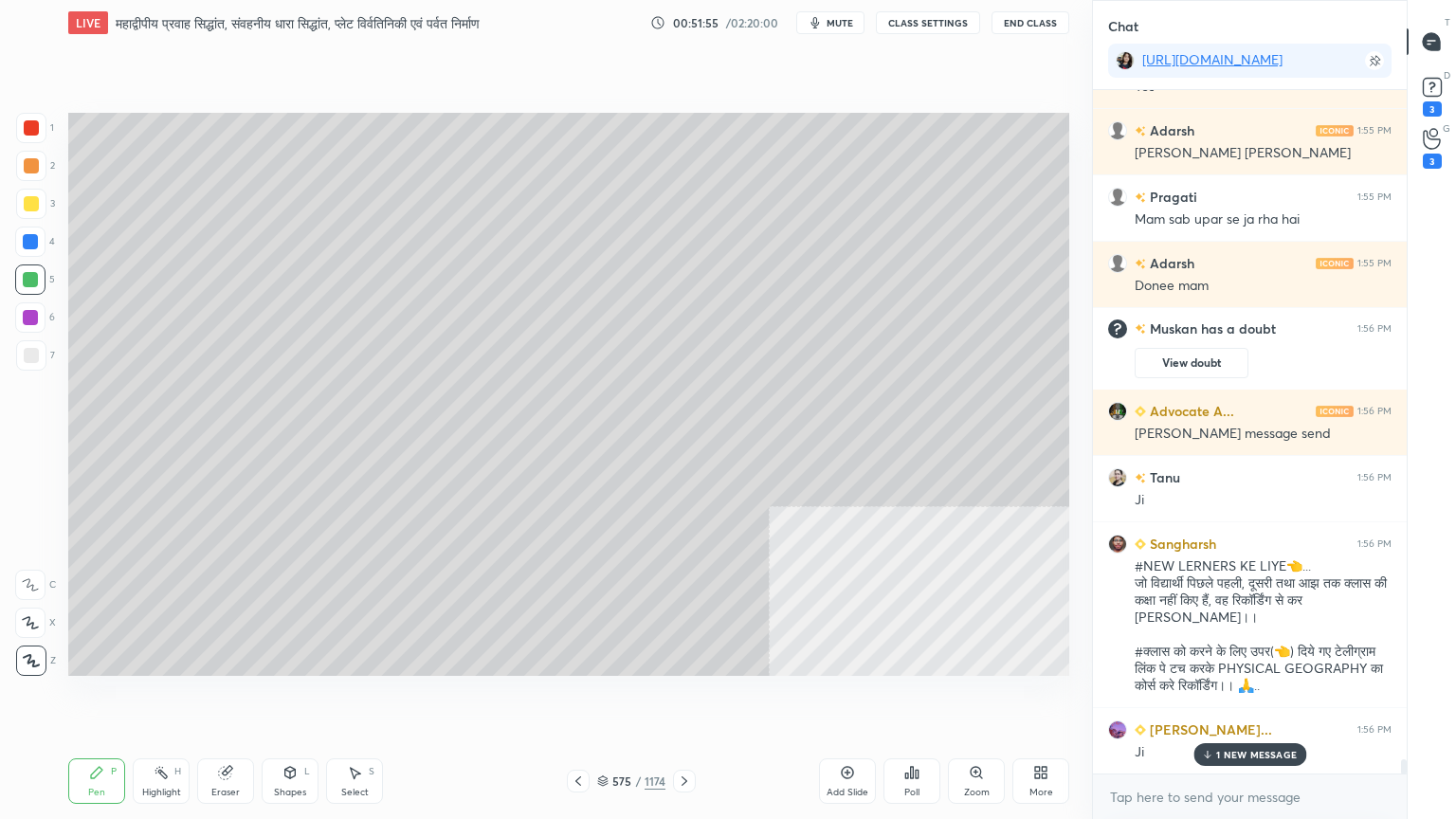 scroll, scrollTop: 31887, scrollLeft: 0, axis: vertical 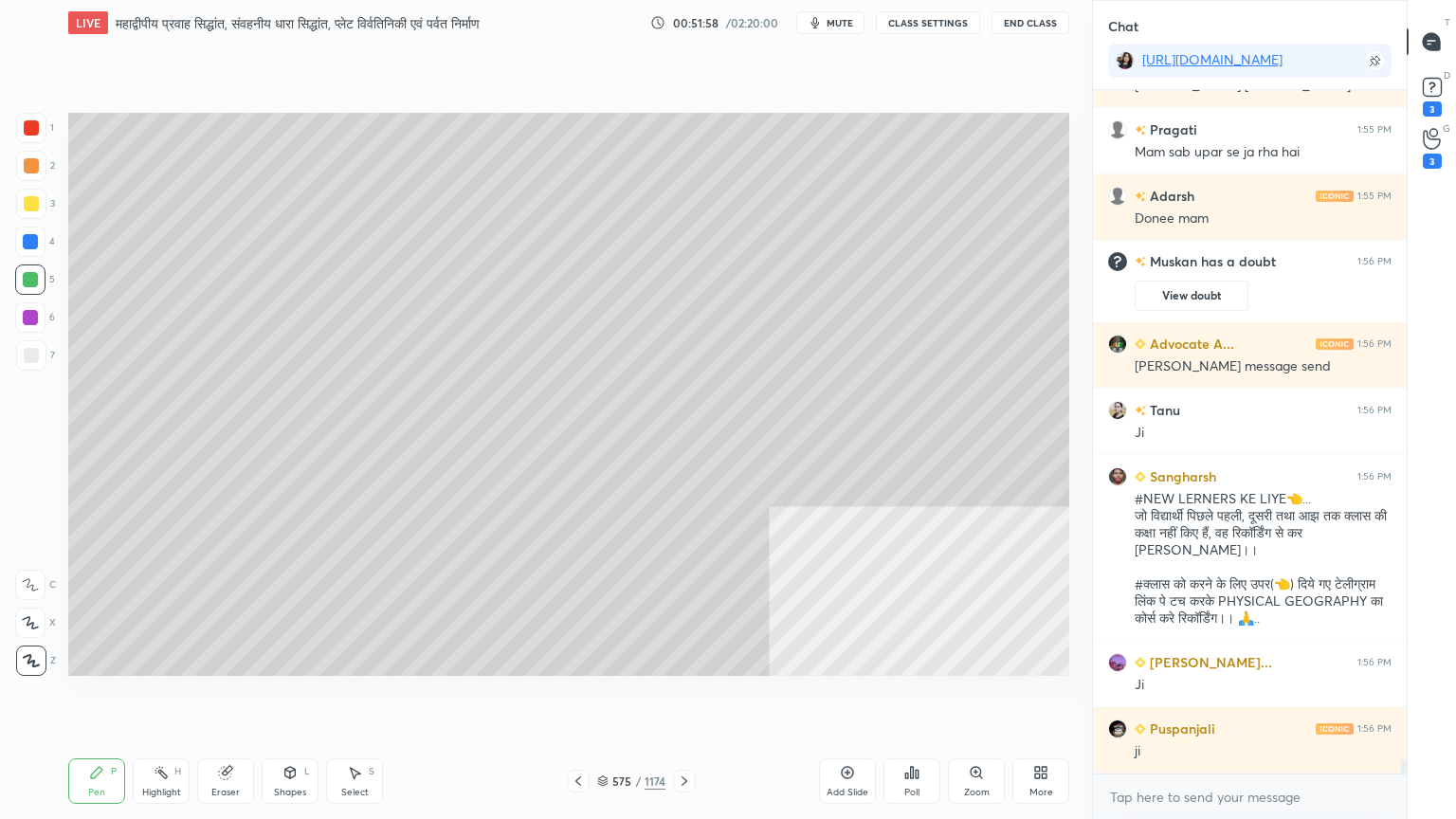 click at bounding box center [31, 355] 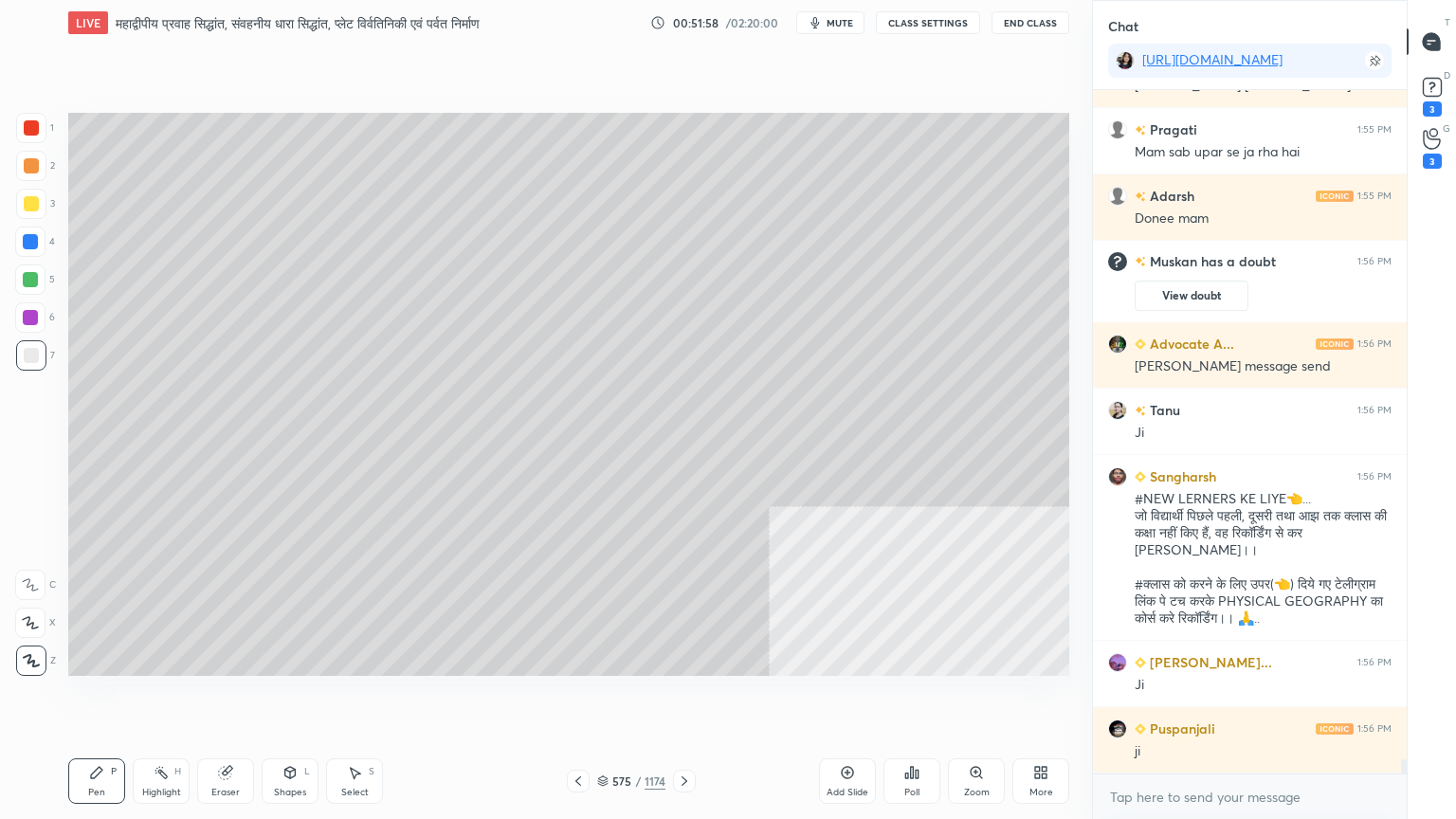 click at bounding box center [31, 355] 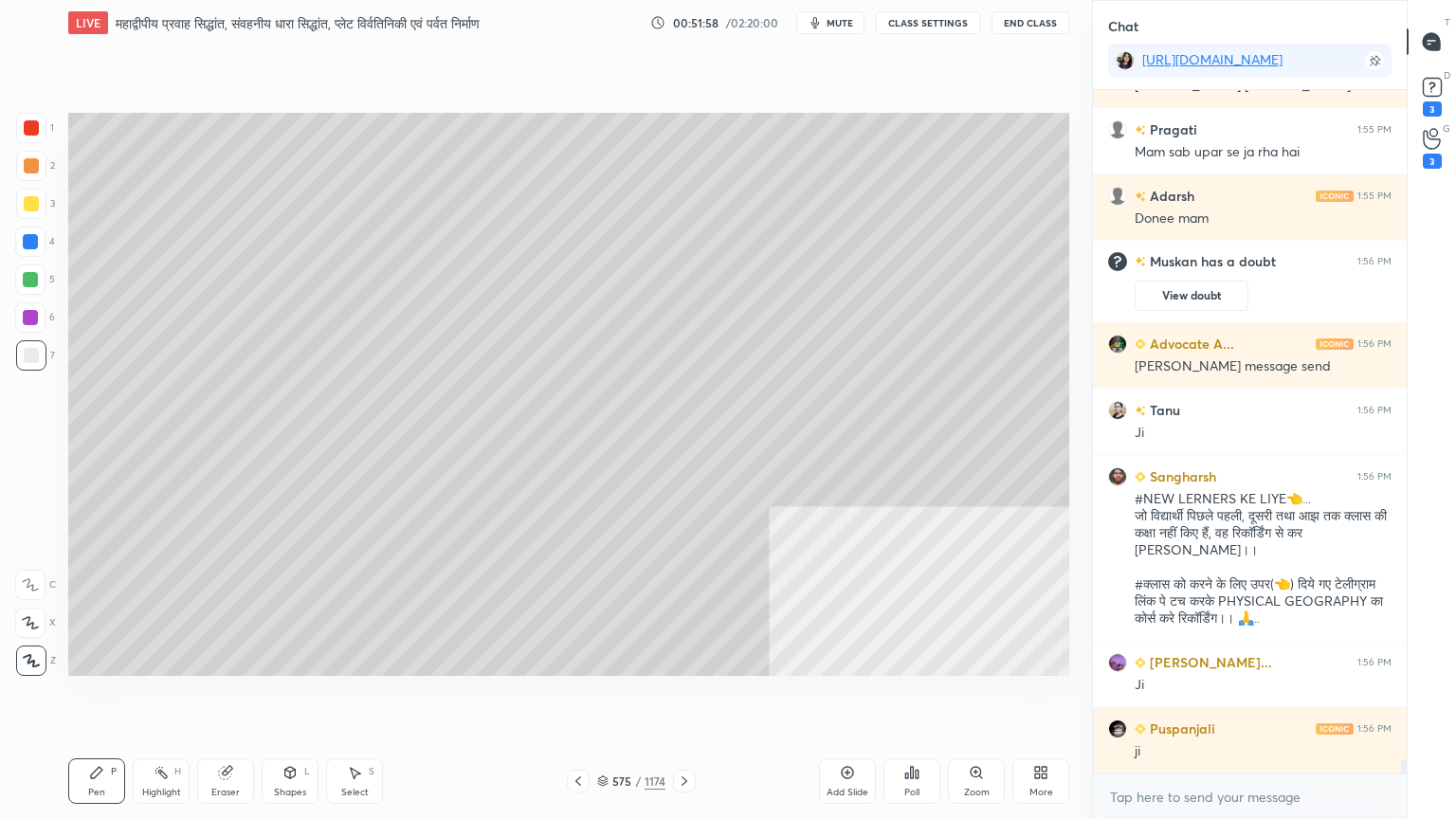 click at bounding box center (31, 355) 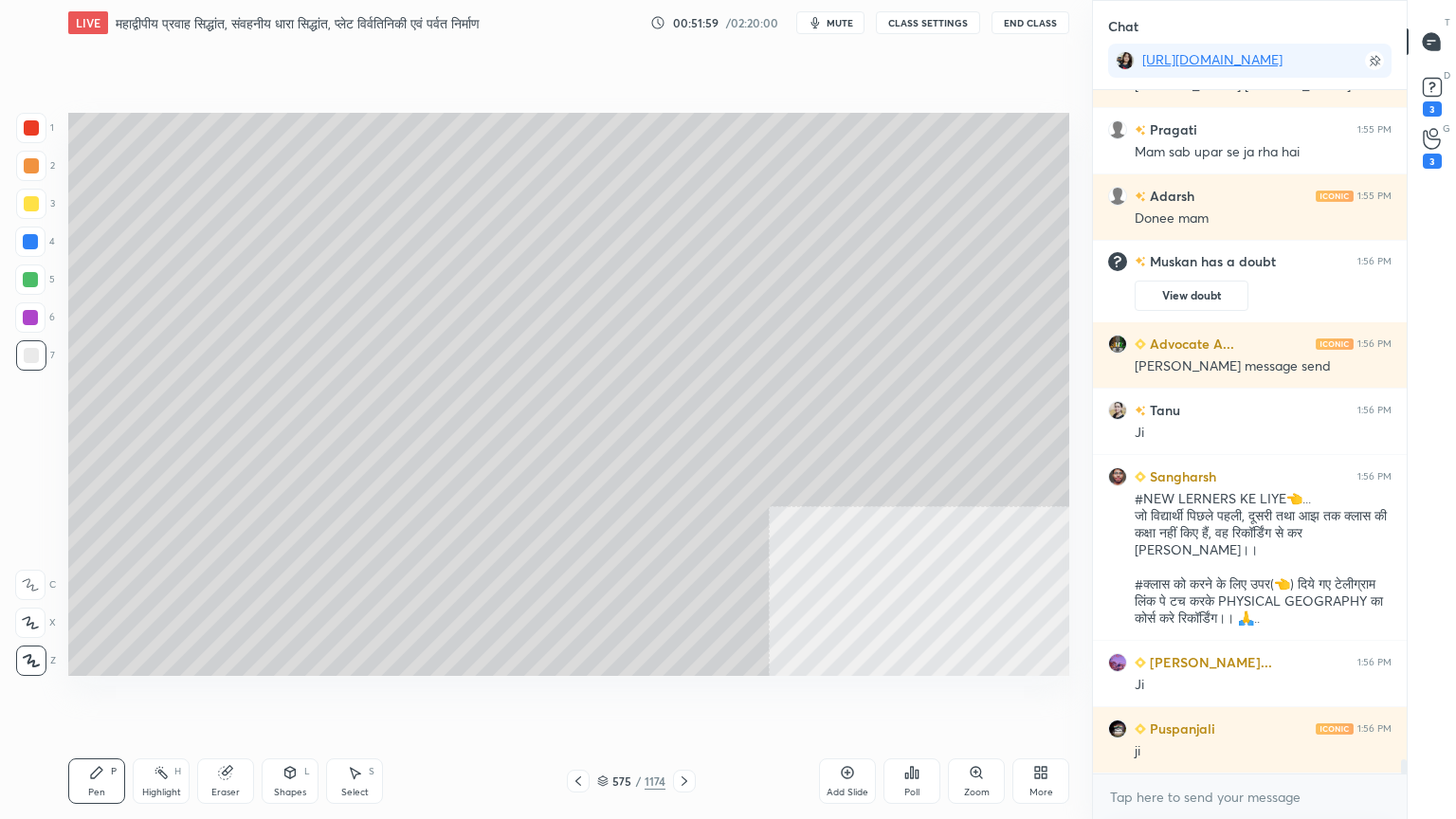 click at bounding box center (30, 242) 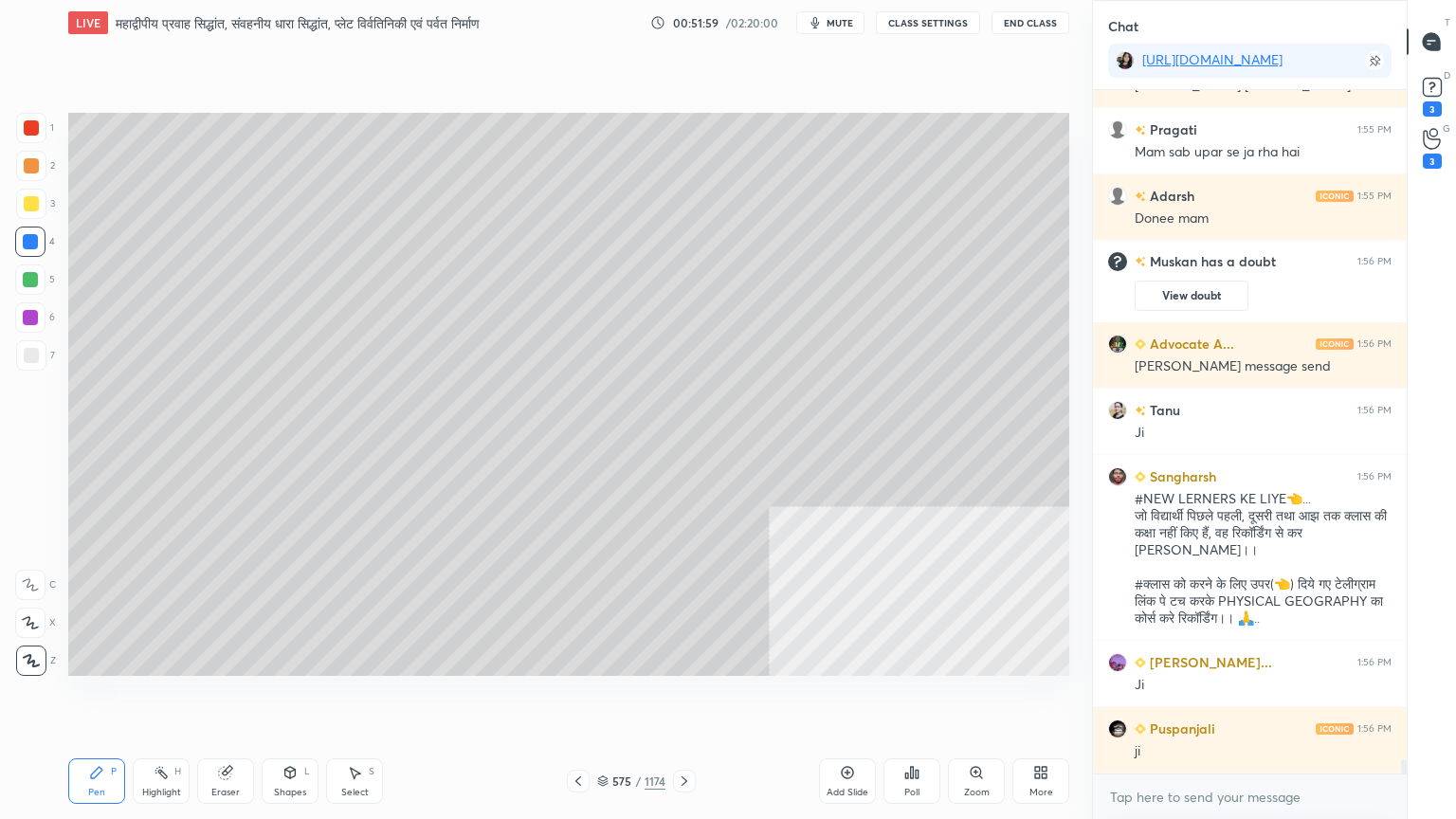 click at bounding box center (30, 242) 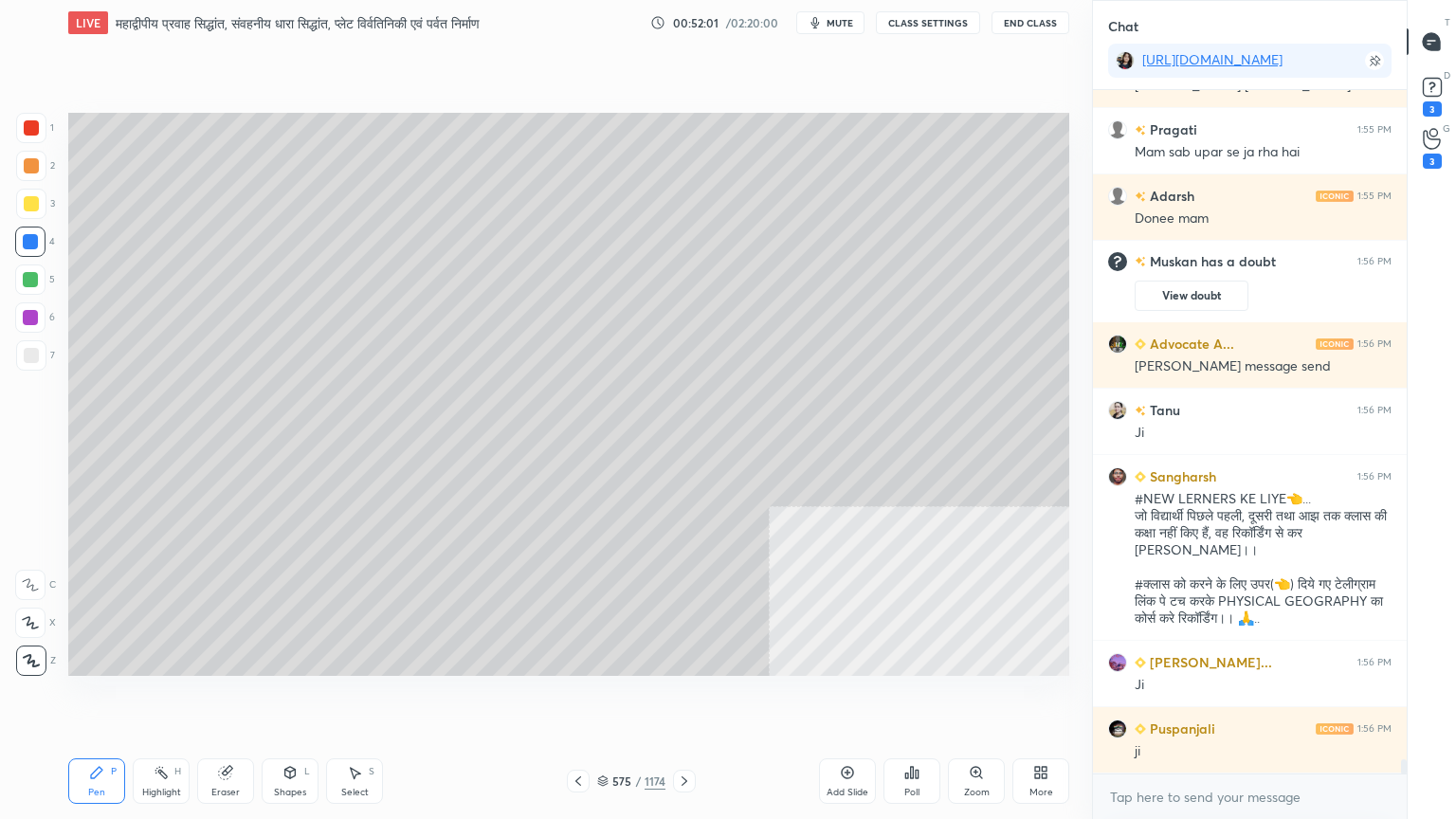 click at bounding box center [31, 355] 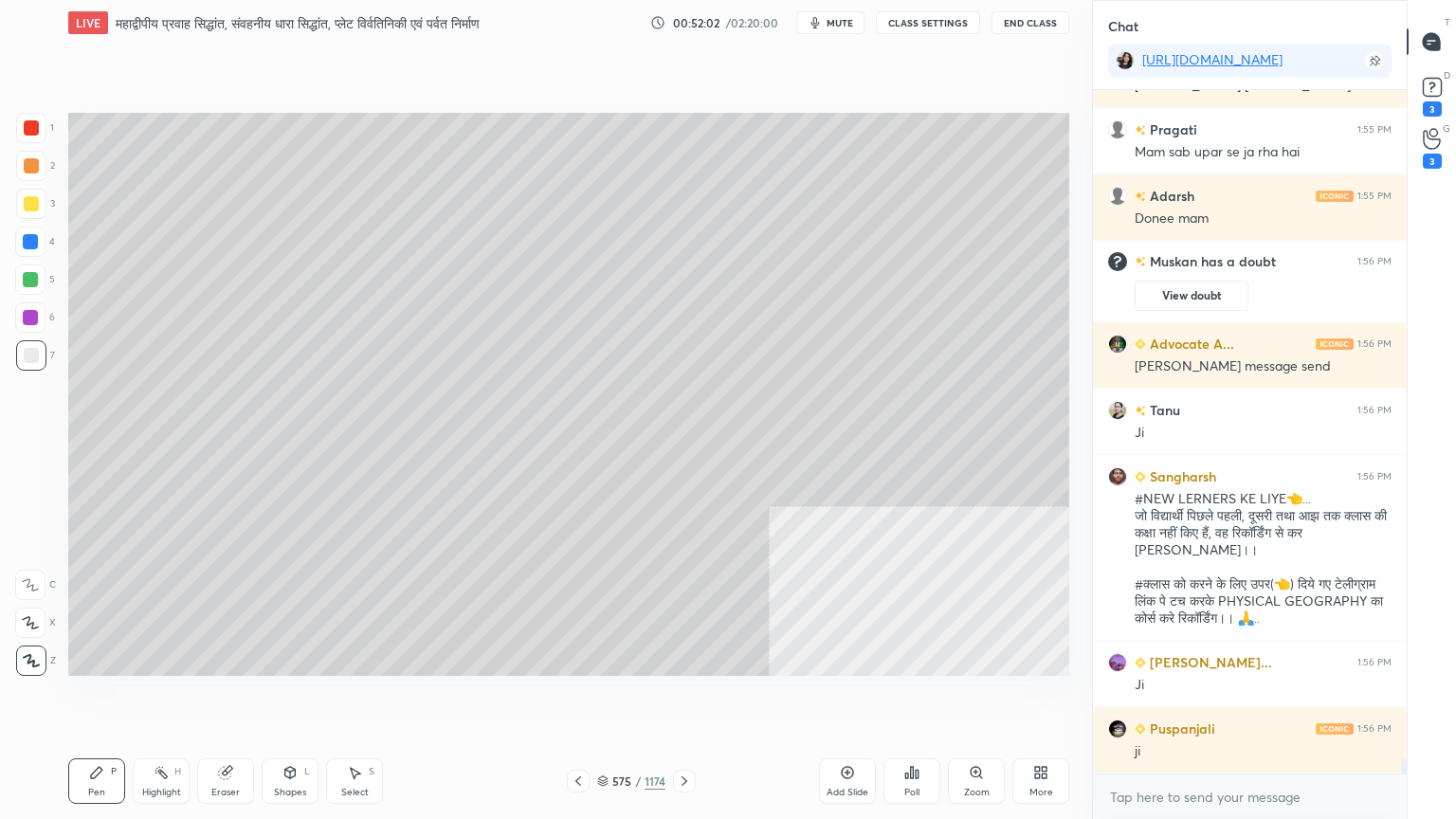 click at bounding box center (31, 355) 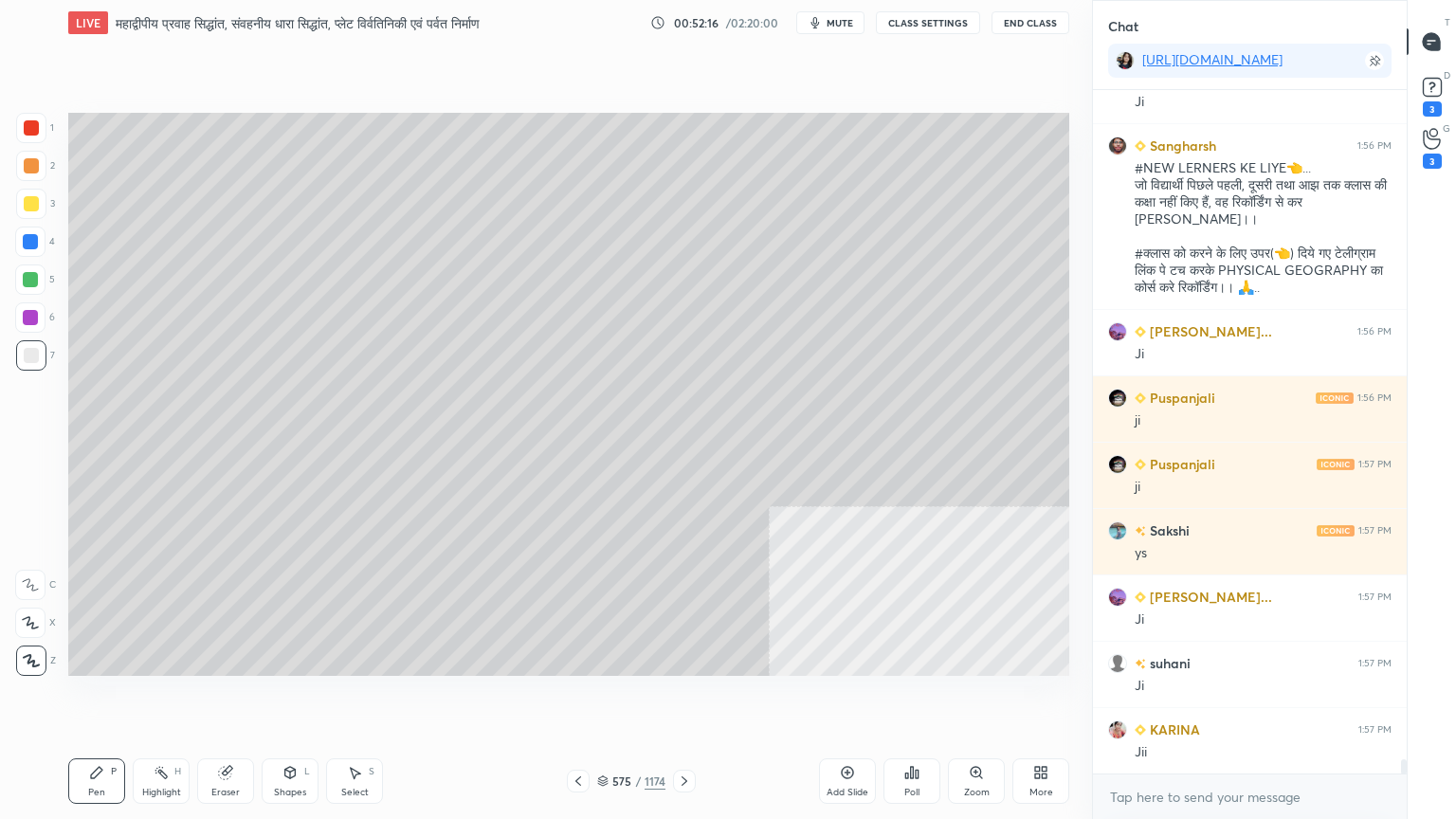 scroll, scrollTop: 32285, scrollLeft: 0, axis: vertical 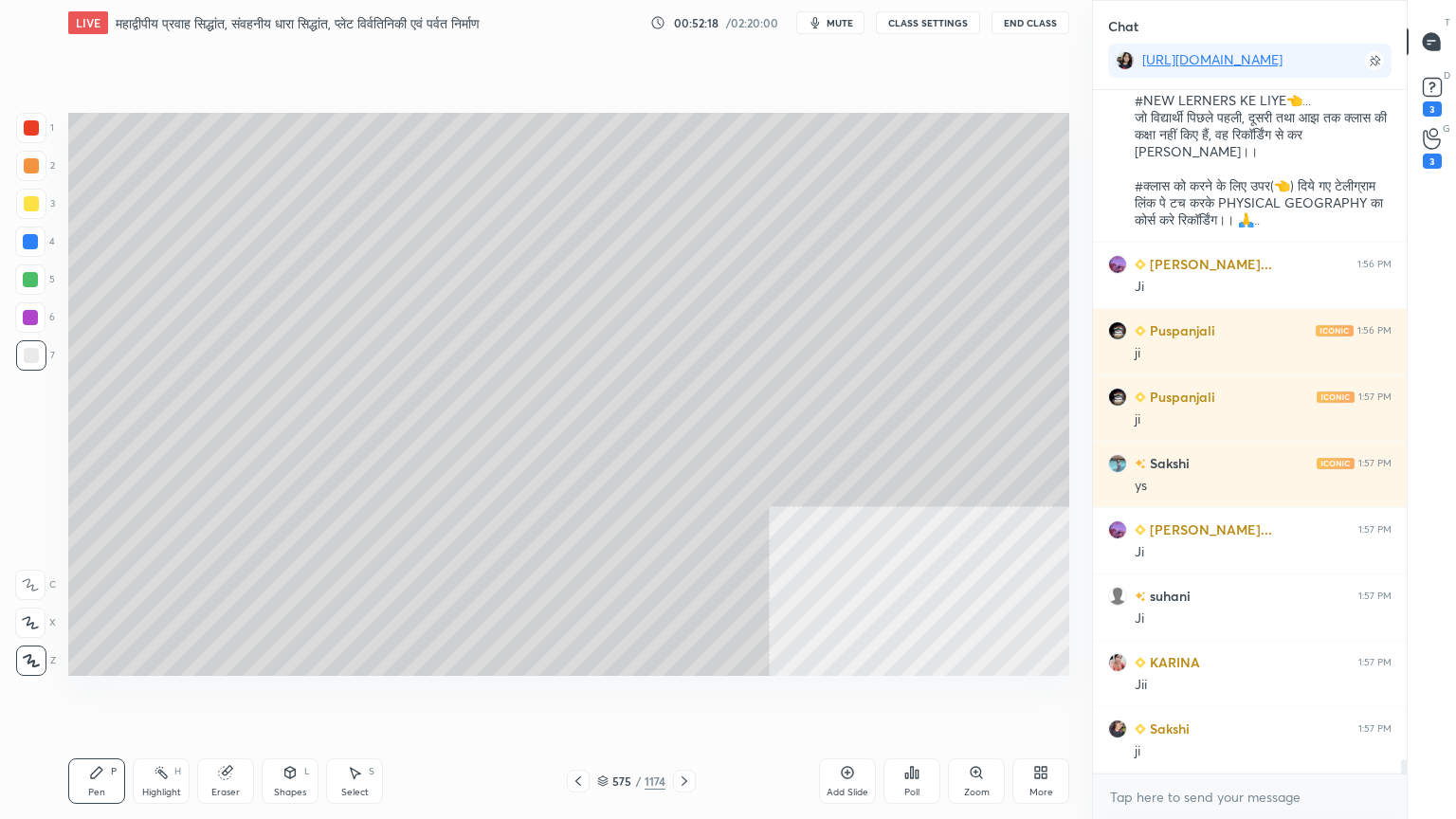 click at bounding box center [31, 355] 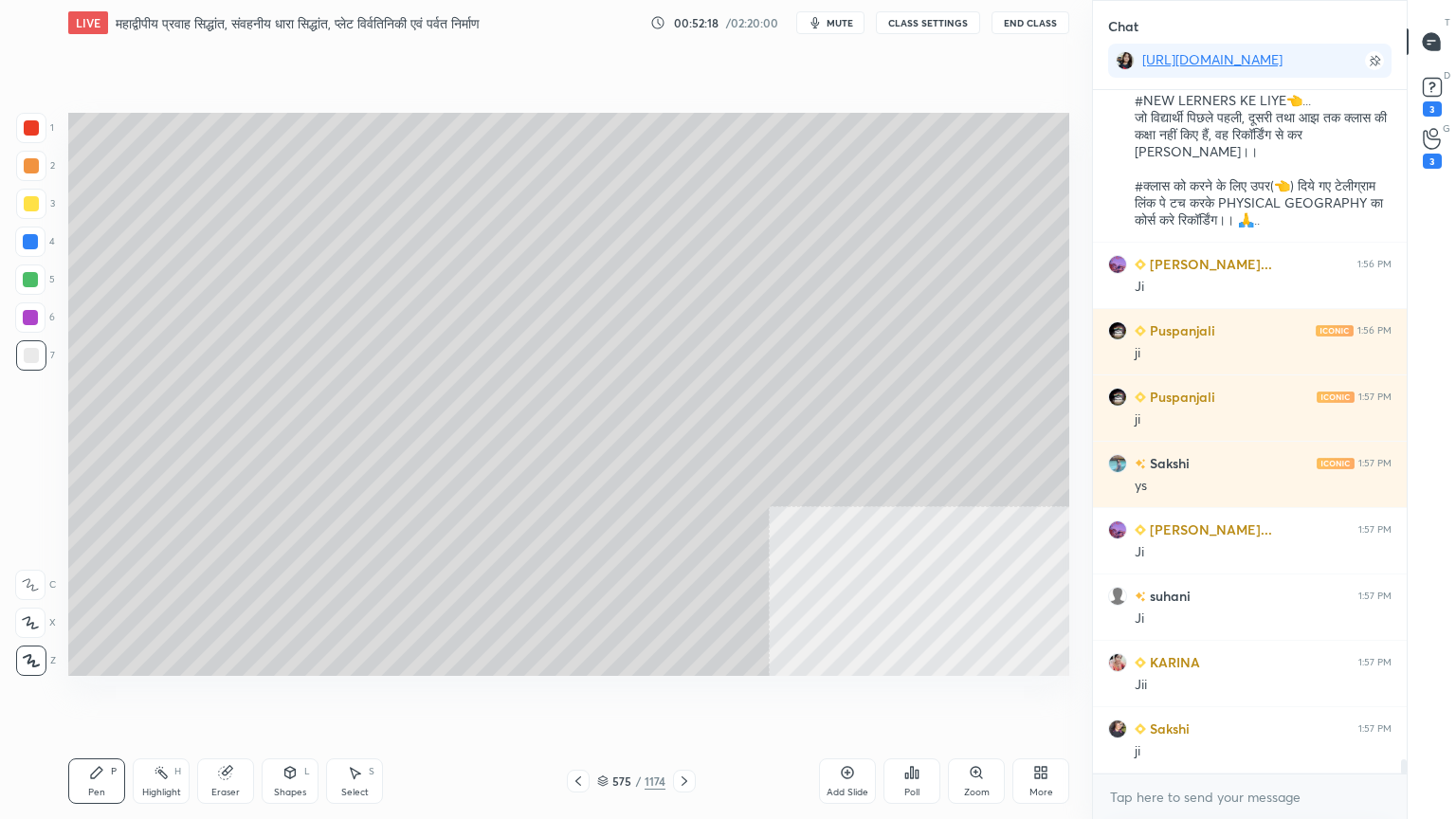 click at bounding box center [31, 355] 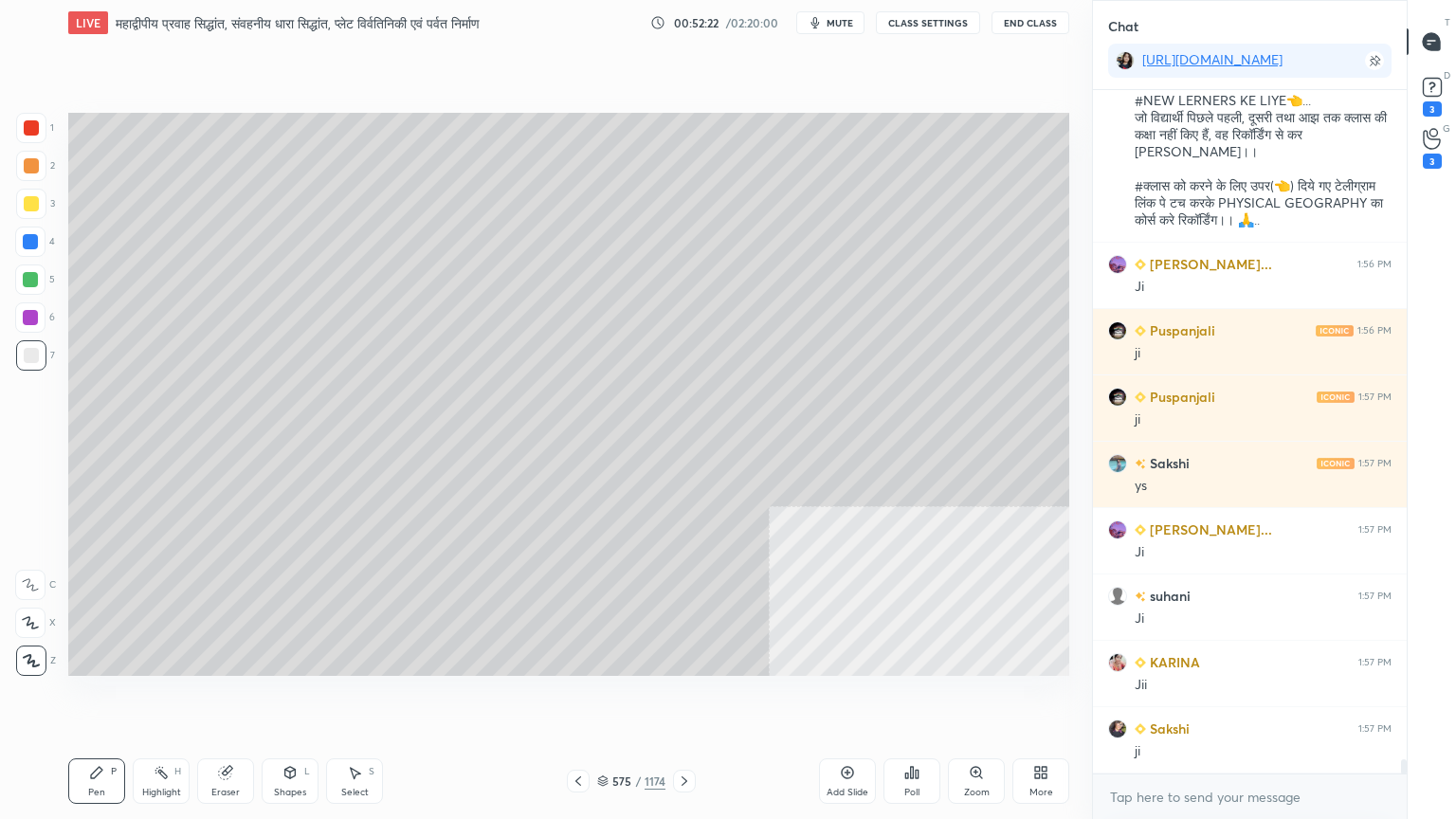 scroll, scrollTop: 32350, scrollLeft: 0, axis: vertical 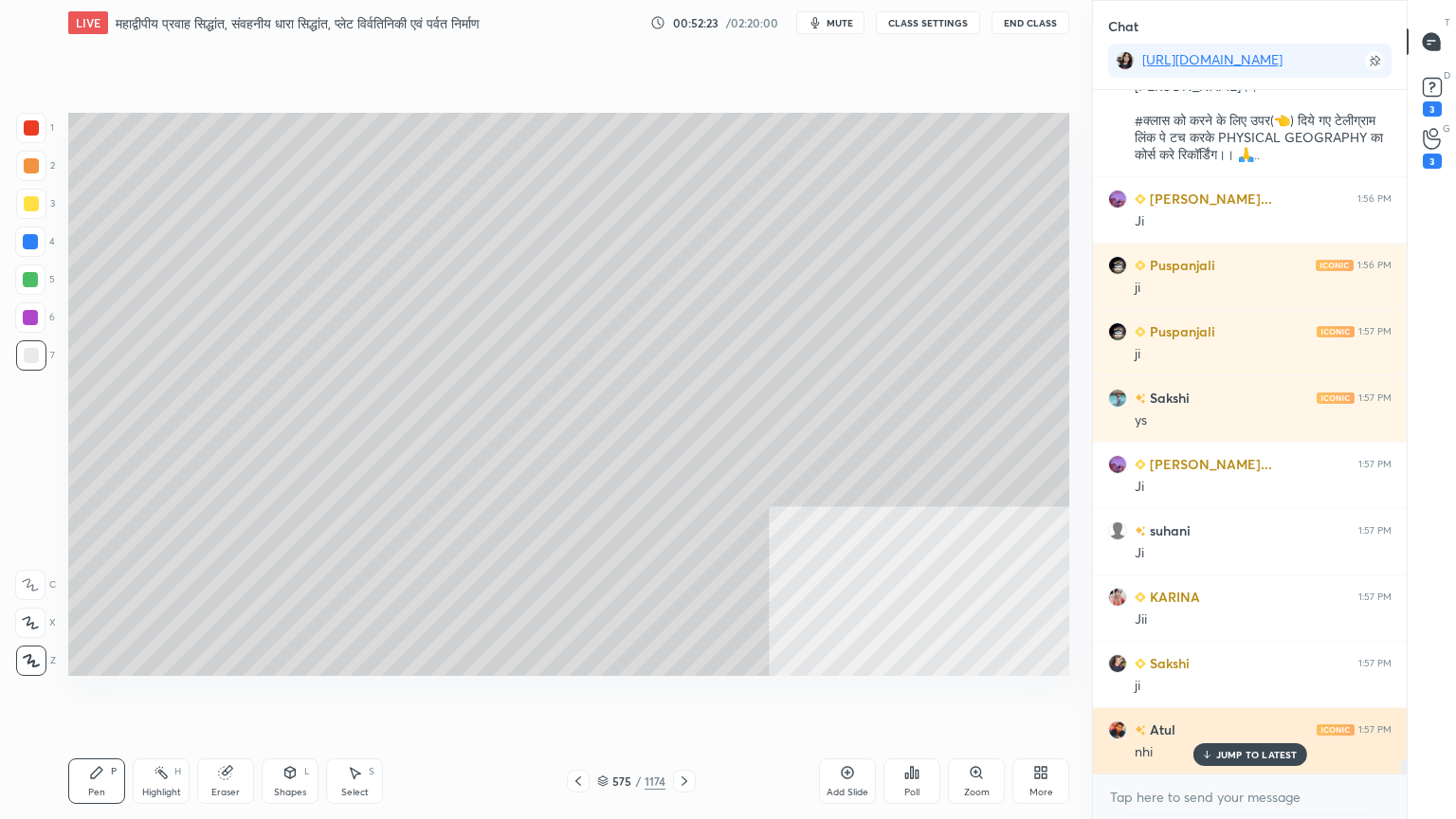 click 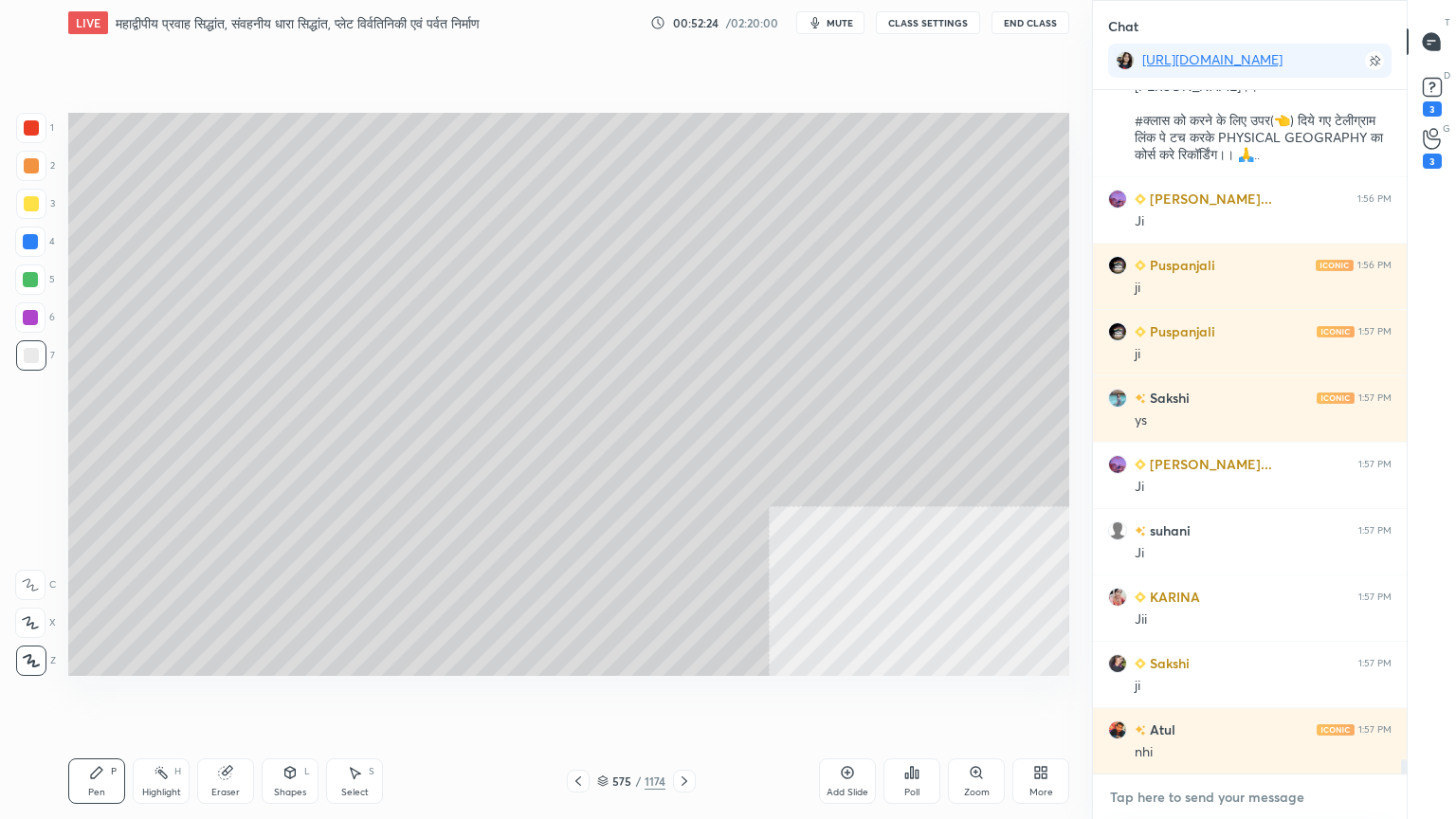 drag, startPoint x: 1192, startPoint y: 811, endPoint x: 1199, endPoint y: 802, distance: 11.401754 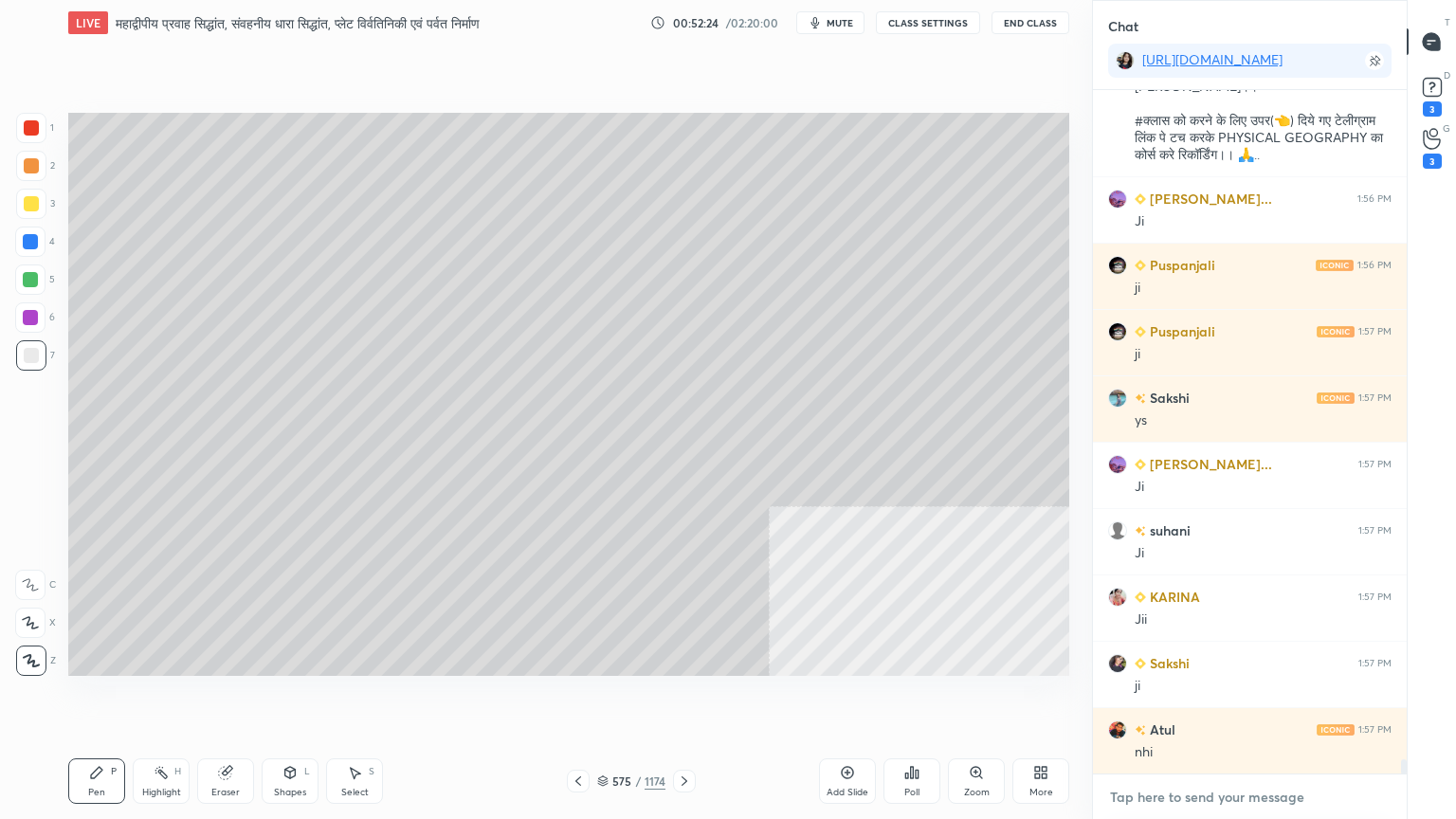 click at bounding box center [1249, 797] 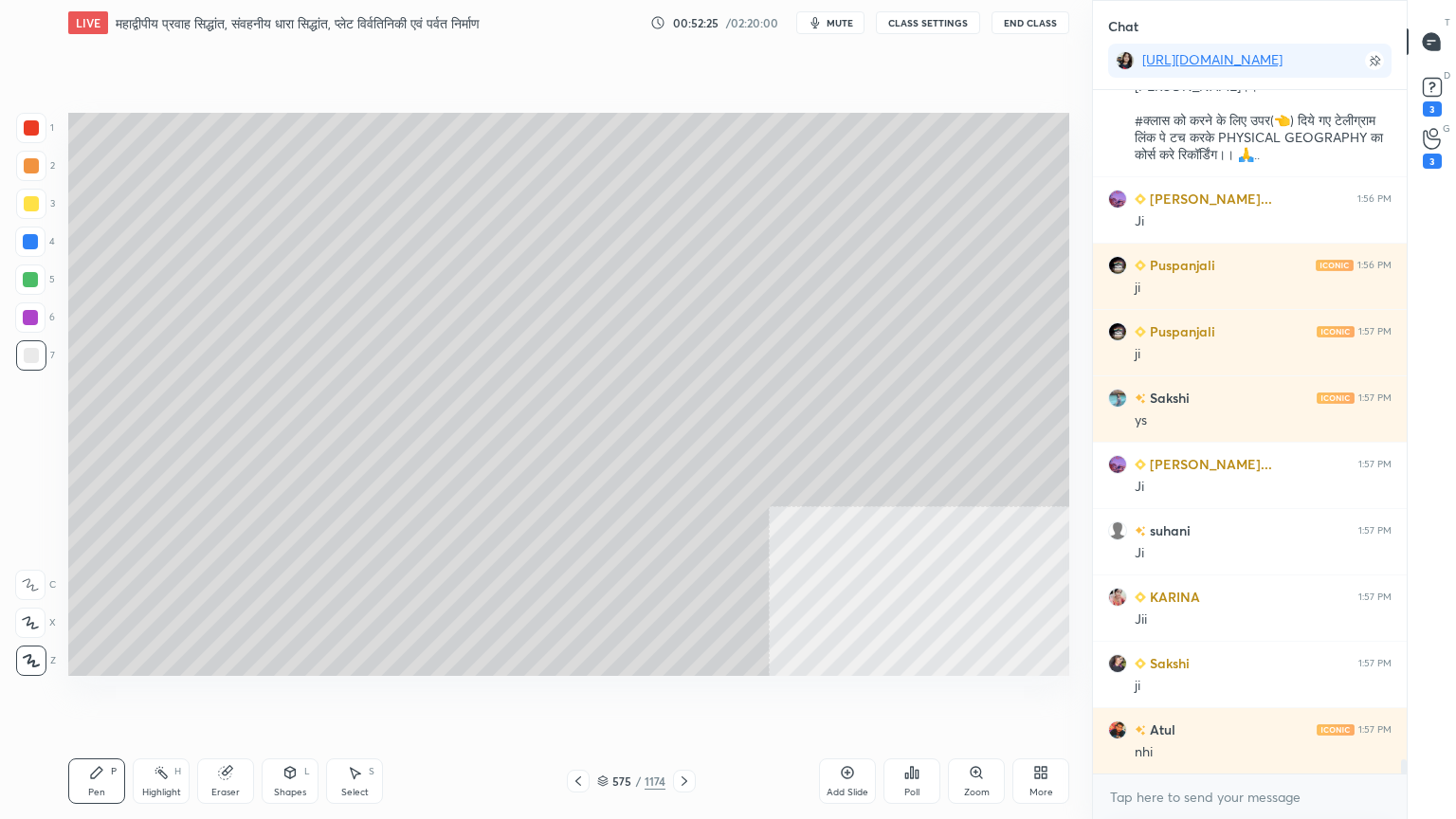 click on "1" at bounding box center (35, 132) 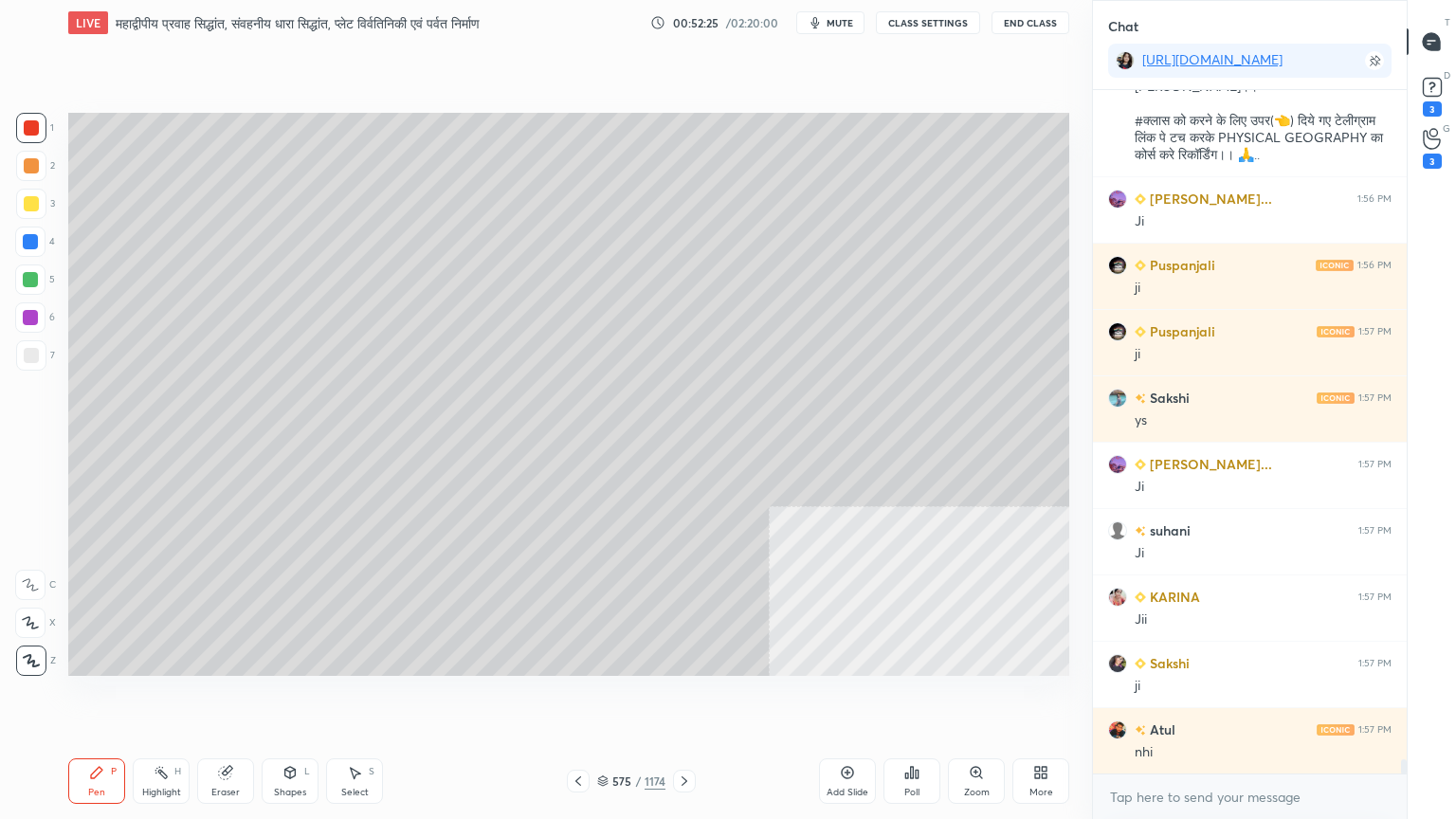 click at bounding box center [31, 128] 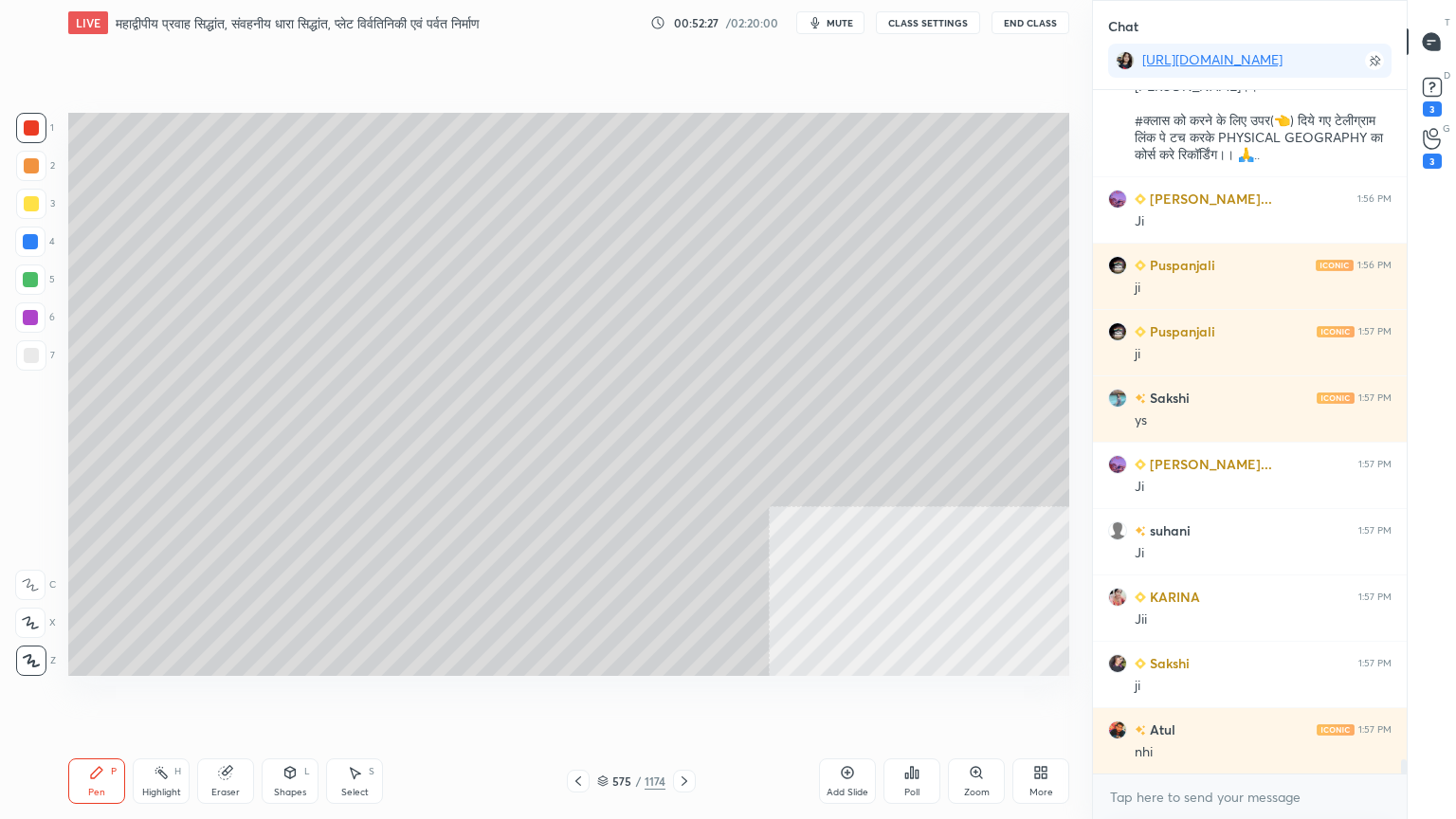 scroll, scrollTop: 32418, scrollLeft: 0, axis: vertical 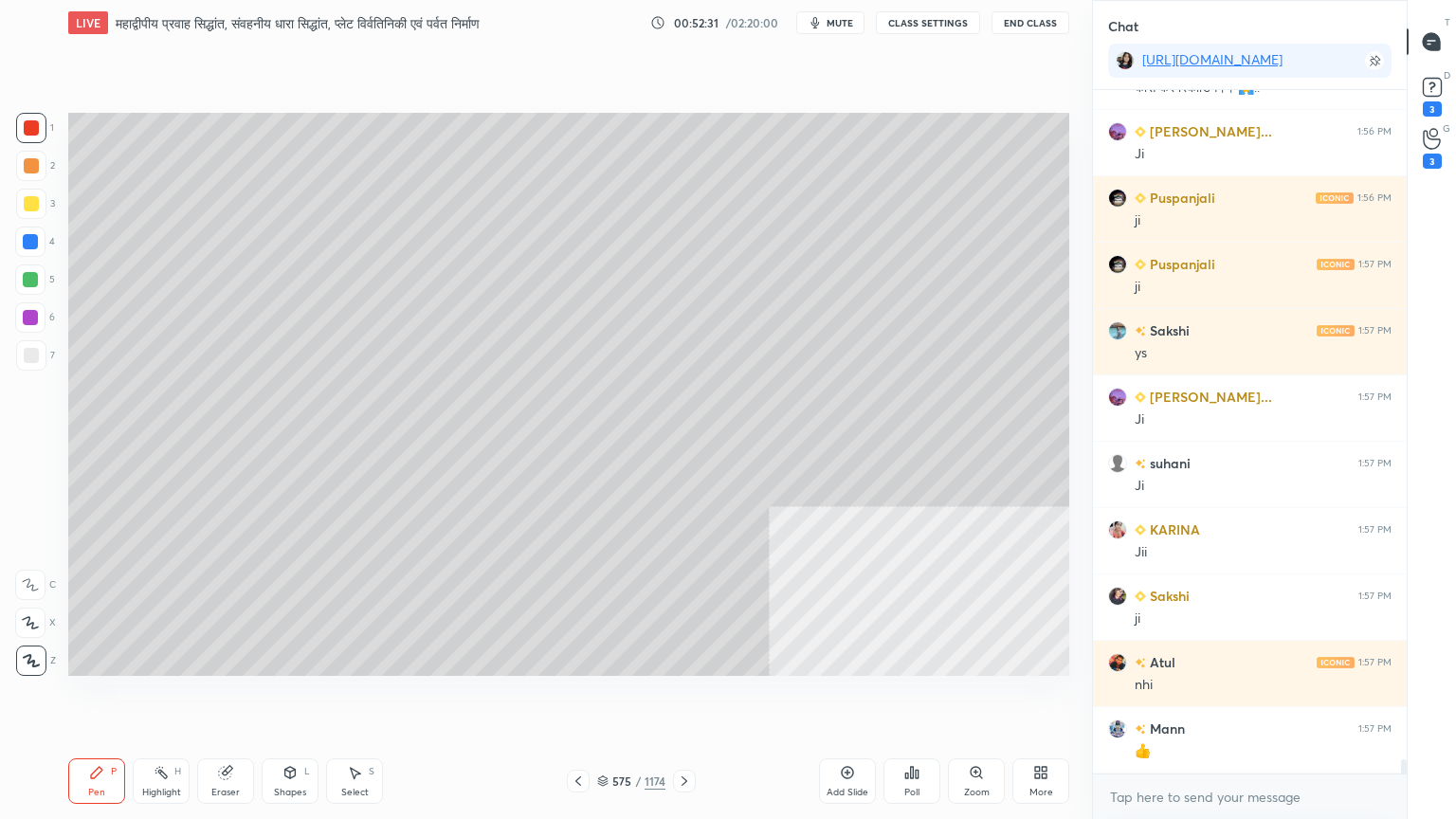 drag, startPoint x: 606, startPoint y: 777, endPoint x: 641, endPoint y: 766, distance: 36.6879 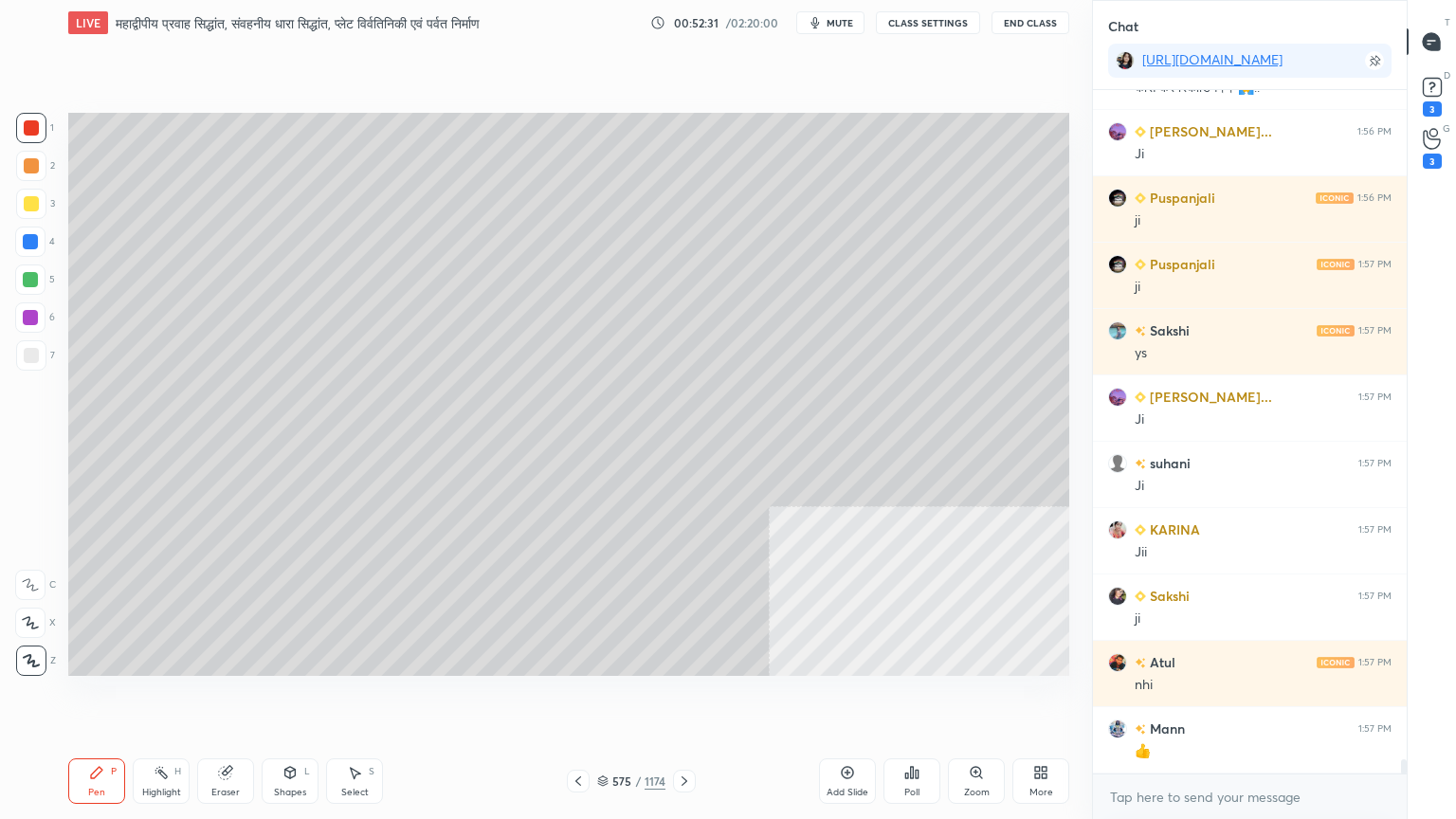 click 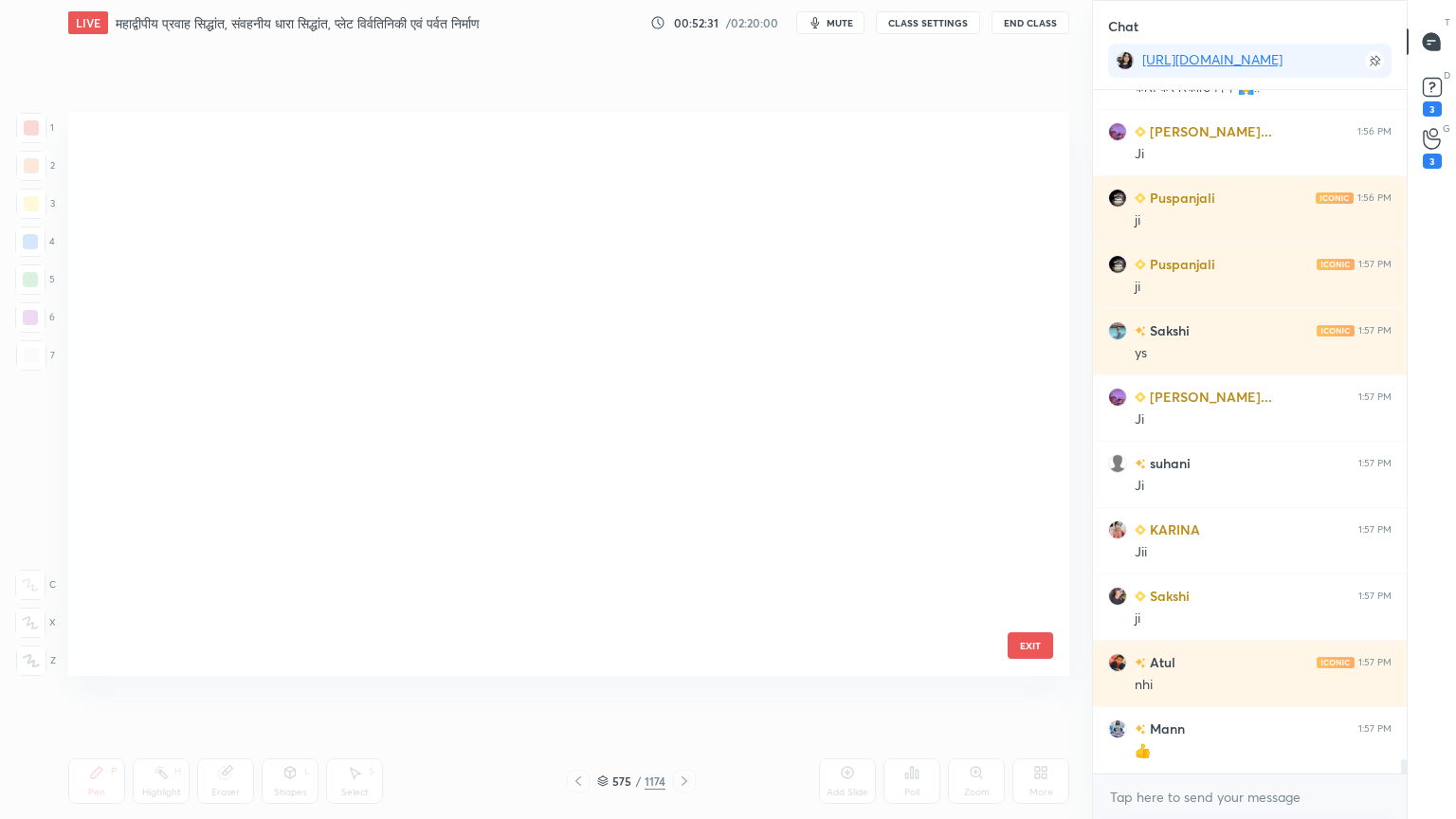 scroll, scrollTop: 32743, scrollLeft: 0, axis: vertical 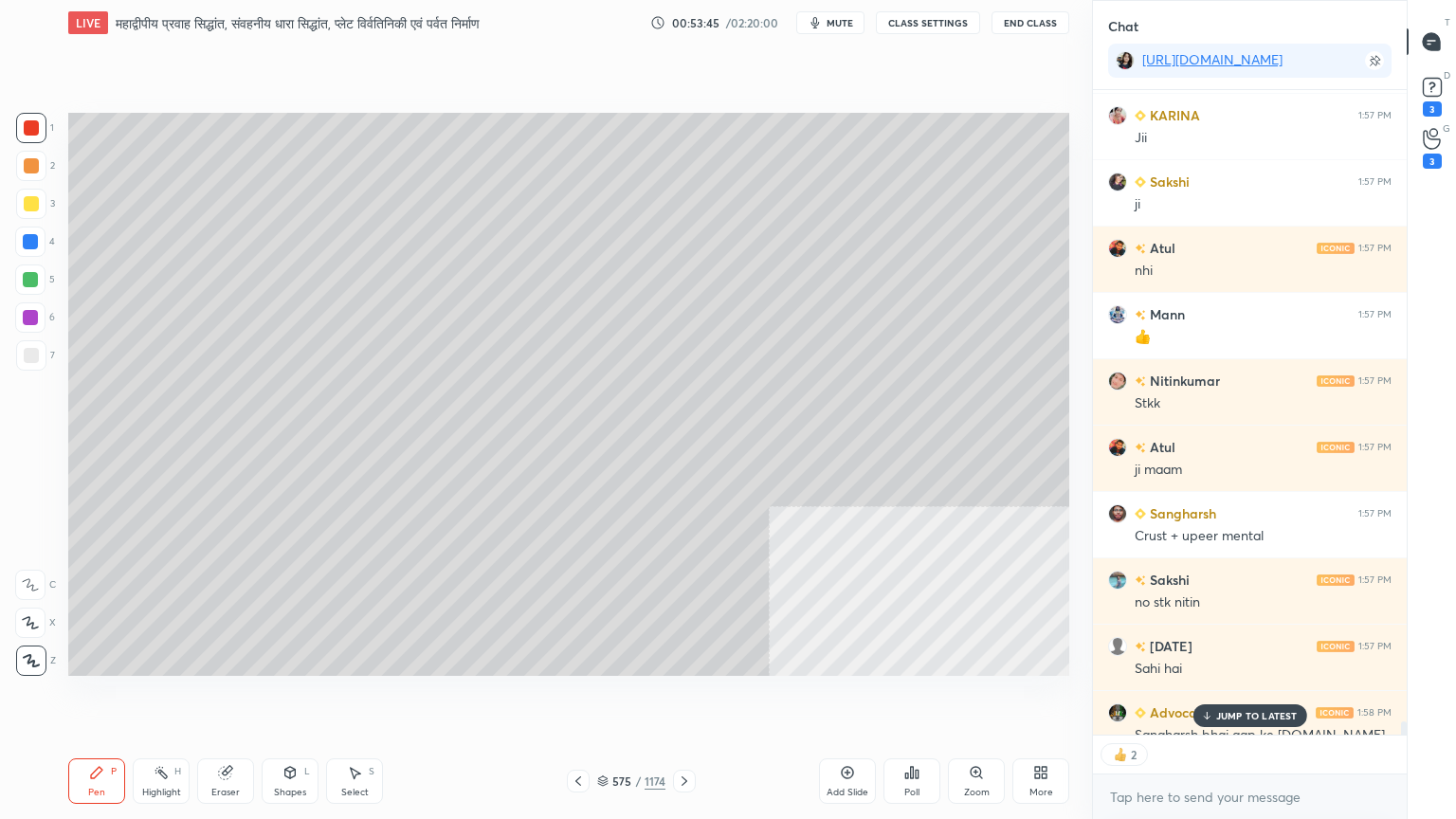 click on "JUMP TO LATEST" at bounding box center (1257, 716) 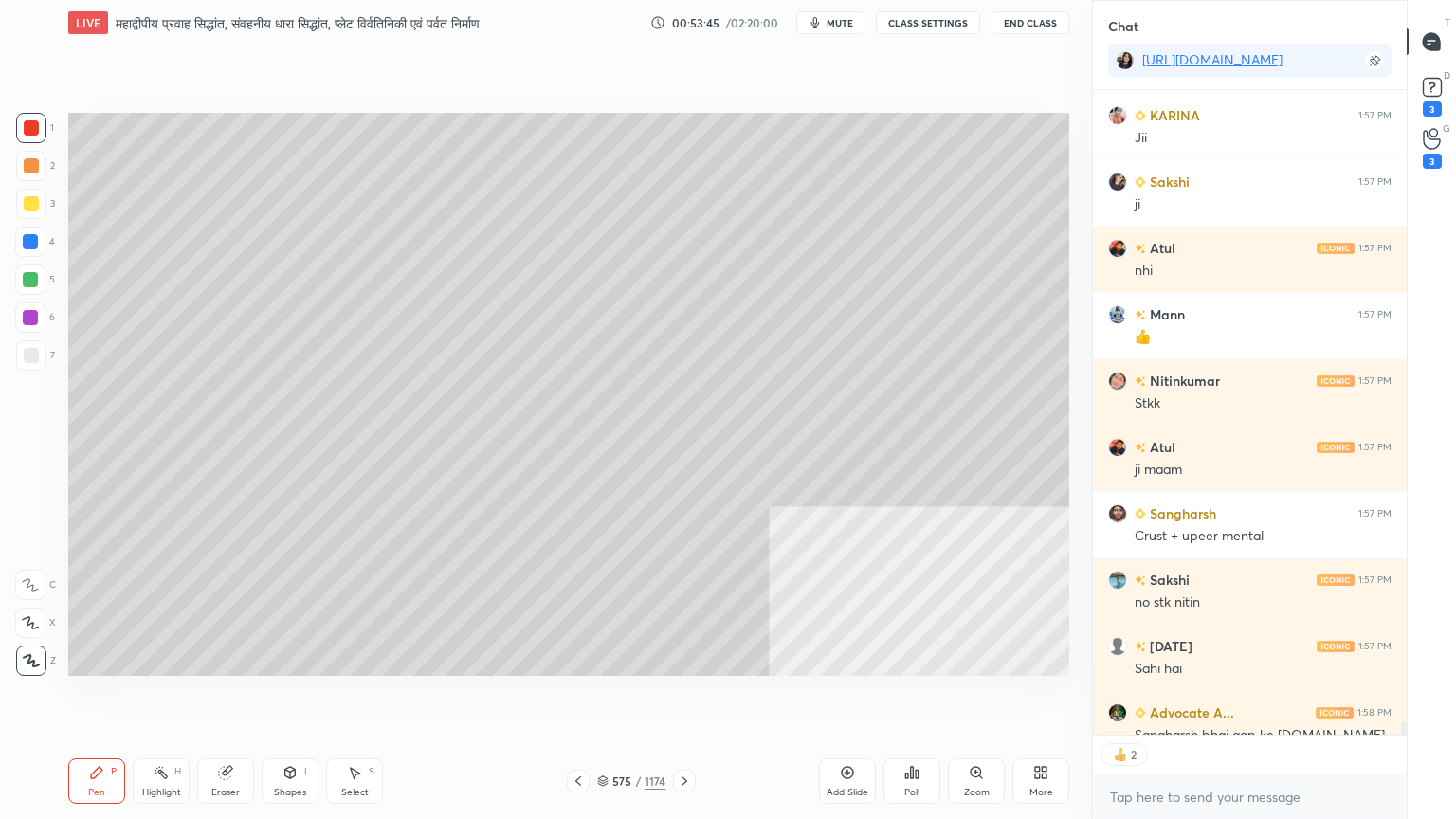 scroll, scrollTop: 32872, scrollLeft: 0, axis: vertical 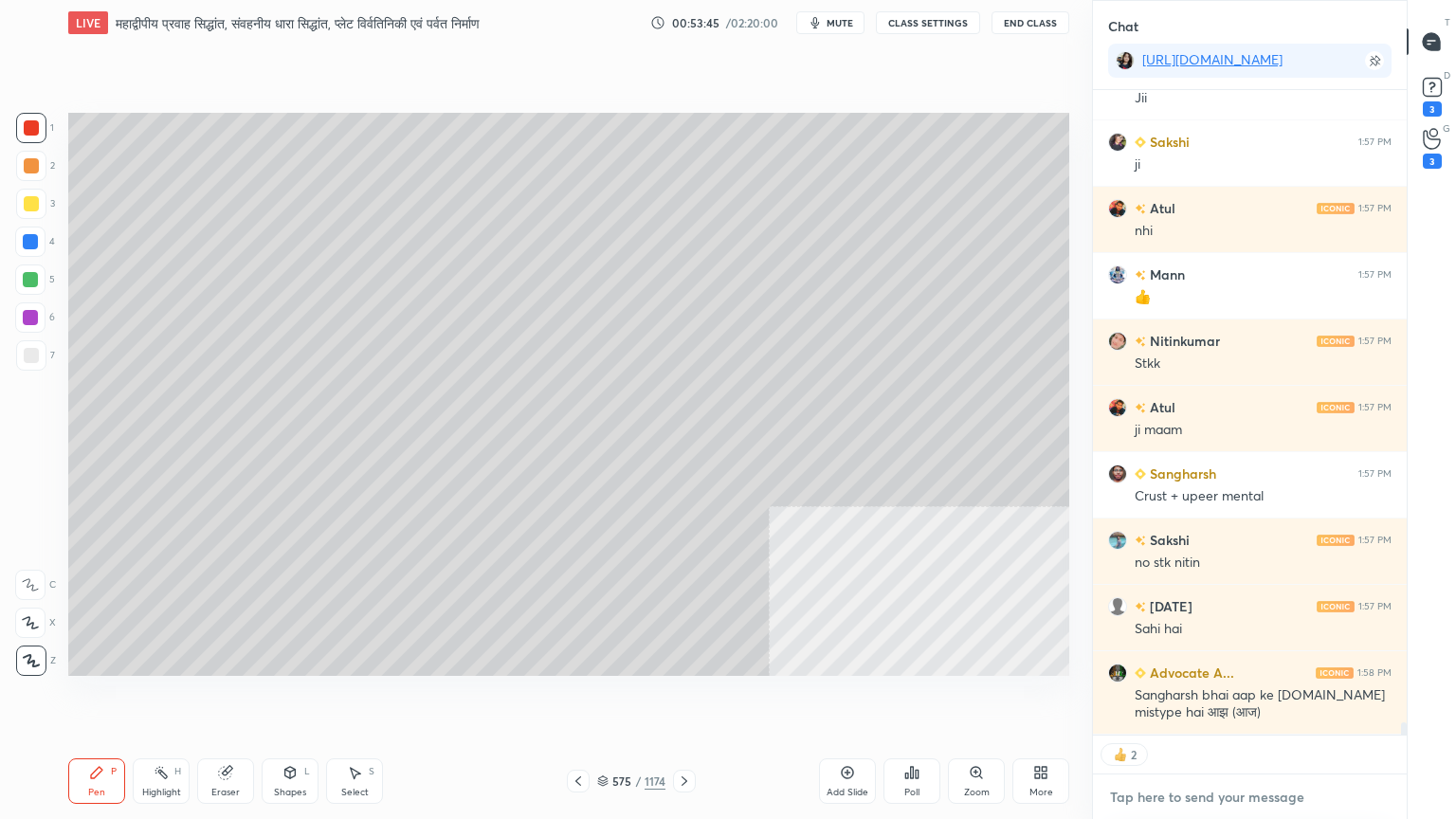 click at bounding box center (1249, 797) 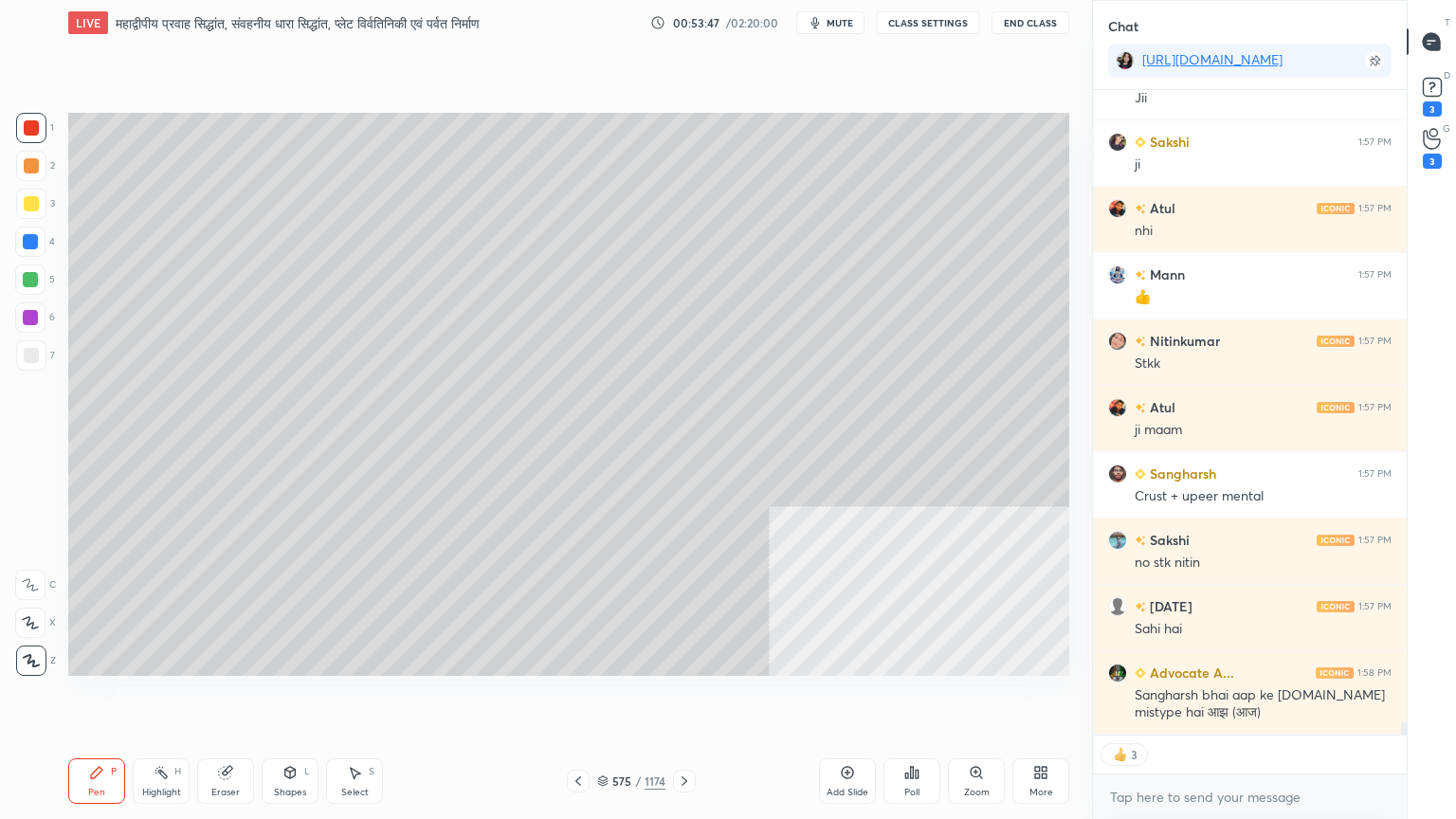 click at bounding box center [30, 242] 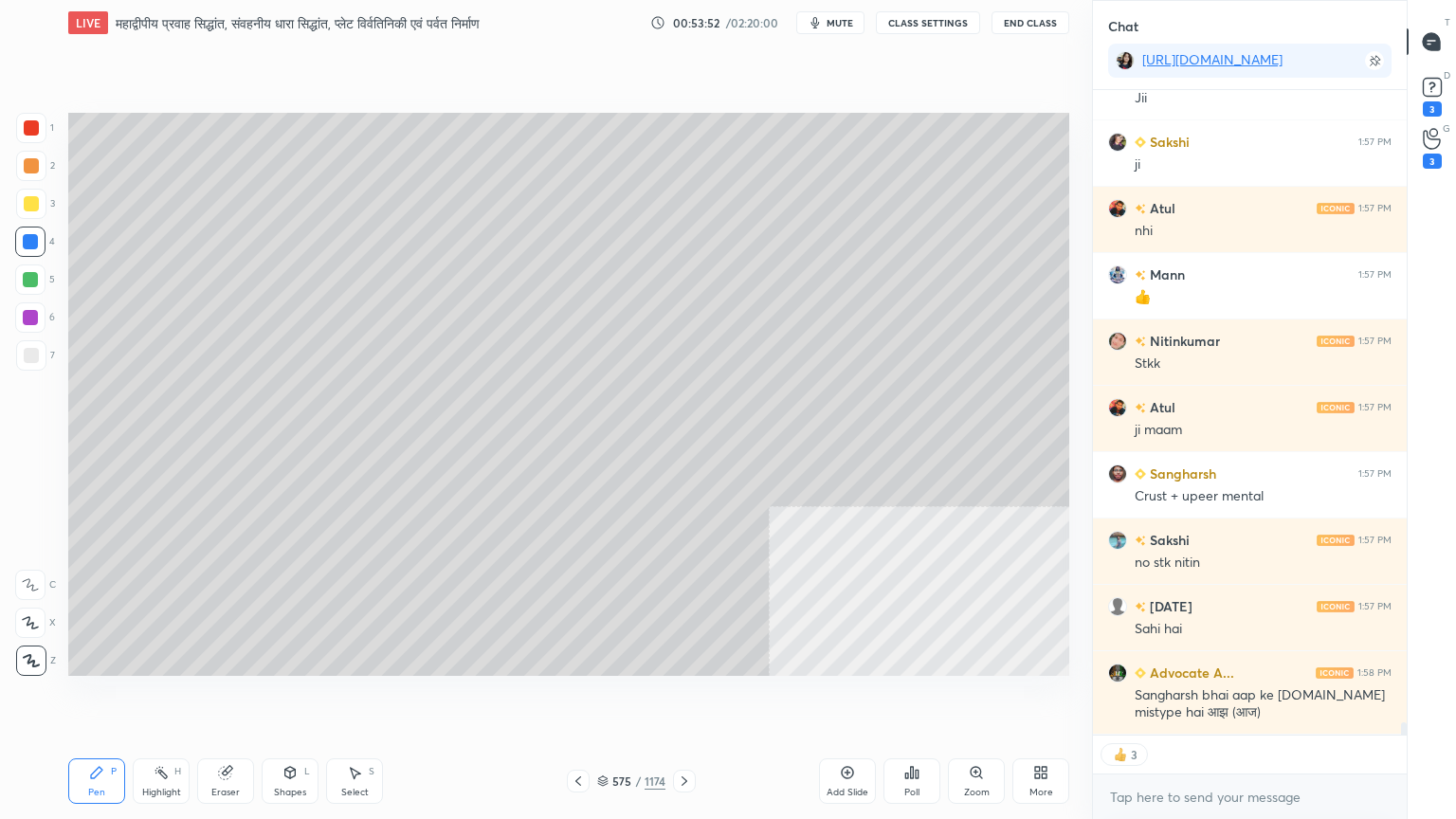 scroll, scrollTop: 32938, scrollLeft: 0, axis: vertical 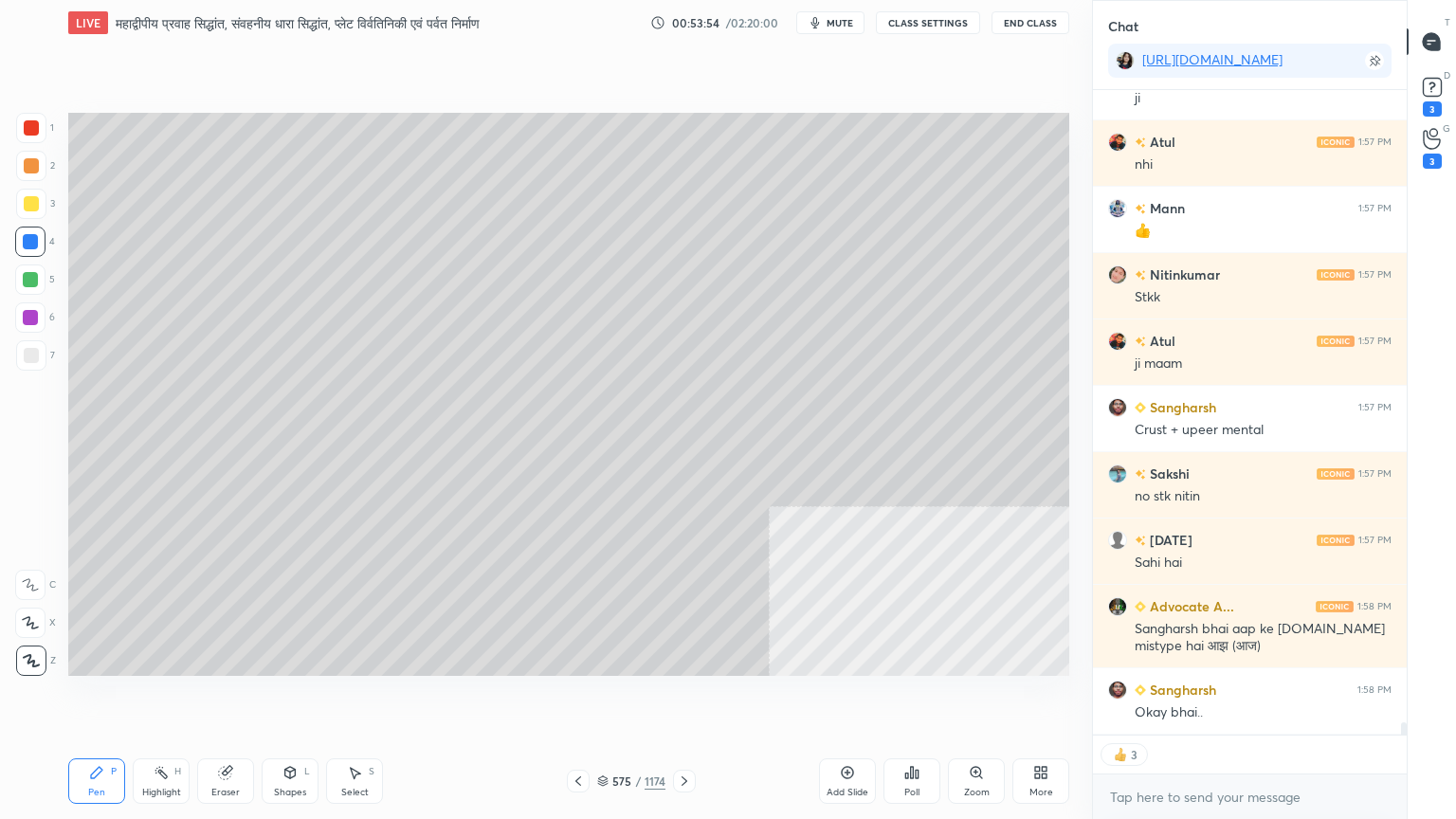 click at bounding box center (31, 355) 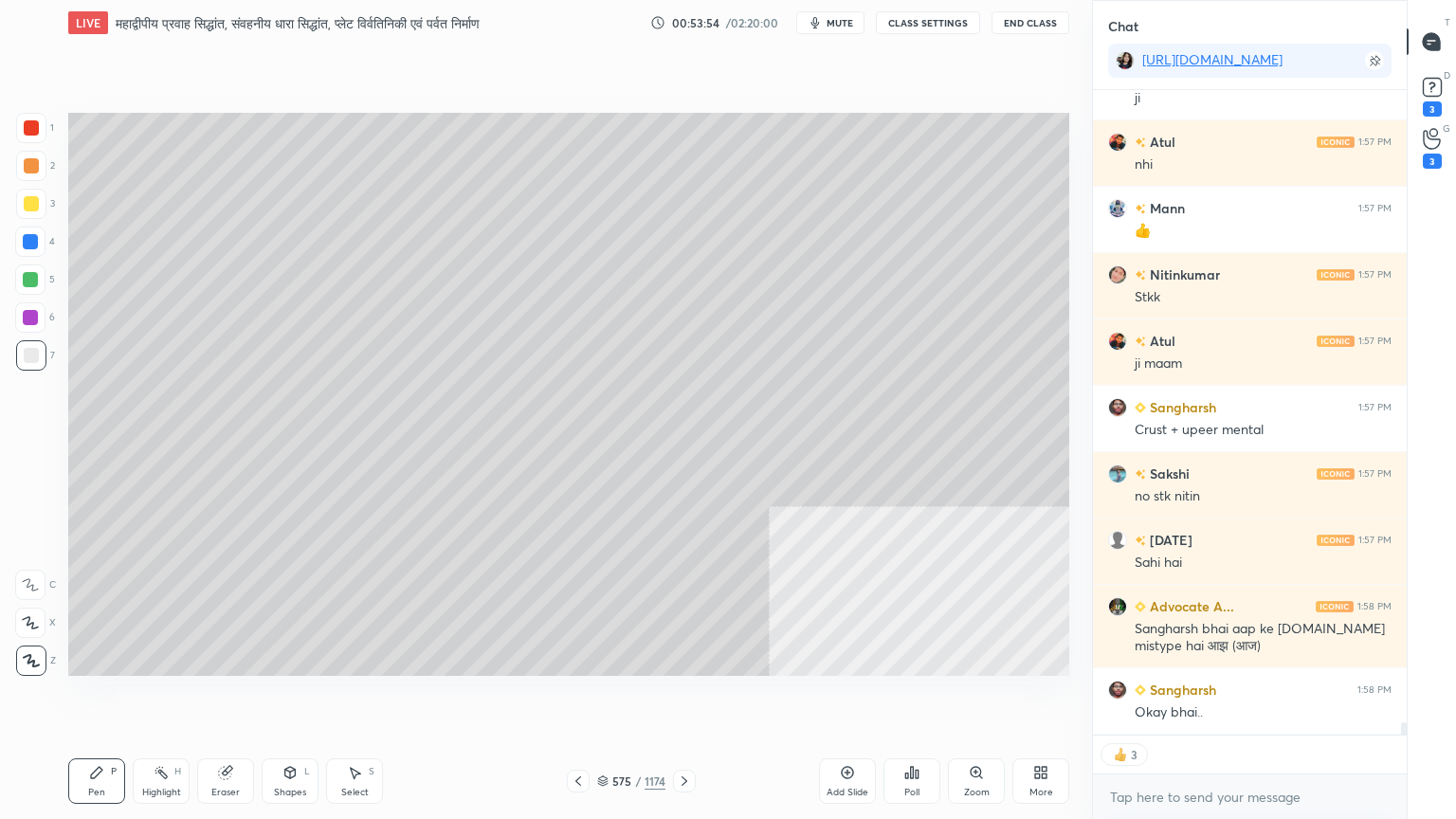 drag, startPoint x: 32, startPoint y: 354, endPoint x: 55, endPoint y: 349, distance: 23.5372 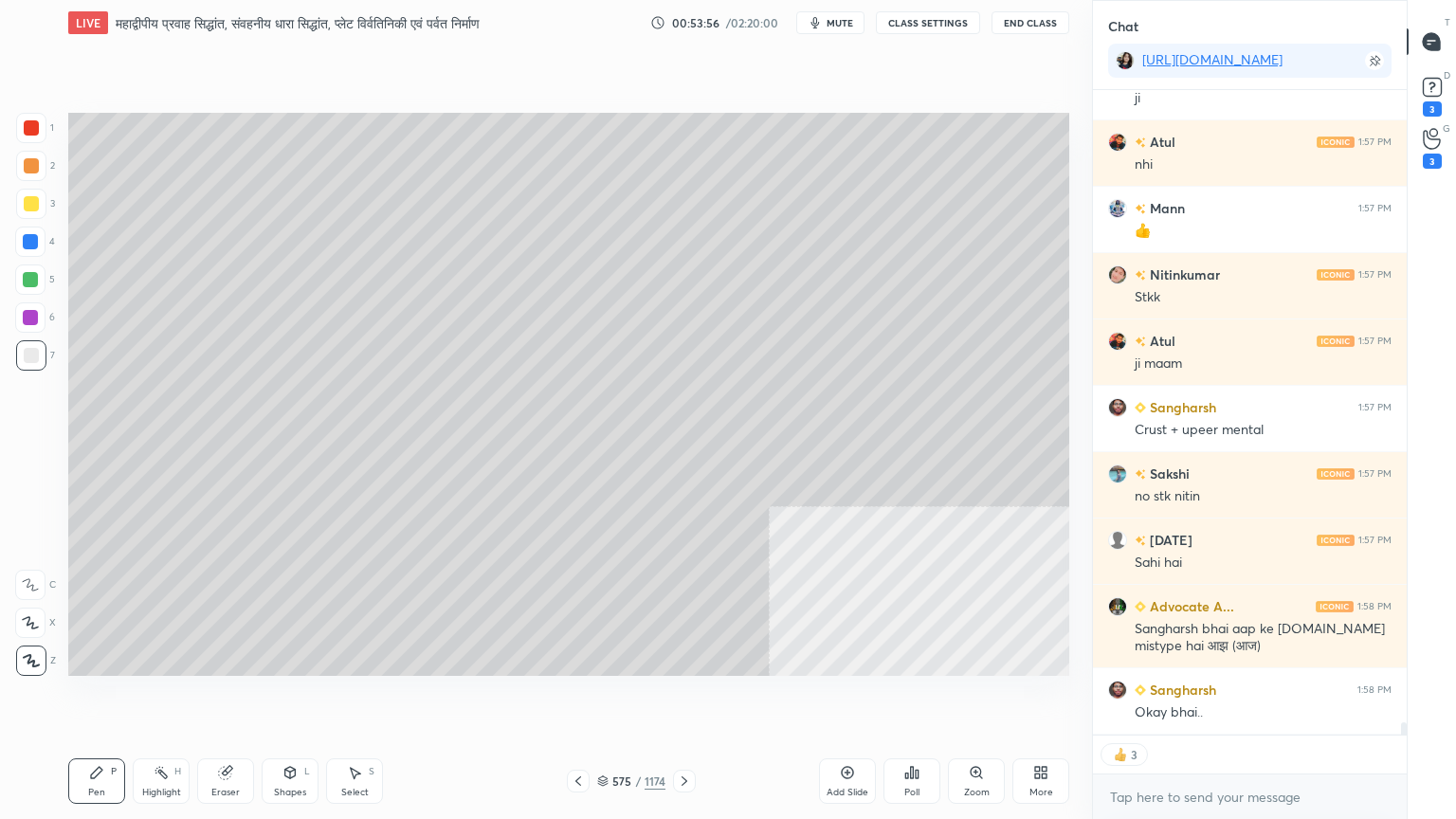 scroll, scrollTop: 6, scrollLeft: 6, axis: both 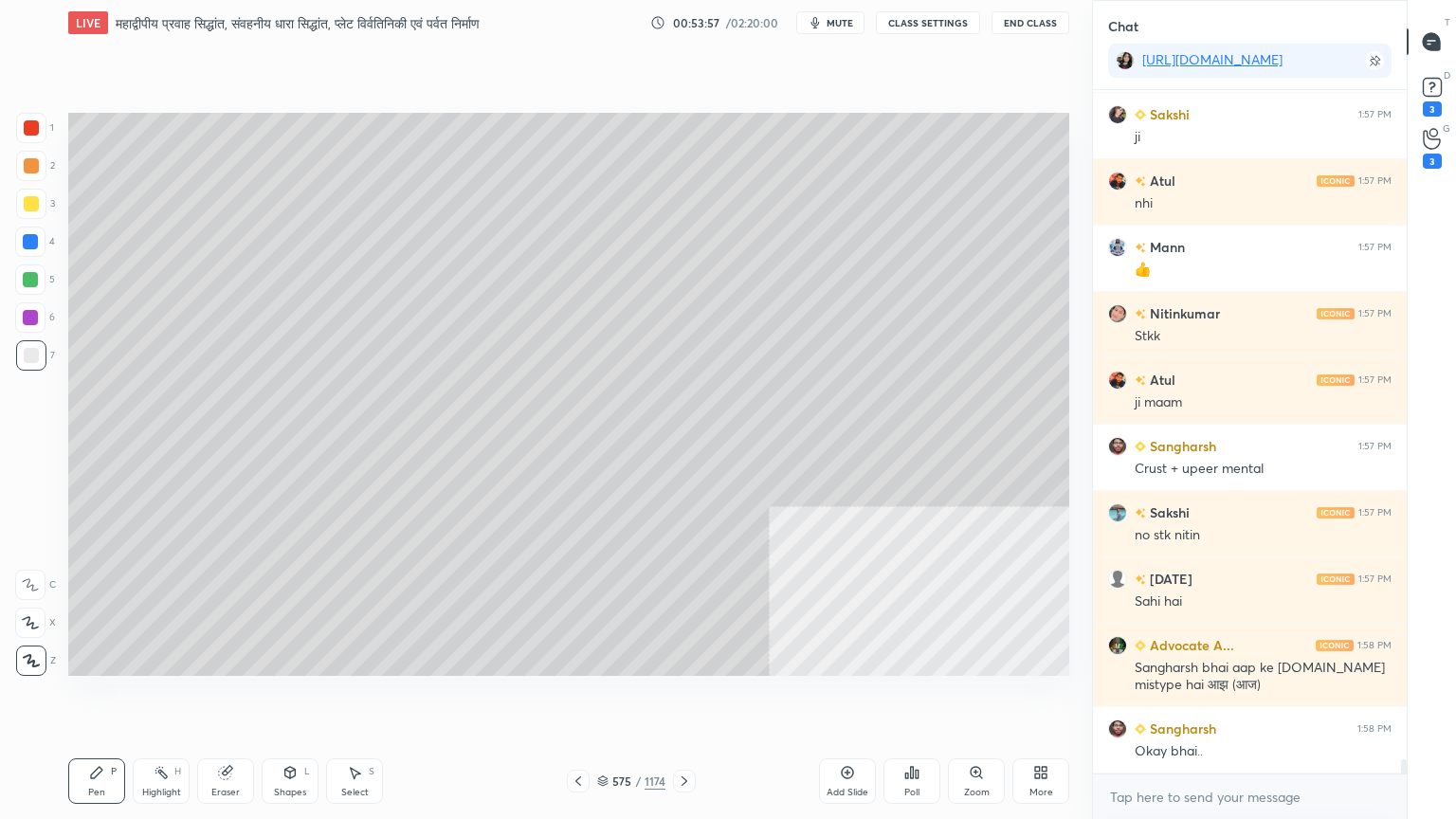 click at bounding box center [31, 128] 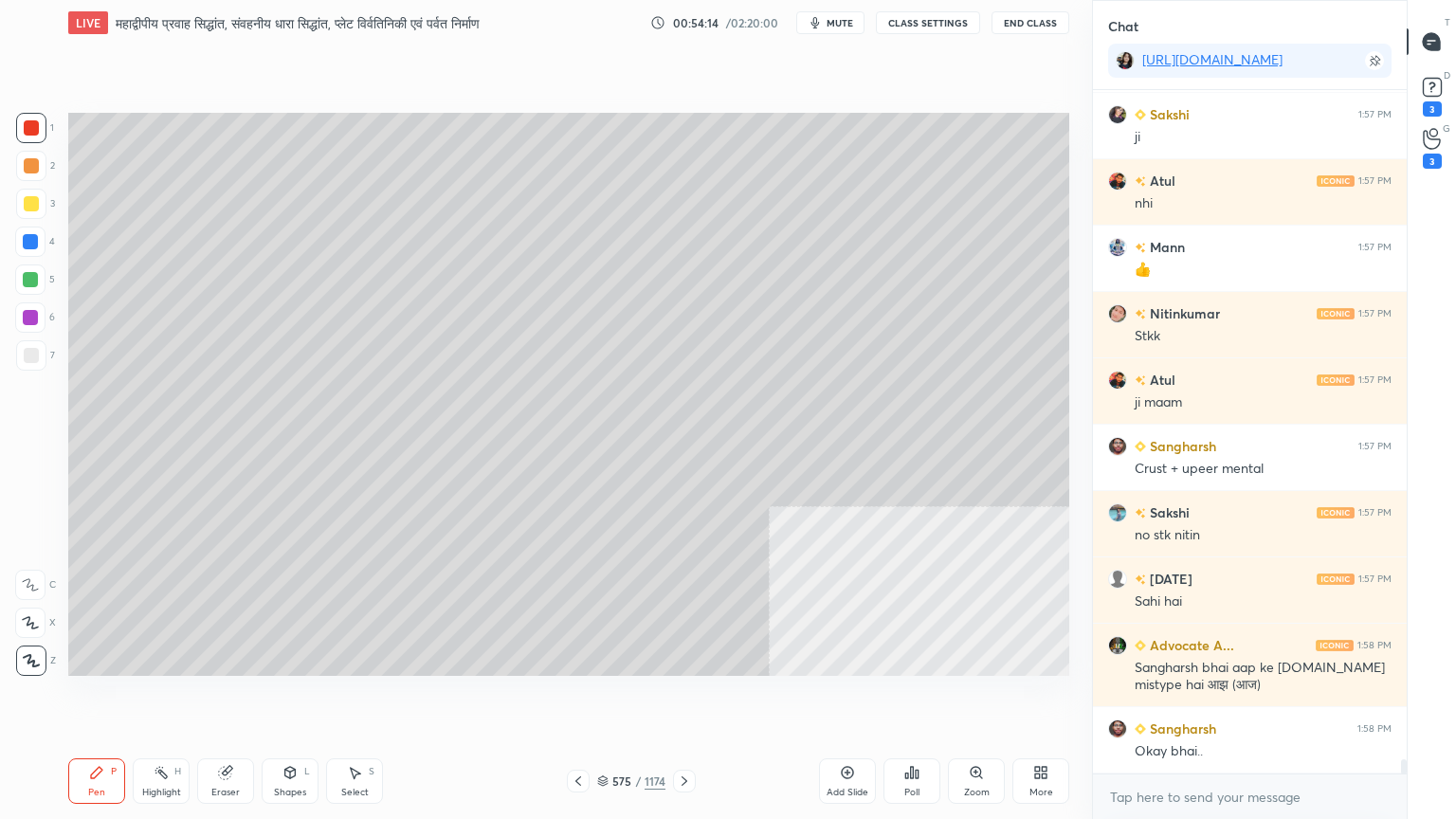 click 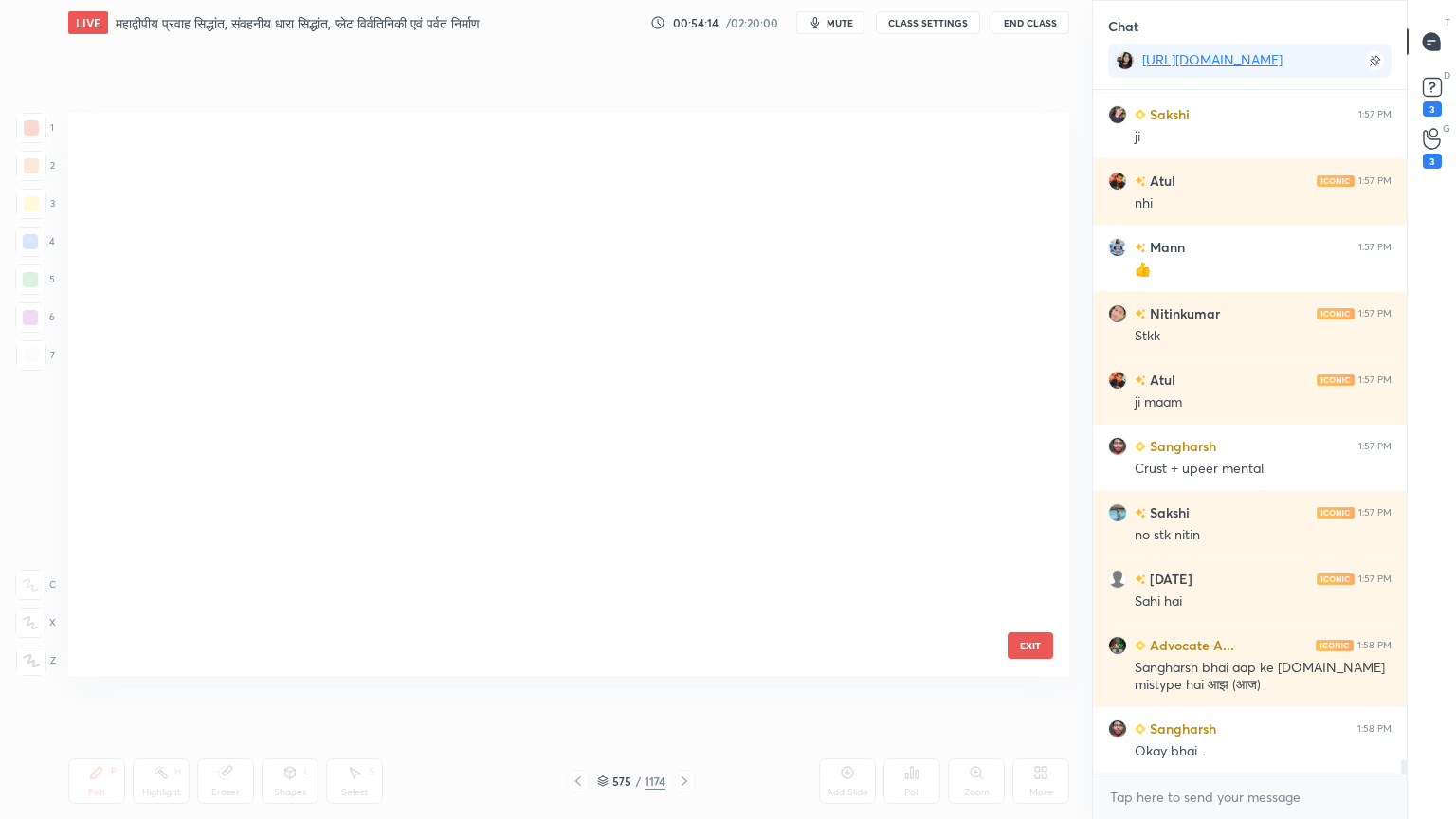 scroll, scrollTop: 32743, scrollLeft: 0, axis: vertical 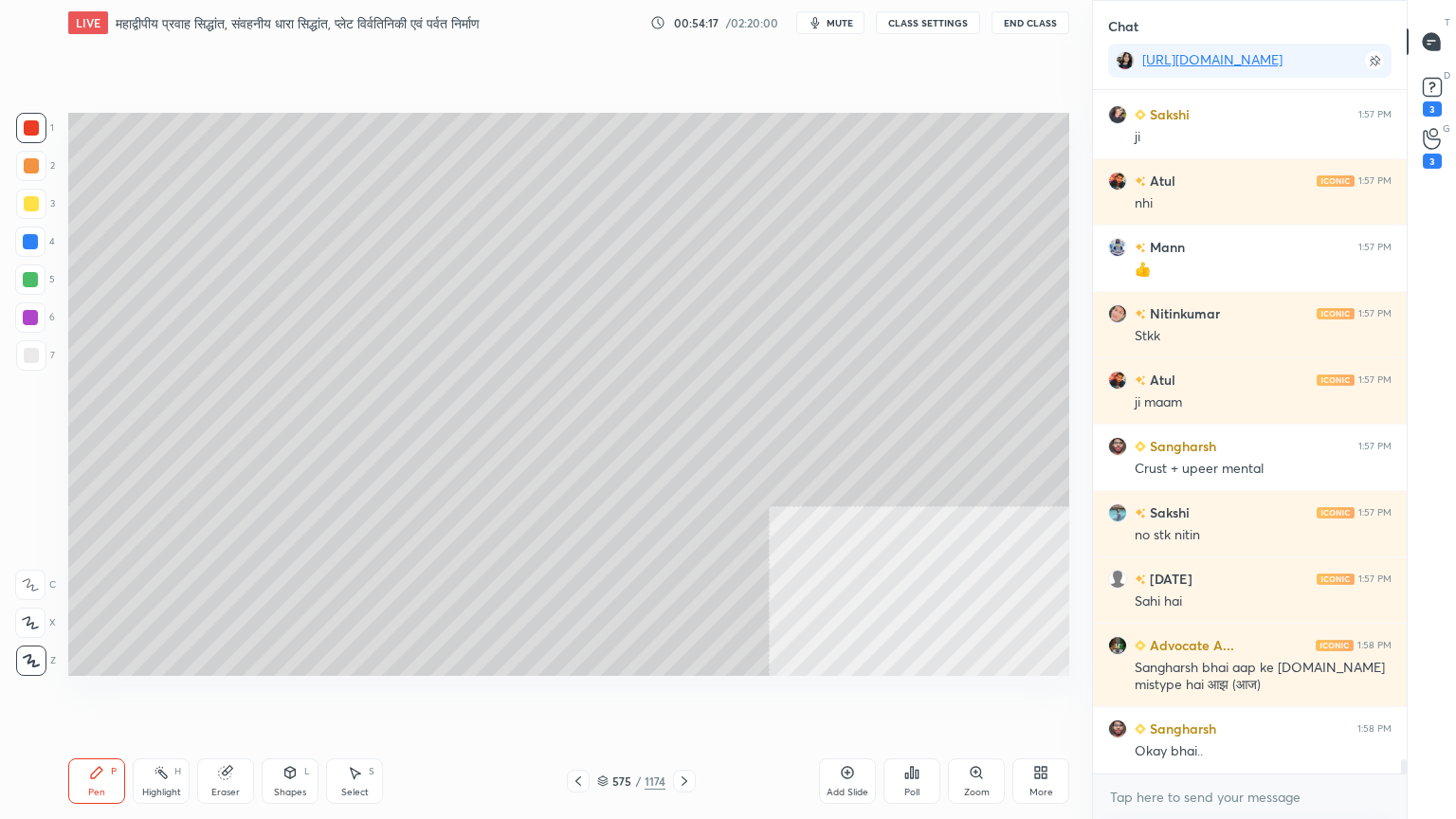 drag, startPoint x: 603, startPoint y: 786, endPoint x: 638, endPoint y: 776, distance: 36.400549 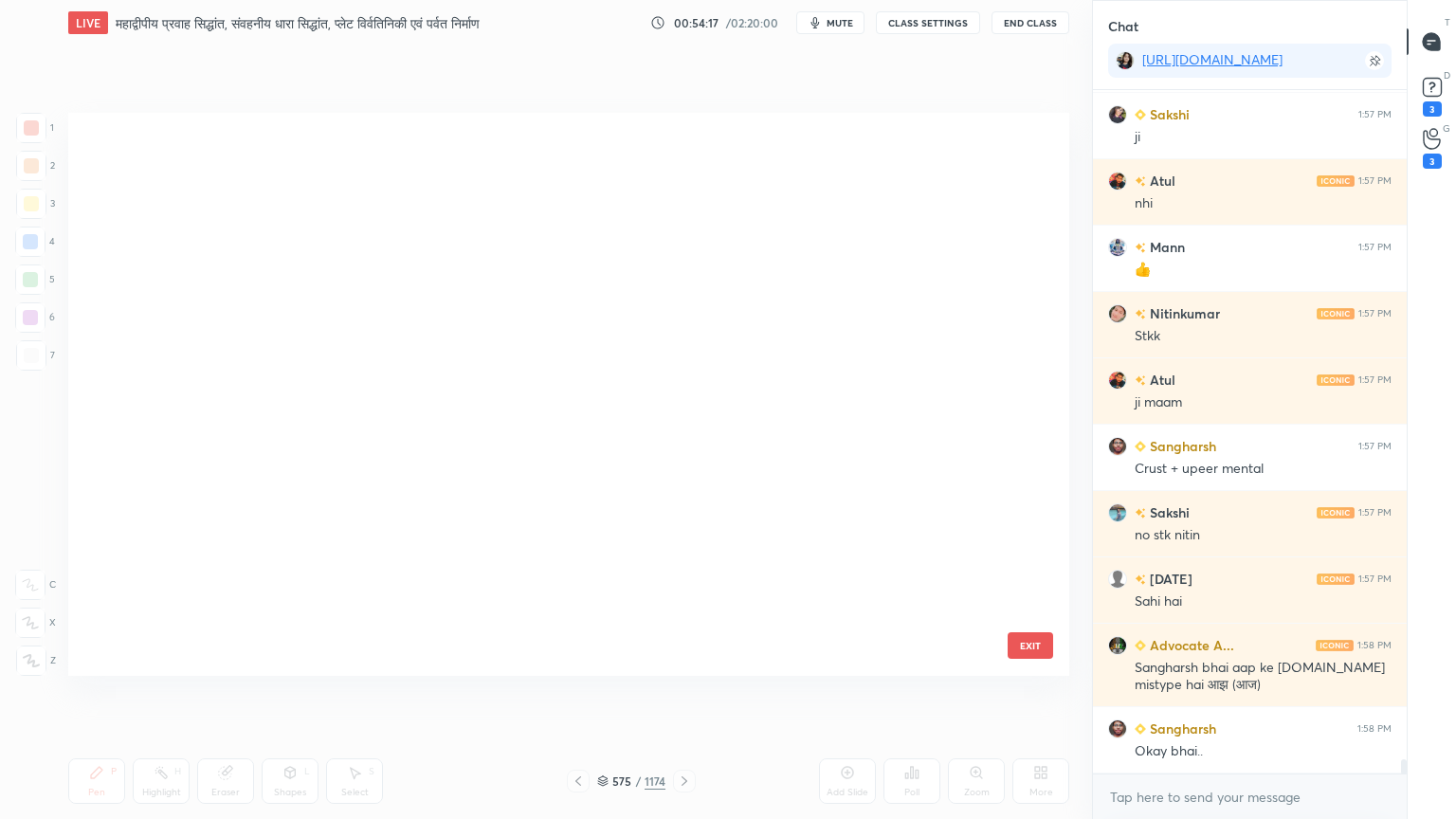 scroll, scrollTop: 32743, scrollLeft: 0, axis: vertical 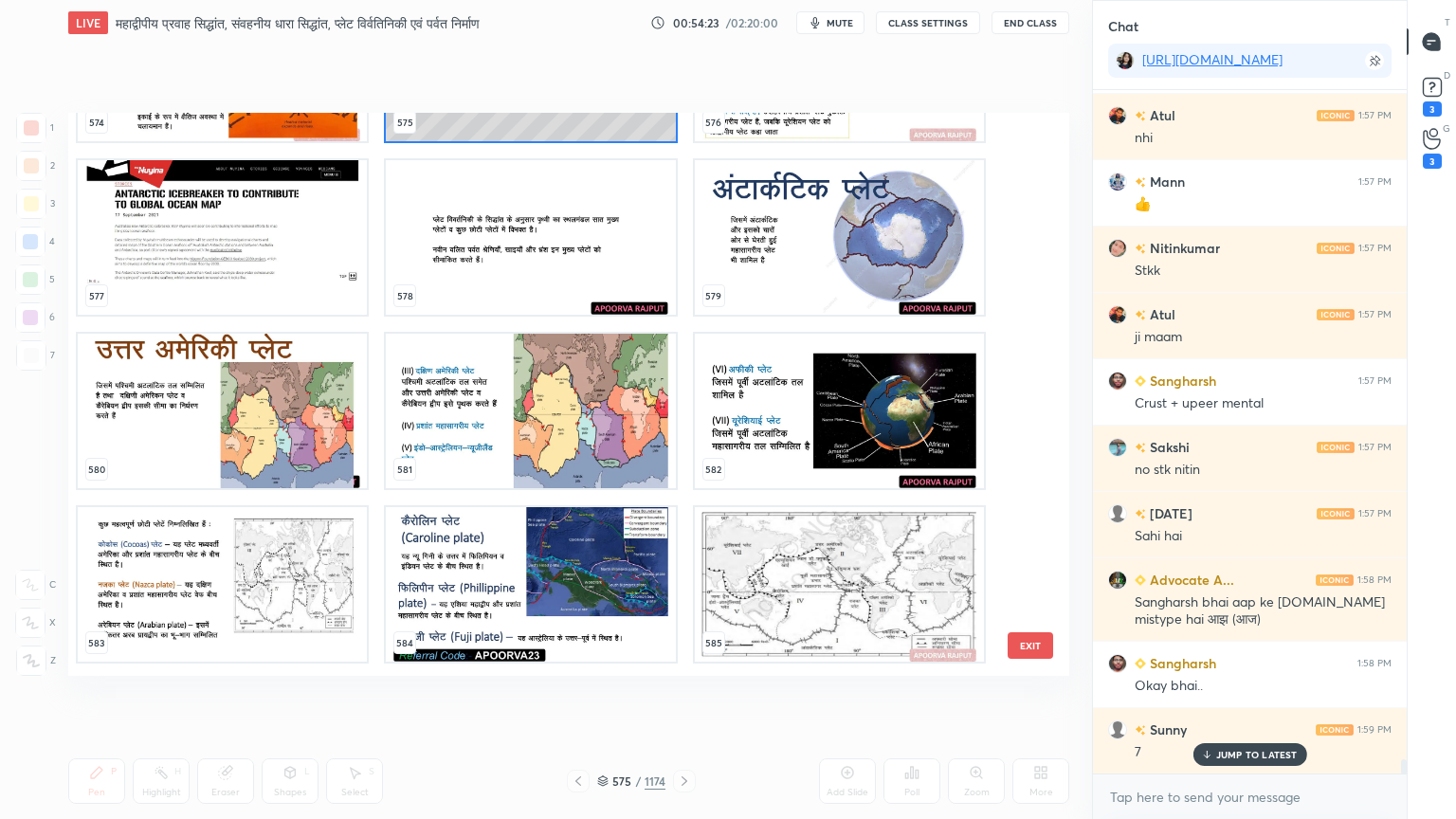 click at bounding box center (530, 237) 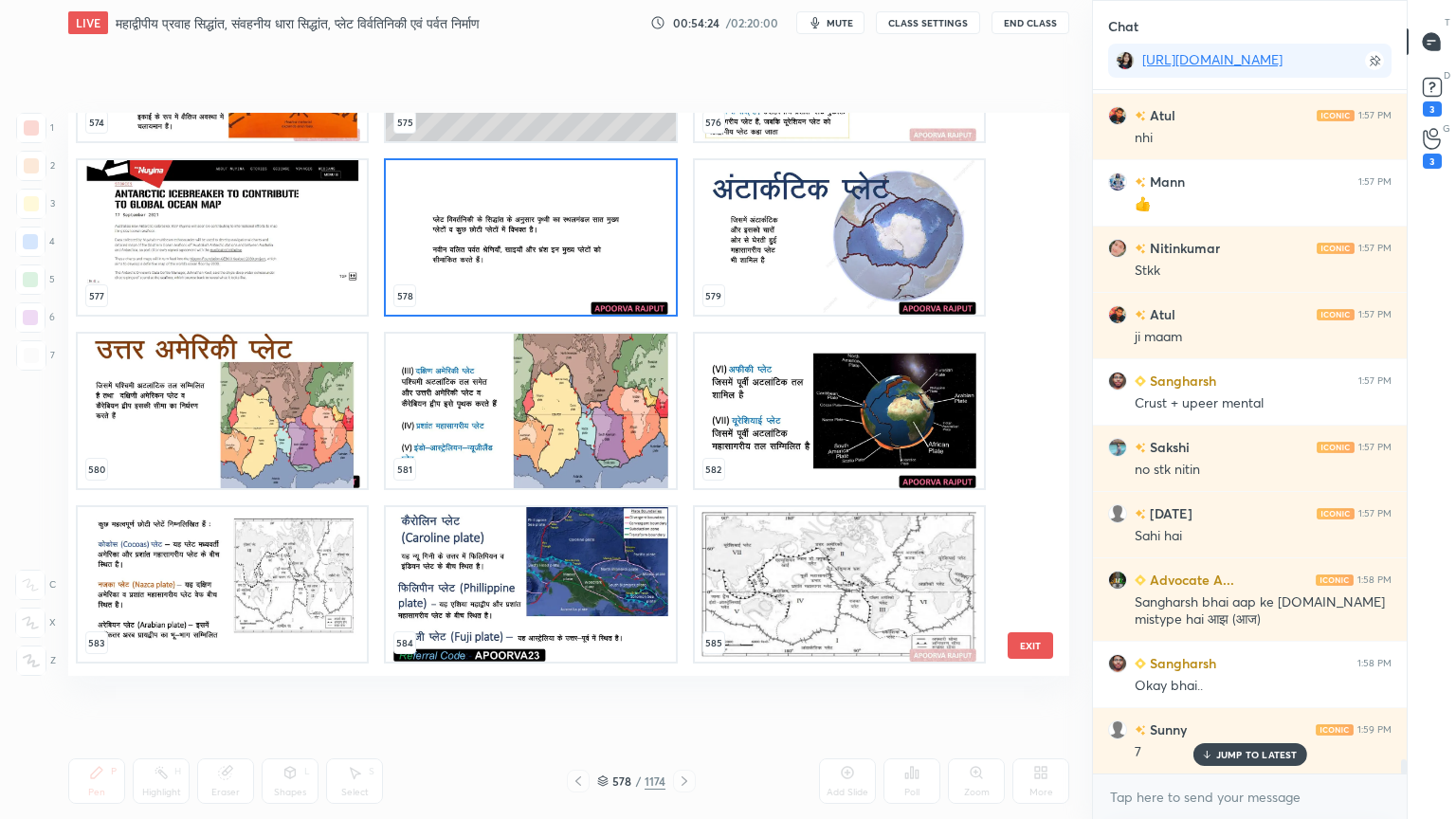 click at bounding box center (530, 237) 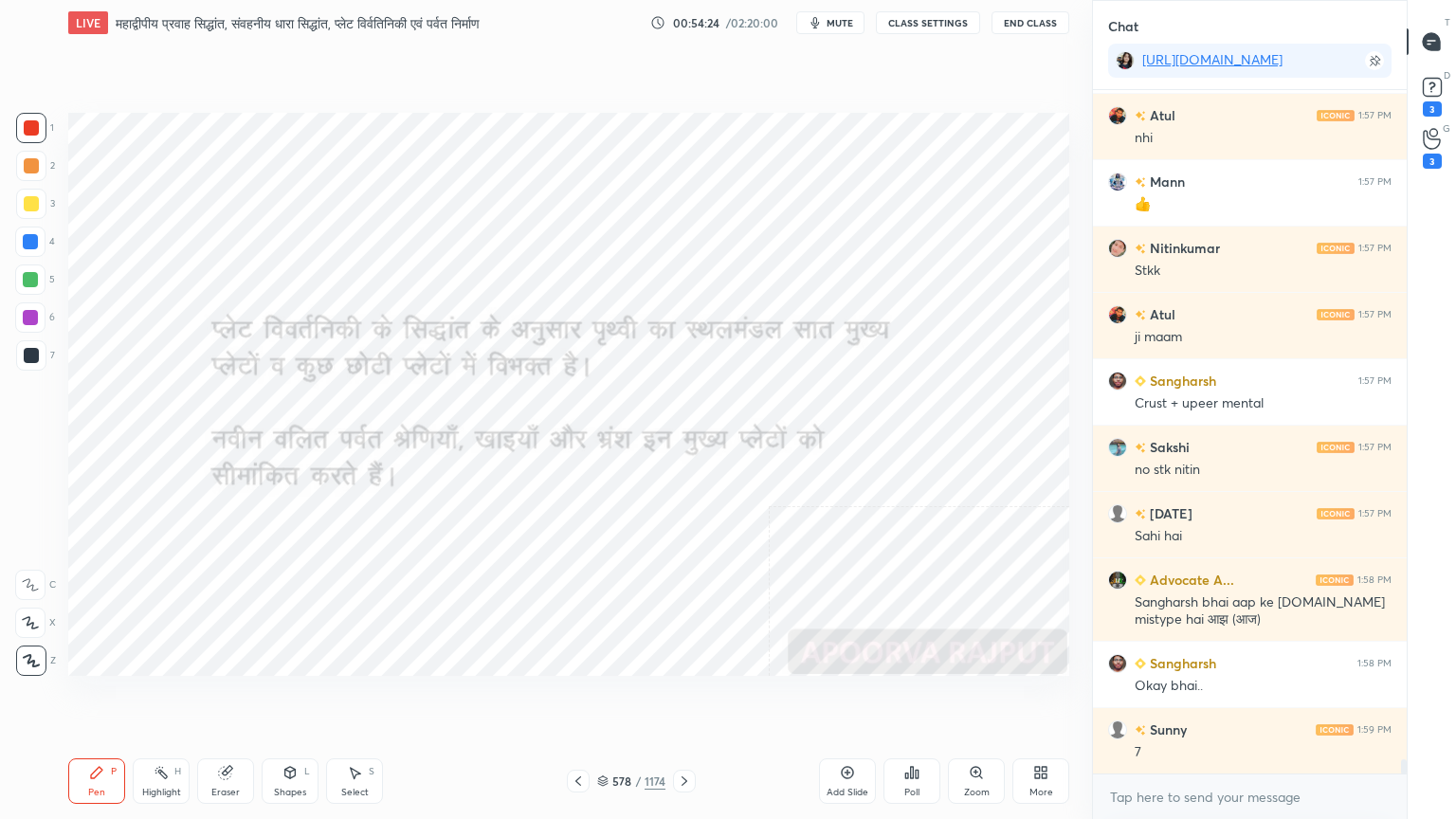 scroll, scrollTop: 33032, scrollLeft: 0, axis: vertical 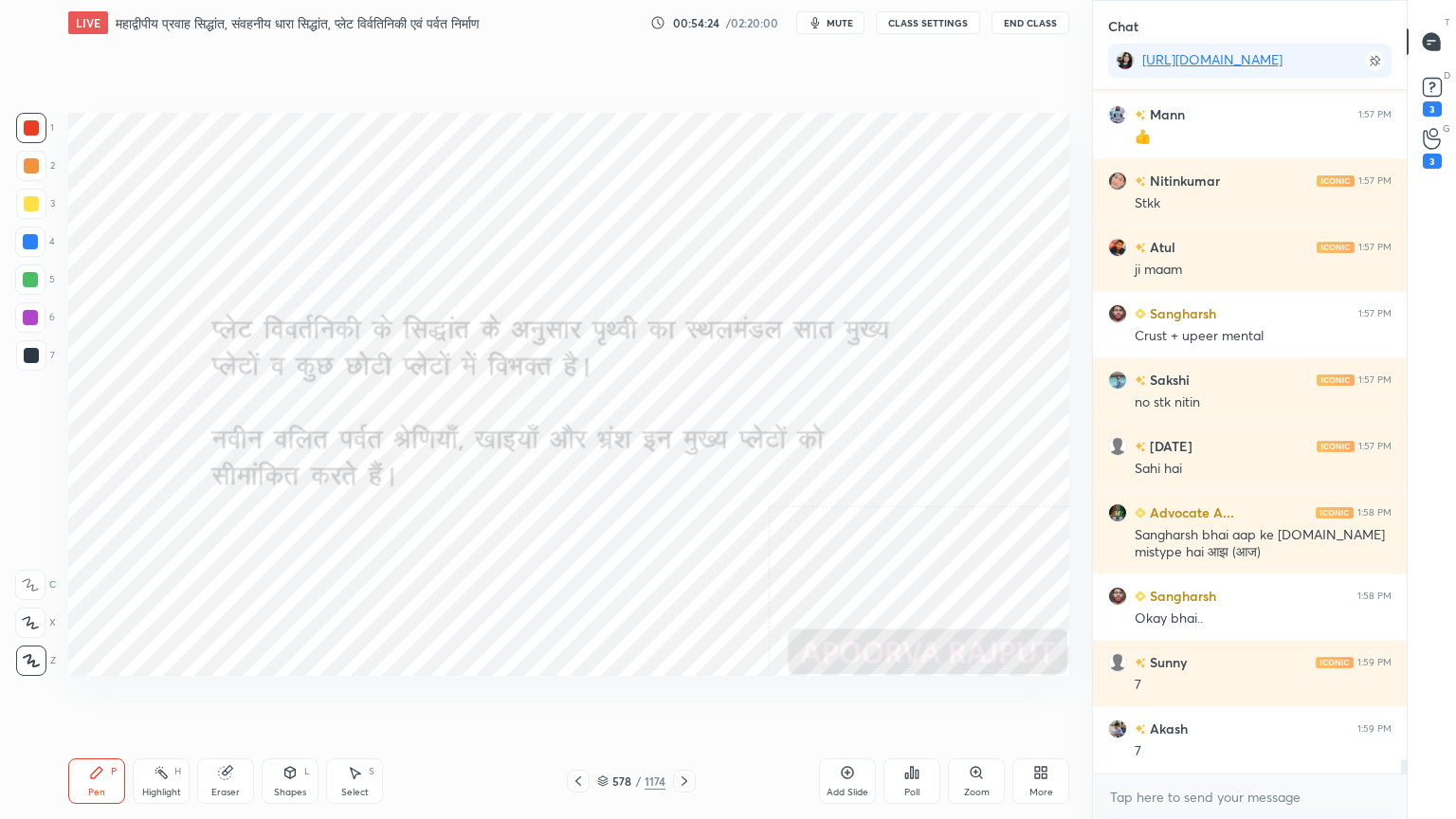 click at bounding box center (530, 237) 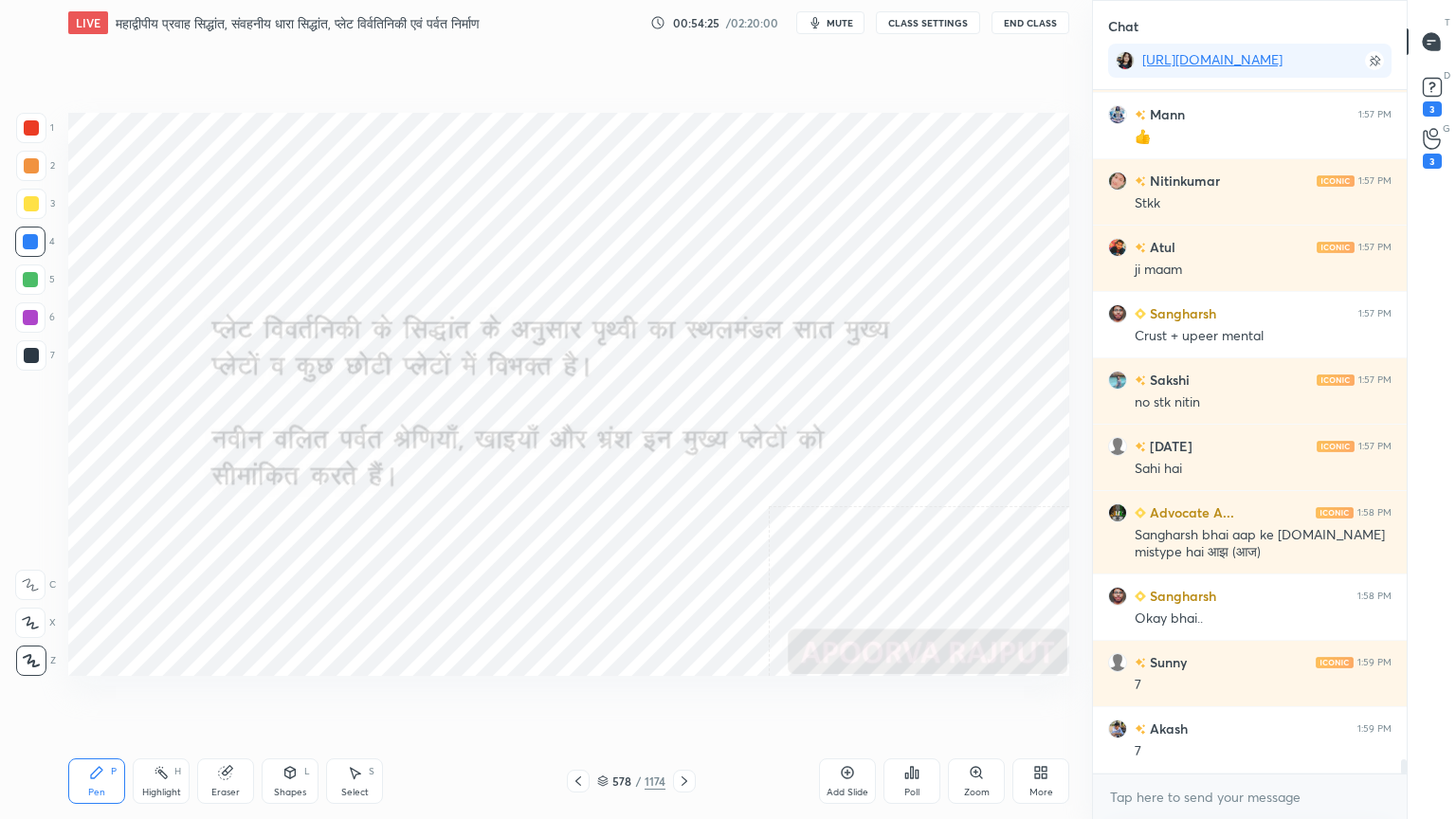 click at bounding box center [30, 242] 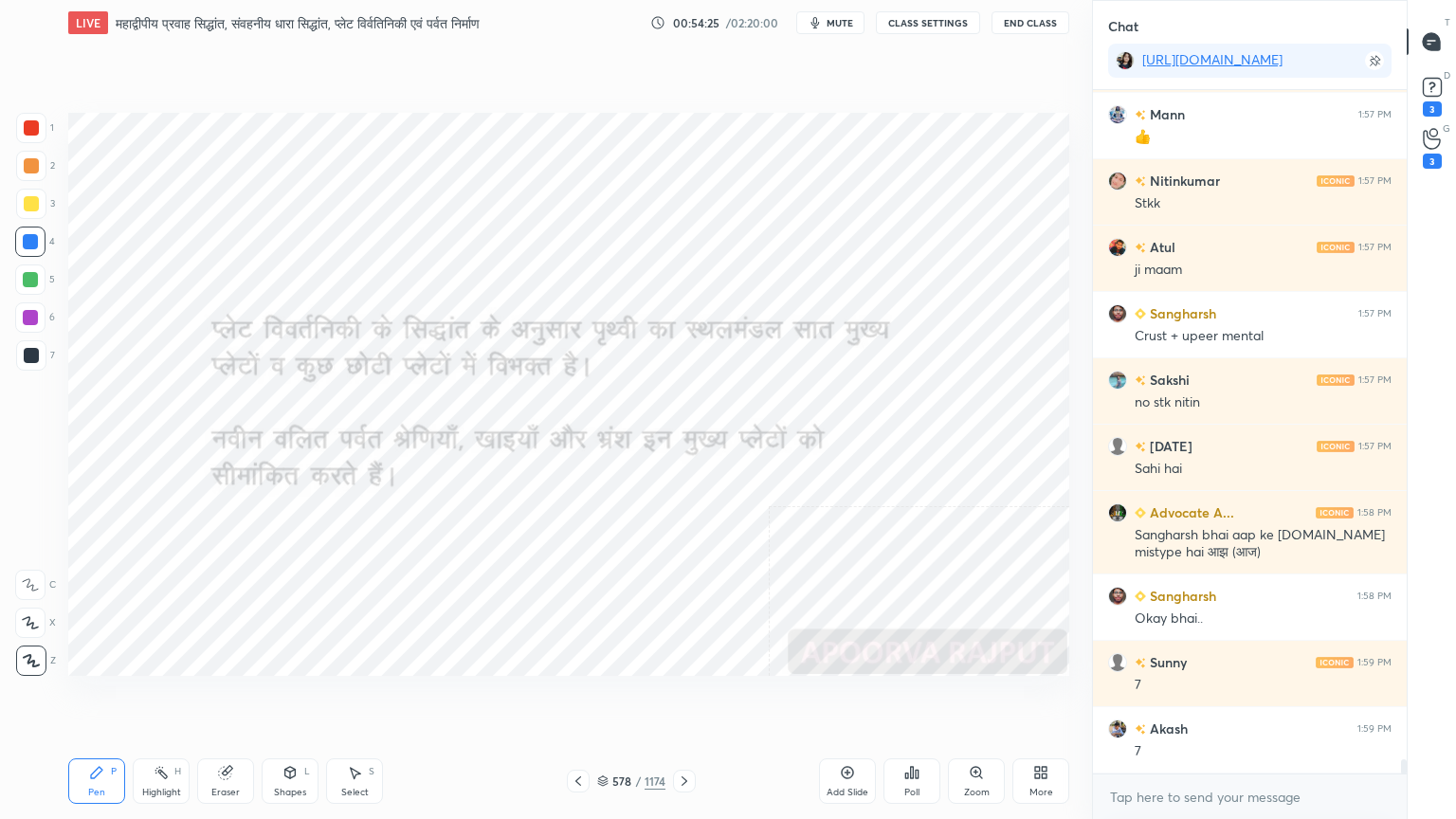 scroll, scrollTop: 33097, scrollLeft: 0, axis: vertical 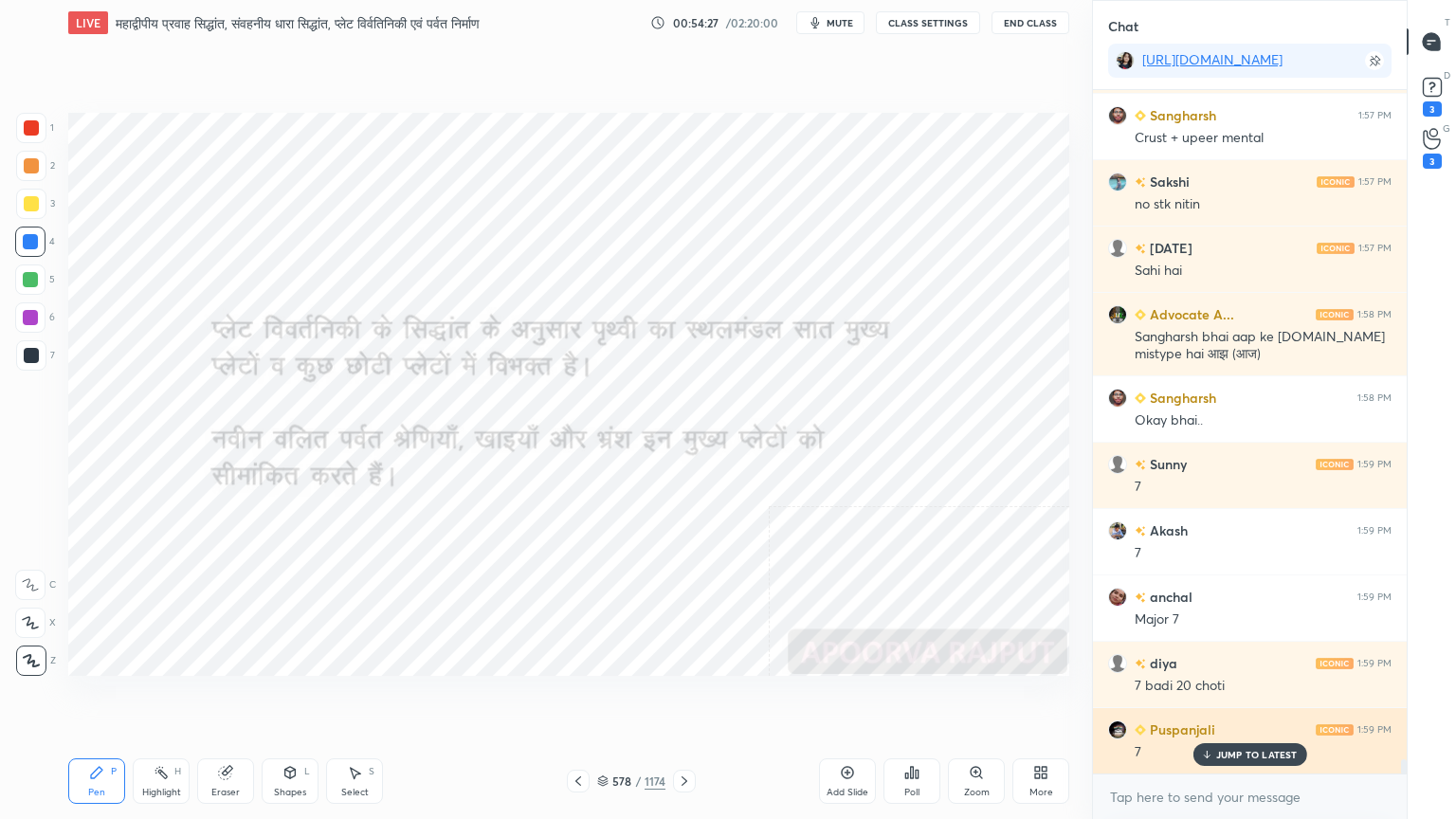 drag, startPoint x: 1238, startPoint y: 755, endPoint x: 1239, endPoint y: 770, distance: 15.0333 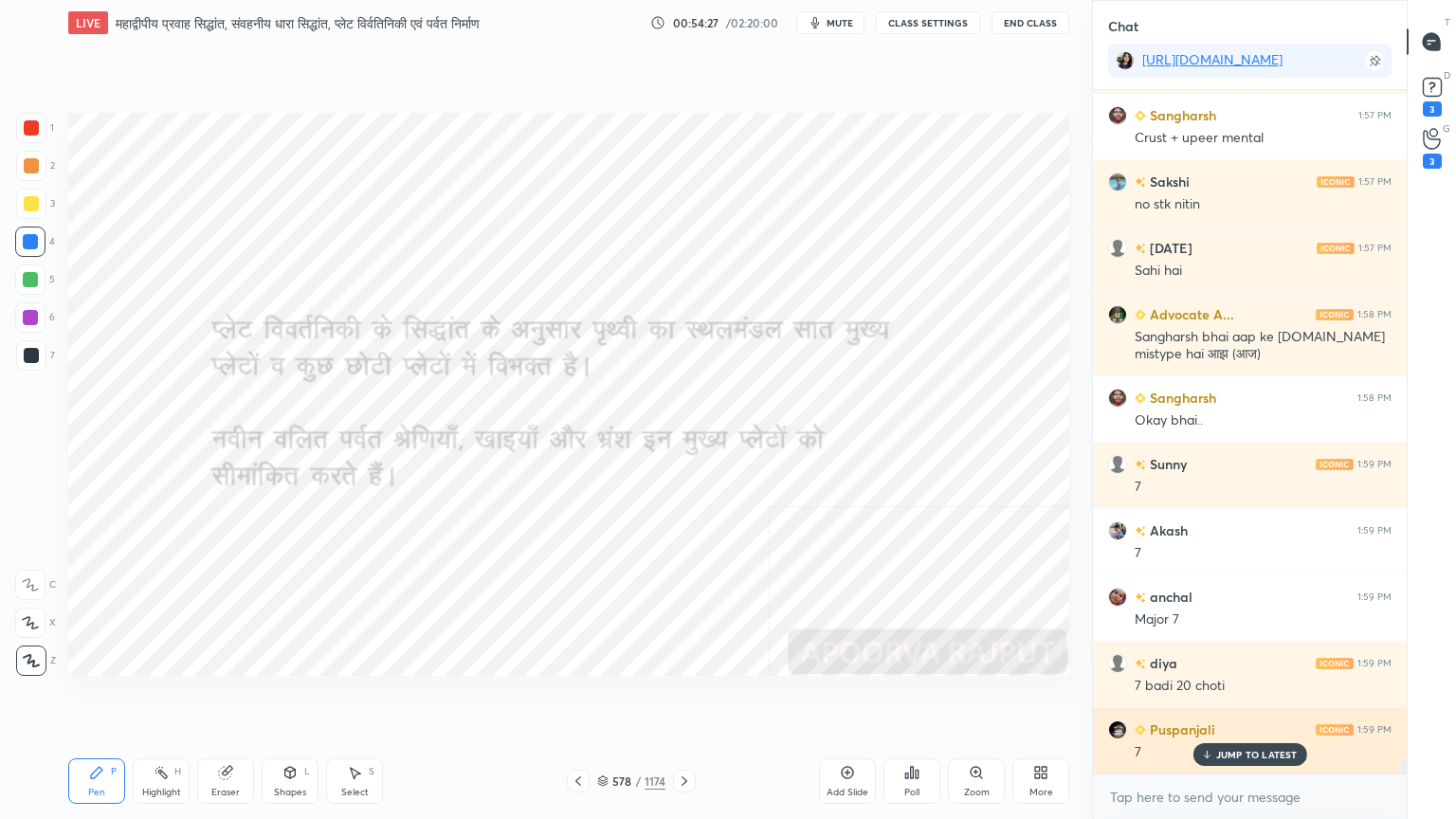 click on "JUMP TO LATEST" at bounding box center (1257, 755) 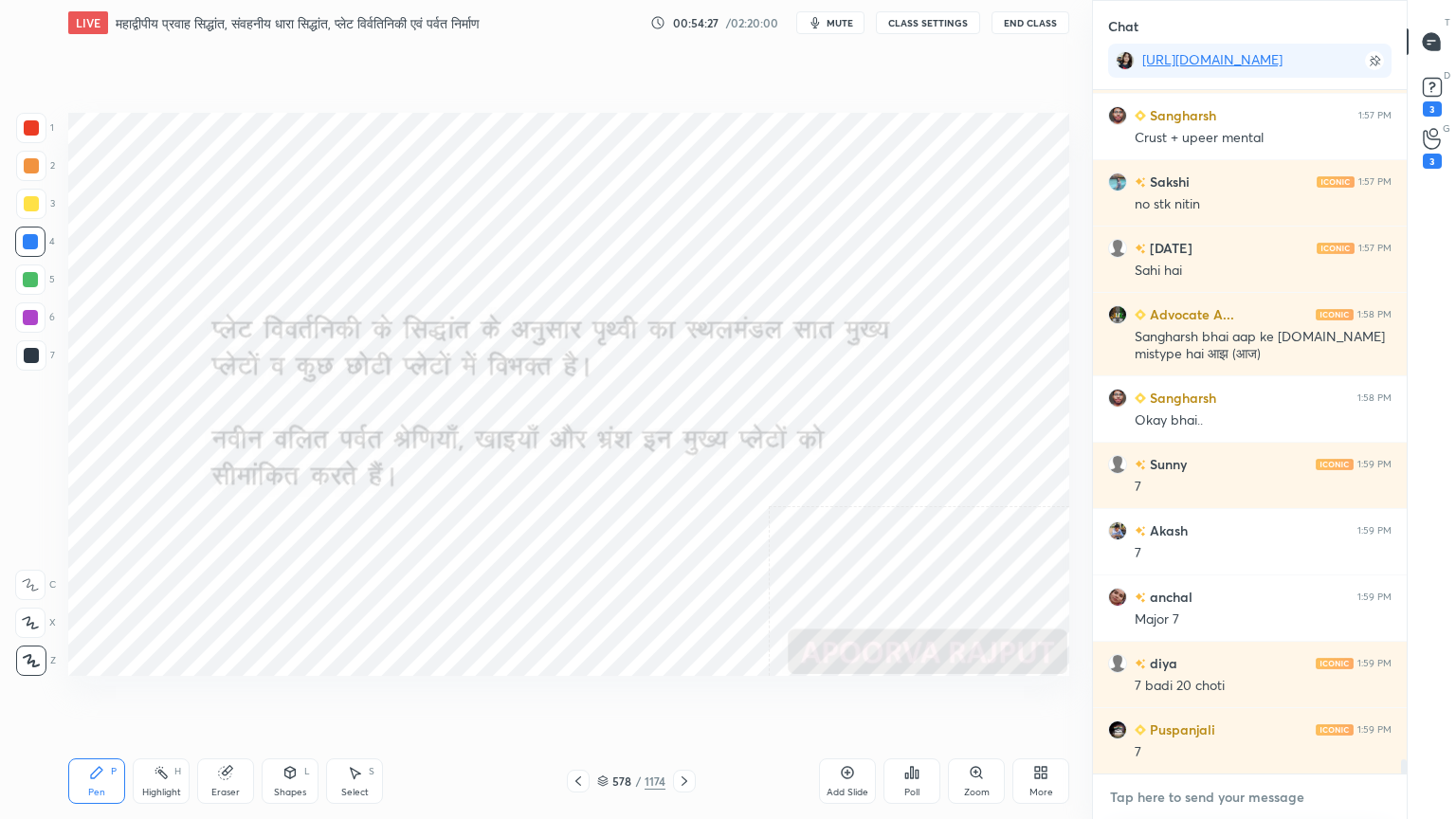 scroll, scrollTop: 33297, scrollLeft: 0, axis: vertical 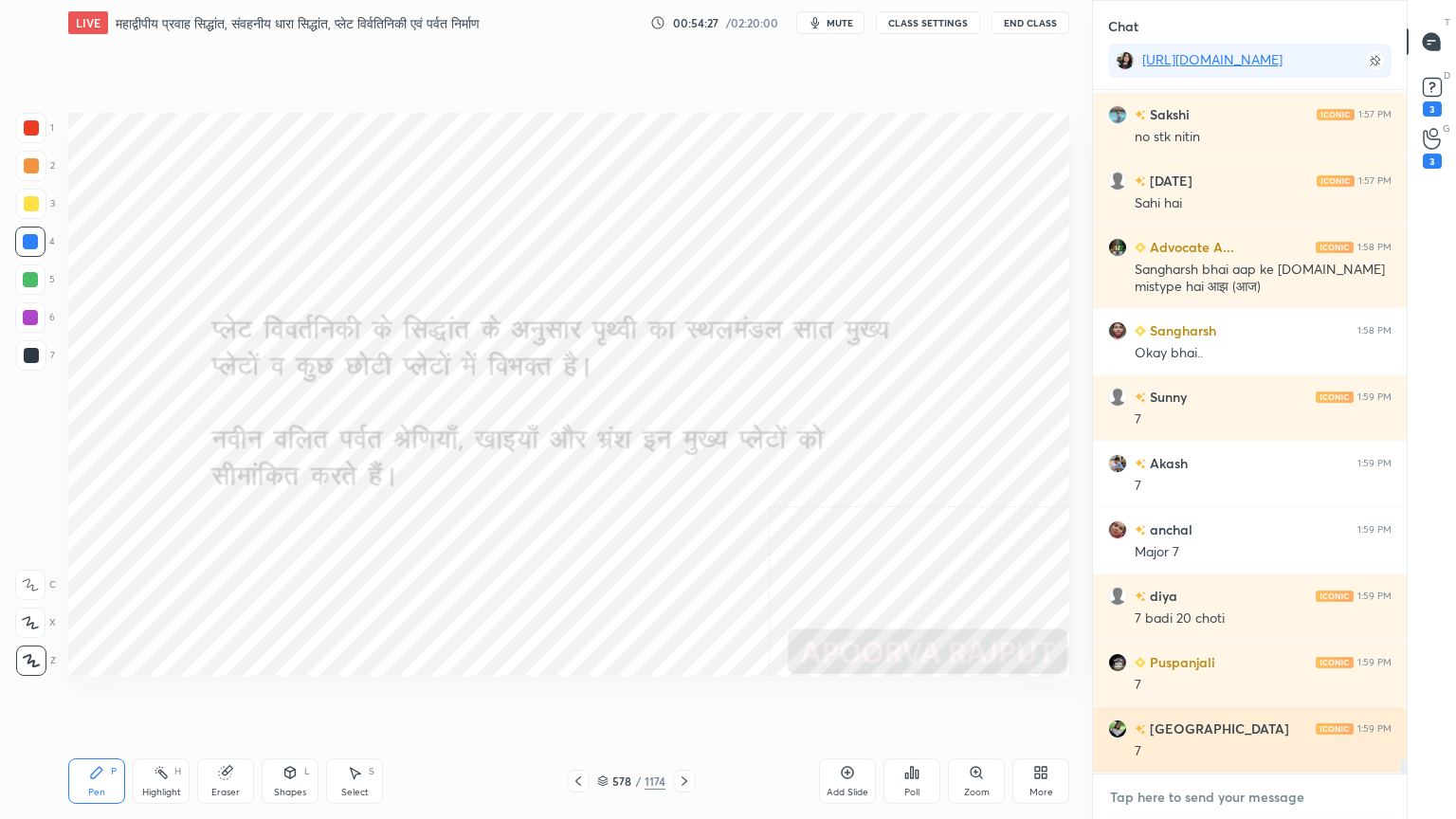 drag, startPoint x: 1230, startPoint y: 795, endPoint x: 1144, endPoint y: 745, distance: 99.47864 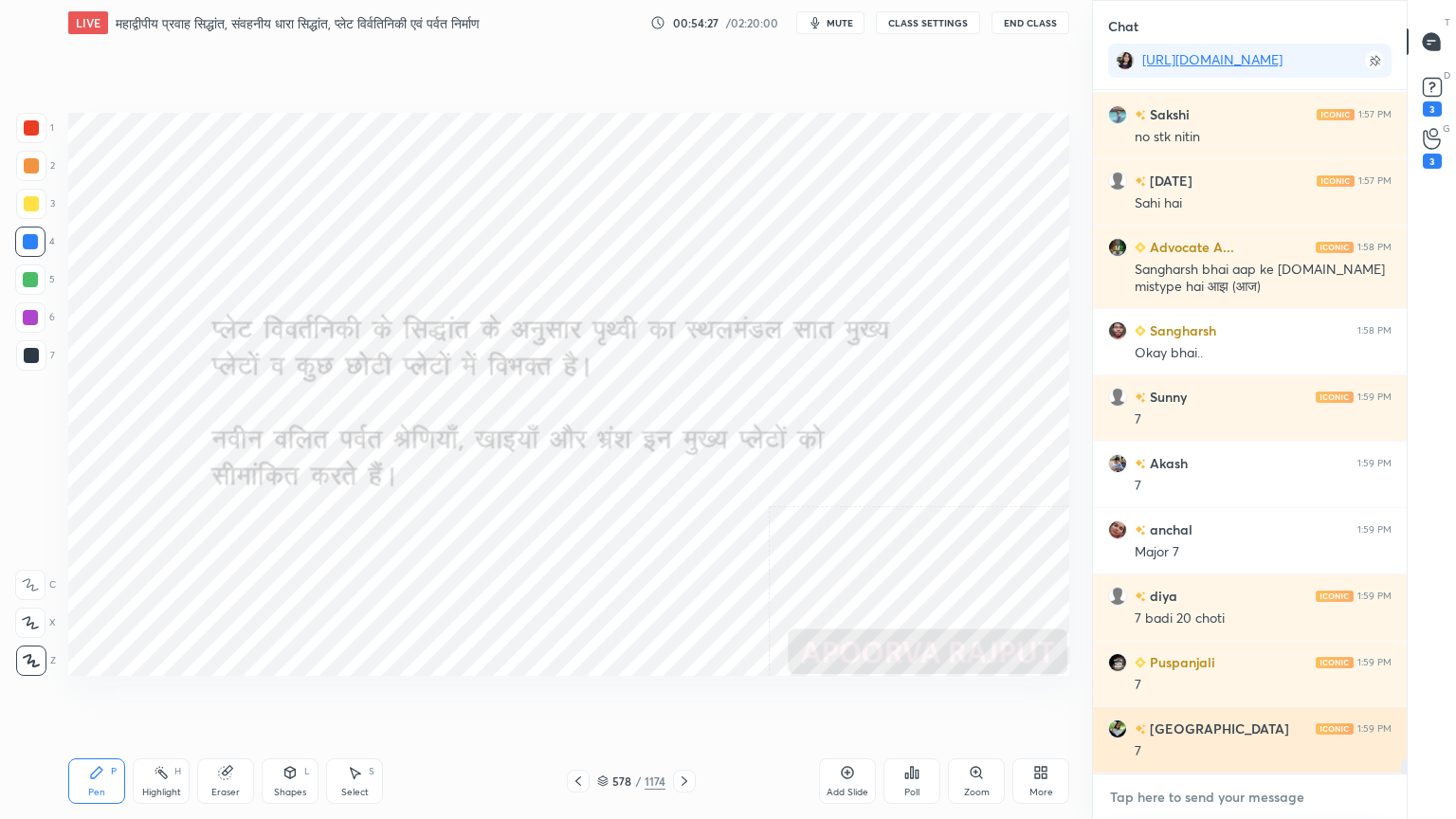 click at bounding box center (1249, 797) 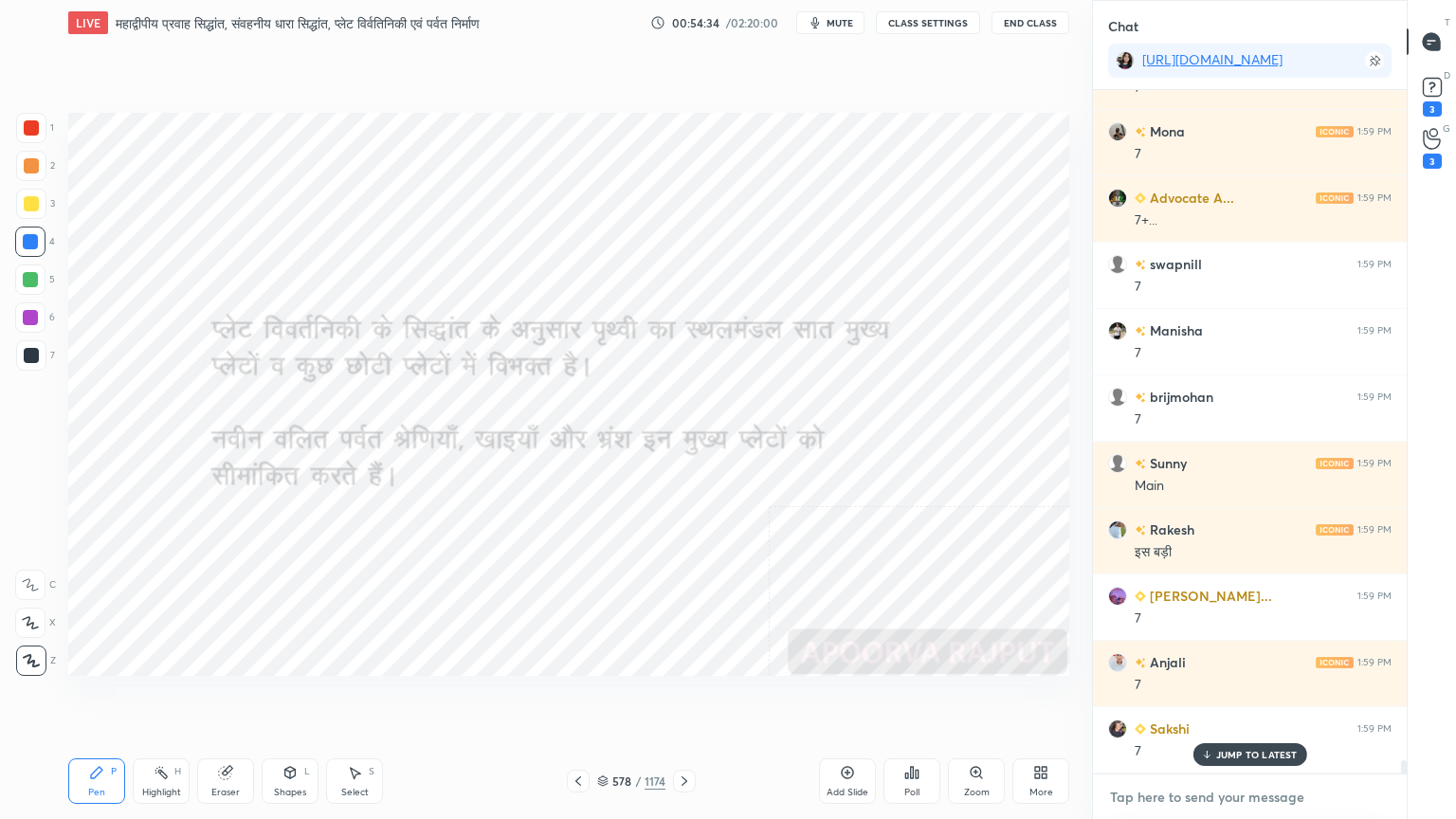 scroll, scrollTop: 34026, scrollLeft: 0, axis: vertical 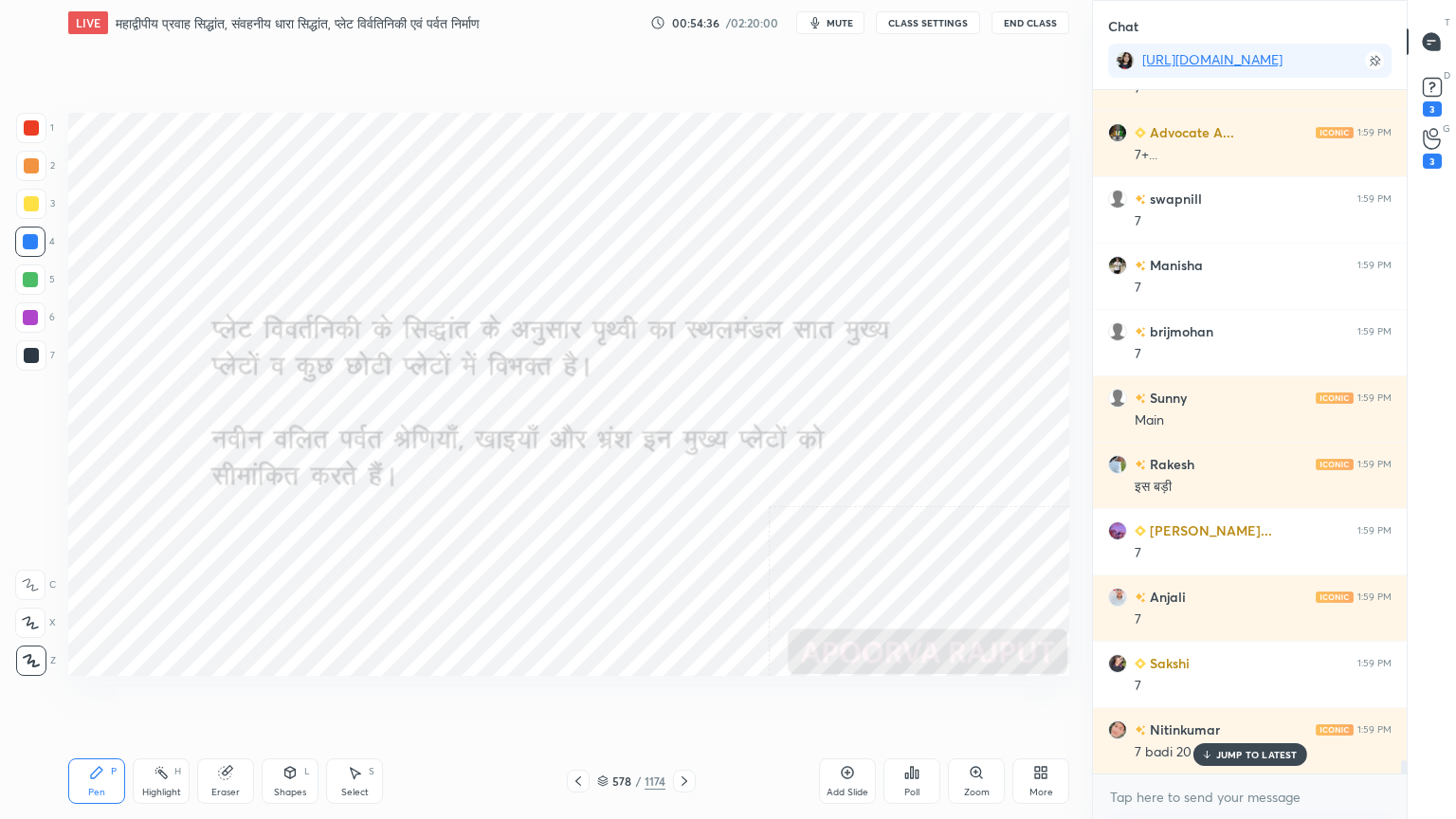 click on "JUMP TO LATEST" at bounding box center (1257, 755) 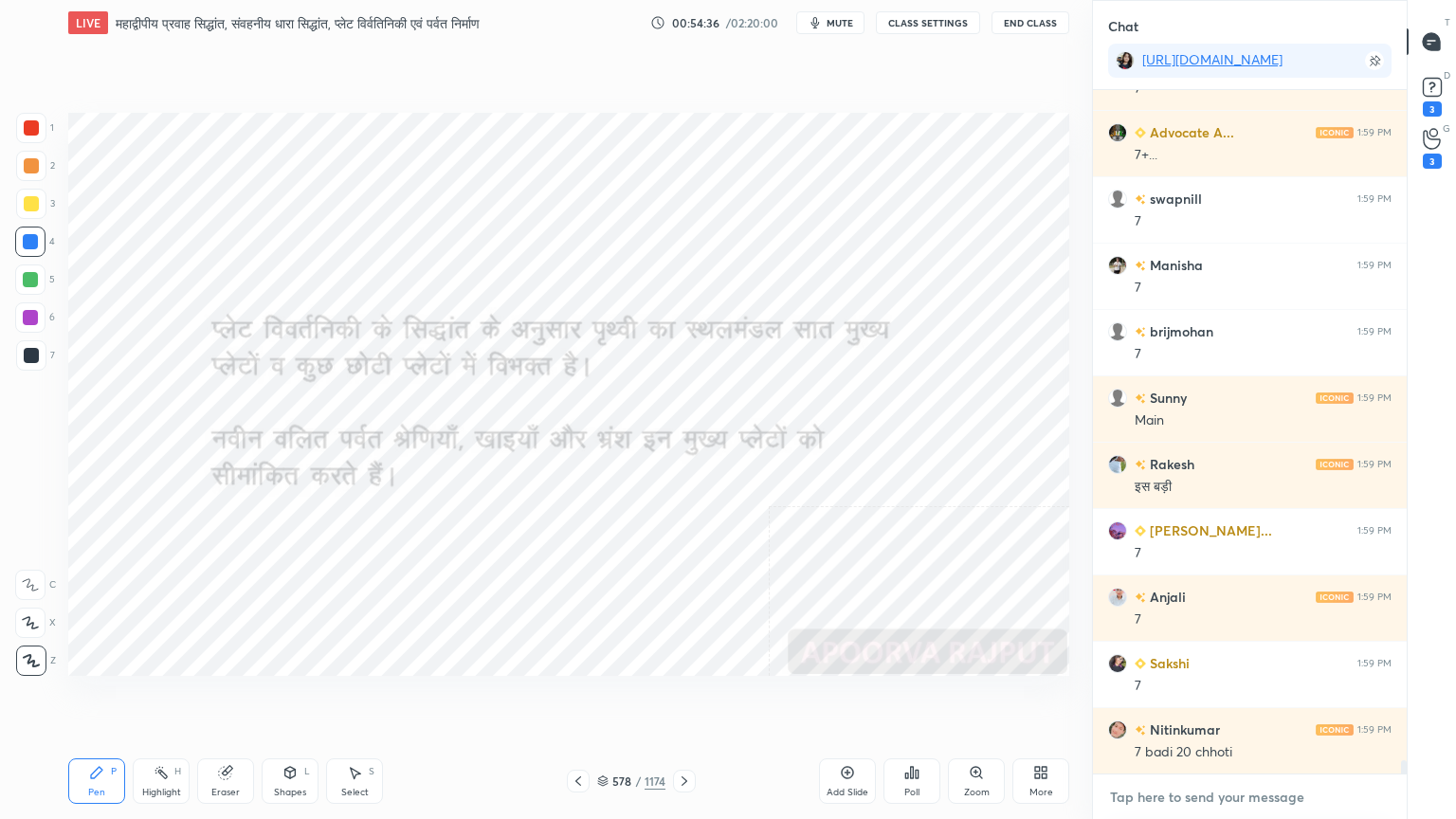 drag, startPoint x: 1228, startPoint y: 801, endPoint x: 1239, endPoint y: 796, distance: 12.083046 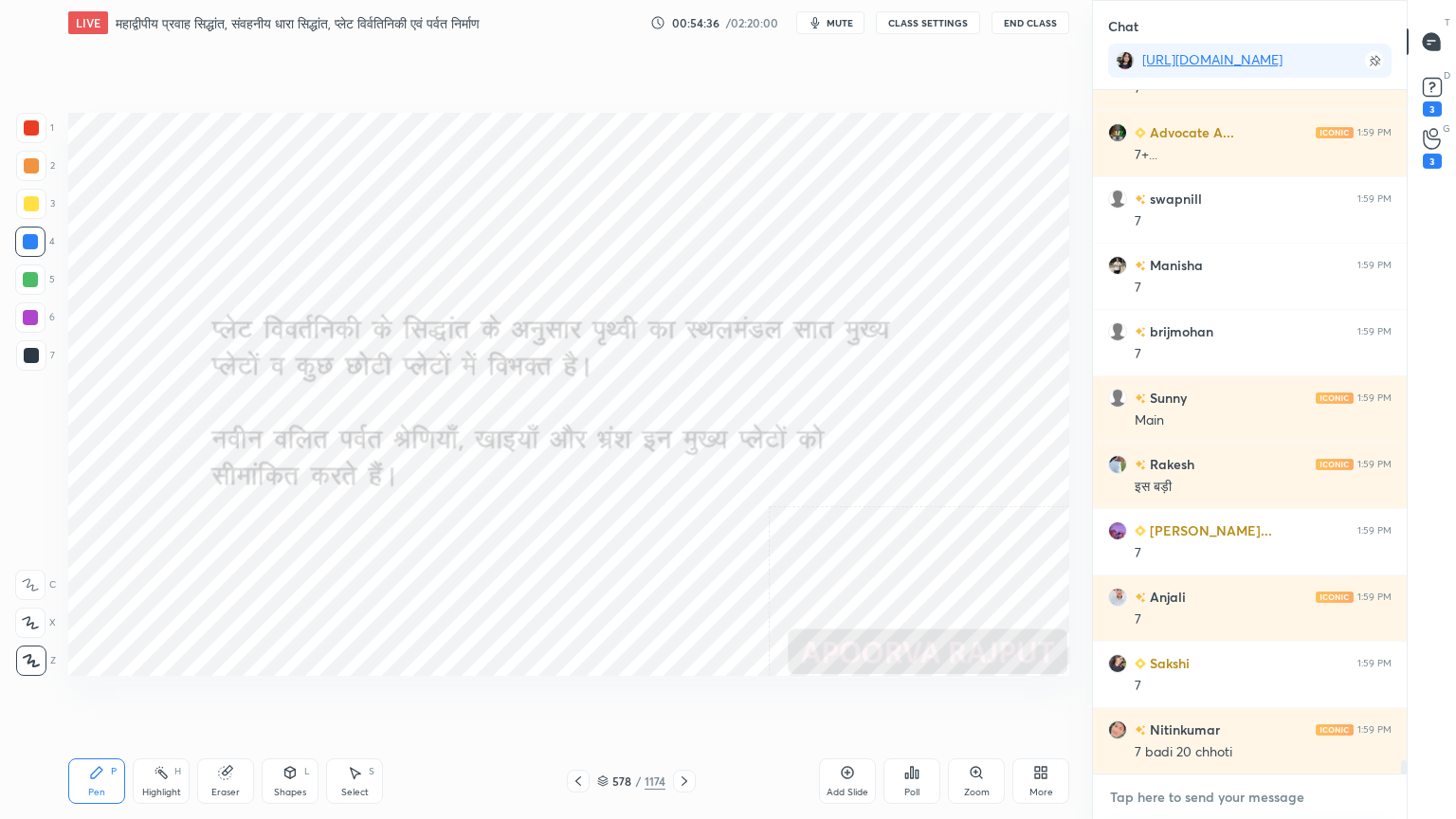 click at bounding box center [1249, 797] 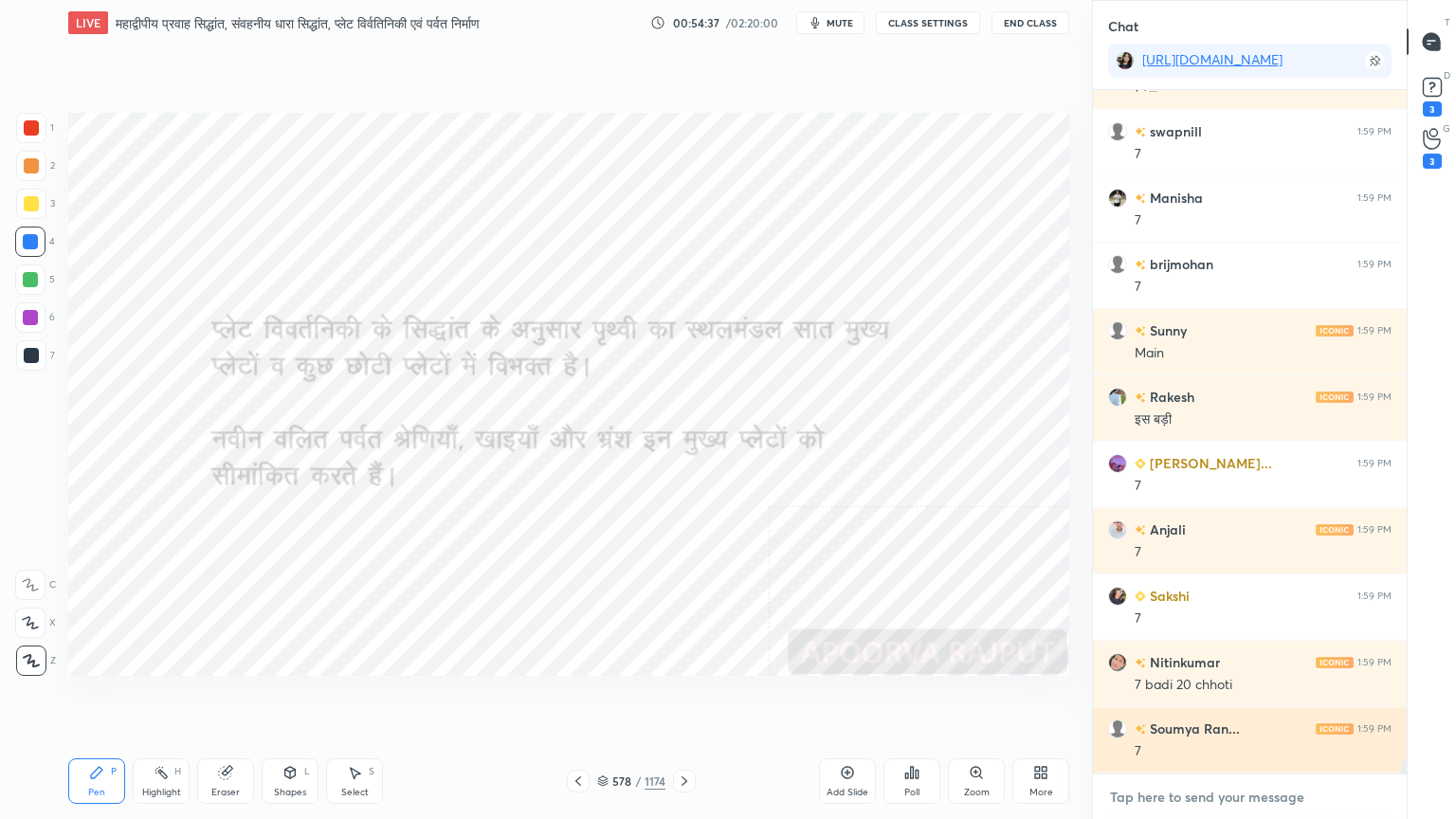 scroll, scrollTop: 34292, scrollLeft: 0, axis: vertical 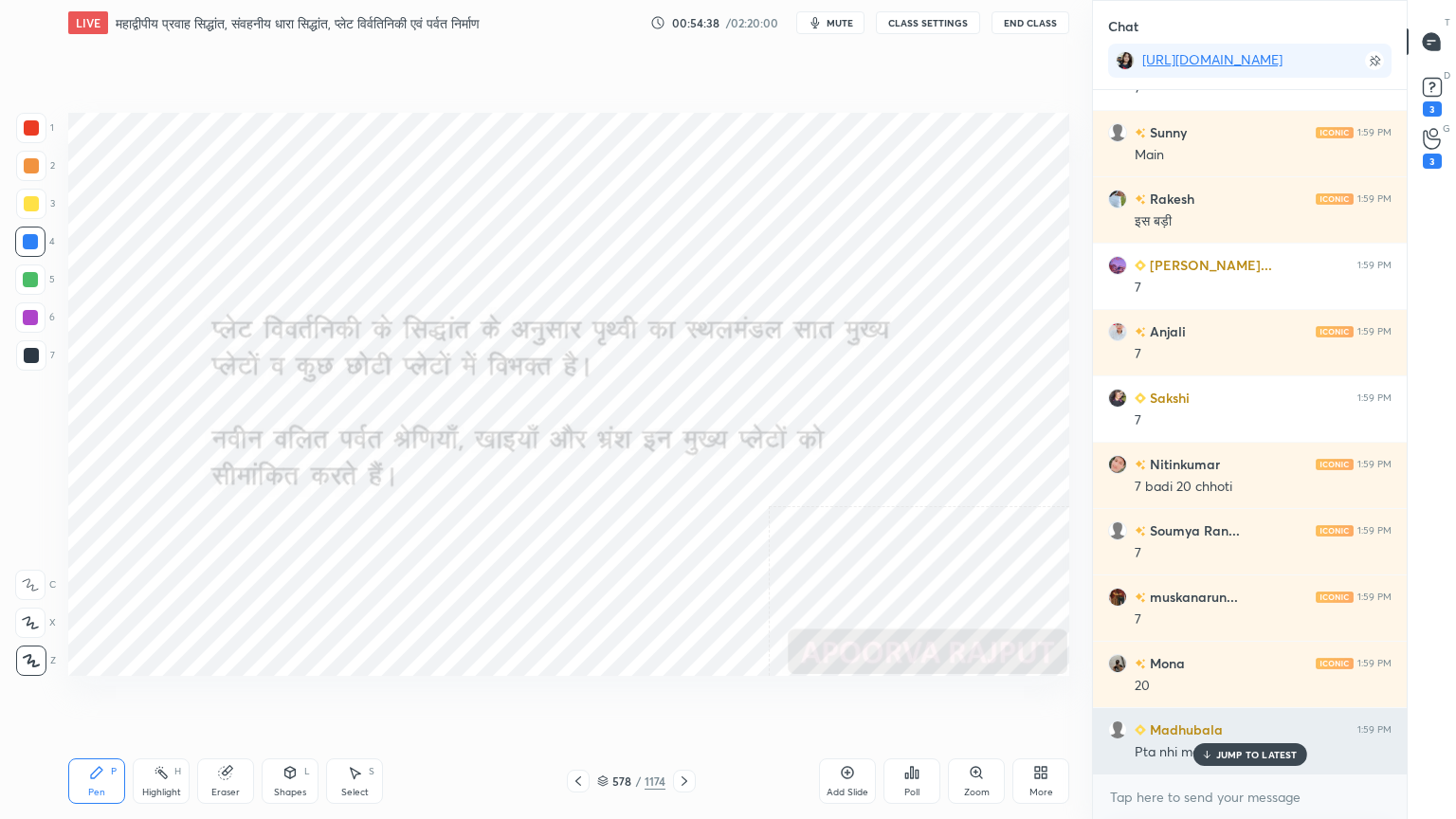 click on "JUMP TO LATEST" at bounding box center [1249, 755] 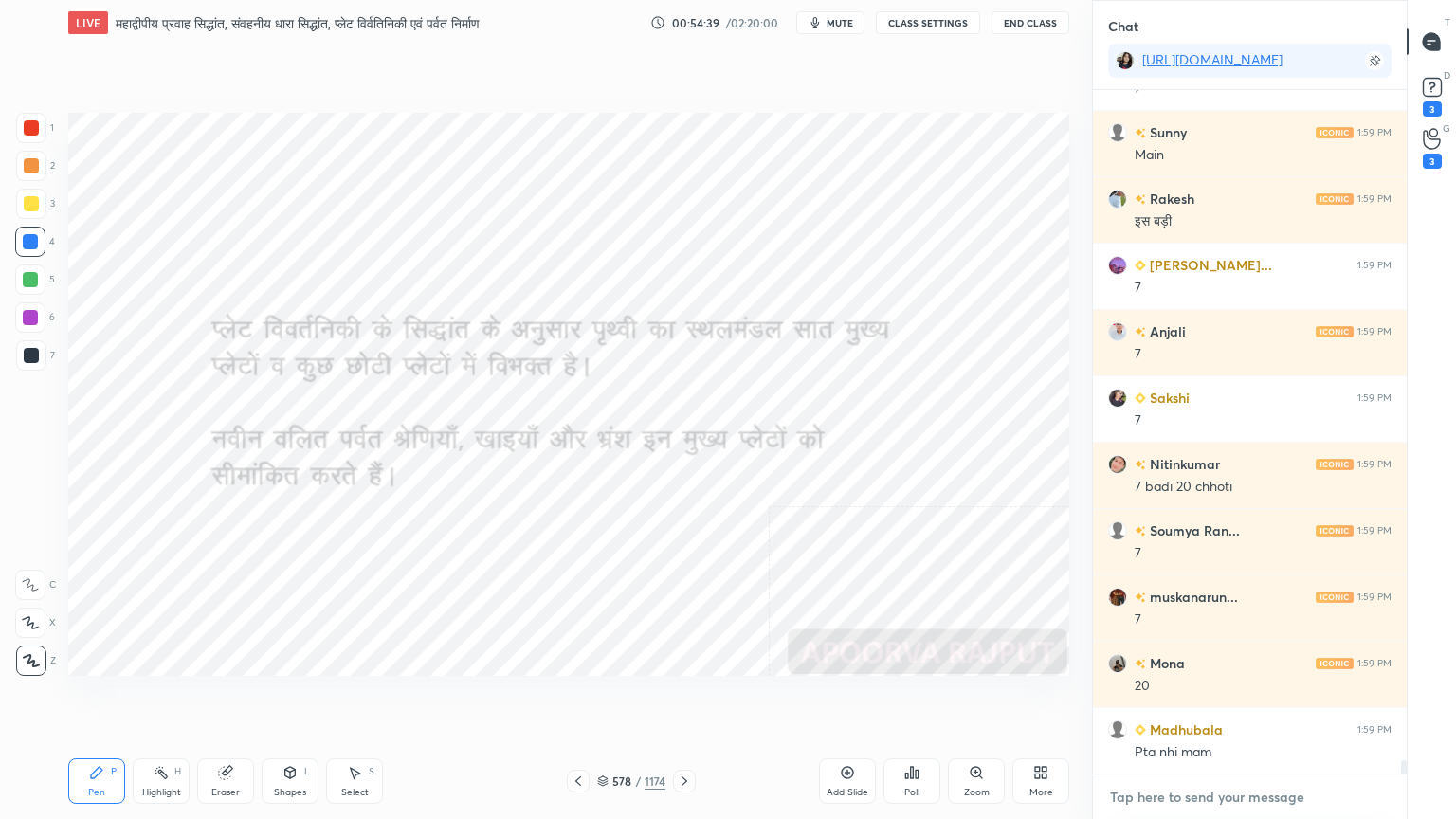 click at bounding box center (1249, 797) 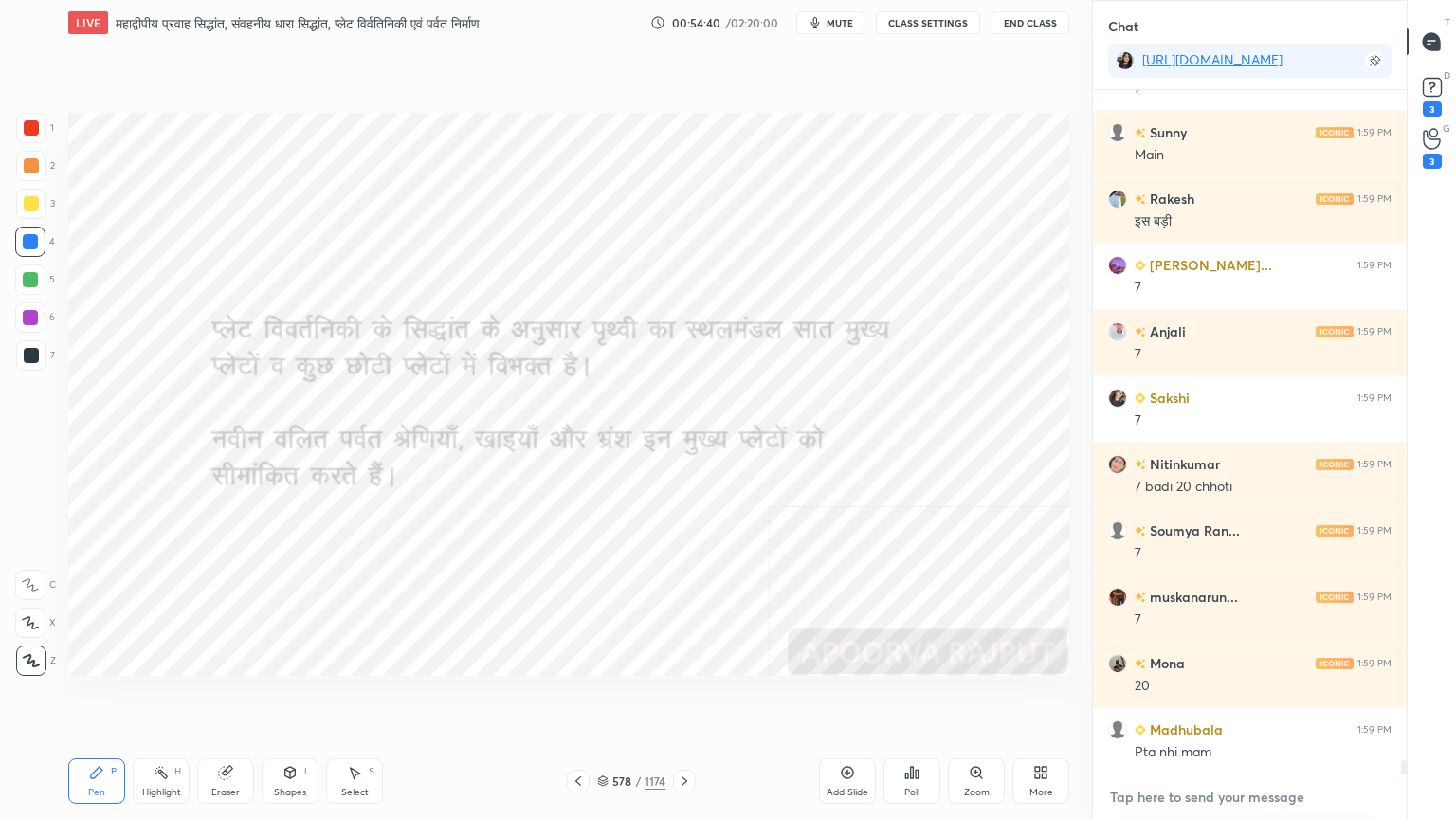 drag, startPoint x: 1282, startPoint y: 792, endPoint x: 1287, endPoint y: 780, distance: 13 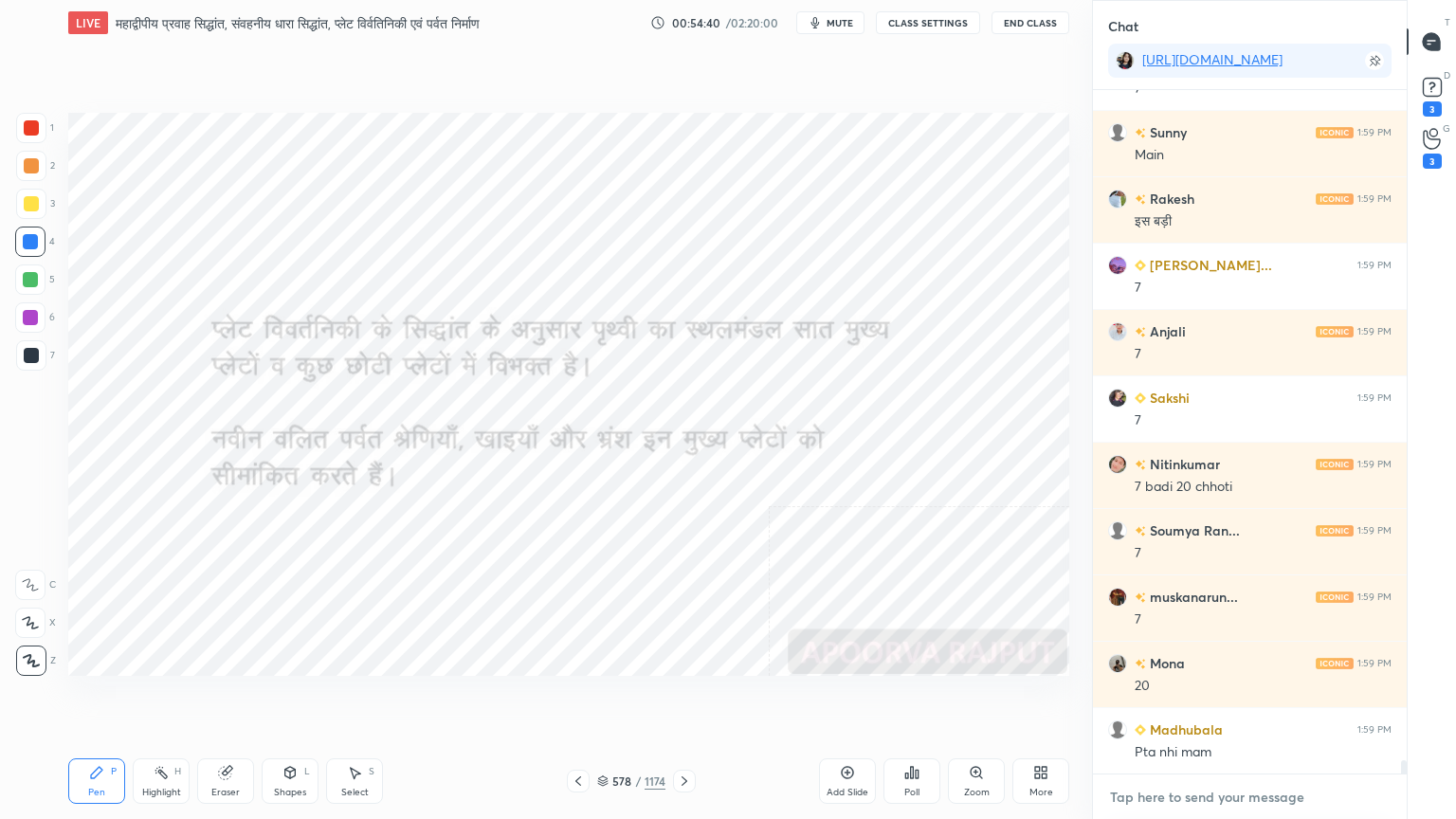 click at bounding box center [1249, 797] 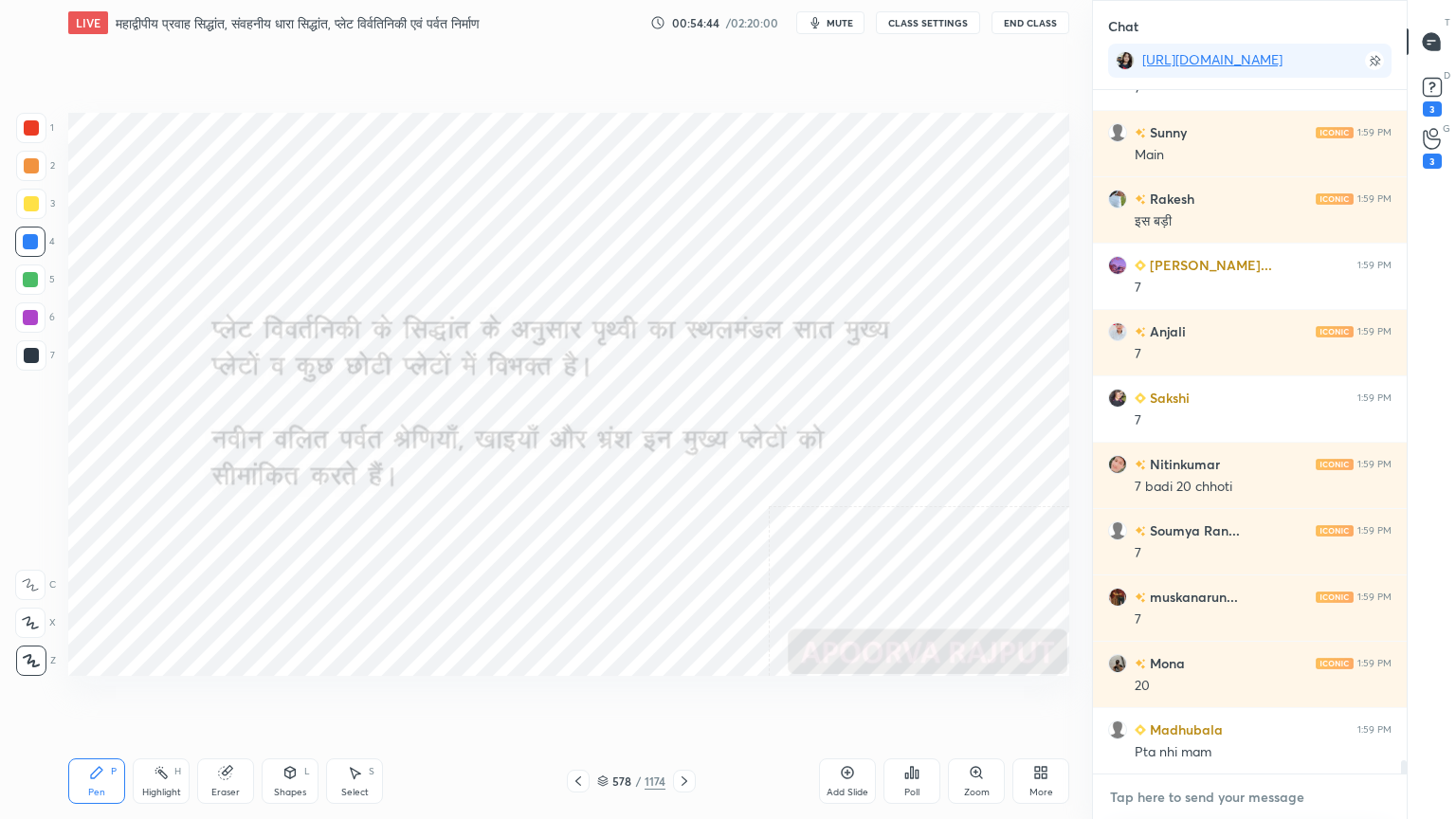 click at bounding box center (1249, 797) 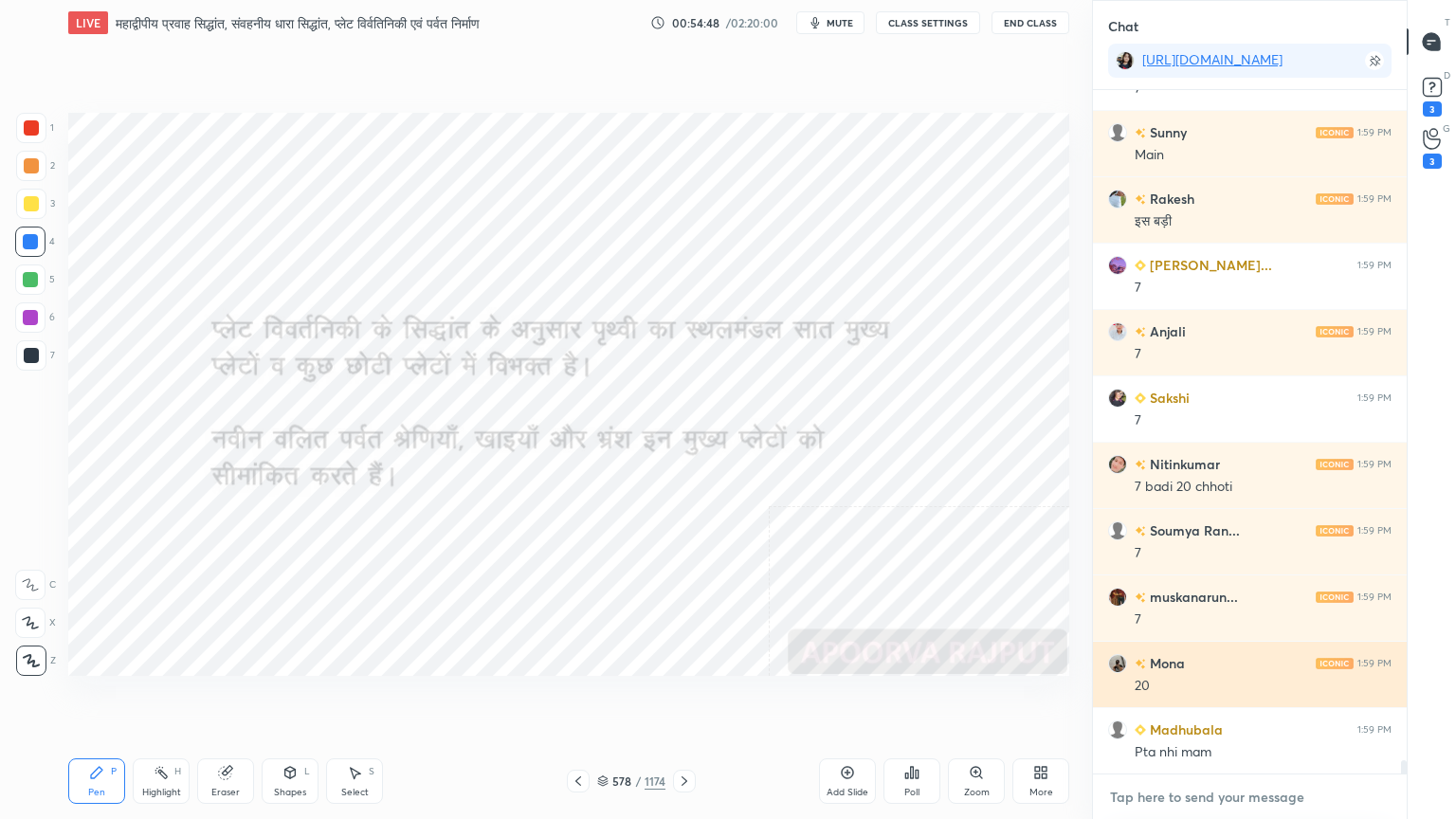 scroll, scrollTop: 34359, scrollLeft: 0, axis: vertical 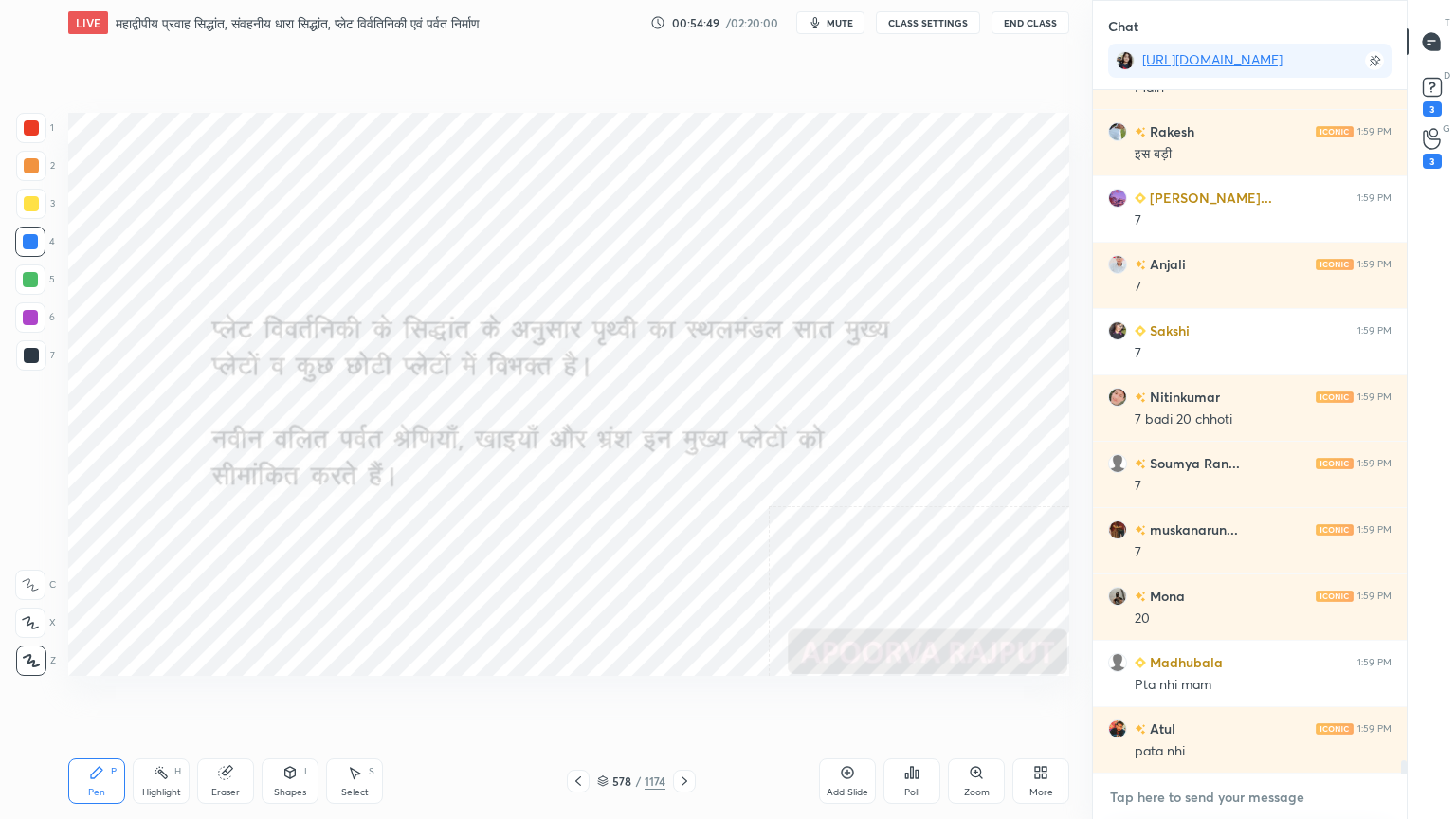 click at bounding box center [1249, 797] 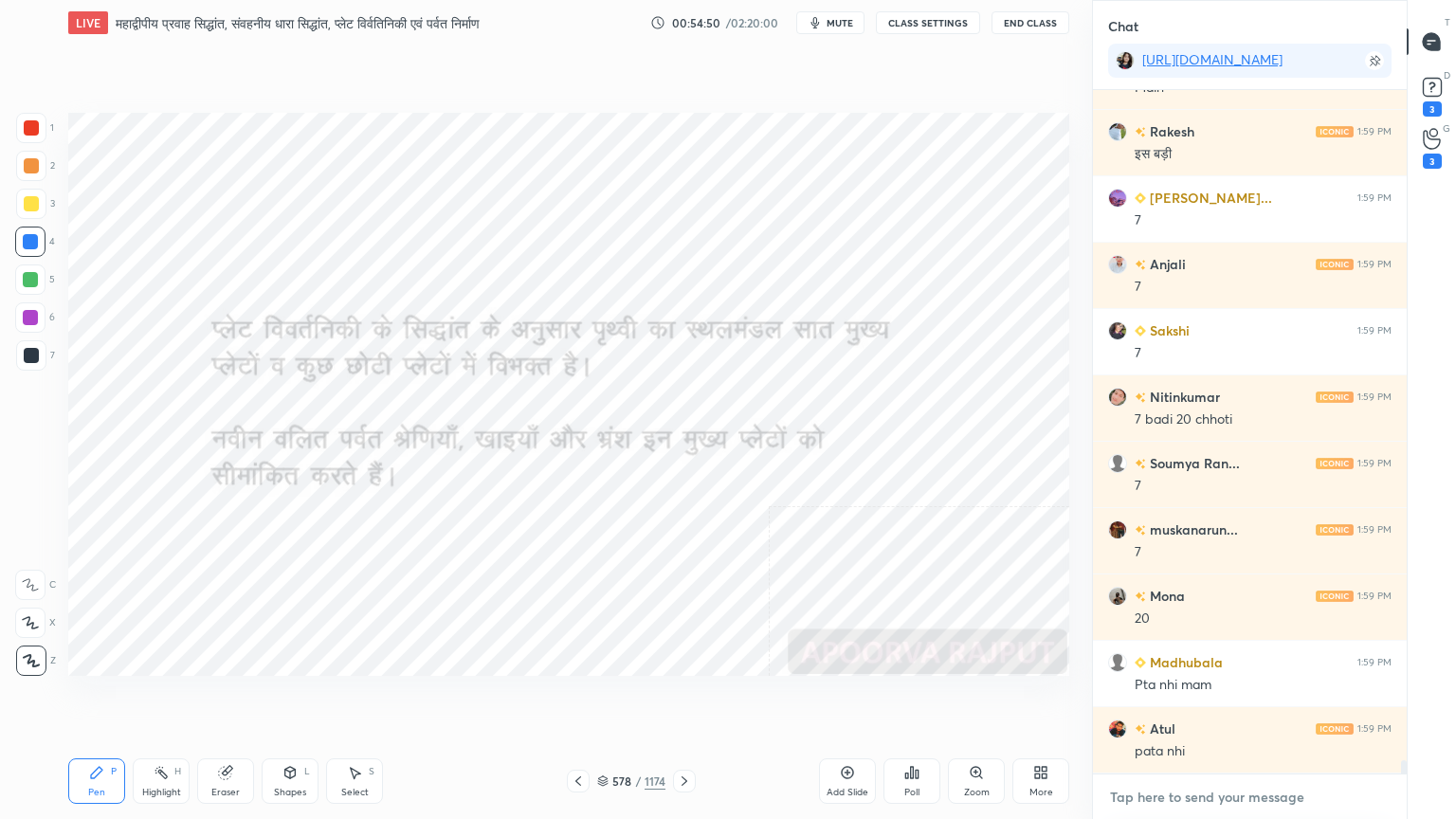 scroll, scrollTop: 34425, scrollLeft: 0, axis: vertical 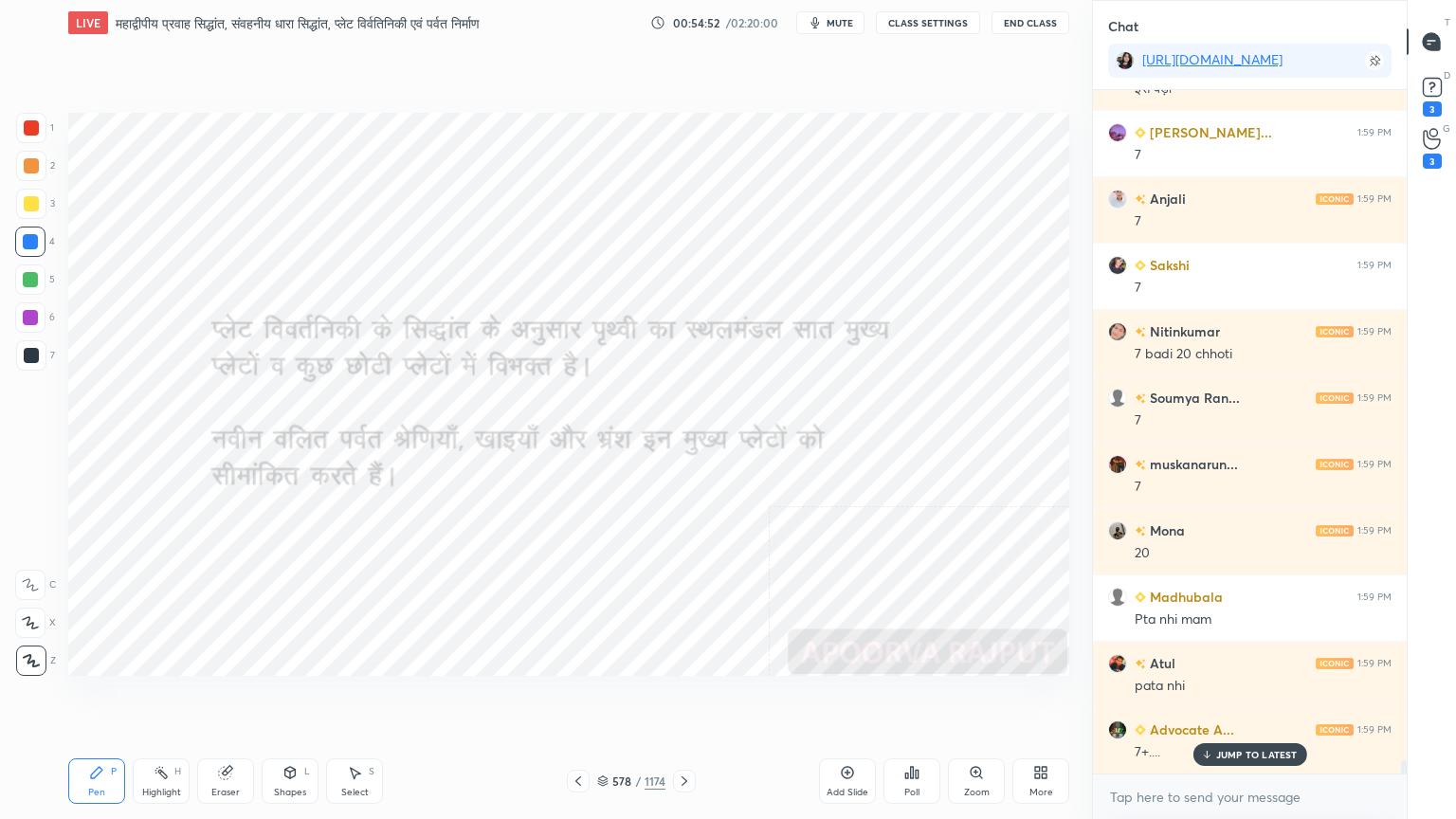 click on "JUMP TO LATEST" at bounding box center (1257, 755) 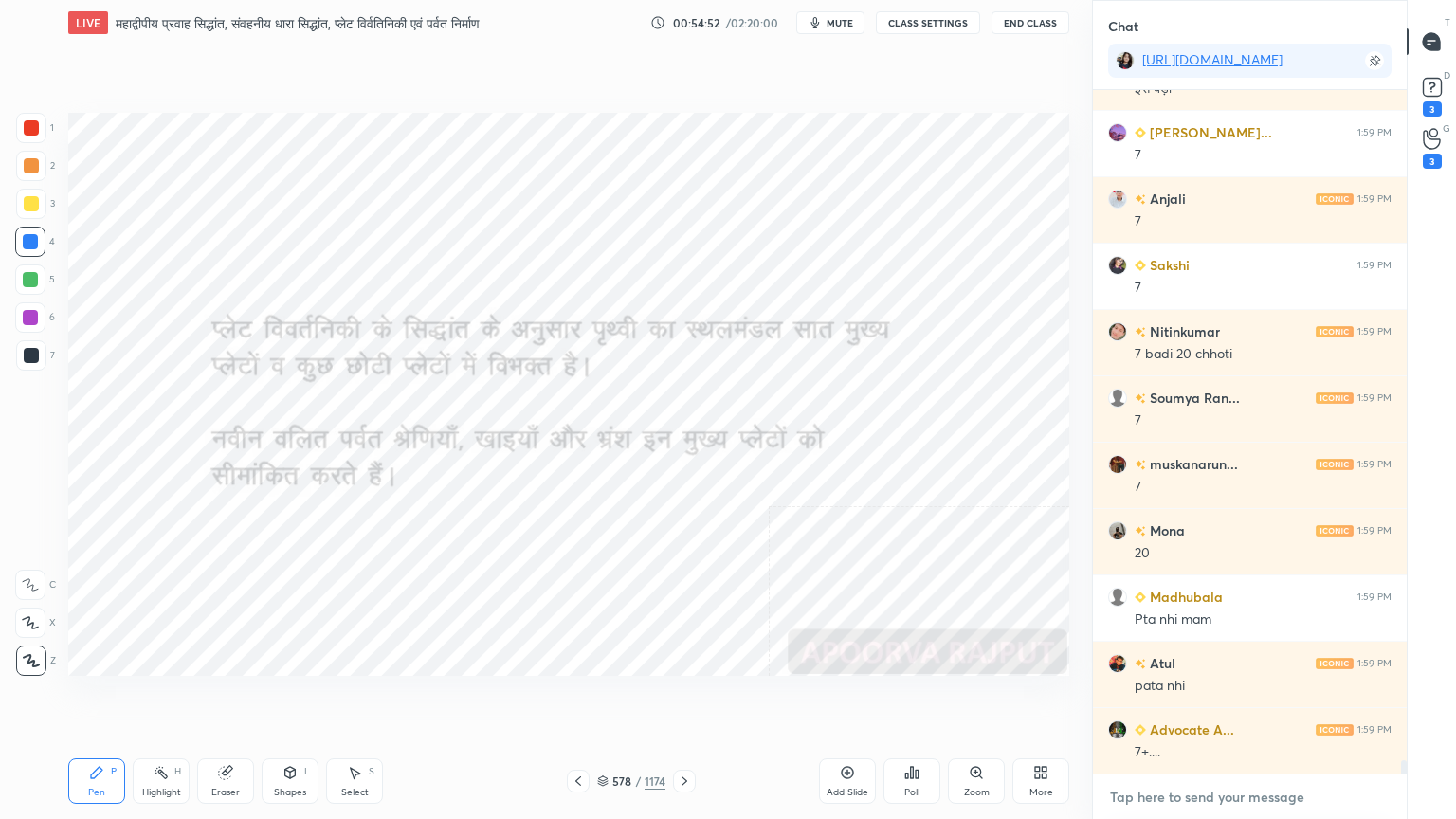 click at bounding box center [1249, 797] 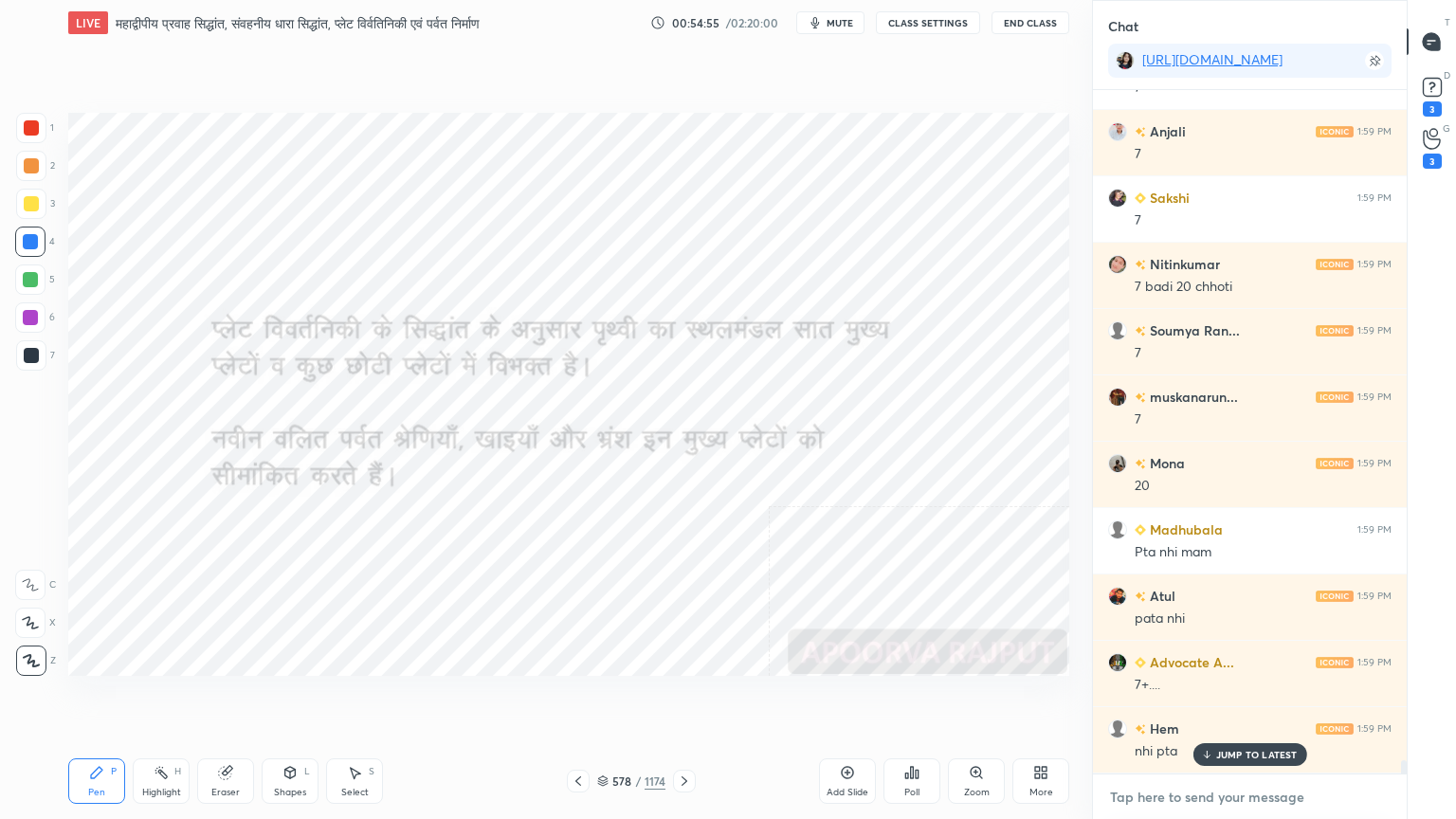 scroll, scrollTop: 34557, scrollLeft: 0, axis: vertical 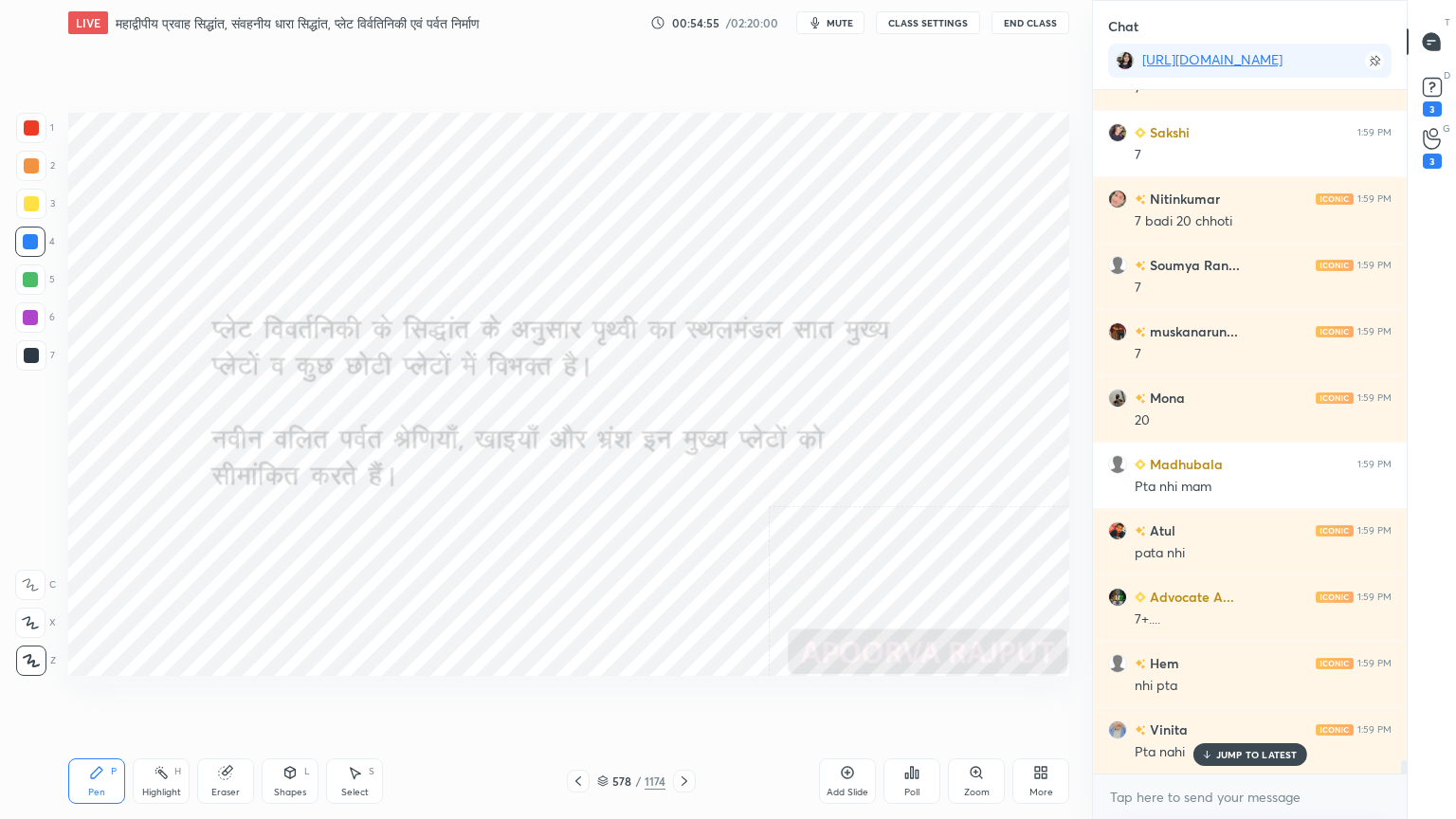 click at bounding box center (30, 242) 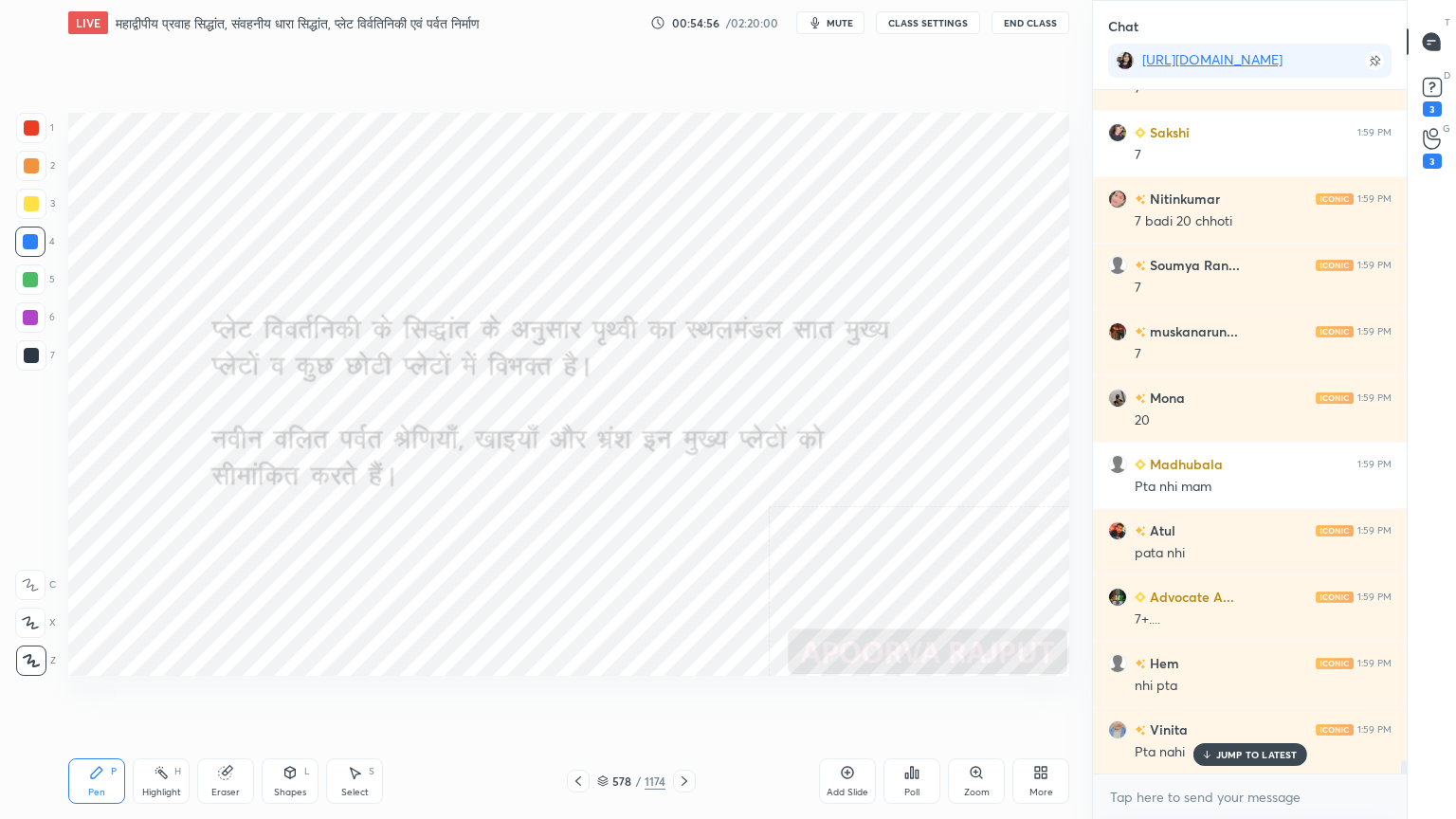click at bounding box center (30, 242) 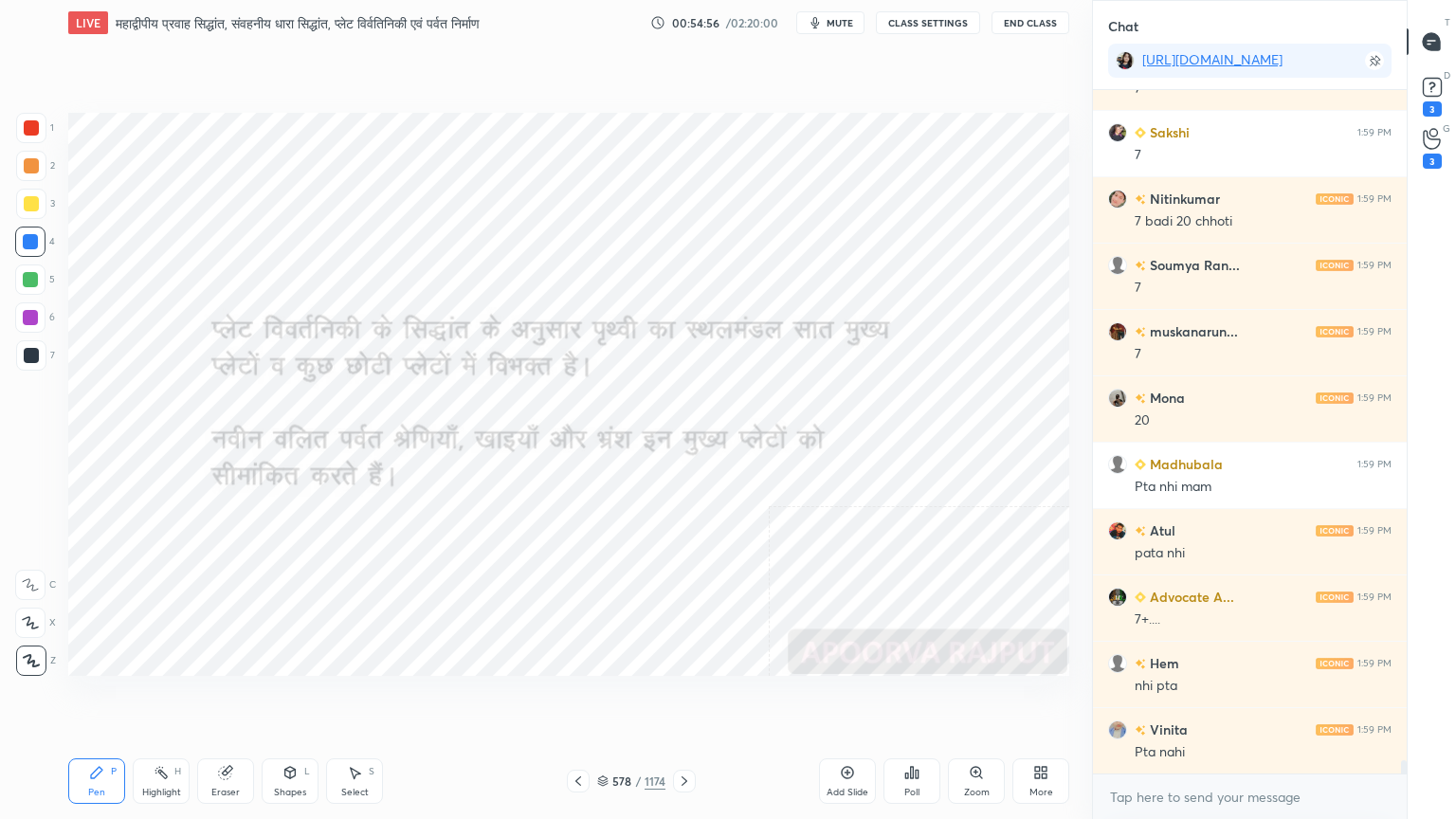 scroll, scrollTop: 34625, scrollLeft: 0, axis: vertical 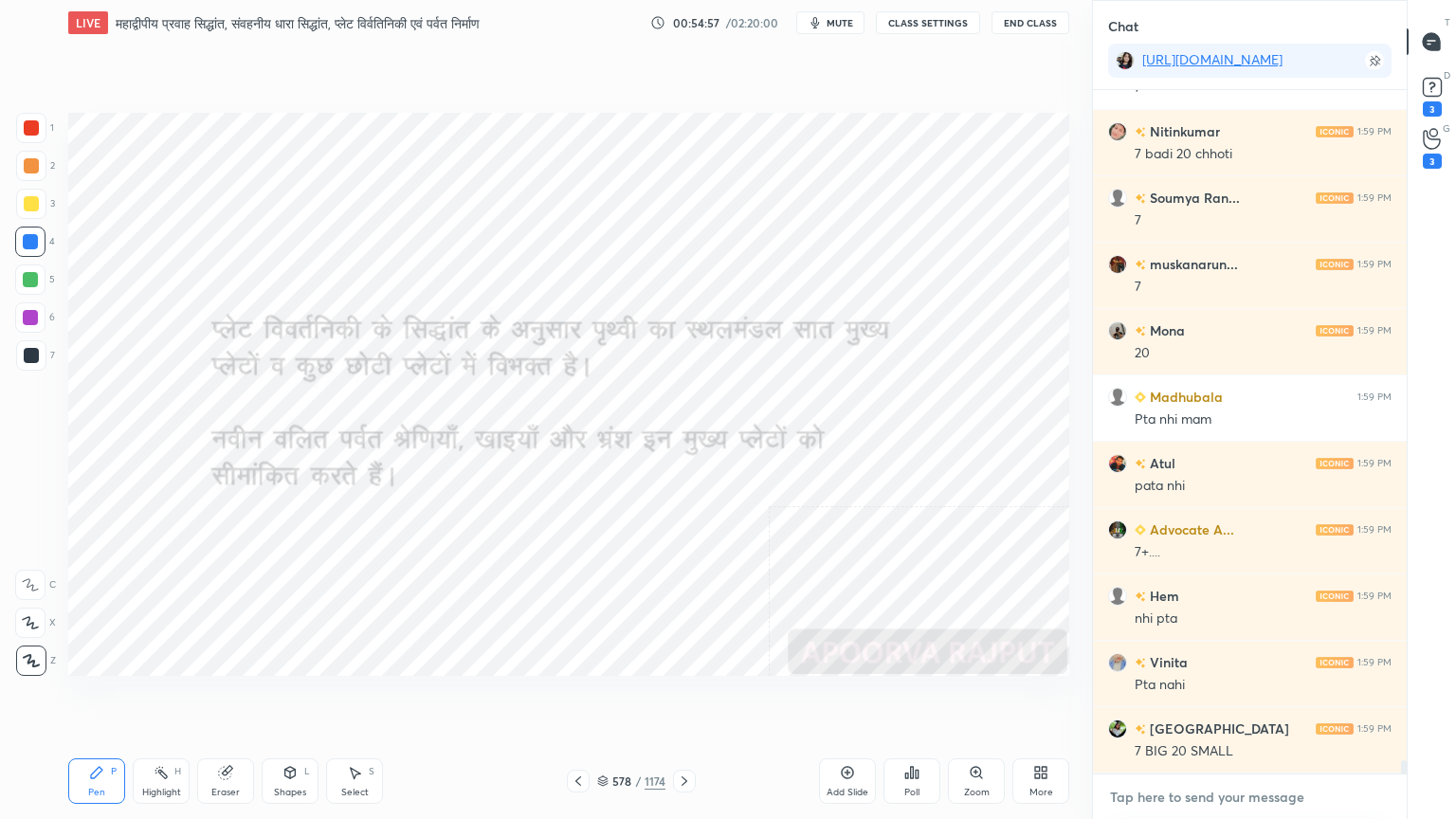 click at bounding box center (1249, 797) 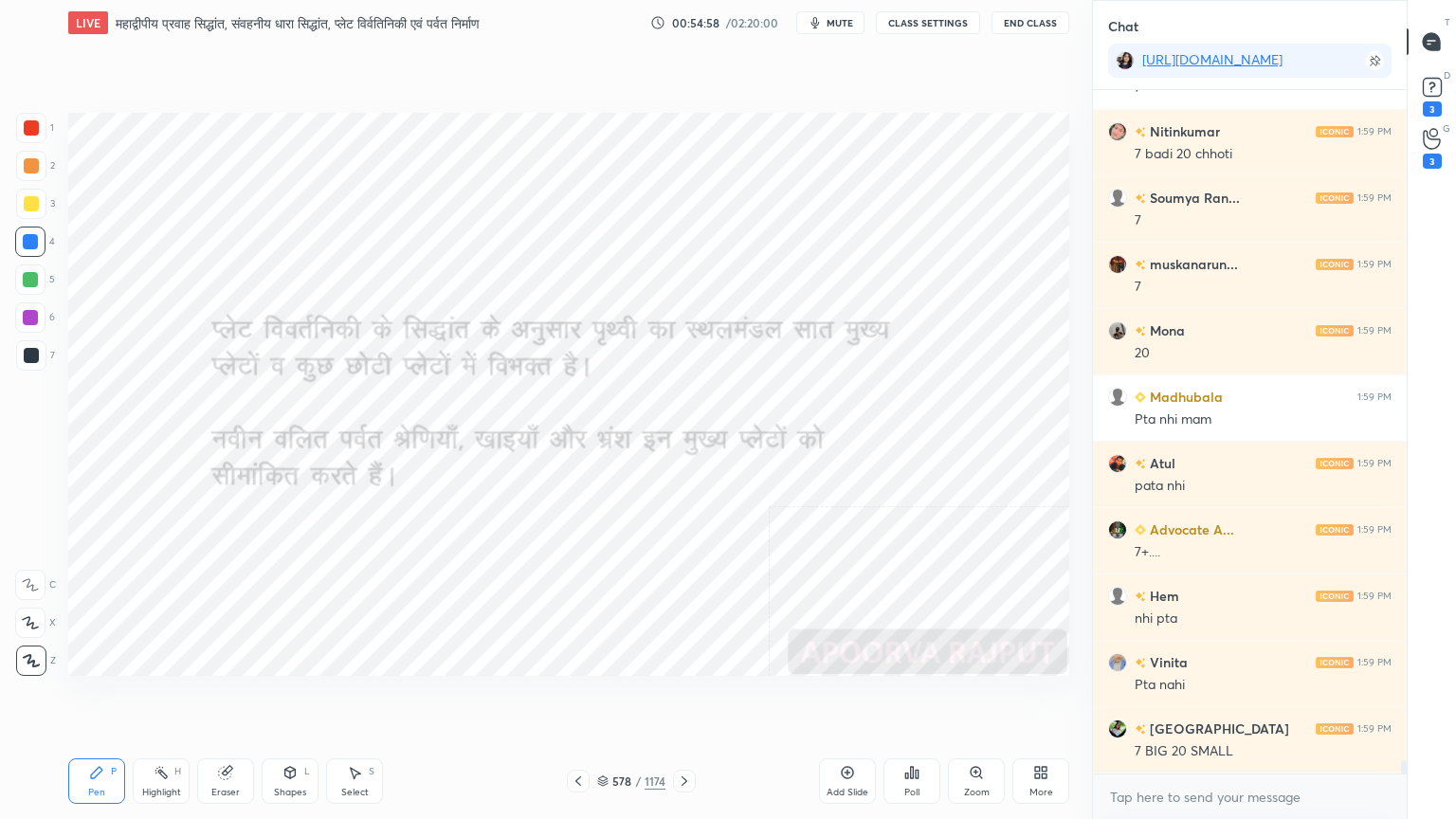 drag, startPoint x: 610, startPoint y: 741, endPoint x: 623, endPoint y: 738, distance: 13.3416641 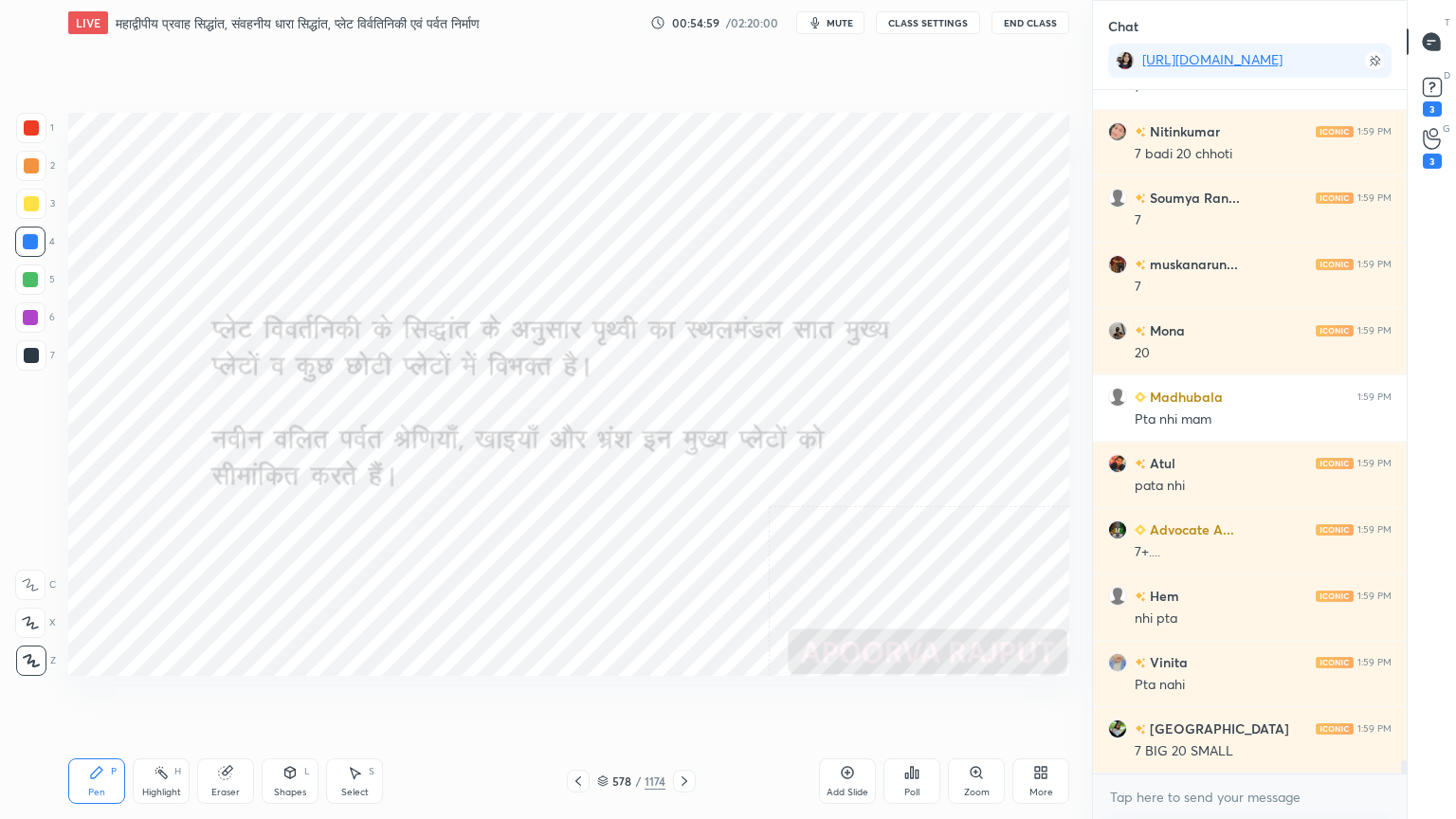 scroll, scrollTop: 34690, scrollLeft: 0, axis: vertical 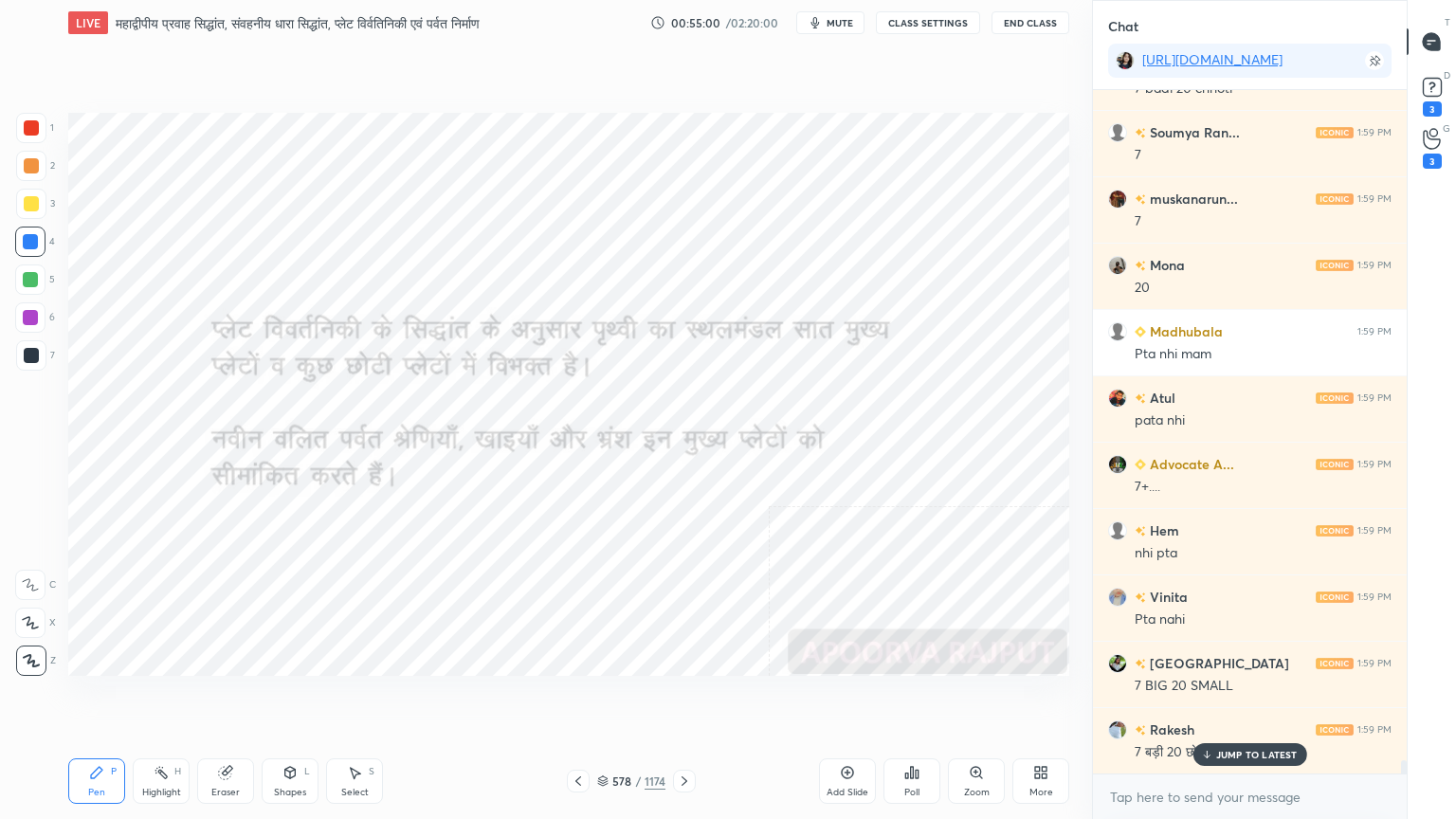 click on "578 / 1174" at bounding box center [631, 781] 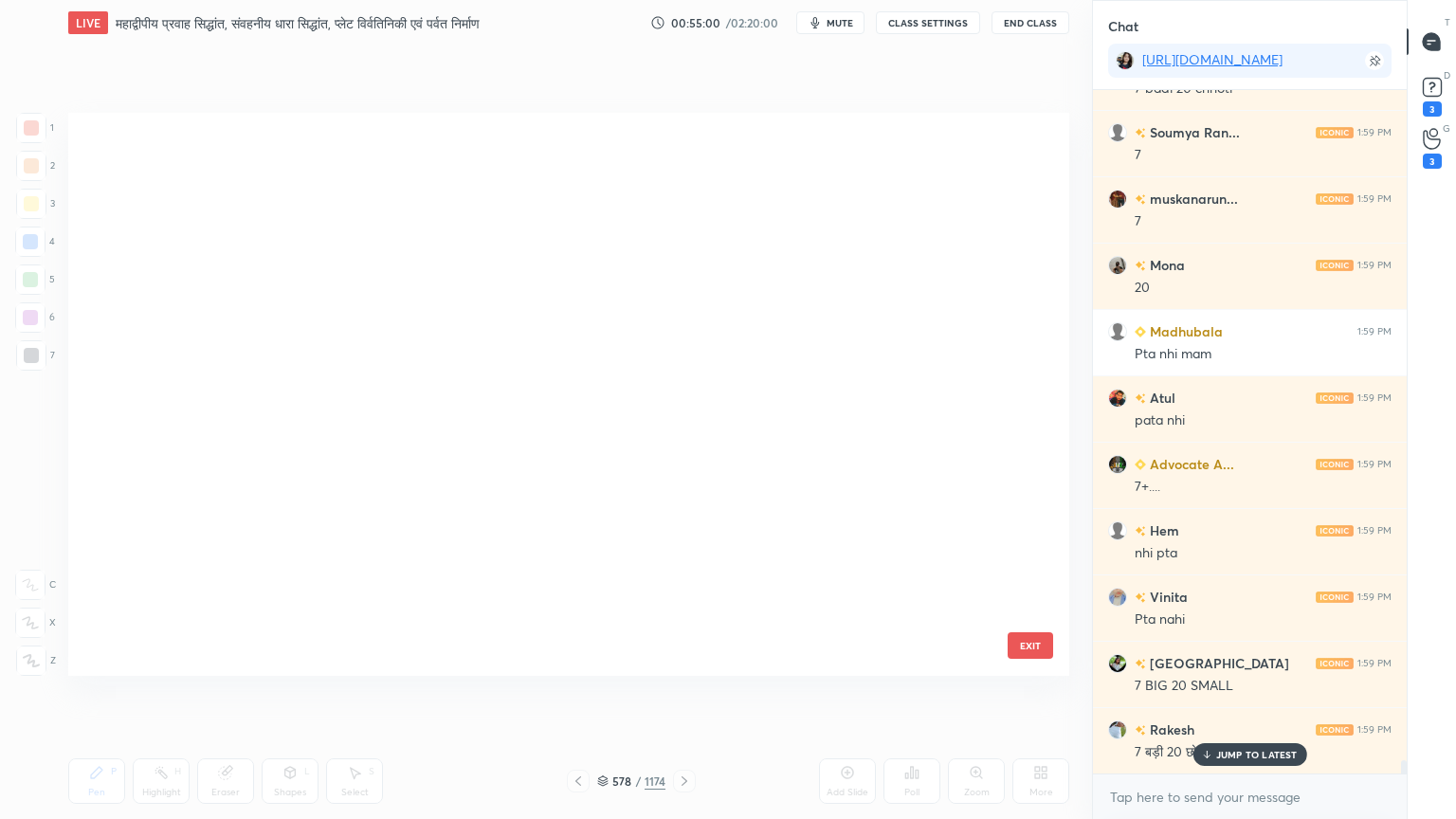 scroll, scrollTop: 32915, scrollLeft: 0, axis: vertical 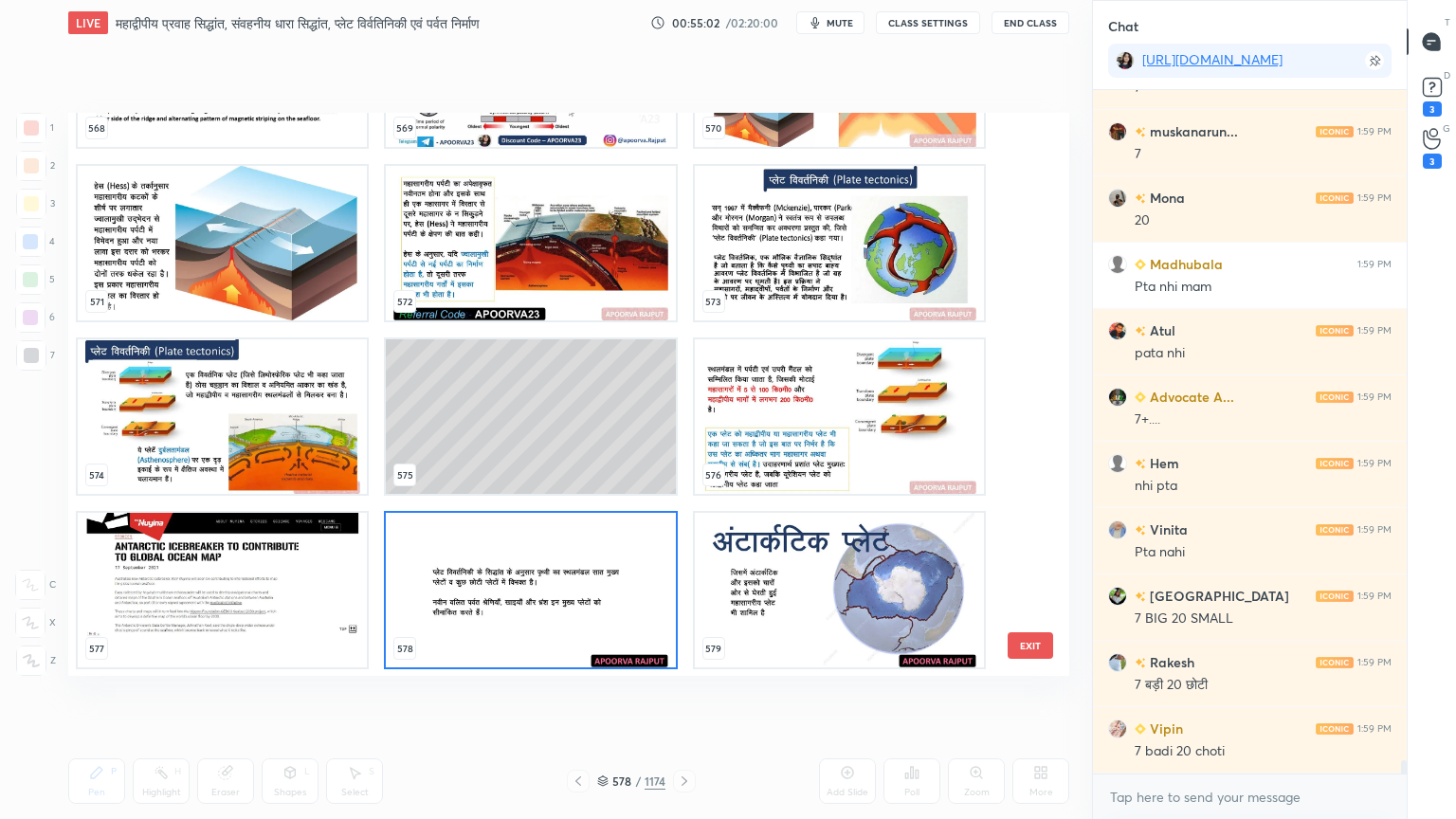 click at bounding box center [839, 590] 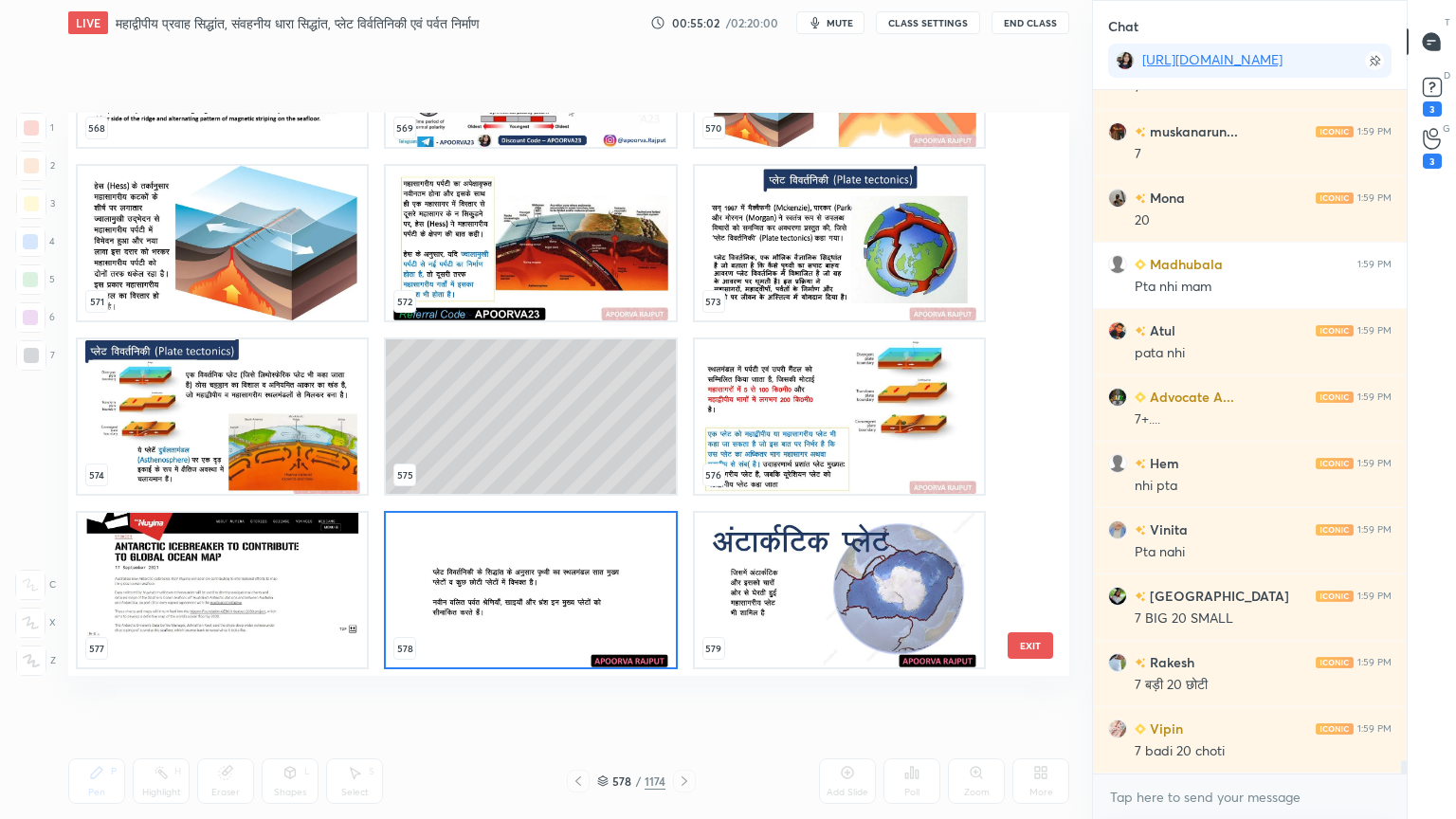 click at bounding box center [839, 590] 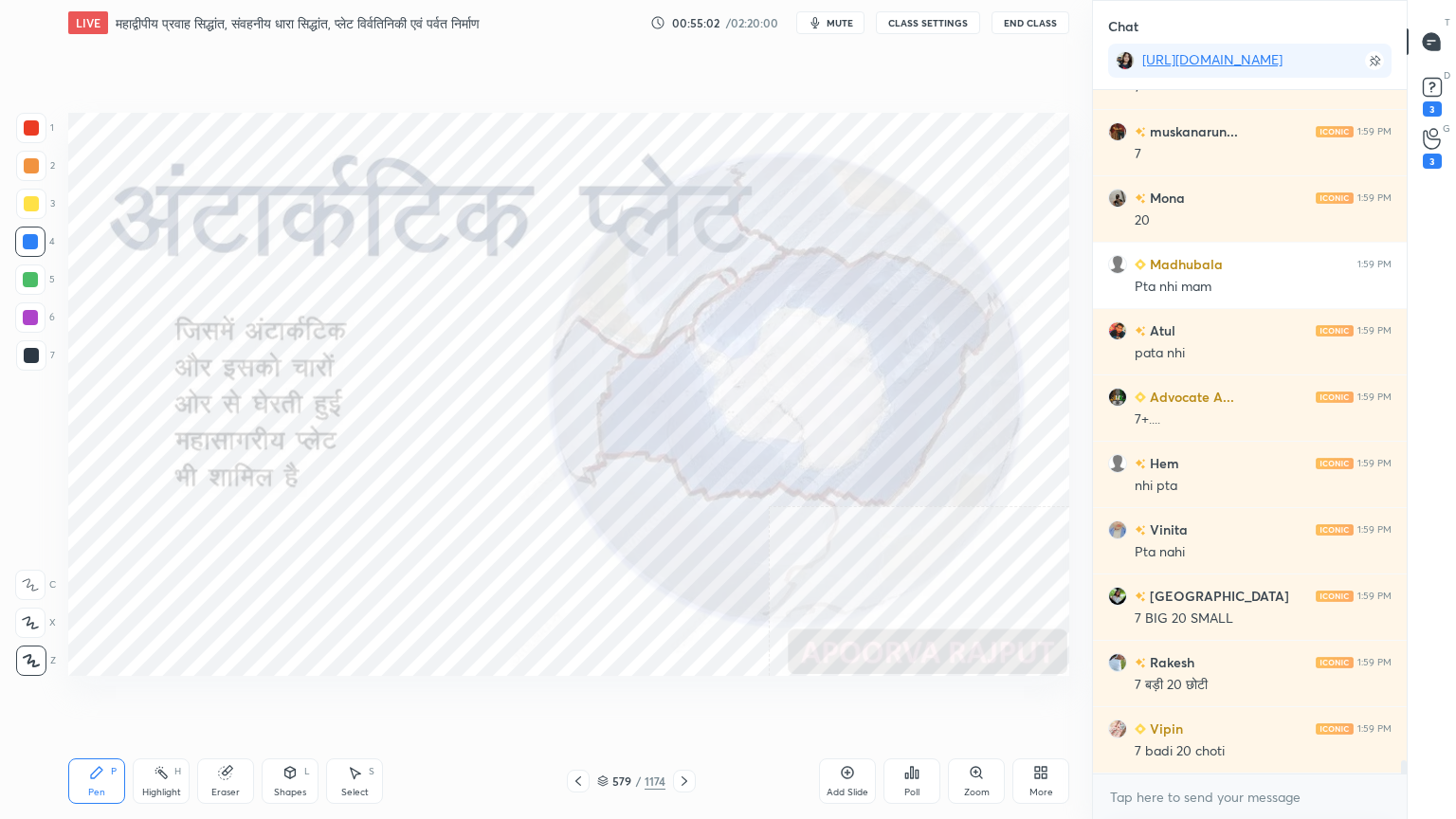 click at bounding box center [839, 590] 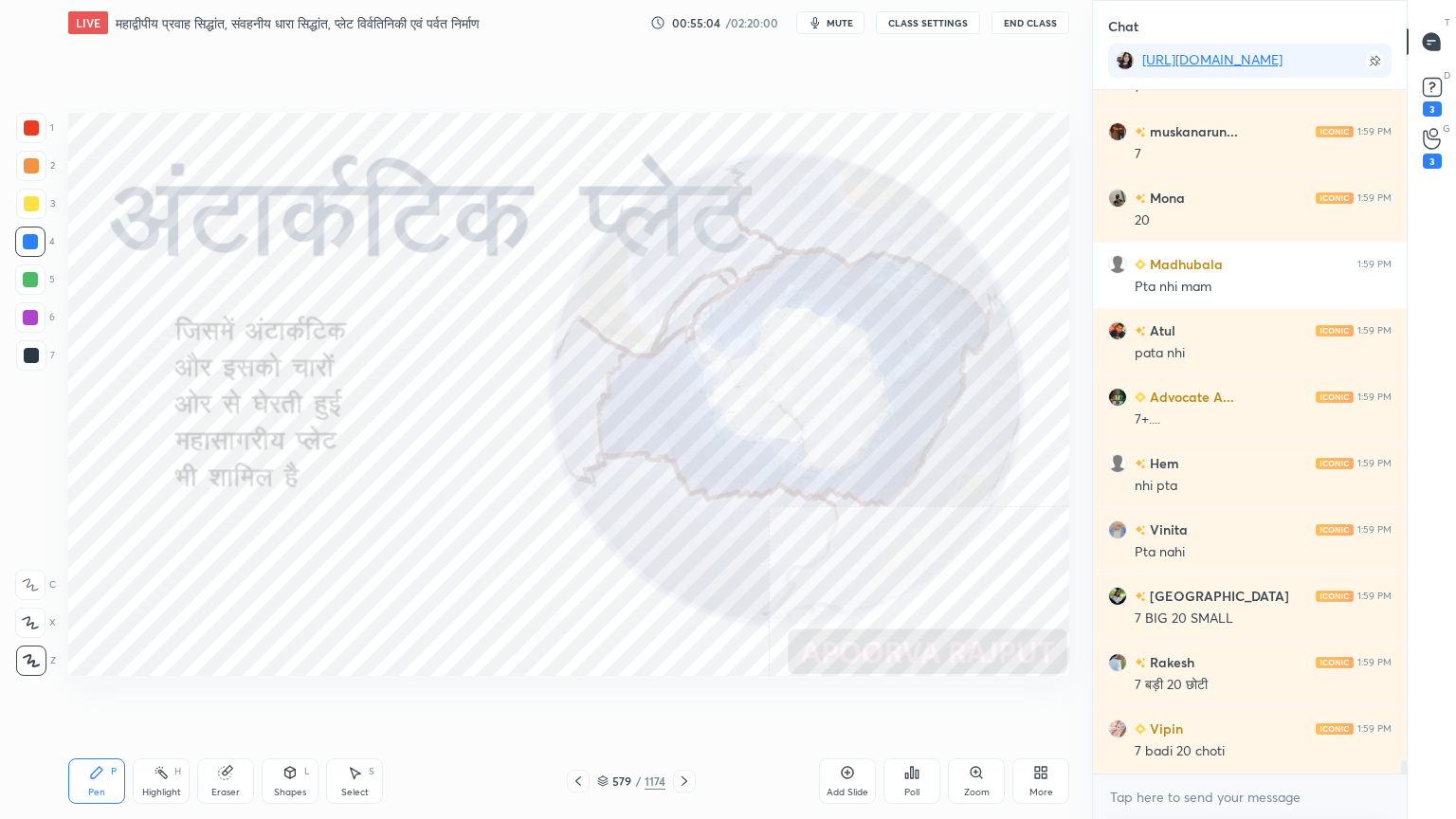 scroll, scrollTop: 34823, scrollLeft: 0, axis: vertical 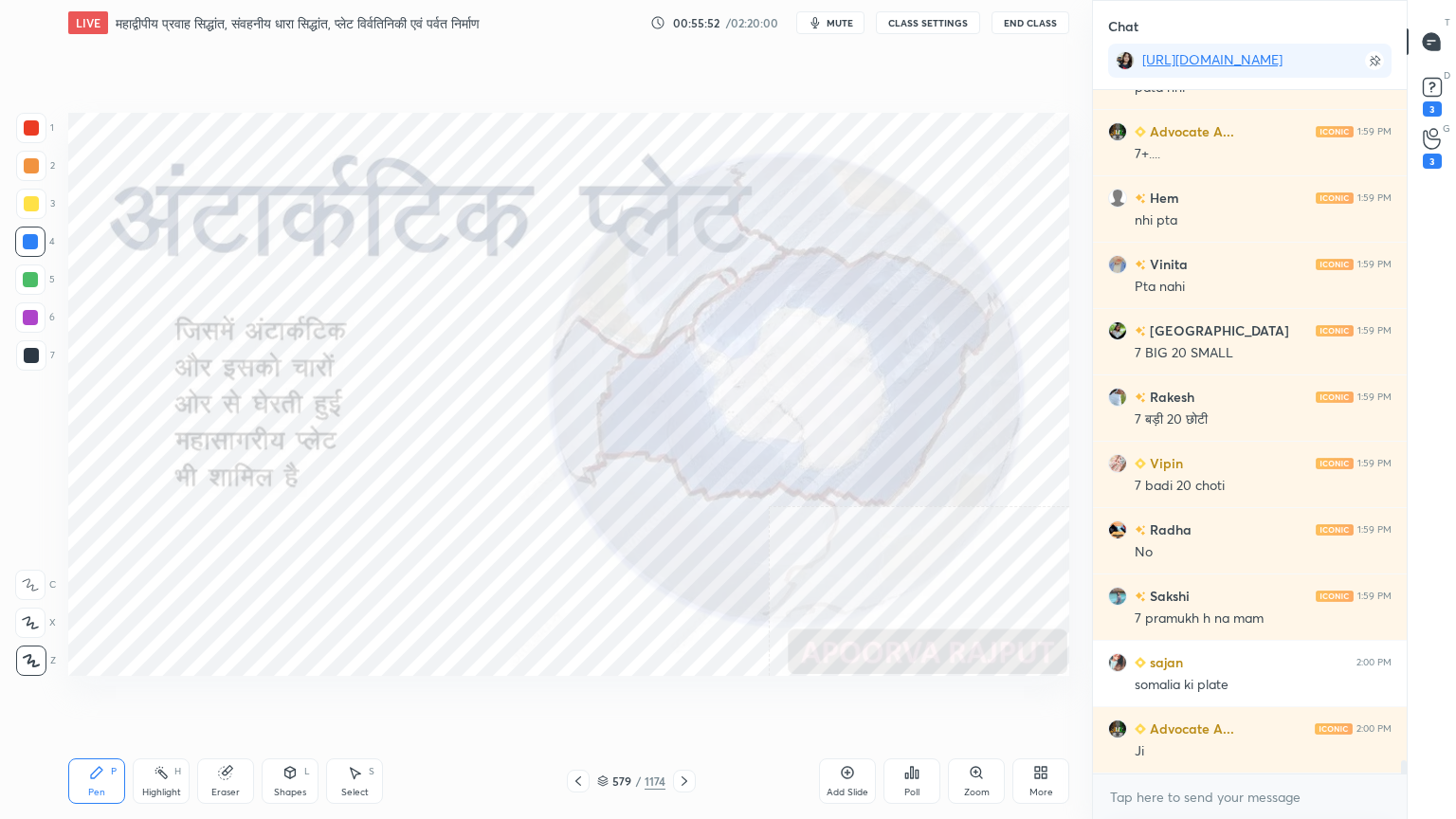 click on "x" at bounding box center (1249, 796) 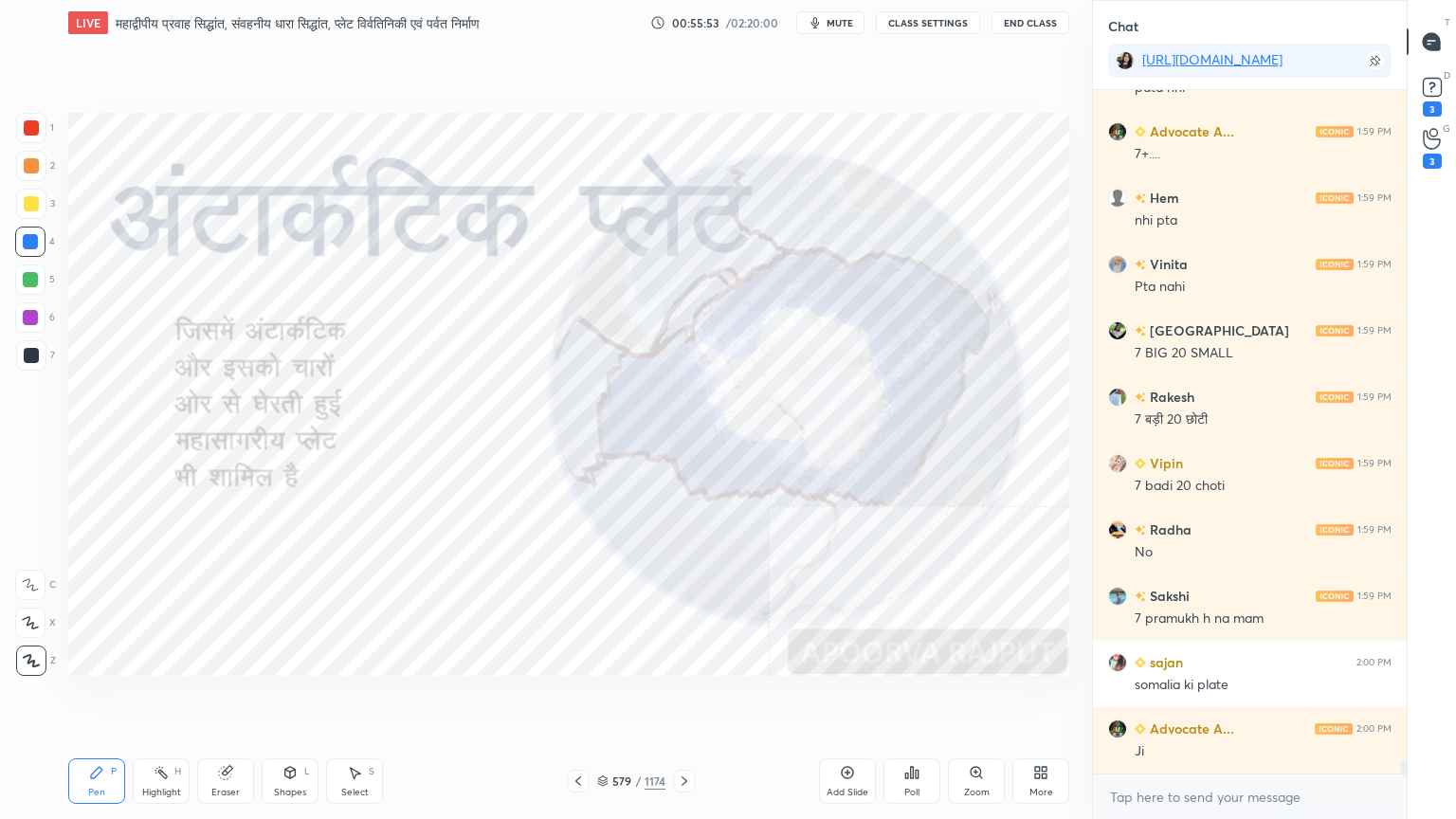 click on "x" at bounding box center (1249, 796) 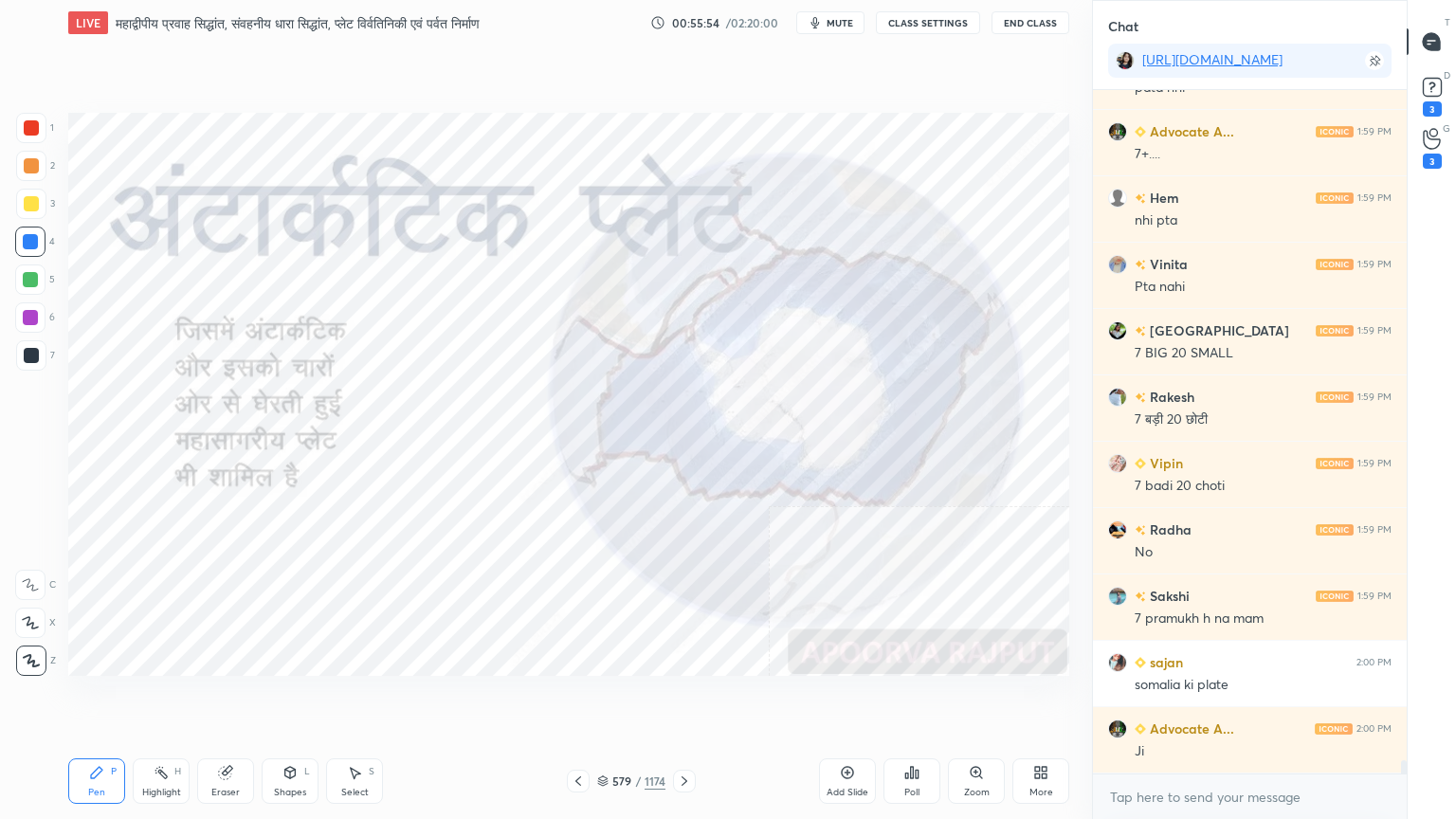 click on "Eraser" at bounding box center (226, 781) 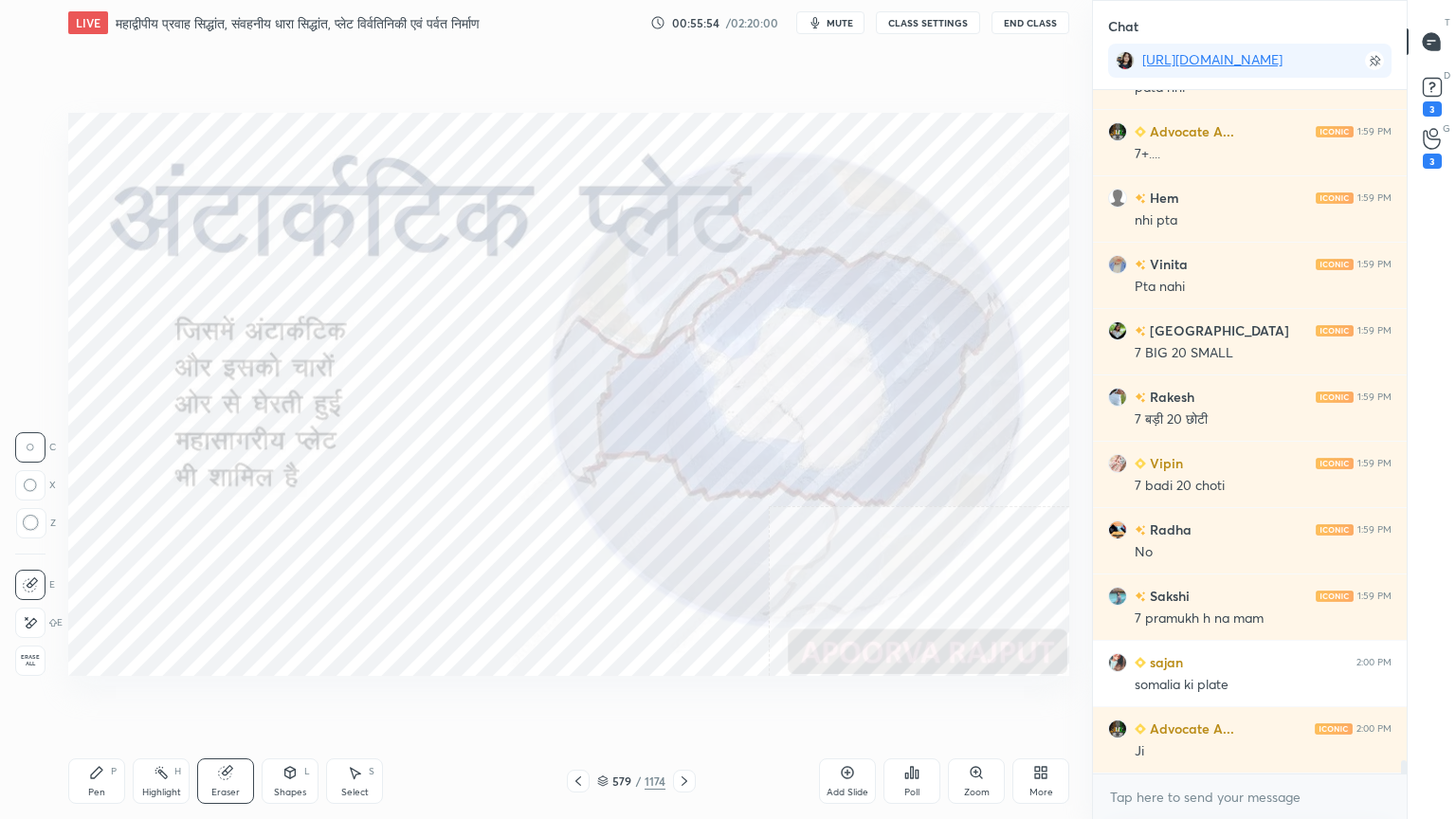 click on "Erase all" at bounding box center [30, 661] 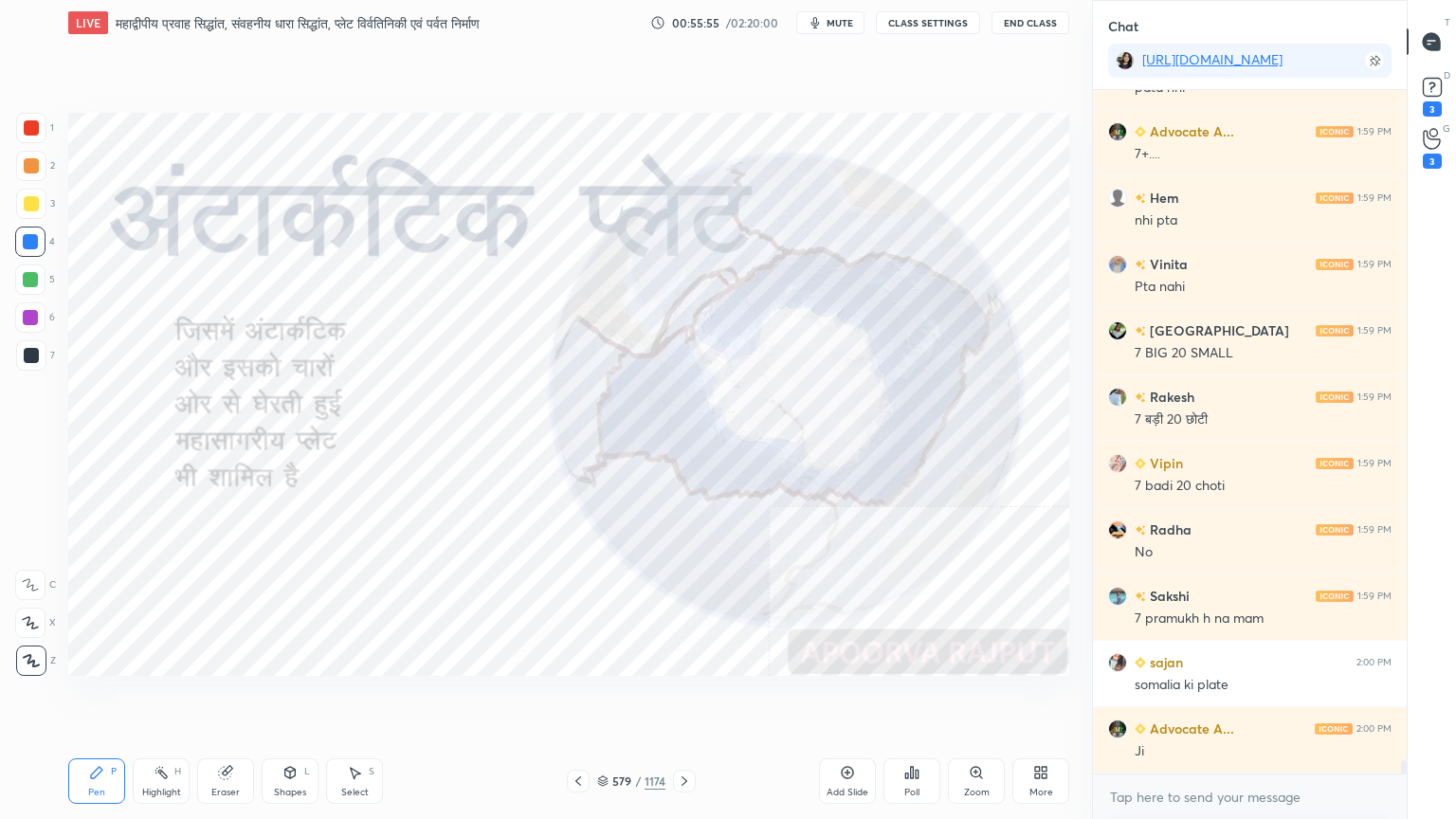 click on "1 2 3 4 5 6 7 C X Z C X Z E E Erase all   H H" at bounding box center (30, 394) 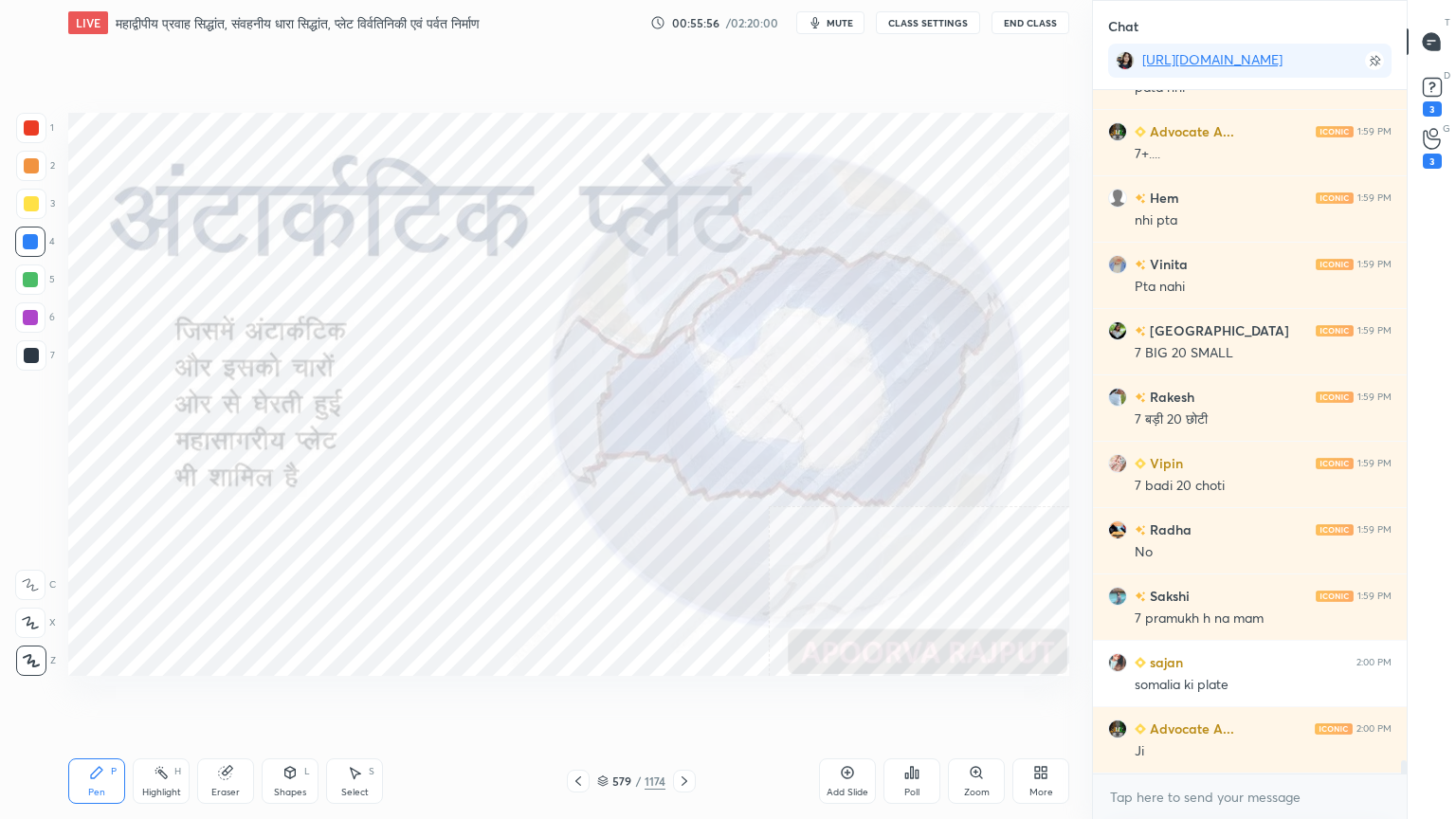 click on "579 / 1174" at bounding box center [631, 781] 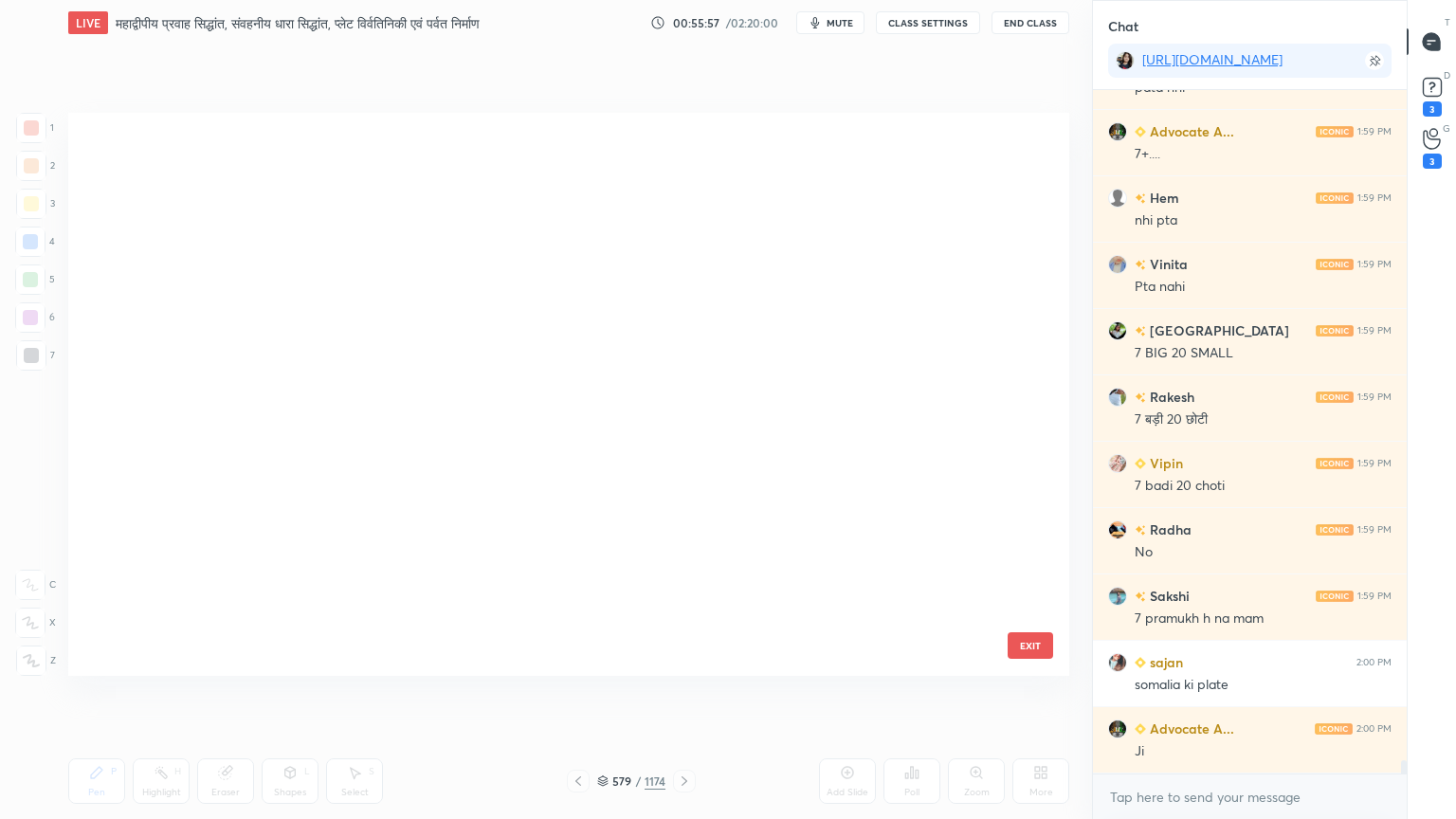 scroll, scrollTop: 32915, scrollLeft: 0, axis: vertical 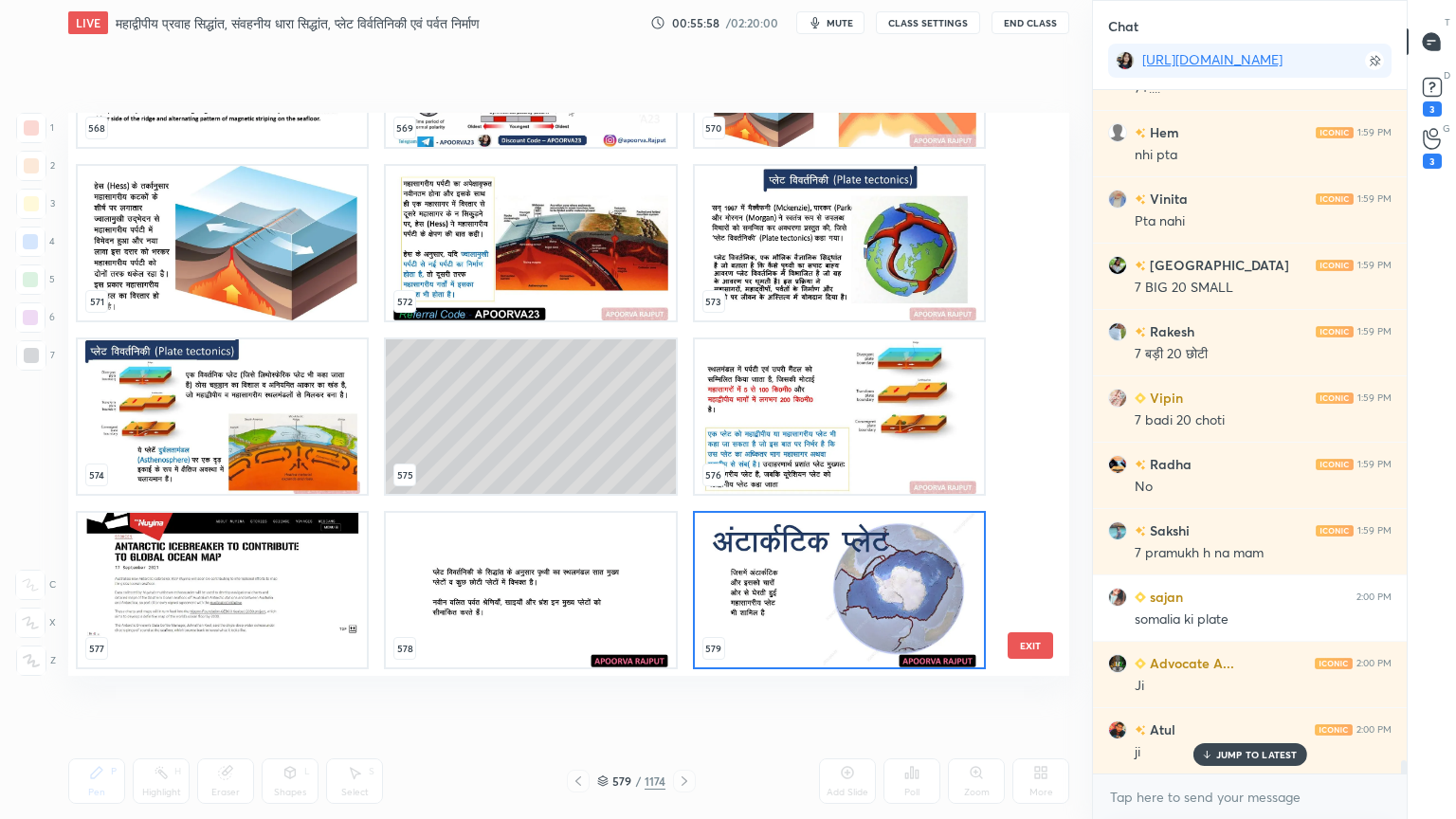 click on "JUMP TO LATEST" at bounding box center (1257, 755) 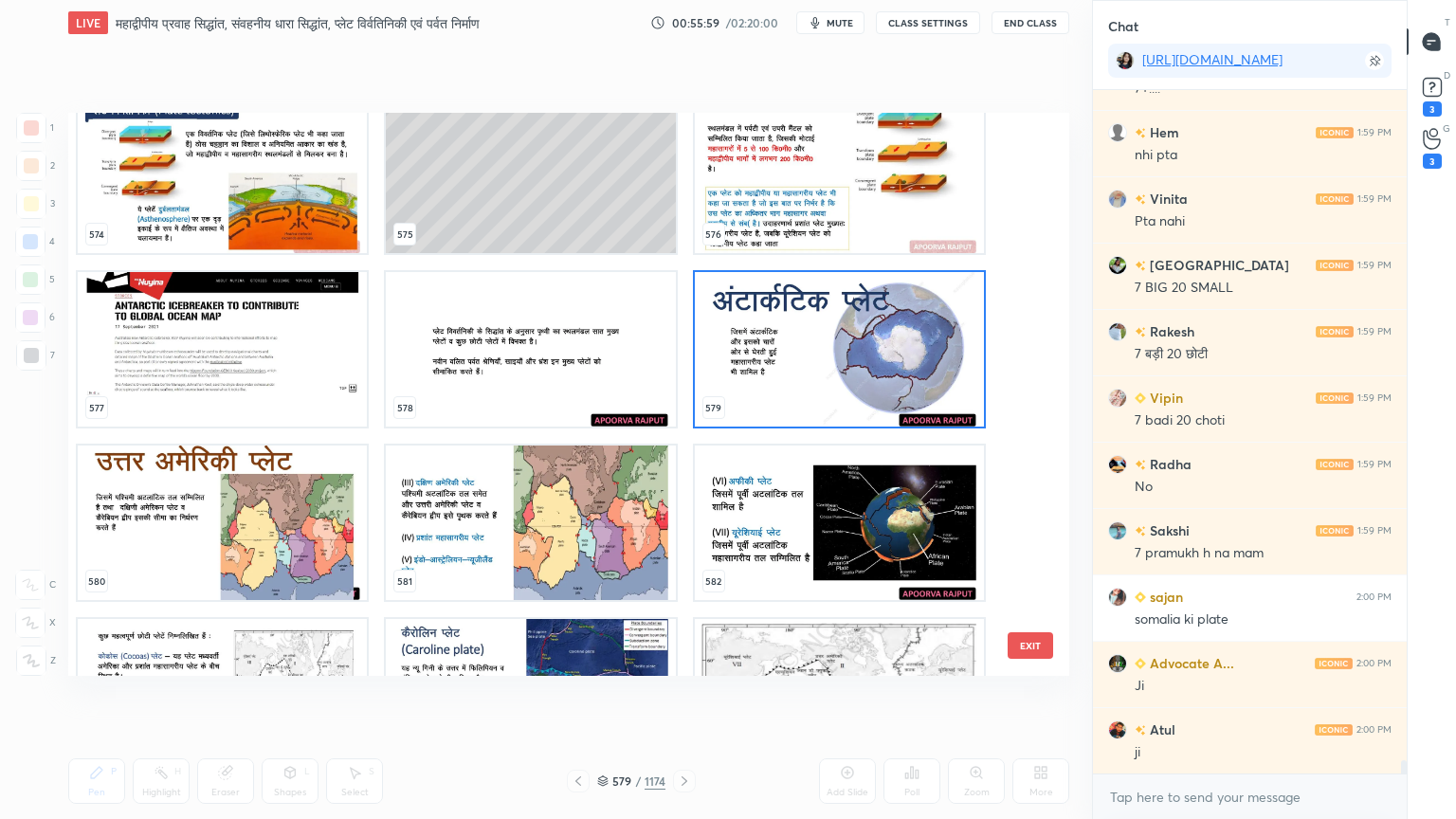scroll, scrollTop: 33043, scrollLeft: 0, axis: vertical 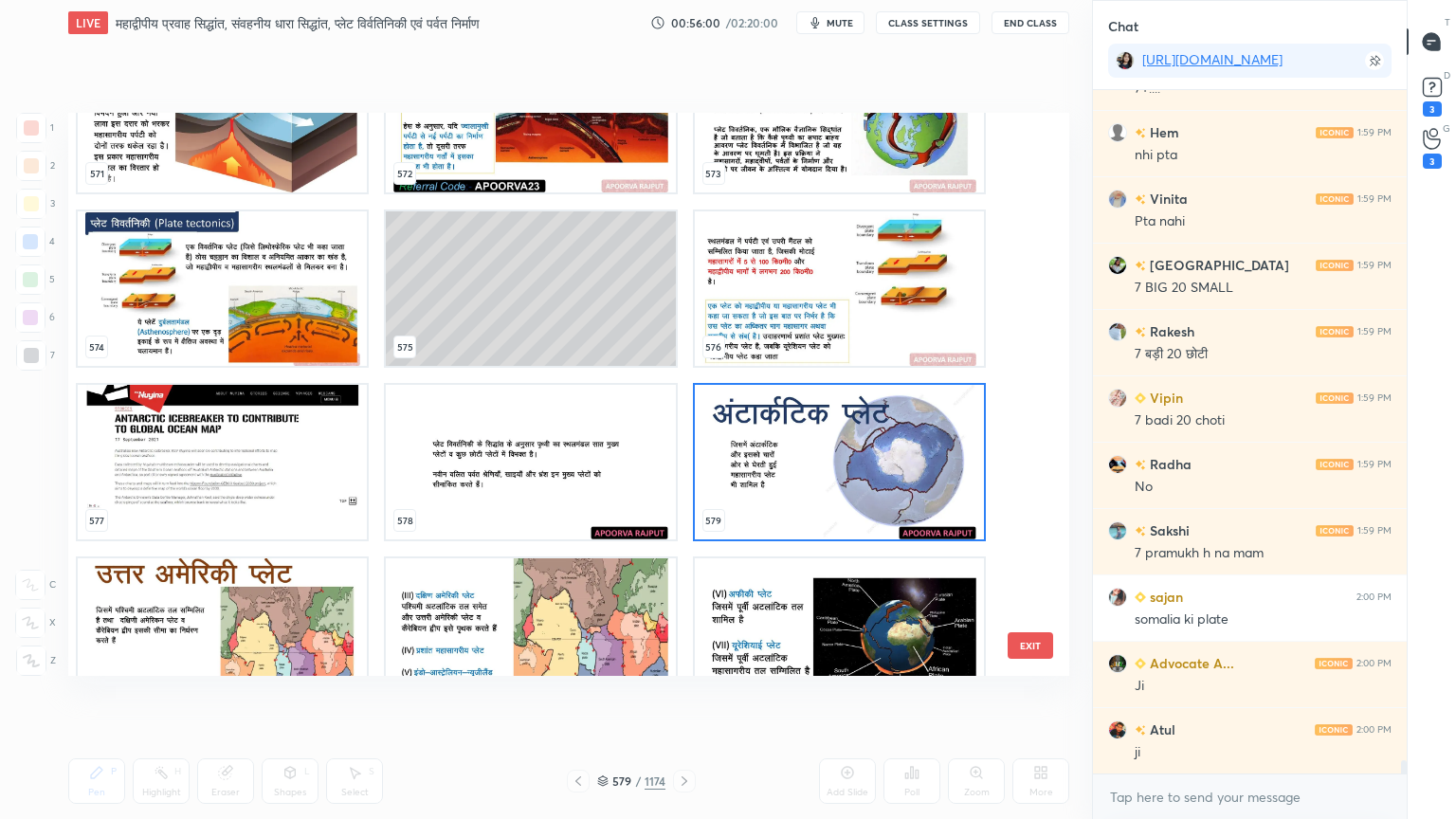 click at bounding box center (839, 462) 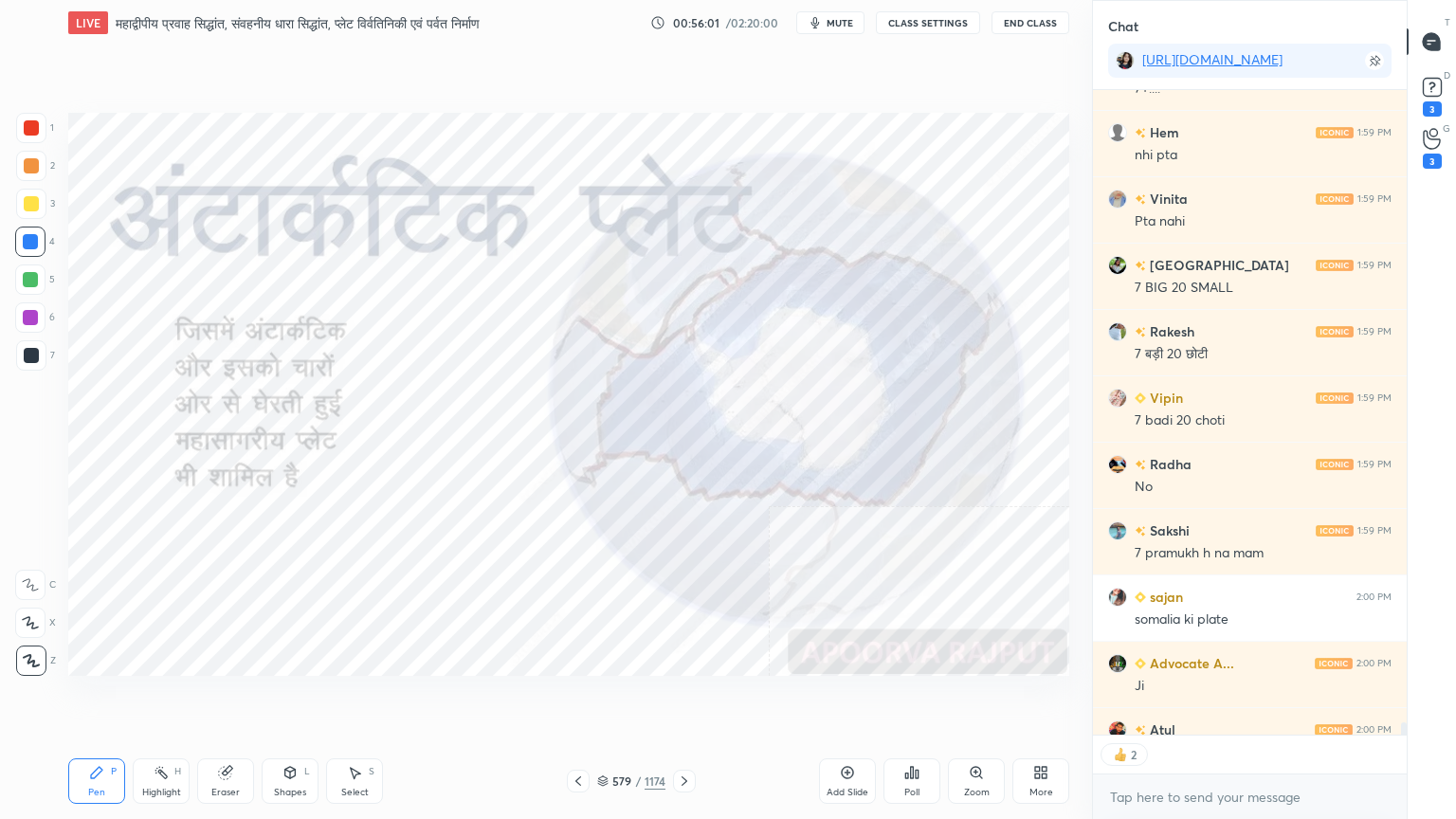 scroll, scrollTop: 6, scrollLeft: 6, axis: both 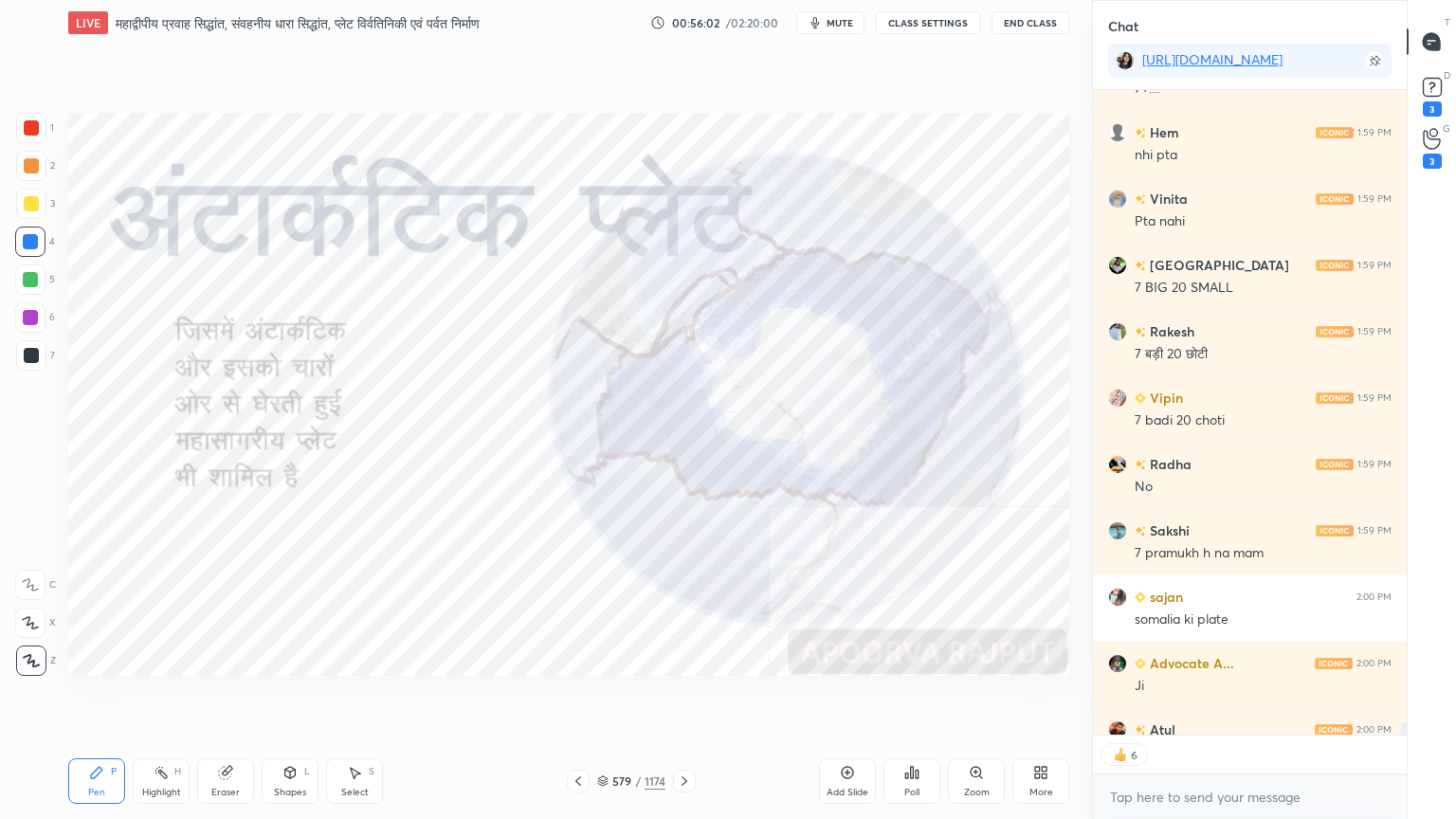 click at bounding box center [30, 242] 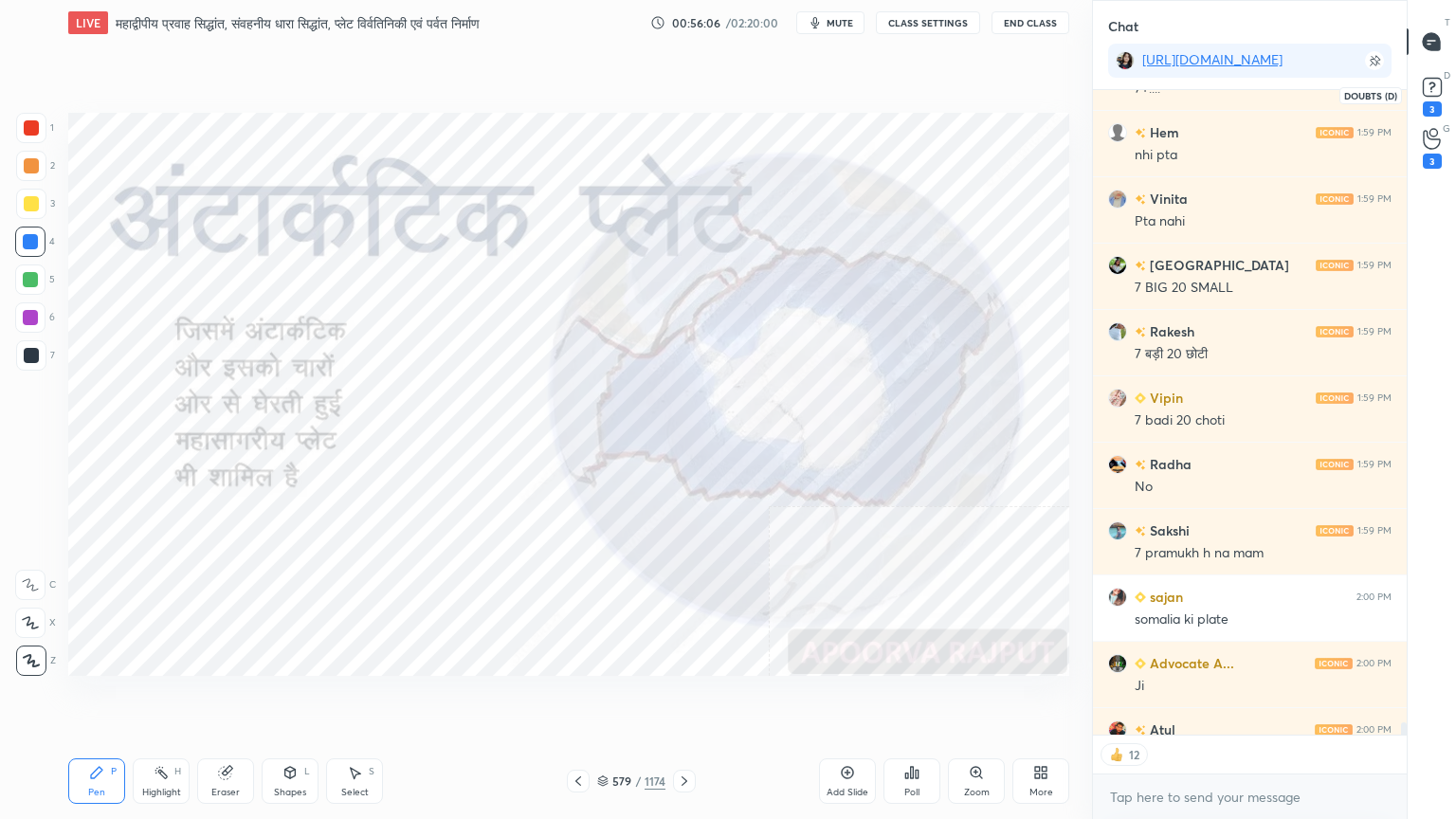 click on "3" at bounding box center [1432, 109] 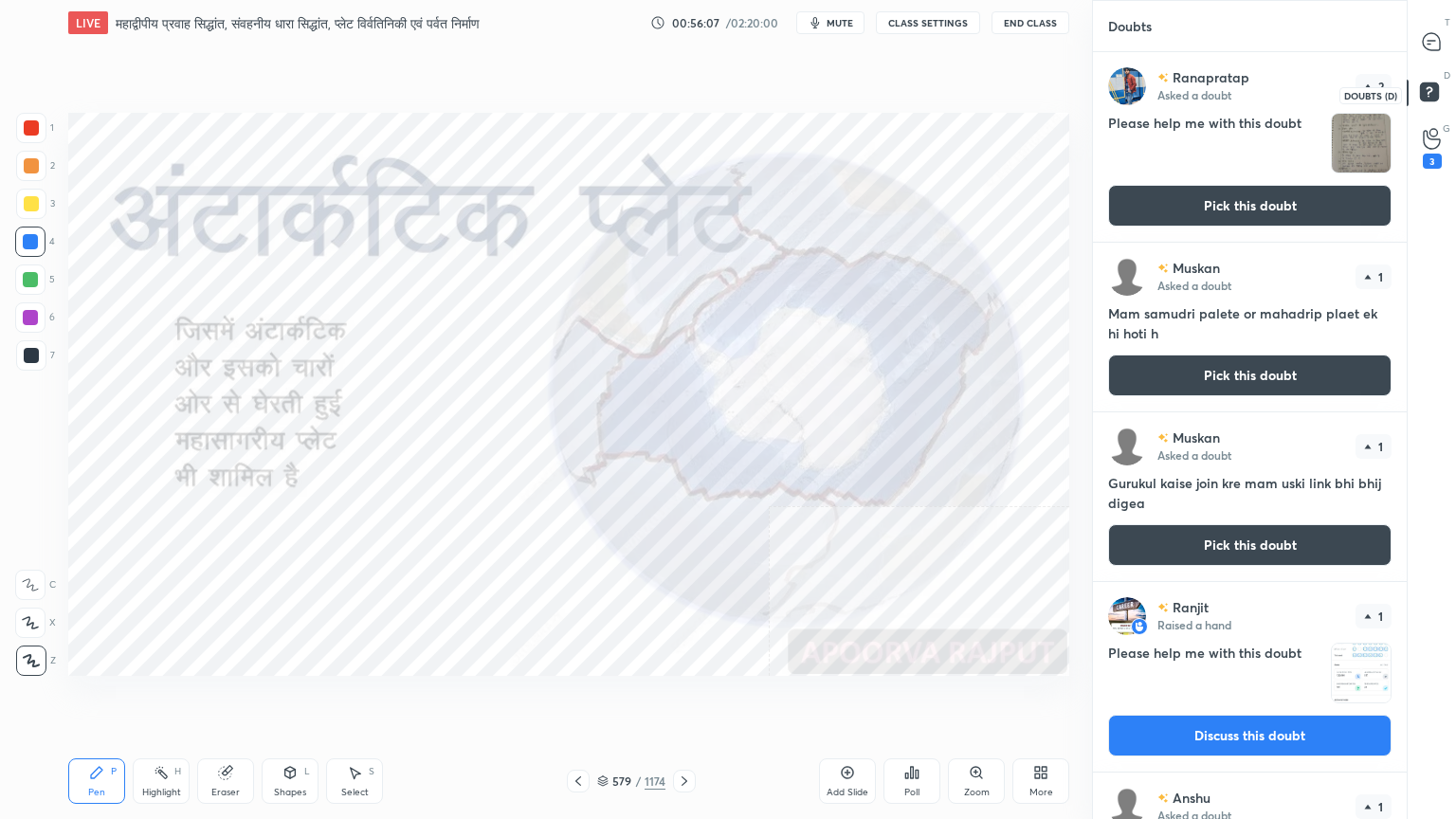 scroll, scrollTop: 6, scrollLeft: 6, axis: both 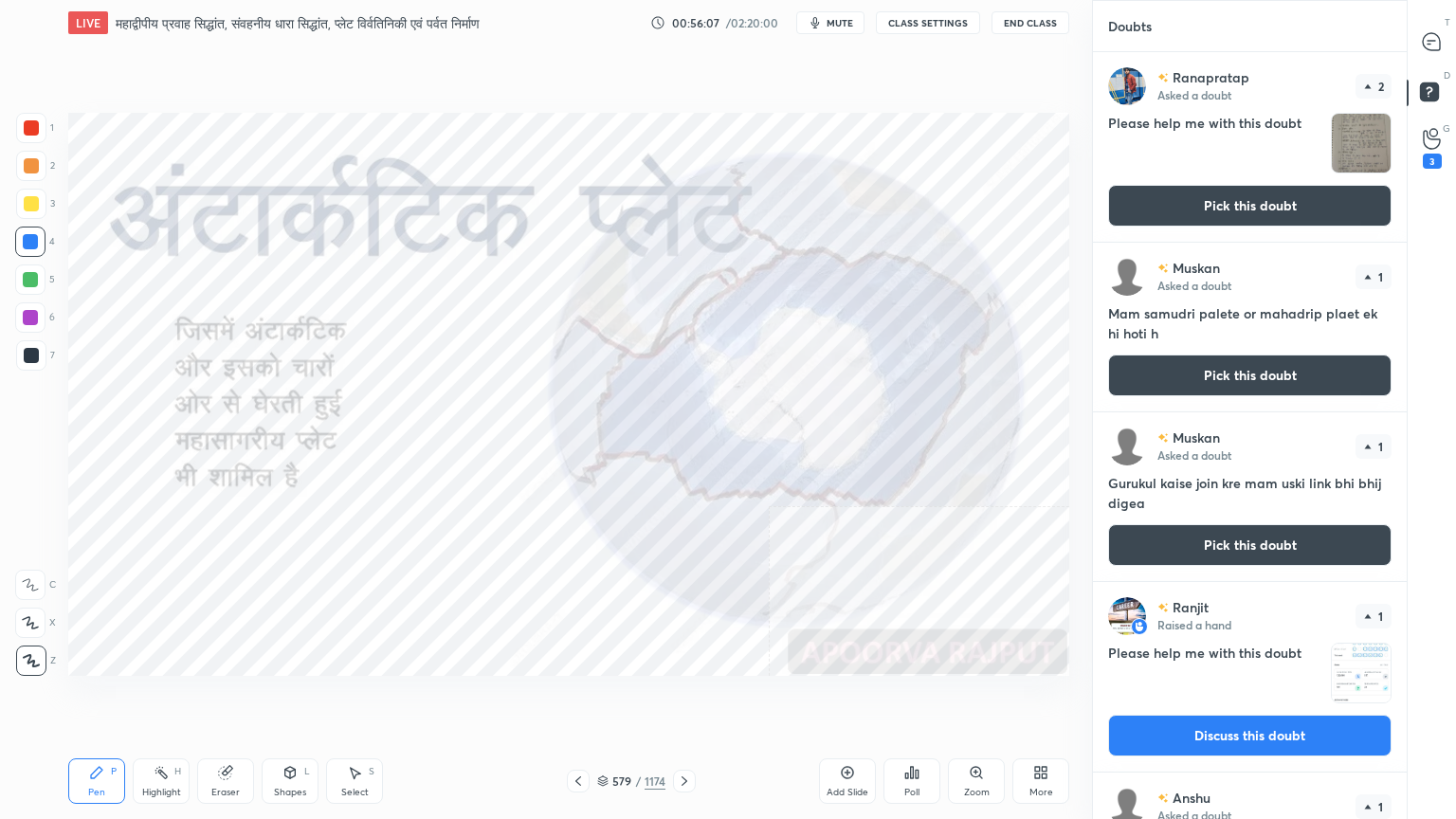 click on "Pick this doubt" at bounding box center (1249, 206) 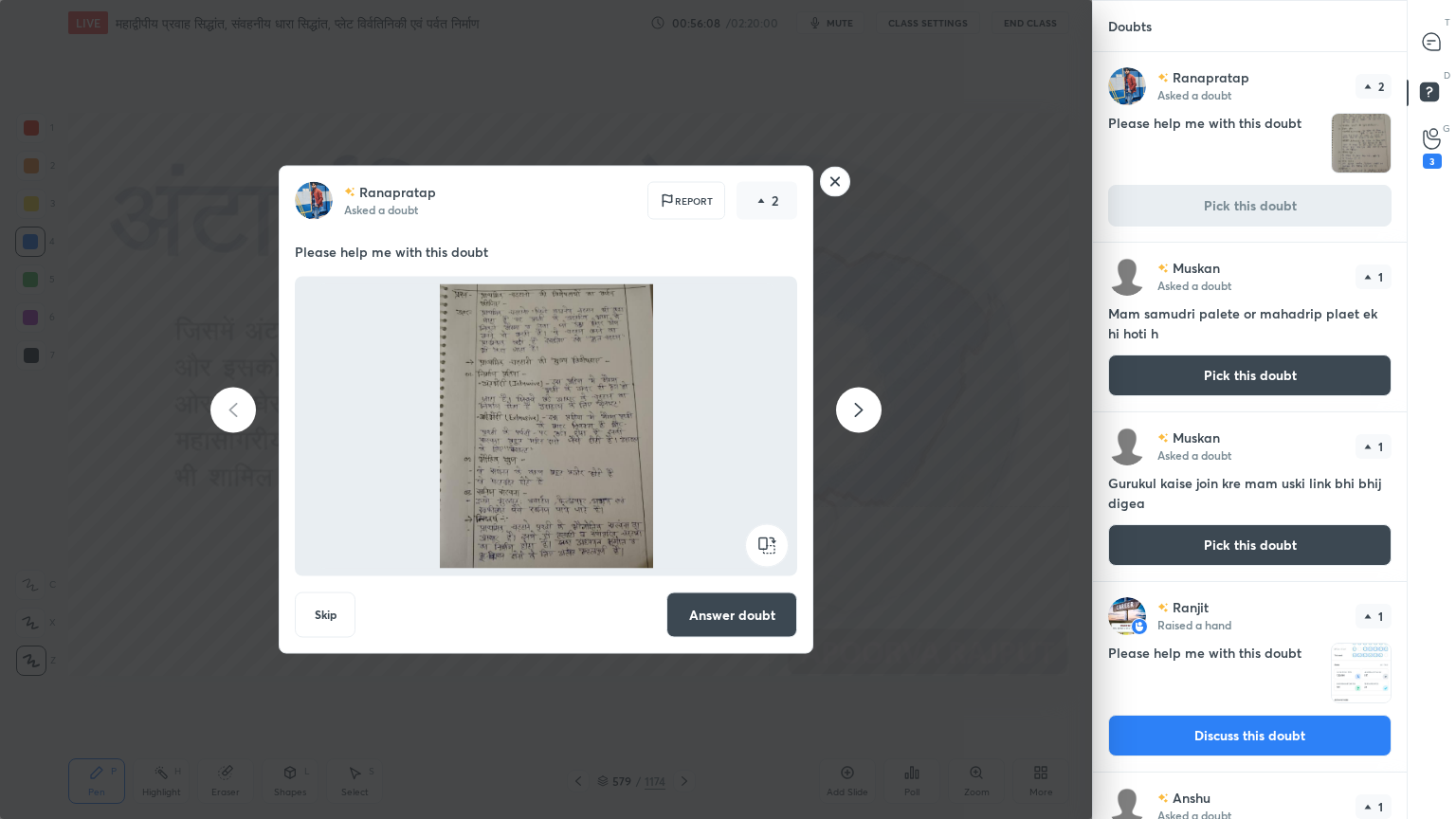 click on "T Messages (T)" at bounding box center (1431, 42) 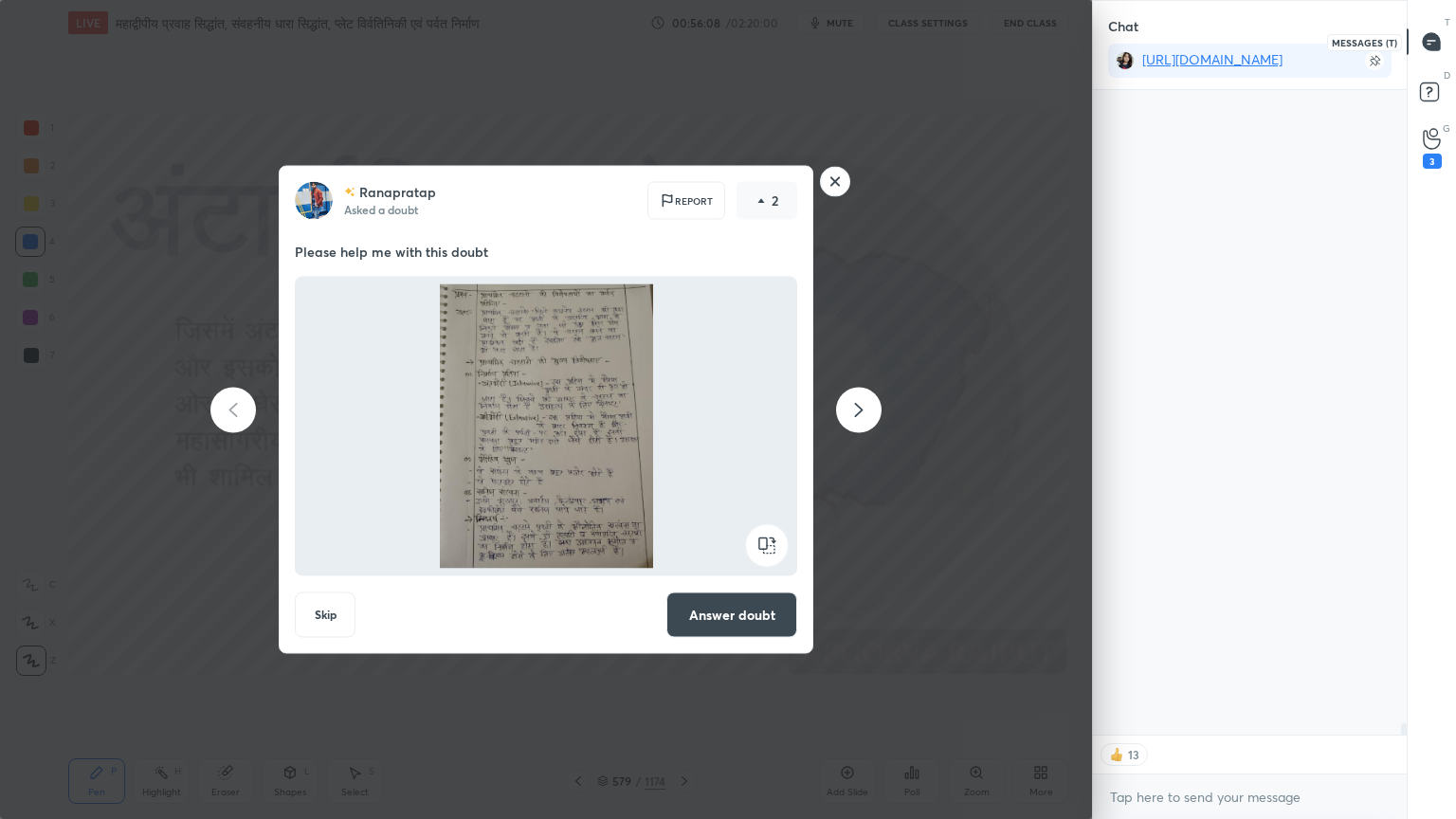 scroll, scrollTop: 35534, scrollLeft: 0, axis: vertical 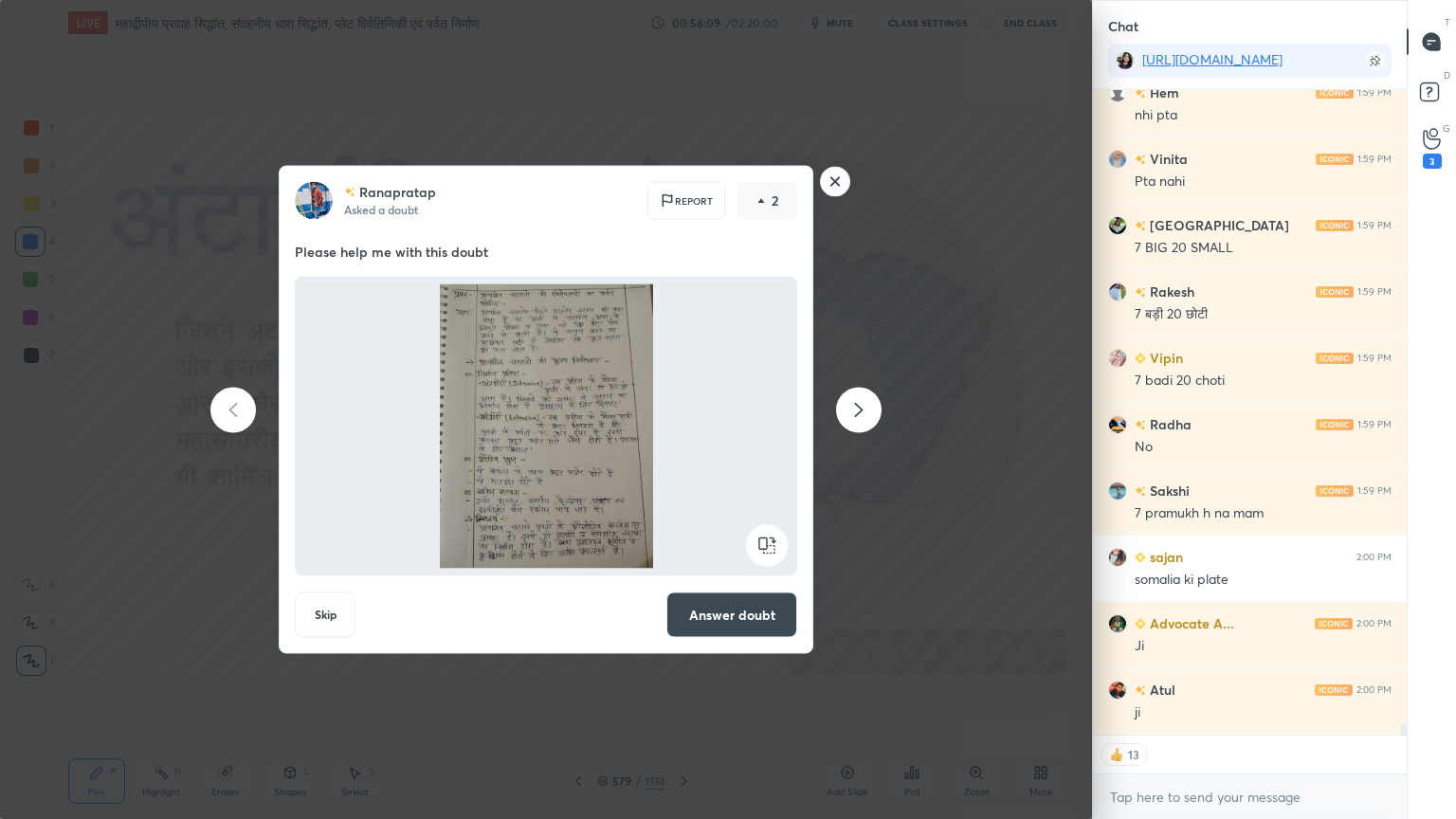 click on "x" at bounding box center (1249, 796) 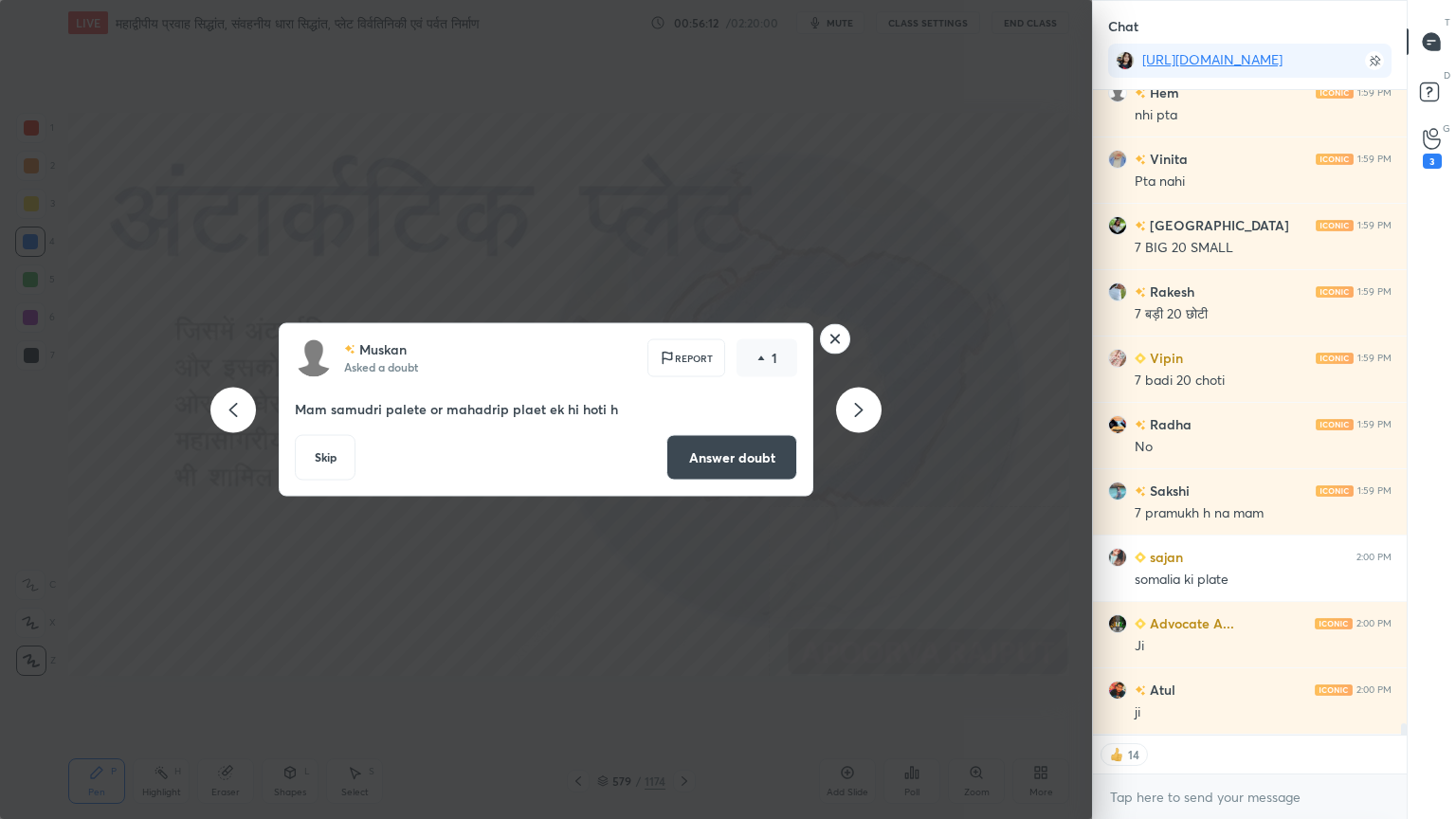 click 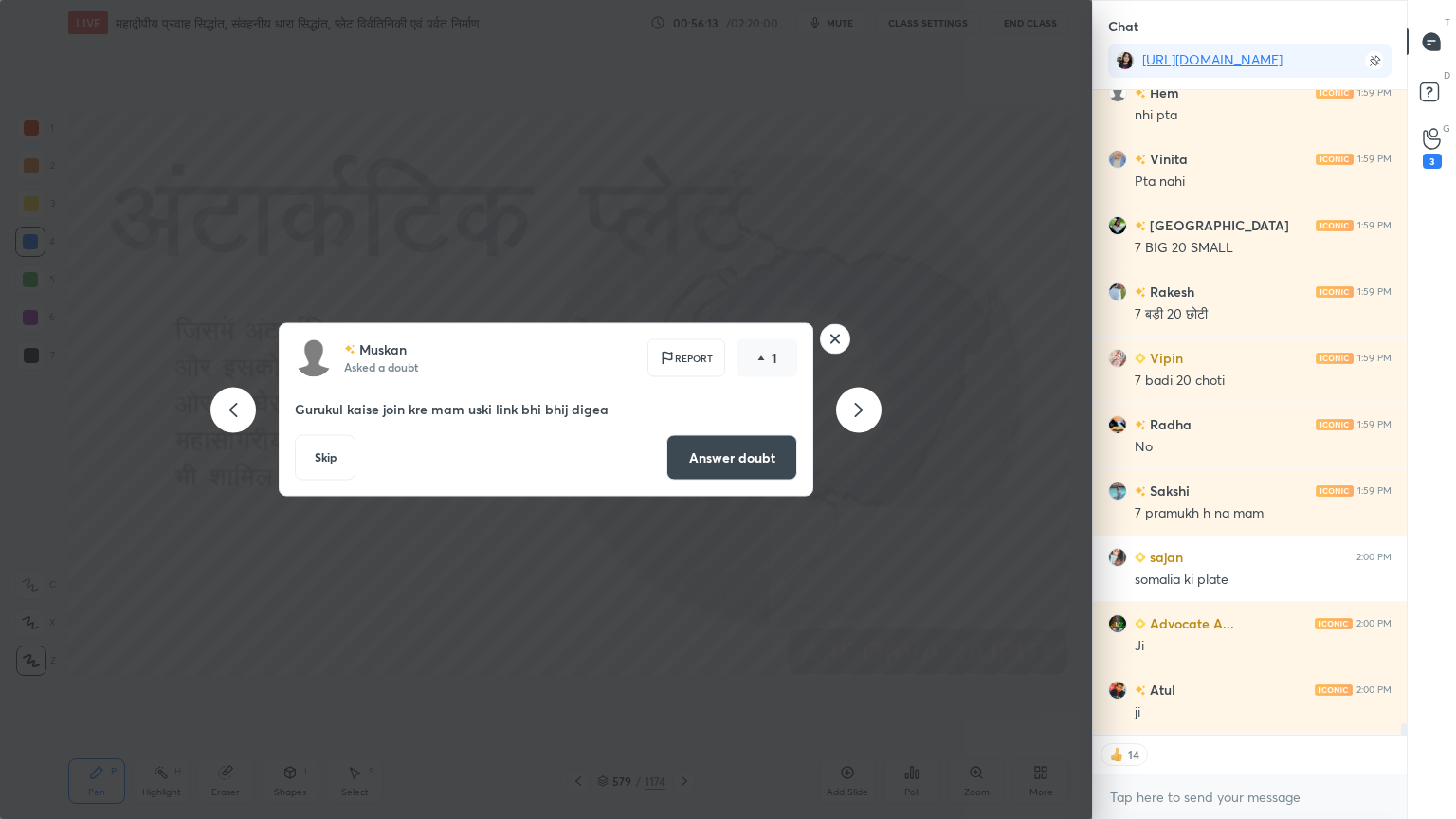click 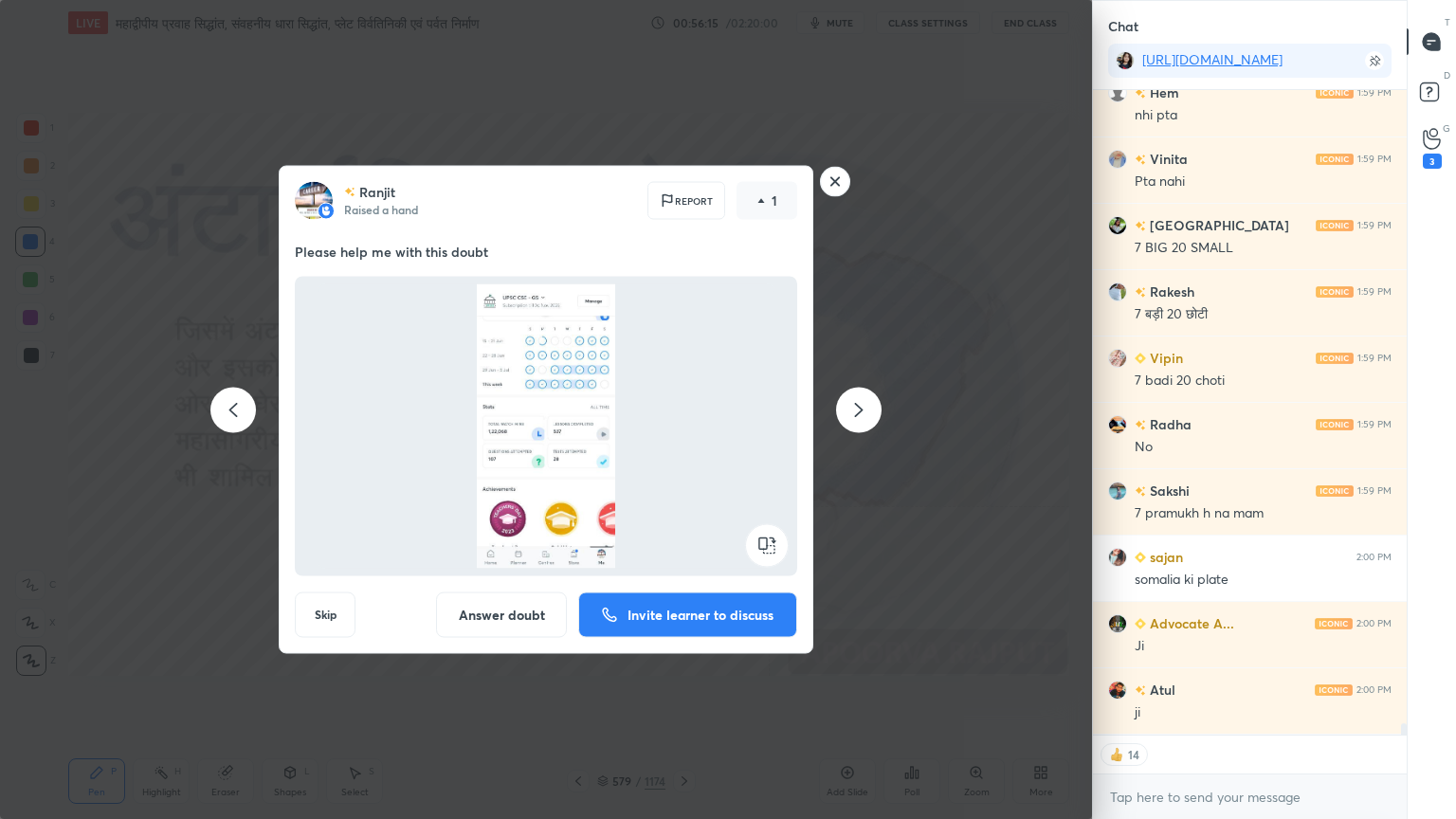 click 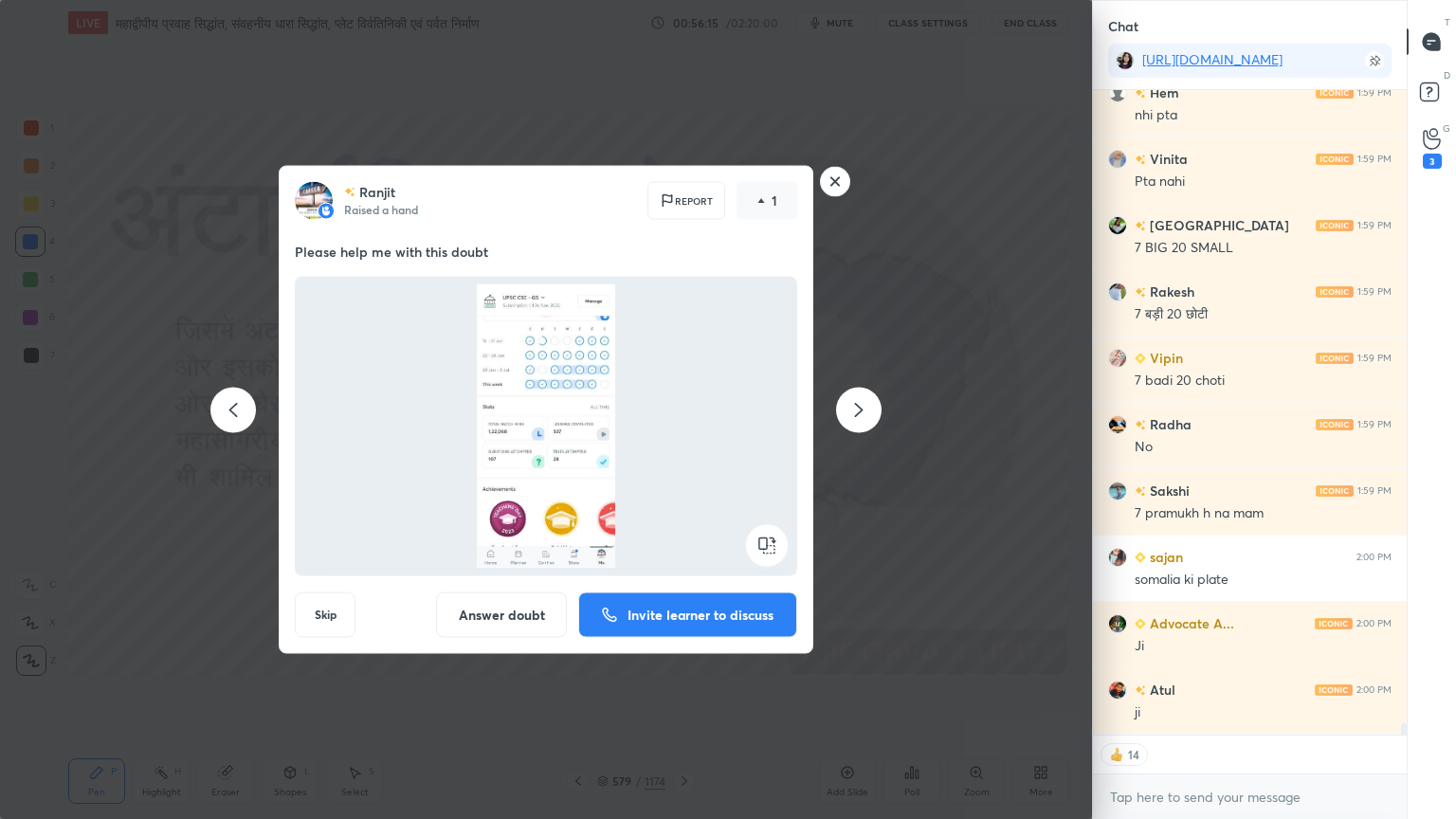 scroll, scrollTop: 161, scrollLeft: 0, axis: vertical 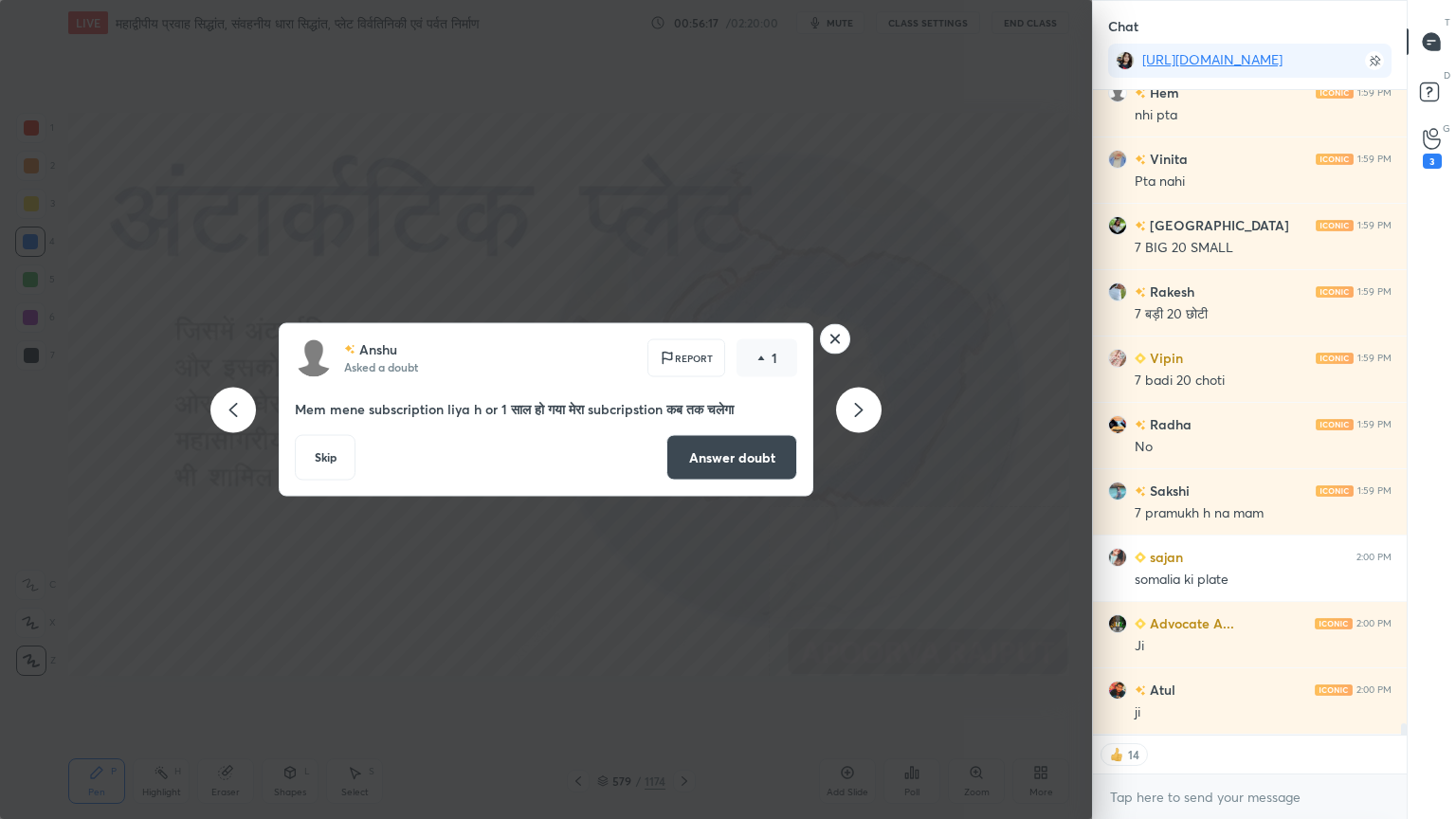 click 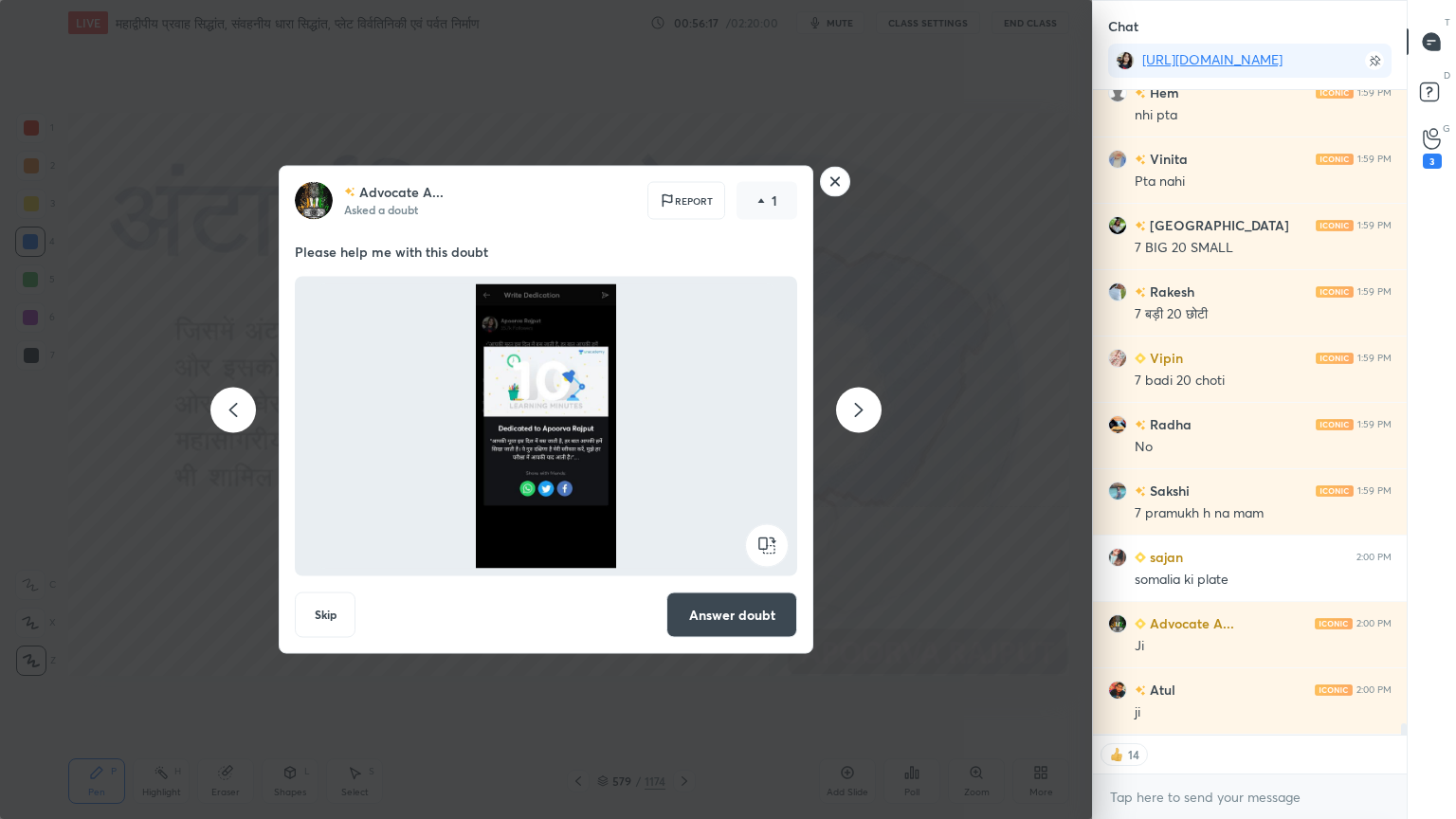click 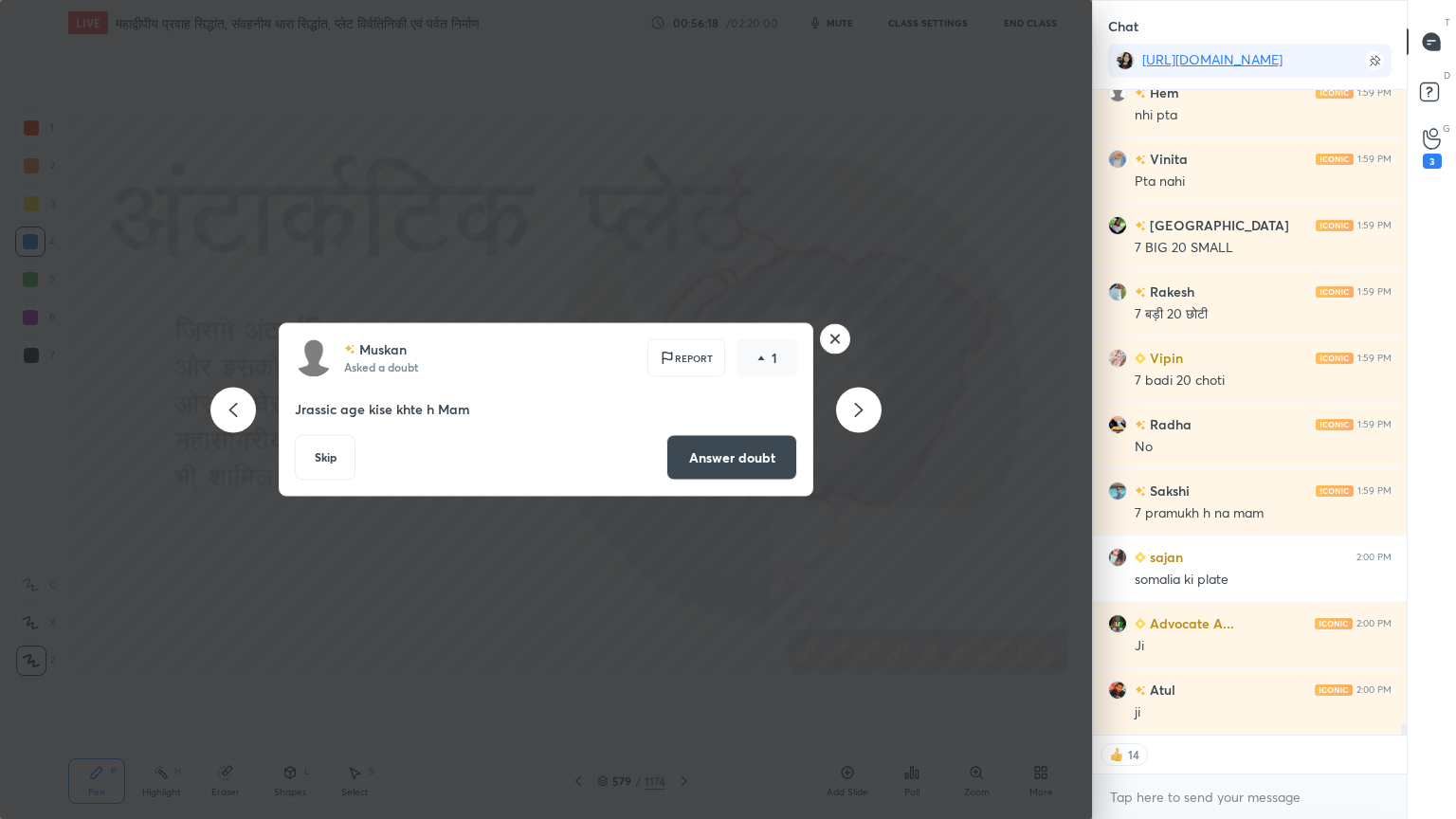 click 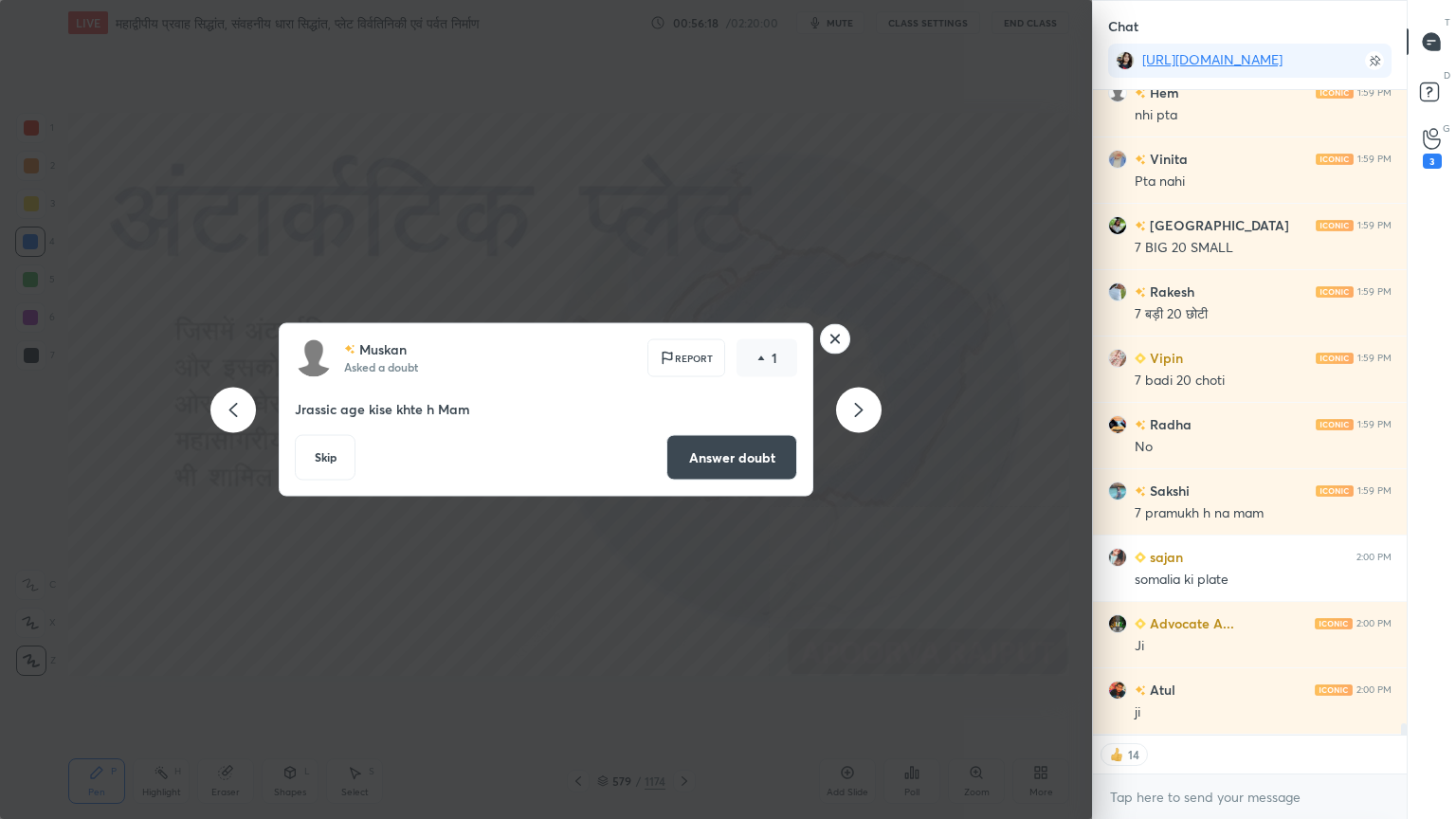 scroll, scrollTop: 692, scrollLeft: 0, axis: vertical 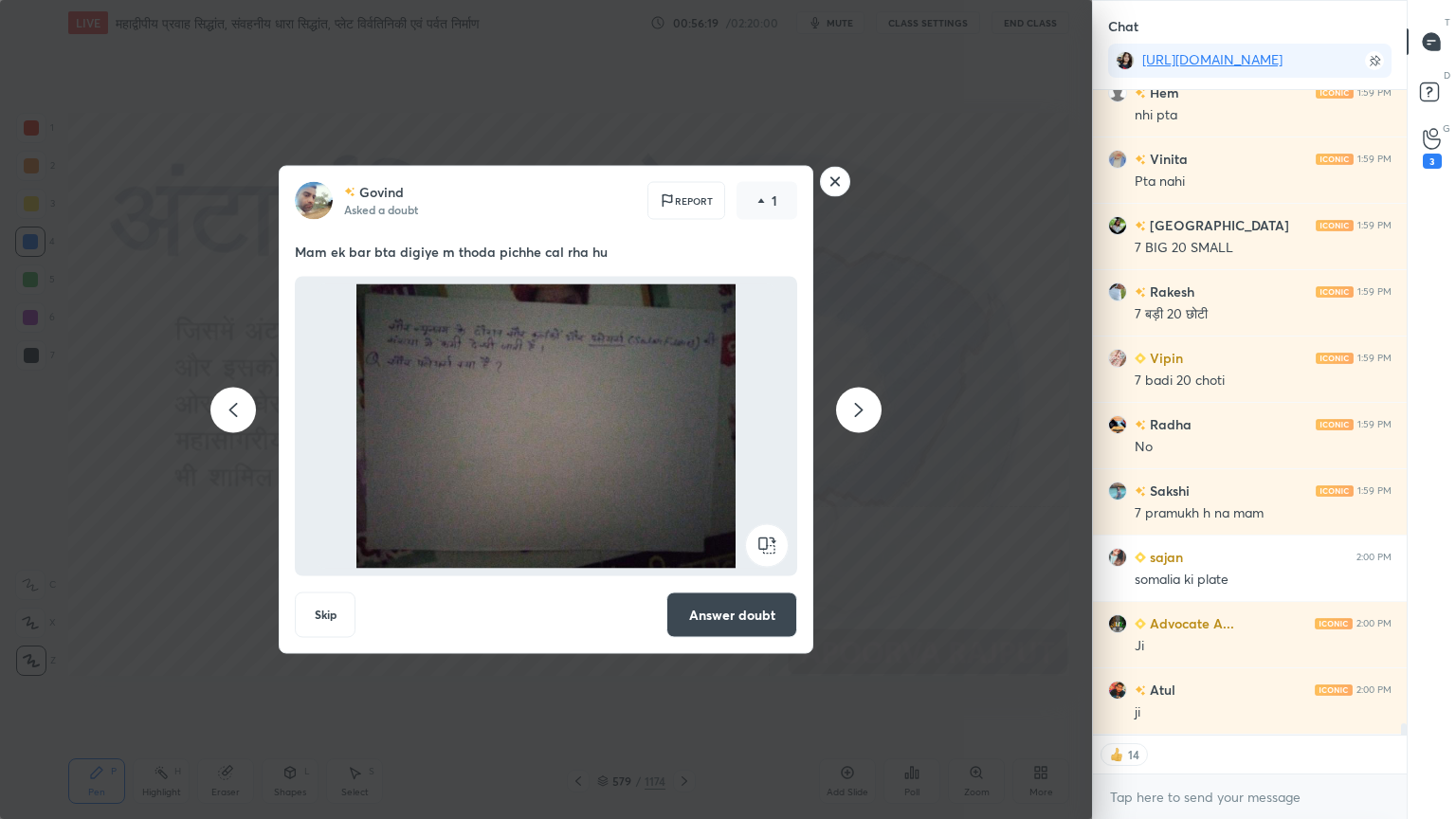 click 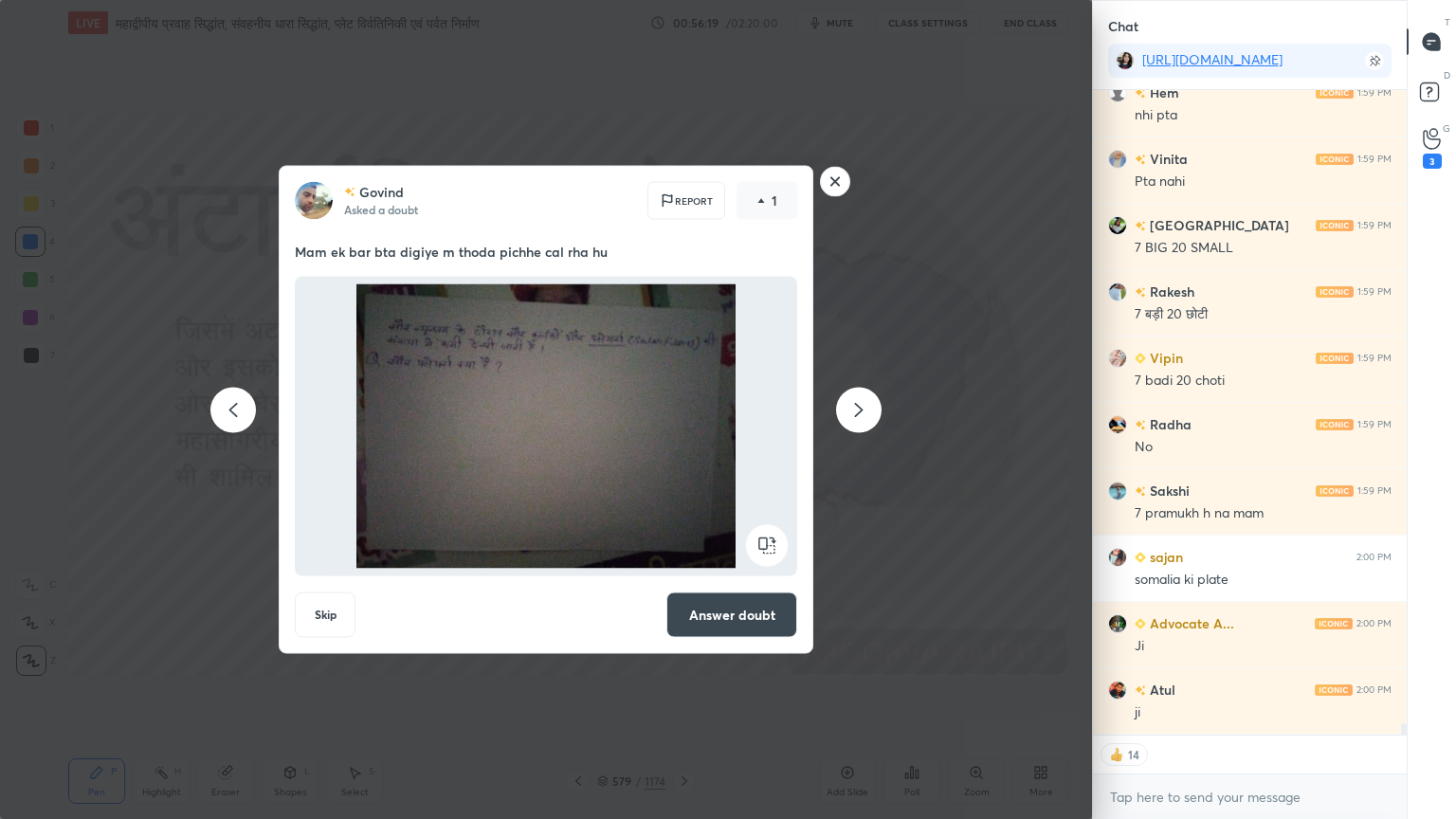 scroll, scrollTop: 0, scrollLeft: 0, axis: both 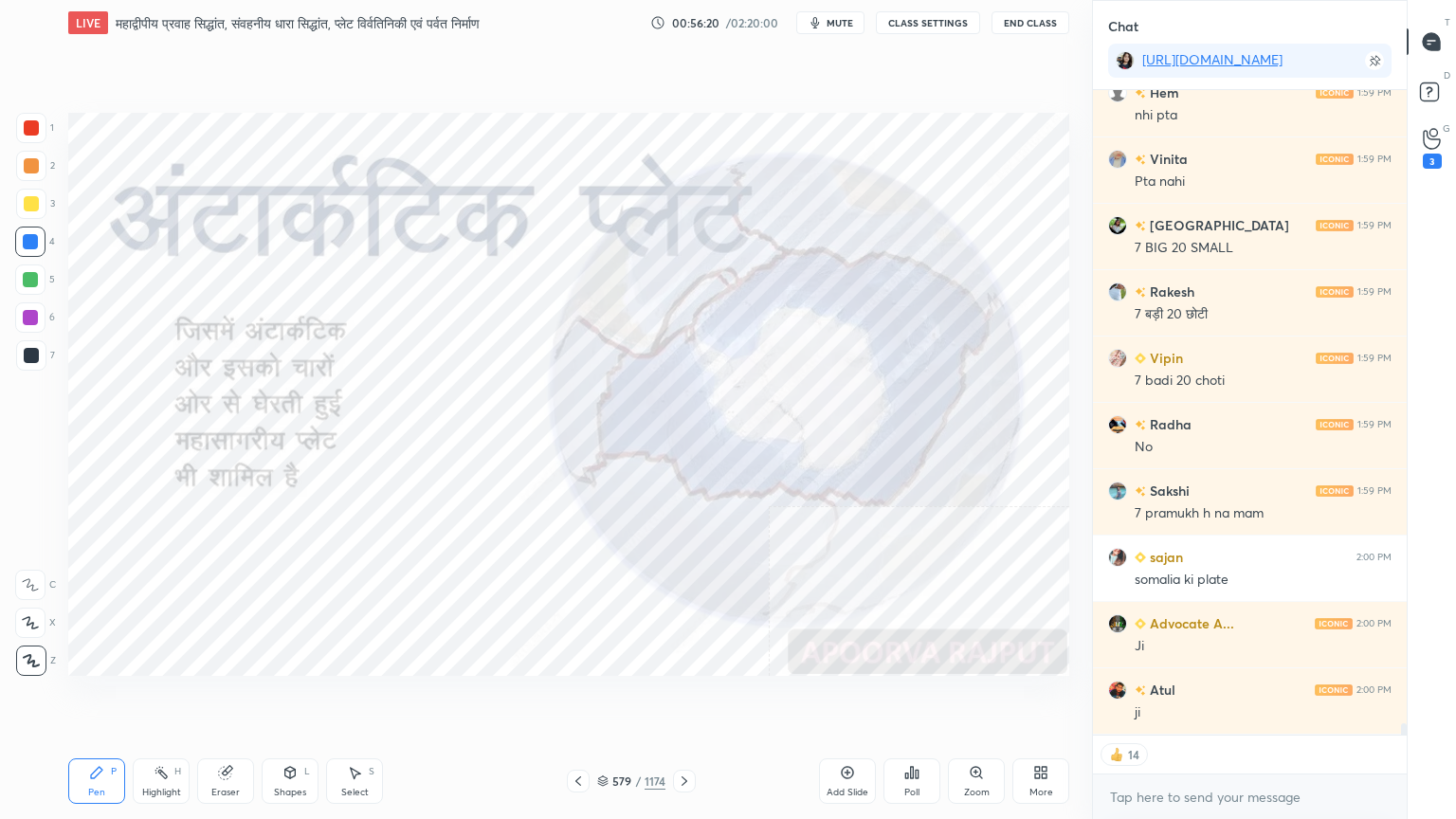 click on "x" at bounding box center (1249, 796) 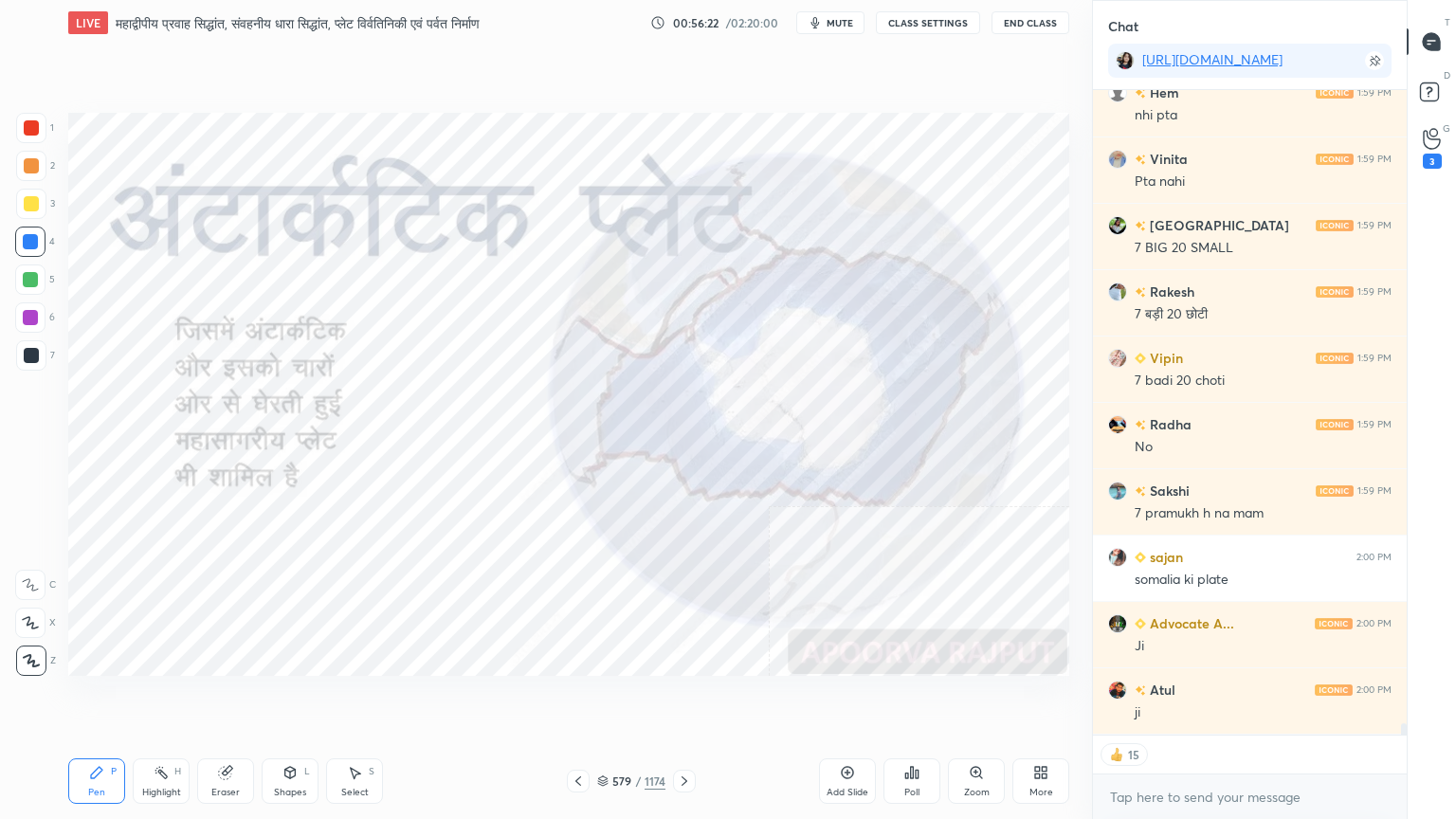 click at bounding box center (30, 242) 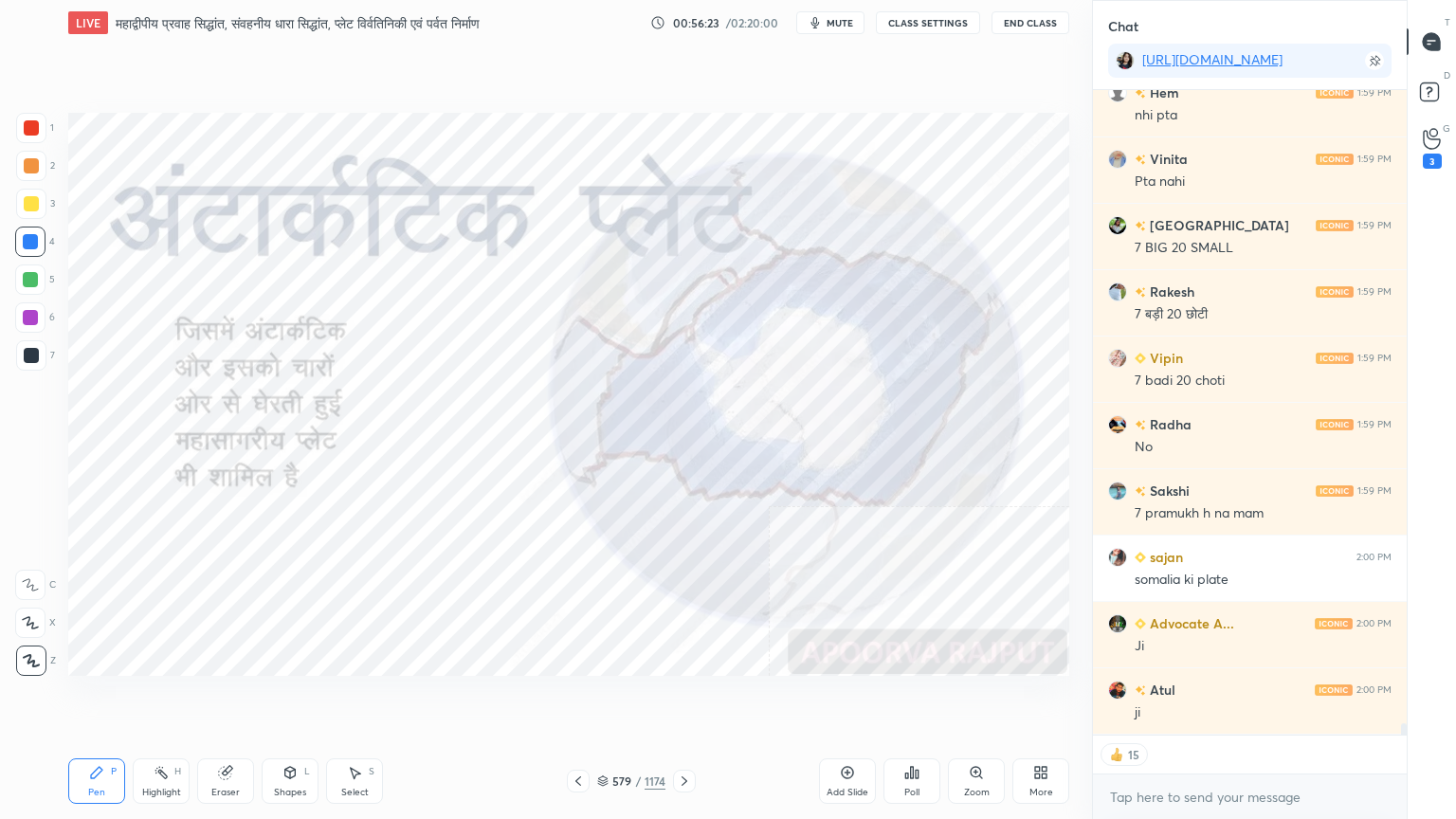 scroll, scrollTop: 35600, scrollLeft: 0, axis: vertical 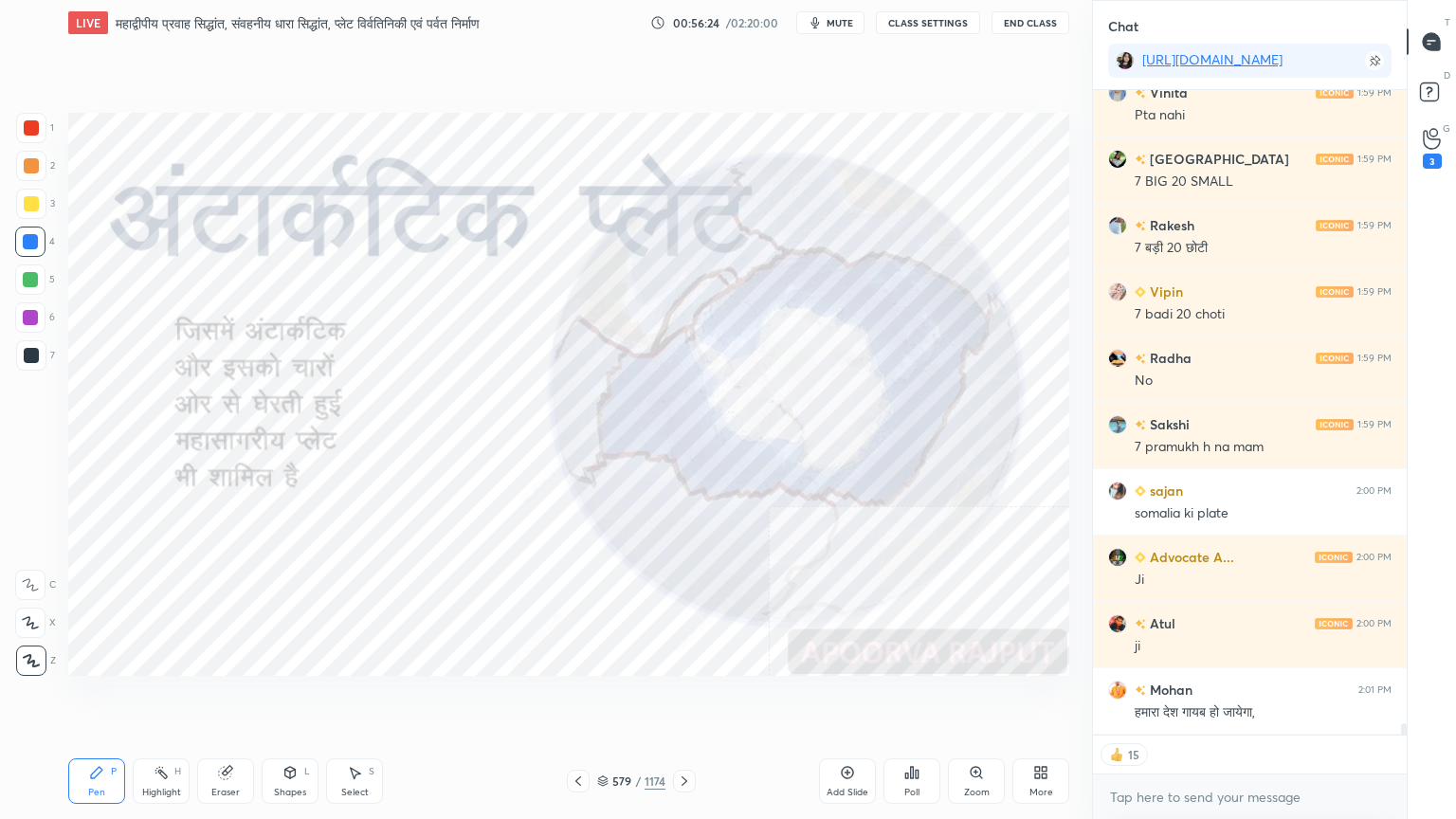 click on "x" at bounding box center [1249, 796] 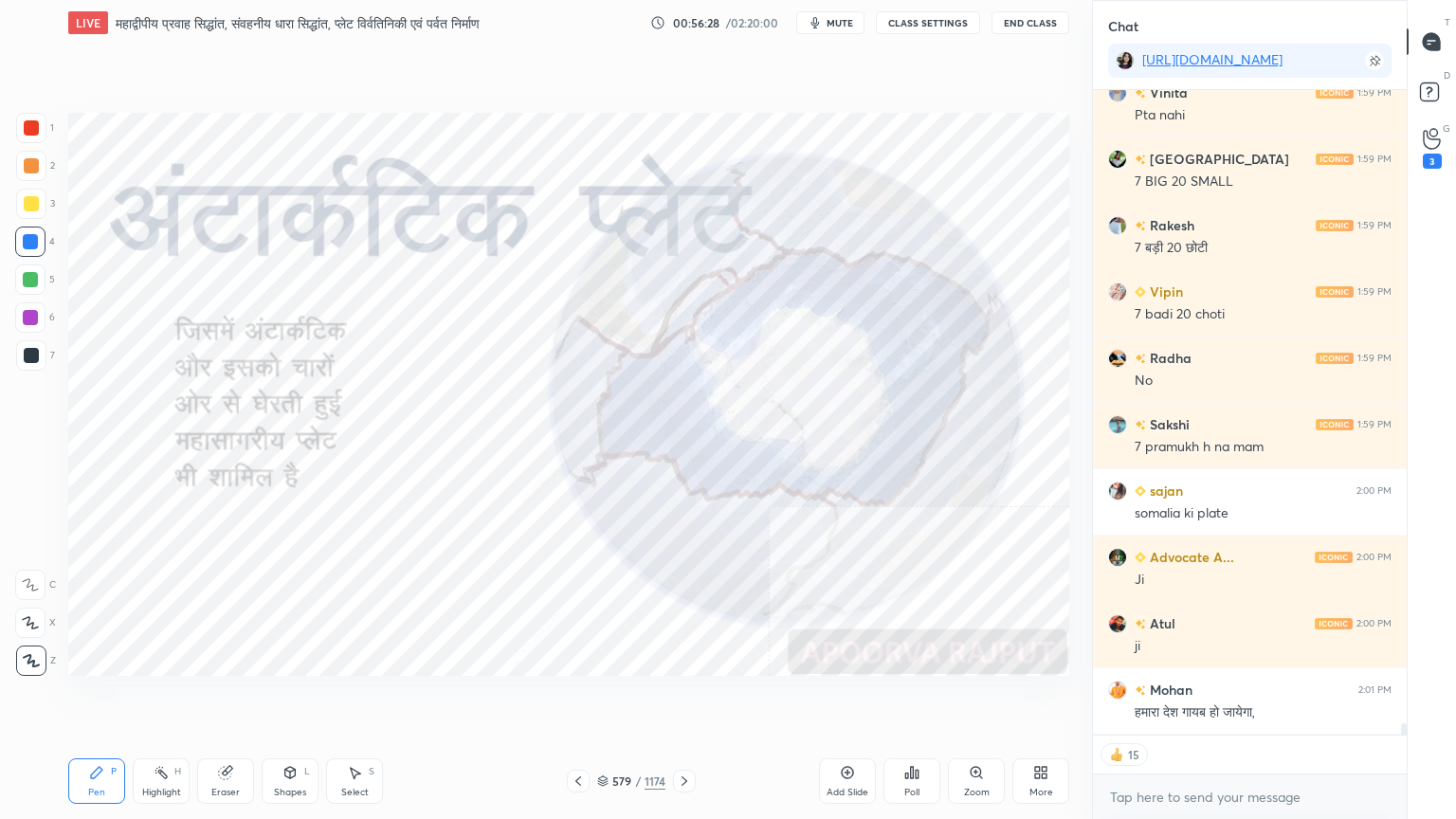 click at bounding box center (30, 242) 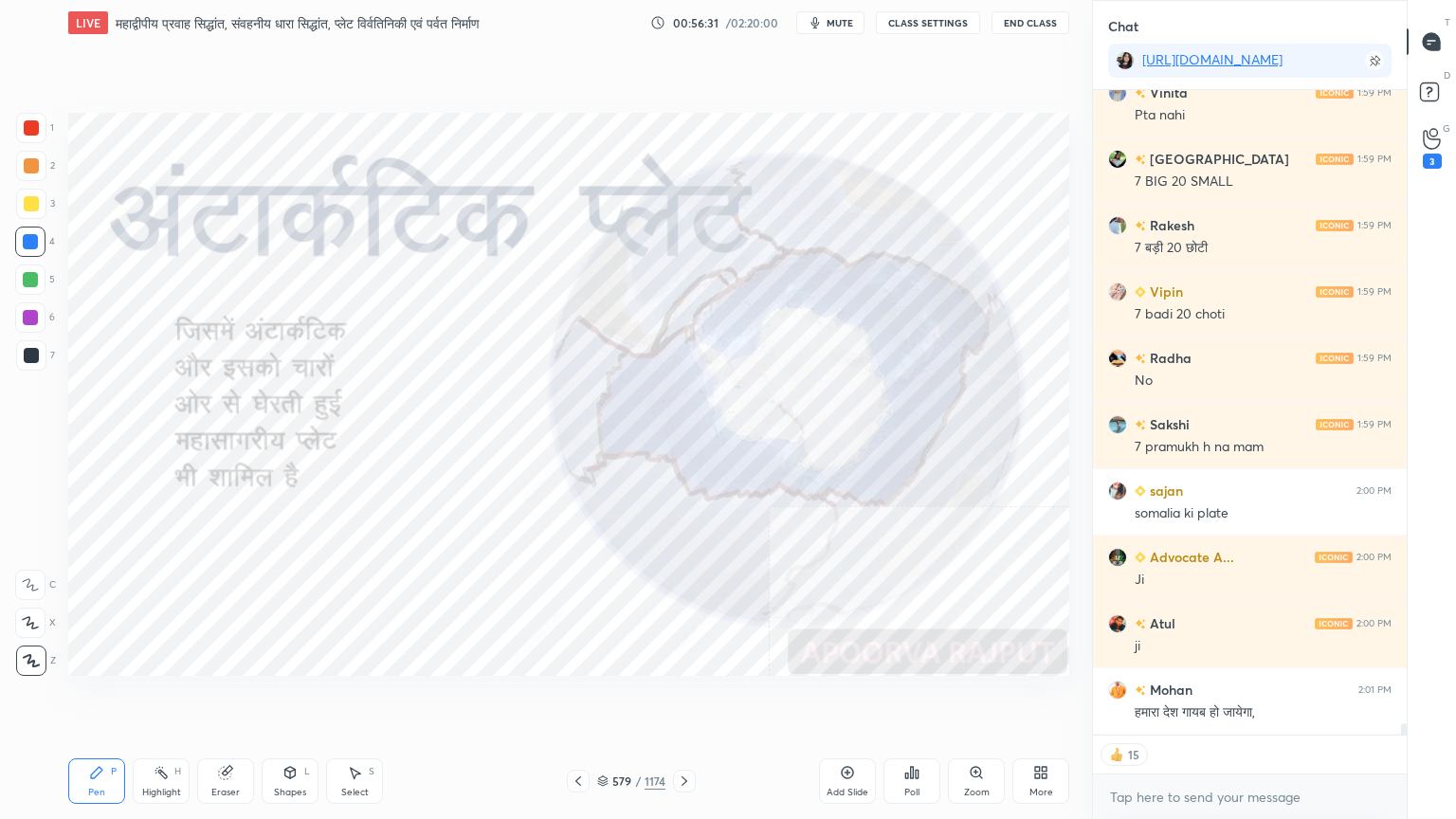 scroll, scrollTop: 6, scrollLeft: 6, axis: both 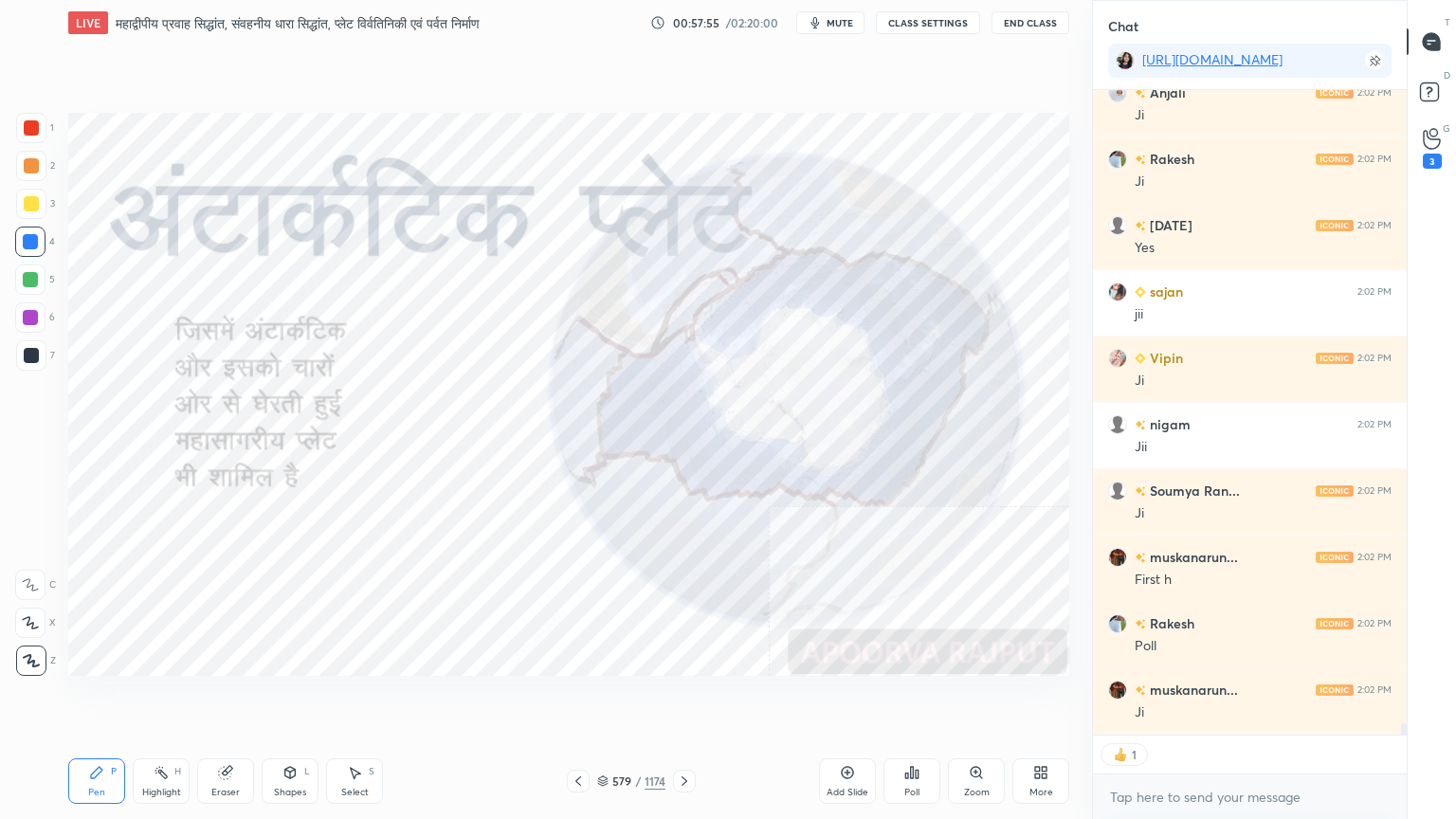 click at bounding box center [30, 242] 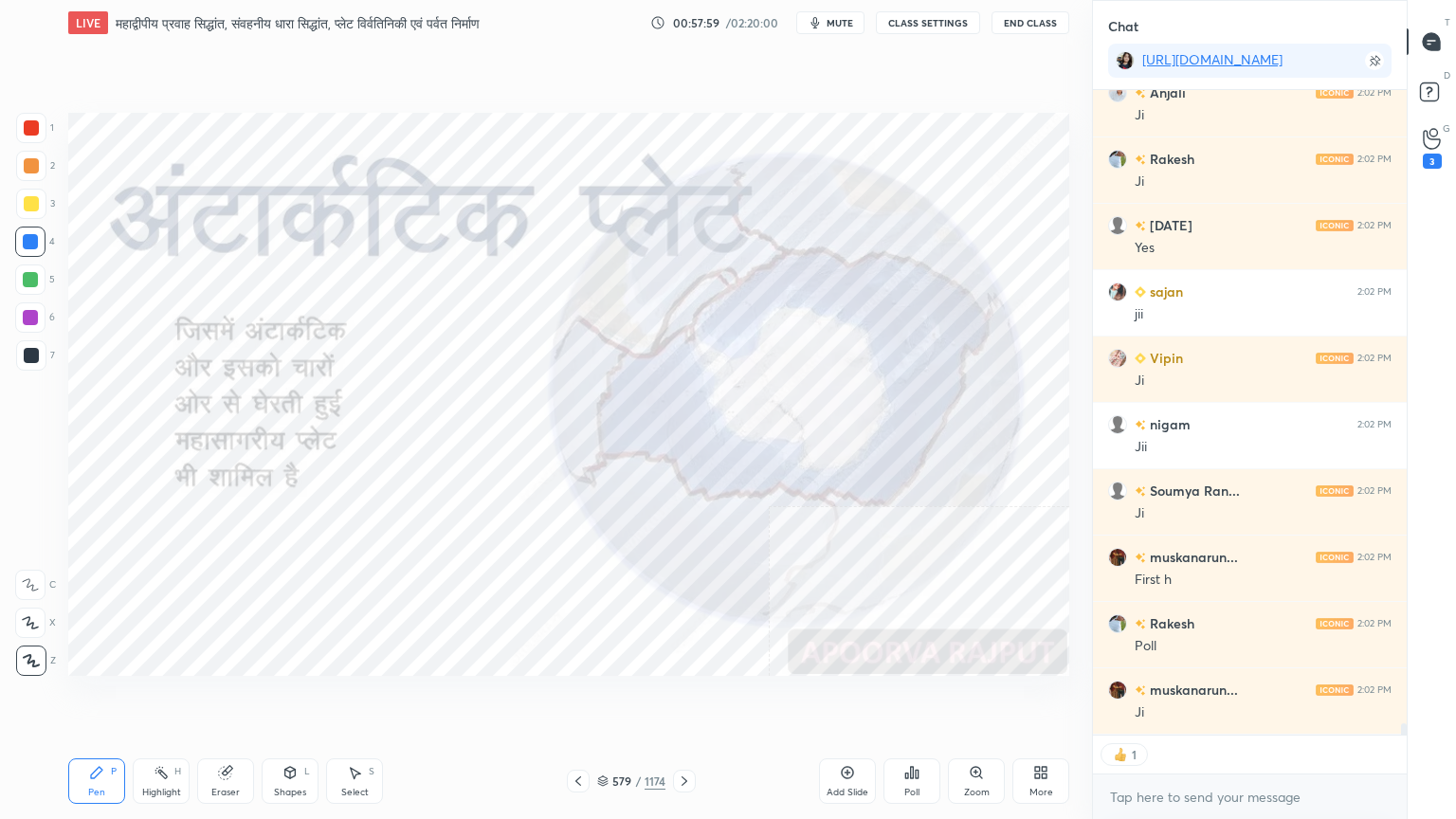 scroll, scrollTop: 37259, scrollLeft: 0, axis: vertical 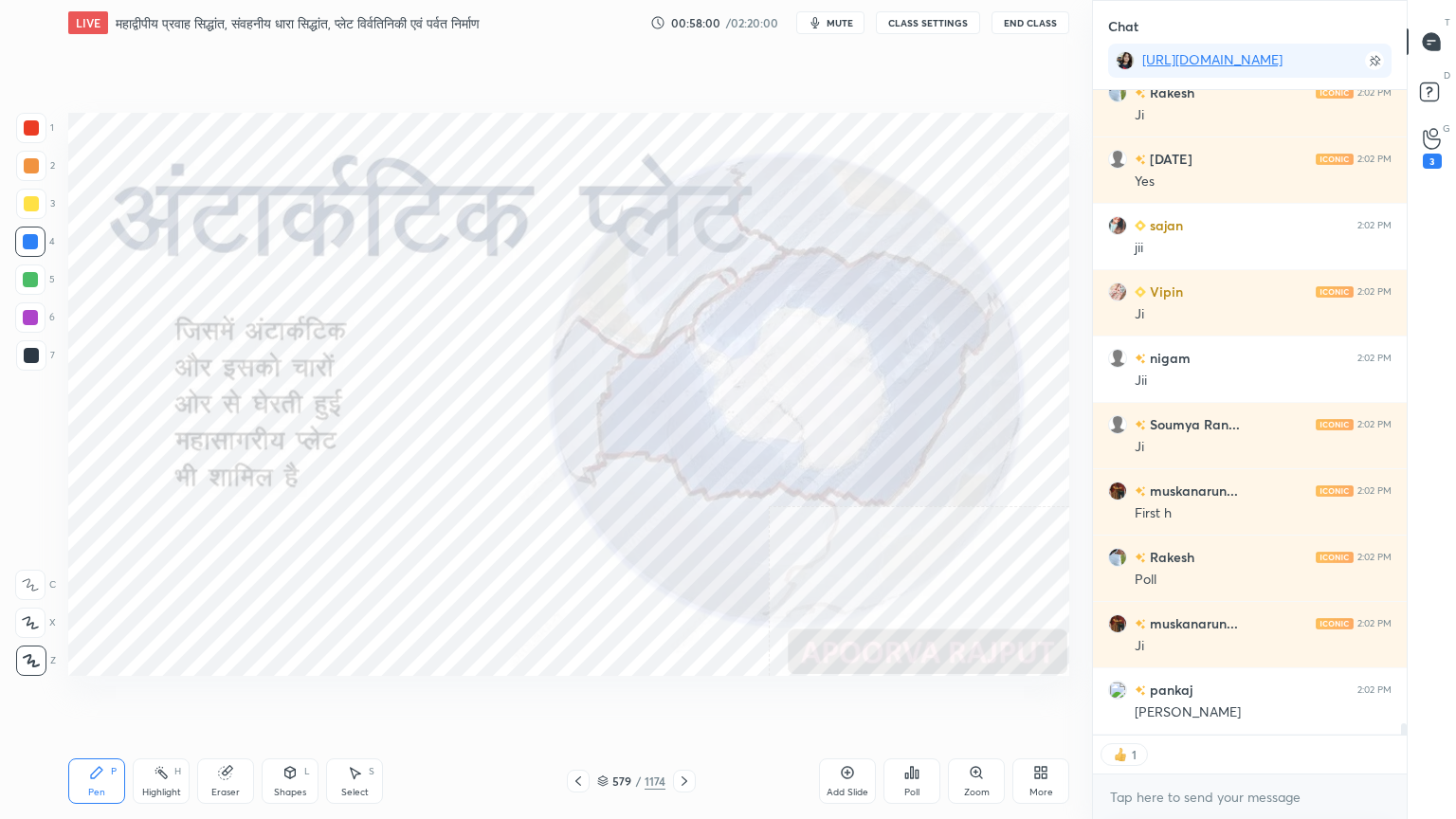 click at bounding box center (30, 242) 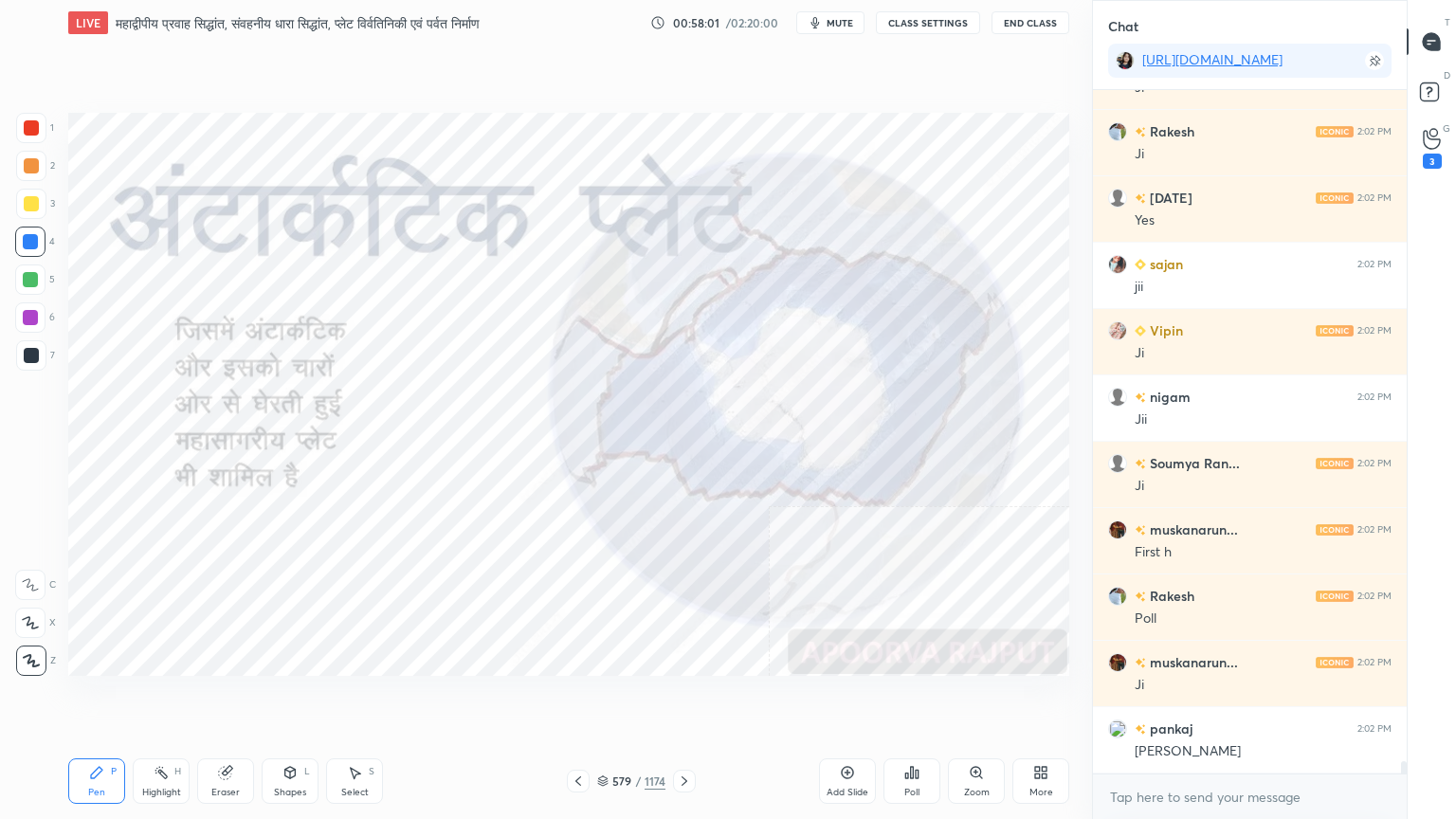 scroll, scrollTop: 640, scrollLeft: 308, axis: both 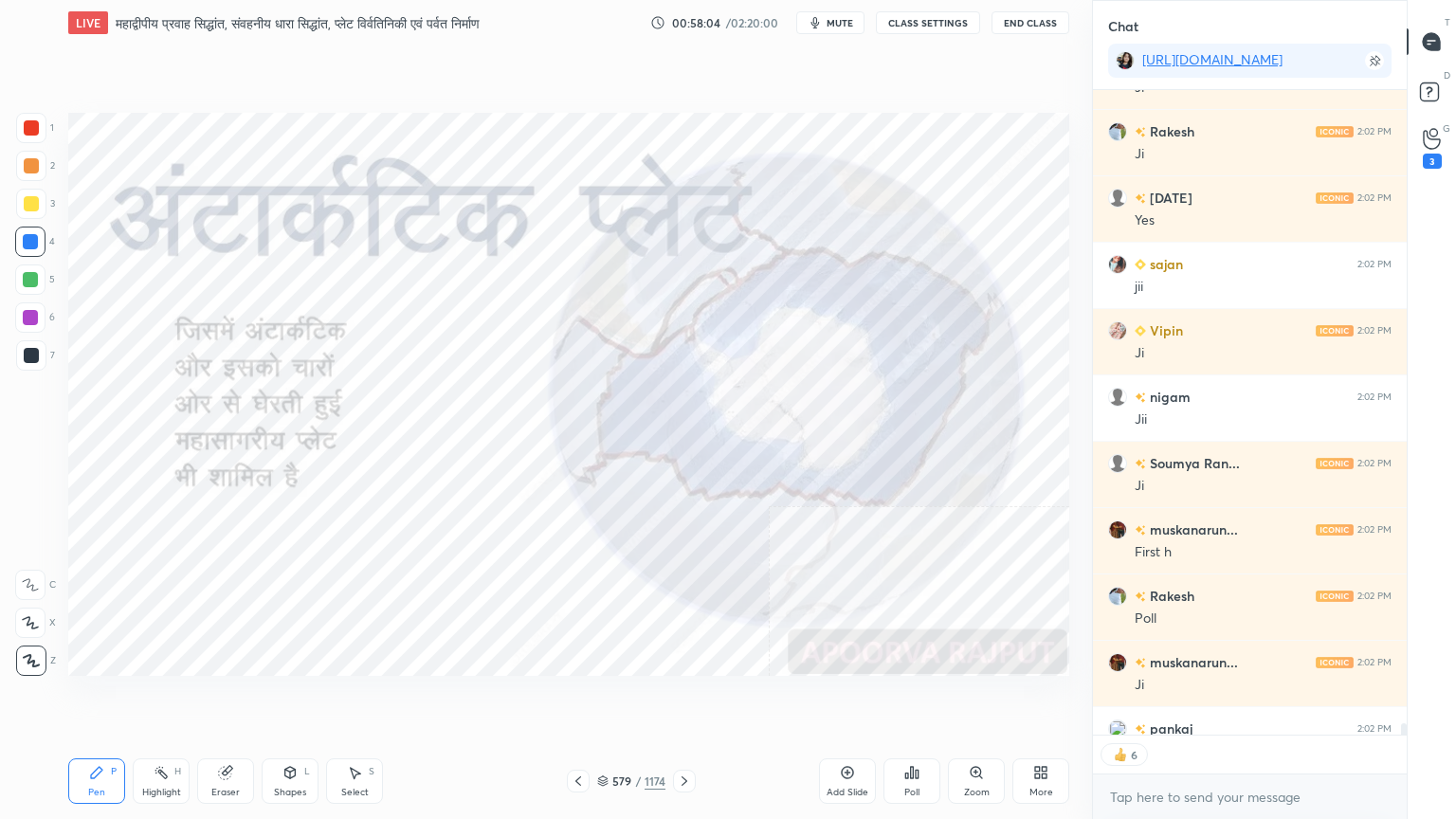 click 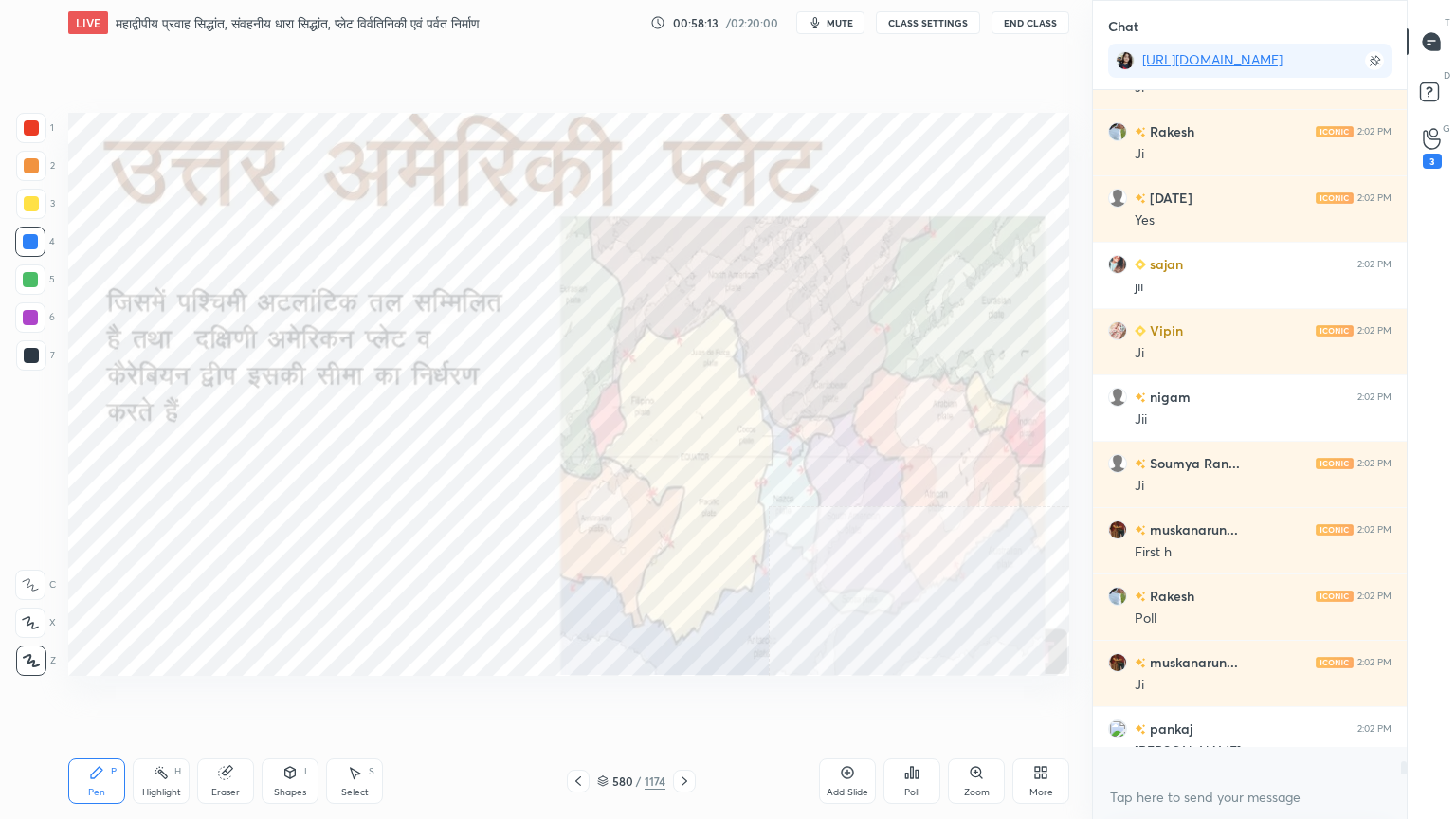 scroll, scrollTop: 6, scrollLeft: 6, axis: both 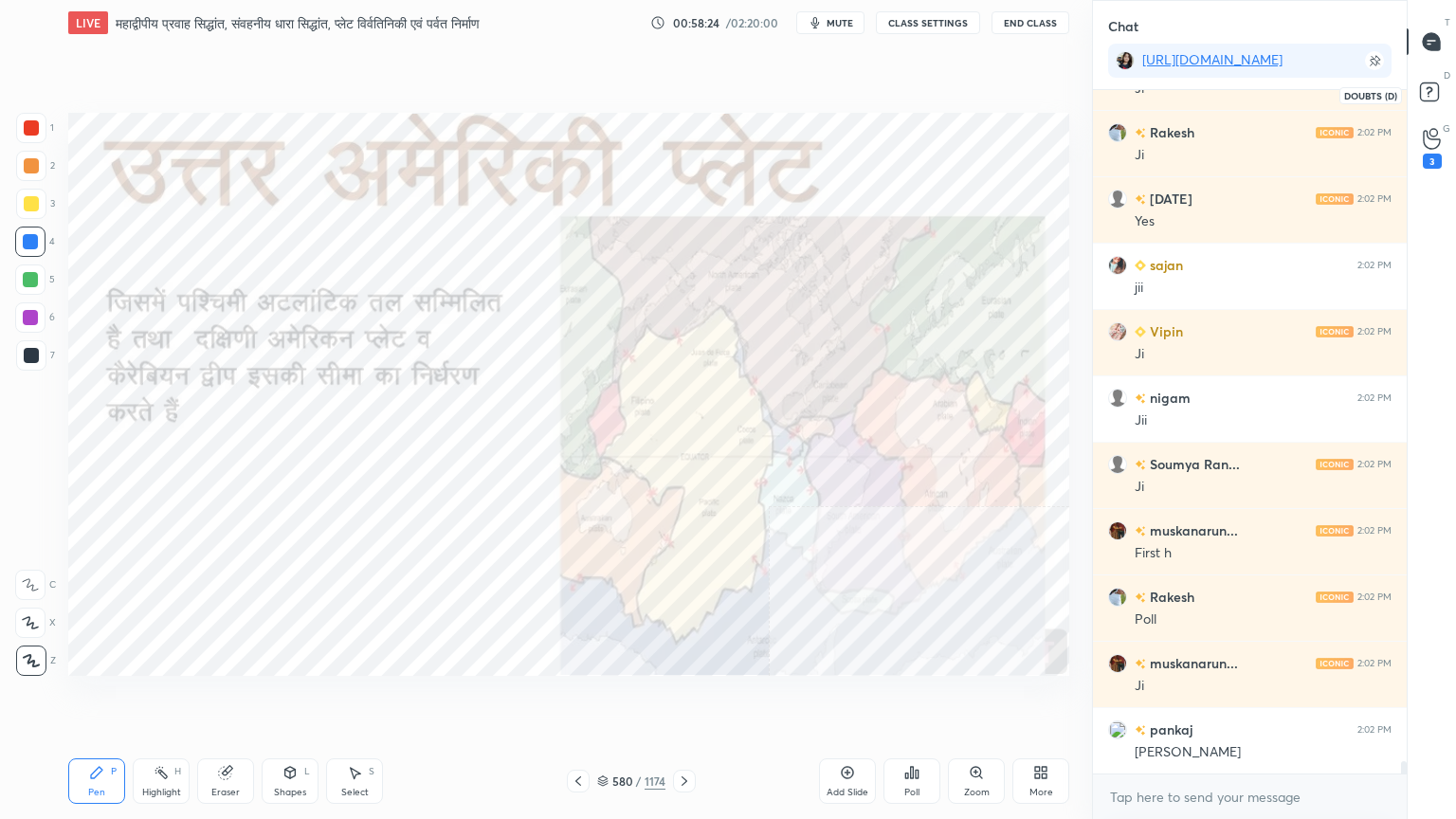 click 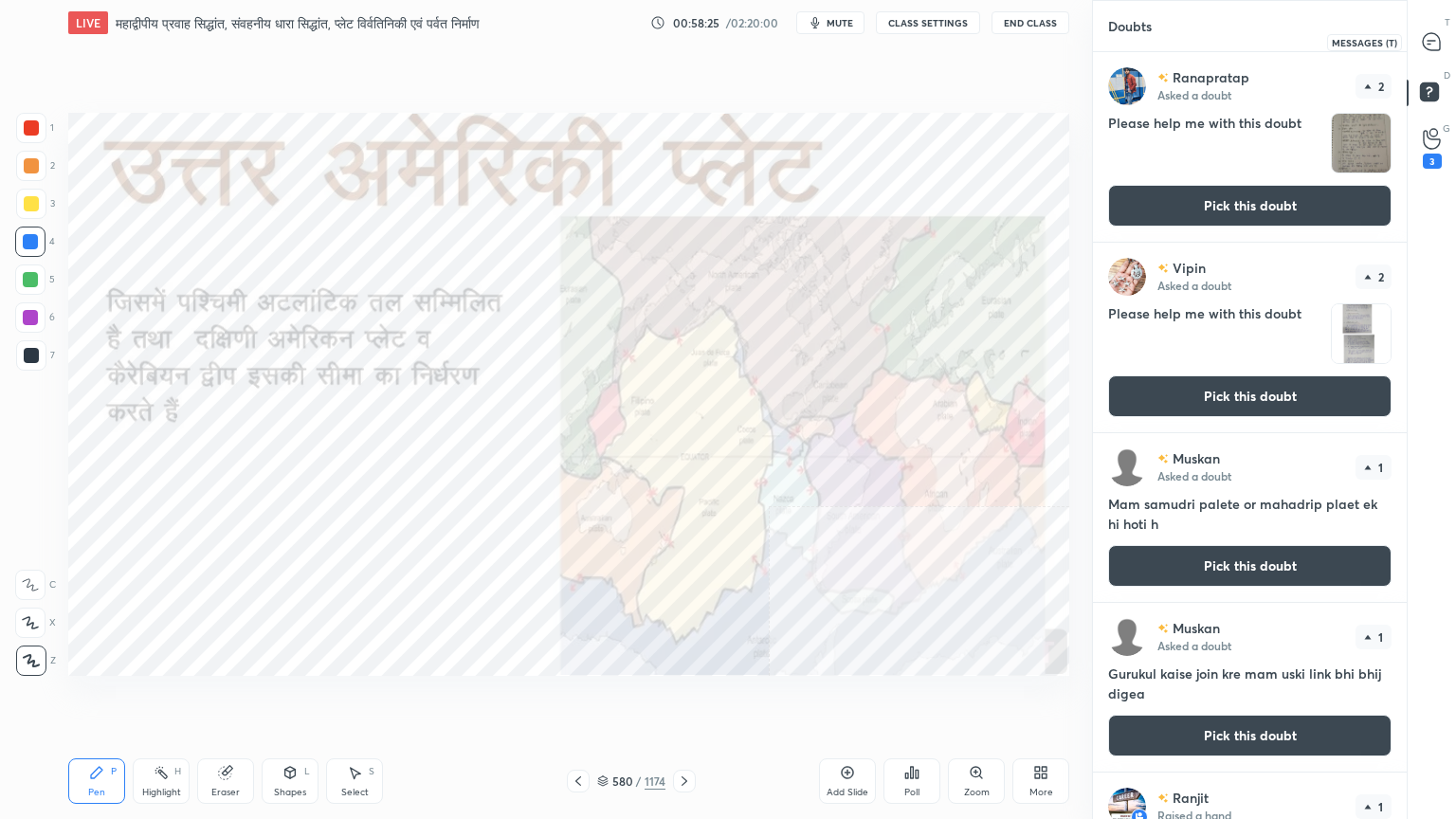 click at bounding box center [1432, 42] 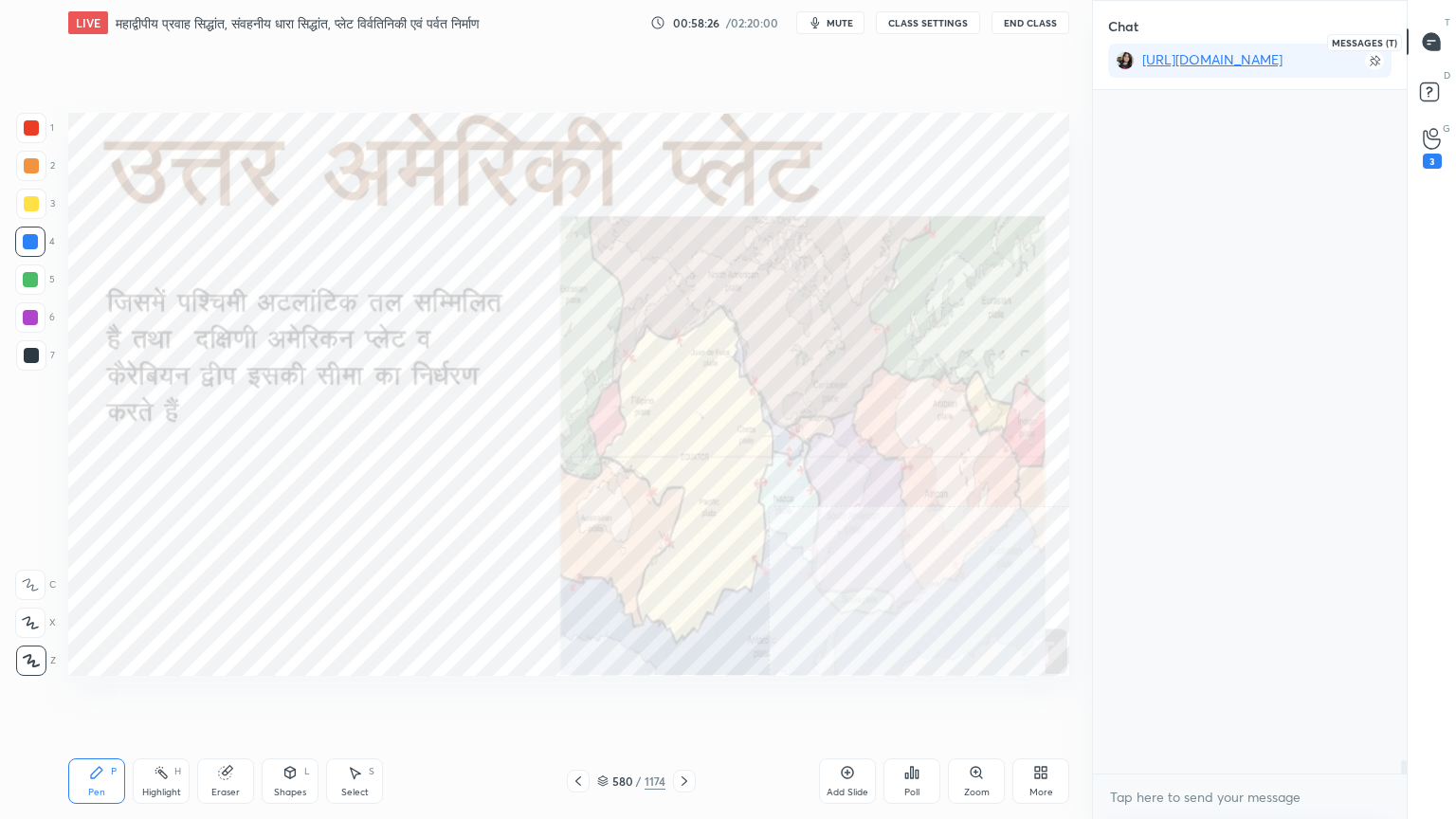 scroll, scrollTop: 35421, scrollLeft: 0, axis: vertical 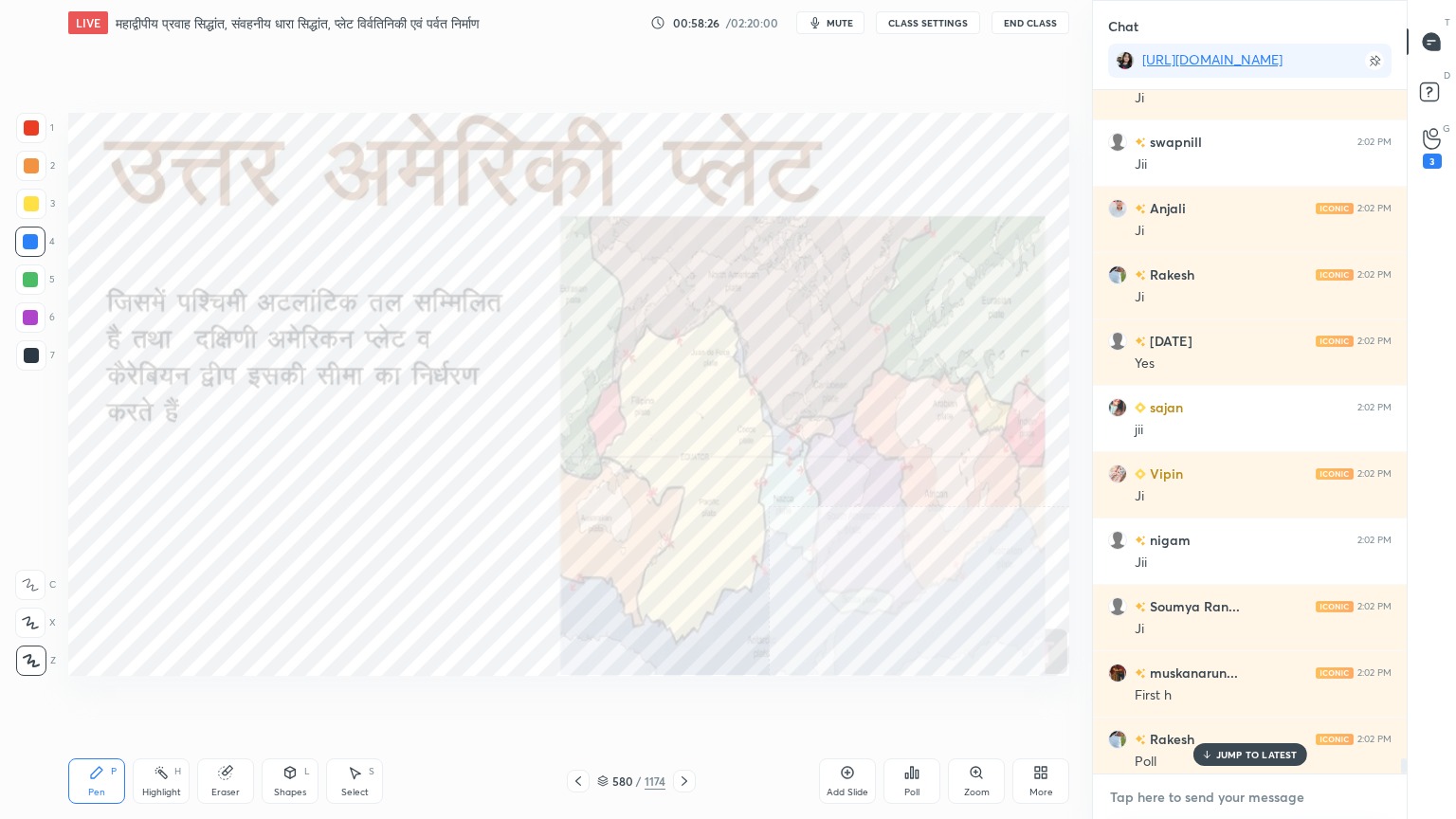 click at bounding box center (1249, 797) 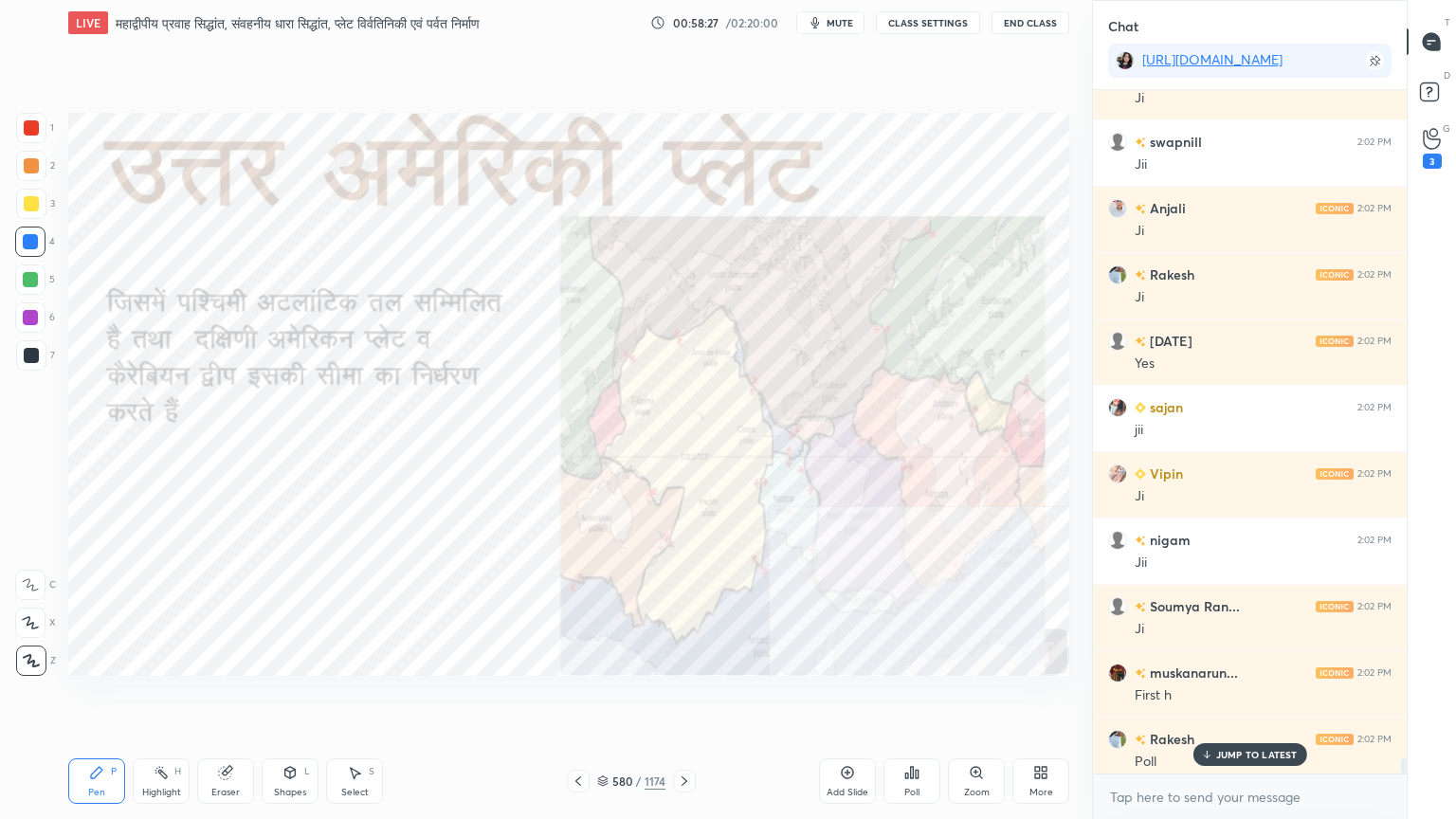 click on "JUMP TO LATEST" at bounding box center (1257, 755) 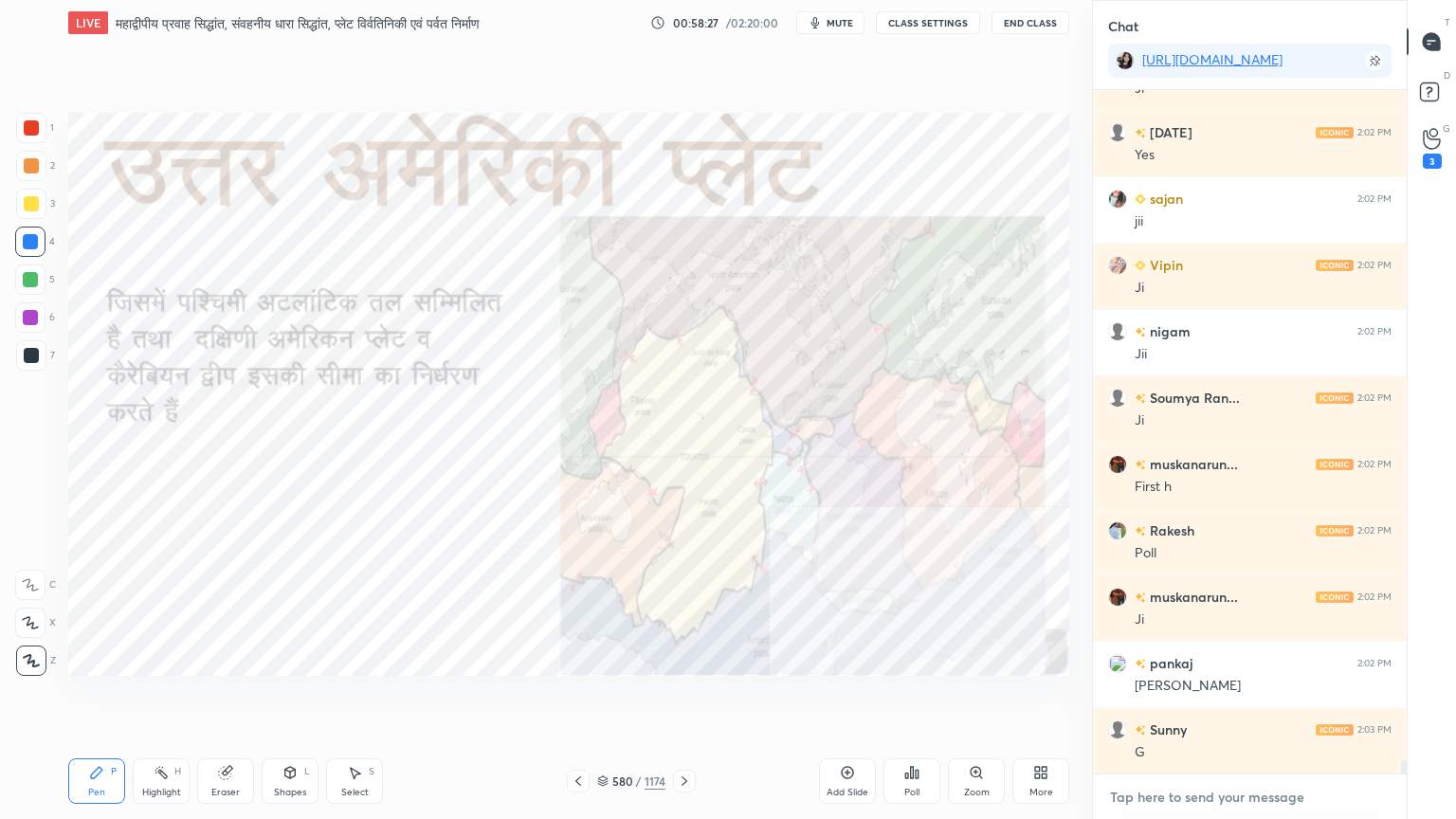 click at bounding box center (1249, 797) 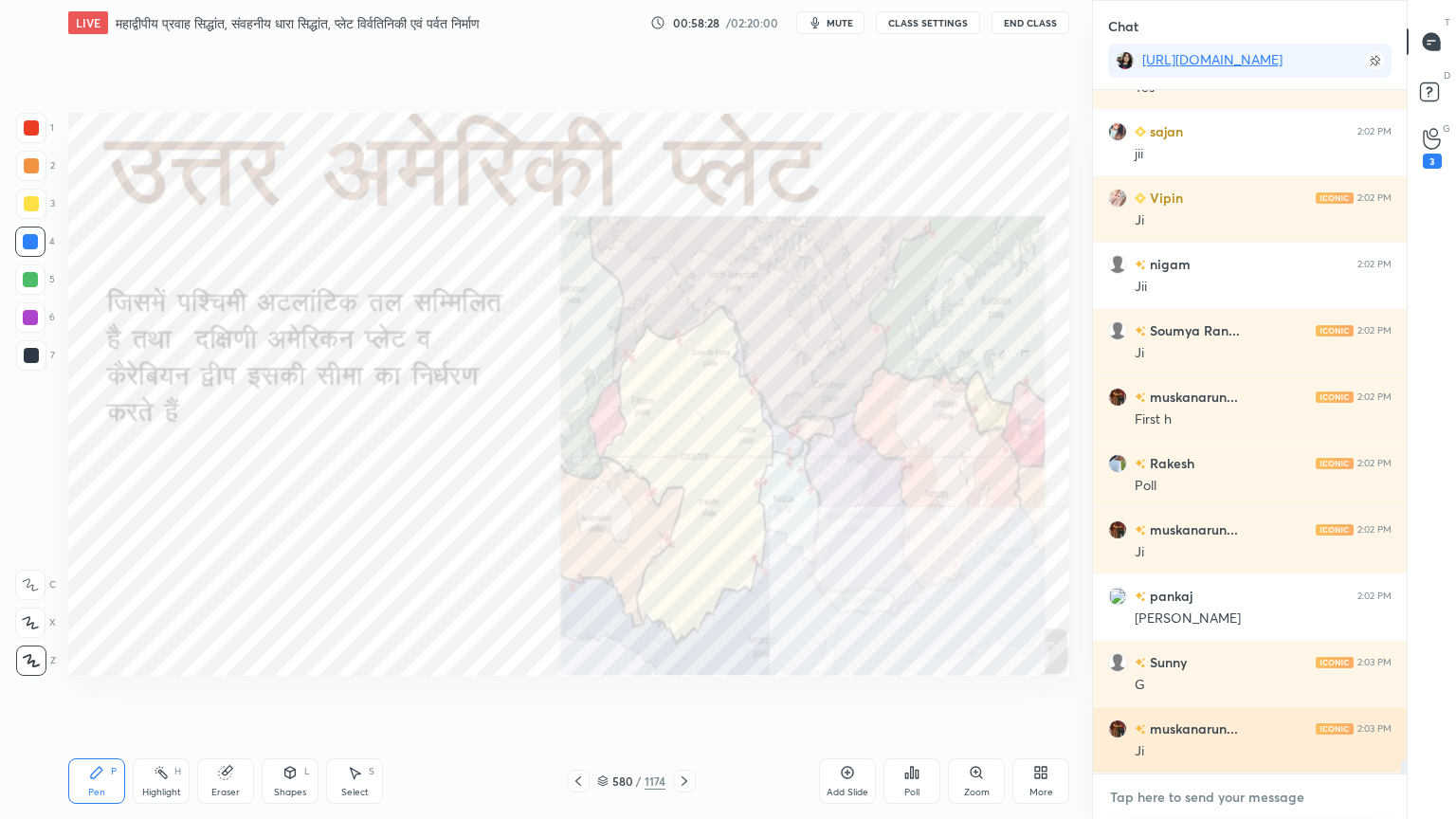 scroll, scrollTop: 35827, scrollLeft: 0, axis: vertical 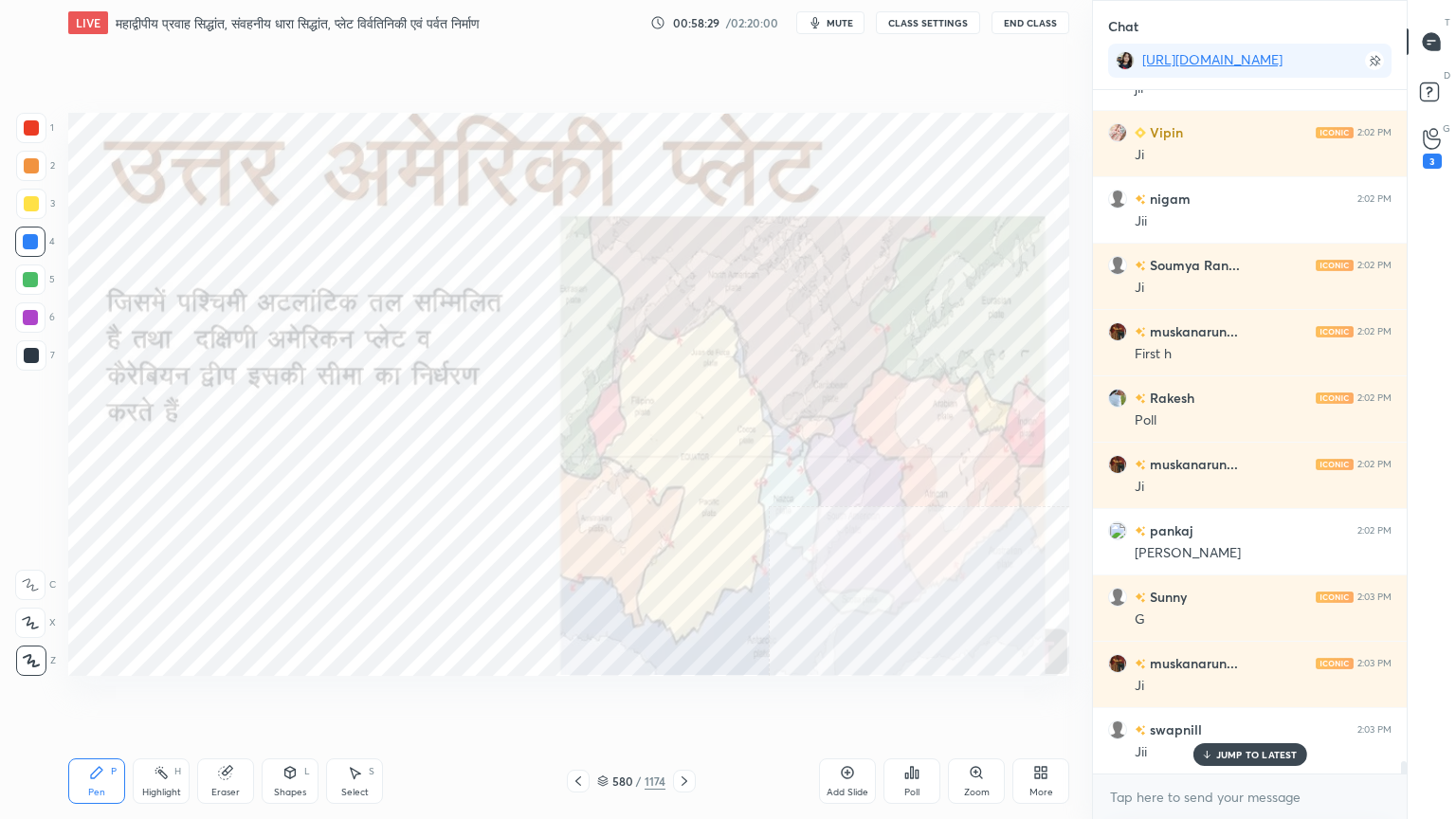 click on "JUMP TO LATEST" at bounding box center [1257, 755] 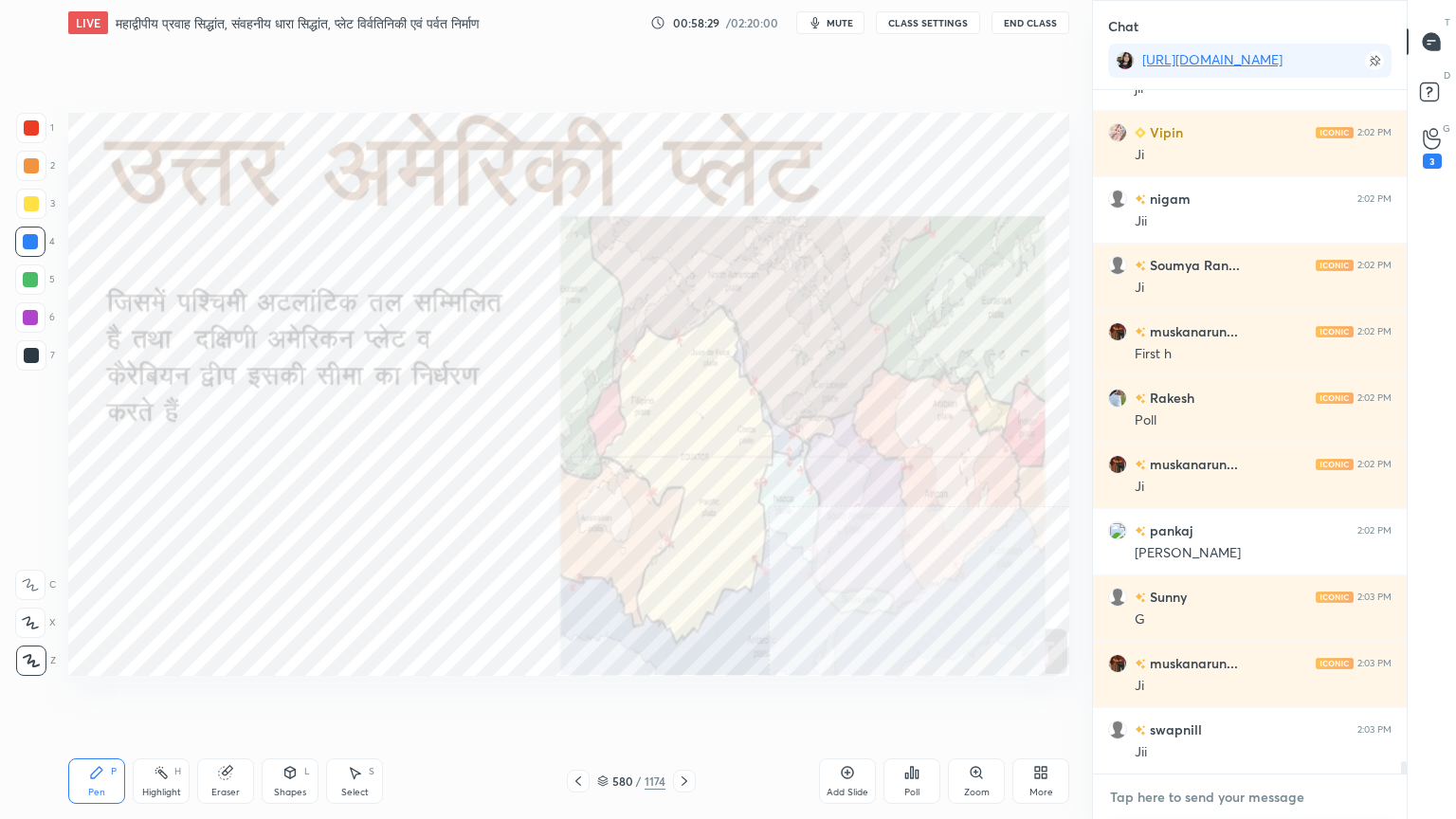 click at bounding box center [1249, 797] 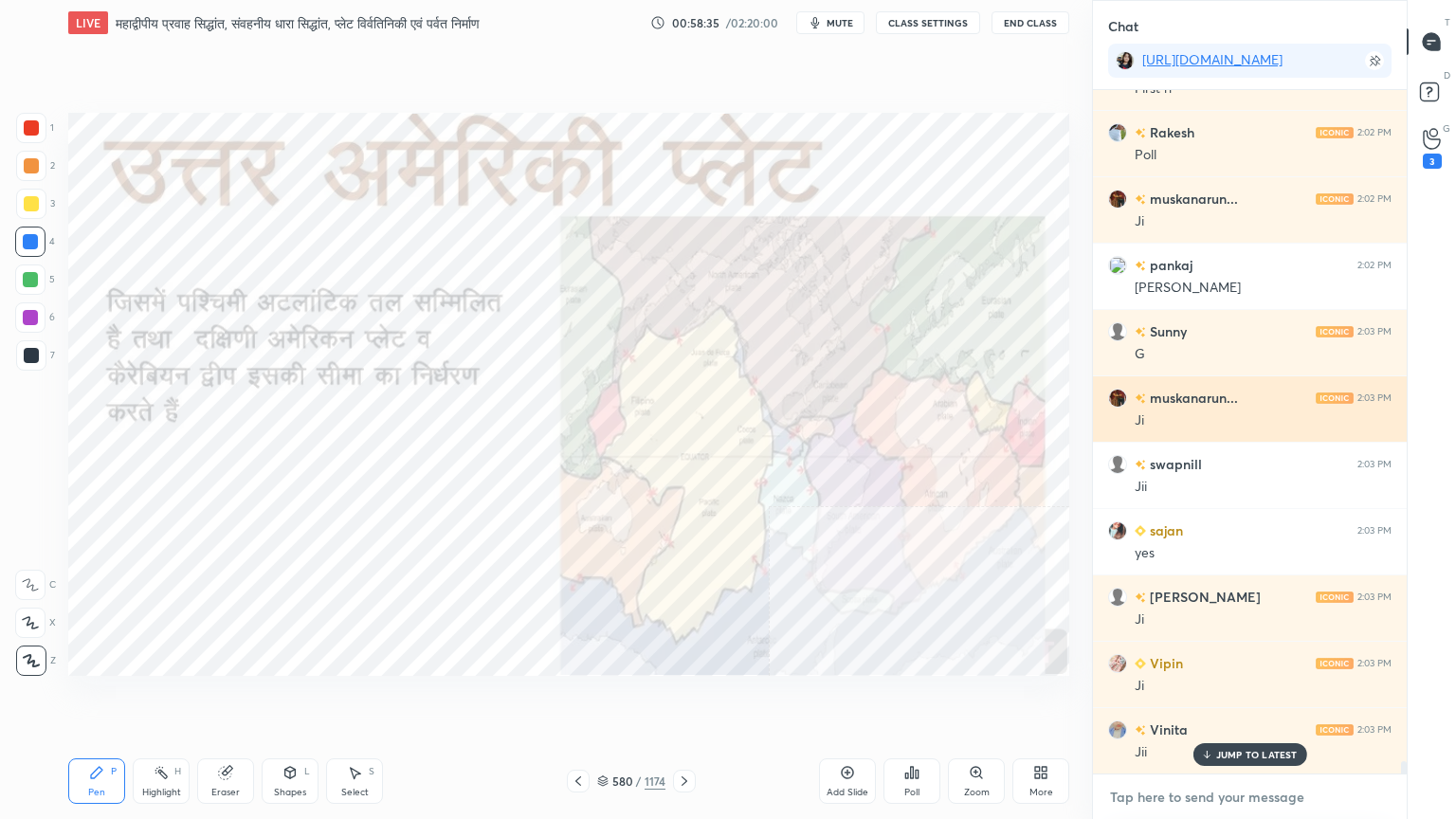 scroll, scrollTop: 36160, scrollLeft: 0, axis: vertical 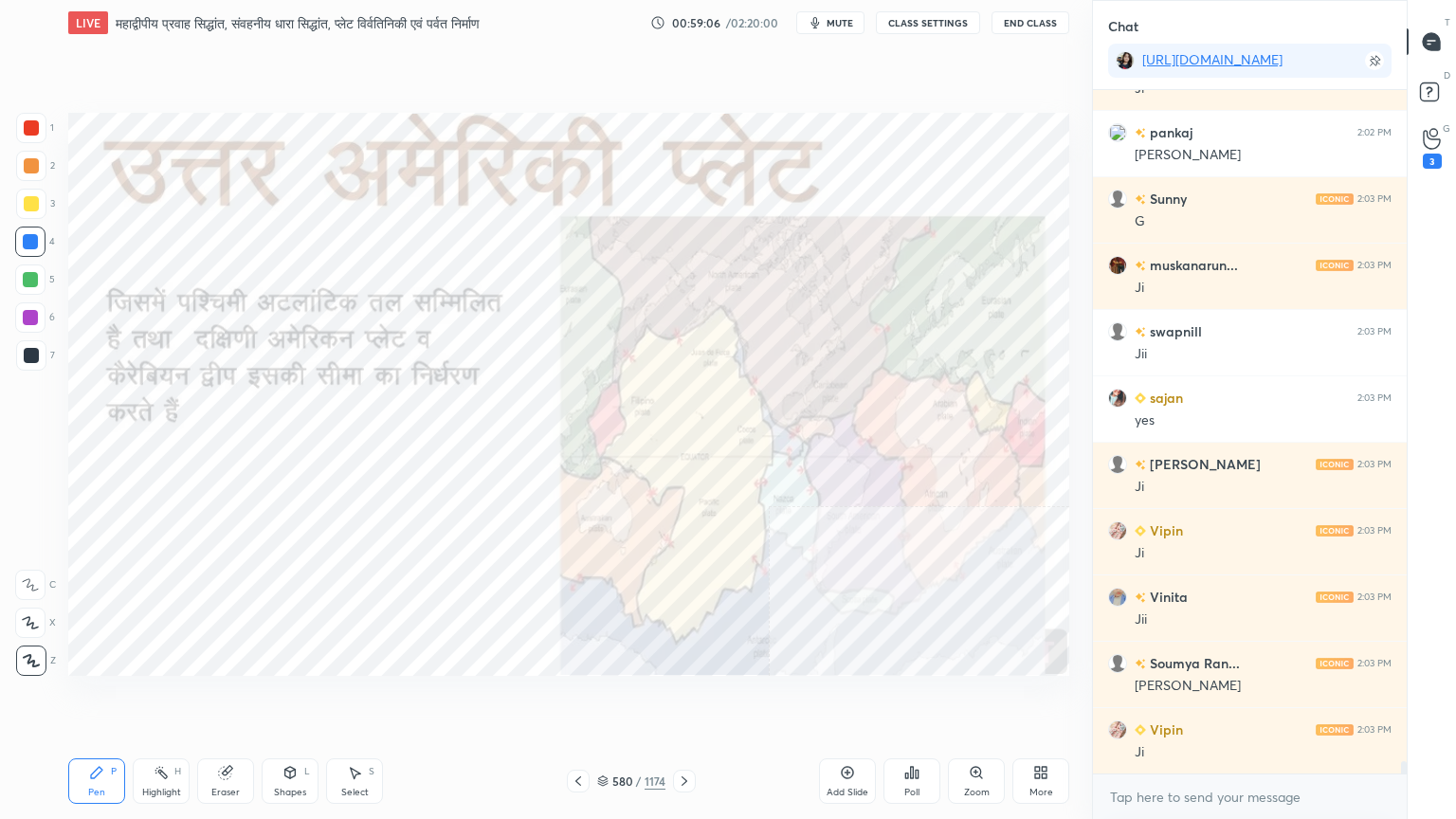 click at bounding box center (30, 318) 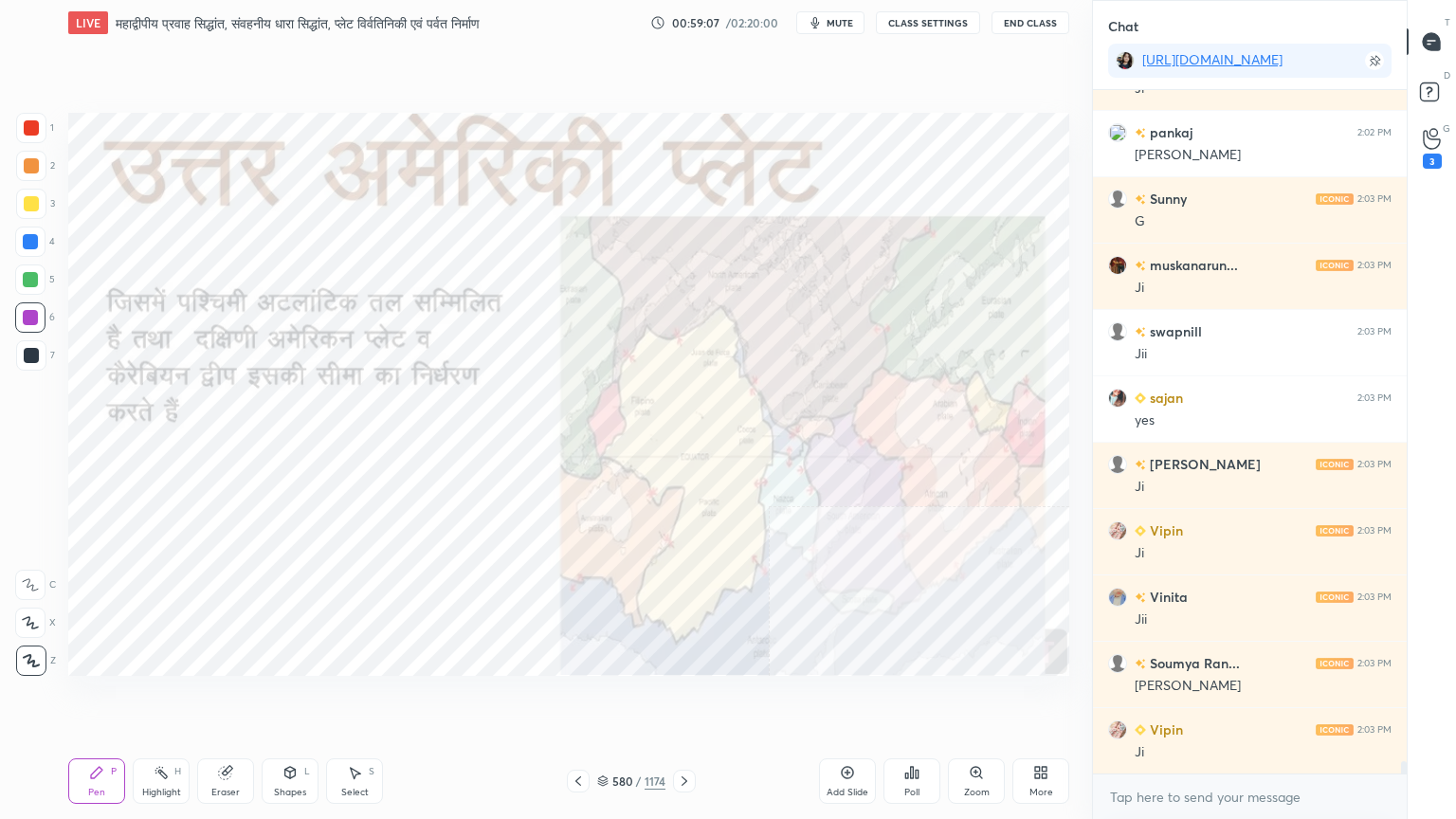drag, startPoint x: 30, startPoint y: 318, endPoint x: 34, endPoint y: 333, distance: 15.524175 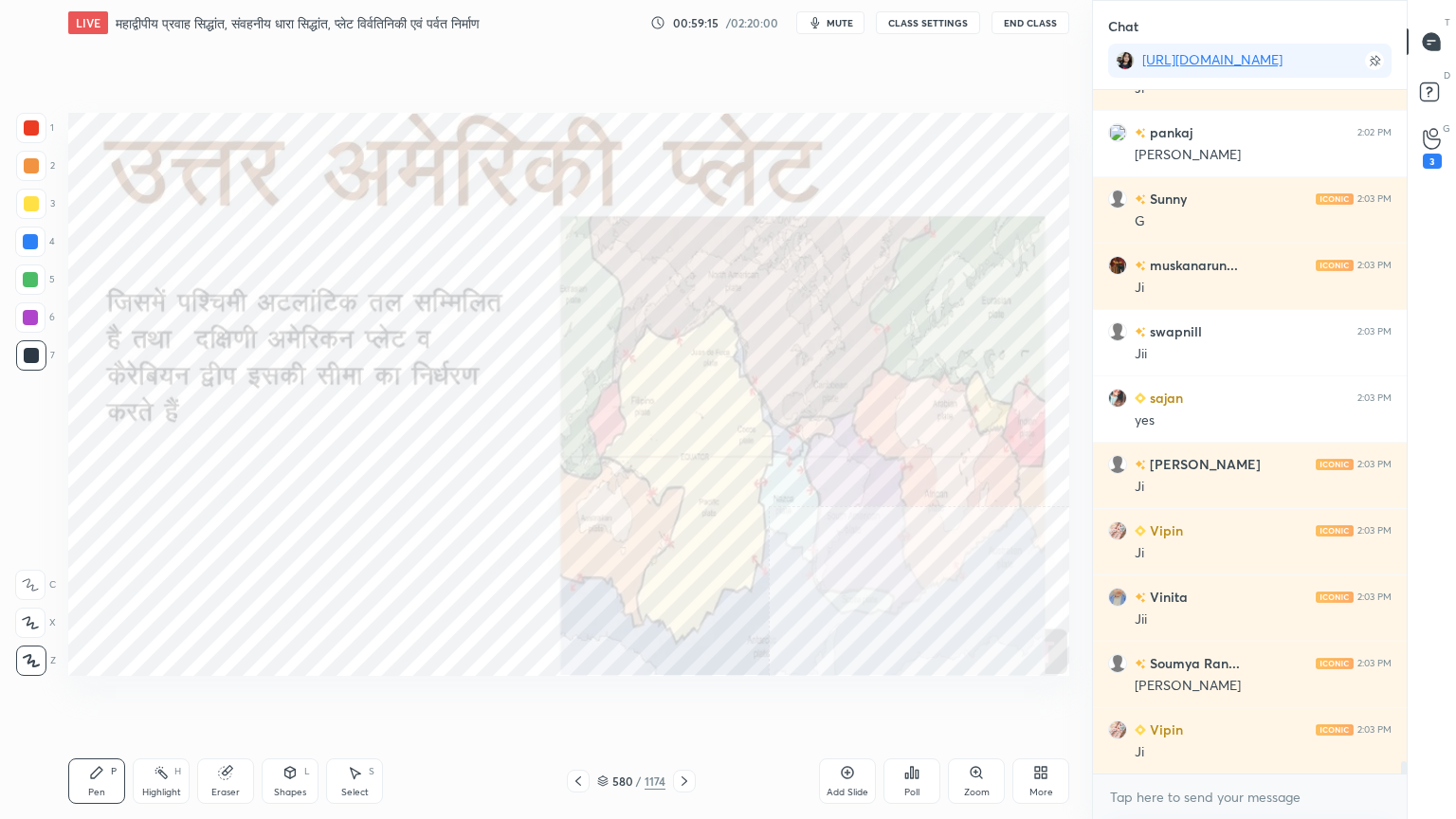 scroll, scrollTop: 36293, scrollLeft: 0, axis: vertical 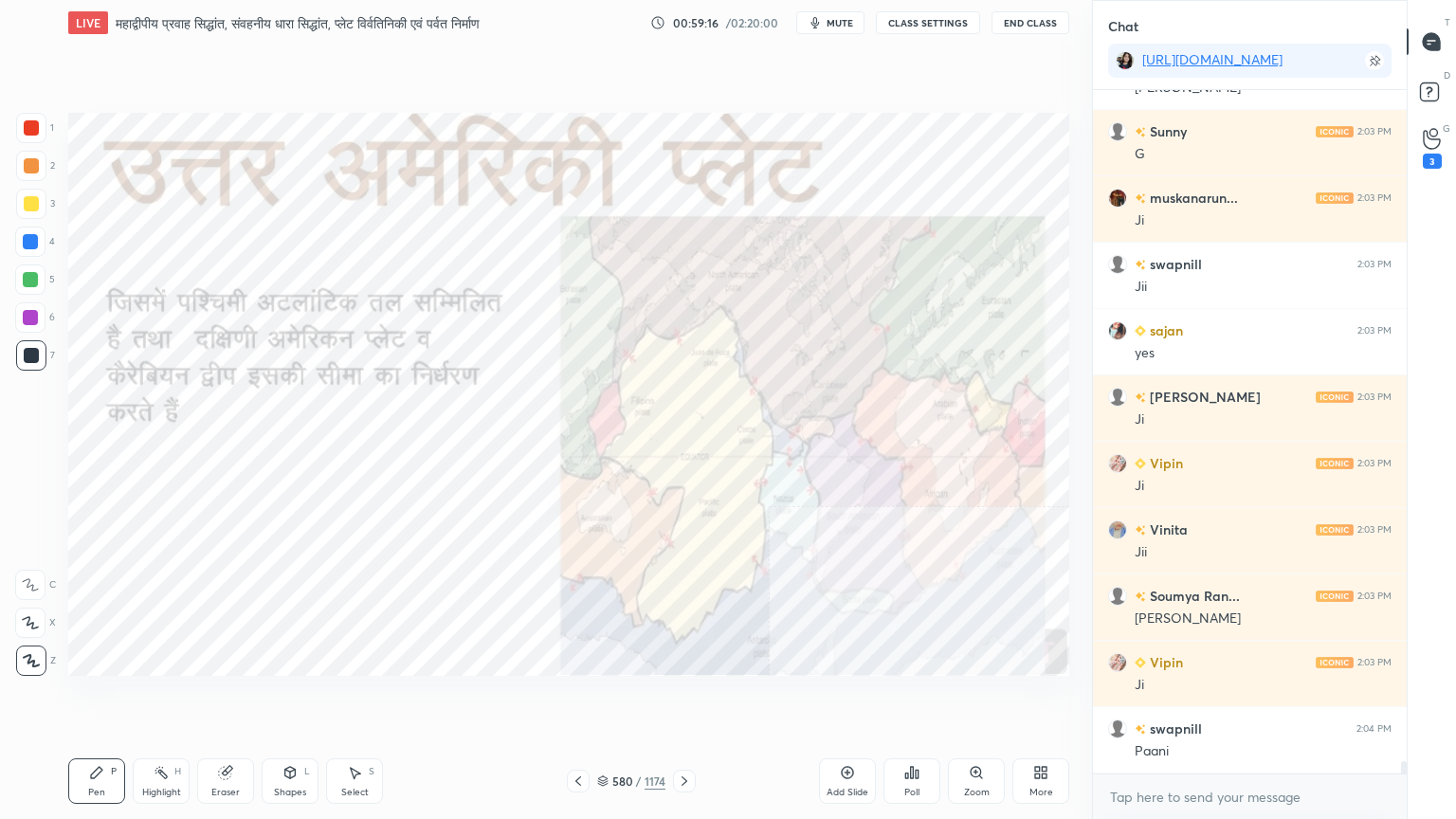 click on "Eraser" at bounding box center (226, 781) 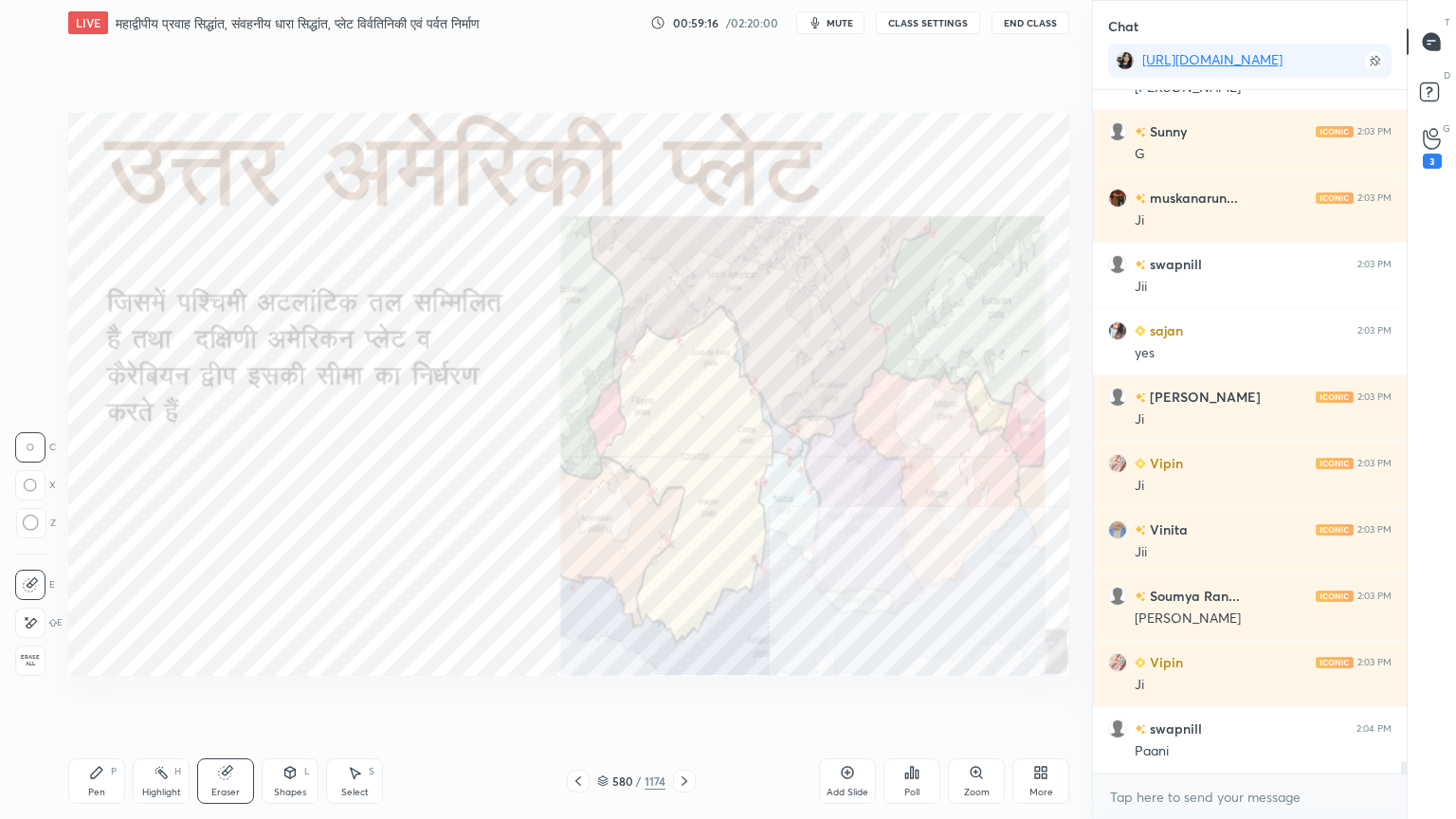 click on "Erase all" at bounding box center (30, 661) 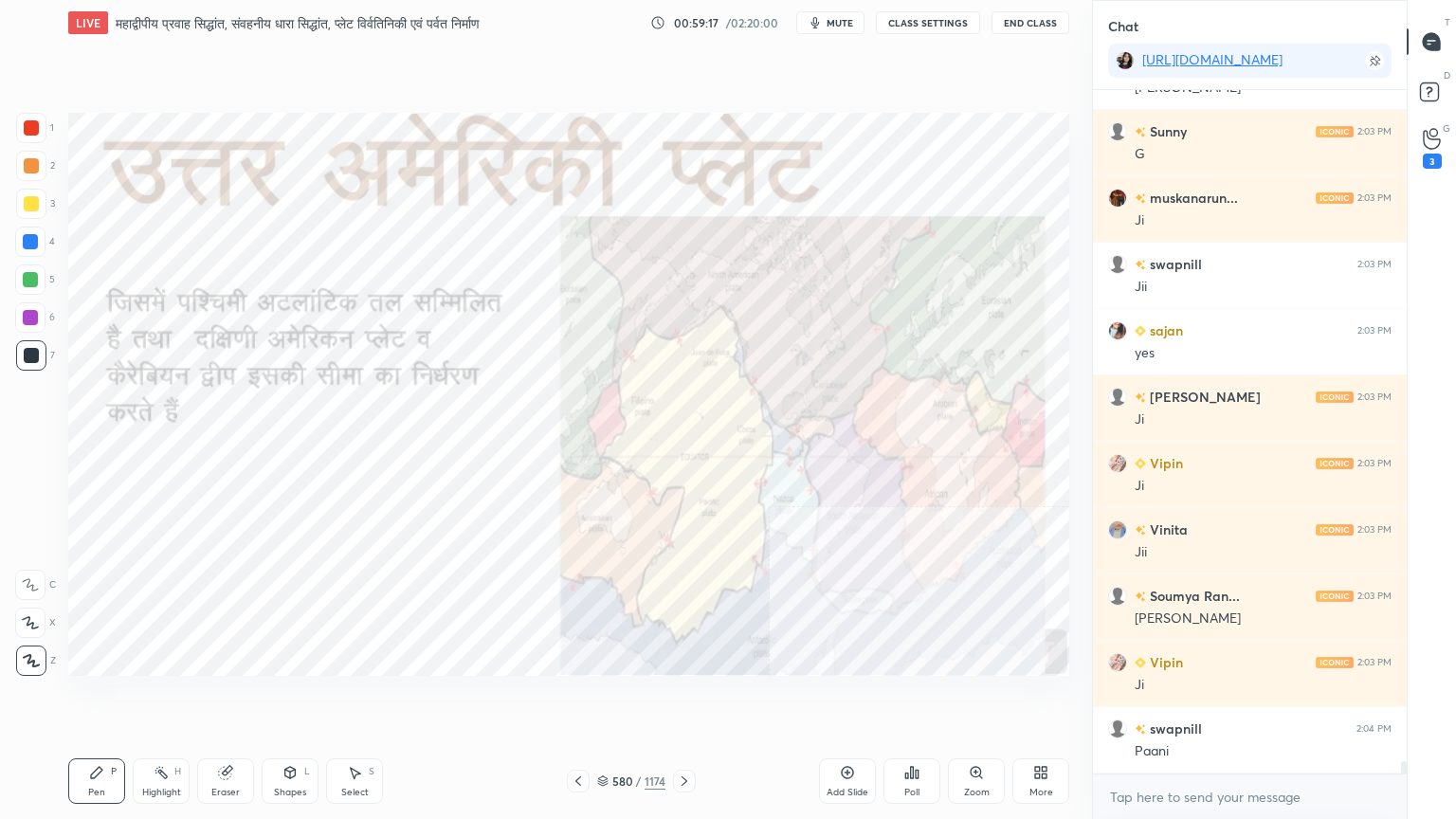 click on "1 2 3 4 5 6 7 C X Z C X Z E E Erase all   H H" at bounding box center [30, 394] 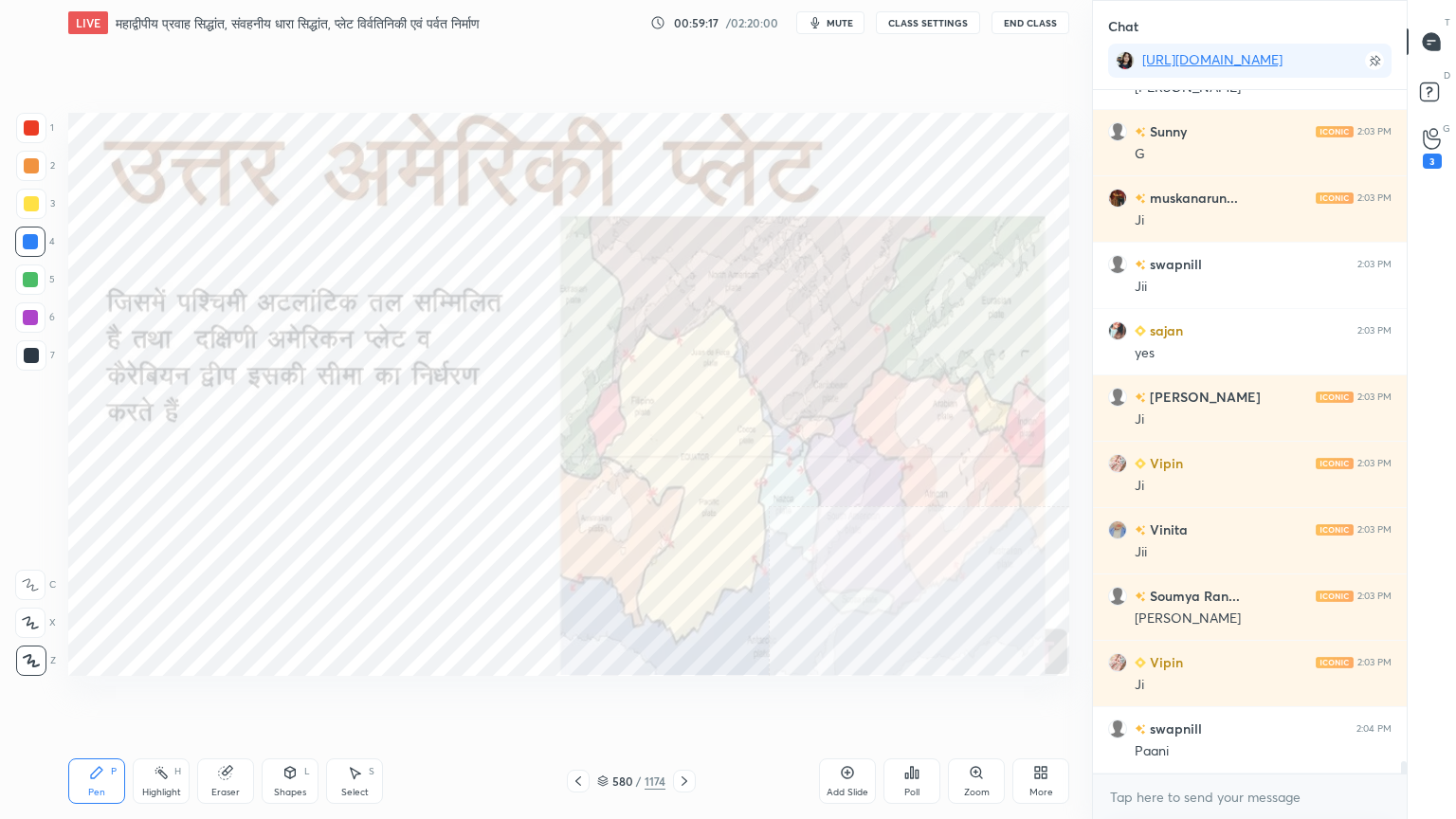 click at bounding box center [30, 242] 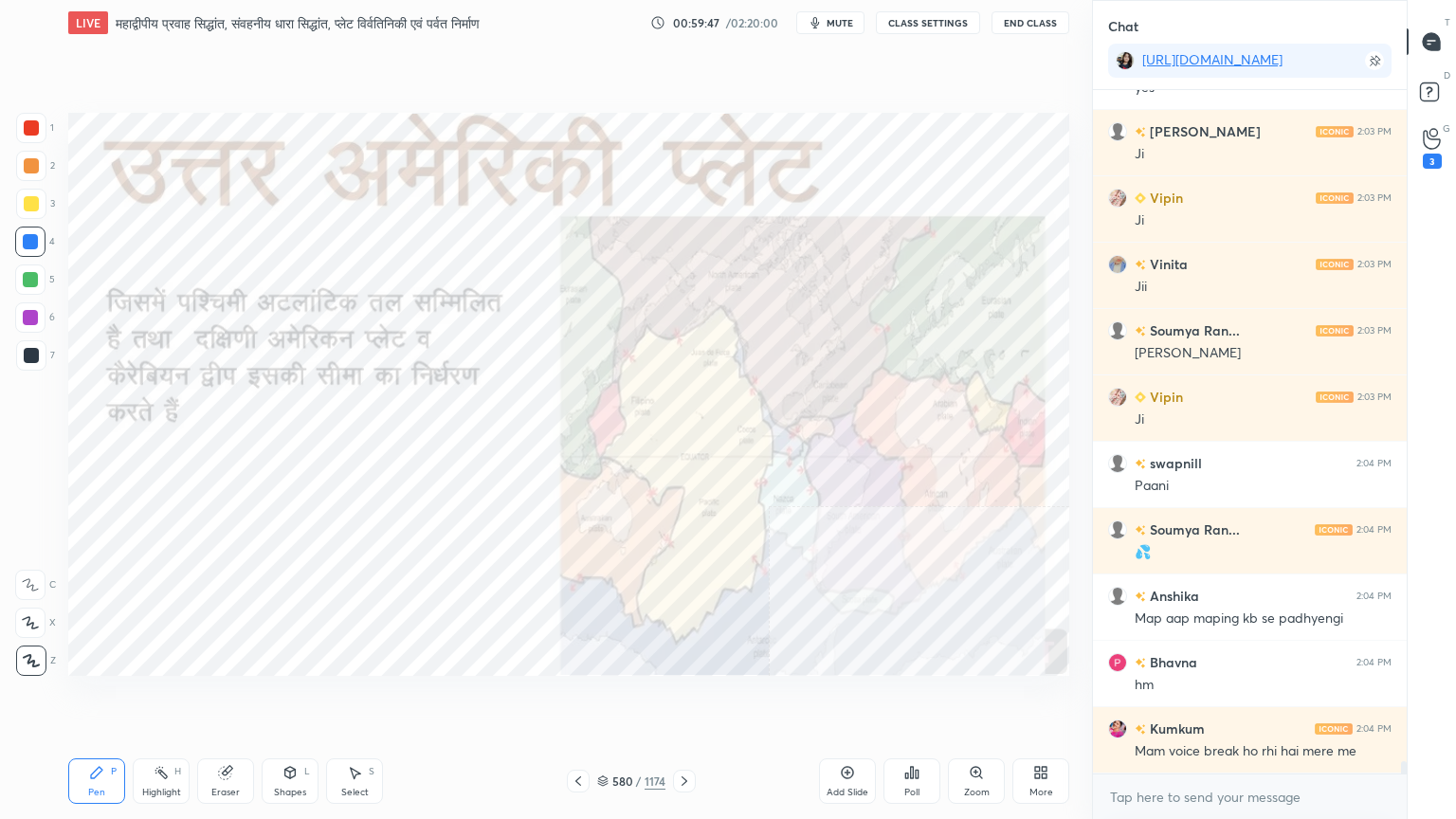 scroll, scrollTop: 36624, scrollLeft: 0, axis: vertical 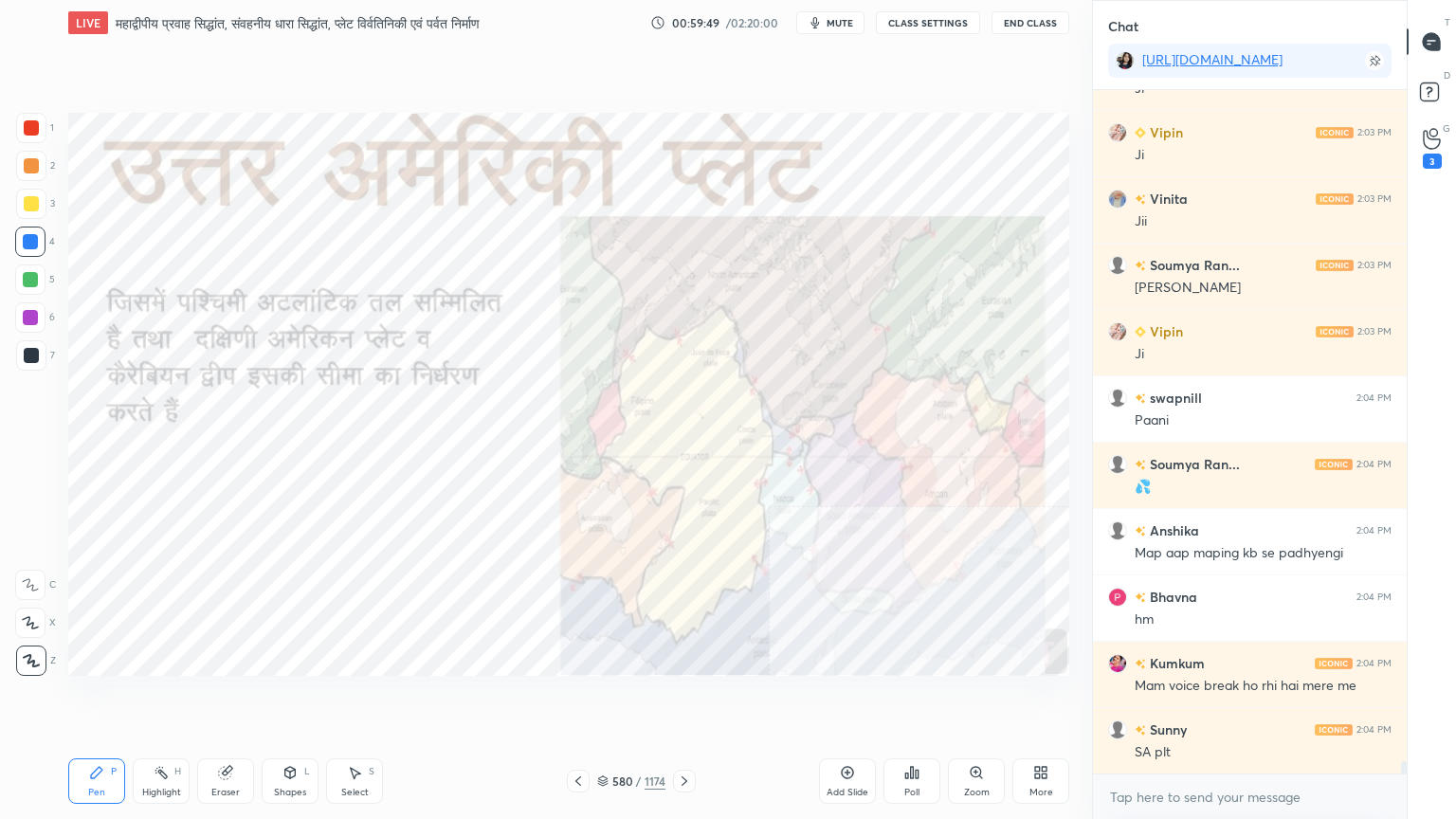 click at bounding box center [30, 242] 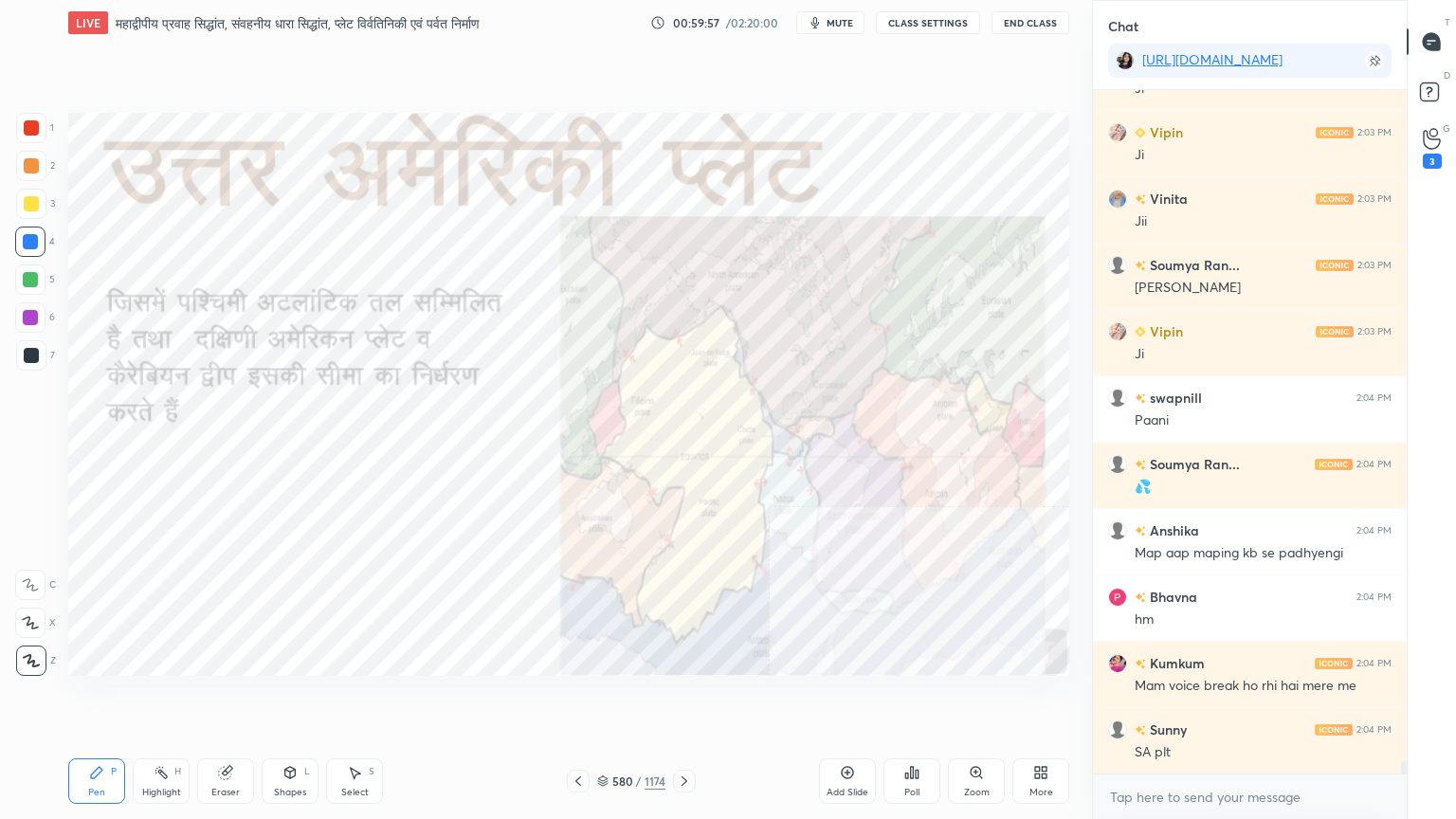 scroll, scrollTop: 36691, scrollLeft: 0, axis: vertical 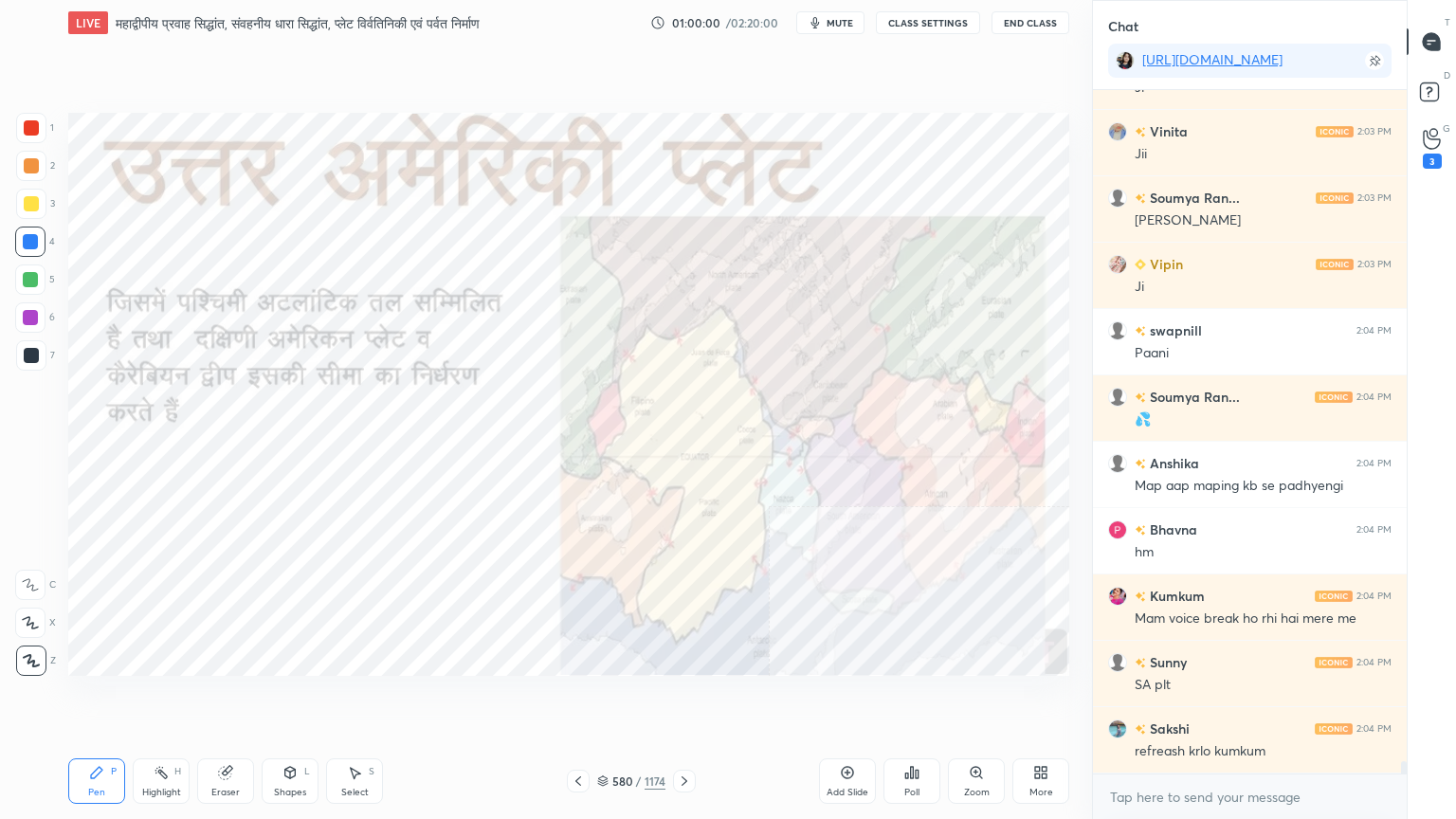 click on "Eraser" at bounding box center [226, 781] 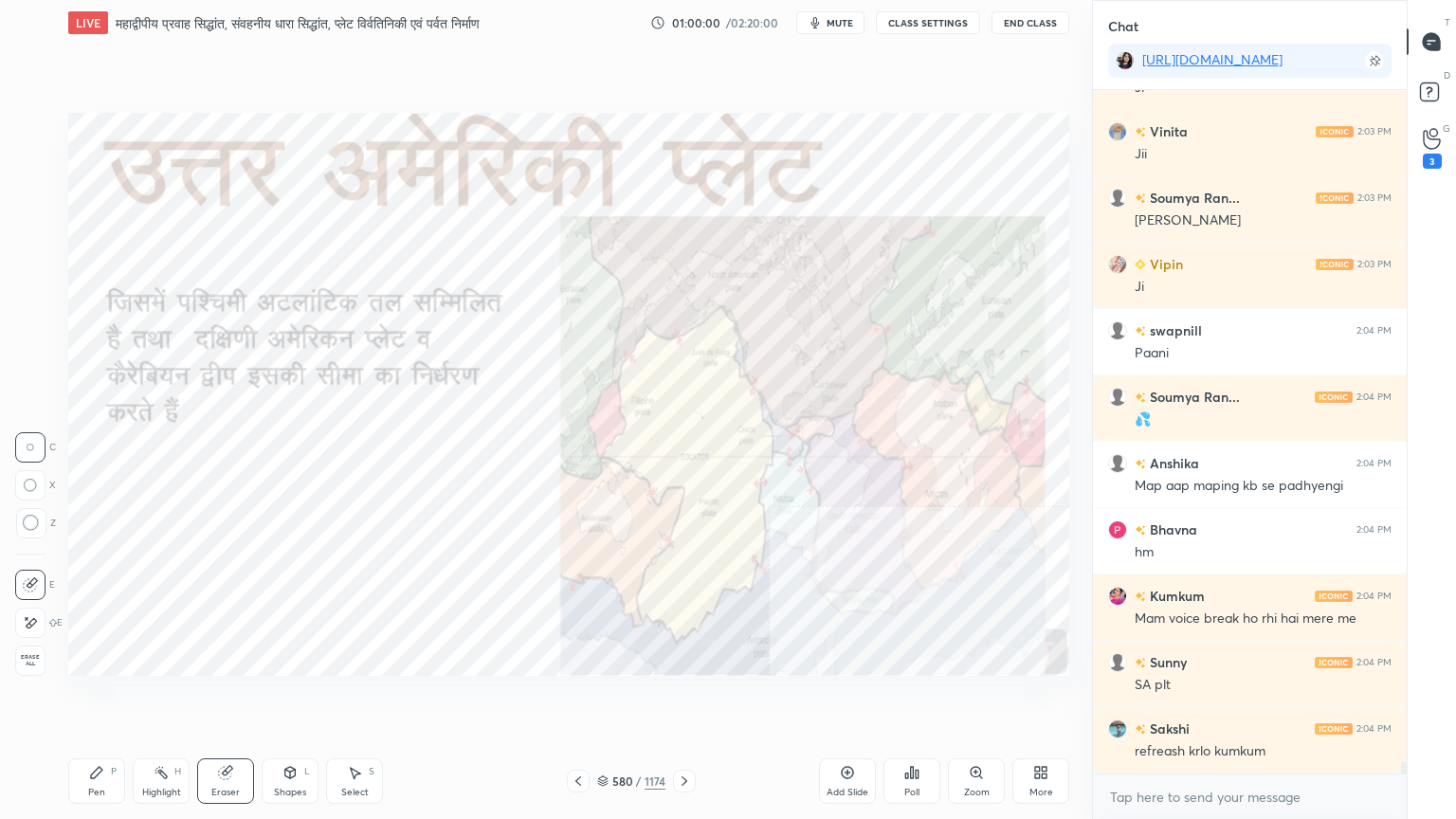 scroll, scrollTop: 36756, scrollLeft: 0, axis: vertical 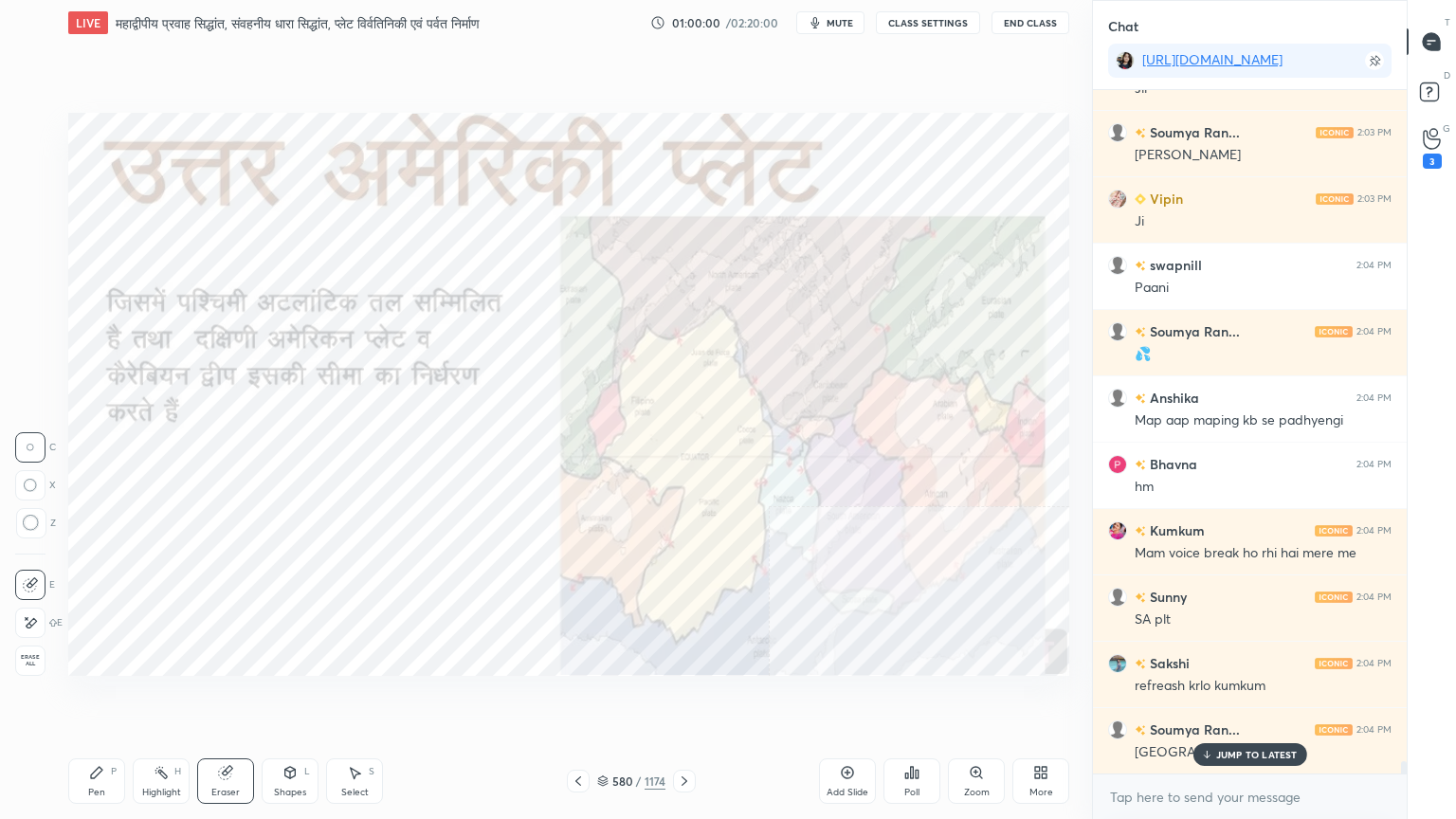 click on "Erase all" at bounding box center (30, 661) 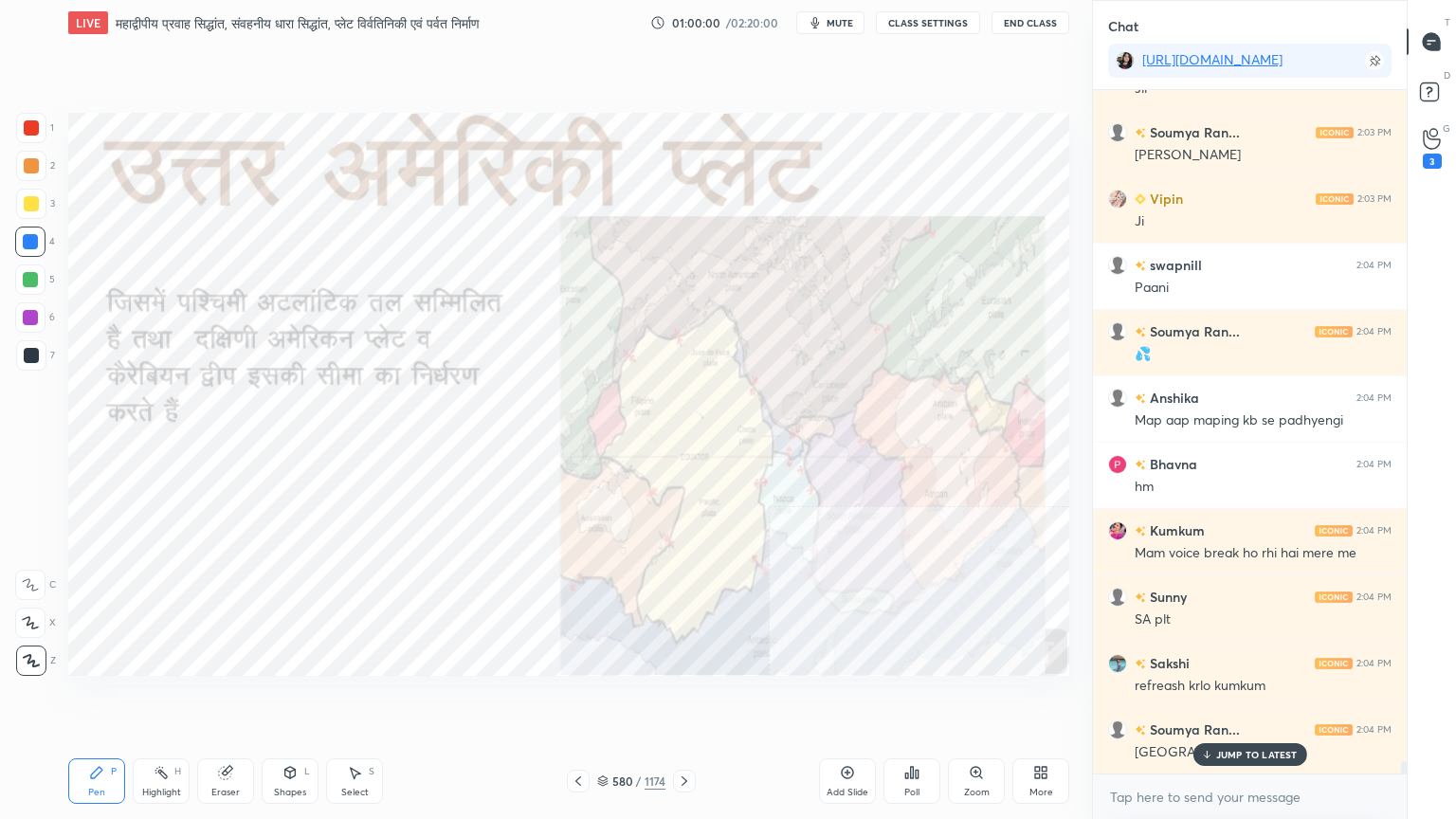 click on "1 2 3 4 5 6 7 C X Z C X Z E E Erase all   H H" at bounding box center [30, 394] 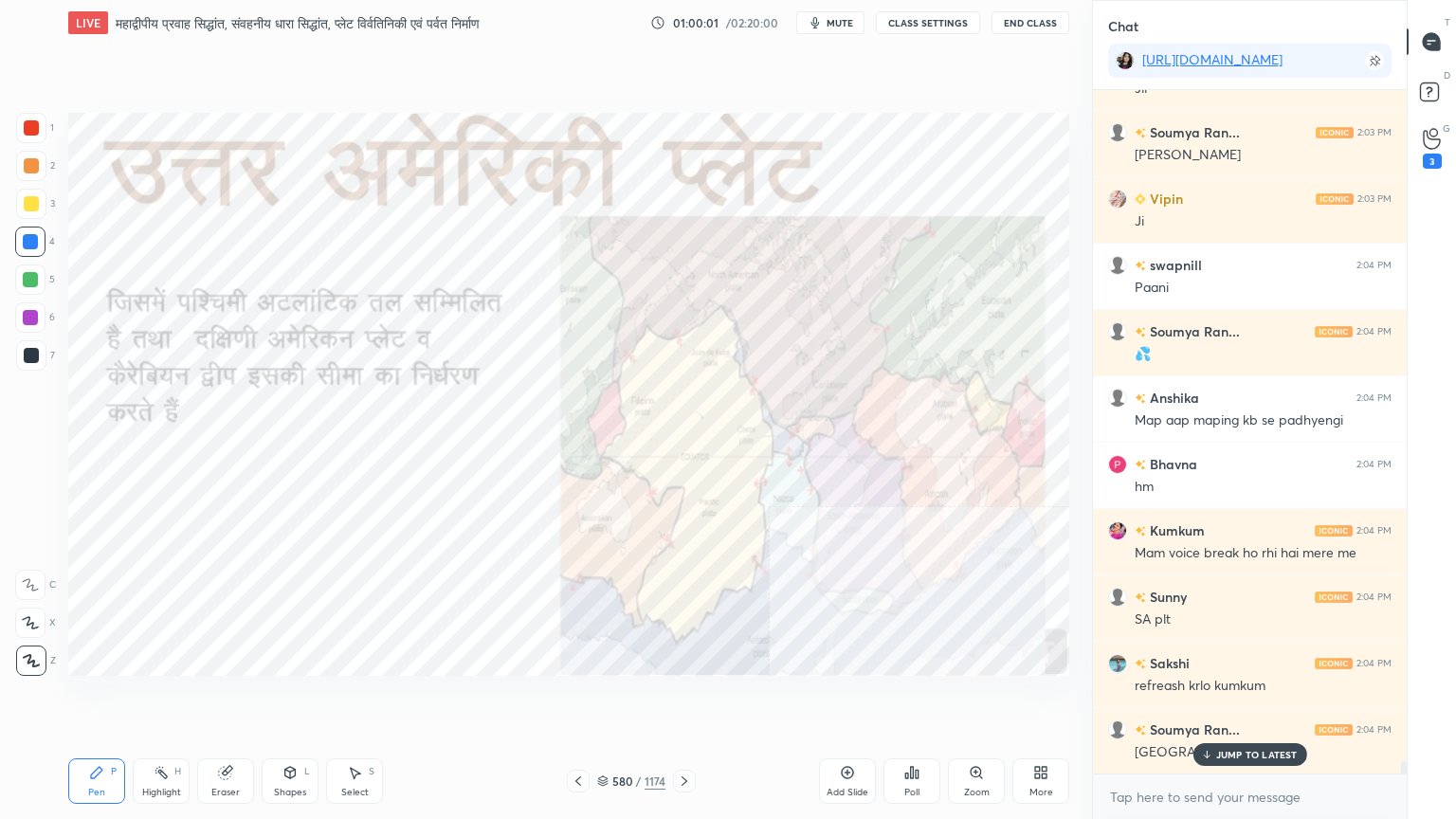 click on "JUMP TO LATEST" at bounding box center [1257, 755] 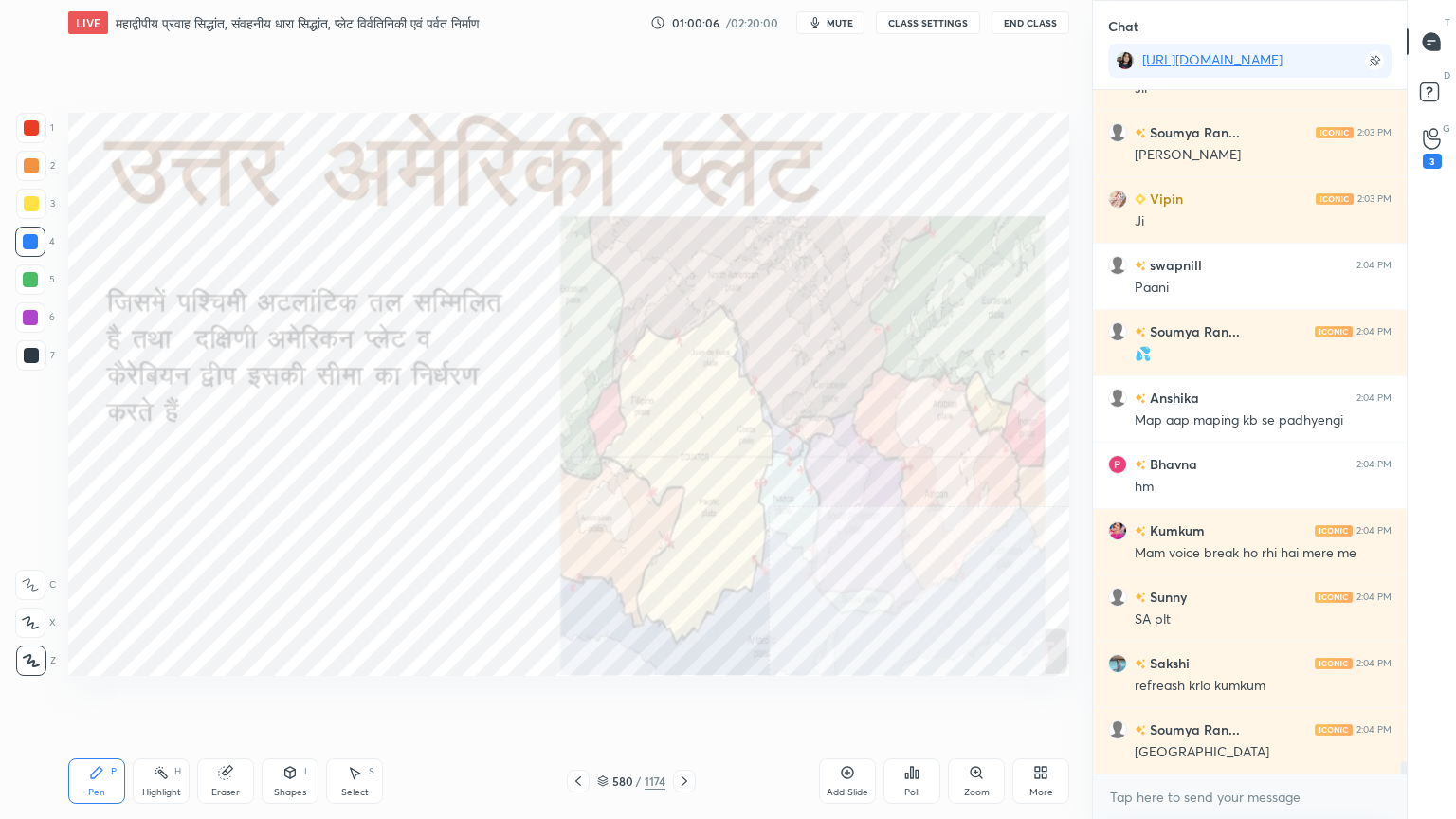 scroll, scrollTop: 36824, scrollLeft: 0, axis: vertical 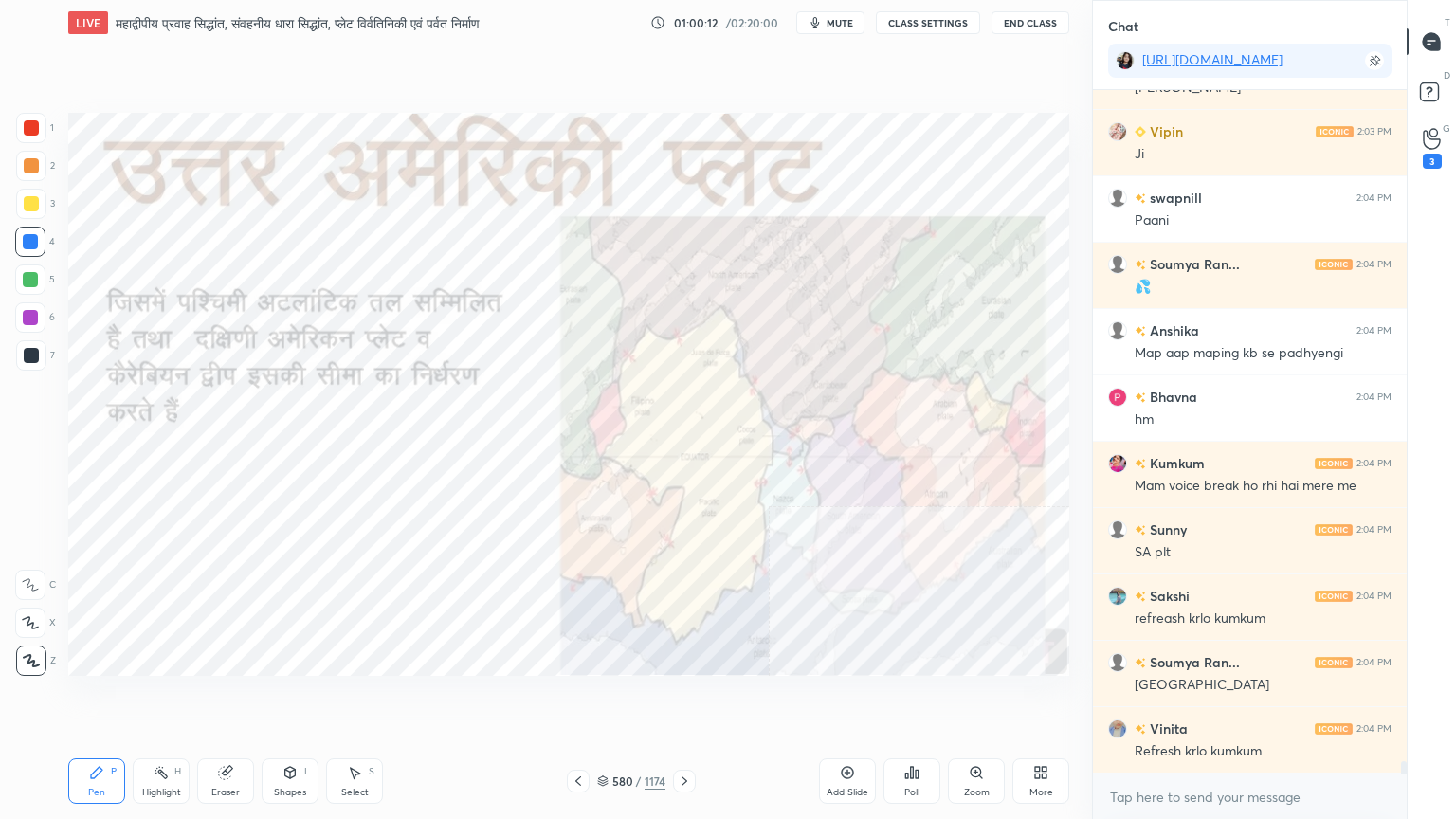 click at bounding box center (31, 355) 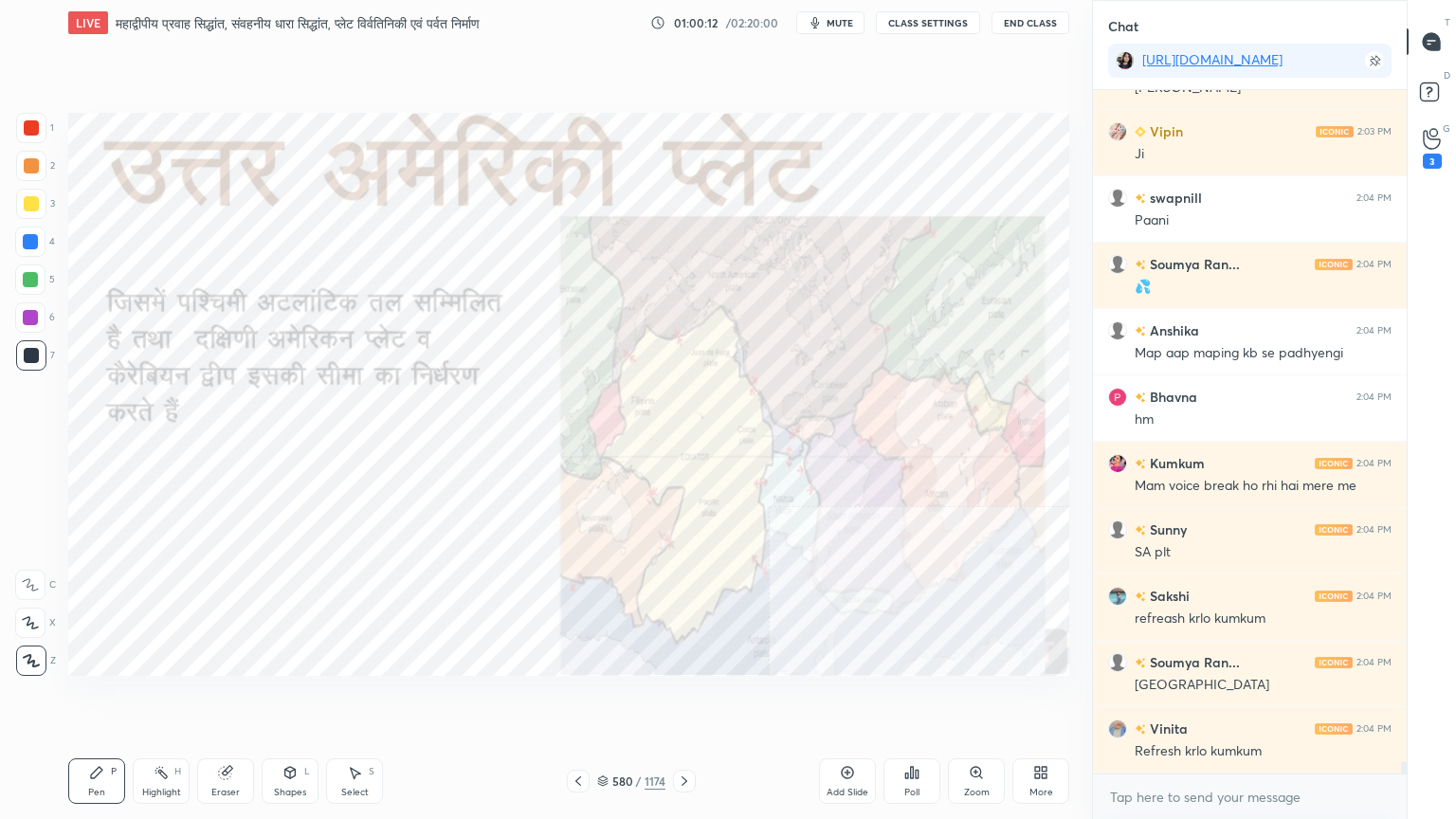 drag, startPoint x: 31, startPoint y: 356, endPoint x: 56, endPoint y: 357, distance: 25.019992 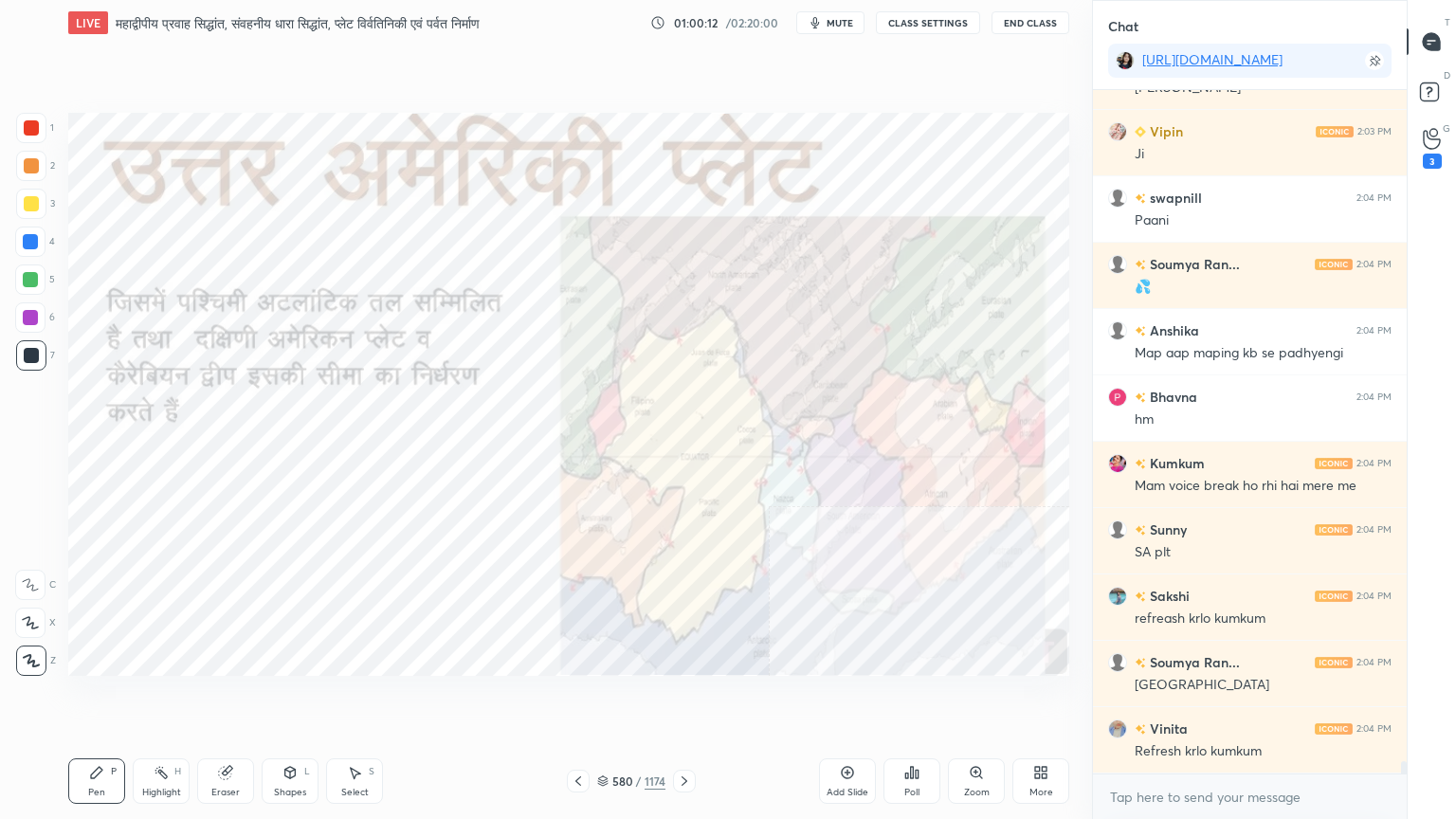 click at bounding box center [31, 355] 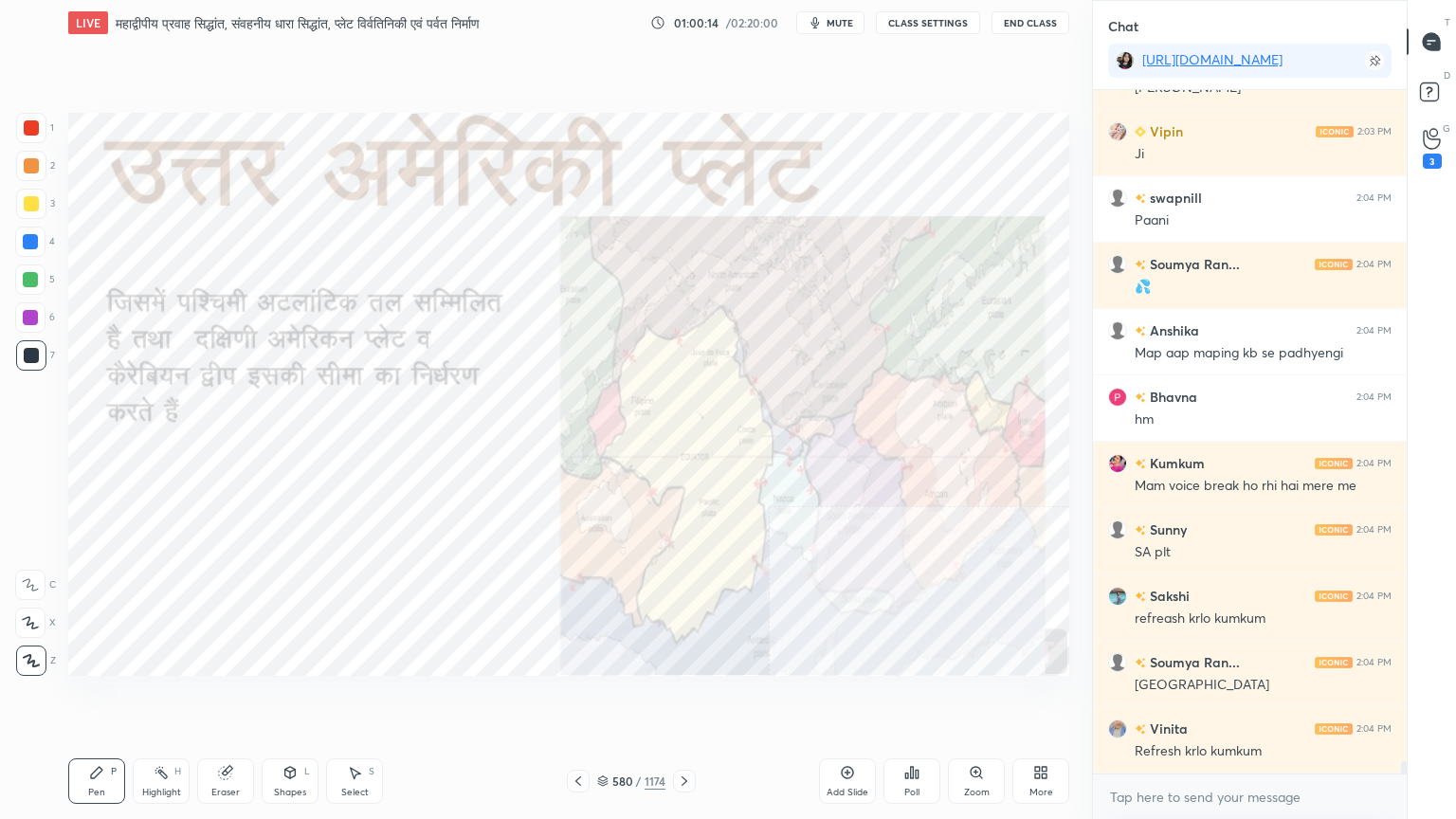 scroll, scrollTop: 36889, scrollLeft: 0, axis: vertical 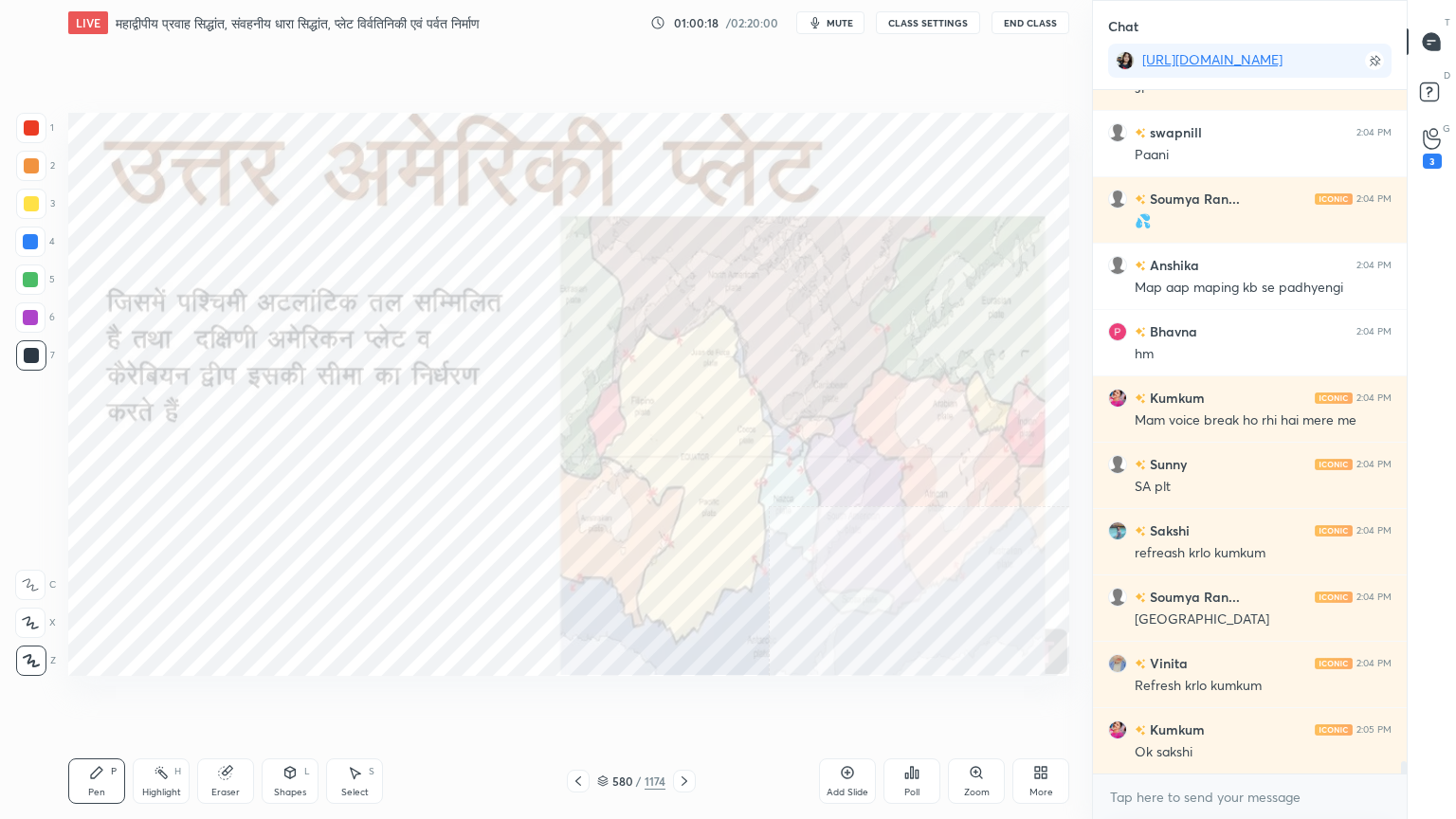 click at bounding box center (30, 242) 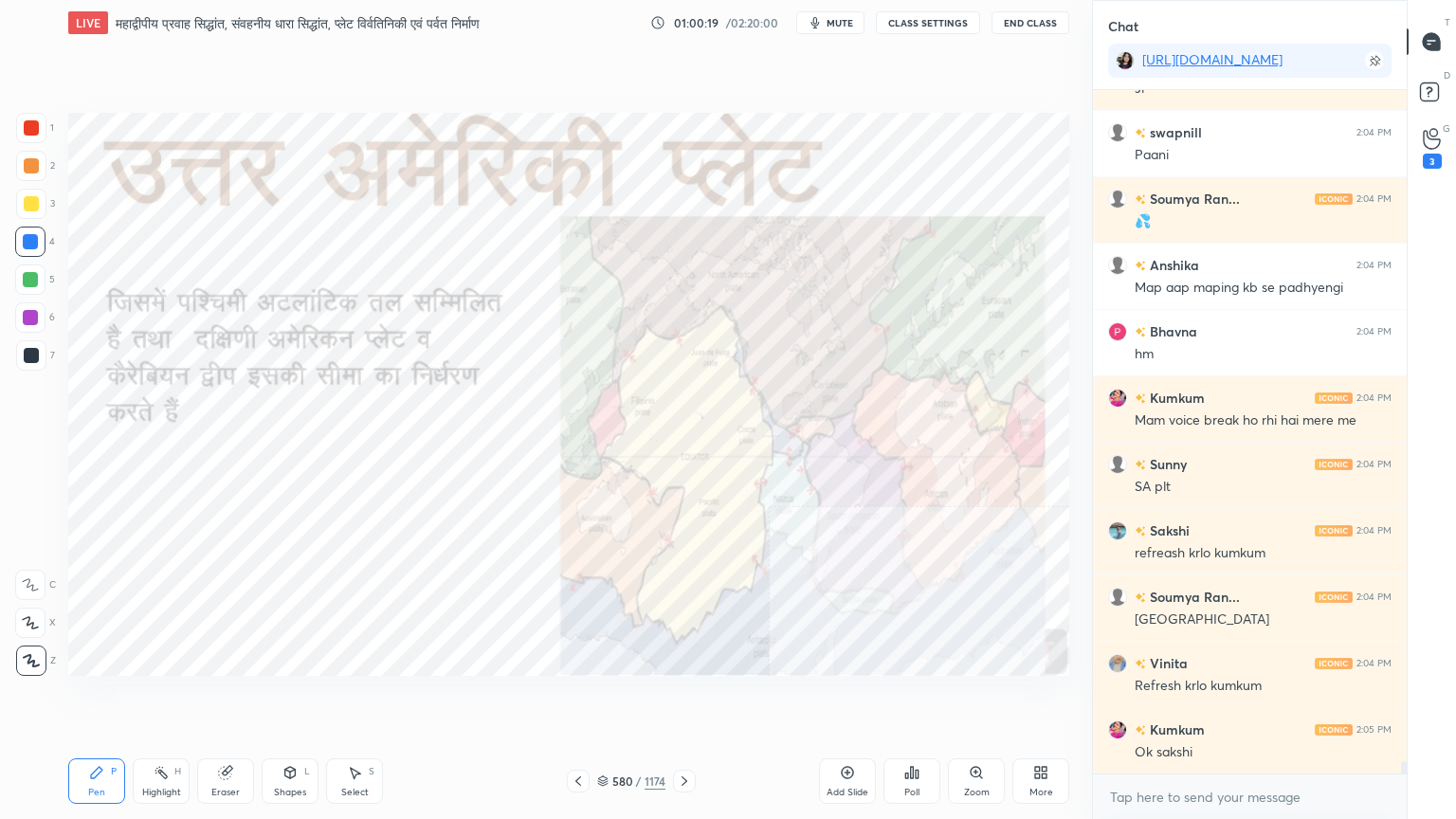 click on "Eraser" at bounding box center [226, 781] 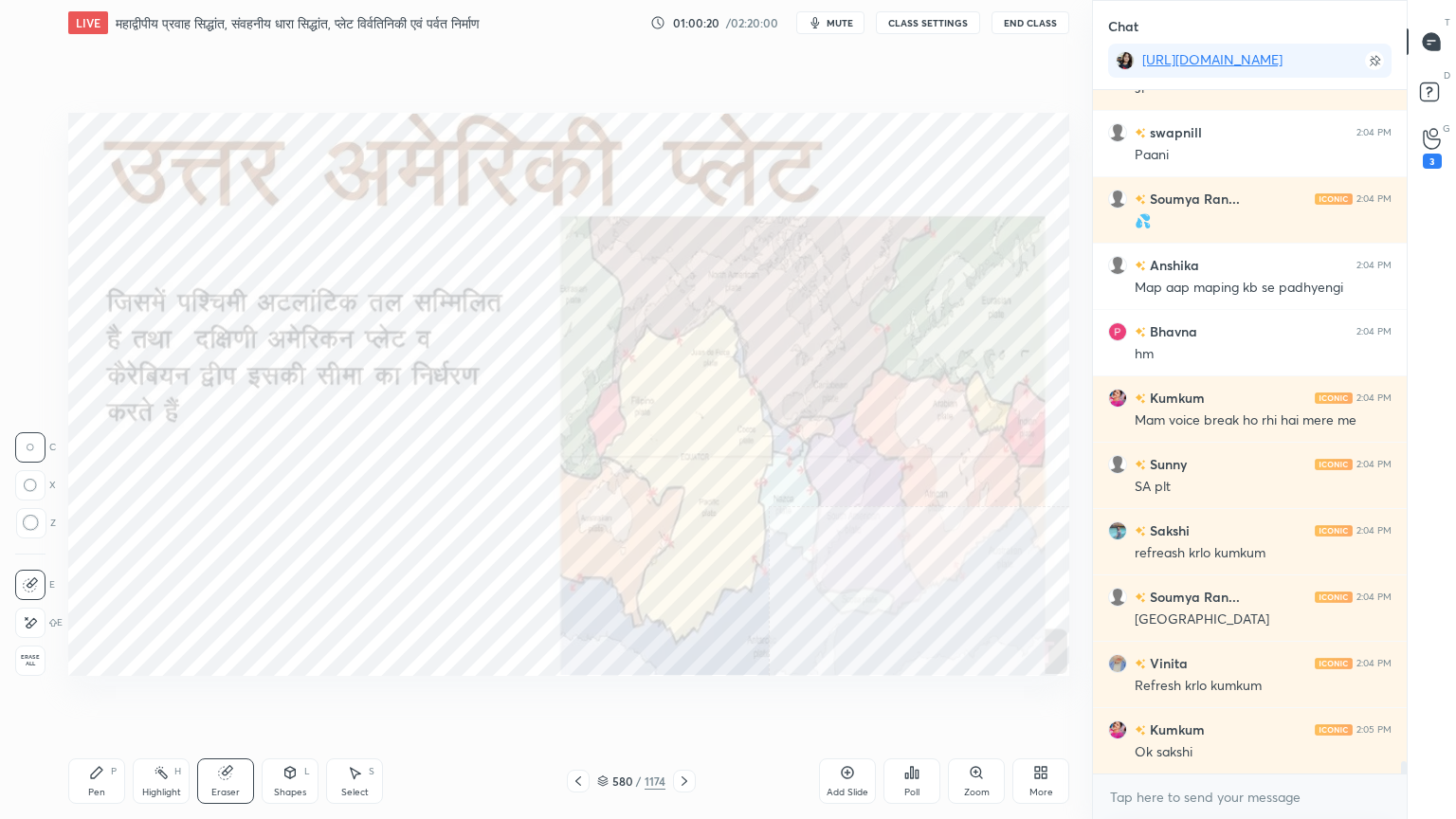 click on "Erase all" at bounding box center [30, 661] 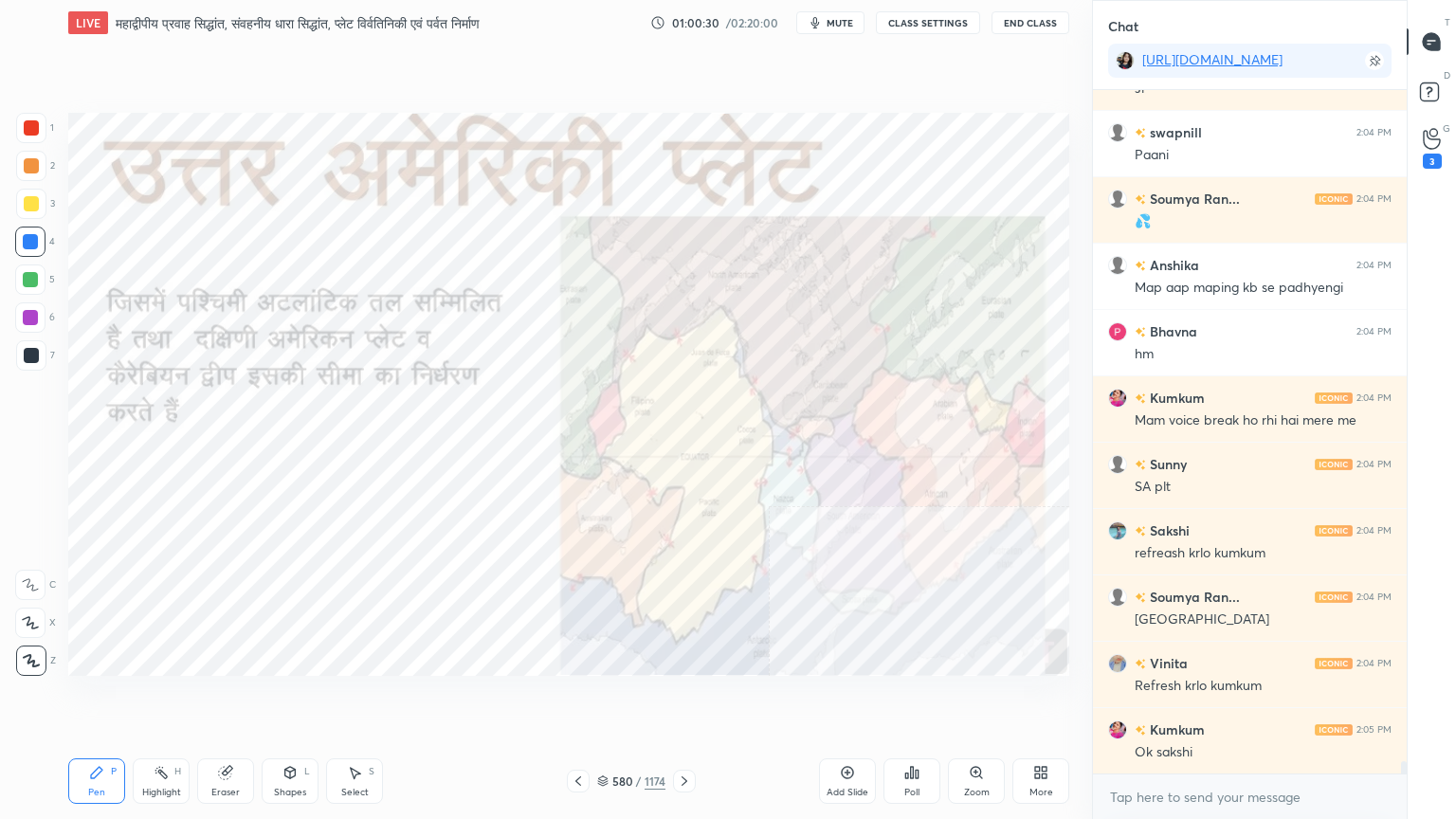scroll, scrollTop: 36956, scrollLeft: 0, axis: vertical 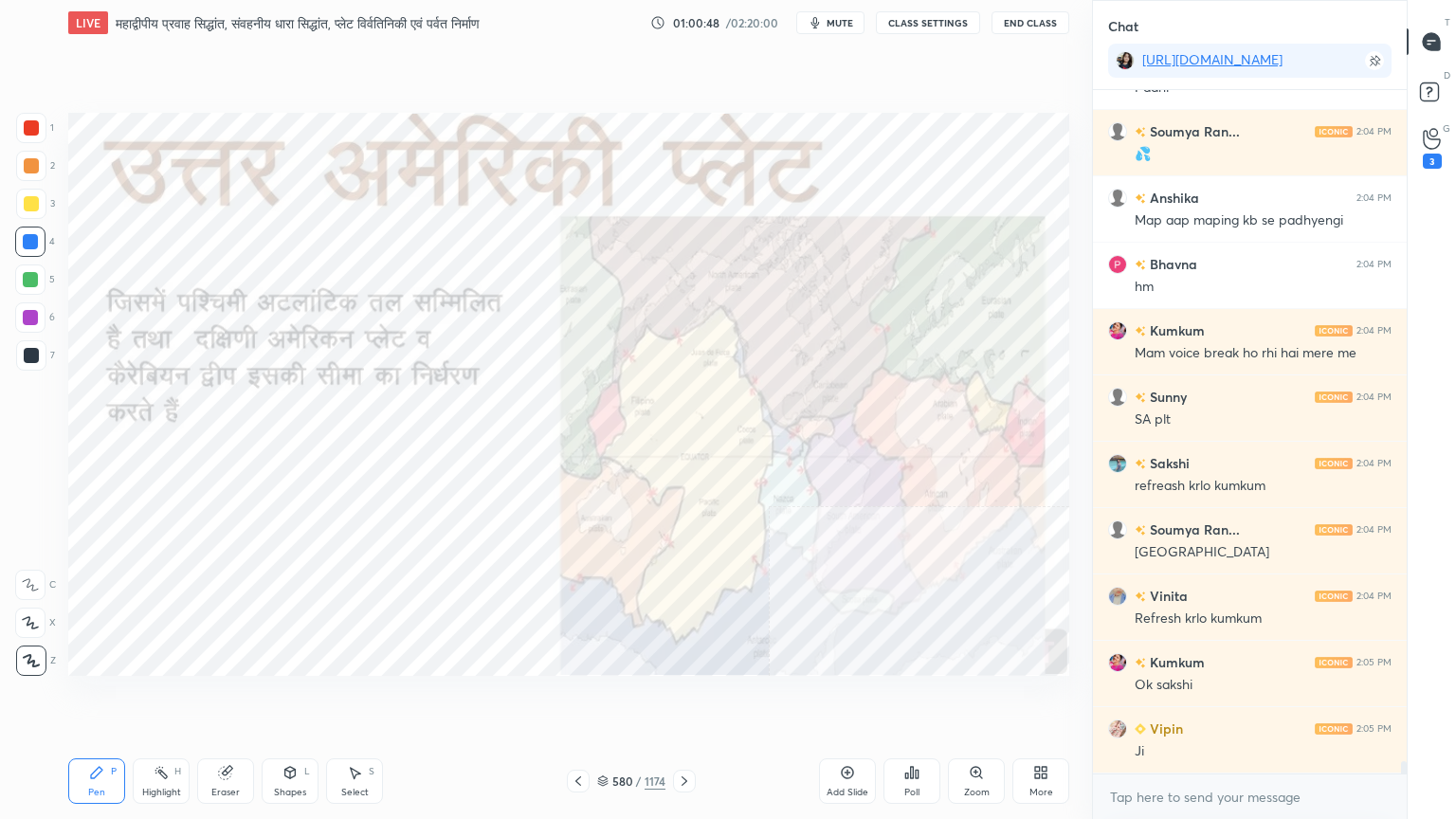 click on "Eraser" at bounding box center [226, 781] 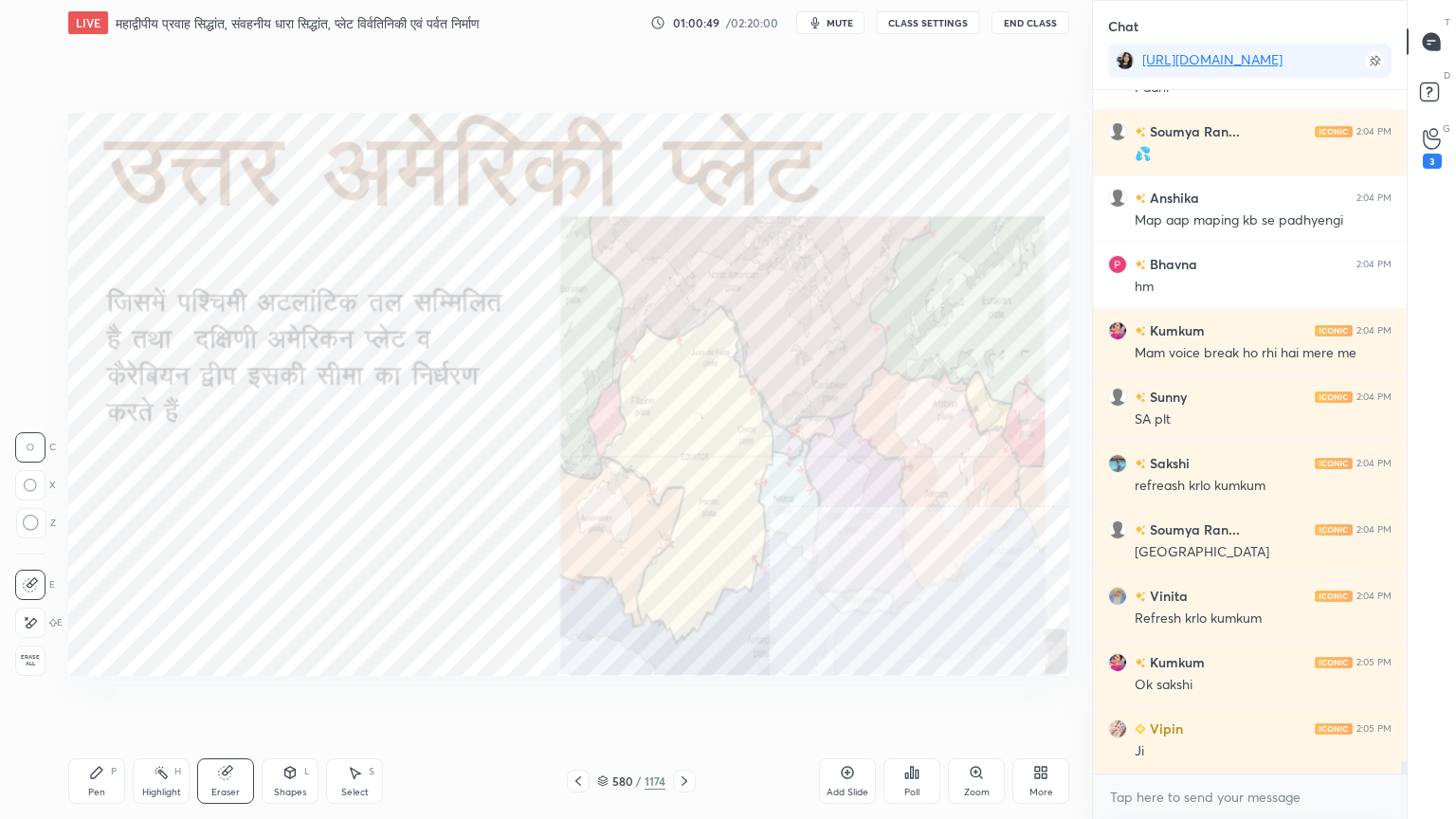 click on "Erase all" at bounding box center [30, 661] 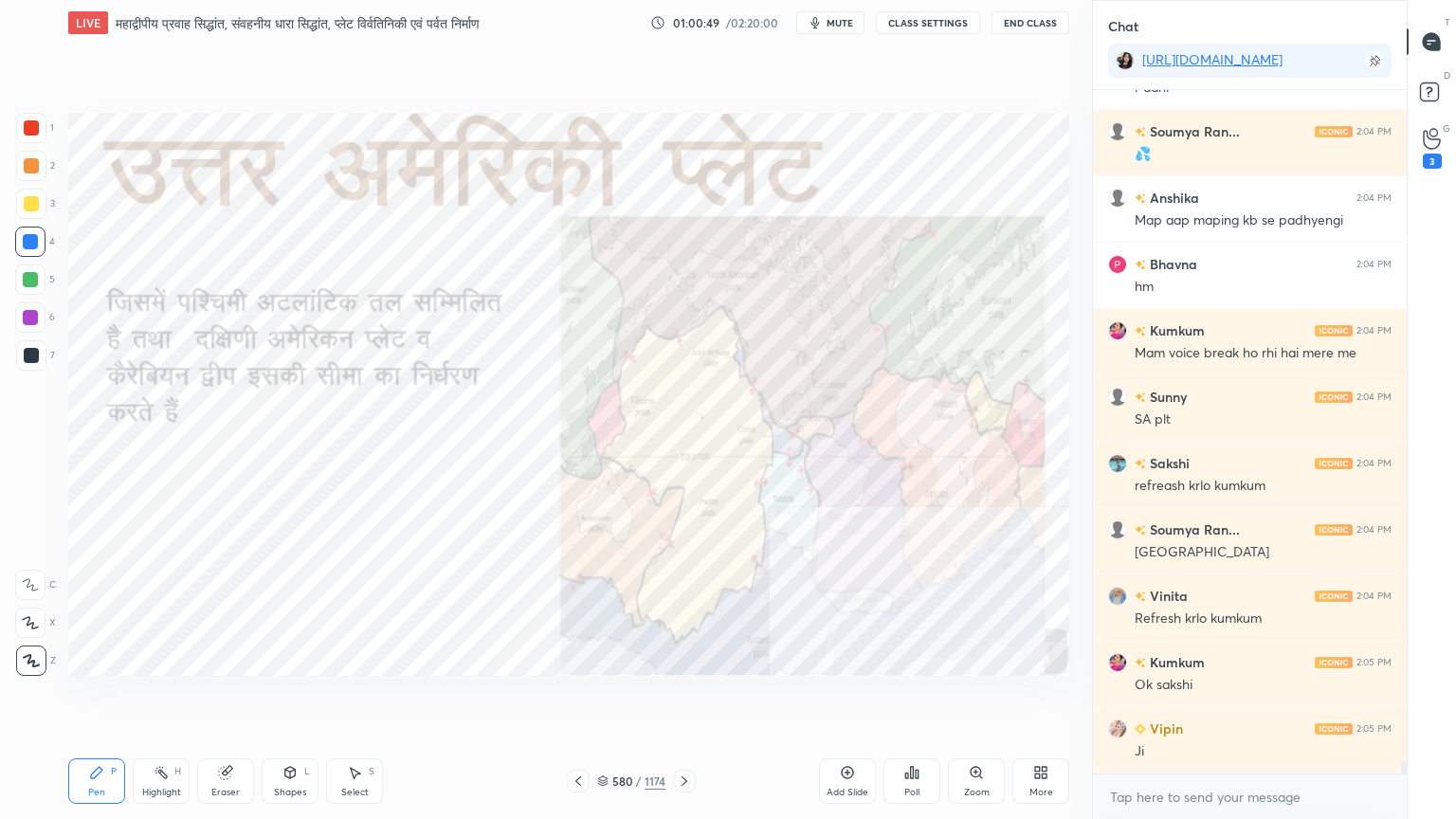 drag, startPoint x: 34, startPoint y: 652, endPoint x: 67, endPoint y: 652, distance: 33 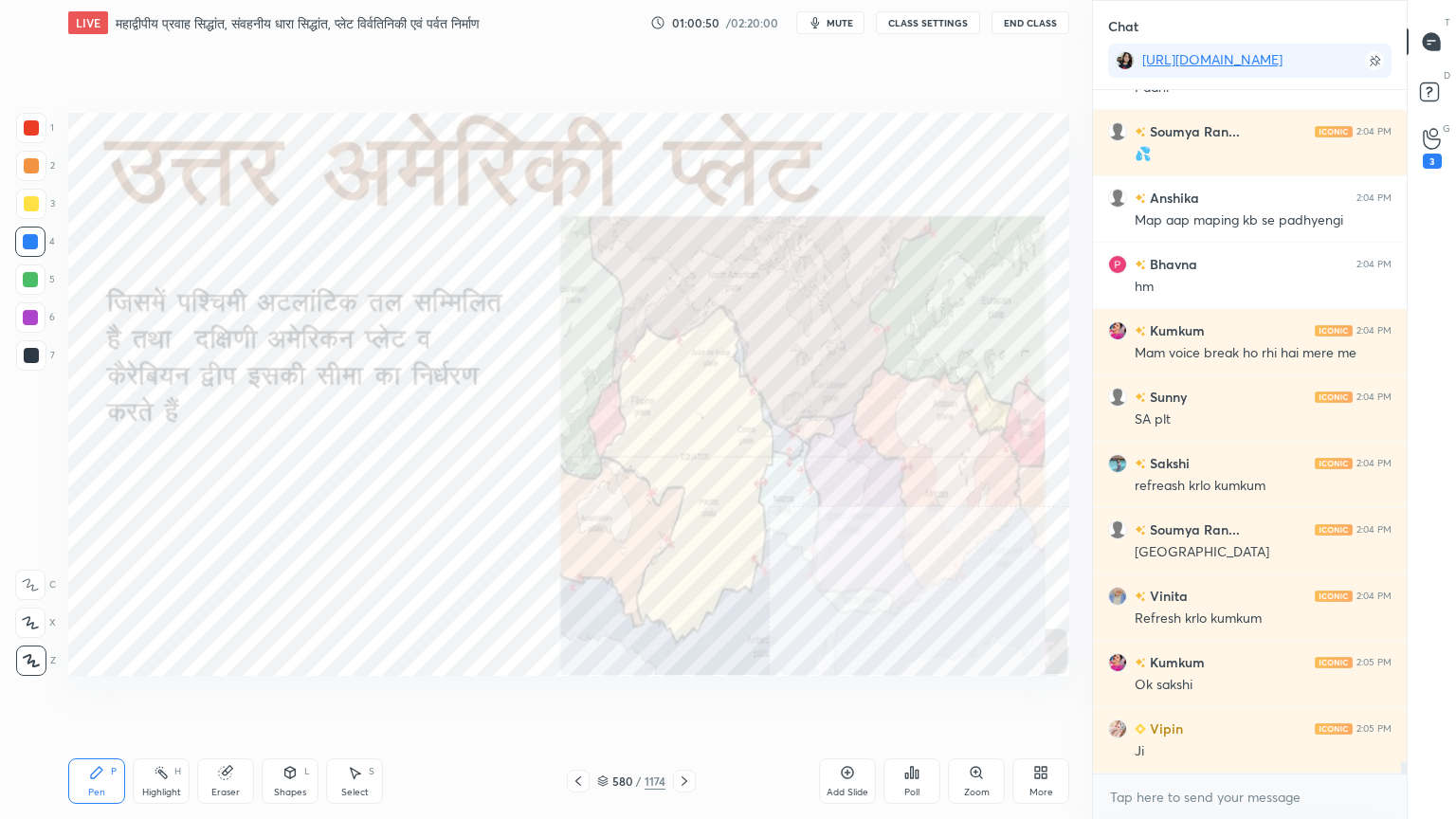 scroll, scrollTop: 37022, scrollLeft: 0, axis: vertical 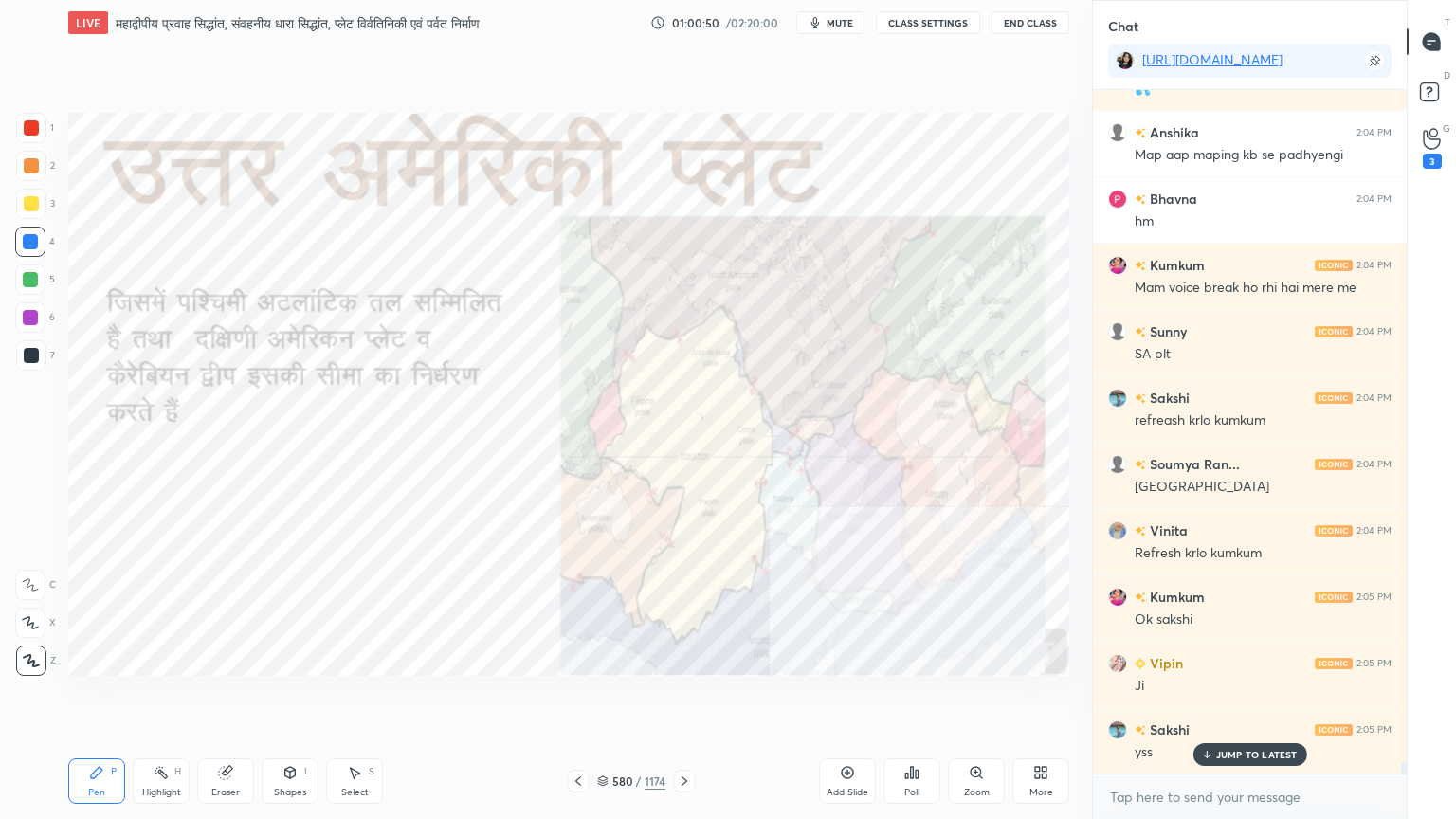 click on "580 / 1174" at bounding box center [631, 781] 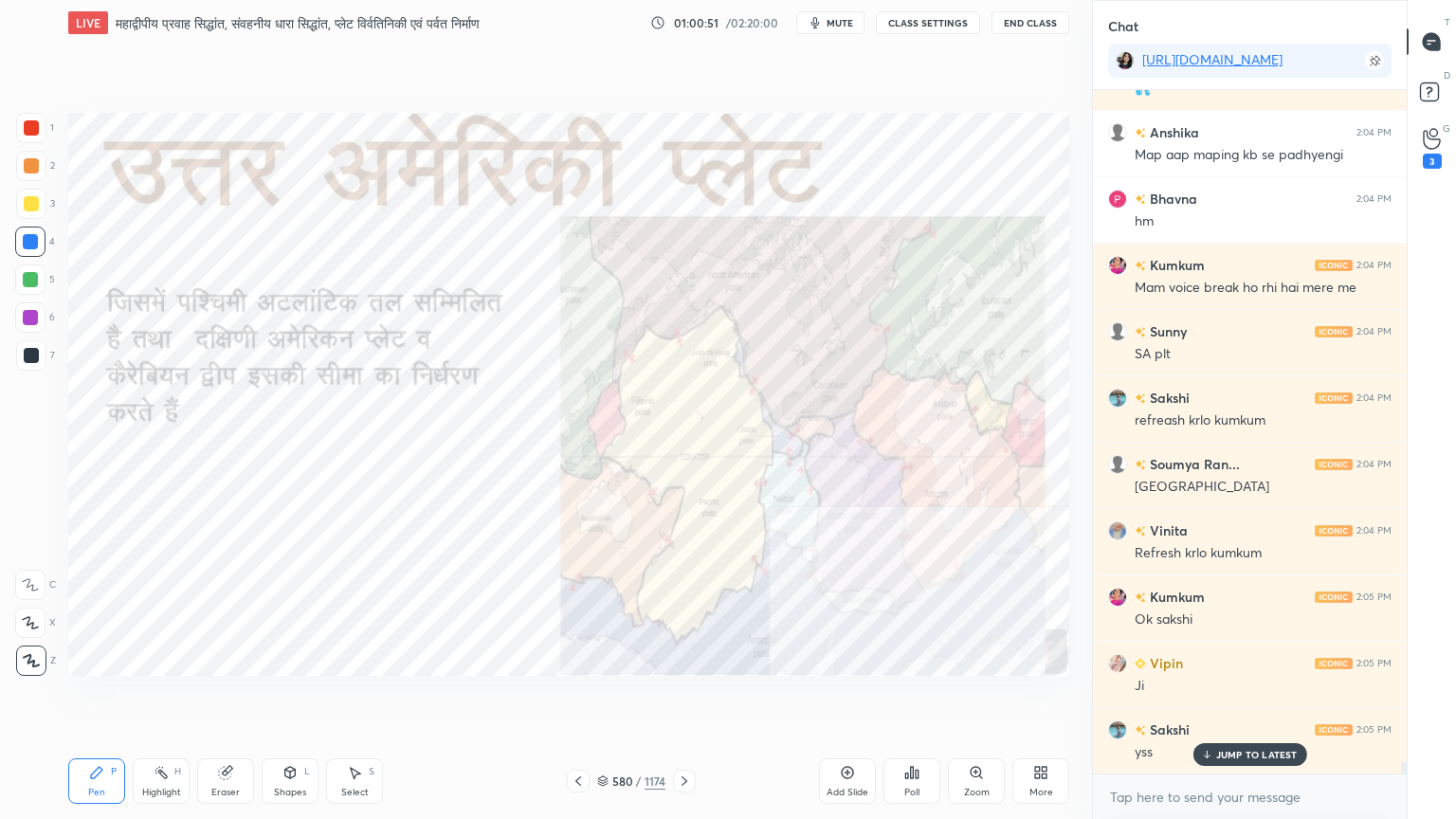 click 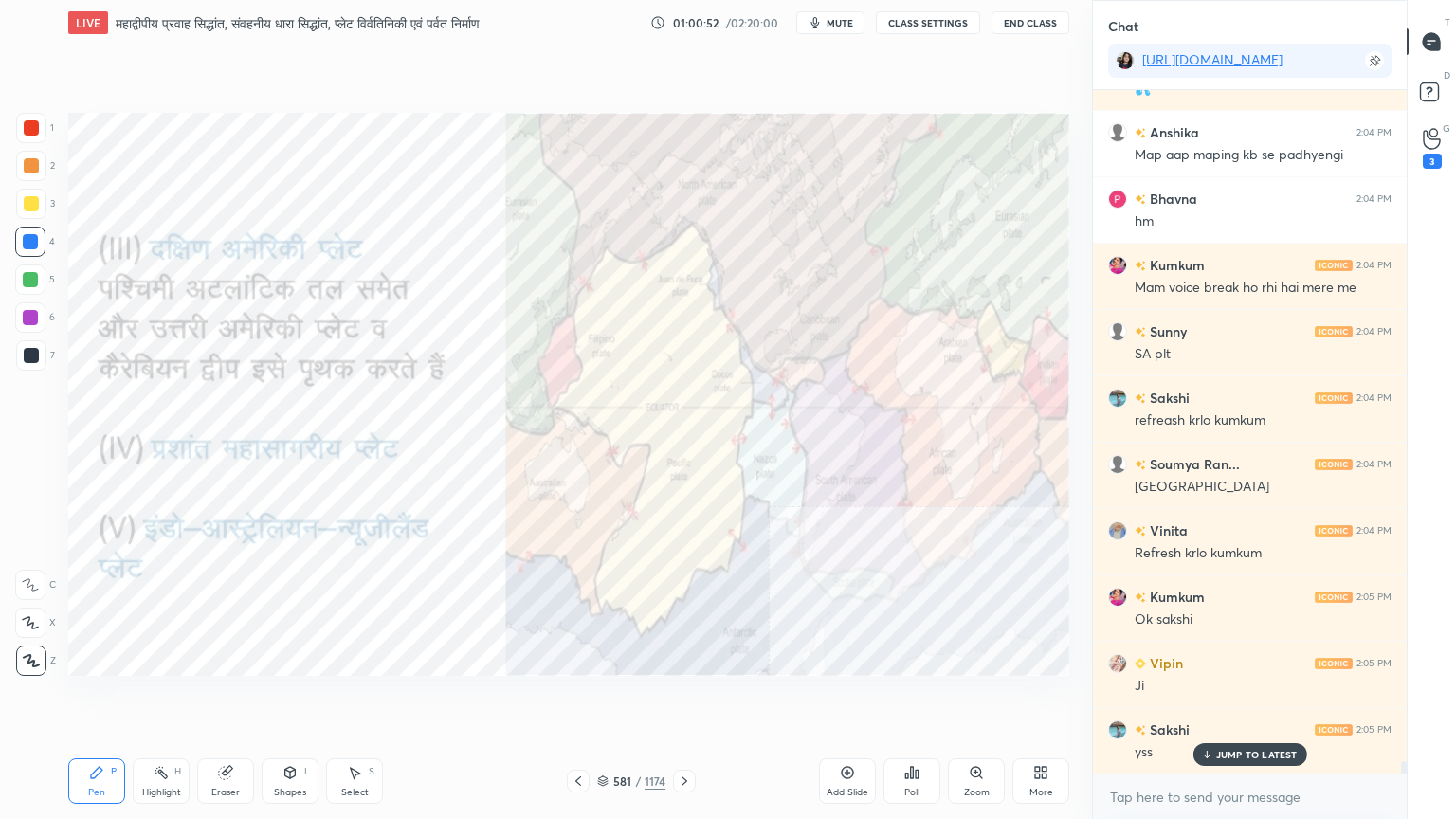 click on "JUMP TO LATEST" at bounding box center [1257, 755] 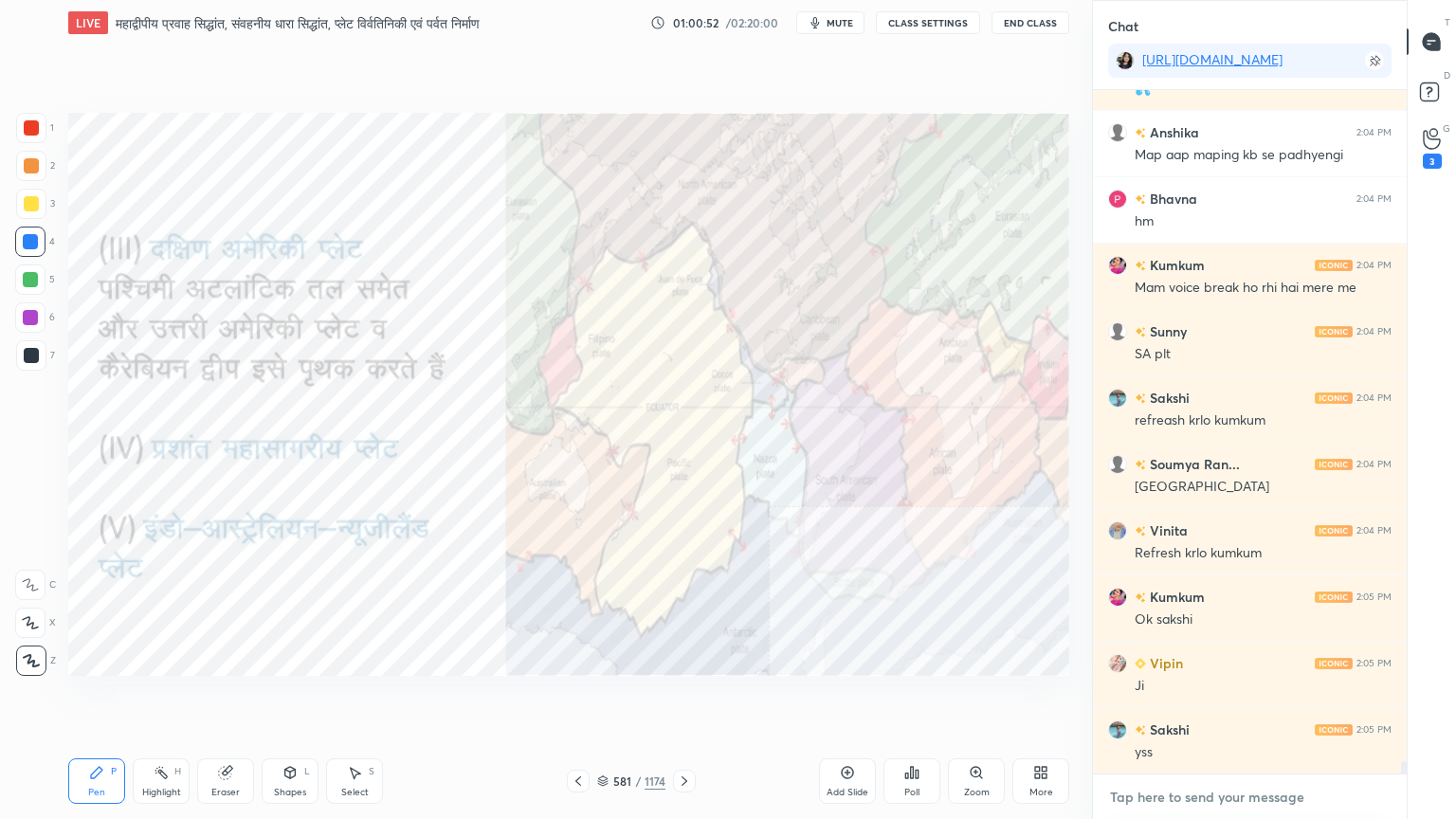 click at bounding box center (1249, 797) 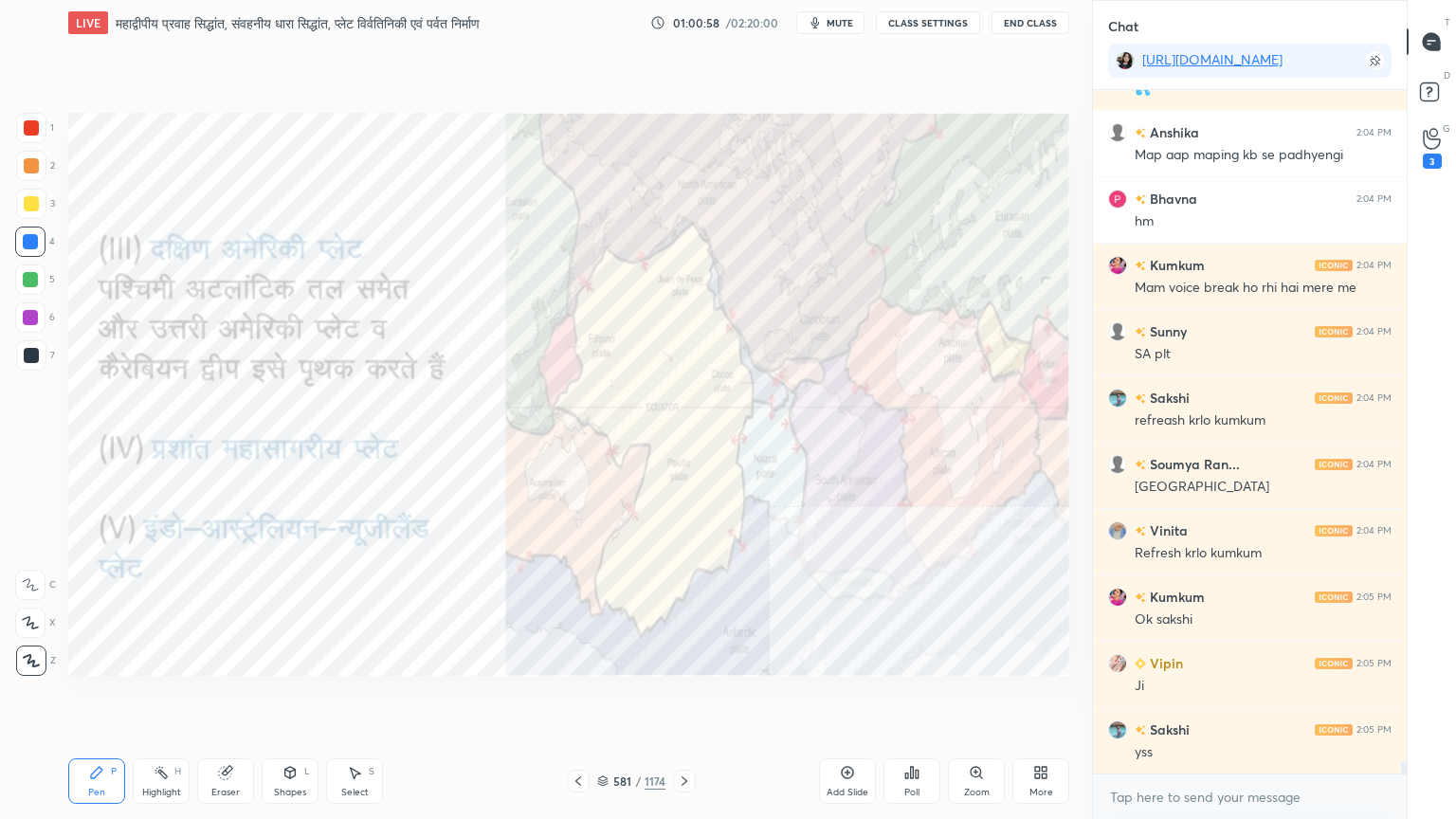 click on "581" at bounding box center (622, 781) 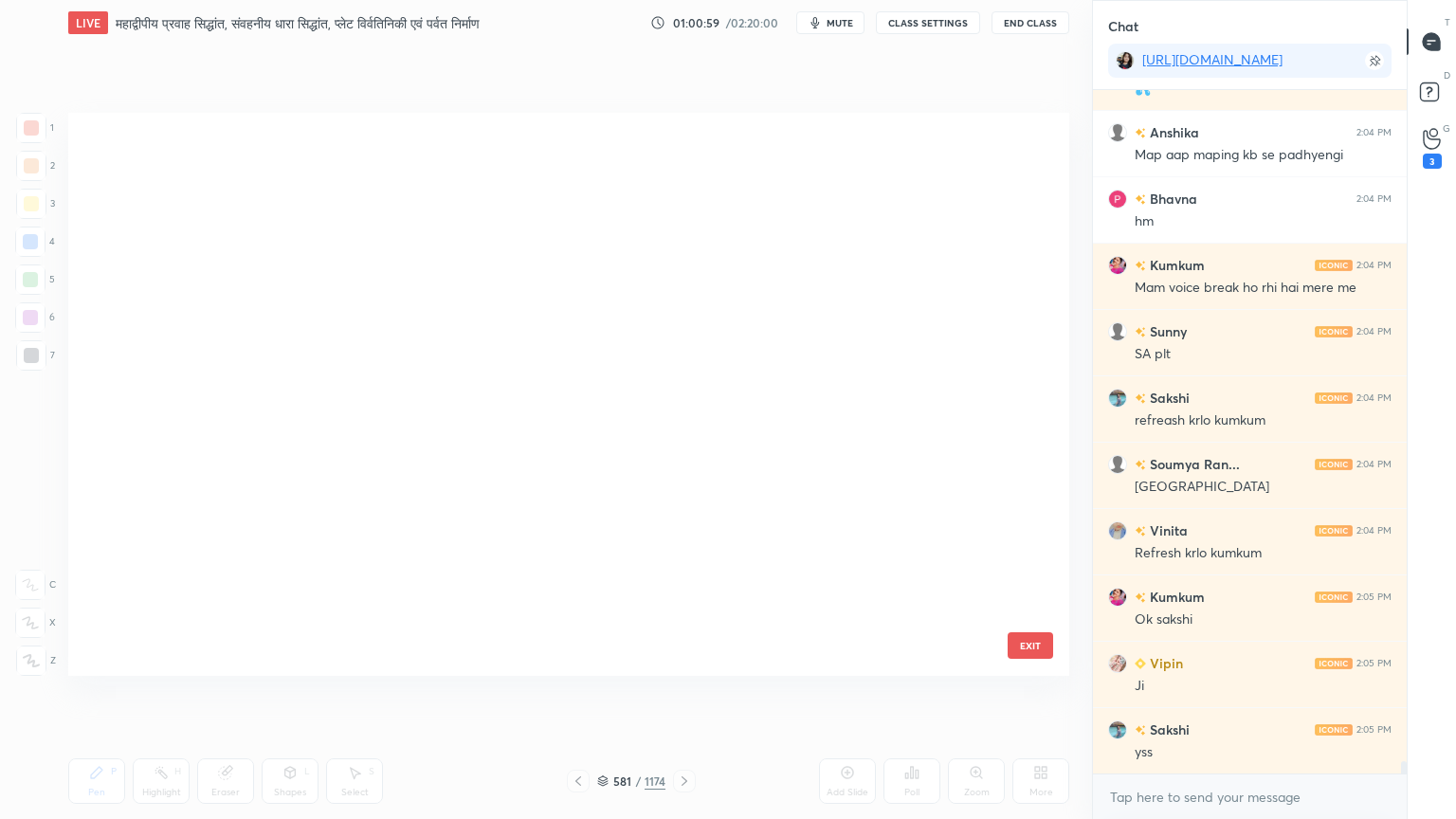 scroll, scrollTop: 33090, scrollLeft: 0, axis: vertical 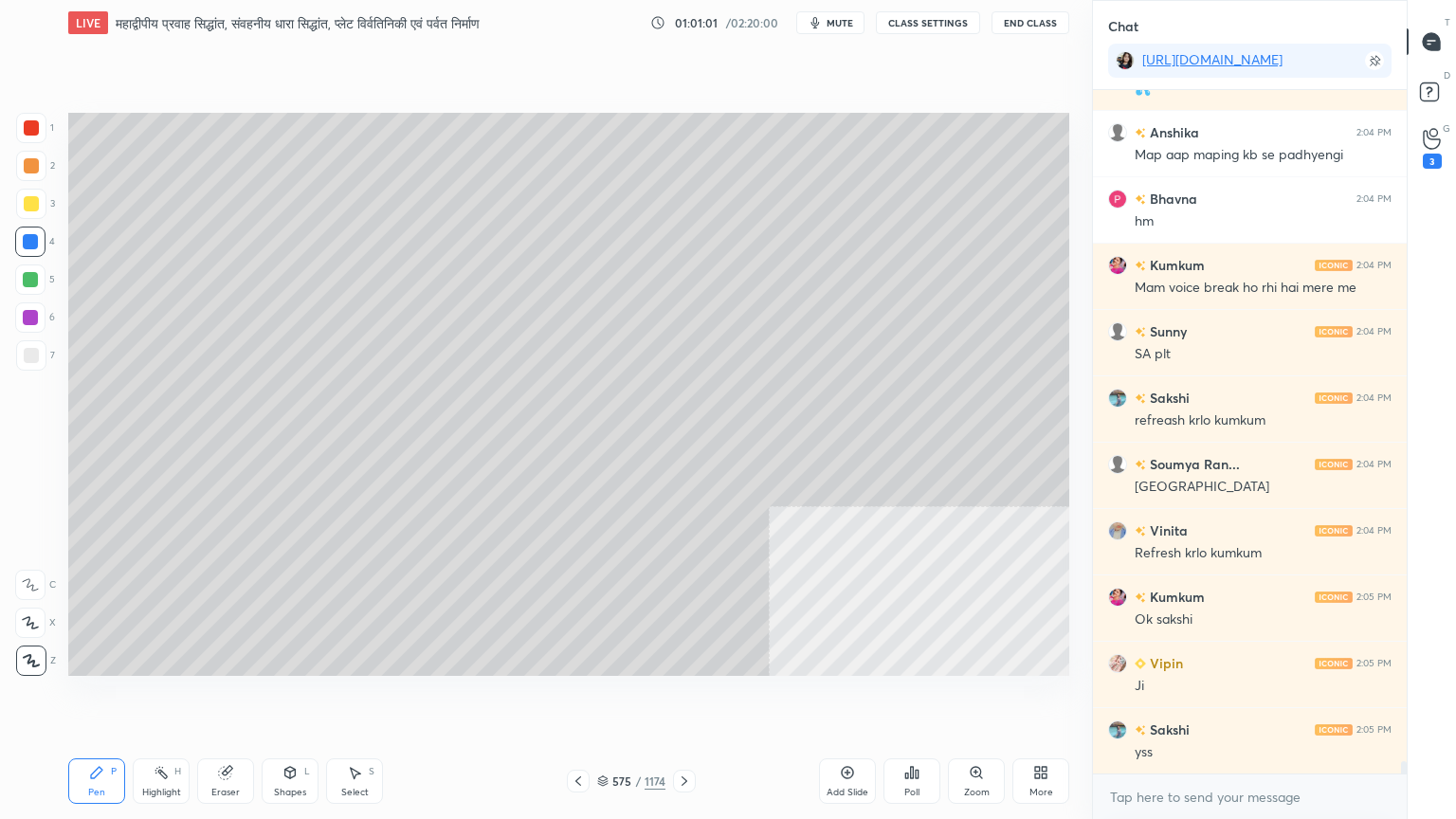 click on "Eraser" at bounding box center [226, 781] 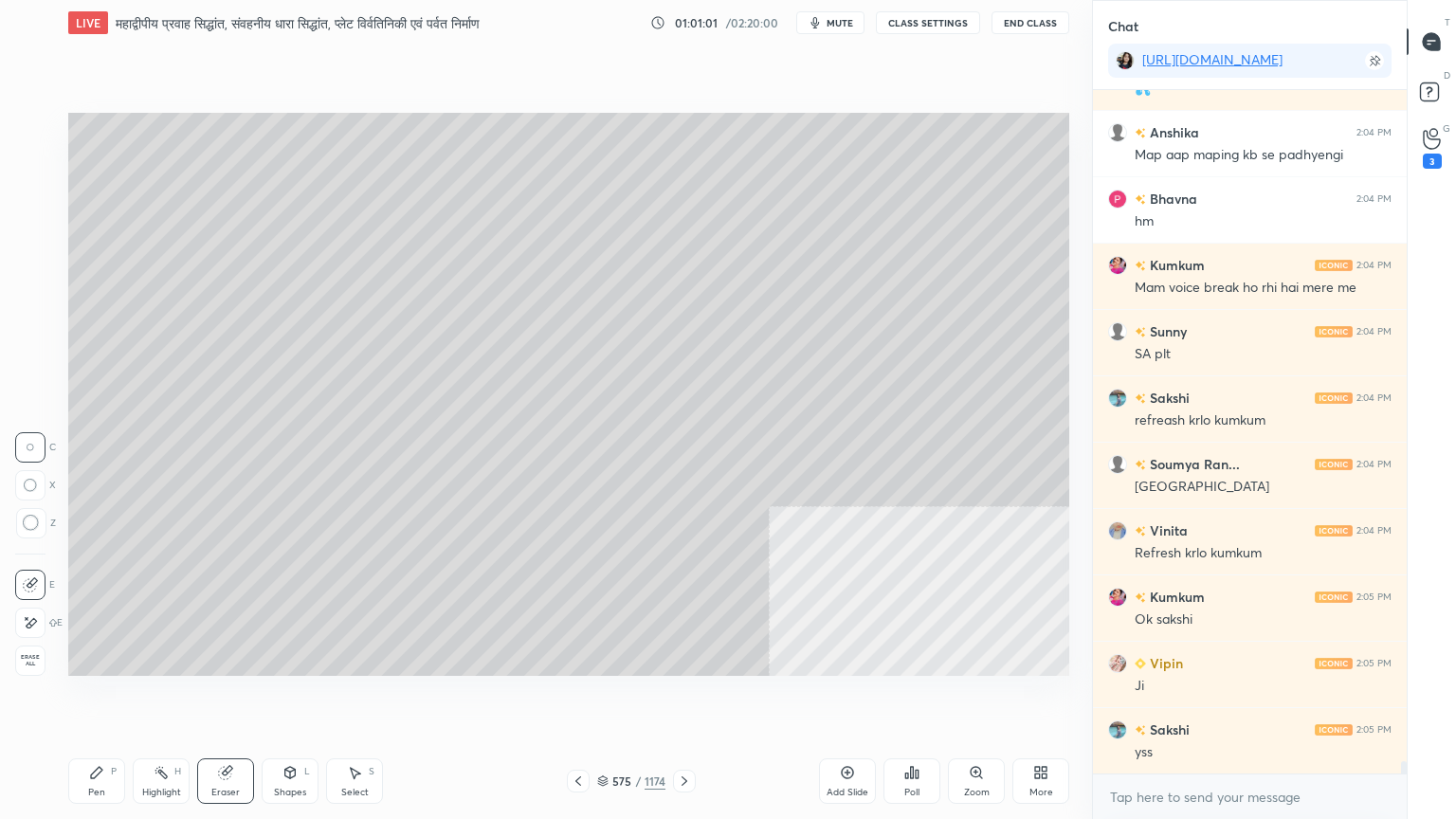 click on "Erase all" at bounding box center (30, 661) 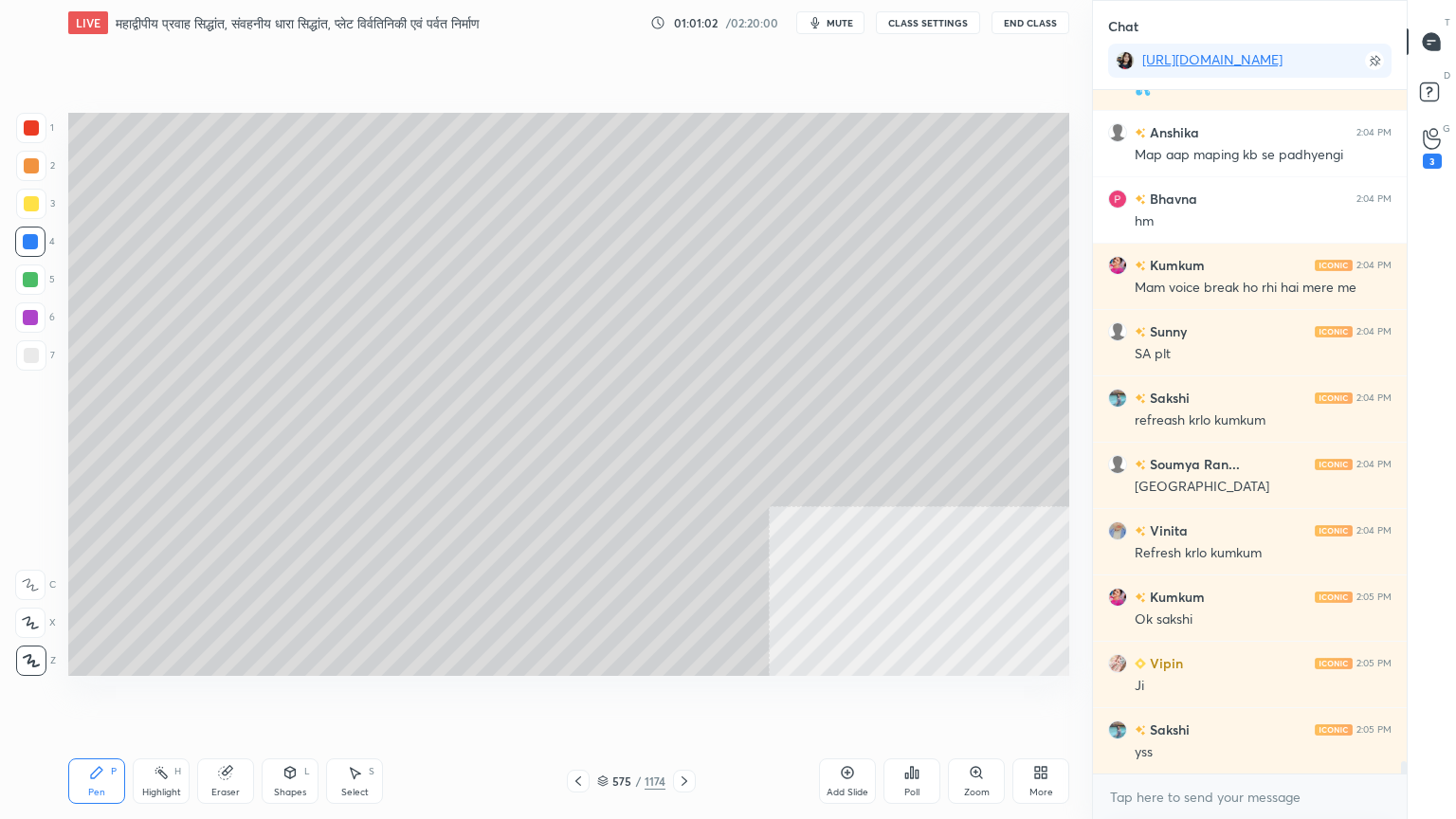 click at bounding box center [31, 128] 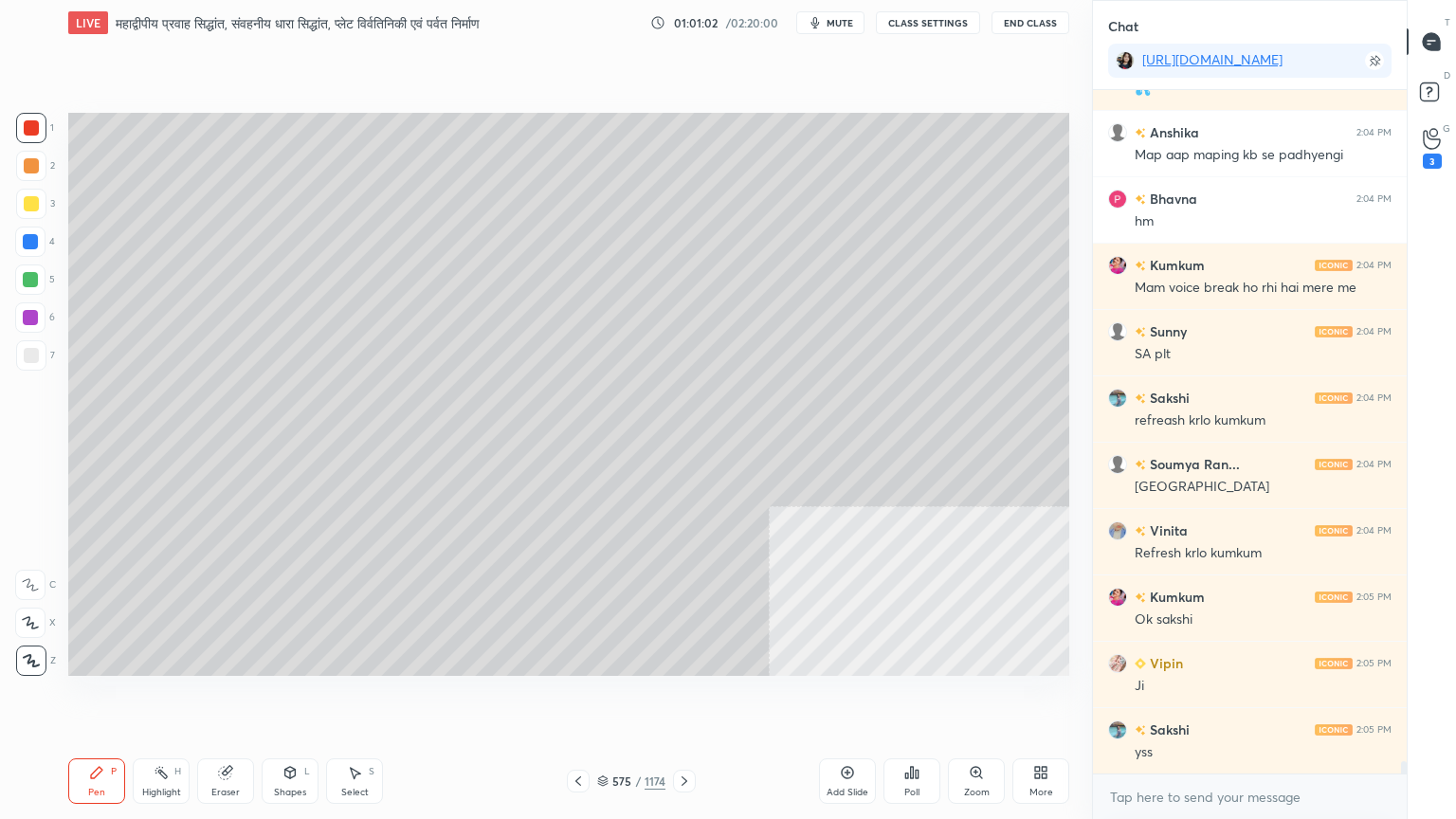 click at bounding box center [31, 128] 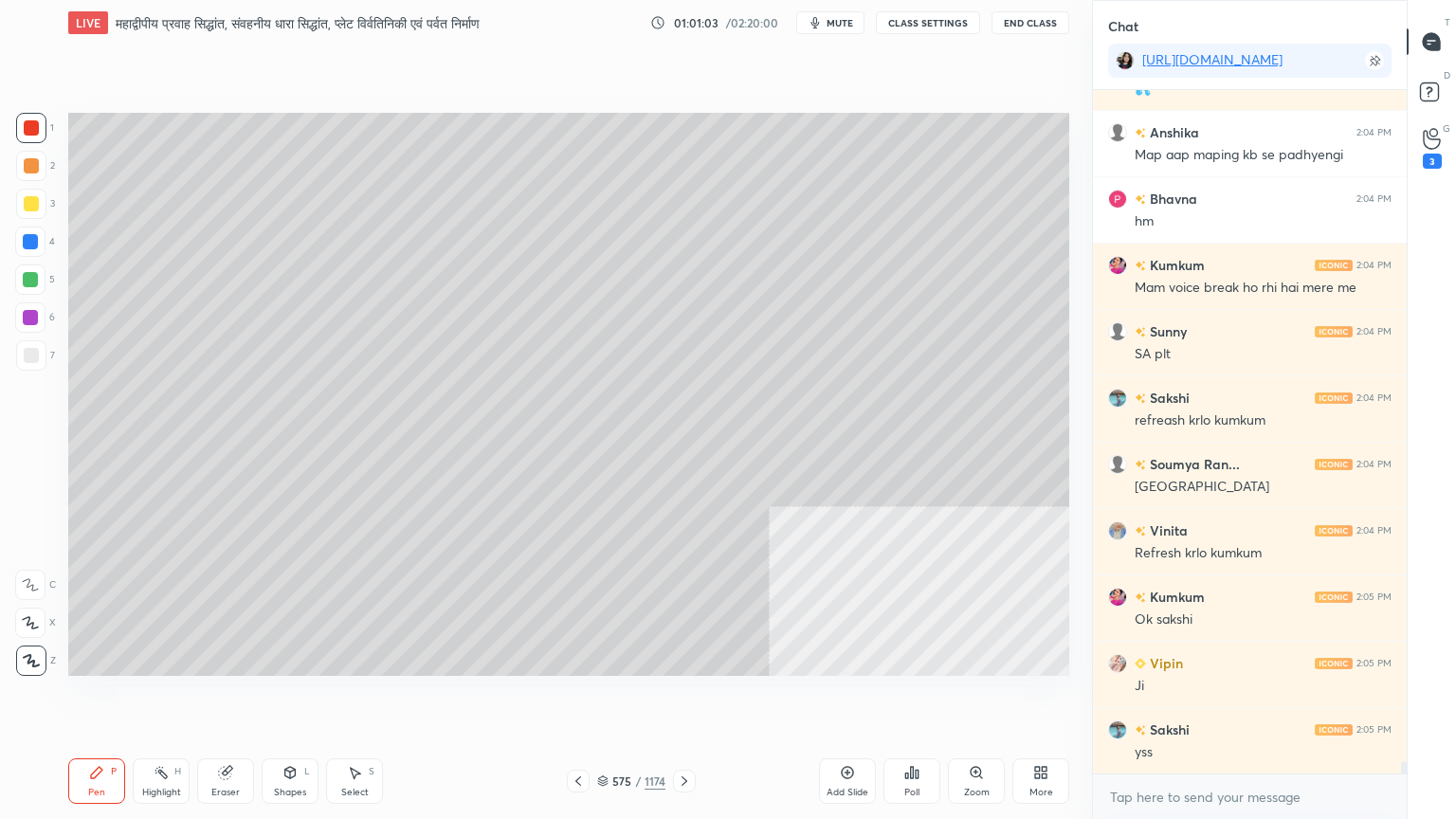 scroll, scrollTop: 37105, scrollLeft: 0, axis: vertical 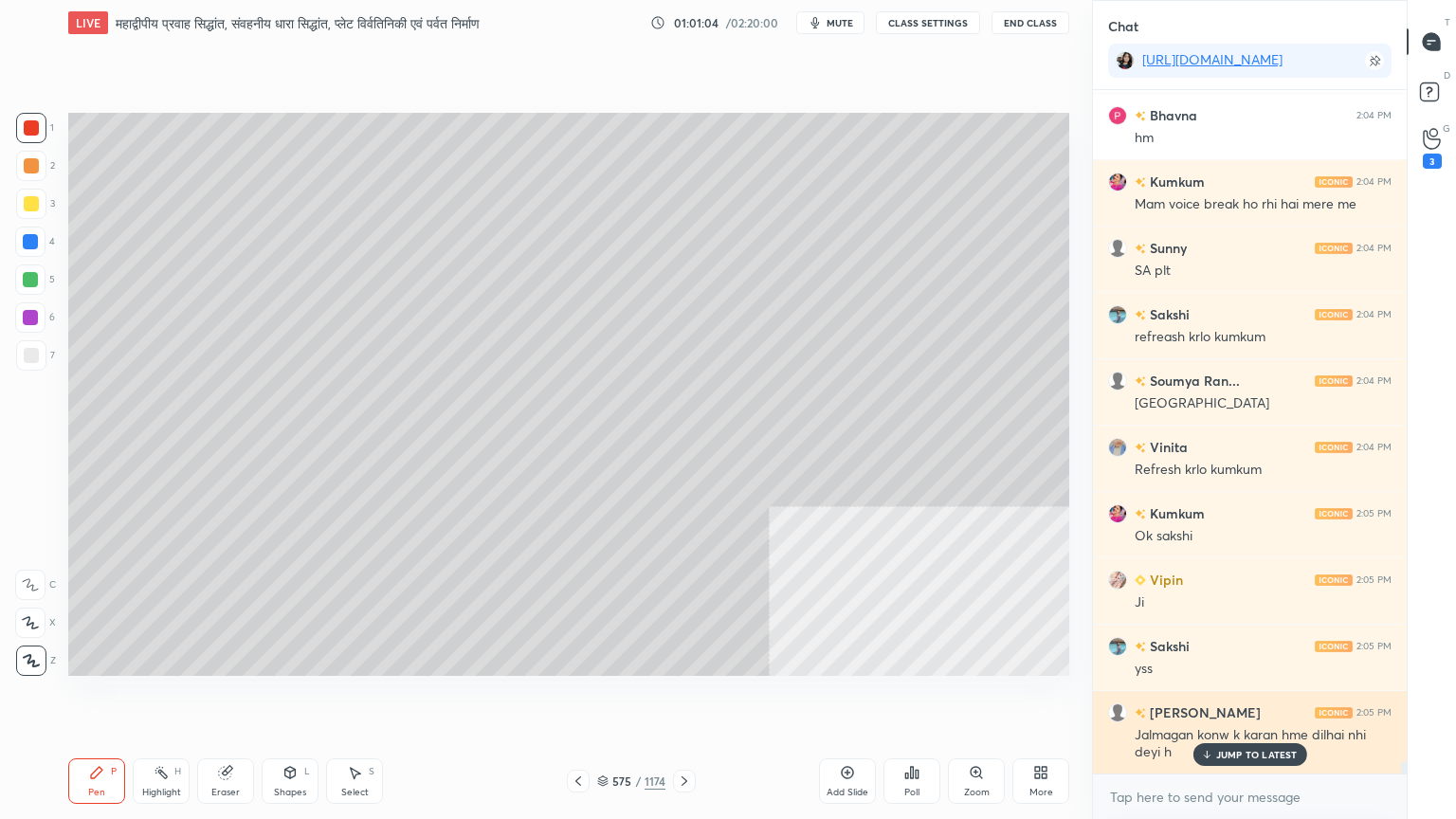click on "JUMP TO LATEST" at bounding box center [1257, 755] 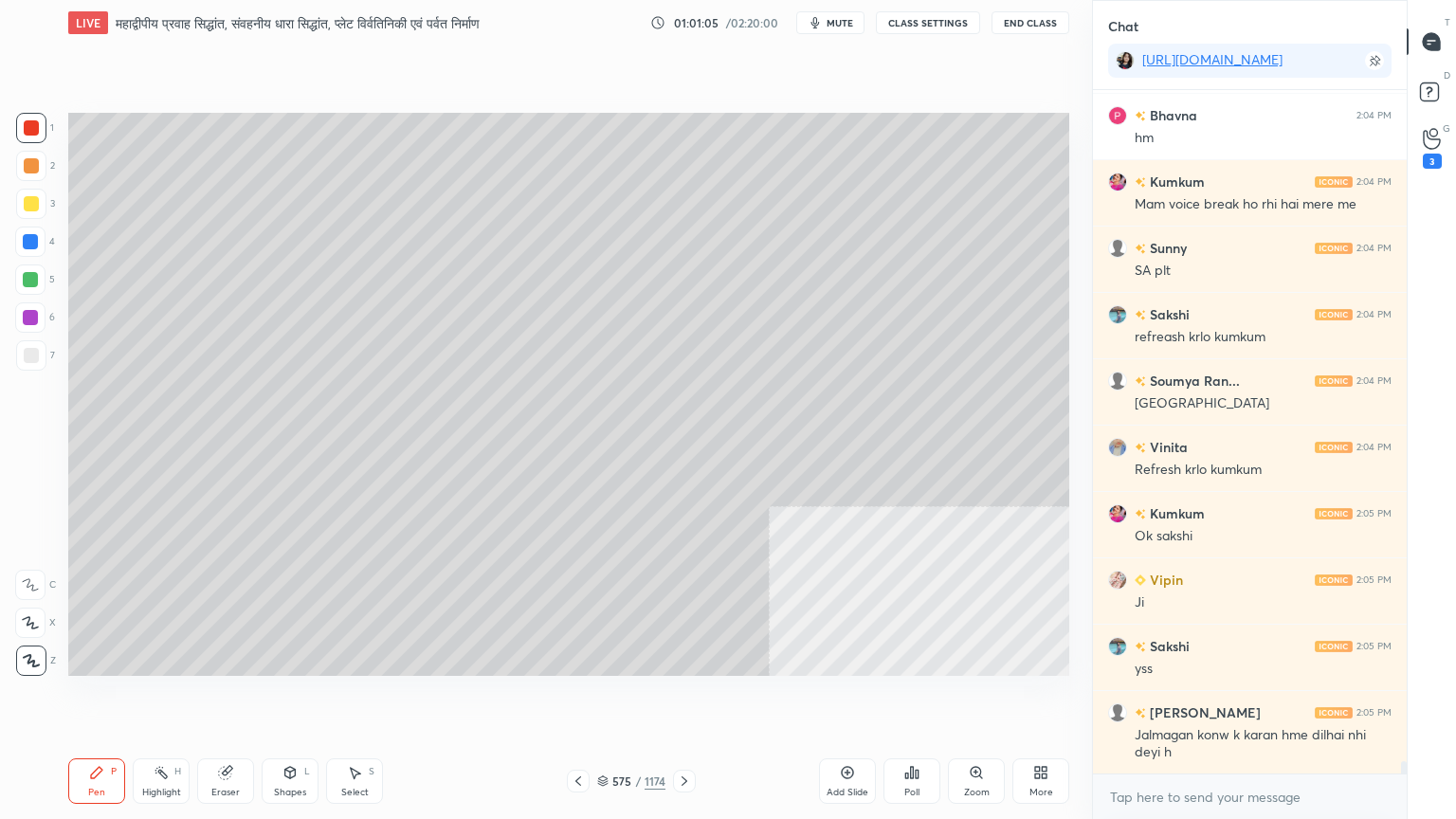click at bounding box center [31, 355] 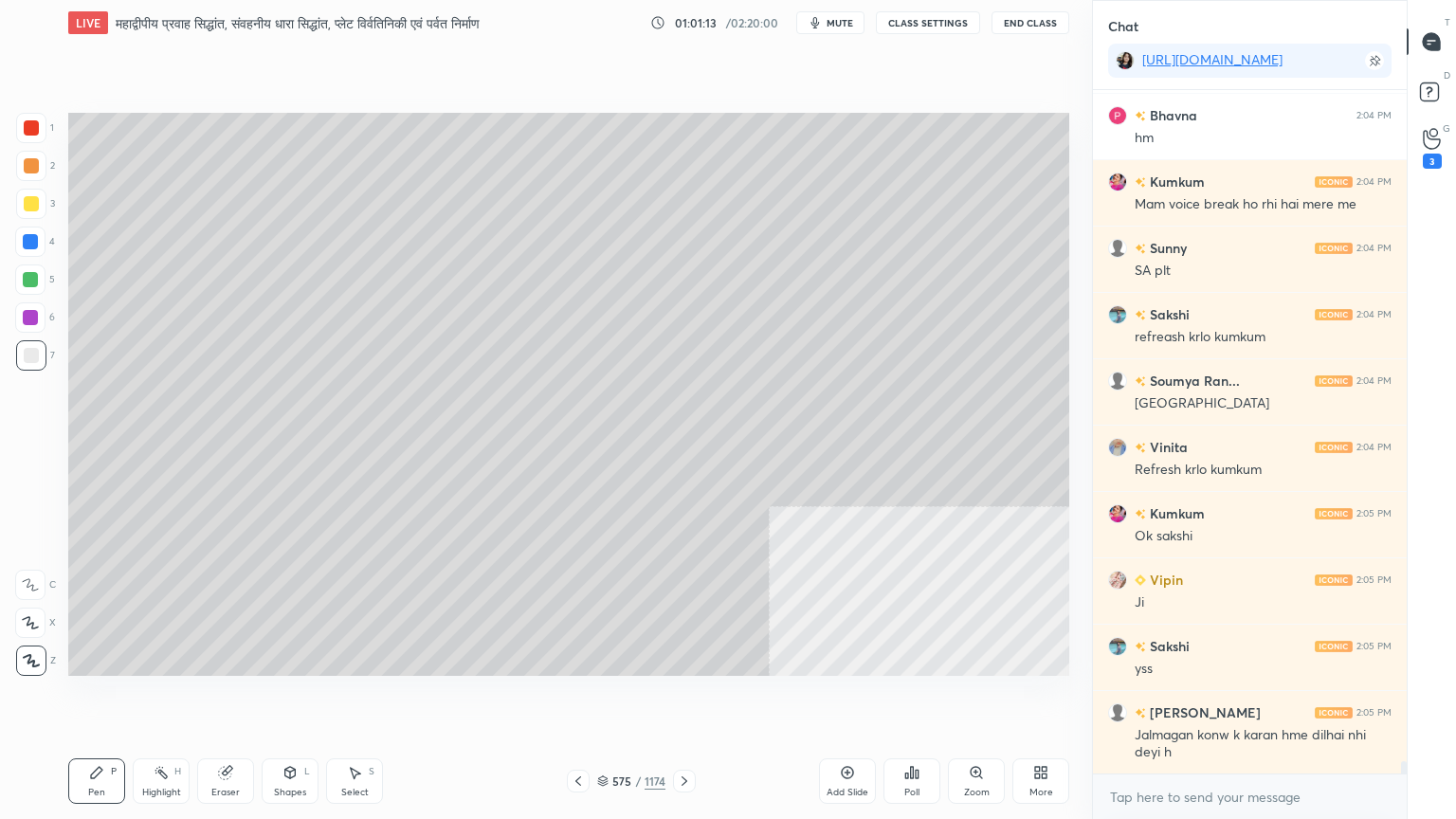 click at bounding box center [30, 242] 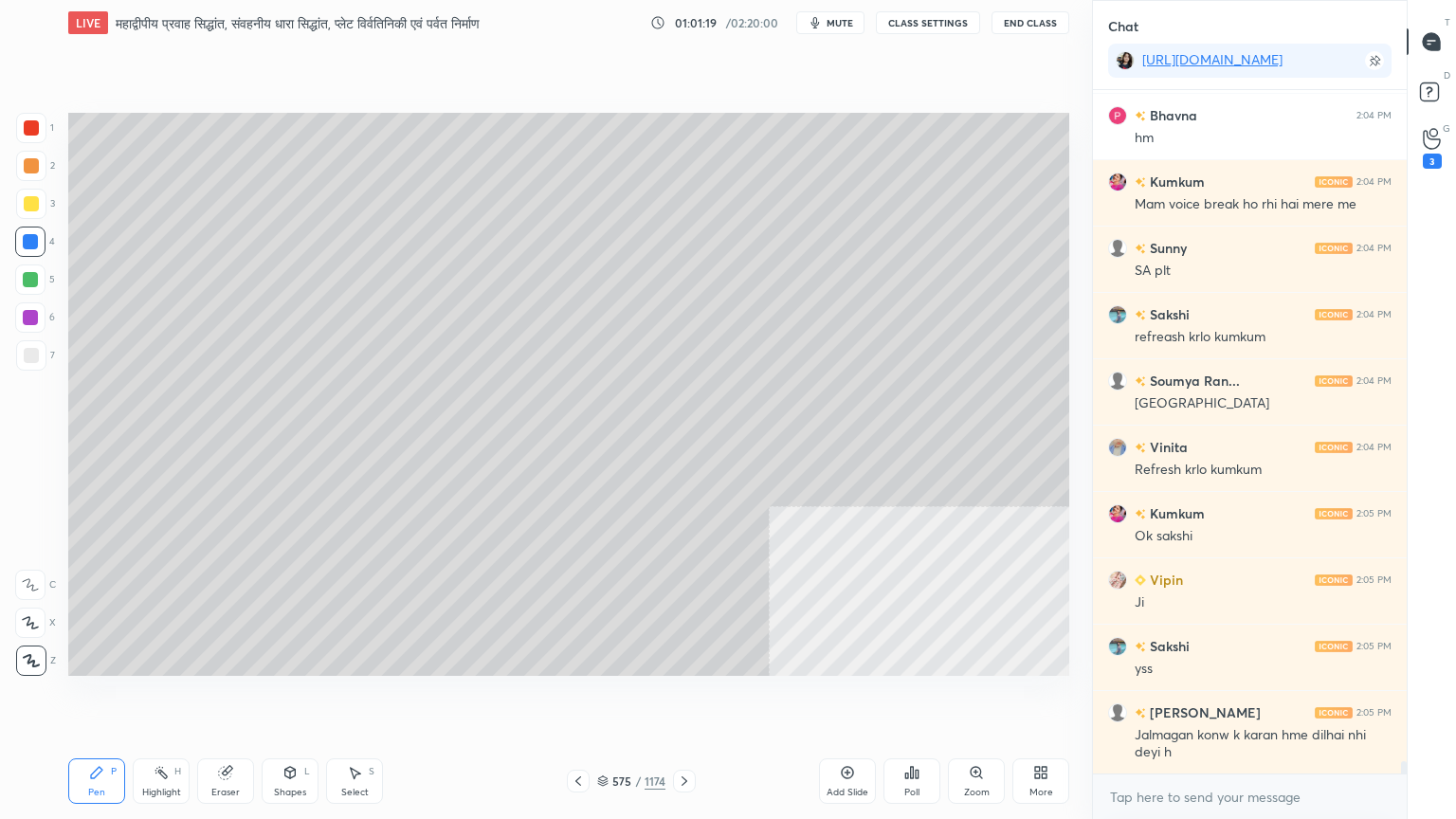 drag, startPoint x: 607, startPoint y: 785, endPoint x: 629, endPoint y: 771, distance: 26.07681 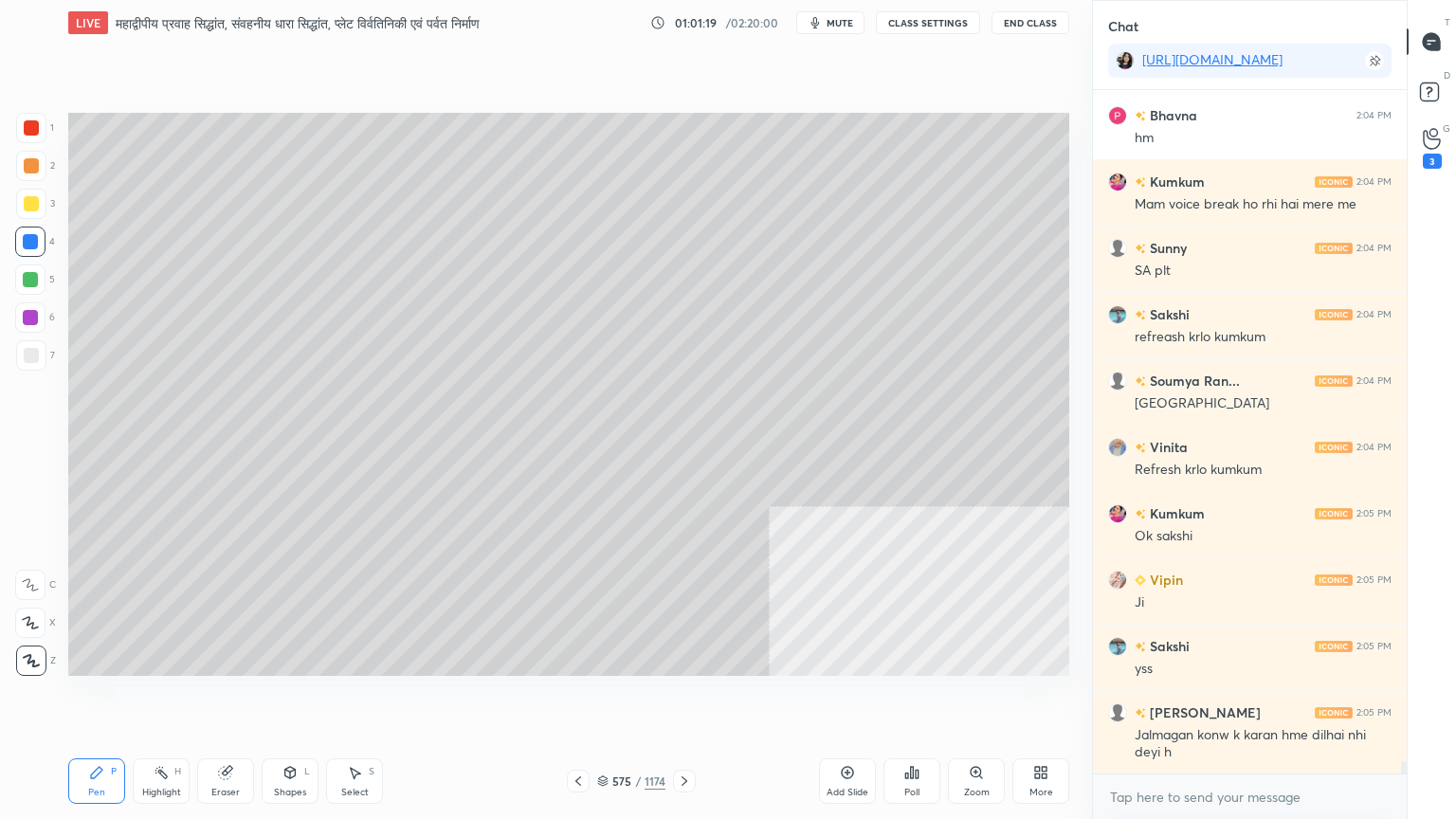 click on "575 / 1174" at bounding box center [631, 781] 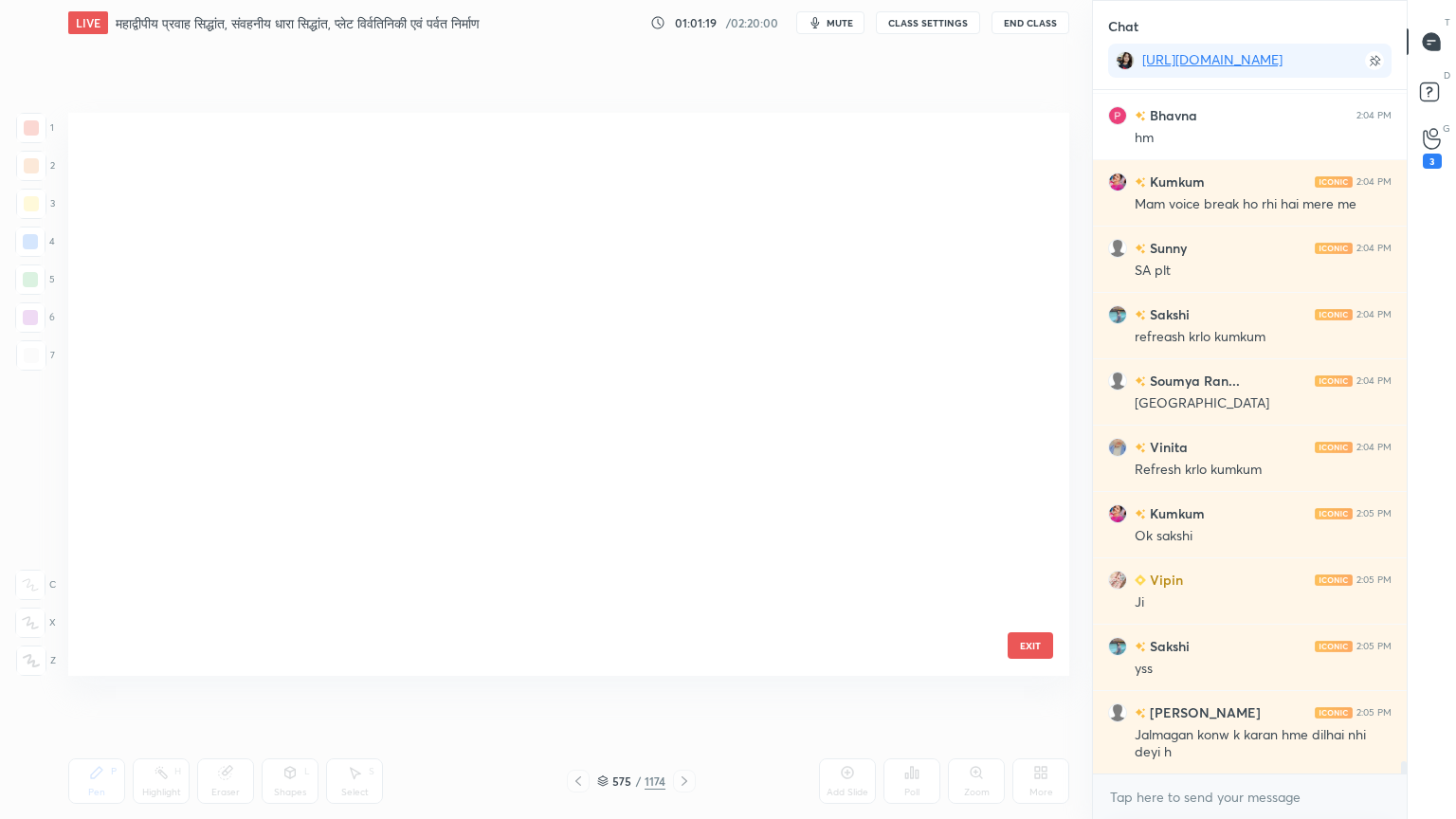 scroll, scrollTop: 32743, scrollLeft: 0, axis: vertical 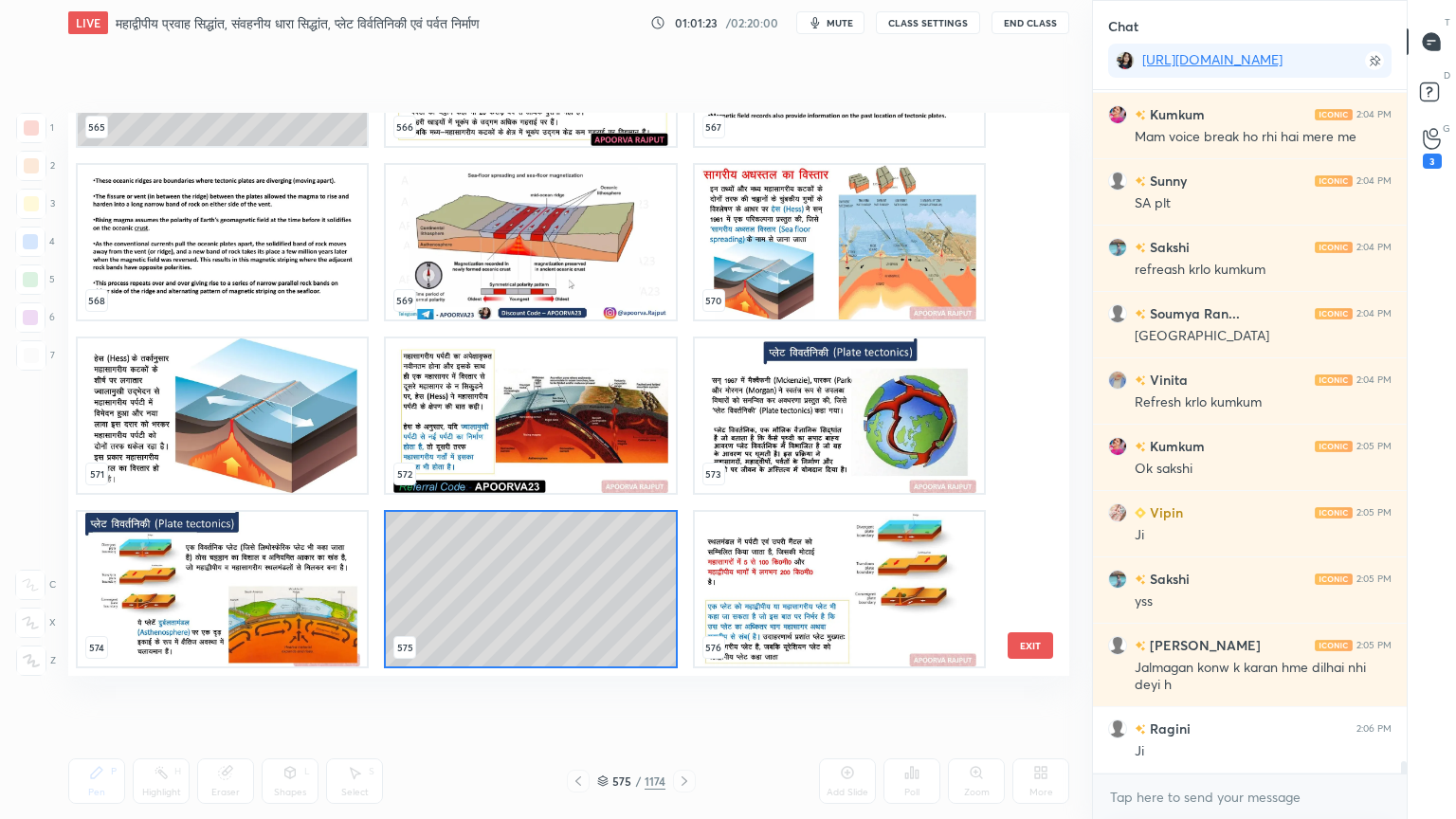 click on "[CREDIT_CARD_NUMBER] 569 570 571 572 573 574 575 576 577 578 579 580 581 582" at bounding box center (552, 394) 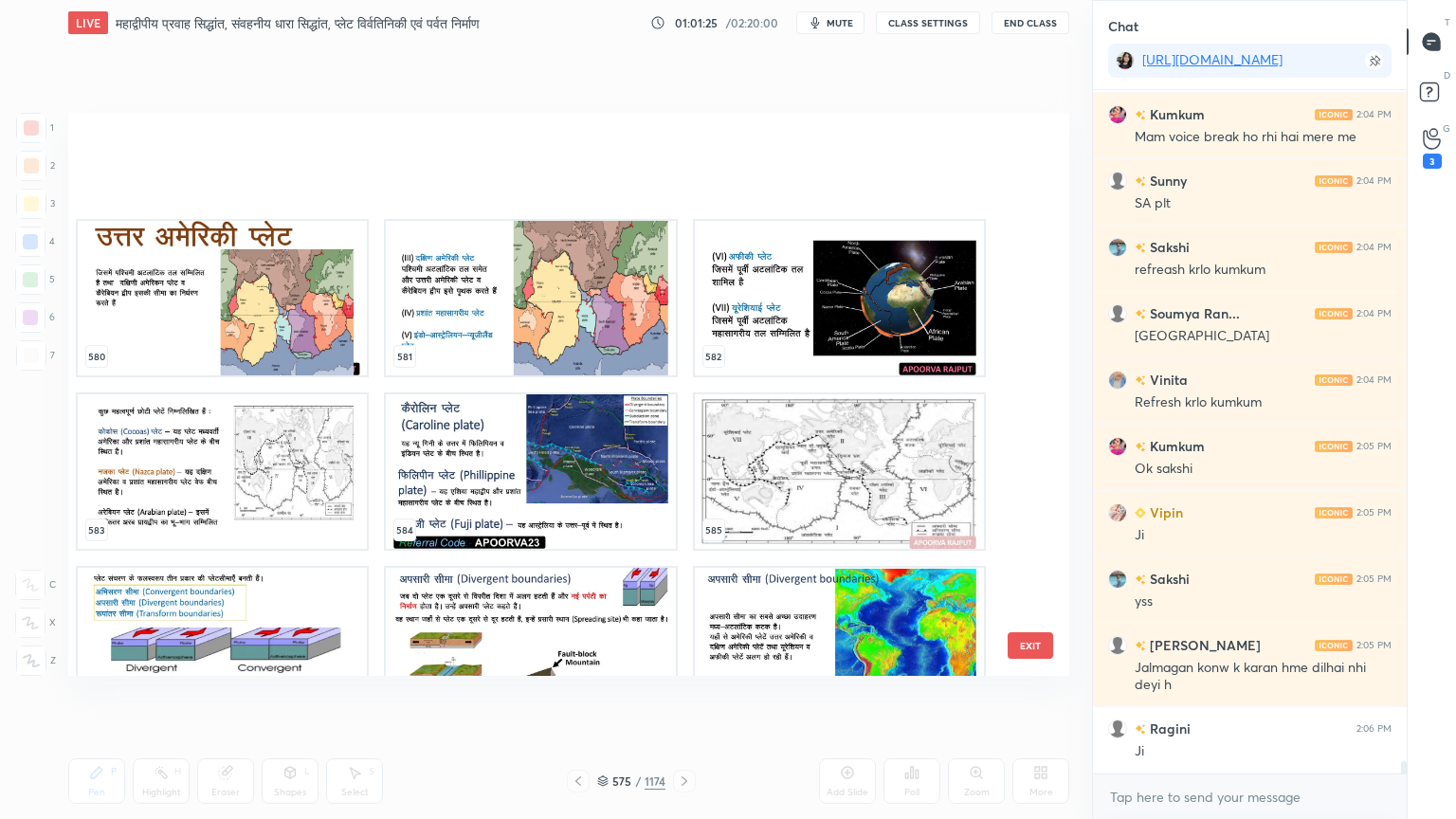 scroll, scrollTop: 33493, scrollLeft: 0, axis: vertical 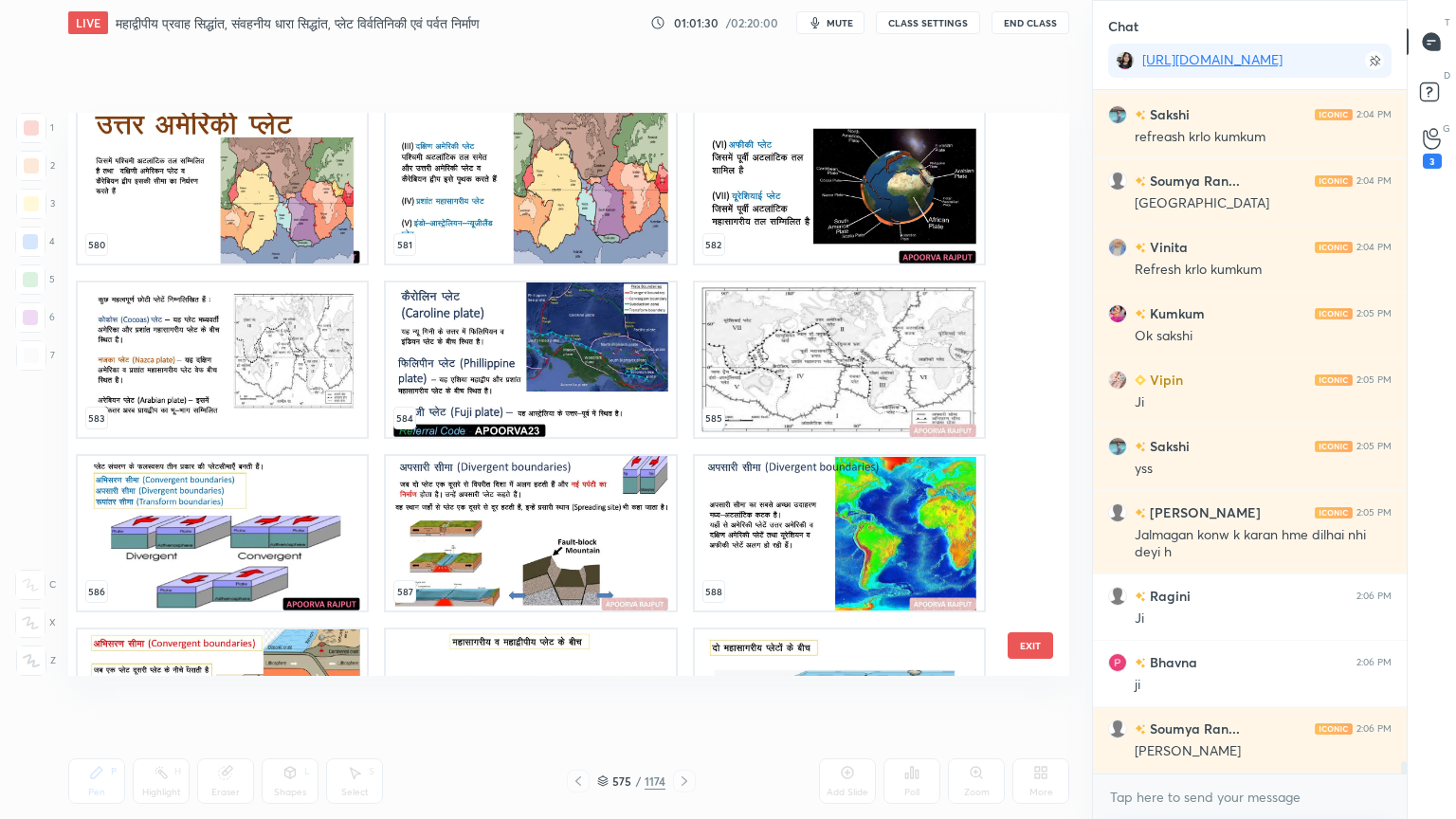 click at bounding box center [530, 186] 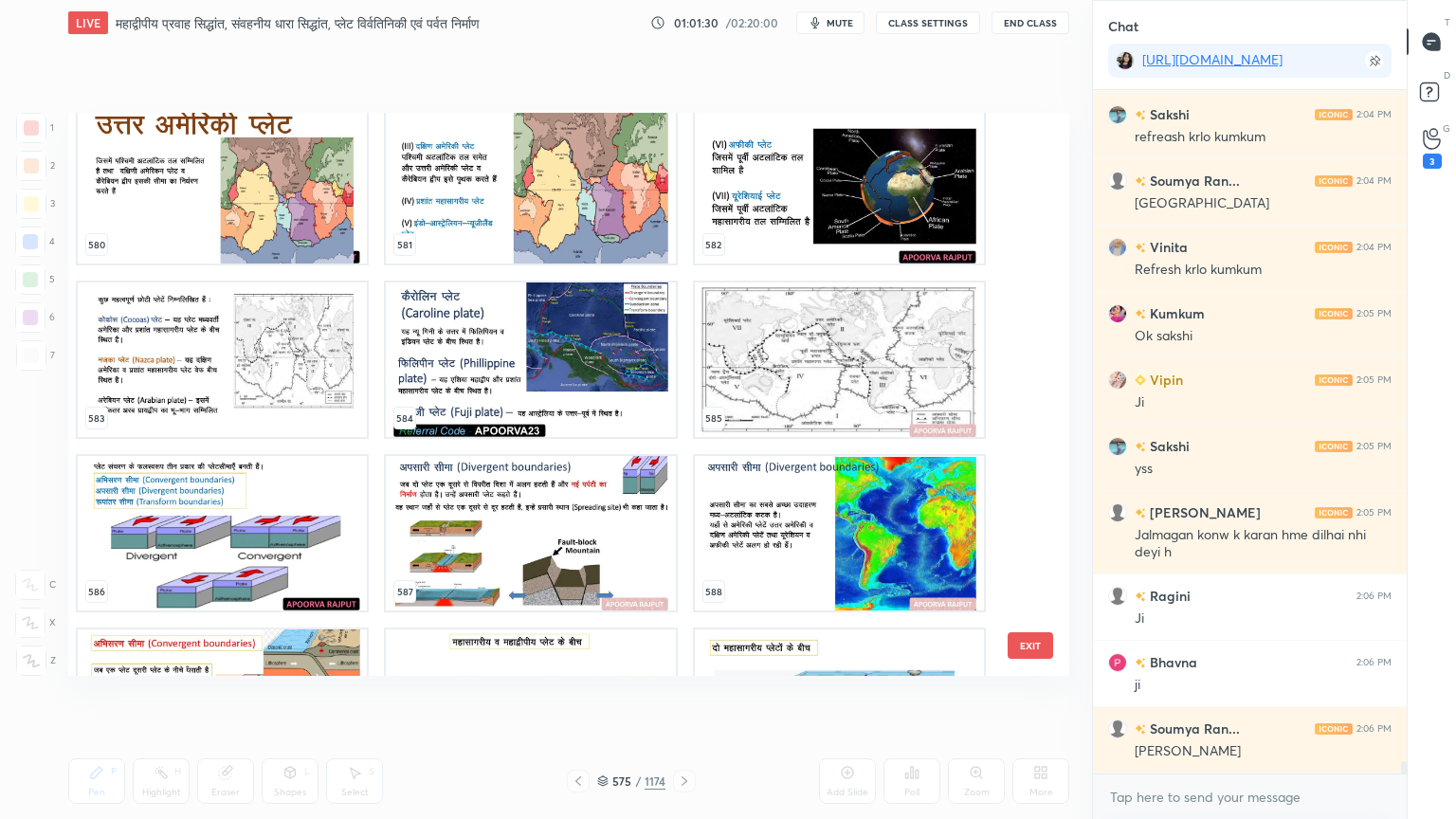 scroll, scrollTop: 33479, scrollLeft: 0, axis: vertical 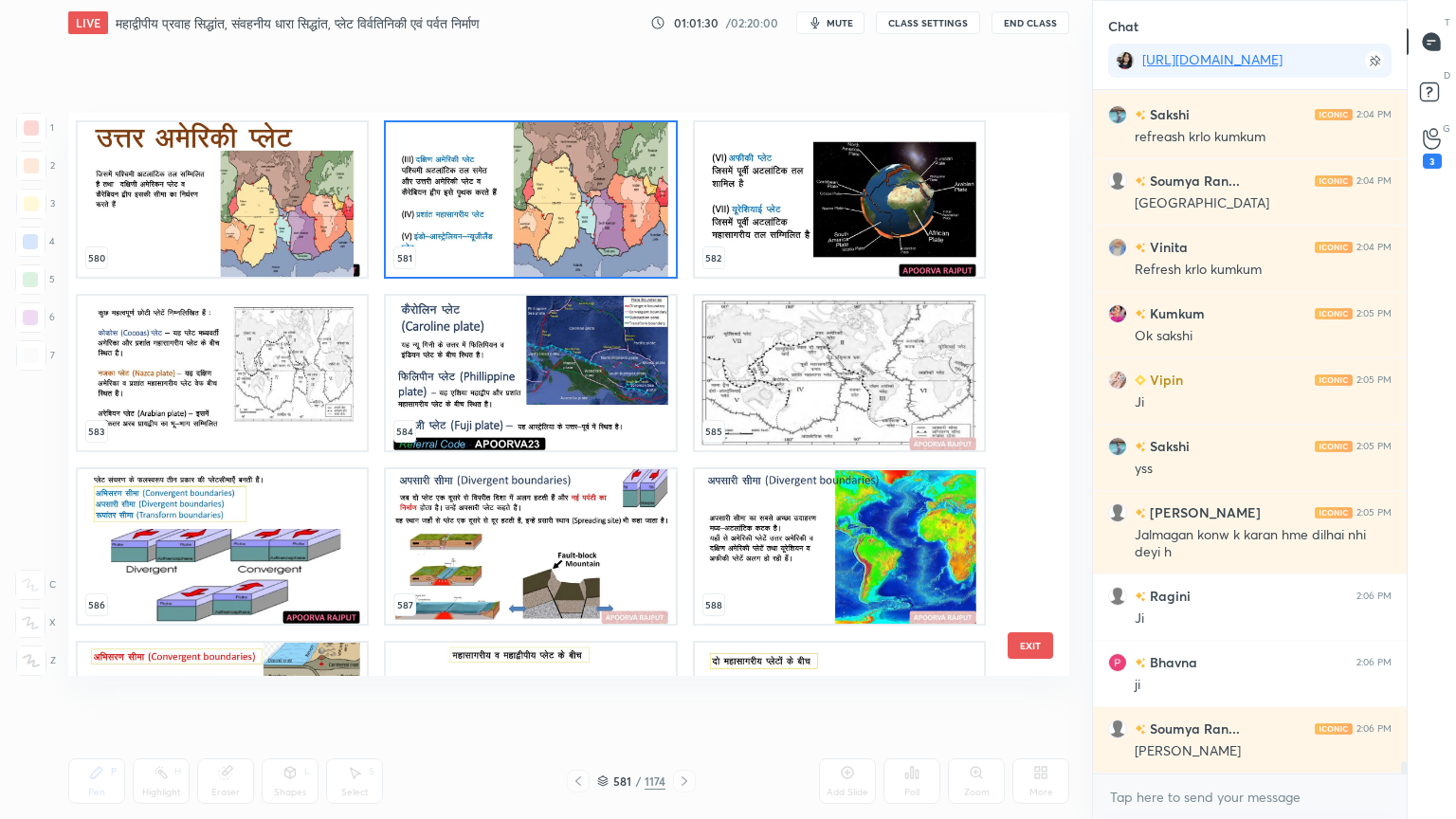click on "[CREDIT_CARD_NUMBER] 584 585 586 587 588 589 590 591 592 593 594" at bounding box center (552, 394) 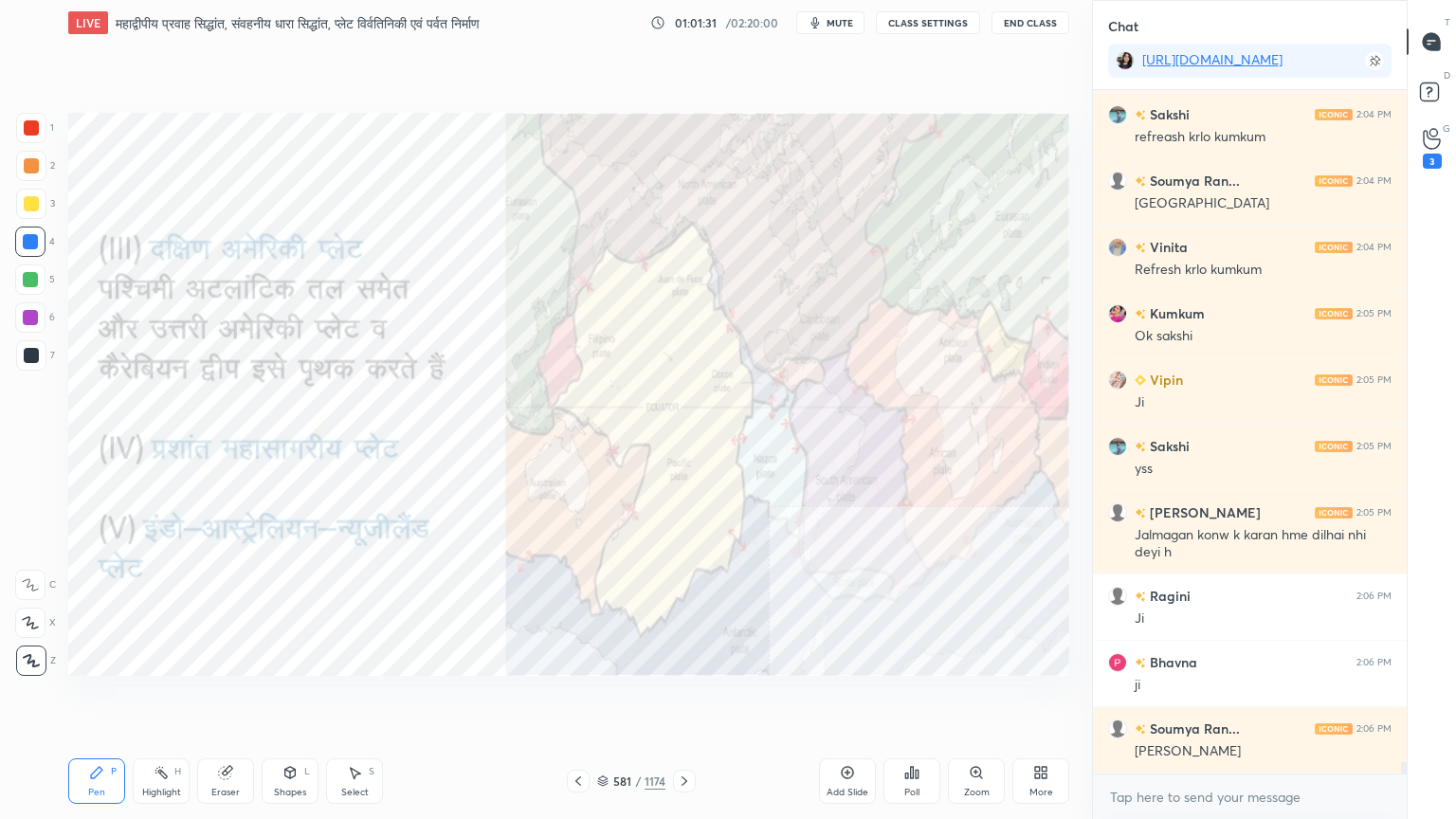 click at bounding box center [530, 199] 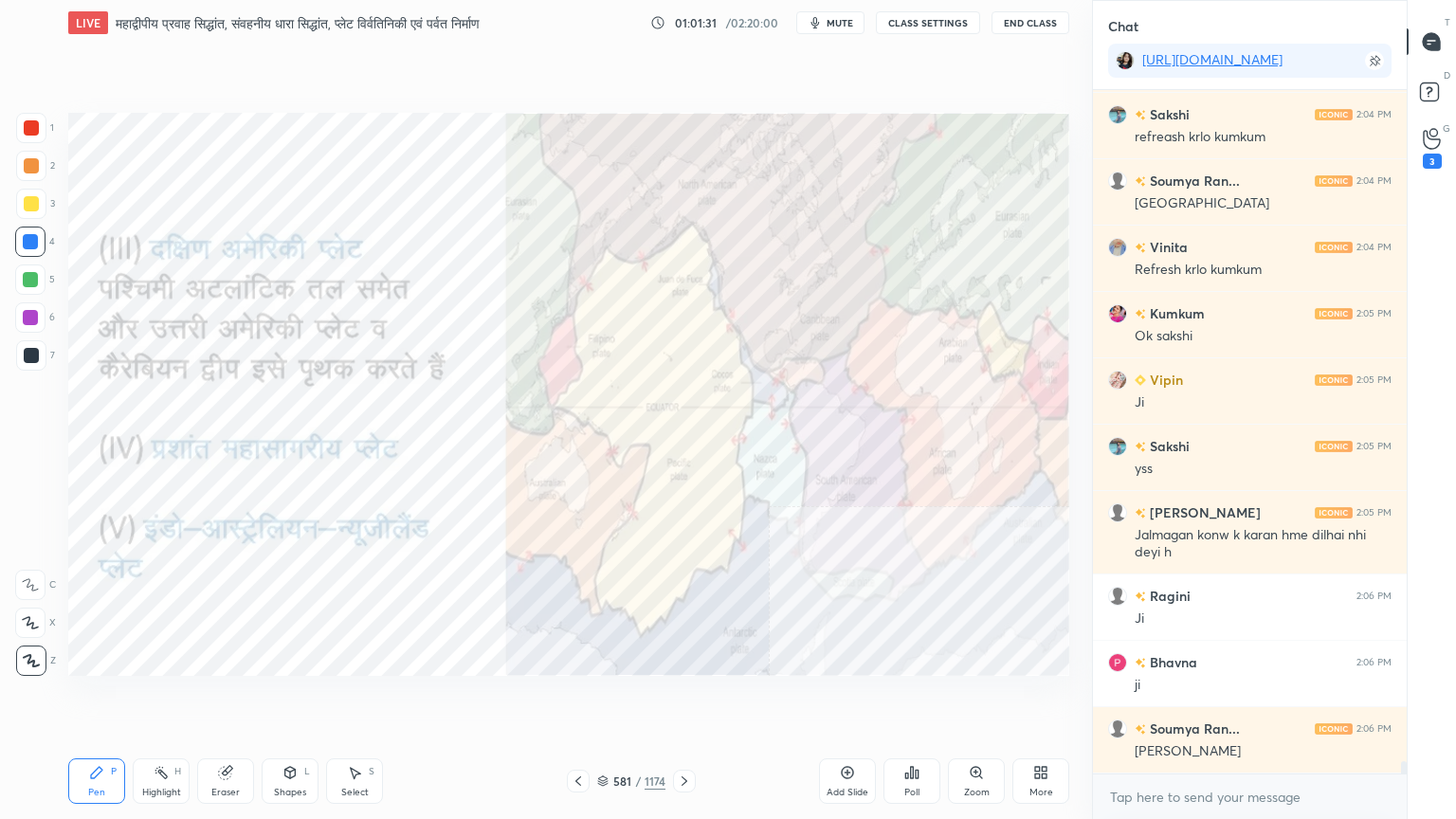click on "1 2 3 4 5 6 7 C X Z C X Z E E Erase all   H H" at bounding box center [30, 394] 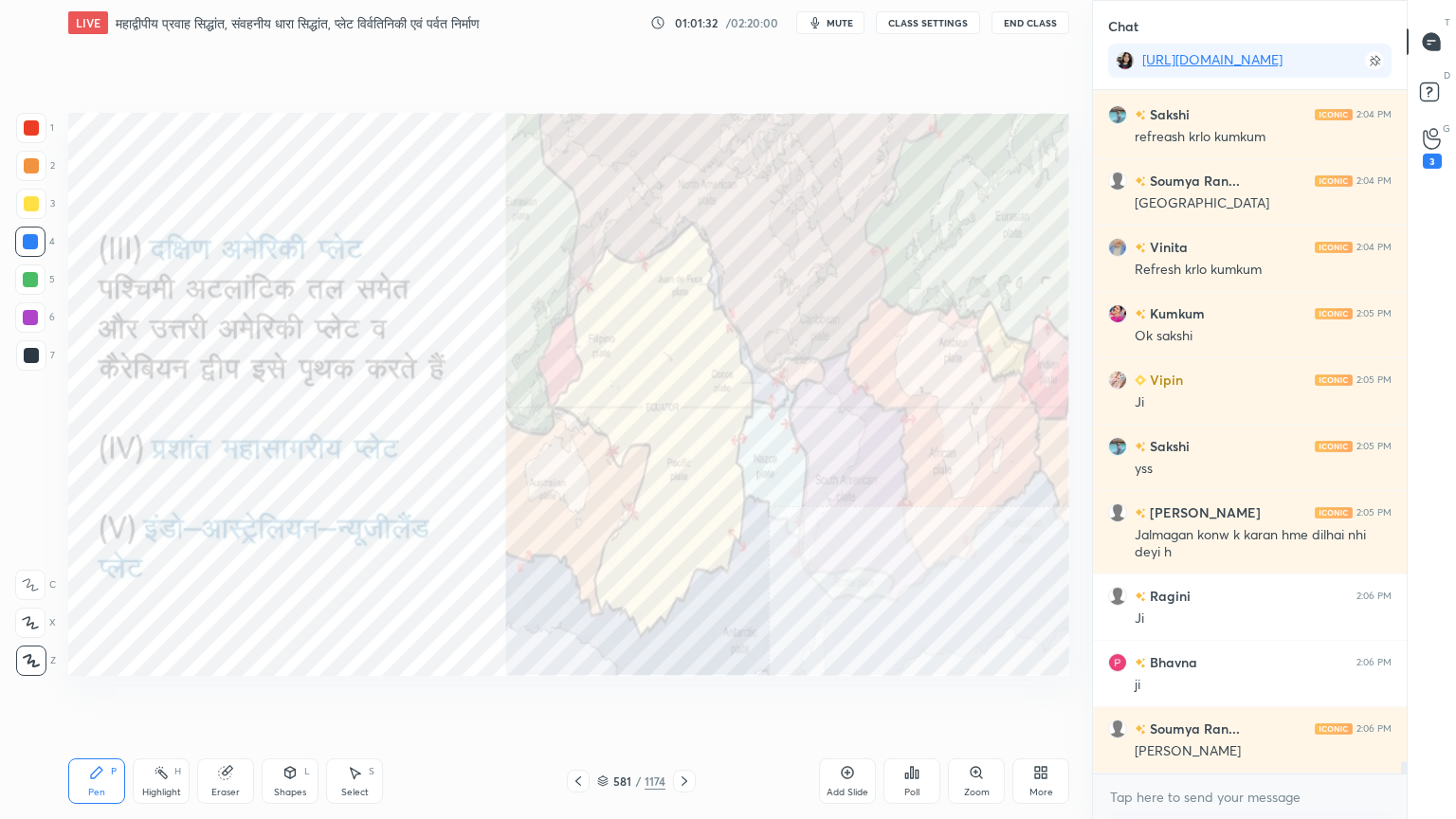 click at bounding box center (30, 242) 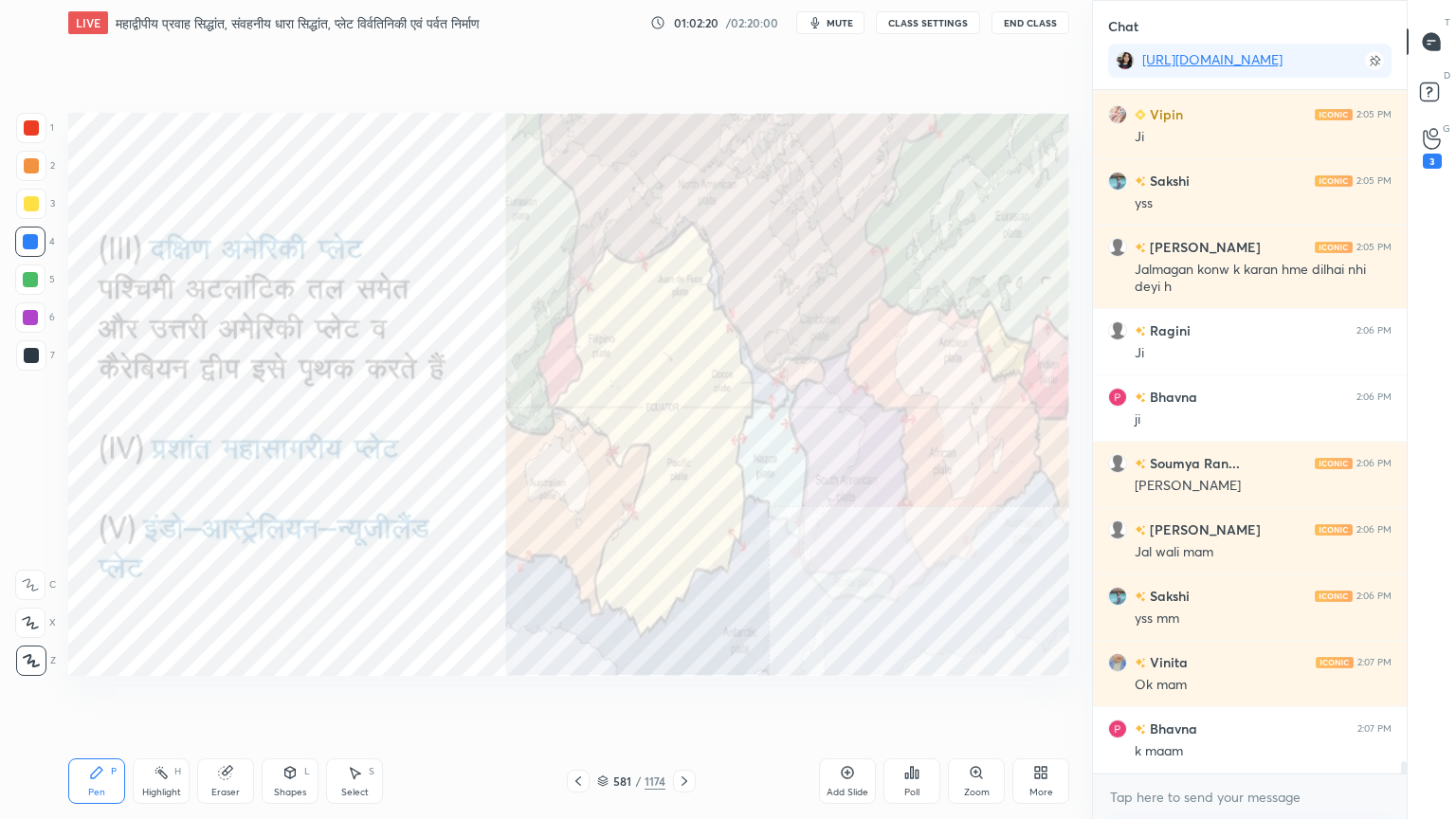 scroll, scrollTop: 37636, scrollLeft: 0, axis: vertical 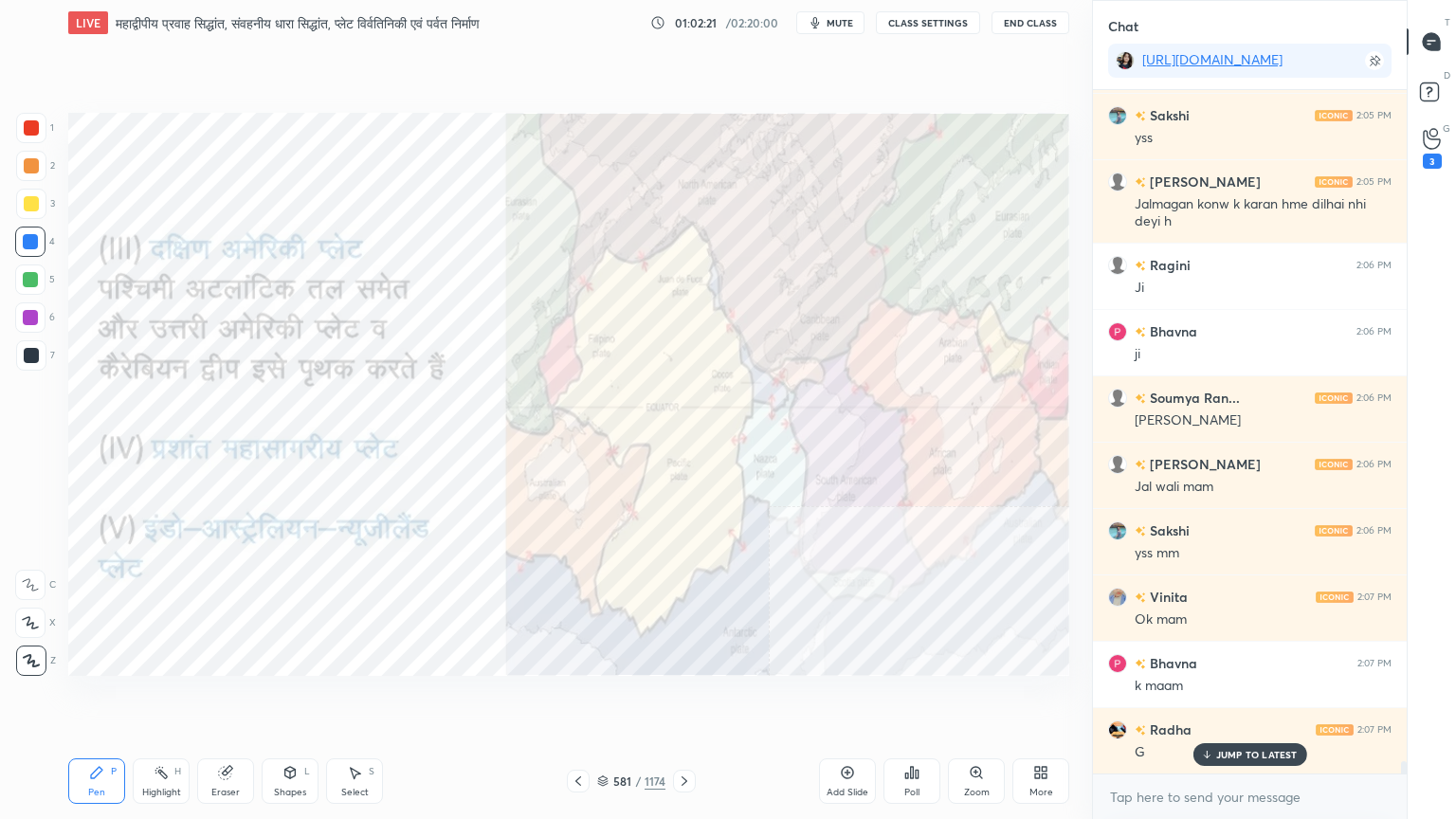 click at bounding box center [30, 242] 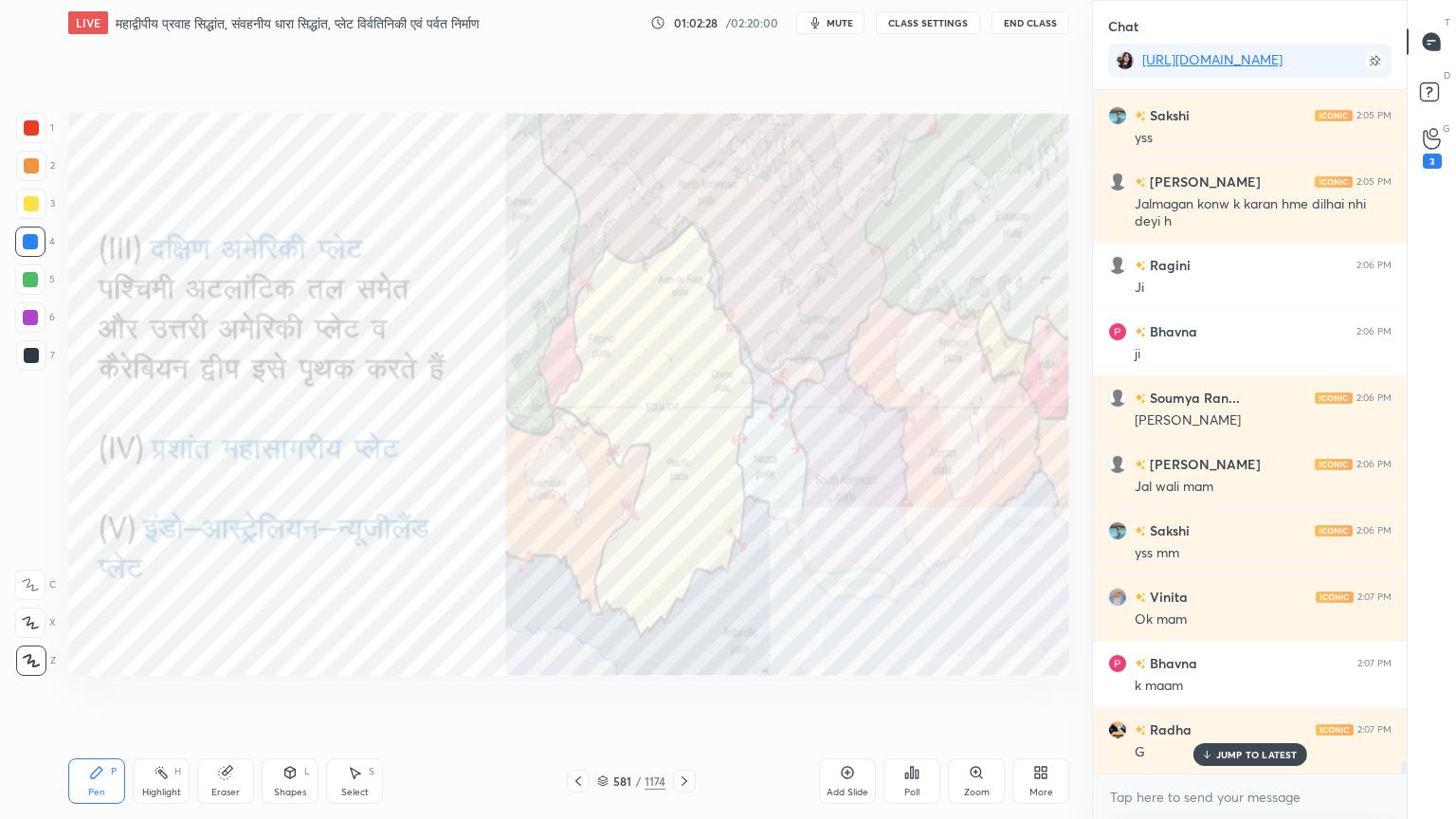scroll, scrollTop: 37720, scrollLeft: 0, axis: vertical 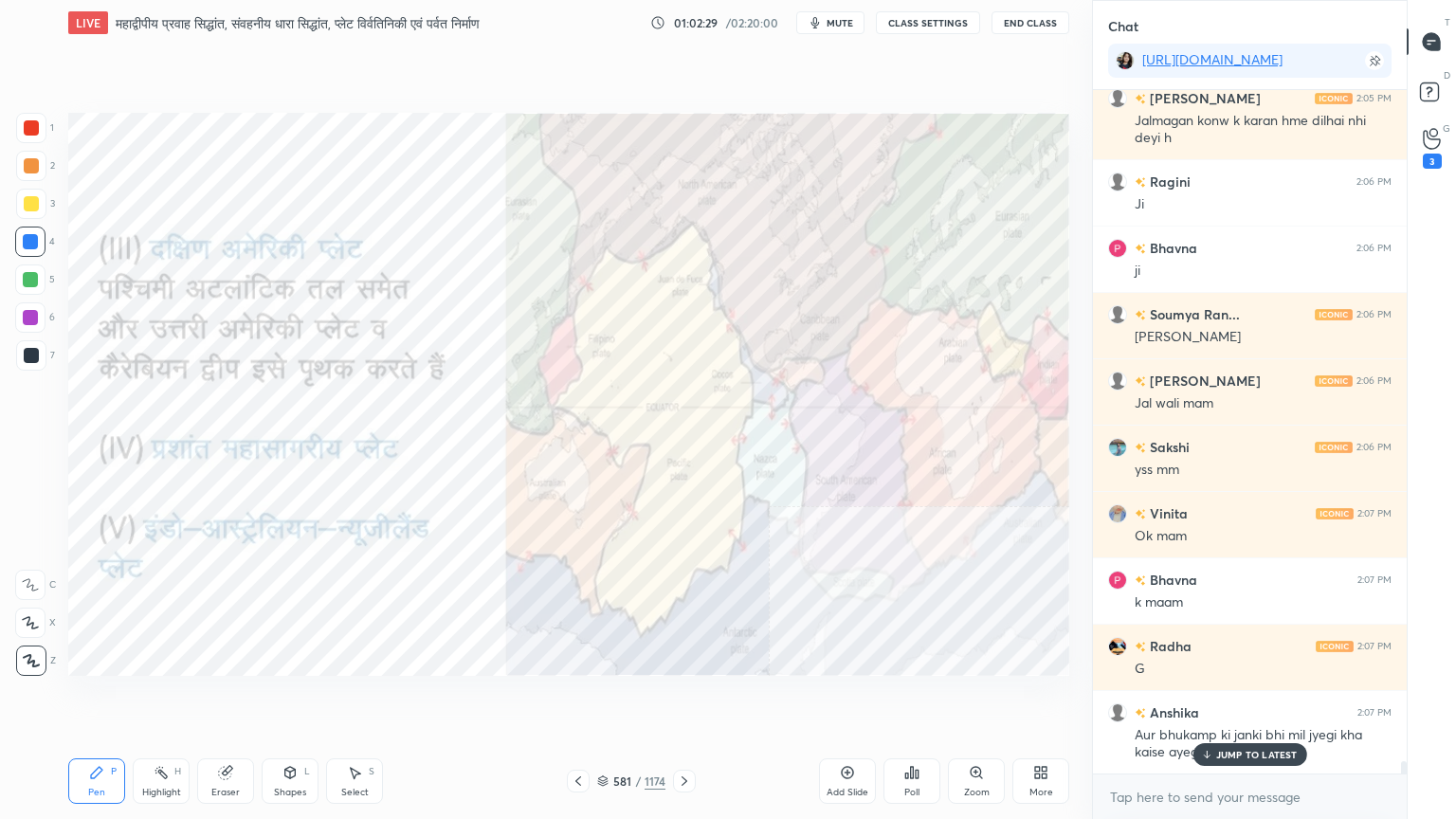 click on "Anshika 2:04 PM Map aap maping kb se padhyengi Bhavna 2:04 PM hm Kumkum 2:04 PM Mam voice break ho rhi hai mere me Sunny 2:04 PM SA plt Sakshi 2:04 PM refreash krlo kumkum Soumya Ran... 2:04 PM South America Vinita 2:04 PM Refresh krlo kumkum Kumkum 2:05 PM Ok sakshi Vipin 2:05 PM Ji Sakshi 2:05 PM yss [PERSON_NAME] 2:05 PM Jalmagan konw k karan hme dilhai nhi deyi h Ragini 2:06 PM Ji Bhavna 2:06 PM ji Soumya Ran... 2:06 PM Ji mam [PERSON_NAME] 2:06 PM Jal wali mam Sakshi 2:06 PM yss mm Vinita 2:07 PM Ok mam Bhavna 2:07 PM k maam Radha 2:07 PM G Anshika 2:07 PM Aur bhukamp ki janki bhi mil jyegi kha kaise ayegi JUMP TO LATEST" at bounding box center (1249, 431) 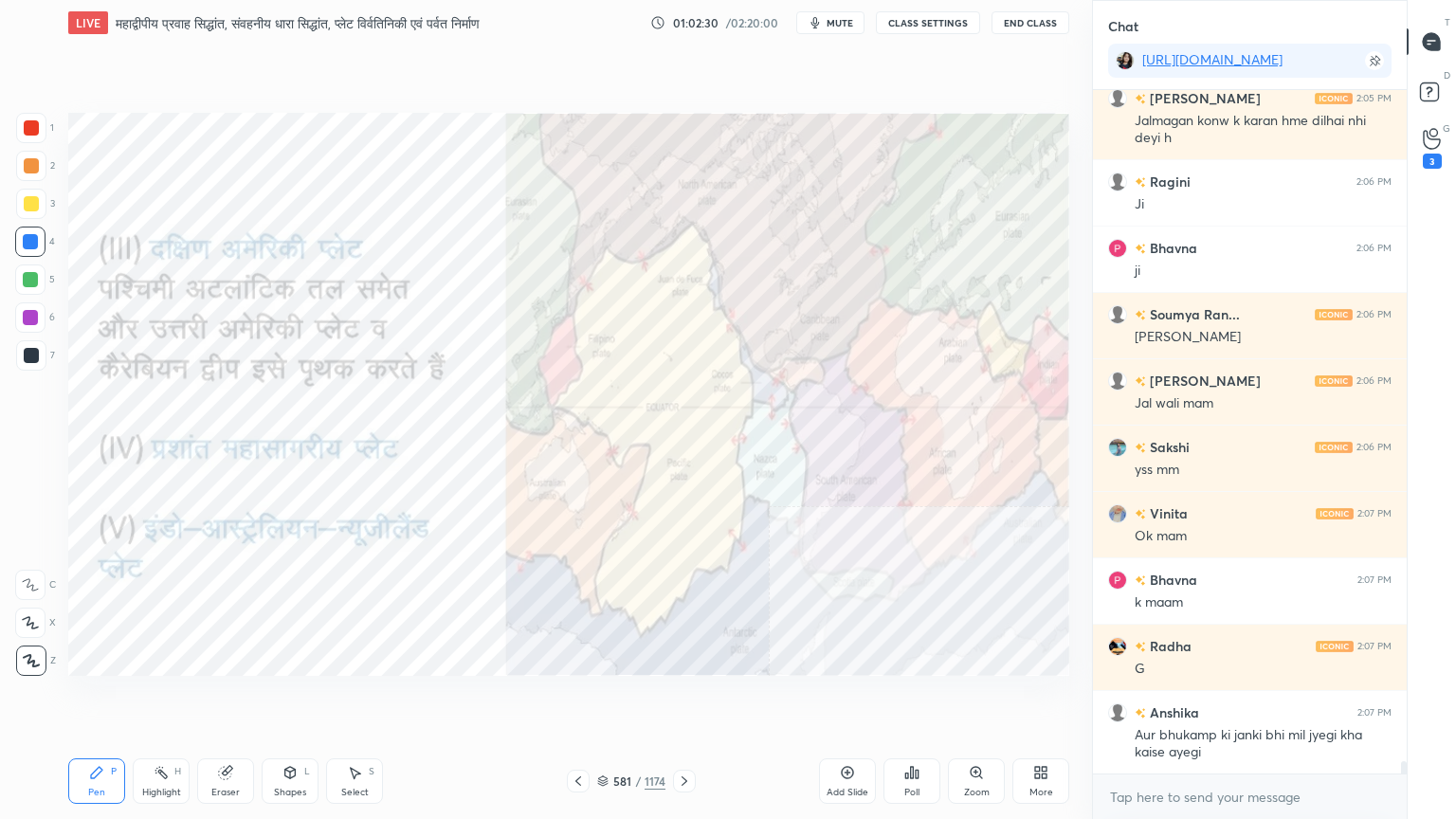 scroll, scrollTop: 37787, scrollLeft: 0, axis: vertical 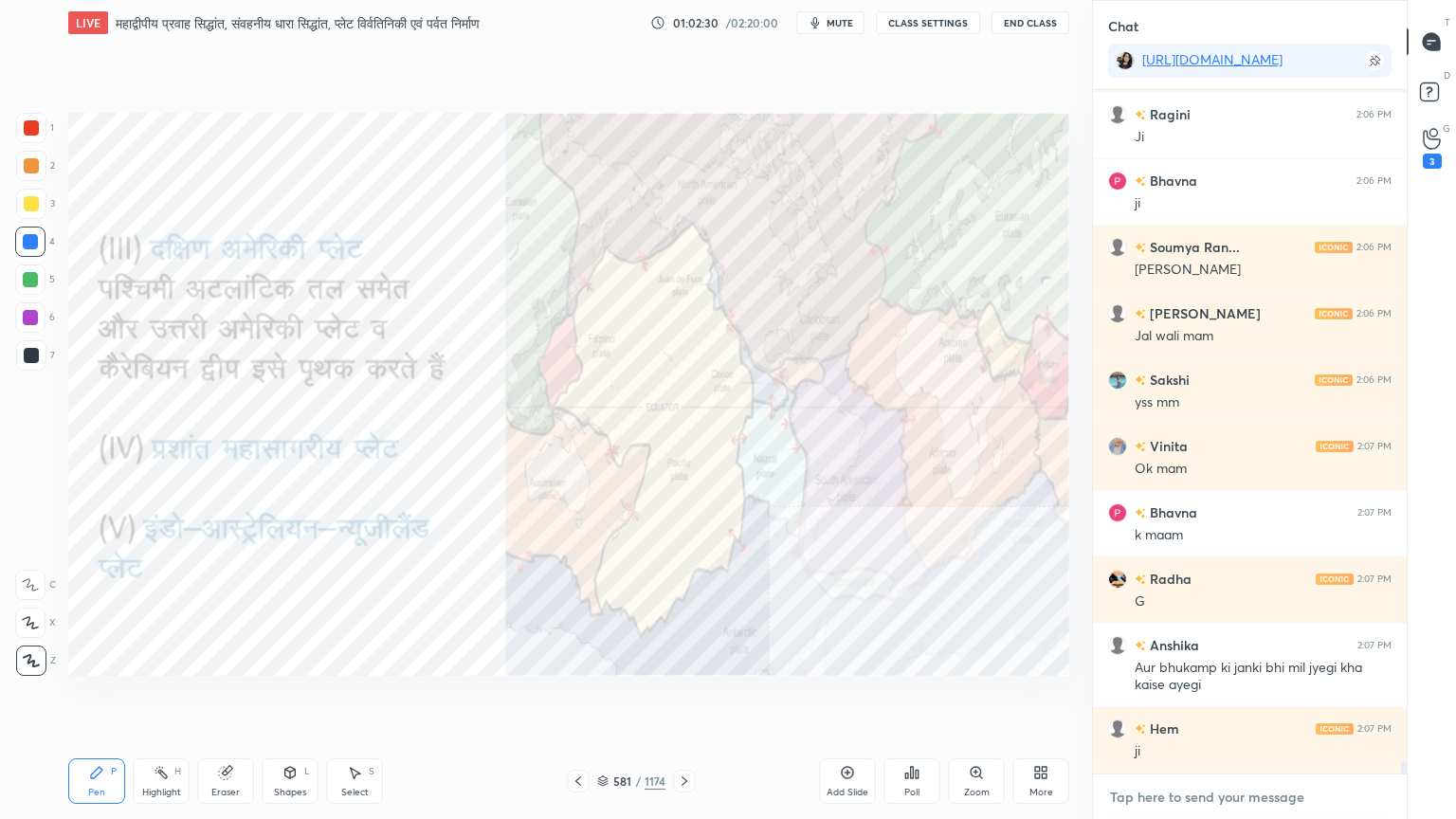 click at bounding box center [1249, 797] 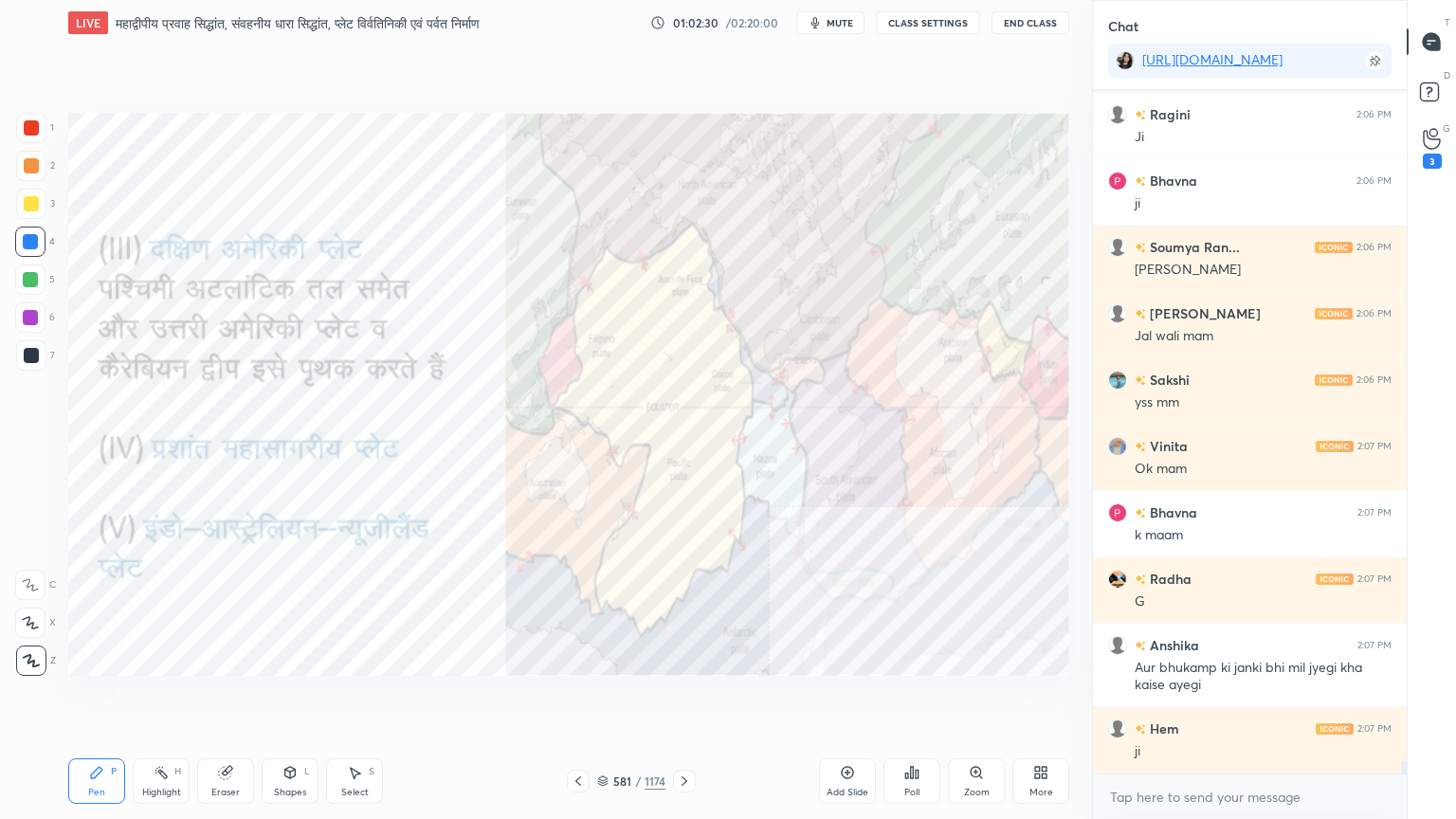 drag, startPoint x: 1208, startPoint y: 818, endPoint x: 1220, endPoint y: 814, distance: 12.649111 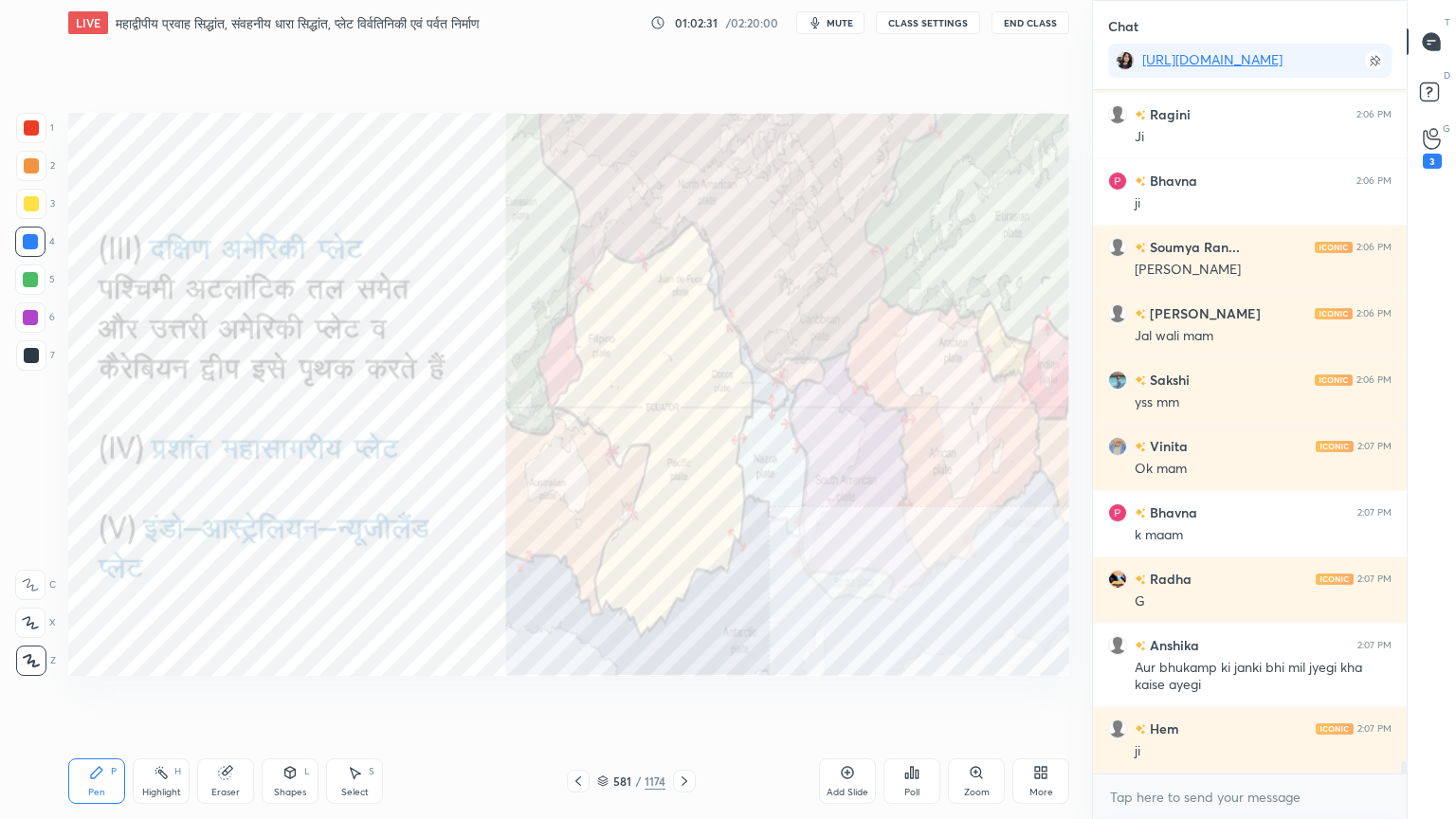 click on "x" at bounding box center (1249, 796) 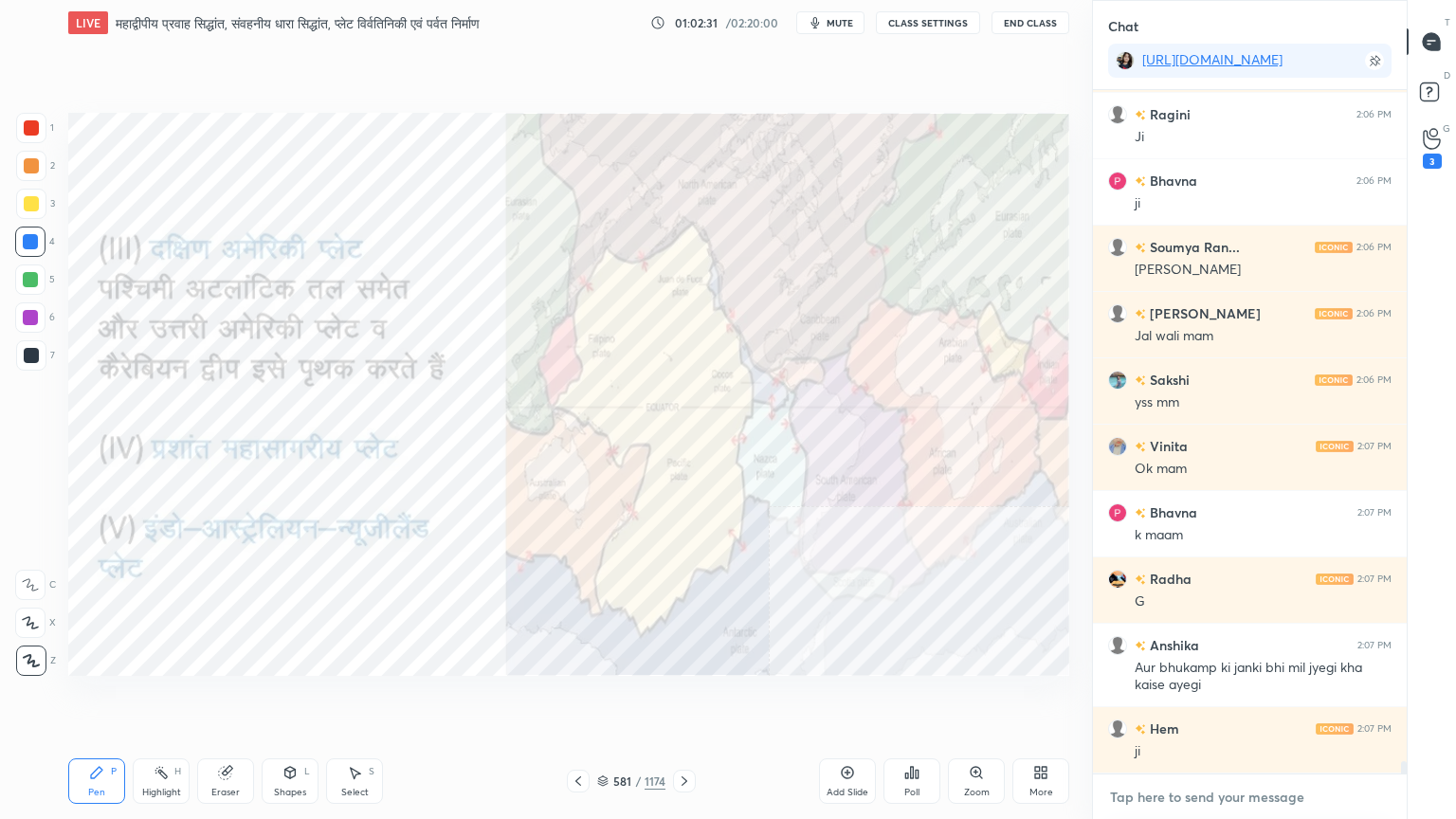 scroll, scrollTop: 37852, scrollLeft: 0, axis: vertical 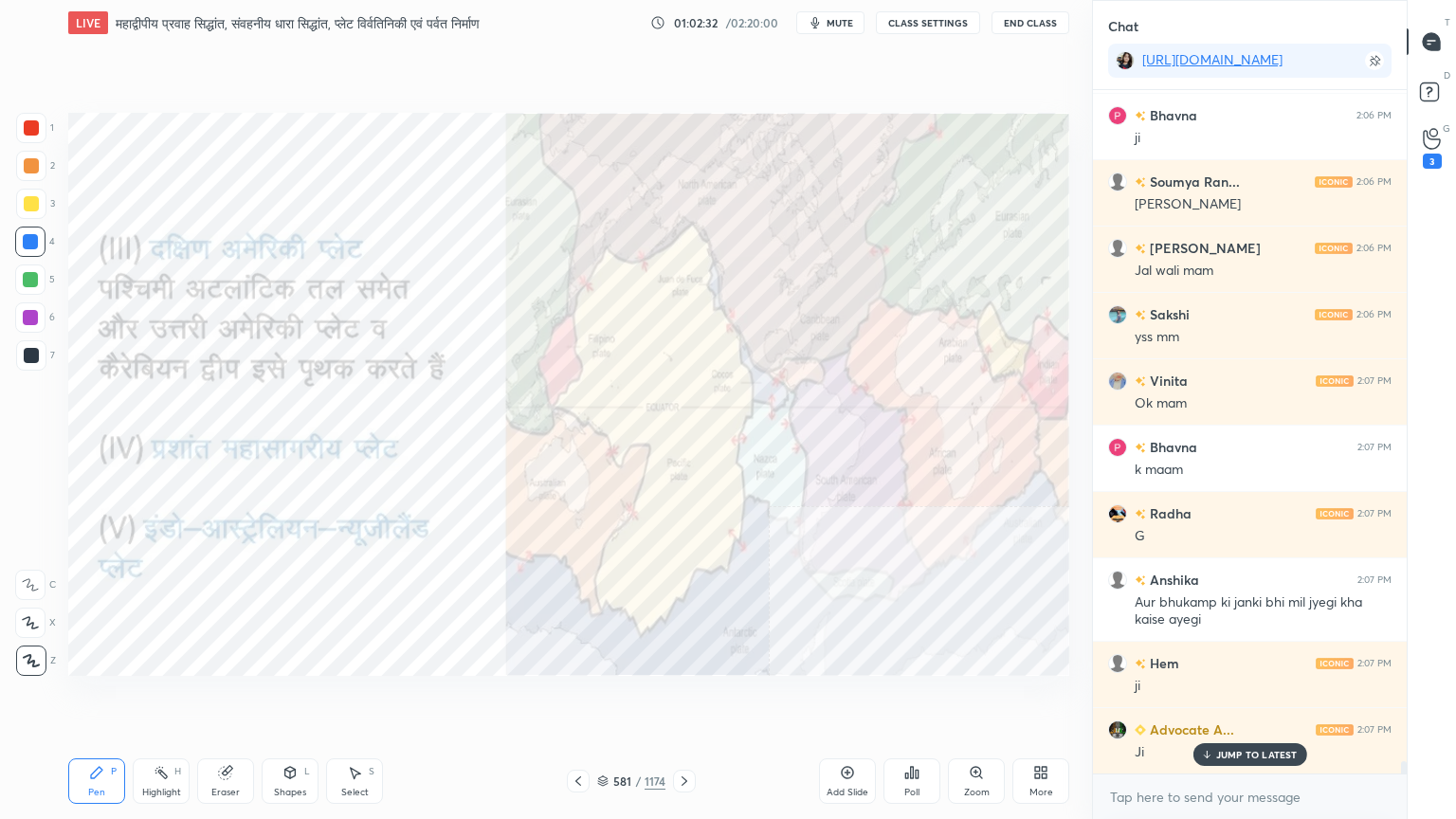drag, startPoint x: 1227, startPoint y: 815, endPoint x: 1236, endPoint y: 782, distance: 34.20526 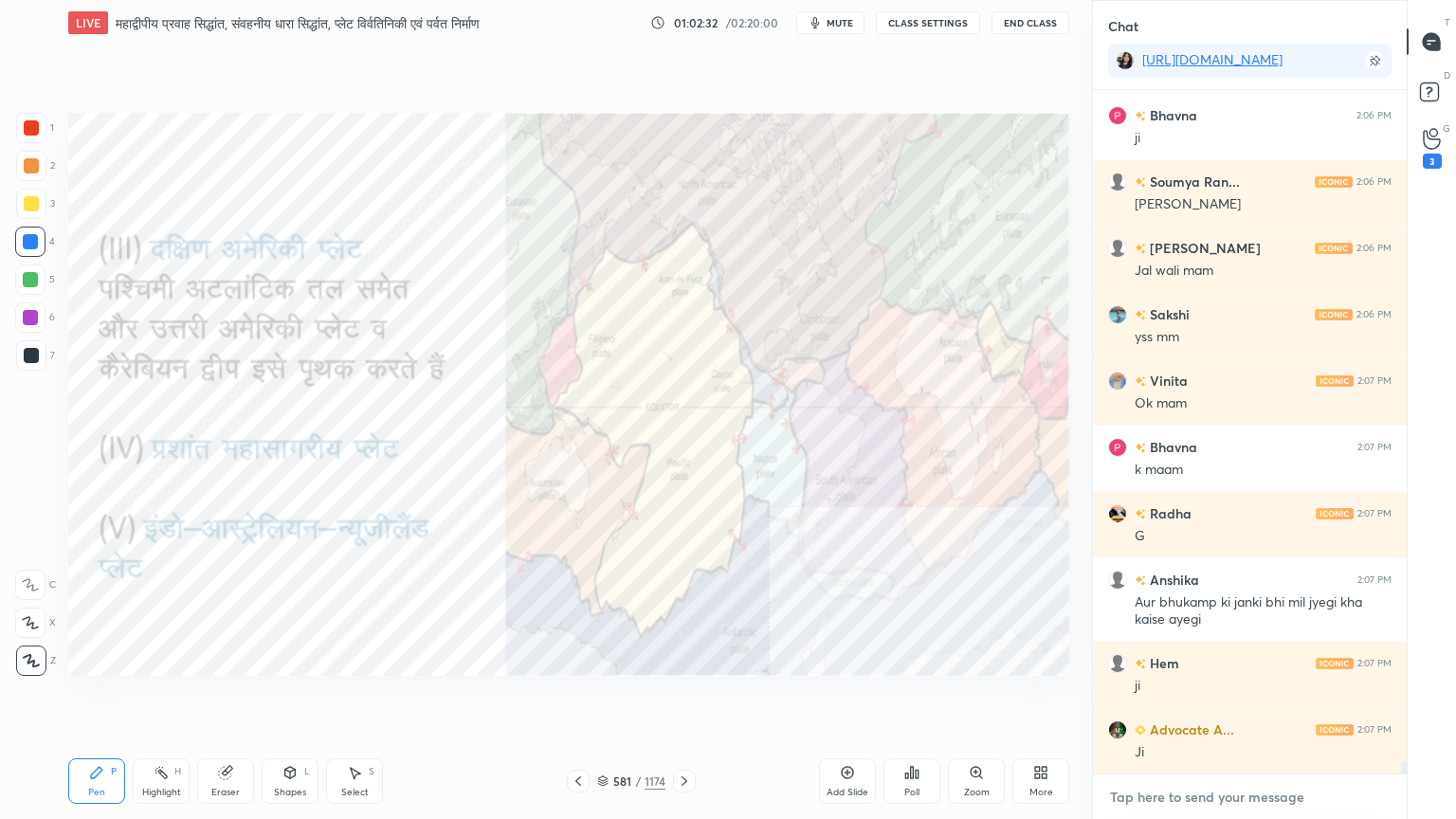 click at bounding box center (1249, 797) 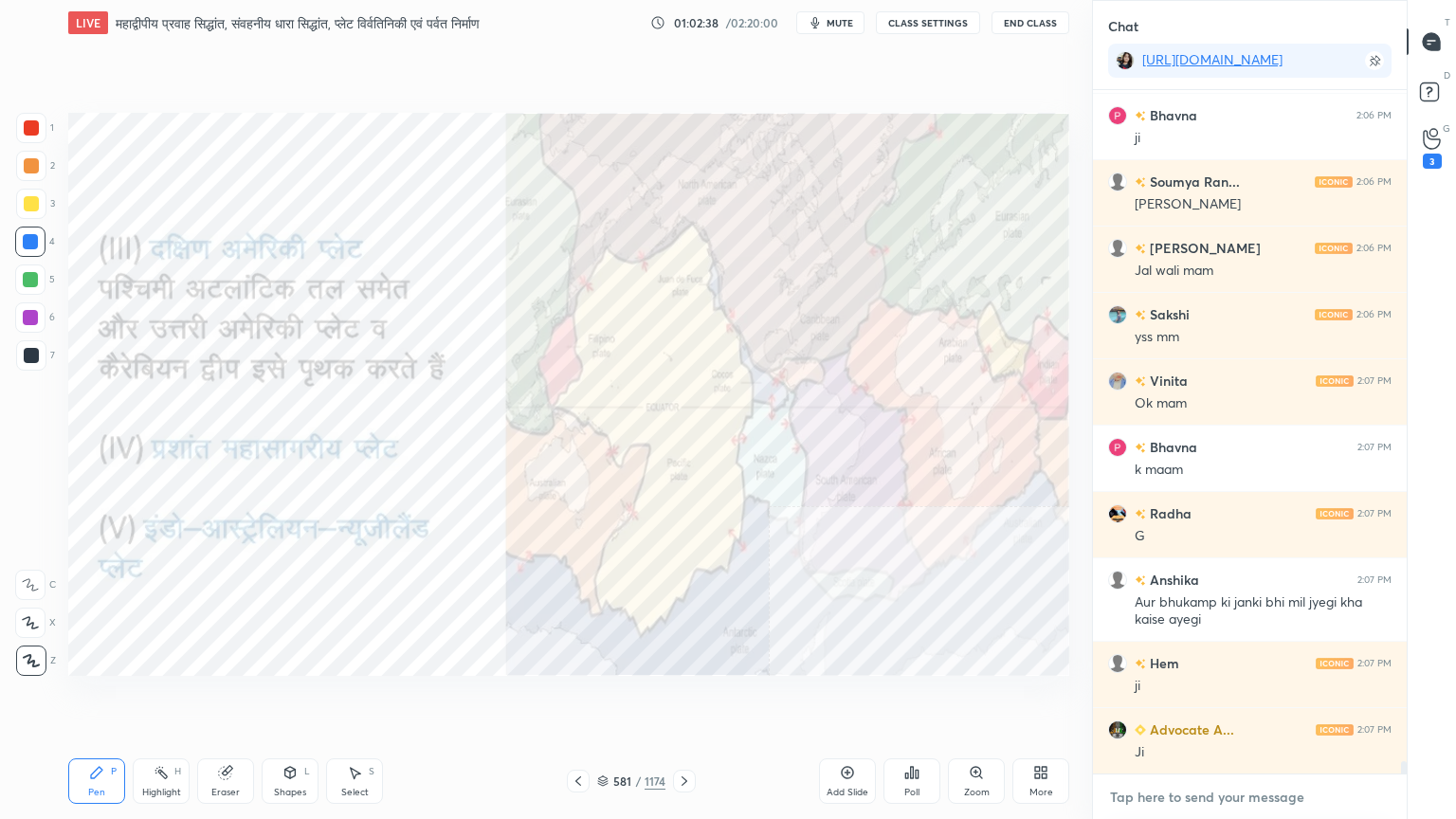 scroll, scrollTop: 37920, scrollLeft: 0, axis: vertical 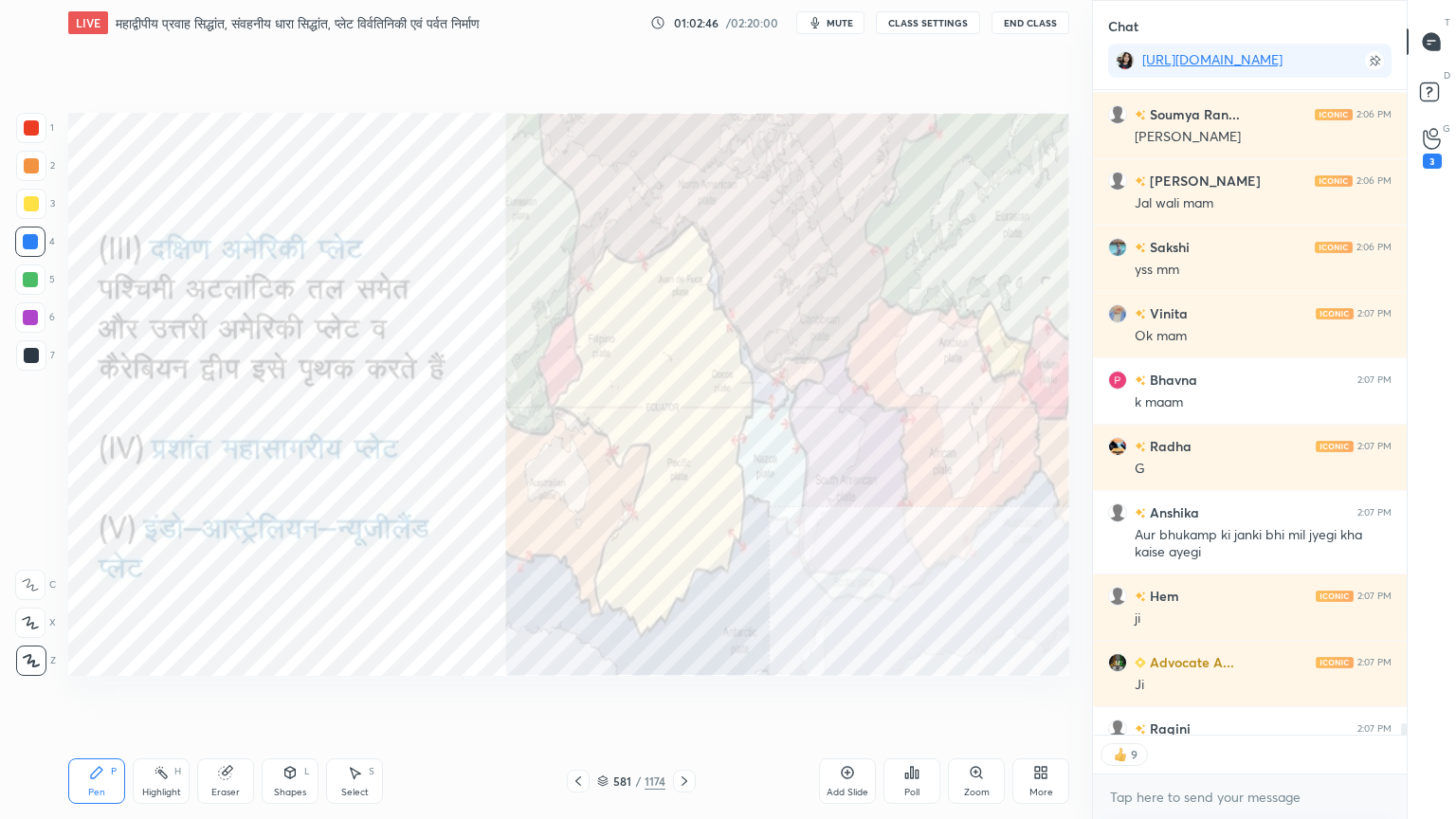 click at bounding box center (30, 242) 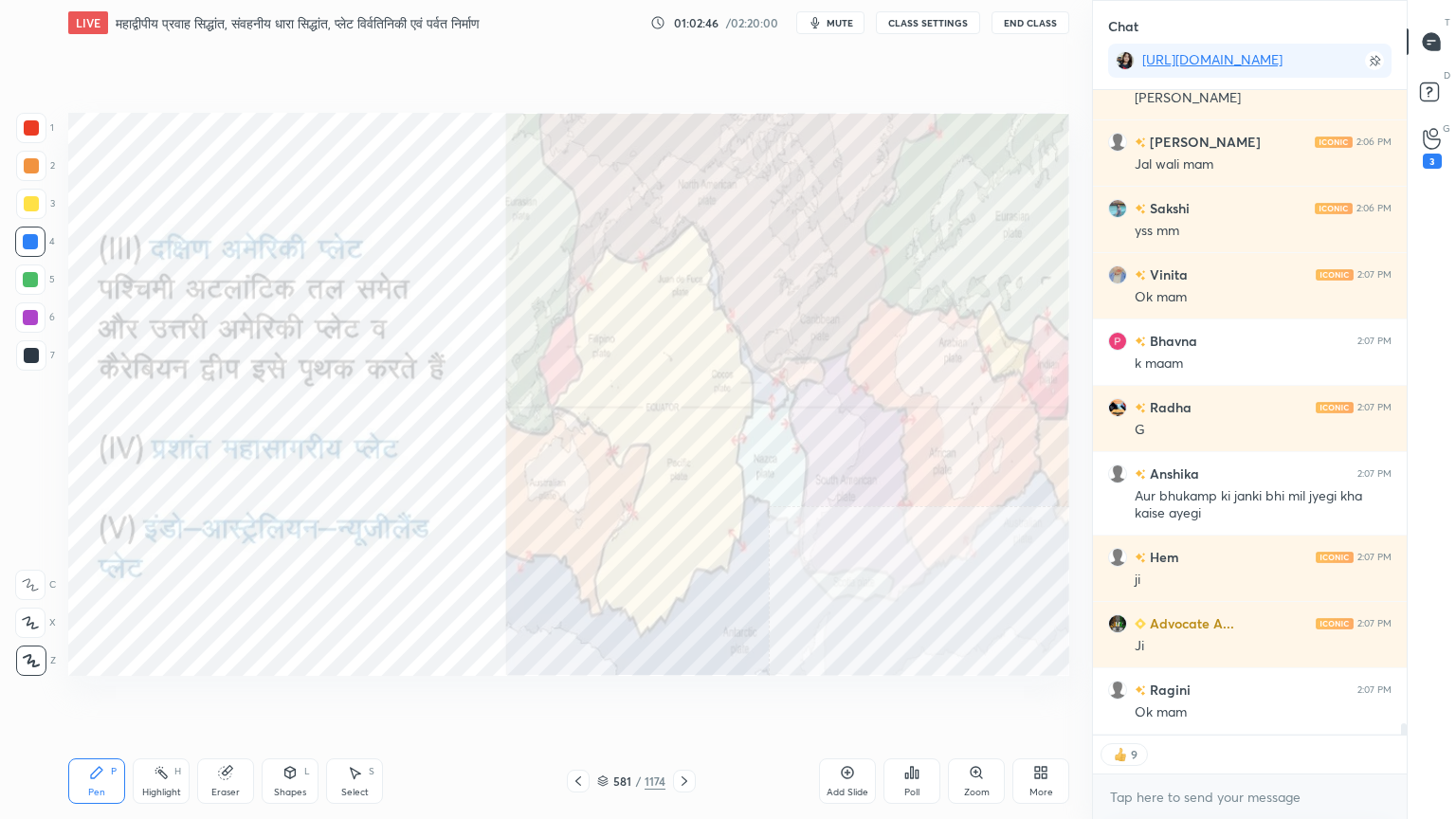 click at bounding box center (30, 242) 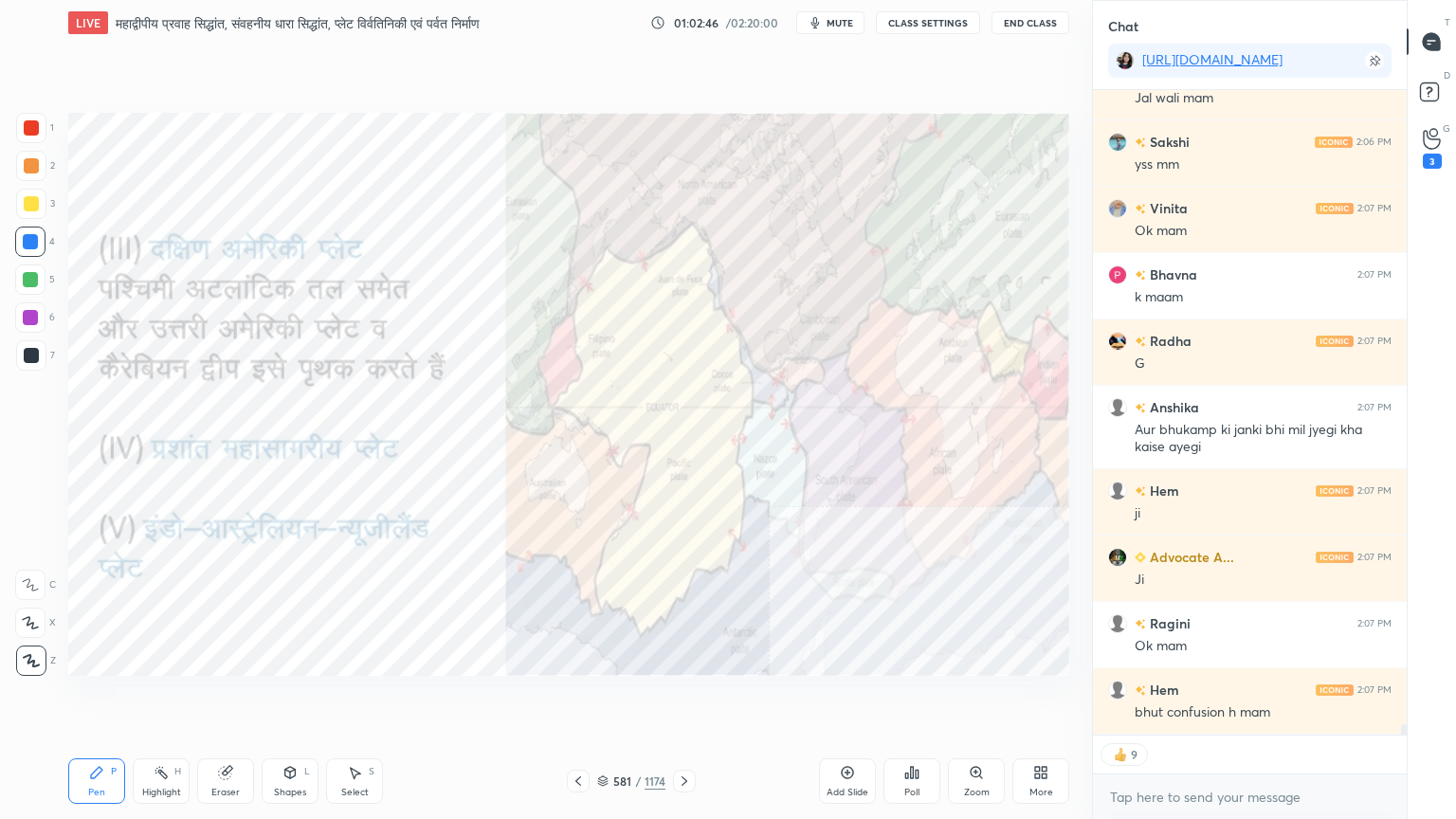 click at bounding box center (30, 242) 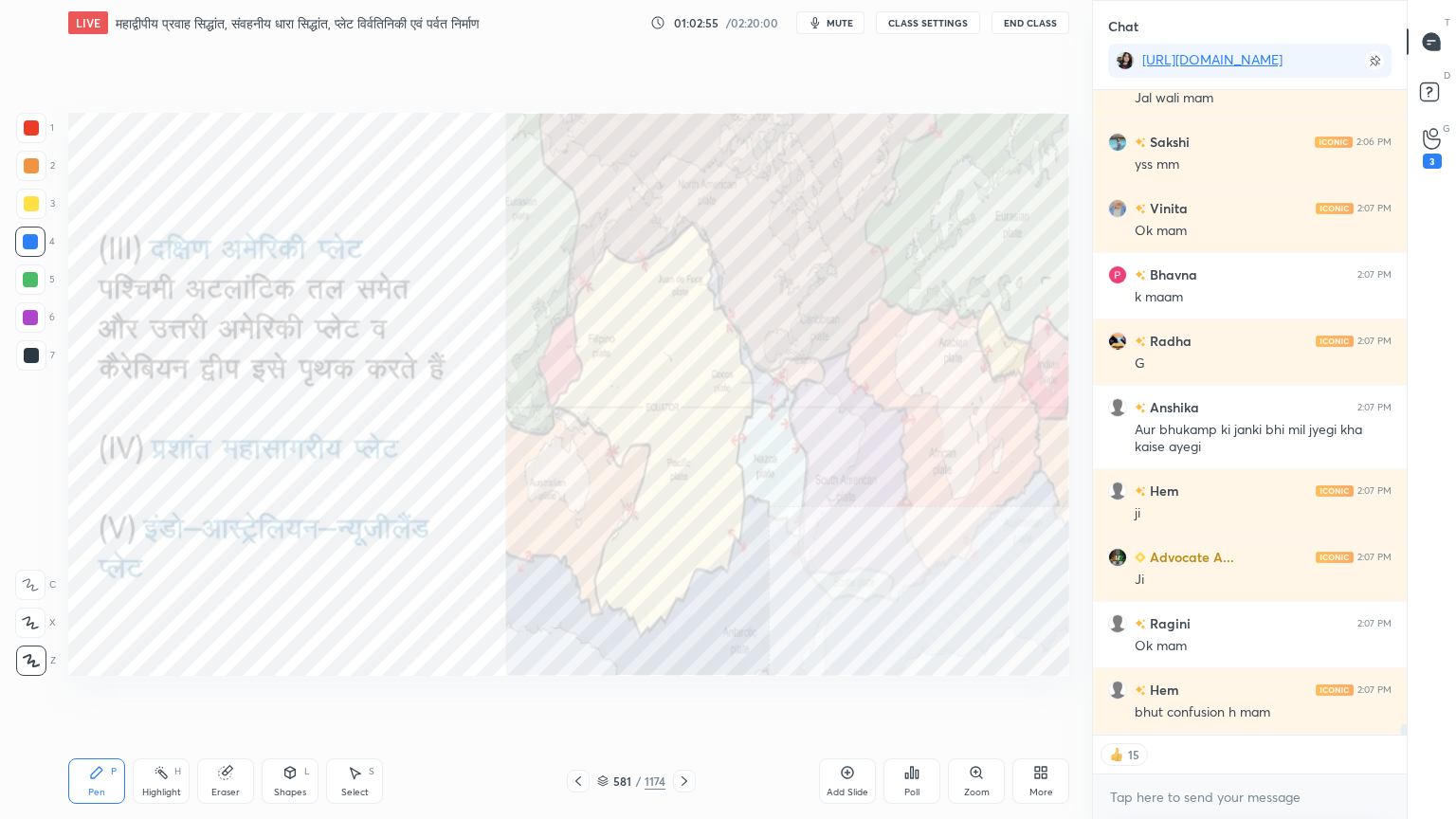 scroll, scrollTop: 38091, scrollLeft: 0, axis: vertical 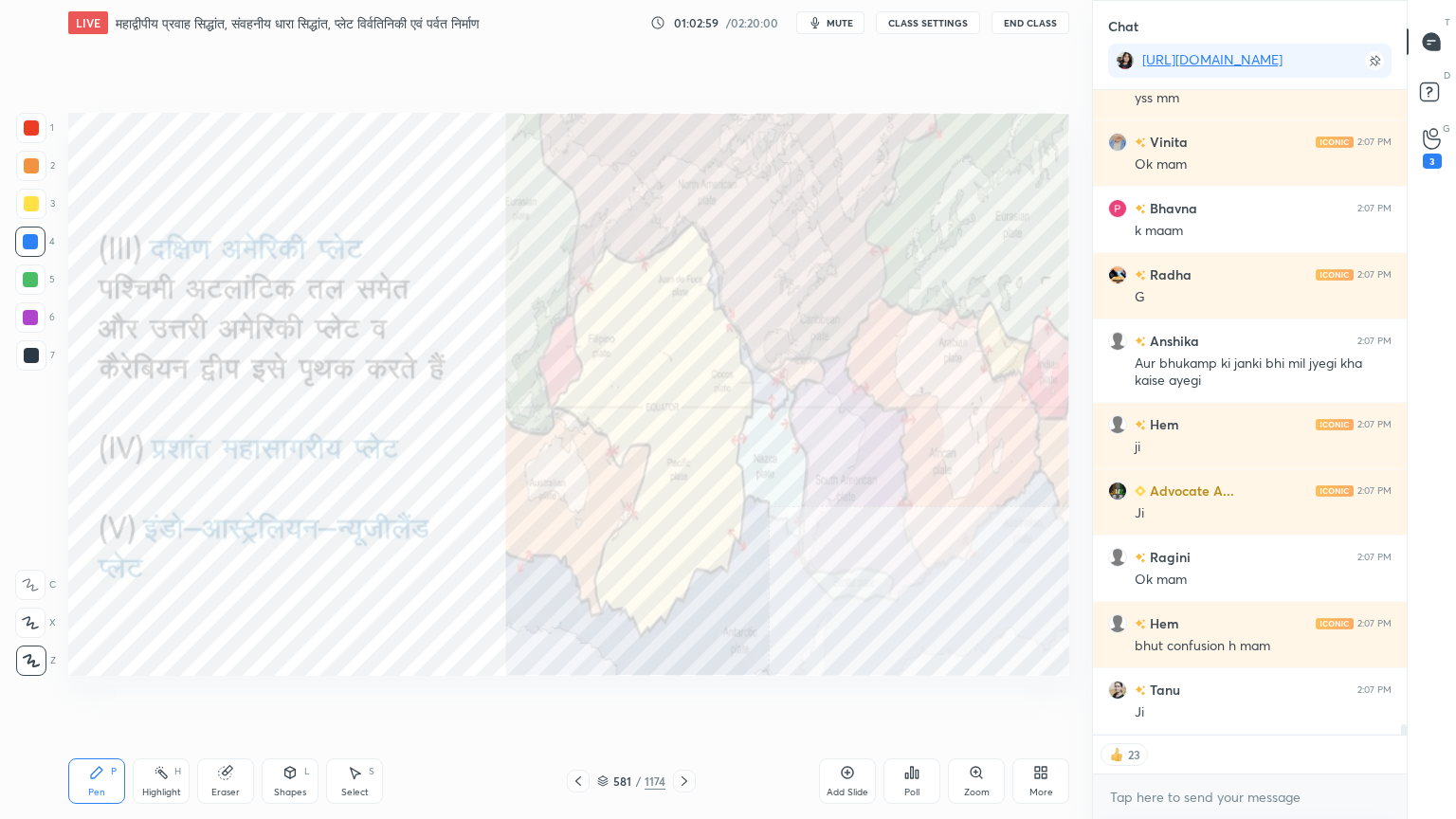 drag, startPoint x: 246, startPoint y: 770, endPoint x: 220, endPoint y: 756, distance: 29.529646 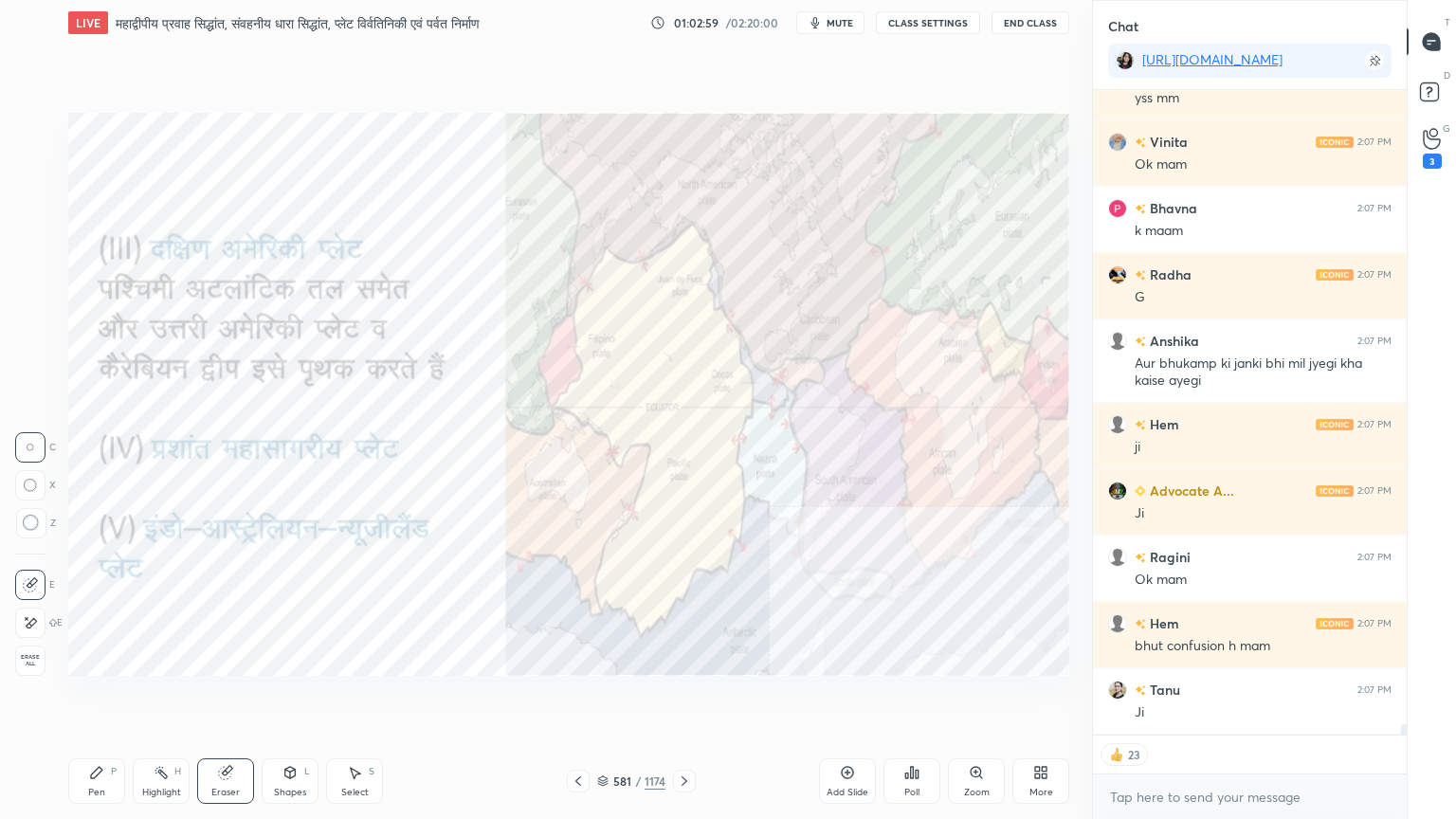 click on "Erase all" at bounding box center [30, 661] 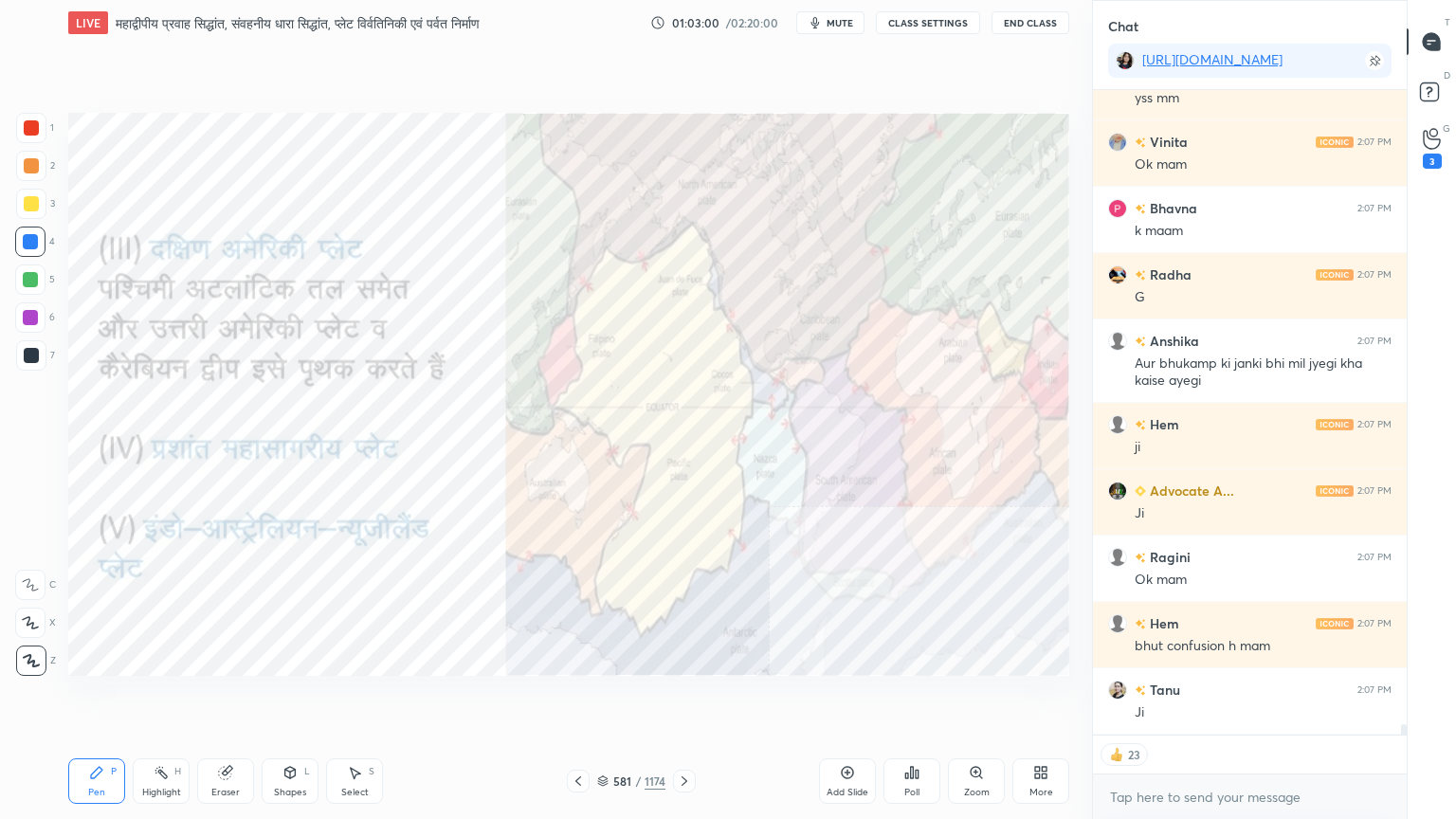 click on "1 2 3 4 5 6 7 C X Z C X Z E E Erase all   H H" at bounding box center (30, 394) 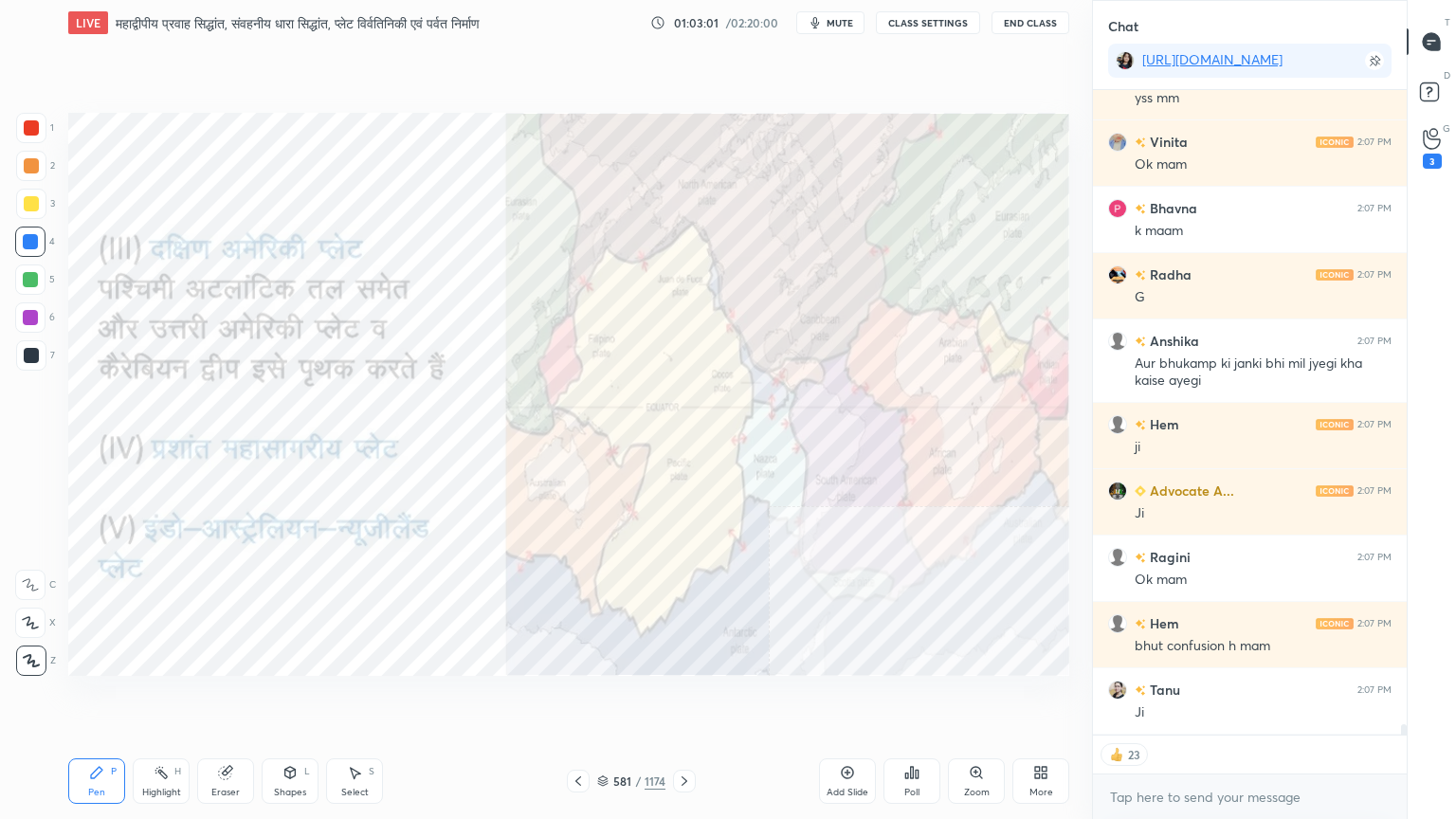 click 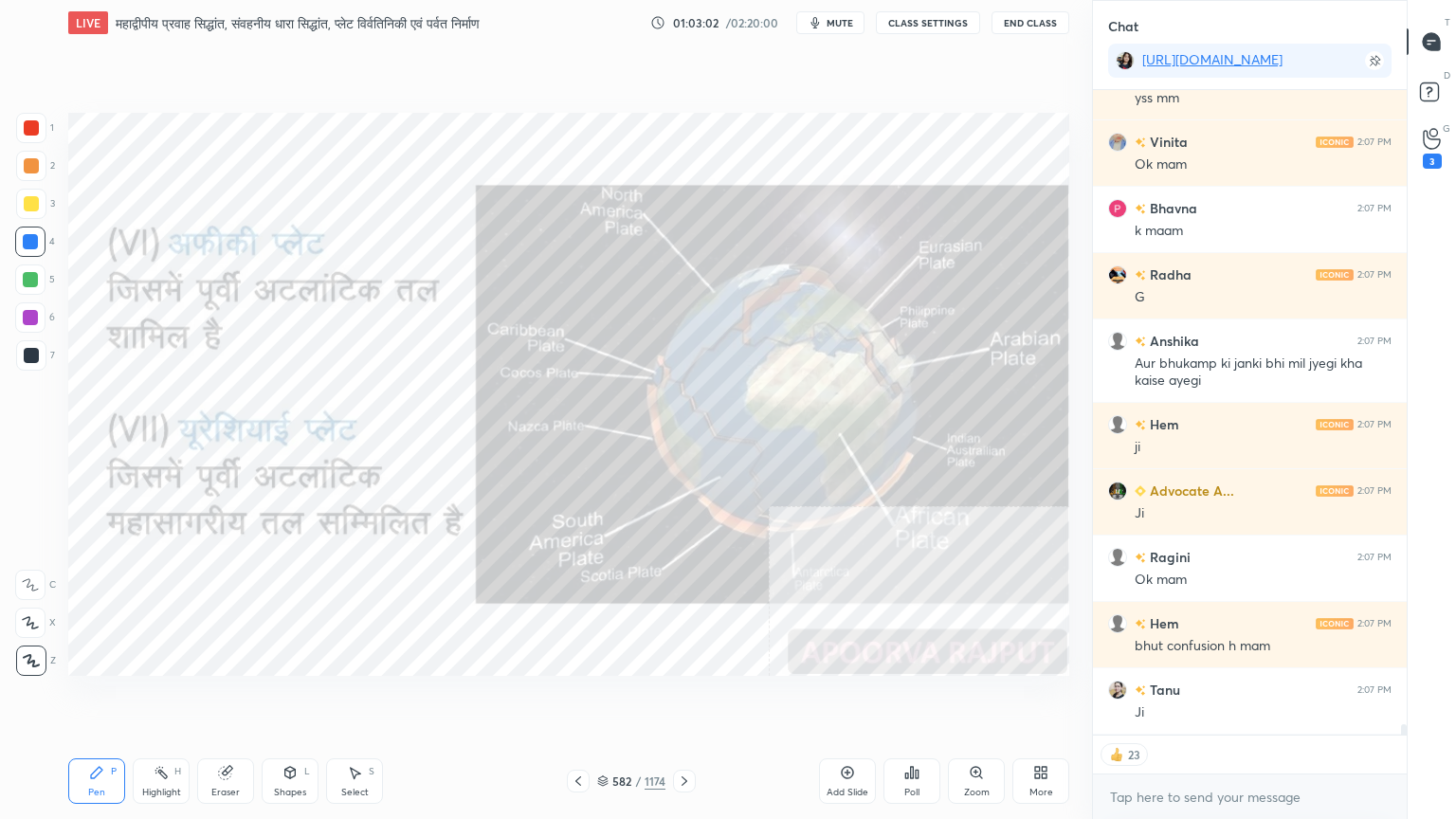 scroll, scrollTop: 38157, scrollLeft: 0, axis: vertical 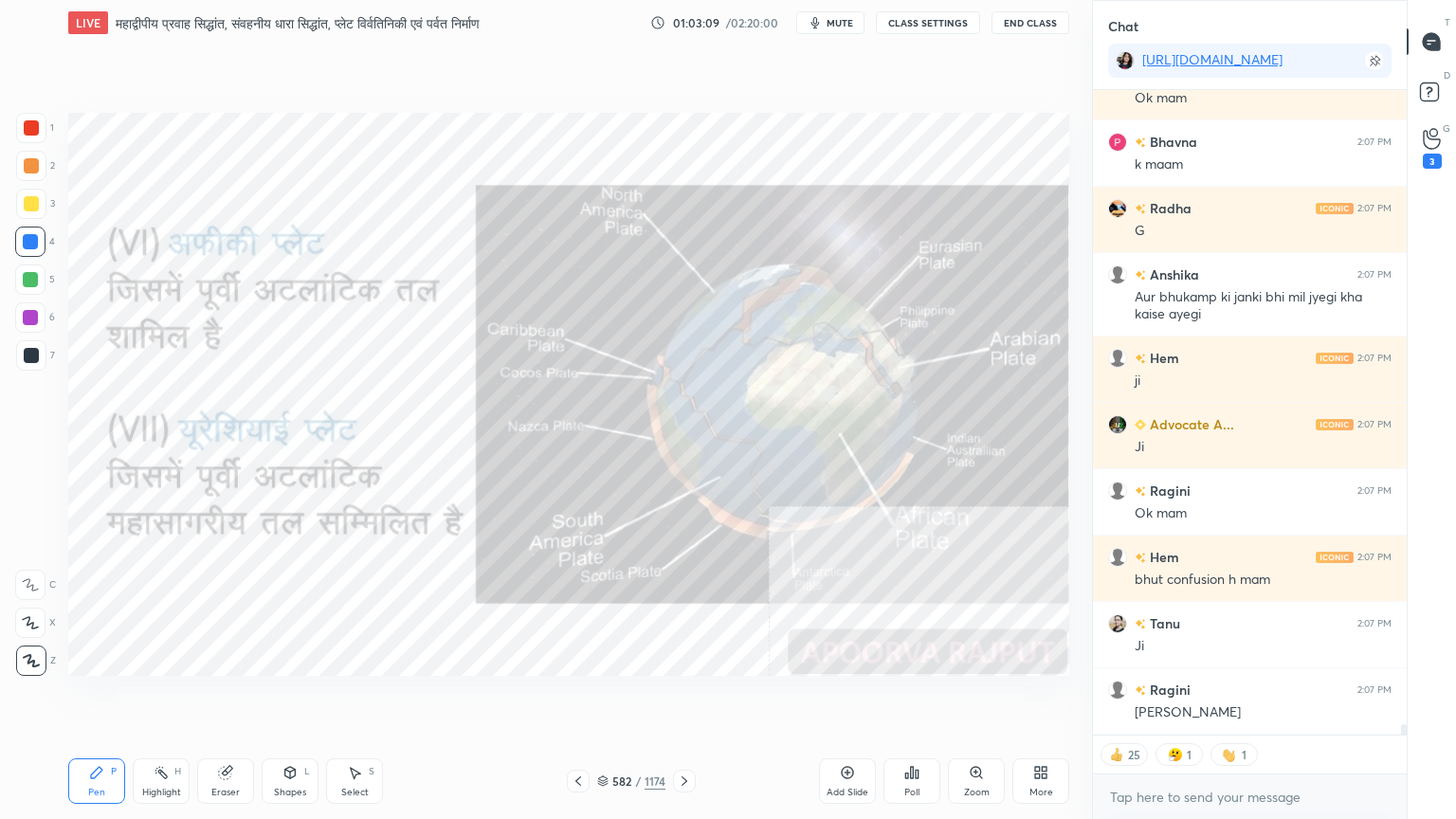 click on "Eraser" at bounding box center [226, 781] 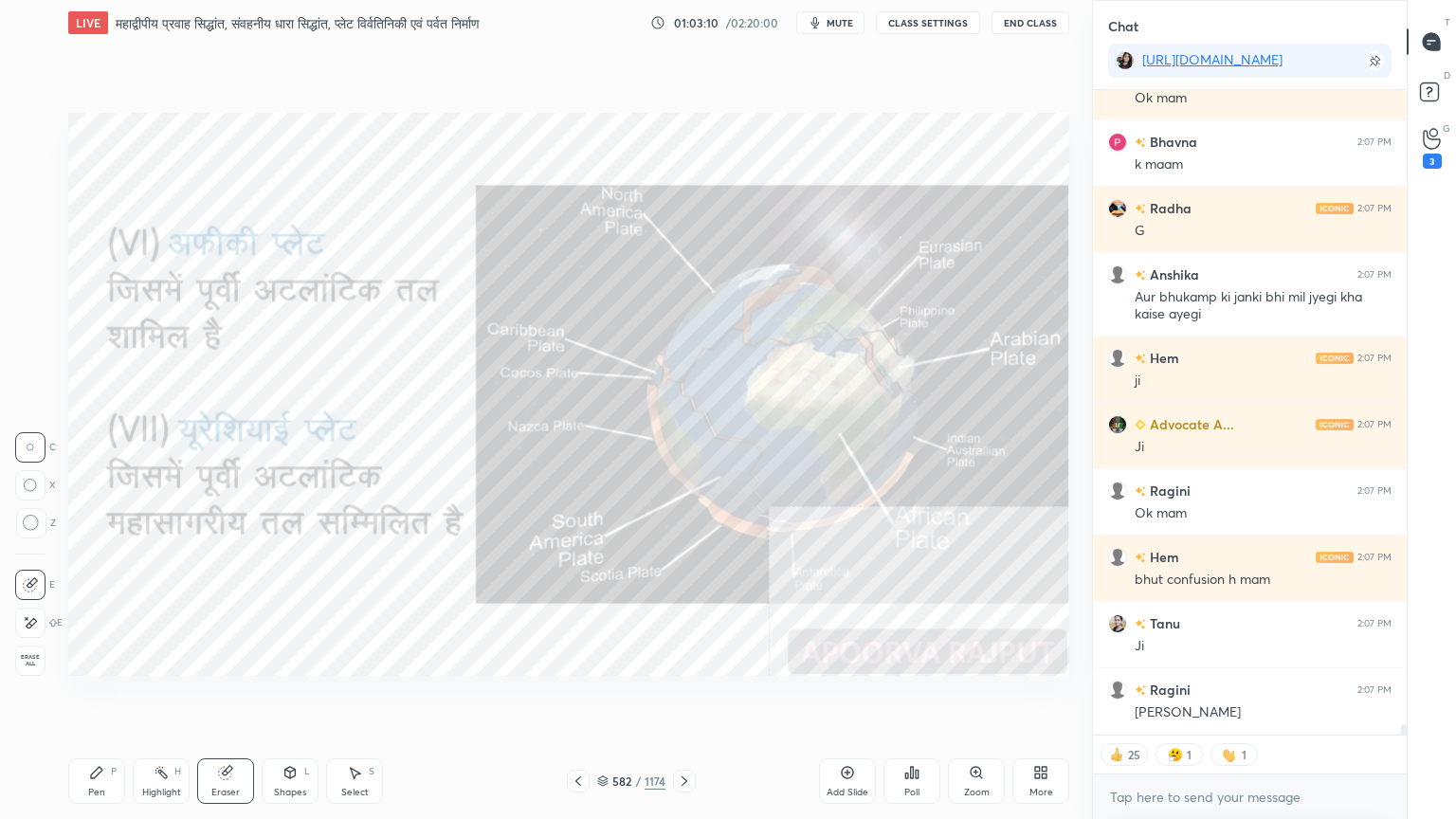 scroll, scrollTop: 38224, scrollLeft: 0, axis: vertical 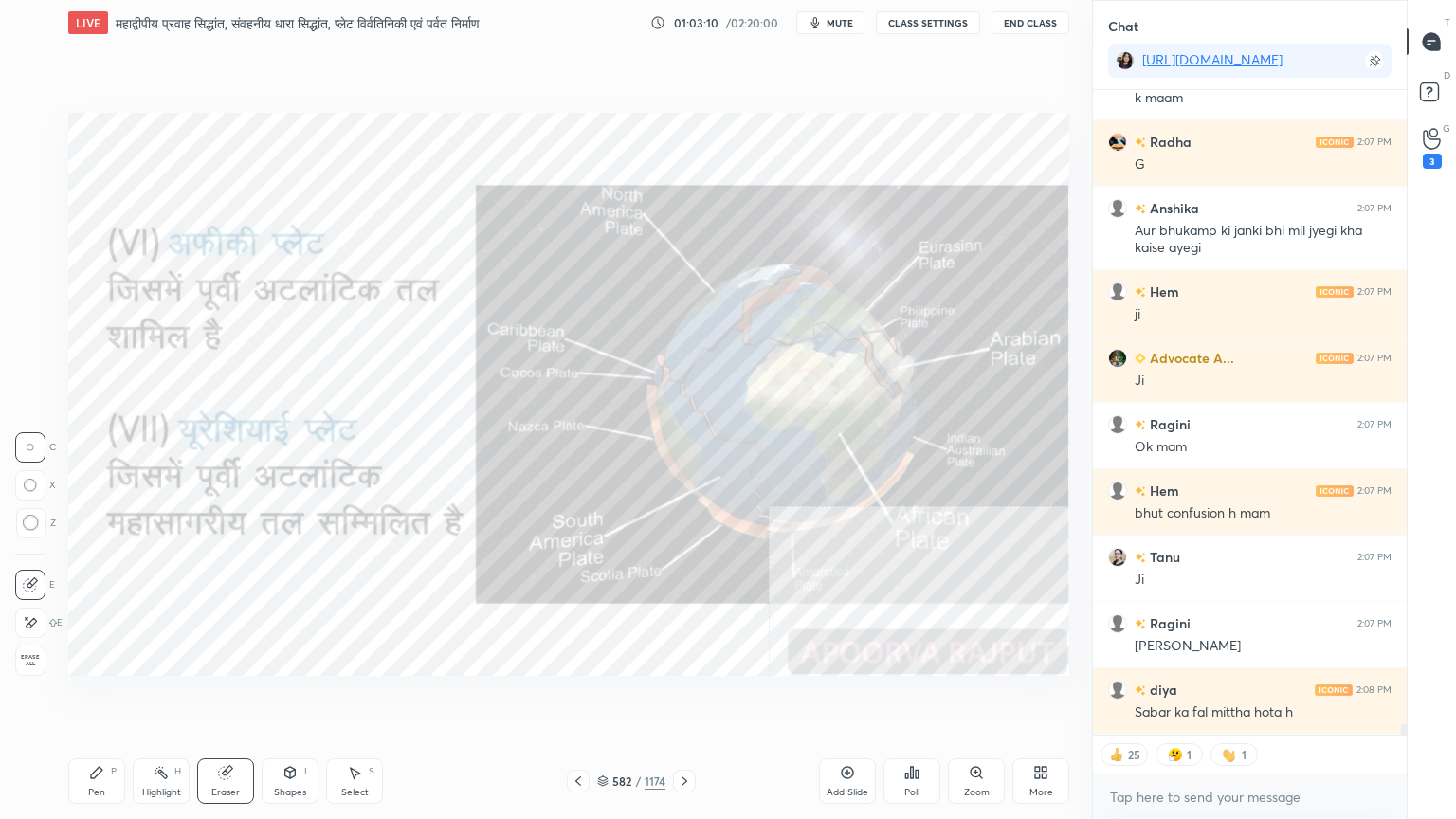 click on "Erase all" at bounding box center (30, 661) 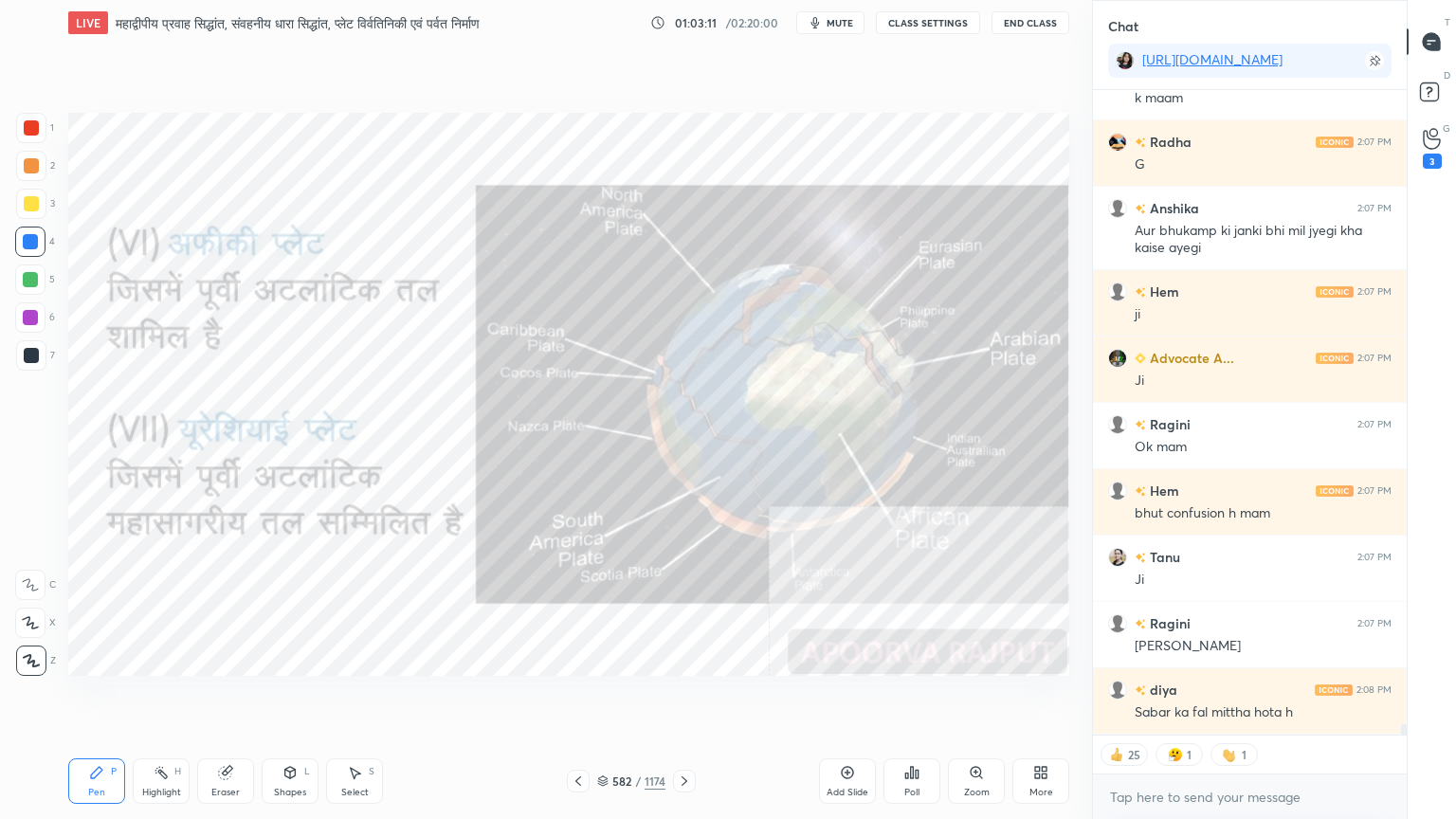 scroll, scrollTop: 38307, scrollLeft: 0, axis: vertical 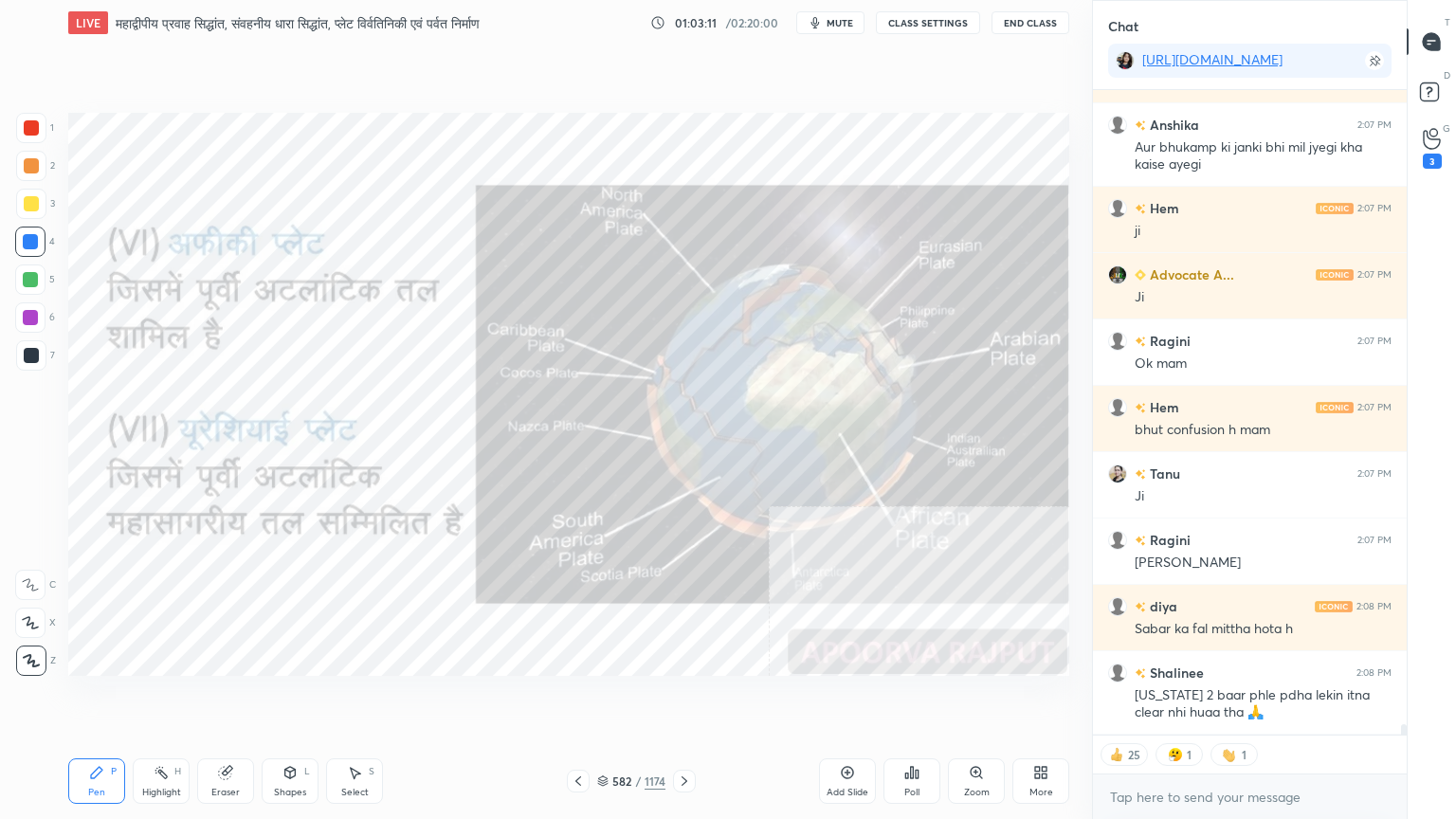 click on "582" at bounding box center [622, 781] 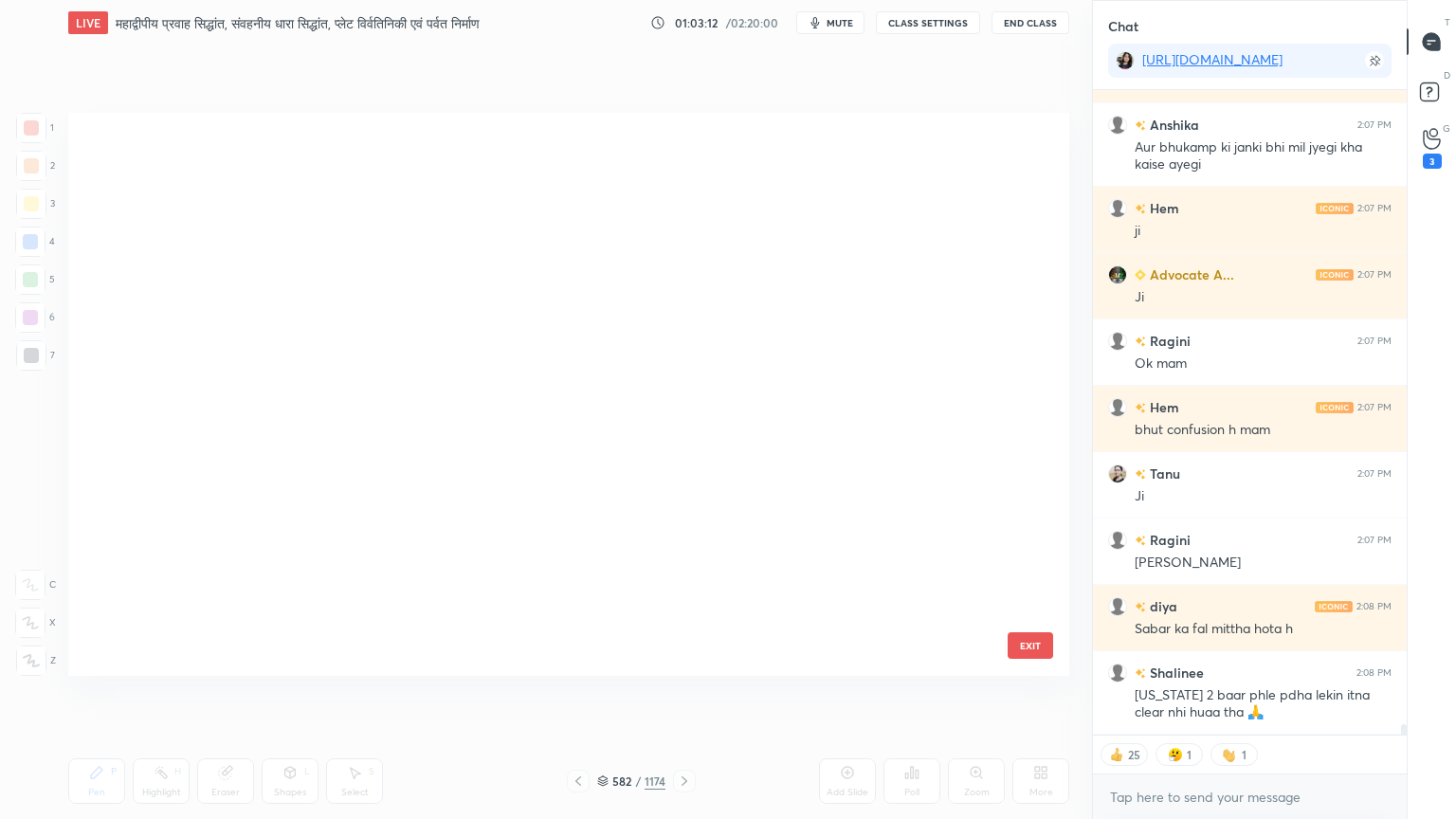 scroll, scrollTop: 33090, scrollLeft: 0, axis: vertical 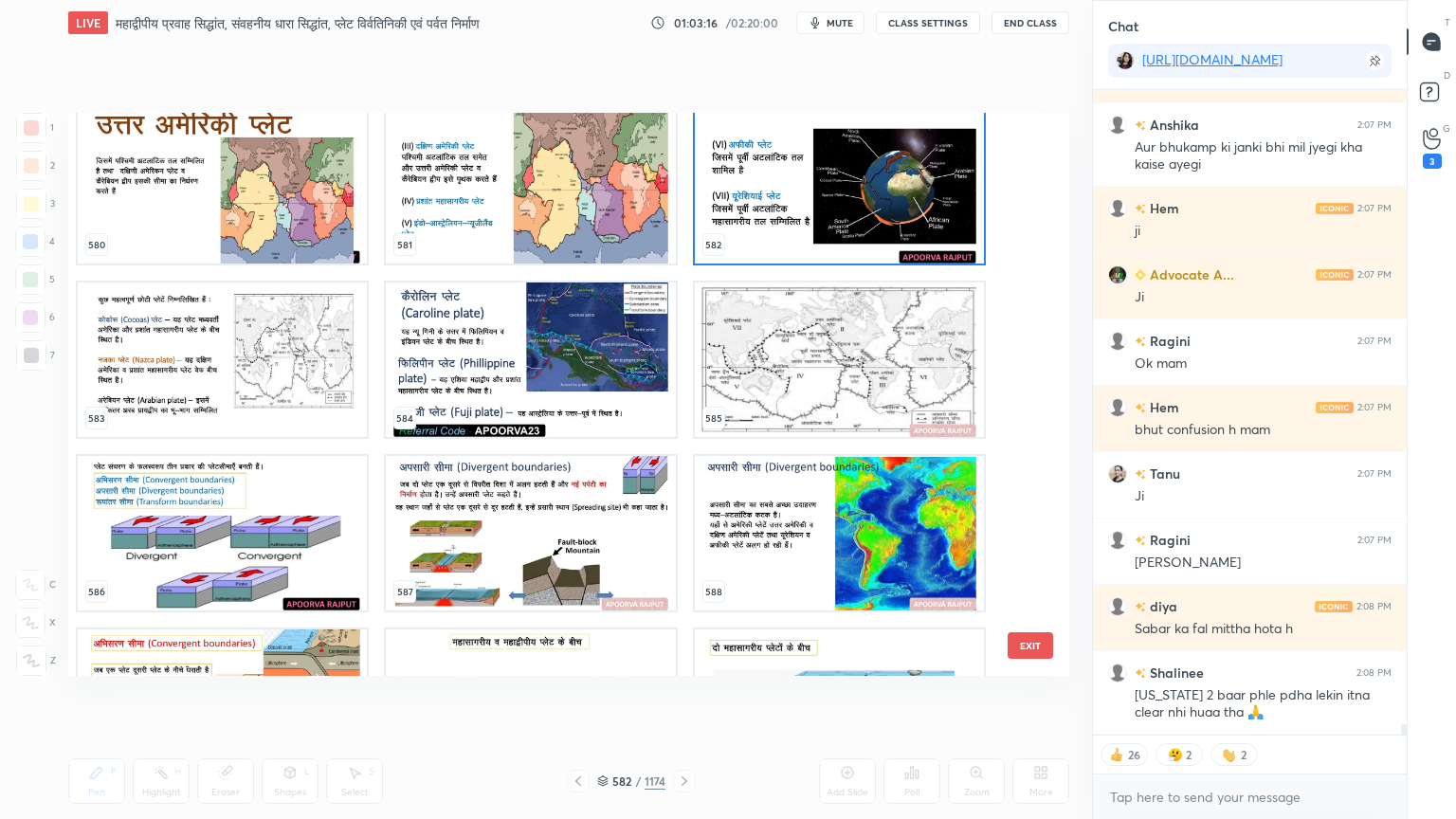 click at bounding box center (530, 186) 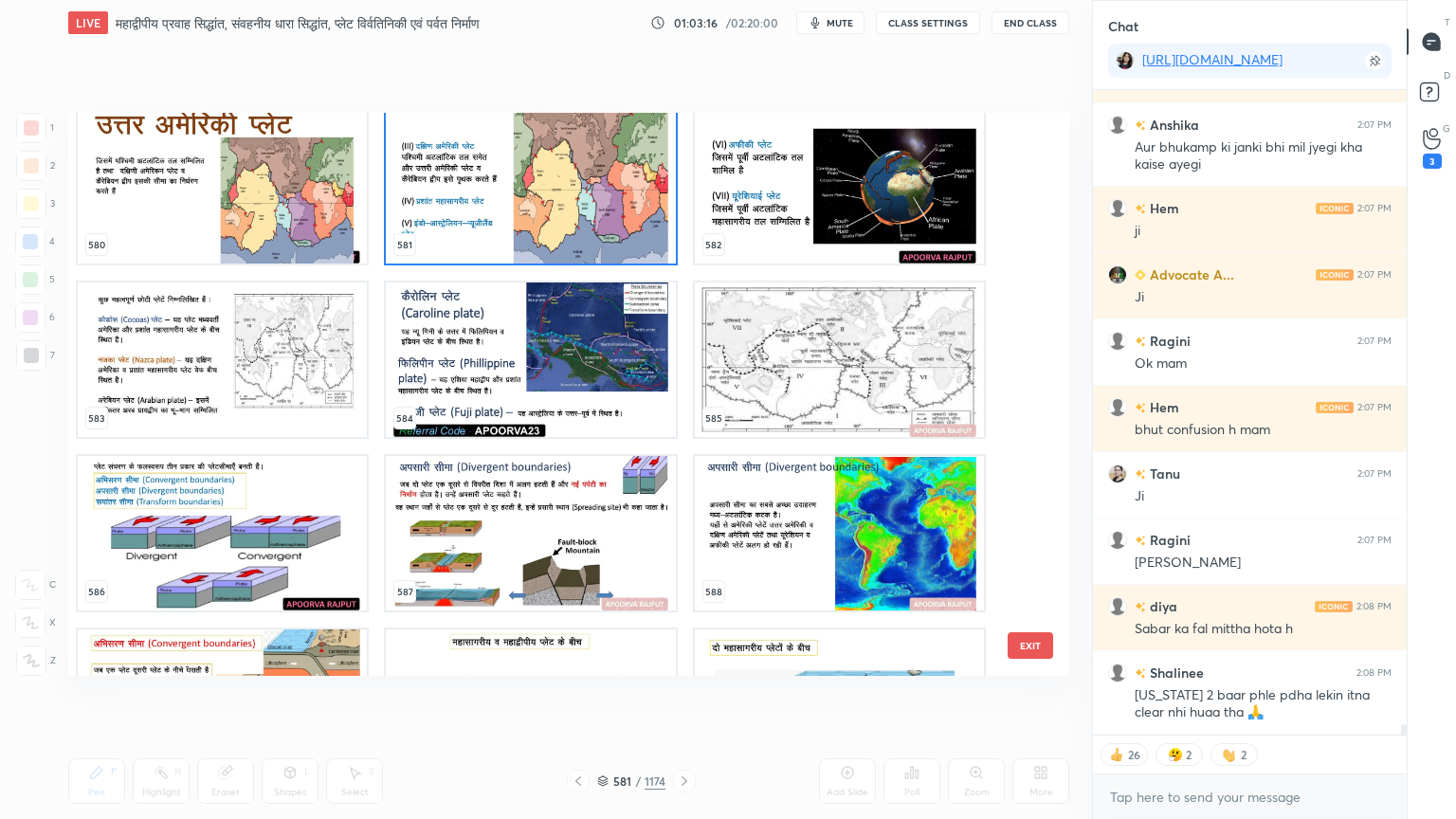 click at bounding box center (530, 186) 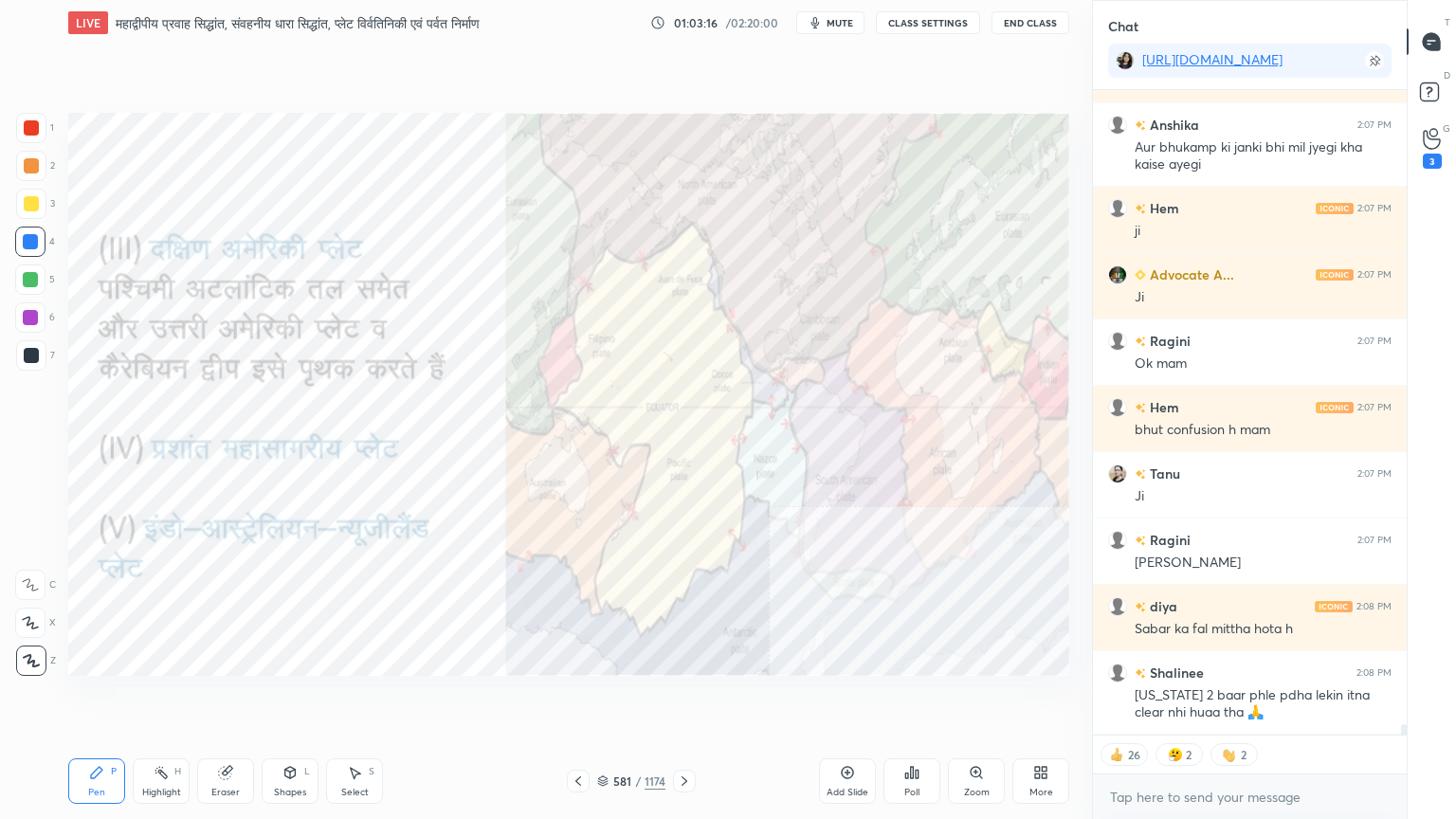 click at bounding box center (530, 186) 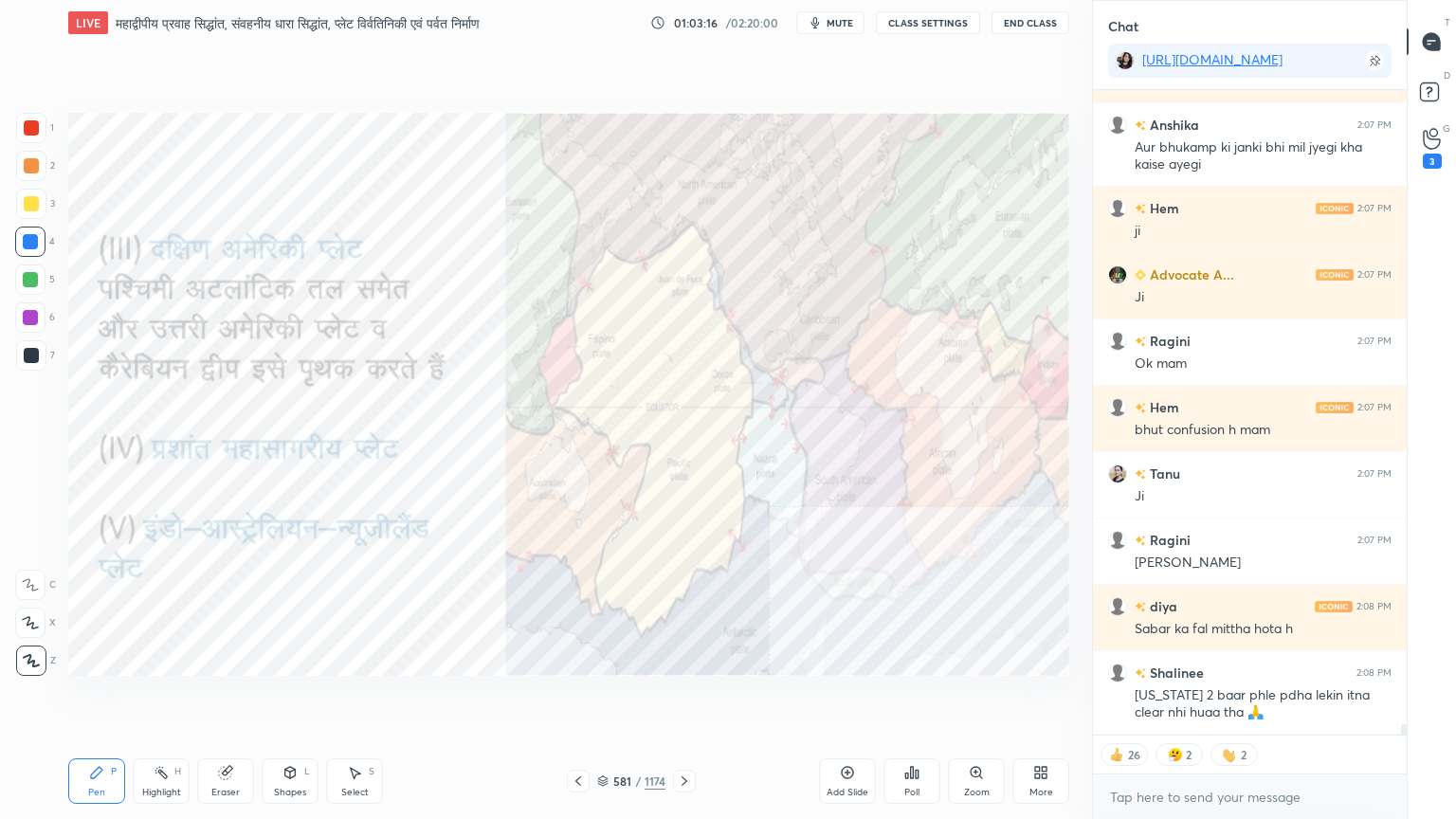 drag, startPoint x: 501, startPoint y: 214, endPoint x: 529, endPoint y: 210, distance: 28.284271 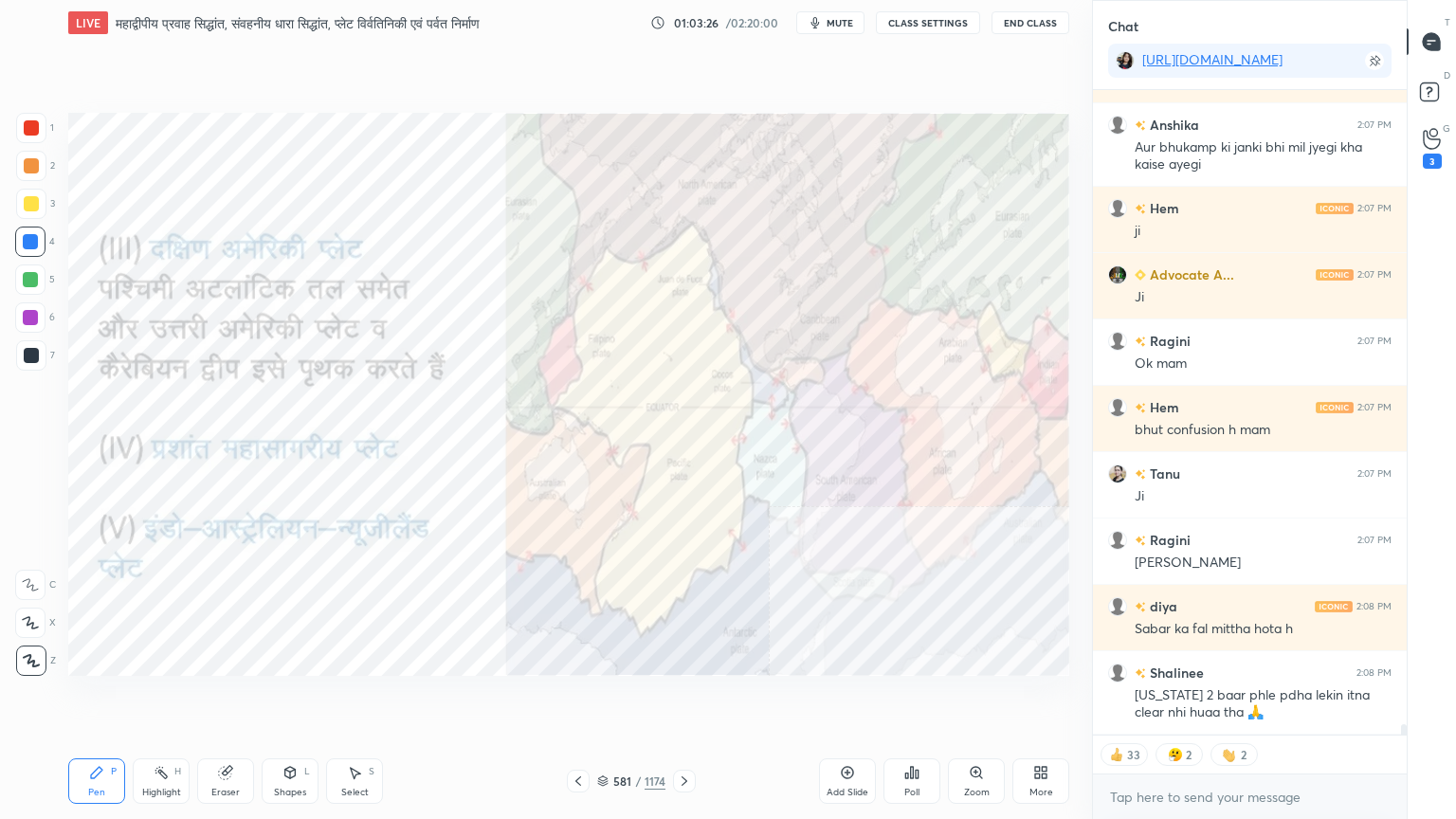 click on "Eraser" at bounding box center (226, 781) 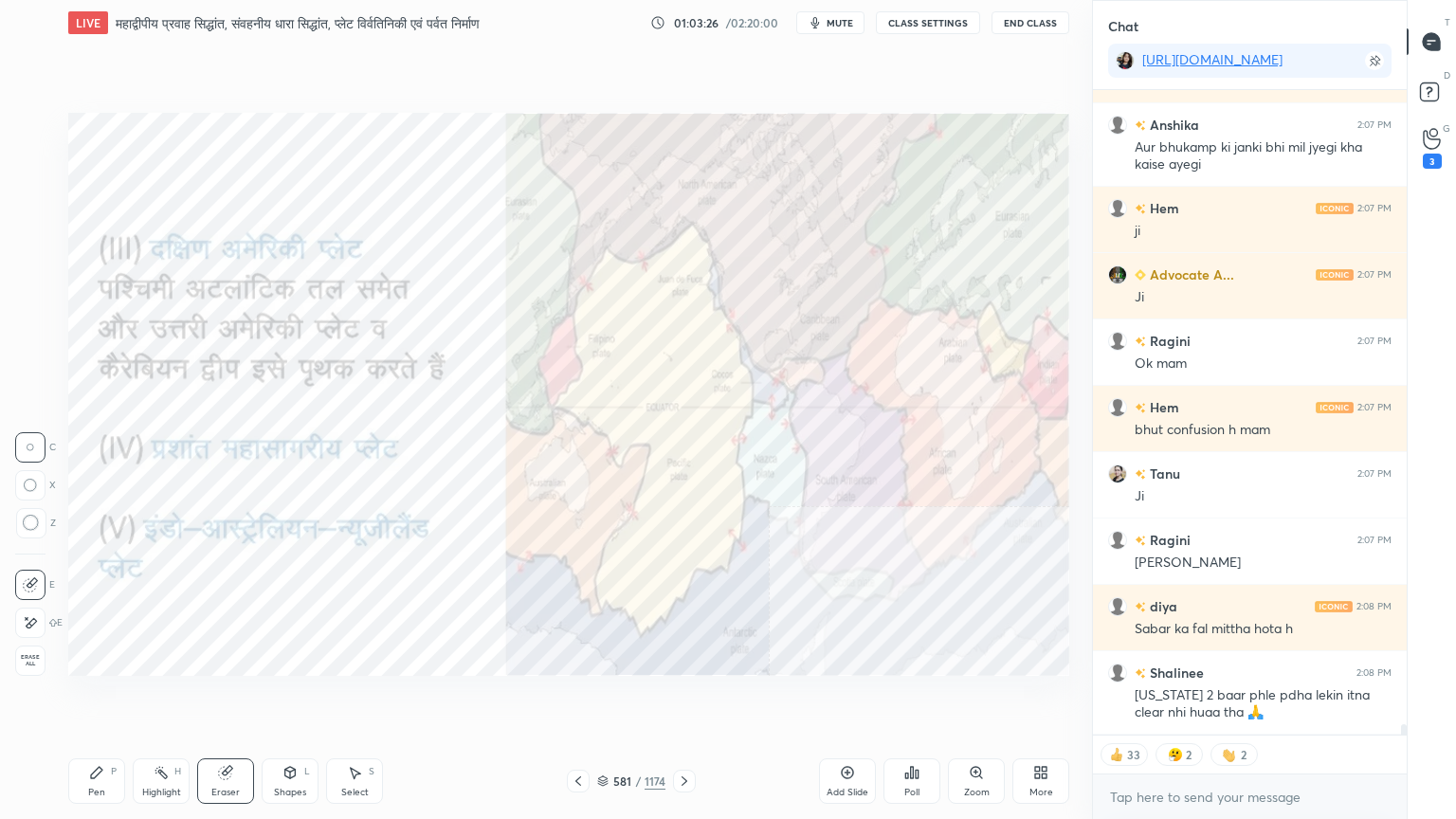 click on "Erase all" at bounding box center [30, 661] 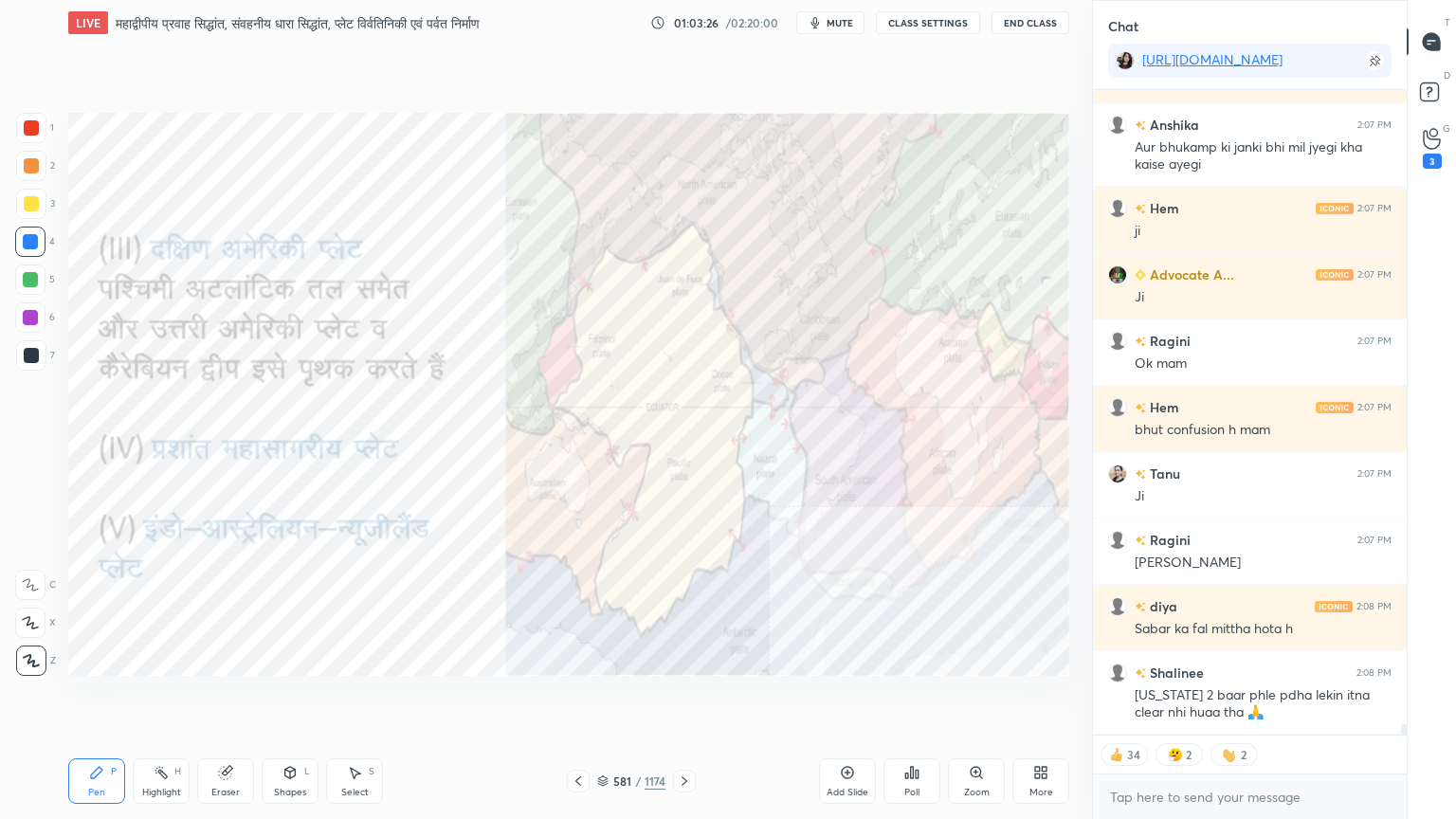 click on "1 2 3 4 5 6 7 C X Z C X Z E E Erase all   H H" at bounding box center (30, 394) 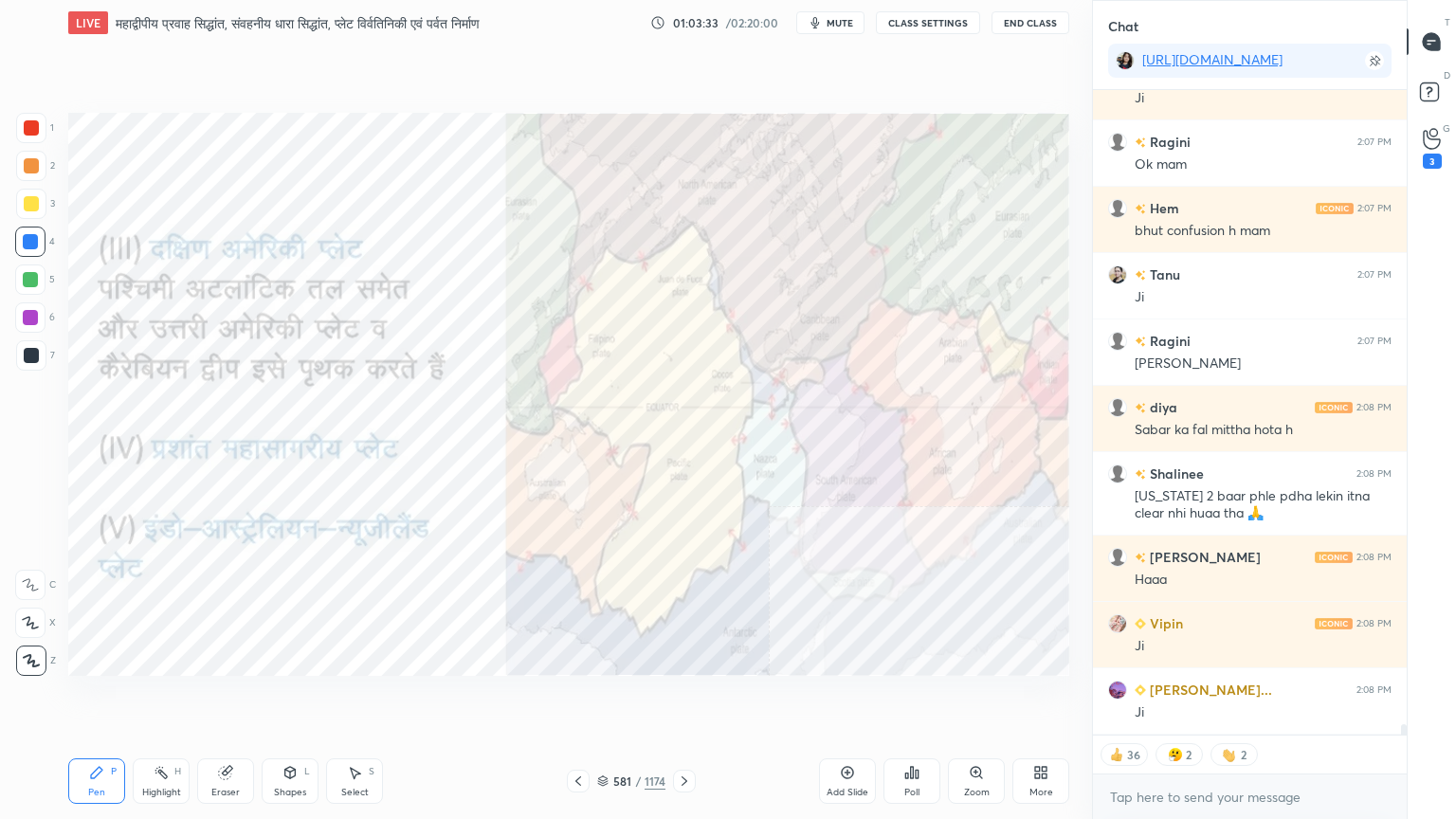 scroll, scrollTop: 38573, scrollLeft: 0, axis: vertical 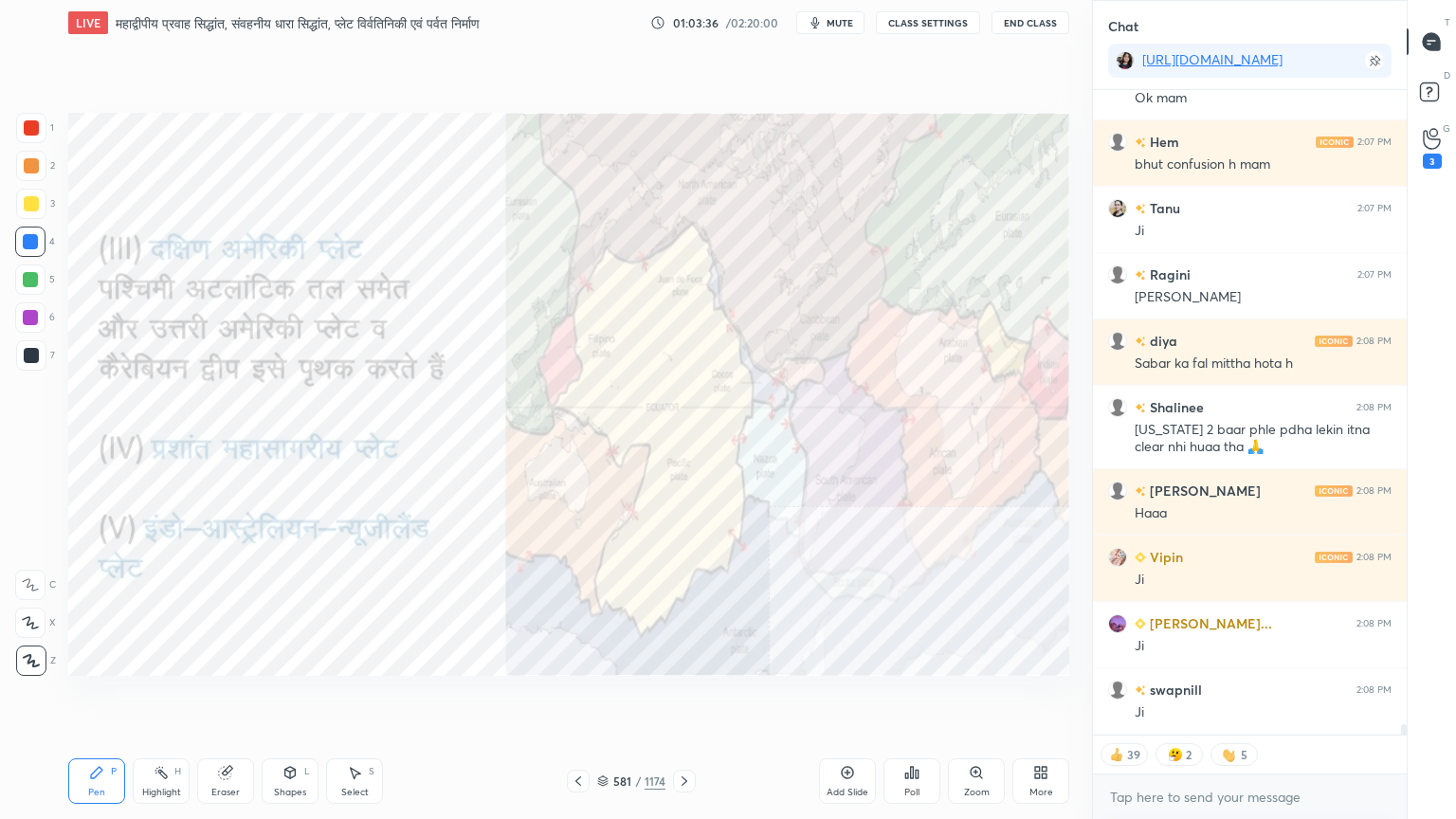 click 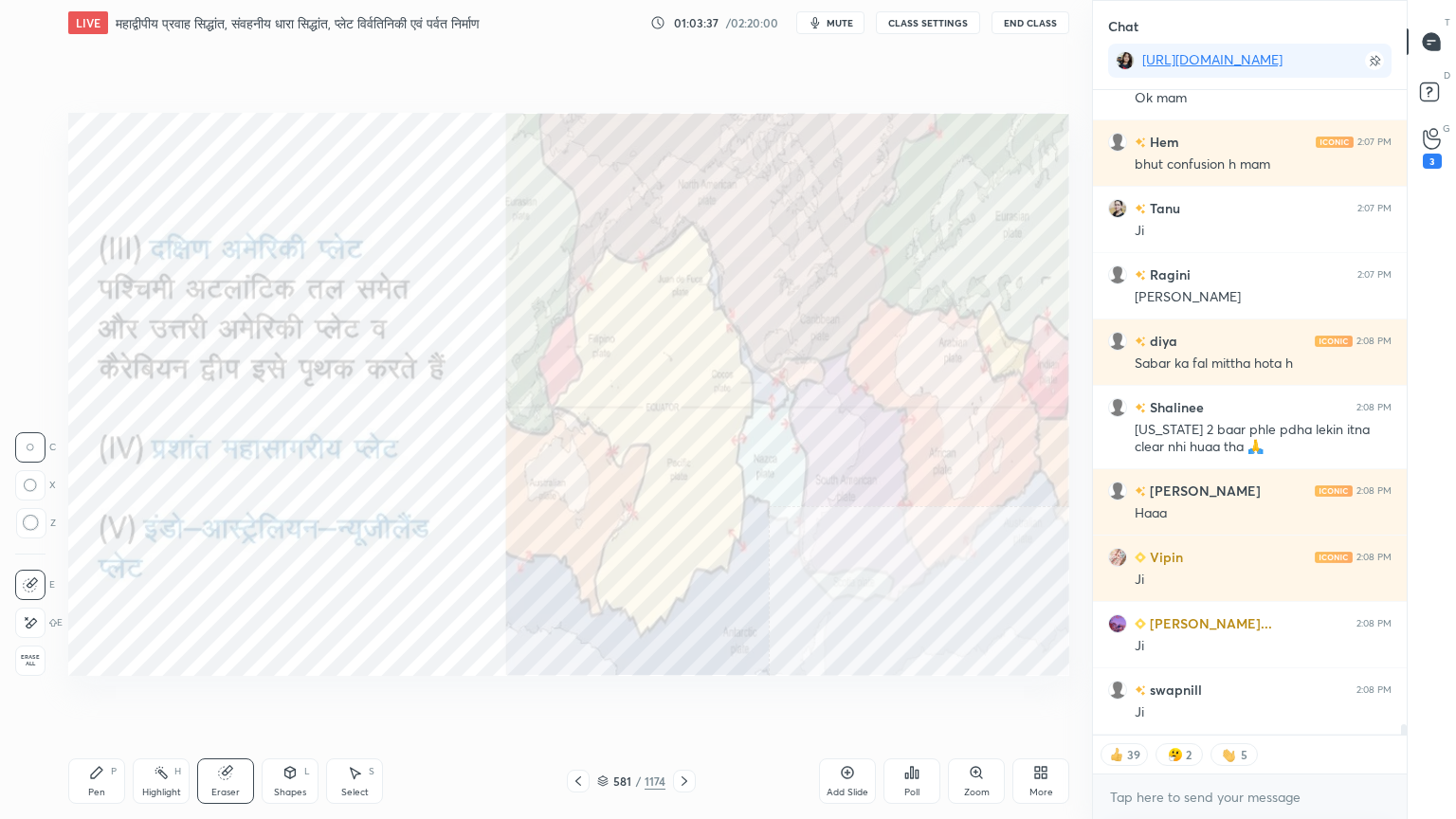 click on "Erase all" at bounding box center (30, 661) 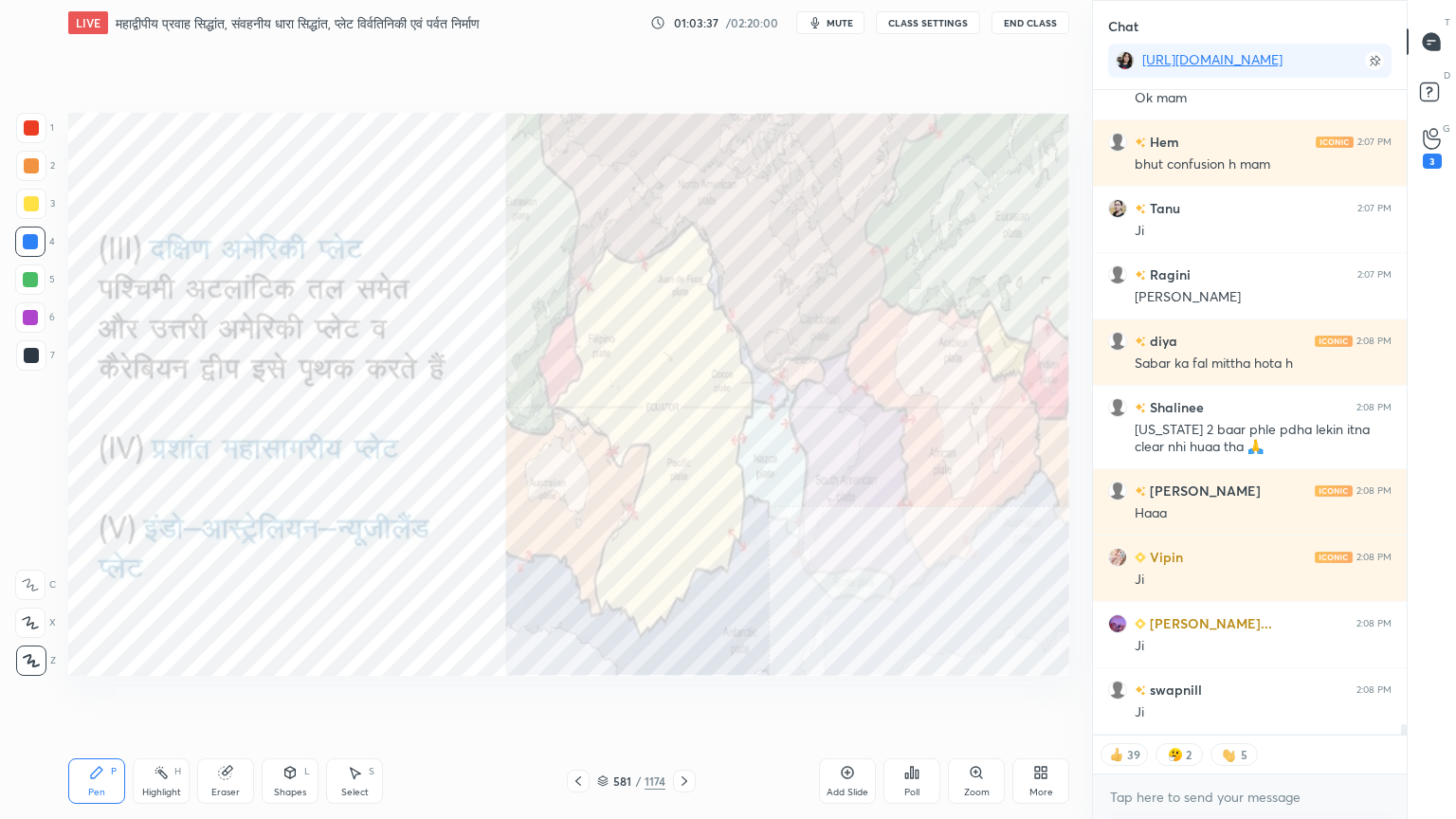 drag, startPoint x: 27, startPoint y: 648, endPoint x: 29, endPoint y: 638, distance: 10.198039 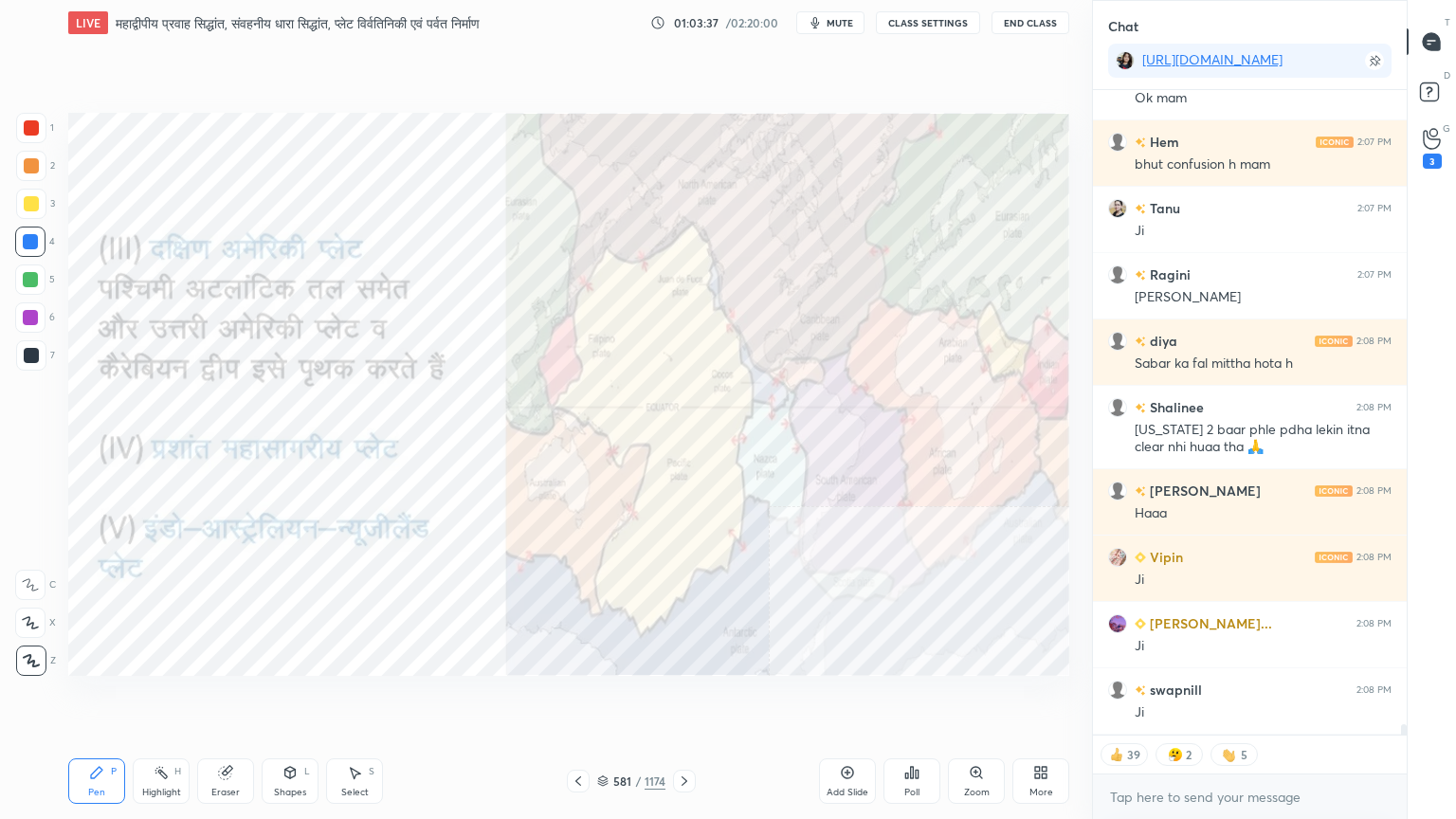 click on "1 2 3 4 5 6 7 C X Z C X Z E E Erase all   H H" at bounding box center (30, 394) 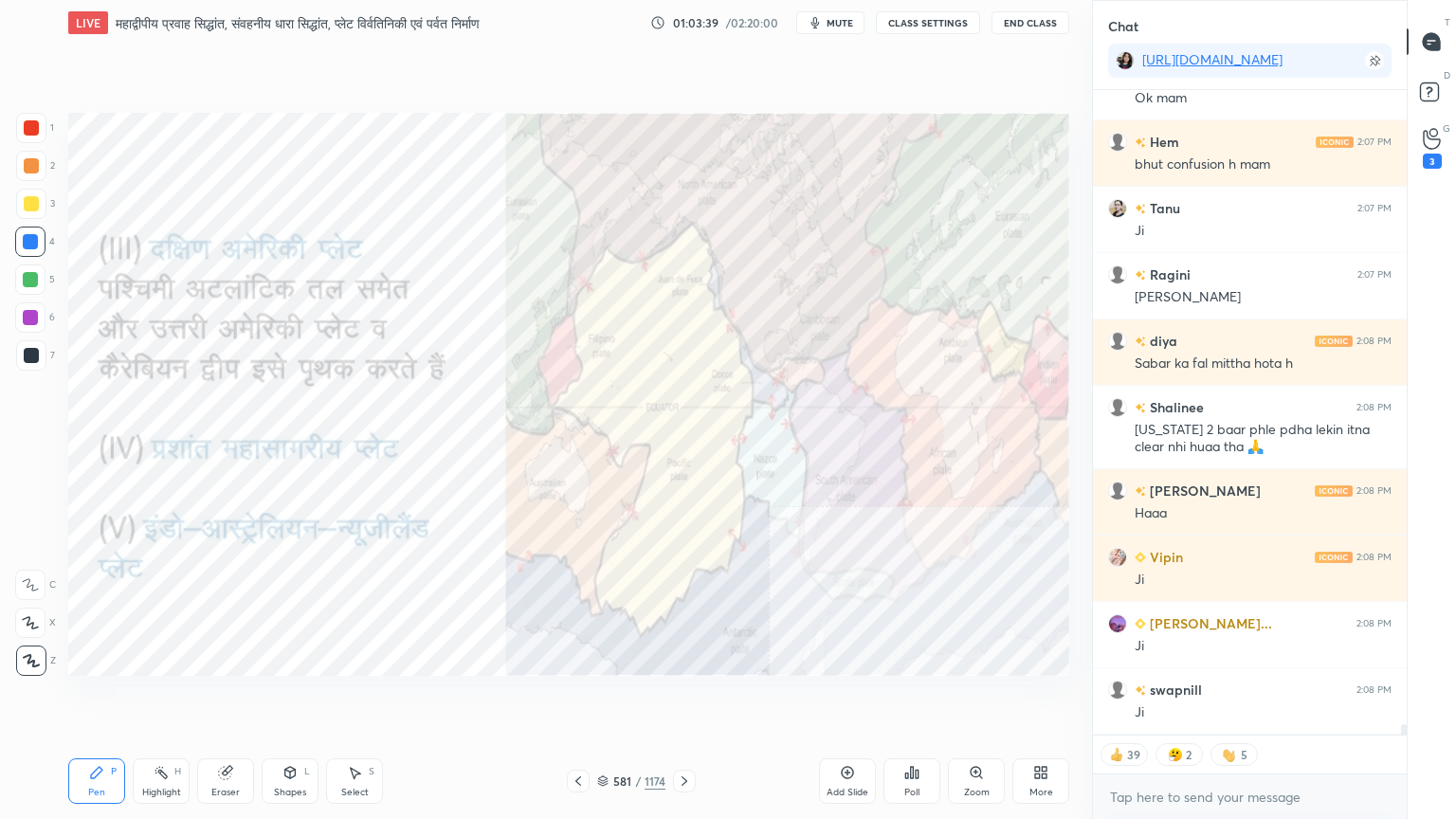 click on "CLASS SETTINGS" at bounding box center (928, 23) 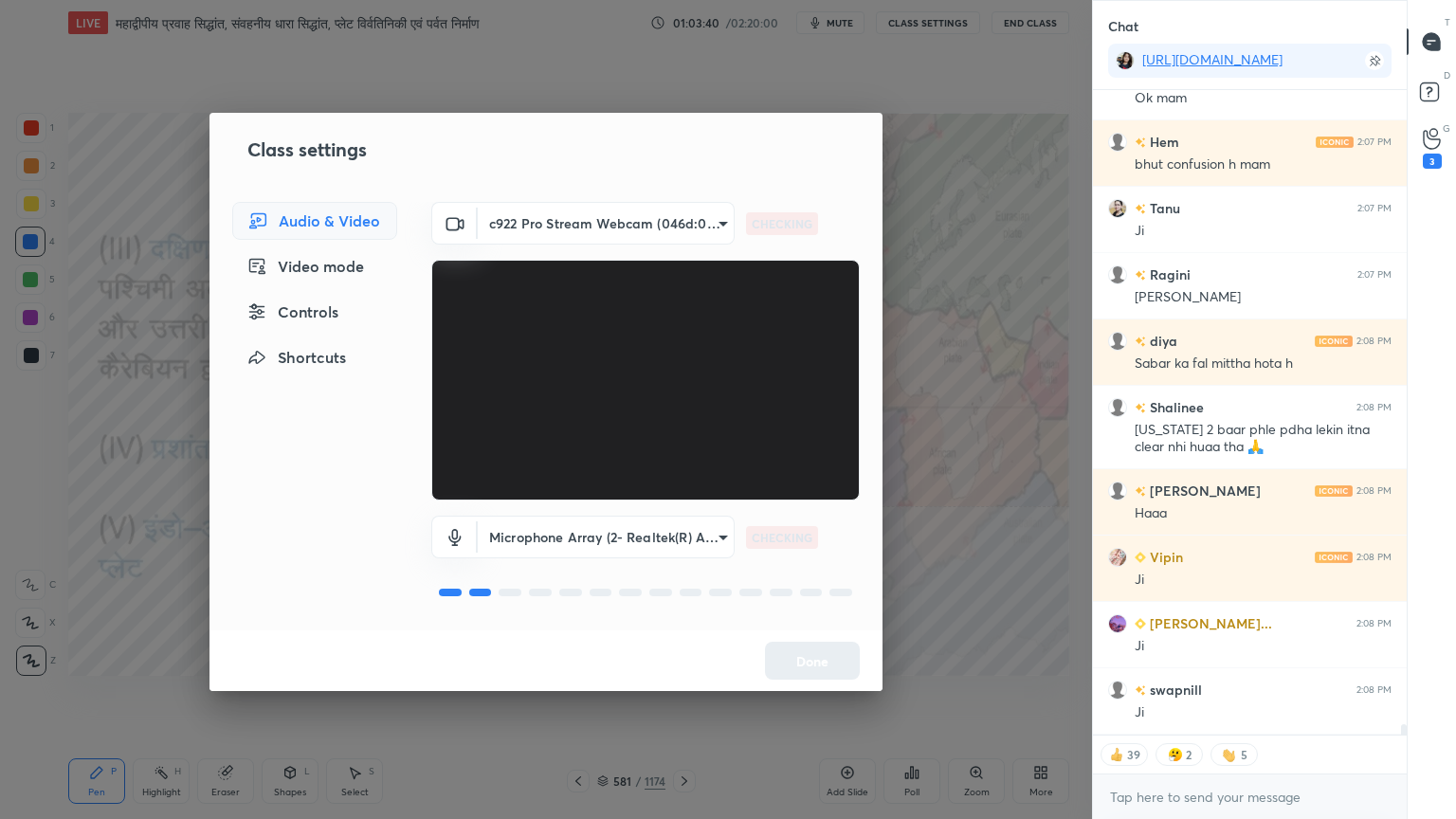 click on "Controls" at bounding box center [315, 312] 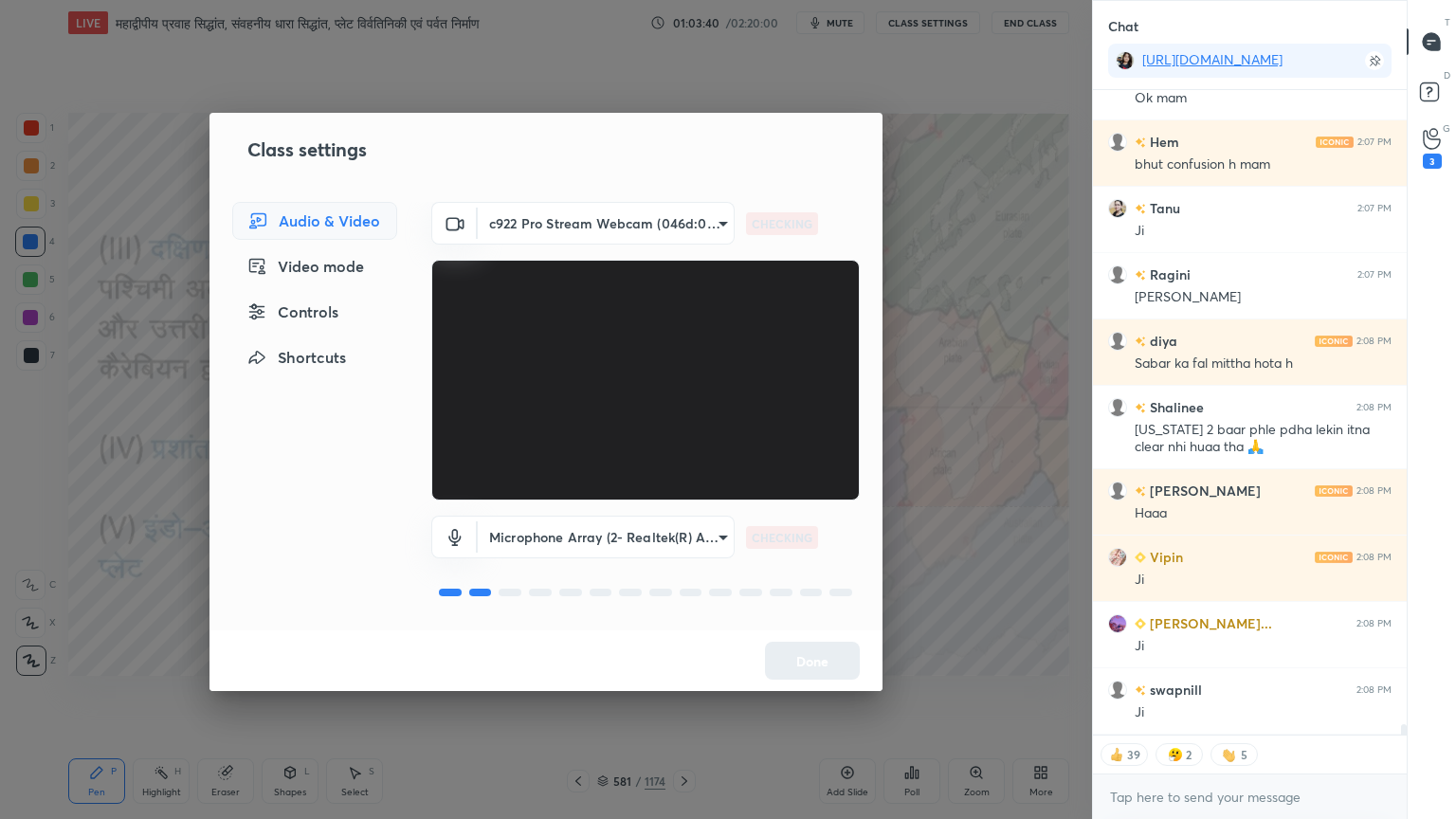scroll, scrollTop: 38639, scrollLeft: 0, axis: vertical 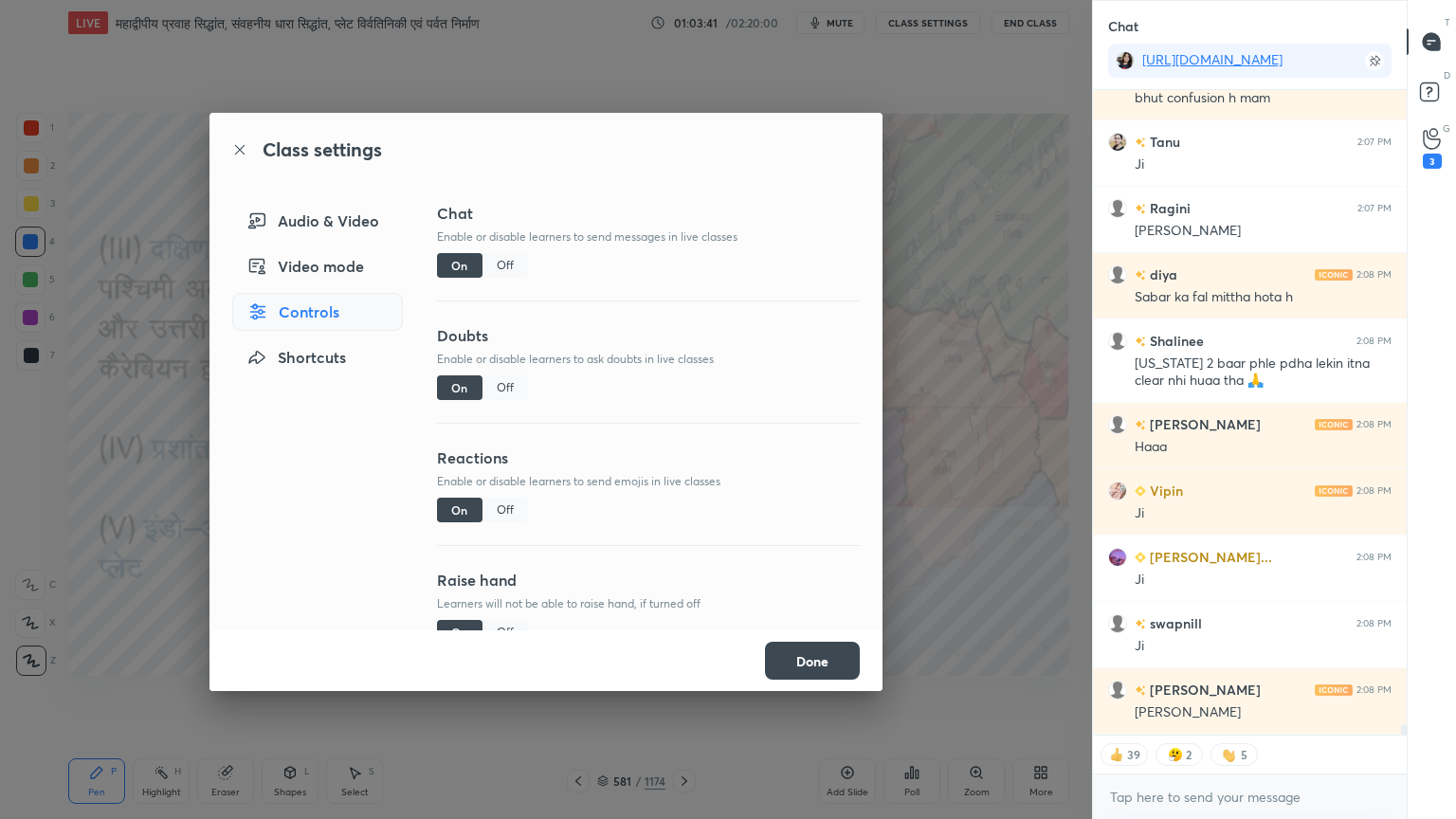click on "Off" at bounding box center [505, 510] 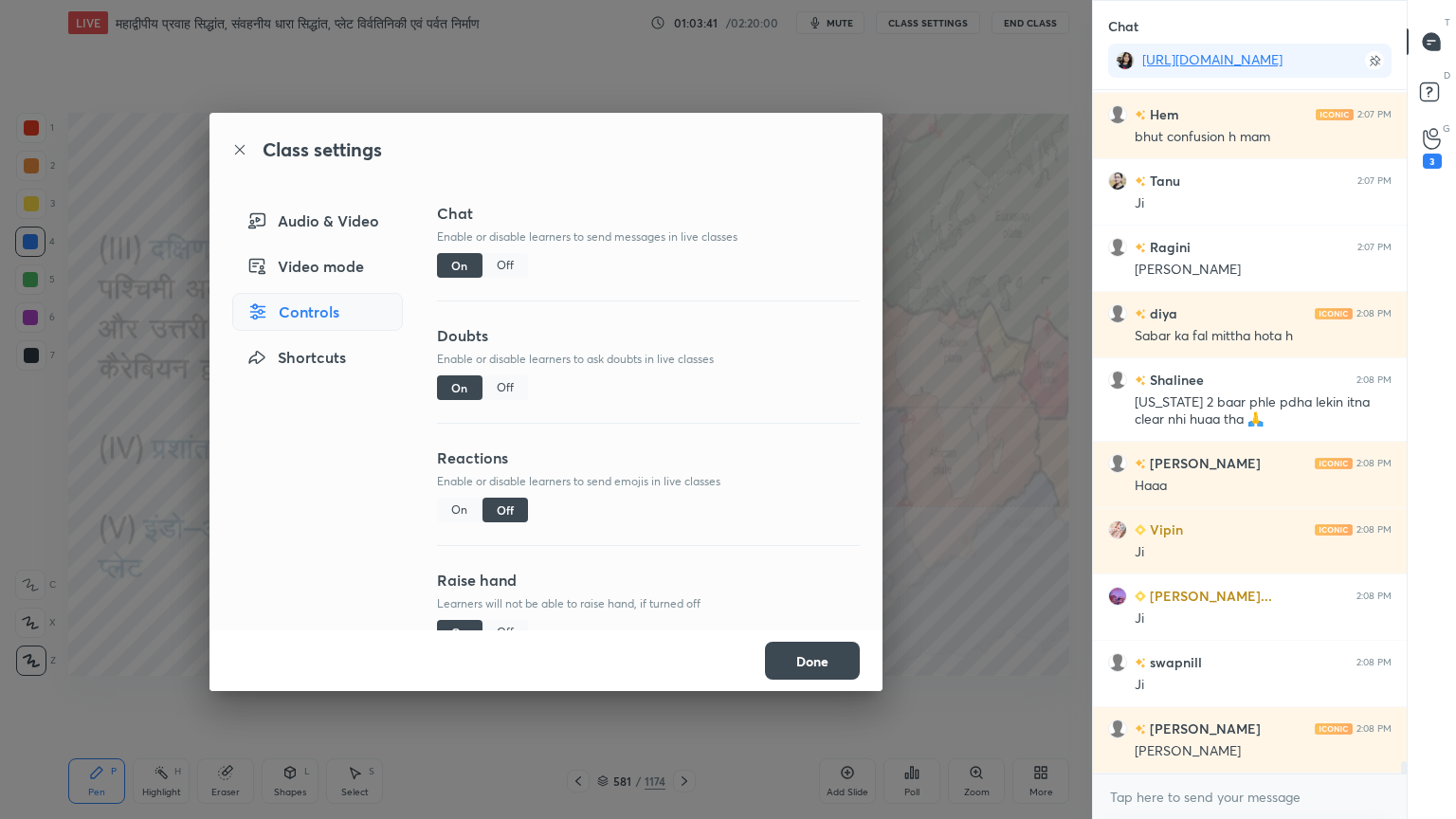scroll, scrollTop: 38732, scrollLeft: 0, axis: vertical 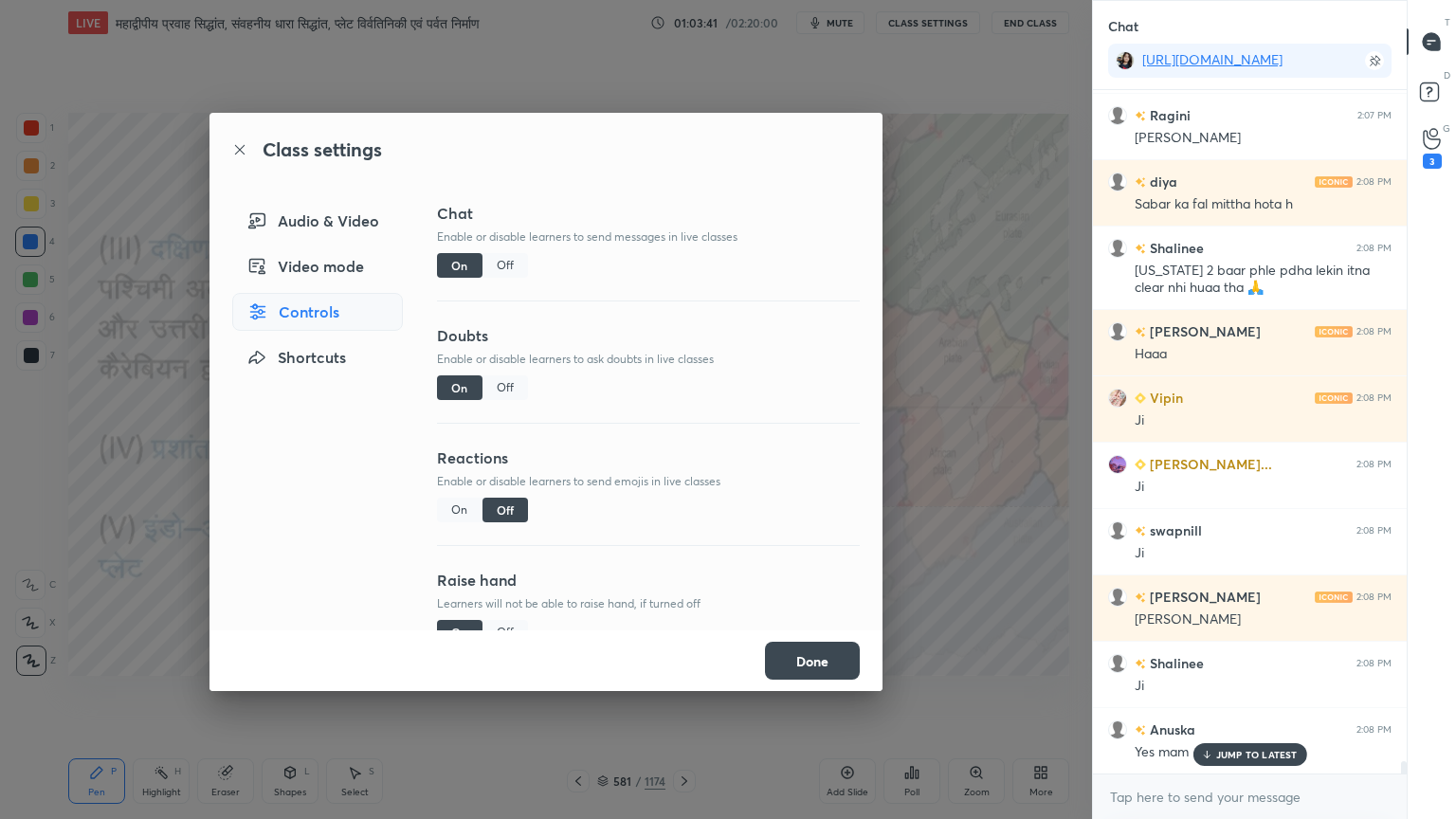 click on "Done" at bounding box center (812, 661) 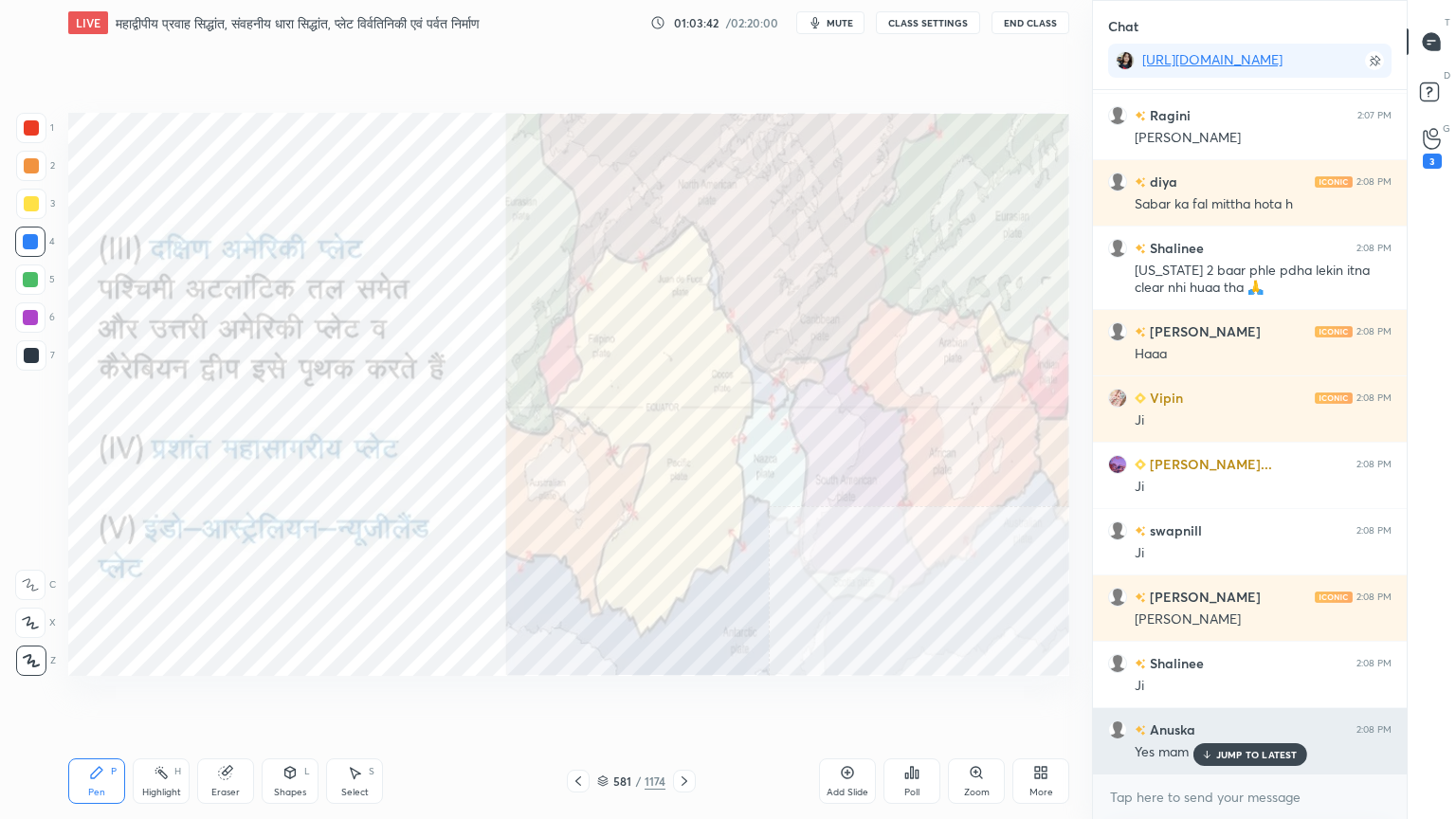 click on "JUMP TO LATEST" at bounding box center (1257, 755) 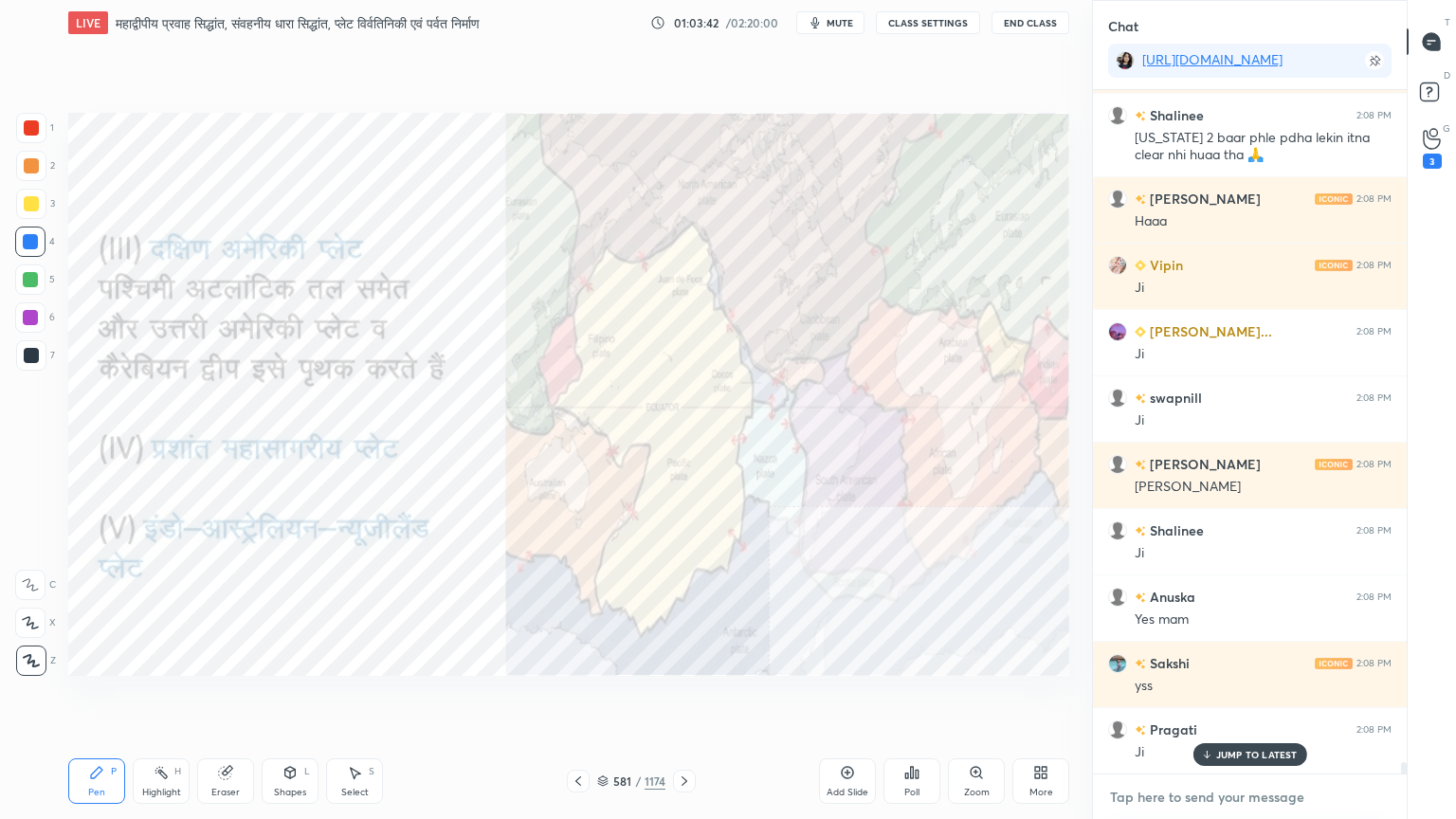 click at bounding box center [1249, 797] 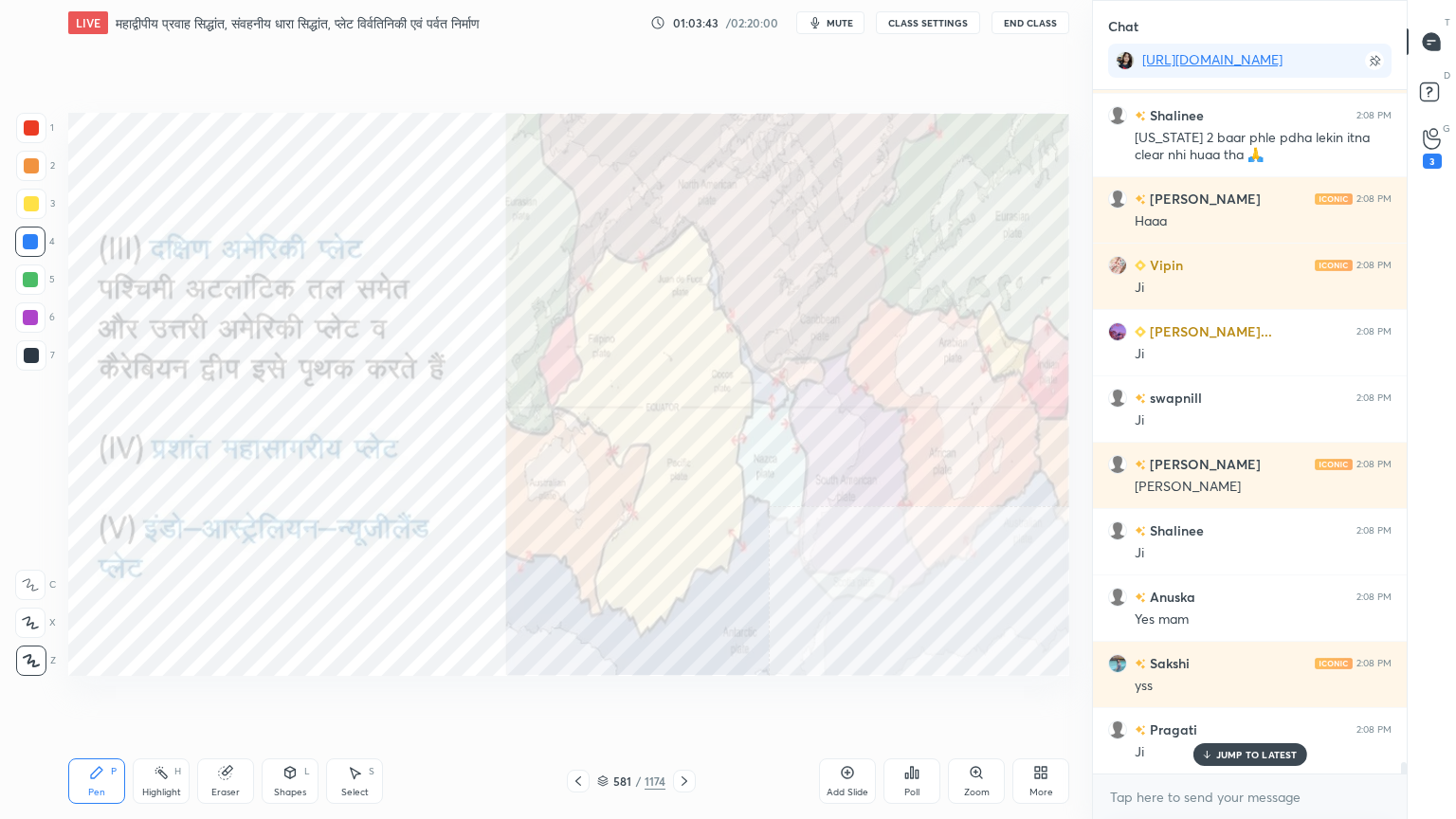 click on "Vinita 2:07 PM Ok mam Bhavna 2:07 PM k maam Radha 2:07 PM G Anshika 2:07 PM Aur bhukamp ki janki bhi mil jyegi kha kaise ayegi Hem 2:07 PM ji Advocate A... 2:07 PM Ji Ragini 2:07 PM Ok mam Hem 2:07 PM bhut confusion h mam Tanu 2:07 PM Ji Ragini 2:07 PM Ji mam diya 2:08 PM Sabar ka fal mittha hota h Shalinee 2:08 PM [US_STATE] 2 baar phle pdha lekin itna clear nhi huaa tha 🙏 [PERSON_NAME] 2:08 PM Haaa Vipin 2:08 PM [PERSON_NAME]... 2:08 PM Ji swapnill 2:08 PM [PERSON_NAME] 2:08 PM Ji mam Shalinee 2:08 PM [PERSON_NAME] 2:08 PM Yes mam Sakshi 2:08 PM yss [GEOGRAPHIC_DATA] 2:08 PM Ji JUMP TO LATEST" at bounding box center [1249, 431] 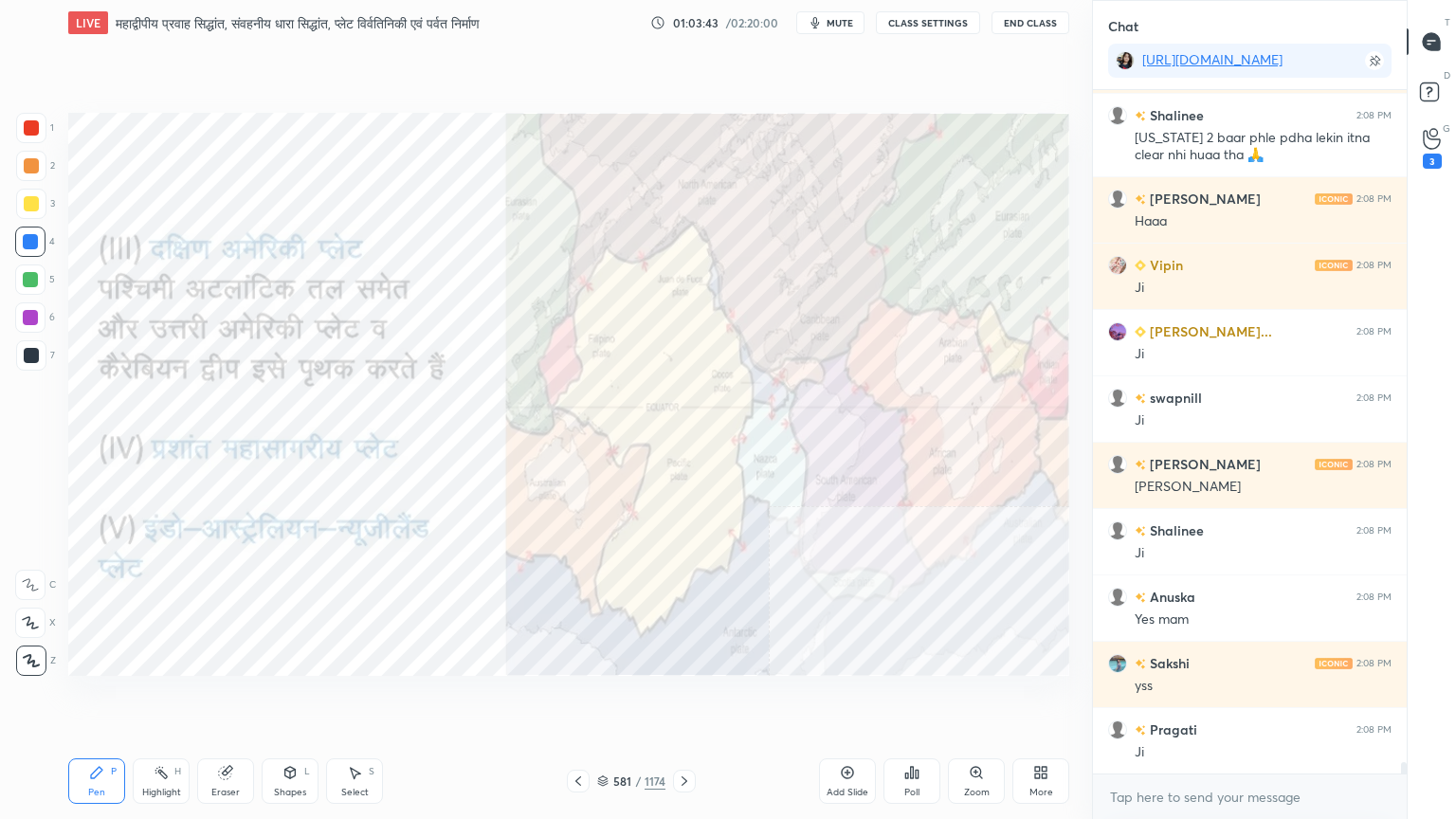 scroll, scrollTop: 38932, scrollLeft: 0, axis: vertical 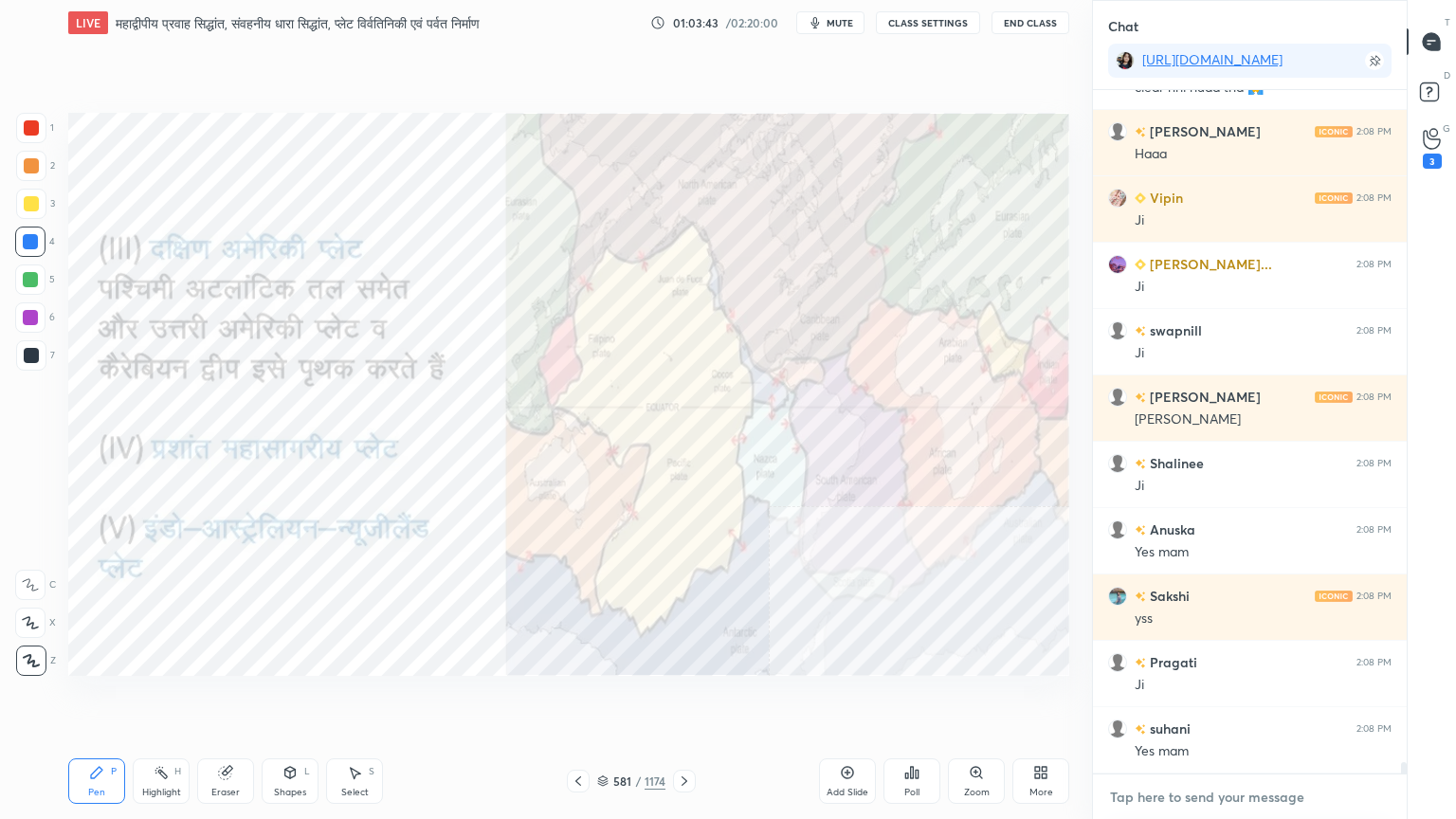 click at bounding box center [1249, 797] 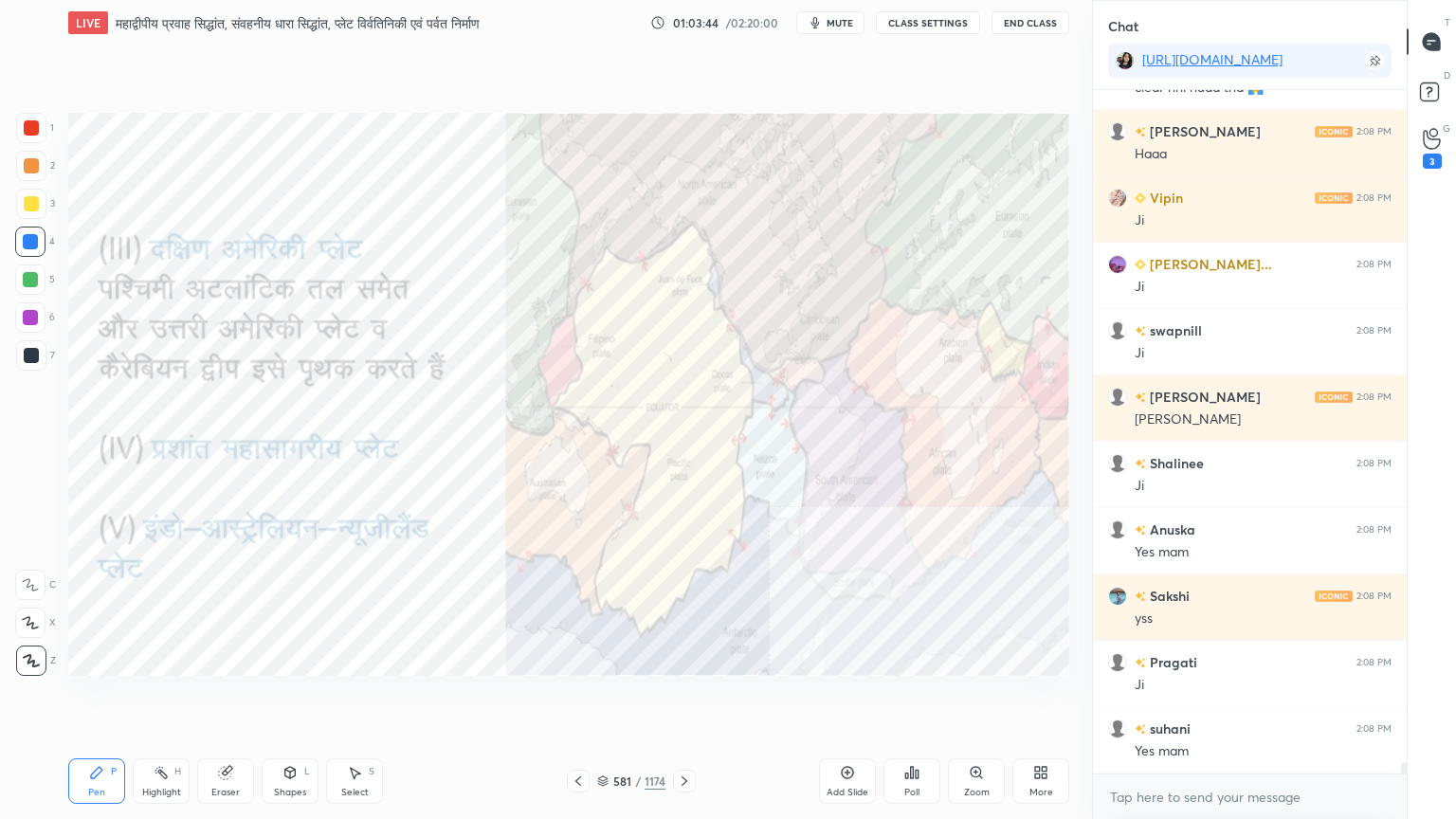 click on "Eraser" at bounding box center (226, 781) 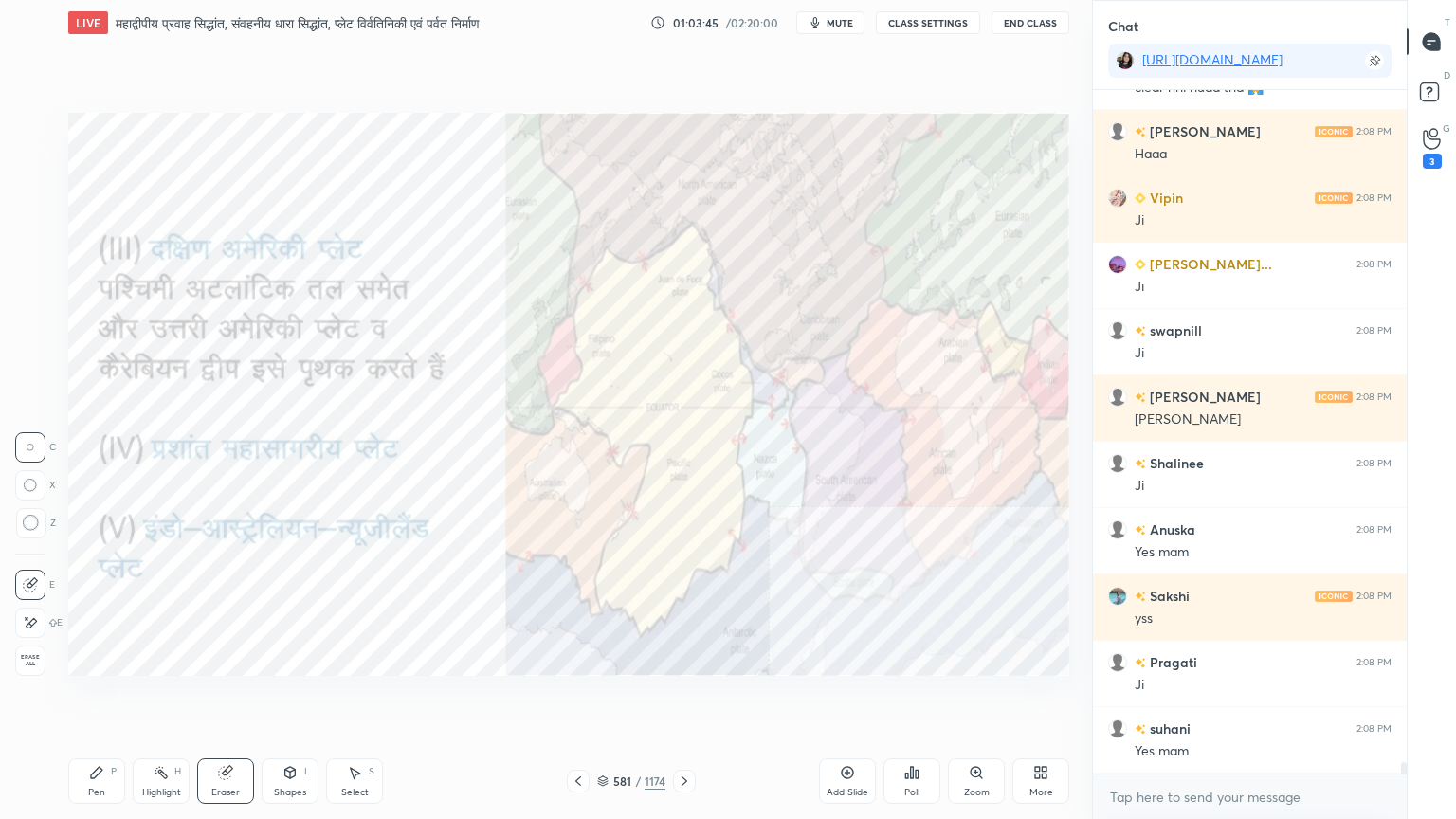 drag, startPoint x: 25, startPoint y: 658, endPoint x: 29, endPoint y: 649, distance: 9.84886 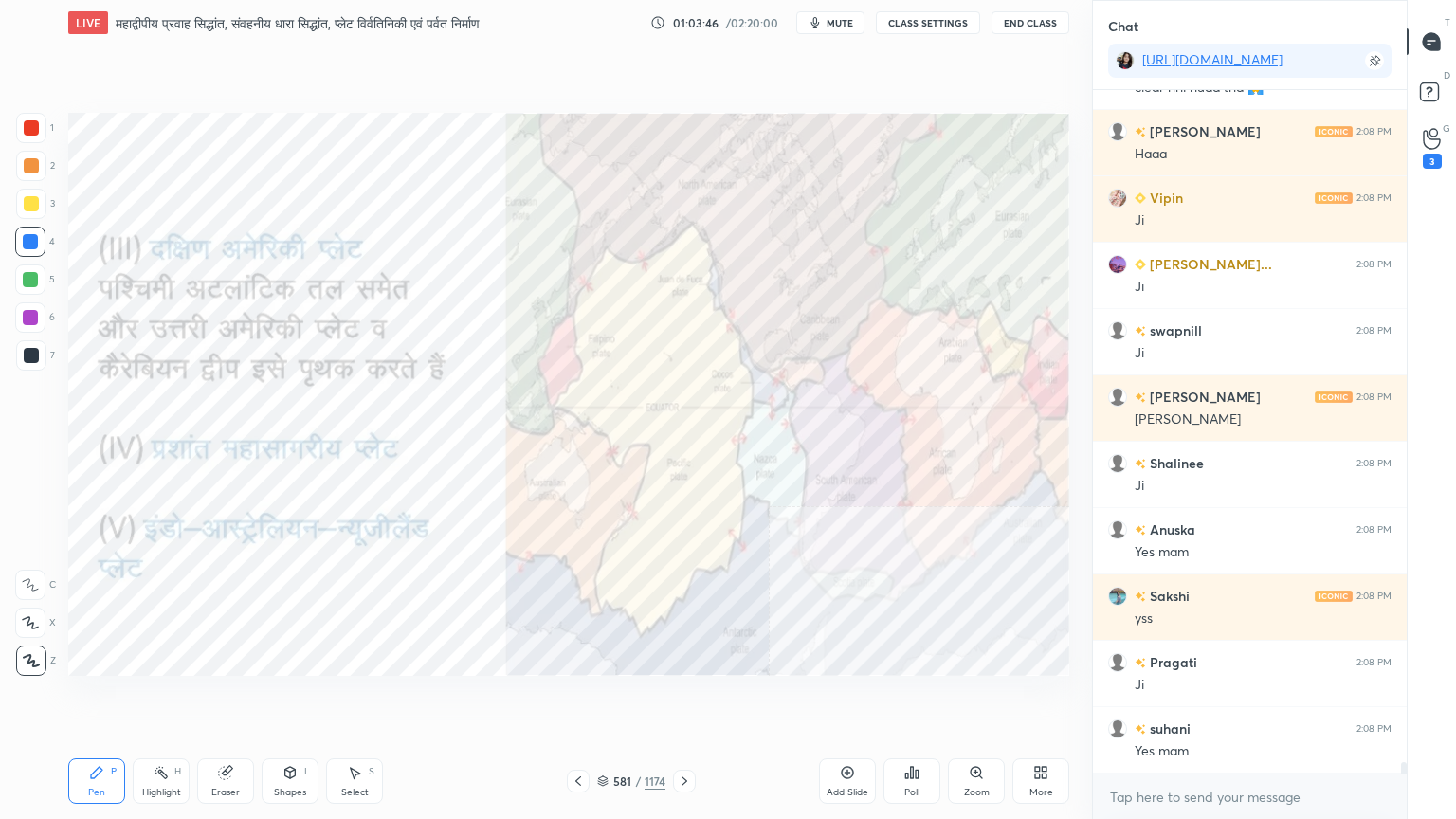 drag, startPoint x: 677, startPoint y: 741, endPoint x: 688, endPoint y: 742, distance: 11.045361 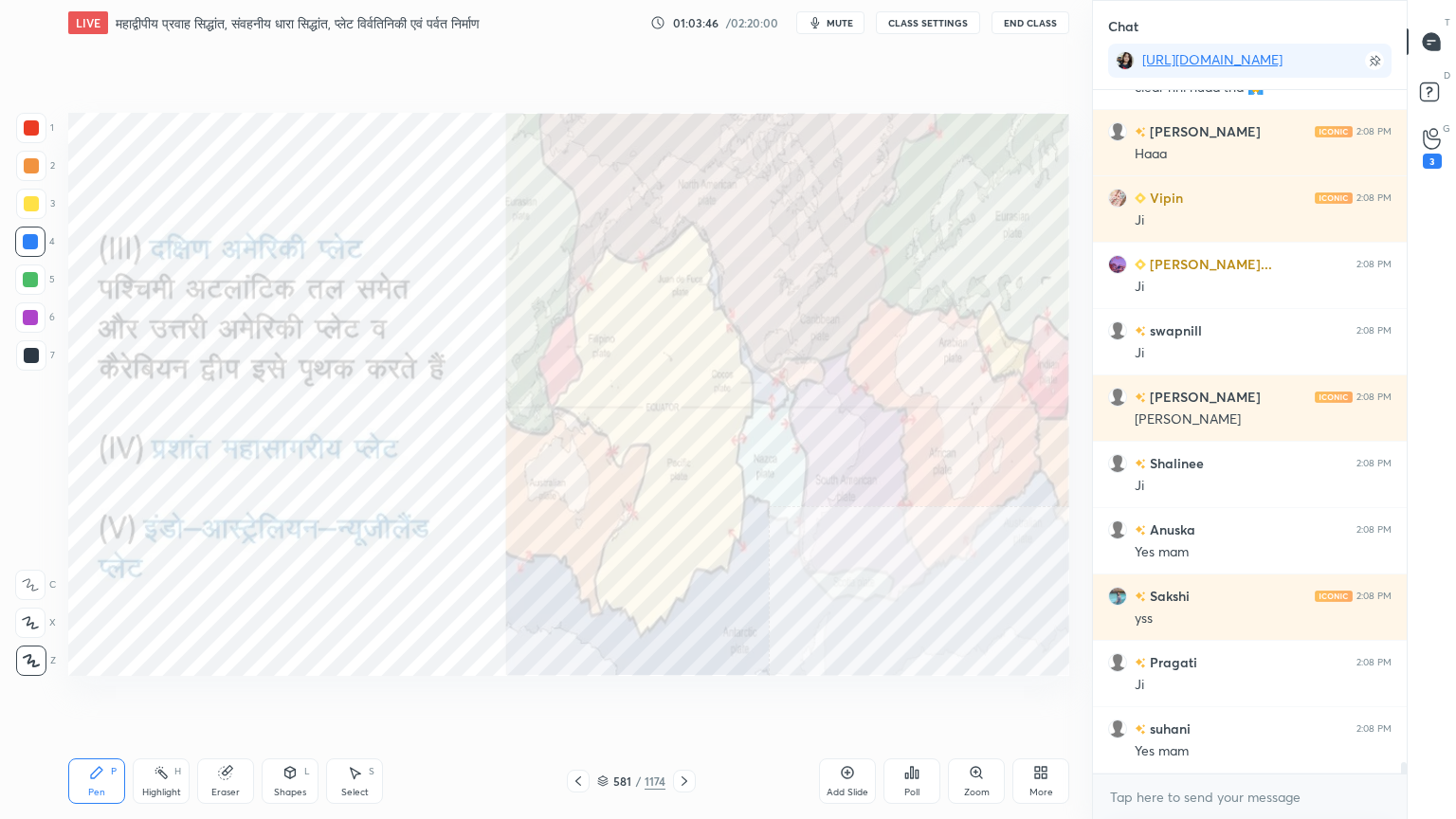 click on "Setting up your live class Poll for   secs No correct answer Start poll" at bounding box center [569, 394] 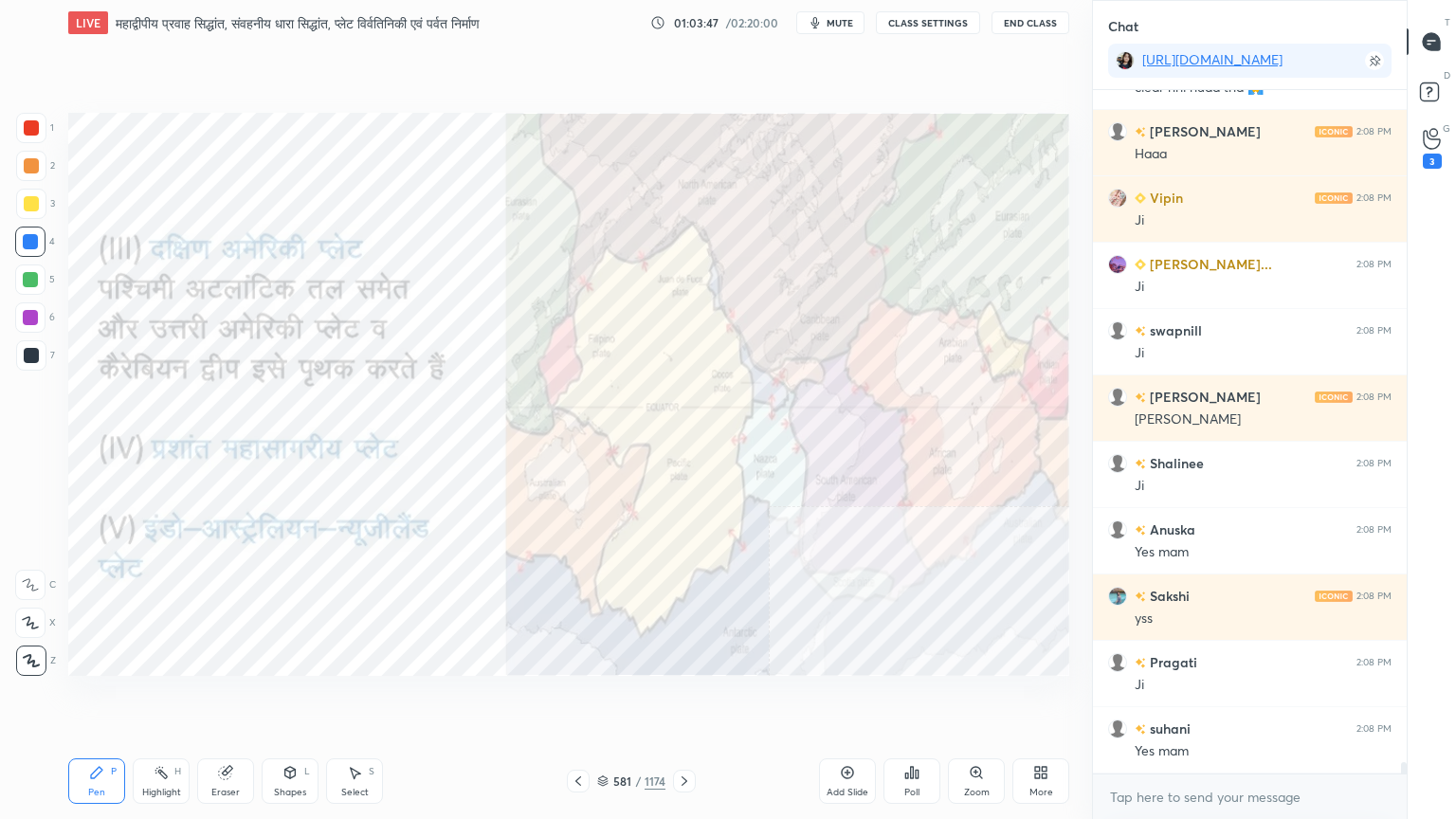 click 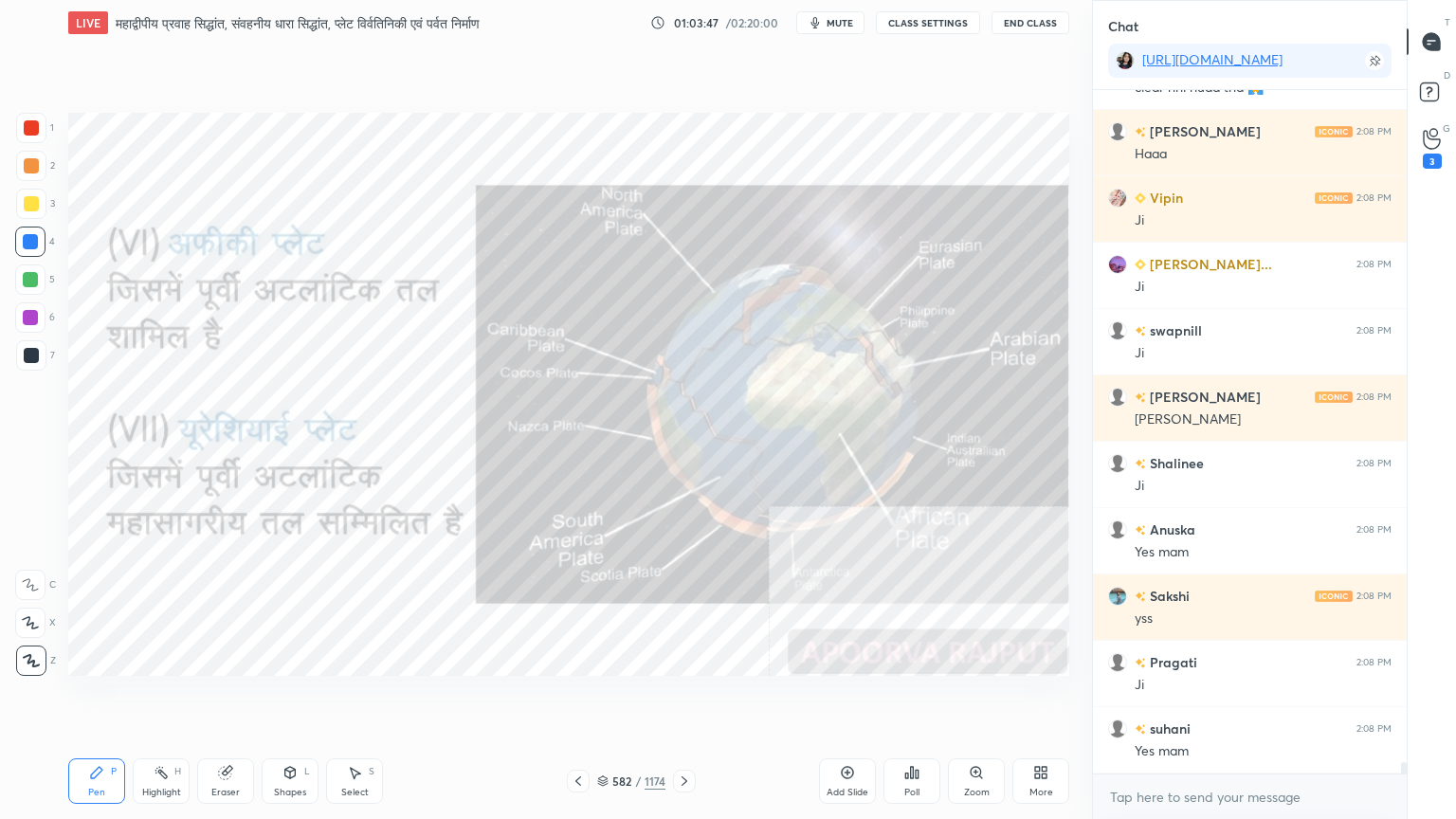 click 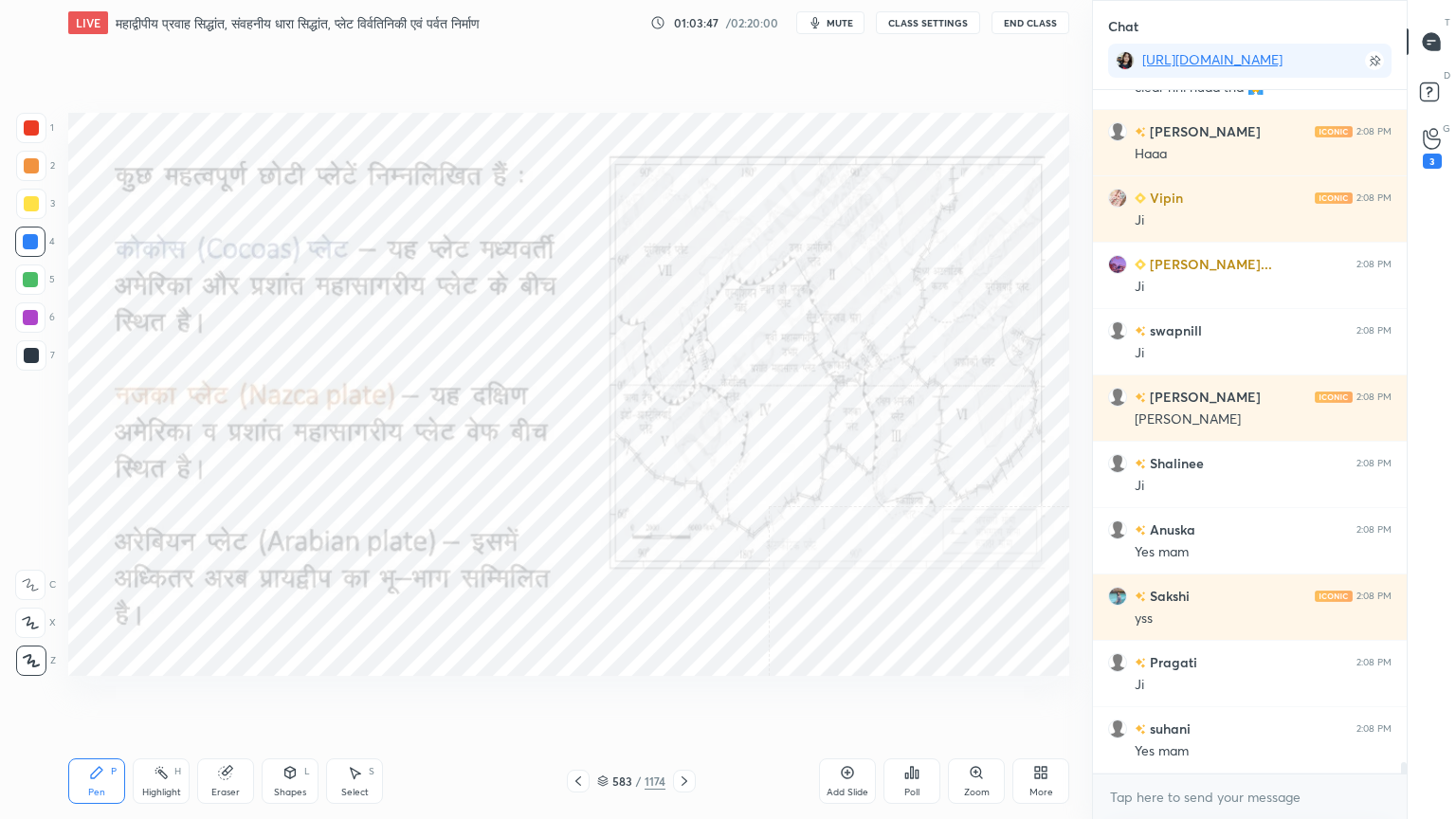 click 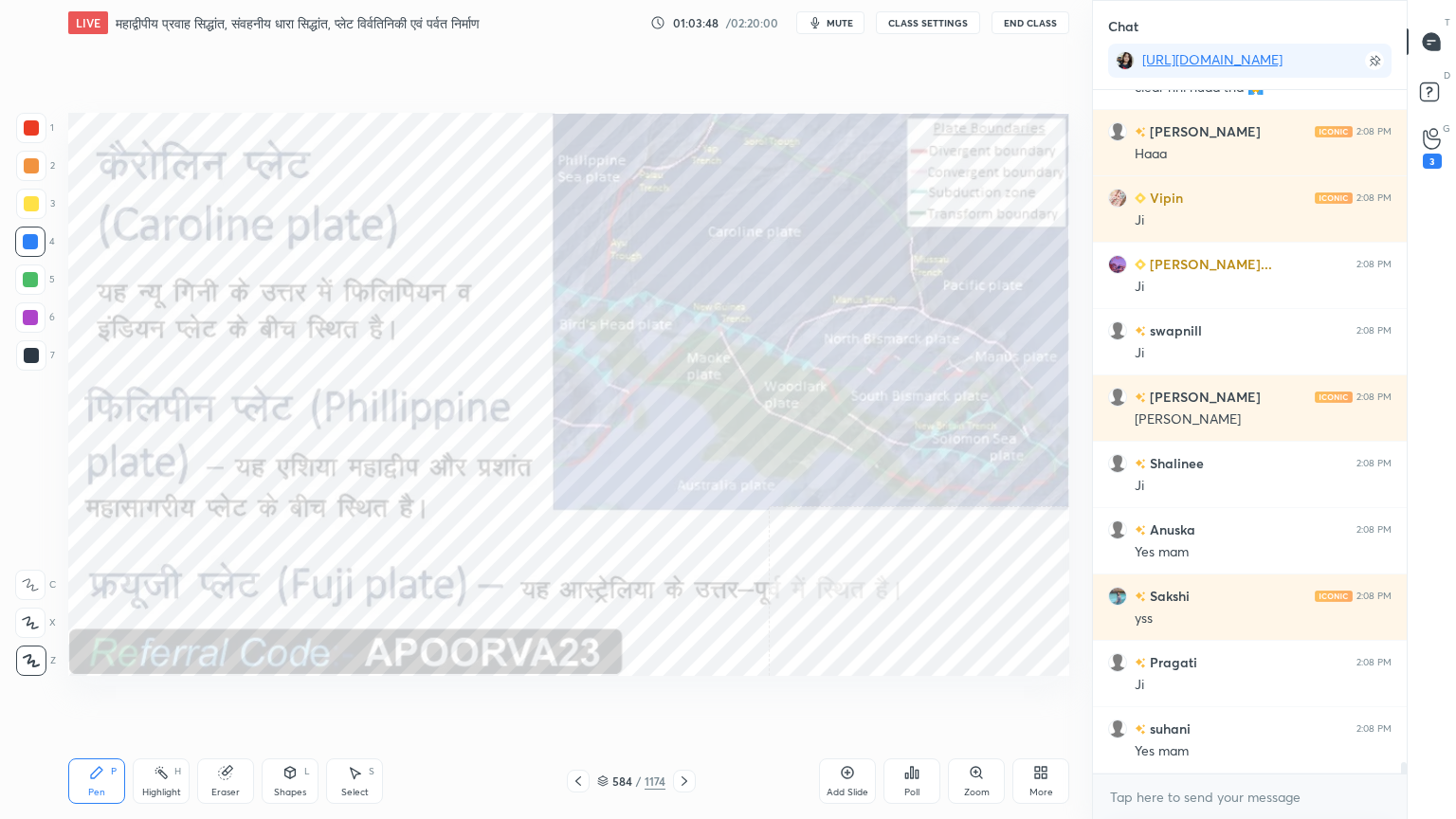 click 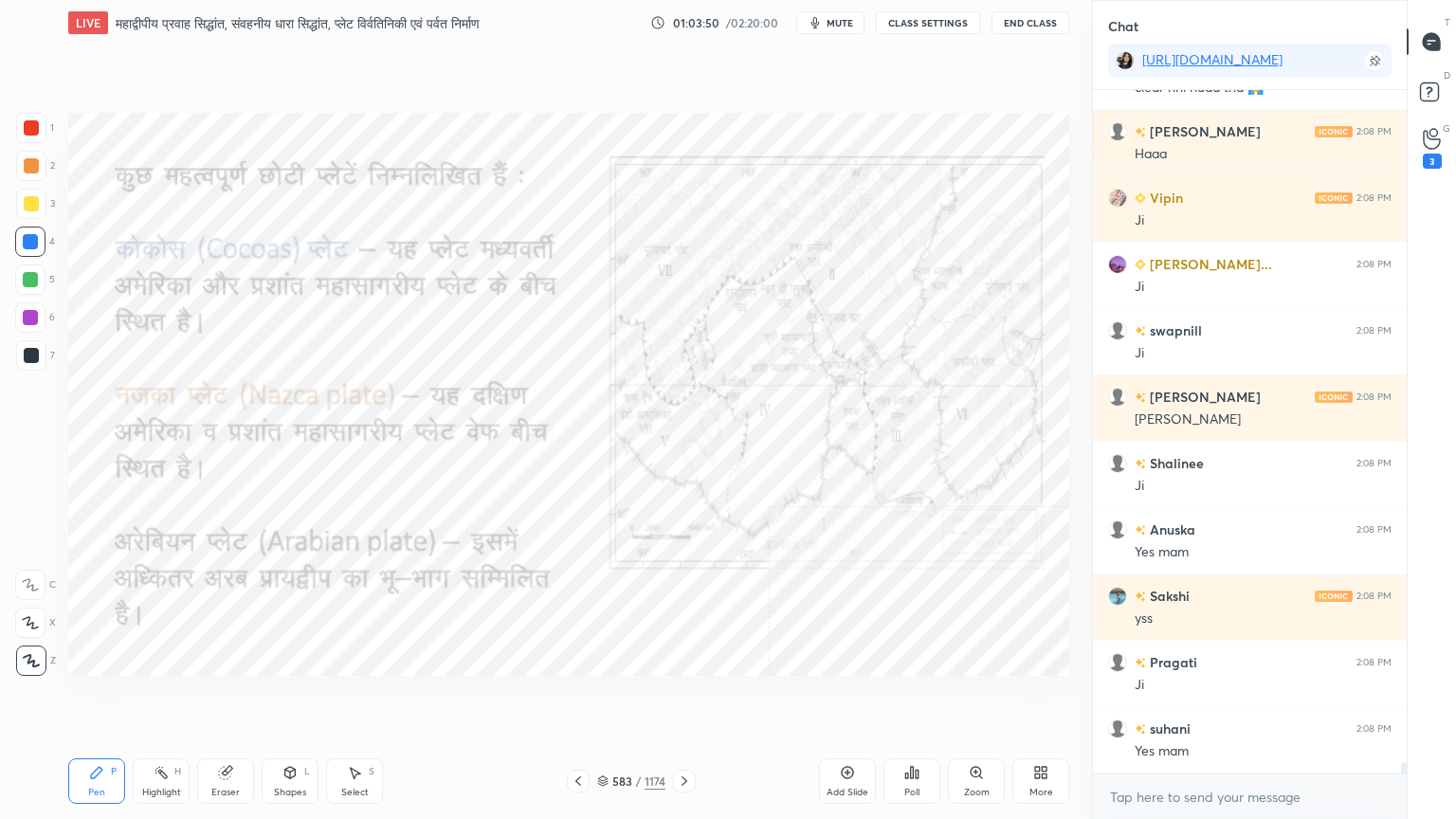 click on "583 / 1174" at bounding box center [631, 781] 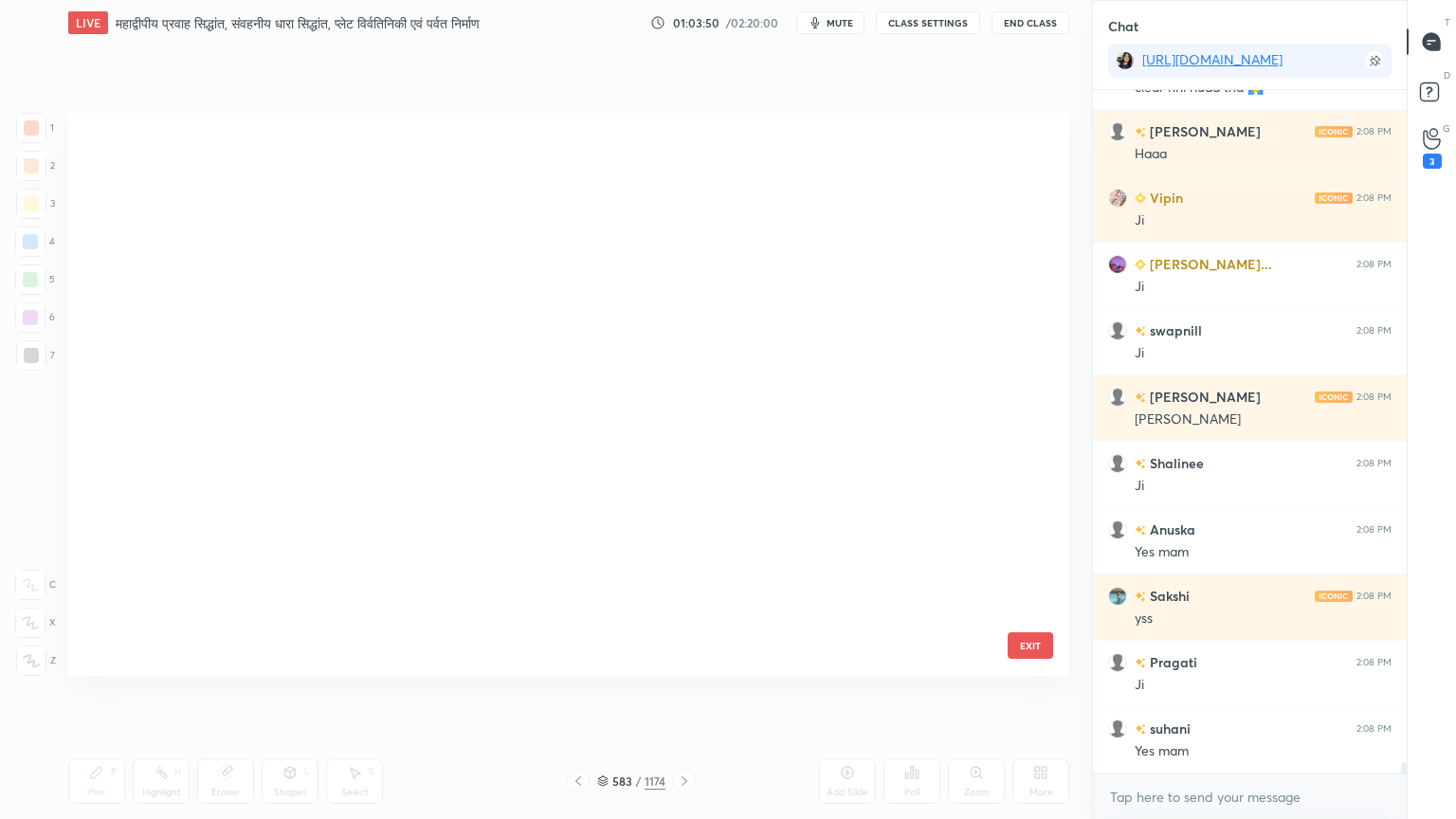 scroll, scrollTop: 33263, scrollLeft: 0, axis: vertical 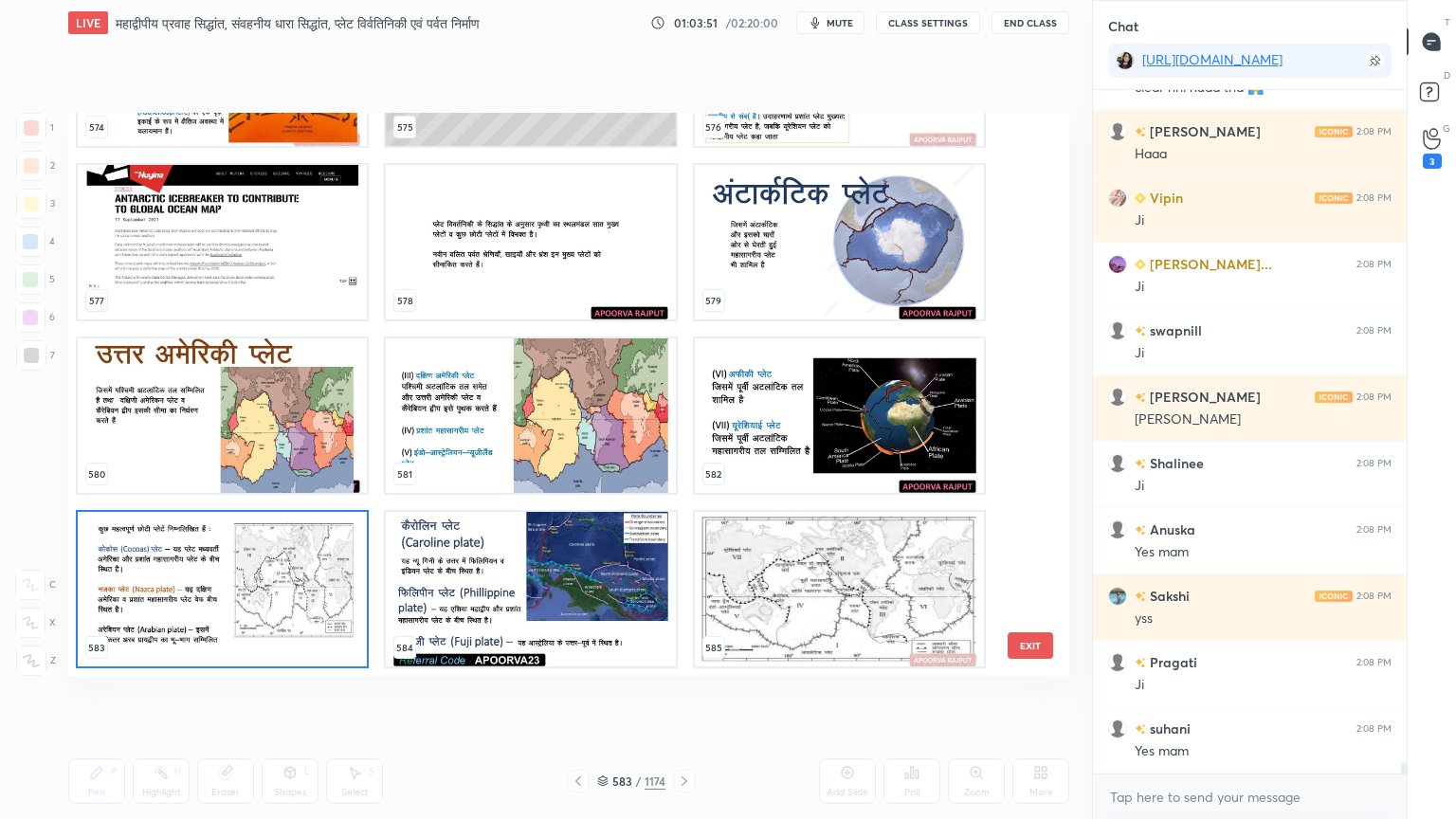 click at bounding box center (530, 415) 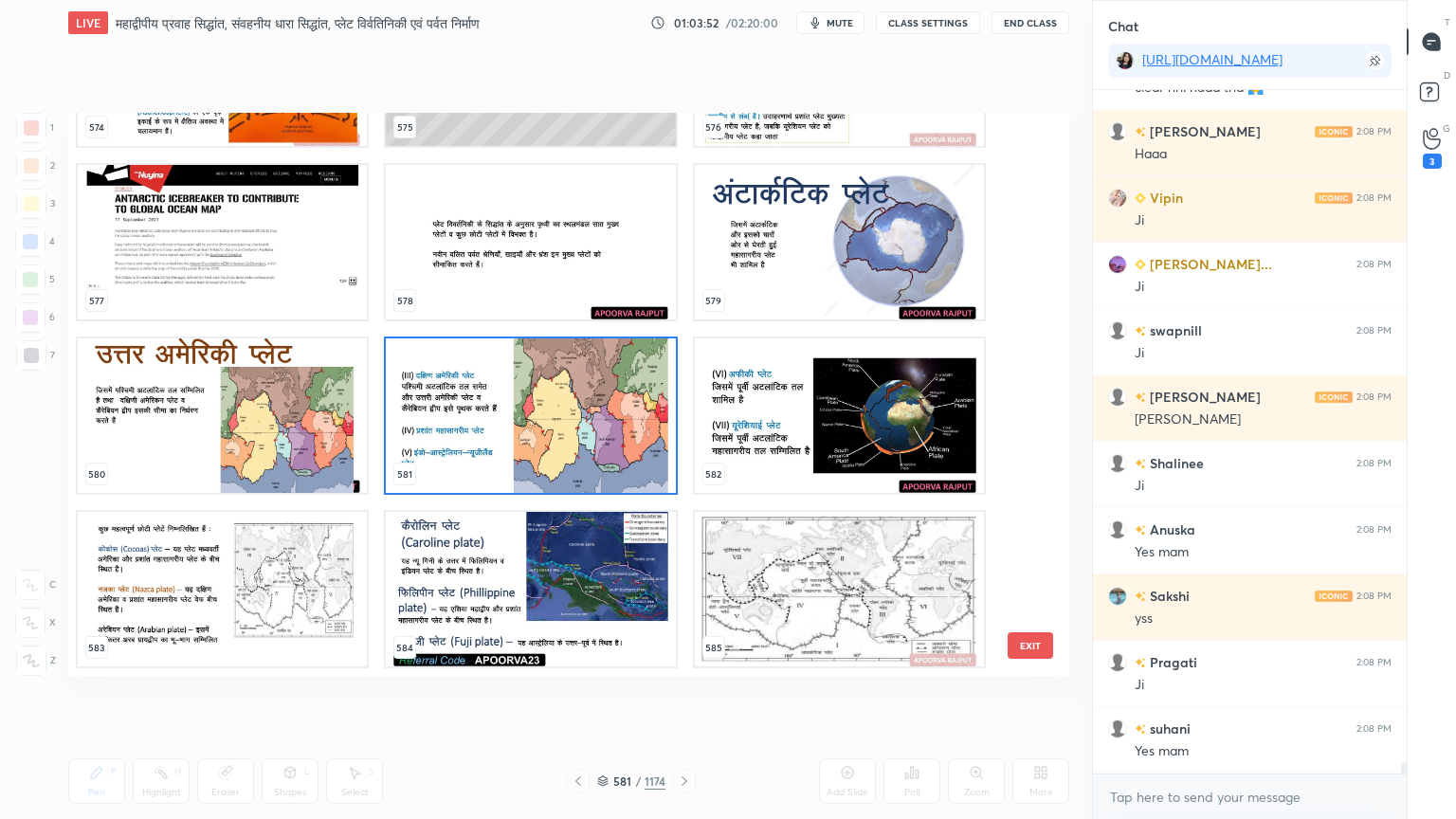 click at bounding box center [530, 415] 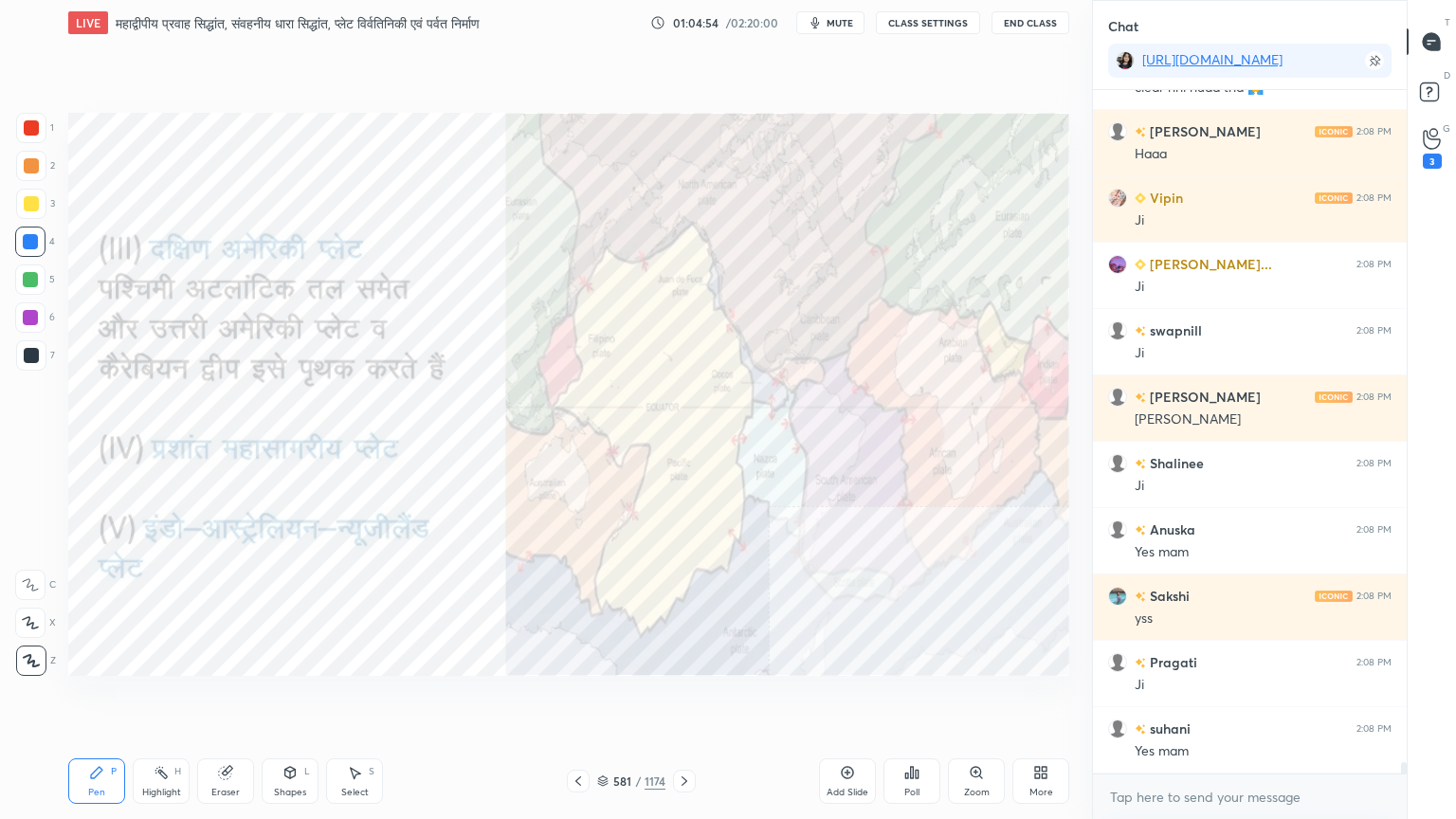 scroll, scrollTop: 38997, scrollLeft: 0, axis: vertical 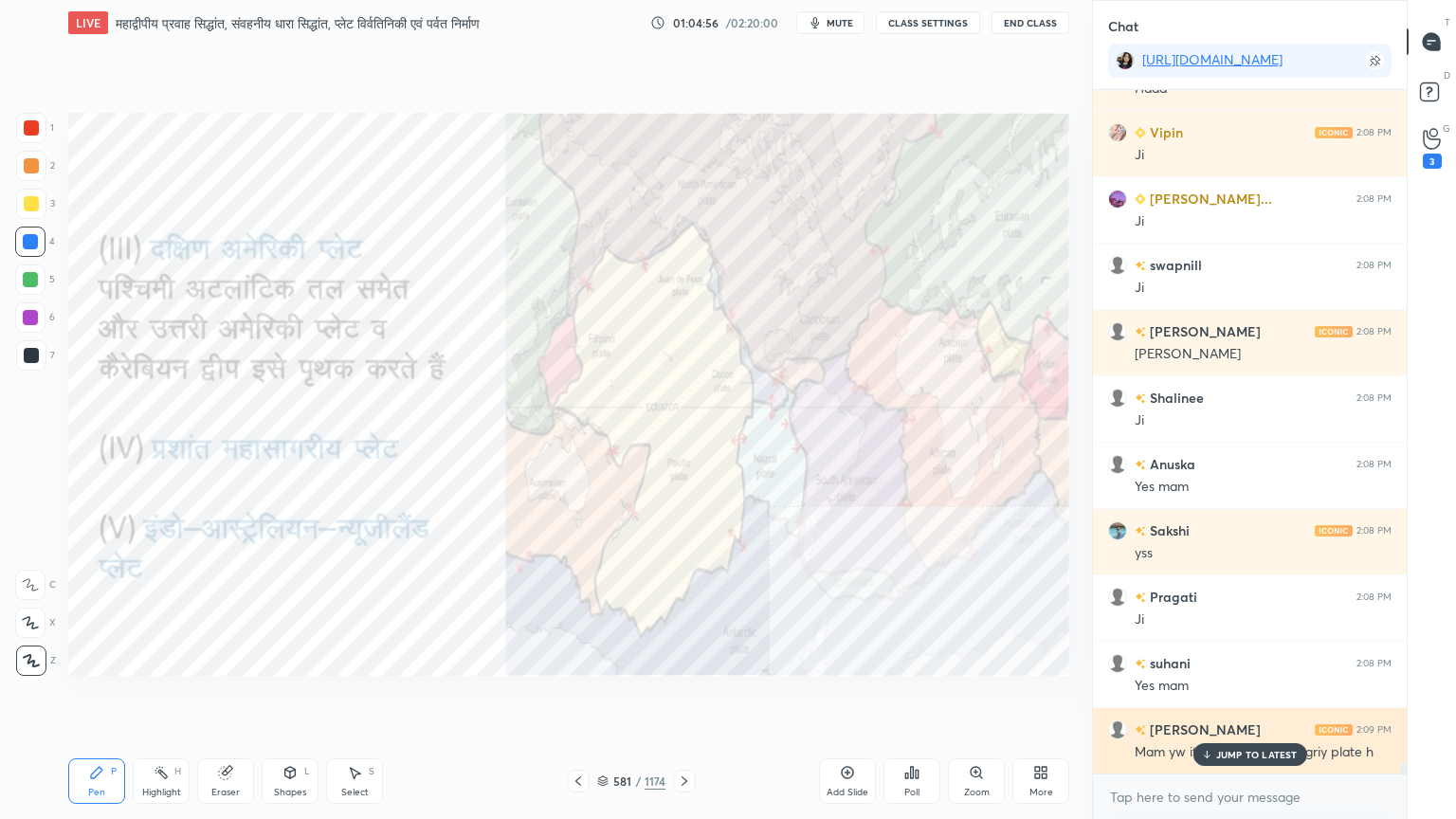 click on "JUMP TO LATEST" at bounding box center (1249, 755) 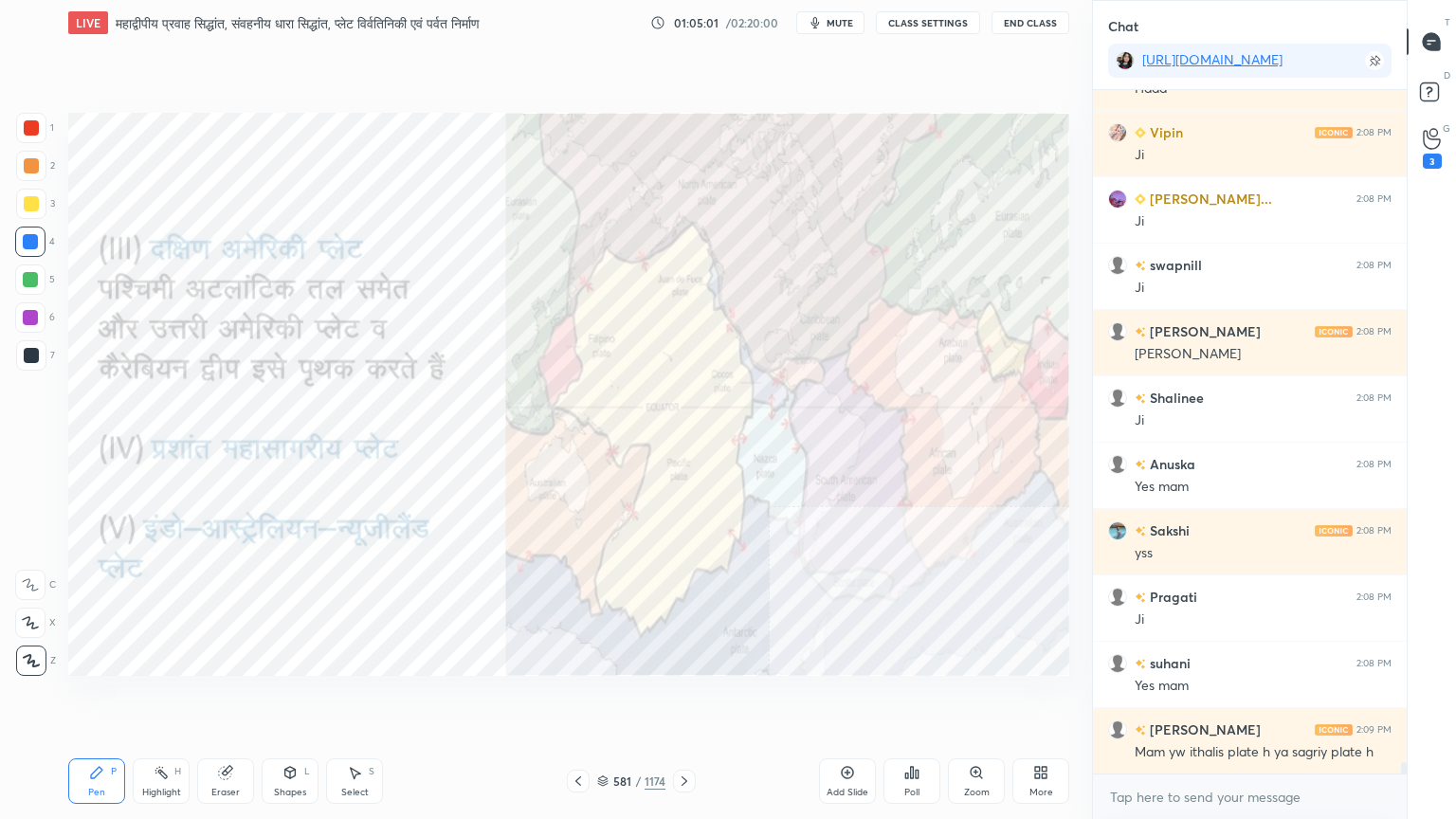 scroll, scrollTop: 39065, scrollLeft: 0, axis: vertical 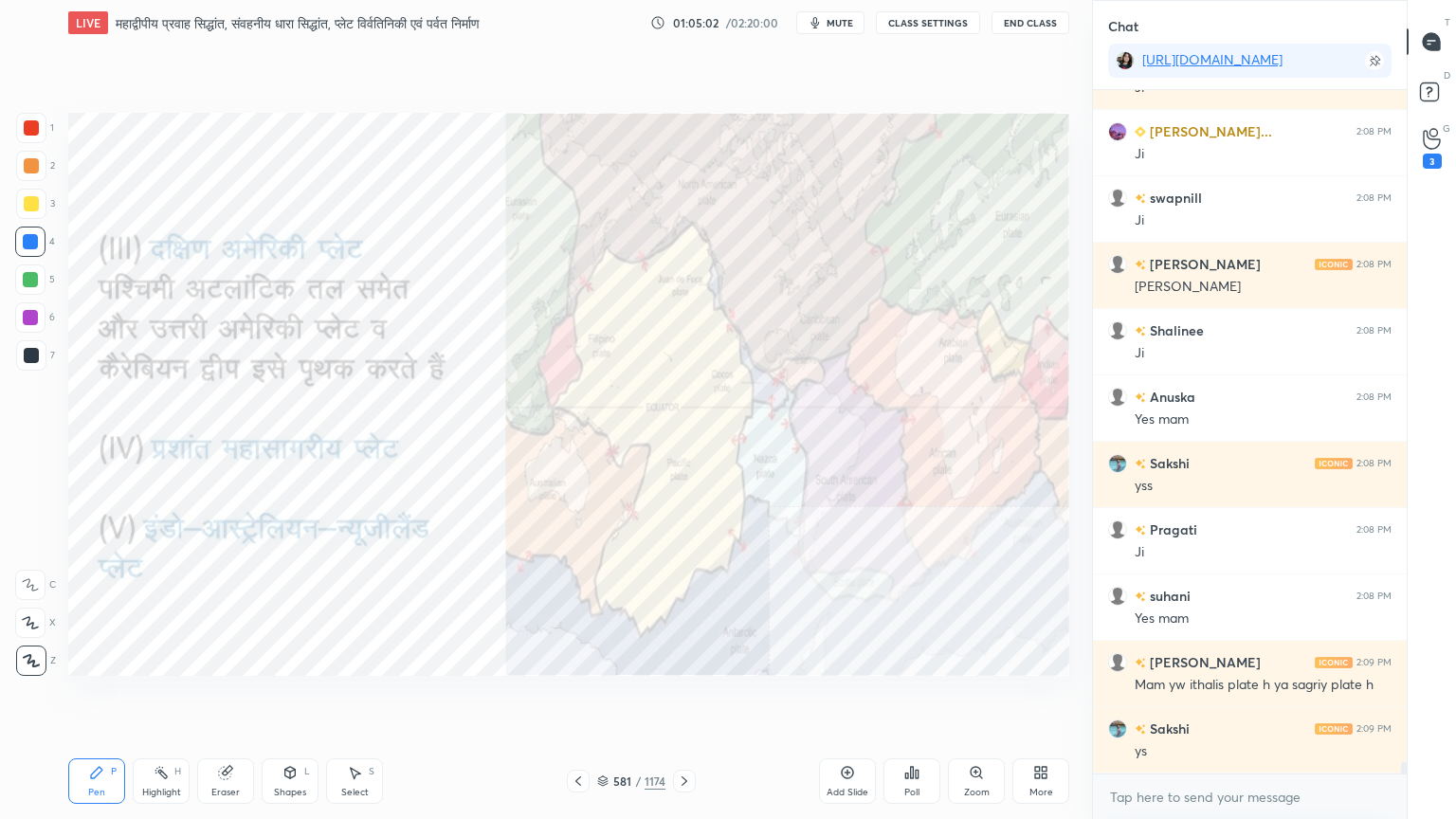 drag, startPoint x: 238, startPoint y: 781, endPoint x: 173, endPoint y: 728, distance: 83.86895 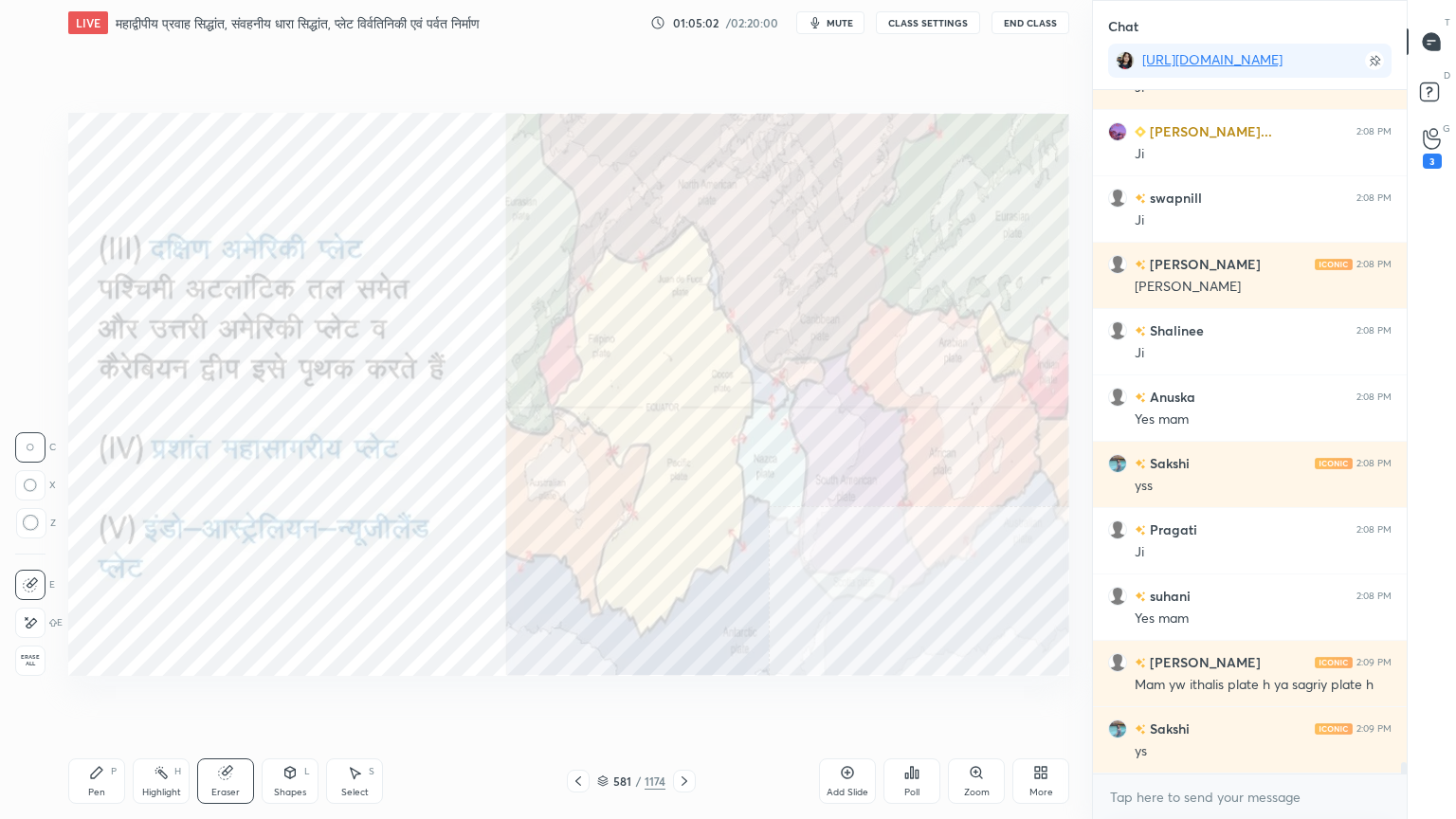 click on "Erase all" at bounding box center [30, 661] 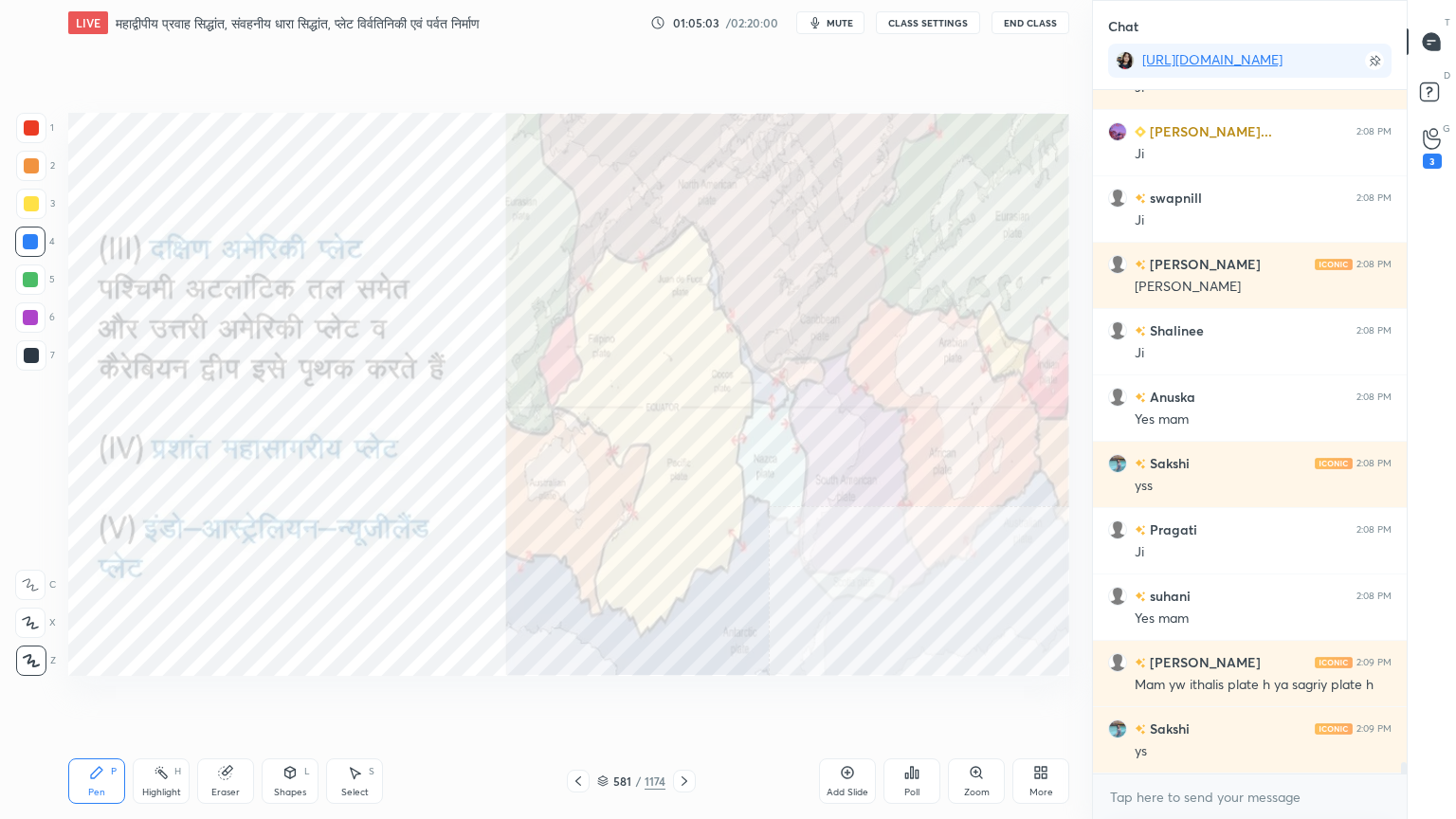 drag, startPoint x: 25, startPoint y: 647, endPoint x: 63, endPoint y: 647, distance: 38 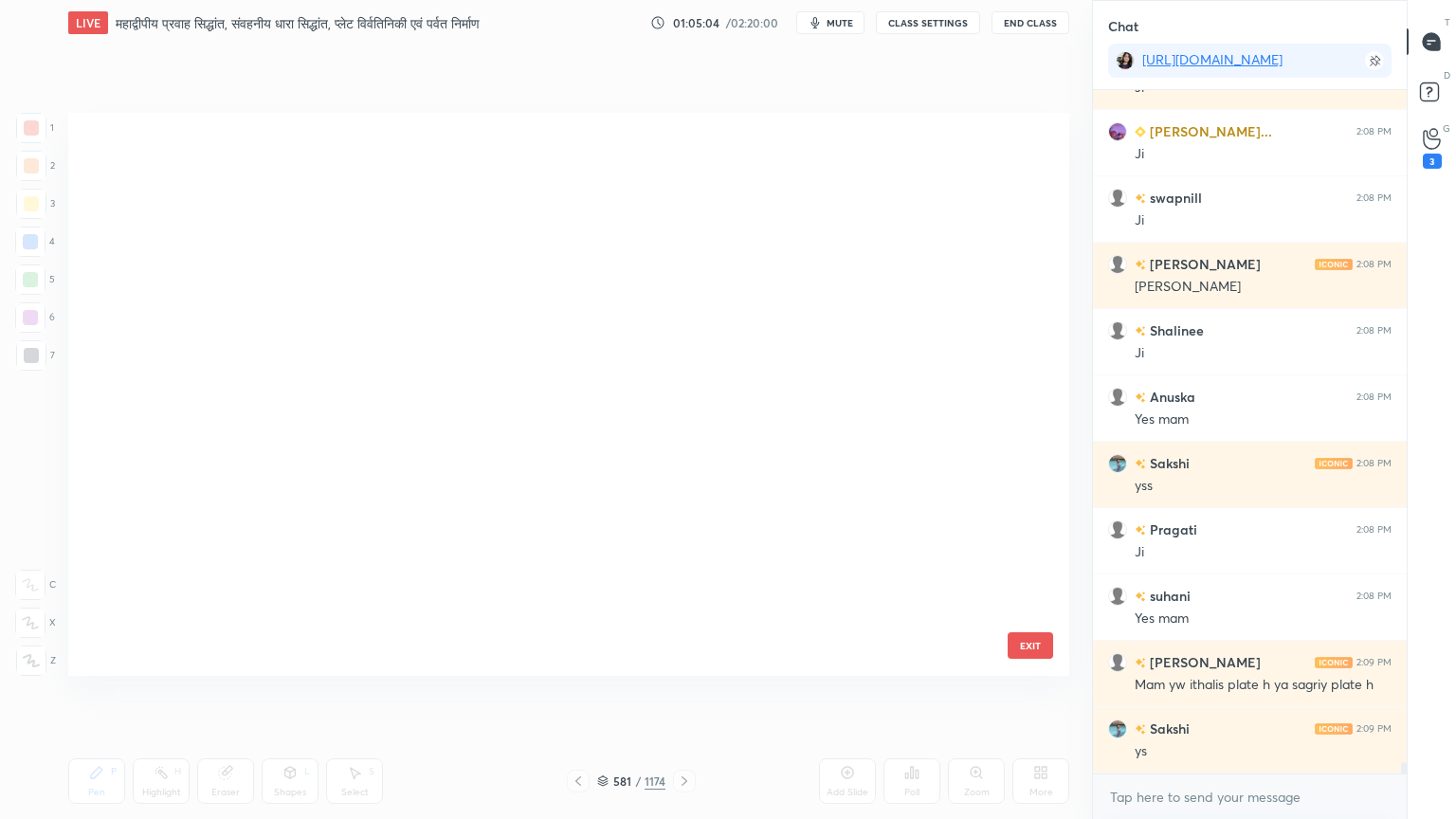 scroll, scrollTop: 33090, scrollLeft: 0, axis: vertical 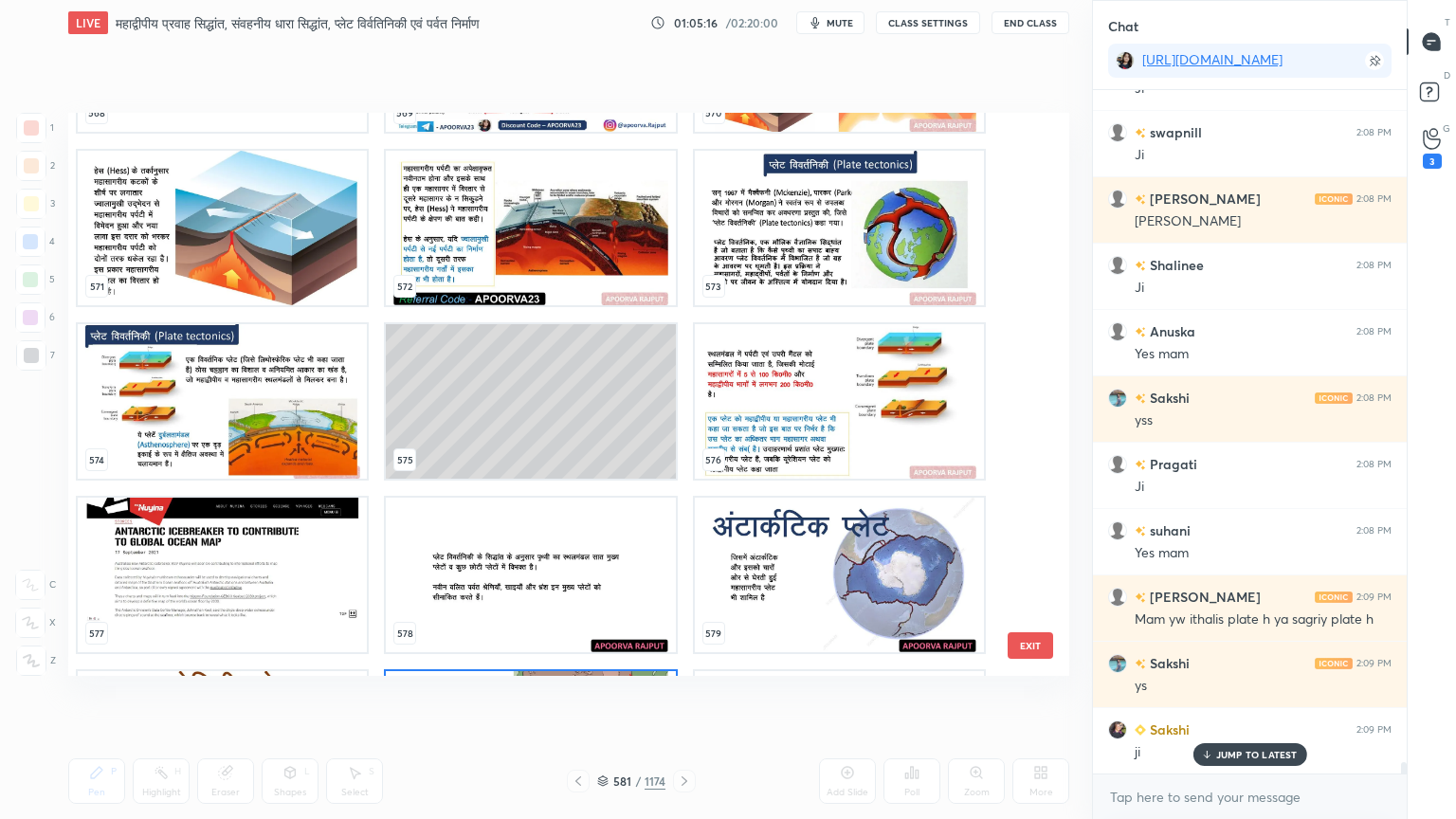 click at bounding box center [222, 401] 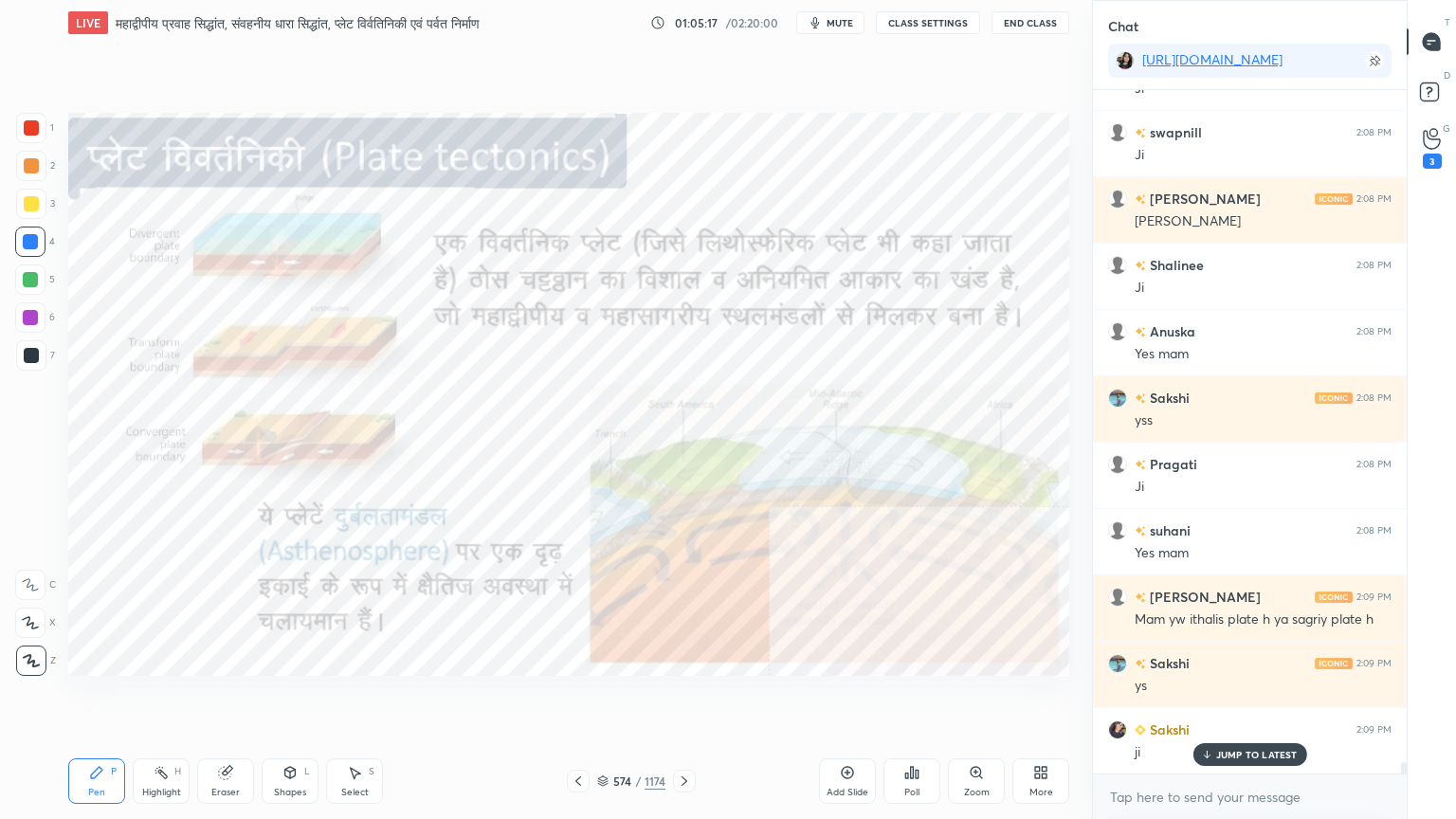 click at bounding box center (222, 401) 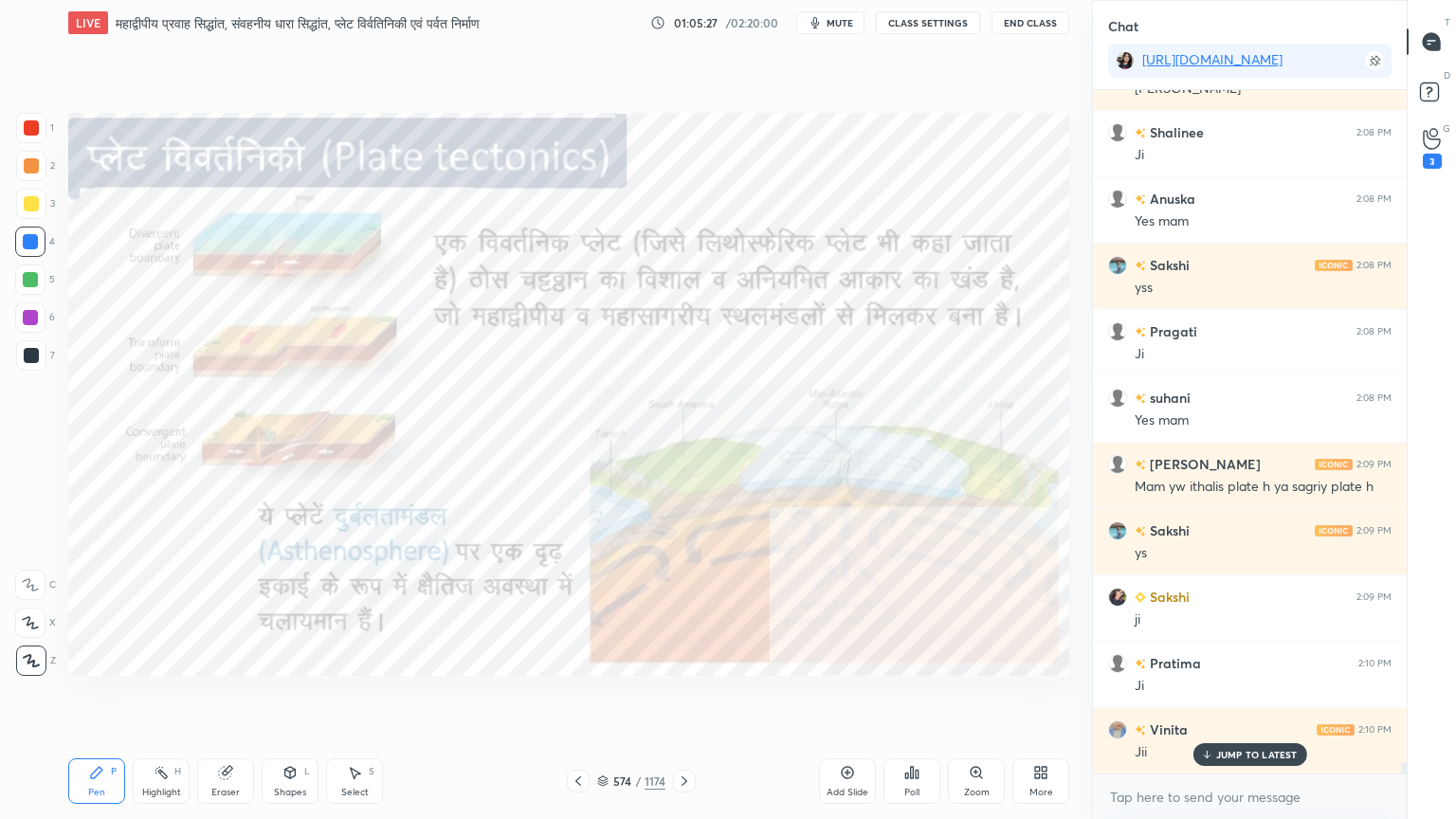 scroll, scrollTop: 39364, scrollLeft: 0, axis: vertical 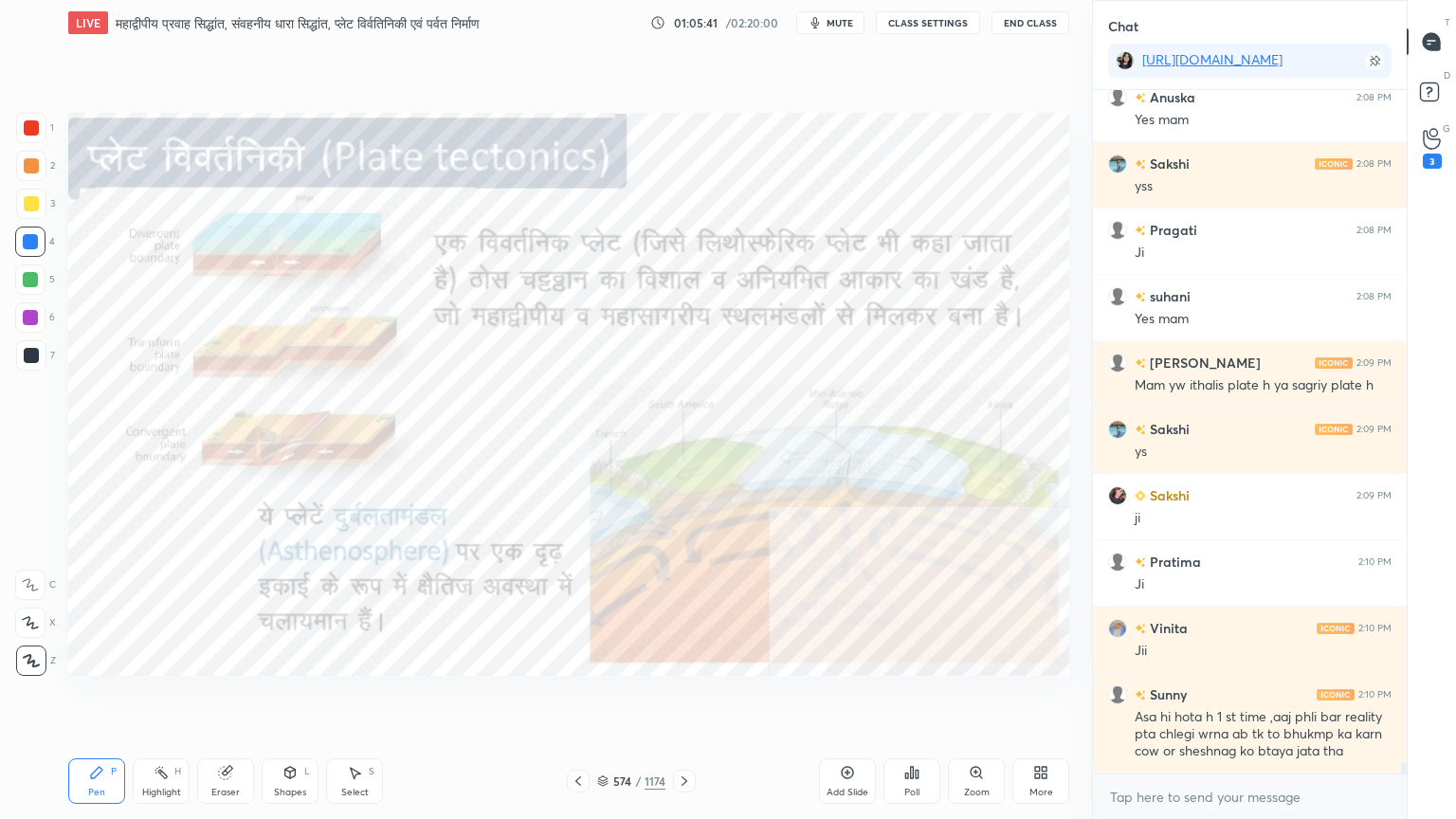 click on "LIVE महाद्वीपीय प्रवाह सिद्धांत, संवहनीय धारा सिद्धांत, प्लेट विर्वतिनिकी एवं पर्वत निर्माण 01:05:41 /  02:20:00 mute CLASS SETTINGS End Class Setting up your live class Poll for   secs No correct answer Start poll Back महाद्वीपीय प्रवाह सिद्धांत, संवहनीय धारा सिद्धांत, प्लेट विर्वतिनिकी एवं पर्वत निर्माण • L18 of भूगोल आधारस्‍तंभ: भौतिक भूगोल - Physical Geography [PERSON_NAME] Pen P Highlight H Eraser Shapes L Select S 574 / 1174 Add Slide Poll Zoom More" at bounding box center (569, 410) 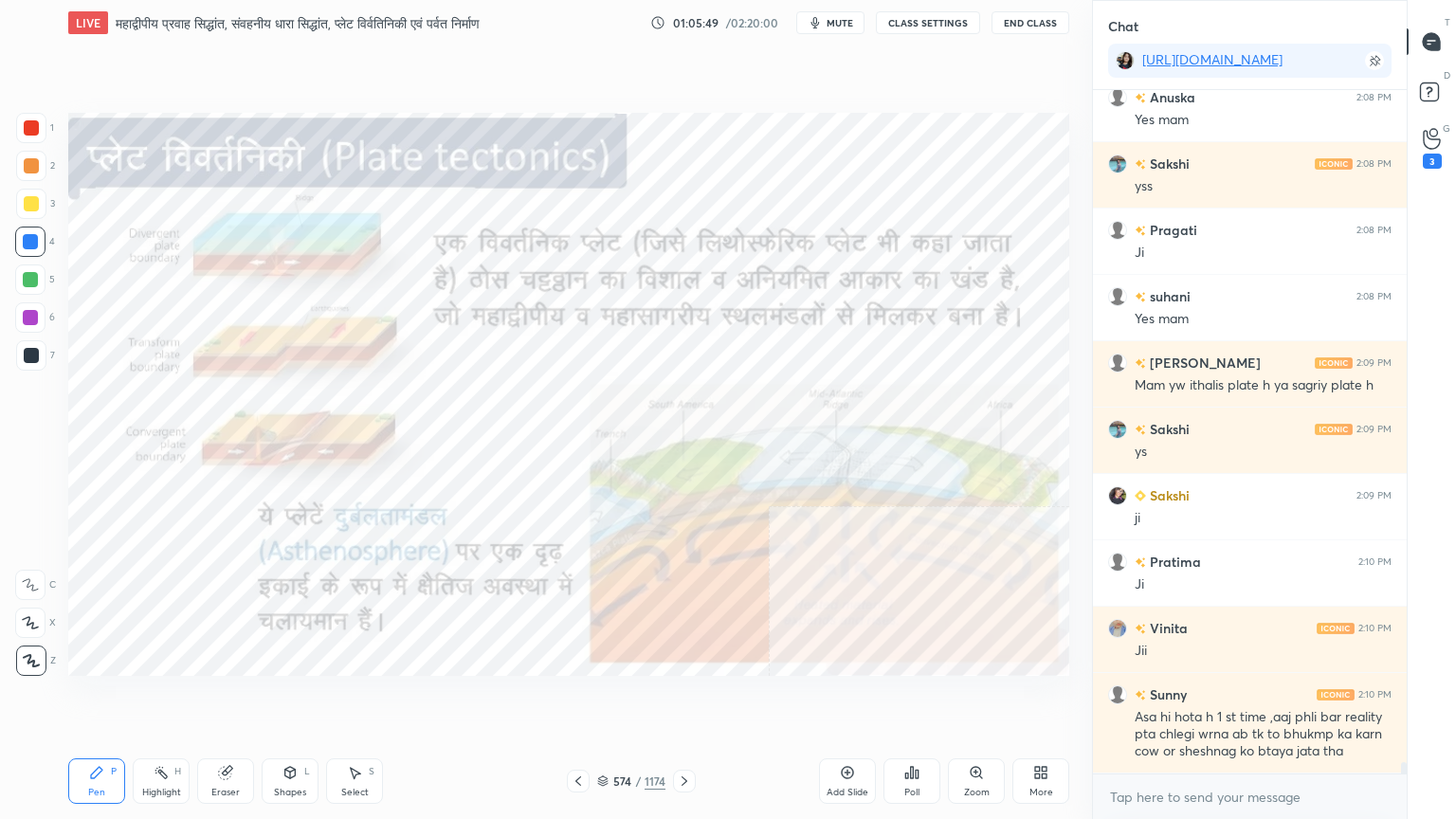 drag, startPoint x: 220, startPoint y: 790, endPoint x: 216, endPoint y: 775, distance: 15.524175 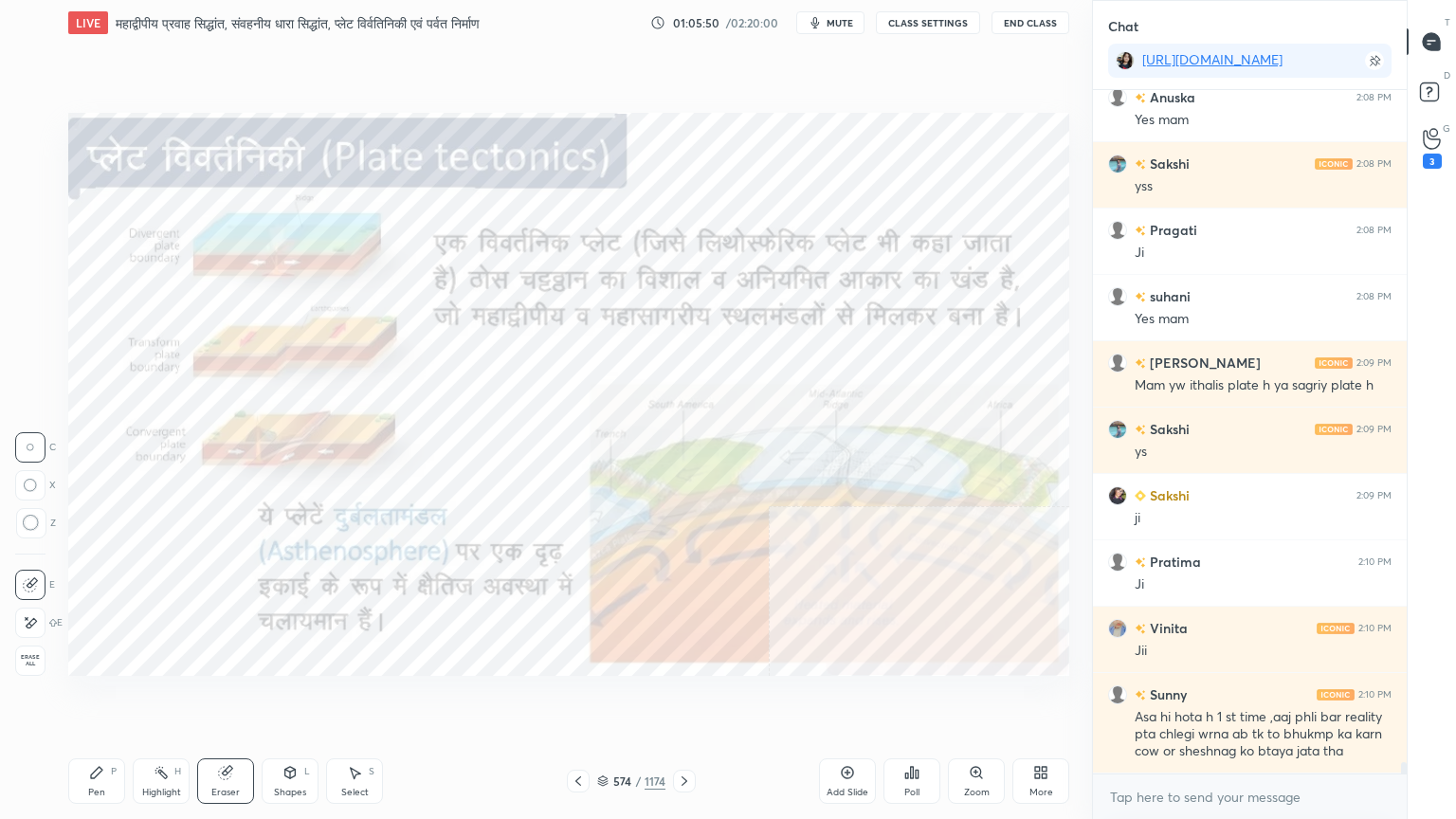 click on "Erase all" at bounding box center [30, 661] 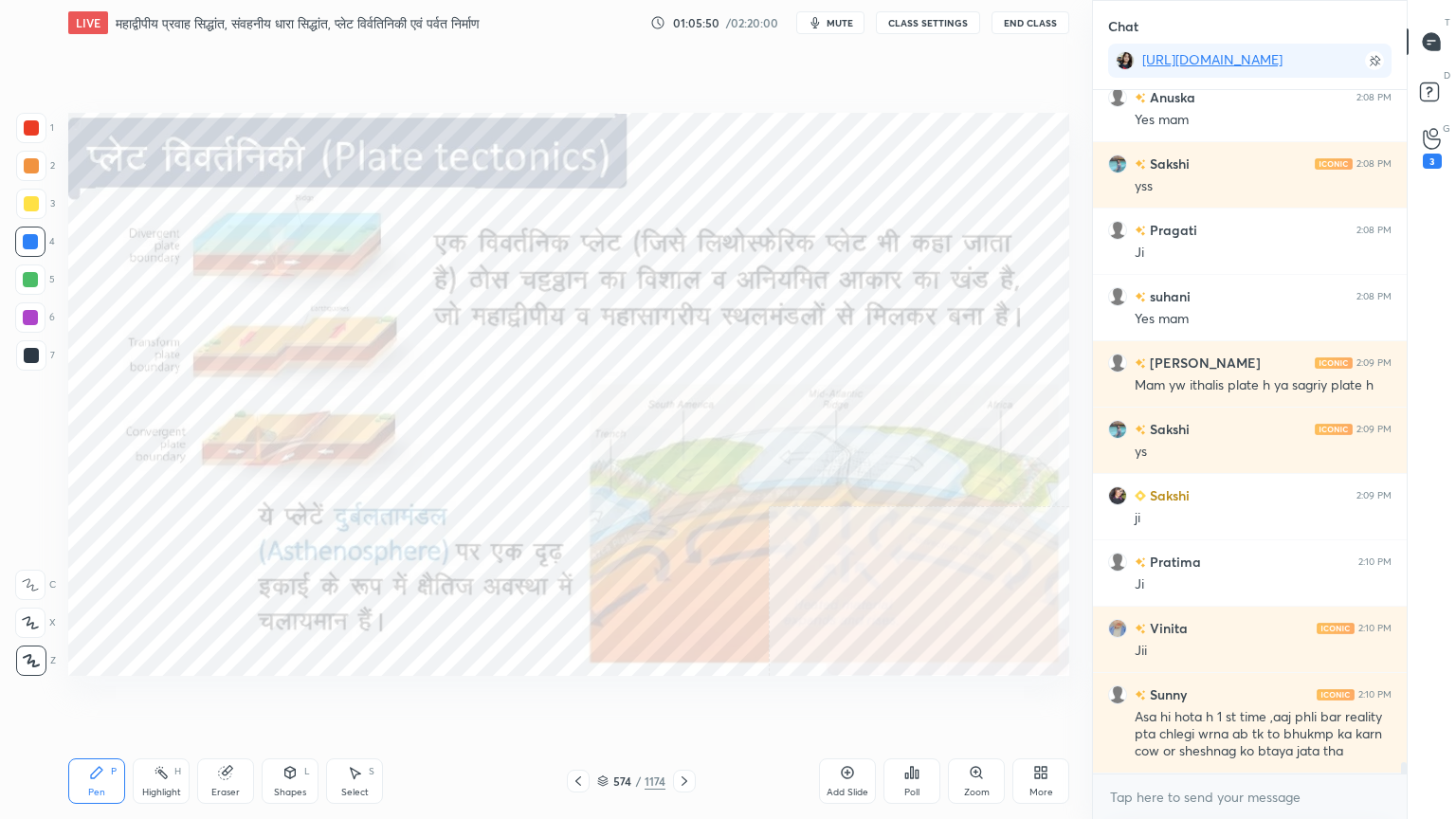click on "1 2 3 4 5 6 7 C X Z C X Z E E Erase all   H H" at bounding box center [30, 394] 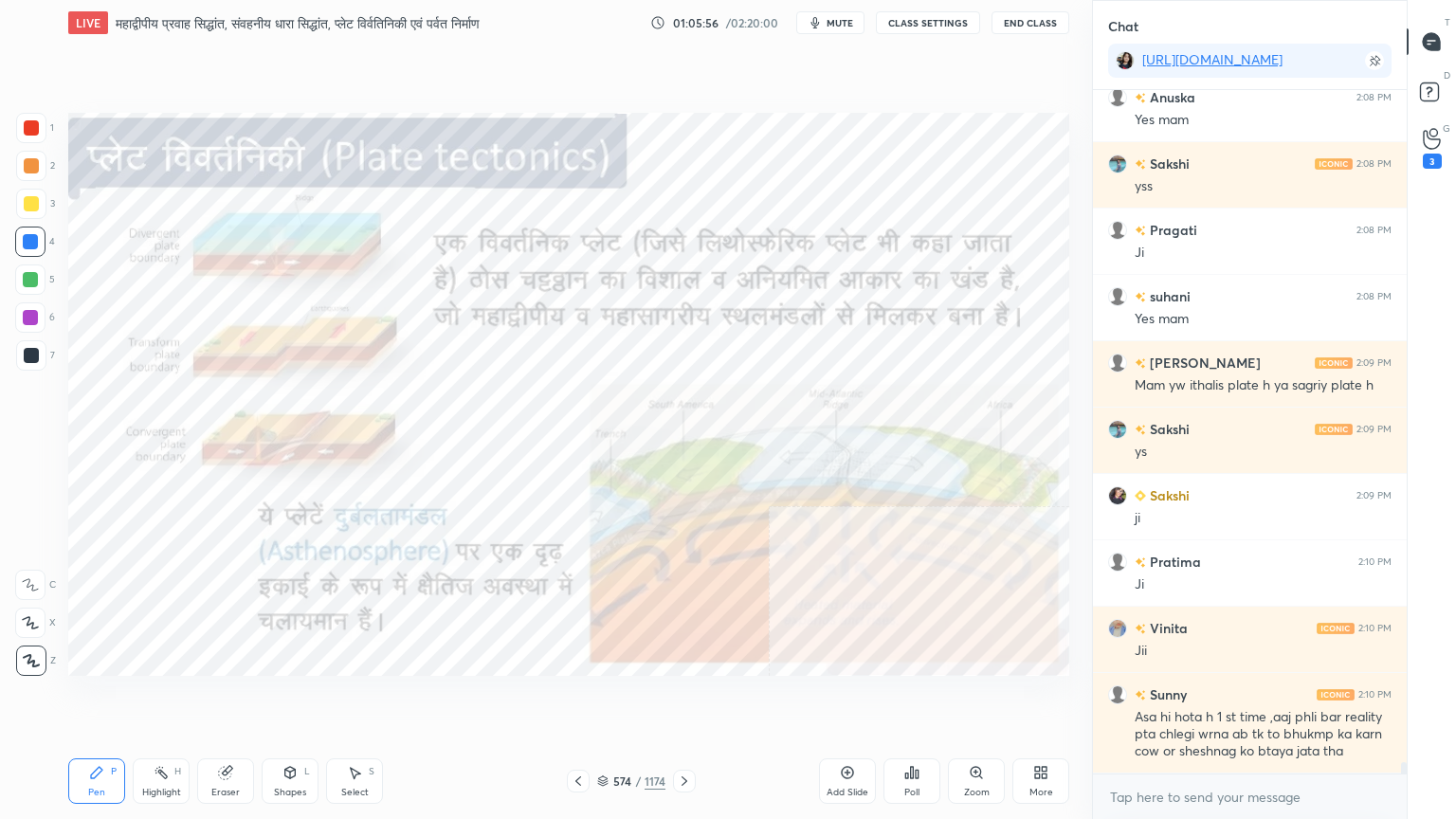 scroll, scrollTop: 39430, scrollLeft: 0, axis: vertical 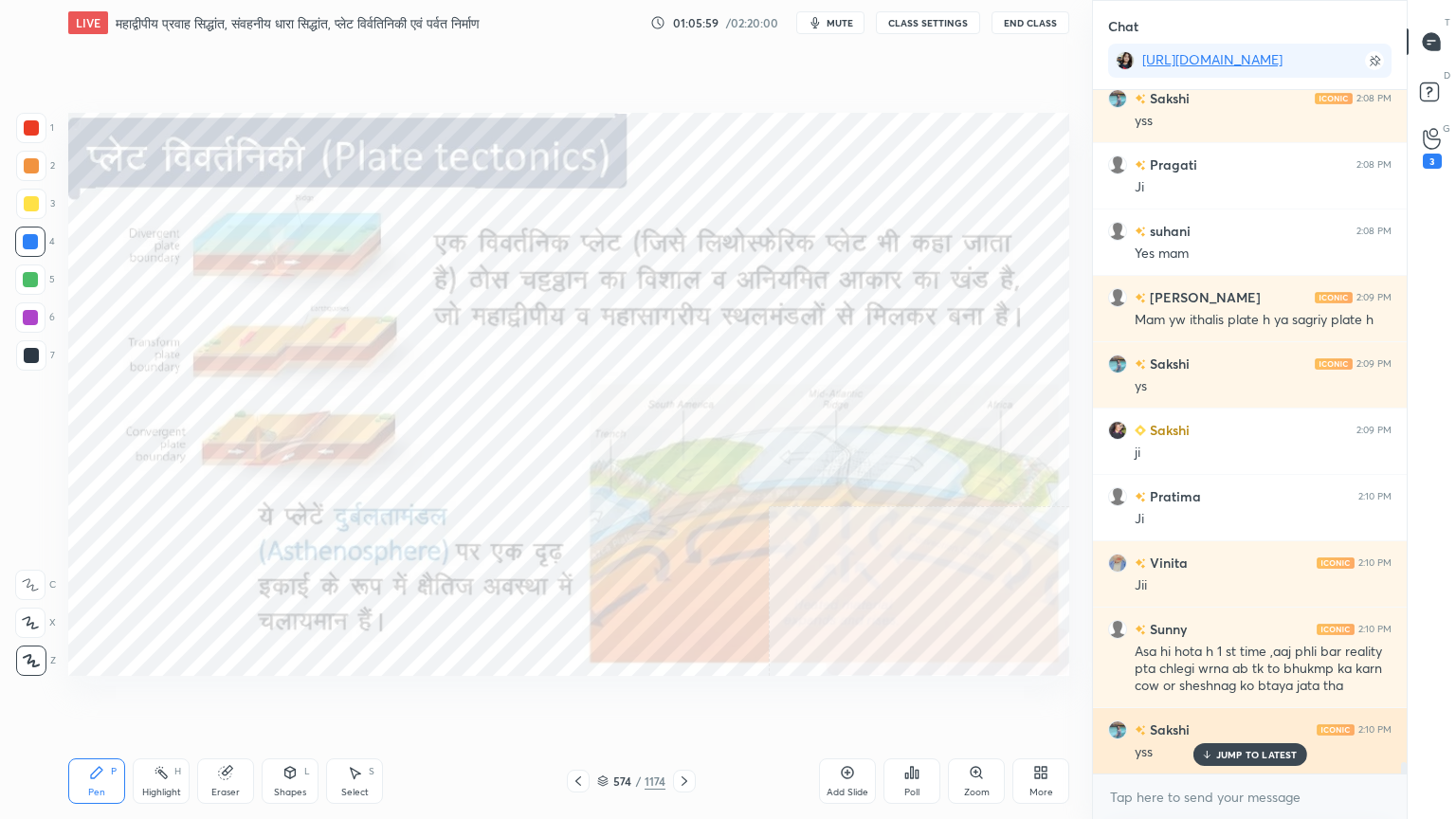 click on "JUMP TO LATEST" at bounding box center (1257, 755) 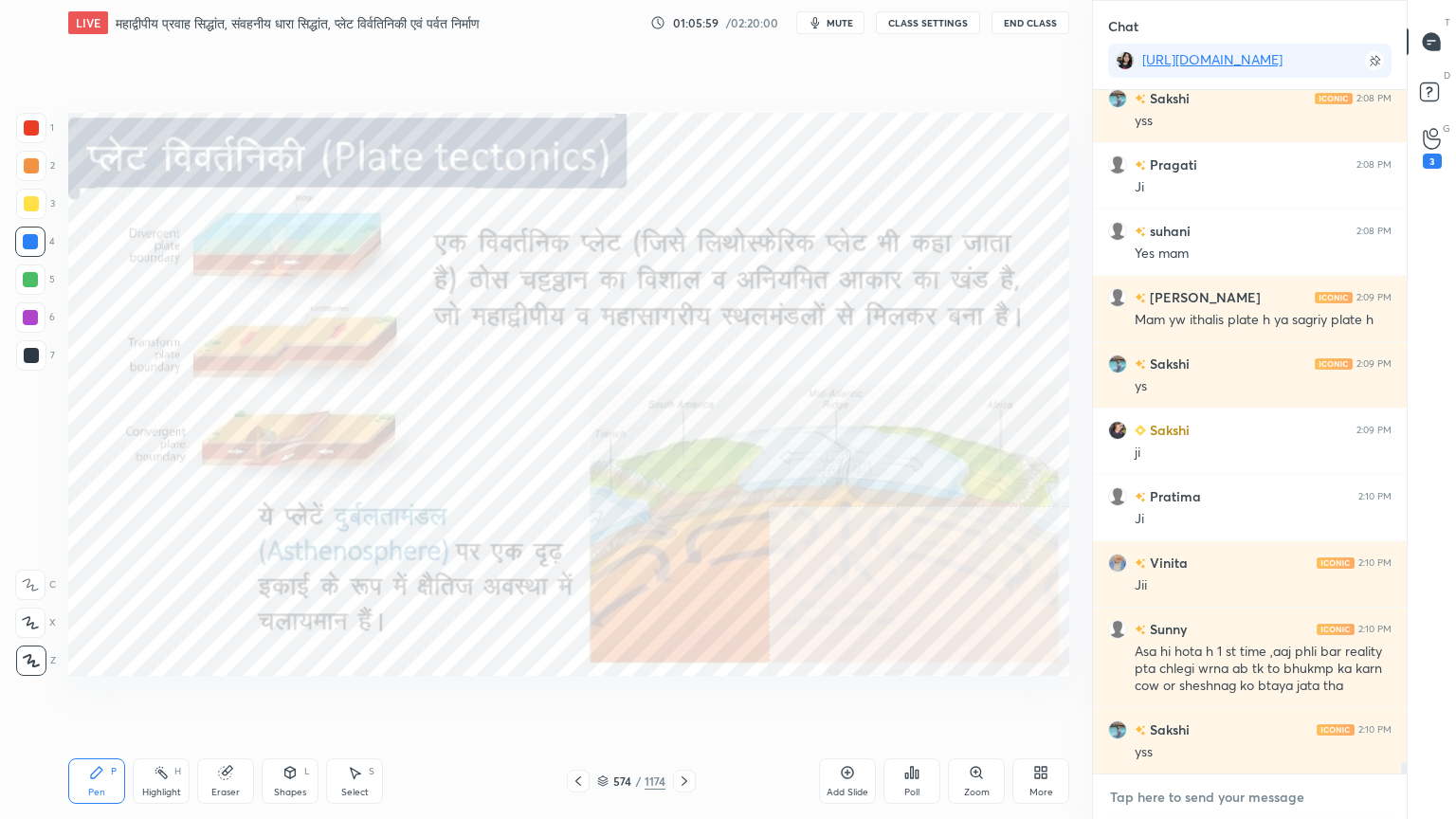 click at bounding box center [1249, 797] 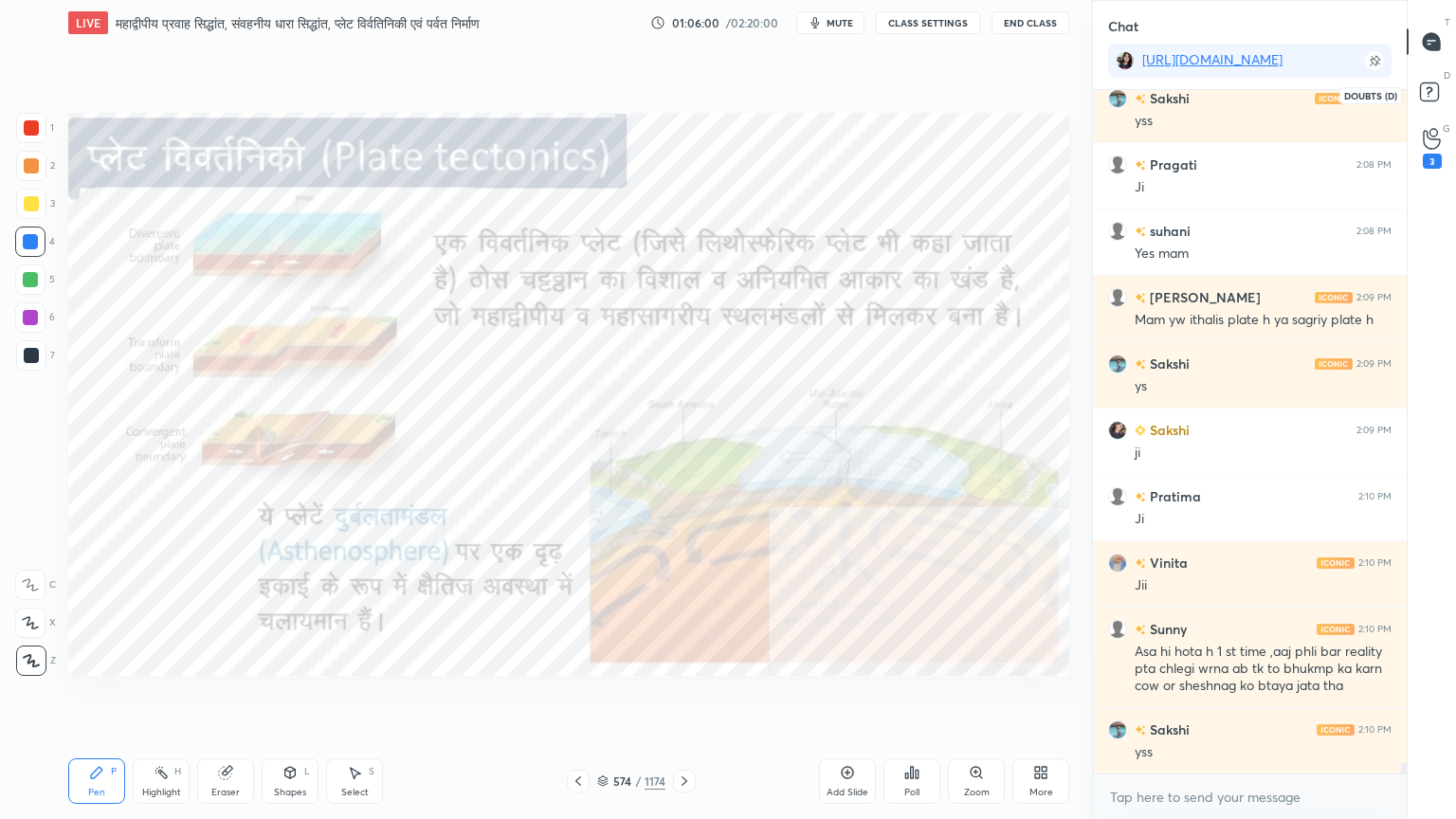 click 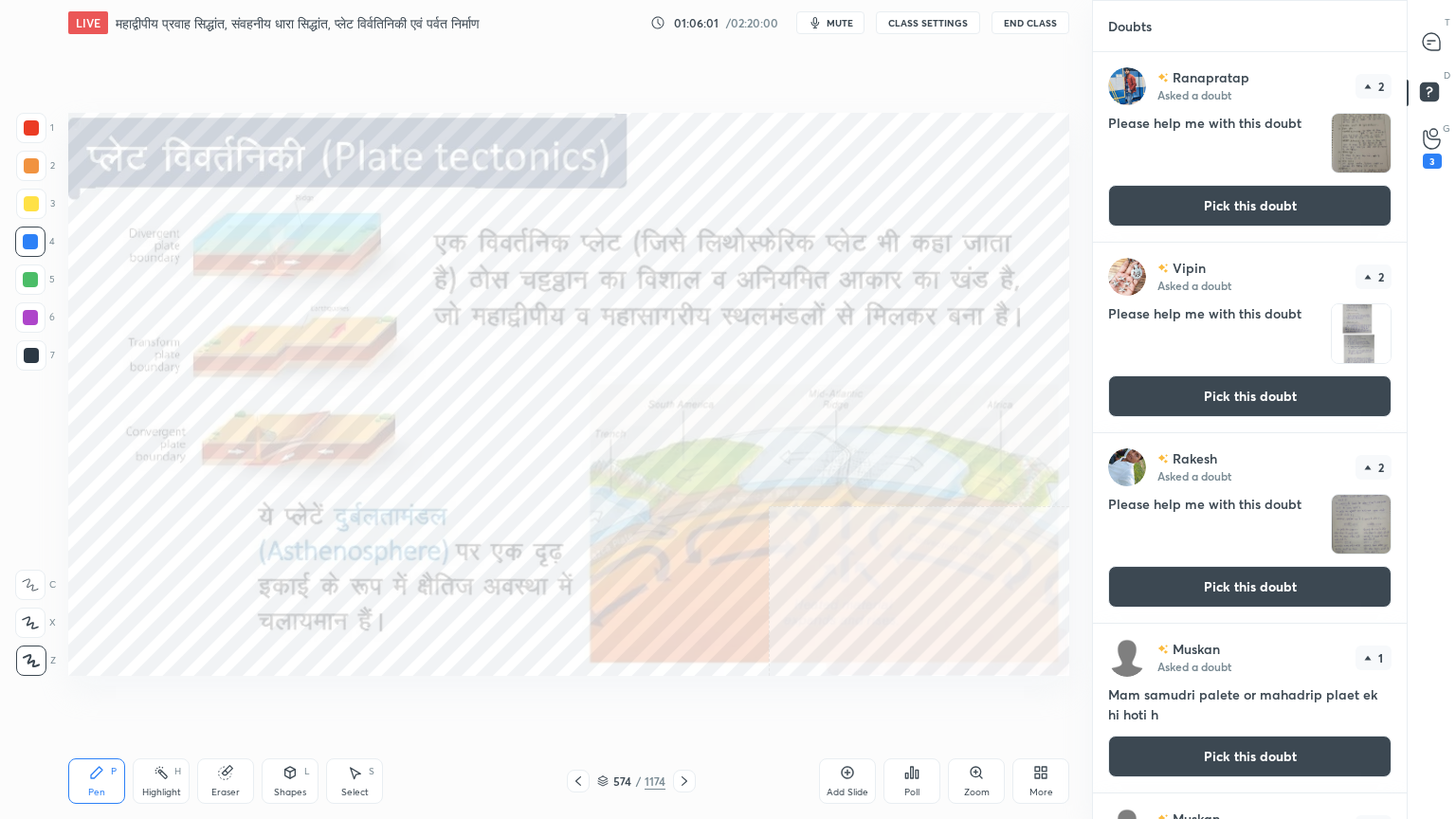 click at bounding box center [1432, 42] 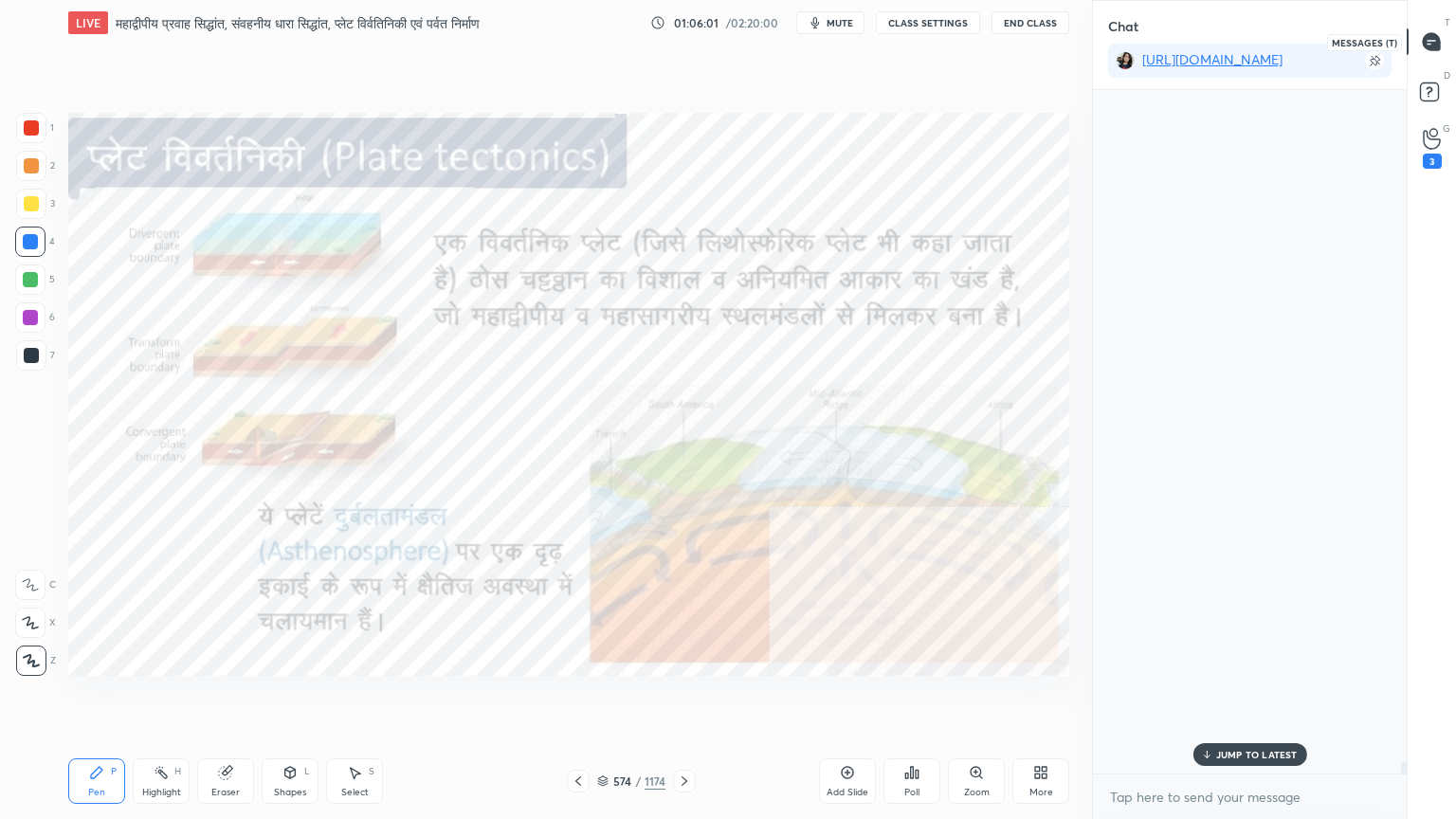 scroll, scrollTop: 723, scrollLeft: 308, axis: both 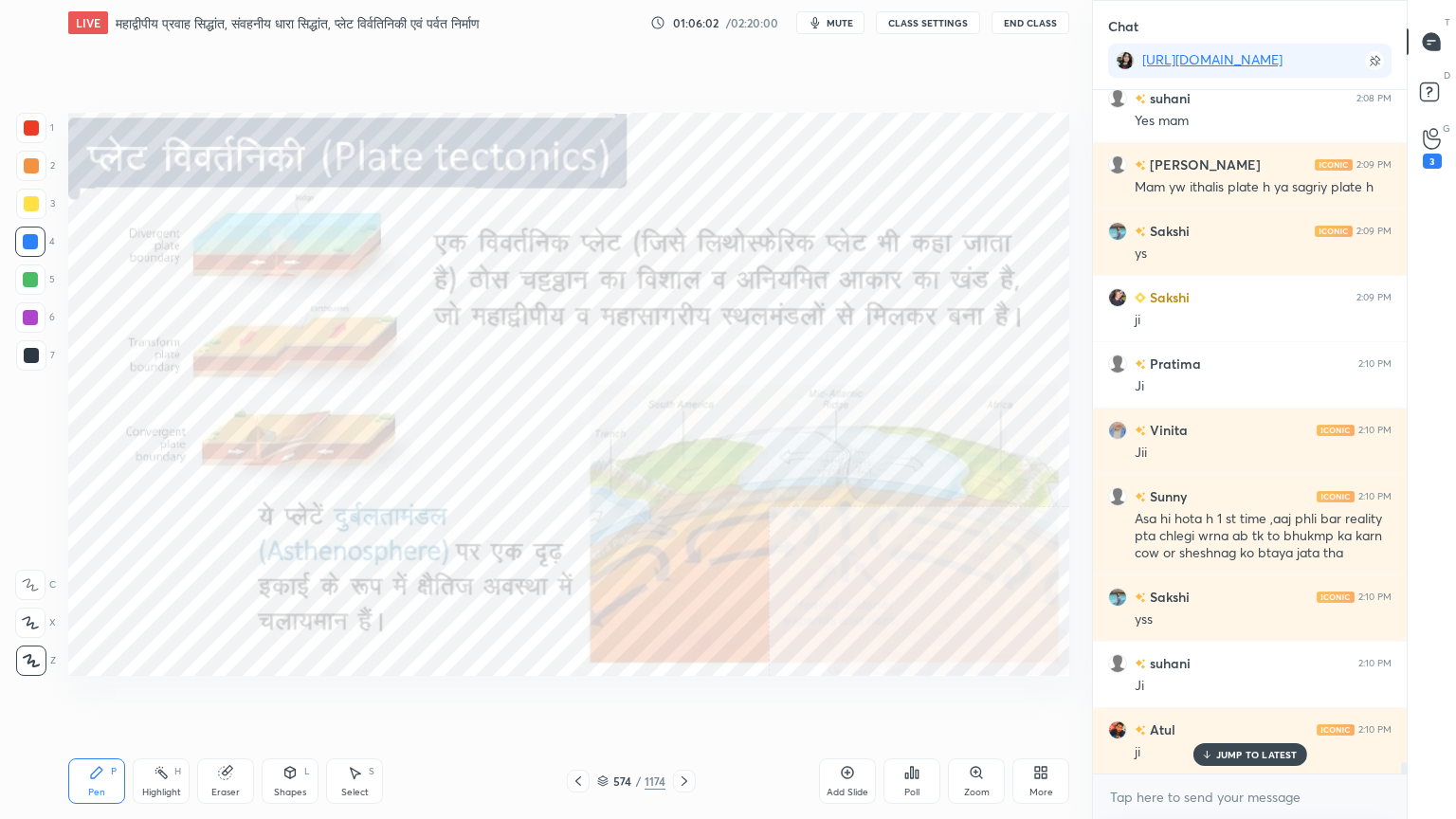 click on "JUMP TO LATEST" at bounding box center [1257, 755] 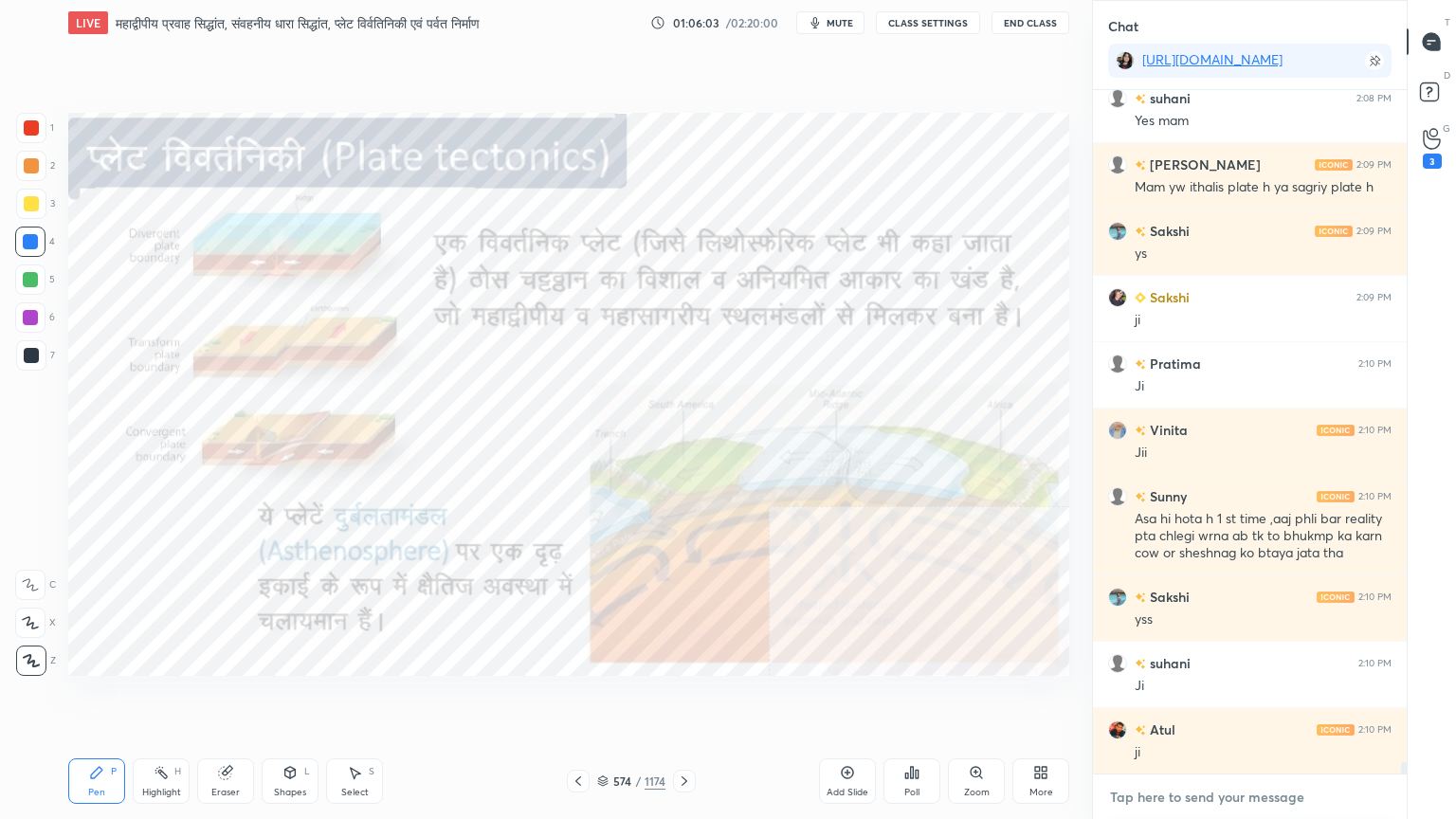 click at bounding box center [1249, 797] 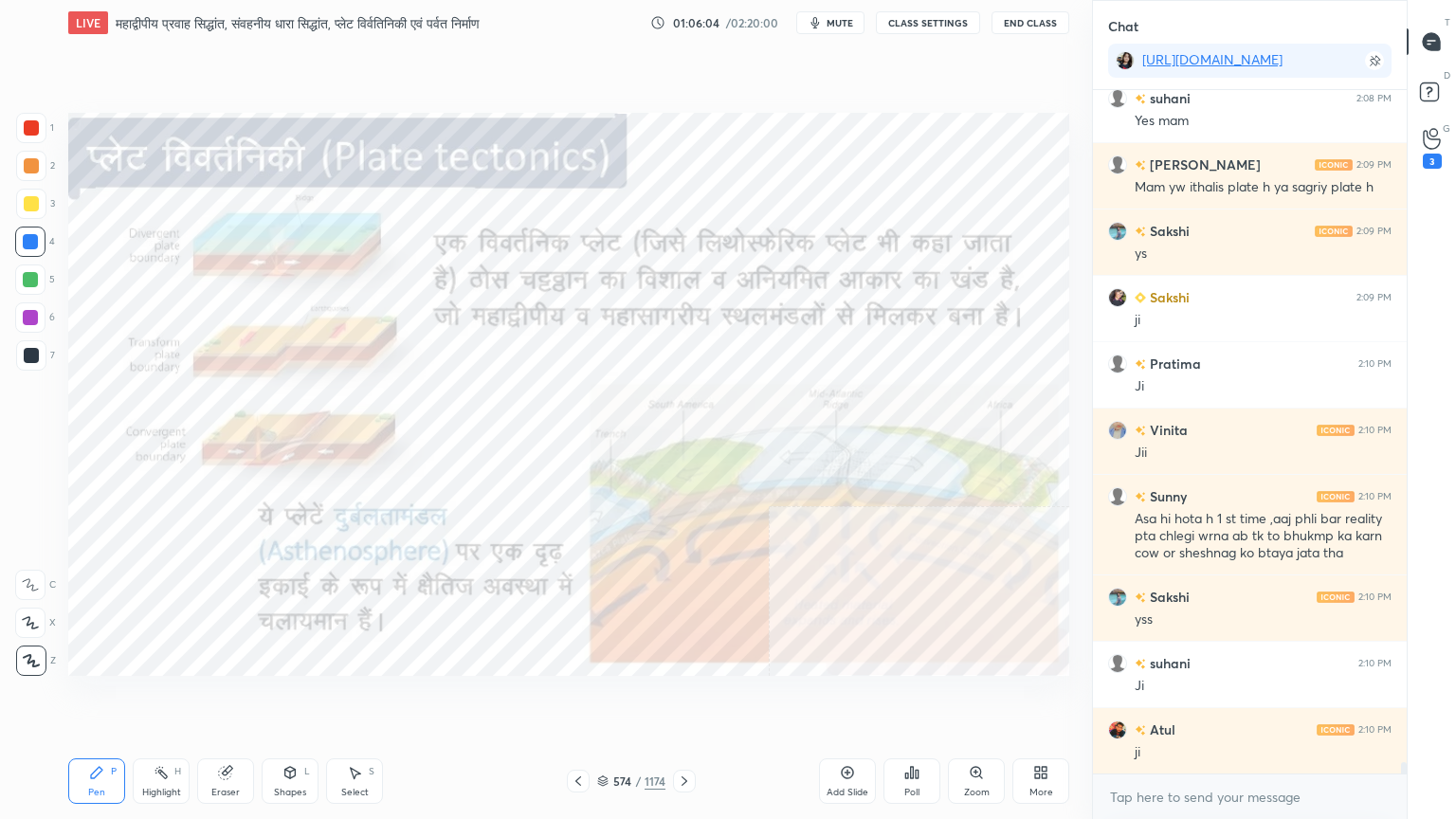 click at bounding box center [30, 242] 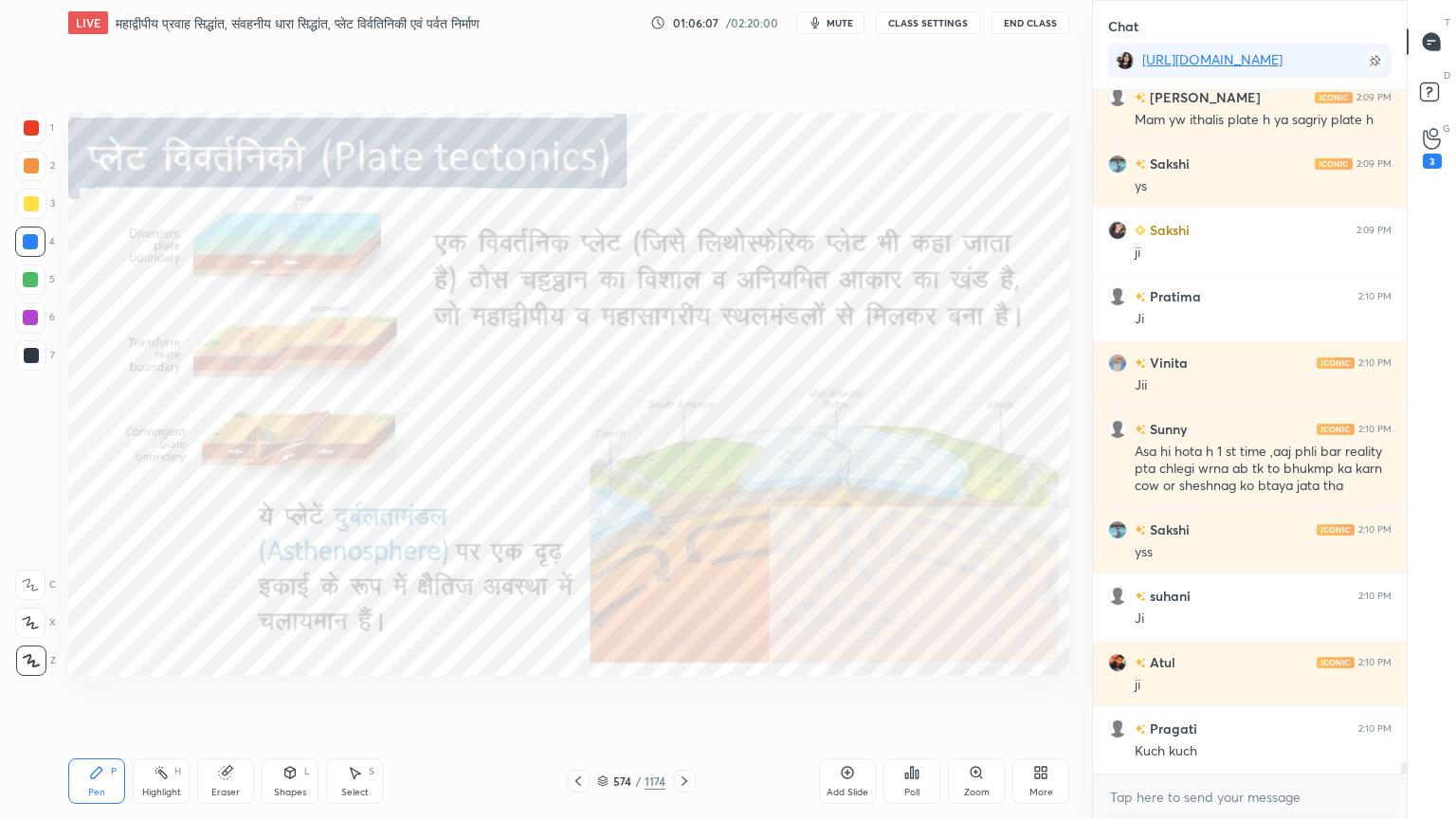 scroll, scrollTop: 39695, scrollLeft: 0, axis: vertical 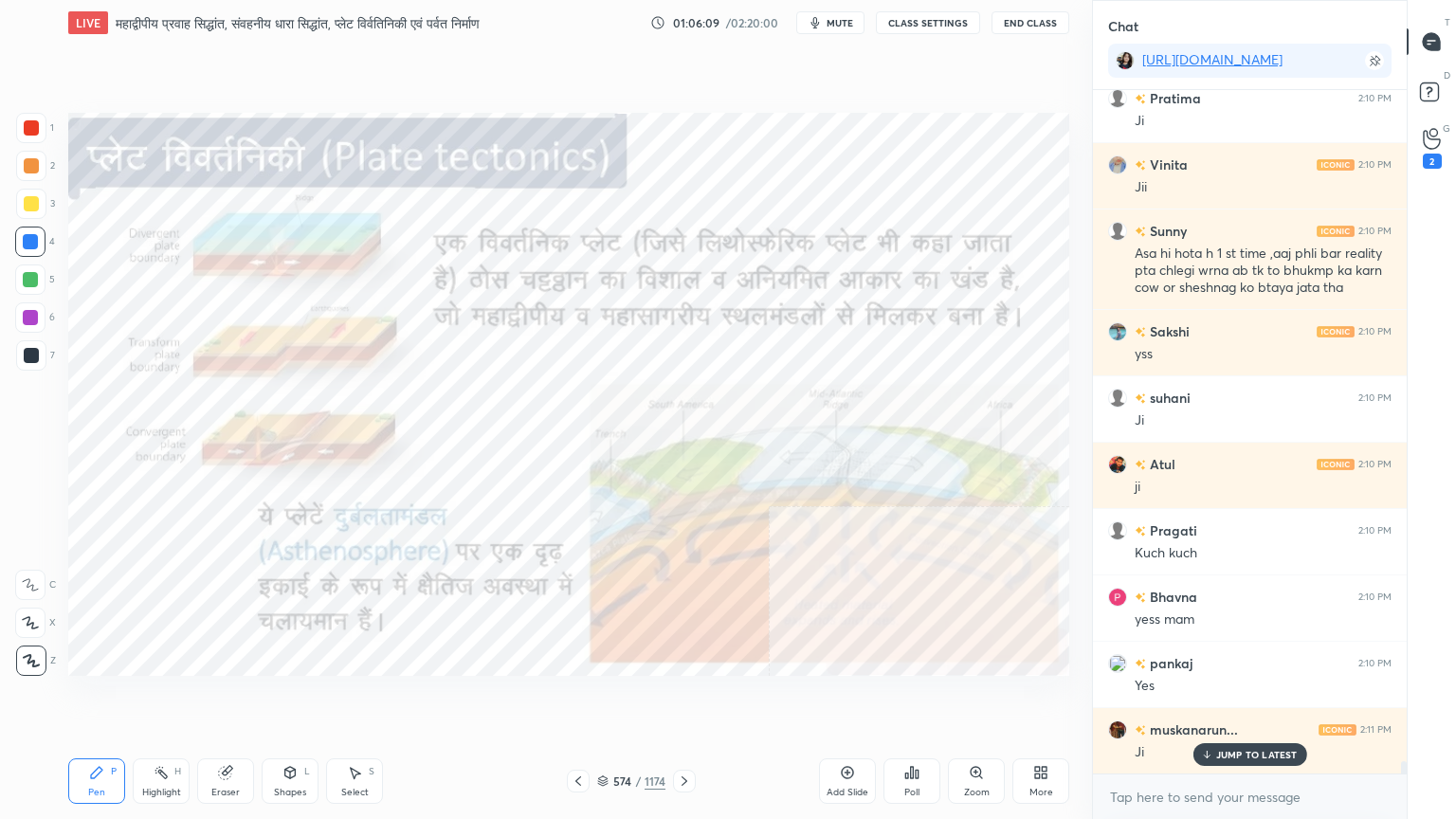 click at bounding box center [684, 781] 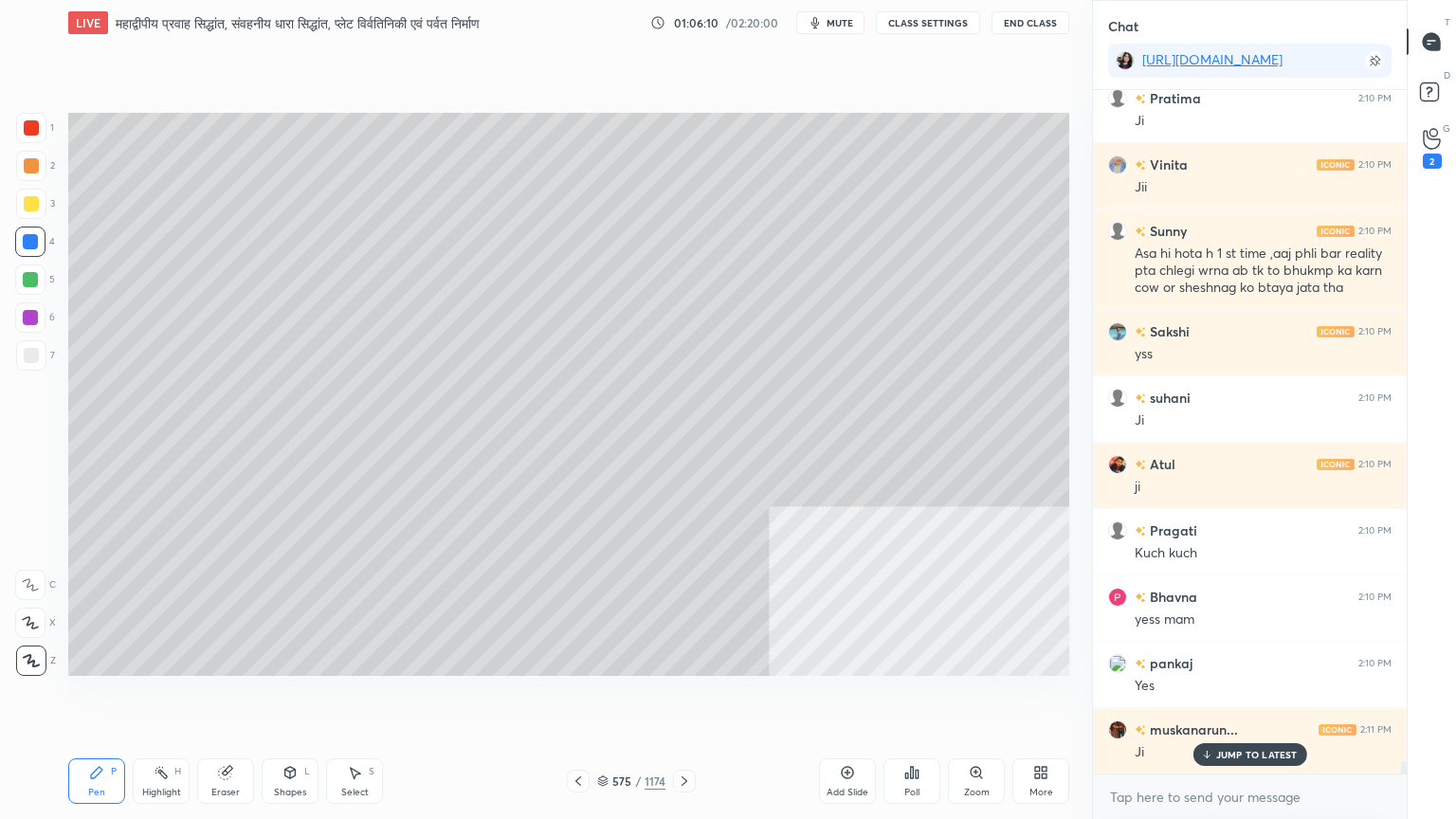 scroll, scrollTop: 38280, scrollLeft: 0, axis: vertical 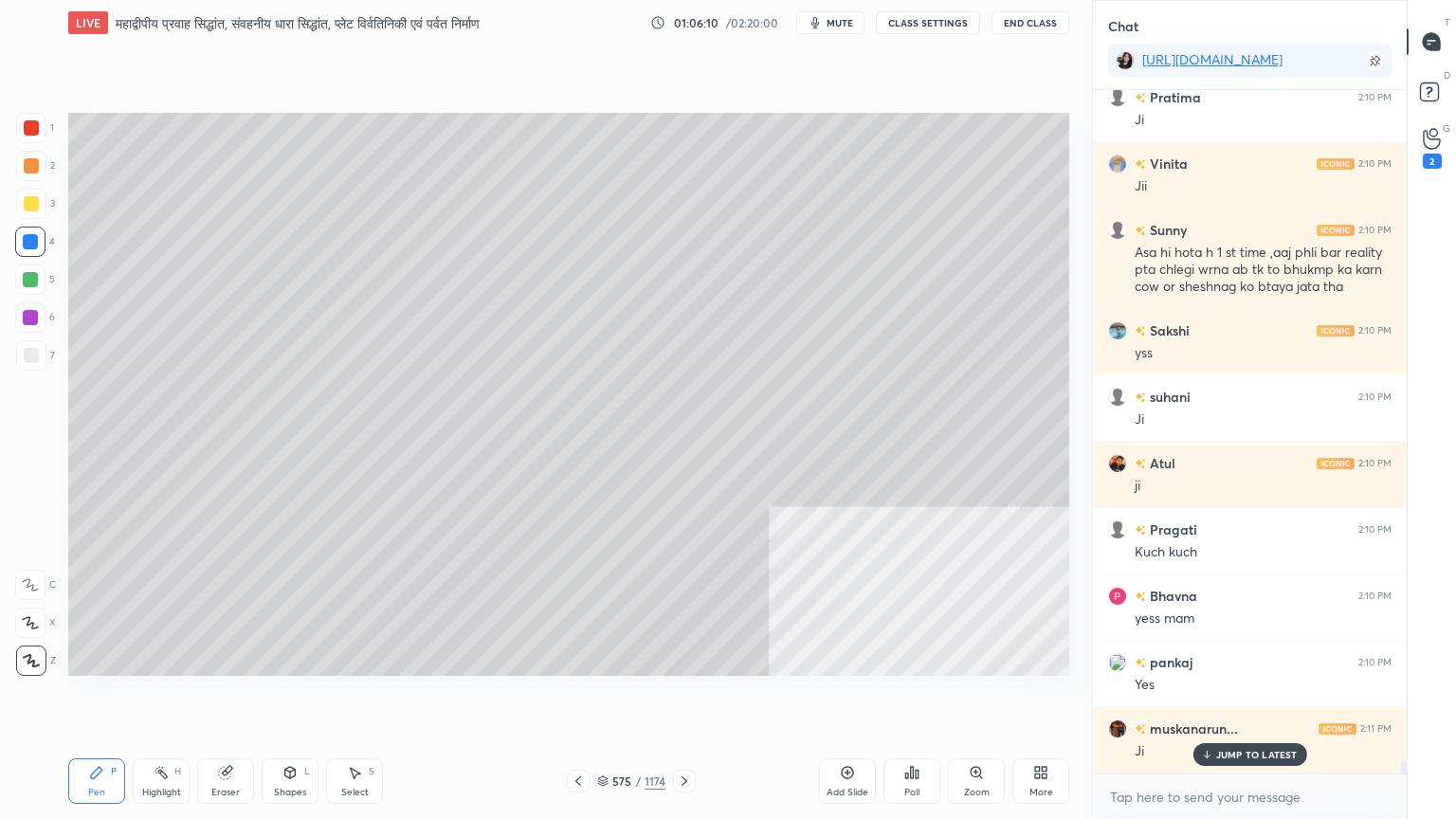 click at bounding box center [684, 781] 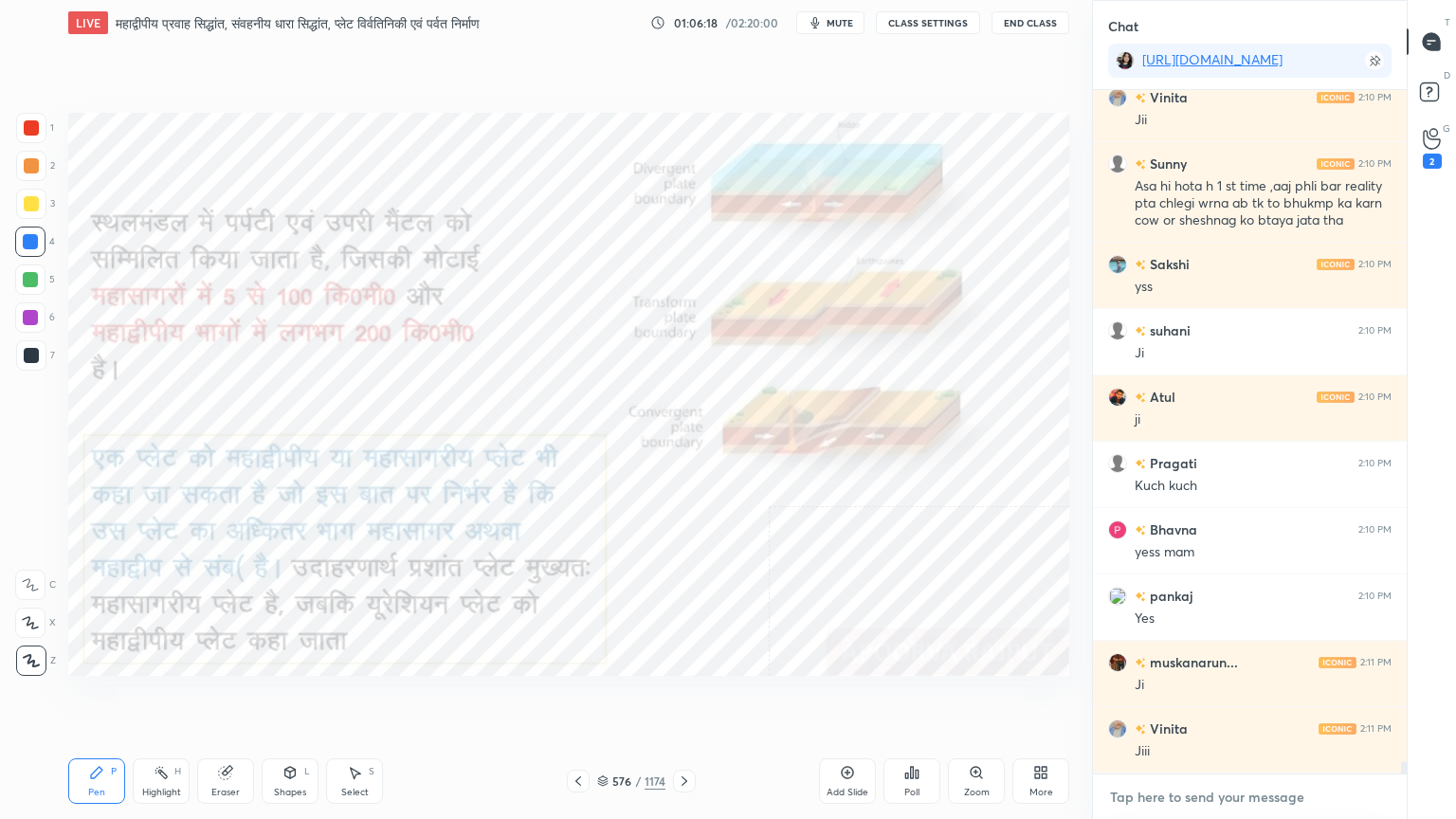 click at bounding box center [1249, 797] 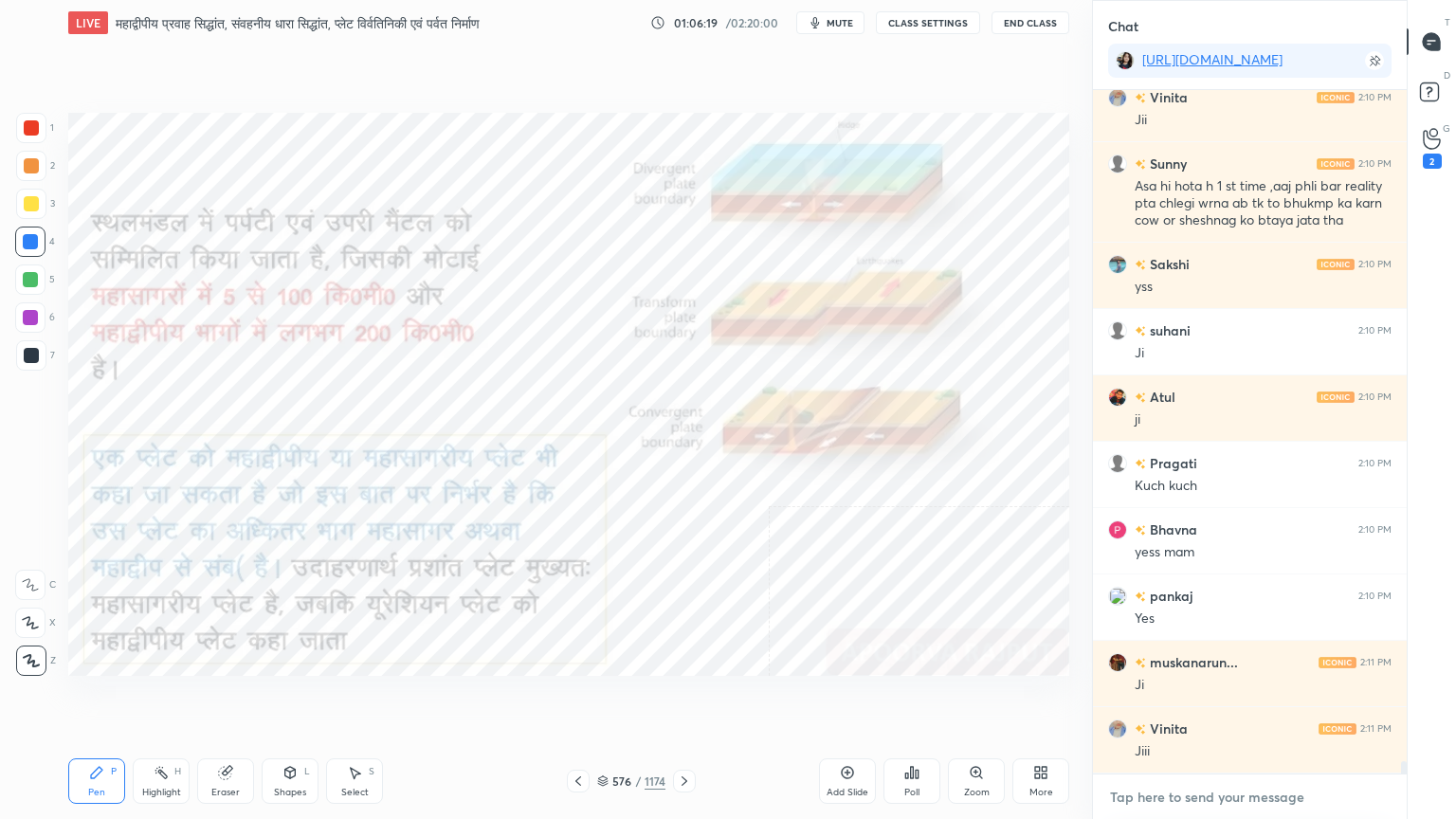 scroll, scrollTop: 38345, scrollLeft: 0, axis: vertical 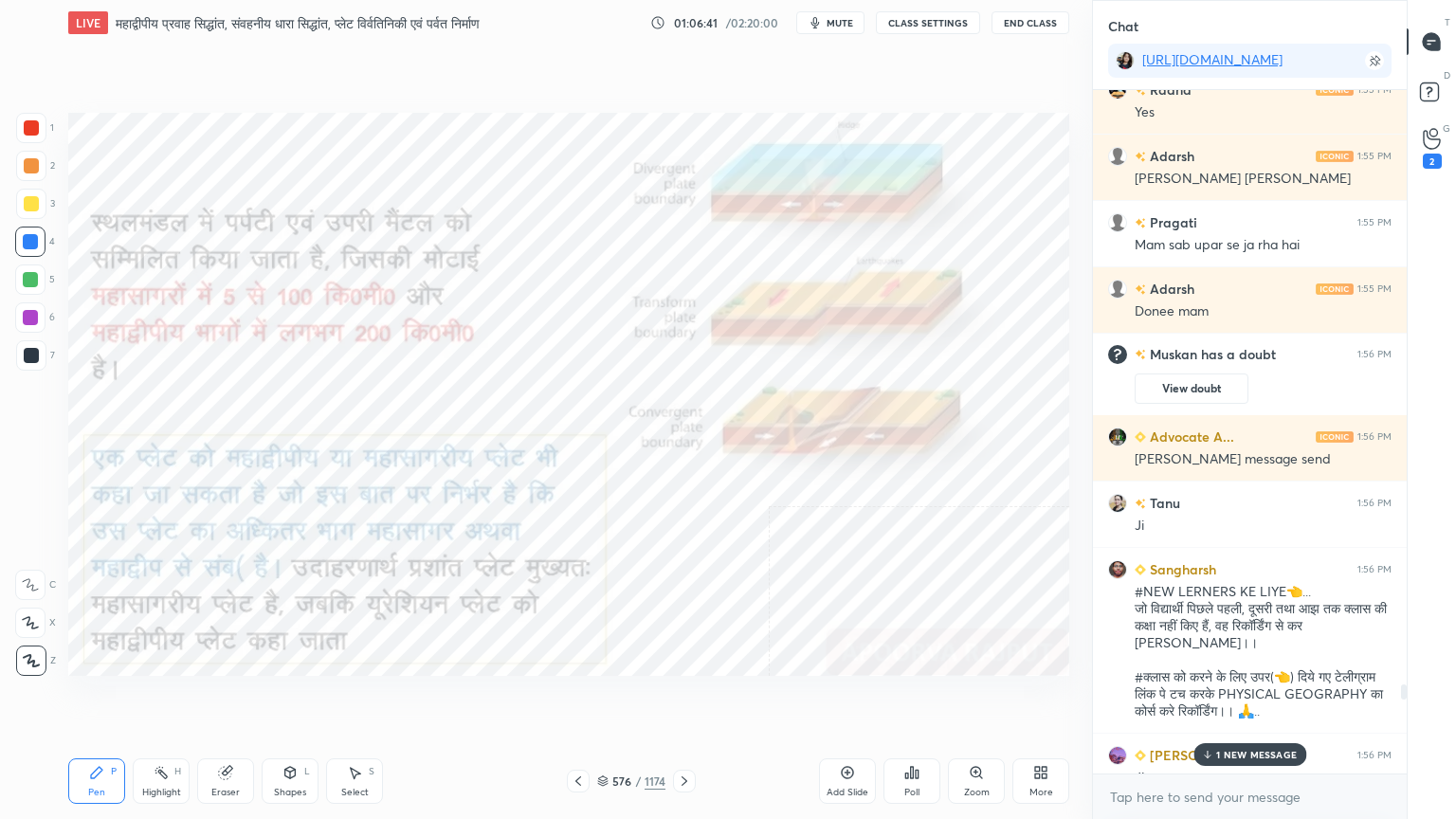 drag, startPoint x: 1404, startPoint y: 765, endPoint x: 1404, endPoint y: 645, distance: 120 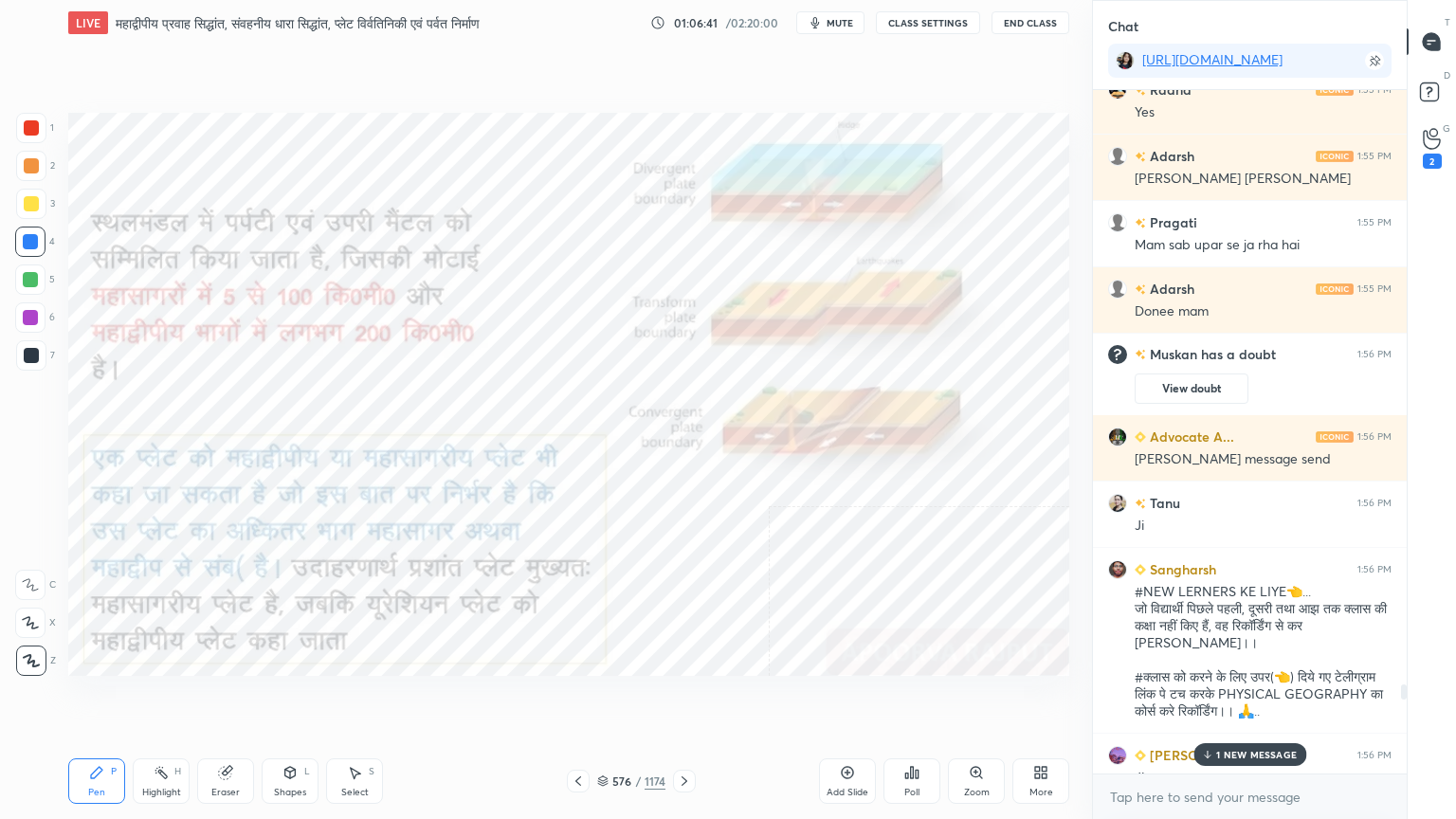 click at bounding box center (1401, 431) 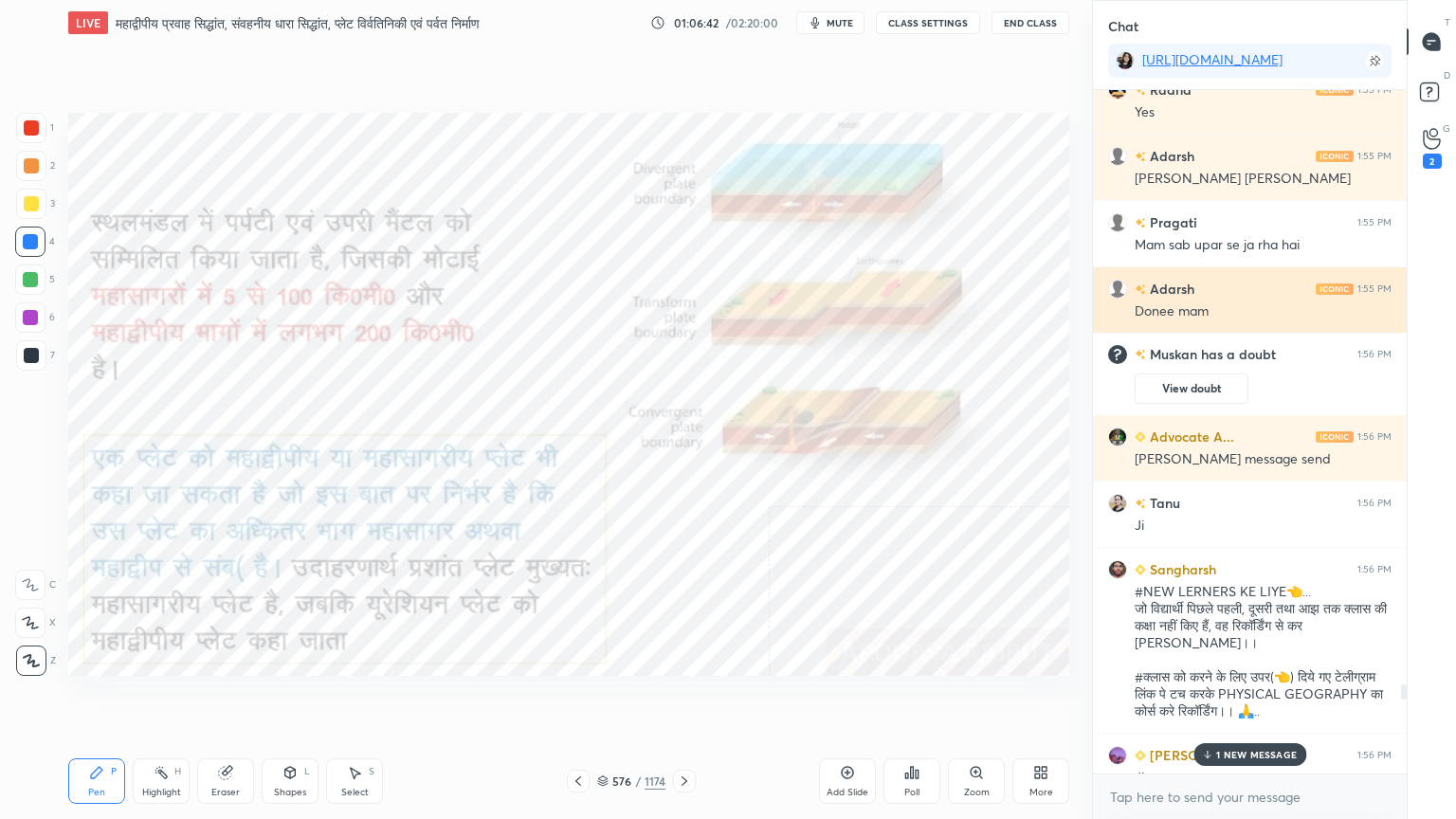 click at bounding box center (1118, 289) 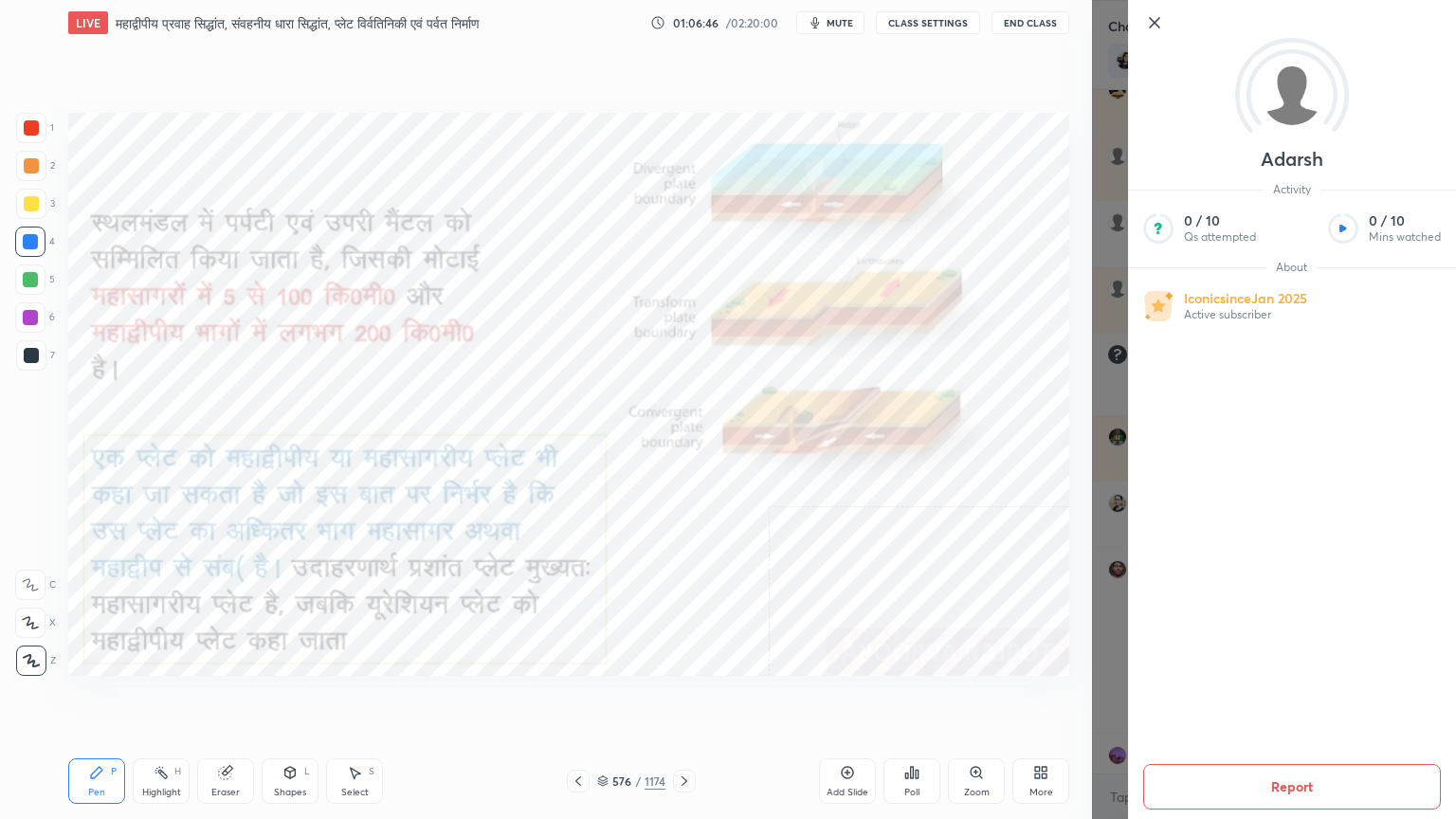 drag, startPoint x: 1383, startPoint y: 375, endPoint x: 1165, endPoint y: 330, distance: 222.59605 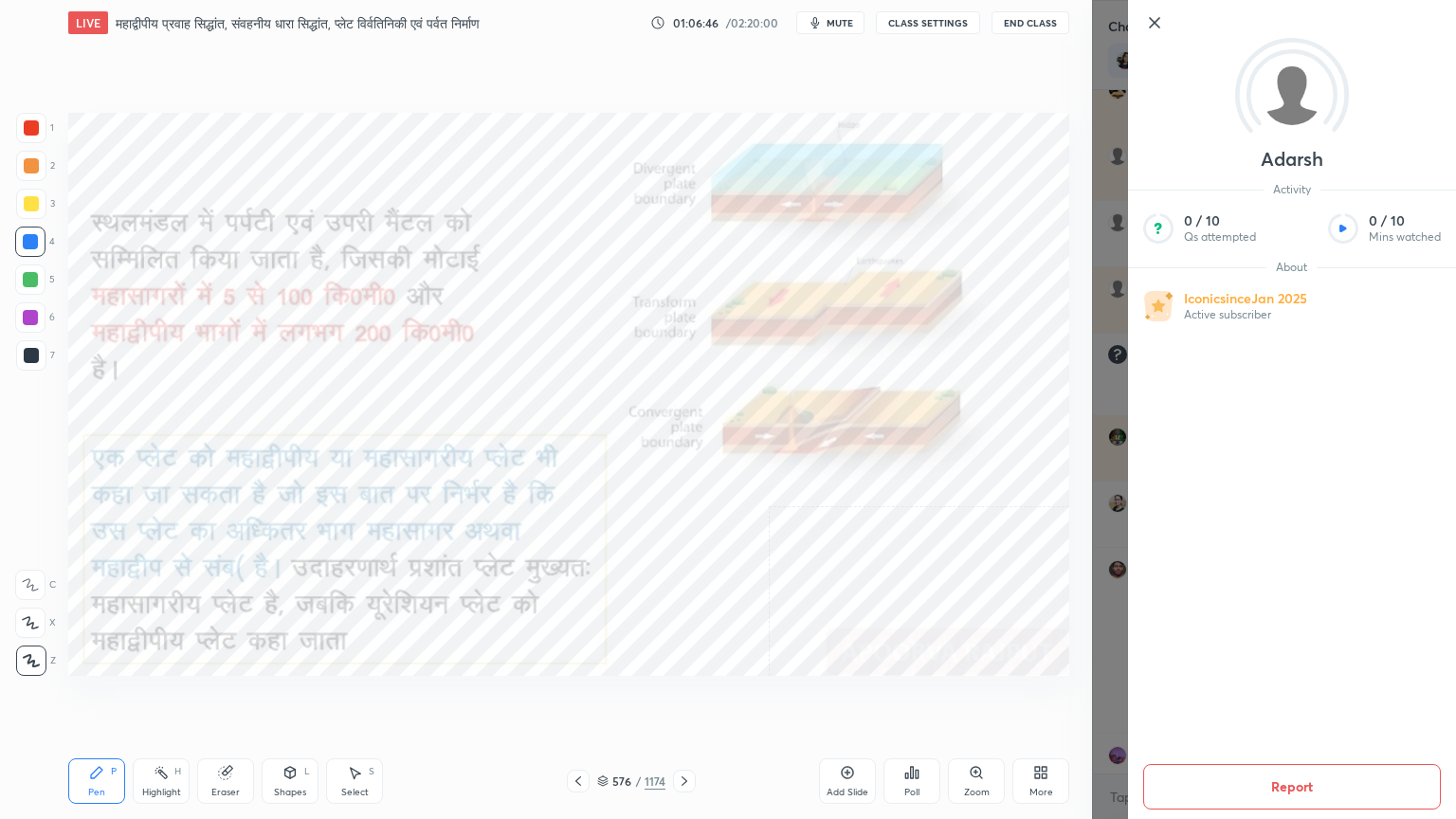 click on "Adarsh Activity 0 / 10 Qs attempted 0 / 10 Mins watched About Iconic  since  [DATE] Active subscriber Report" at bounding box center [1292, 410] 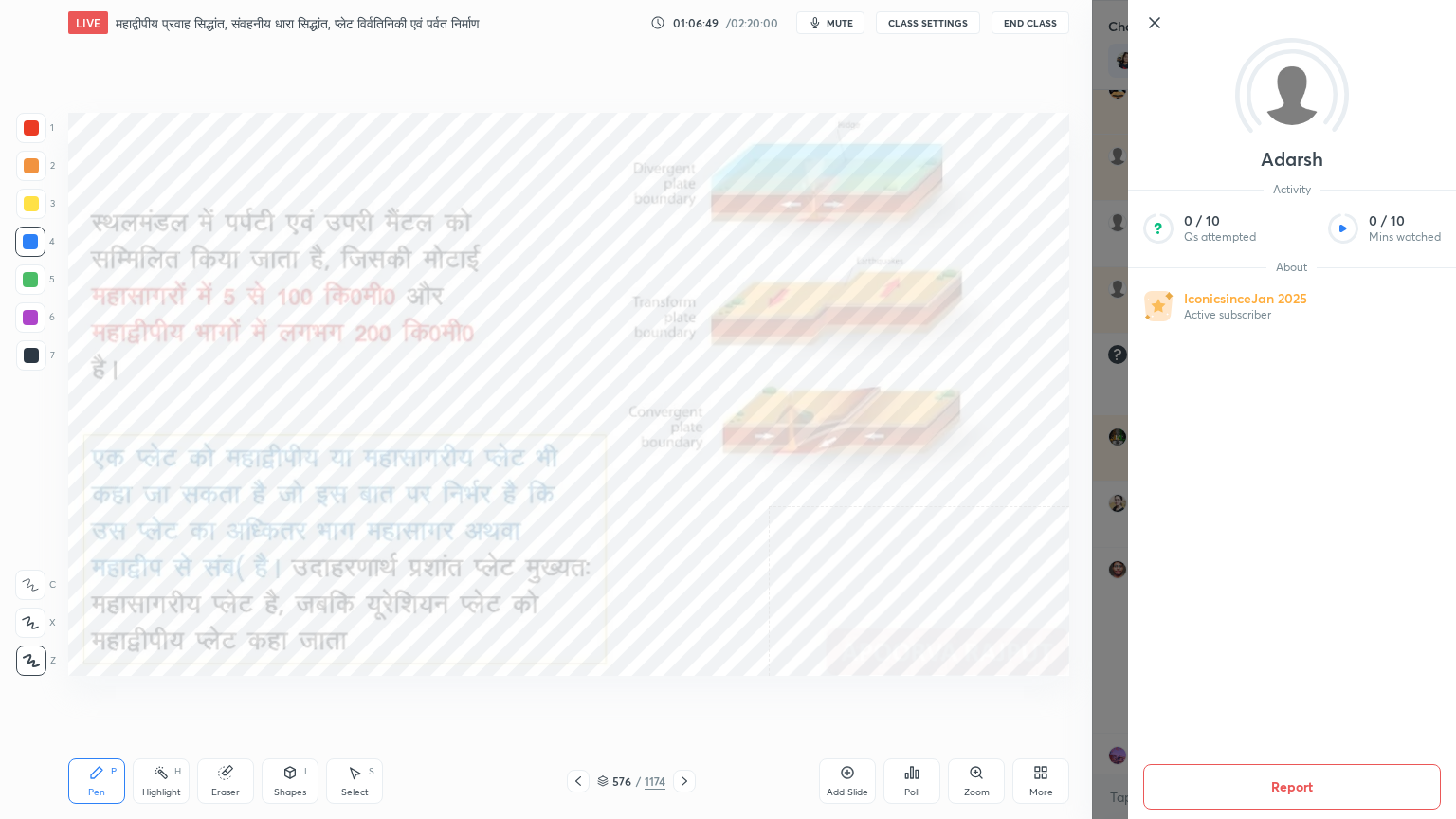 click 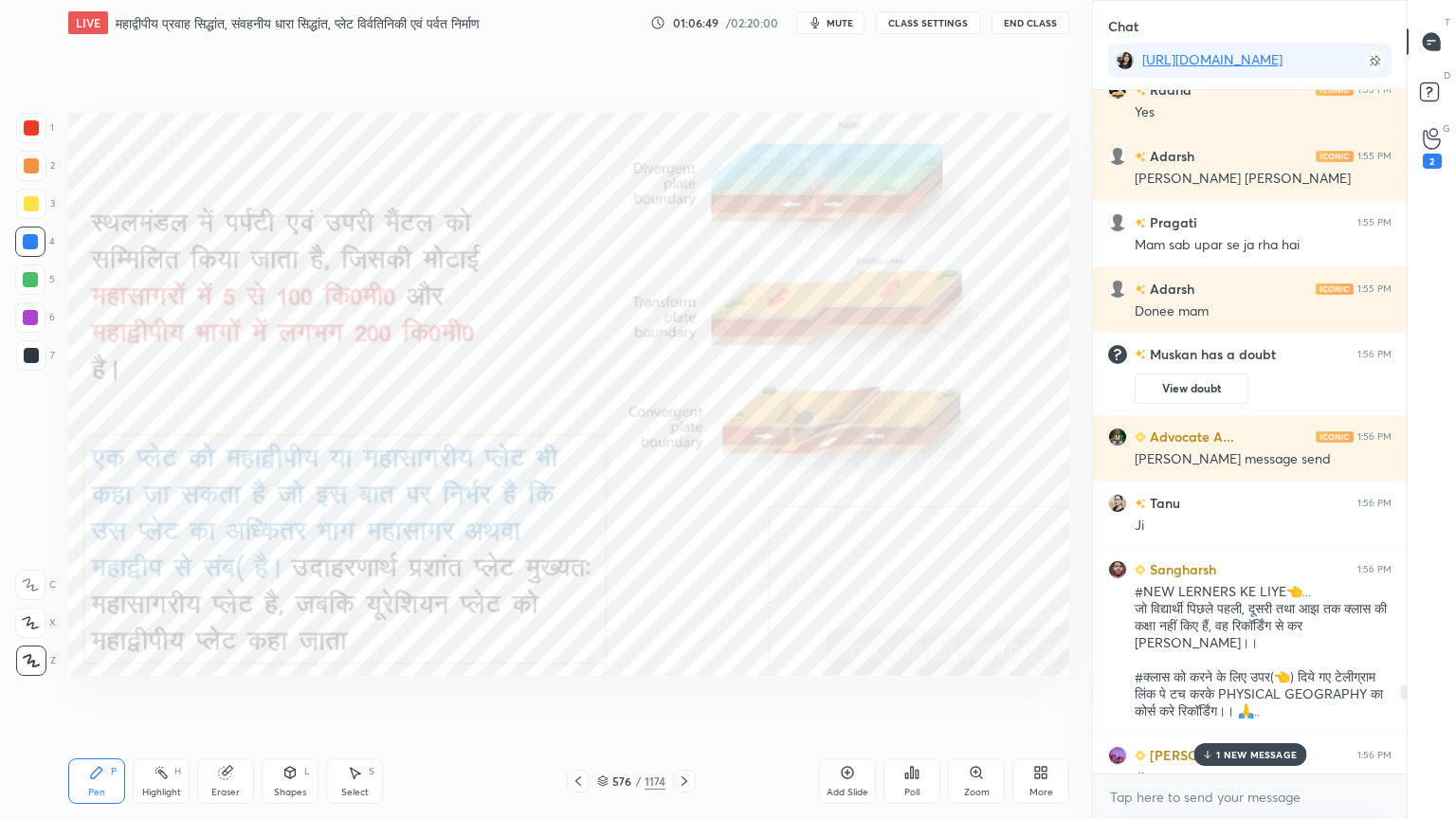 click on "1 NEW MESSAGE" at bounding box center [1256, 755] 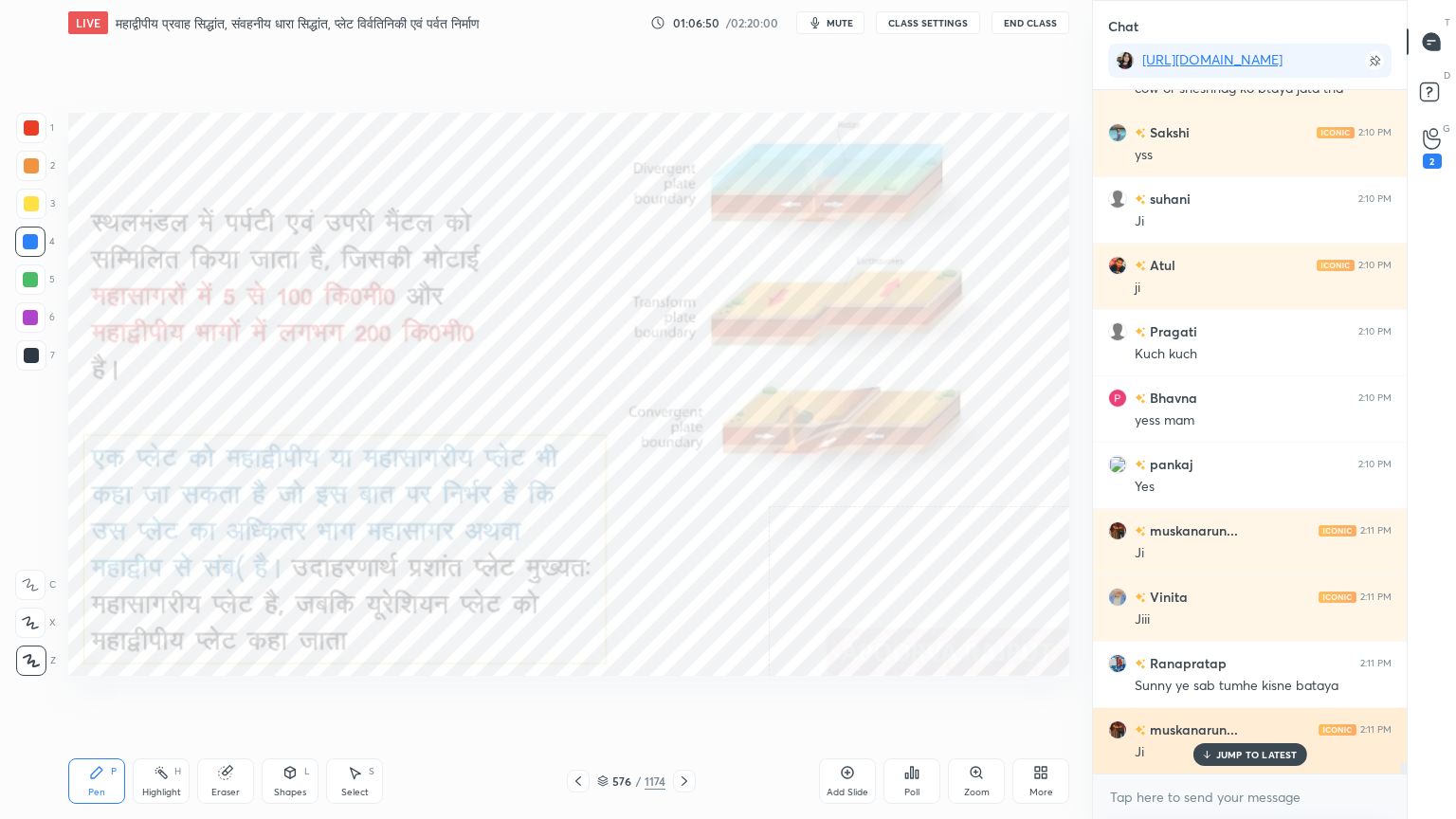 drag, startPoint x: 1264, startPoint y: 814, endPoint x: 1265, endPoint y: 771, distance: 43.011626 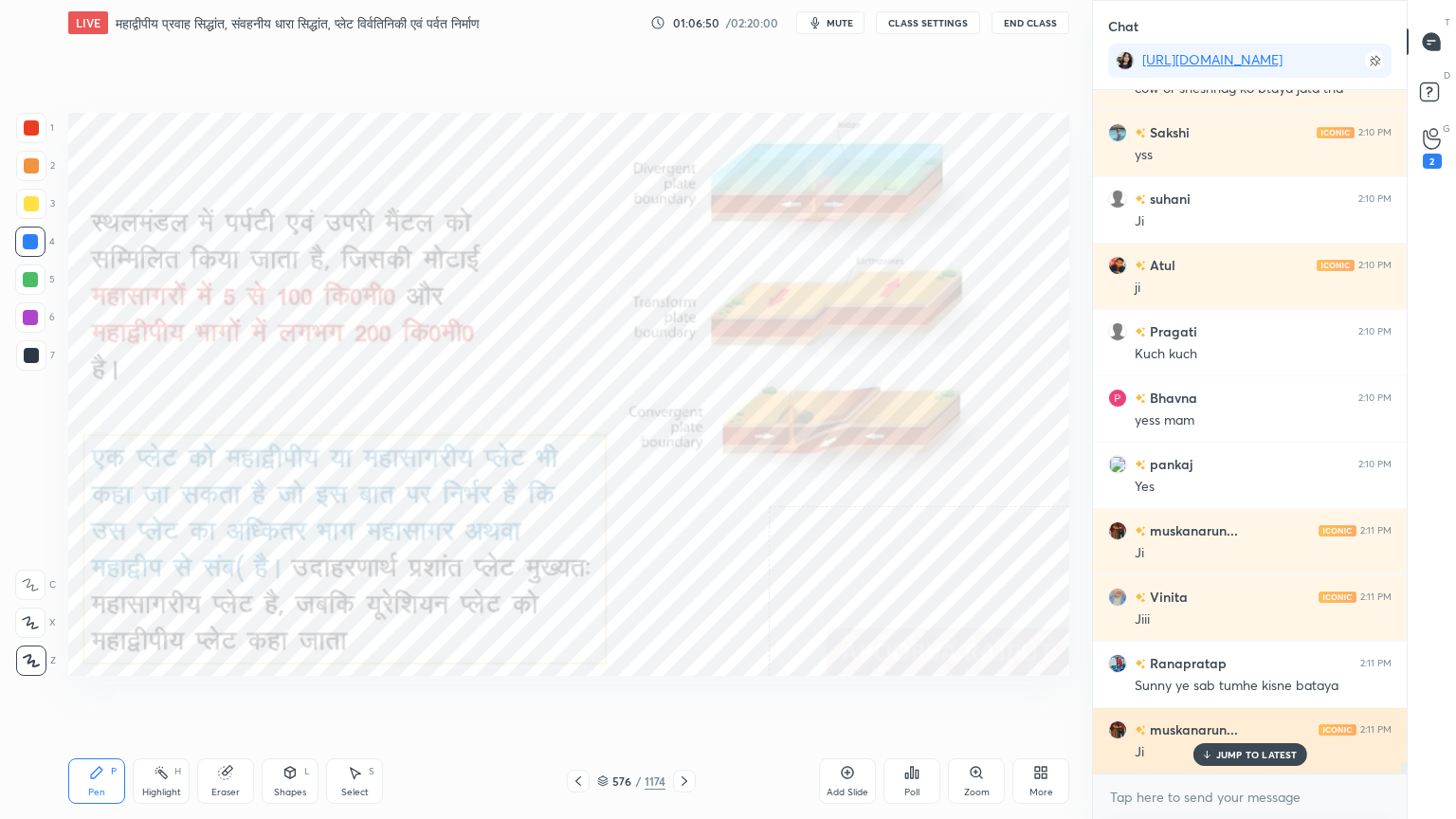 click on "x" at bounding box center [1249, 796] 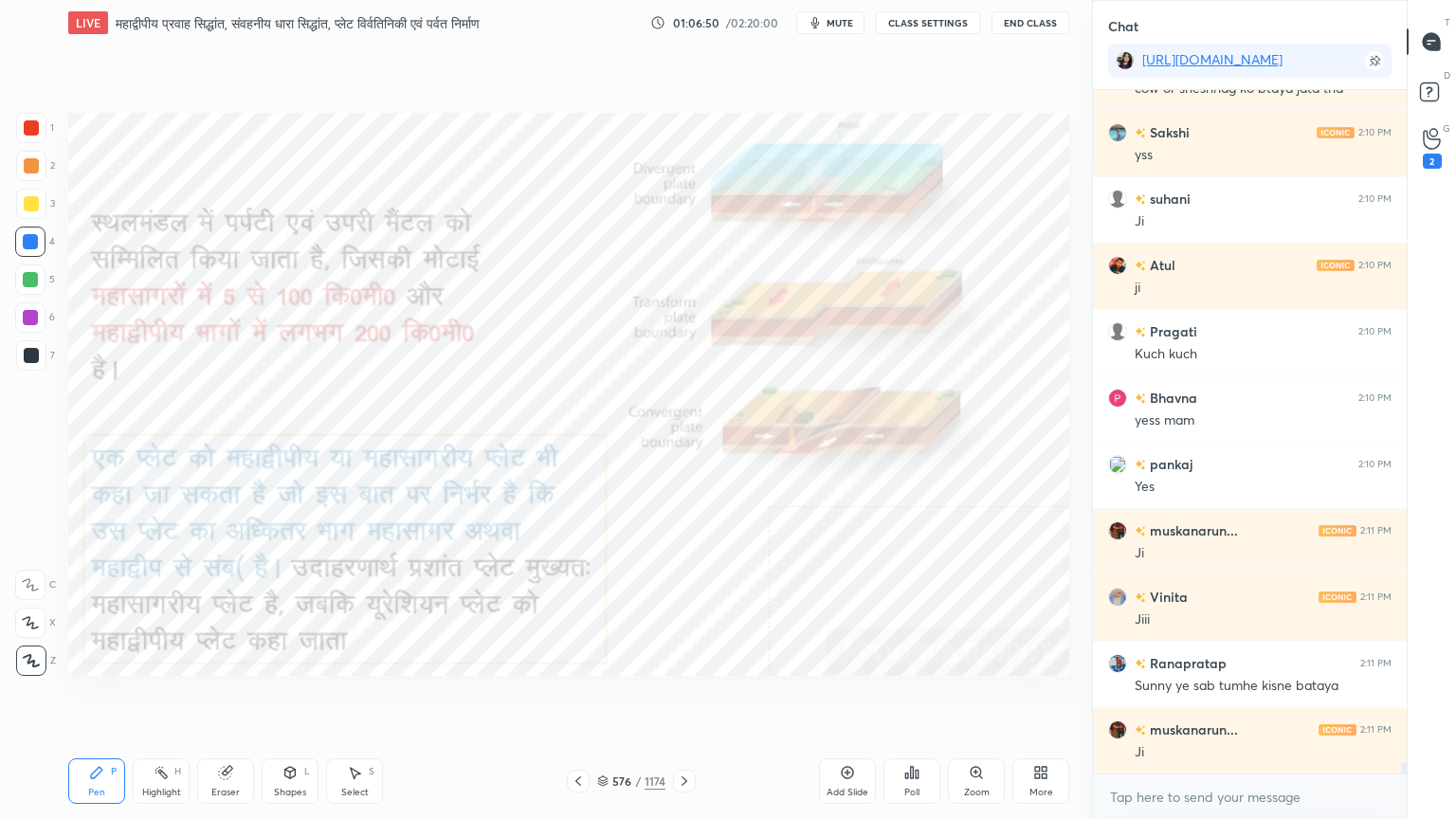 scroll, scrollTop: 41146, scrollLeft: 0, axis: vertical 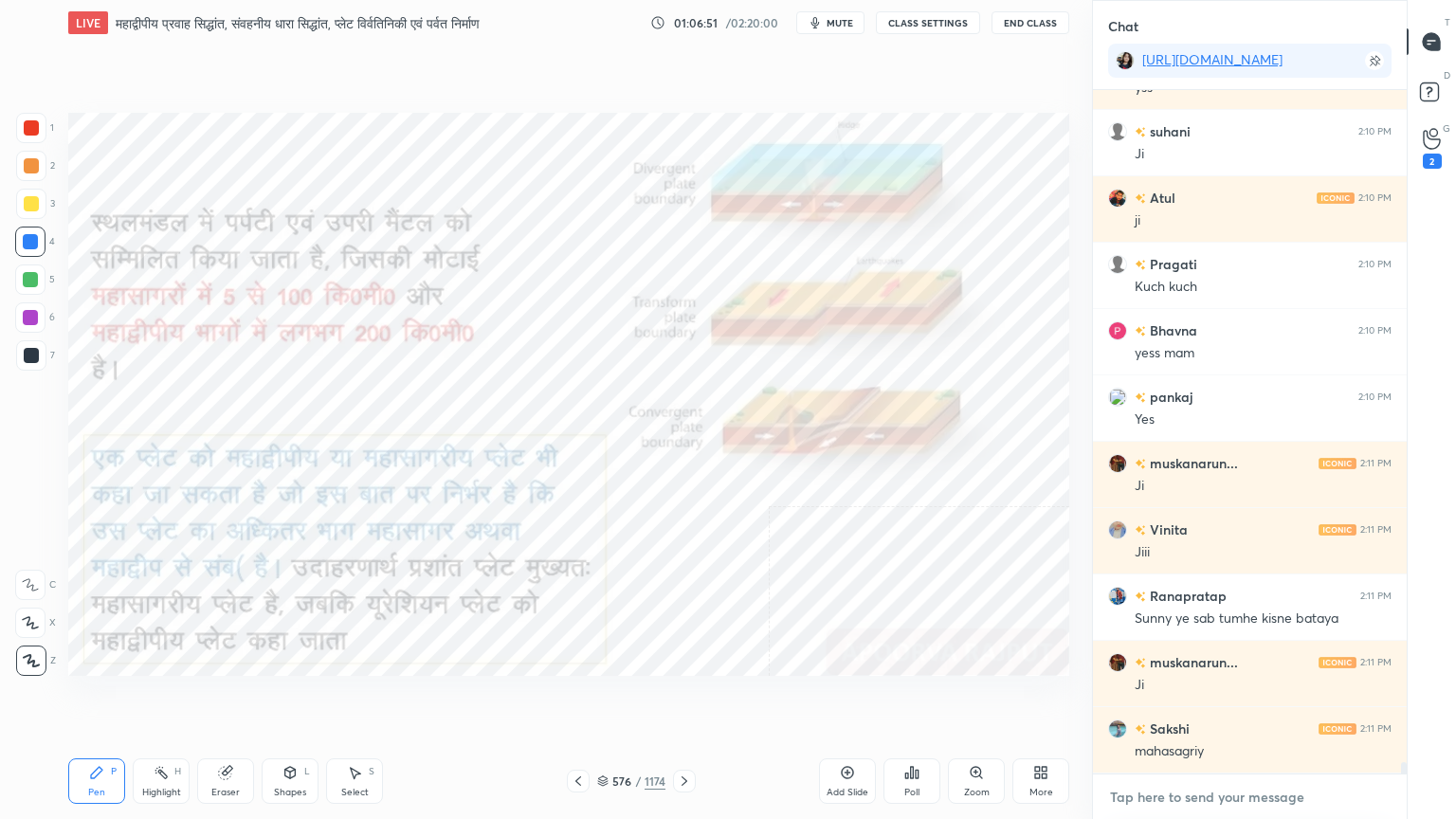drag, startPoint x: 1277, startPoint y: 808, endPoint x: 1296, endPoint y: 792, distance: 24.839485 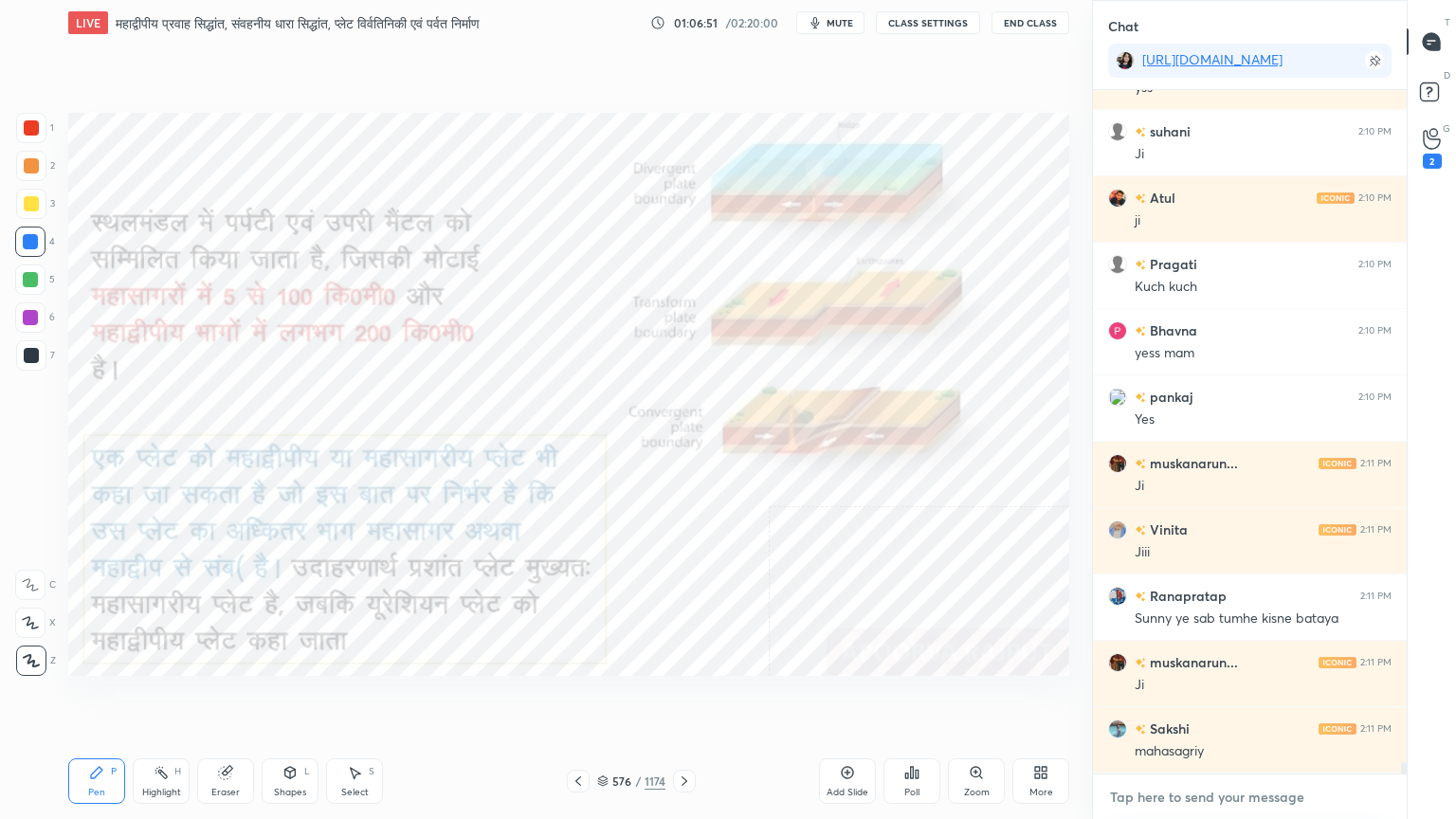click at bounding box center [1249, 797] 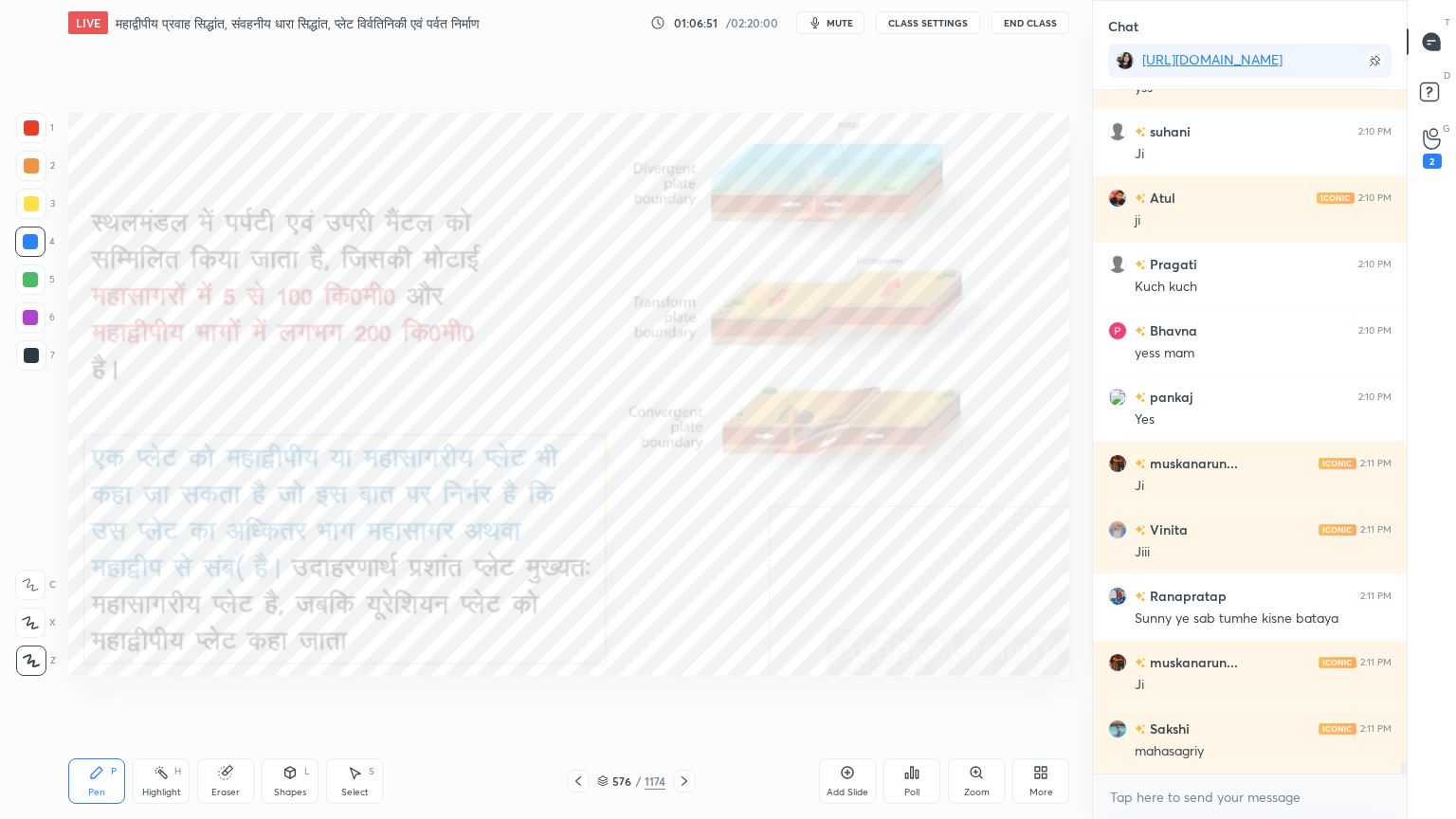 click on "x" at bounding box center [1249, 796] 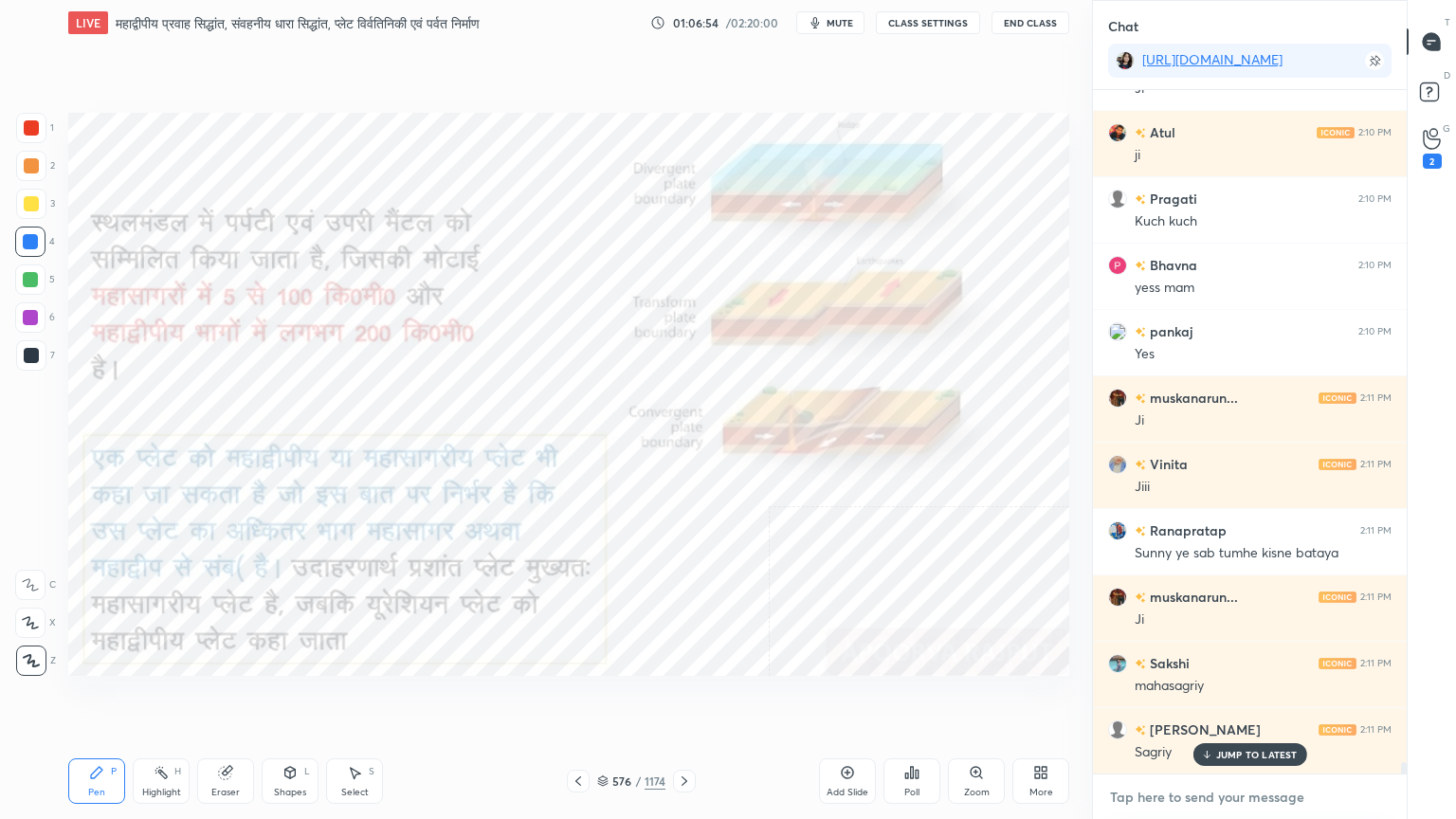 scroll, scrollTop: 41344, scrollLeft: 0, axis: vertical 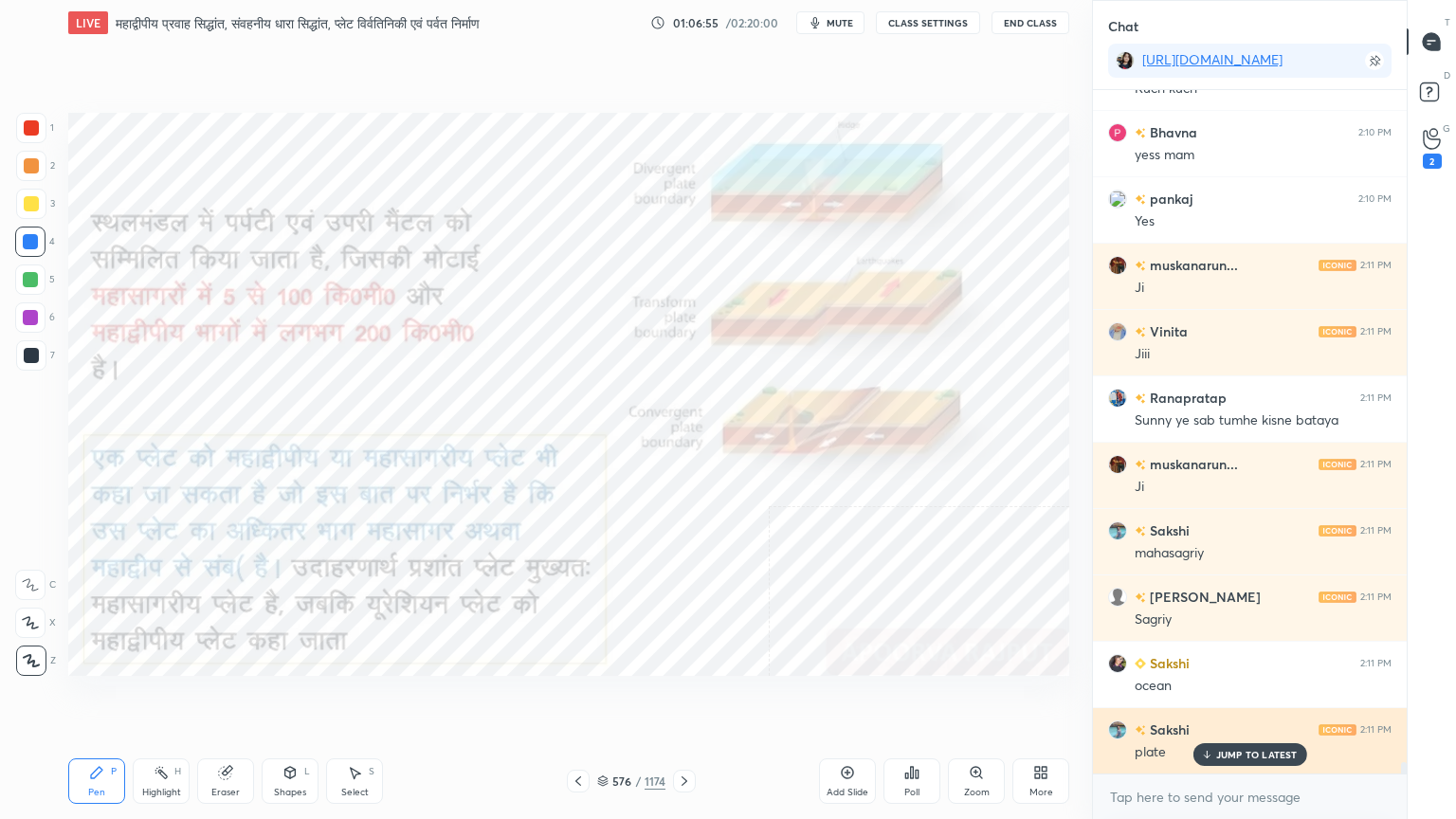 click on "JUMP TO LATEST" at bounding box center (1257, 755) 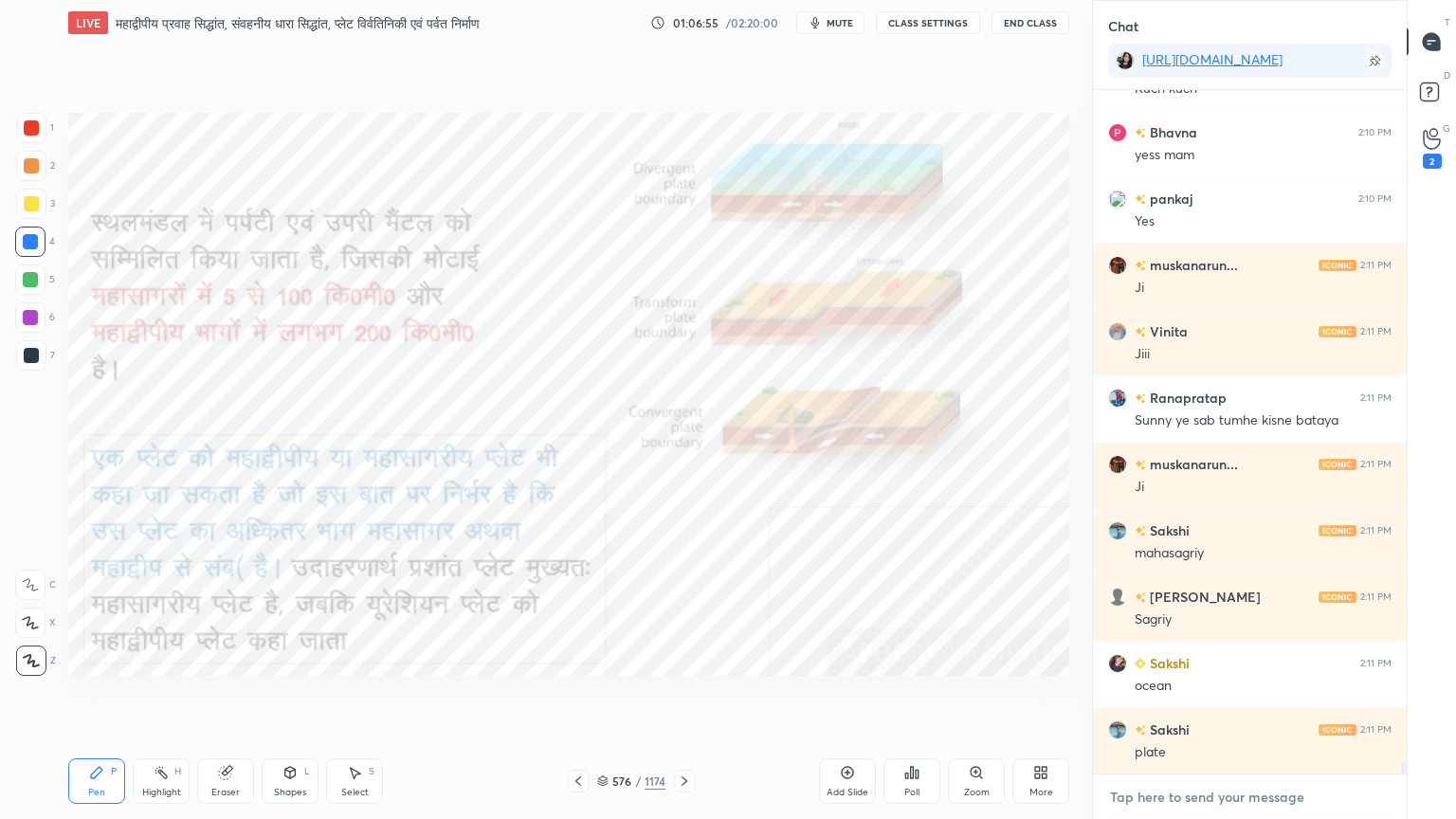 click at bounding box center [1249, 797] 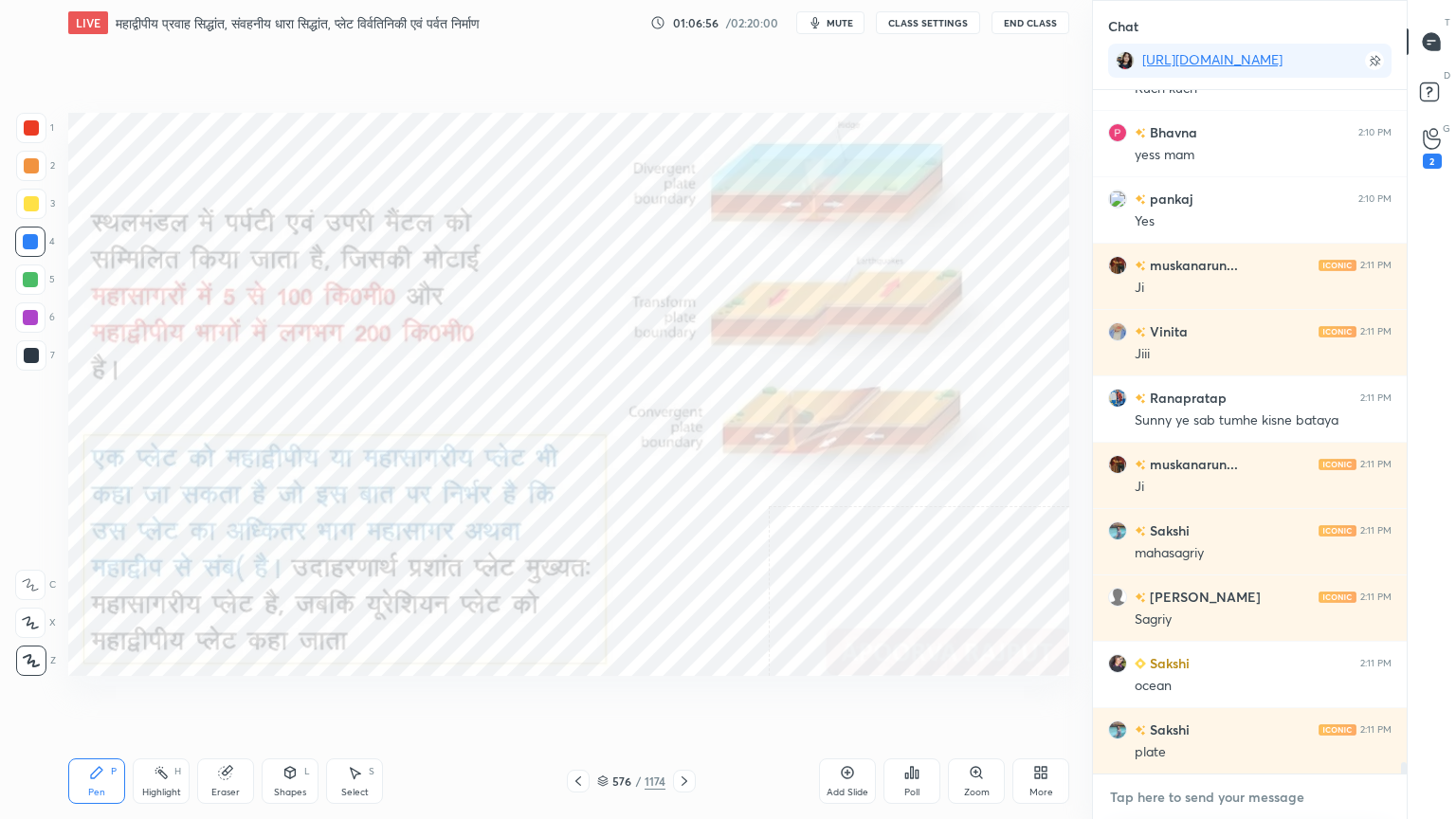 scroll, scrollTop: 41412, scrollLeft: 0, axis: vertical 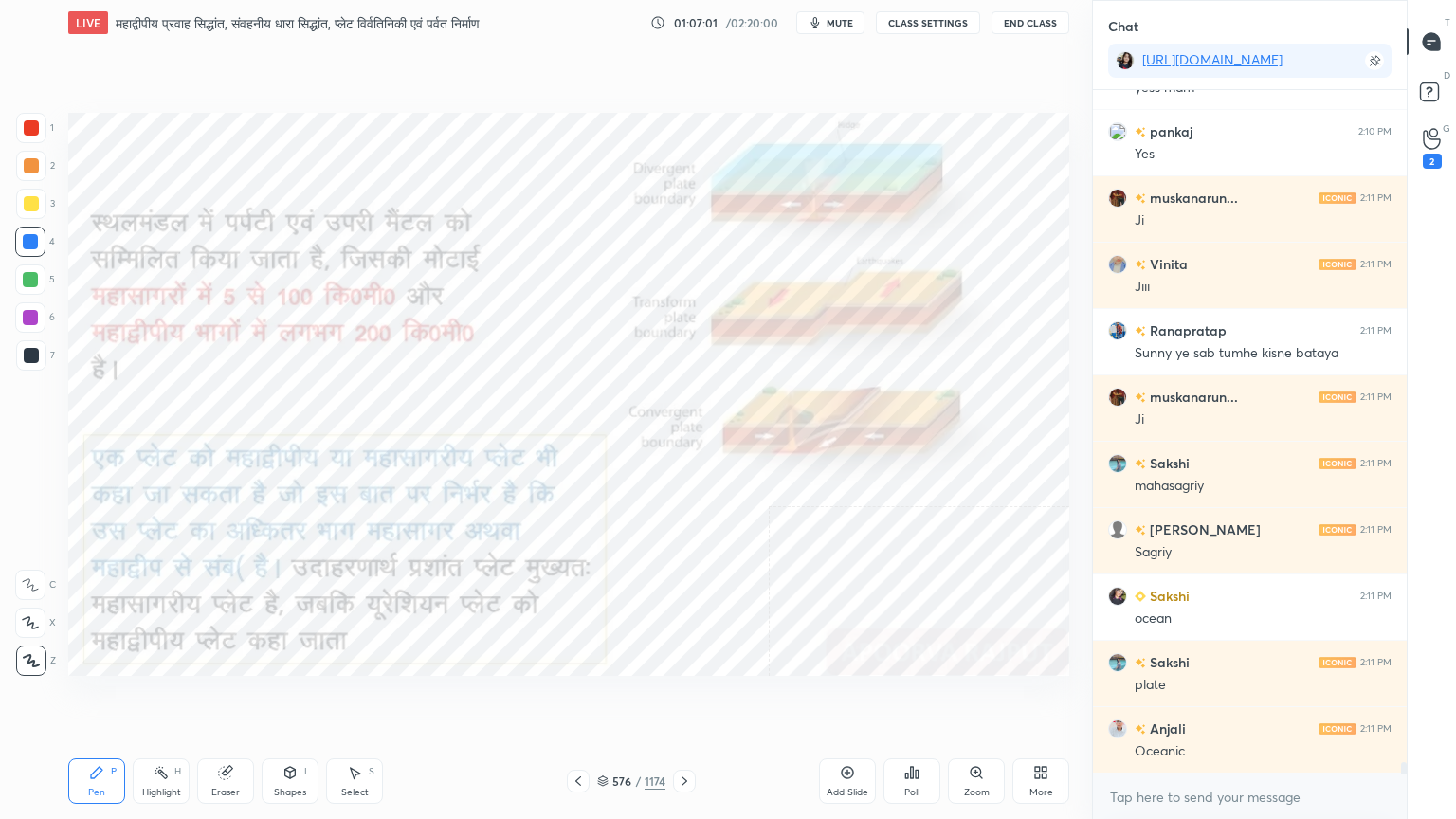 click at bounding box center [30, 242] 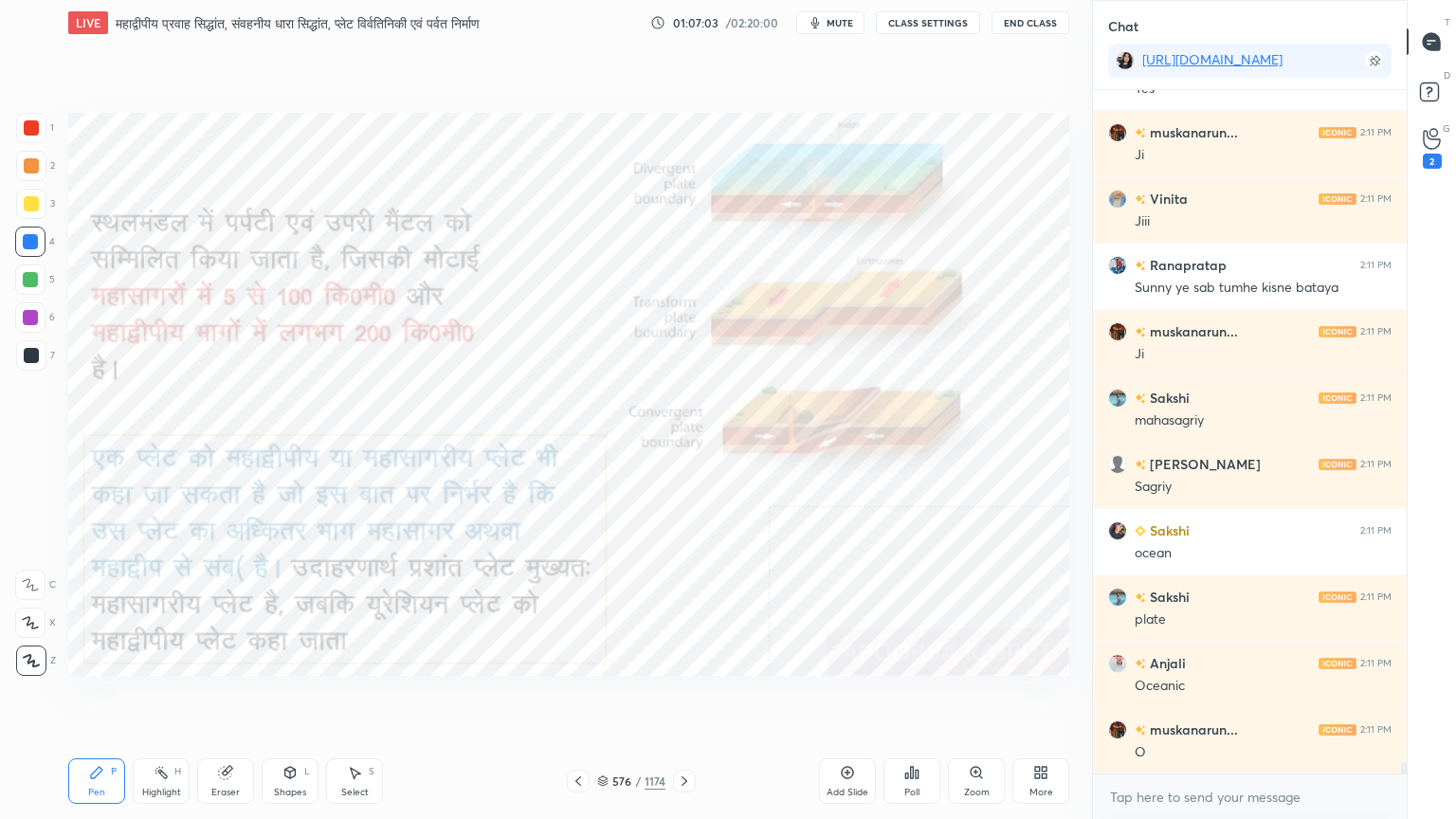scroll, scrollTop: 41544, scrollLeft: 0, axis: vertical 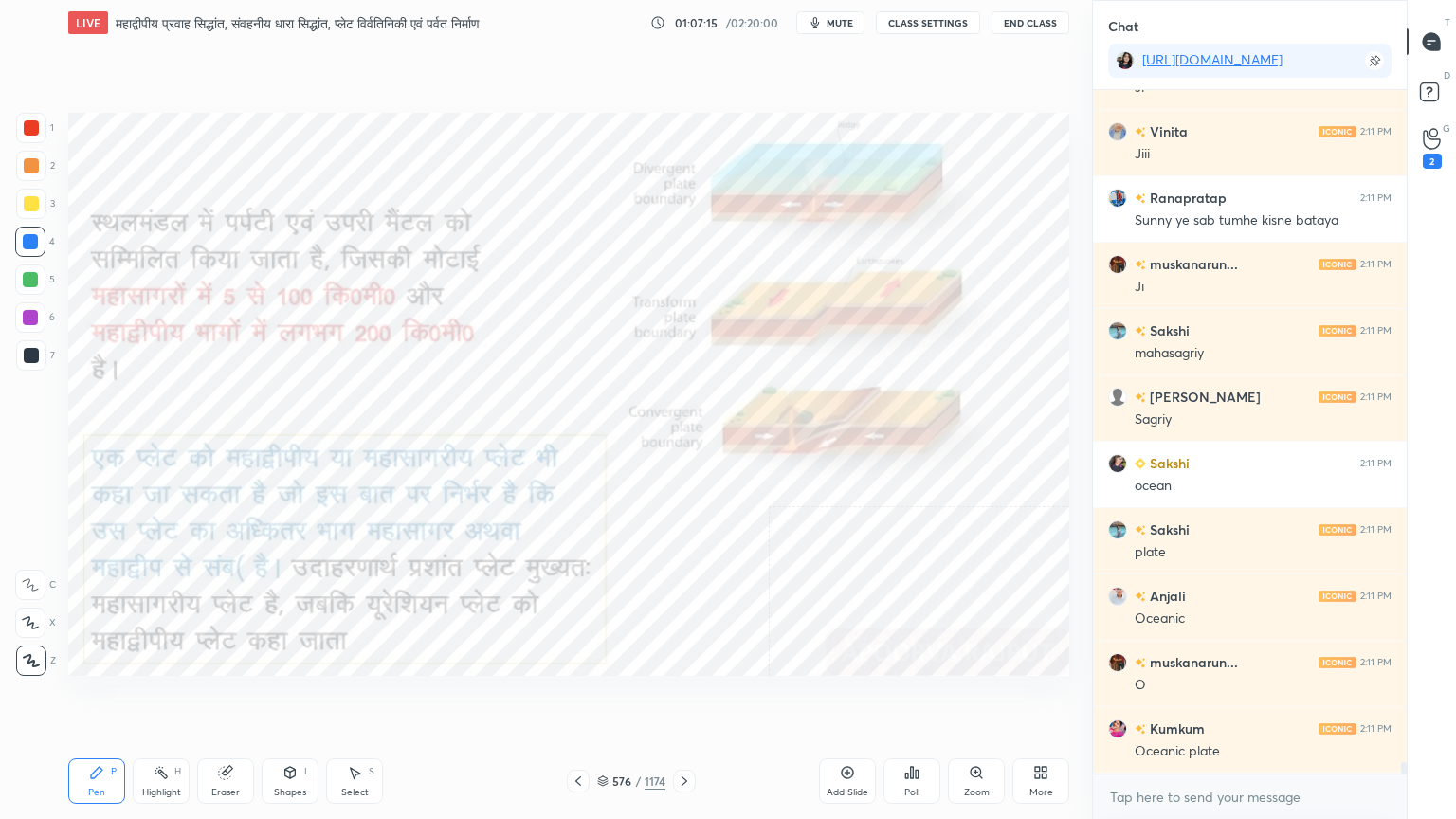 click at bounding box center (30, 242) 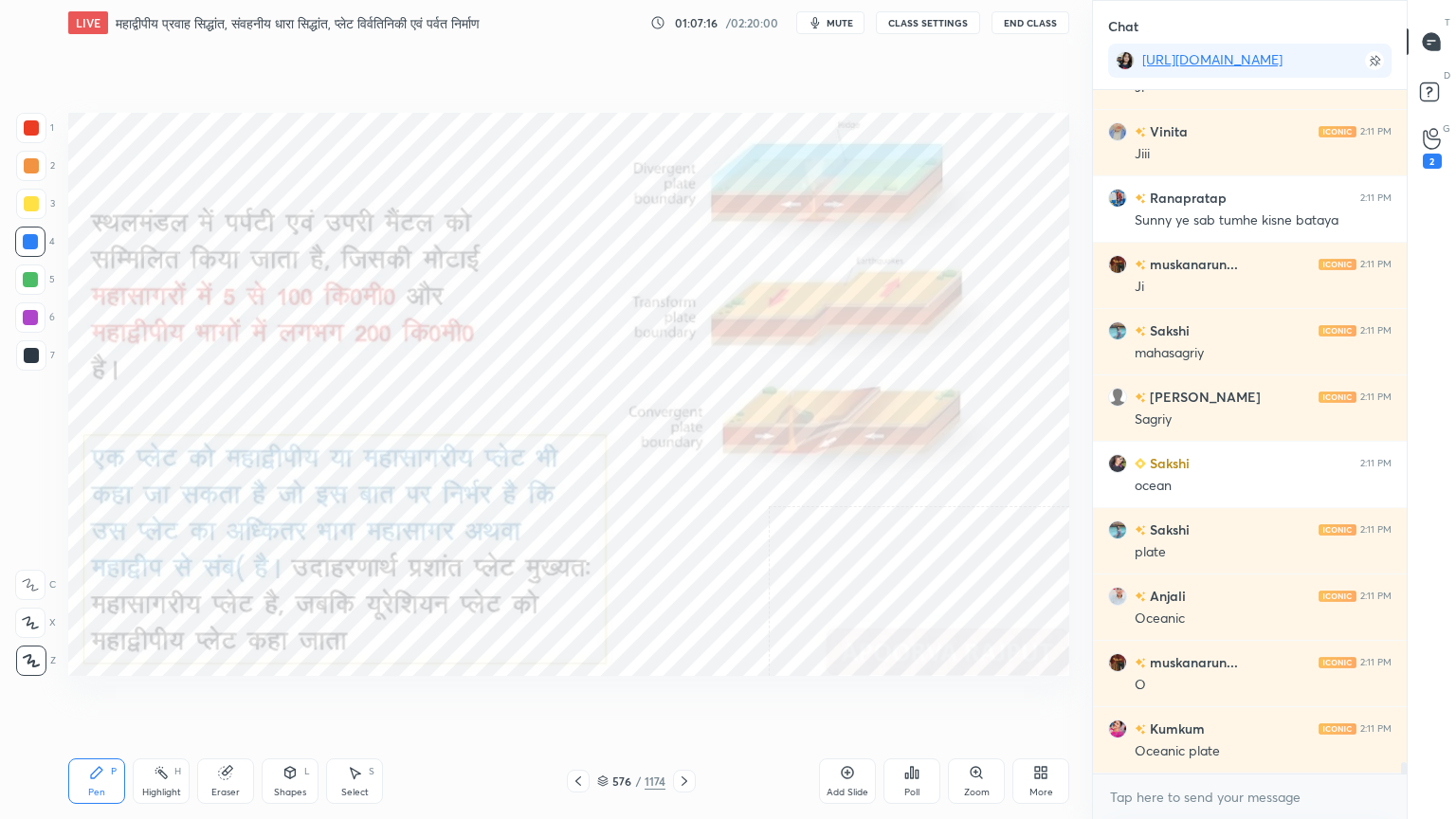 click at bounding box center (30, 242) 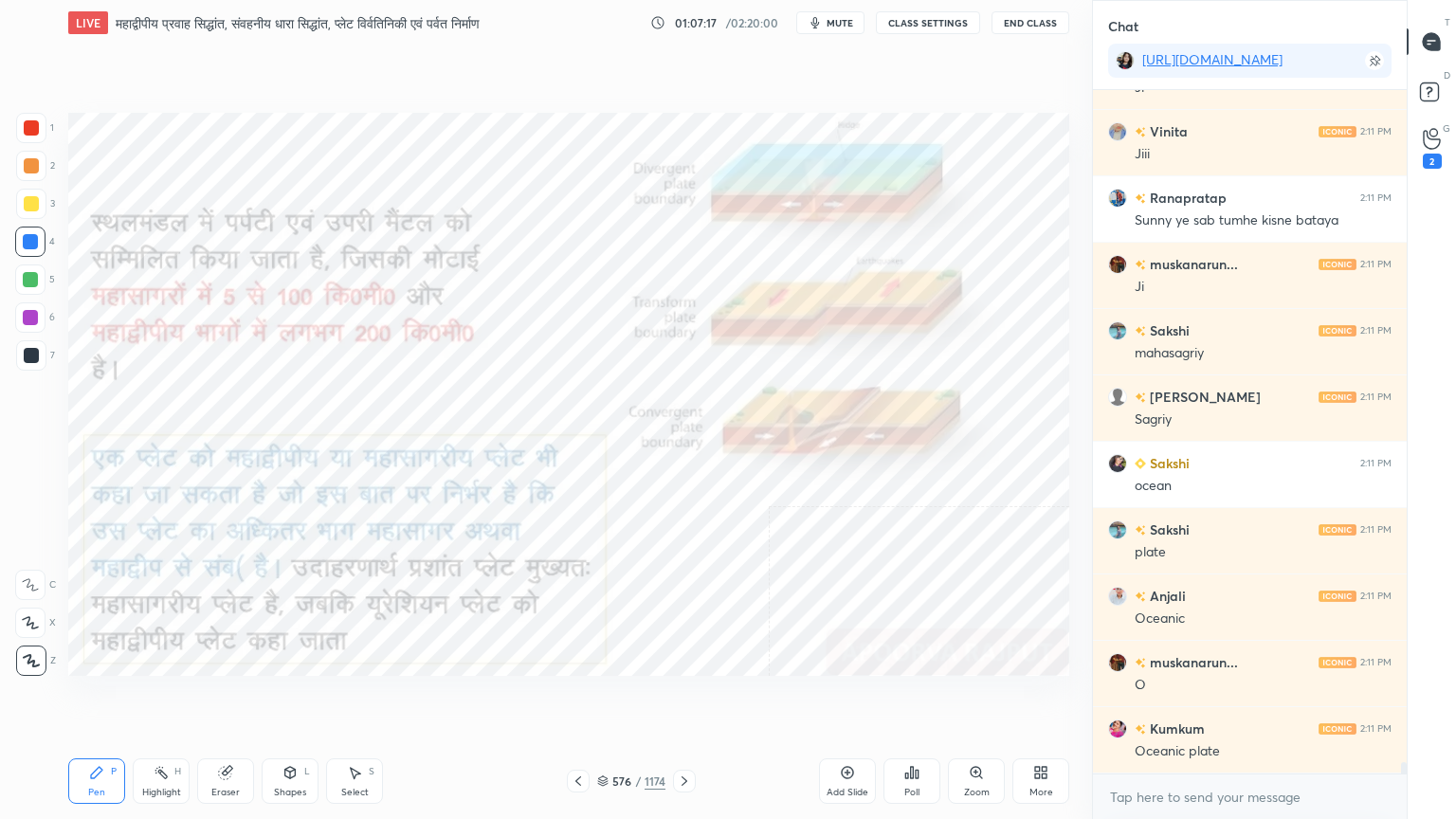 drag, startPoint x: 645, startPoint y: 746, endPoint x: 656, endPoint y: 743, distance: 11.401754 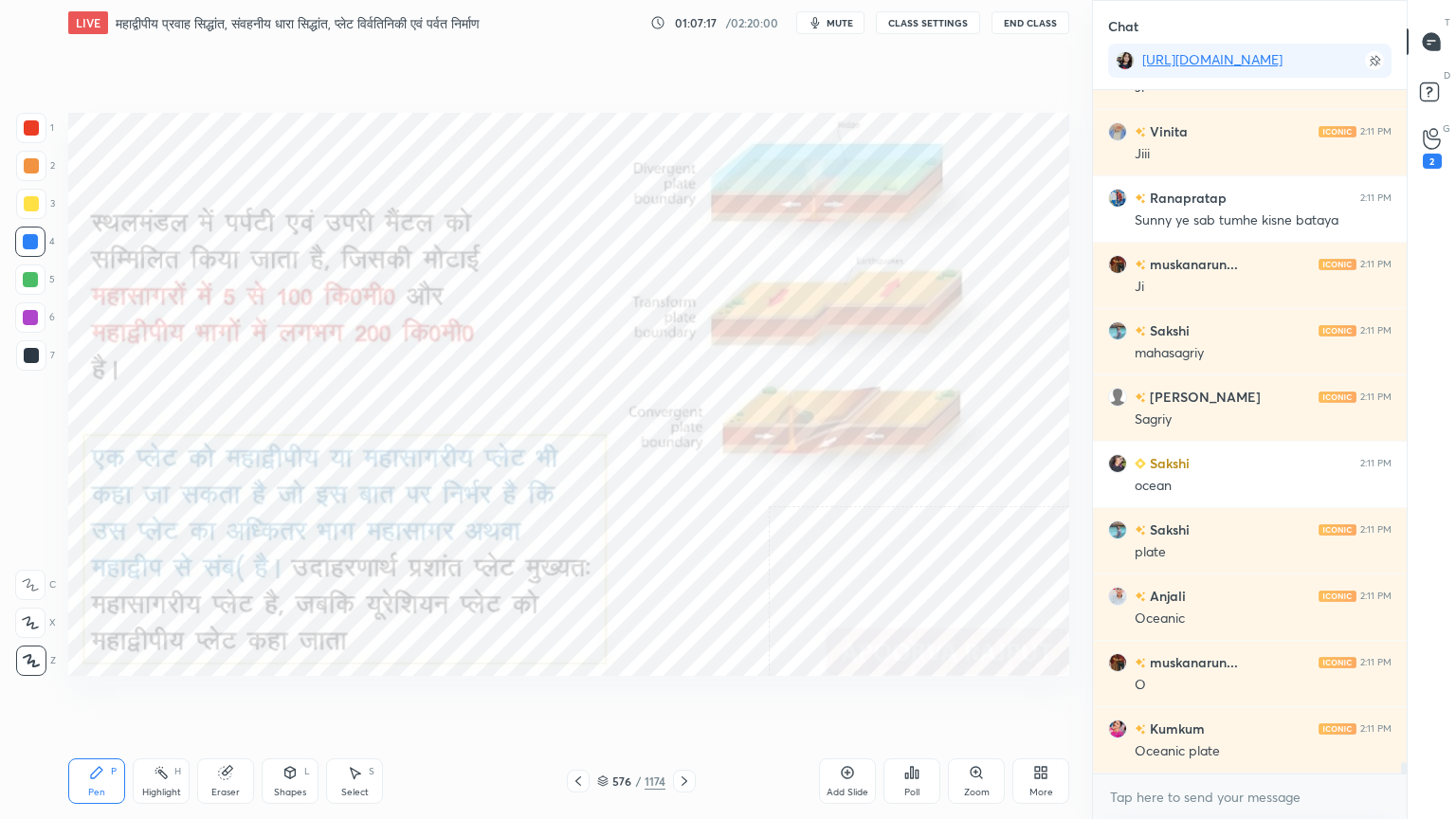 click on "LIVE महाद्वीपीय प्रवाह सिद्धांत, संवहनीय धारा सिद्धांत, प्लेट विर्वतिनिकी एवं पर्वत निर्माण 01:07:17 /  02:20:00 mute CLASS SETTINGS End Class Setting up your live class Poll for   secs No correct answer Start poll Back महाद्वीपीय प्रवाह सिद्धांत, संवहनीय धारा सिद्धांत, प्लेट विर्वतिनिकी एवं पर्वत निर्माण • L18 of भूगोल आधारस्‍तंभ: भौतिक भूगोल - Physical Geography [PERSON_NAME] Pen P Highlight H Eraser Shapes L Select S 576 / 1174 Add Slide Poll Zoom More" at bounding box center [569, 410] 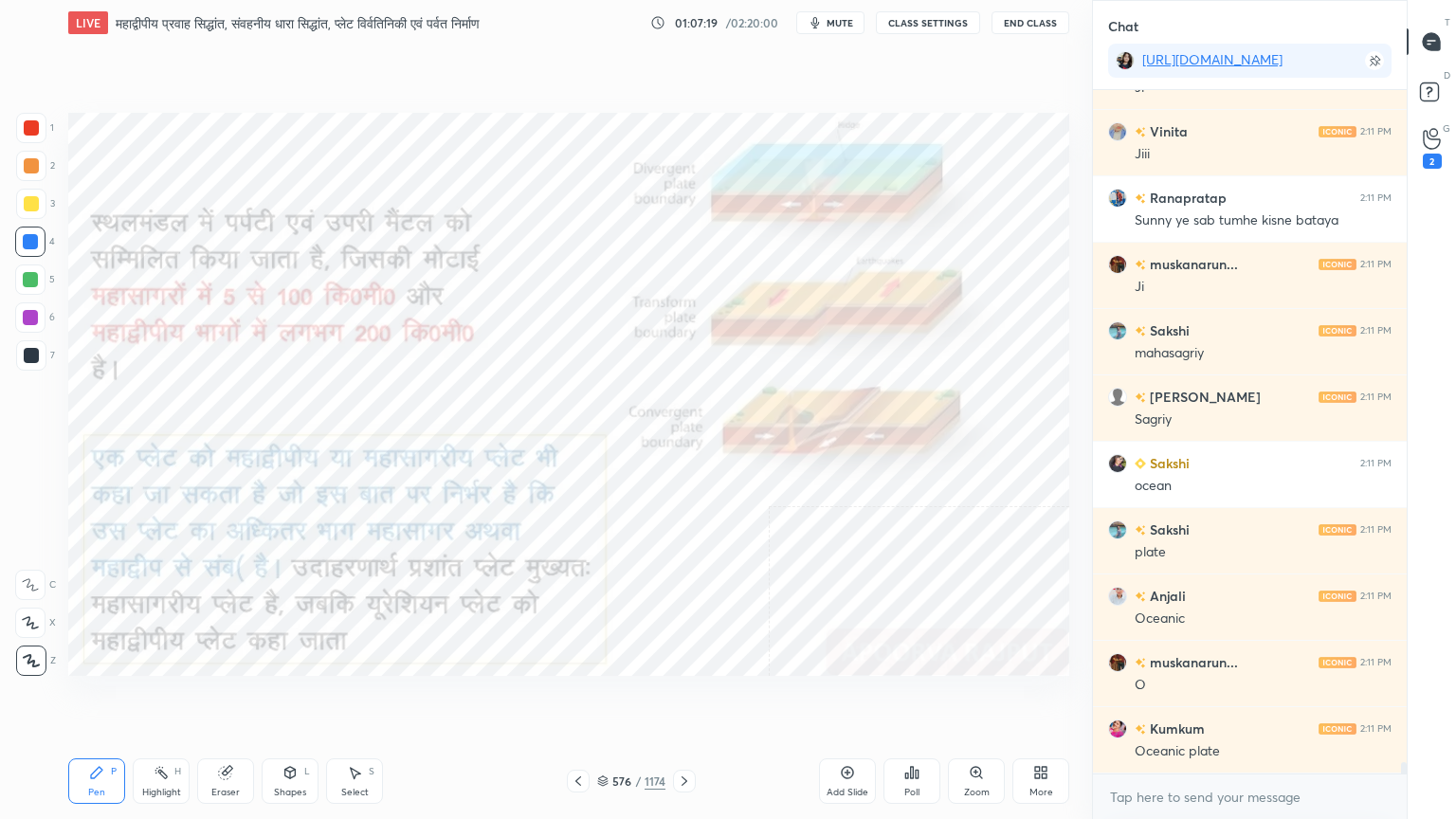 click 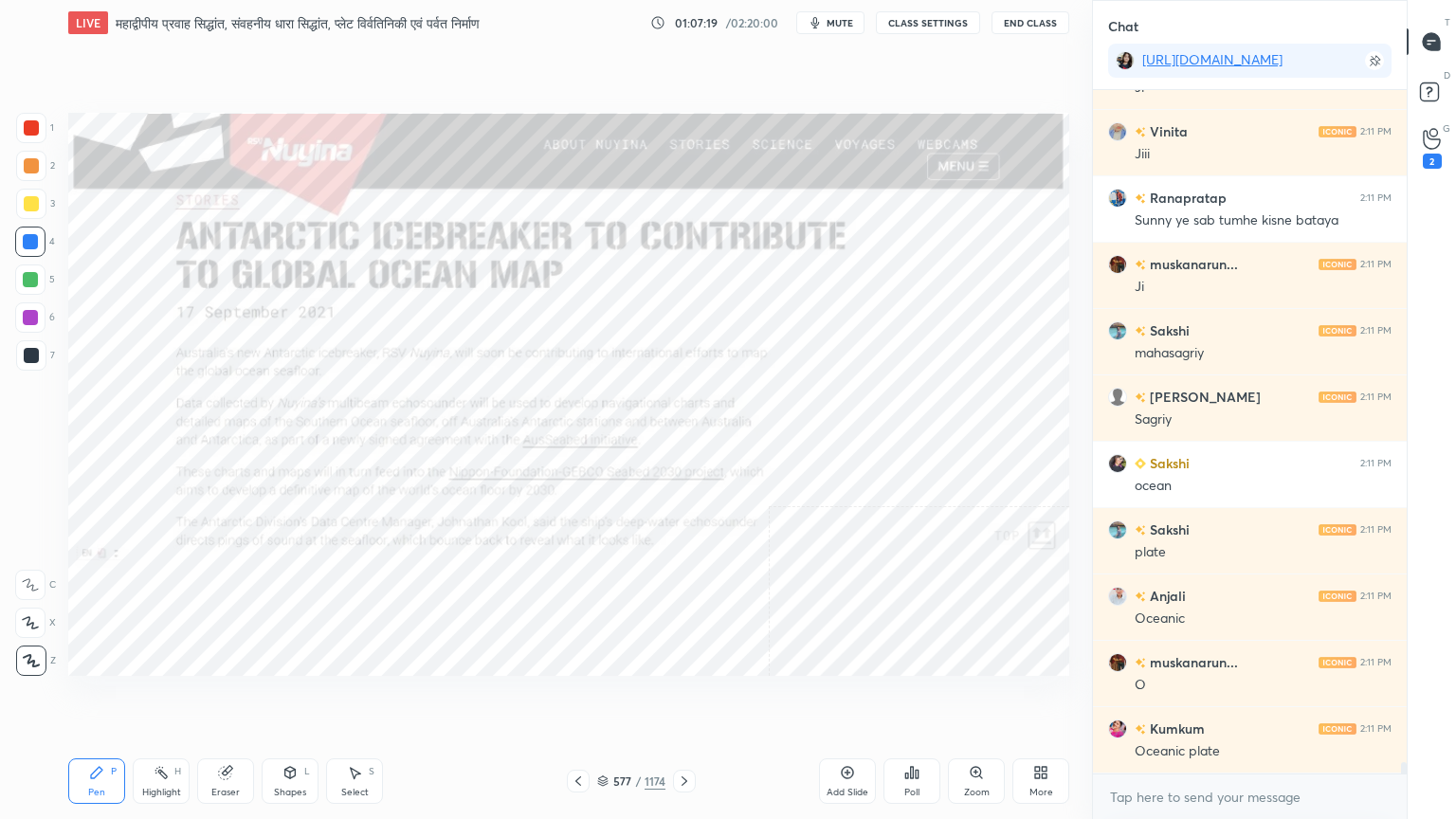 click 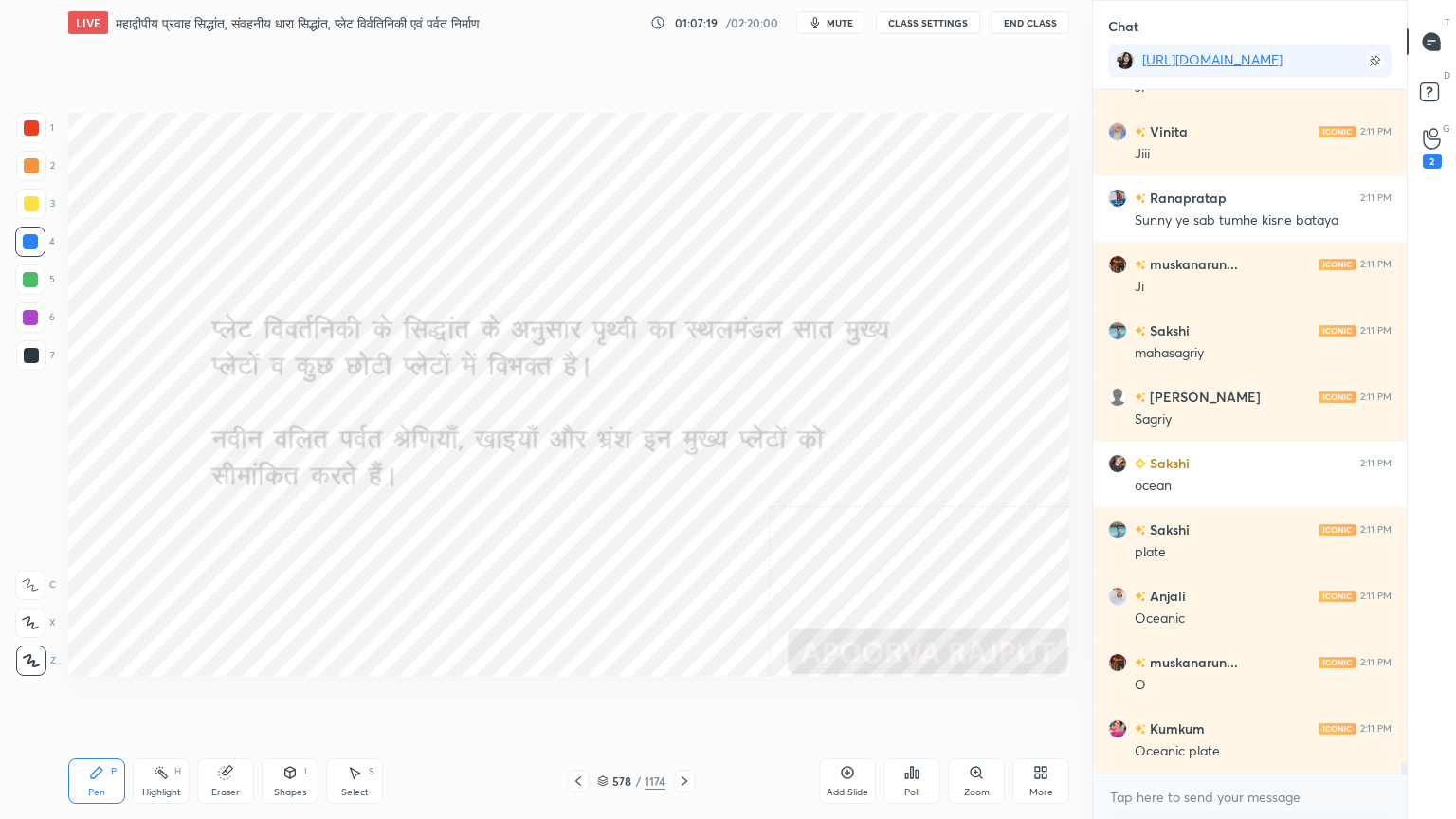 click 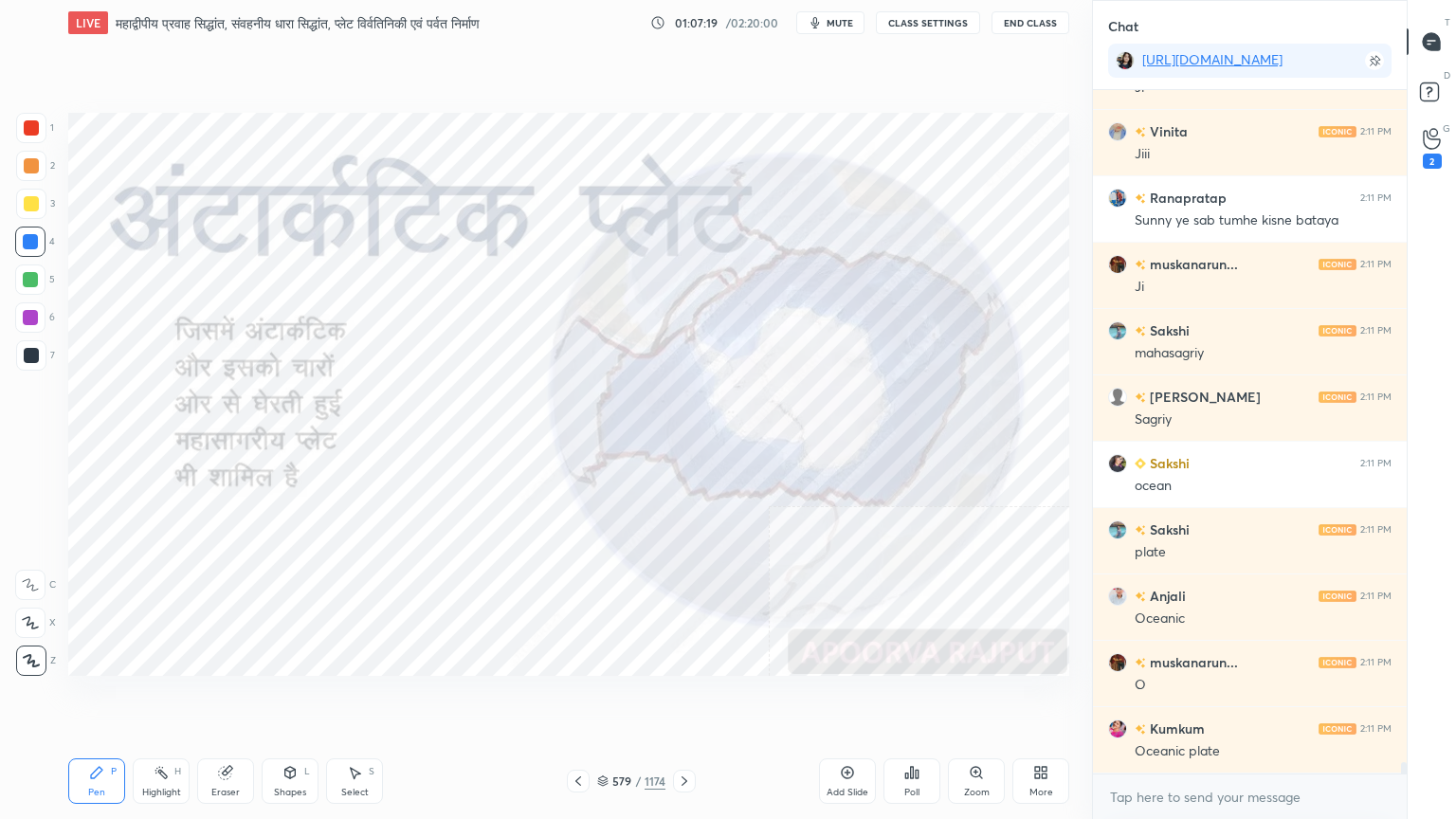 click 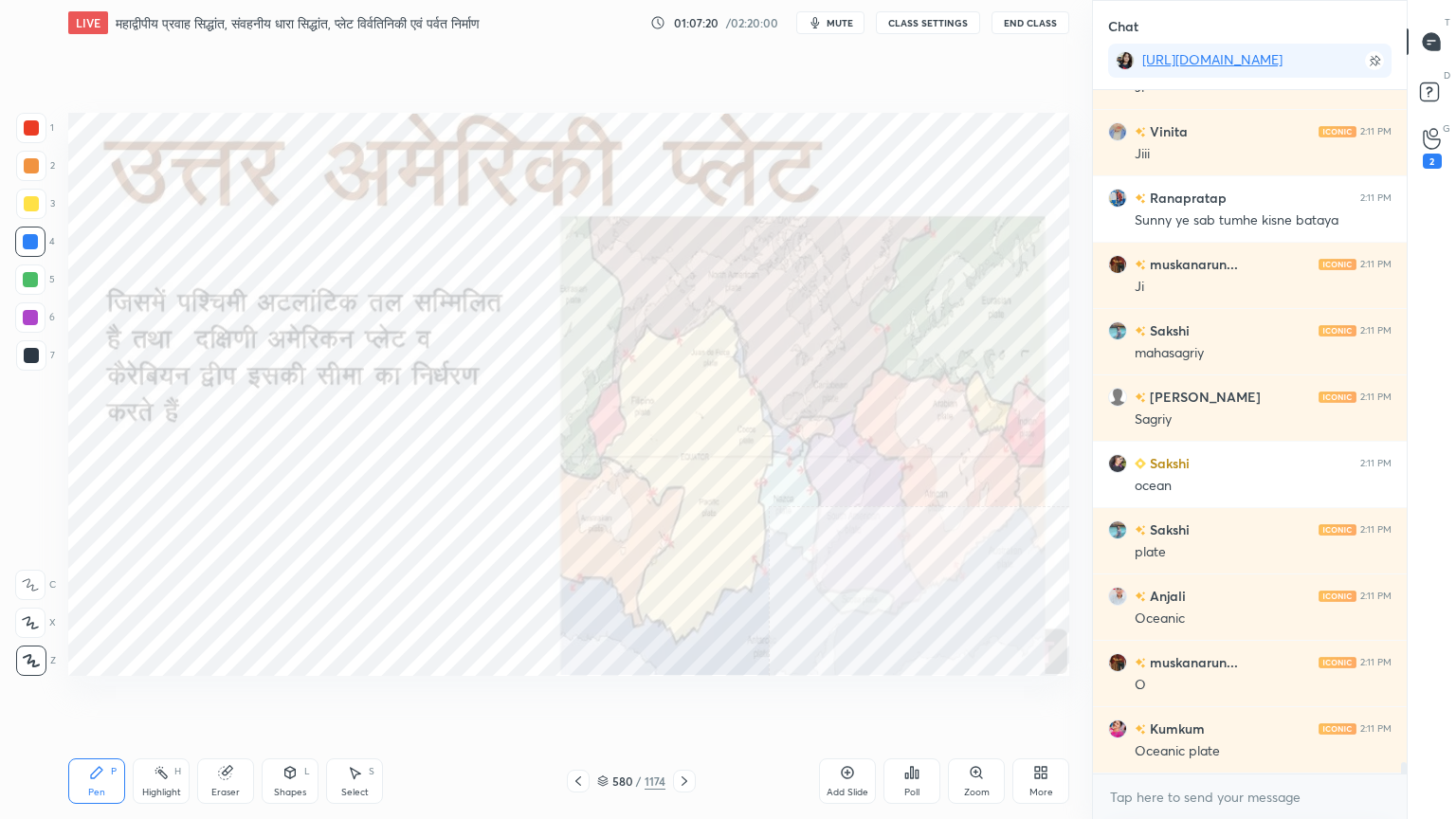click 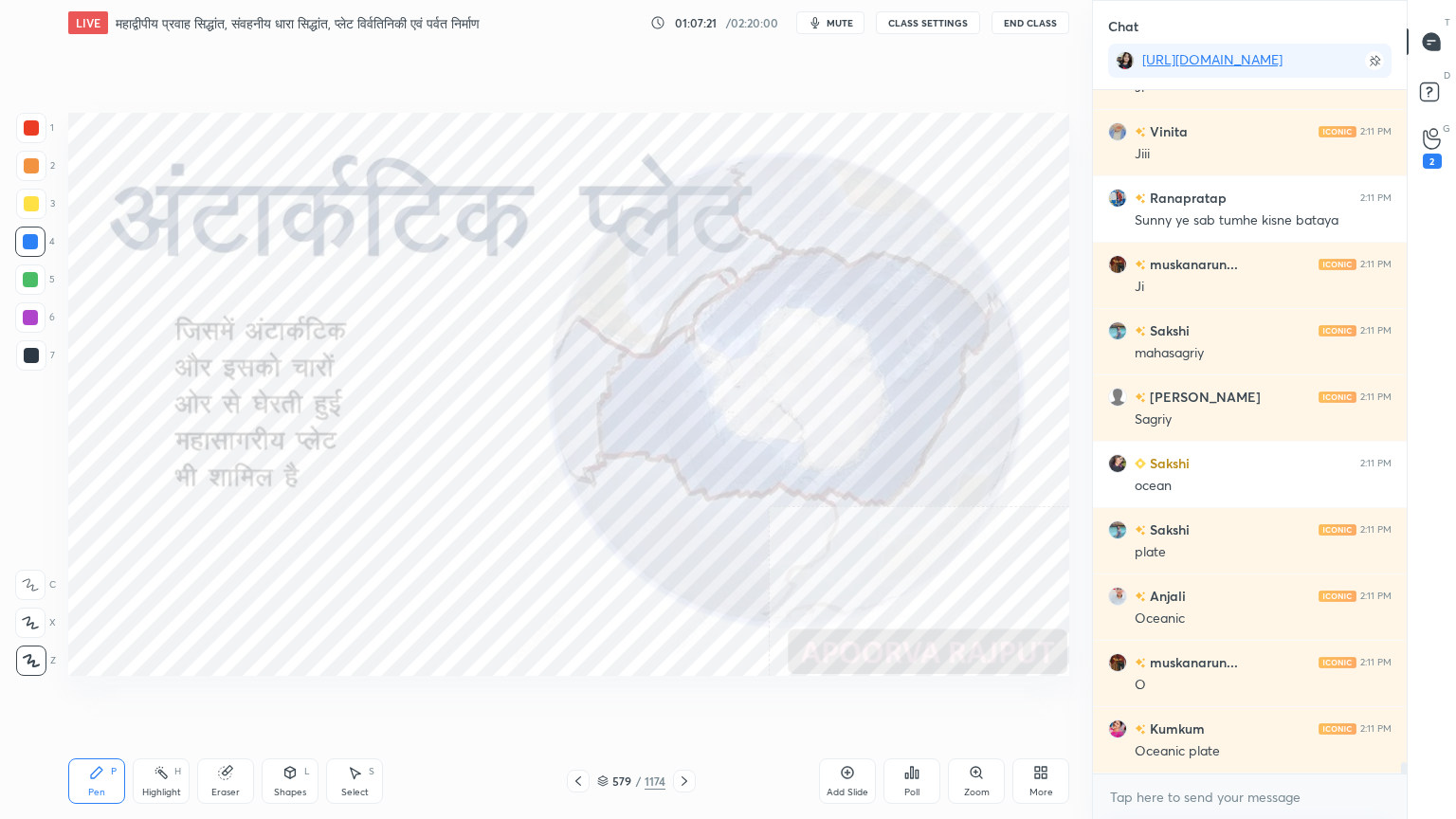 click 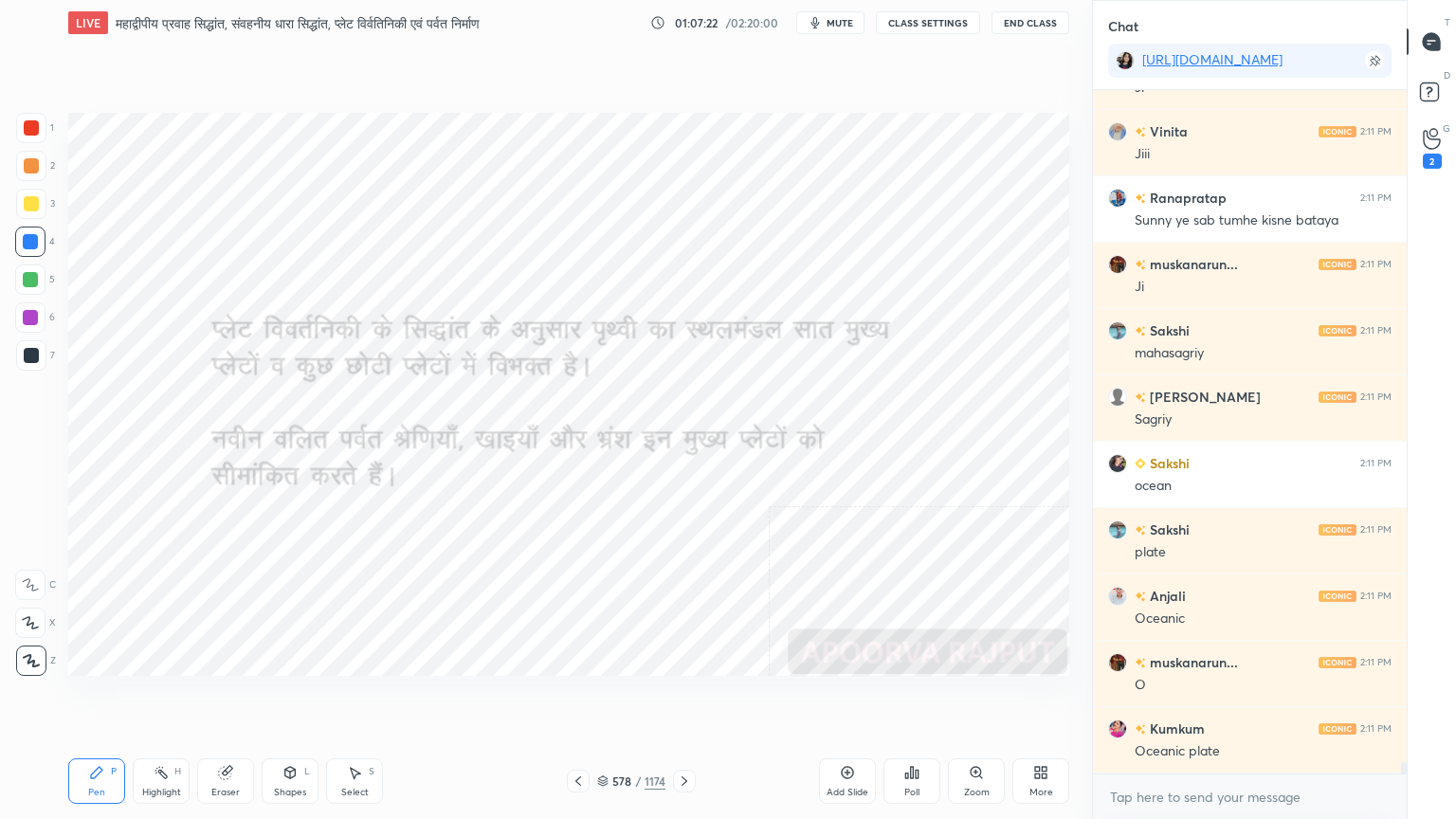 click 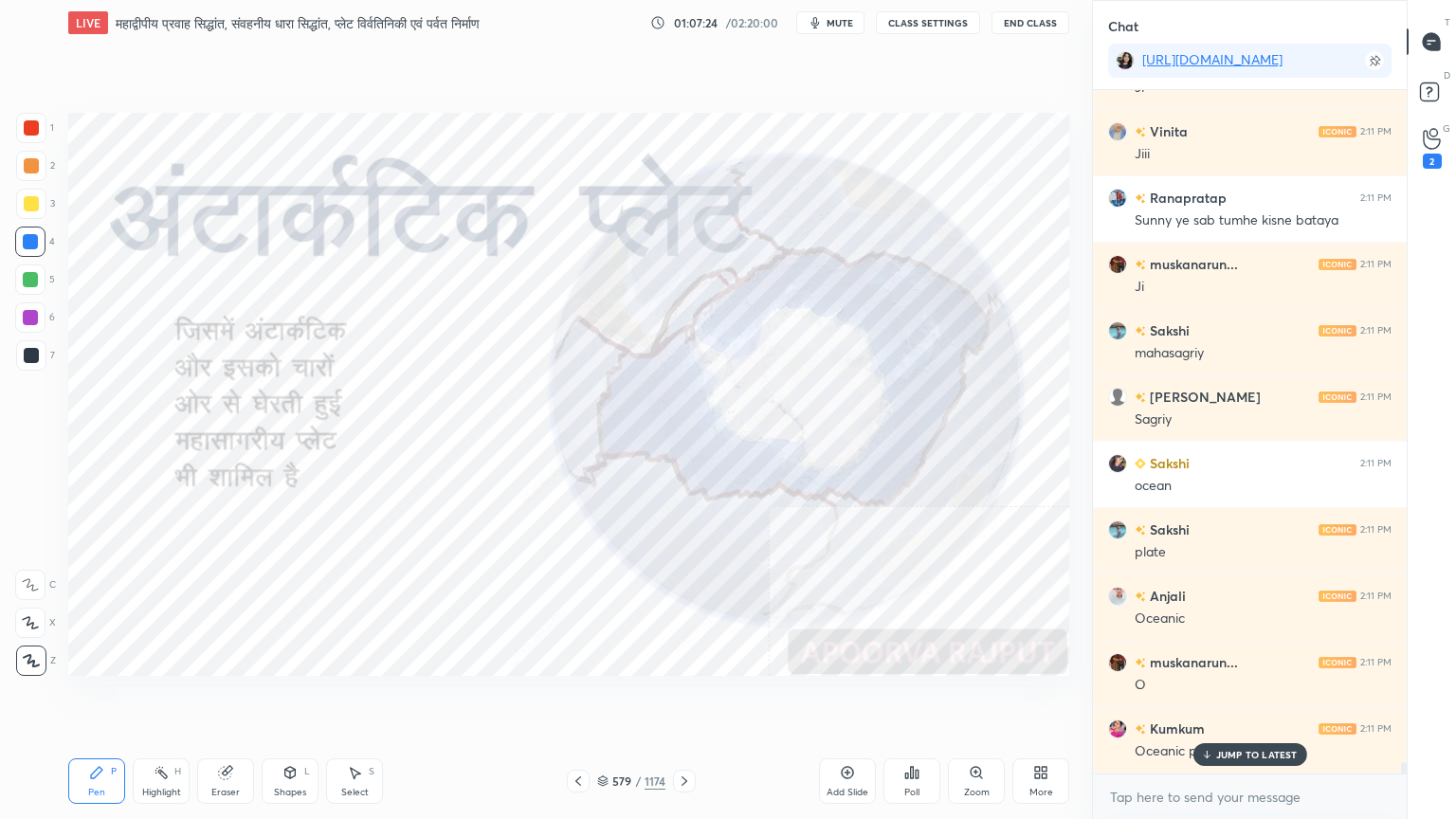 scroll, scrollTop: 41610, scrollLeft: 0, axis: vertical 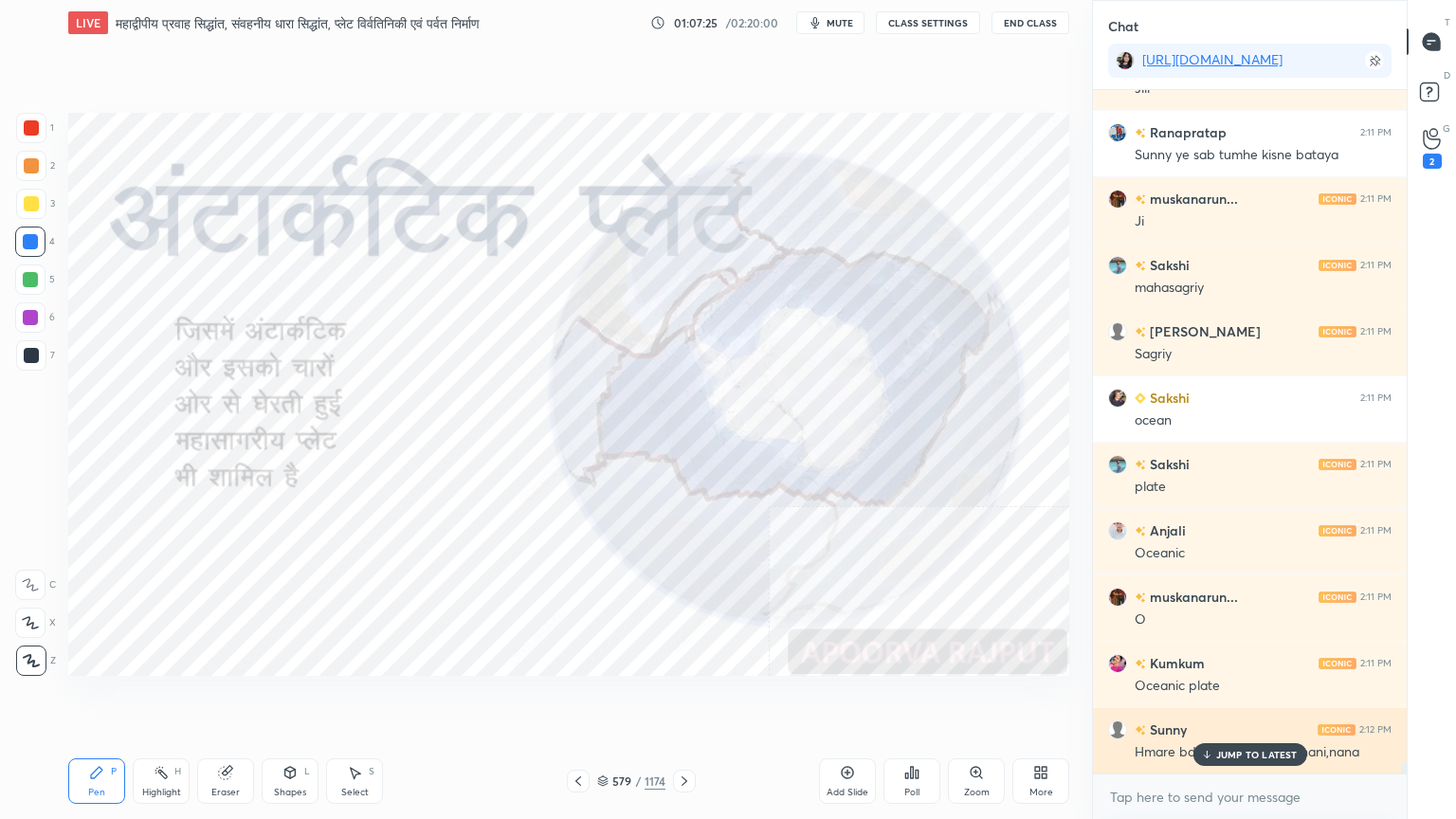 click on "JUMP TO LATEST" at bounding box center (1249, 755) 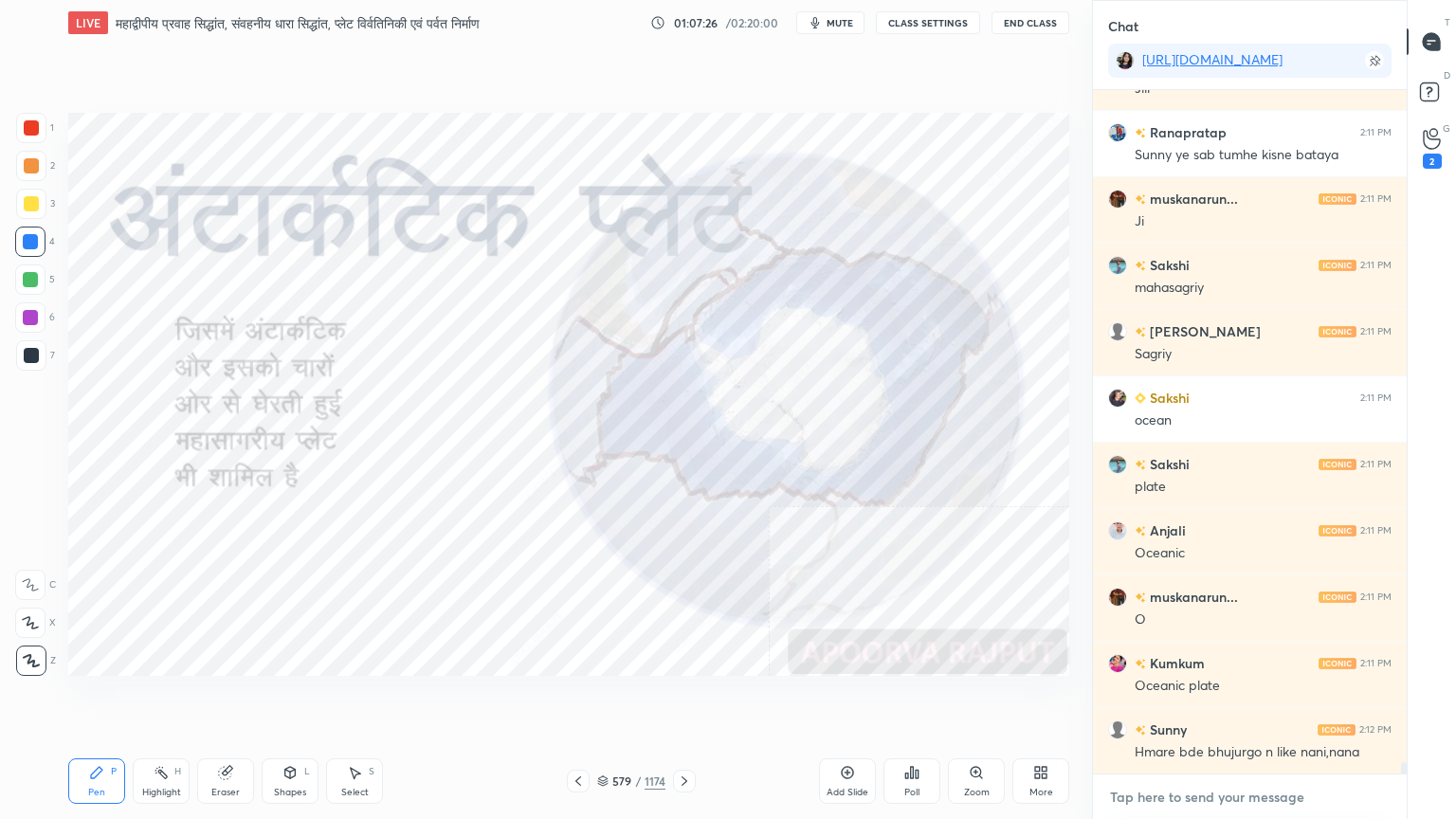 click at bounding box center (1249, 797) 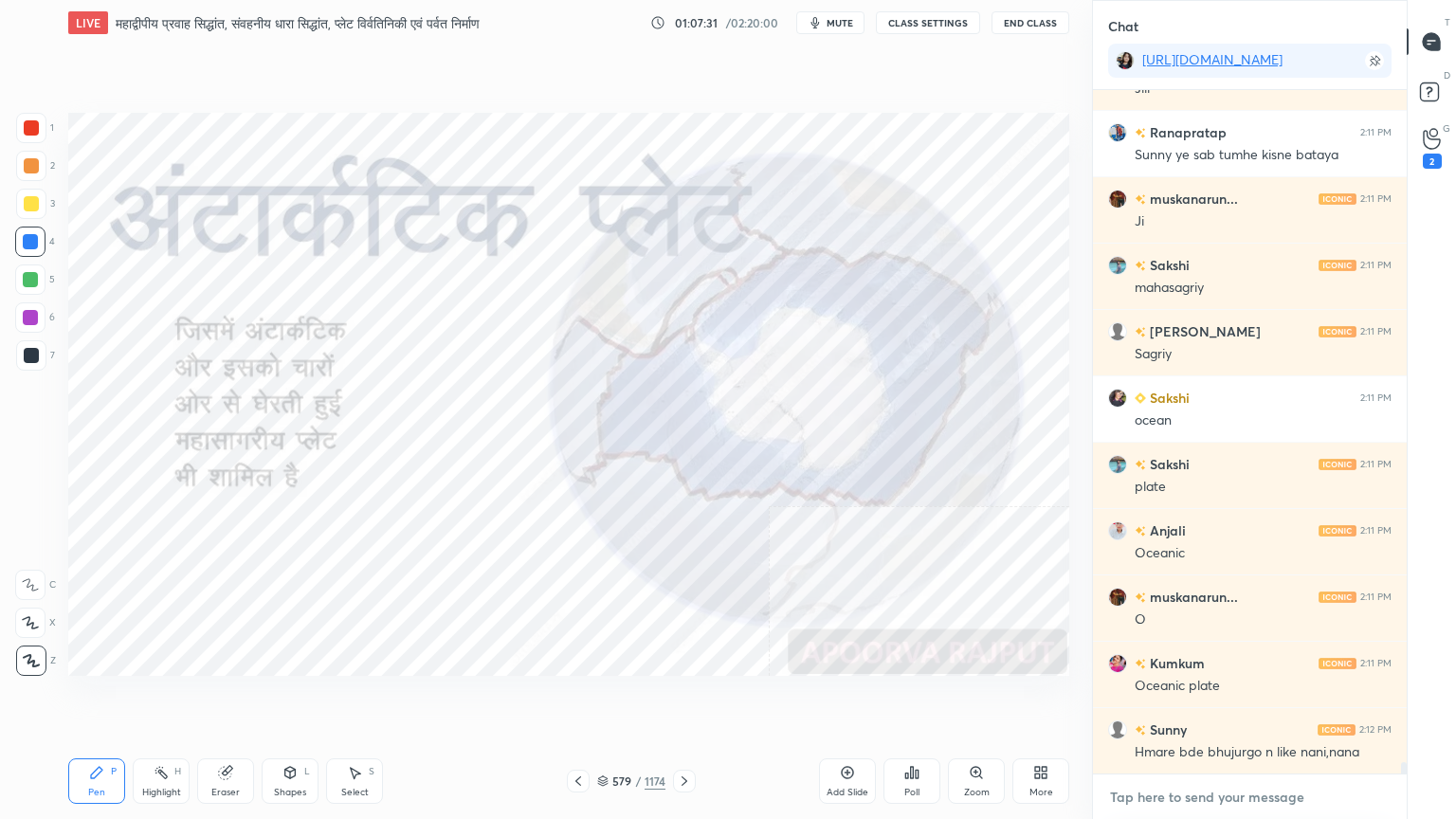 click at bounding box center (1249, 797) 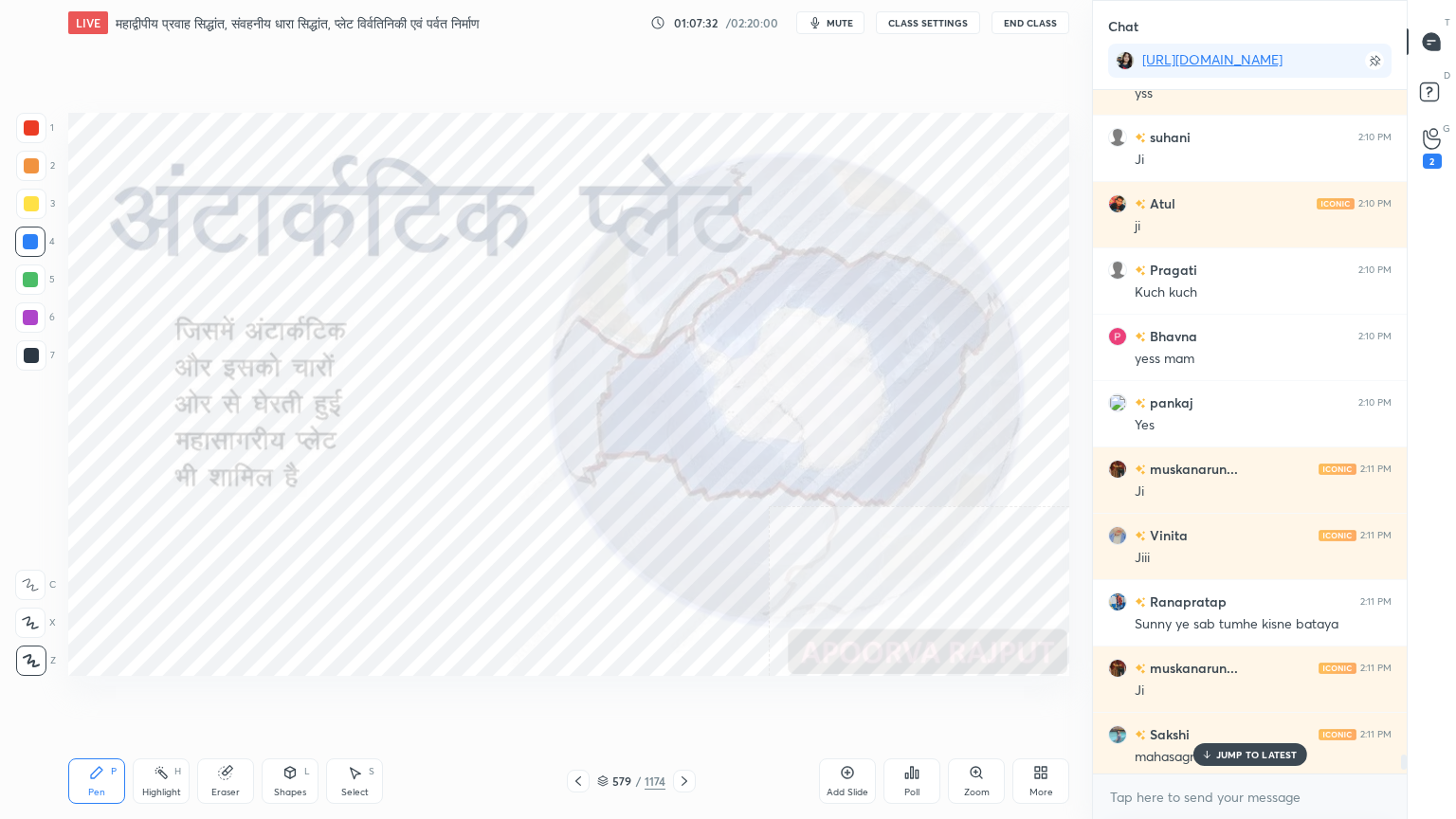 scroll, scrollTop: 41611, scrollLeft: 0, axis: vertical 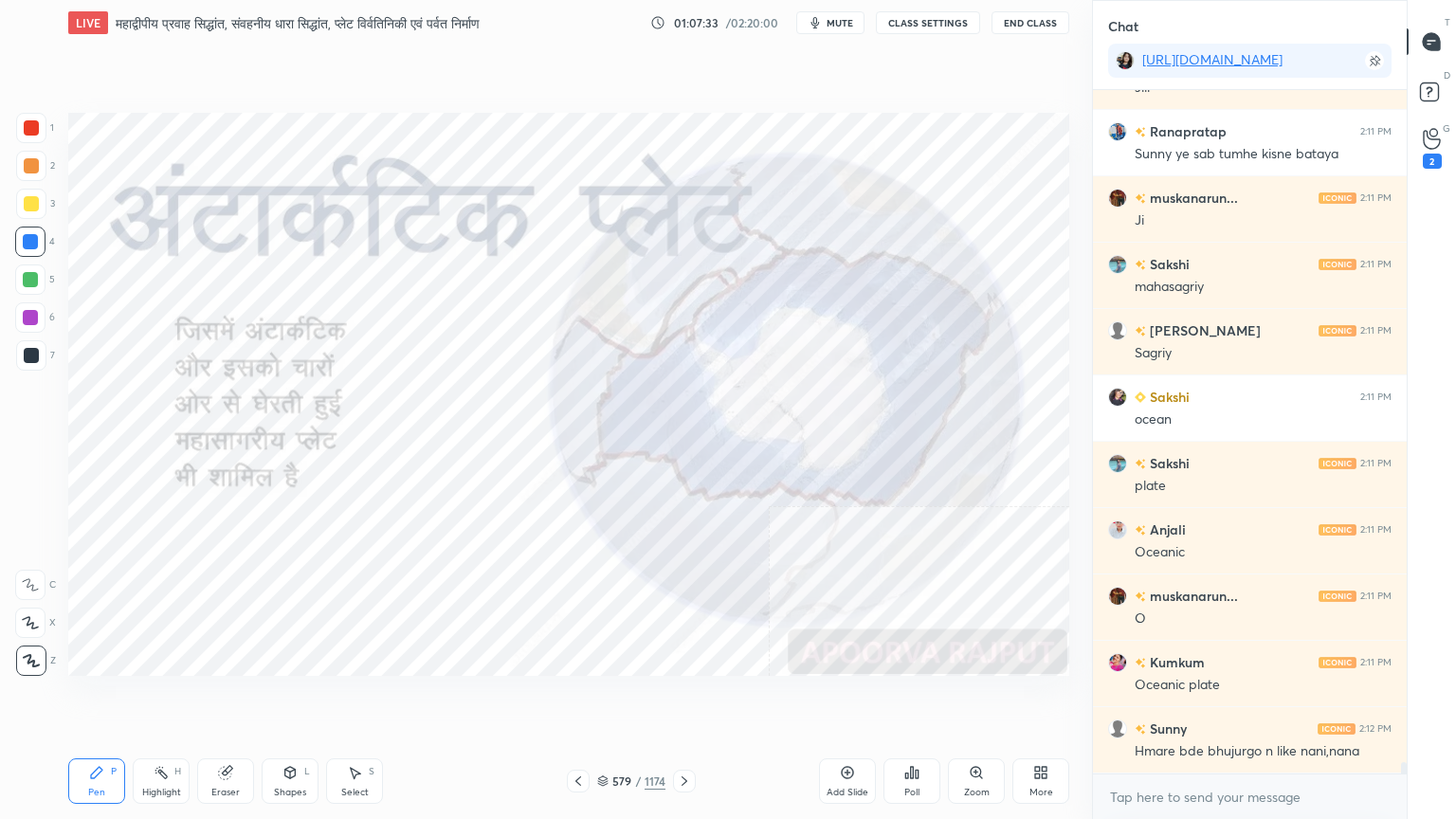 drag, startPoint x: 1406, startPoint y: 766, endPoint x: 1334, endPoint y: 791, distance: 76.2168 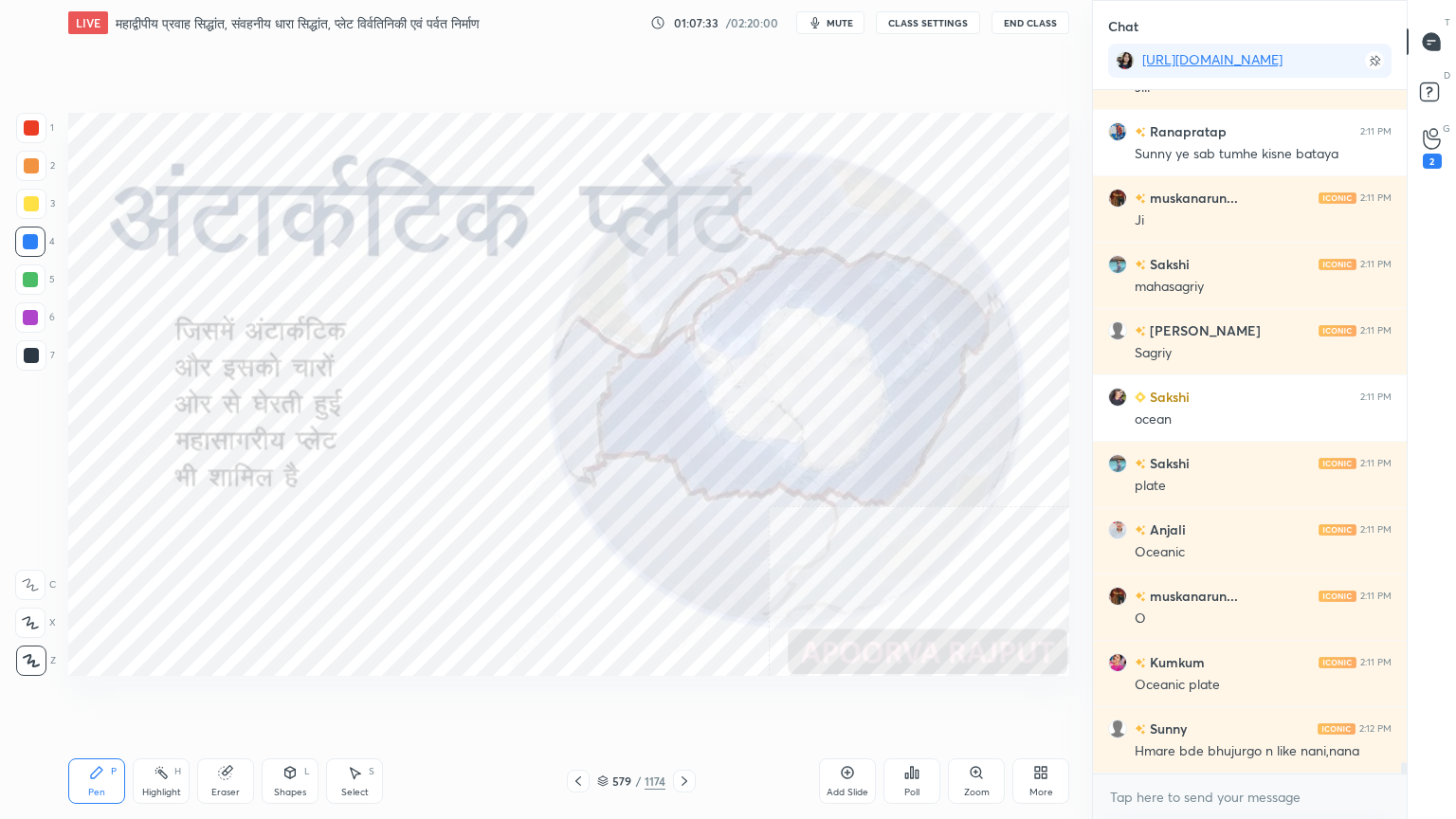 click on "muskanarun... 2:11 PM Ji Vinita 2:11 PM [PERSON_NAME] 2:11 PM Sunny ye sab tumhe kisne bataya muskanarun... 2:11 PM [PERSON_NAME] 2:11 PM mahasagriy [PERSON_NAME] 2:11 PM Sagriy Sakshi 2:11 PM ocean Sakshi 2:11 PM plate Anjali 2:11 PM Oceanic muskanarun... 2:11 PM O Kumkum 2:11 PM Oceanic plate Sunny 2:12 PM Hmare bde bhujurgo n like nani,nana JUMP TO LATEST Enable hand raising Enable raise hand to speak to learners. Once enabled, chat will be turned off temporarily. Enable x" at bounding box center [1249, 454] 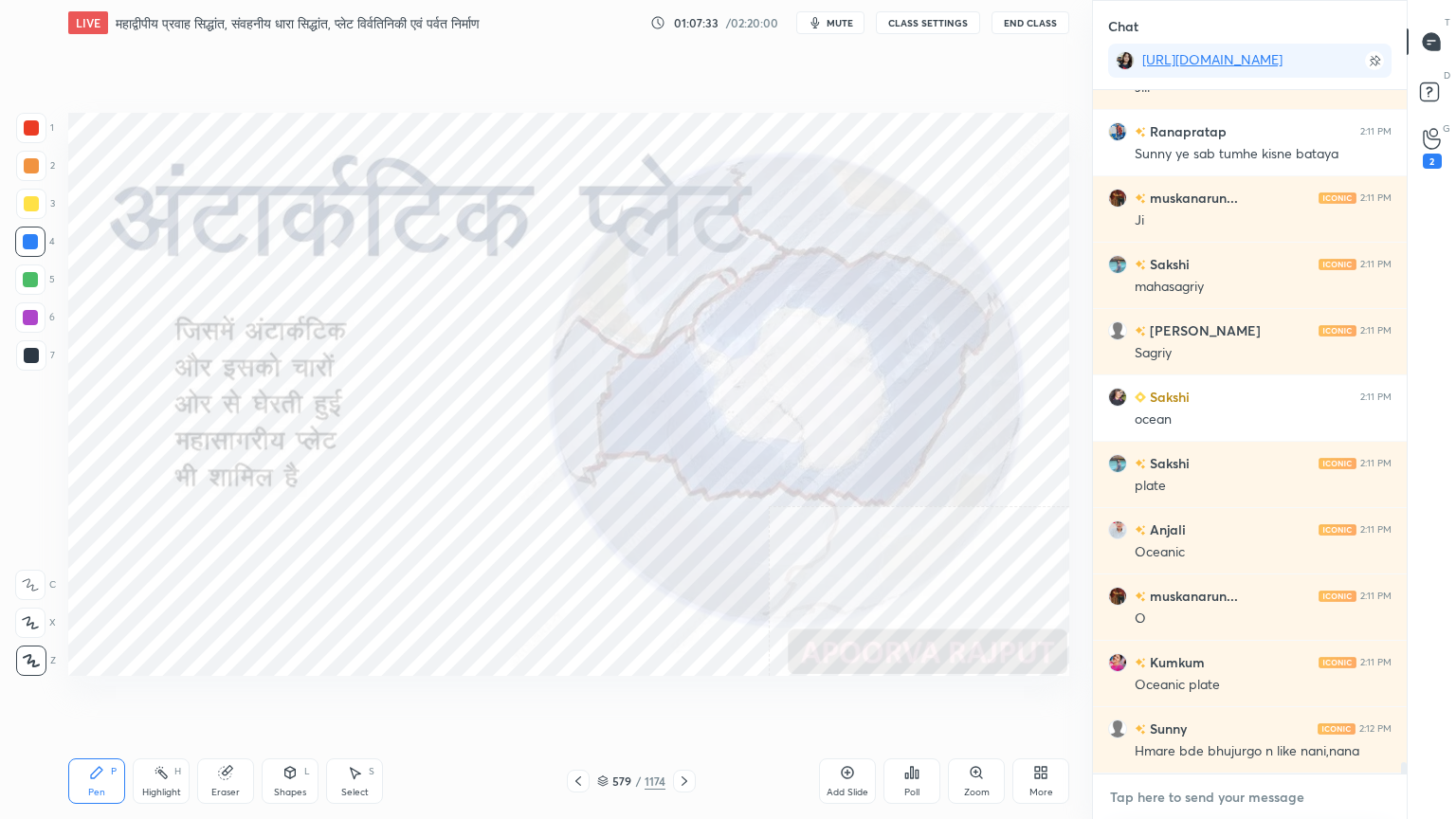 drag, startPoint x: 1313, startPoint y: 805, endPoint x: 1337, endPoint y: 786, distance: 30.61046 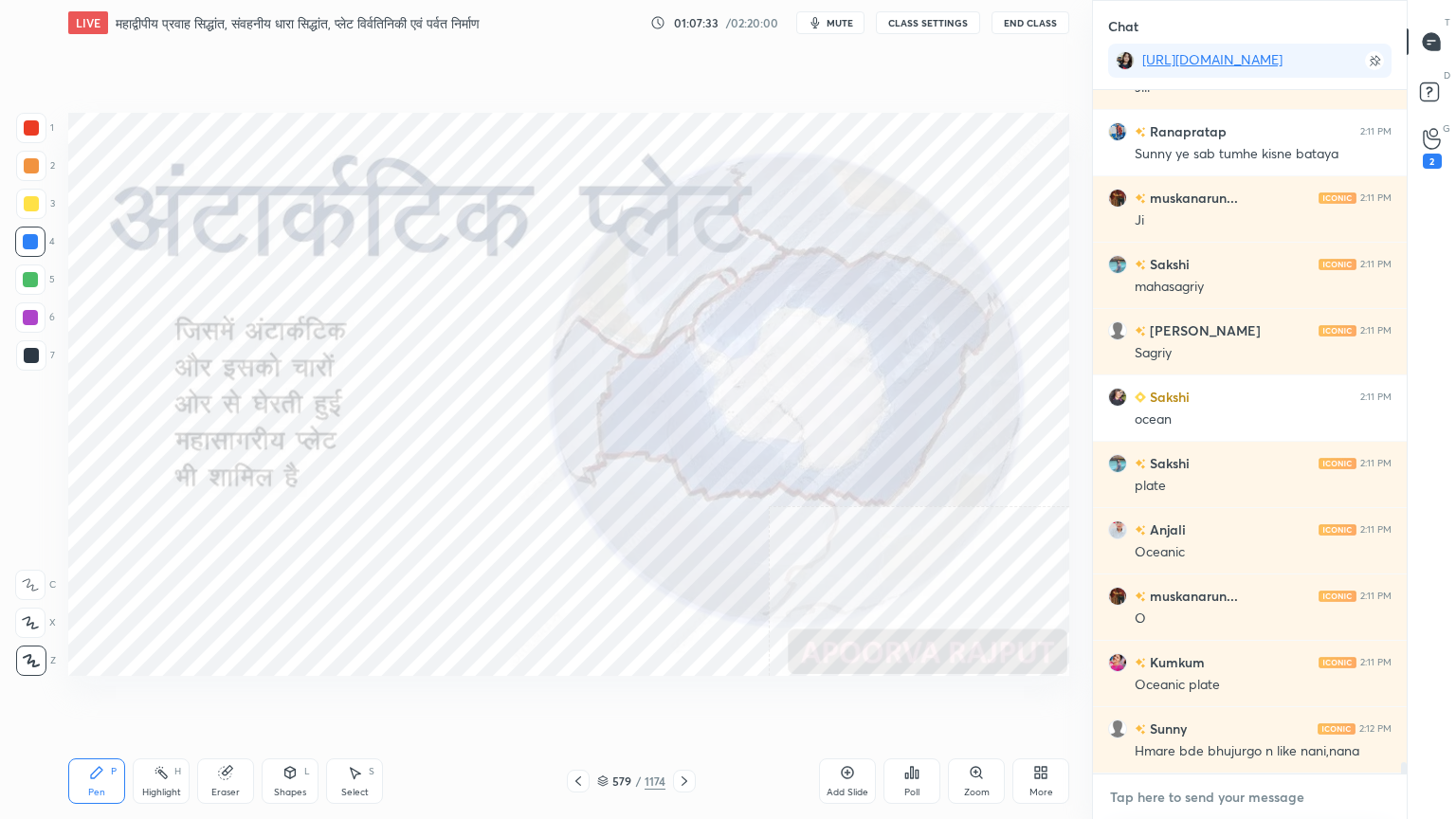 click at bounding box center [1249, 797] 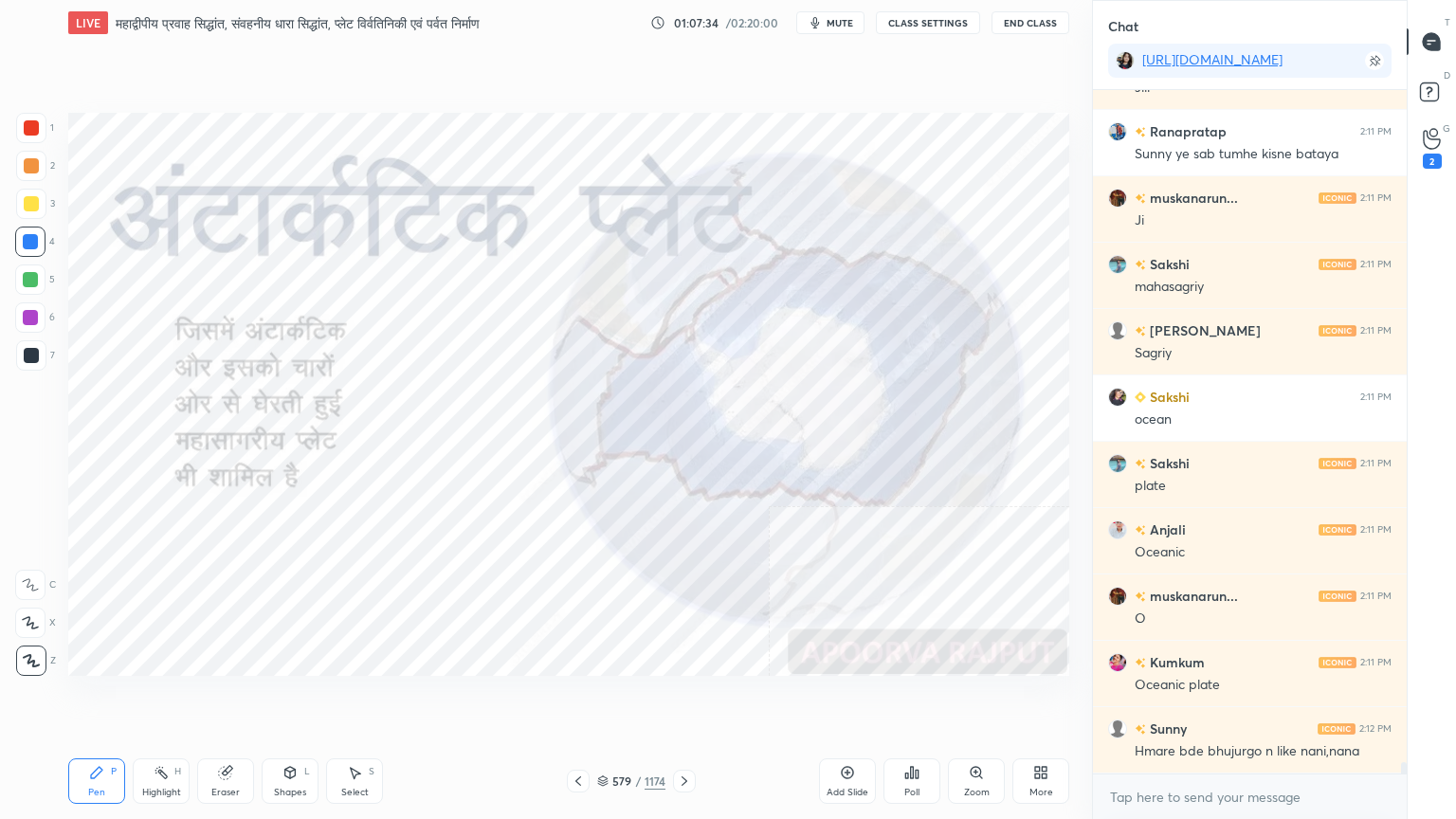 click on "Eraser" at bounding box center (226, 781) 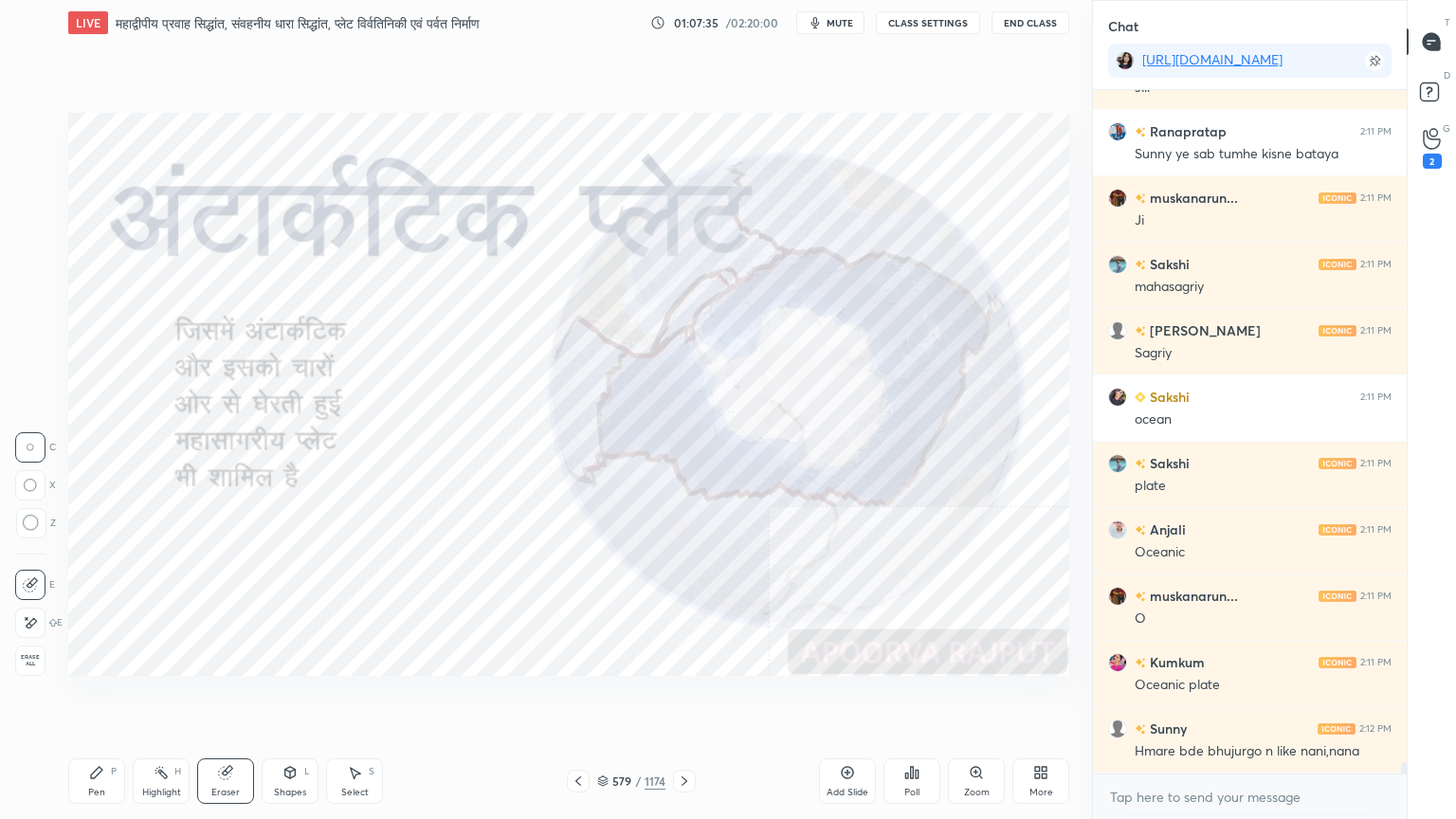 click on "Erase all" at bounding box center [30, 661] 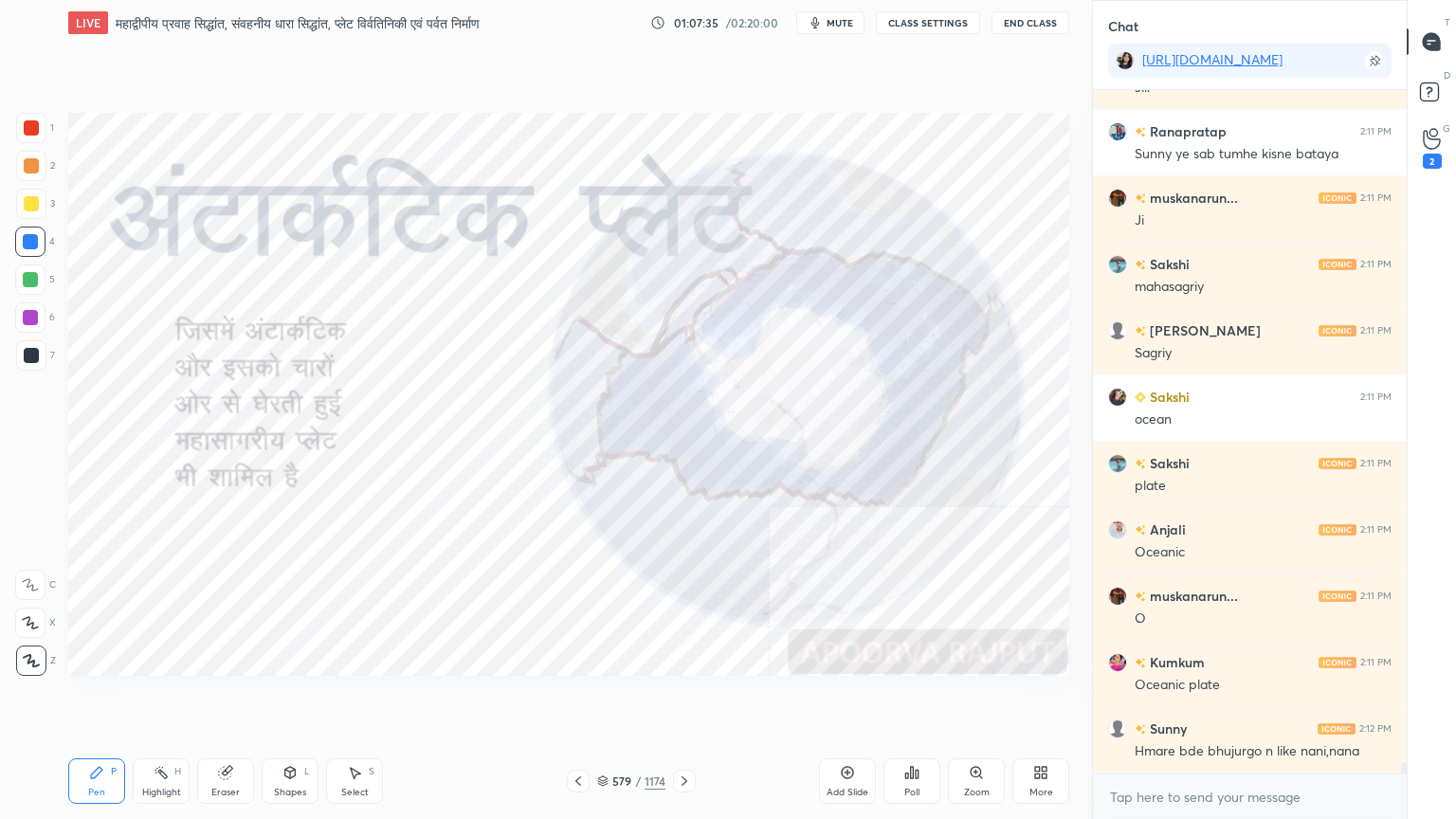click on "1 2 3 4 5 6 7 C X Z C X Z E E Erase all   H H" at bounding box center [30, 394] 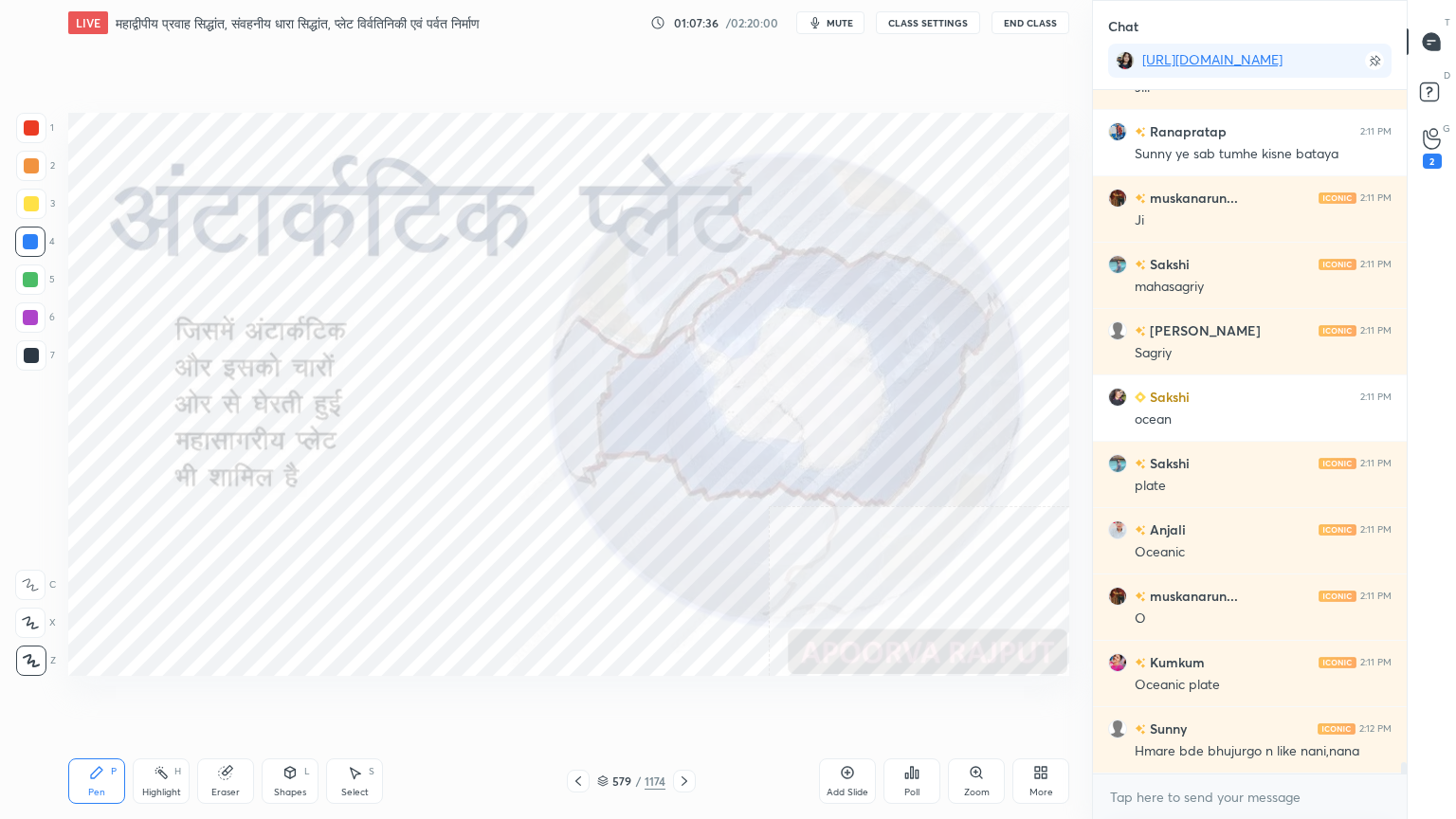 drag, startPoint x: 26, startPoint y: 652, endPoint x: 41, endPoint y: 656, distance: 15.524175 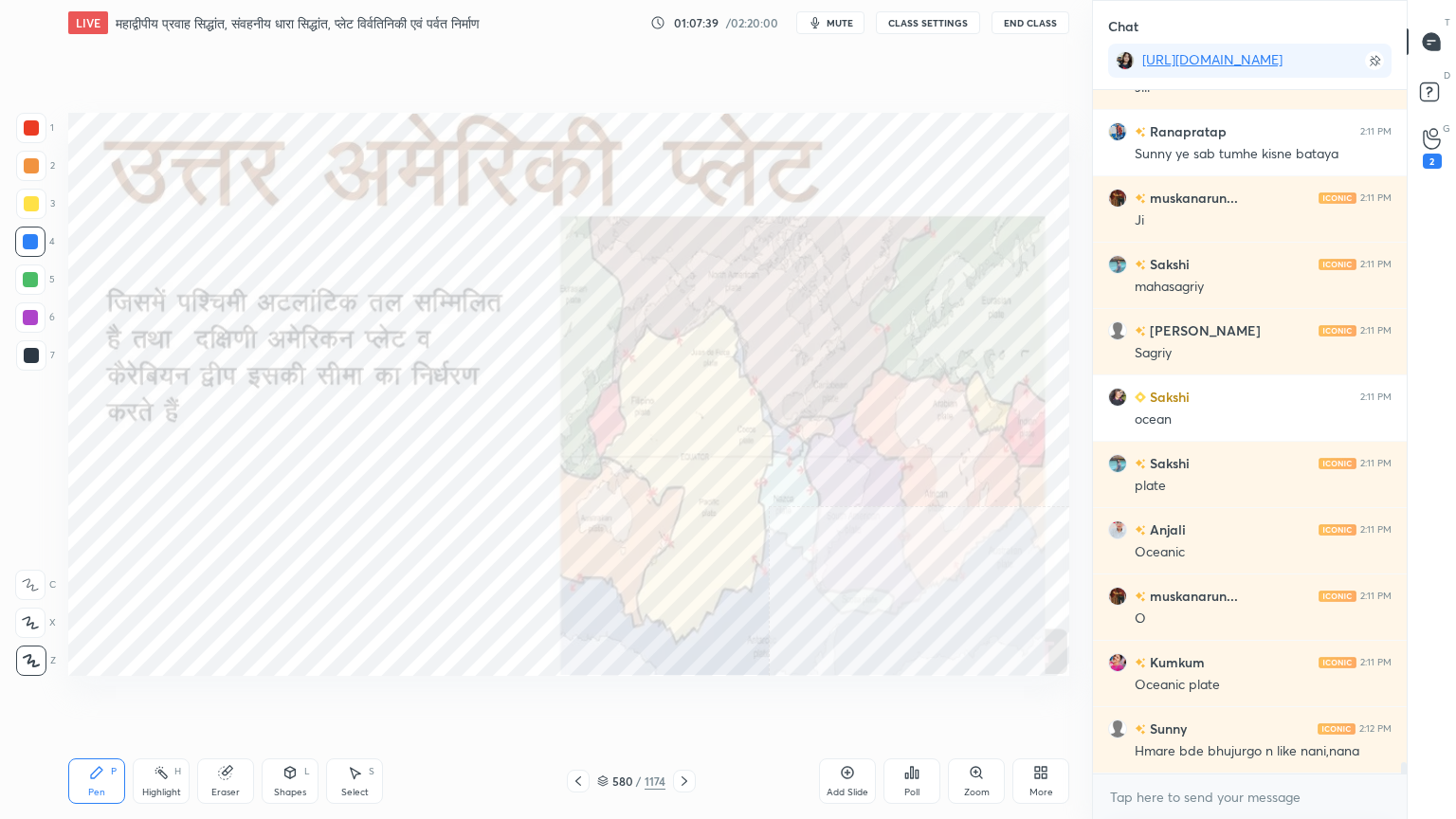 click 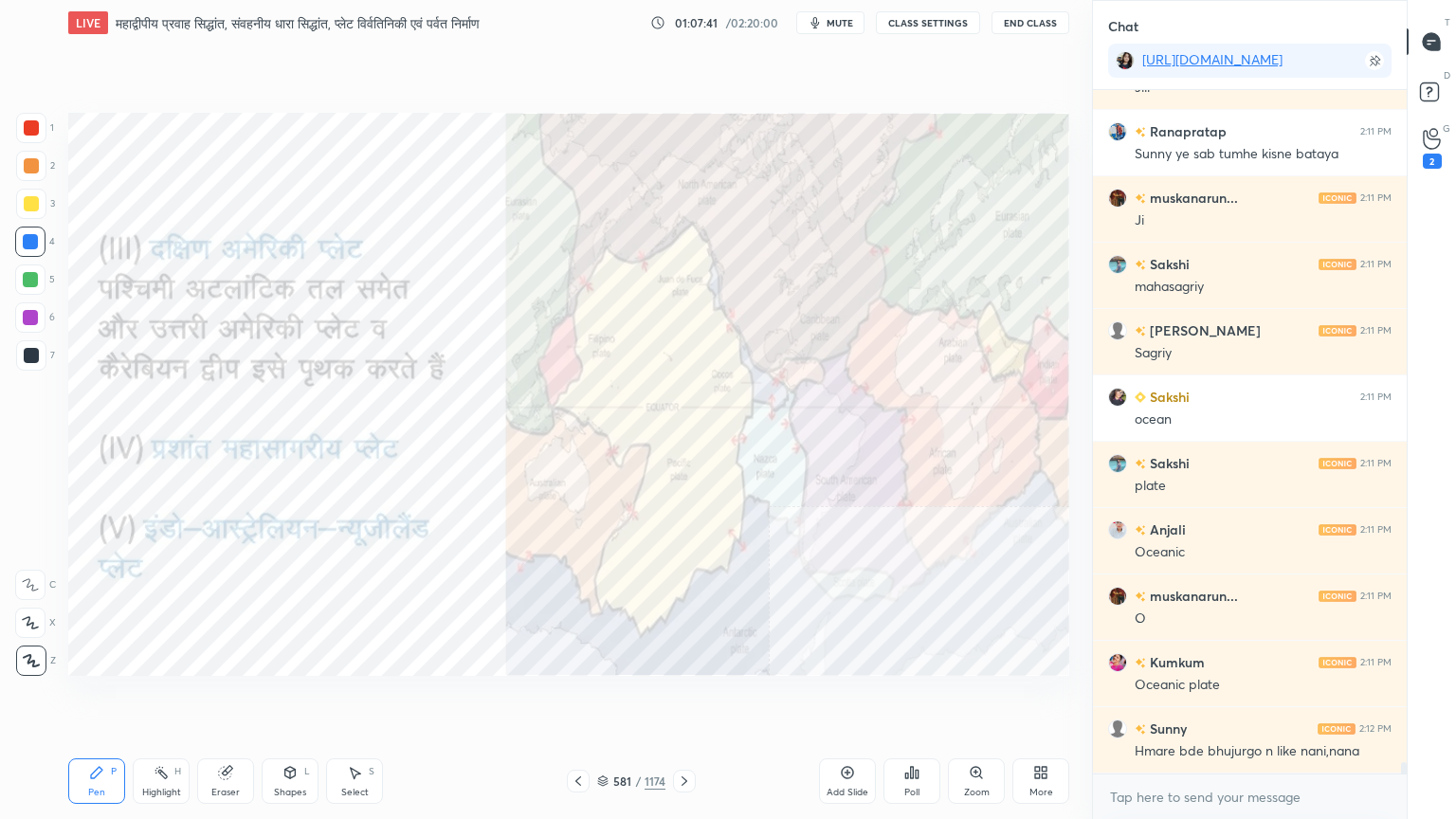 click 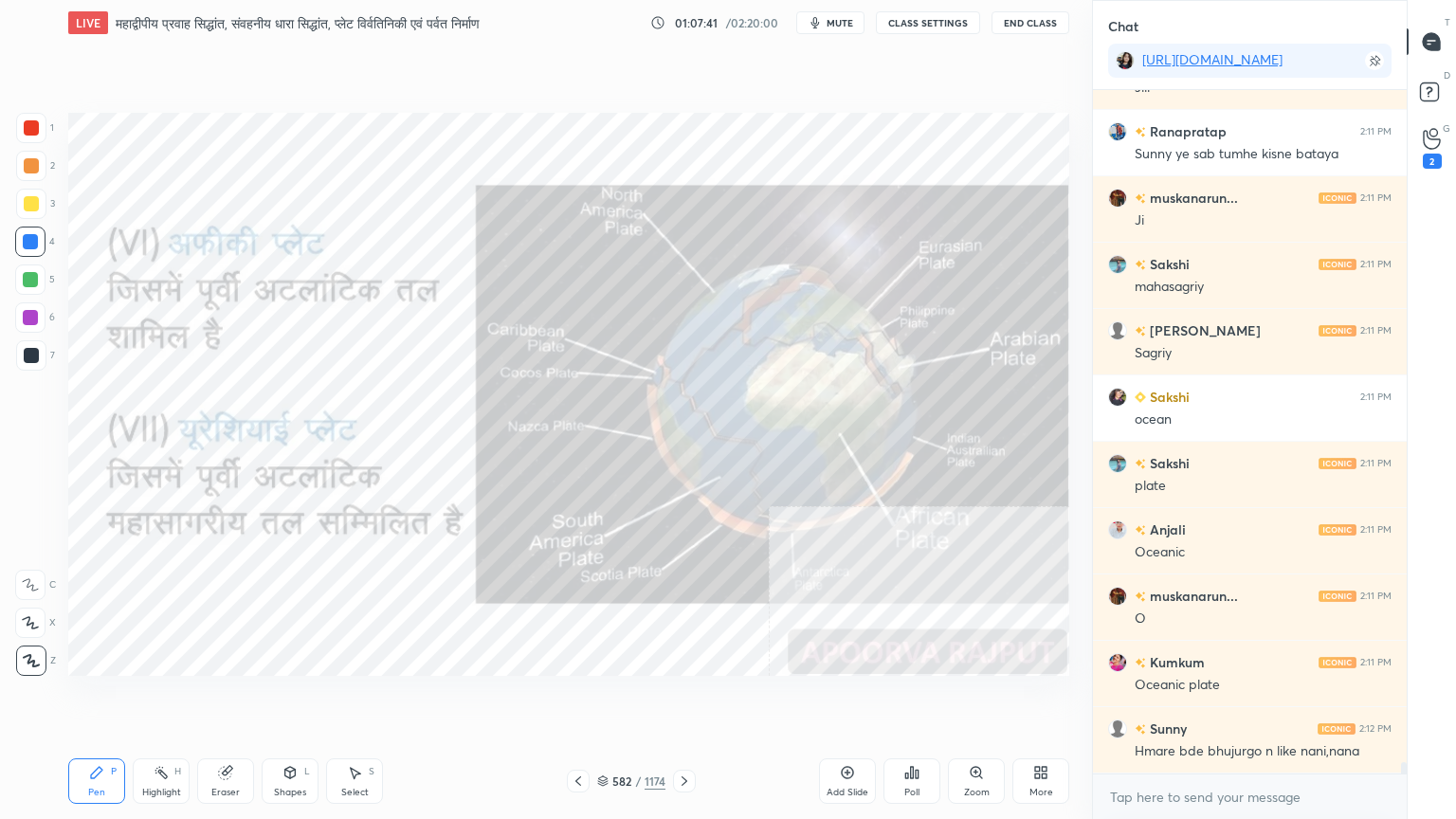 click 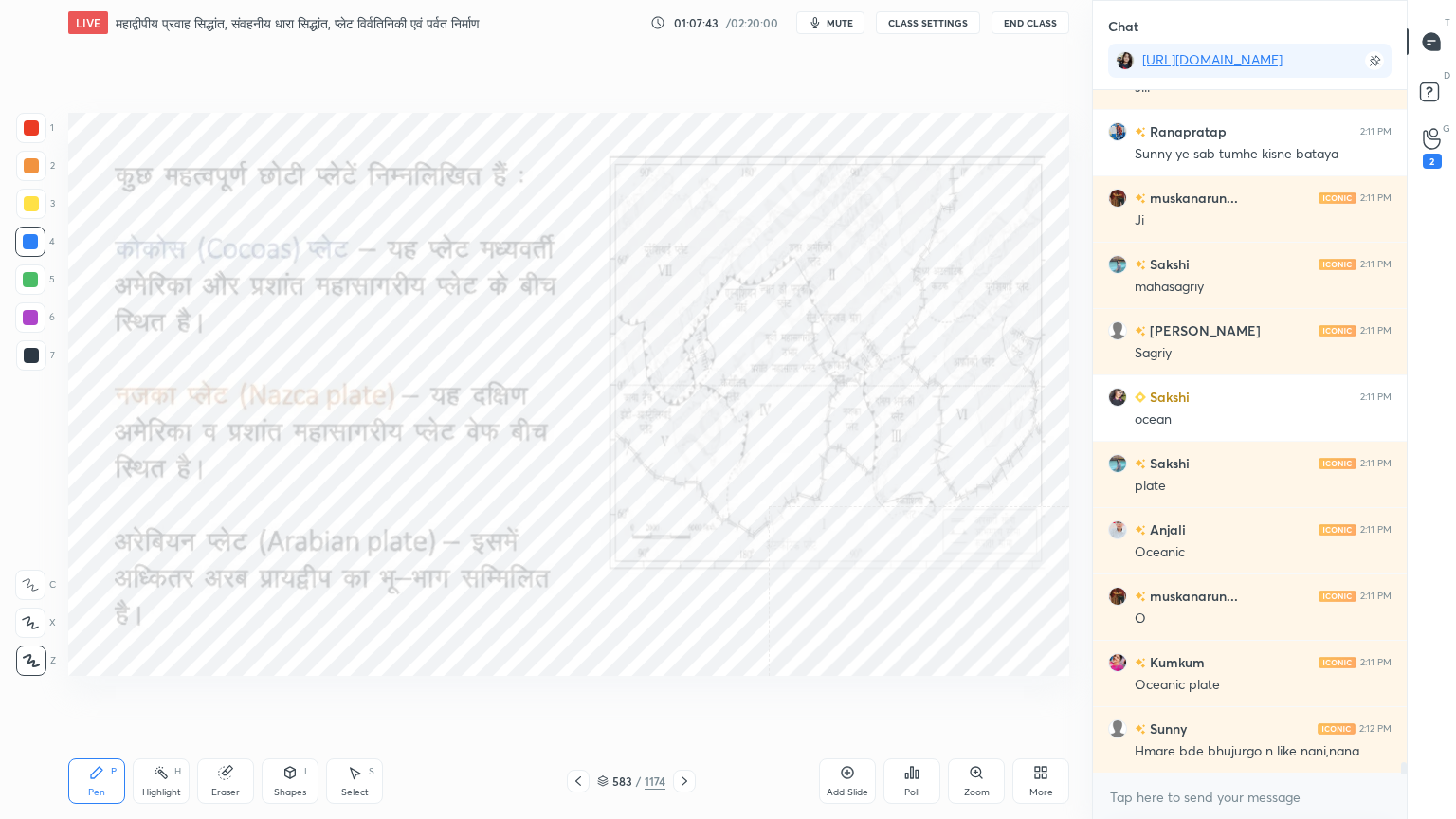 click 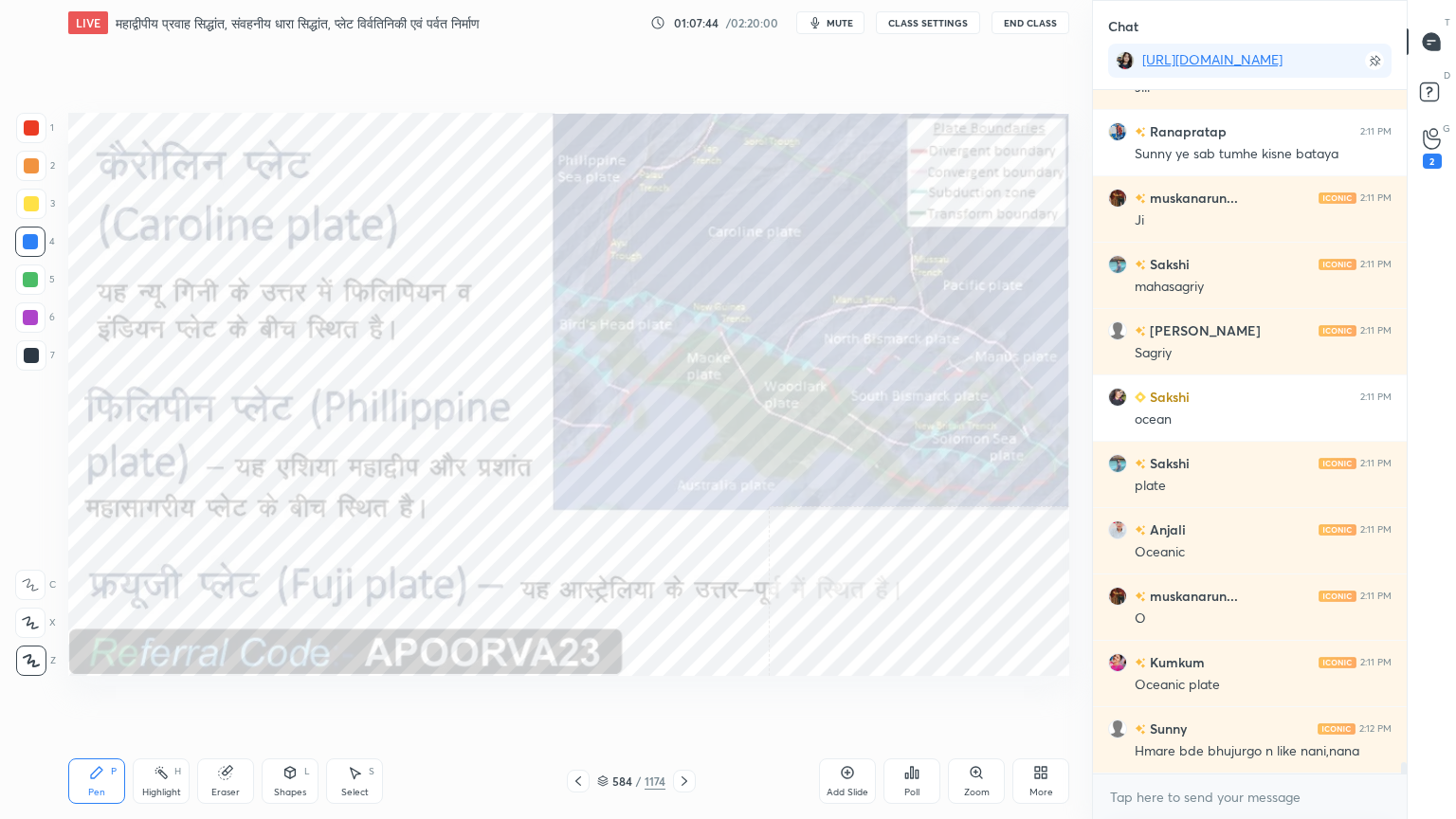 click 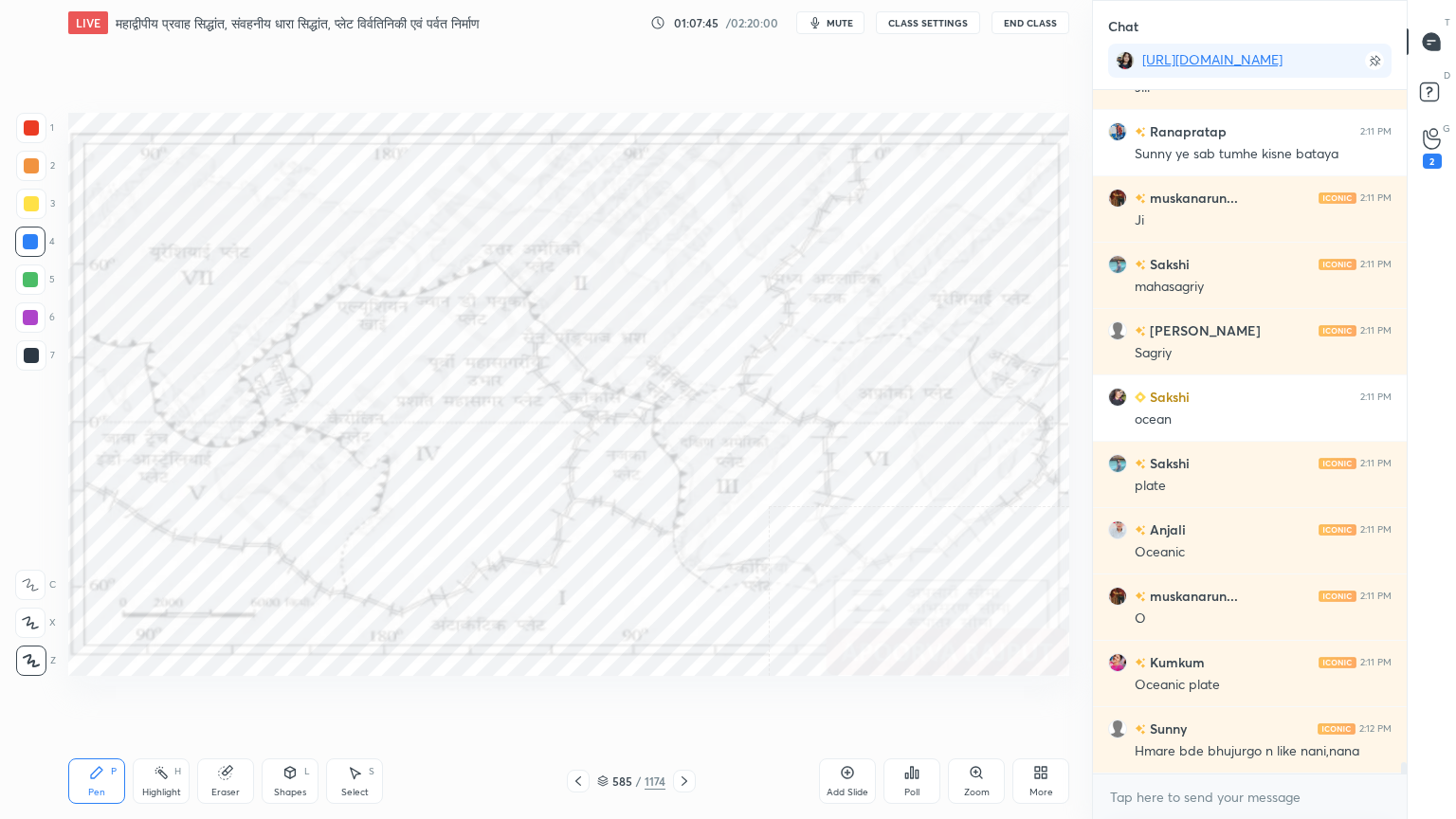 click 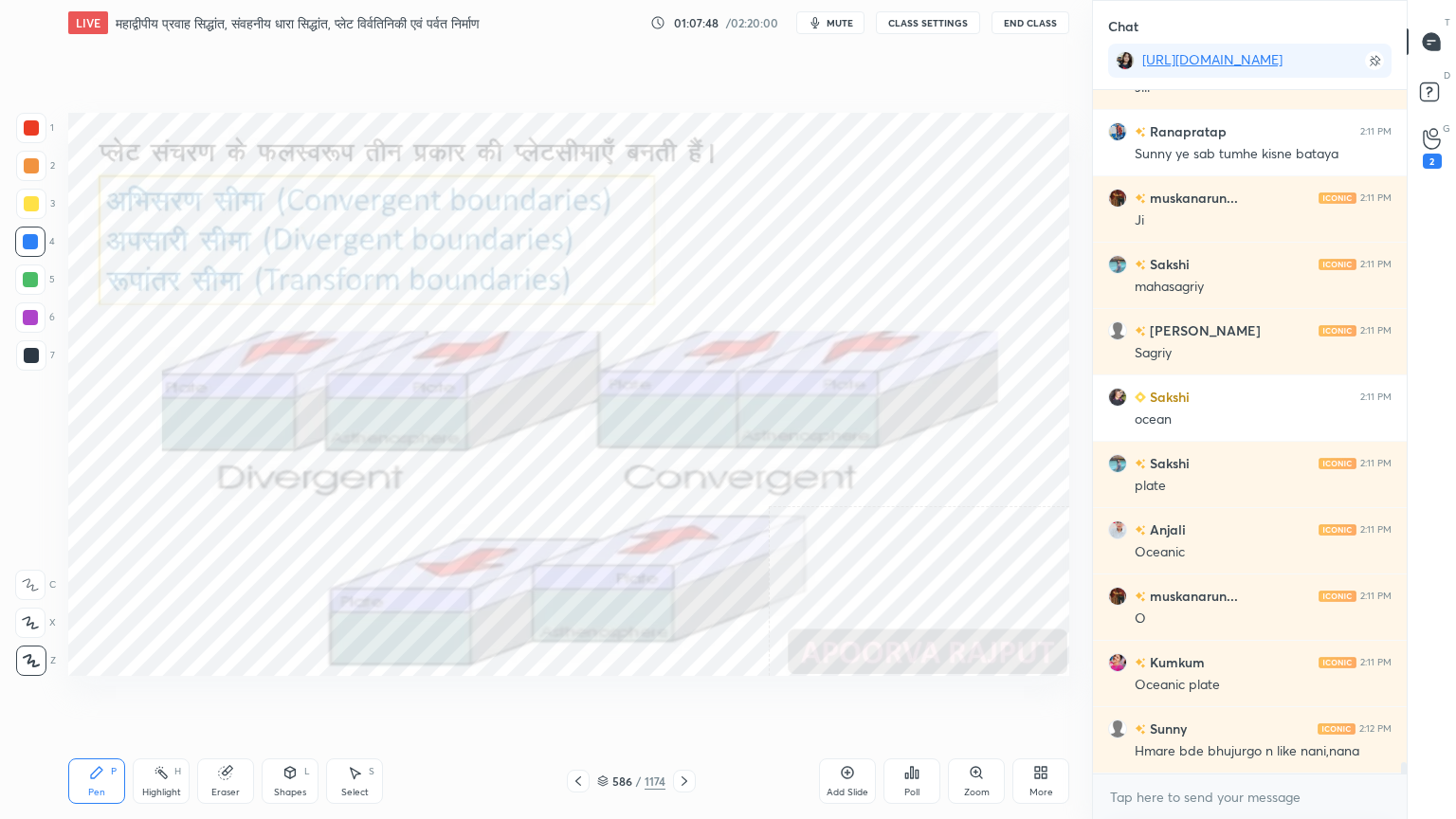 click 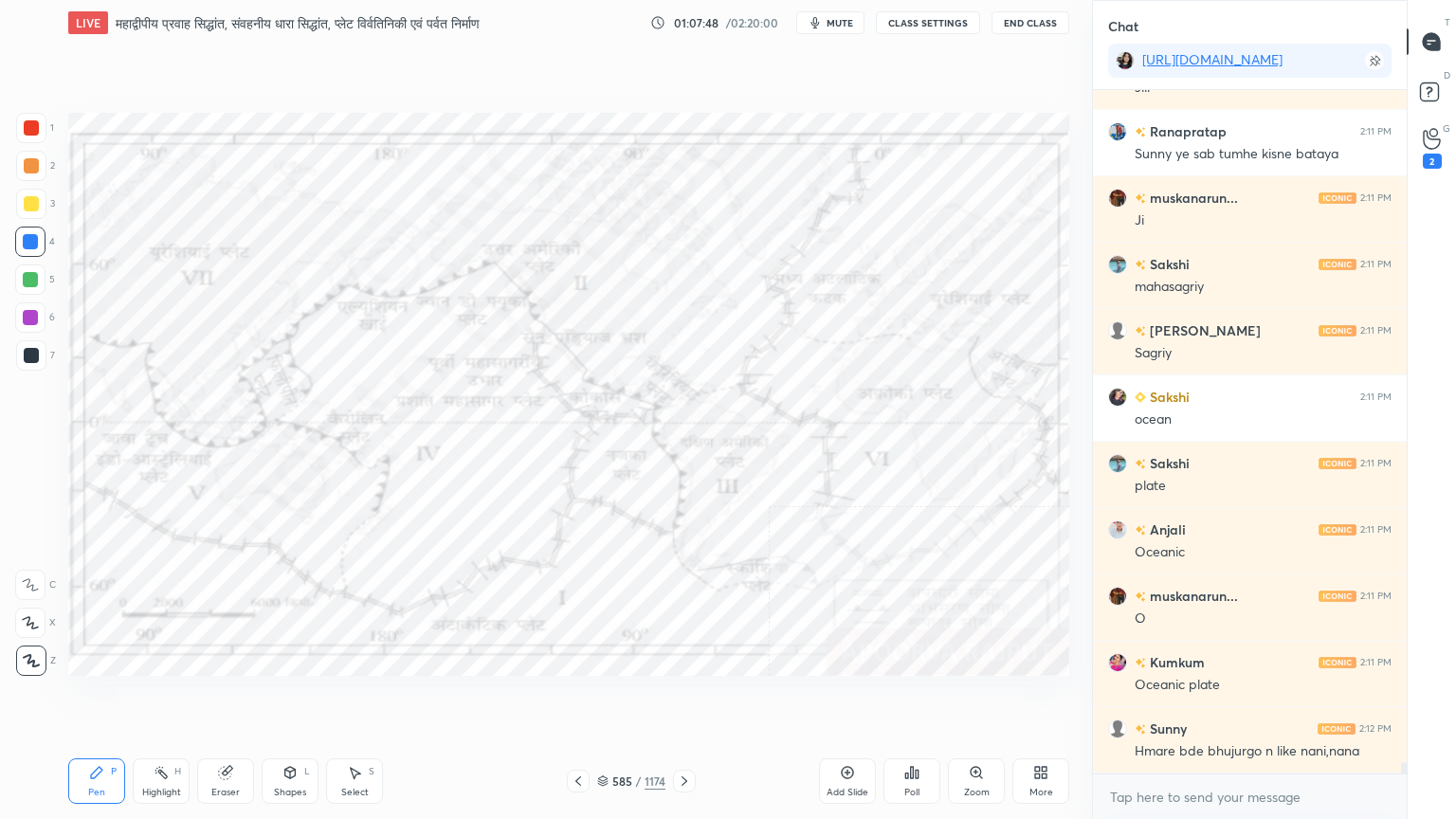 scroll, scrollTop: 41677, scrollLeft: 0, axis: vertical 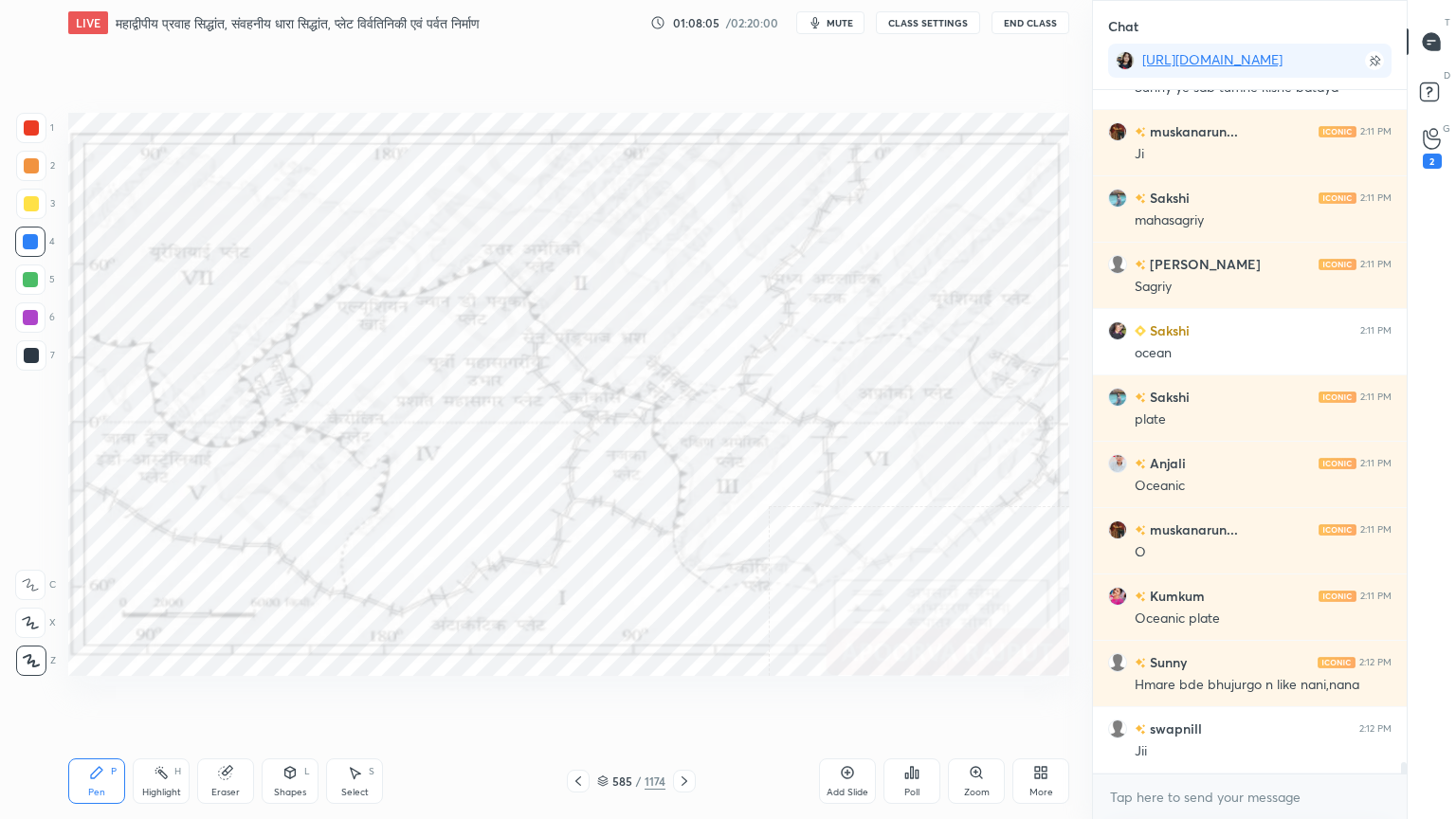 click on "Eraser" at bounding box center [226, 781] 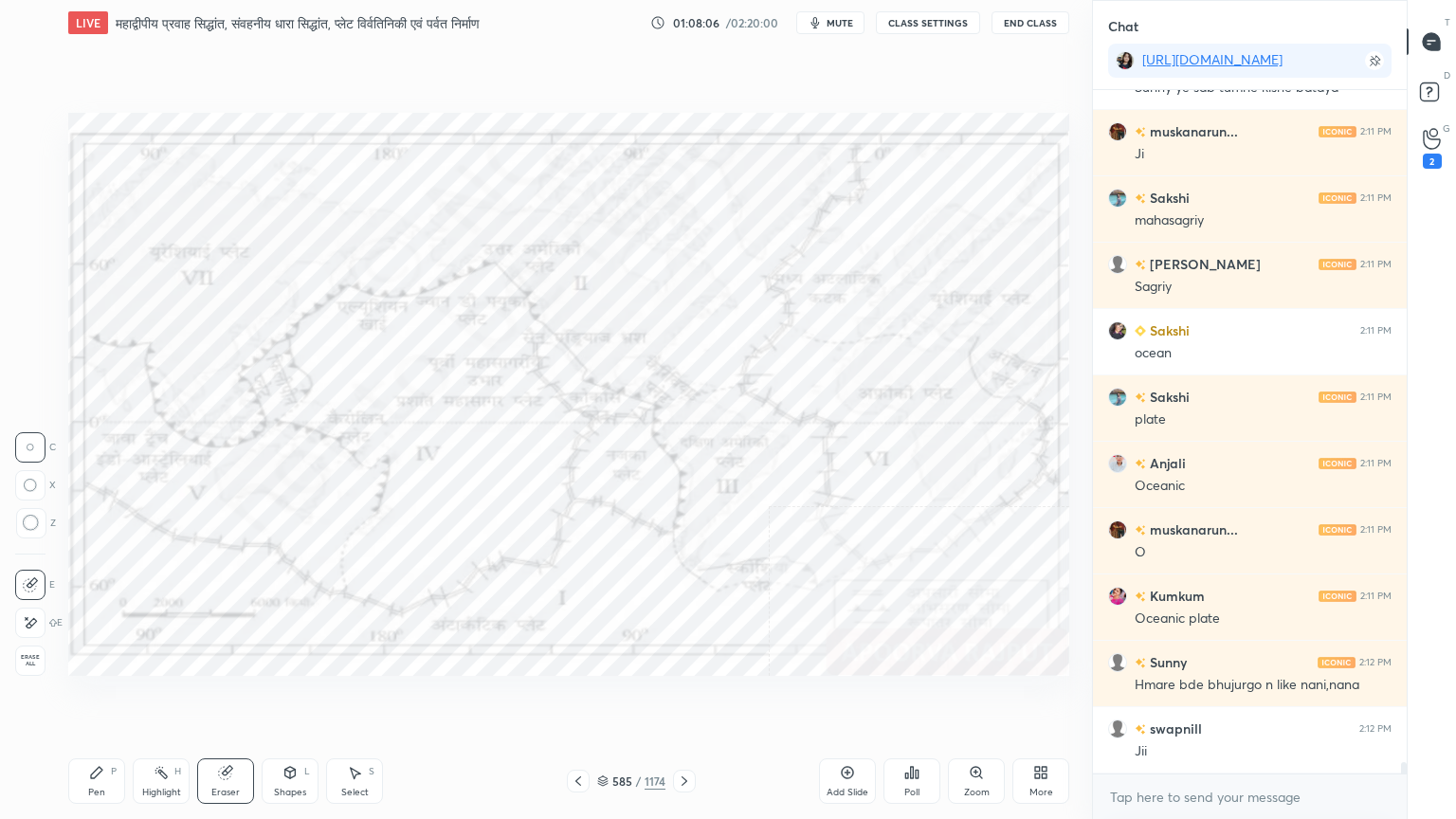 click on "Erase all" at bounding box center [30, 661] 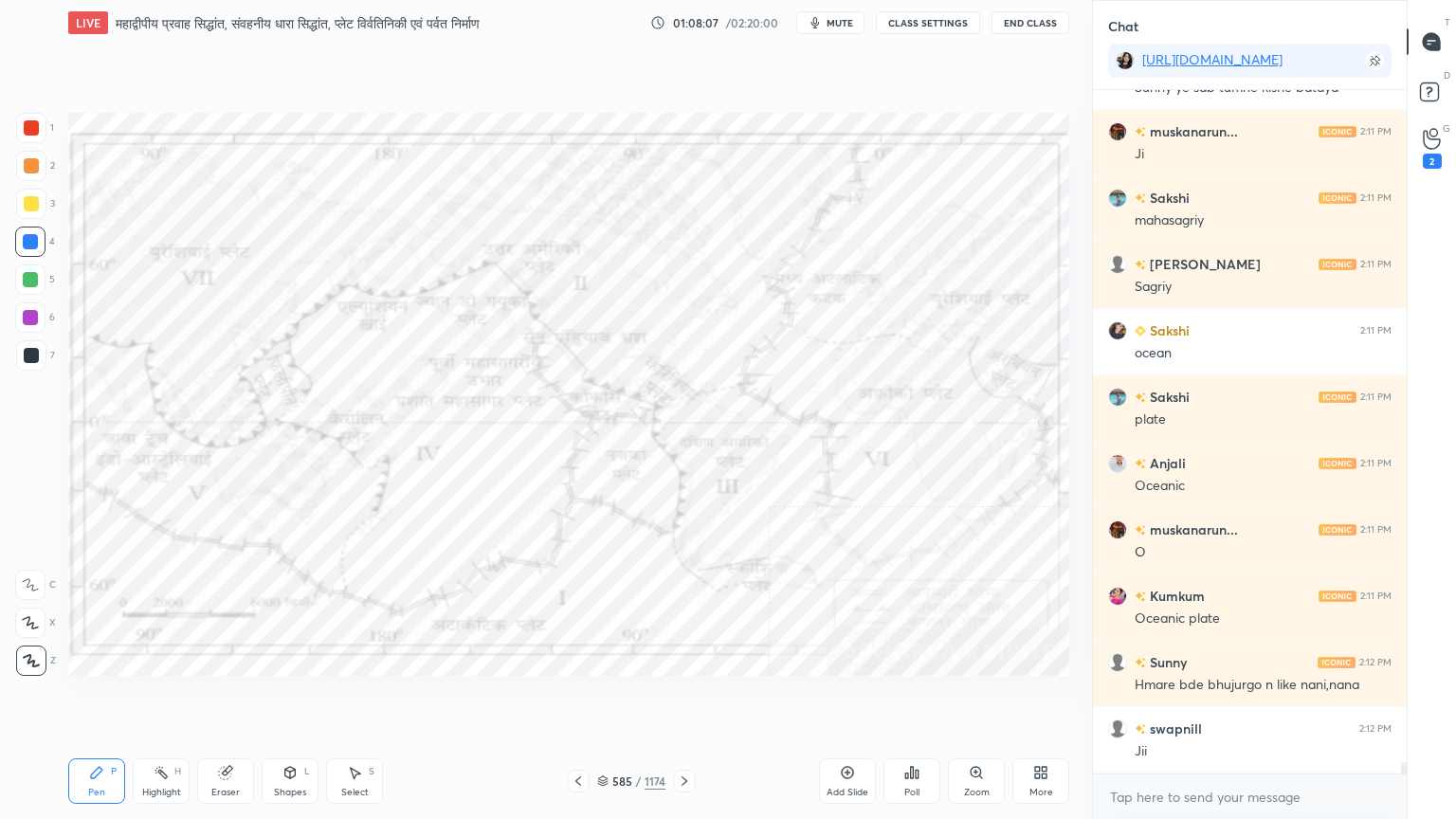 click 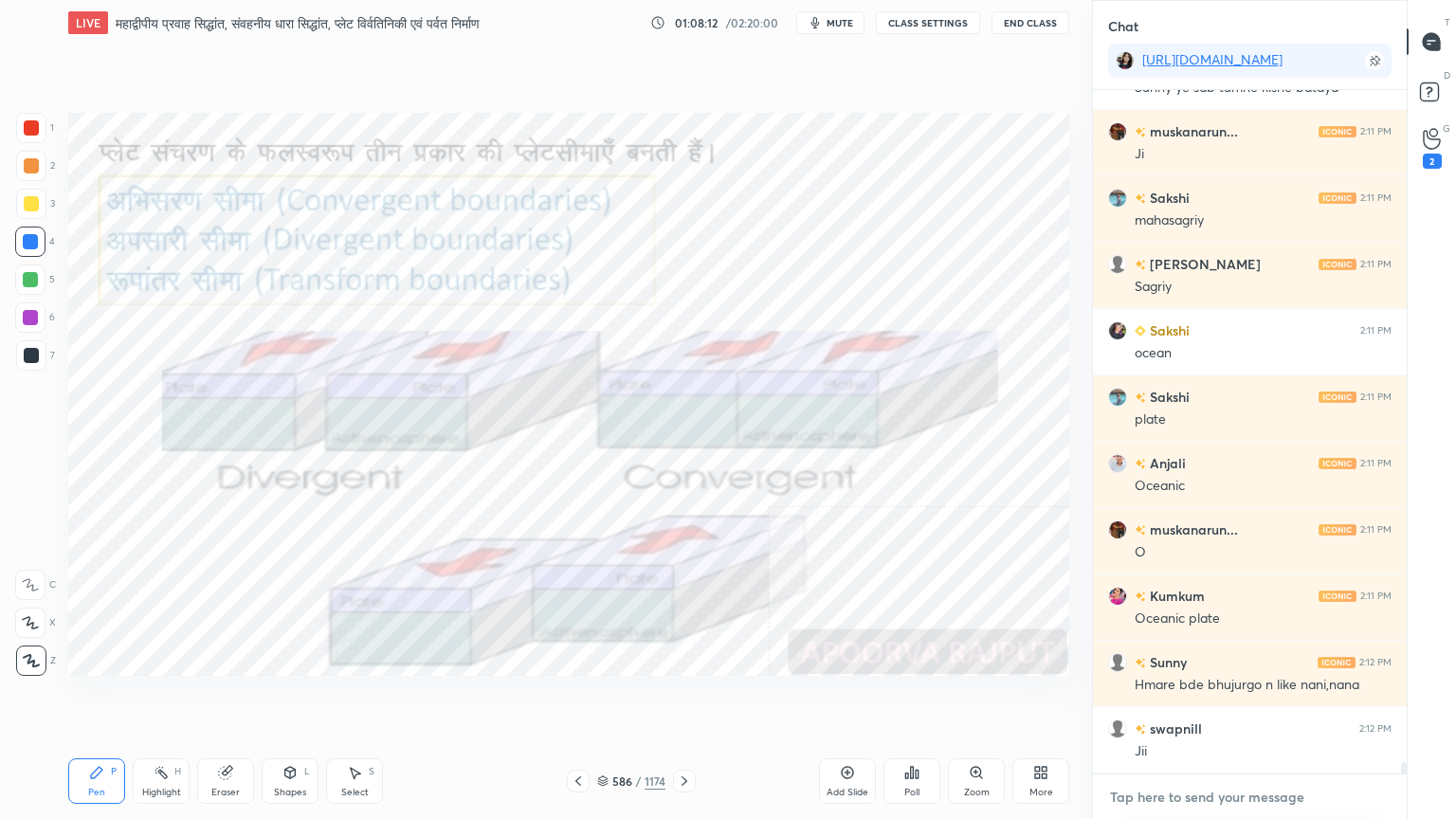 click at bounding box center (1249, 797) 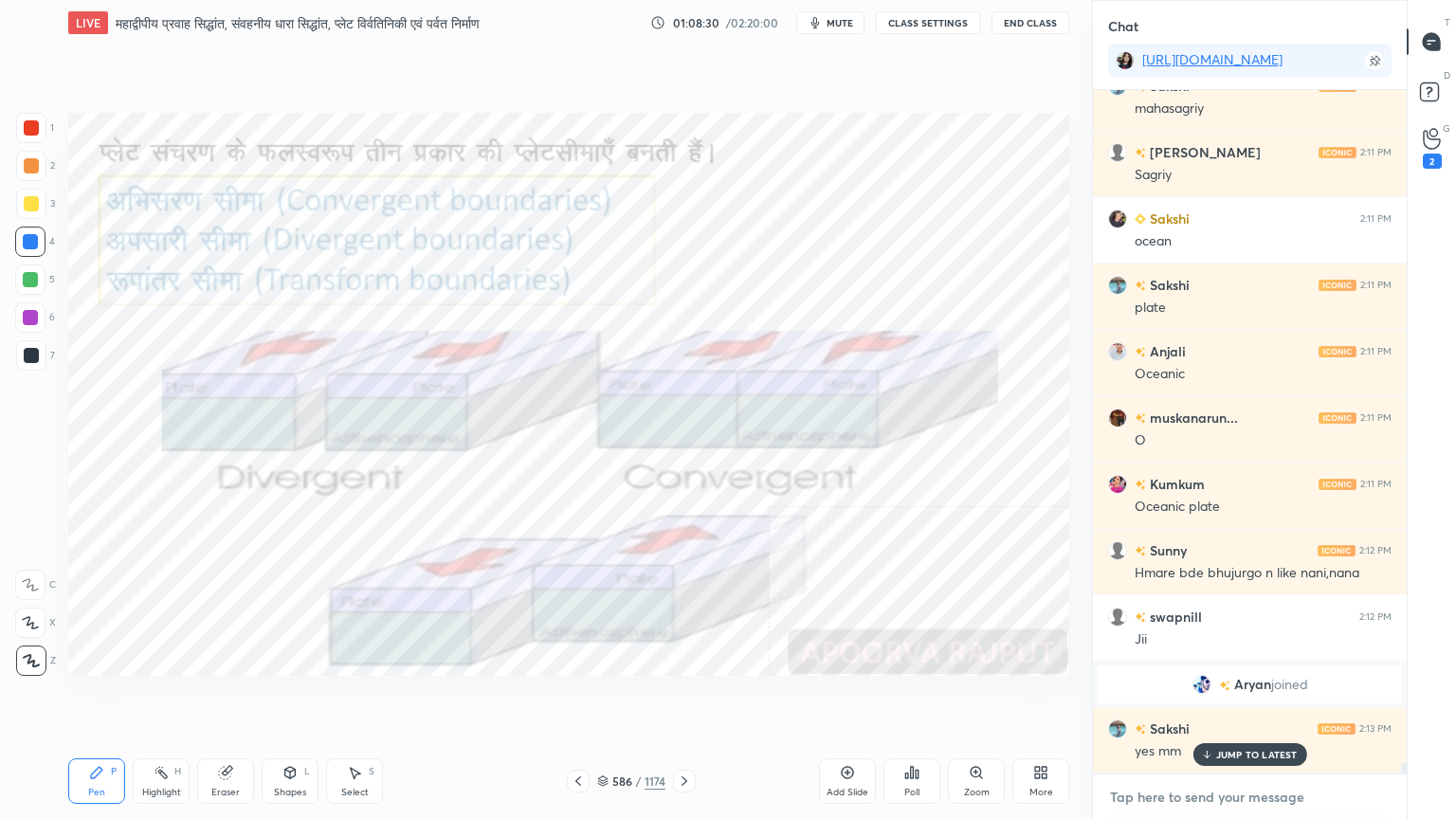 scroll, scrollTop: 38857, scrollLeft: 0, axis: vertical 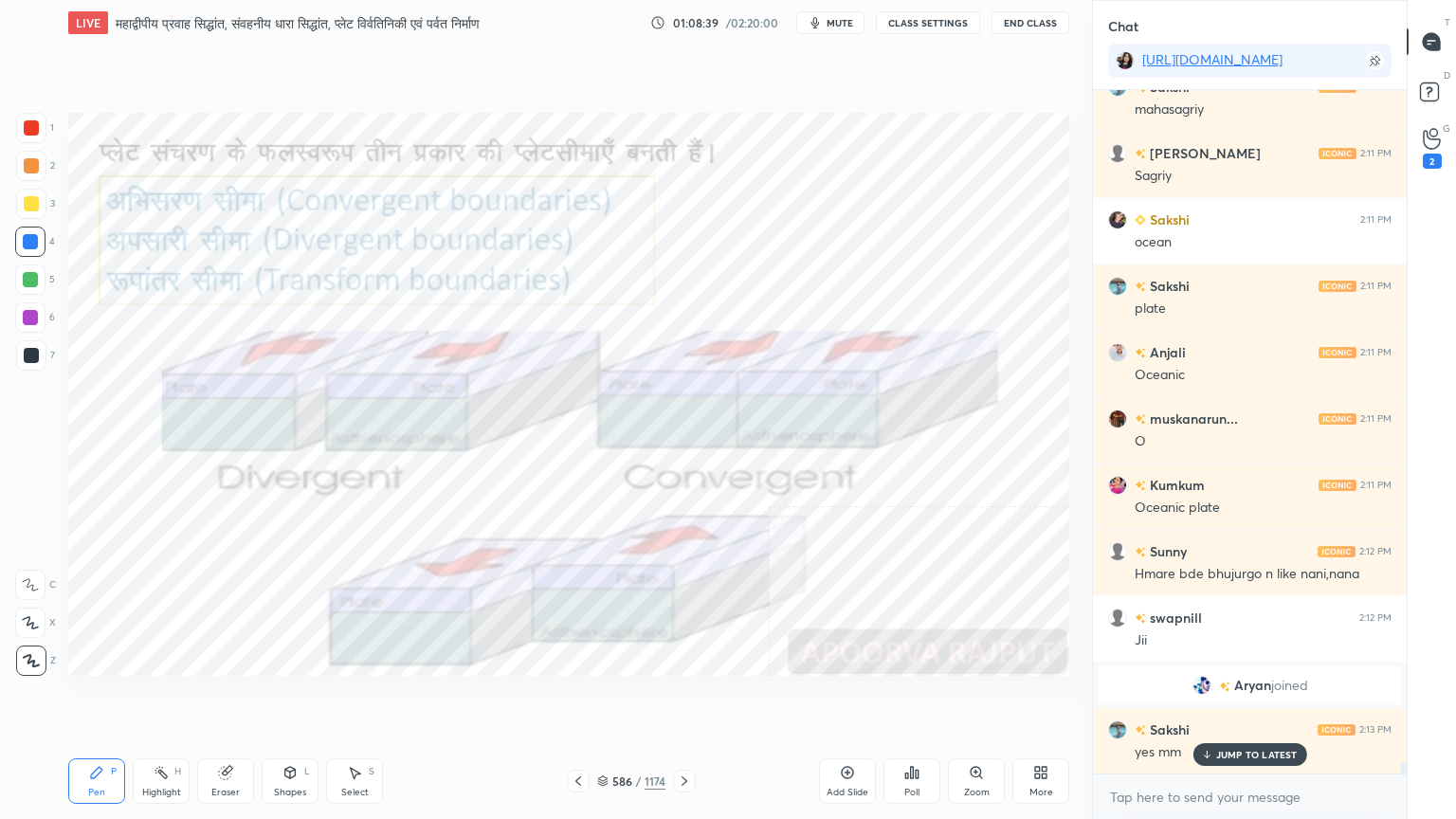 drag, startPoint x: 239, startPoint y: 787, endPoint x: 231, endPoint y: 770, distance: 18.788294 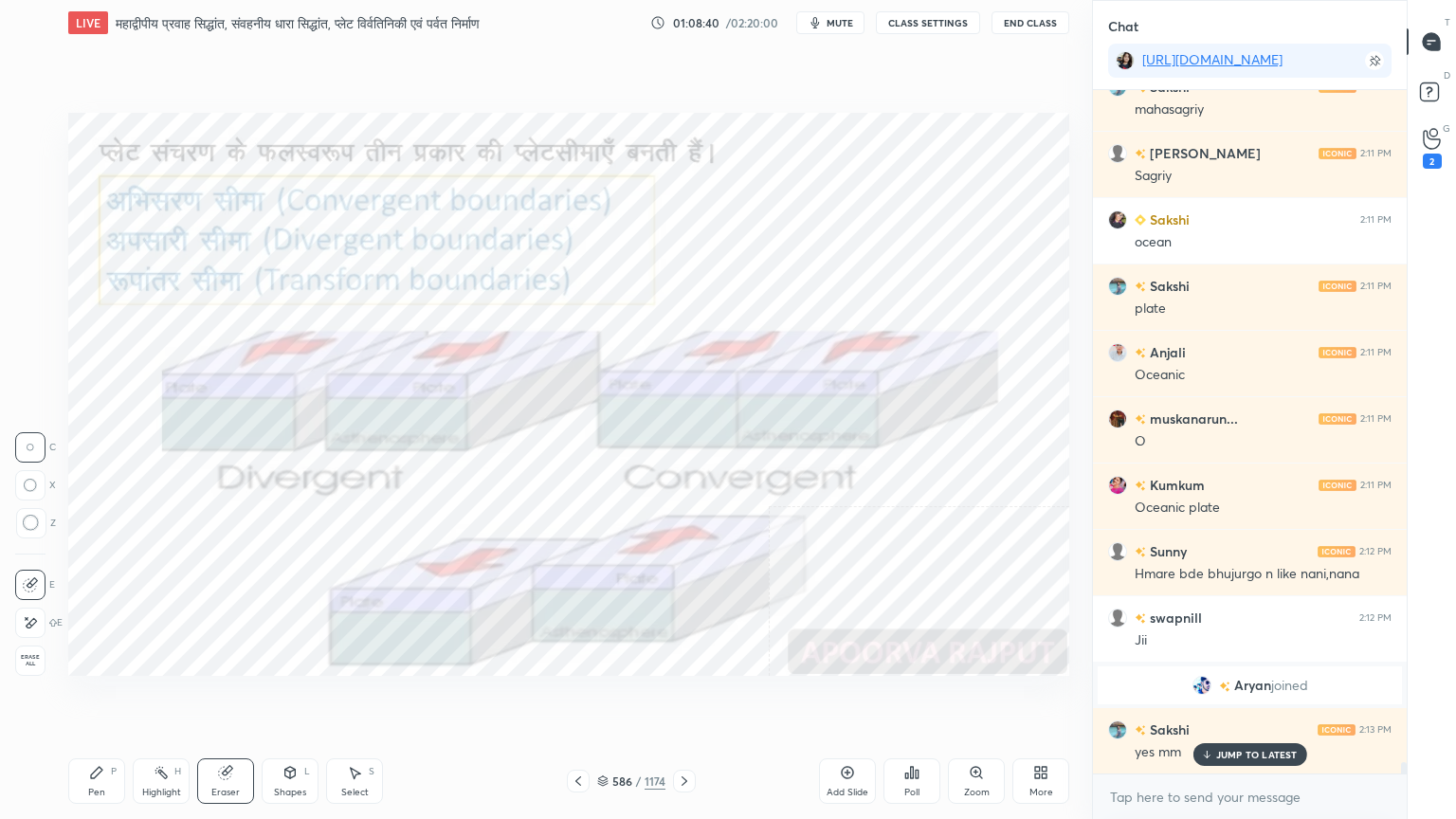 click on "Erase all" at bounding box center [30, 661] 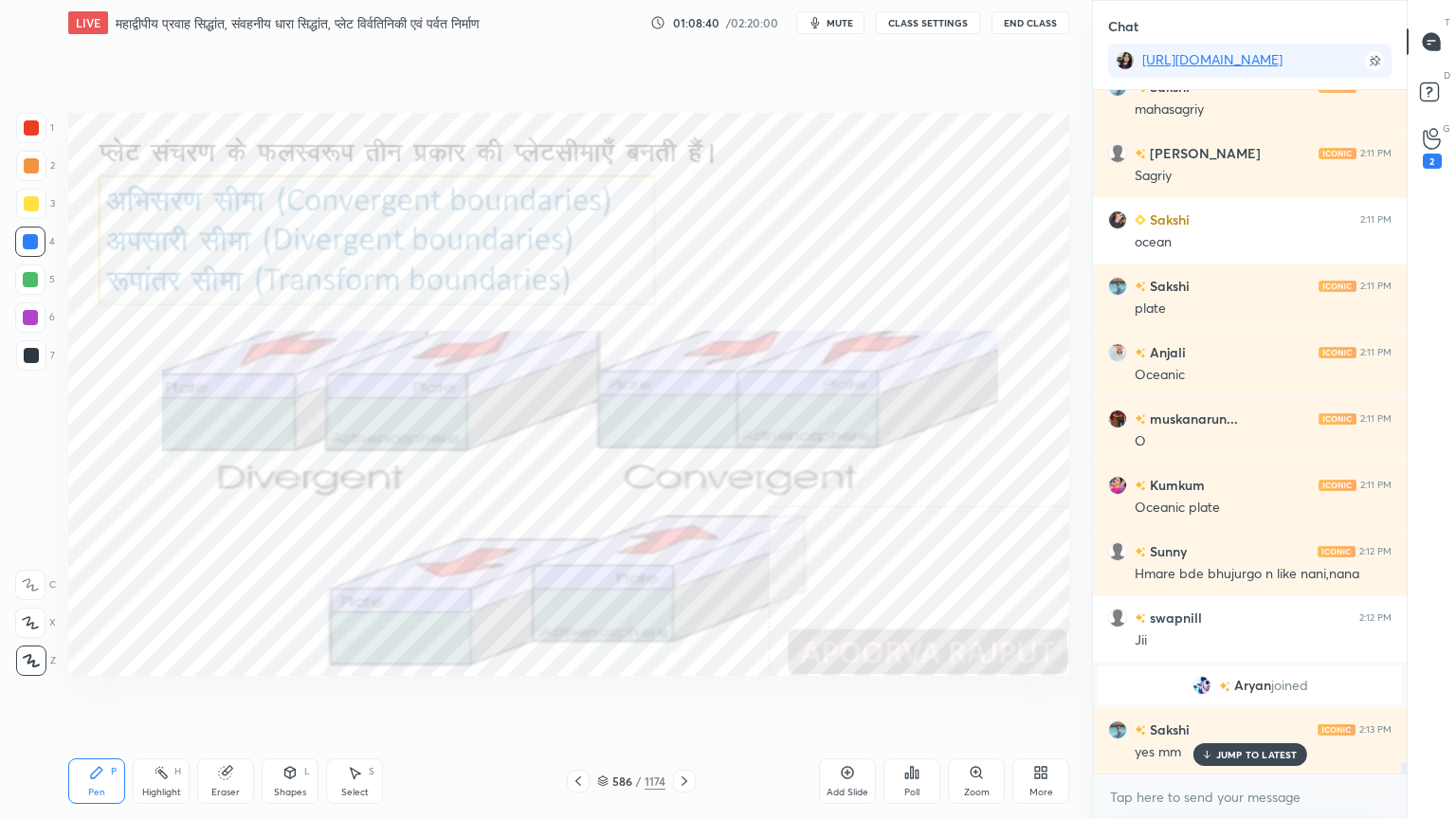 drag, startPoint x: 21, startPoint y: 645, endPoint x: 65, endPoint y: 626, distance: 47.927028 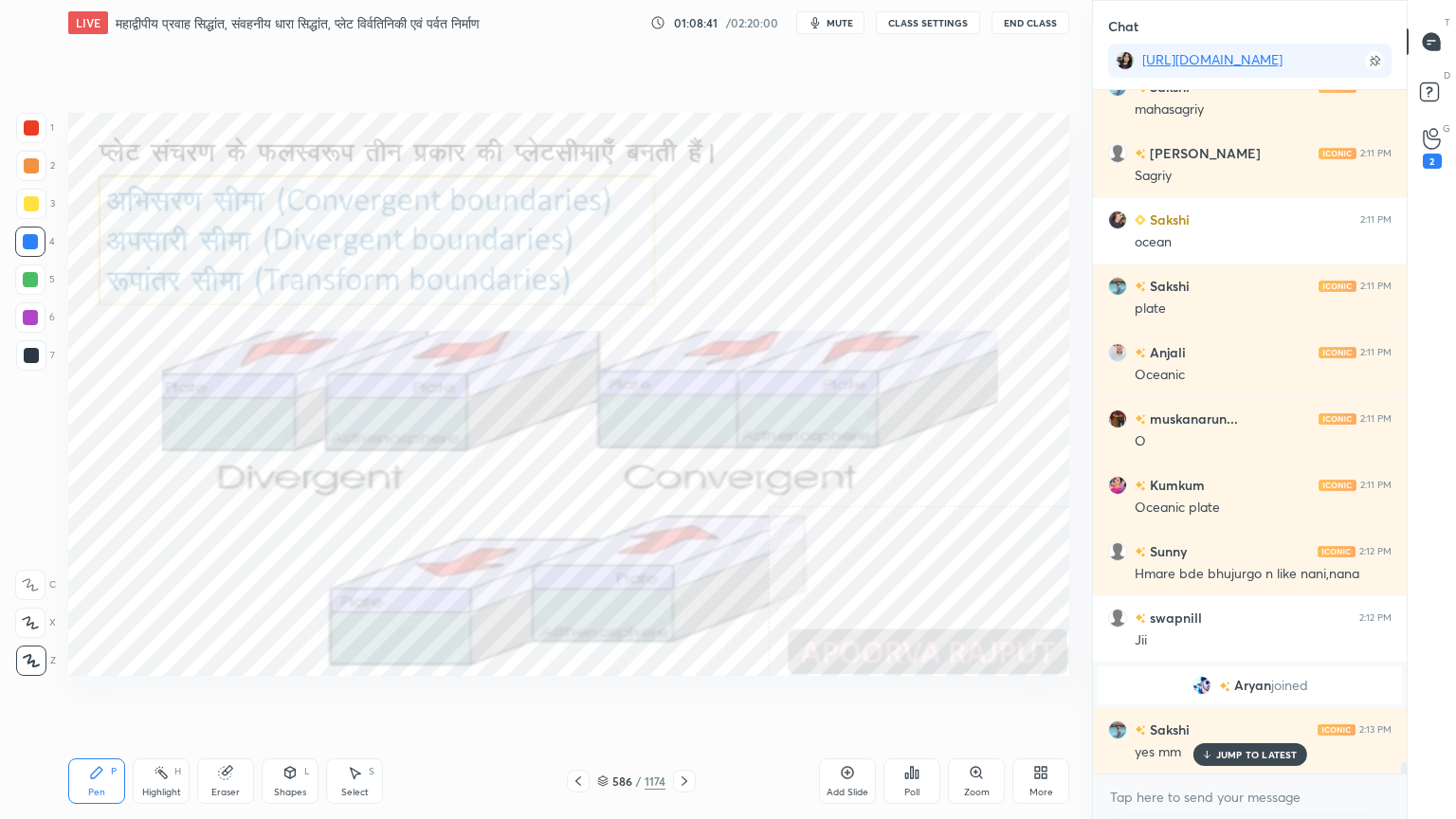 click on "Add Slide" at bounding box center [847, 781] 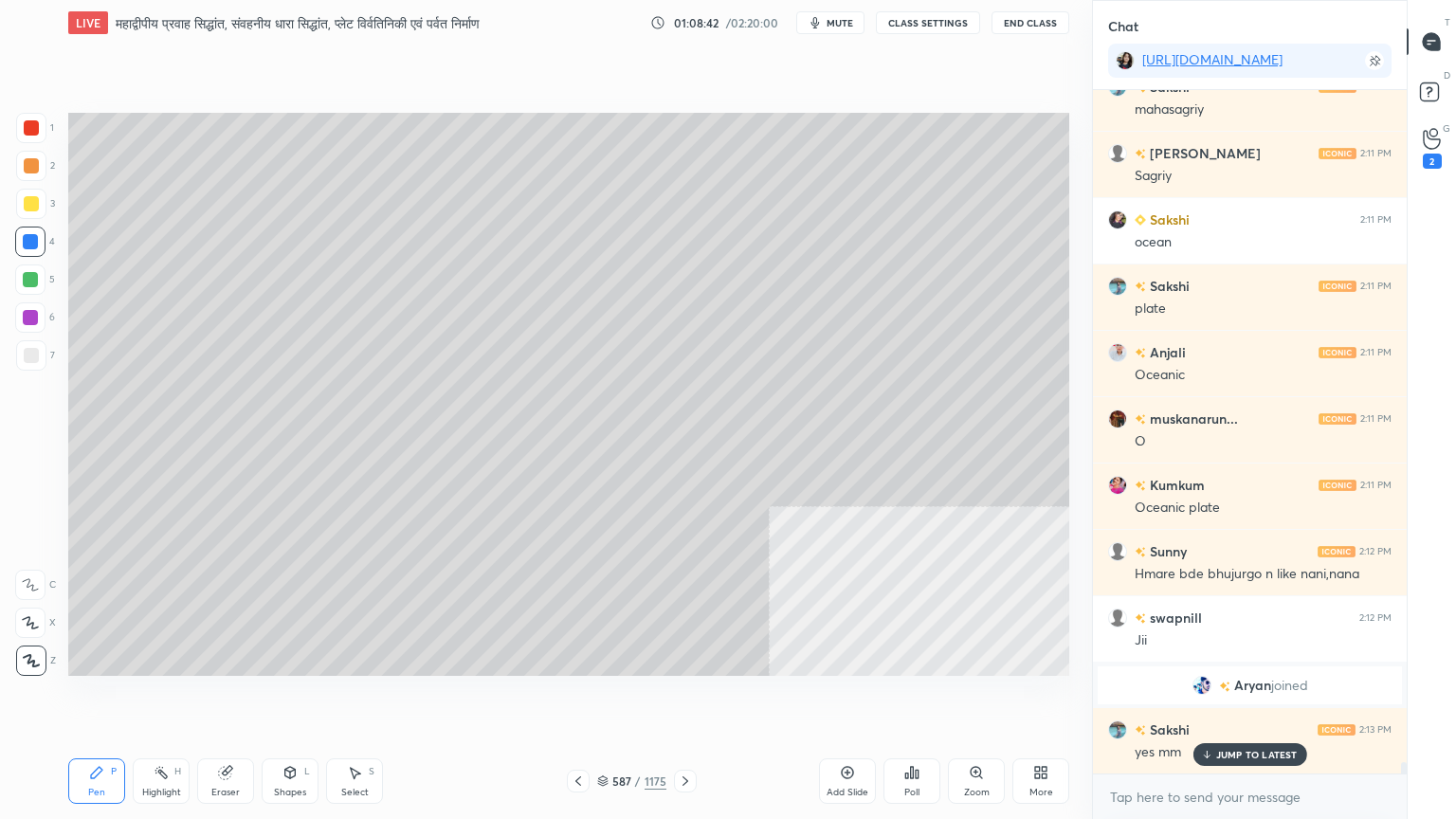 click on "Shapes" at bounding box center (290, 792) 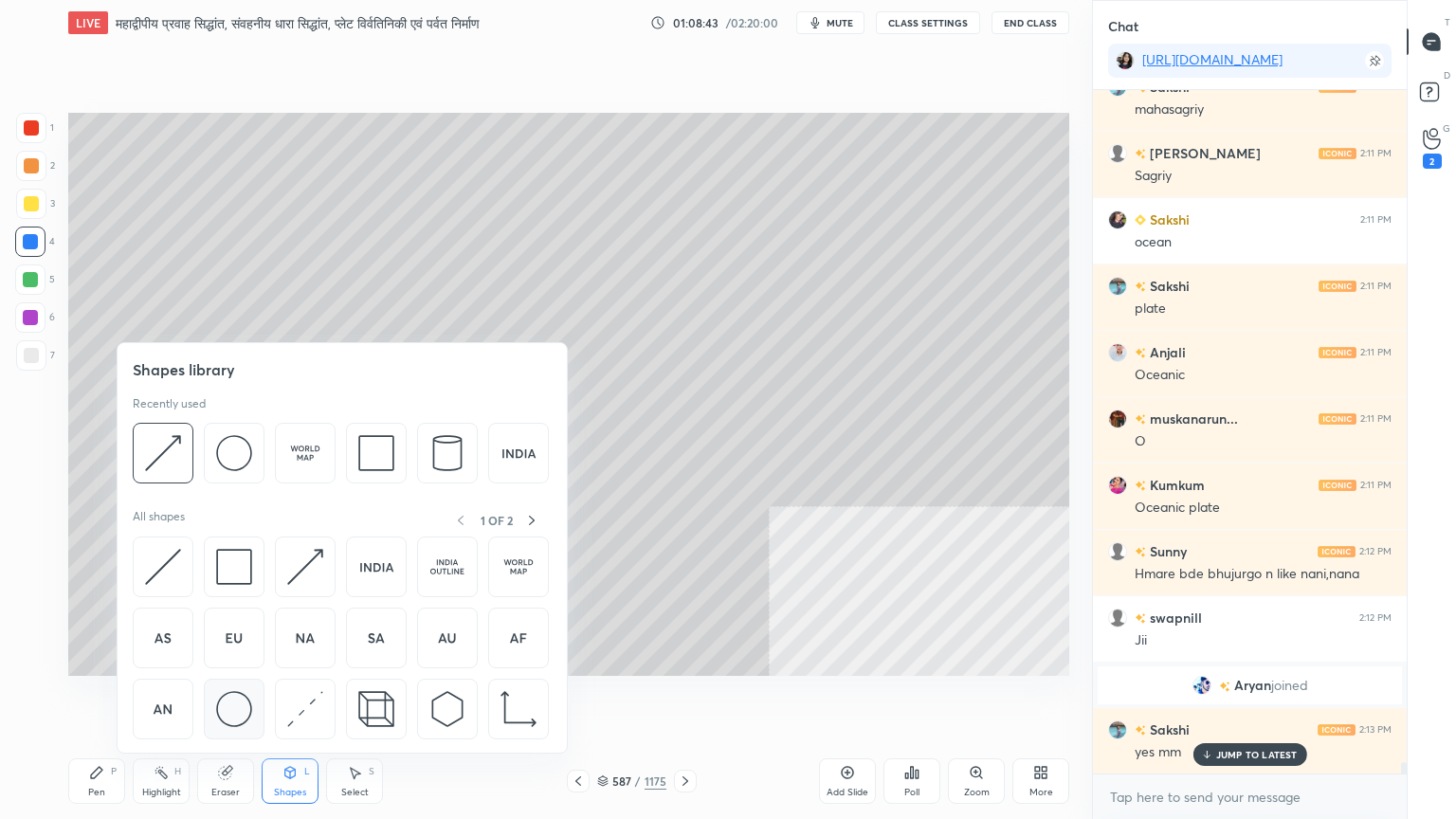 click at bounding box center (234, 709) 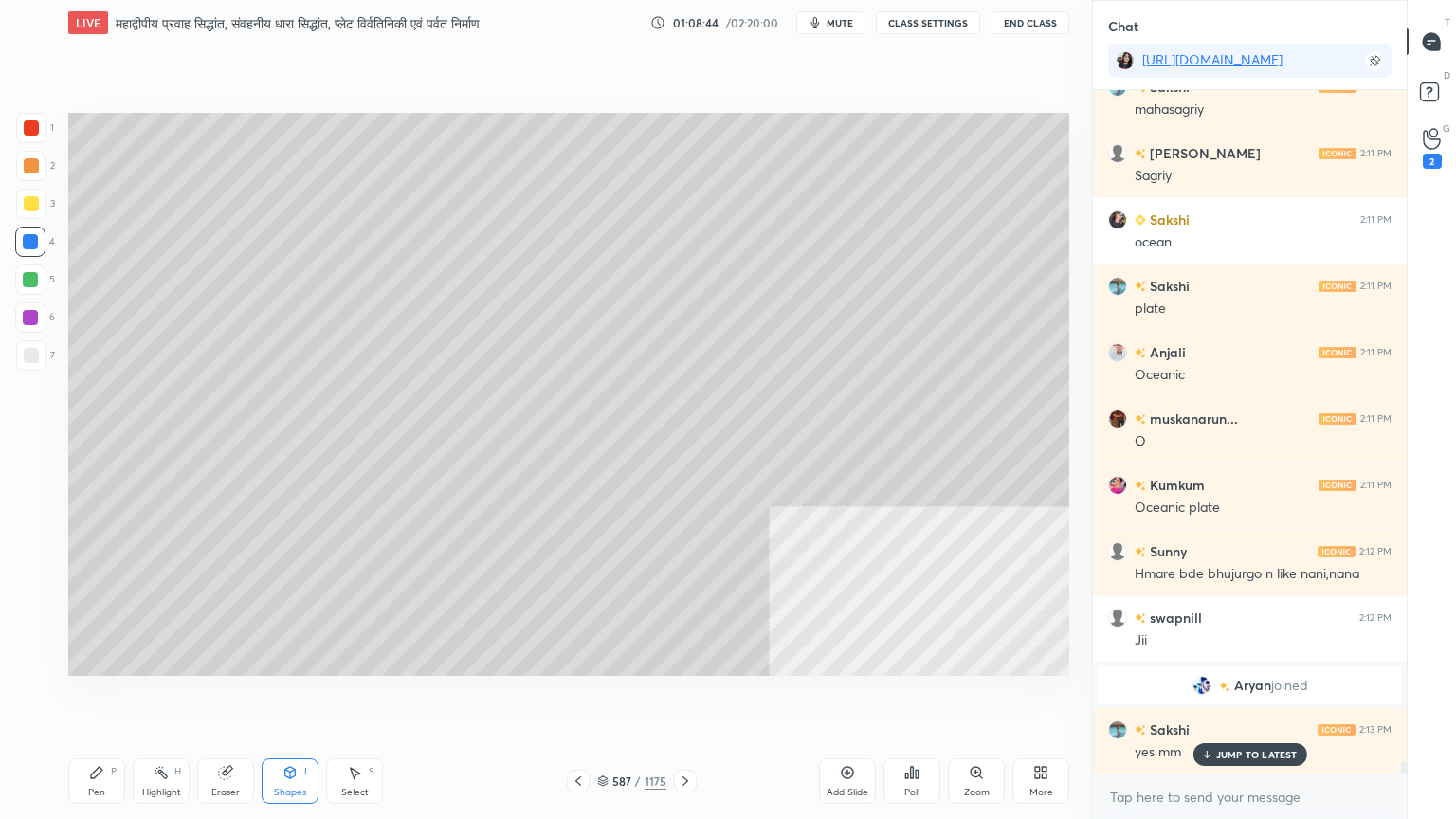 click on "1" at bounding box center (35, 132) 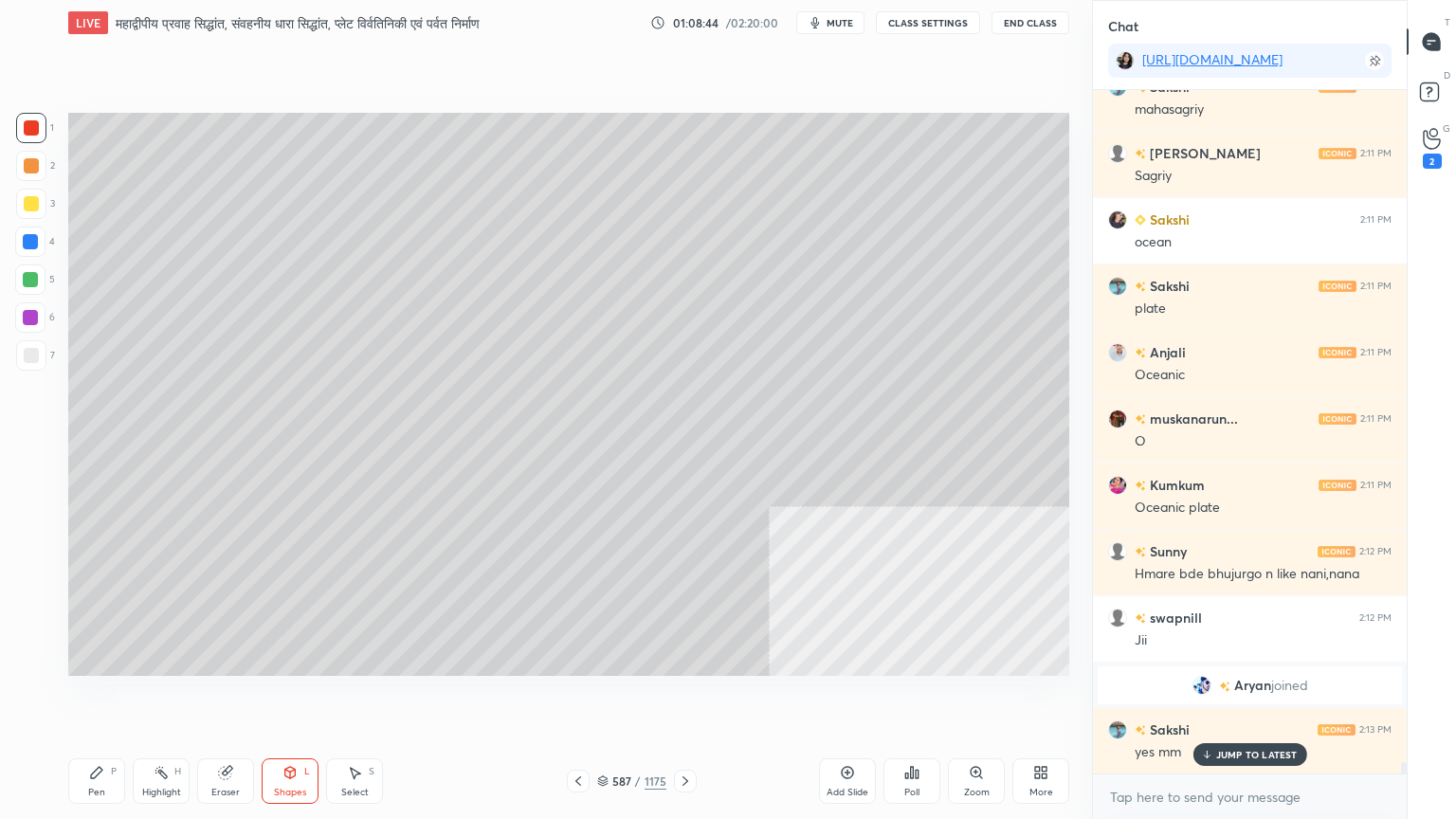 click at bounding box center [31, 128] 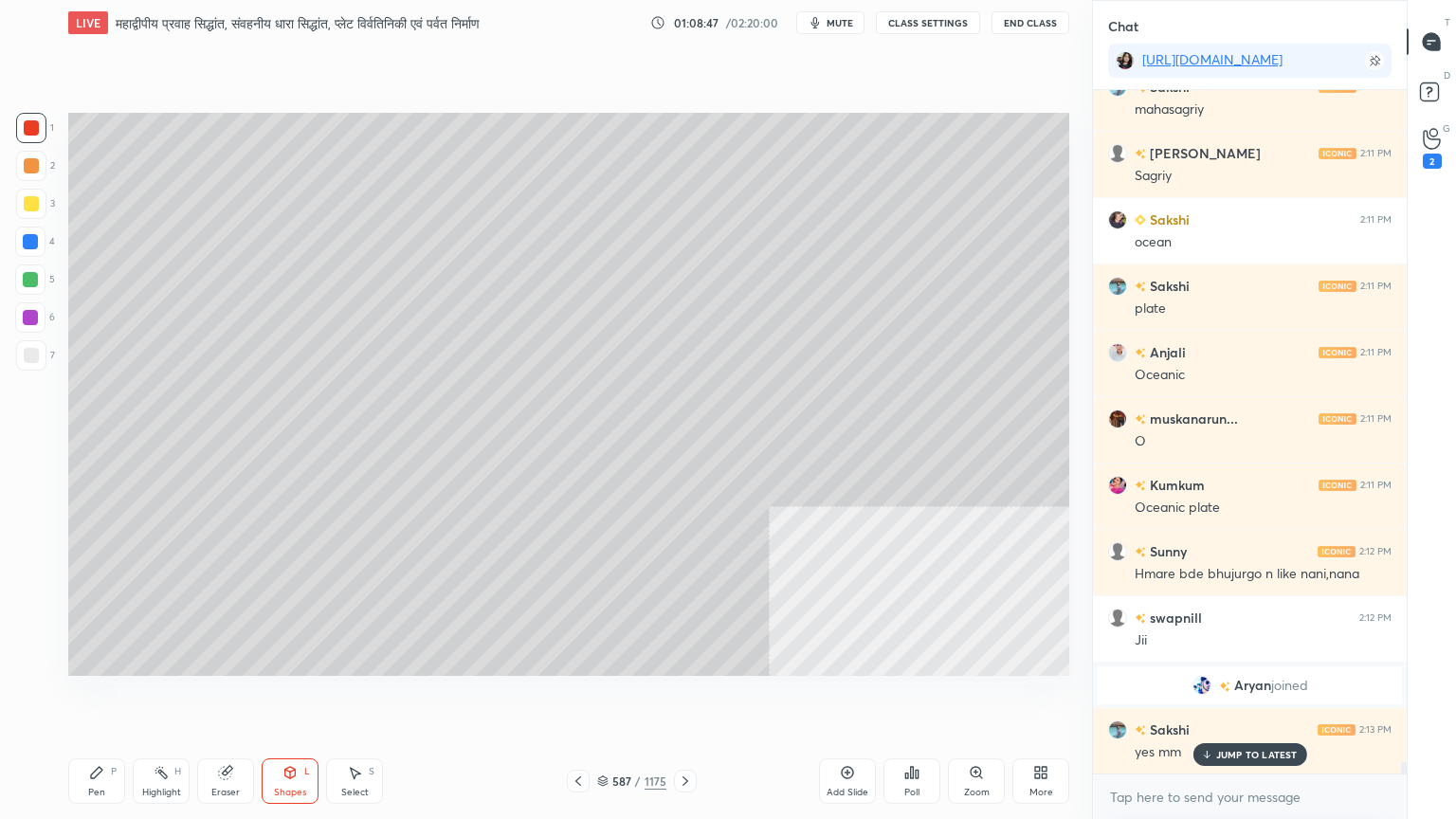 click on "Select S" at bounding box center [355, 781] 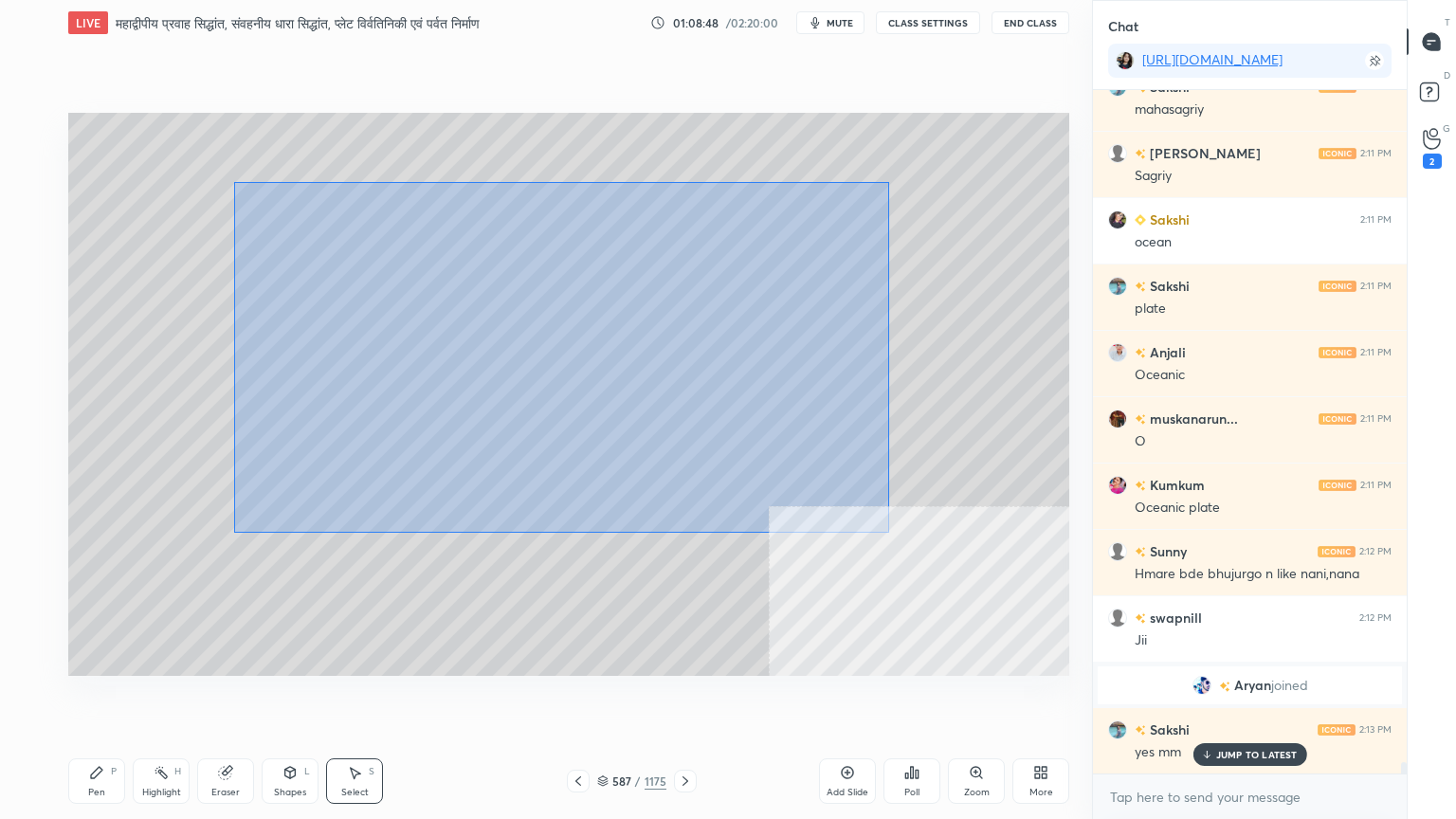 drag, startPoint x: 234, startPoint y: 182, endPoint x: 1087, endPoint y: 660, distance: 977.8001 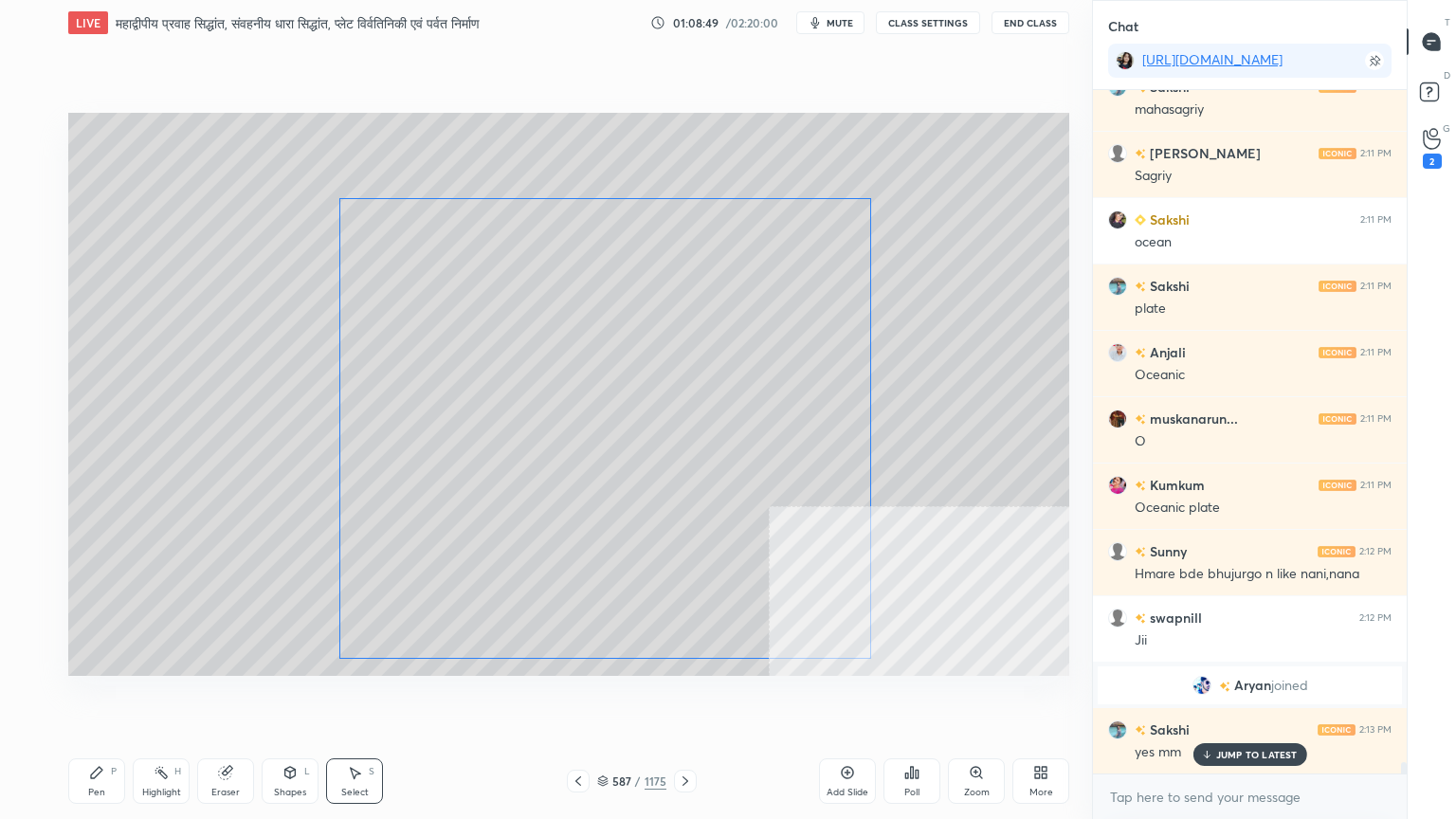 drag, startPoint x: 732, startPoint y: 364, endPoint x: 719, endPoint y: 380, distance: 20.615528 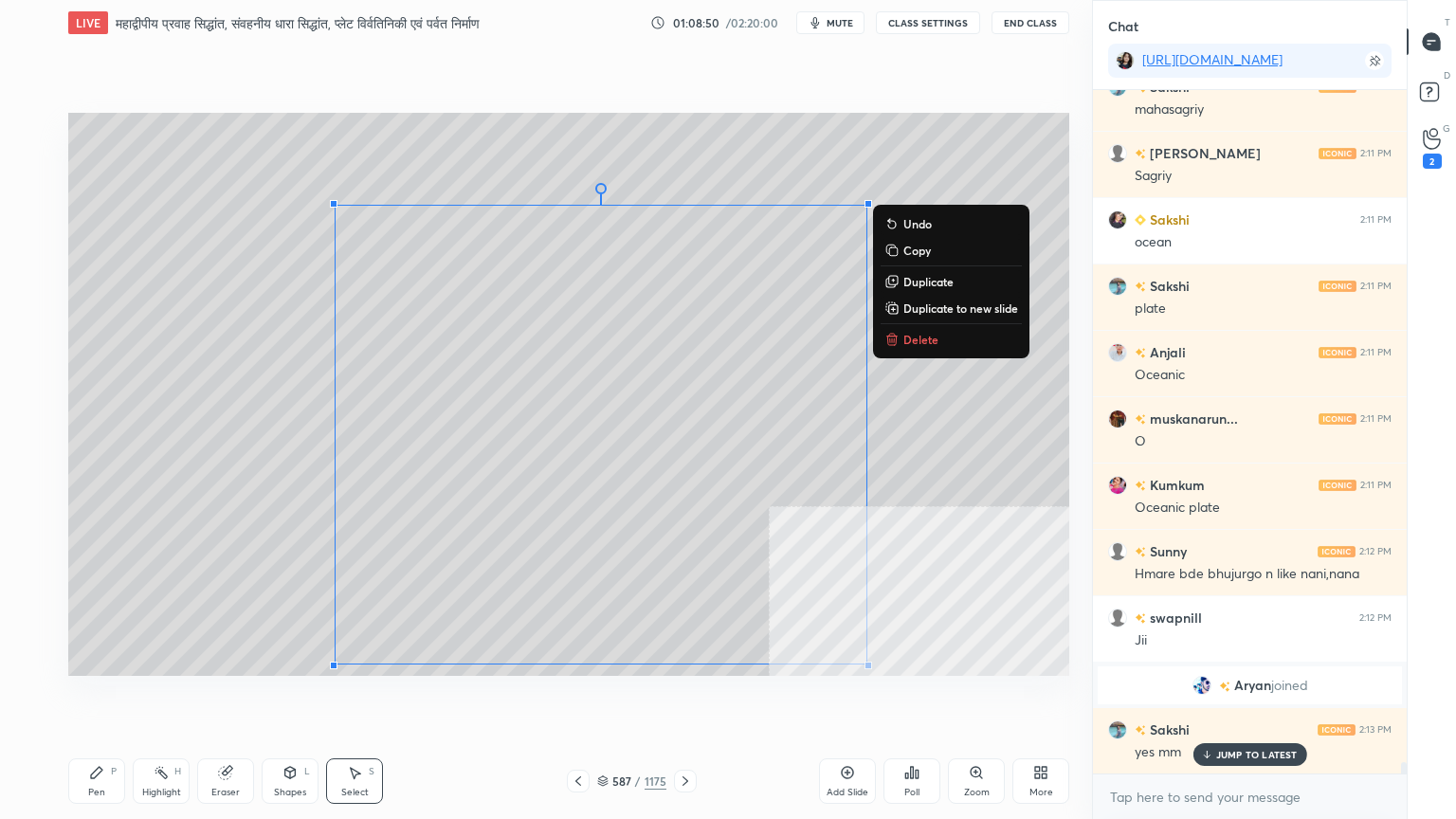 click on "Shapes" at bounding box center [290, 792] 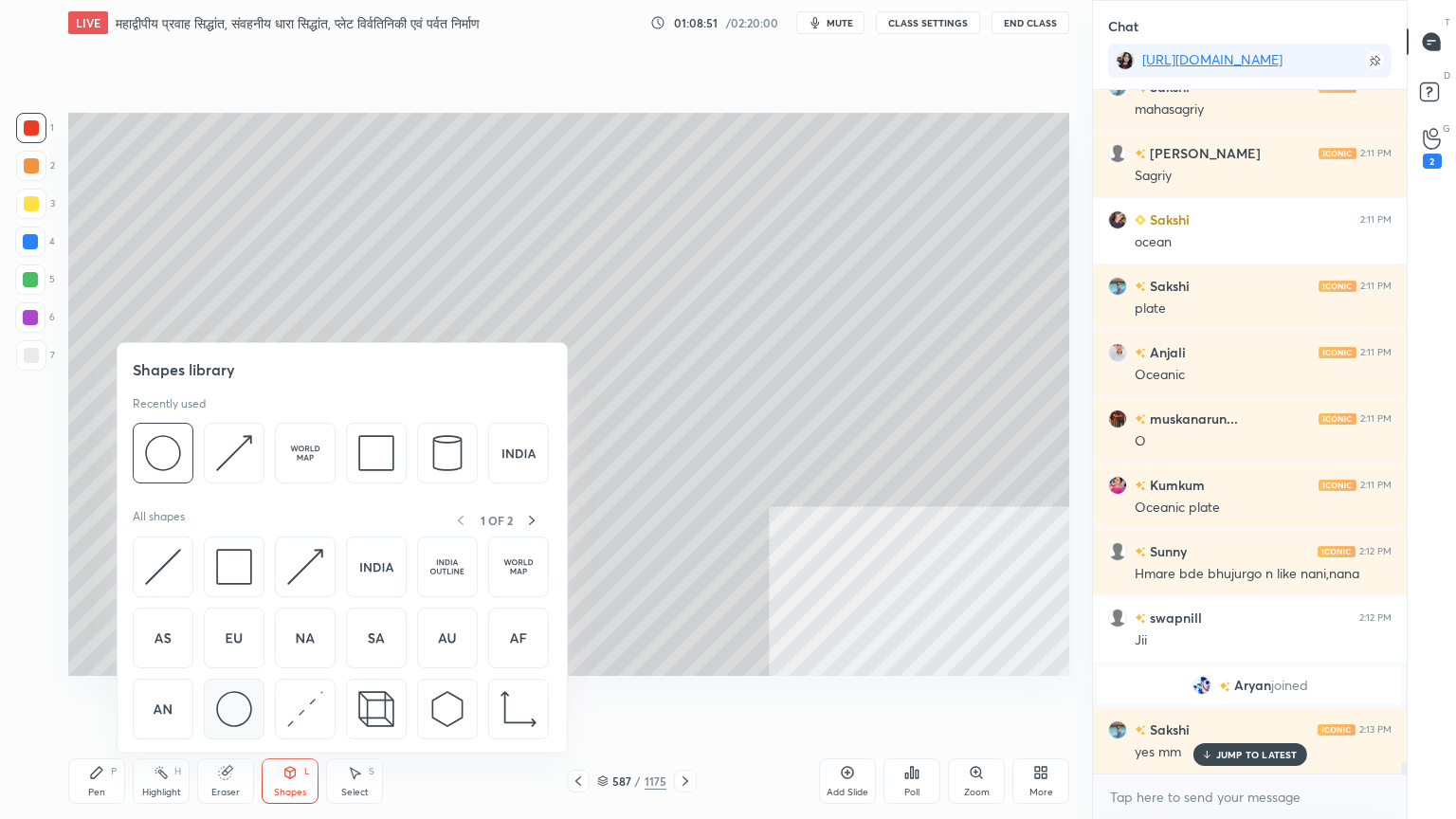 click at bounding box center [234, 709] 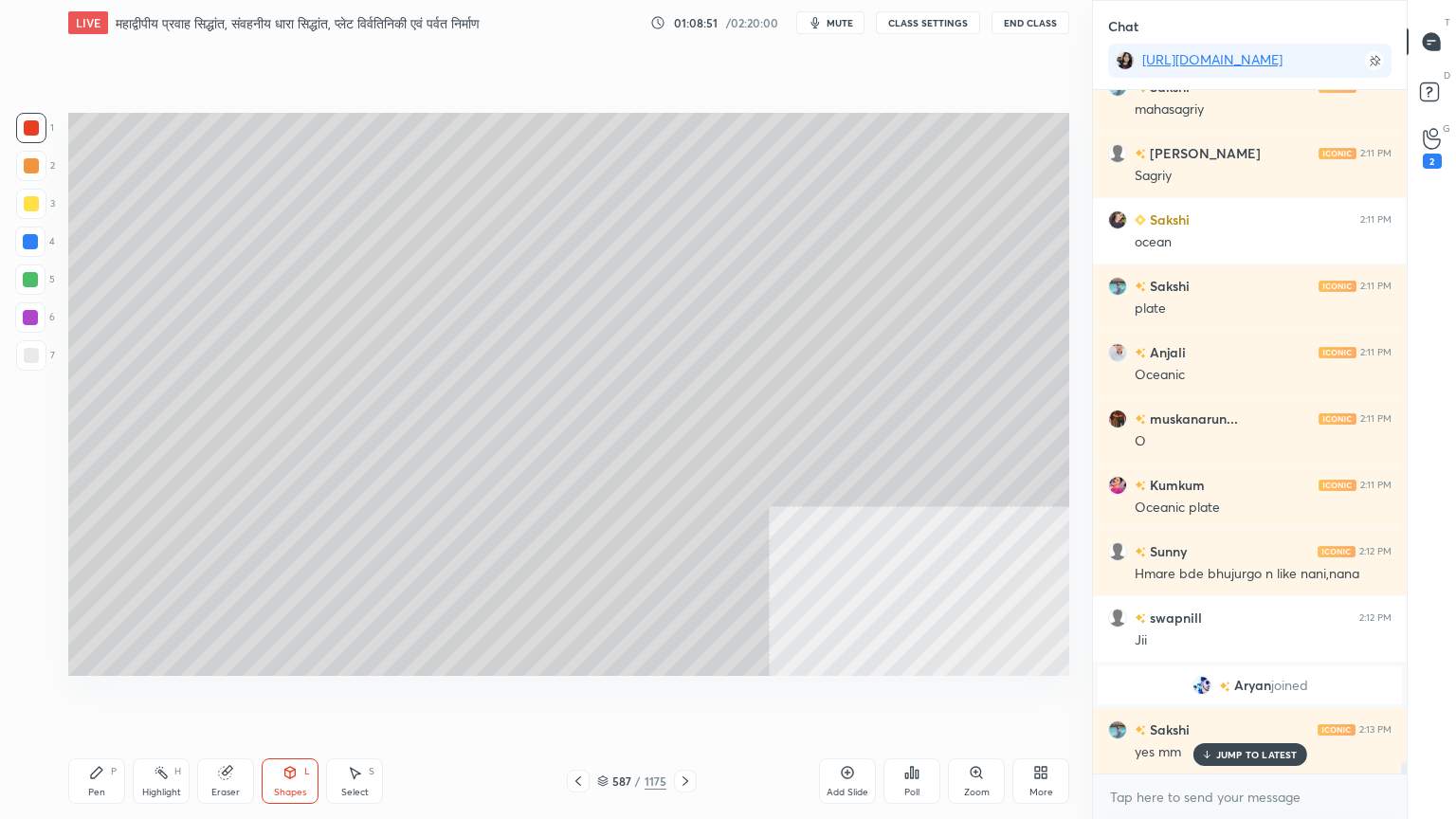 click at bounding box center [31, 355] 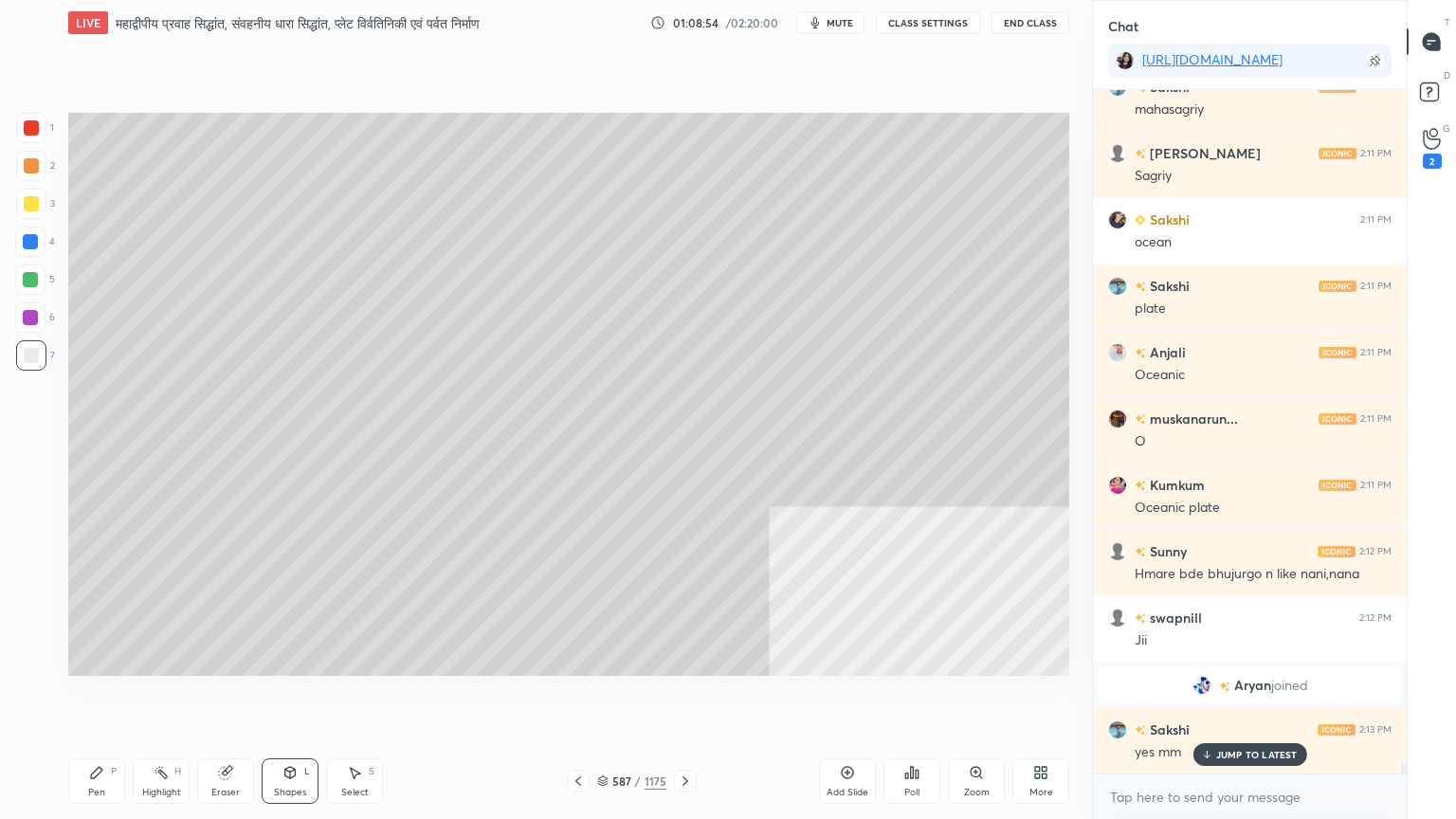 click 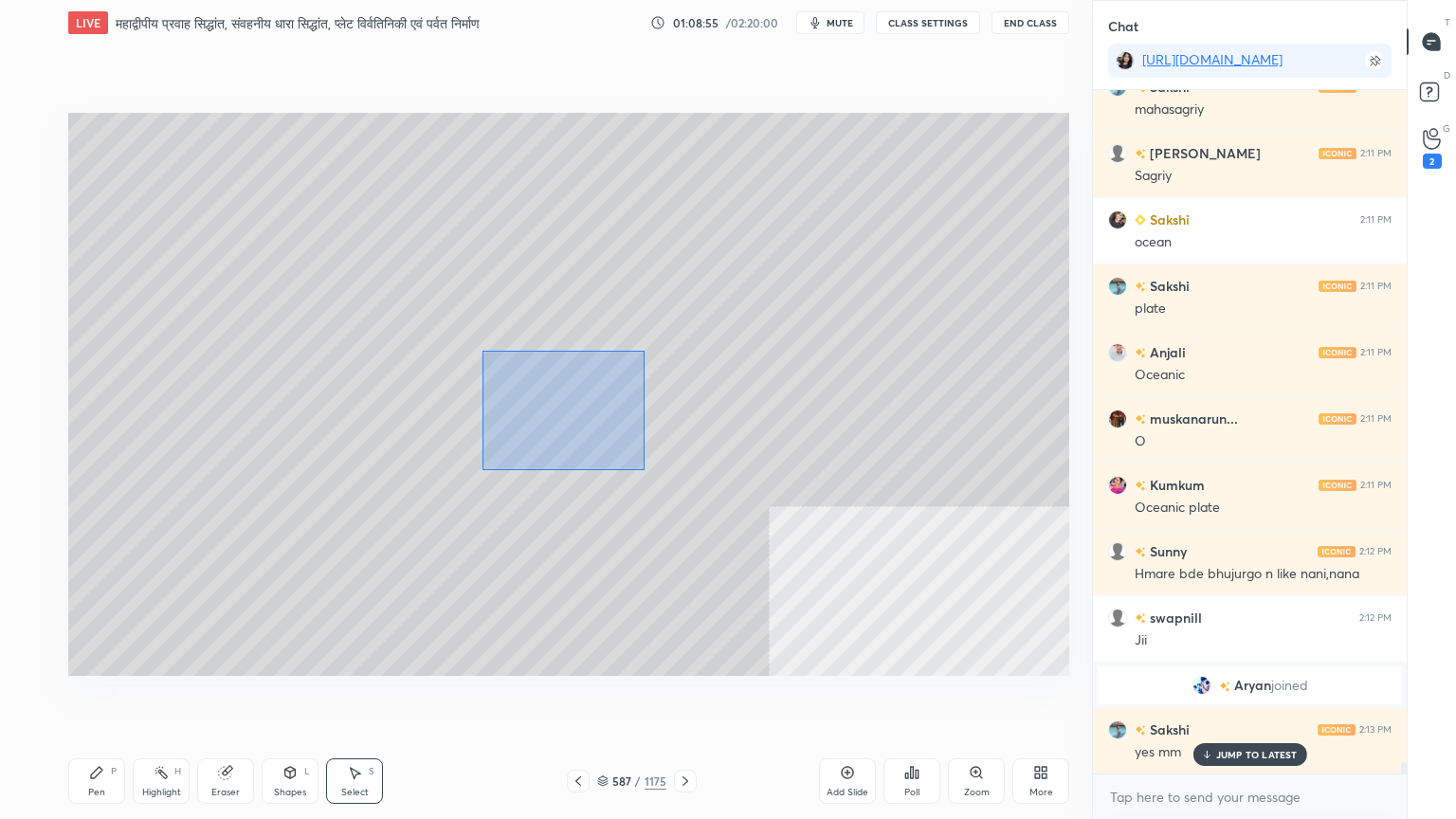 drag, startPoint x: 507, startPoint y: 375, endPoint x: 677, endPoint y: 482, distance: 200.87061 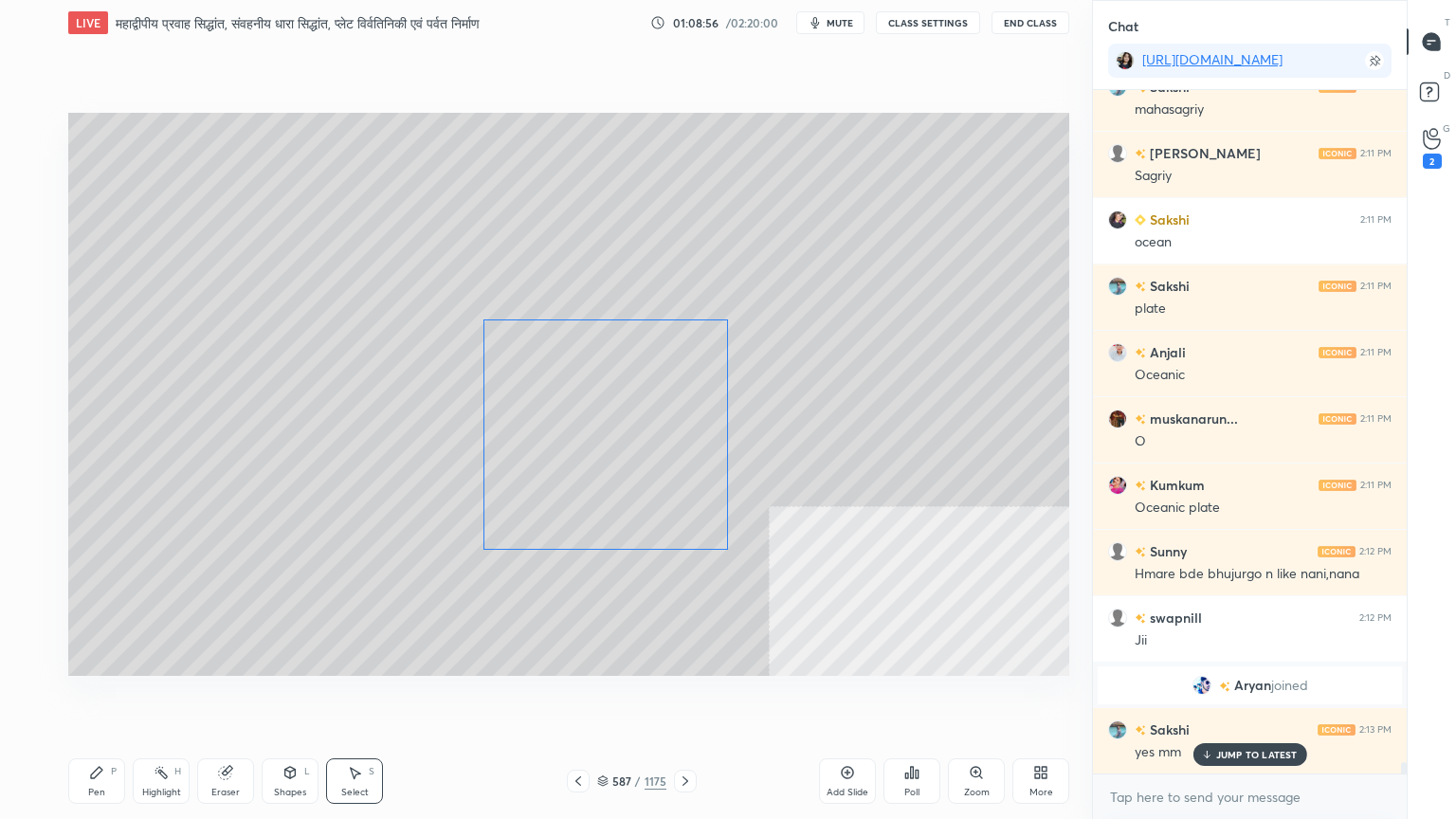 drag, startPoint x: 654, startPoint y: 495, endPoint x: 575, endPoint y: 501, distance: 79.22752 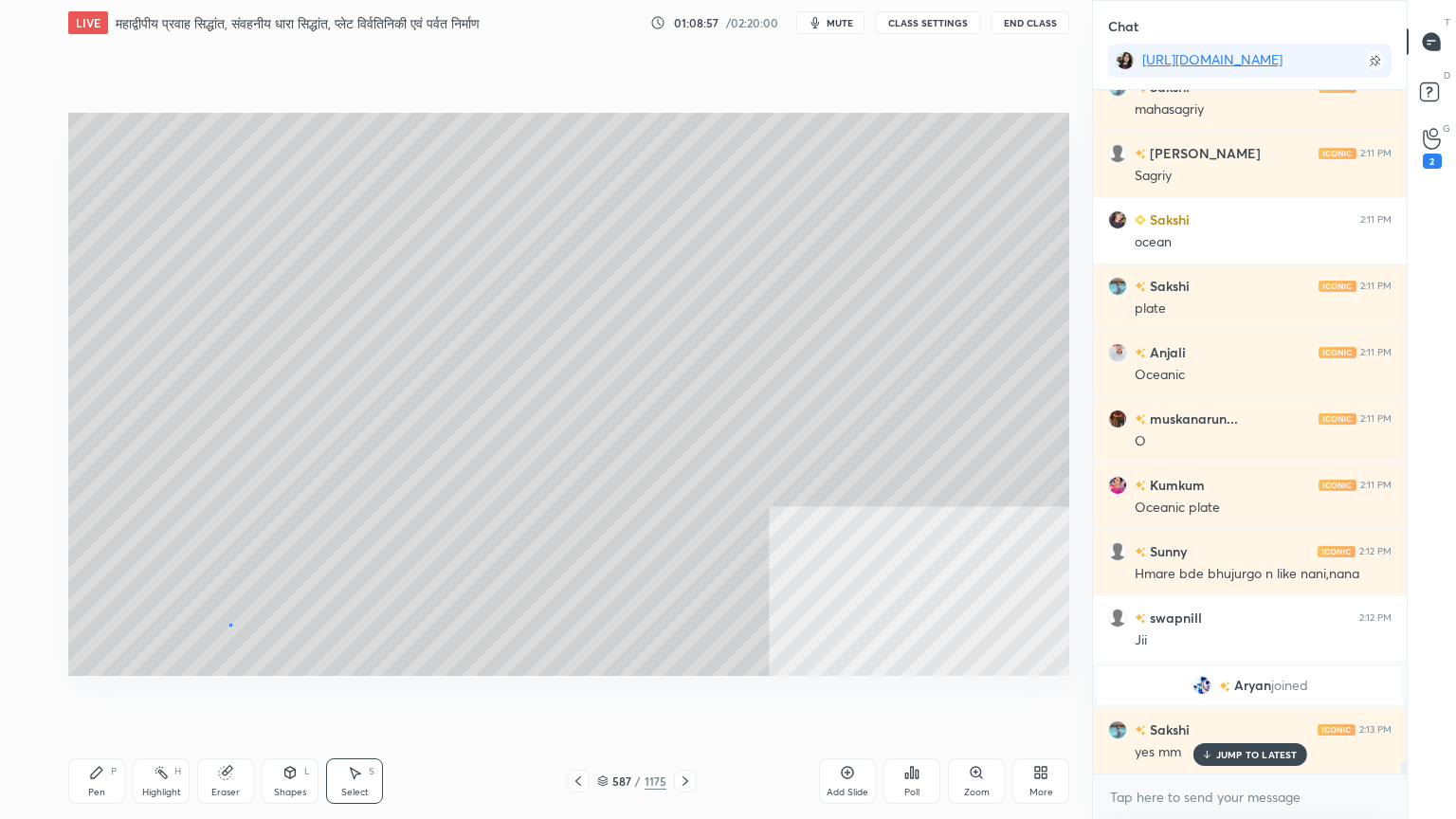 click on "0 ° Undo Copy Duplicate Duplicate to new slide Delete" at bounding box center [569, 394] 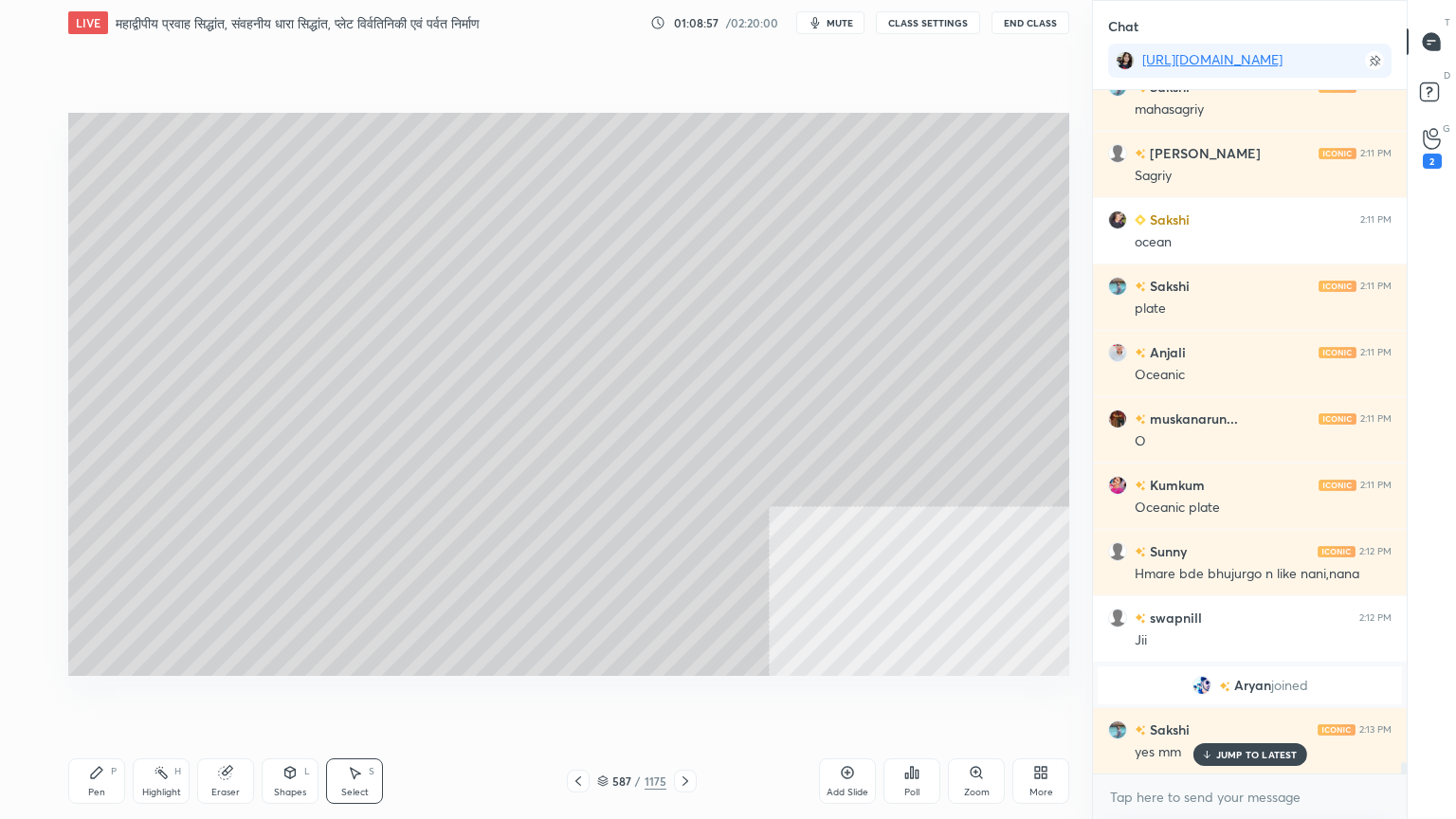 click on "Shapes L" at bounding box center (290, 781) 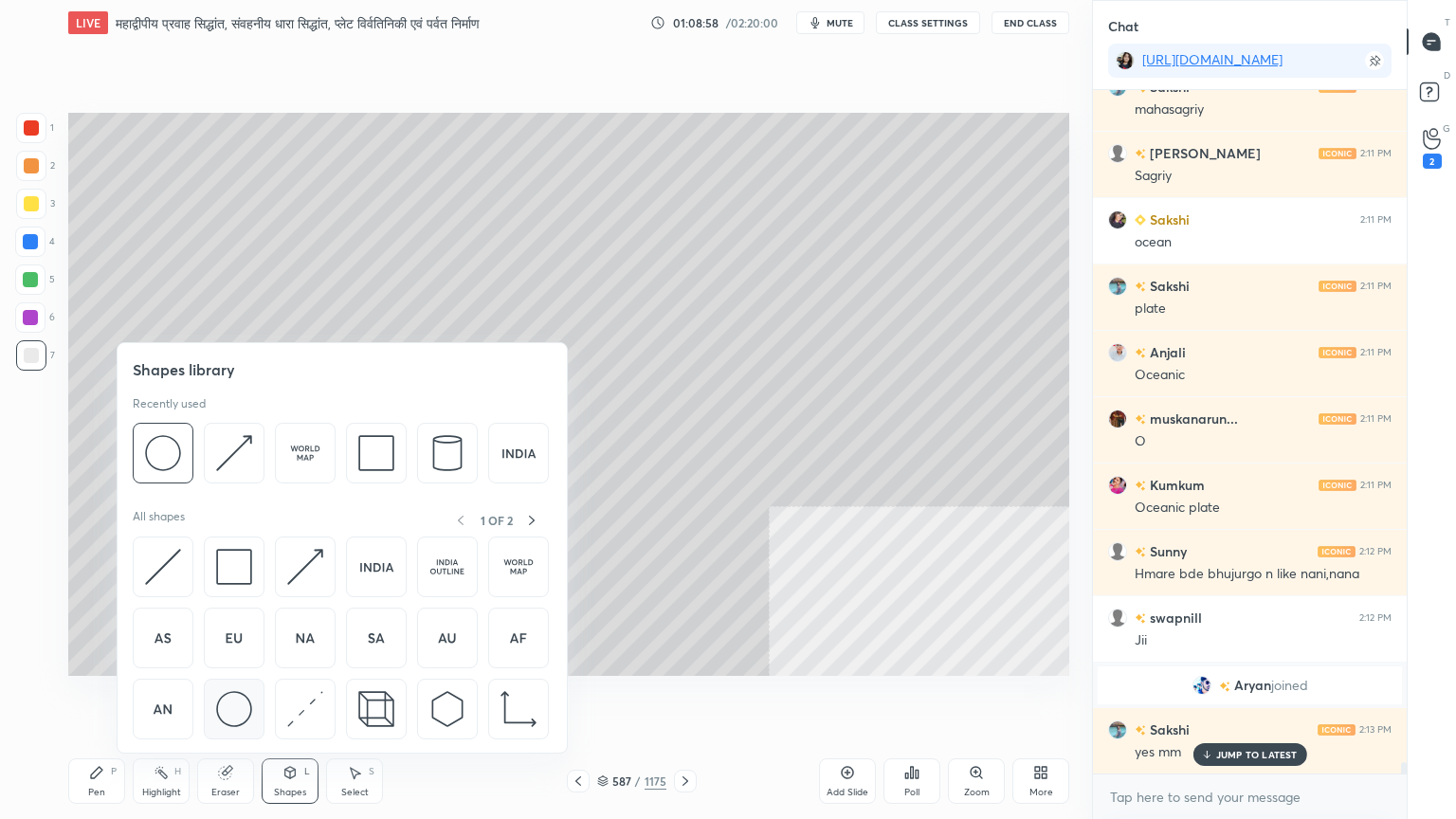 click at bounding box center [234, 709] 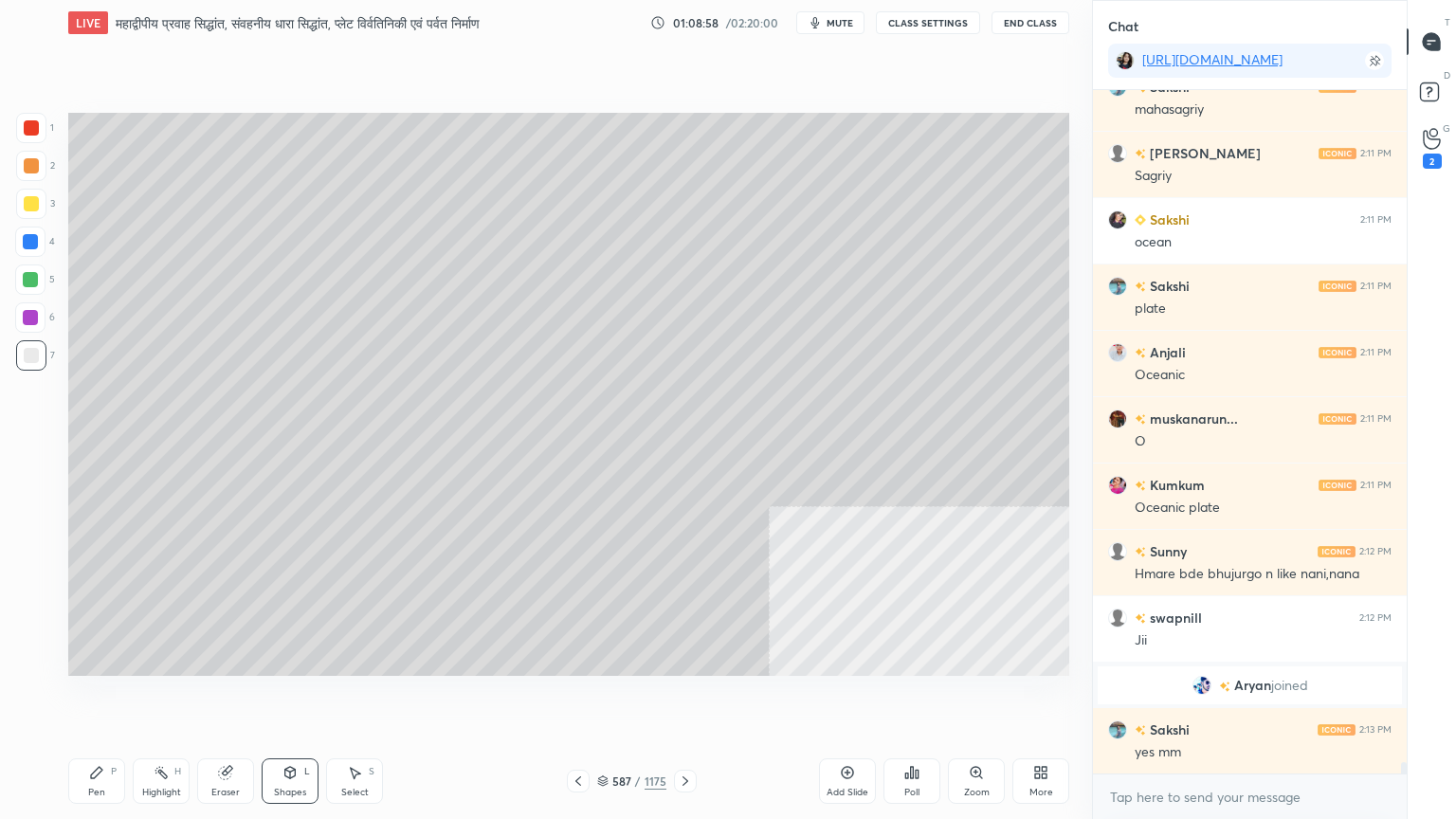 click at bounding box center (30, 242) 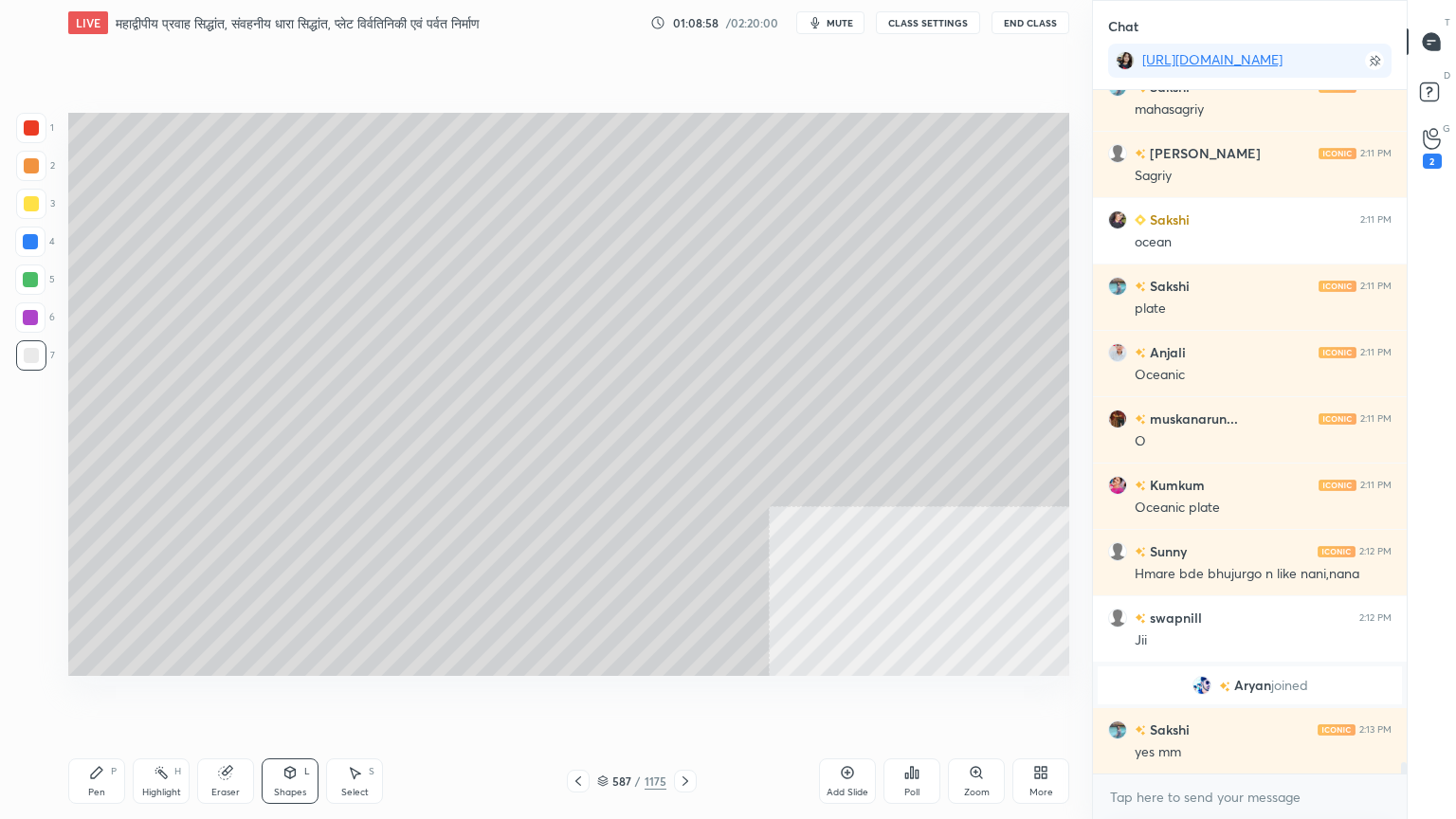 scroll, scrollTop: 38924, scrollLeft: 0, axis: vertical 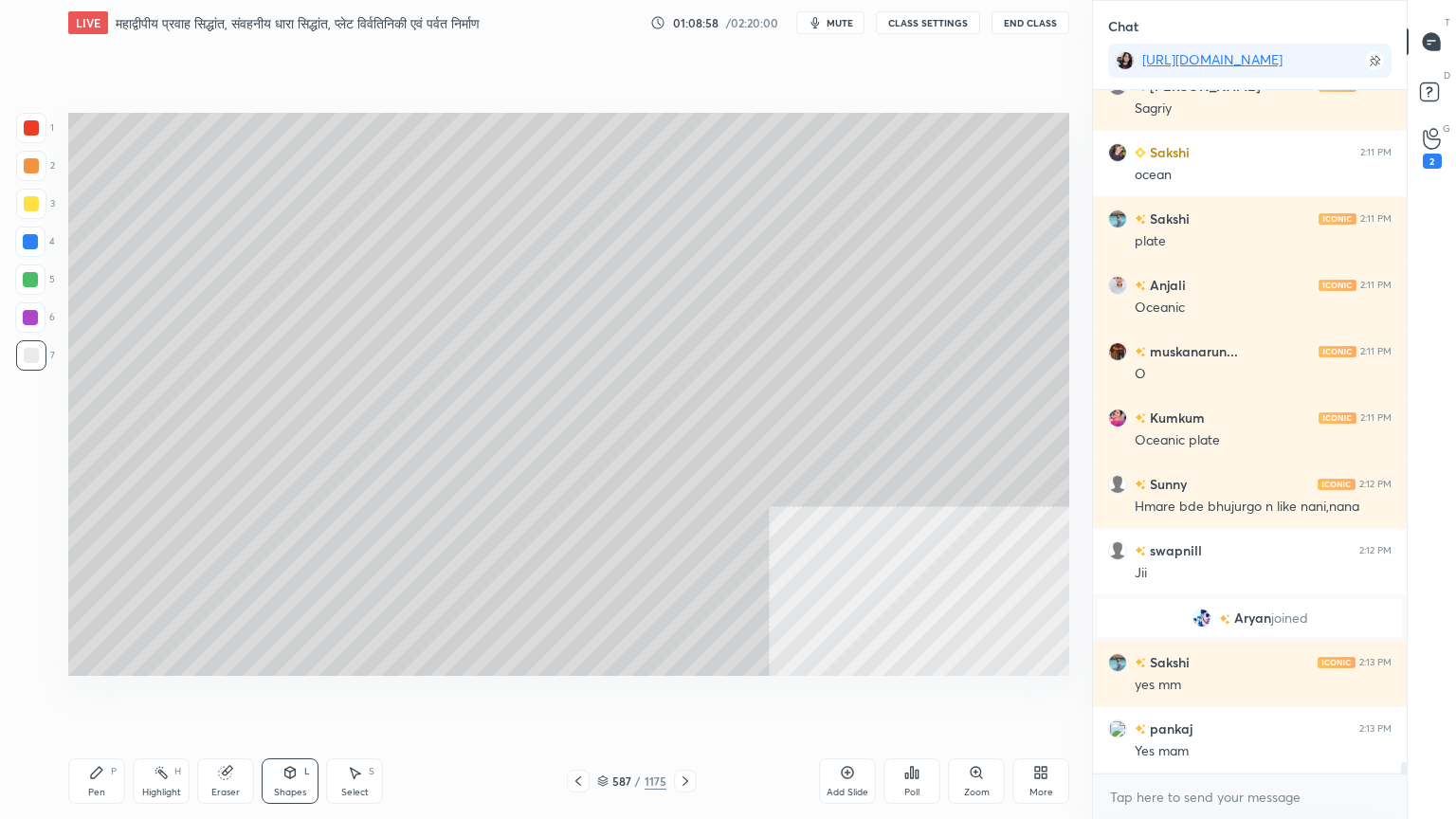 click at bounding box center [30, 242] 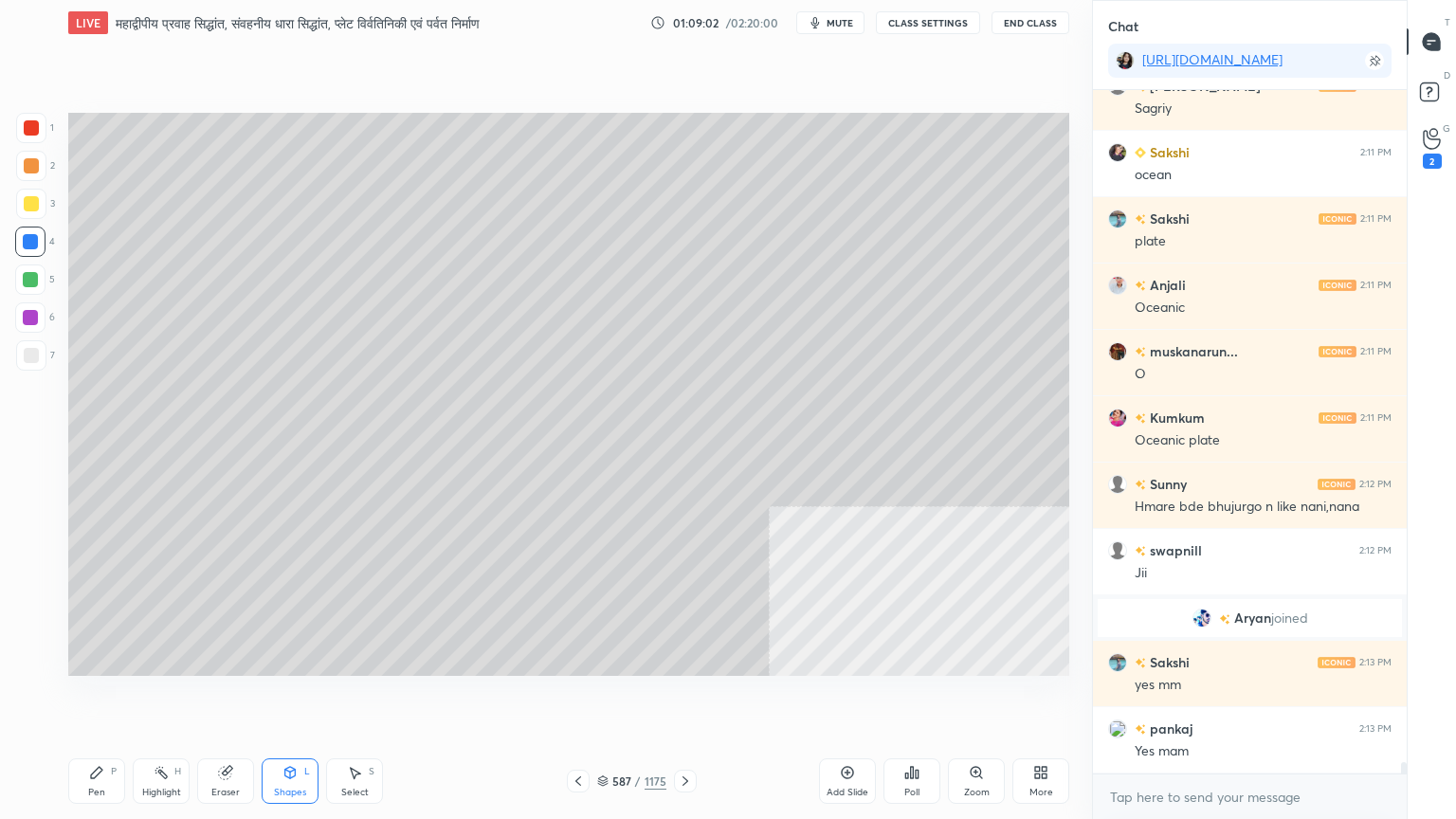 click on "Select" at bounding box center [355, 792] 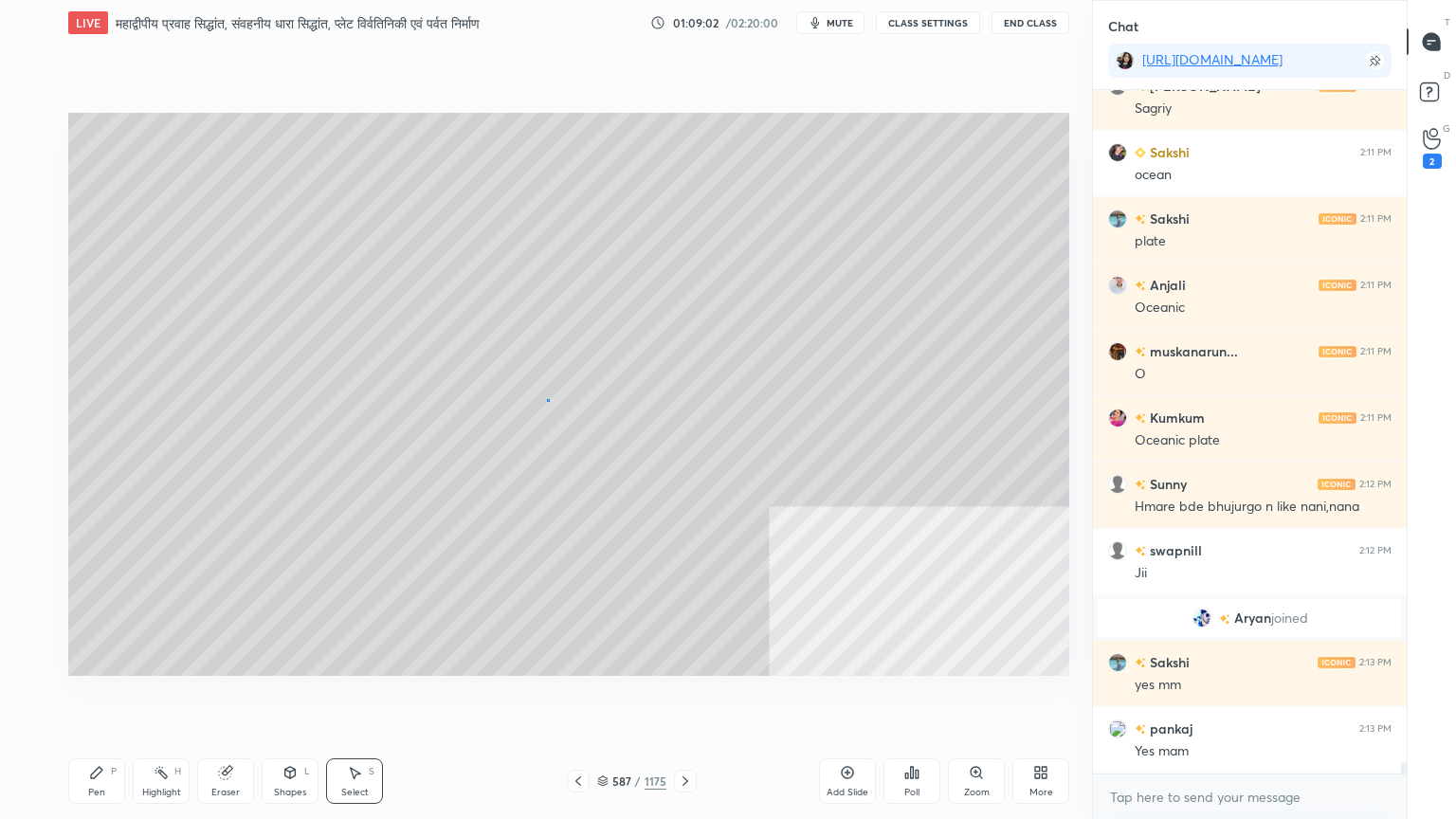 drag, startPoint x: 546, startPoint y: 398, endPoint x: 626, endPoint y: 472, distance: 108.97706 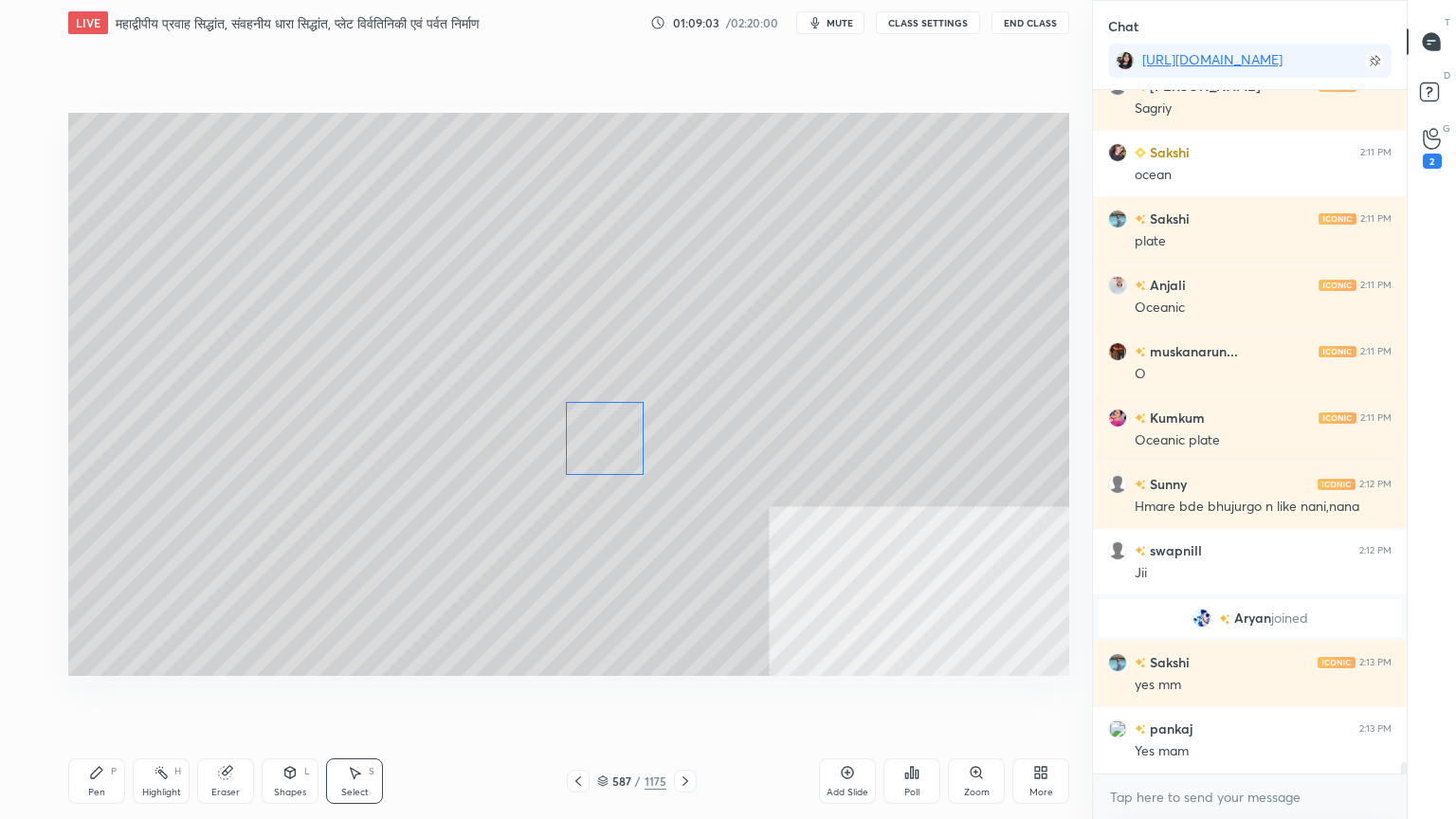 click on "0 ° Undo Copy Duplicate Duplicate to new slide Delete" at bounding box center (569, 394) 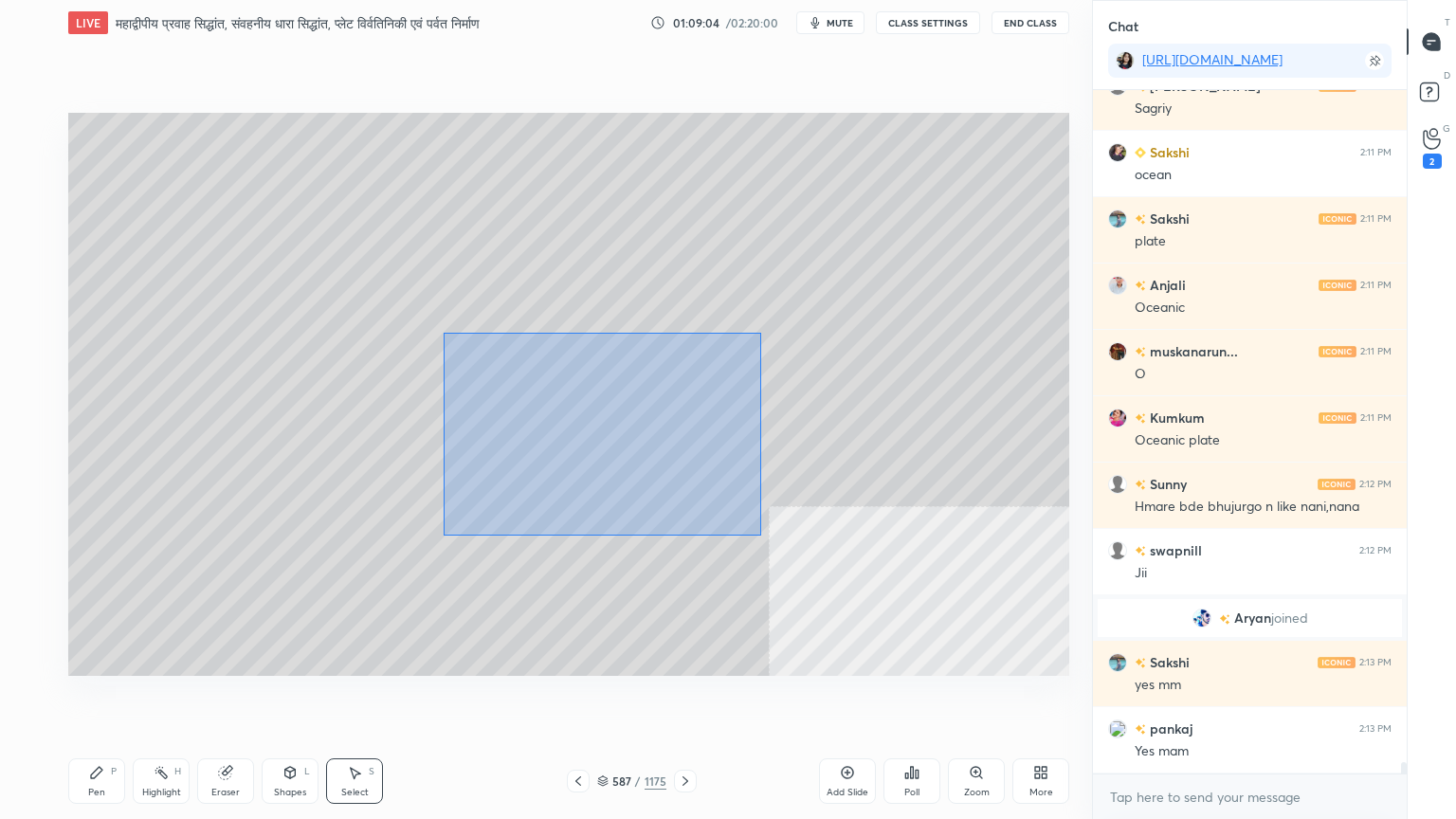 drag, startPoint x: 452, startPoint y: 334, endPoint x: 720, endPoint y: 521, distance: 326.79198 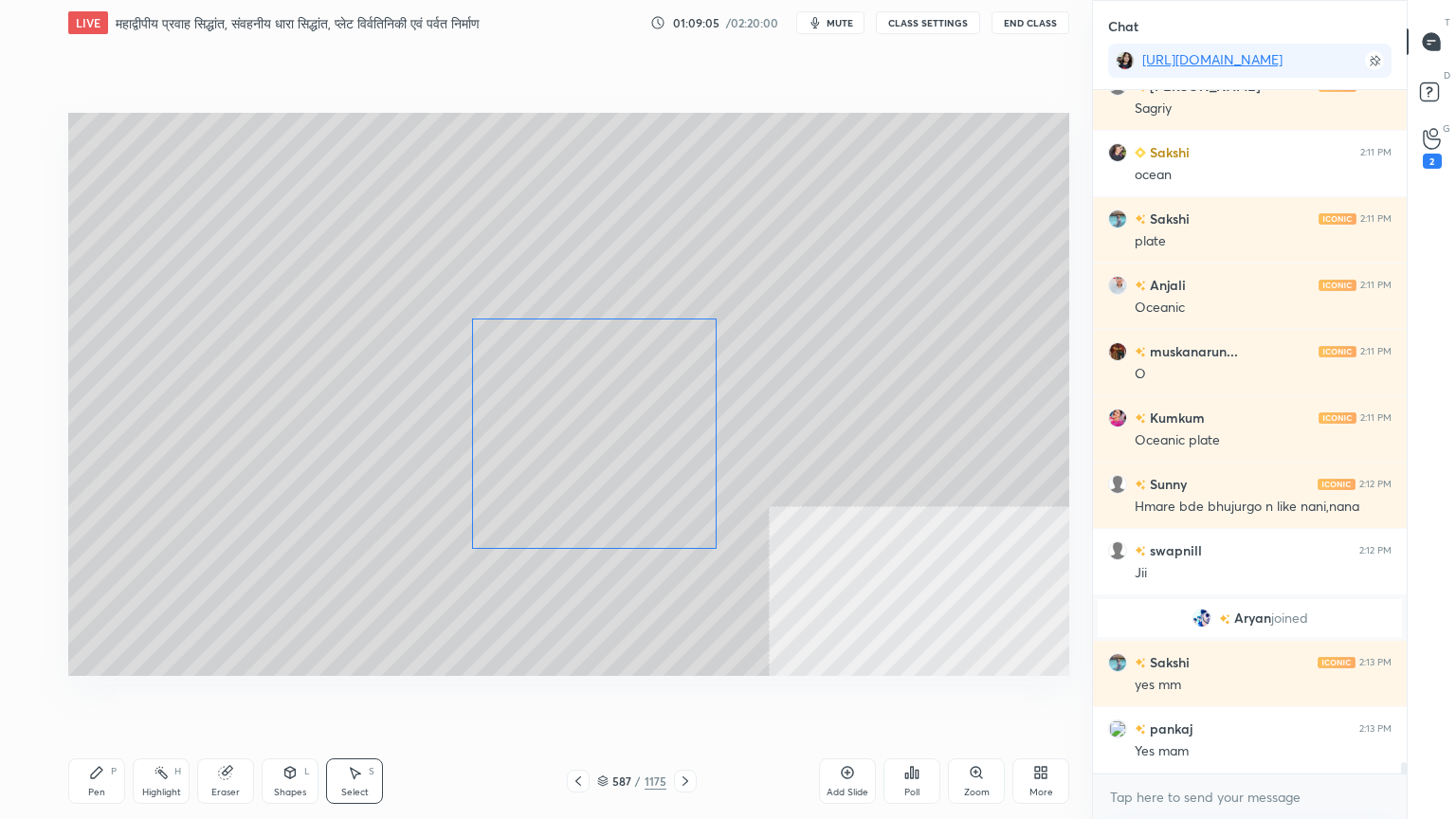 drag, startPoint x: 652, startPoint y: 478, endPoint x: 642, endPoint y: 474, distance: 10.7703296 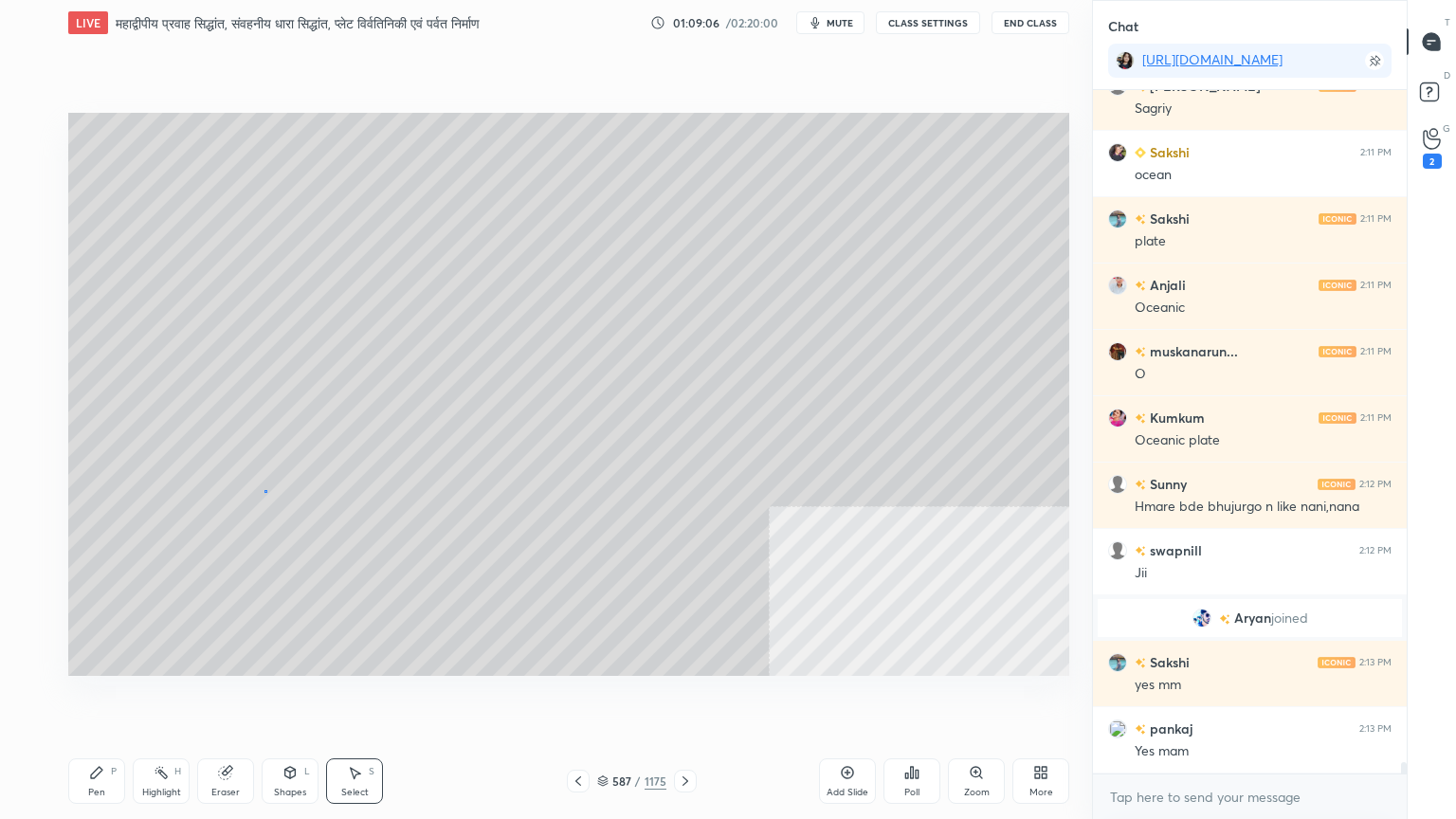 click on "0 ° Undo Copy Duplicate Duplicate to new slide Delete" at bounding box center (569, 394) 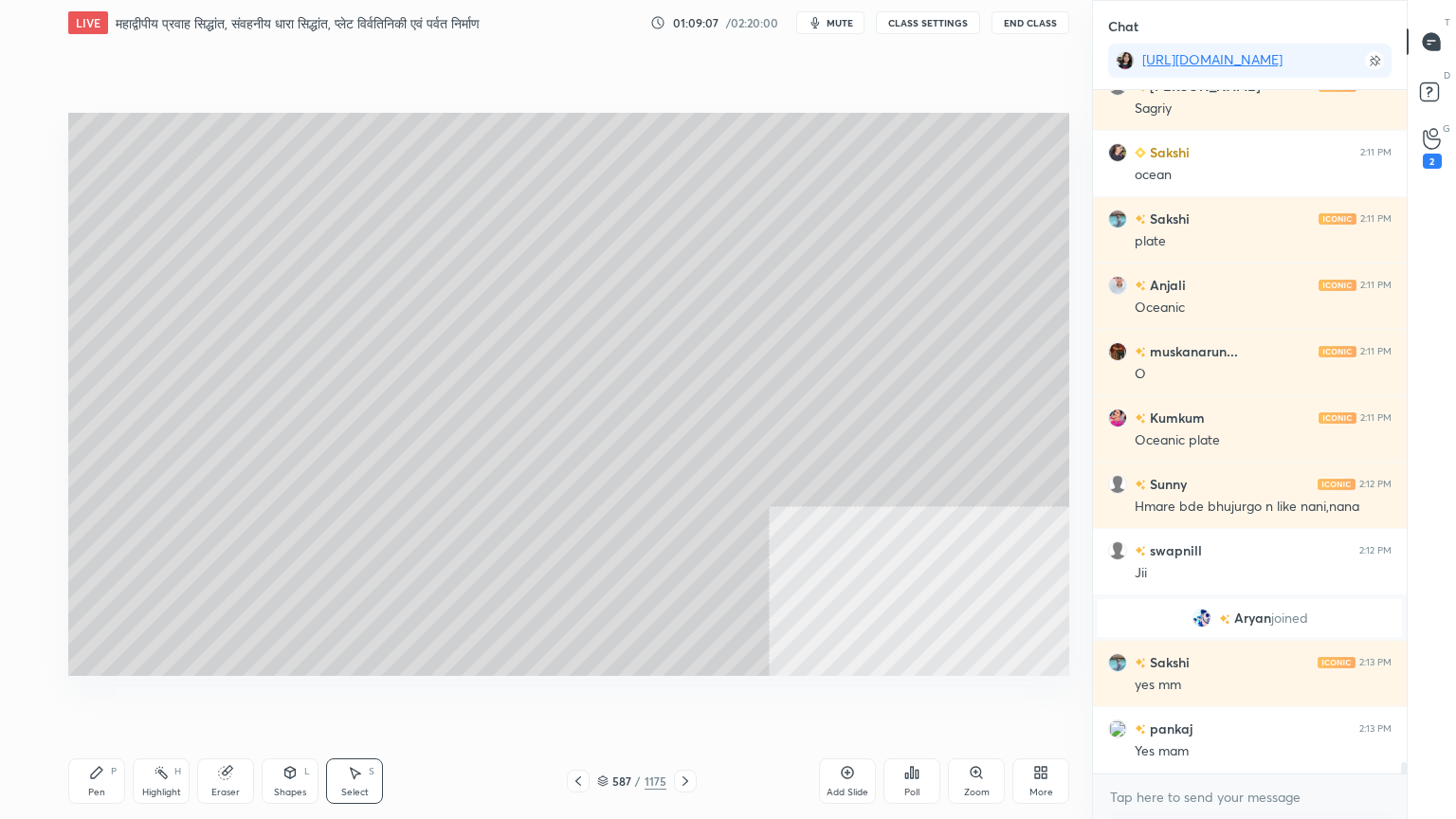click on "Pen P" at bounding box center (97, 781) 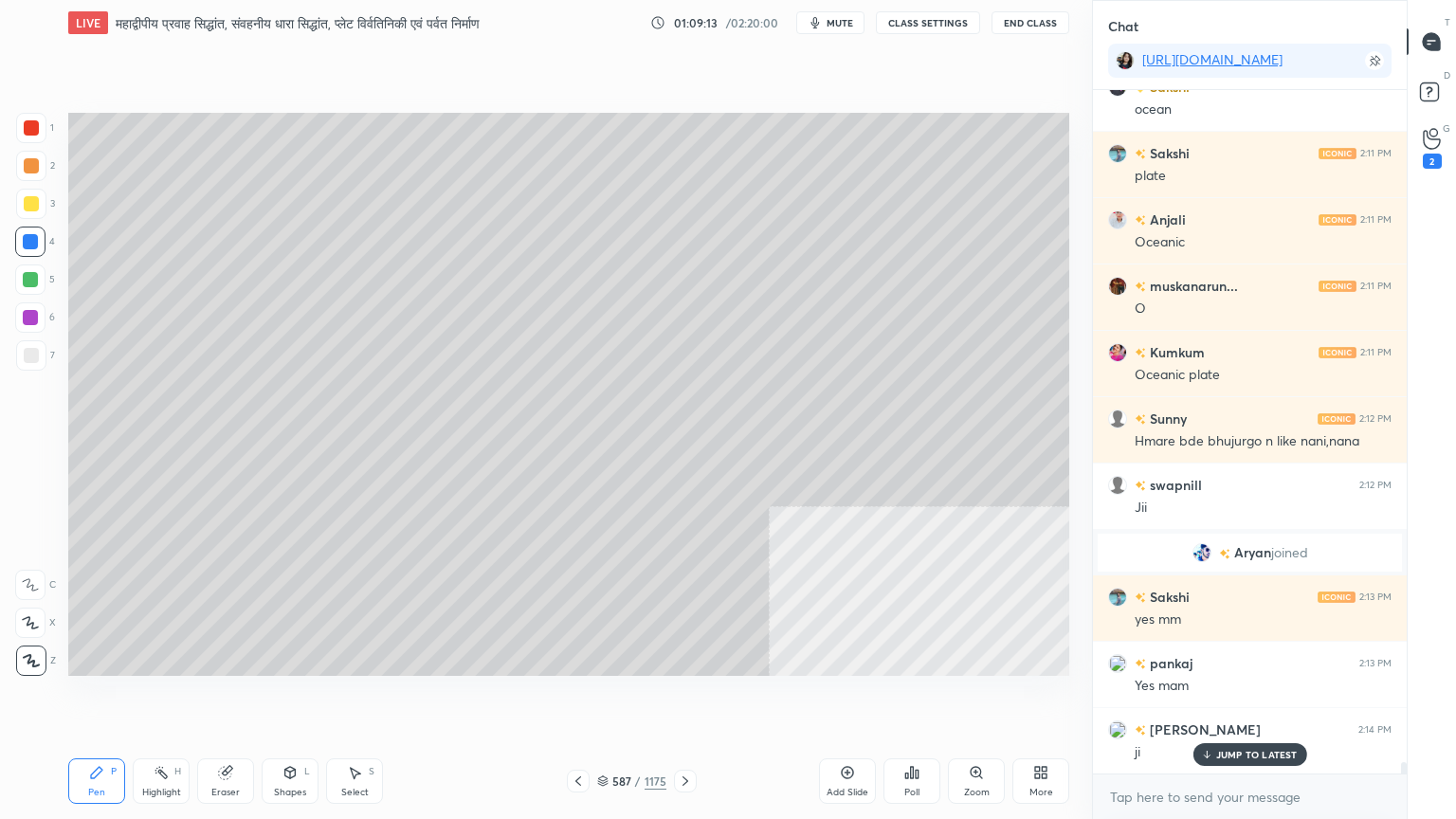 scroll, scrollTop: 39057, scrollLeft: 0, axis: vertical 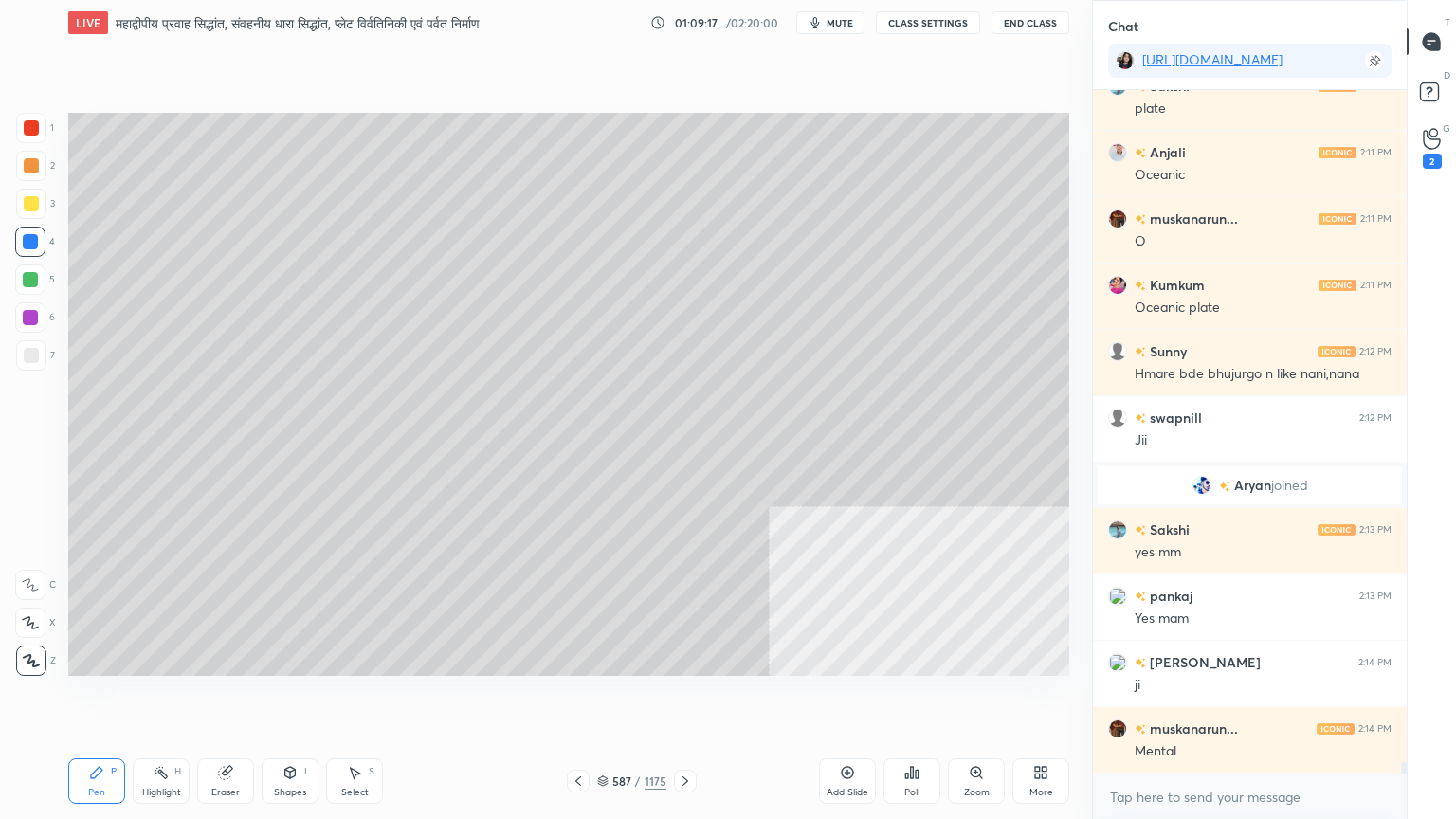 click on "Select" at bounding box center [355, 792] 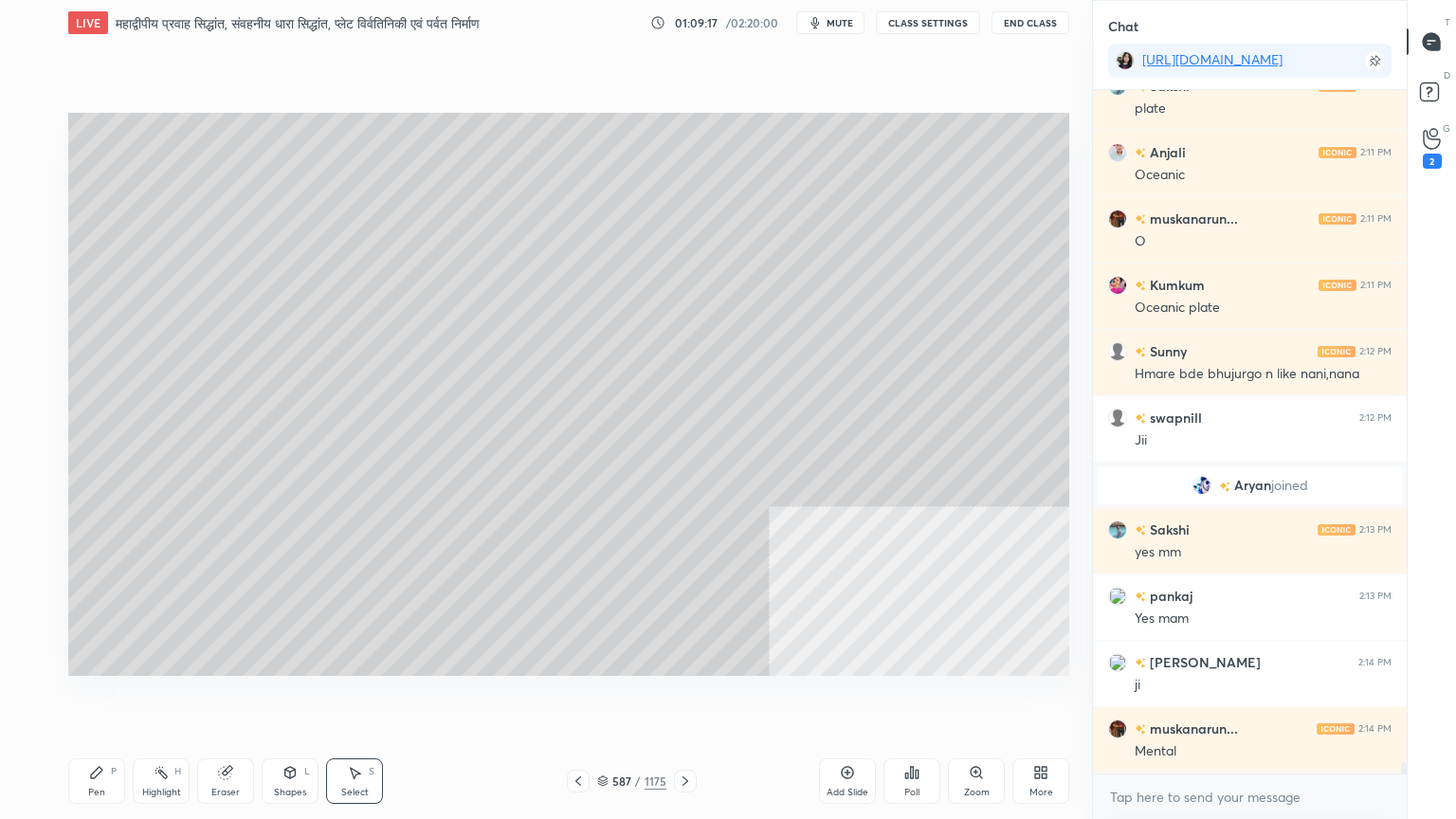click on "Select" at bounding box center [355, 792] 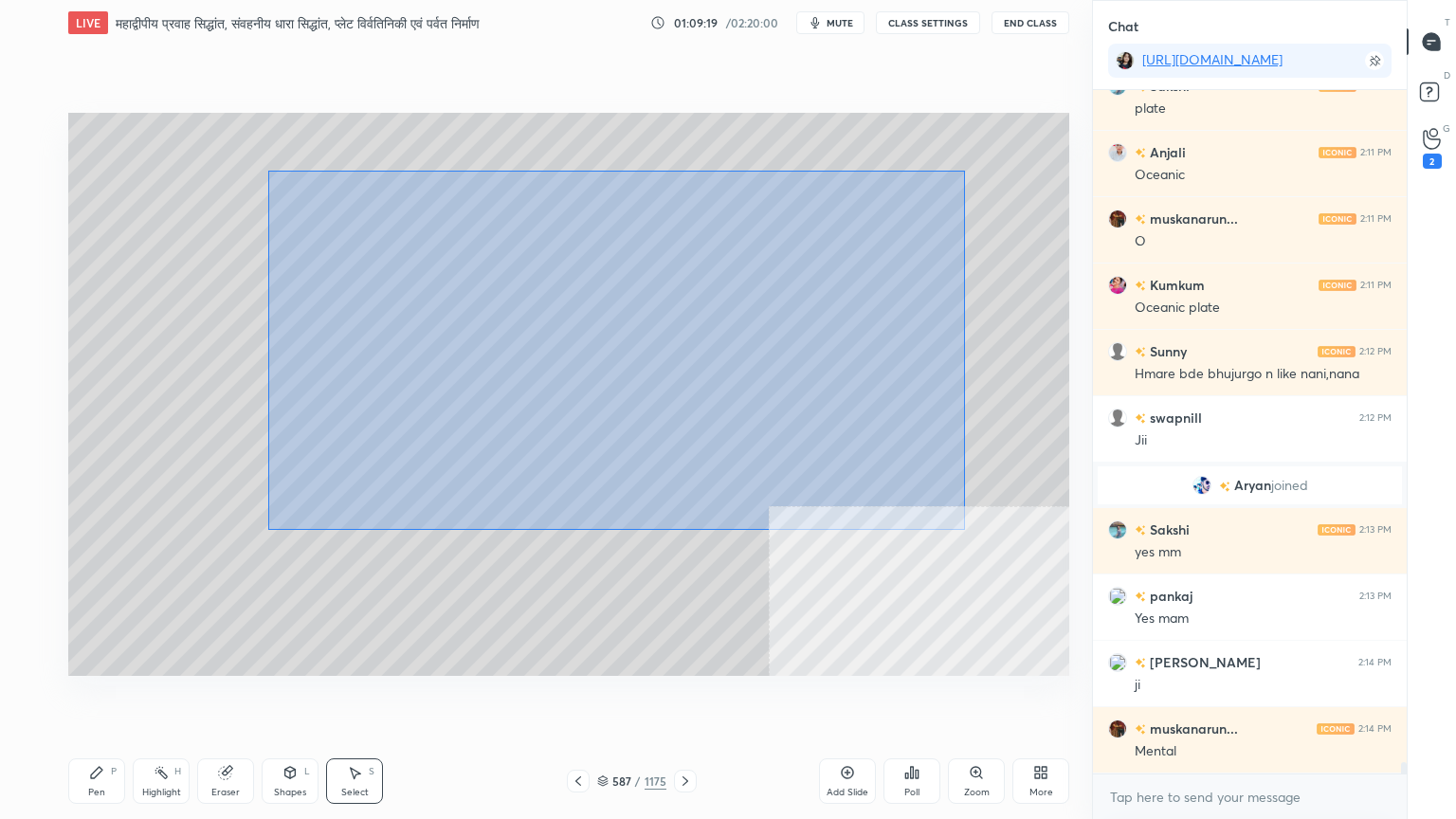 drag, startPoint x: 309, startPoint y: 194, endPoint x: 930, endPoint y: 511, distance: 697.2302 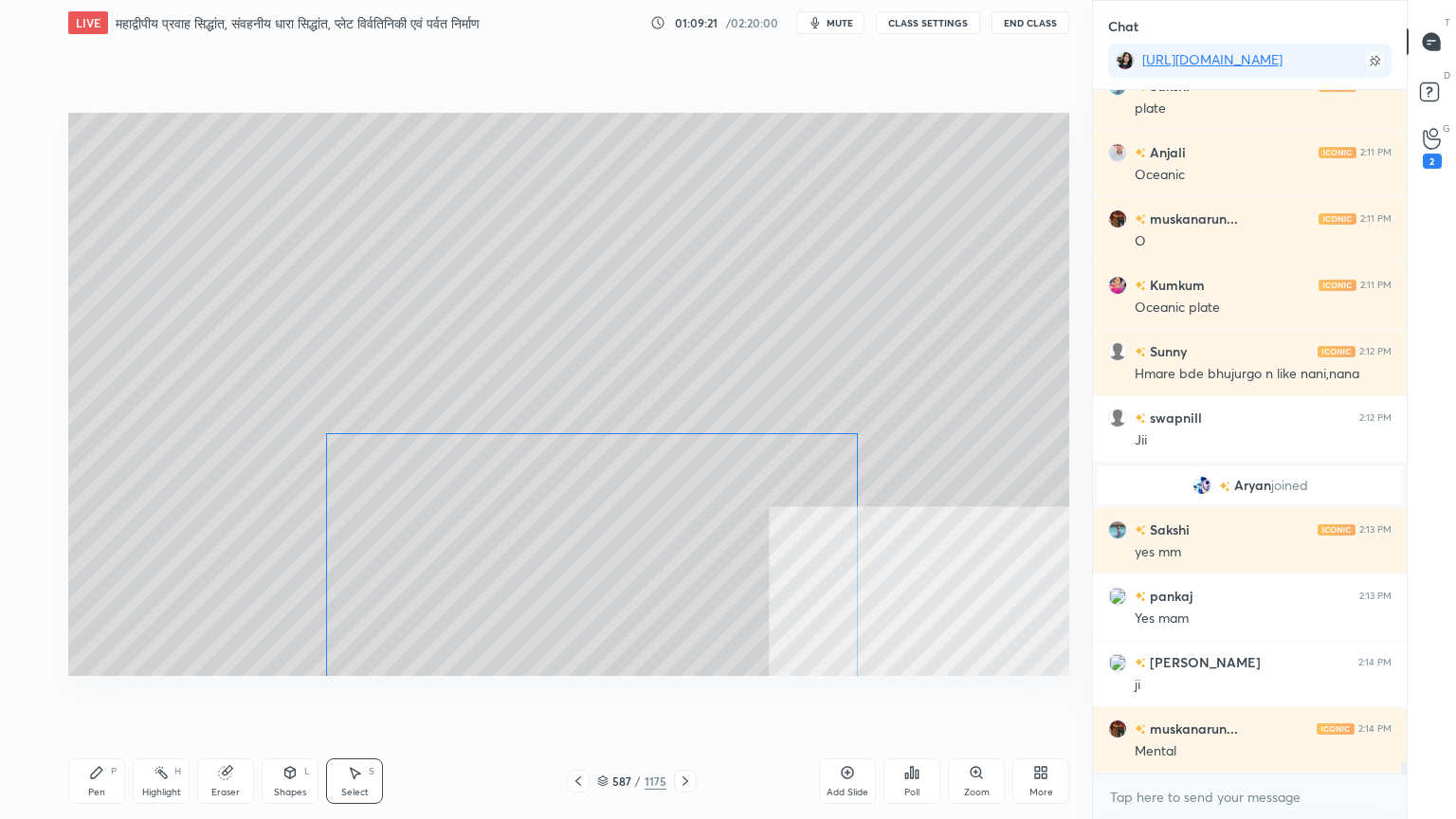 drag, startPoint x: 750, startPoint y: 217, endPoint x: 740, endPoint y: 444, distance: 227.2202 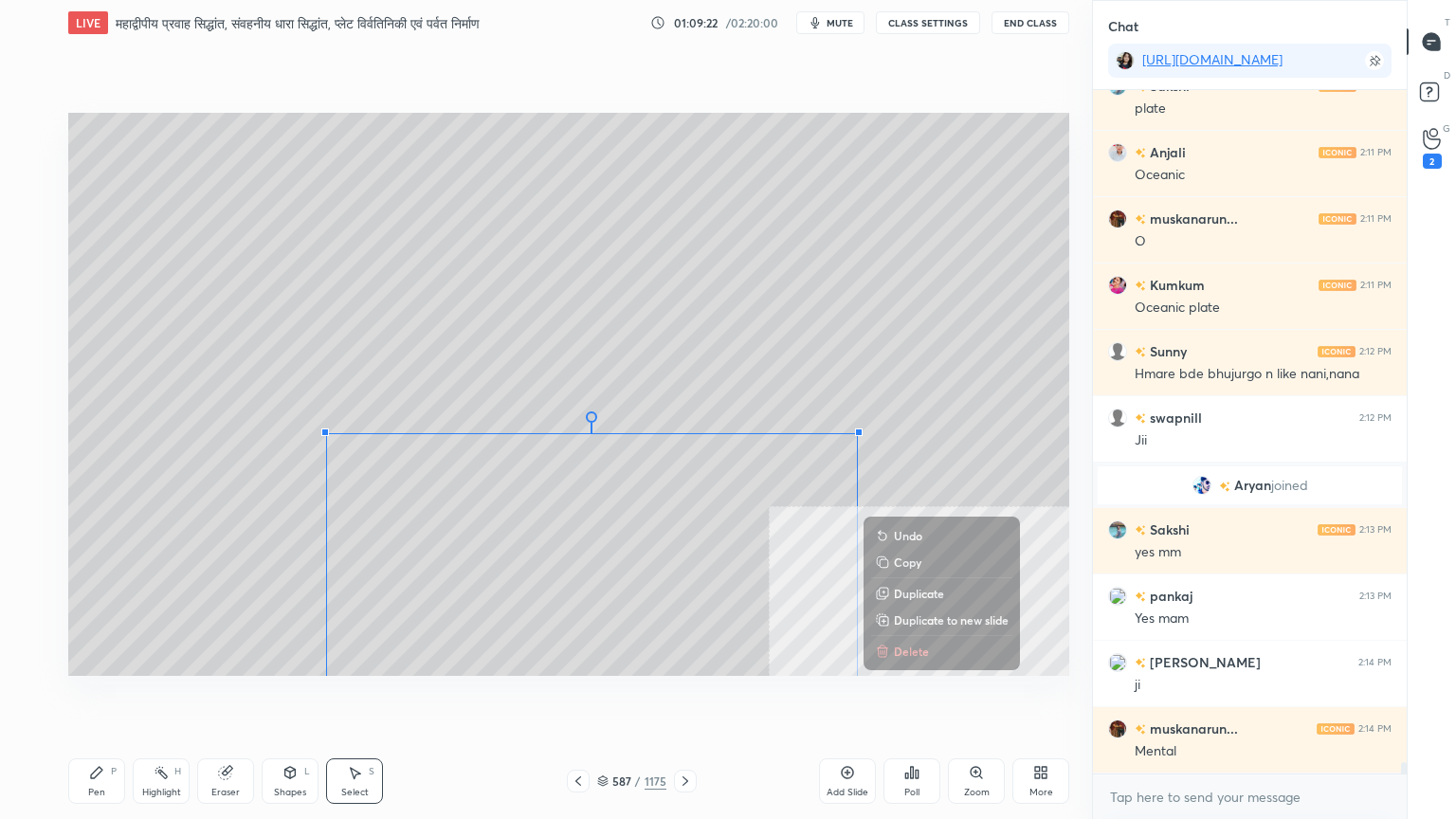 click on "0 ° Undo Copy Duplicate Duplicate to new slide Delete" at bounding box center [569, 394] 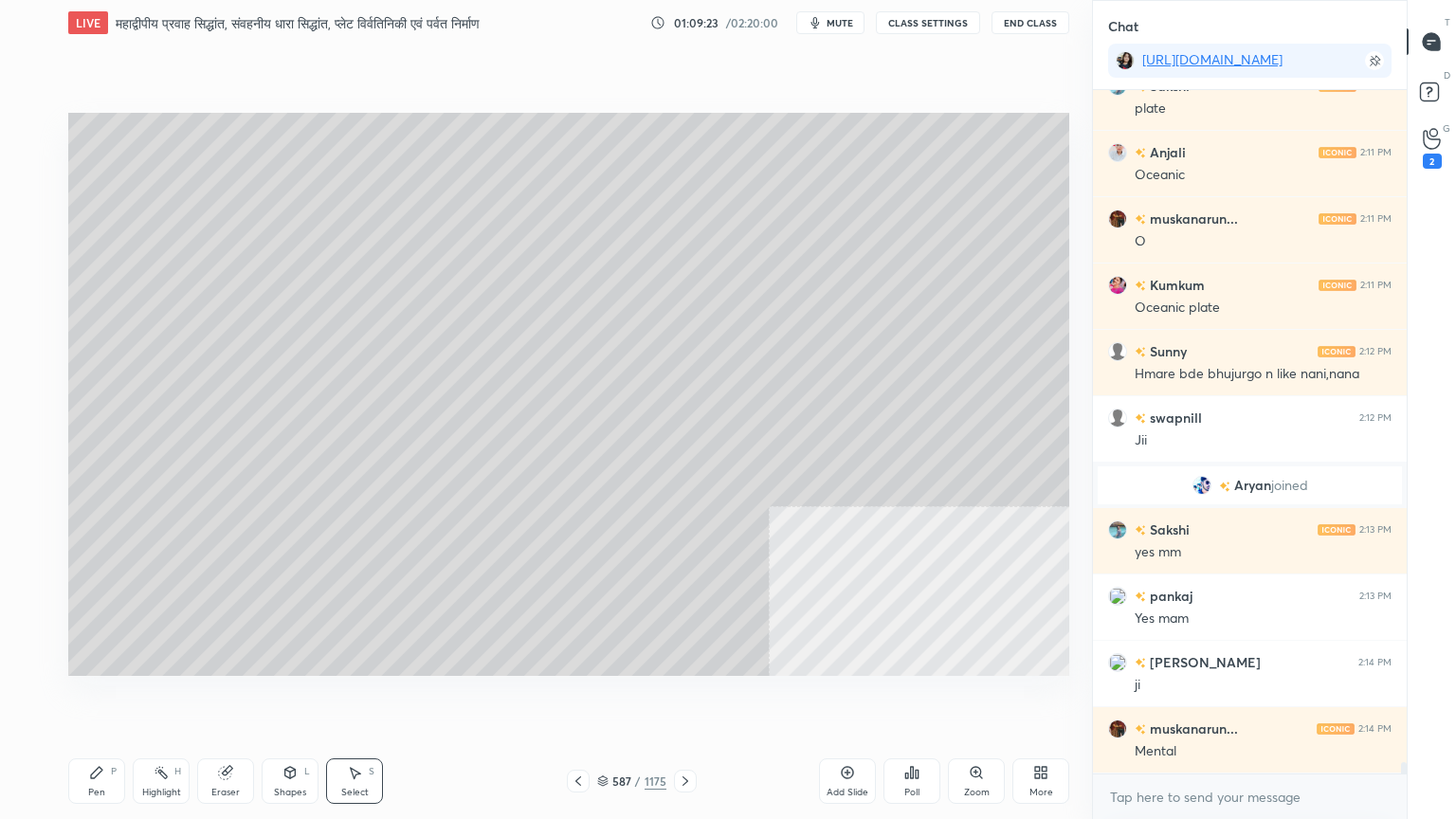 click on "Pen P" at bounding box center (97, 781) 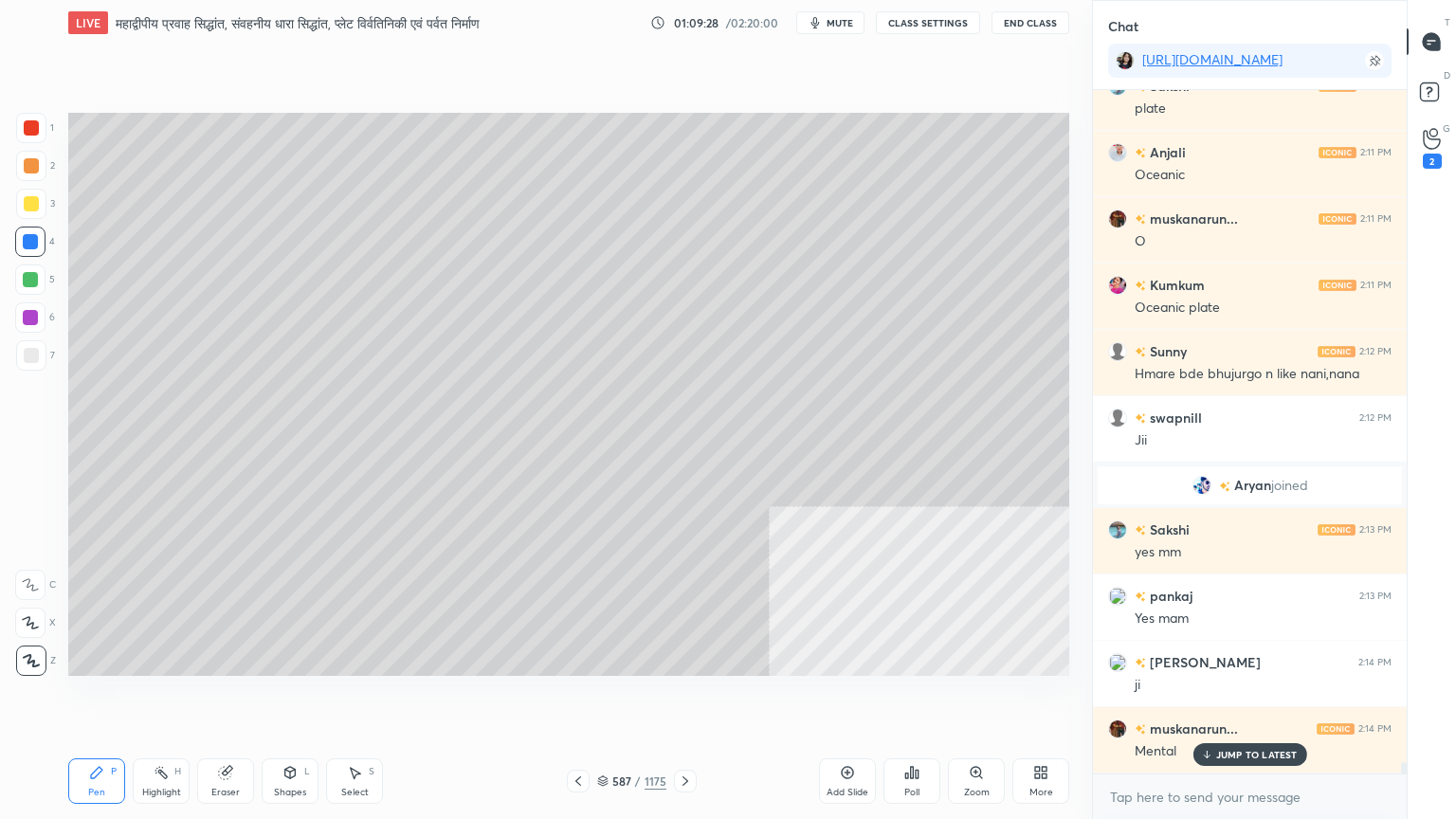 scroll, scrollTop: 39122, scrollLeft: 0, axis: vertical 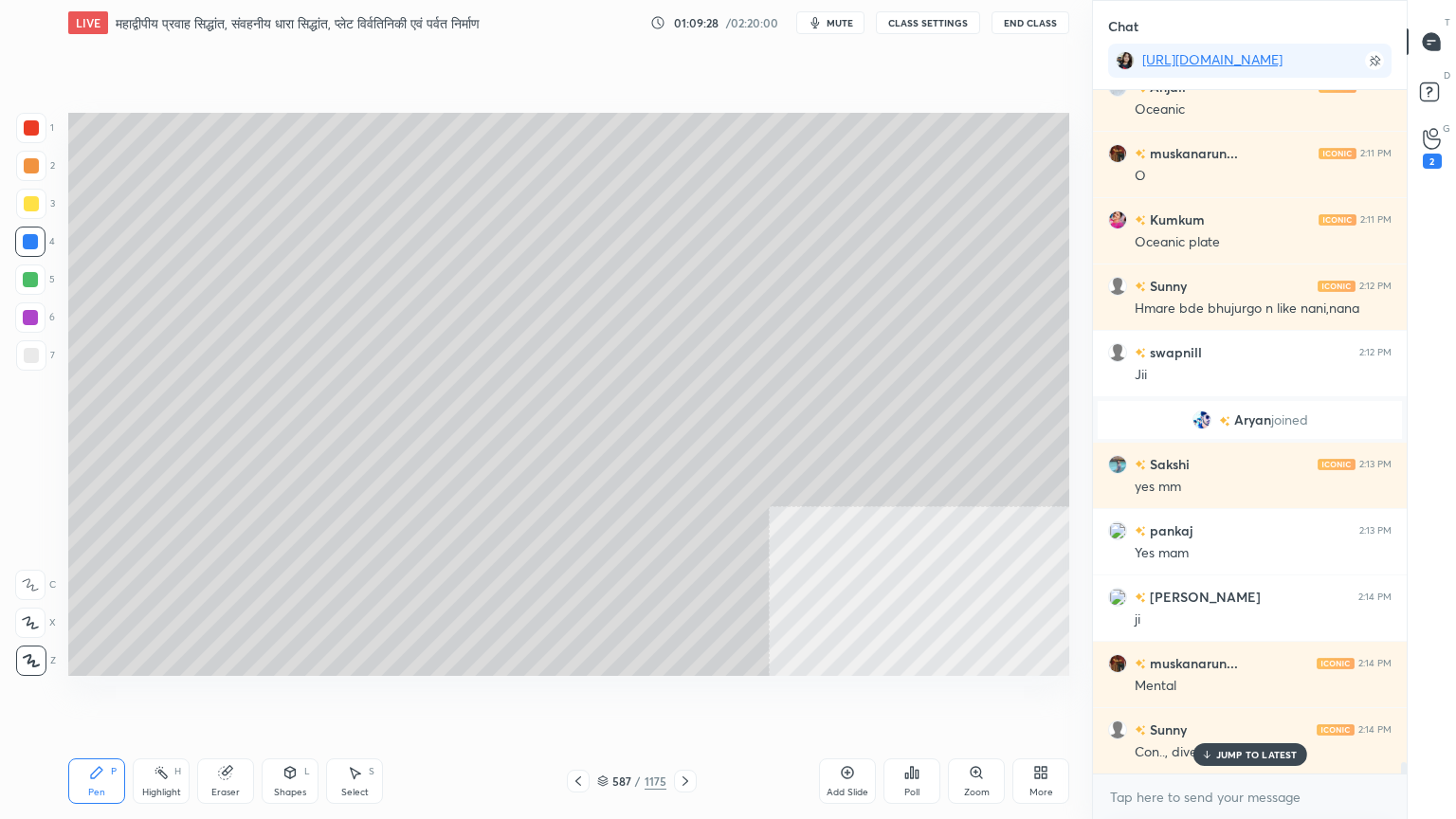 click at bounding box center (31, 355) 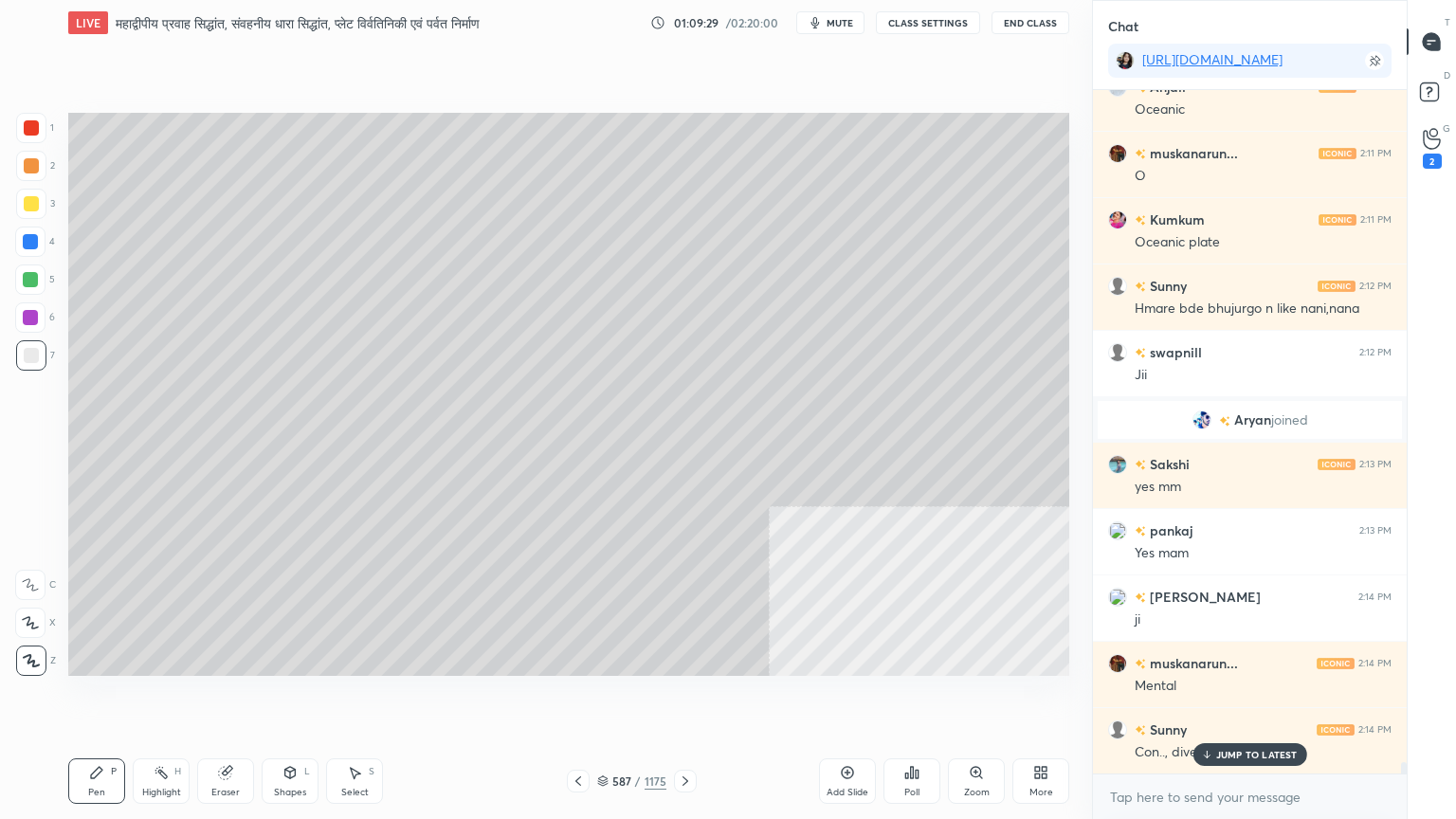 click at bounding box center (31, 355) 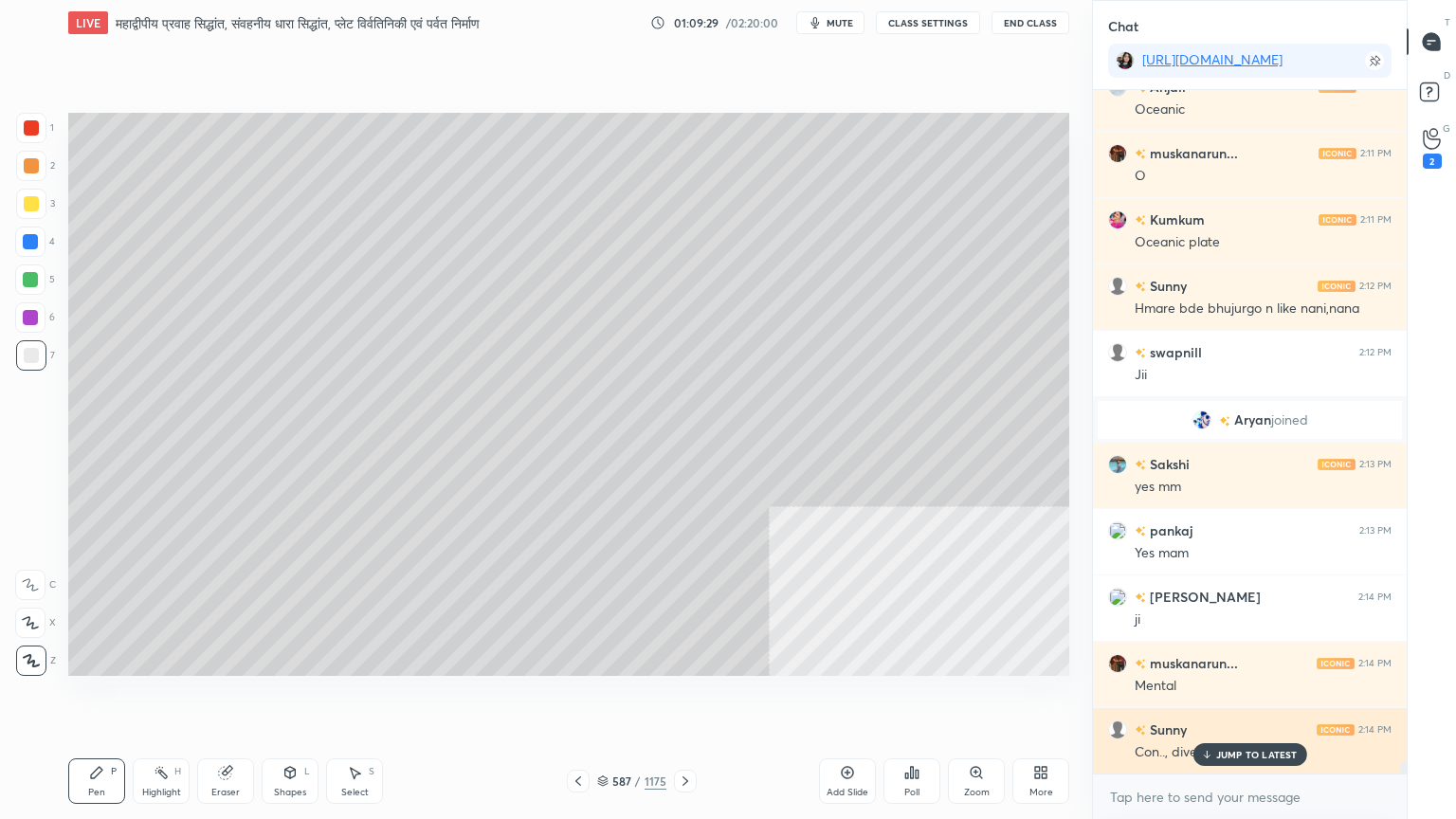 click on "JUMP TO LATEST" at bounding box center [1257, 755] 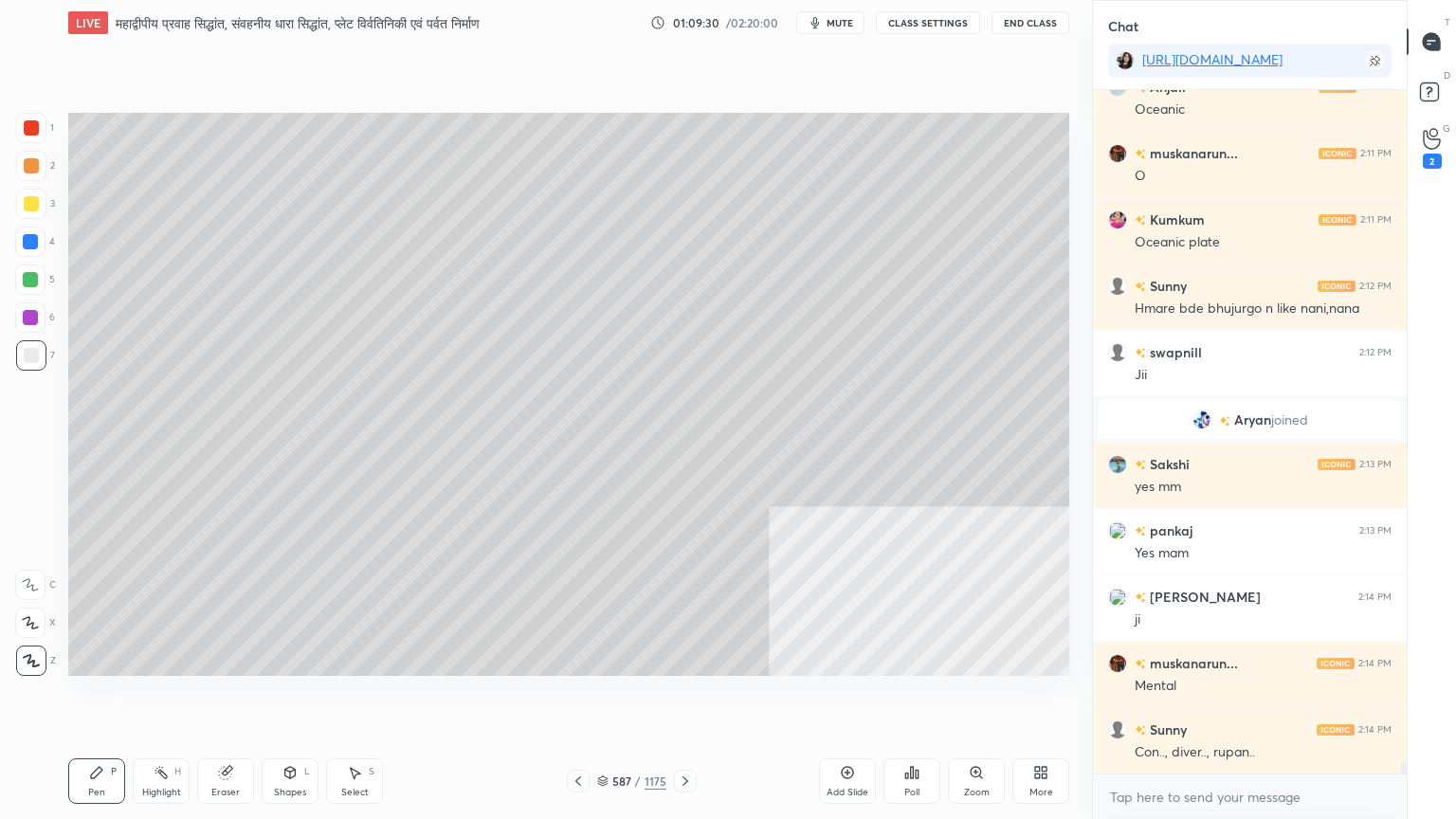 scroll, scrollTop: 39190, scrollLeft: 0, axis: vertical 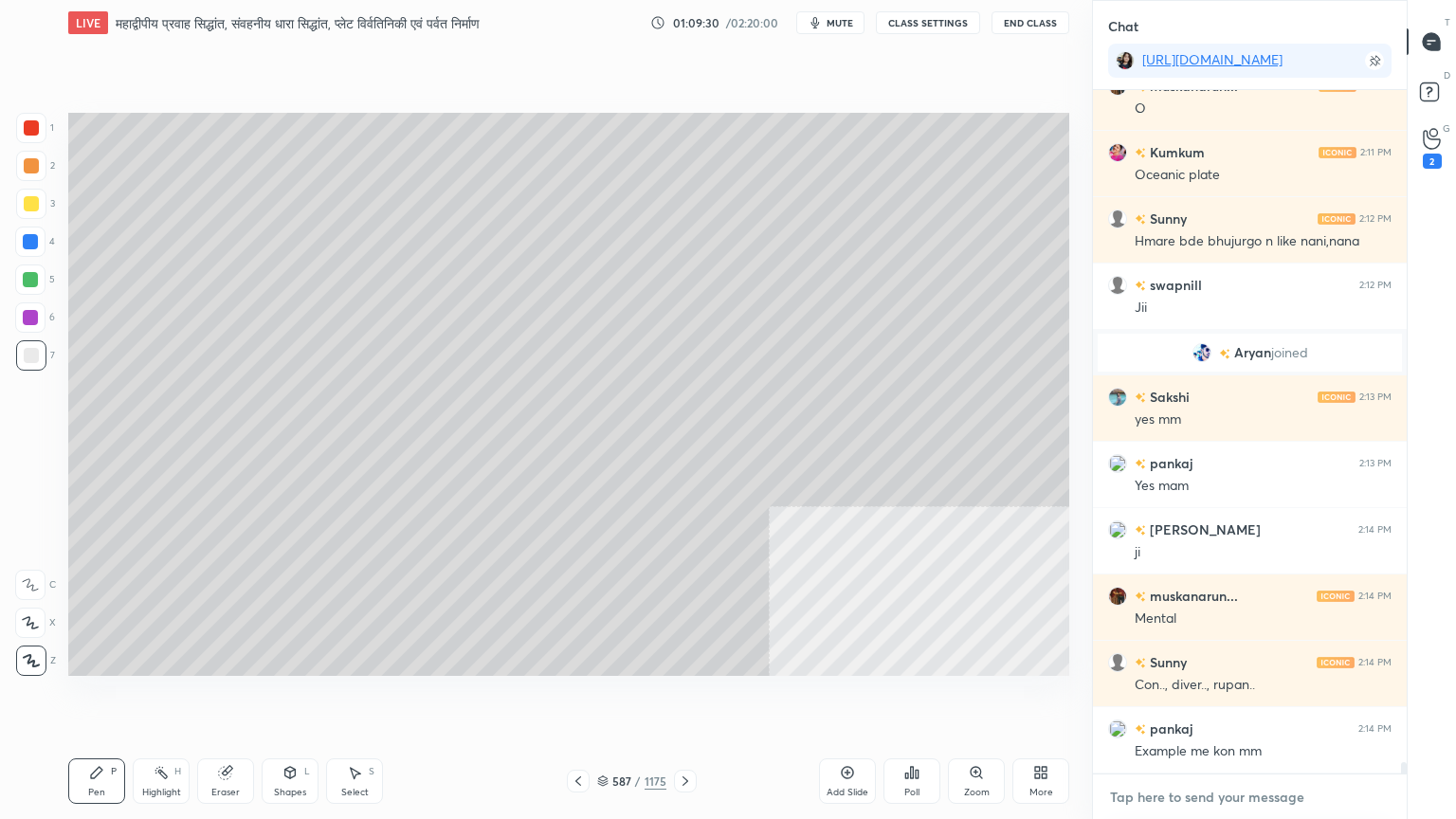drag, startPoint x: 1247, startPoint y: 810, endPoint x: 1274, endPoint y: 790, distance: 34 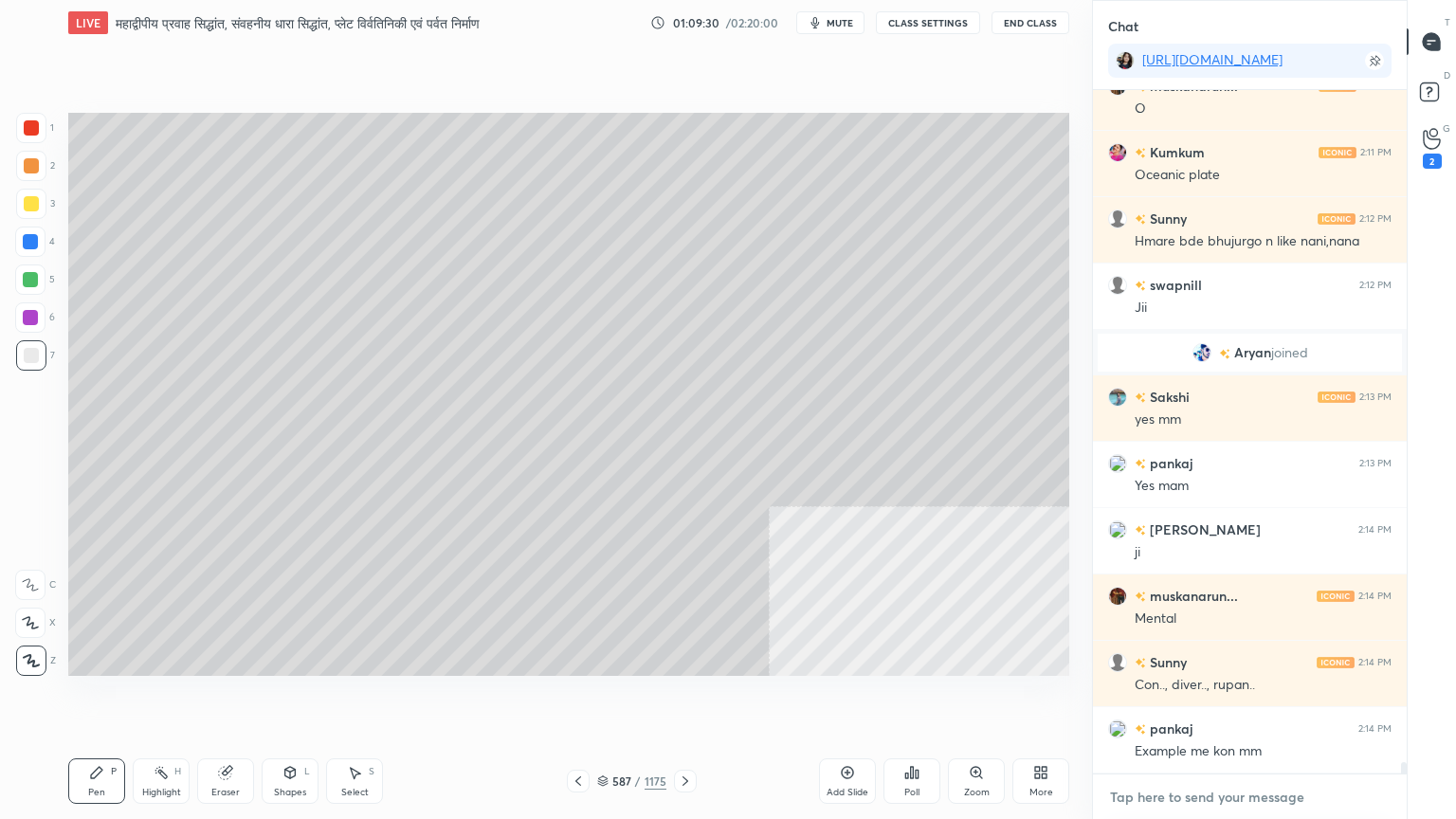 click at bounding box center (1249, 797) 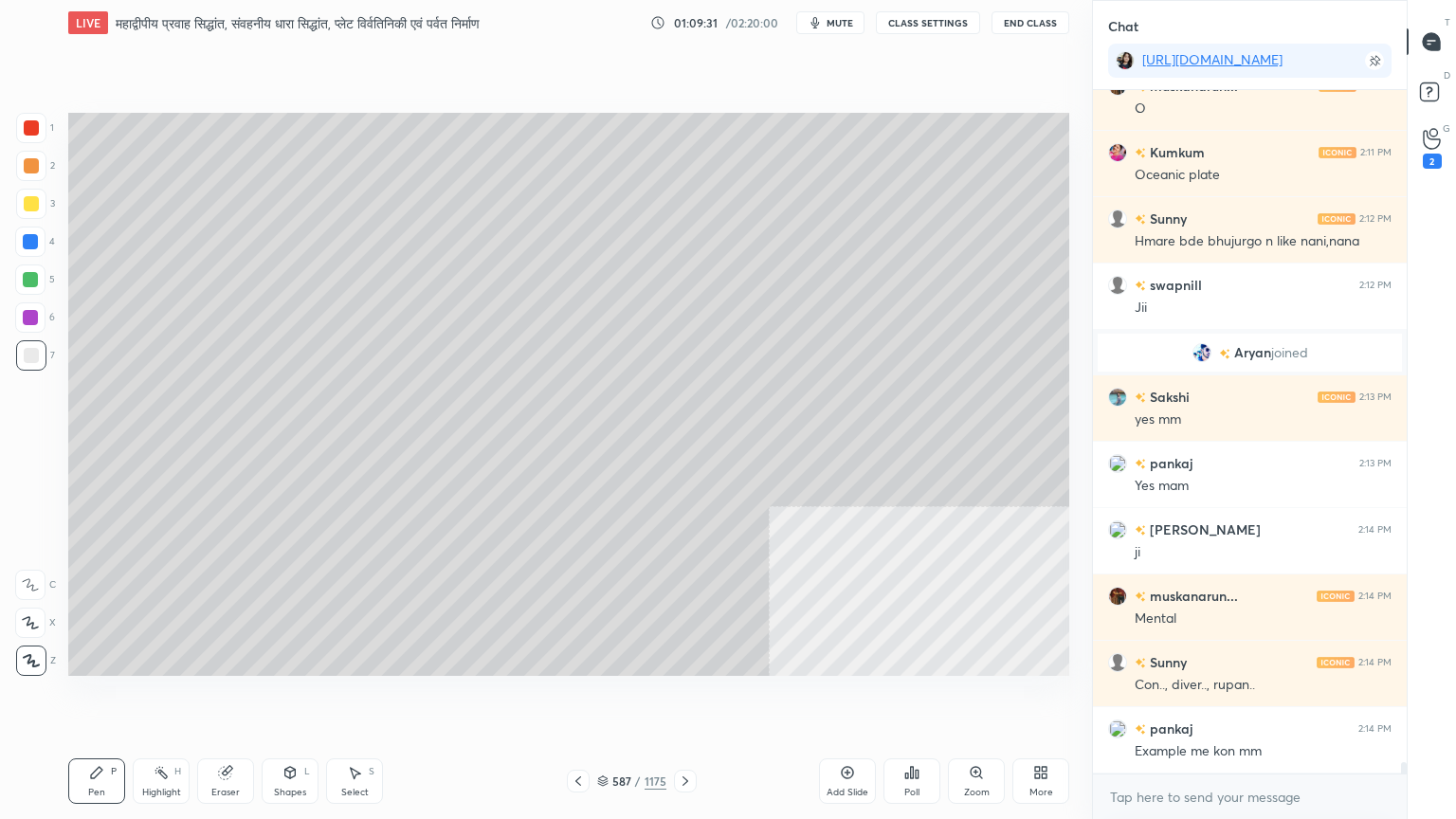 drag, startPoint x: 1255, startPoint y: 815, endPoint x: 1262, endPoint y: 808, distance: 9.899495 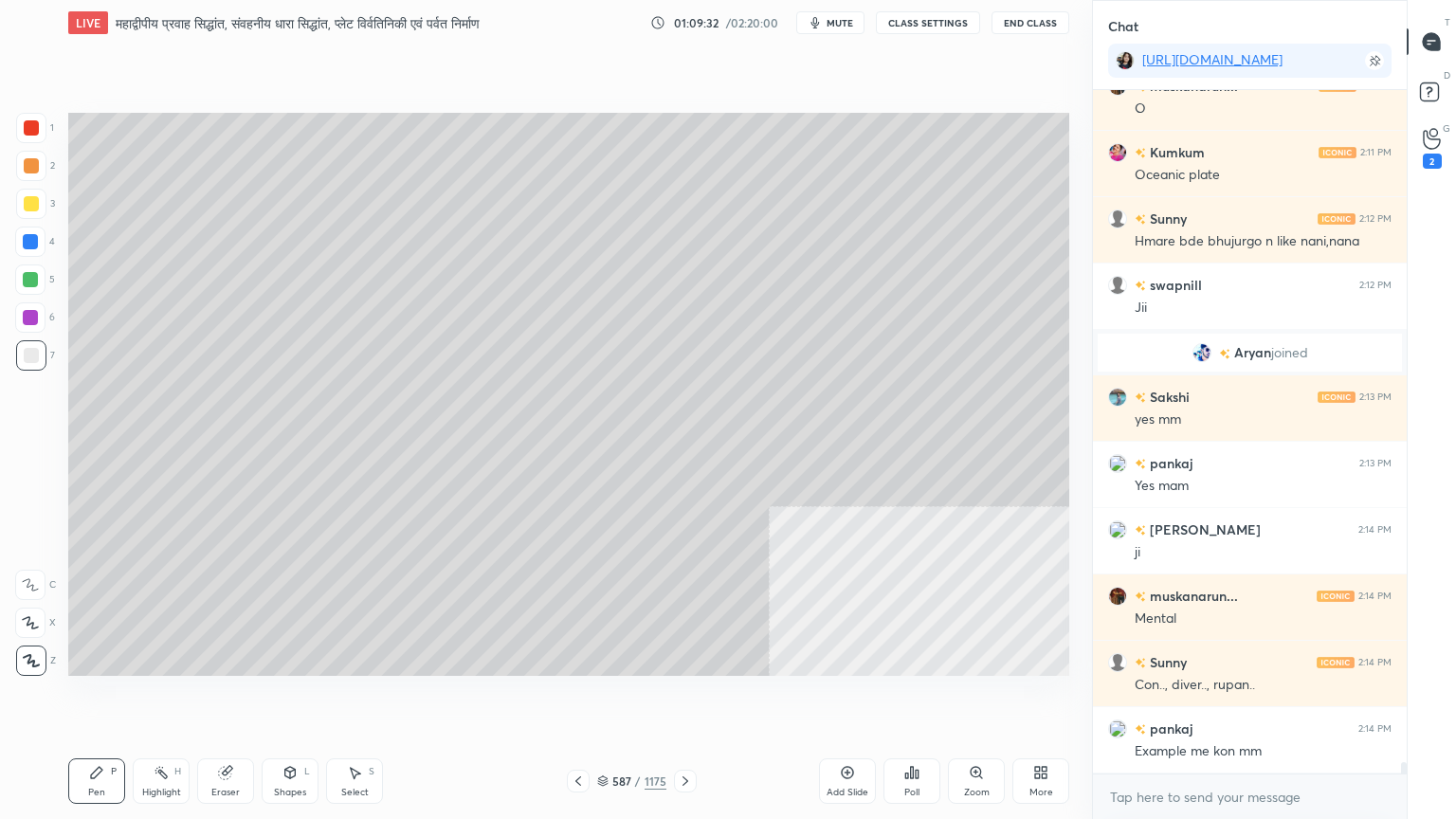 drag, startPoint x: 1256, startPoint y: 818, endPoint x: 1266, endPoint y: 809, distance: 13.453624 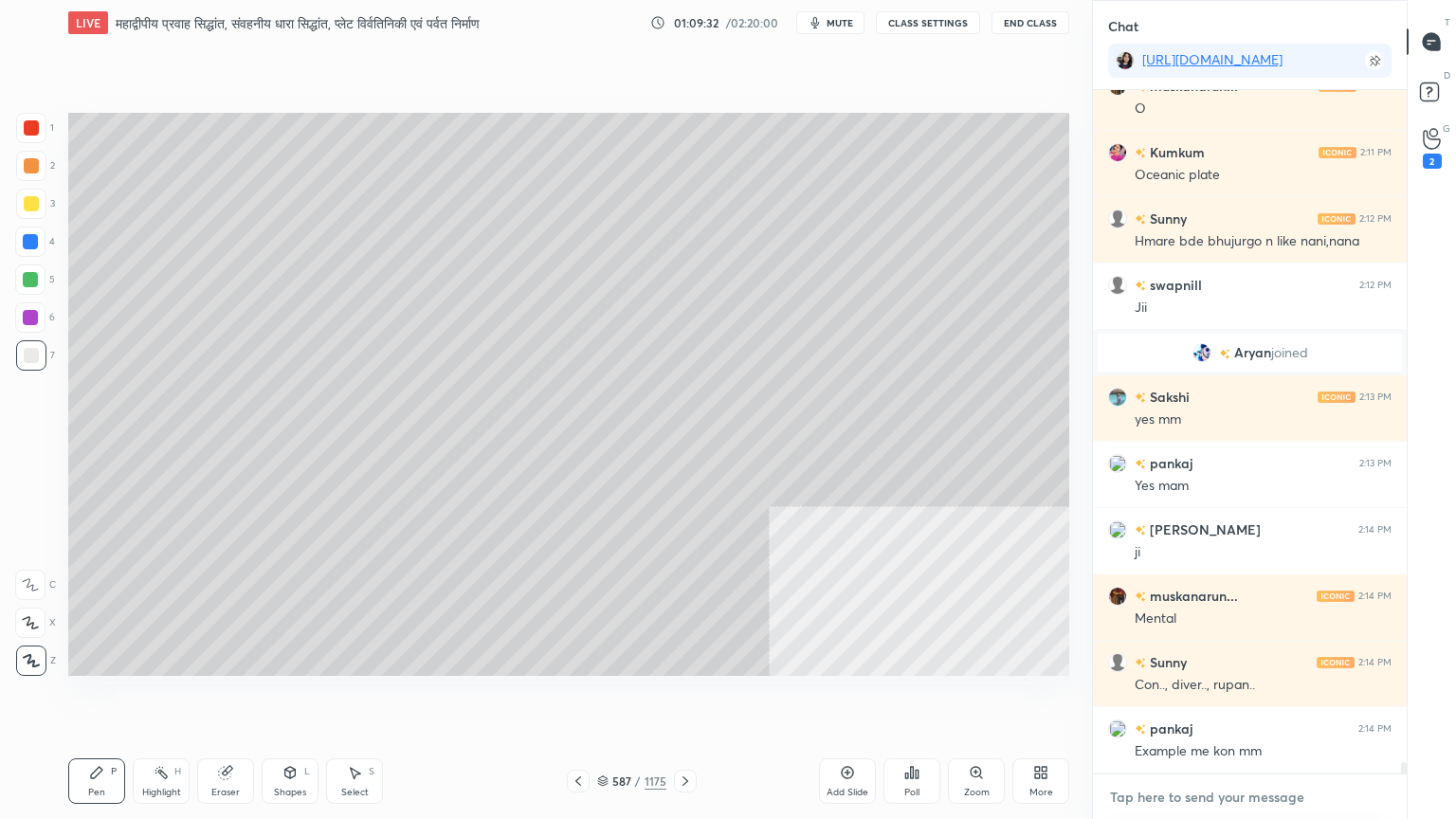 scroll, scrollTop: 39255, scrollLeft: 0, axis: vertical 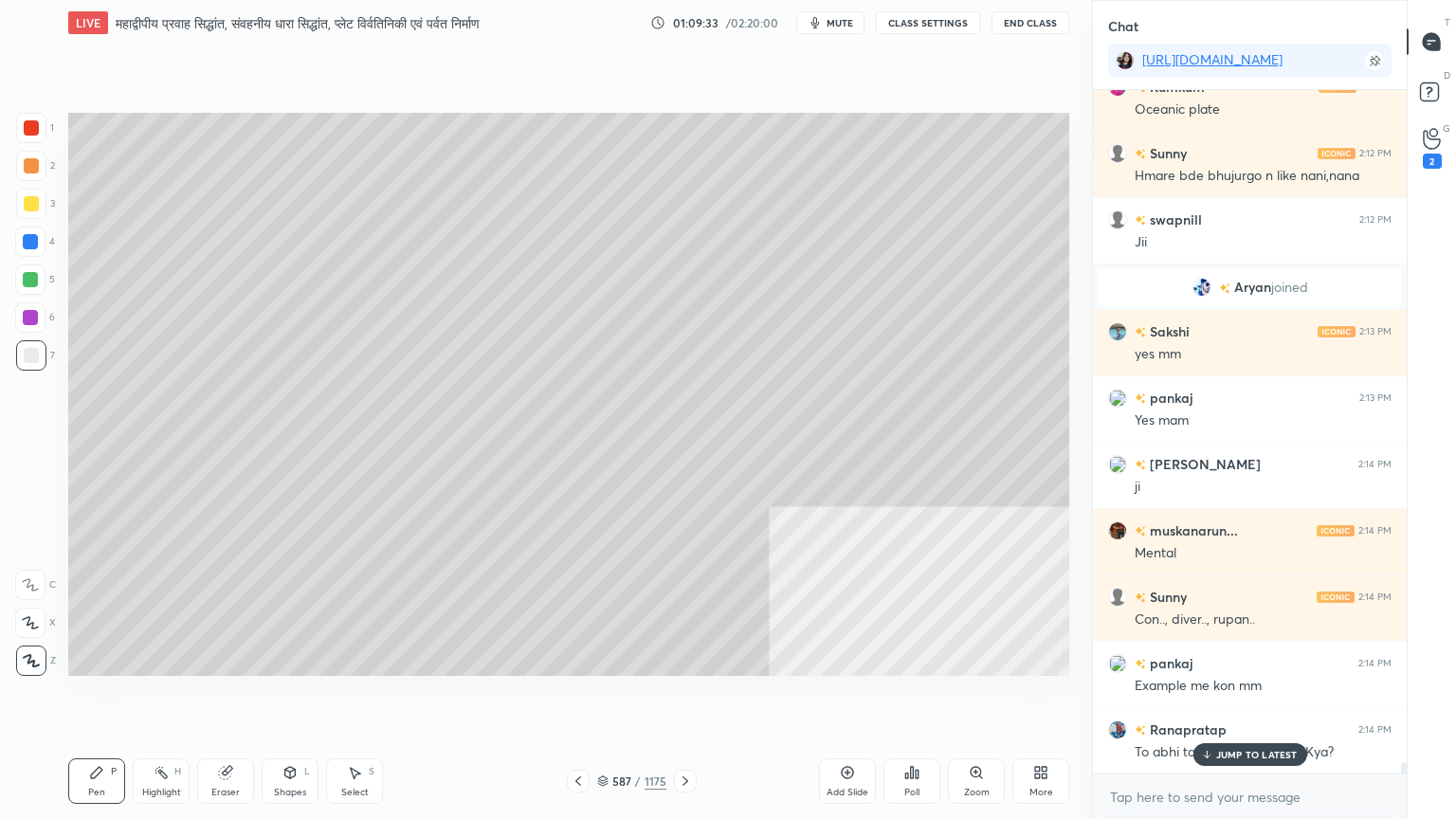 drag, startPoint x: 1260, startPoint y: 756, endPoint x: 1260, endPoint y: 785, distance: 29 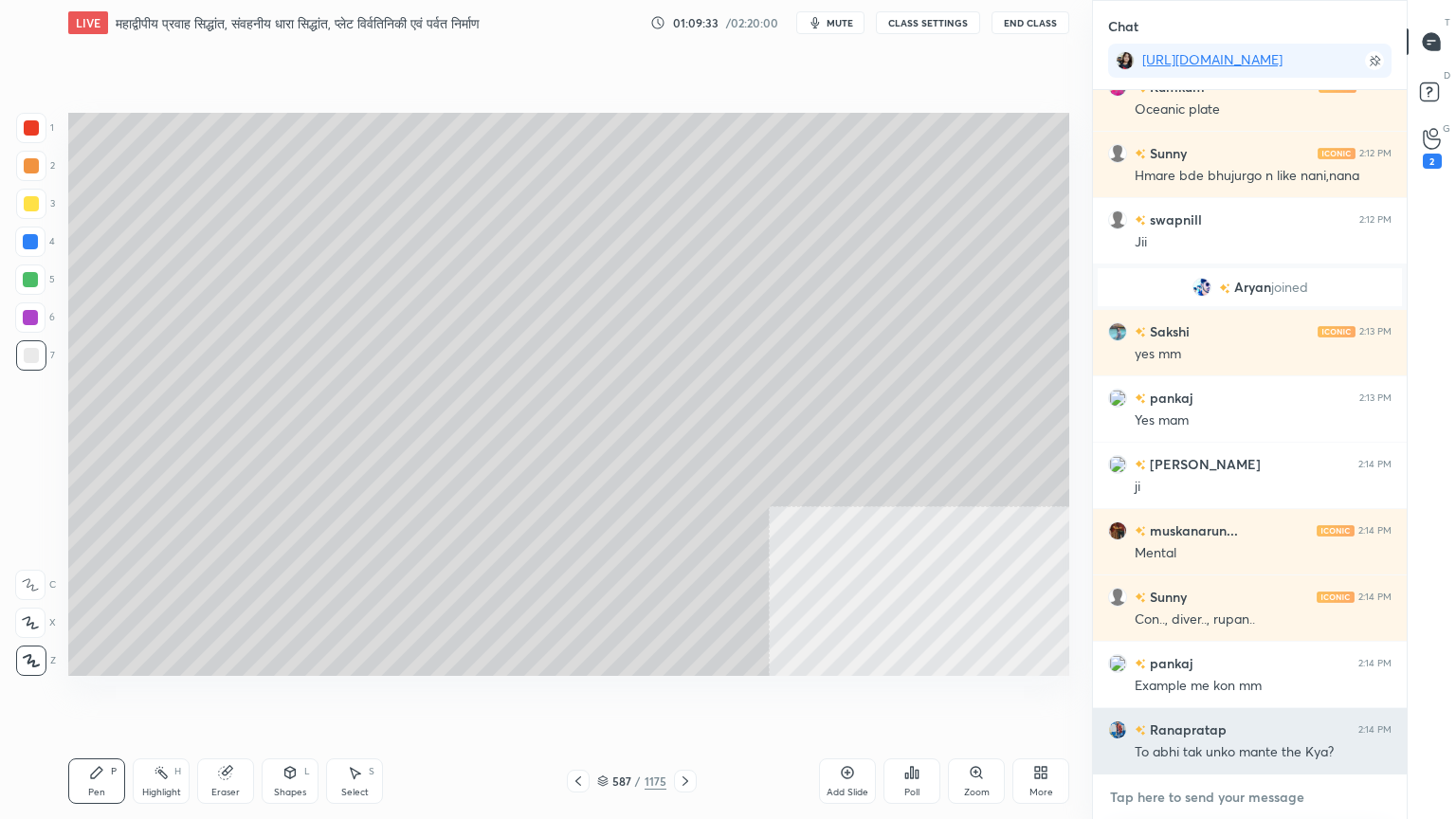 drag, startPoint x: 1257, startPoint y: 808, endPoint x: 1198, endPoint y: 771, distance: 69.64194 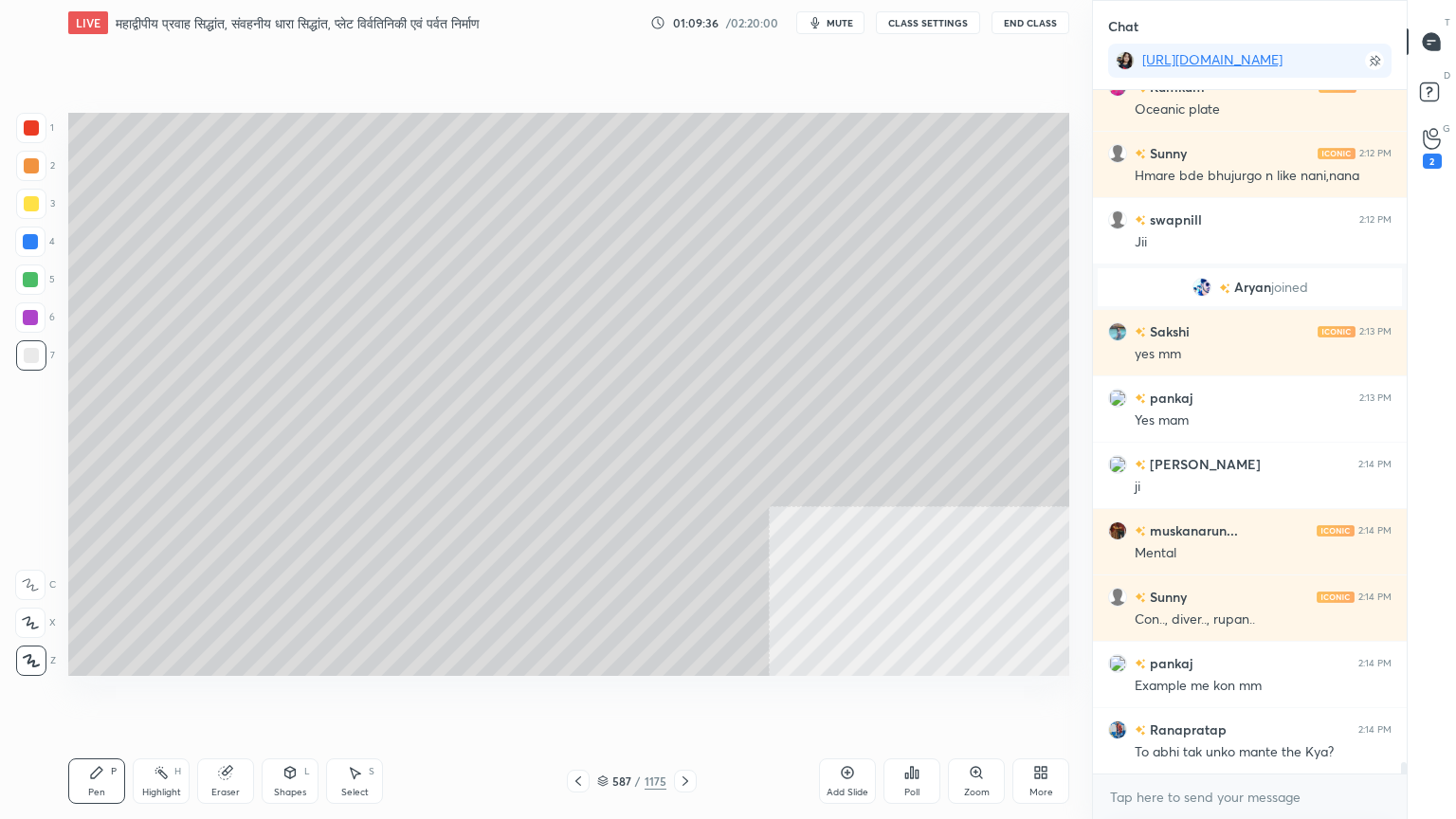 click 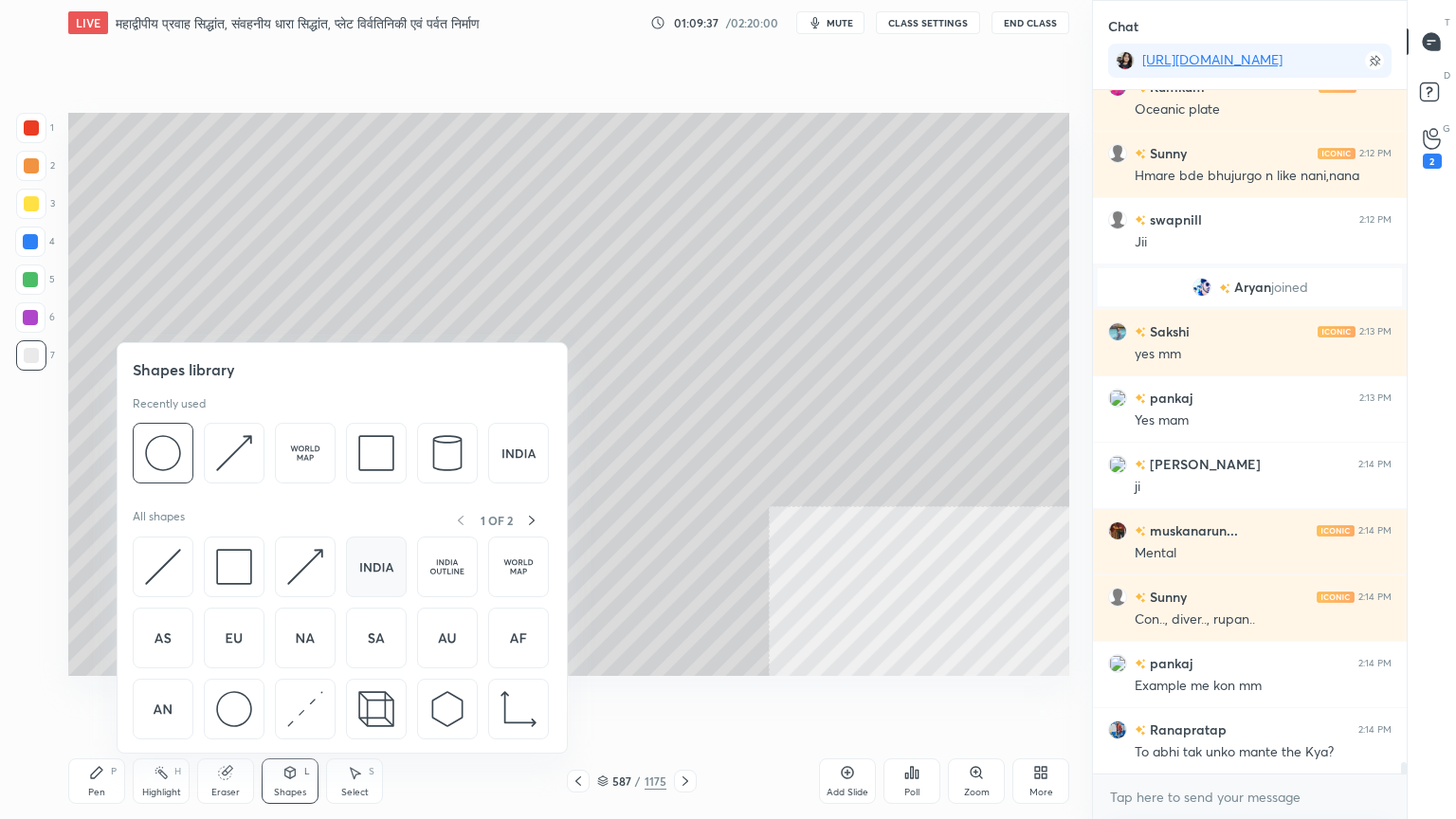 scroll, scrollTop: 39322, scrollLeft: 0, axis: vertical 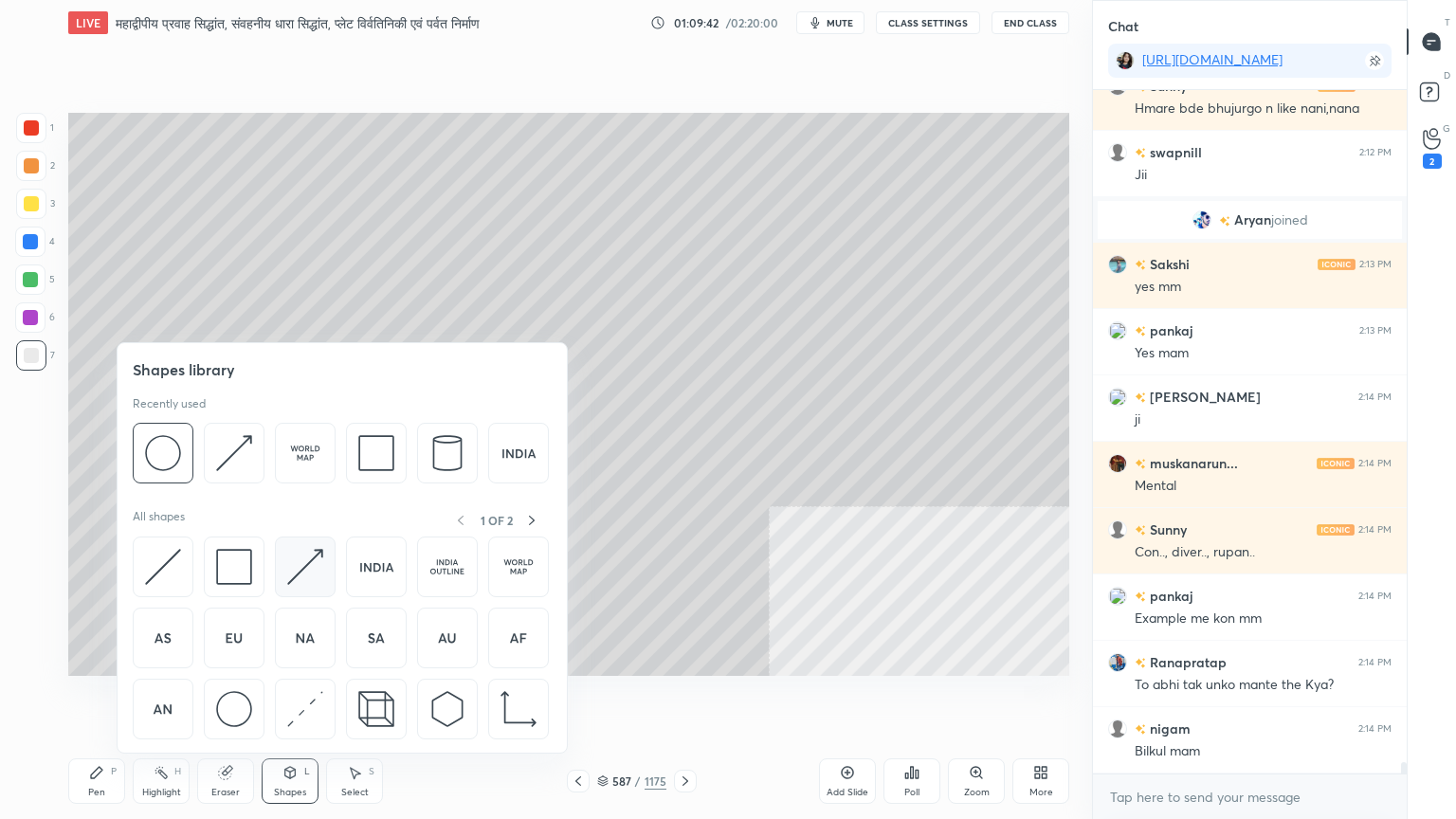 click at bounding box center [305, 567] 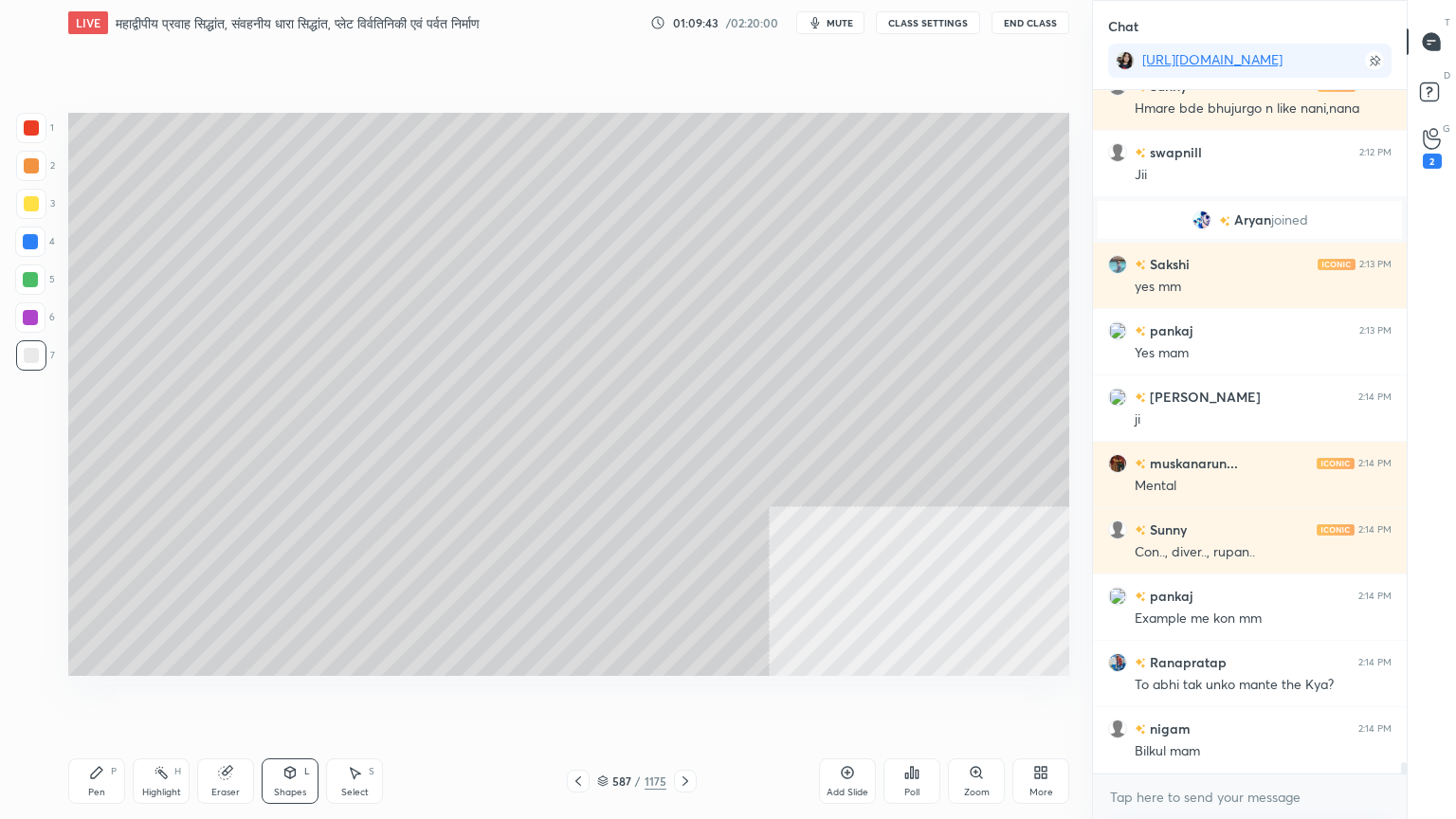 click at bounding box center [31, 355] 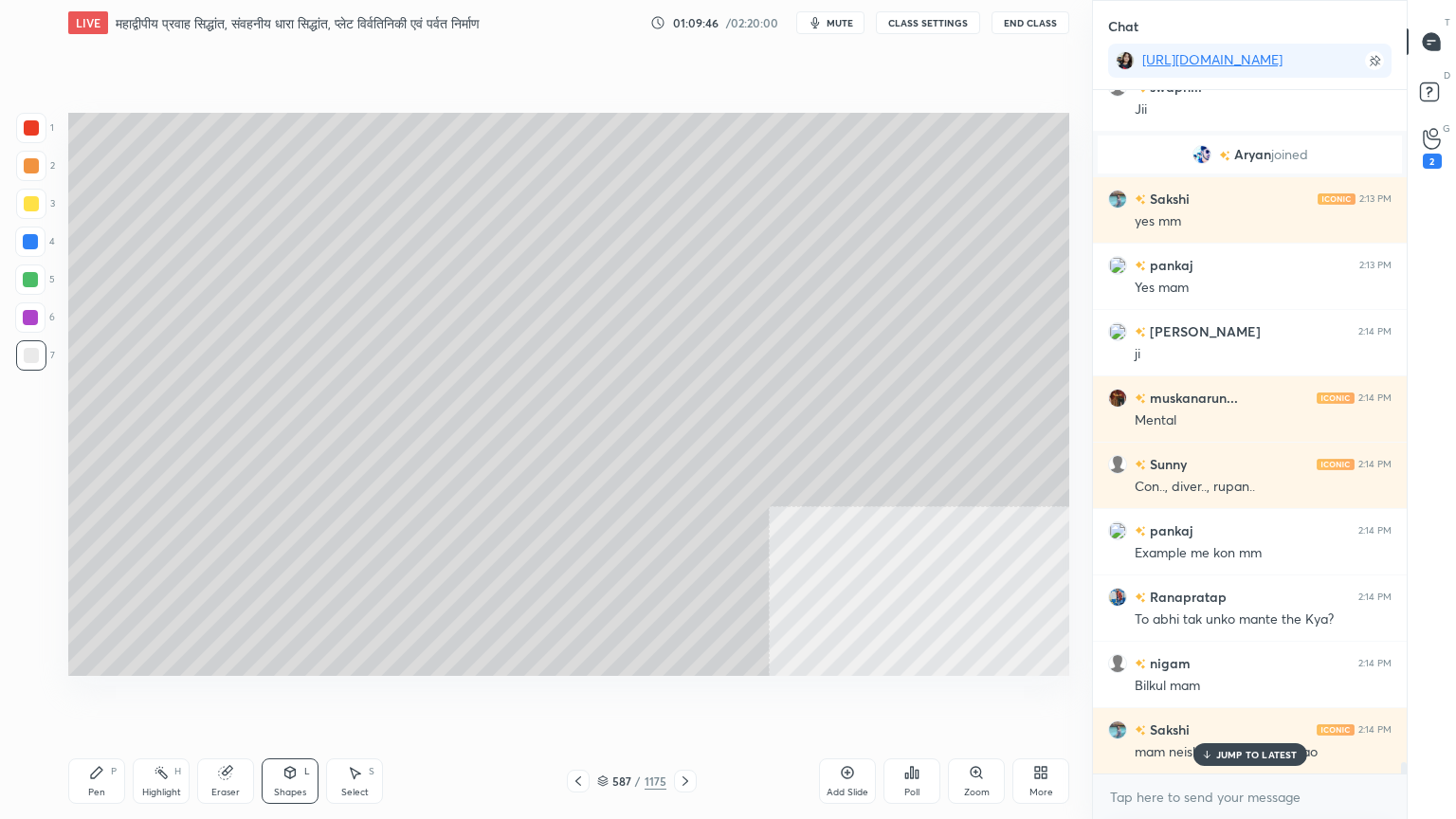 scroll, scrollTop: 39455, scrollLeft: 0, axis: vertical 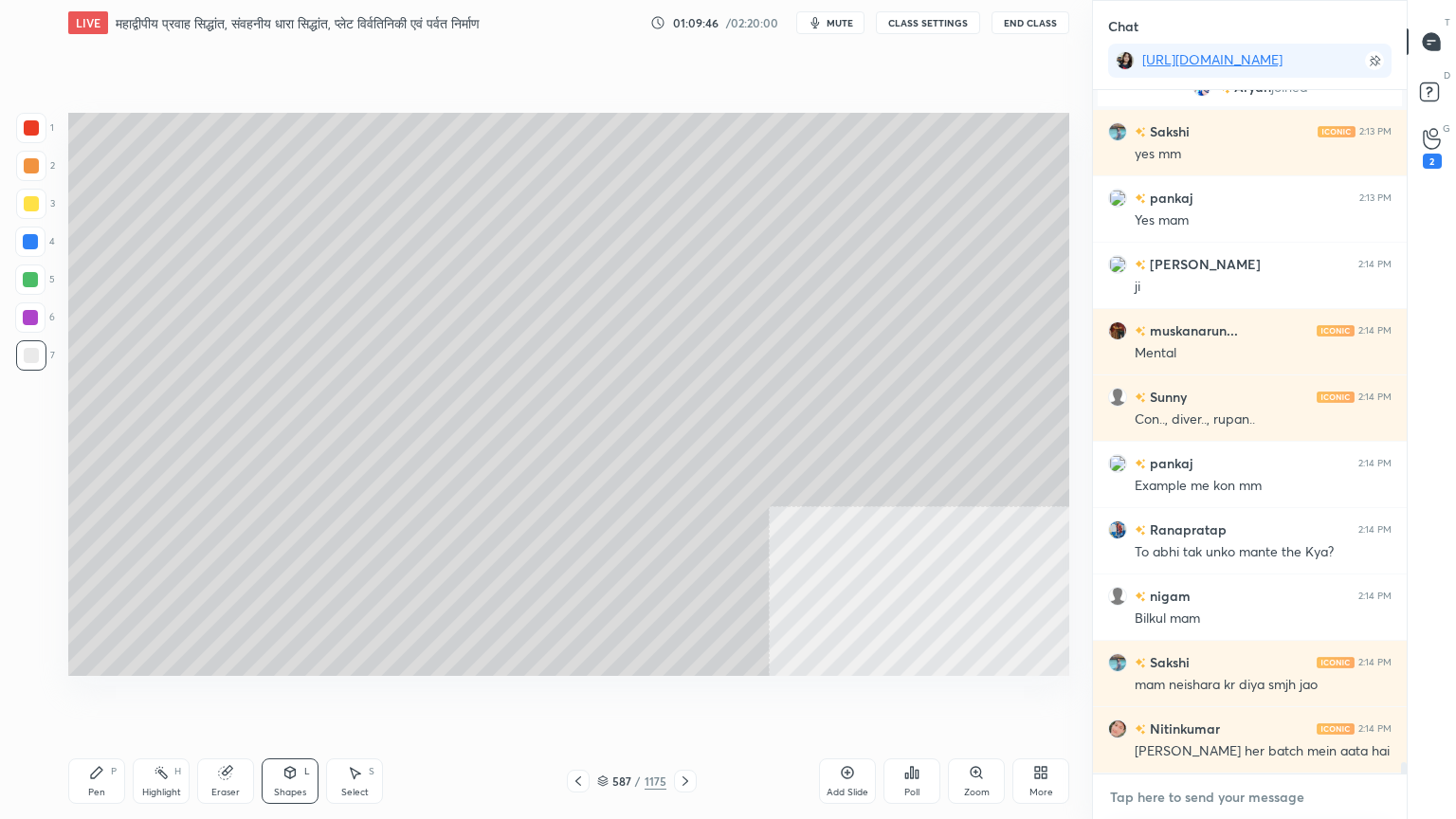 click at bounding box center (1249, 797) 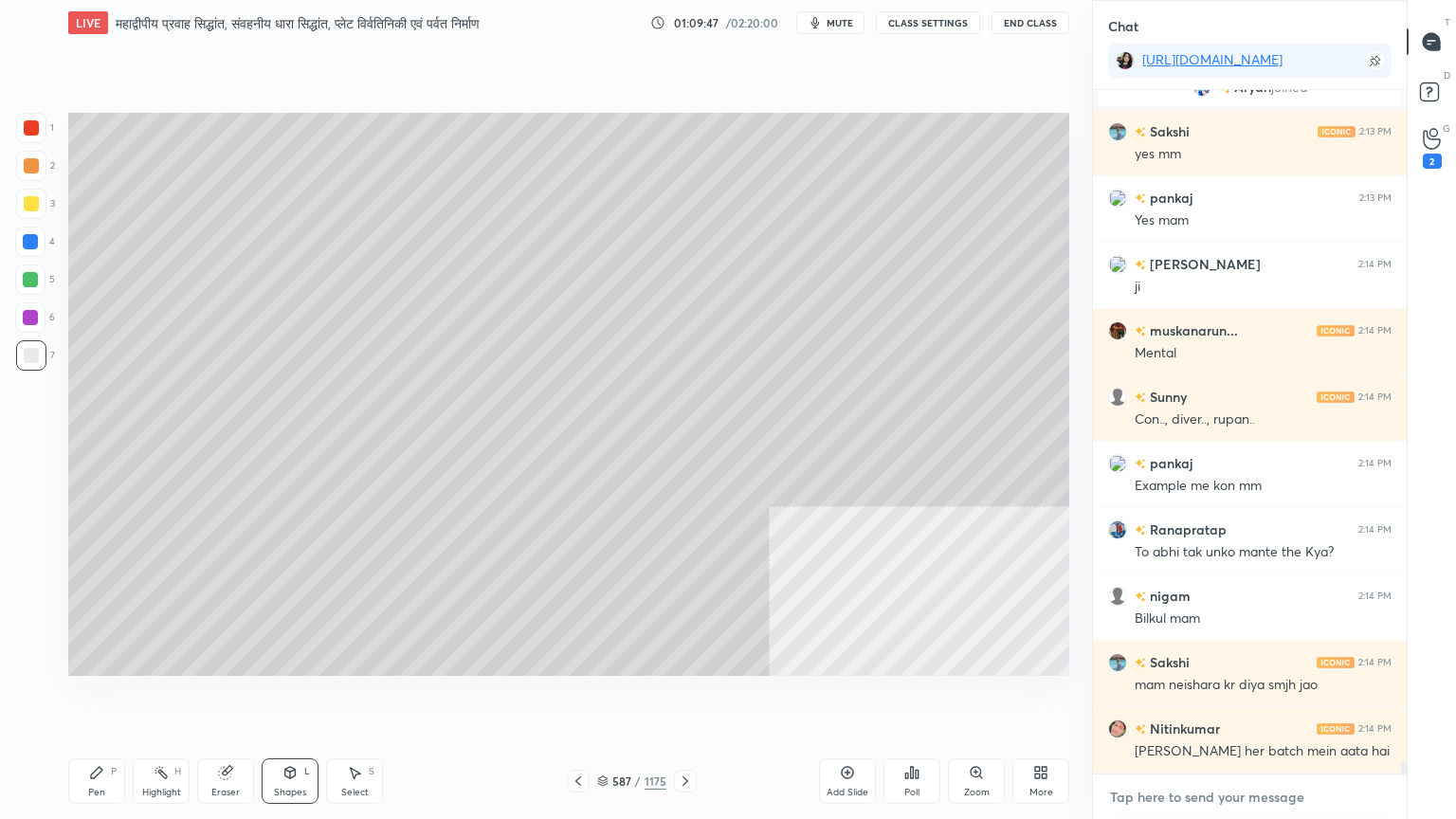 click at bounding box center [1249, 797] 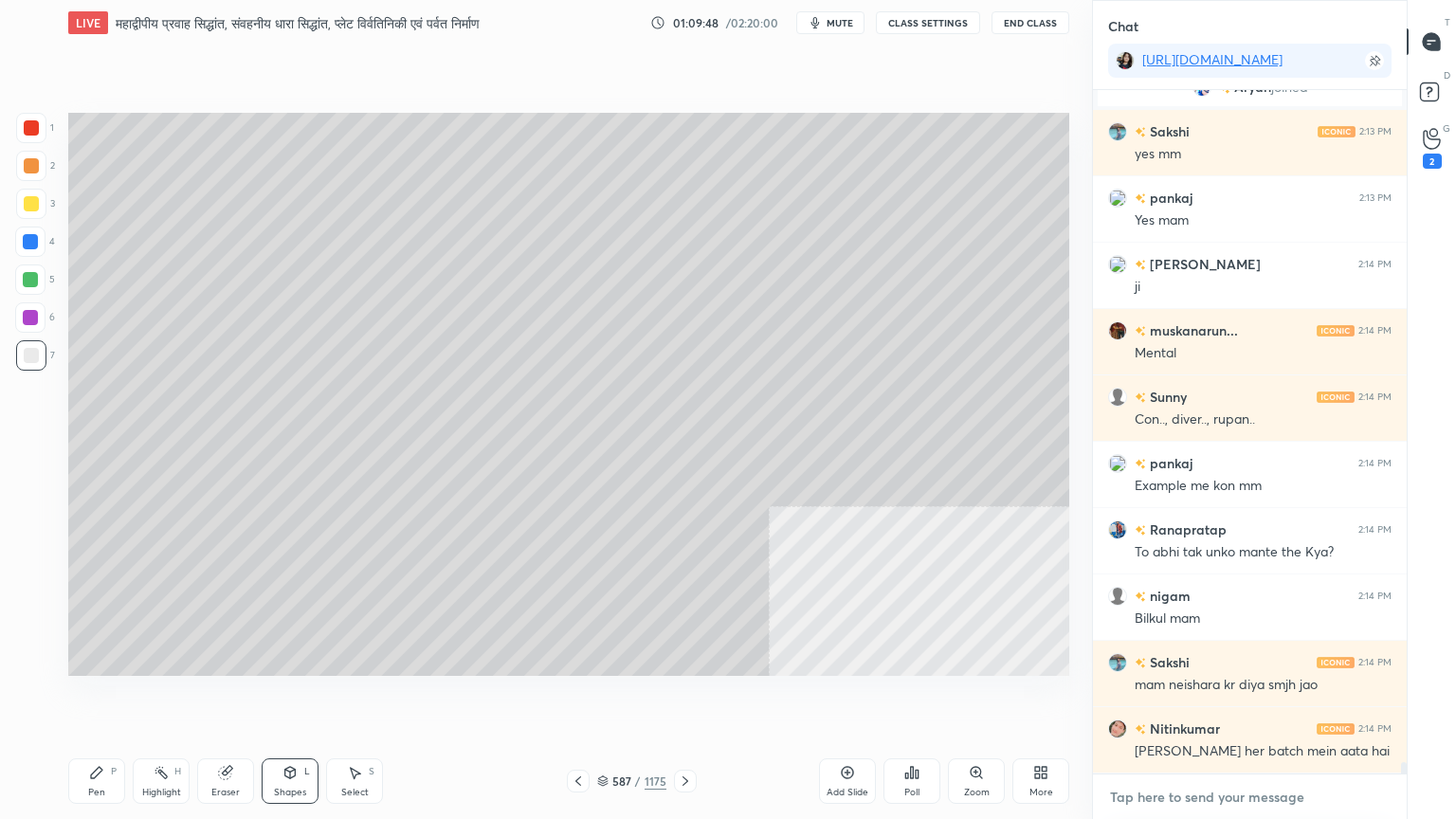 click on "x" at bounding box center [1249, 796] 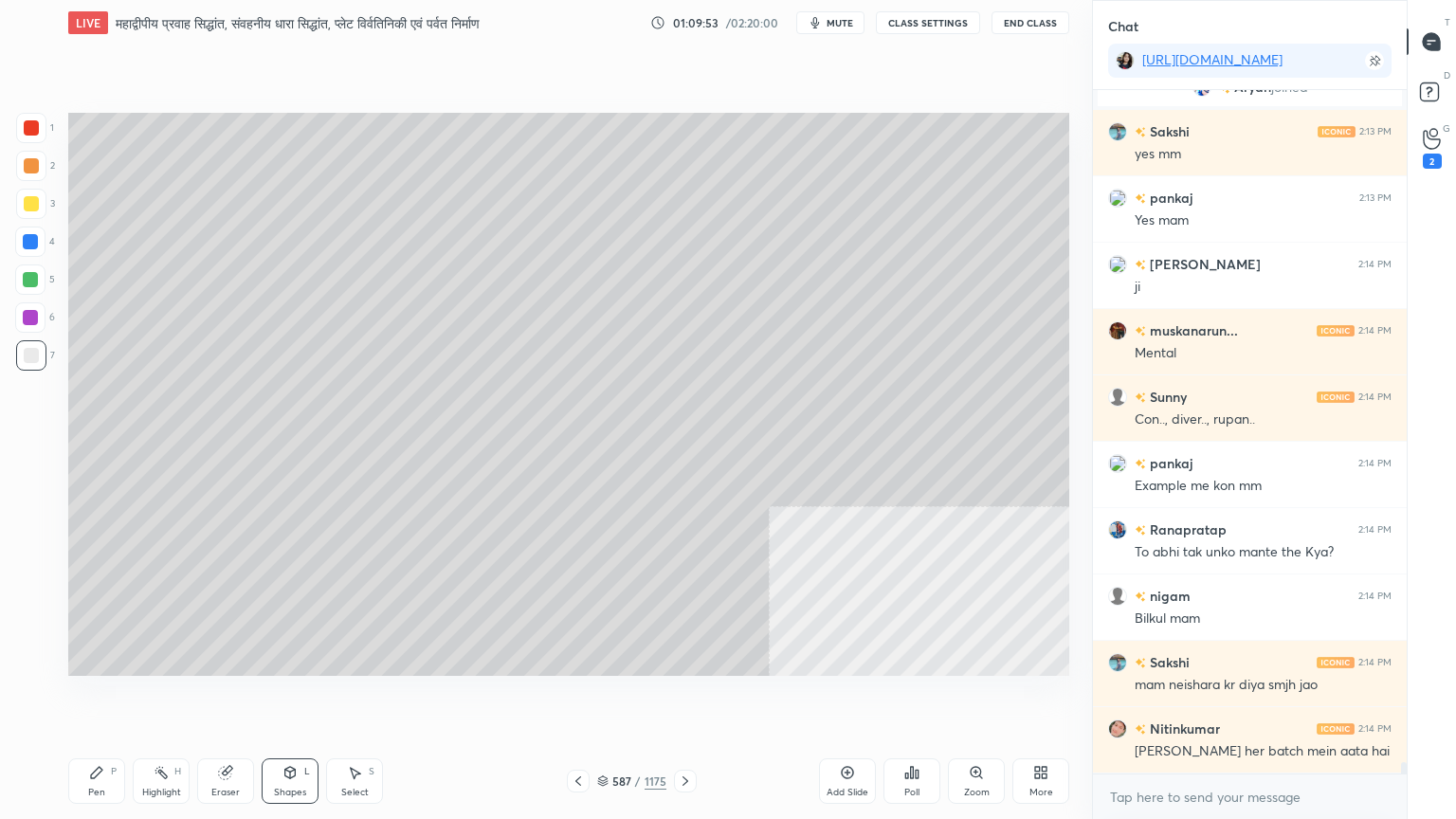 click 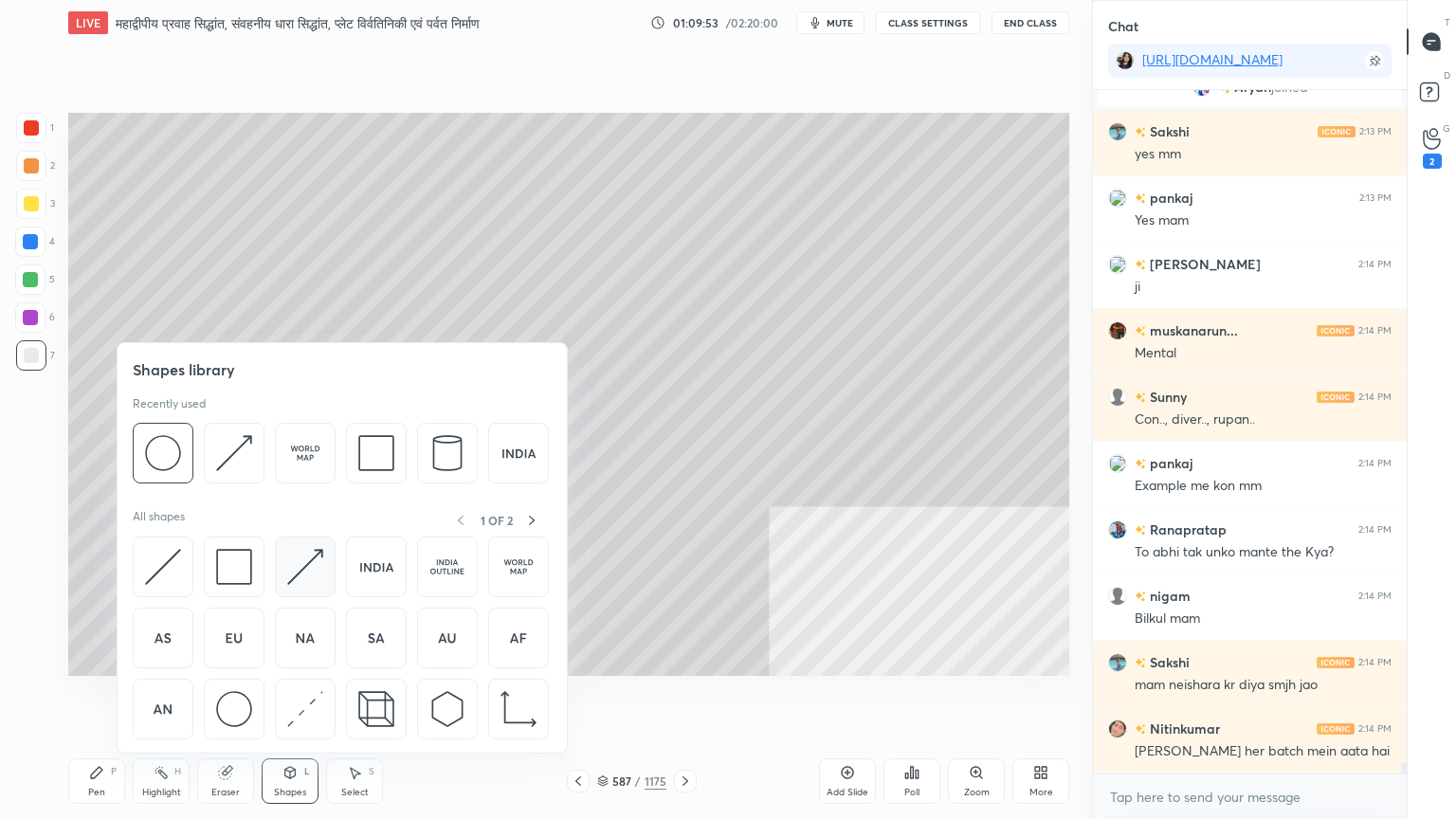 click at bounding box center (305, 567) 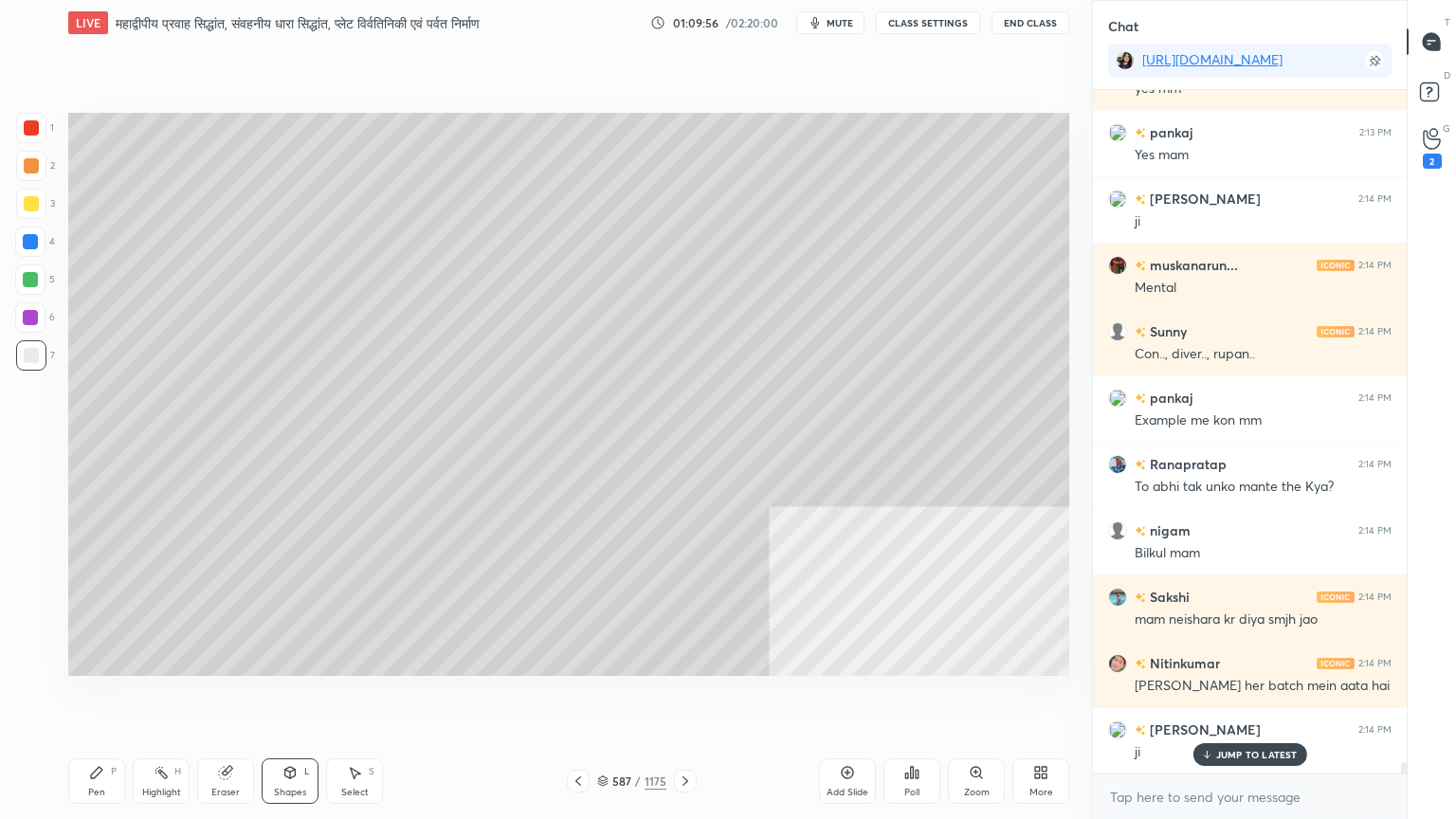 scroll, scrollTop: 39588, scrollLeft: 0, axis: vertical 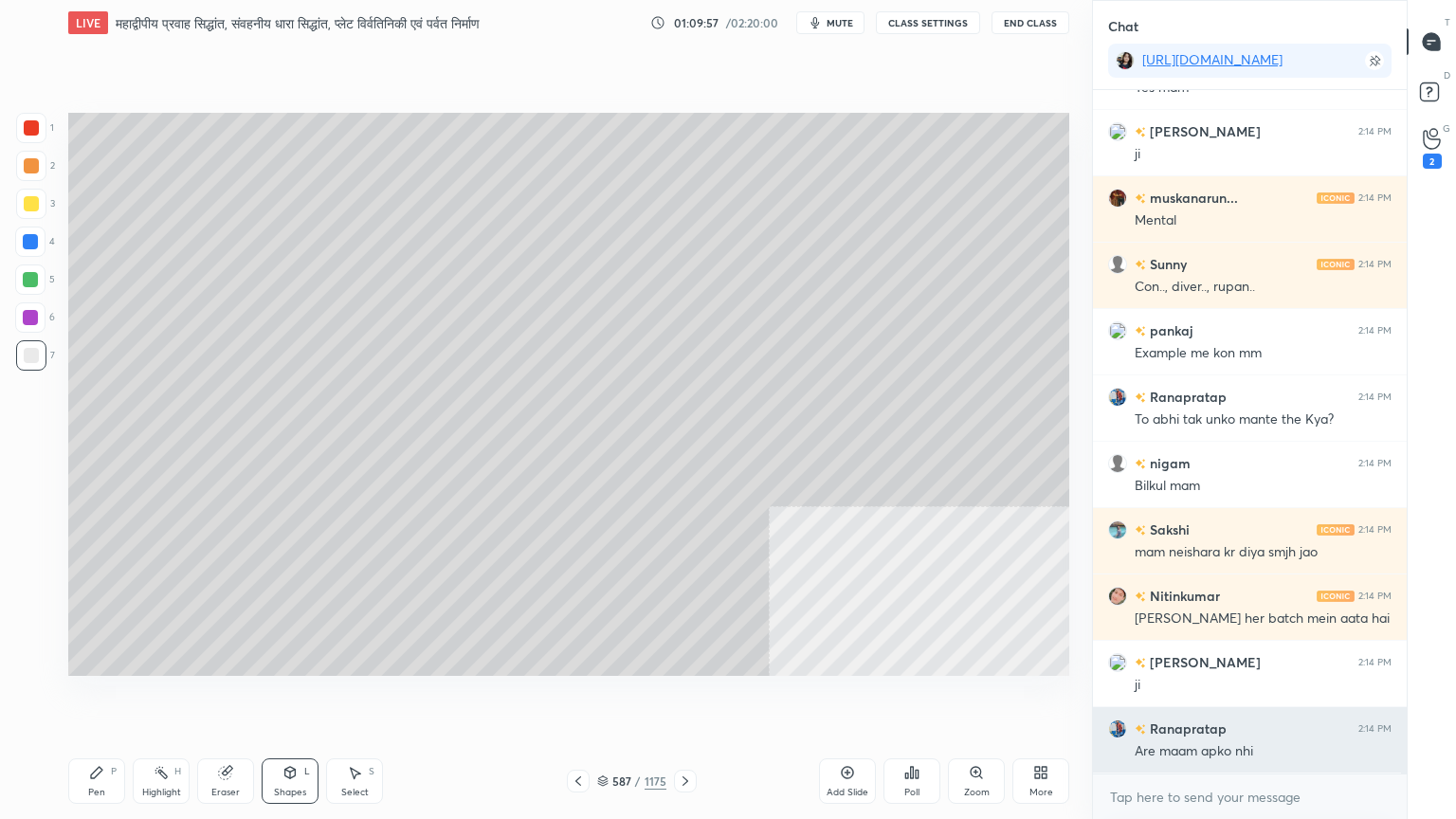 click on "Are maam apko nhi" at bounding box center [1263, 752] 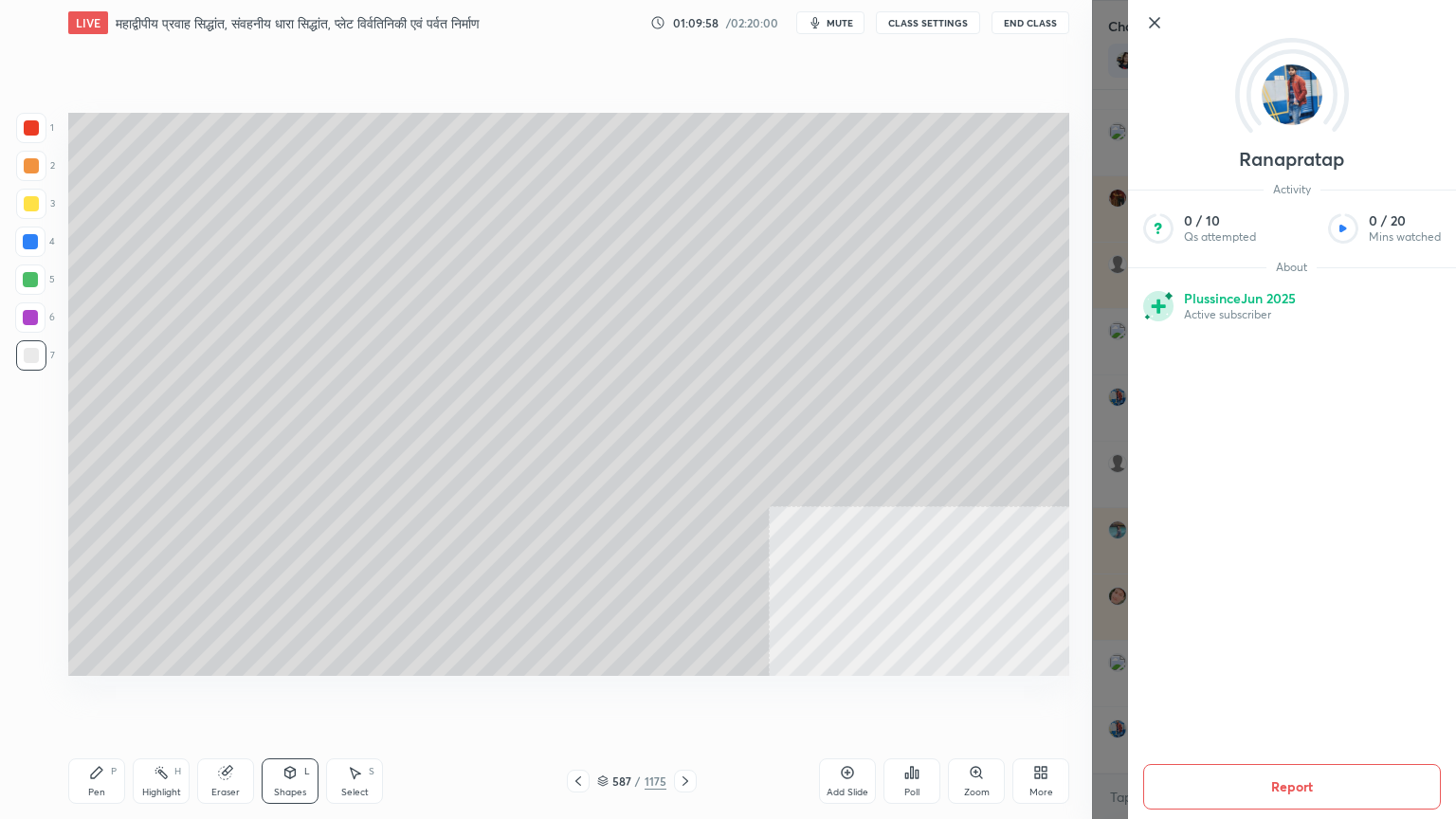 click 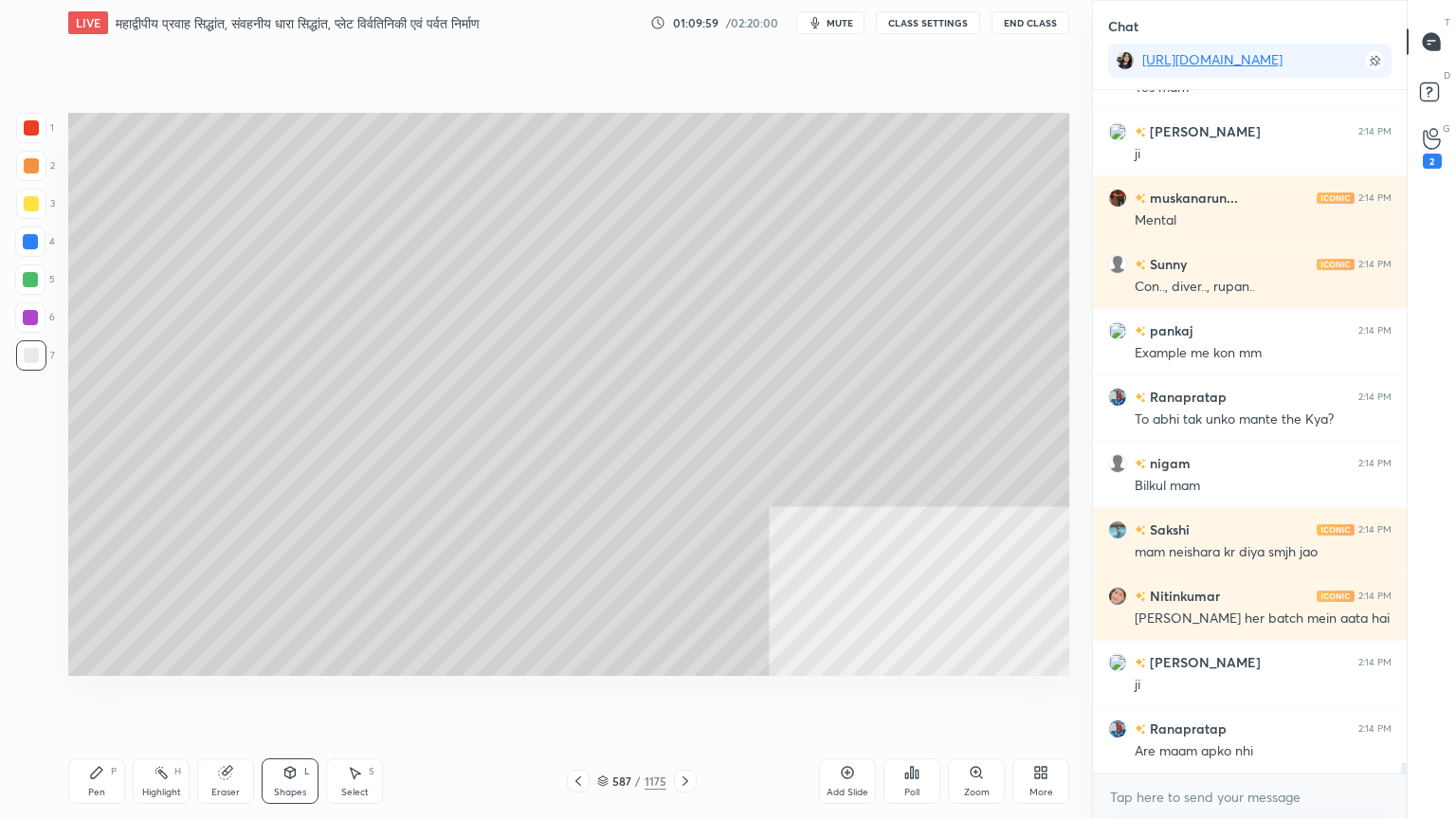 click on "x" at bounding box center [1249, 796] 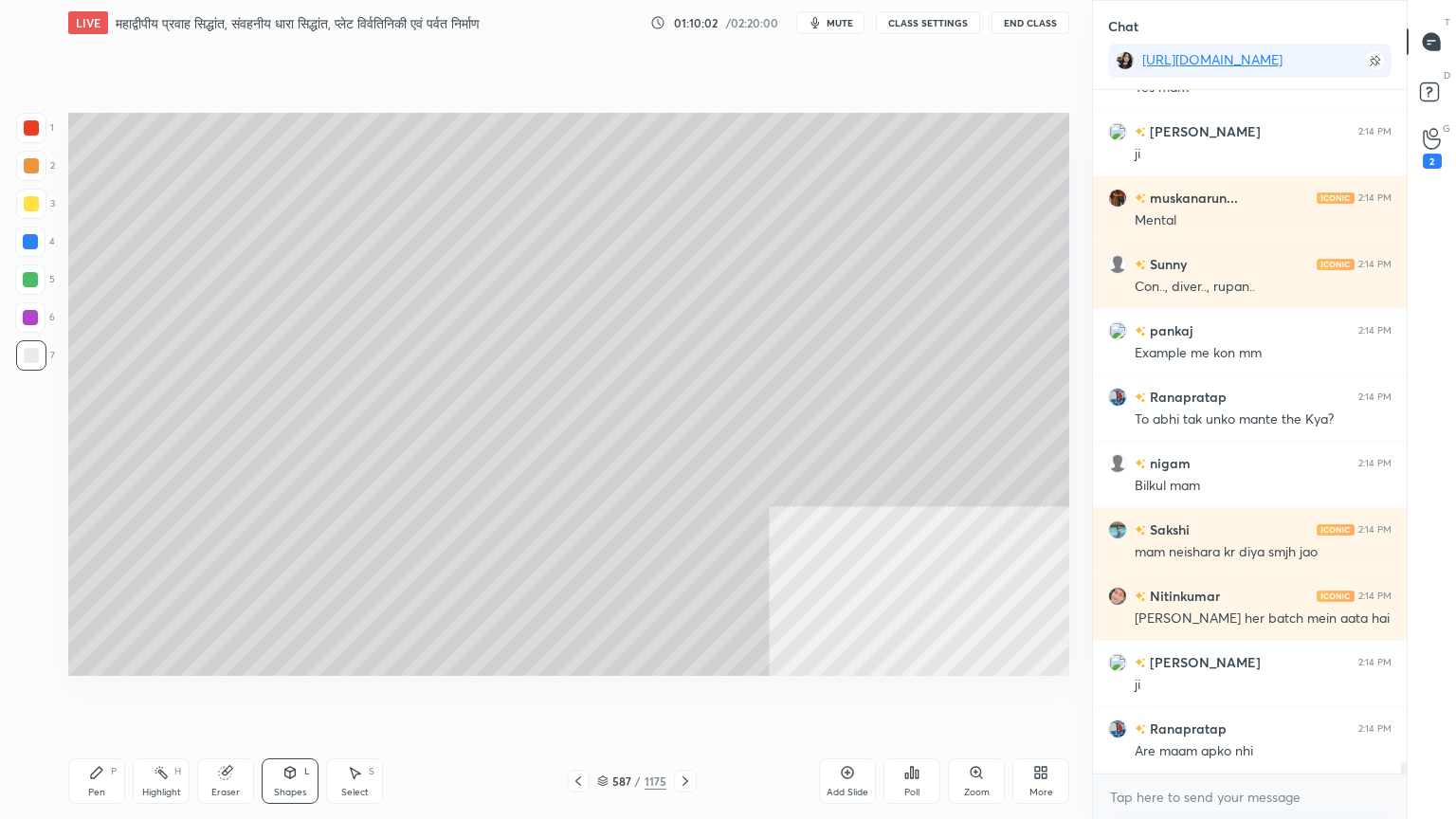 click at bounding box center [31, 355] 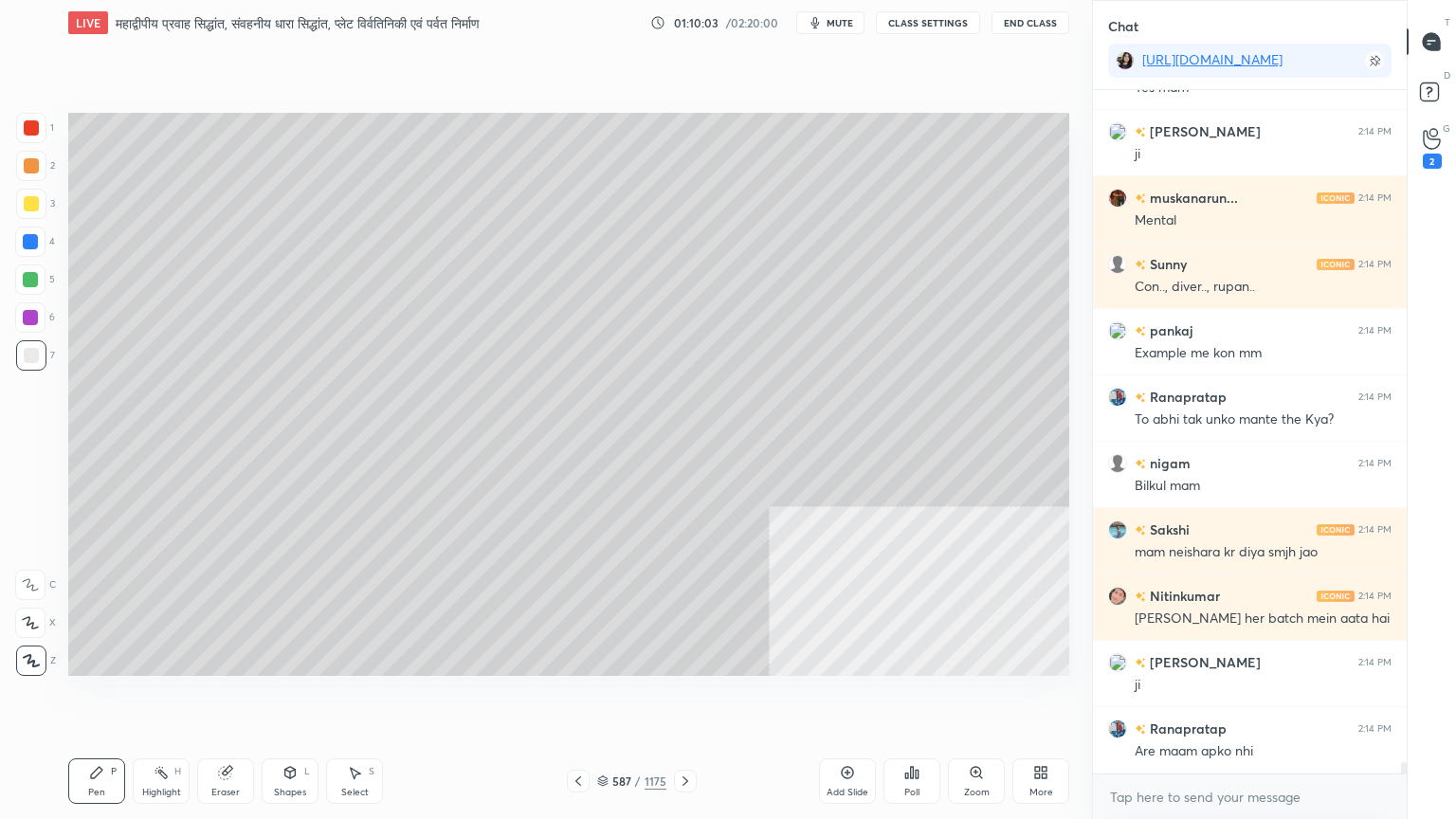 click on "Pen P" at bounding box center (97, 781) 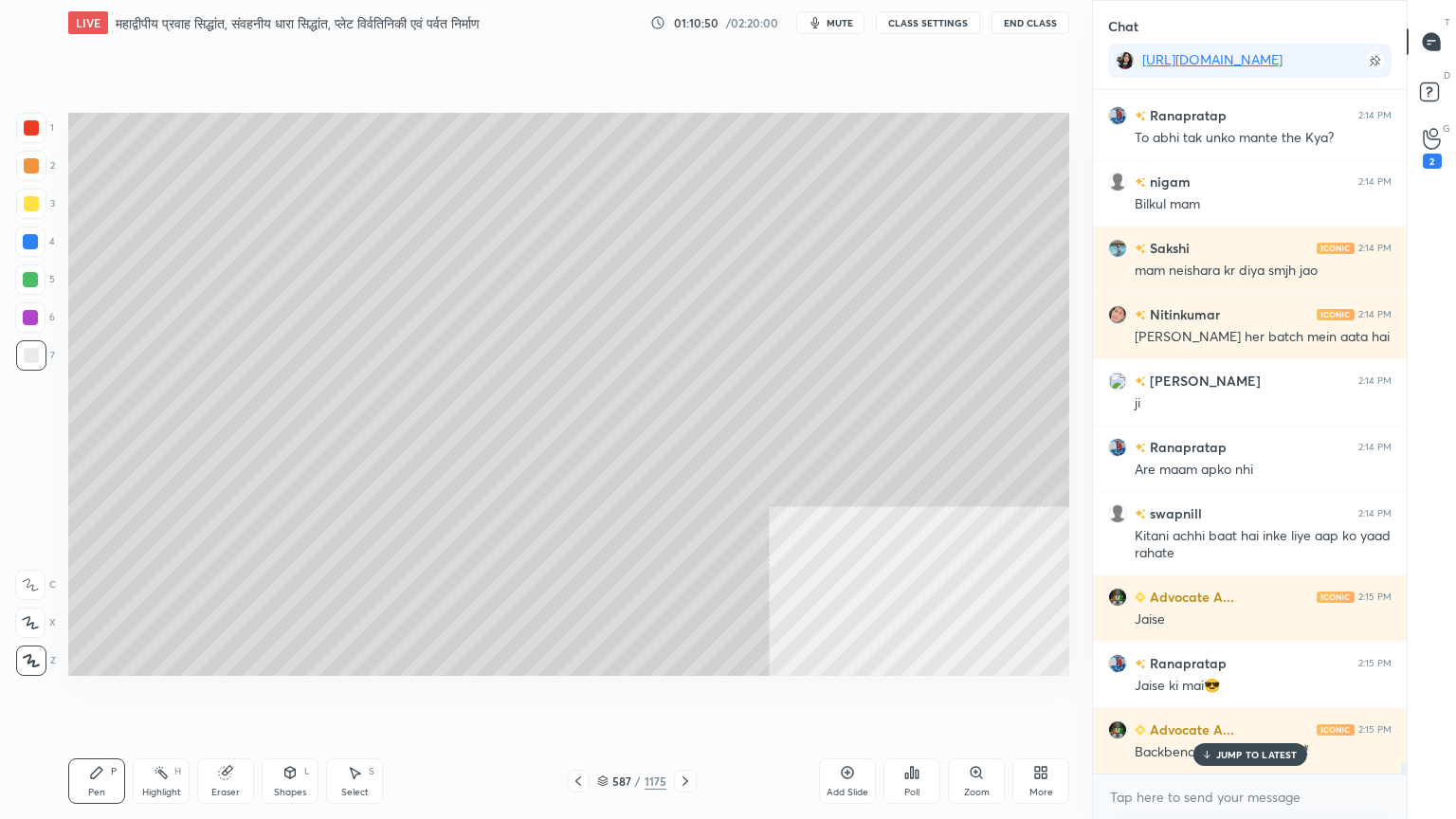 scroll, scrollTop: 39953, scrollLeft: 0, axis: vertical 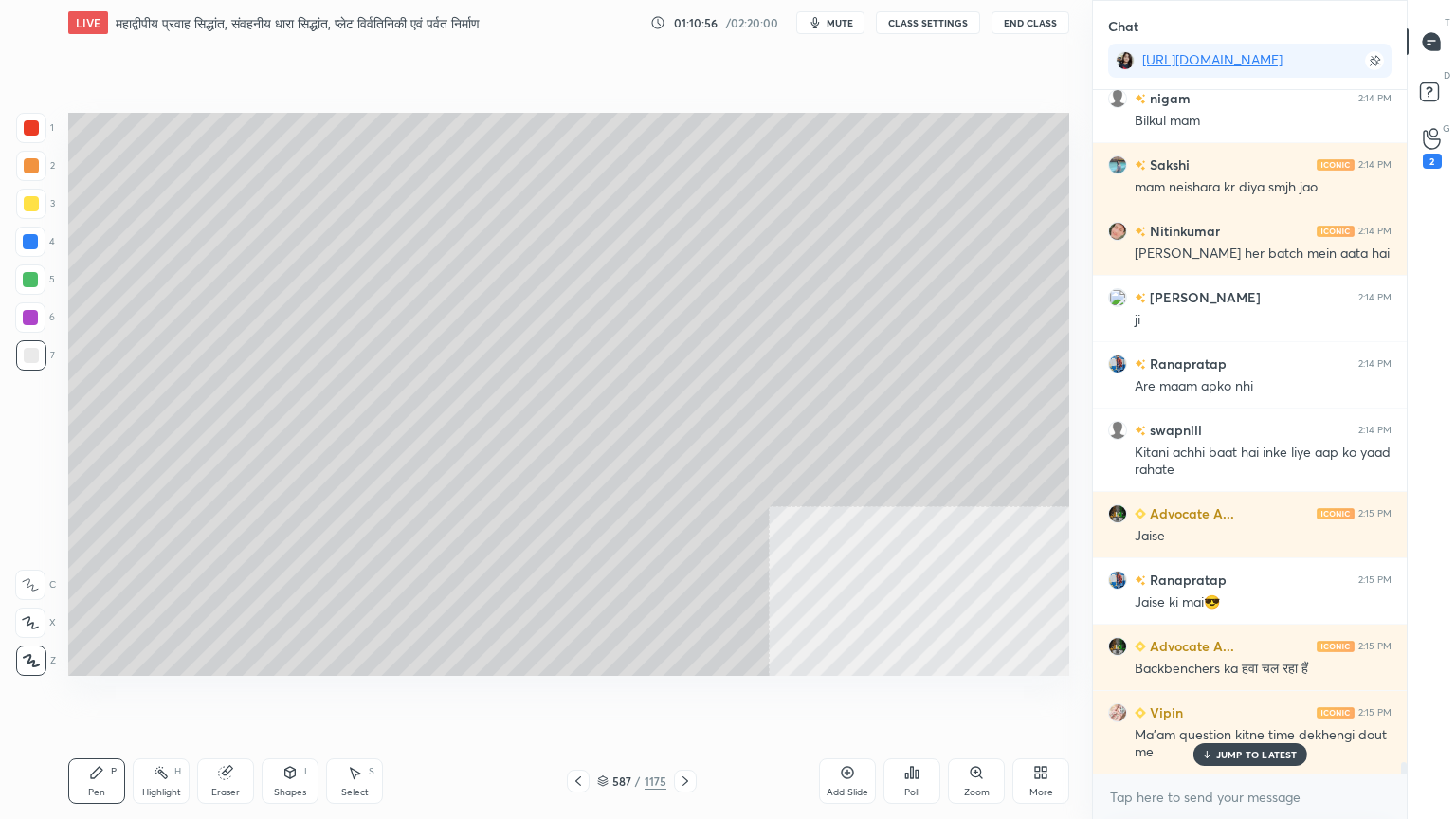 click on "JUMP TO LATEST" at bounding box center (1257, 755) 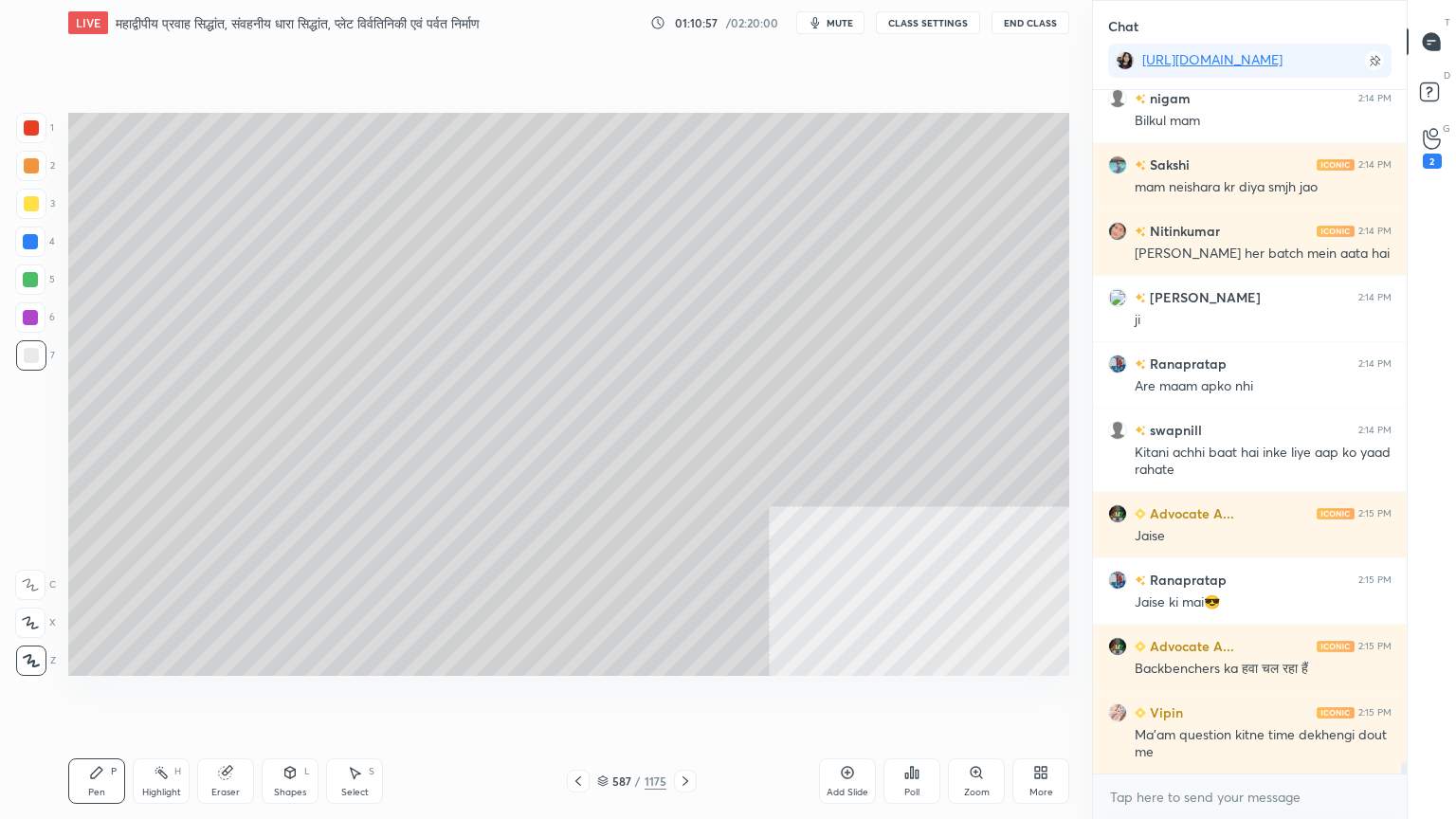 click at bounding box center [31, 355] 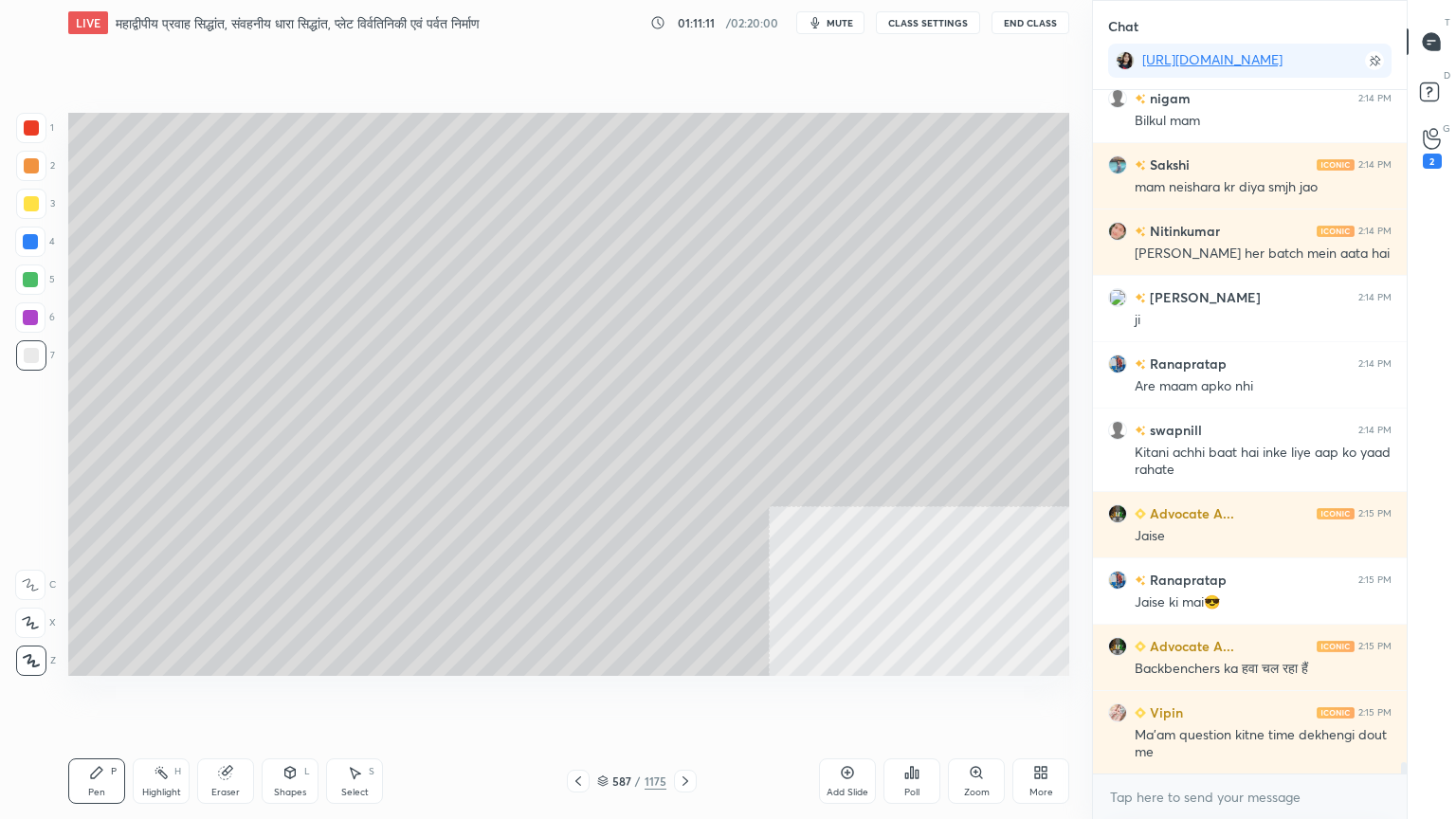 scroll, scrollTop: 40020, scrollLeft: 0, axis: vertical 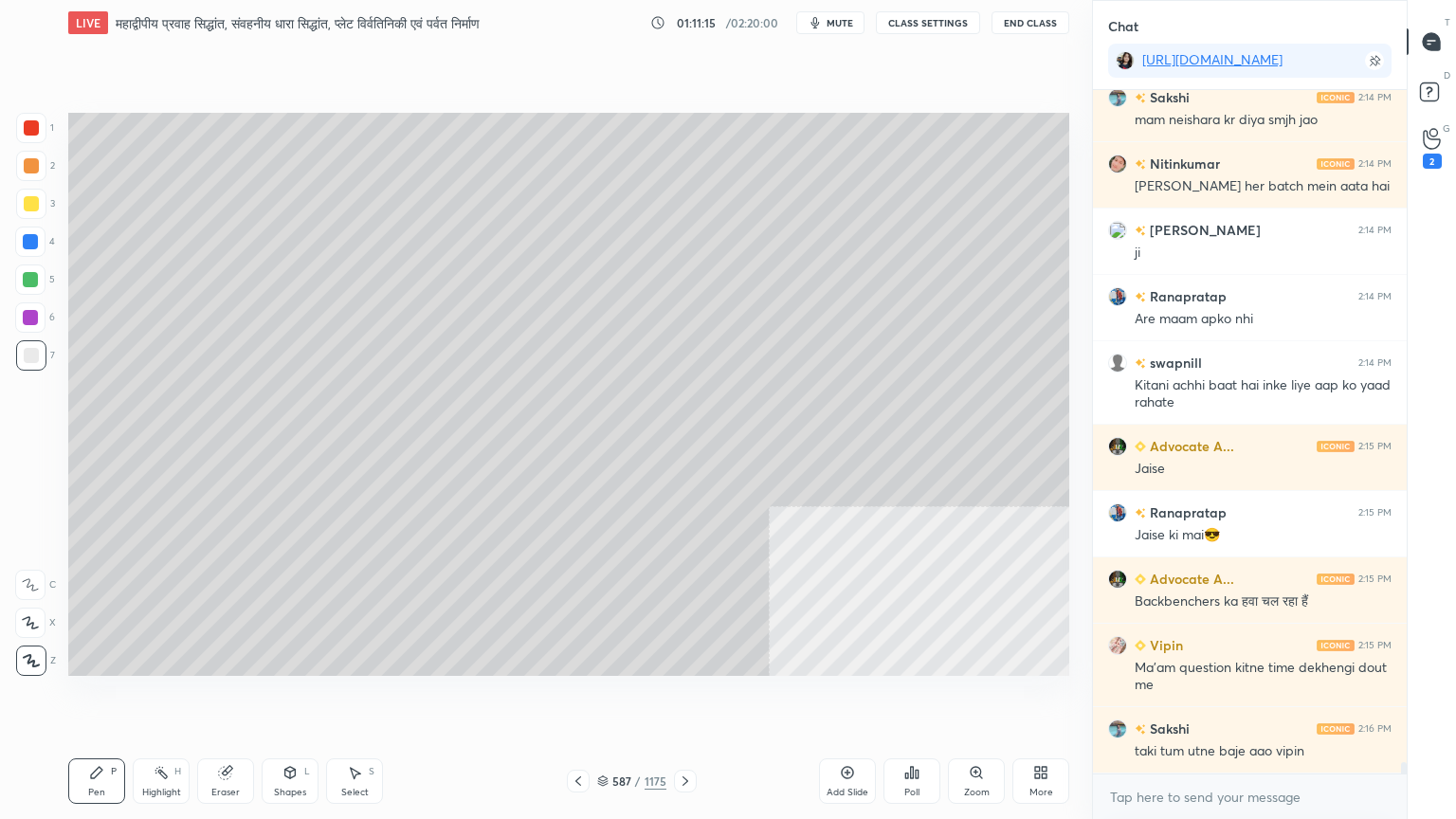 click at bounding box center (31, 128) 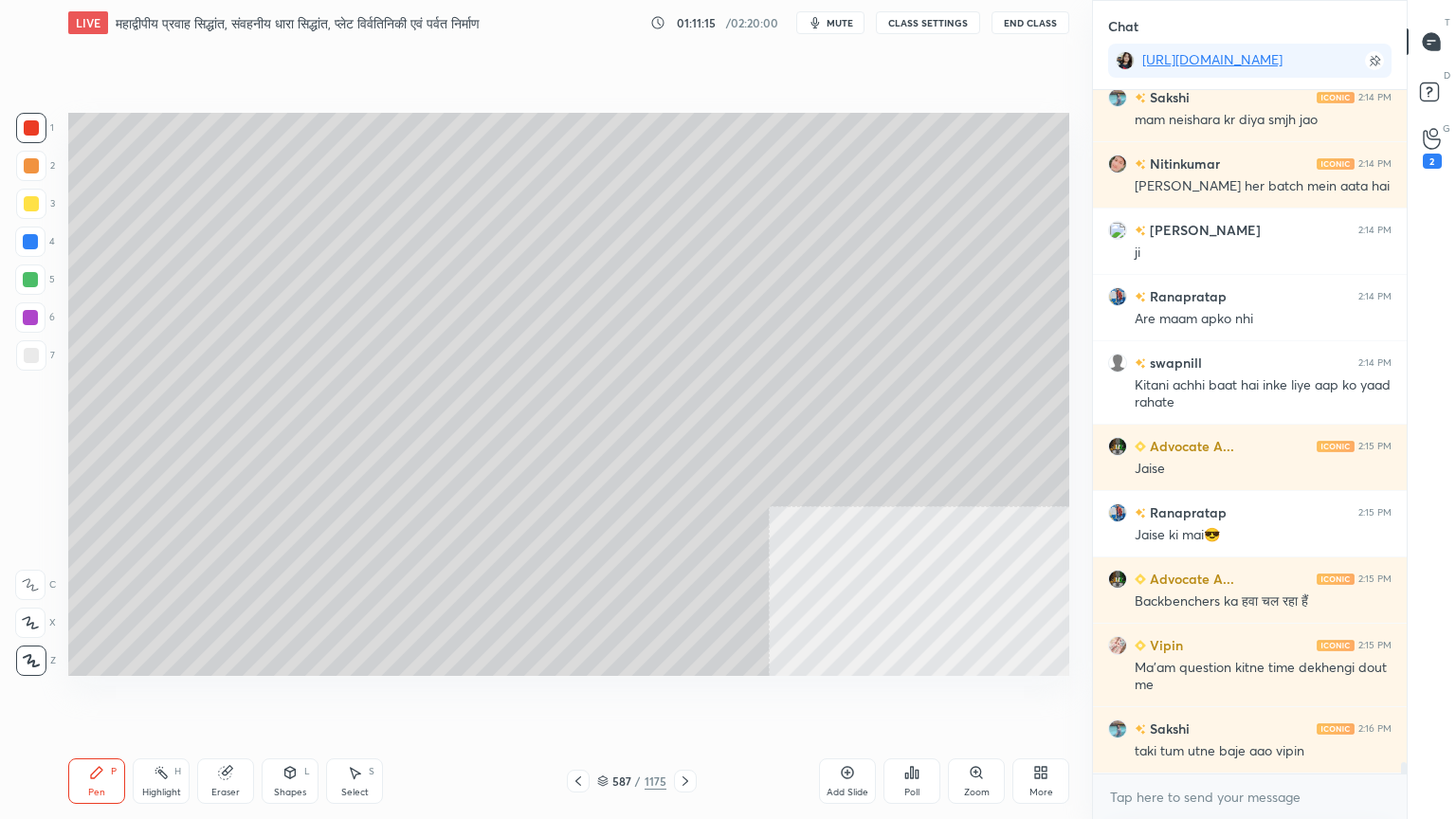 click at bounding box center (31, 128) 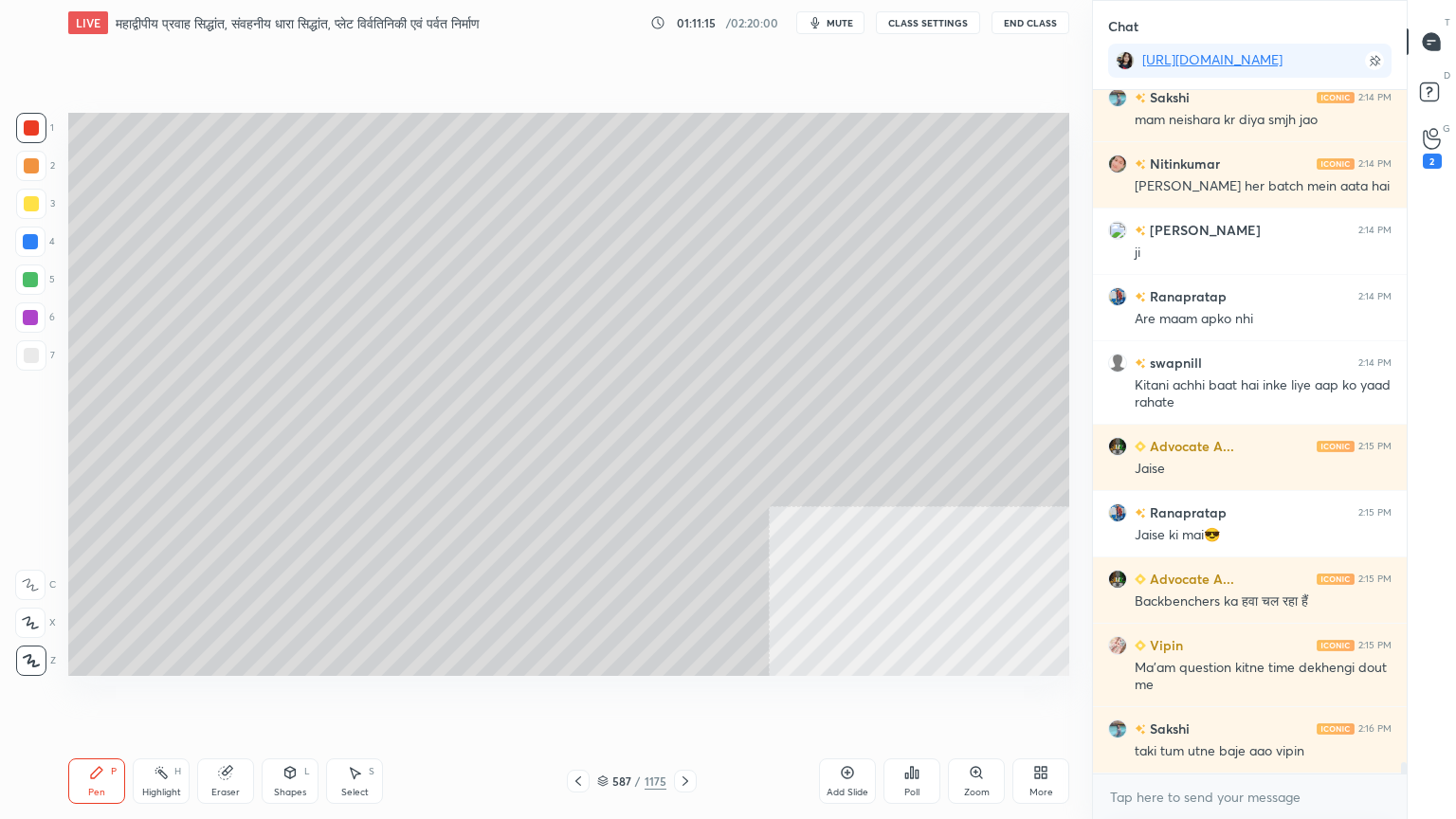 drag, startPoint x: 25, startPoint y: 129, endPoint x: 21, endPoint y: 155, distance: 26.305893 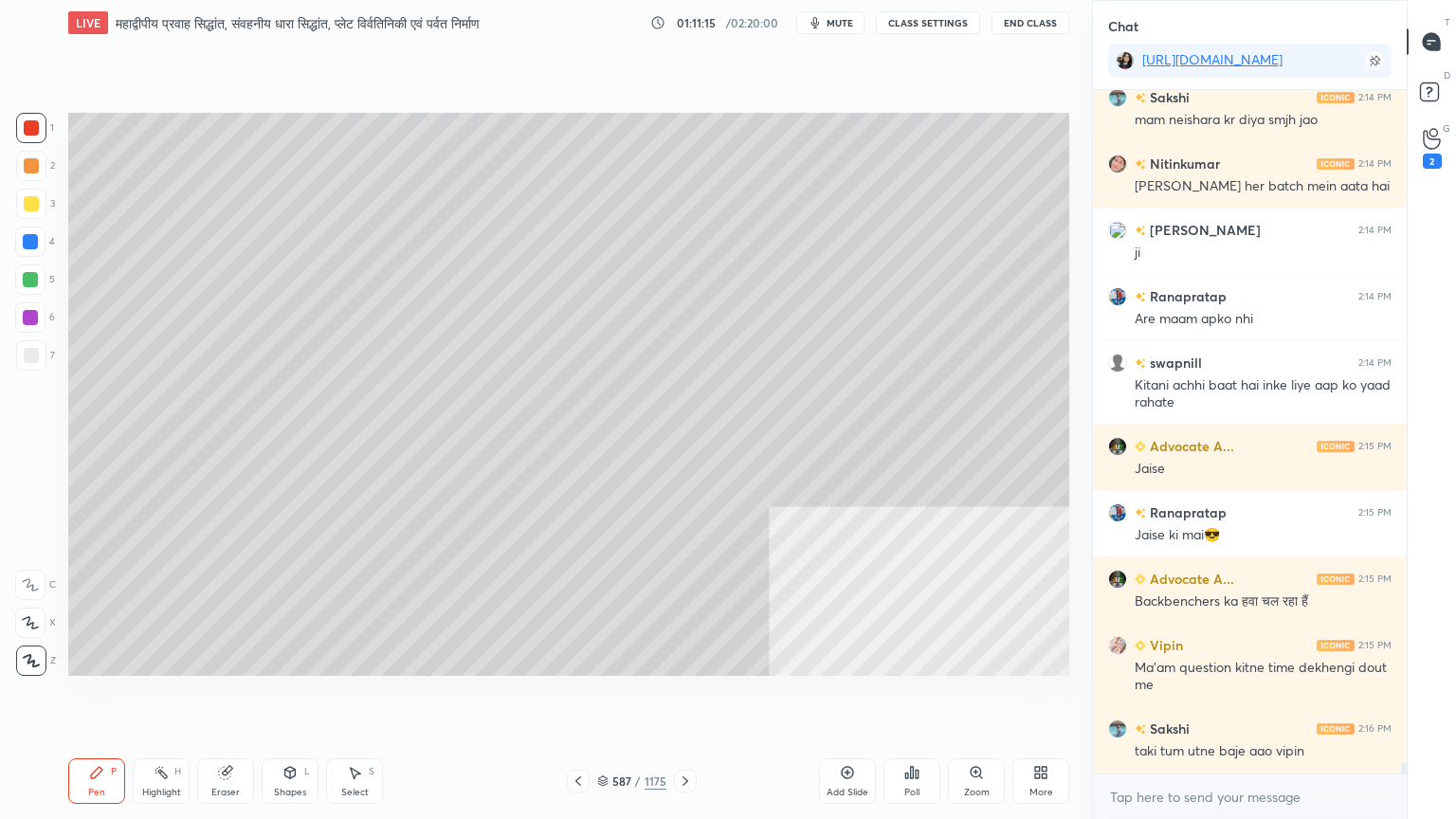 click at bounding box center [31, 128] 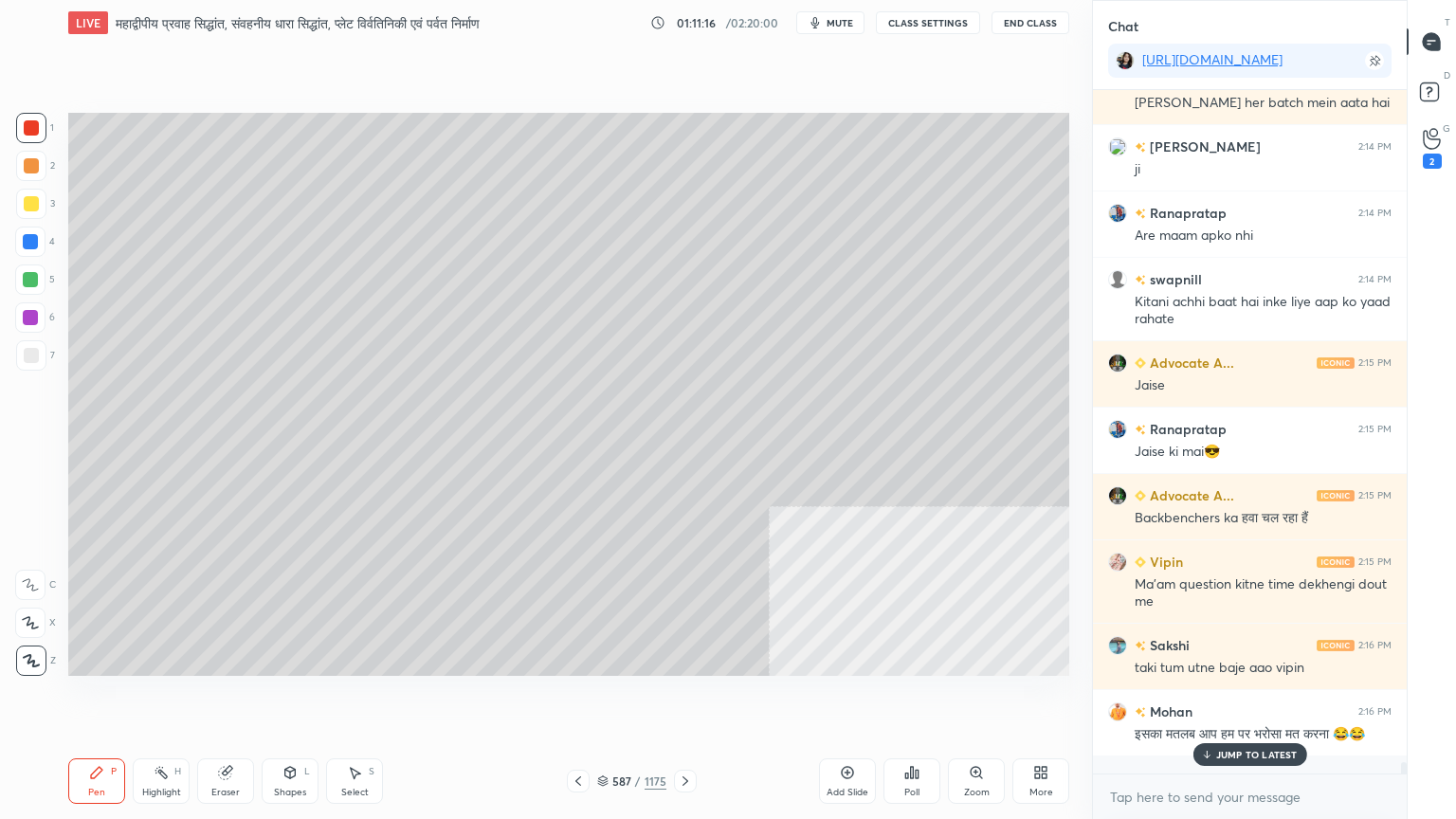 scroll, scrollTop: 40169, scrollLeft: 0, axis: vertical 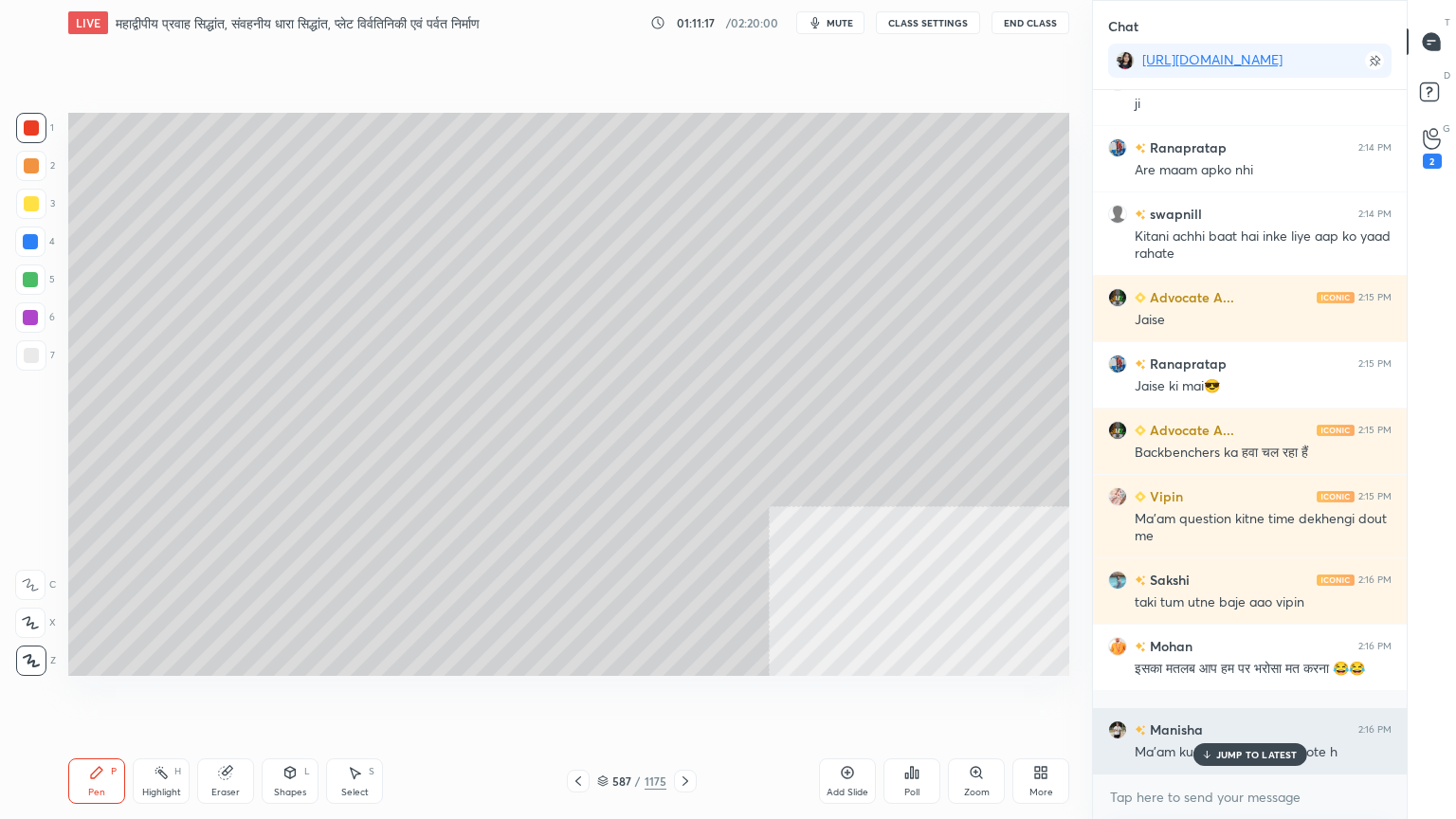click on "JUMP TO LATEST" at bounding box center (1257, 755) 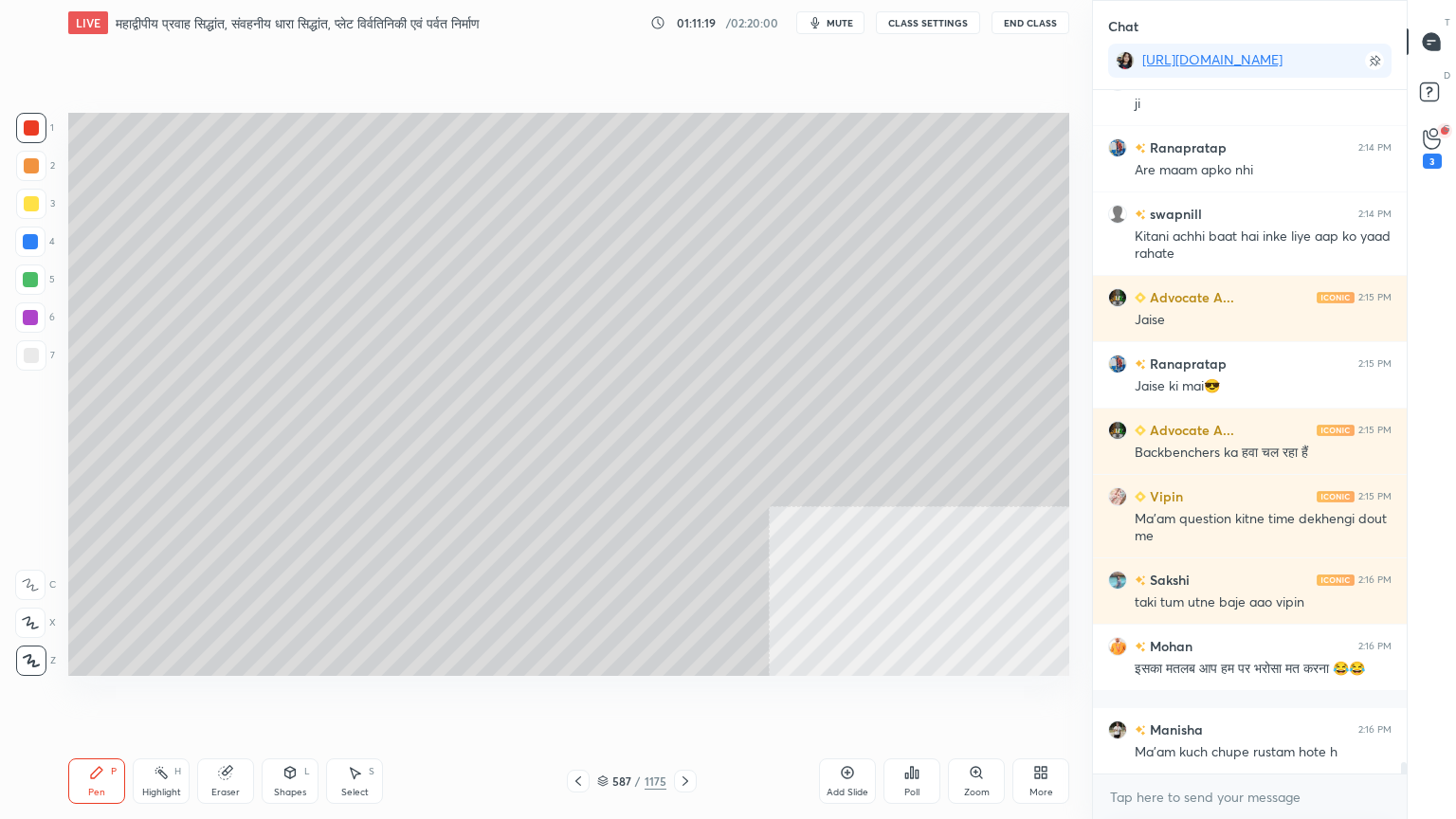 click 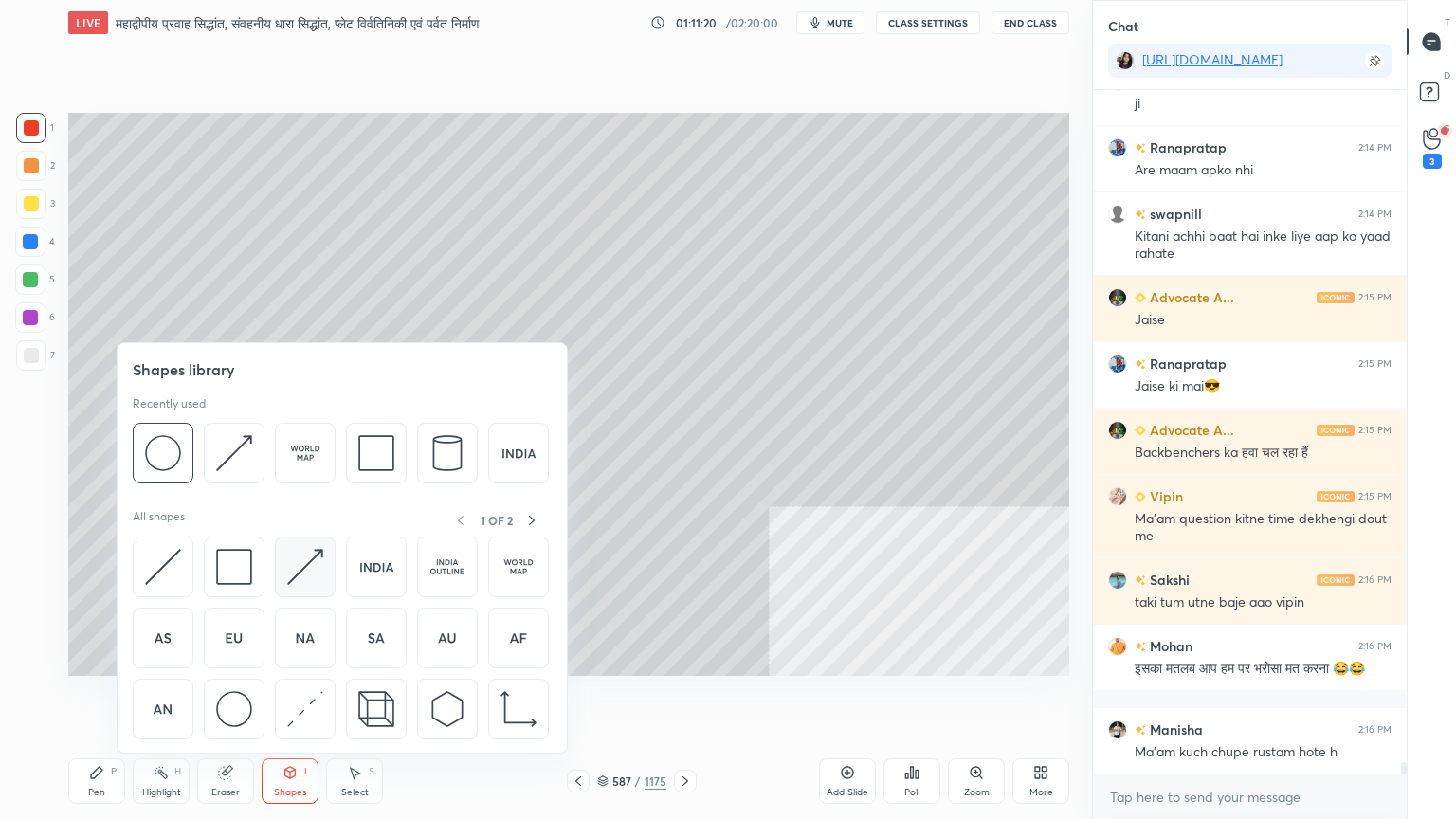 click at bounding box center [305, 567] 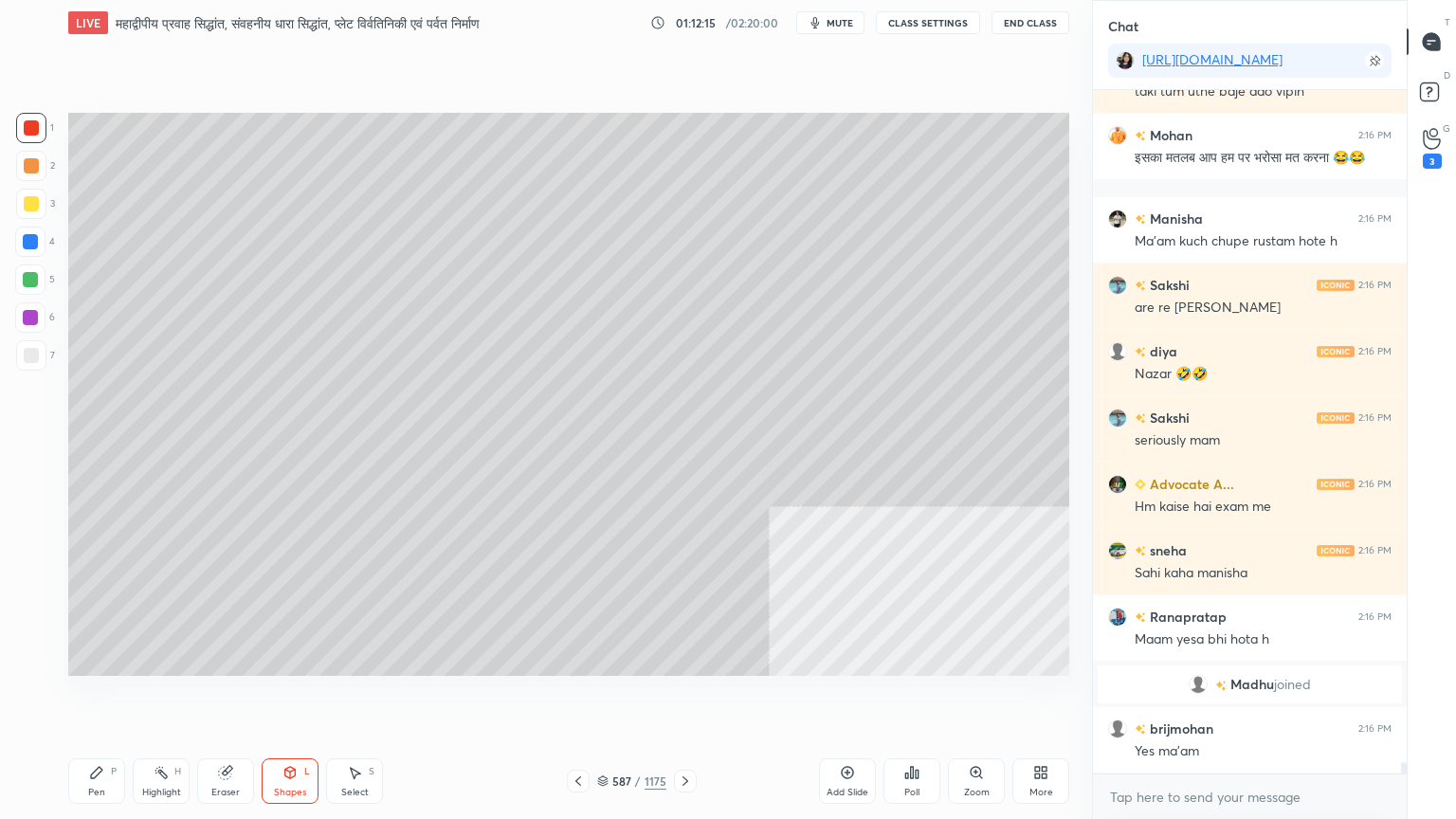scroll, scrollTop: 40312, scrollLeft: 0, axis: vertical 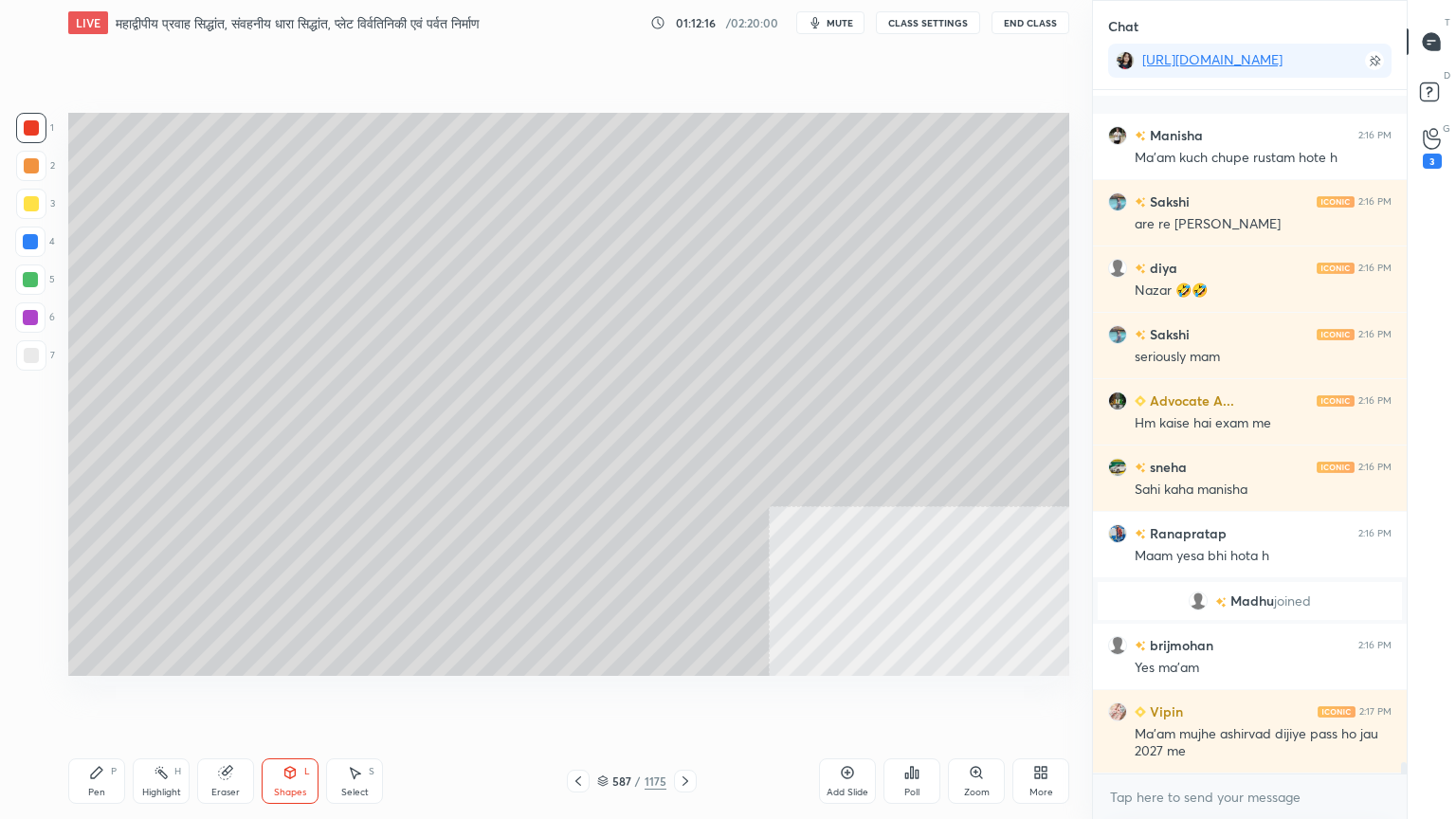 click 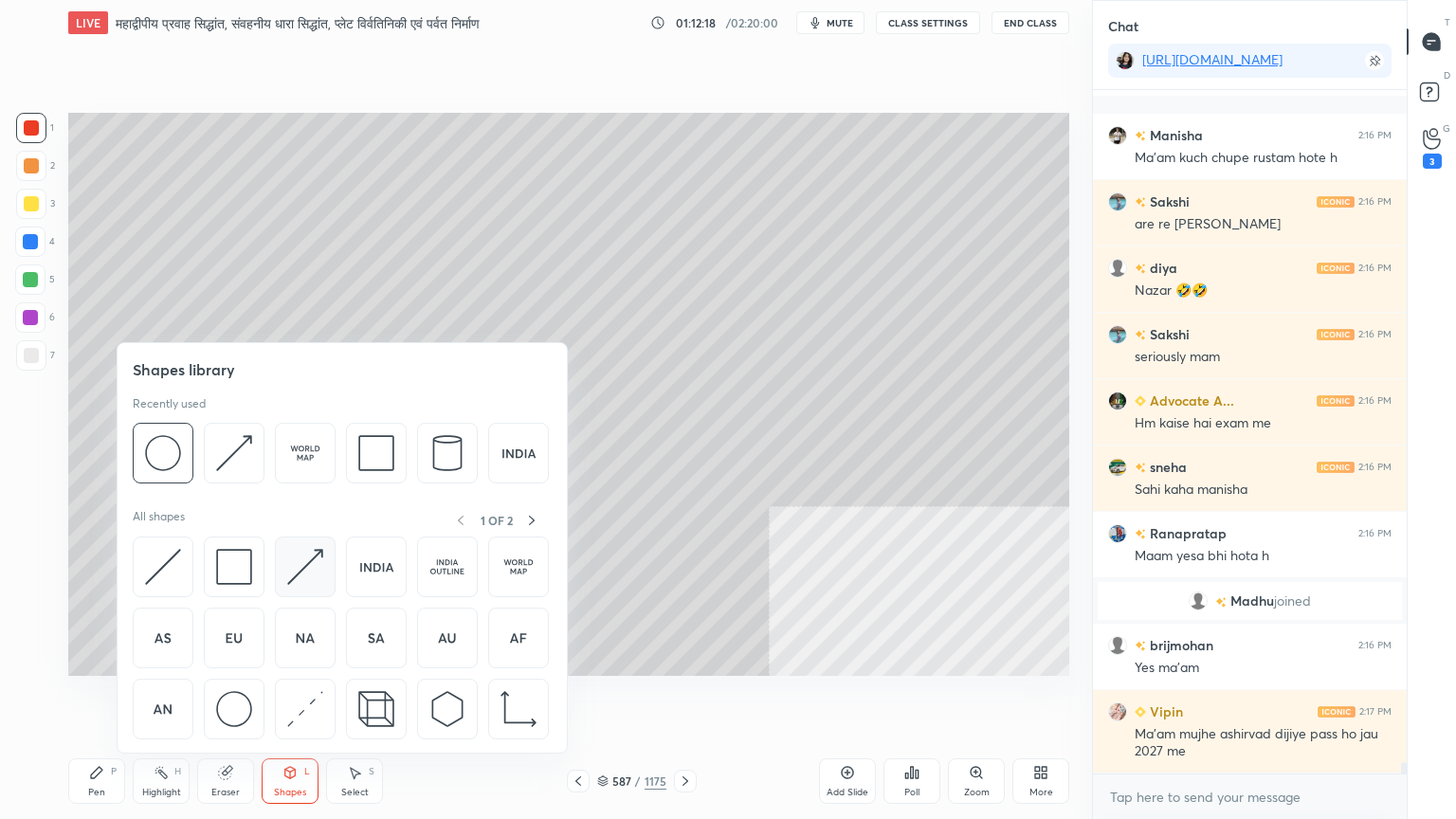 click at bounding box center (305, 567) 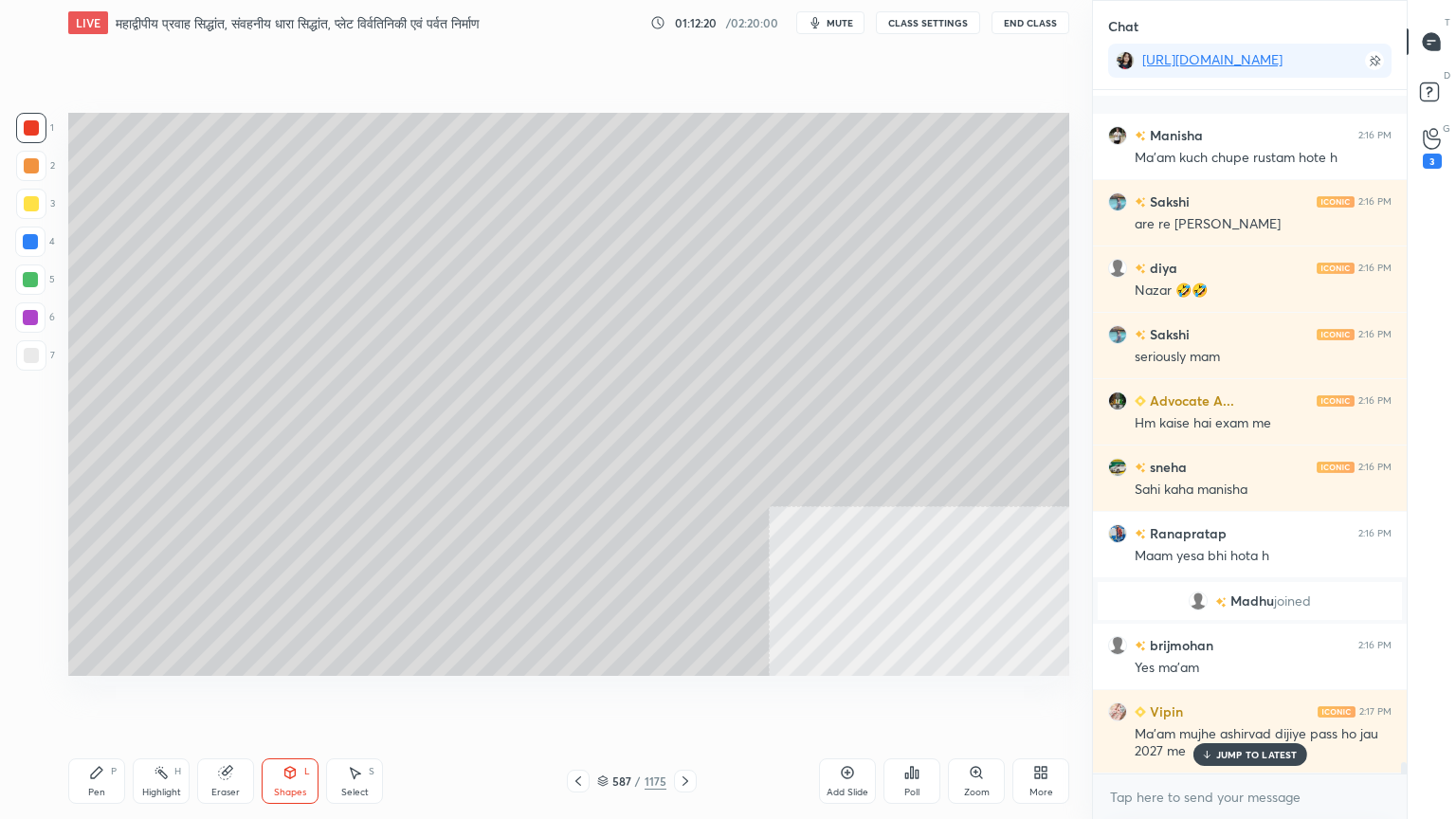 scroll, scrollTop: 40377, scrollLeft: 0, axis: vertical 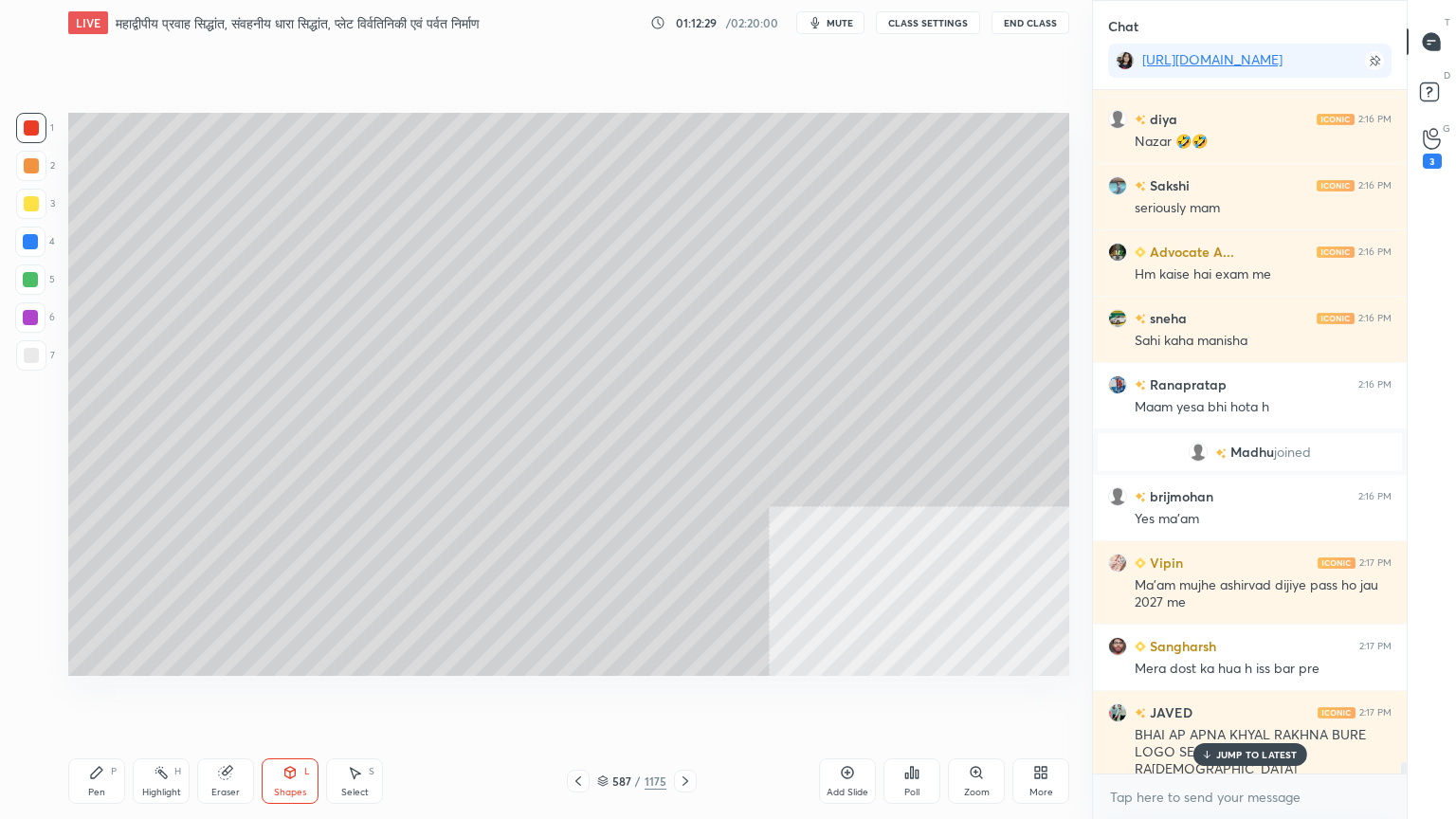 click on "JUMP TO LATEST" at bounding box center (1257, 755) 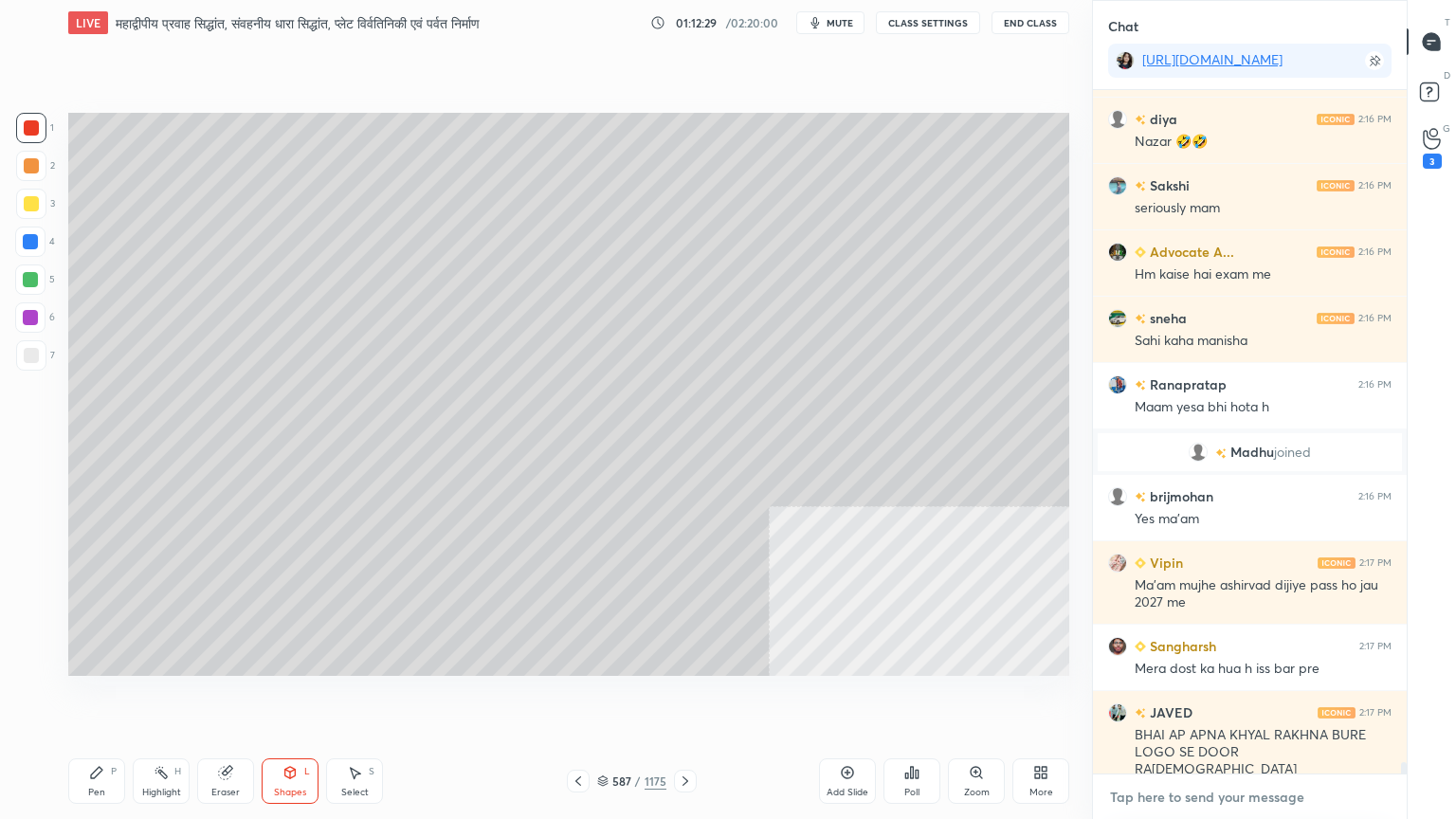 click at bounding box center [1249, 797] 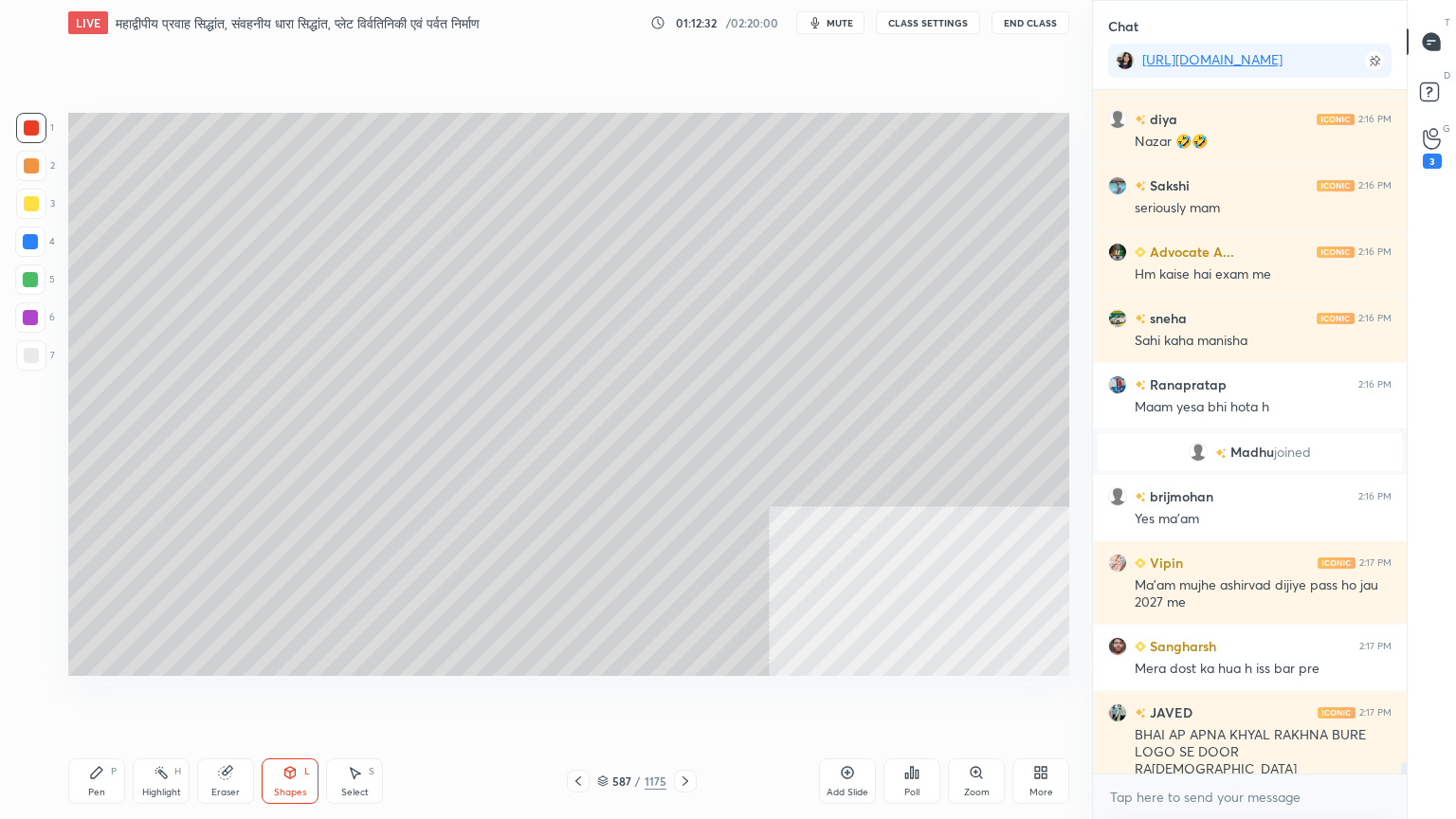 click on "Pen P" at bounding box center [97, 781] 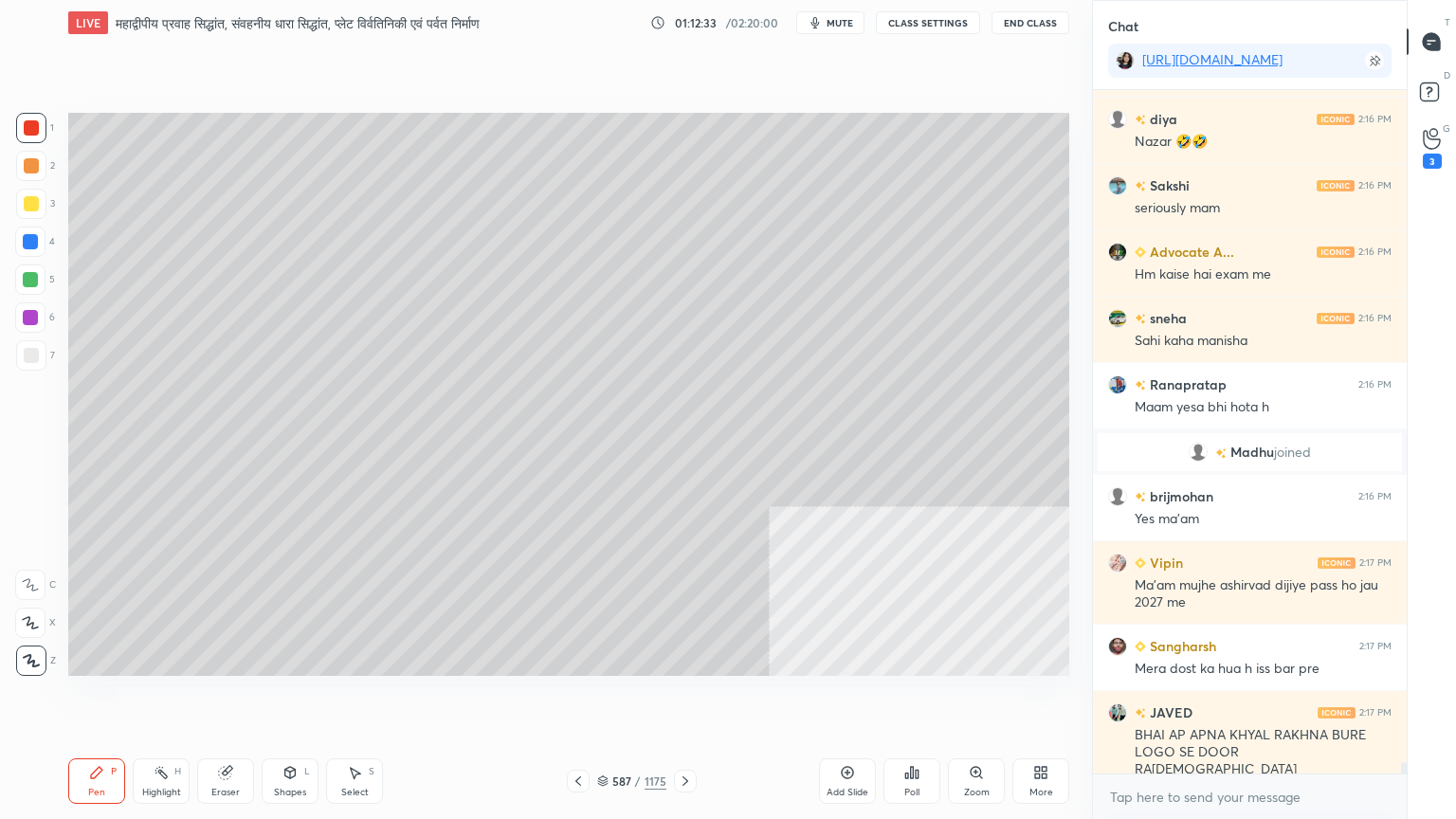 click at bounding box center (31, 355) 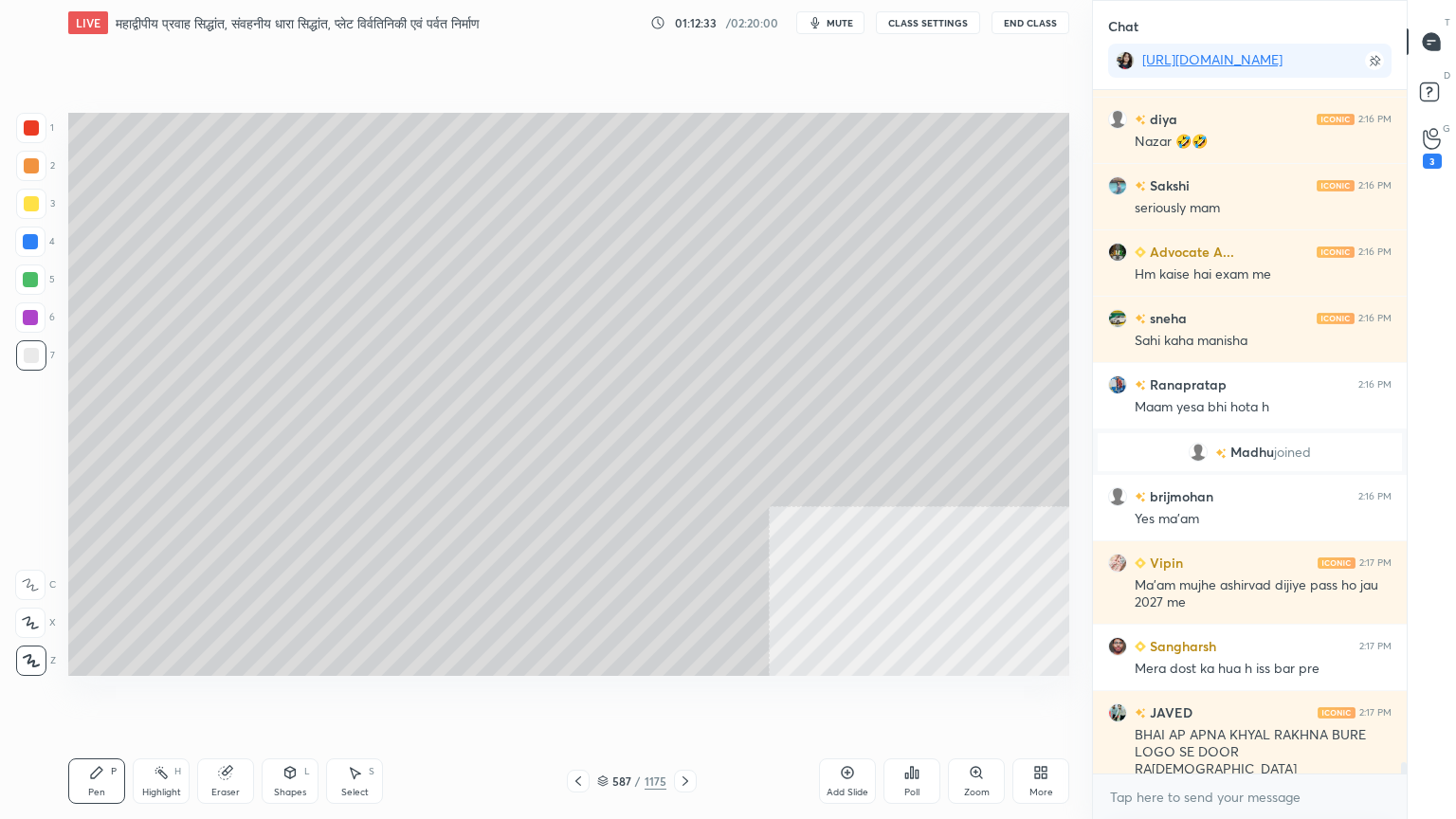 click at bounding box center [31, 355] 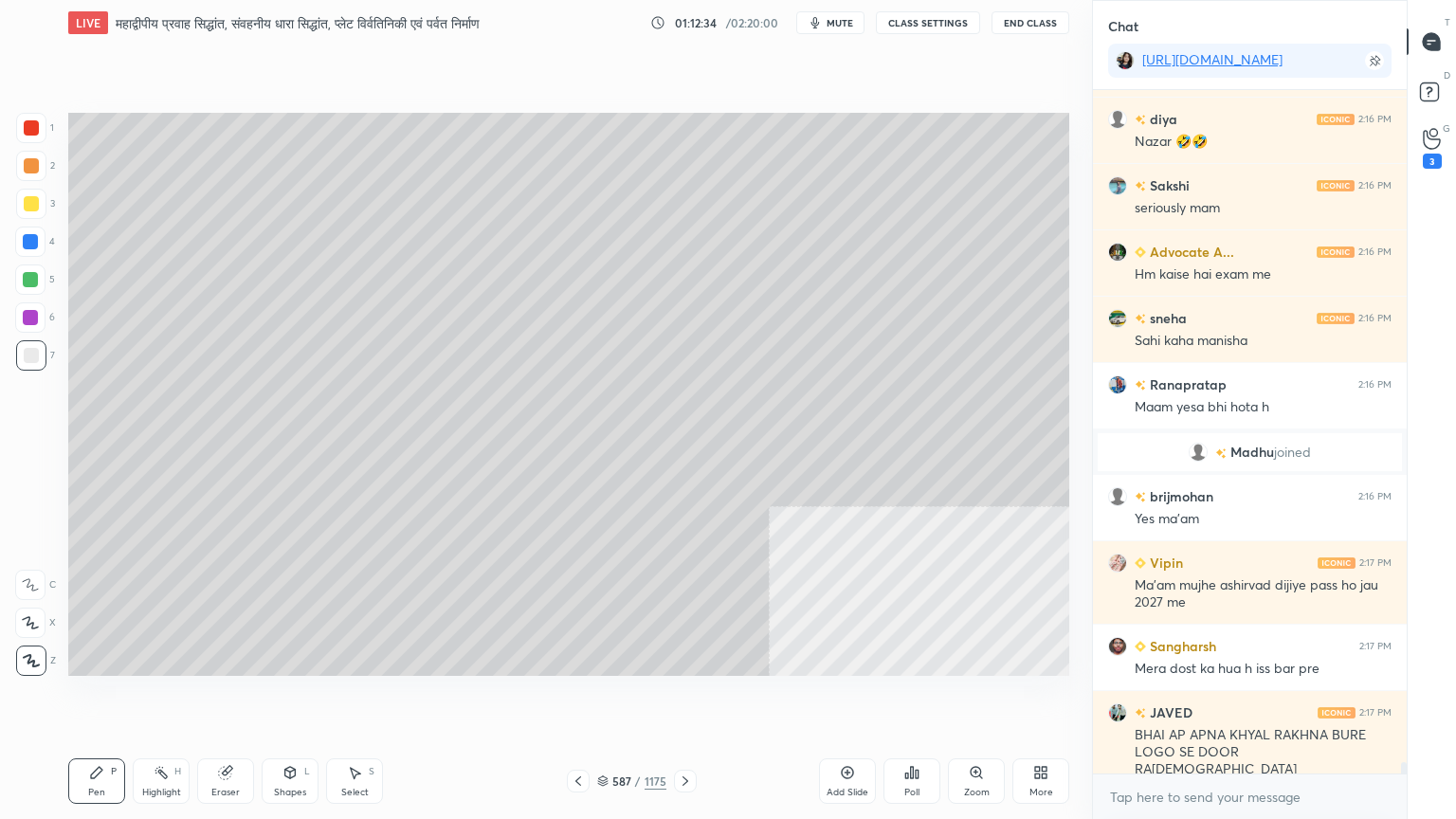click at bounding box center [30, 242] 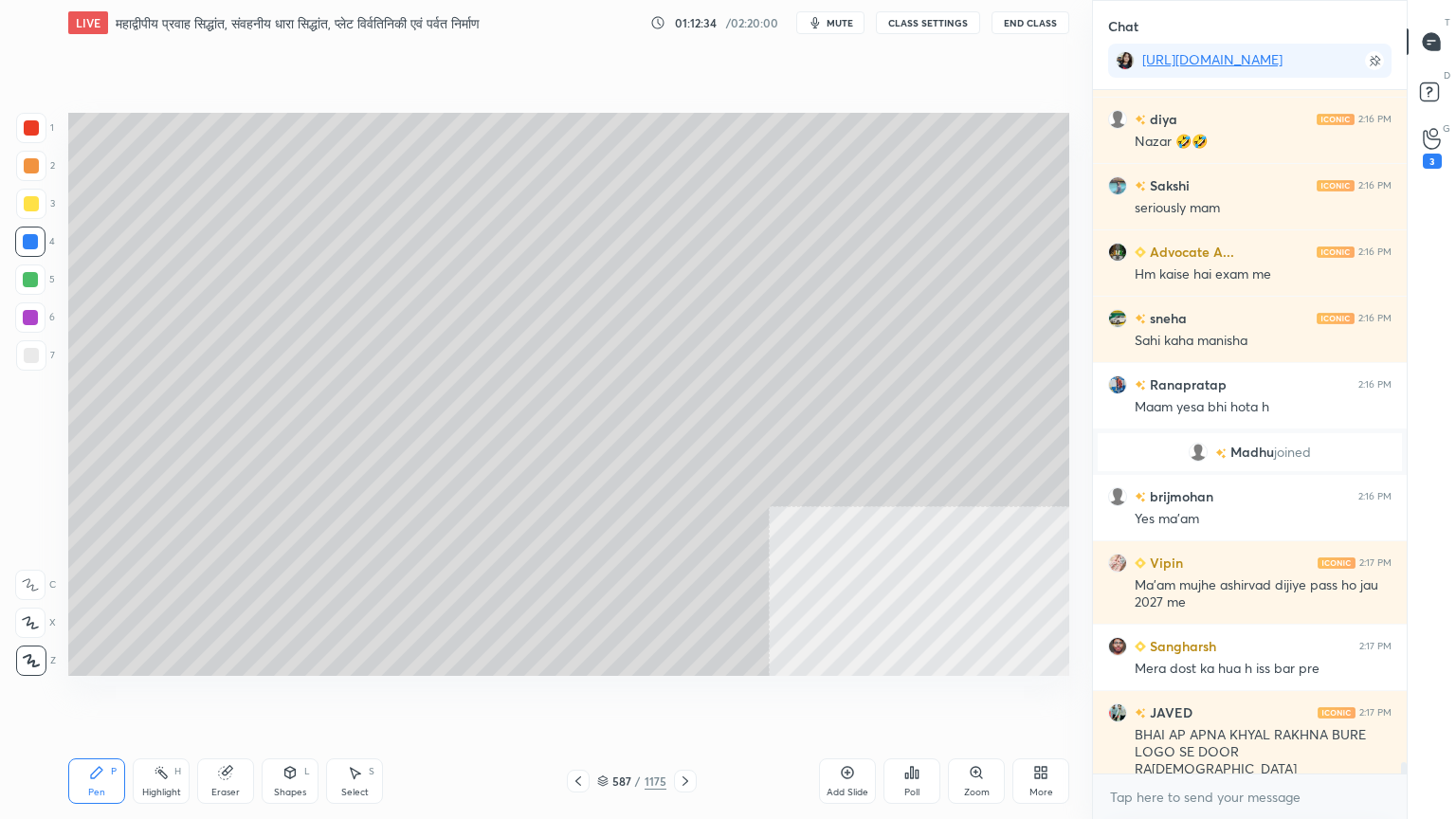 click at bounding box center (30, 242) 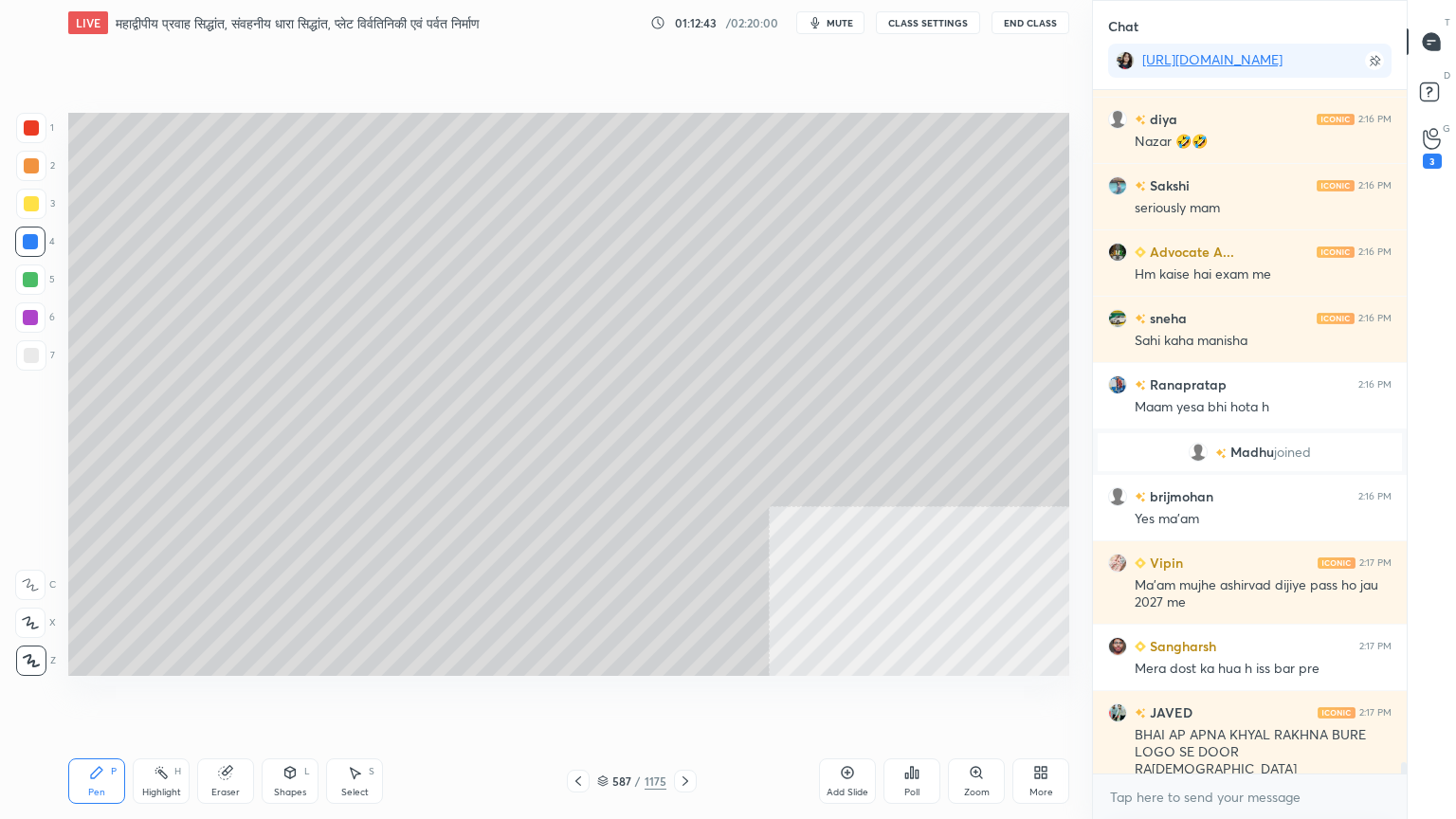 scroll, scrollTop: 40528, scrollLeft: 0, axis: vertical 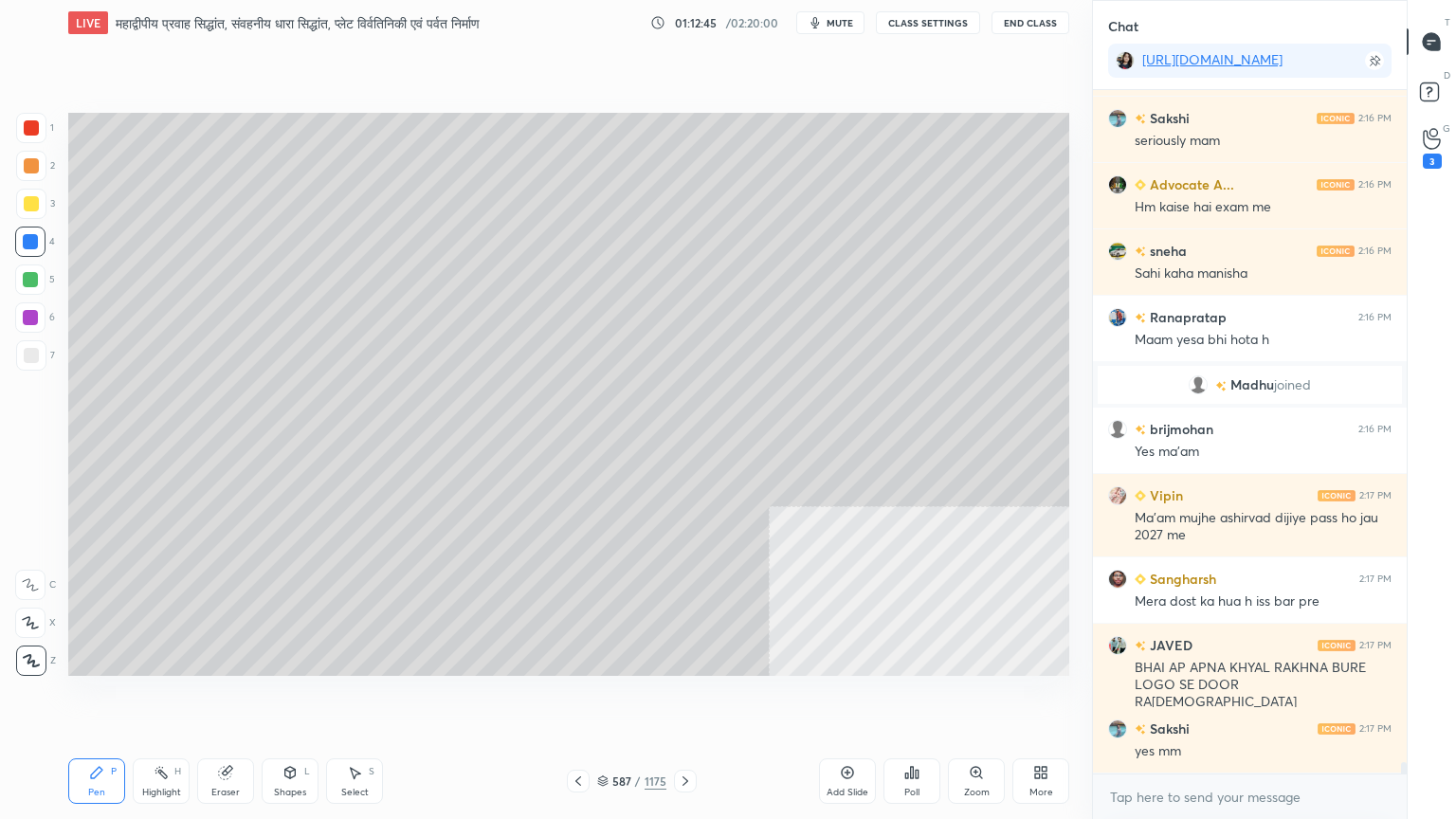 click at bounding box center (31, 355) 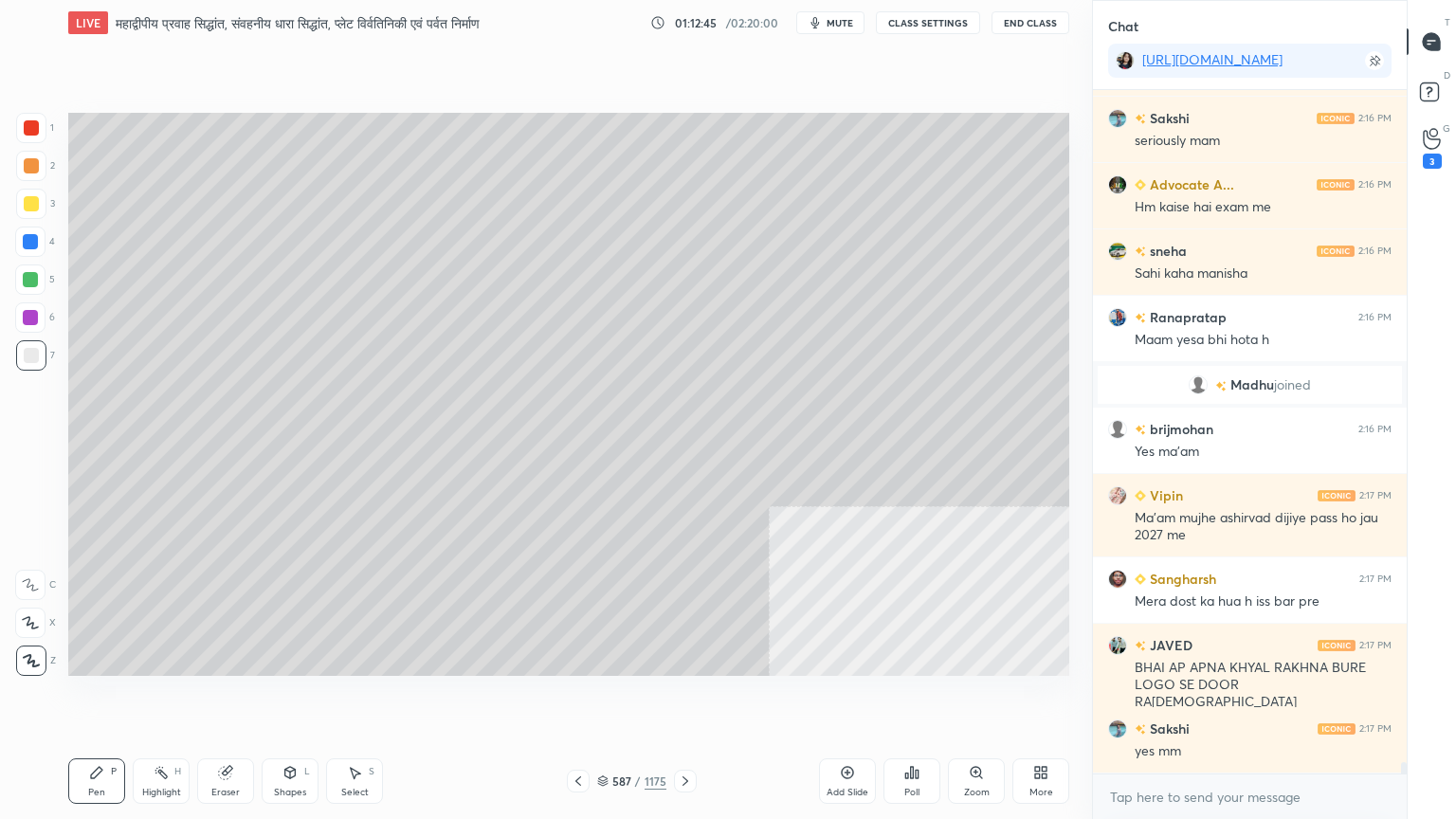 click at bounding box center [31, 355] 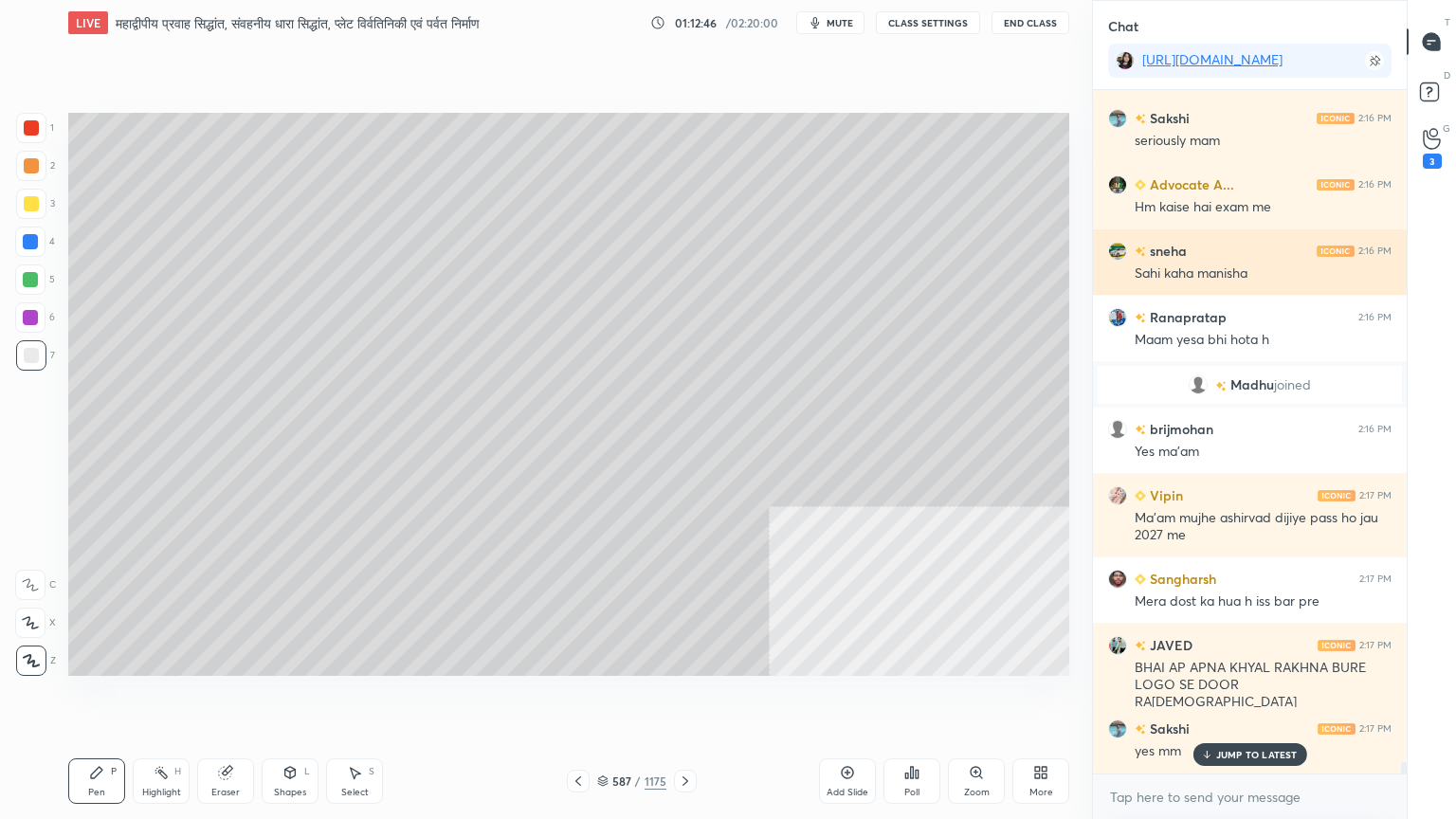 scroll, scrollTop: 40594, scrollLeft: 0, axis: vertical 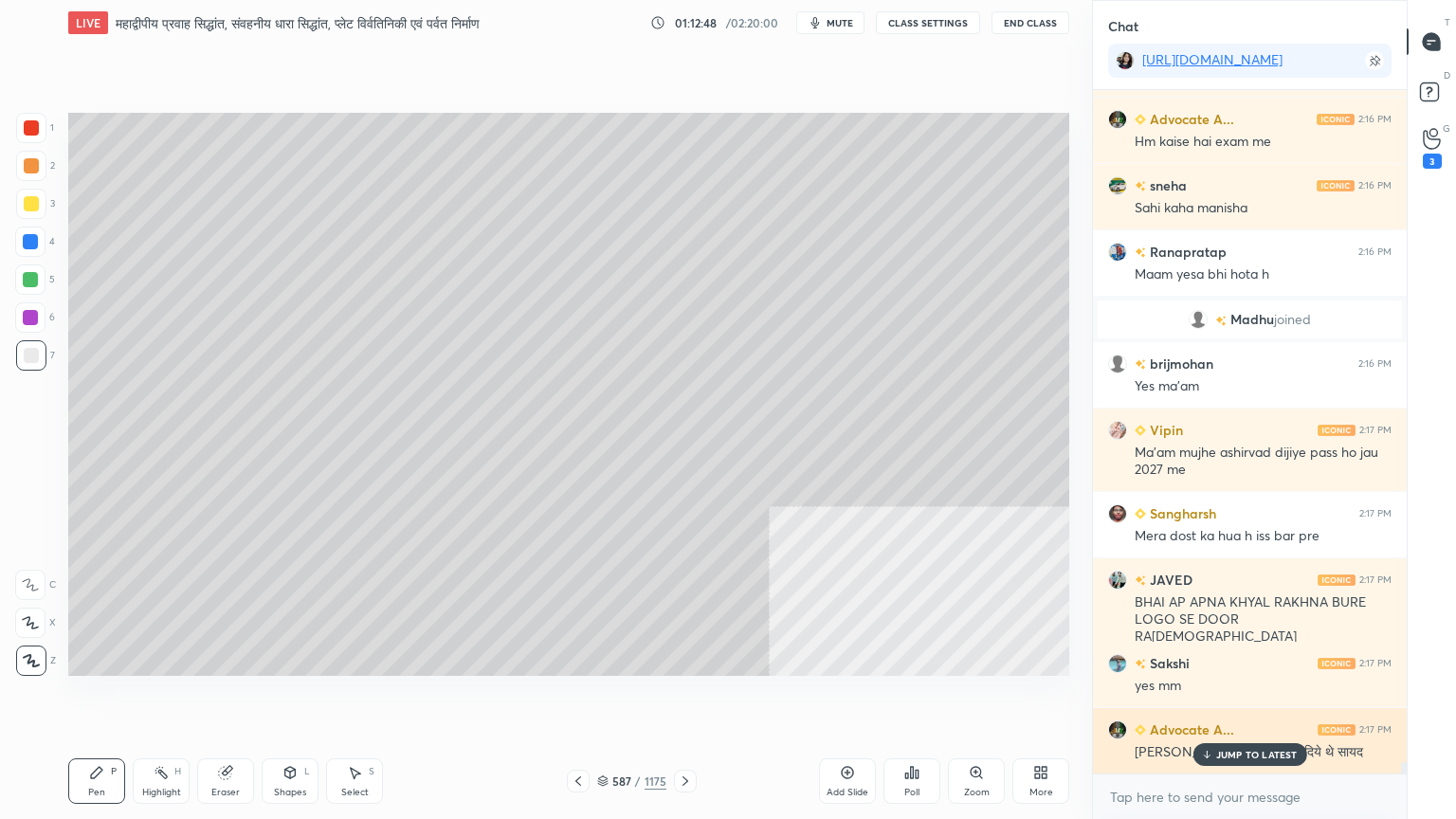 click on "JUMP TO LATEST" at bounding box center (1249, 755) 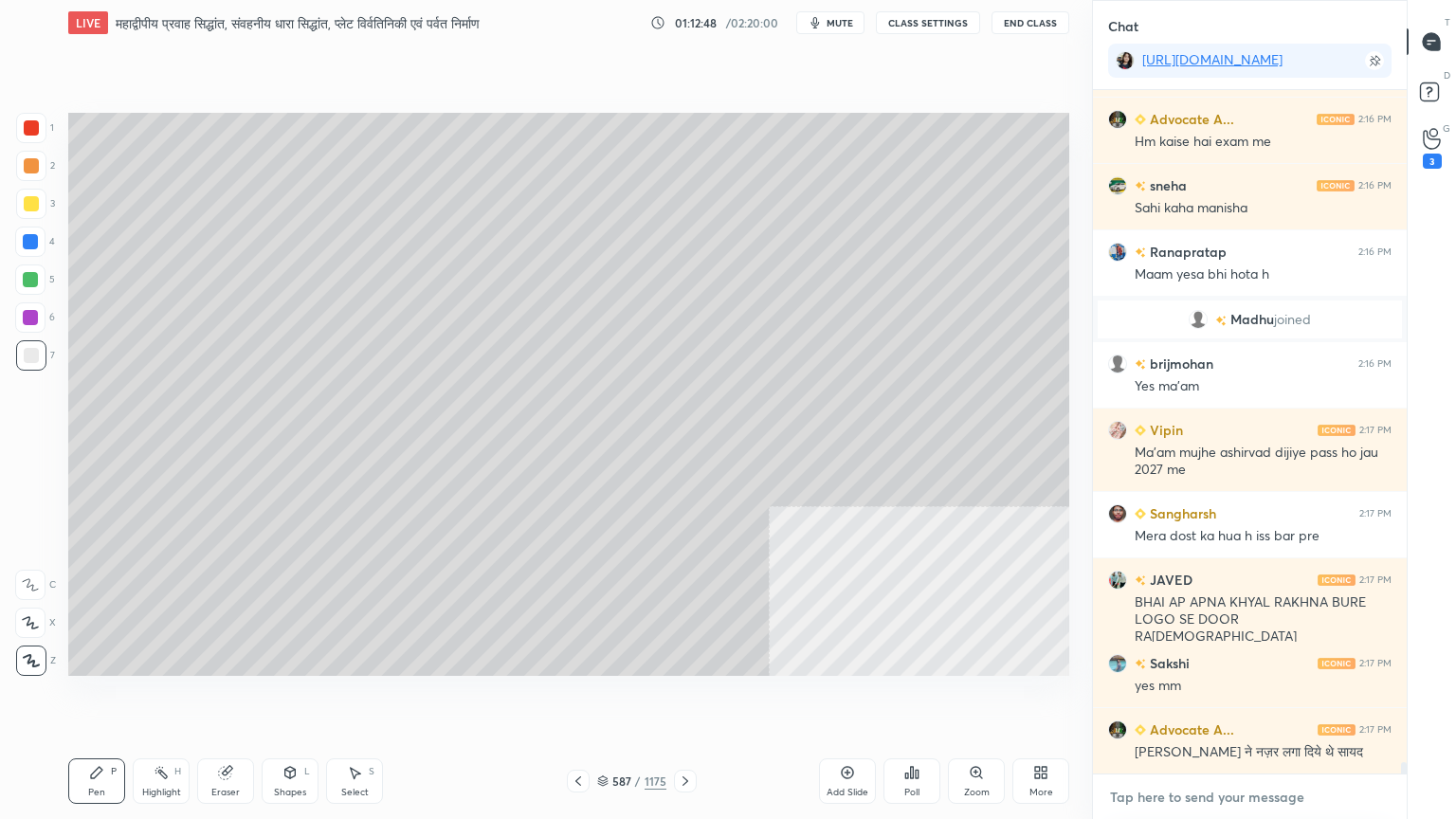 click at bounding box center [1249, 797] 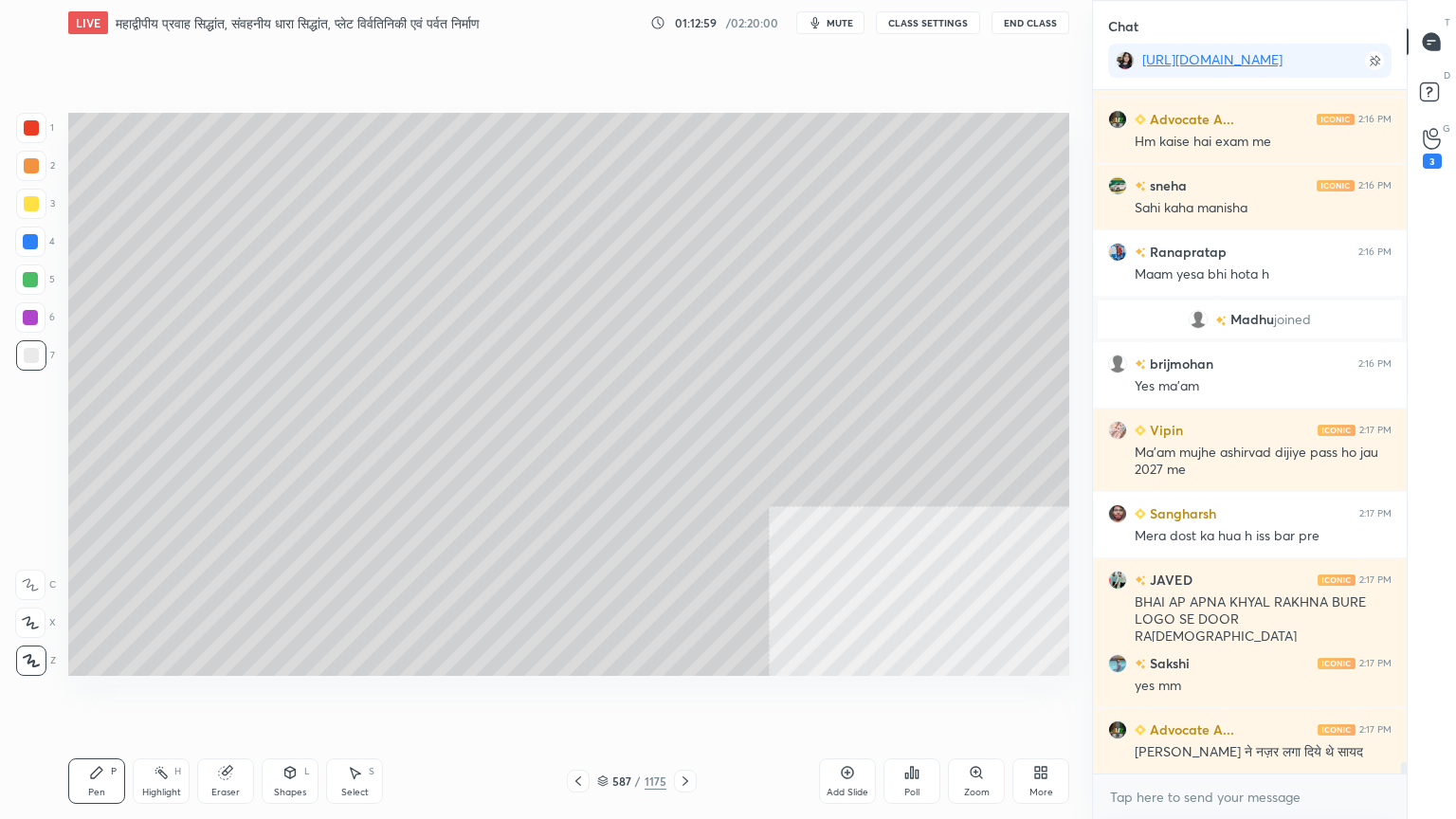 click at bounding box center (31, 355) 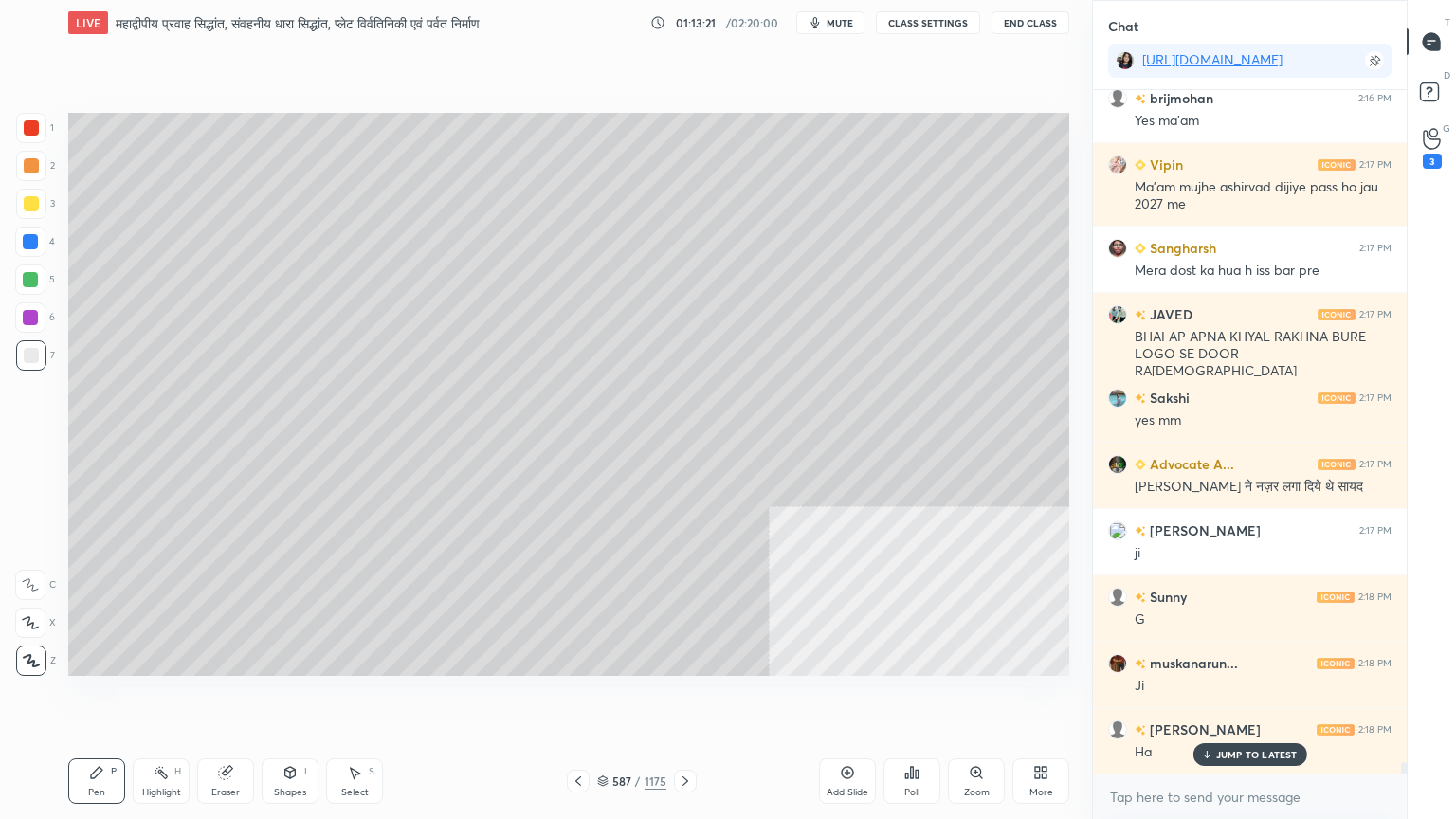 scroll, scrollTop: 40904, scrollLeft: 0, axis: vertical 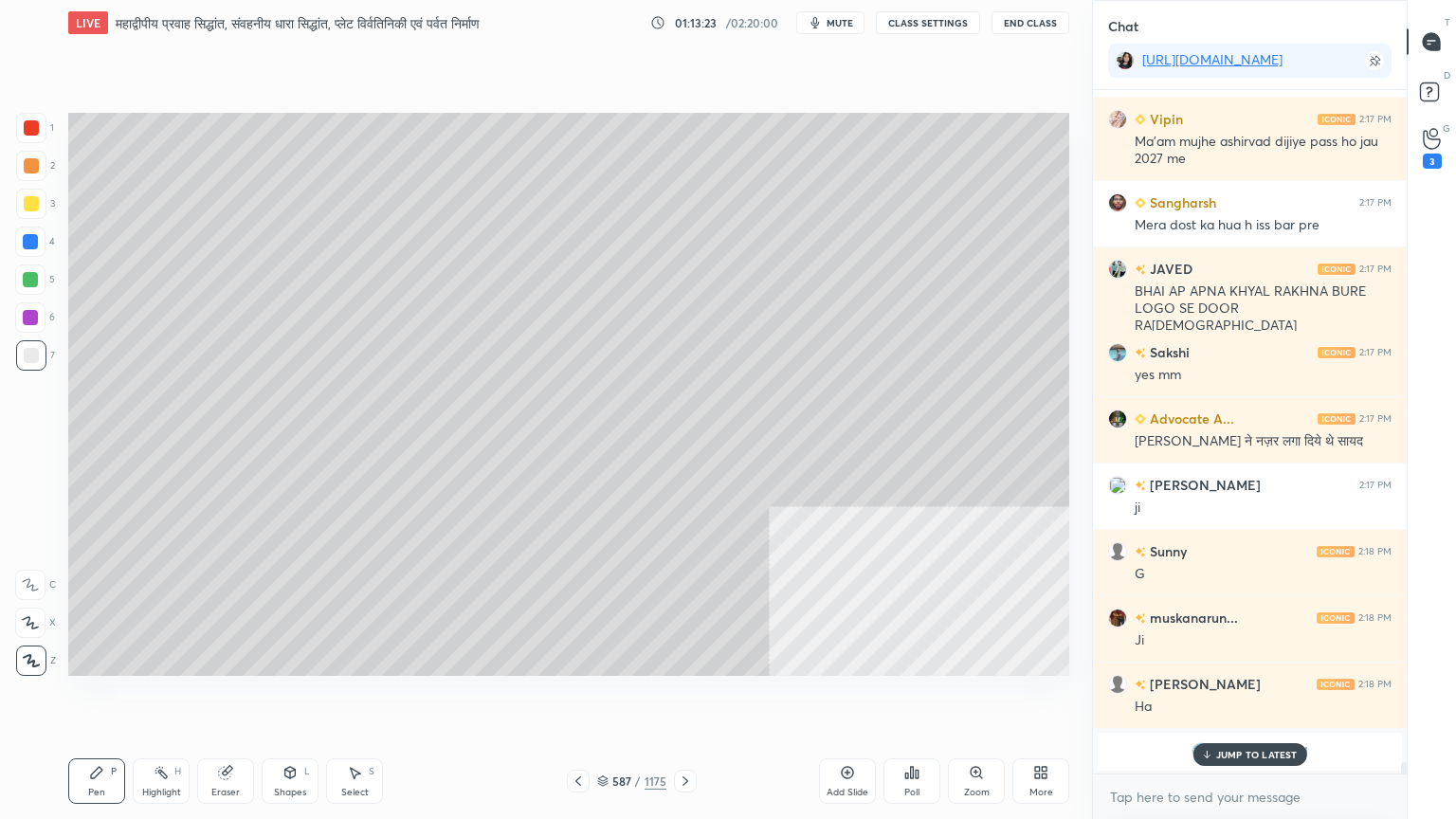 click on "JUMP TO LATEST" at bounding box center (1257, 755) 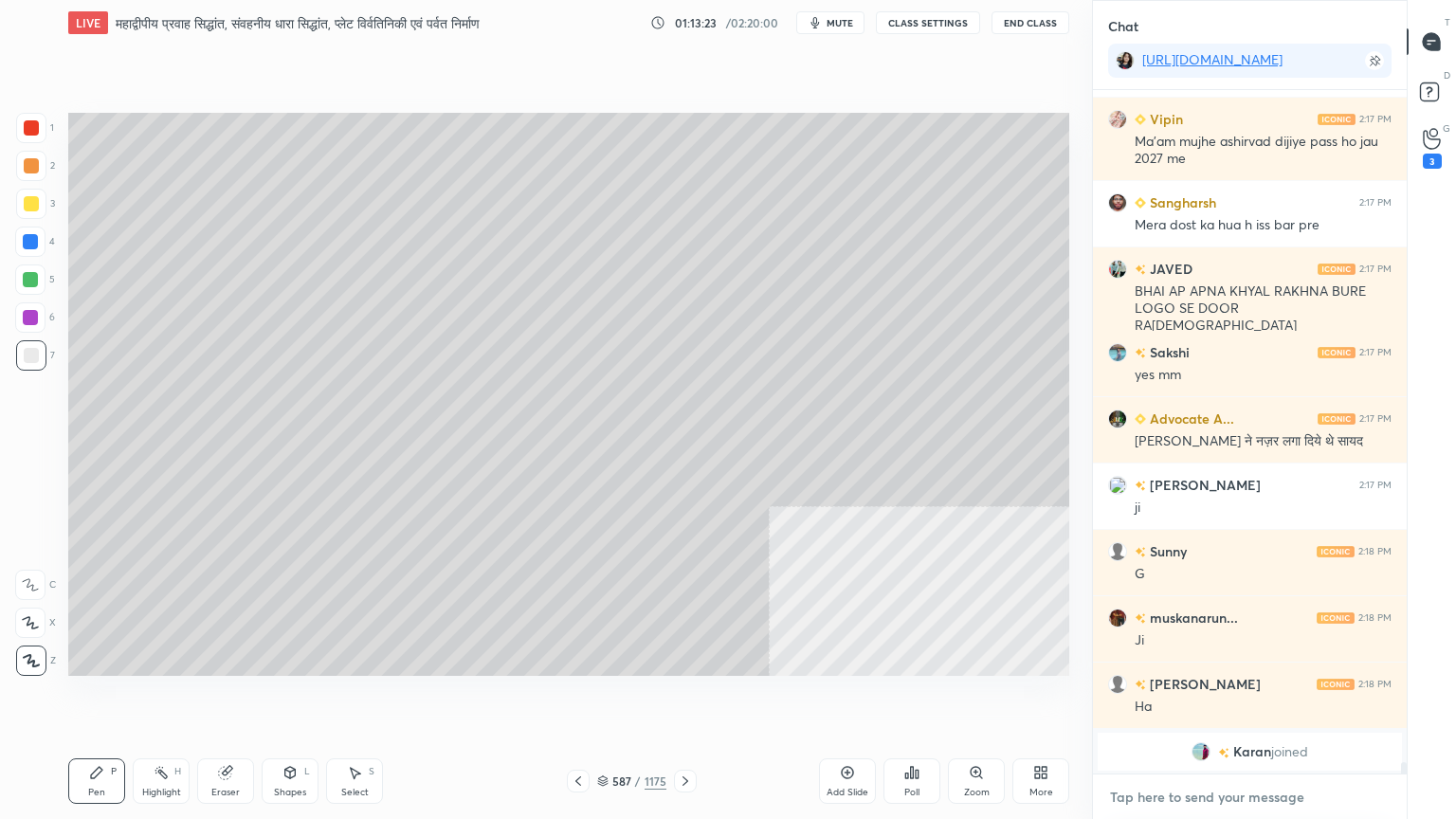 drag, startPoint x: 1235, startPoint y: 811, endPoint x: 1175, endPoint y: 763, distance: 76.837491 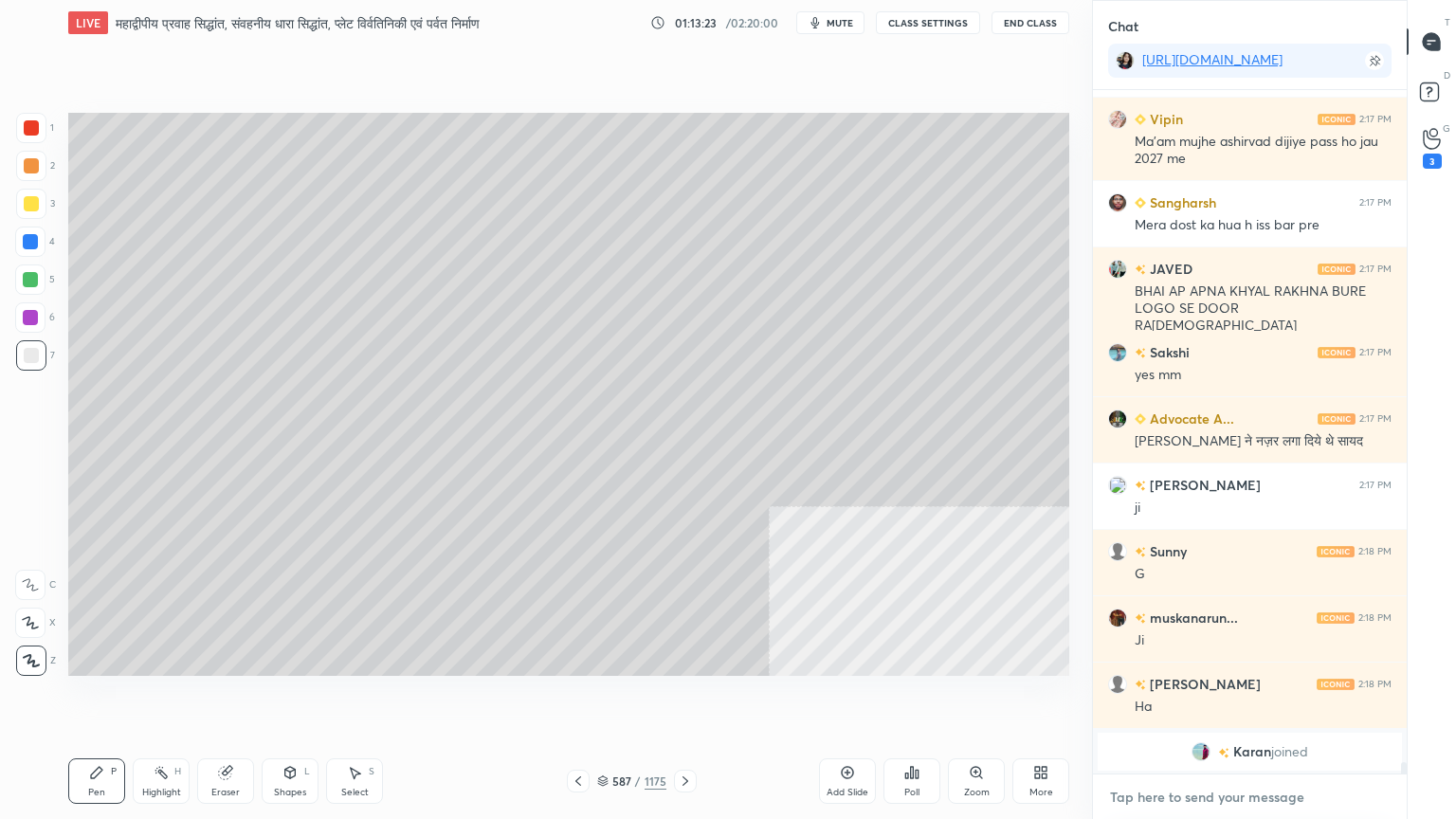 click at bounding box center (1249, 797) 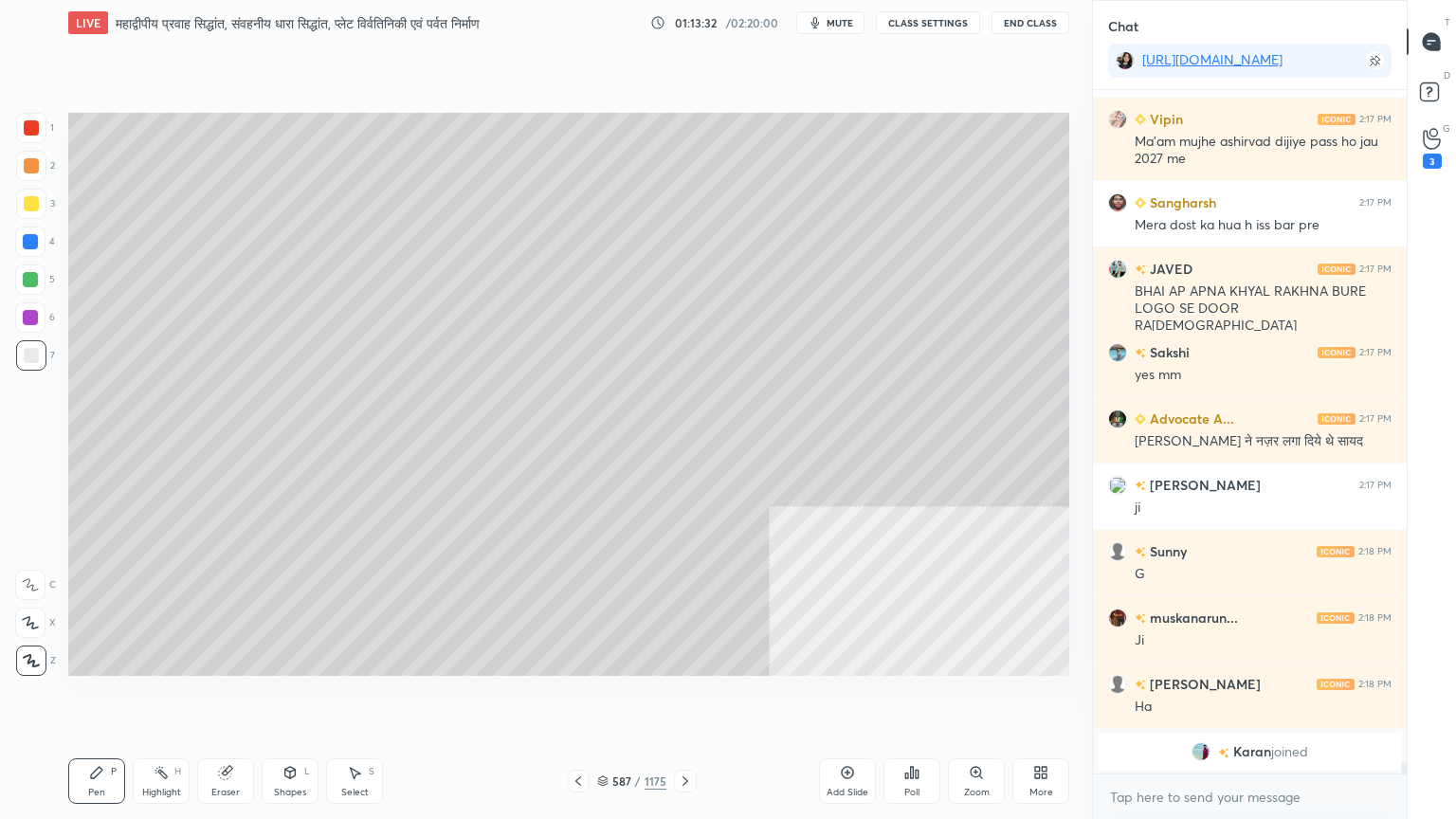 click 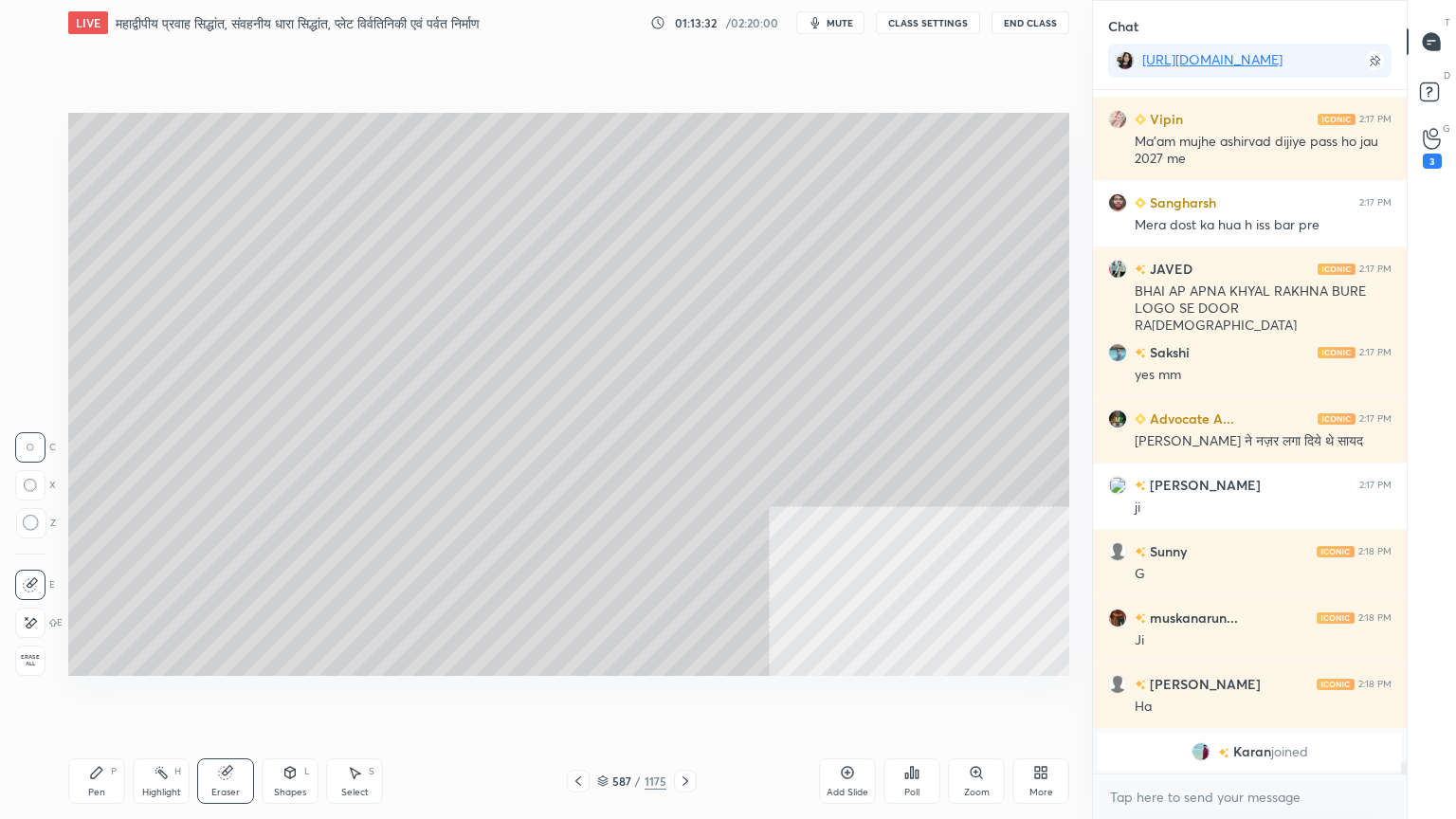 click 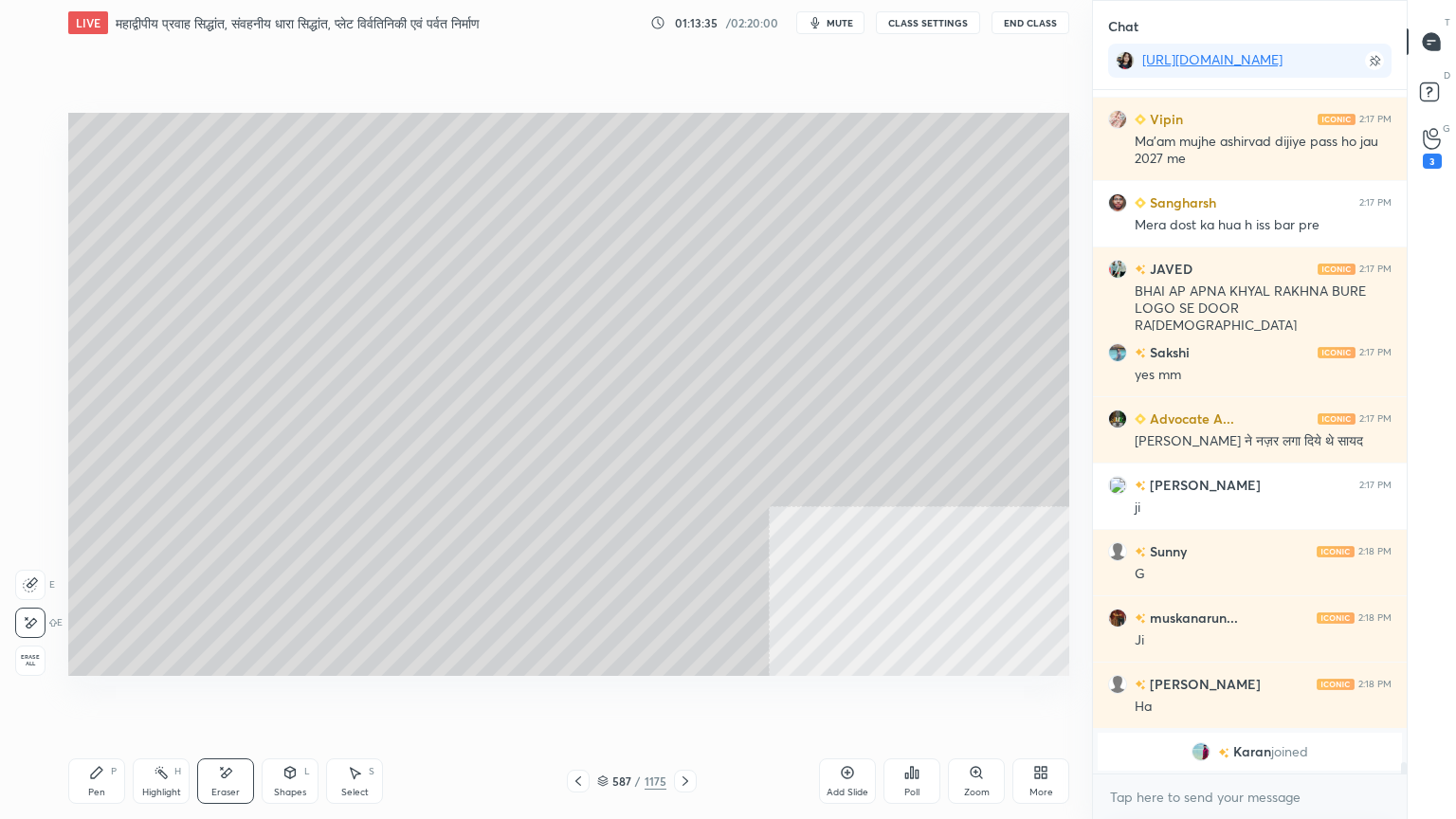 click 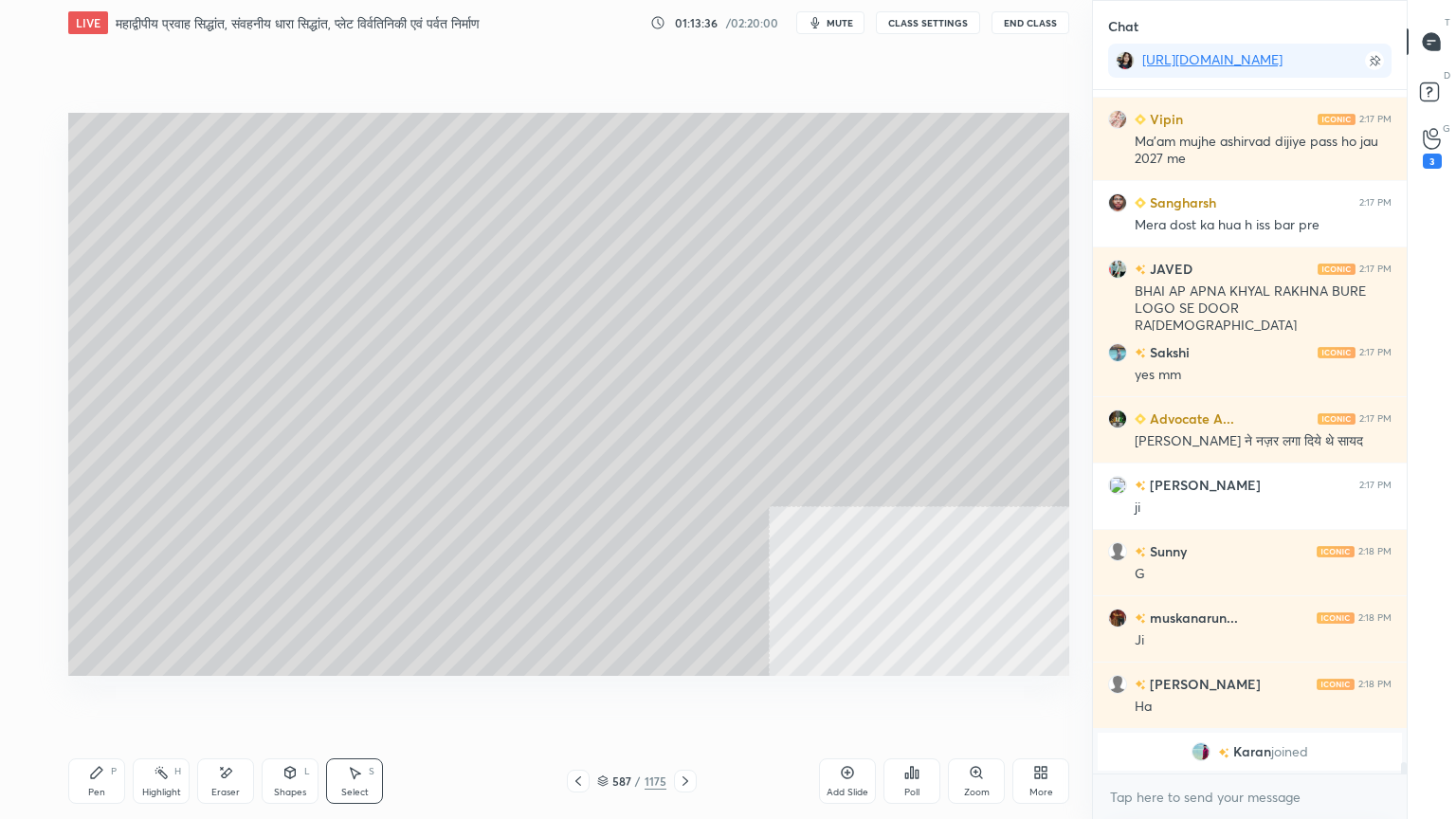 drag, startPoint x: 755, startPoint y: 455, endPoint x: 782, endPoint y: 481, distance: 37.4833 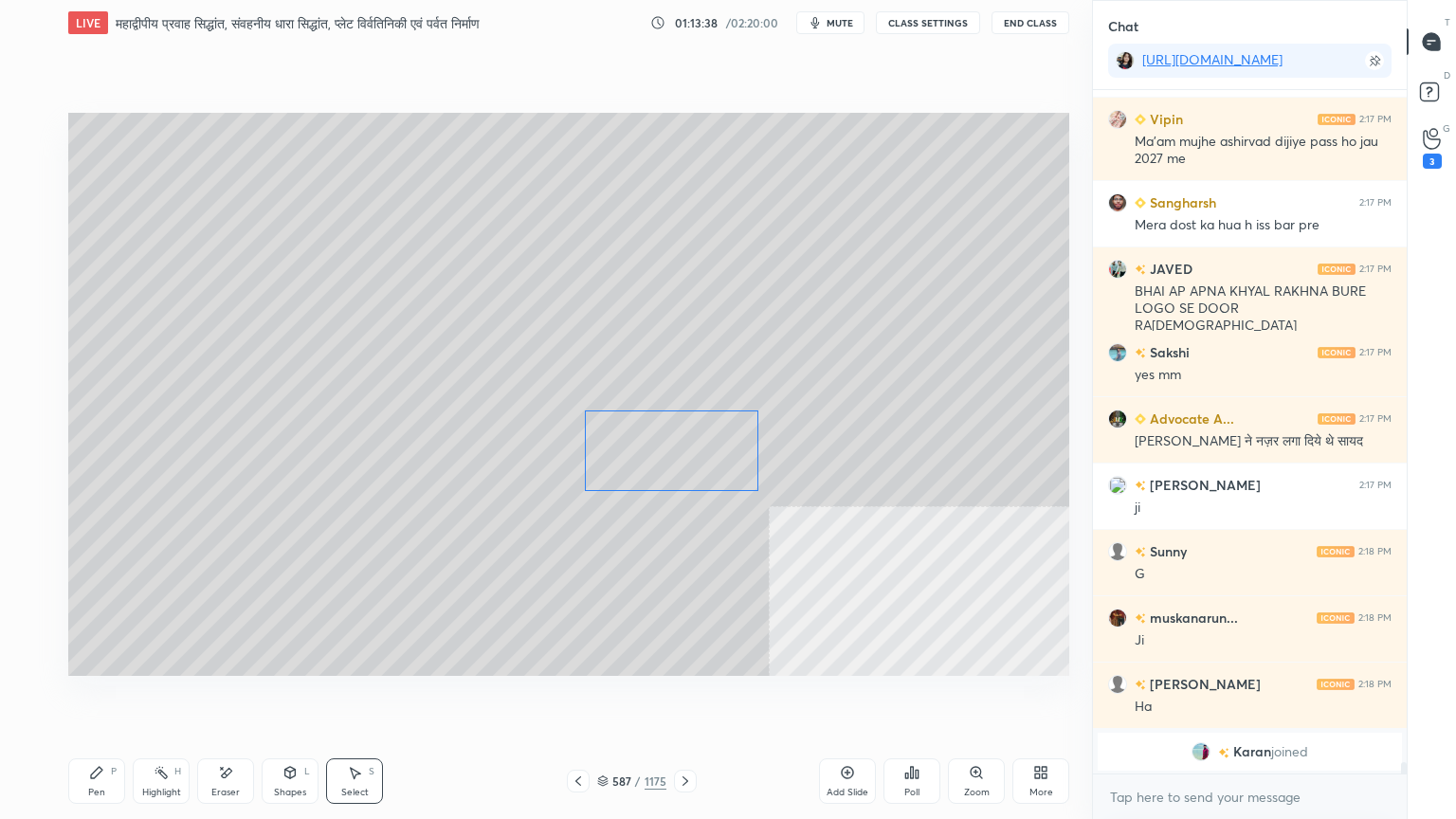 click on "0 ° Undo Copy Duplicate Duplicate to new slide Delete" at bounding box center (569, 394) 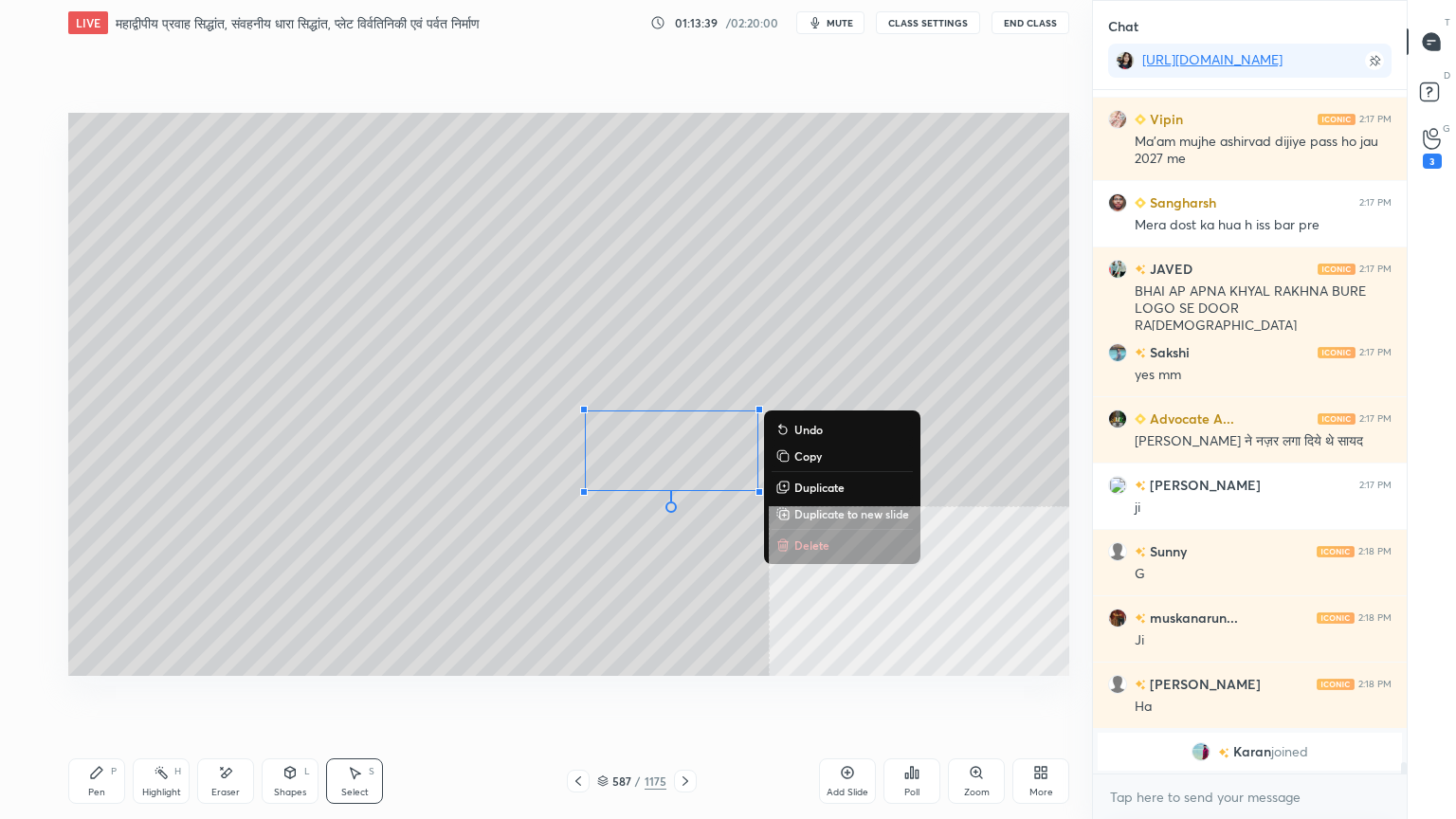 click on "Pen P" at bounding box center [97, 781] 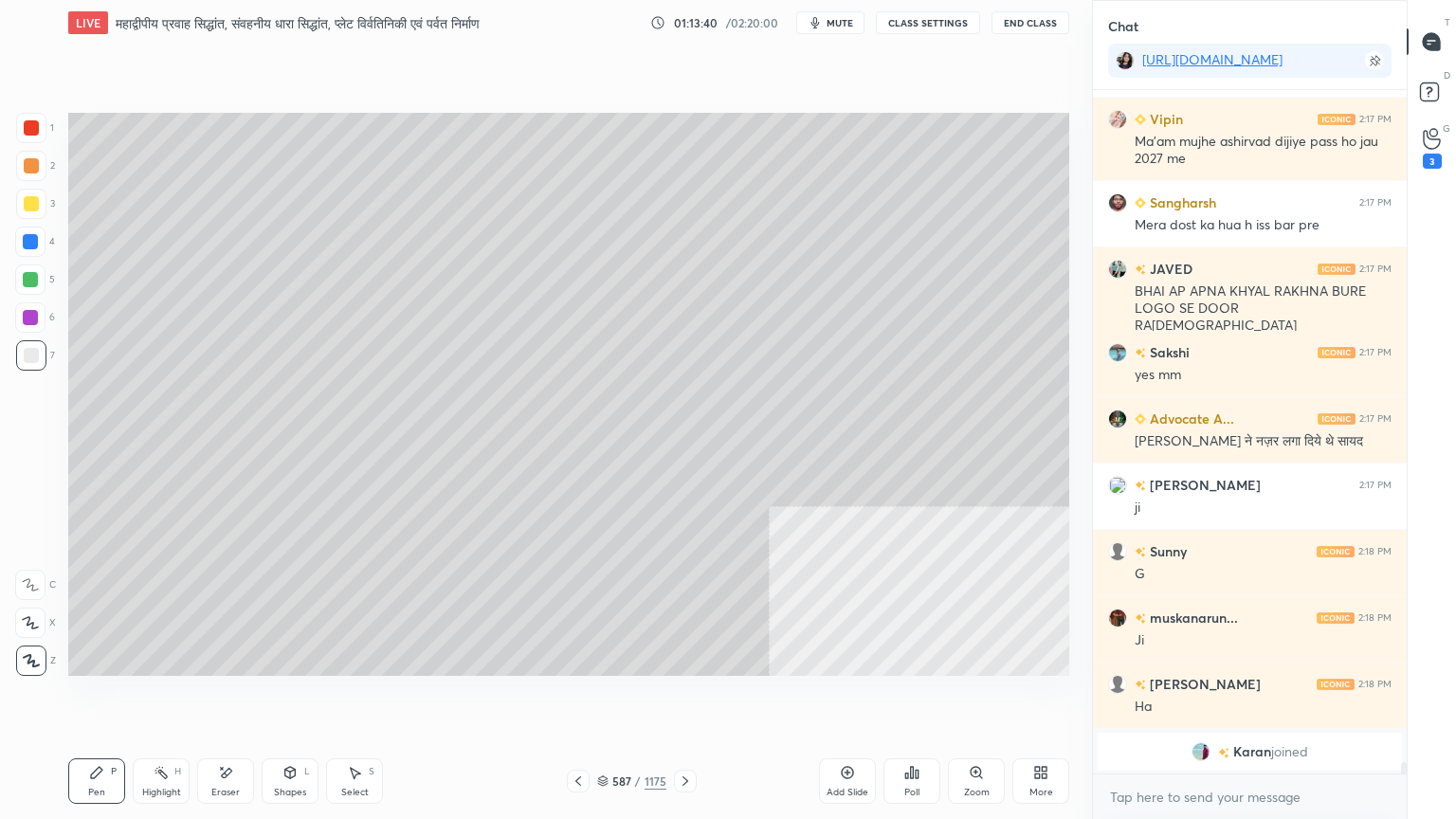 click at bounding box center [31, 355] 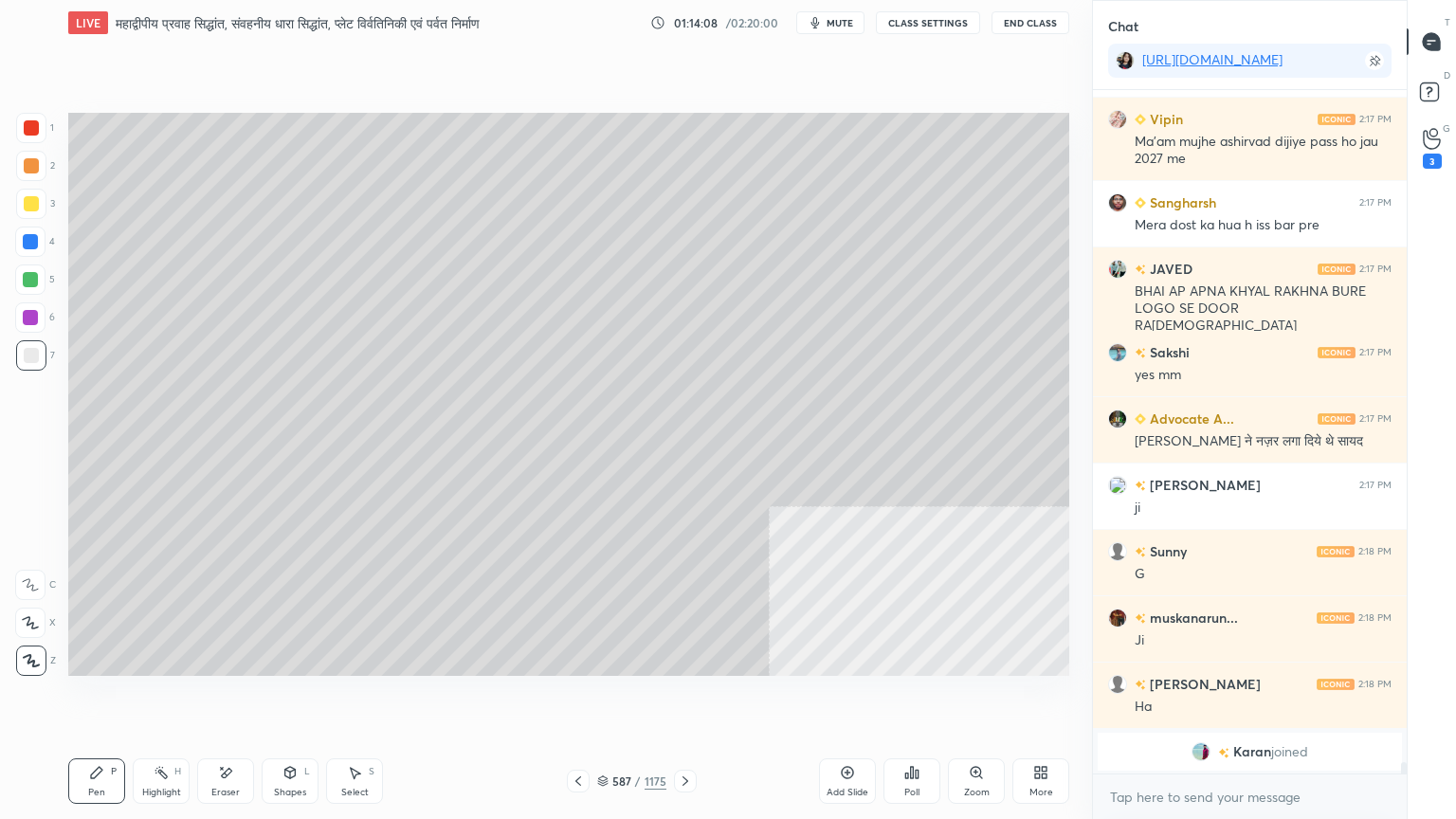 click at bounding box center [30, 242] 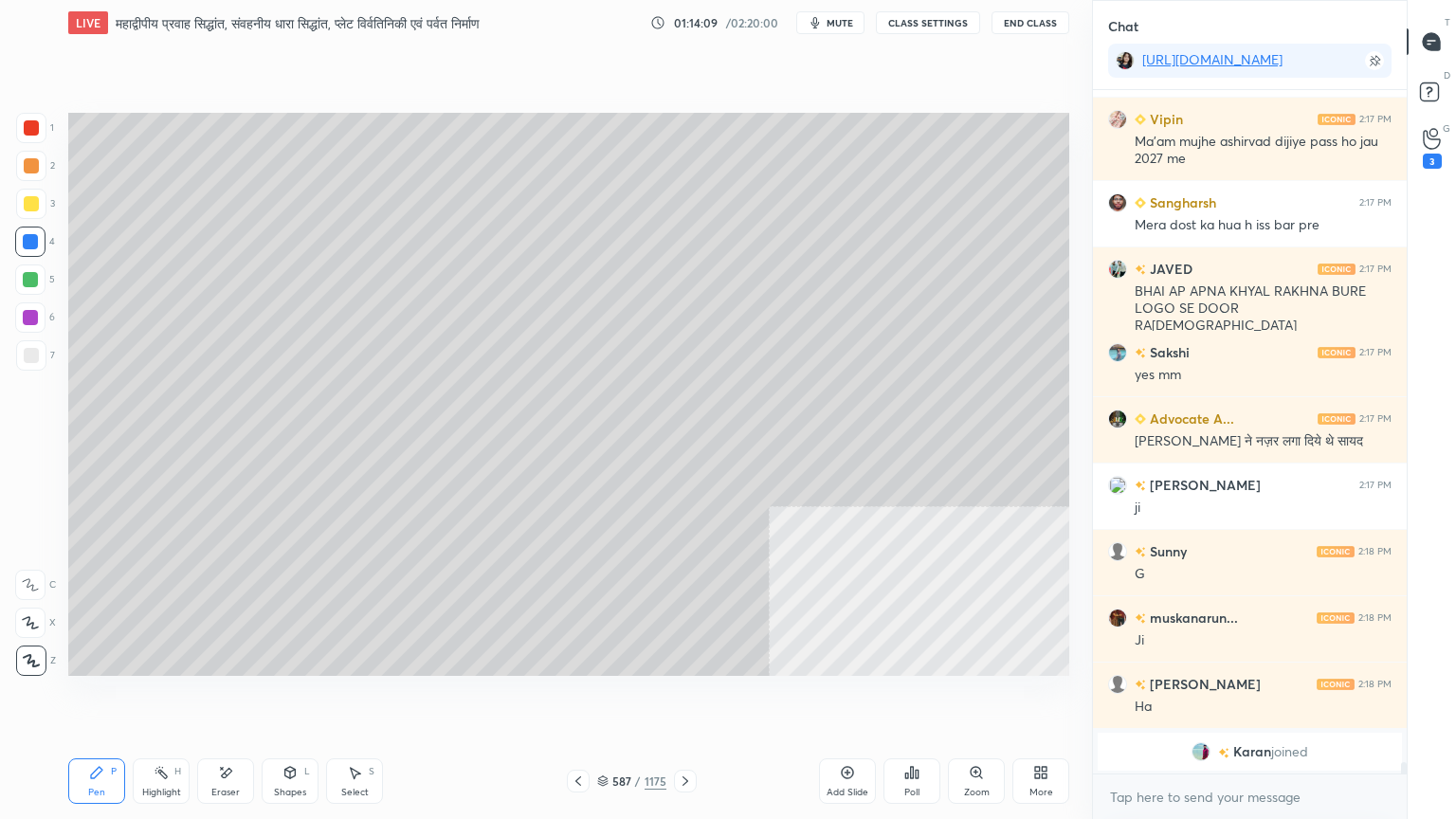 click at bounding box center [30, 242] 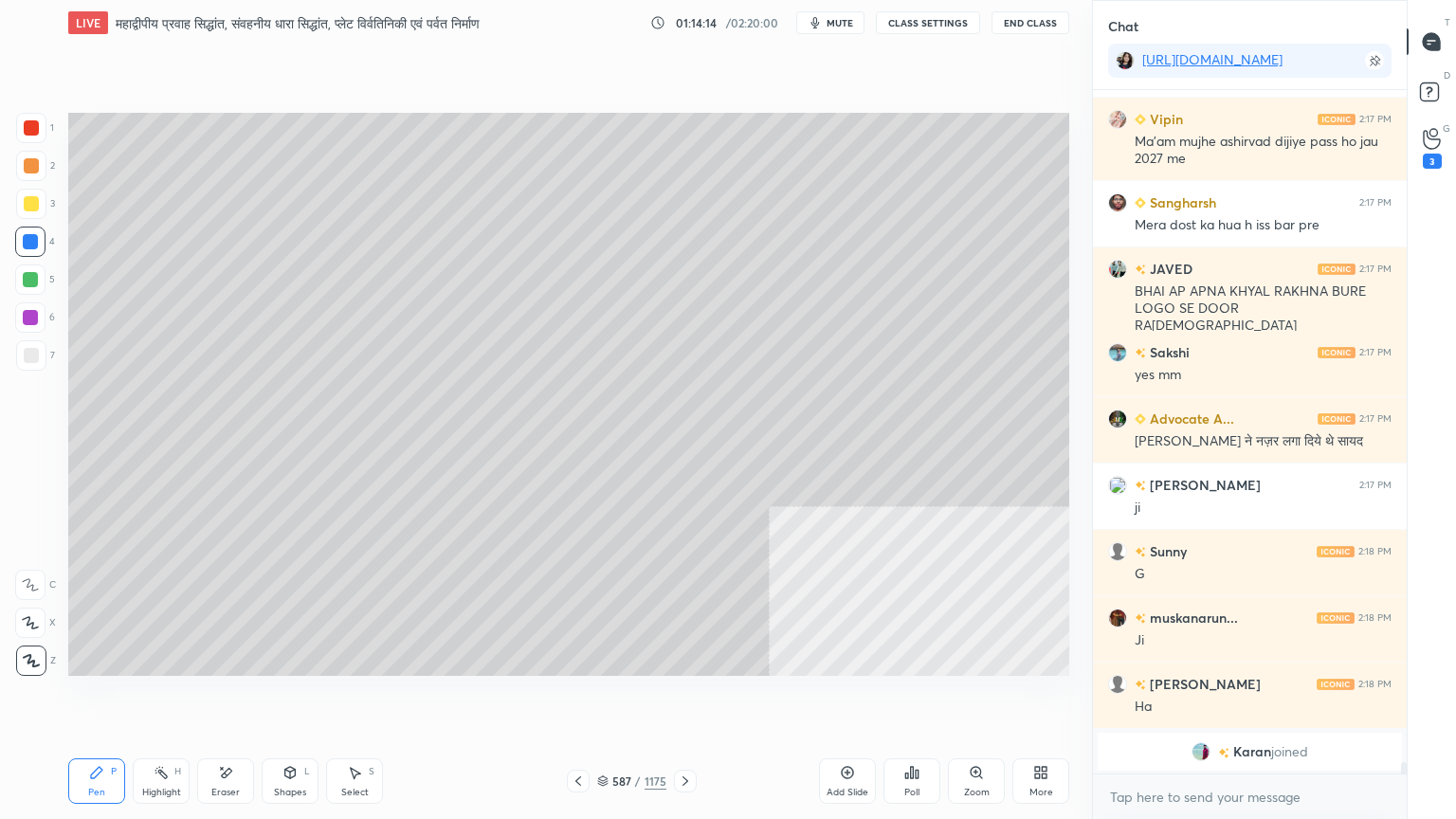click at bounding box center (30, 280) 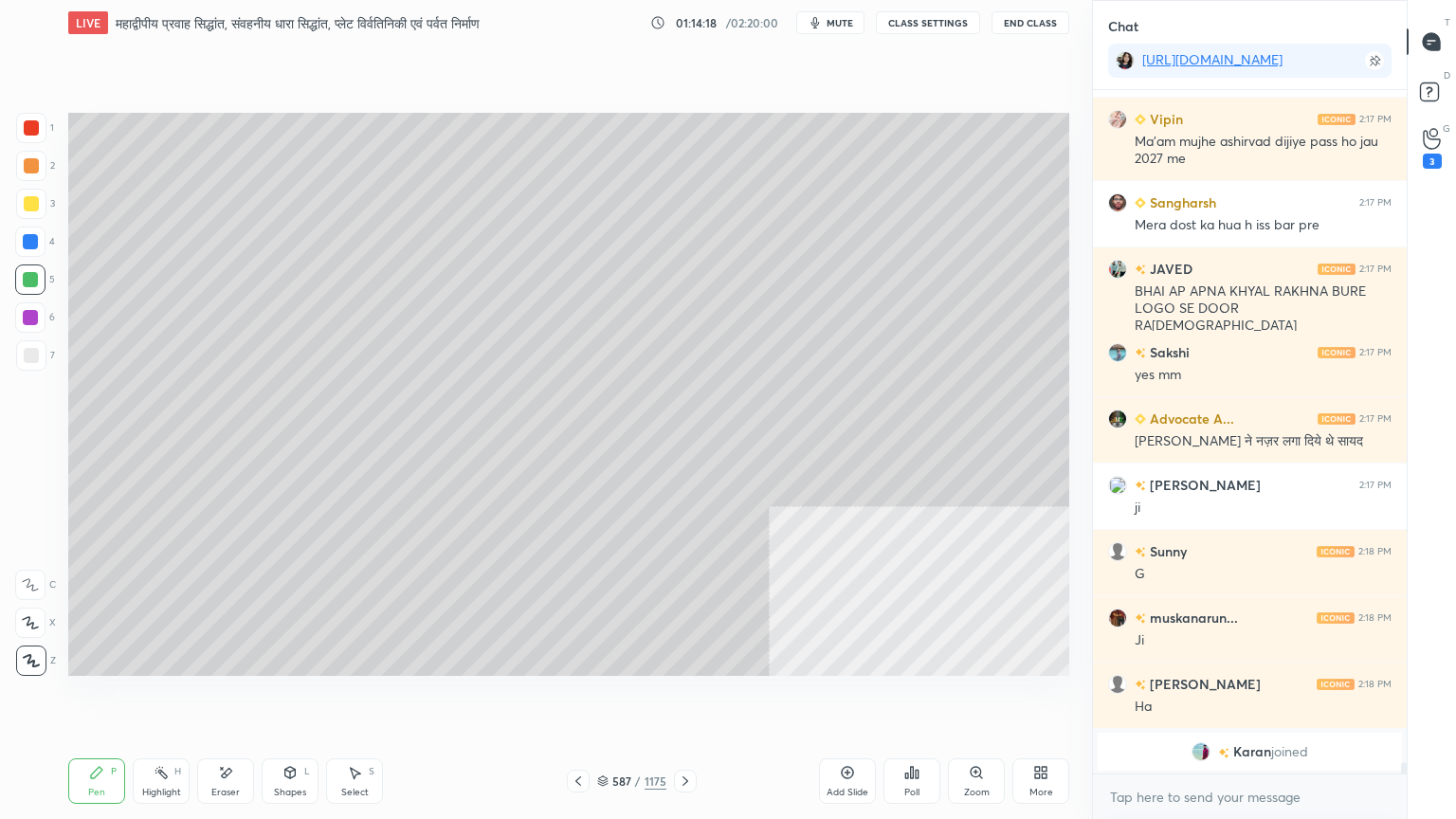scroll, scrollTop: 40972, scrollLeft: 0, axis: vertical 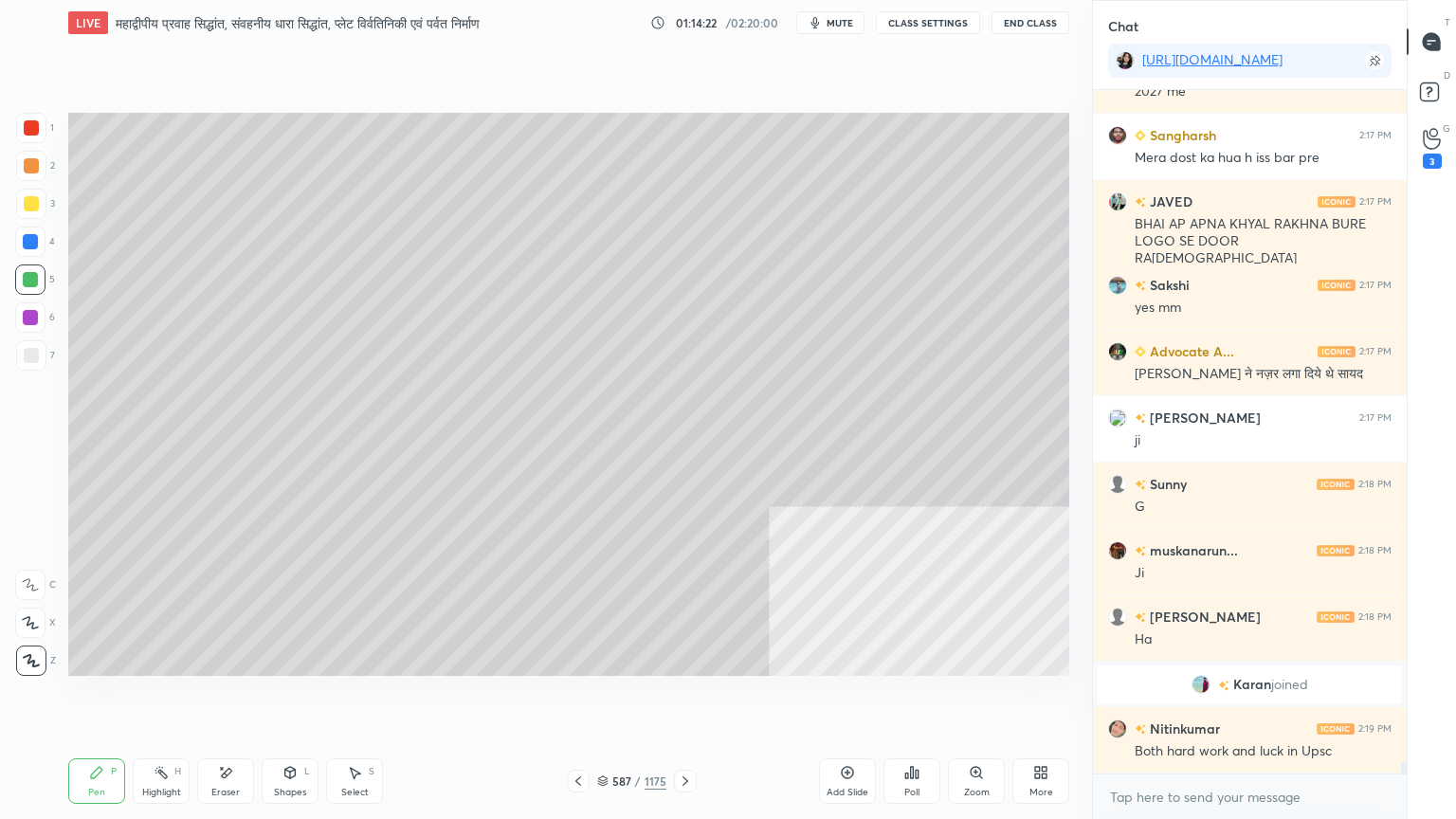 click at bounding box center (31, 355) 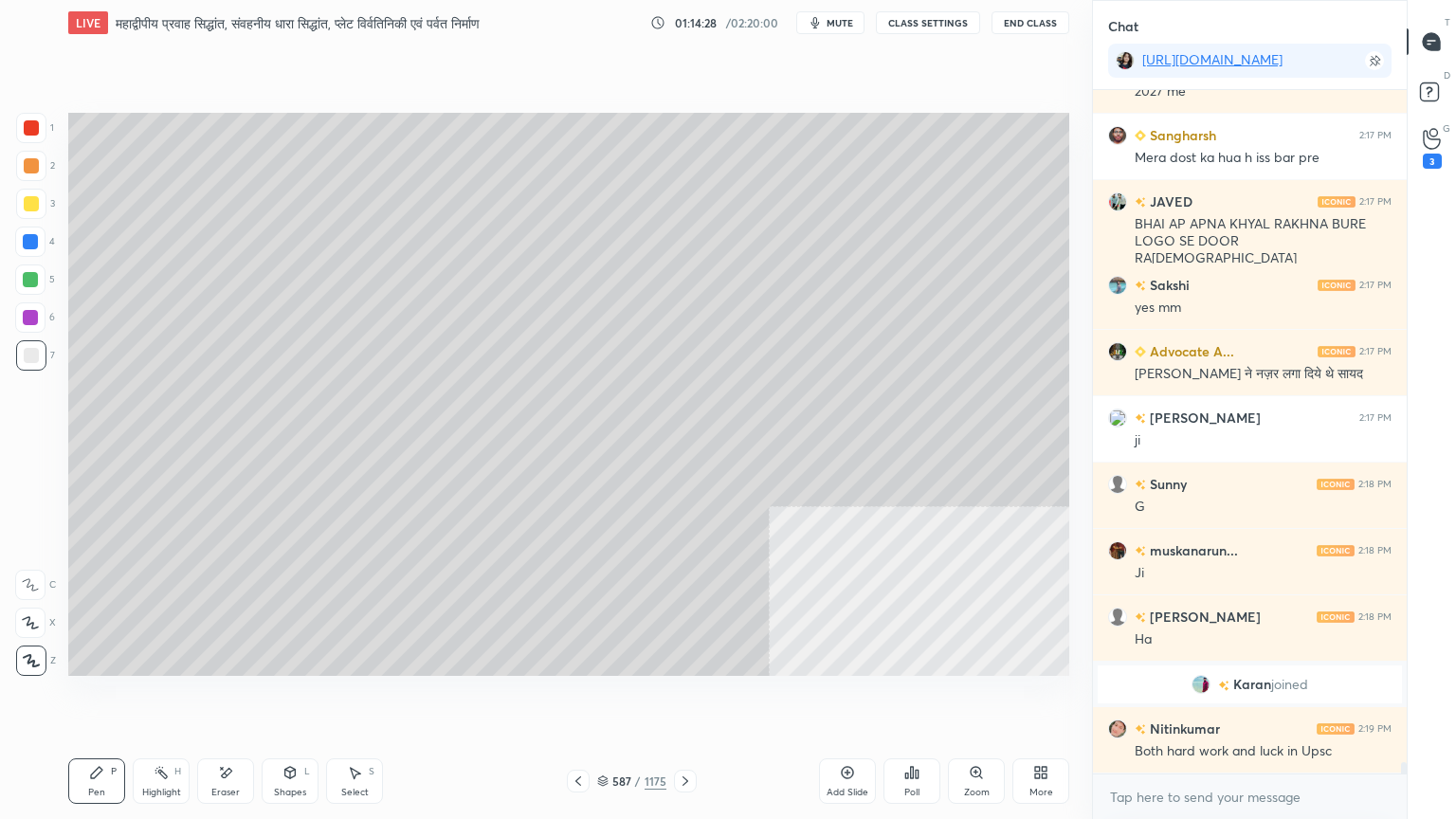 click at bounding box center [30, 242] 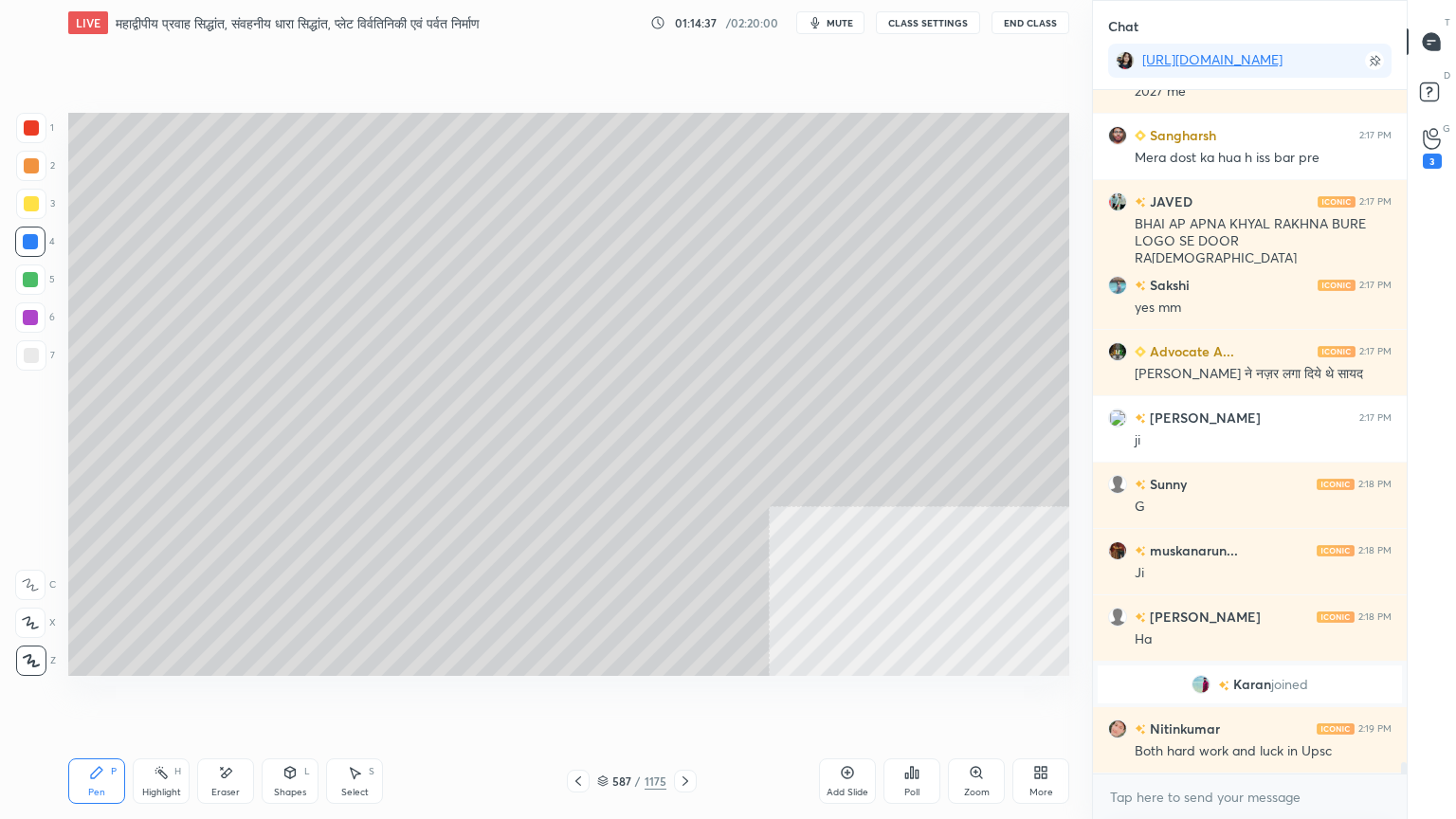 drag, startPoint x: 27, startPoint y: 363, endPoint x: 34, endPoint y: 355, distance: 10.630146 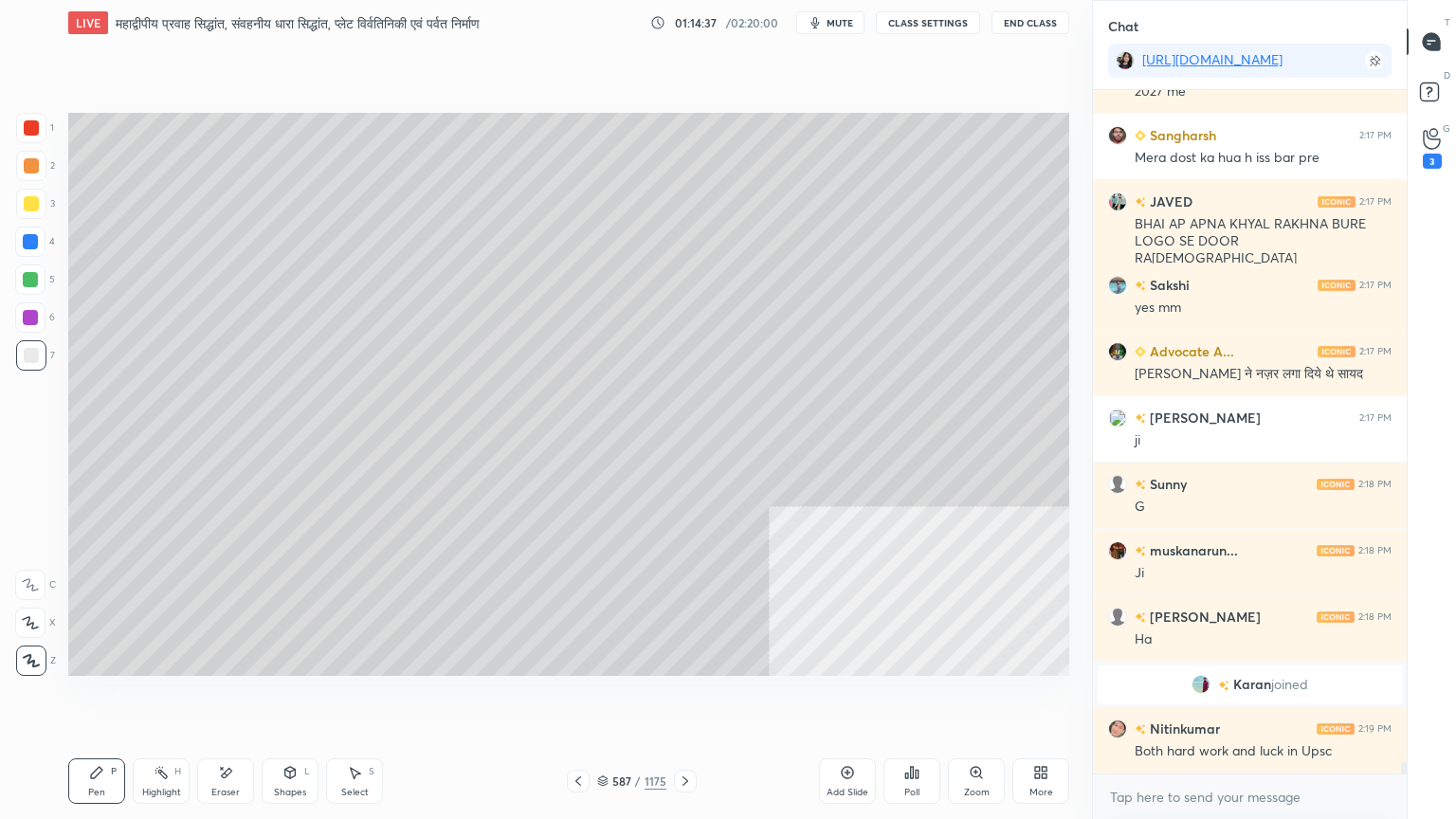 drag, startPoint x: 42, startPoint y: 353, endPoint x: 48, endPoint y: 339, distance: 15.231546 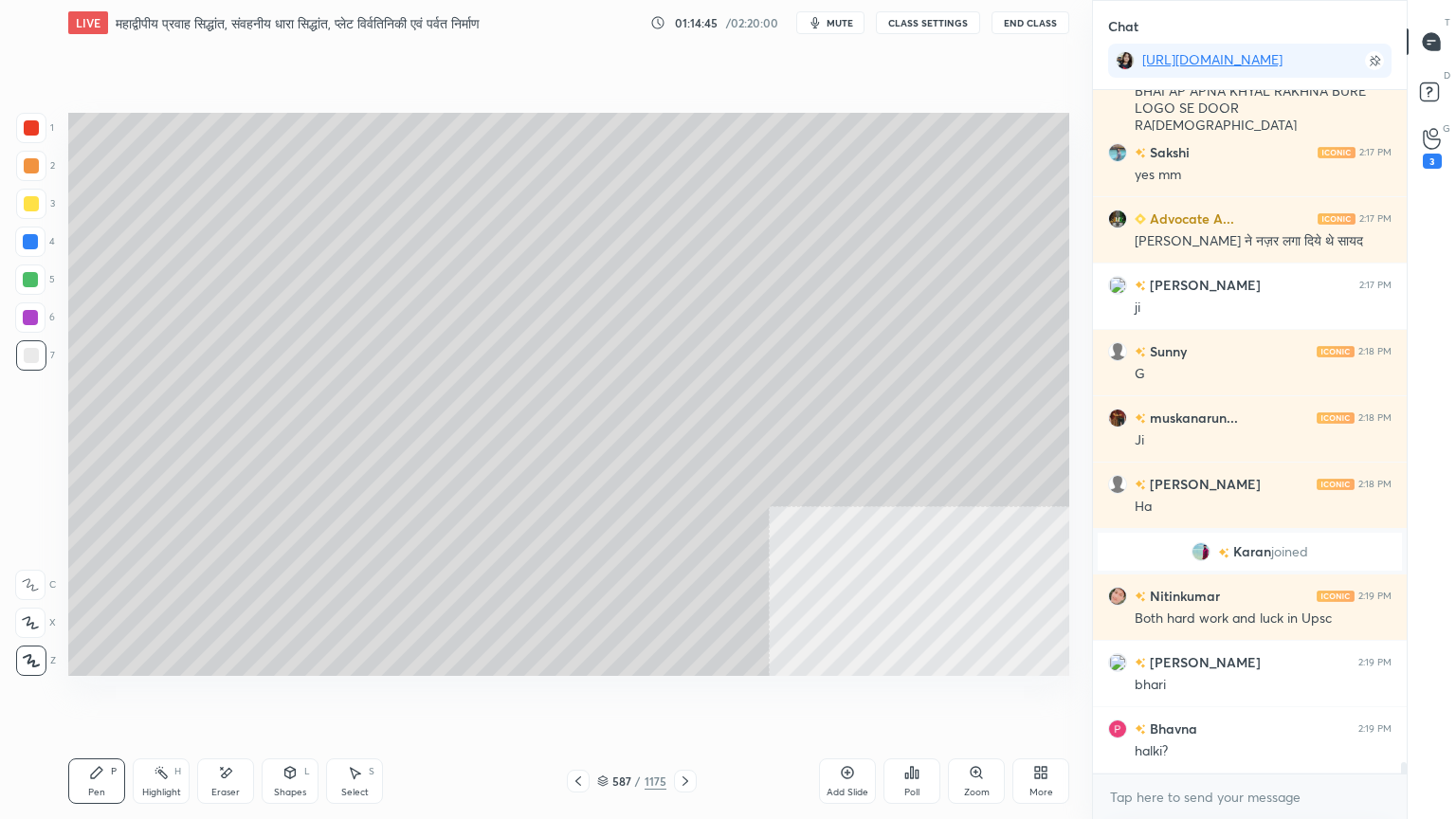 scroll, scrollTop: 41170, scrollLeft: 0, axis: vertical 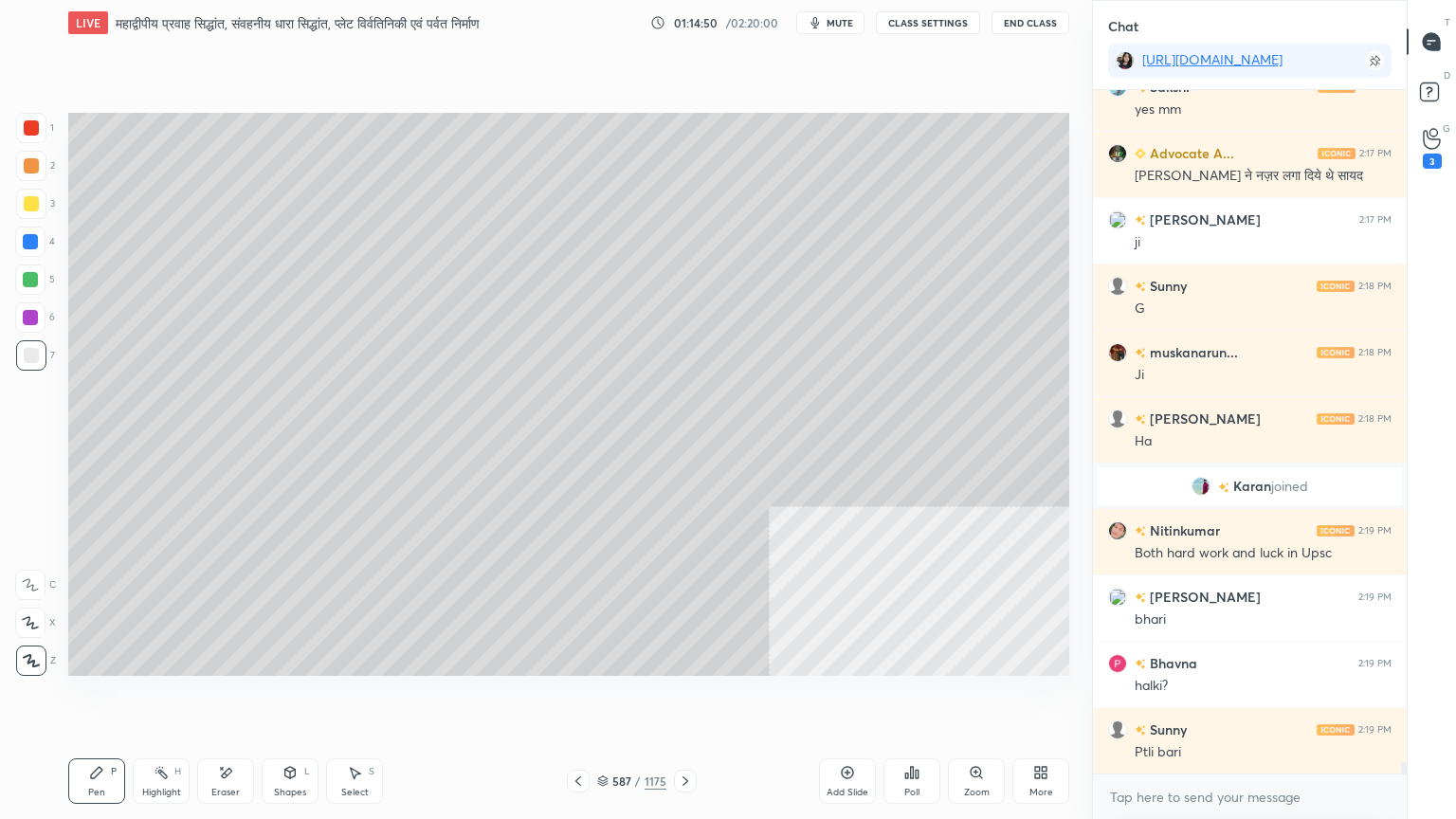 click at bounding box center [31, 128] 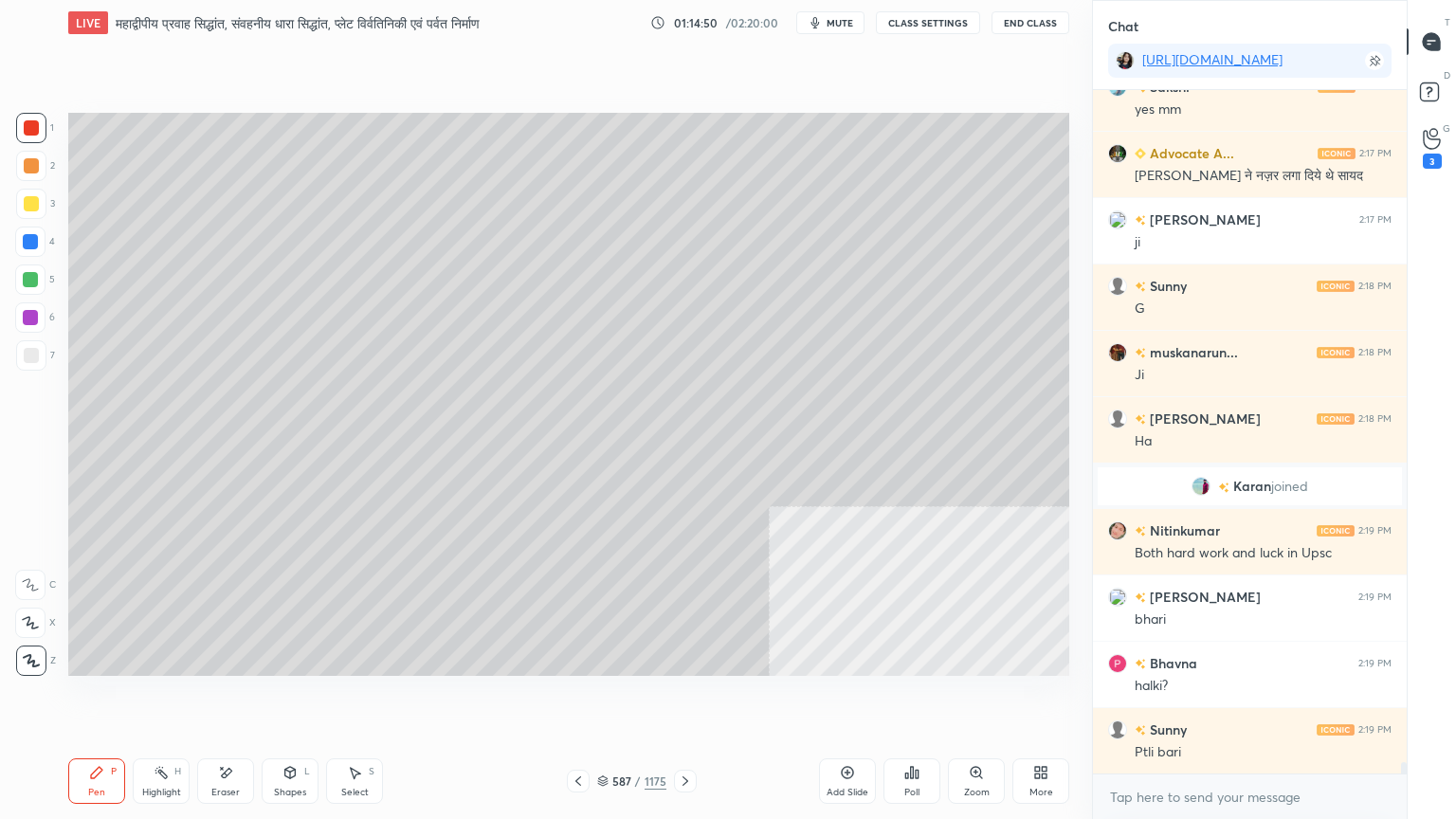 click at bounding box center (31, 128) 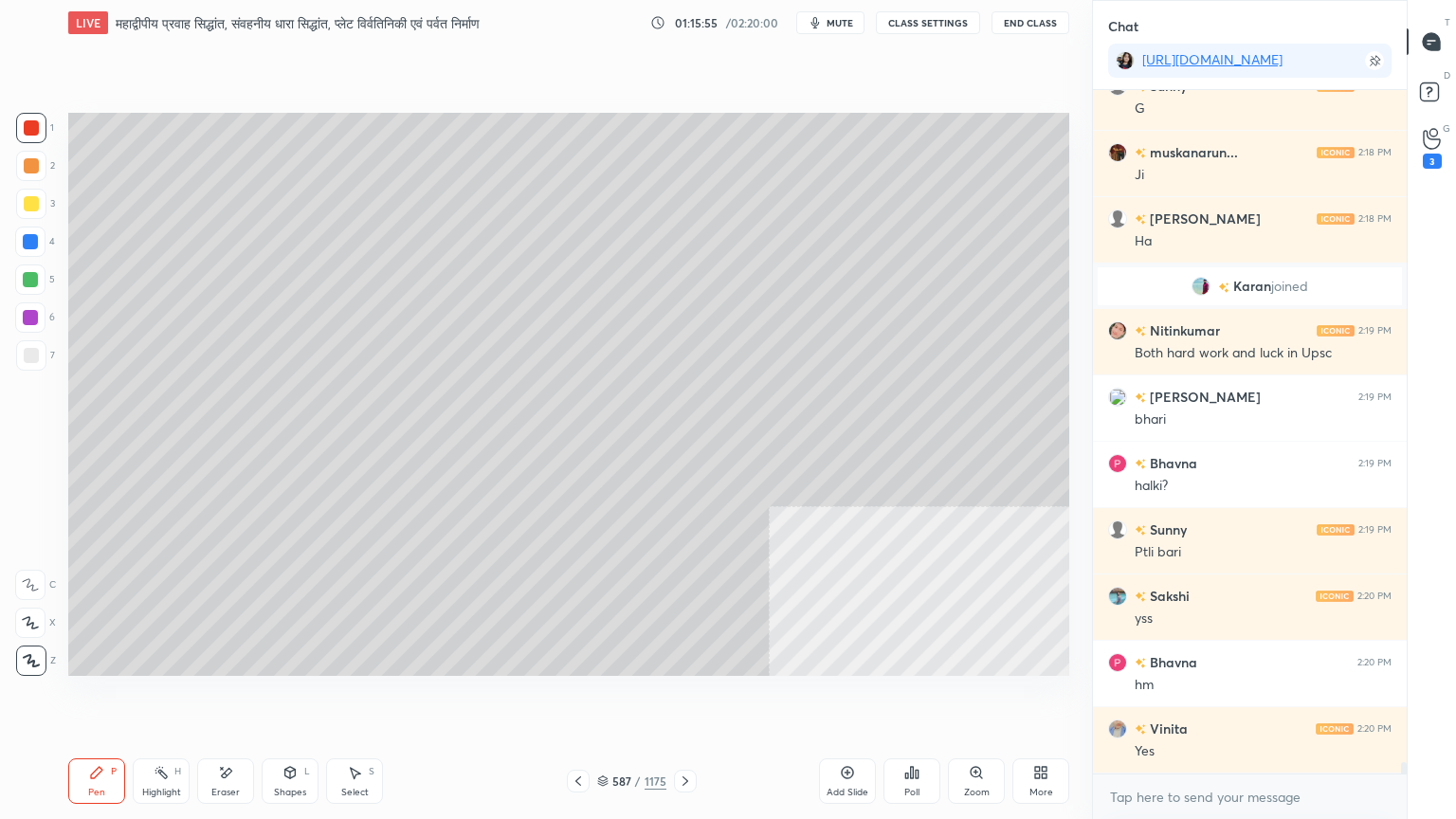 scroll, scrollTop: 41435, scrollLeft: 0, axis: vertical 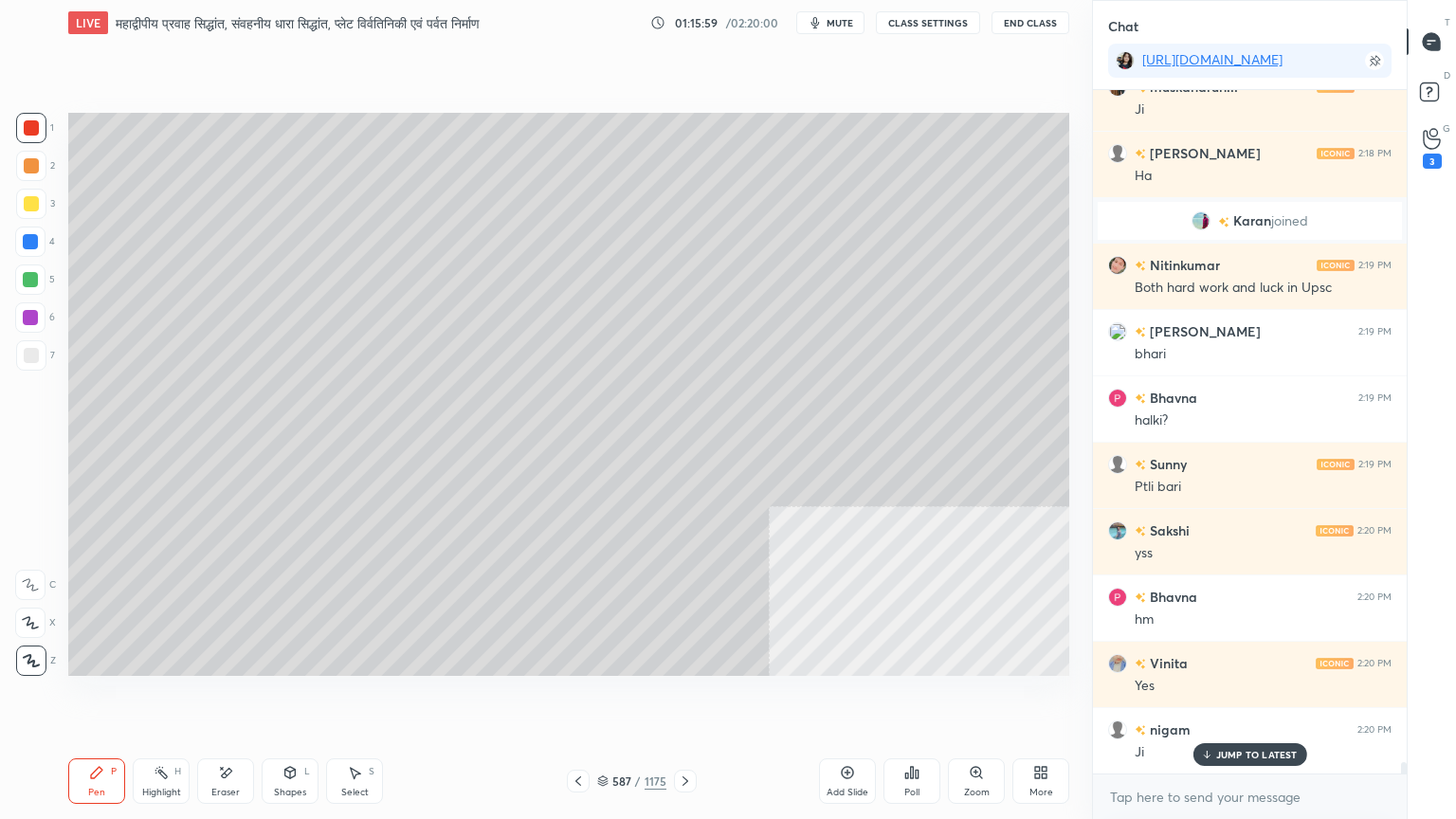 click at bounding box center (31, 355) 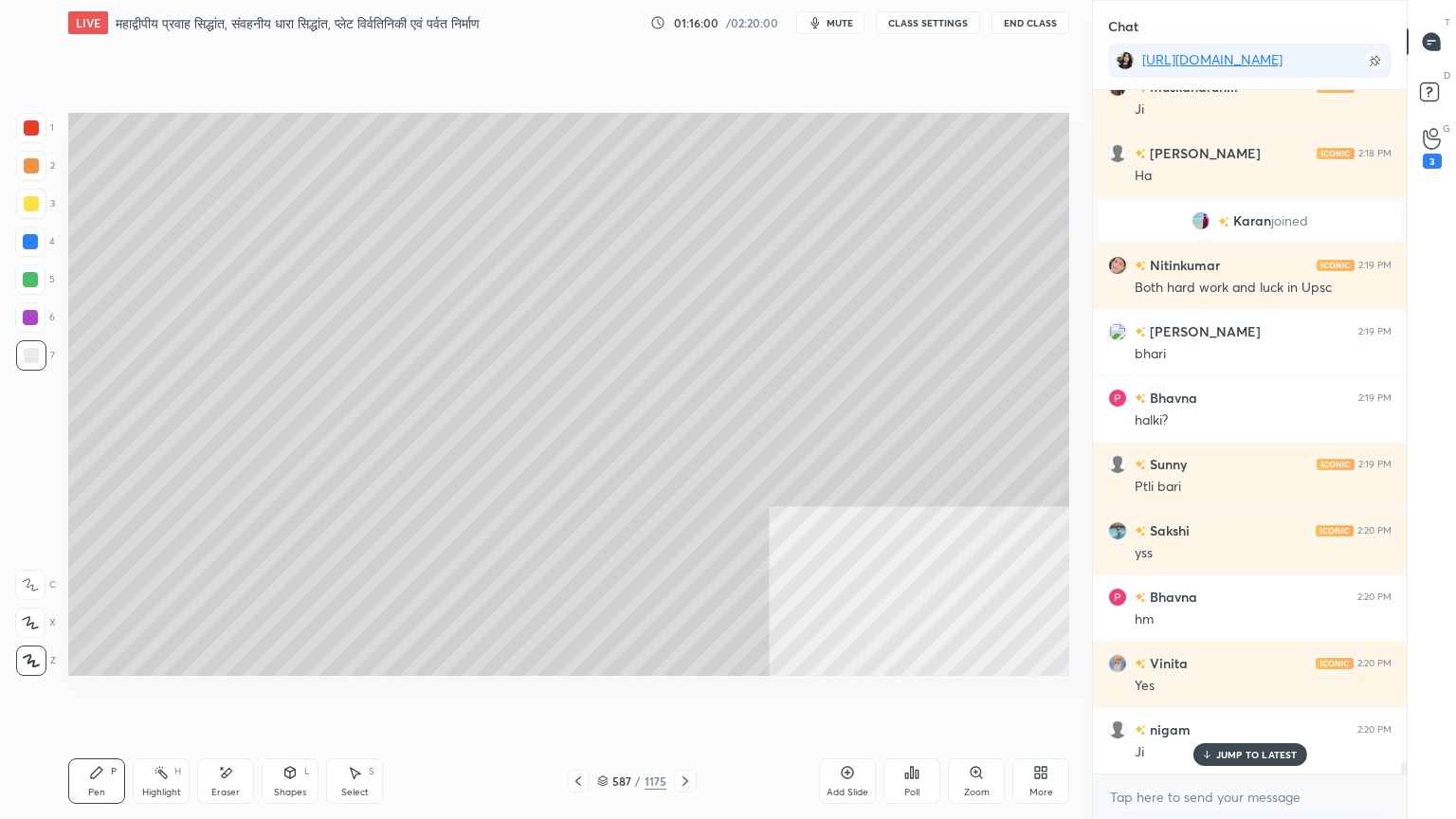 click at bounding box center [30, 242] 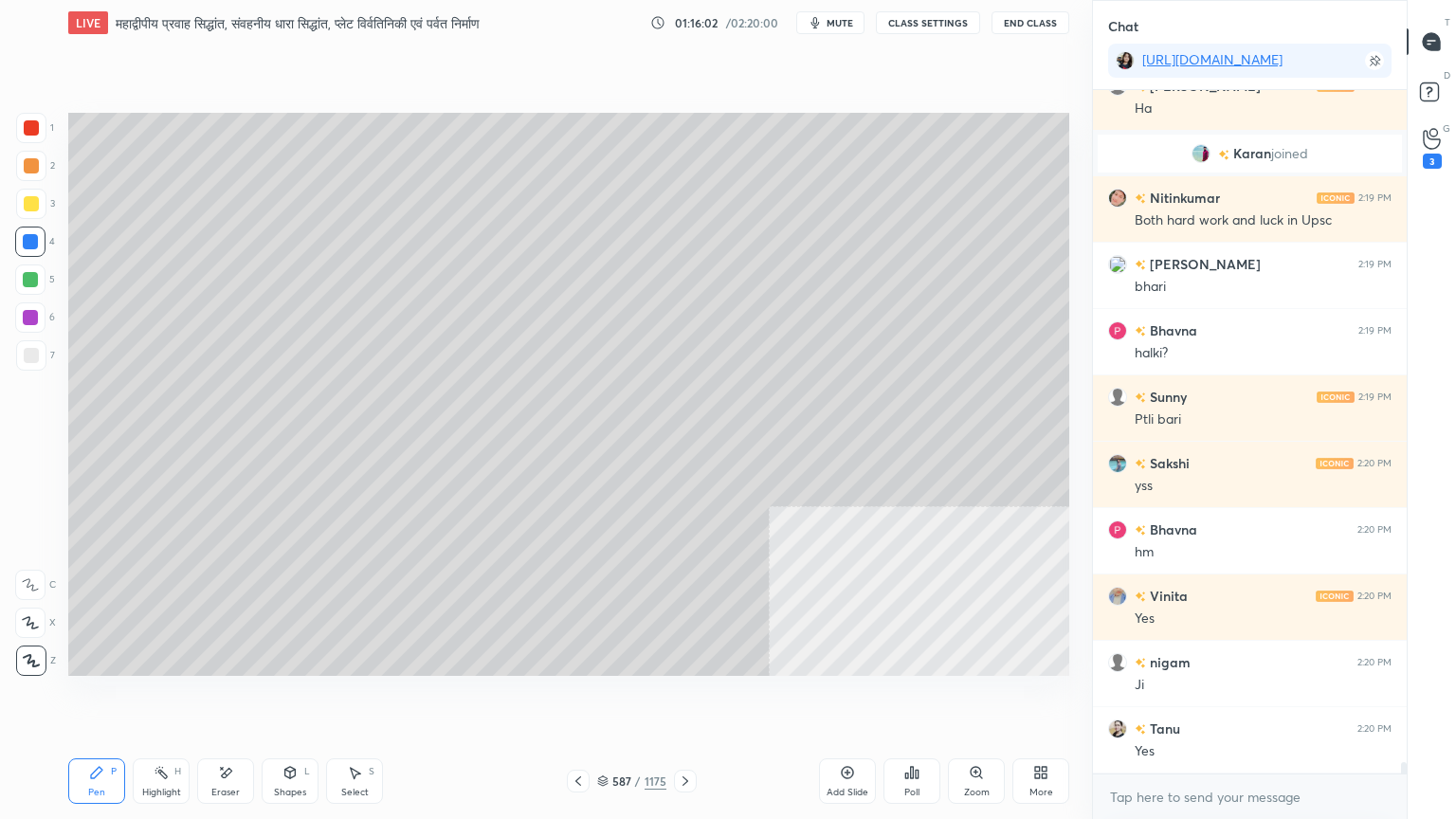 scroll, scrollTop: 41568, scrollLeft: 0, axis: vertical 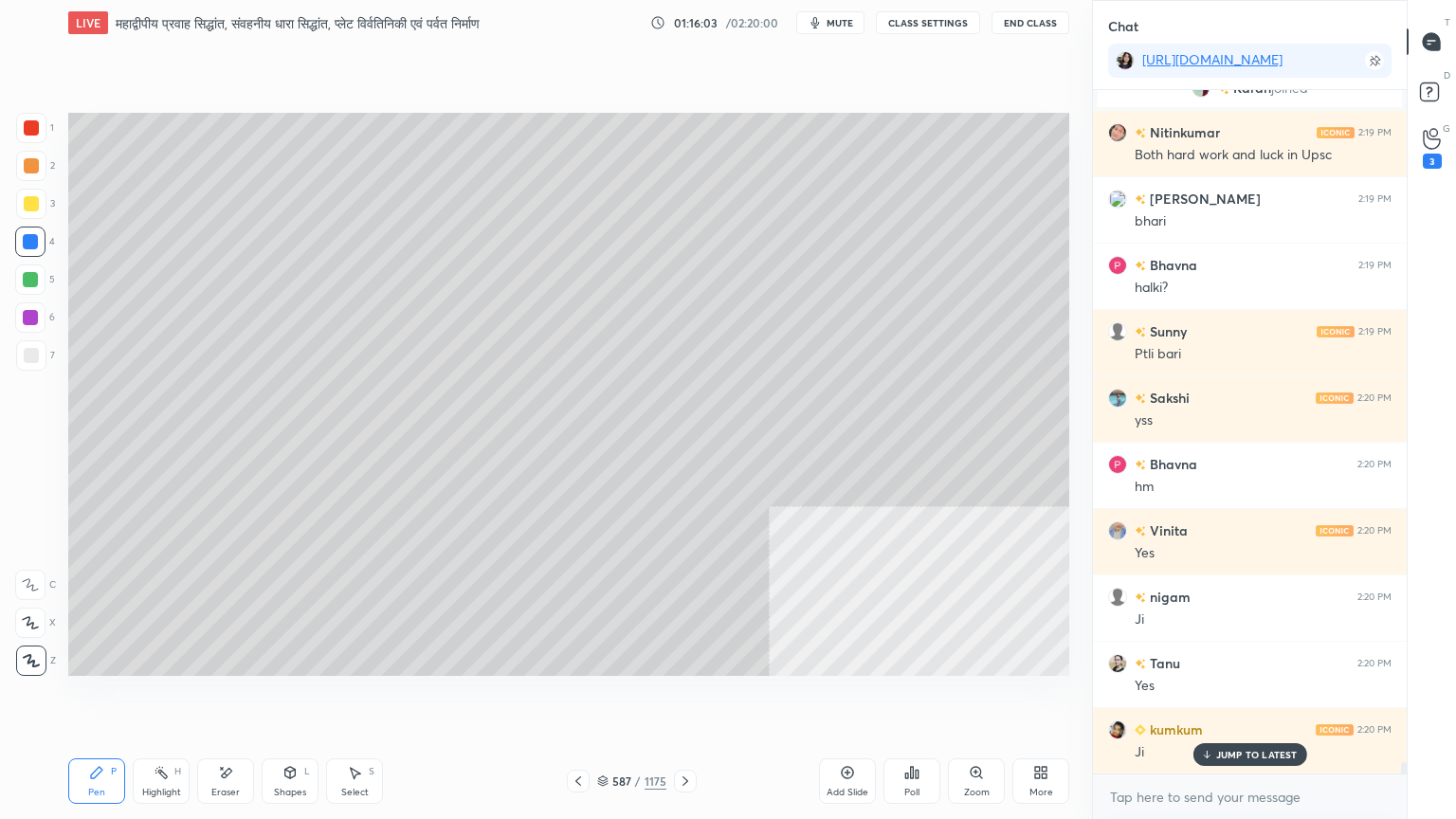 click at bounding box center (31, 355) 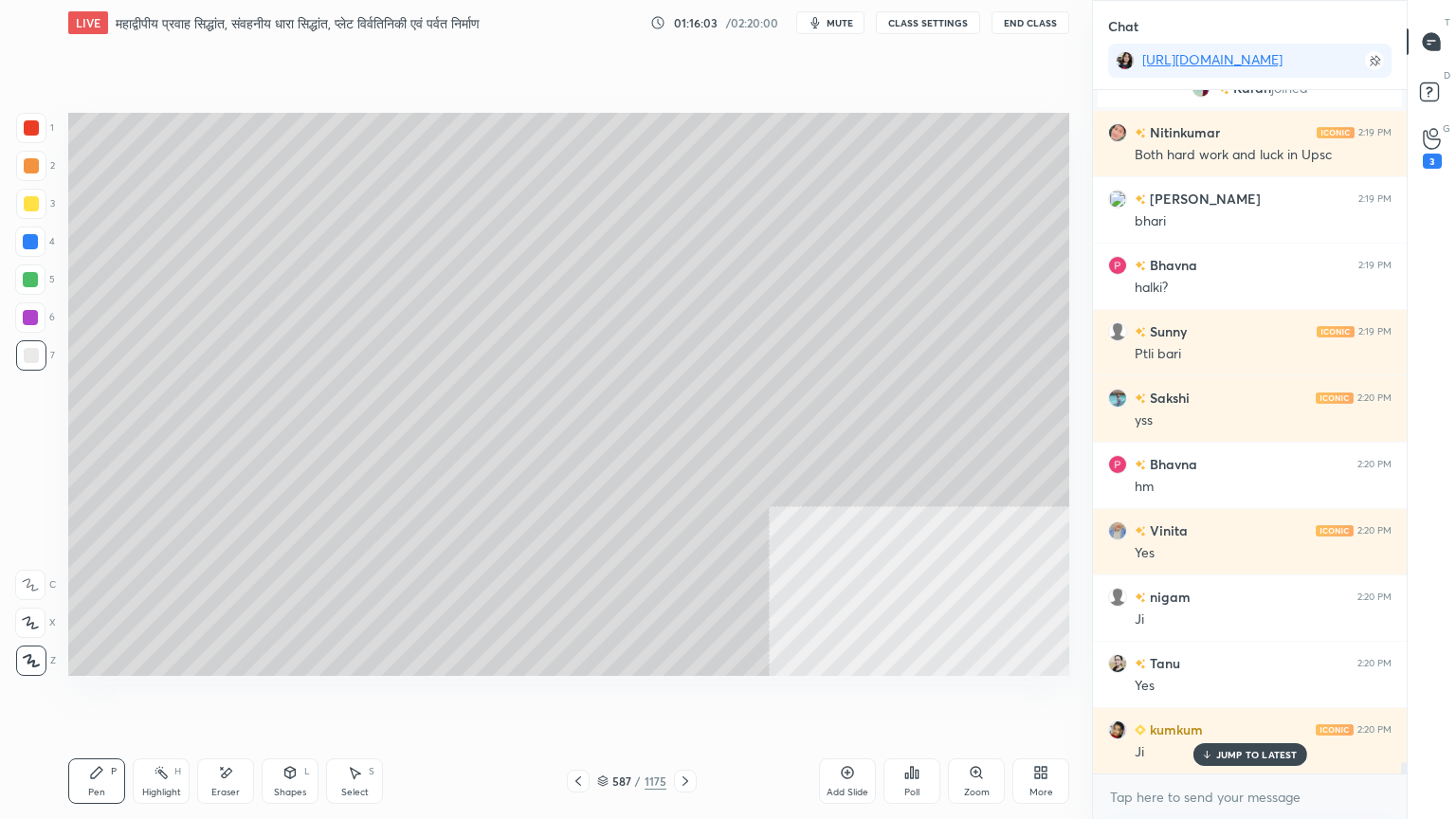 click at bounding box center (31, 355) 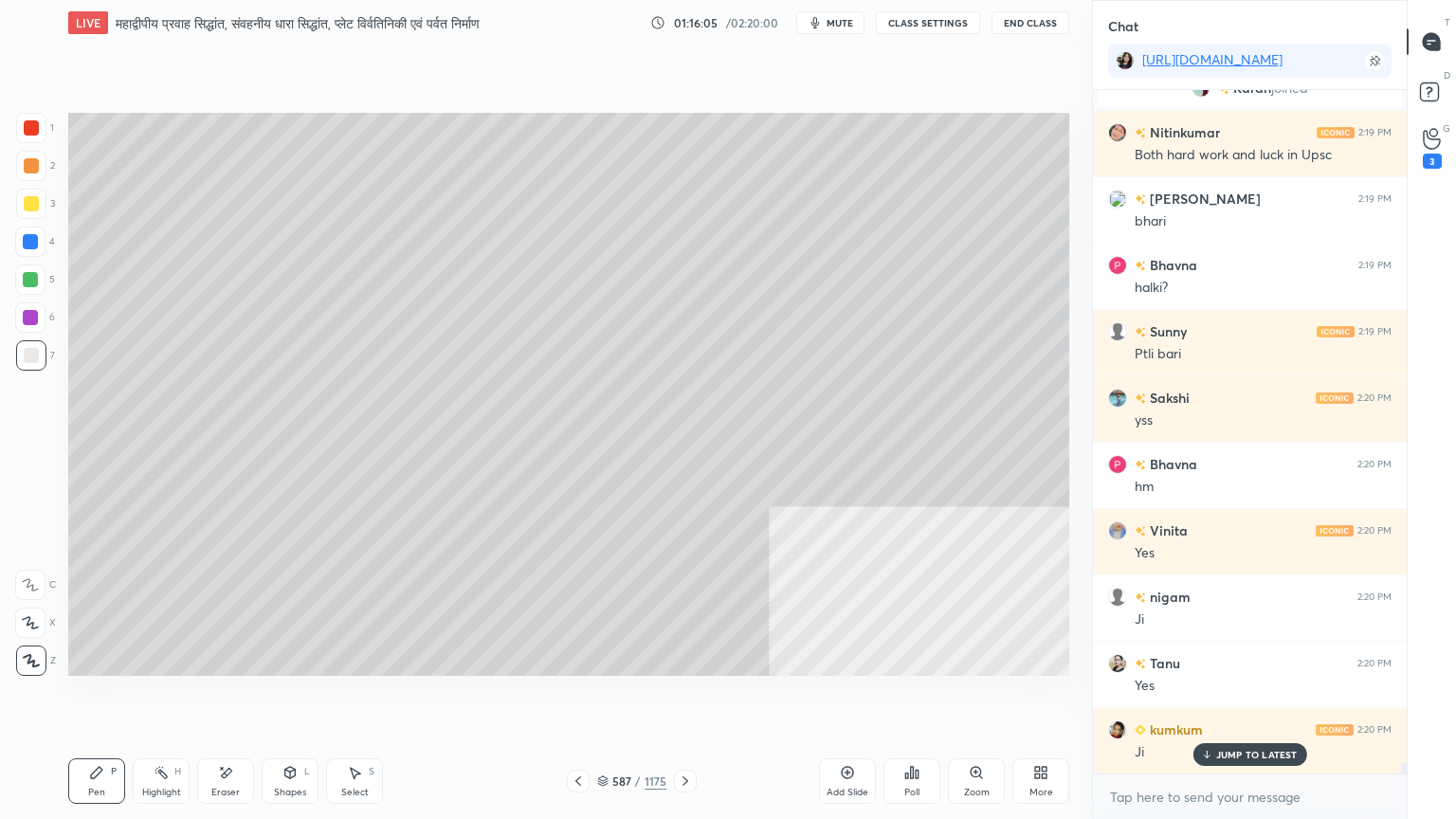 click at bounding box center (31, 128) 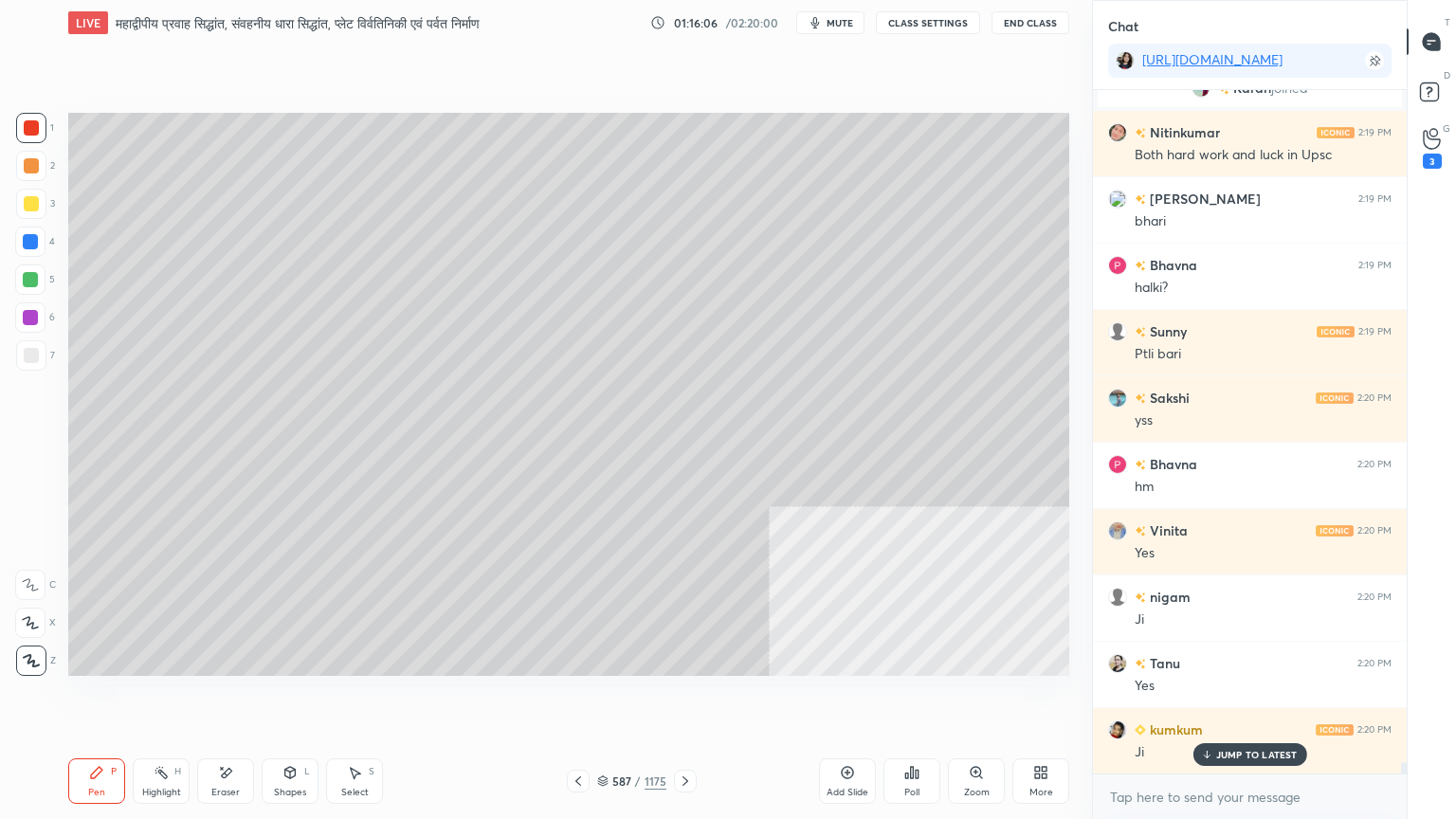 click at bounding box center [31, 128] 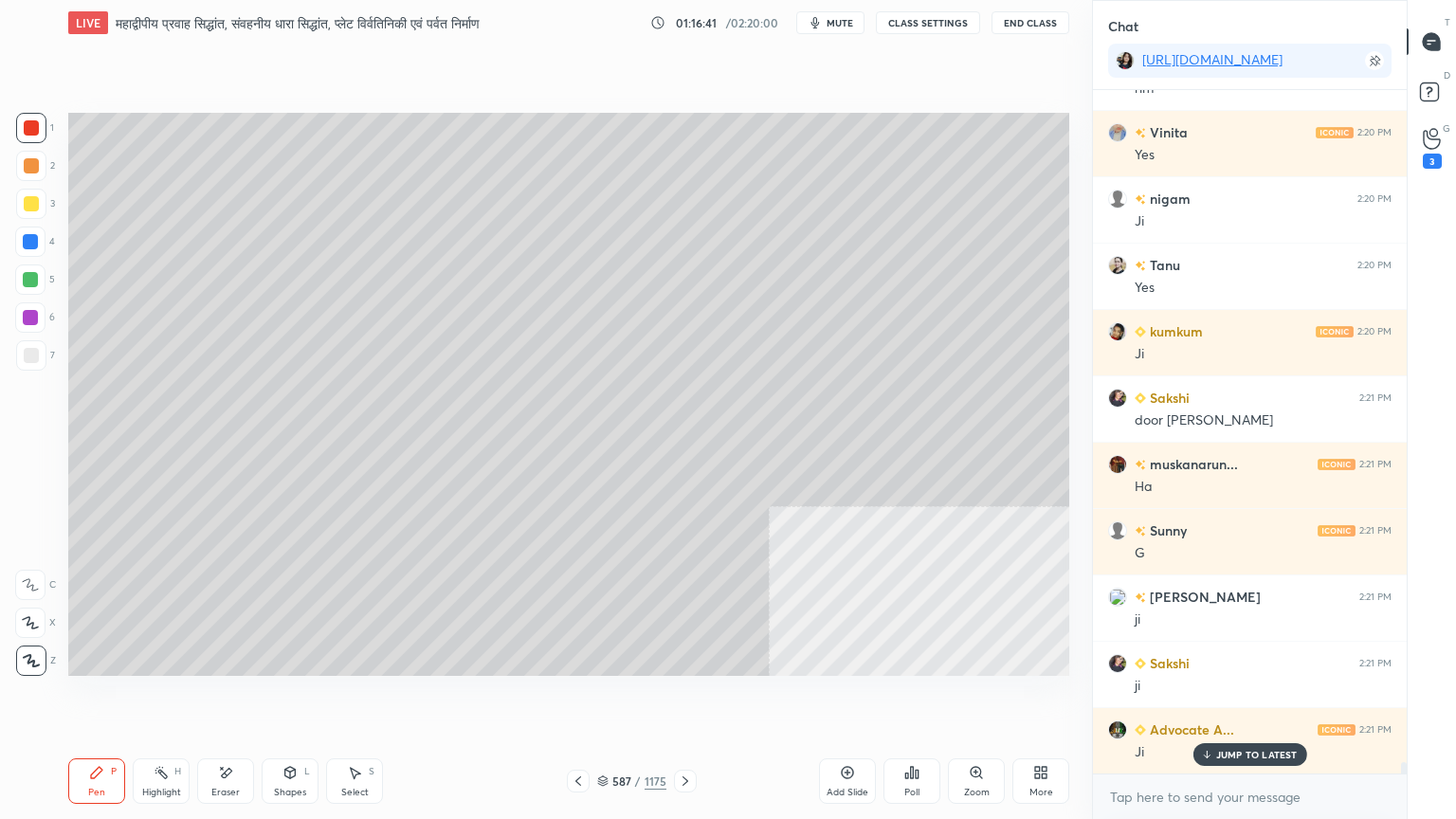 scroll, scrollTop: 42033, scrollLeft: 0, axis: vertical 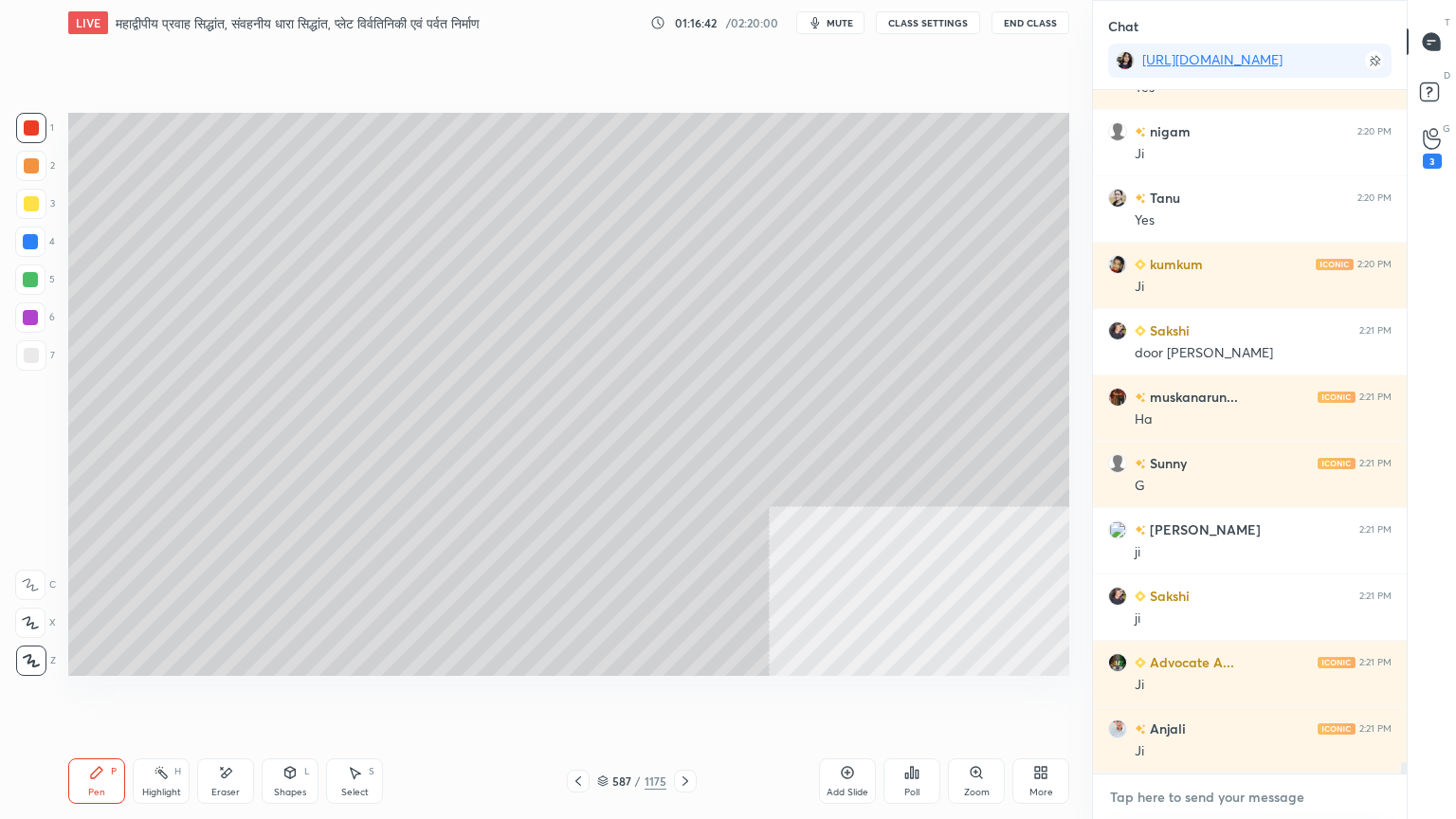 drag, startPoint x: 1213, startPoint y: 810, endPoint x: 1224, endPoint y: 803, distance: 13.038405 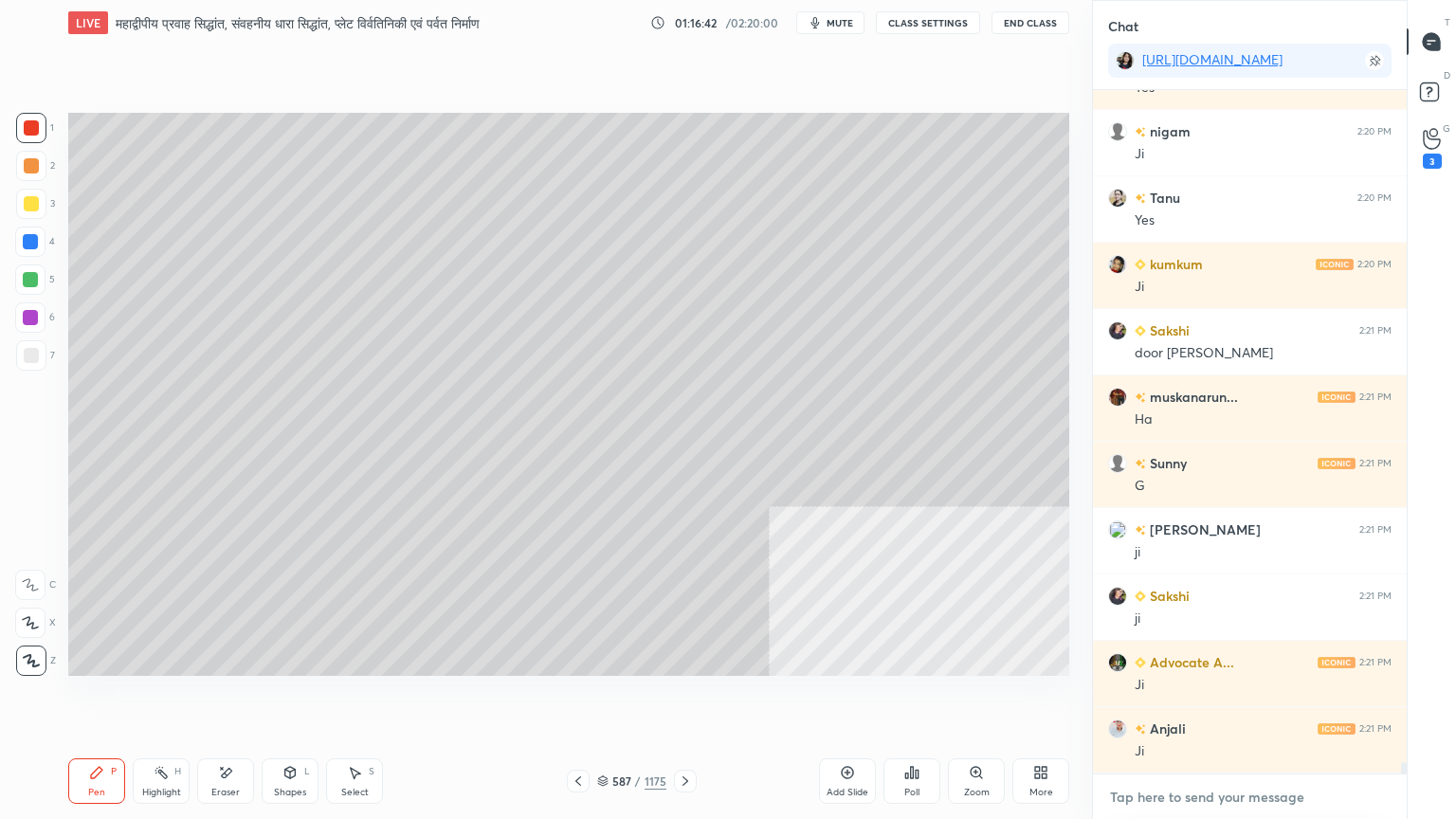 click at bounding box center (1249, 797) 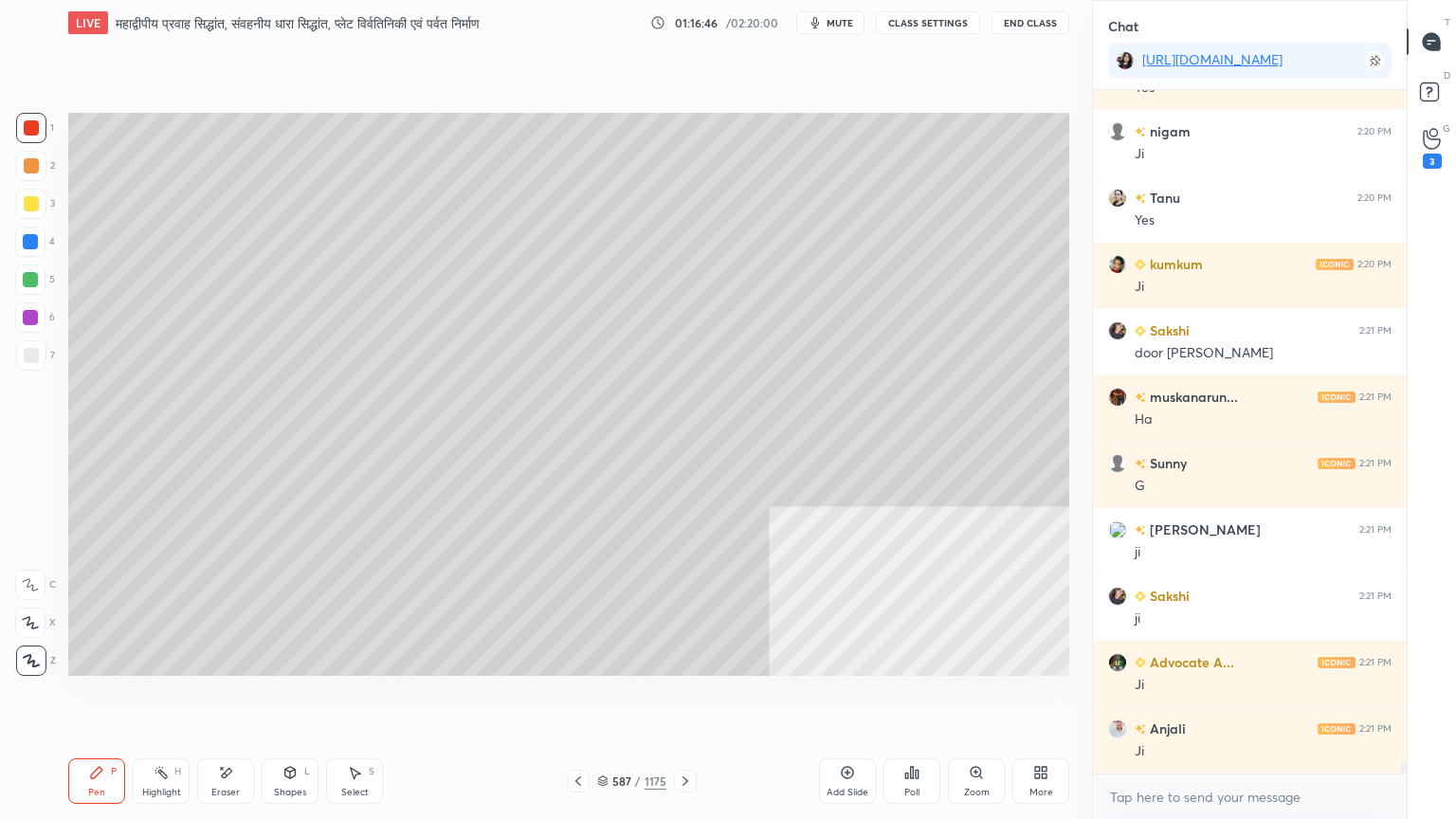 click at bounding box center [31, 128] 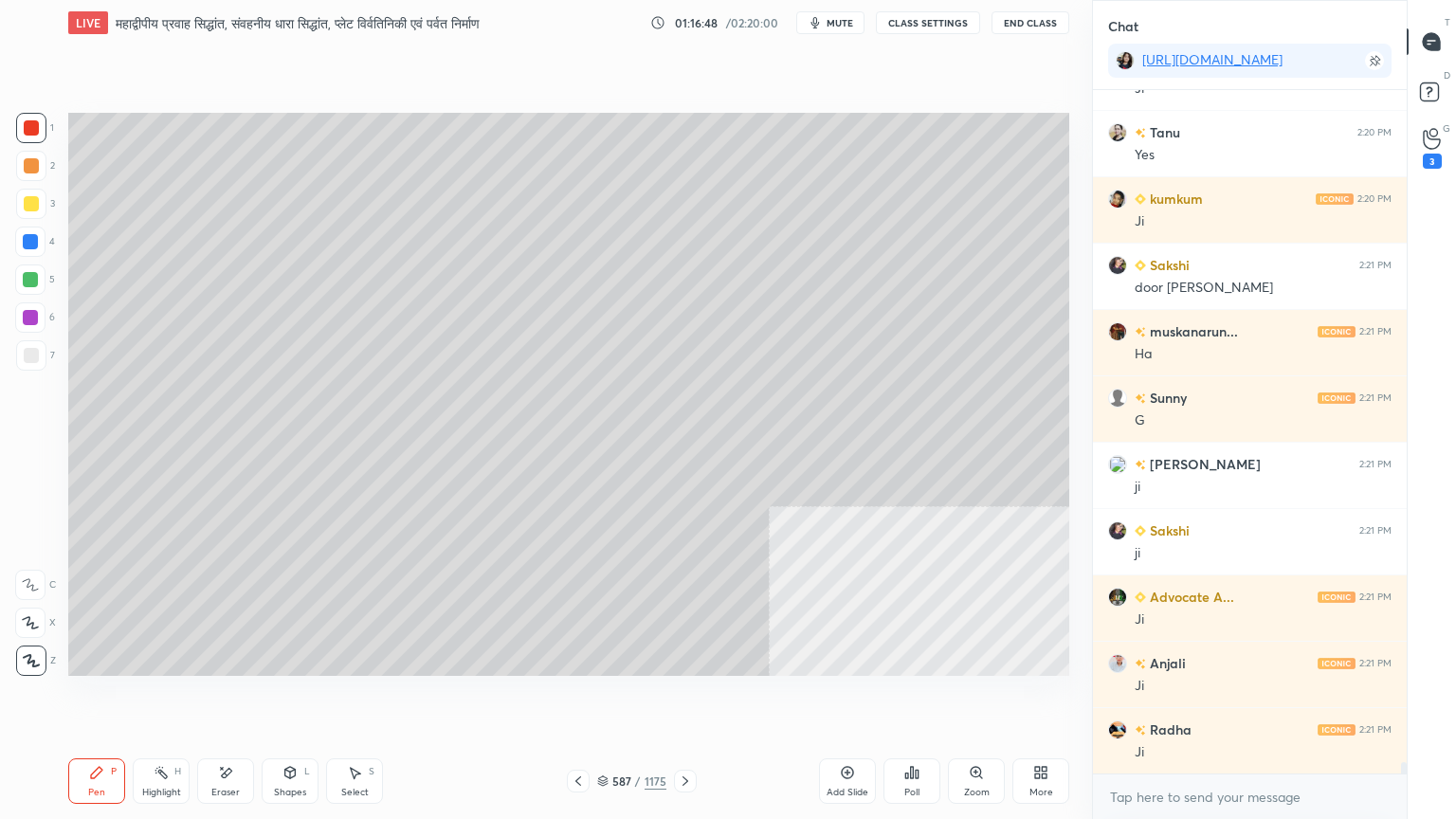 scroll, scrollTop: 42182, scrollLeft: 0, axis: vertical 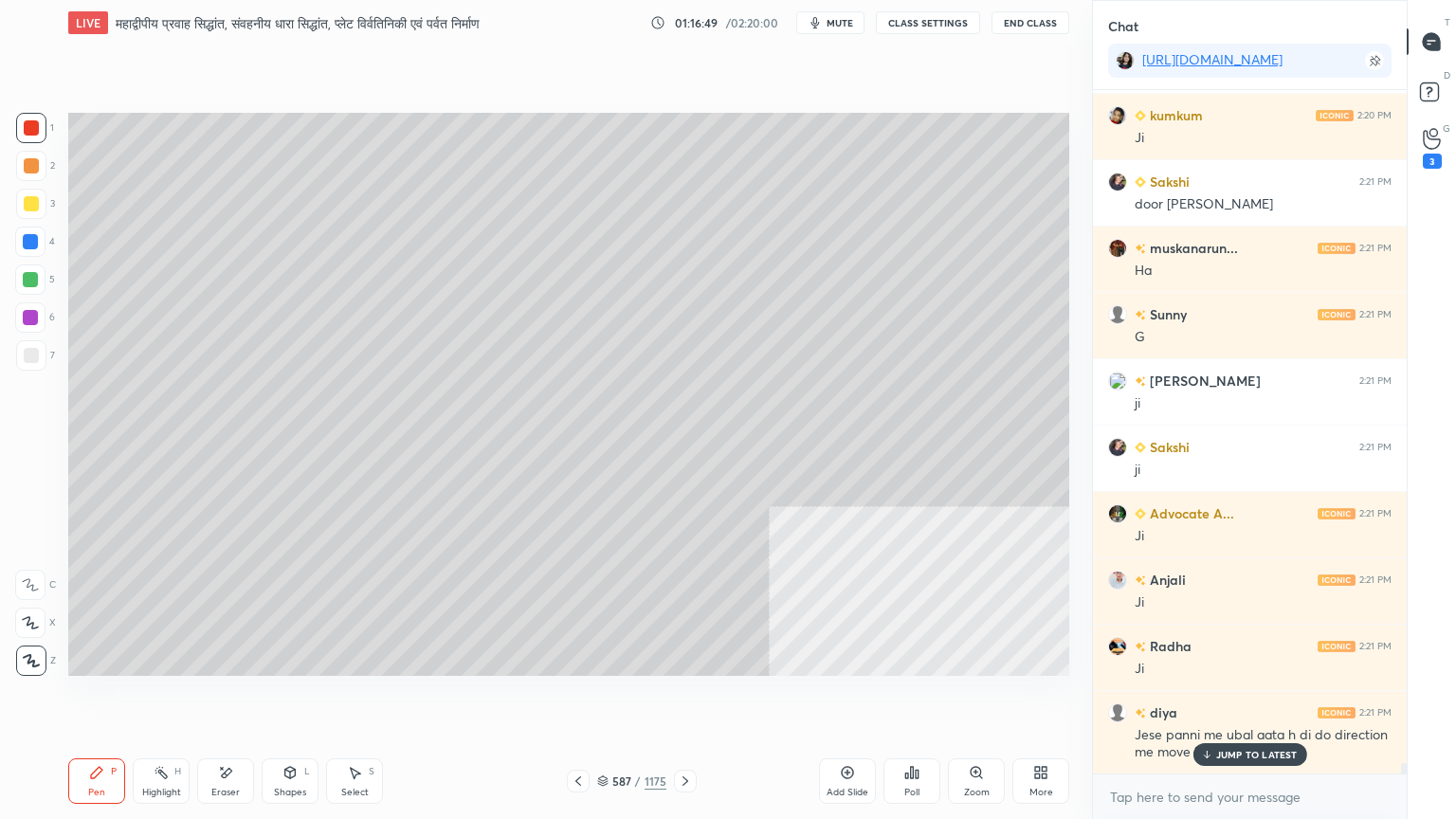 click on "Harshita 2:18 PM Ha[PERSON_NAME]joined Nitinkumar 2:19 PM Both hard work and luck in Upsc Ahmad 2:19 PM bhari Bhavna 2:19 PM halki? Sunny 2:19 PM Ptli bari Sakshi 2:20 PM yss Bhavna 2:20 PM hm Vinita 2:20 PM Yes nigam 2:20 PM Ji Tanu 2:20 PM Yes kumkum 2:20 PM Ji Sakshi 2:21 PM door ku huyi muskanarun... 2:21 PM Ha Sunny 2:21 PM G Ahmad 2:21 PM ji Sakshi 2:21 PM ji Advocate A... 2:21 PM Ji Anjali 2:21 PM Ji Radha 2:21 PM Ji diya 2:21 PM Jese panni me ubal aata h di do direction me move krta h" at bounding box center [1249, 431] 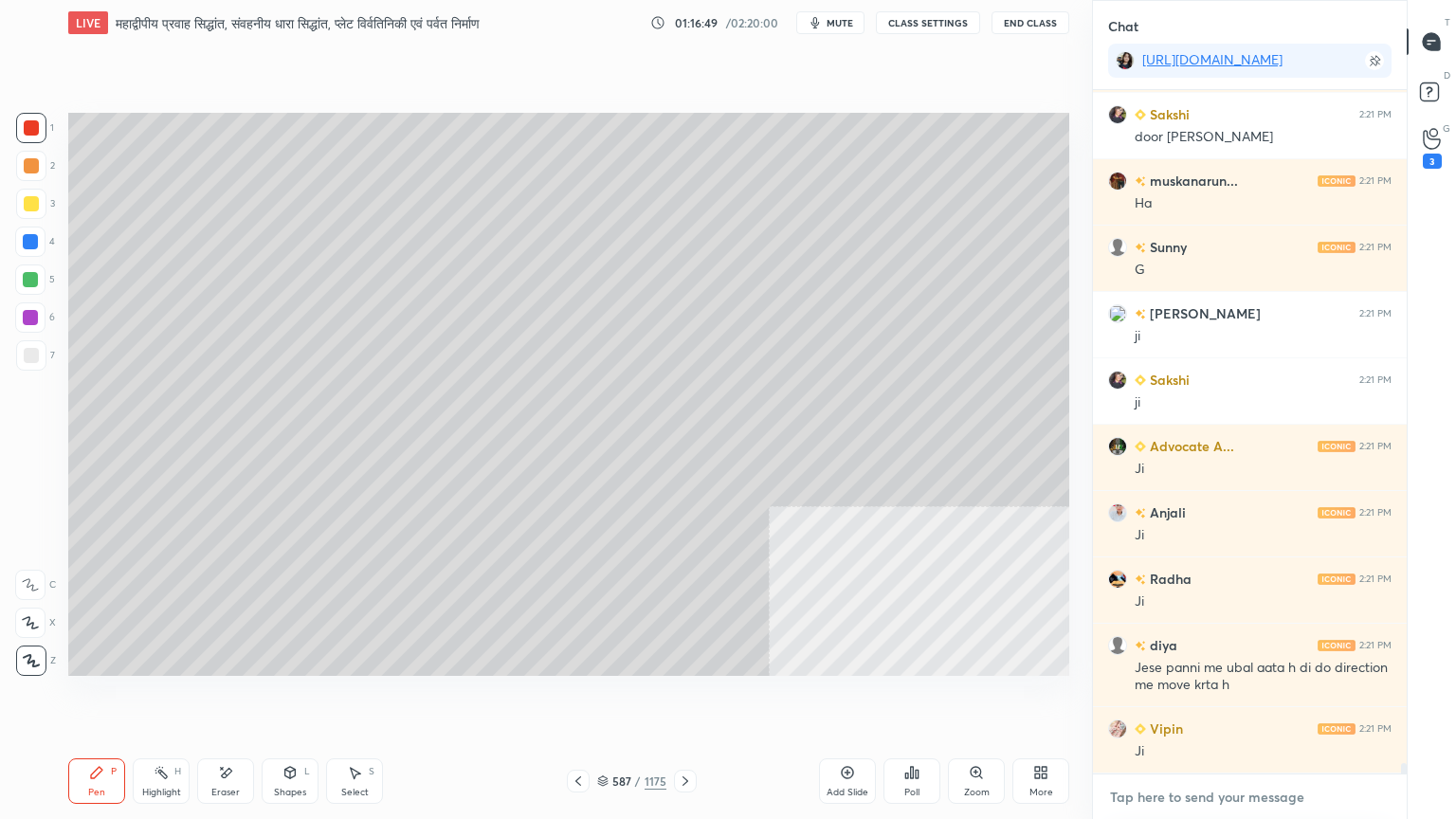 click at bounding box center [1249, 797] 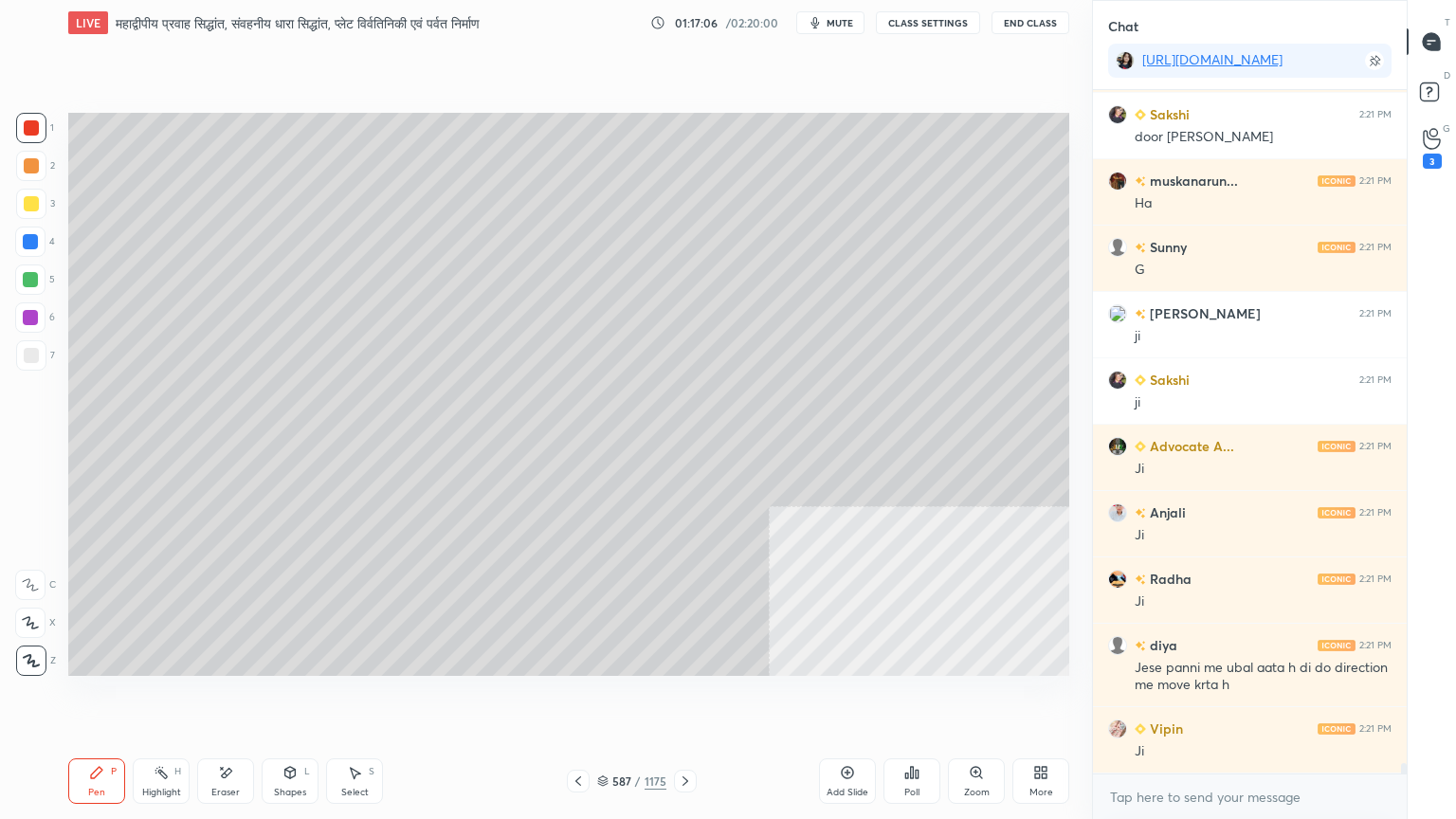 click 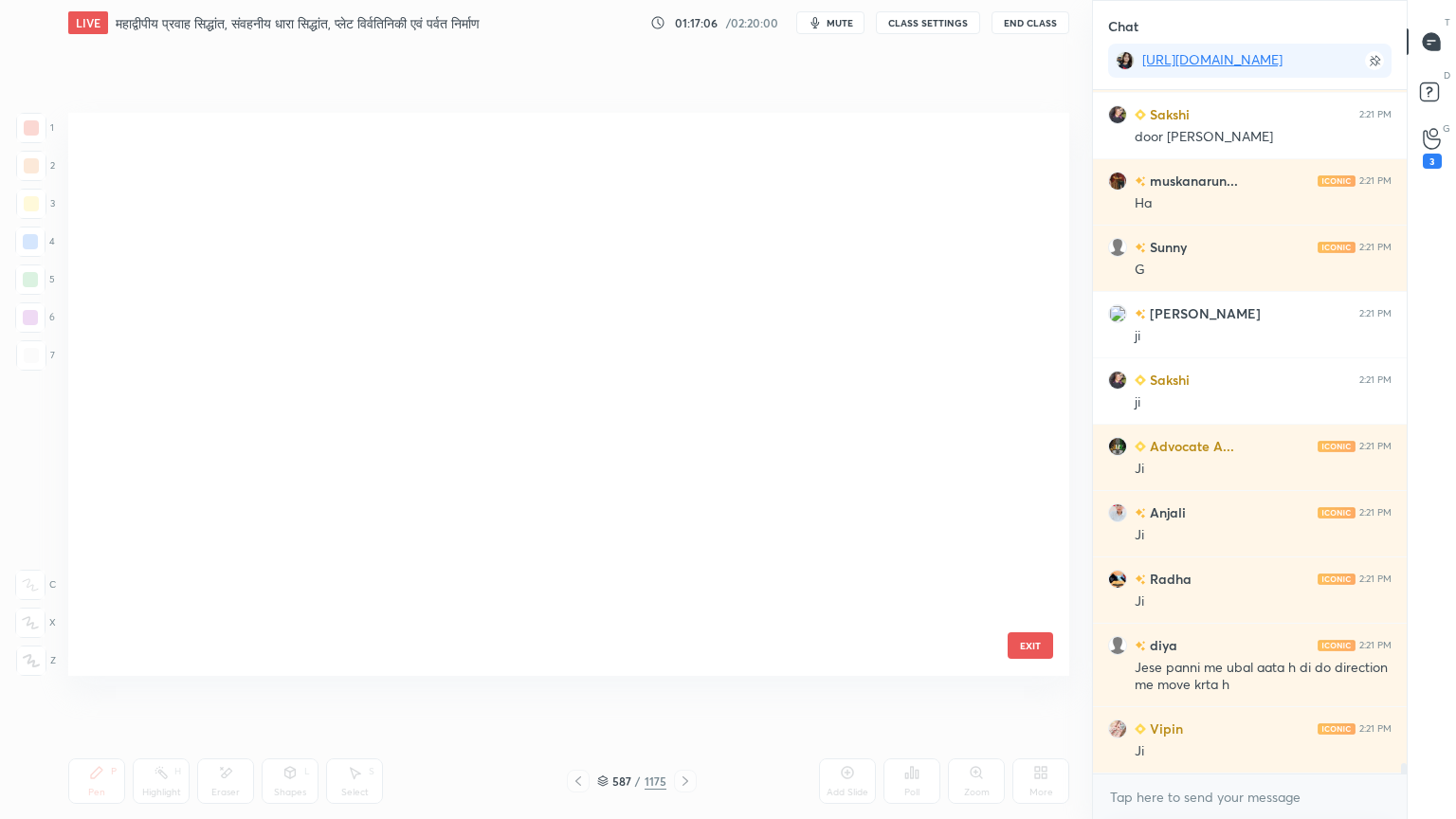 scroll, scrollTop: 33437, scrollLeft: 0, axis: vertical 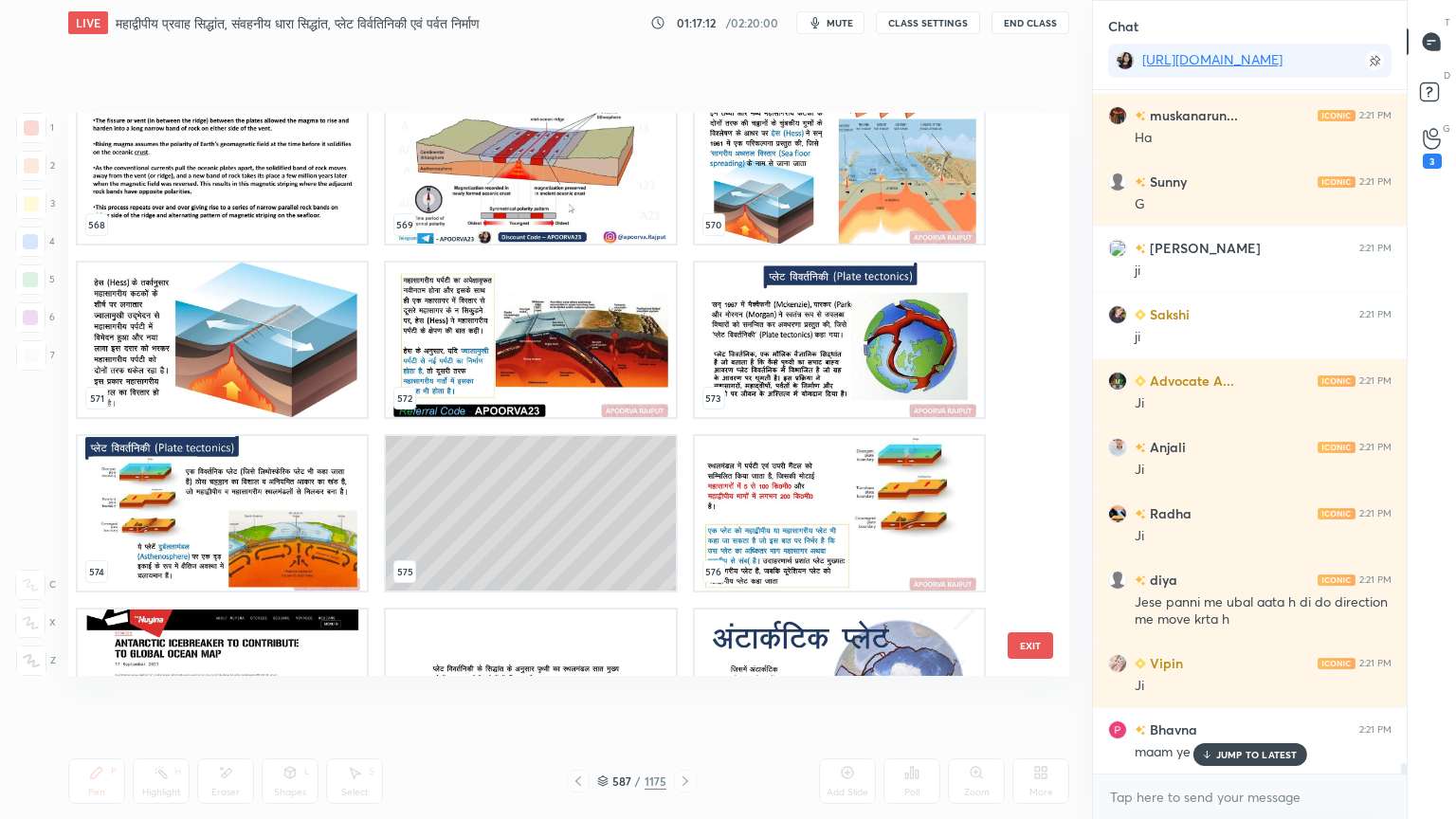 click at bounding box center [222, 339] 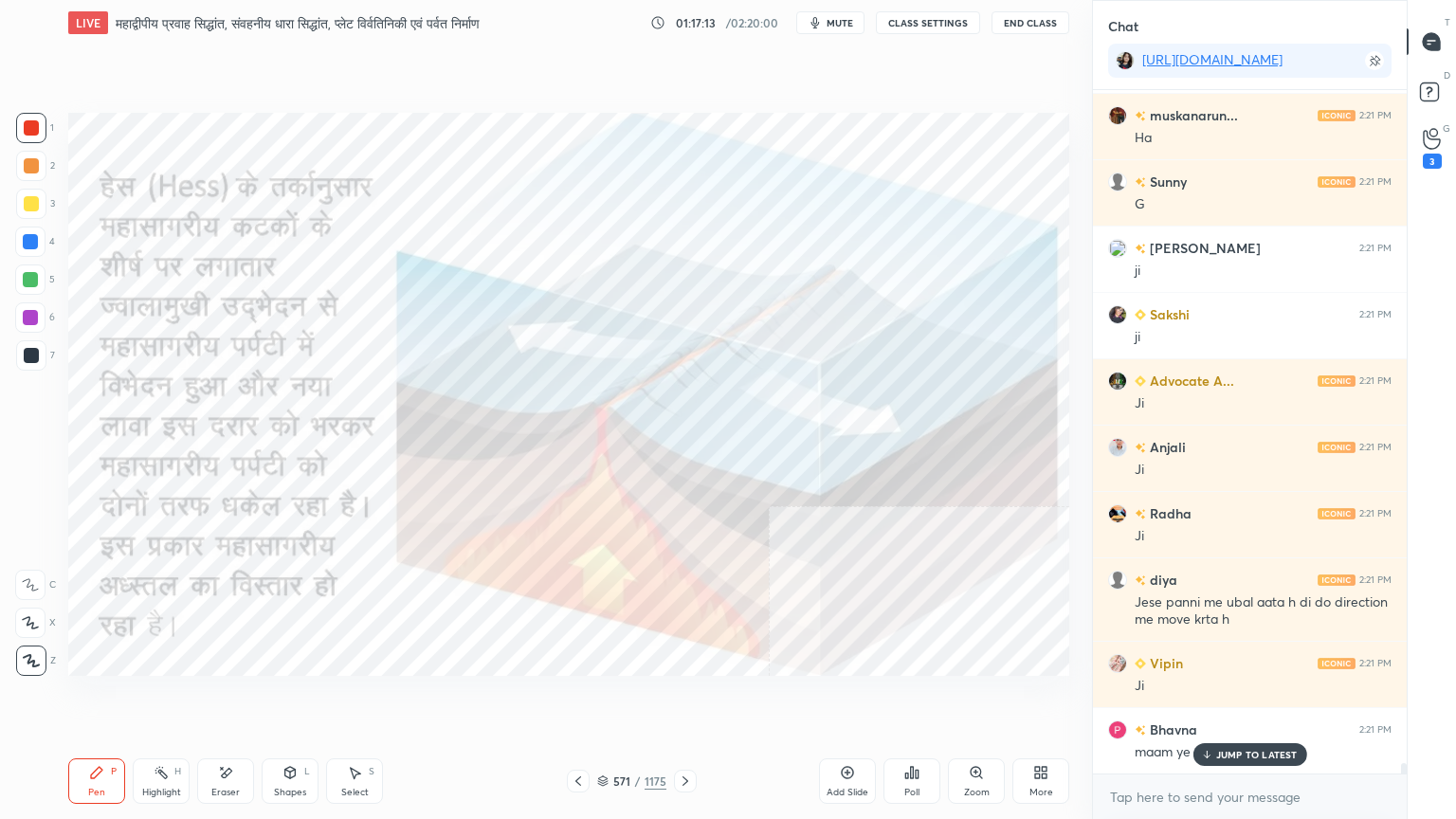 click at bounding box center [222, 339] 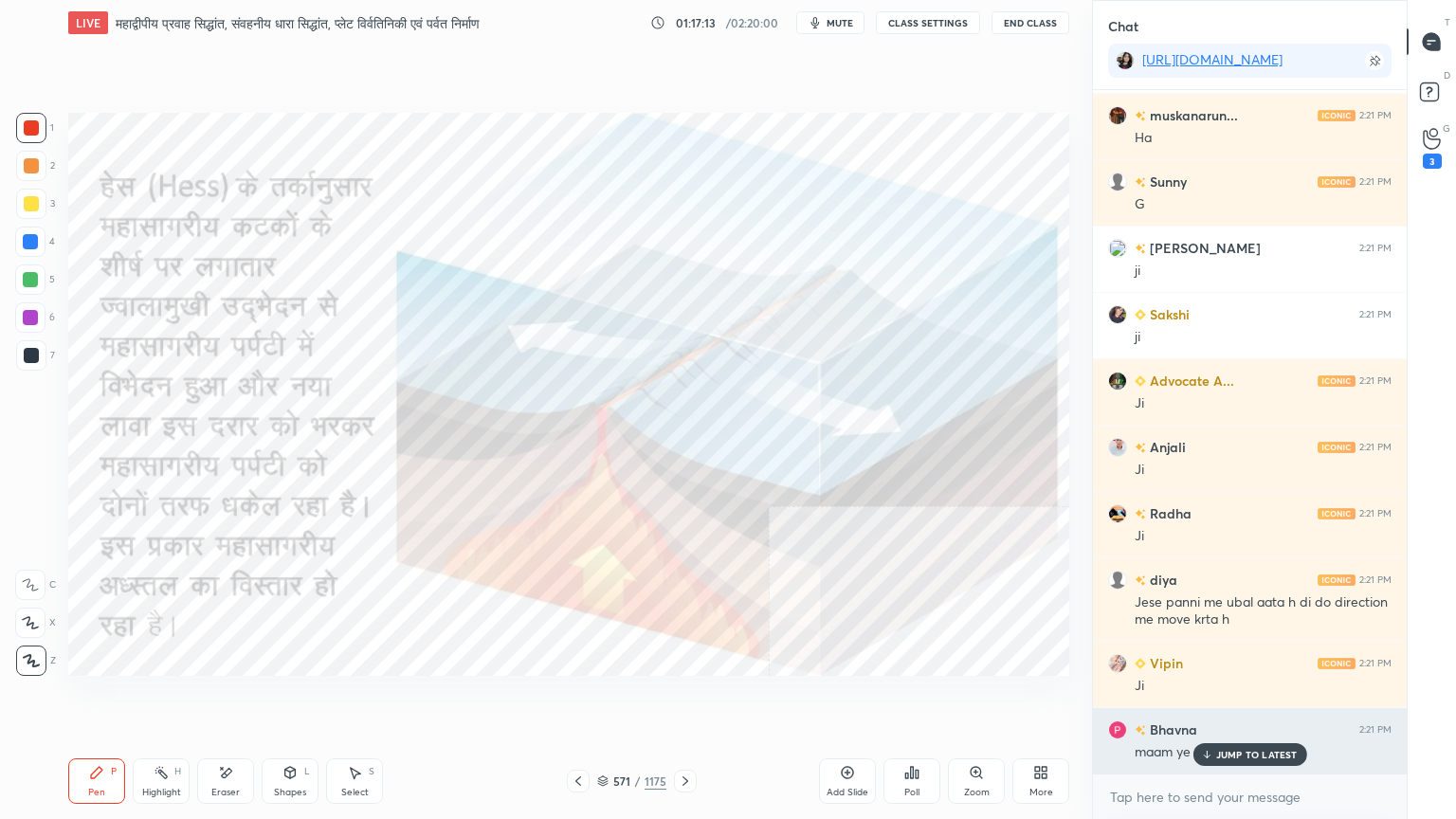 click on "JUMP TO LATEST" at bounding box center (1257, 755) 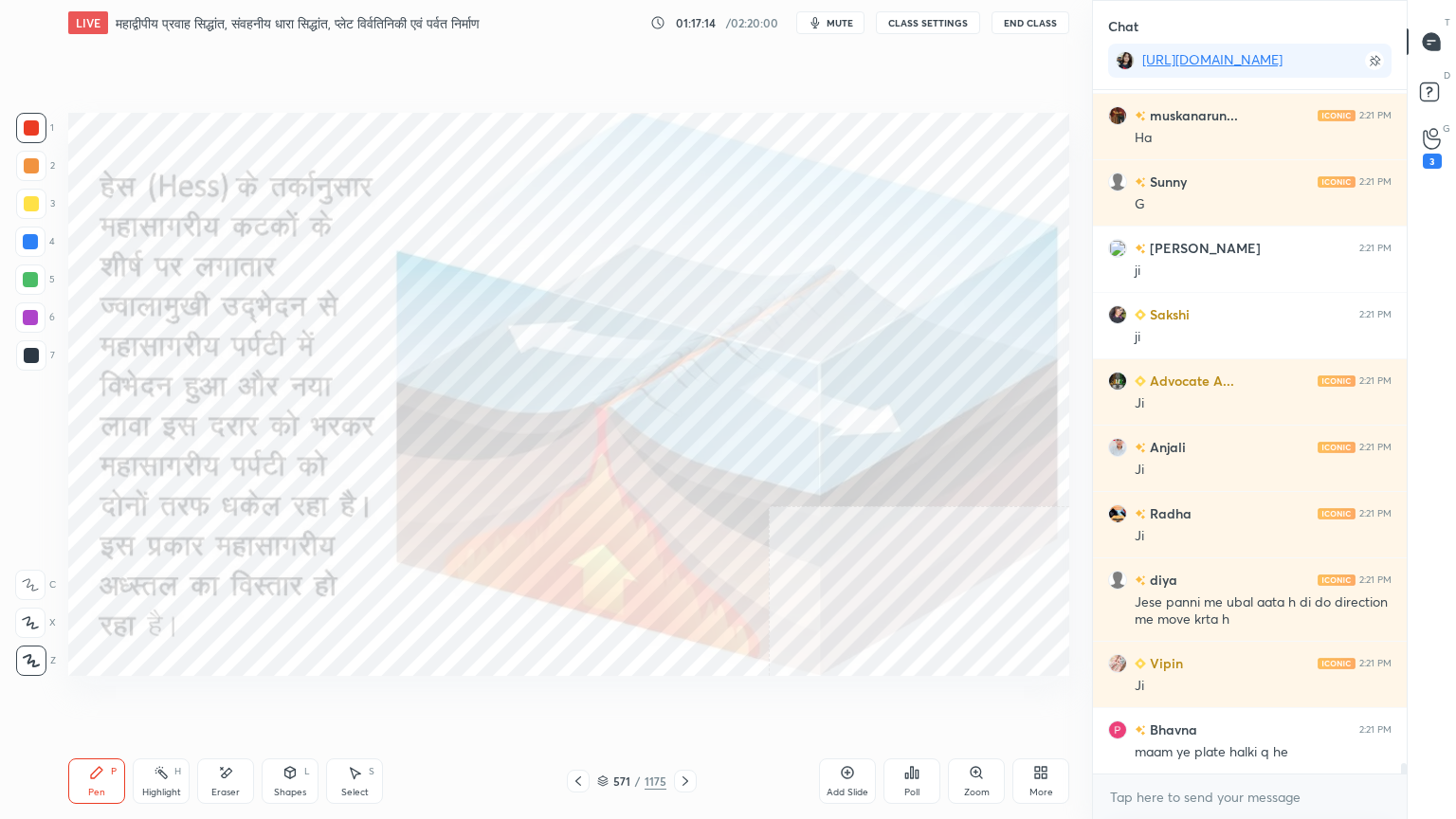 click on "x" at bounding box center [1249, 796] 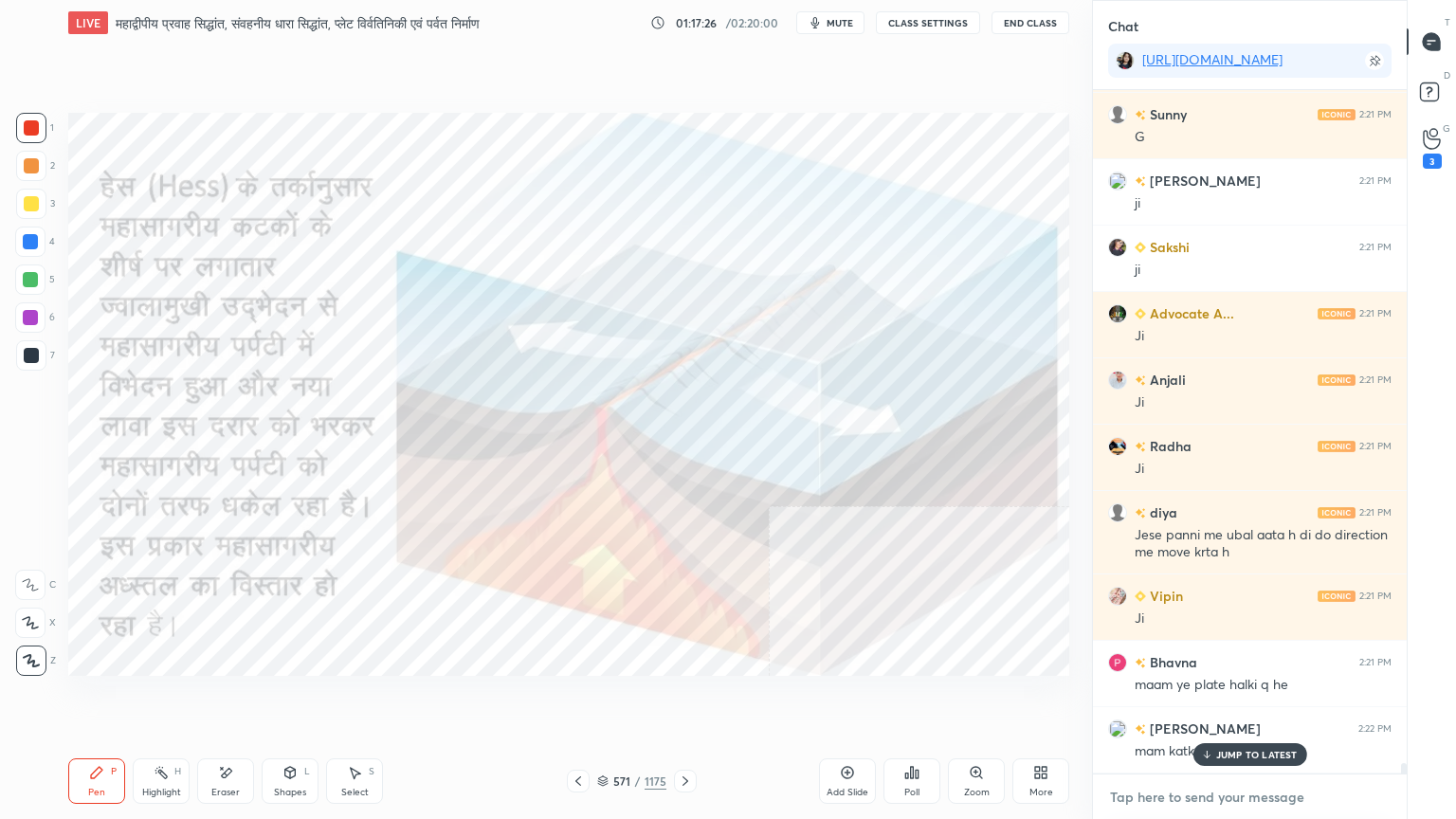 scroll, scrollTop: 42448, scrollLeft: 0, axis: vertical 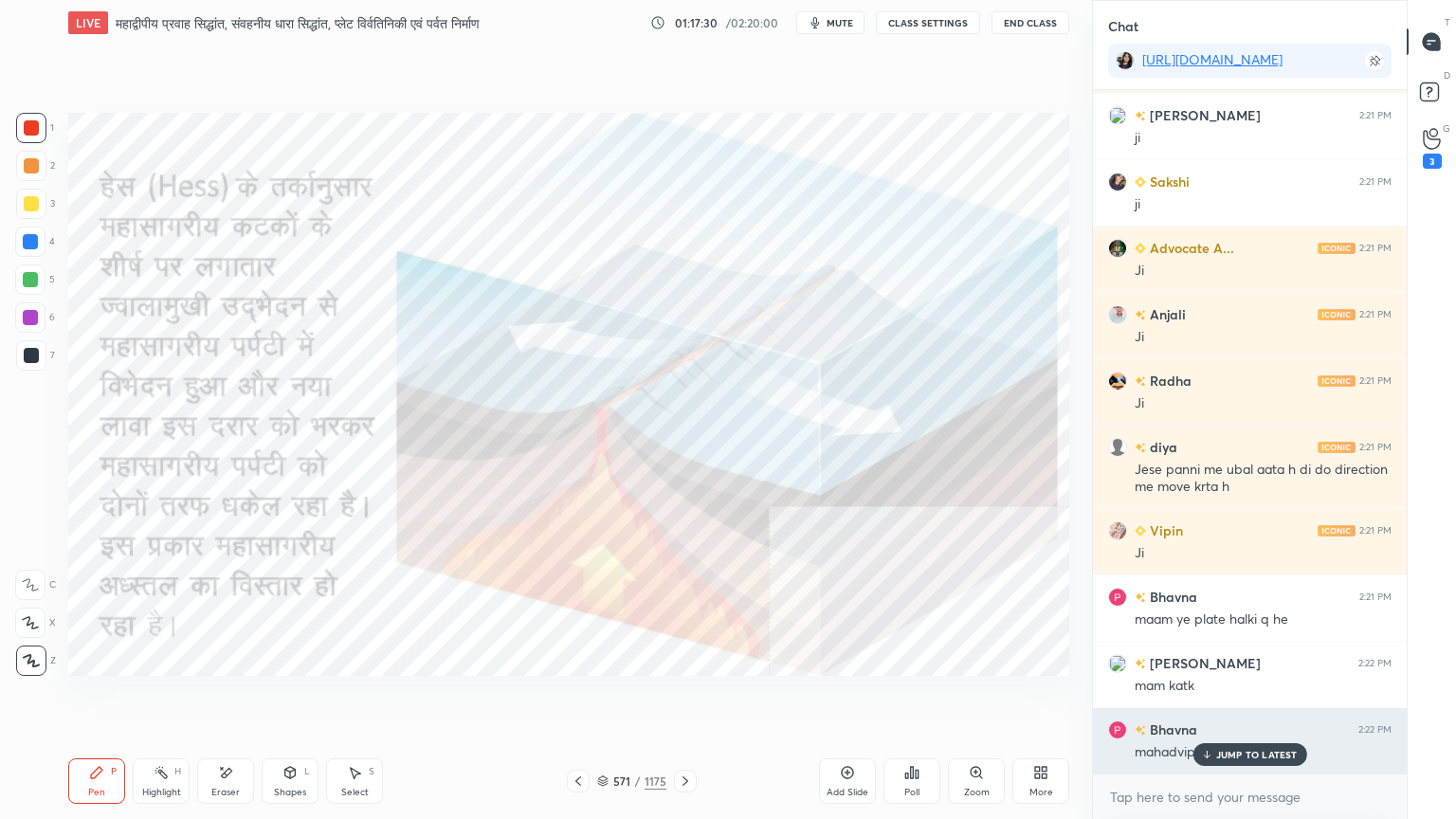 click on "JUMP TO LATEST" at bounding box center [1257, 755] 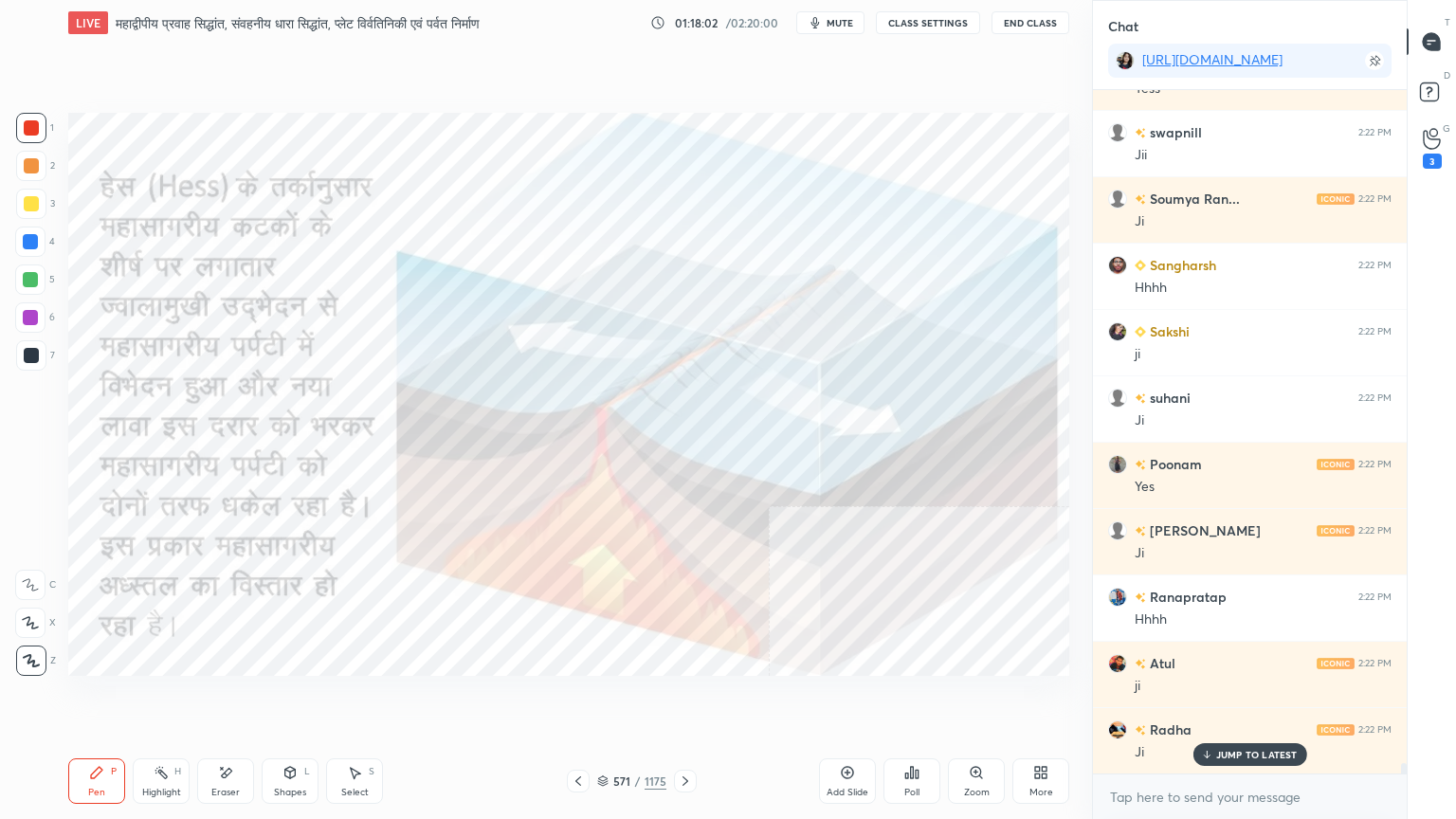 scroll, scrollTop: 43444, scrollLeft: 0, axis: vertical 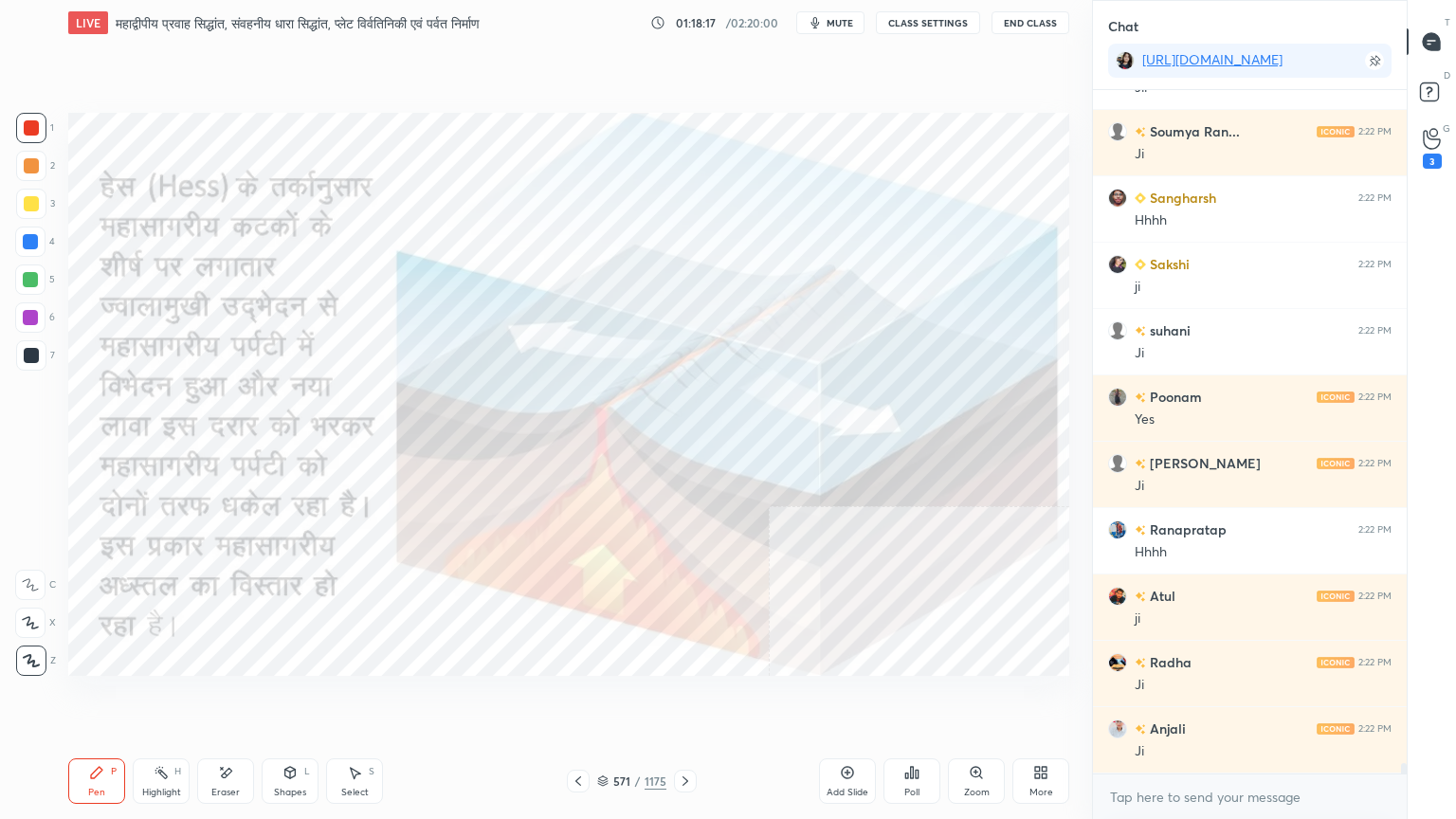 click at bounding box center [31, 128] 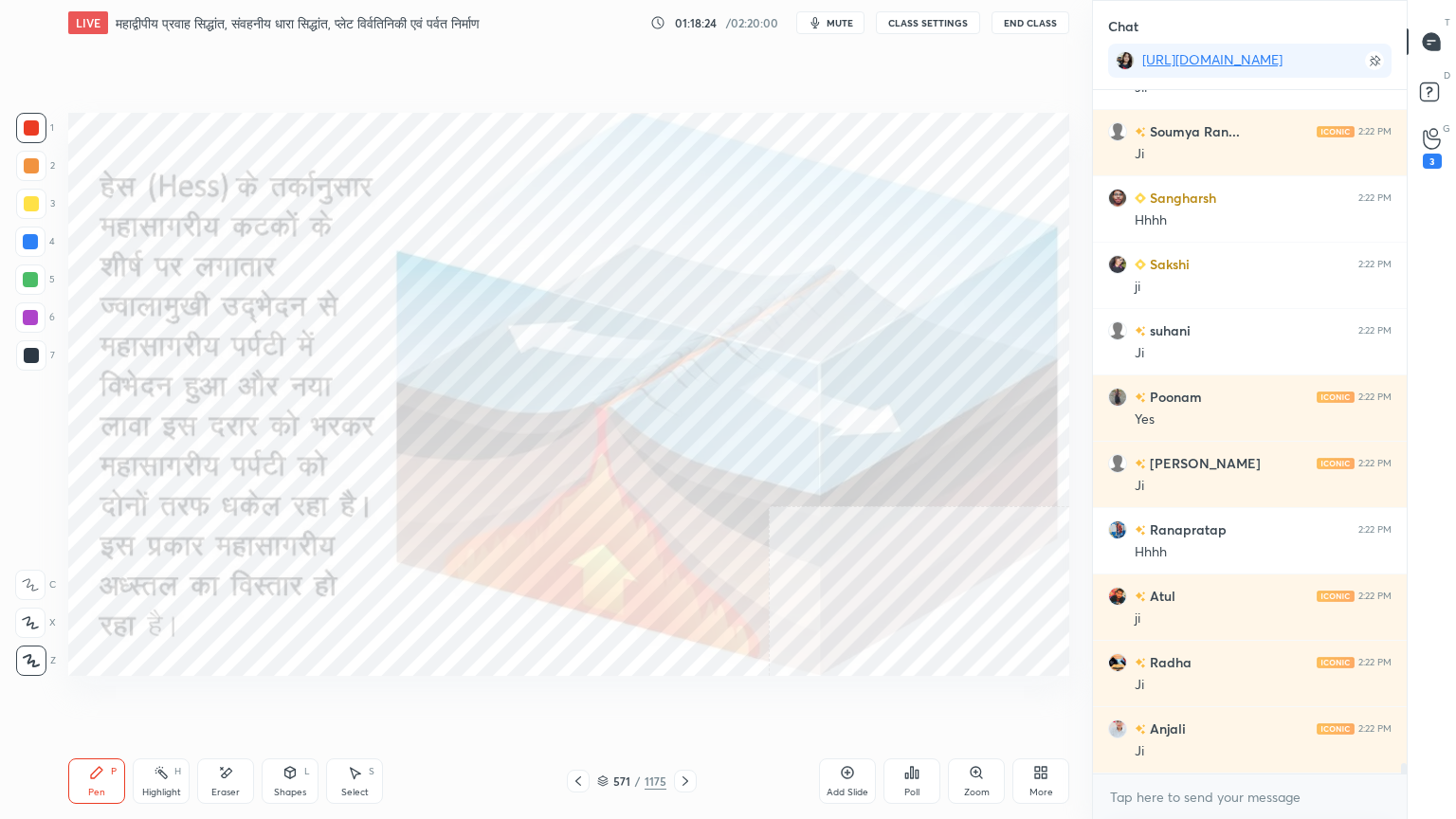 click at bounding box center (31, 128) 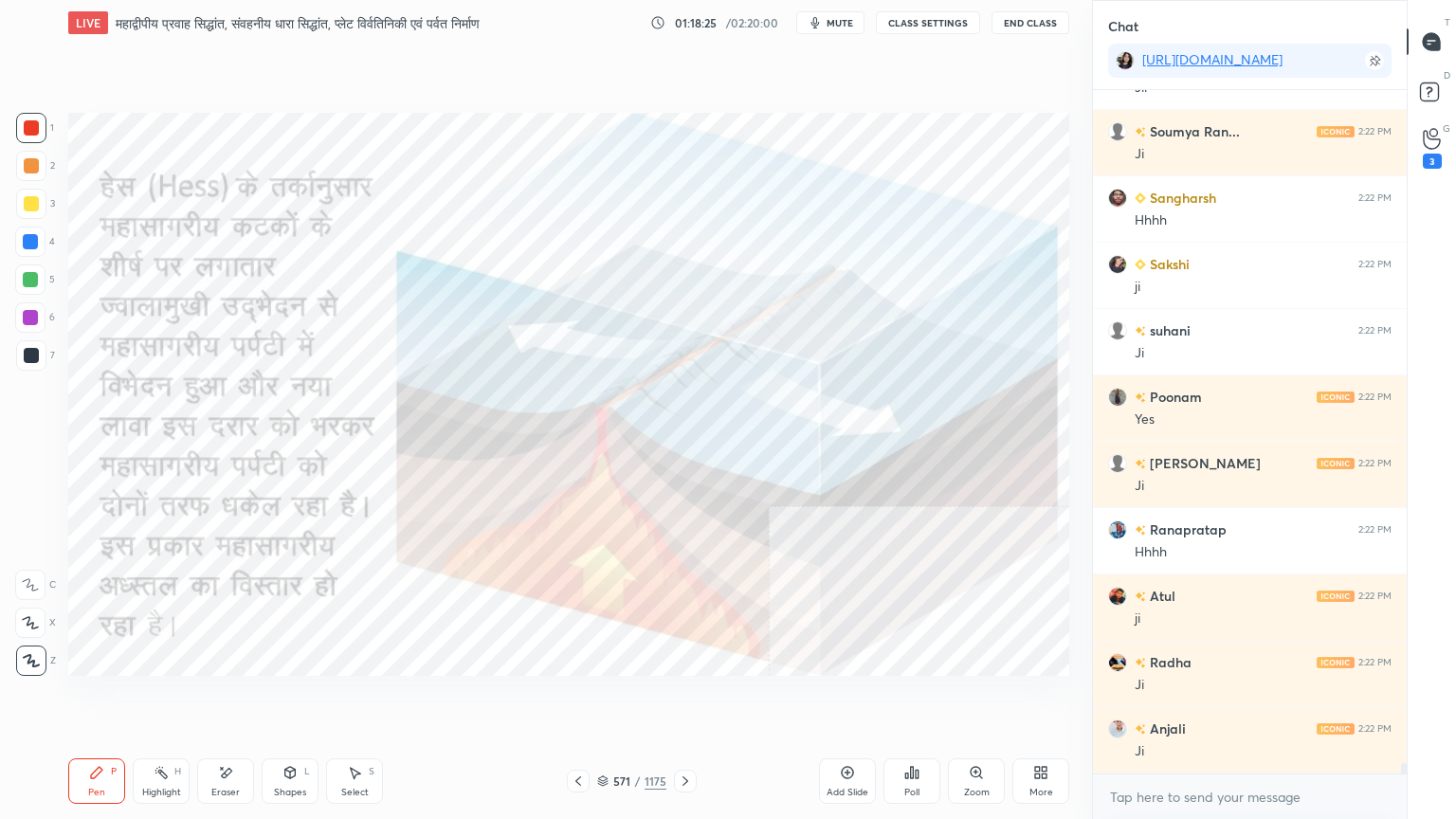 click at bounding box center [31, 128] 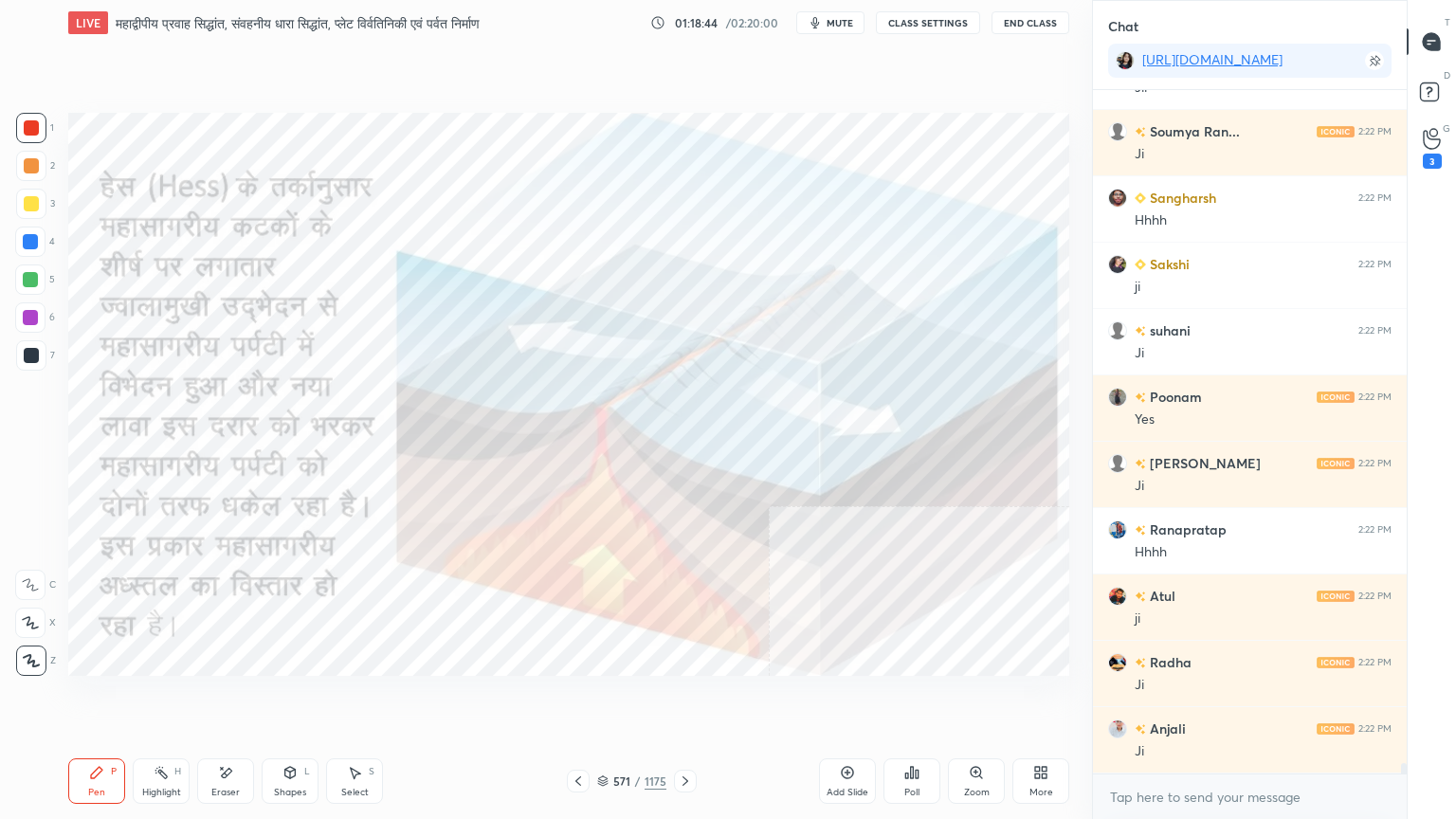 scroll, scrollTop: 43509, scrollLeft: 0, axis: vertical 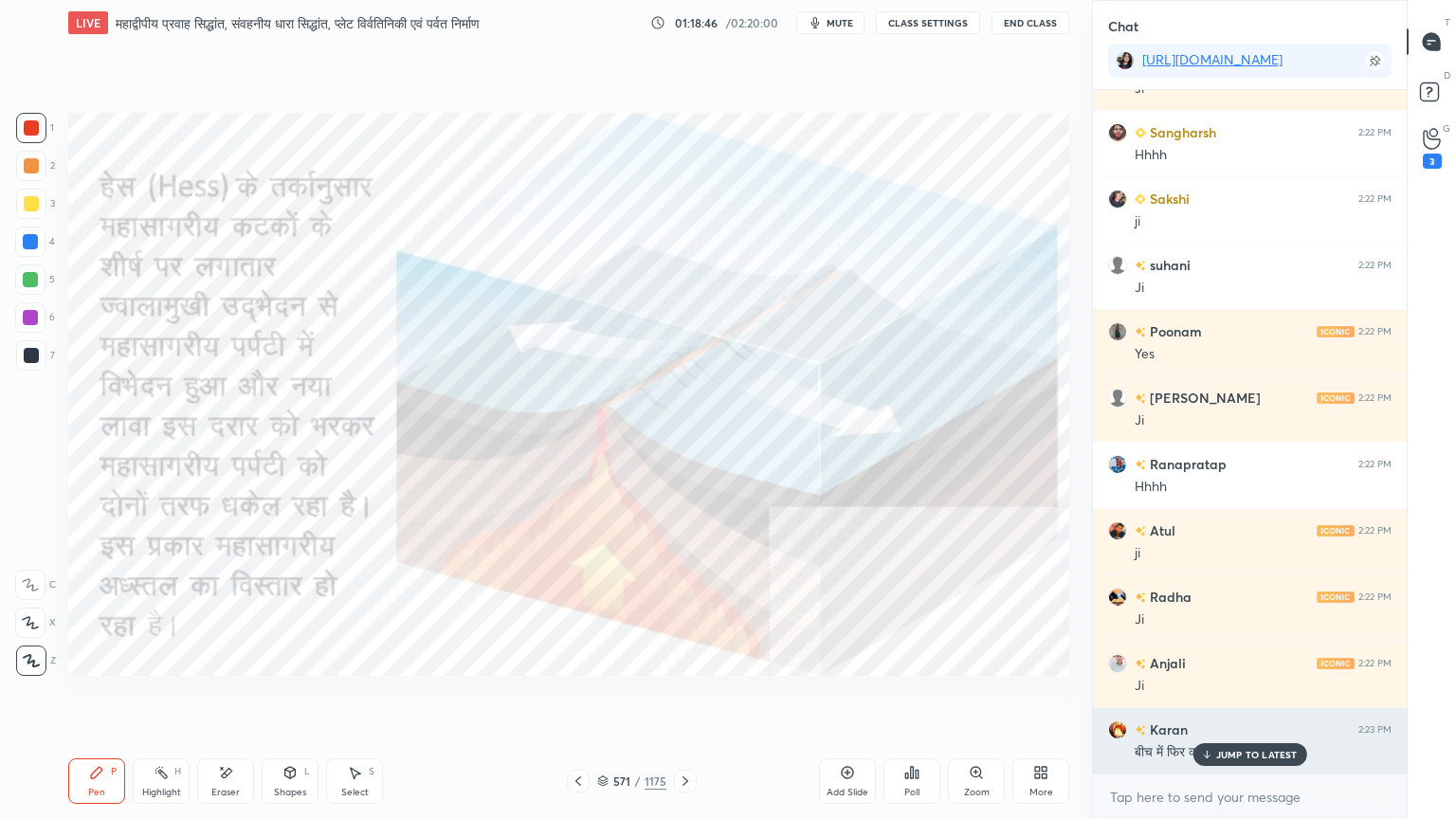 click on "JUMP TO LATEST" at bounding box center (1257, 755) 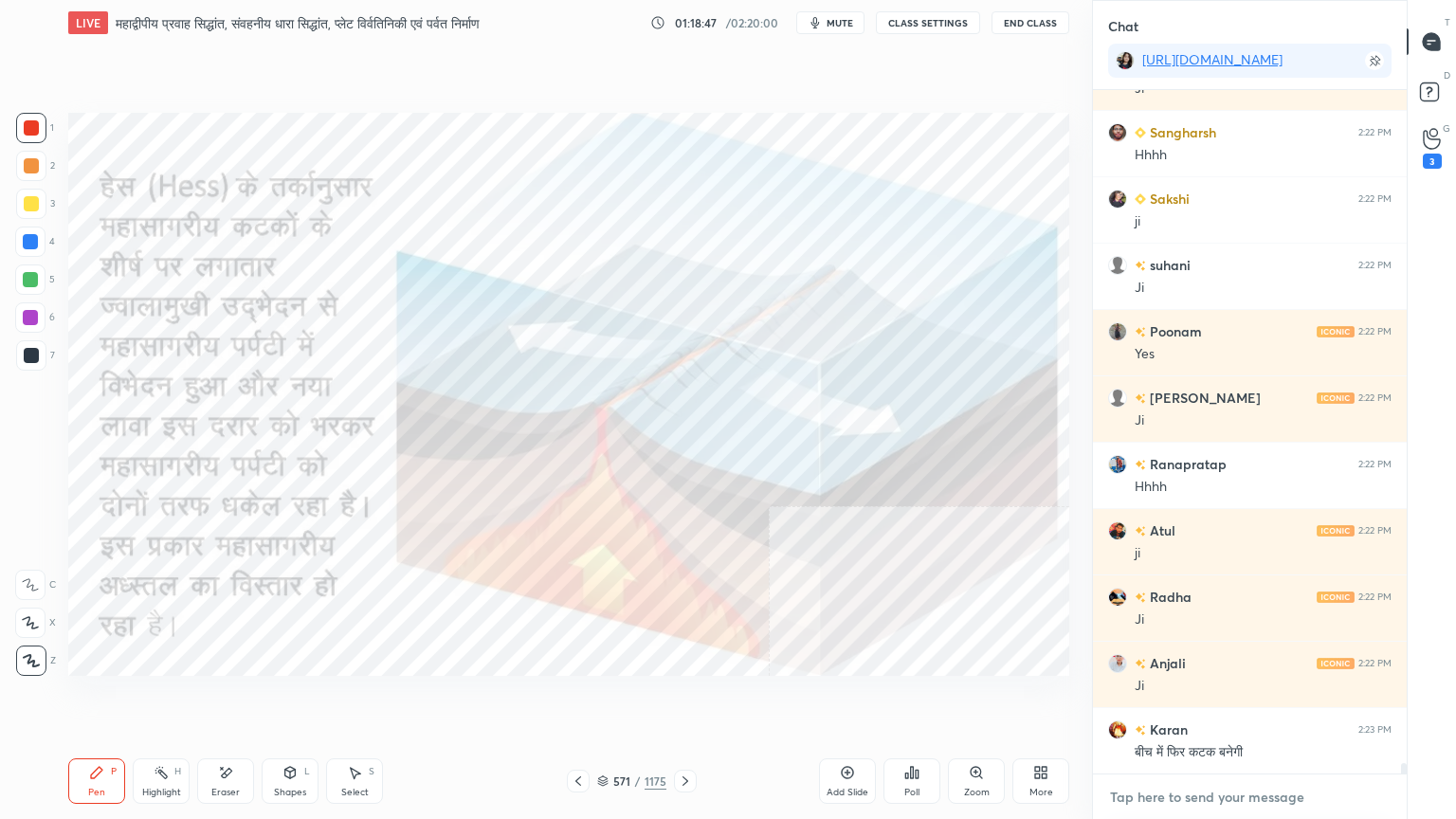 click at bounding box center (1249, 797) 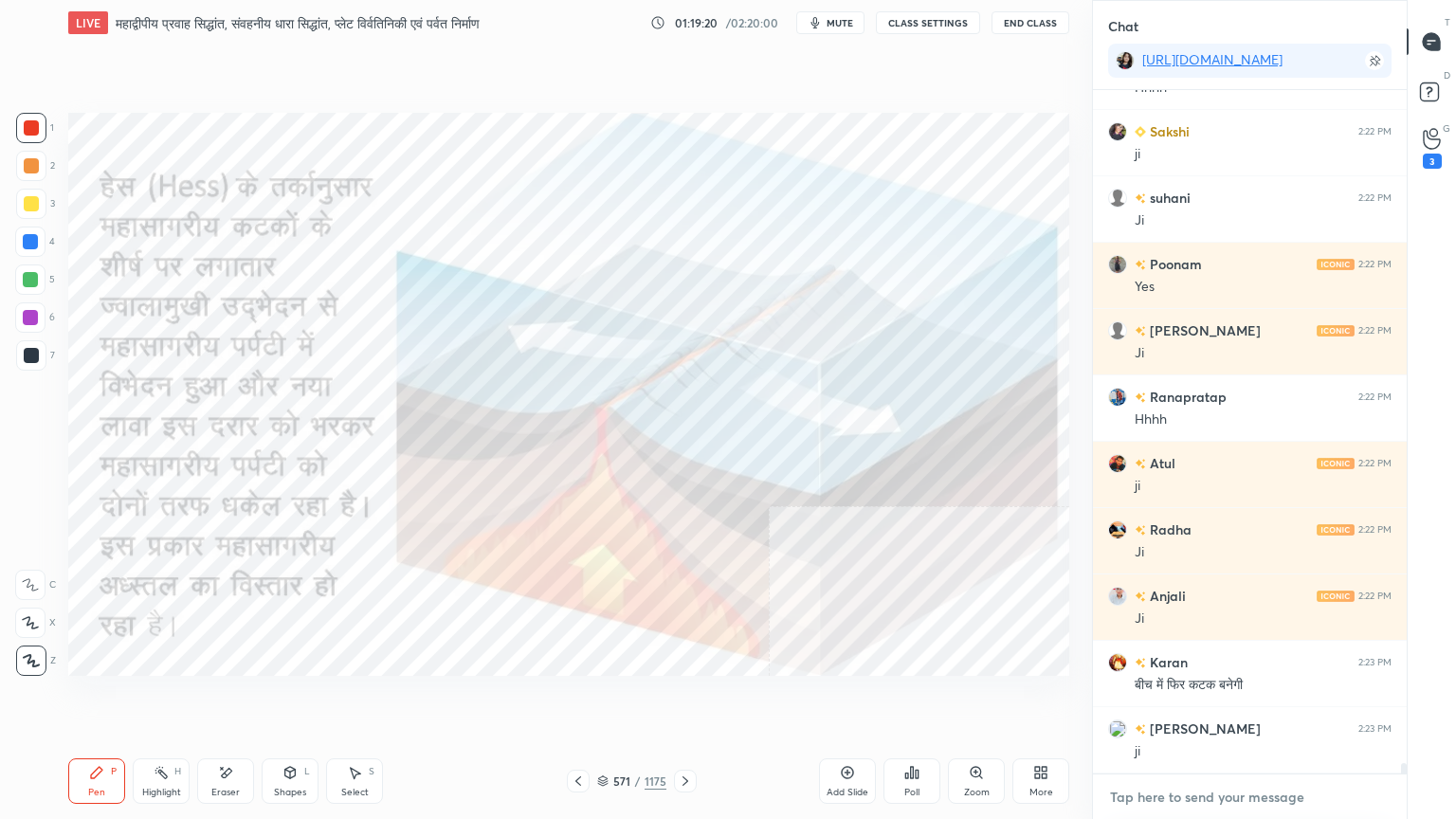 scroll, scrollTop: 43642, scrollLeft: 0, axis: vertical 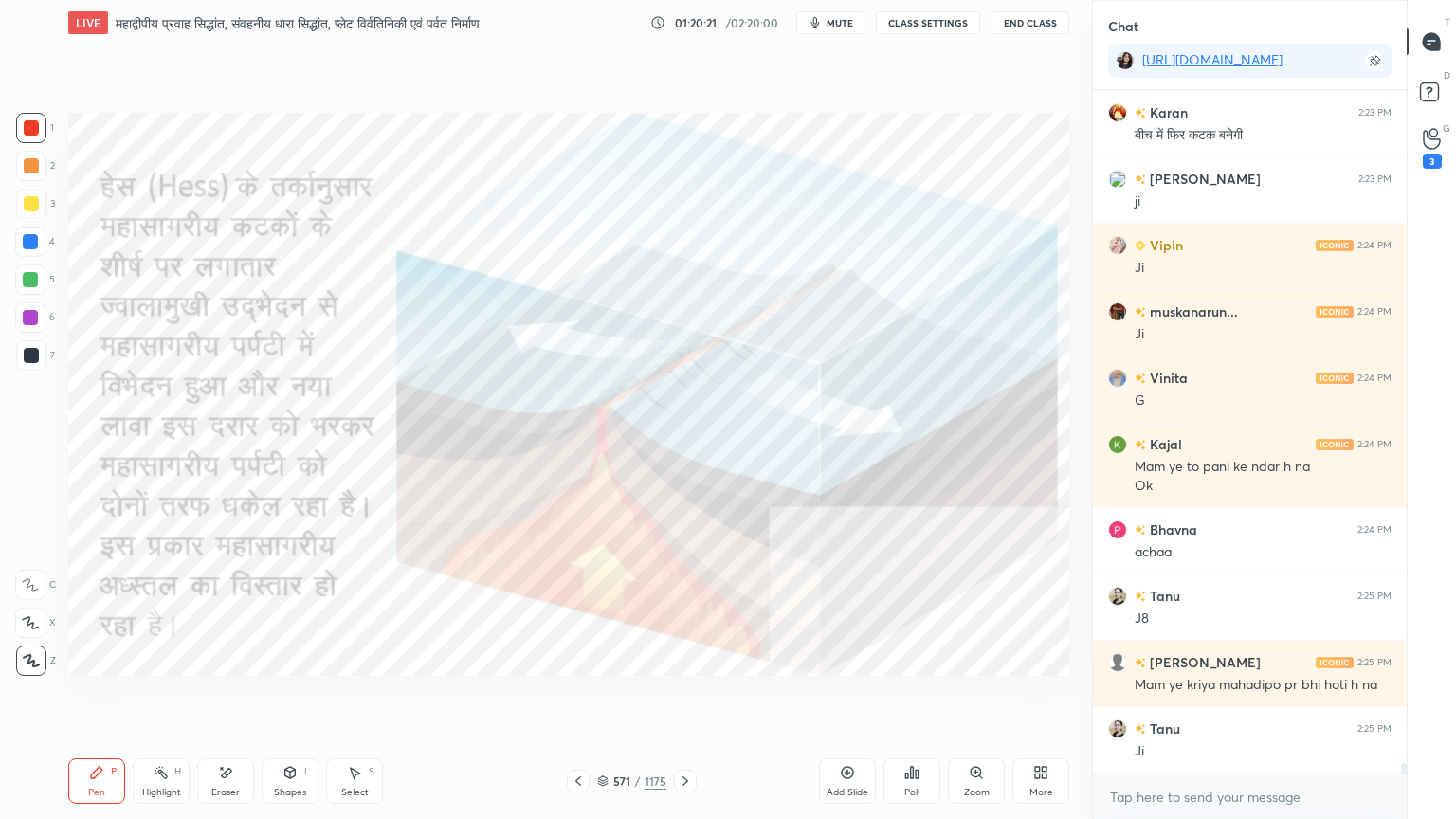 click on "x" at bounding box center [1249, 796] 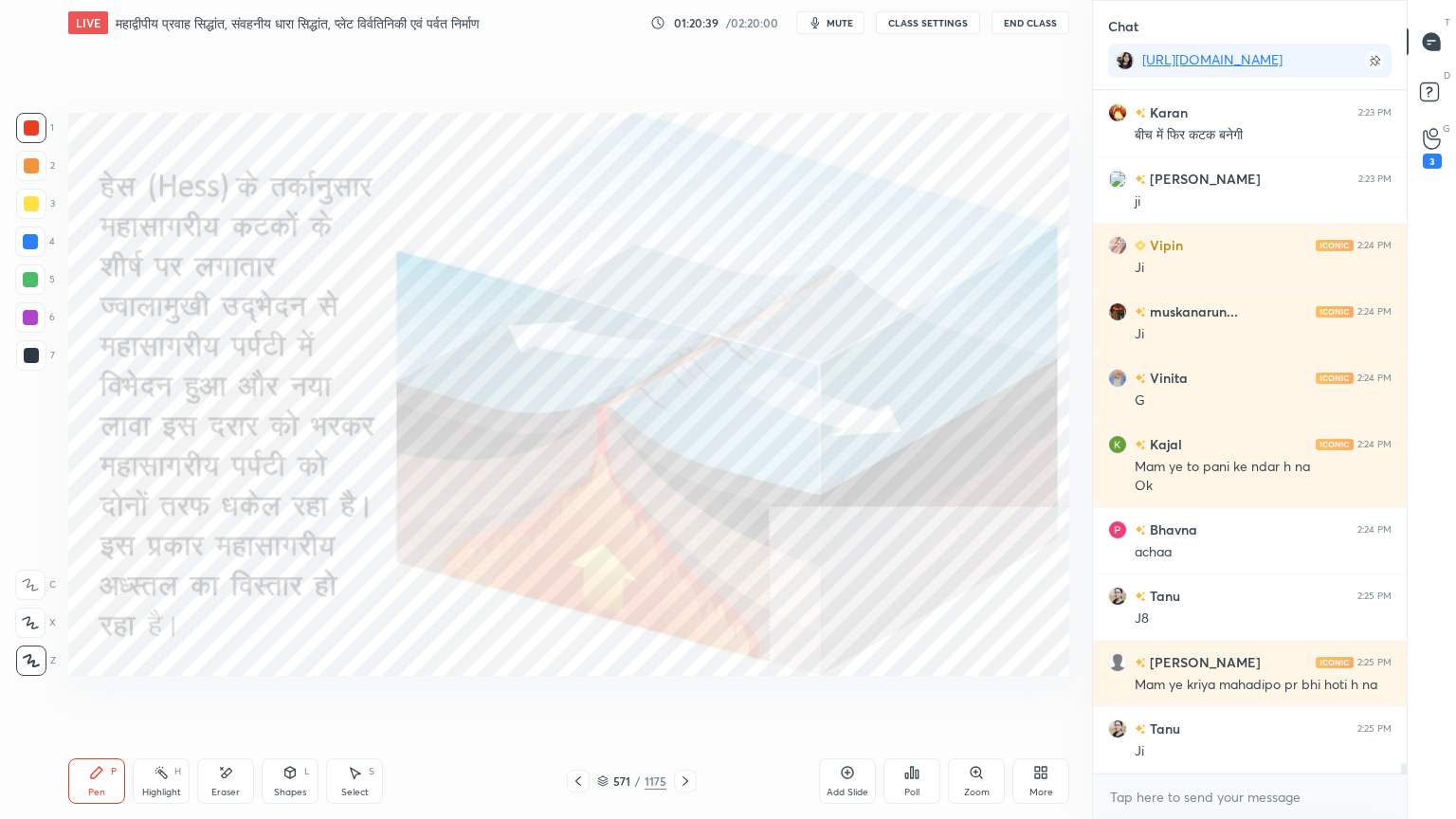 drag, startPoint x: 603, startPoint y: 780, endPoint x: 618, endPoint y: 758, distance: 26.62705 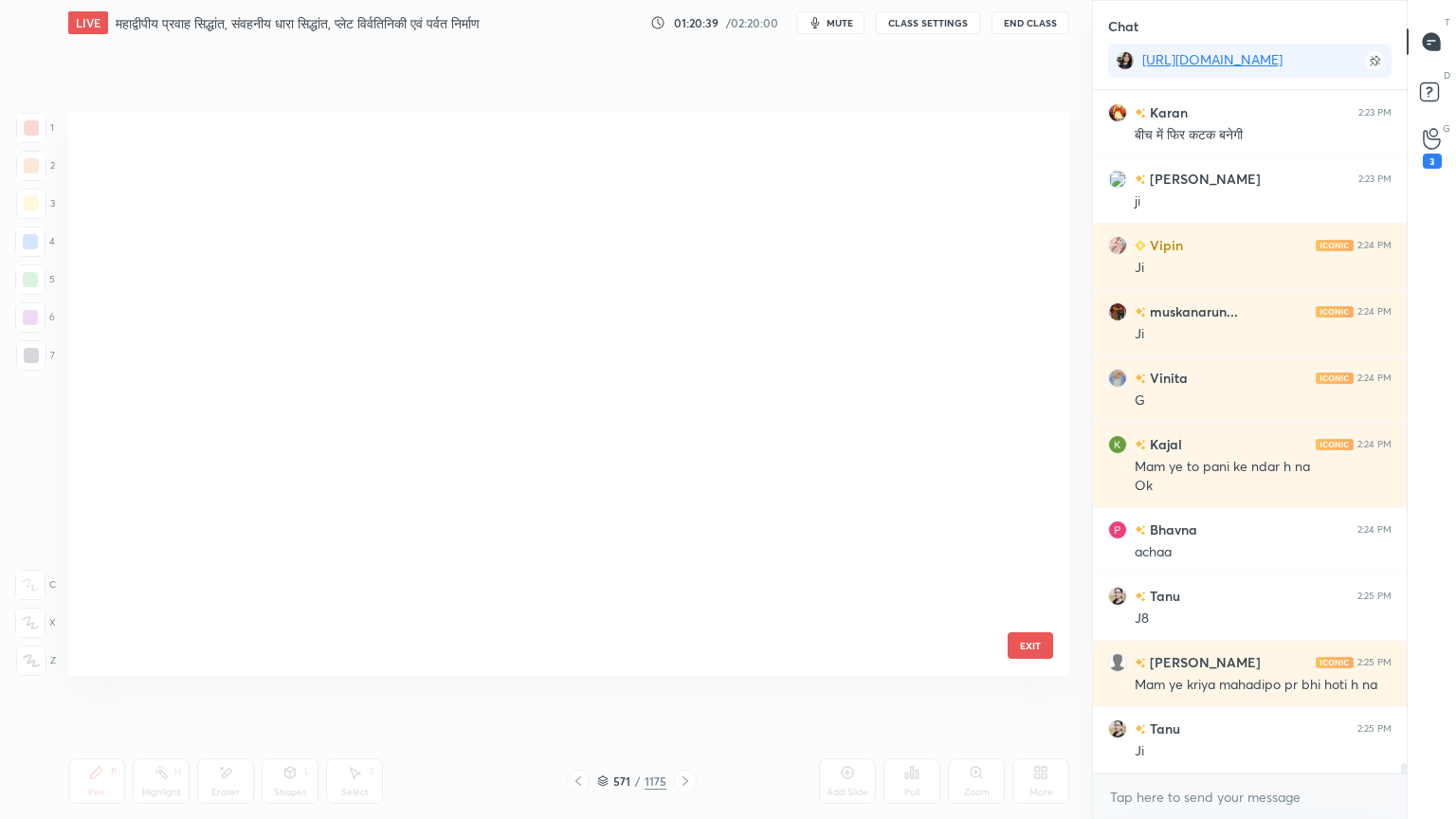 scroll, scrollTop: 32569, scrollLeft: 0, axis: vertical 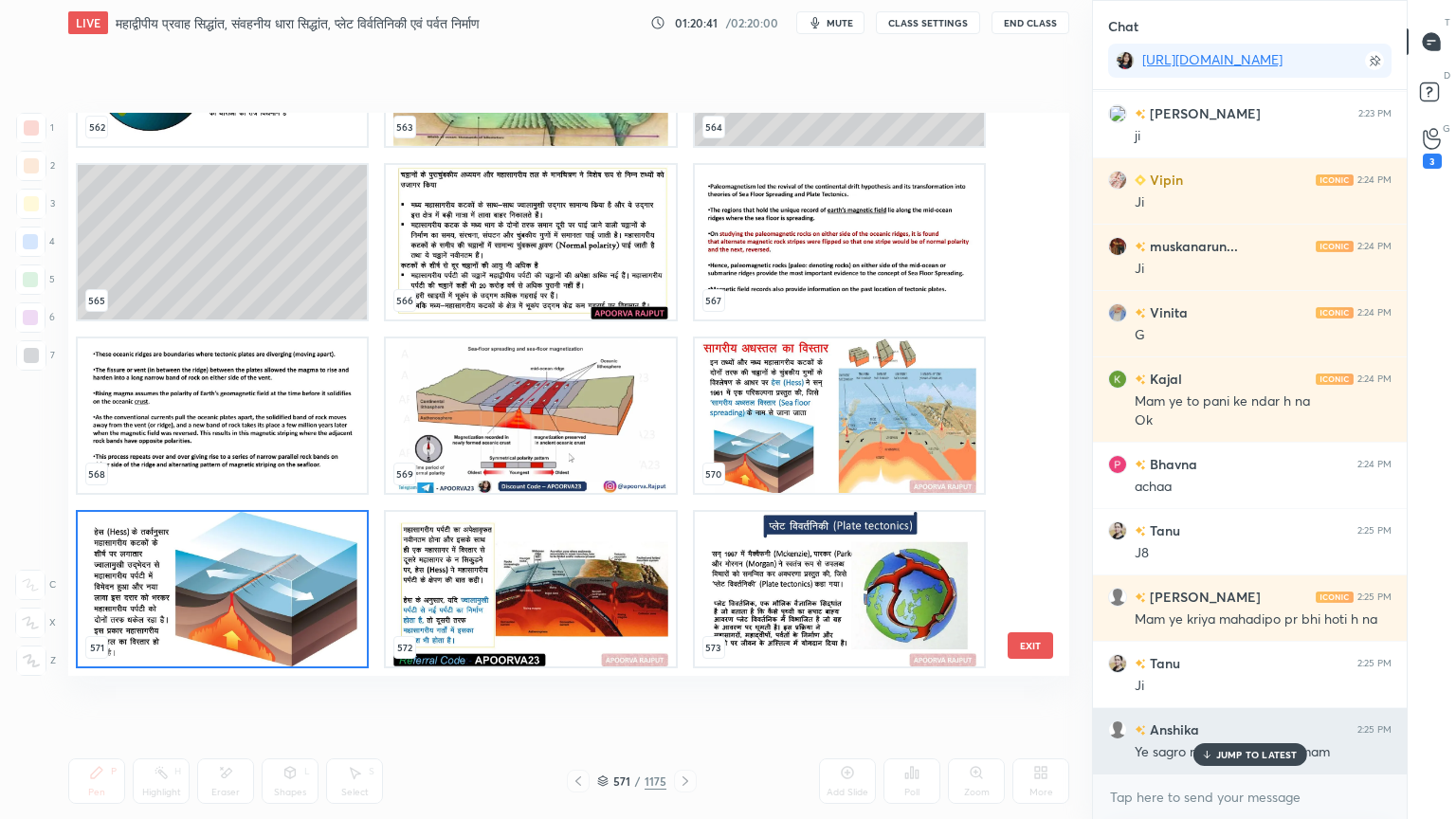 click on "JUMP TO LATEST" at bounding box center (1257, 755) 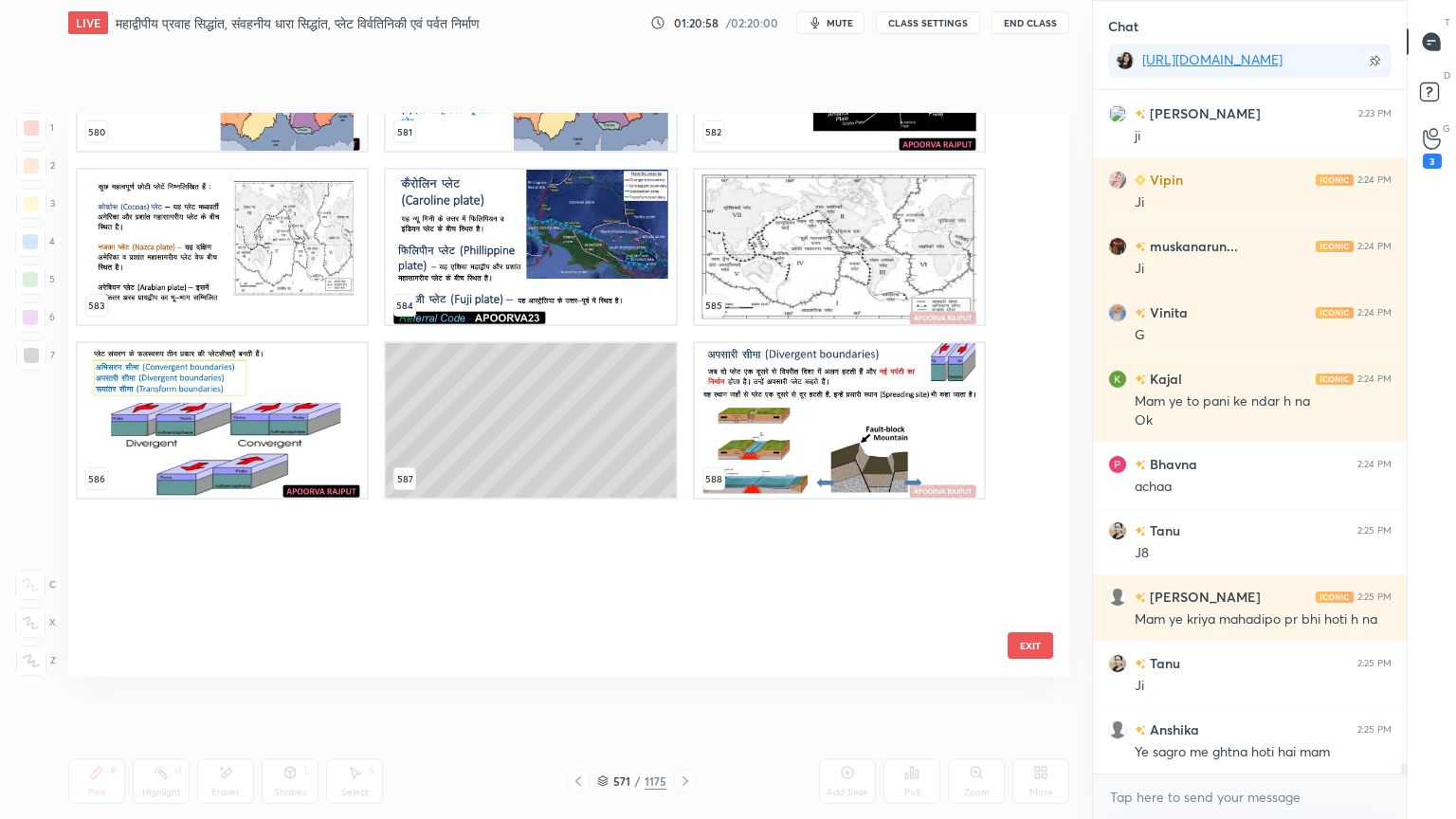 scroll, scrollTop: 33268, scrollLeft: 0, axis: vertical 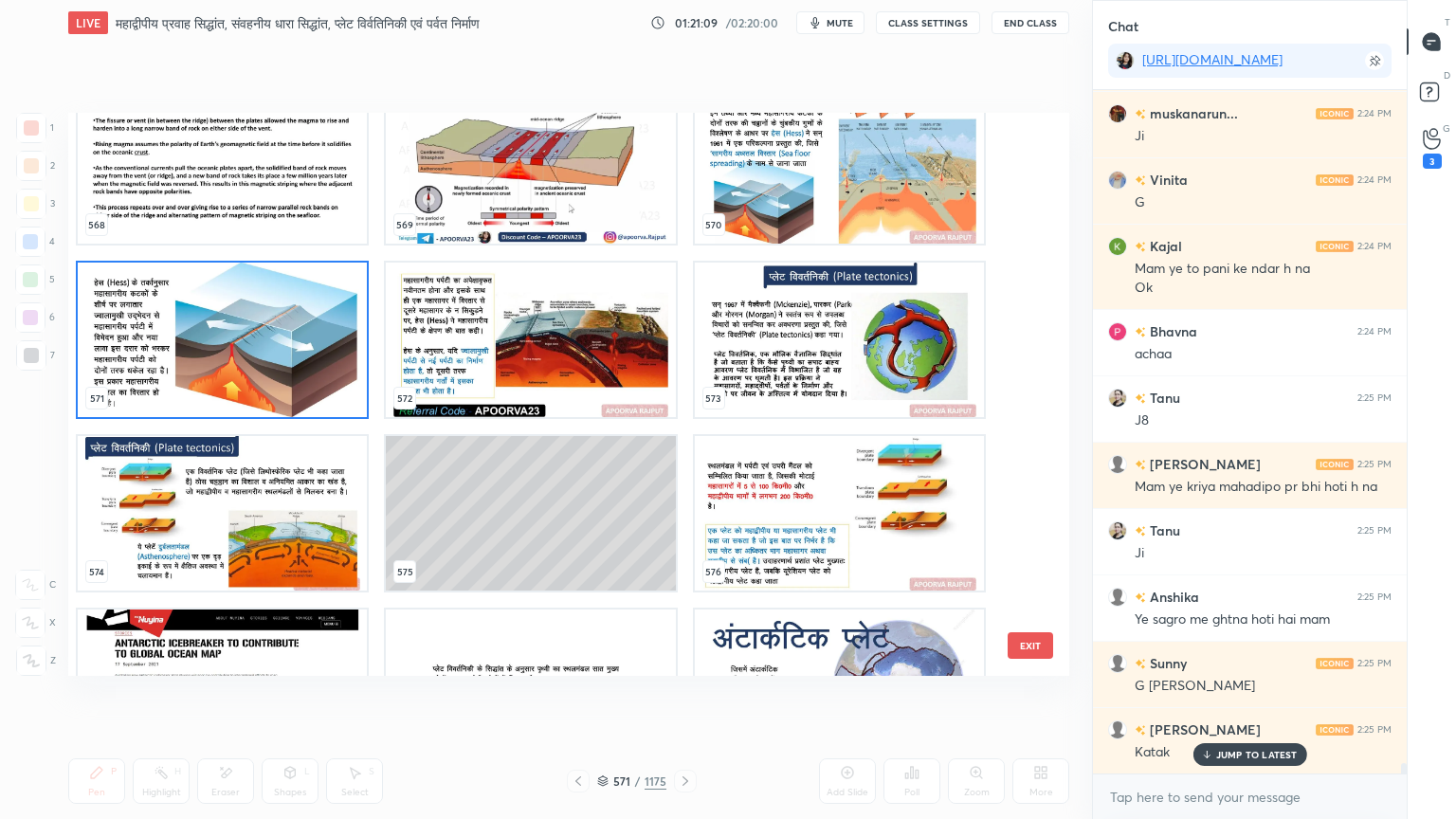 click on "[CREDIT_CARD_NUMBER] 569 570 571 572 573 574 575 576 577 578 579" at bounding box center (552, 394) 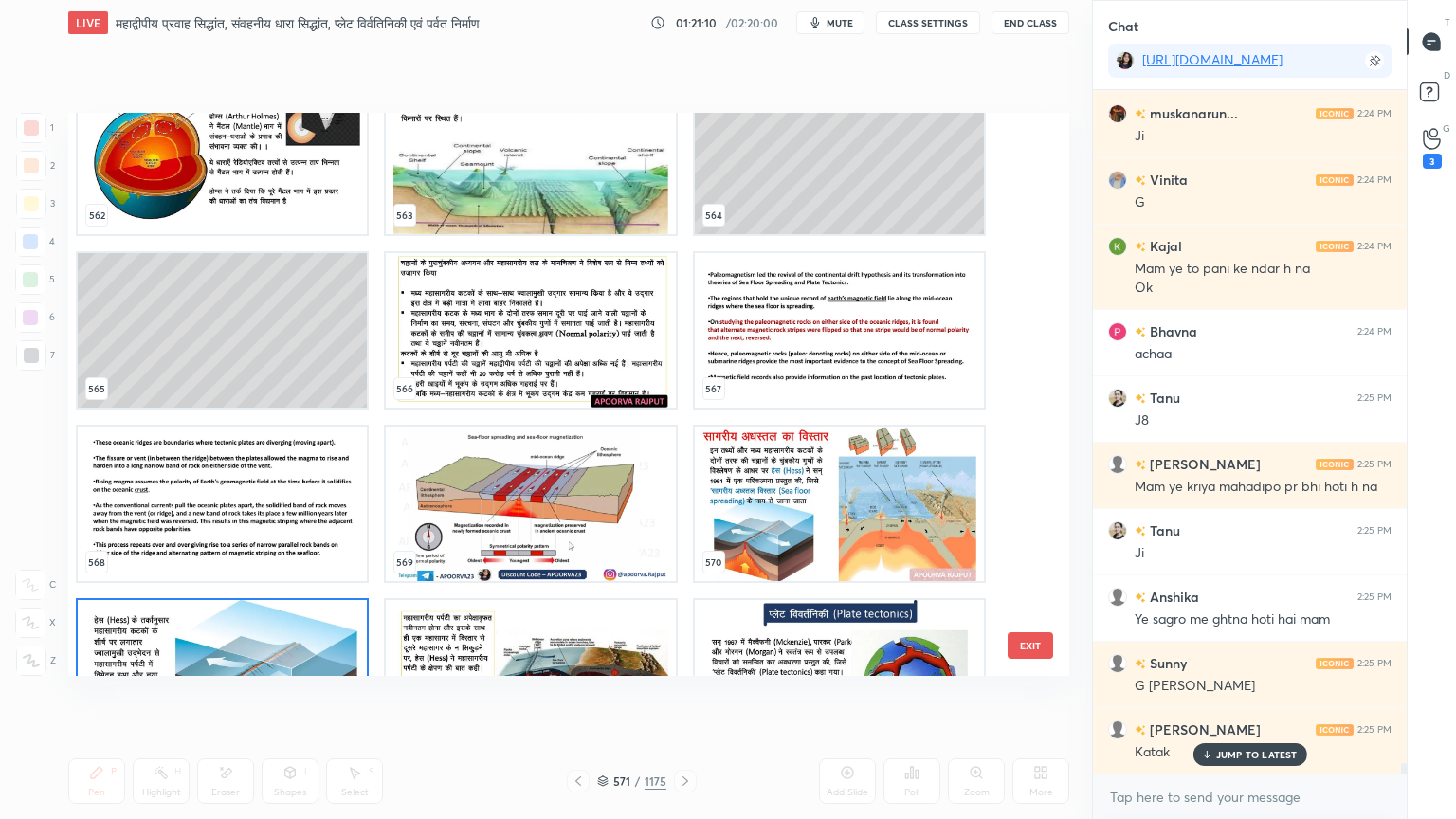 scroll, scrollTop: 32257, scrollLeft: 0, axis: vertical 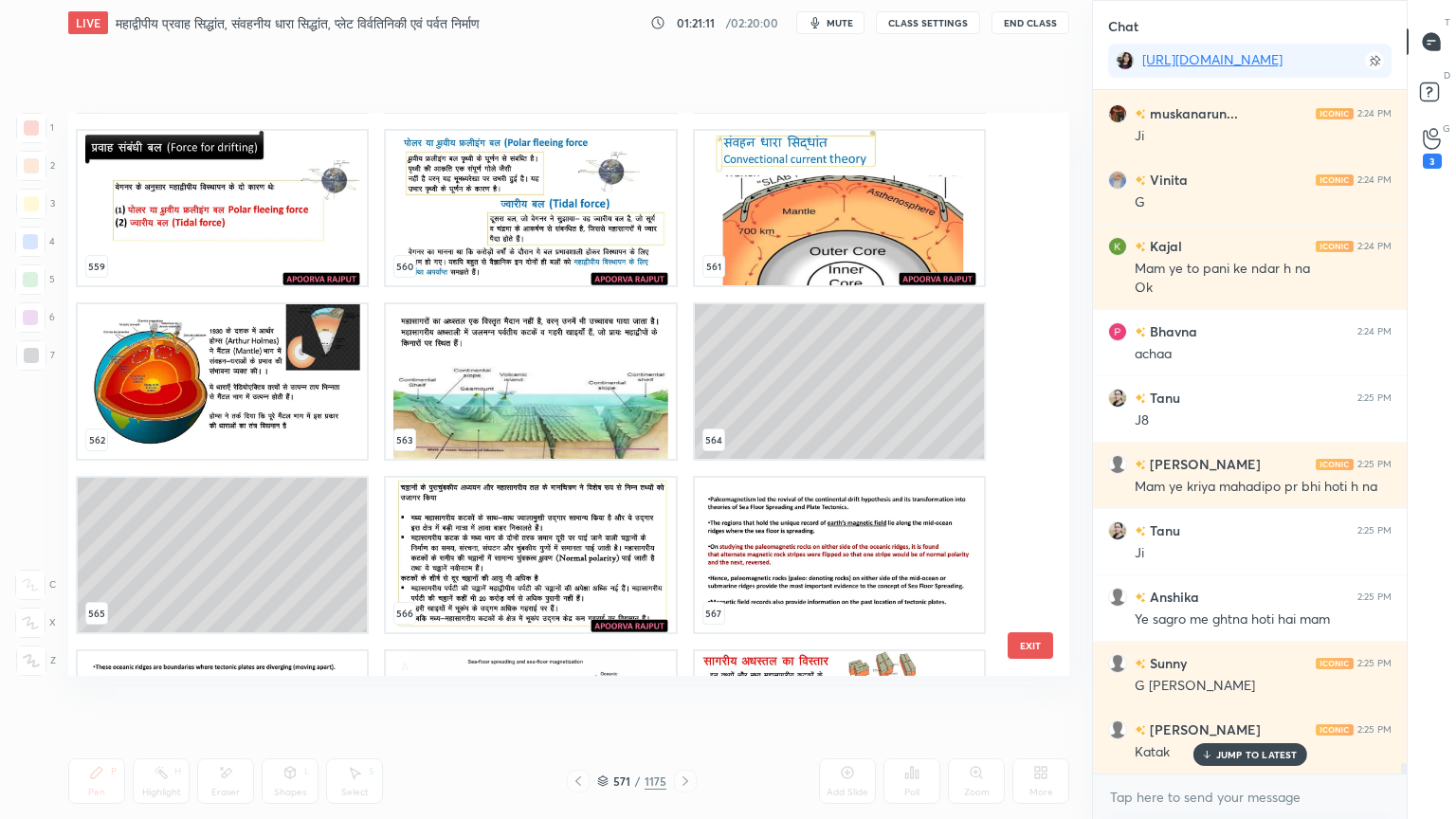 click at bounding box center [530, 381] 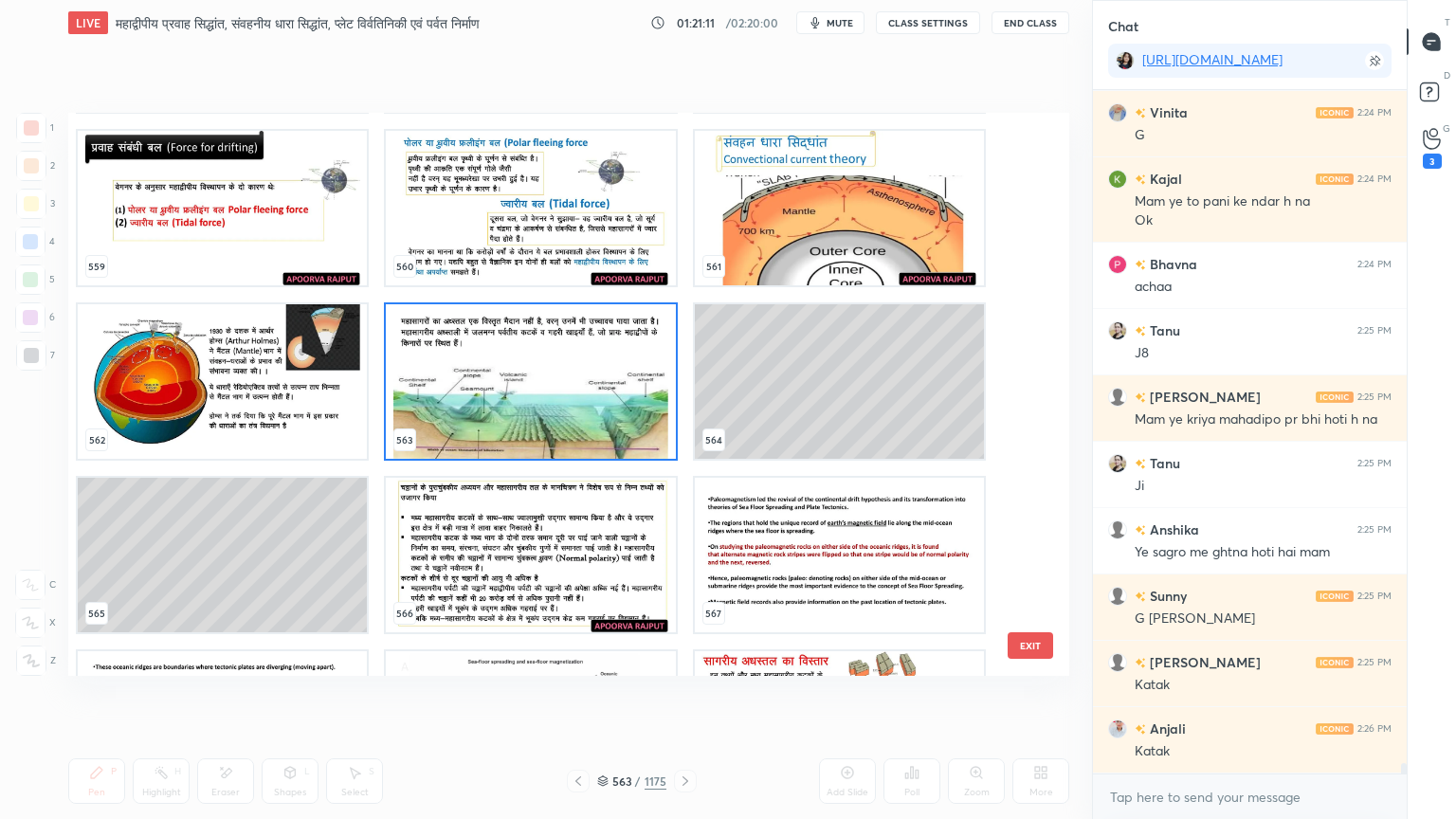 click at bounding box center [530, 381] 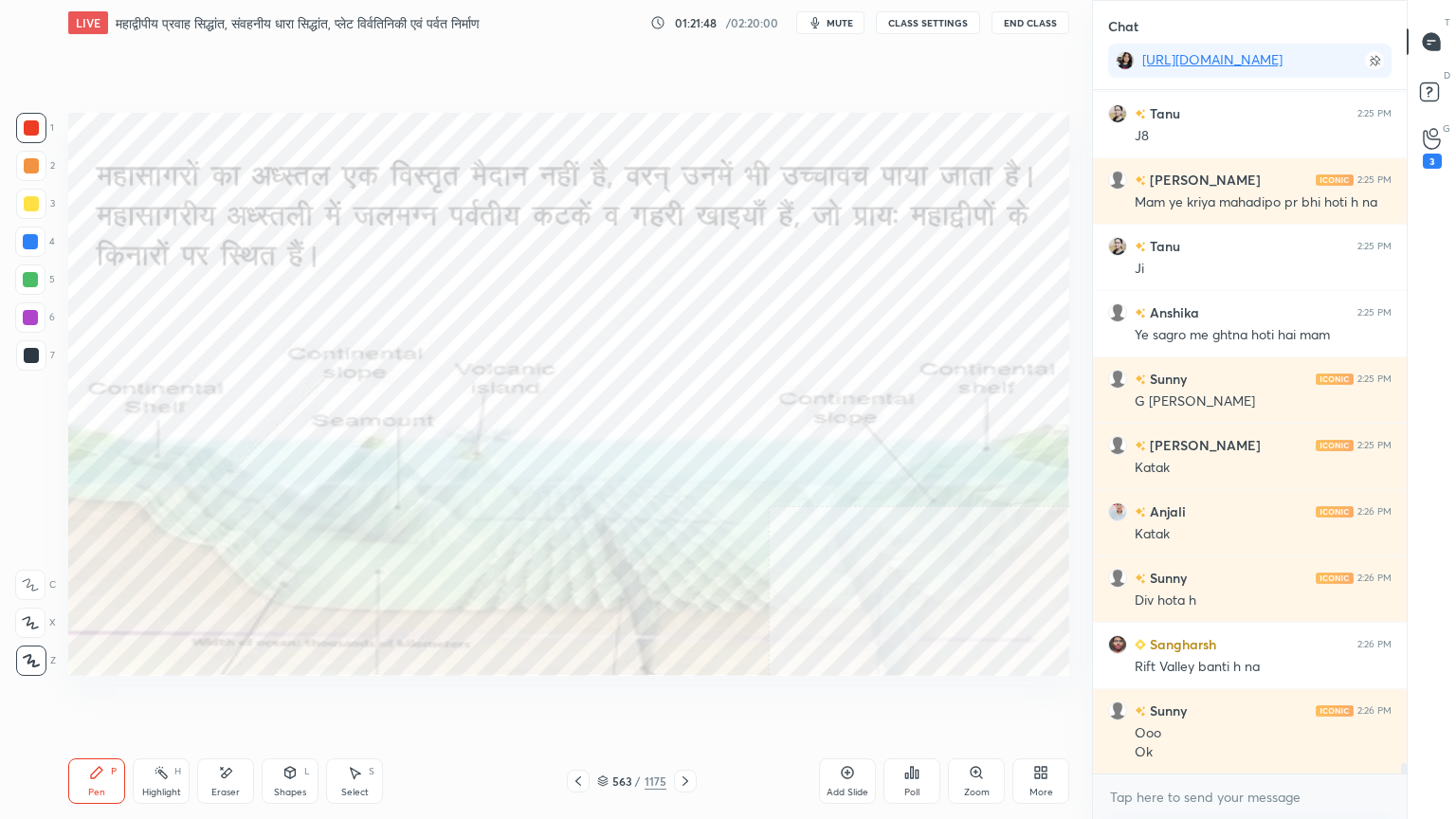 scroll, scrollTop: 44676, scrollLeft: 0, axis: vertical 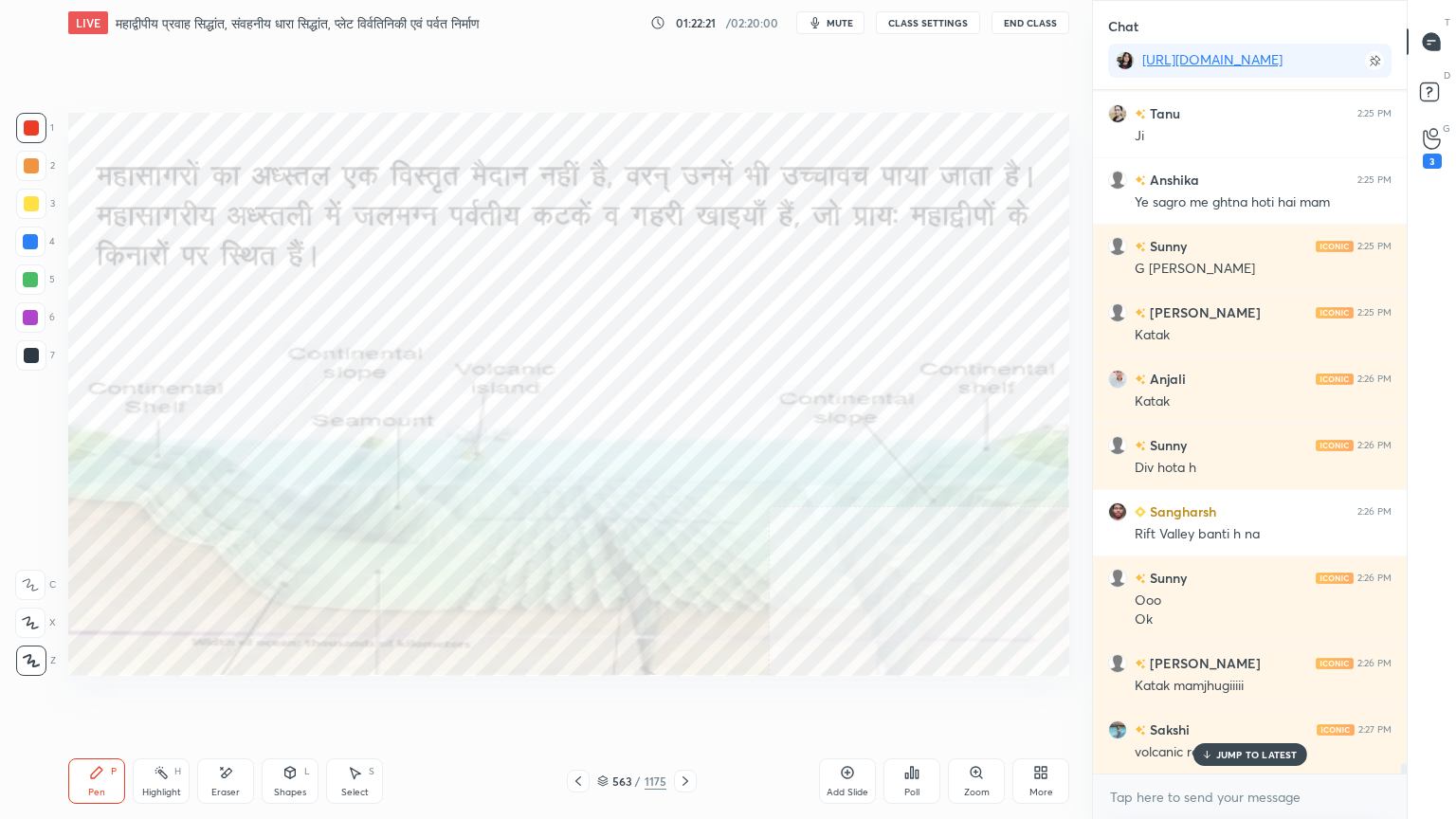 click on "JUMP TO LATEST" at bounding box center (1257, 755) 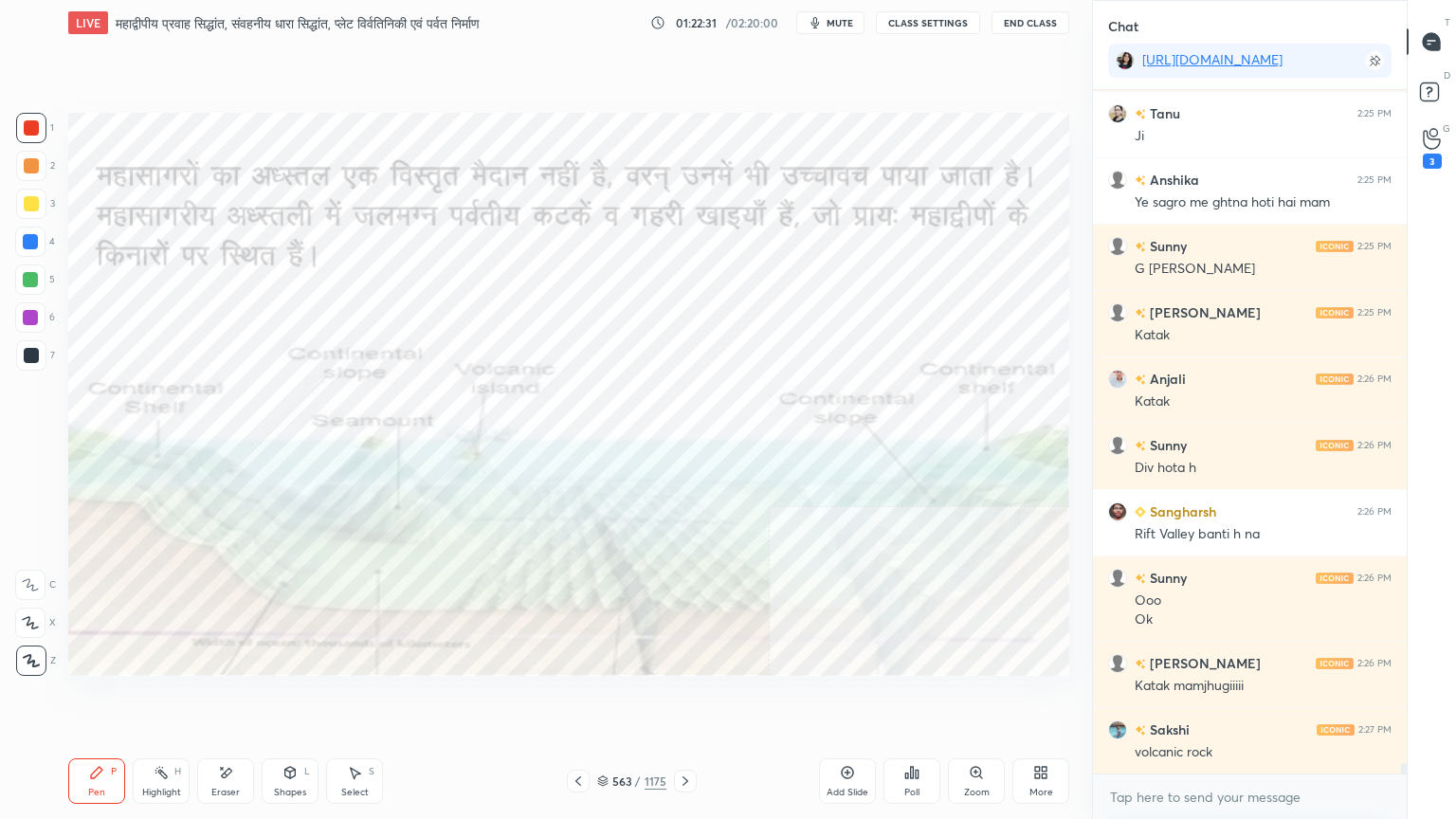 click on "Setting up your live class Poll for   secs No correct answer Start poll" at bounding box center (569, 394) 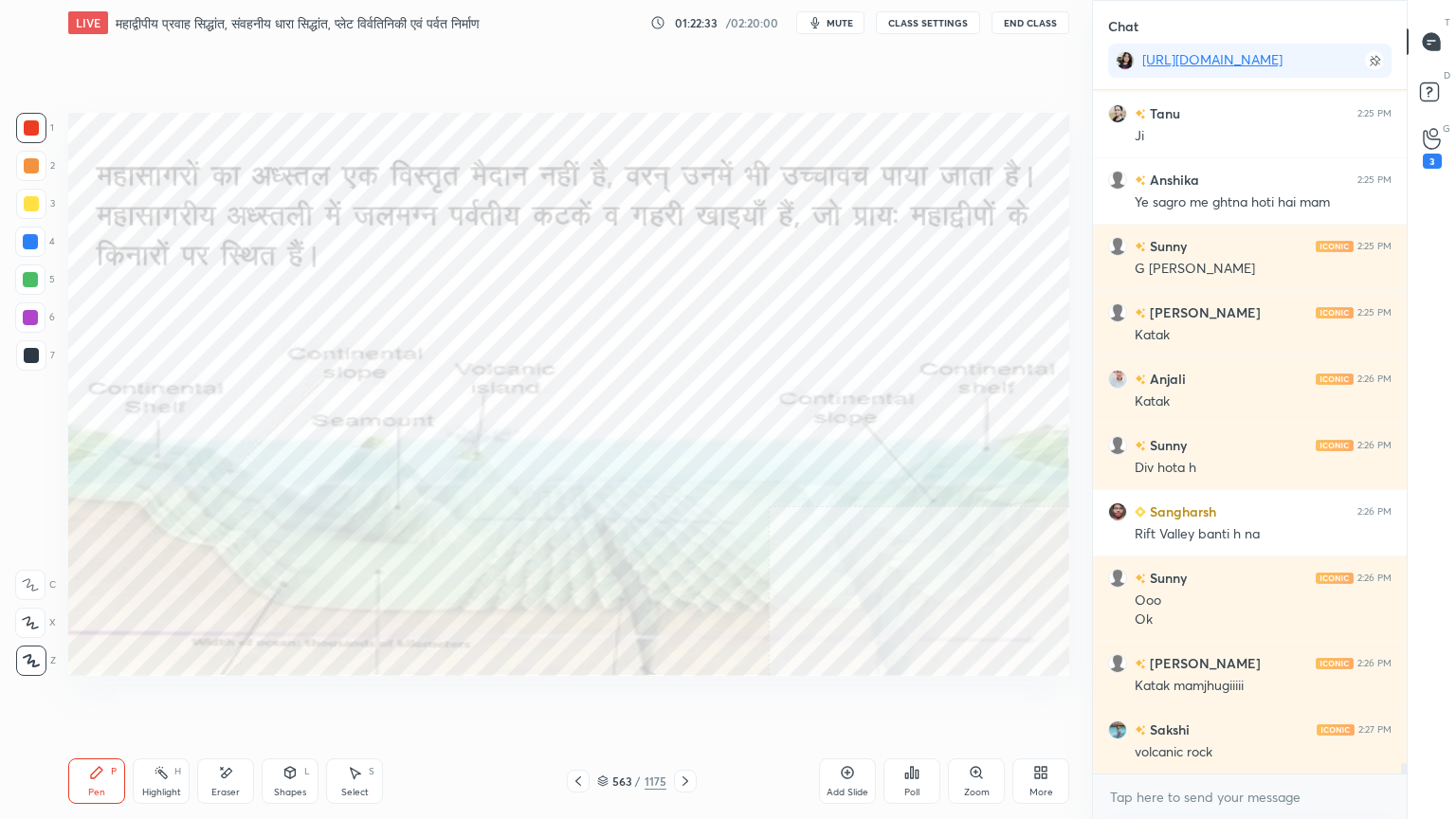 click on "Setting up your live class Poll for   secs No correct answer Start poll" at bounding box center [569, 394] 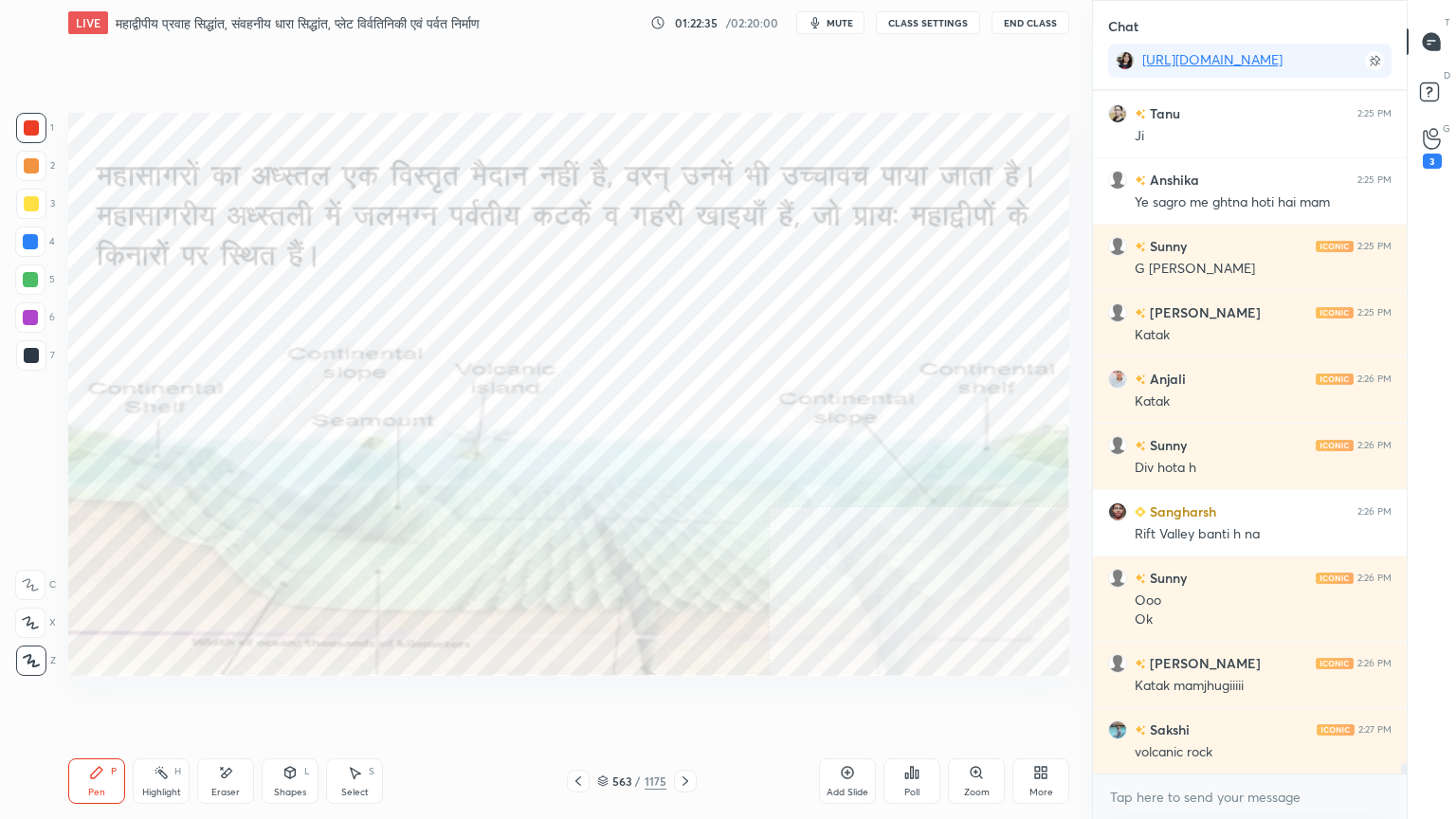 click on "Setting up your live class Poll for   secs No correct answer Start poll" at bounding box center [569, 394] 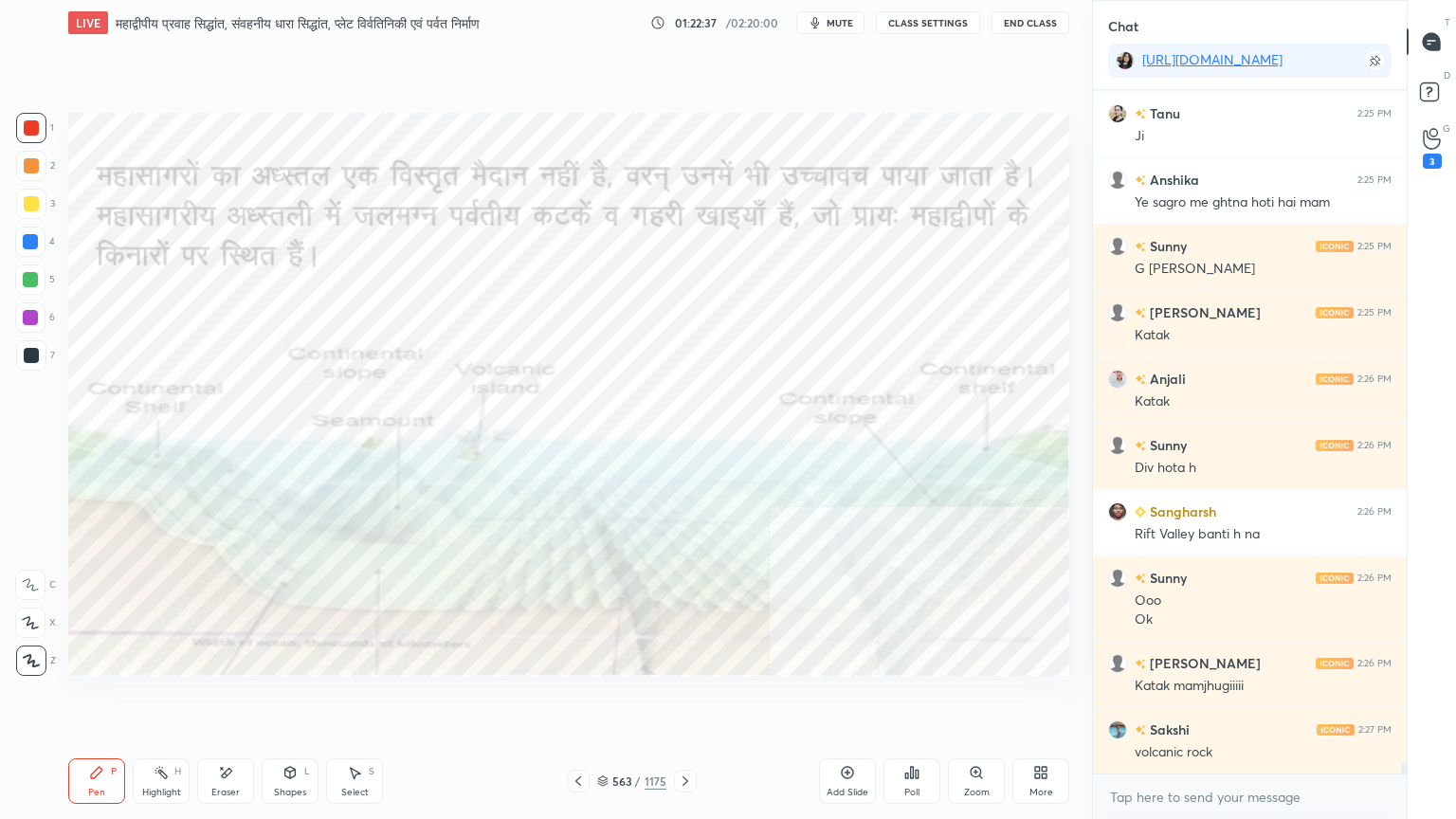 click on "Setting up your live class Poll for   secs No correct answer Start poll" at bounding box center [569, 394] 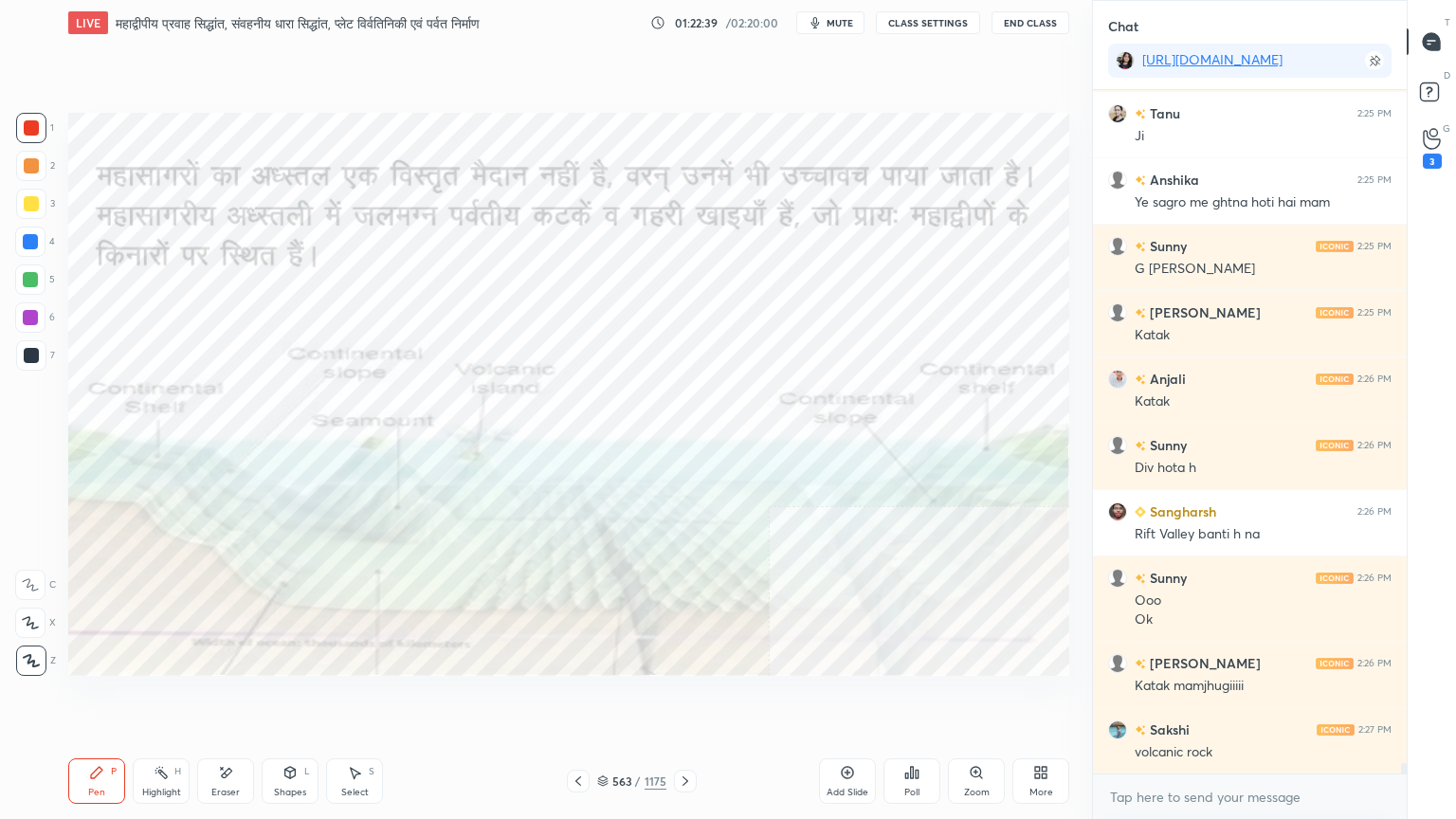 click 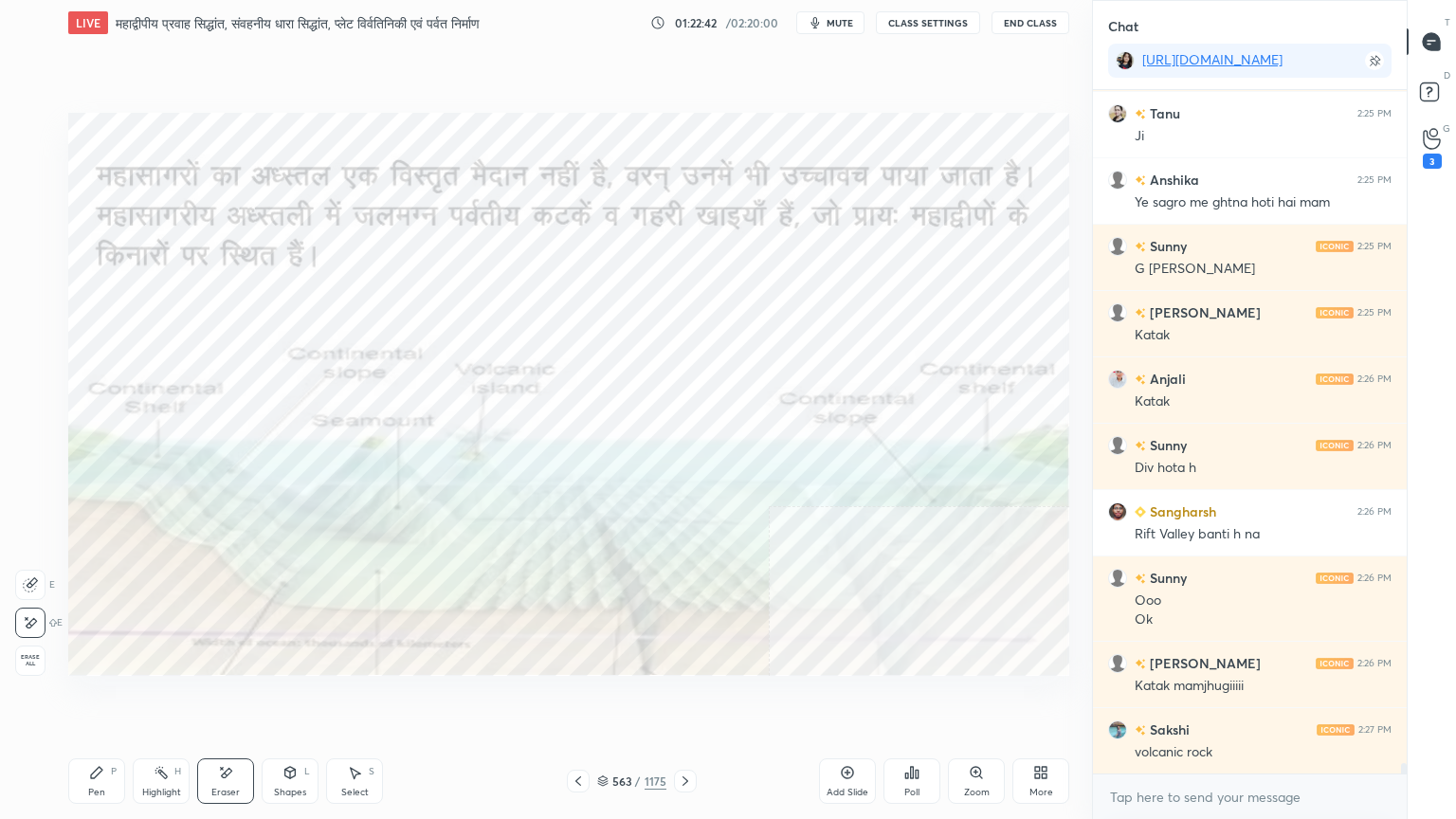 drag, startPoint x: 105, startPoint y: 784, endPoint x: 262, endPoint y: 727, distance: 167.0269 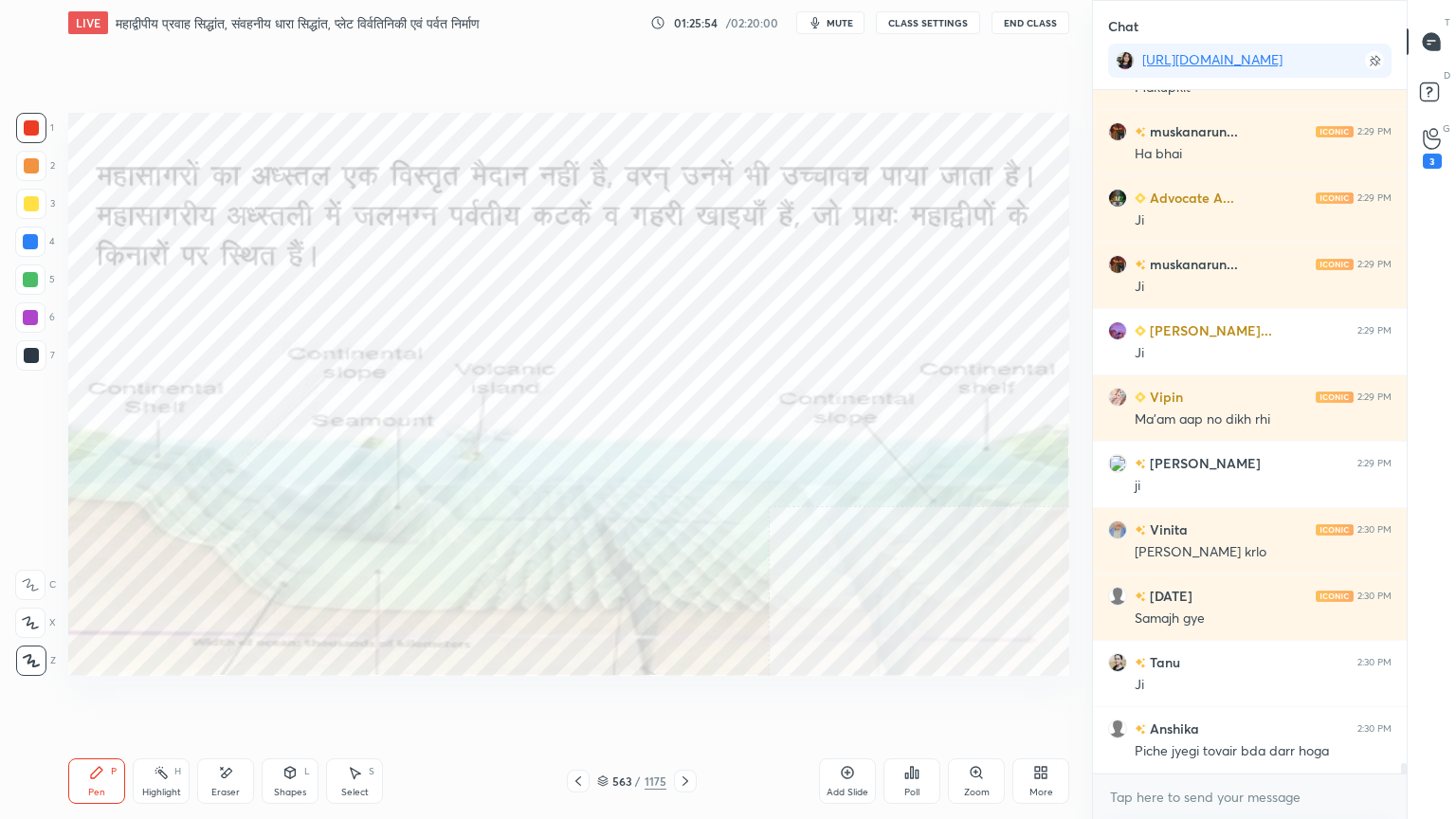 scroll, scrollTop: 45538, scrollLeft: 0, axis: vertical 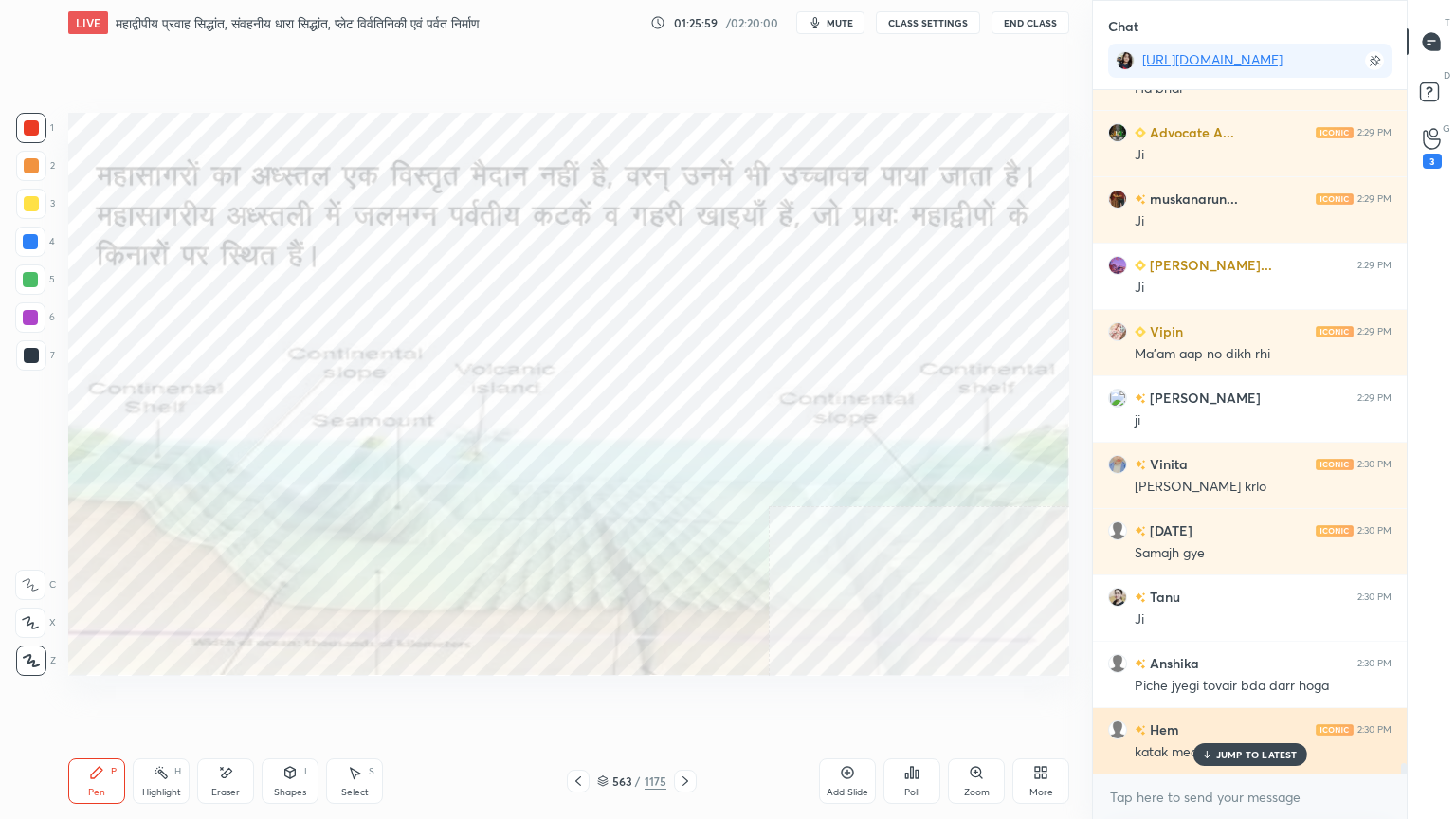 click 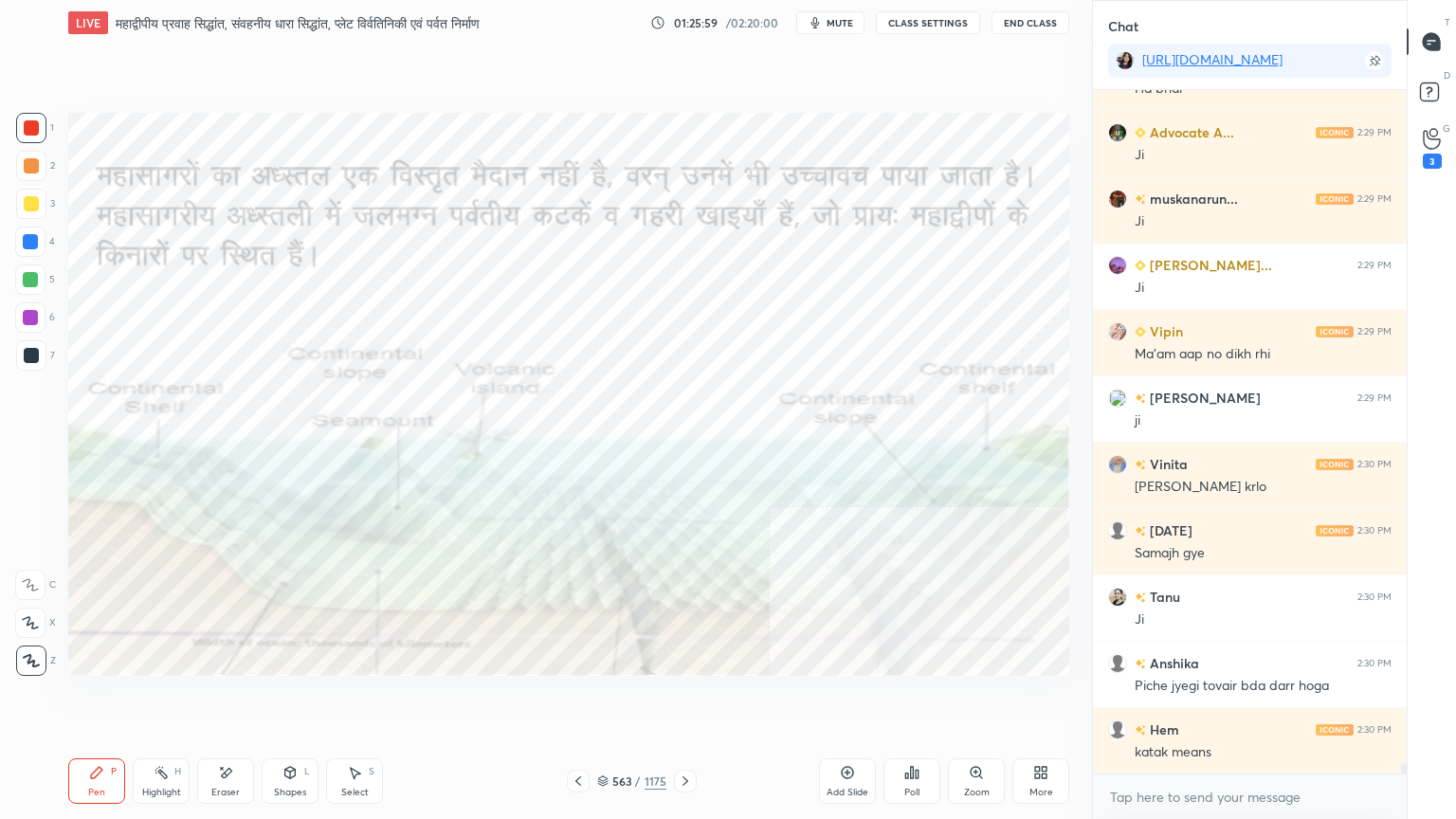 click on "x" at bounding box center (1249, 796) 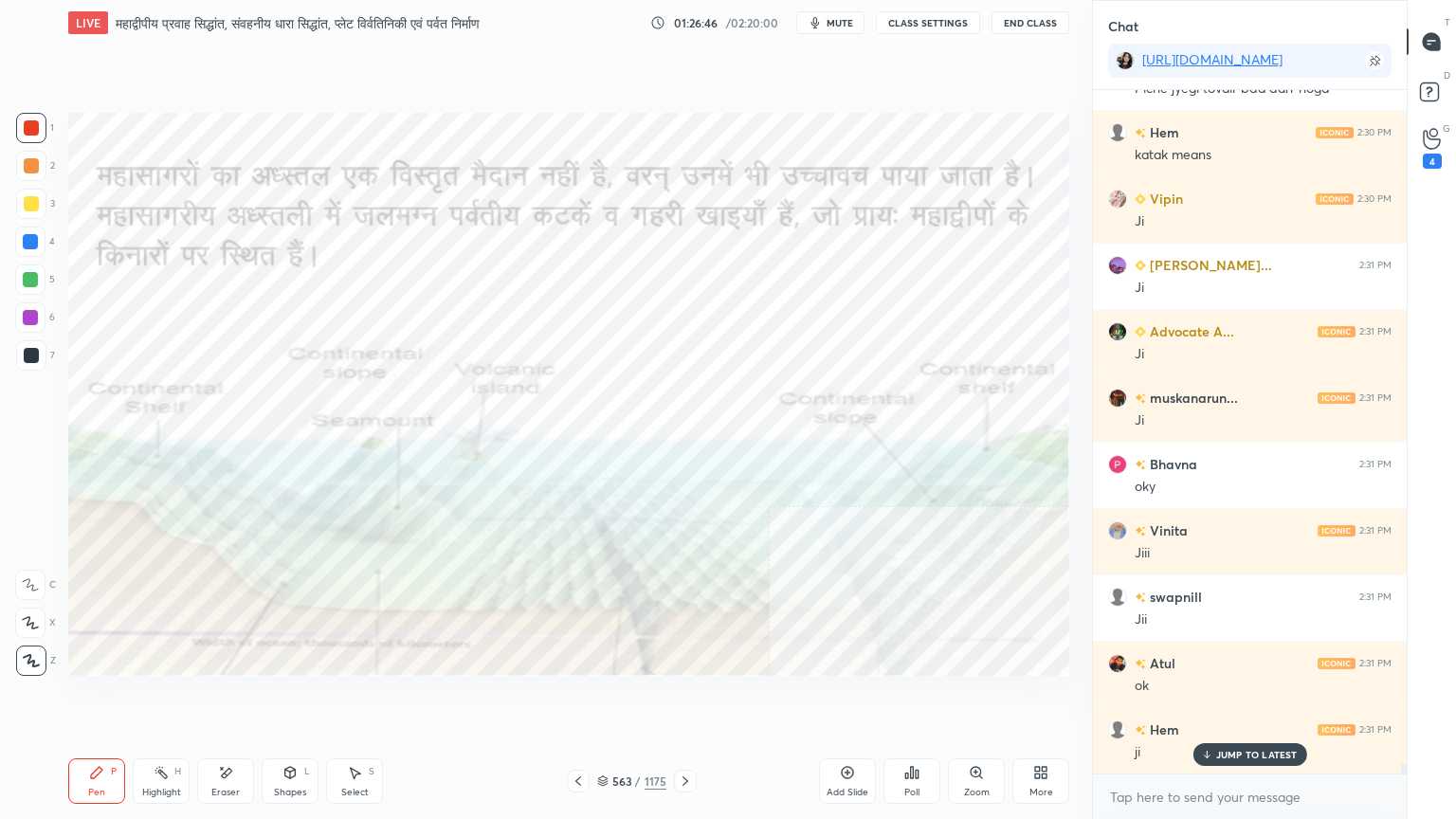 scroll, scrollTop: 44475, scrollLeft: 0, axis: vertical 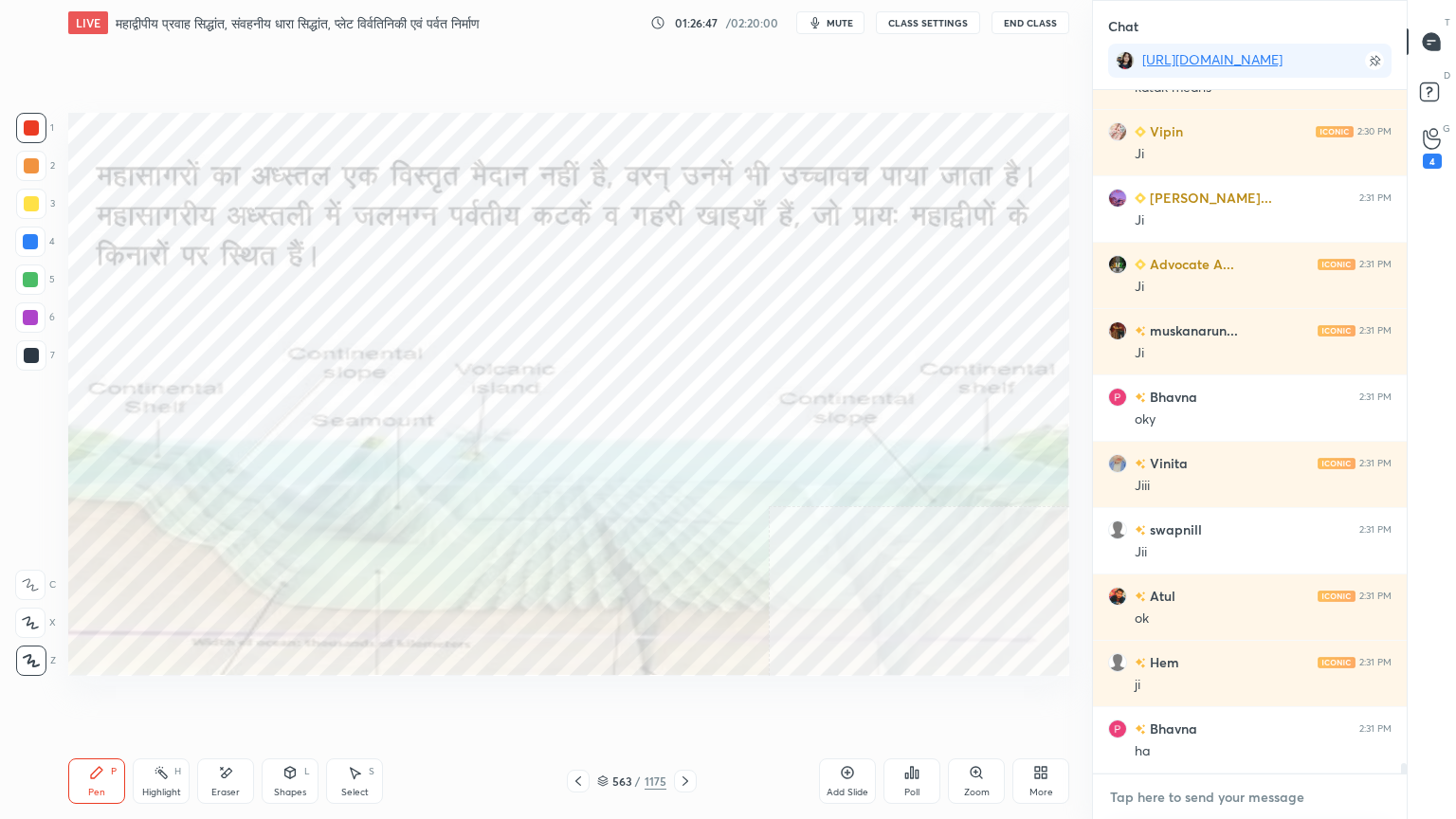 click at bounding box center (1249, 797) 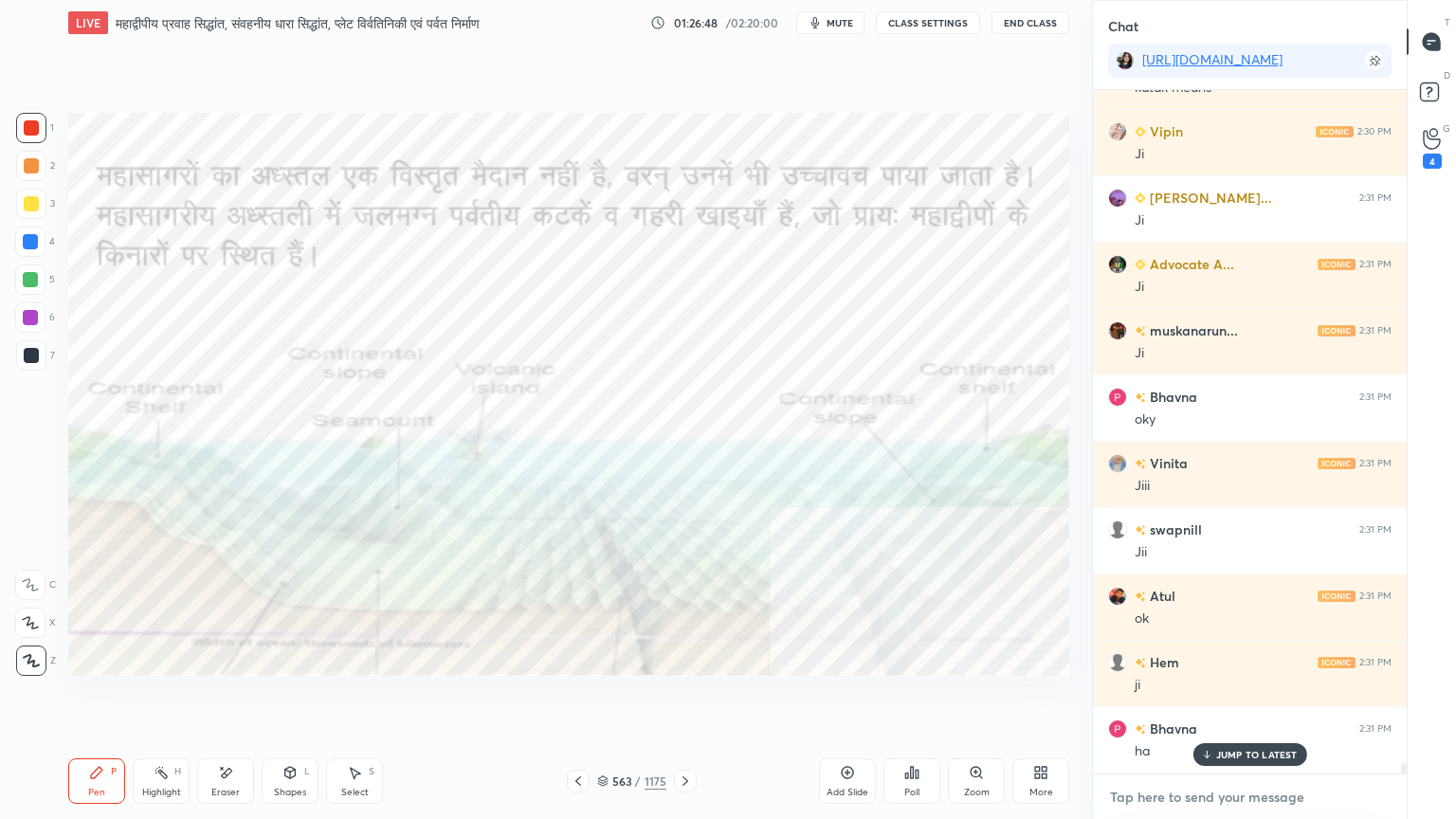 scroll, scrollTop: 44541, scrollLeft: 0, axis: vertical 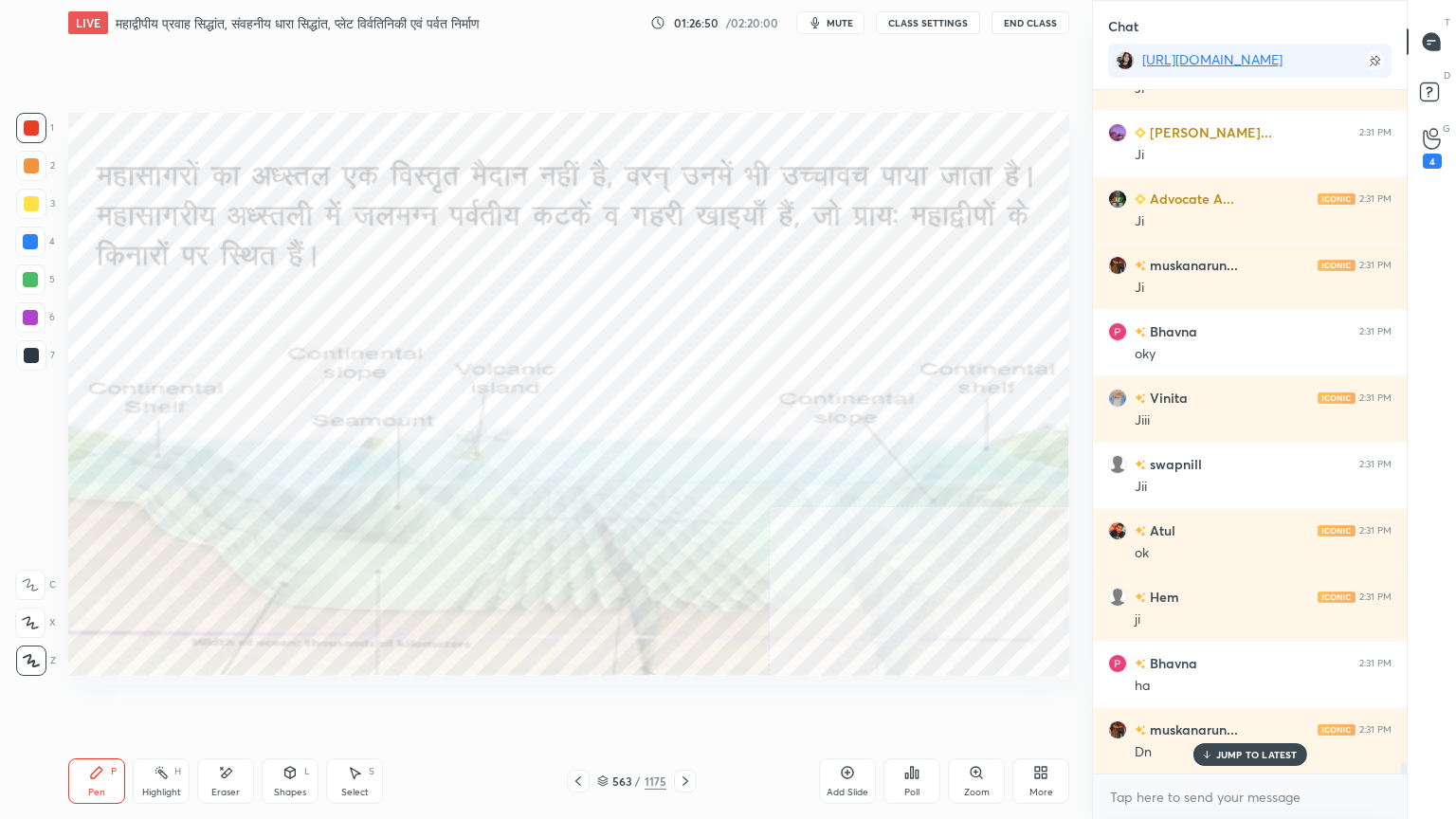 click on "JUMP TO LATEST" at bounding box center (1257, 755) 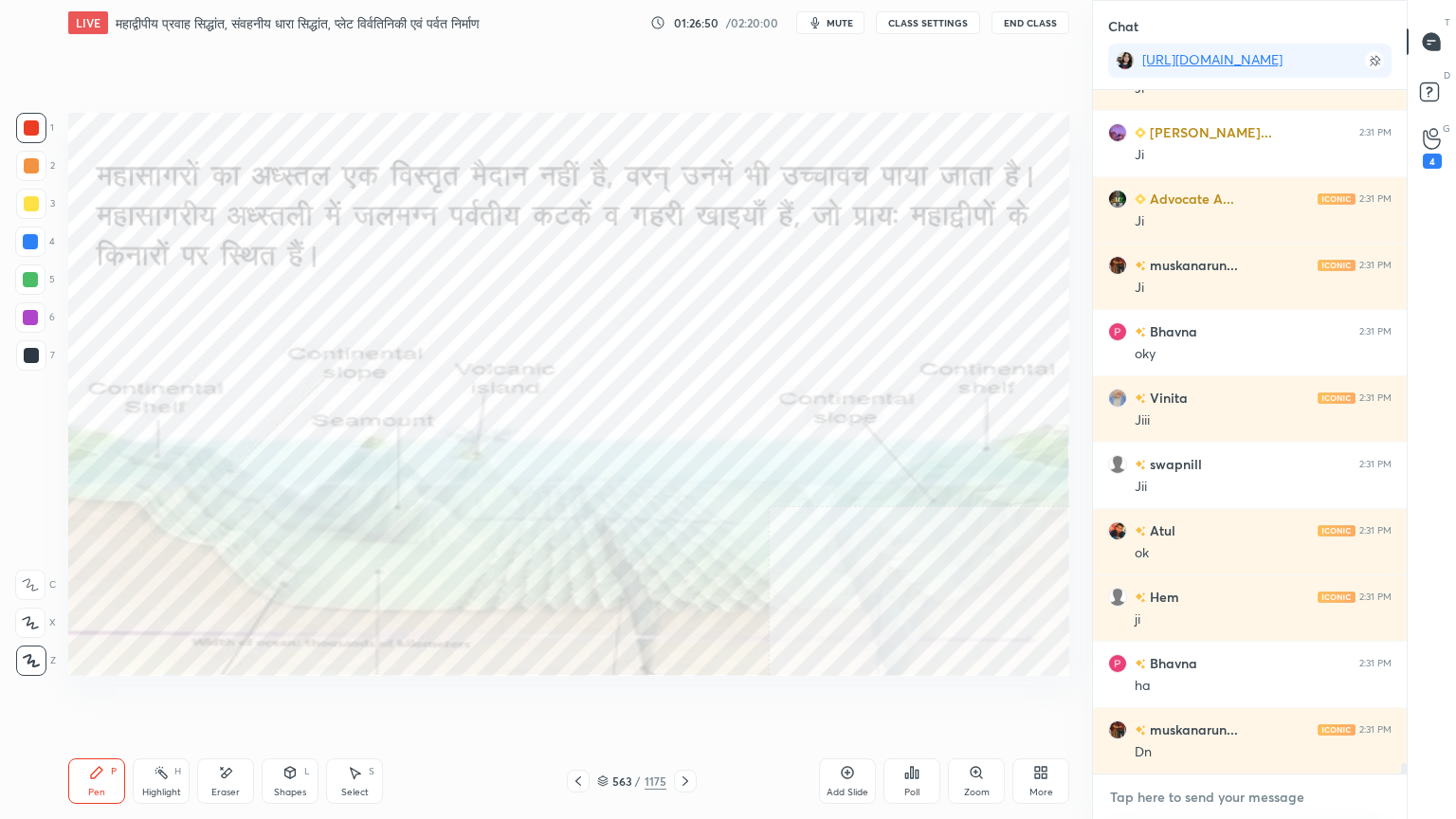 click at bounding box center [1249, 797] 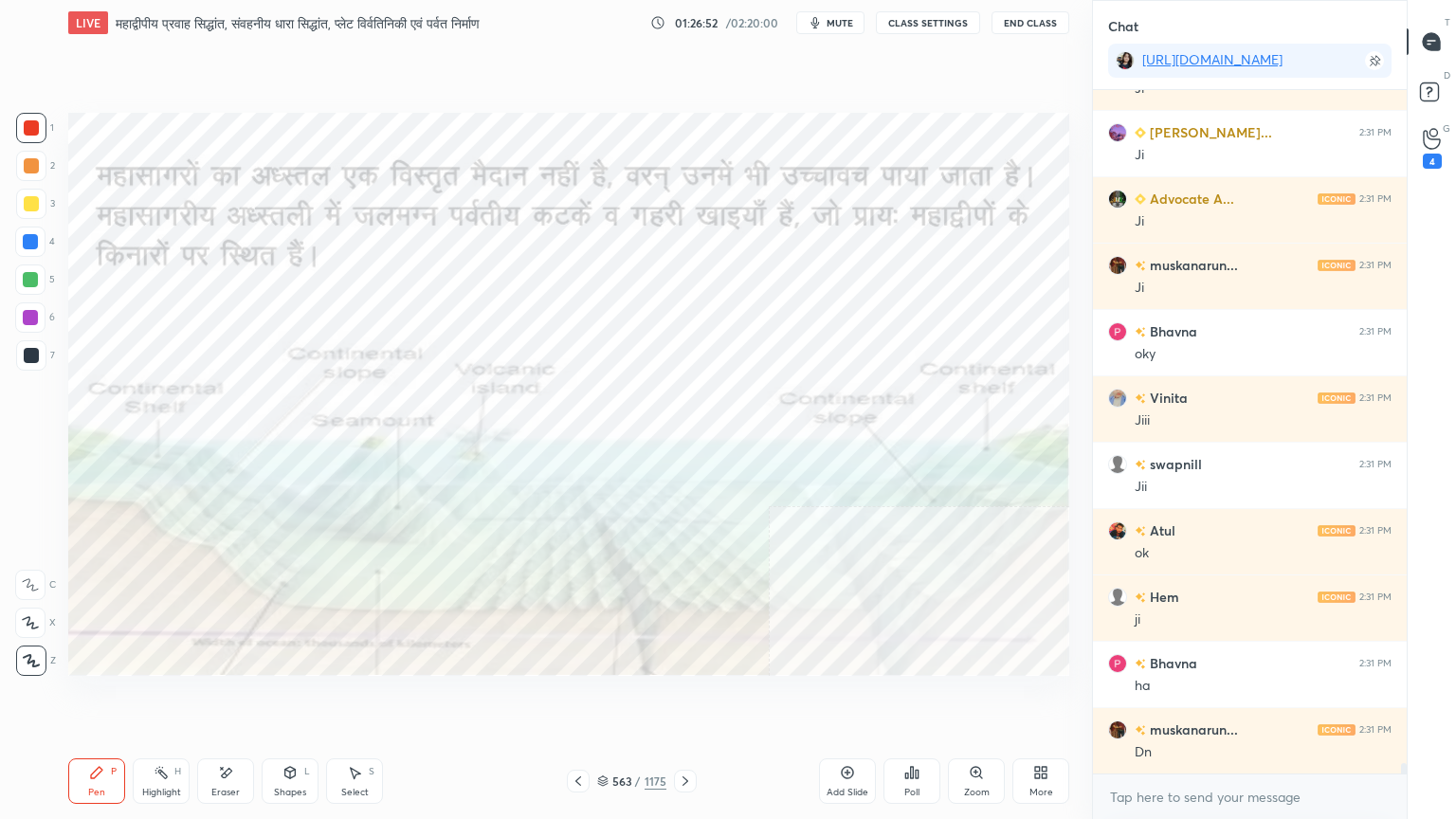 click at bounding box center [30, 242] 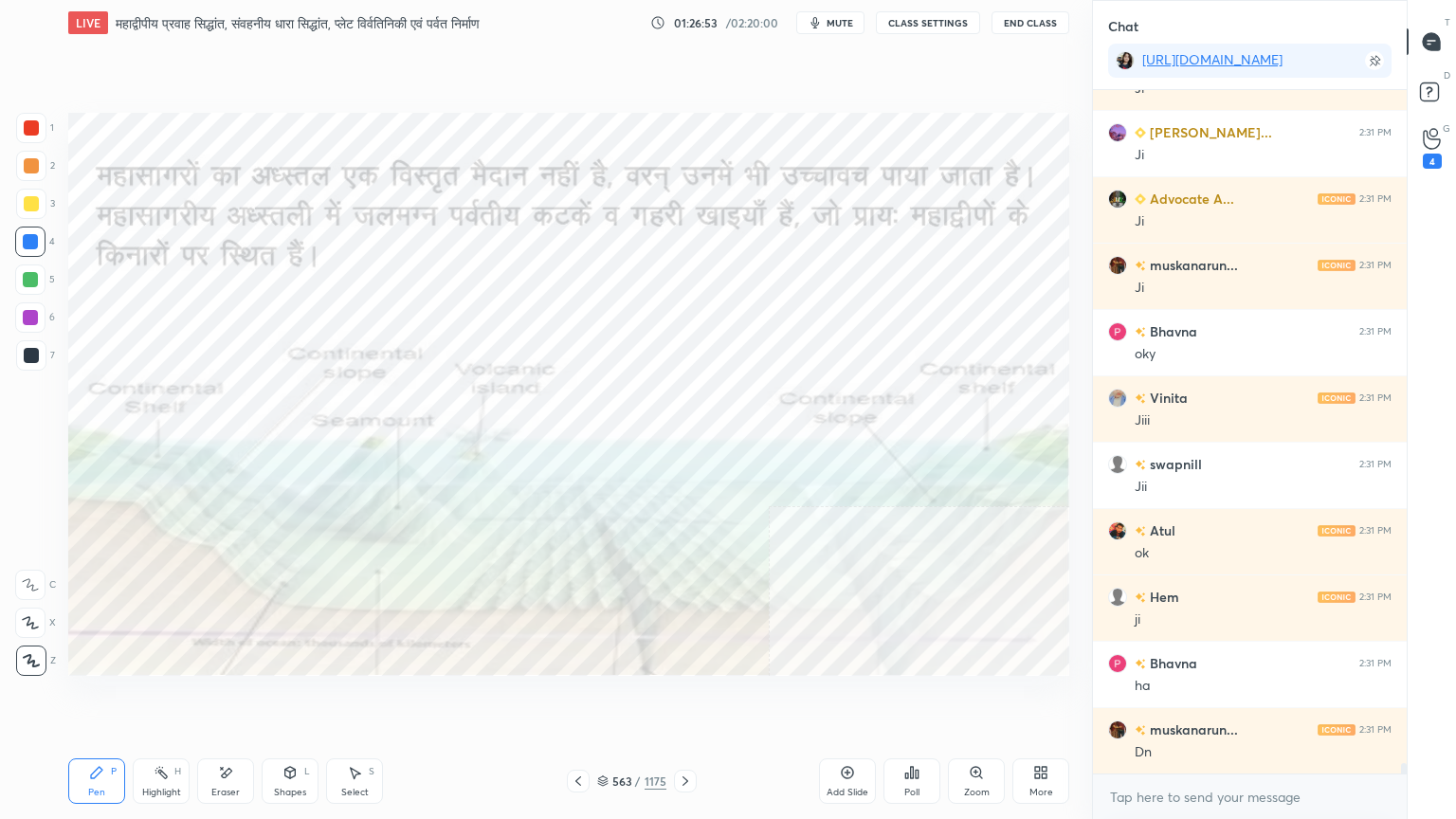 scroll, scrollTop: 44608, scrollLeft: 0, axis: vertical 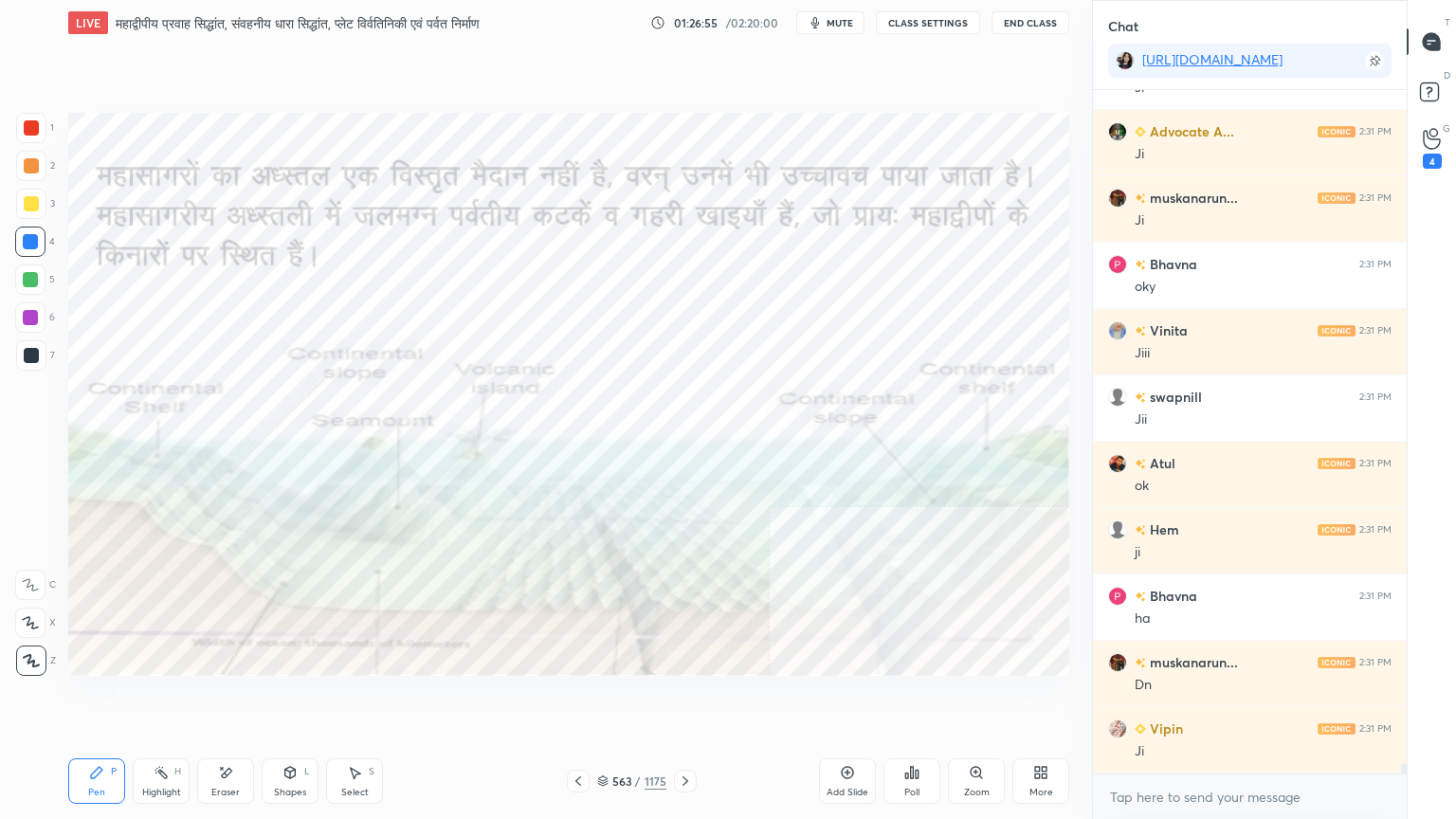click on "Eraser" at bounding box center [226, 781] 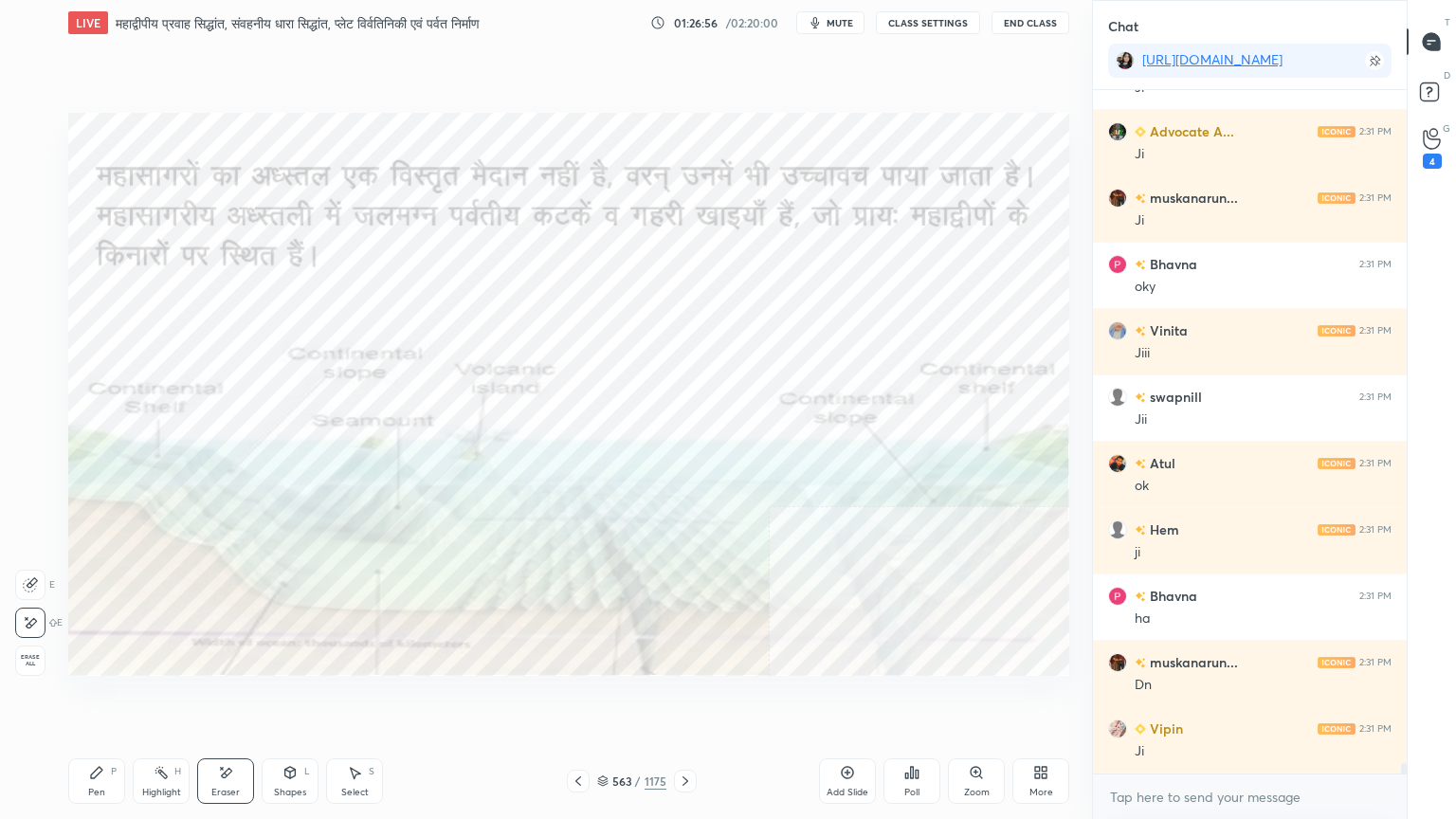 click on "Erase all" at bounding box center [30, 661] 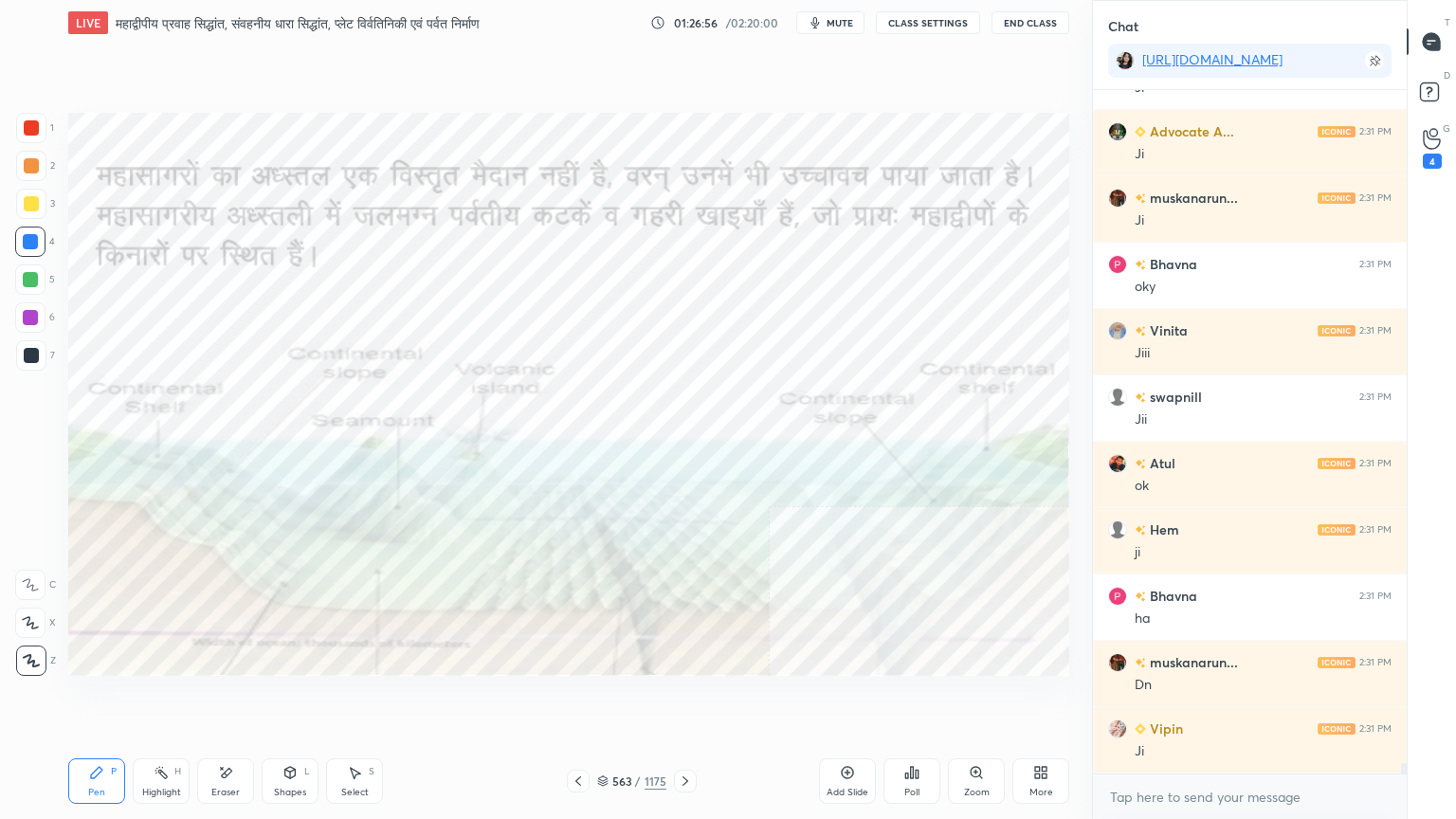 drag, startPoint x: 28, startPoint y: 656, endPoint x: 53, endPoint y: 531, distance: 127.47549 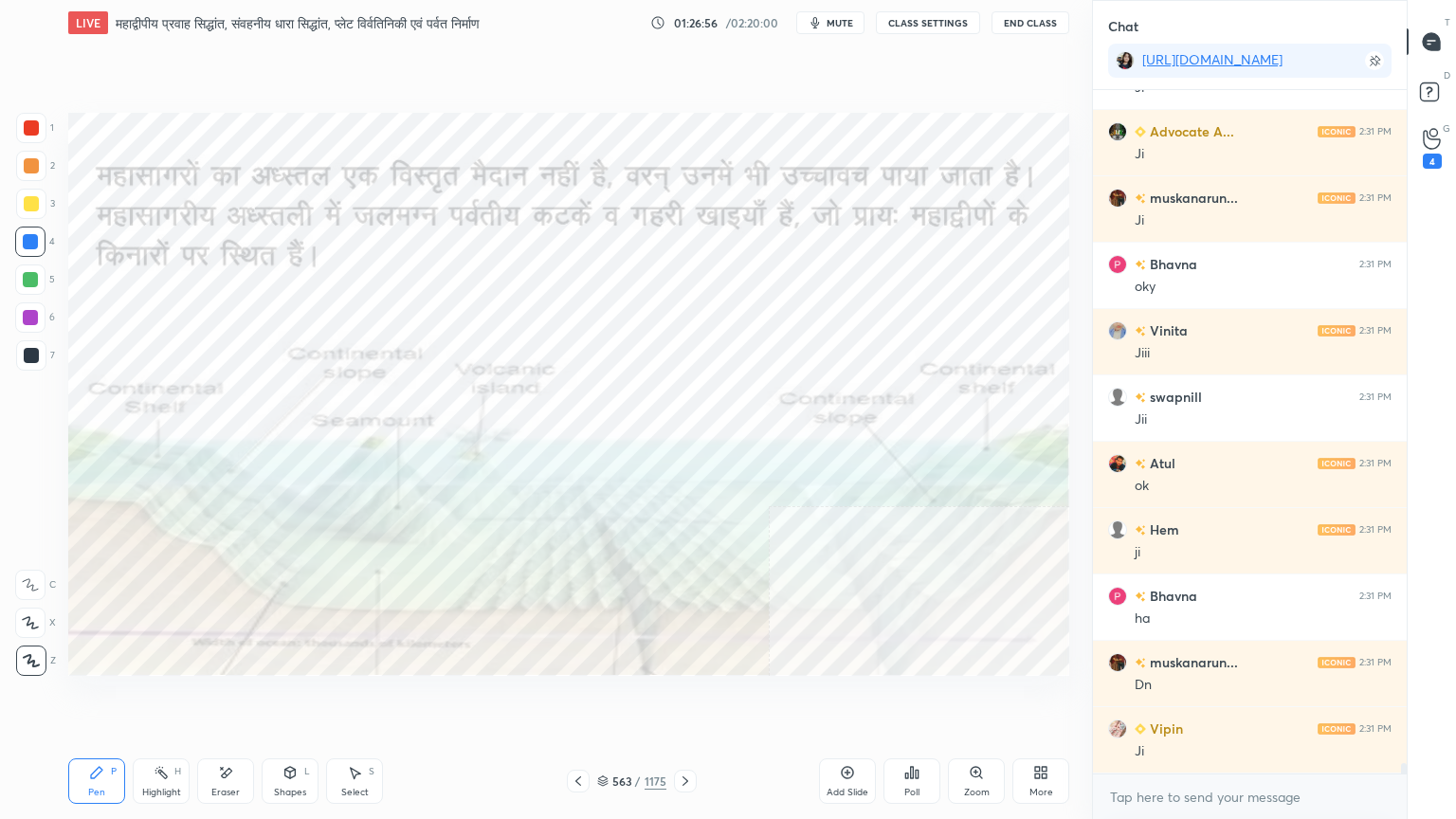 click on "1 2 3 4 5 6 7 C X Z E E Erase all   H H" at bounding box center [30, 394] 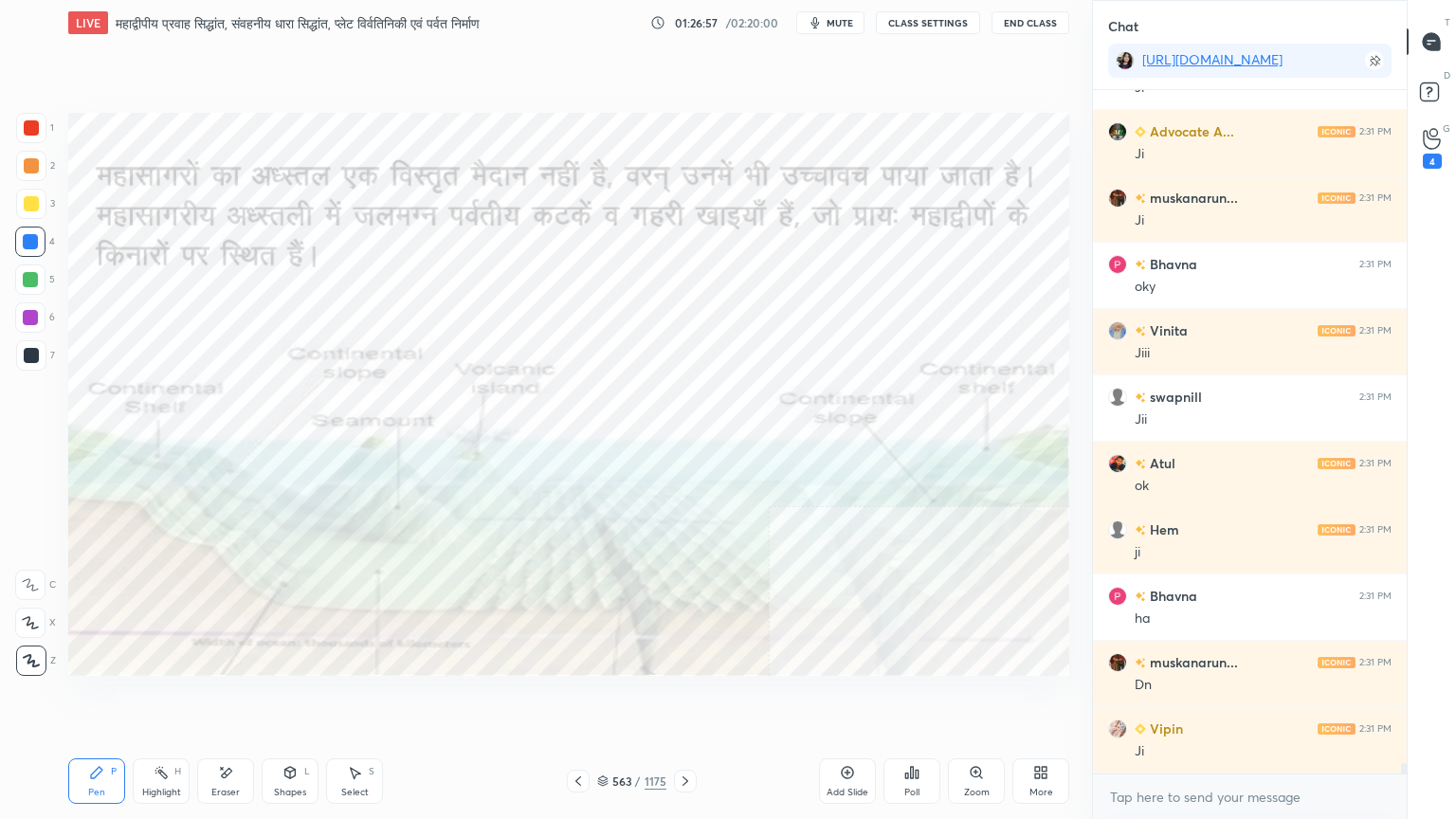 click at bounding box center (31, 128) 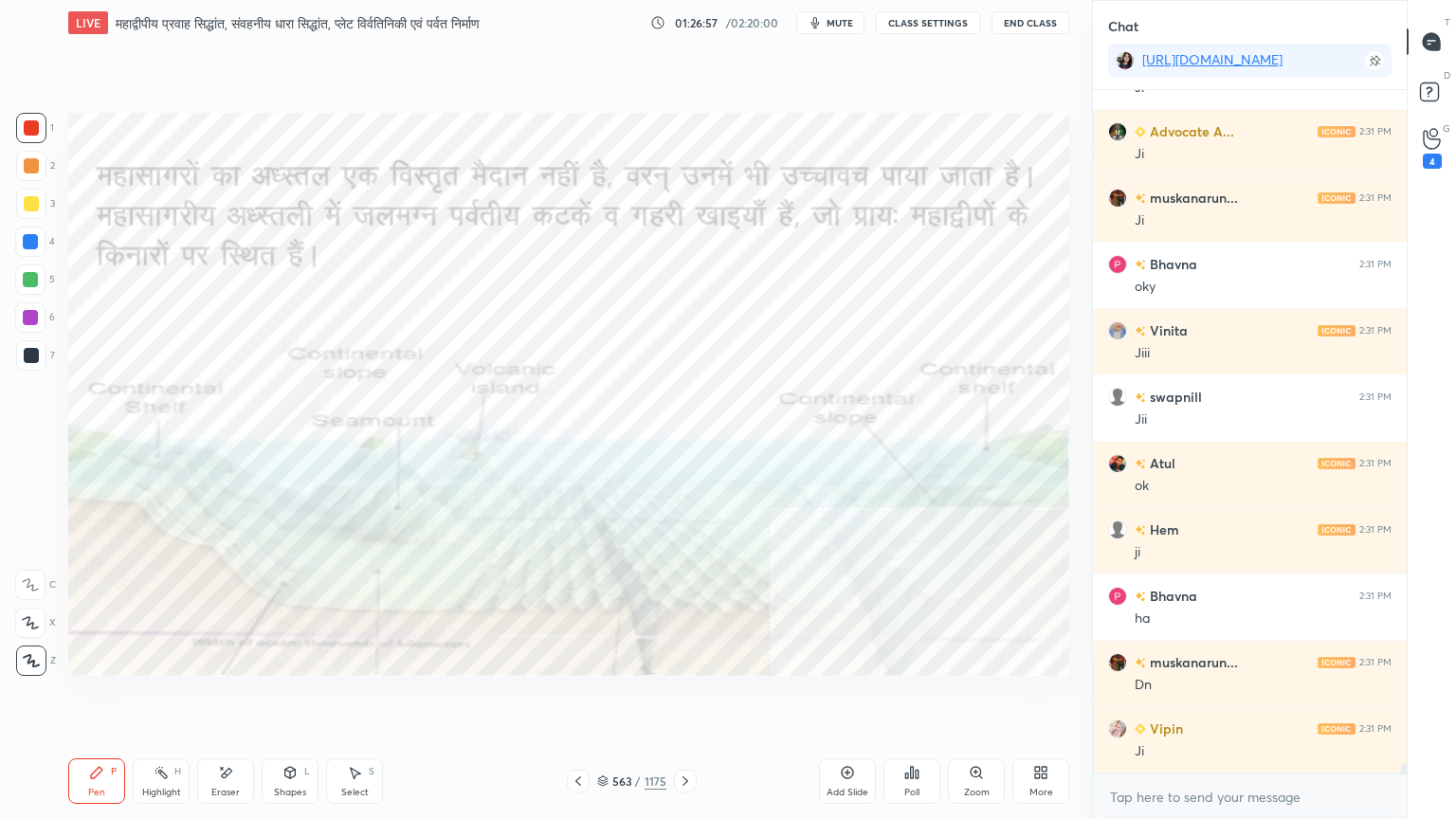 click at bounding box center [31, 128] 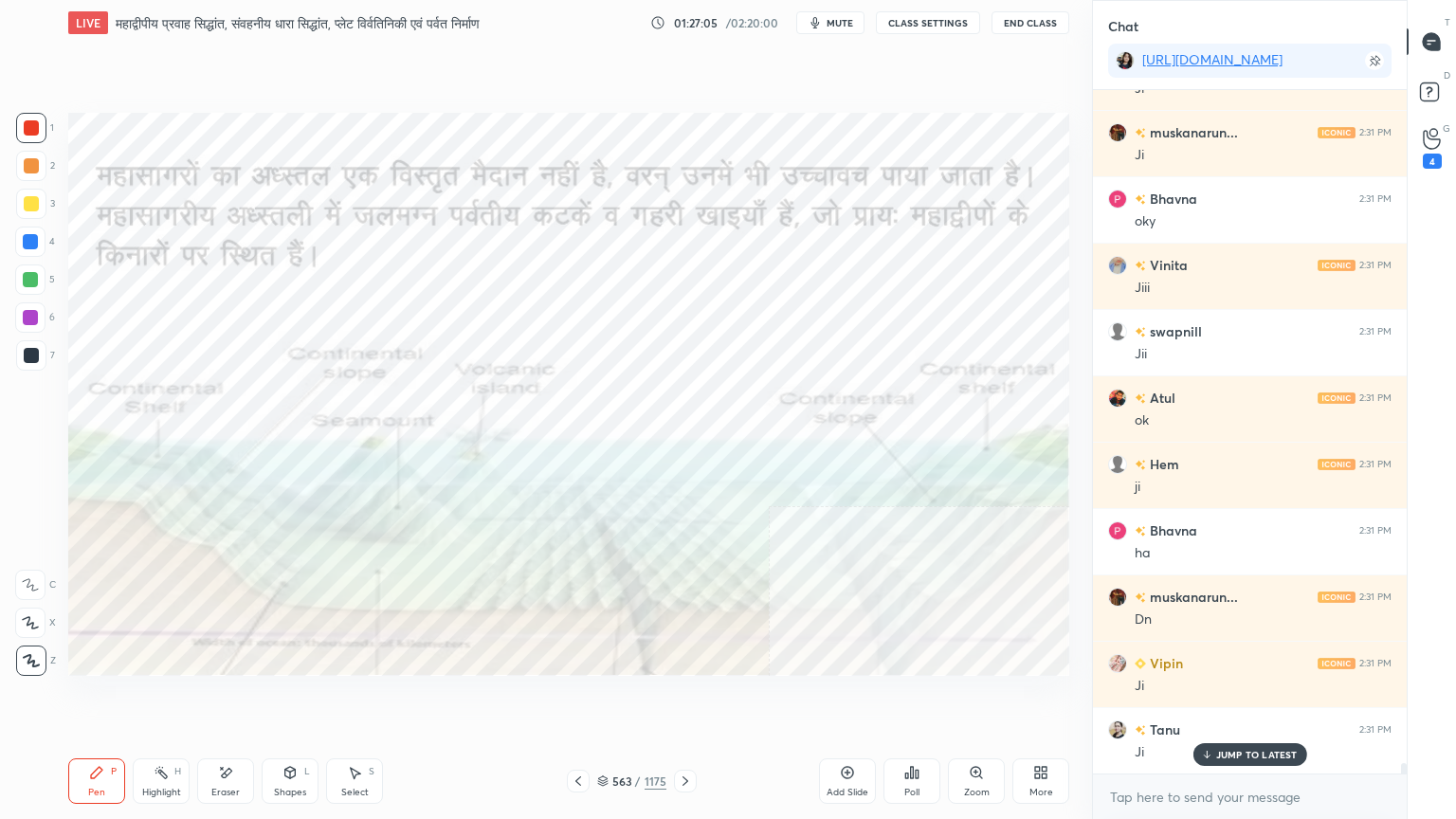 scroll, scrollTop: 44741, scrollLeft: 0, axis: vertical 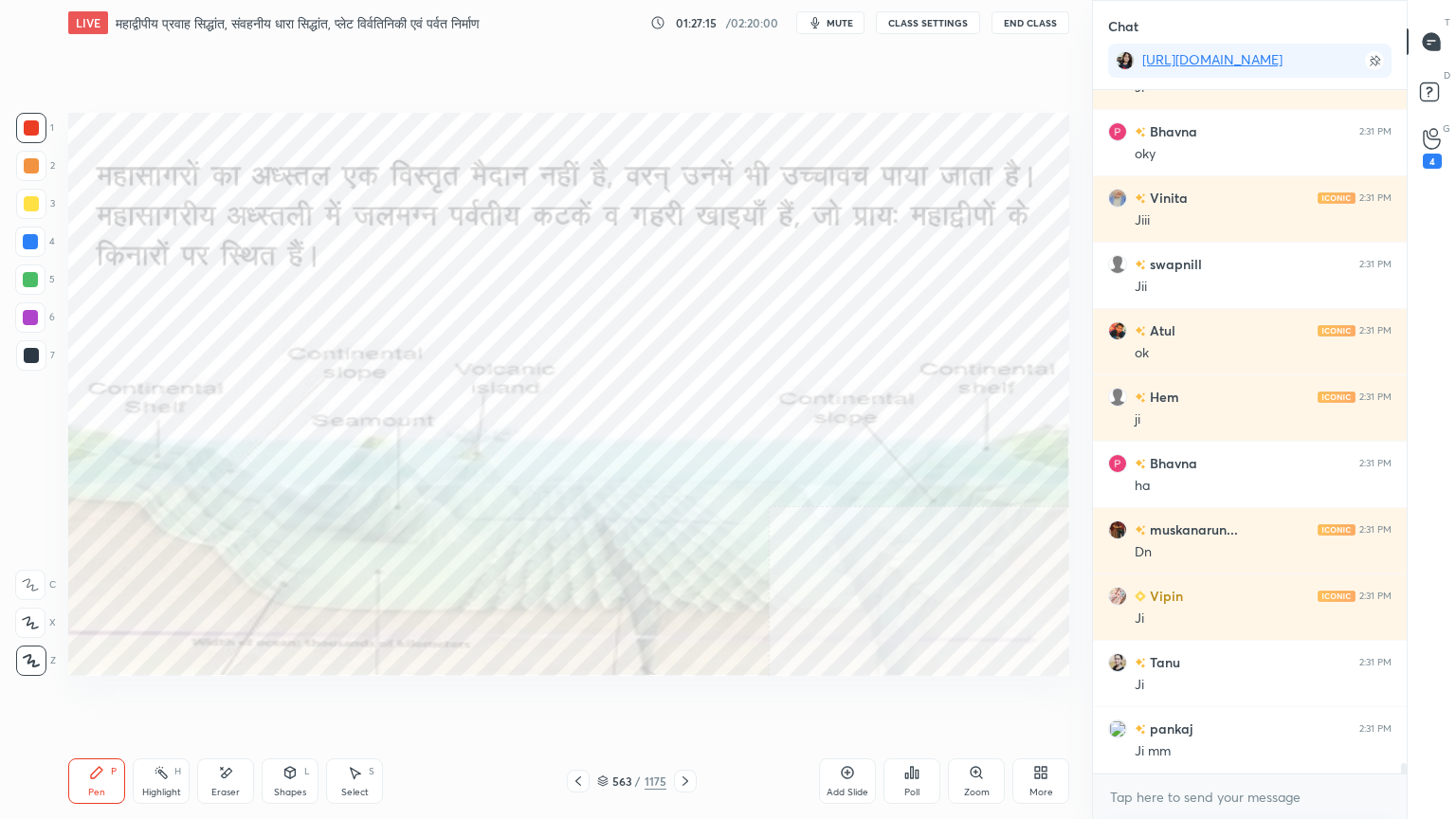 click 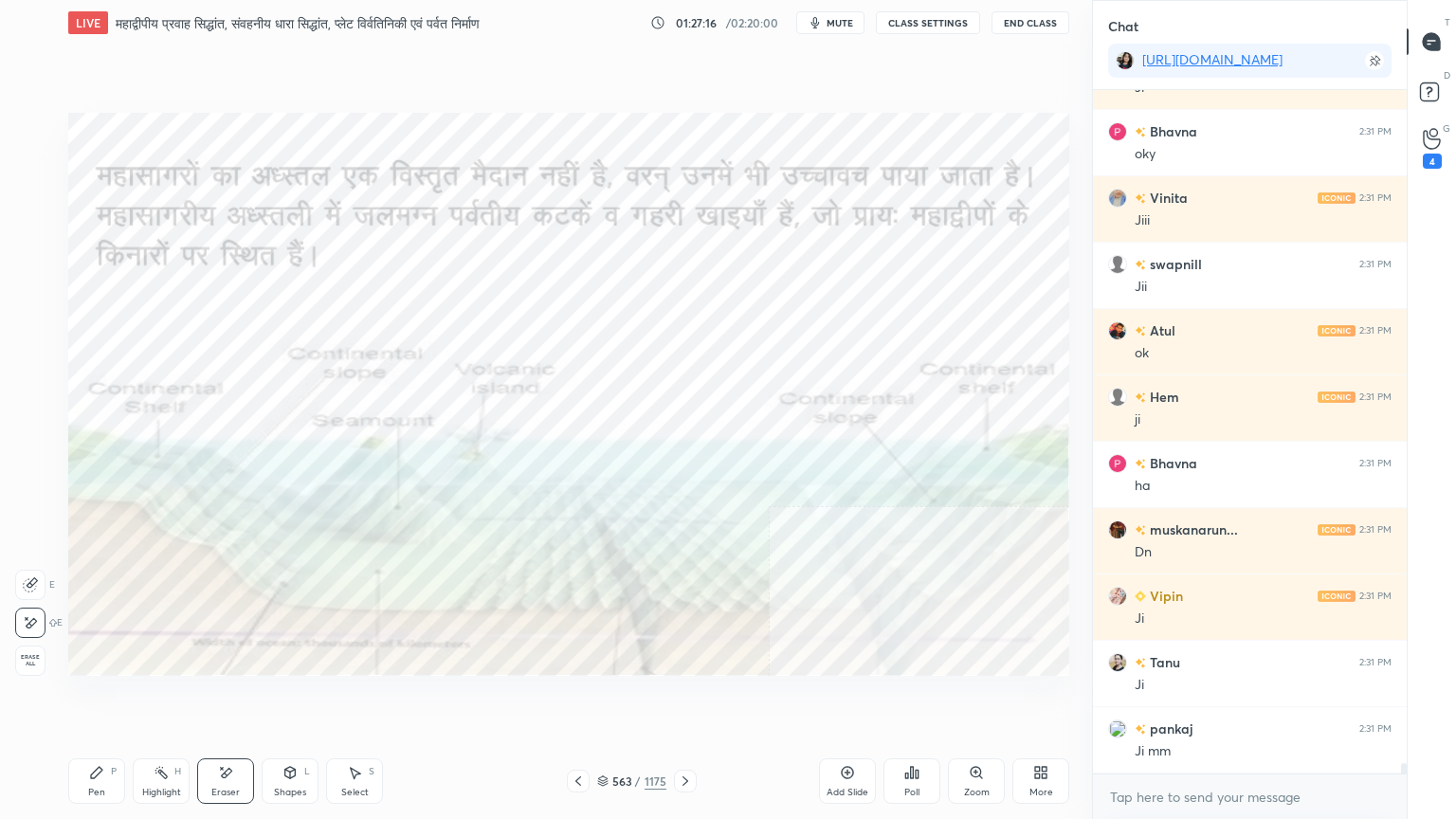 drag, startPoint x: 34, startPoint y: 660, endPoint x: 42, endPoint y: 629, distance: 32.015621 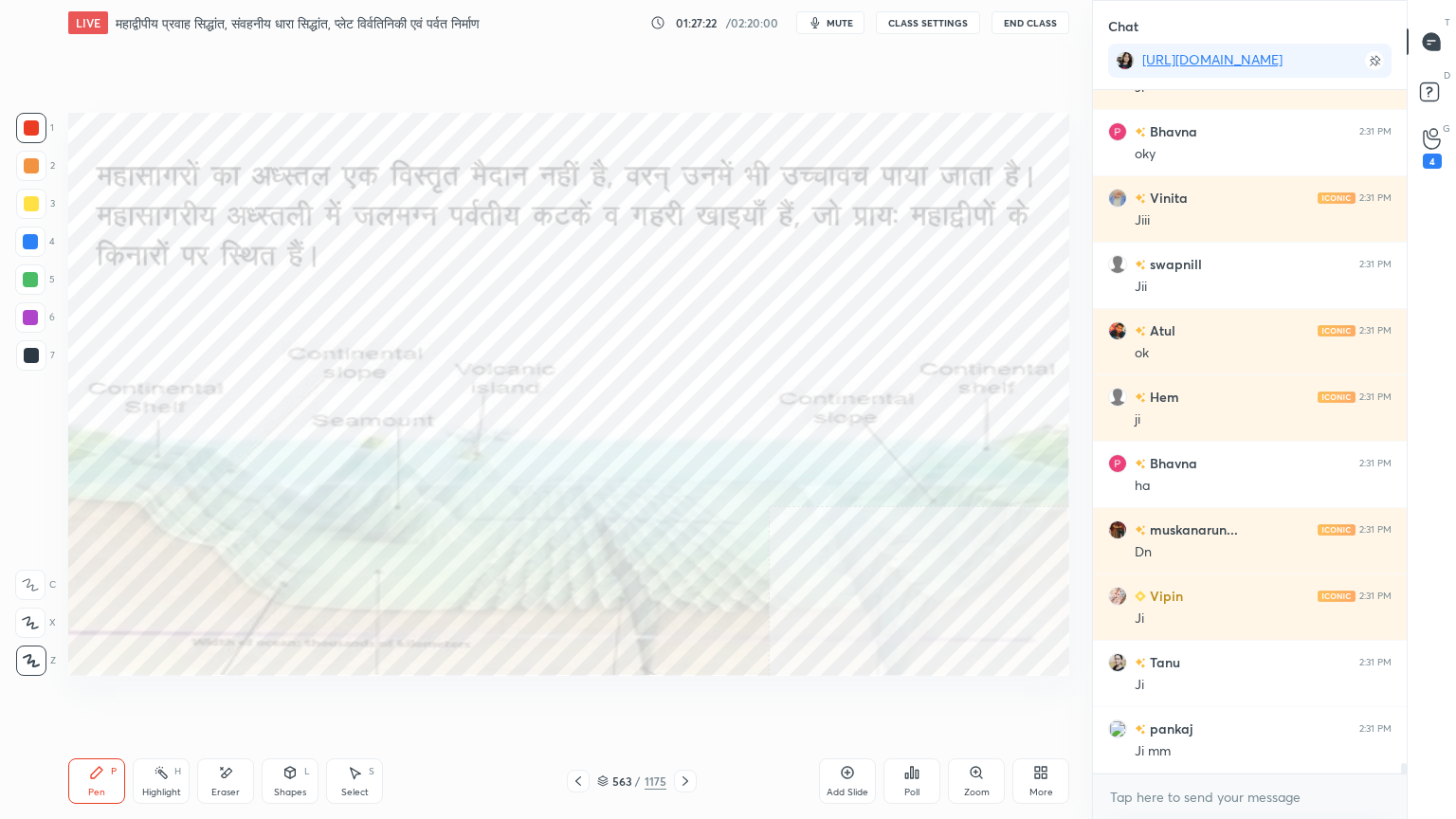 click at bounding box center [31, 355] 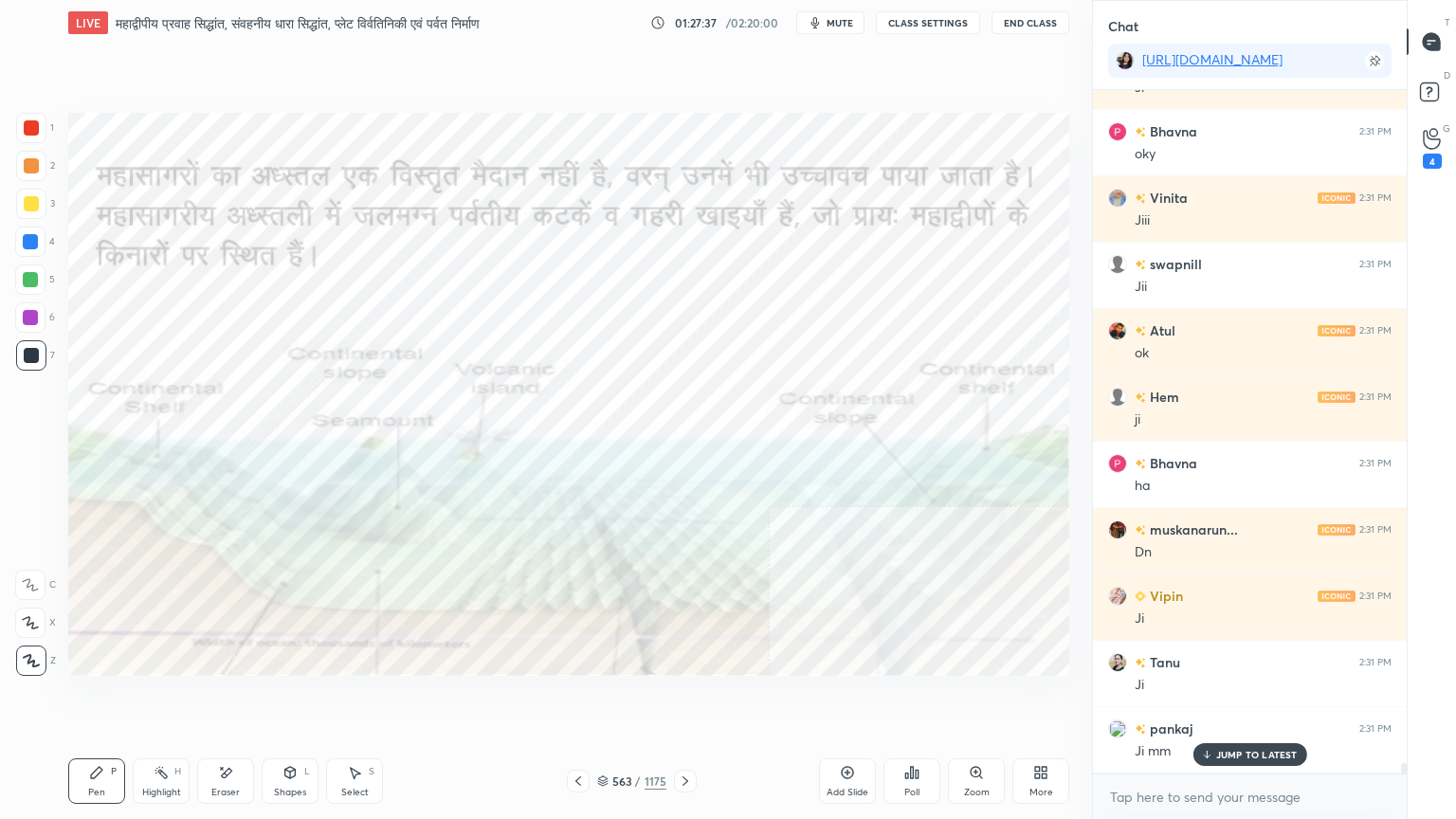 scroll, scrollTop: 44806, scrollLeft: 0, axis: vertical 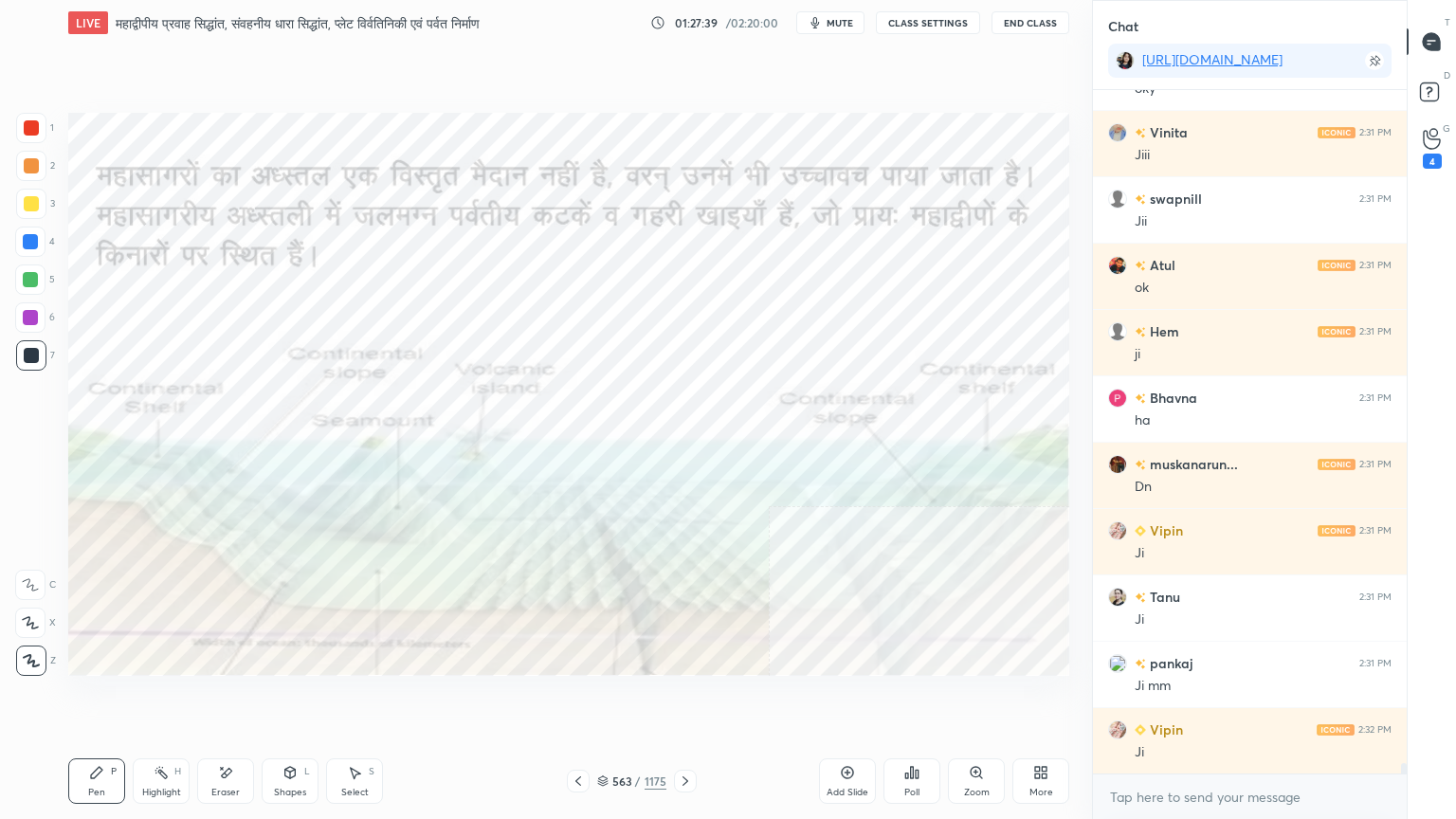 click on "4" at bounding box center (35, 246) 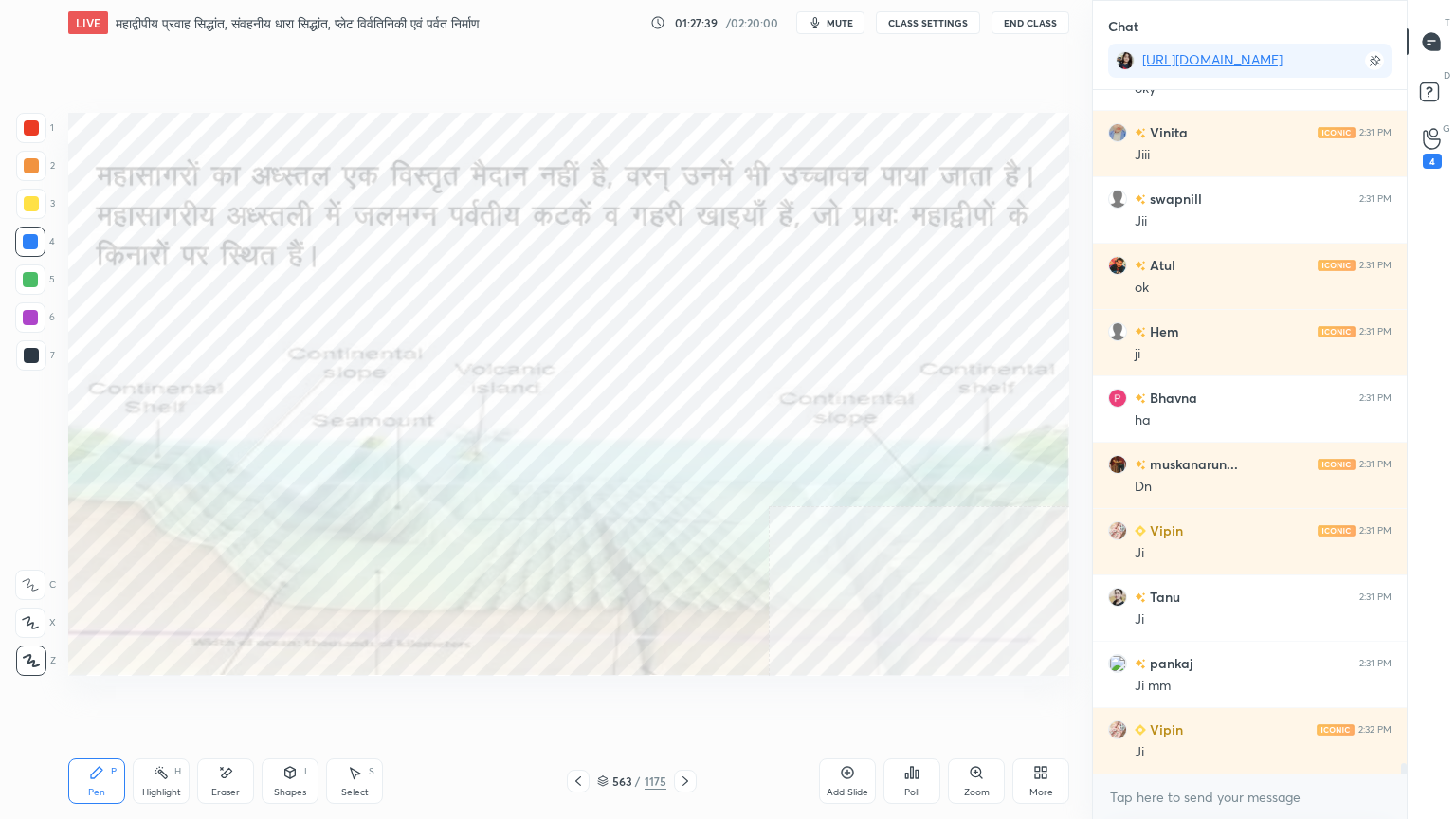 click at bounding box center [30, 242] 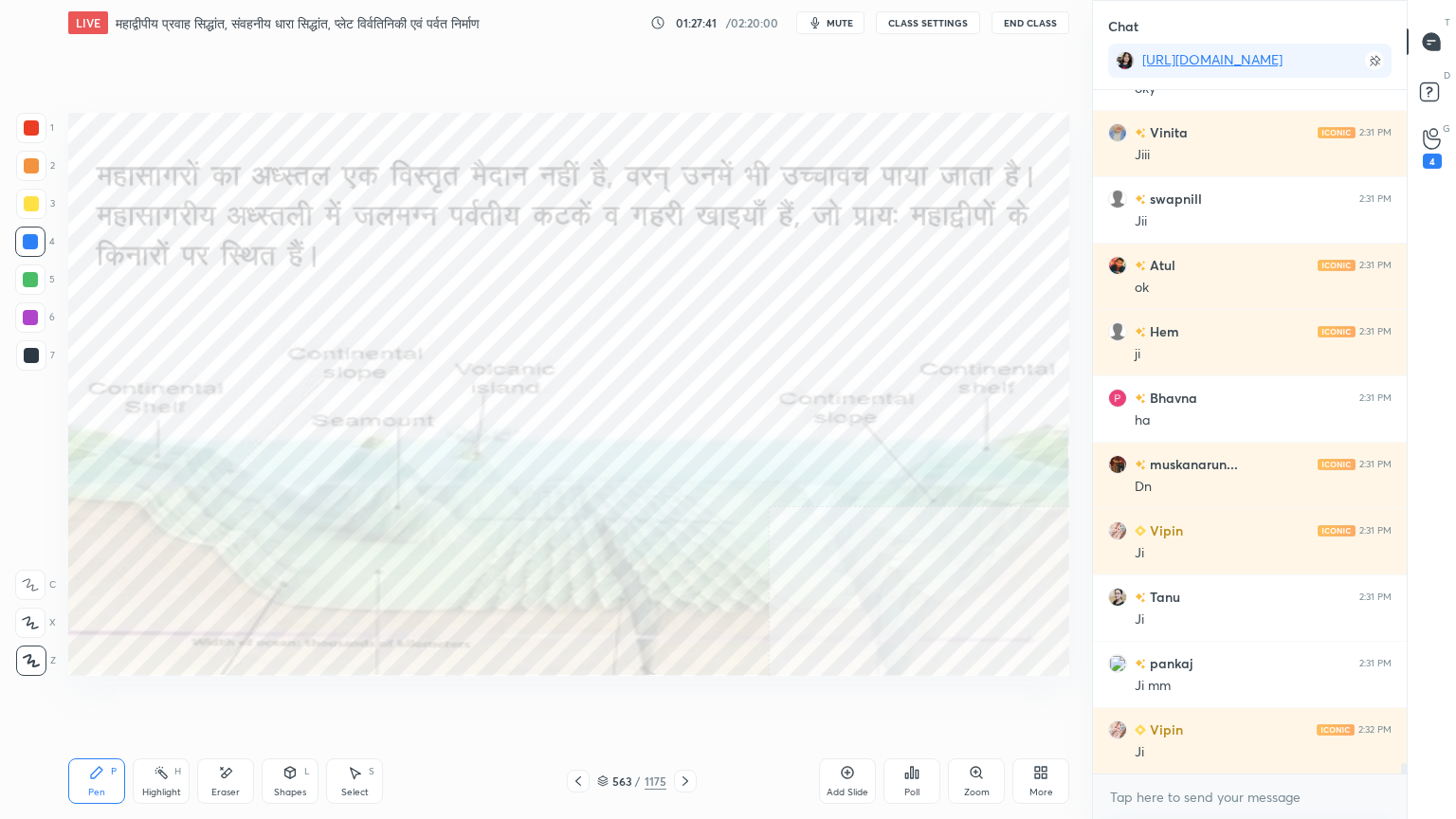 click on "Pen P" at bounding box center (97, 781) 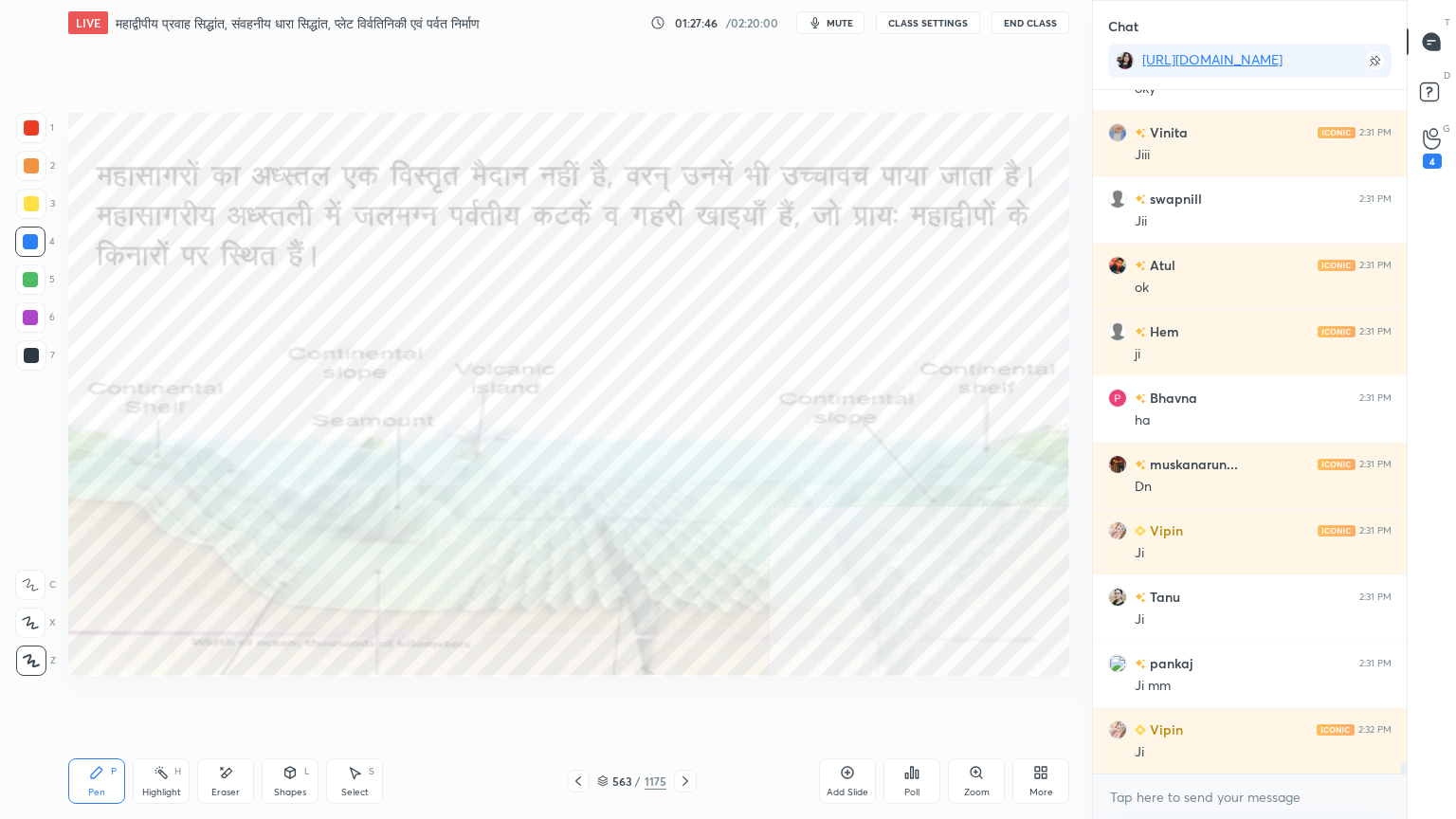 drag, startPoint x: 367, startPoint y: 781, endPoint x: 427, endPoint y: 716, distance: 88.45903 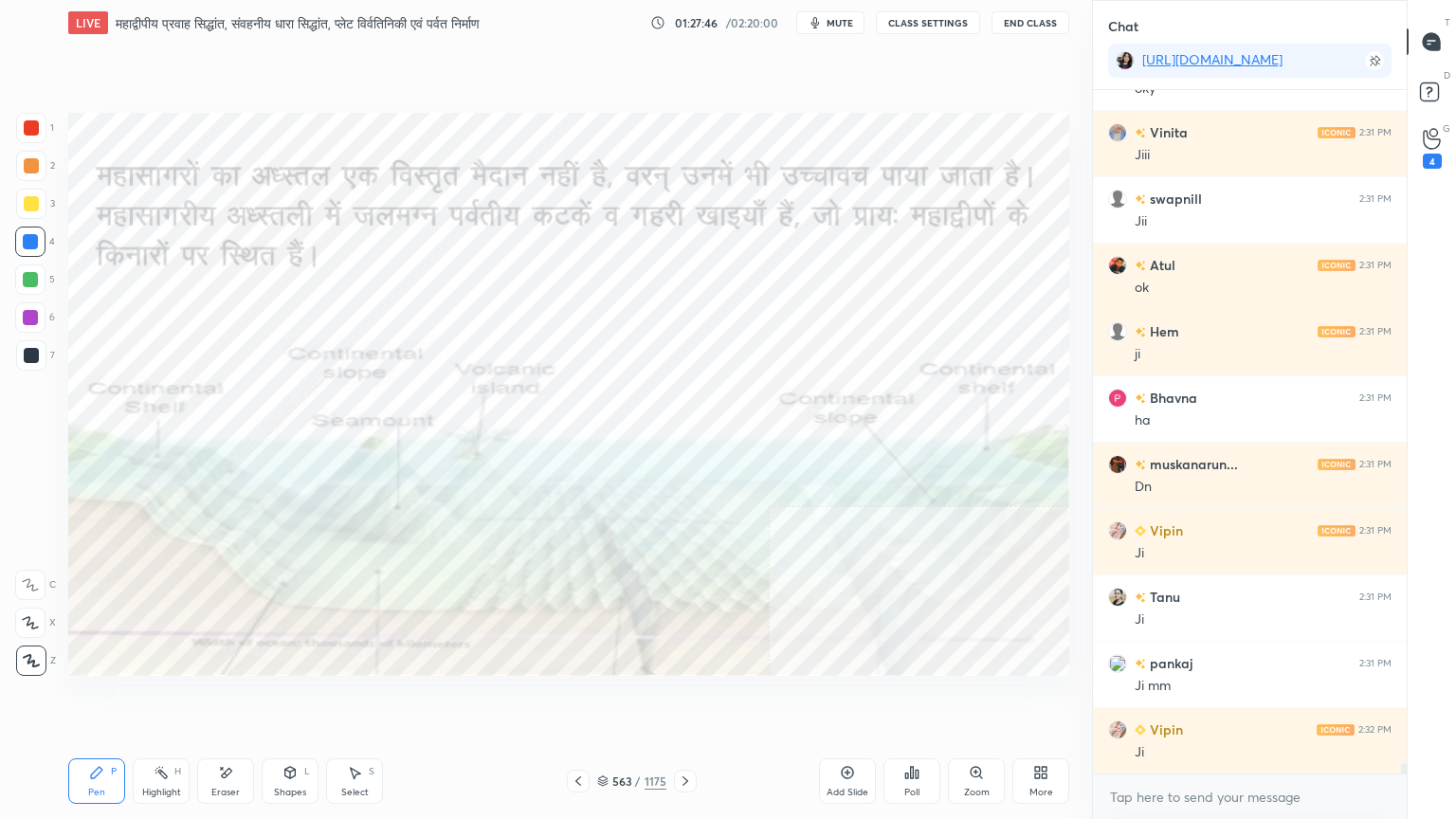 click on "Select S" at bounding box center [355, 781] 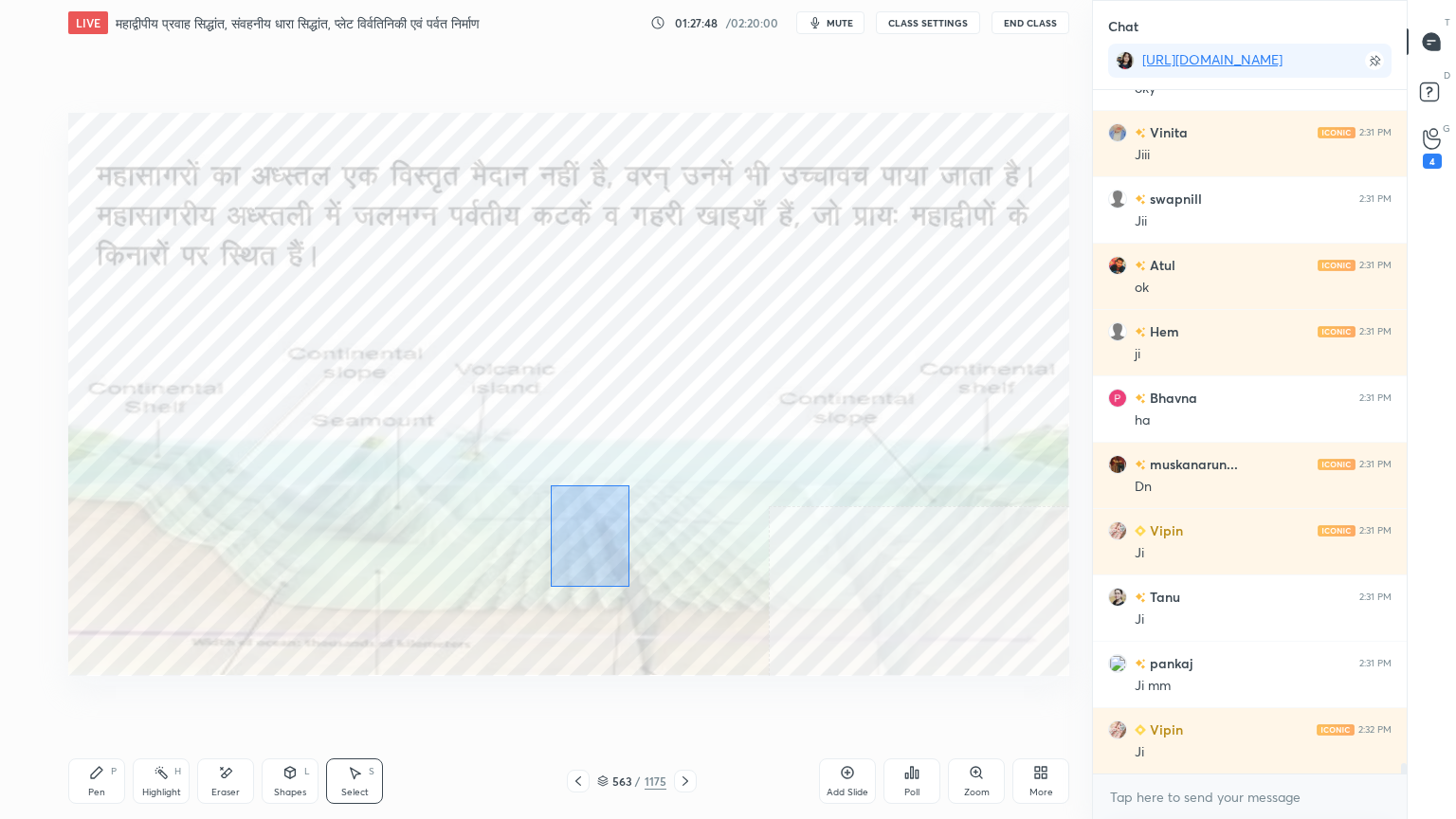 drag, startPoint x: 550, startPoint y: 485, endPoint x: 641, endPoint y: 596, distance: 143.53397 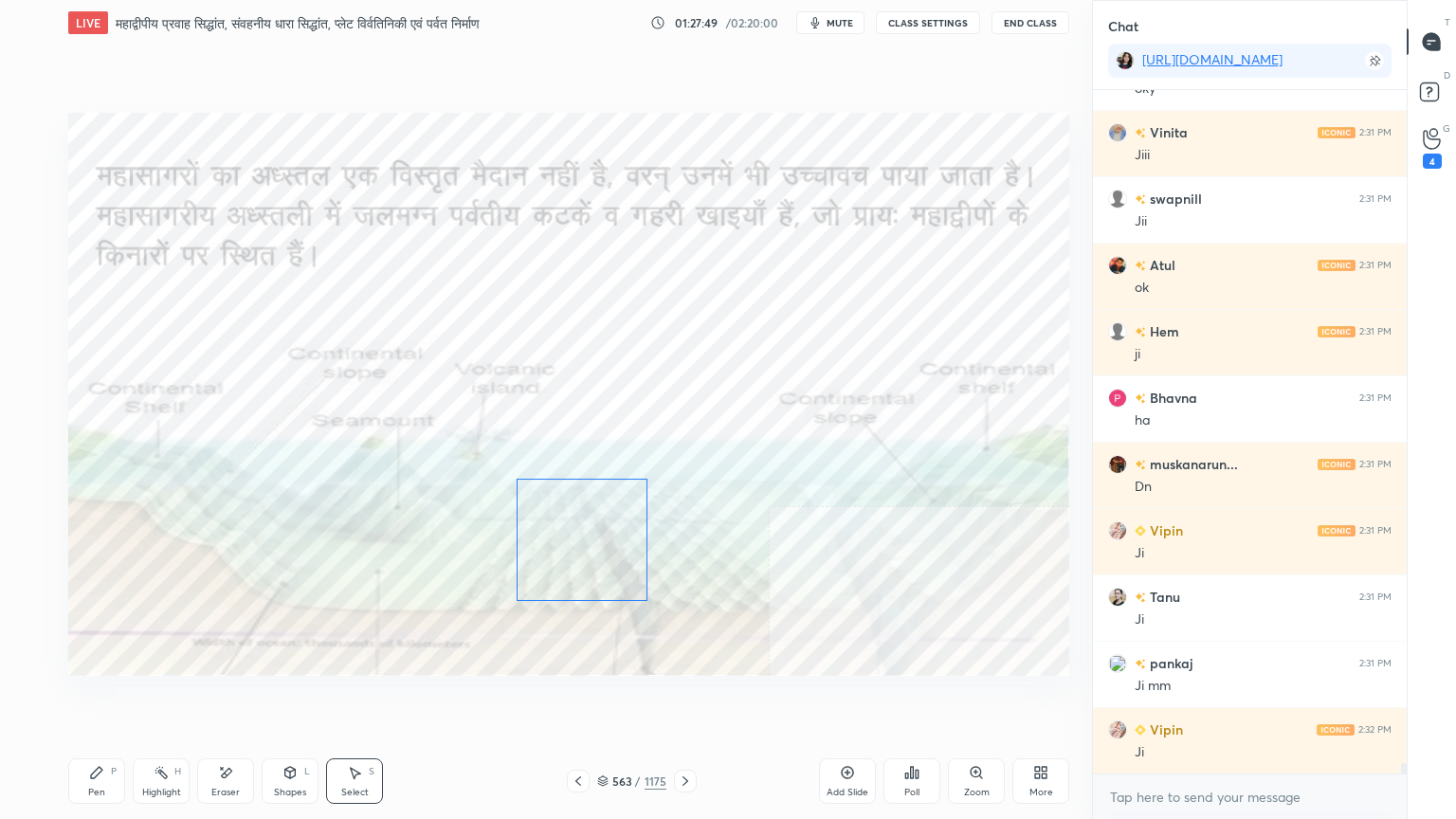drag, startPoint x: 612, startPoint y: 588, endPoint x: 586, endPoint y: 584, distance: 26.305893 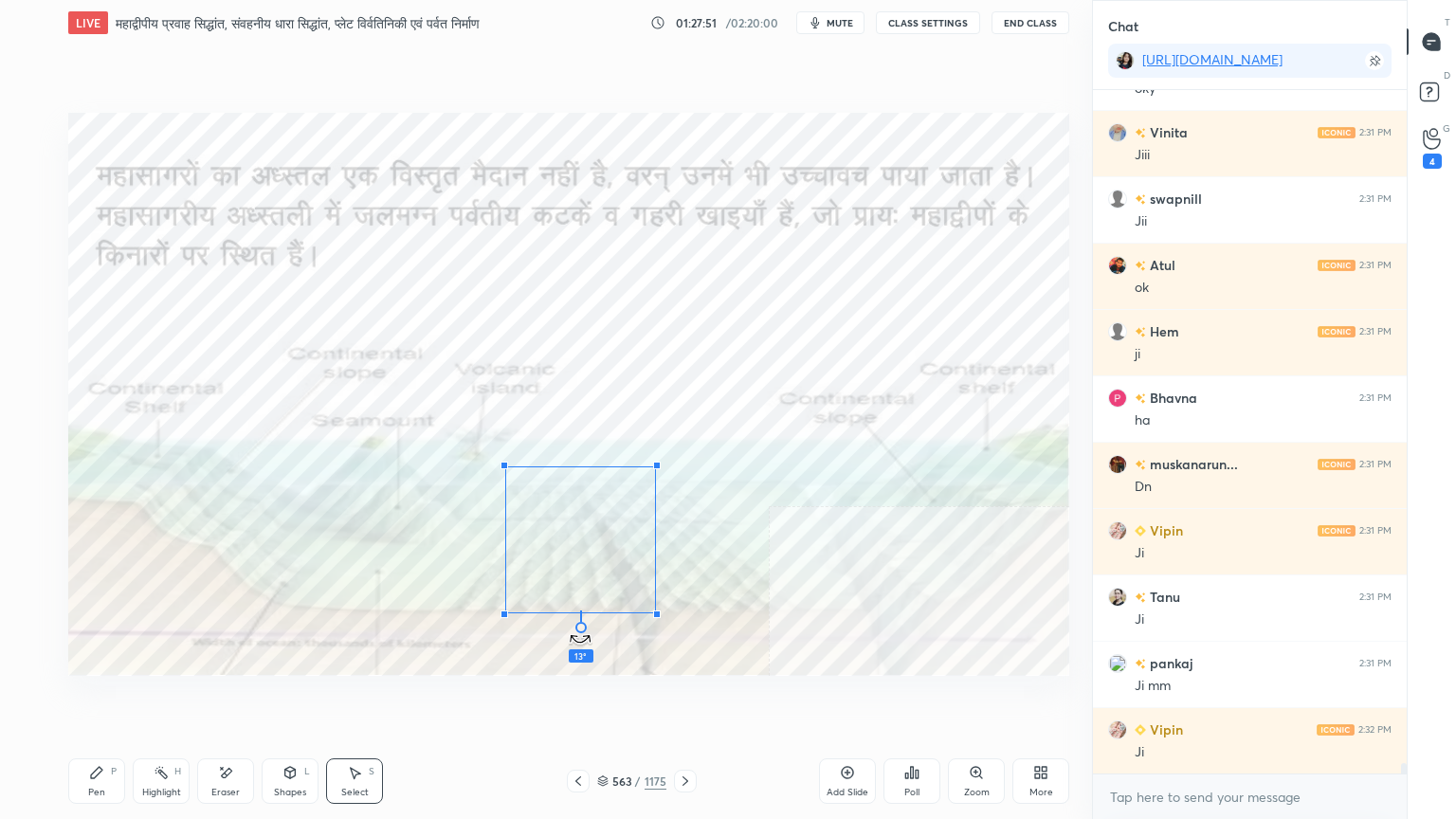drag, startPoint x: 580, startPoint y: 615, endPoint x: 550, endPoint y: 614, distance: 30.01666 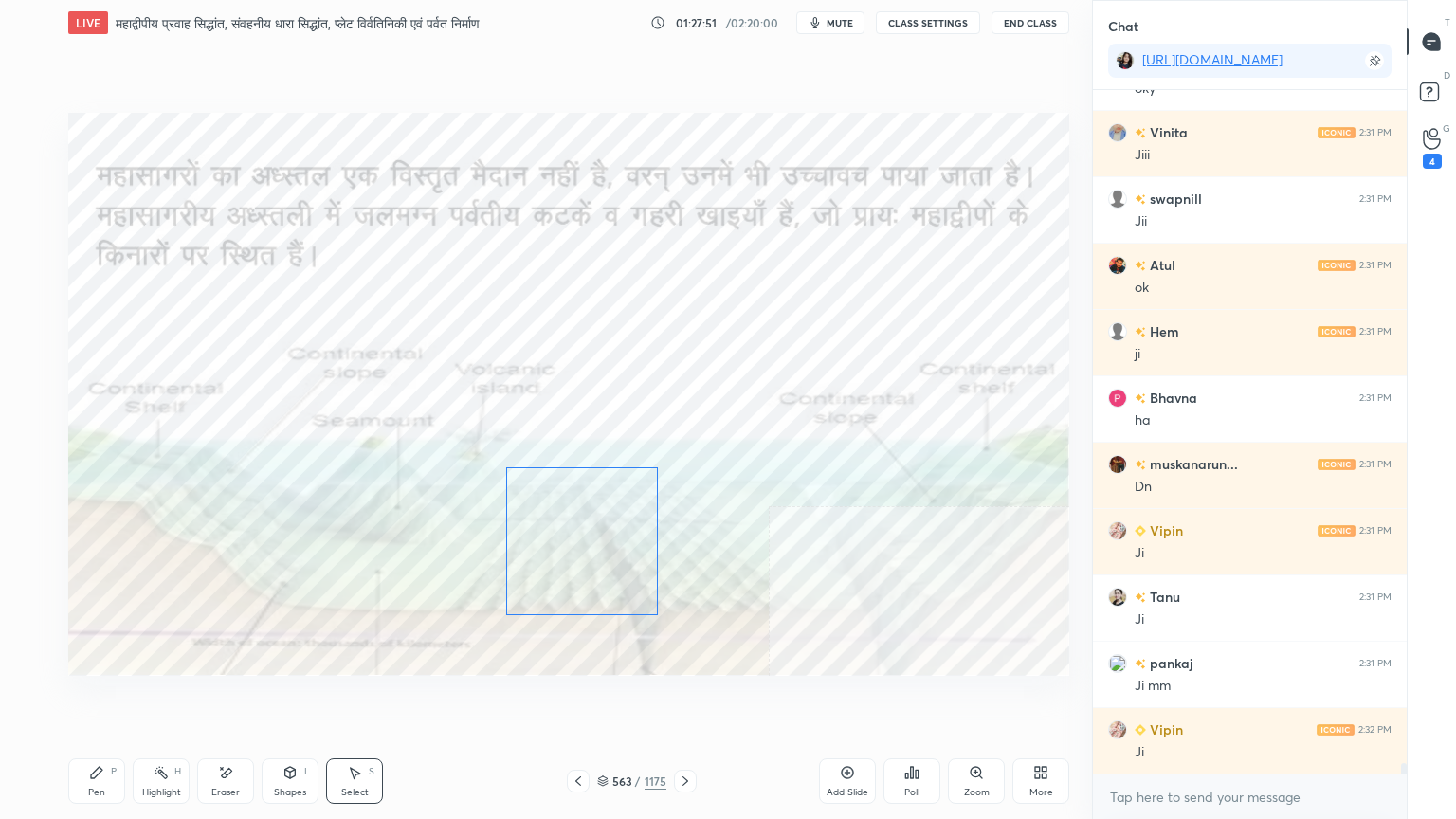 click on "0 ° Undo Copy Duplicate Duplicate to new slide Delete" at bounding box center (569, 394) 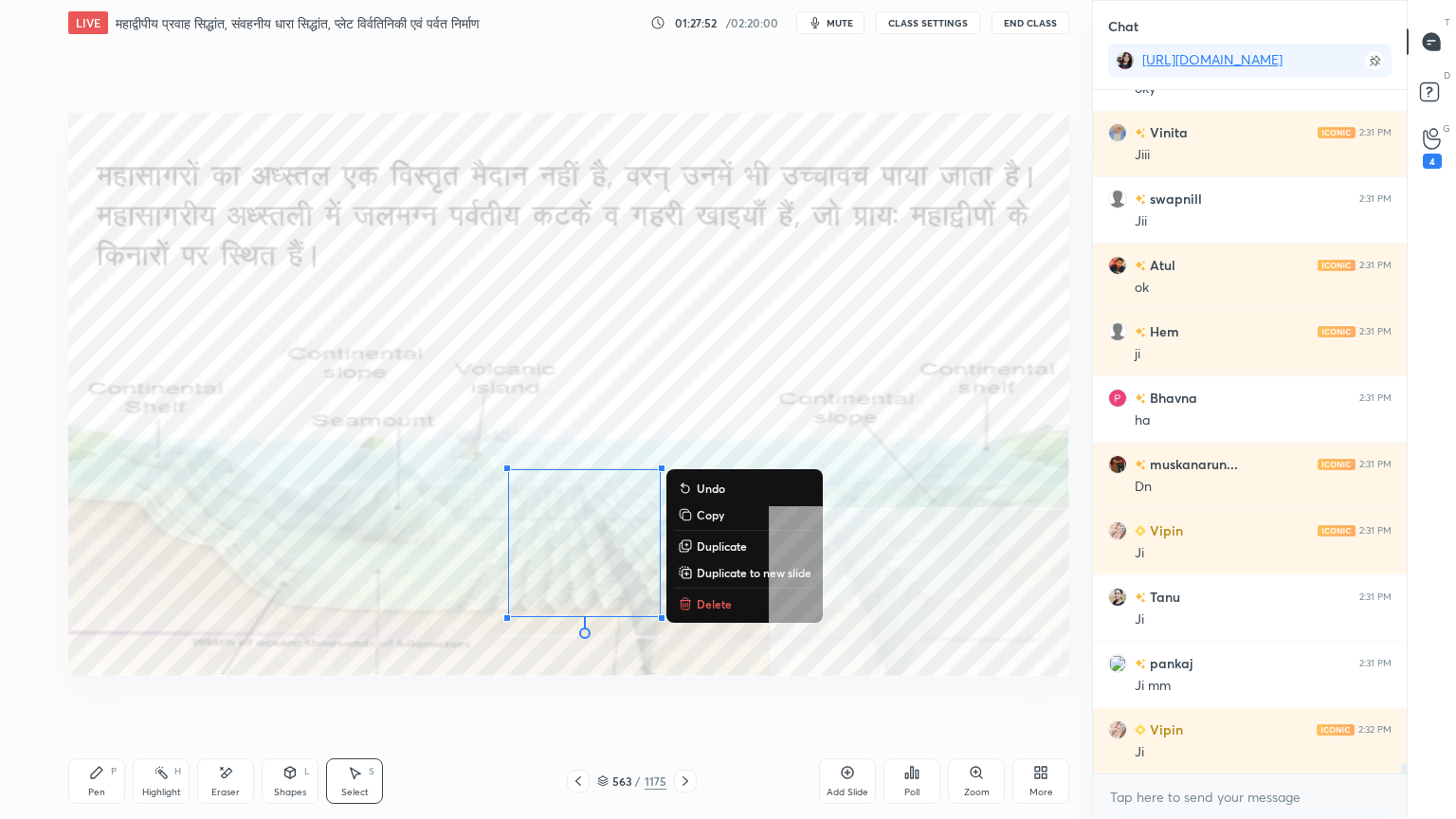 click on "0 ° Undo Copy Duplicate Duplicate to new slide Delete" at bounding box center [569, 394] 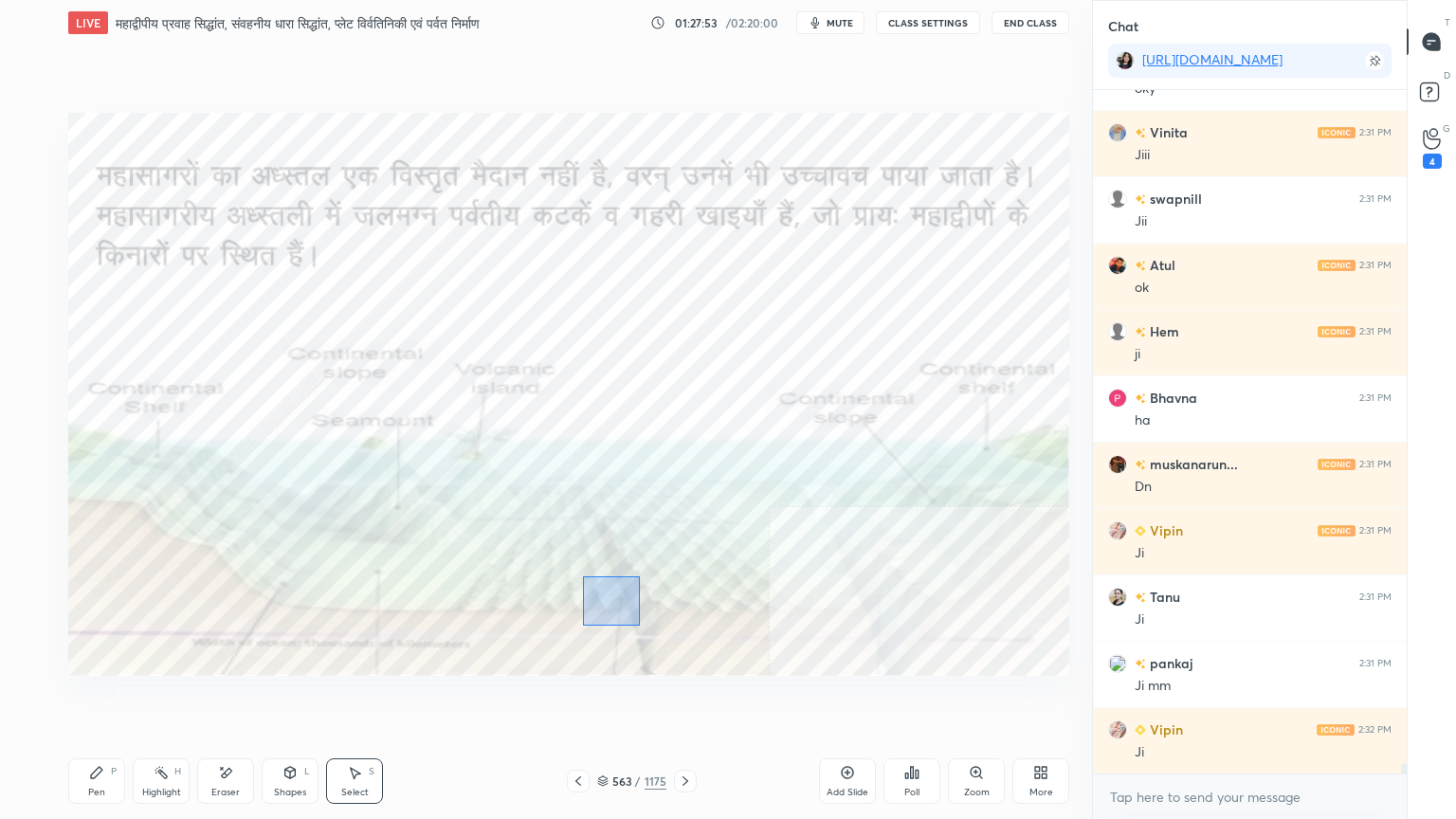 drag, startPoint x: 589, startPoint y: 576, endPoint x: 636, endPoint y: 610, distance: 58.00862 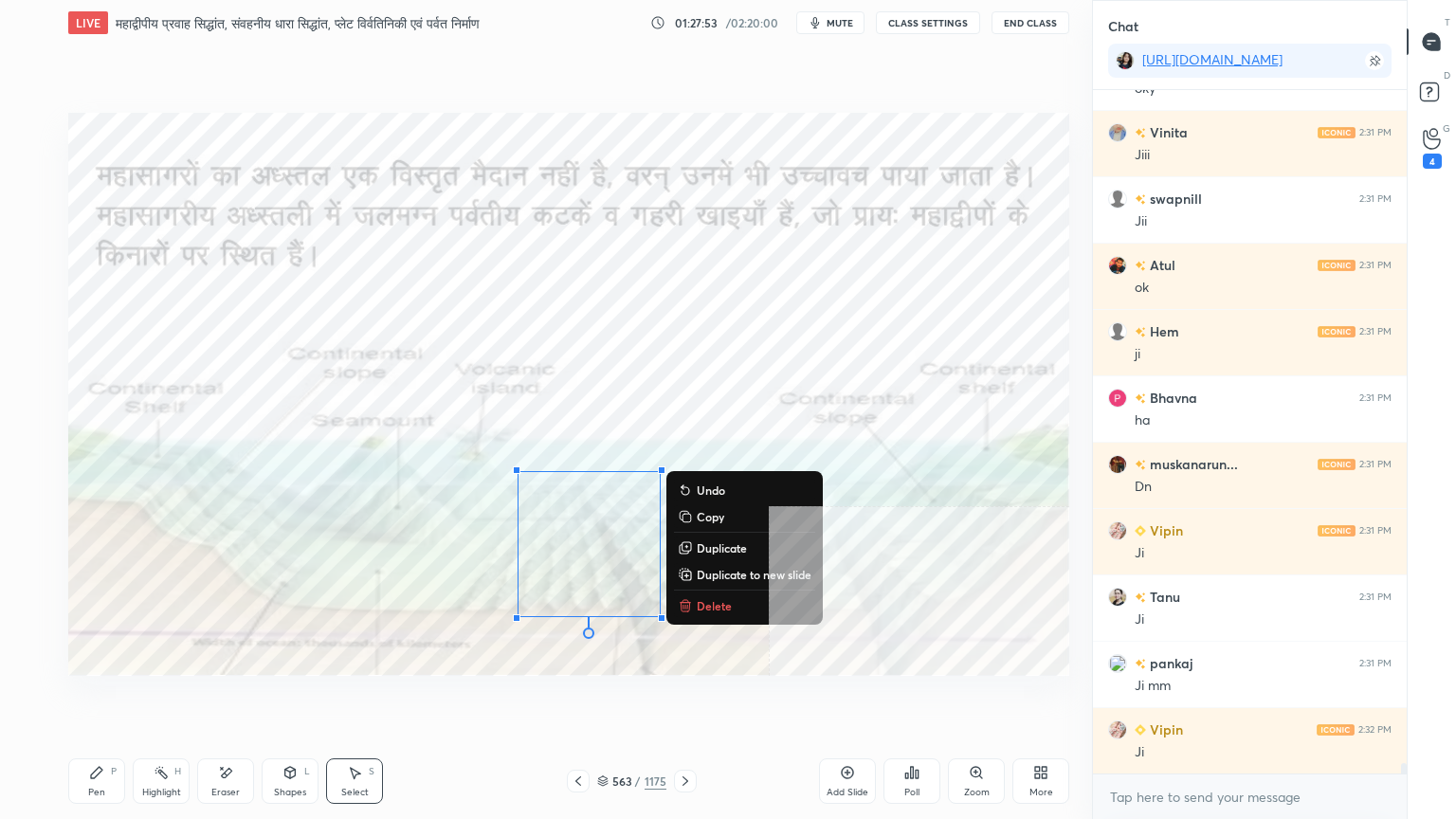 click on "0 ° Undo Copy Duplicate Duplicate to new slide Delete" at bounding box center [569, 394] 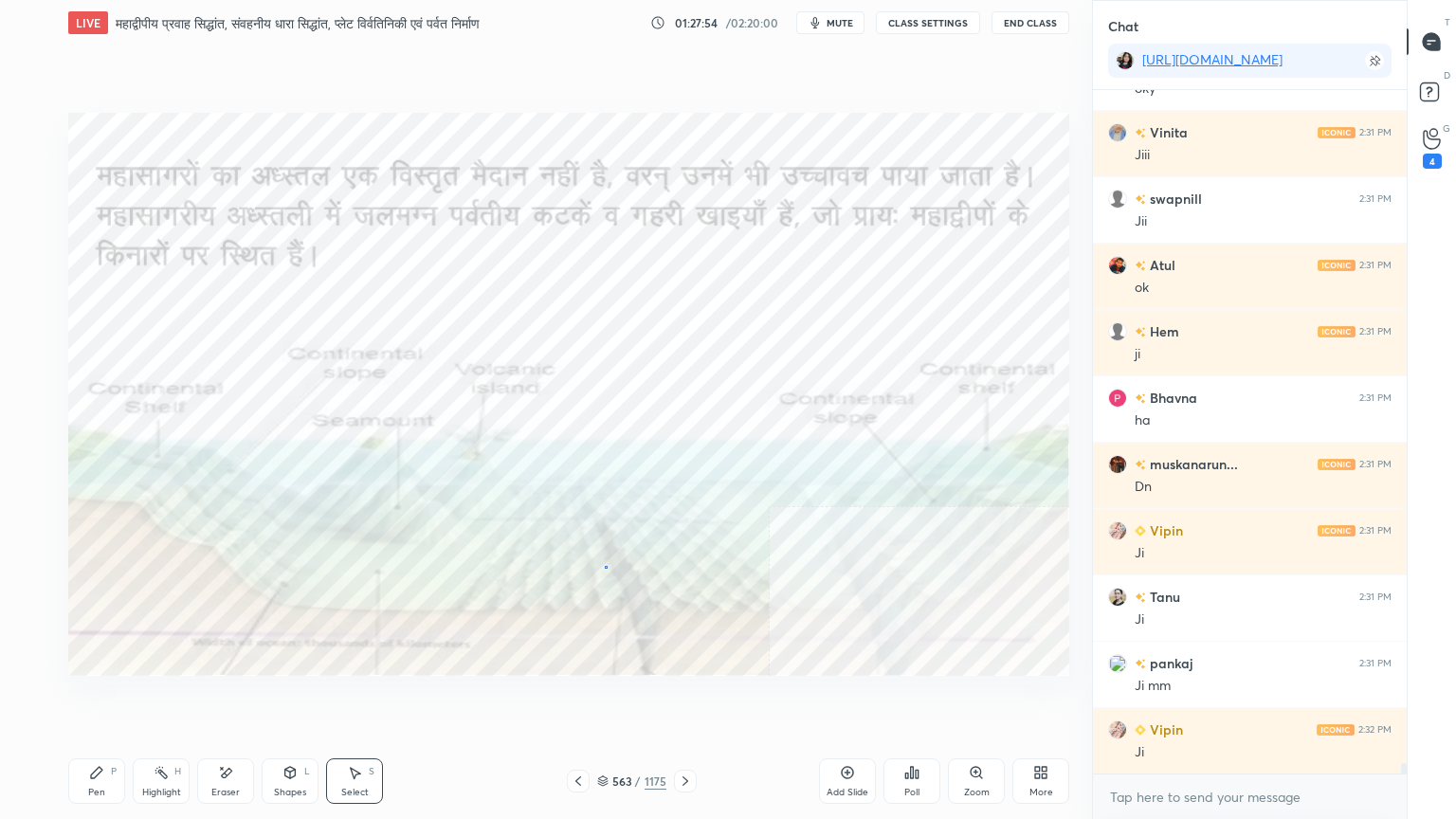 drag, startPoint x: 605, startPoint y: 565, endPoint x: 635, endPoint y: 610, distance: 54.08327 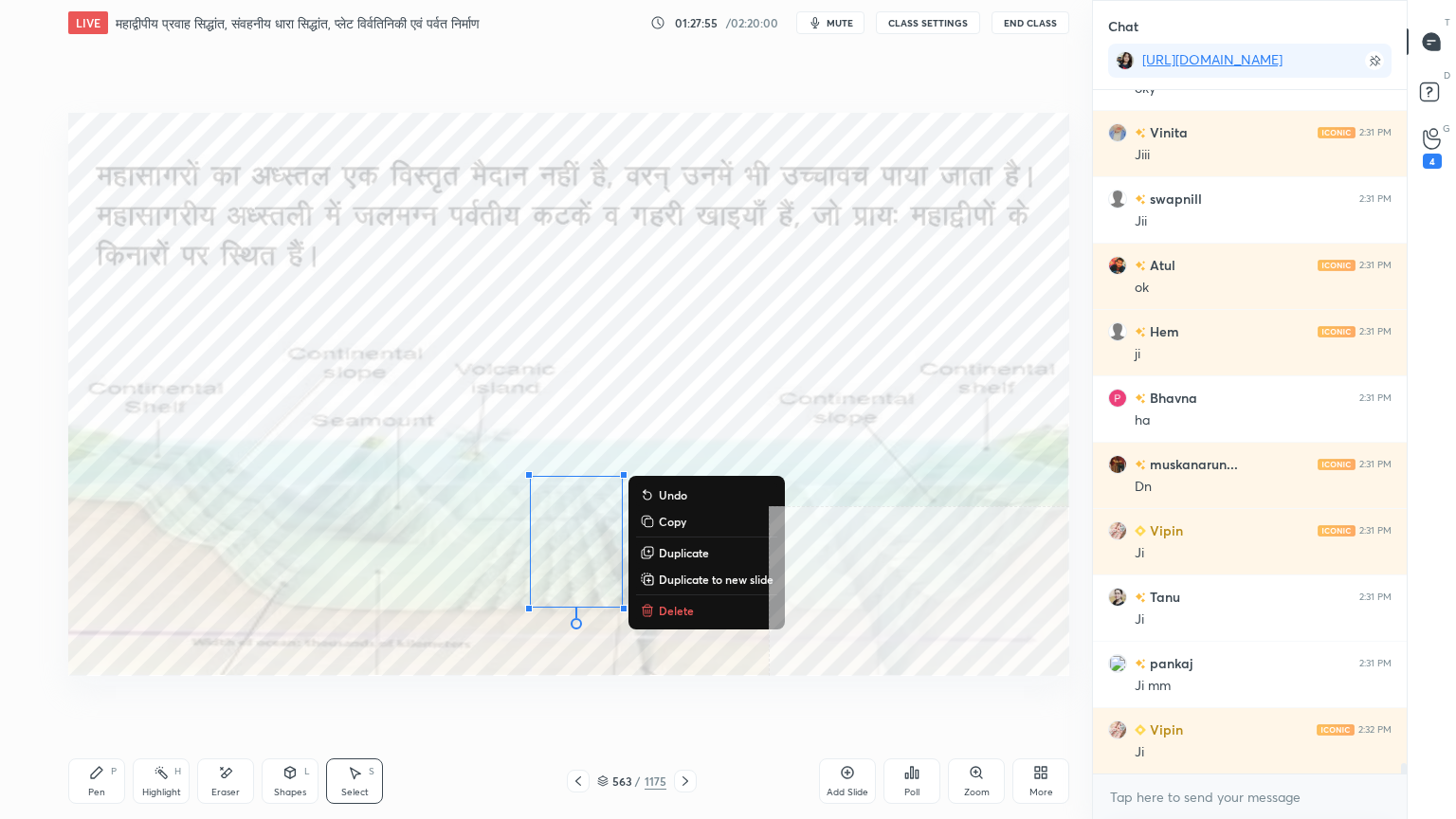 click on "0 ° Undo Copy Duplicate Duplicate to new slide Delete" at bounding box center (569, 394) 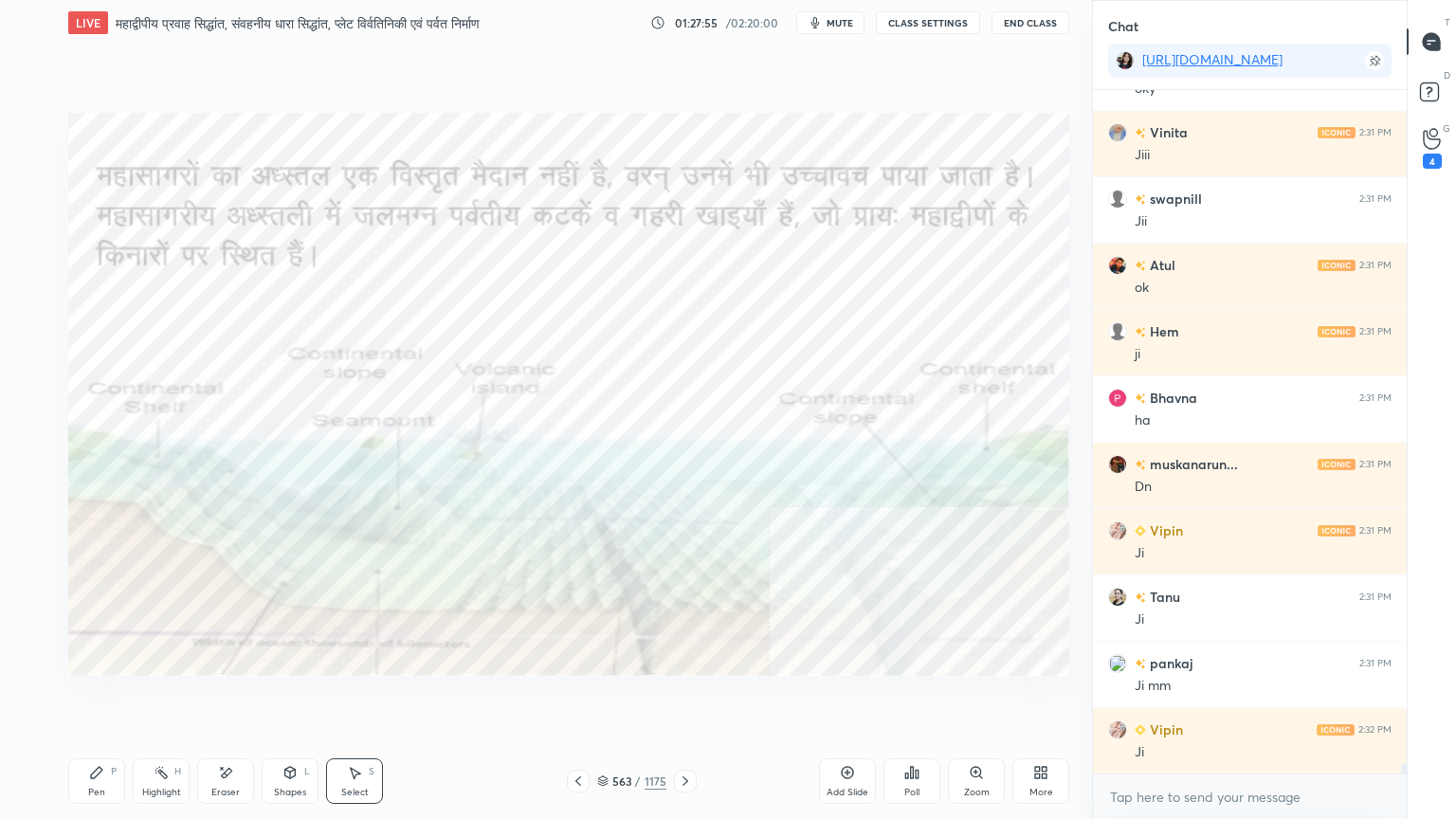 click on "Eraser" at bounding box center (226, 781) 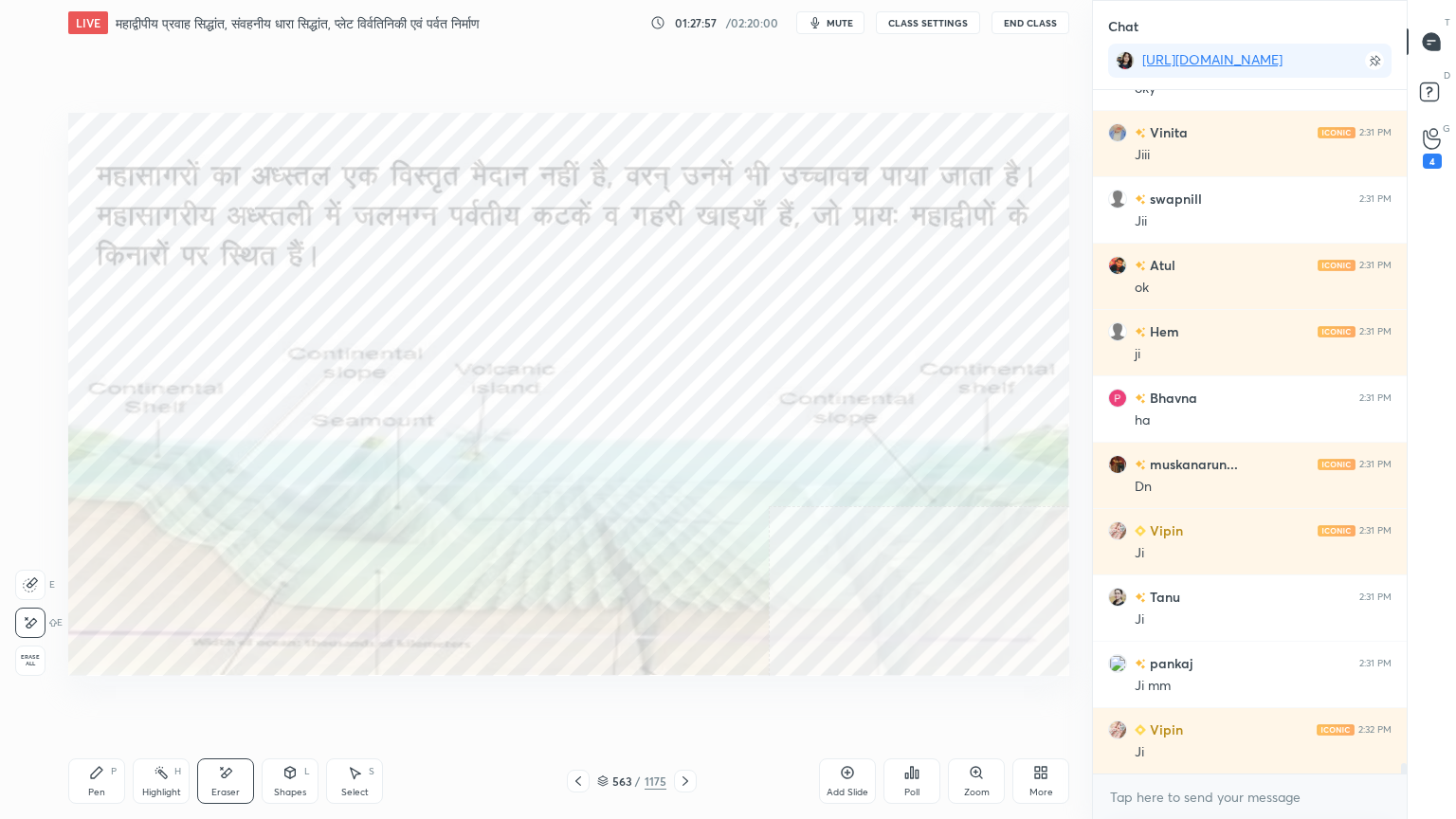 drag, startPoint x: 101, startPoint y: 788, endPoint x: 91, endPoint y: 741, distance: 48.052055 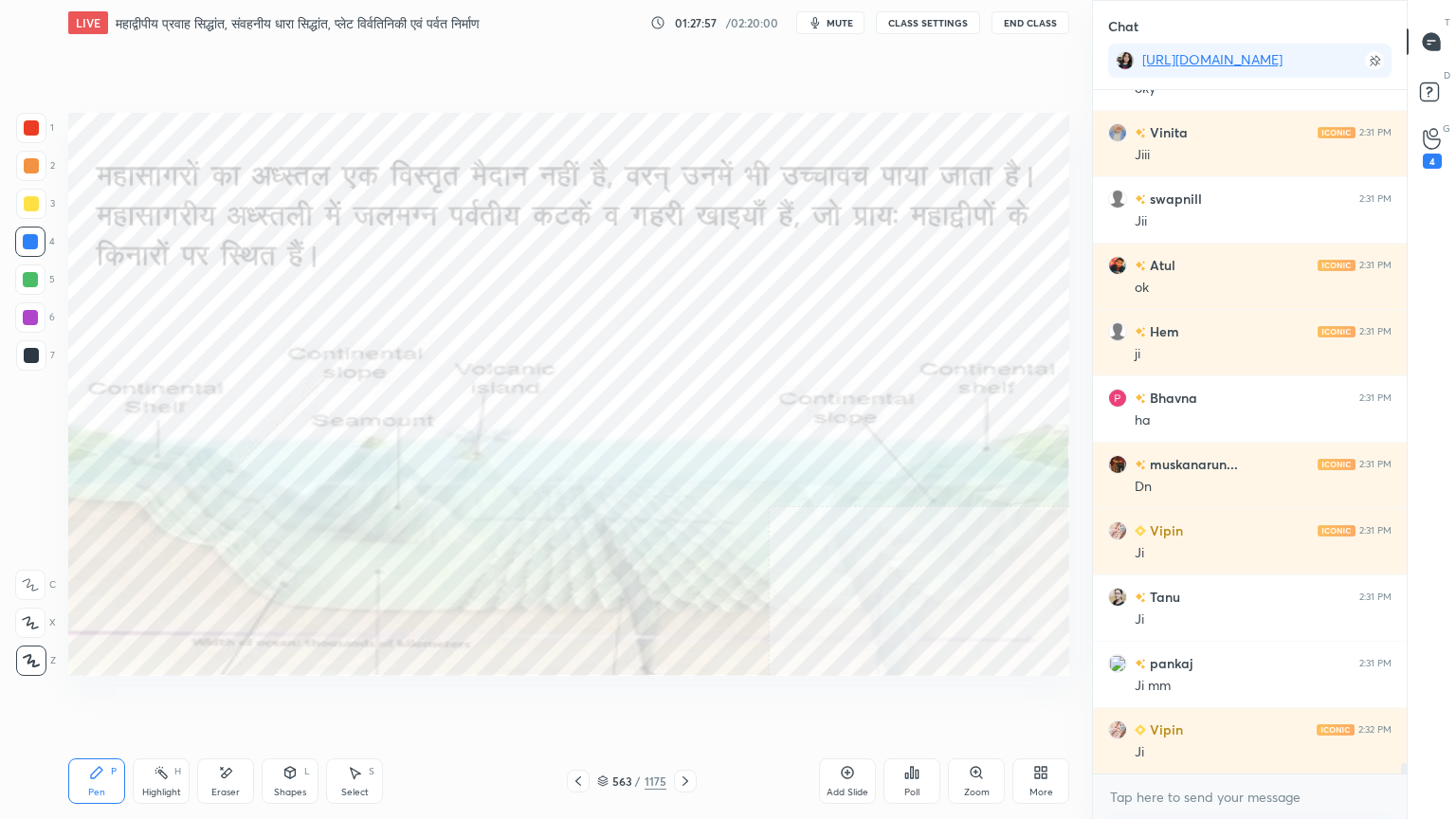 drag, startPoint x: 34, startPoint y: 360, endPoint x: 32, endPoint y: 349, distance: 11.18034 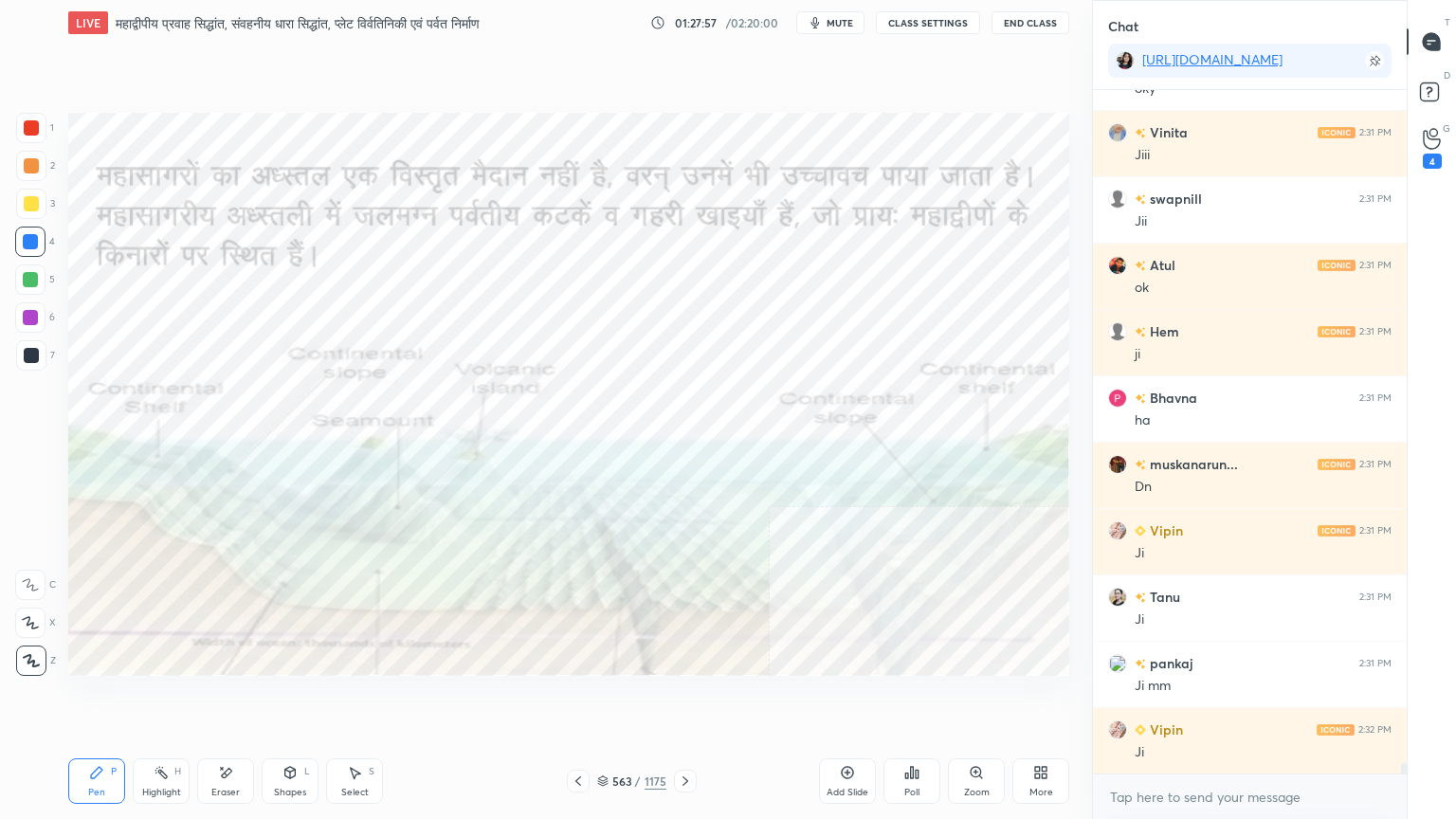 click at bounding box center (31, 355) 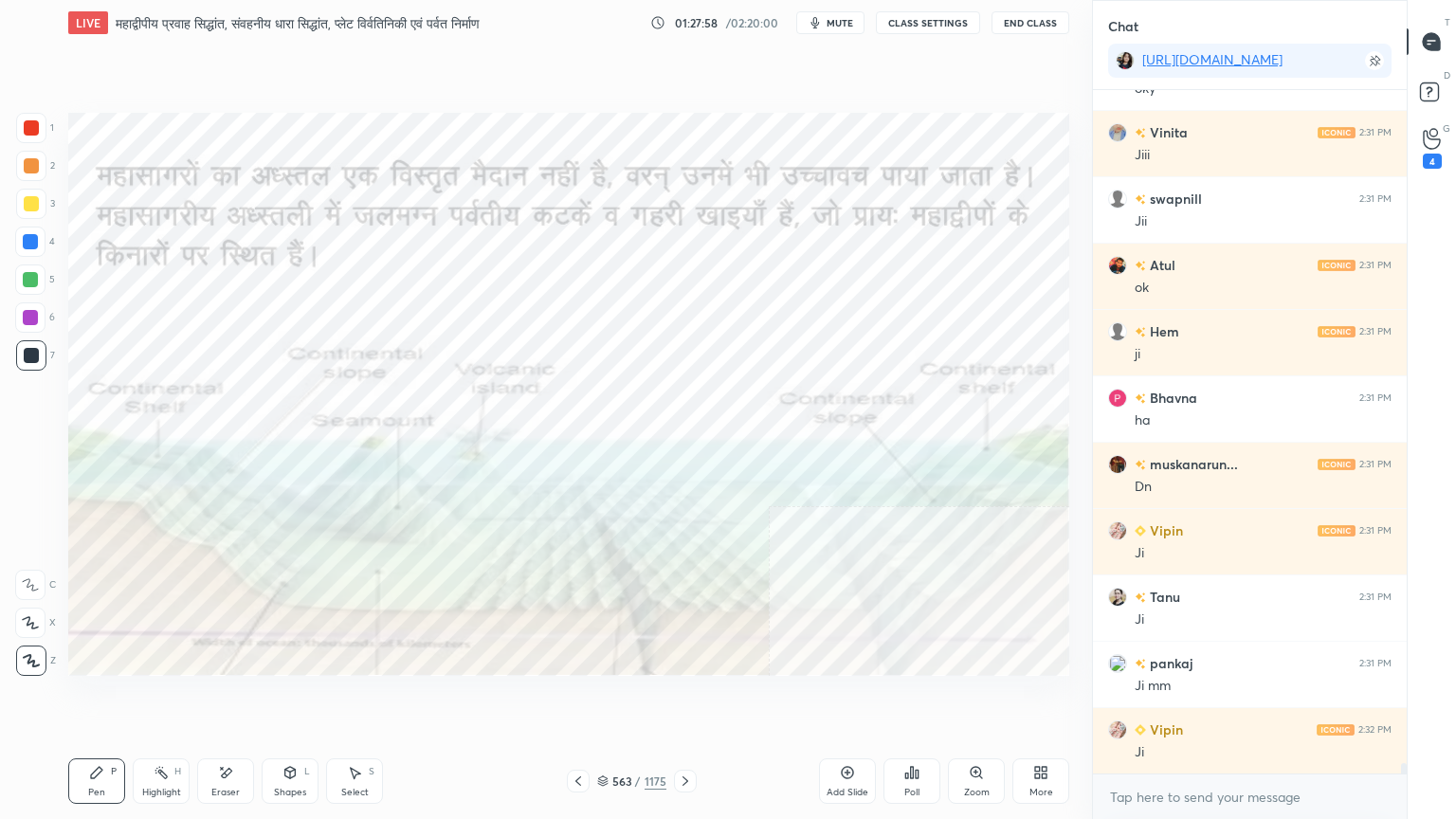 click at bounding box center [31, 355] 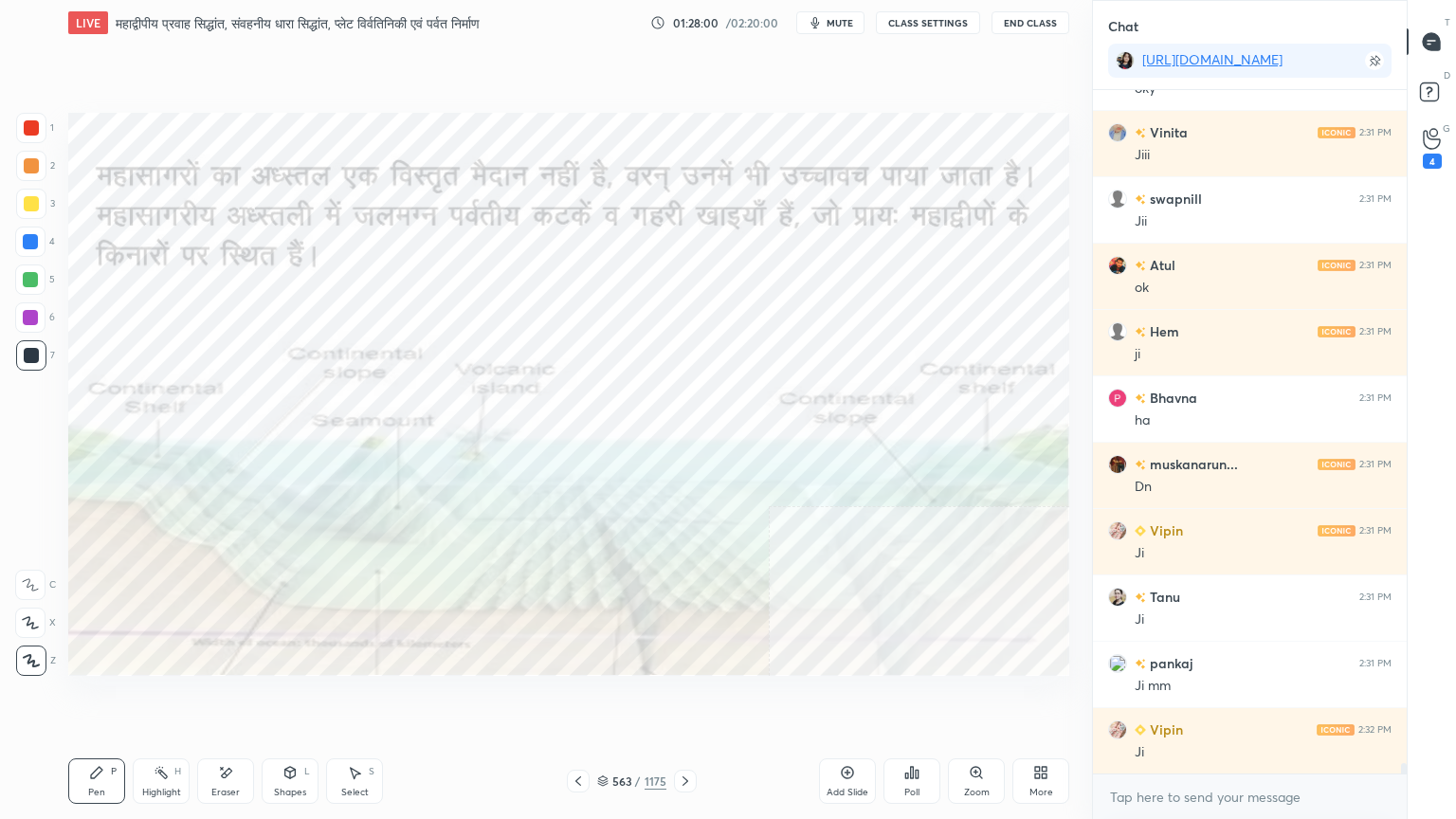 click on "1" at bounding box center (35, 132) 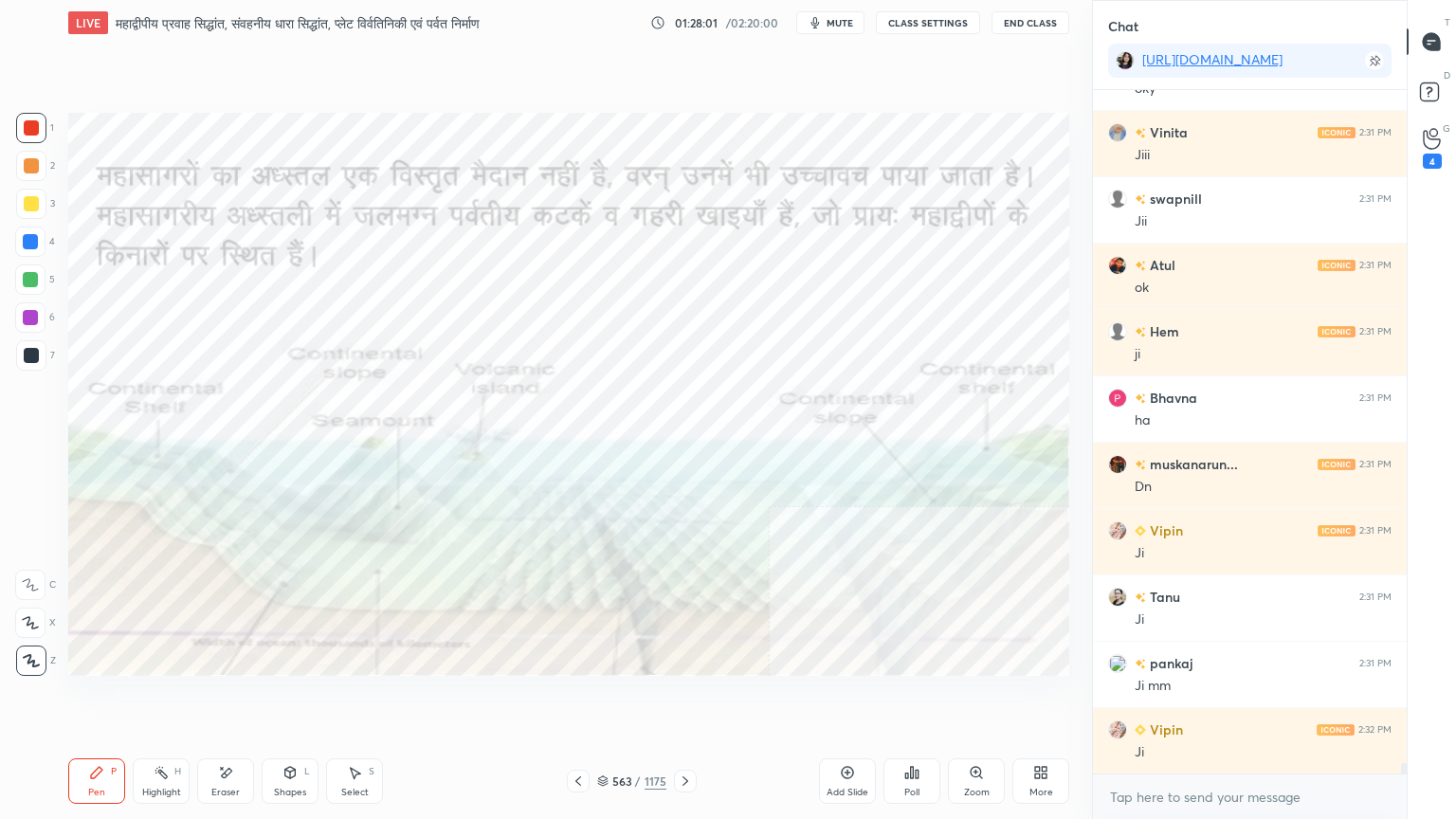 click on "1" at bounding box center (35, 132) 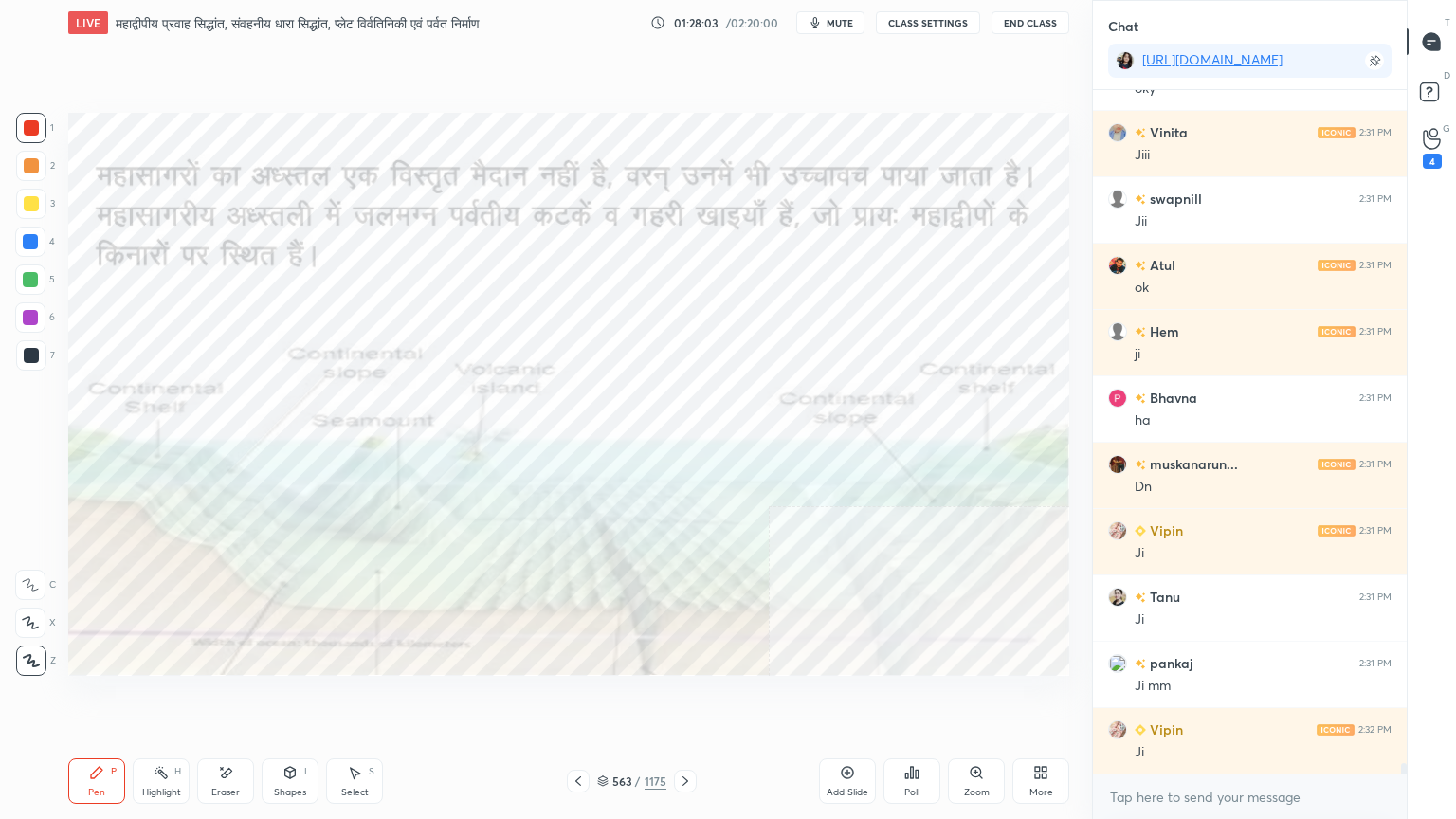 drag, startPoint x: 28, startPoint y: 201, endPoint x: 34, endPoint y: 218, distance: 18.027756 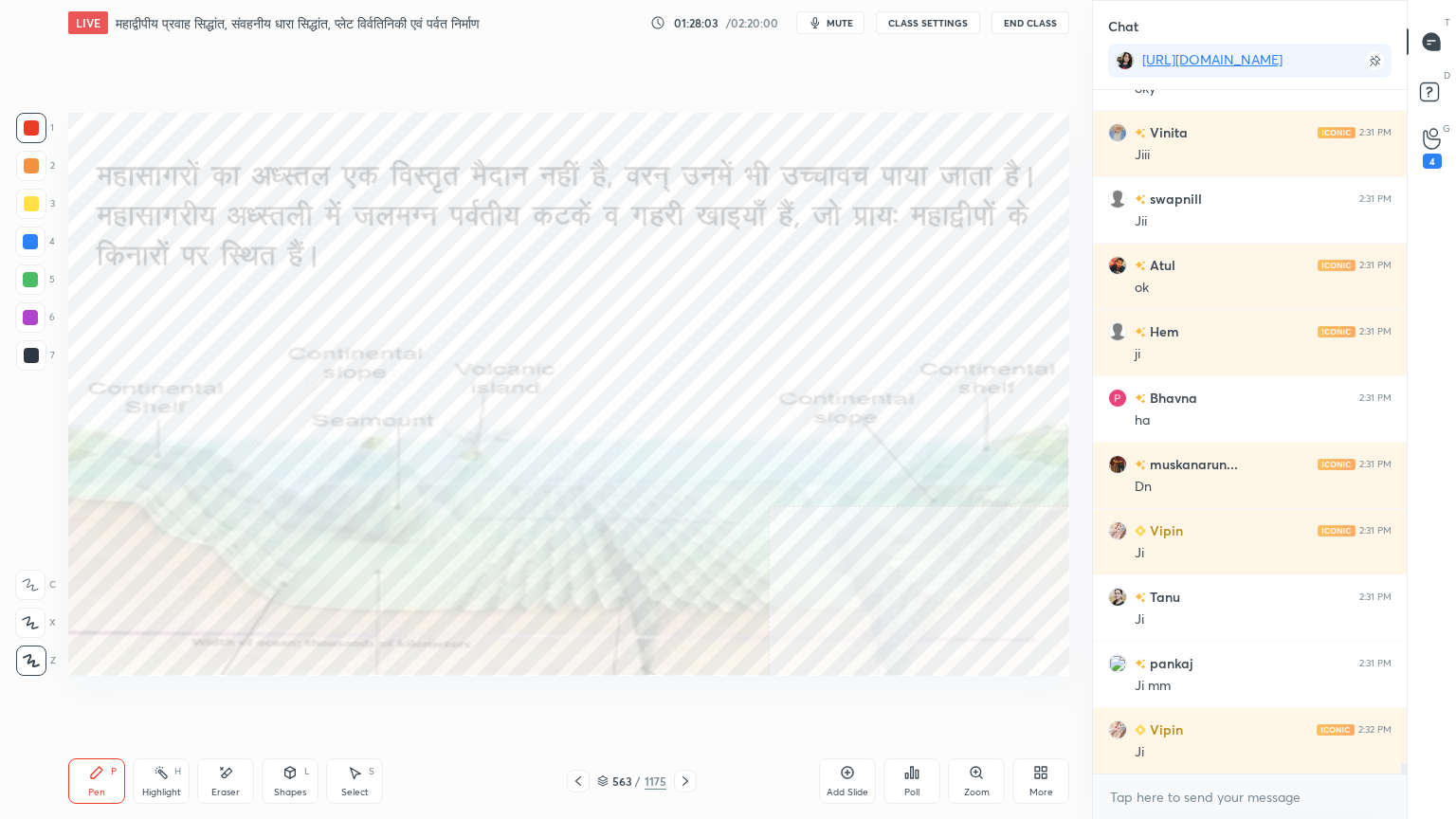 click at bounding box center [31, 204] 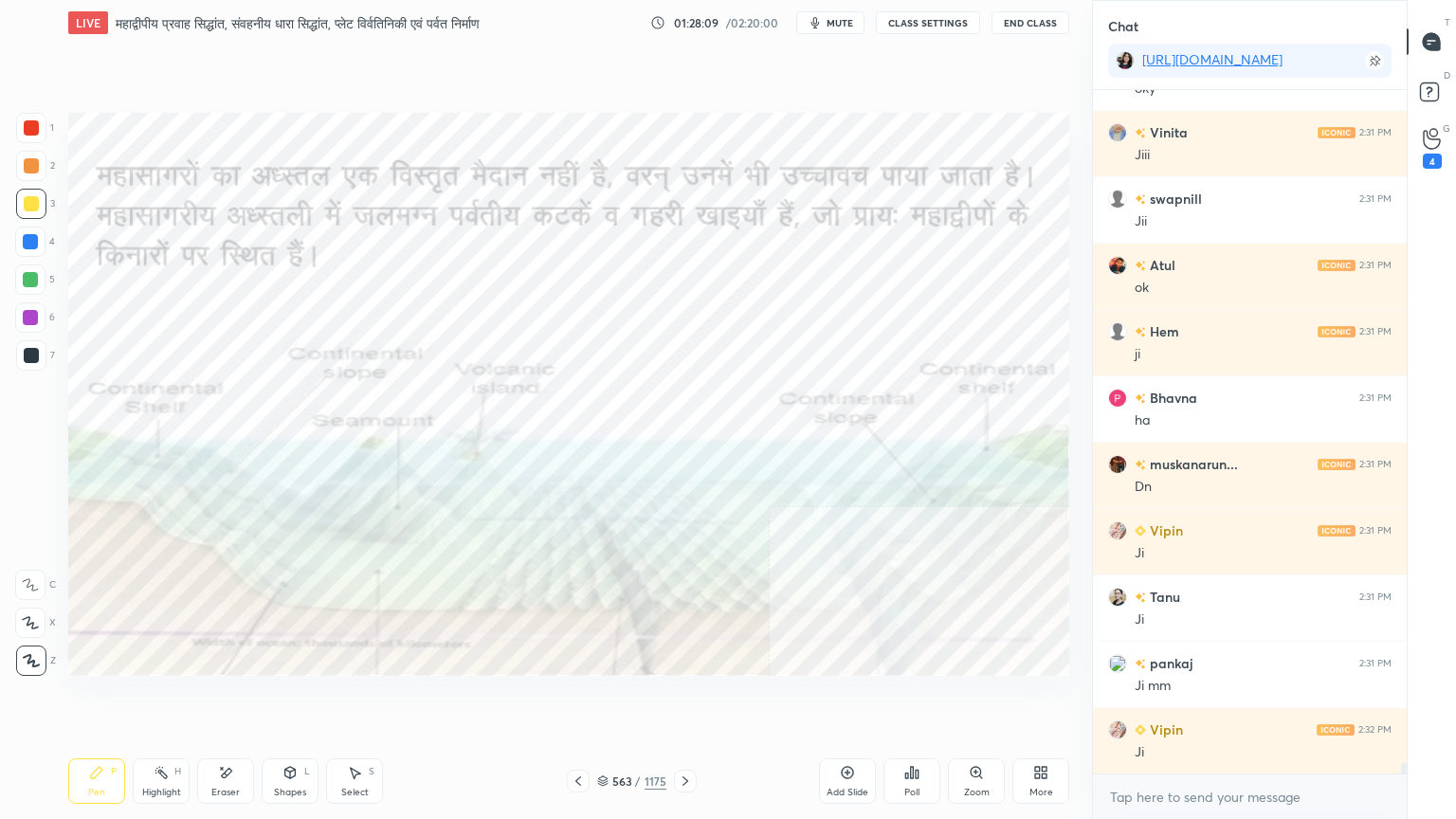click on "Eraser" at bounding box center [226, 781] 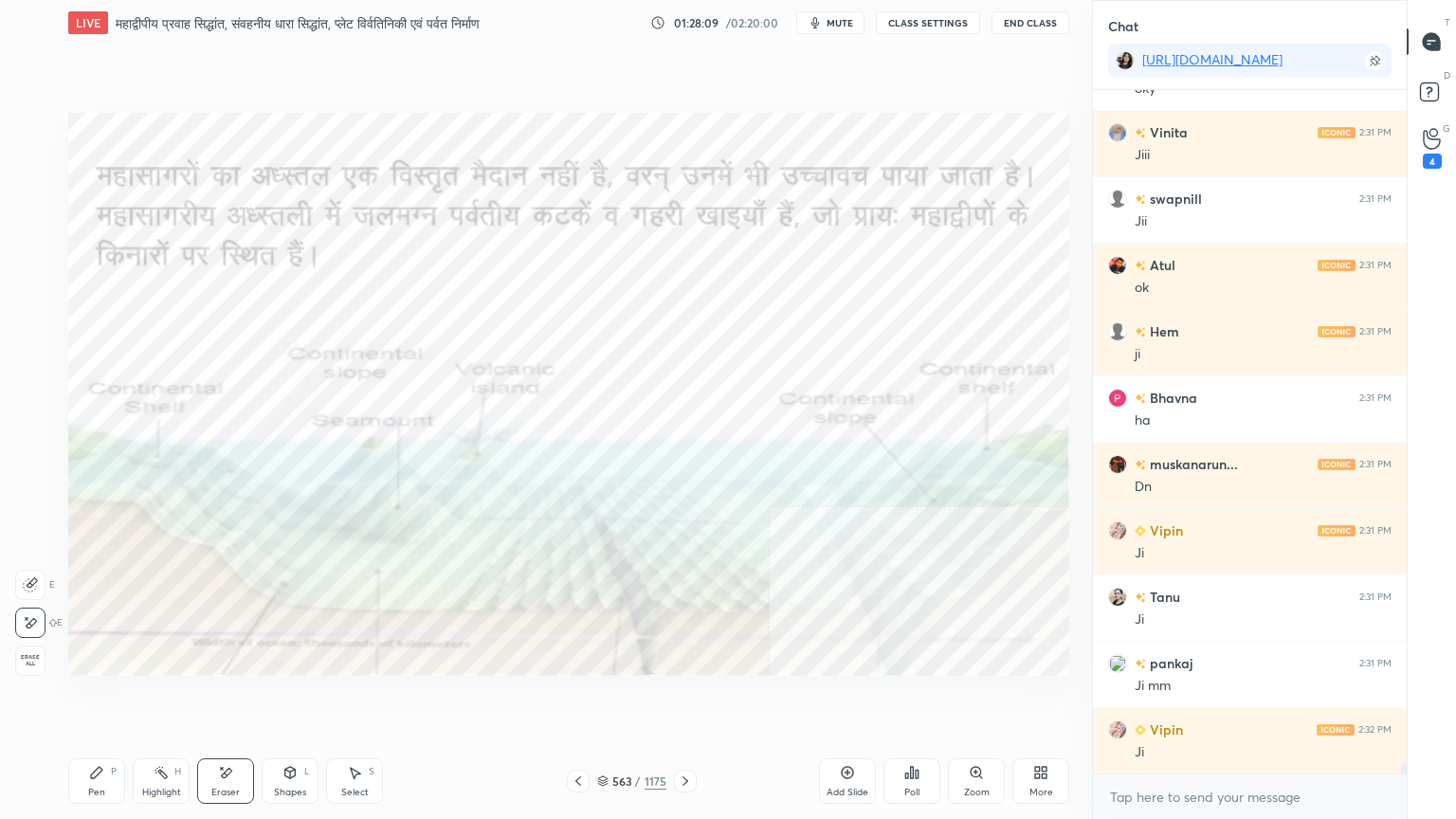 click on "Erase all" at bounding box center (30, 661) 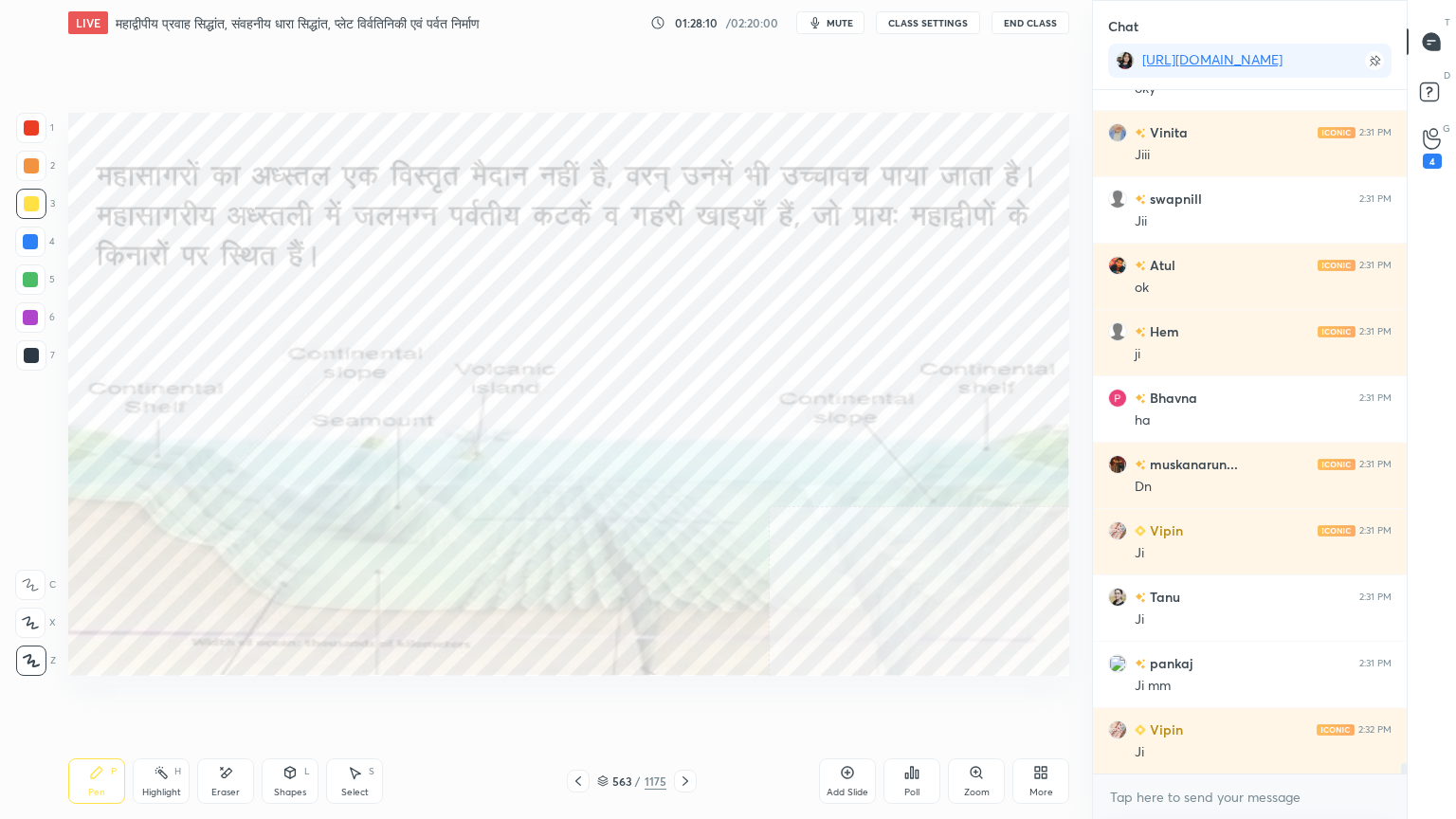 click on "563 / 1175" at bounding box center [631, 781] 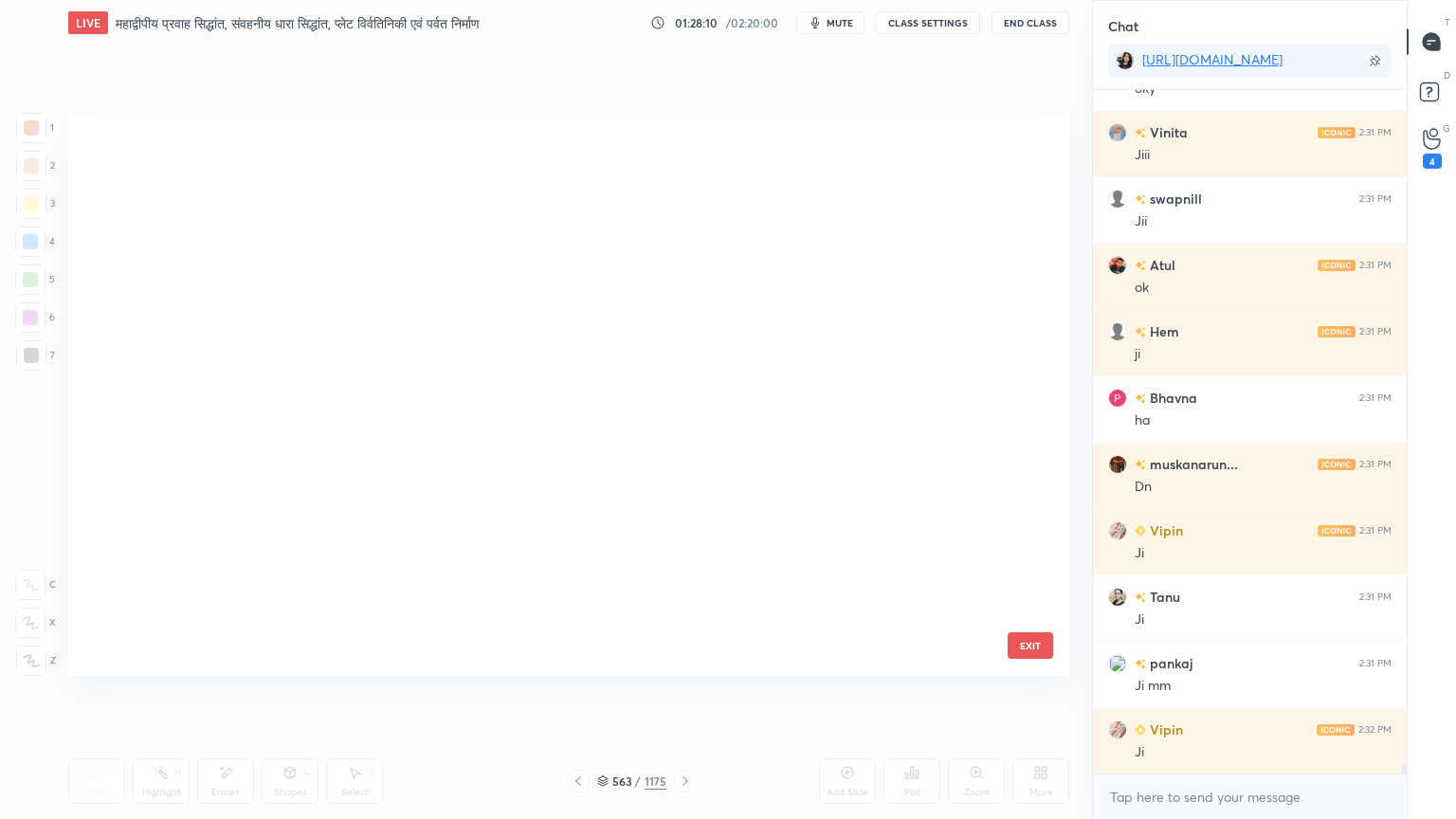 scroll, scrollTop: 32049, scrollLeft: 0, axis: vertical 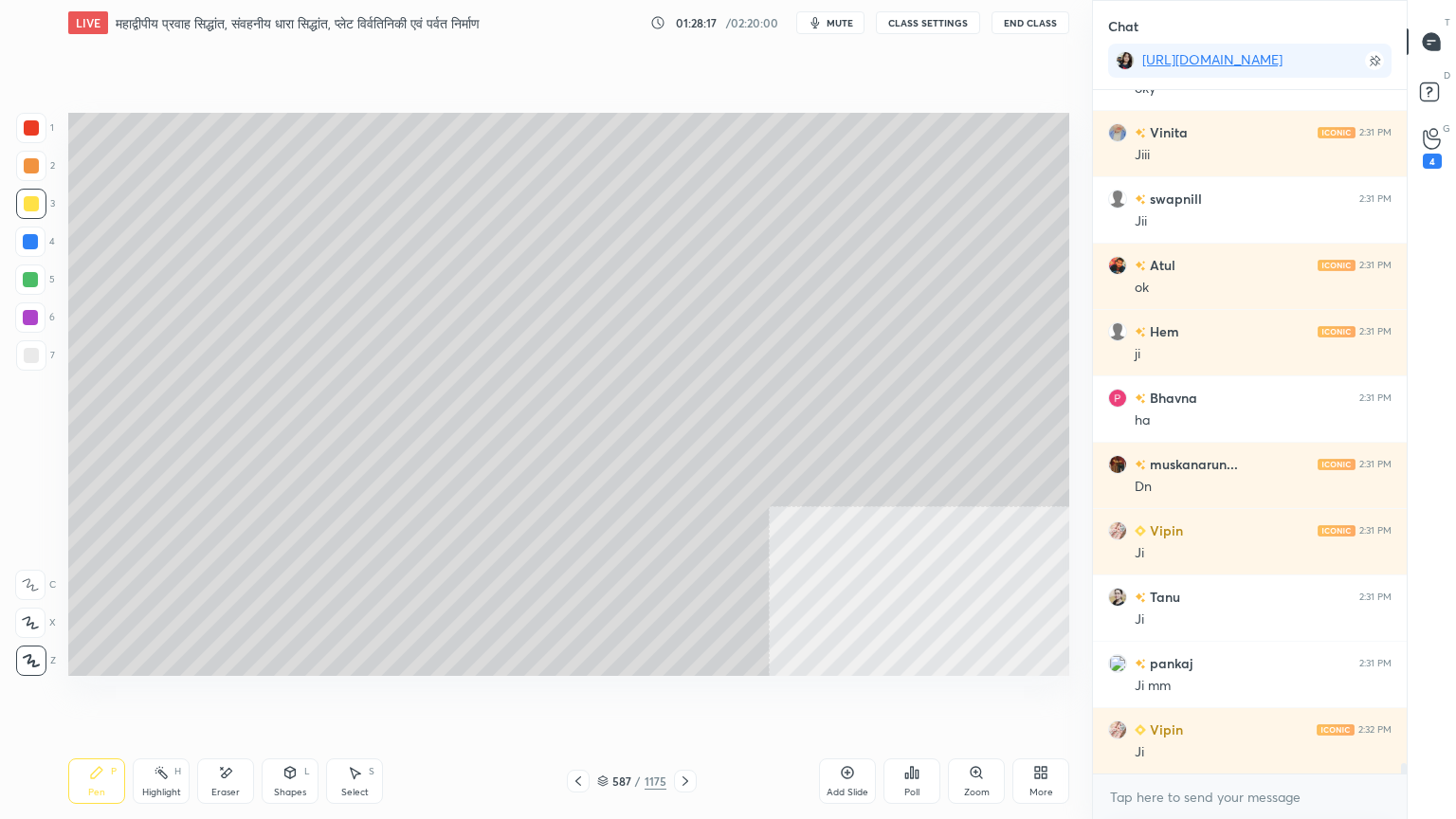 click at bounding box center (30, 242) 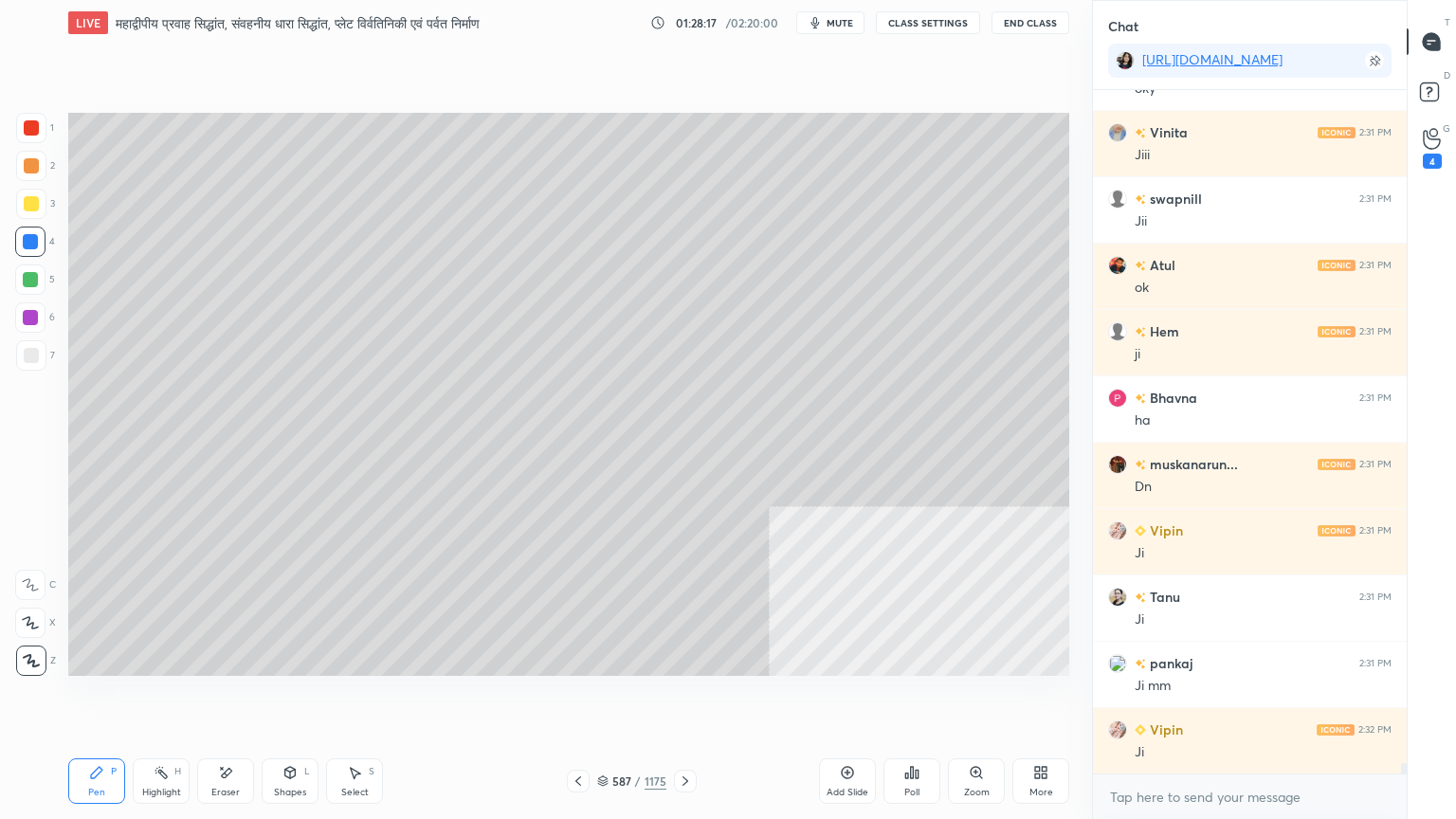 click at bounding box center [30, 242] 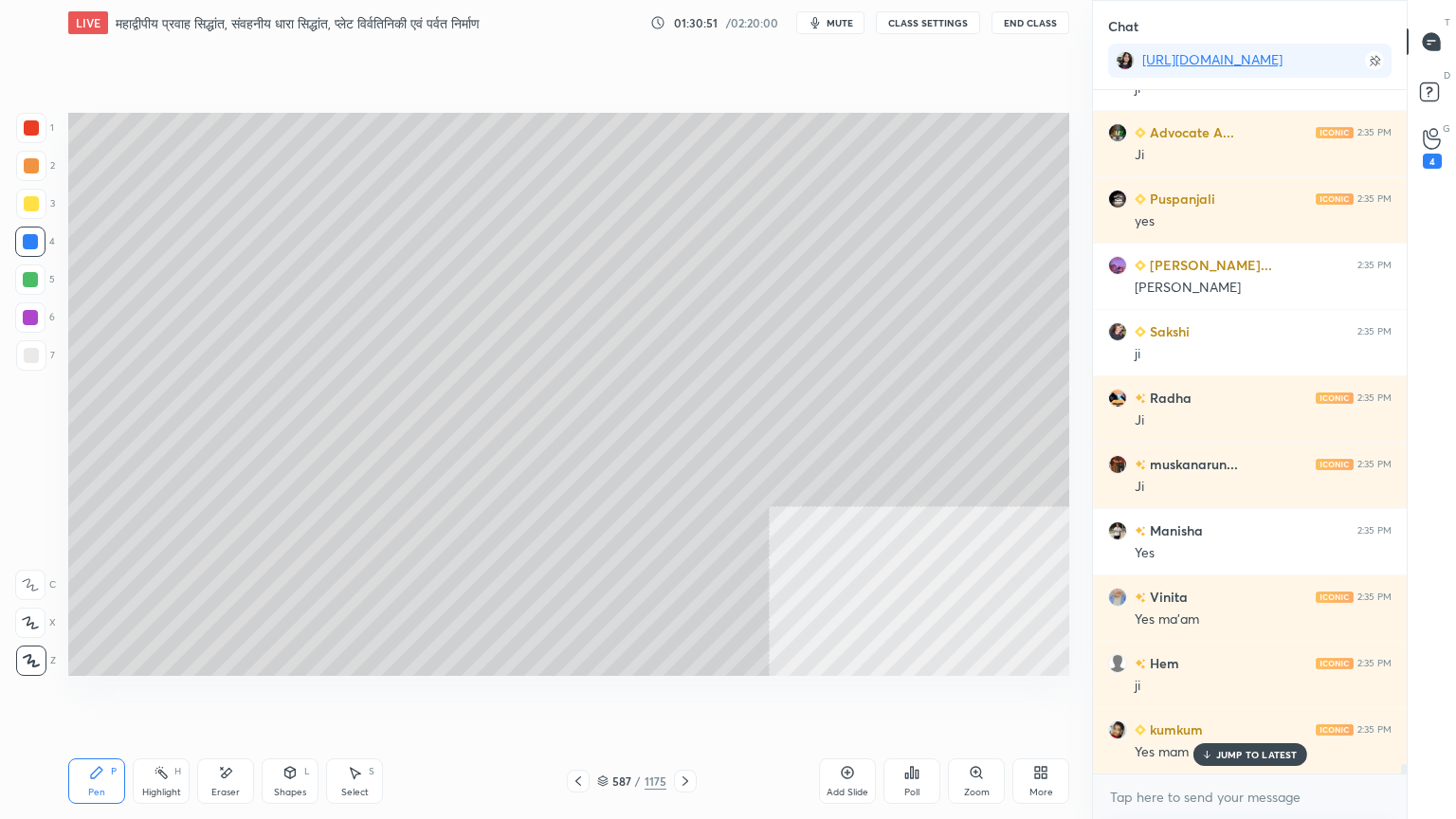 scroll, scrollTop: 46815, scrollLeft: 0, axis: vertical 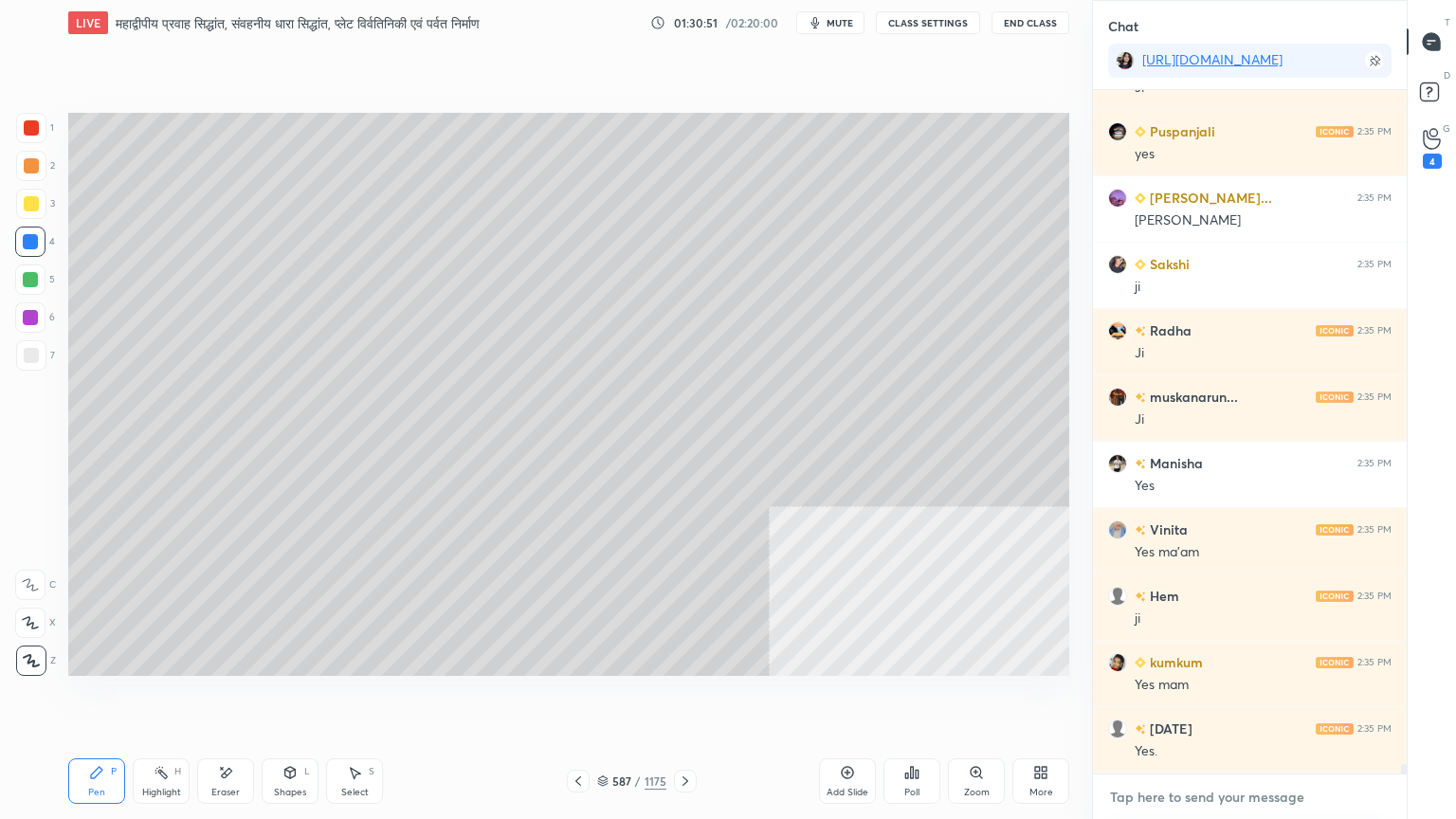 drag, startPoint x: 1179, startPoint y: 811, endPoint x: 1191, endPoint y: 808, distance: 12.369317 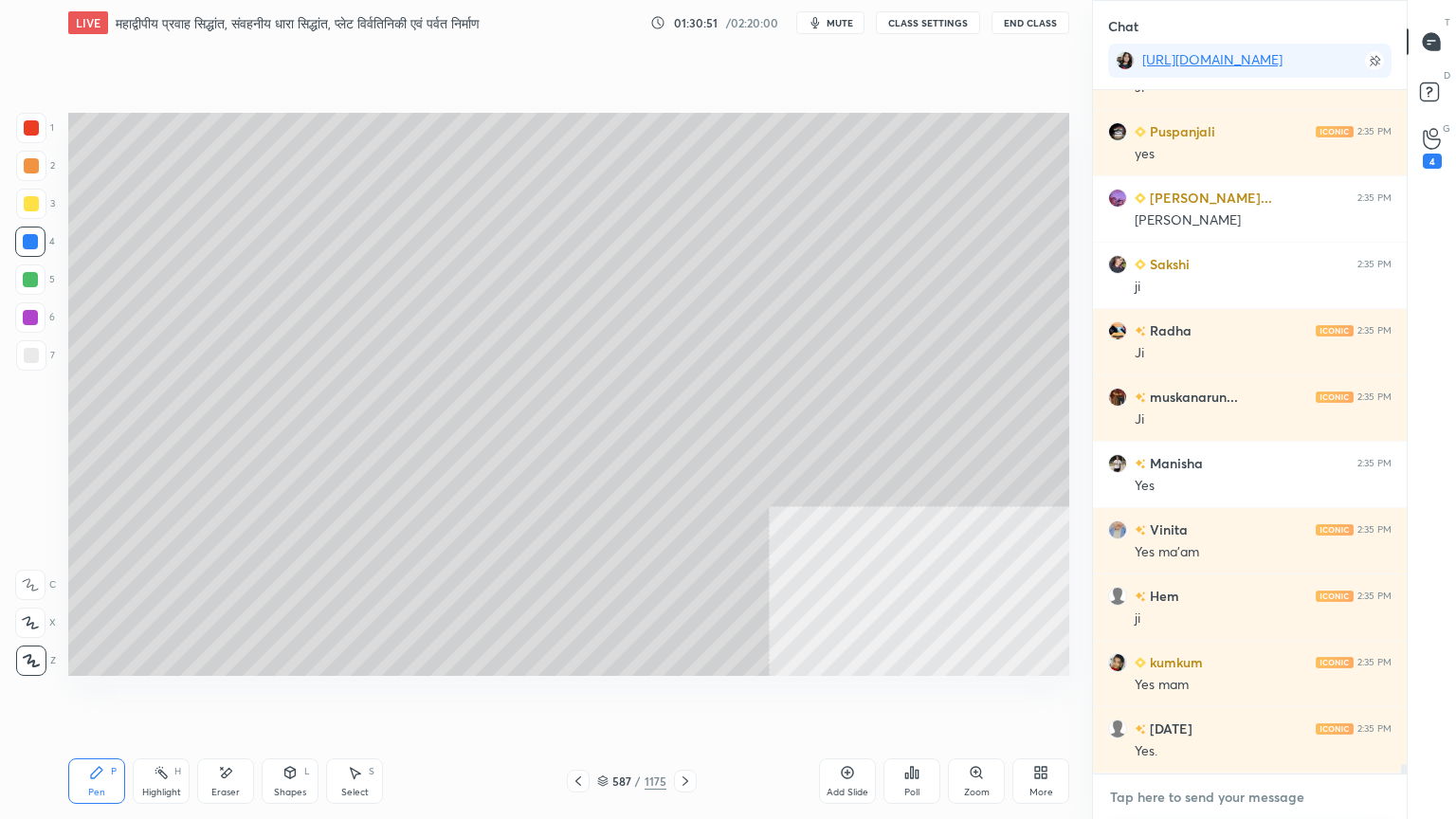 click on "x" at bounding box center (1249, 796) 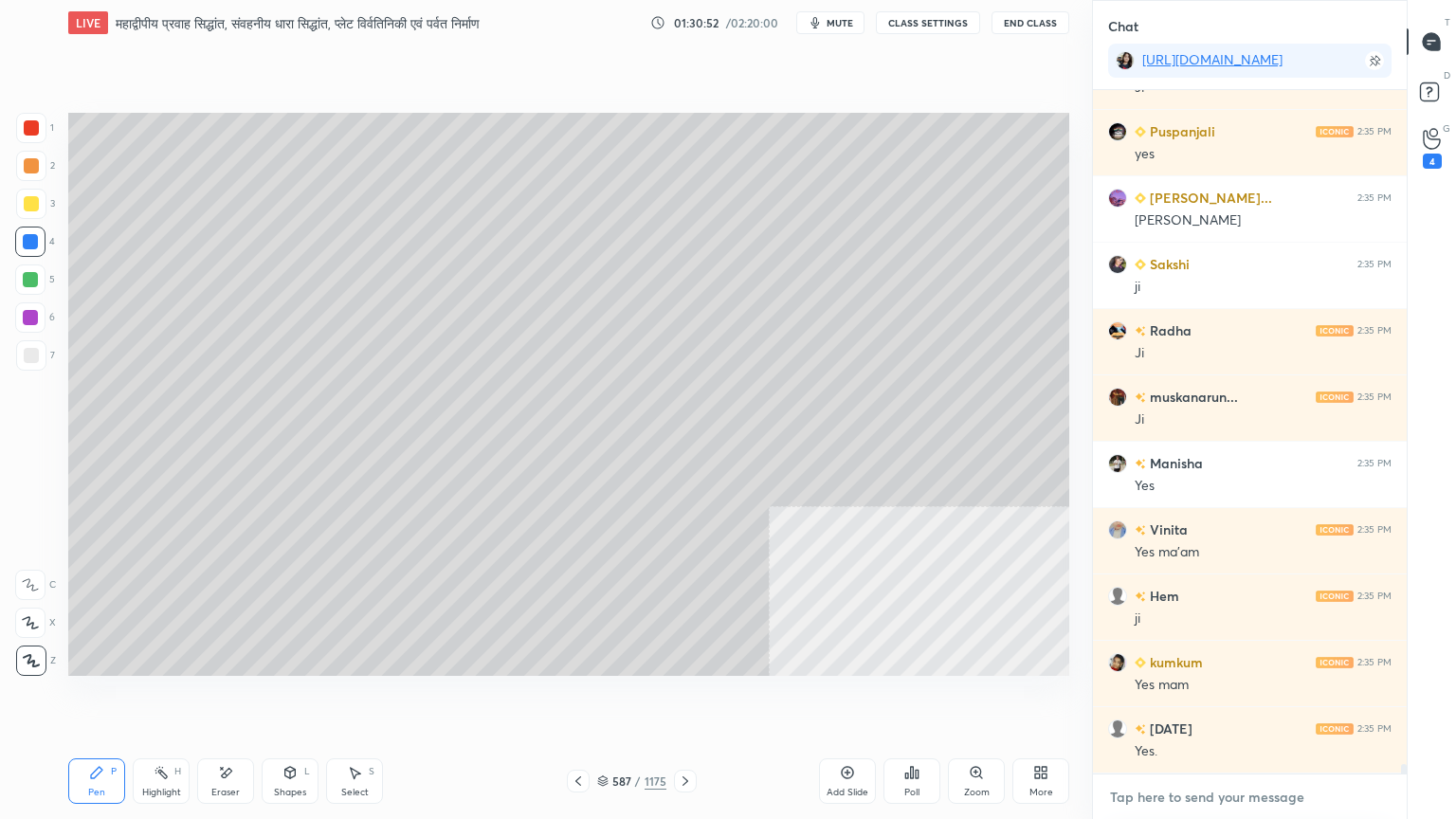 click on "x" at bounding box center [1249, 796] 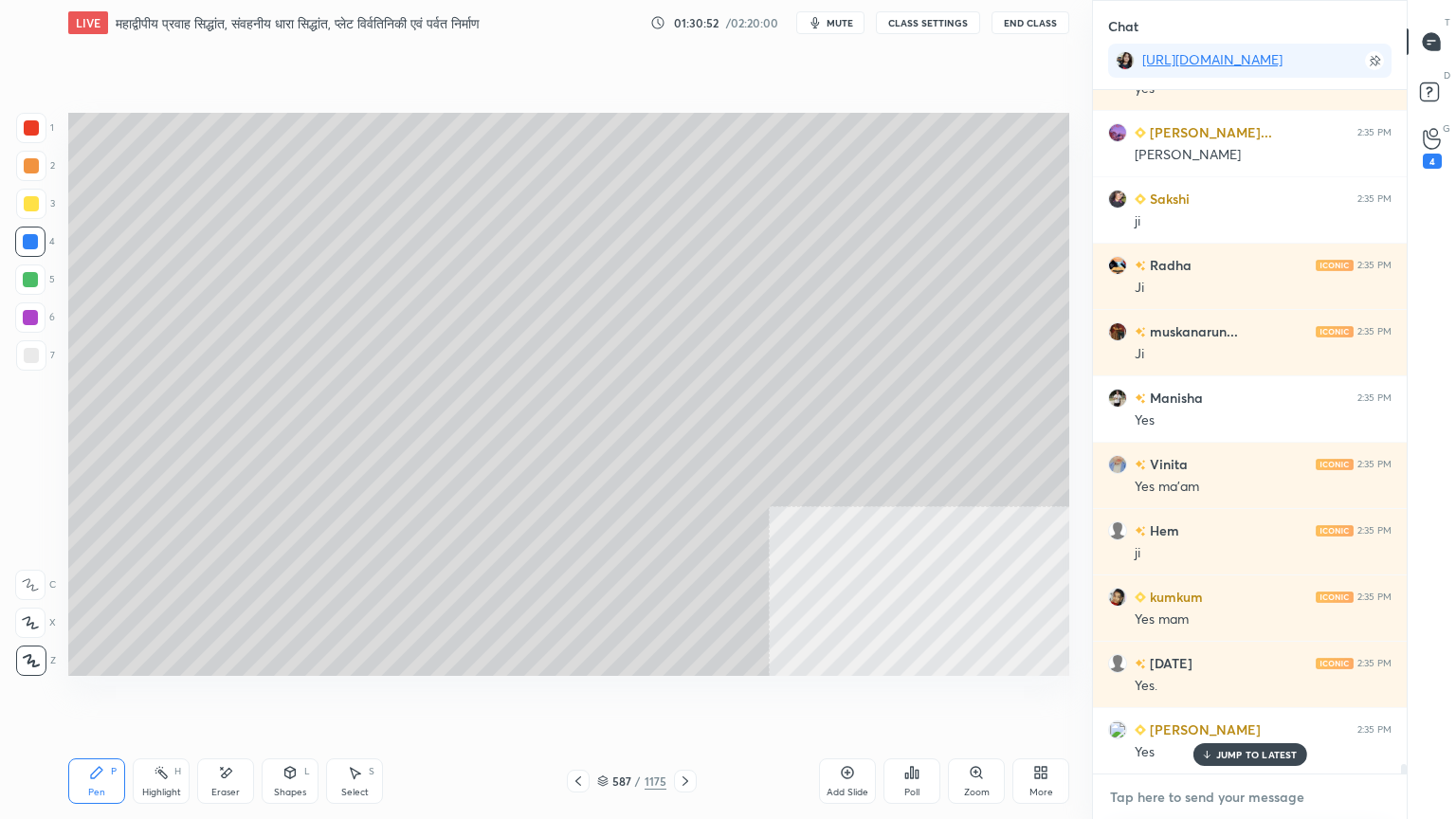 click at bounding box center (1249, 797) 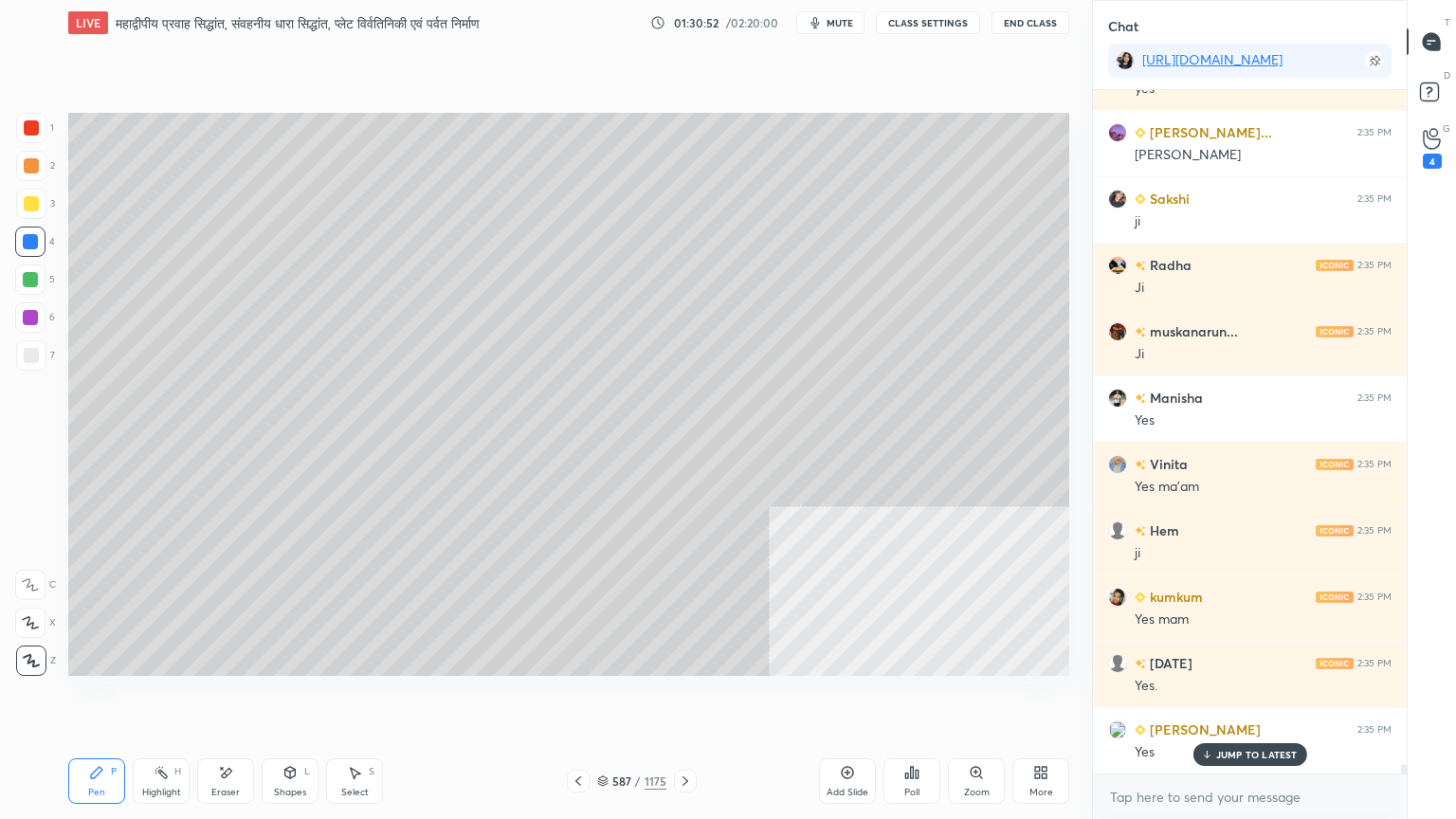 click on "JUMP TO LATEST" at bounding box center [1257, 755] 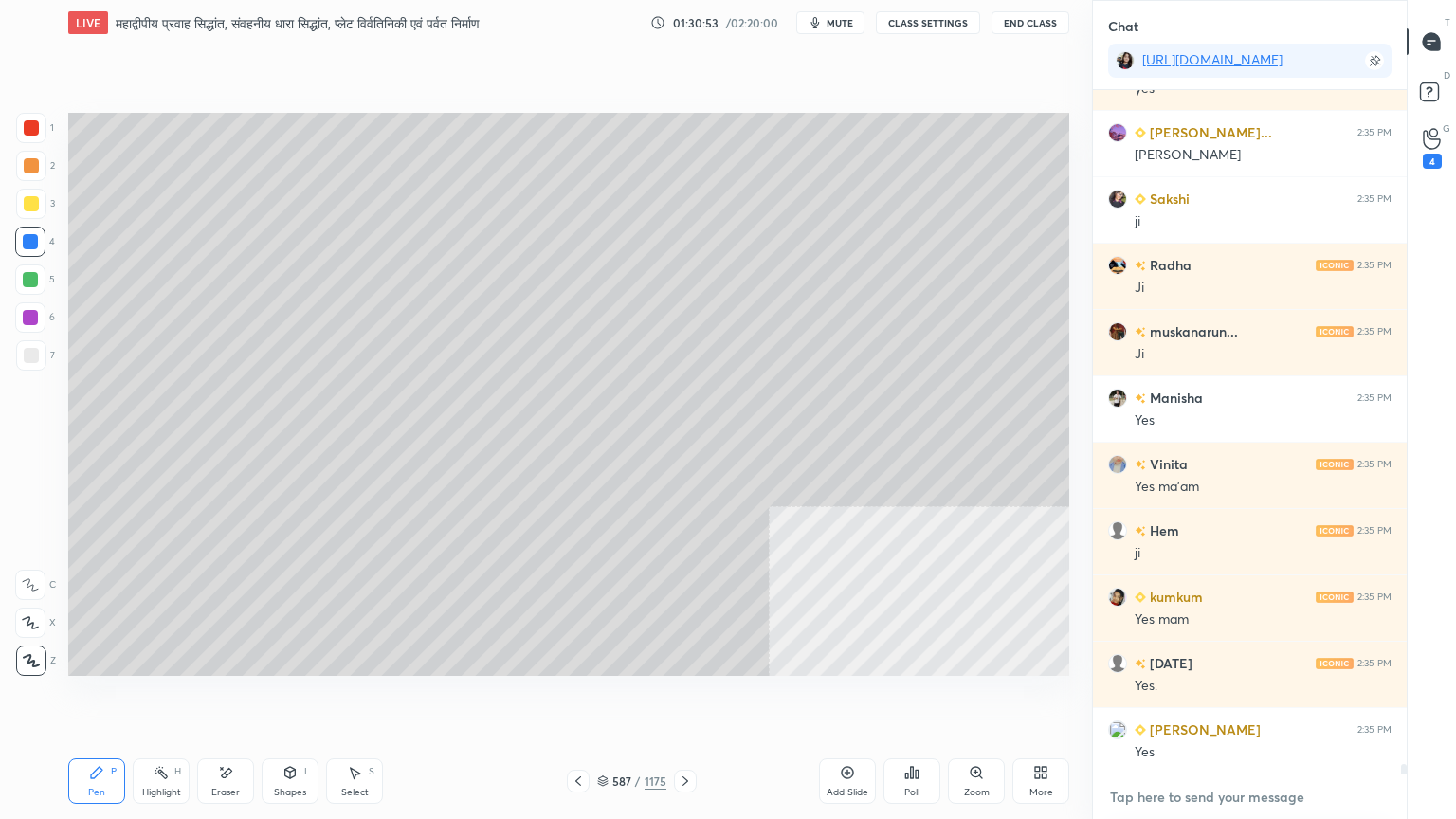click at bounding box center [1249, 797] 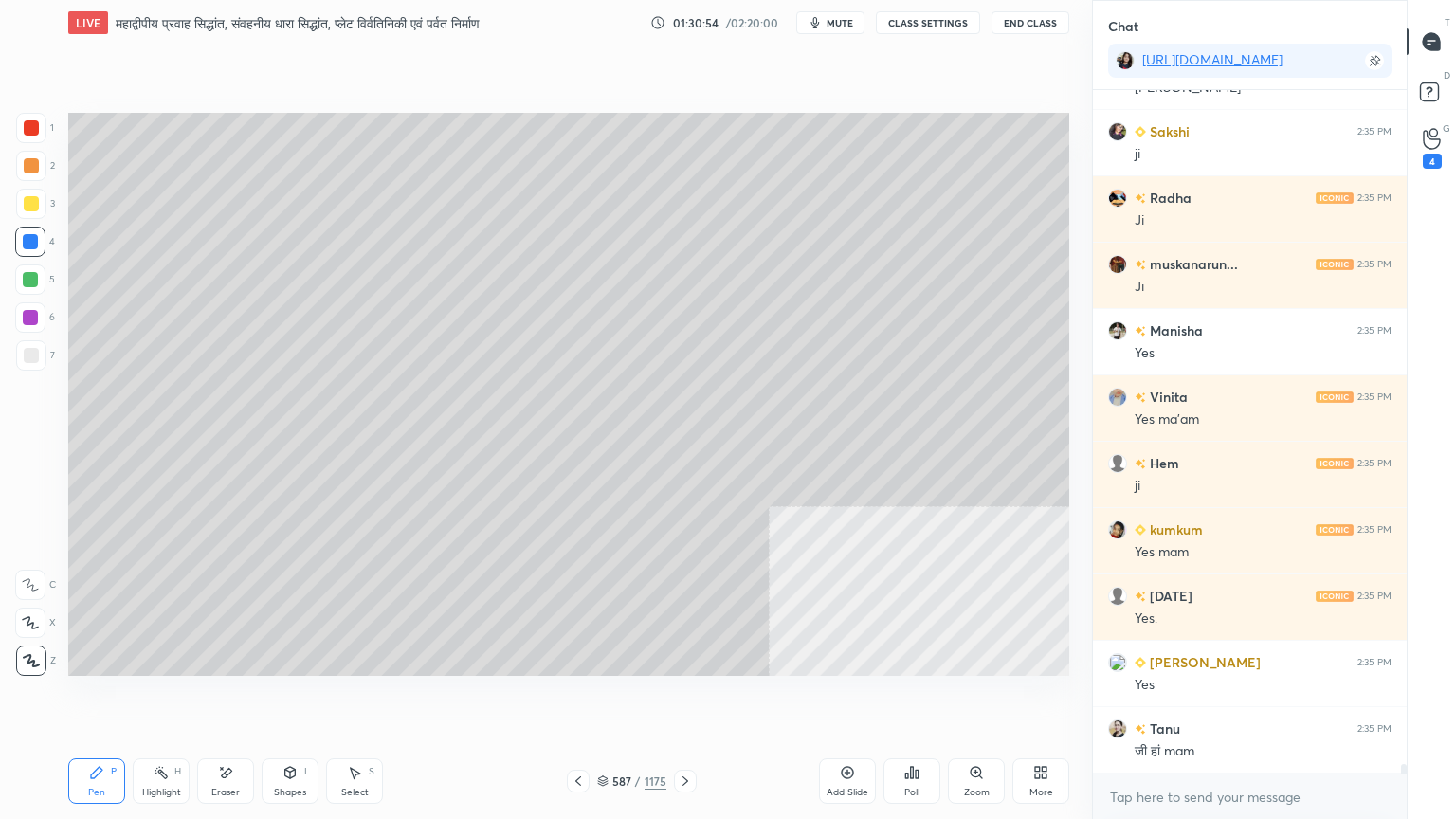 click at bounding box center (30, 242) 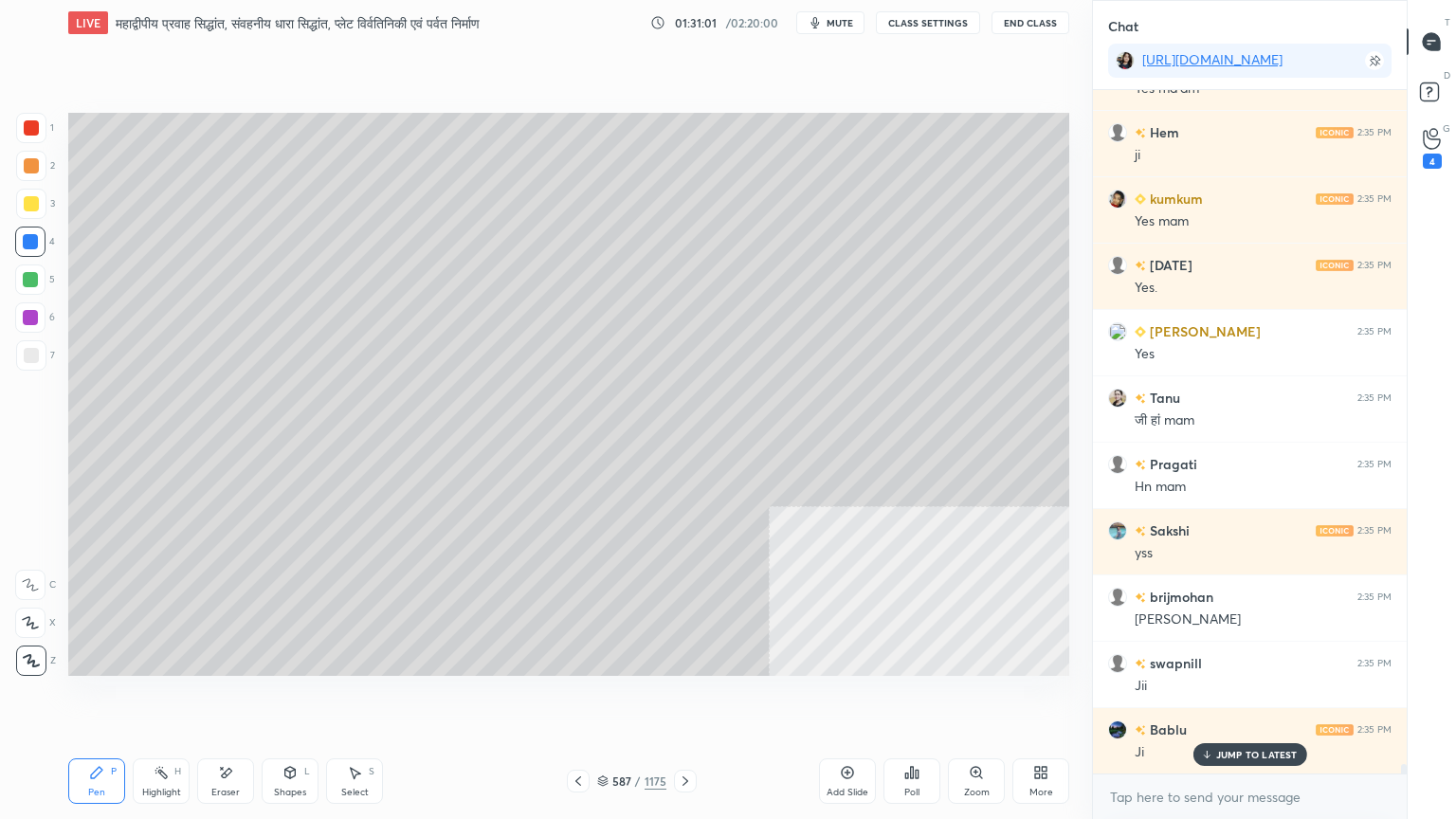 scroll, scrollTop: 47346, scrollLeft: 0, axis: vertical 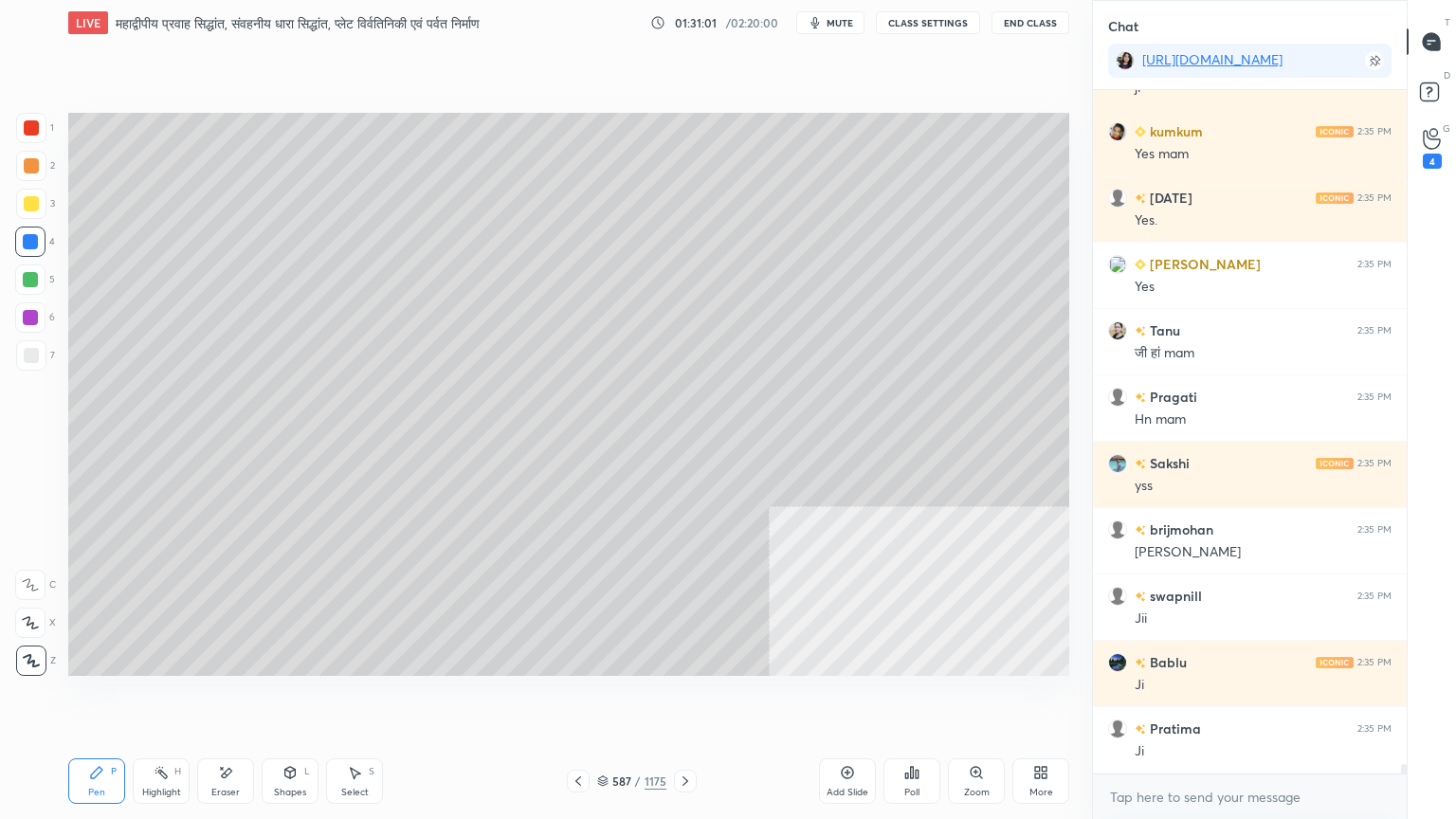 drag, startPoint x: 42, startPoint y: 355, endPoint x: 31, endPoint y: 355, distance: 11 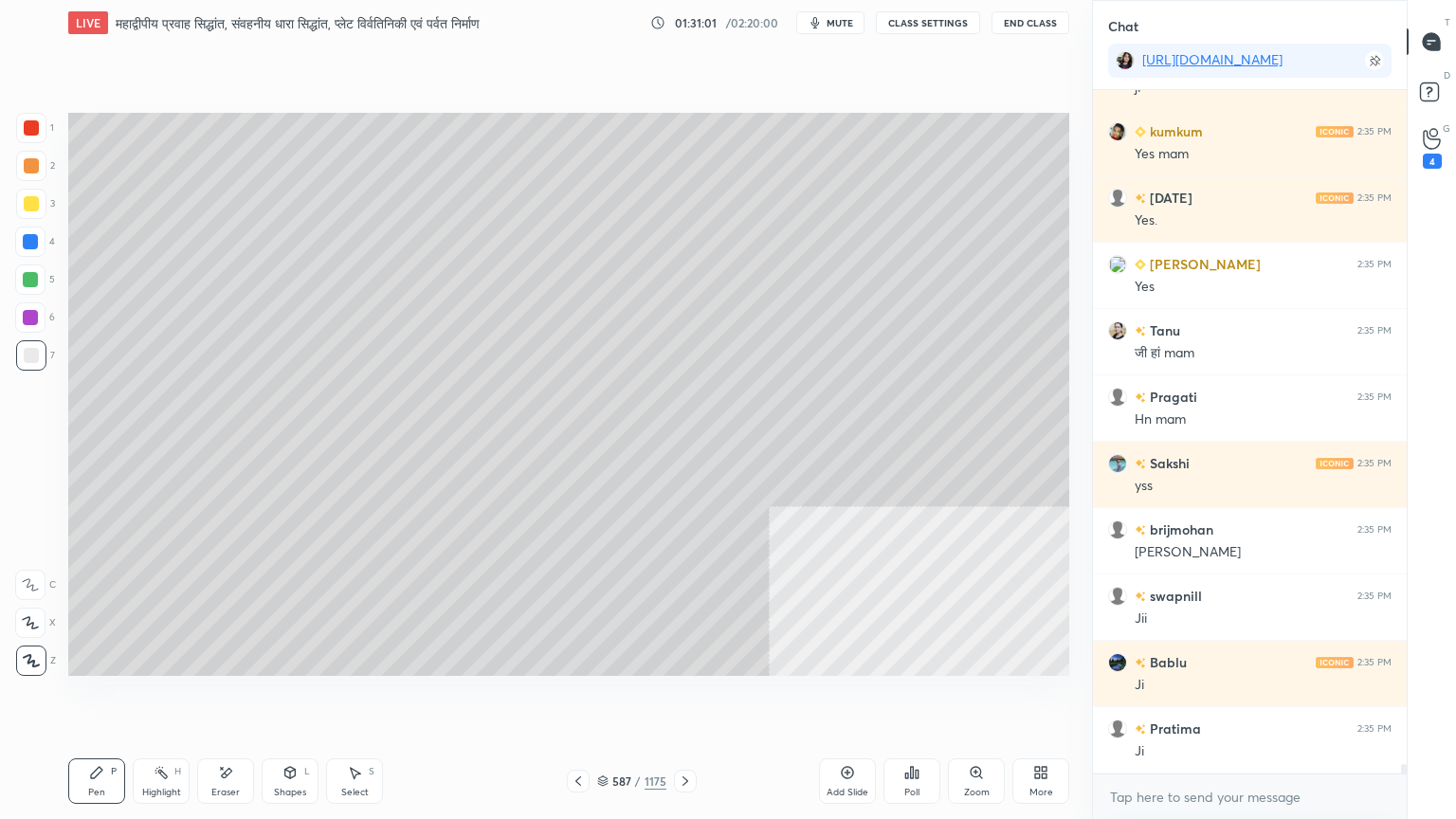 drag, startPoint x: 33, startPoint y: 359, endPoint x: 65, endPoint y: 331, distance: 42.520583 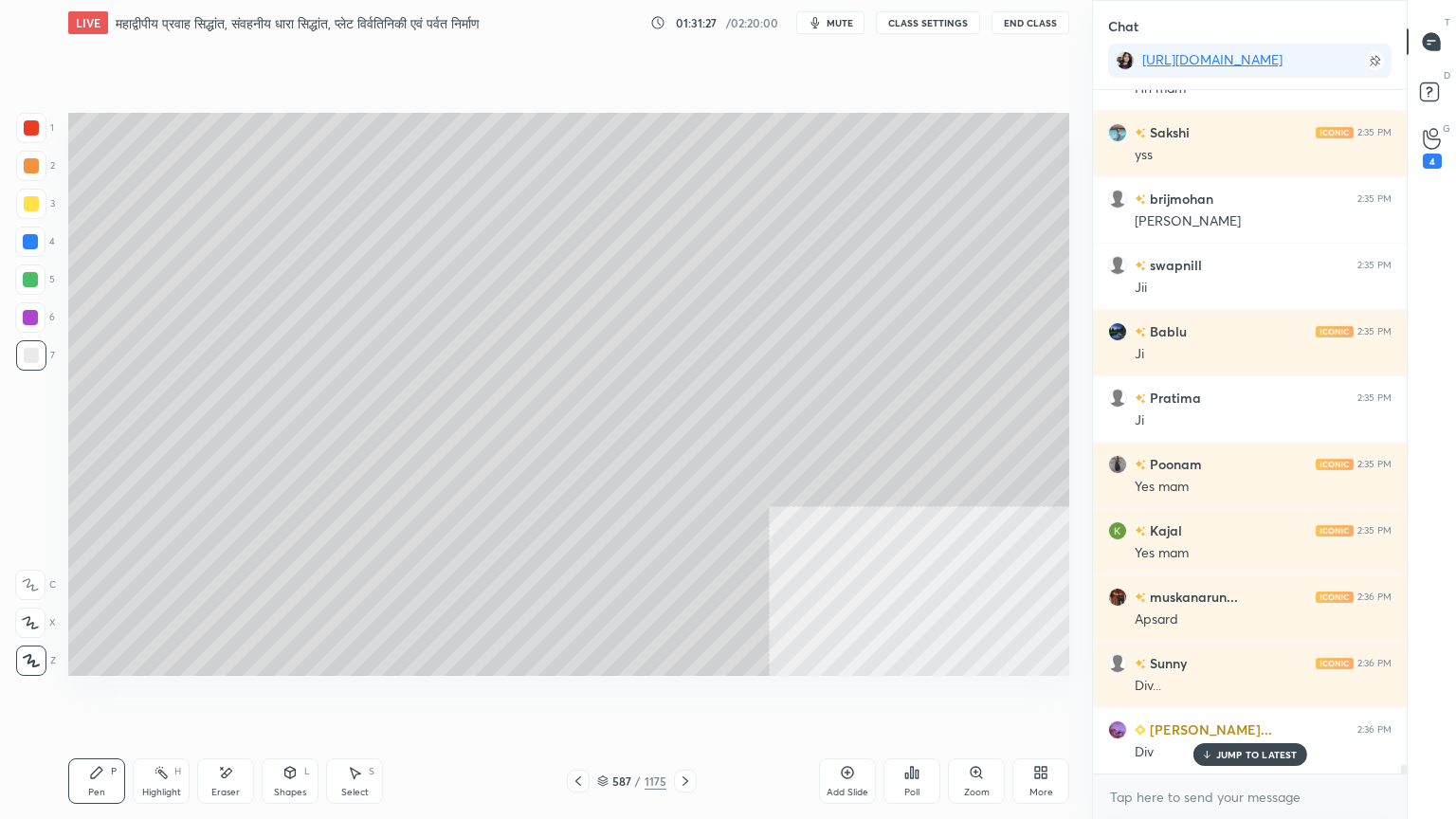 scroll, scrollTop: 47809, scrollLeft: 0, axis: vertical 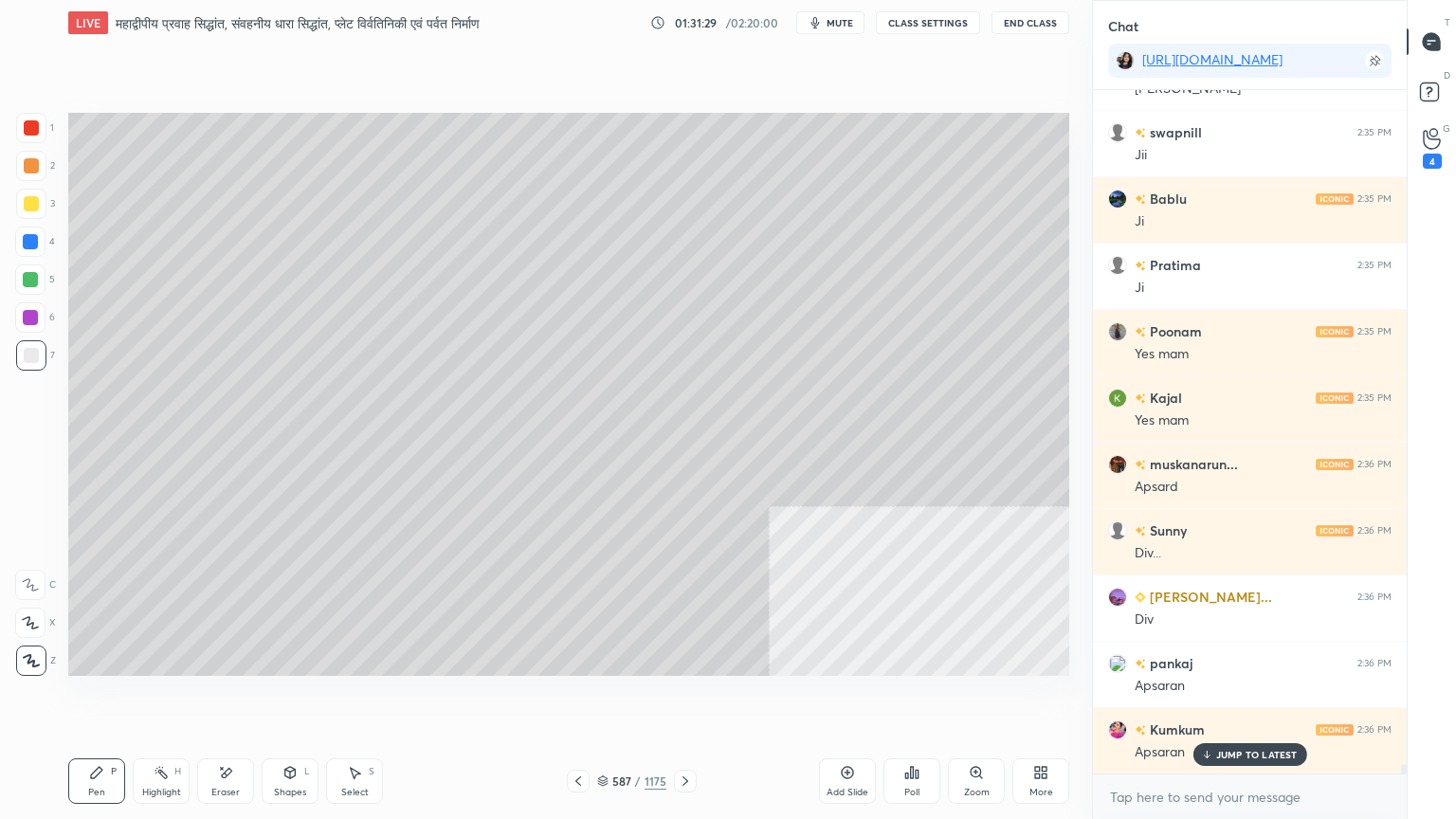 drag, startPoint x: 687, startPoint y: 720, endPoint x: 752, endPoint y: 731, distance: 65.9242 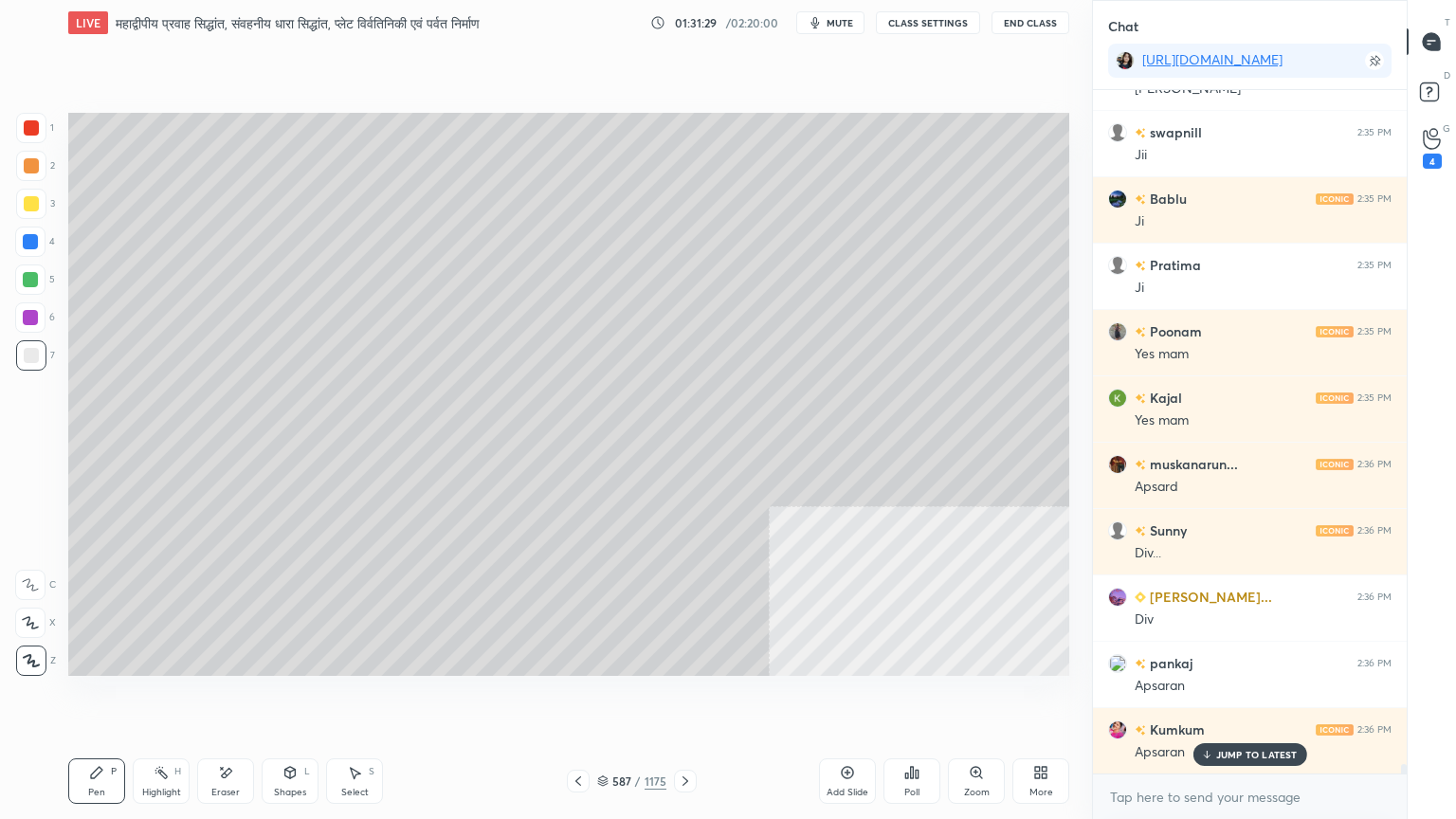 click on "Setting up your live class Poll for   secs No correct answer Start poll" at bounding box center [569, 394] 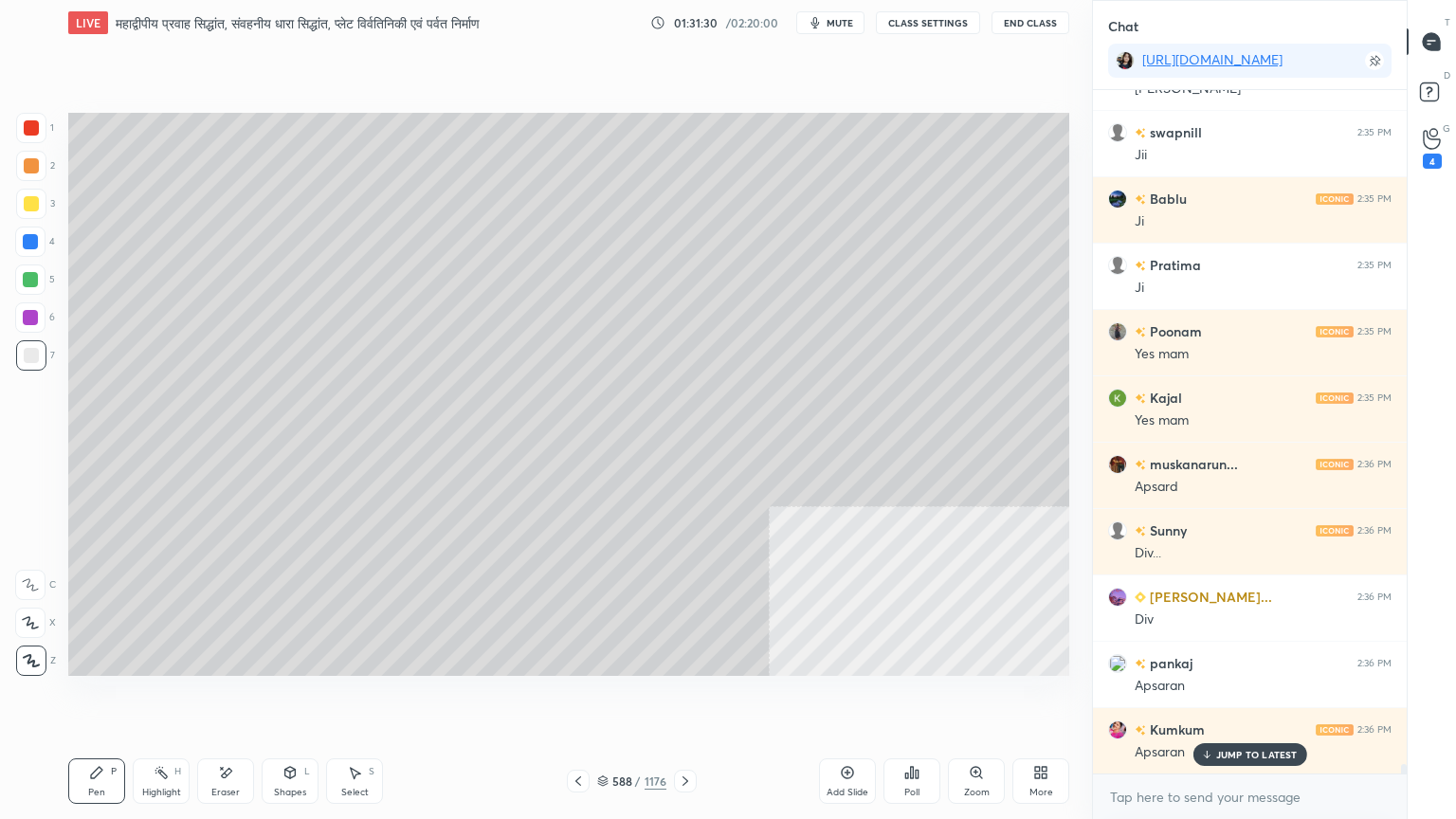 click at bounding box center (30, 242) 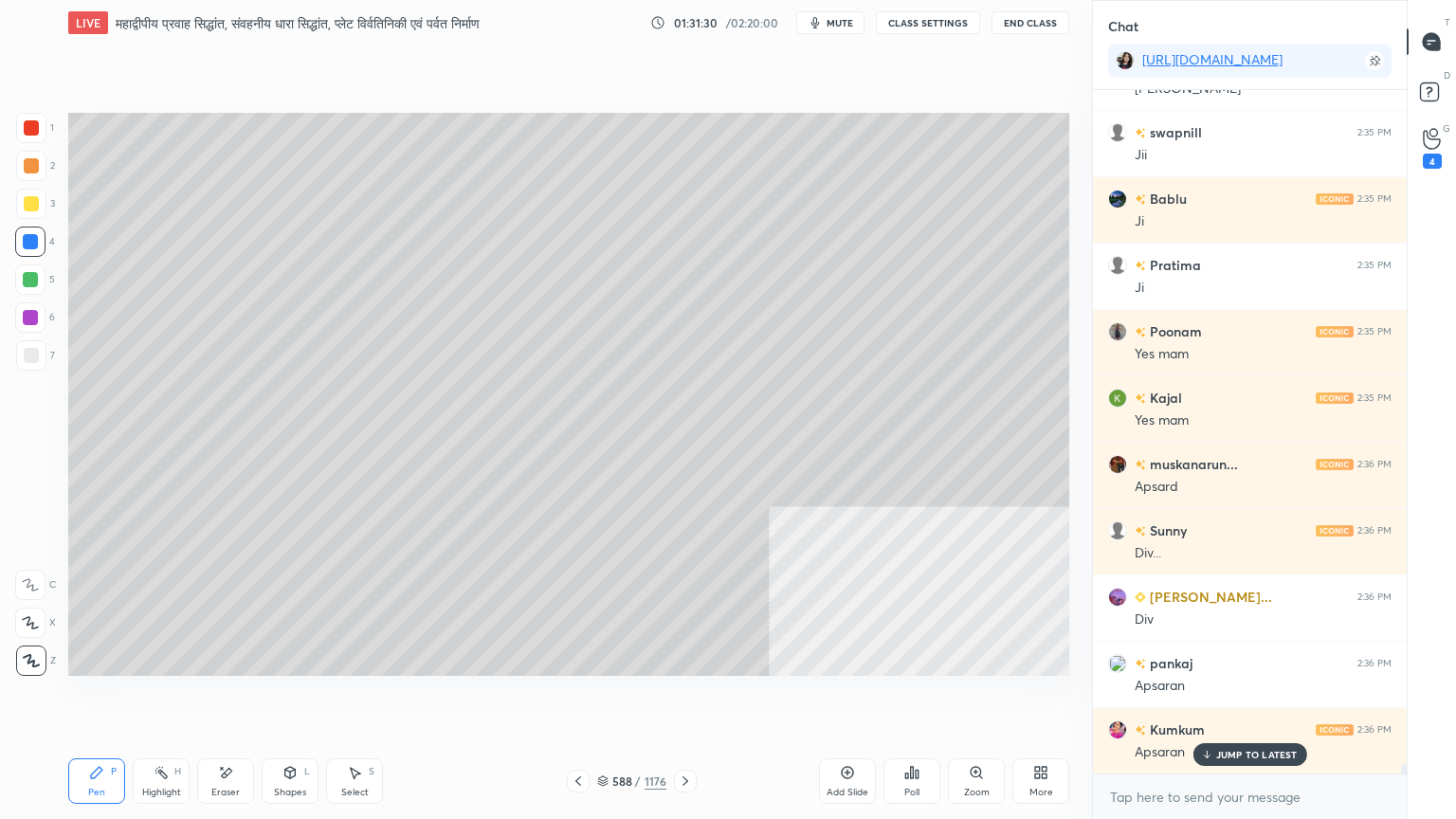 click at bounding box center [30, 242] 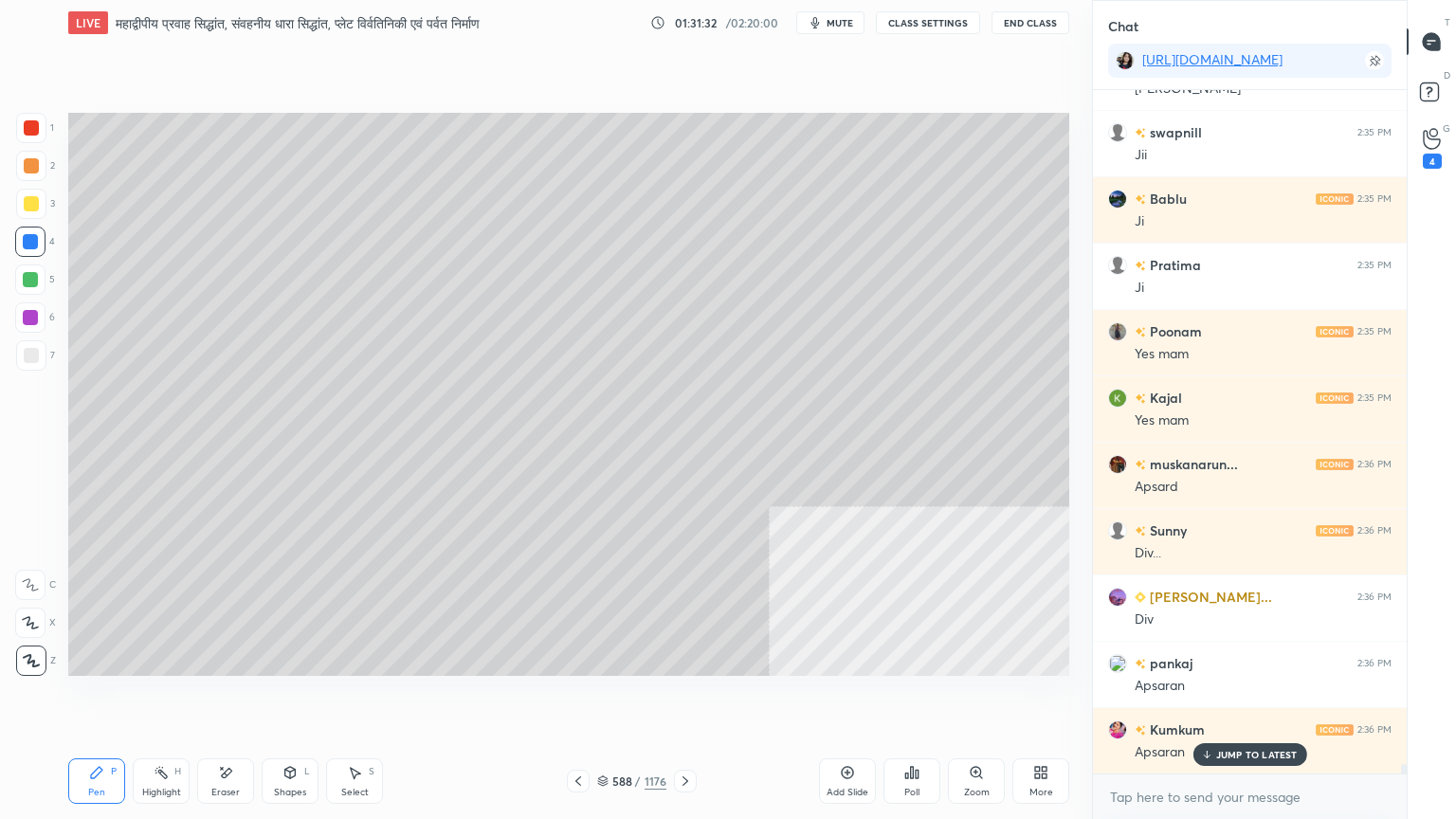 scroll, scrollTop: 47876, scrollLeft: 0, axis: vertical 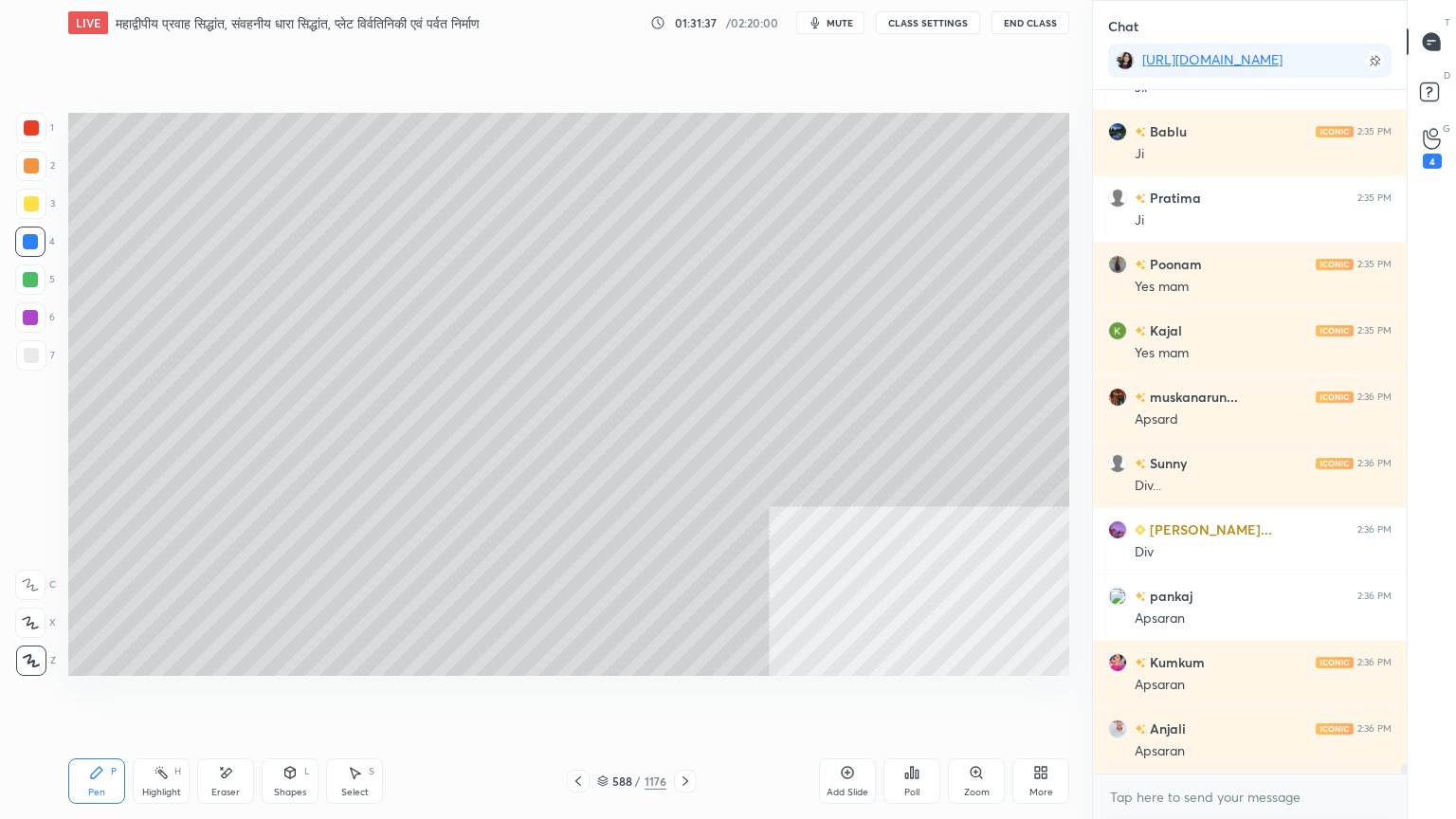 click at bounding box center [31, 355] 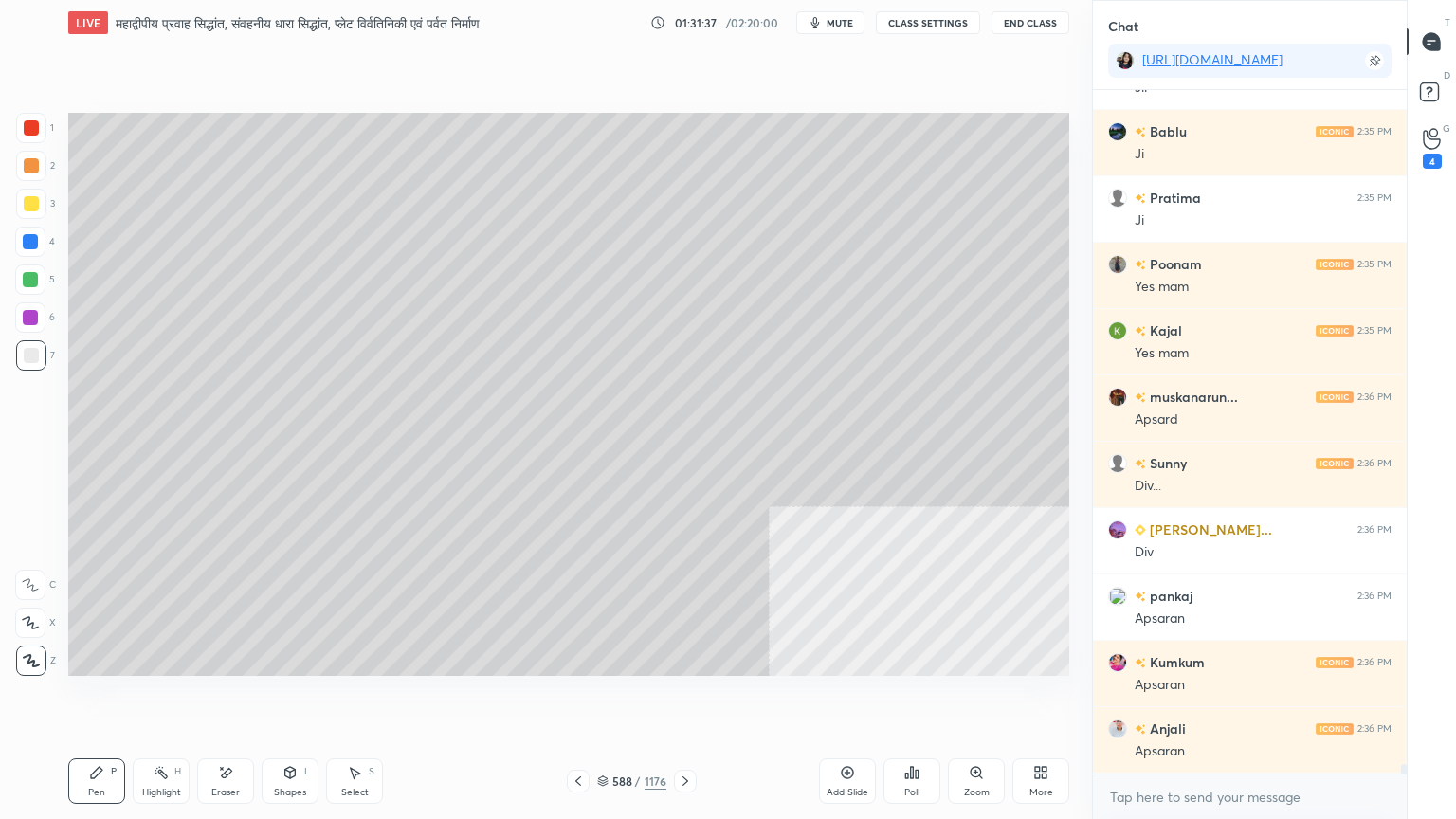 click at bounding box center [31, 355] 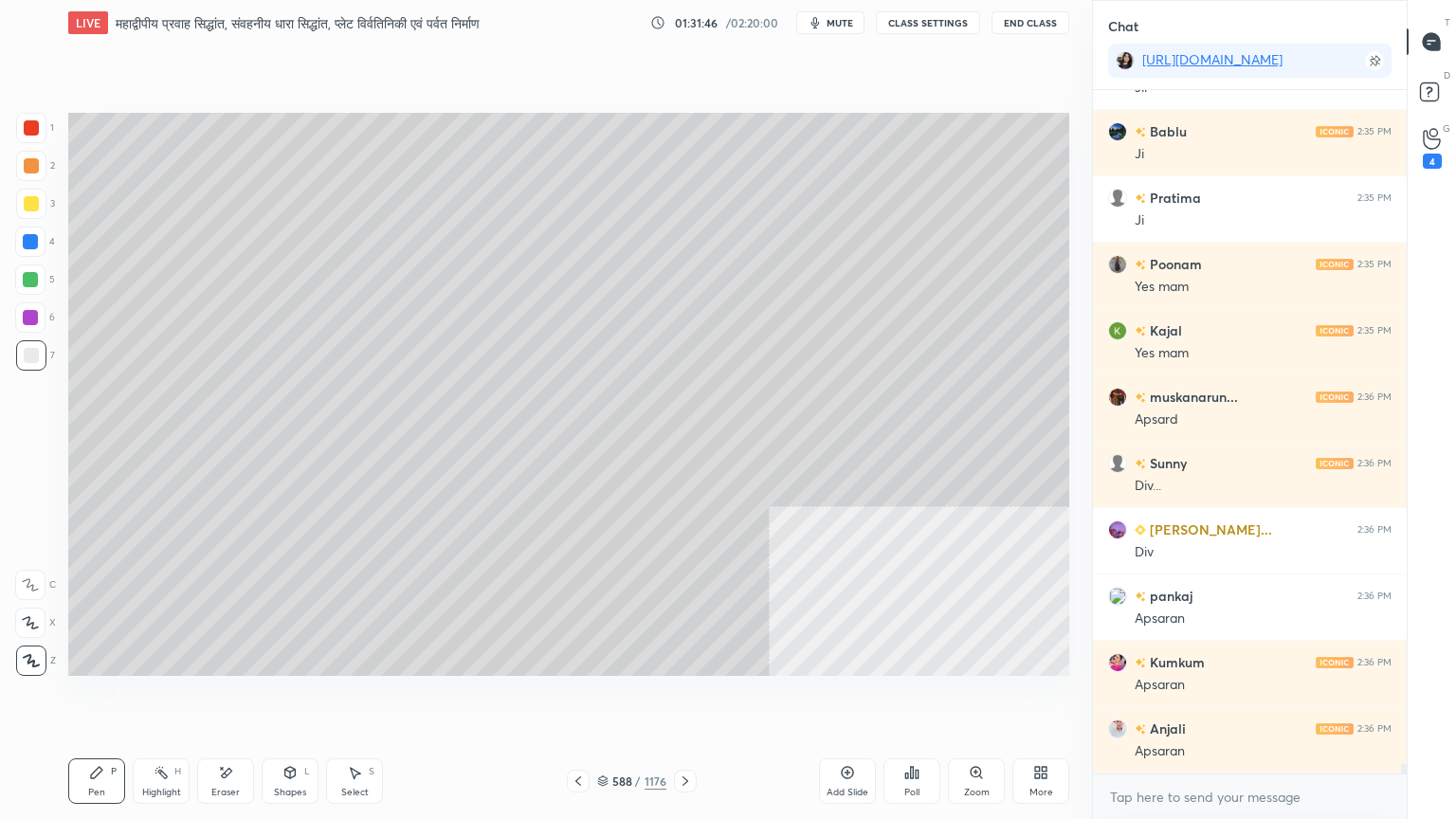 click at bounding box center [578, 781] 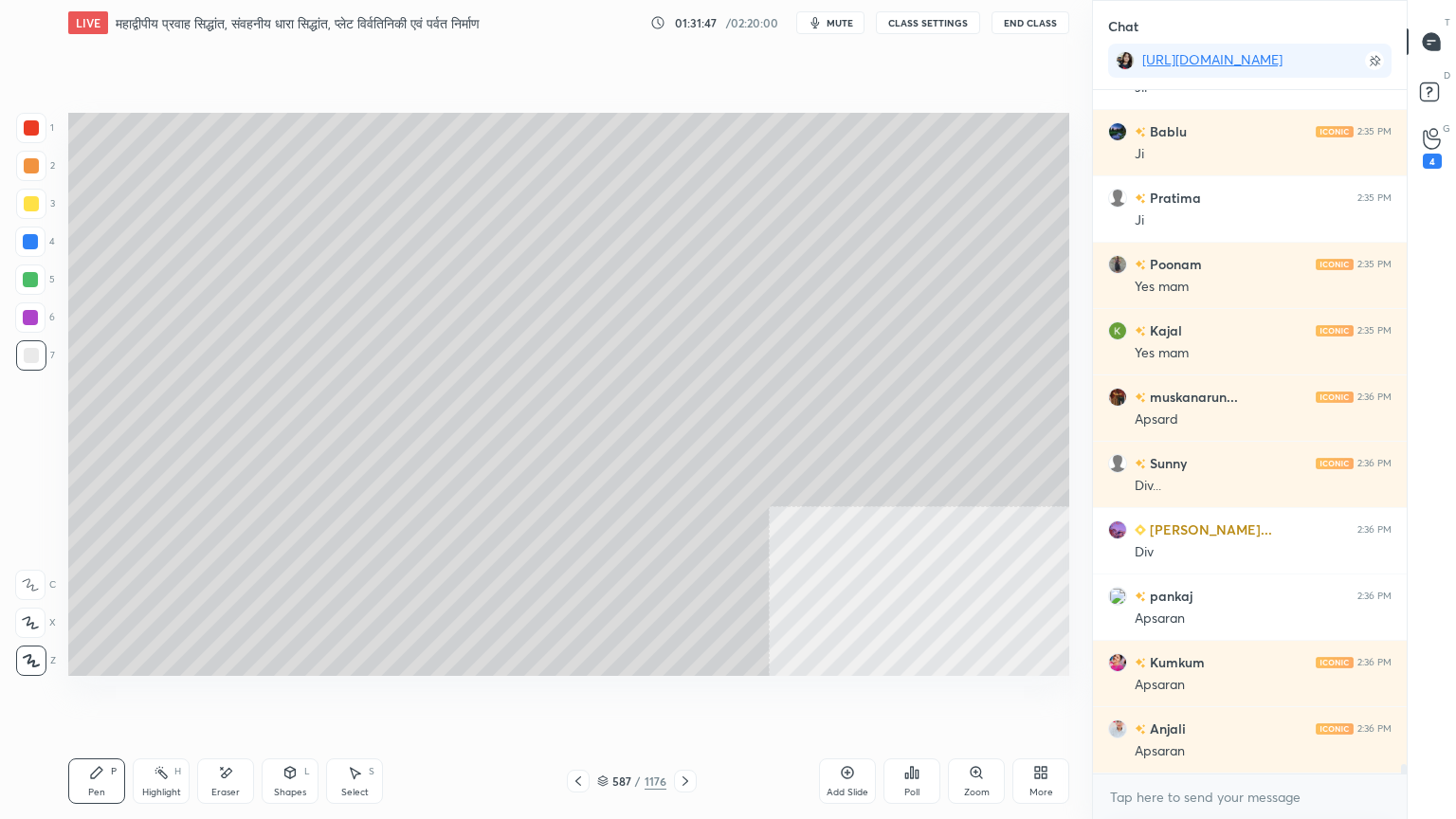 click at bounding box center (30, 242) 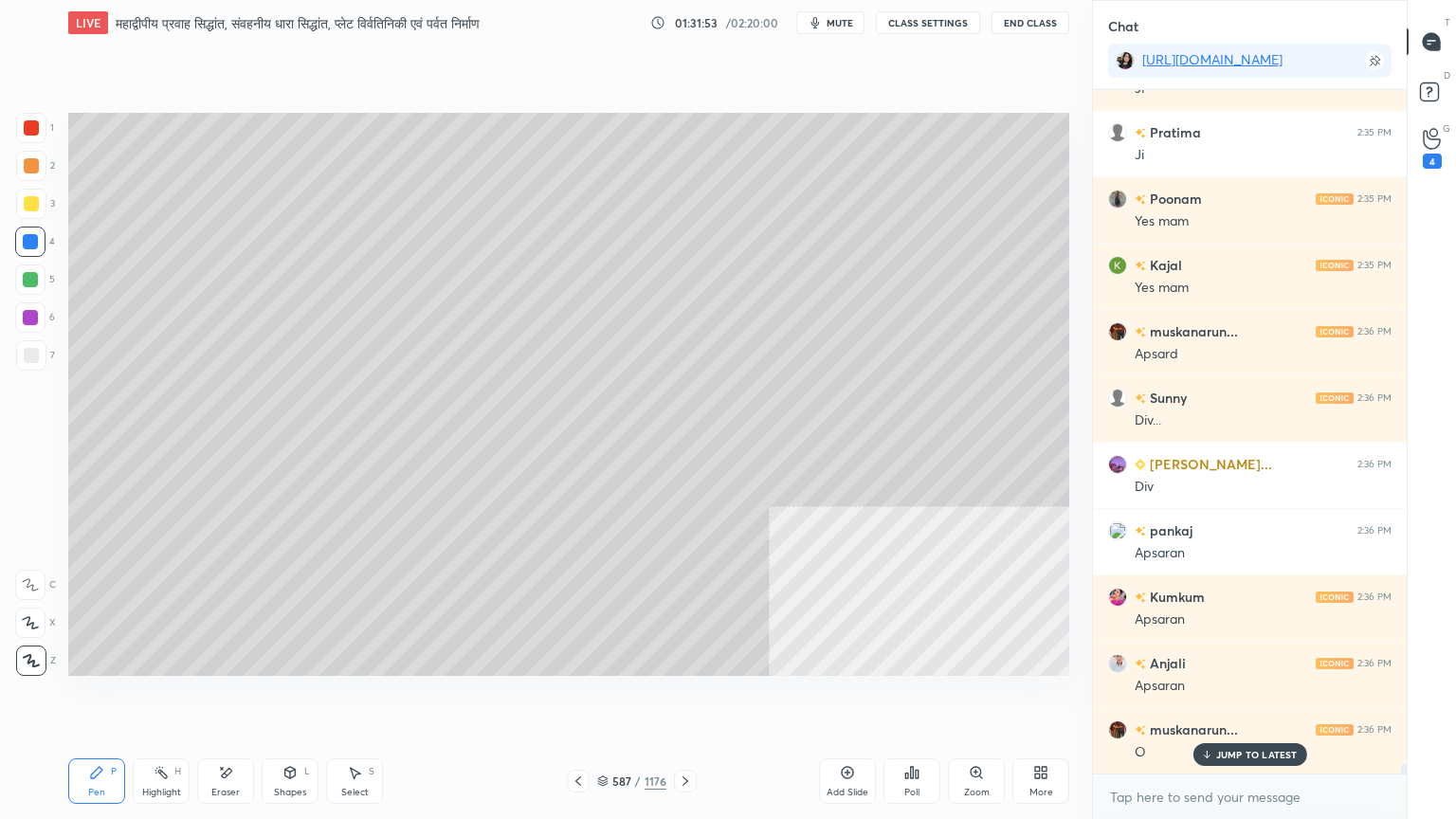 scroll, scrollTop: 48009, scrollLeft: 0, axis: vertical 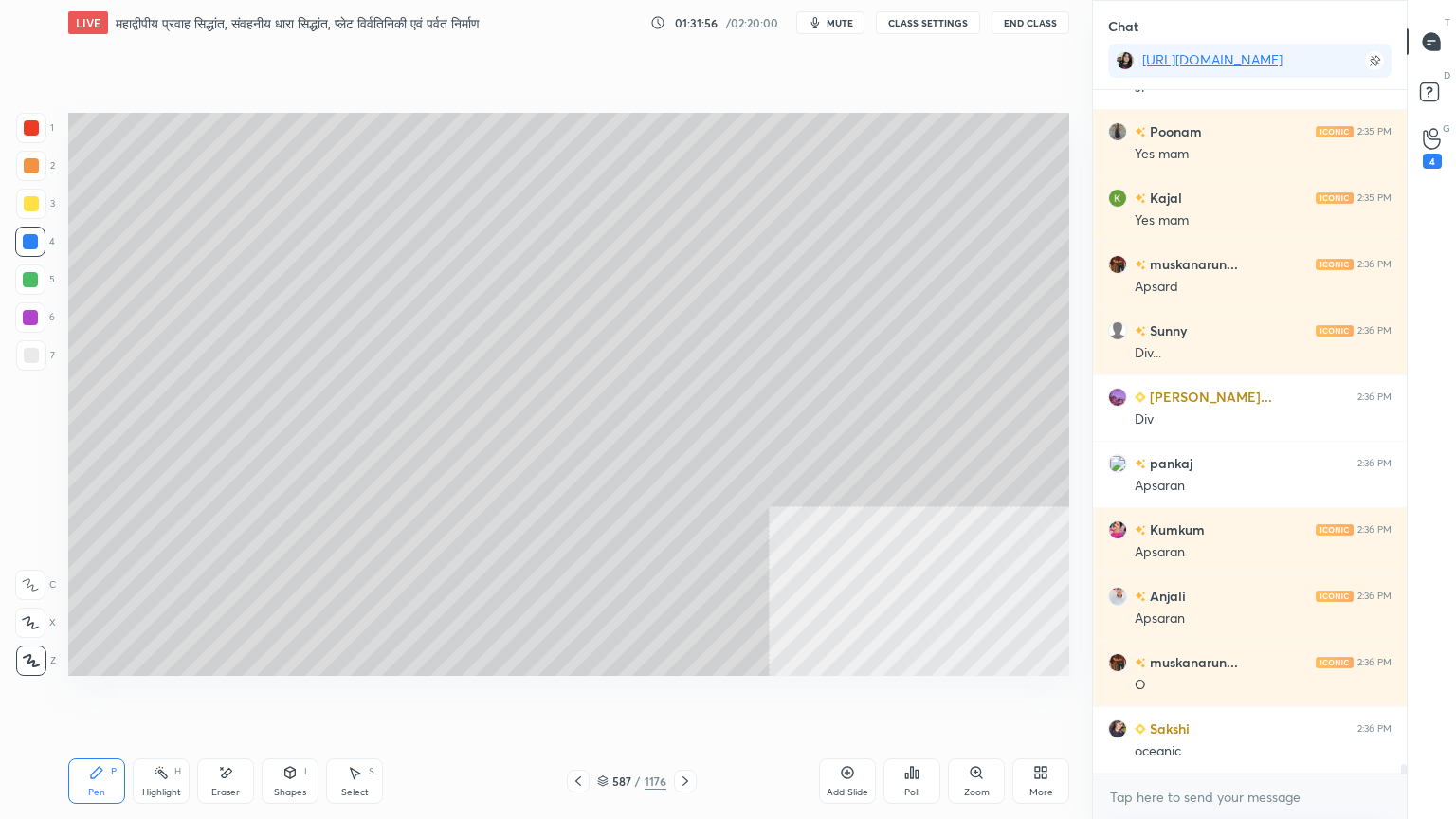 click on "587 / 1176" at bounding box center (631, 781) 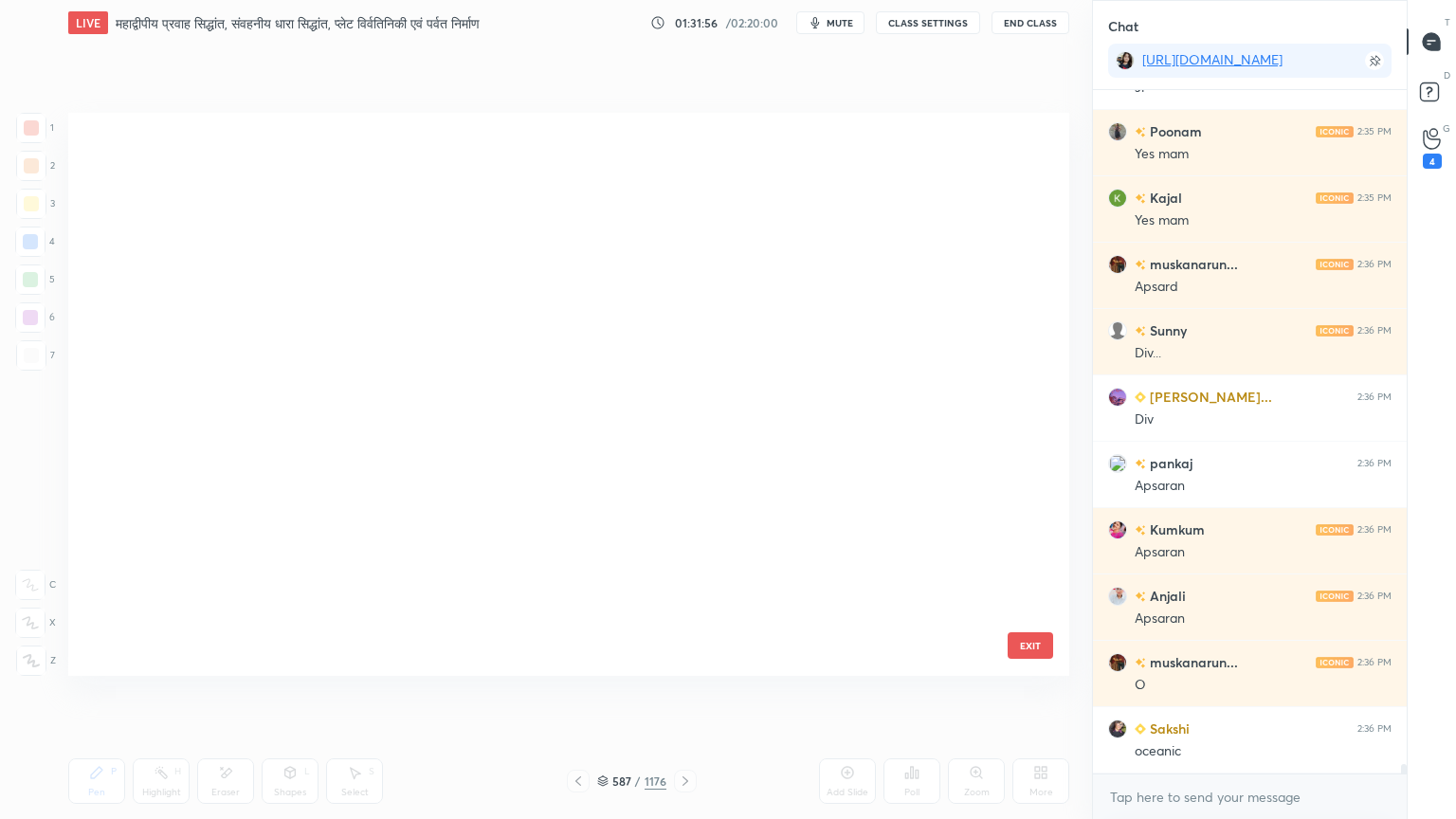 scroll, scrollTop: 33437, scrollLeft: 0, axis: vertical 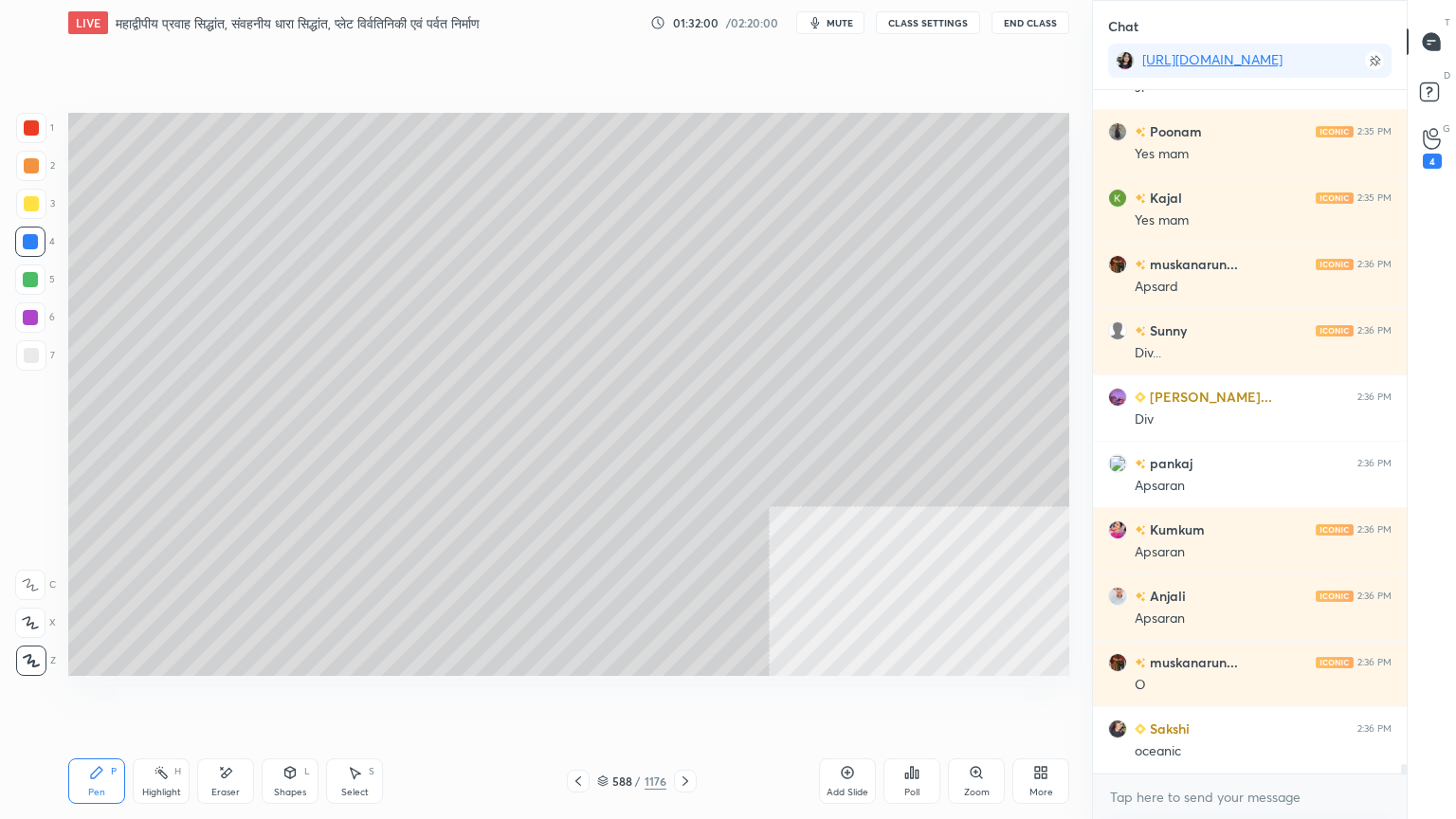click at bounding box center (31, 355) 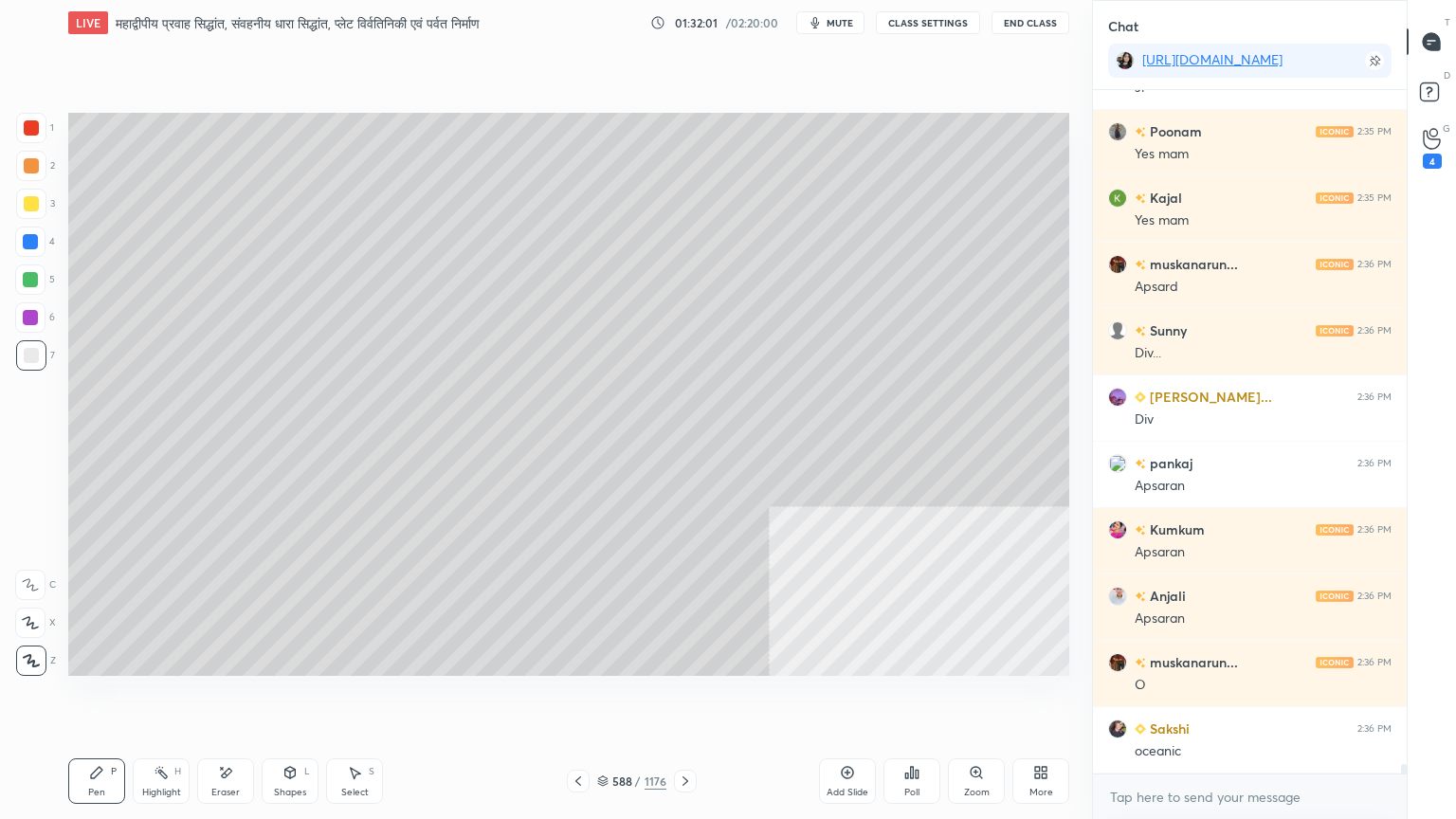 click at bounding box center (31, 128) 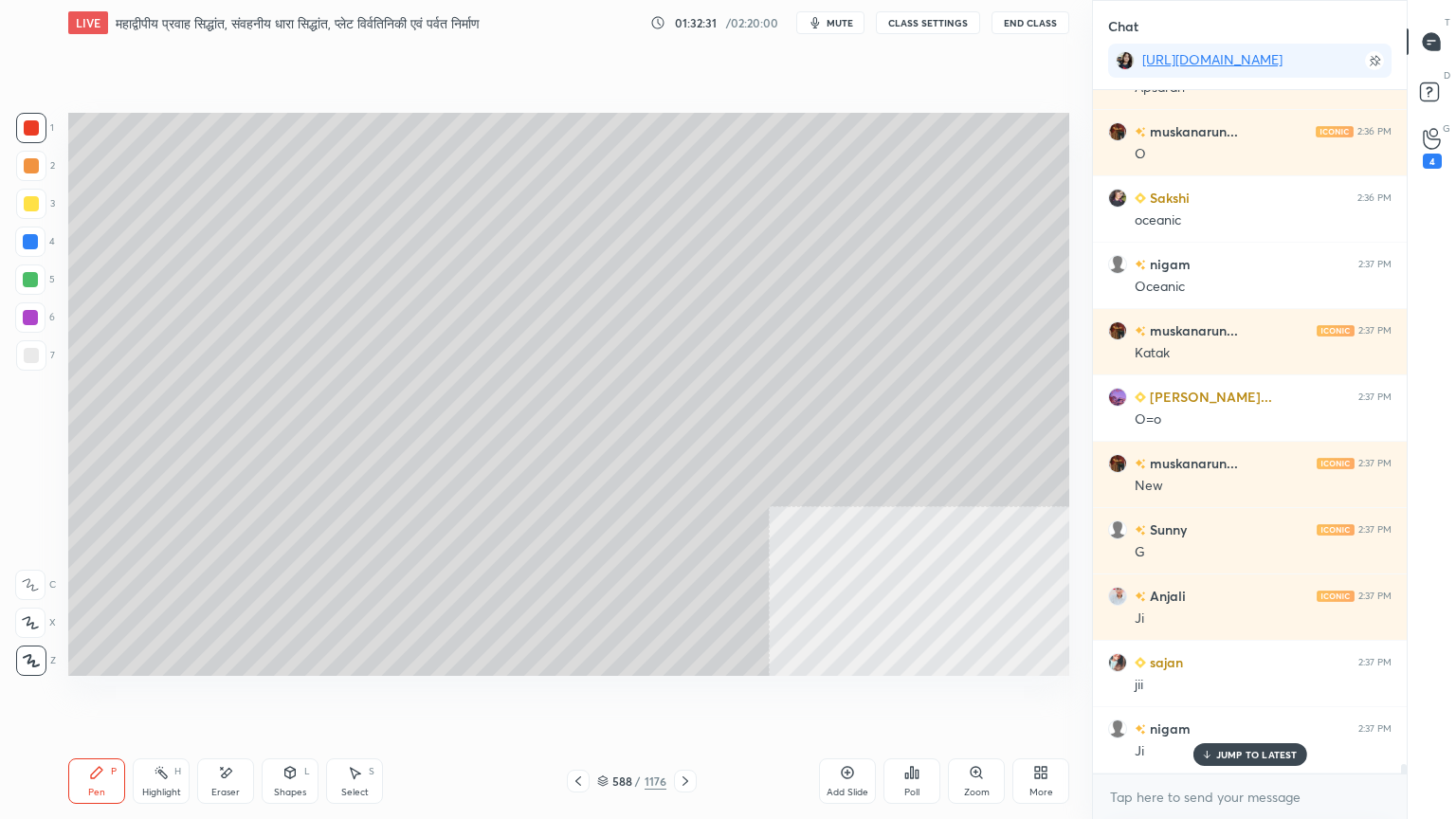 scroll, scrollTop: 48605, scrollLeft: 0, axis: vertical 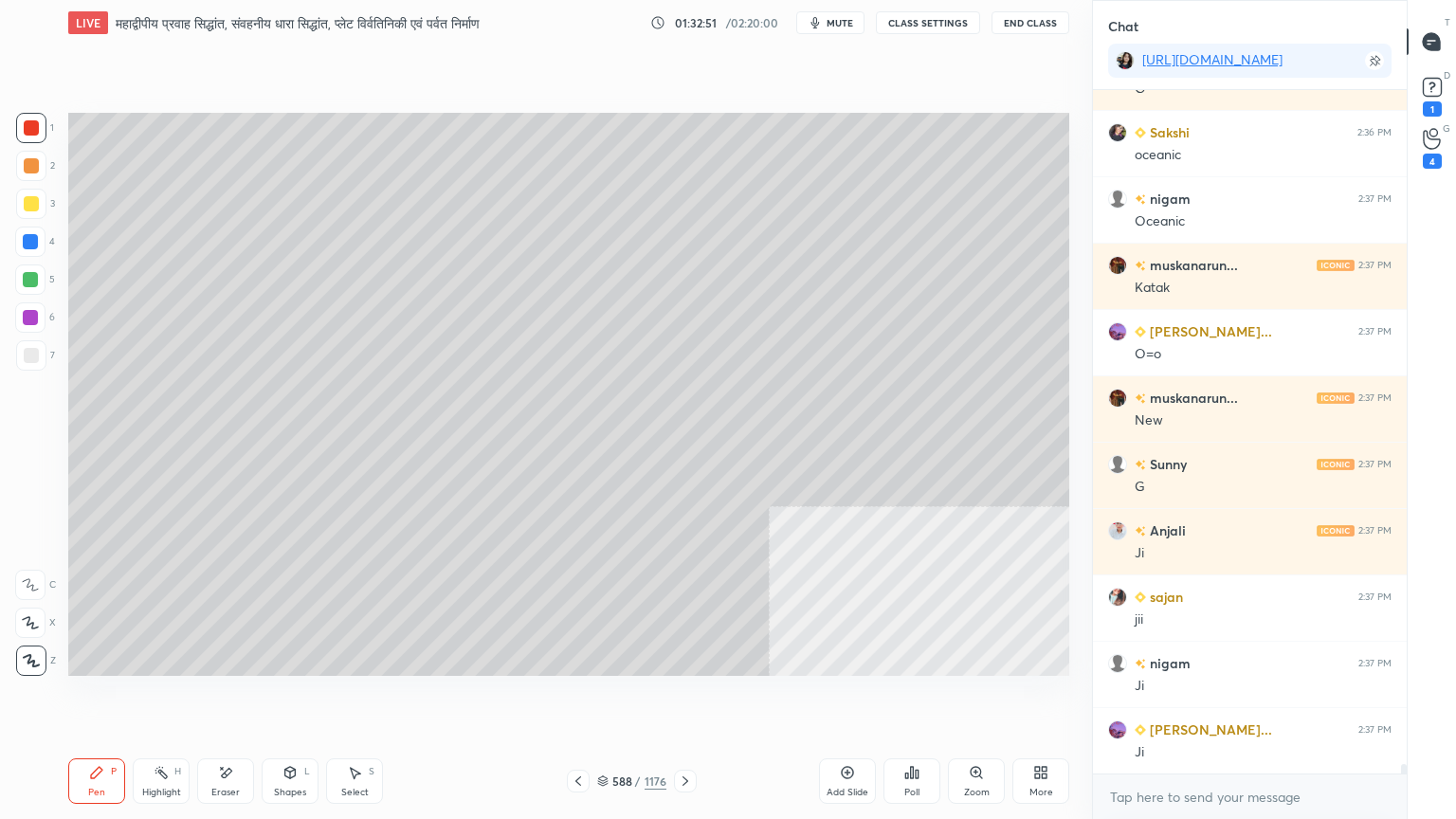 click at bounding box center (30, 242) 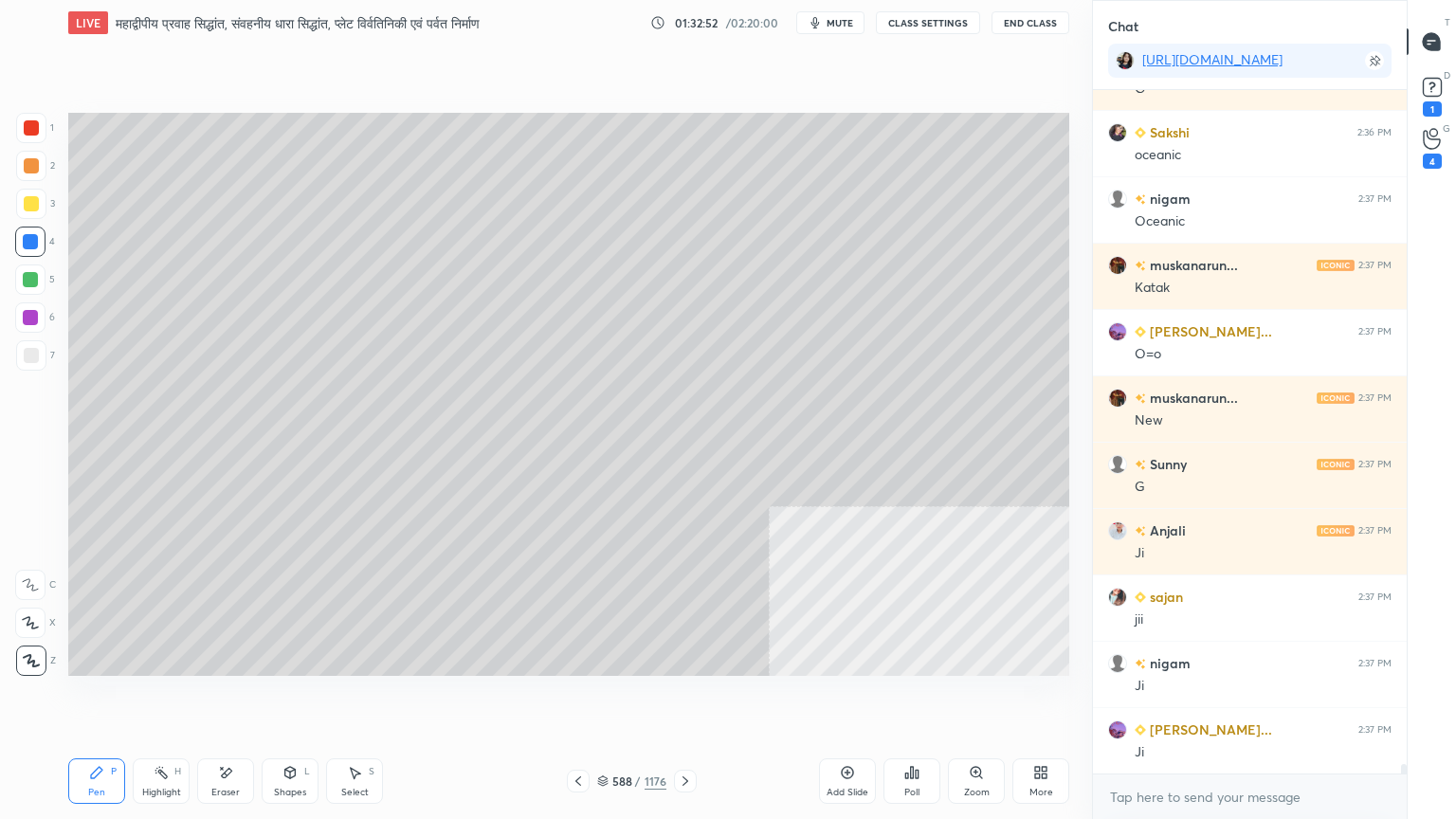 click at bounding box center [30, 280] 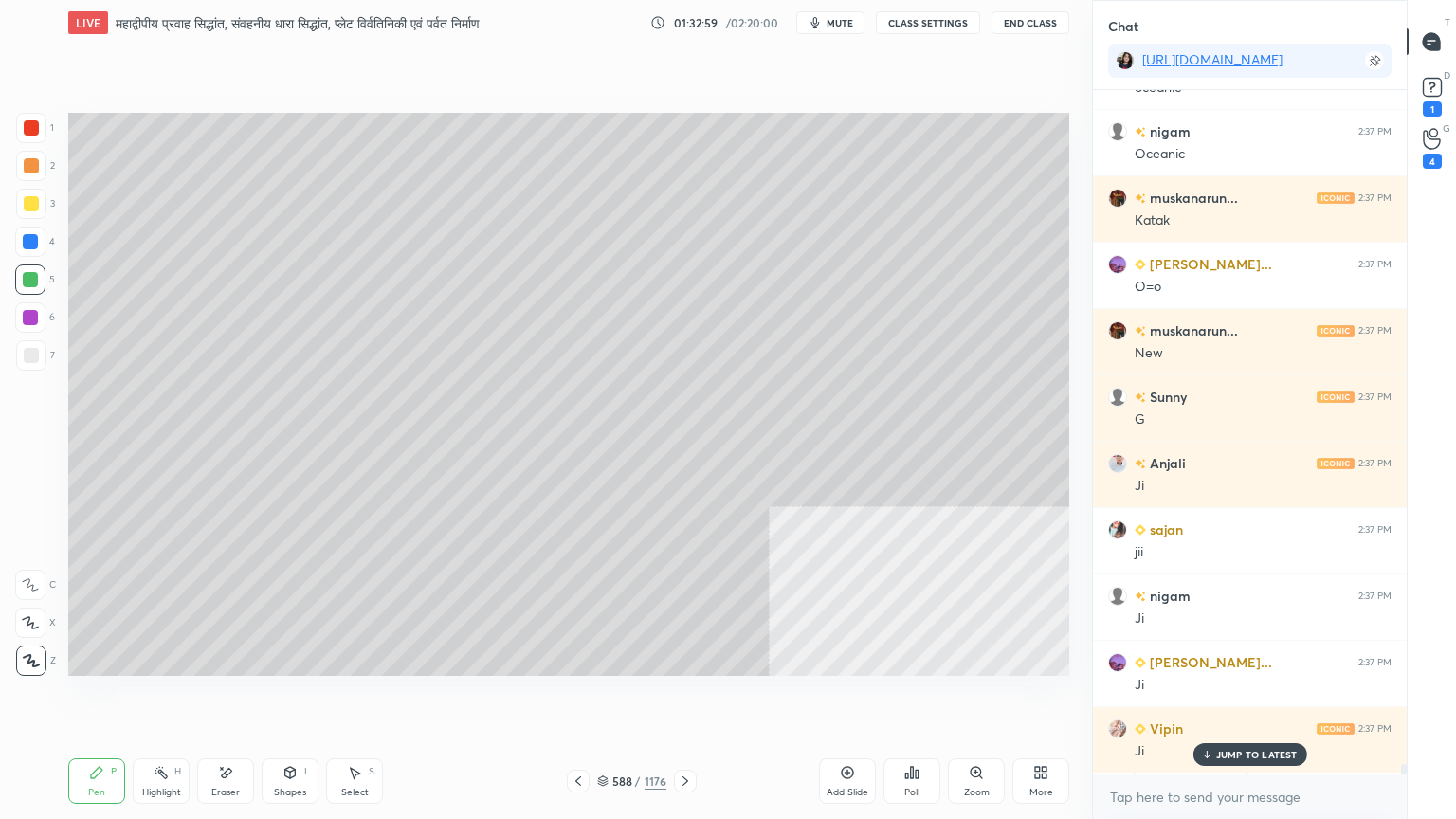 scroll, scrollTop: 48738, scrollLeft: 0, axis: vertical 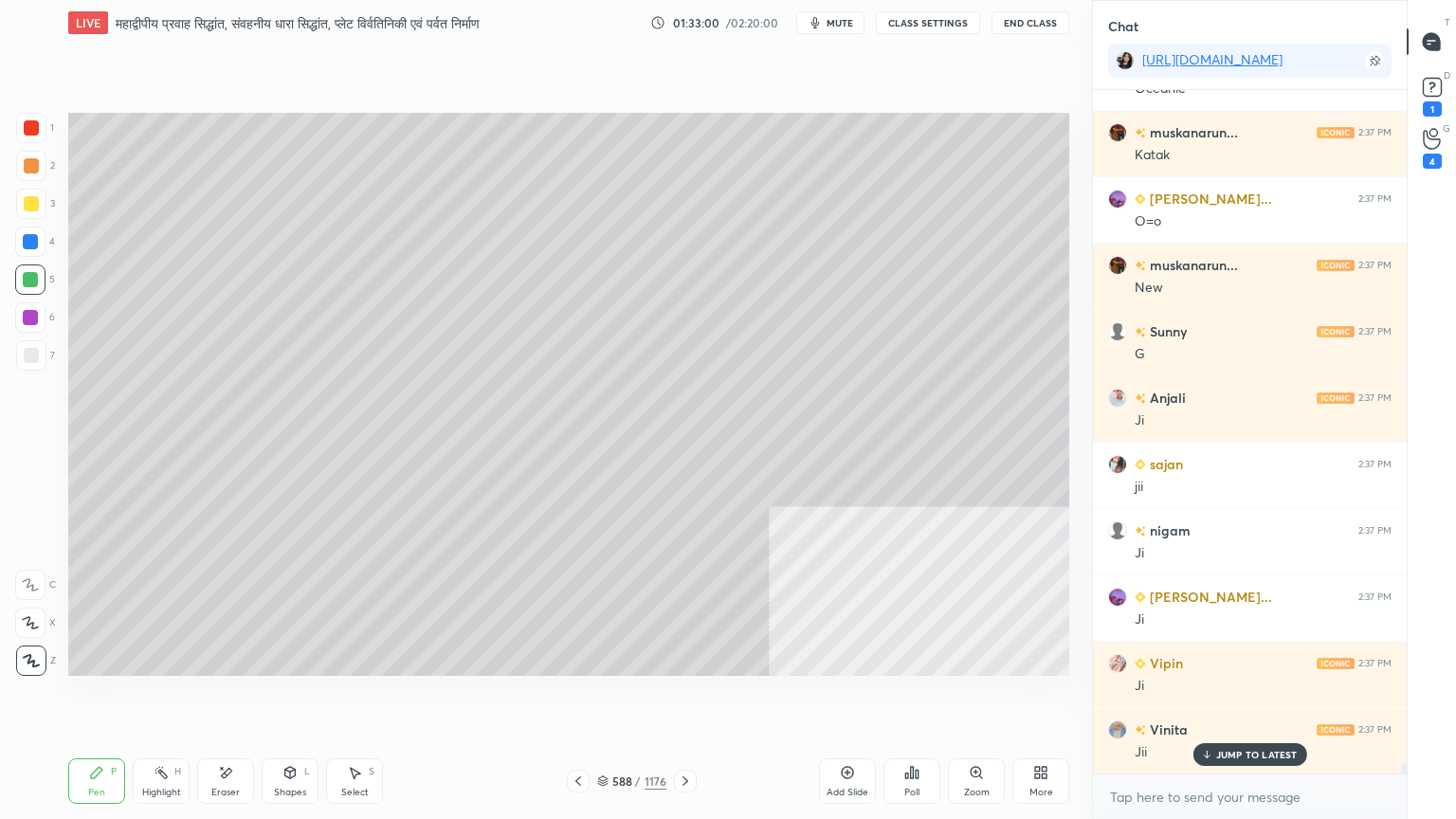 click at bounding box center (30, 280) 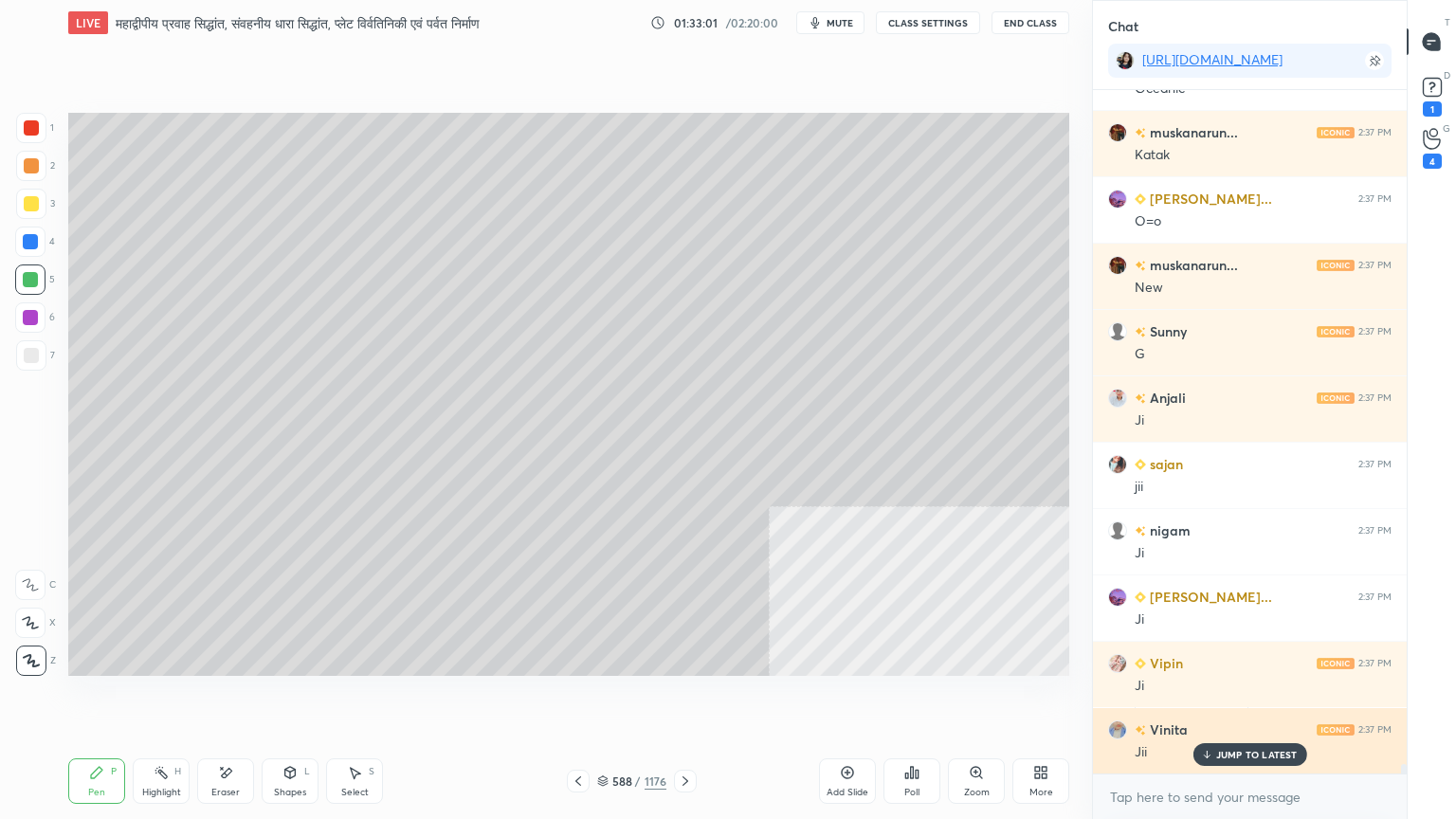 click on "JUMP TO LATEST" at bounding box center (1257, 755) 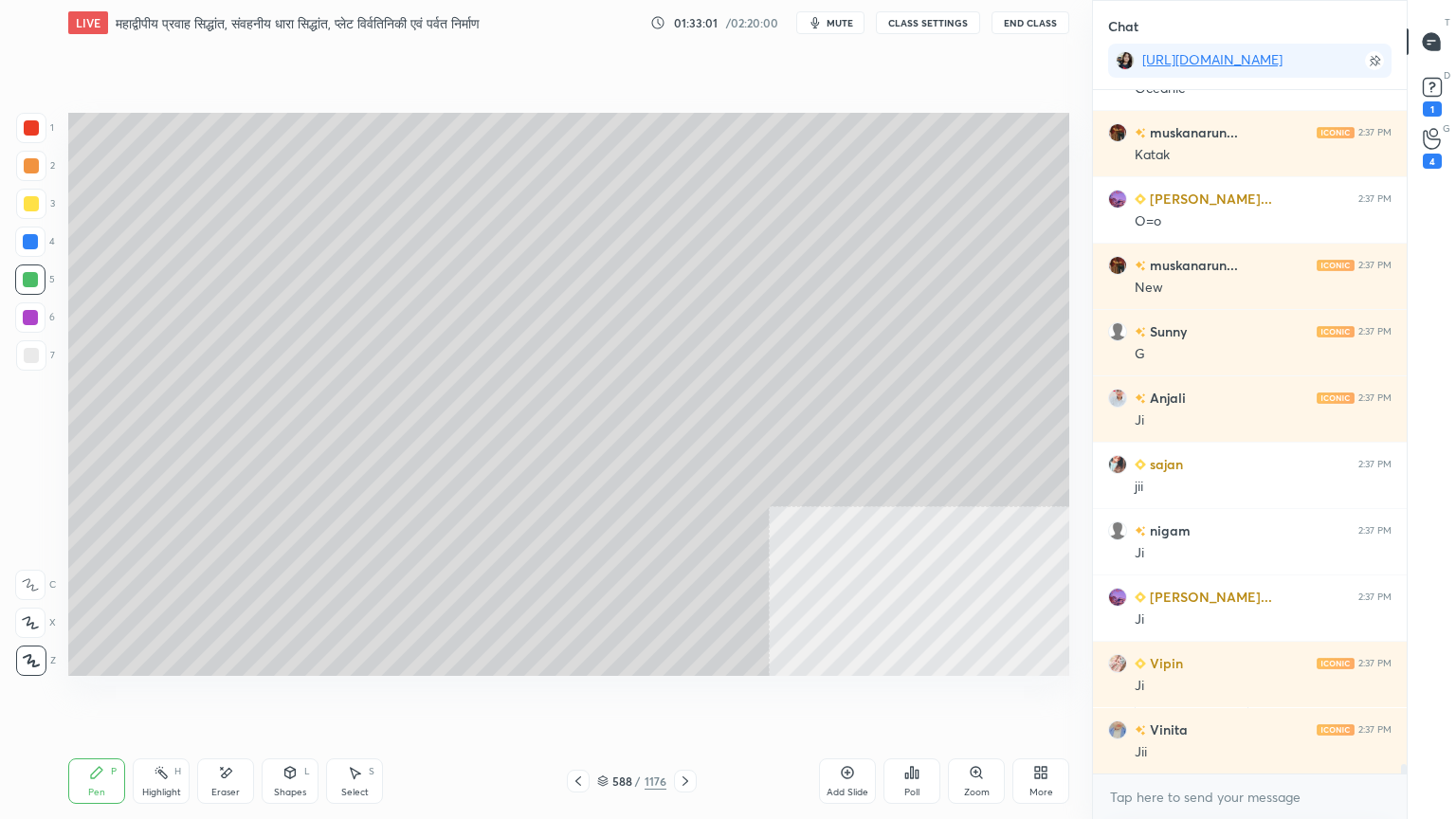 click at bounding box center (31, 355) 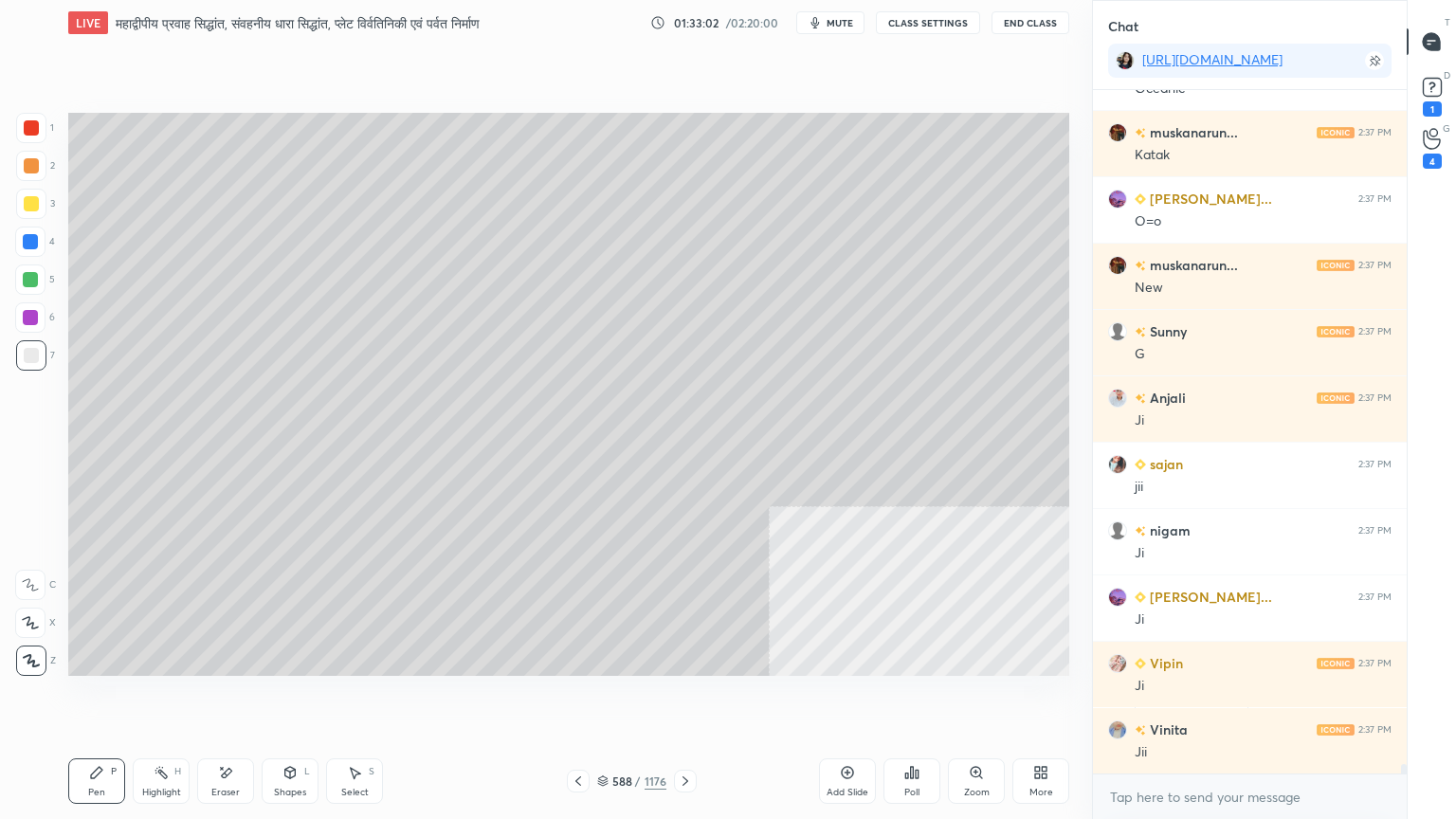 click at bounding box center [31, 355] 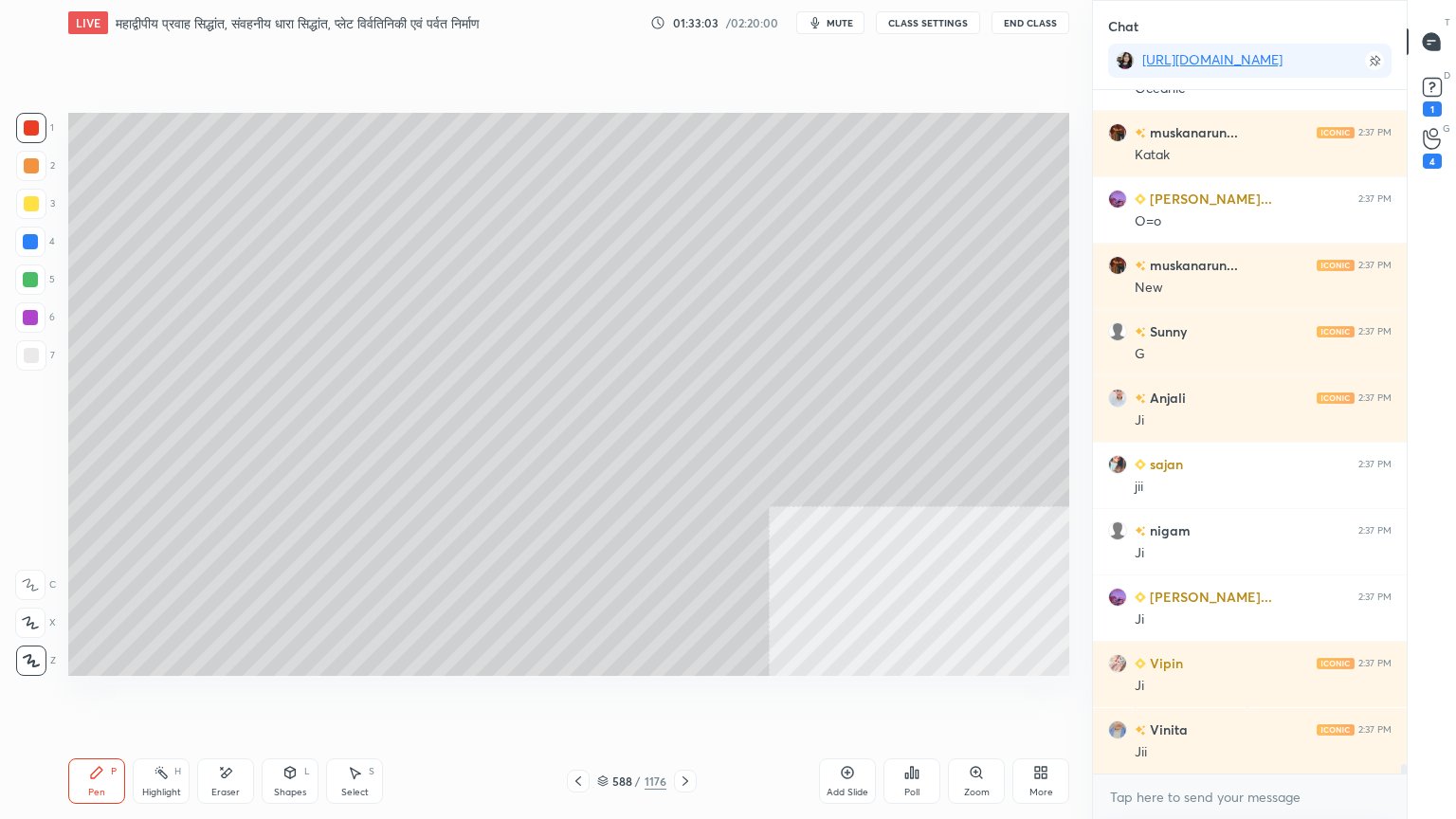 scroll, scrollTop: 48805, scrollLeft: 0, axis: vertical 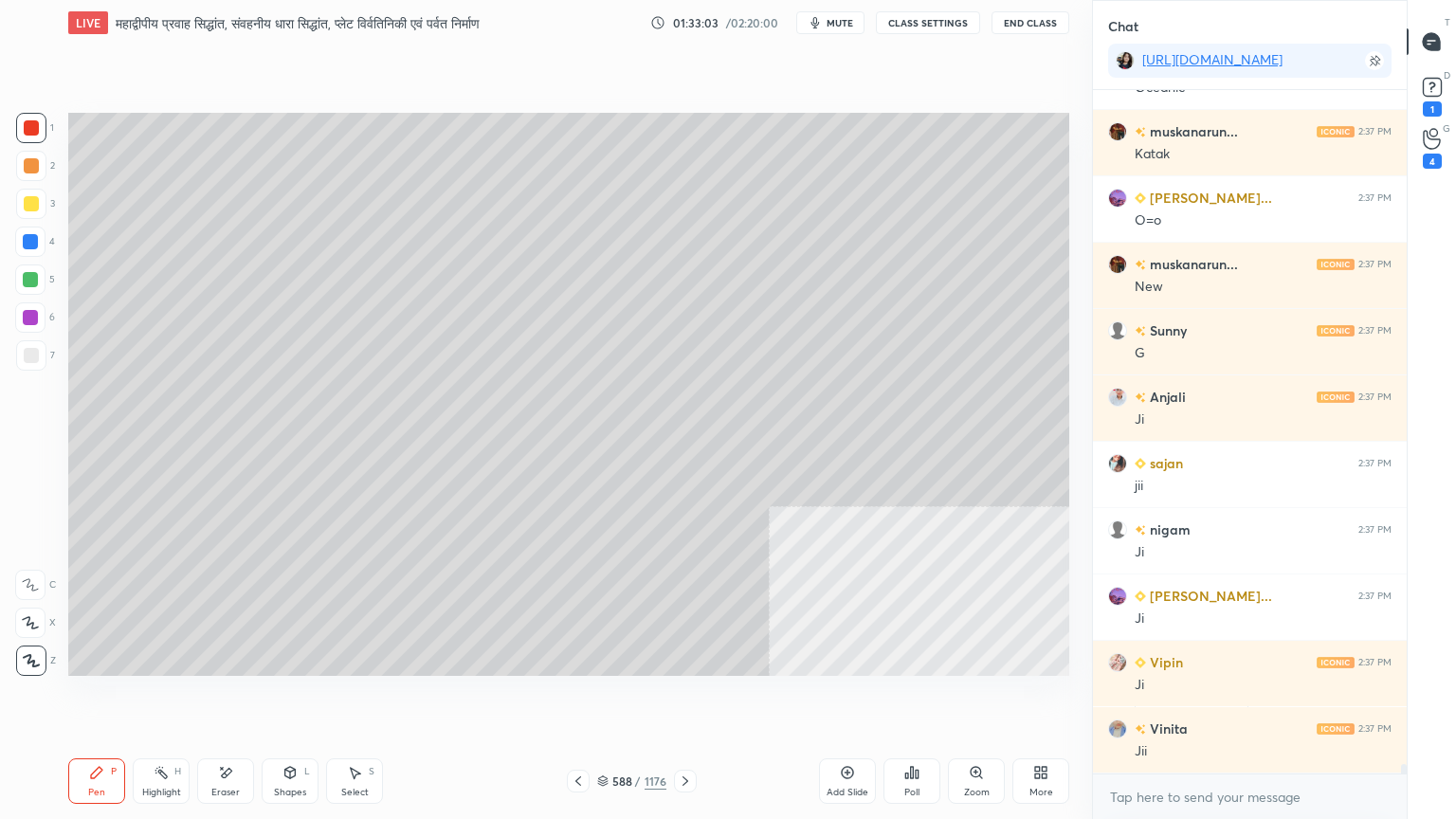 click on "588 / 1176" at bounding box center (631, 781) 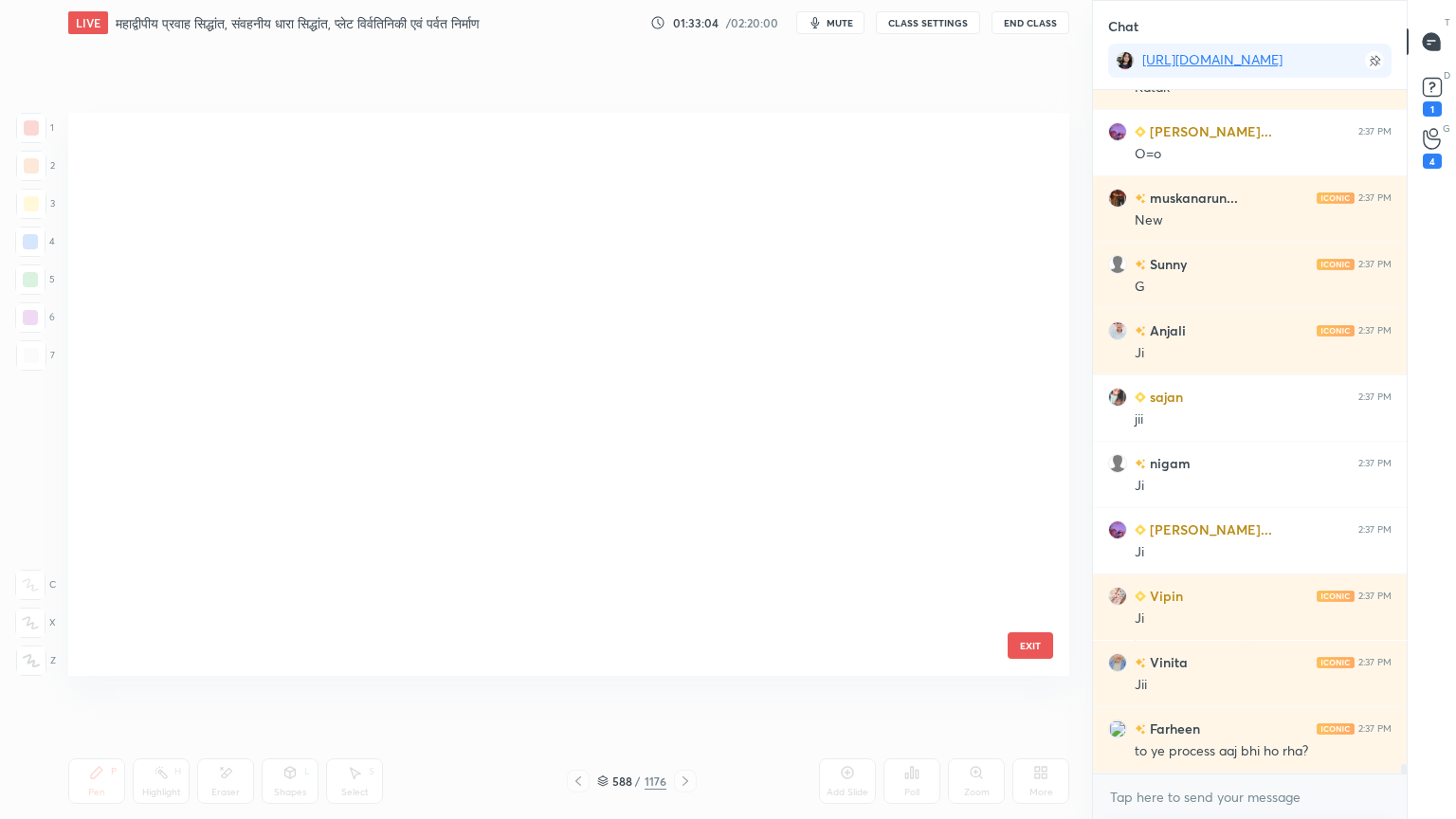 scroll, scrollTop: 33437, scrollLeft: 0, axis: vertical 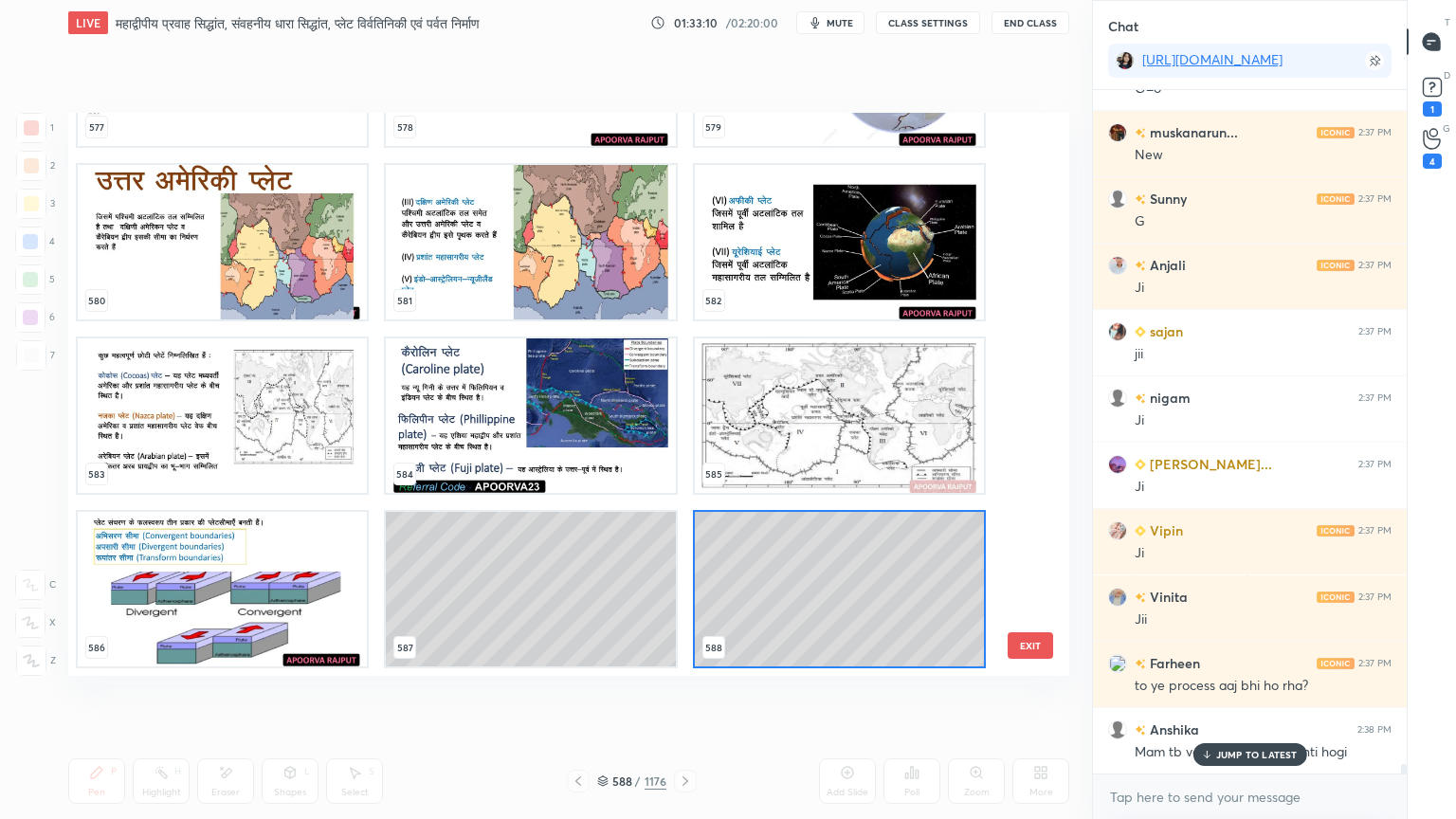 click on "JUMP TO LATEST" at bounding box center [1257, 755] 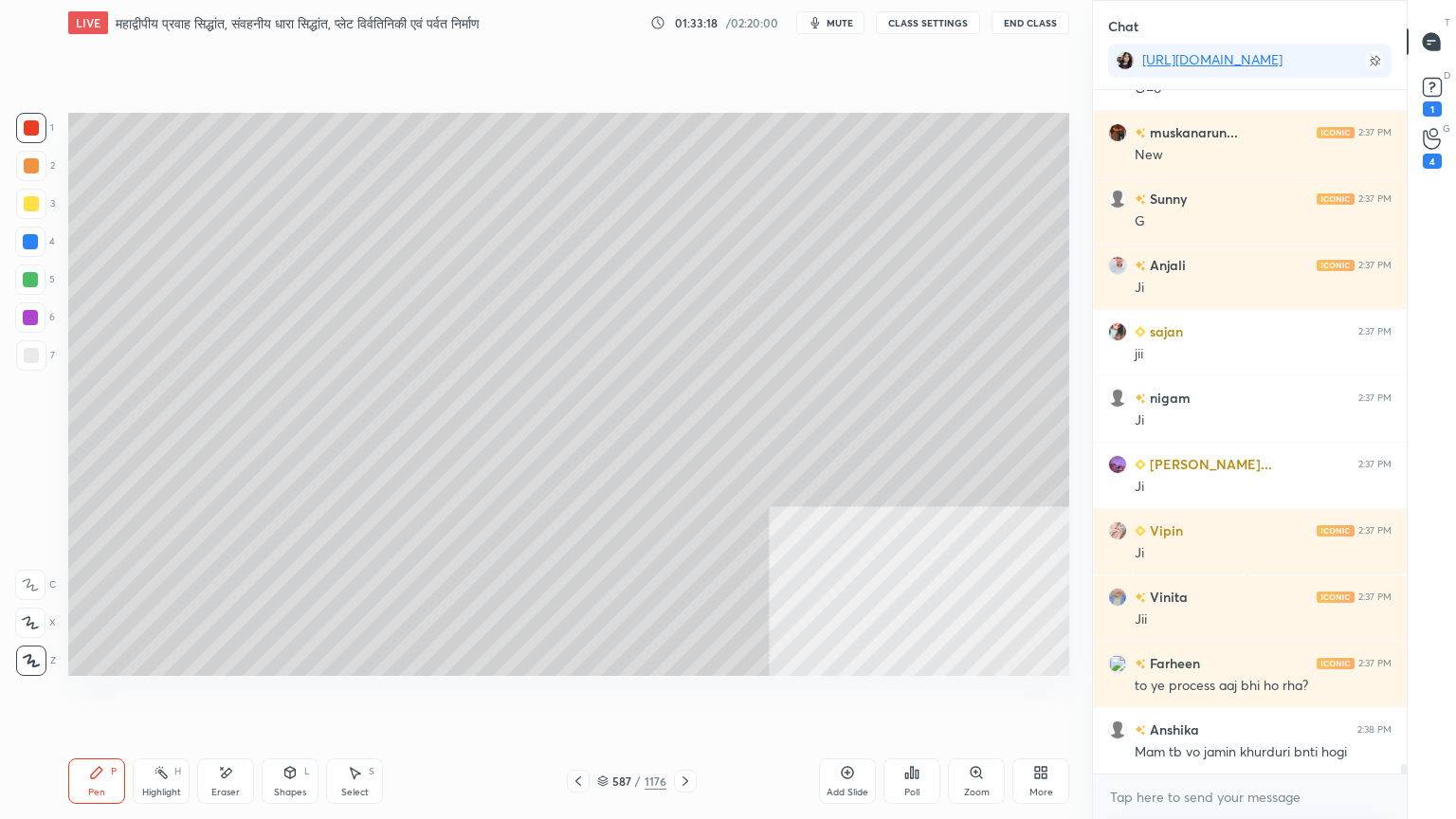 click on "7" at bounding box center (35, 355) 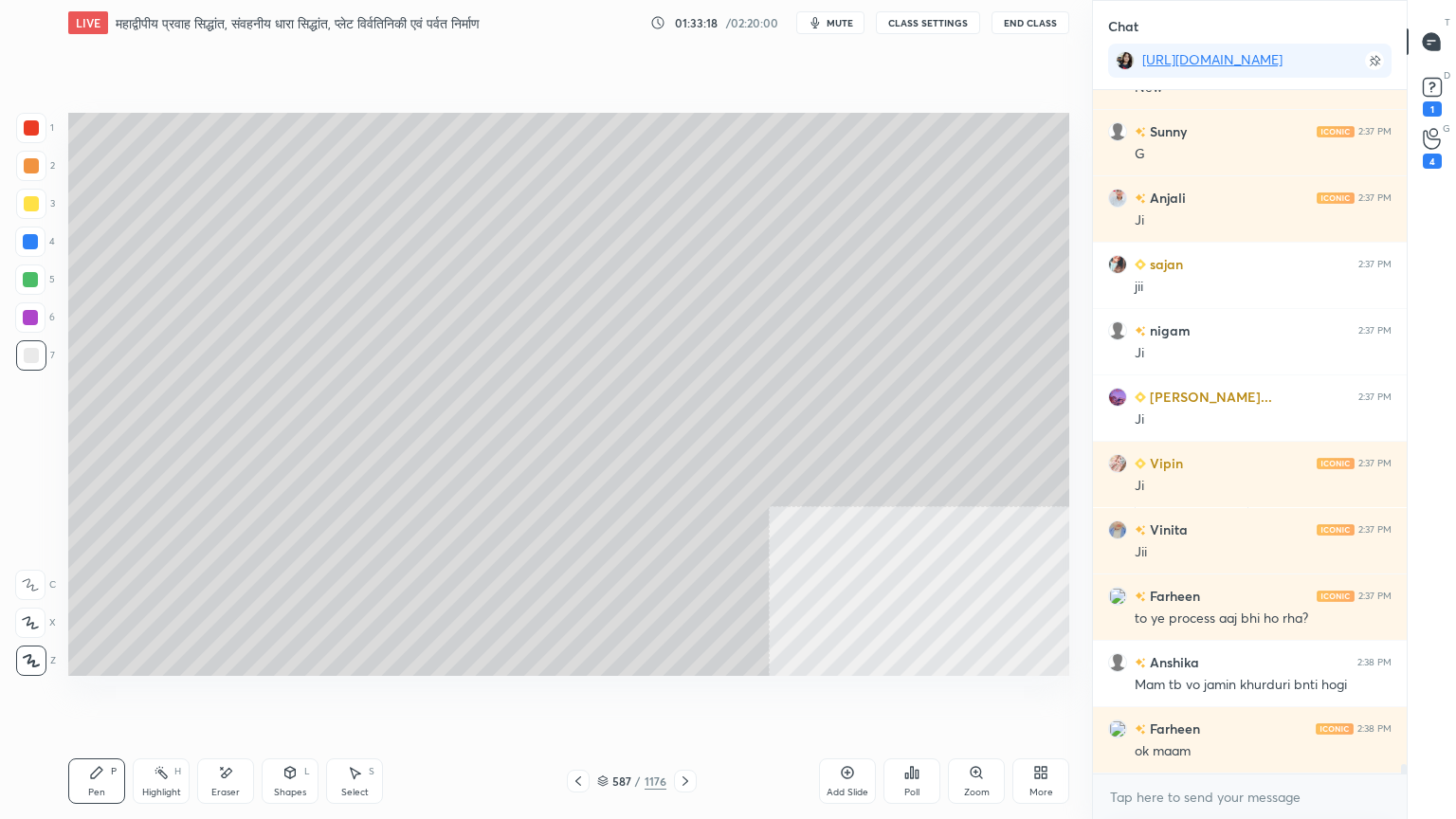 click at bounding box center (31, 355) 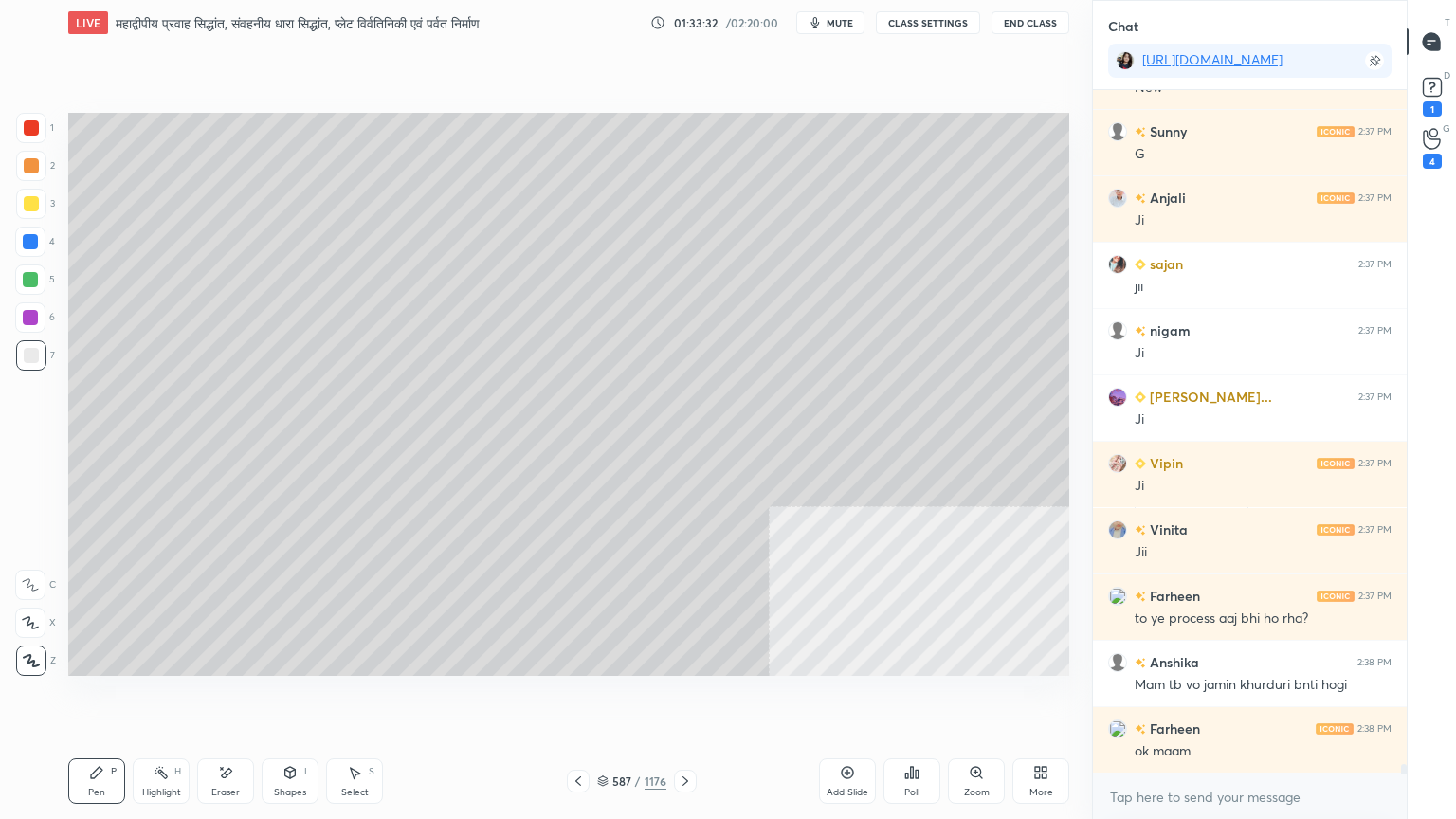 click at bounding box center (31, 204) 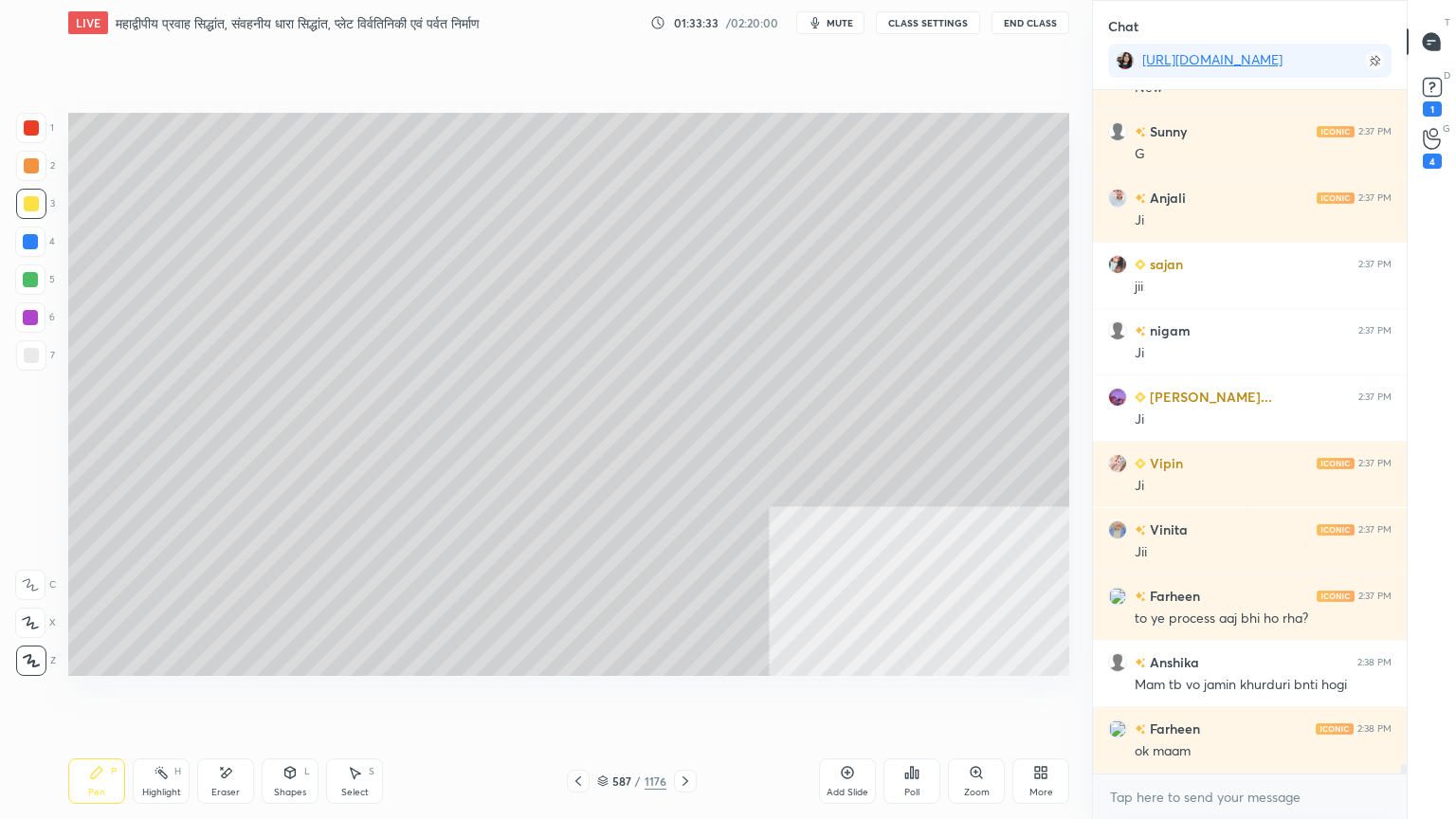 click at bounding box center [31, 204] 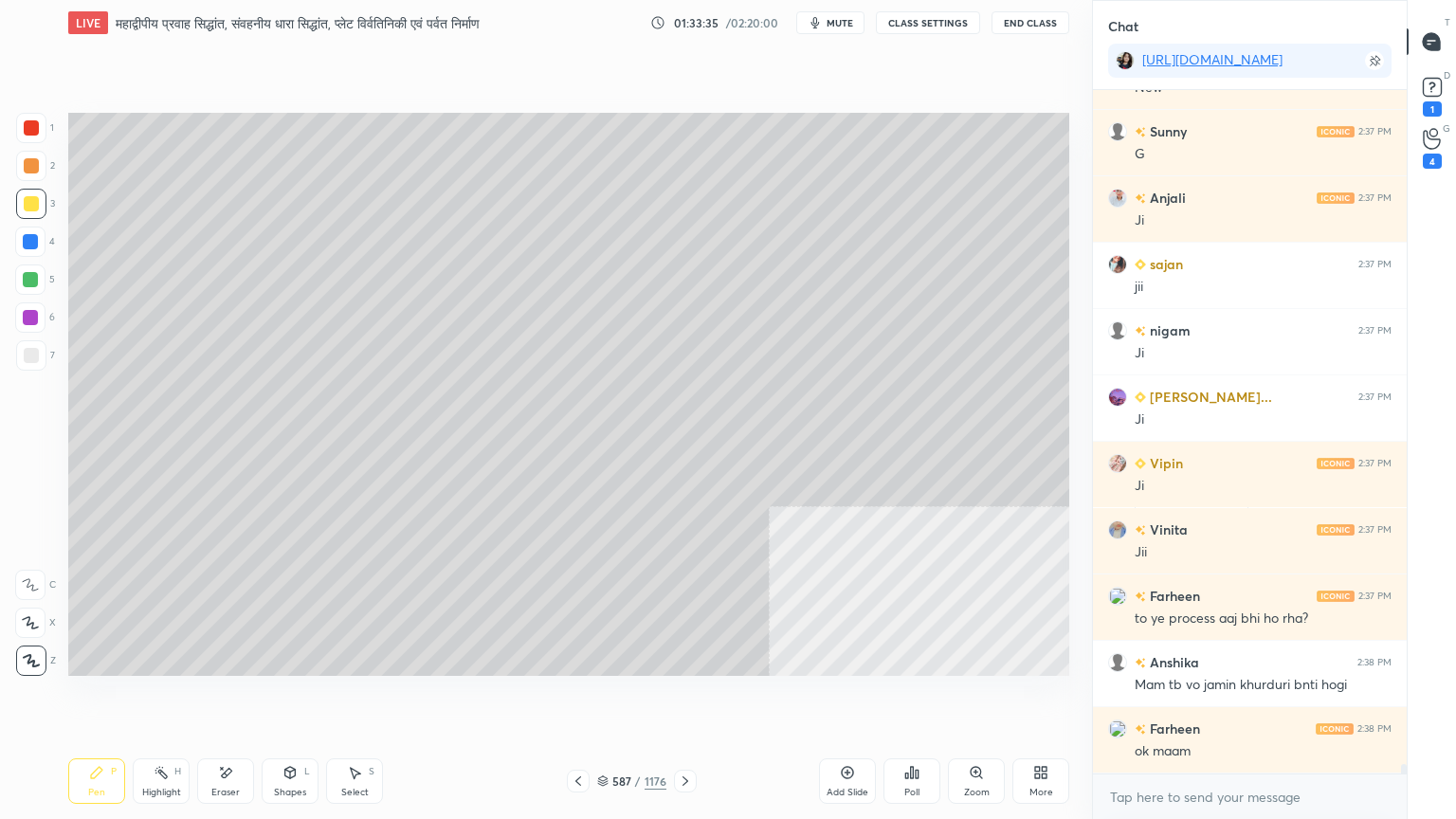 scroll, scrollTop: 49004, scrollLeft: 0, axis: vertical 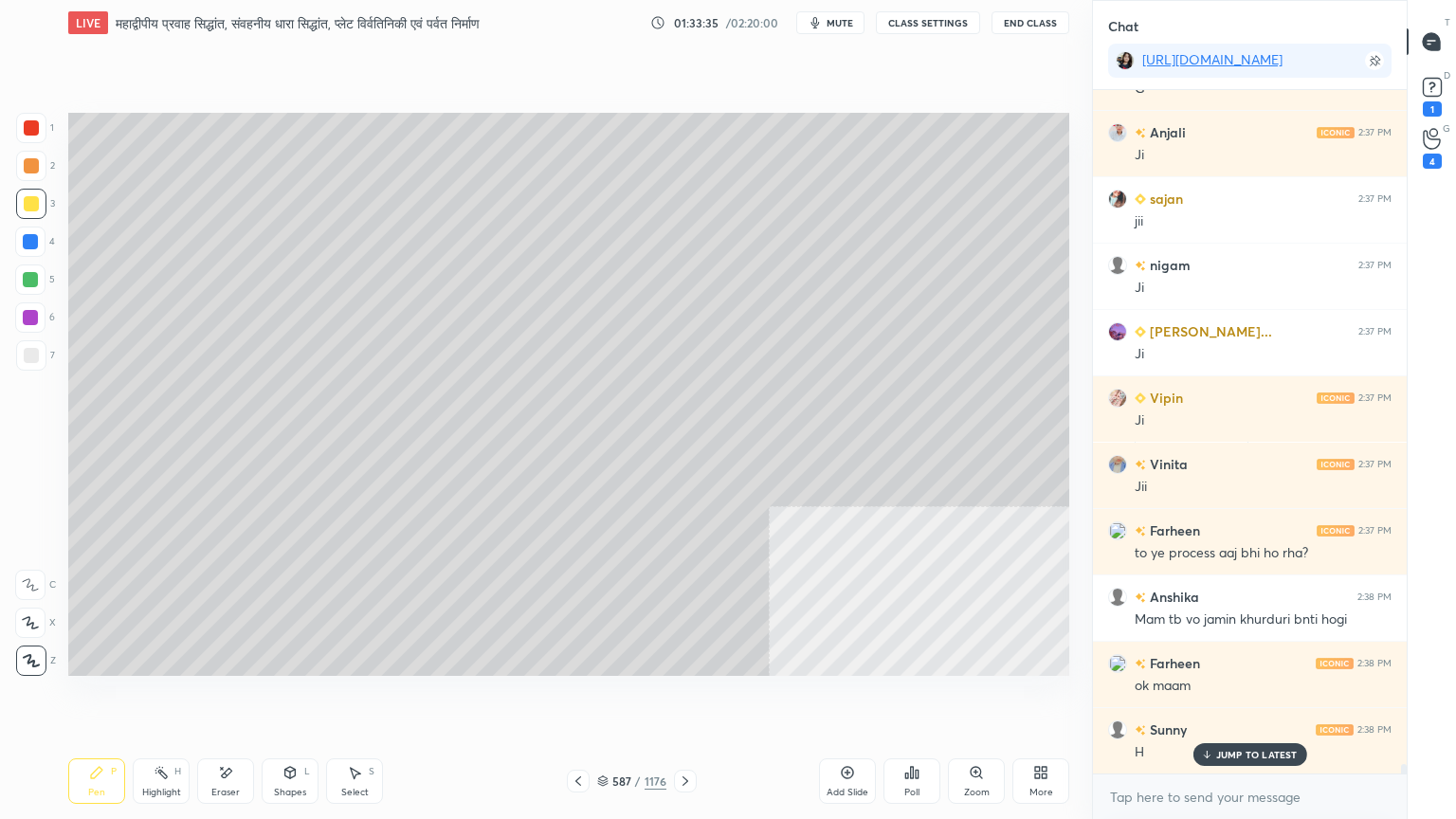 click at bounding box center (30, 280) 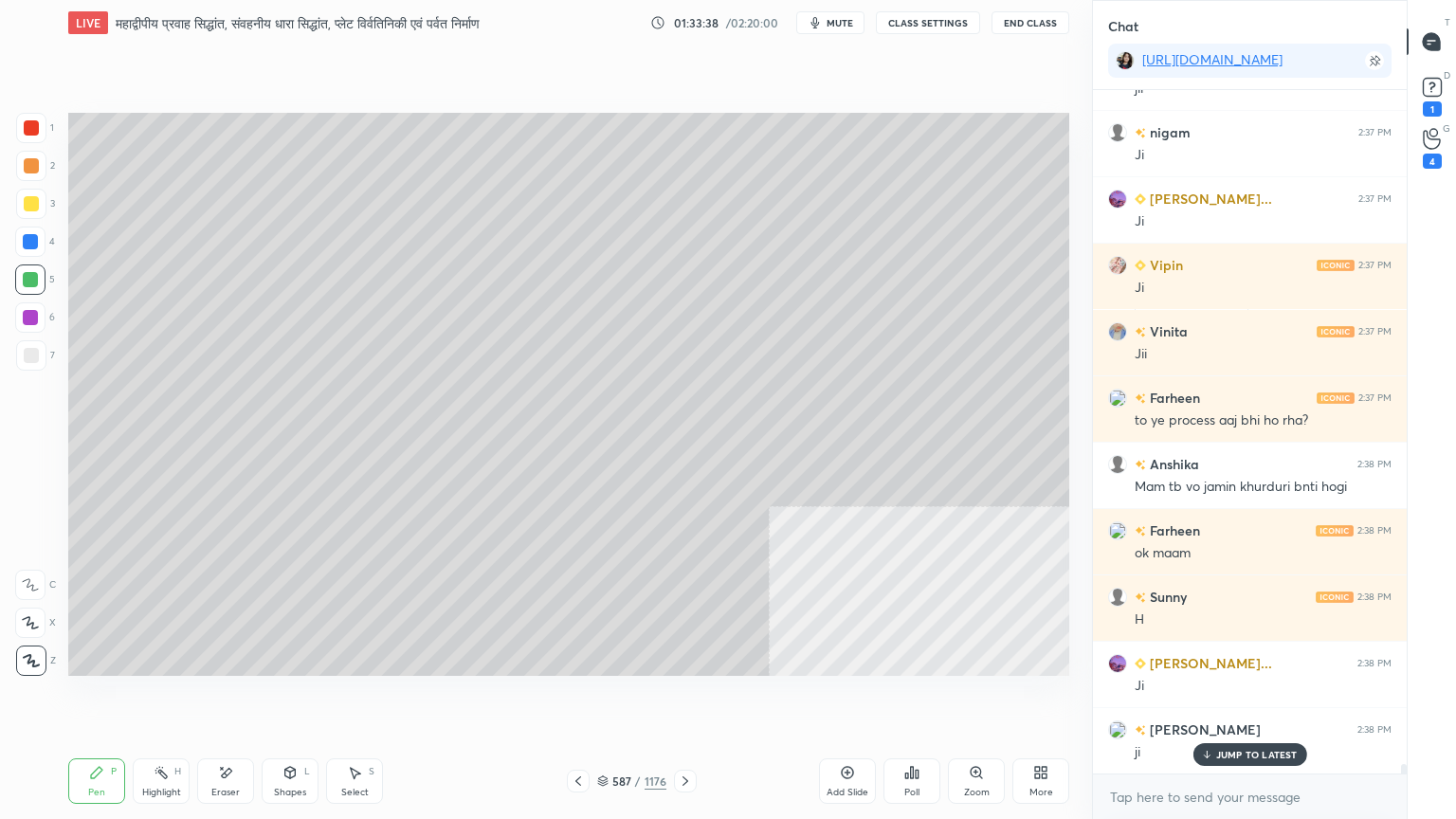 scroll, scrollTop: 49269, scrollLeft: 0, axis: vertical 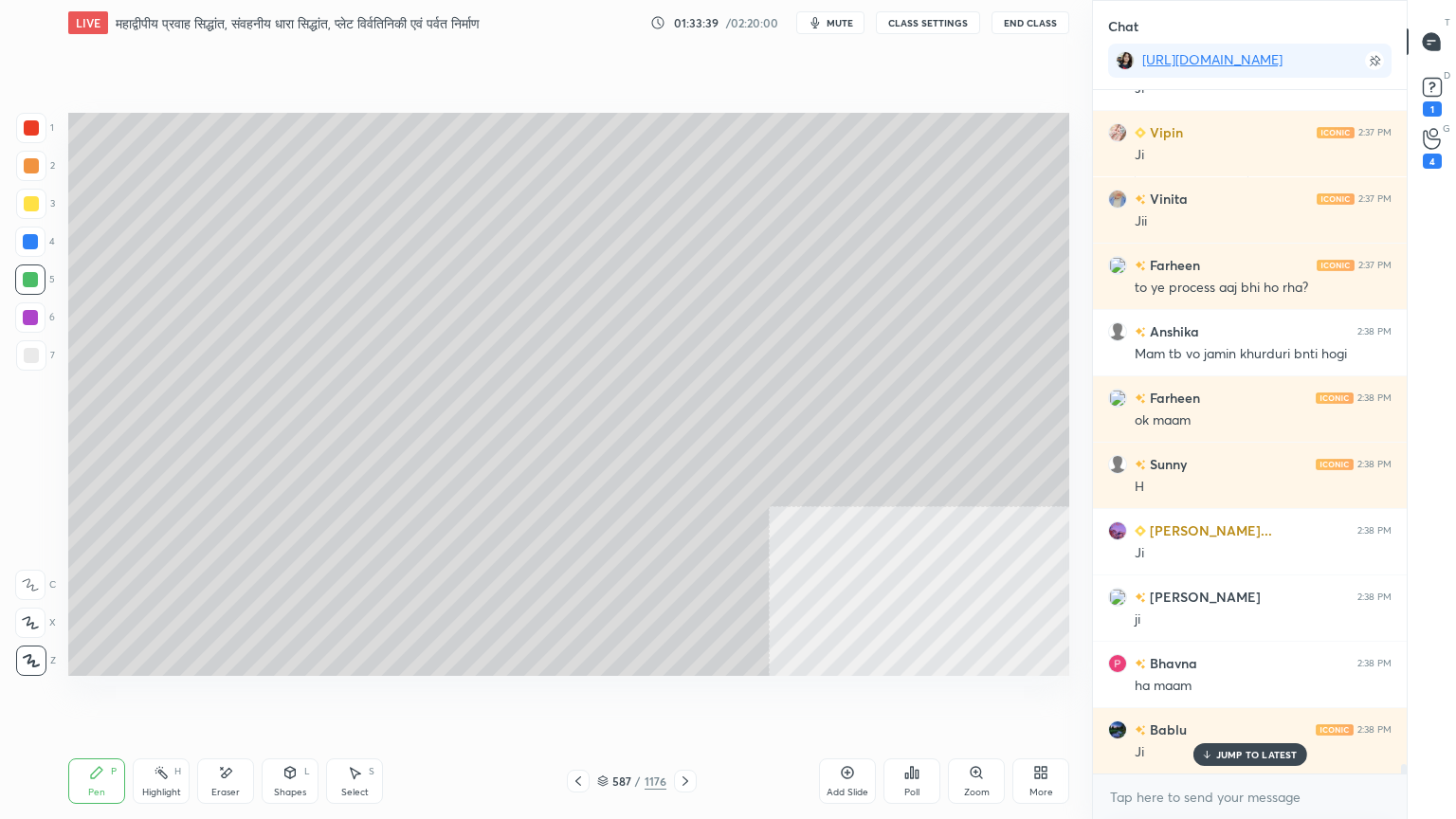 click at bounding box center (30, 318) 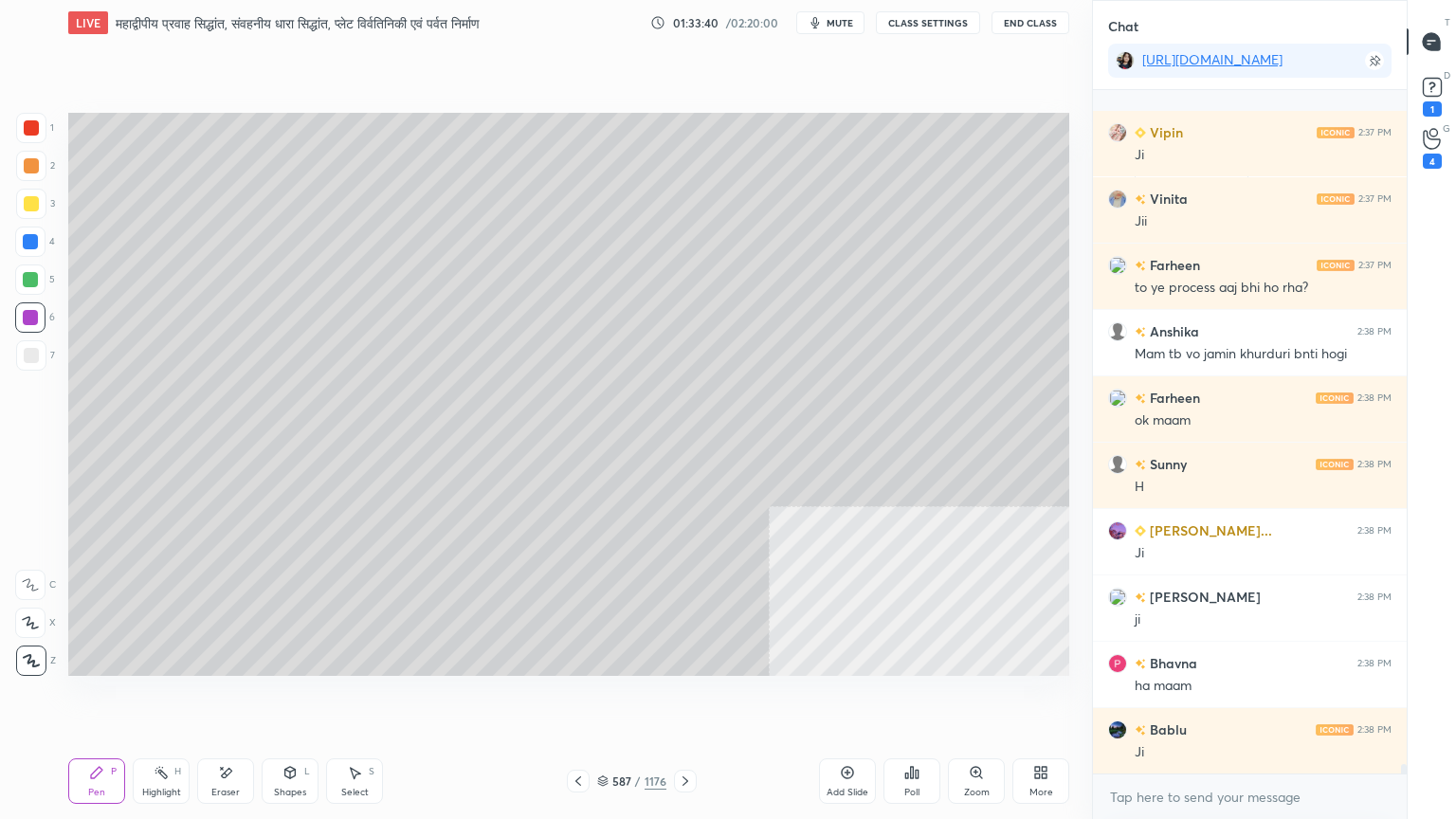 scroll, scrollTop: 49336, scrollLeft: 0, axis: vertical 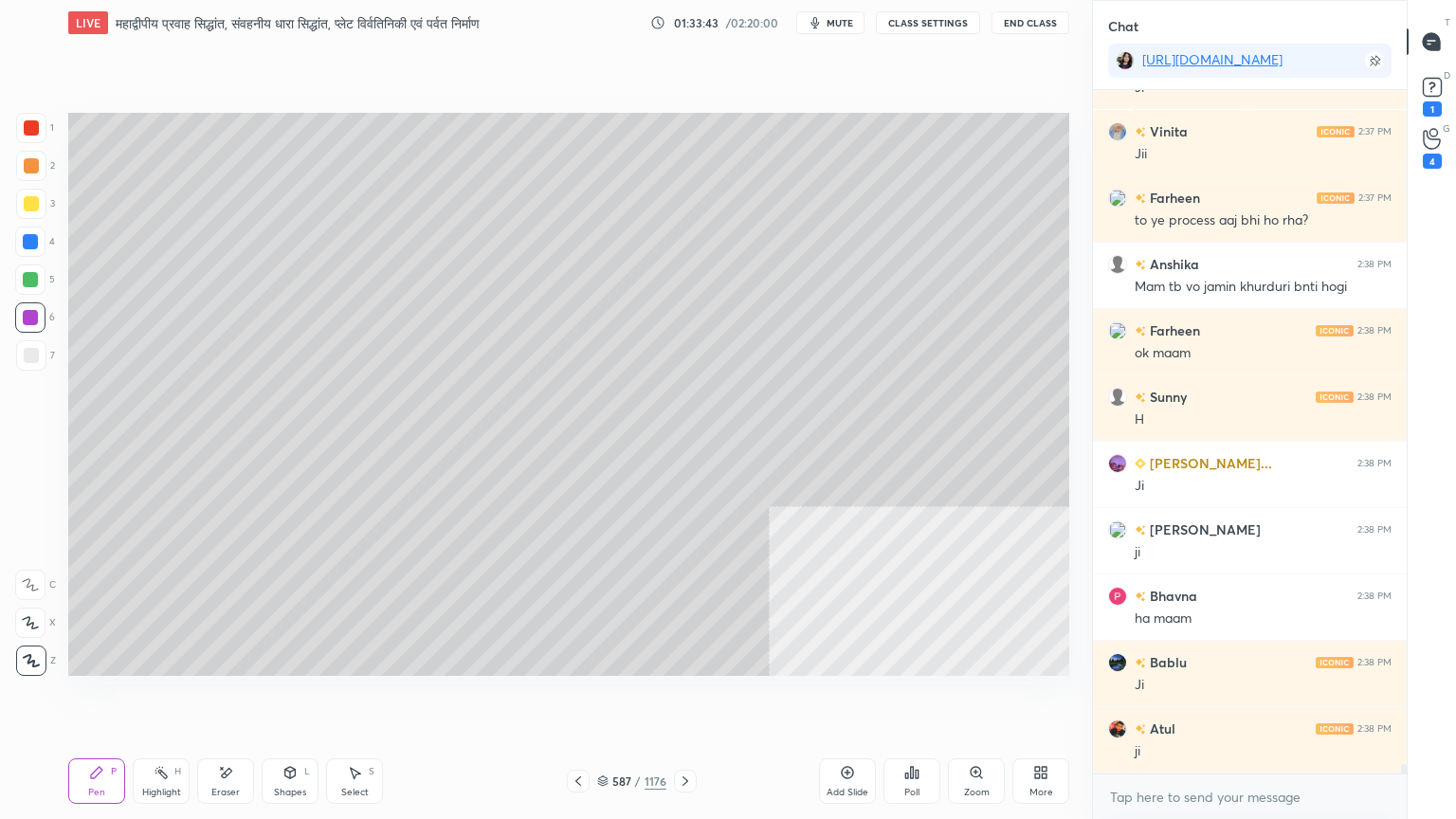 drag, startPoint x: 23, startPoint y: 140, endPoint x: 61, endPoint y: 140, distance: 38 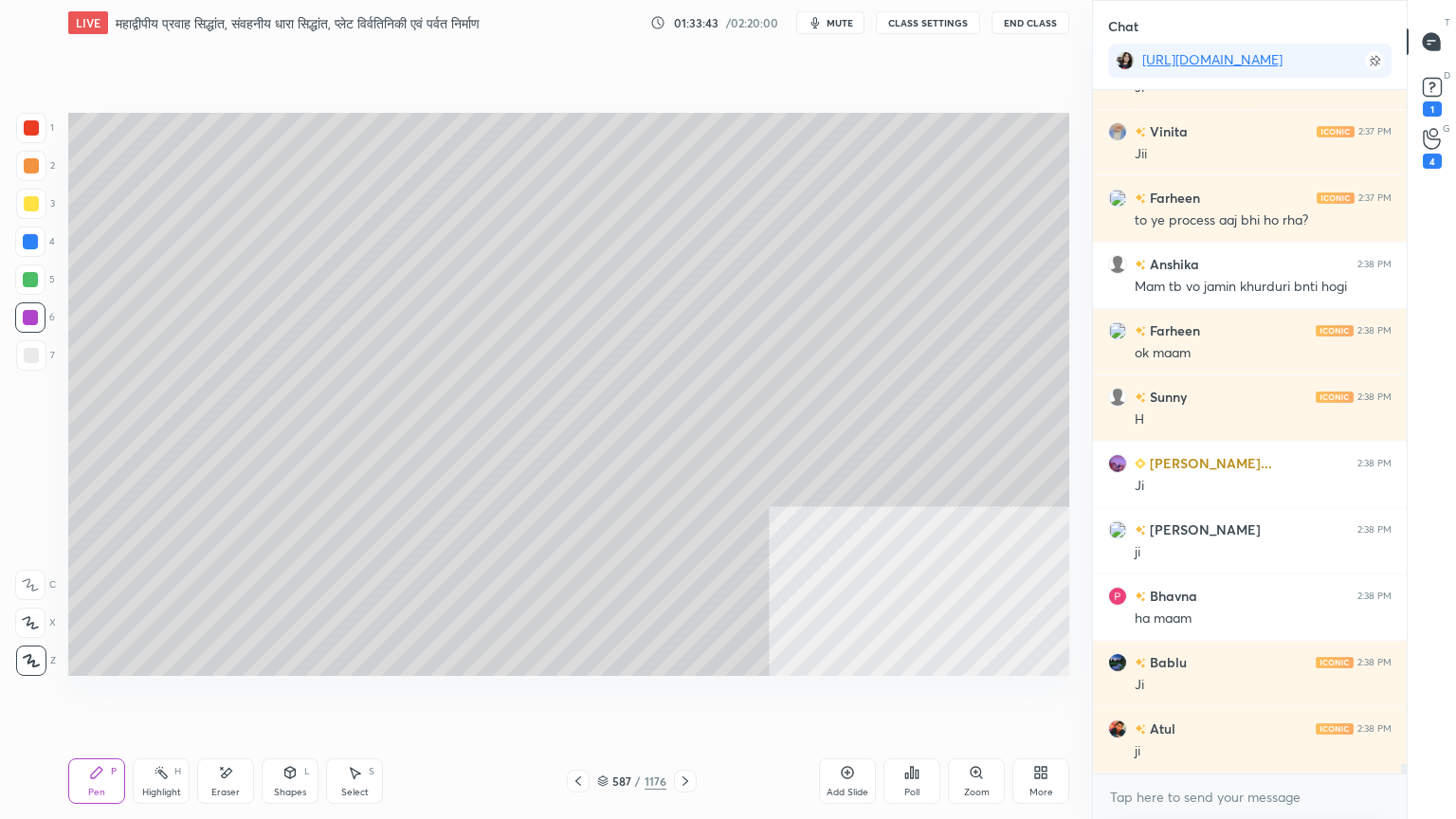 click at bounding box center [31, 128] 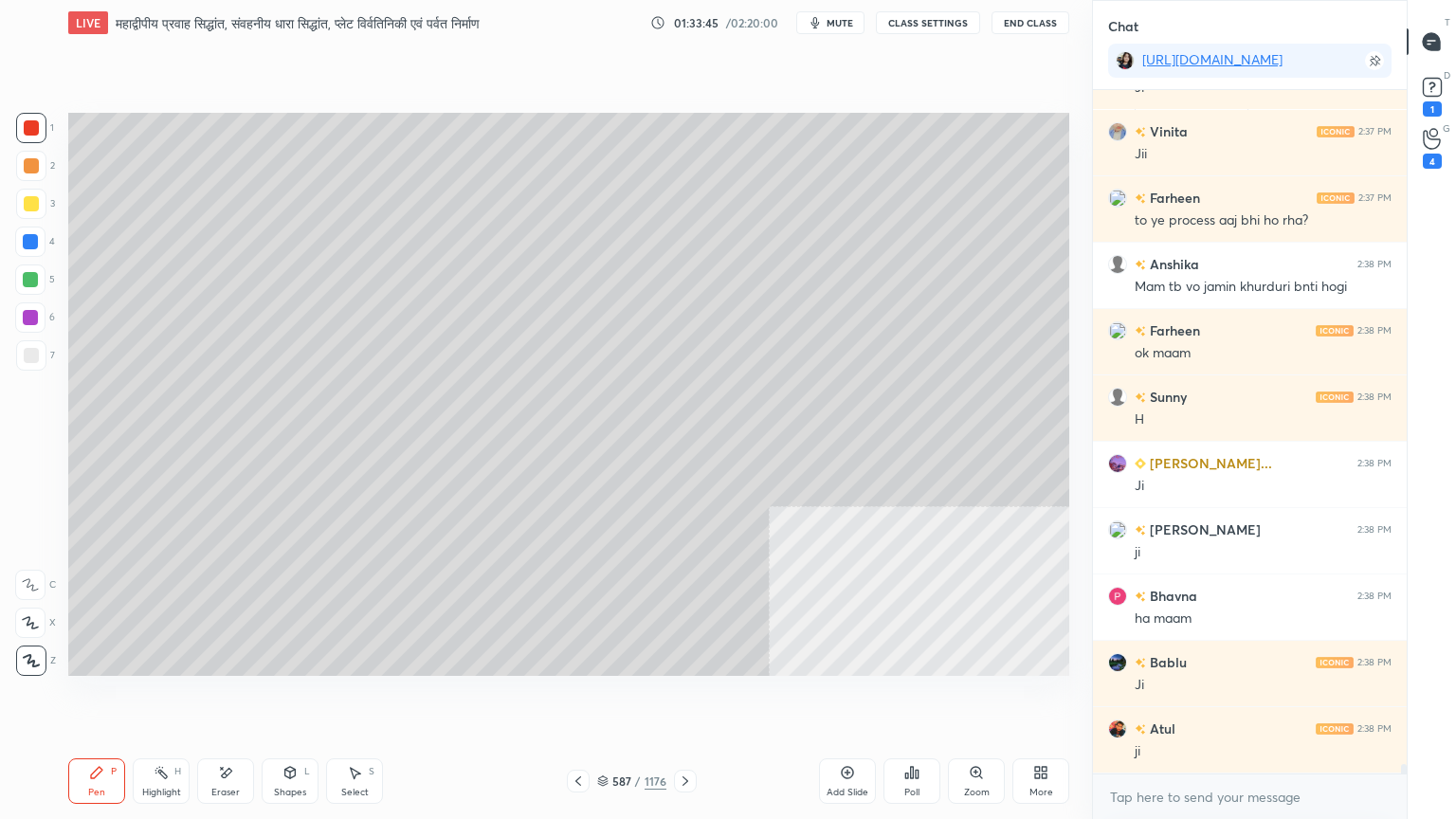 scroll, scrollTop: 49402, scrollLeft: 0, axis: vertical 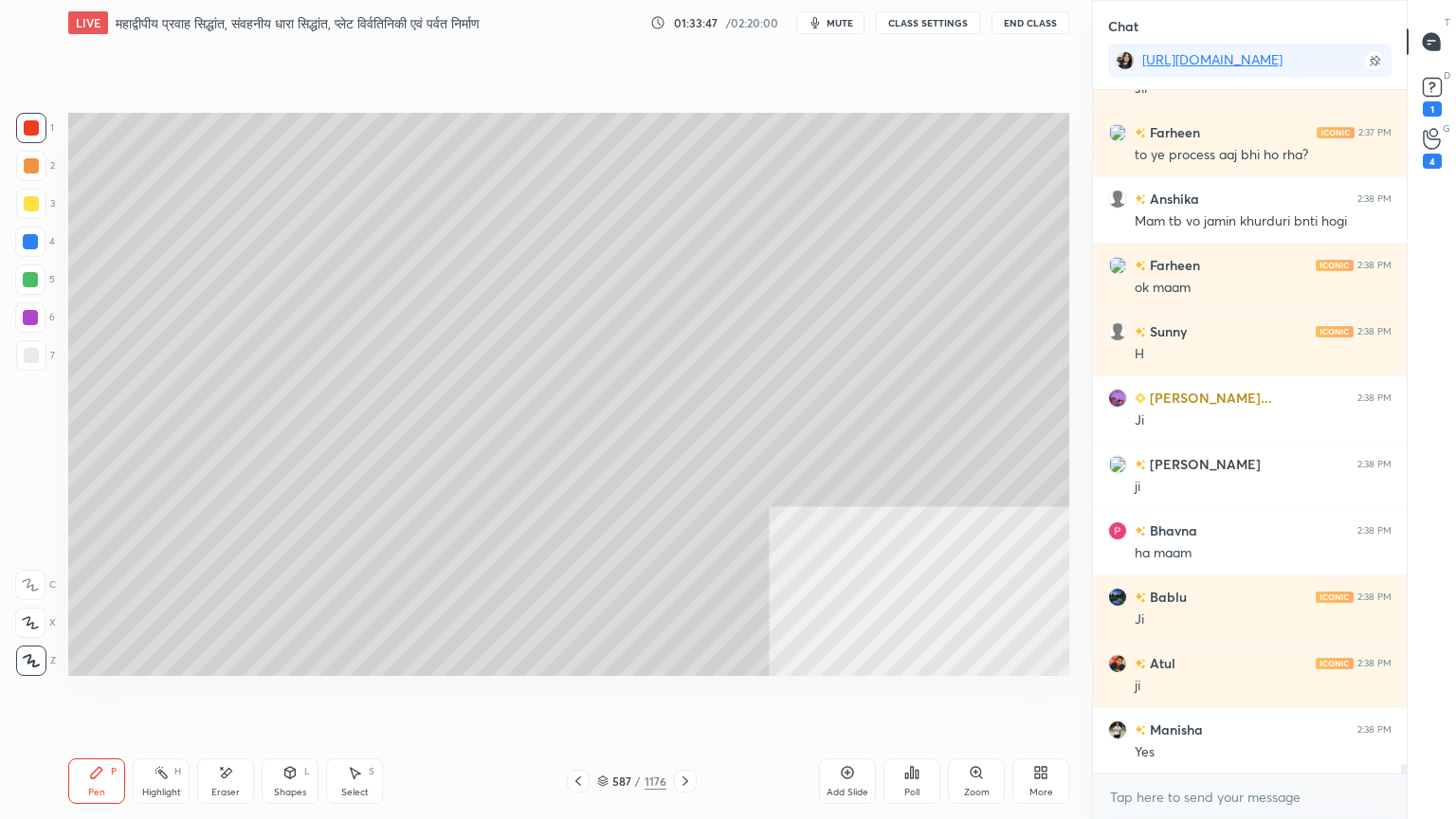 click at bounding box center [31, 355] 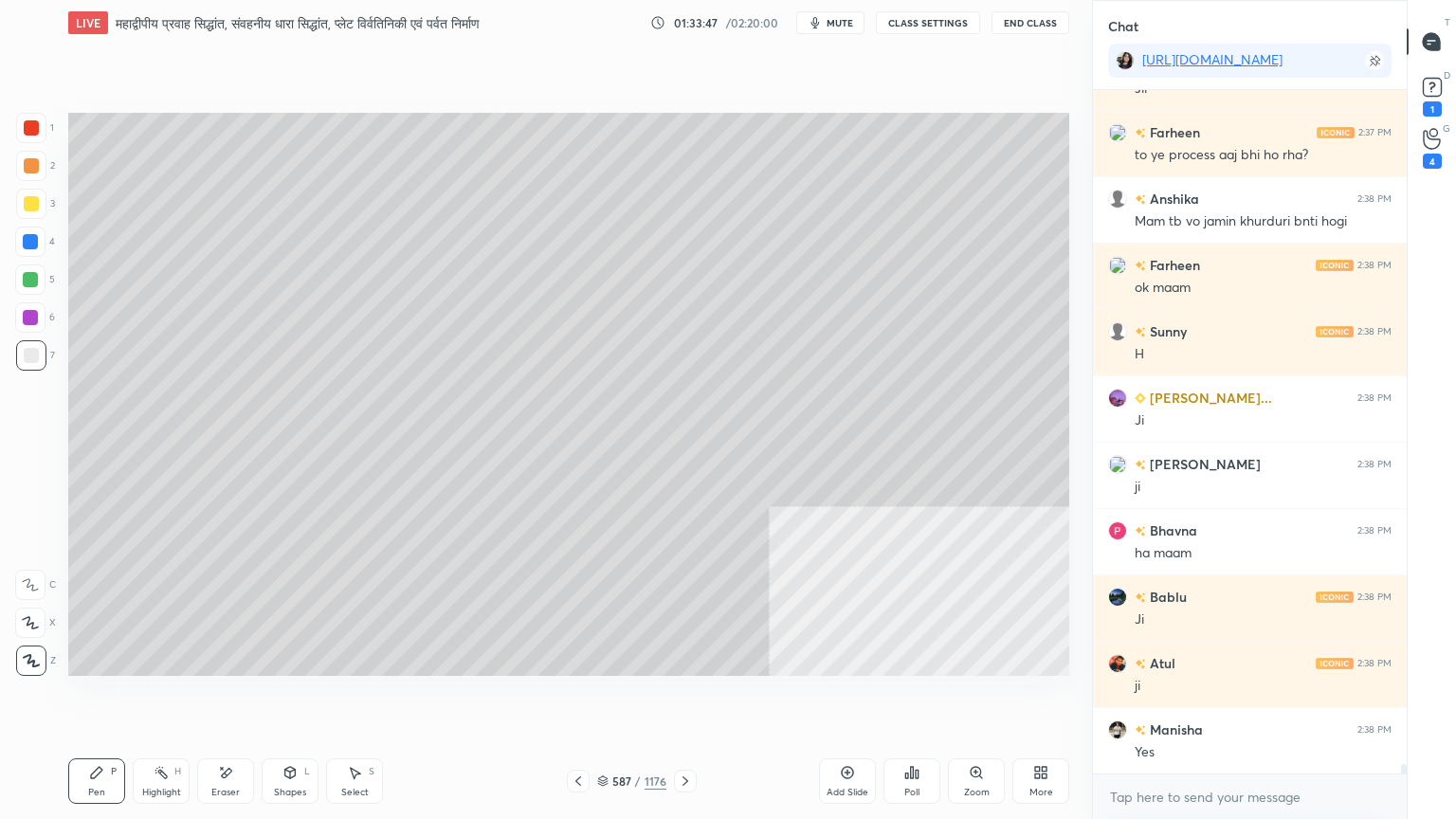 click at bounding box center (31, 355) 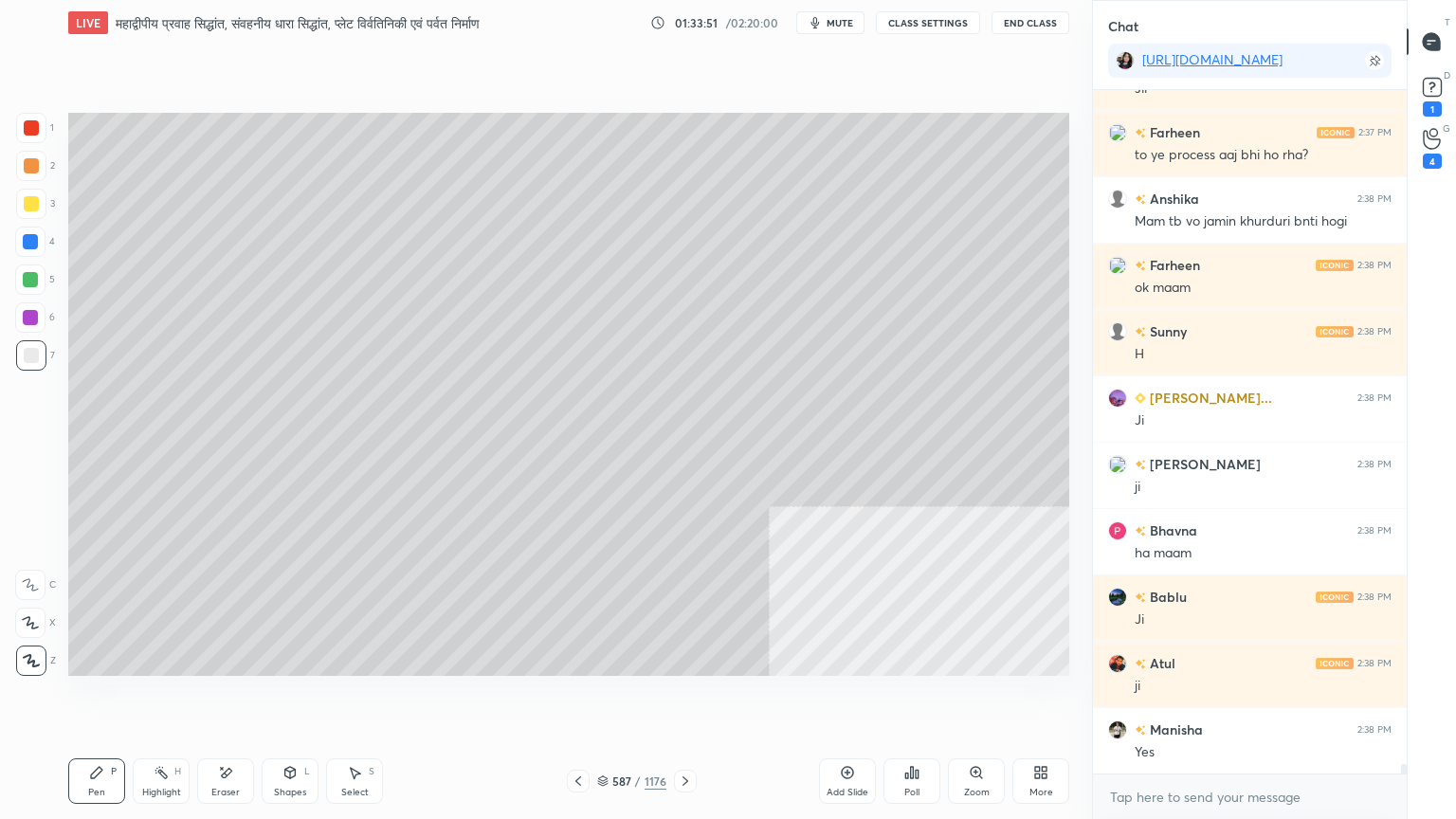 click on "Eraser" at bounding box center (226, 781) 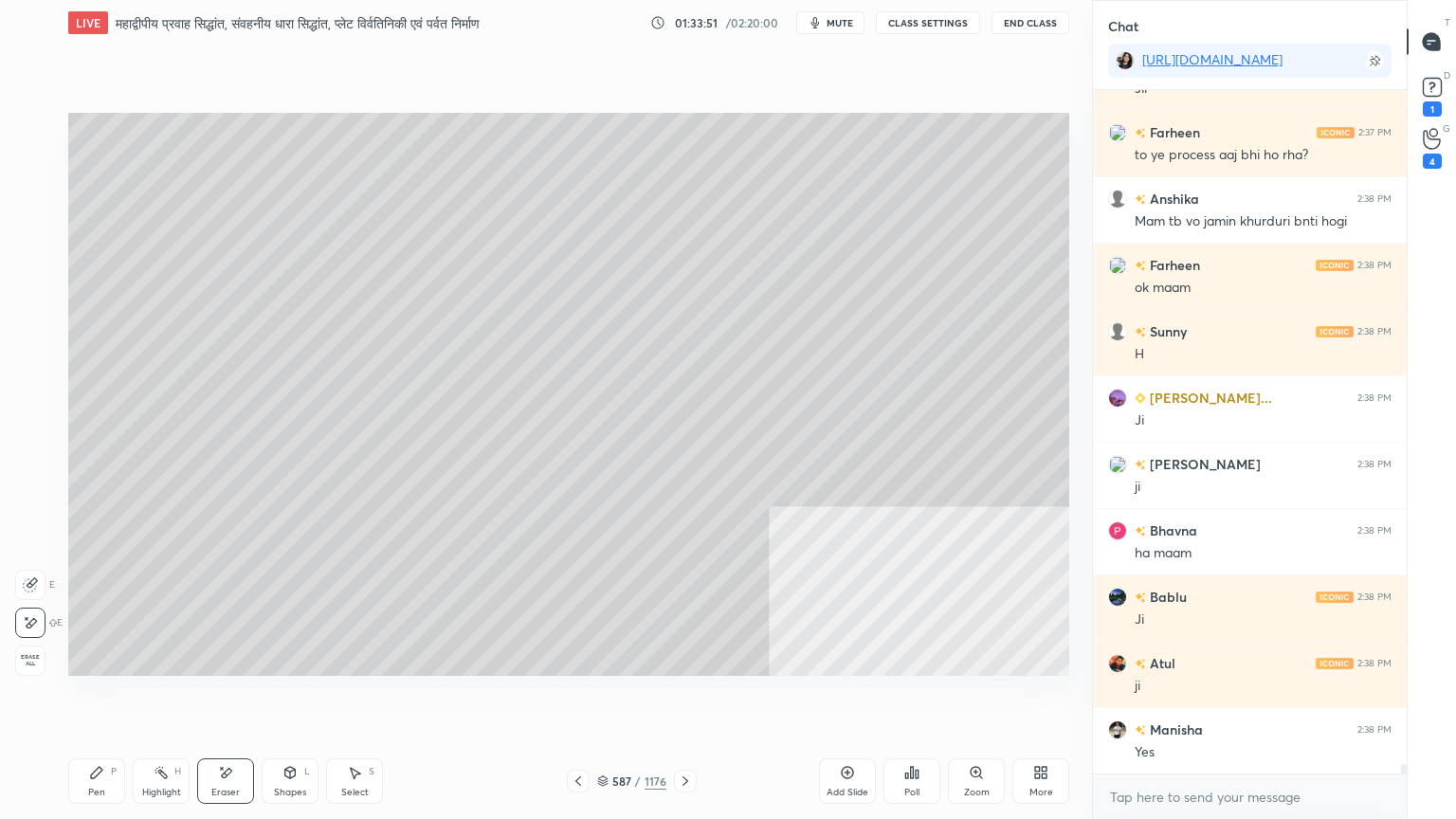 click on "Eraser" at bounding box center (226, 781) 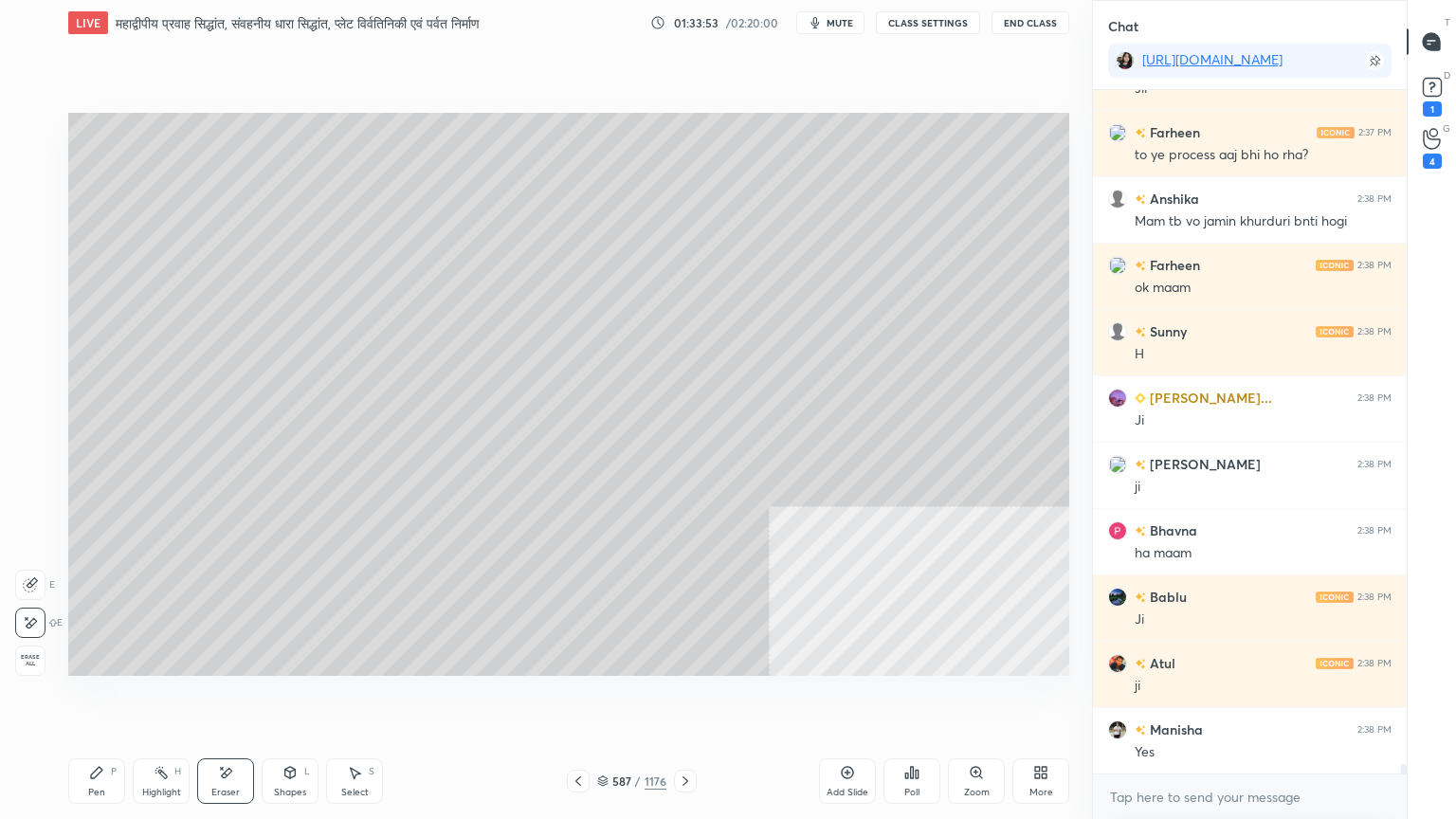 click on "Pen P" at bounding box center [97, 781] 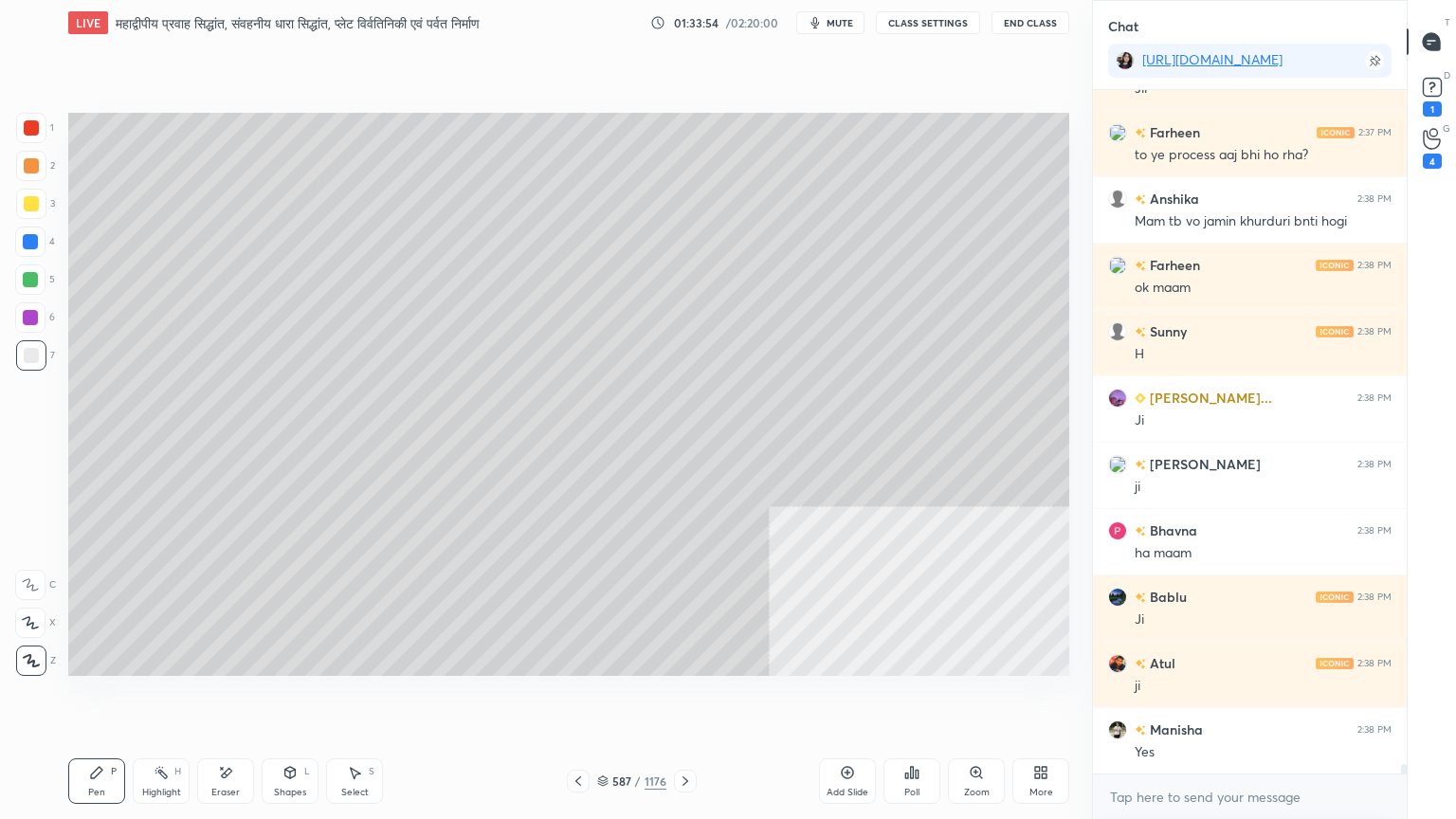 click 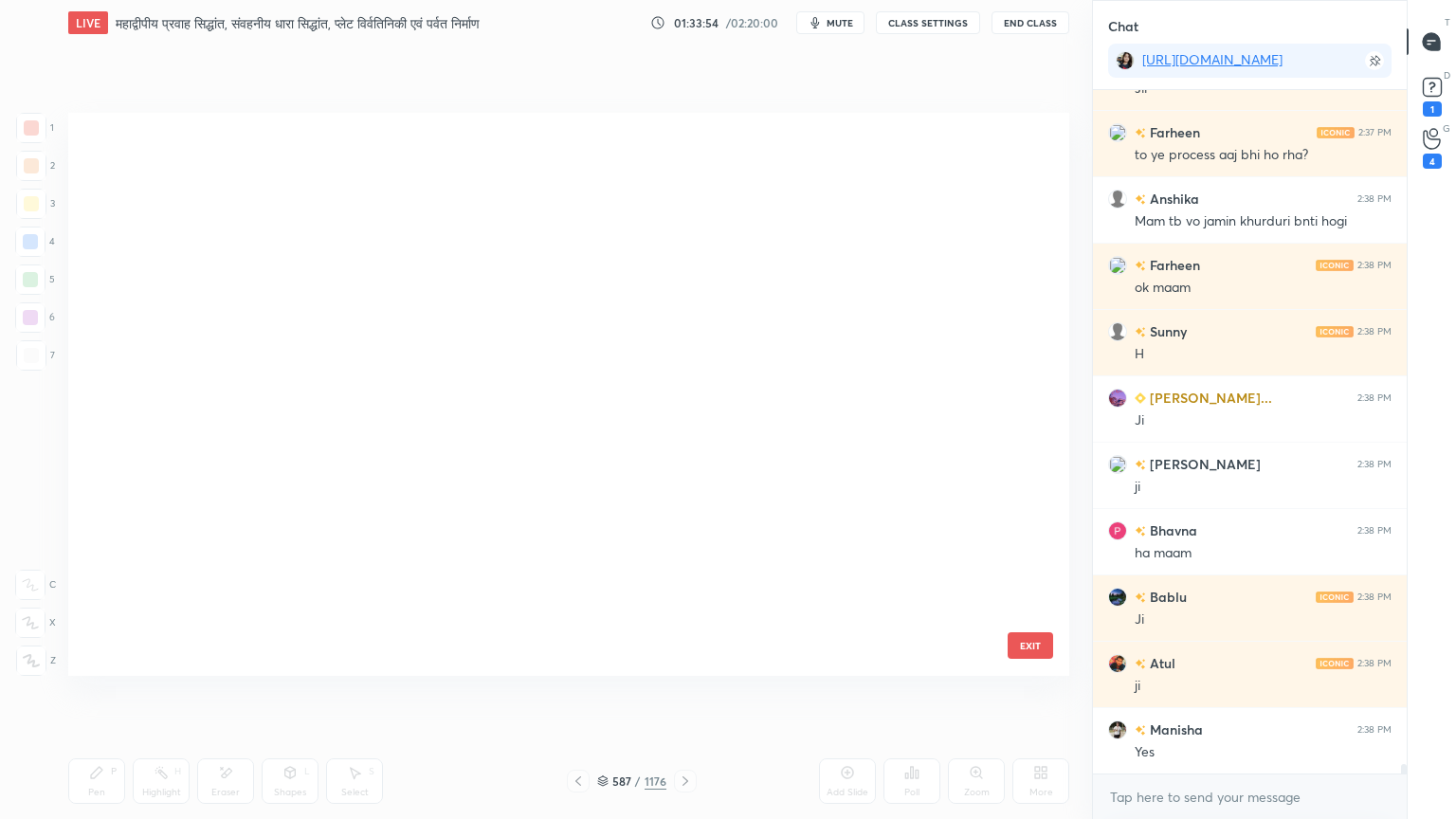 scroll, scrollTop: 33437, scrollLeft: 0, axis: vertical 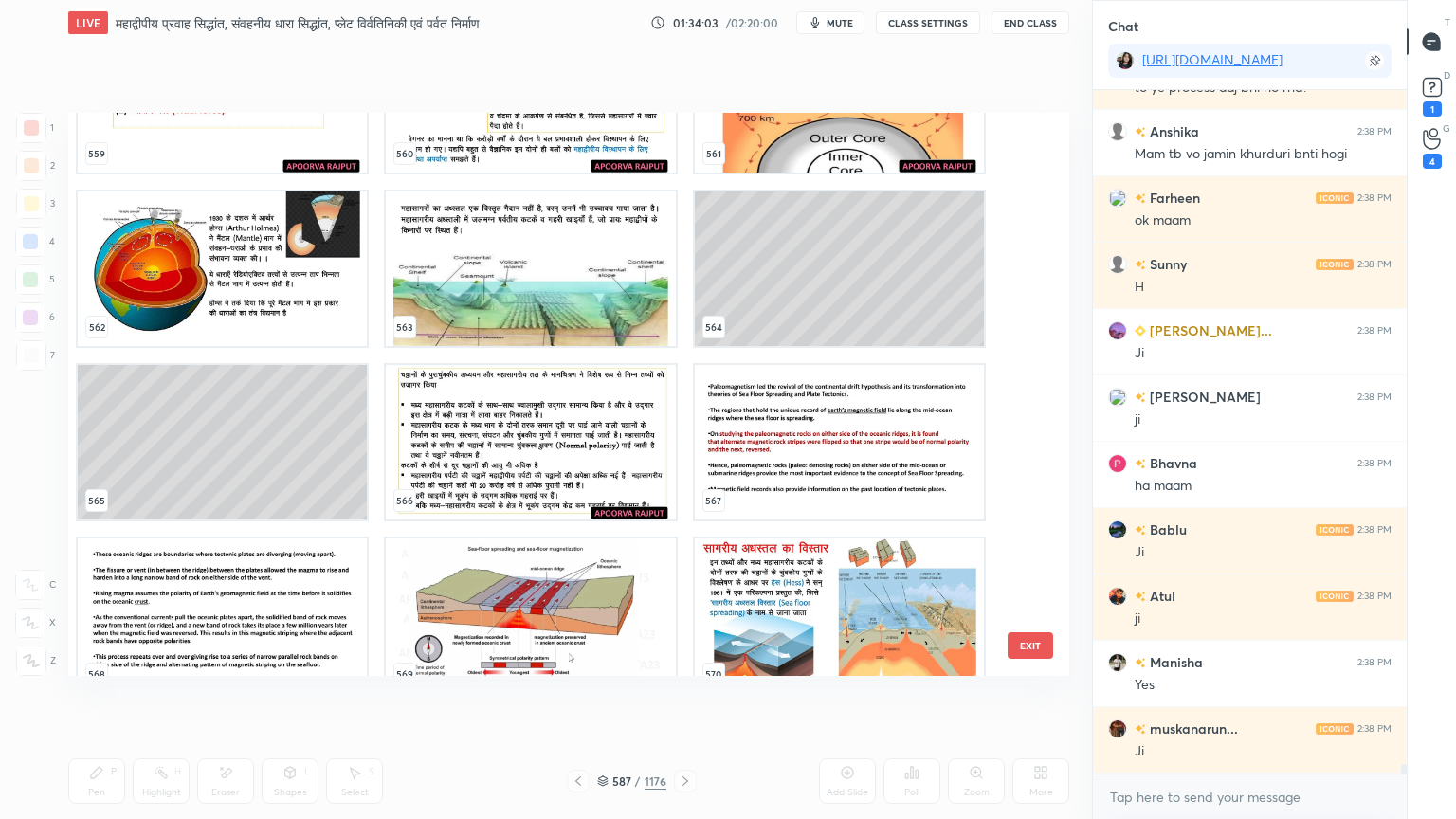 click at bounding box center (530, 268) 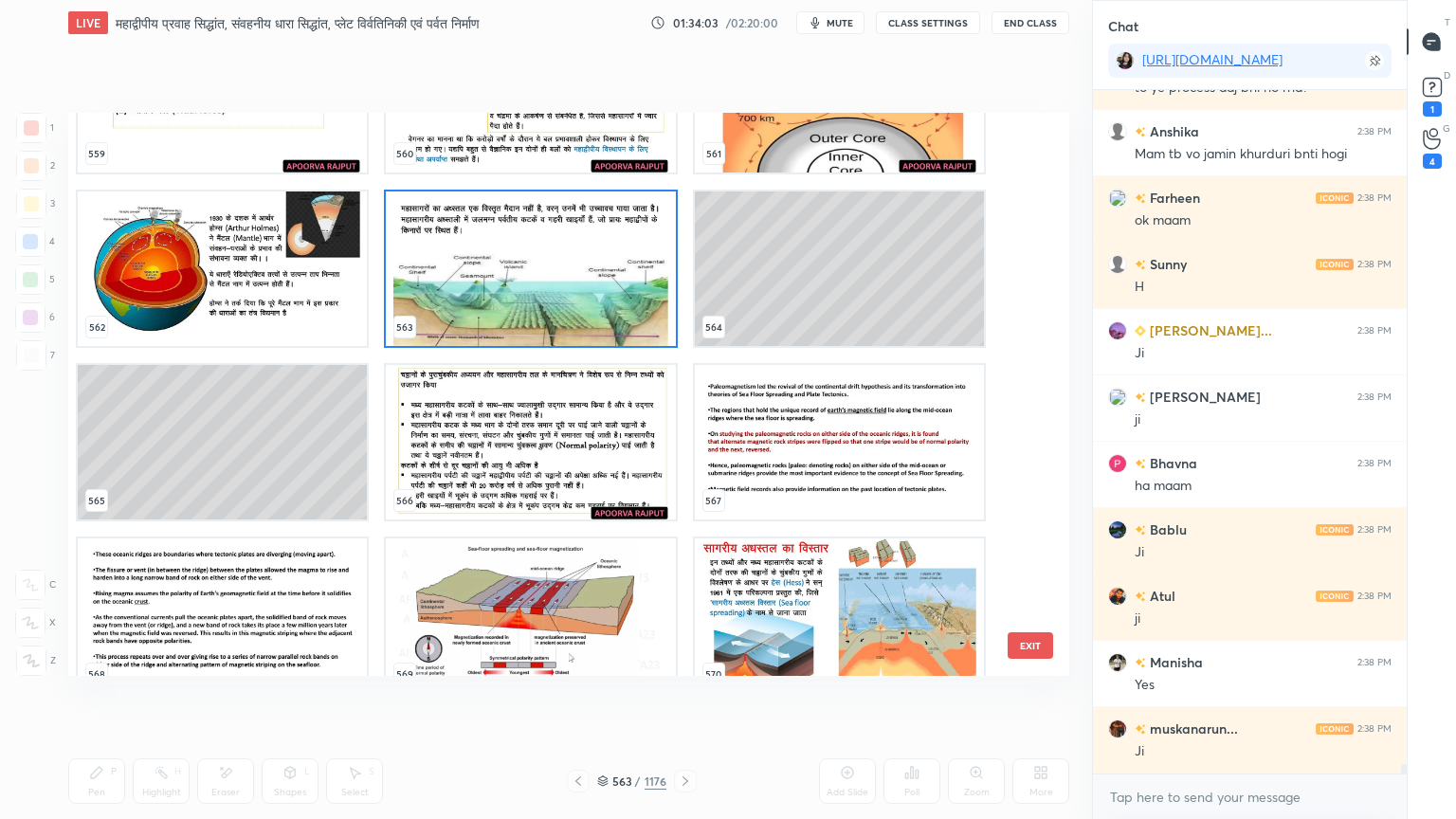 click at bounding box center (530, 268) 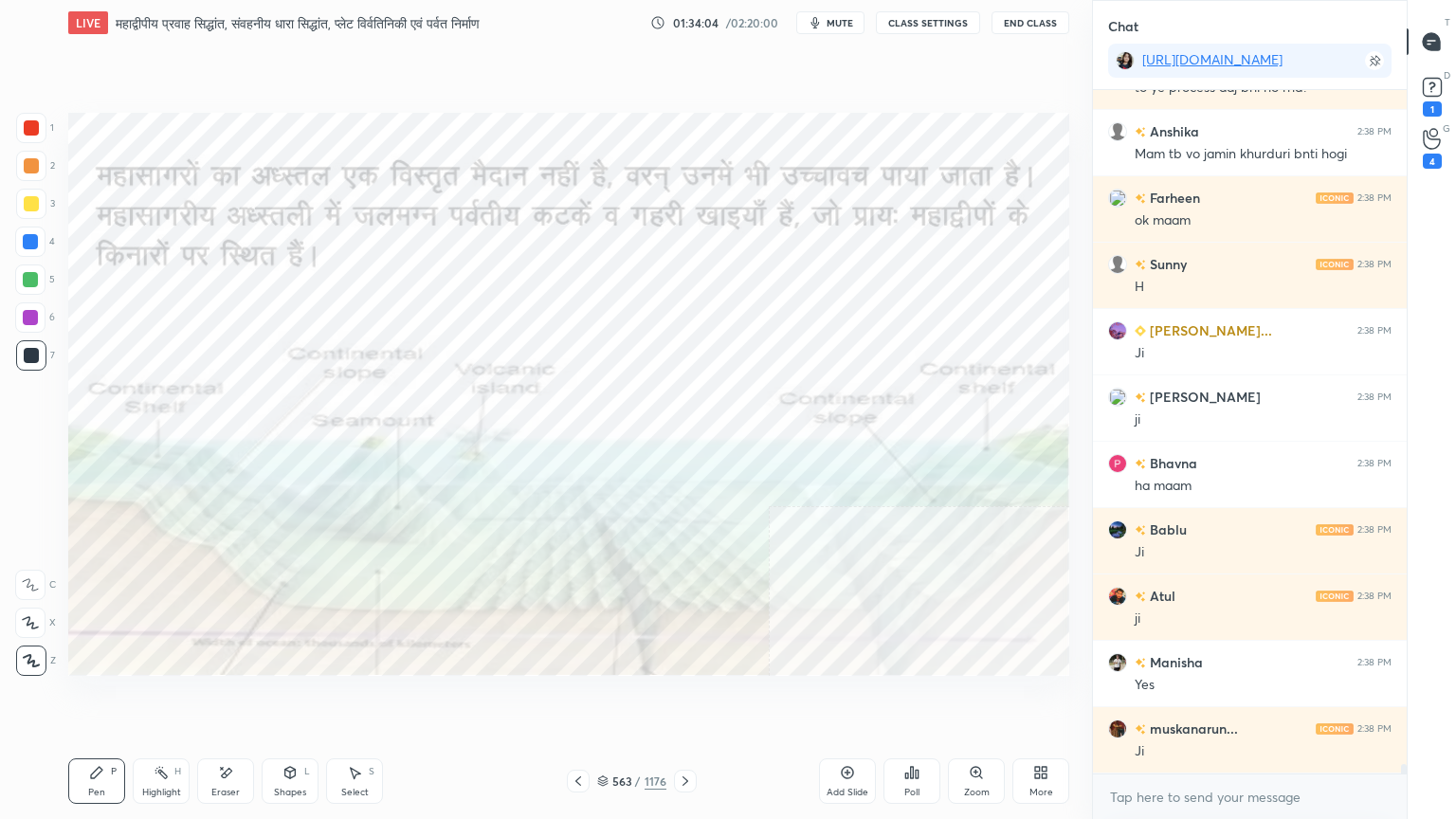 click at bounding box center (530, 268) 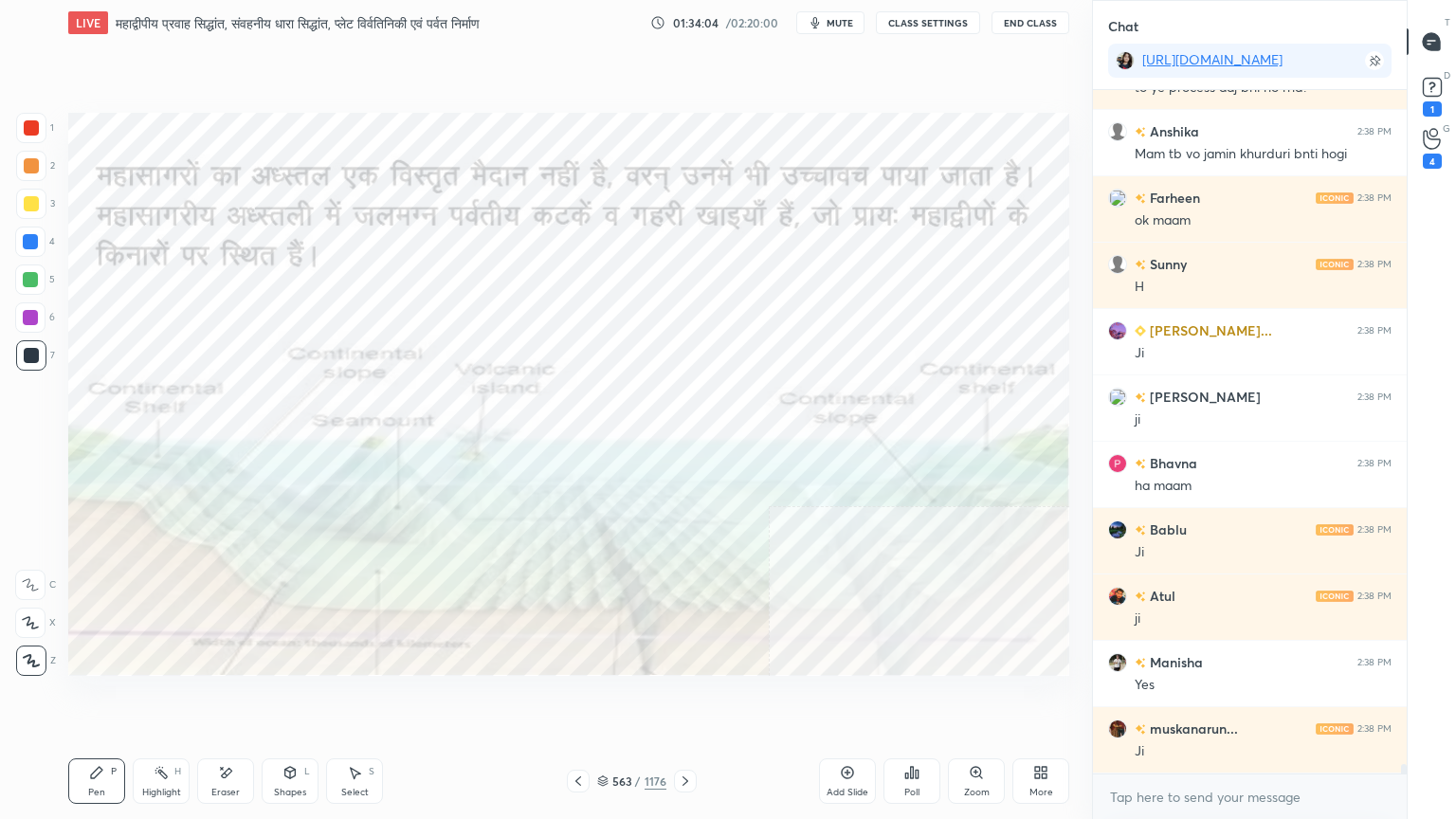 click at bounding box center (30, 242) 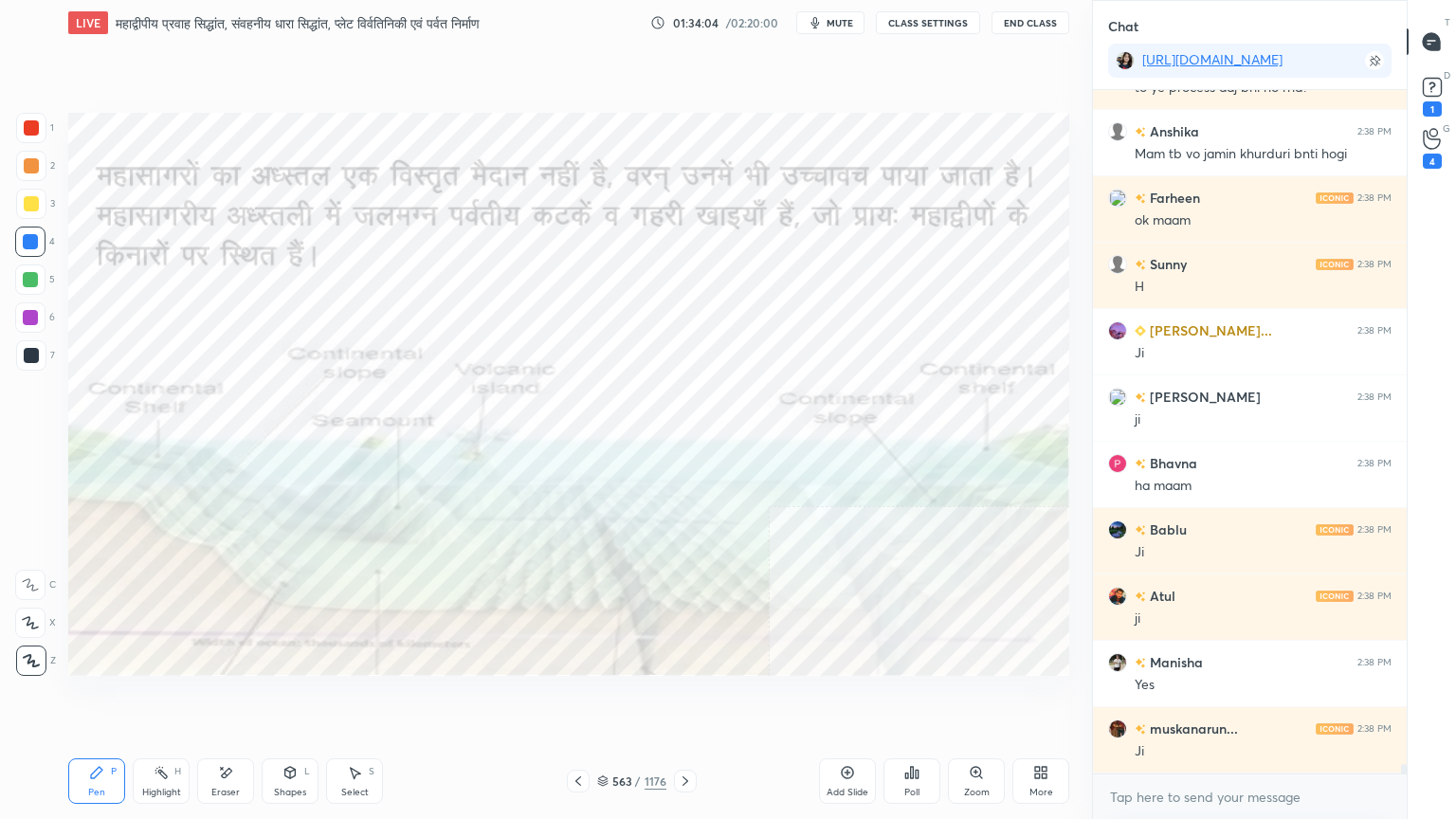 drag, startPoint x: 33, startPoint y: 243, endPoint x: 57, endPoint y: 240, distance: 24.186773 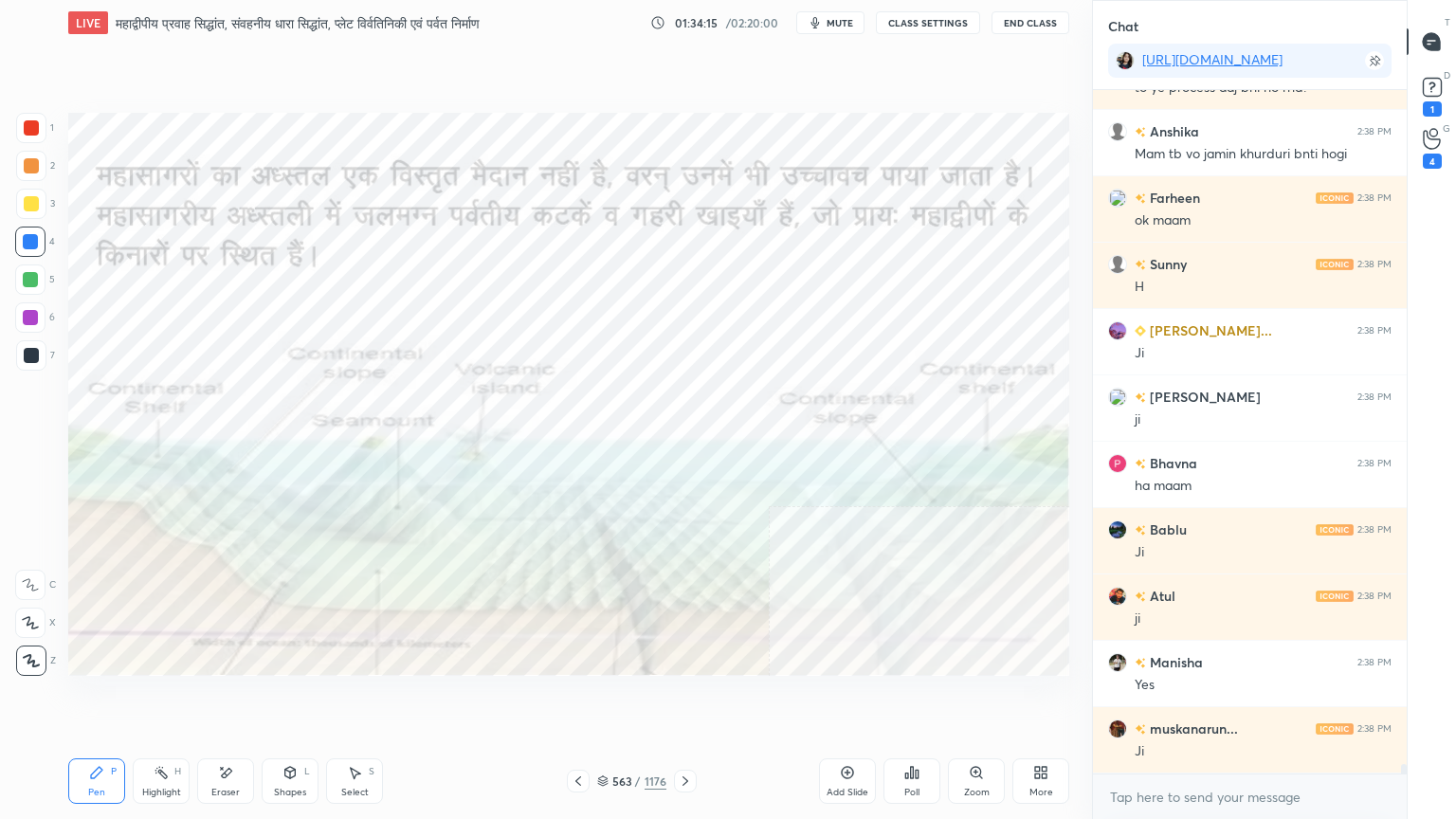click on "Eraser" at bounding box center (226, 781) 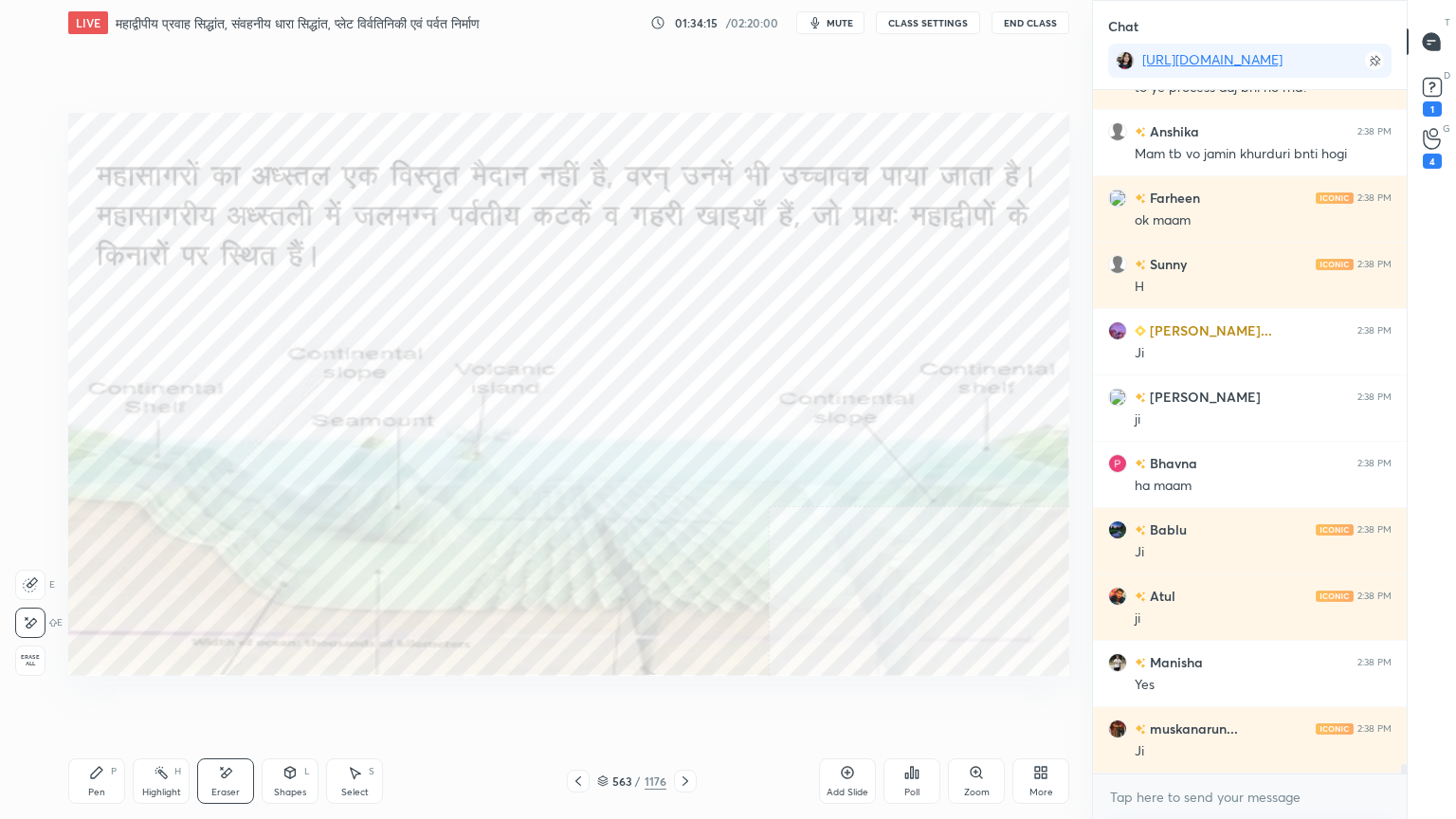 click on "Erase all" at bounding box center [30, 661] 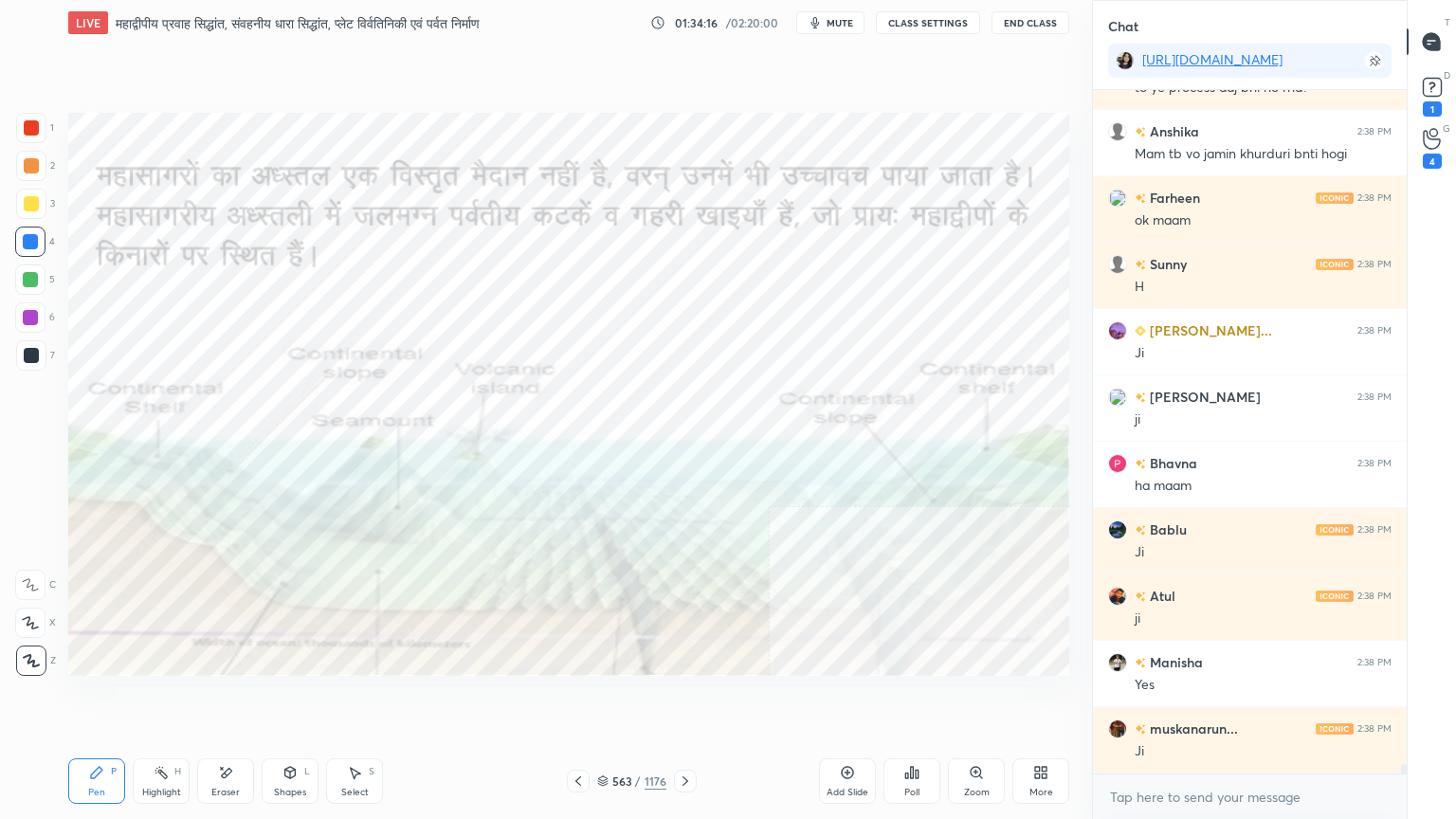 click on "1 2 3 4 5 6 7 C X Z E E Erase all   H H" at bounding box center [30, 394] 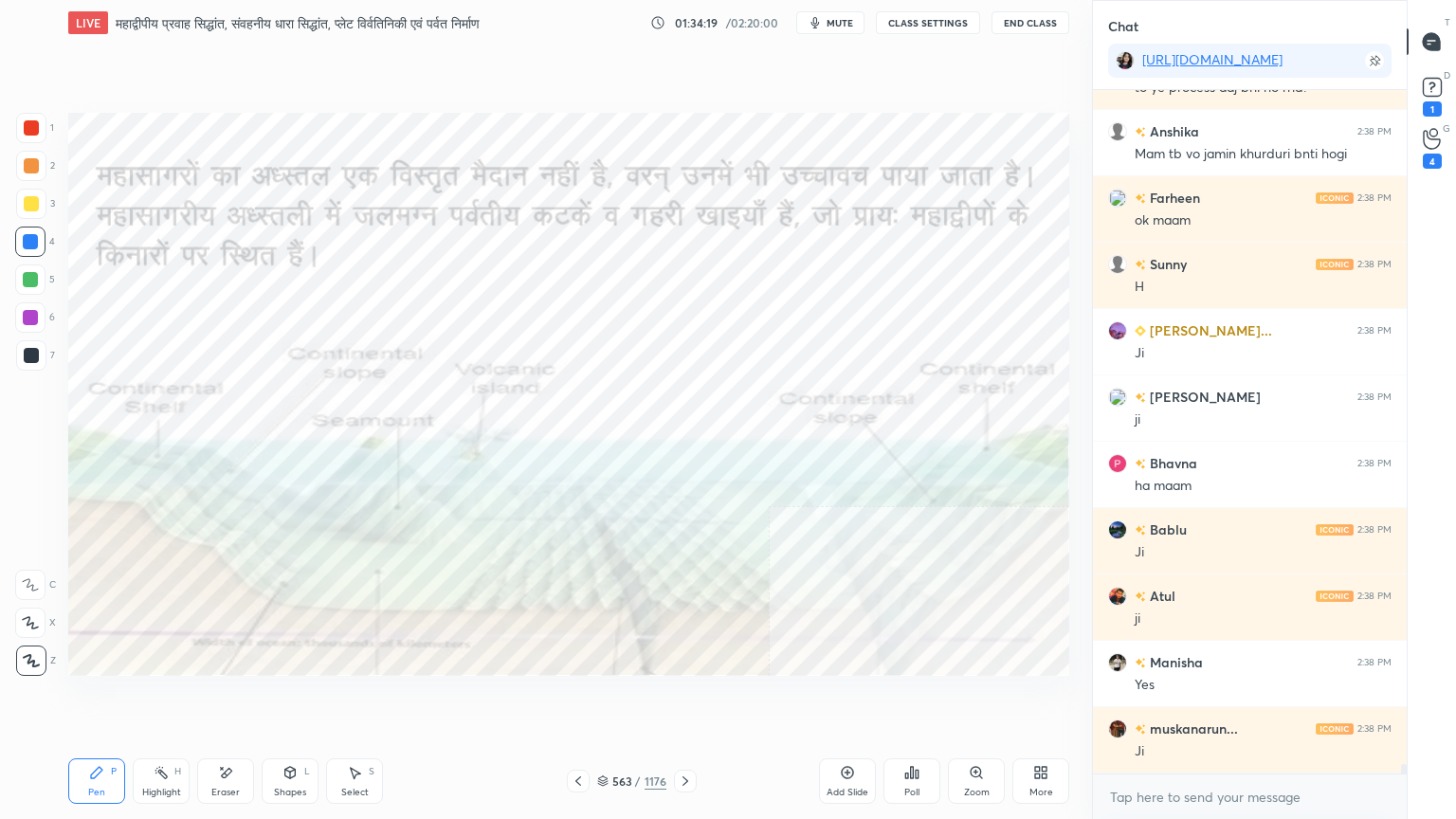 drag, startPoint x: 243, startPoint y: 787, endPoint x: 224, endPoint y: 777, distance: 21.47091 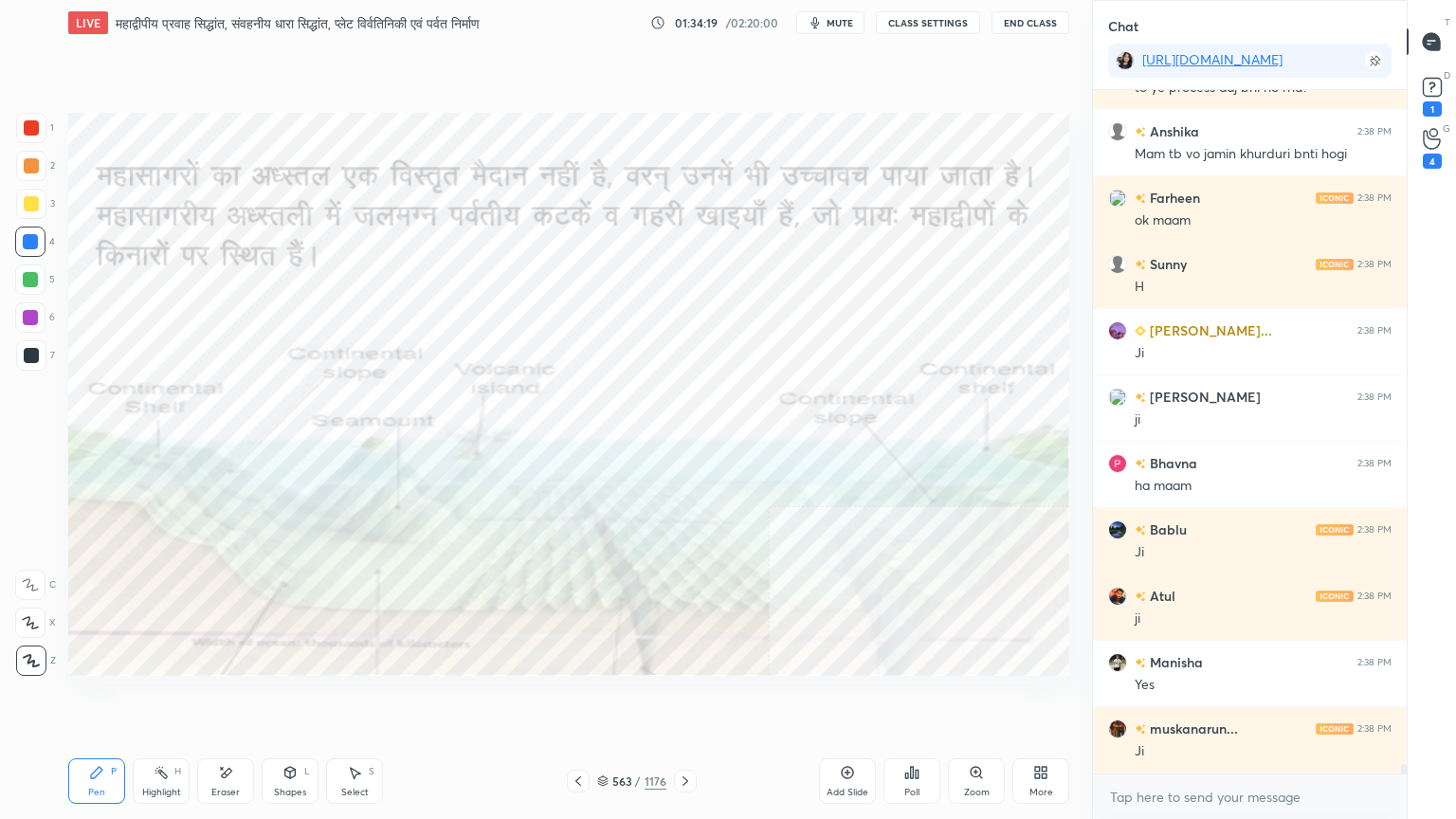 click on "Eraser" at bounding box center (226, 781) 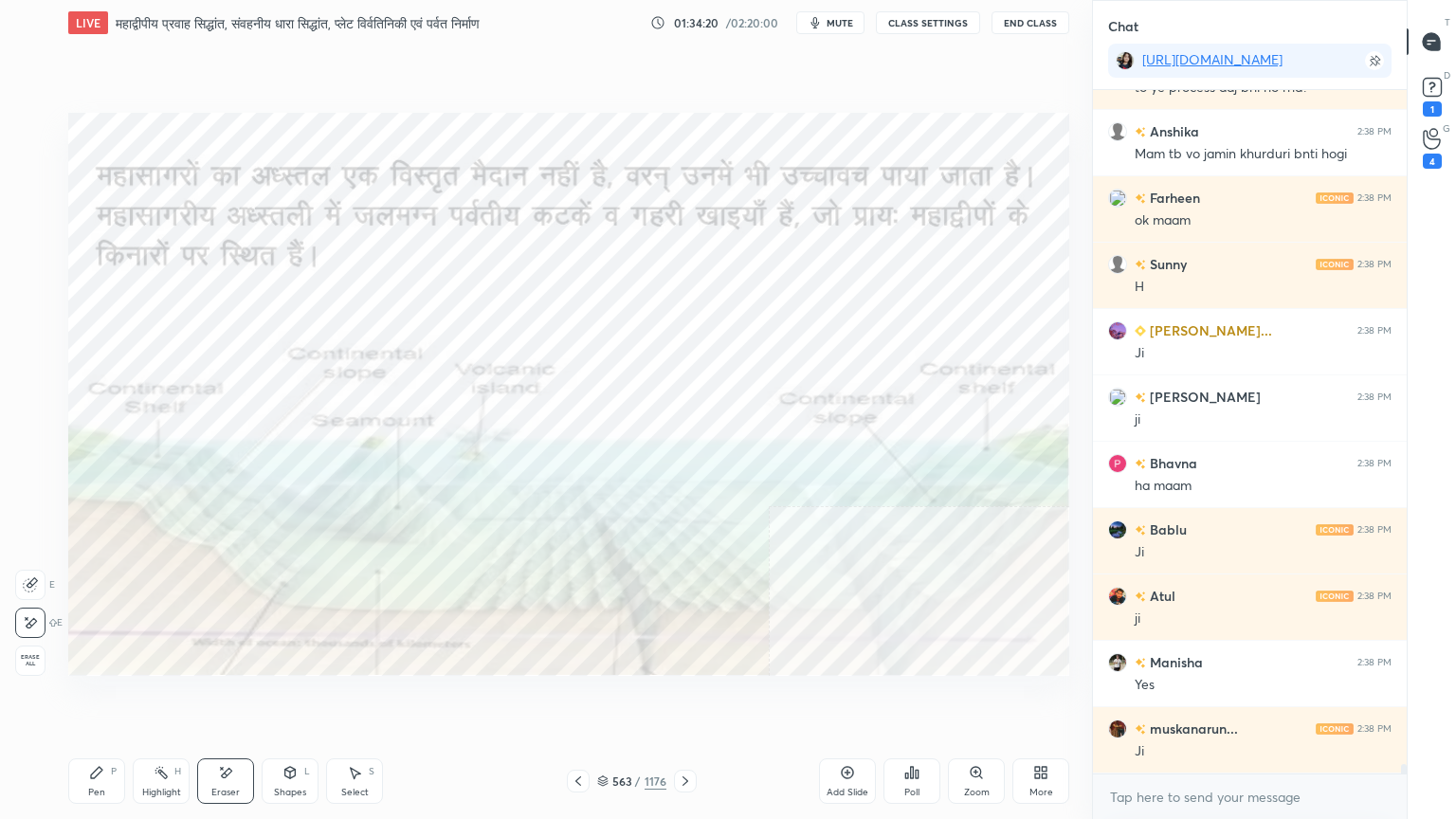 drag, startPoint x: 40, startPoint y: 651, endPoint x: 53, endPoint y: 646, distance: 13.928388 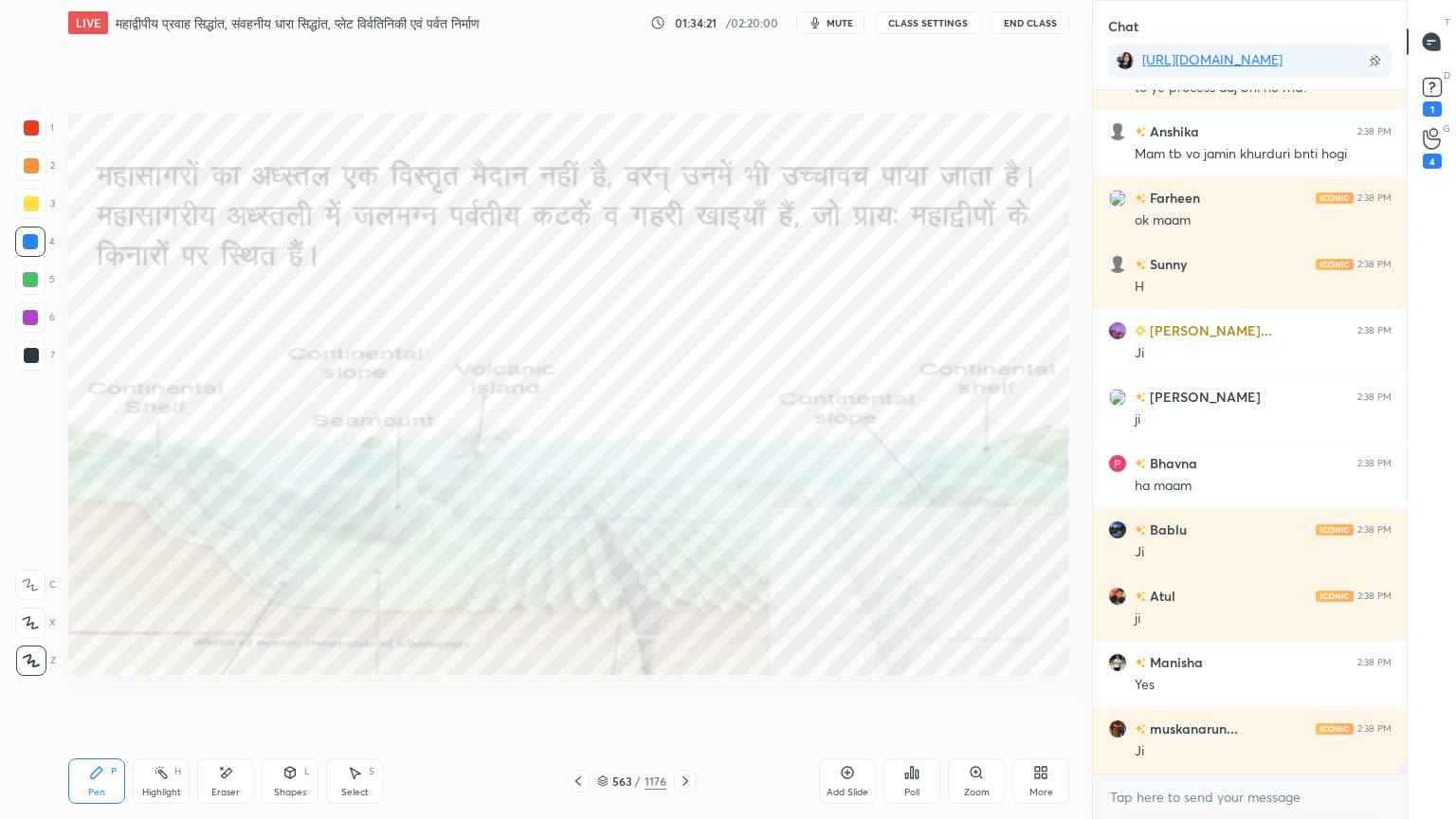 click 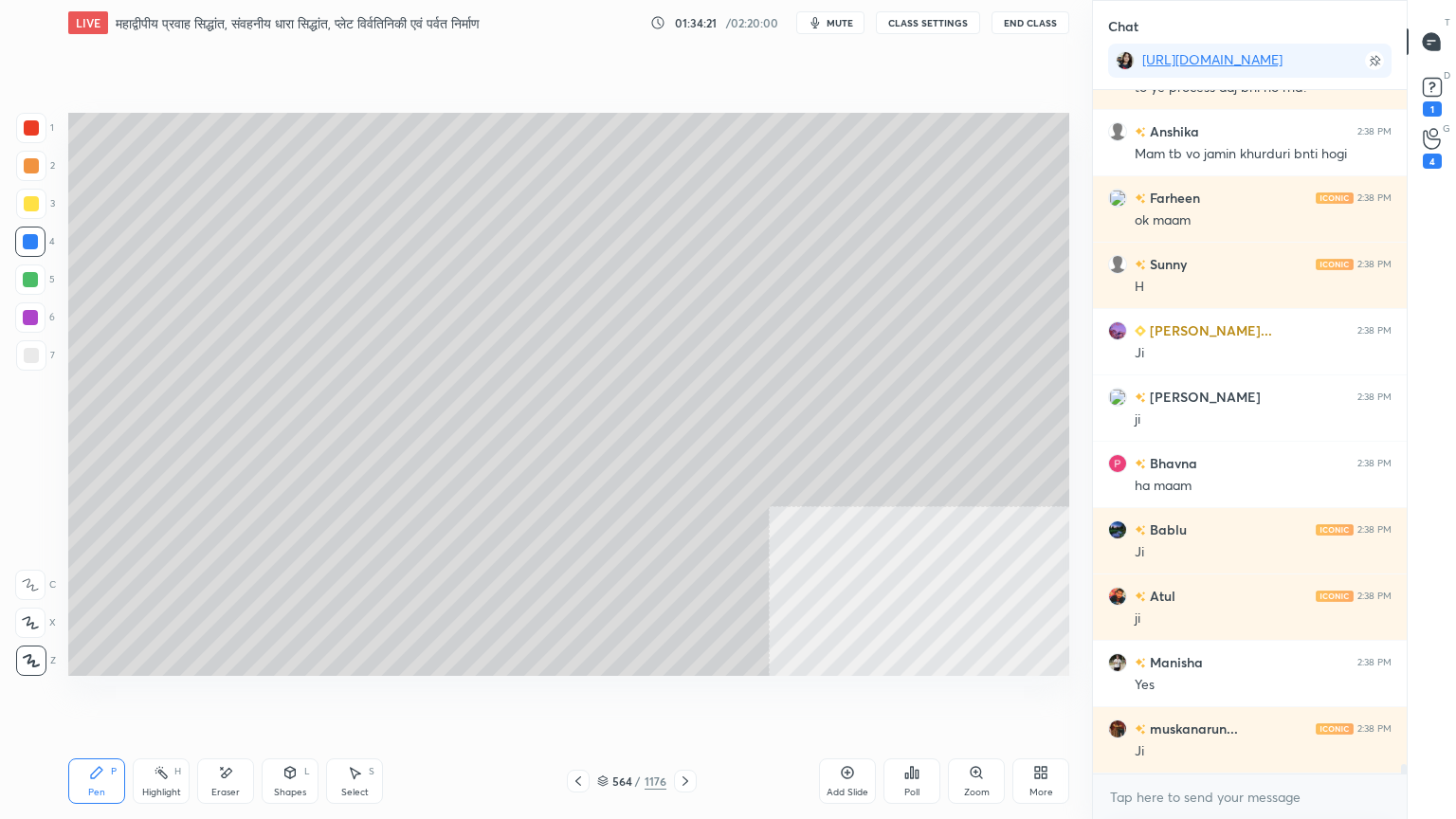 click 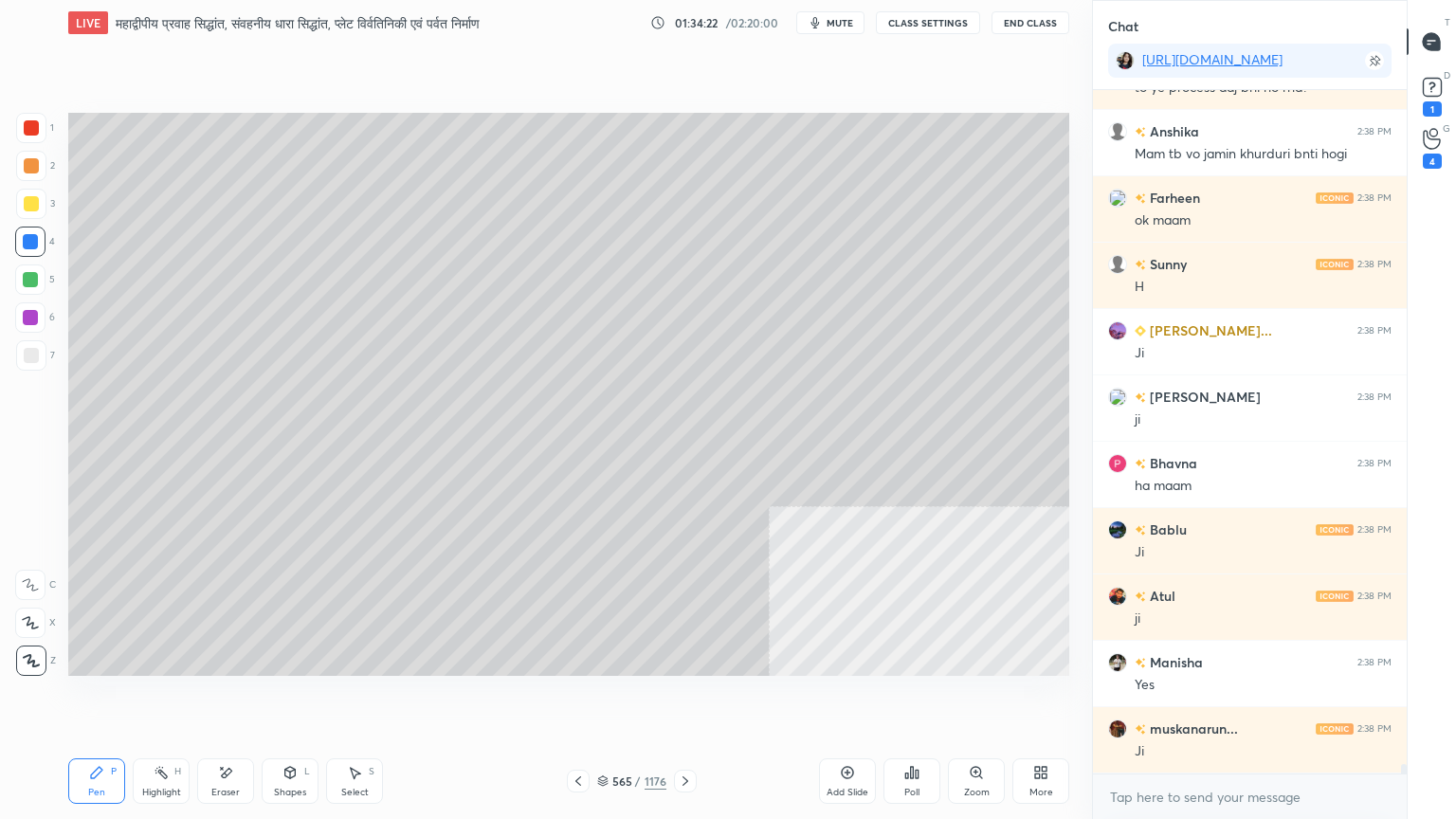 click 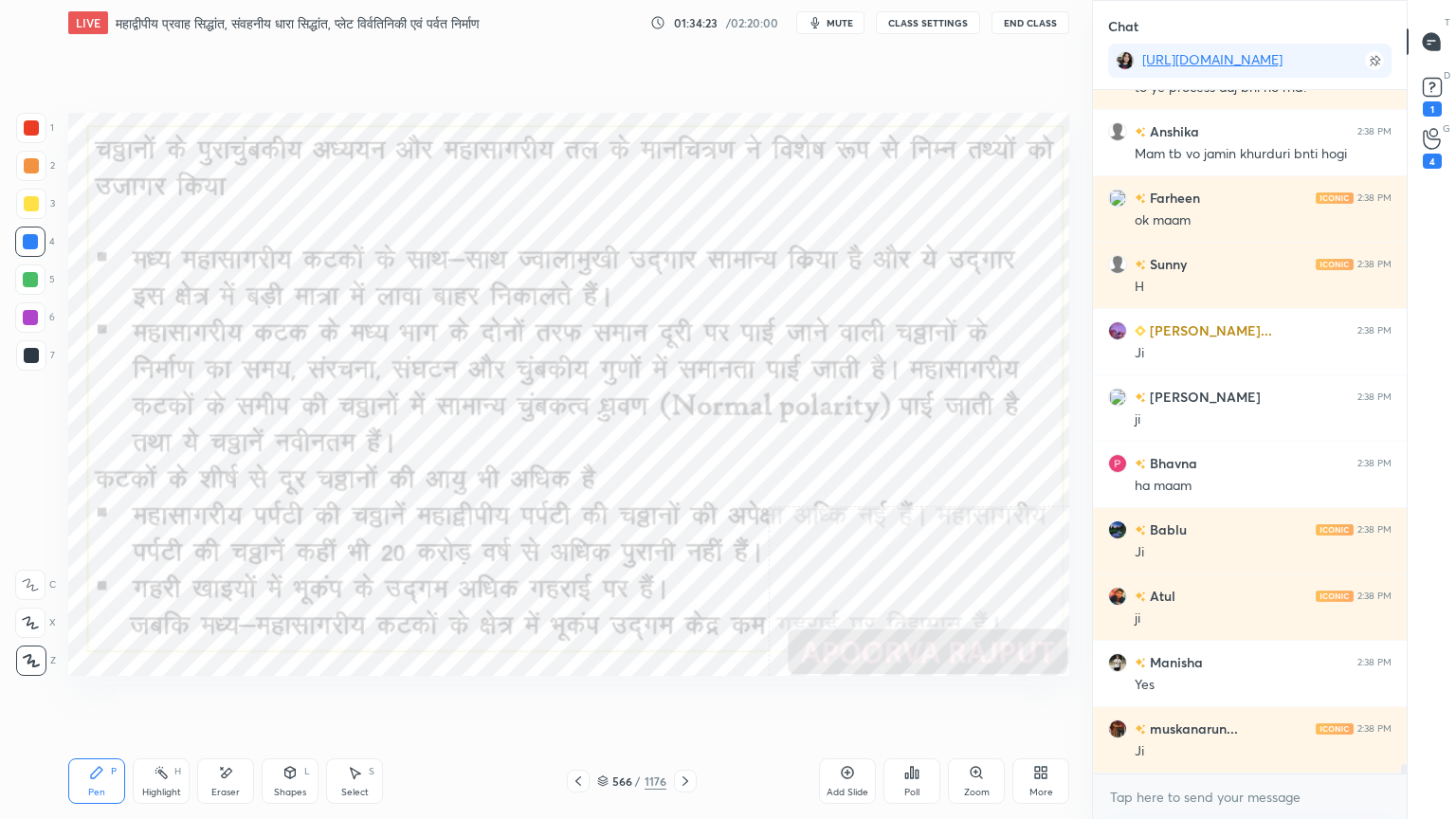 scroll, scrollTop: 49514, scrollLeft: 0, axis: vertical 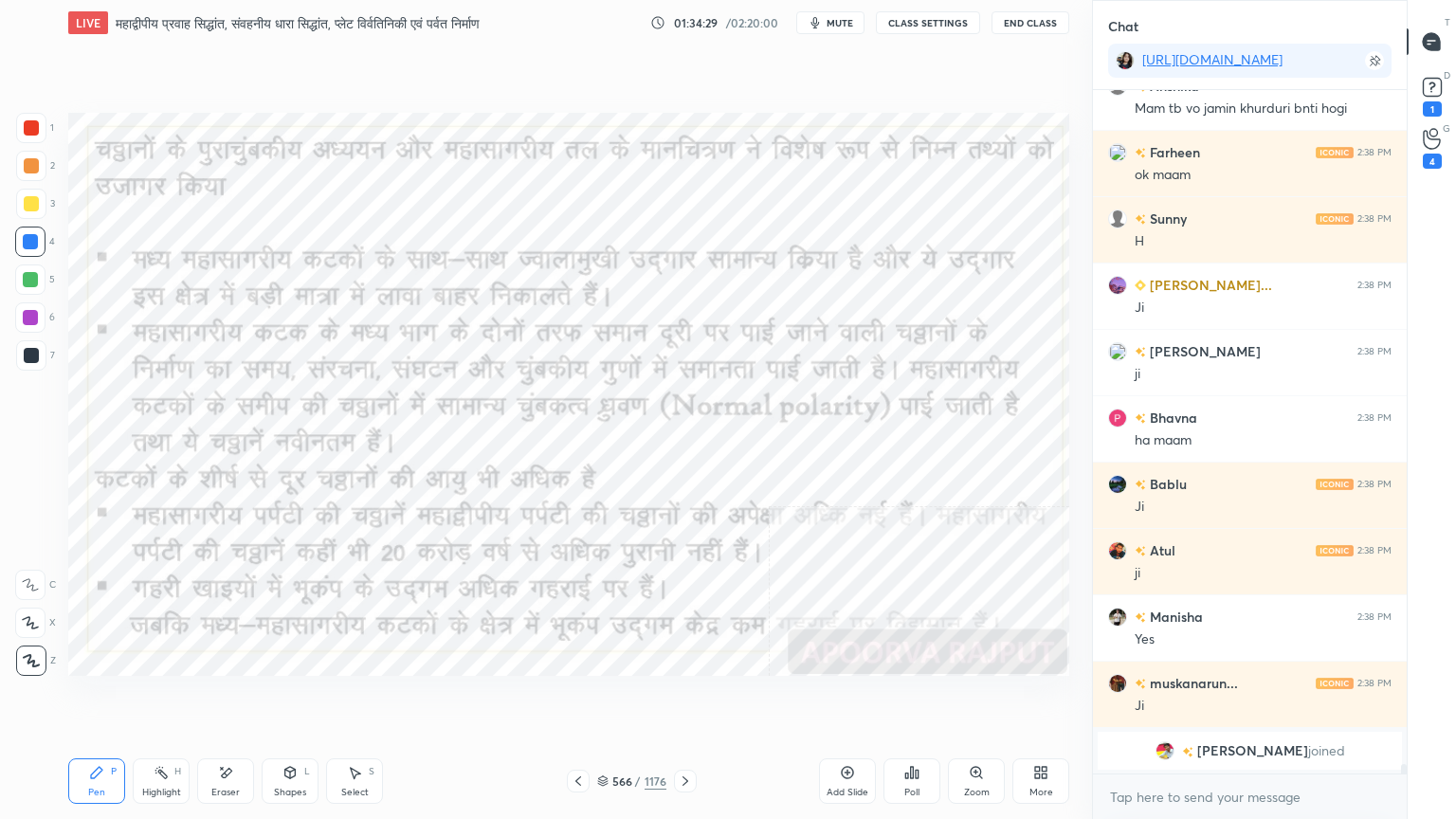 click 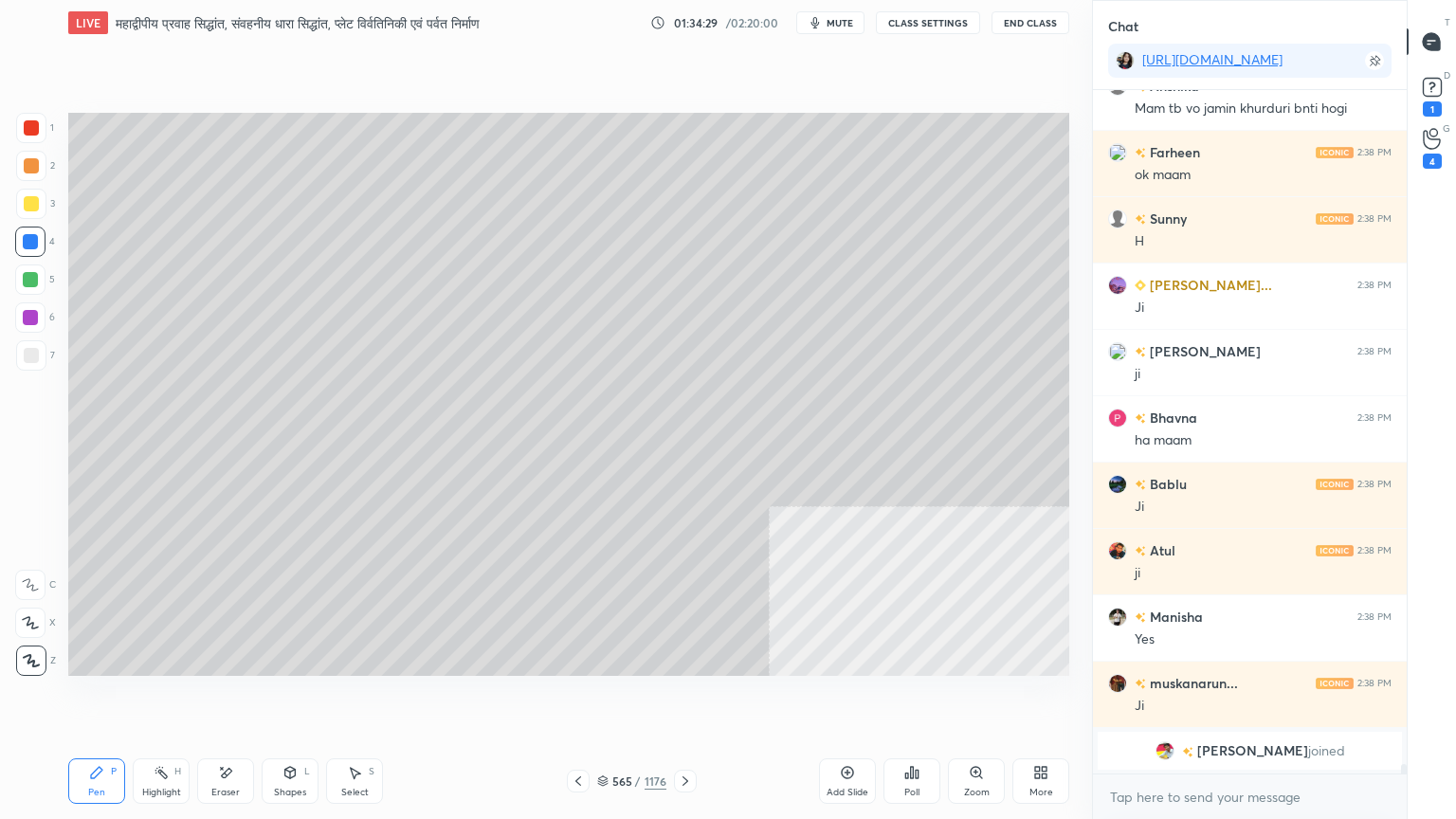 click 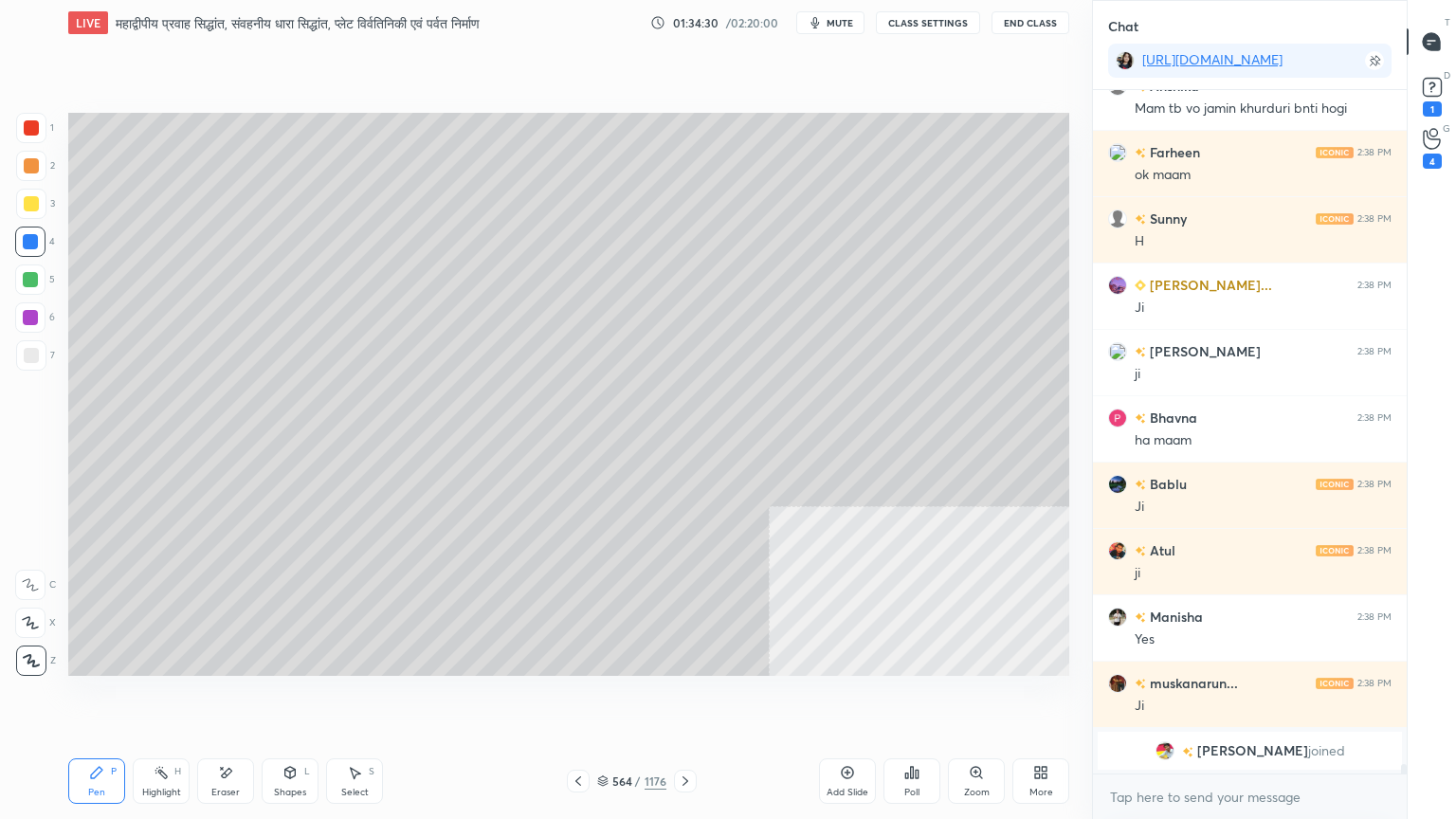 click 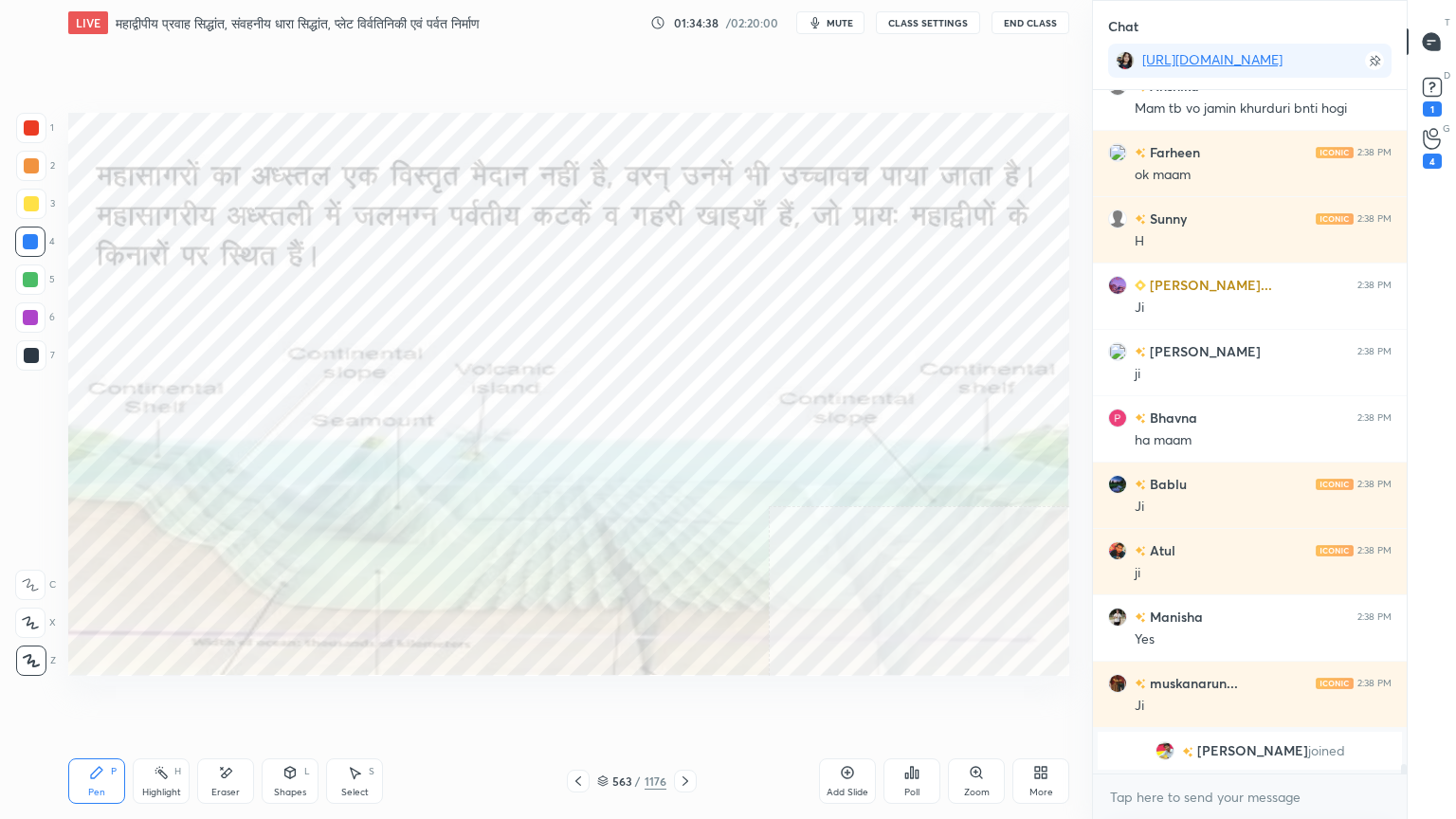 drag, startPoint x: 238, startPoint y: 792, endPoint x: 220, endPoint y: 769, distance: 29.206164 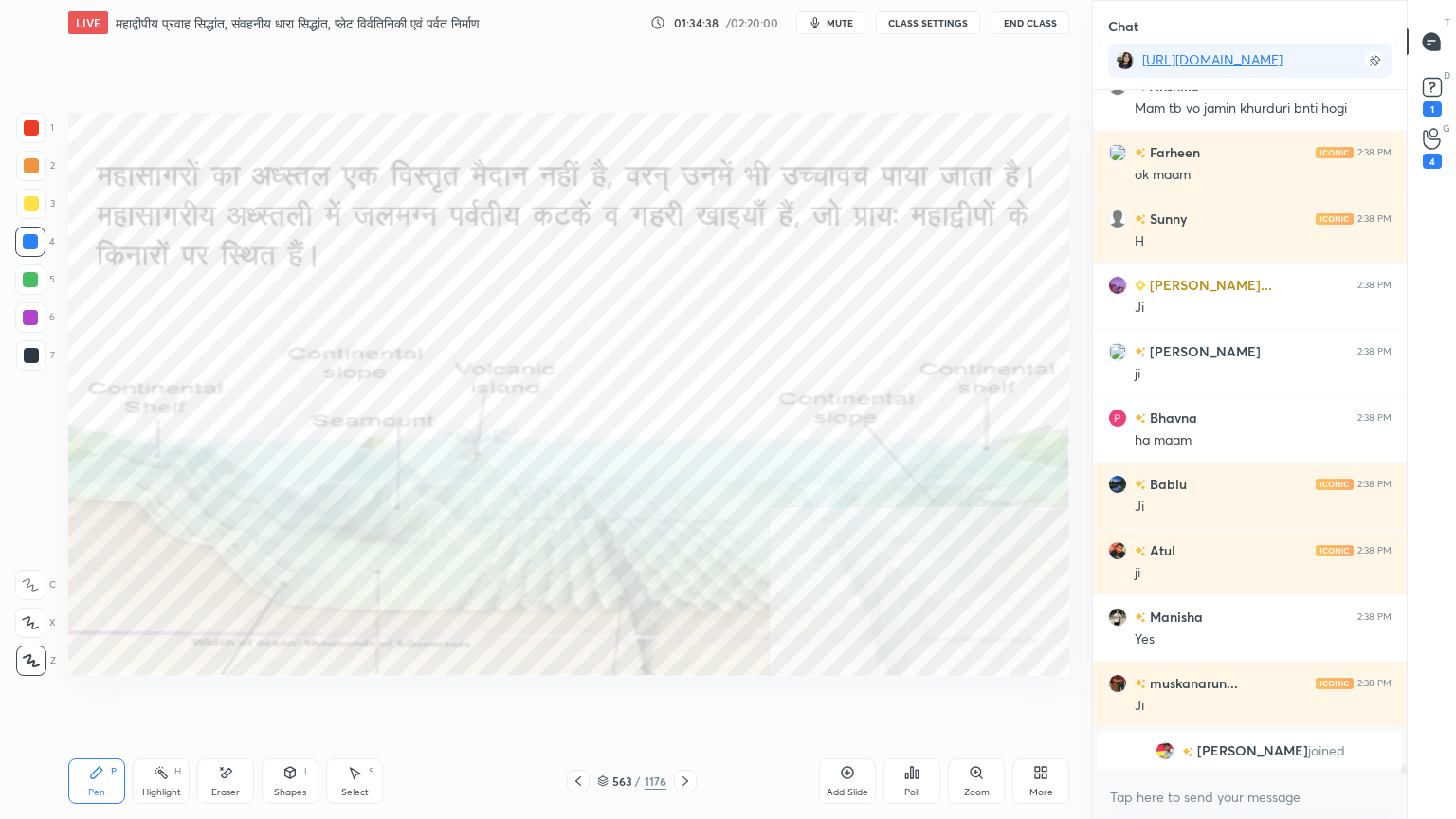 click on "Eraser" at bounding box center (226, 792) 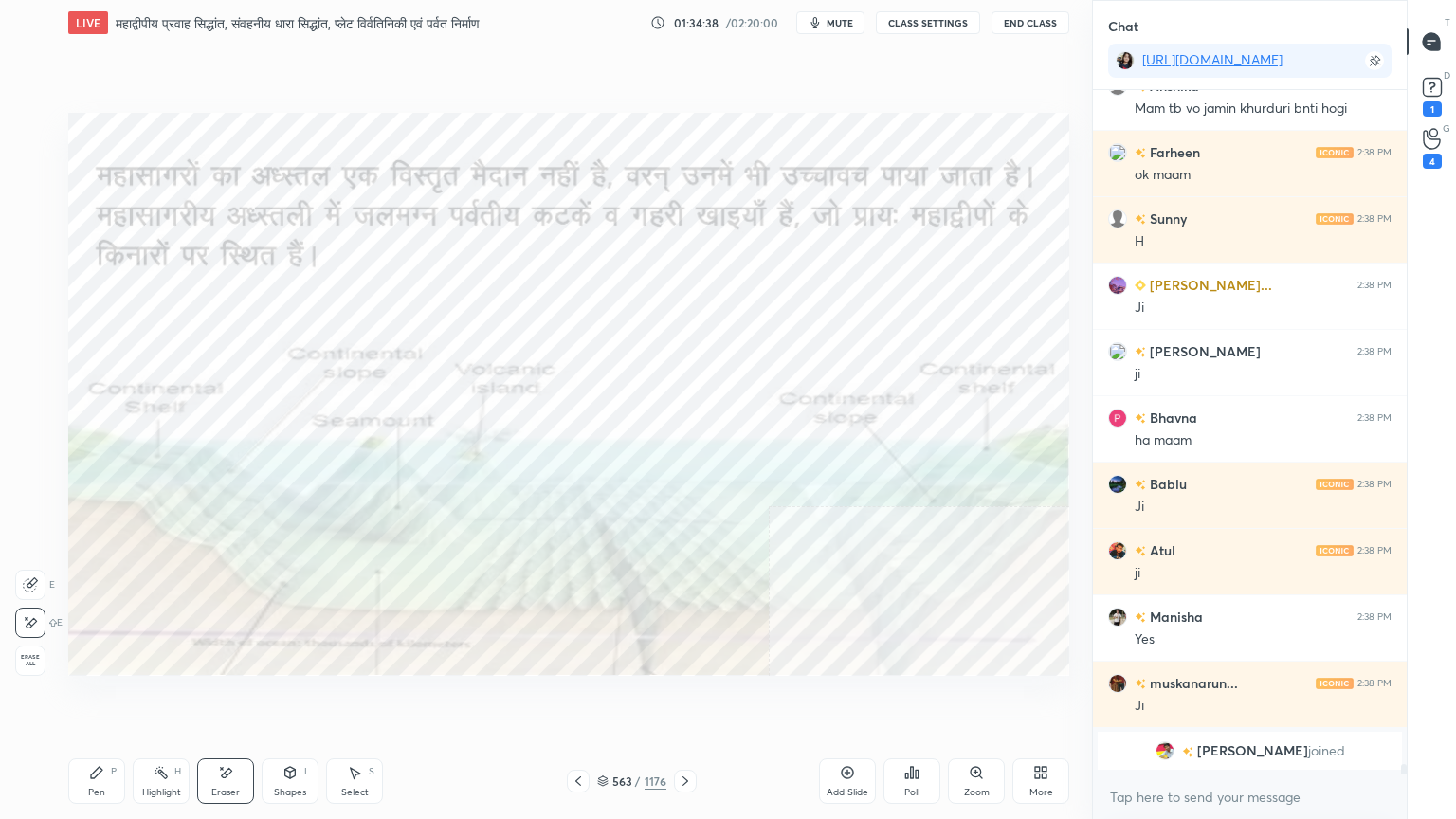 click on "Erase all" at bounding box center [30, 661] 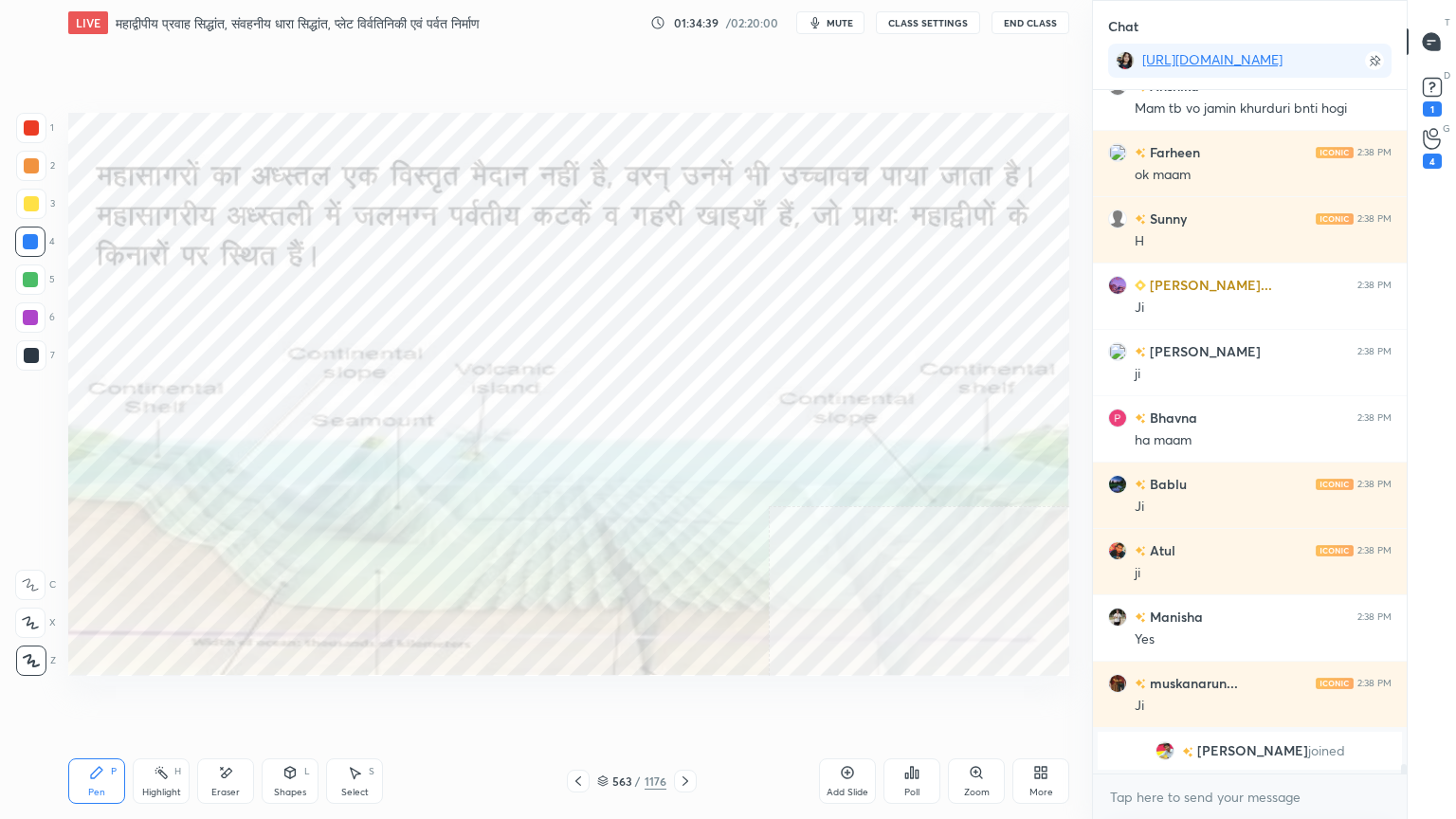 click on "1 2 3 4 5 6 7 C X Z E E Erase all   H H" at bounding box center (30, 394) 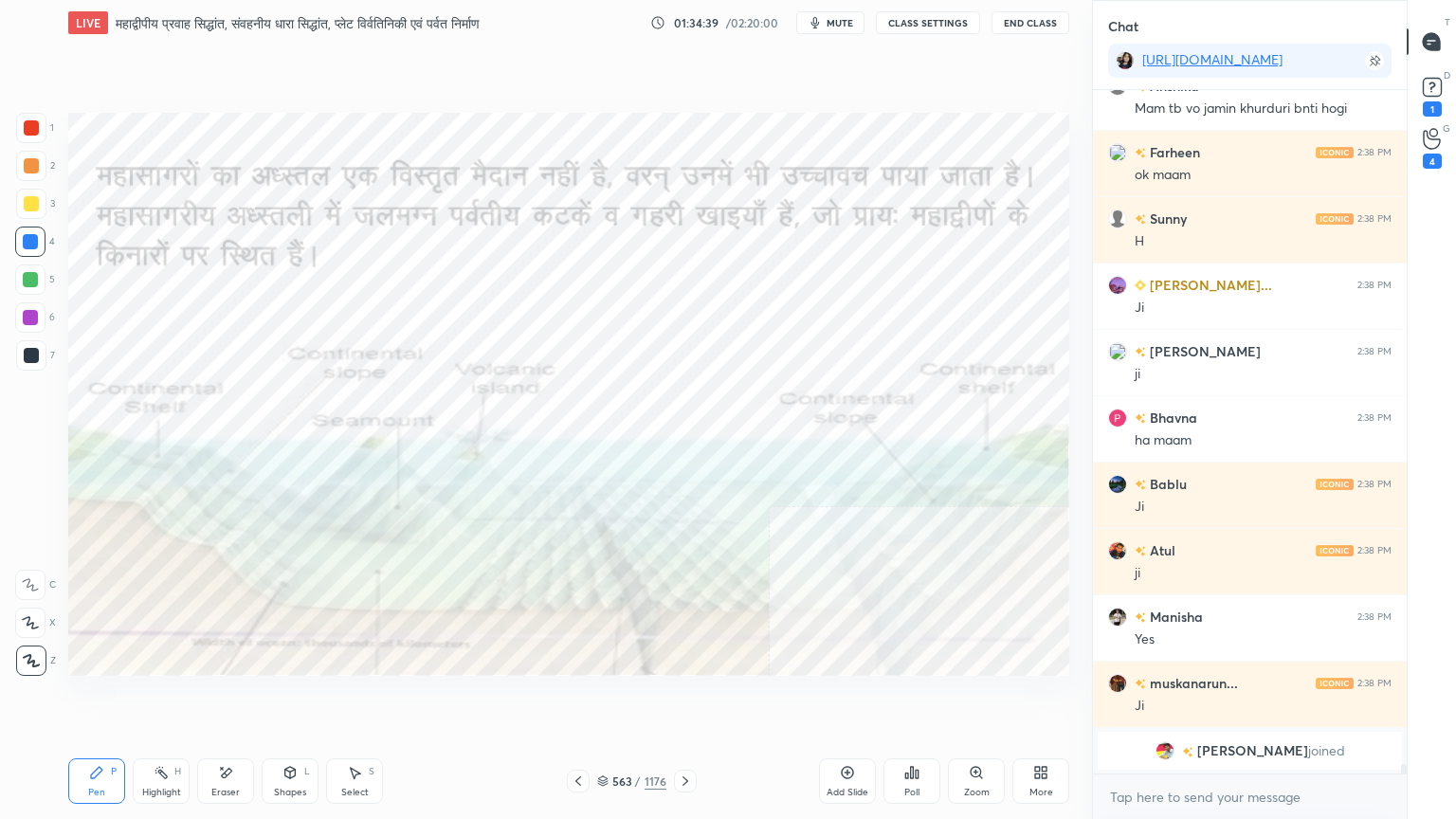 click 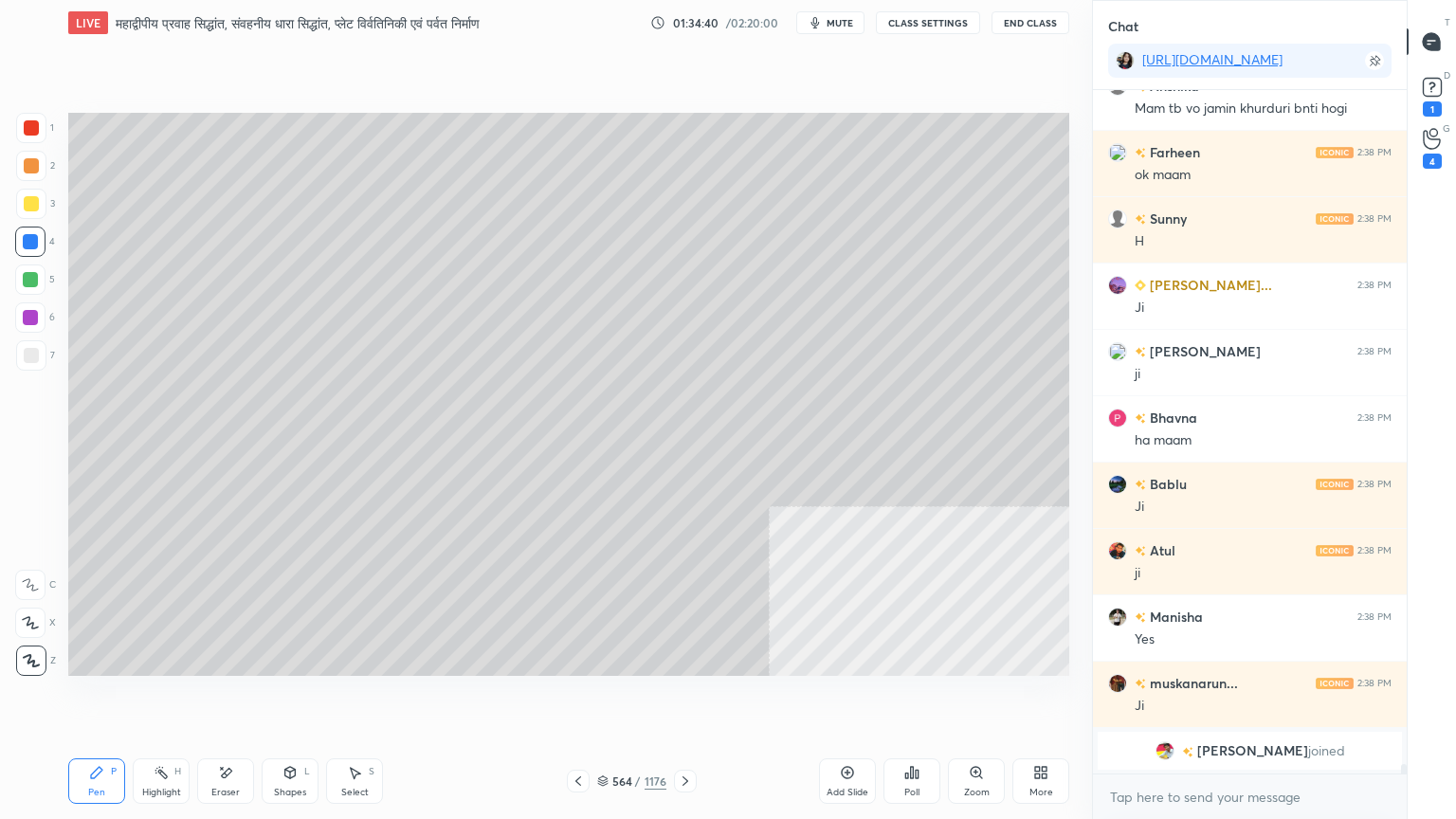 click 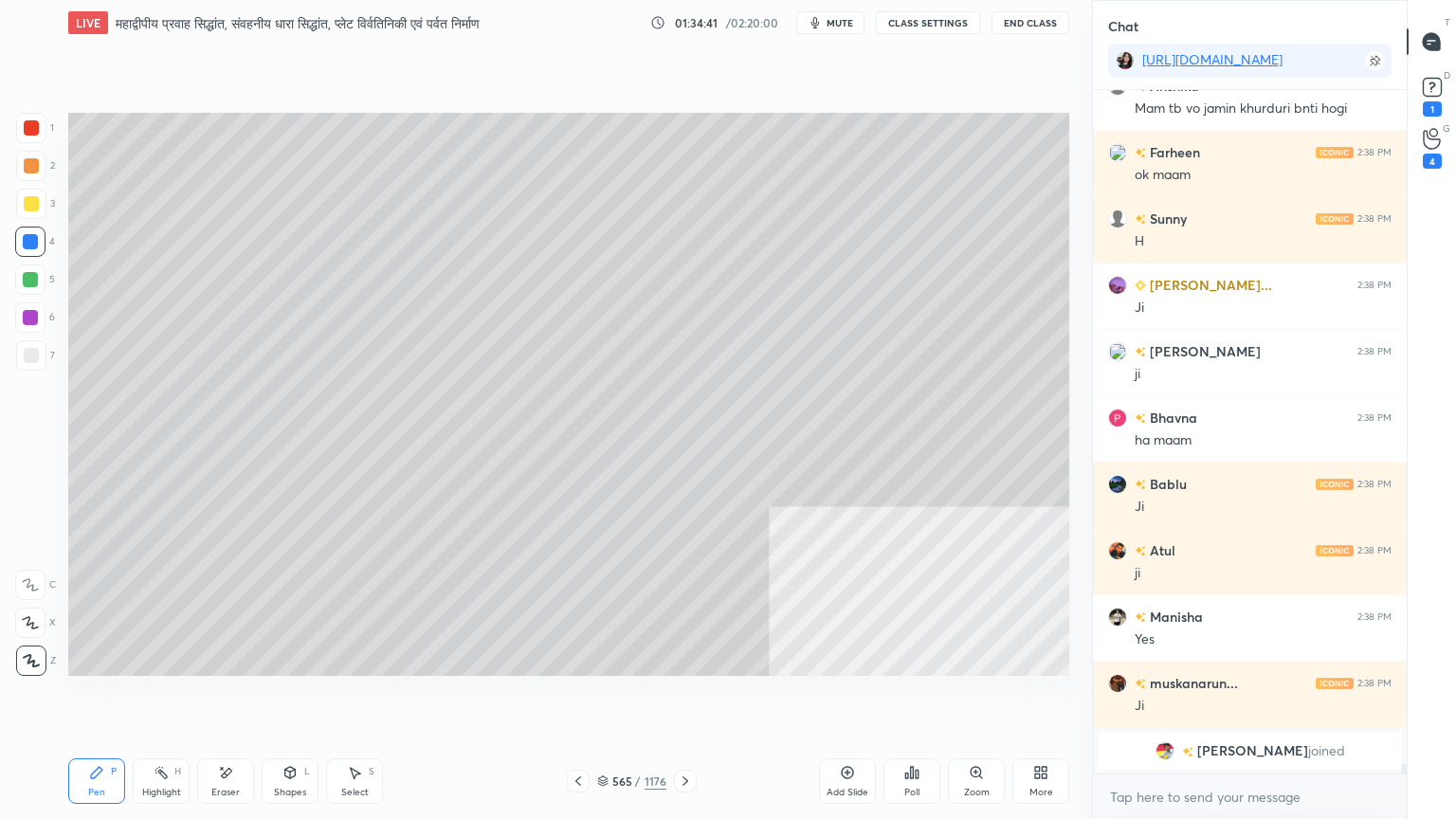 click 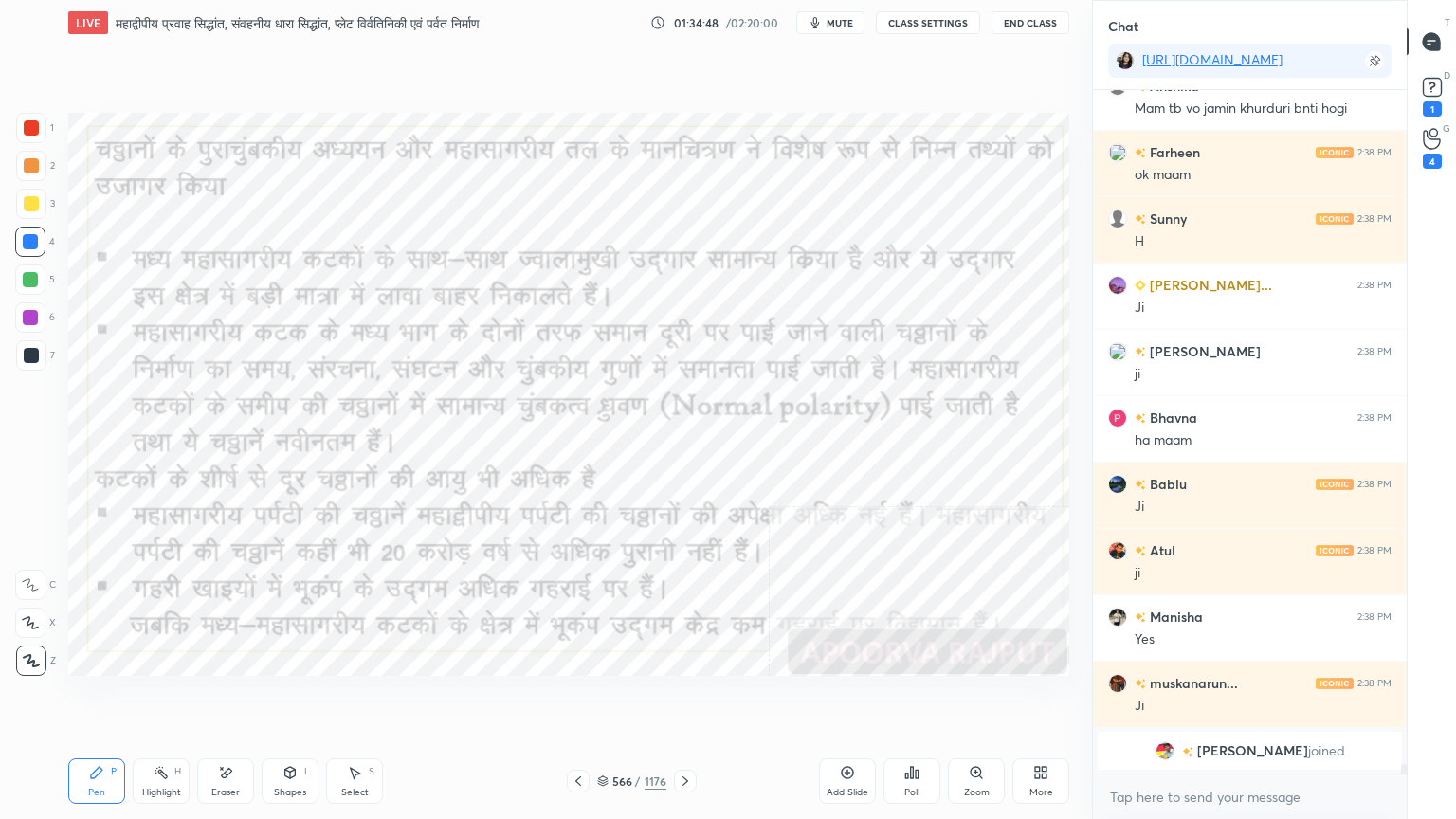 click 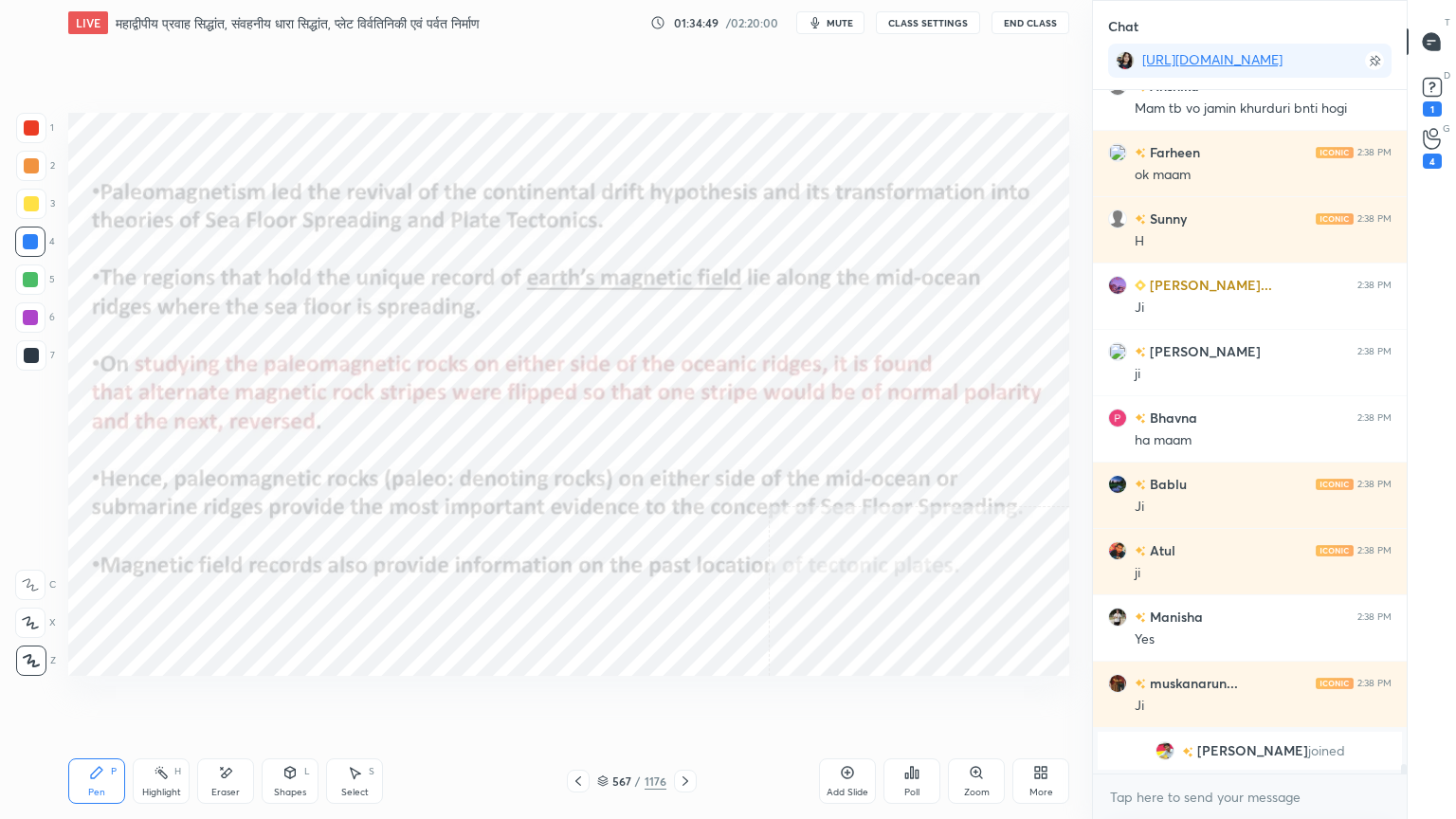 drag, startPoint x: 683, startPoint y: 779, endPoint x: 686, endPoint y: 755, distance: 24.186773 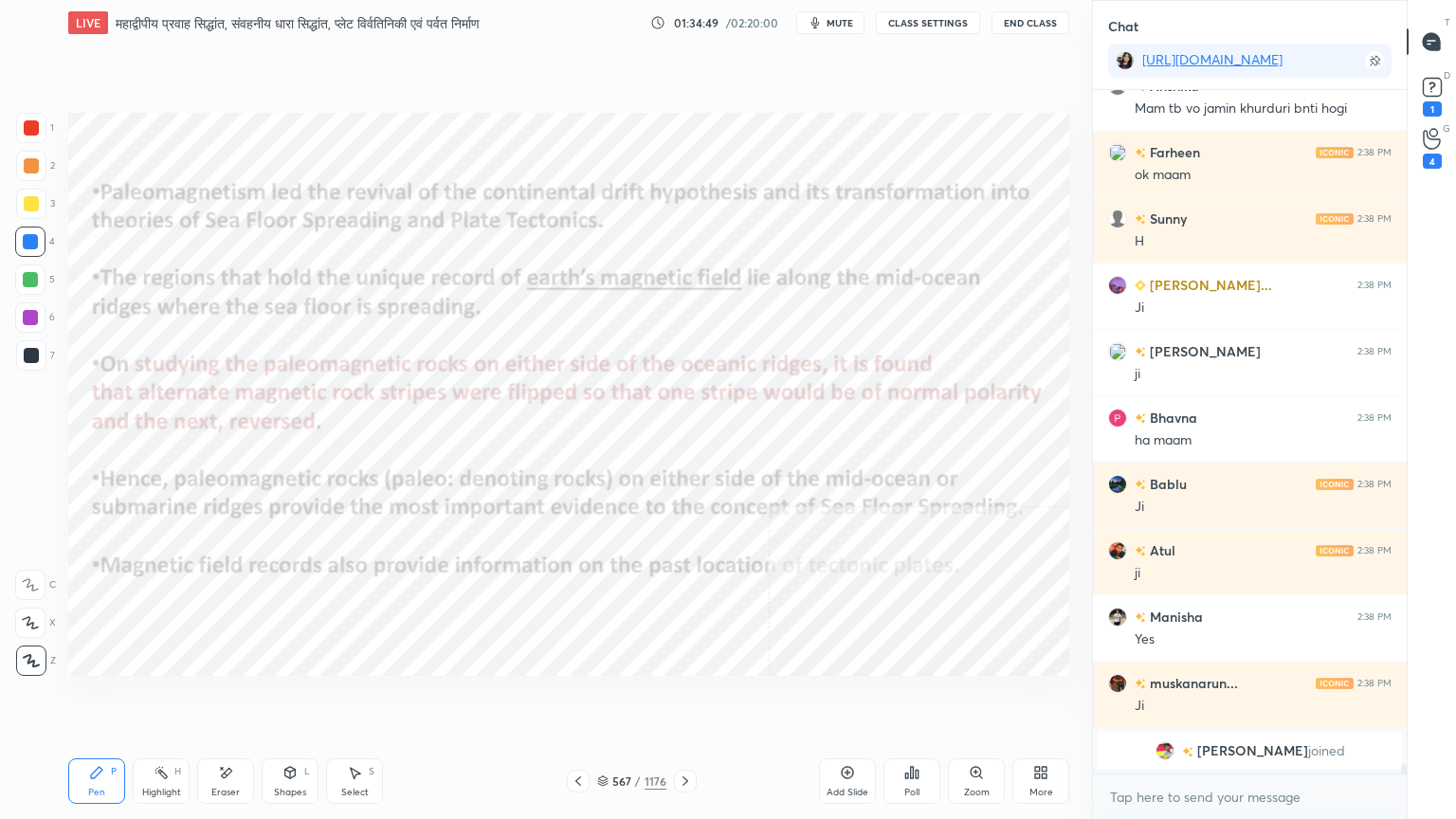 click on "Pen P Highlight H Eraser Shapes L Select S 567 / 1176 Add Slide Poll Zoom More" at bounding box center (569, 781) 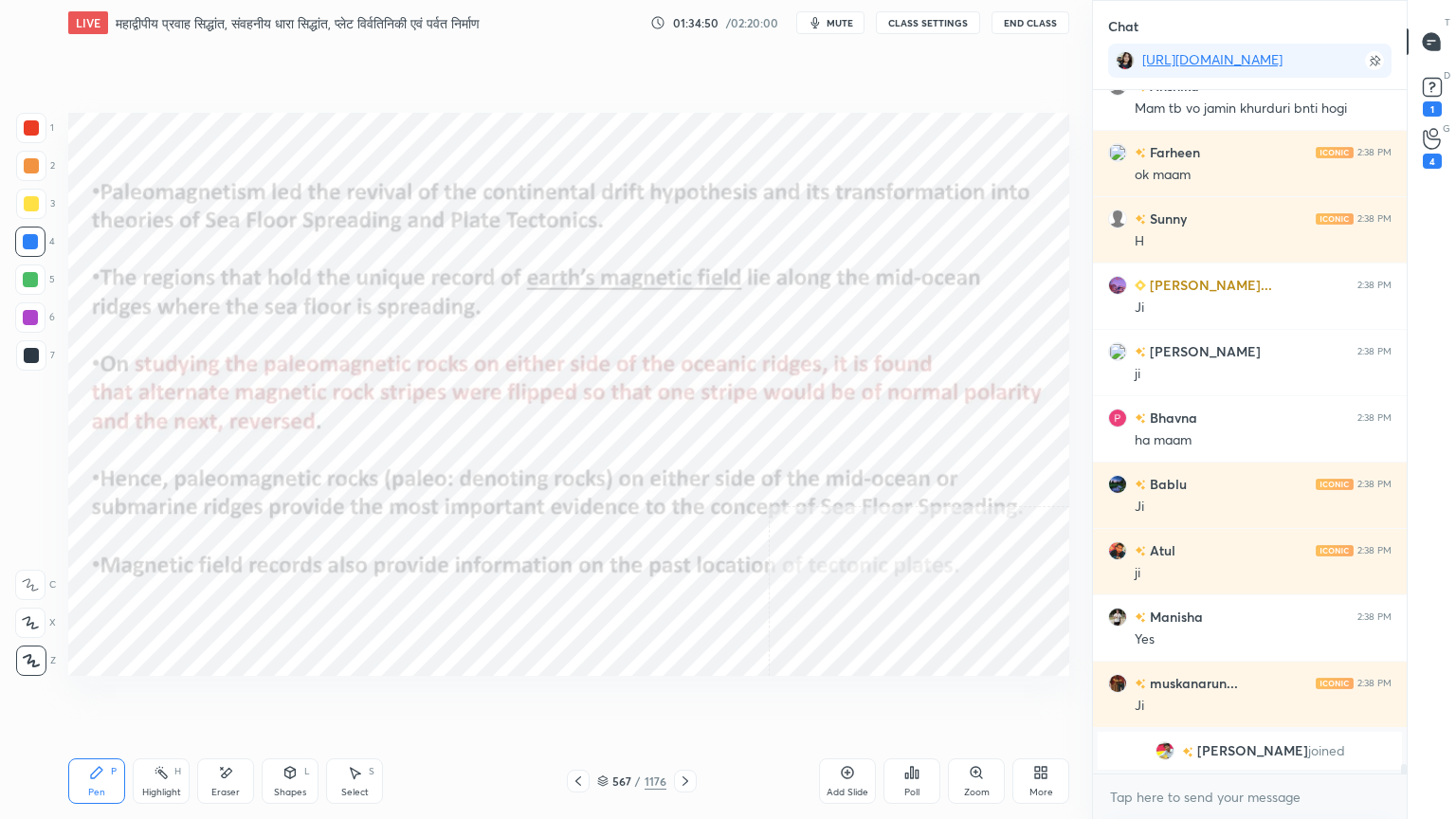 click 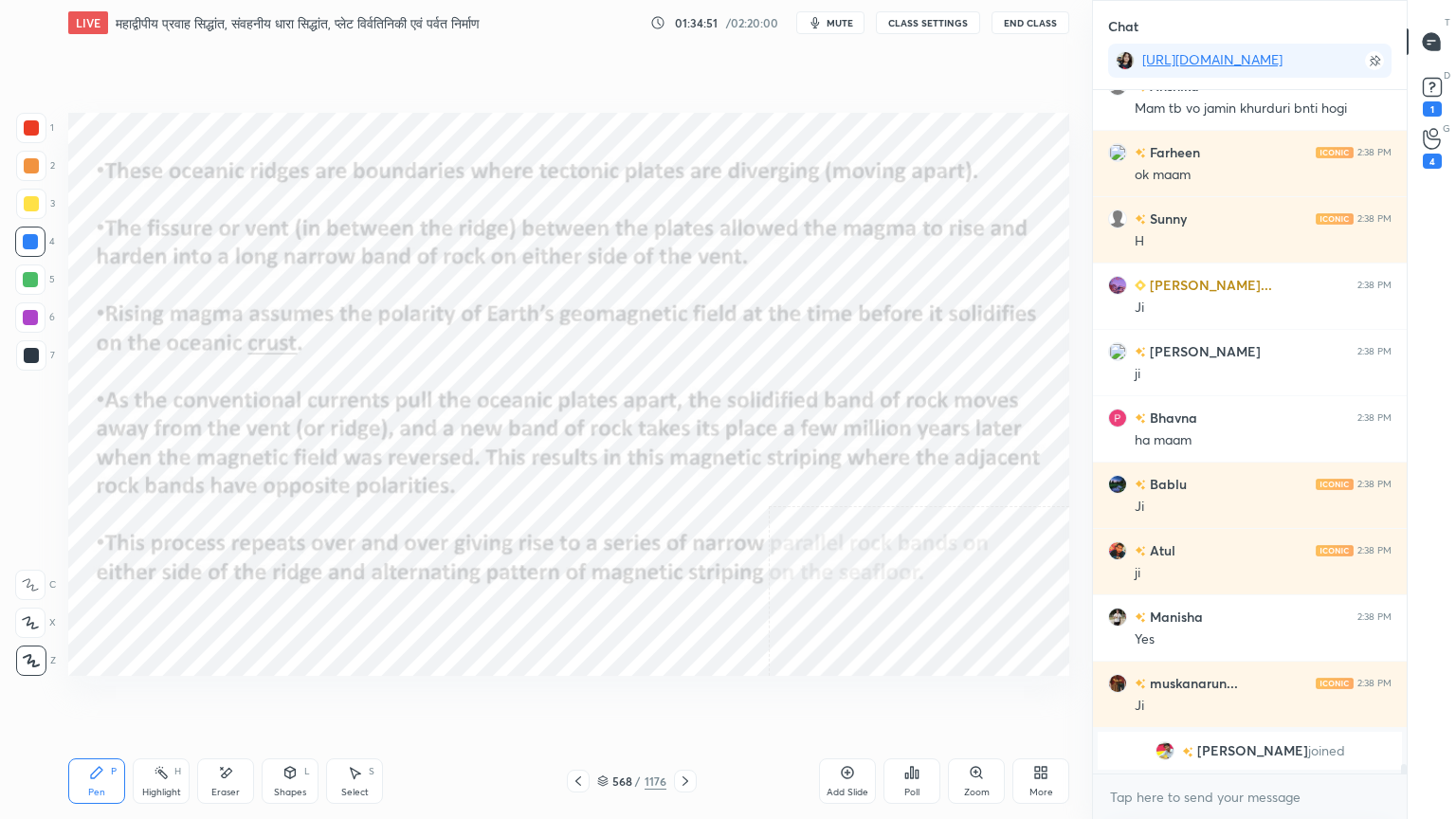 click 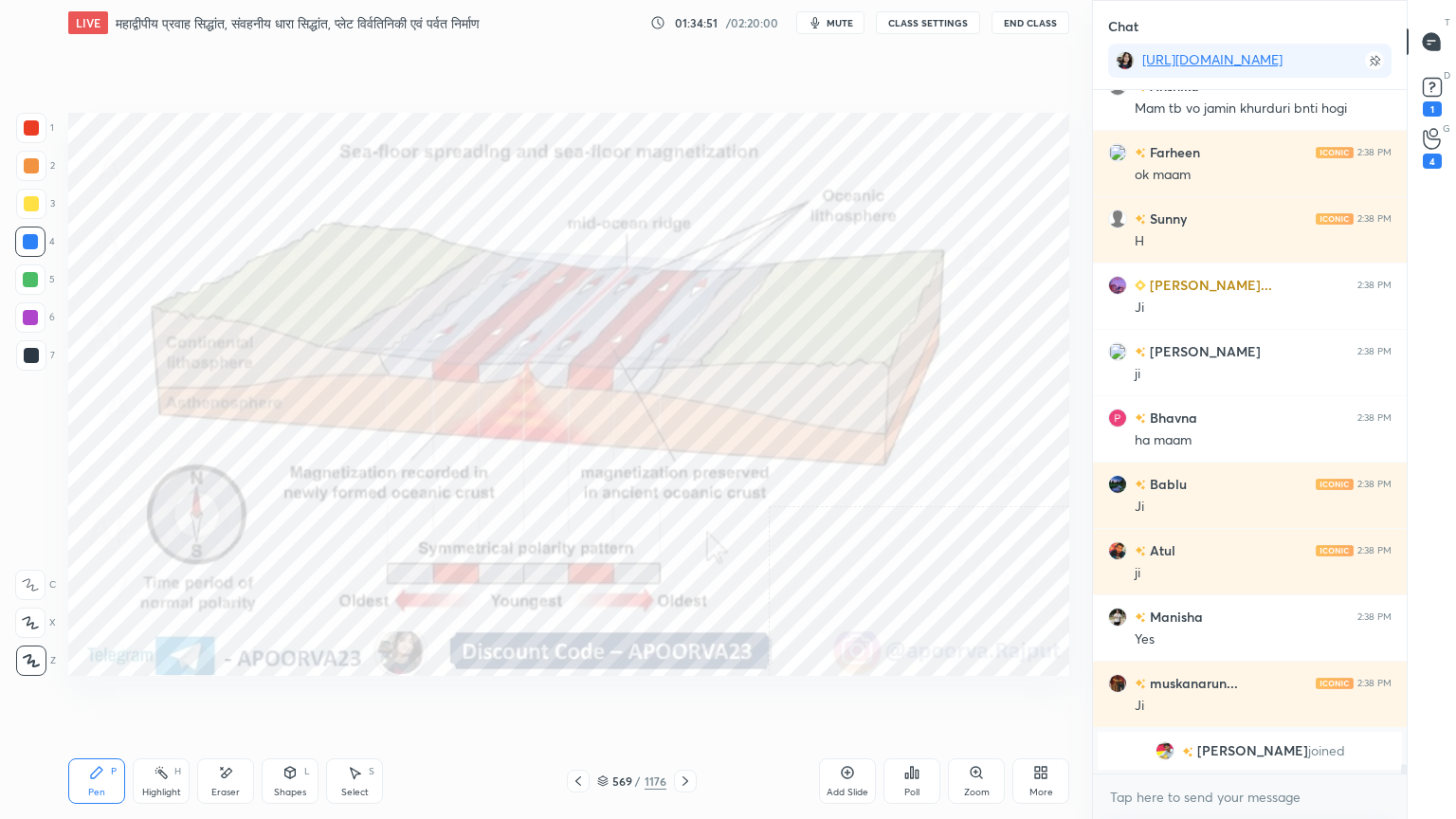 click 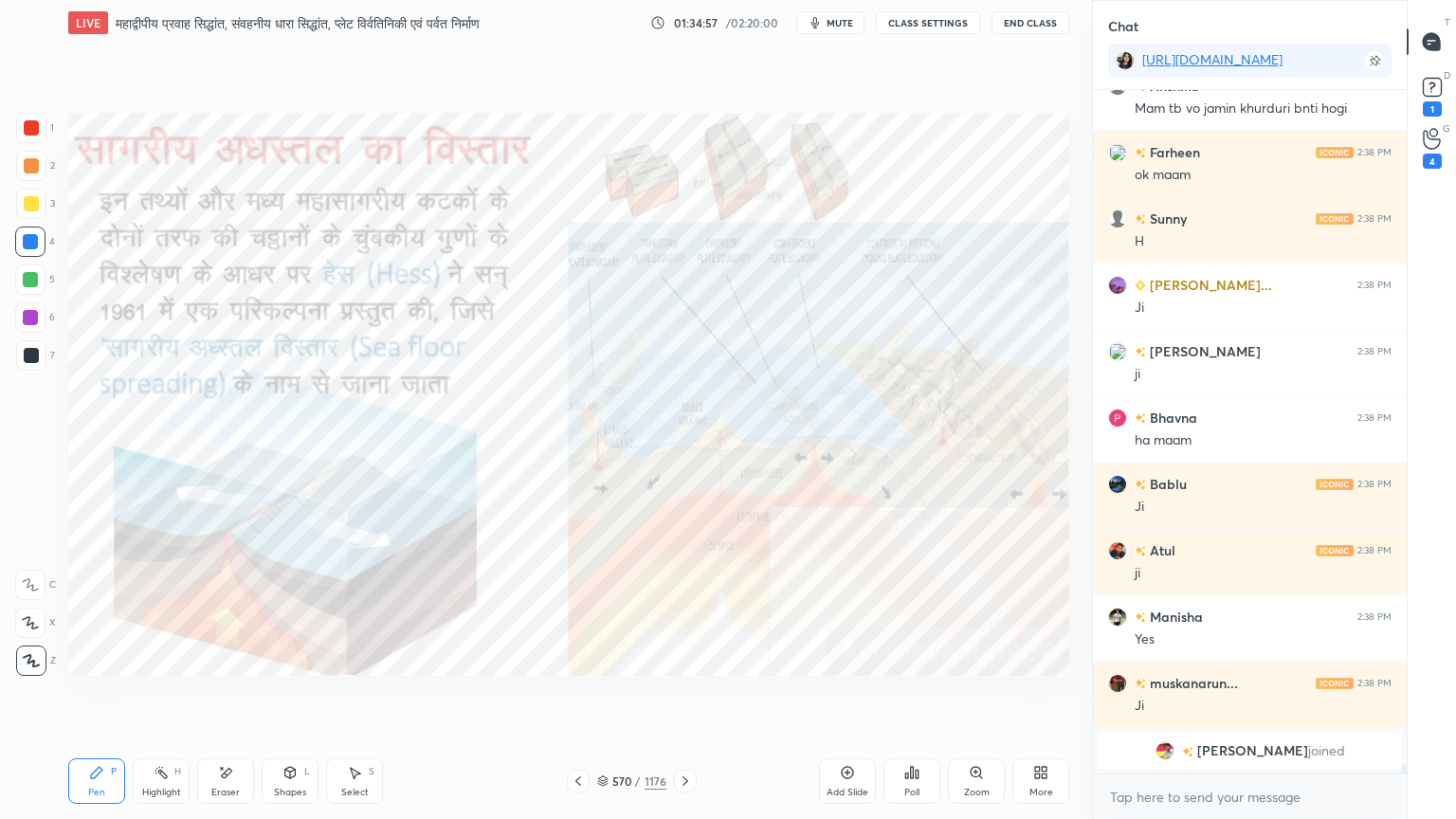 click on "Eraser" at bounding box center [226, 781] 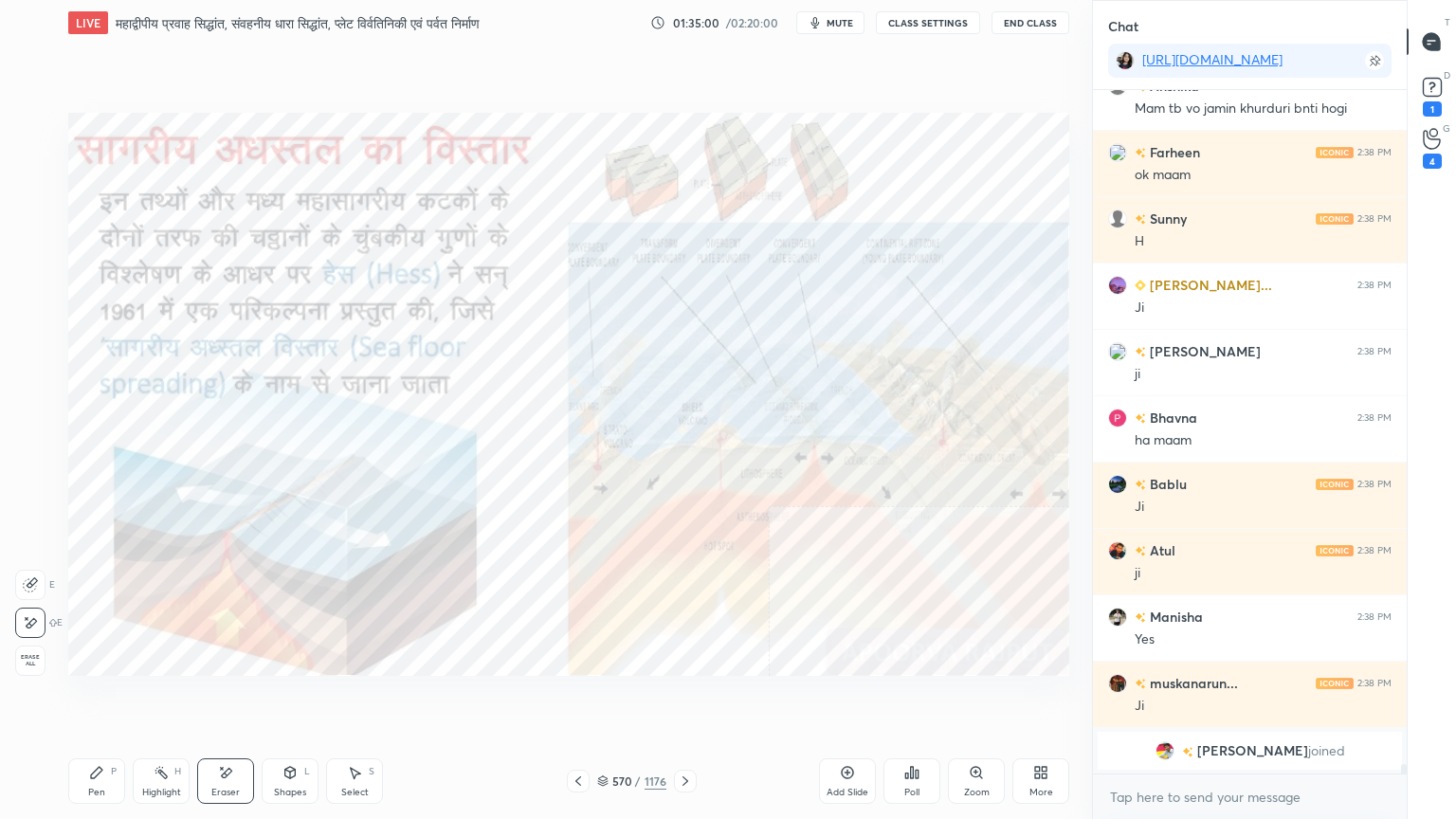 drag, startPoint x: 27, startPoint y: 651, endPoint x: 28, endPoint y: 429, distance: 222.00225 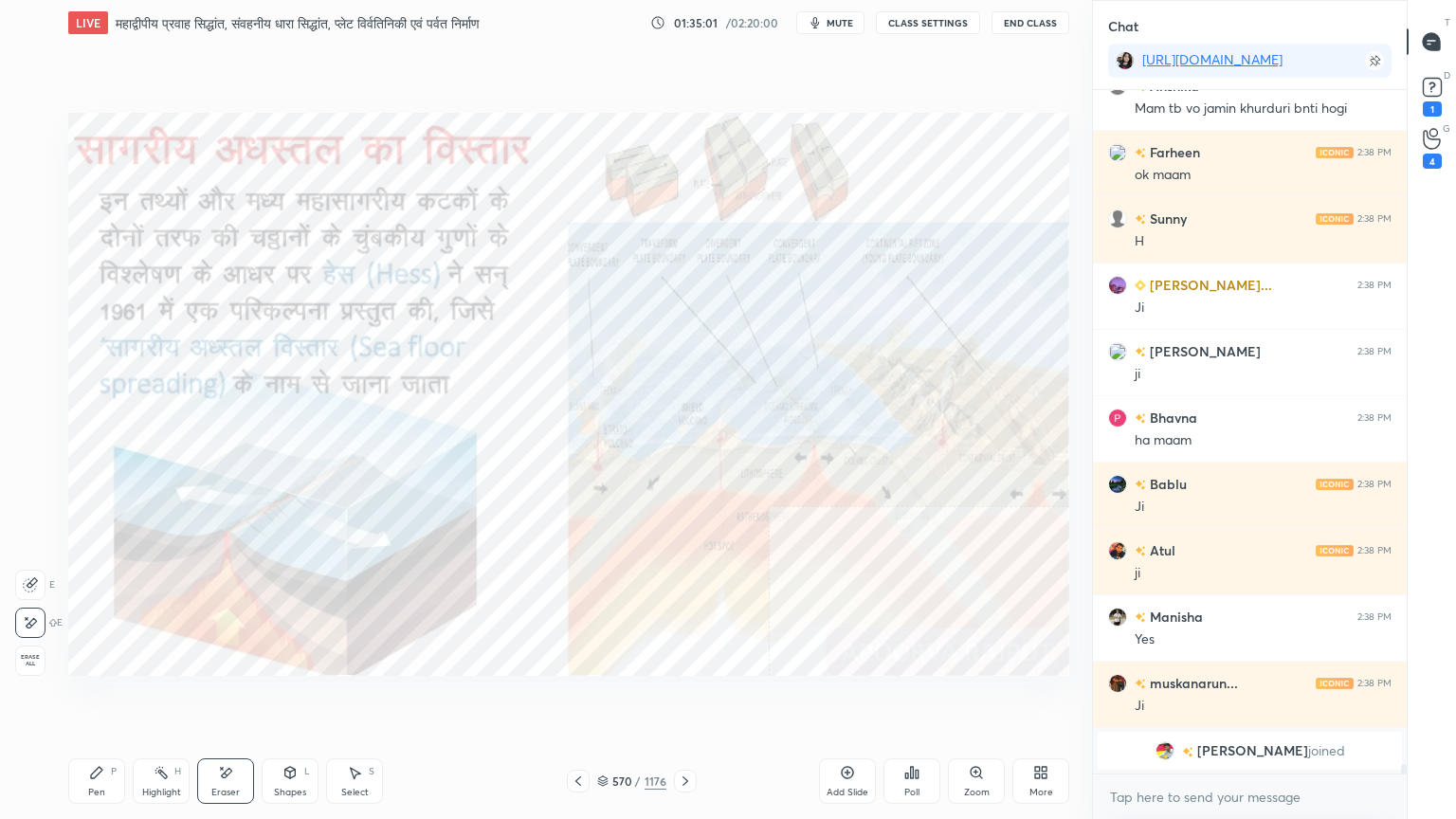 click on "Erase all" at bounding box center (30, 661) 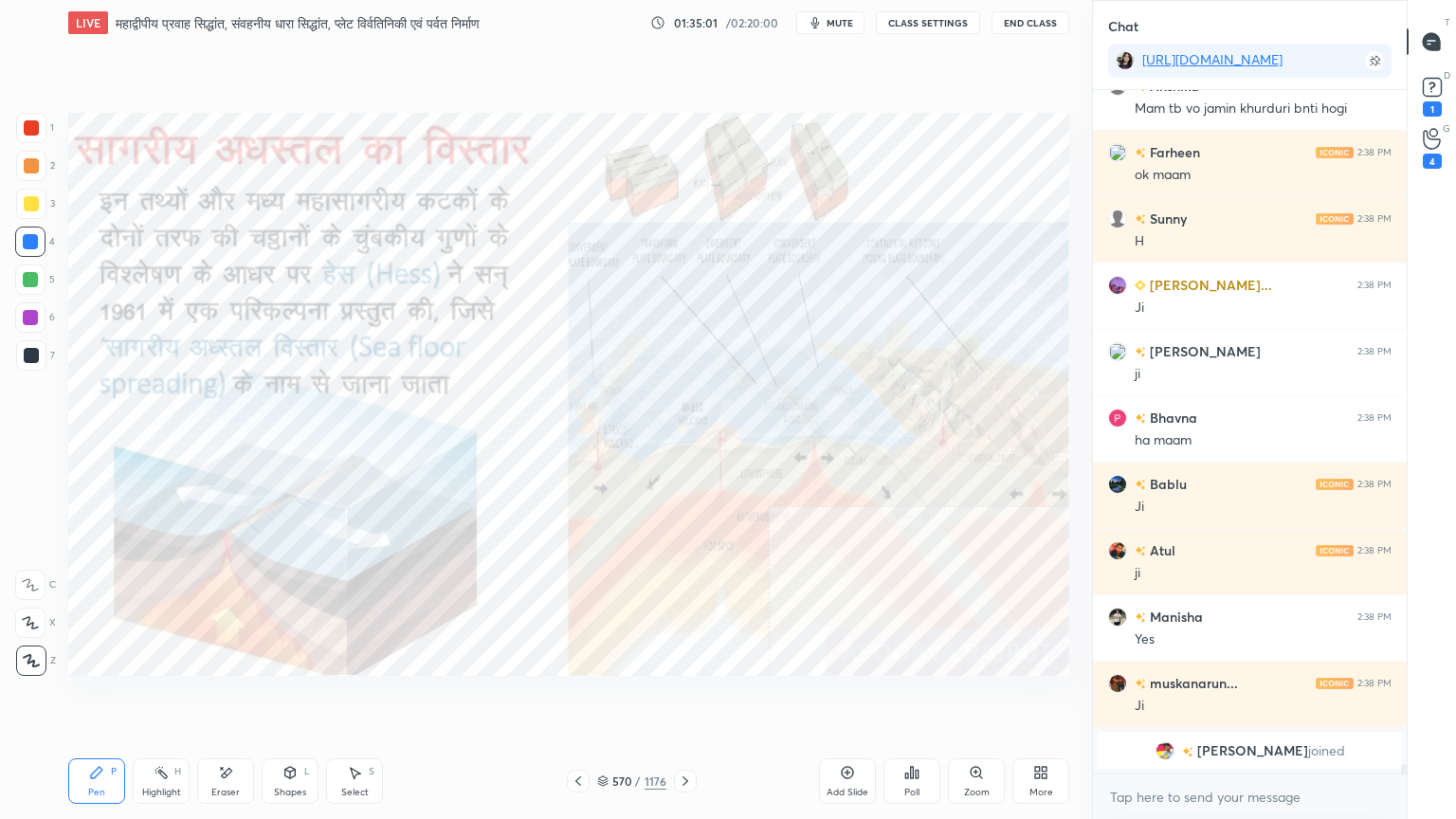 click on "Pen" at bounding box center [97, 792] 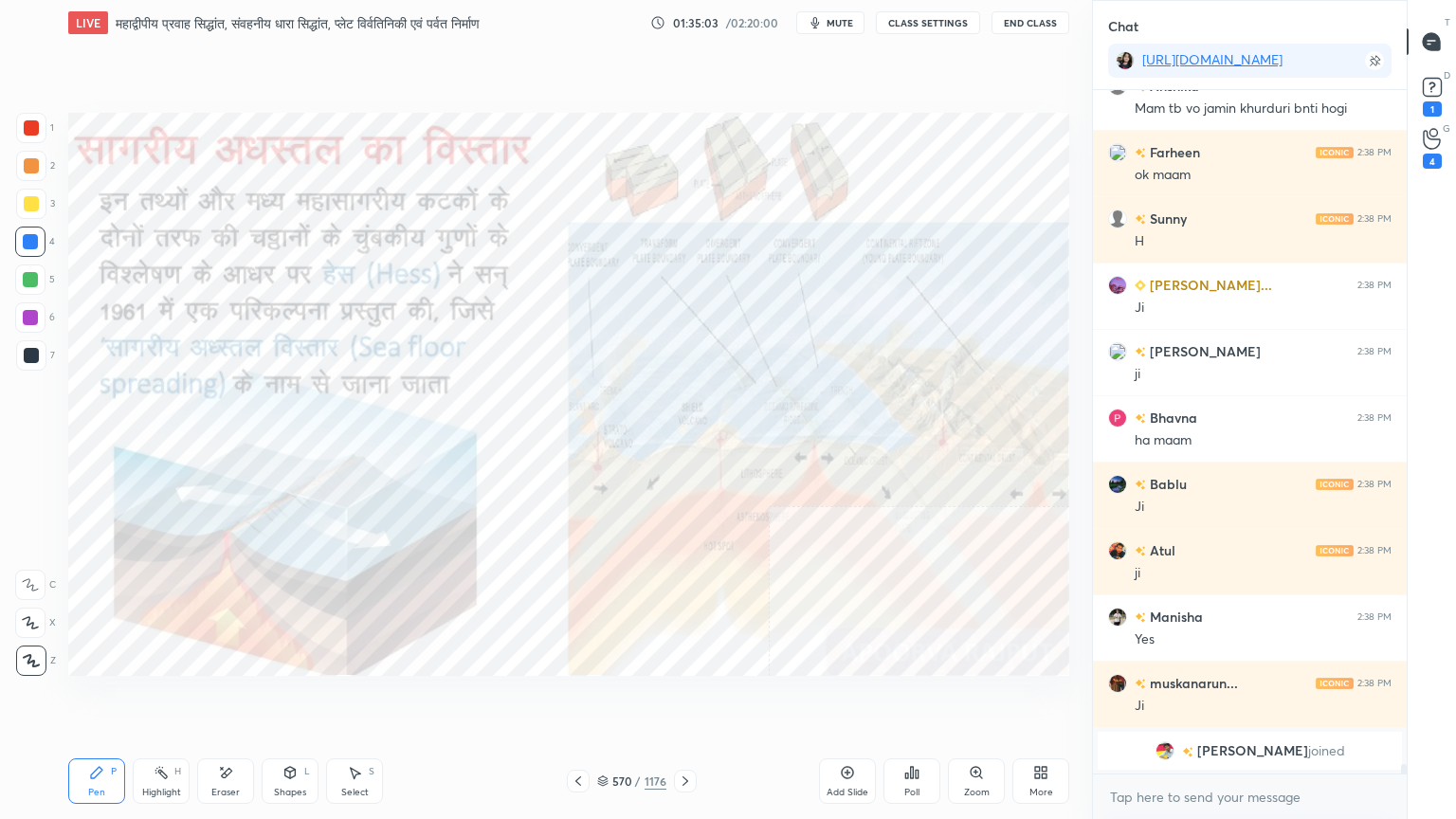 click on "Eraser" at bounding box center [226, 781] 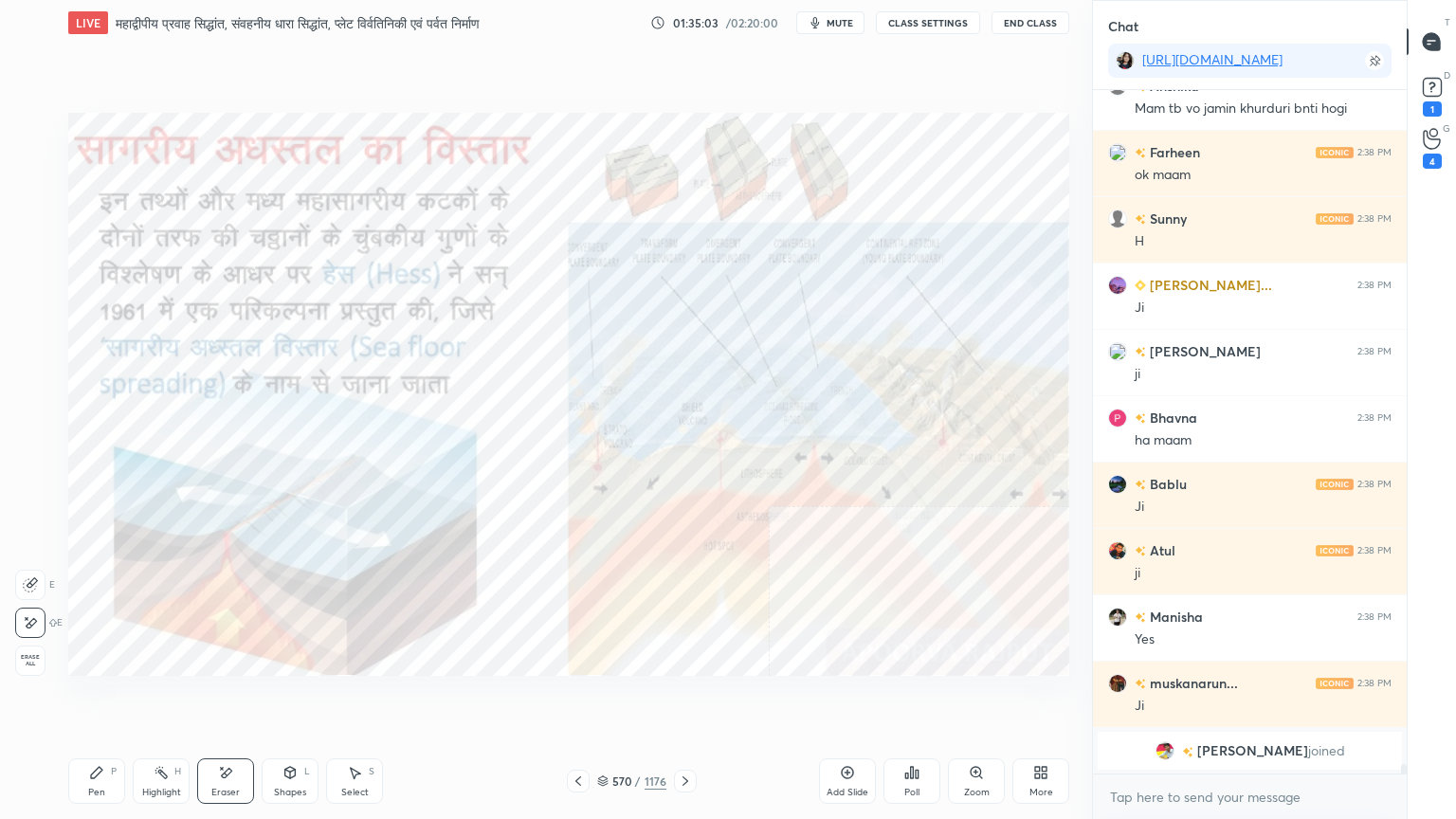 drag, startPoint x: 31, startPoint y: 652, endPoint x: 36, endPoint y: 637, distance: 15.811388 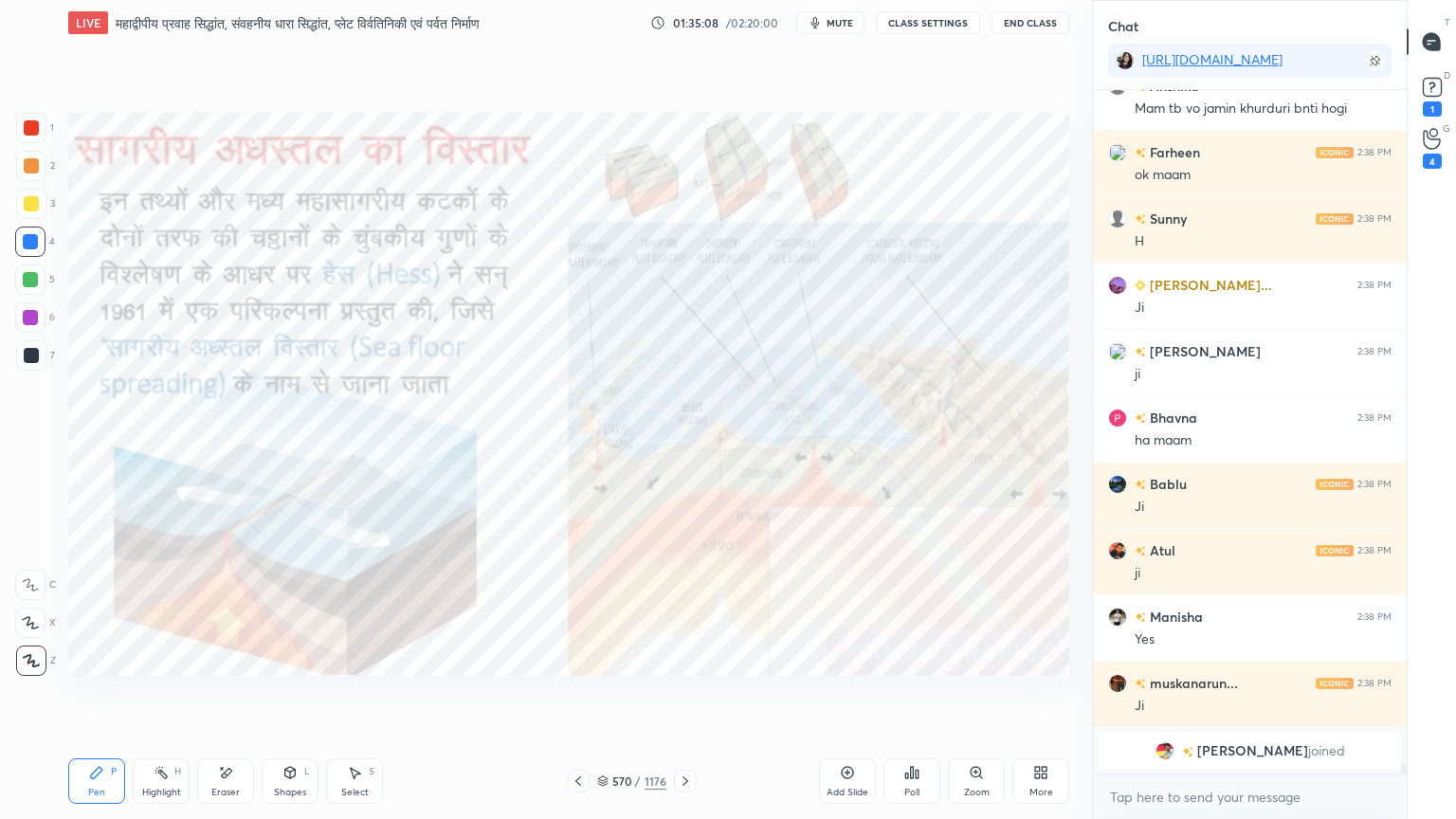 click 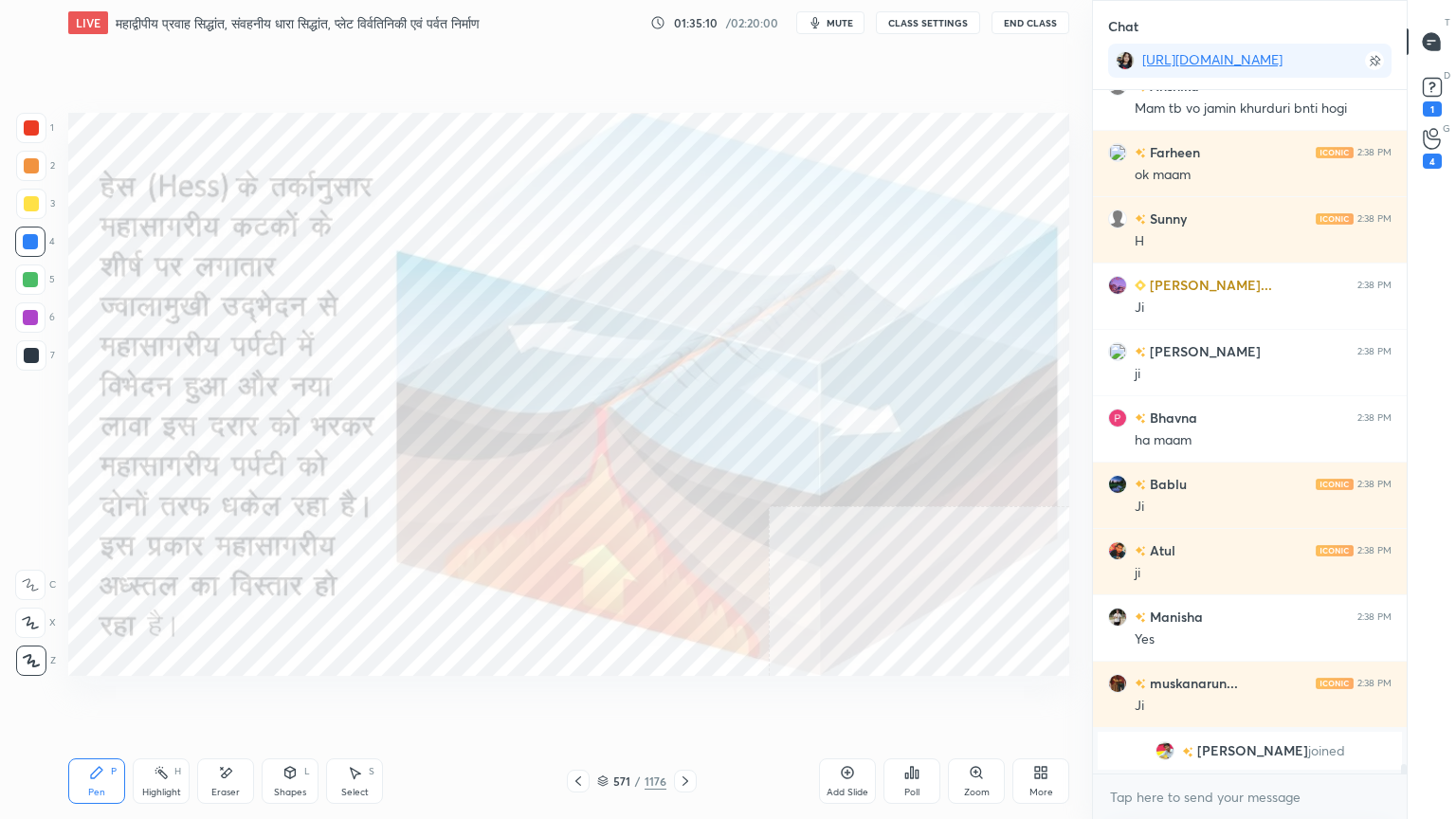 click 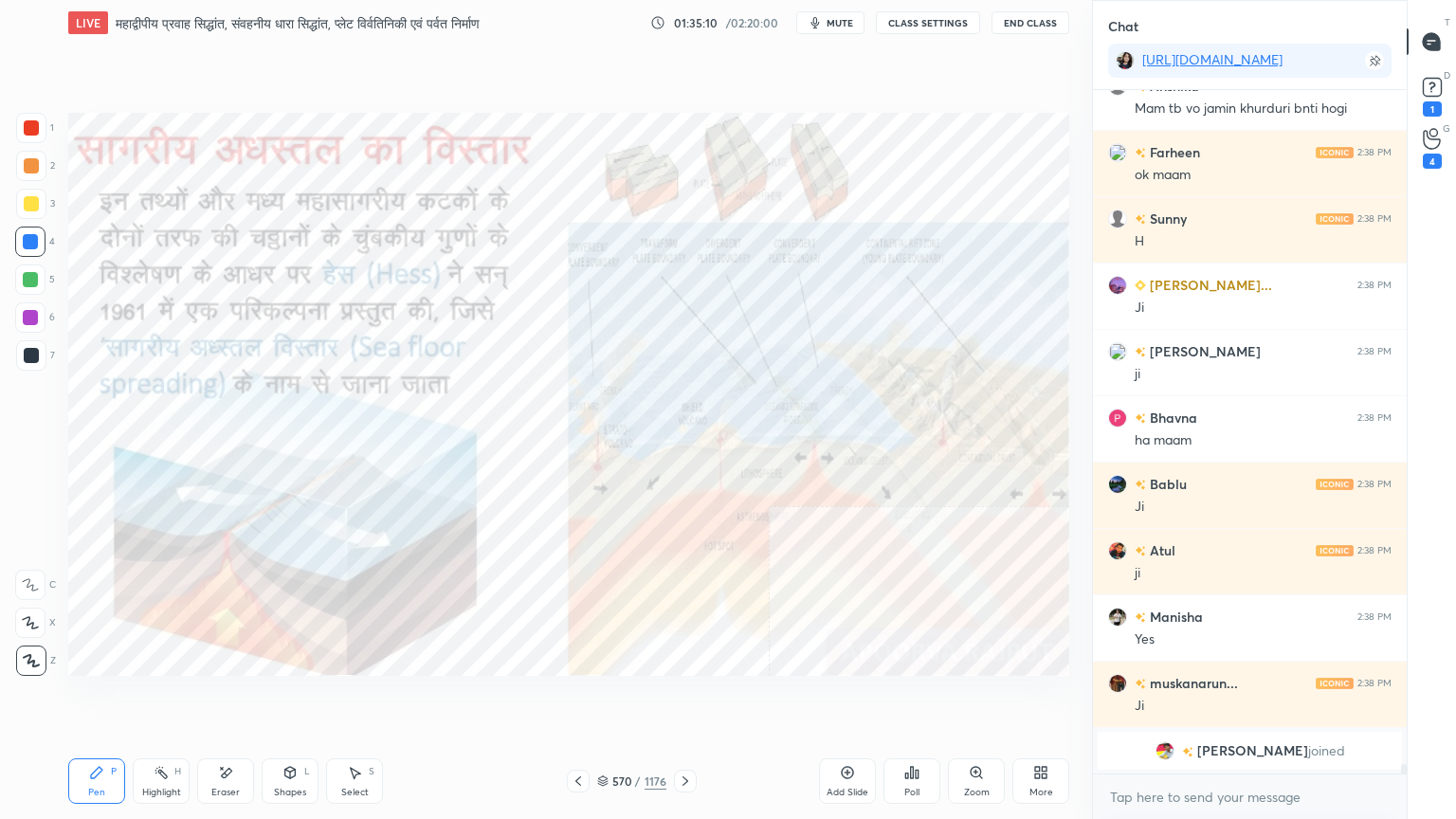 click 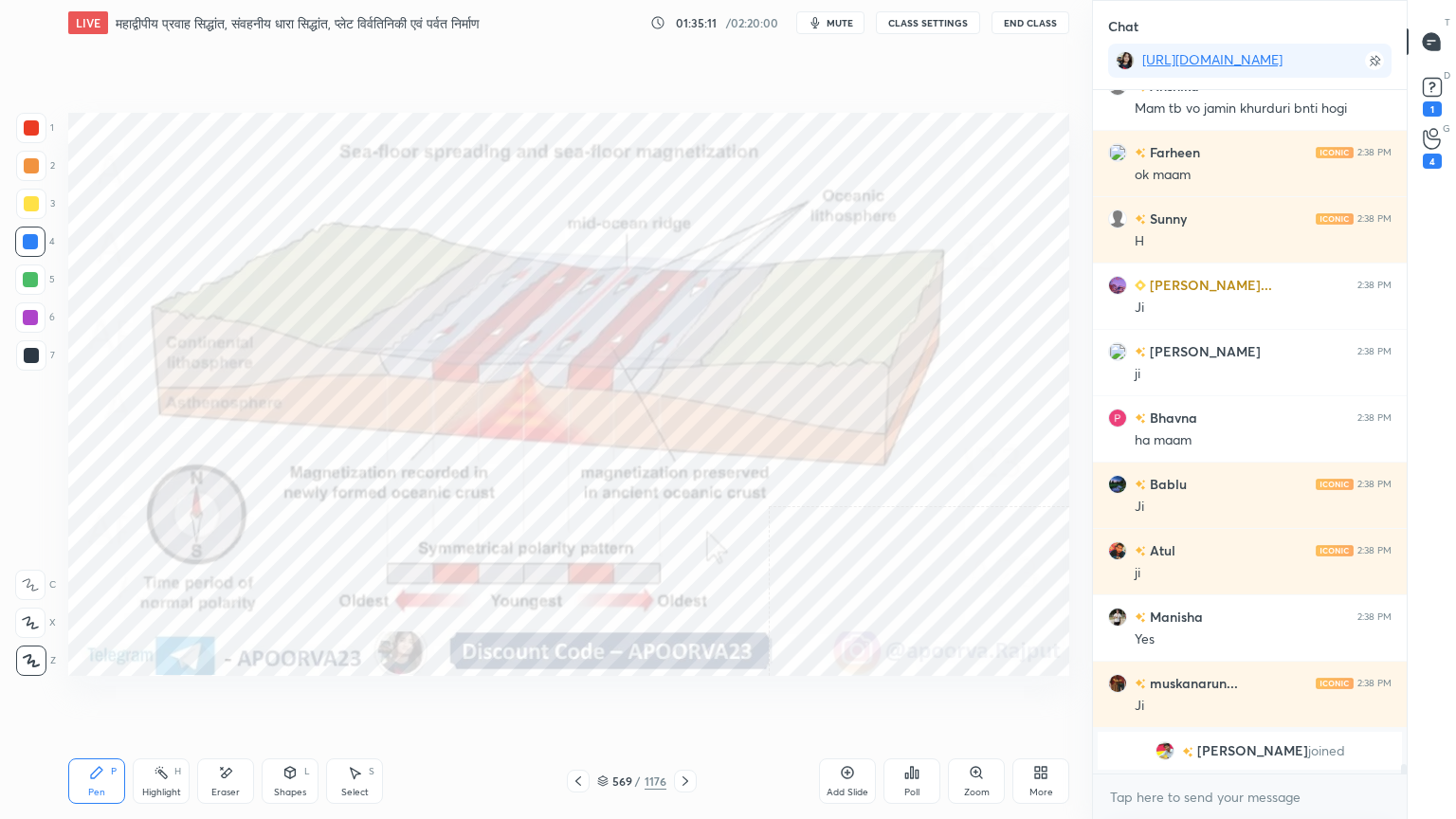 click at bounding box center (578, 781) 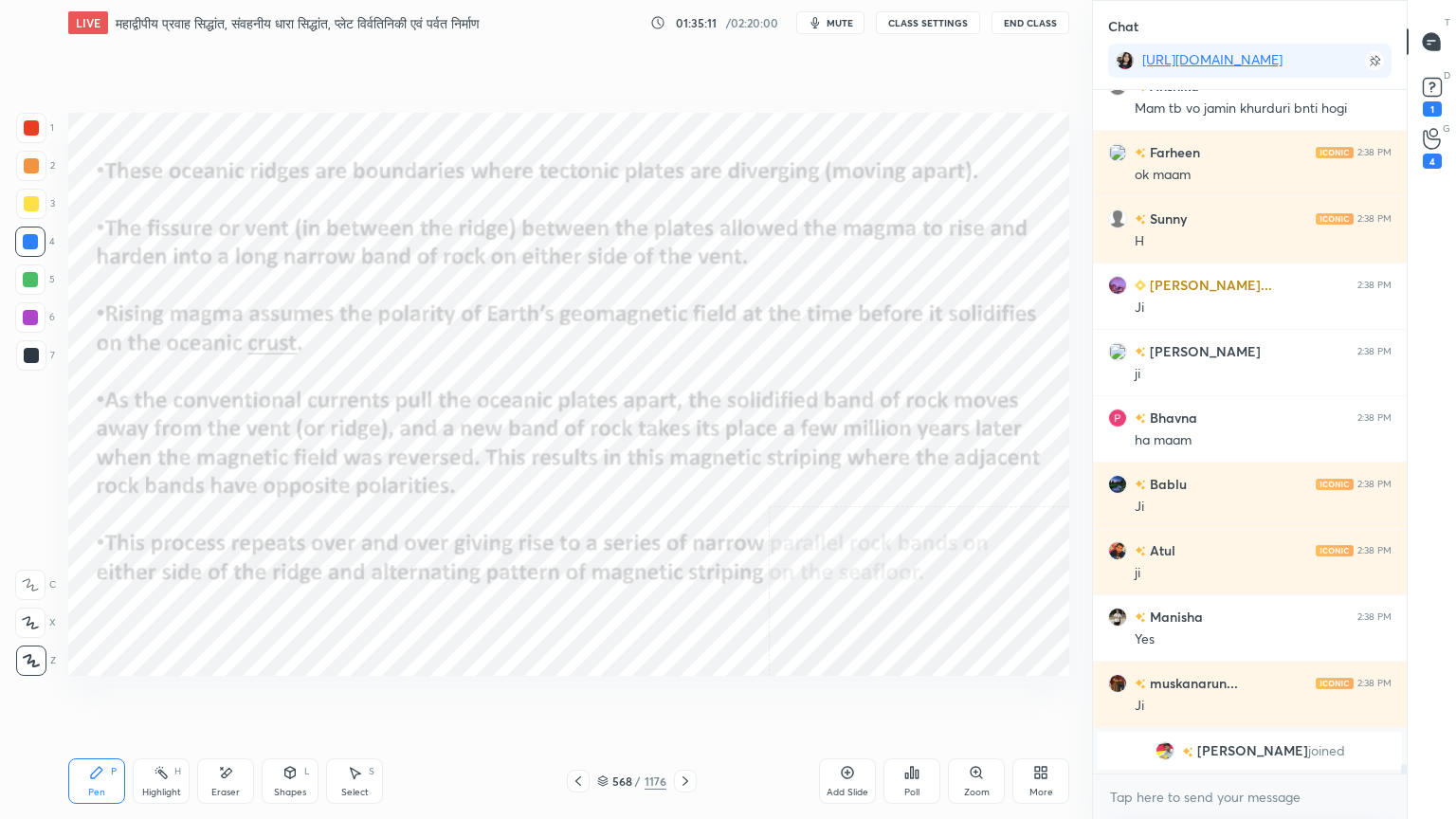 click 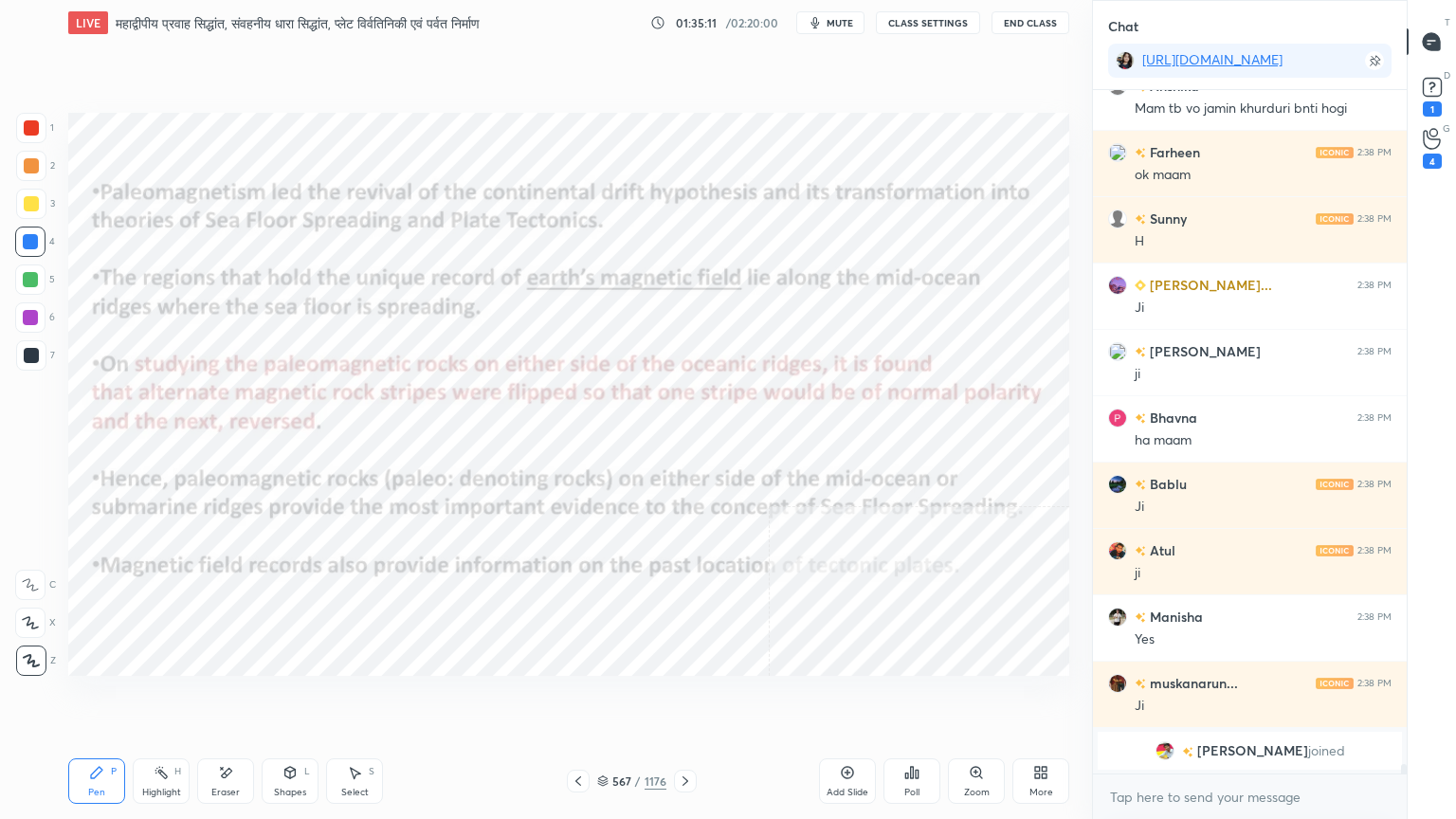 click 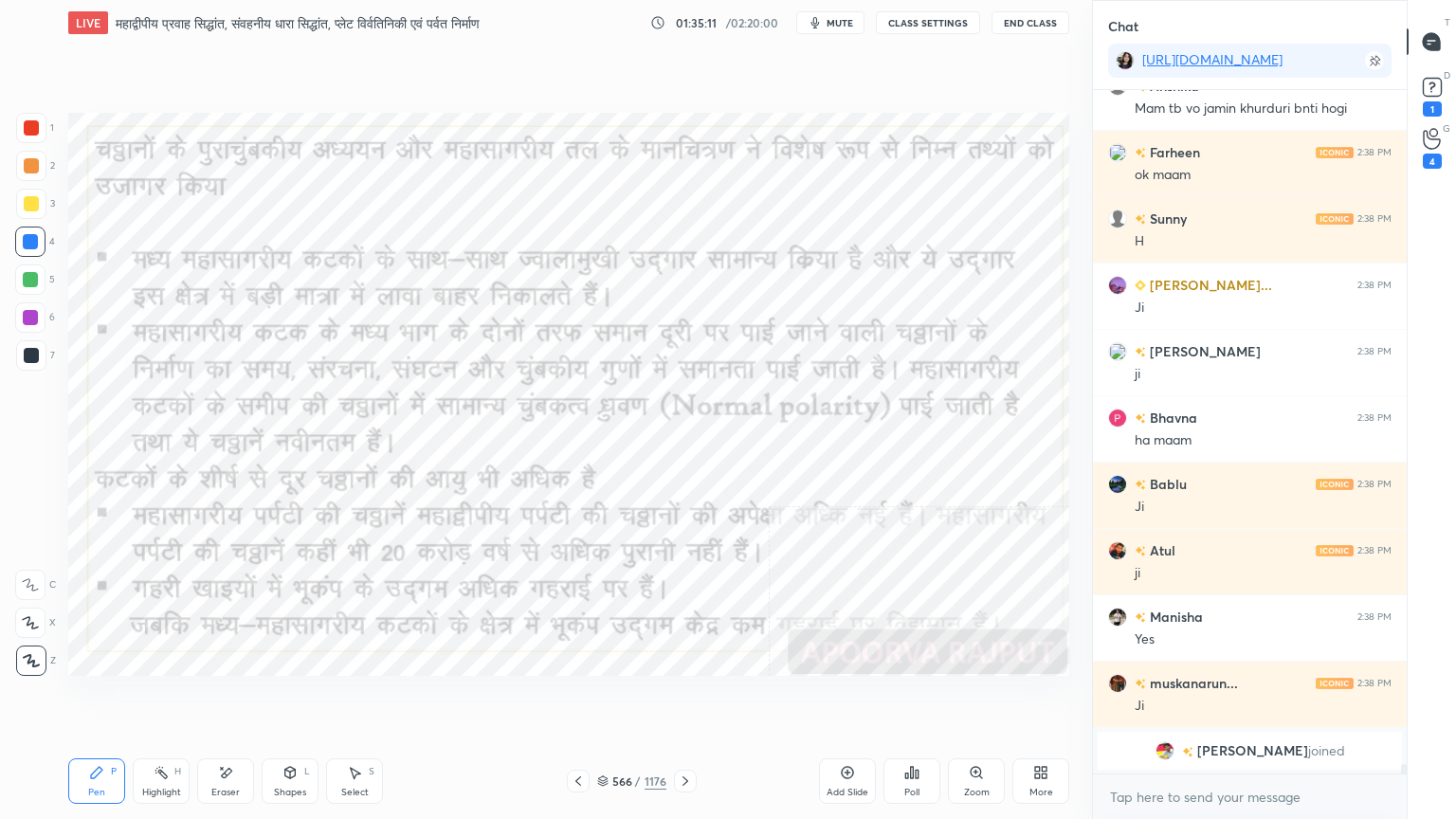 click 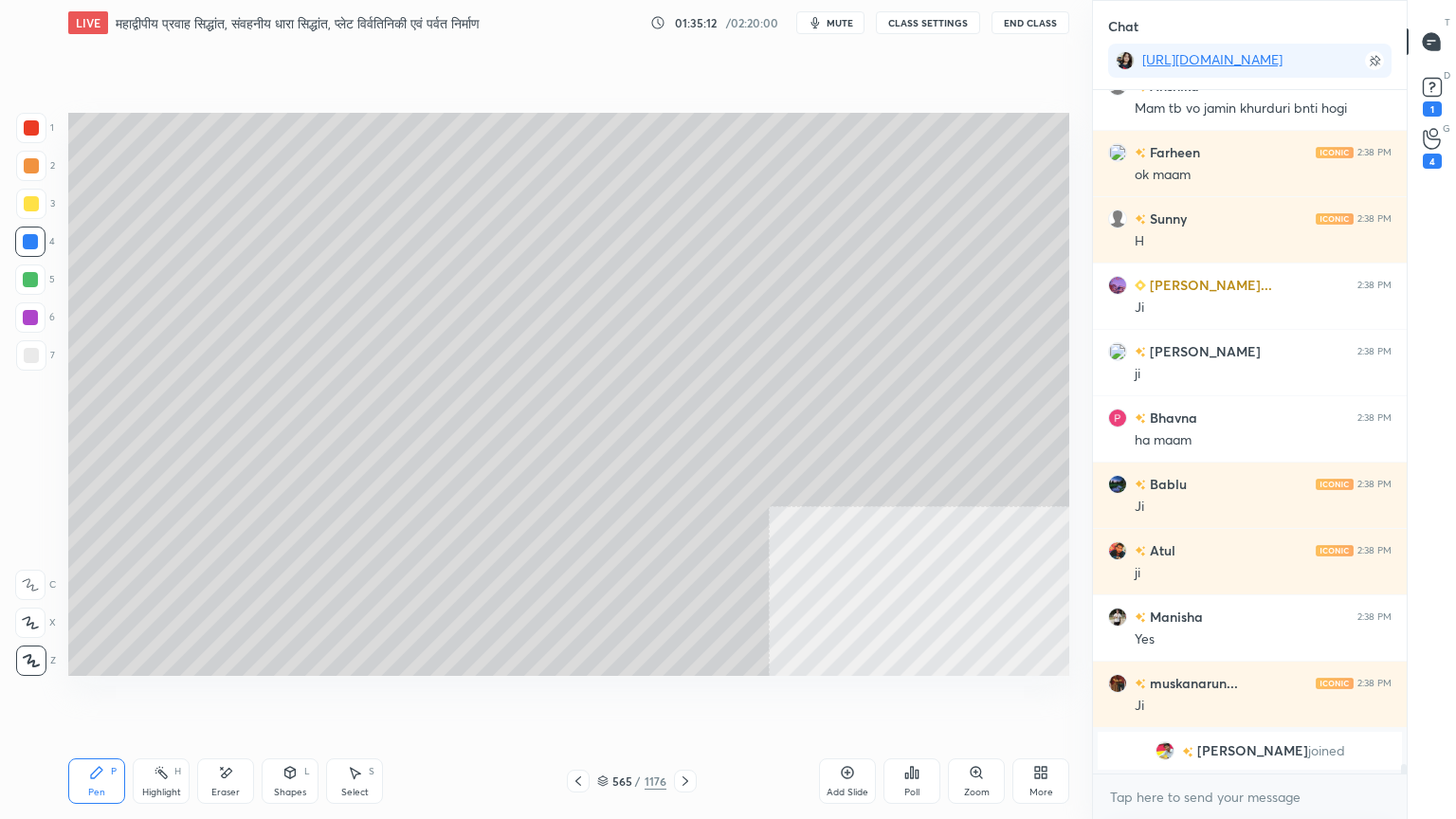 click 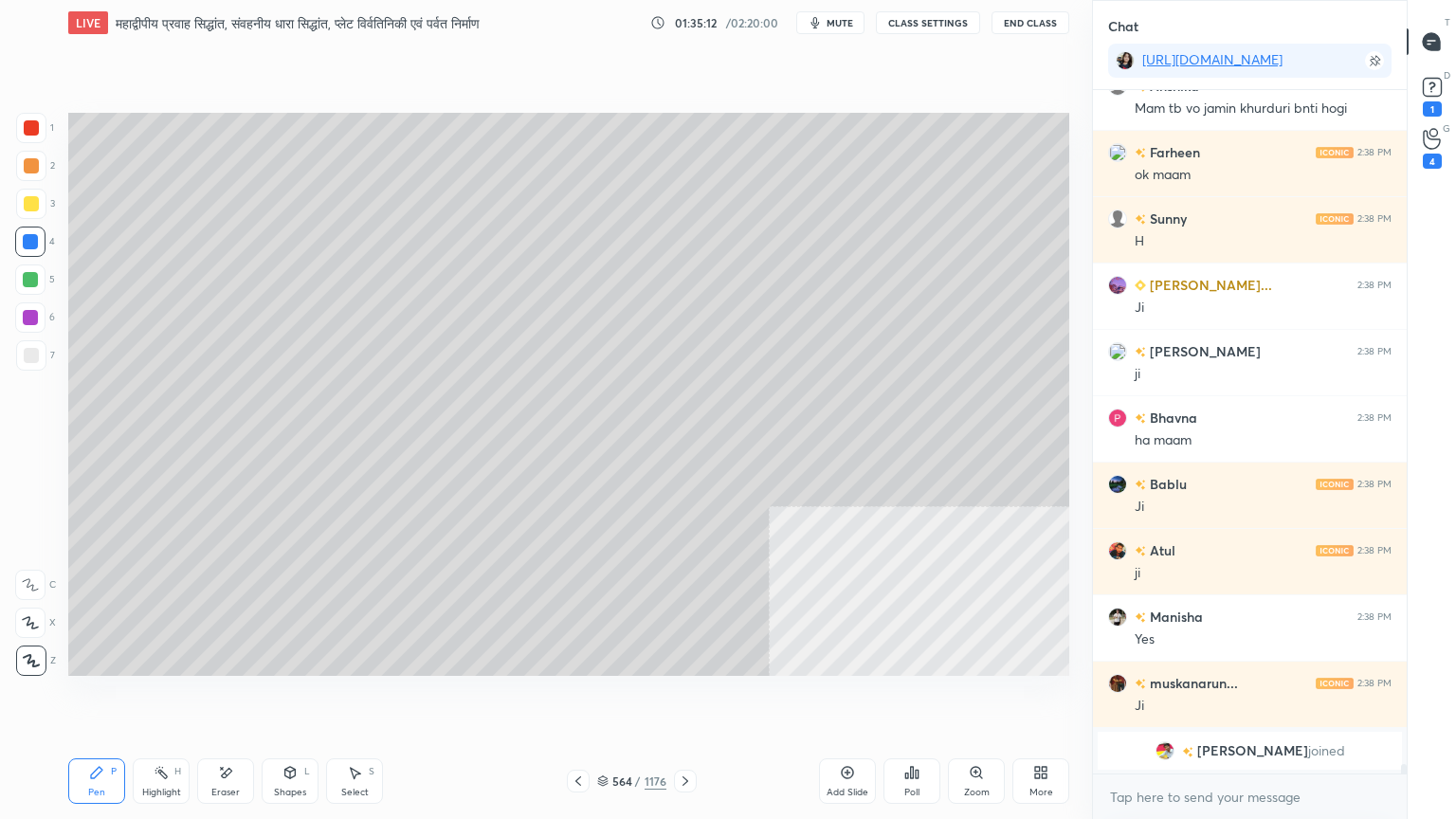 click 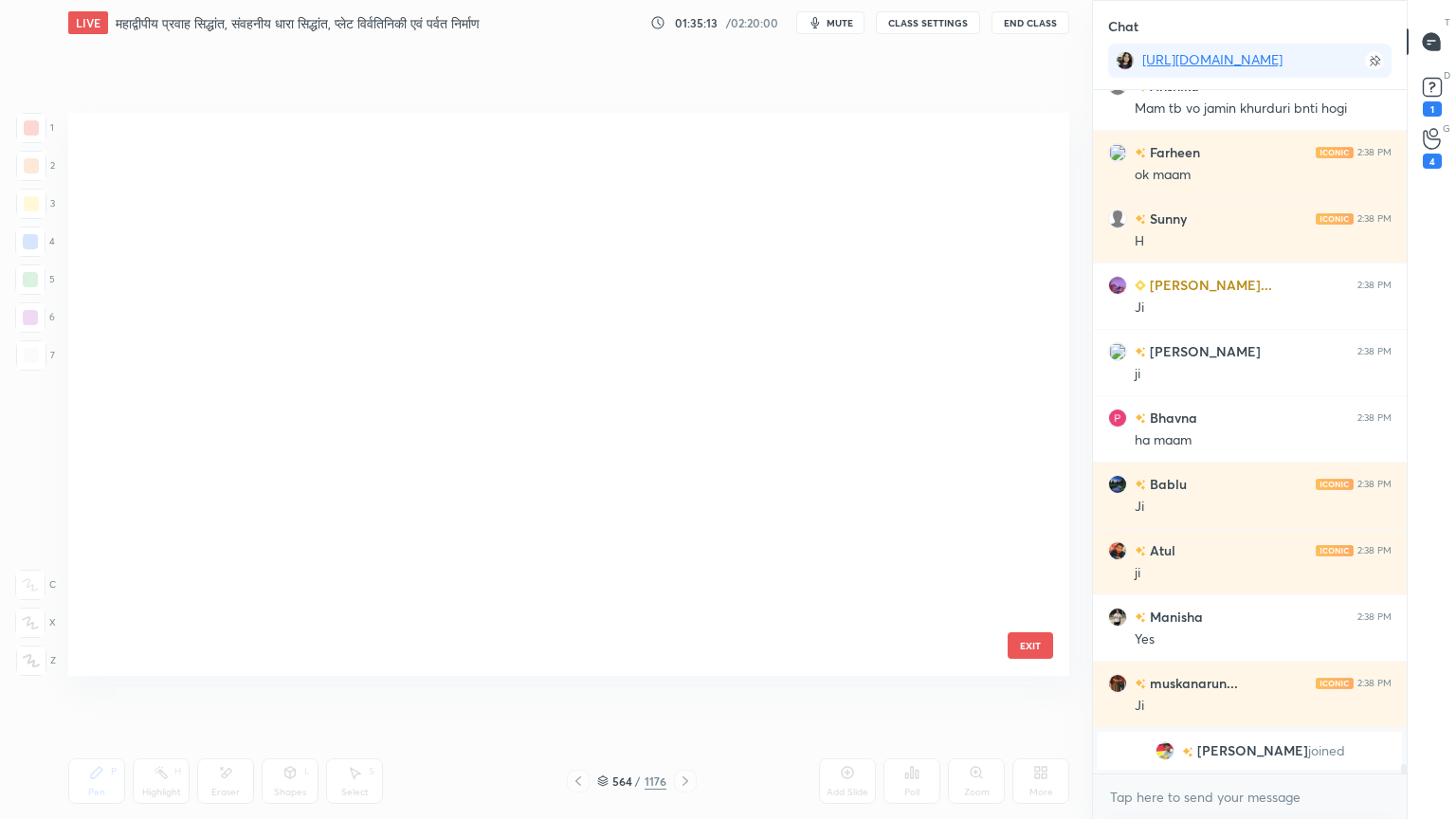 scroll, scrollTop: 32049, scrollLeft: 0, axis: vertical 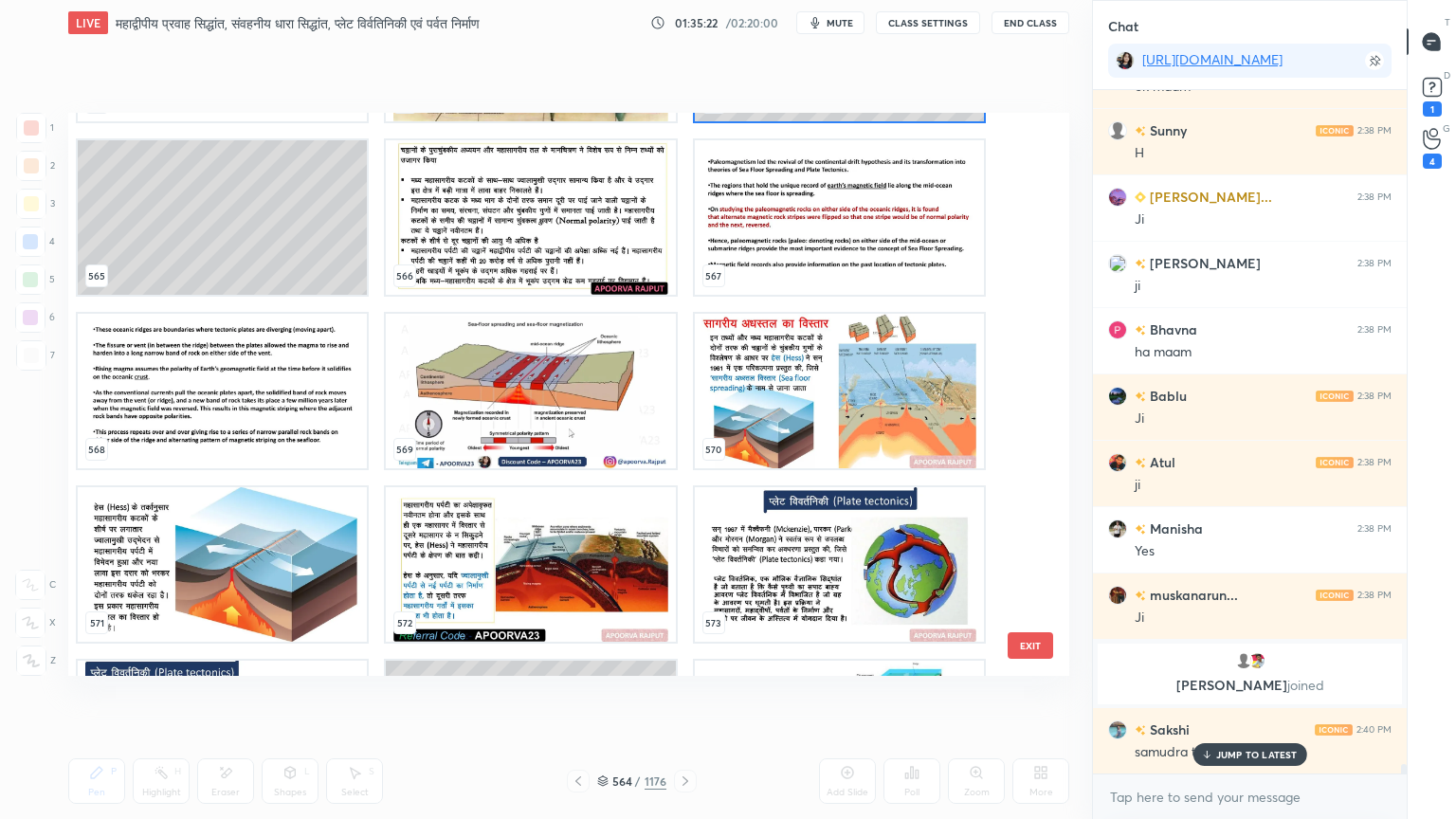 click at bounding box center [839, 391] 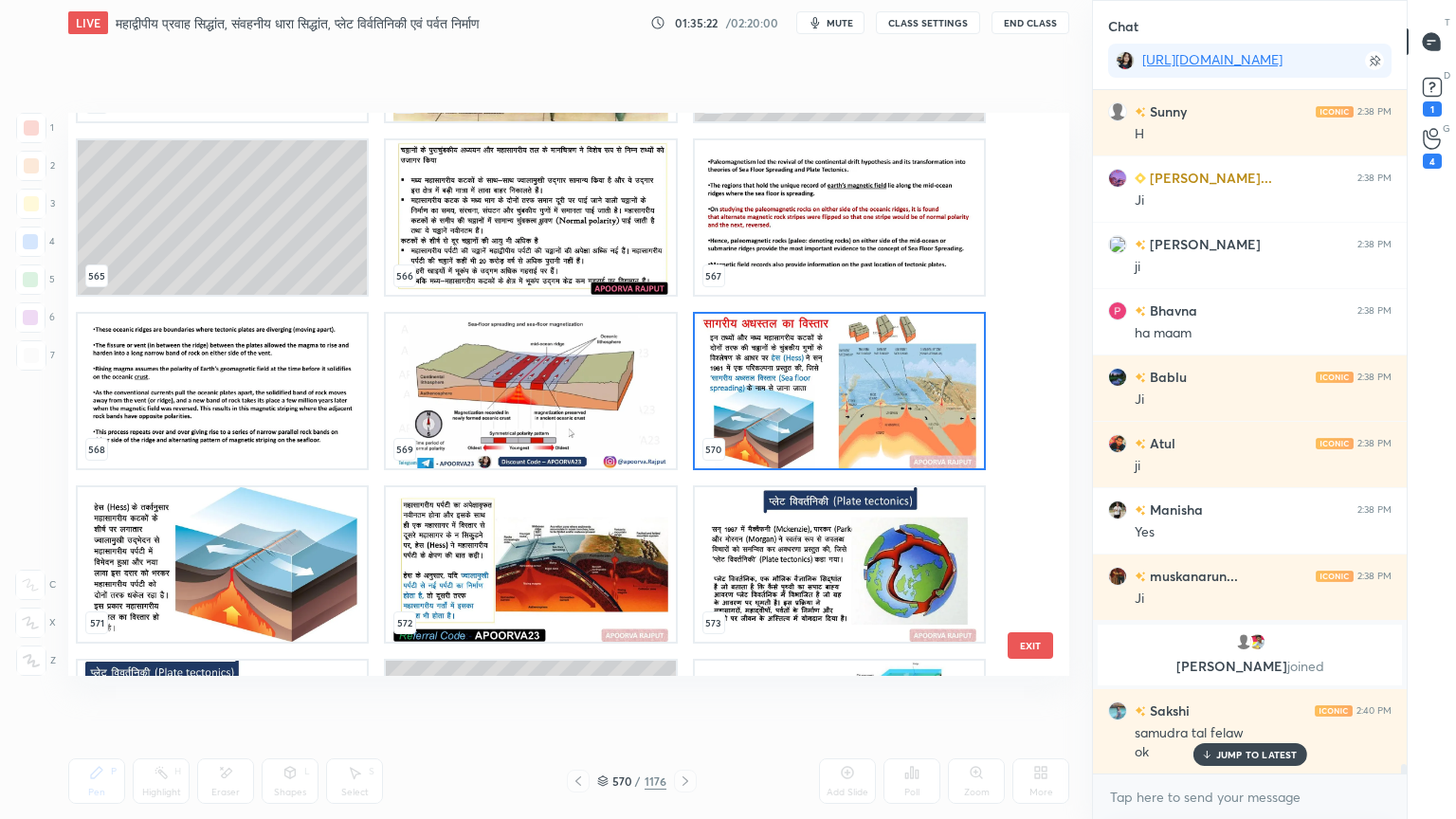 click at bounding box center (839, 391) 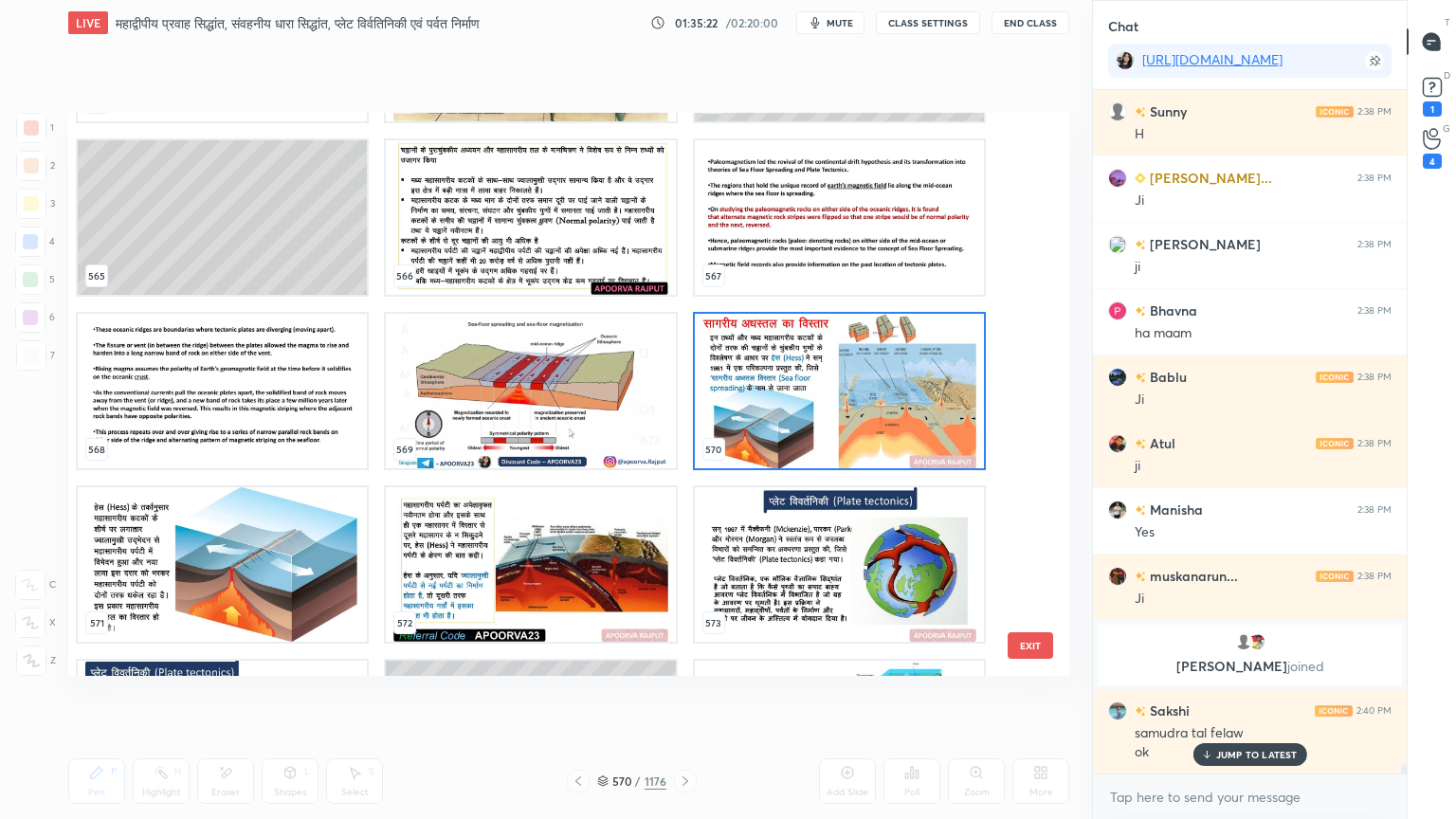 click at bounding box center [839, 391] 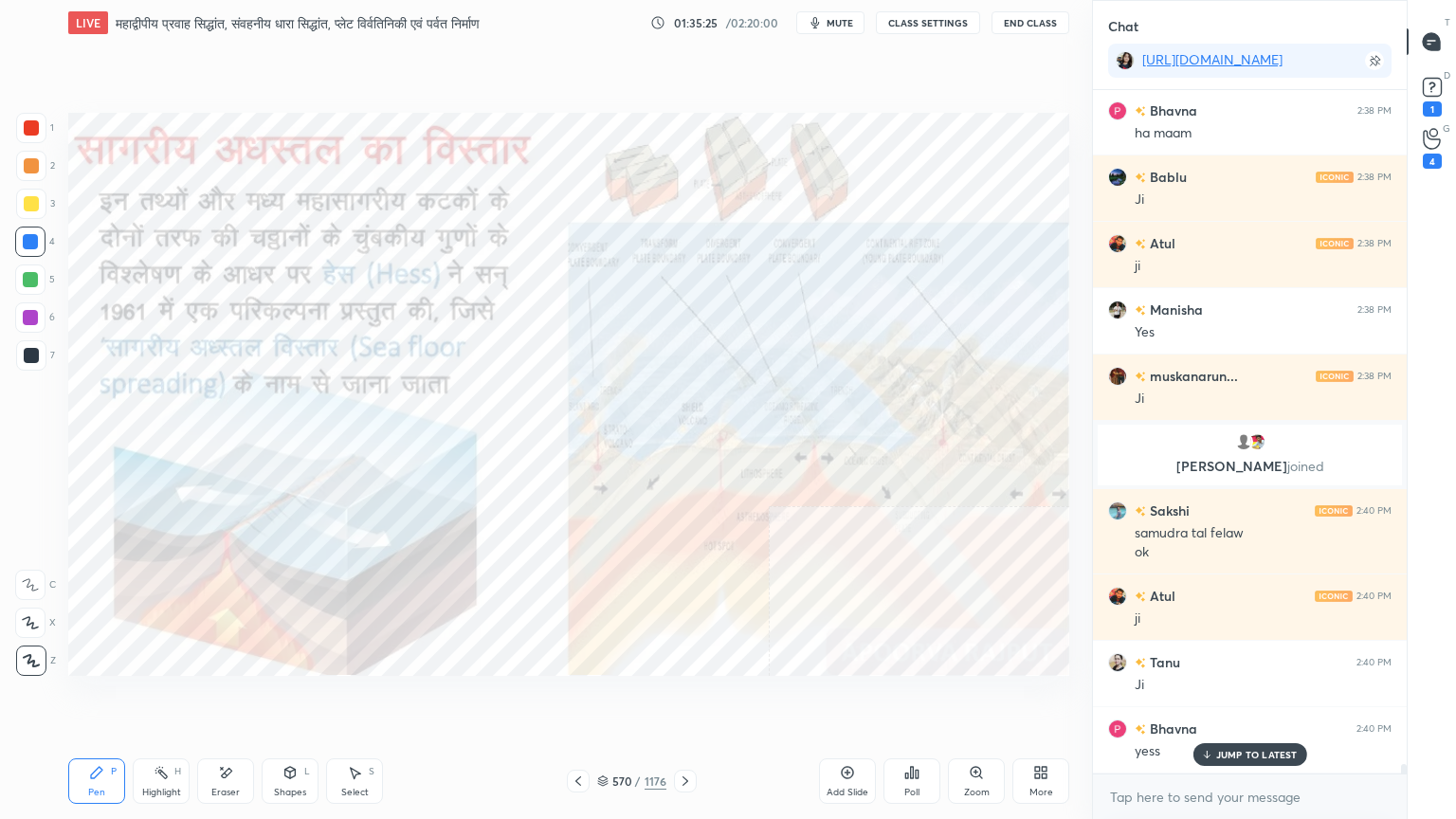 scroll, scrollTop: 48435, scrollLeft: 0, axis: vertical 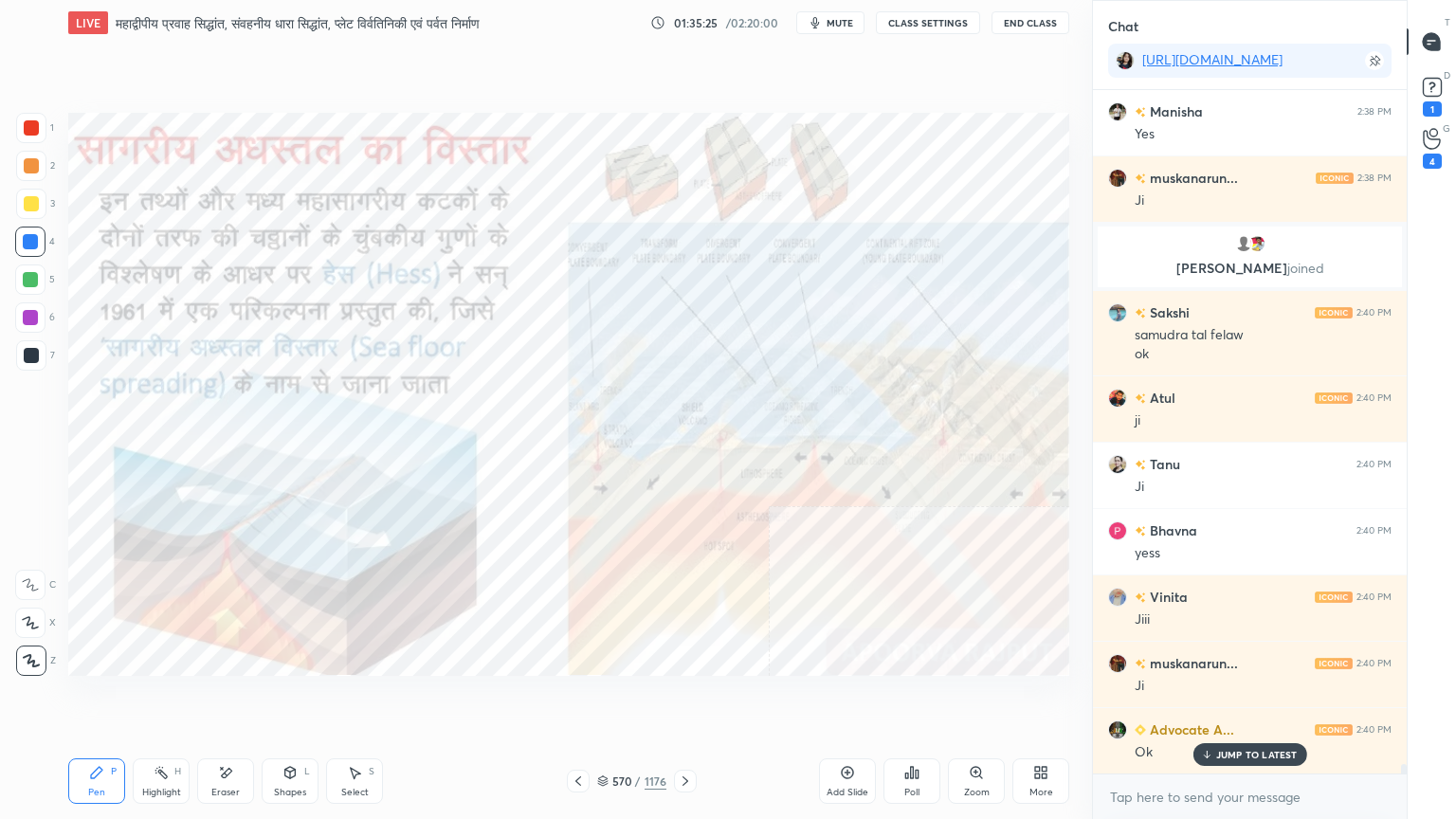 click 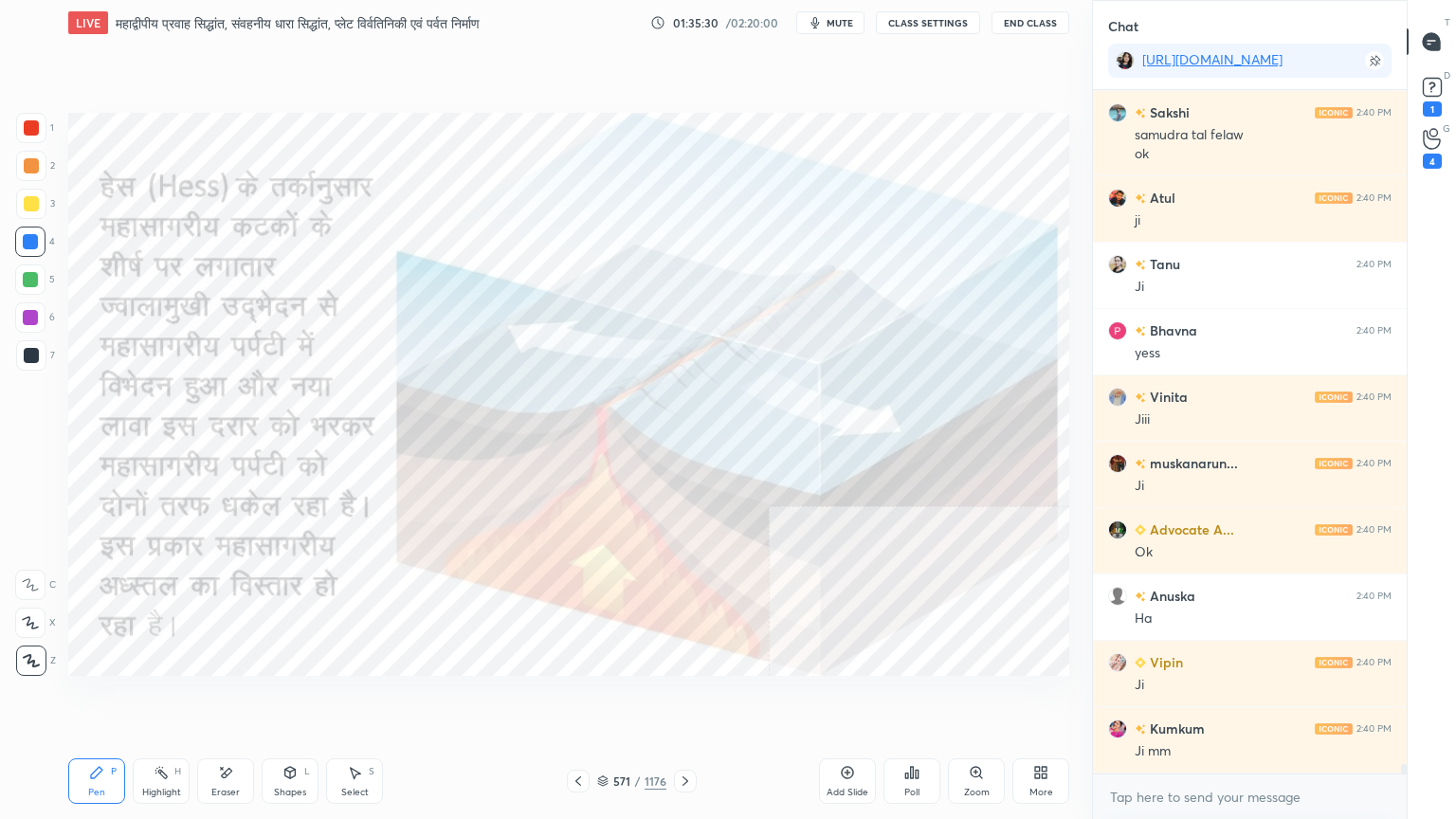 scroll, scrollTop: 48700, scrollLeft: 0, axis: vertical 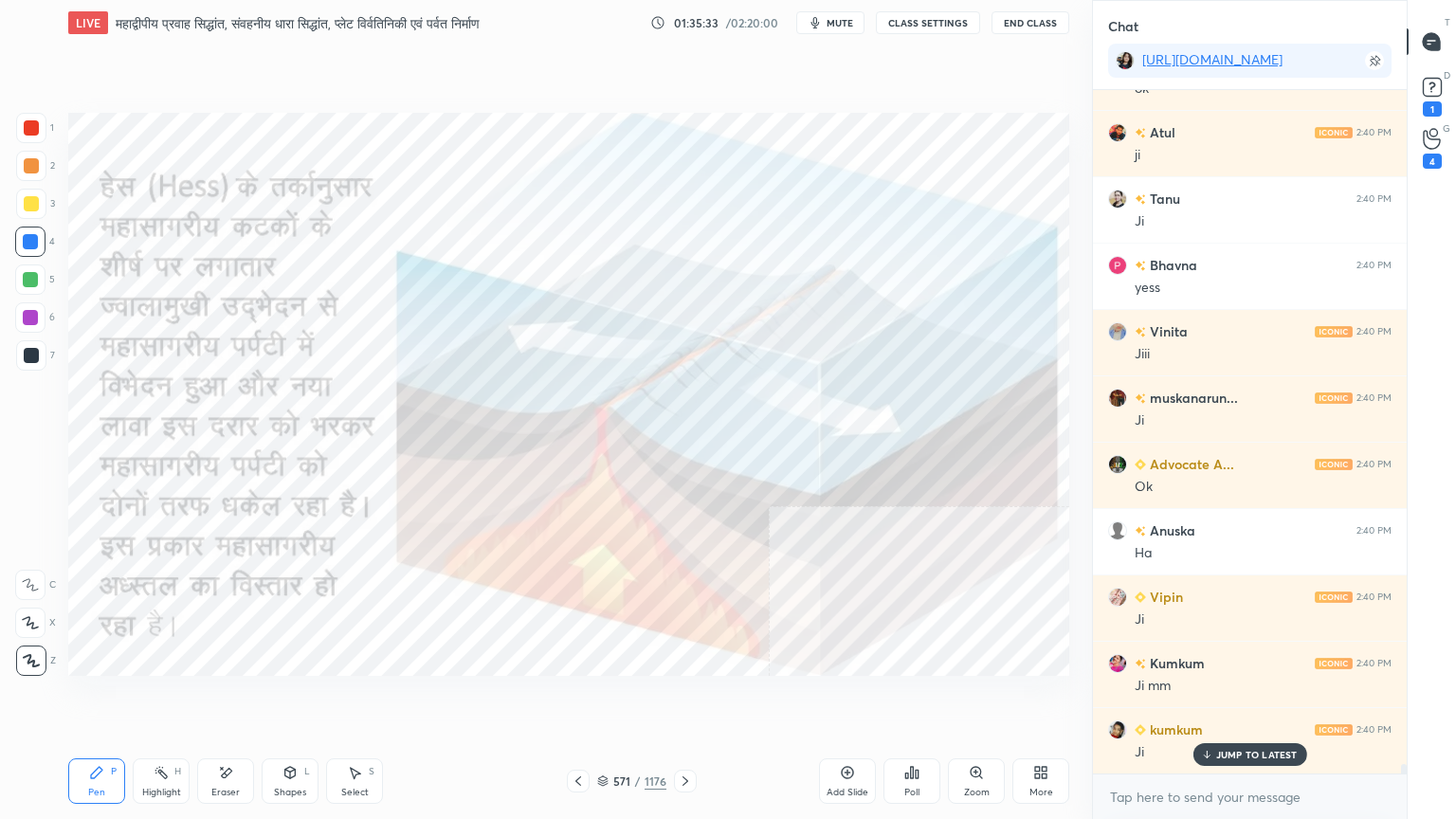 click on "Eraser" at bounding box center [226, 781] 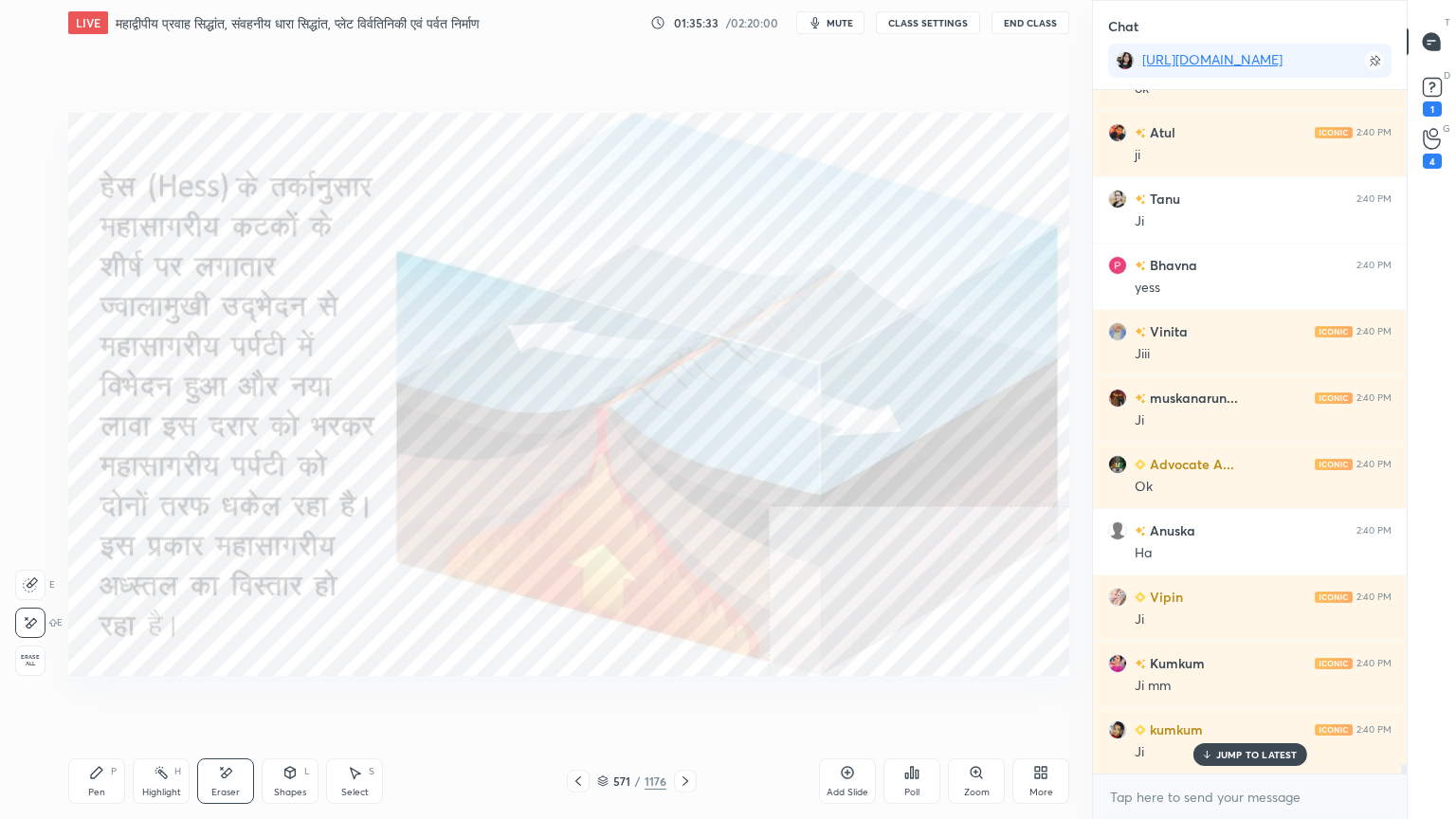 click on "Erase all" at bounding box center (30, 661) 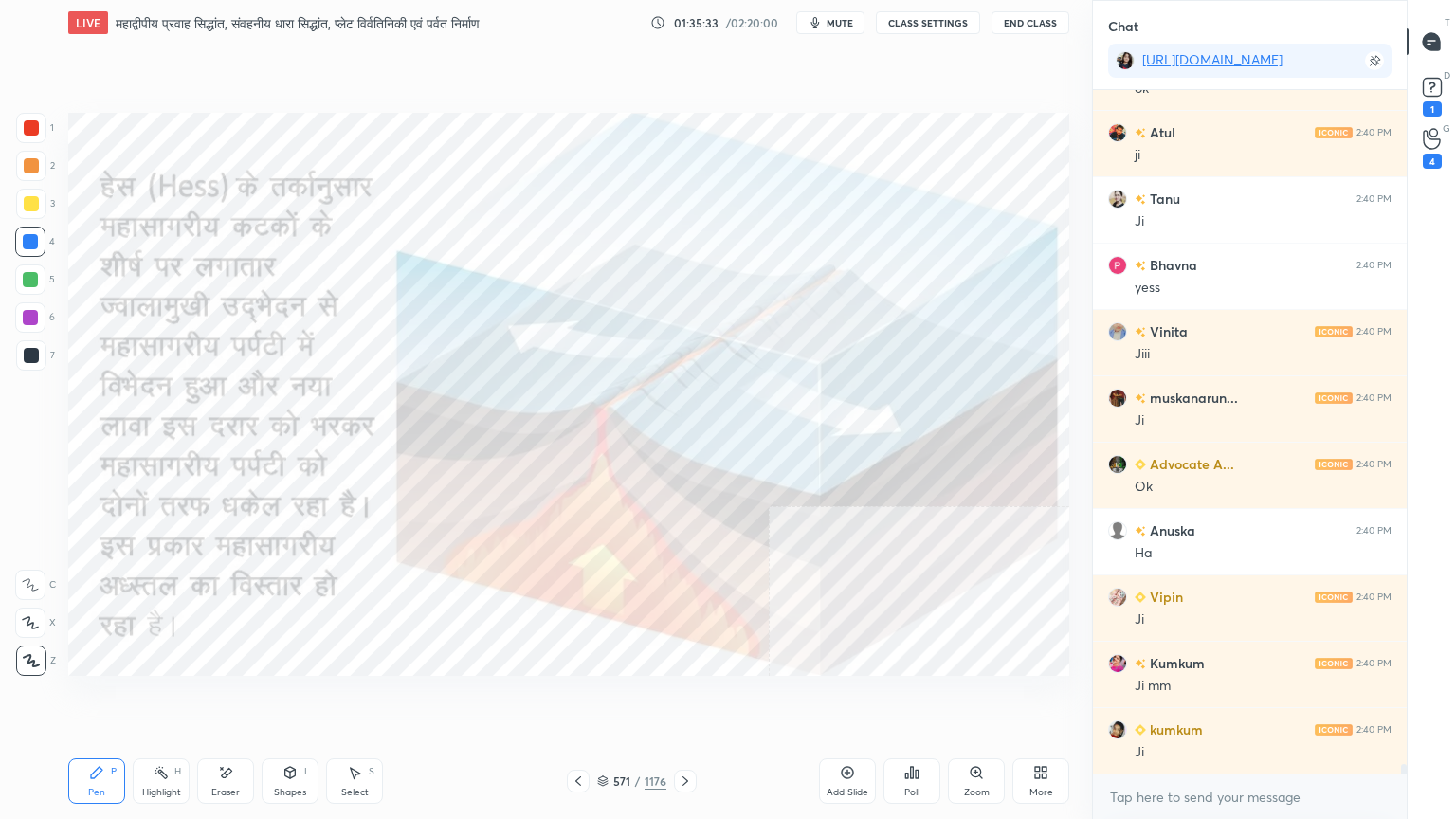 scroll, scrollTop: 48767, scrollLeft: 0, axis: vertical 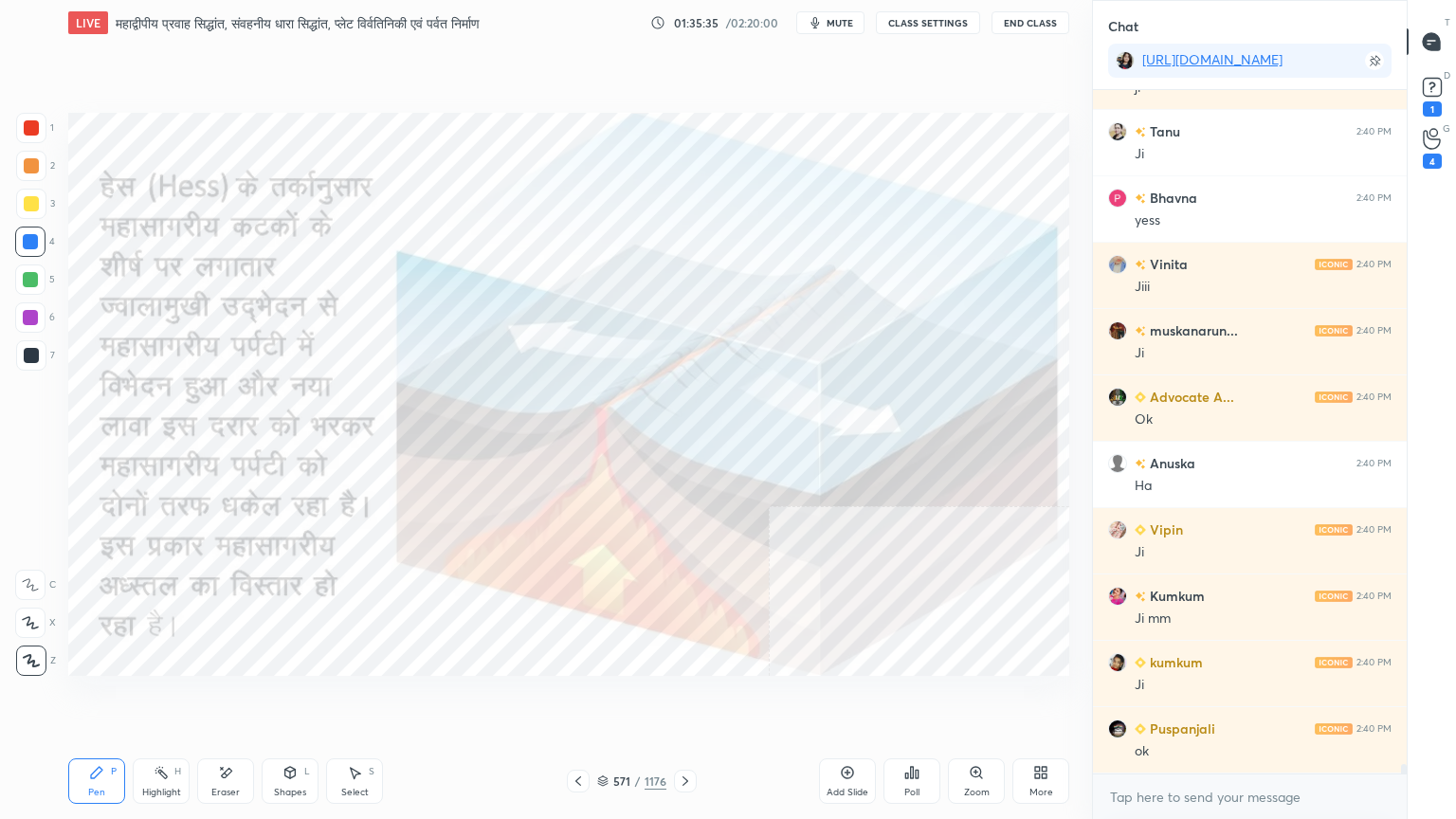 click on "Eraser" at bounding box center [226, 781] 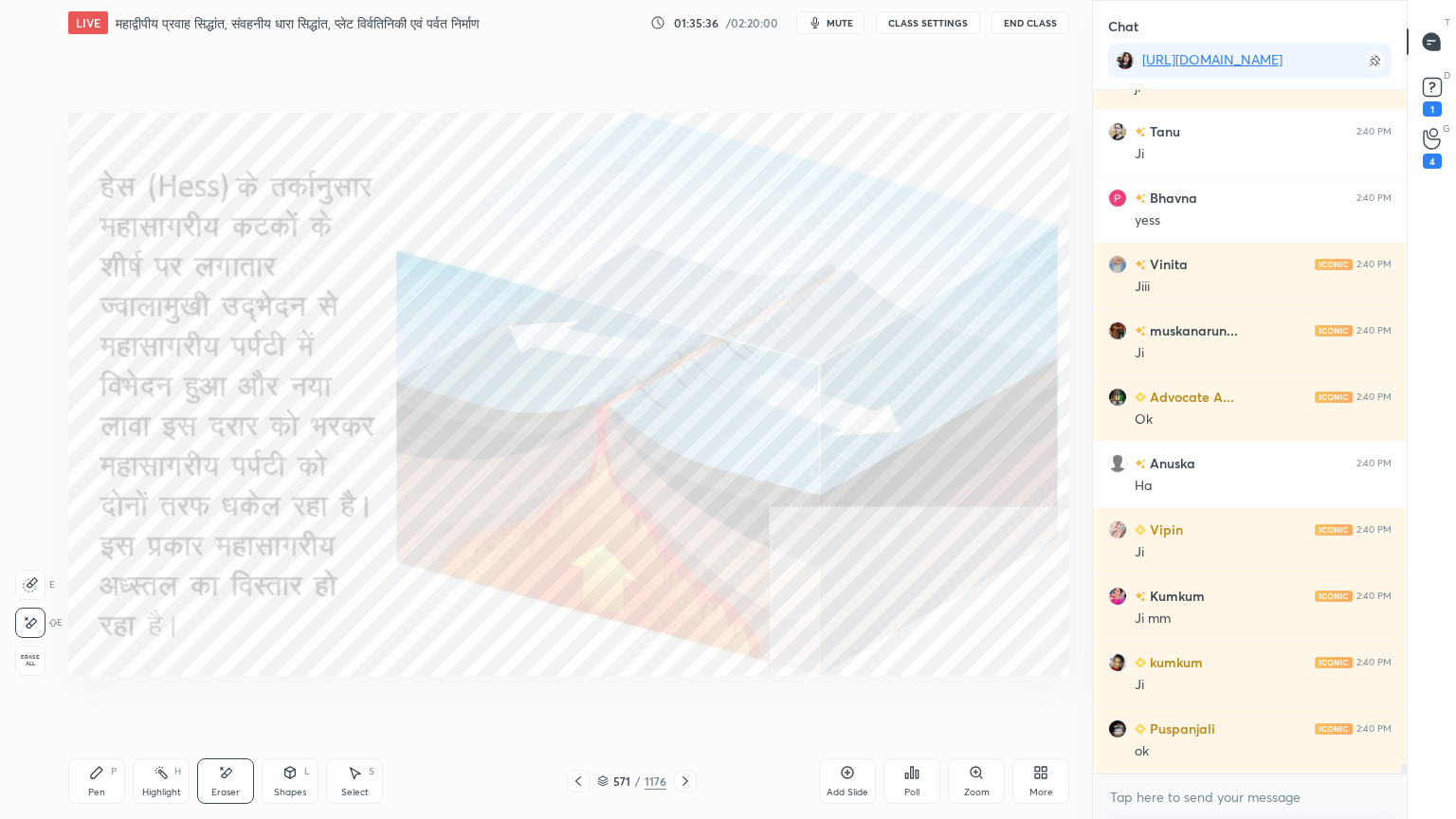 click on "Erase all" at bounding box center (30, 661) 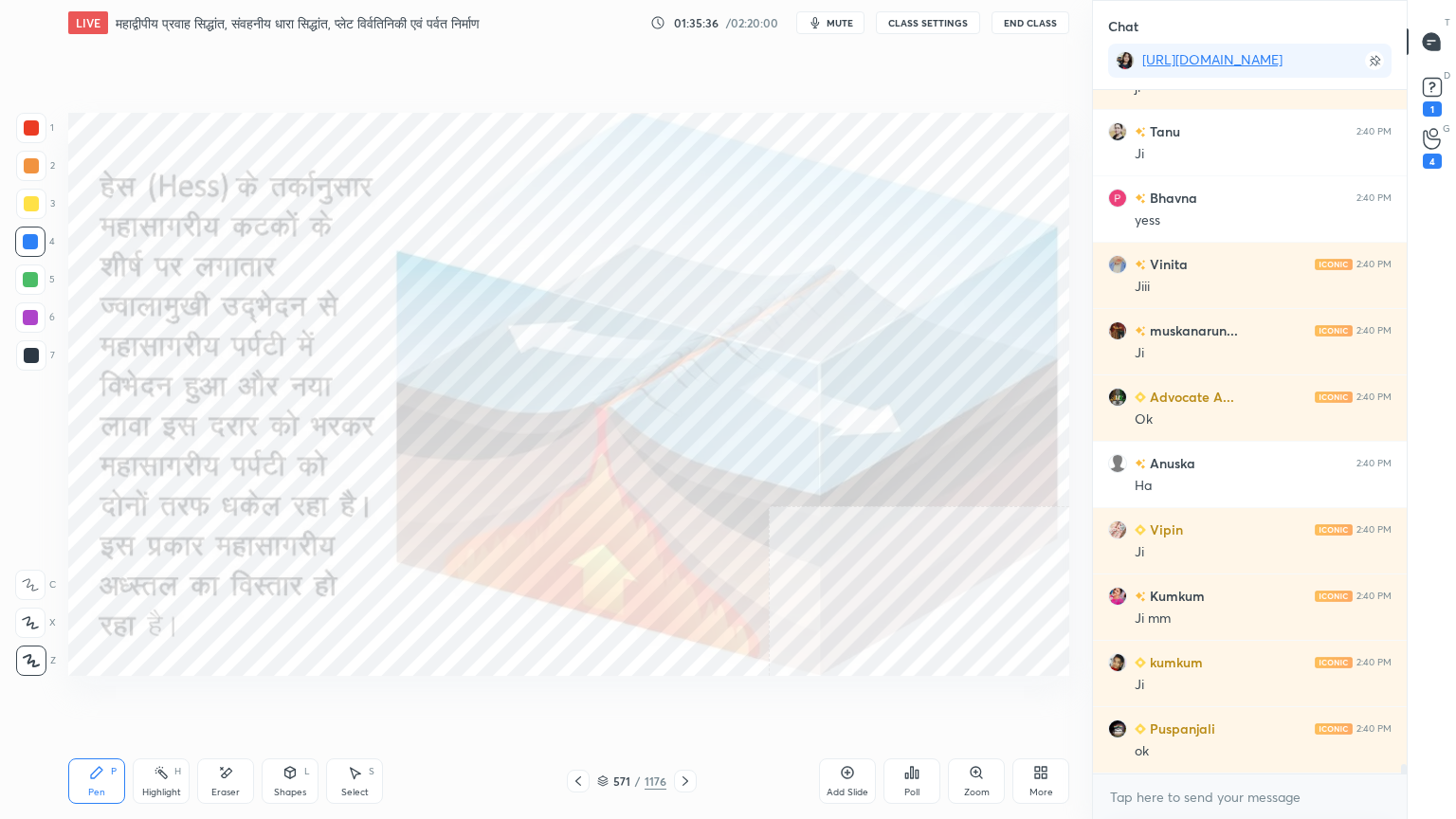 scroll, scrollTop: 48833, scrollLeft: 0, axis: vertical 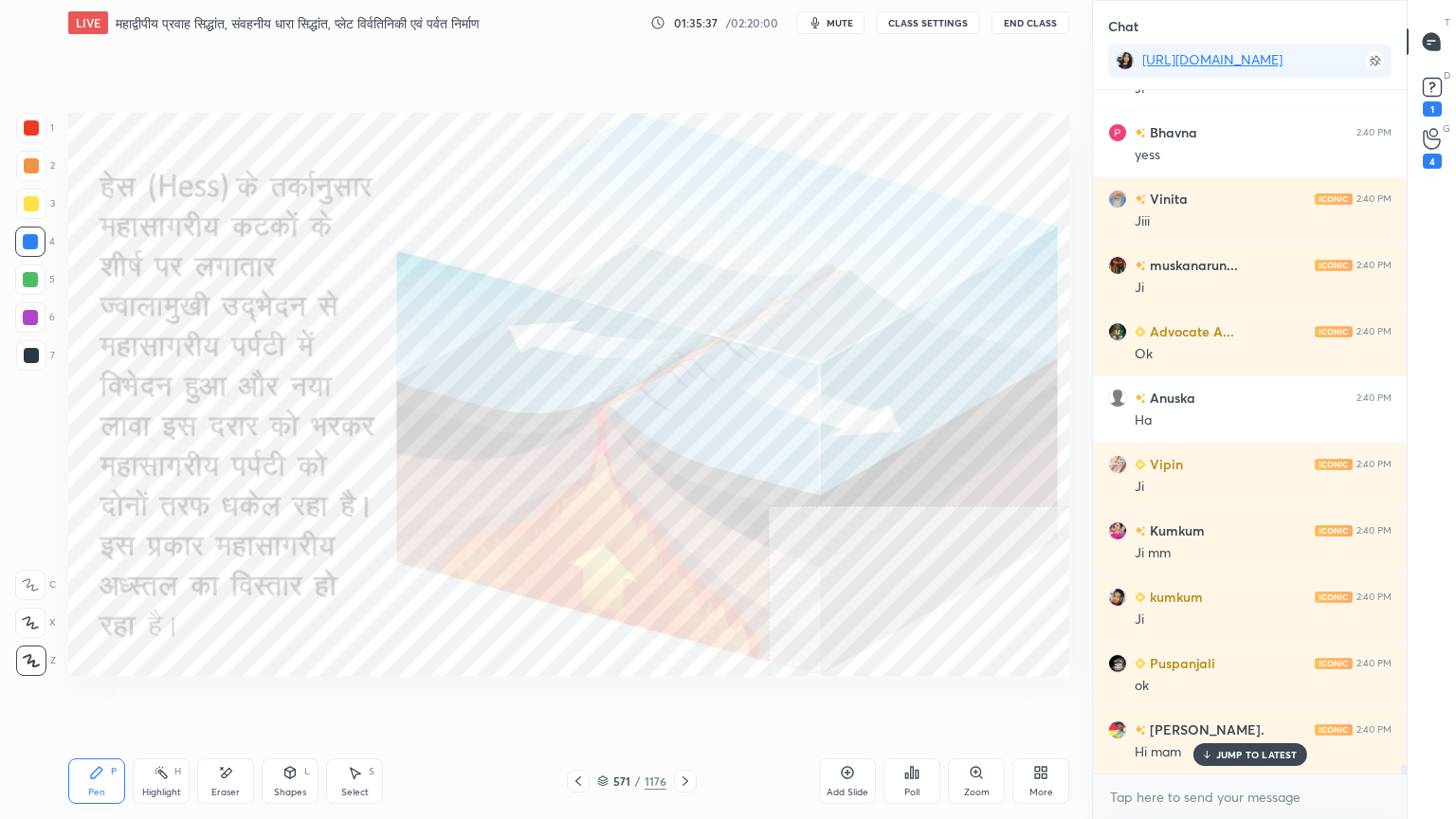 click at bounding box center [31, 128] 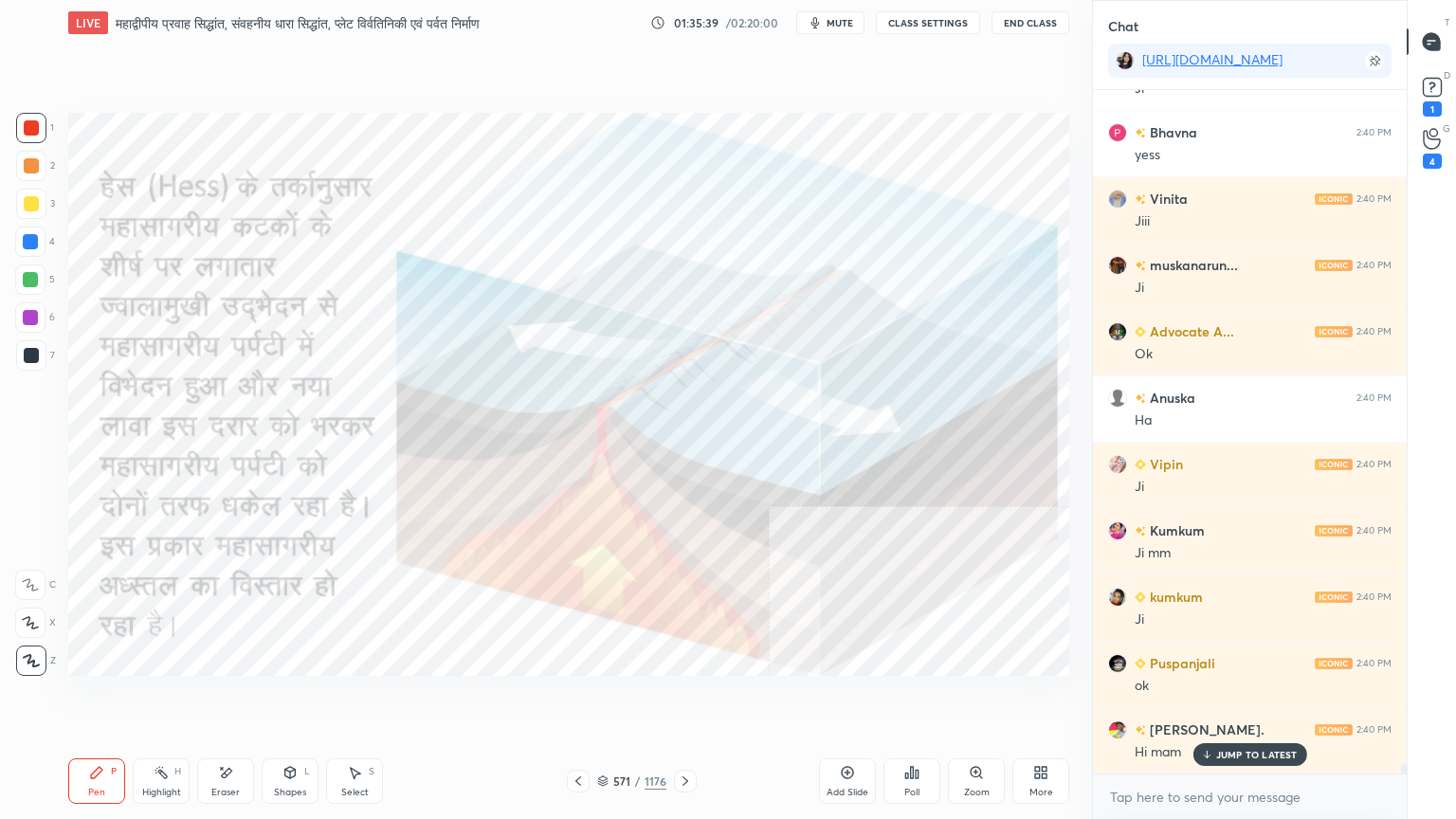 click 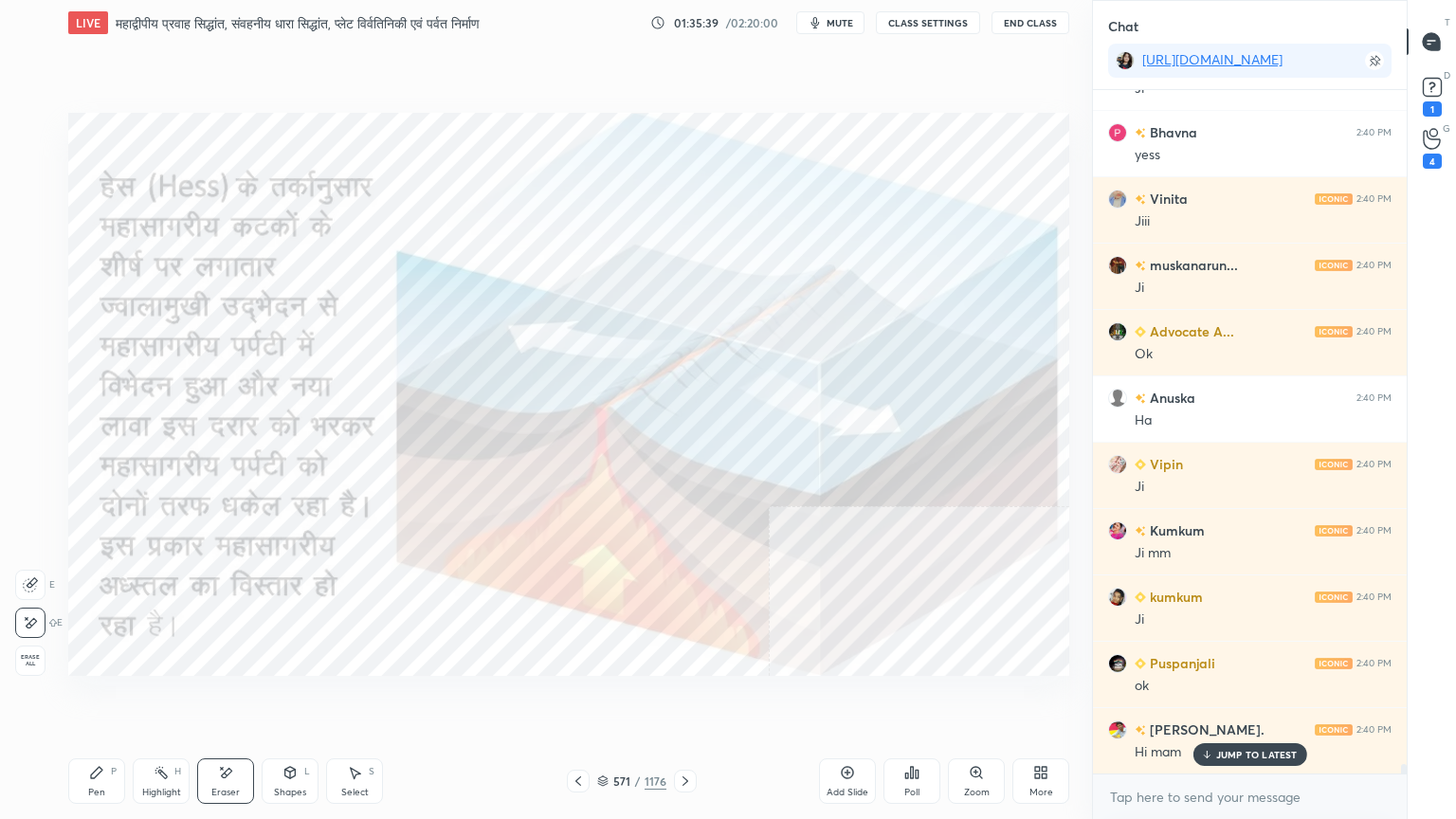 drag, startPoint x: 21, startPoint y: 649, endPoint x: 67, endPoint y: 618, distance: 55.47071 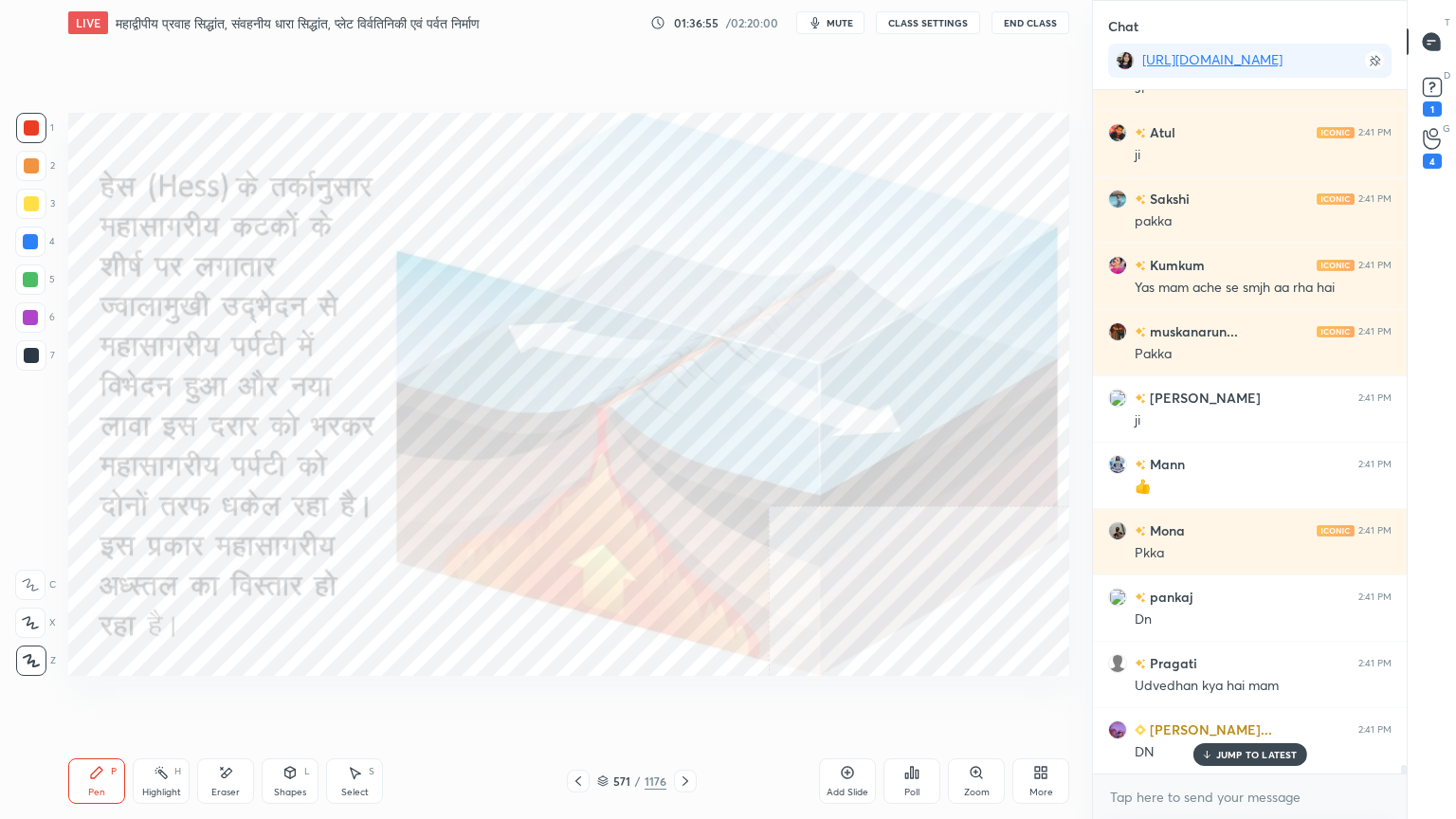 scroll, scrollTop: 51687, scrollLeft: 0, axis: vertical 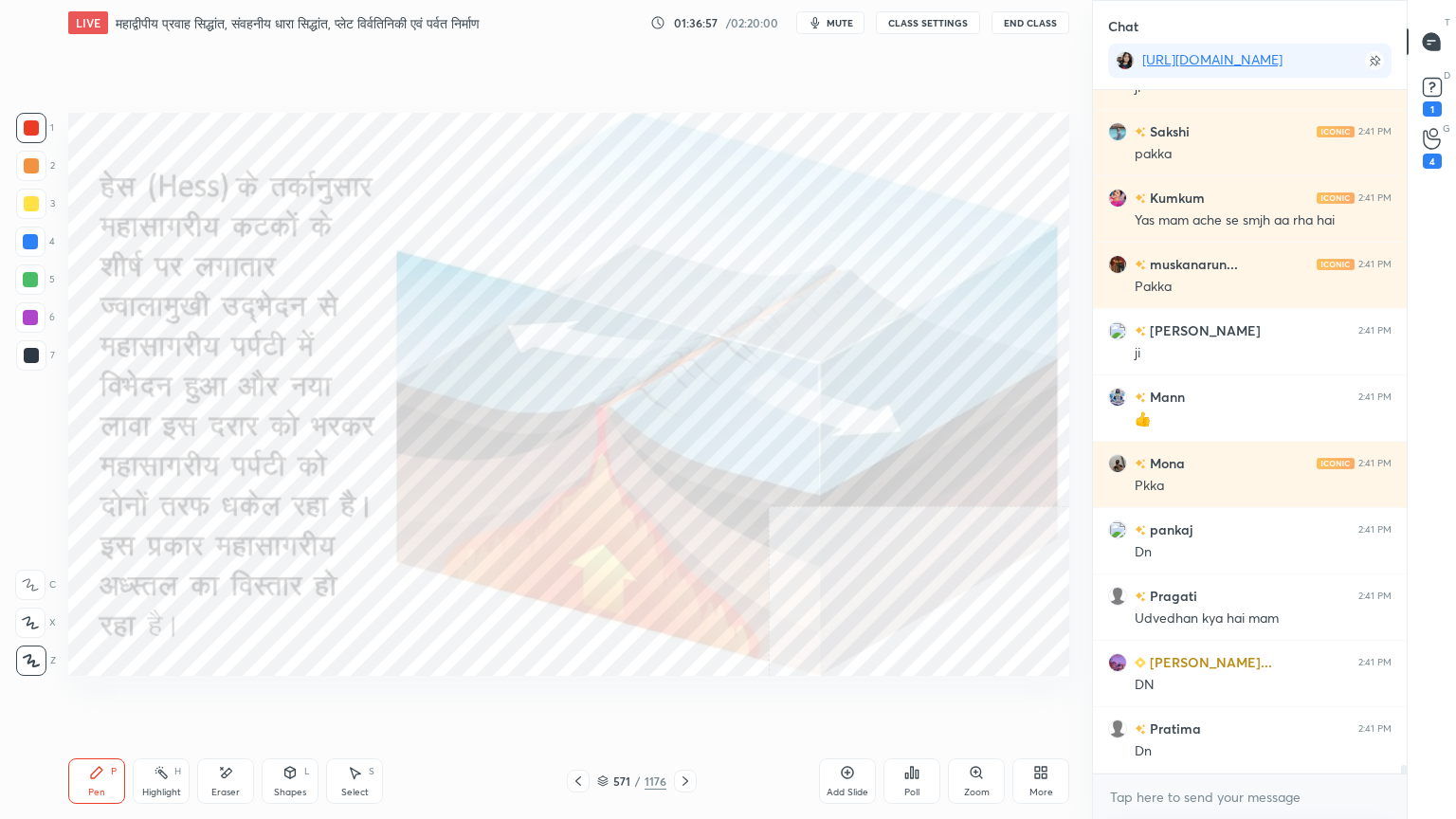click 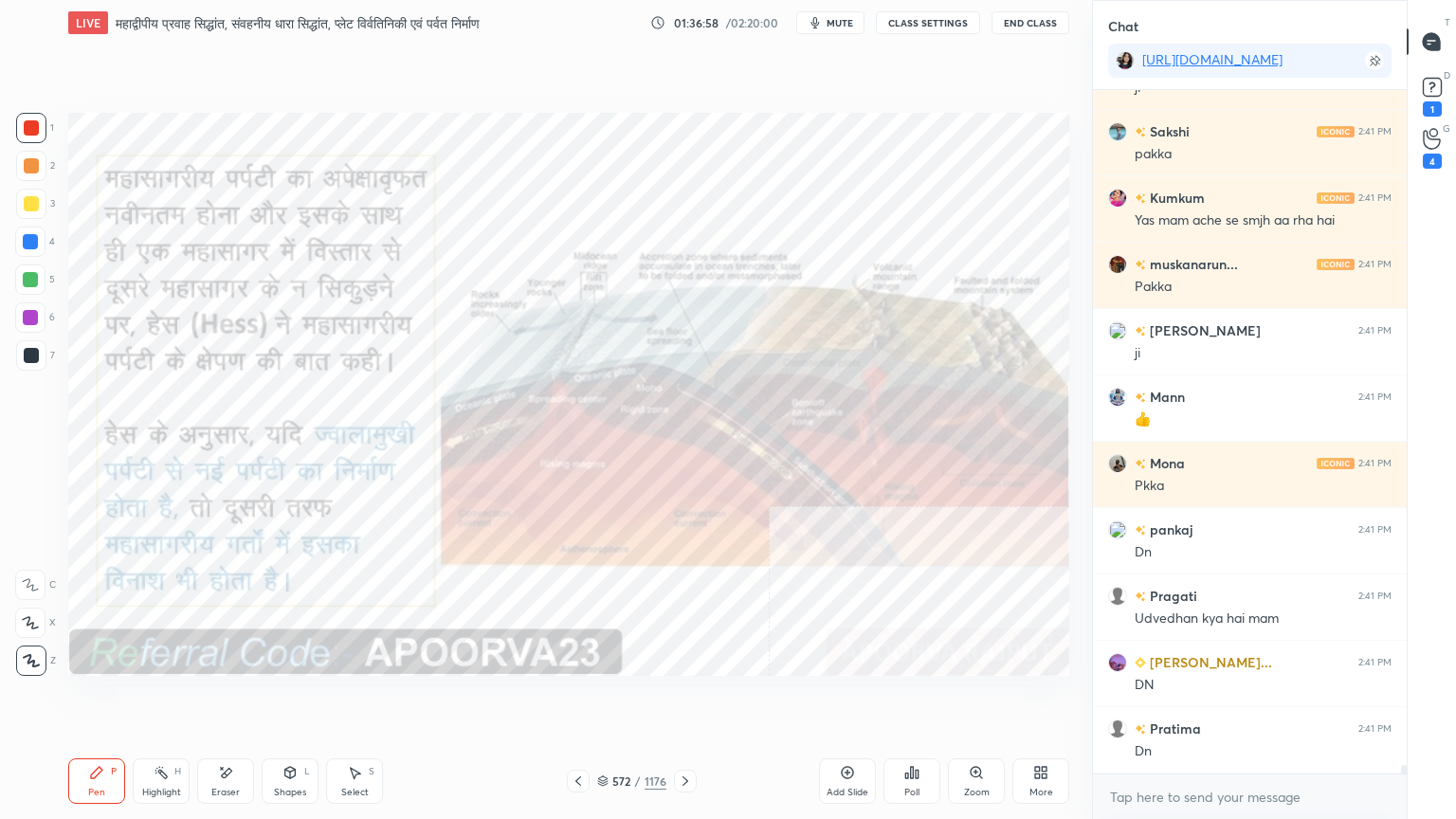 scroll, scrollTop: 51752, scrollLeft: 0, axis: vertical 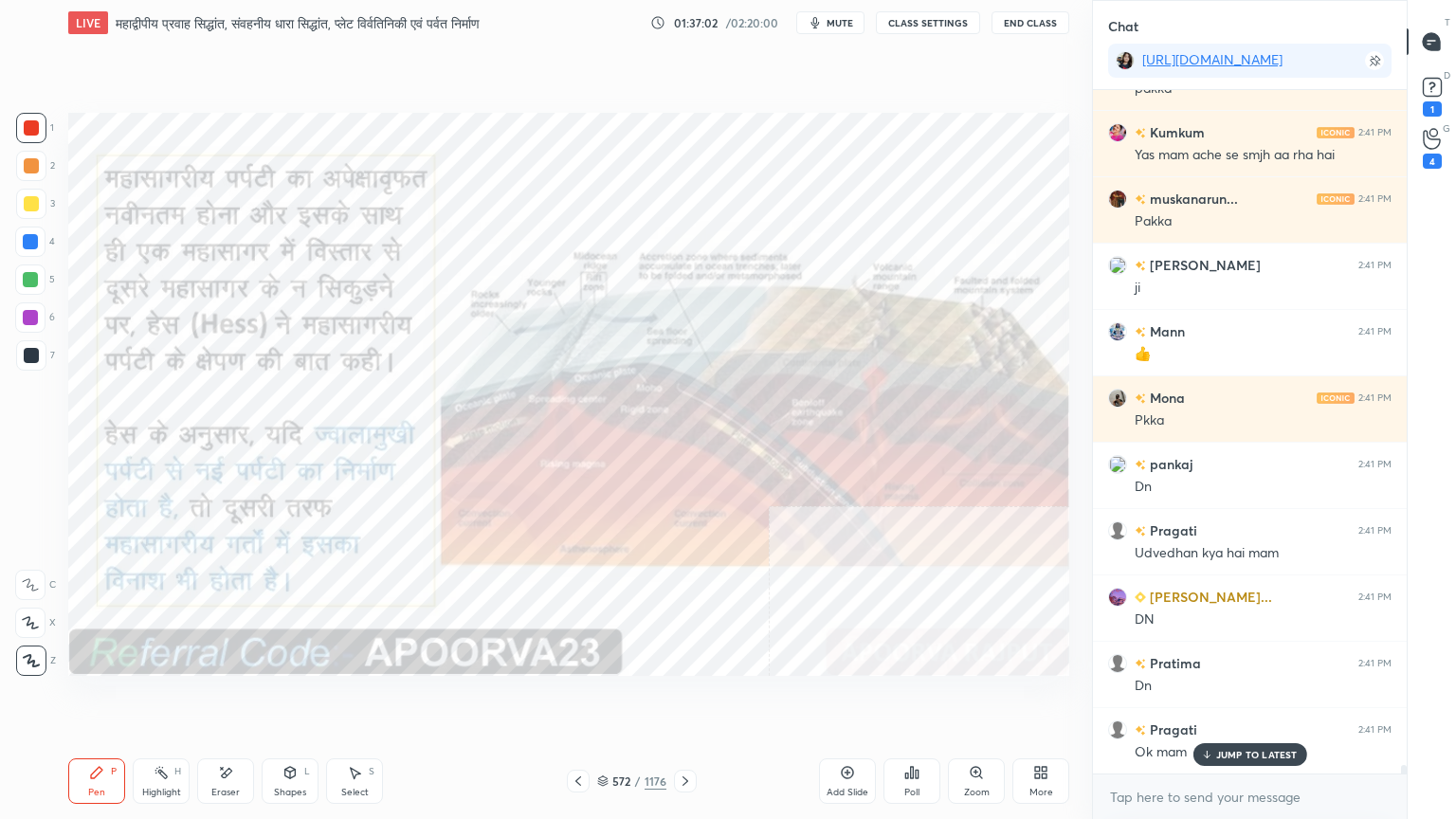 click on "JUMP TO LATEST" at bounding box center [1257, 755] 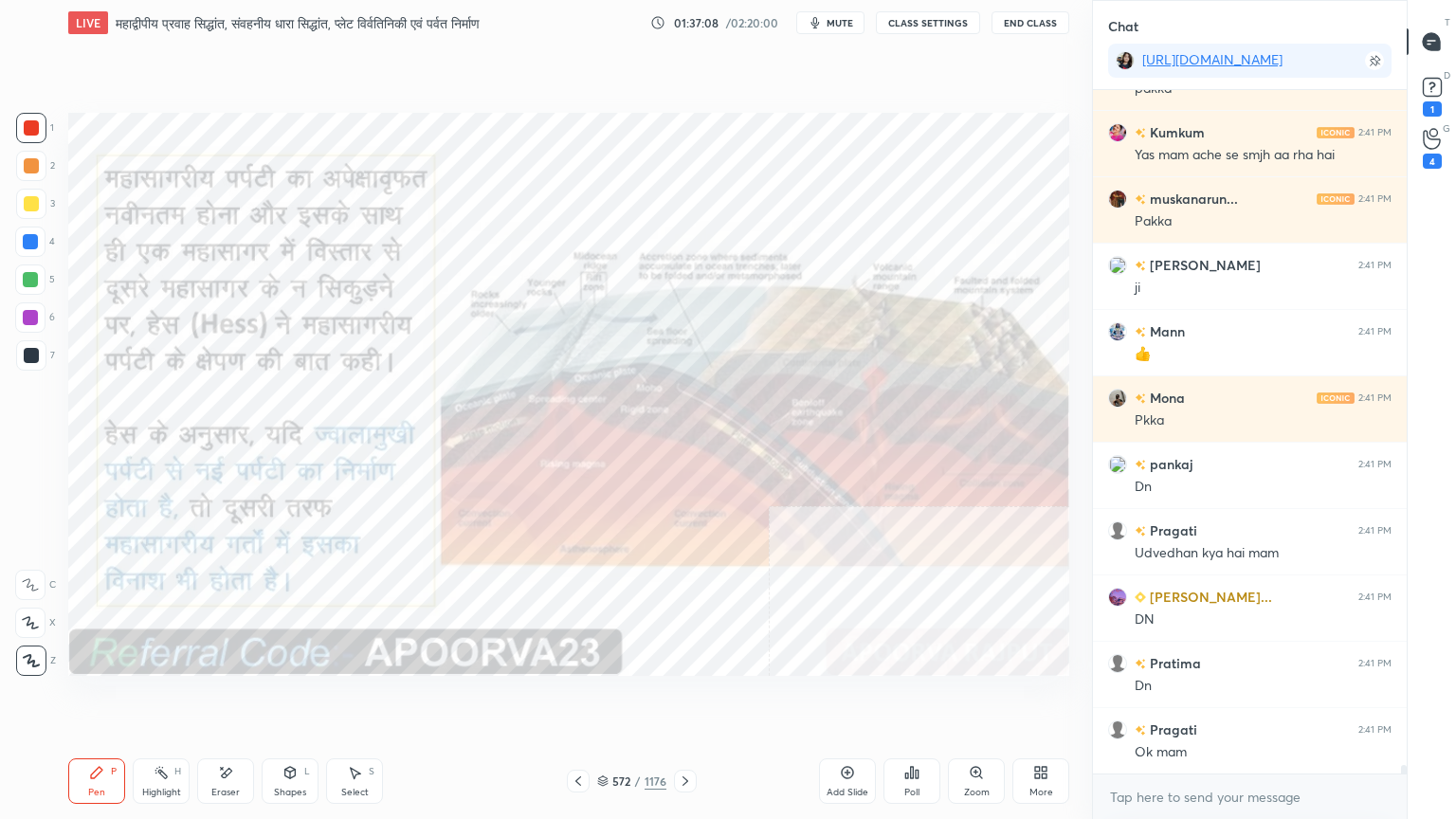 click 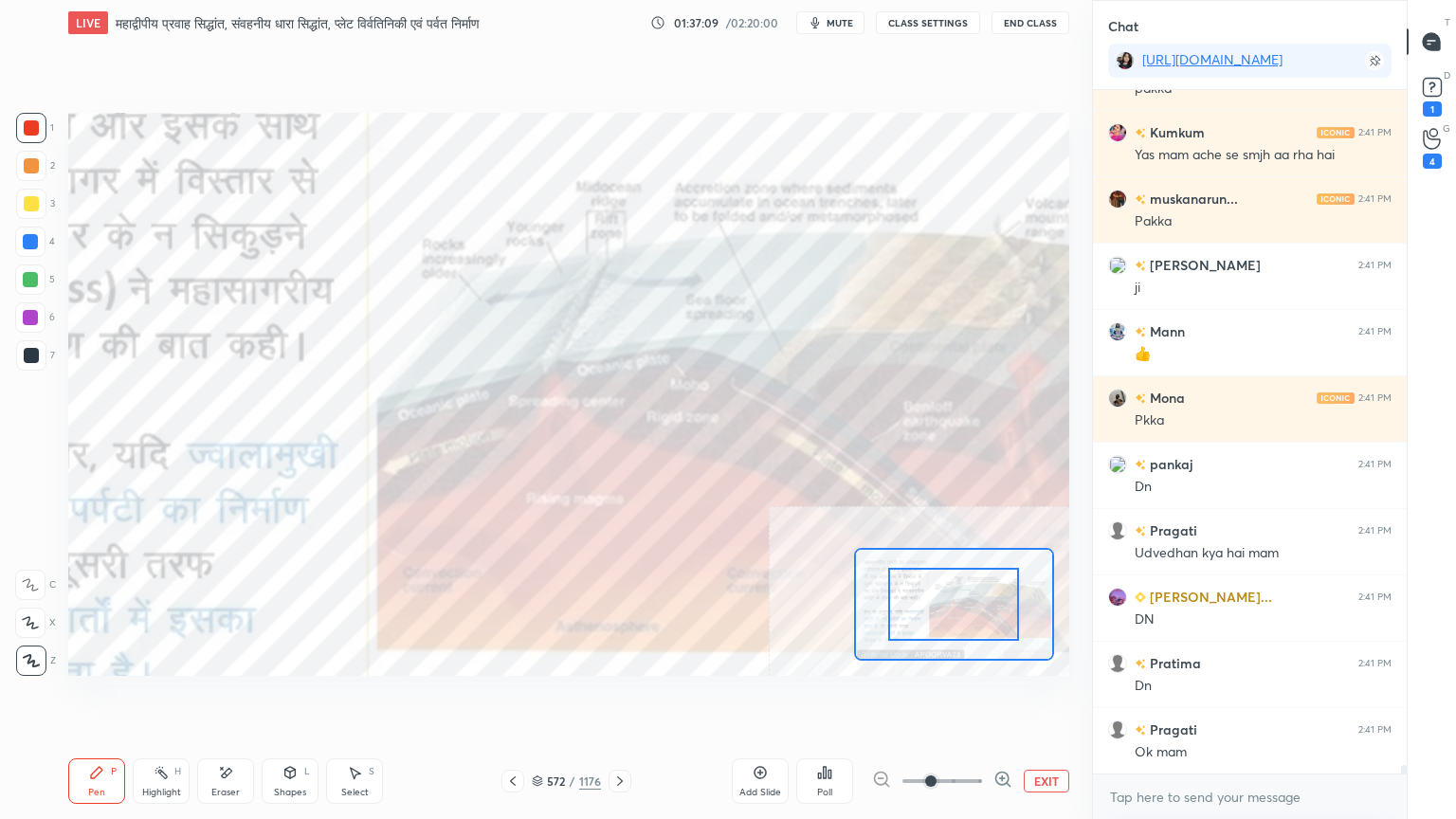 click 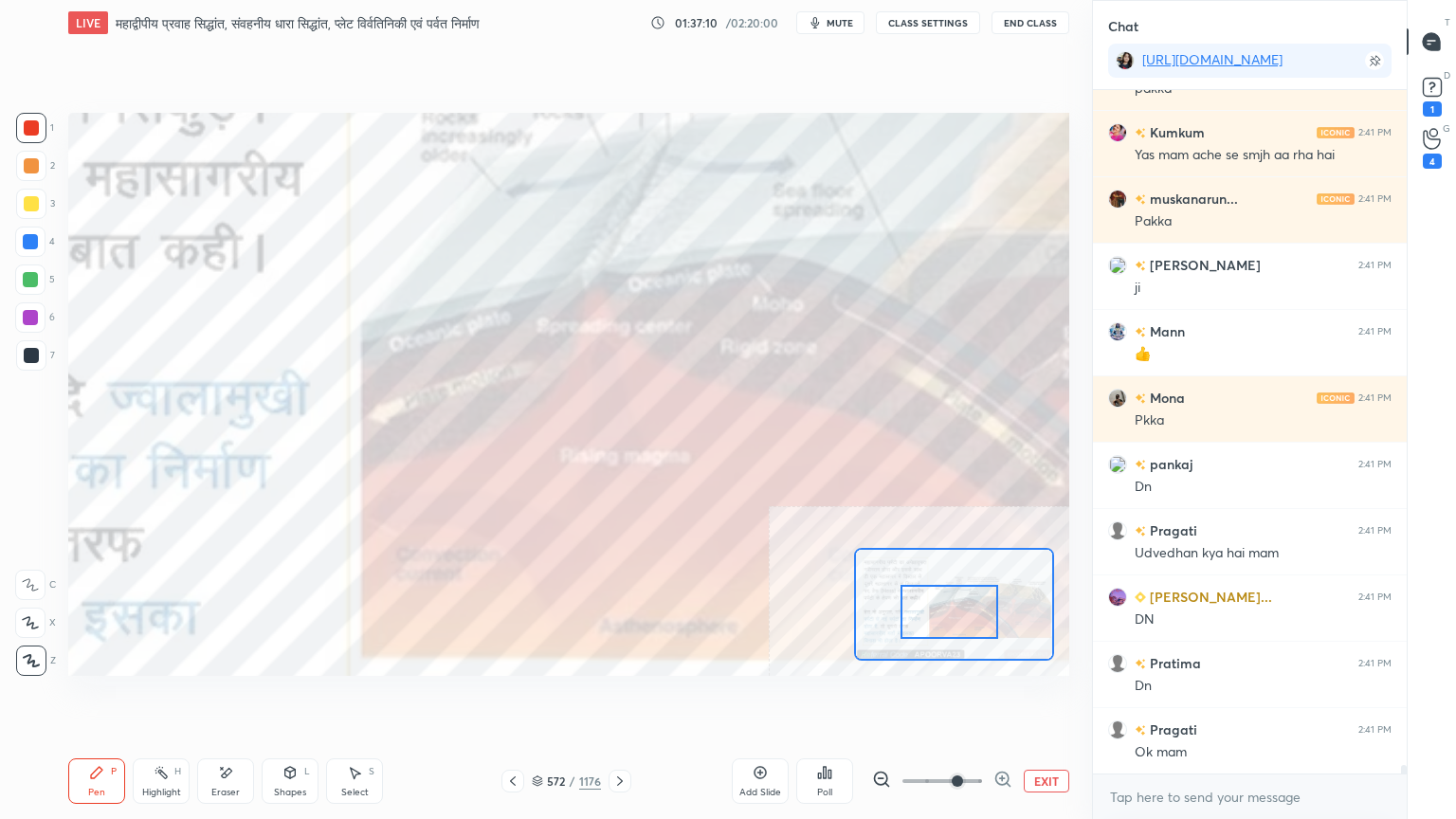 drag, startPoint x: 970, startPoint y: 607, endPoint x: 996, endPoint y: 611, distance: 26.305893 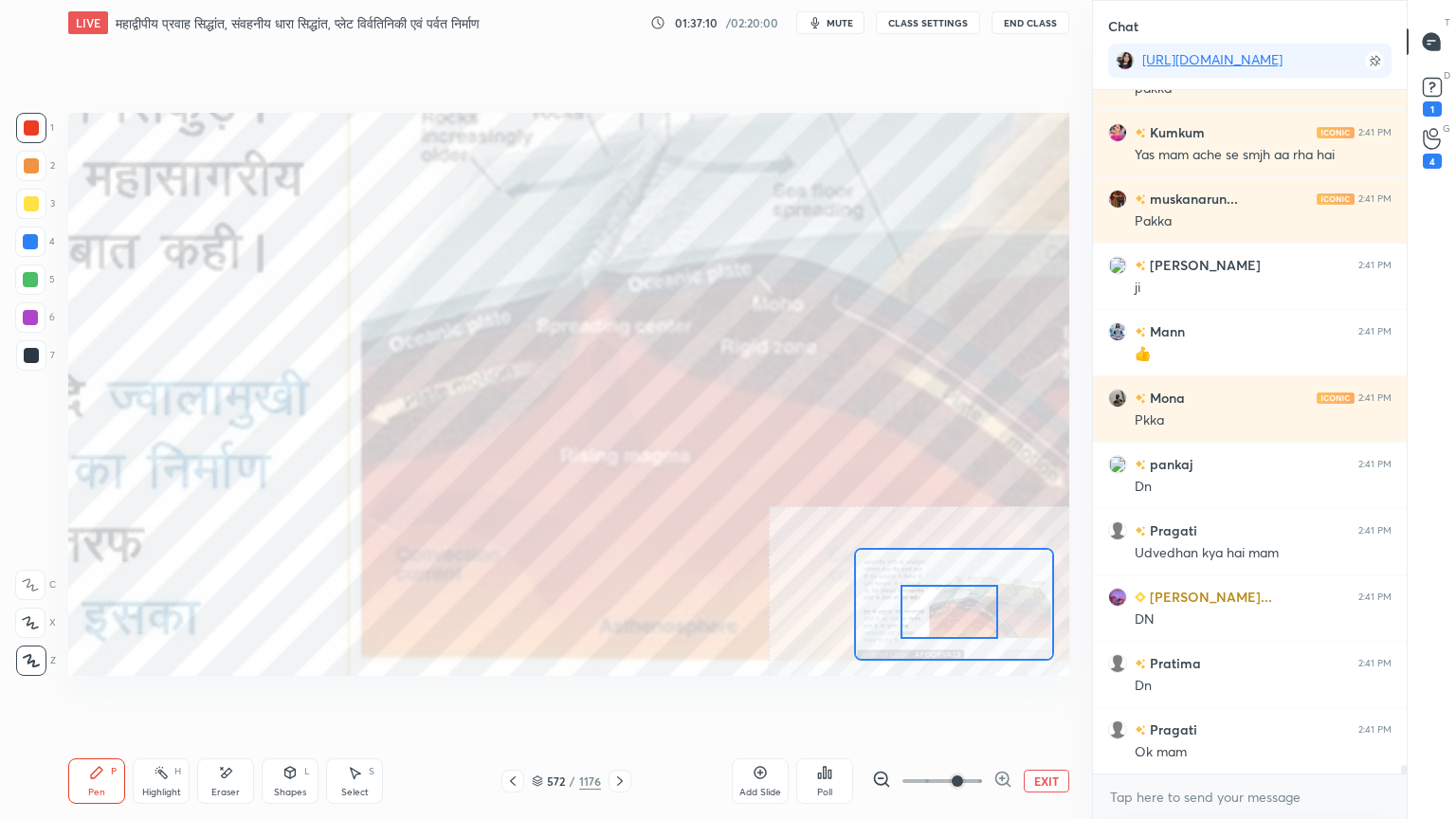 click at bounding box center [950, 611] 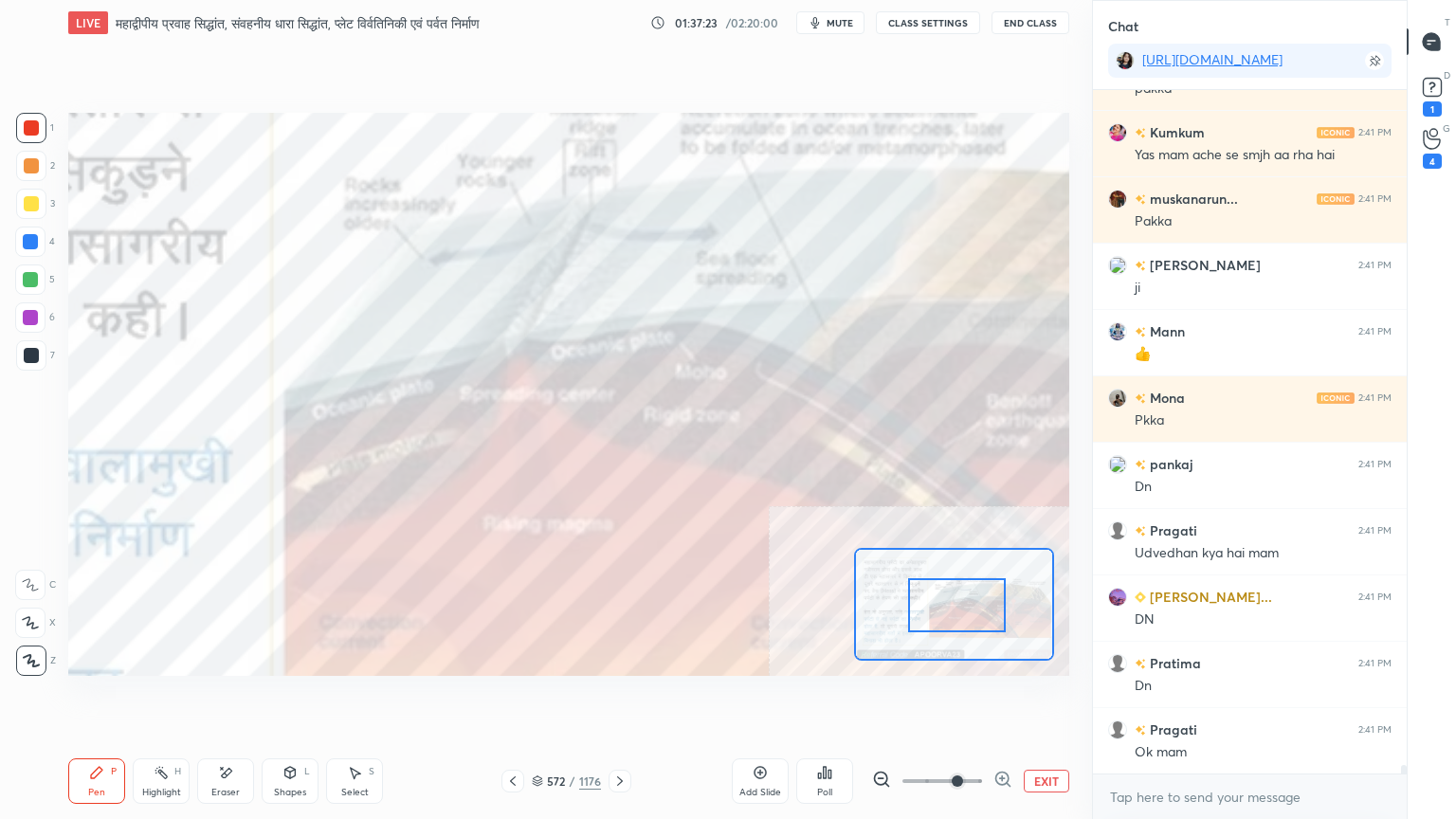 drag, startPoint x: 961, startPoint y: 620, endPoint x: 968, endPoint y: 612, distance: 10.630146 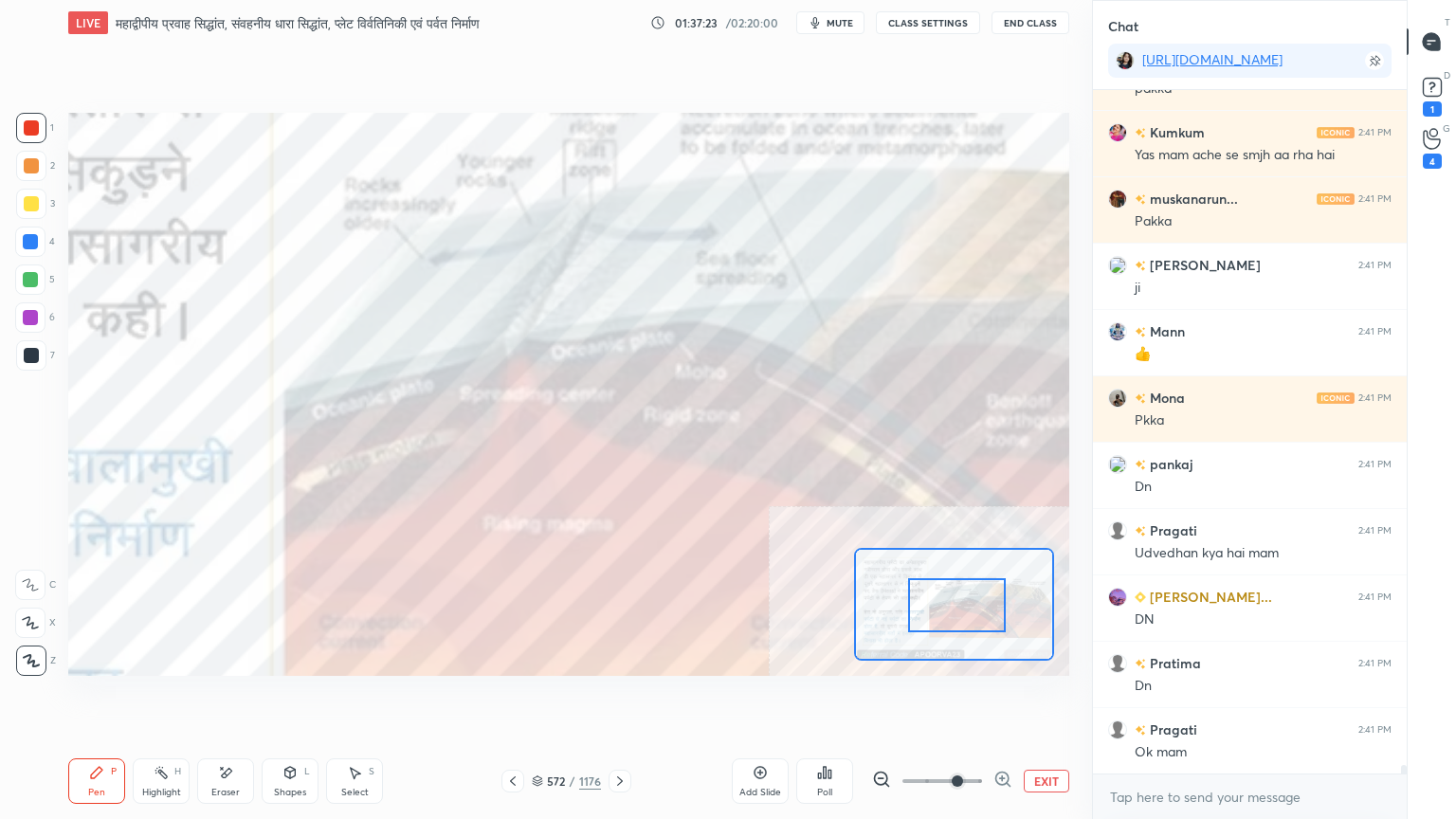 click at bounding box center (957, 605) 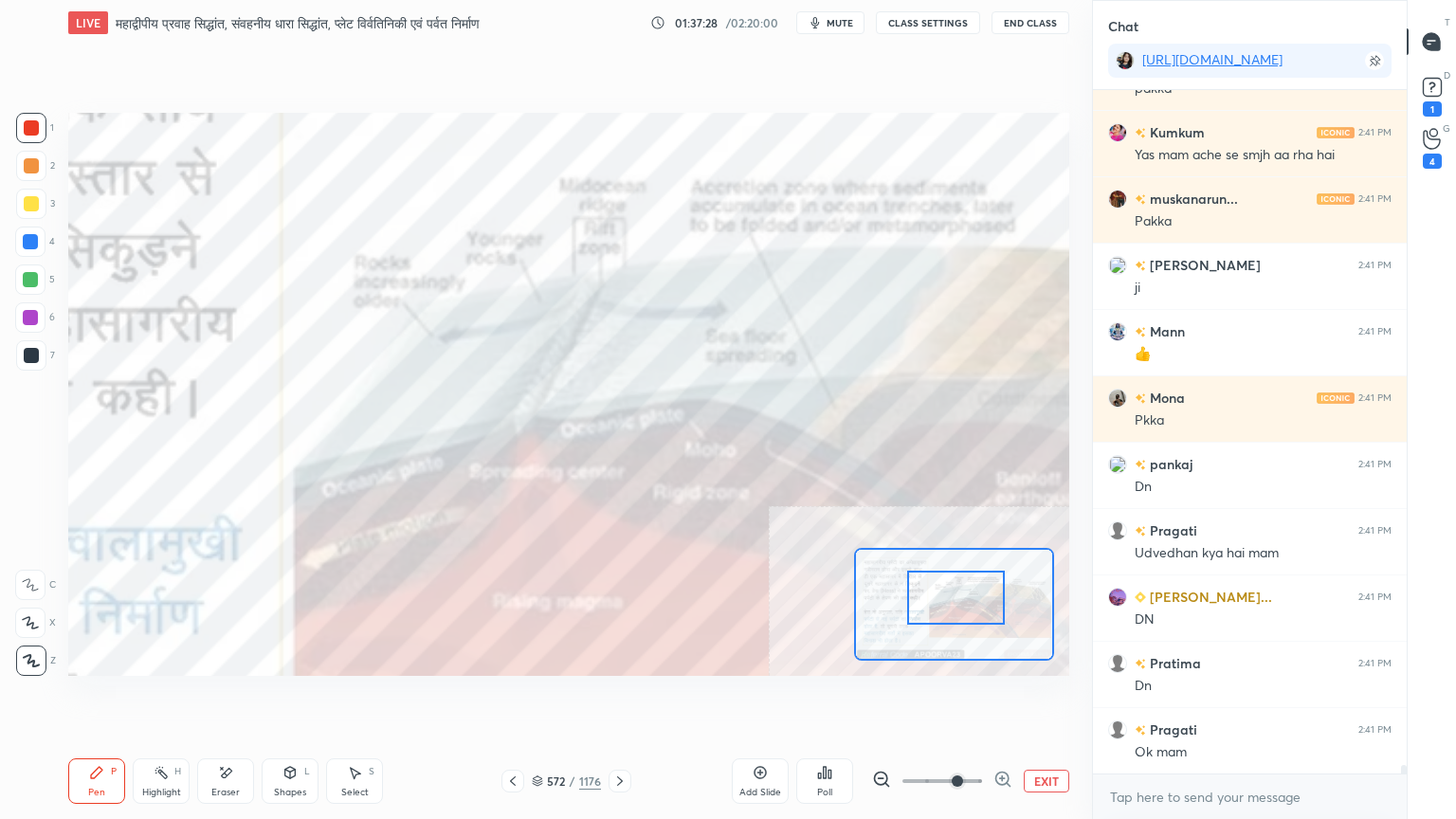 drag, startPoint x: 974, startPoint y: 610, endPoint x: 979, endPoint y: 600, distance: 11.18034 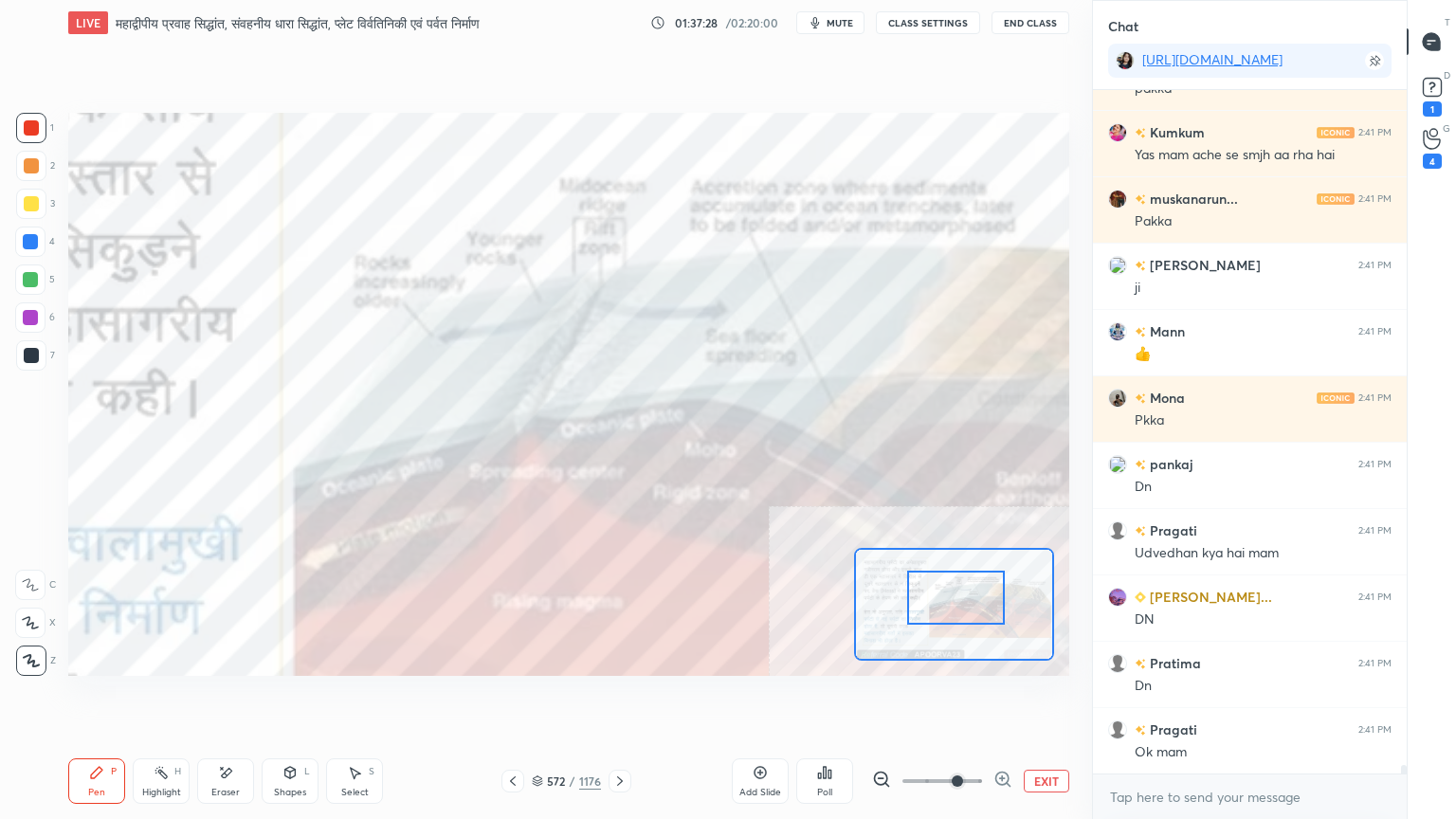 click at bounding box center [956, 597] 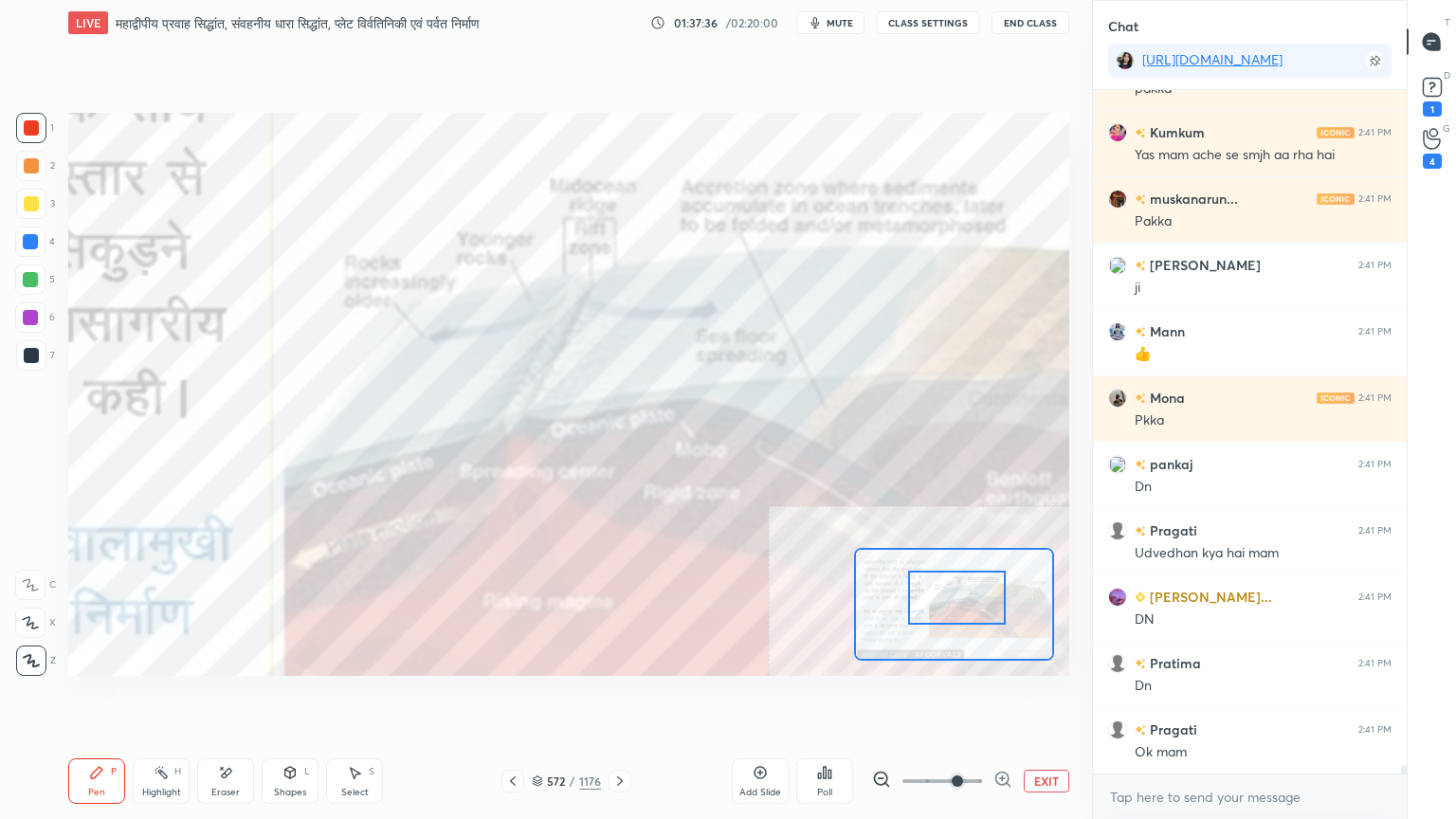 click on "EXIT" at bounding box center (1046, 781) 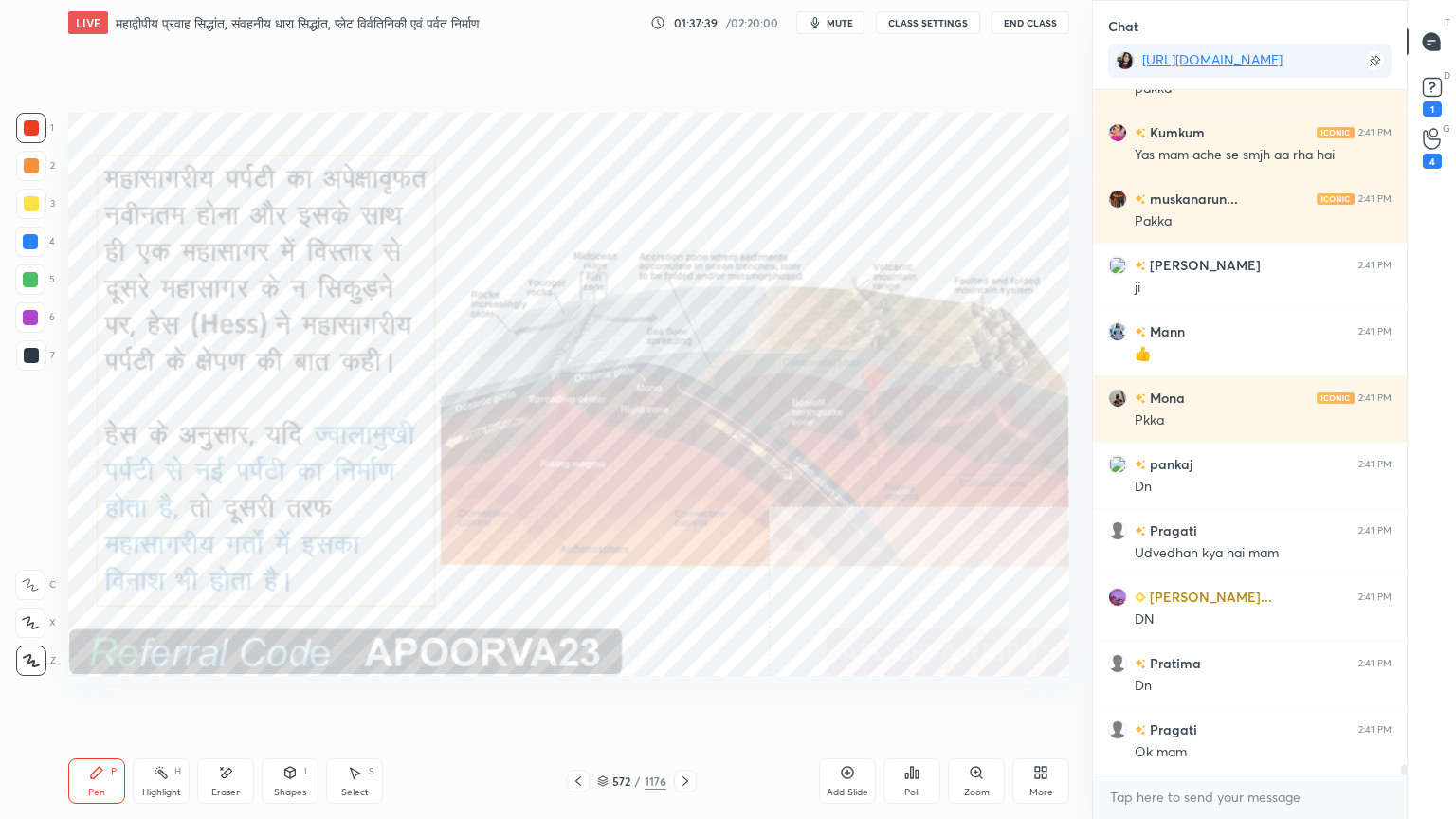 click on "572 / 1176" at bounding box center (631, 781) 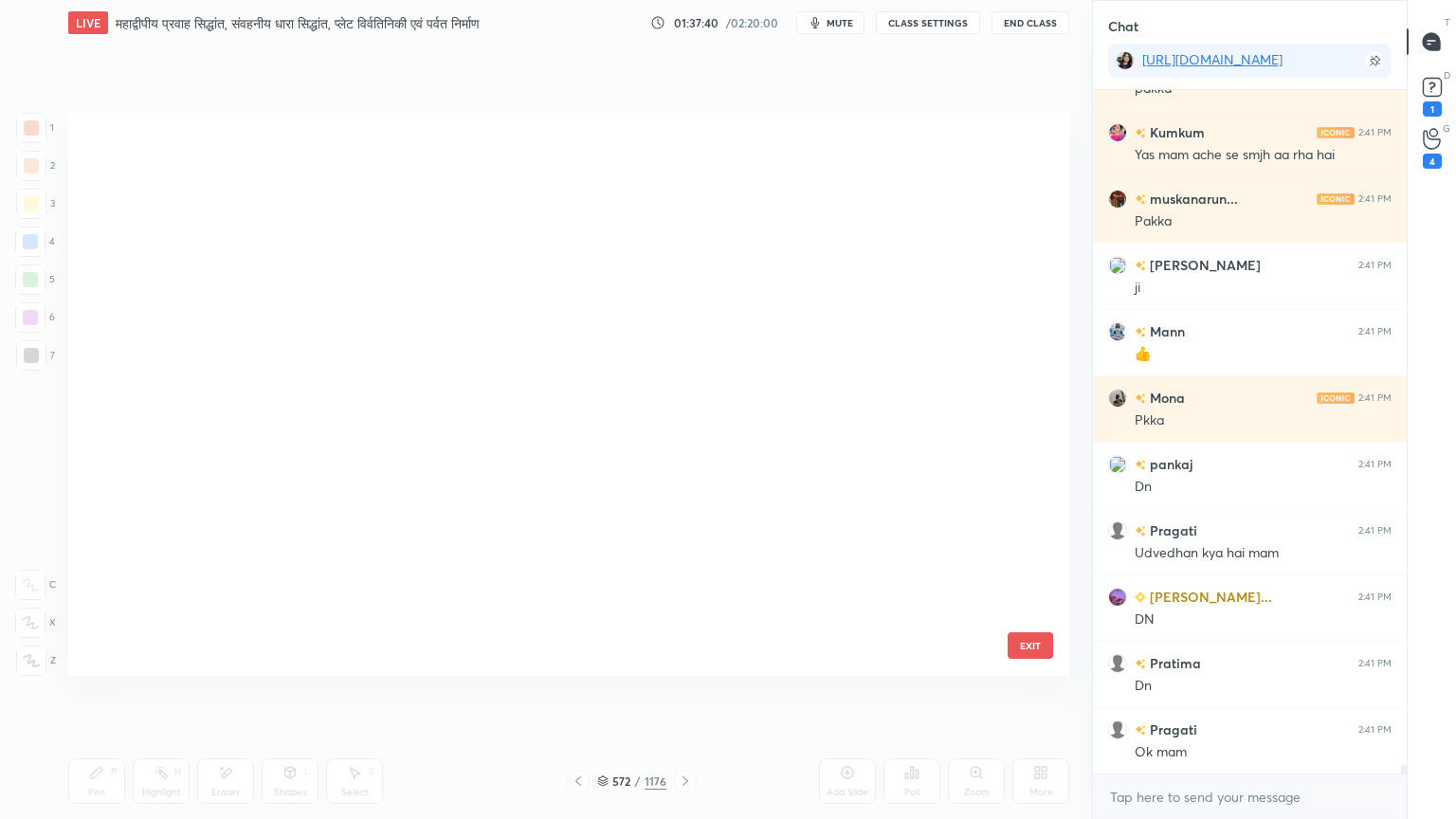 scroll, scrollTop: 32569, scrollLeft: 0, axis: vertical 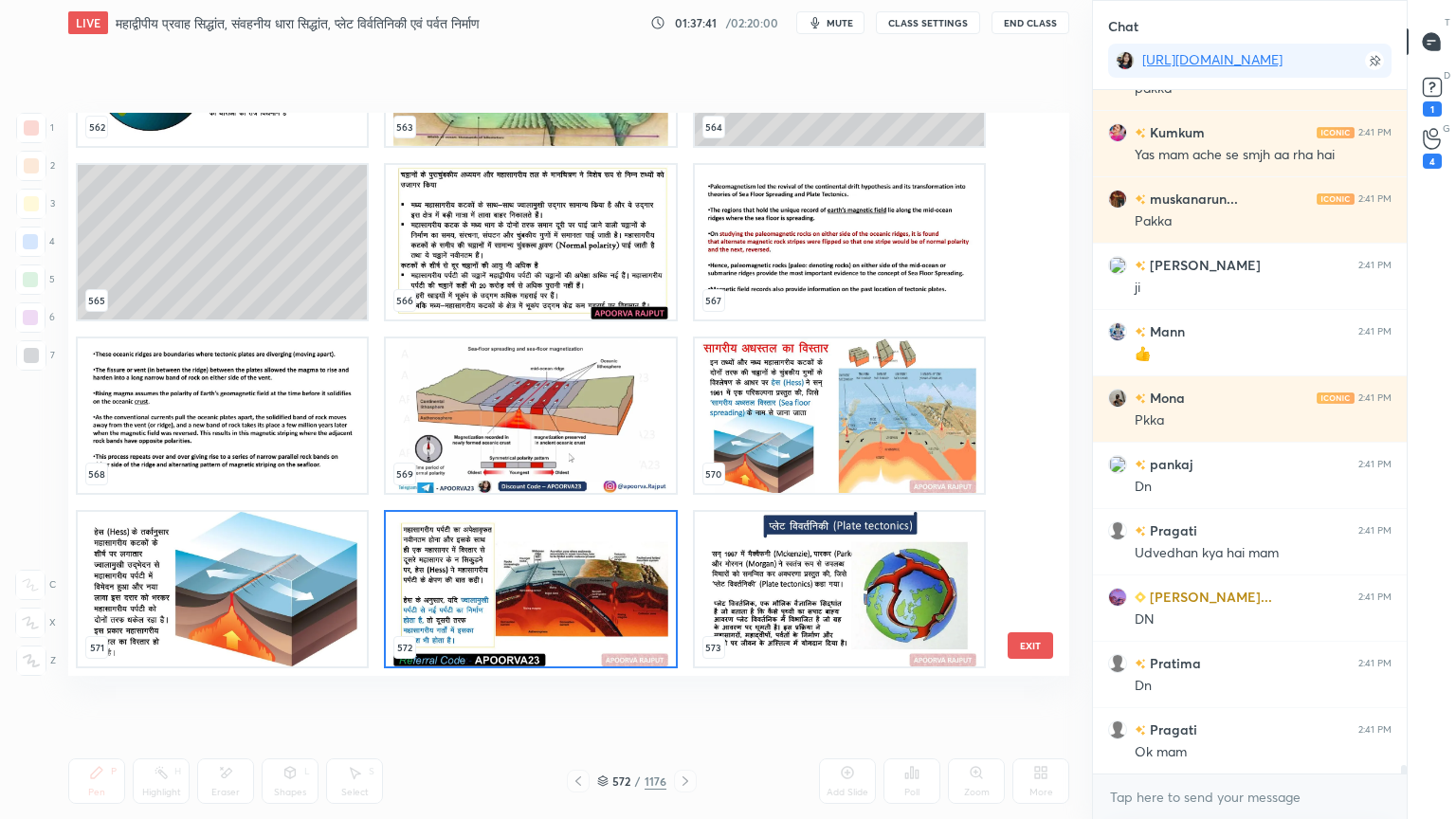 click on "[CREDIT_CARD_NUMBER] 566 567 568 569 570 571 572 573 574 575 576 577 578 579" at bounding box center (552, 394) 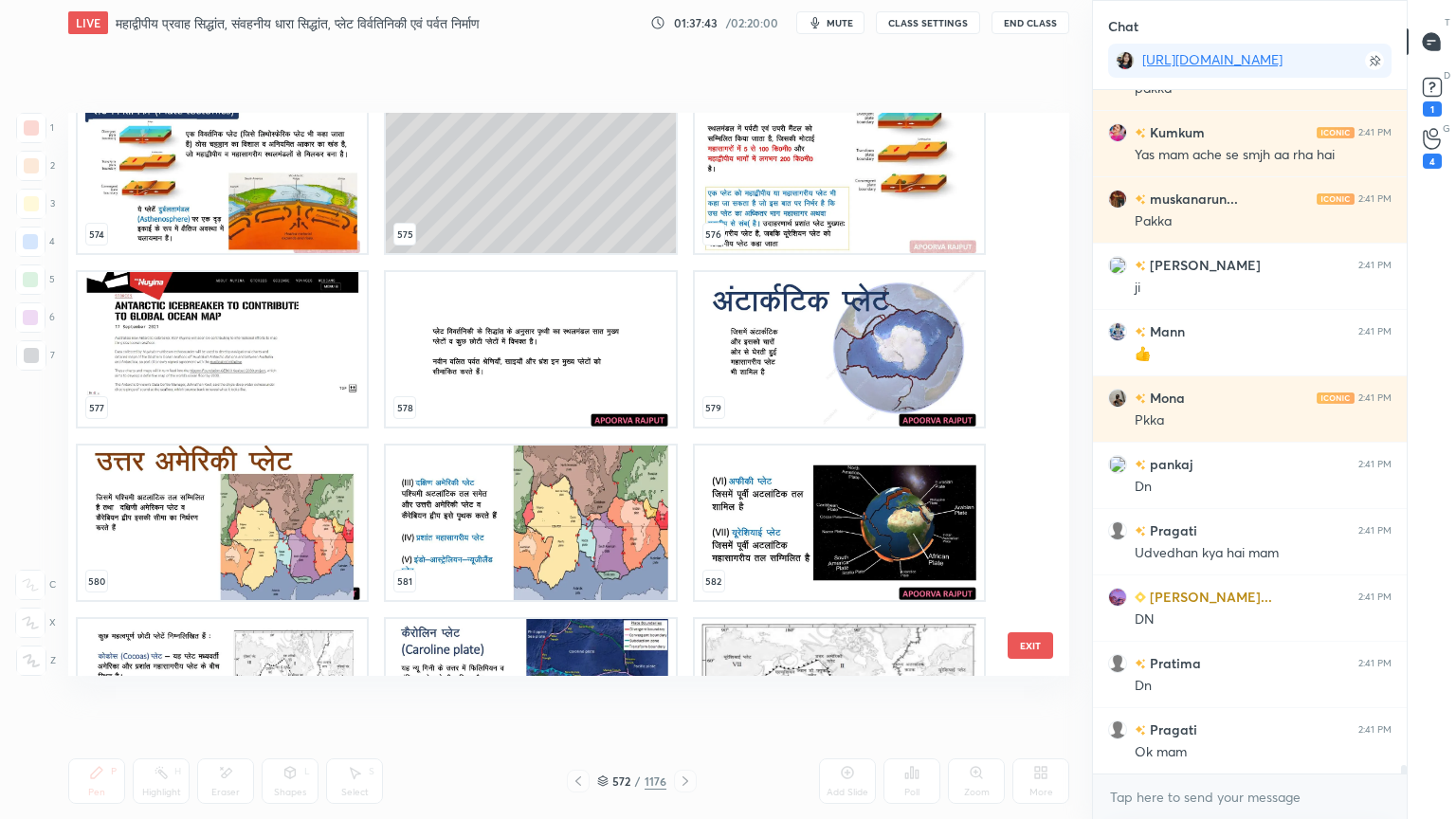 scroll, scrollTop: 33381, scrollLeft: 0, axis: vertical 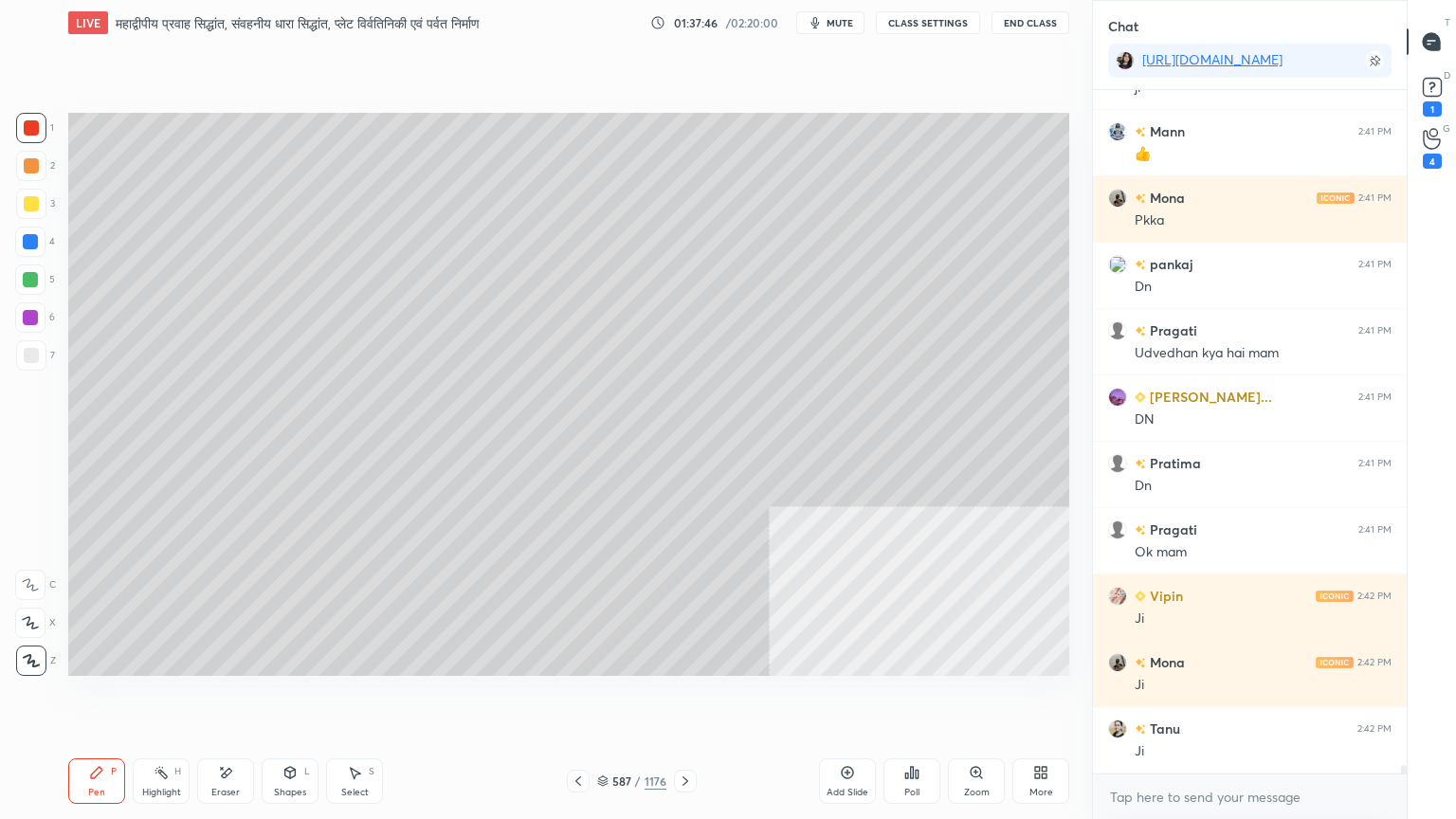 click at bounding box center [30, 242] 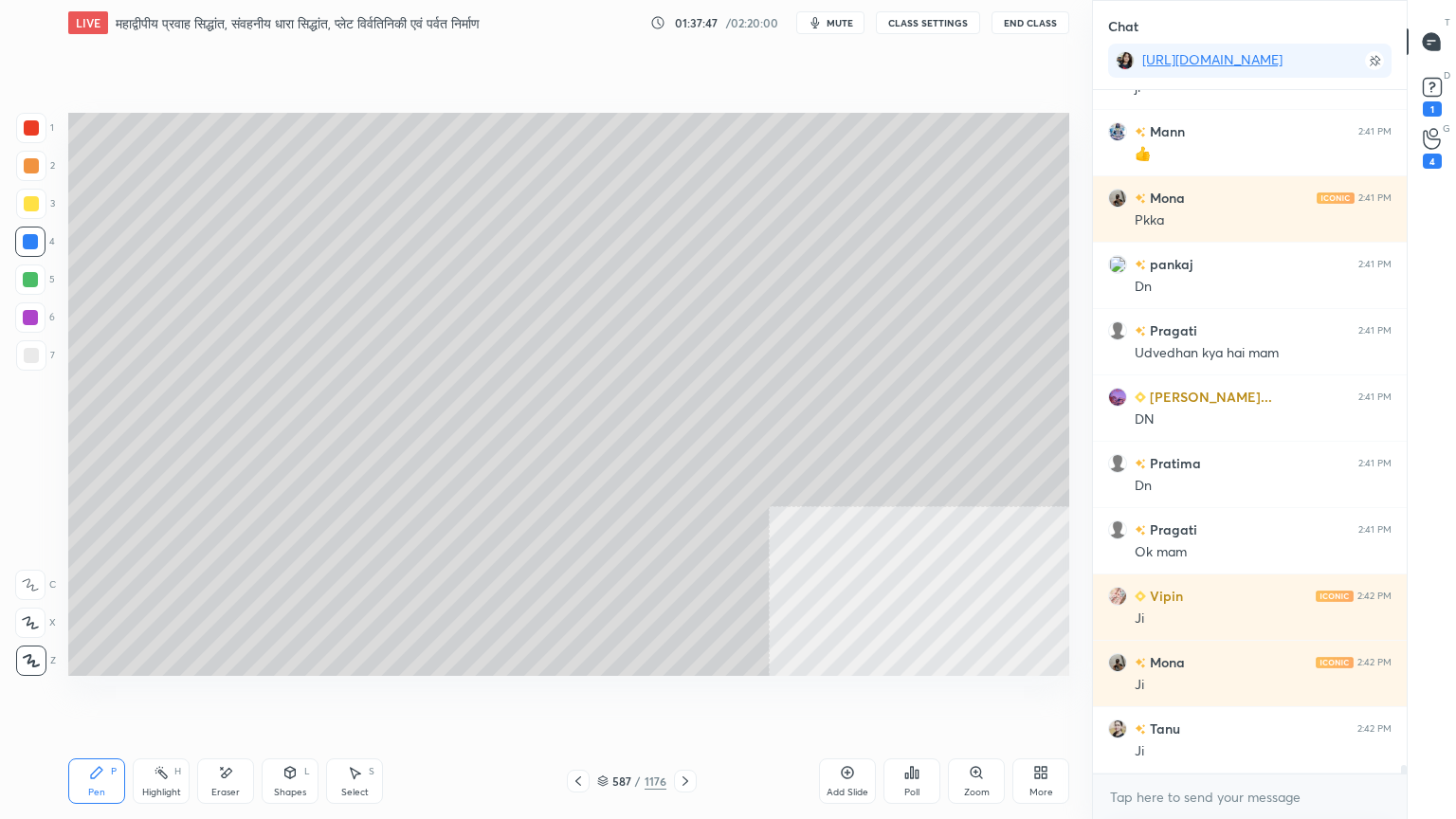 click at bounding box center (30, 242) 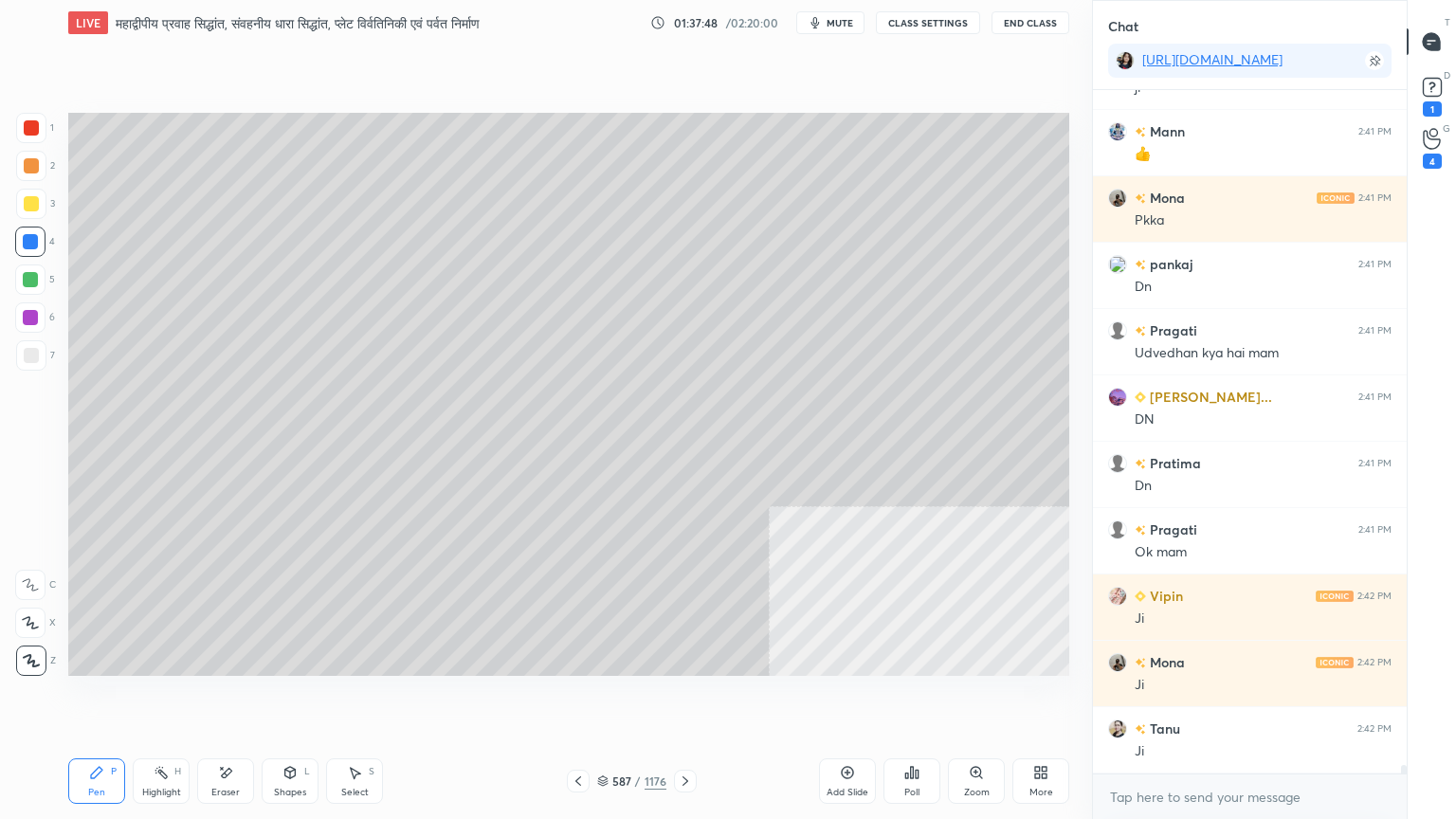 drag, startPoint x: 453, startPoint y: 736, endPoint x: 463, endPoint y: 732, distance: 10.77033 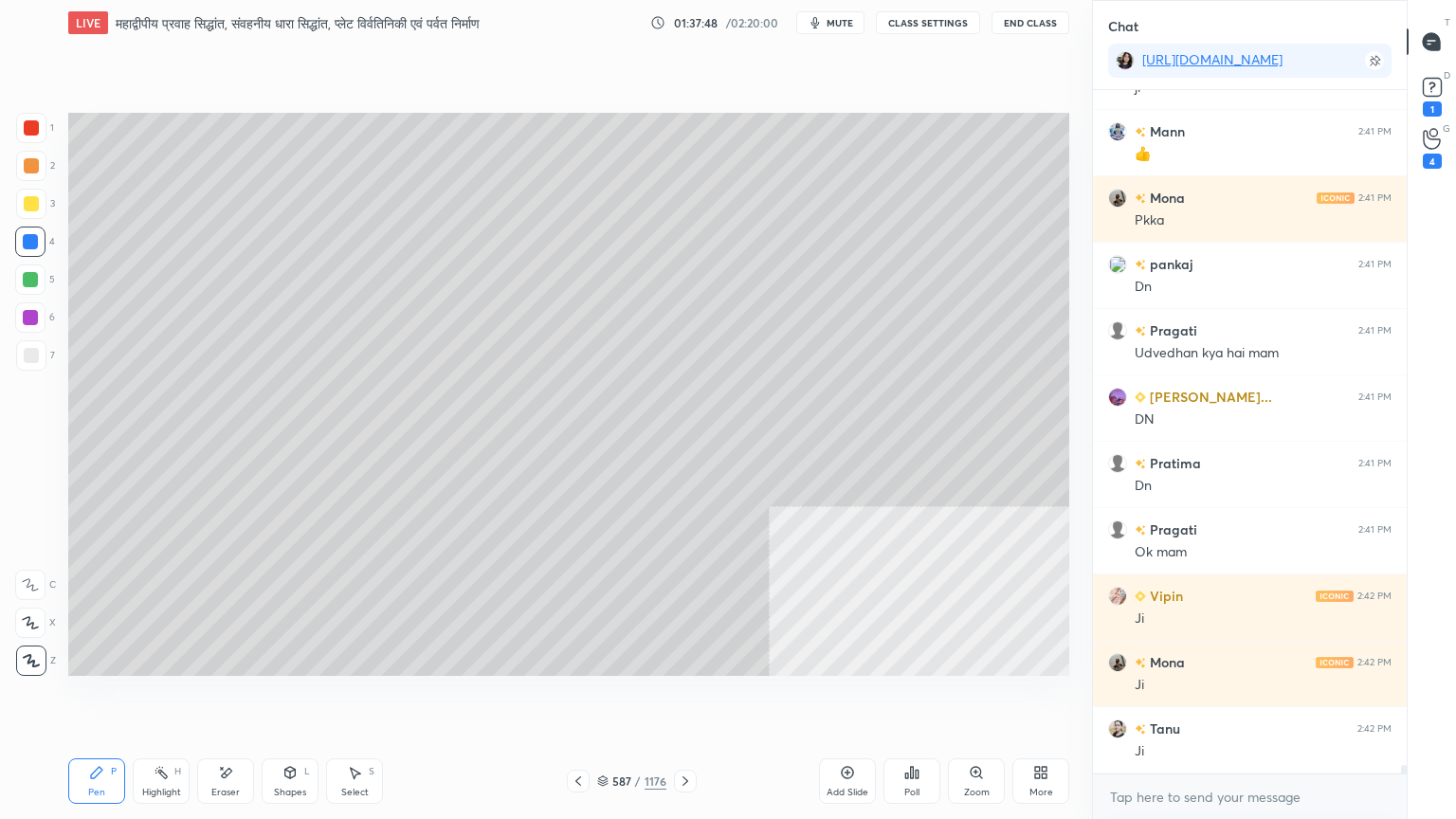click on "Setting up your live class Poll for   secs No correct answer Start poll" at bounding box center (569, 394) 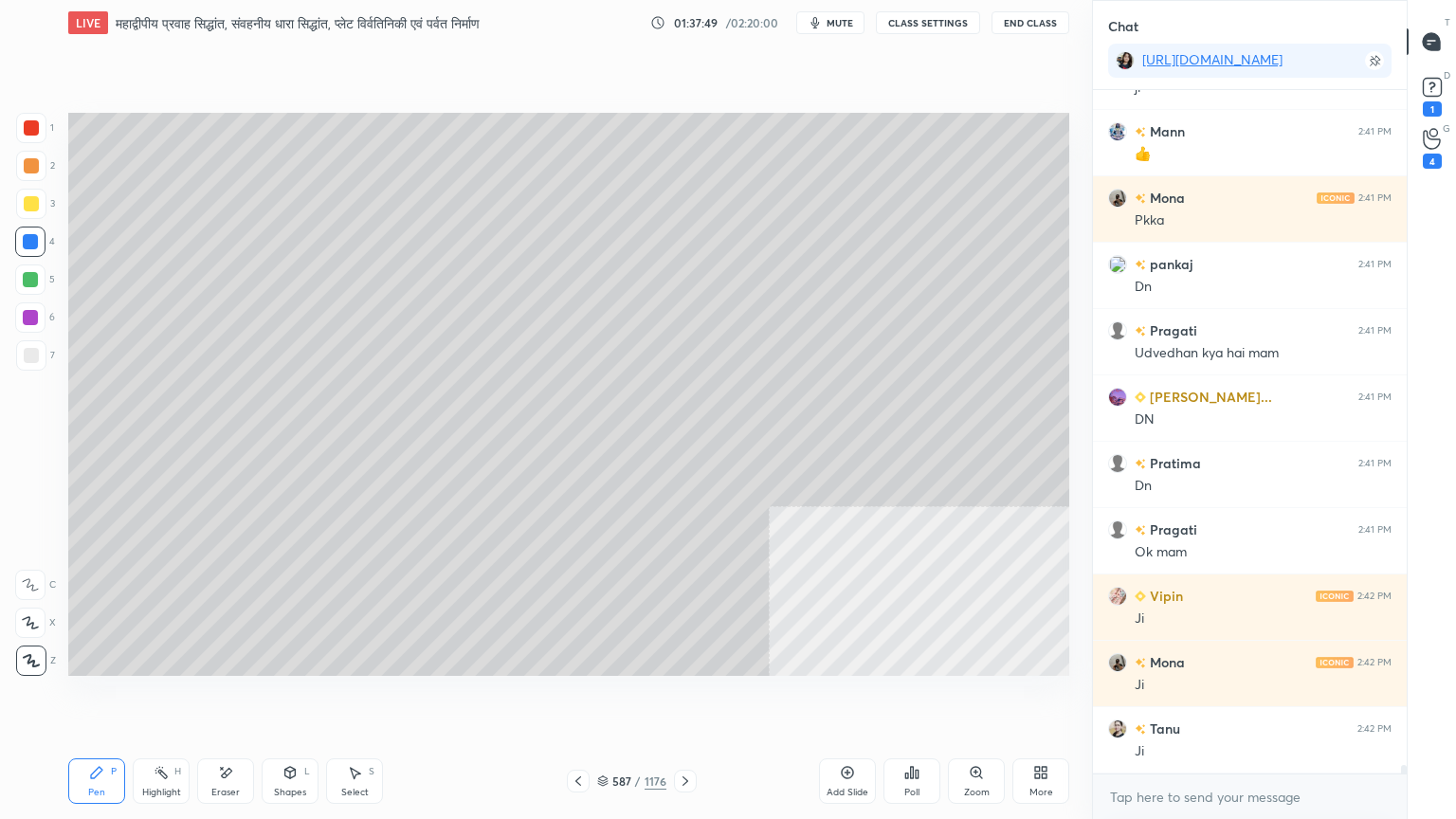 drag, startPoint x: 299, startPoint y: 781, endPoint x: 299, endPoint y: 771, distance: 10 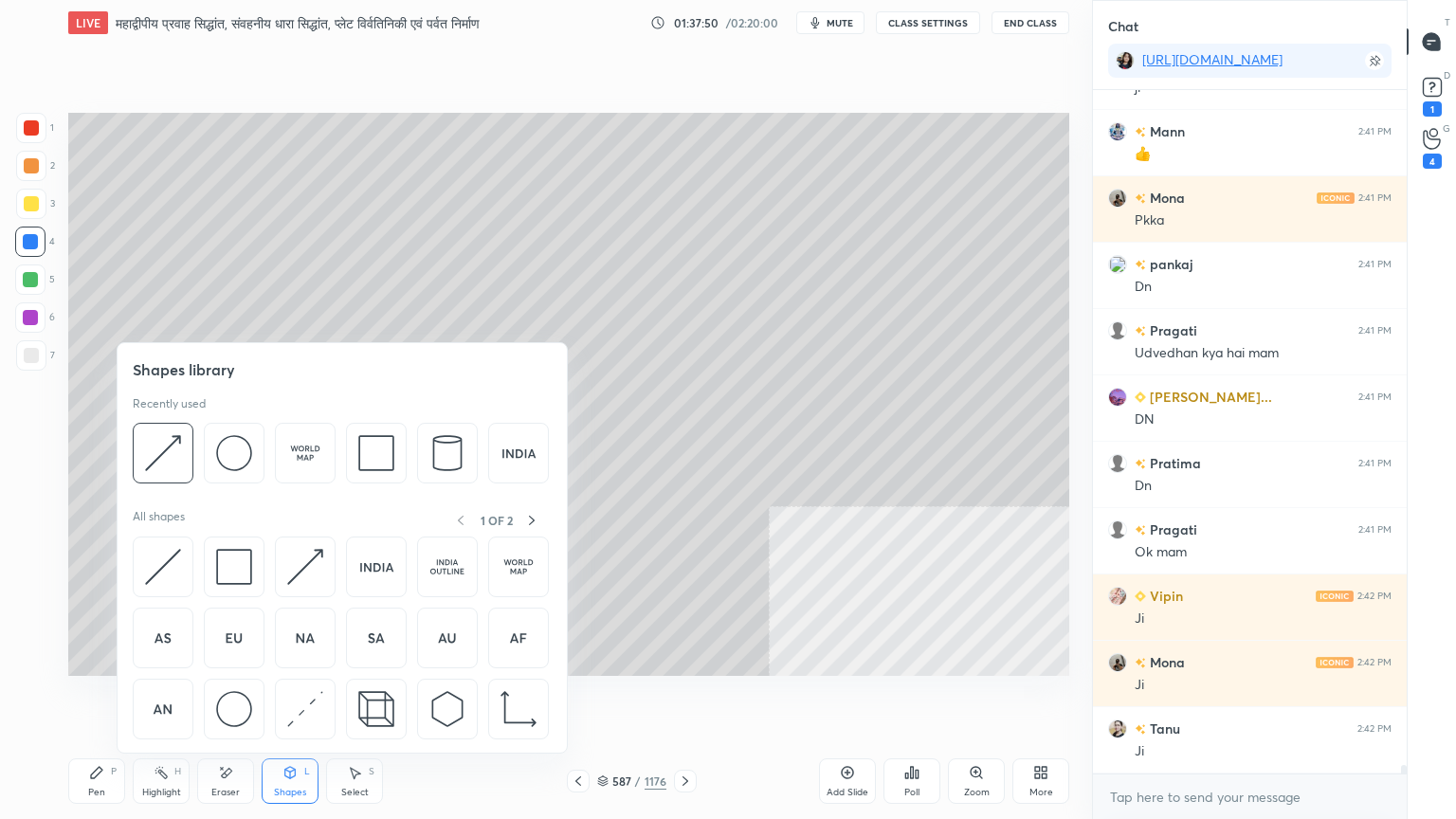 click on "Setting up your live class Poll for   secs No correct answer Start poll" at bounding box center [569, 394] 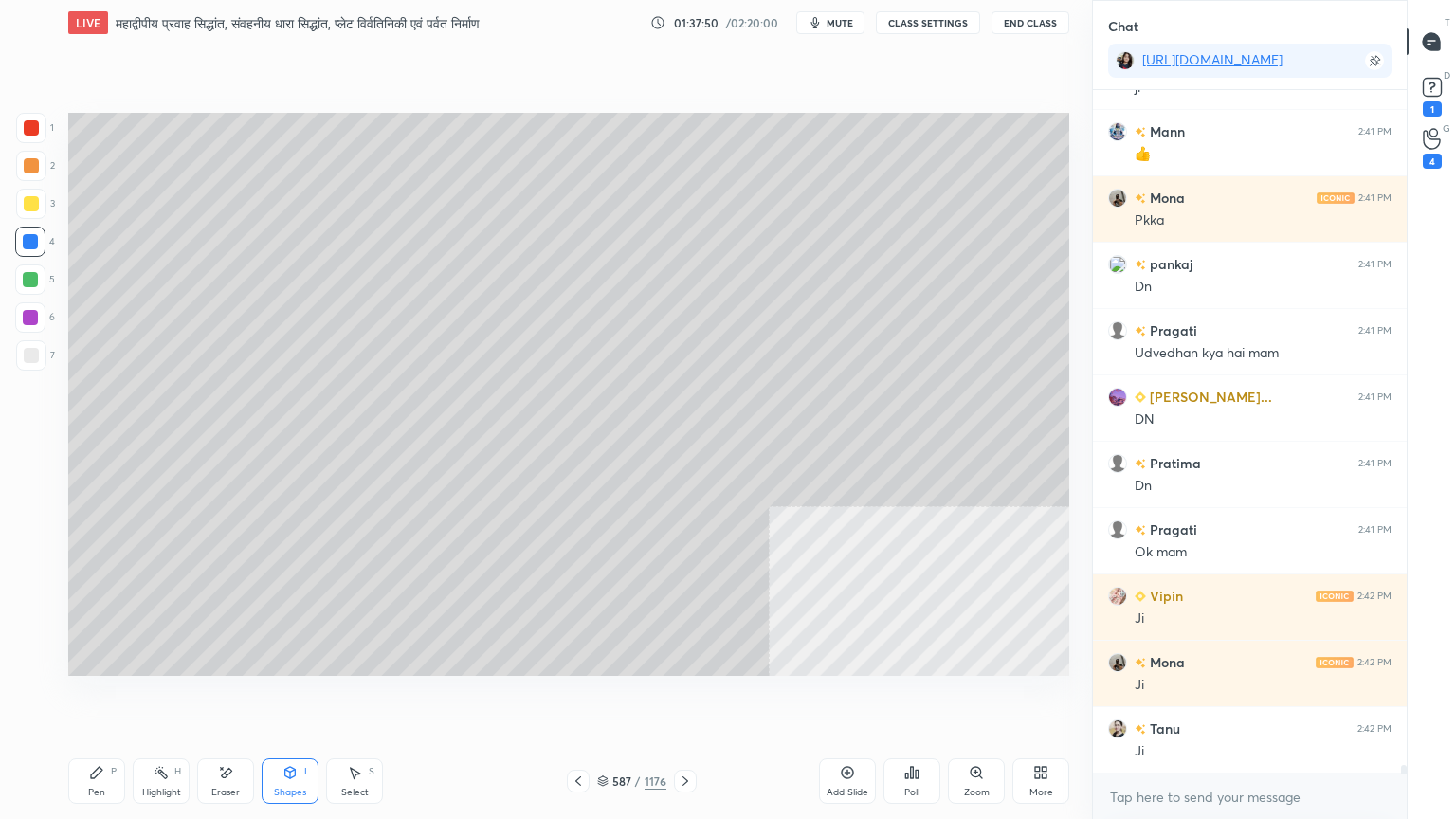 click at bounding box center (31, 355) 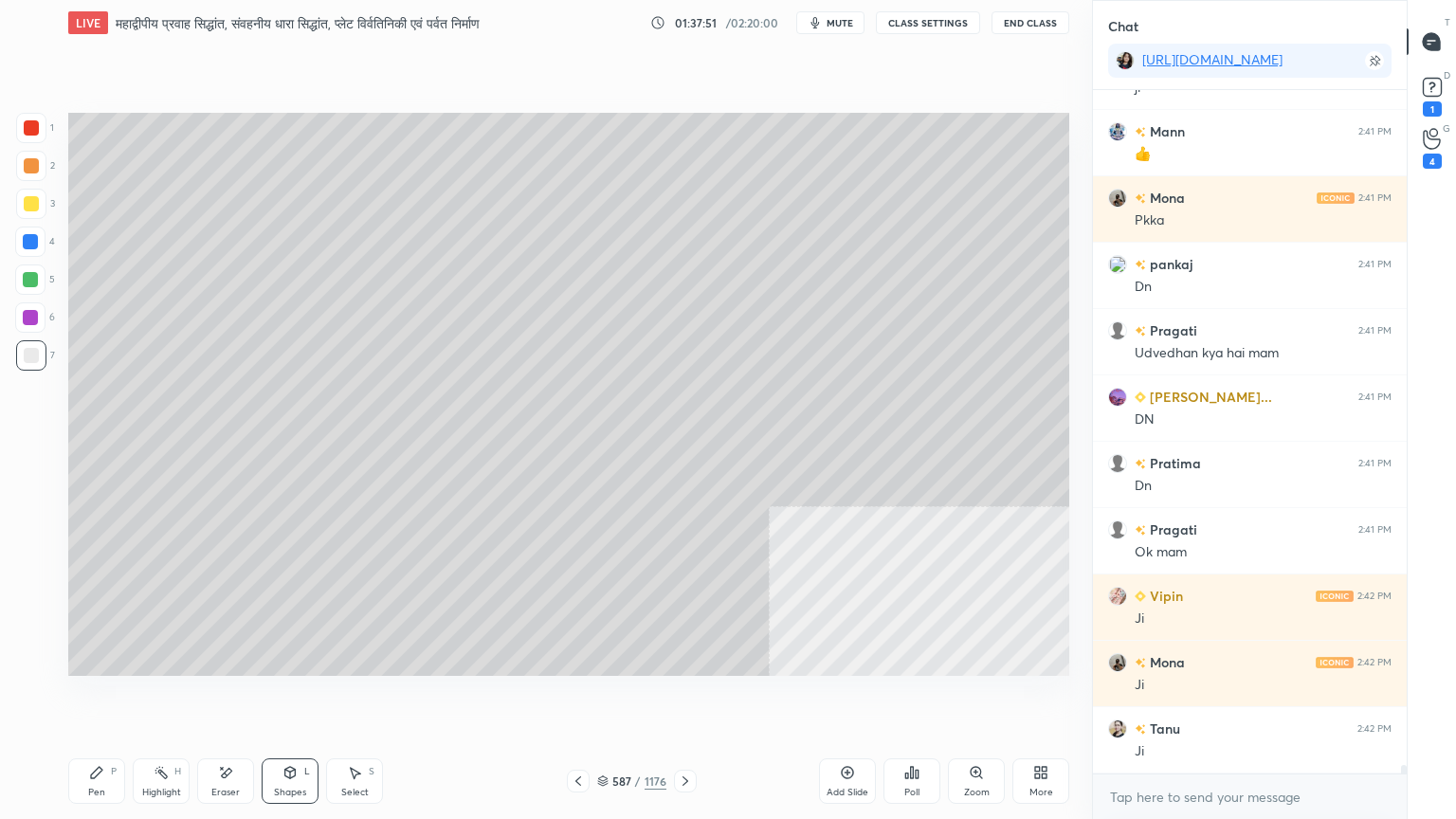 drag, startPoint x: 30, startPoint y: 361, endPoint x: 39, endPoint y: 432, distance: 71.56815 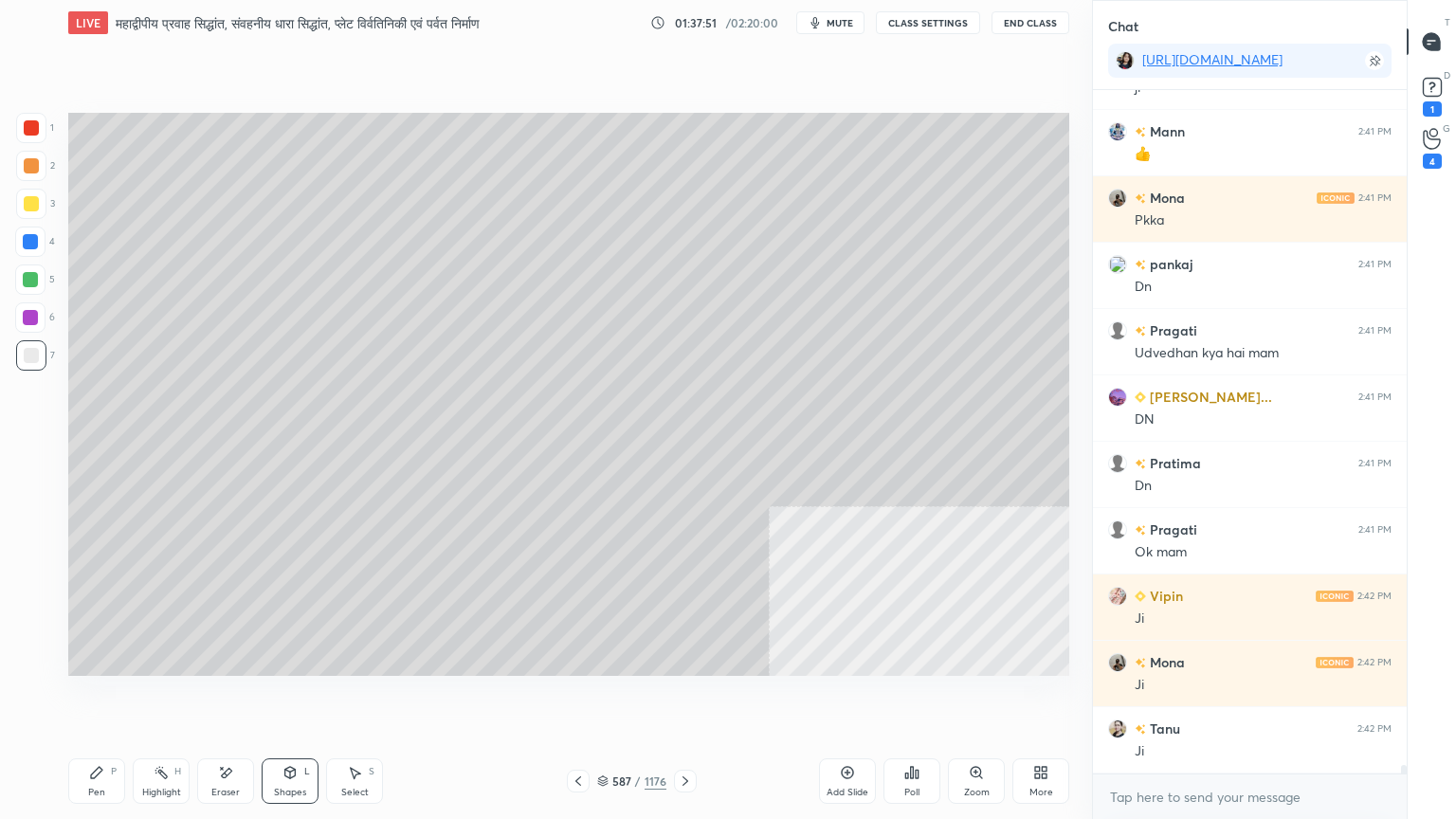 click at bounding box center (31, 355) 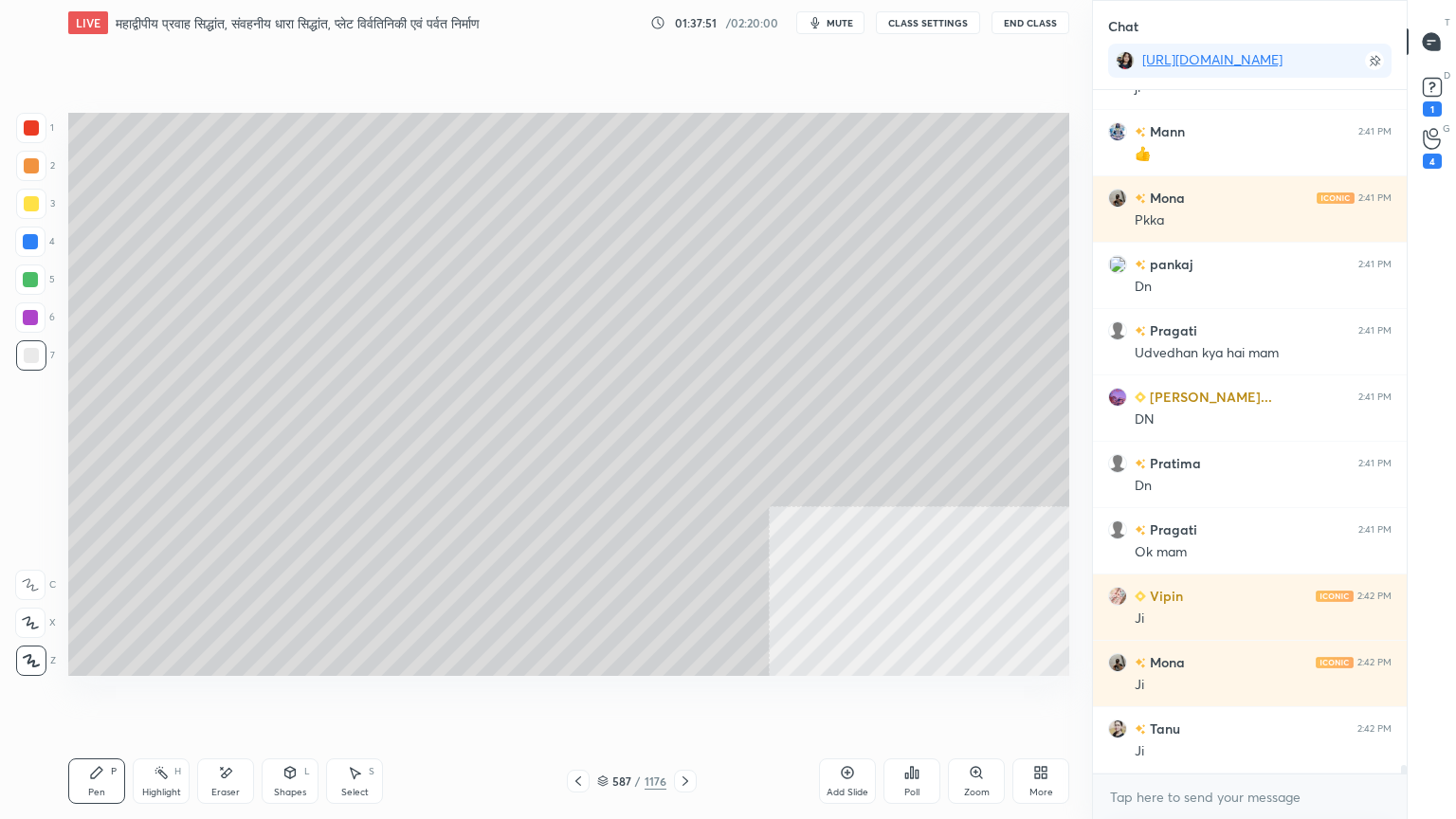 click on "Pen P" at bounding box center (97, 781) 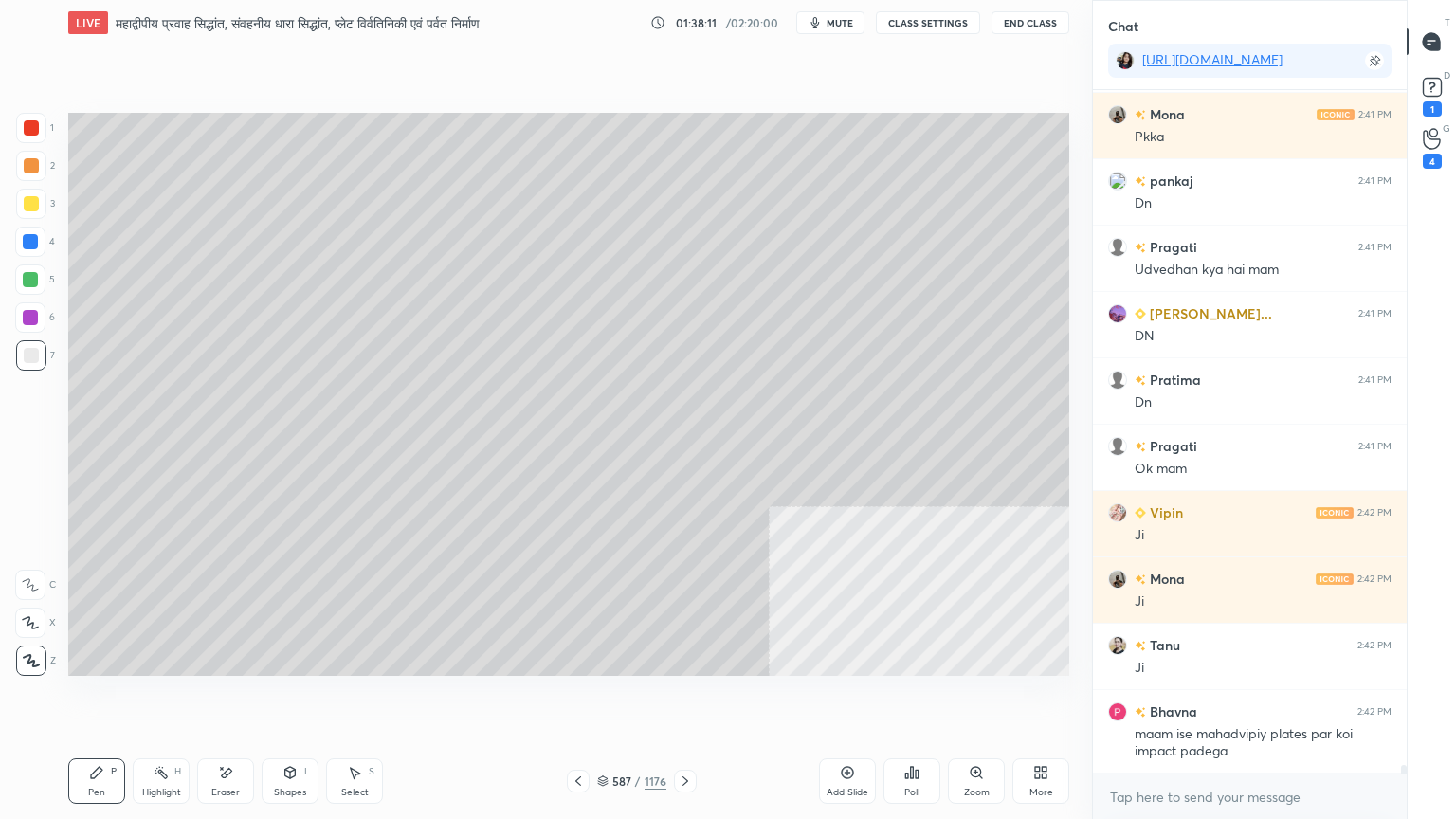 scroll, scrollTop: 52101, scrollLeft: 0, axis: vertical 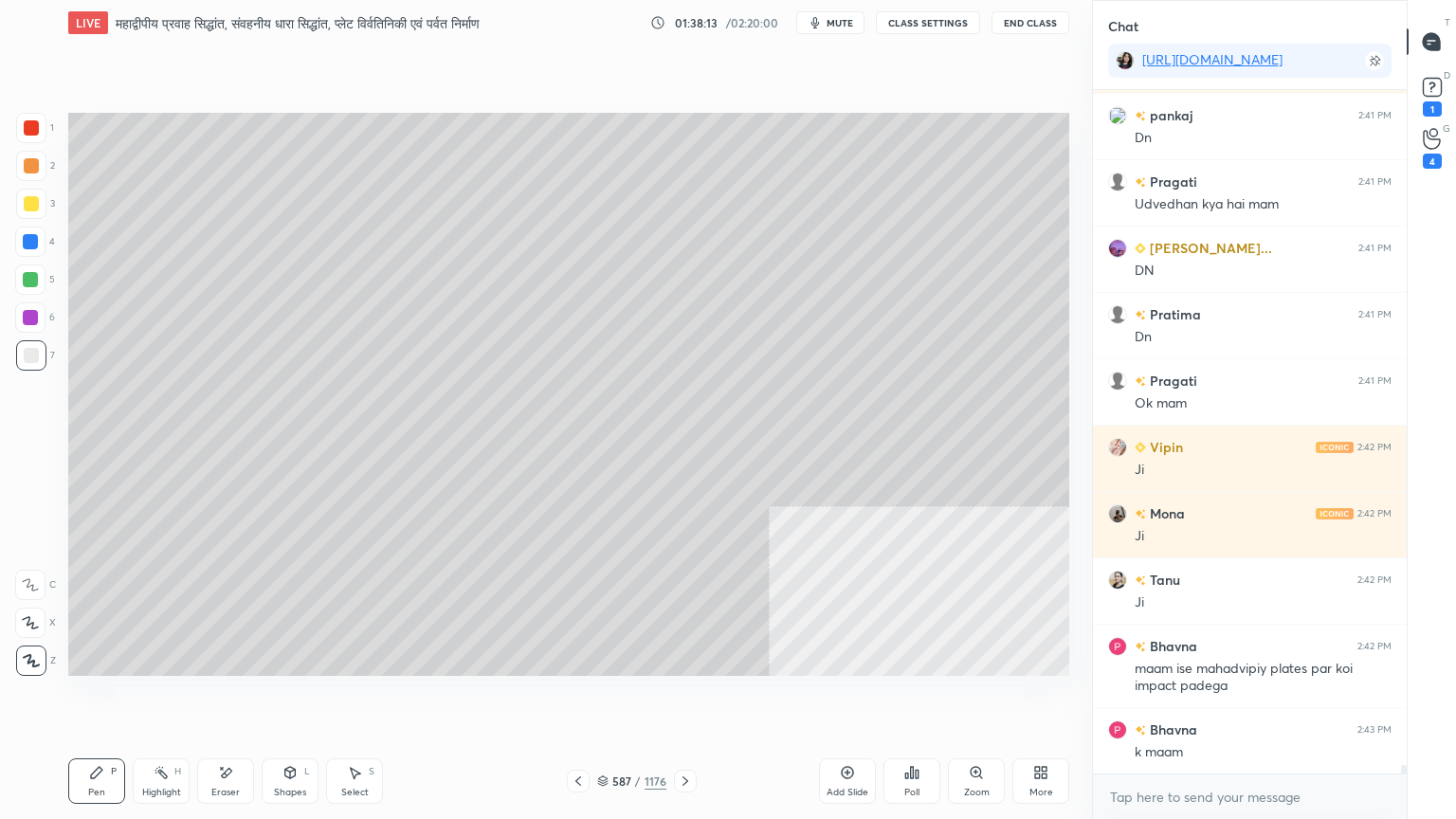 drag, startPoint x: 26, startPoint y: 135, endPoint x: 36, endPoint y: 130, distance: 11.18034 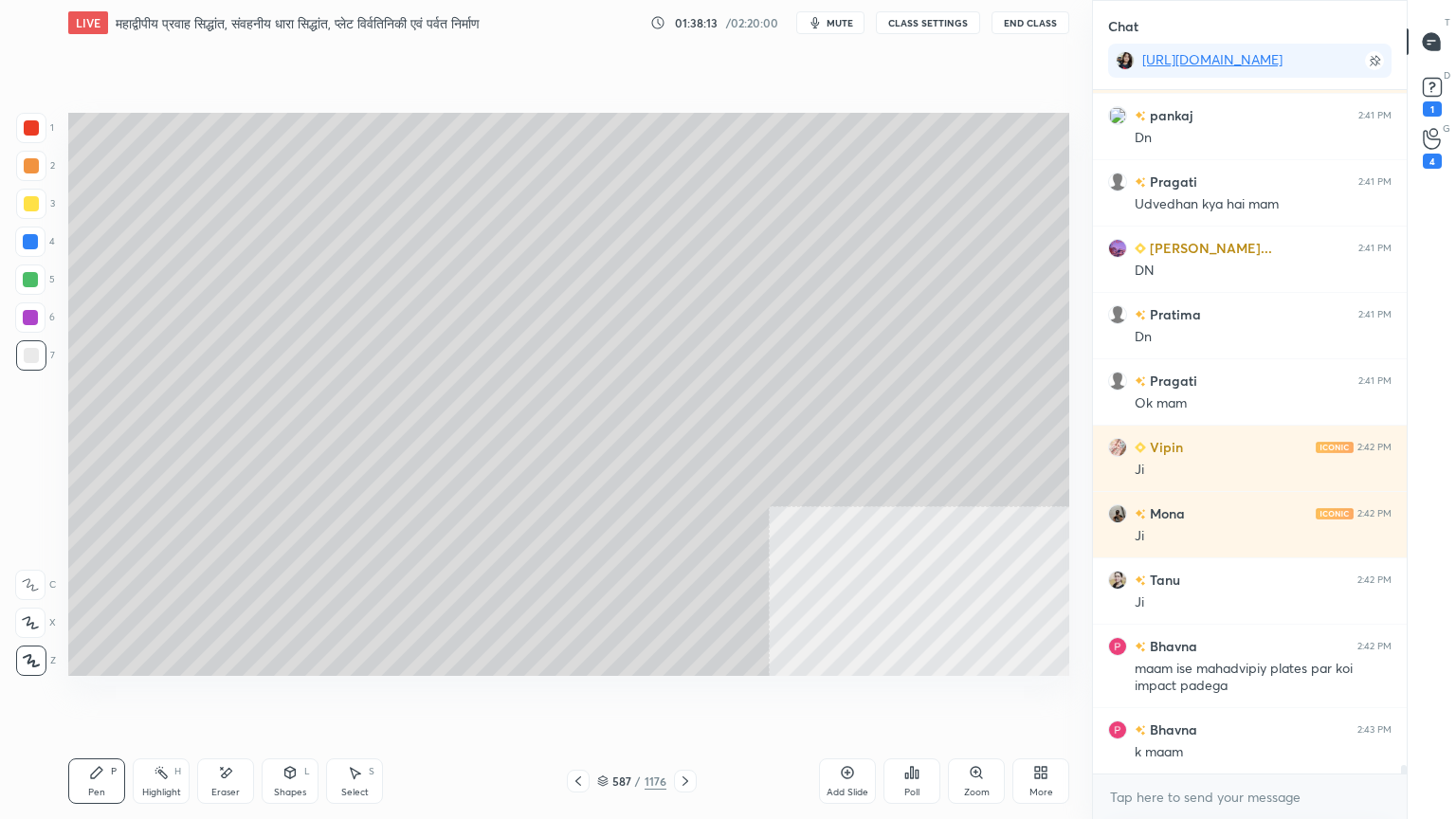 click at bounding box center (31, 128) 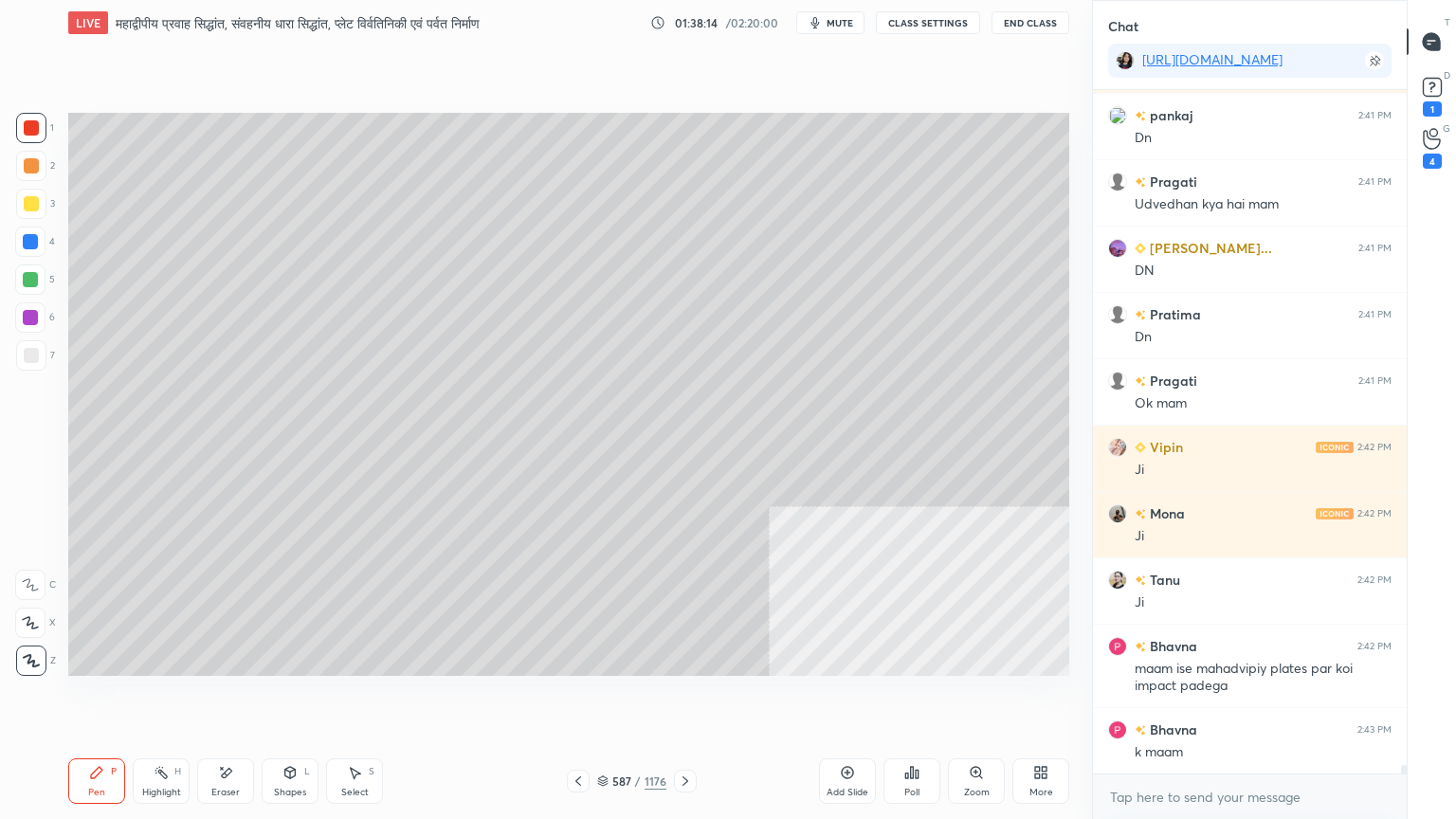 click on "Select S" at bounding box center (355, 781) 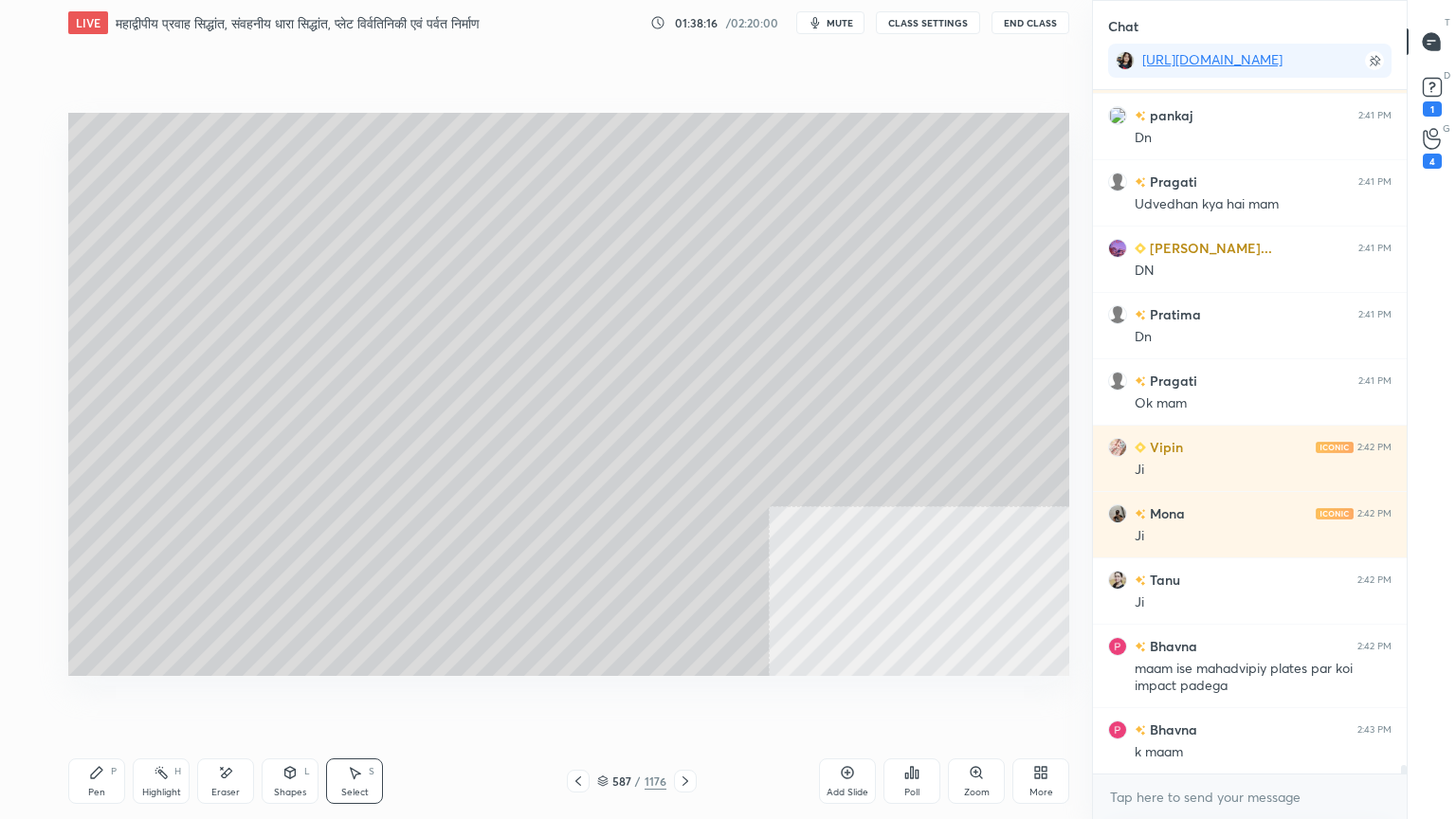 click on "Pen P" at bounding box center (97, 781) 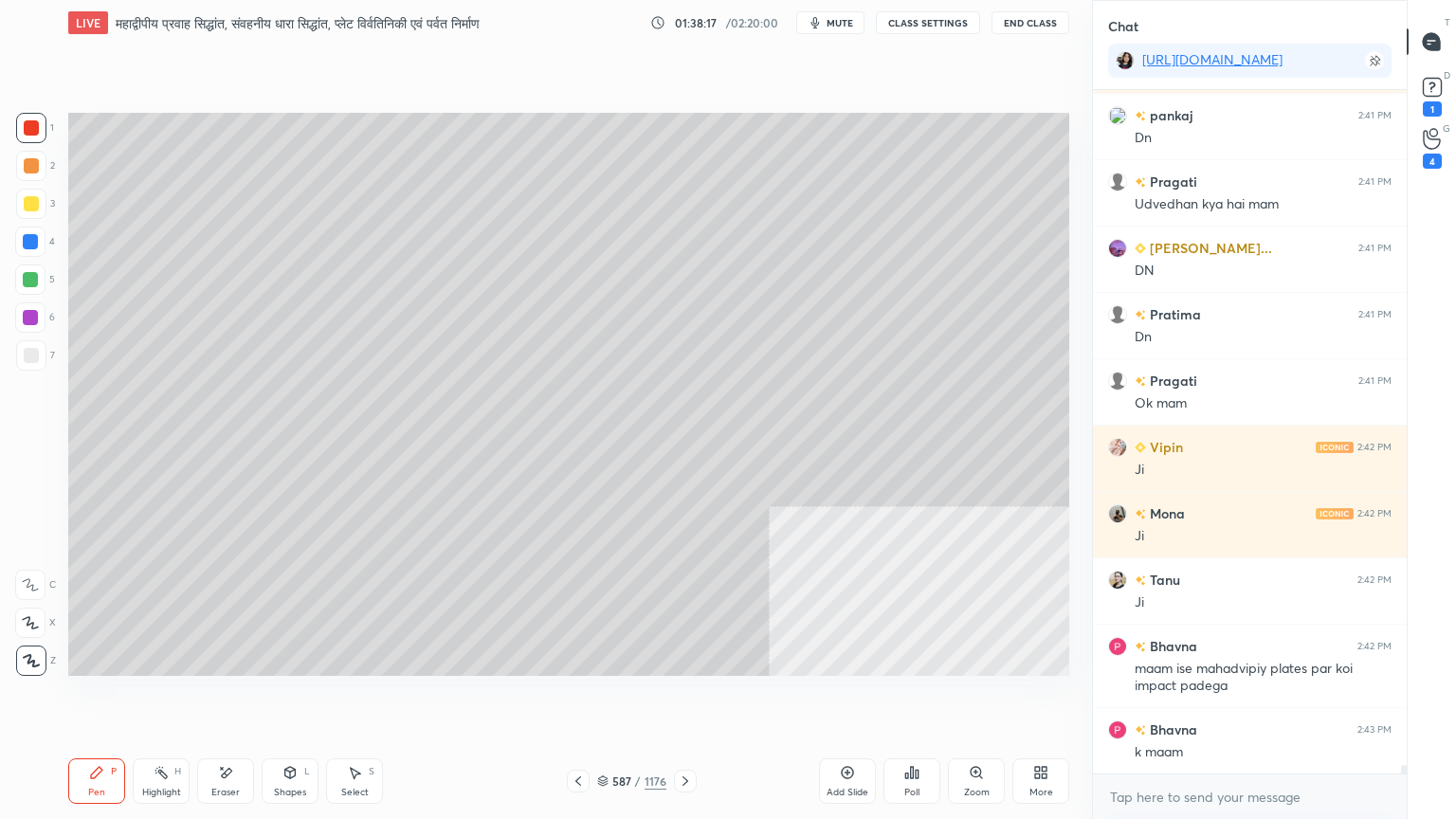 click at bounding box center (31, 128) 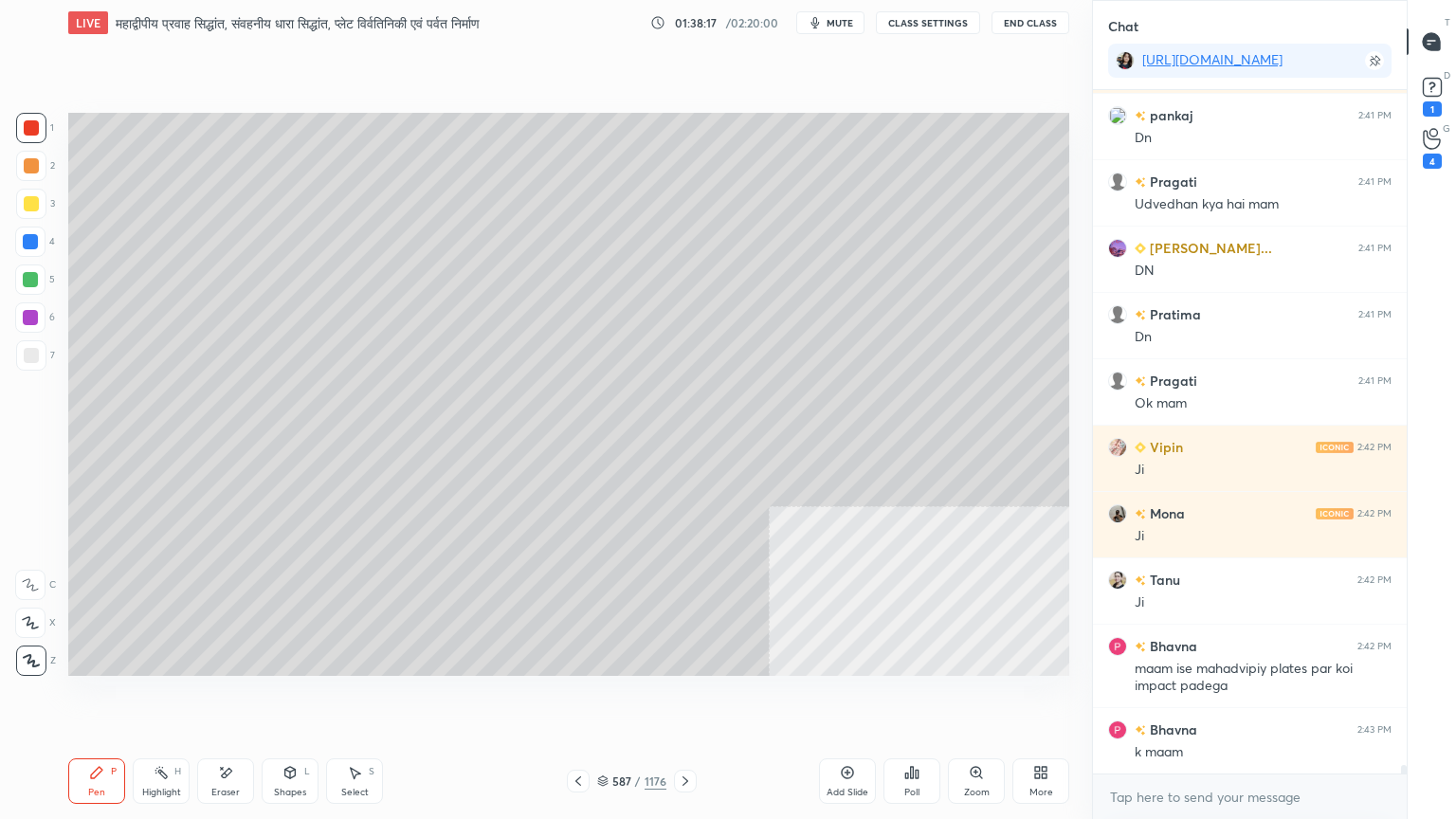 click at bounding box center (31, 128) 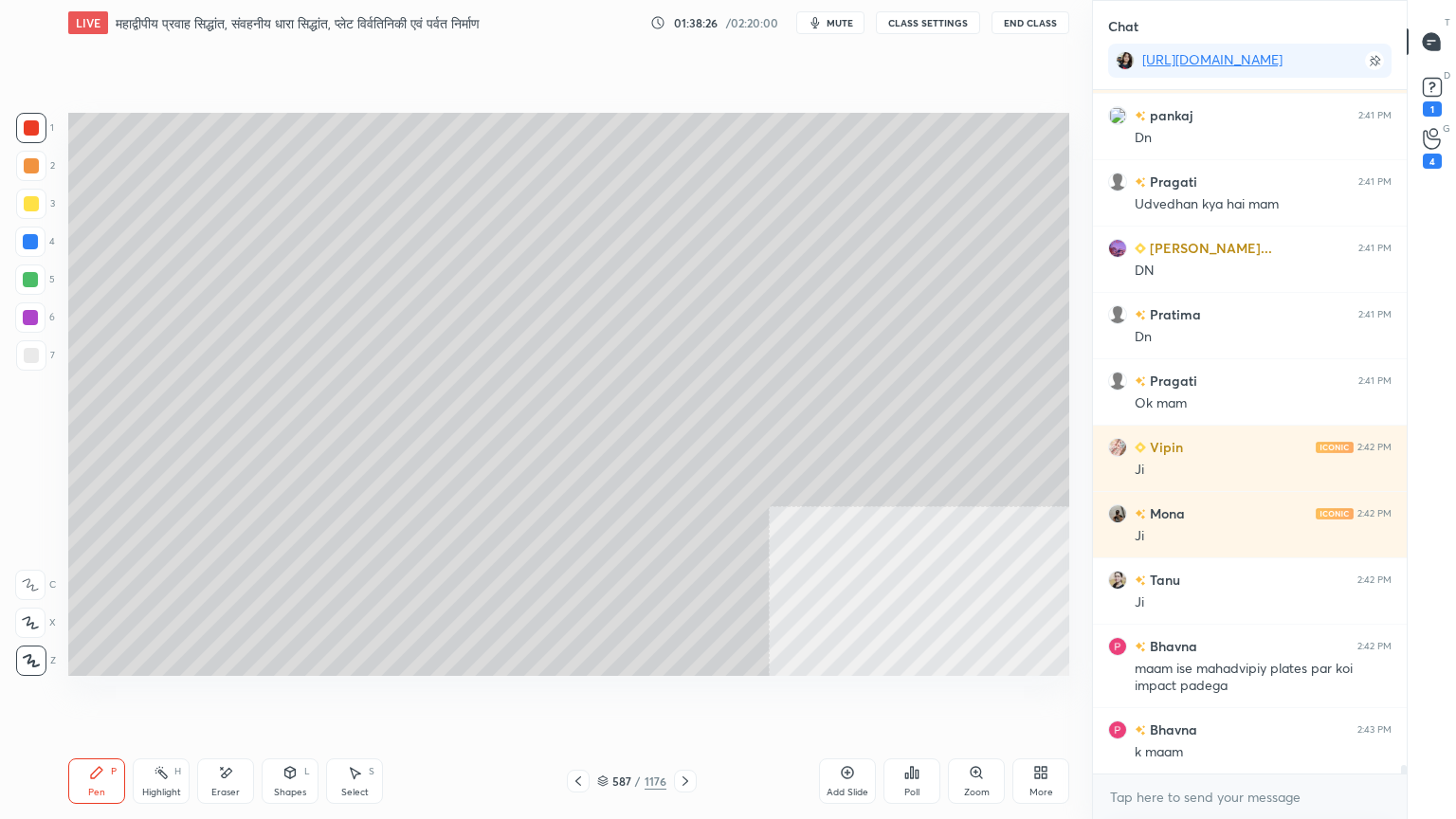 scroll, scrollTop: 52169, scrollLeft: 0, axis: vertical 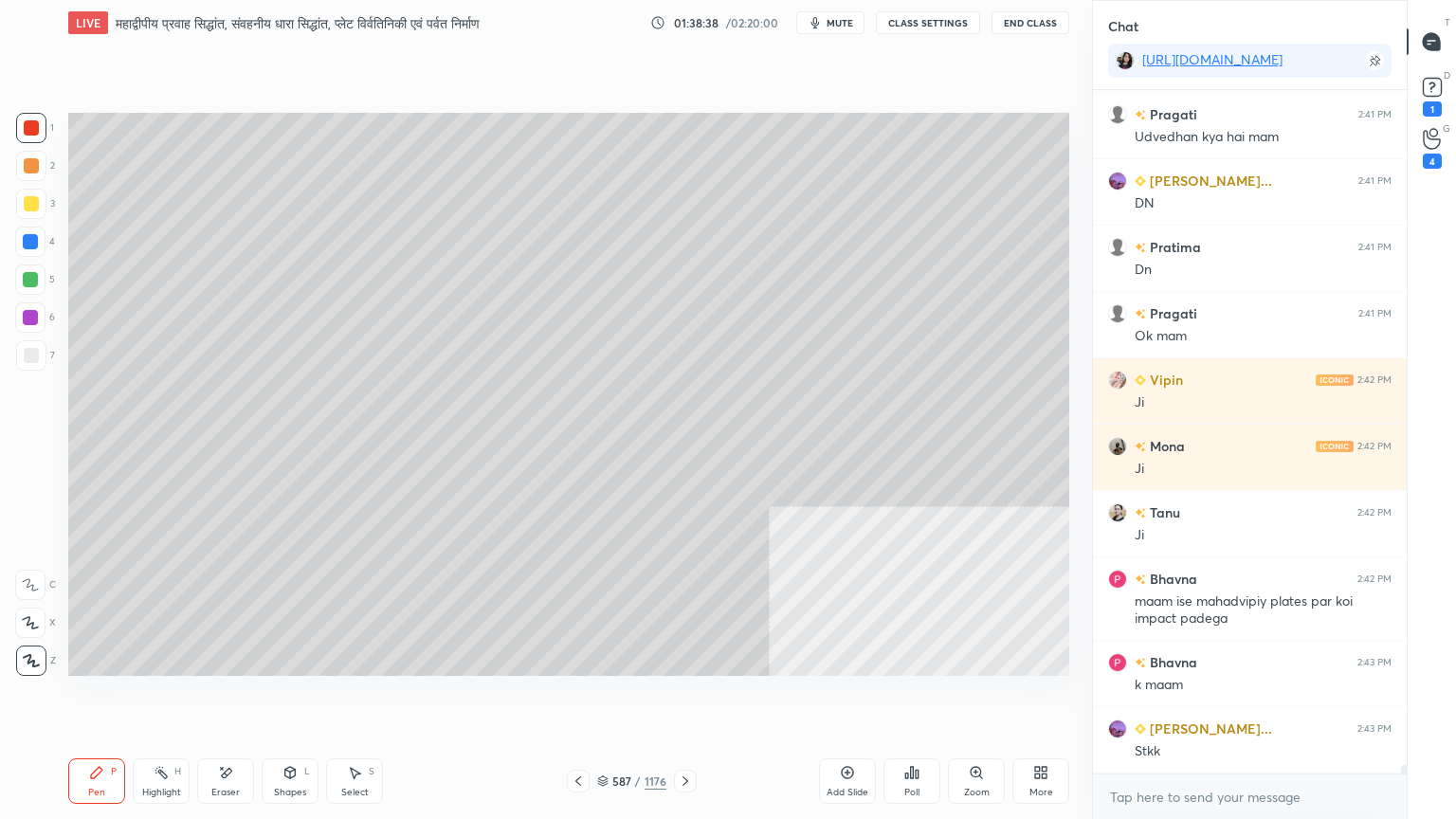 click at bounding box center [31, 355] 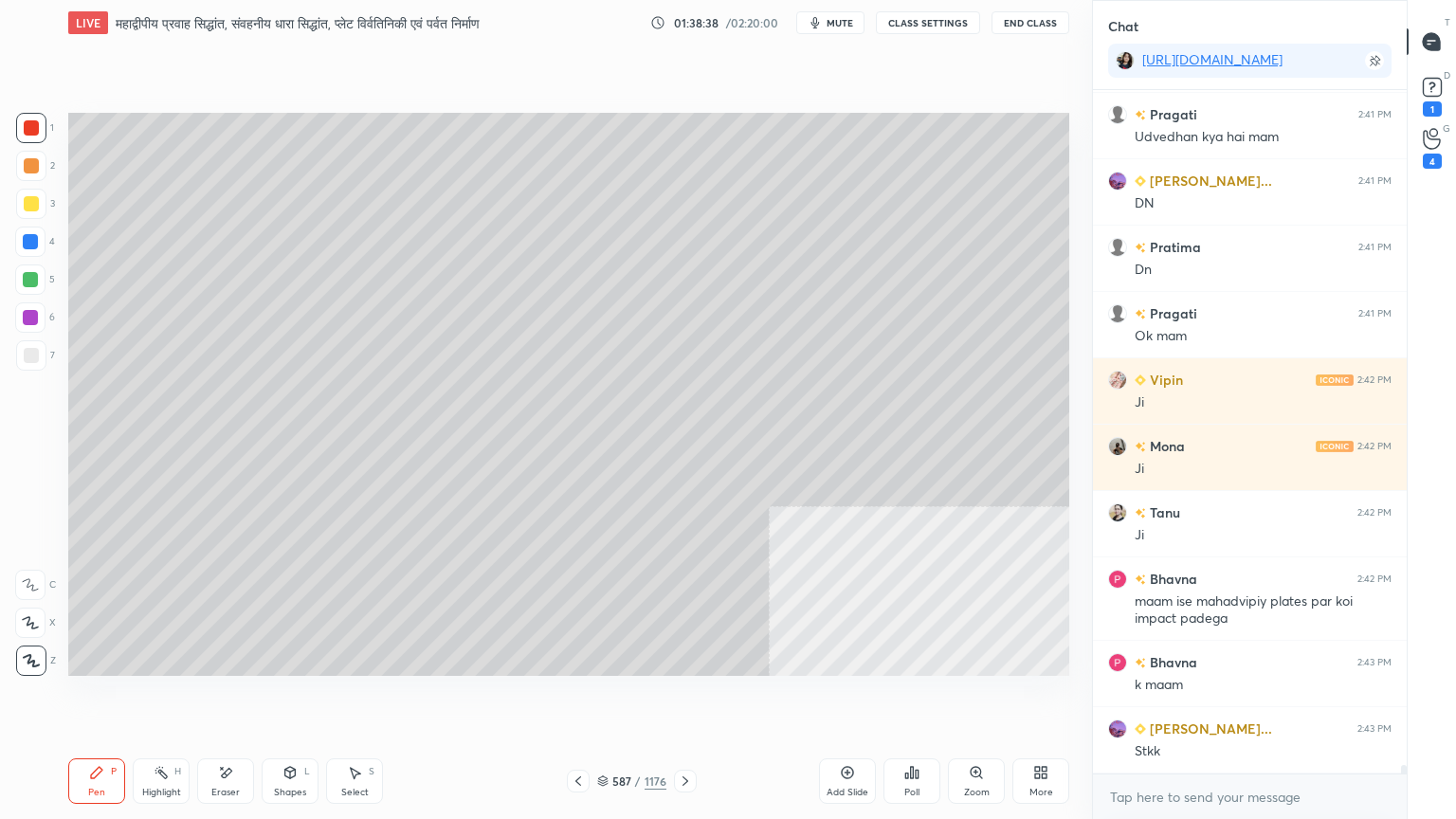 drag, startPoint x: 27, startPoint y: 349, endPoint x: 64, endPoint y: 351, distance: 37.05401 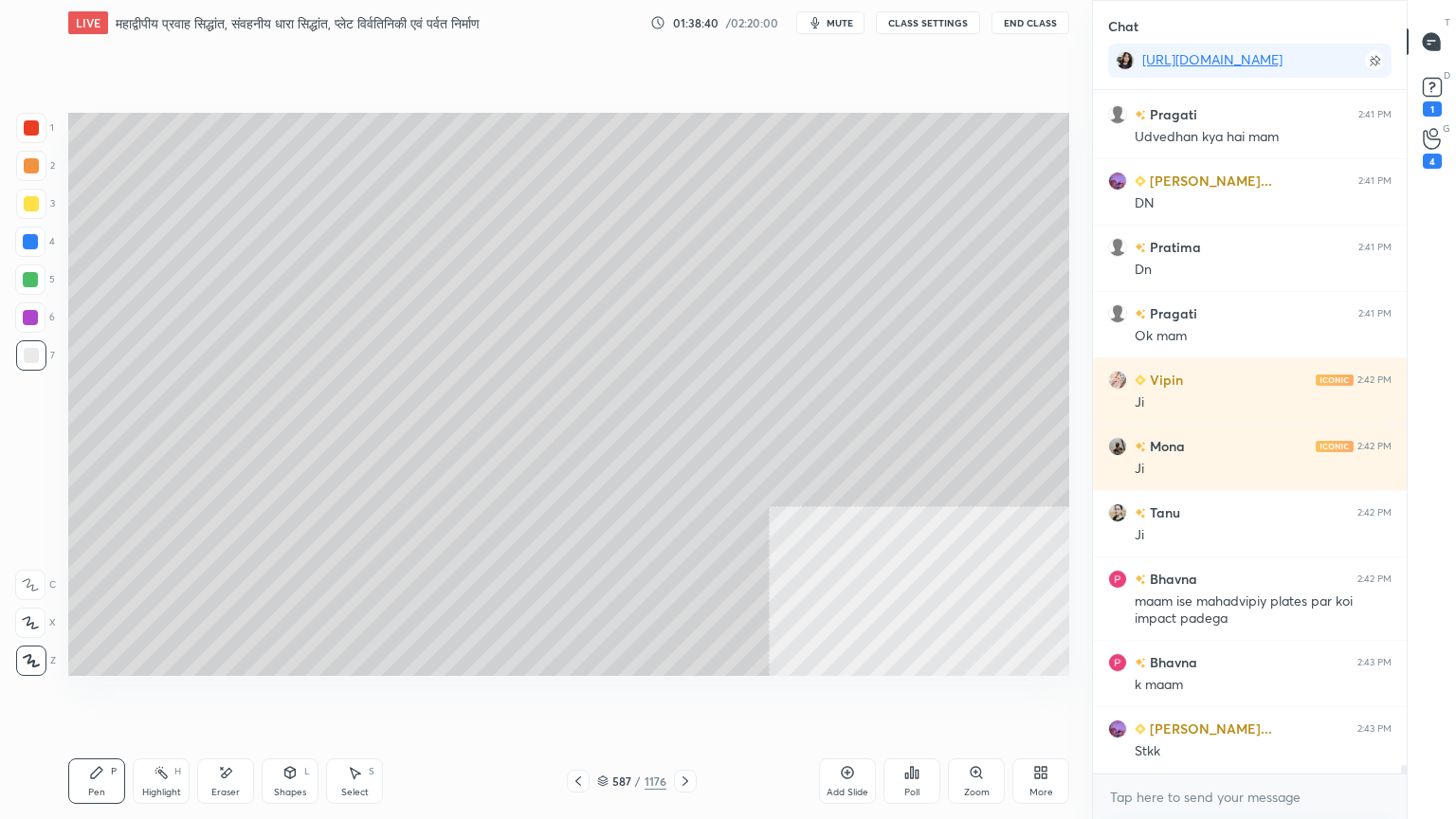 click at bounding box center [31, 128] 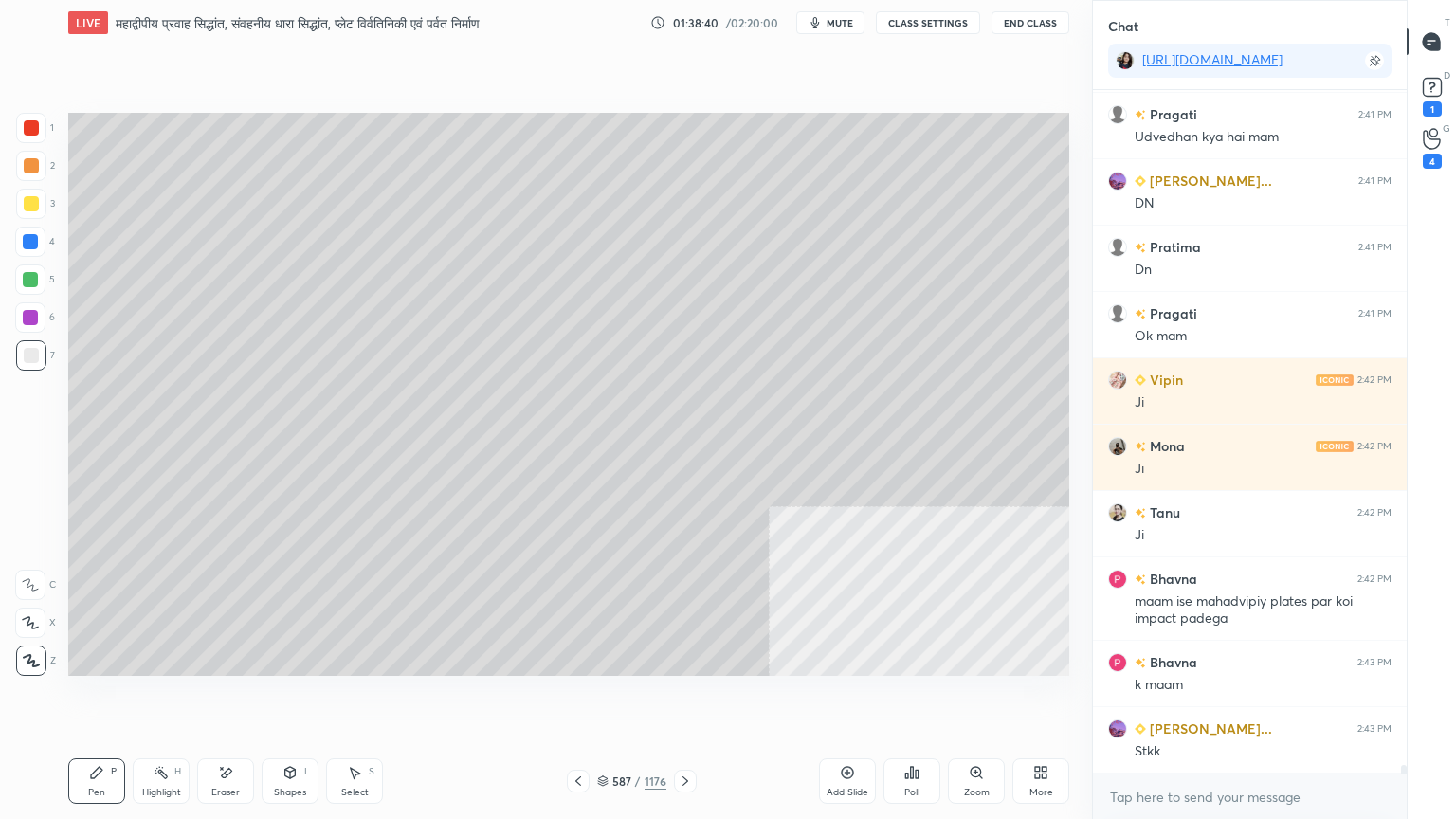 click at bounding box center [31, 128] 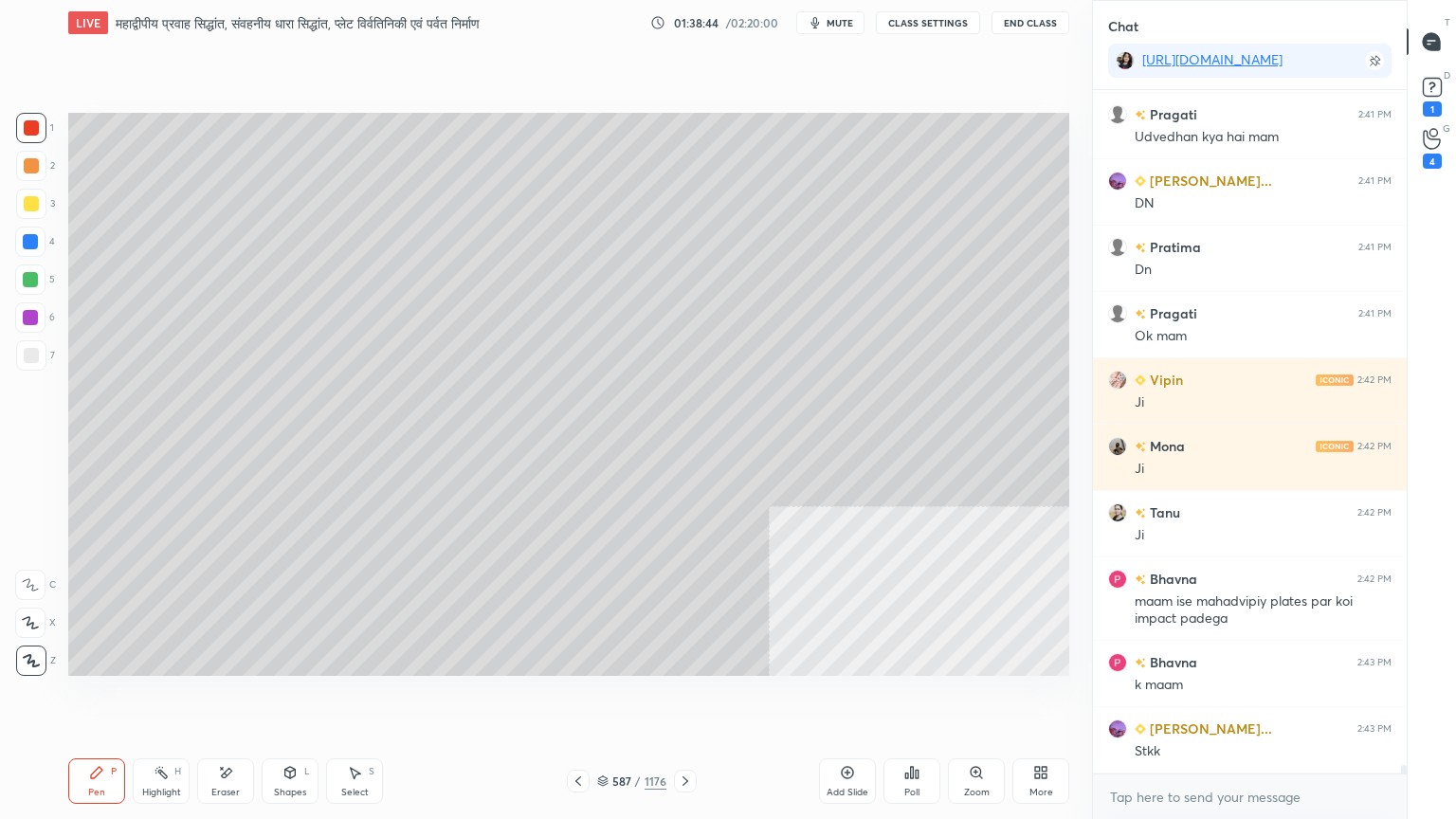 click on "1 2 3 4 5 6 7 C X Z E E Erase all   H H" at bounding box center (30, 394) 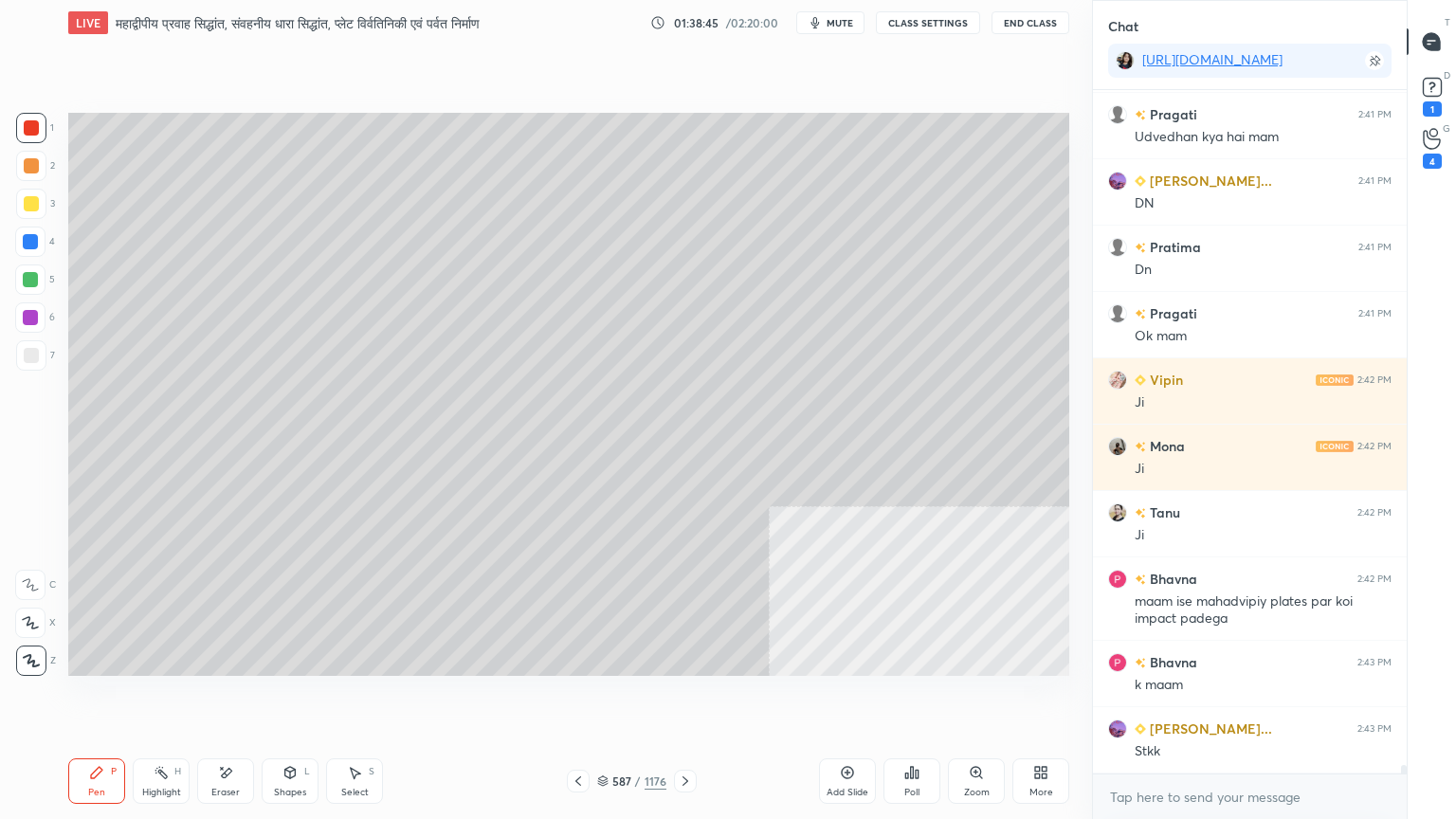 click at bounding box center [31, 355] 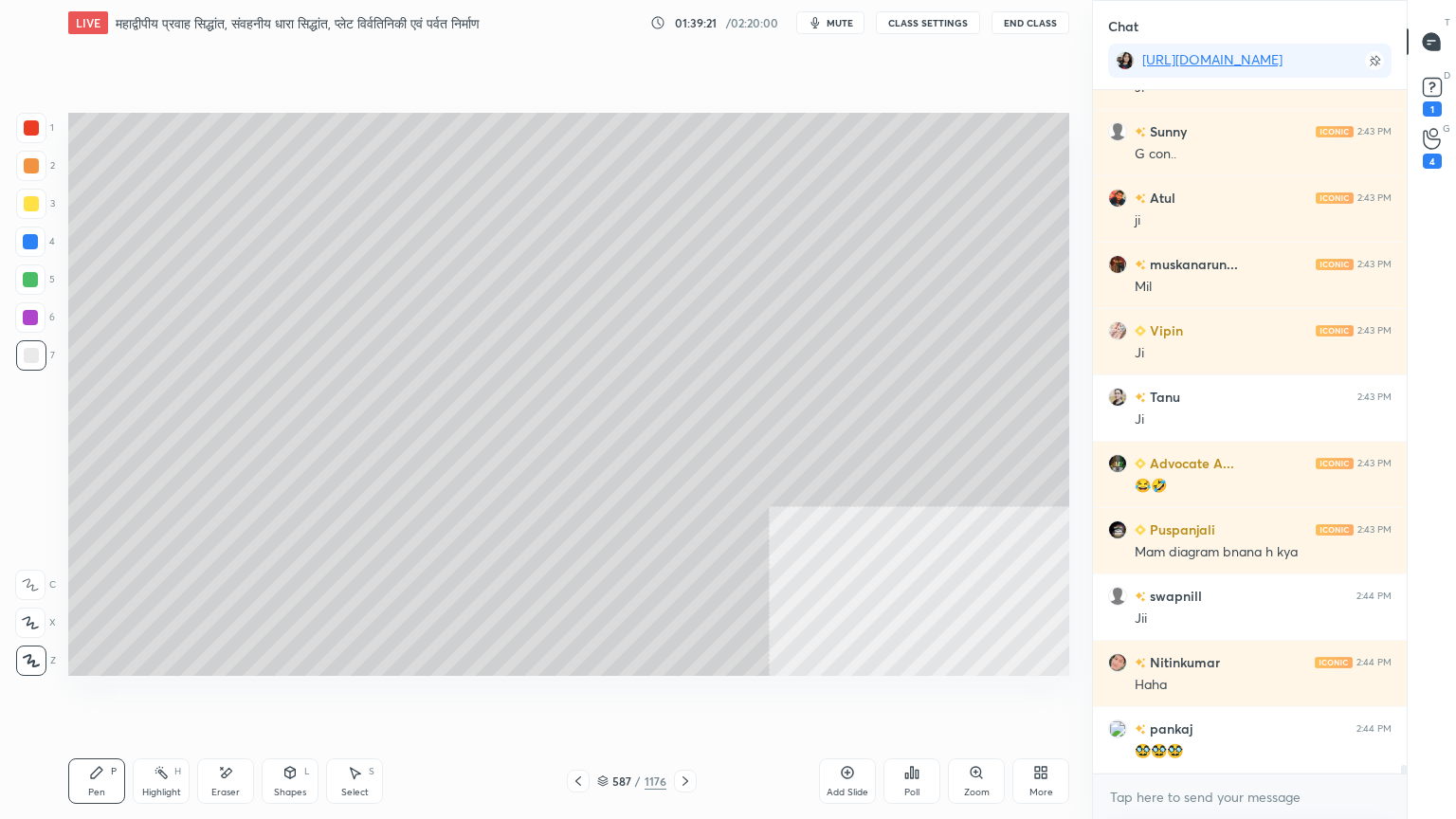 scroll, scrollTop: 53030, scrollLeft: 0, axis: vertical 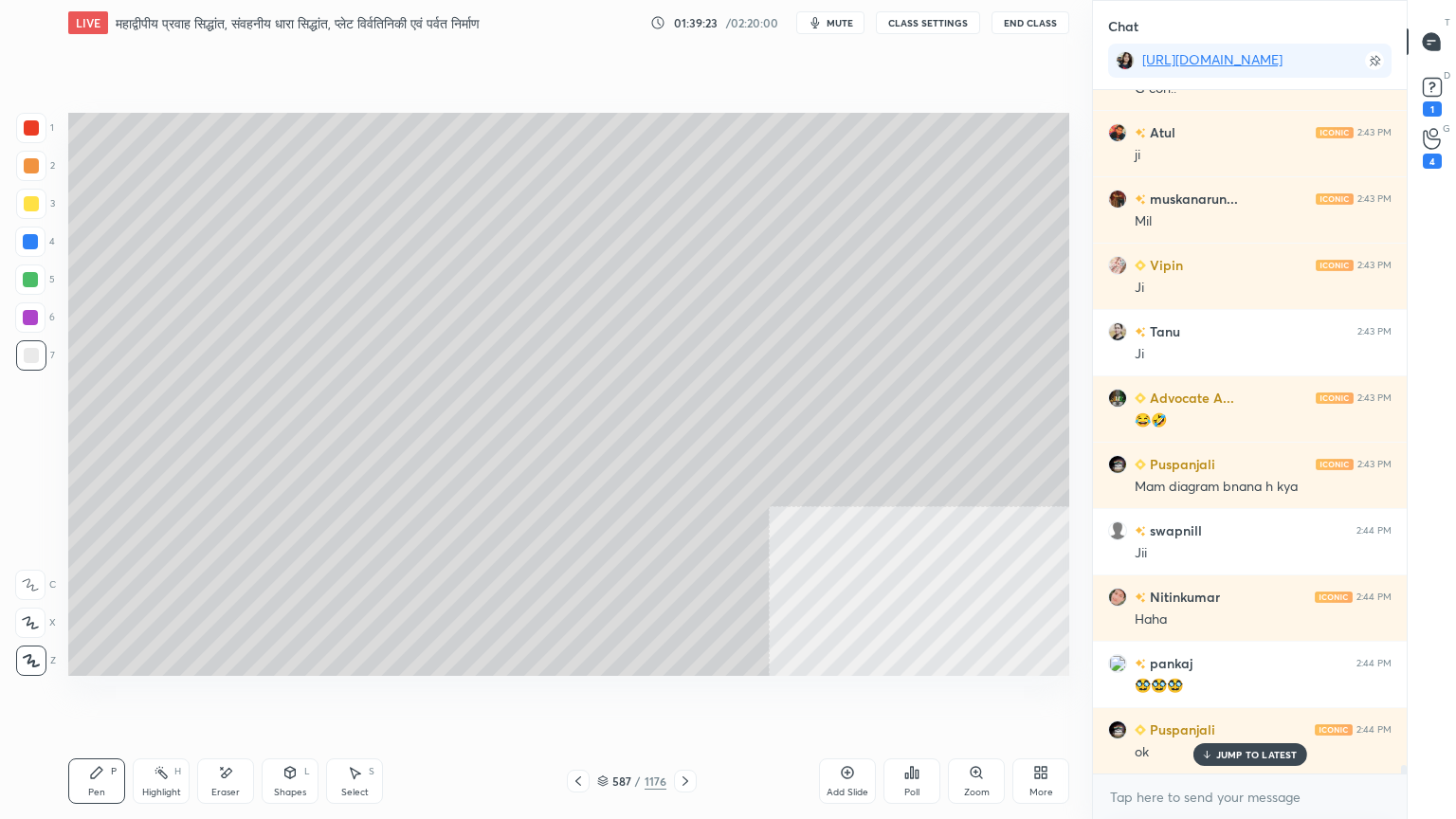 click at bounding box center (31, 355) 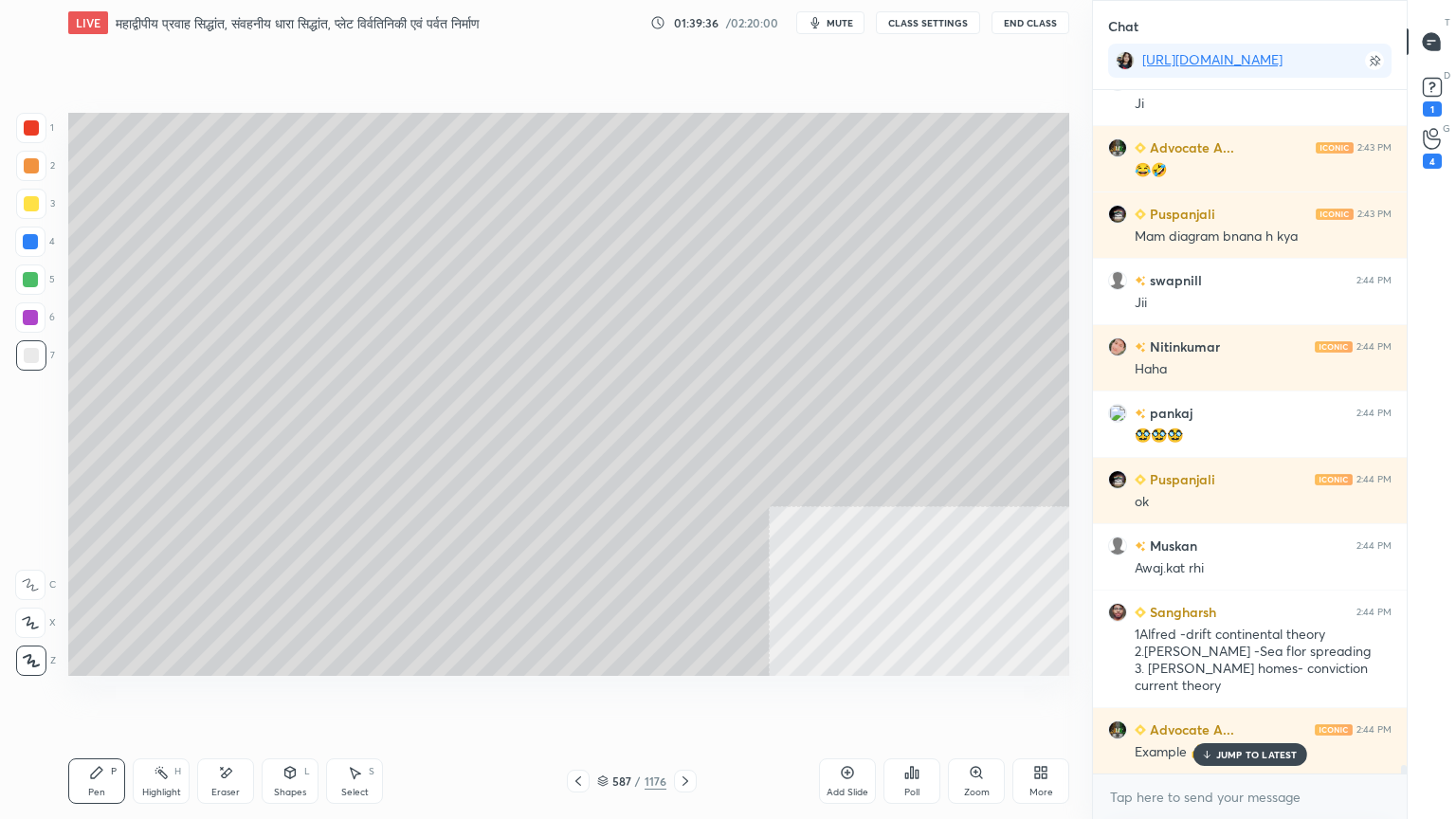 scroll, scrollTop: 53348, scrollLeft: 0, axis: vertical 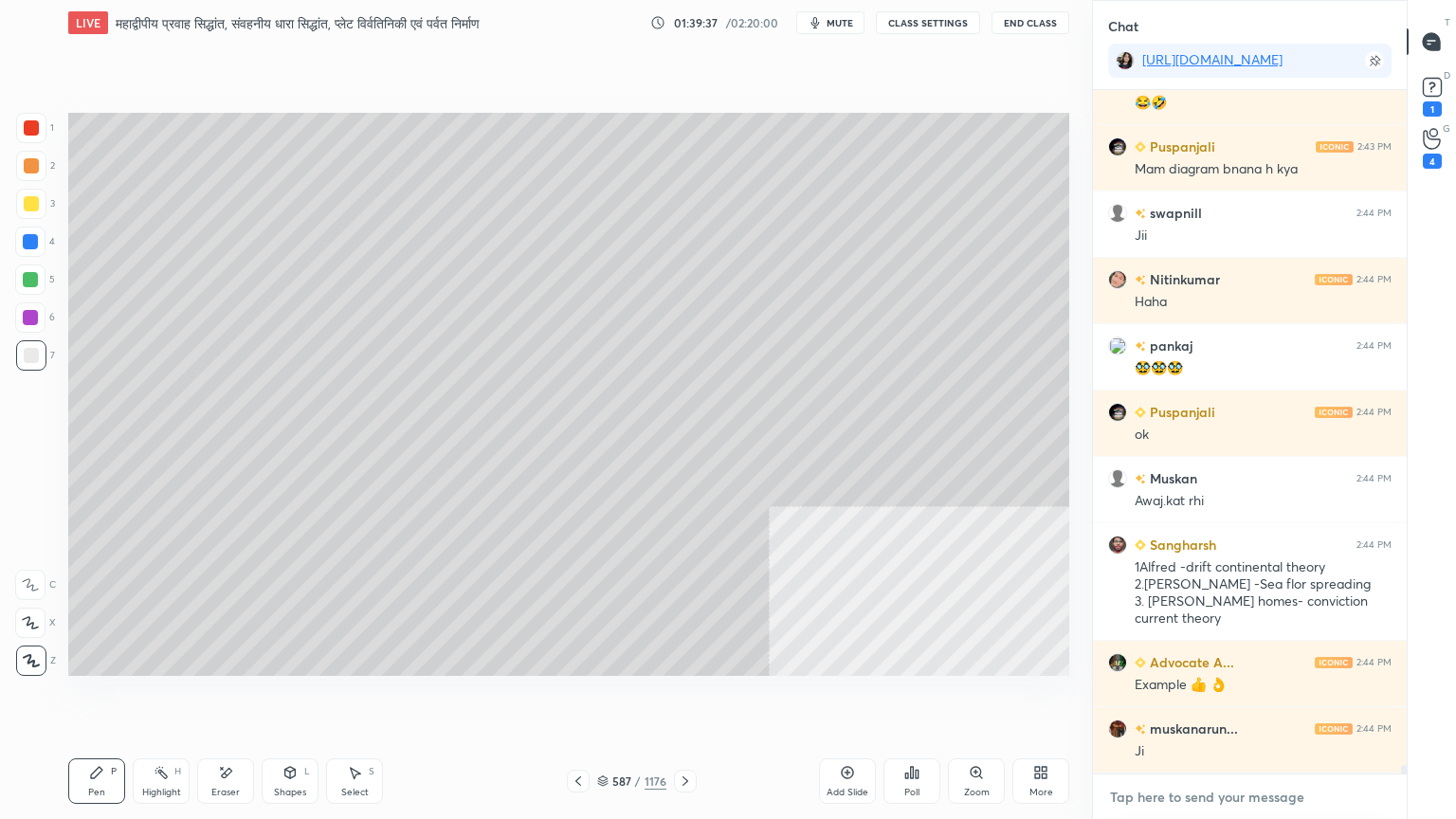 drag, startPoint x: 1191, startPoint y: 811, endPoint x: 1195, endPoint y: 801, distance: 10.77033 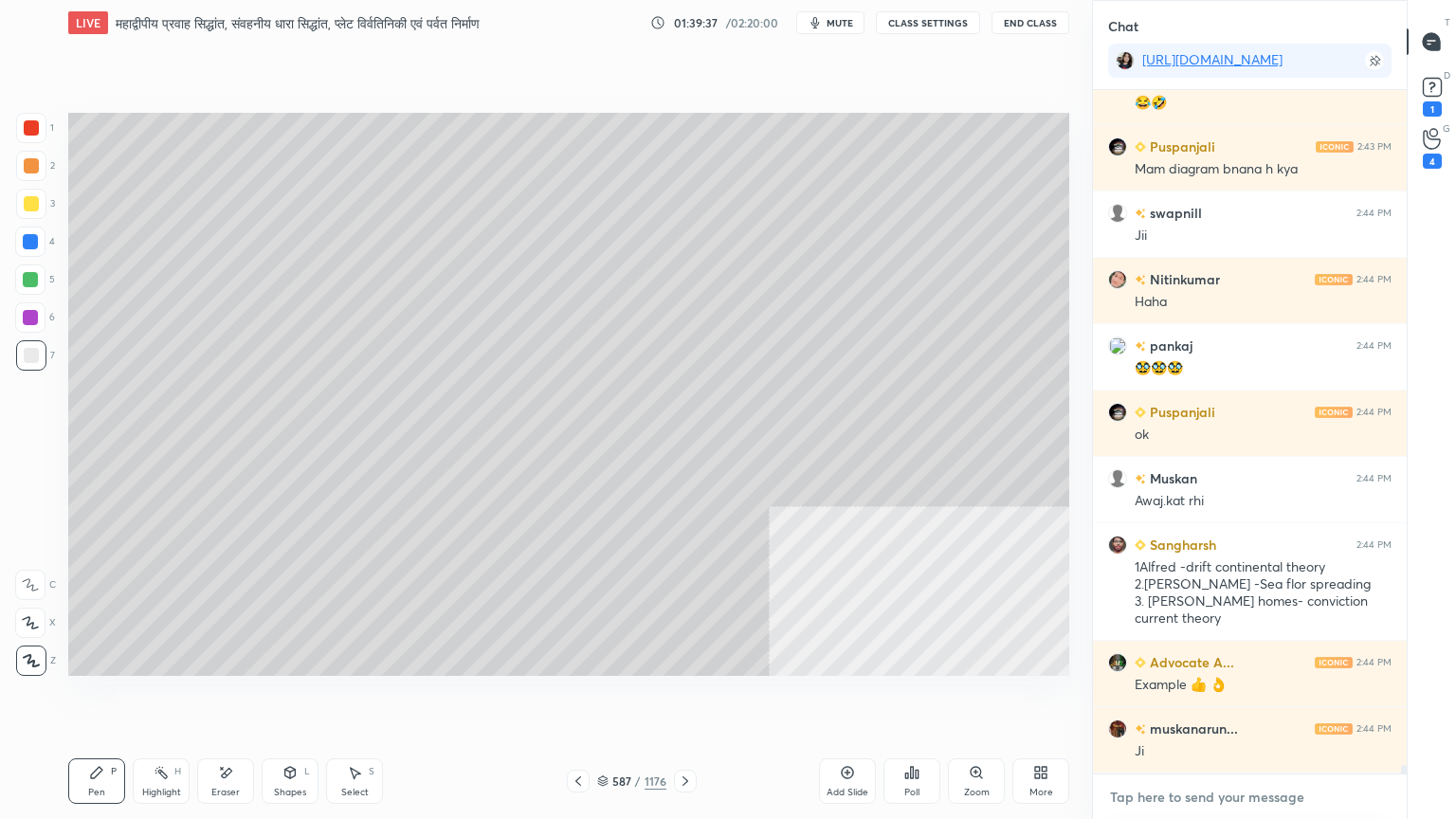 click at bounding box center [1249, 797] 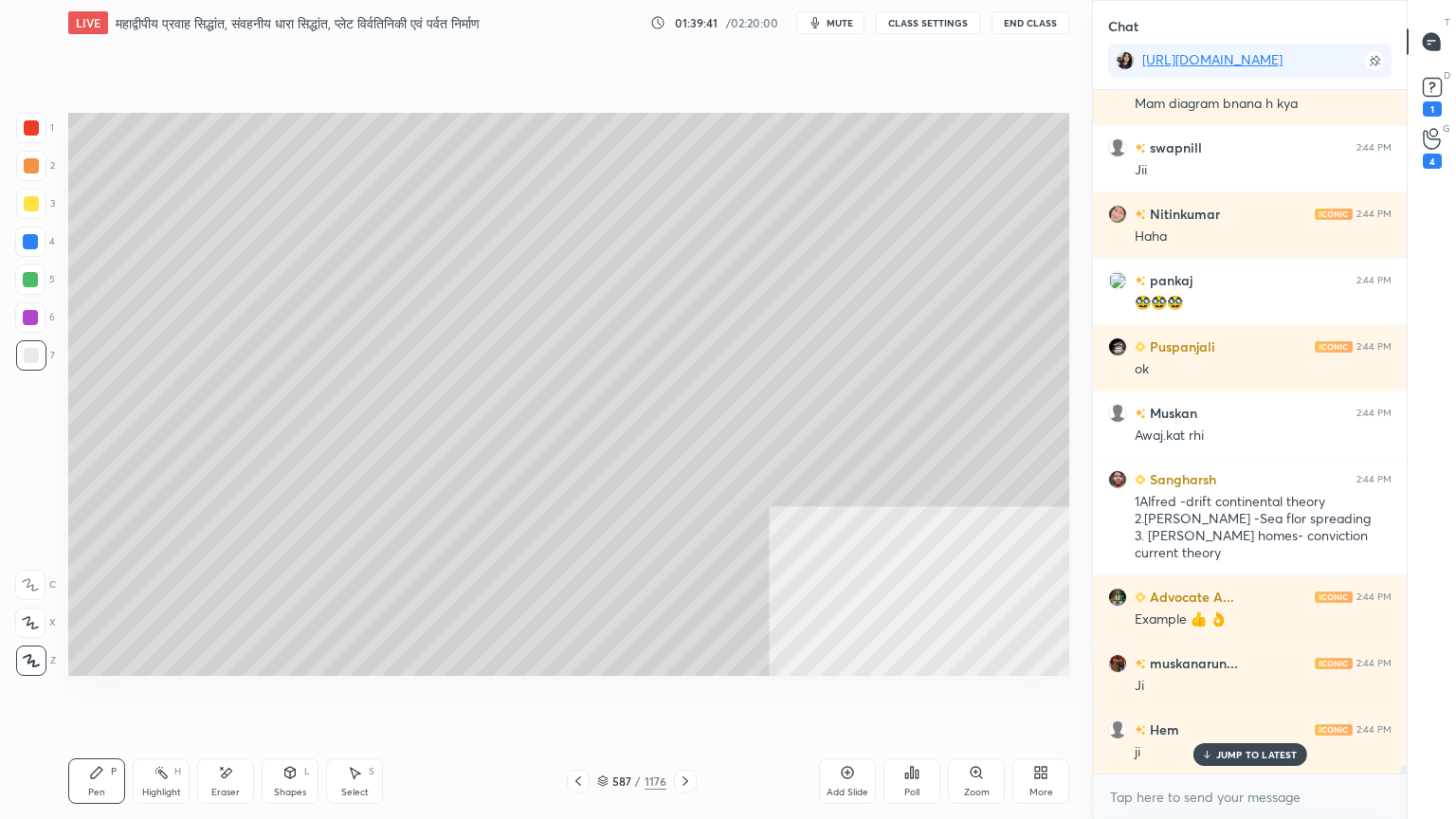 click at bounding box center [31, 355] 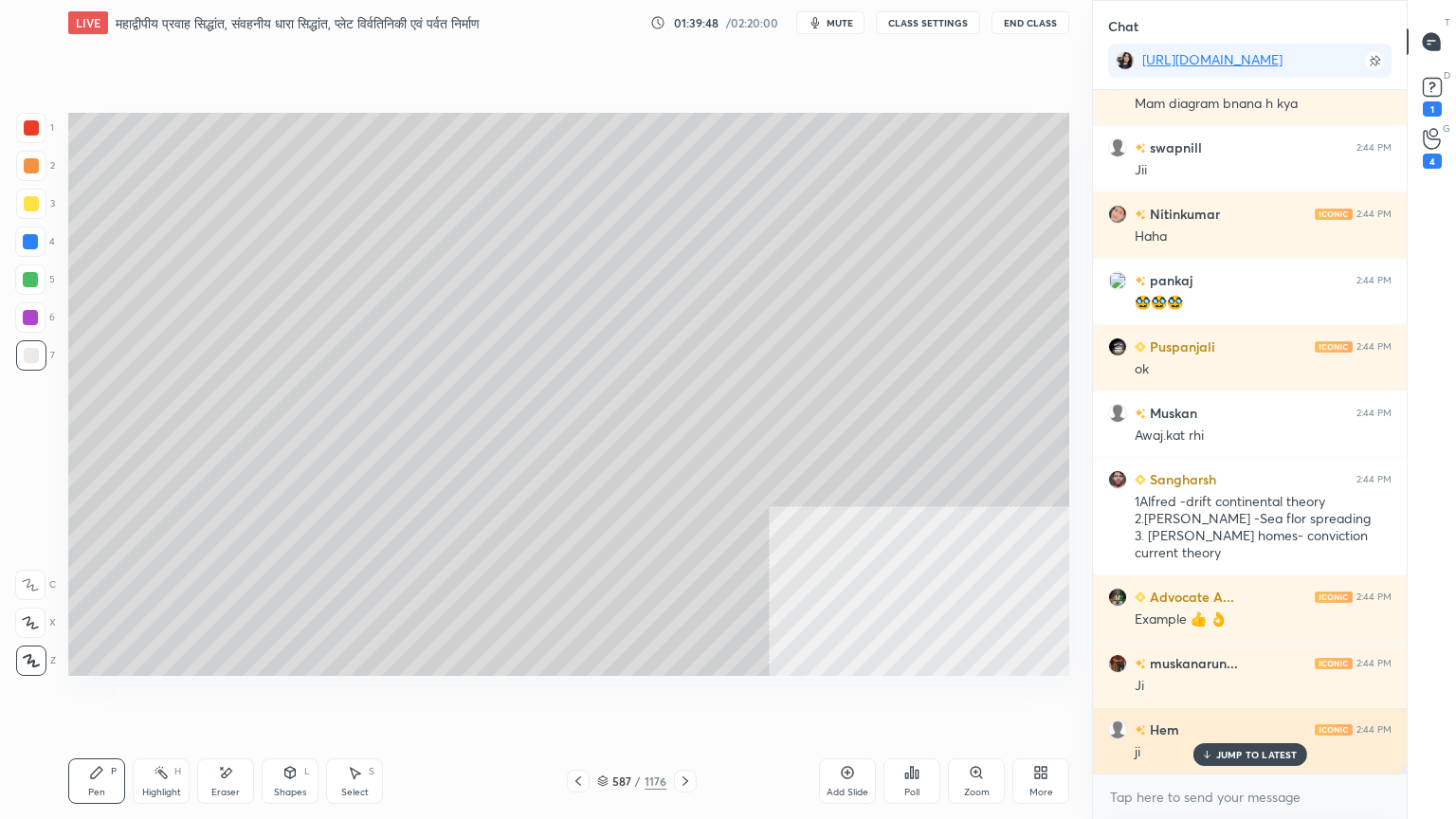 click on "JUMP TO LATEST" at bounding box center [1257, 755] 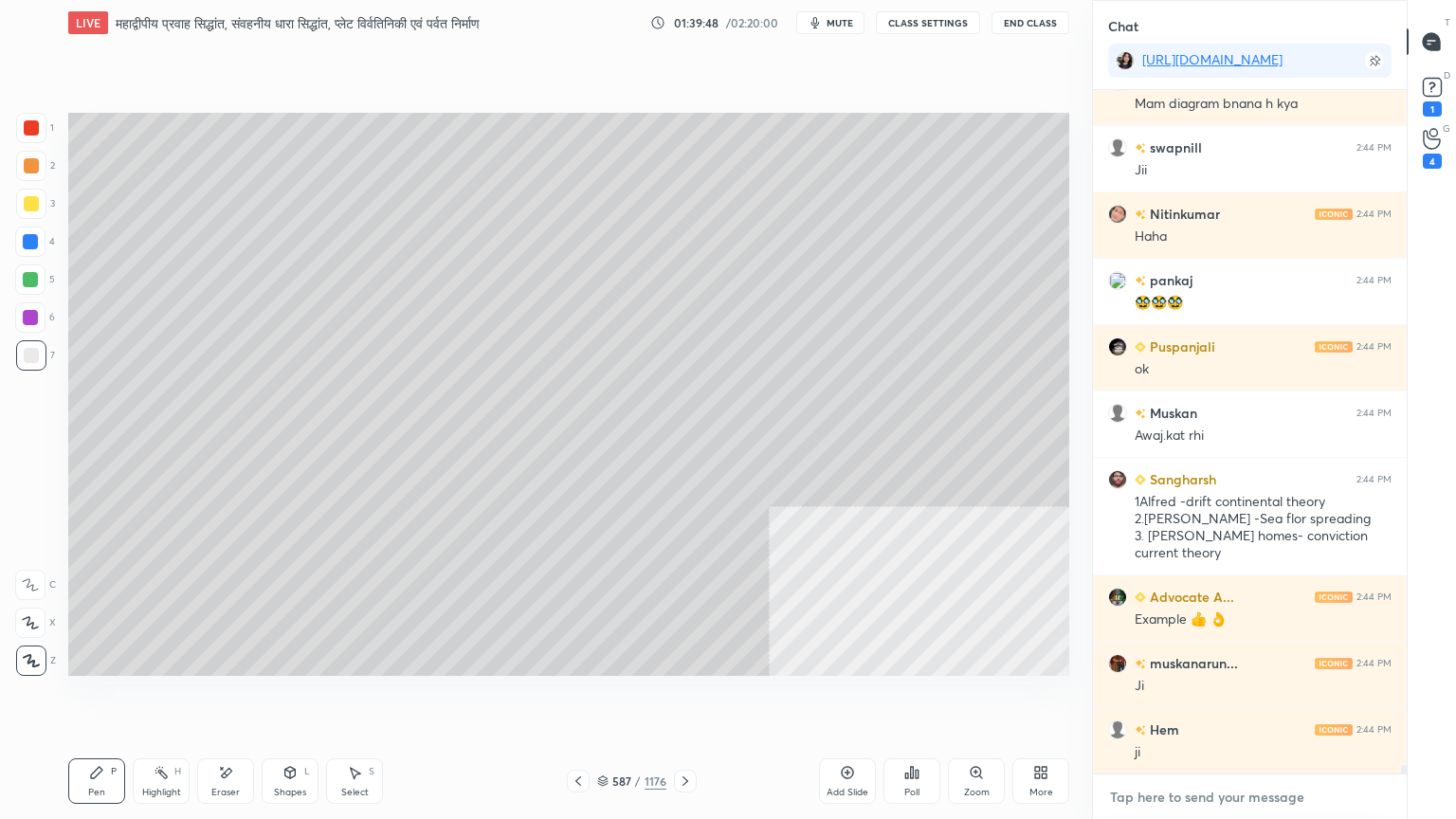 click at bounding box center (1249, 797) 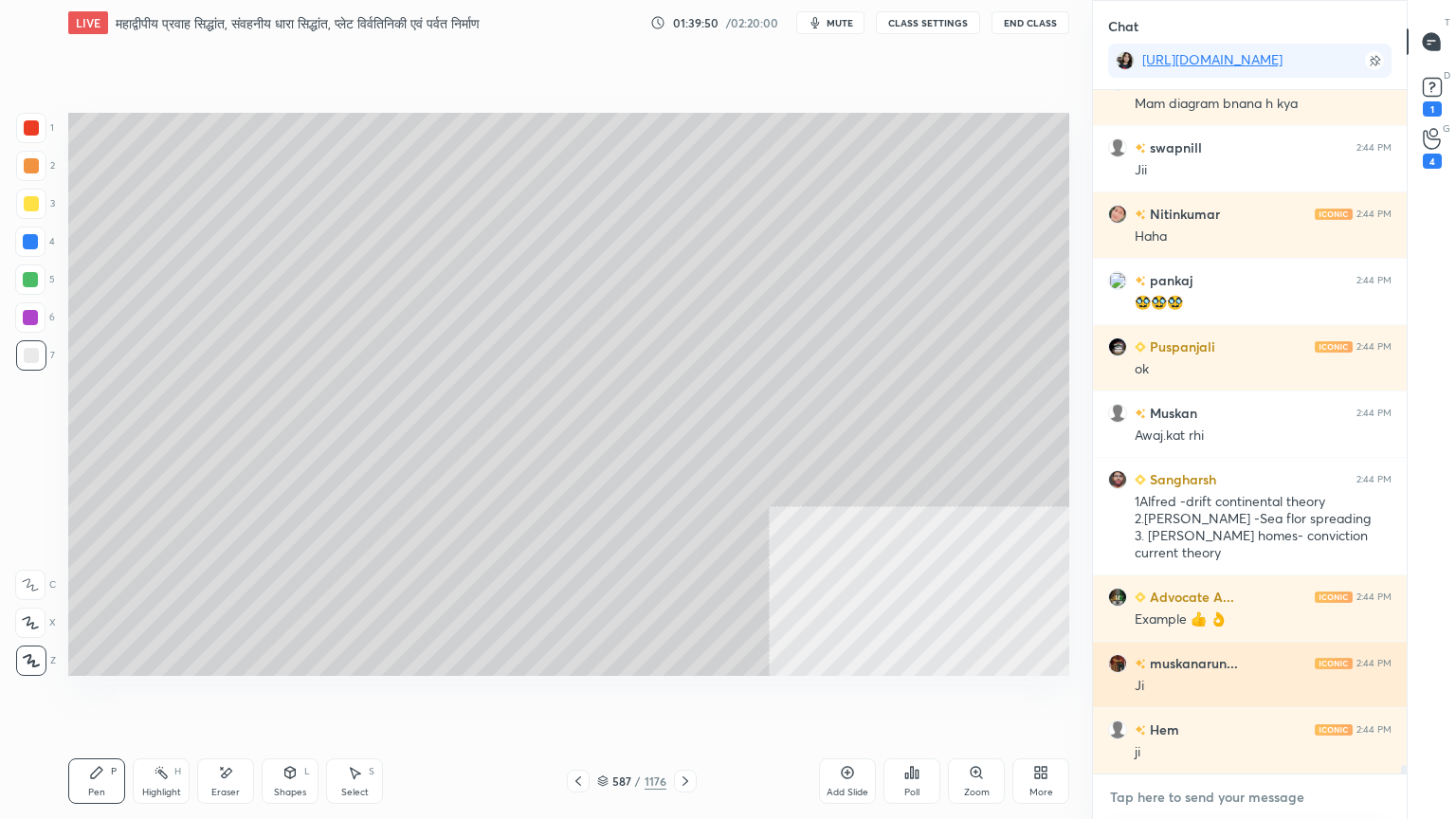 scroll, scrollTop: 53481, scrollLeft: 0, axis: vertical 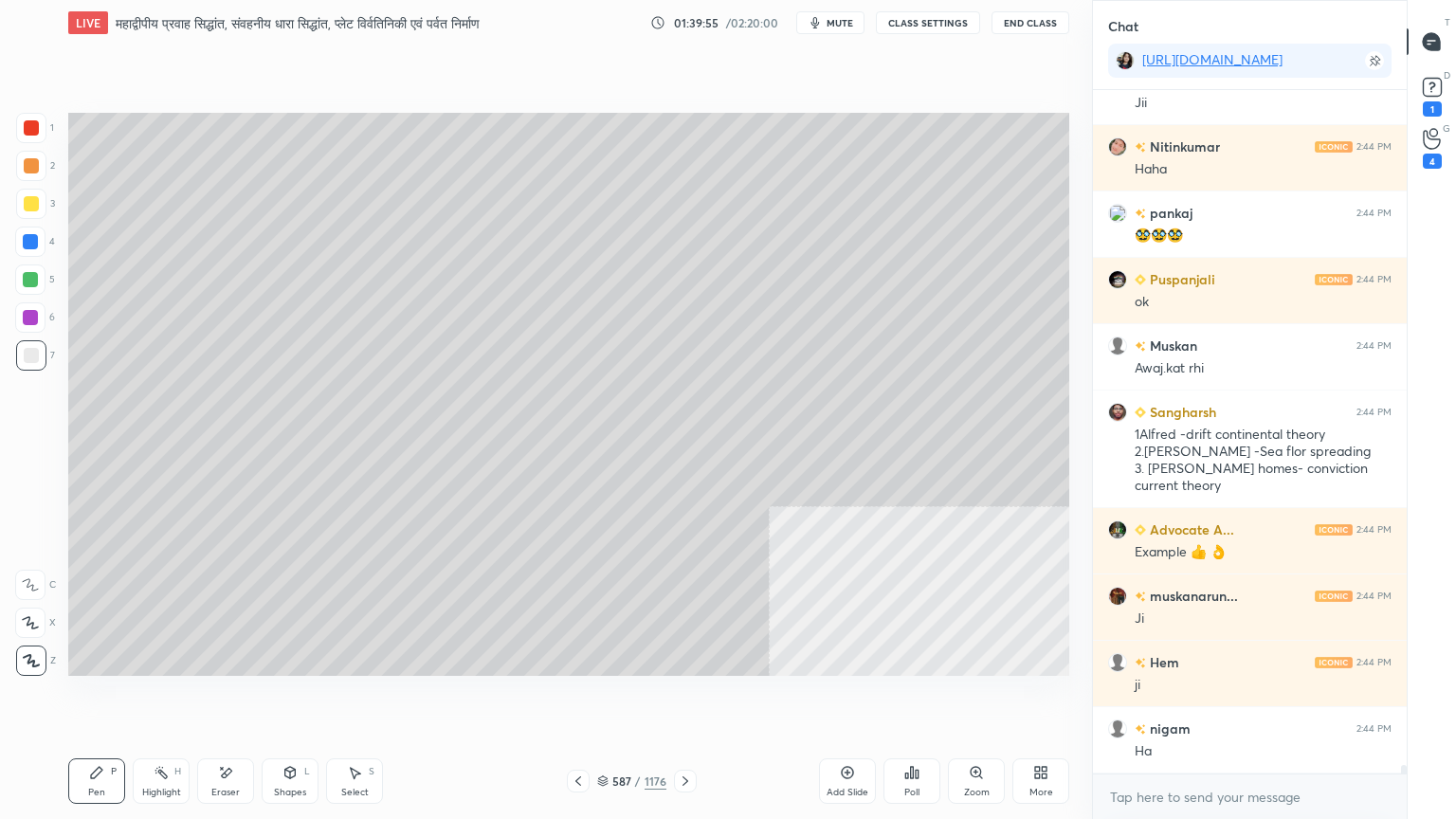 click at bounding box center (31, 355) 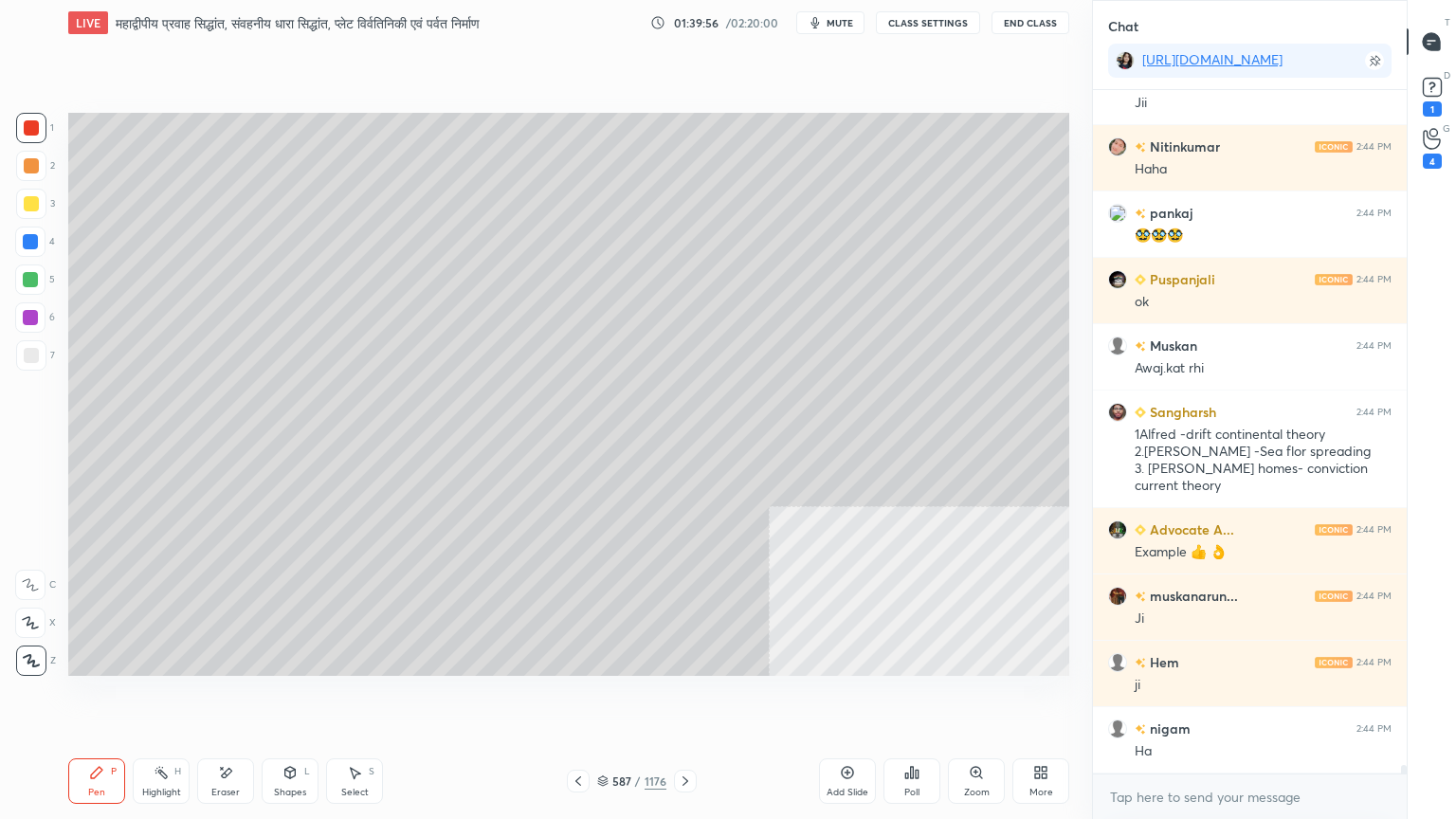 drag, startPoint x: 38, startPoint y: 125, endPoint x: 38, endPoint y: 163, distance: 38 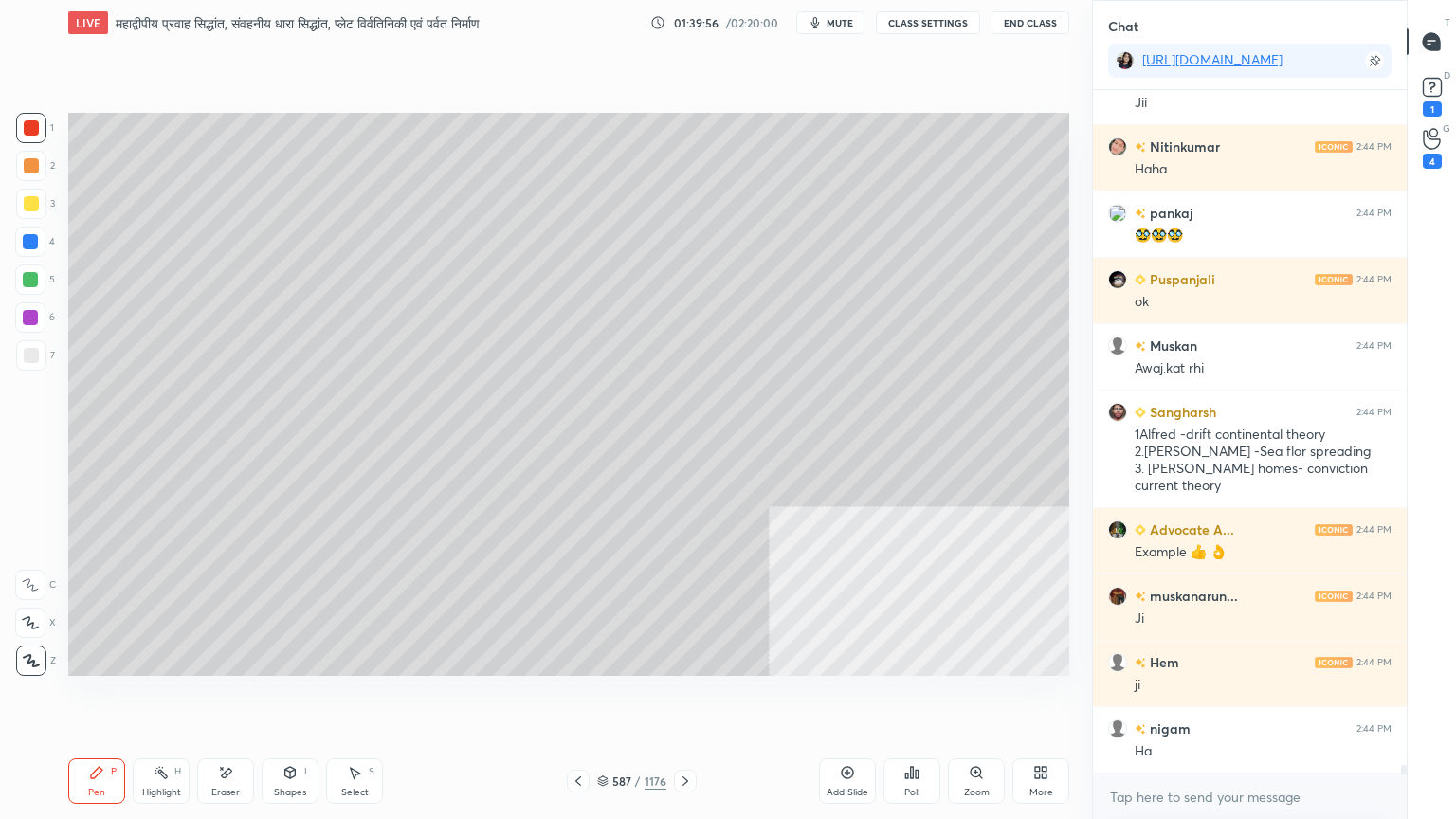 click at bounding box center (31, 128) 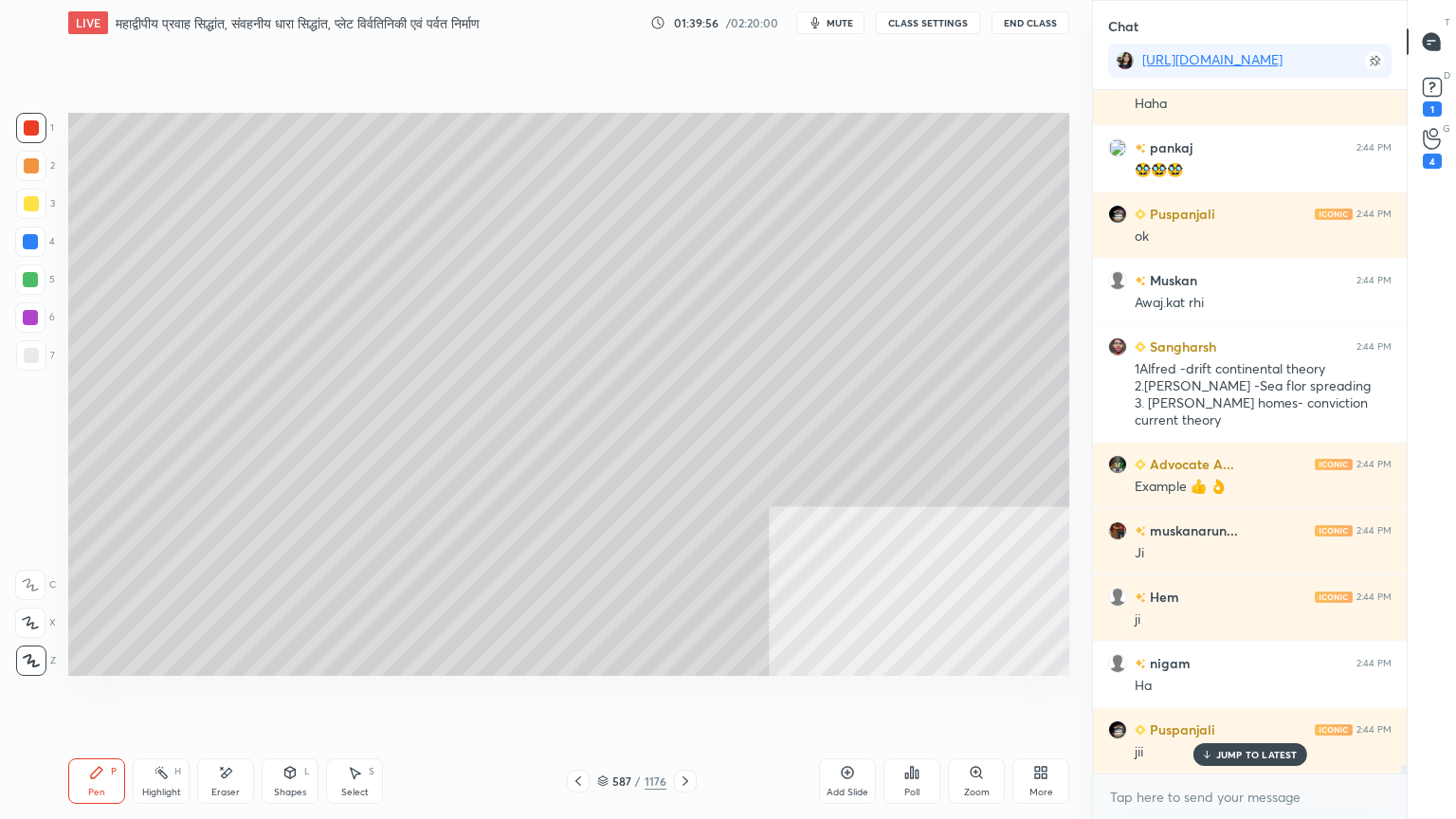 click on "Pen P" at bounding box center [97, 781] 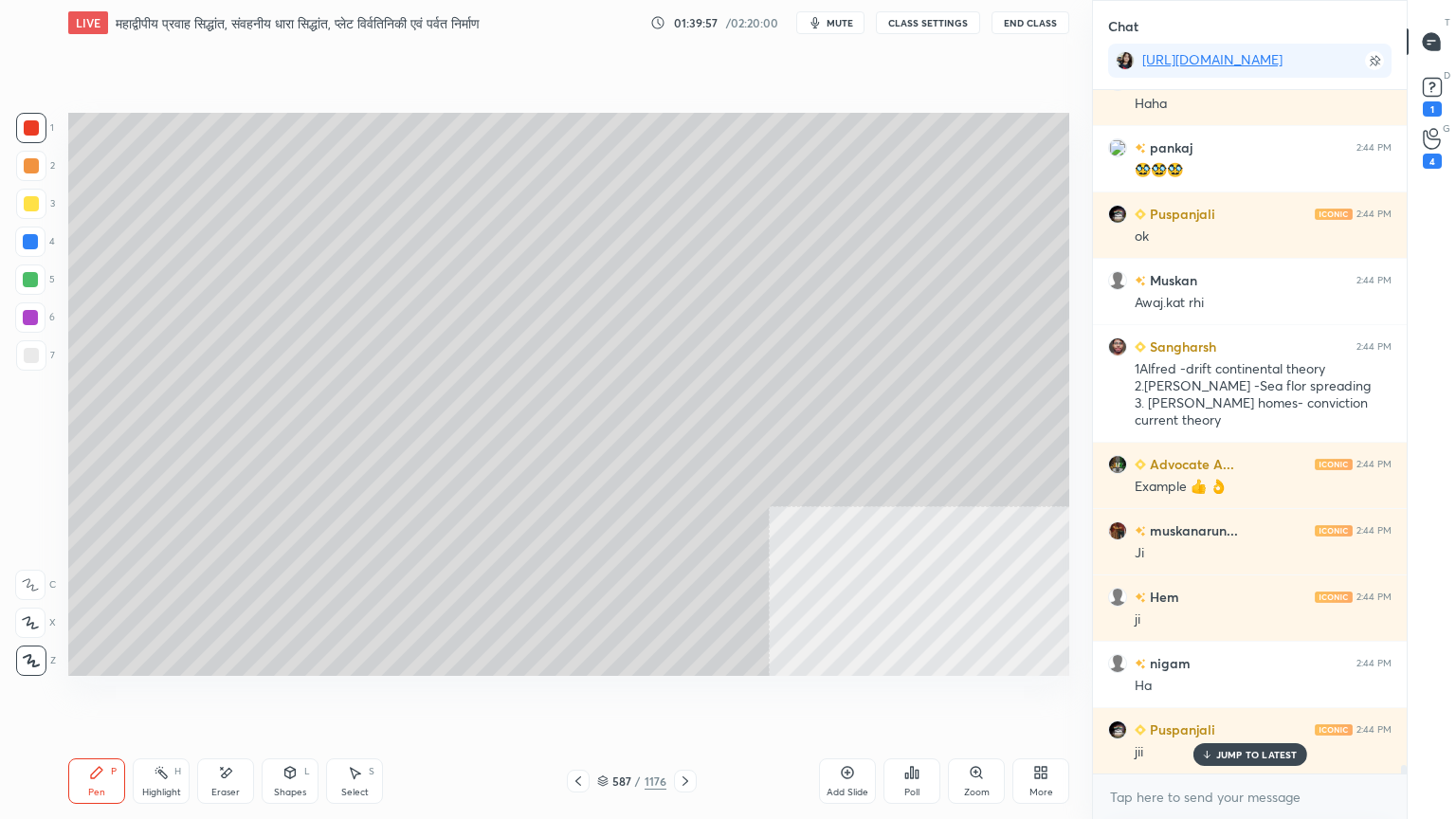 click on "JUMP TO LATEST" at bounding box center (1257, 755) 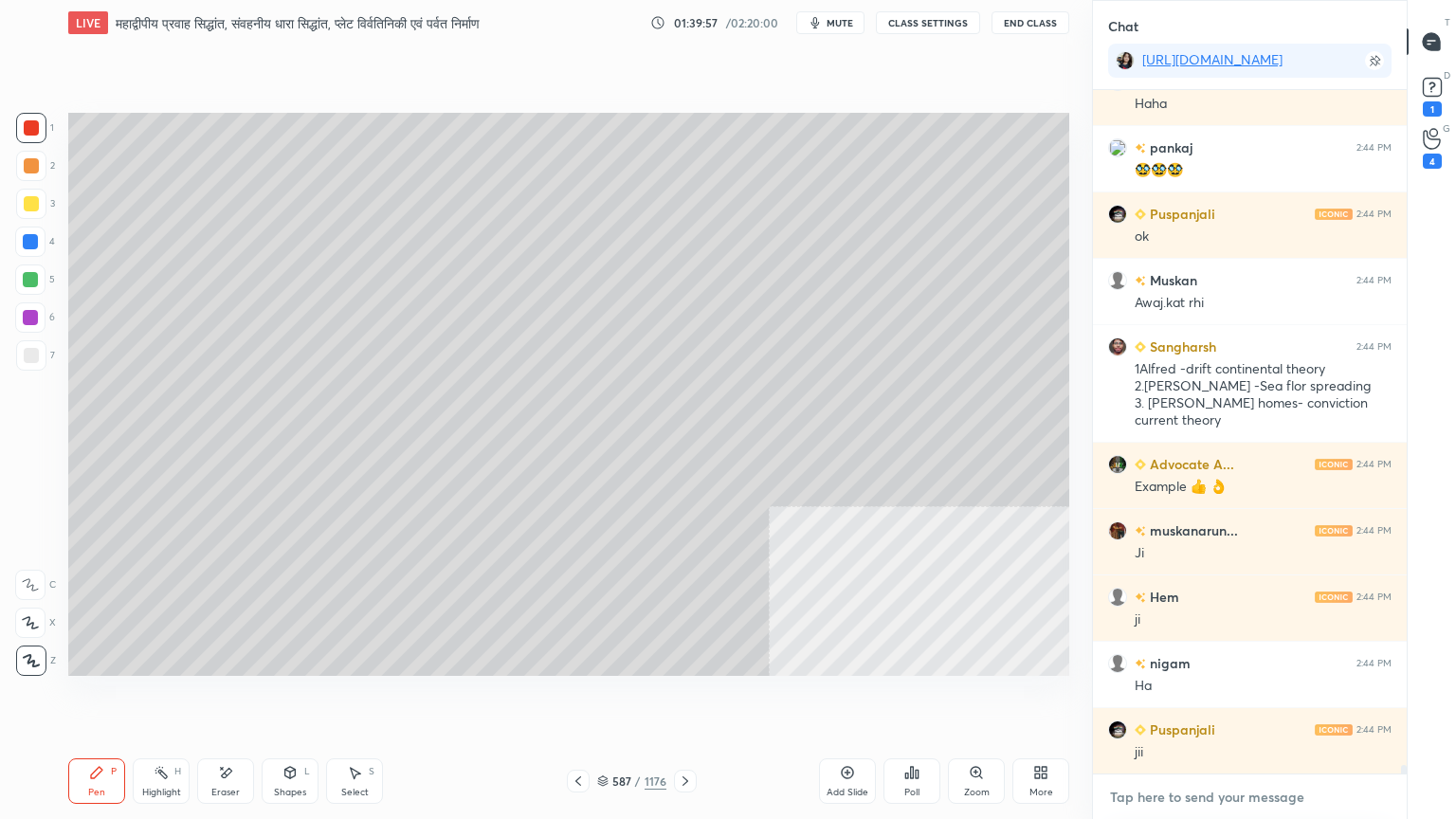 click at bounding box center (1249, 797) 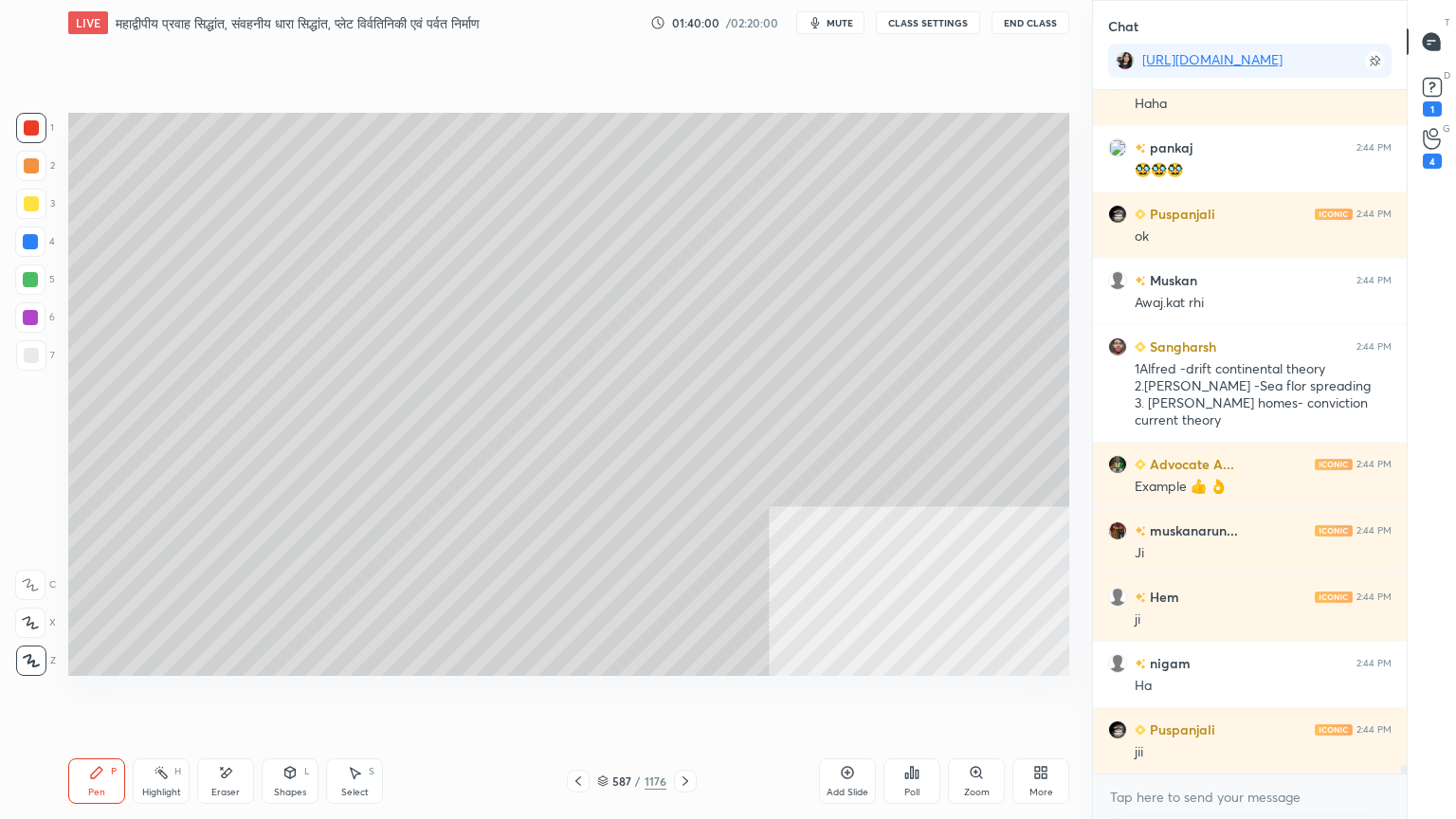 click at bounding box center [31, 355] 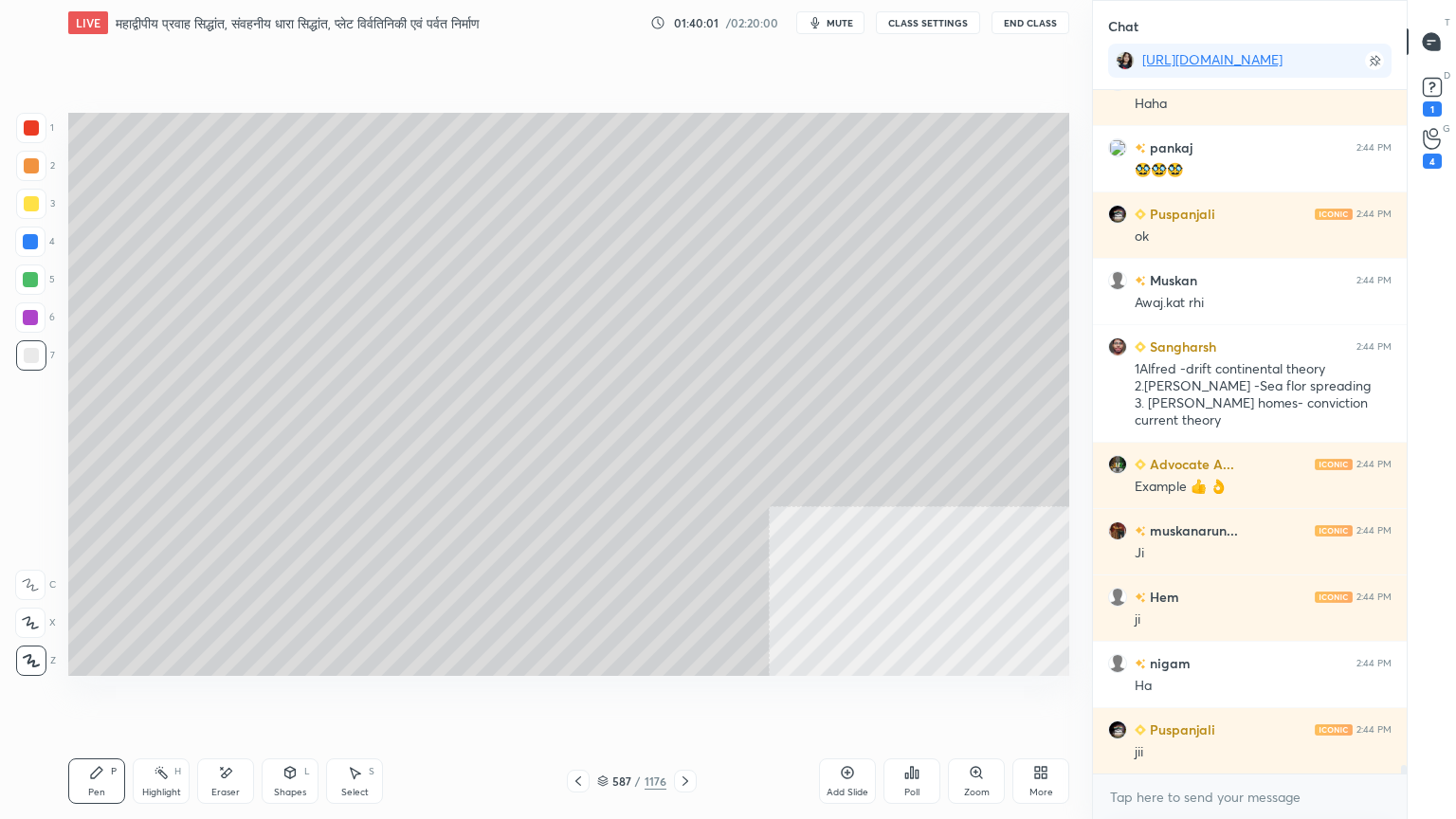 click at bounding box center (30, 242) 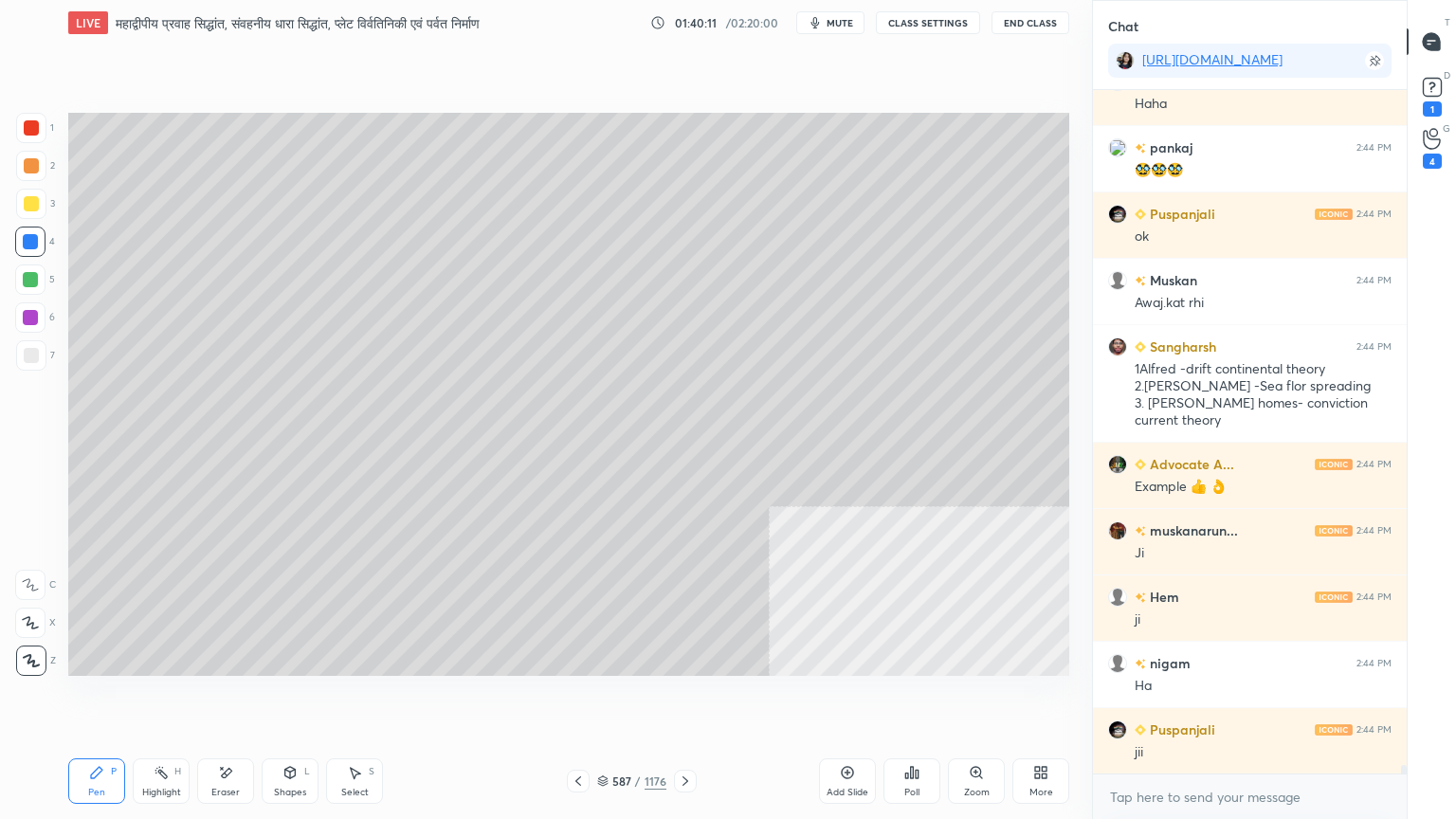 click at bounding box center [30, 242] 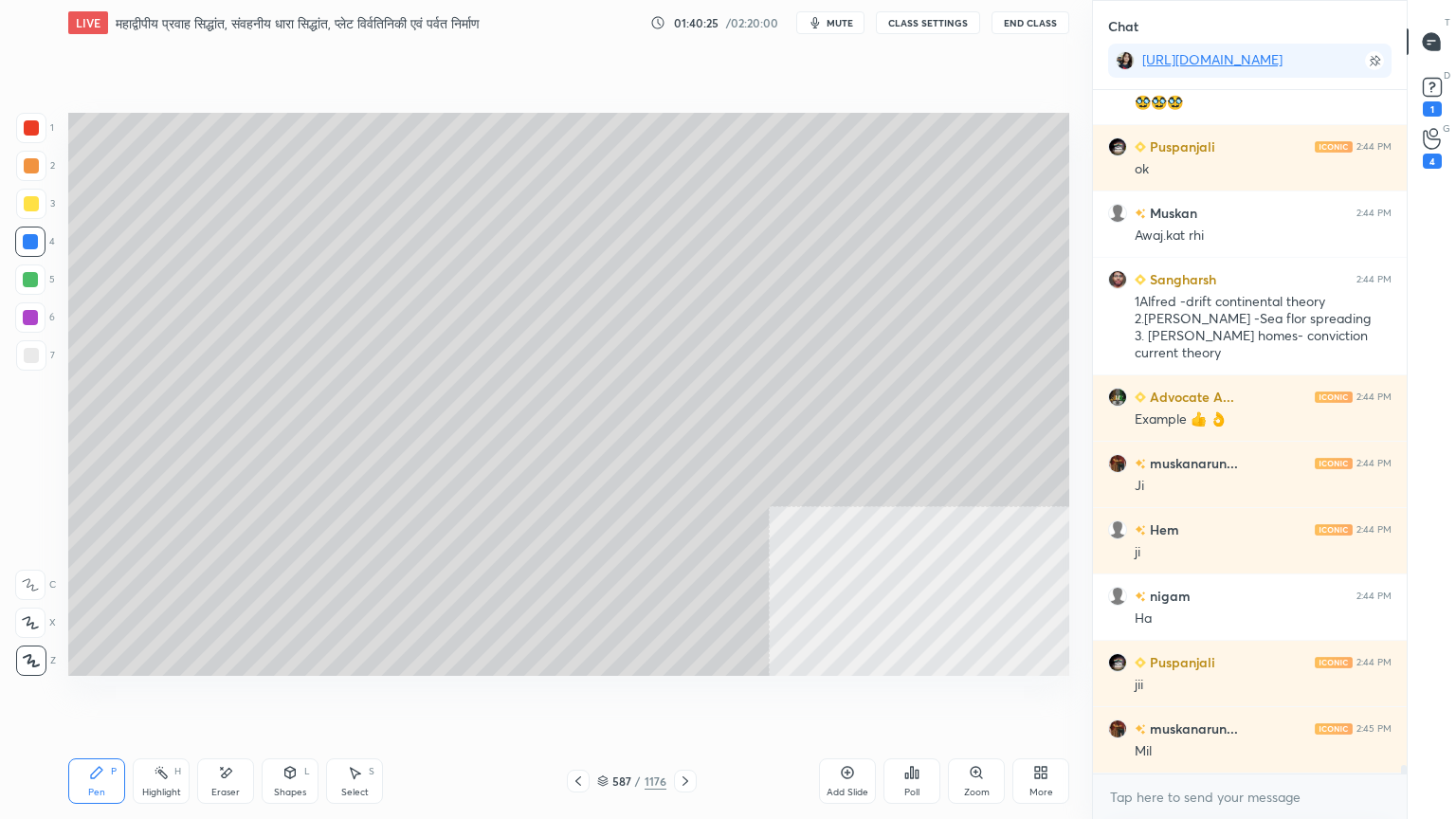 scroll, scrollTop: 53697, scrollLeft: 0, axis: vertical 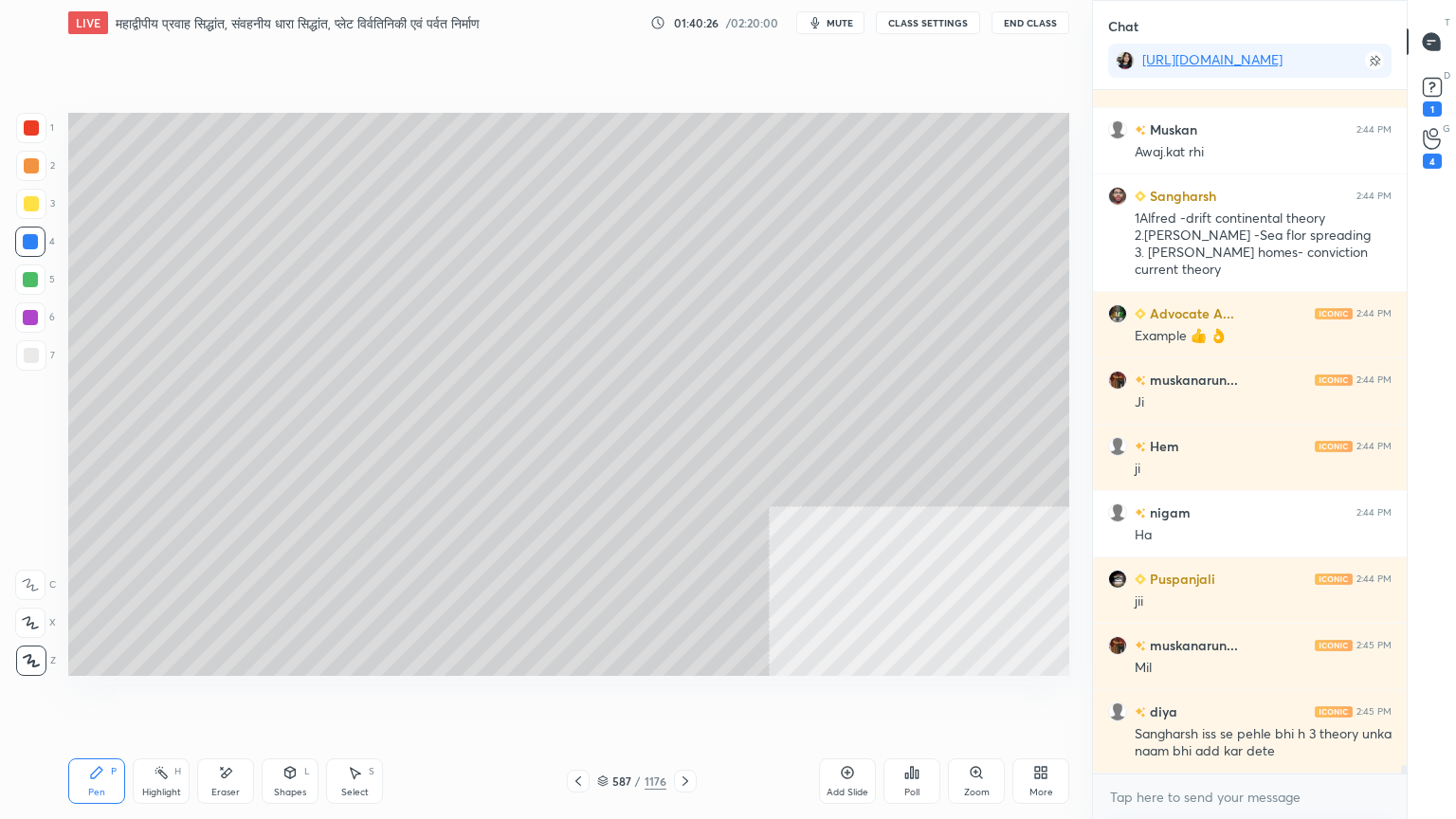 click at bounding box center [31, 355] 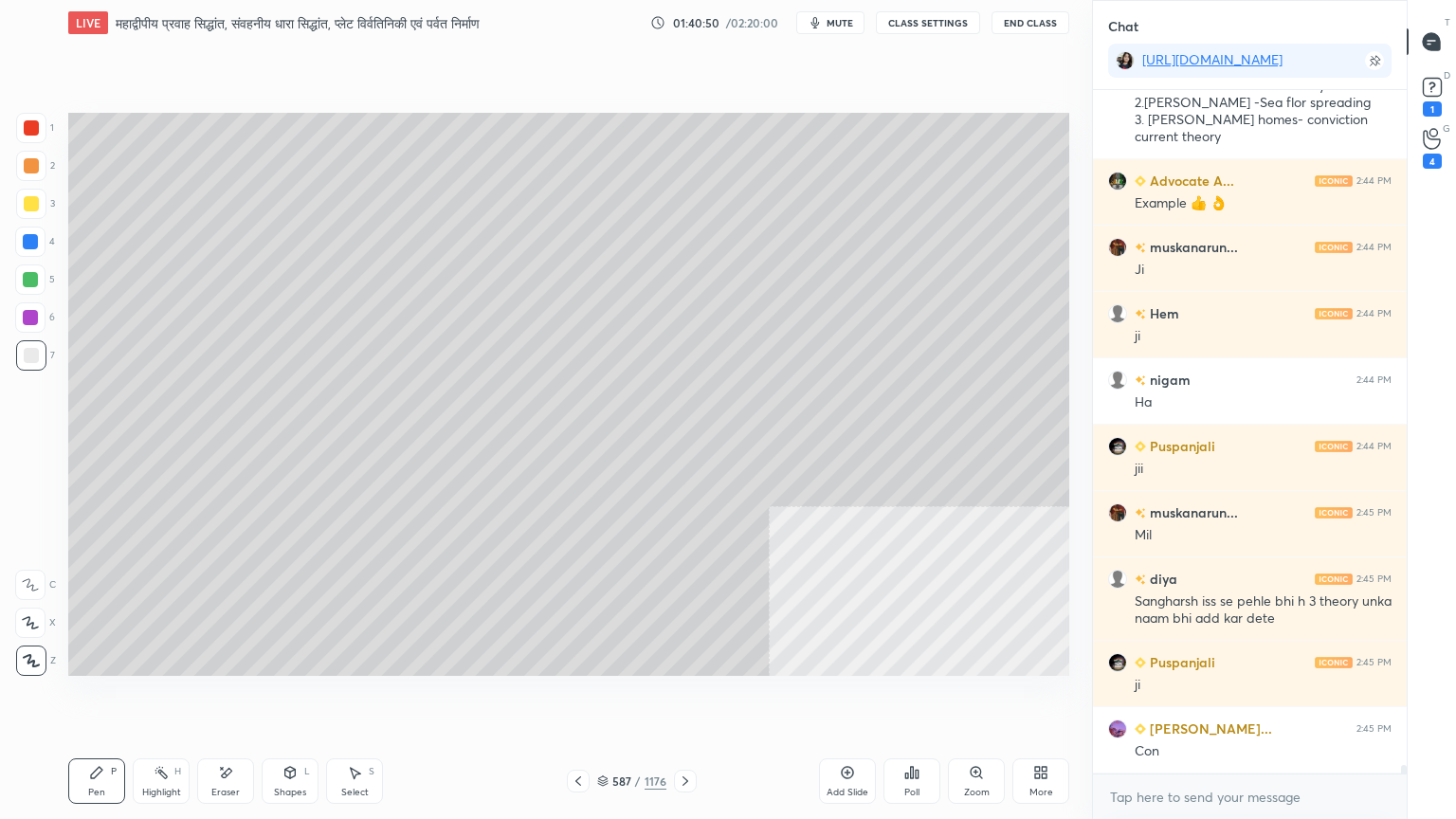scroll, scrollTop: 53895, scrollLeft: 0, axis: vertical 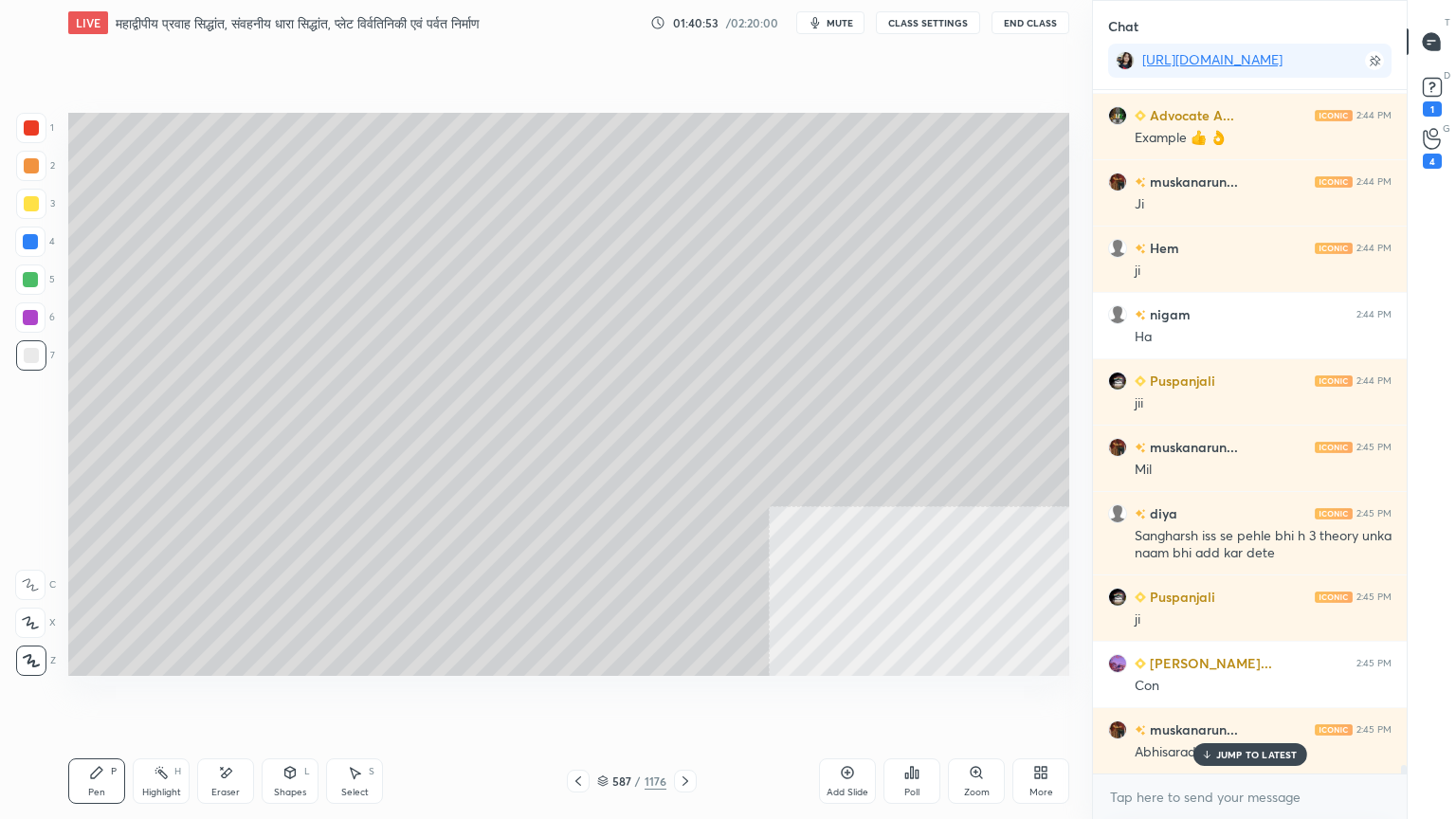 click 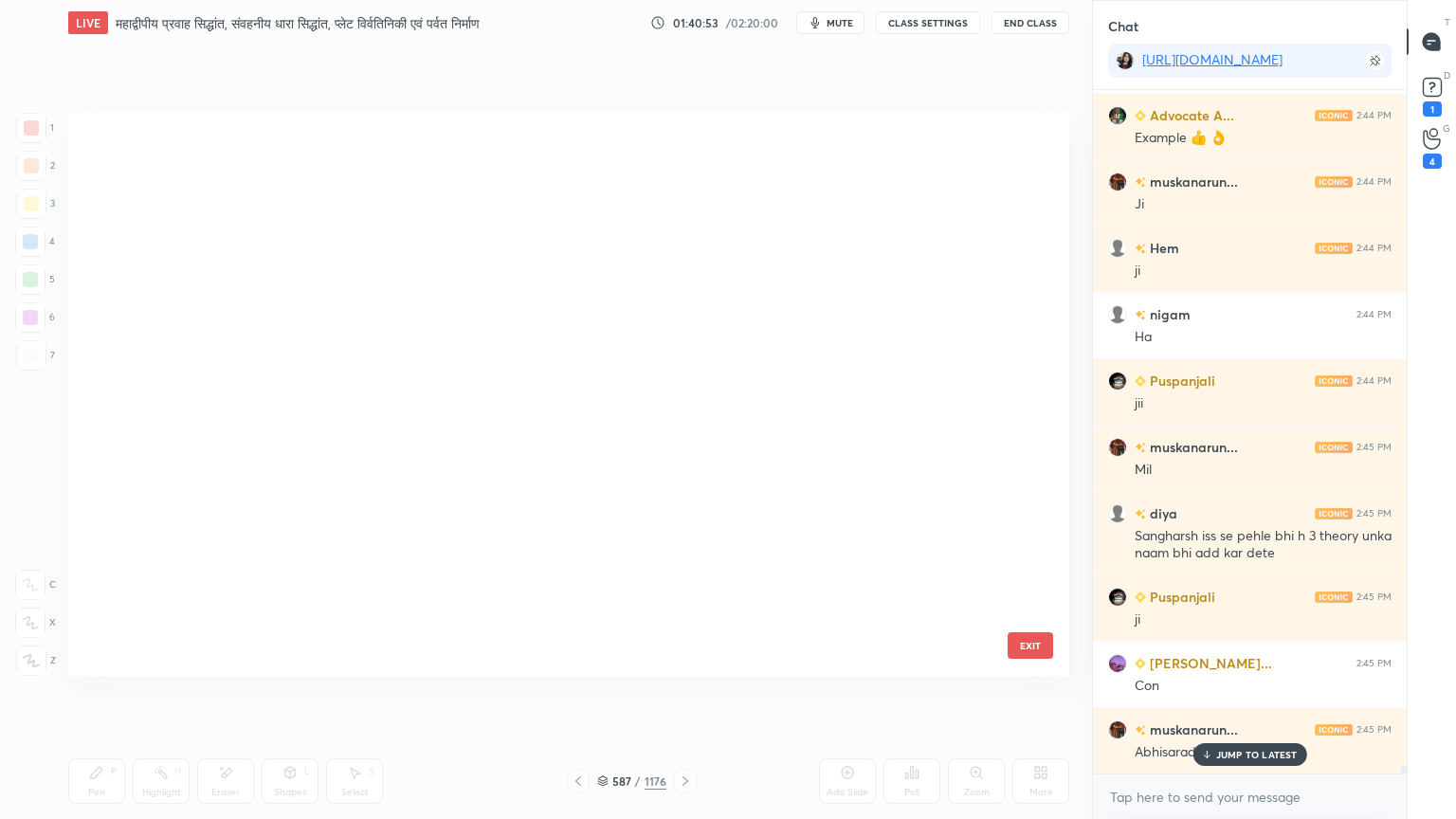 scroll, scrollTop: 33437, scrollLeft: 0, axis: vertical 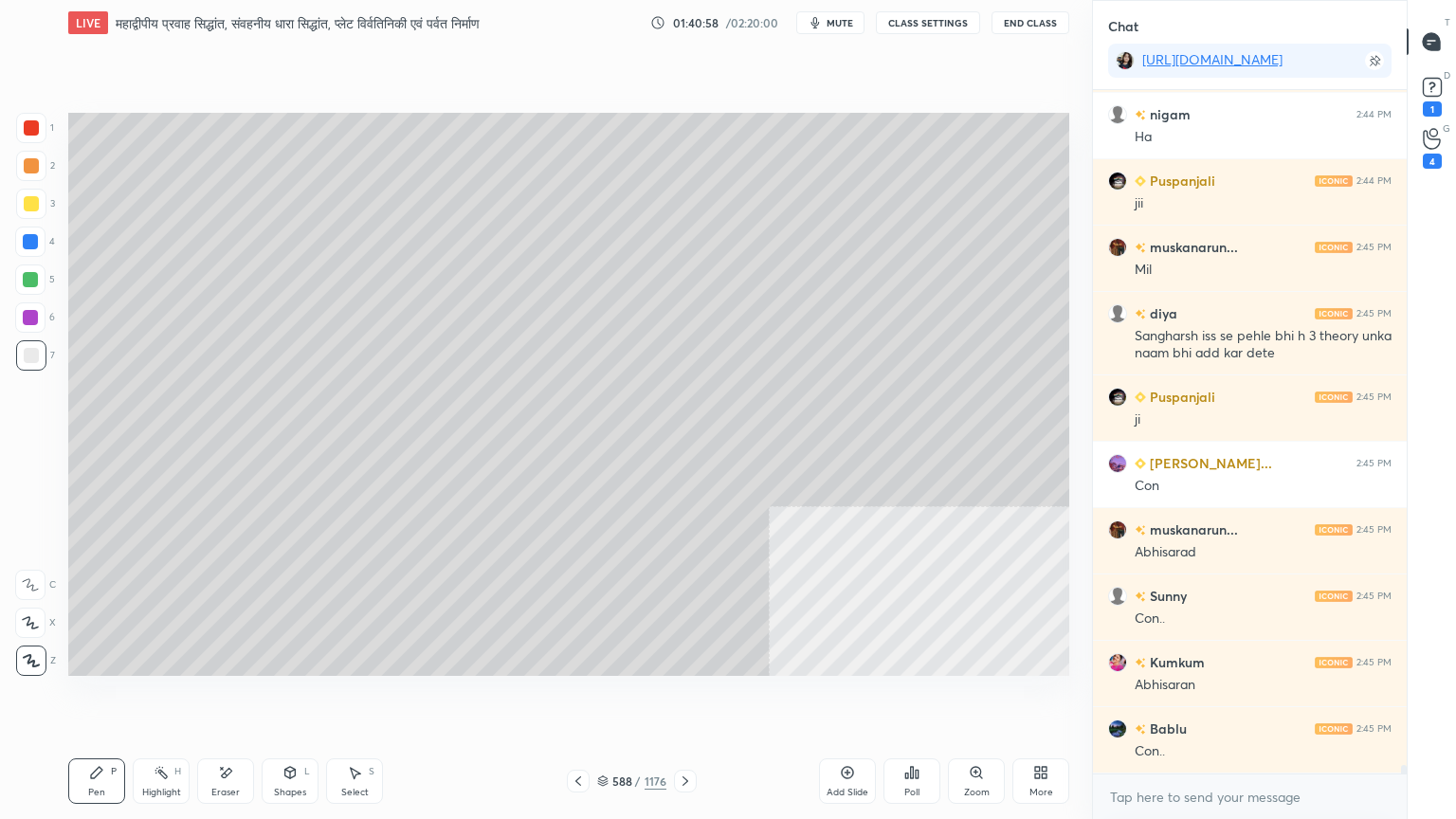 click at bounding box center [30, 242] 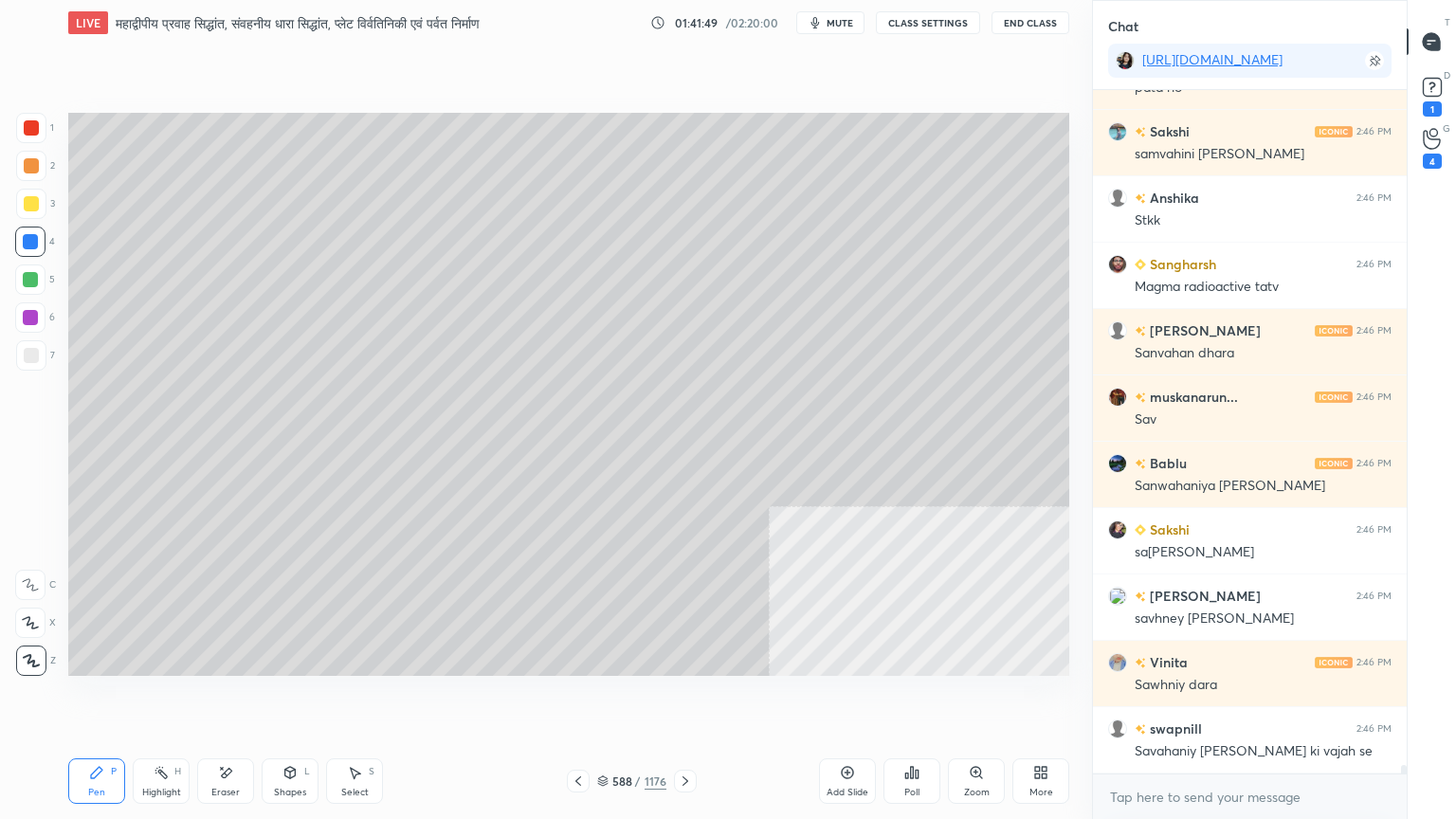 scroll, scrollTop: 55173, scrollLeft: 0, axis: vertical 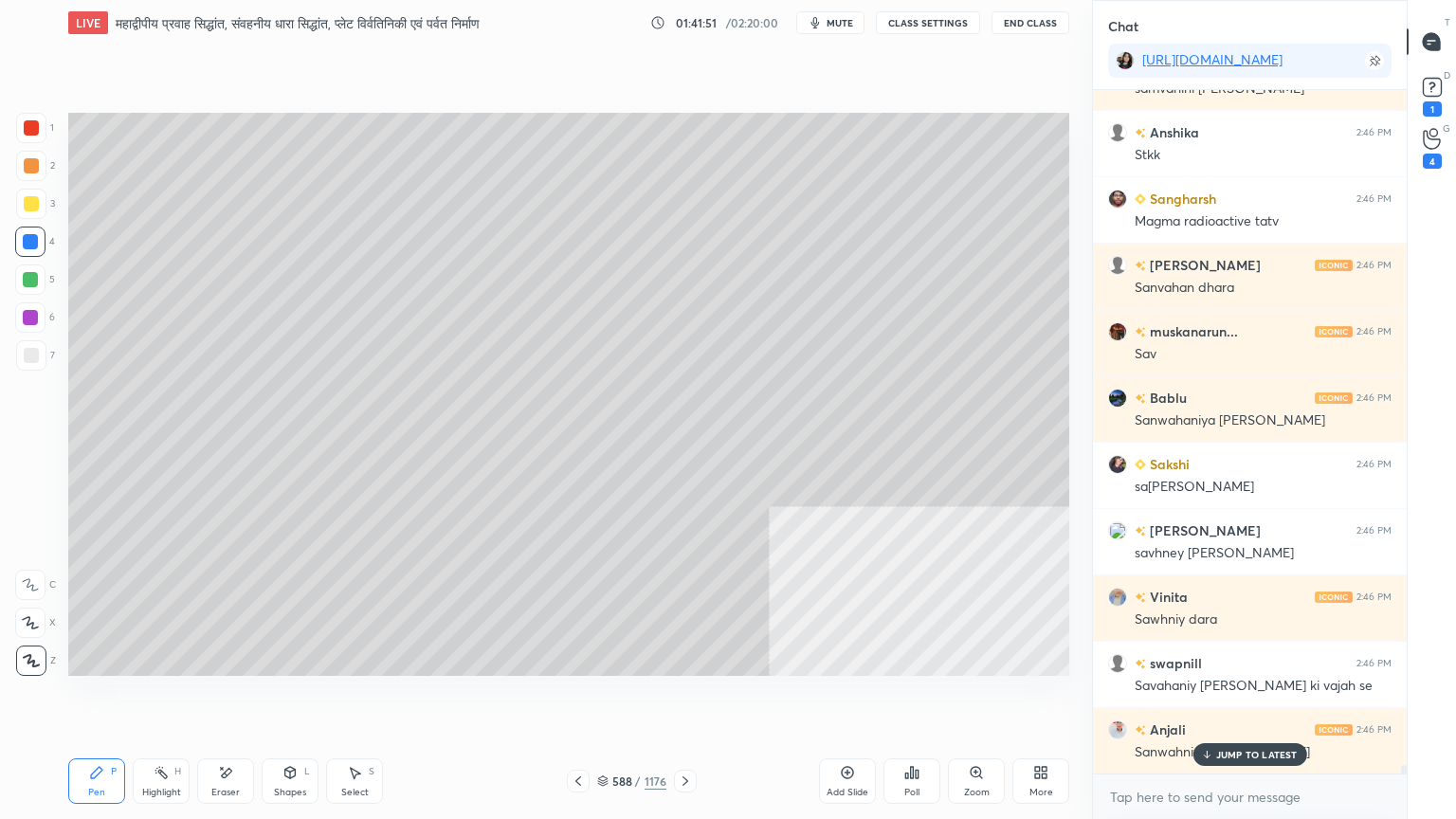 drag, startPoint x: 9, startPoint y: 239, endPoint x: 23, endPoint y: 239, distance: 14 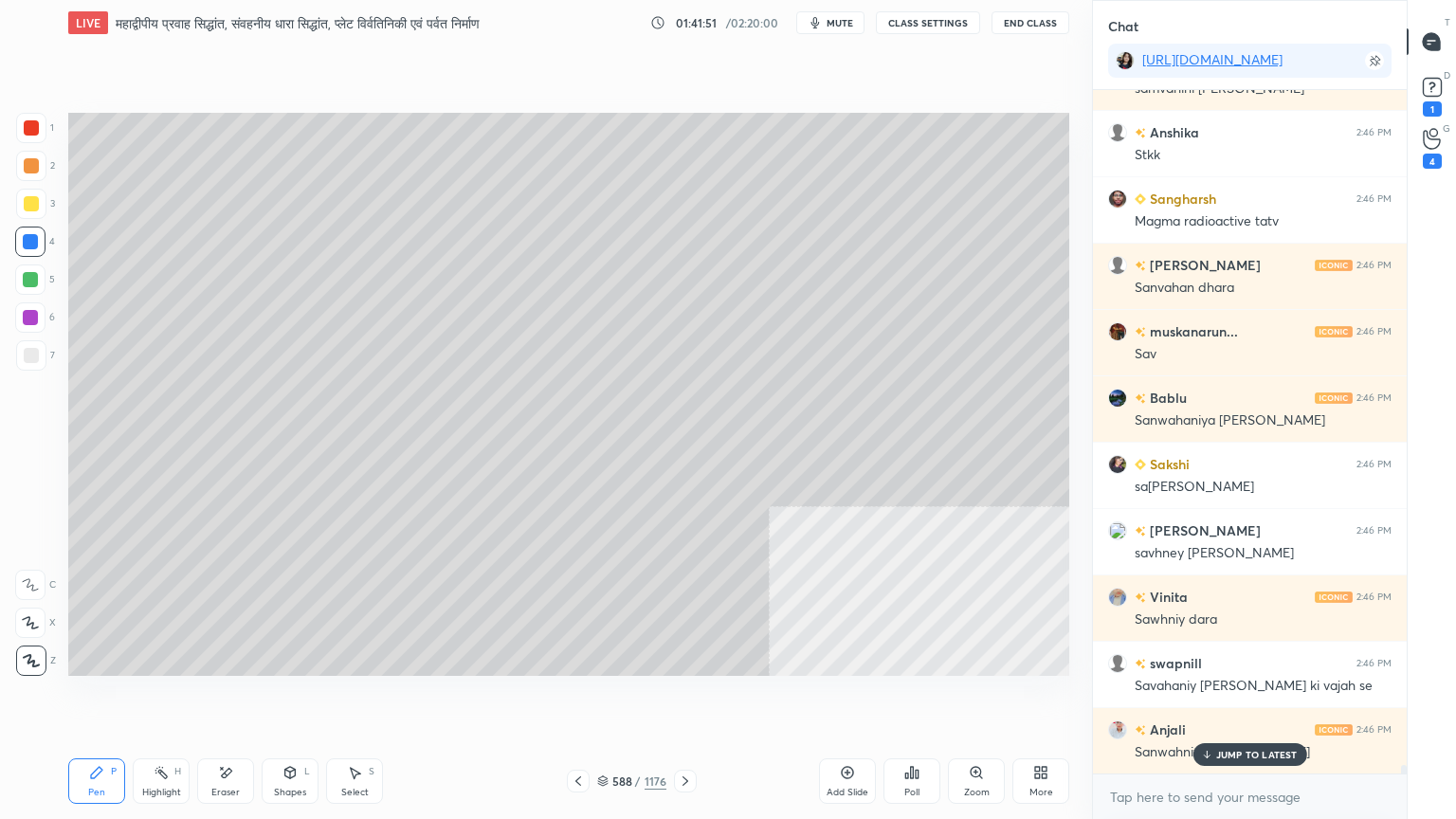 click on "1 2 3 4 5 6 7 C X Z E E Erase all   H H" at bounding box center [30, 394] 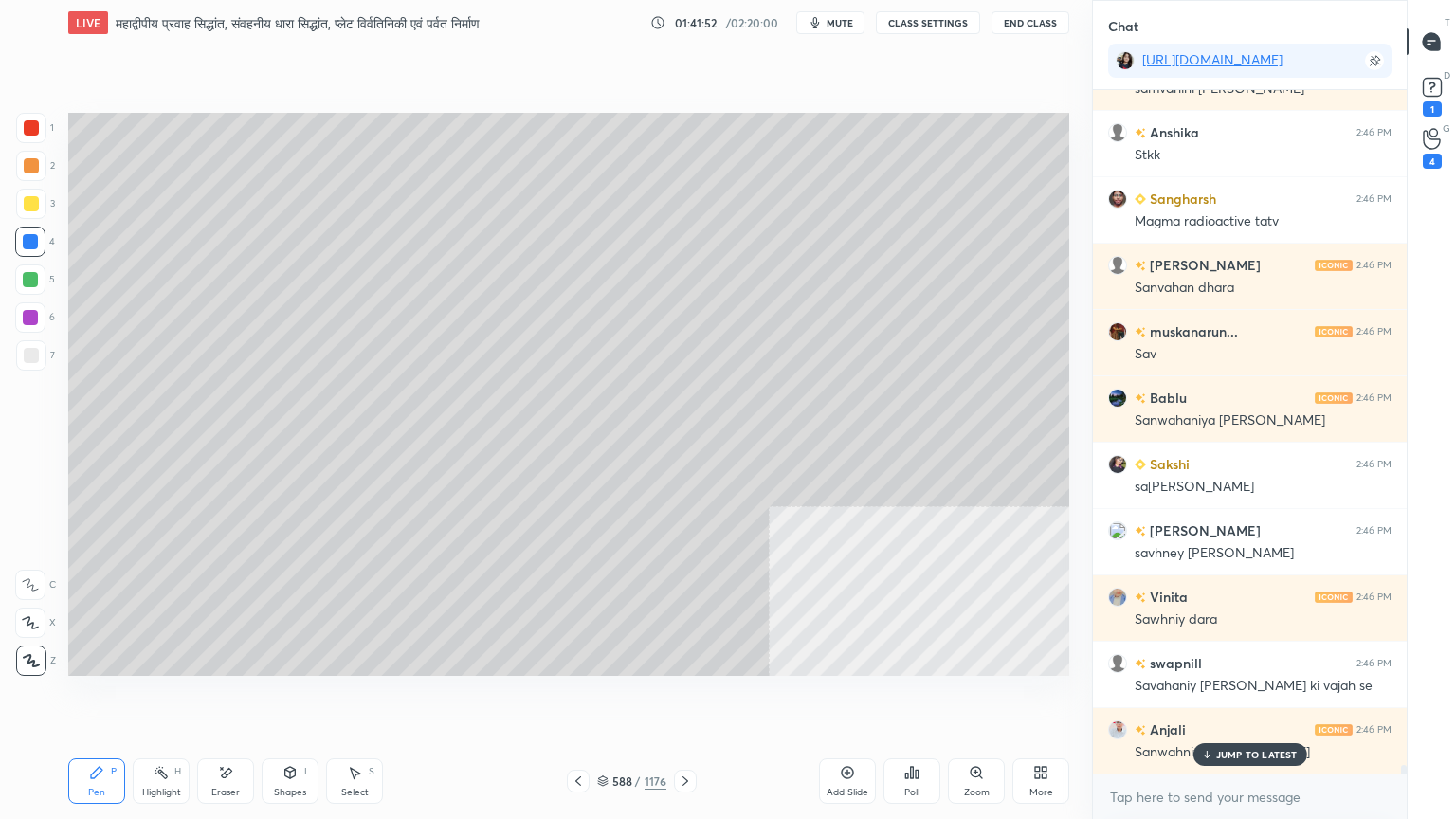 drag, startPoint x: 1226, startPoint y: 751, endPoint x: 1228, endPoint y: 782, distance: 31.06445 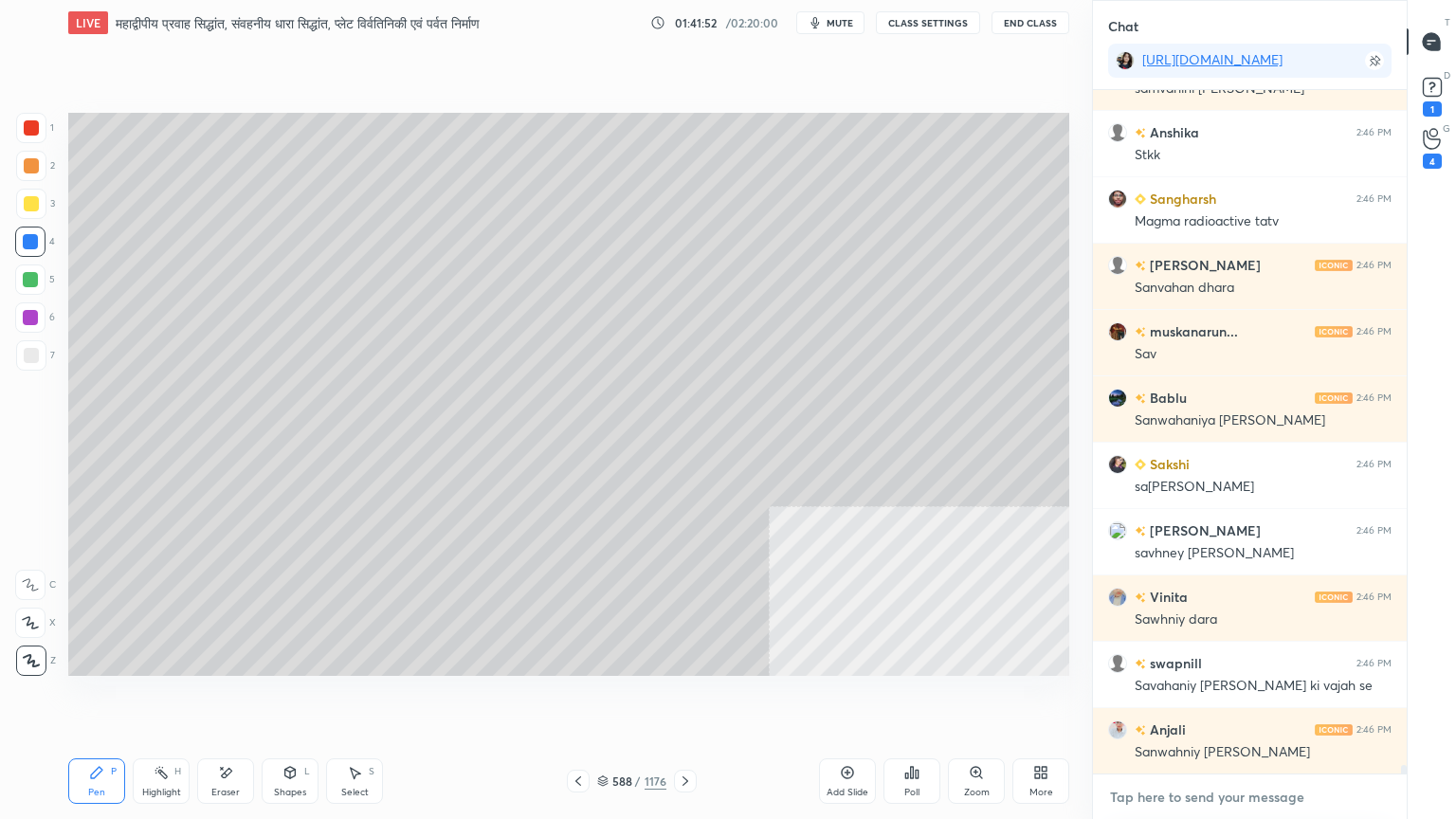 click at bounding box center [1249, 797] 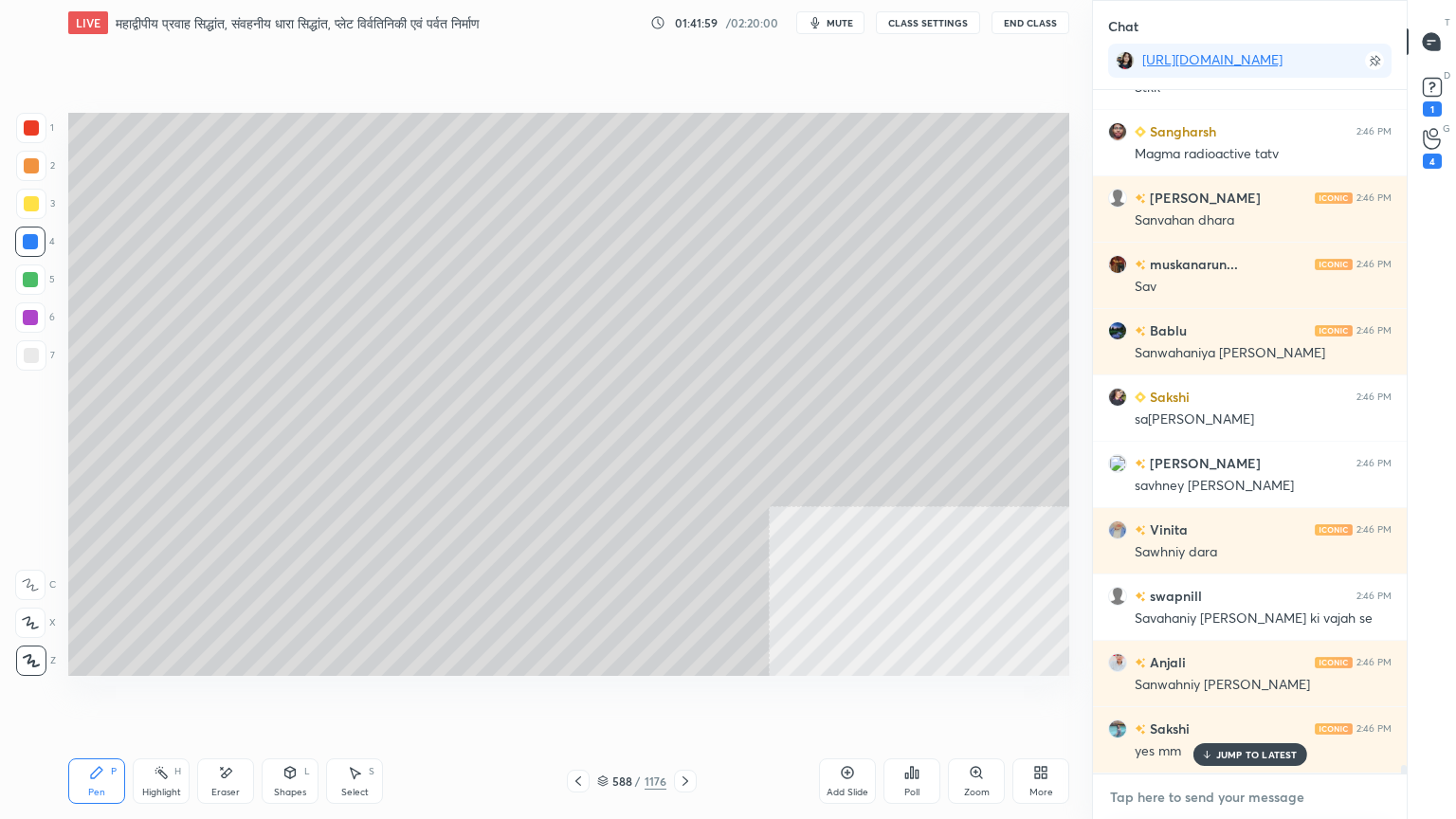 scroll, scrollTop: 55305, scrollLeft: 0, axis: vertical 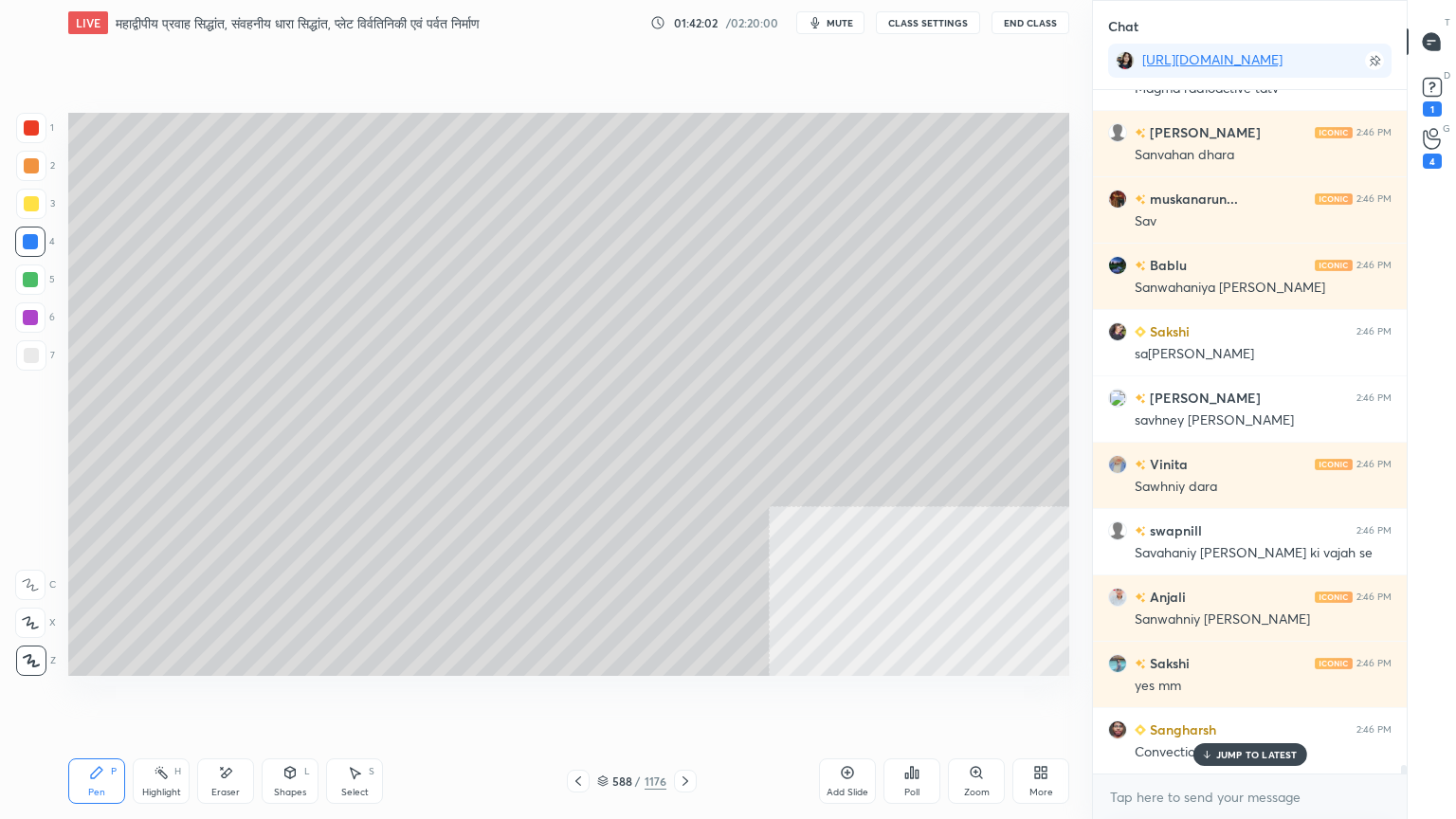 click on "JUMP TO LATEST" at bounding box center [1257, 755] 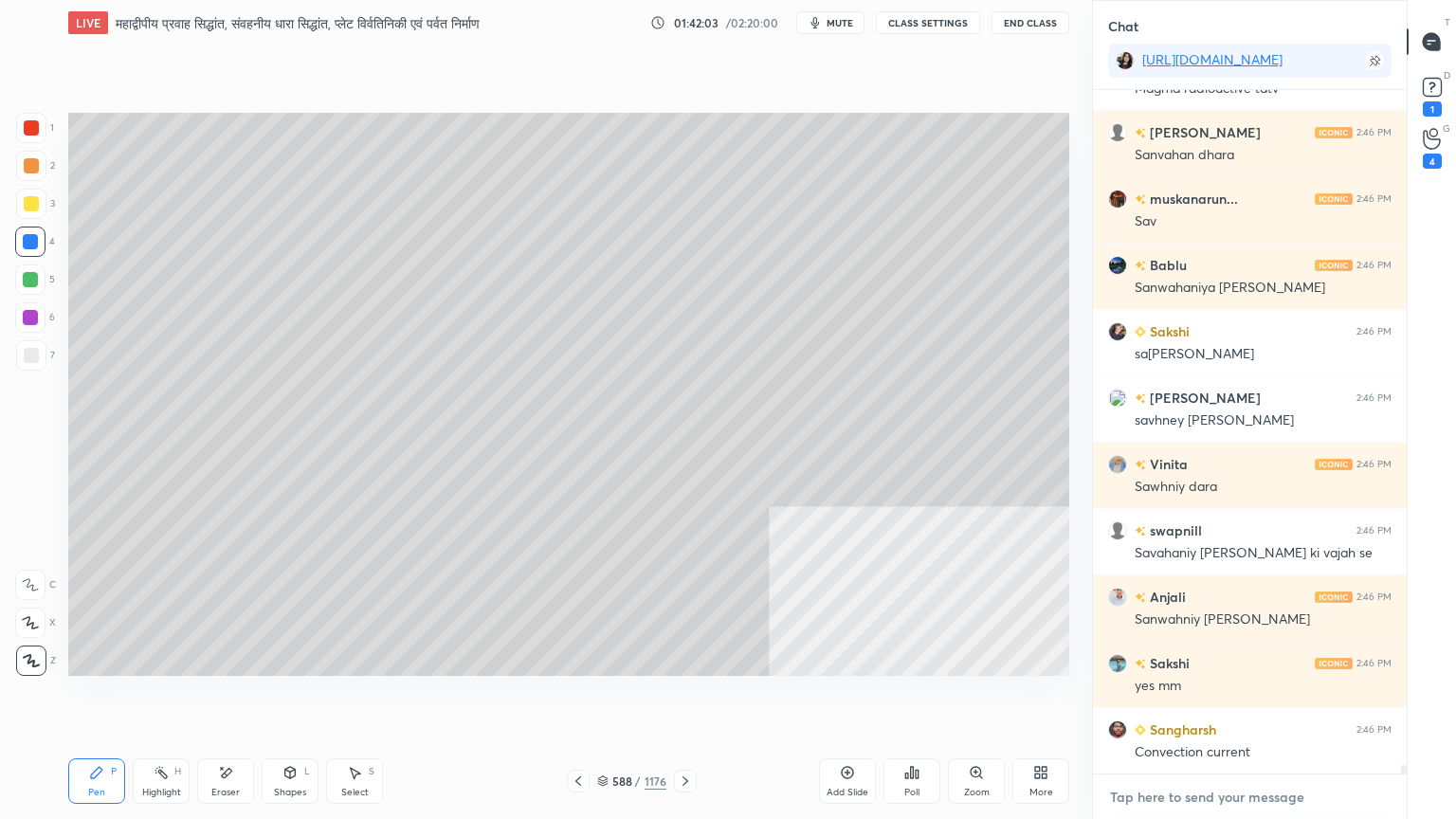 click at bounding box center (1249, 797) 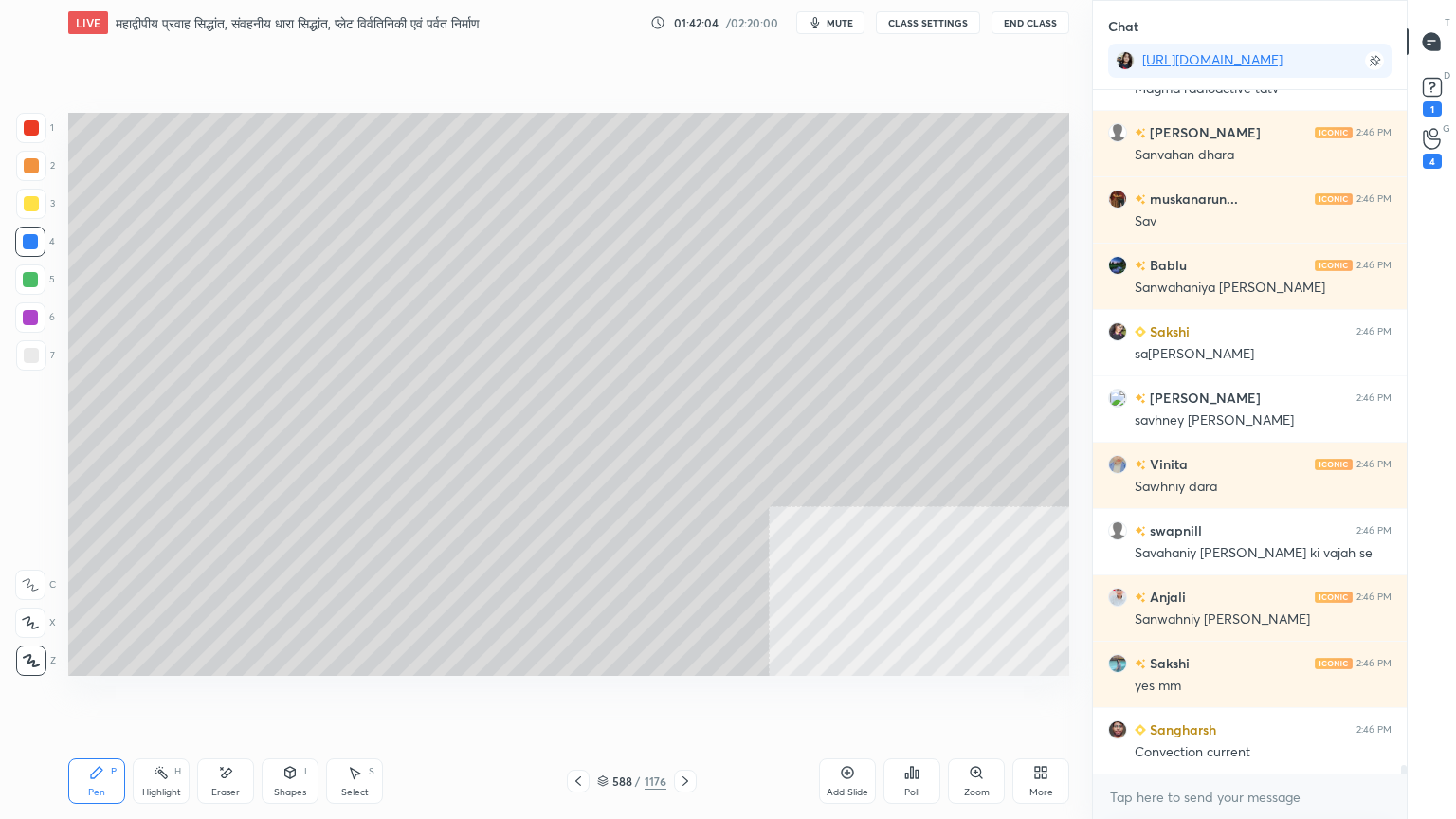 click at bounding box center (30, 242) 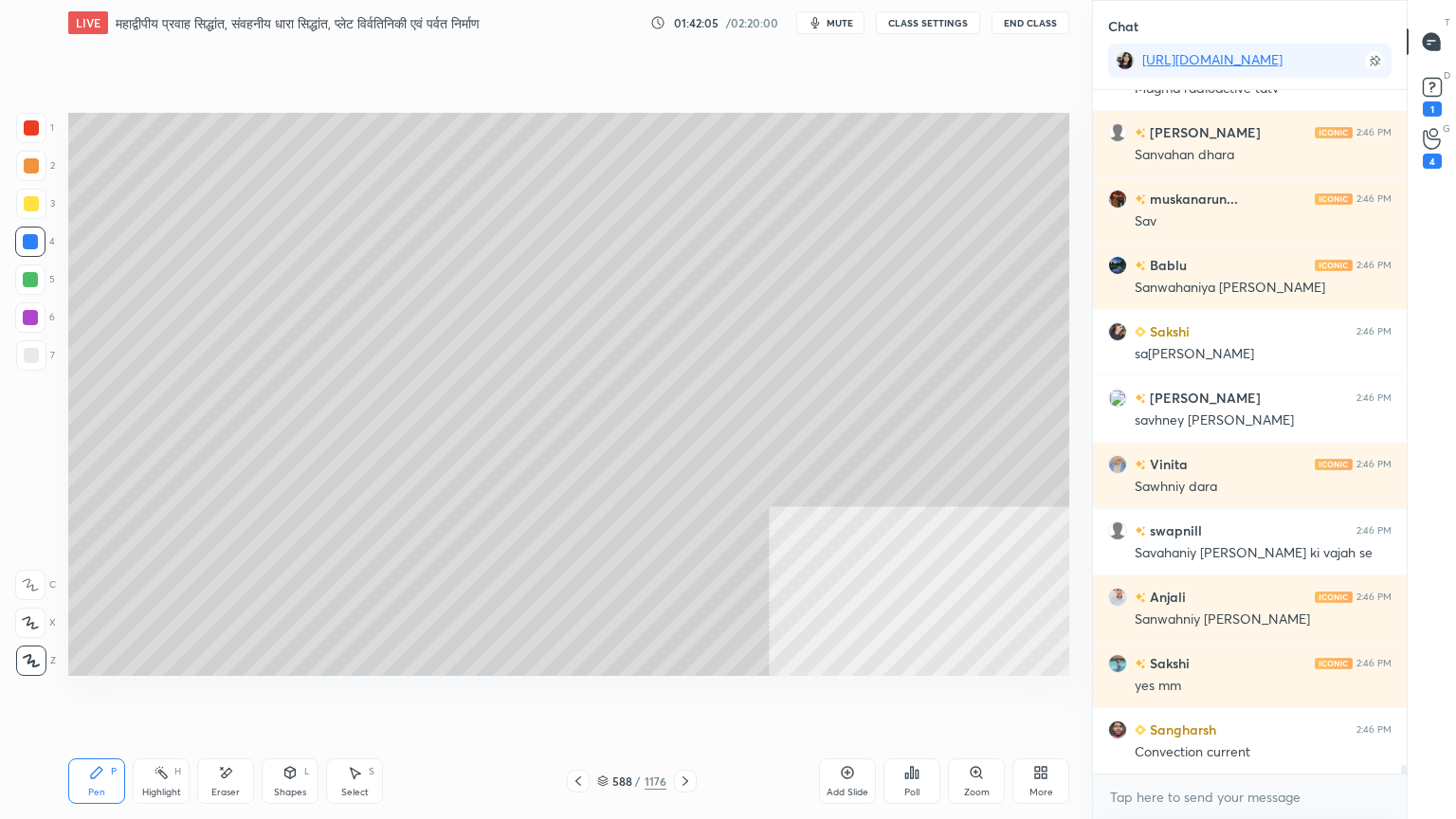 scroll, scrollTop: 55373, scrollLeft: 0, axis: vertical 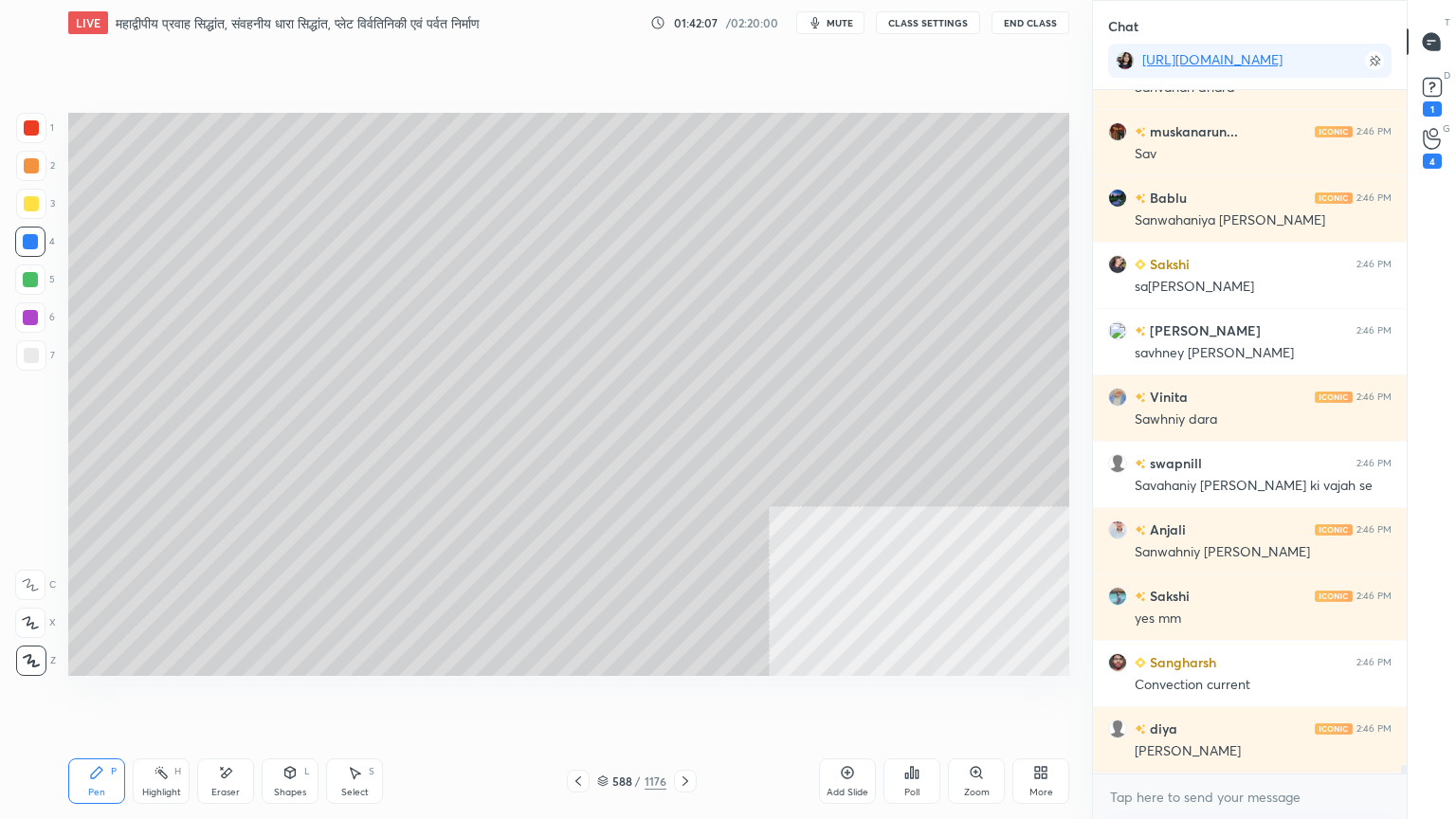click at bounding box center (30, 242) 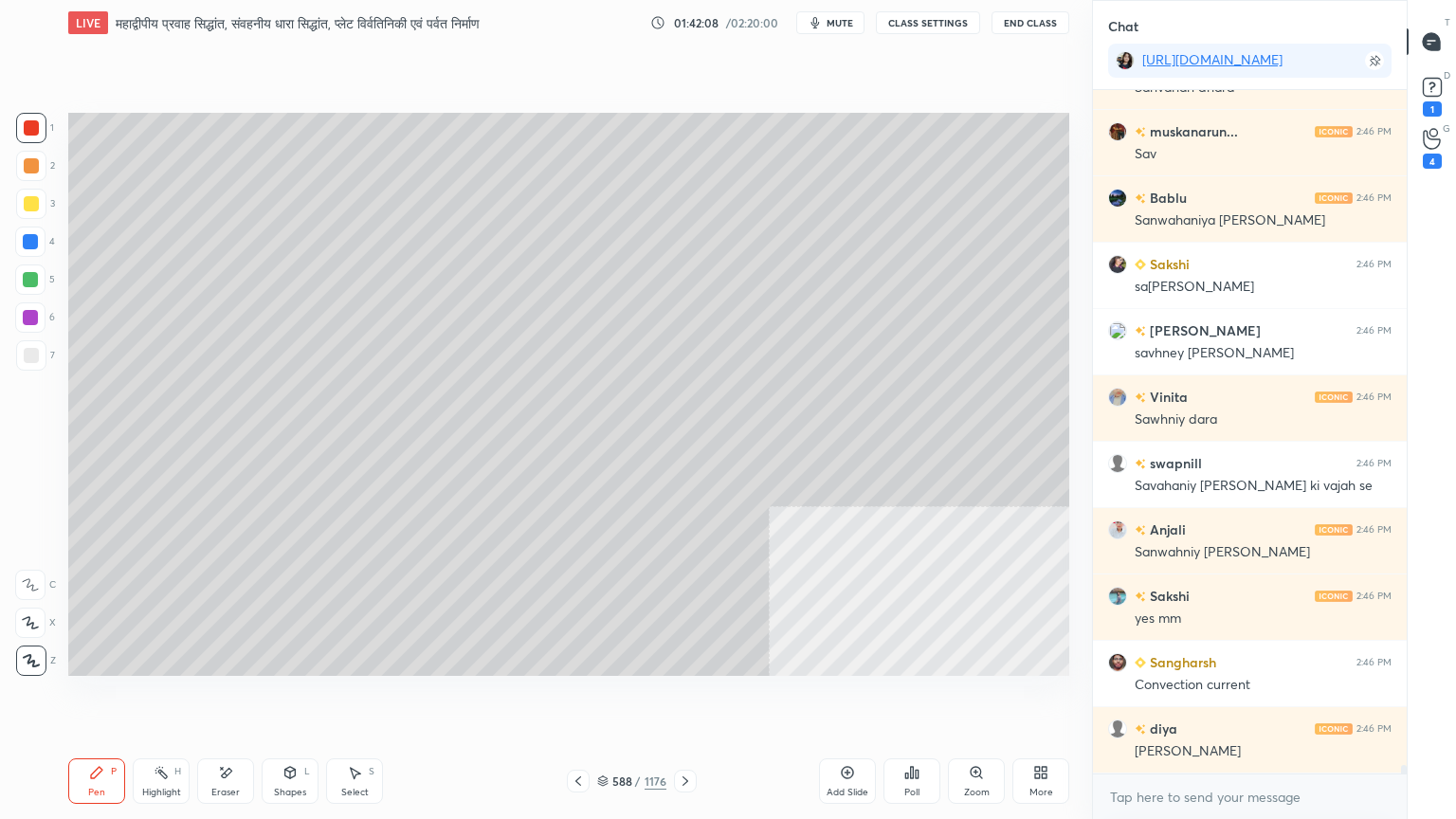 scroll, scrollTop: 55472, scrollLeft: 0, axis: vertical 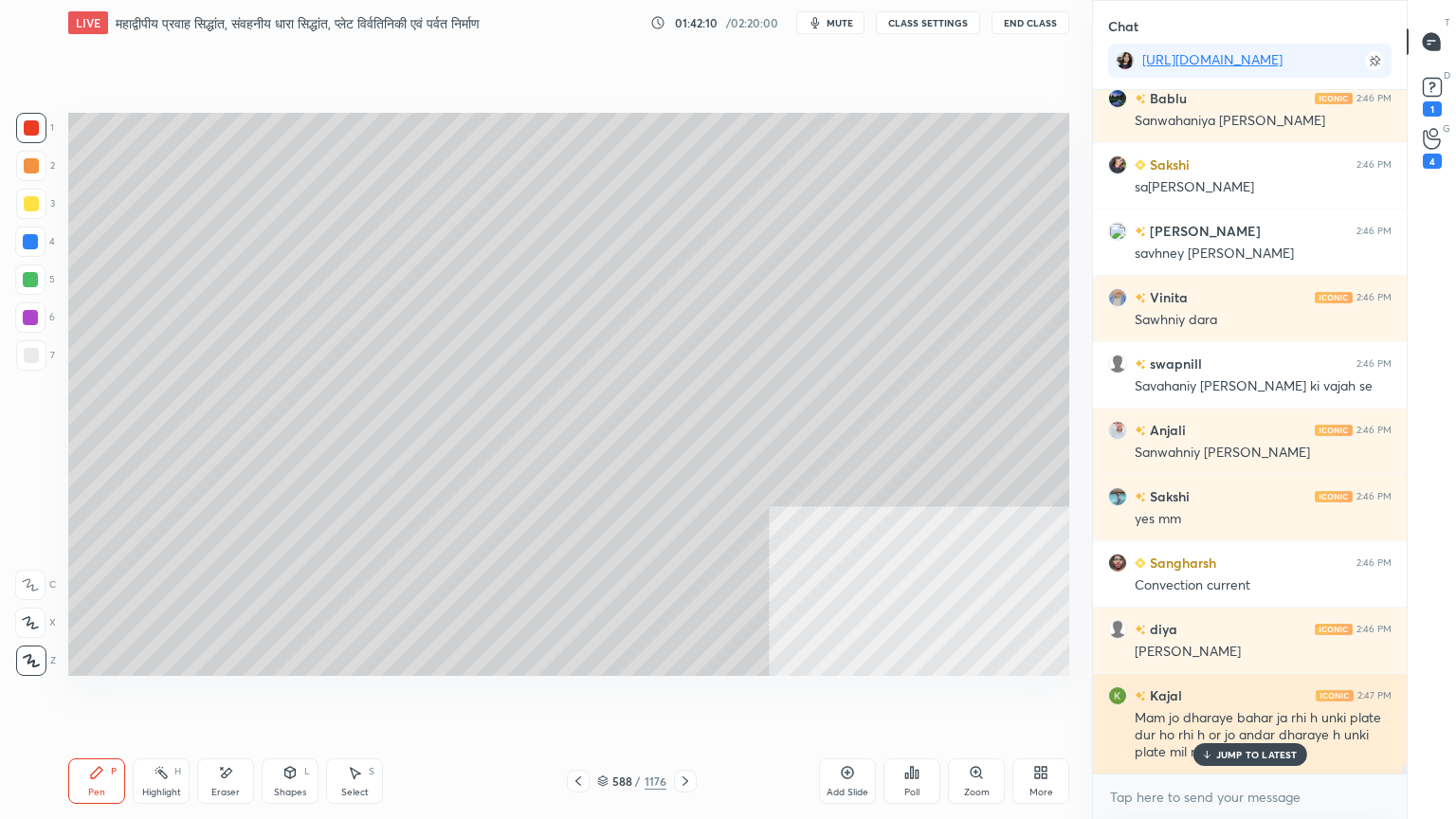 click on "JUMP TO LATEST" at bounding box center (1257, 755) 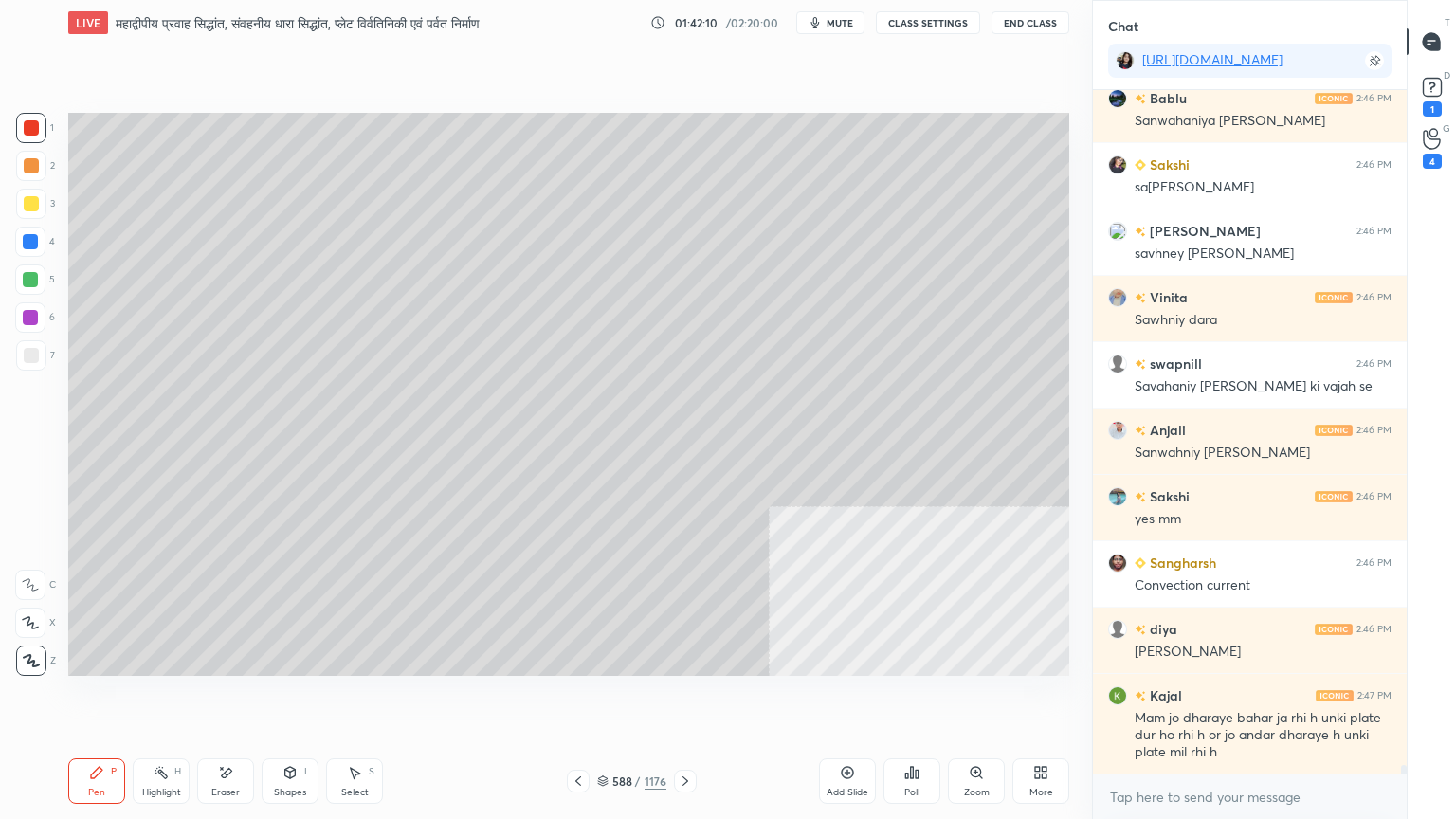 click on "x" at bounding box center [1249, 796] 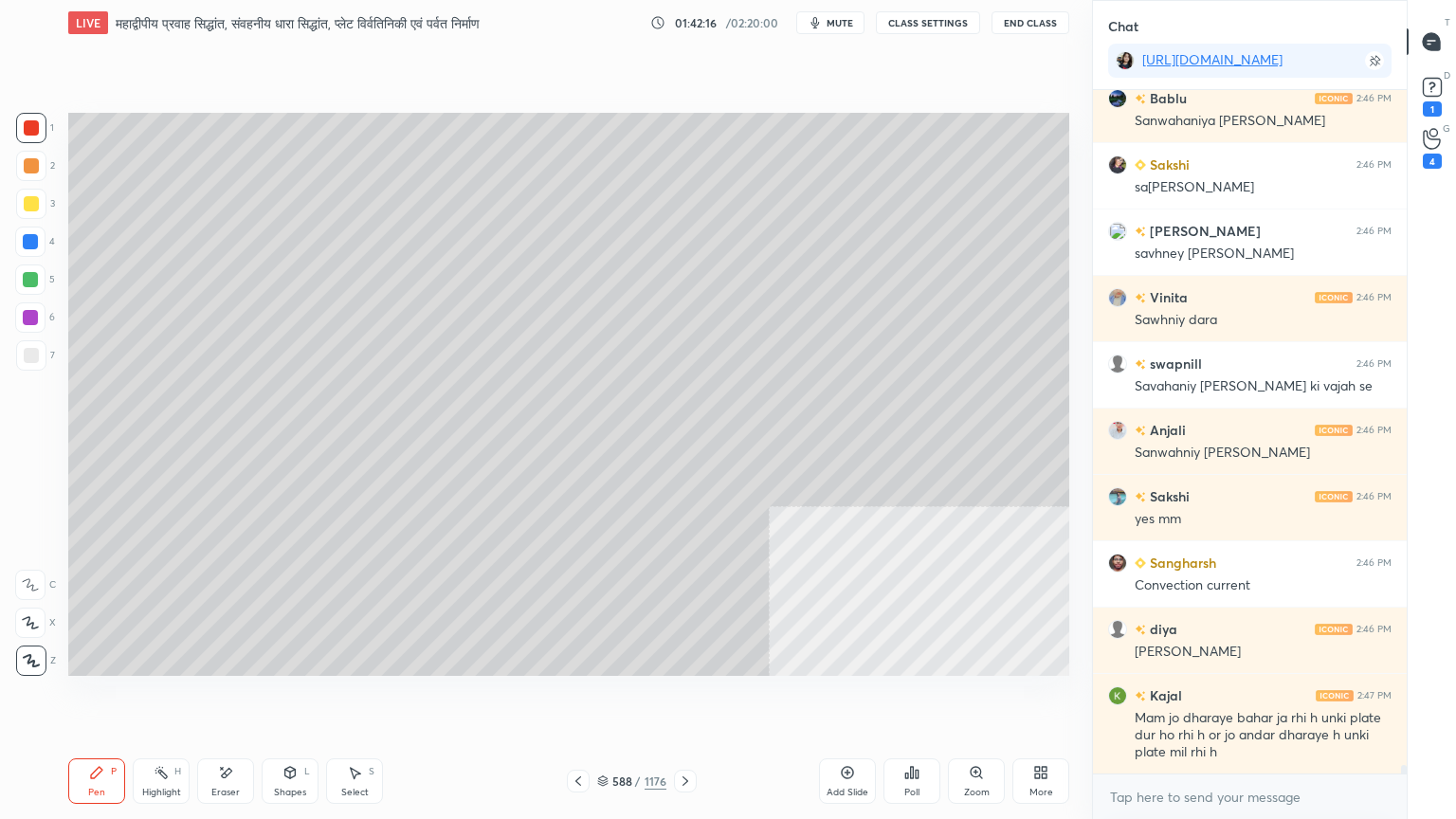 click at bounding box center (31, 355) 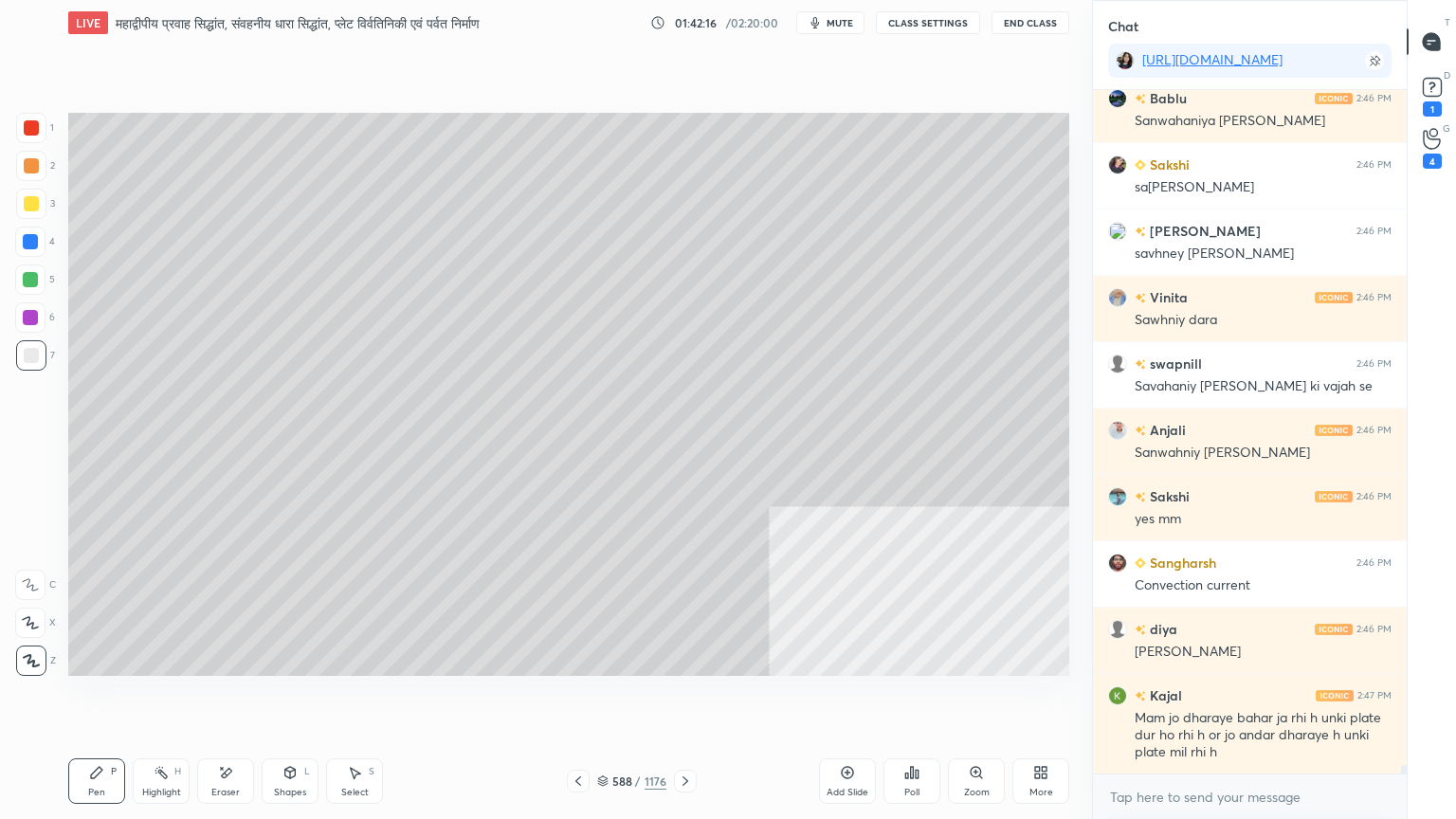 click at bounding box center [31, 355] 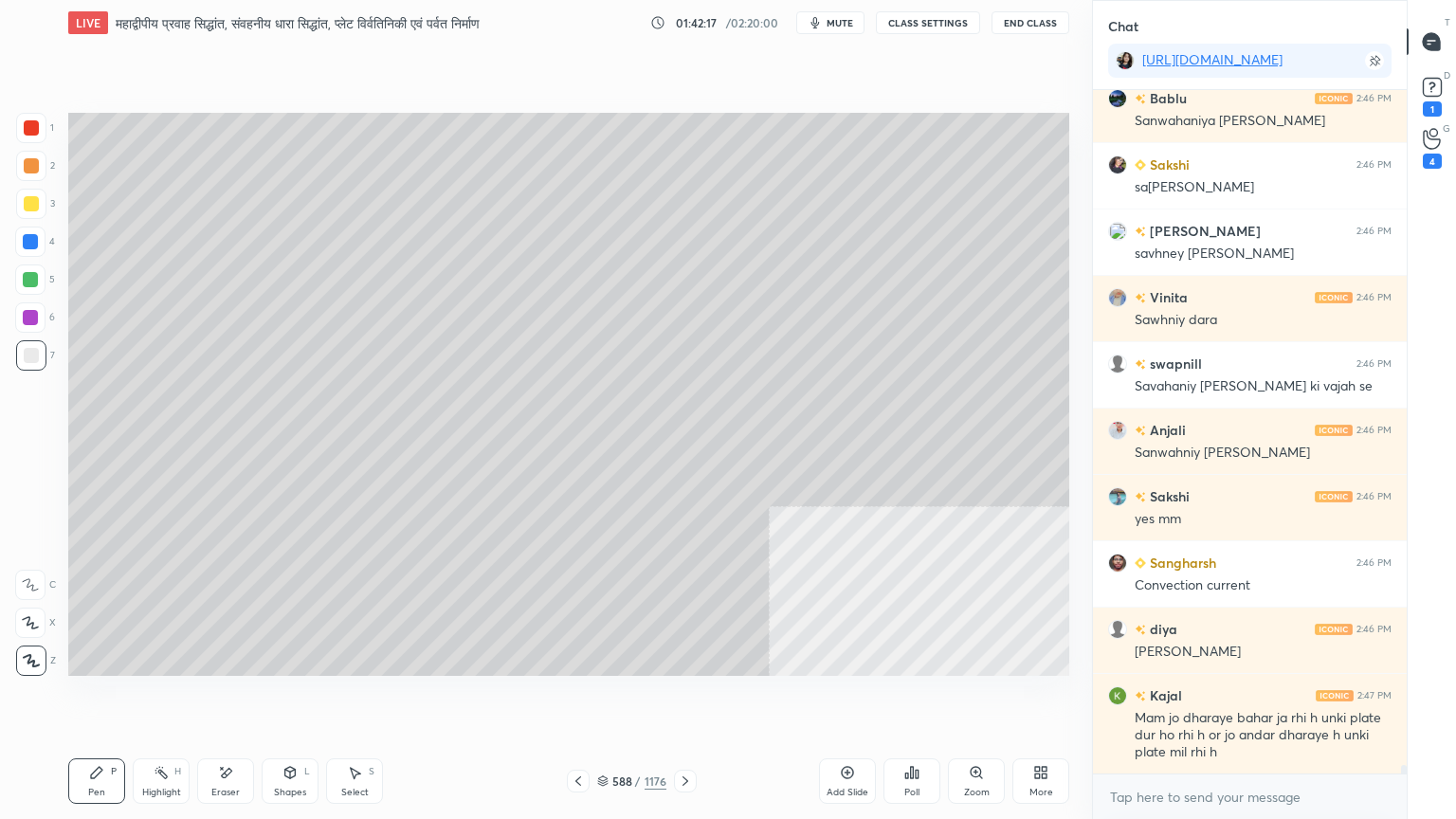 click on "Shapes L" at bounding box center [290, 781] 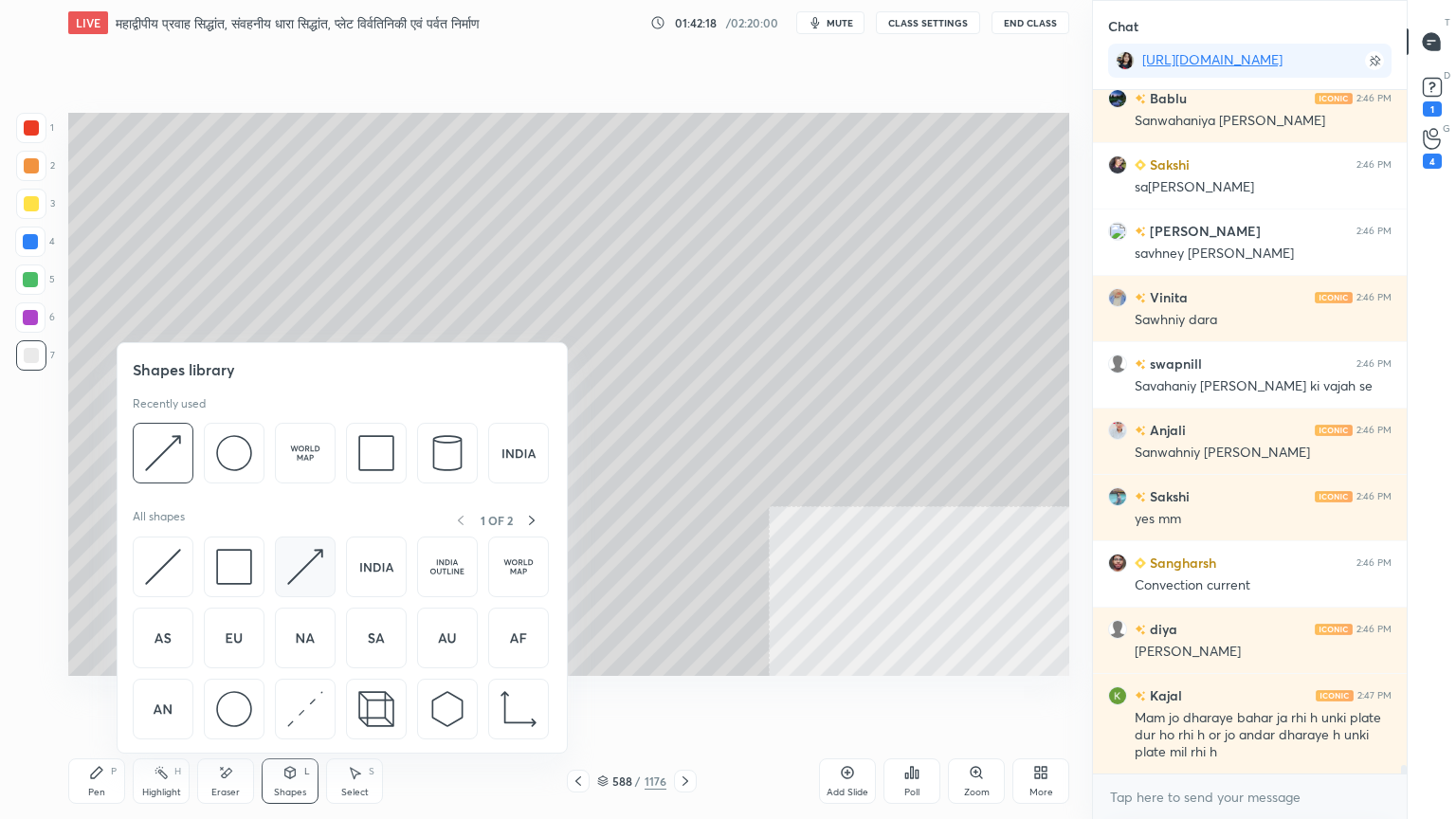 click at bounding box center [305, 567] 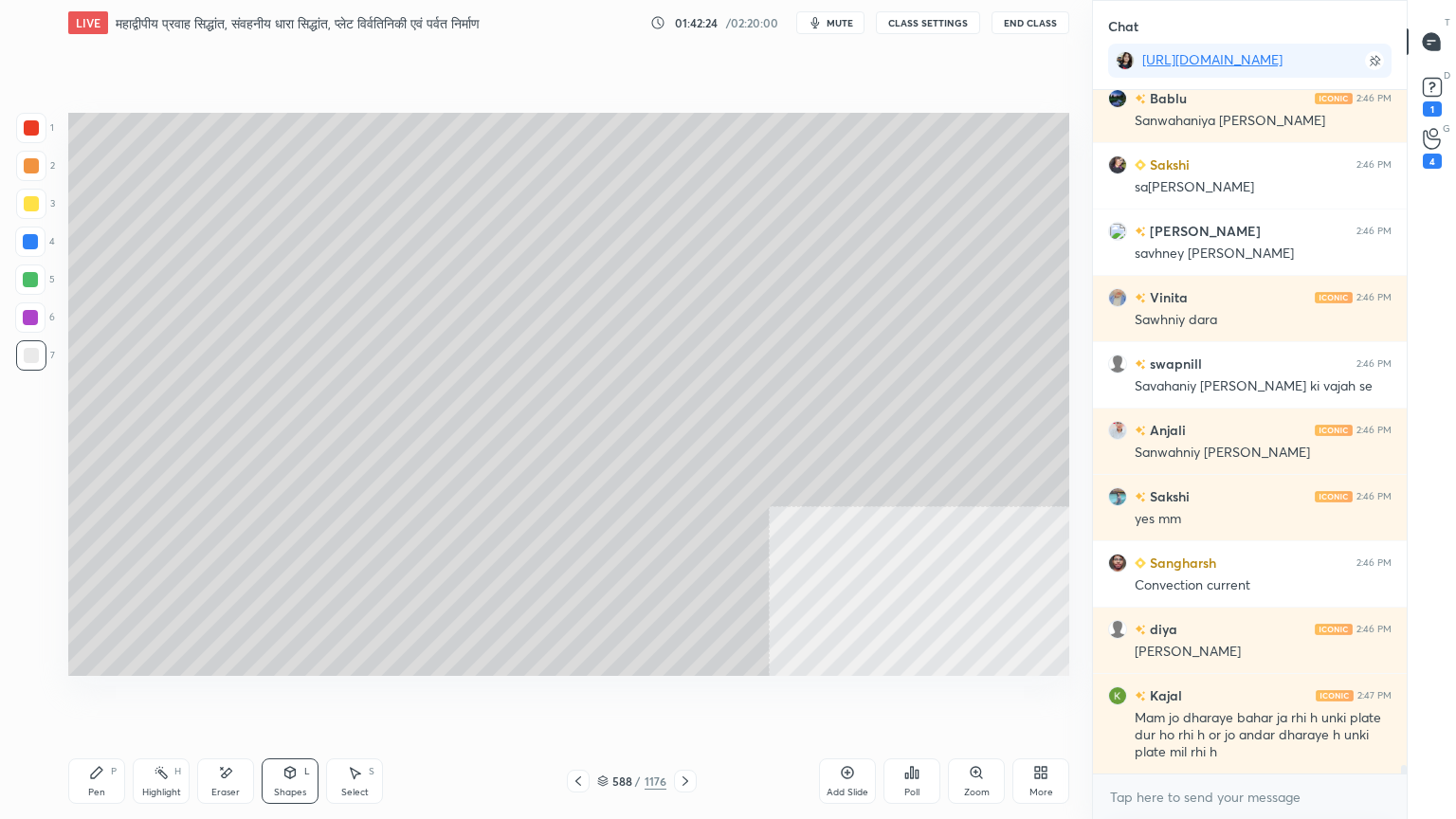 click on "Pen" at bounding box center [97, 792] 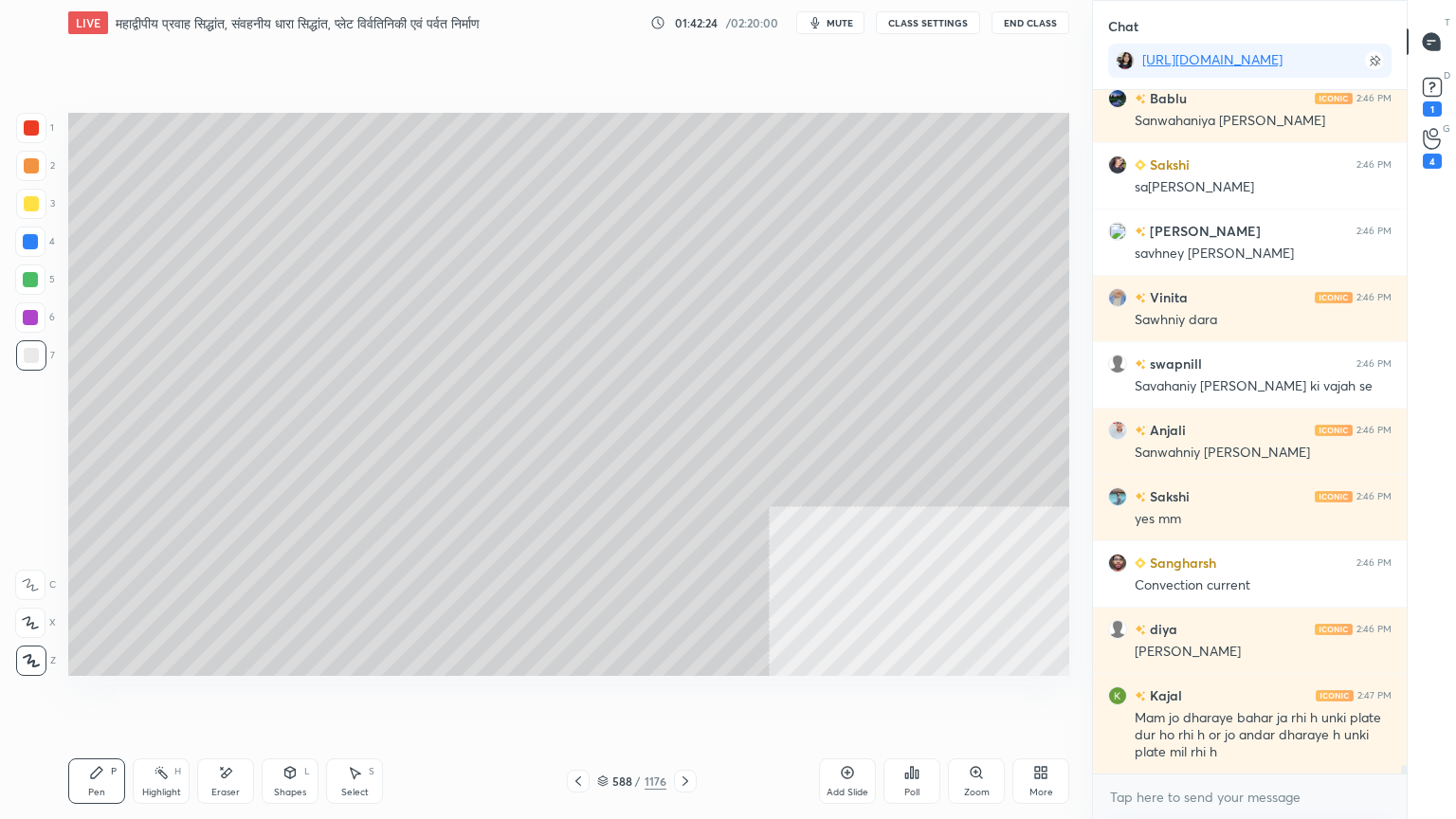 click at bounding box center (31, 355) 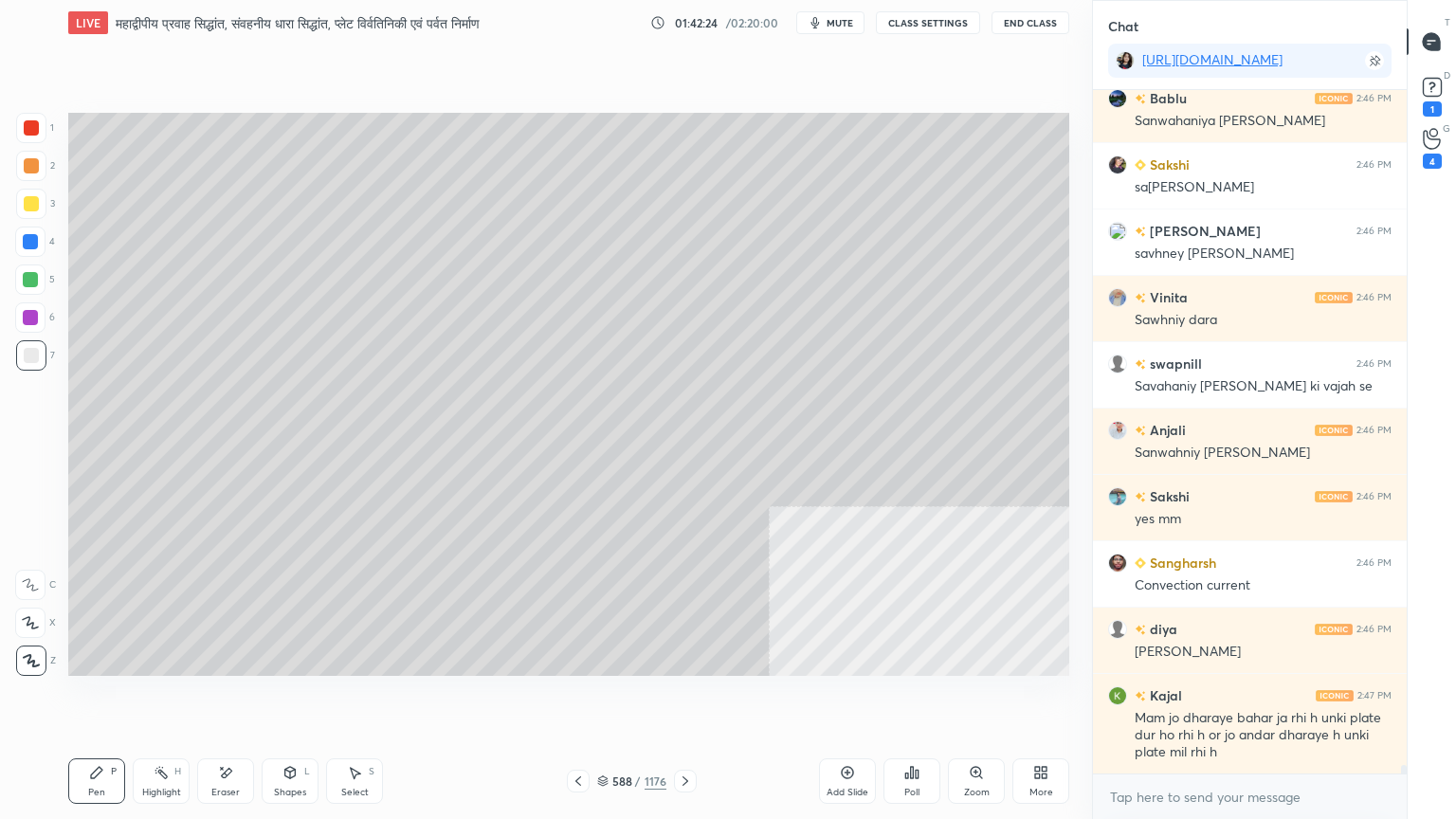 click at bounding box center [31, 355] 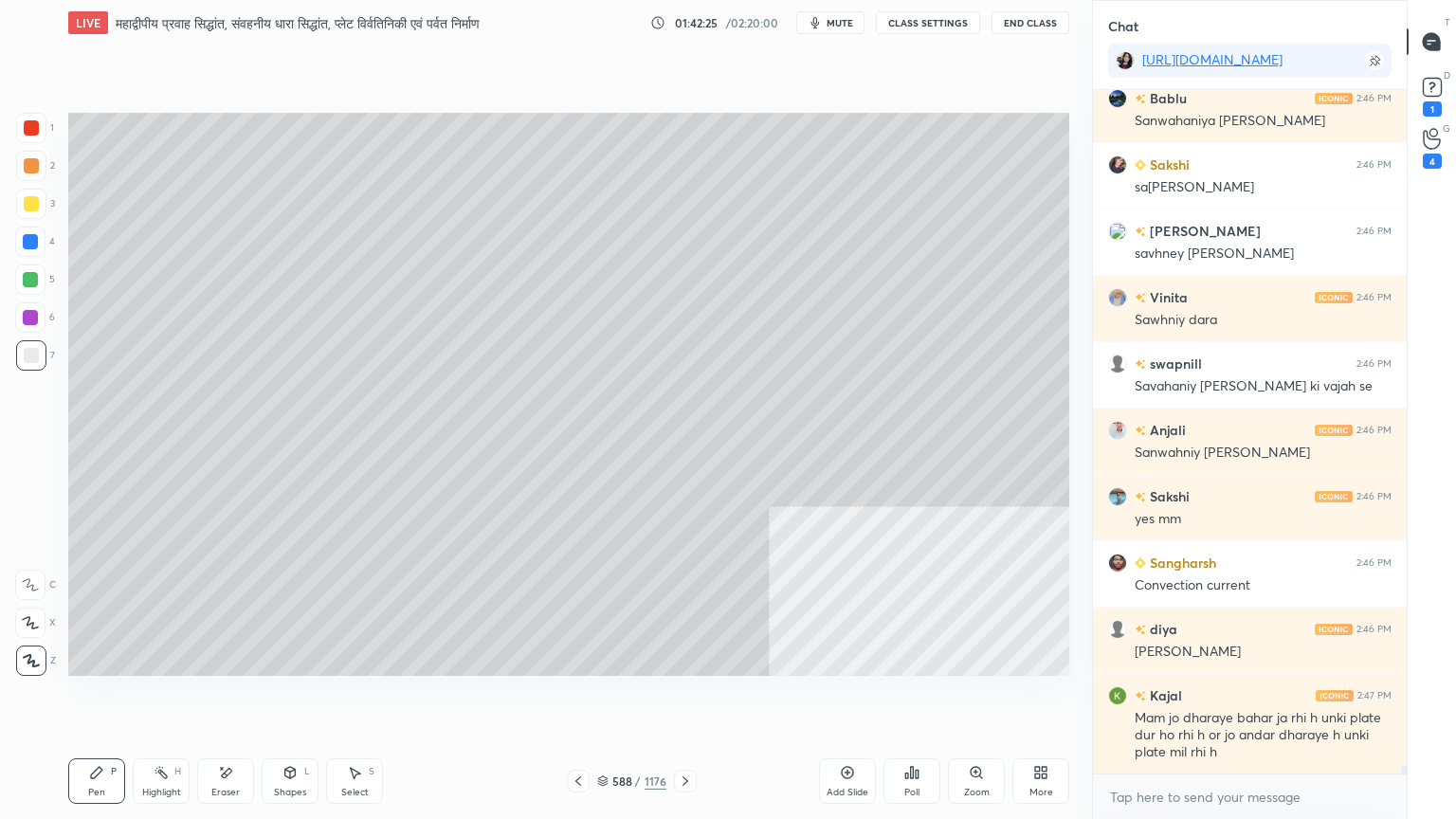 click at bounding box center [30, 242] 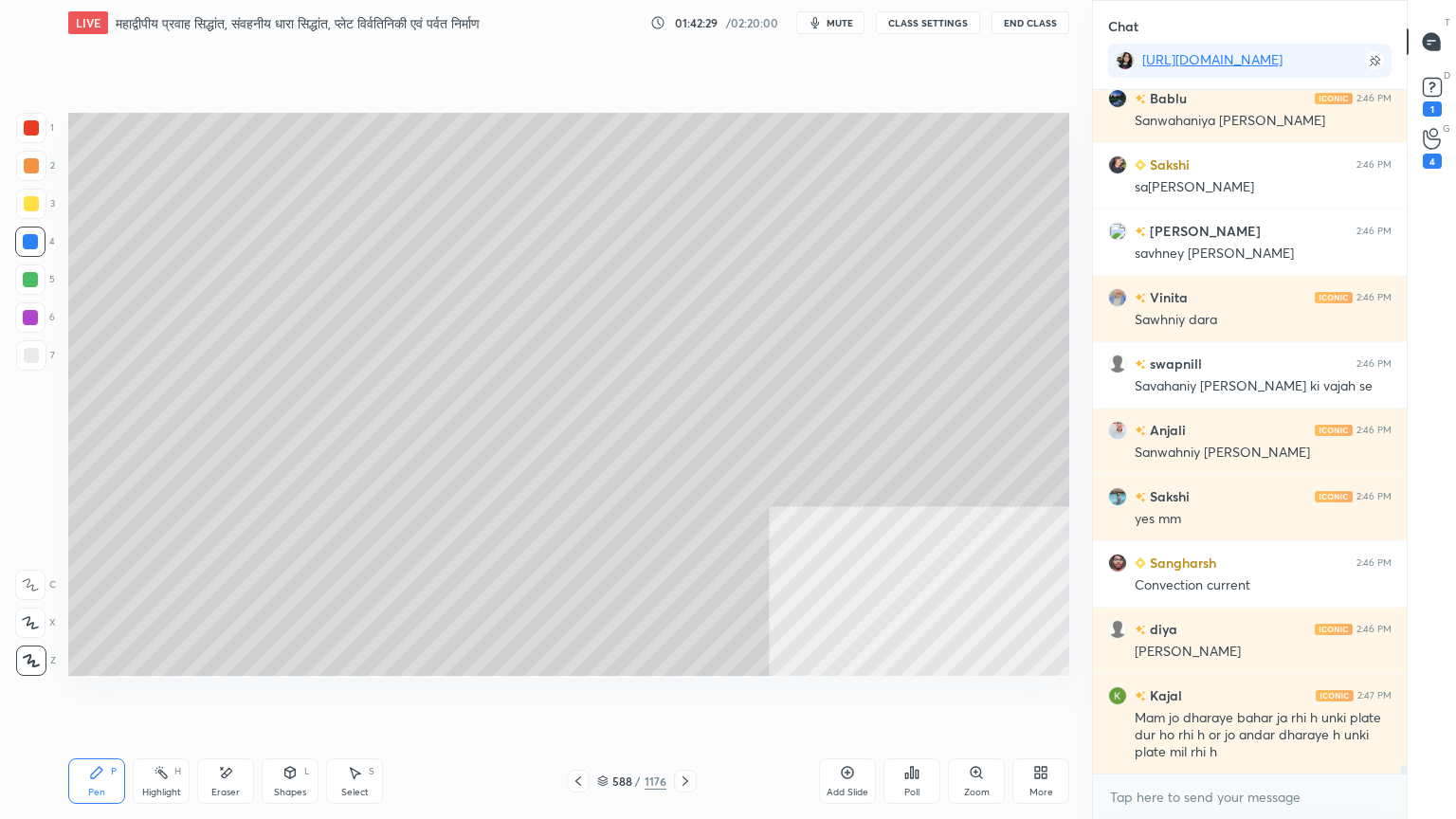 scroll, scrollTop: 55491, scrollLeft: 0, axis: vertical 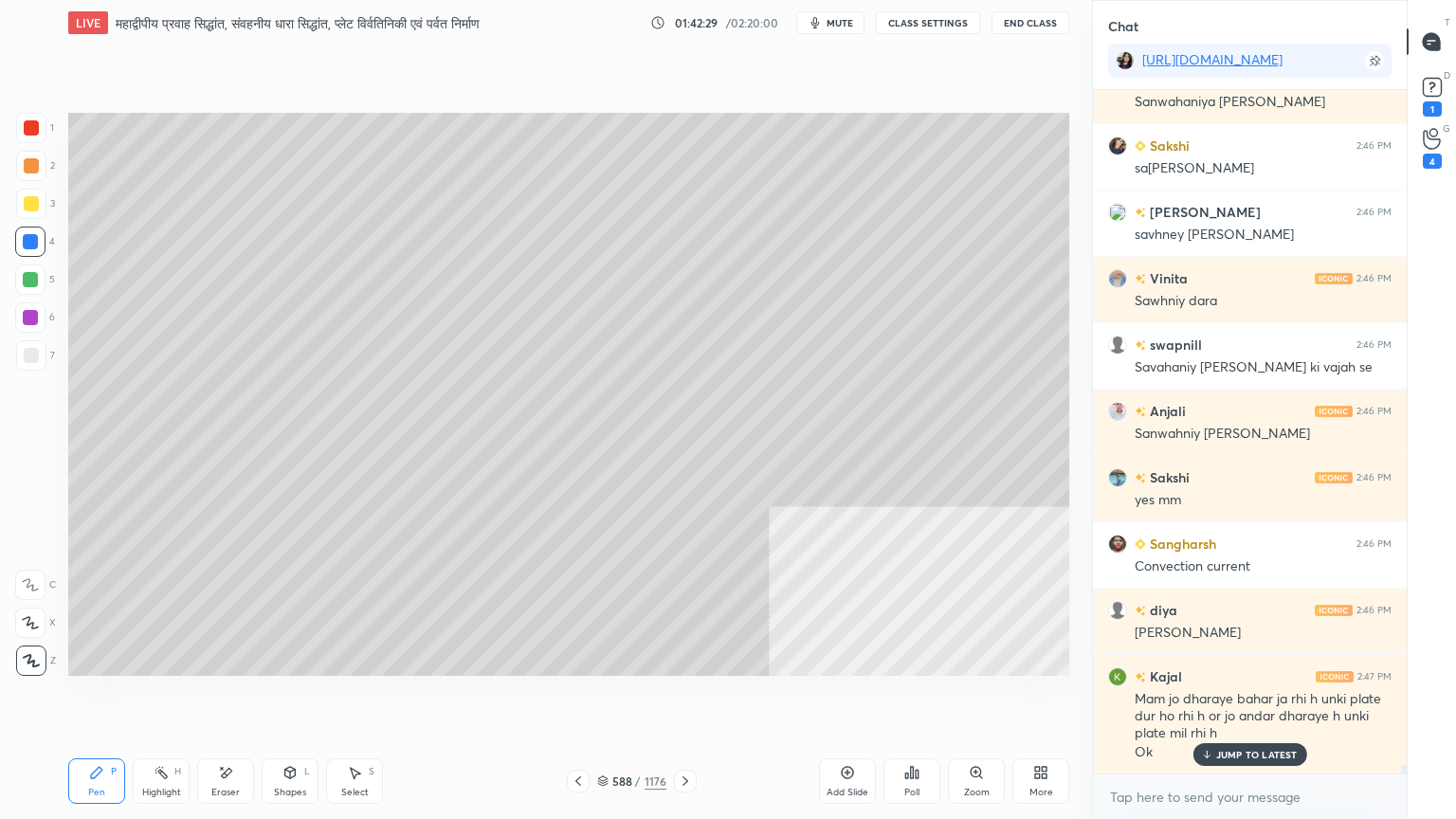 click on "Shapes L" at bounding box center (290, 781) 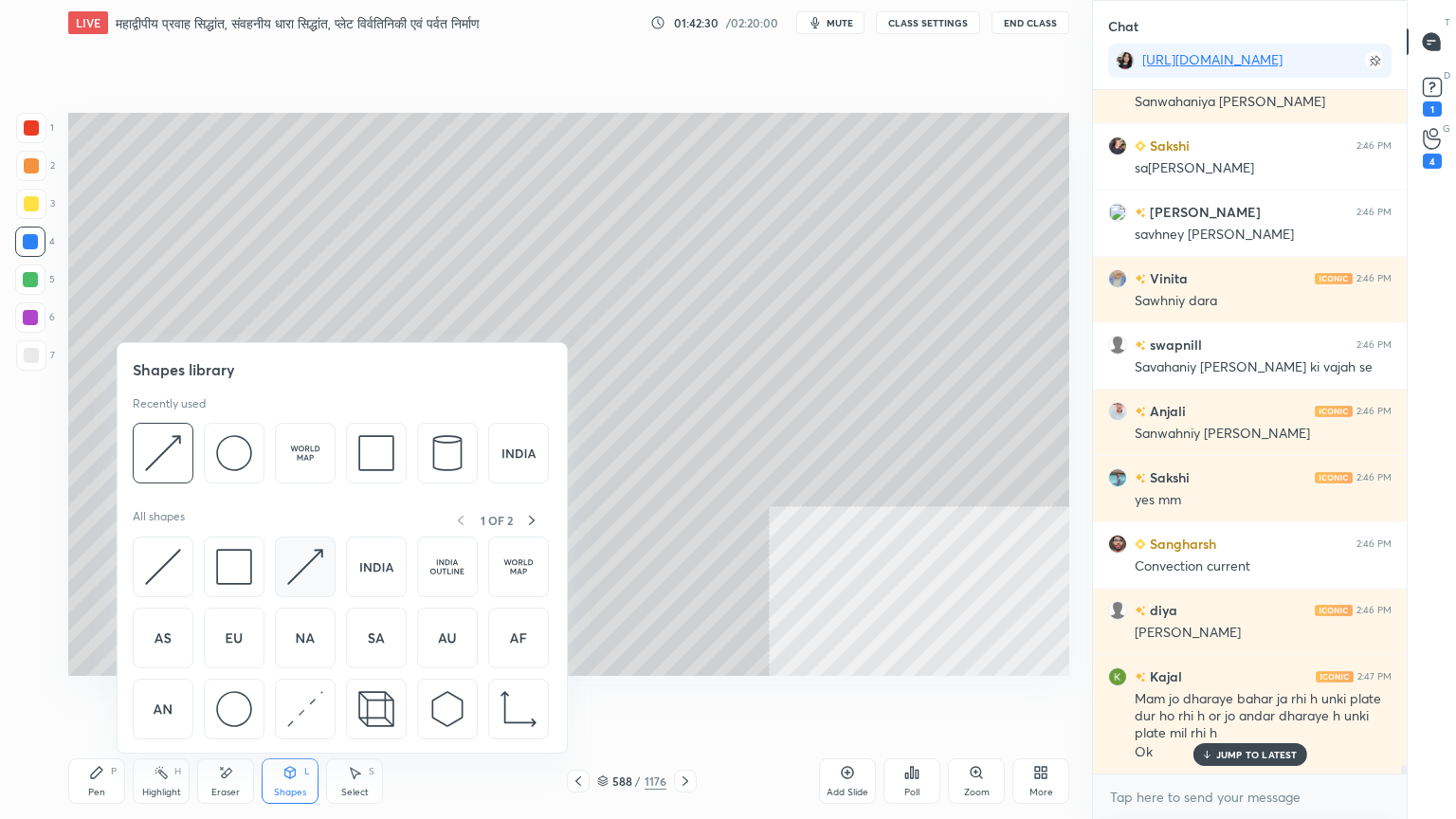 click at bounding box center (305, 567) 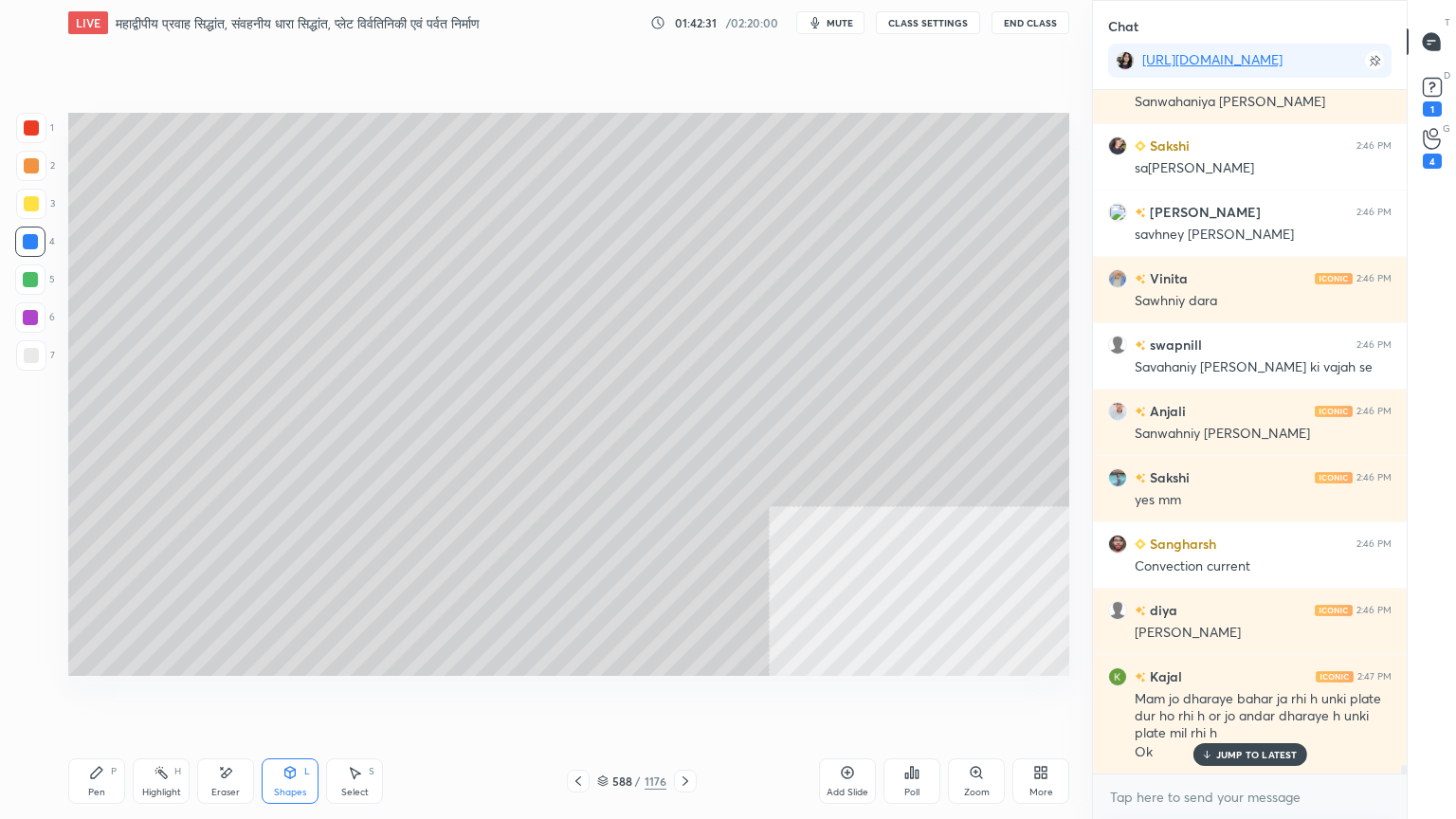 click at bounding box center [31, 355] 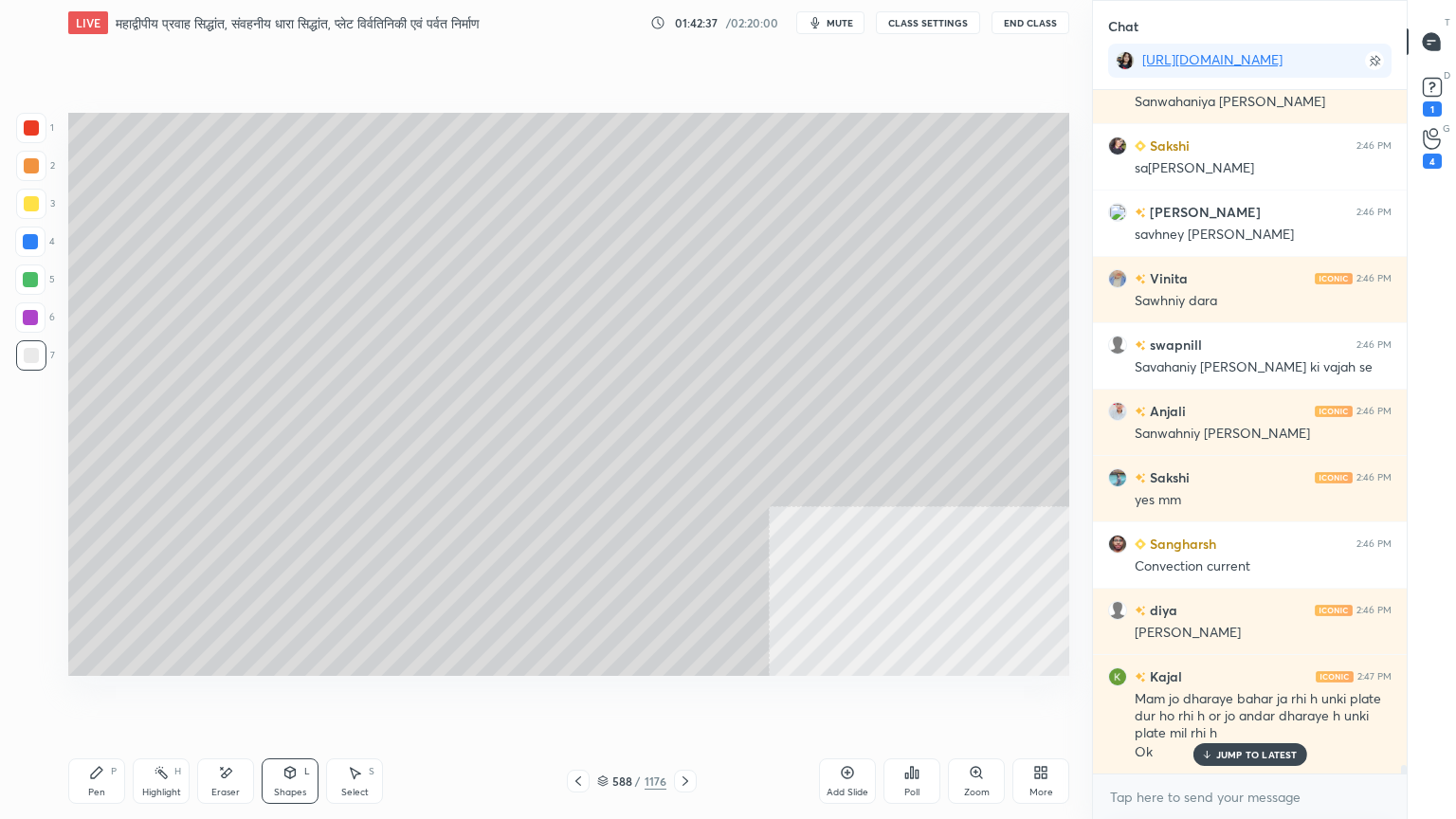 click on "Pen P" at bounding box center (97, 781) 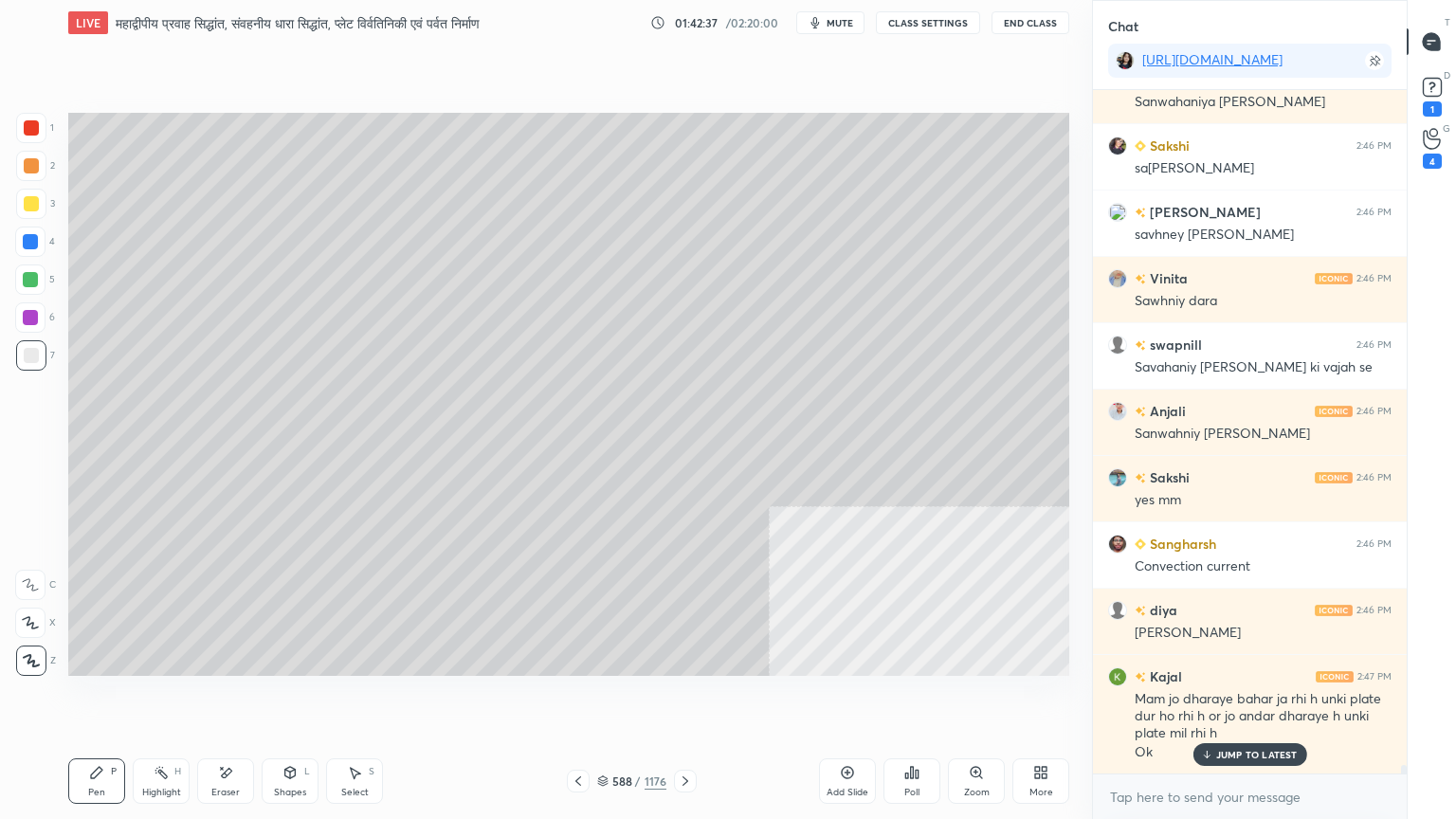 click at bounding box center [31, 355] 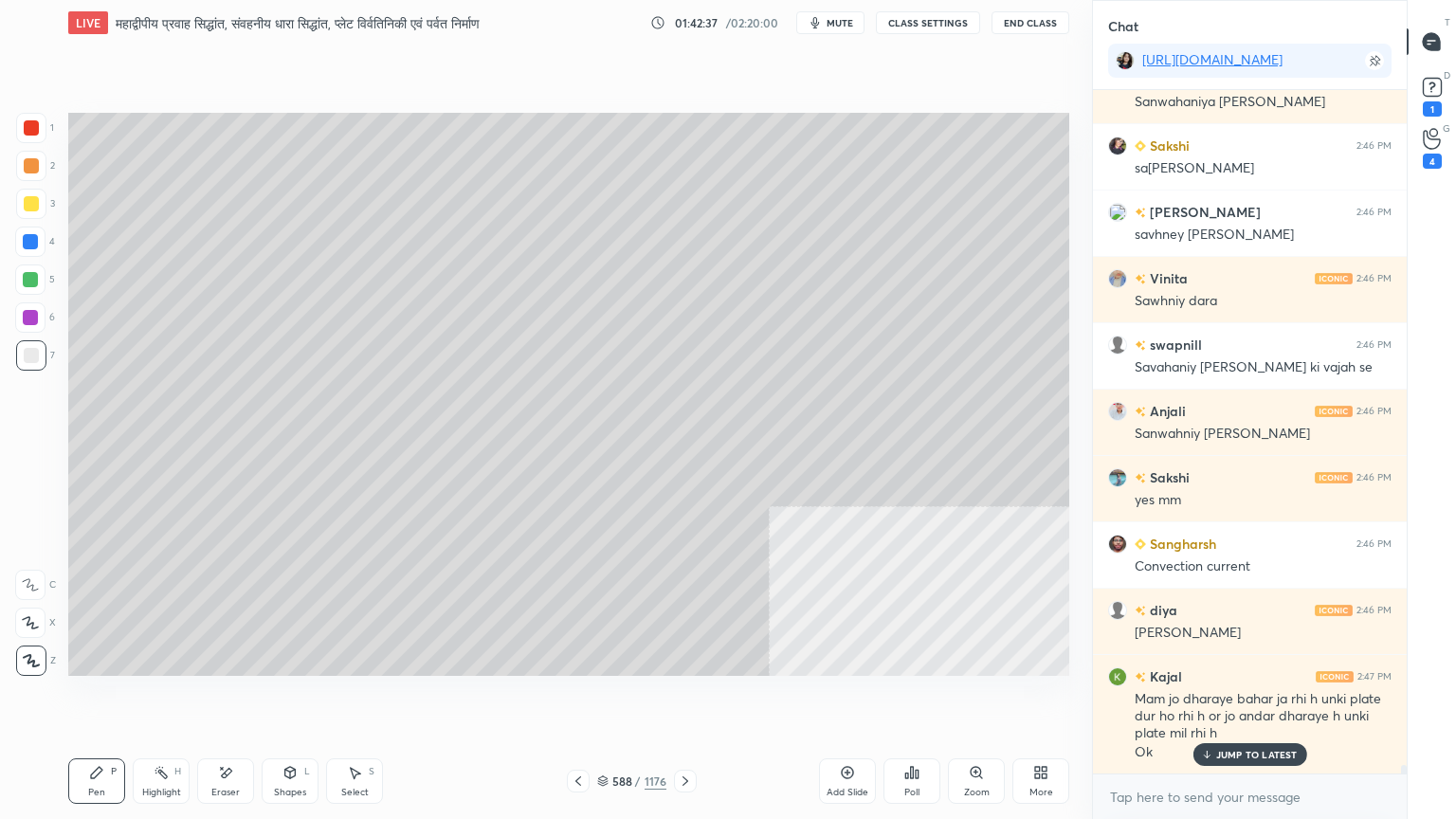 click at bounding box center [31, 355] 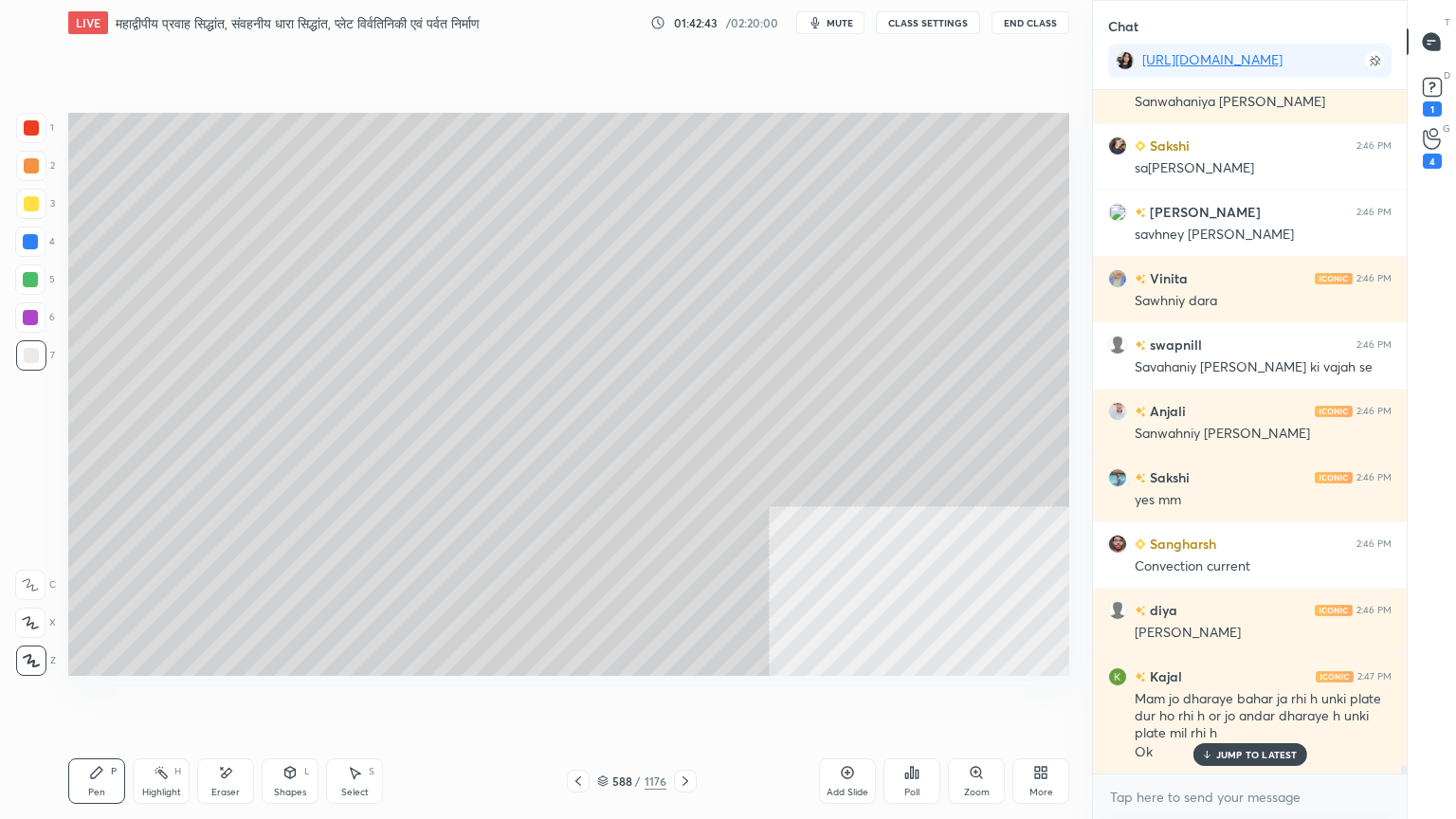 scroll, scrollTop: 55558, scrollLeft: 0, axis: vertical 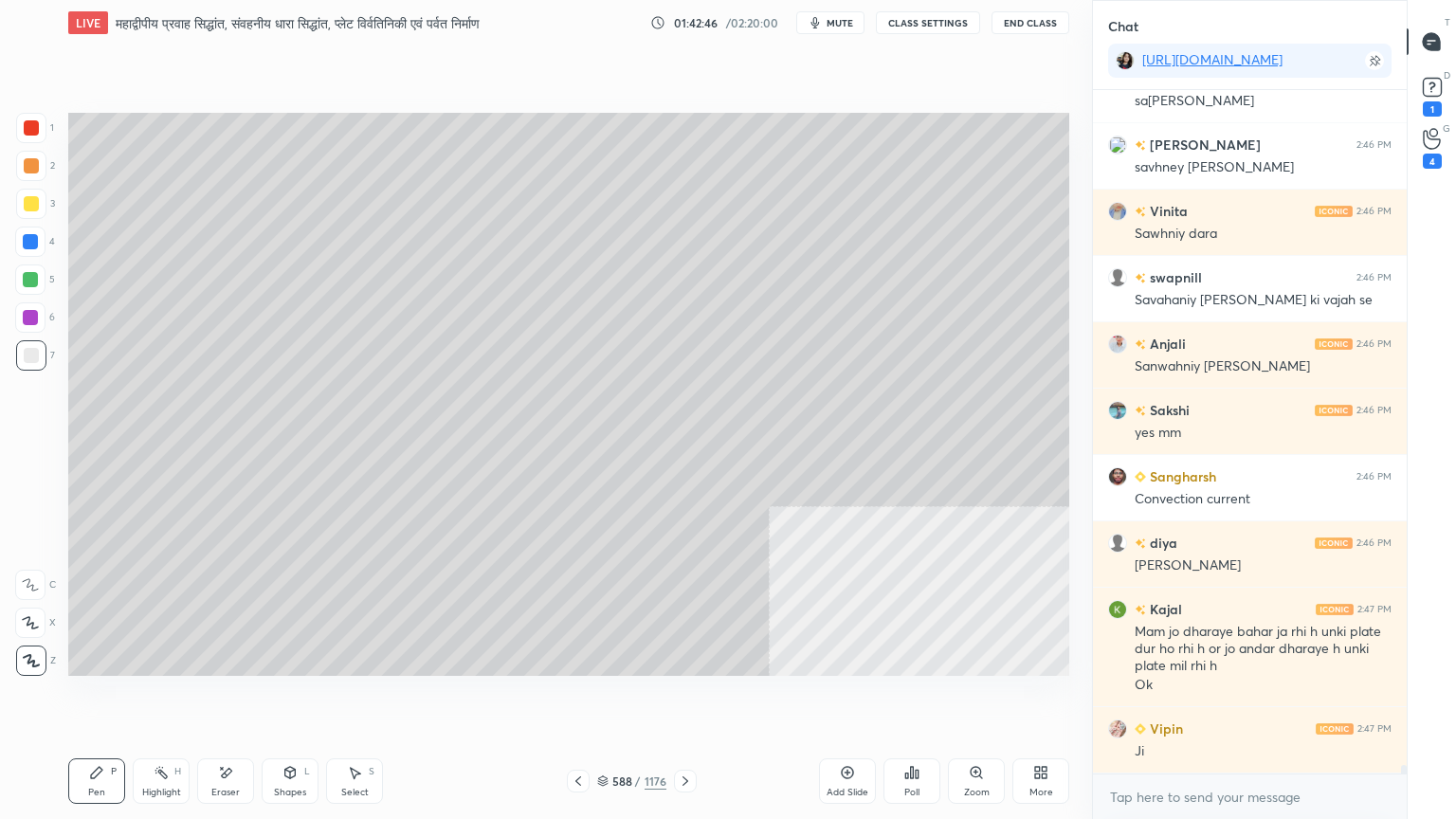 click on "Shapes" at bounding box center [290, 792] 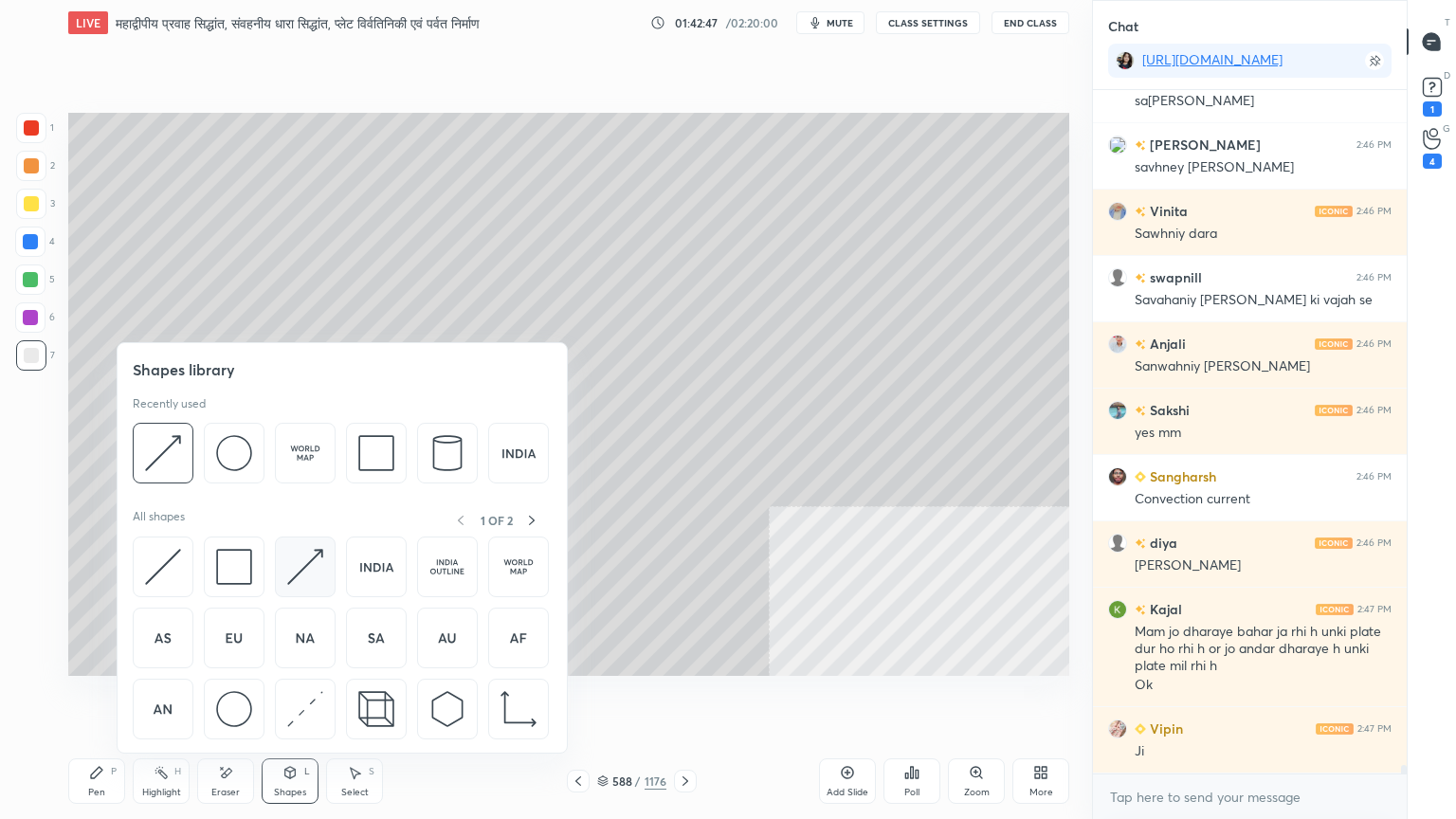 click at bounding box center [305, 567] 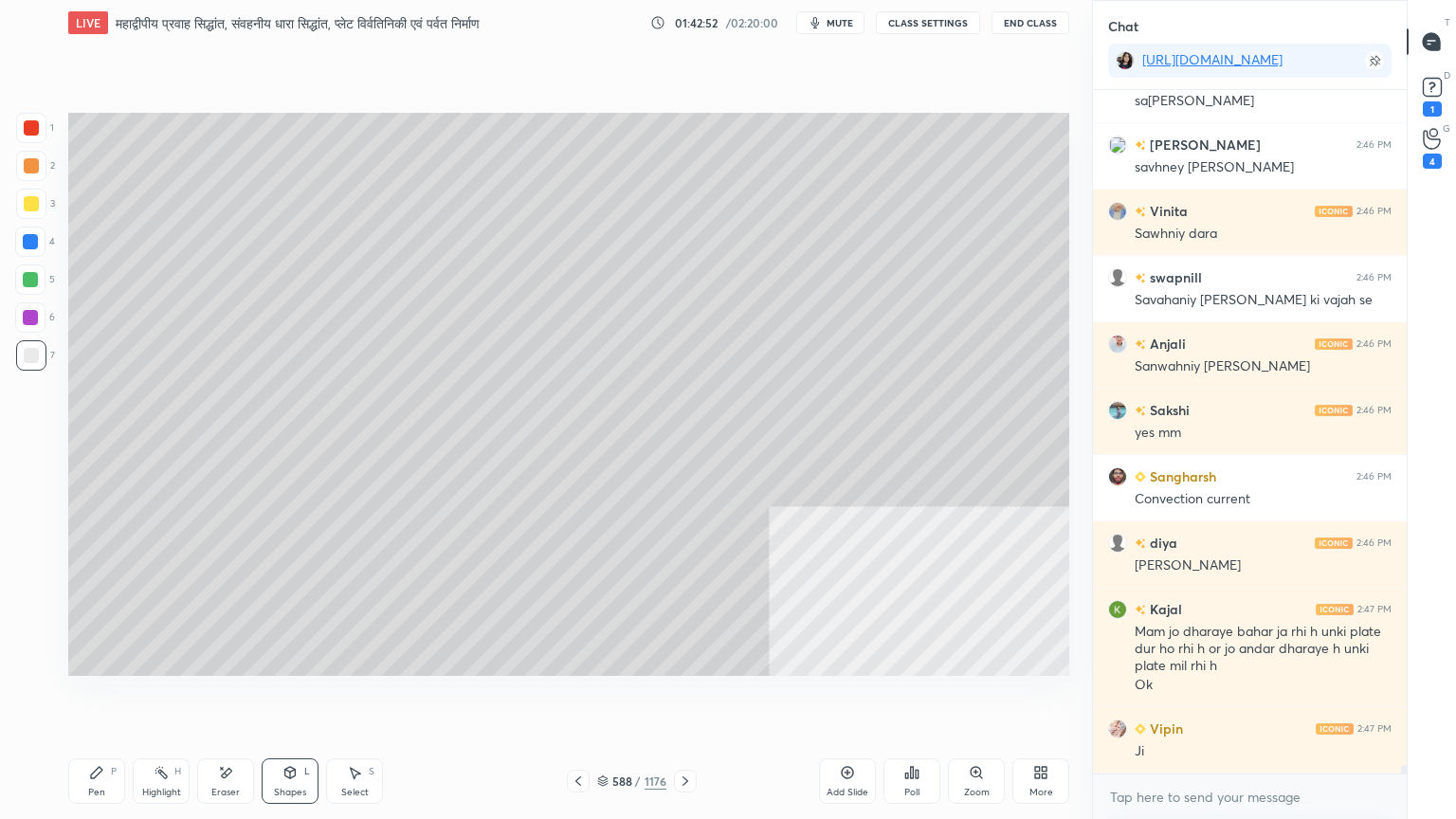 click on "Pen P" at bounding box center [97, 781] 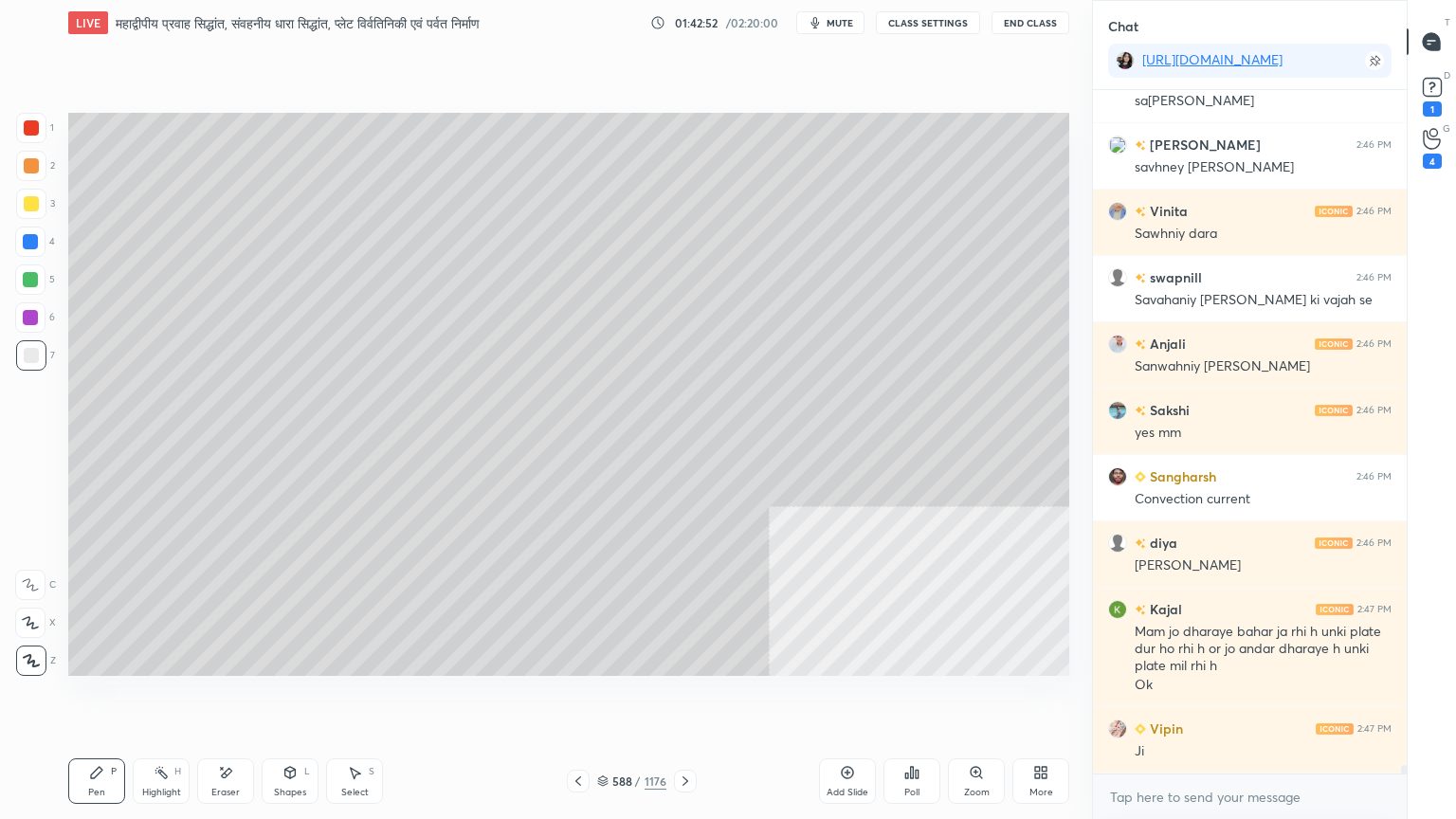 click on "Pen P" at bounding box center [97, 781] 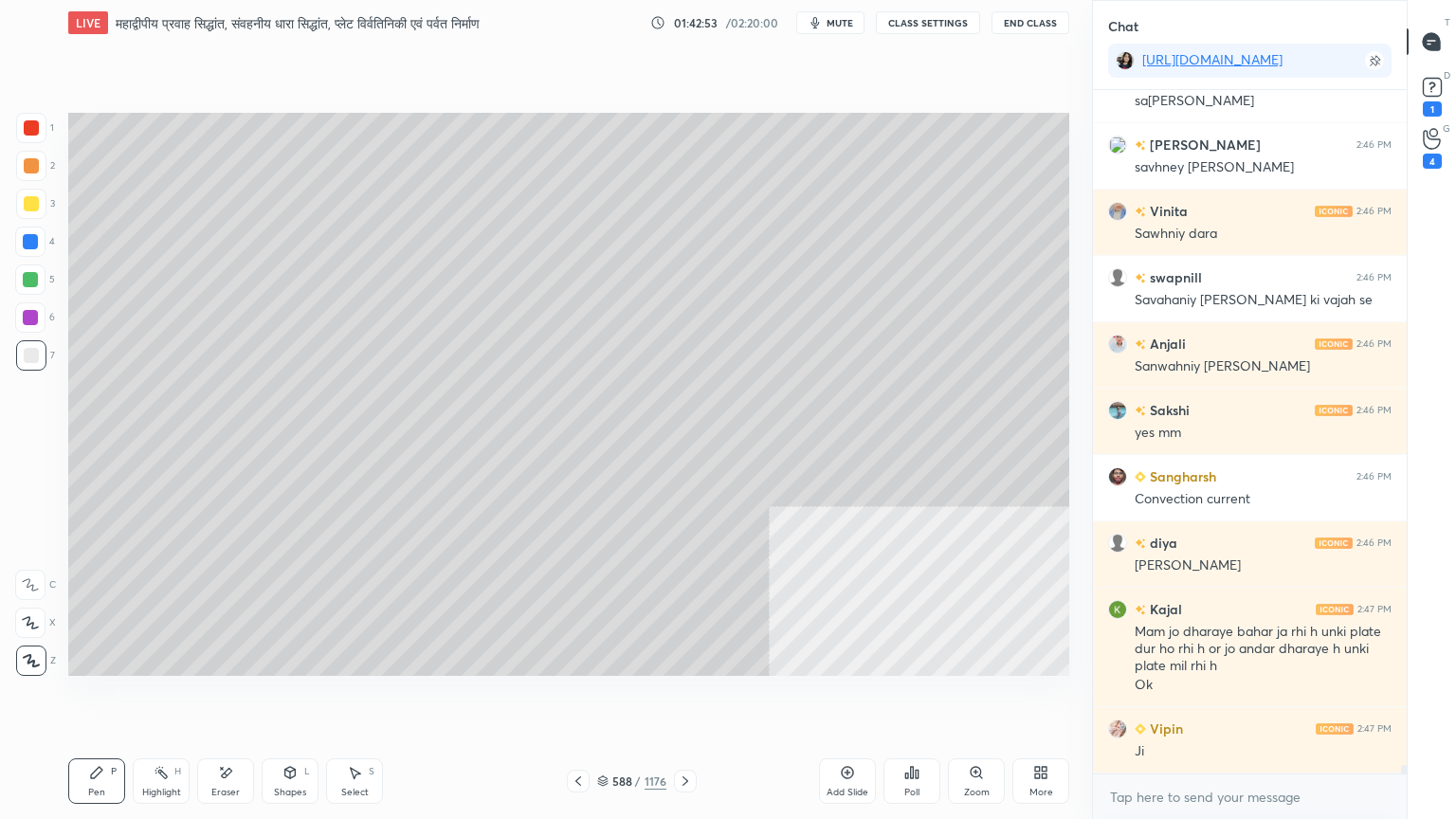 click on "Select S" at bounding box center [355, 781] 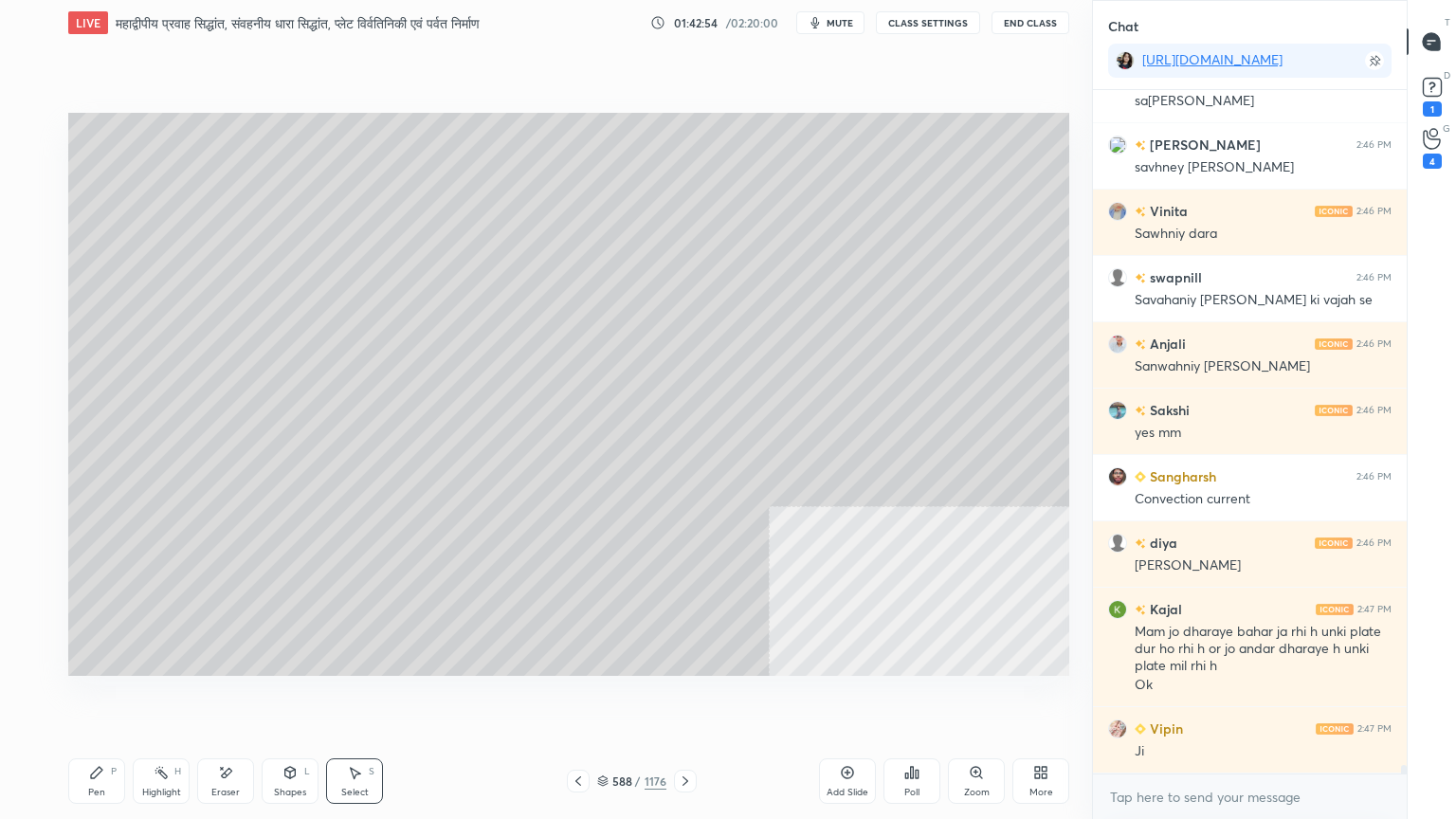click 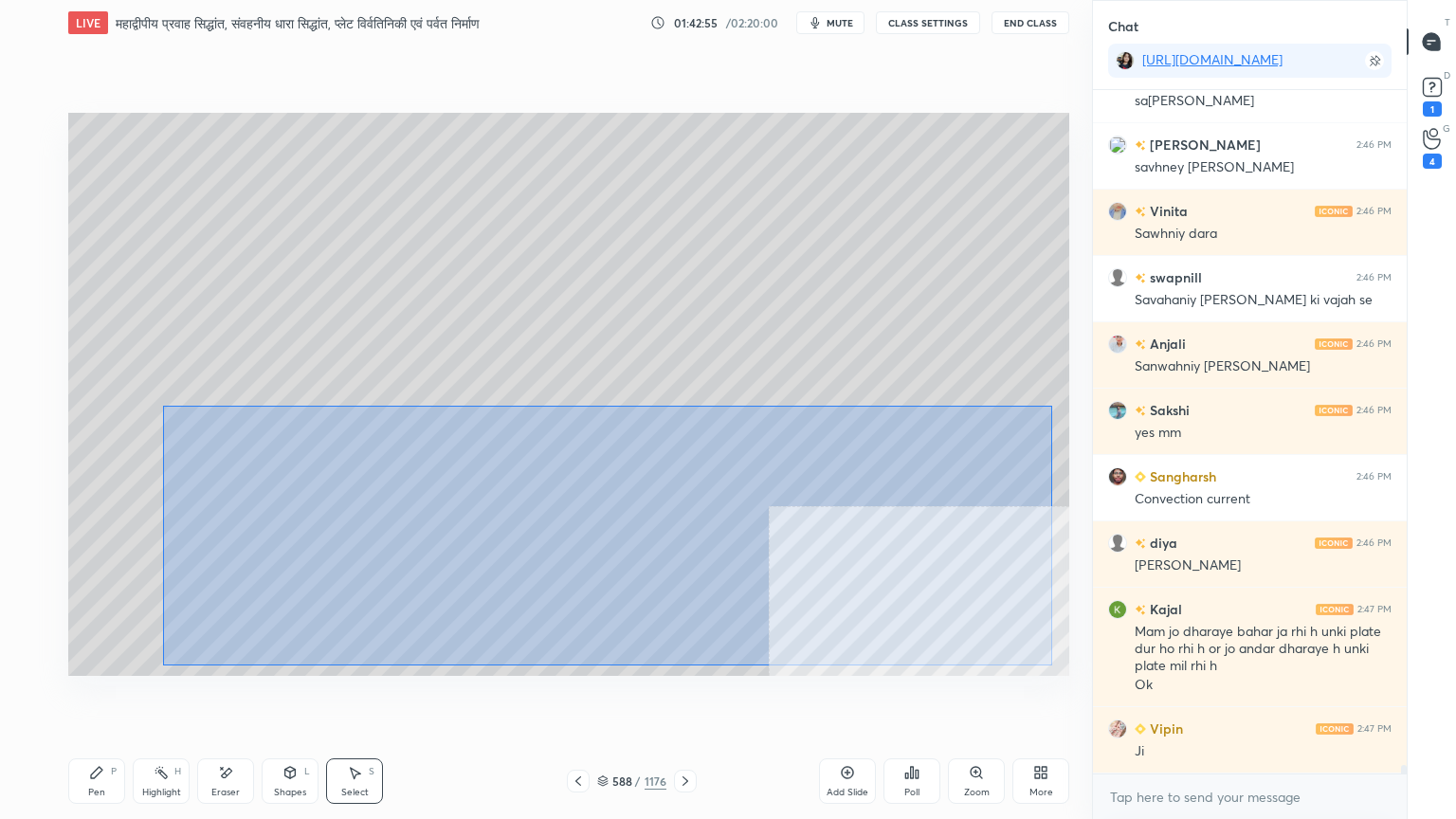 drag, startPoint x: 220, startPoint y: 439, endPoint x: 986, endPoint y: 644, distance: 792.9571 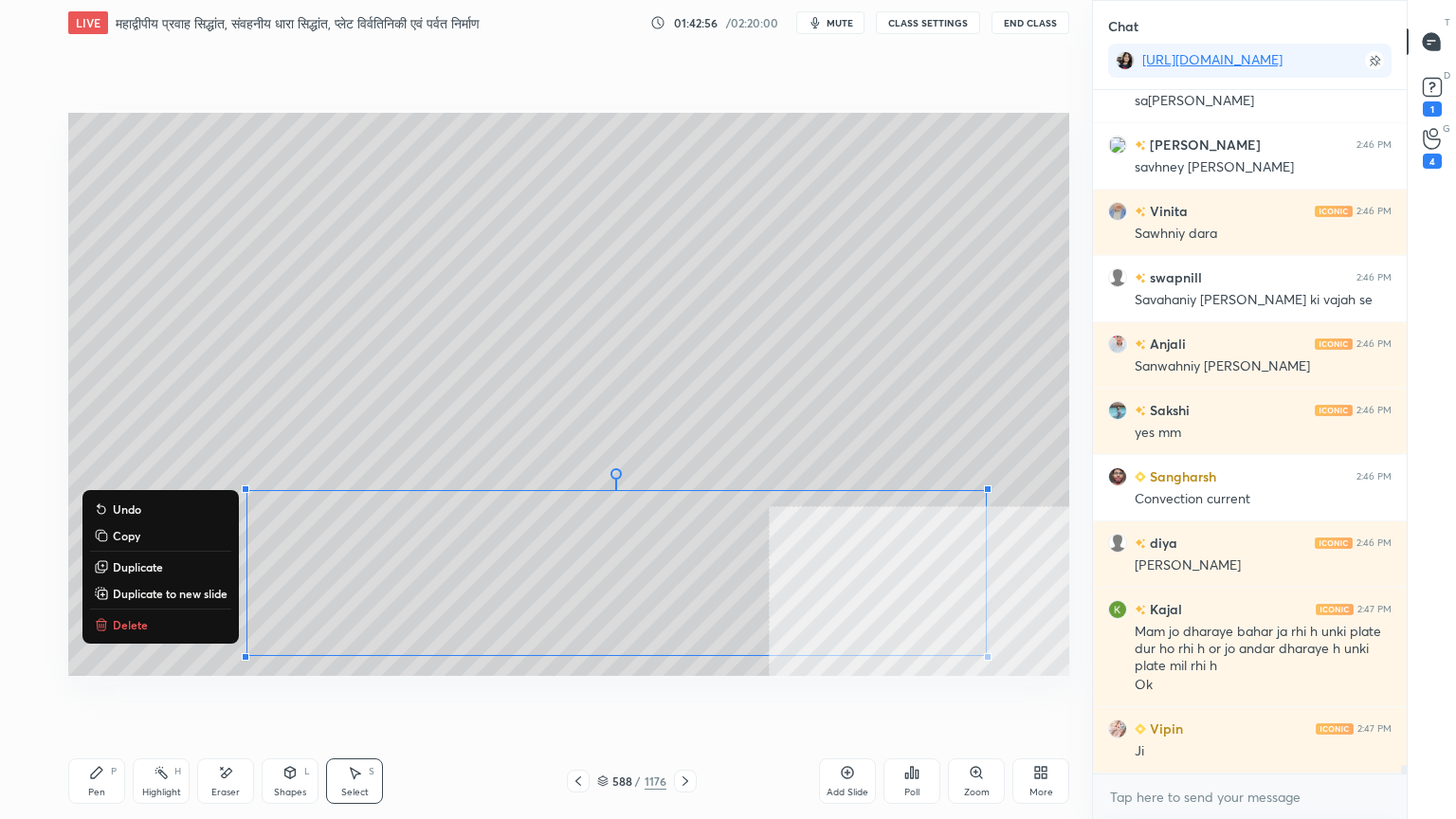 click on "Delete" at bounding box center [130, 625] 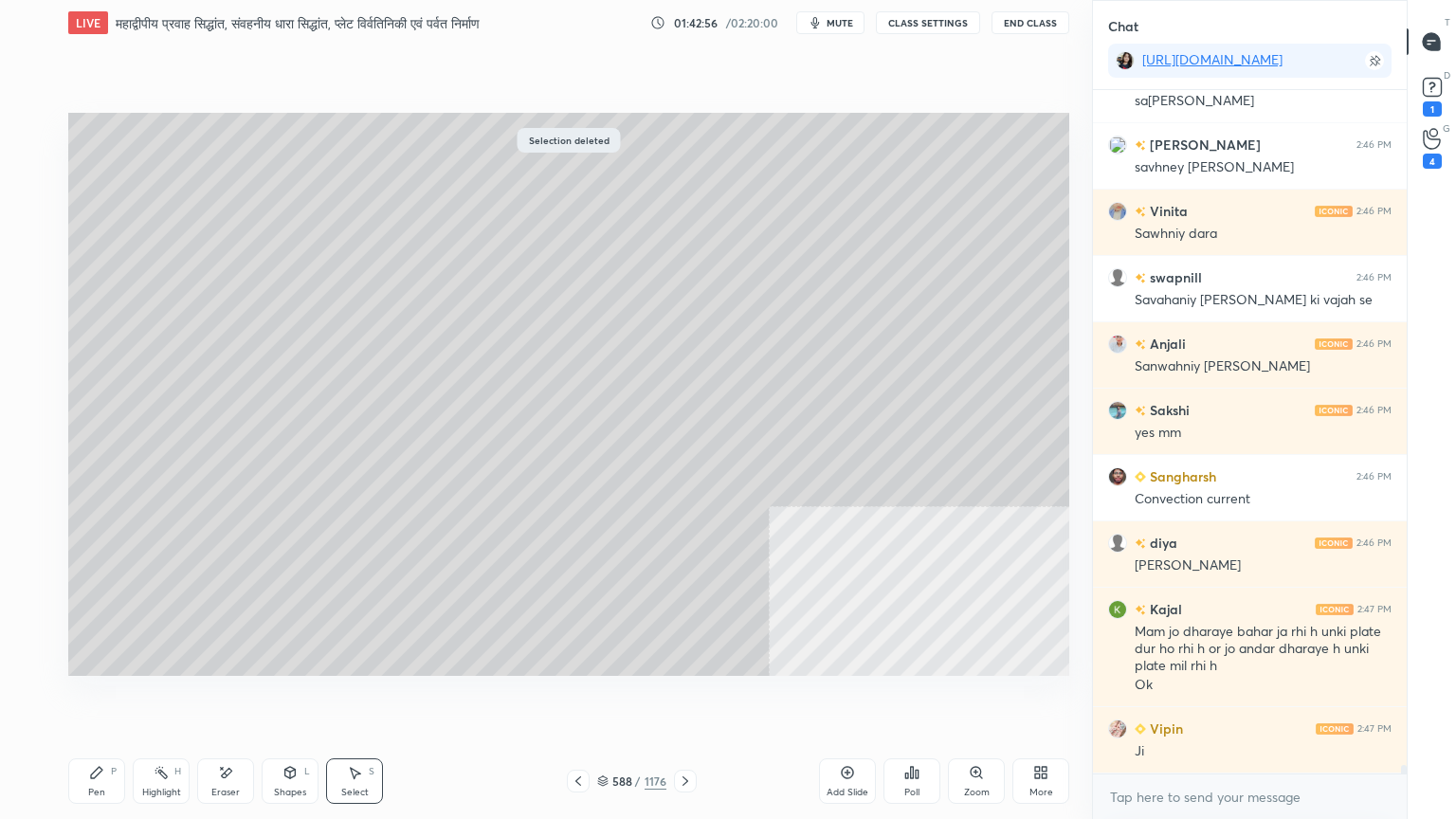 click 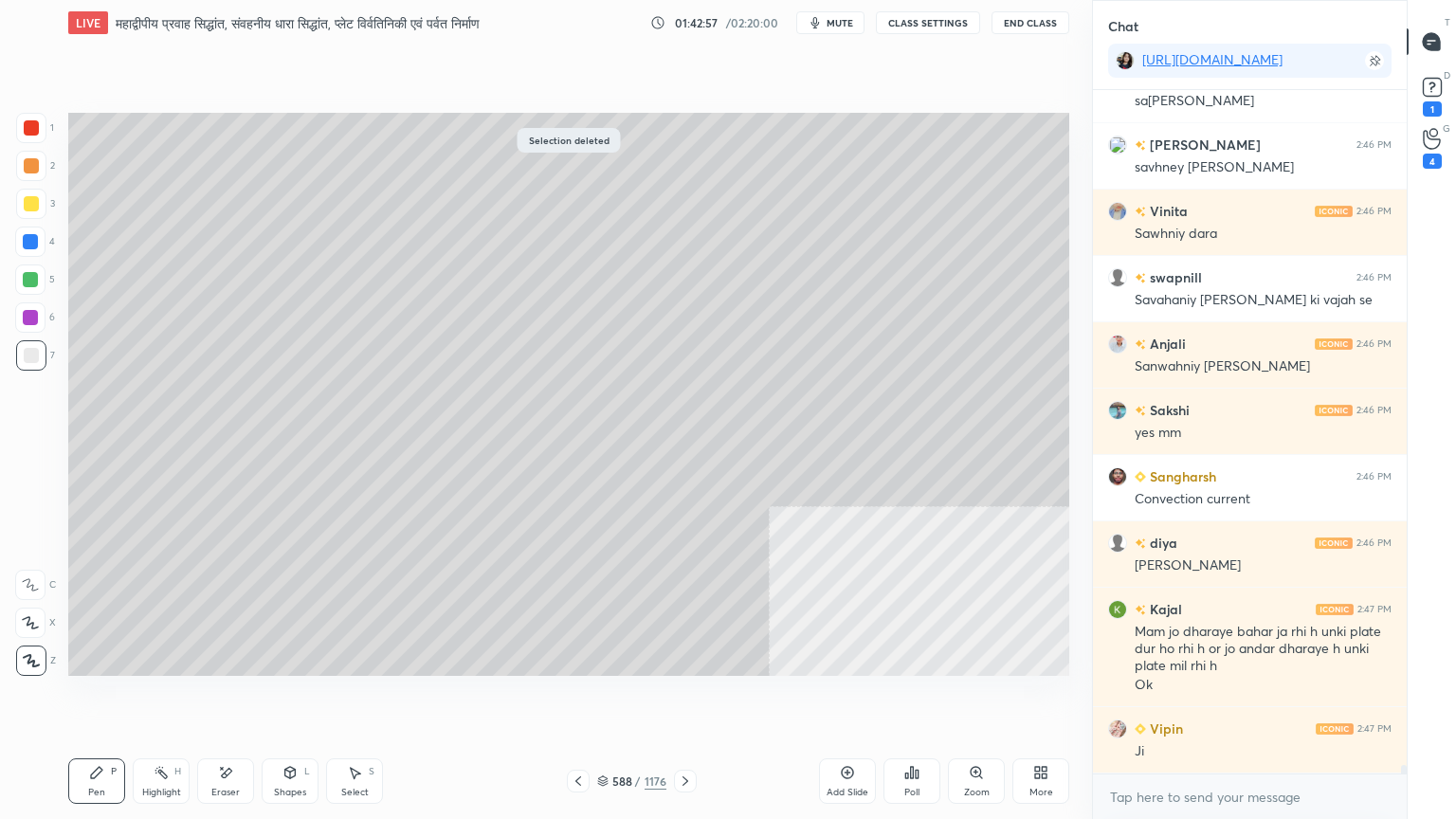 click at bounding box center [30, 242] 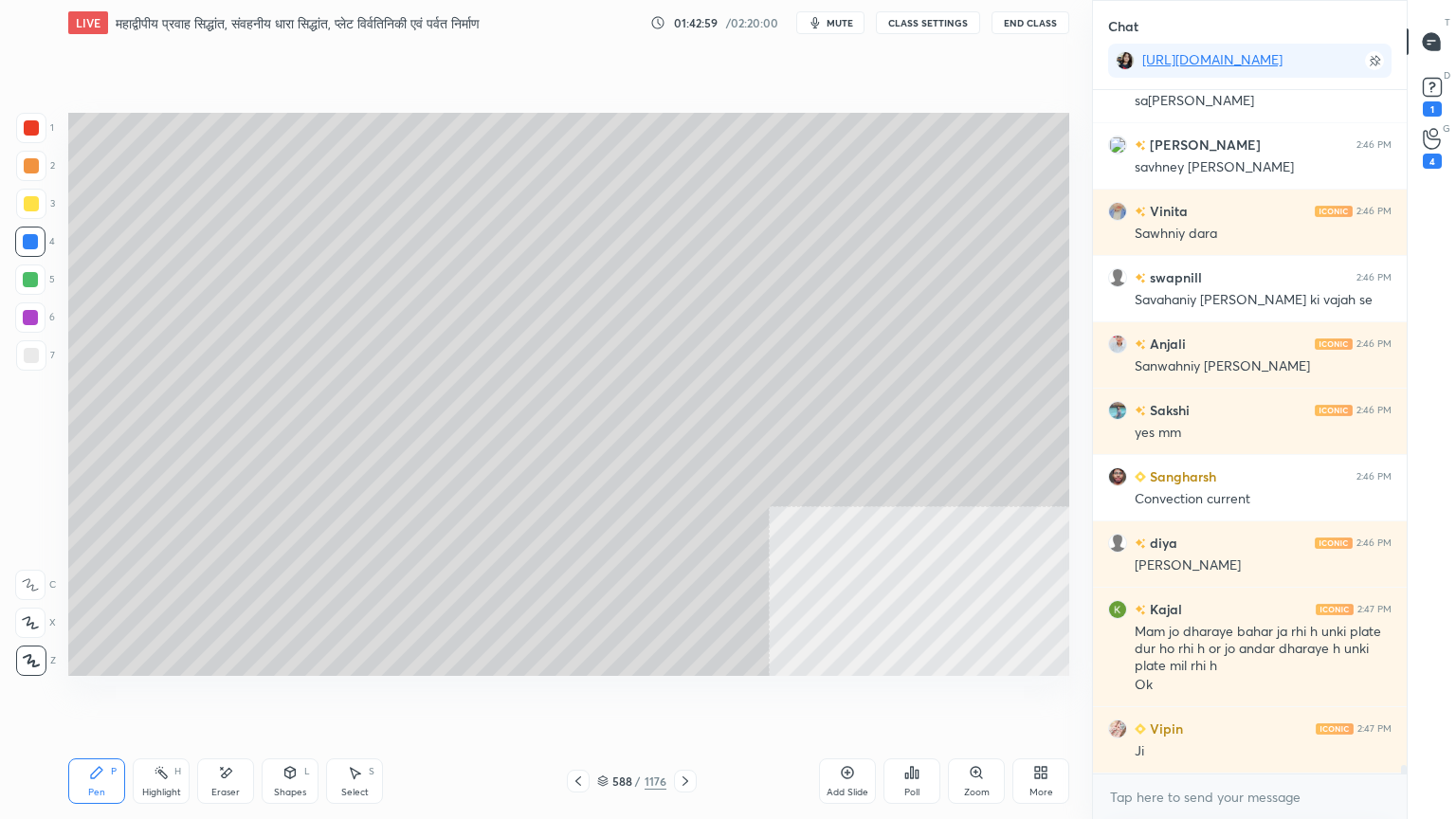 click at bounding box center [30, 242] 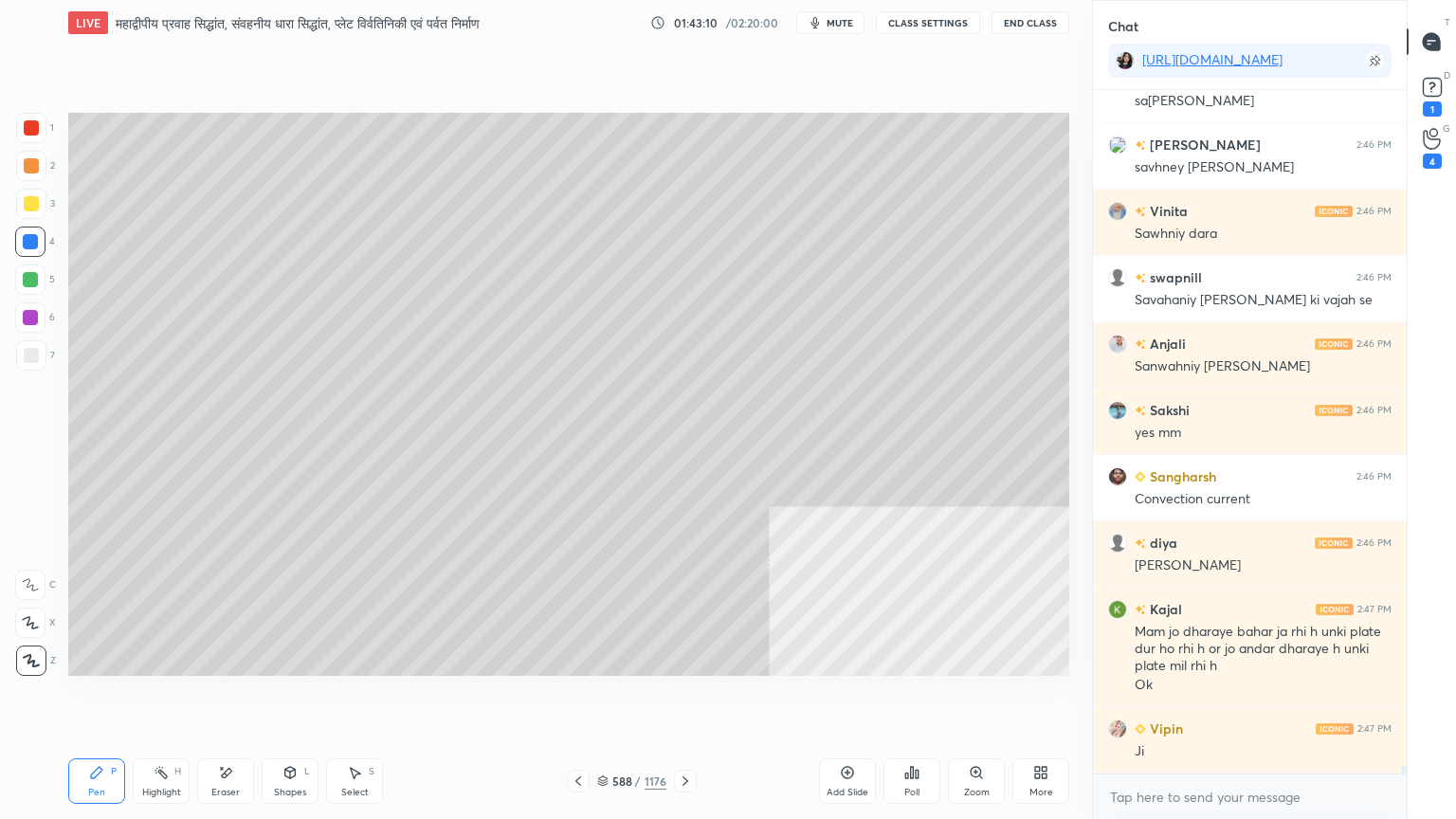 click at bounding box center [31, 355] 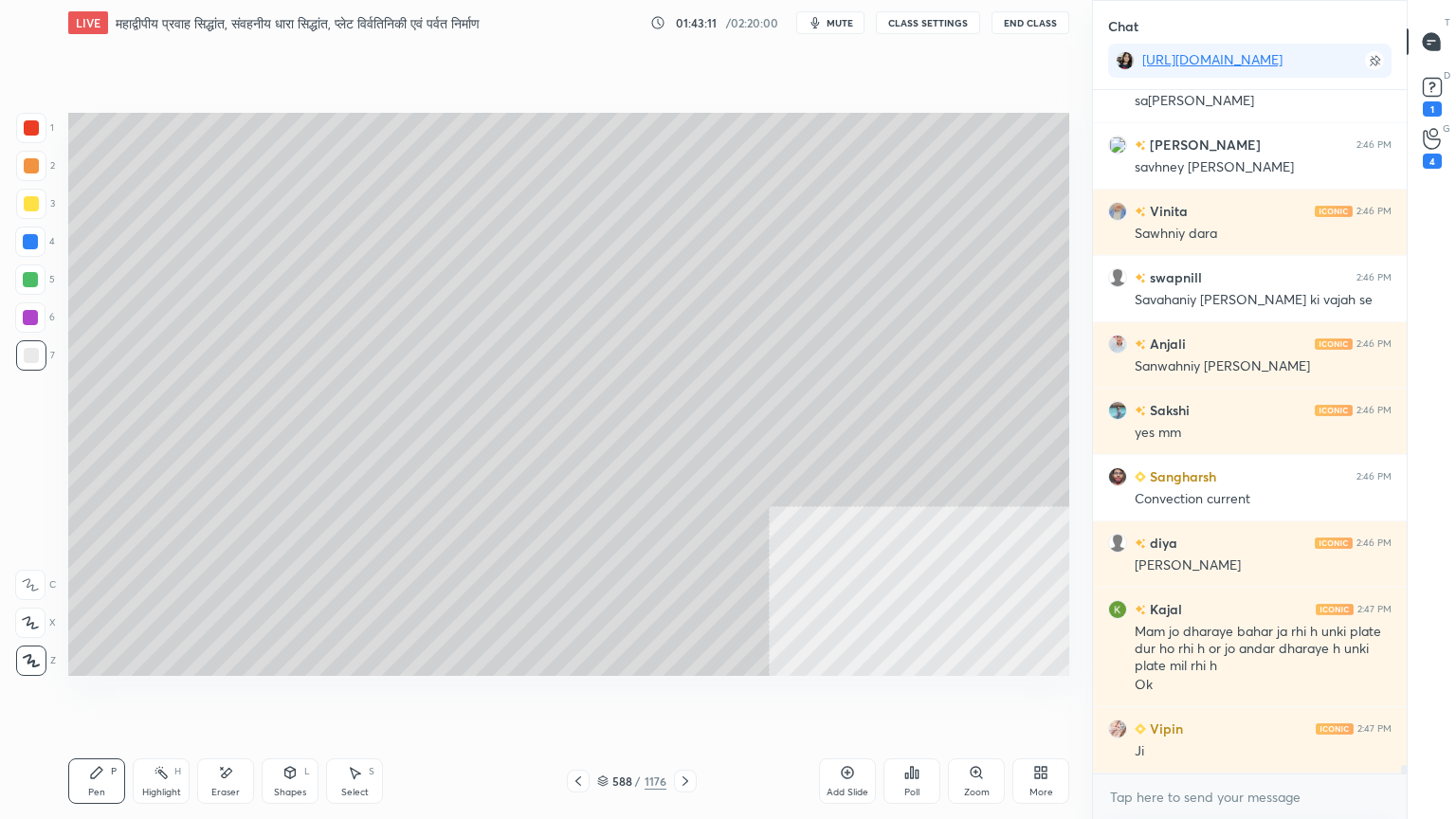 drag, startPoint x: 30, startPoint y: 359, endPoint x: 64, endPoint y: 345, distance: 37 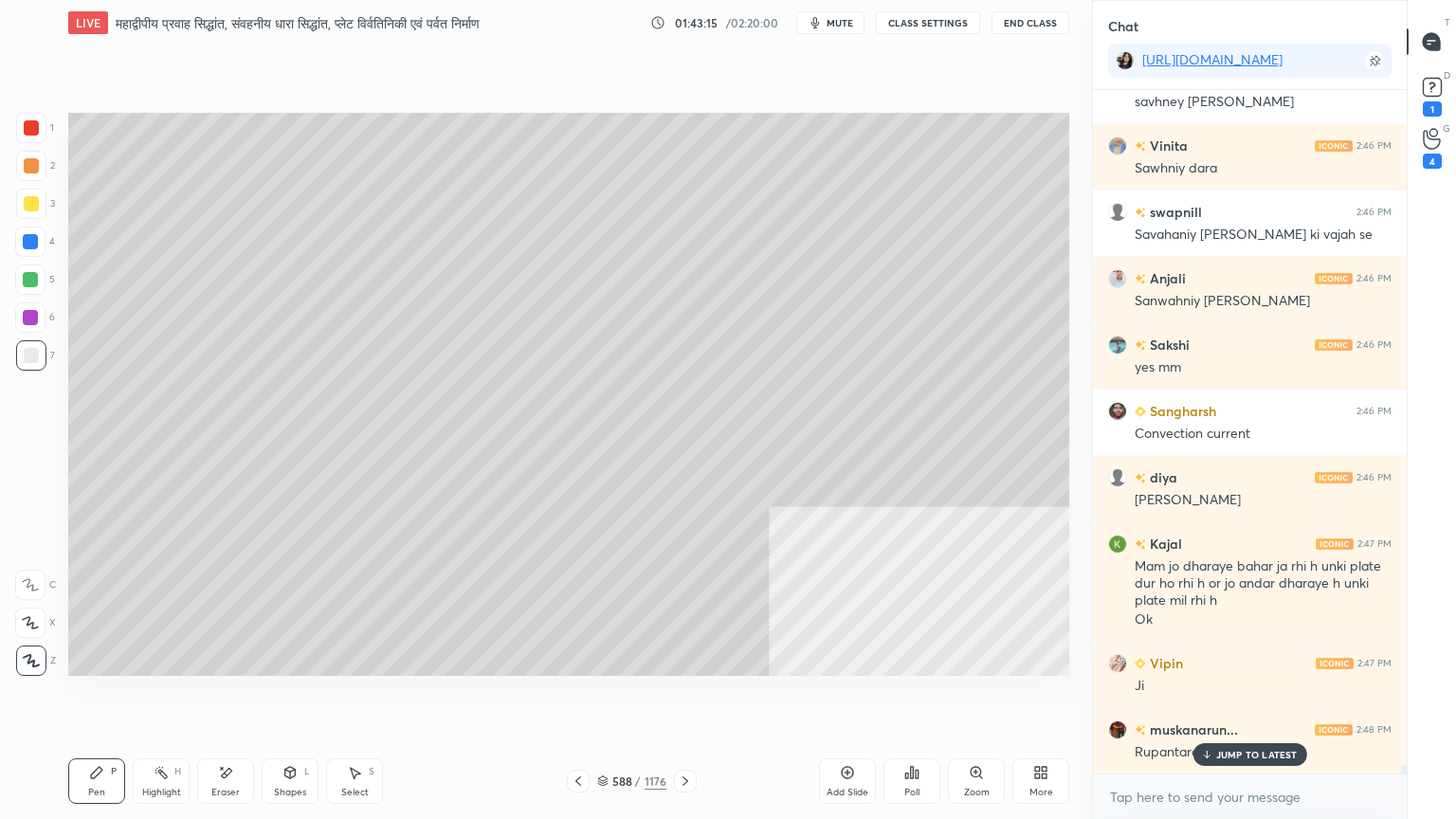 scroll, scrollTop: 55691, scrollLeft: 0, axis: vertical 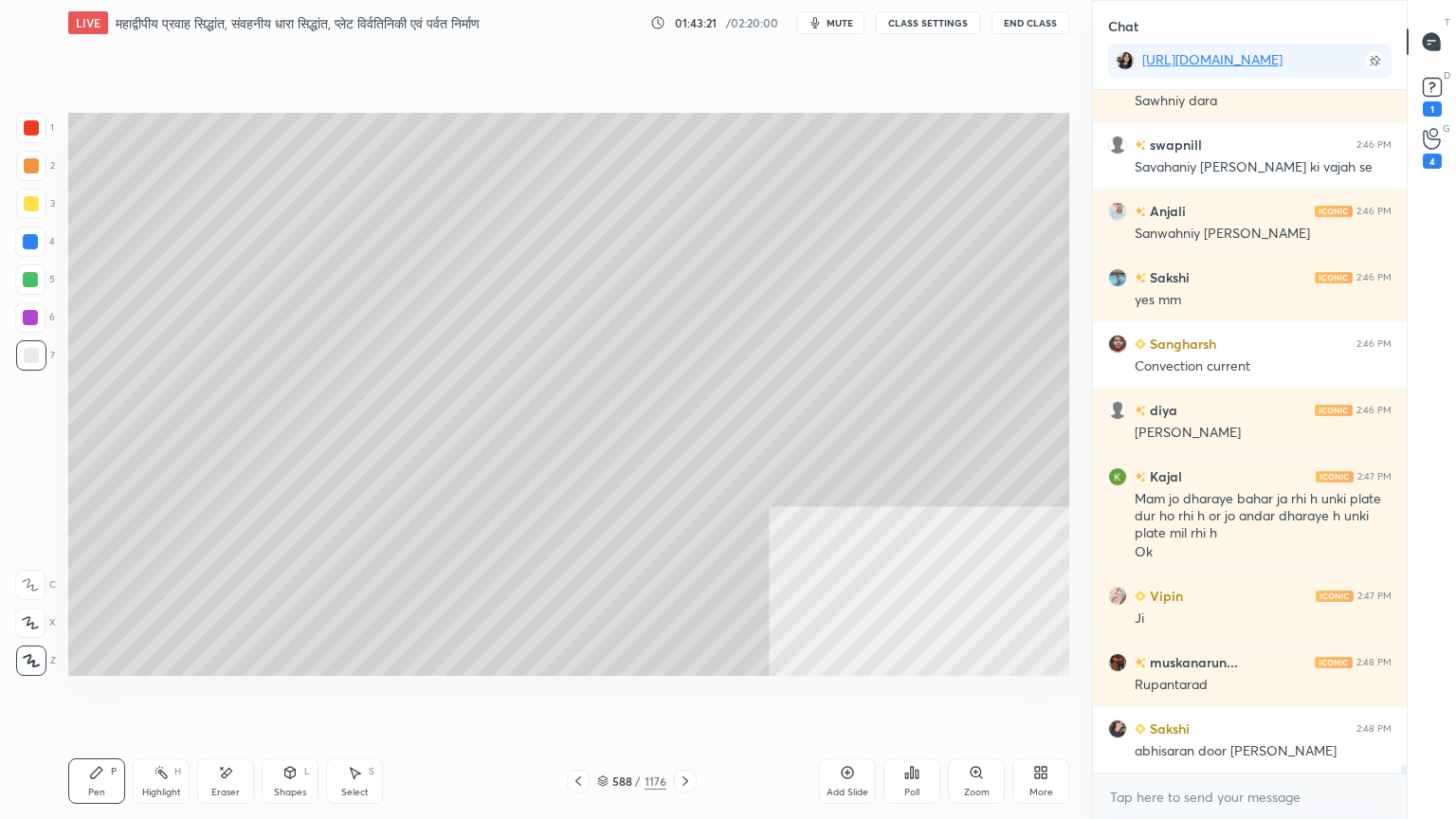 click at bounding box center [30, 242] 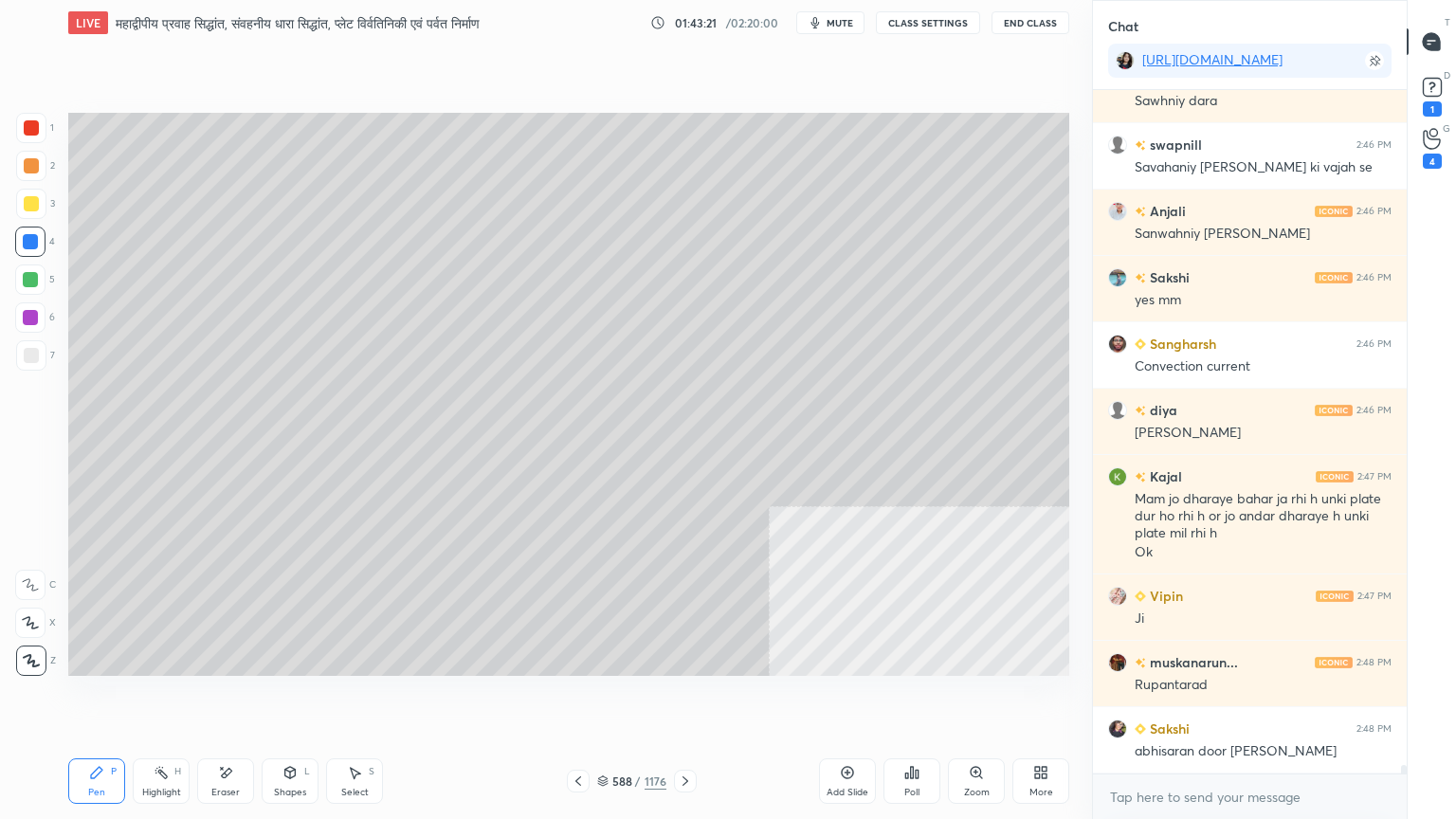 click at bounding box center (30, 242) 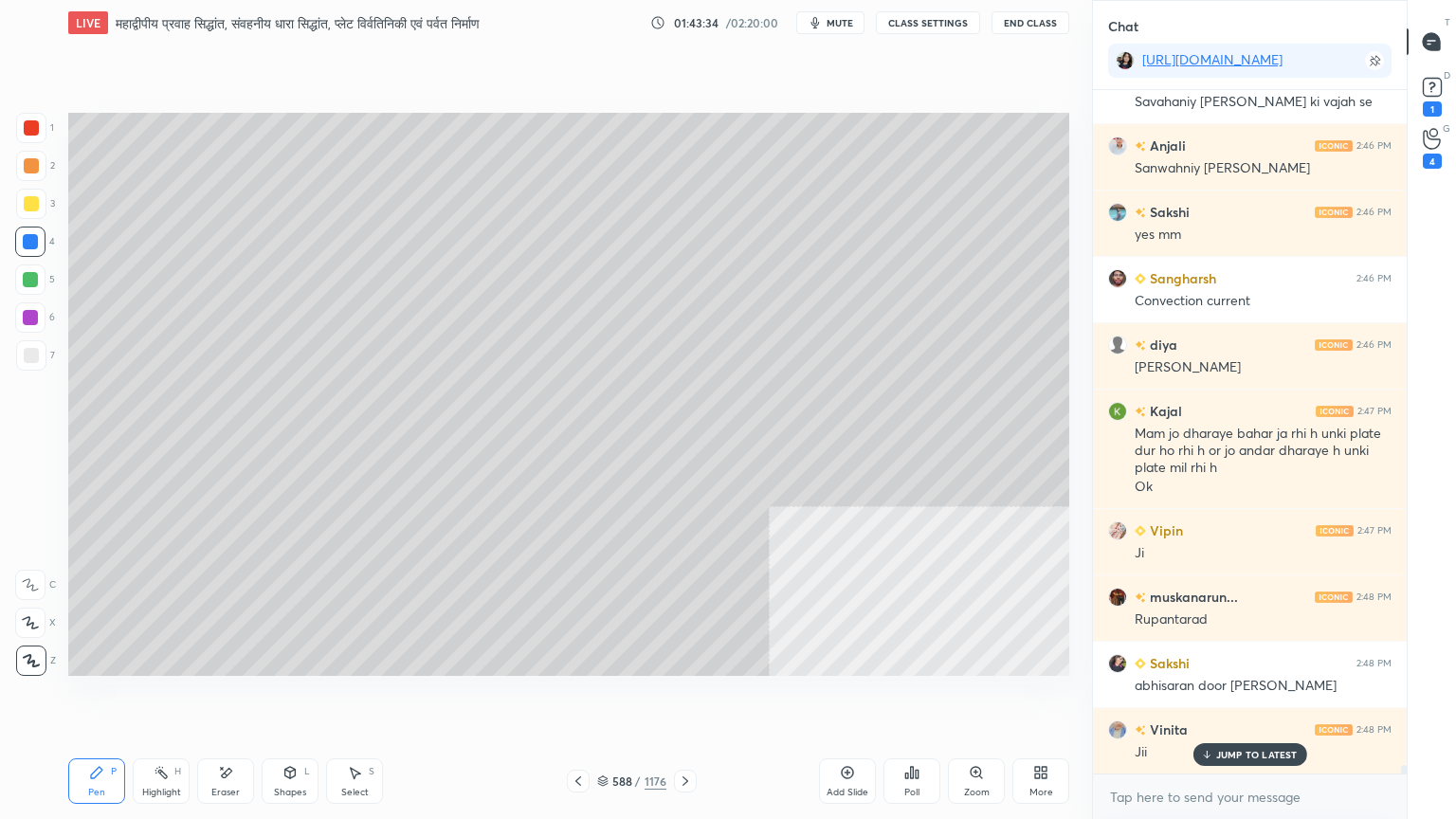 scroll, scrollTop: 55802, scrollLeft: 0, axis: vertical 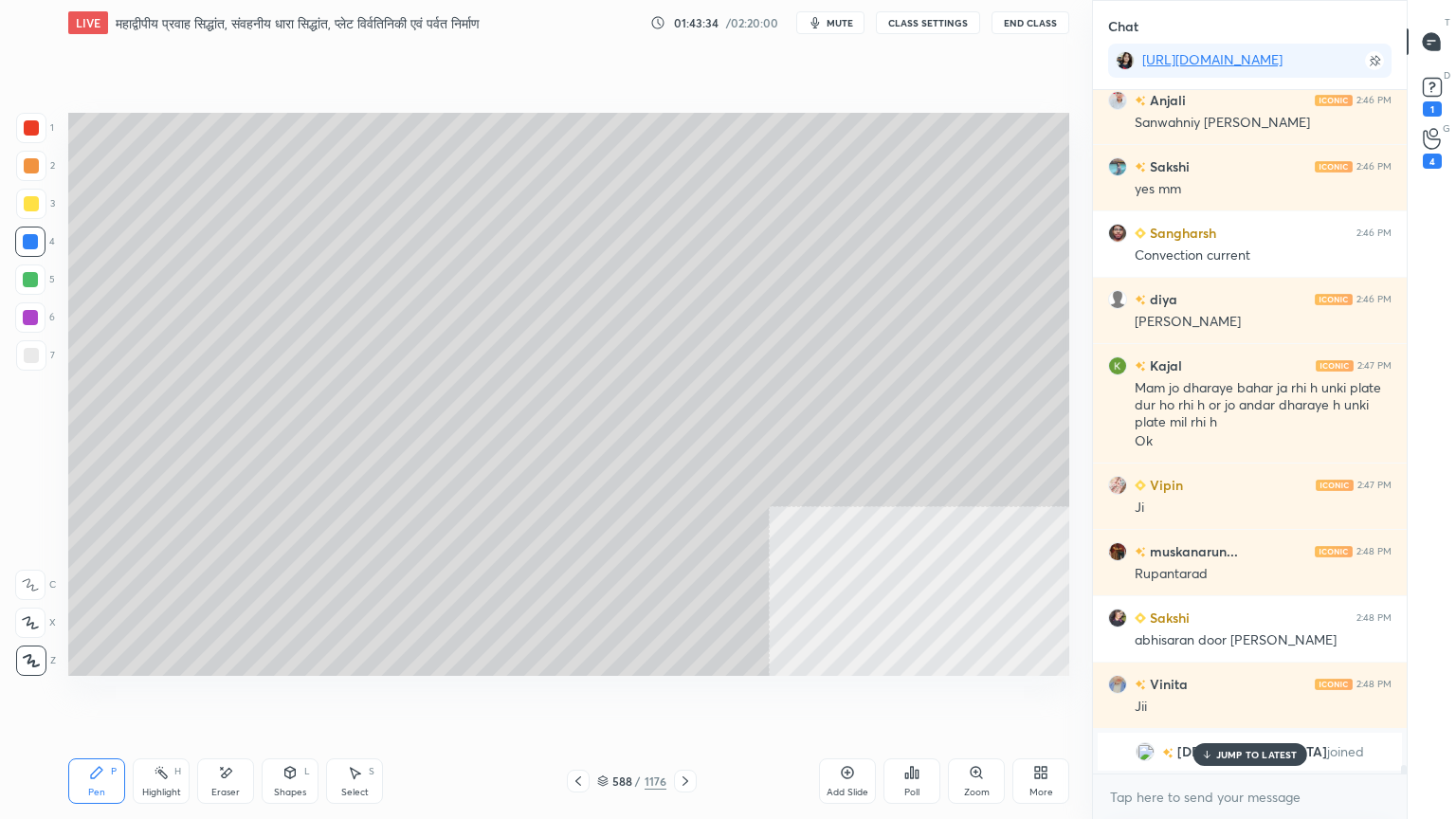 click at bounding box center [31, 128] 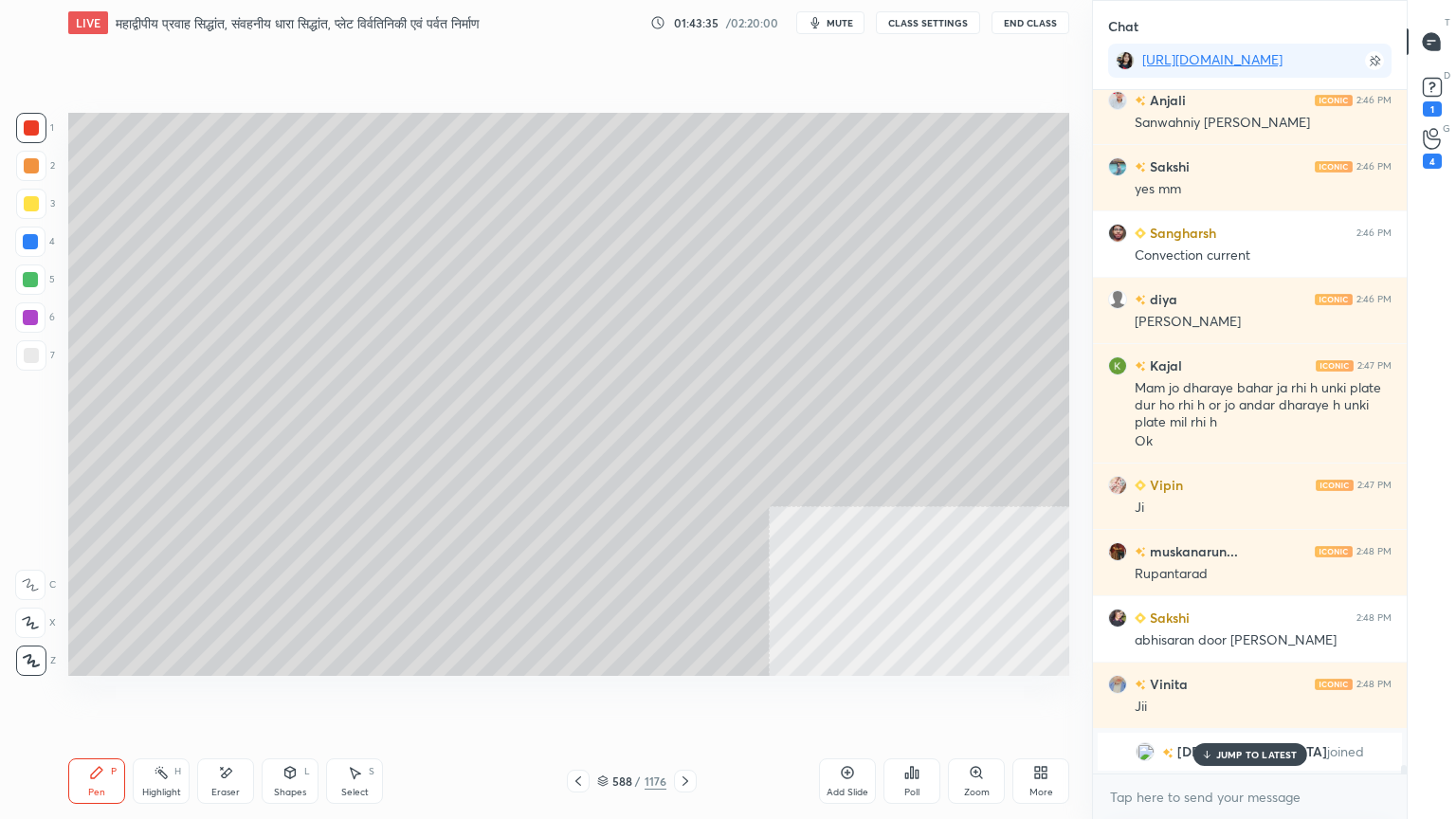 click on "JUMP TO LATEST" at bounding box center [1257, 755] 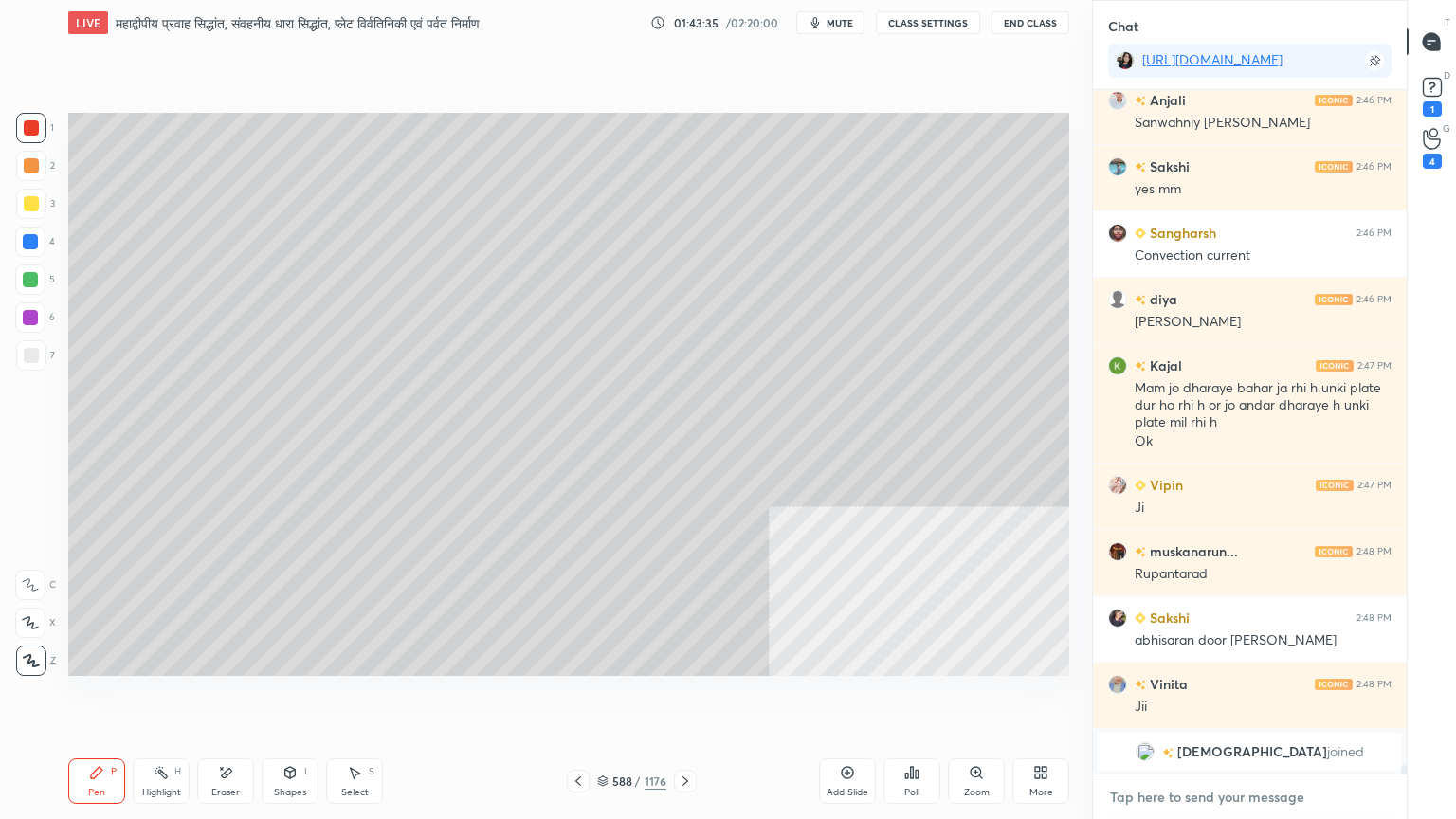 click at bounding box center (1249, 797) 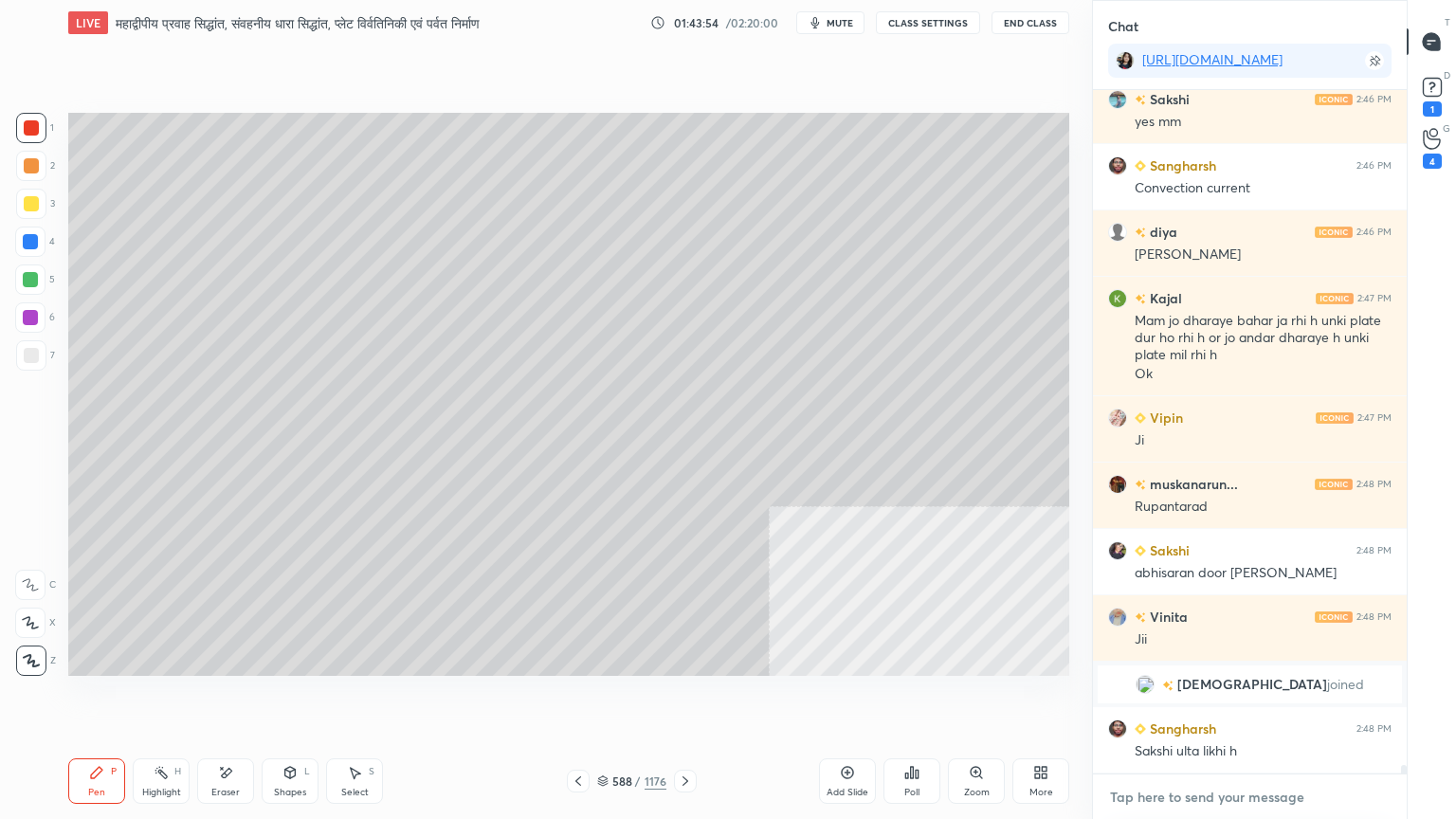 scroll, scrollTop: 55935, scrollLeft: 0, axis: vertical 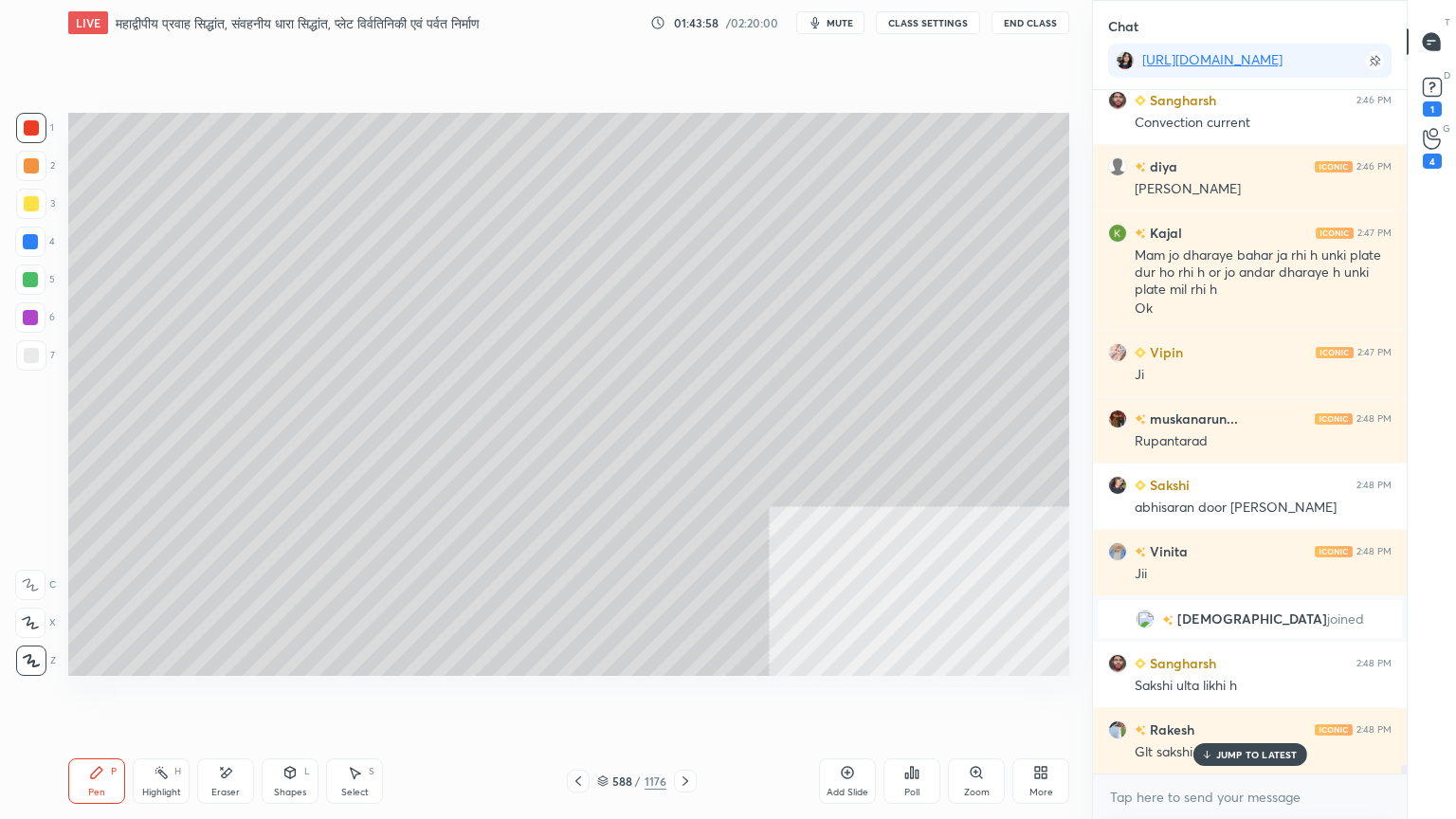 click at bounding box center [31, 355] 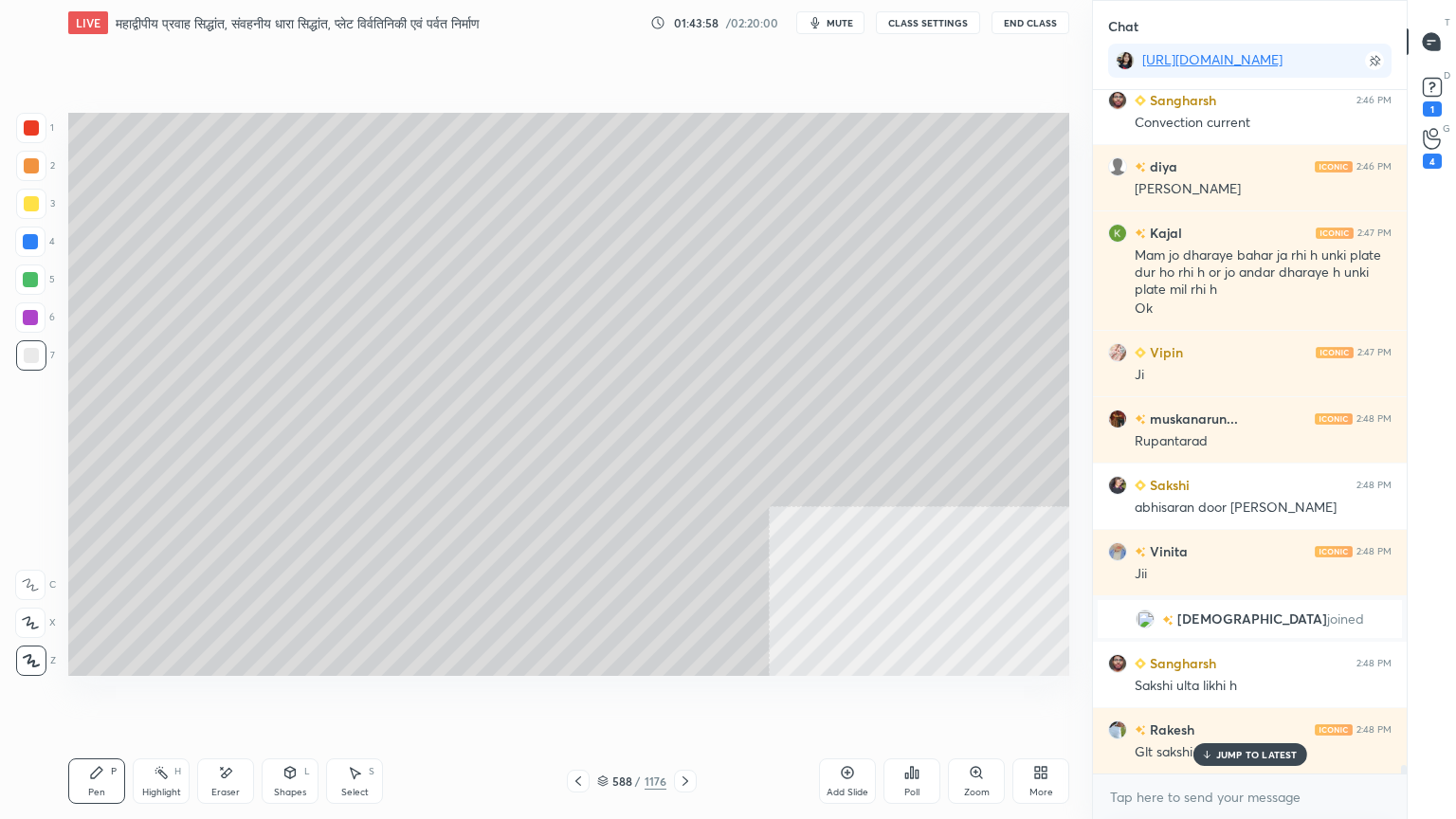 click at bounding box center (31, 355) 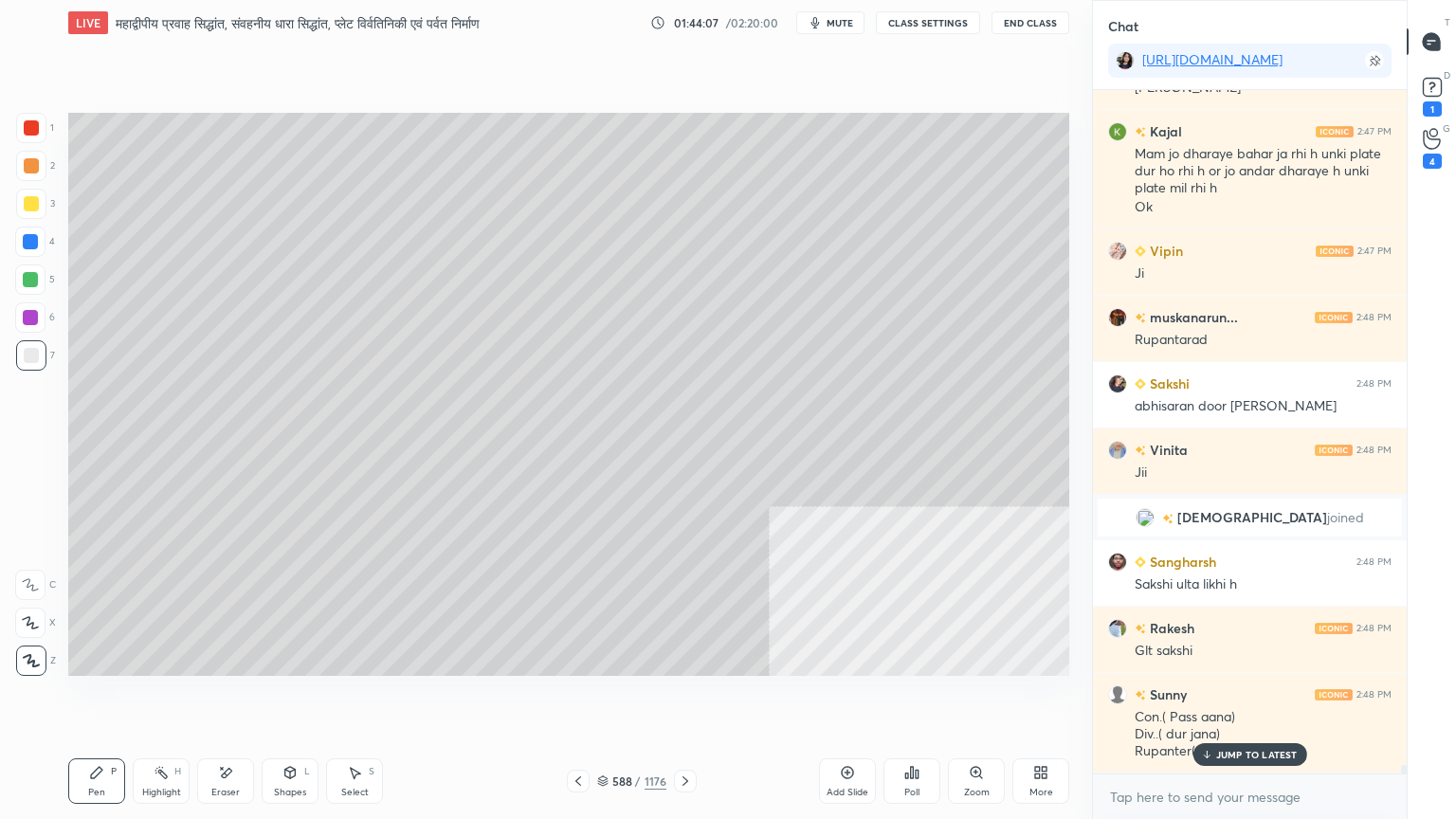 scroll, scrollTop: 56234, scrollLeft: 0, axis: vertical 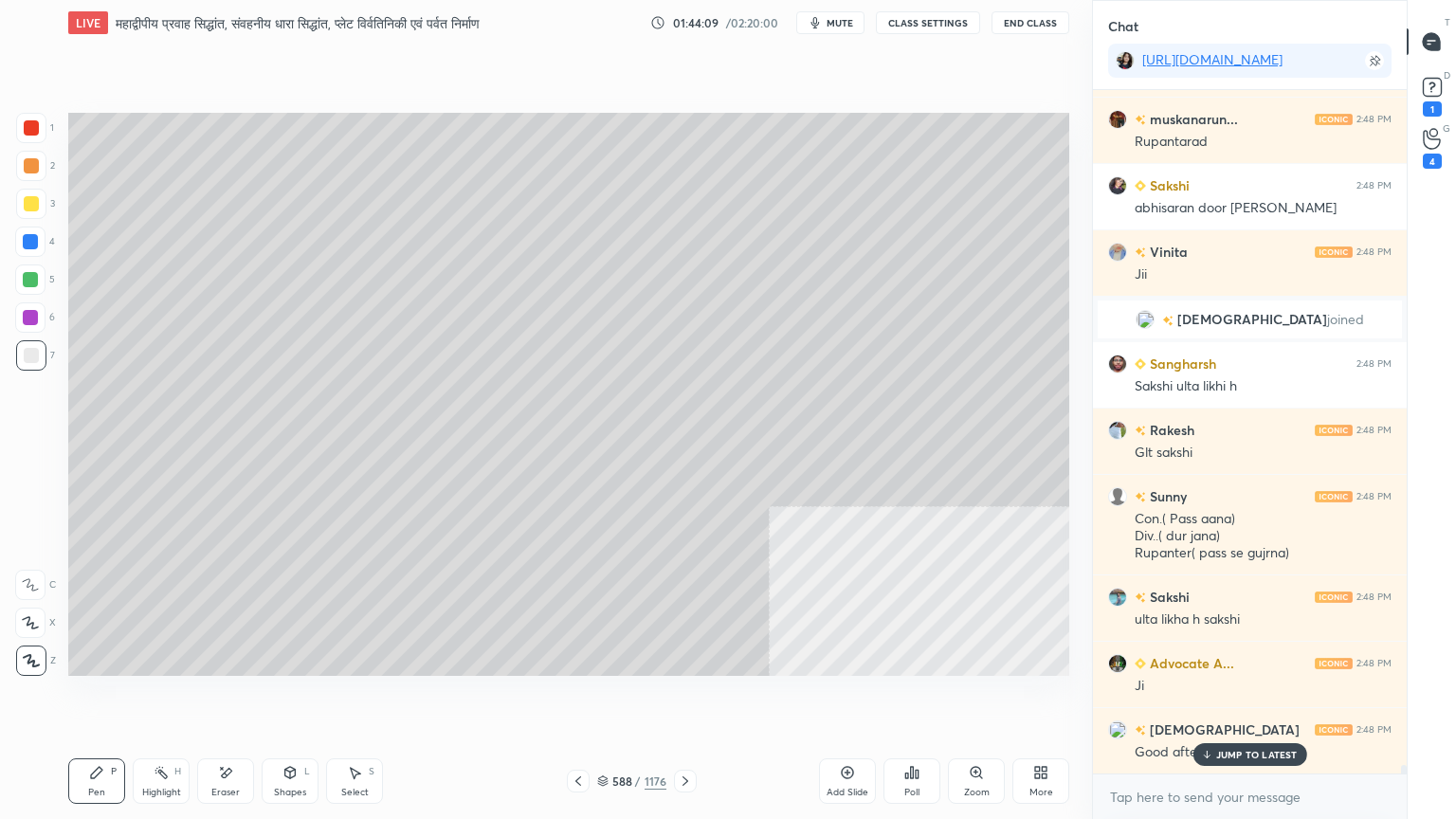 click on "Select" at bounding box center (355, 792) 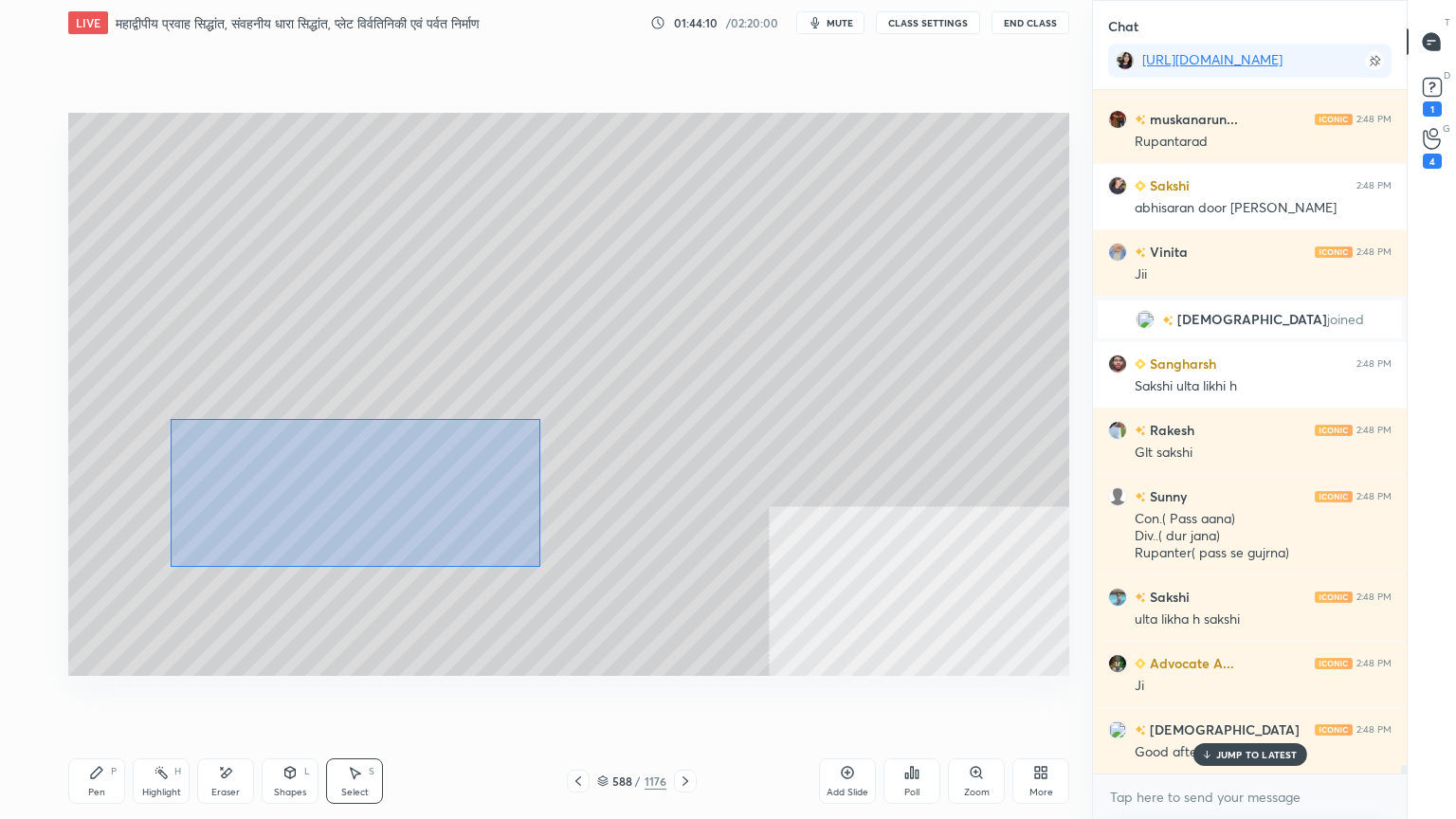 drag, startPoint x: 171, startPoint y: 418, endPoint x: 312, endPoint y: 497, distance: 161.623 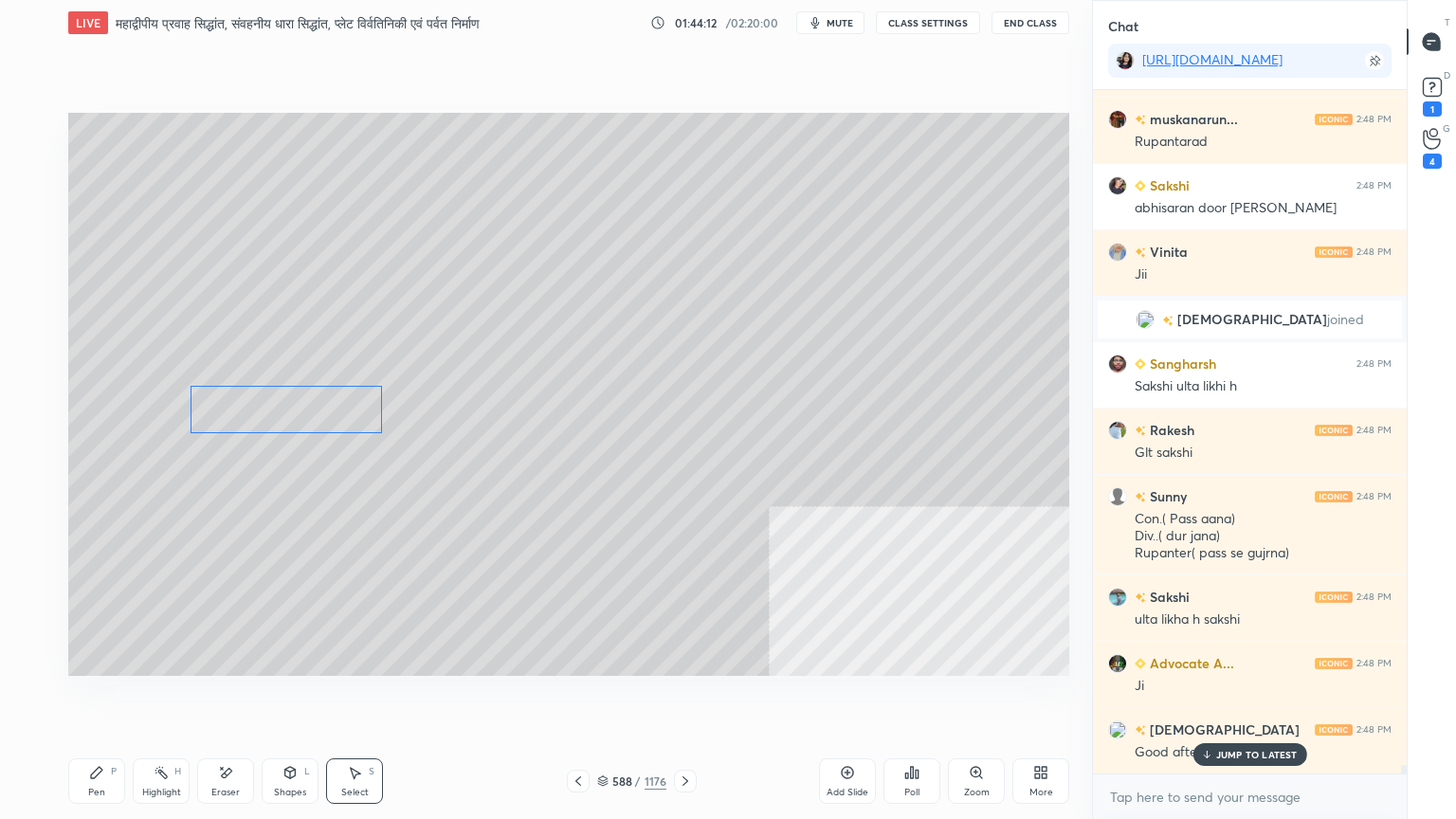 drag, startPoint x: 309, startPoint y: 475, endPoint x: 288, endPoint y: 356, distance: 120.838736 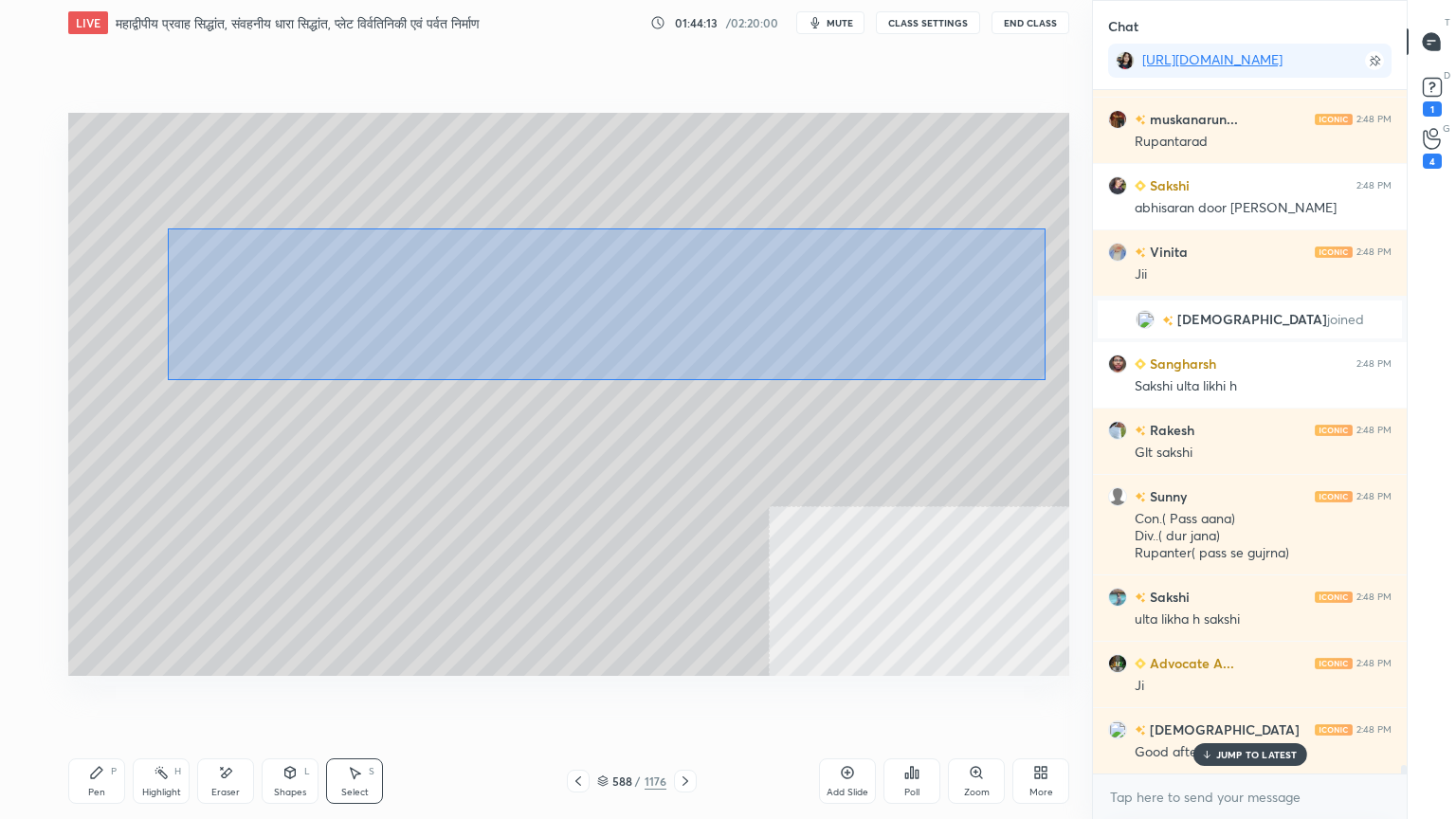drag, startPoint x: 168, startPoint y: 229, endPoint x: 961, endPoint y: 347, distance: 801.7313 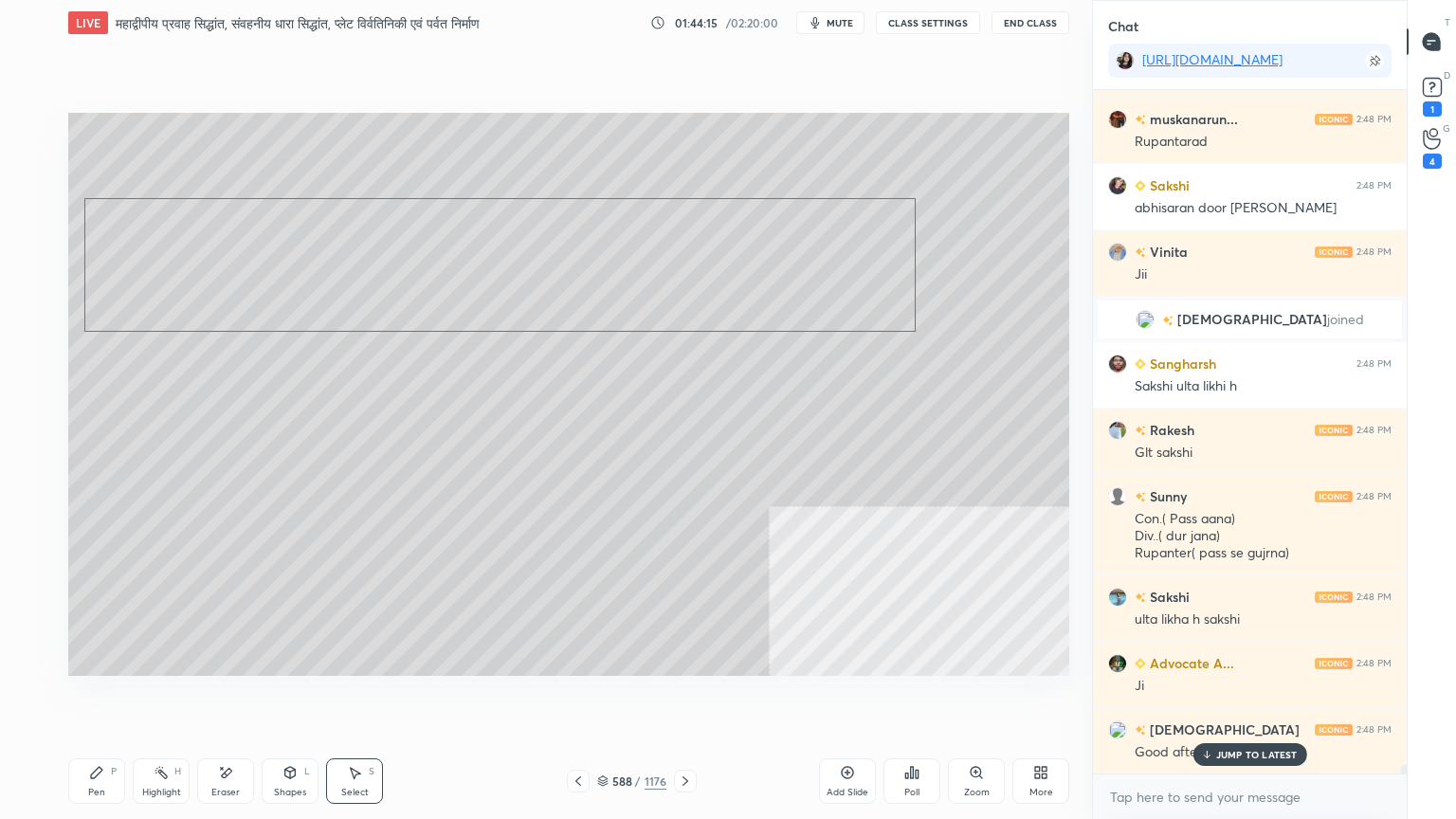 drag, startPoint x: 948, startPoint y: 335, endPoint x: 840, endPoint y: 294, distance: 115.52056 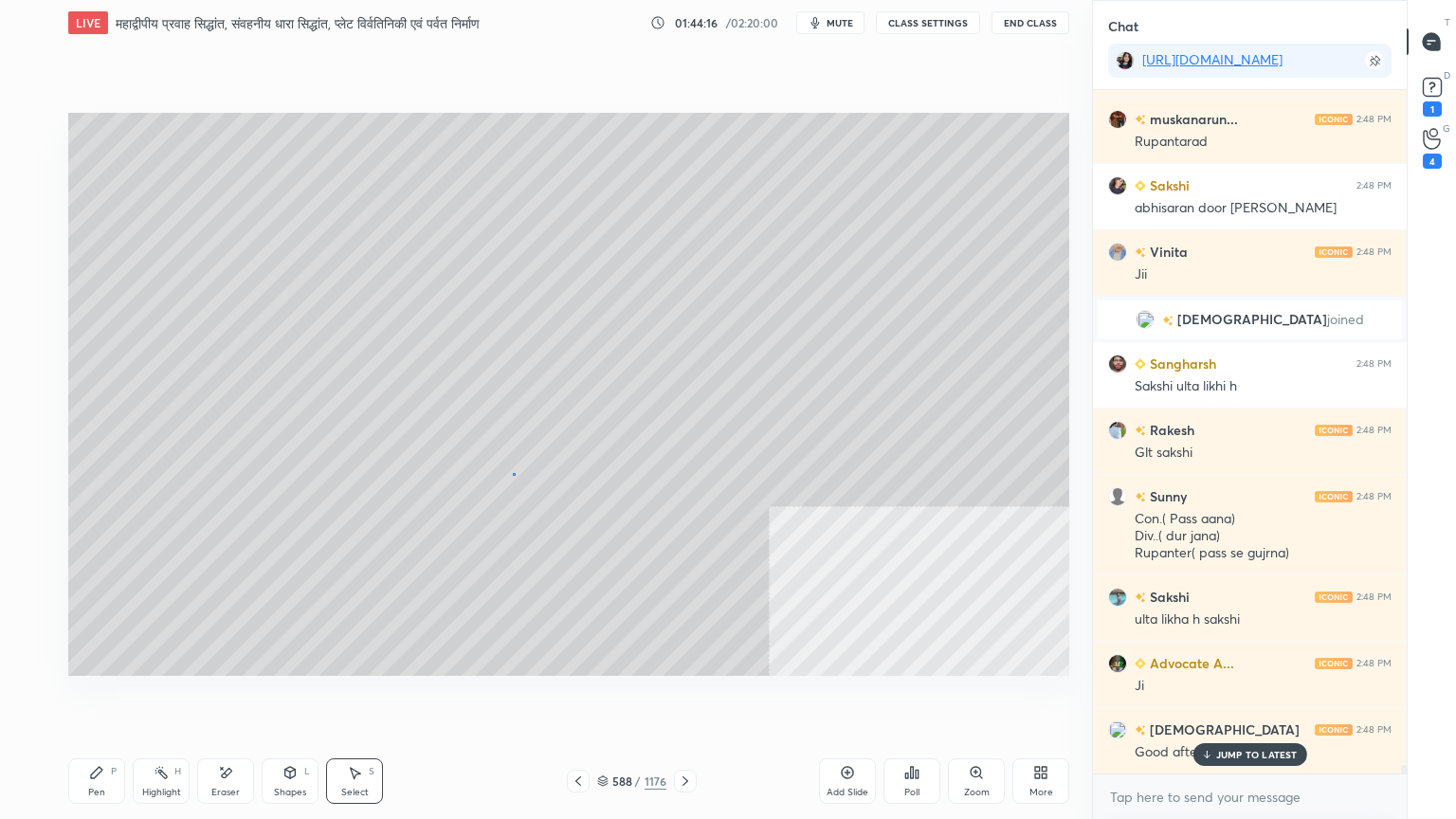 click on "0 ° Undo Copy Duplicate Duplicate to new slide Delete" at bounding box center [569, 394] 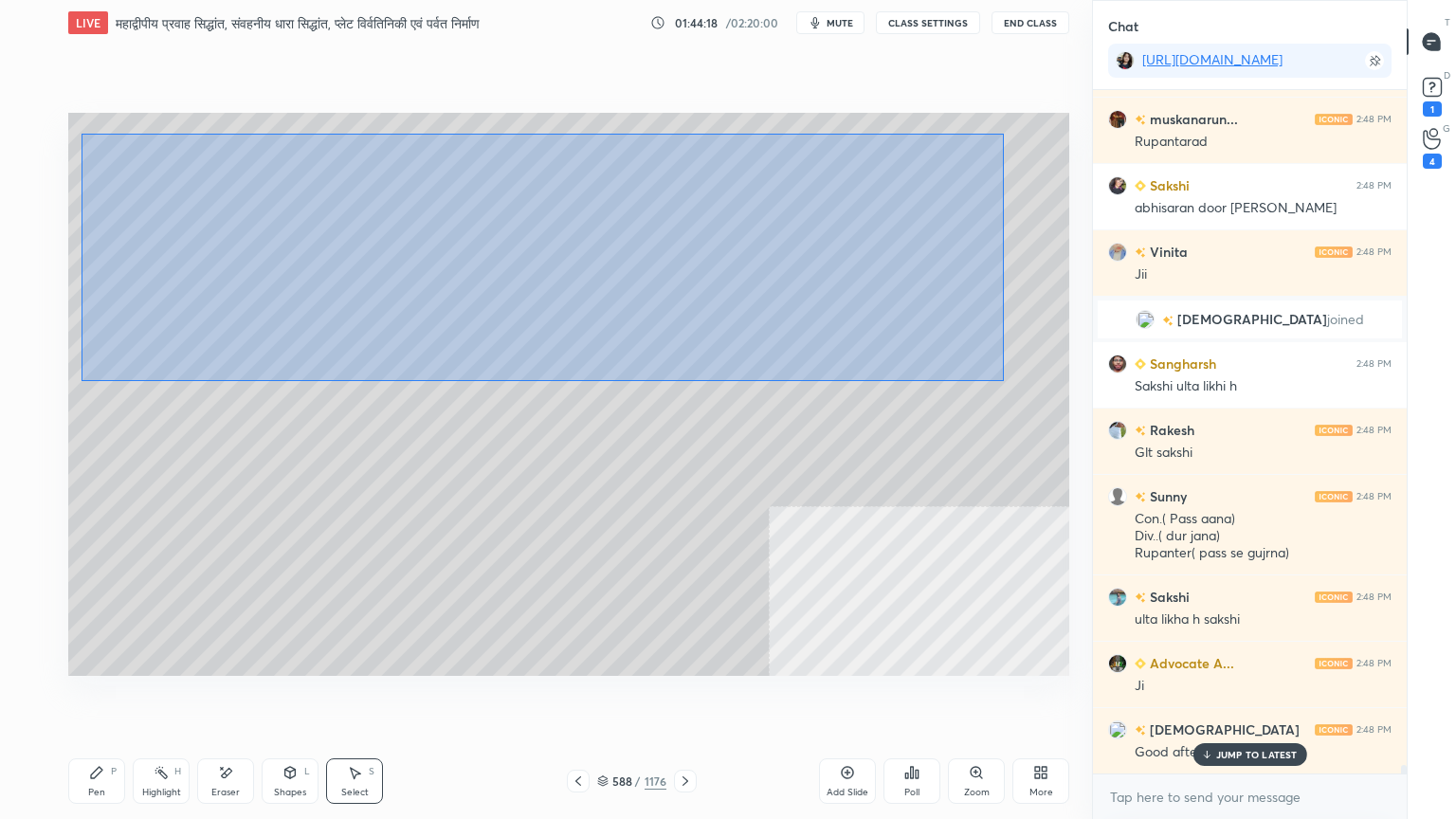 drag, startPoint x: 91, startPoint y: 136, endPoint x: 881, endPoint y: 379, distance: 826.52828 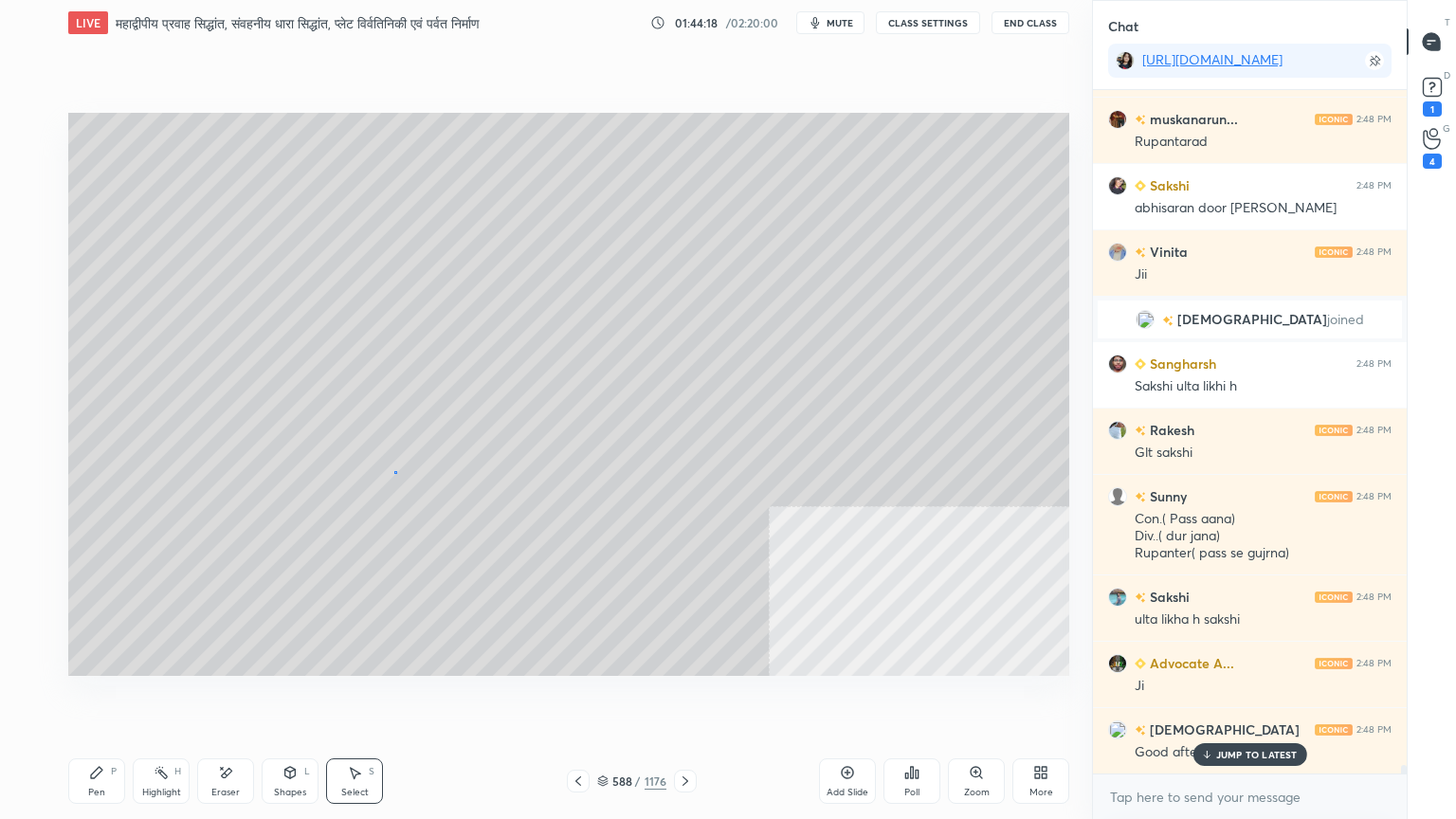 drag, startPoint x: 394, startPoint y: 472, endPoint x: 331, endPoint y: 426, distance: 78.00641 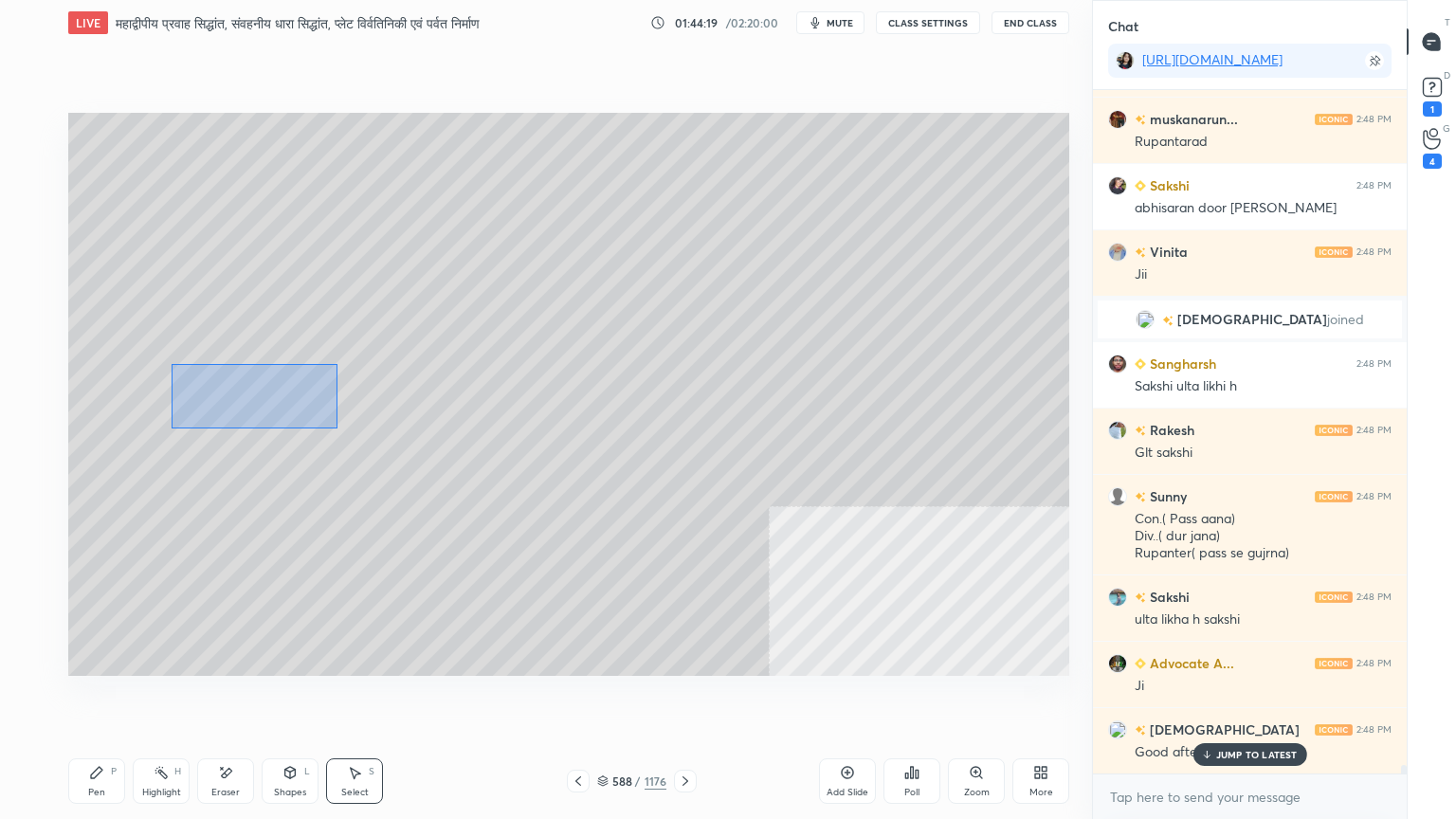 drag, startPoint x: 194, startPoint y: 376, endPoint x: 423, endPoint y: 443, distance: 238.60008 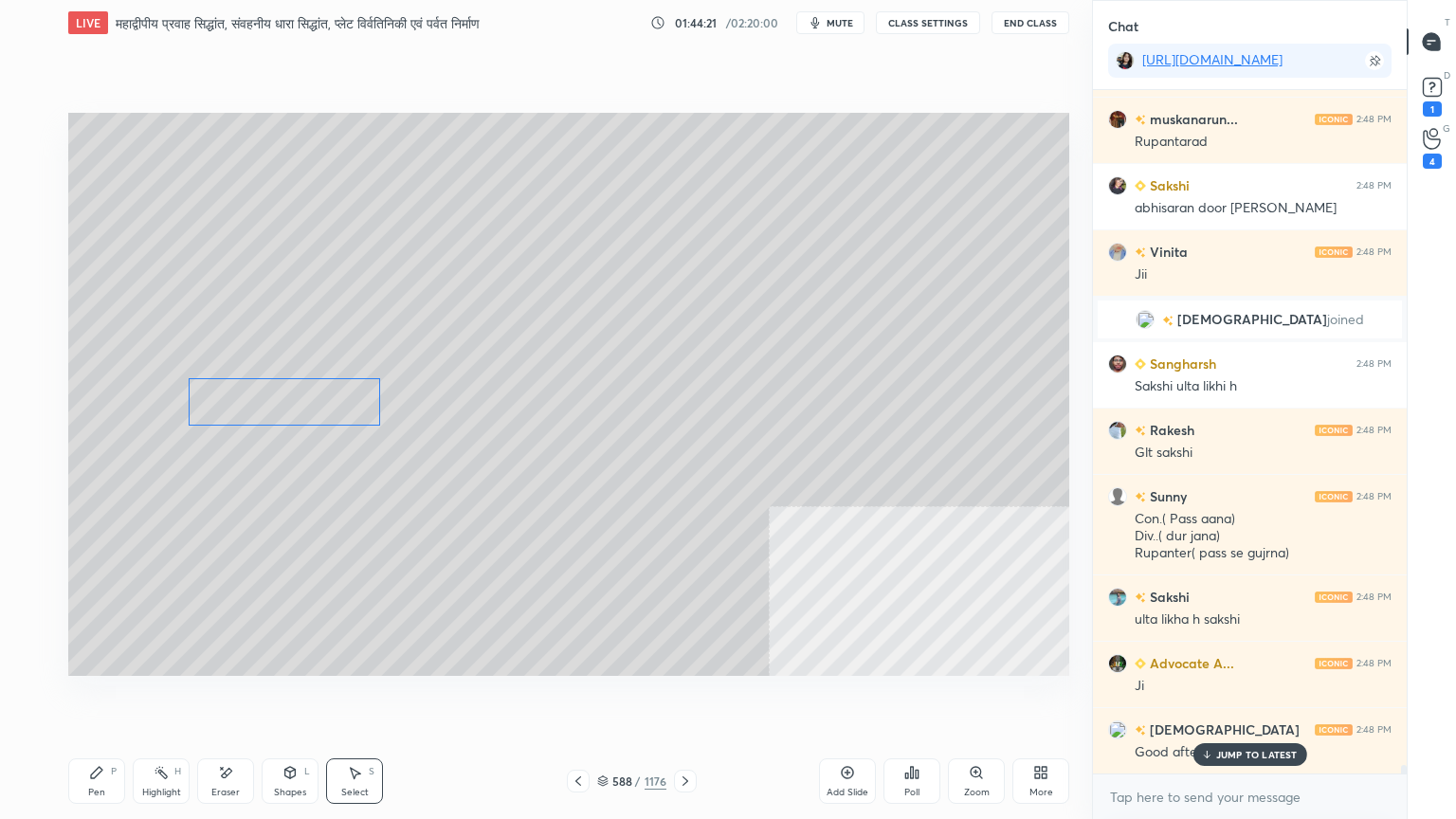 drag, startPoint x: 300, startPoint y: 408, endPoint x: 318, endPoint y: 419, distance: 21.095023 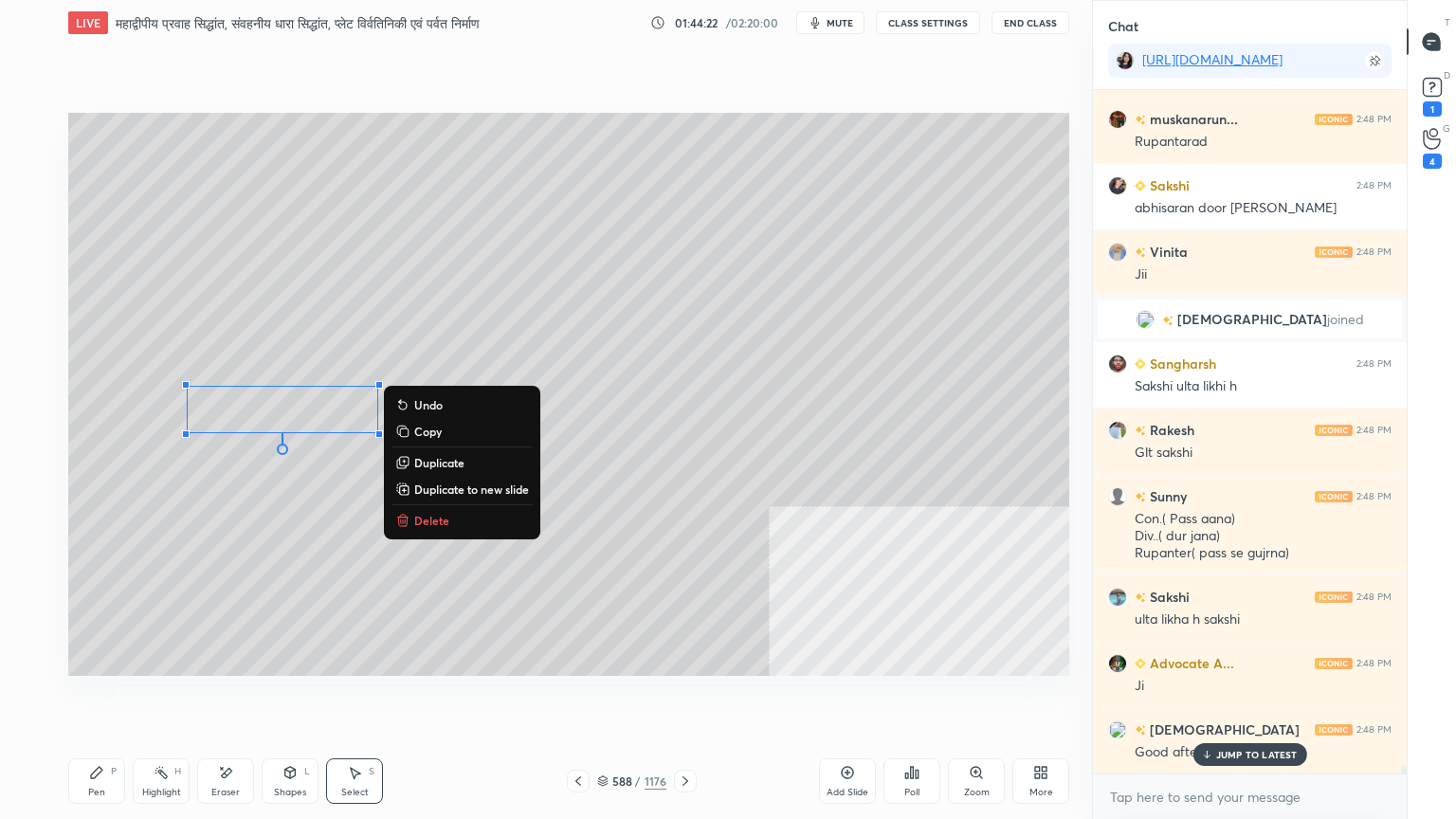 click 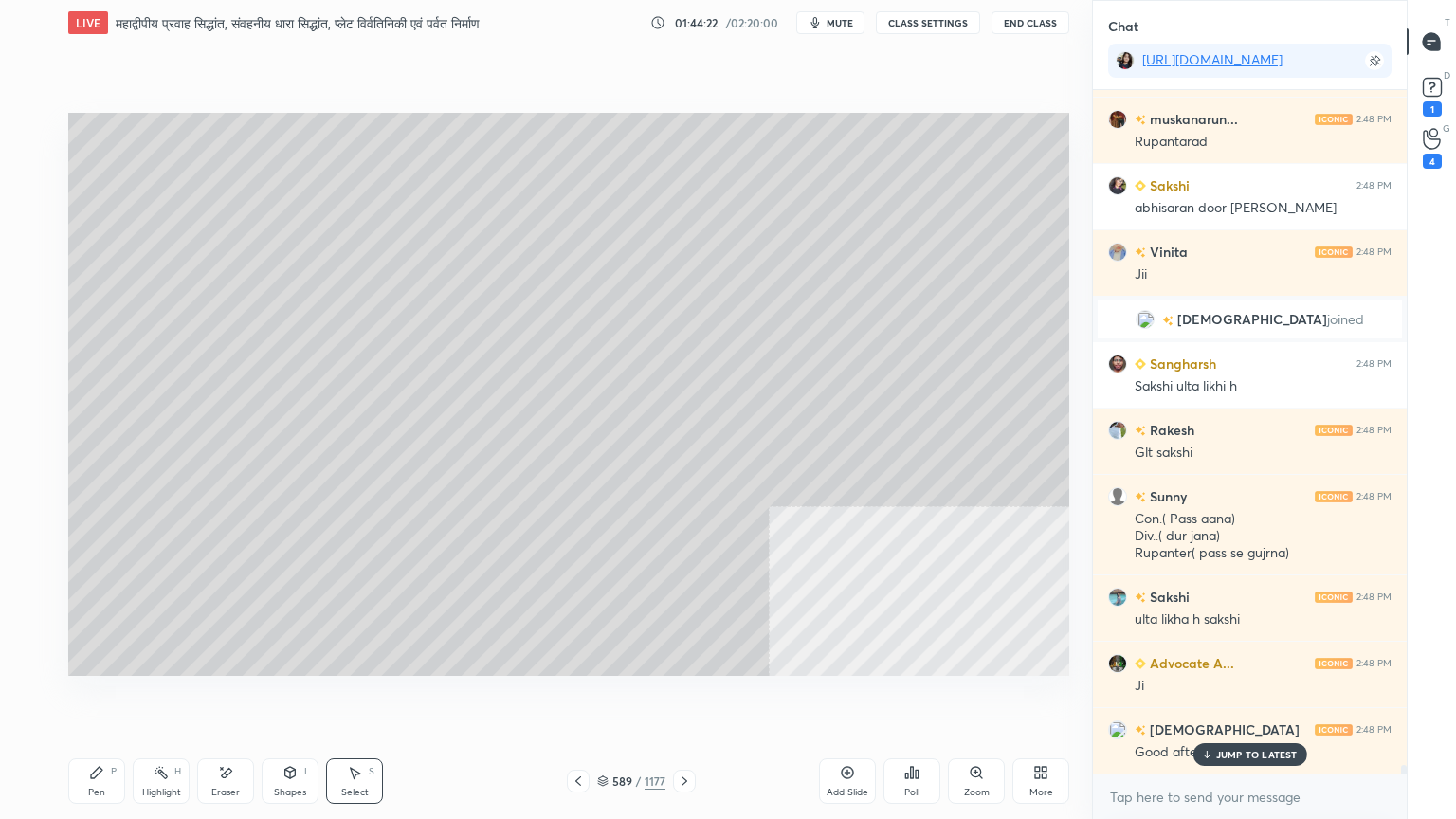 scroll, scrollTop: 56302, scrollLeft: 0, axis: vertical 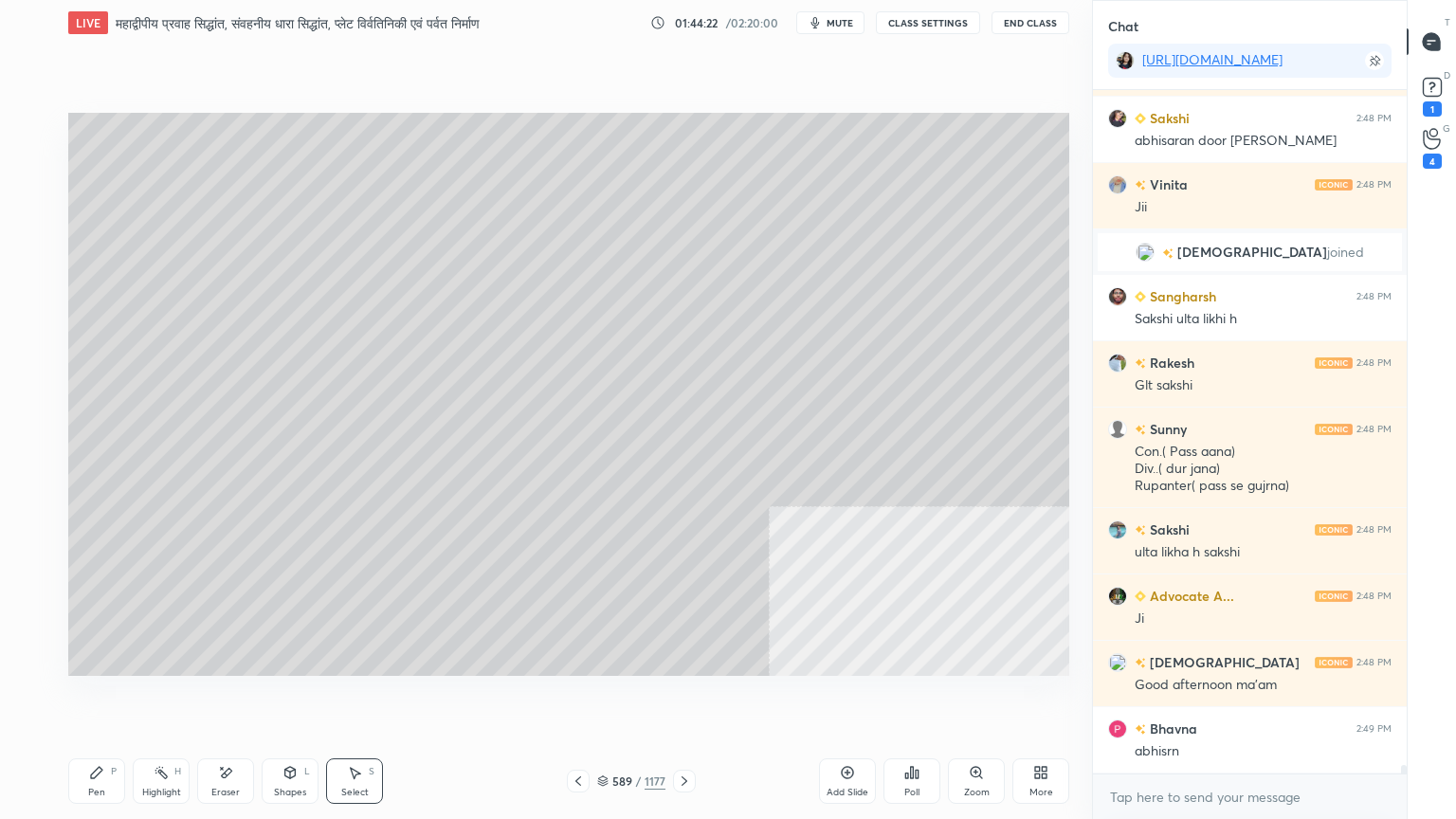 click on "Pen P" at bounding box center [97, 781] 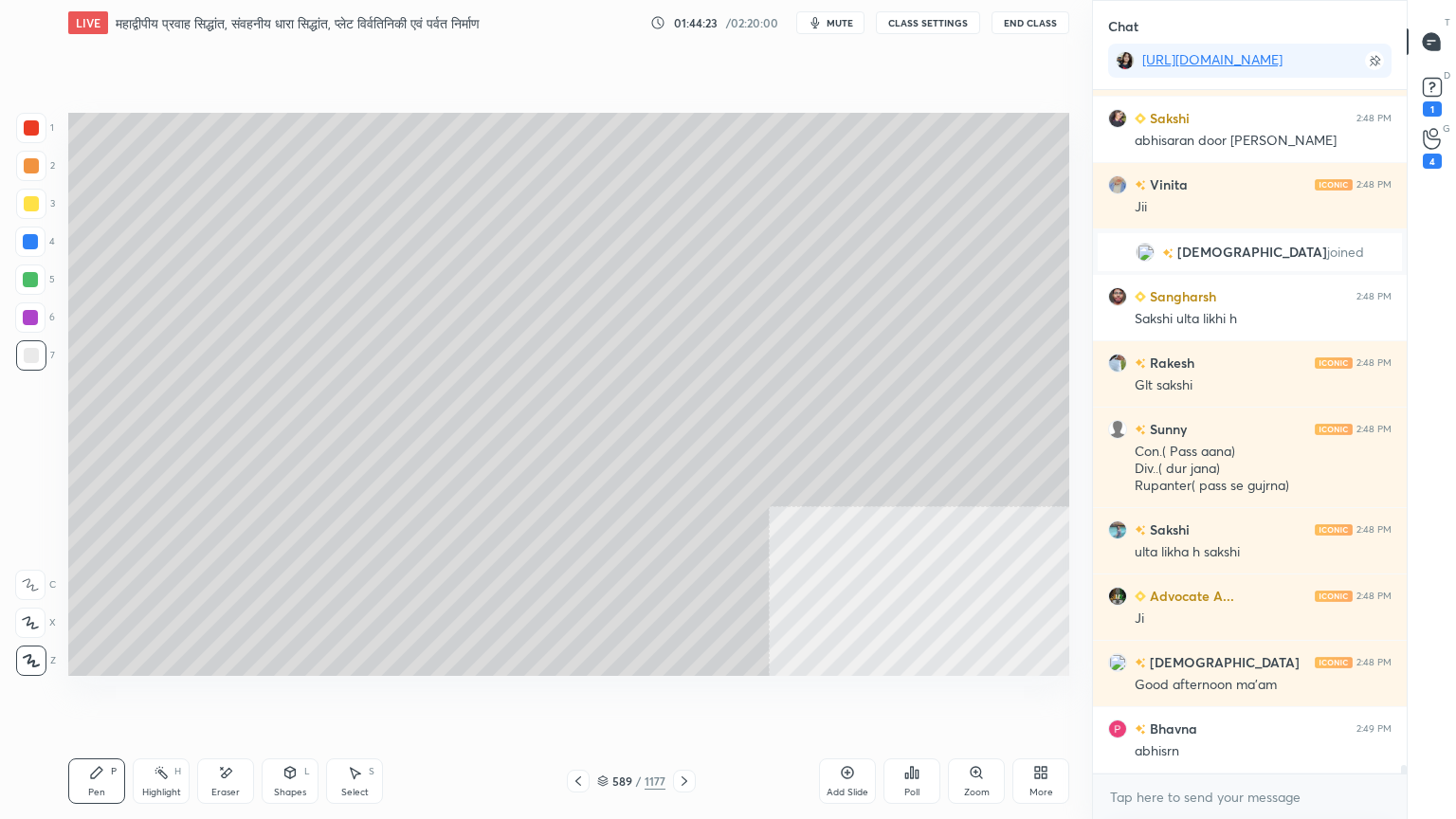 click at bounding box center [30, 242] 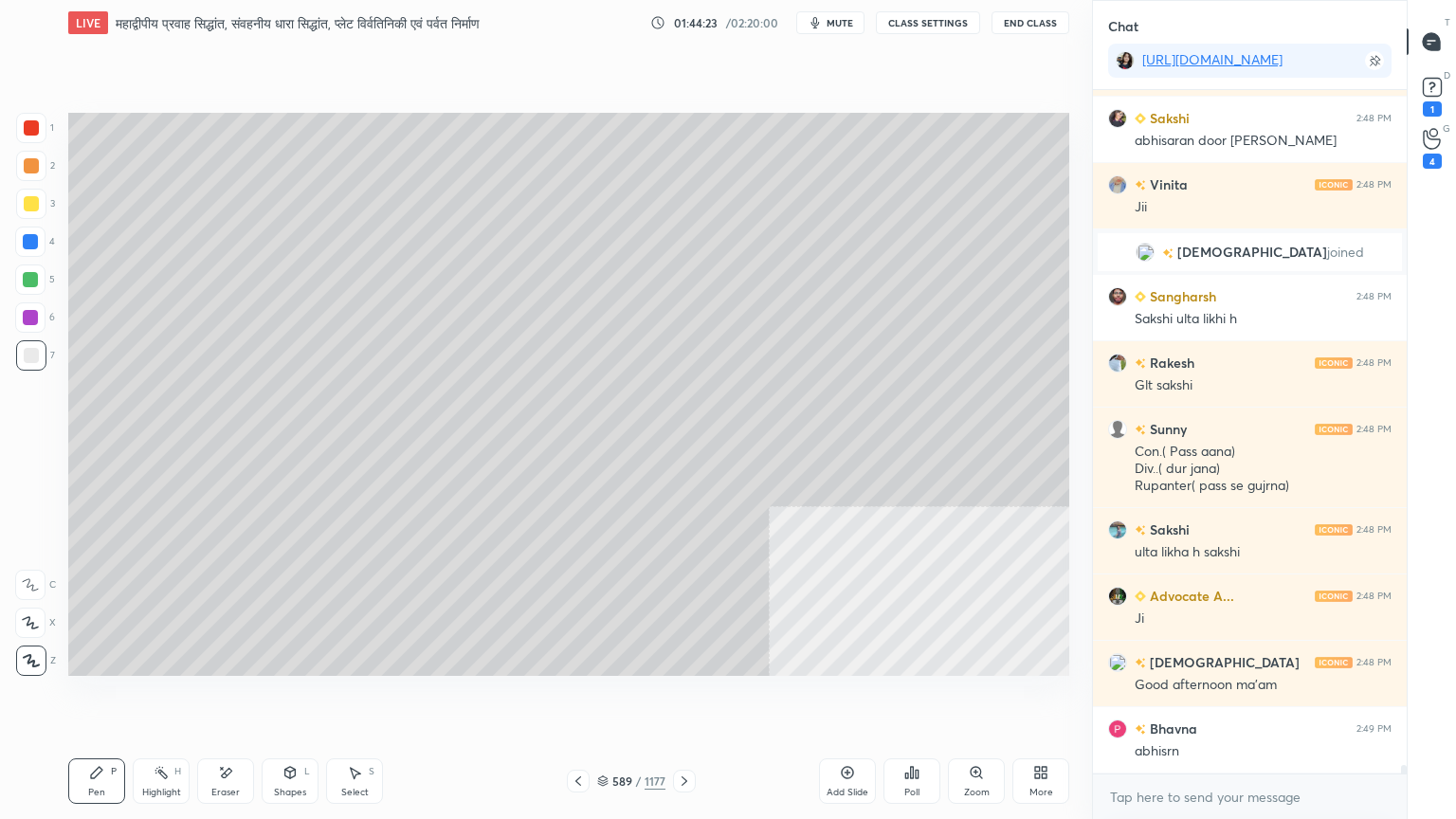 click at bounding box center (30, 242) 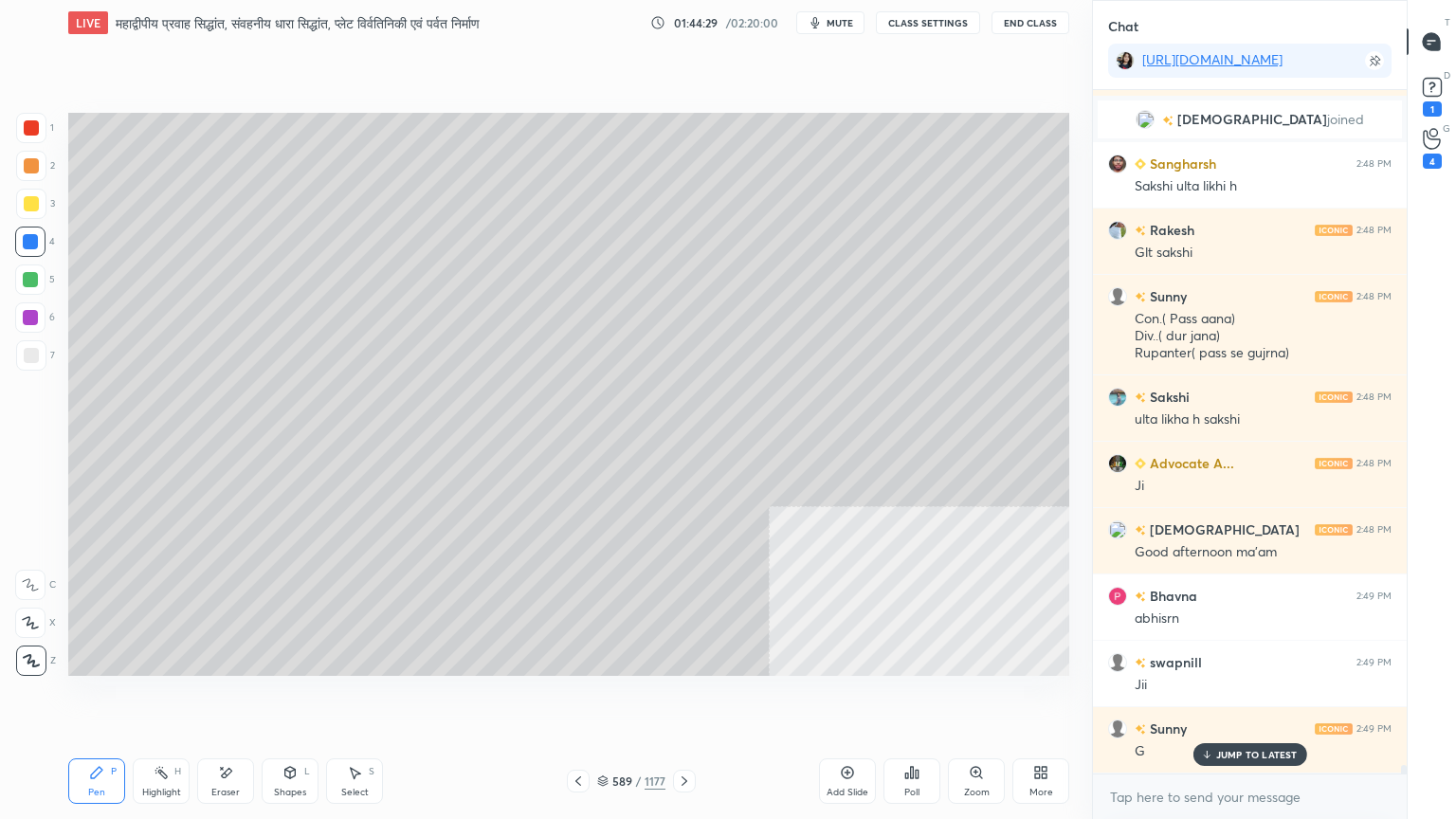 scroll, scrollTop: 56500, scrollLeft: 0, axis: vertical 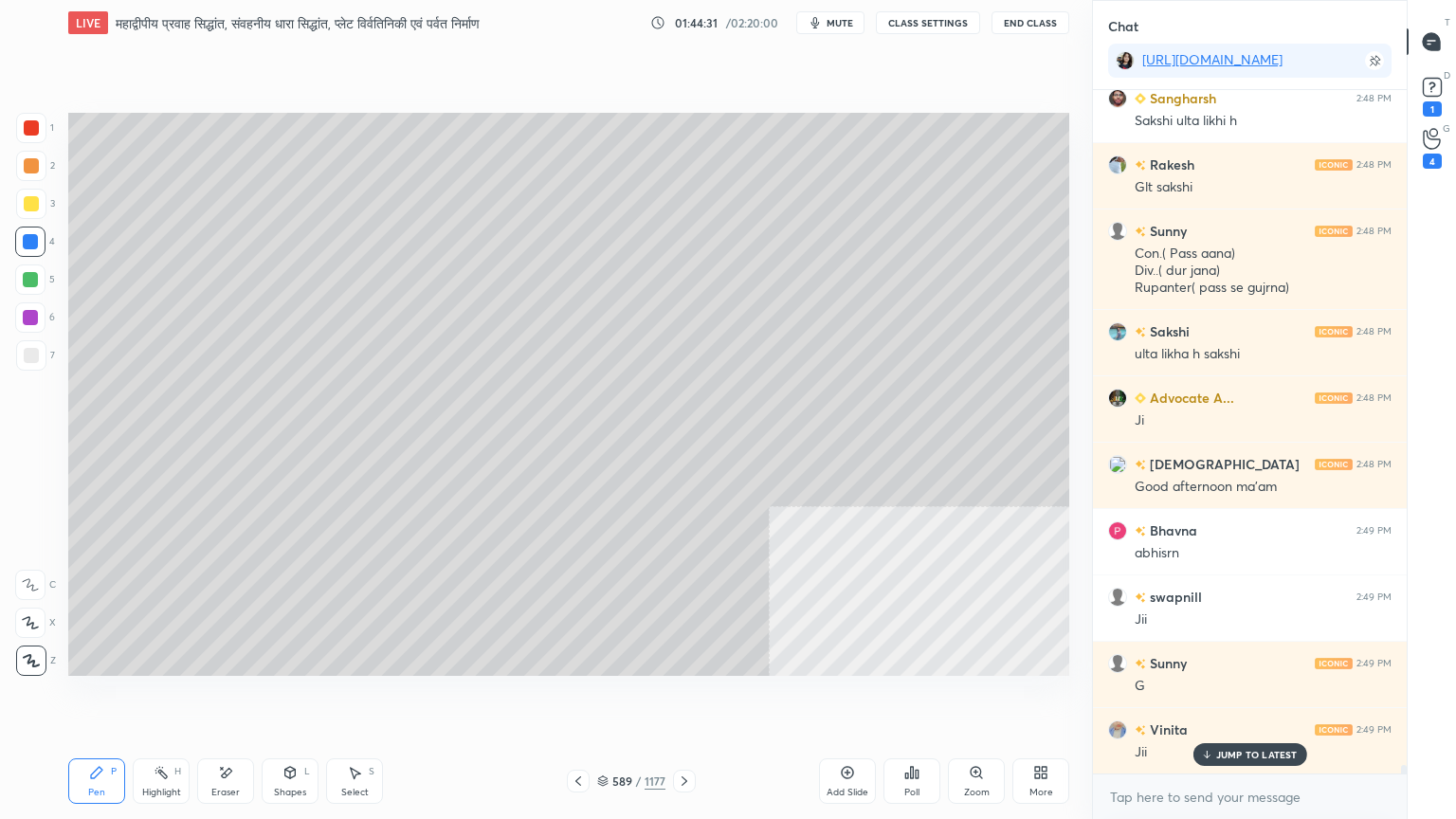click at bounding box center (31, 355) 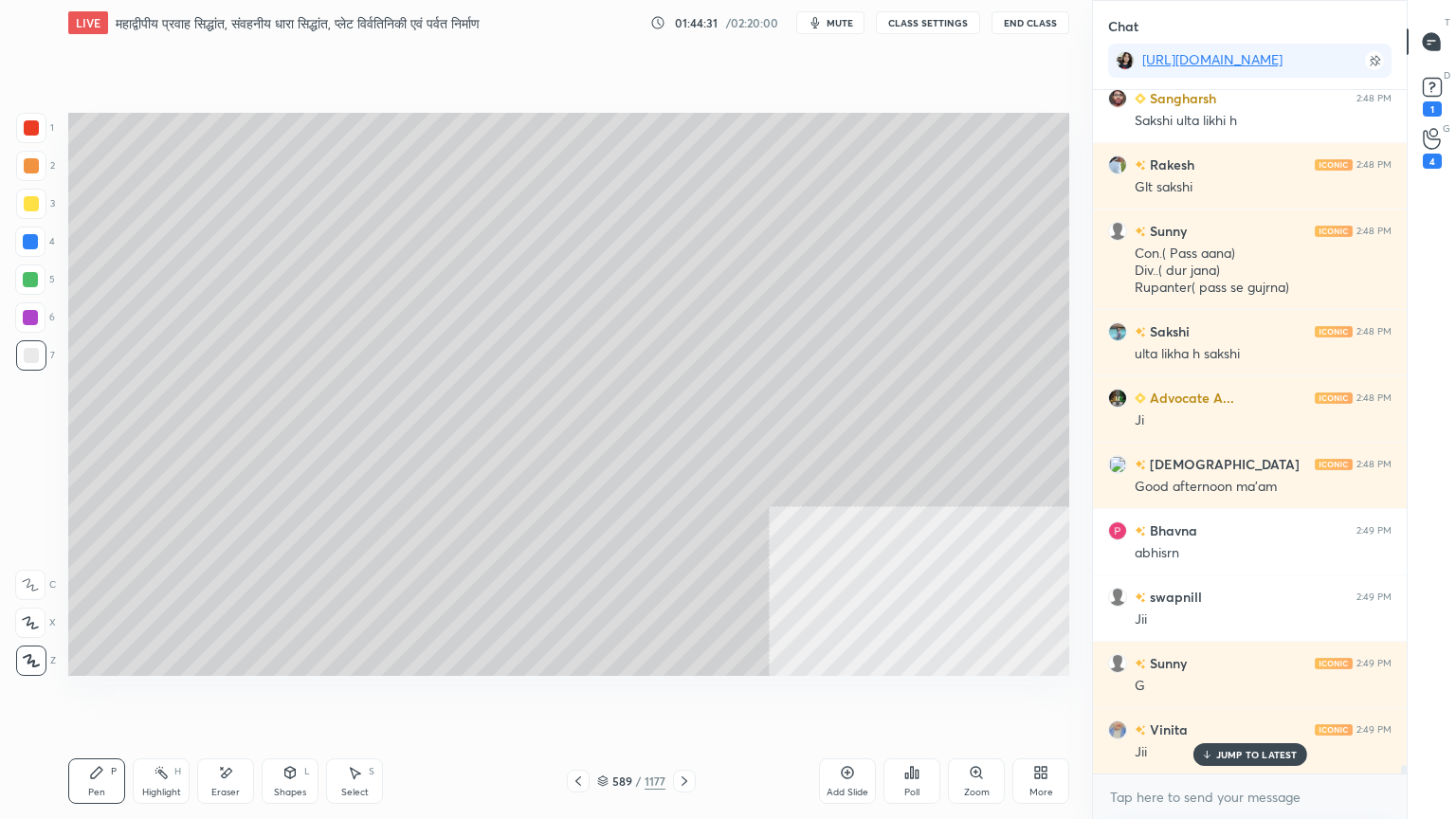 click at bounding box center [31, 355] 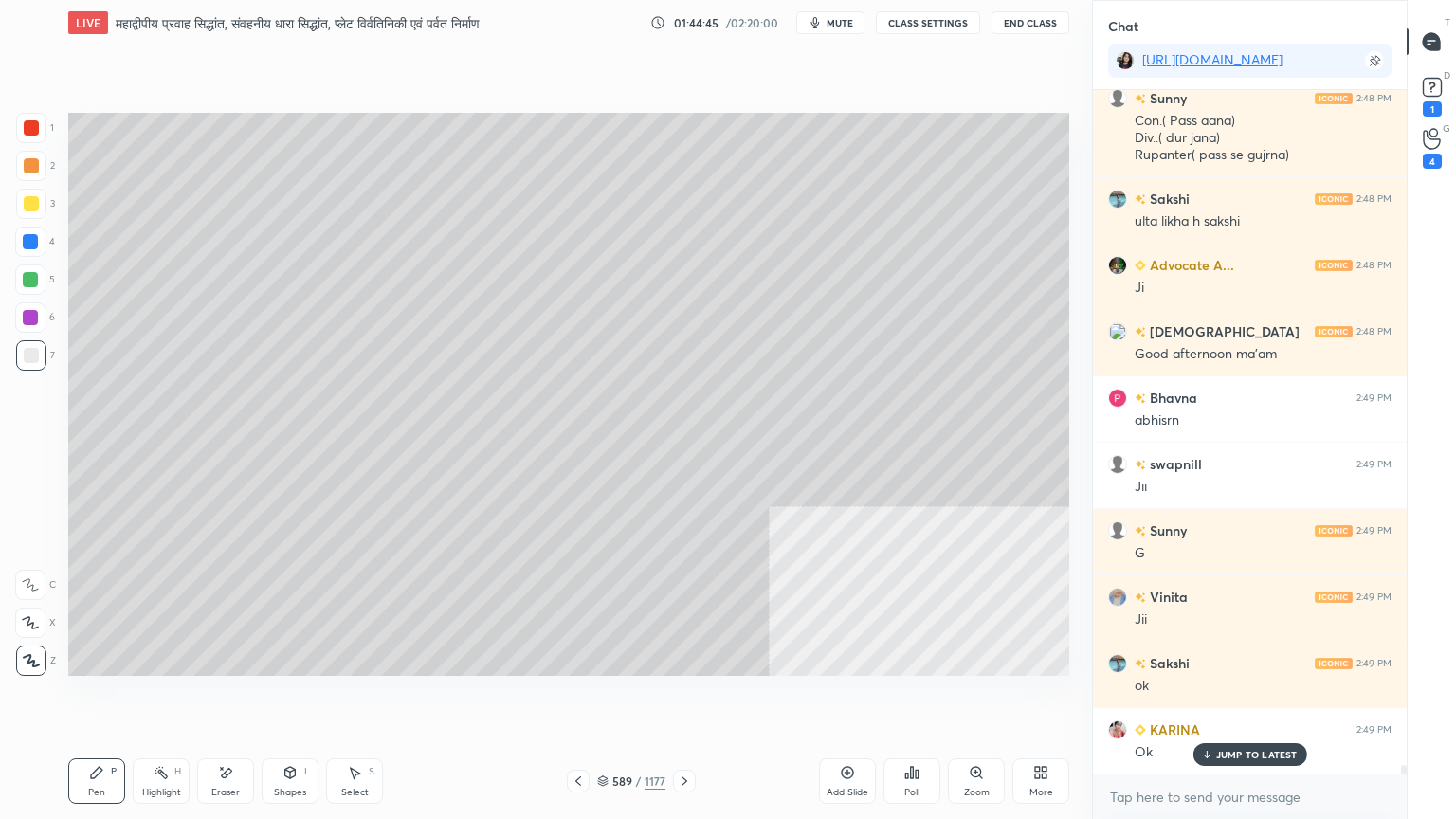 scroll, scrollTop: 56765, scrollLeft: 0, axis: vertical 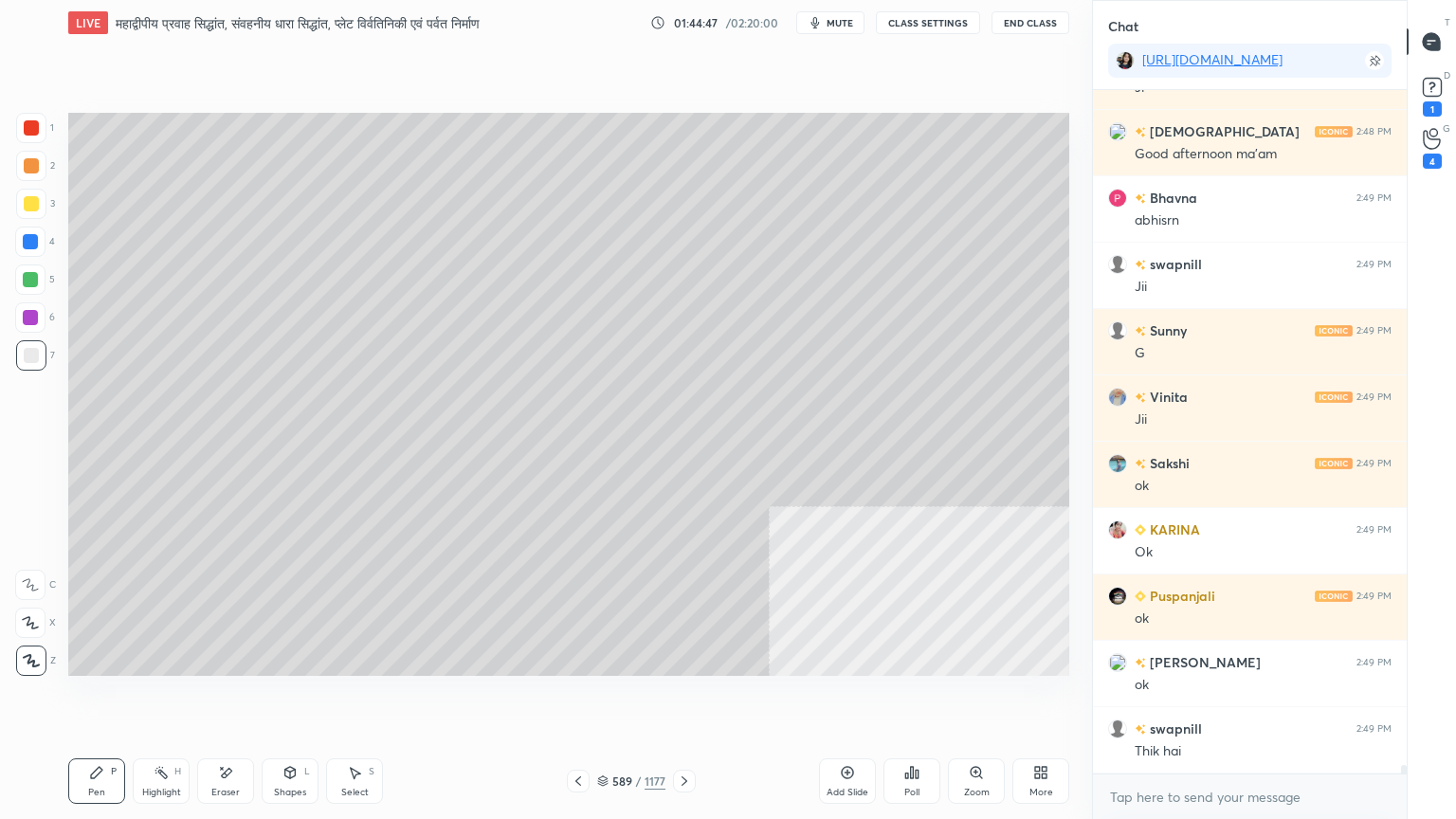click at bounding box center (30, 280) 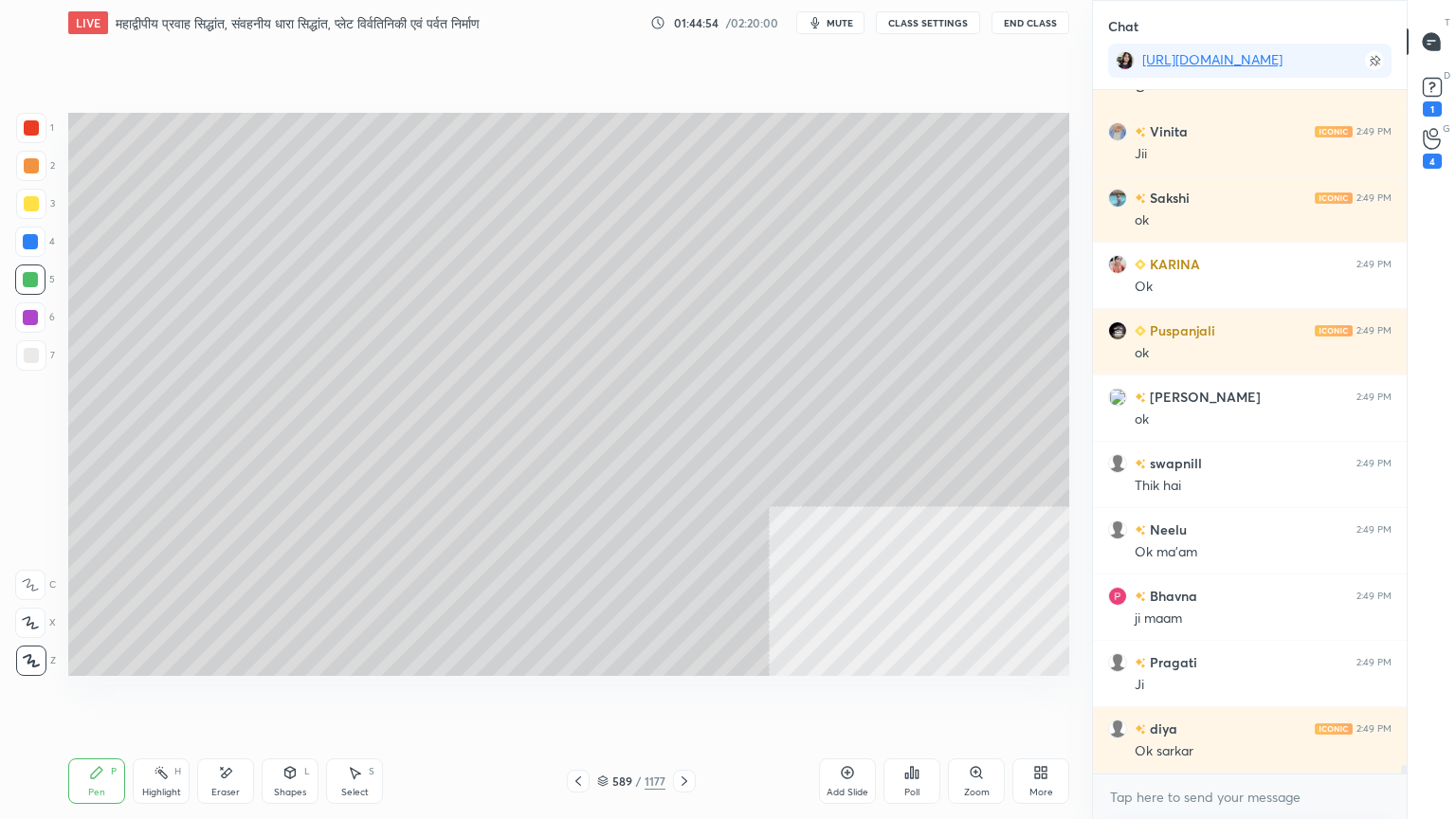 scroll, scrollTop: 57163, scrollLeft: 0, axis: vertical 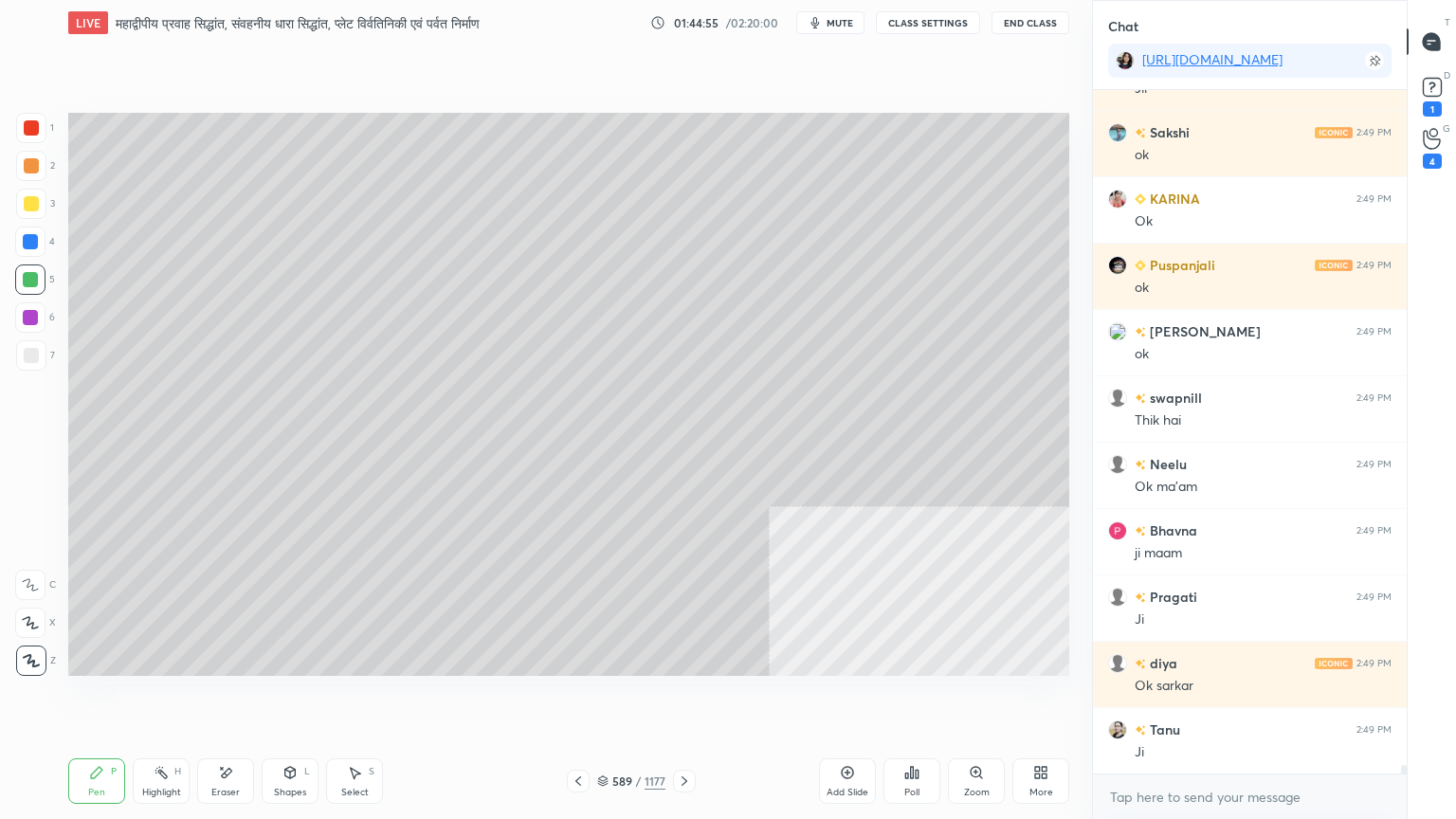 click at bounding box center (31, 355) 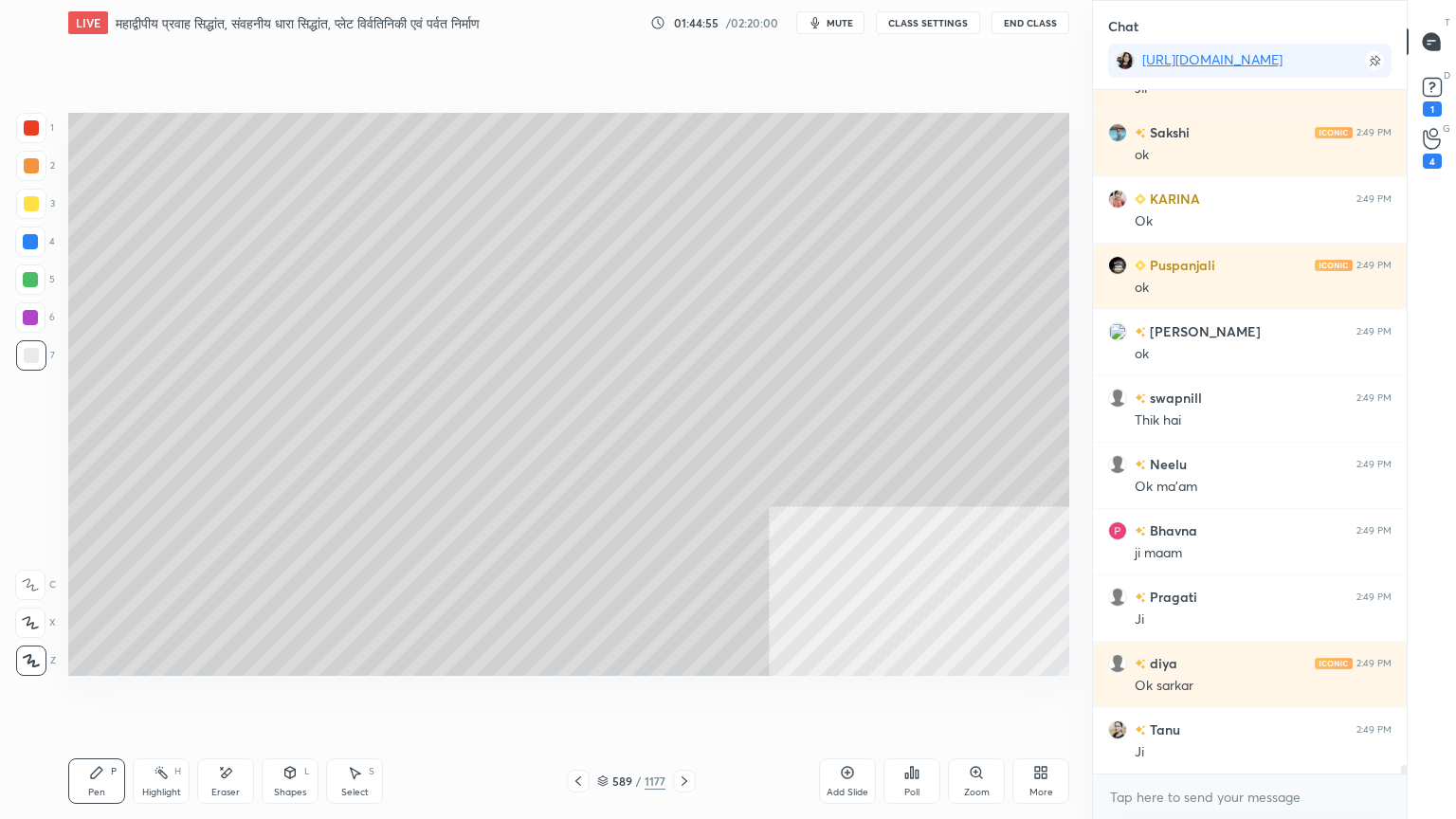 scroll, scrollTop: 57230, scrollLeft: 0, axis: vertical 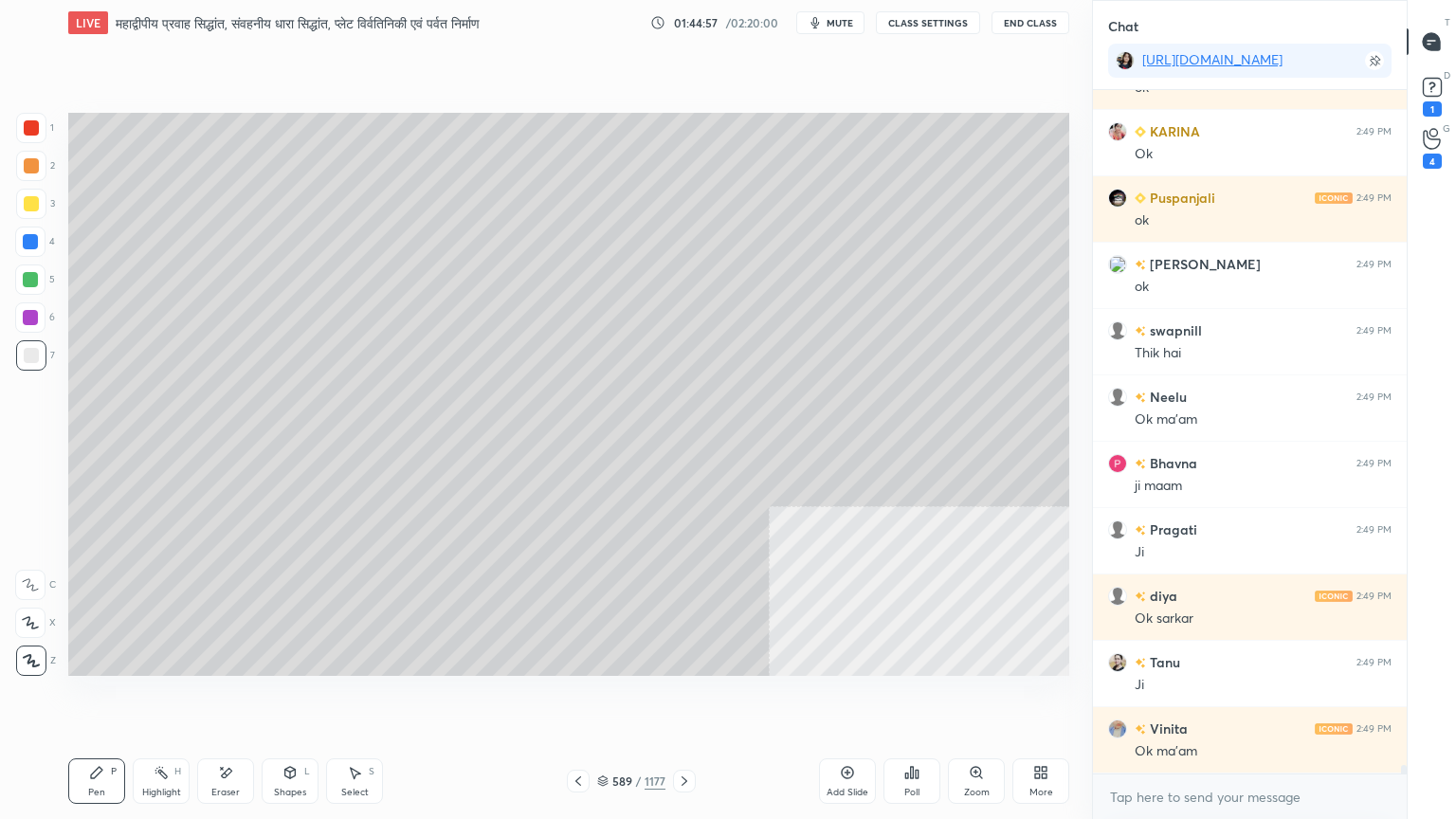 click at bounding box center (30, 242) 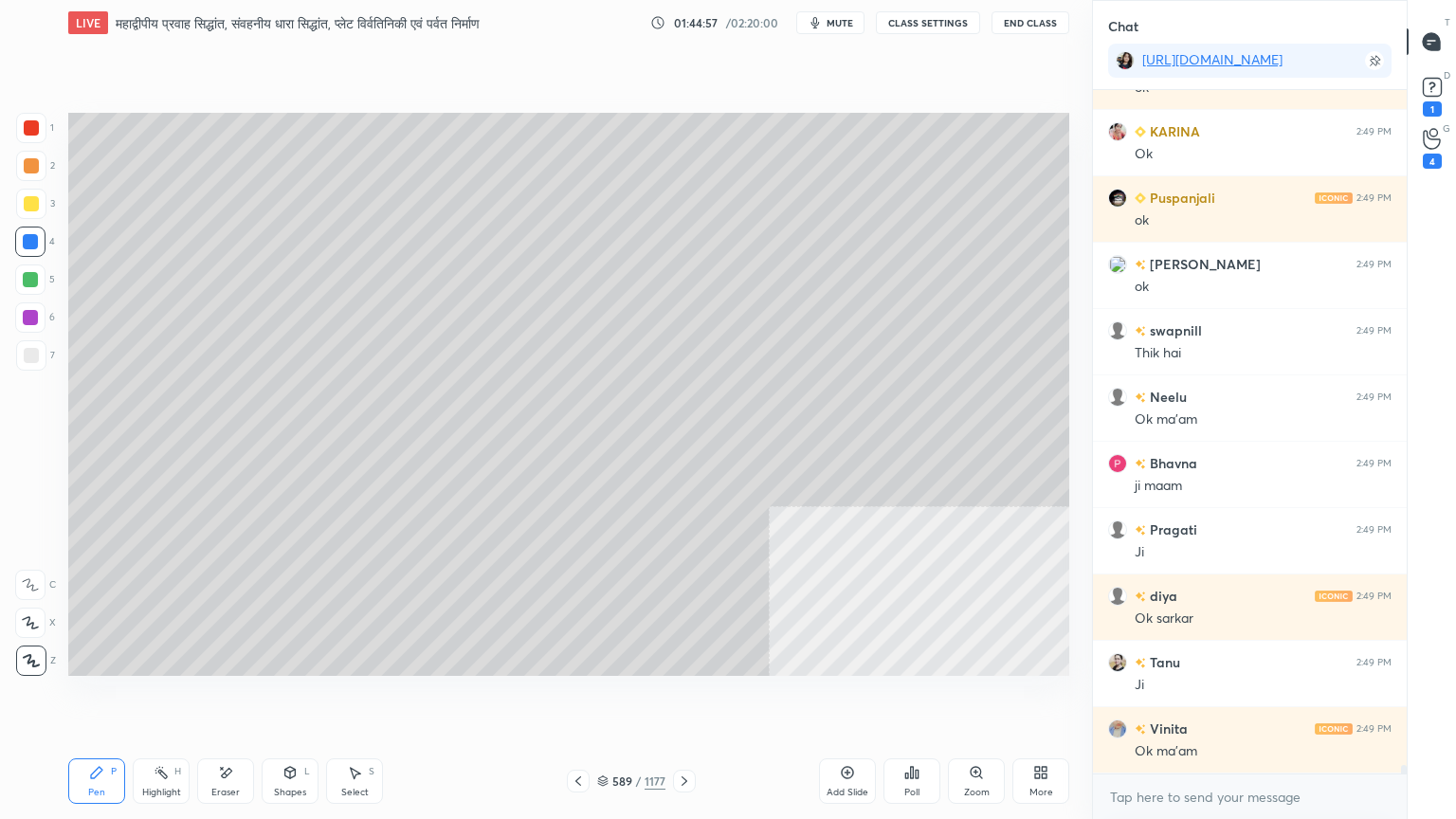 click at bounding box center (30, 242) 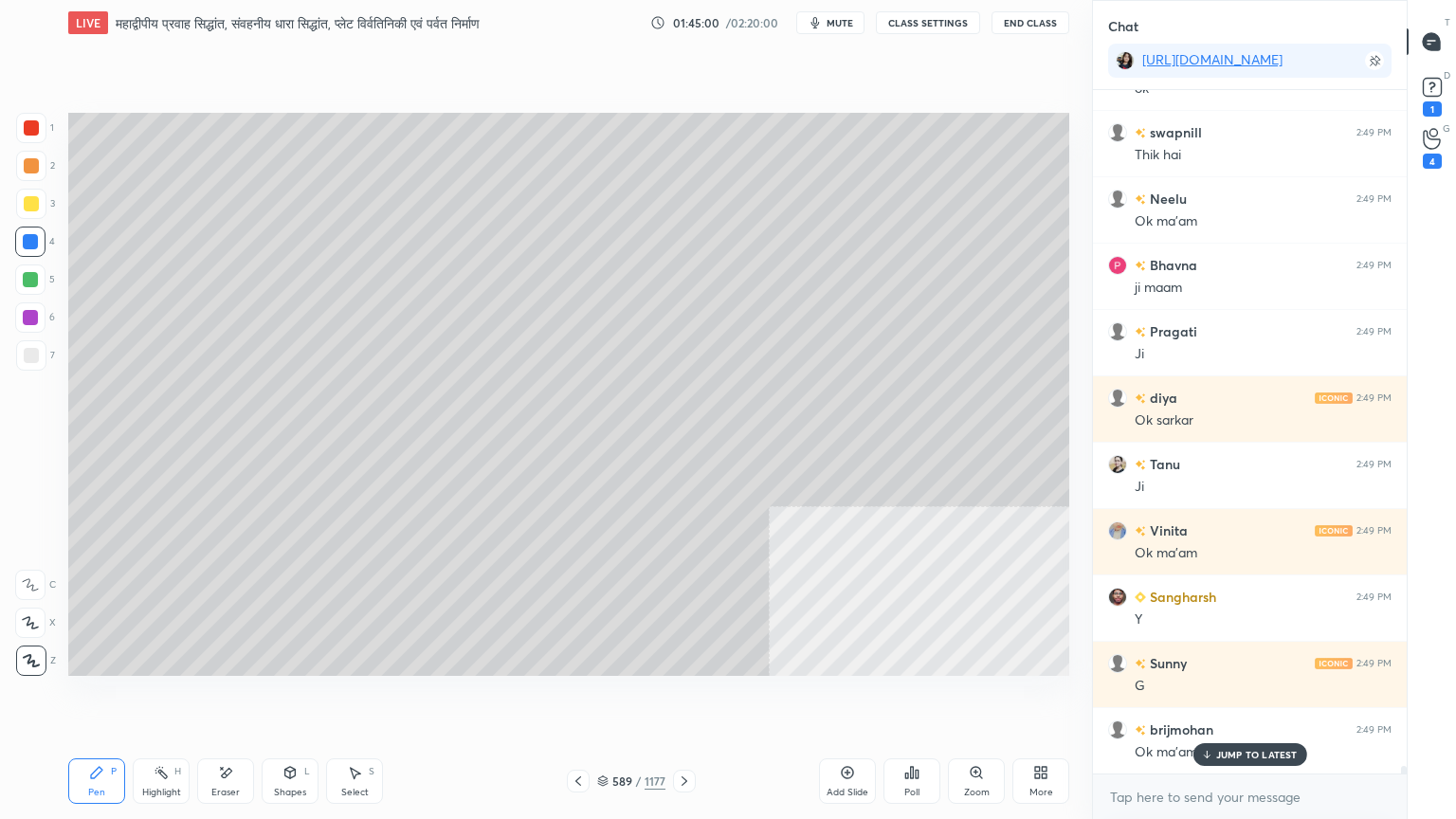 scroll, scrollTop: 57496, scrollLeft: 0, axis: vertical 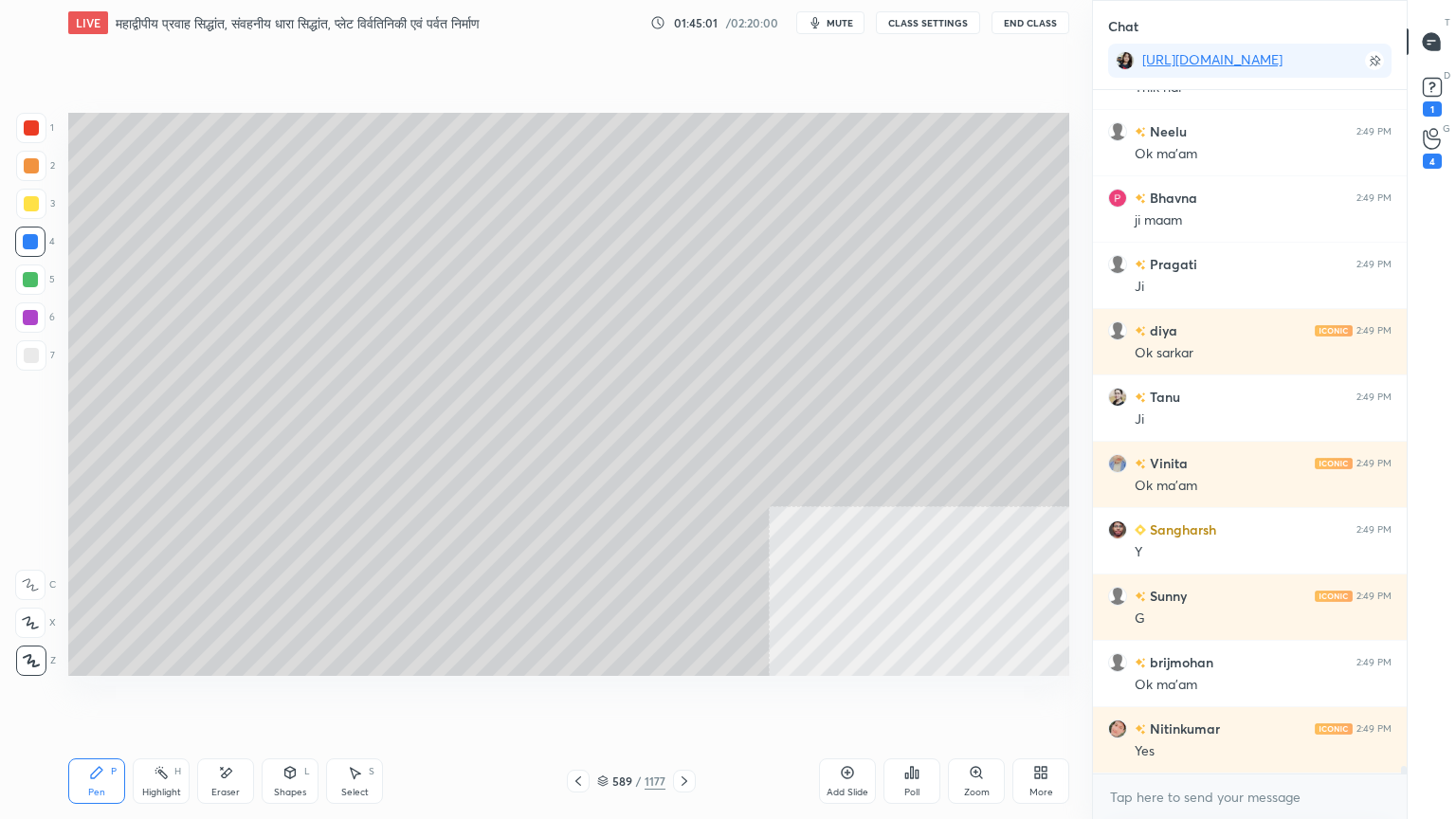 drag, startPoint x: 226, startPoint y: 778, endPoint x: 236, endPoint y: 735, distance: 44.14748 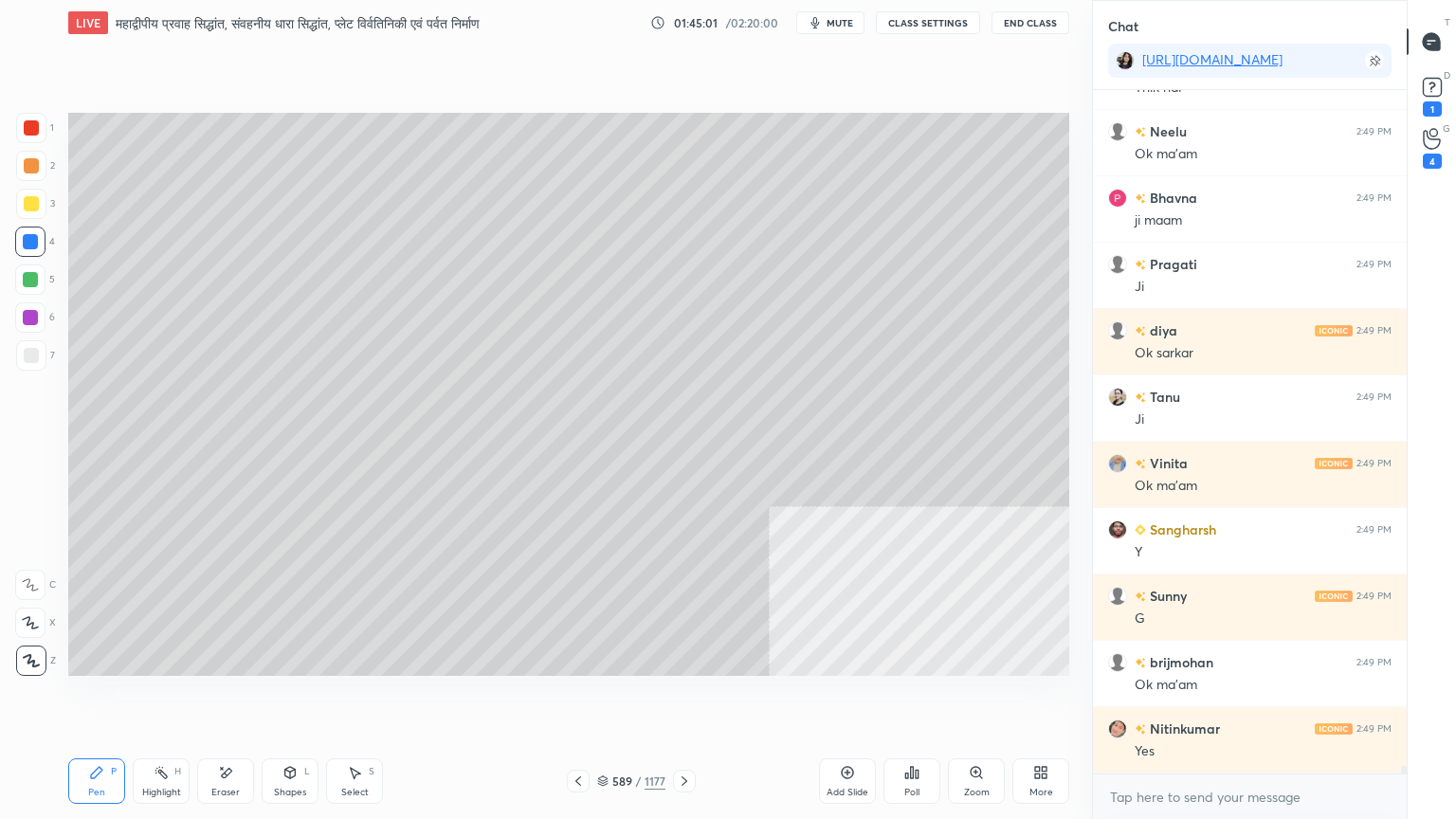 click 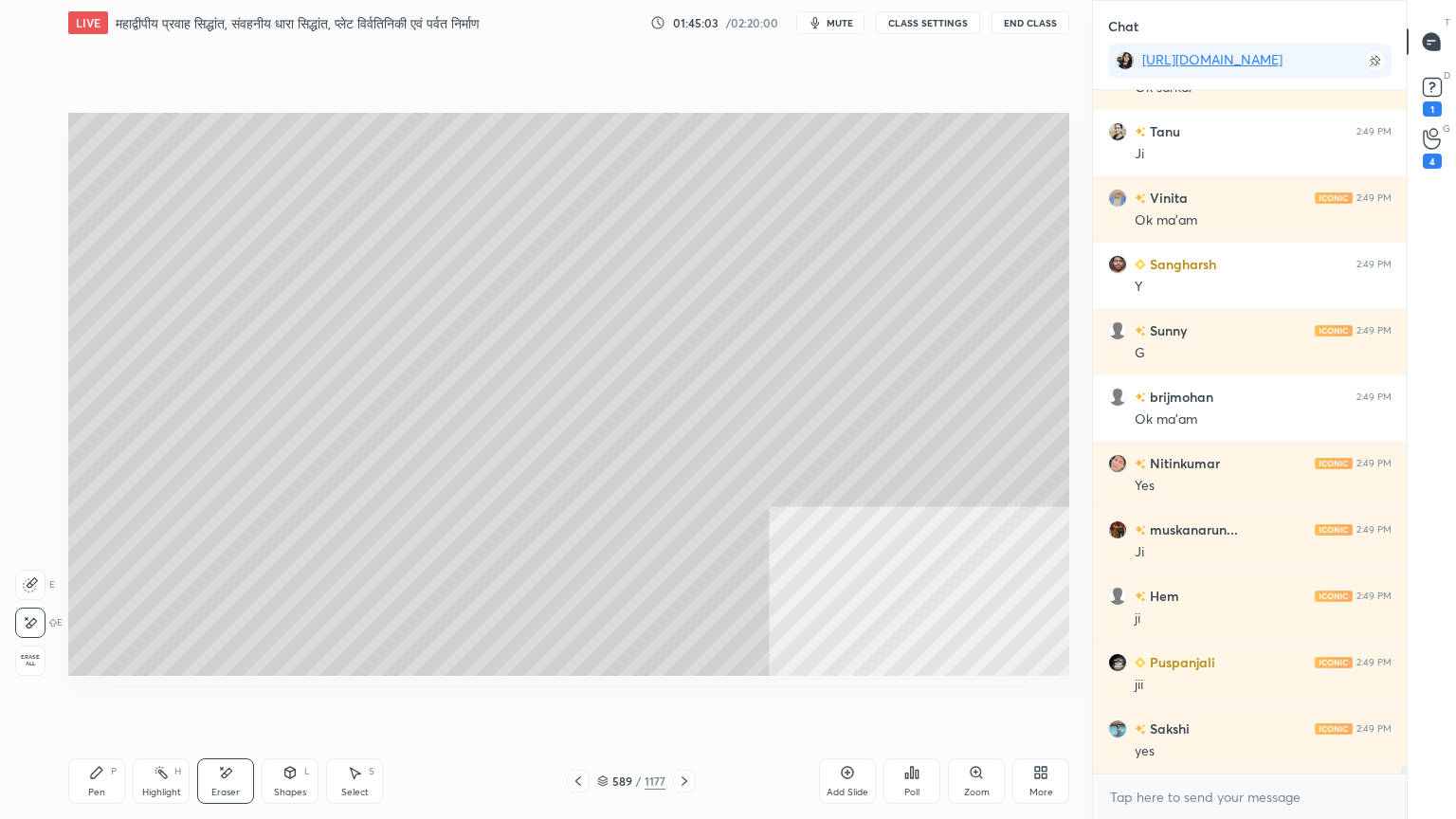 scroll, scrollTop: 57827, scrollLeft: 0, axis: vertical 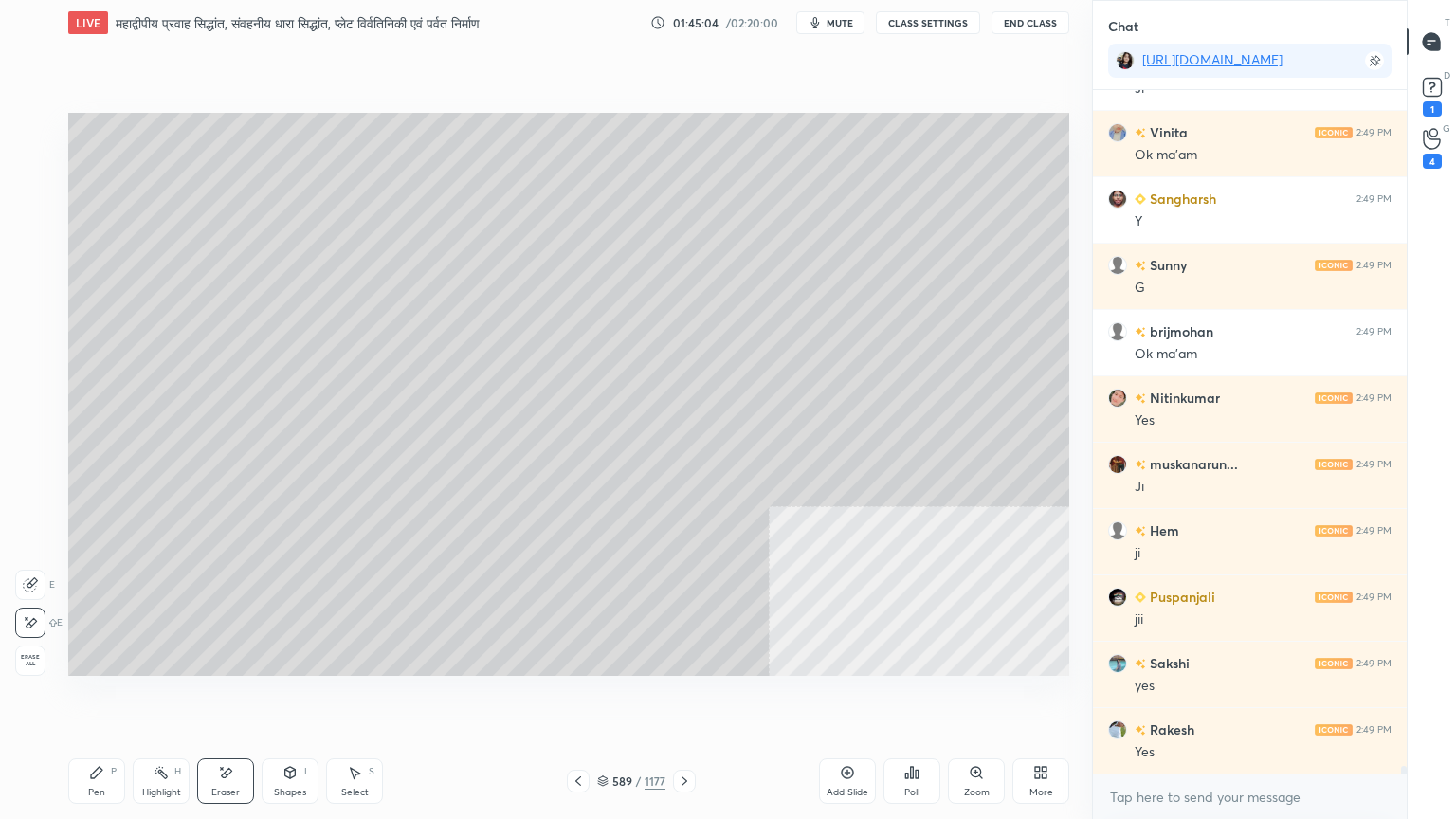 drag, startPoint x: 90, startPoint y: 770, endPoint x: 99, endPoint y: 781, distance: 14 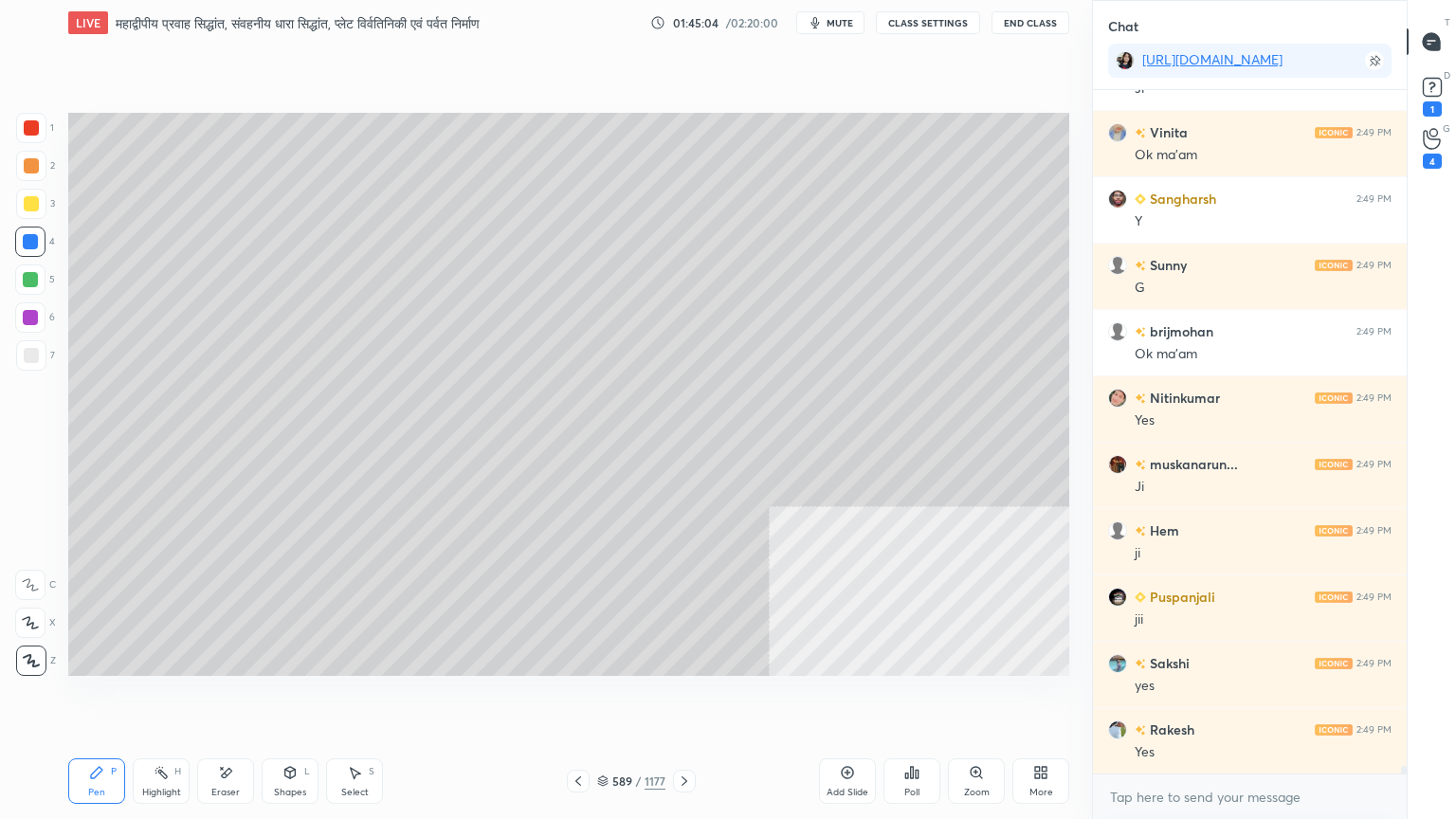 scroll, scrollTop: 58159, scrollLeft: 0, axis: vertical 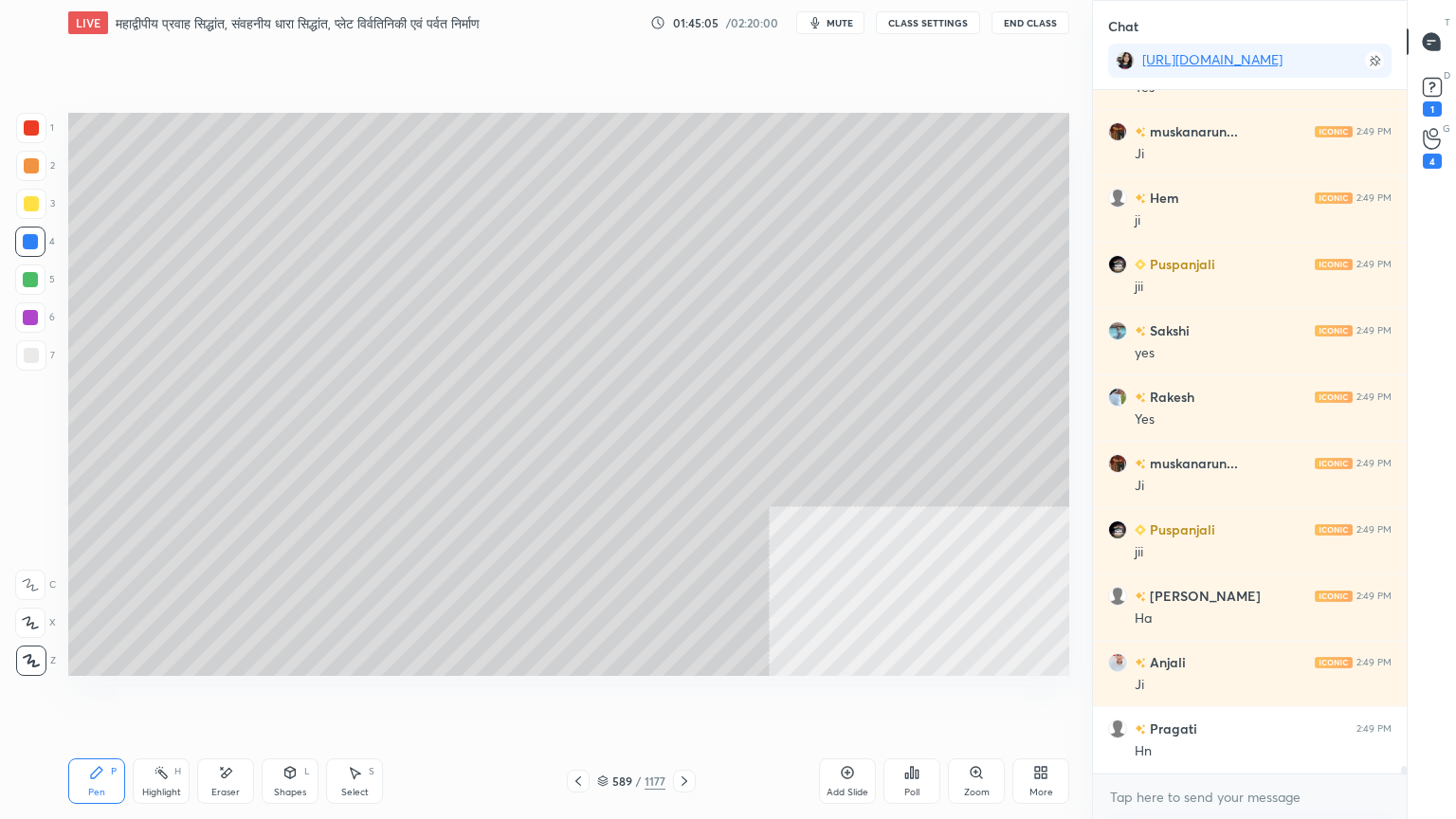 click at bounding box center [30, 280] 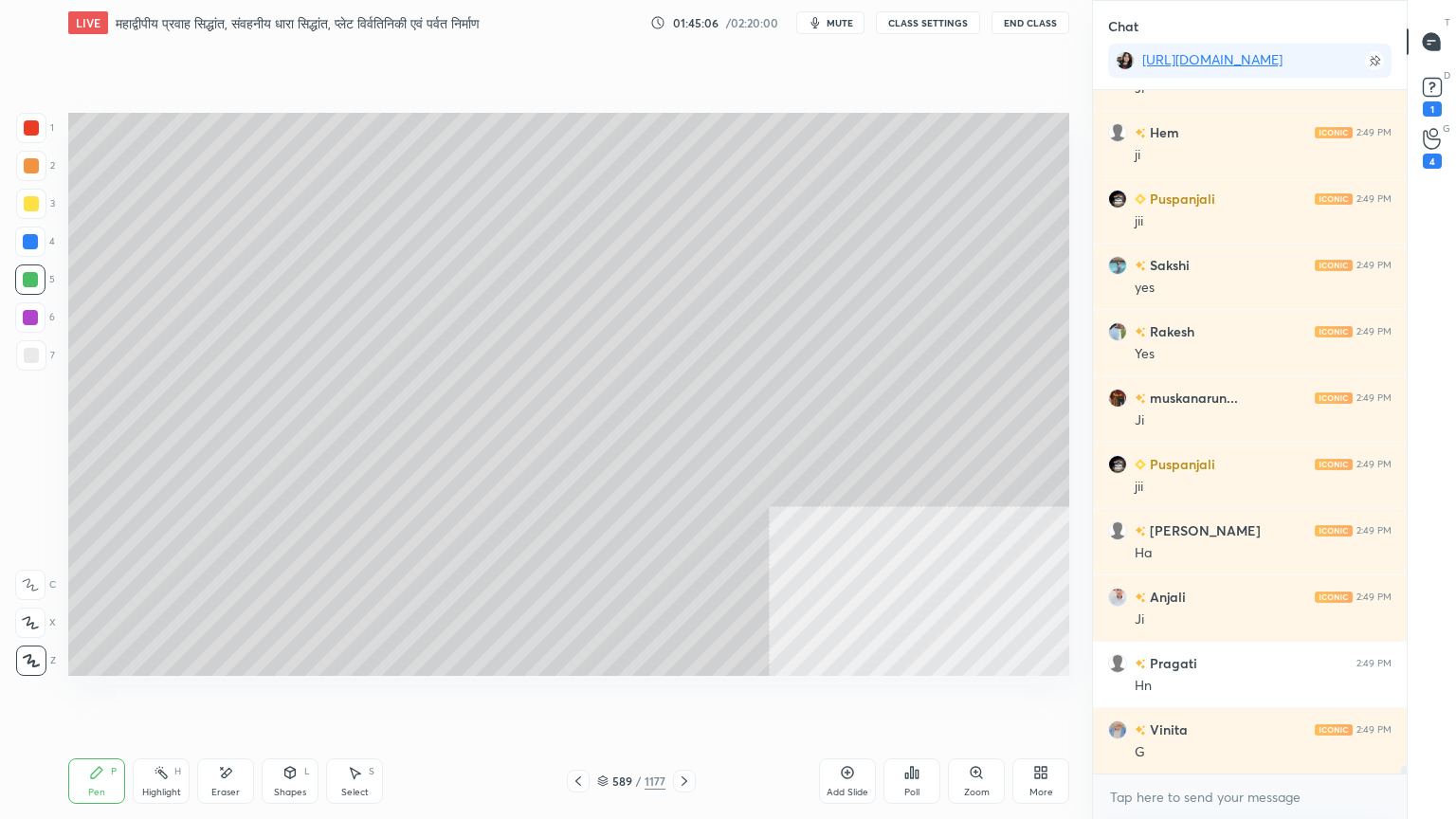 click at bounding box center (30, 242) 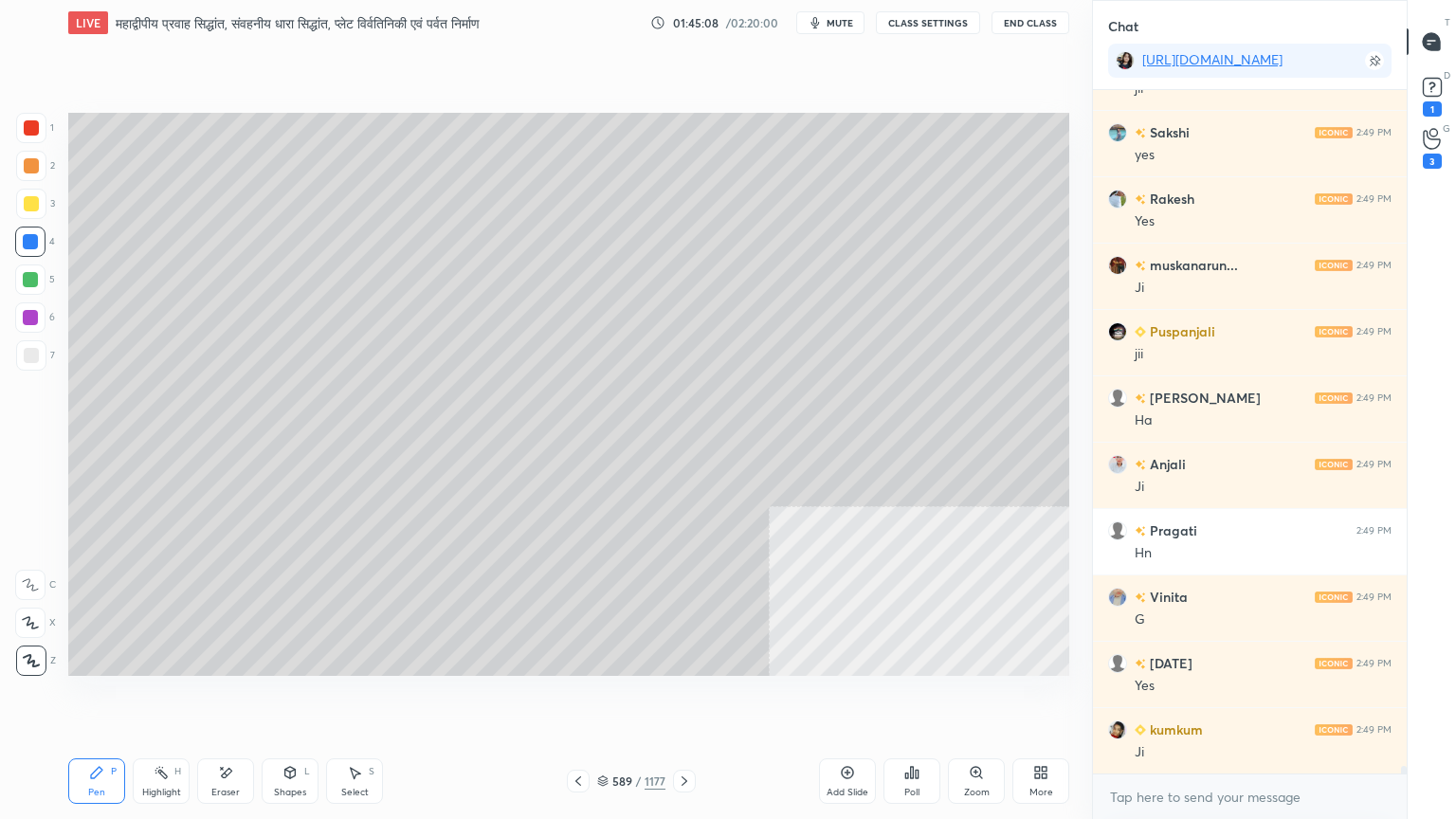 scroll, scrollTop: 58425, scrollLeft: 0, axis: vertical 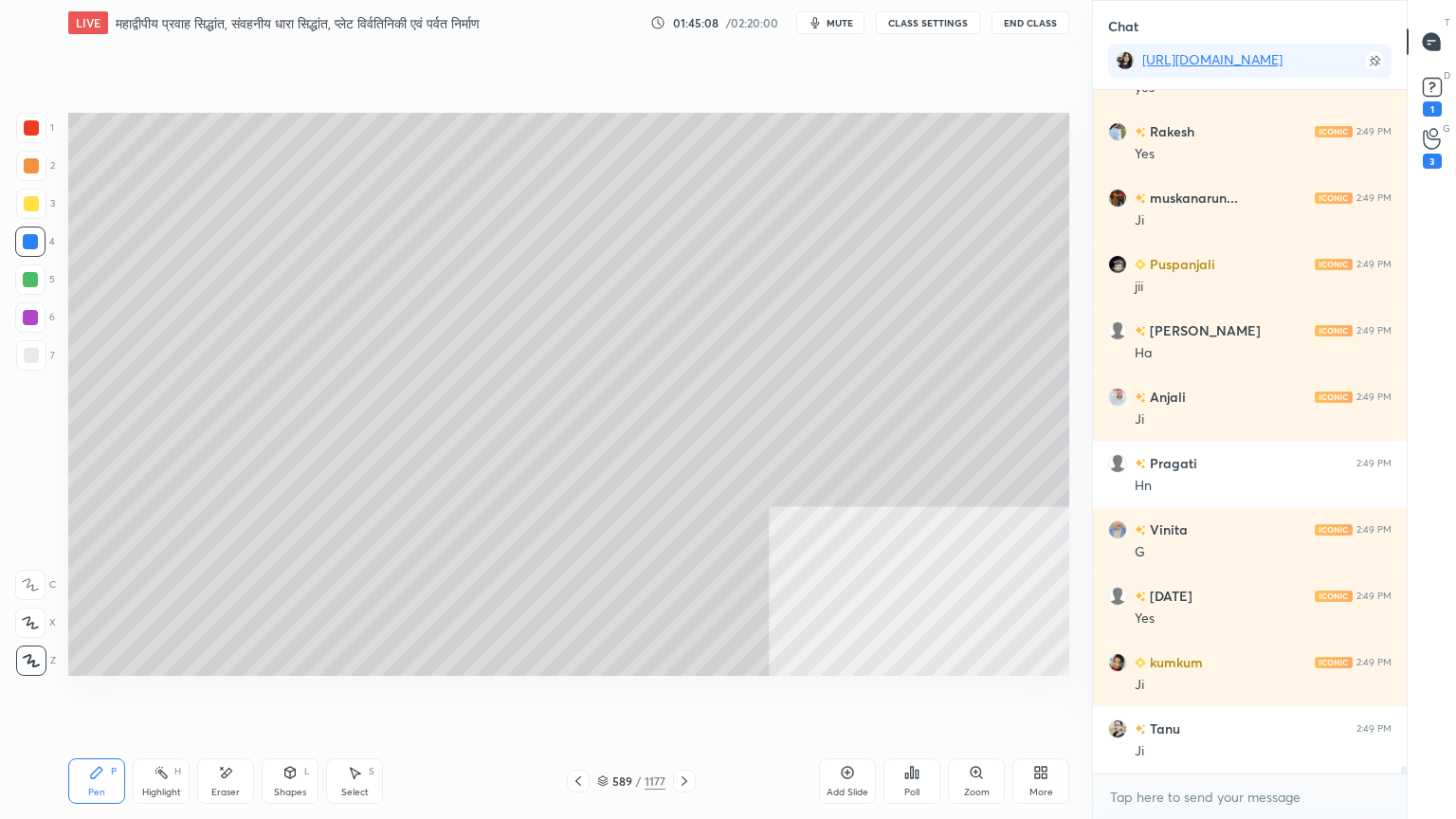 click at bounding box center [31, 128] 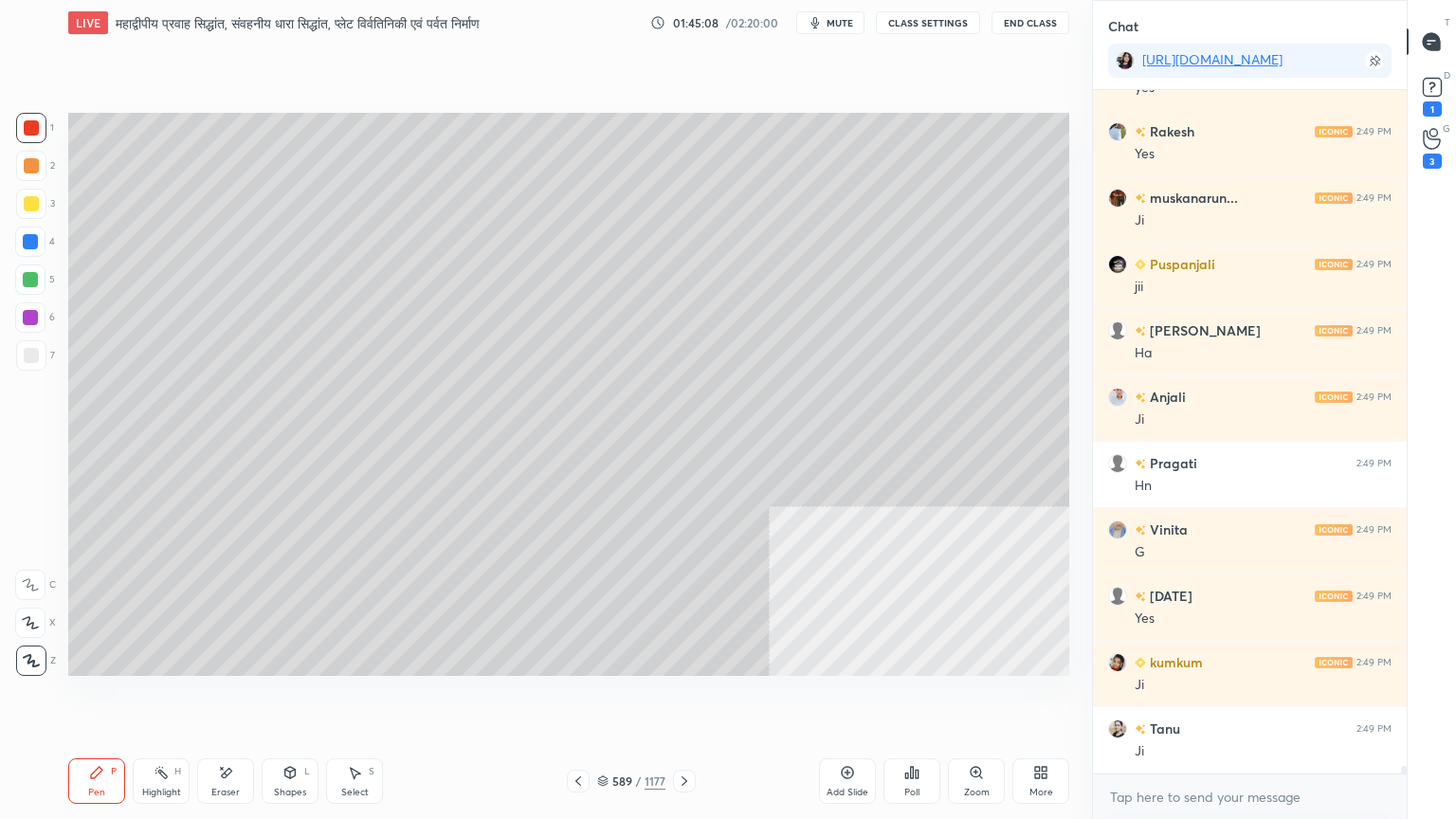 click at bounding box center (31, 128) 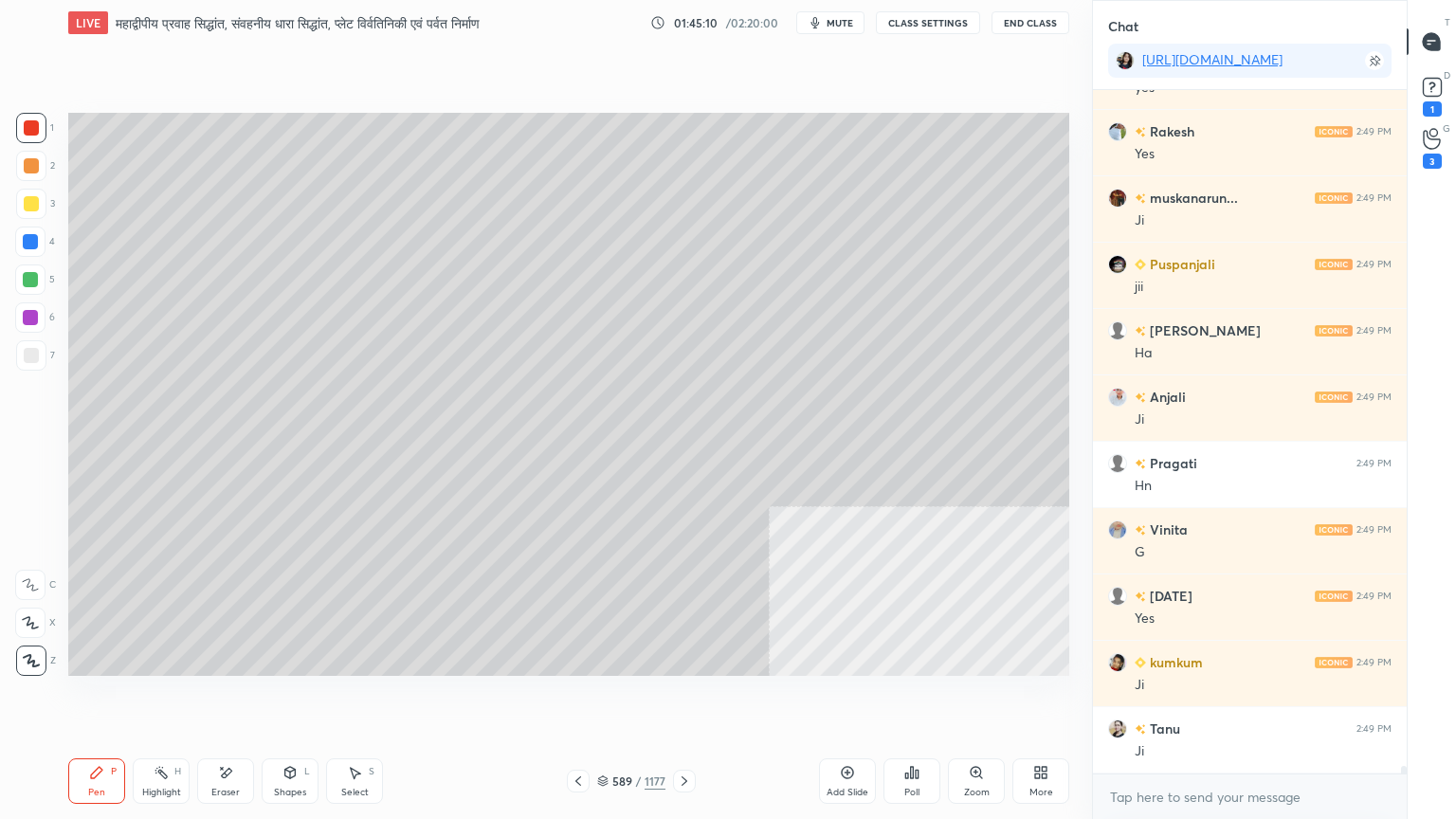 click at bounding box center (31, 355) 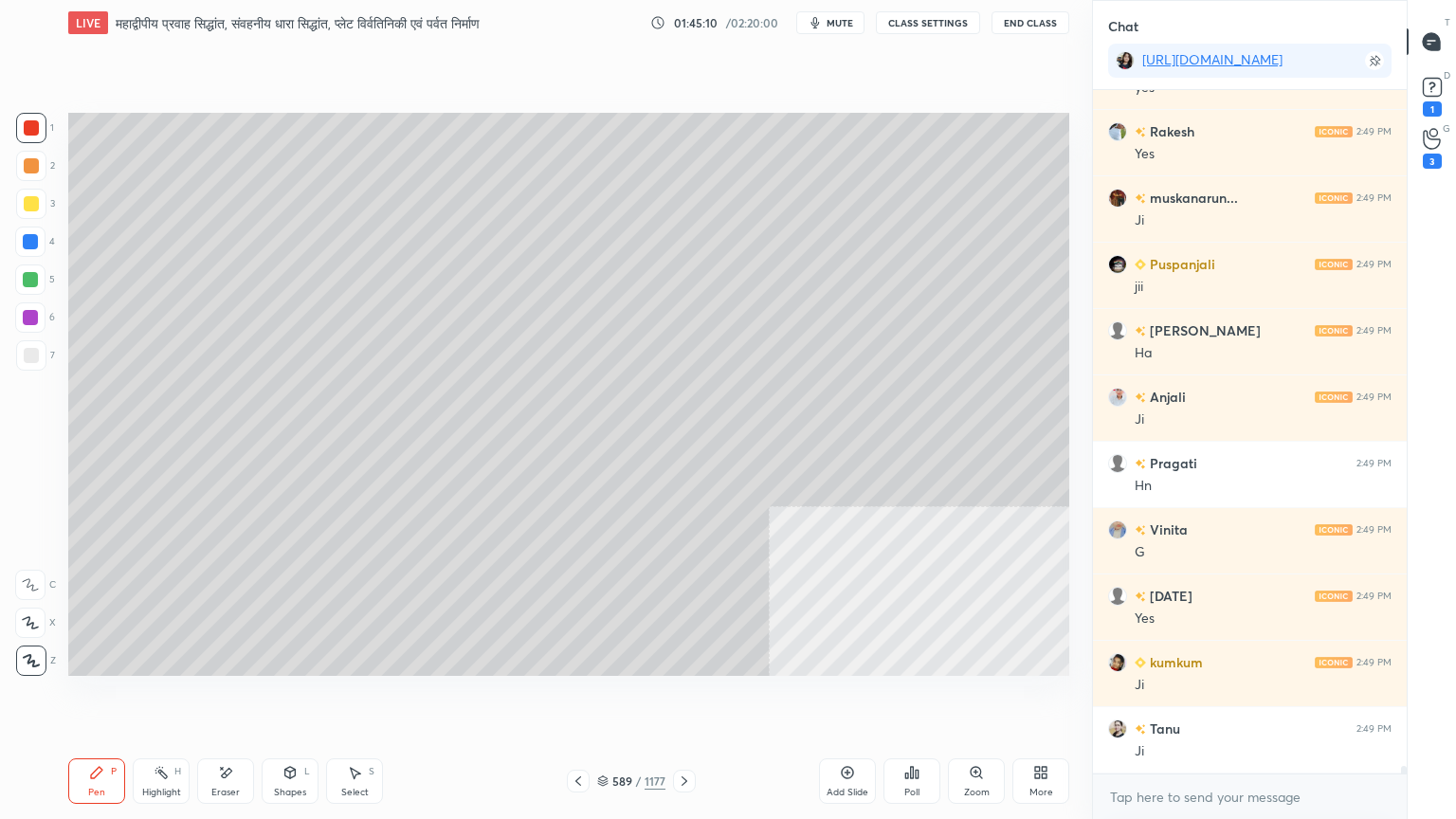 click at bounding box center [31, 355] 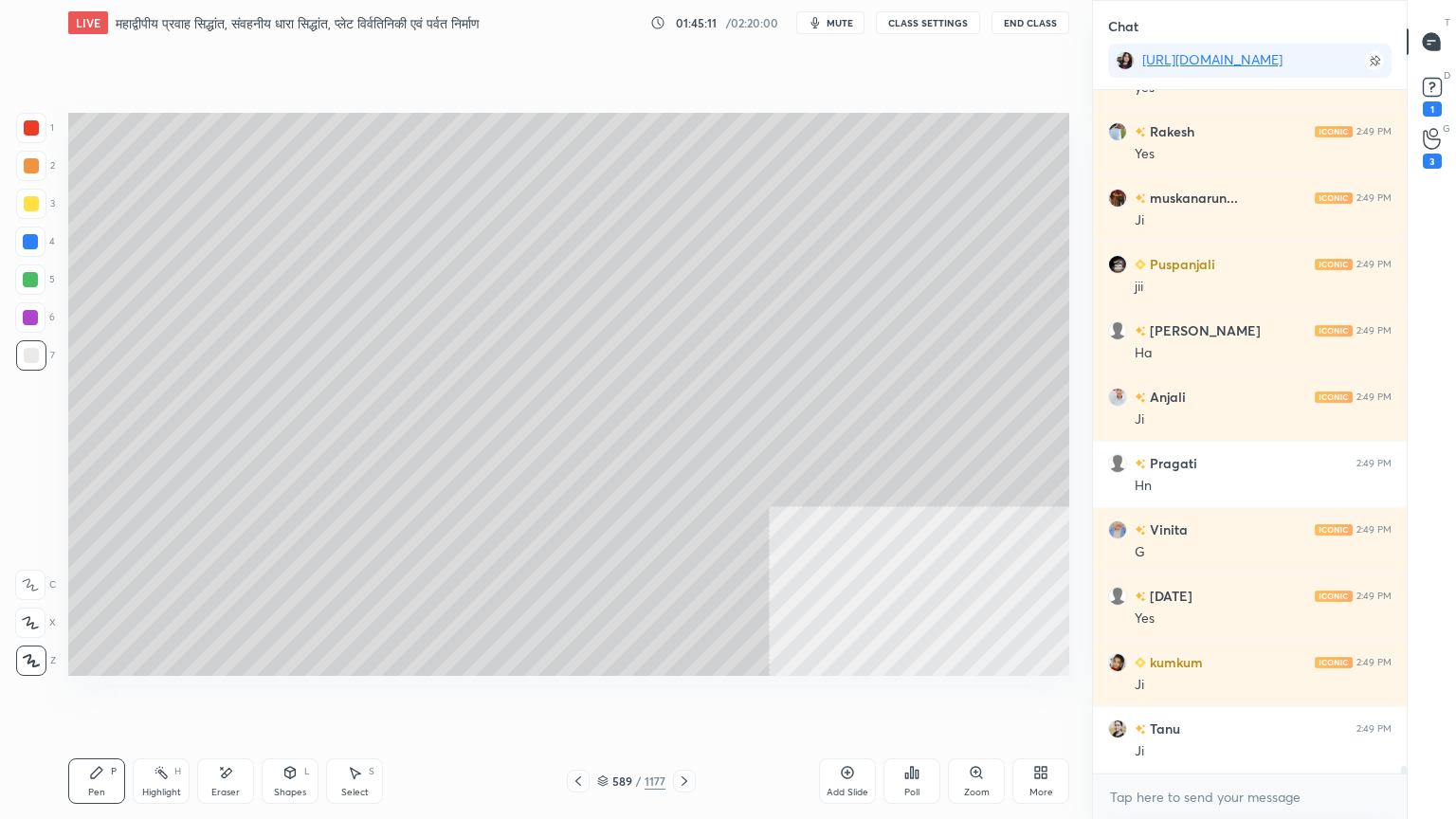 click at bounding box center (30, 280) 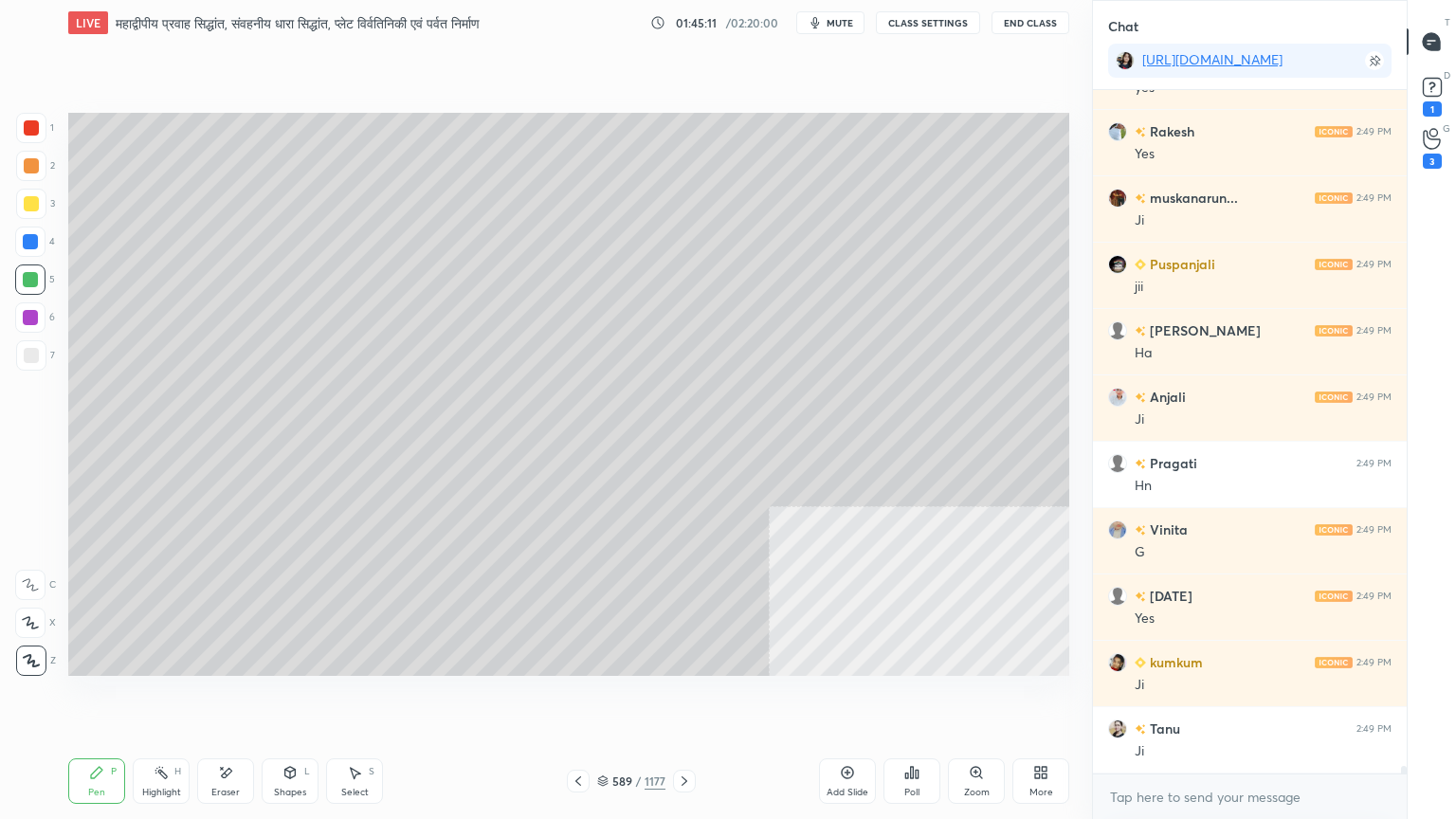 scroll, scrollTop: 55328, scrollLeft: 0, axis: vertical 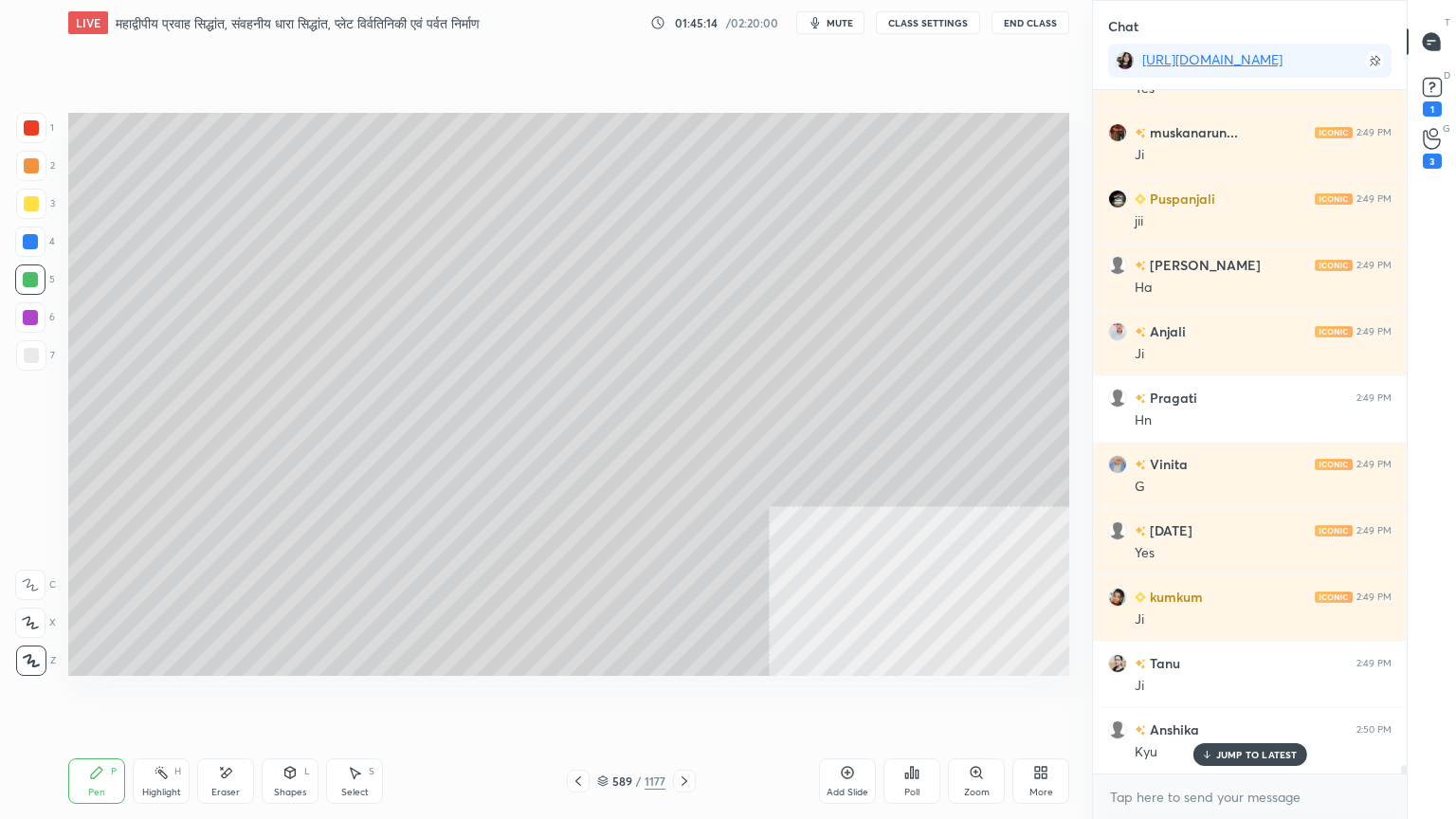 click at bounding box center [31, 128] 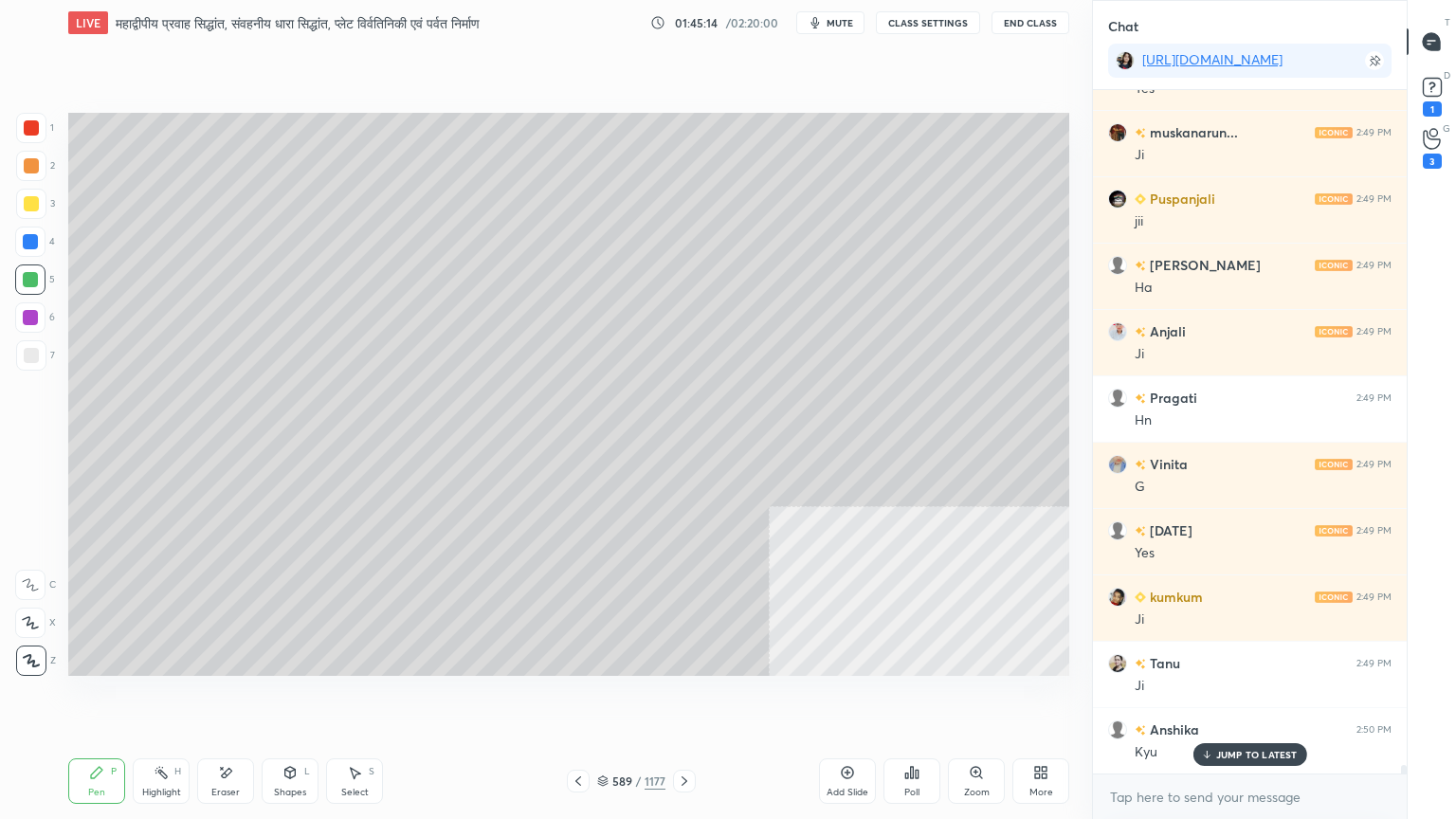 scroll, scrollTop: 55395, scrollLeft: 0, axis: vertical 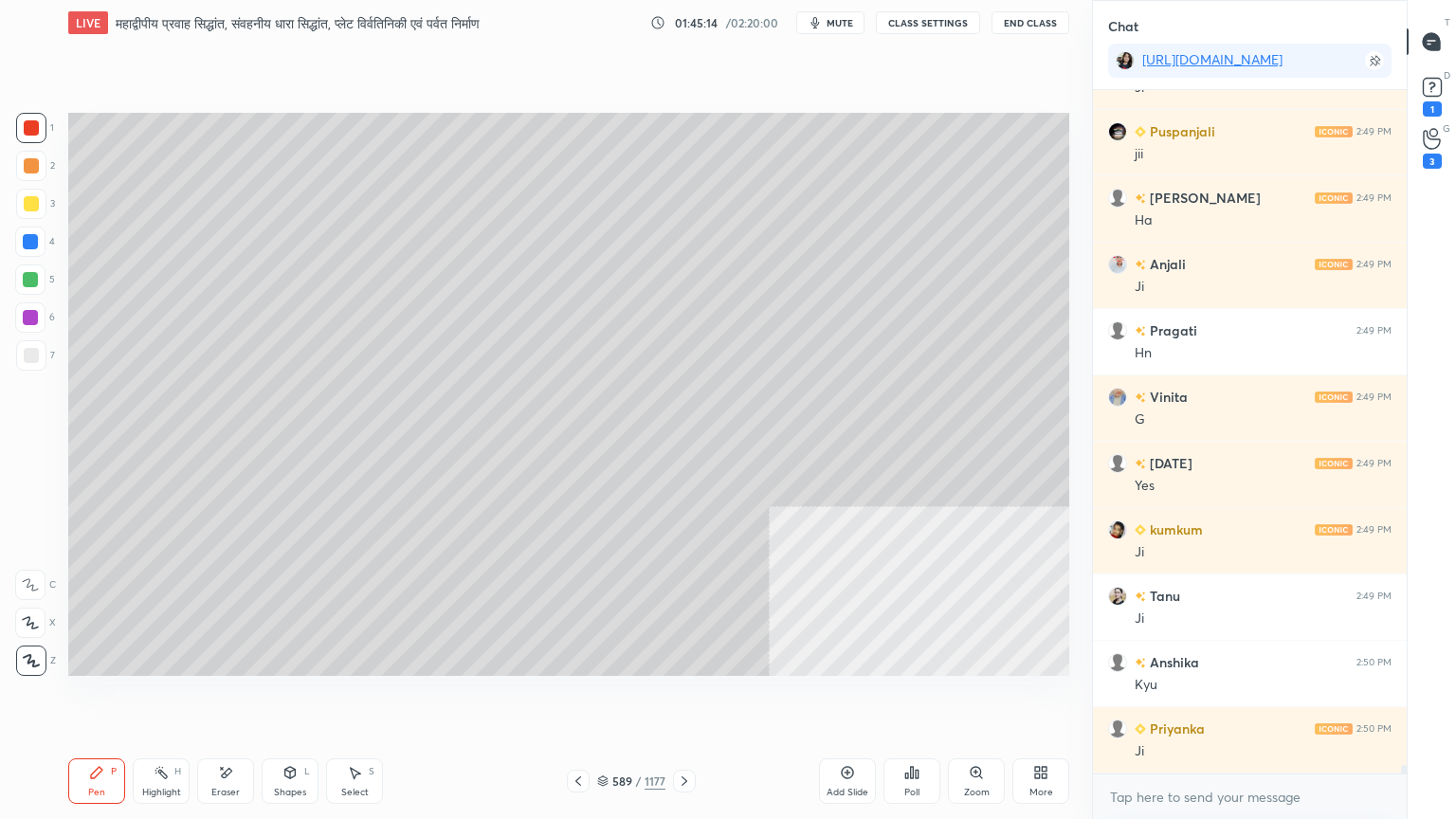 click at bounding box center [31, 128] 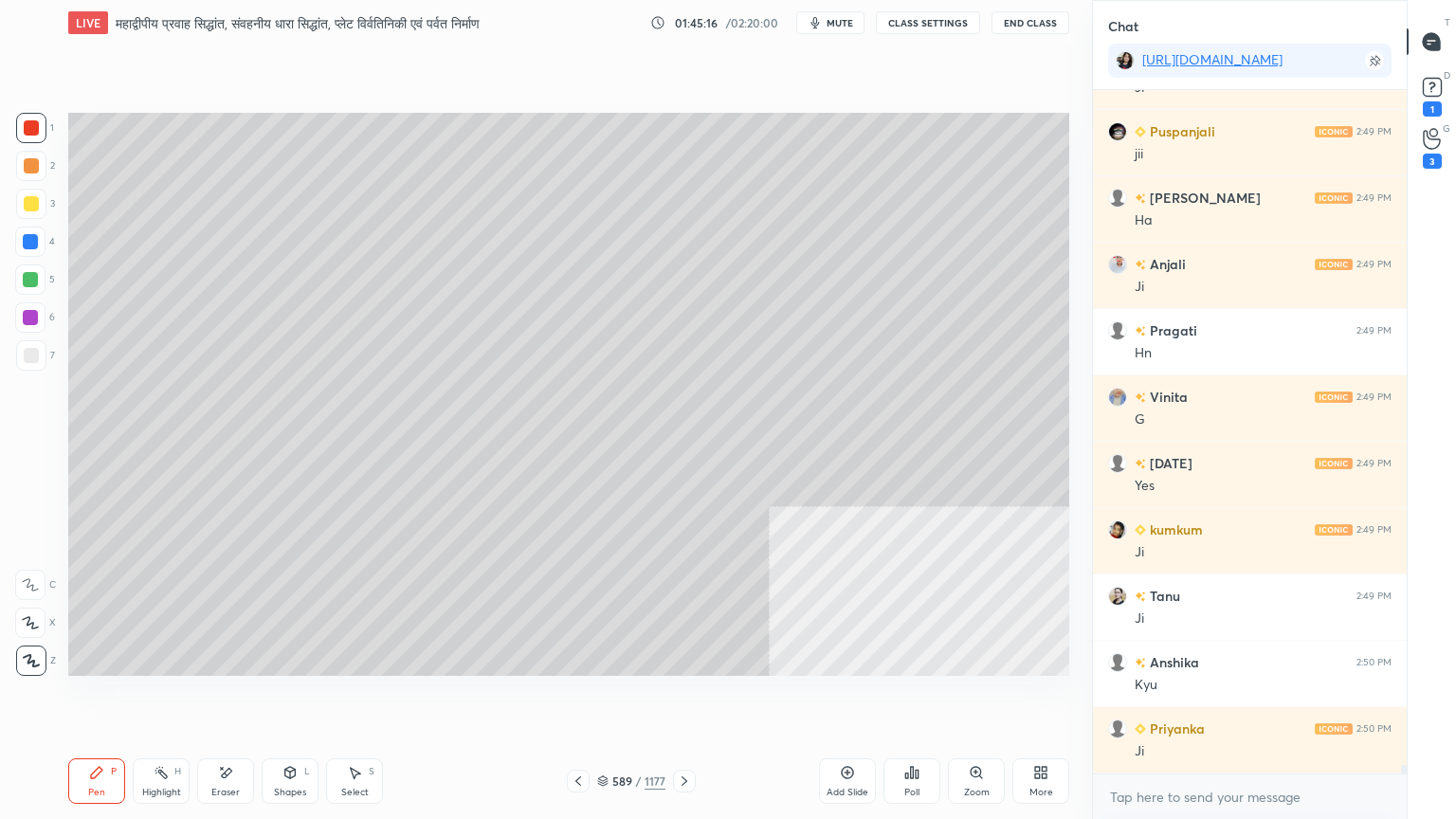 click at bounding box center (30, 242) 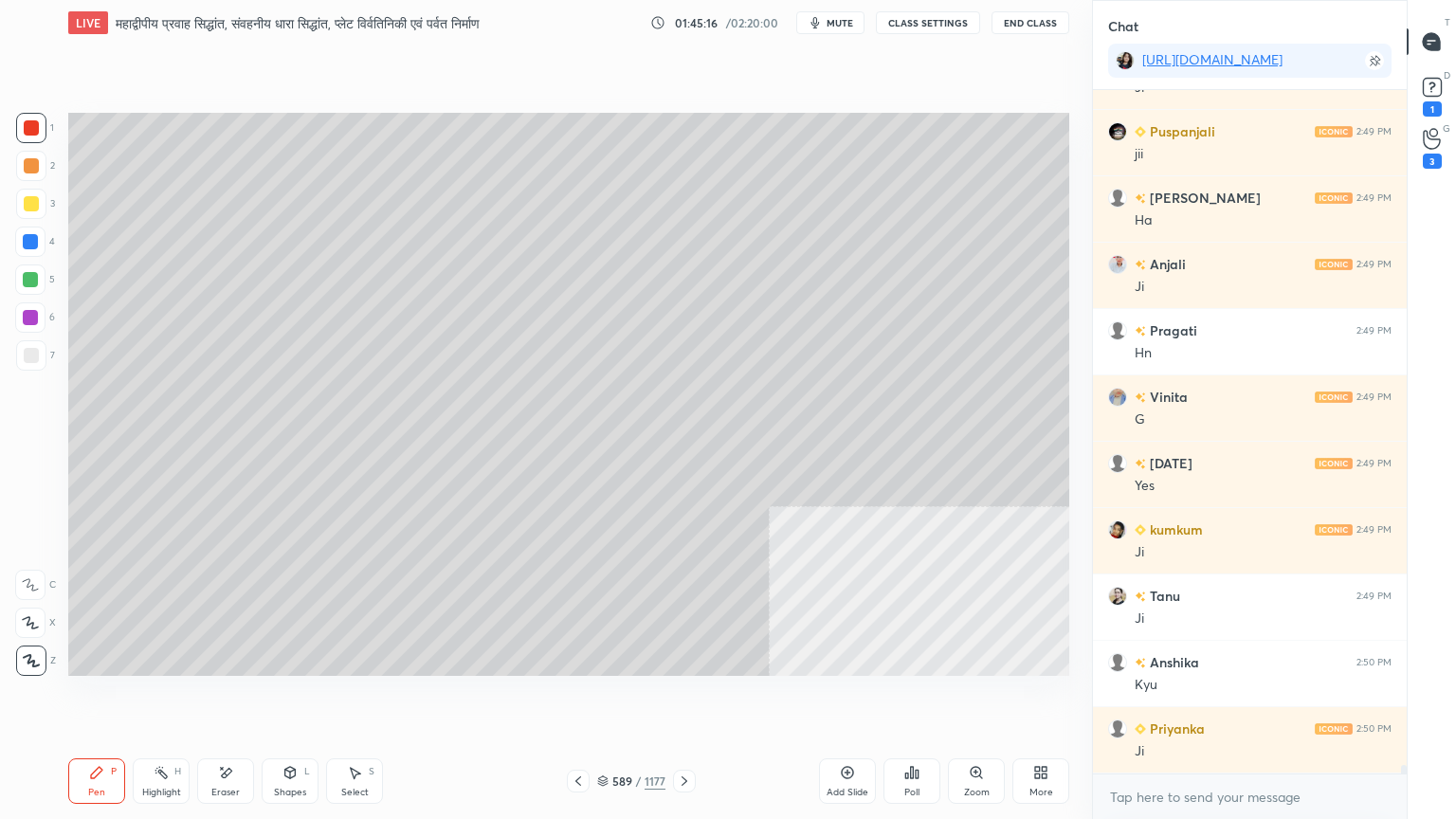 click at bounding box center (30, 242) 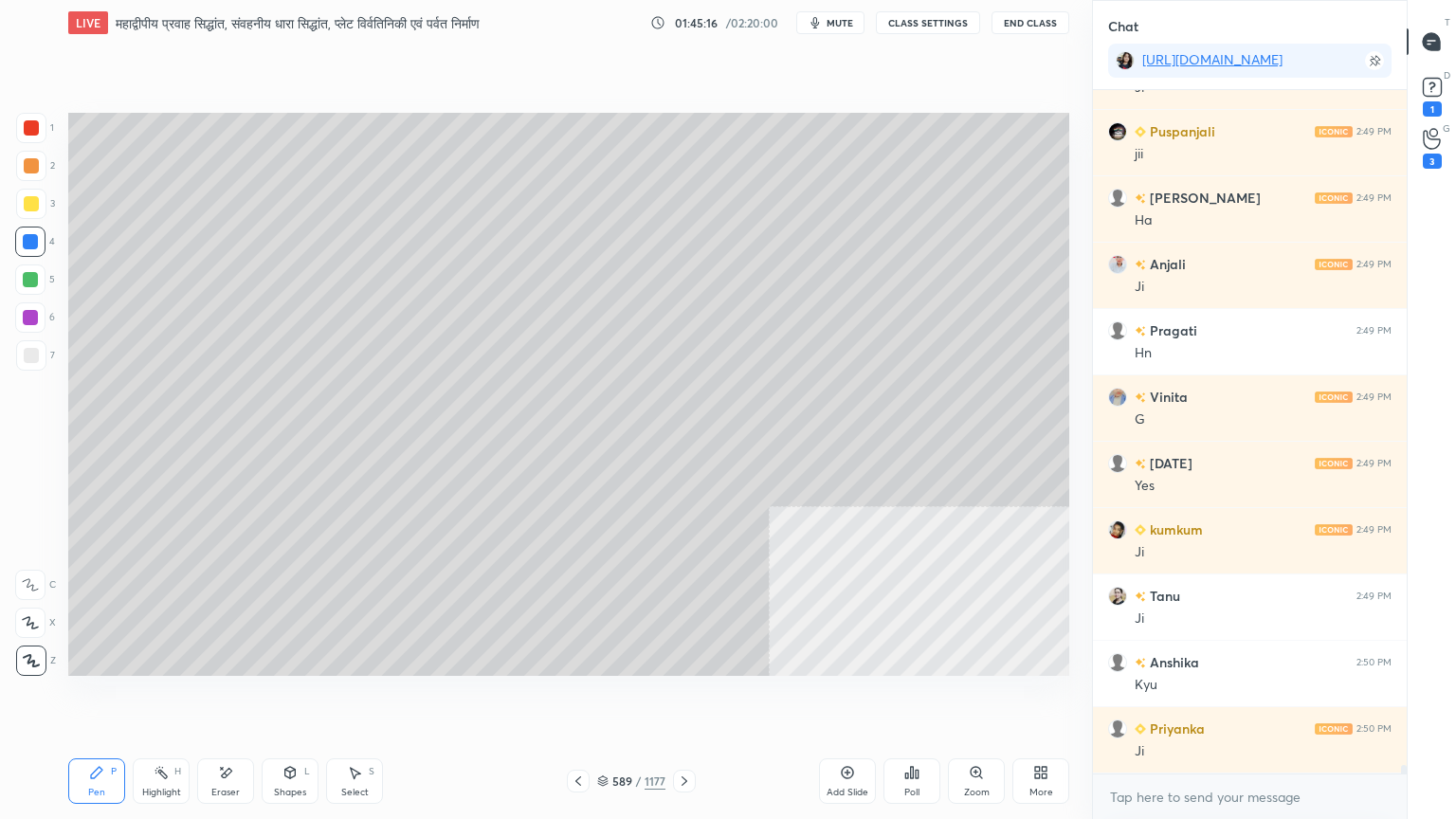 click at bounding box center (30, 242) 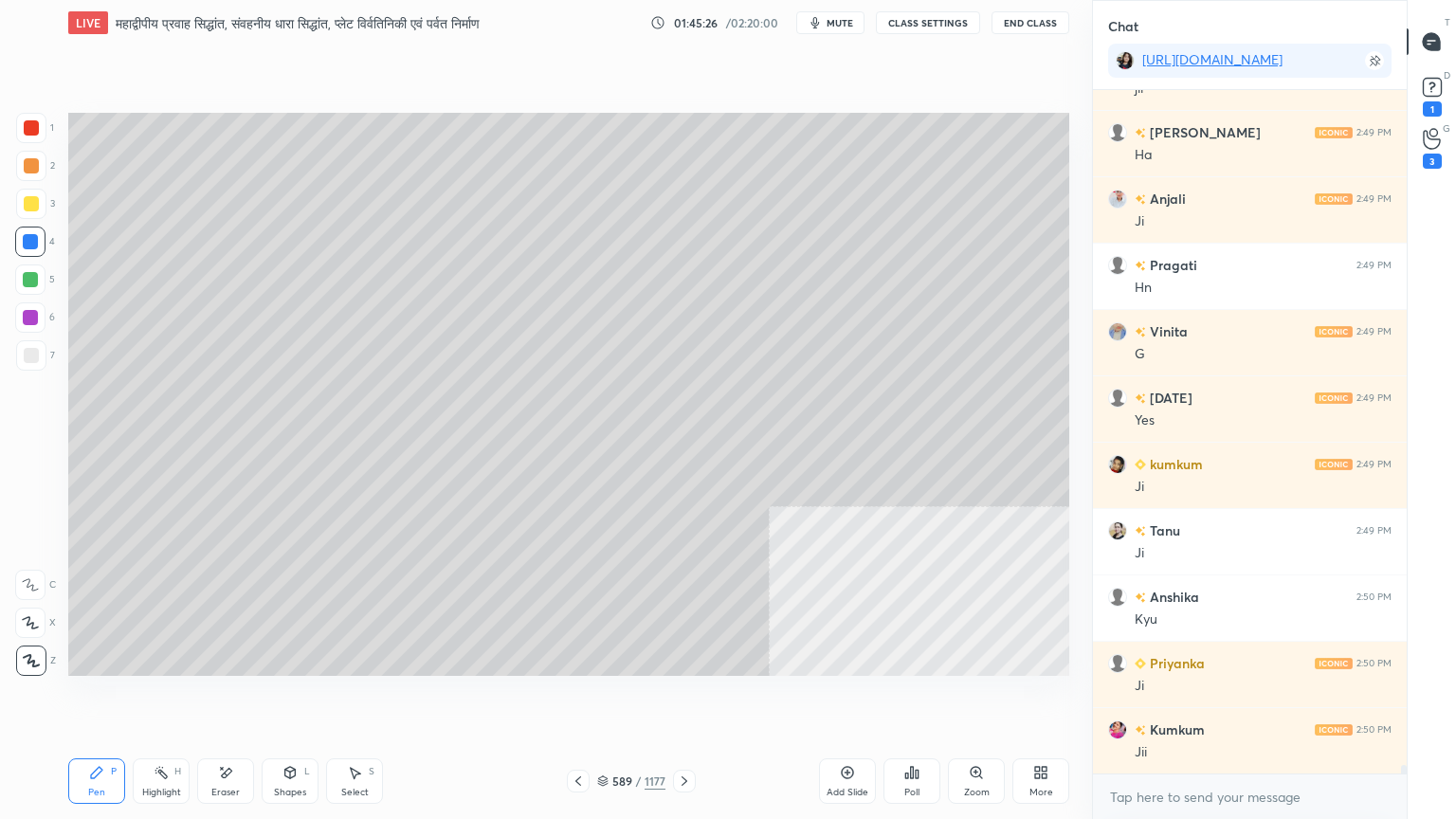 drag, startPoint x: 21, startPoint y: 132, endPoint x: 35, endPoint y: 134, distance: 14.142136 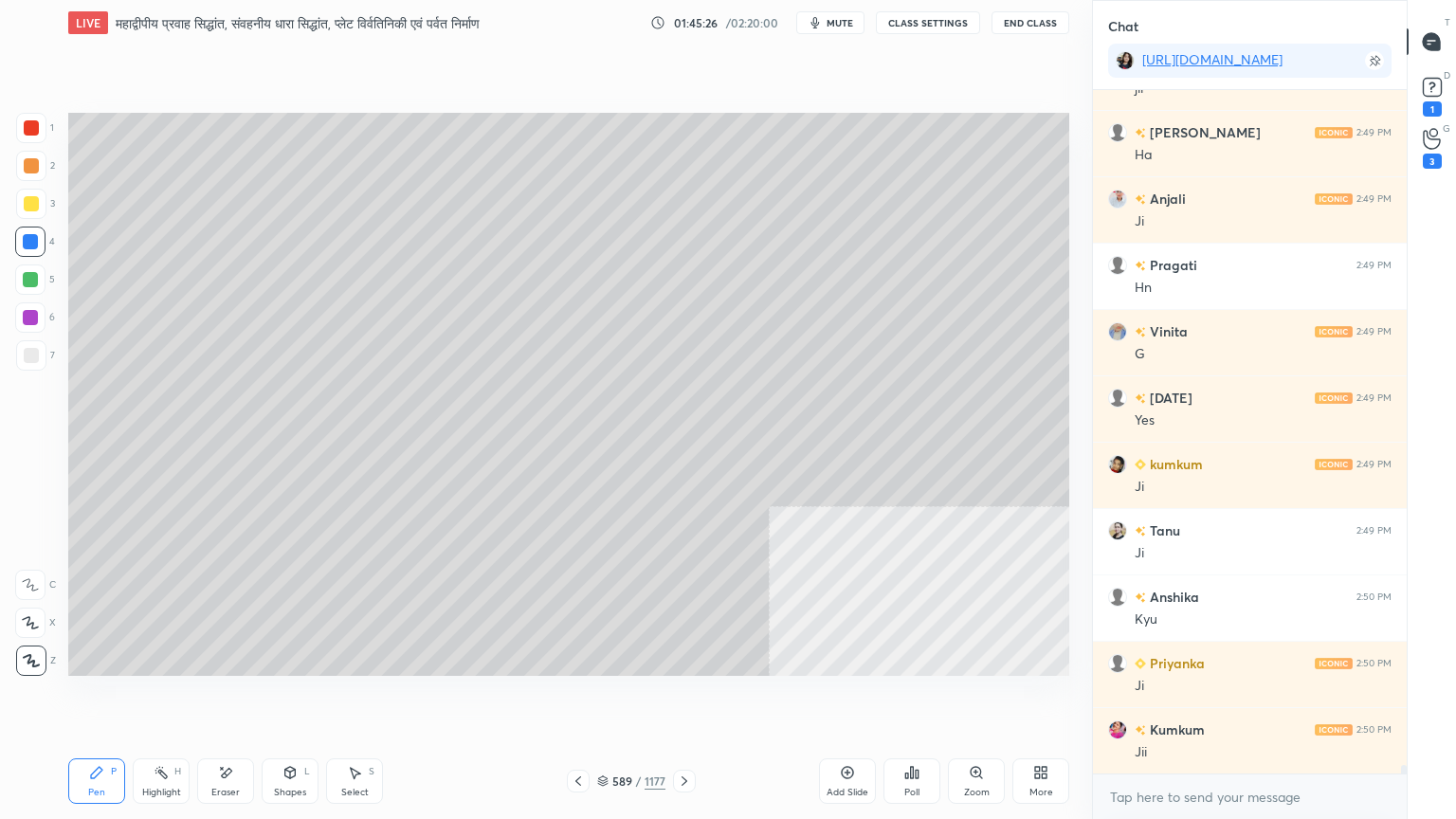 click at bounding box center [31, 128] 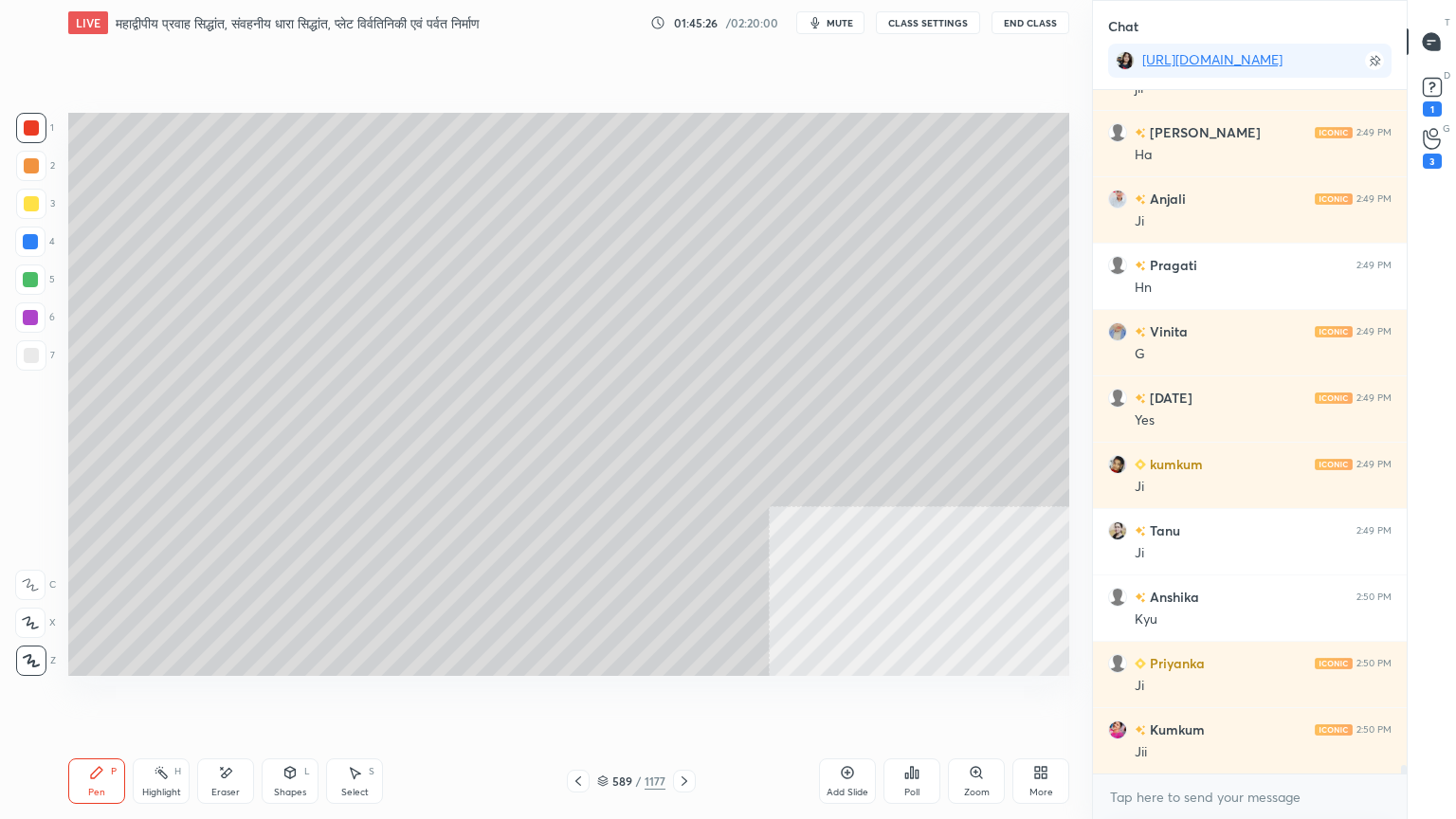 click at bounding box center (31, 128) 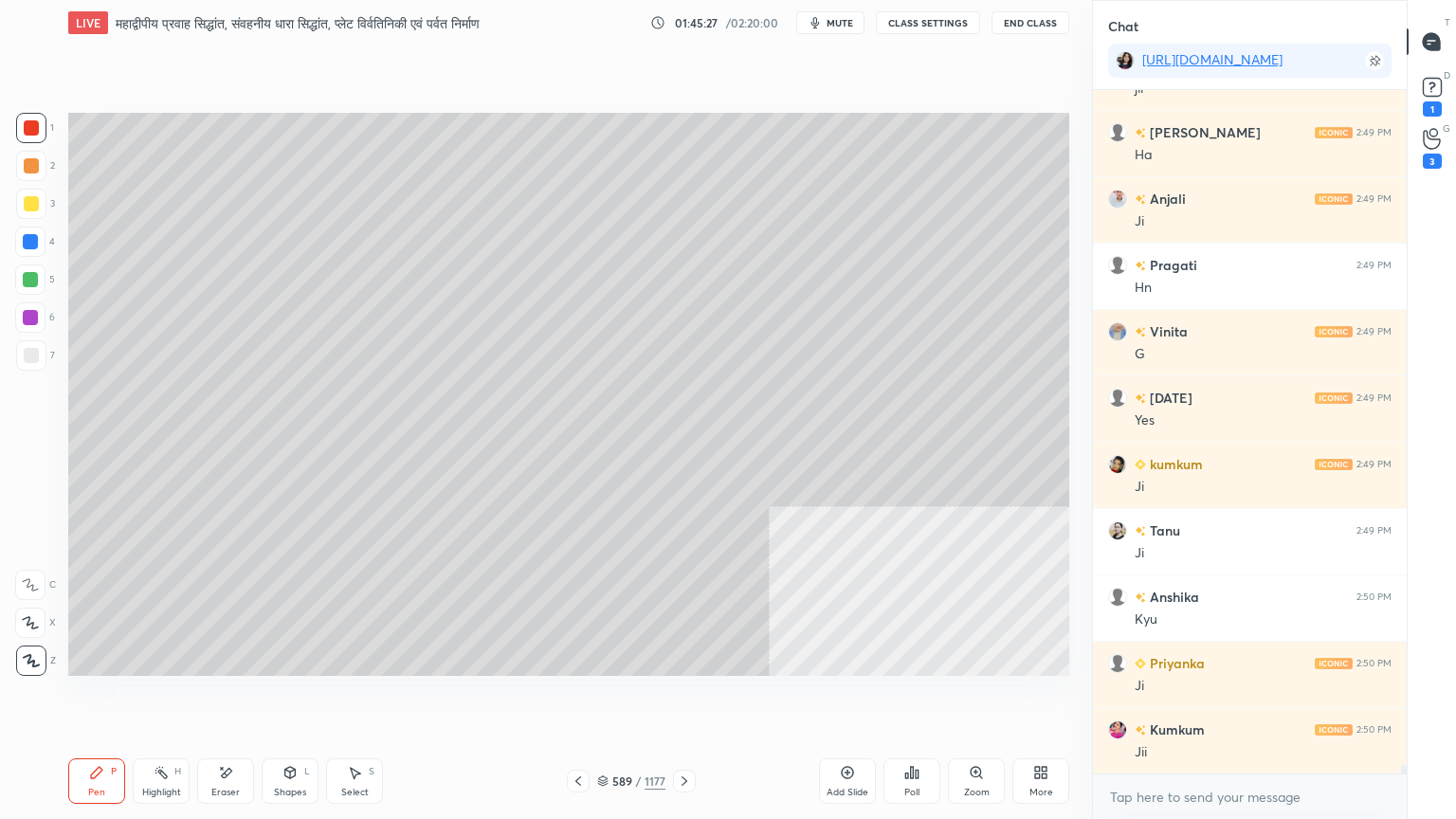 scroll, scrollTop: 55528, scrollLeft: 0, axis: vertical 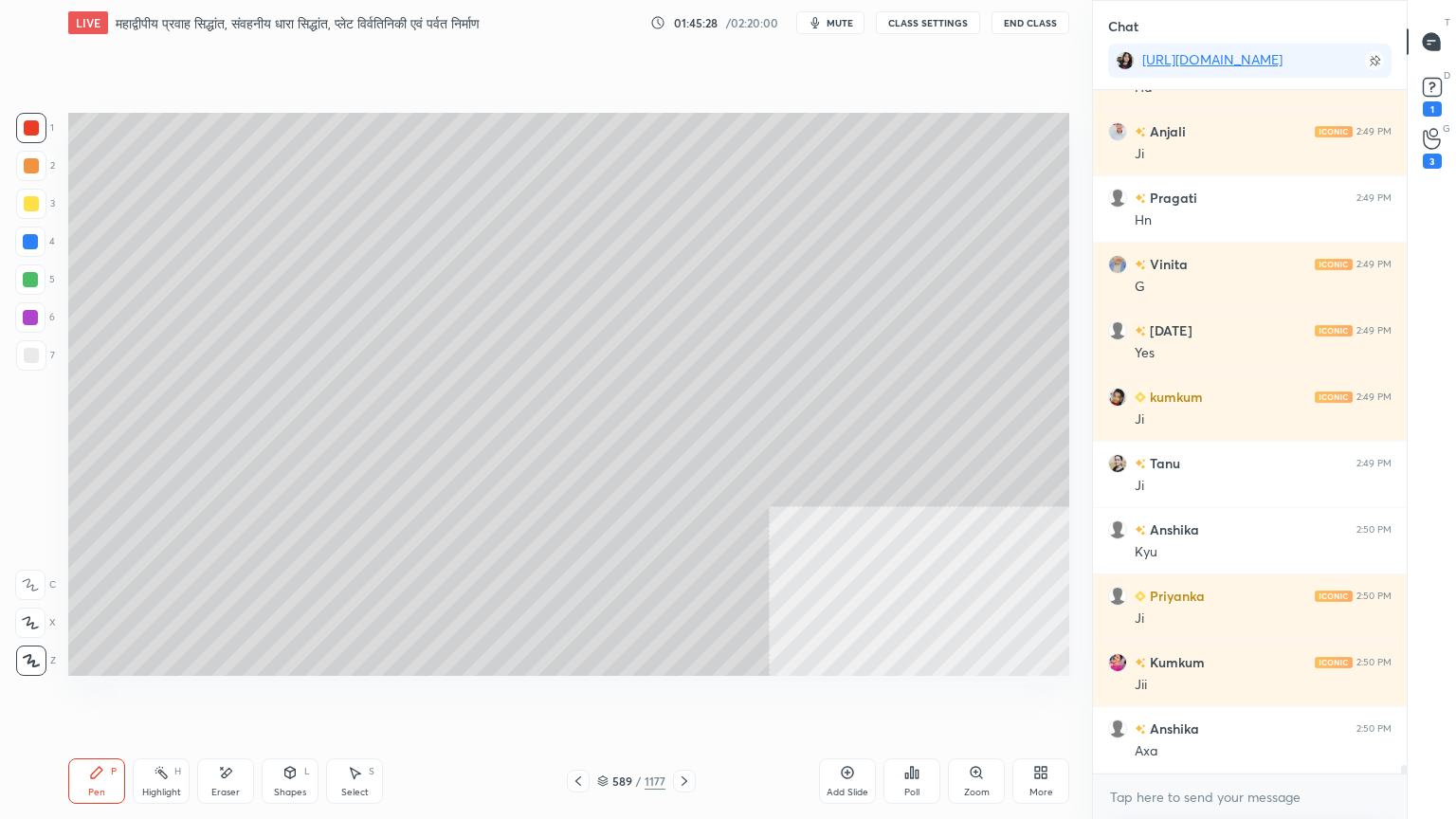 click at bounding box center [30, 242] 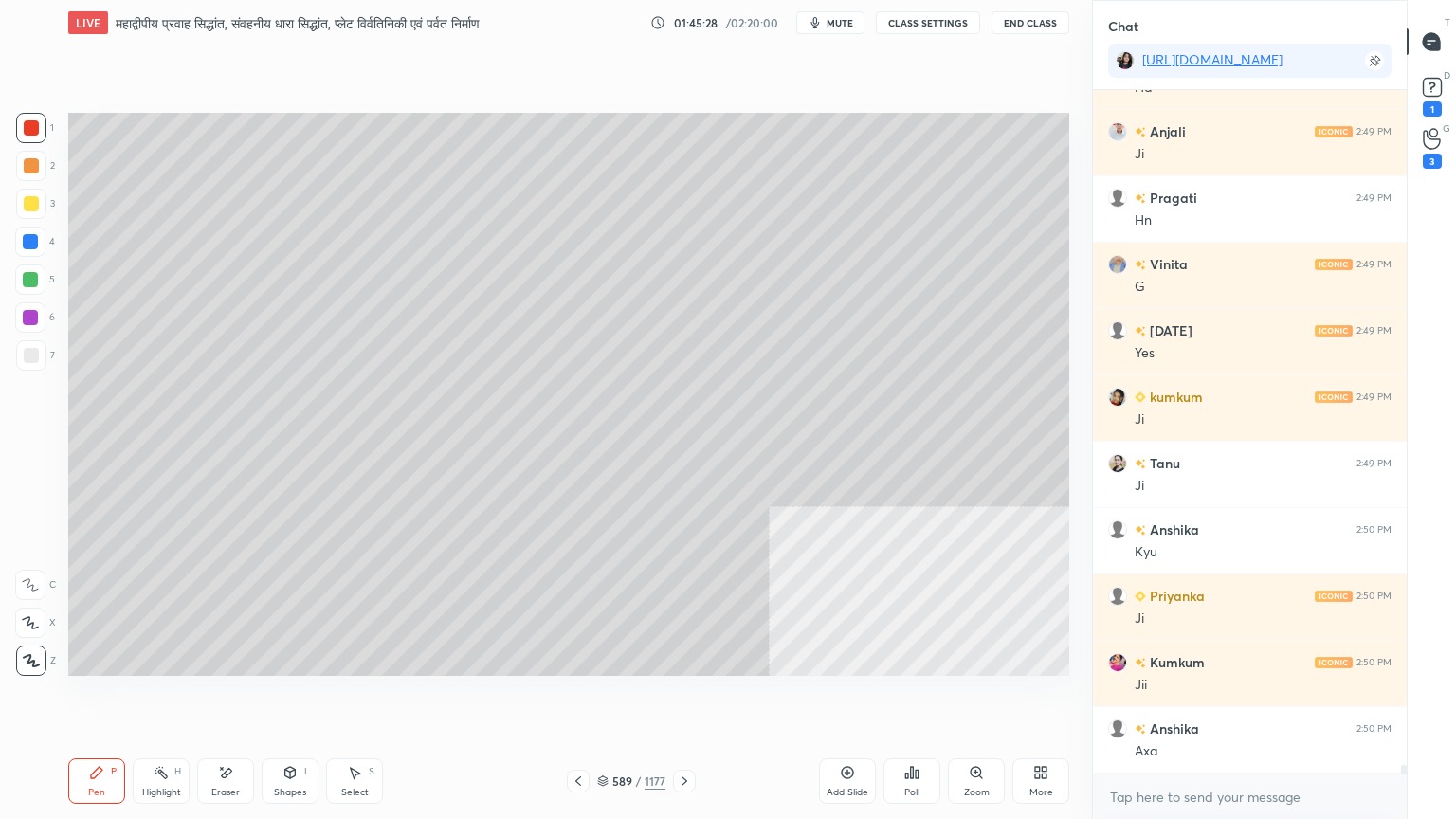 click at bounding box center [30, 242] 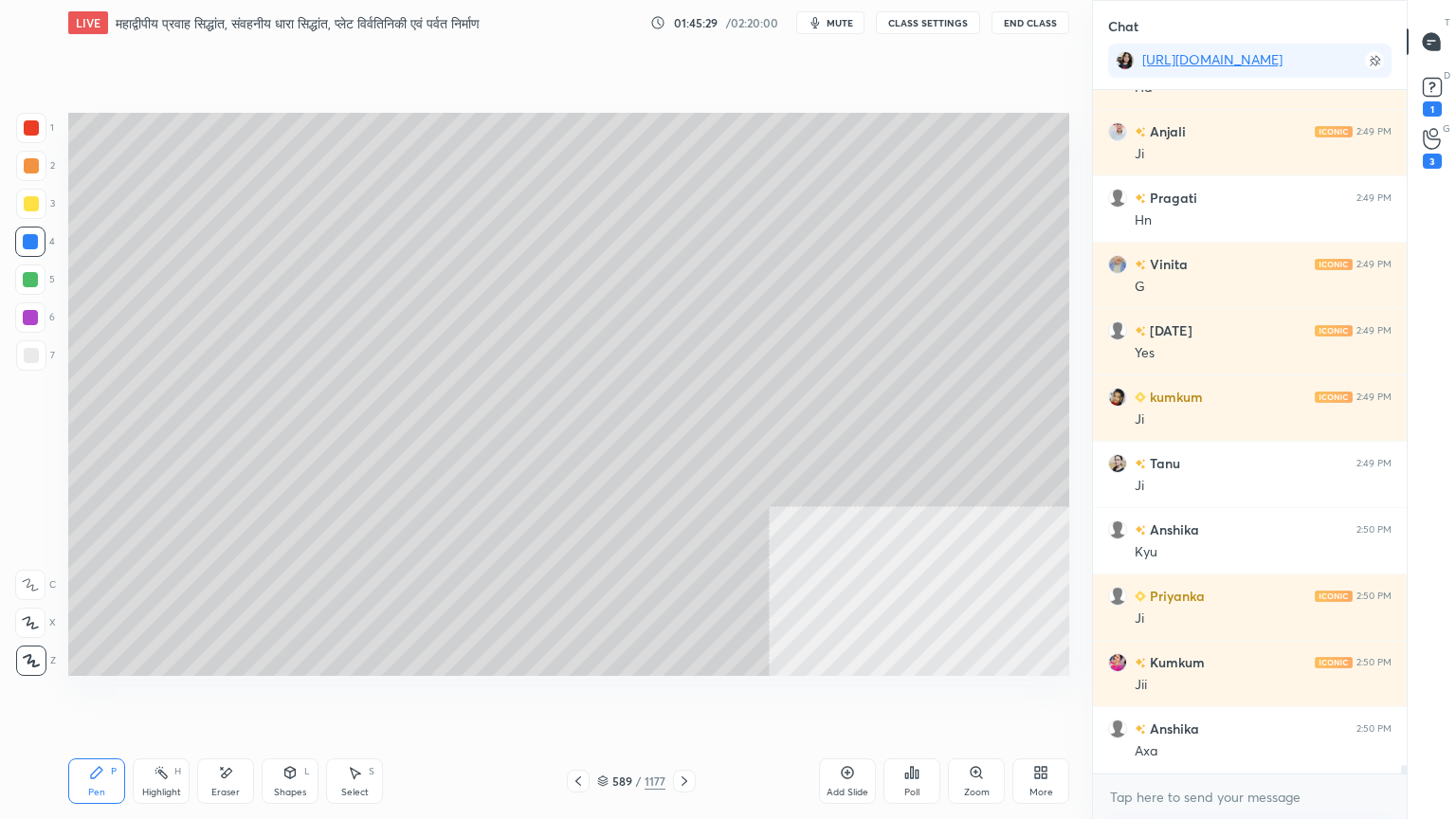 scroll, scrollTop: 55593, scrollLeft: 0, axis: vertical 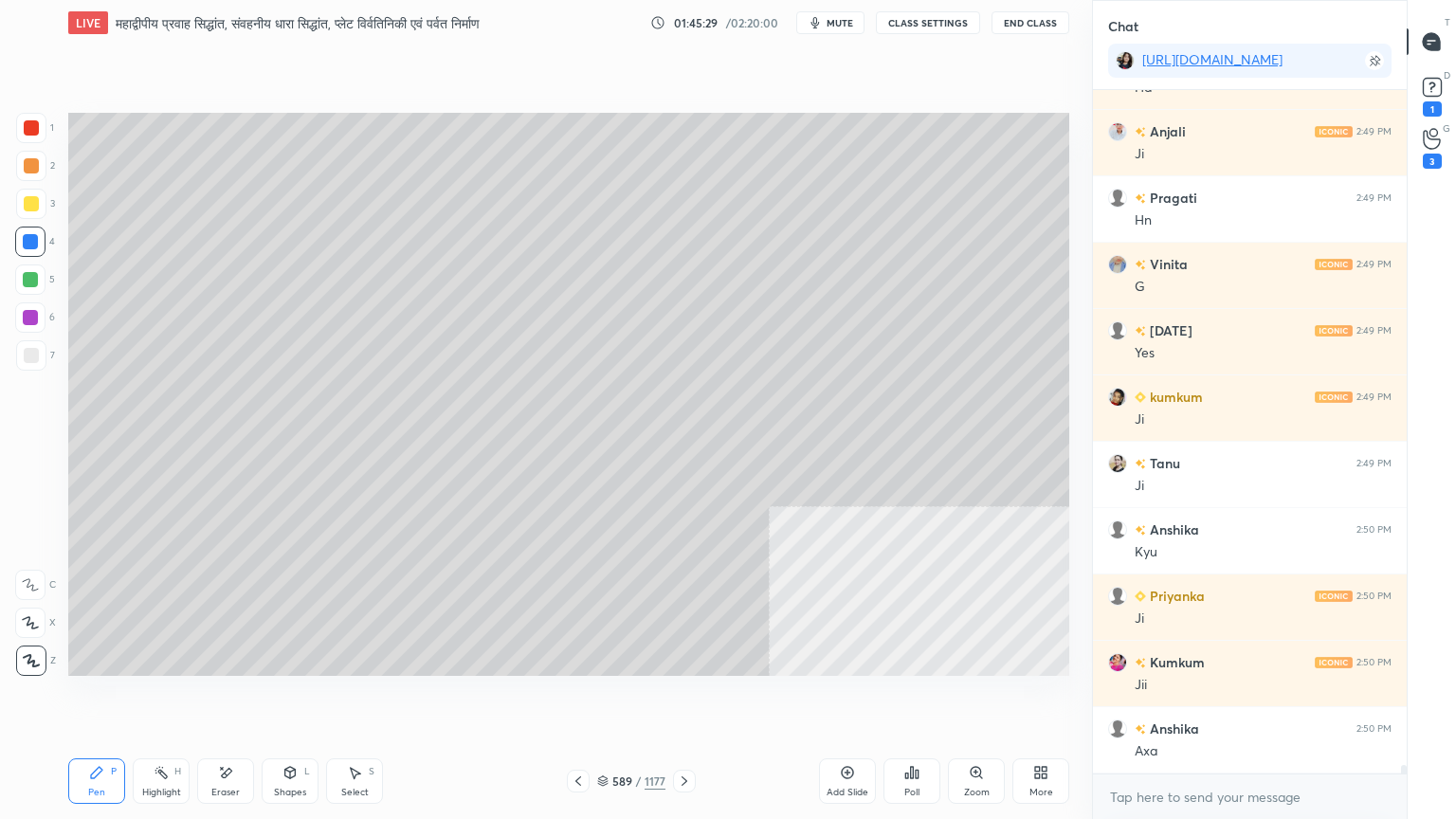 click at bounding box center (31, 355) 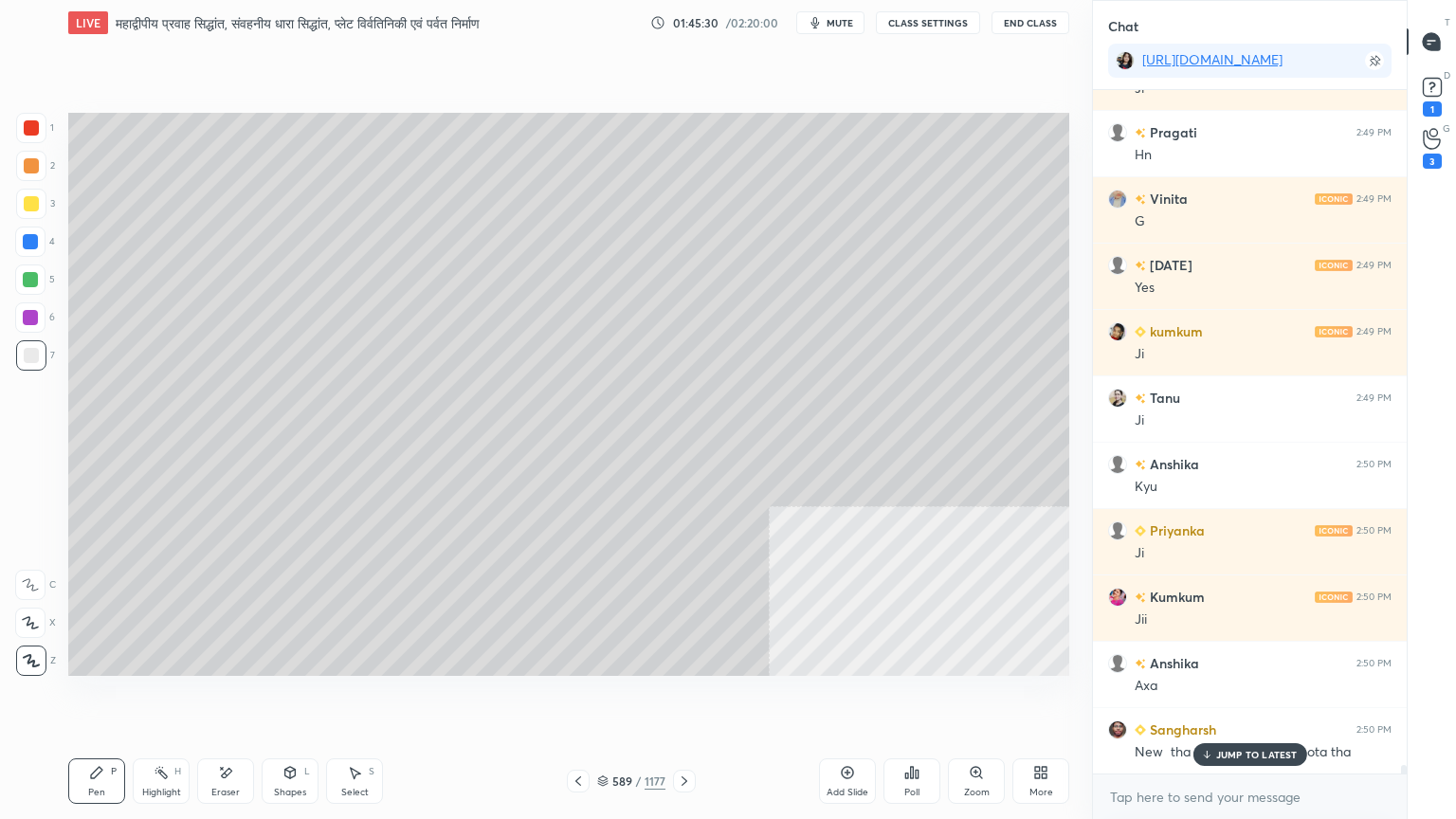 drag, startPoint x: 27, startPoint y: 360, endPoint x: 64, endPoint y: 342, distance: 41.146081 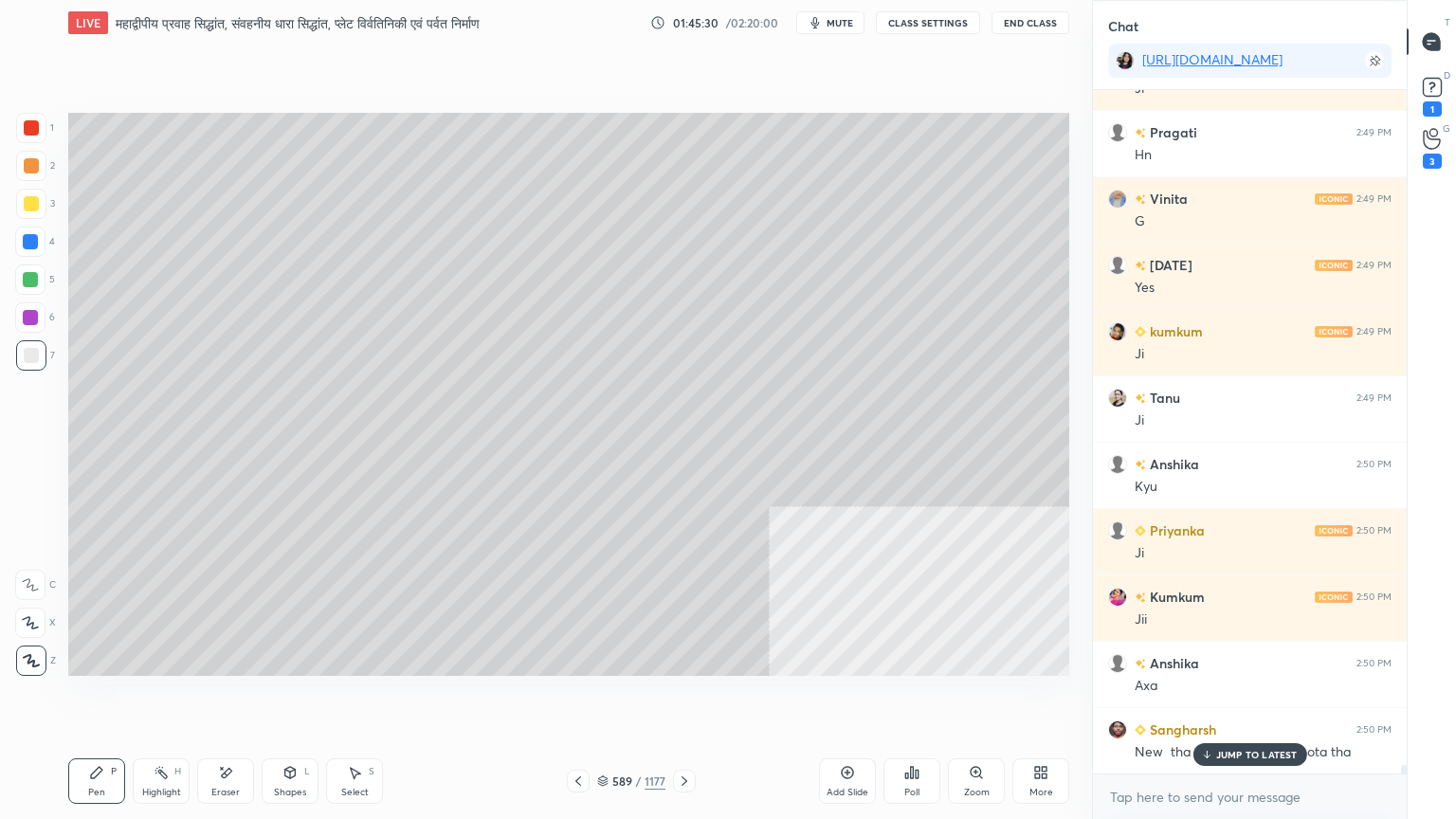 click at bounding box center (31, 355) 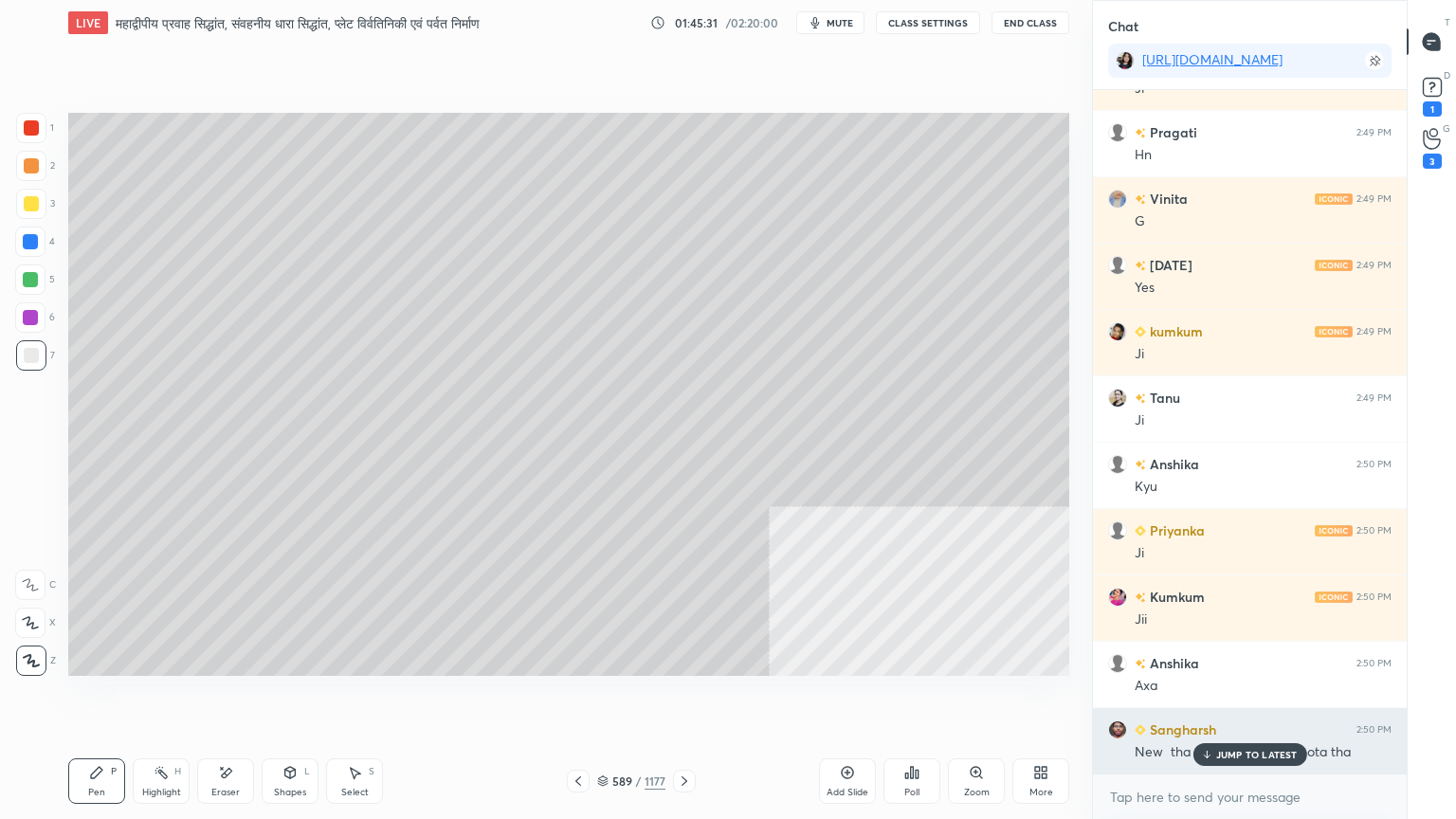 click on "JUMP TO LATEST" at bounding box center (1257, 755) 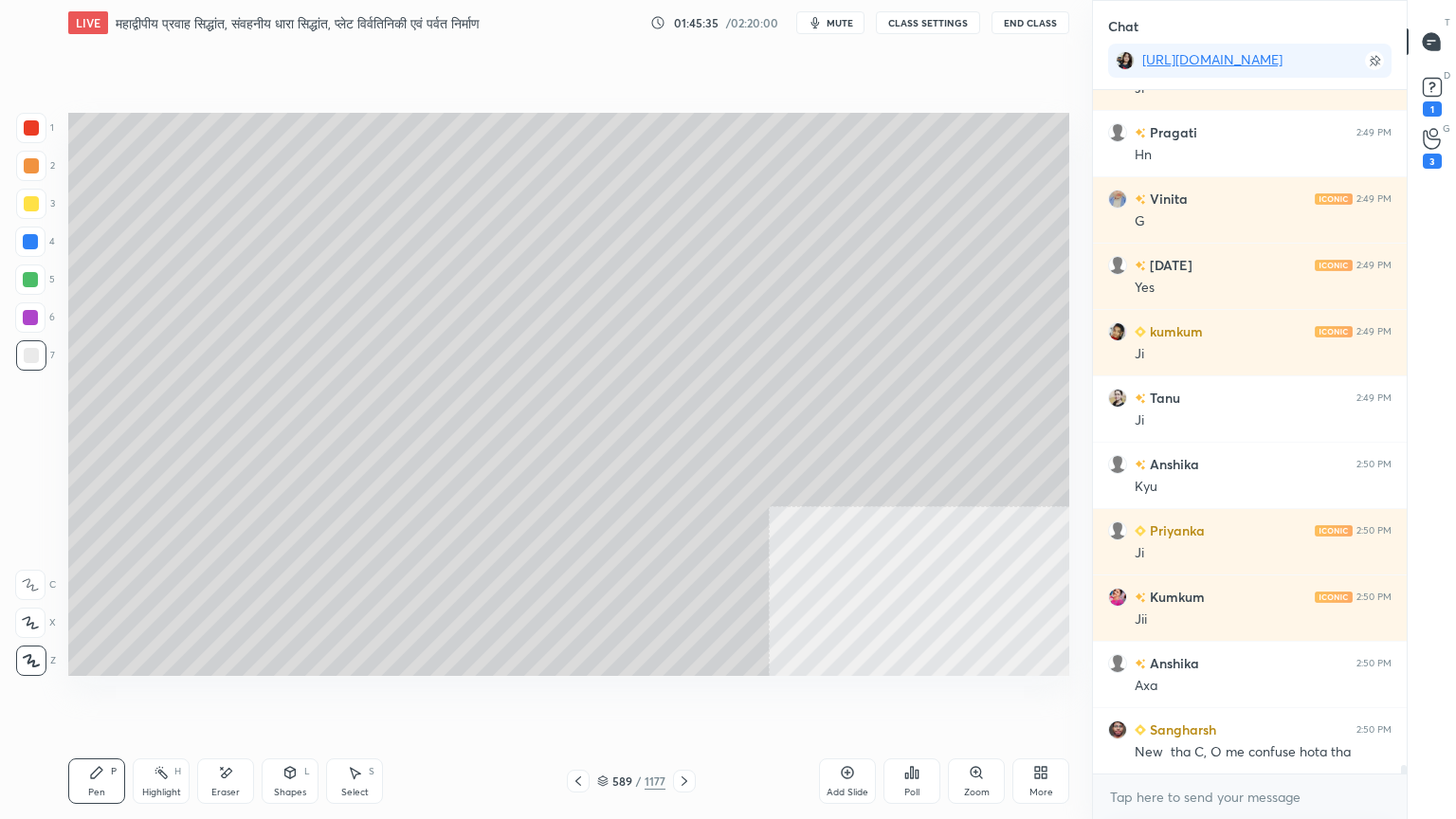click at bounding box center (30, 280) 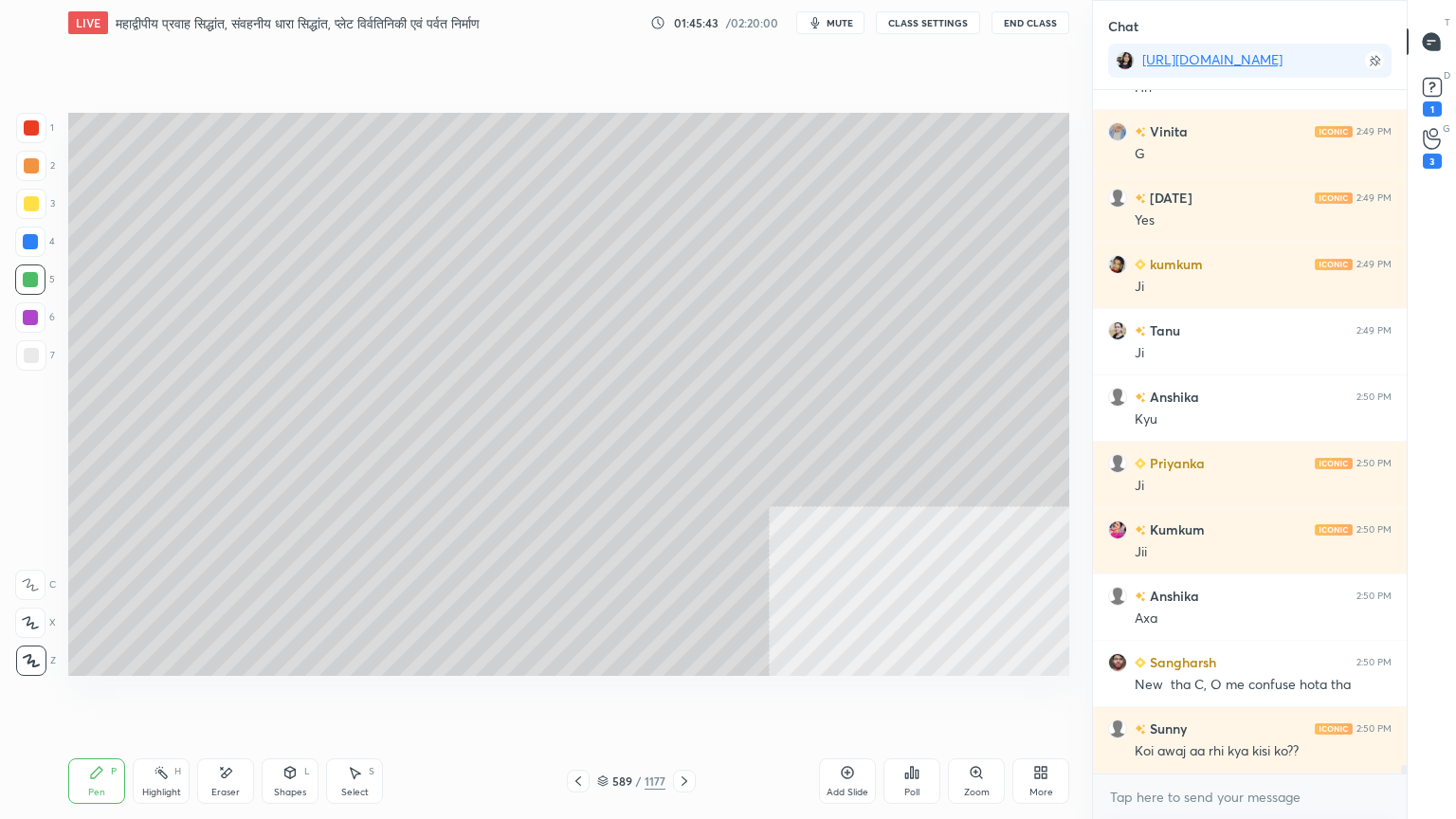 scroll, scrollTop: 55726, scrollLeft: 0, axis: vertical 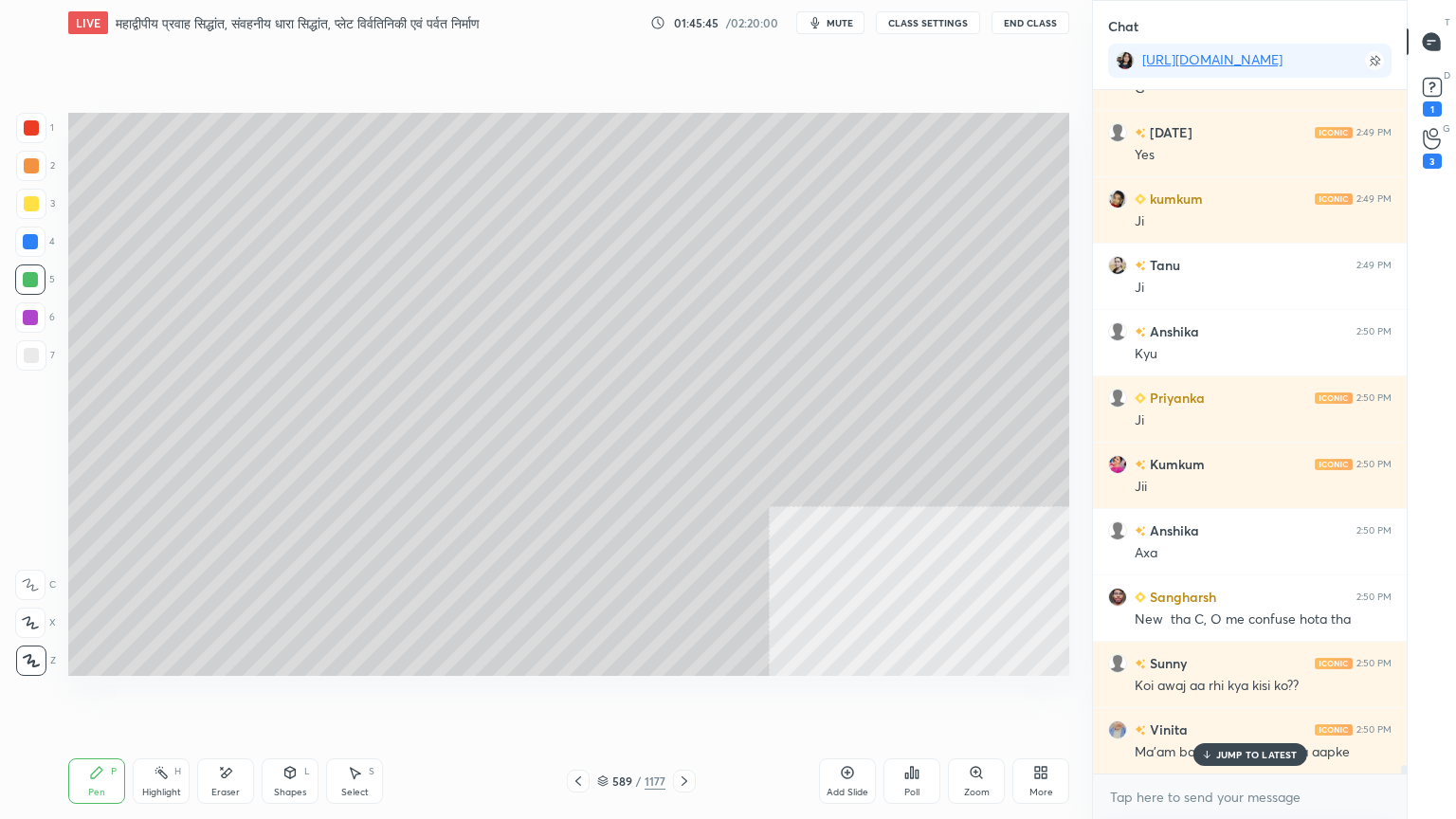 click on "JUMP TO LATEST" at bounding box center [1257, 755] 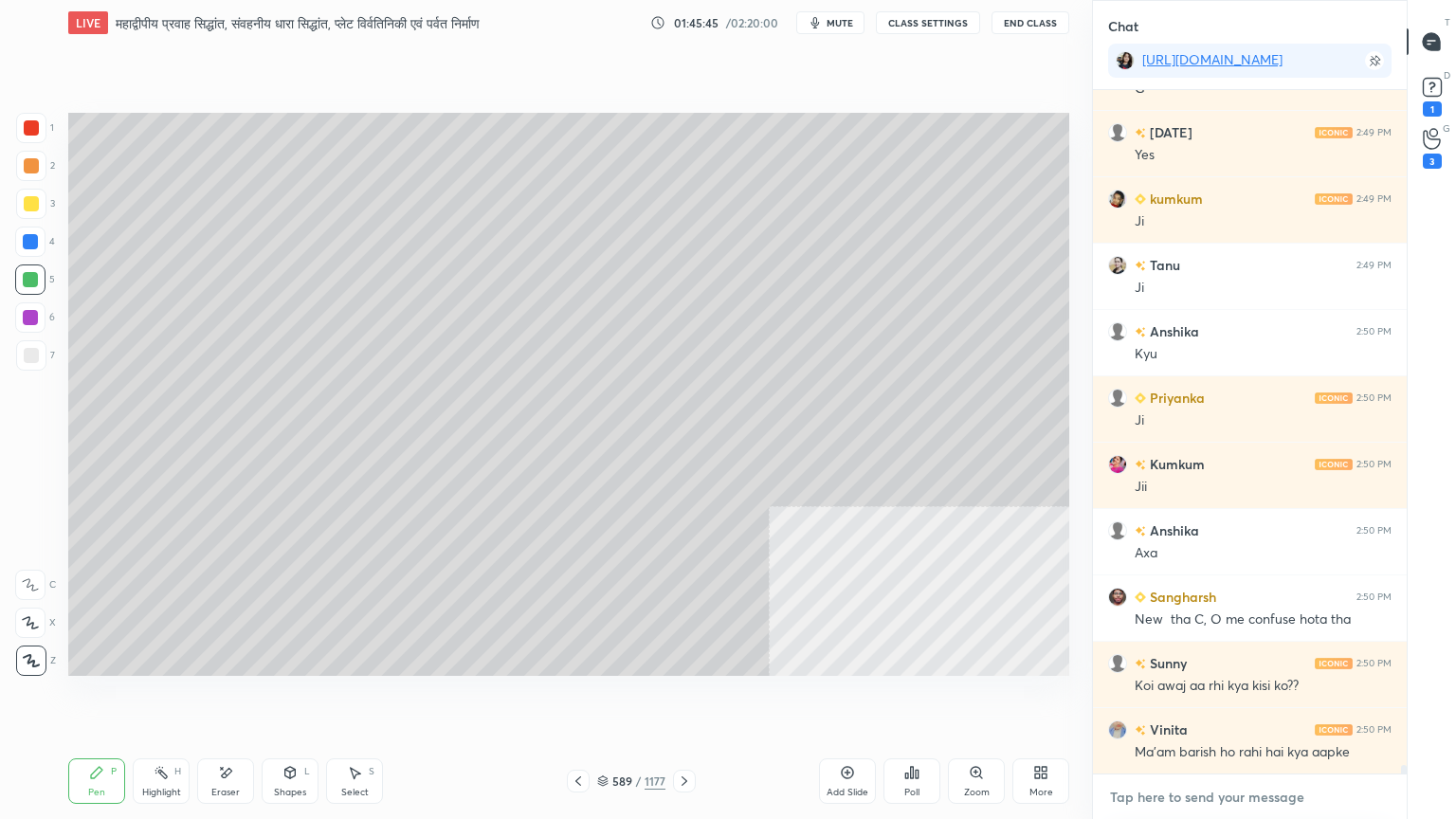 click at bounding box center [1249, 797] 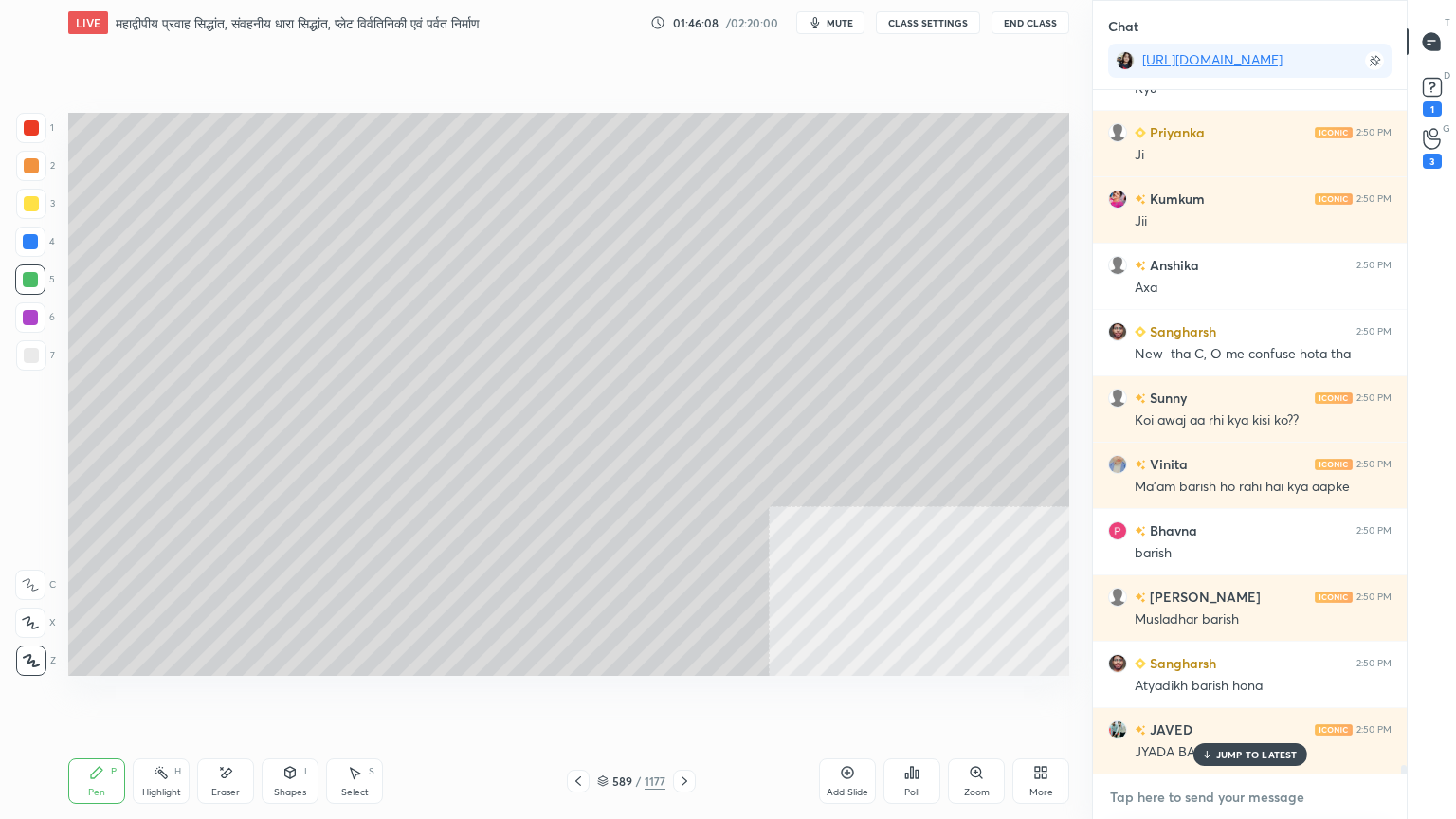 scroll, scrollTop: 56059, scrollLeft: 0, axis: vertical 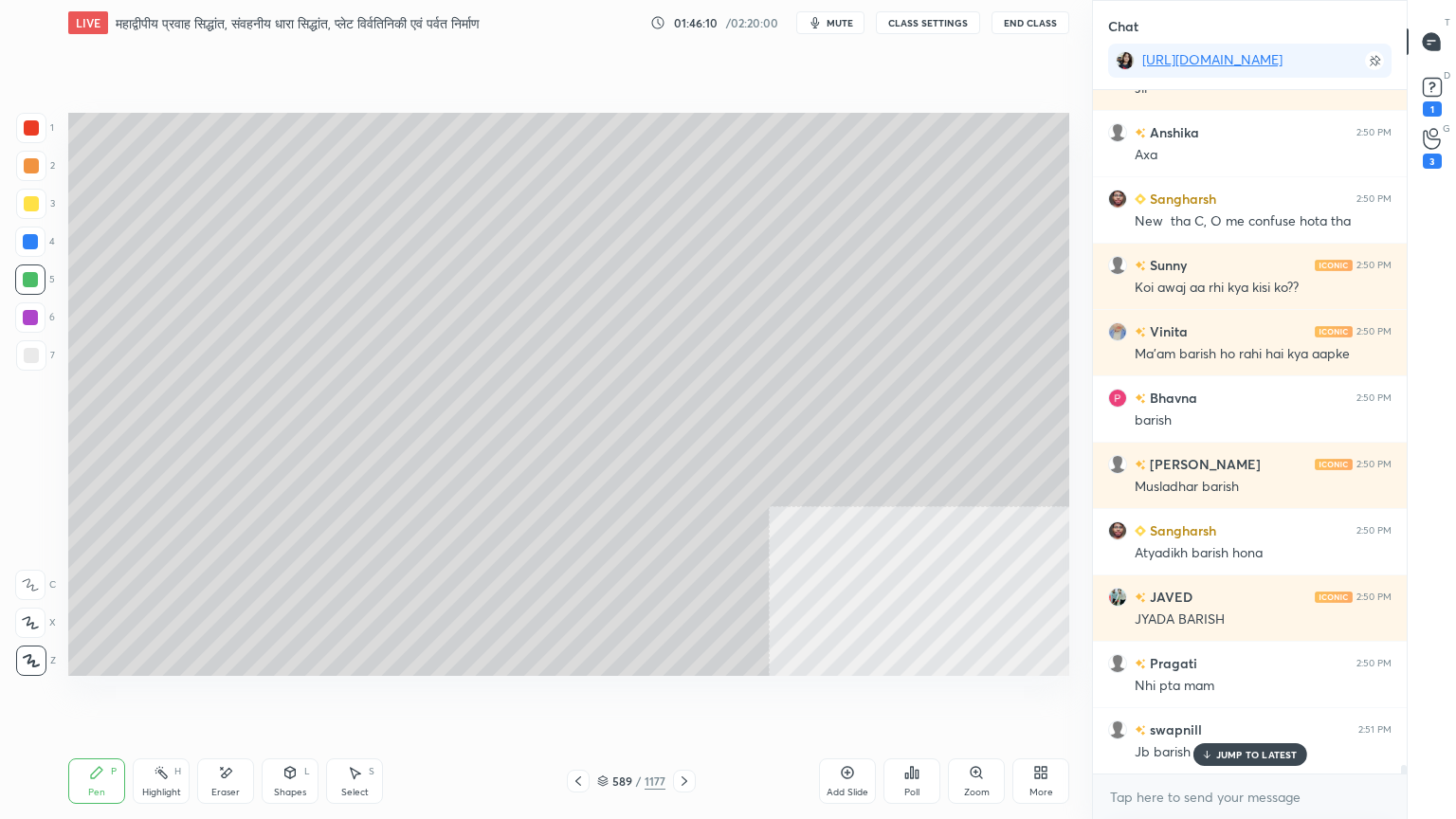 click on "7" at bounding box center [35, 359] 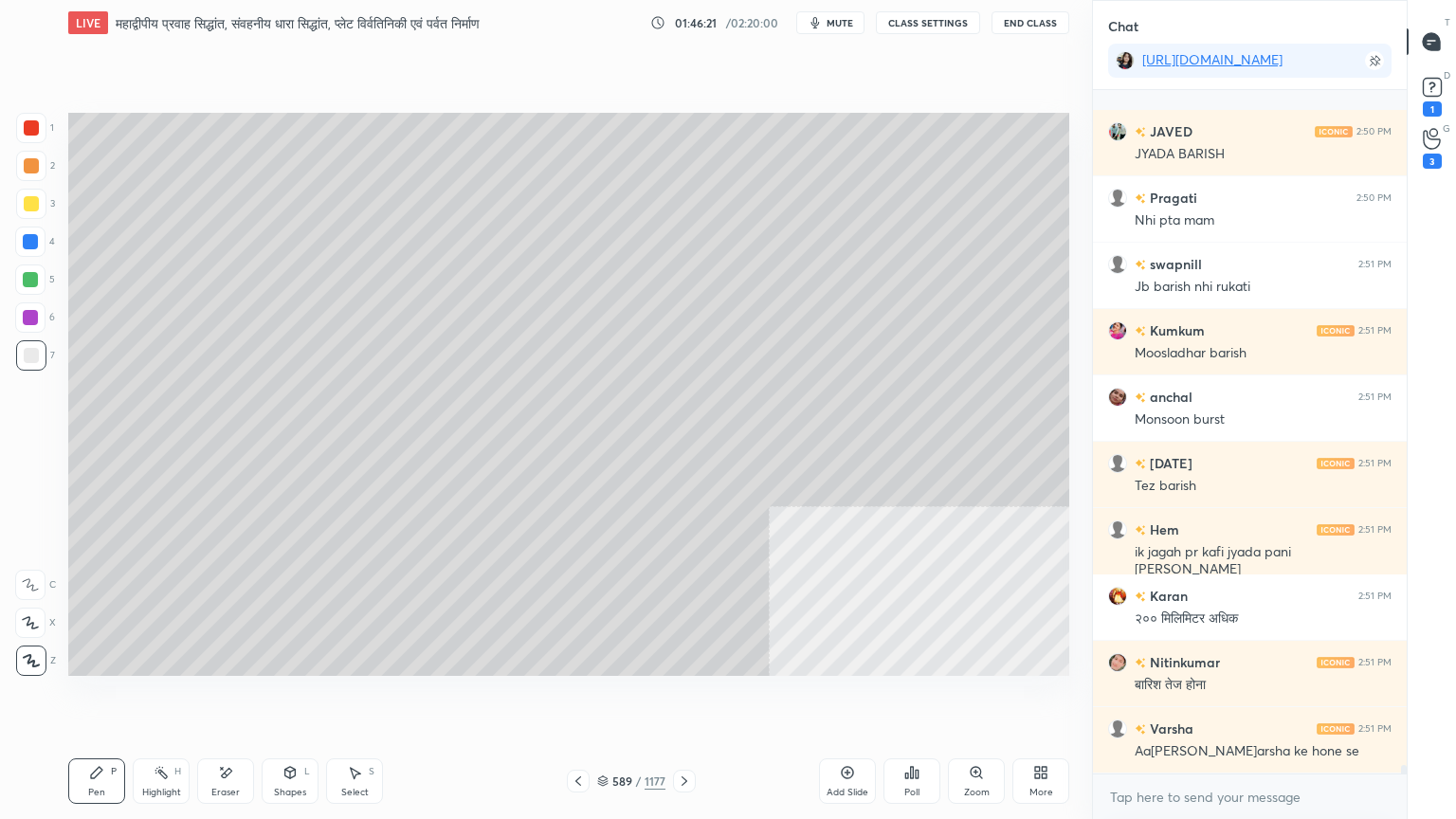 scroll, scrollTop: 56722, scrollLeft: 0, axis: vertical 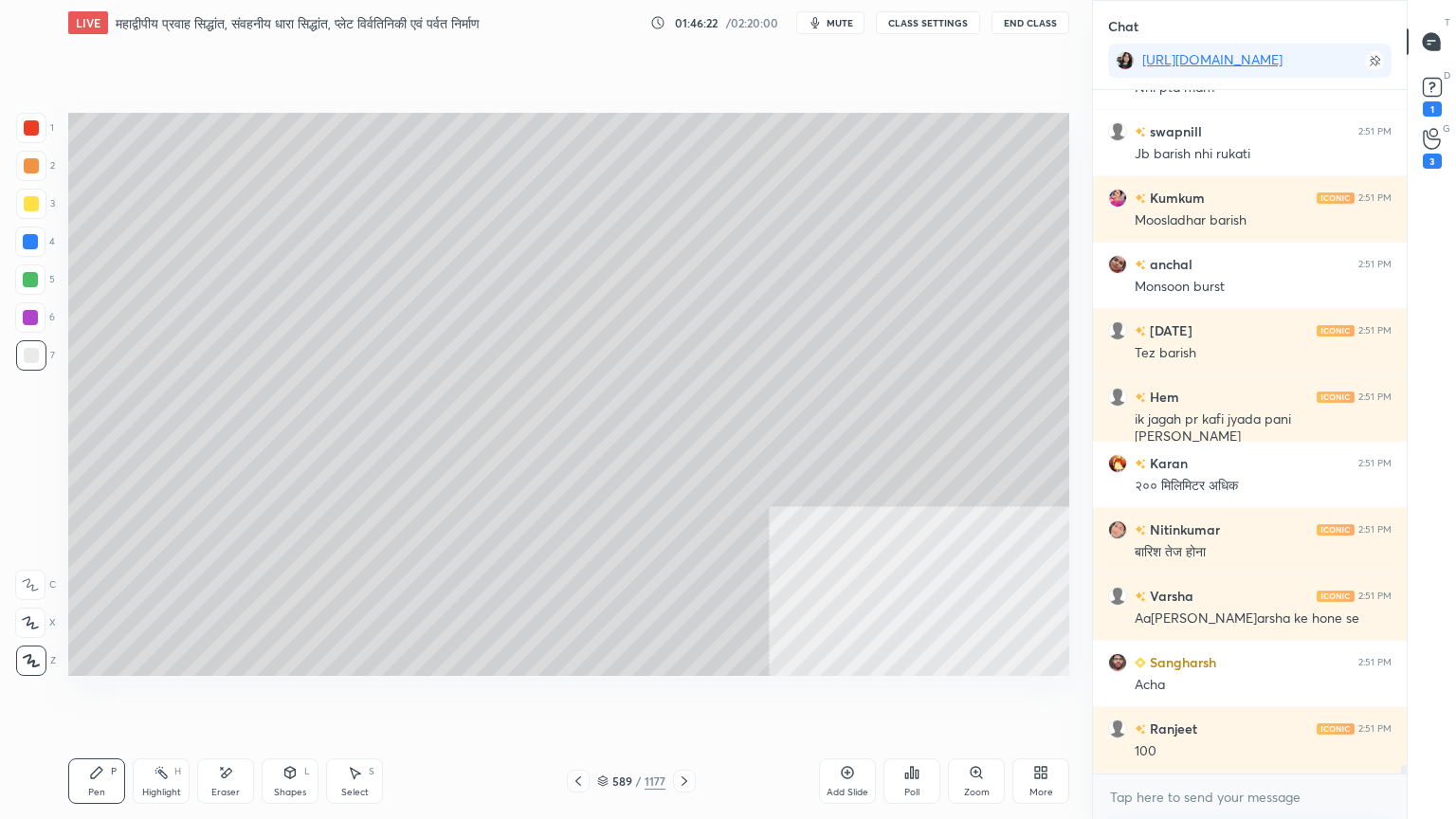 click on "Select S" at bounding box center [355, 781] 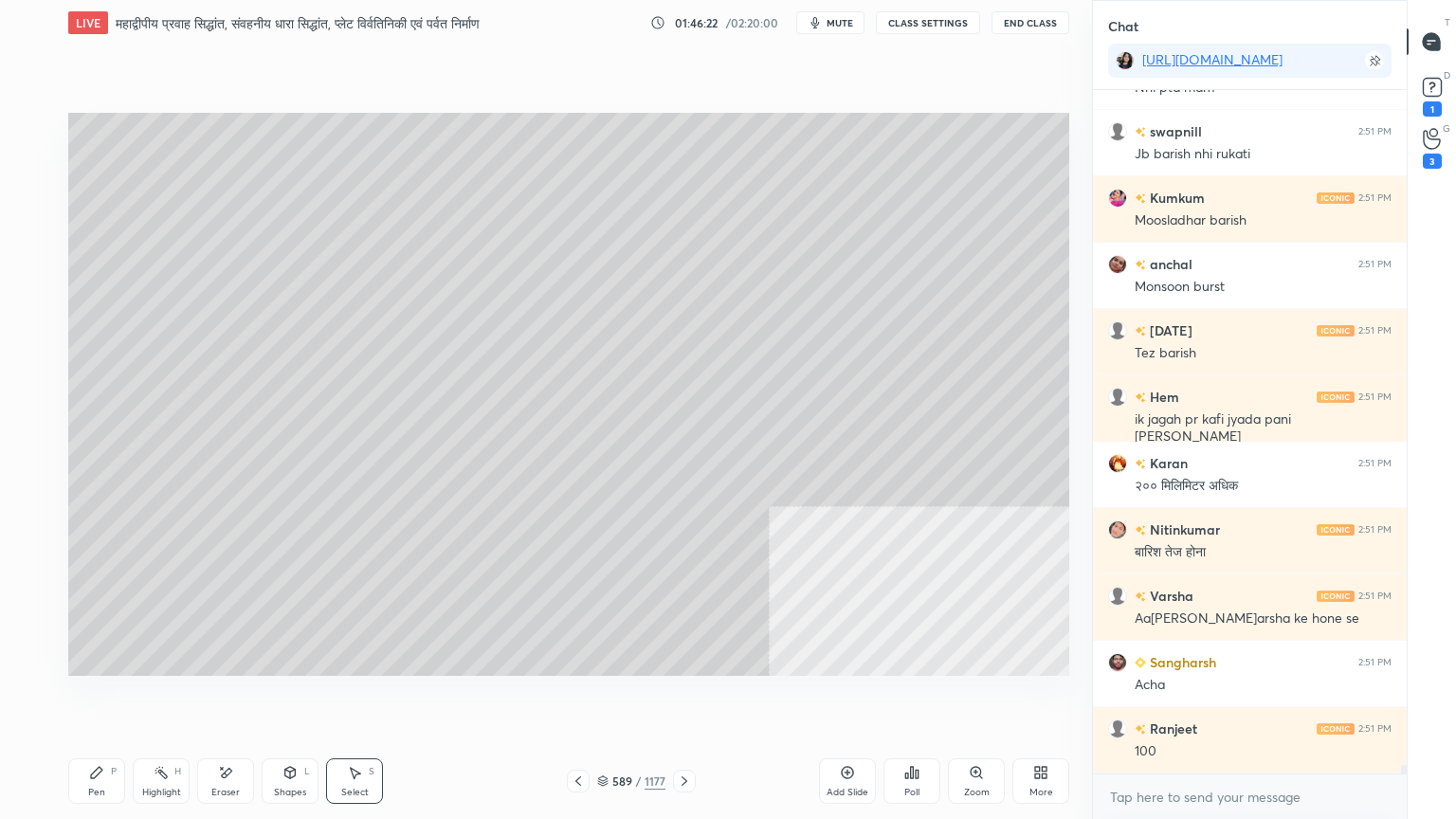 scroll, scrollTop: 56788, scrollLeft: 0, axis: vertical 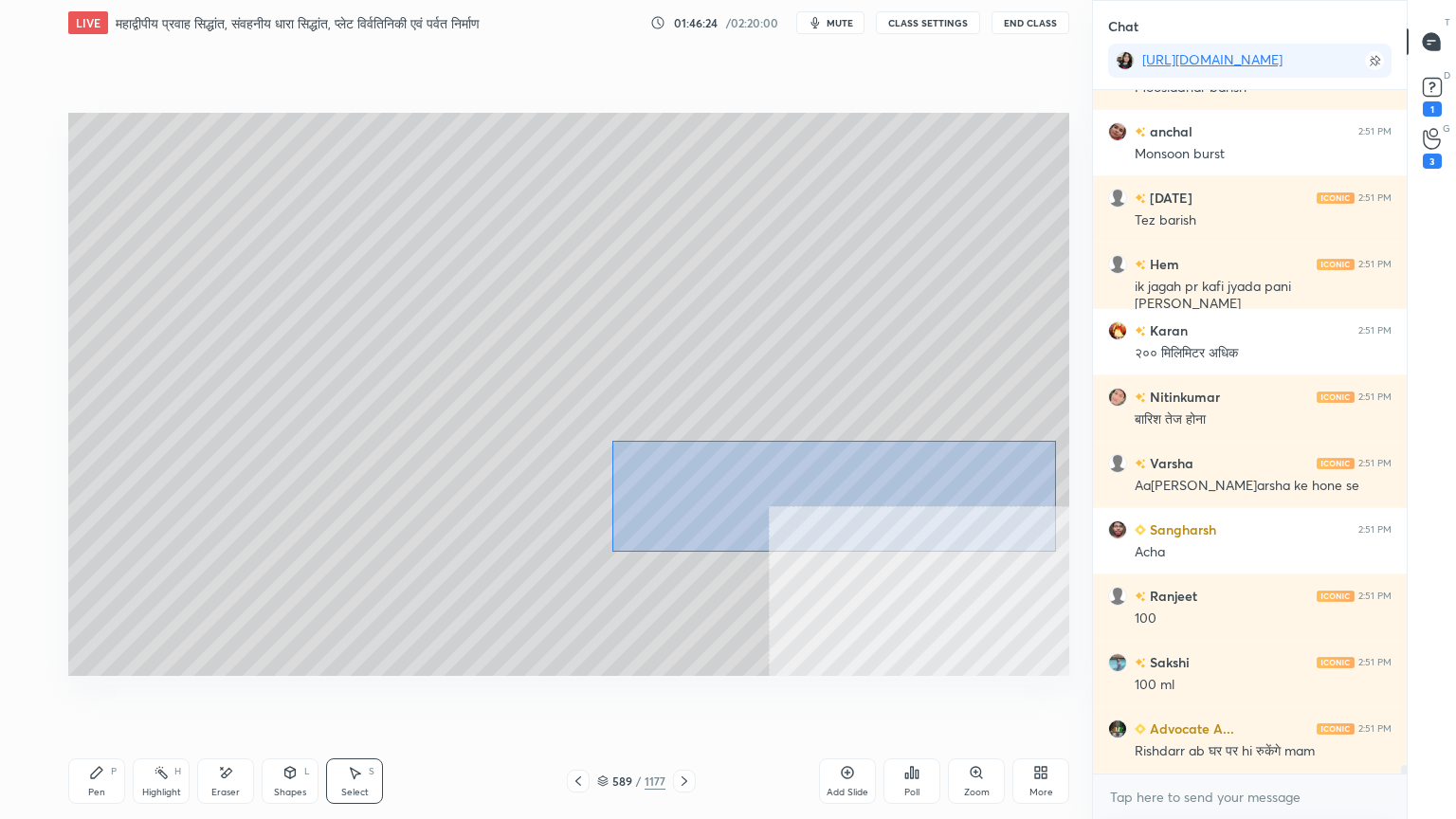 drag, startPoint x: 619, startPoint y: 438, endPoint x: 1020, endPoint y: 546, distance: 415.28906 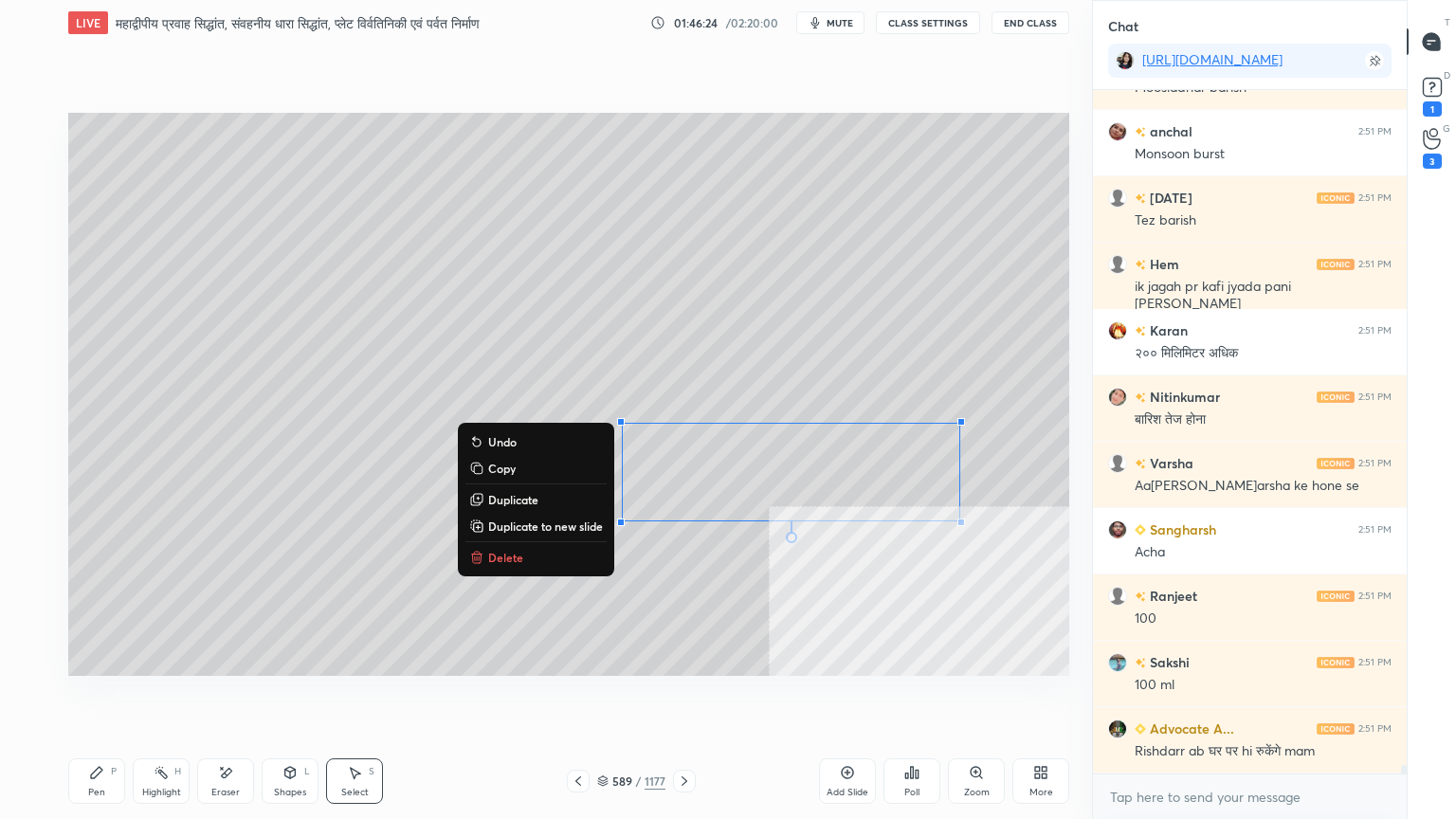 click on "Delete" at bounding box center [536, 557] 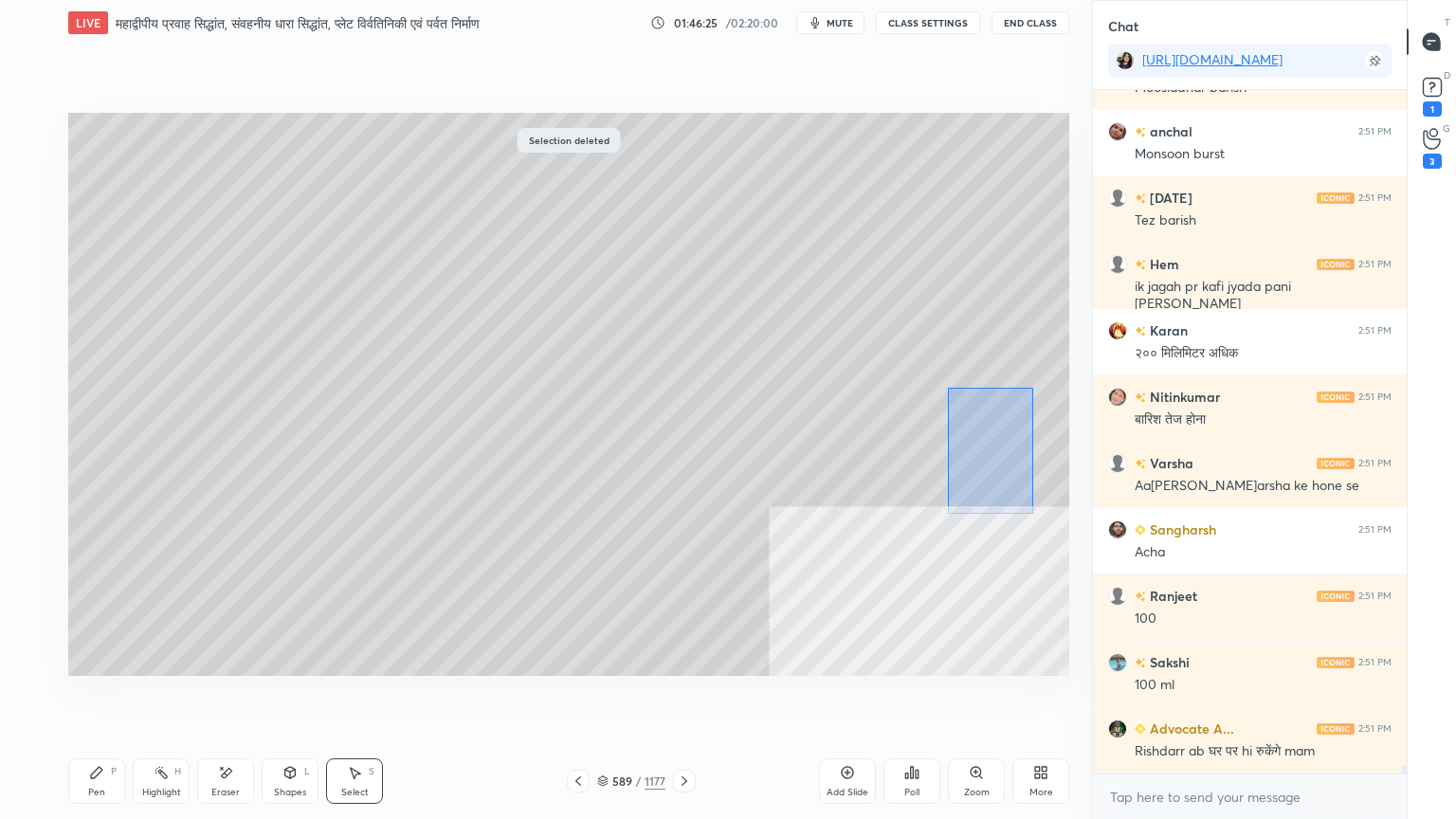 drag, startPoint x: 948, startPoint y: 387, endPoint x: 1062, endPoint y: 561, distance: 208.01923 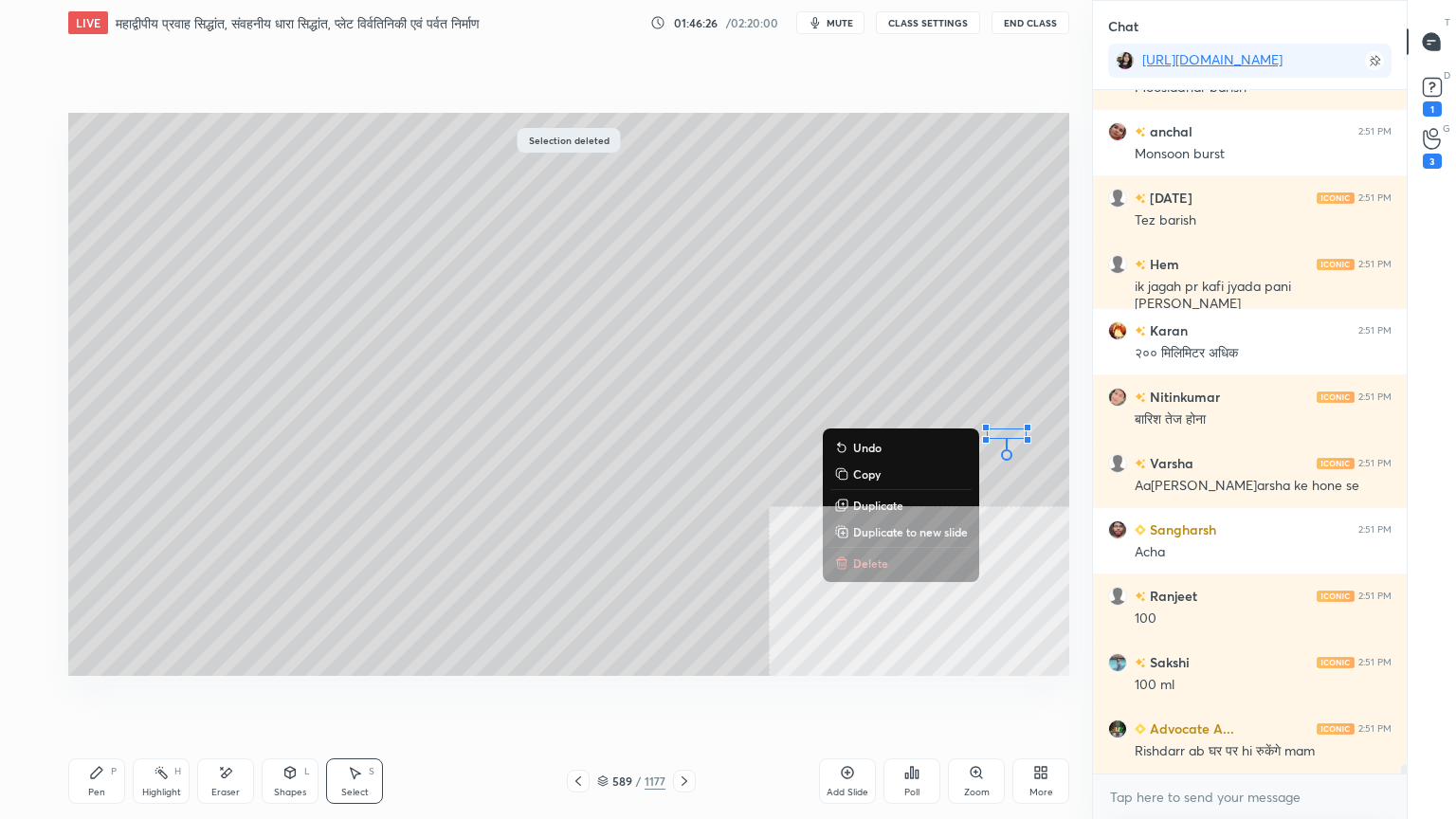 click on "Delete" at bounding box center [870, 563] 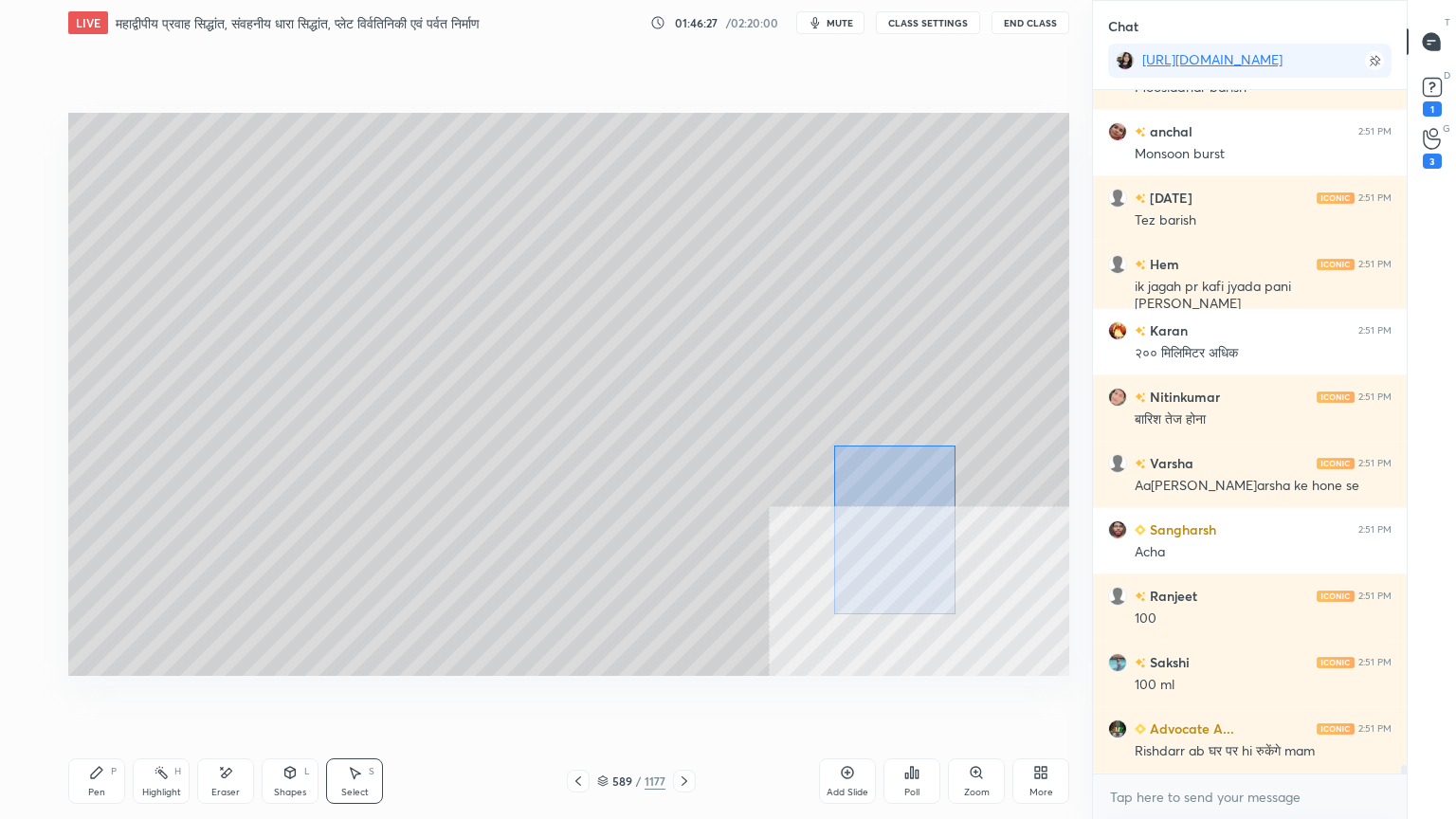 drag, startPoint x: 935, startPoint y: 581, endPoint x: 924, endPoint y: 605, distance: 26.401 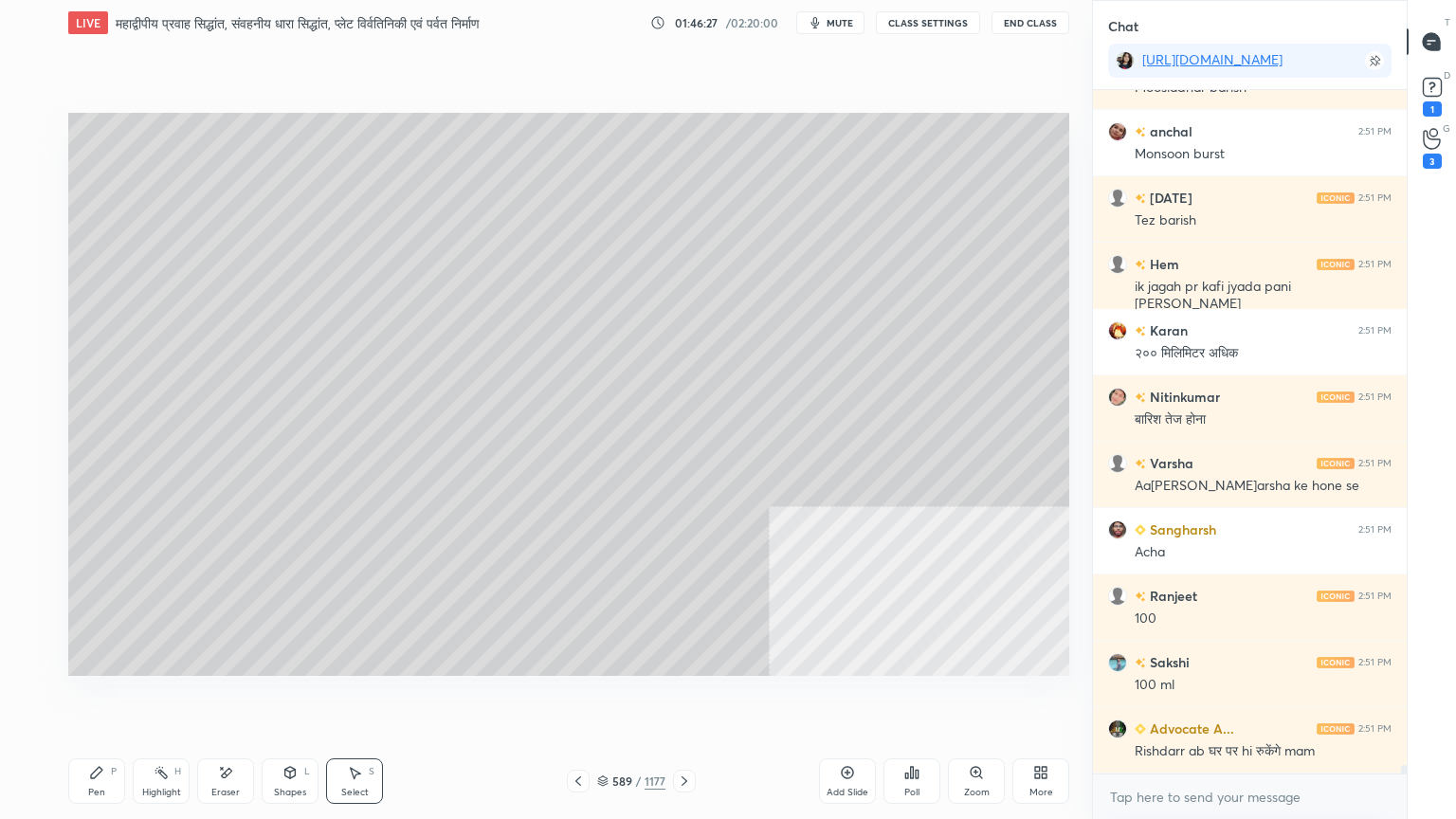 click 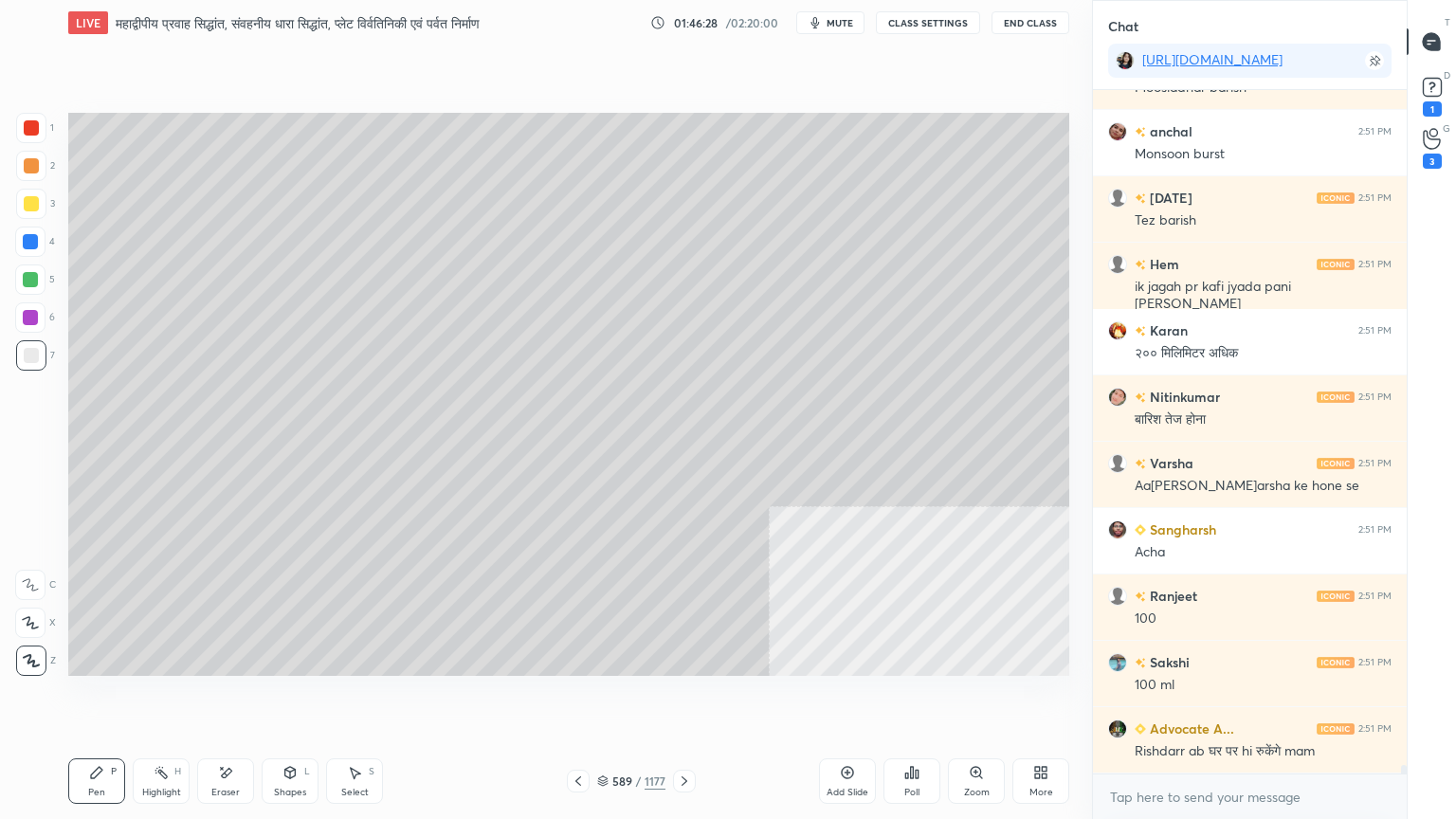 click at bounding box center (31, 355) 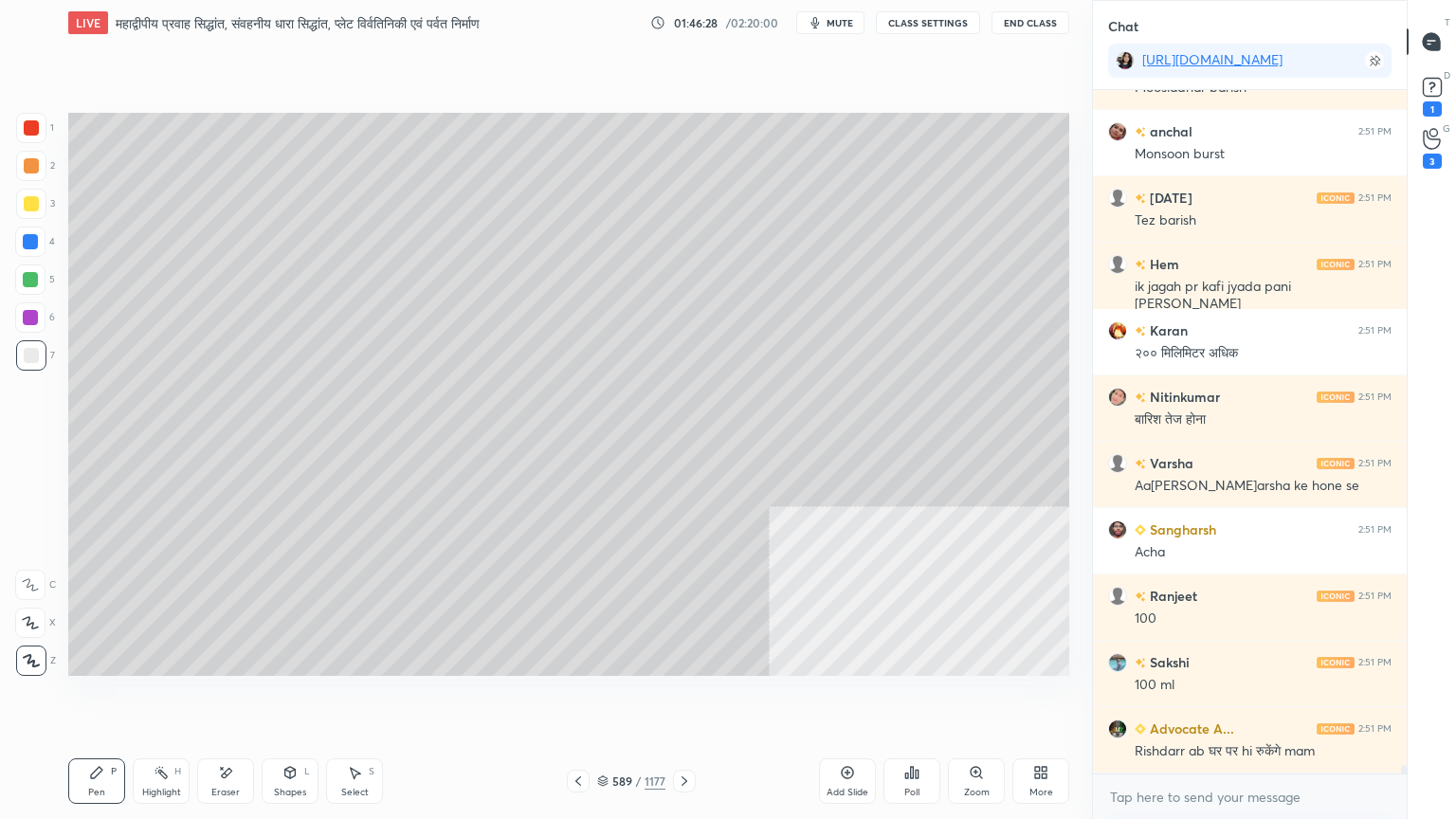click at bounding box center [30, 242] 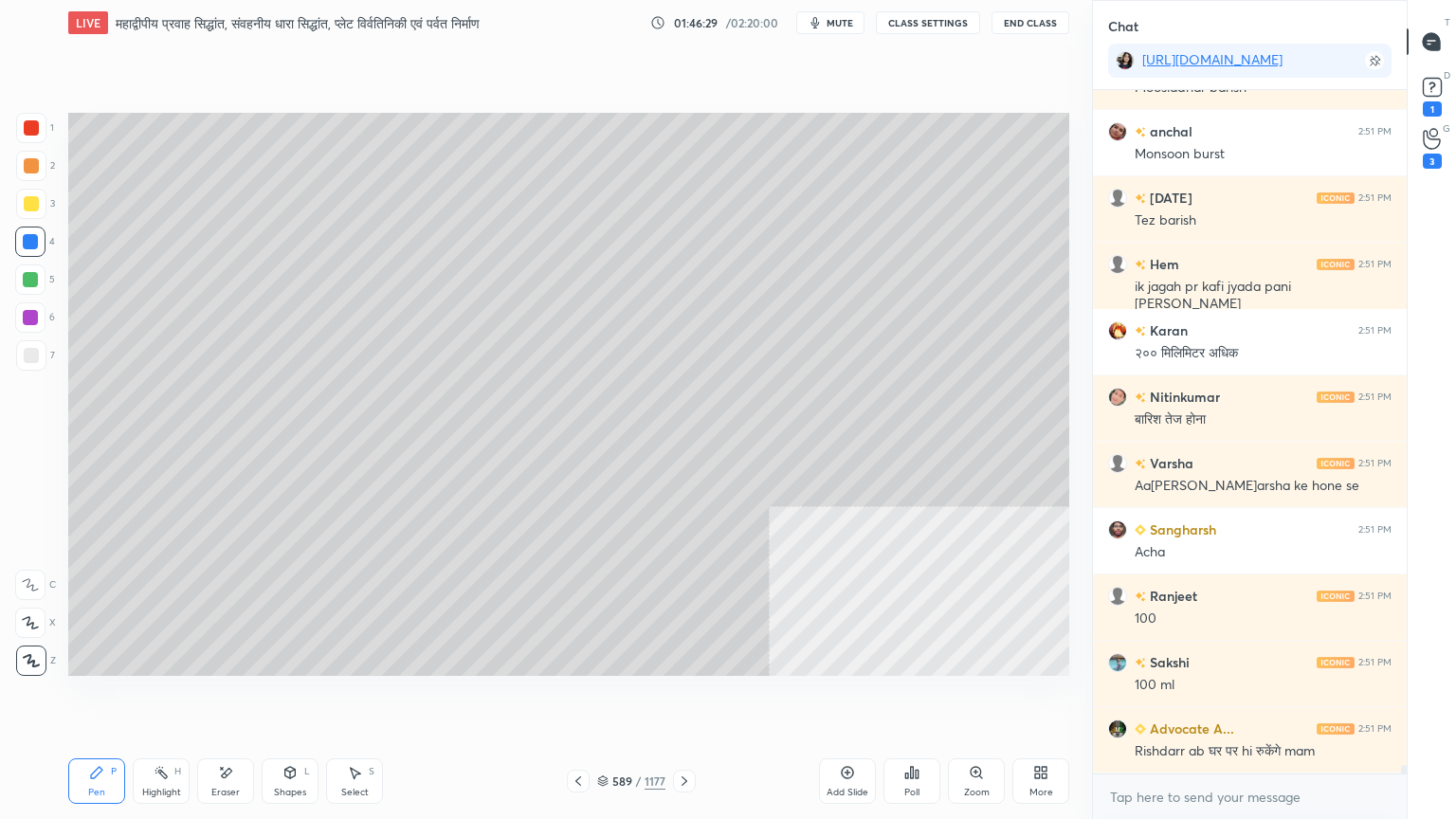 click at bounding box center (30, 242) 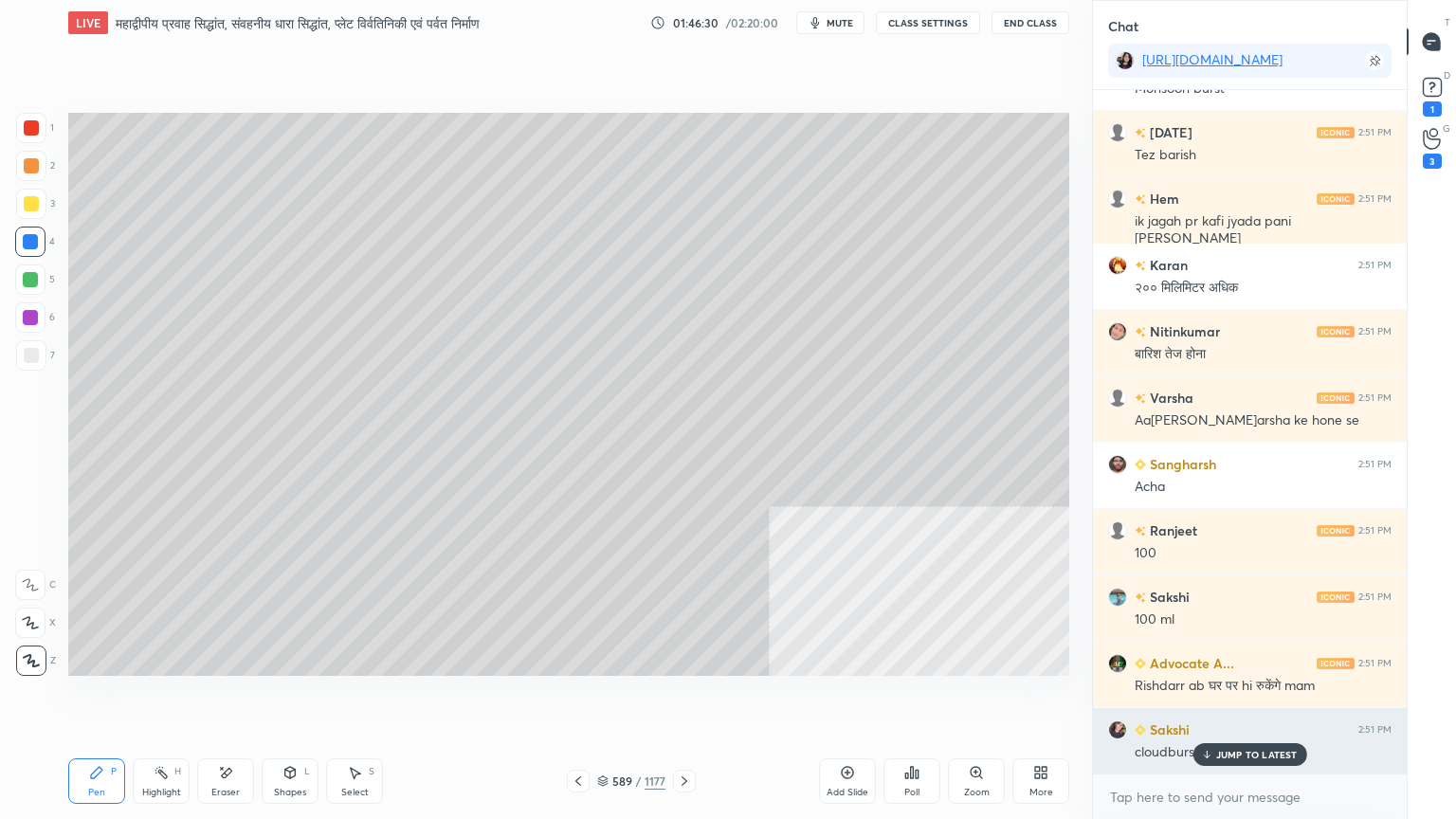 click on "JUMP TO LATEST" at bounding box center [1249, 755] 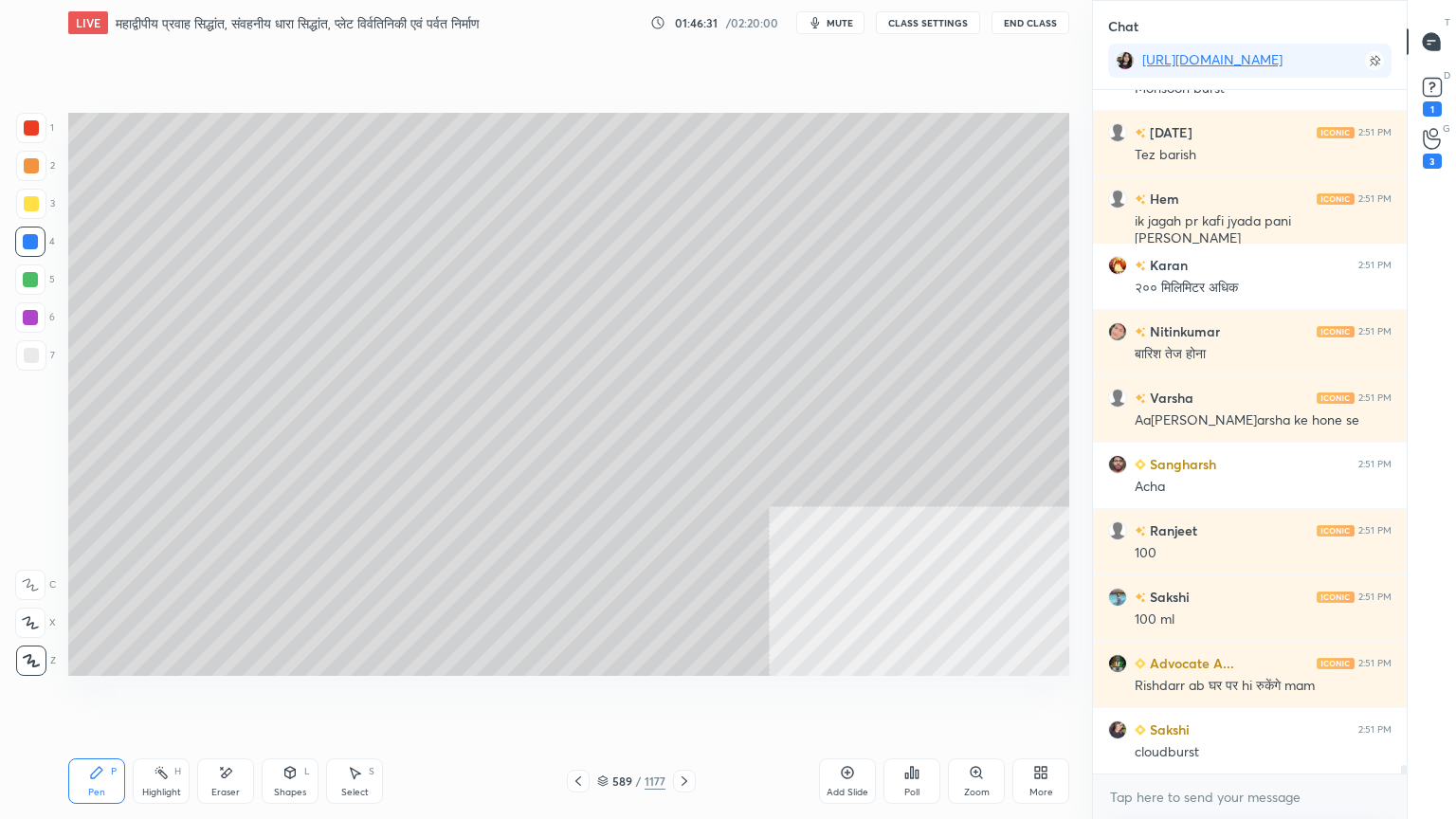 click on "x" at bounding box center [1249, 796] 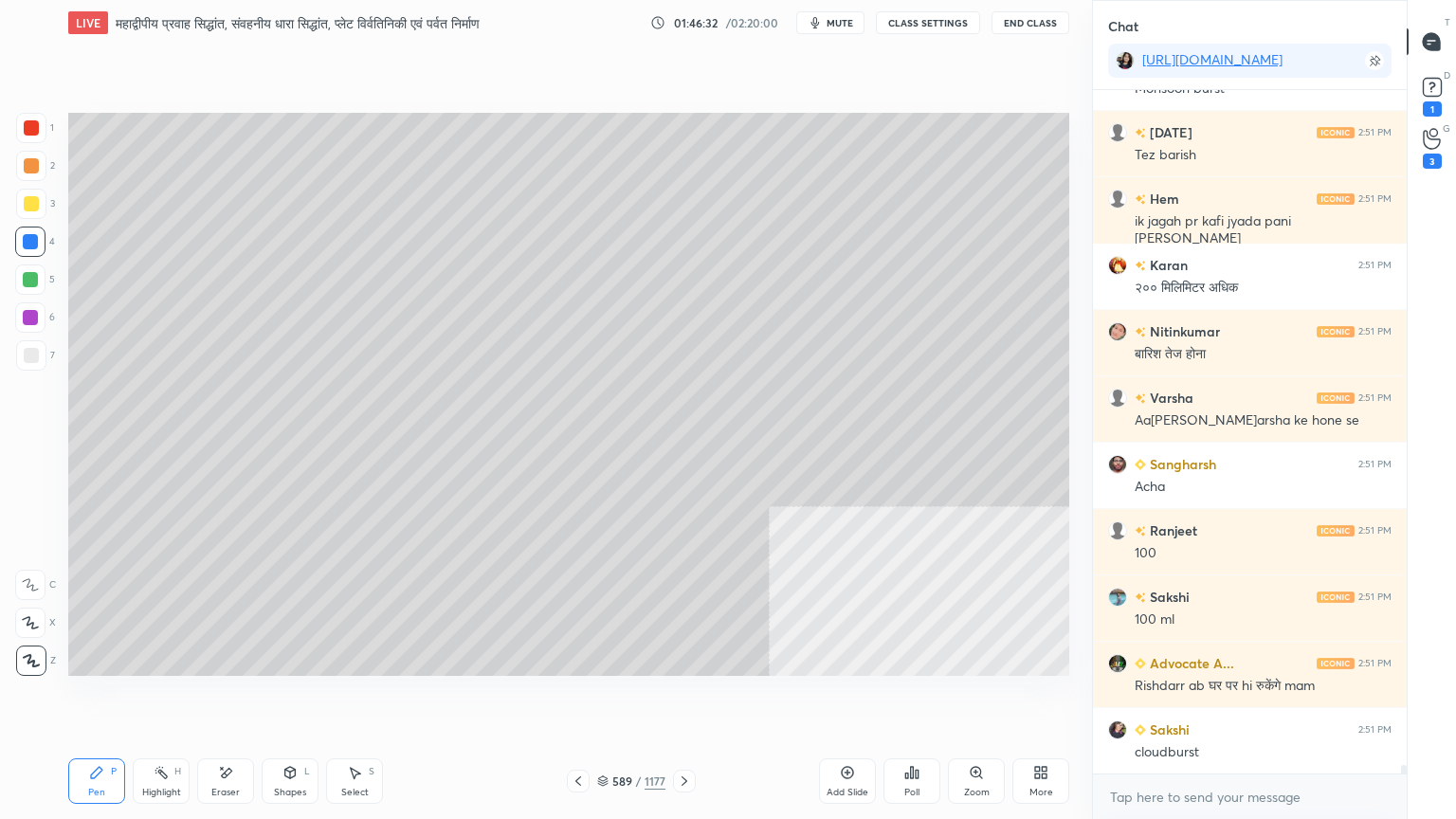 click on "x" at bounding box center (1249, 796) 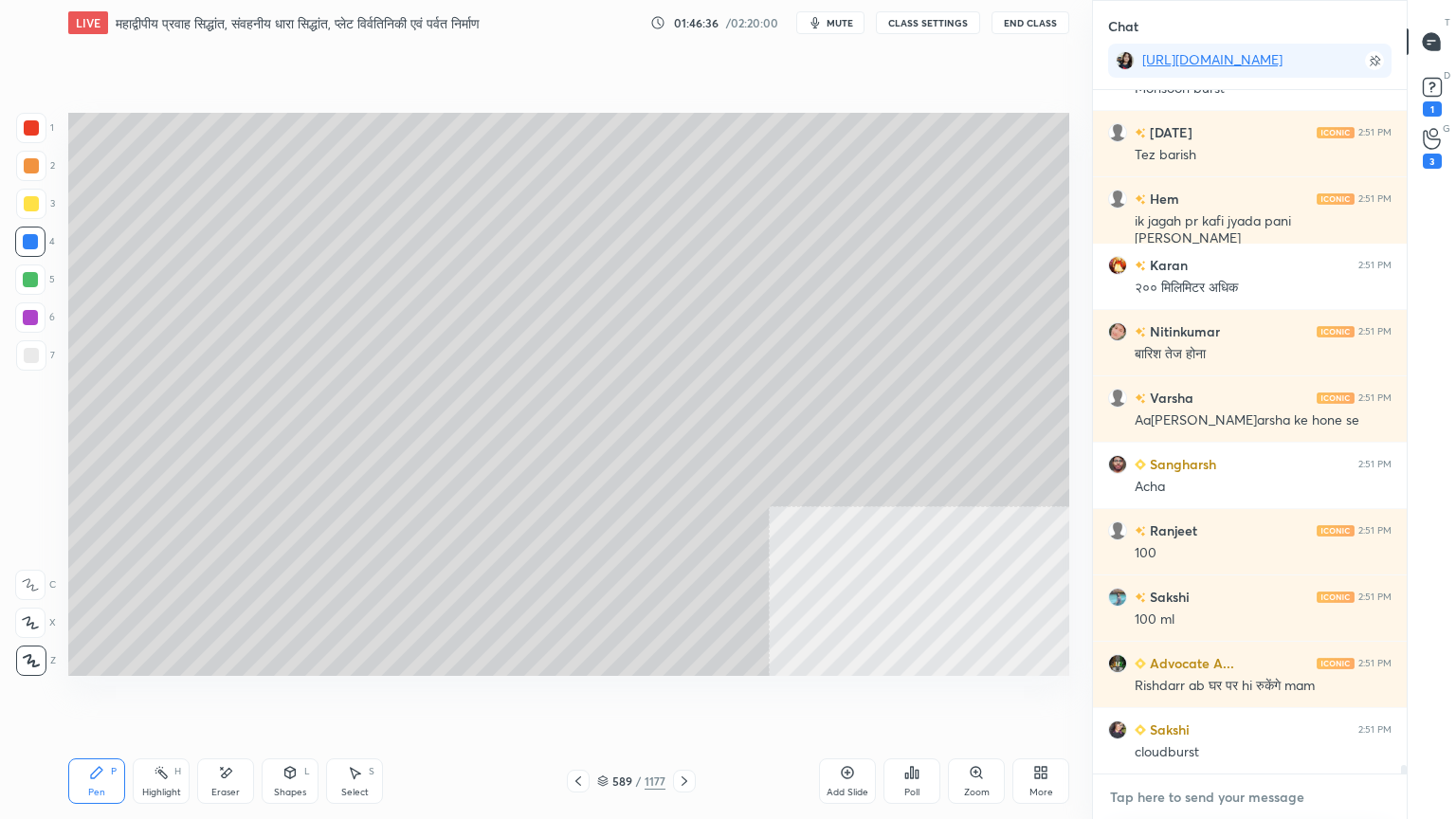 scroll, scrollTop: 56988, scrollLeft: 0, axis: vertical 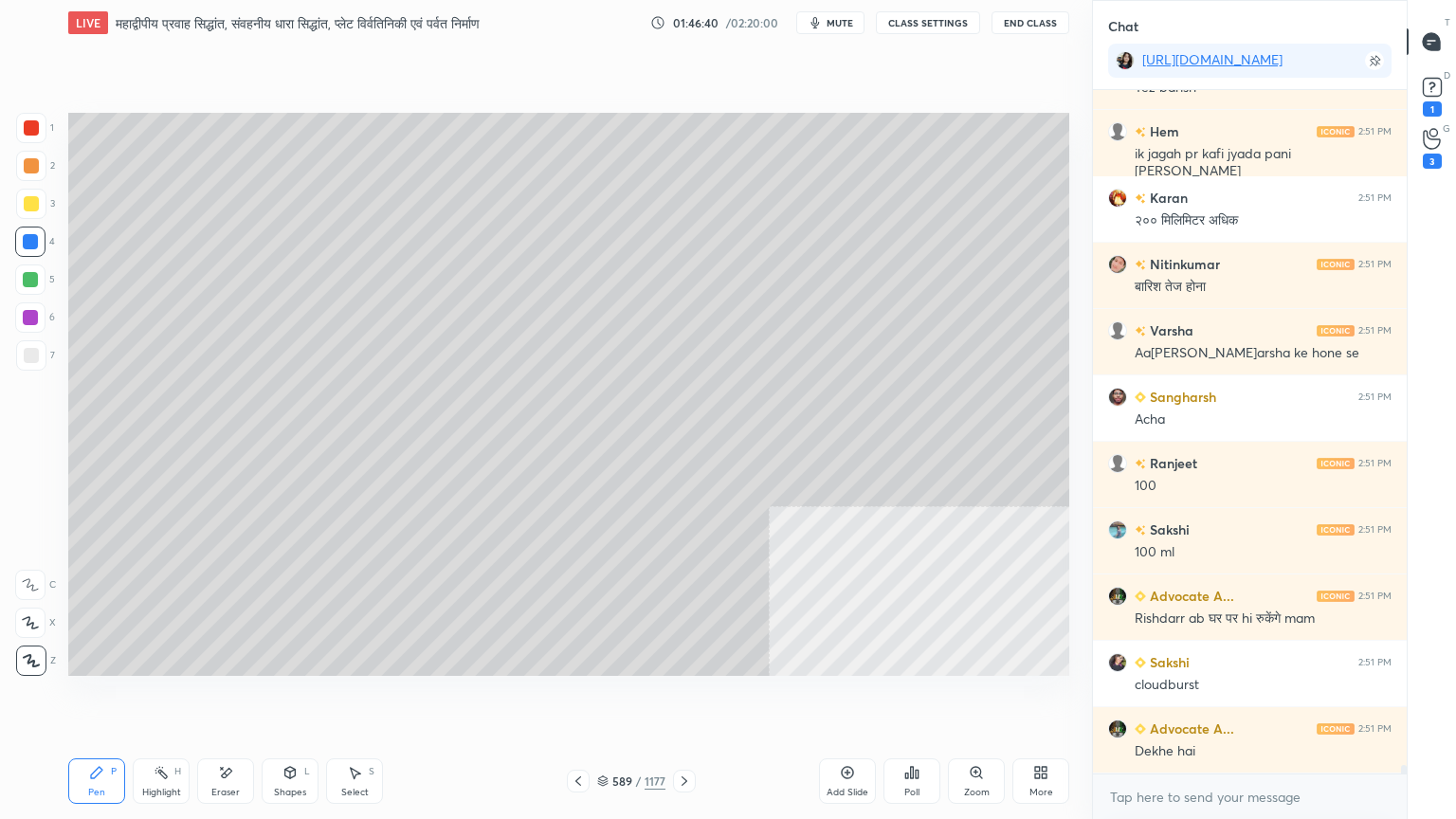 click on "Setting up your live class Poll for   secs No correct answer Start poll" at bounding box center (569, 394) 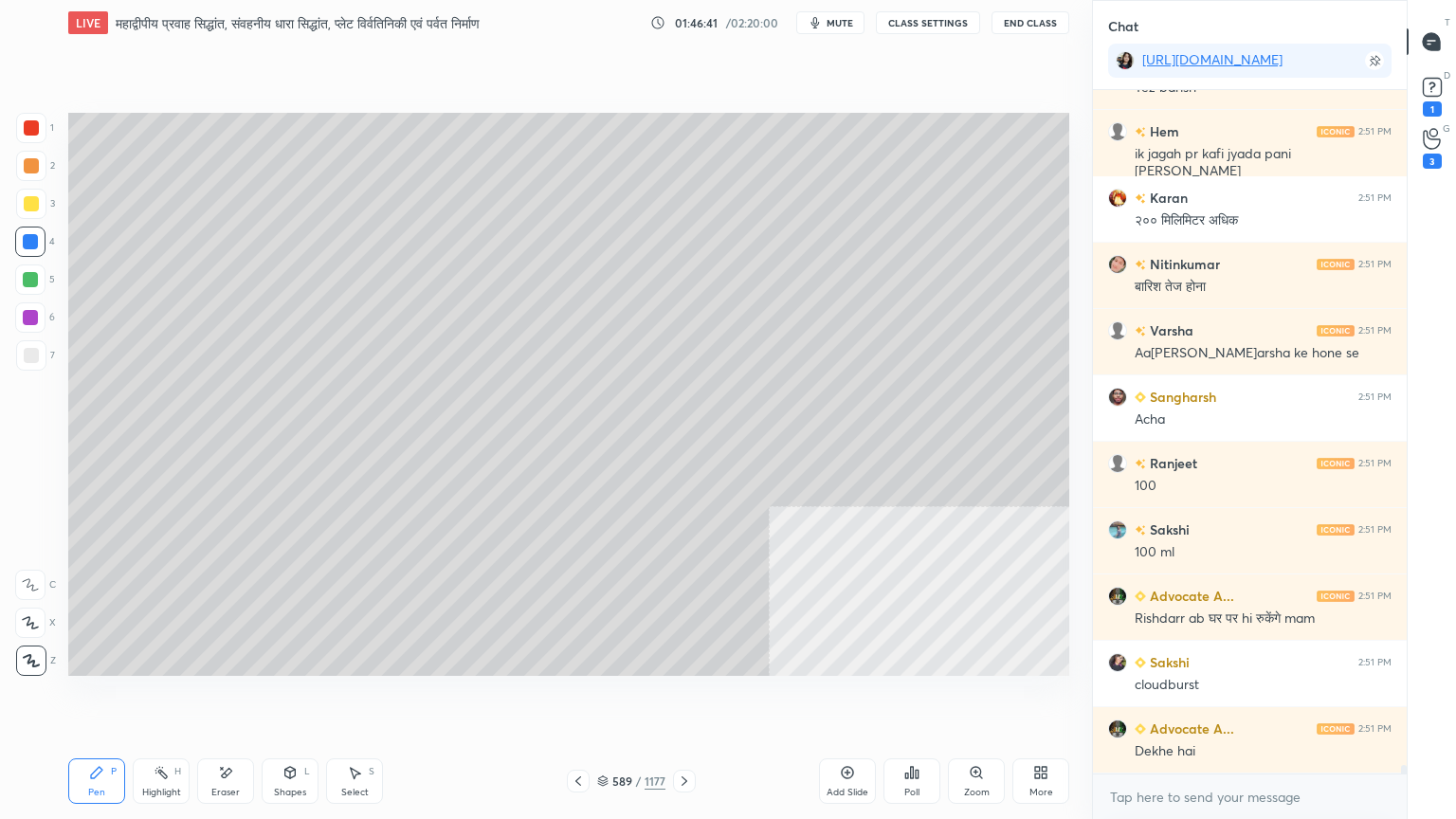drag, startPoint x: 408, startPoint y: 715, endPoint x: 373, endPoint y: 743, distance: 44.8219 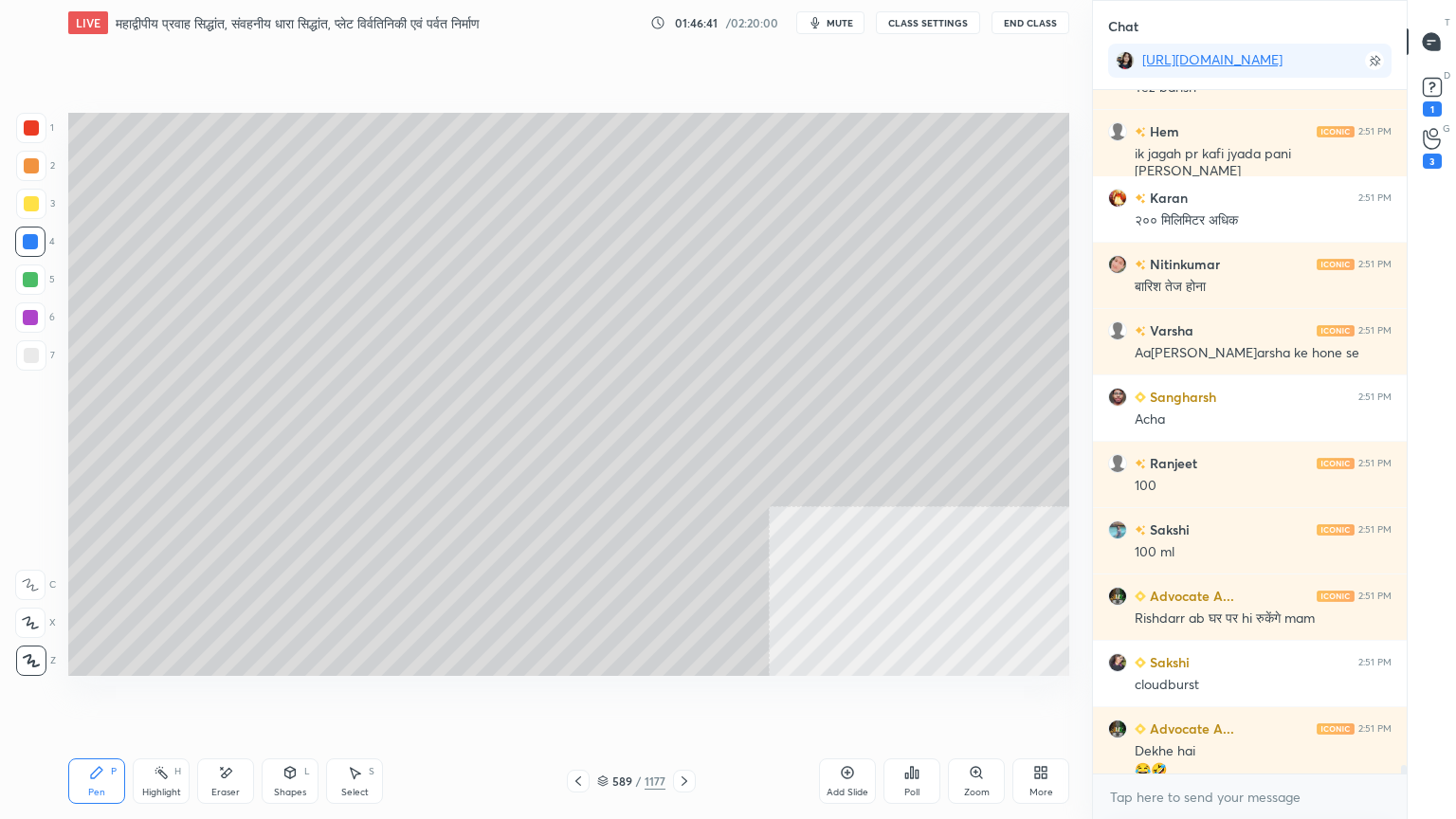 scroll, scrollTop: 57007, scrollLeft: 0, axis: vertical 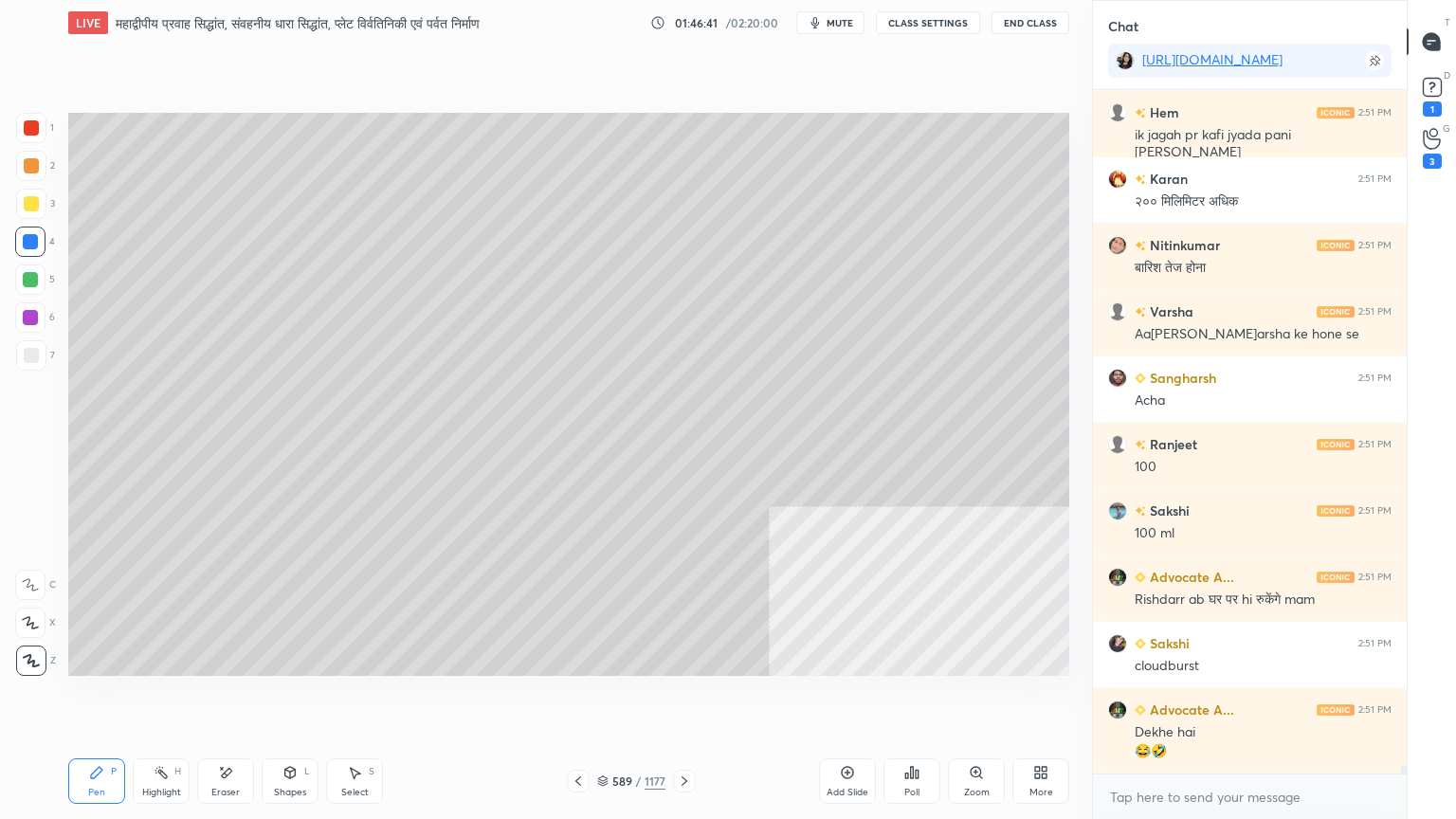 click 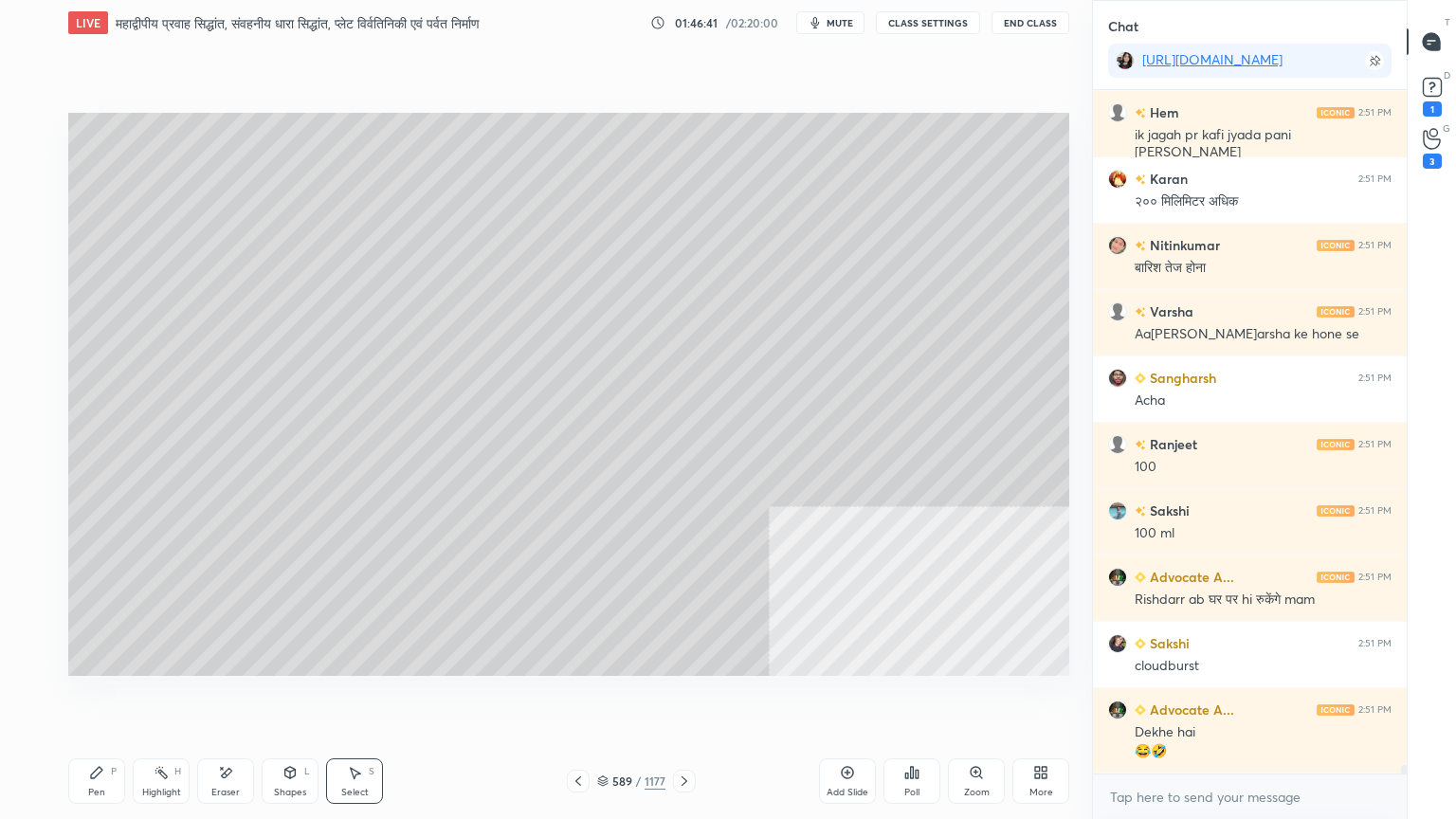 click 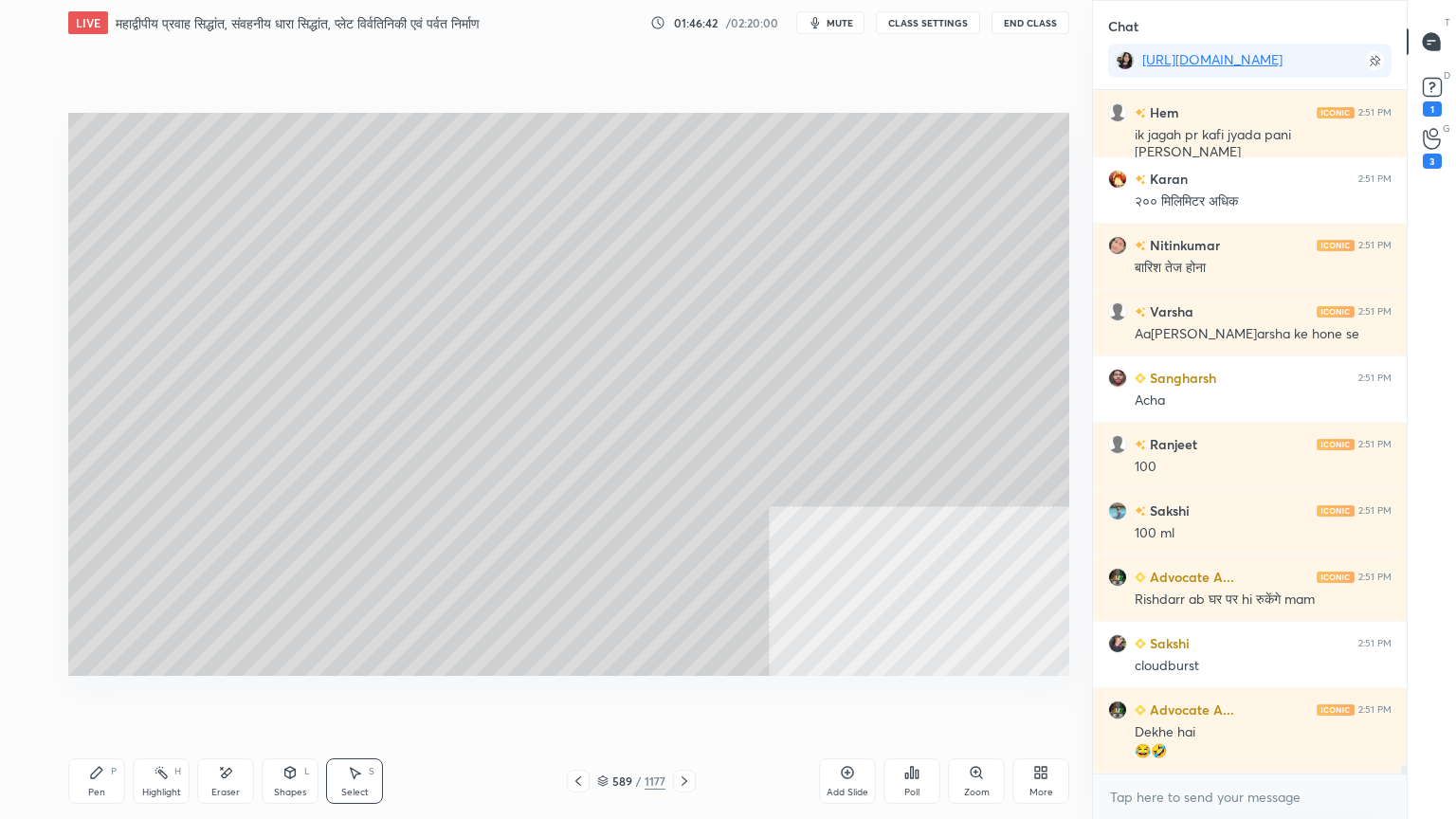 scroll, scrollTop: 57139, scrollLeft: 0, axis: vertical 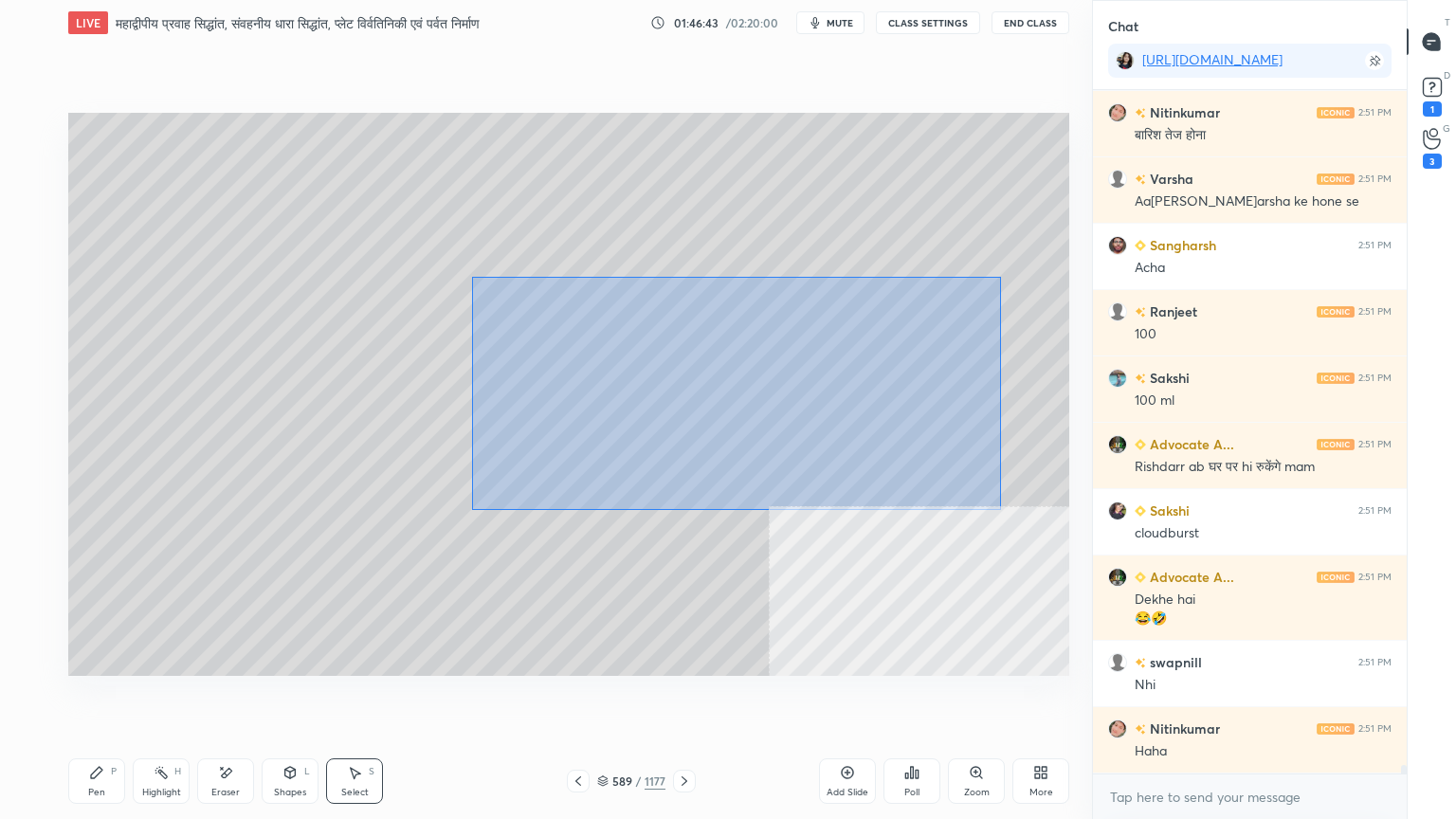 drag, startPoint x: 482, startPoint y: 284, endPoint x: 934, endPoint y: 485, distance: 494.67666 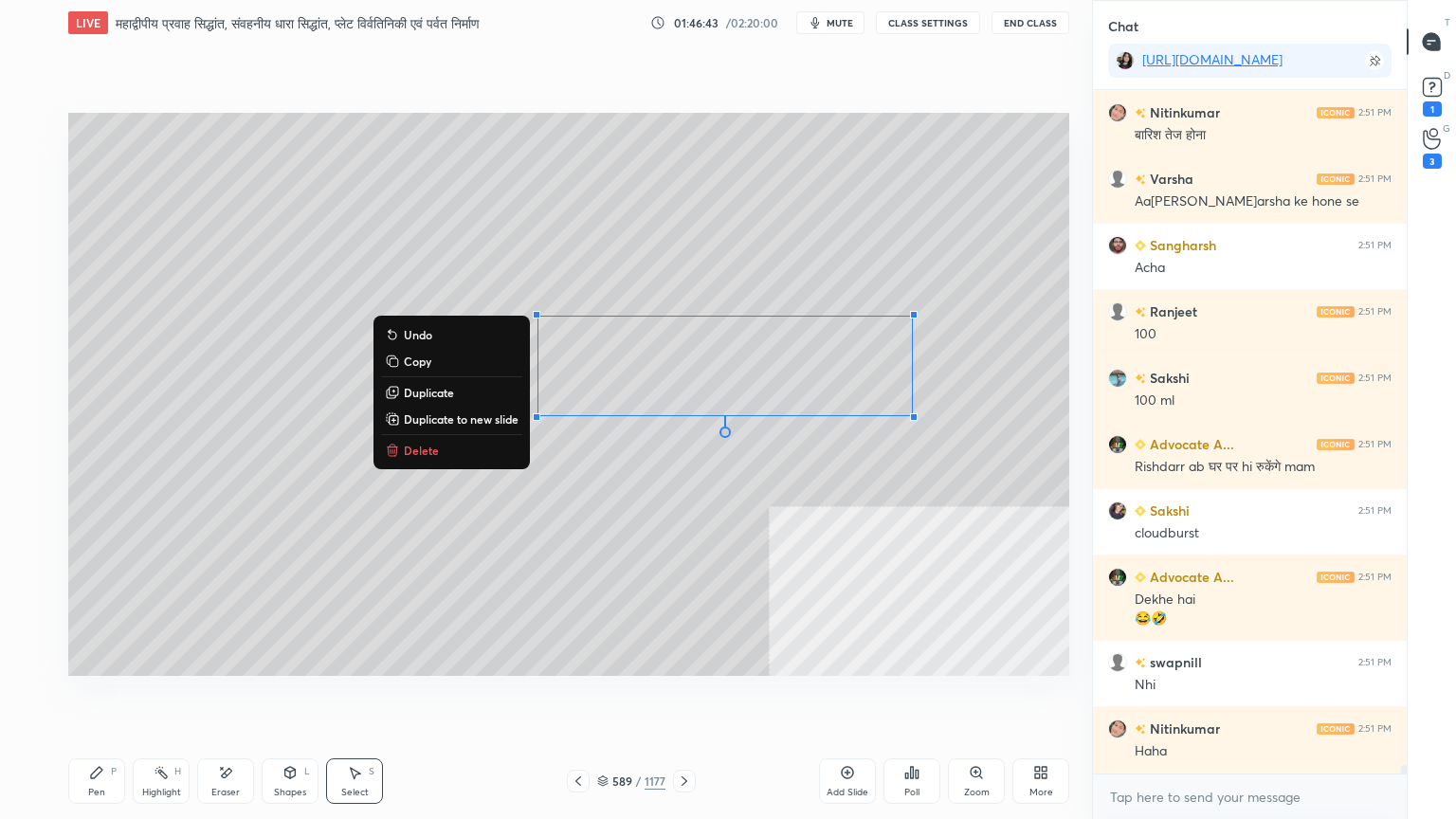 click on "Delete" at bounding box center (421, 450) 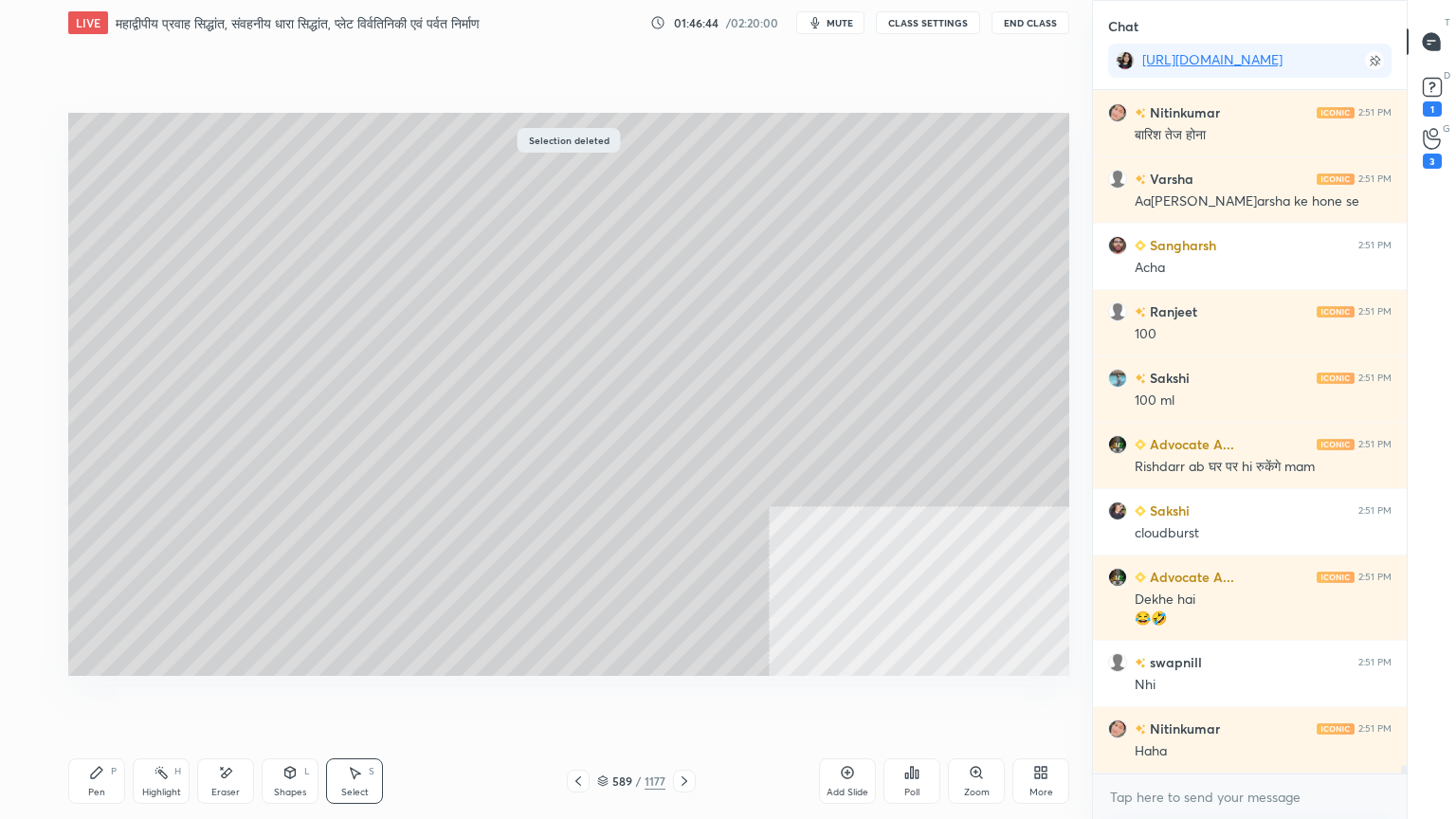 click on "Pen P" at bounding box center (97, 781) 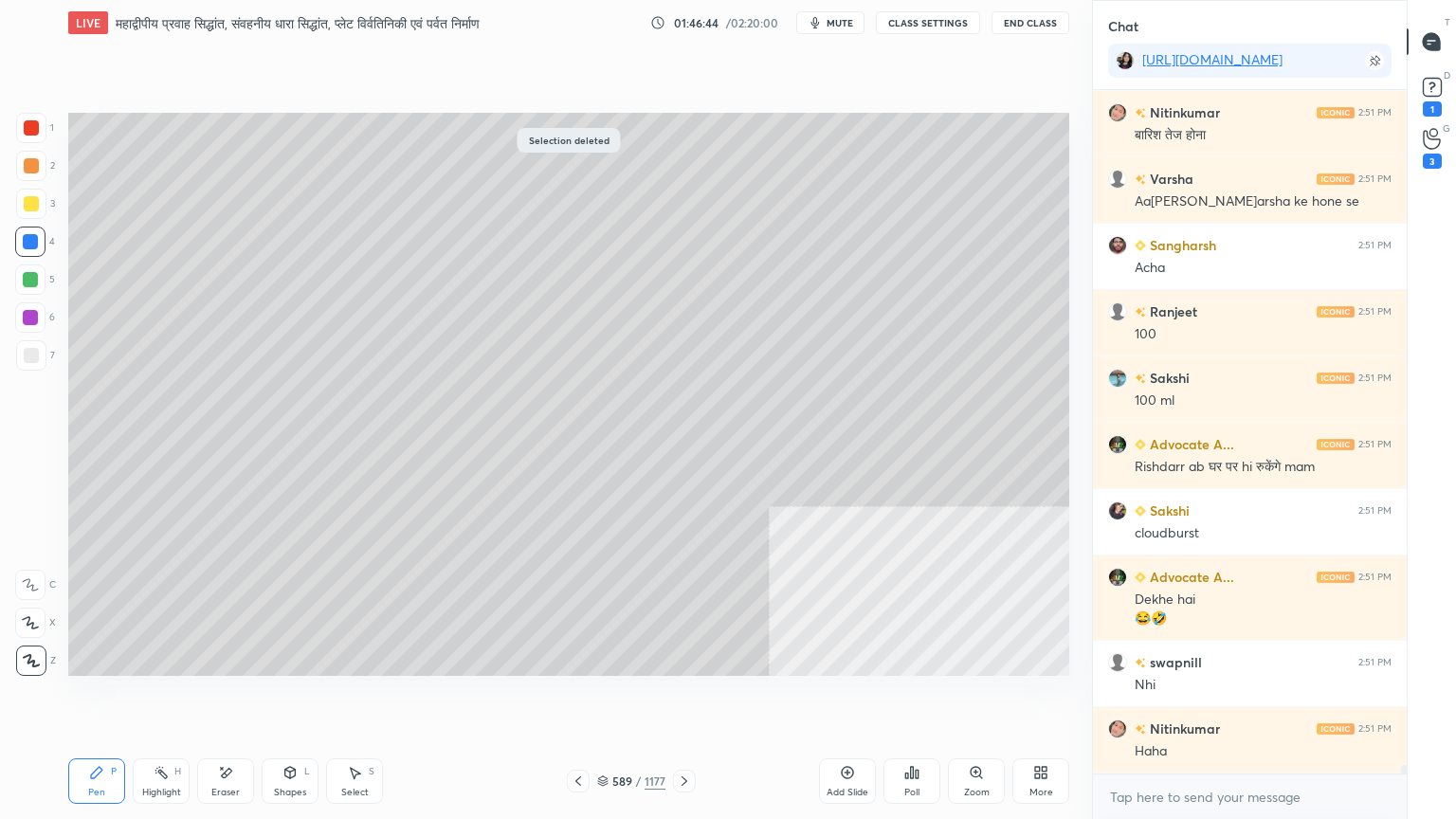 click 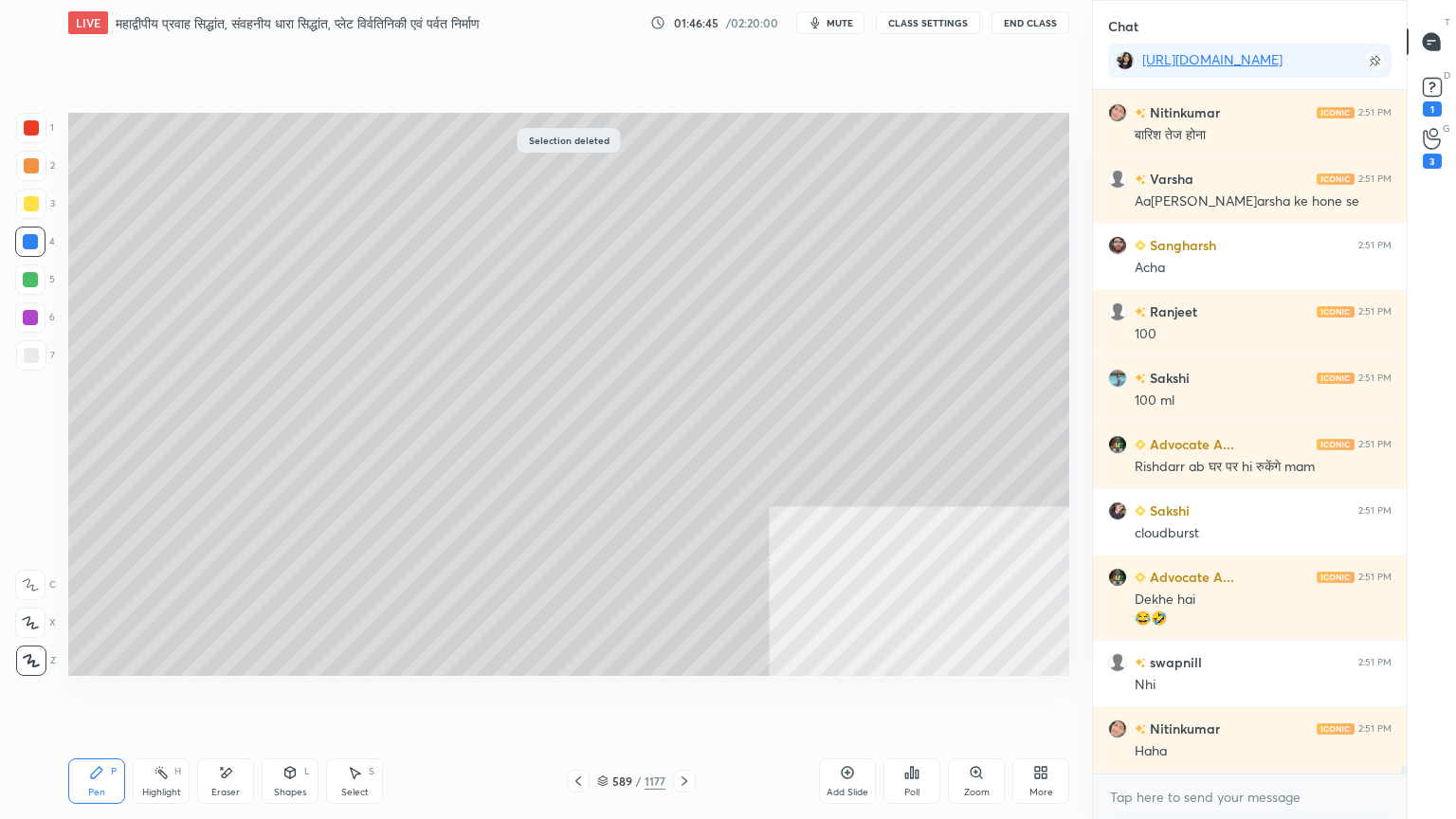 click at bounding box center [31, 355] 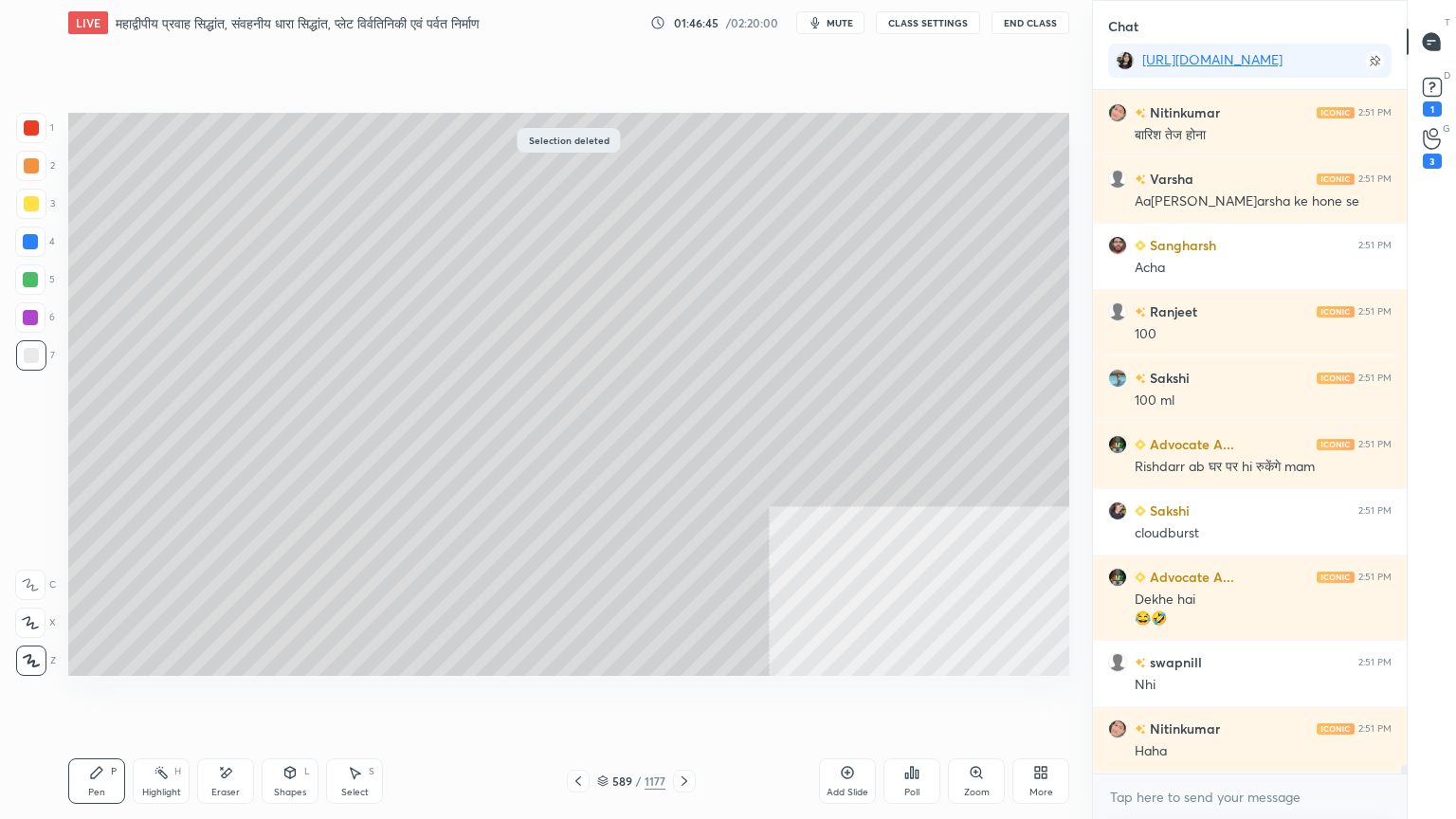 click at bounding box center (31, 355) 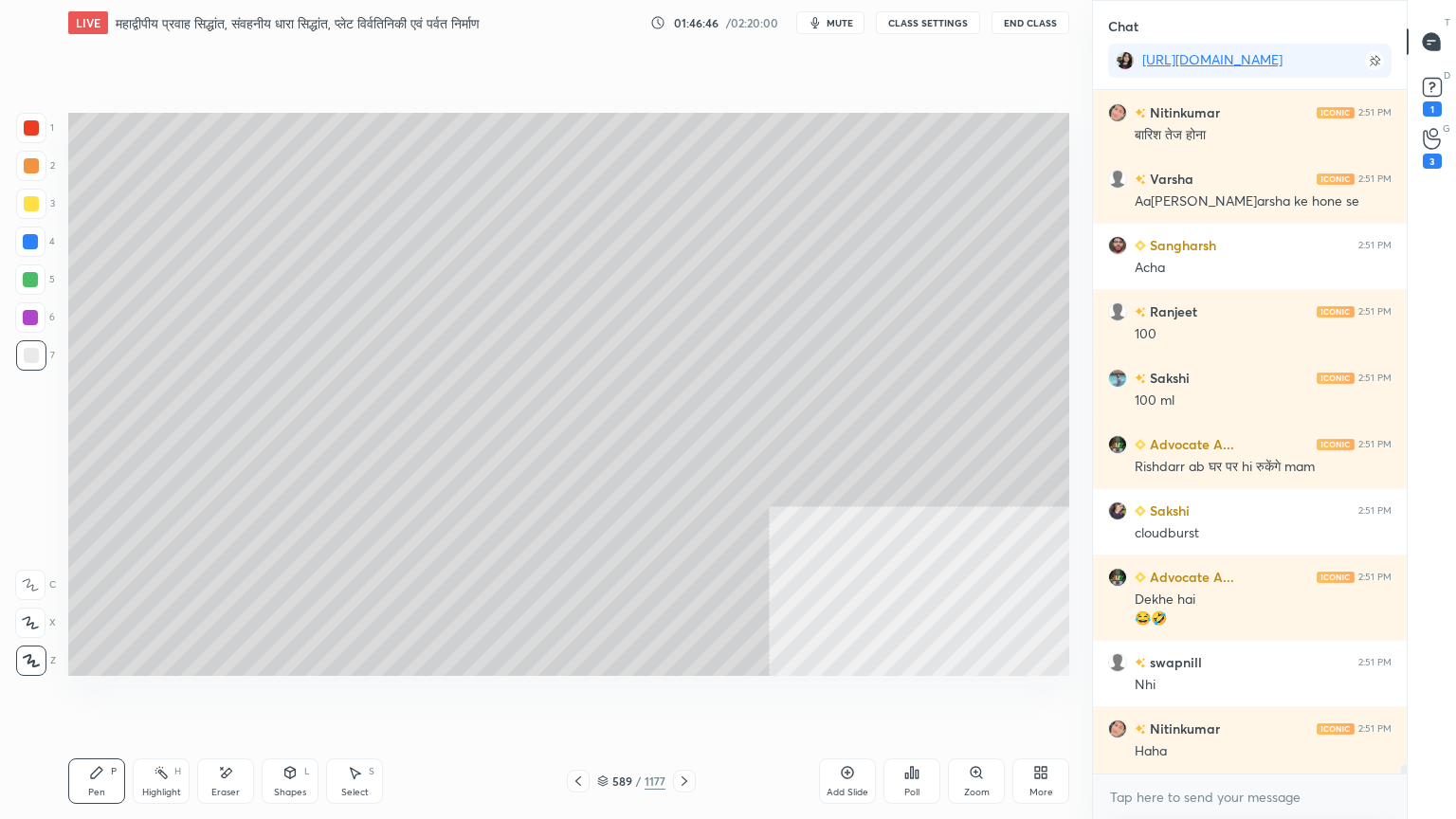 scroll, scrollTop: 57205, scrollLeft: 0, axis: vertical 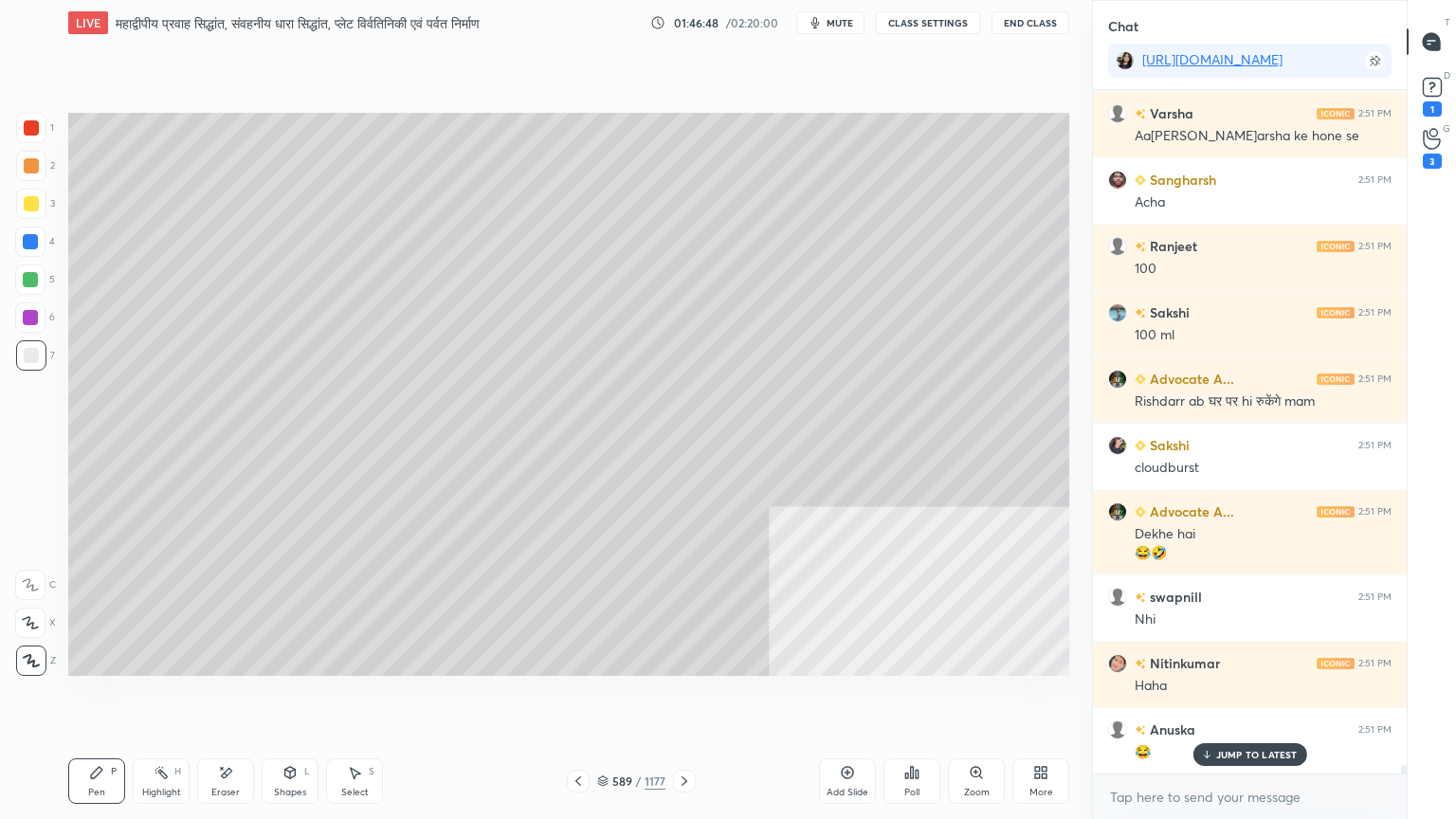 click on "JUMP TO LATEST" at bounding box center [1257, 755] 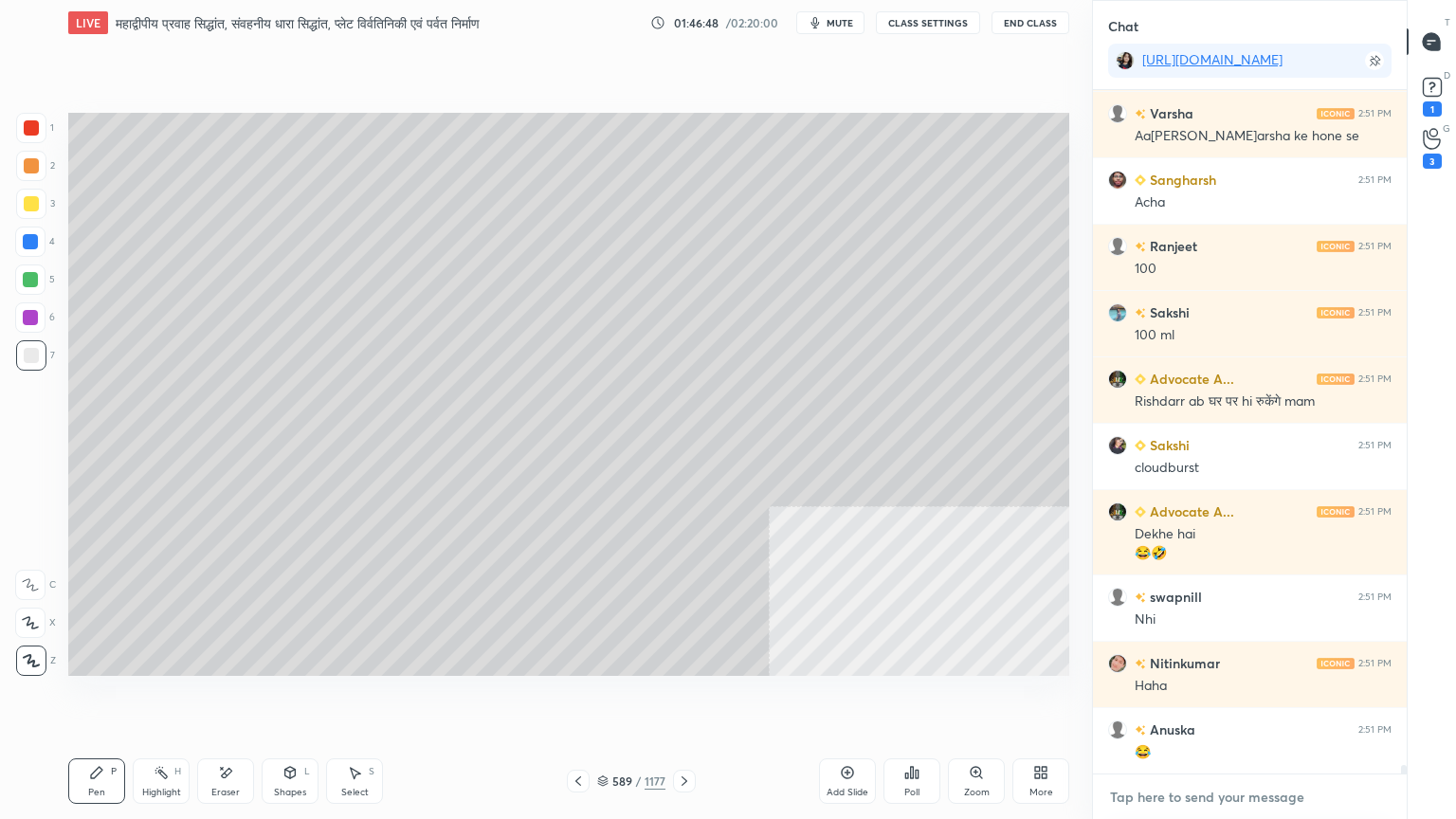 drag, startPoint x: 1259, startPoint y: 810, endPoint x: 1266, endPoint y: 792, distance: 19.313208 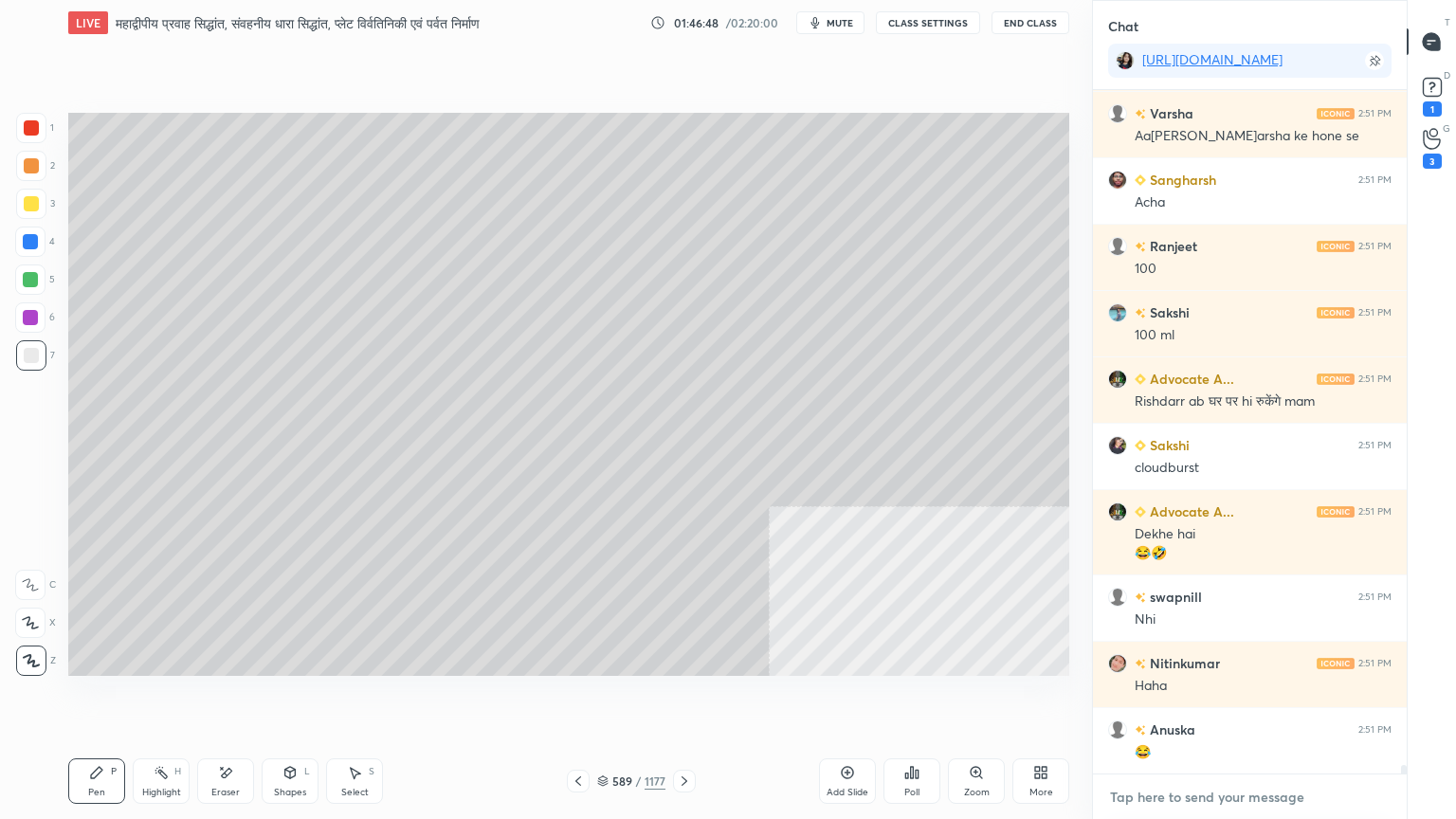 click at bounding box center [1249, 797] 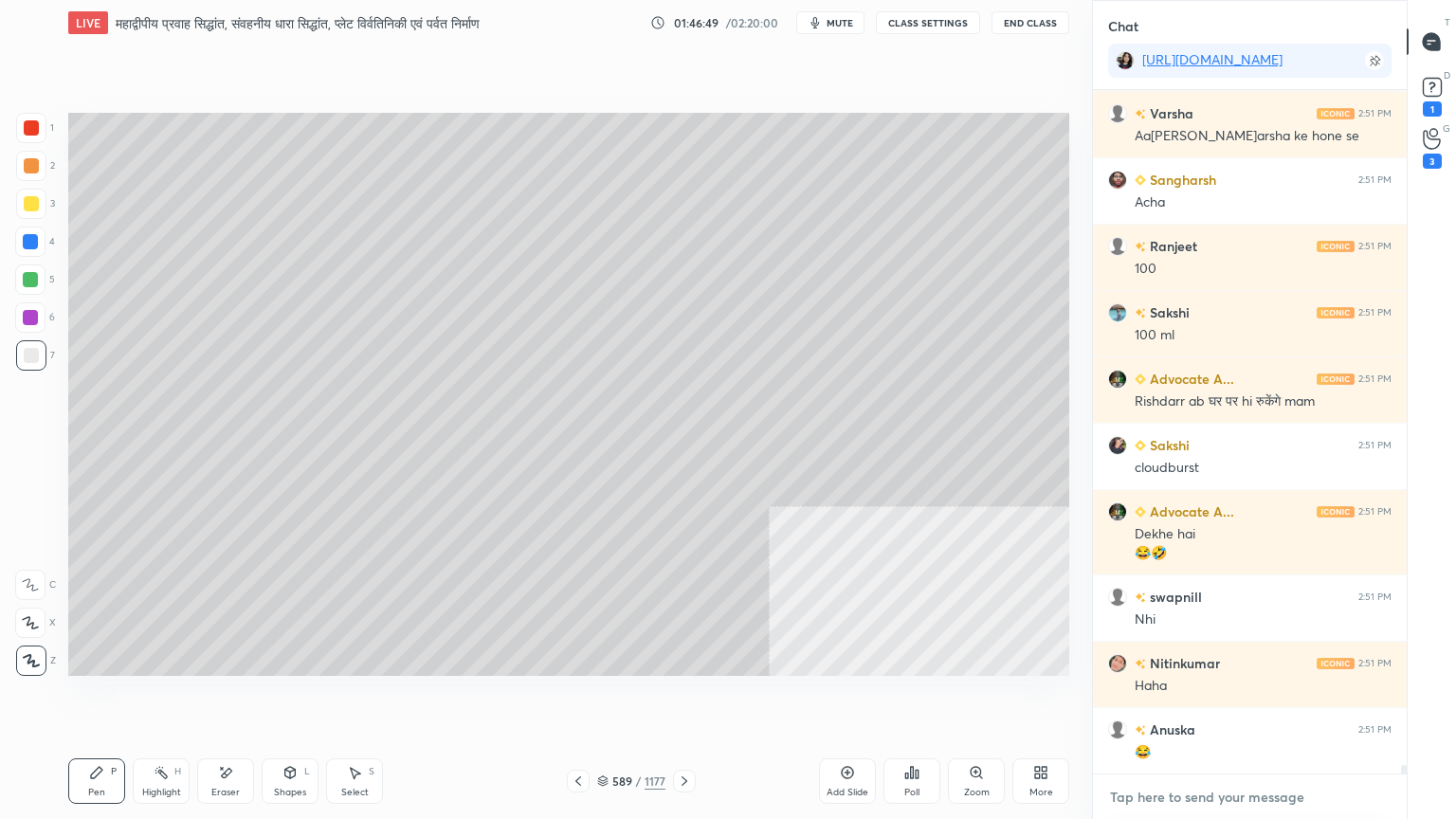 scroll, scrollTop: 57272, scrollLeft: 0, axis: vertical 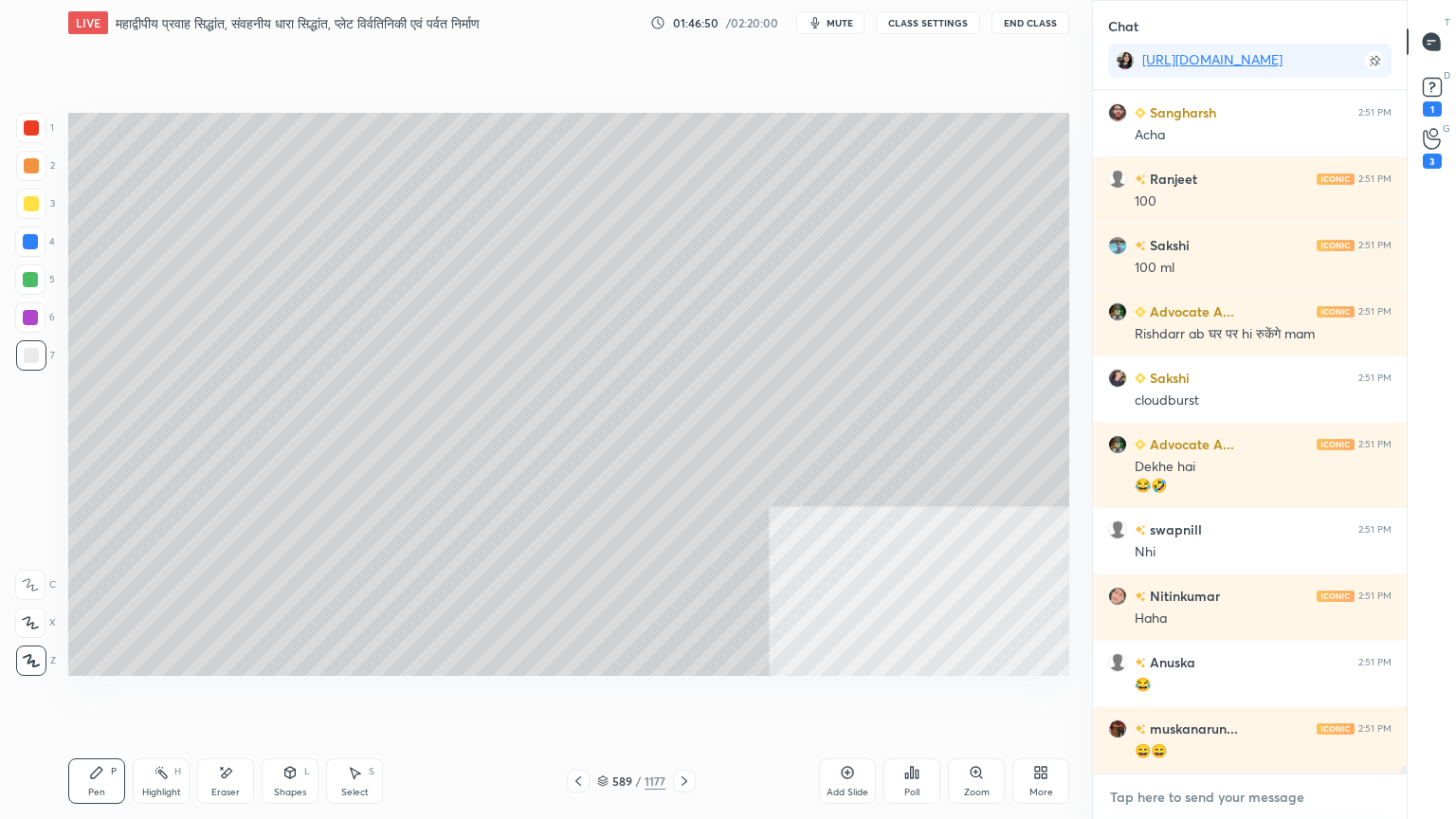 drag, startPoint x: 1233, startPoint y: 809, endPoint x: 1243, endPoint y: 804, distance: 11.18034 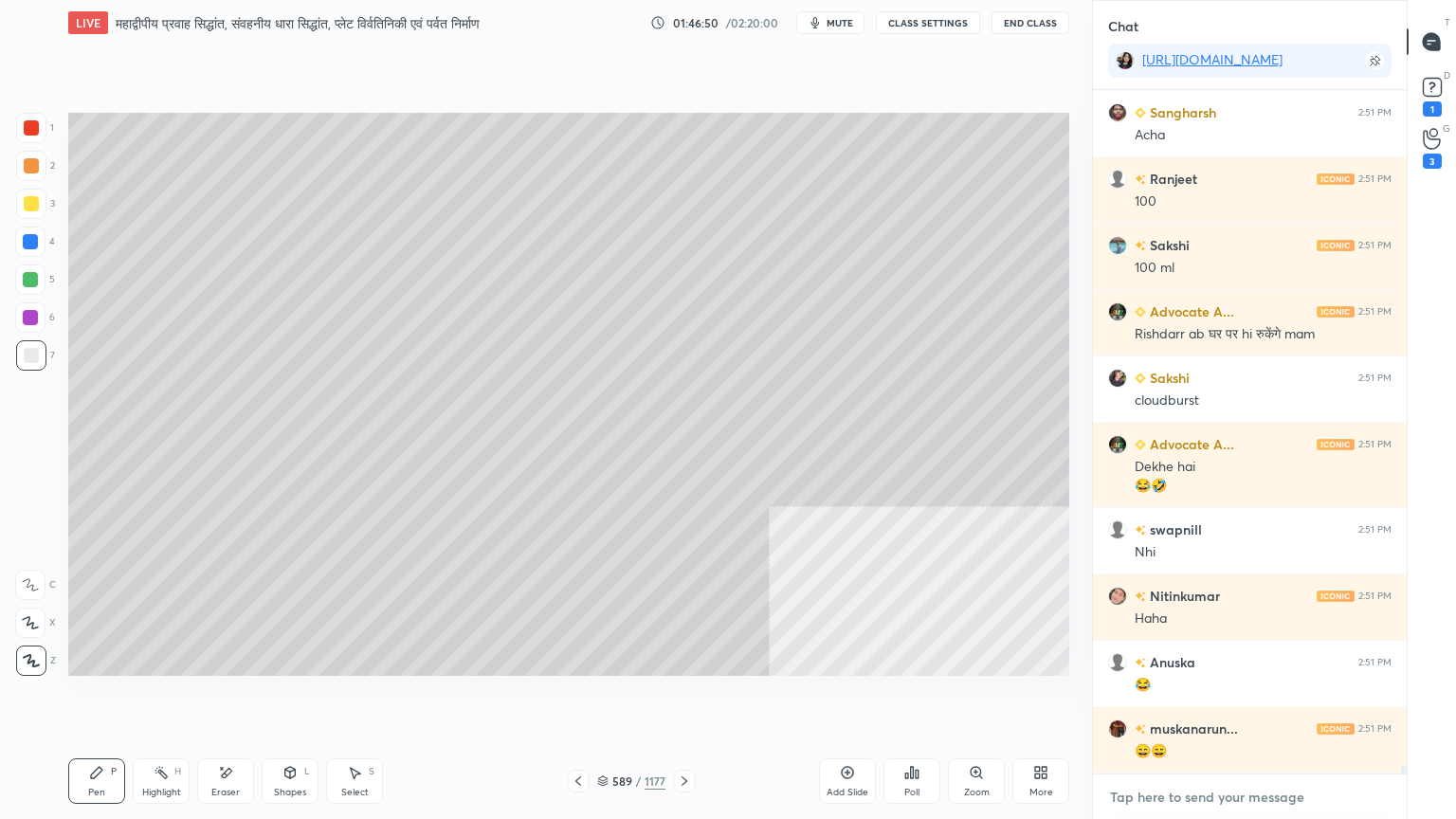 click at bounding box center [1249, 797] 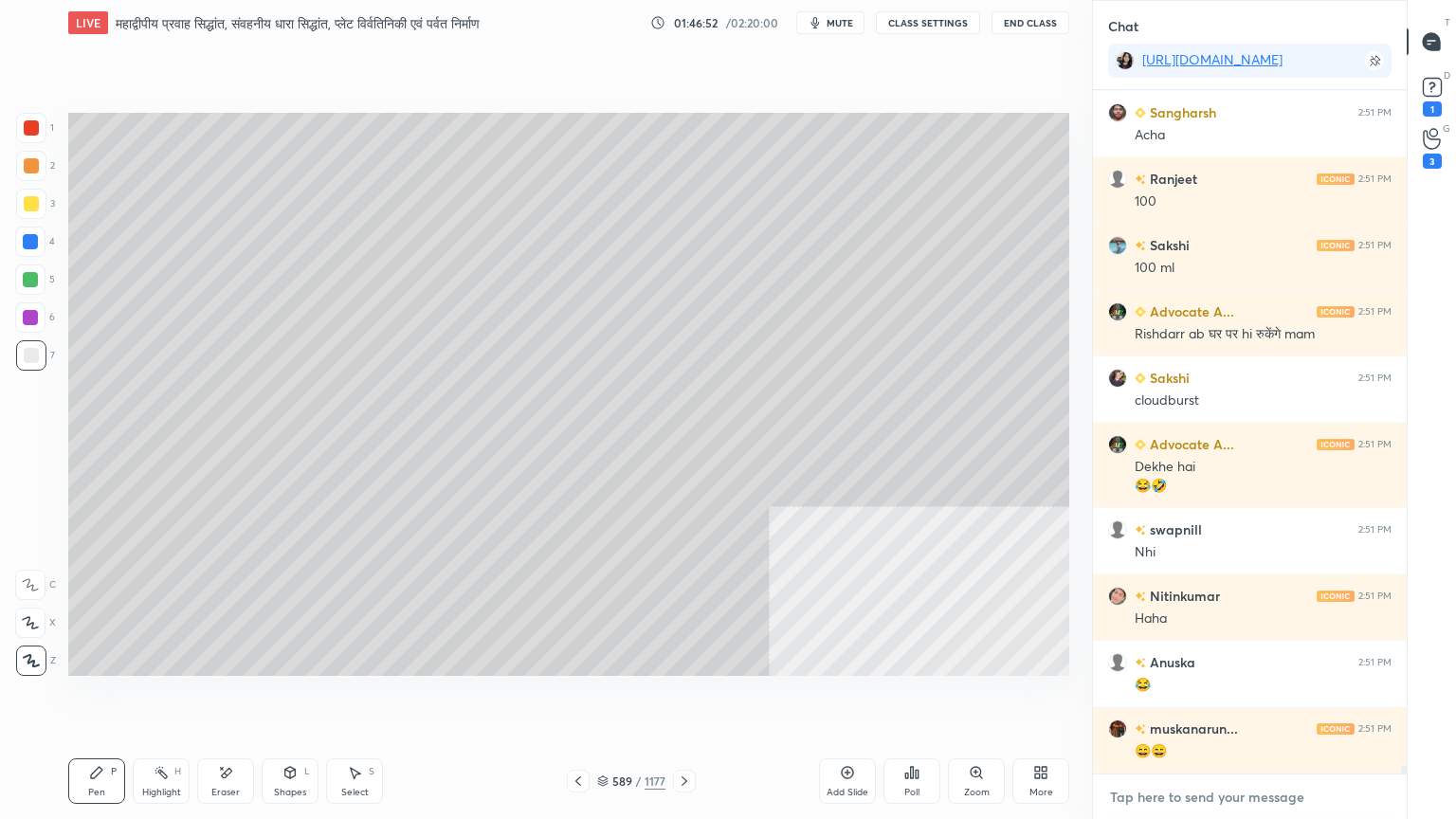 scroll, scrollTop: 57338, scrollLeft: 0, axis: vertical 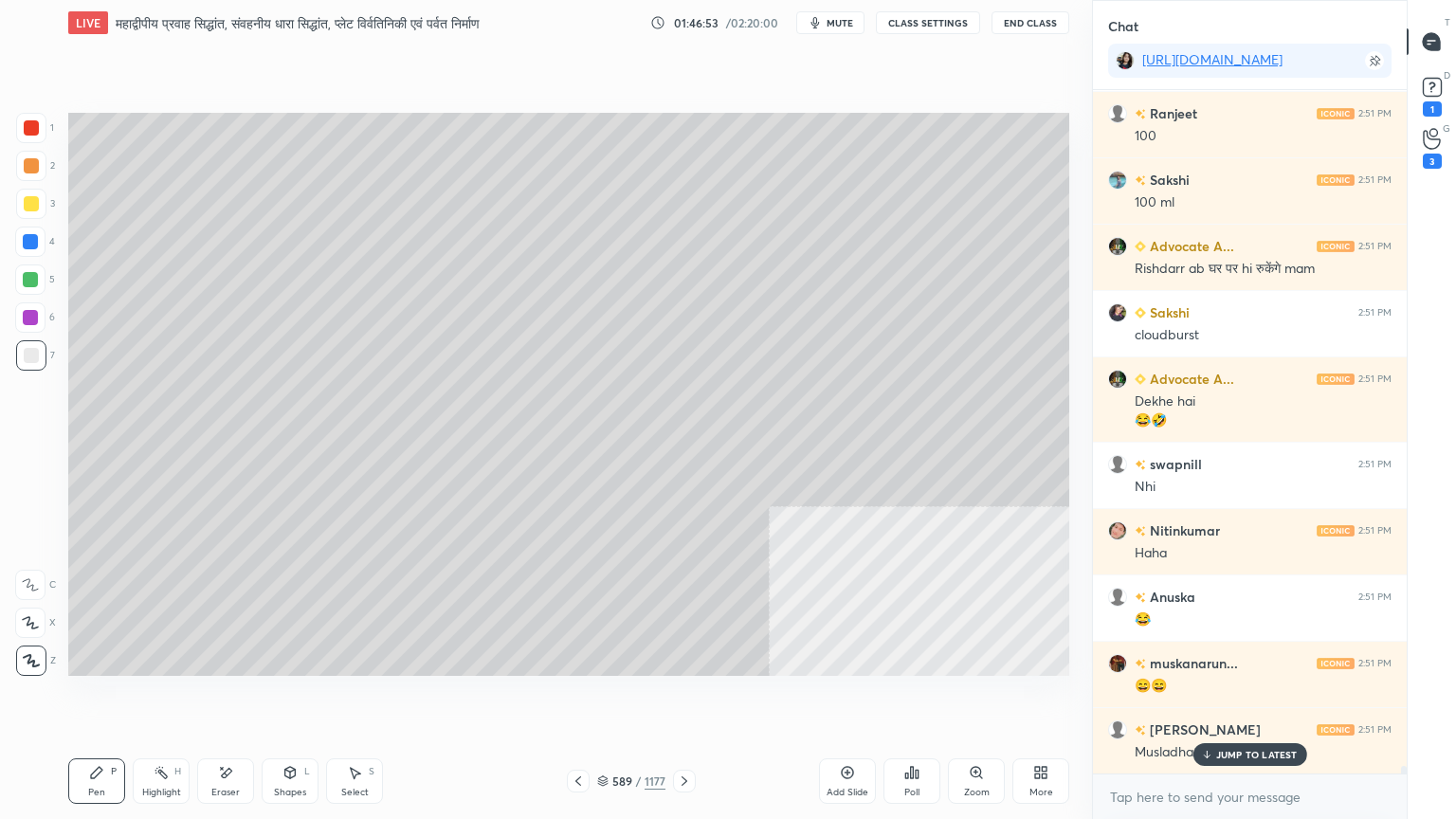 click on "JUMP TO LATEST" at bounding box center [1257, 755] 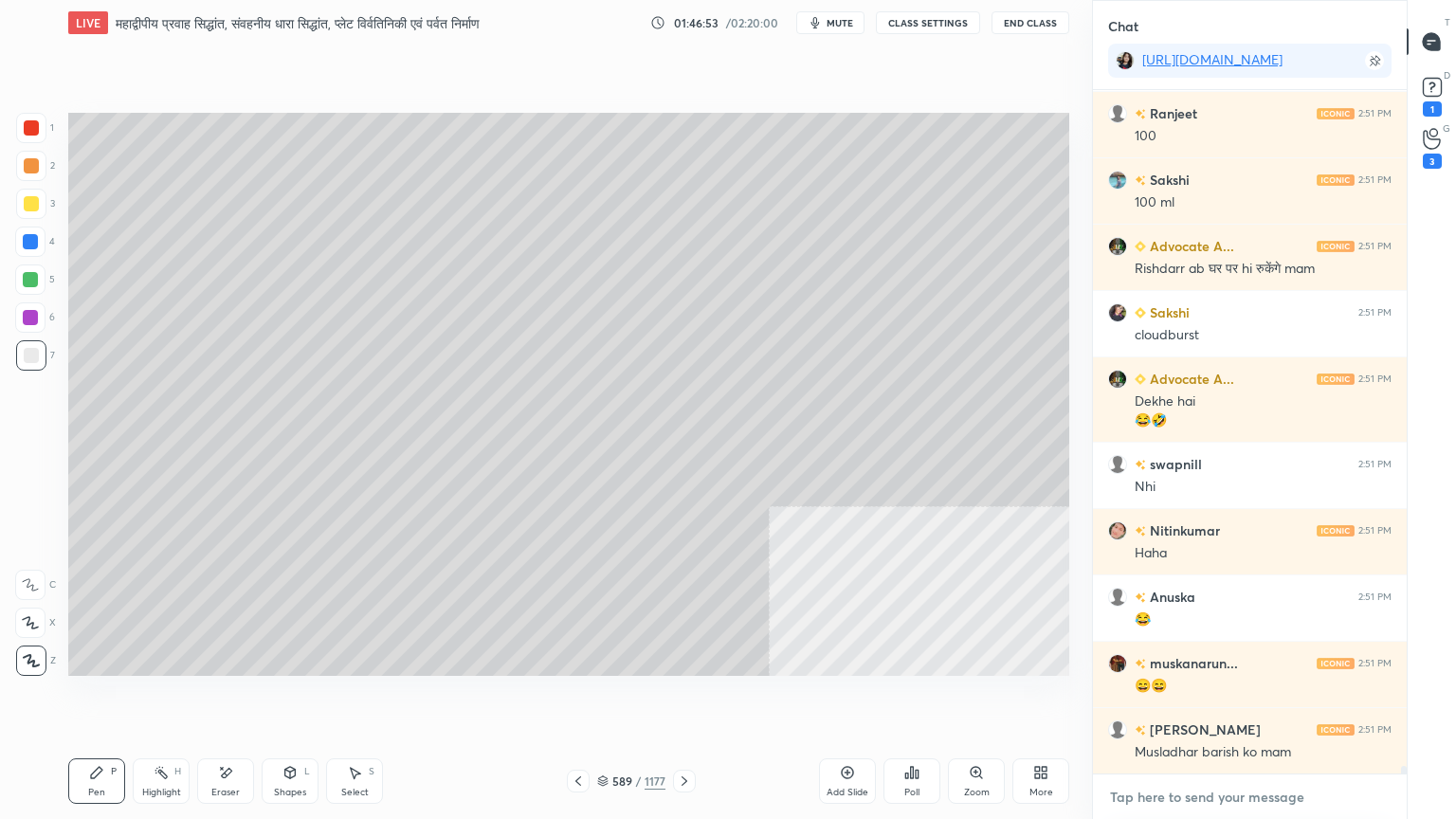 click at bounding box center (1249, 797) 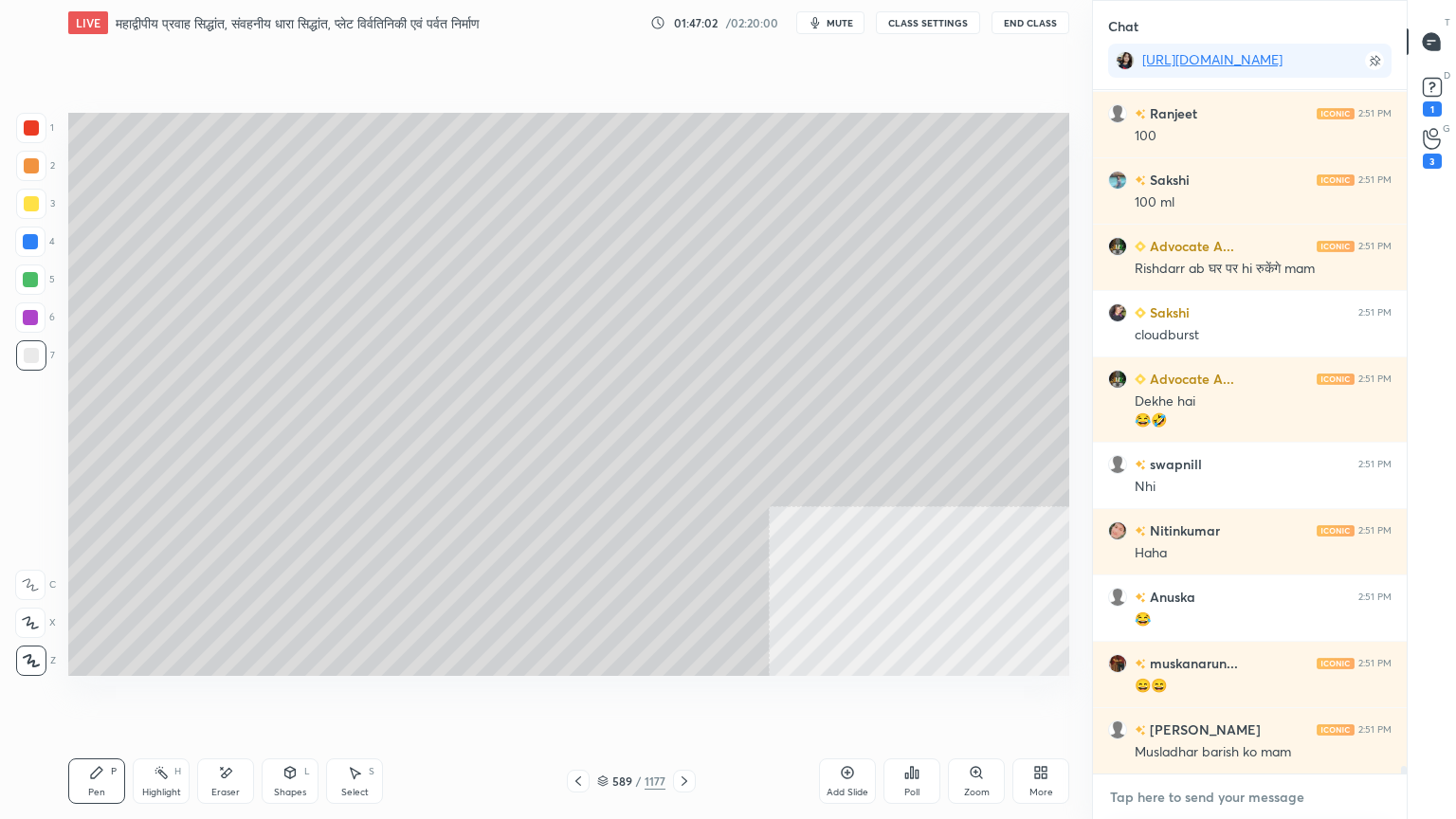 scroll, scrollTop: 57405, scrollLeft: 0, axis: vertical 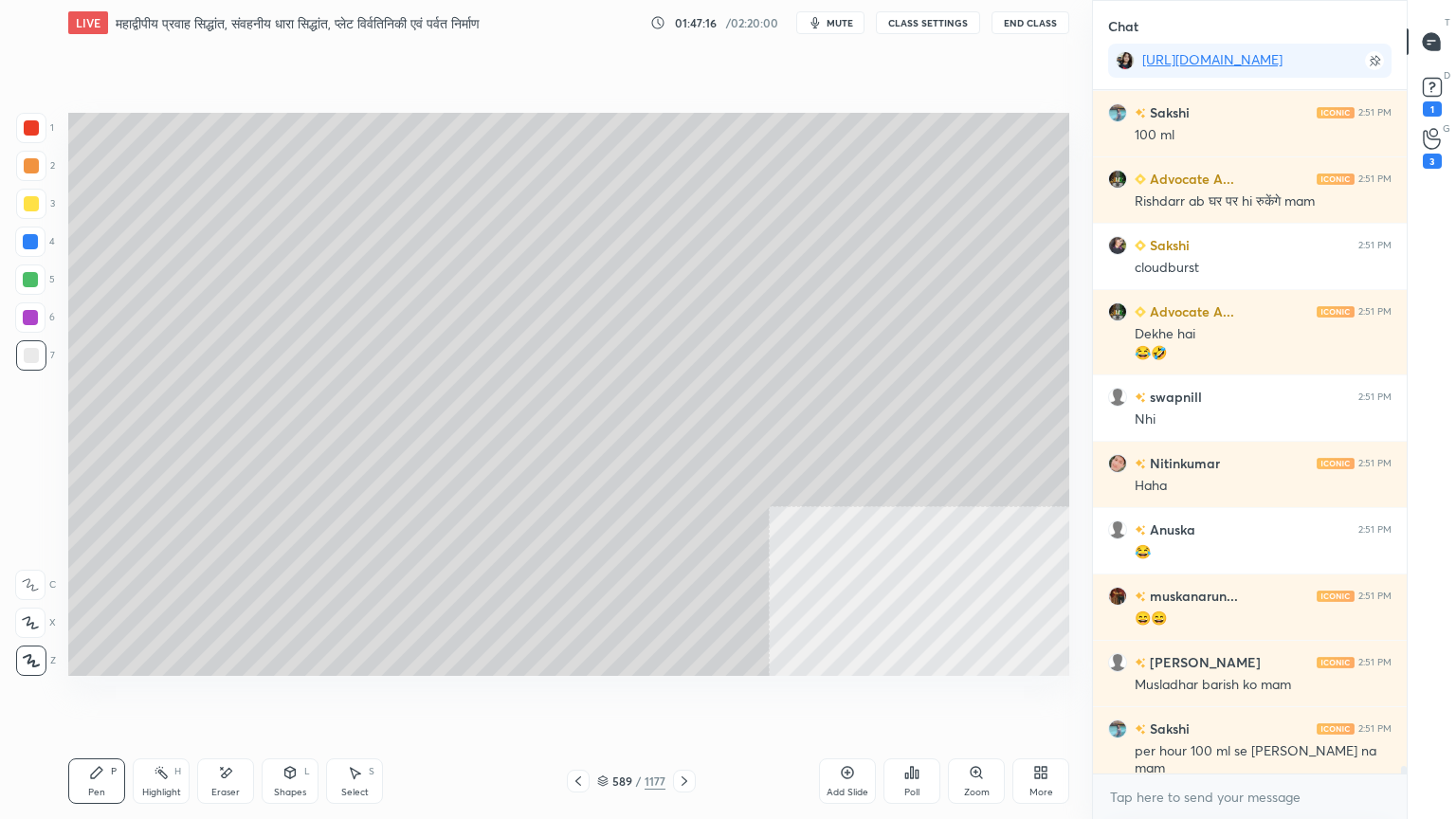 click on "End Class" at bounding box center [1030, 23] 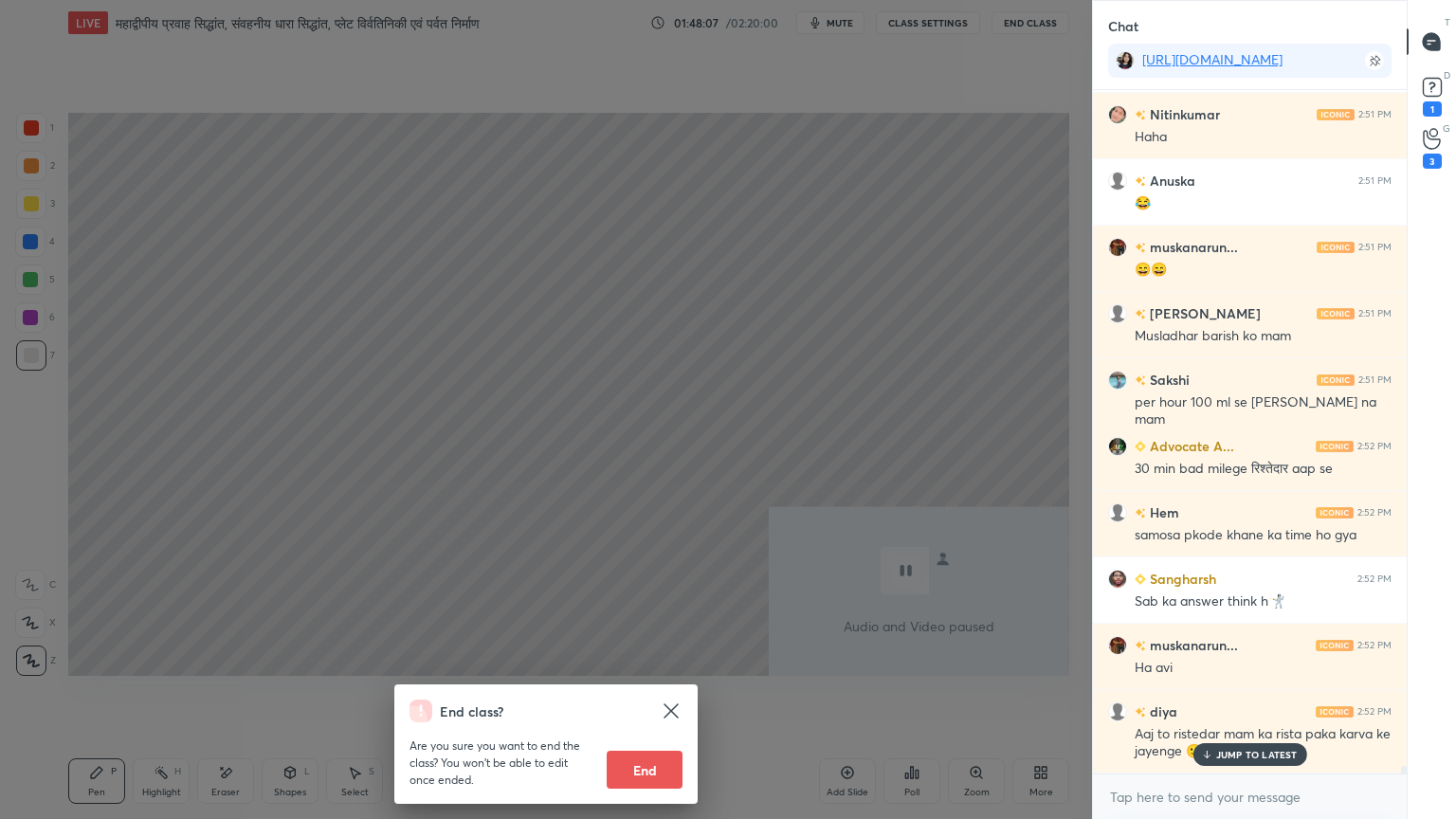 scroll, scrollTop: 57819, scrollLeft: 0, axis: vertical 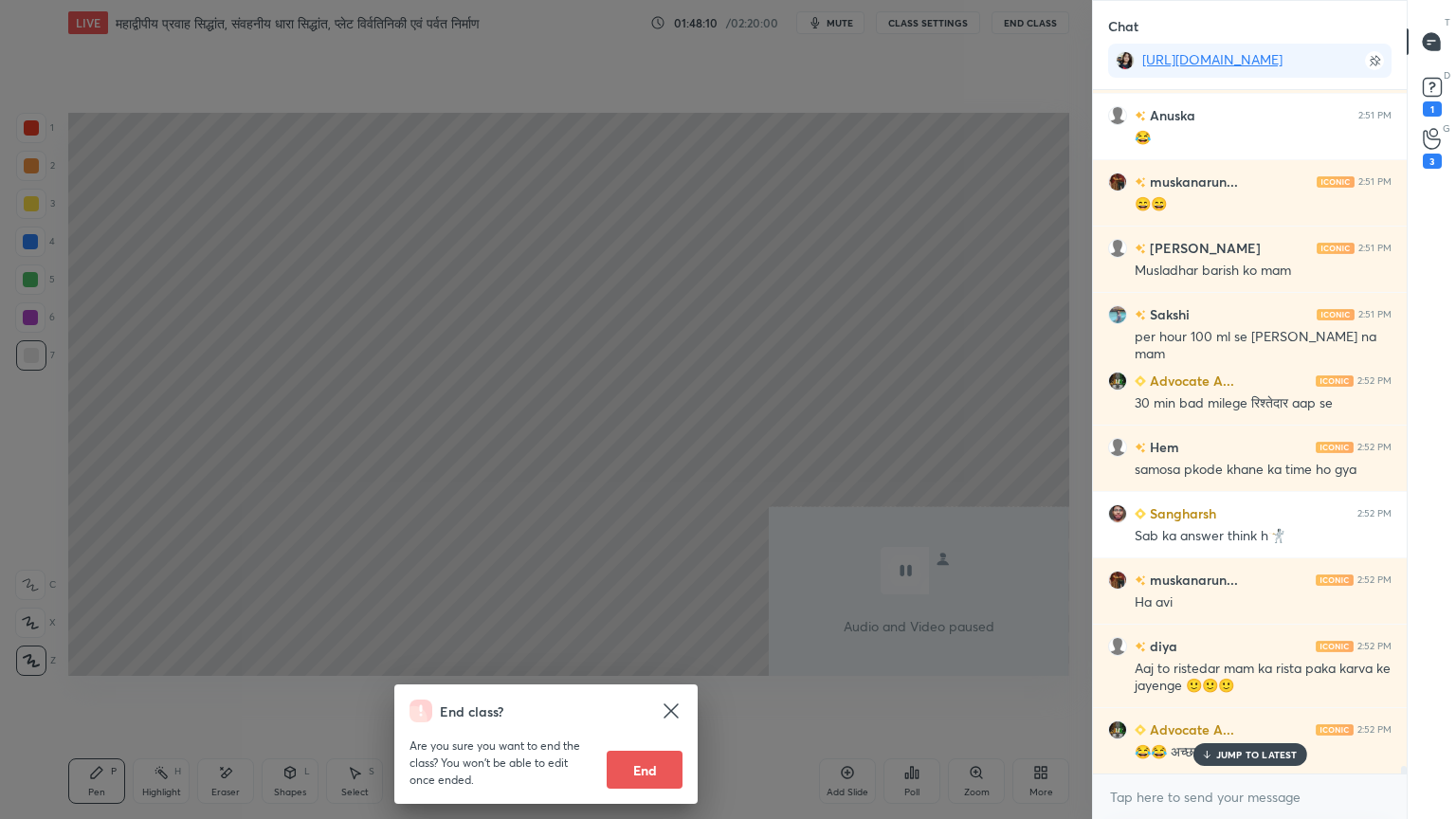 click 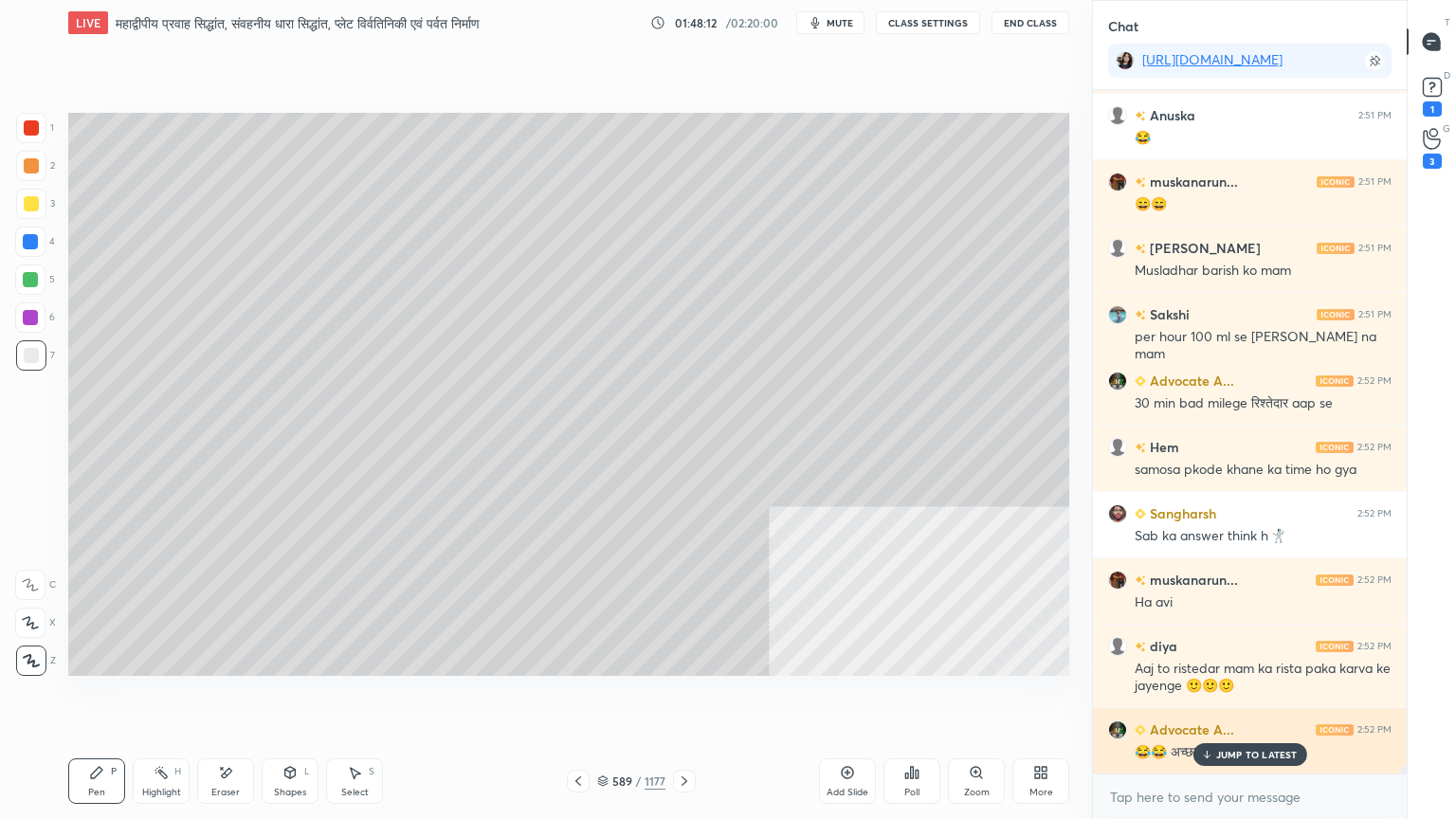 click on "JUMP TO LATEST" at bounding box center (1257, 755) 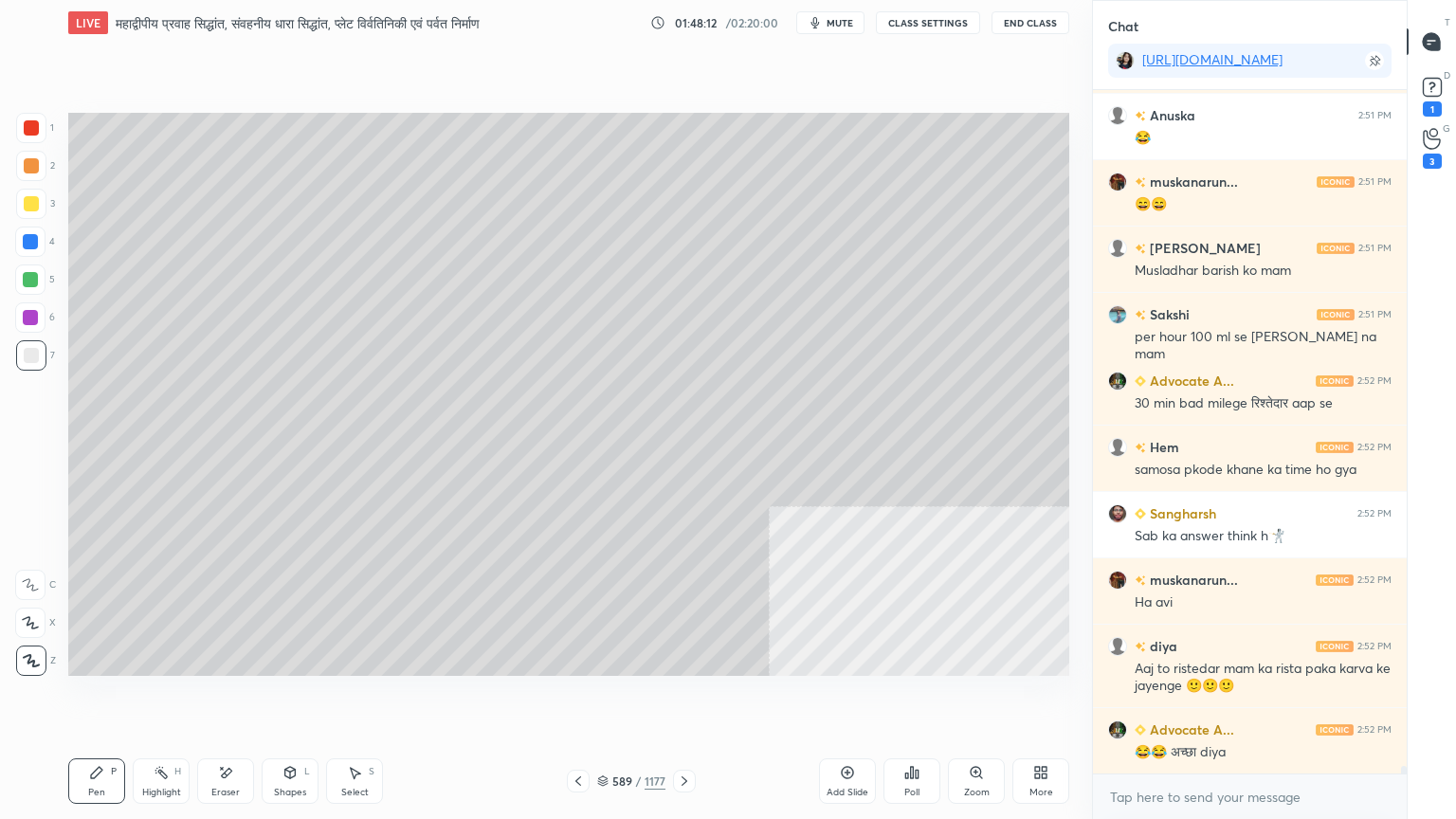 click on "x" at bounding box center [1249, 796] 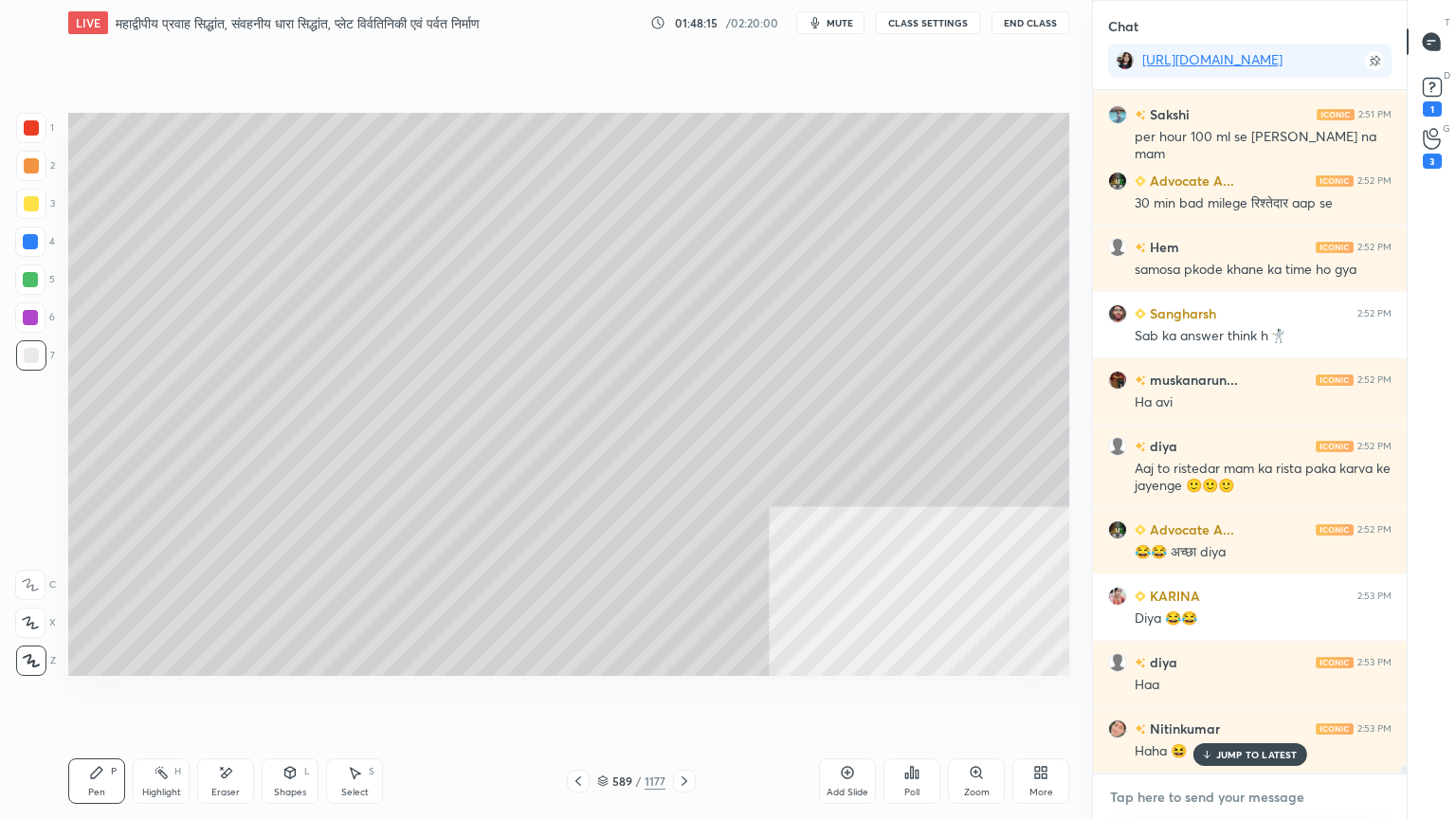scroll, scrollTop: 58085, scrollLeft: 0, axis: vertical 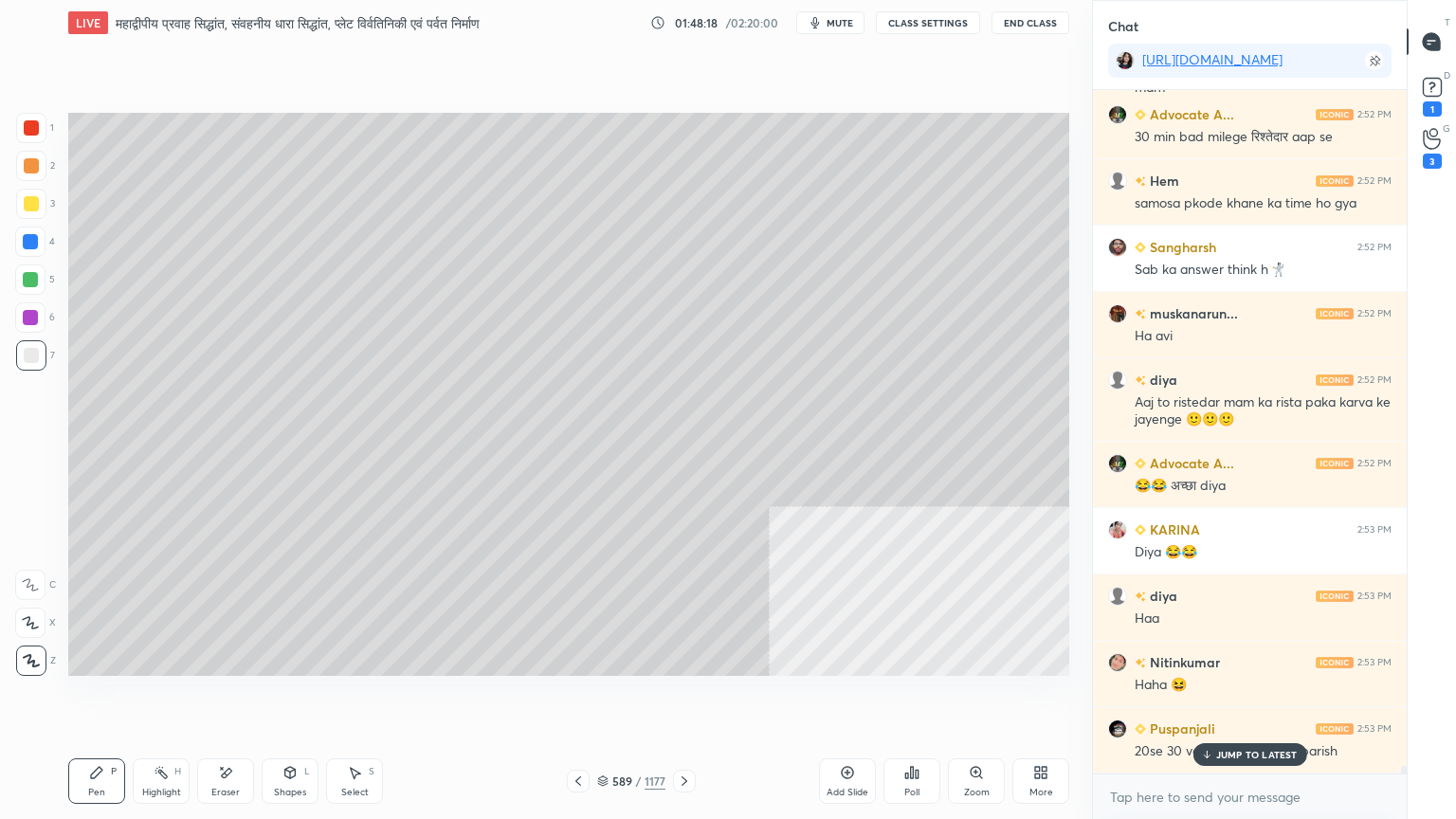 click on "Ranjeet 2:51 PM 100 Sakshi 2:51 PM 100 ml Advocate A... 2:51 PM [PERSON_NAME] ab घर पर hi रुकेंगे mam Sakshi 2:51 PM cloudburst Advocate A... 2:51 PM Dekhe hai 😂🤣 swapnill 2:51 PM [PERSON_NAME] 2:51 PM [PERSON_NAME] 2:51 PM 😂 muskanarun... 2:51 PM 😄😄 [PERSON_NAME] 2:51 PM Musladhar barish ko mam Sakshi 2:51 PM per hour 100 ml se [PERSON_NAME] na mam Advocate A... 2:52 PM 30 min bad milege रिश्तेदार aap se Hem 2:52 PM samosa pkode khane ka time ho gya Sangharsh 2:52 PM Sab ka answer think h🤺 muskanarun... 2:52 PM Ha avi diya 2:52 PM Aaj to ristedar mam ka rista paka karva ke jayenge 🙂🙂🙂 Advocate A... 2:52 PM 😂😂 अच्छा diya KARINA 2:53 PM Diya 😂😂 diya 2:53 PM [PERSON_NAME] 2:53 PM Haha 😆 Puspanjali 2:53 PM 20se 30 varg km me 100ml barish" at bounding box center [1249, 431] 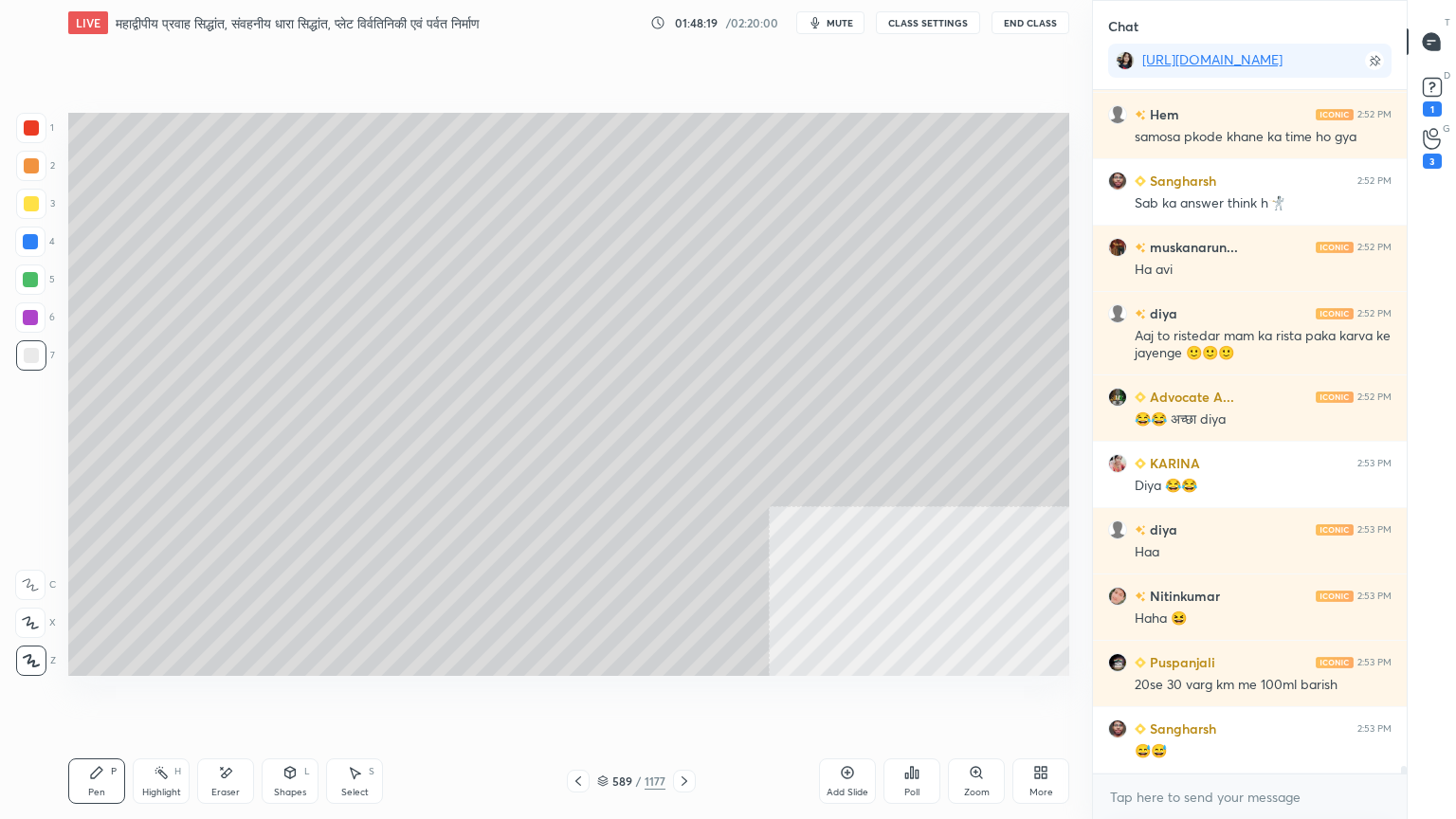 click on "x" at bounding box center (1249, 796) 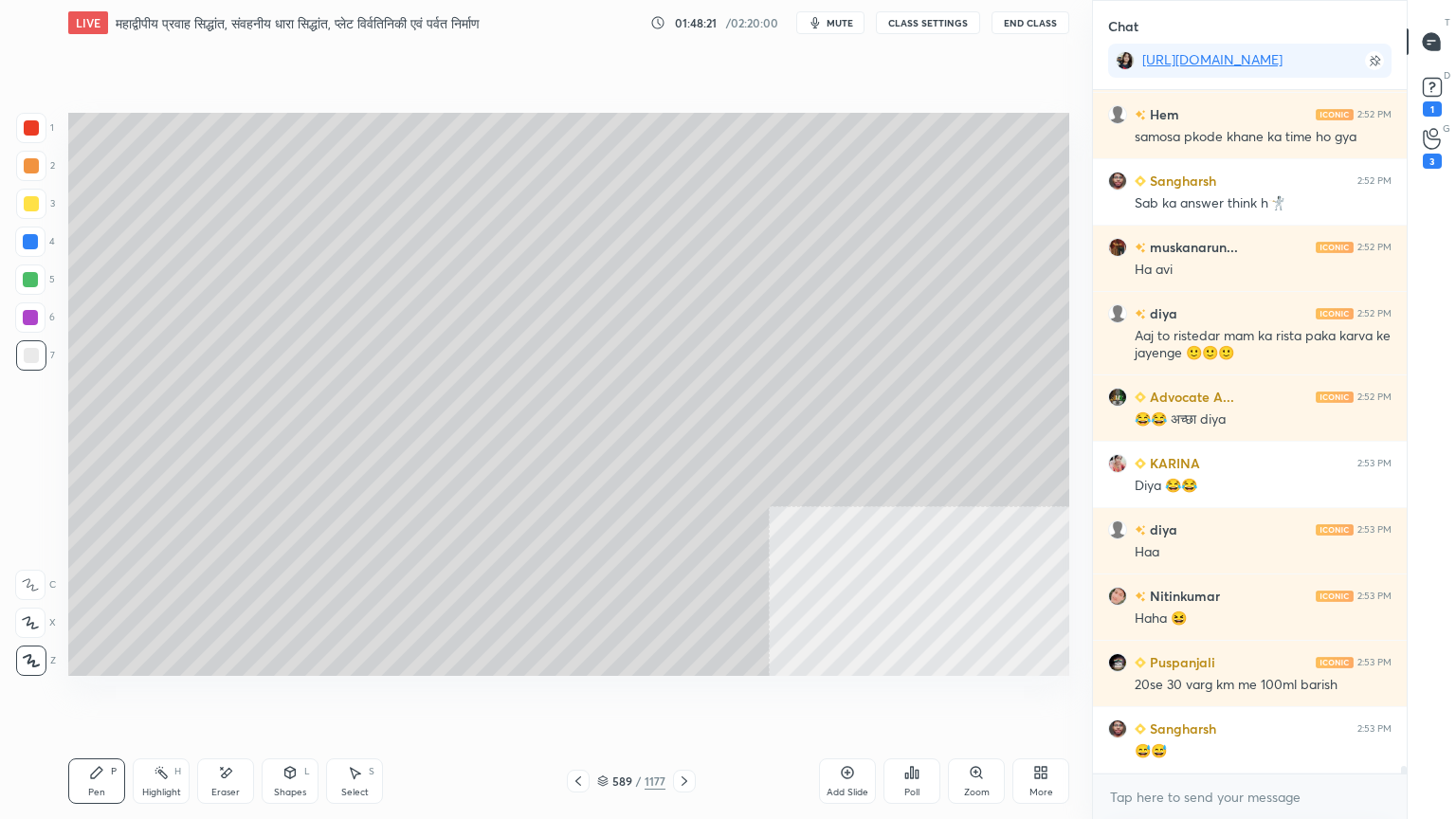 click at bounding box center (30, 242) 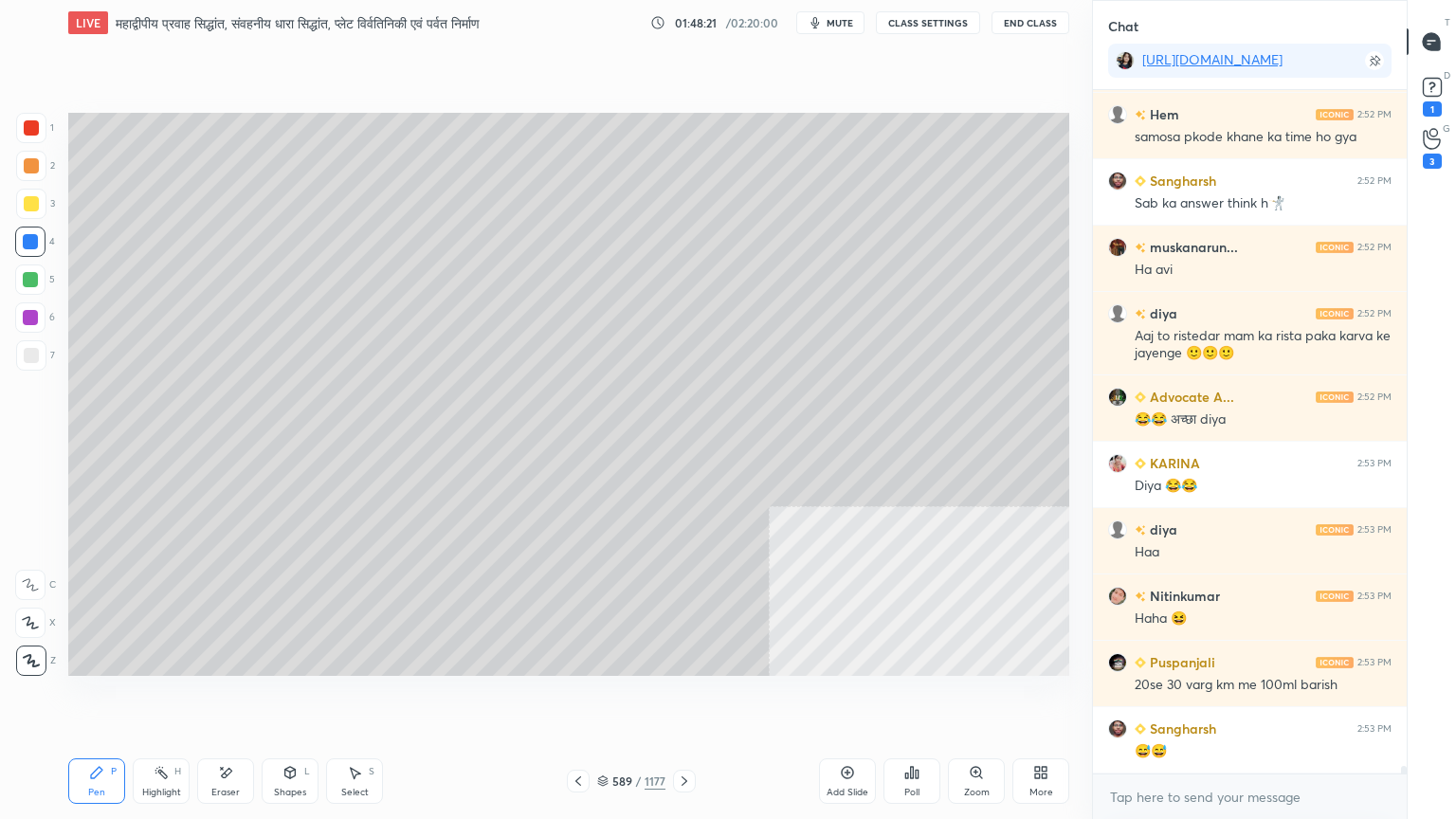 click at bounding box center (30, 242) 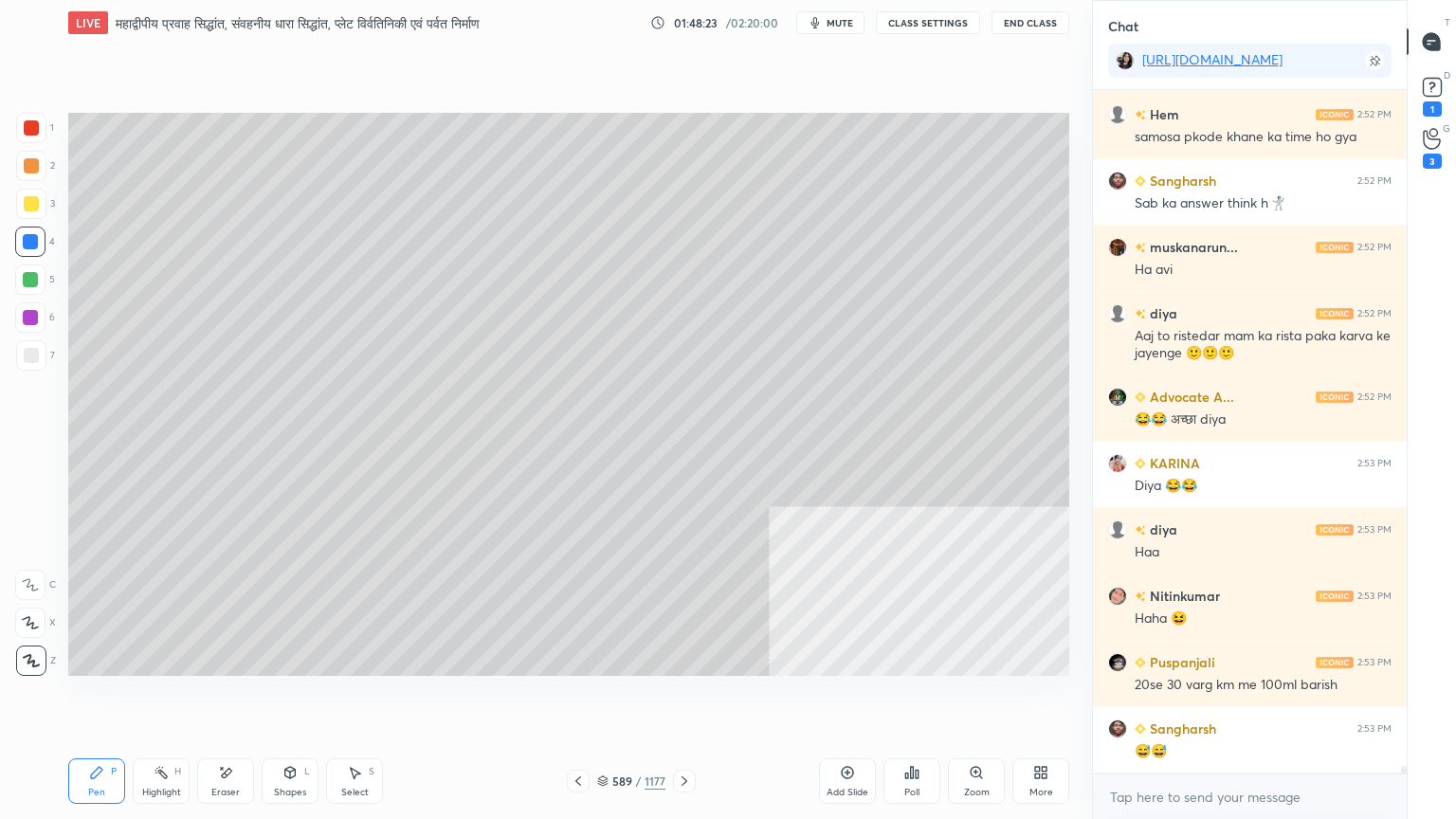 click at bounding box center (31, 355) 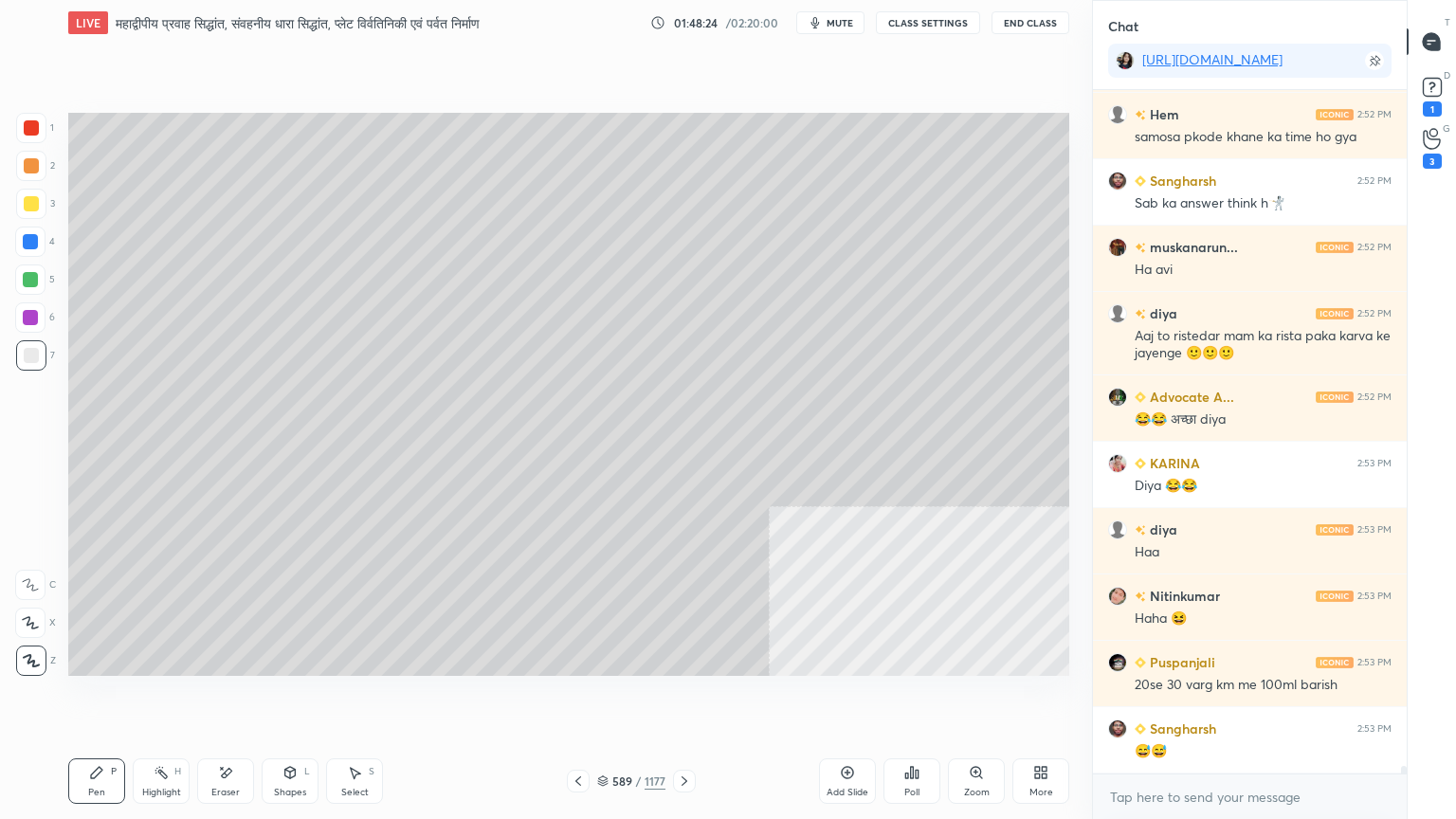 click at bounding box center [31, 355] 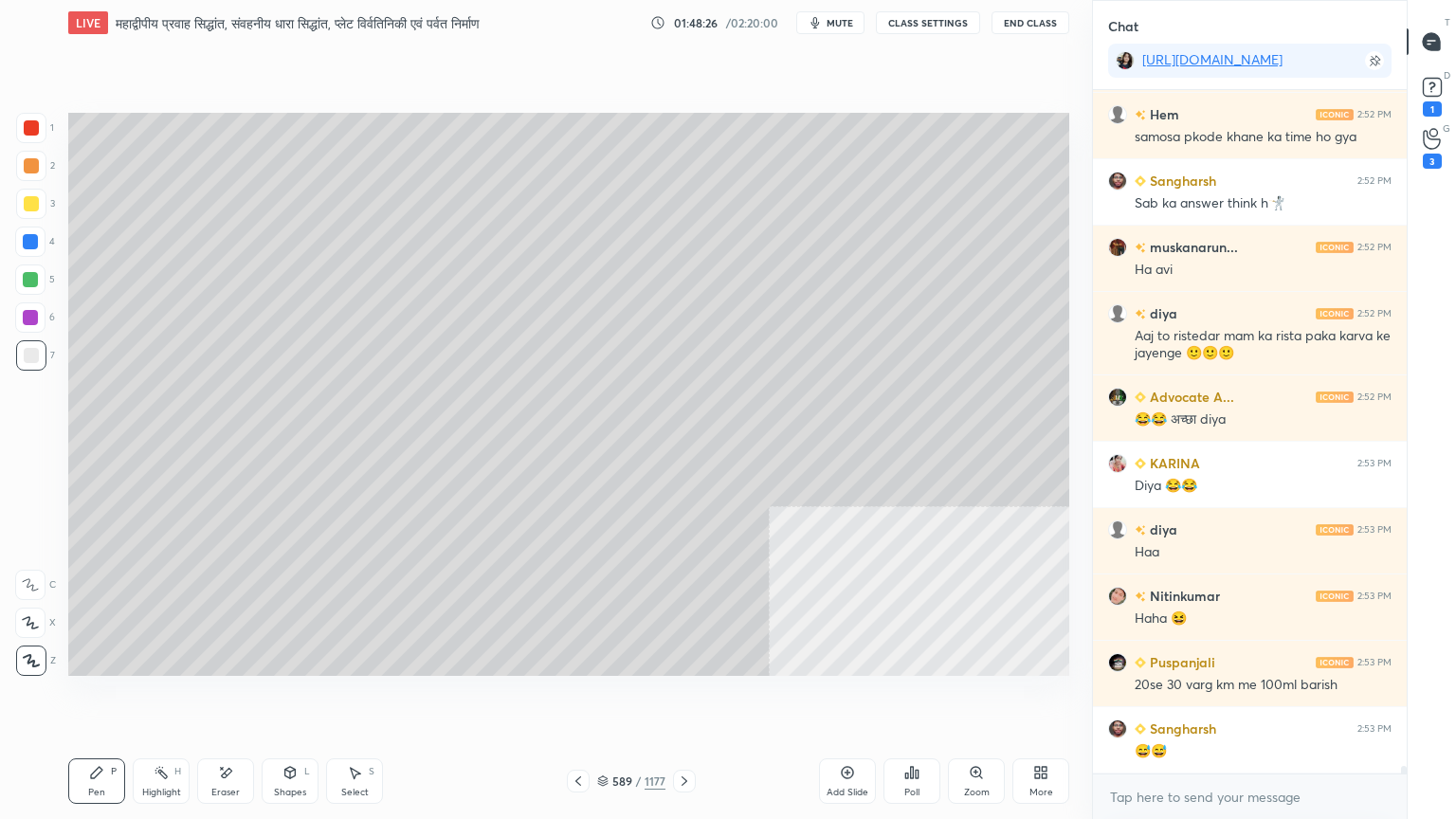 drag, startPoint x: 649, startPoint y: 732, endPoint x: 669, endPoint y: 732, distance: 20 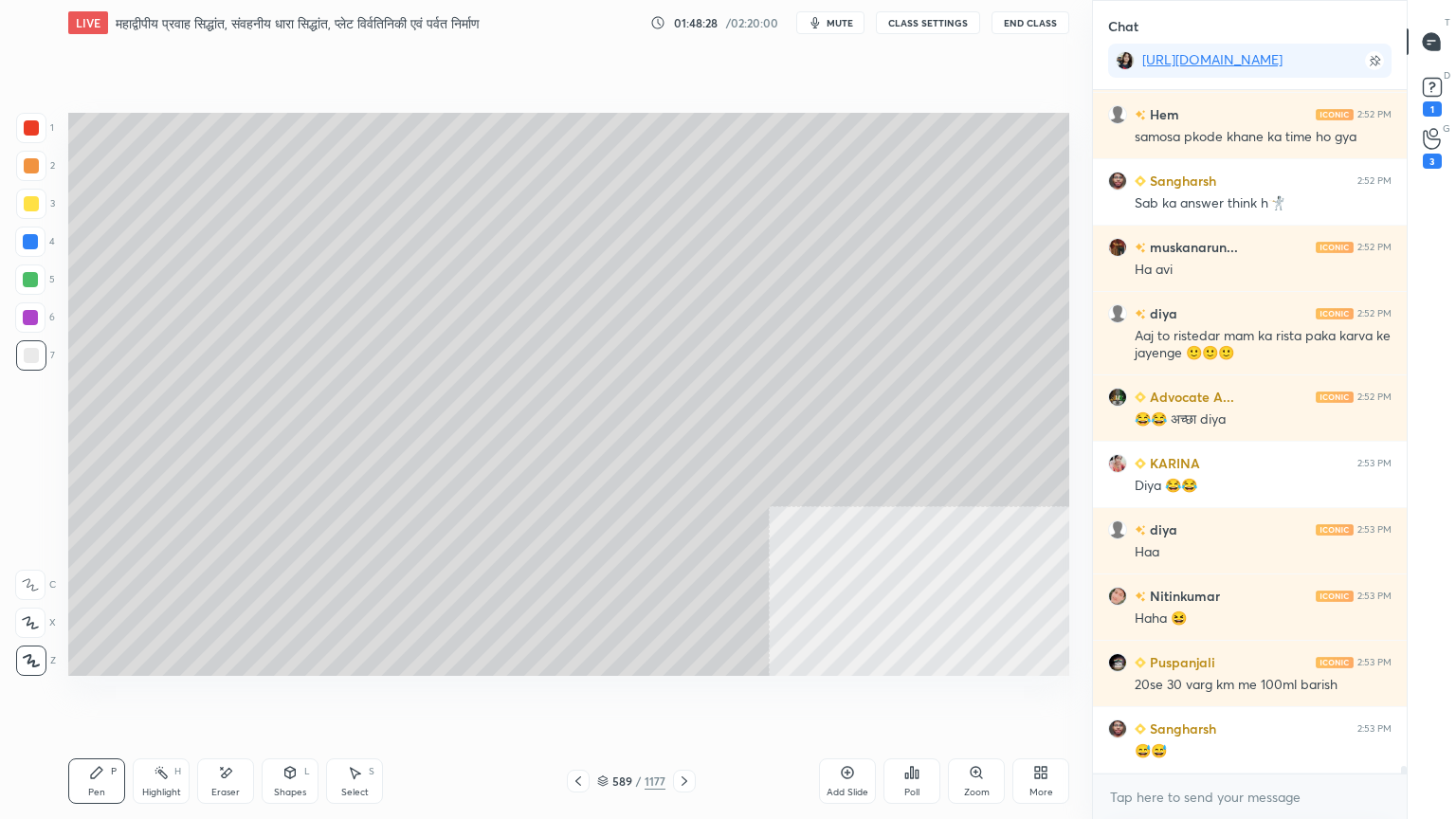 click 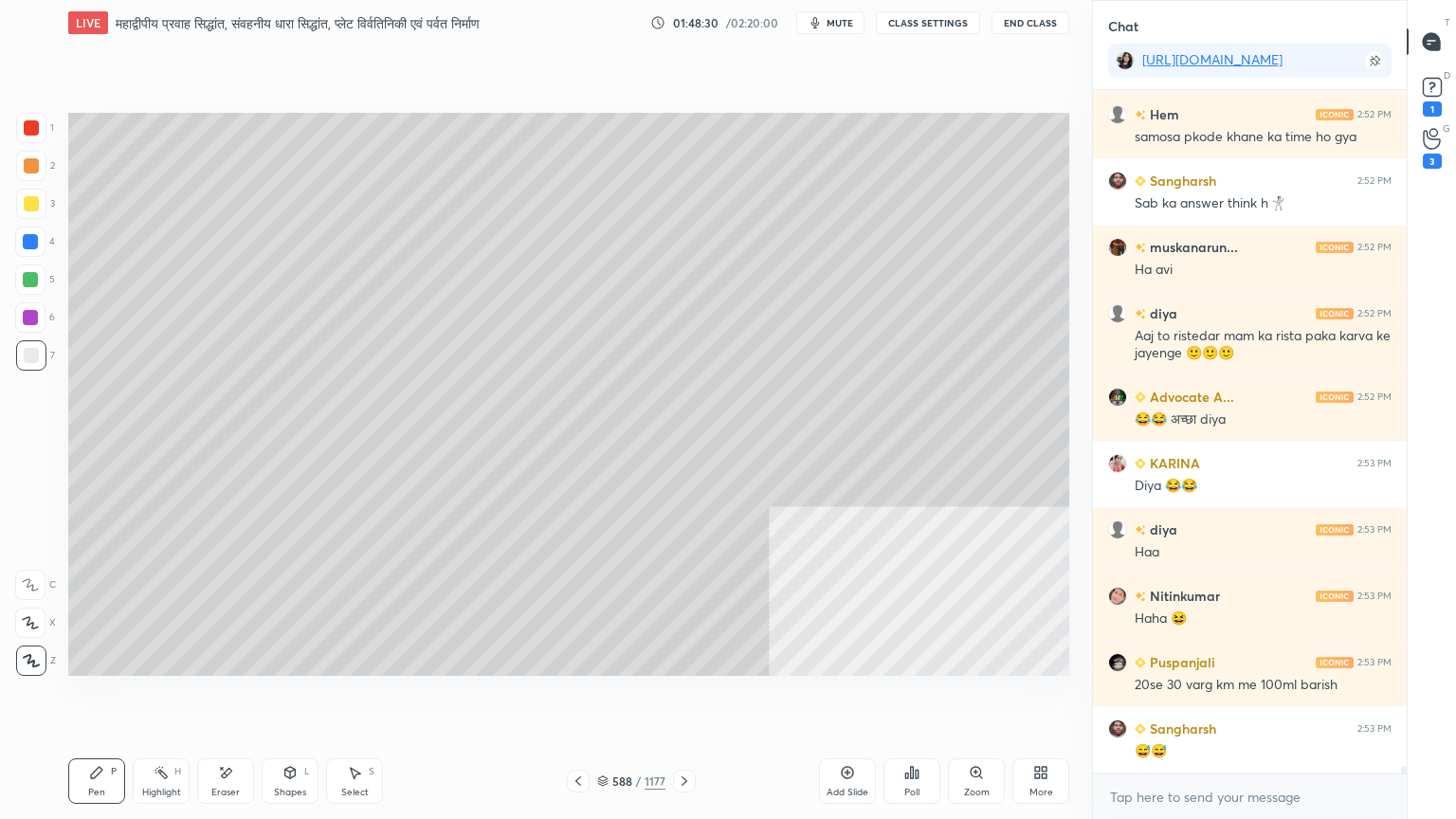 click at bounding box center (30, 242) 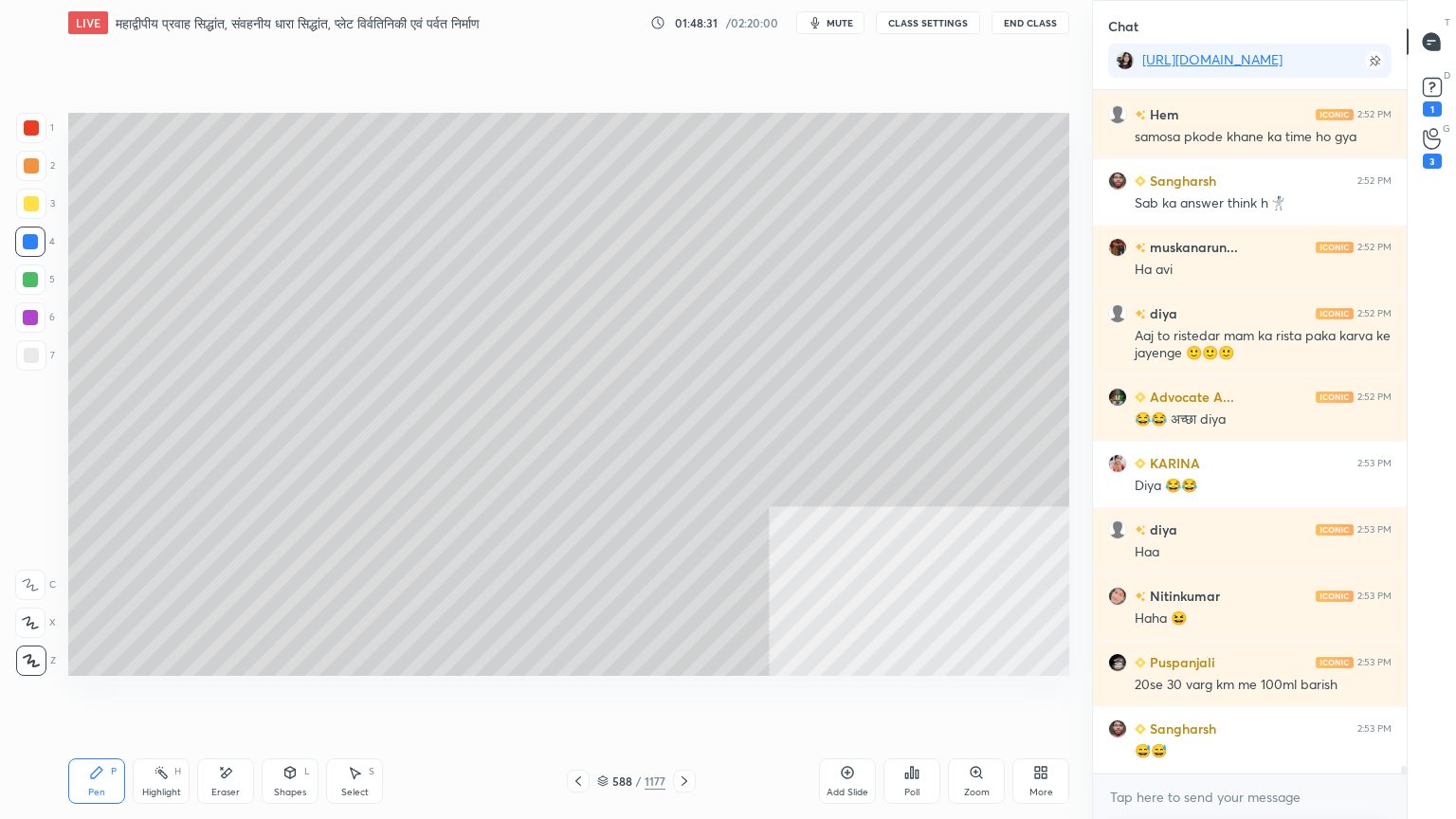 click at bounding box center [30, 242] 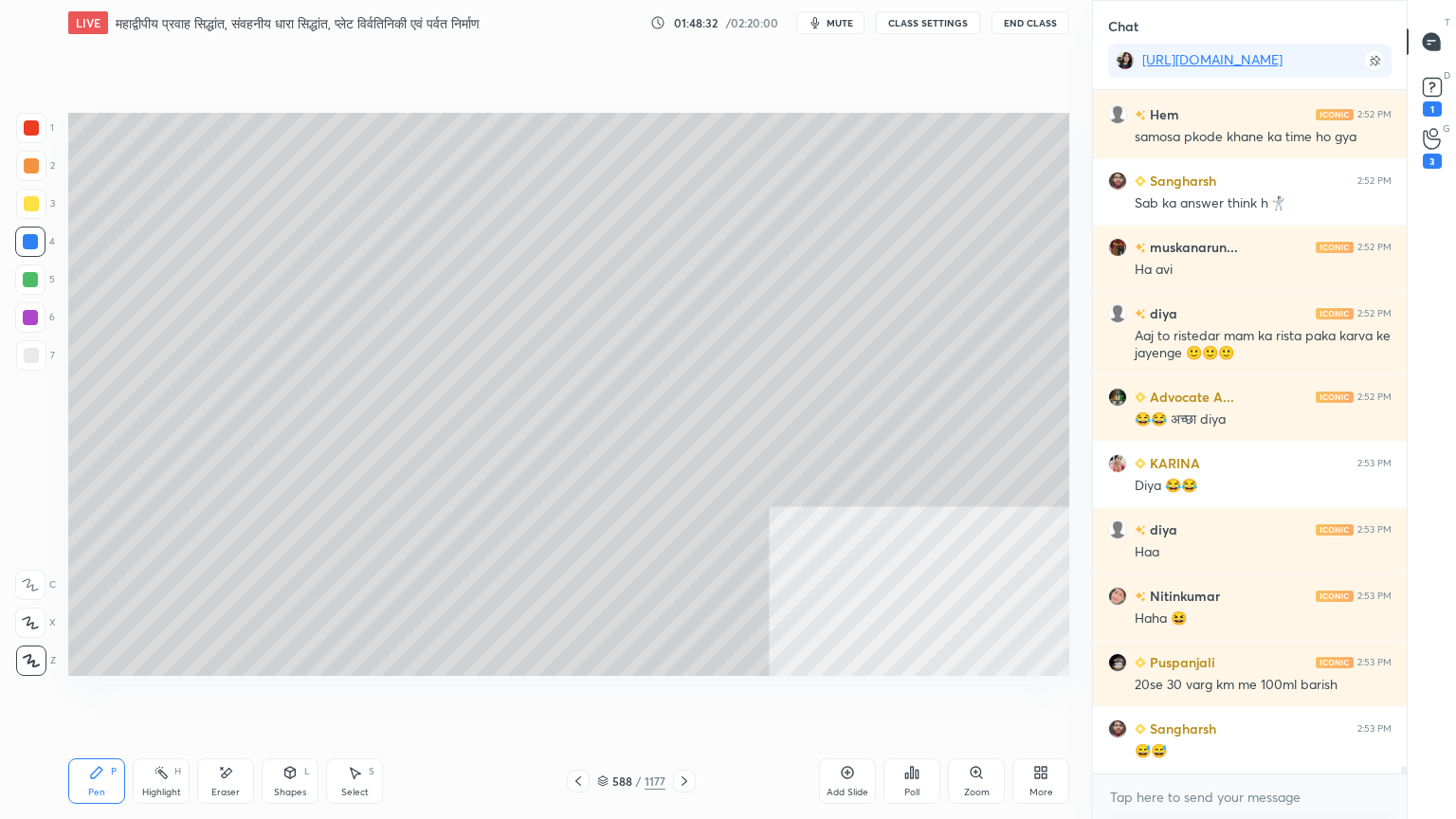 scroll, scrollTop: 58217, scrollLeft: 0, axis: vertical 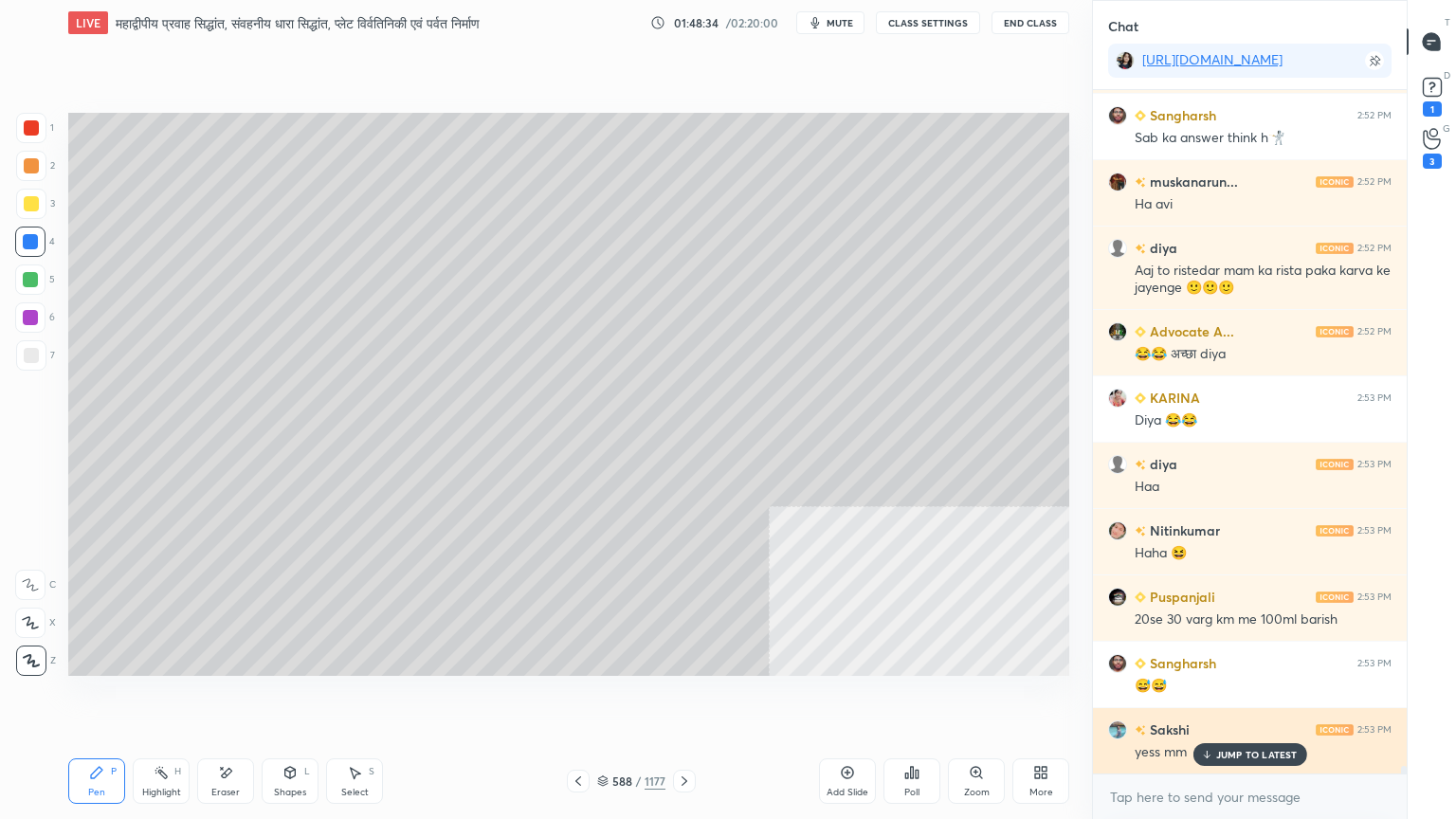 click on "JUMP TO LATEST" at bounding box center [1257, 755] 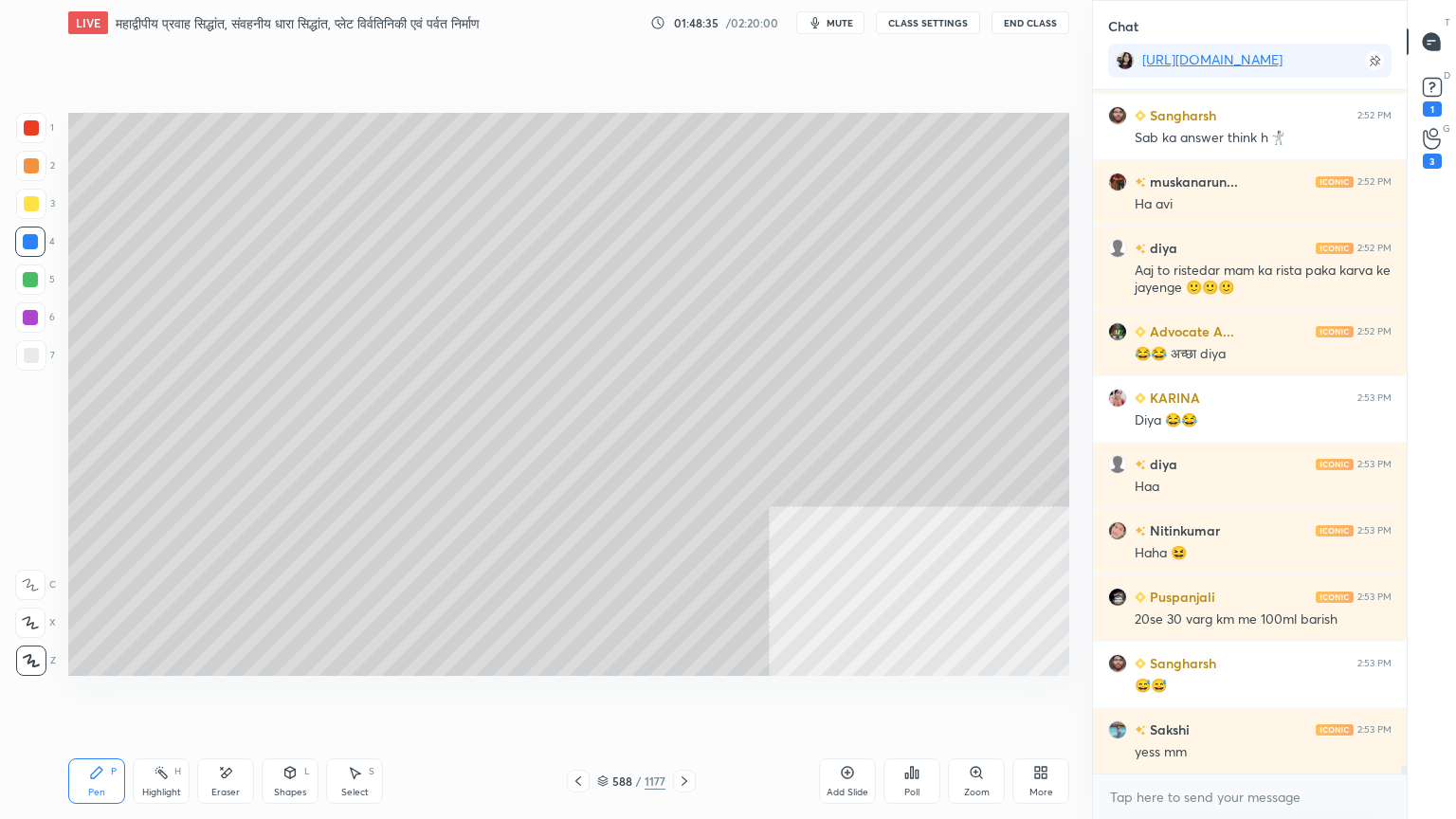 drag, startPoint x: 1210, startPoint y: 817, endPoint x: 1215, endPoint y: 802, distance: 15.811388 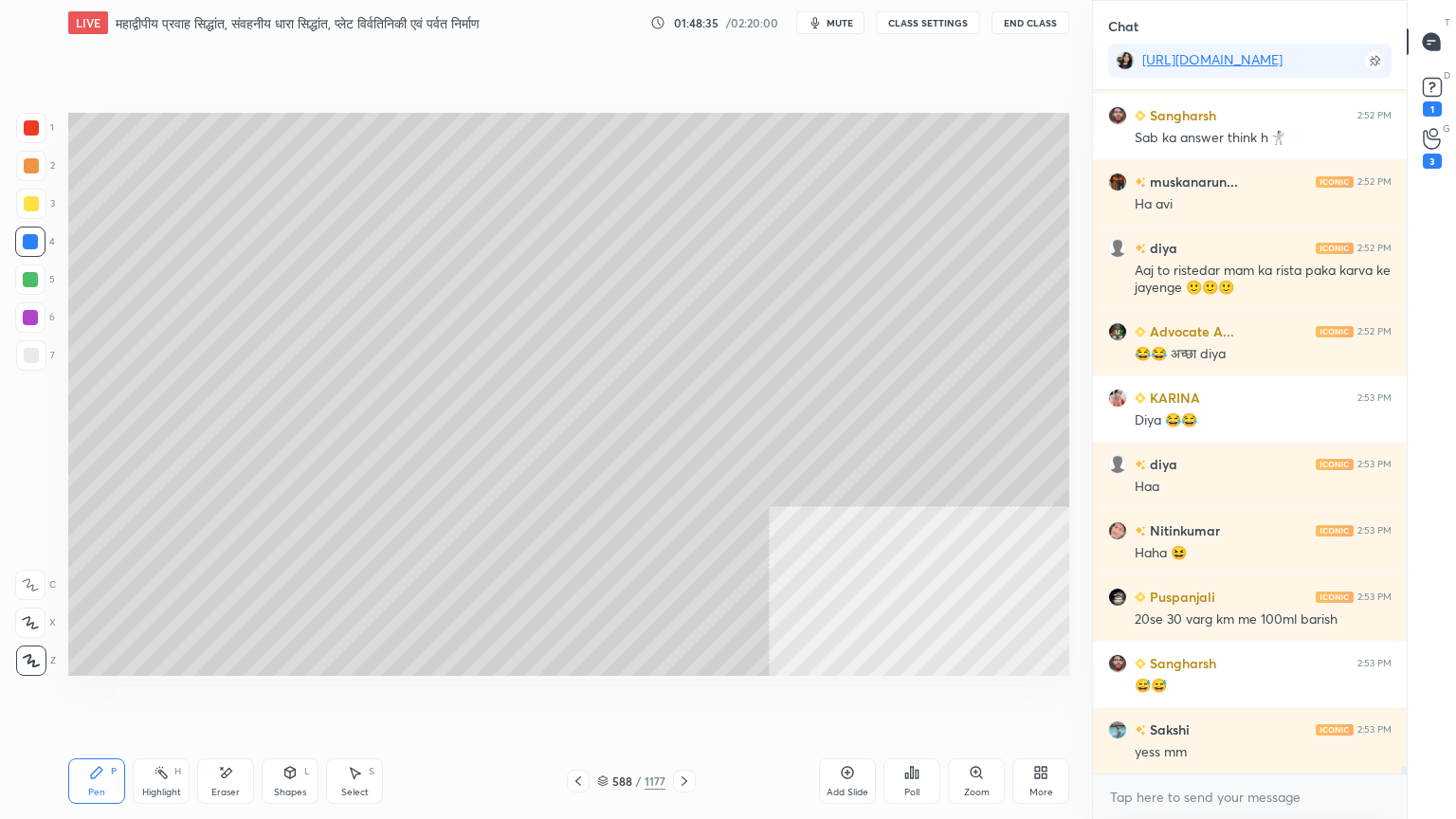 click on "x" at bounding box center [1249, 796] 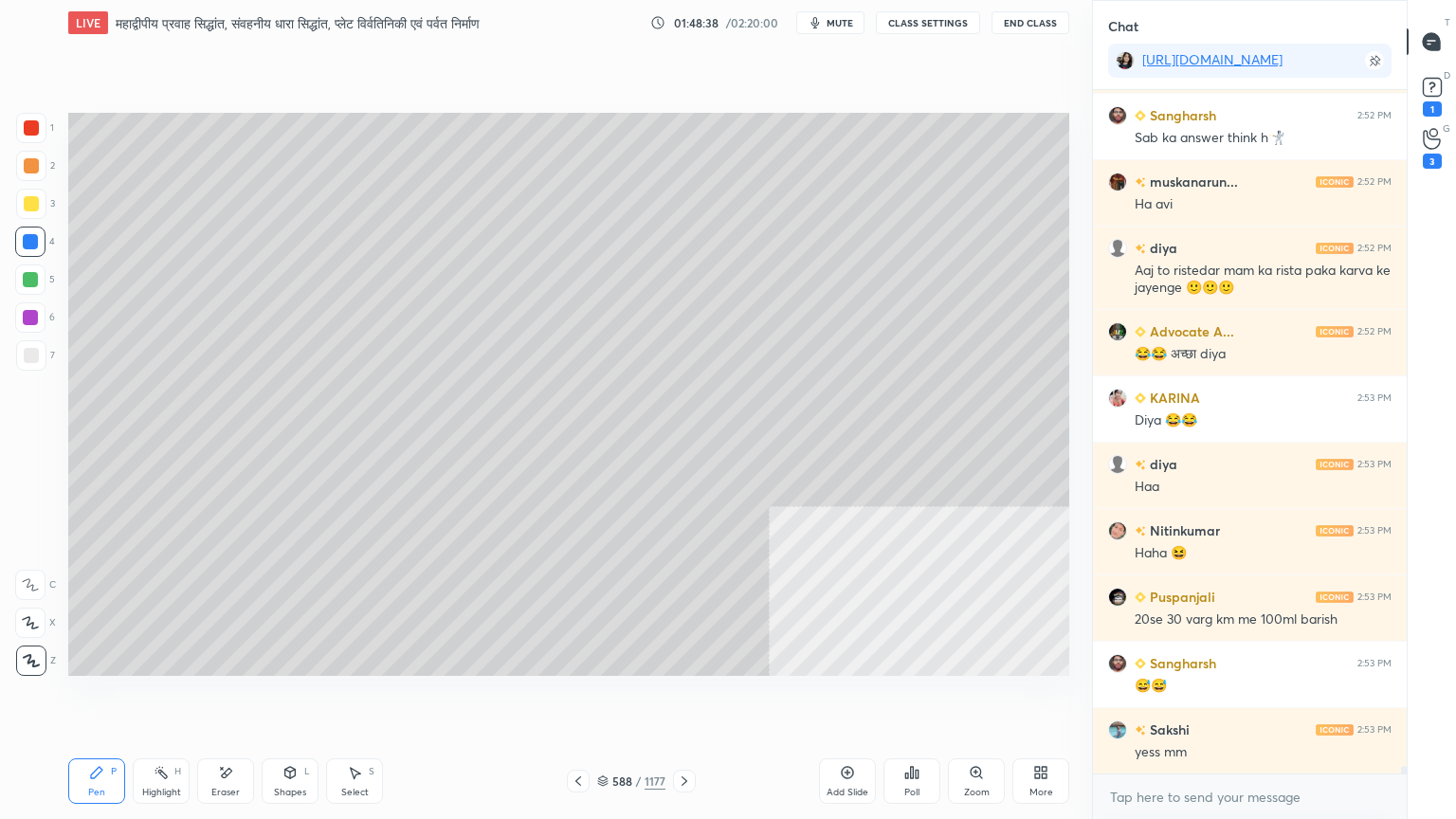 click 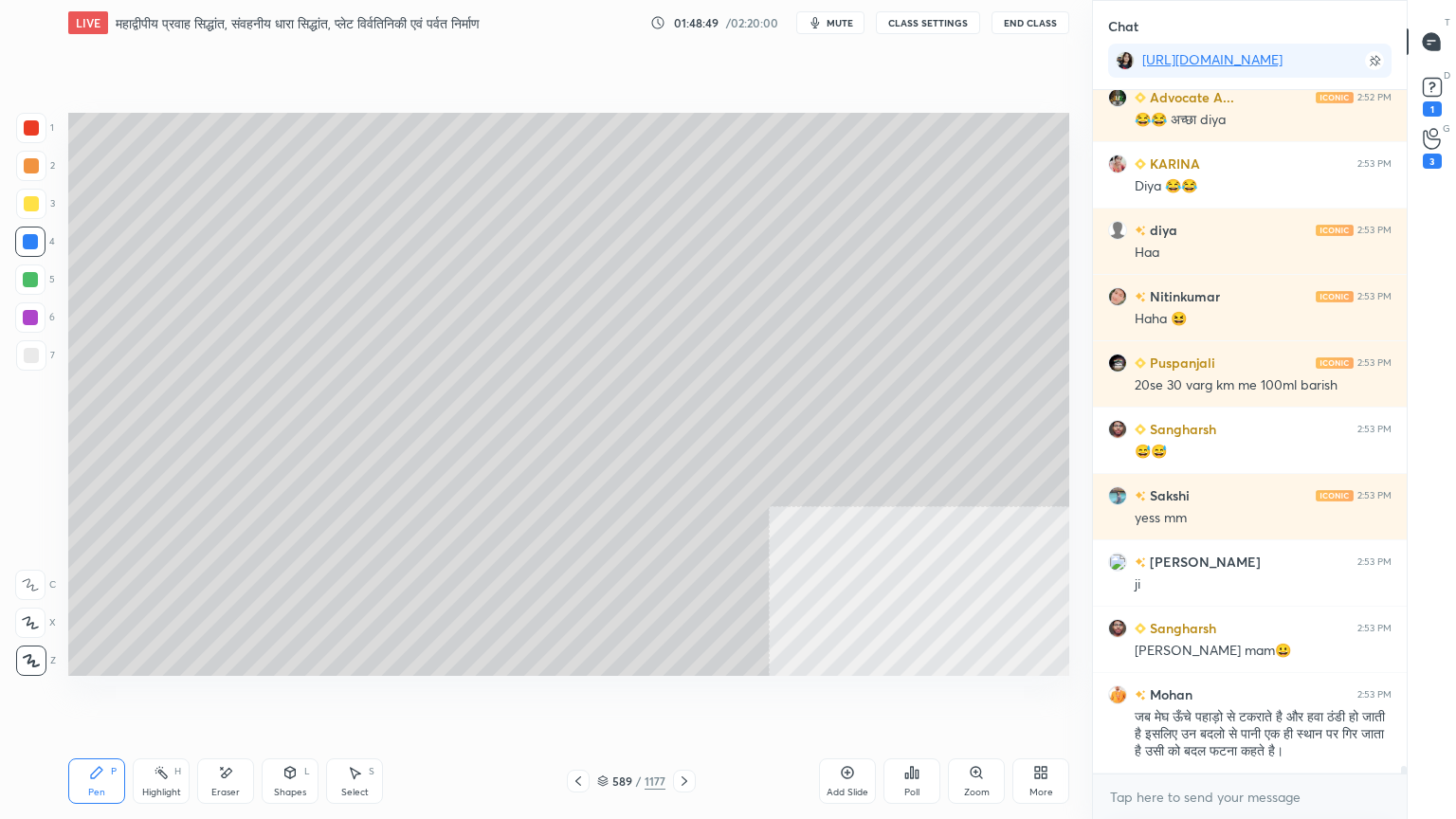 scroll, scrollTop: 58535, scrollLeft: 0, axis: vertical 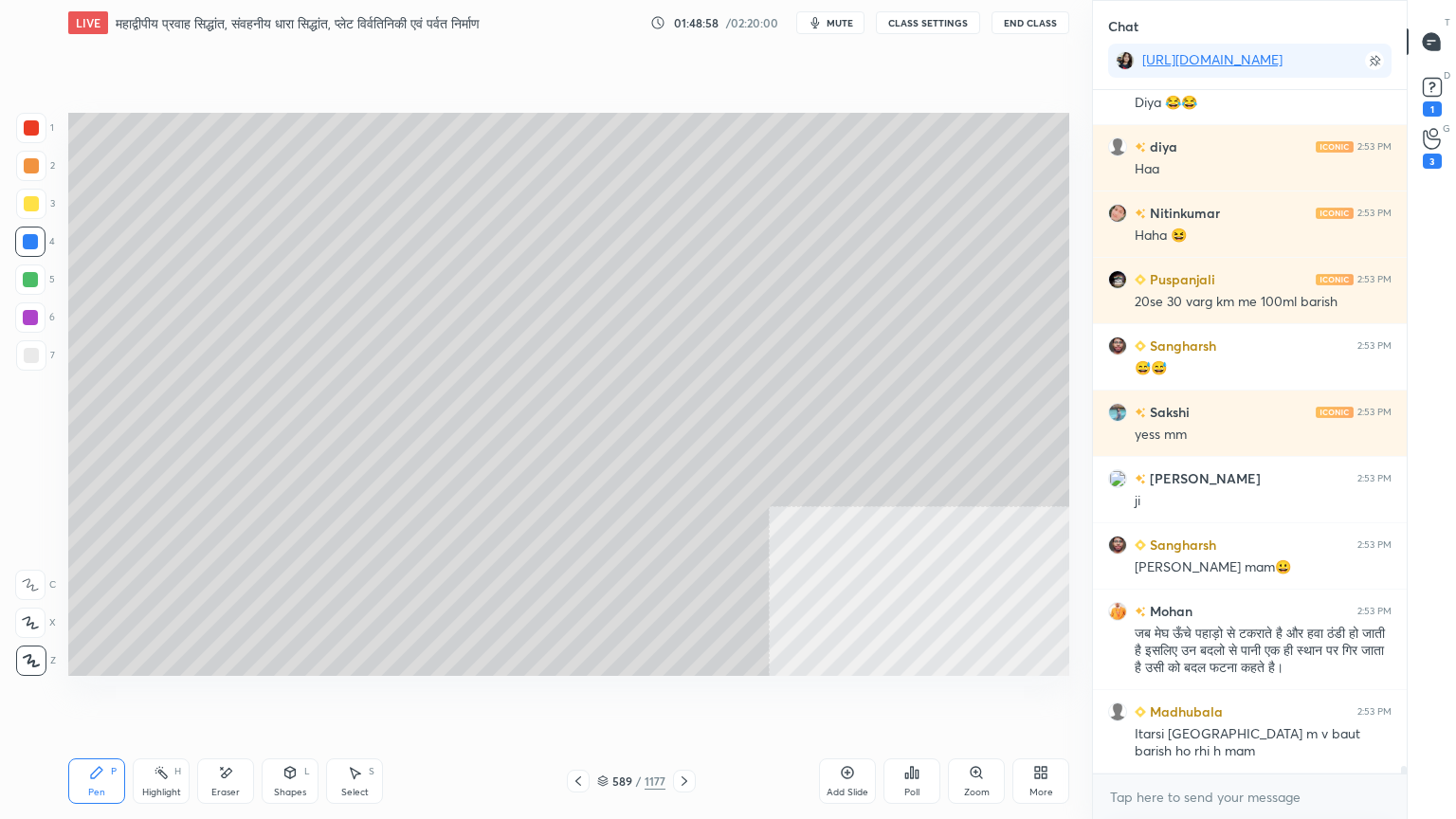 click on "Select S" at bounding box center [355, 781] 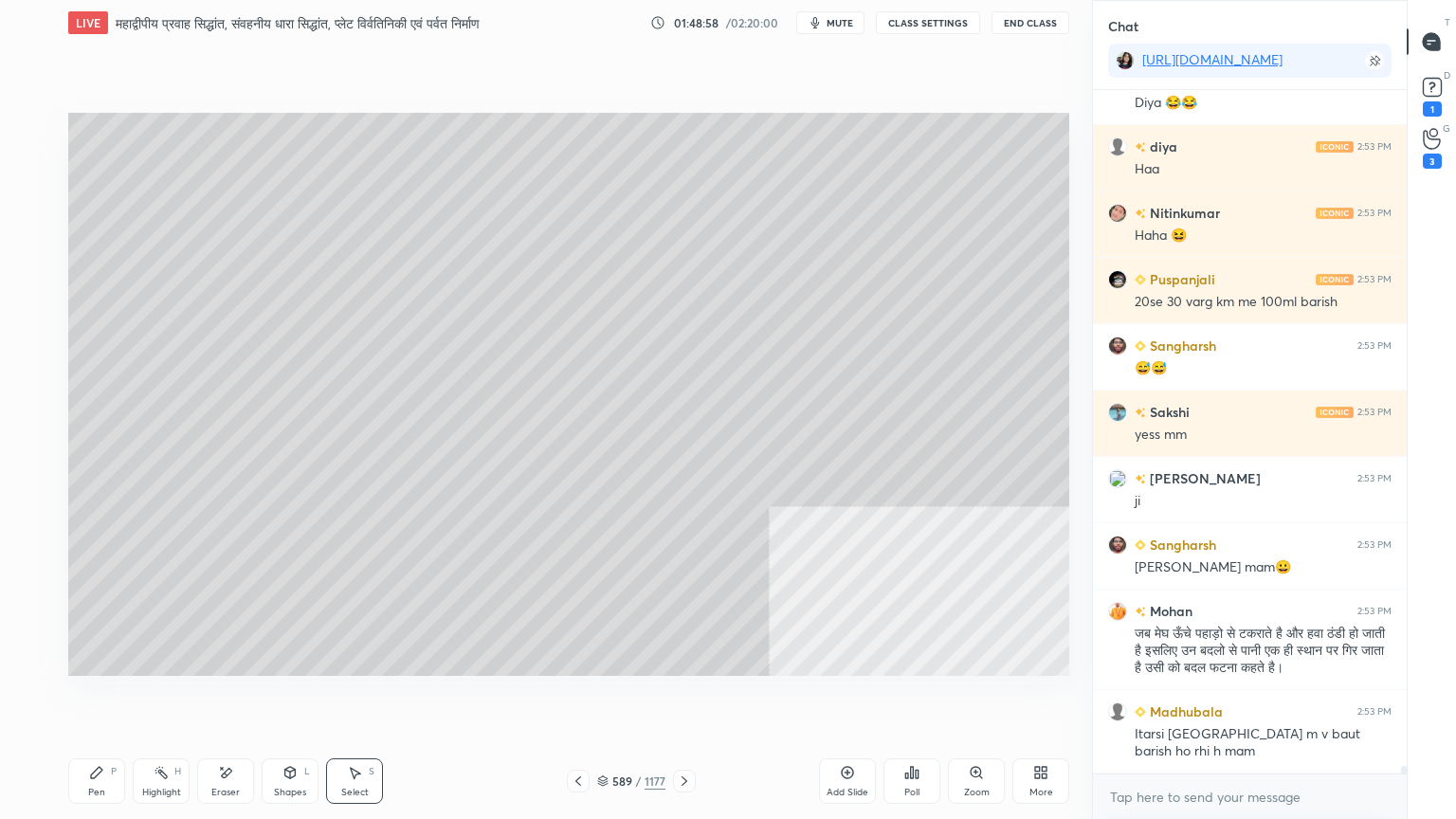 click on "Select S" at bounding box center [355, 781] 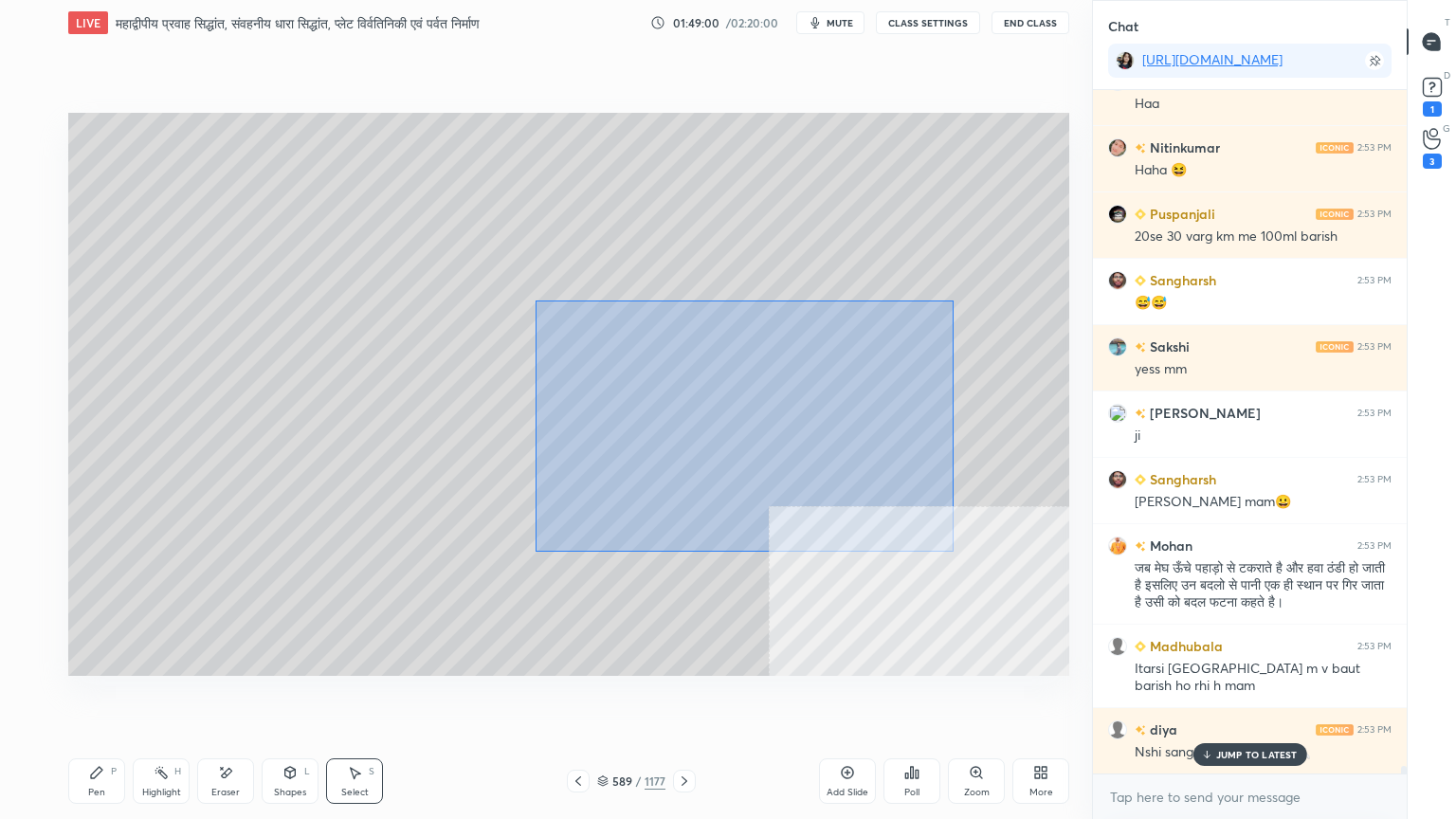 scroll, scrollTop: 58668, scrollLeft: 0, axis: vertical 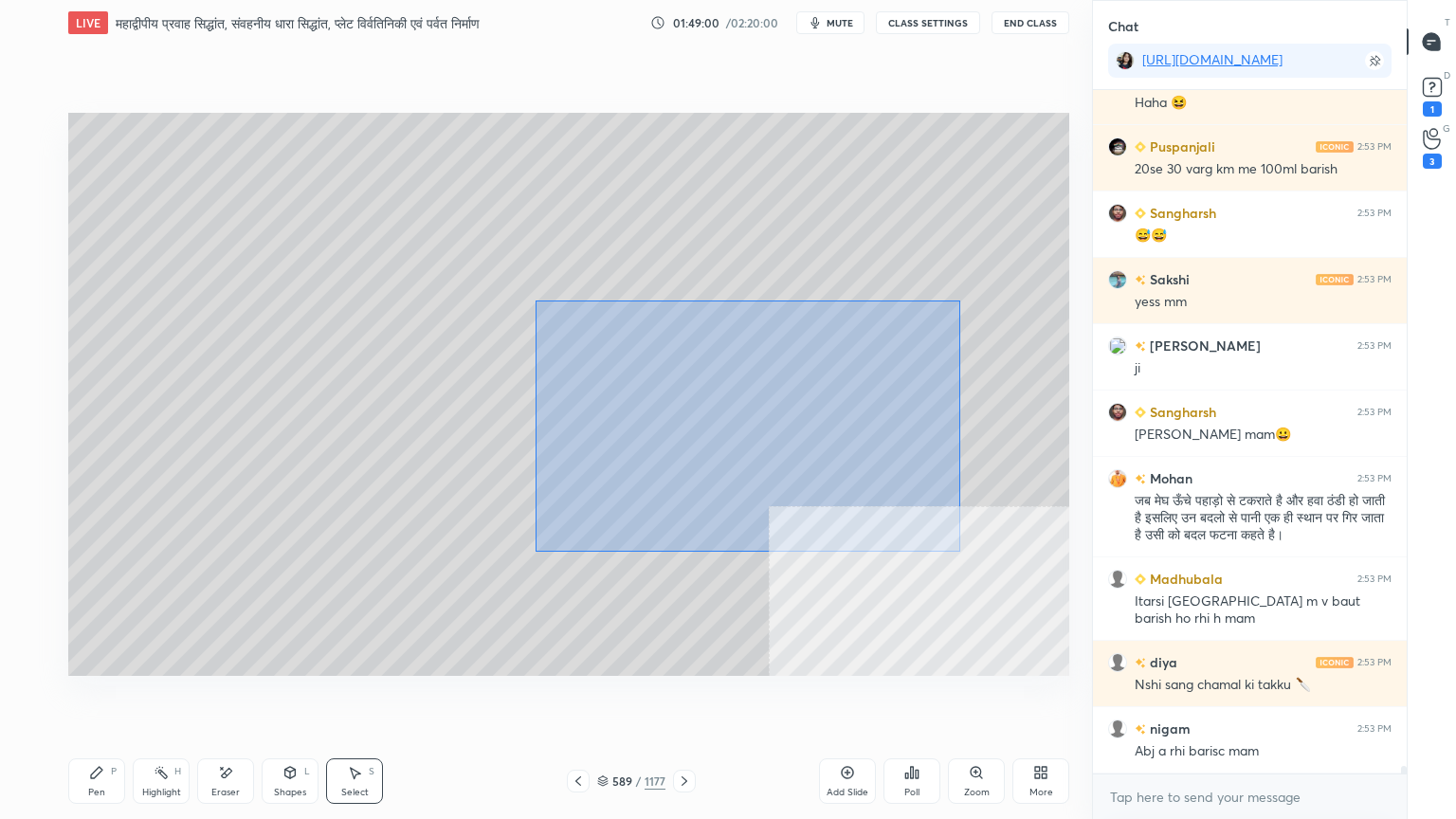 drag, startPoint x: 548, startPoint y: 304, endPoint x: 944, endPoint y: 551, distance: 466.71726 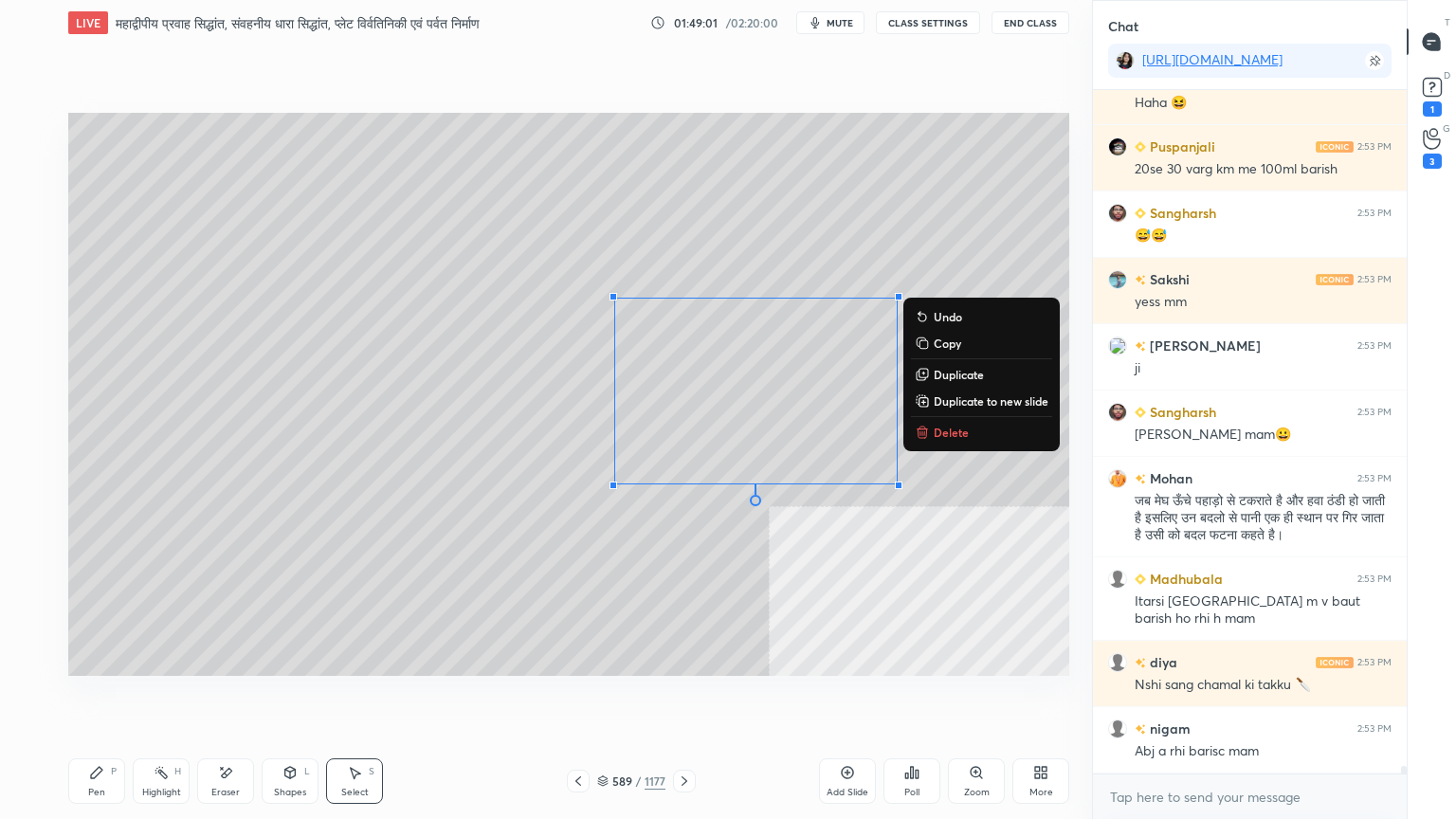 click on "Delete" at bounding box center [951, 432] 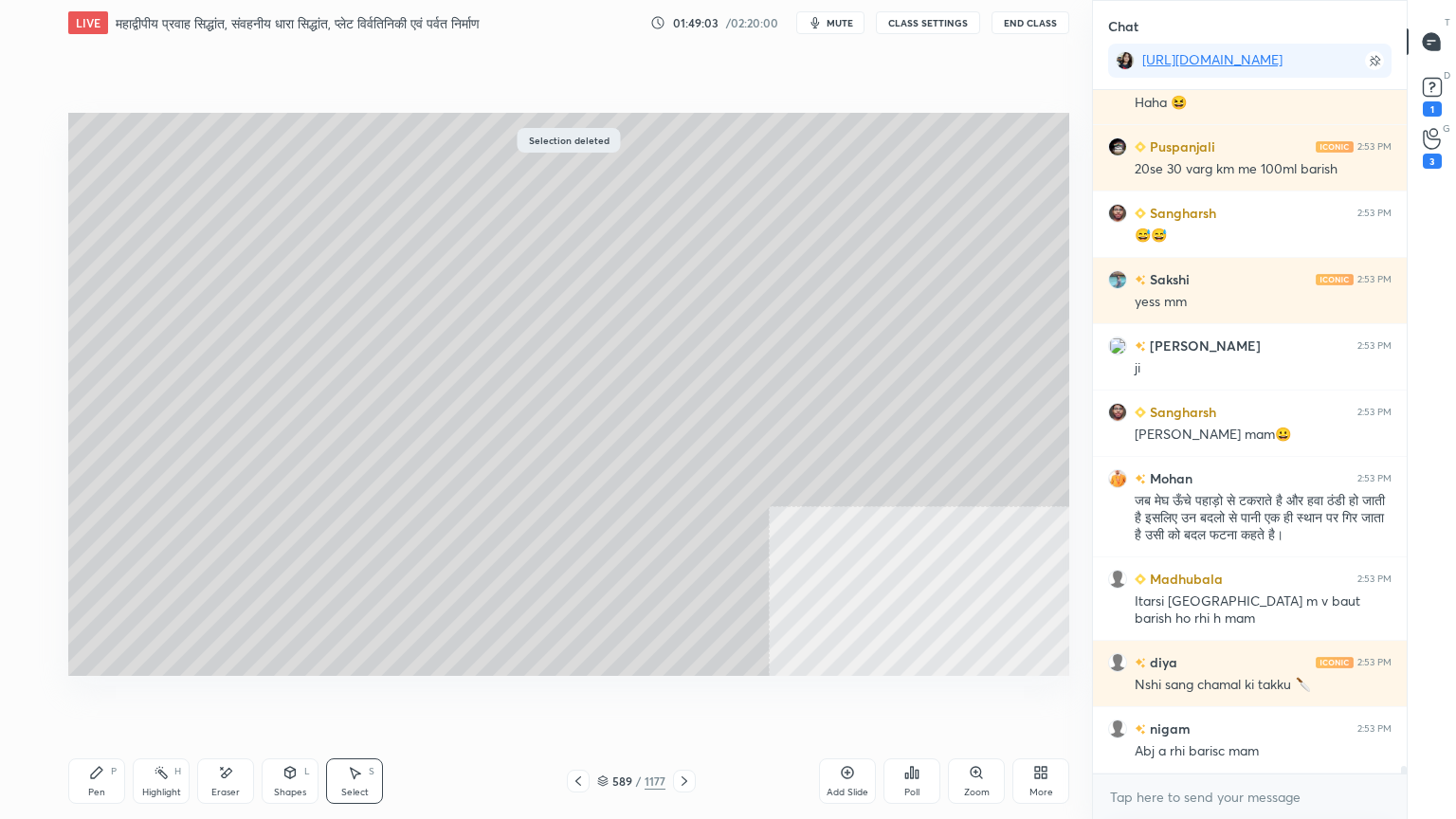 click on "Pen P" at bounding box center [97, 781] 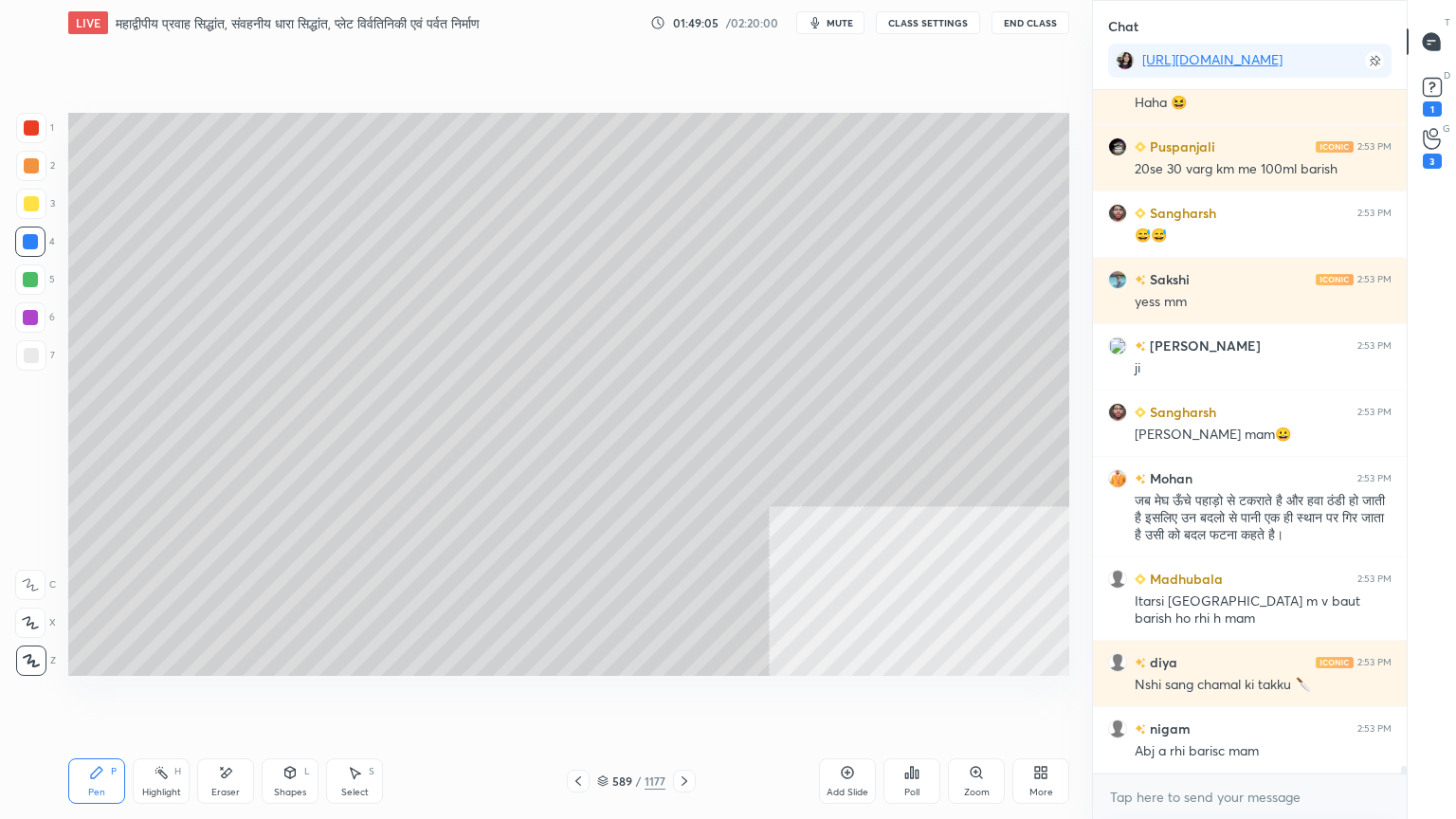 click 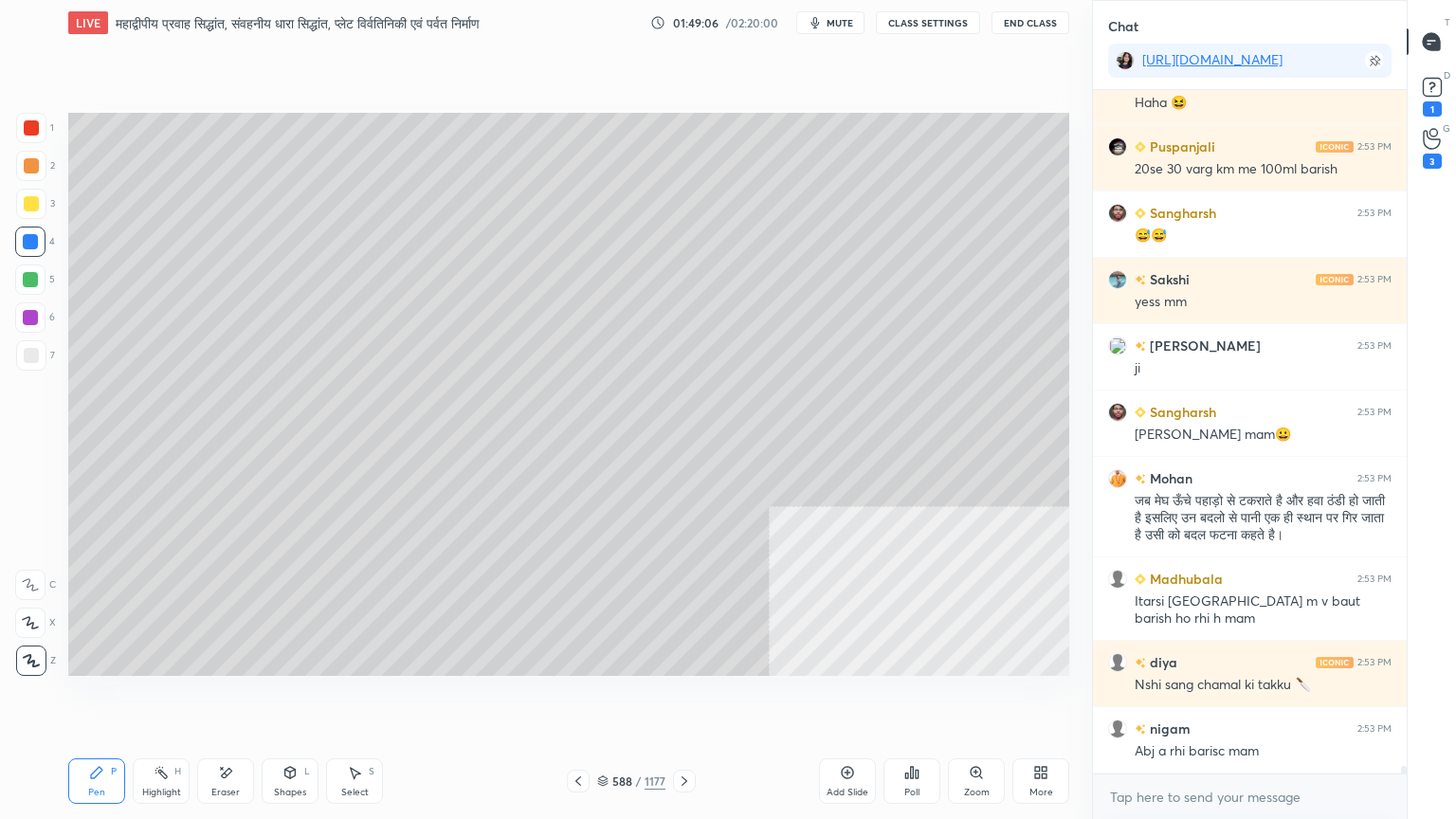 click 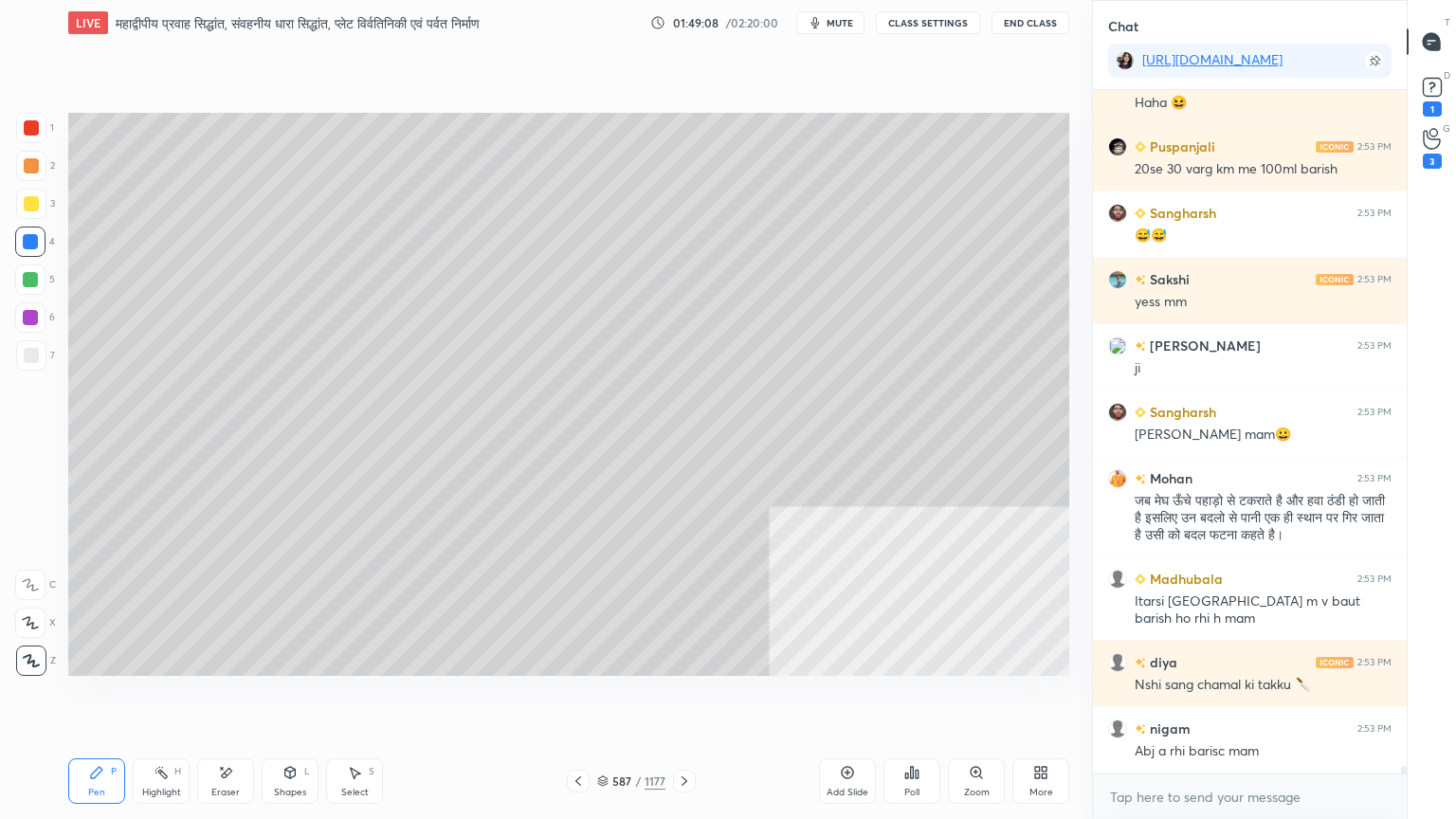 click at bounding box center [30, 280] 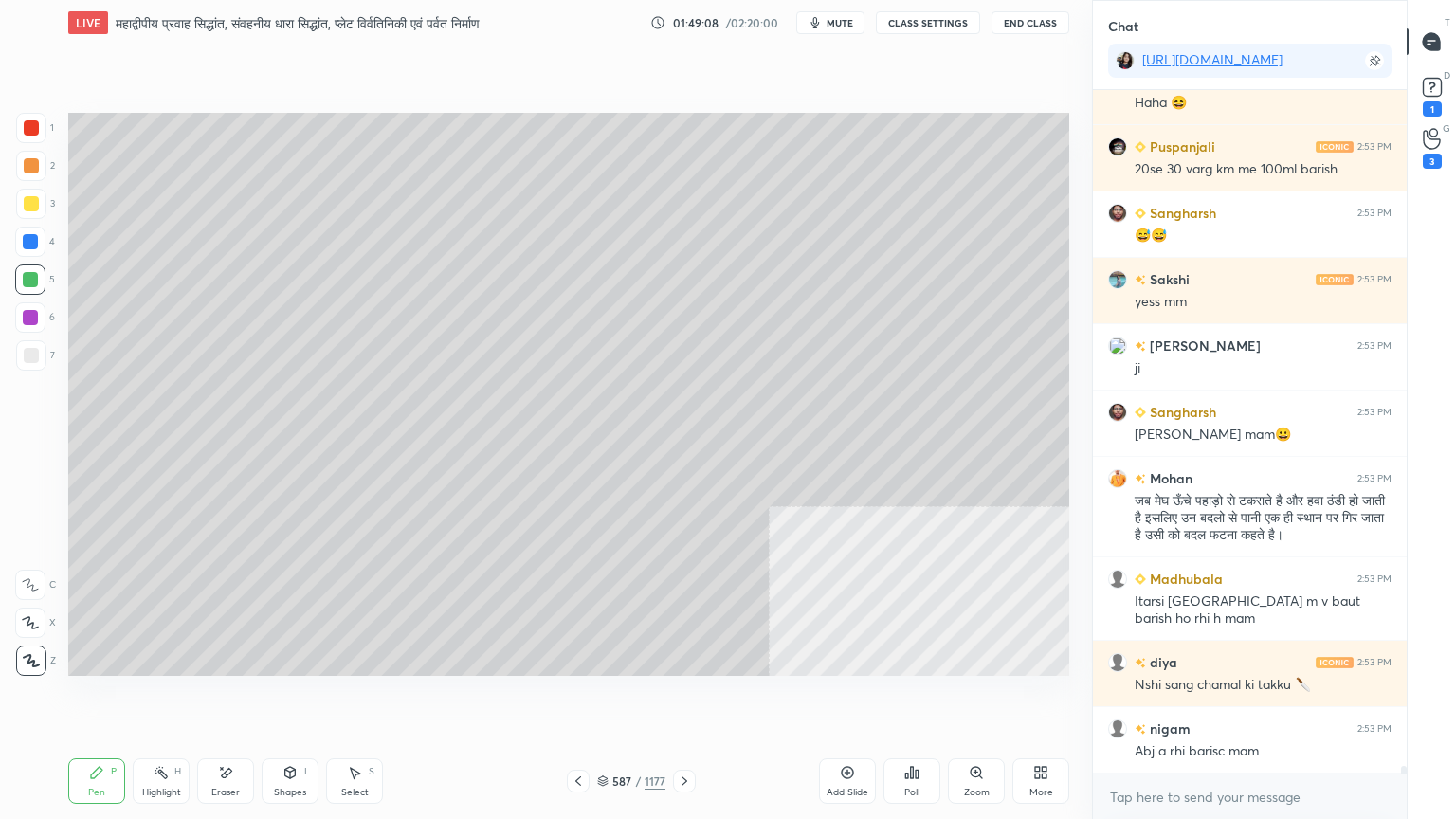 click at bounding box center [30, 242] 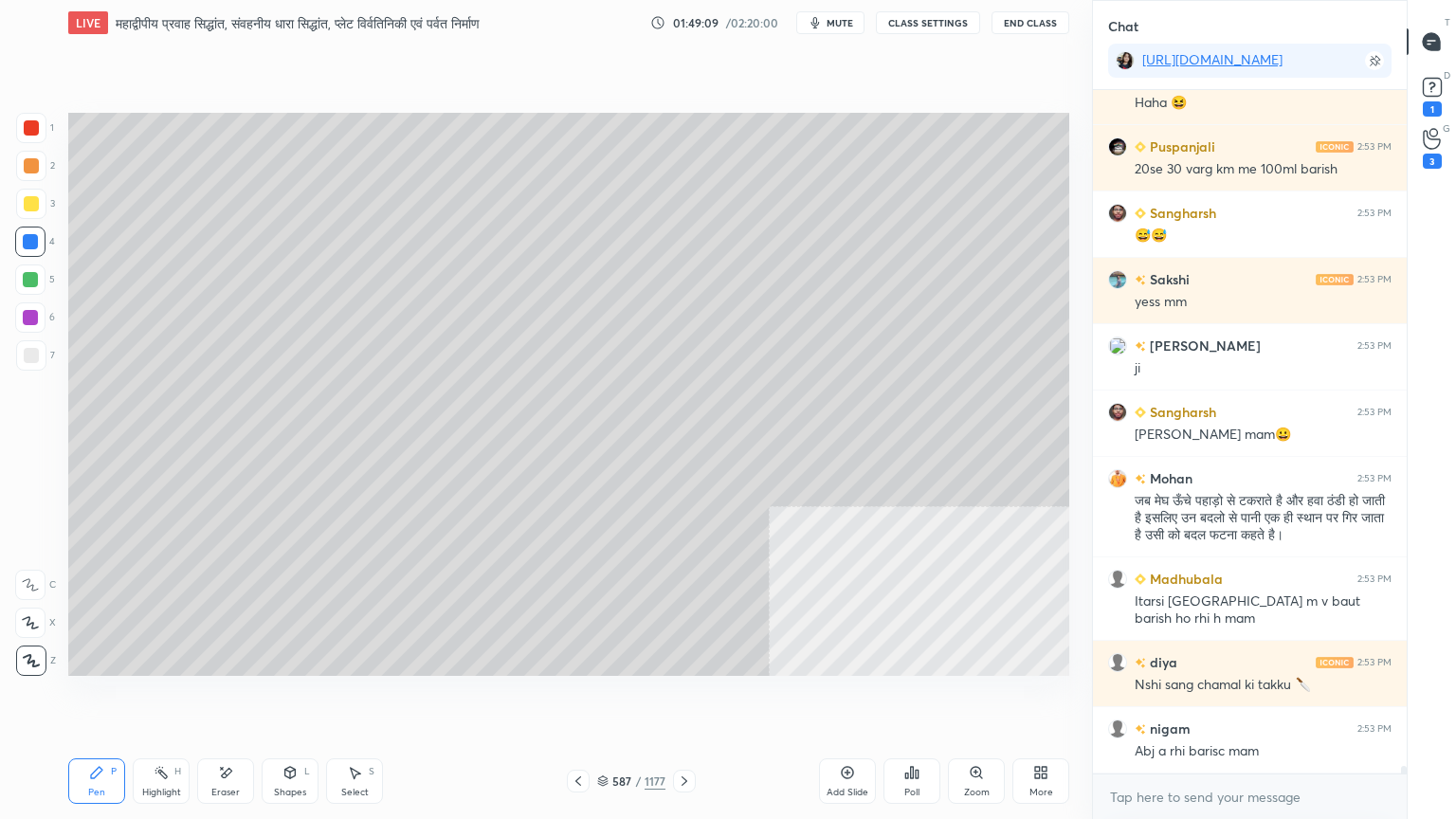 click at bounding box center (31, 355) 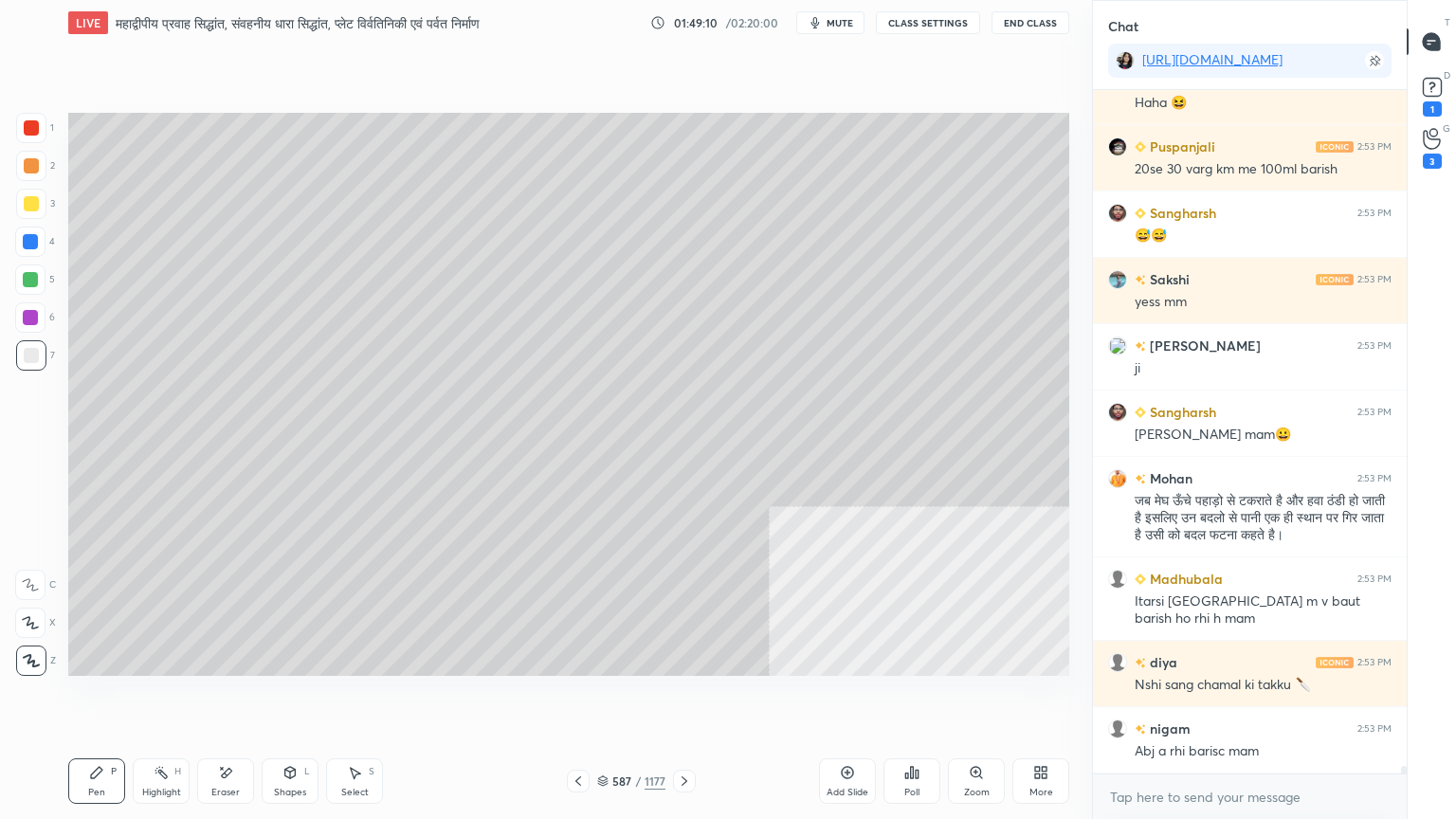 click at bounding box center [30, 242] 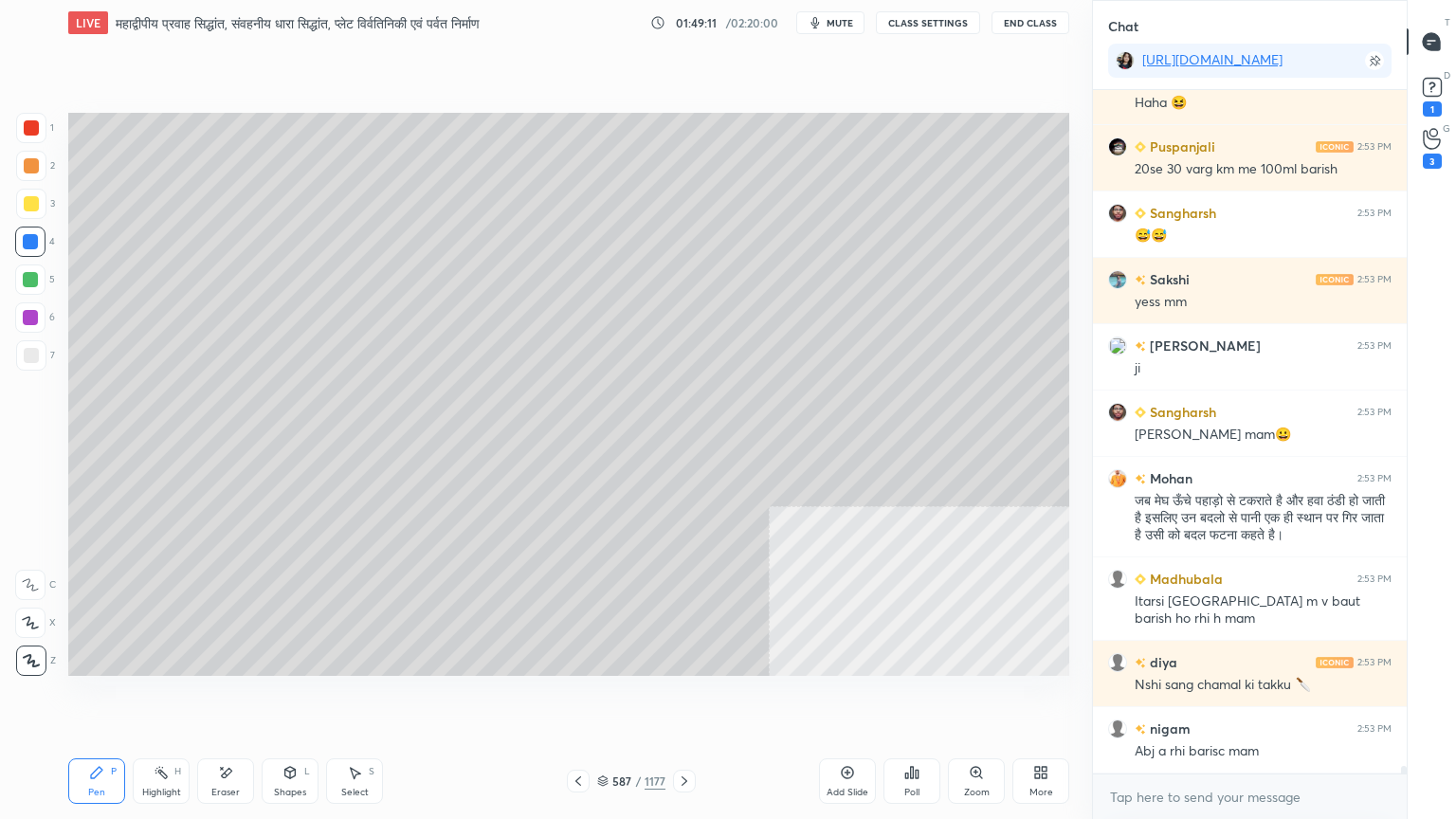 click at bounding box center (31, 355) 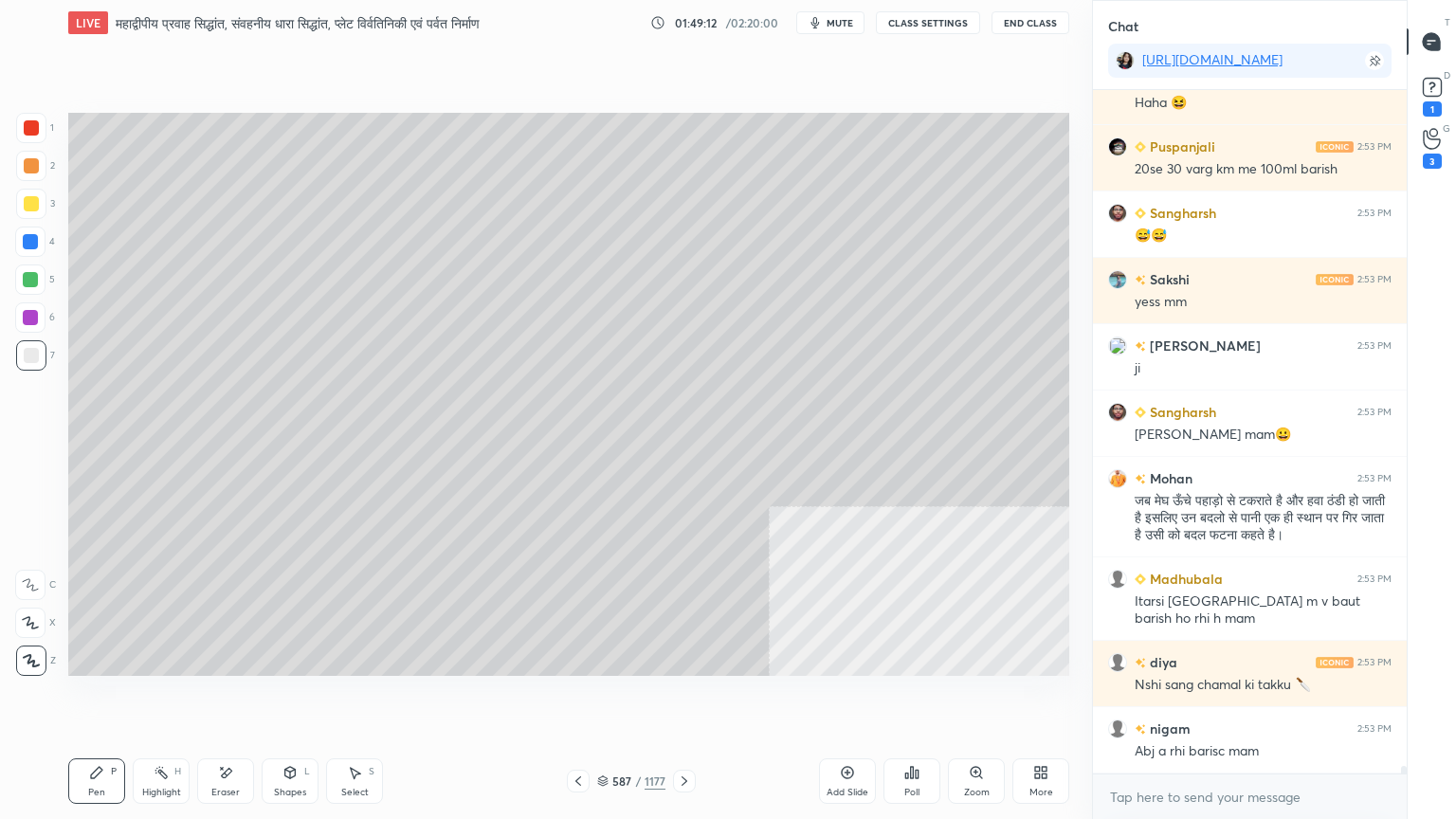 click at bounding box center [31, 355] 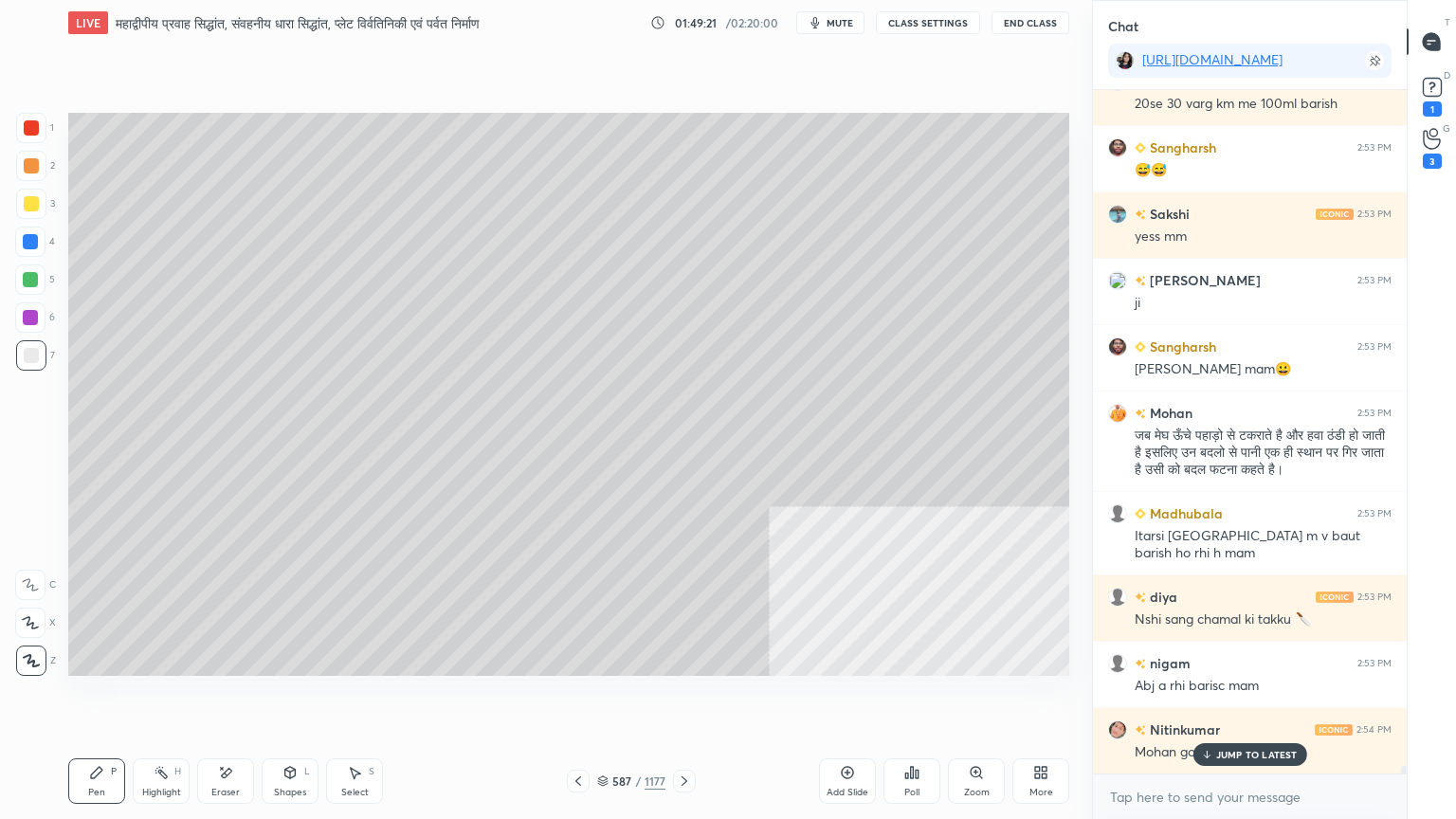 scroll, scrollTop: 58800, scrollLeft: 0, axis: vertical 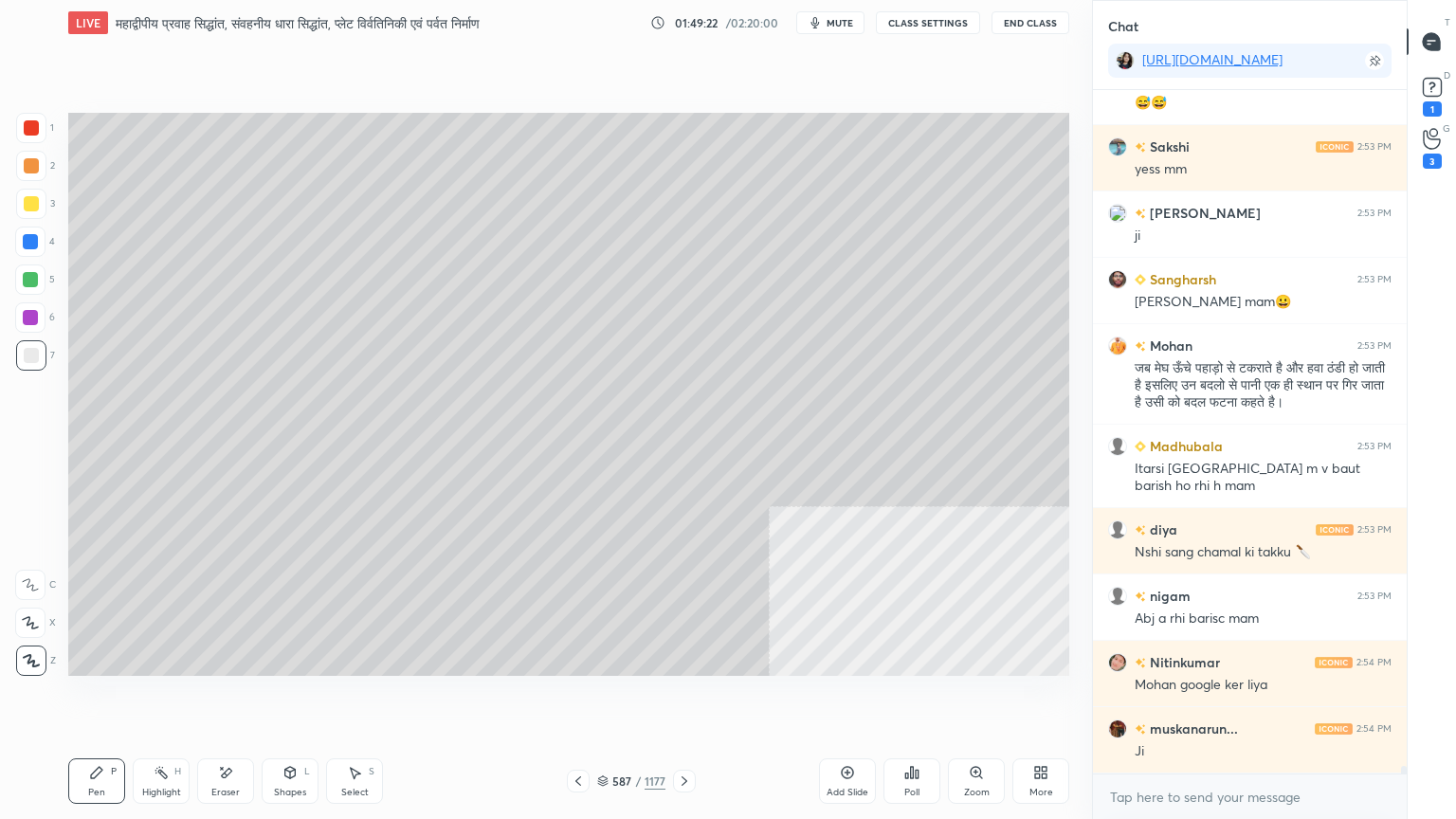 click on "Eraser" at bounding box center [226, 781] 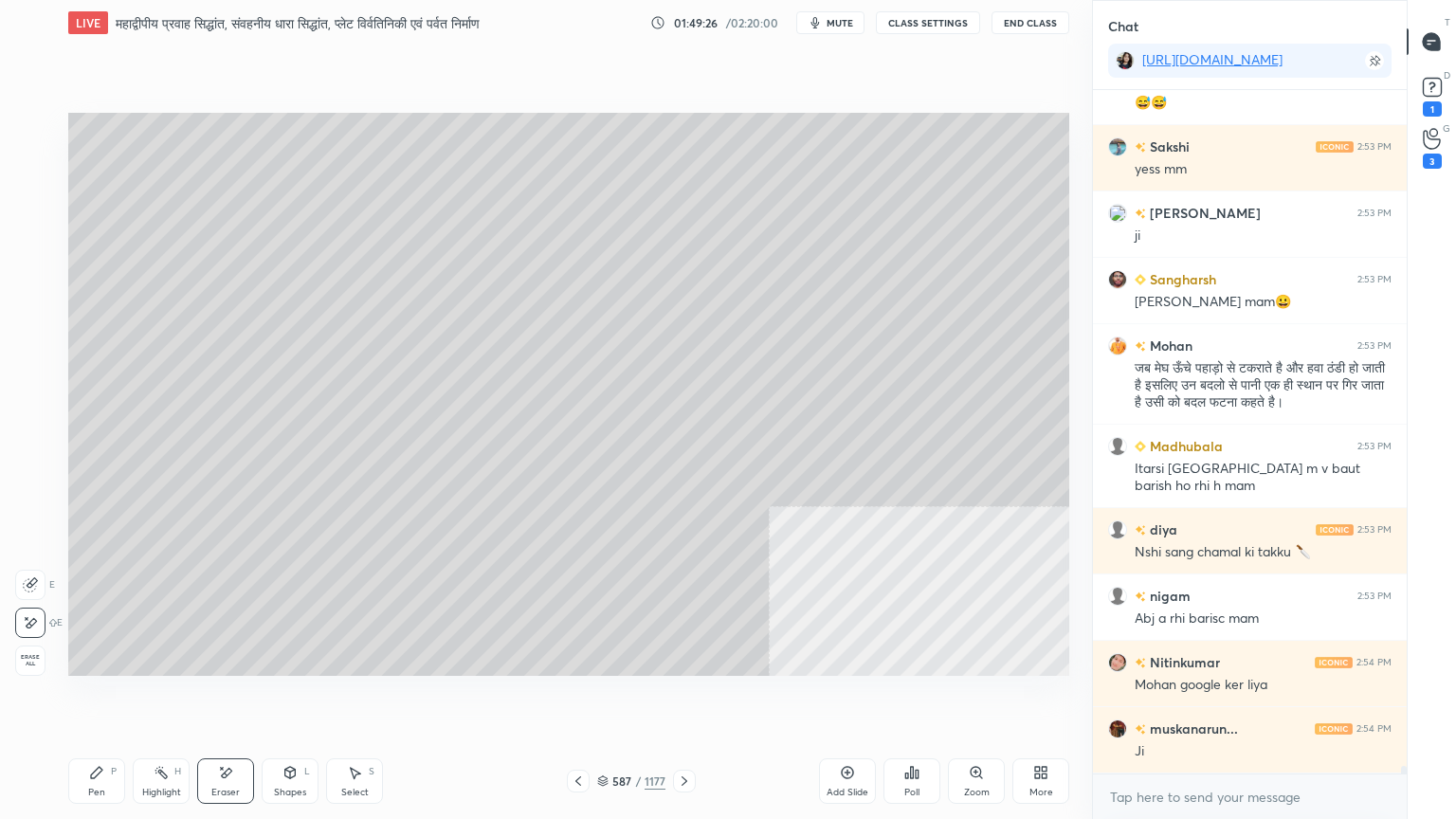 click 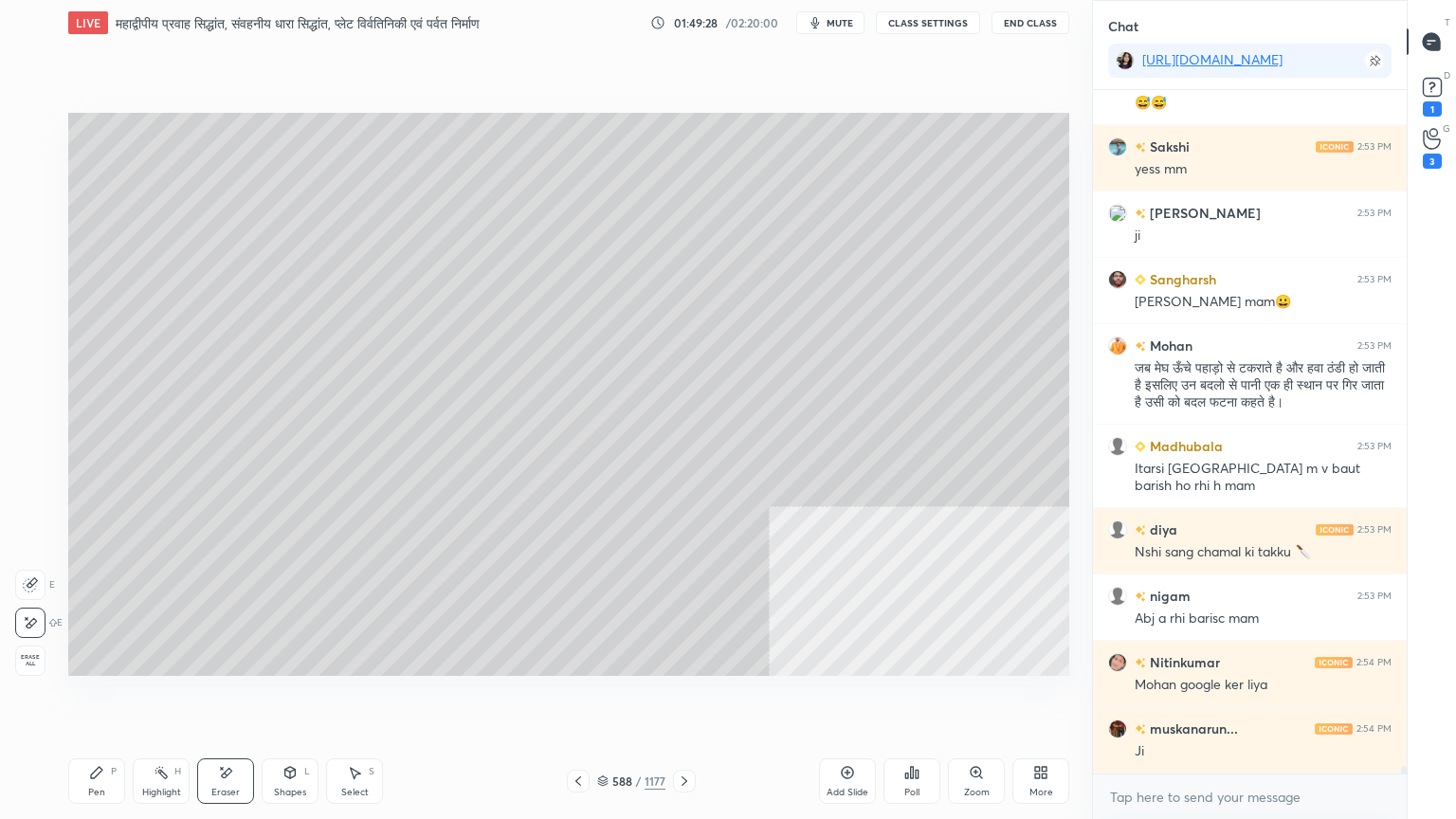 click 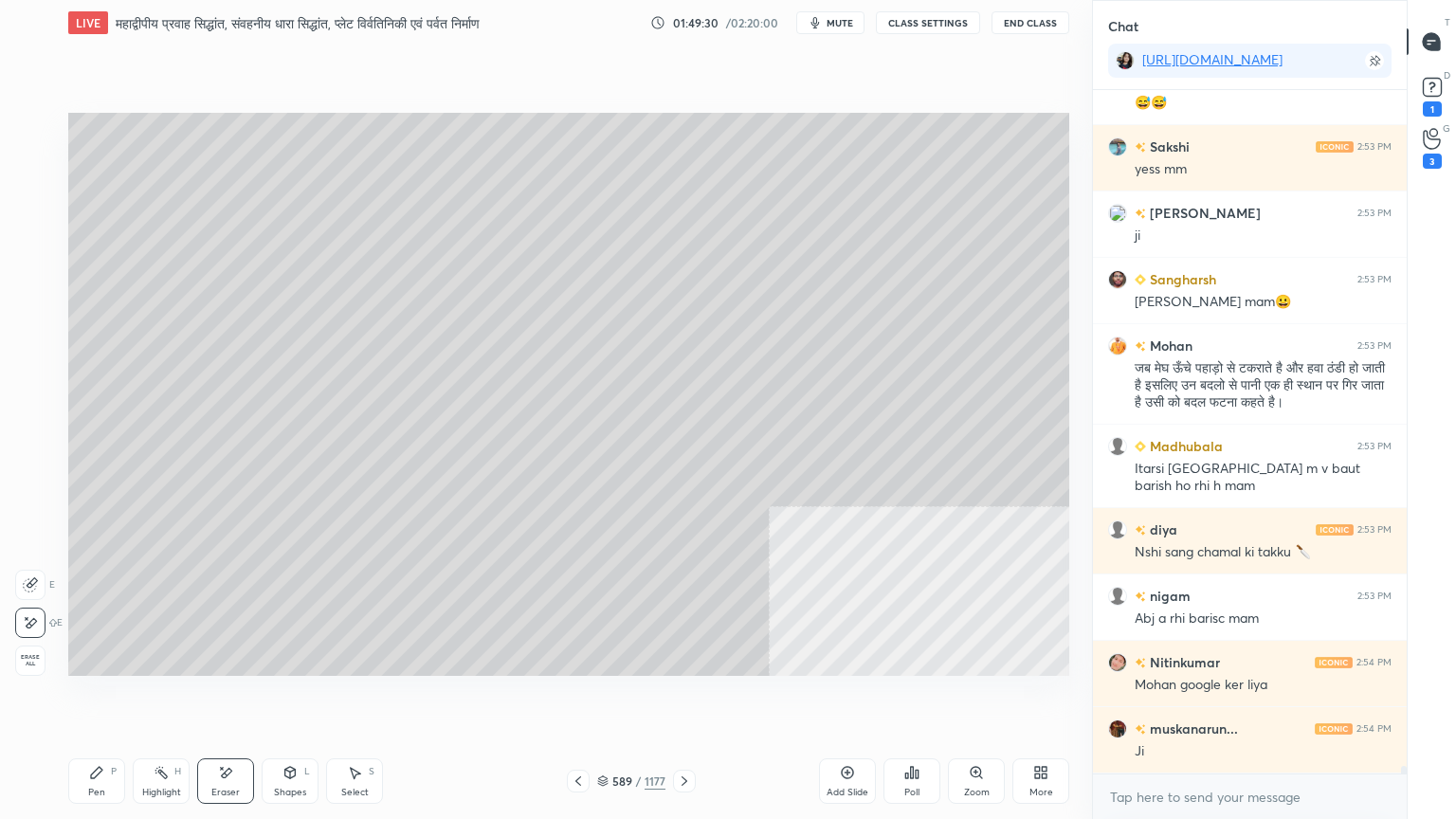 click 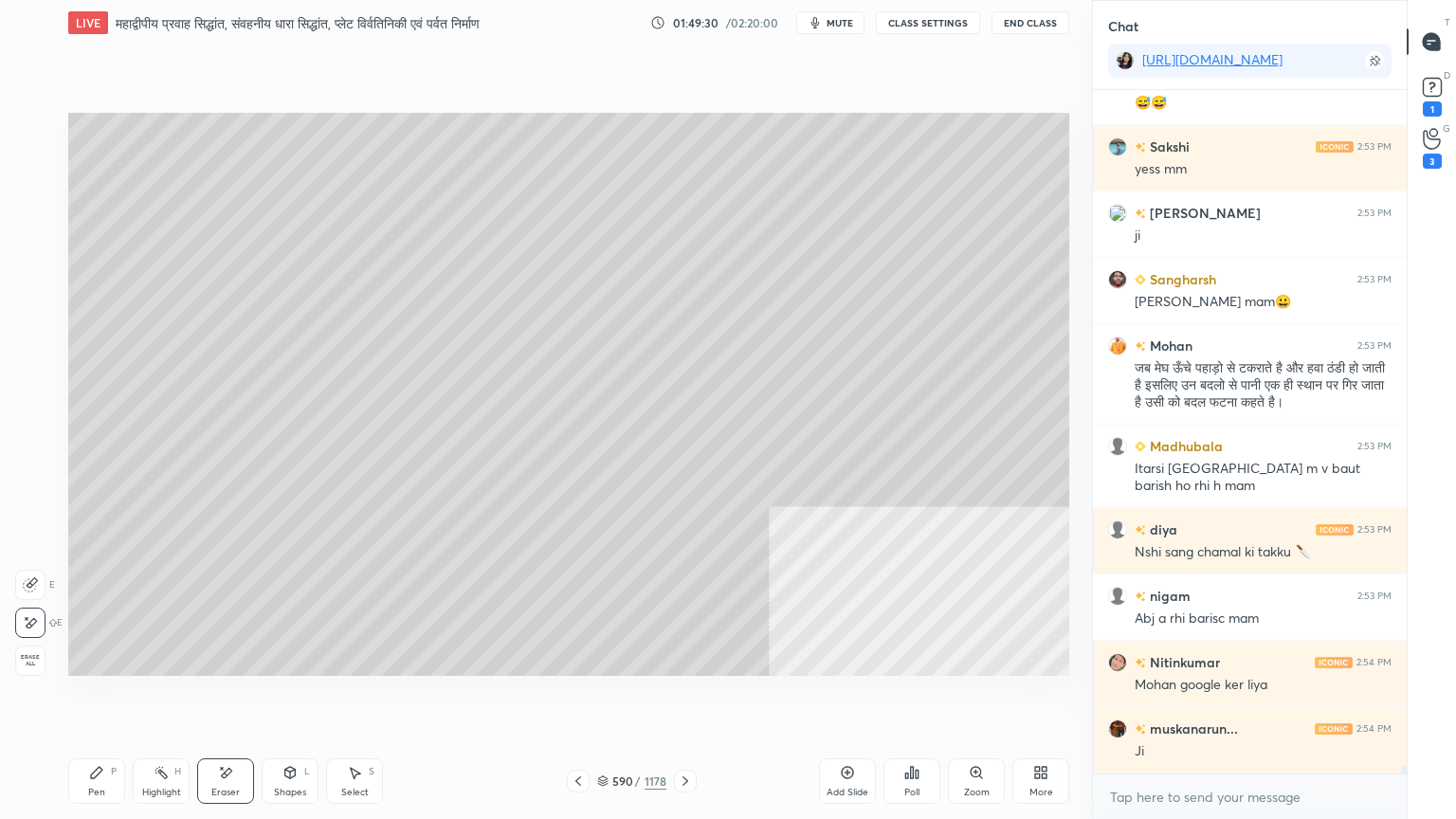 click on "Pen P" at bounding box center [97, 781] 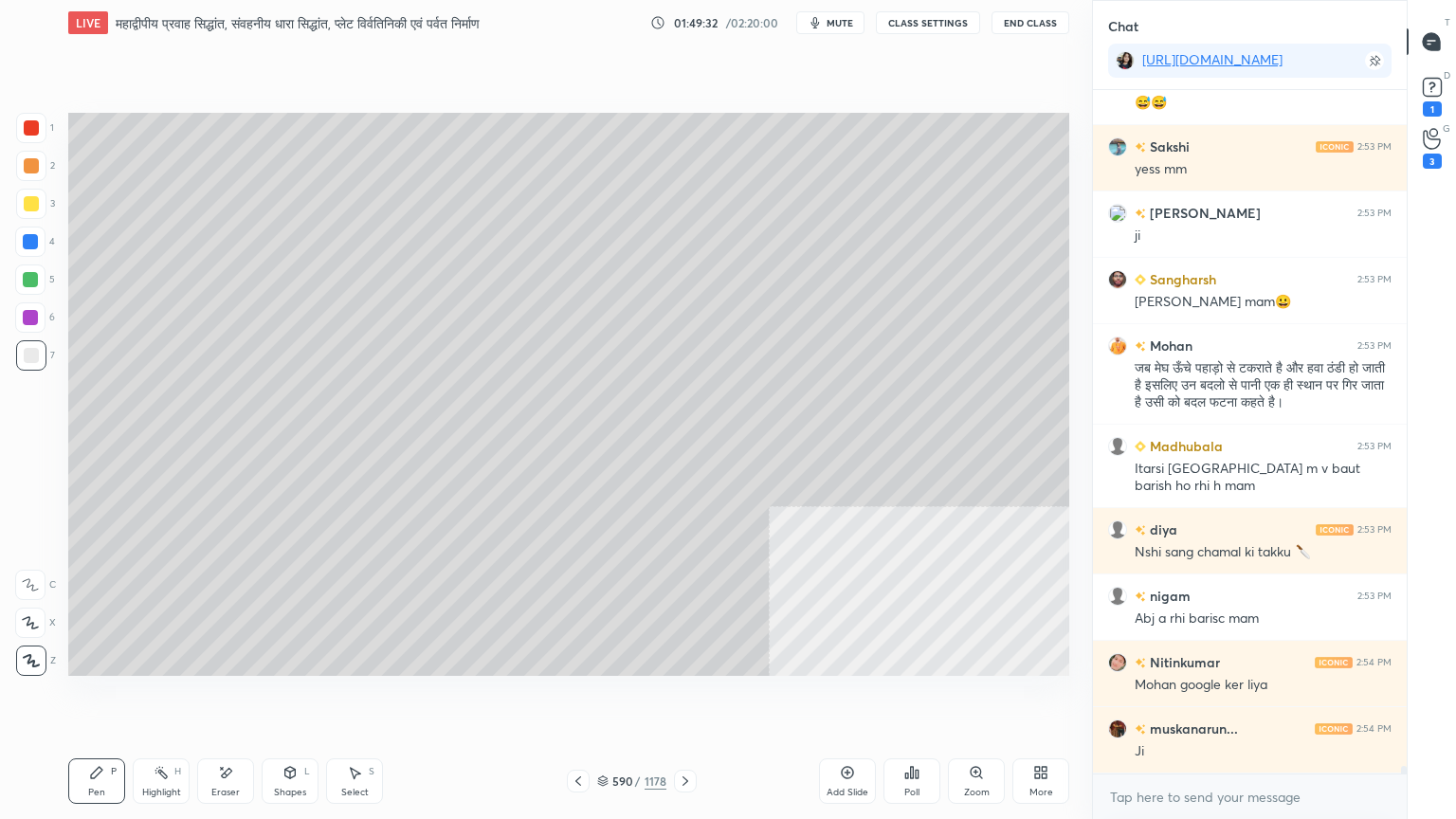 click at bounding box center [30, 242] 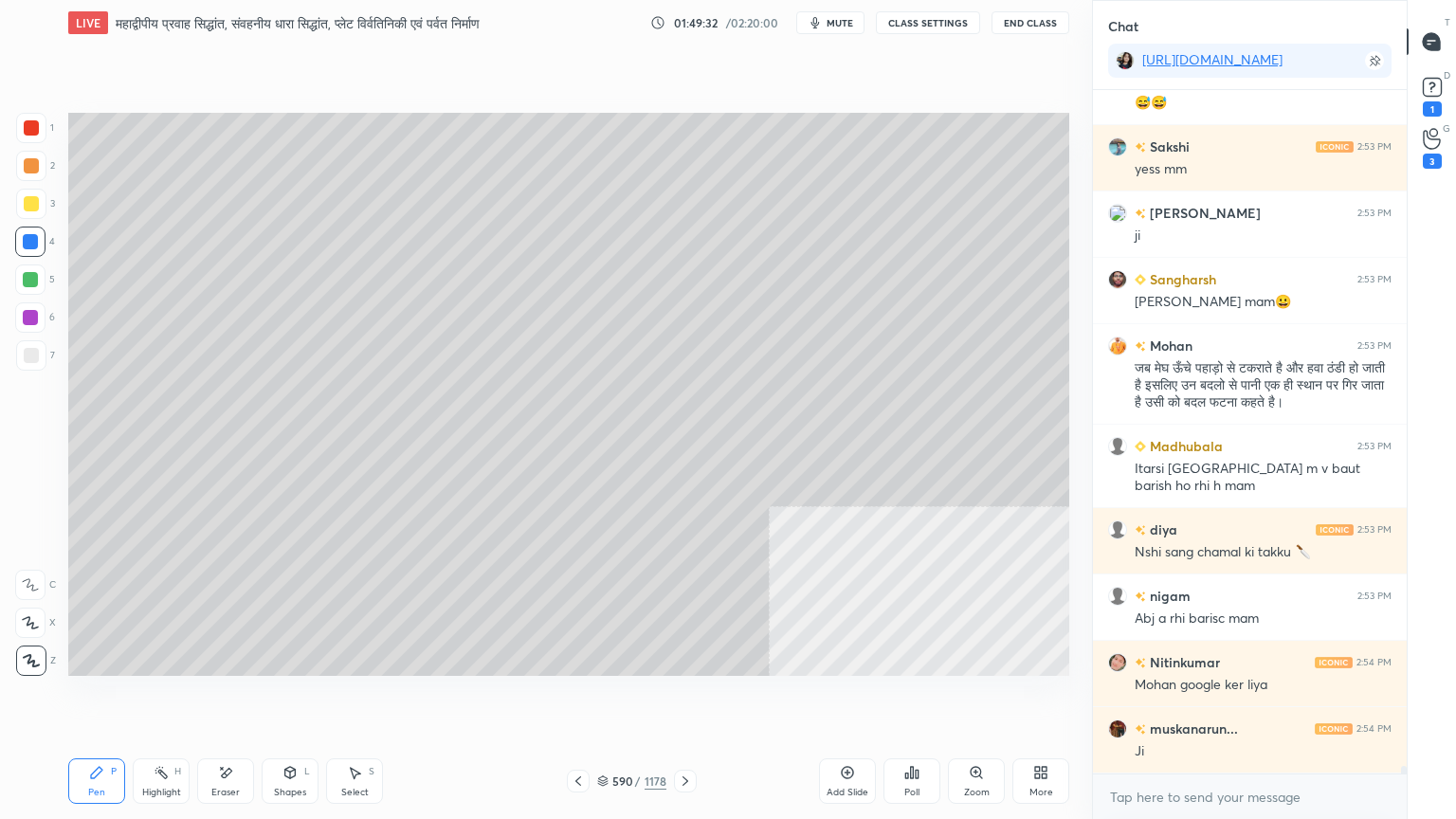 click at bounding box center (30, 280) 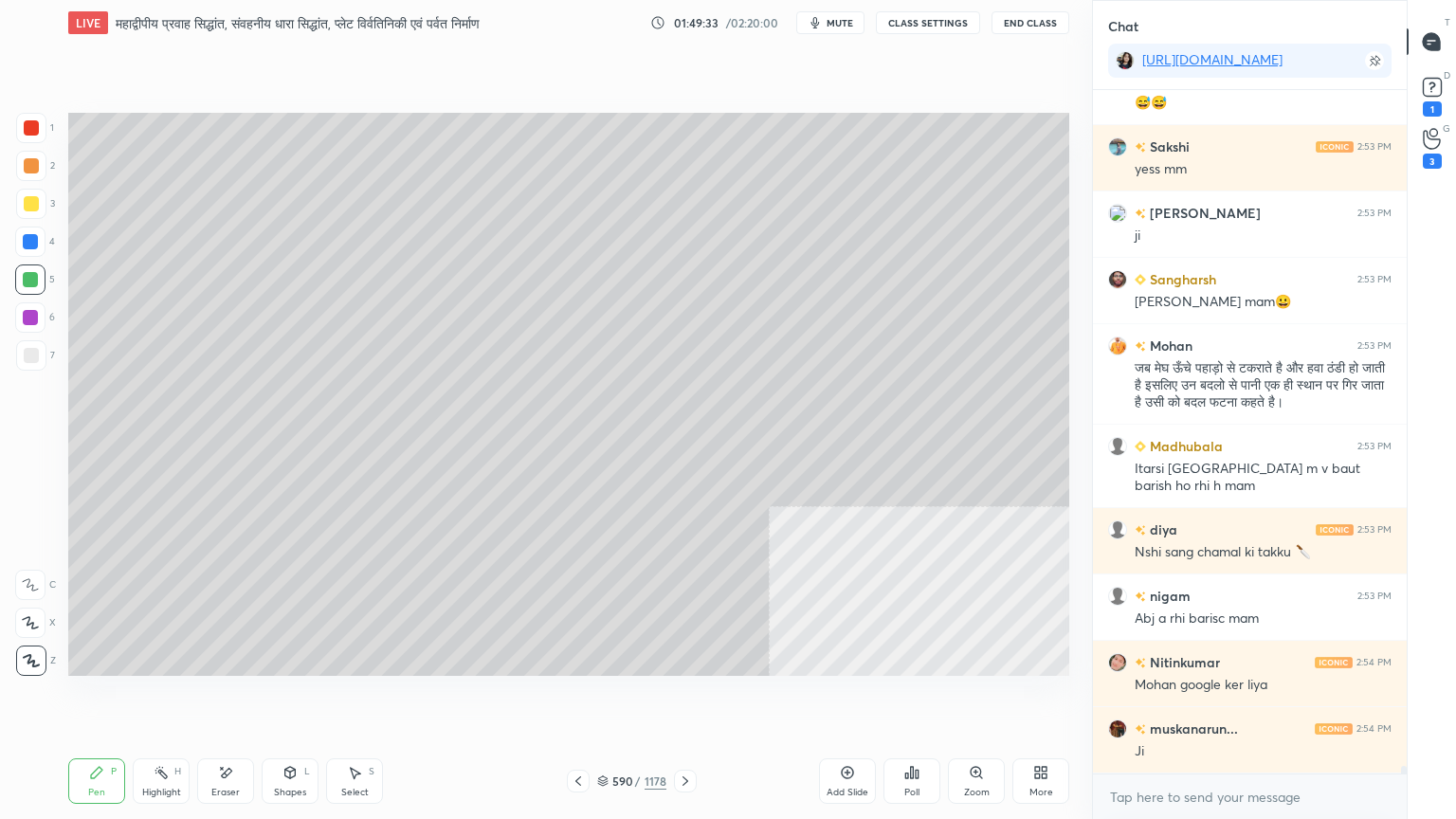 click at bounding box center (30, 242) 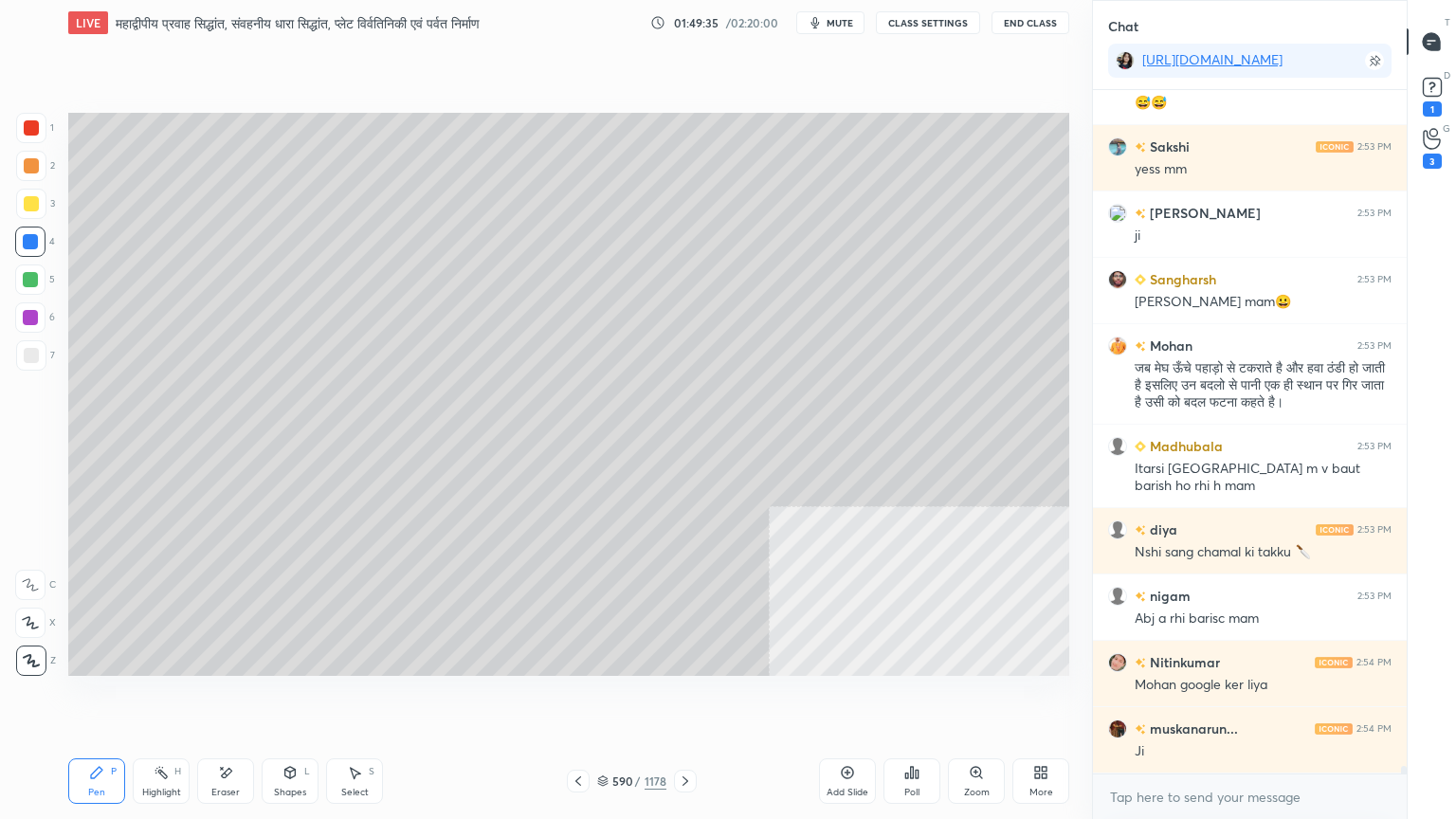 click at bounding box center [31, 355] 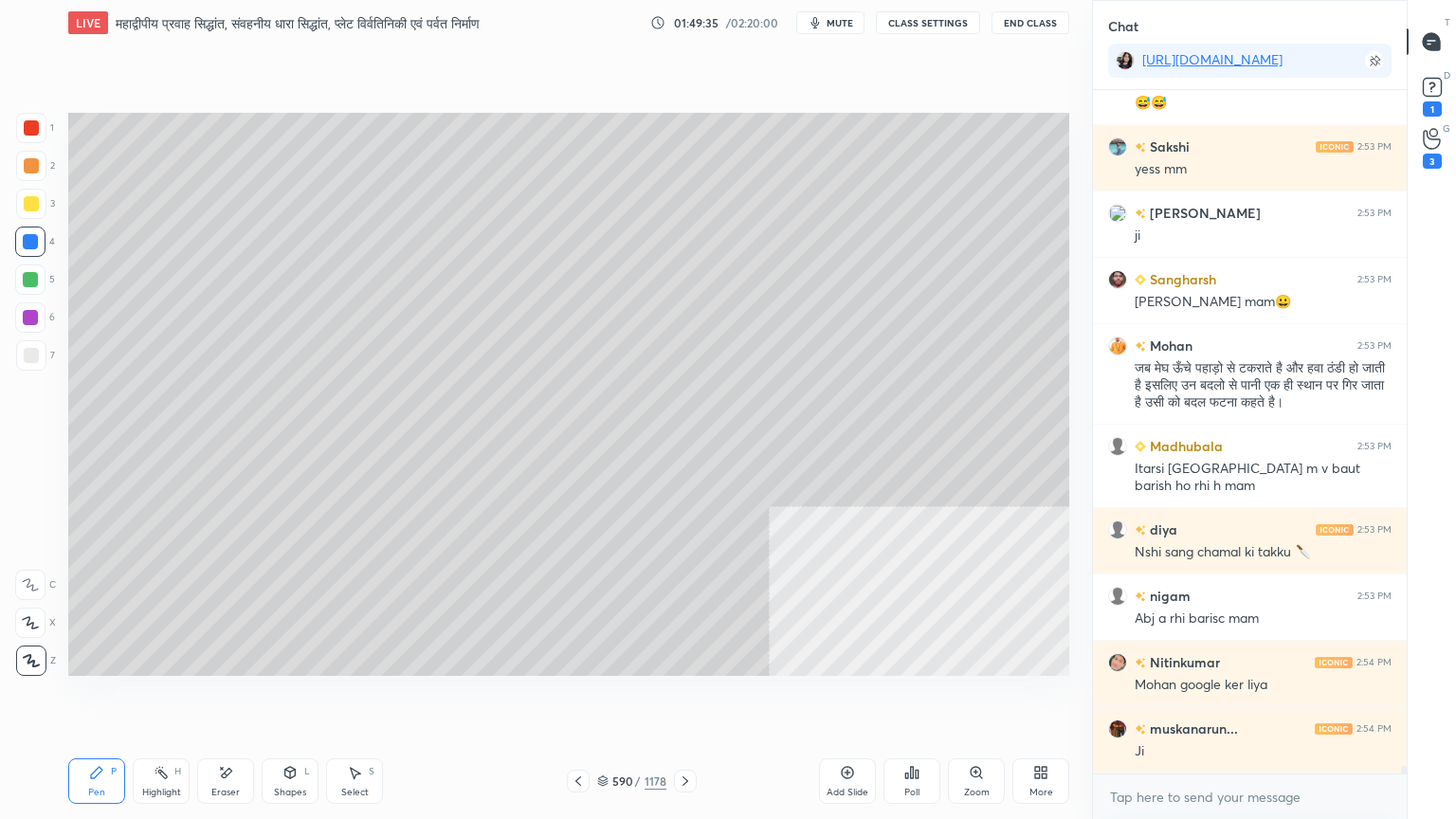 click at bounding box center [31, 355] 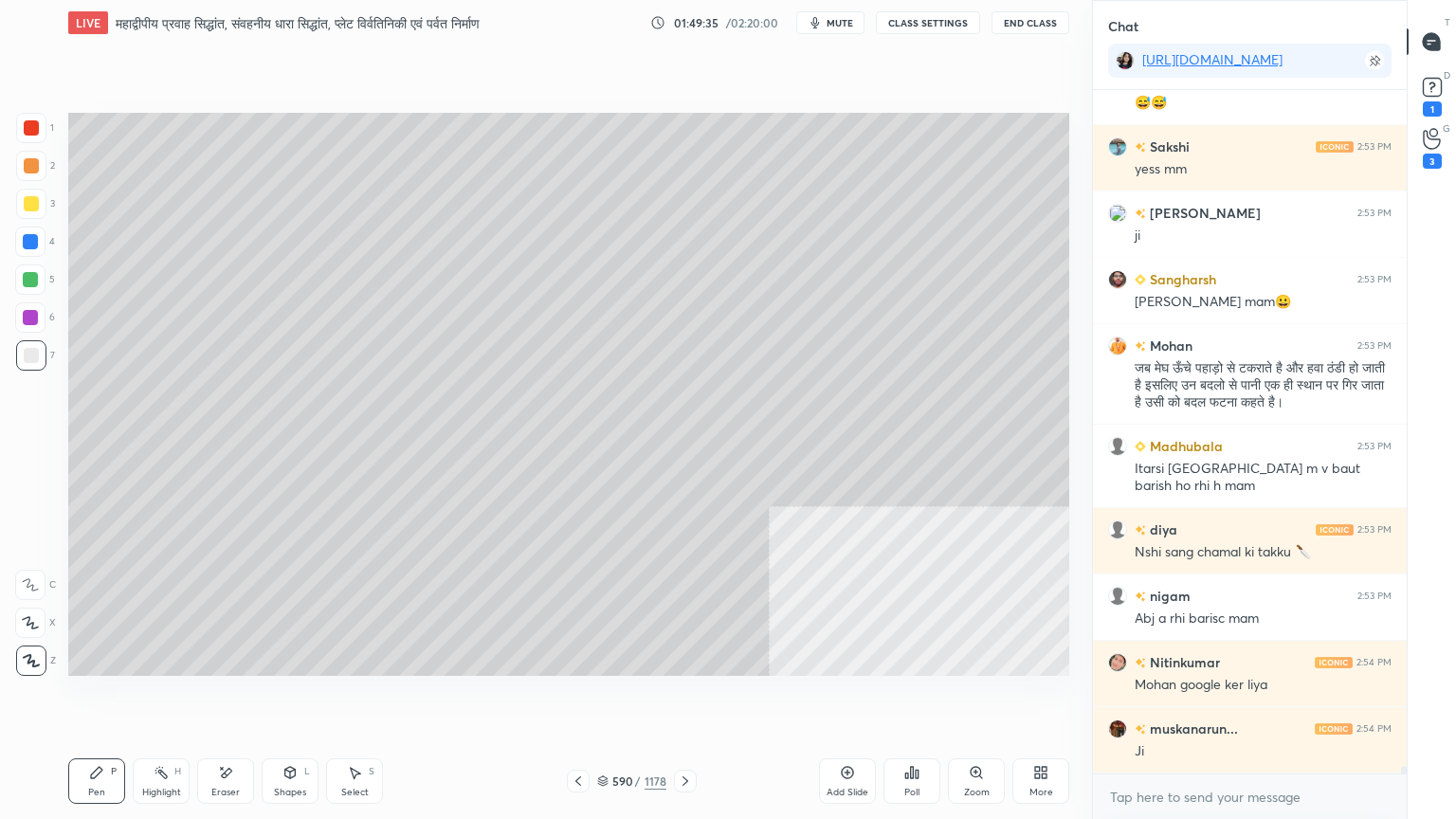 click at bounding box center [30, 280] 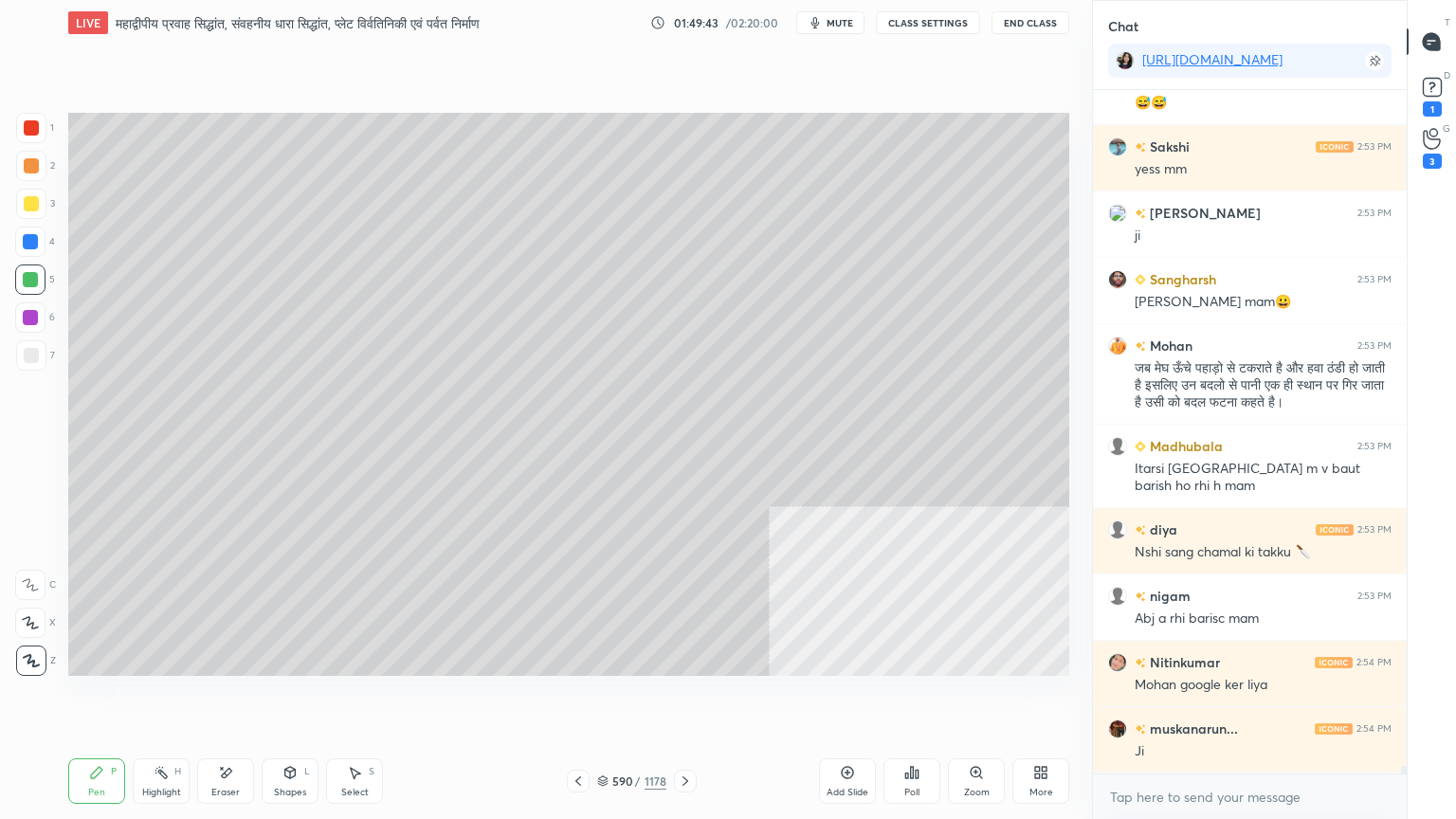 click on "Select S" at bounding box center (355, 781) 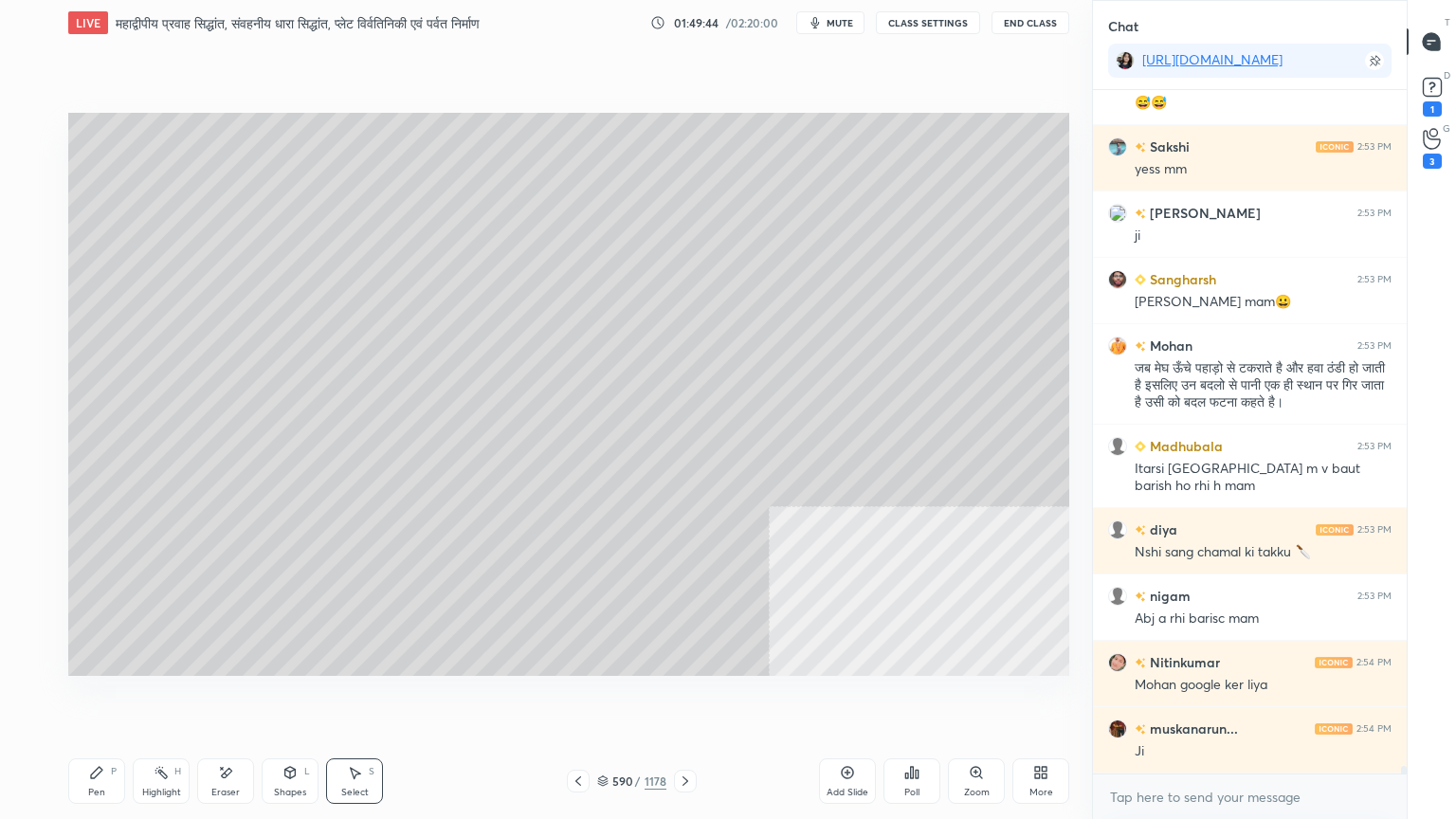 click on "Pen P" at bounding box center [97, 781] 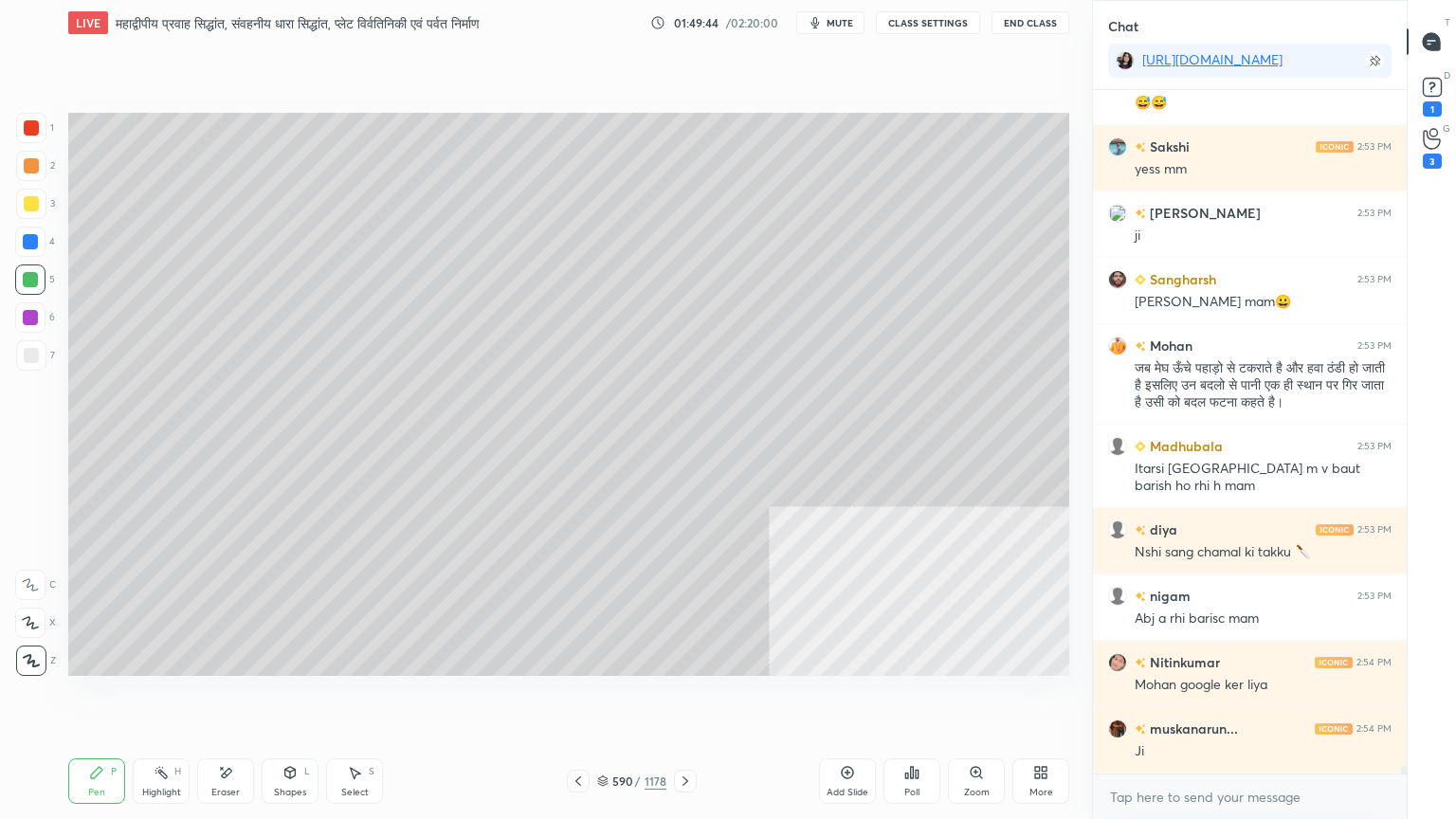 click 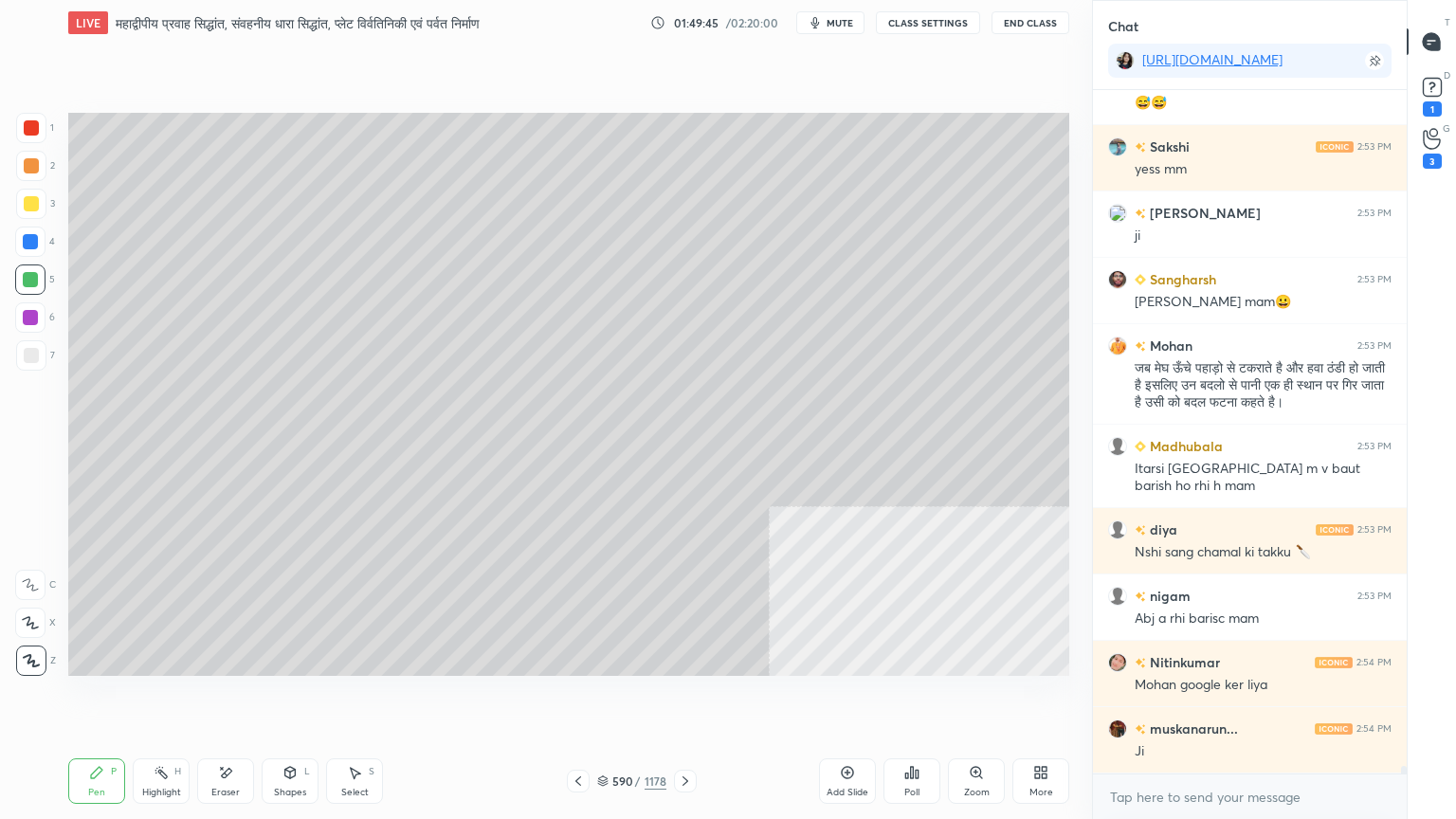 drag, startPoint x: 34, startPoint y: 242, endPoint x: 46, endPoint y: 256, distance: 18.439089 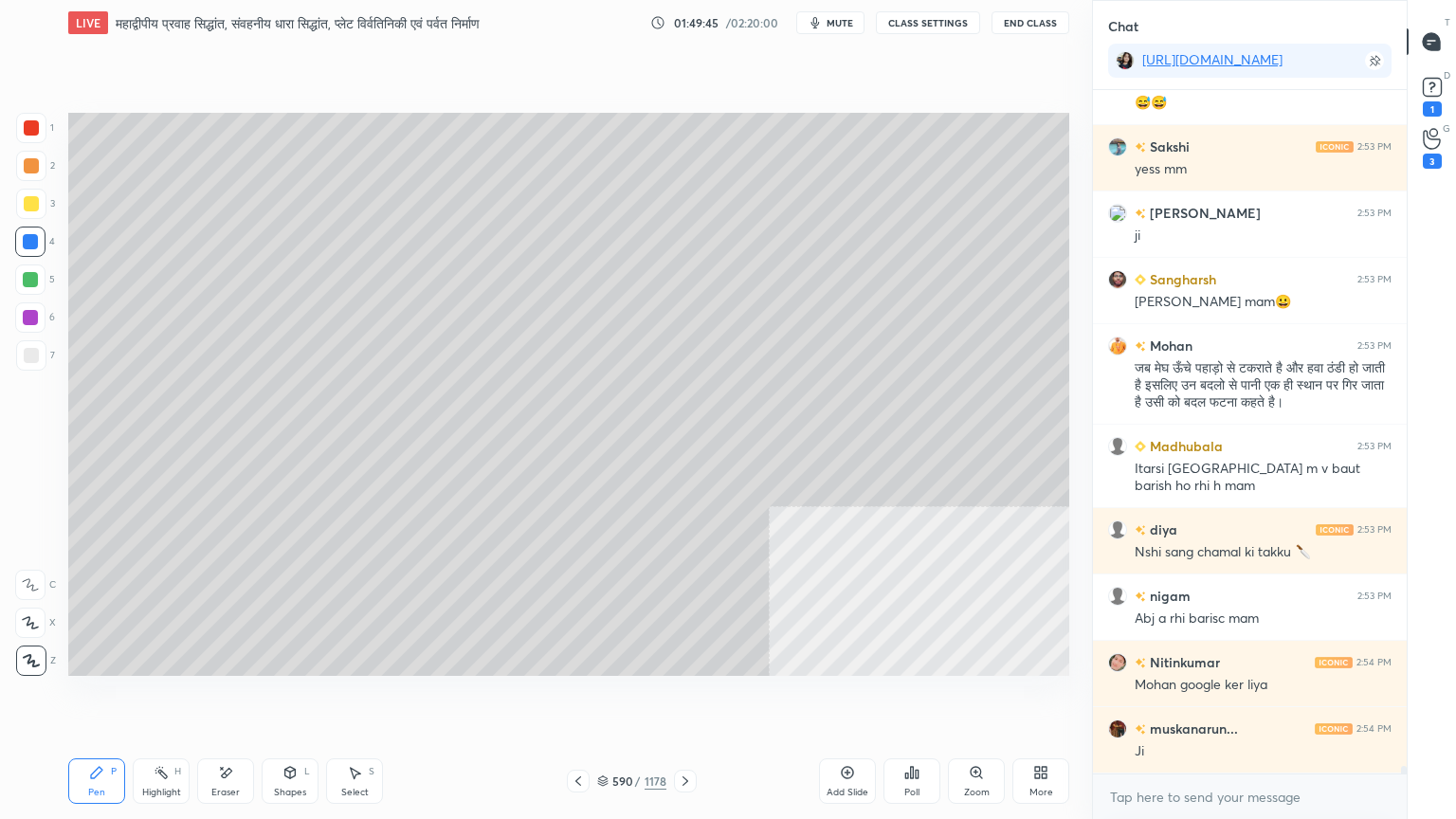 click 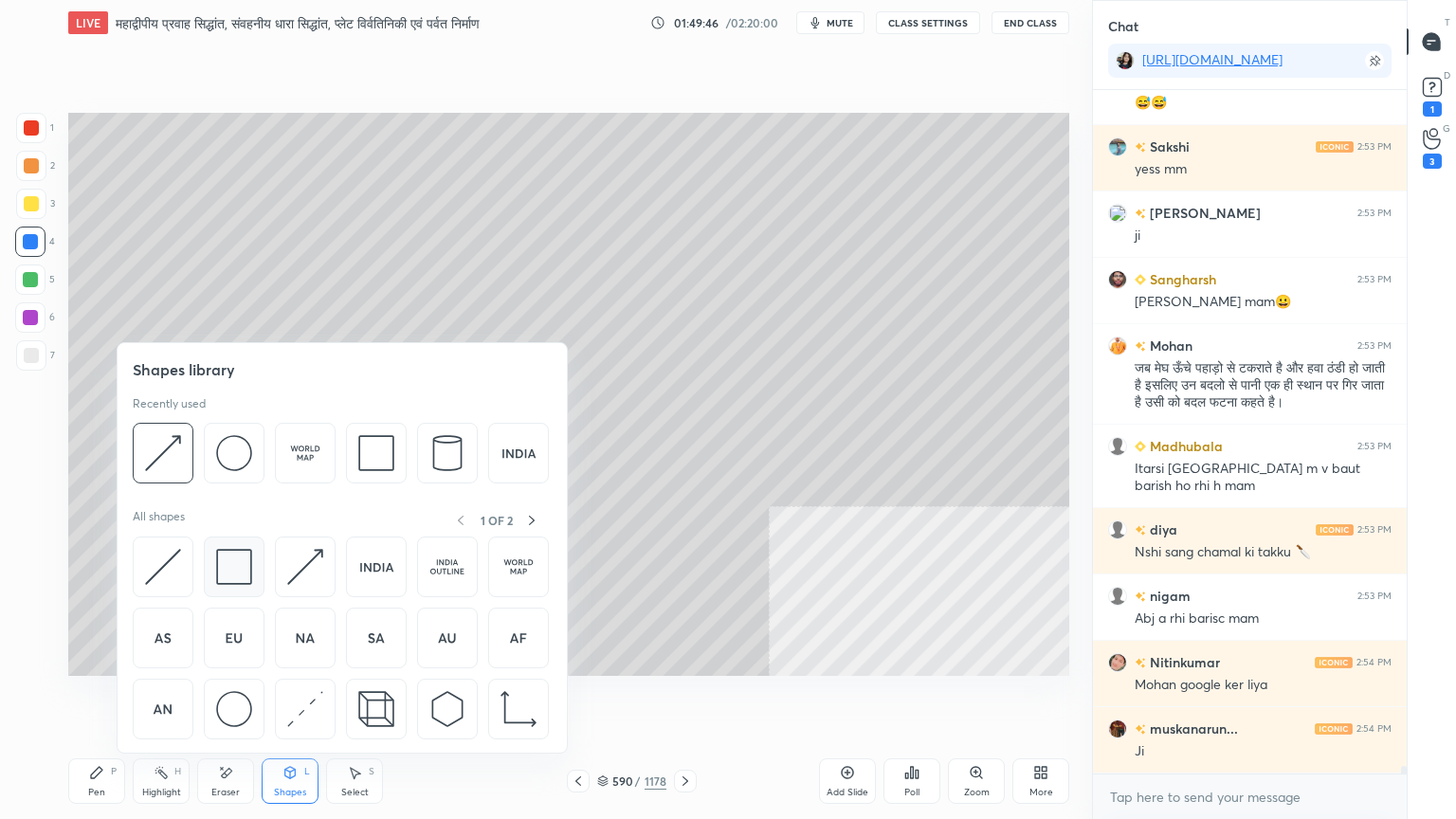 click at bounding box center (234, 567) 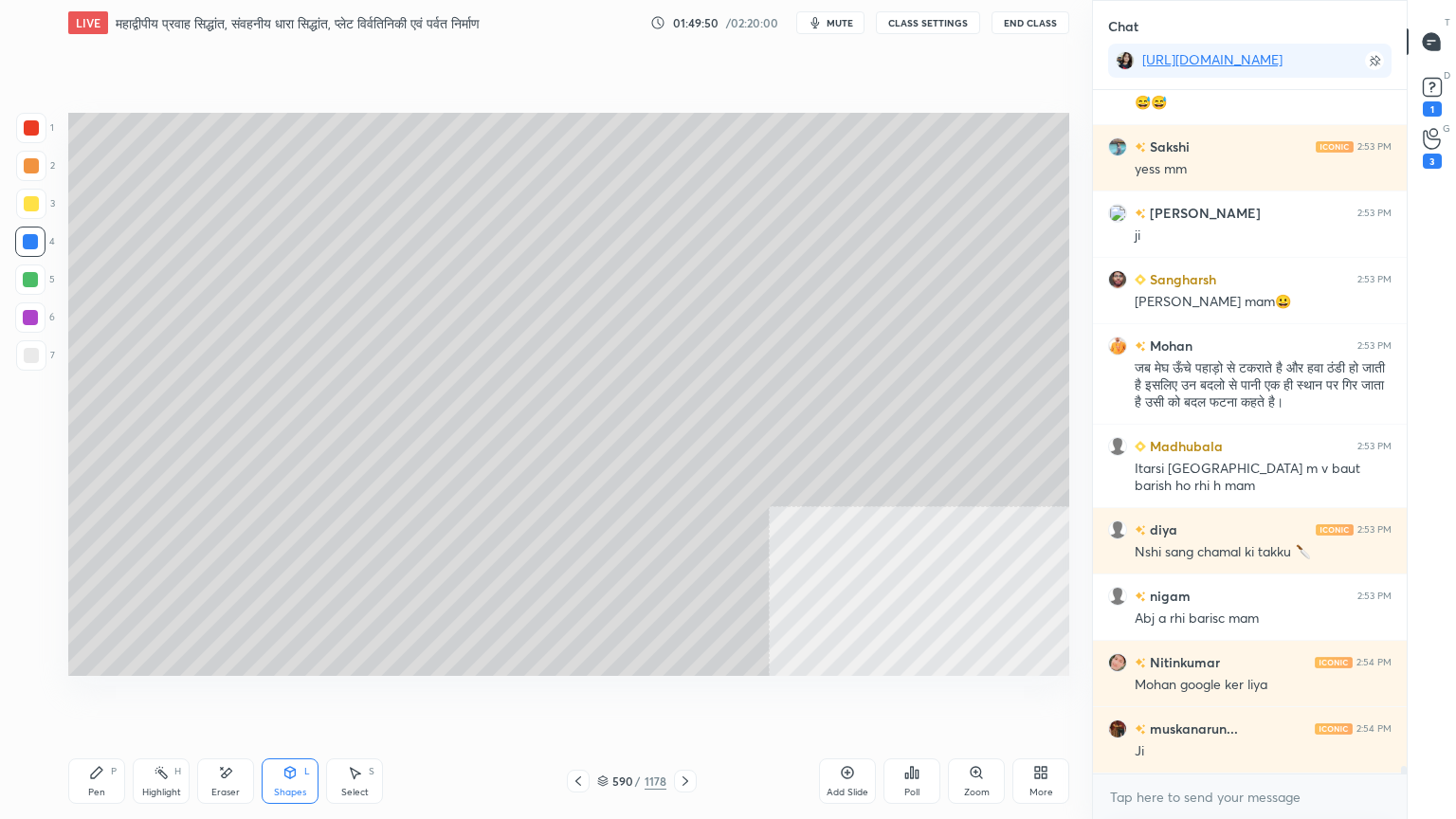 drag, startPoint x: 35, startPoint y: 114, endPoint x: 30, endPoint y: 125, distance: 12 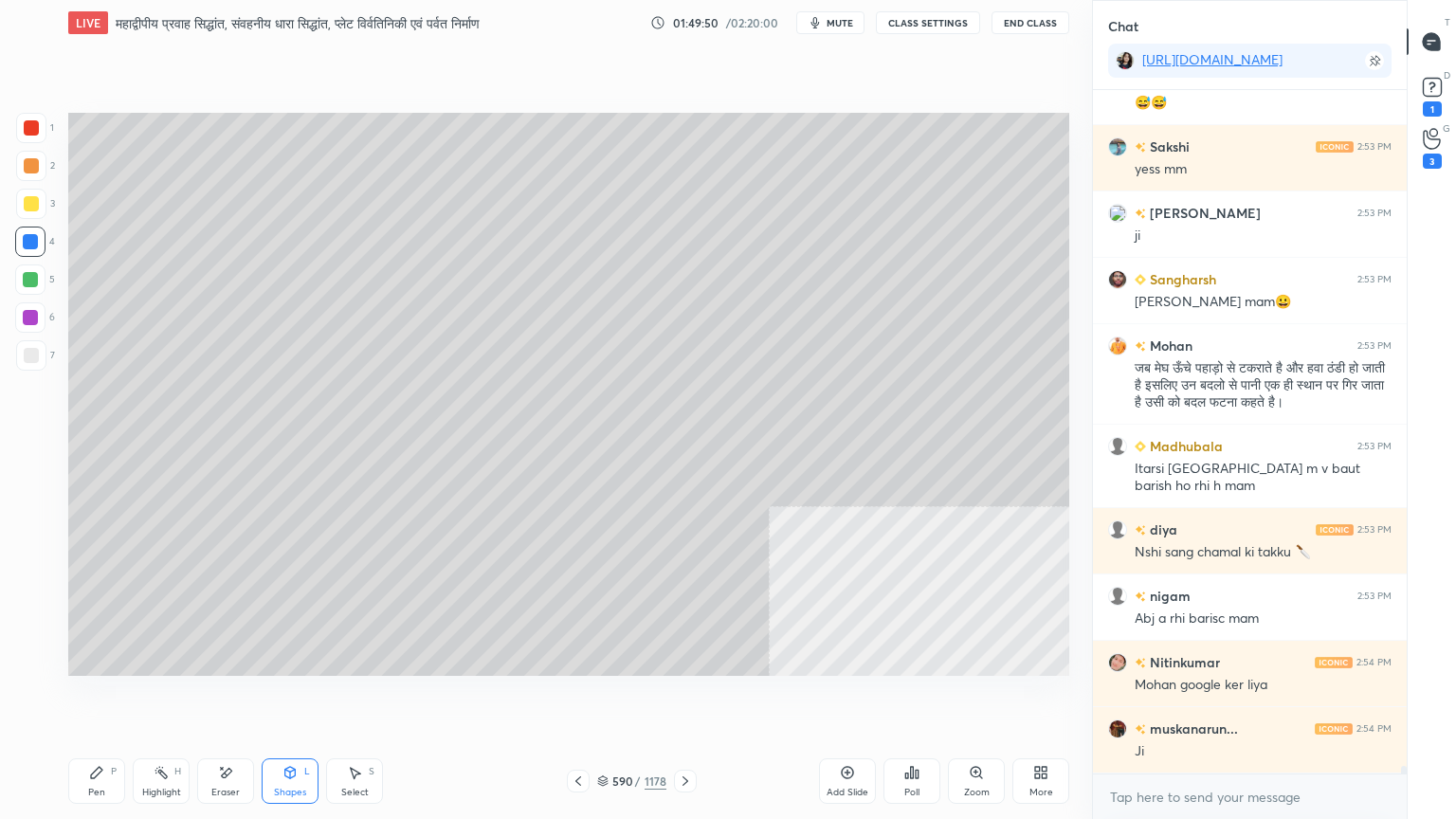 click at bounding box center (31, 128) 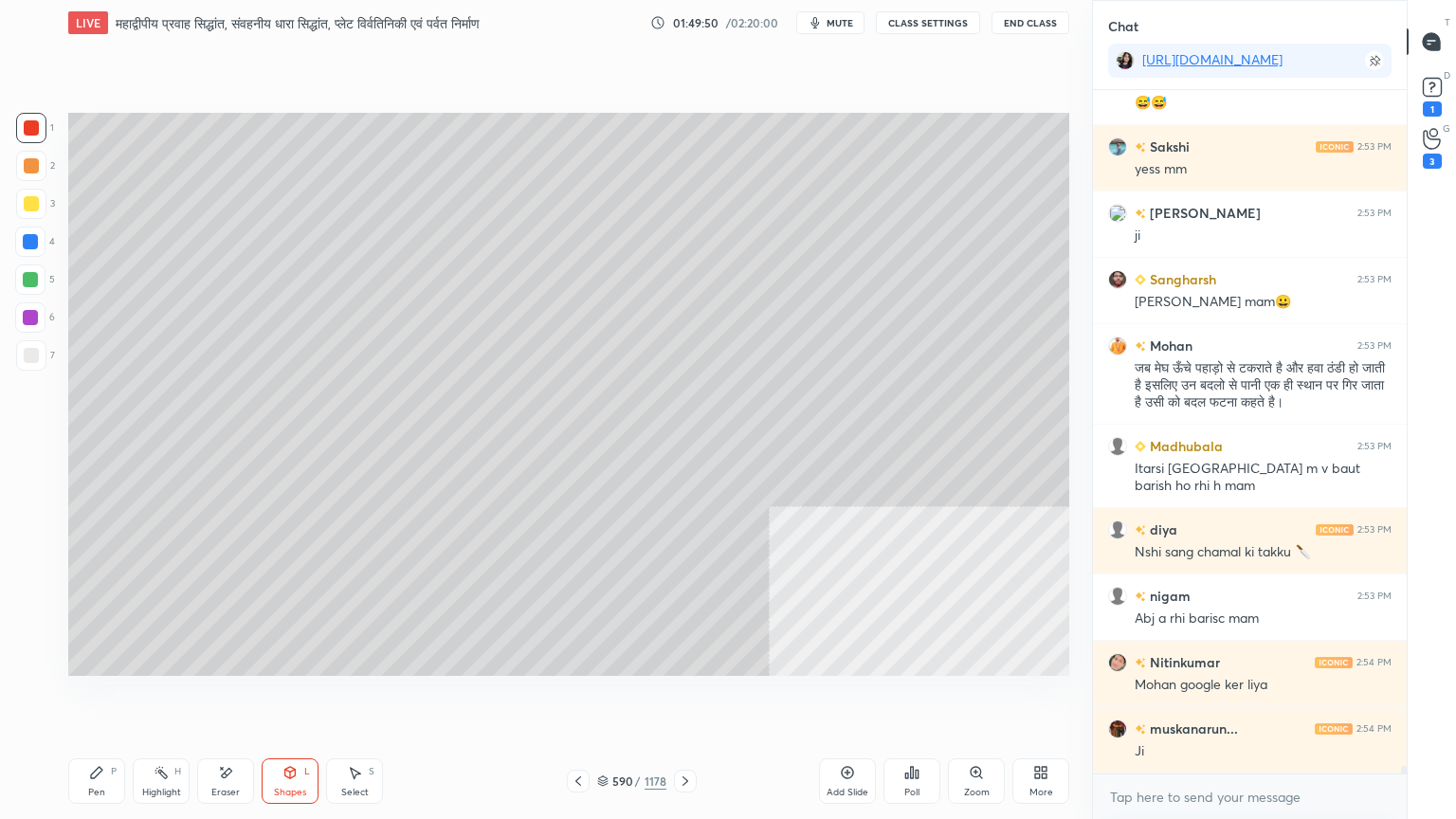 click at bounding box center (31, 128) 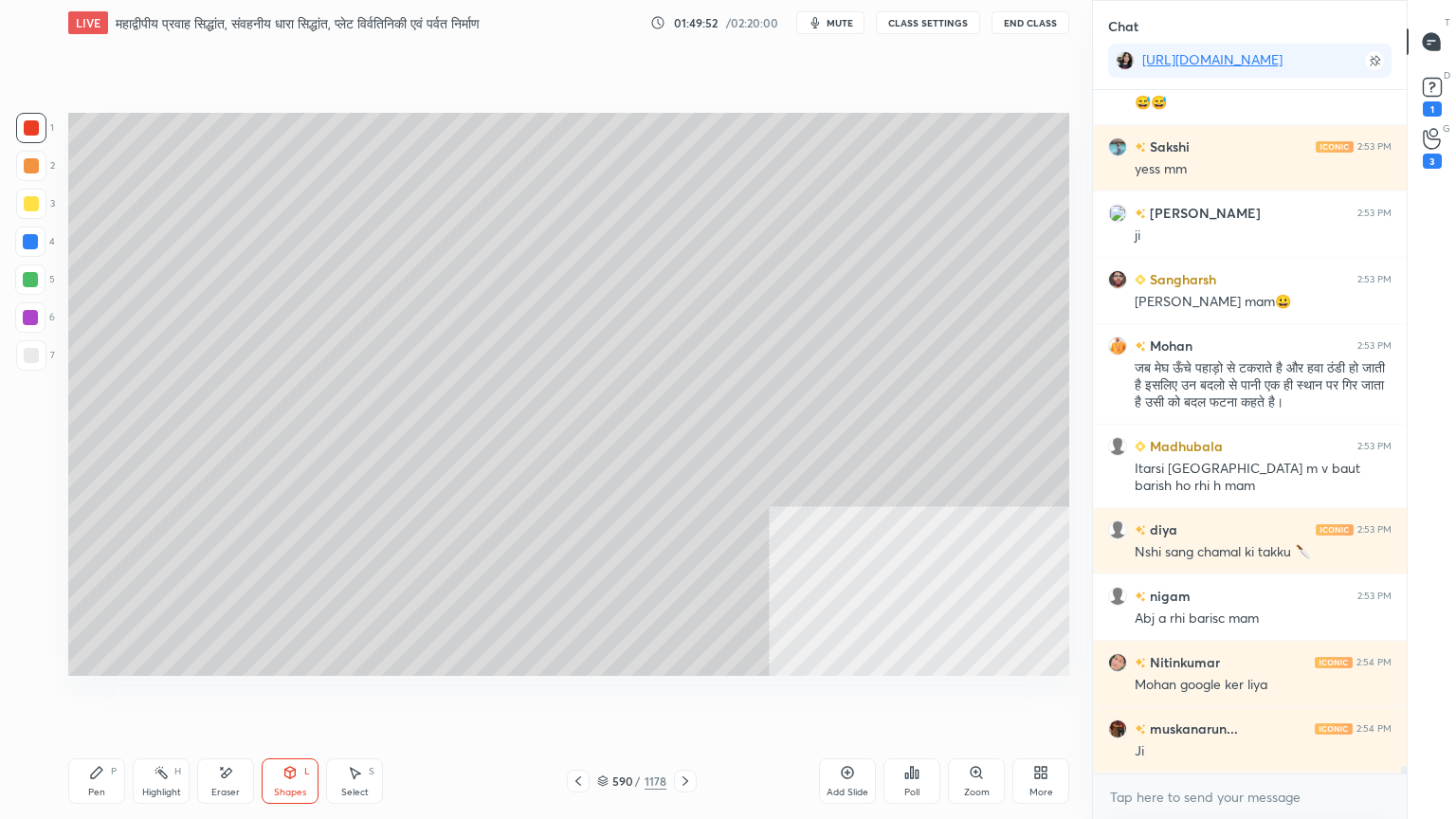 drag, startPoint x: 33, startPoint y: 274, endPoint x: 66, endPoint y: 280, distance: 33.54102 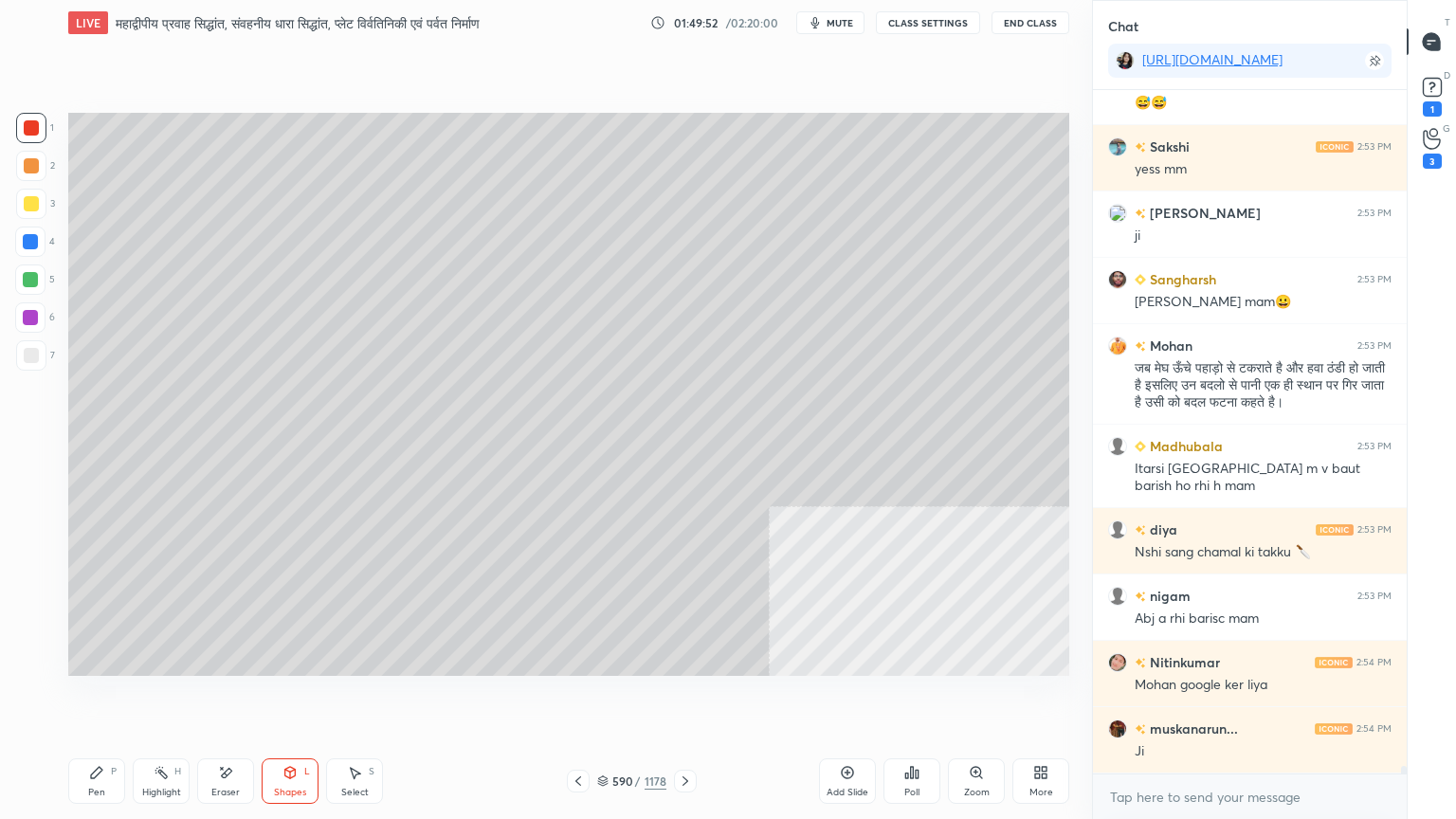 click at bounding box center (30, 280) 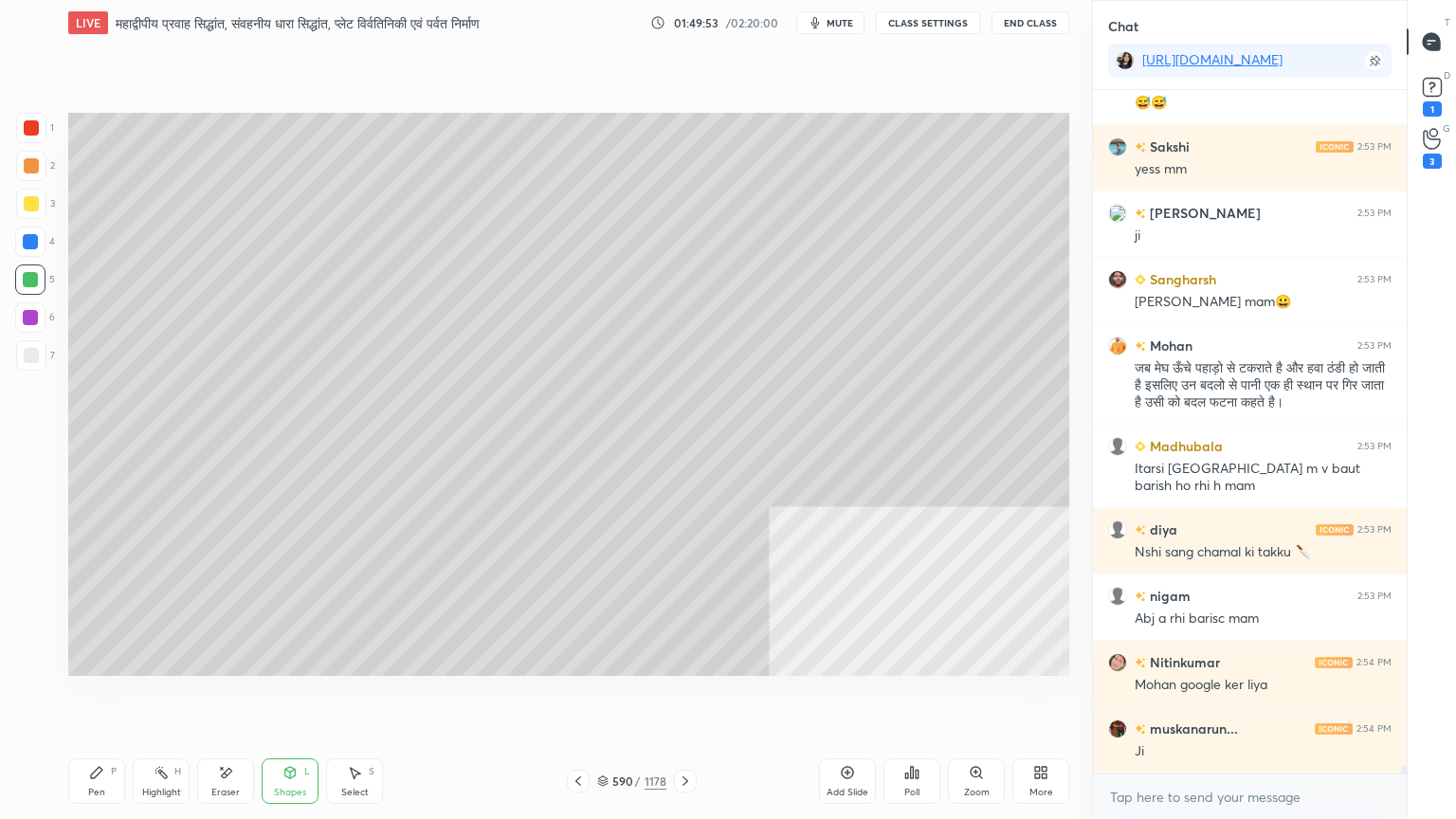 click at bounding box center [31, 355] 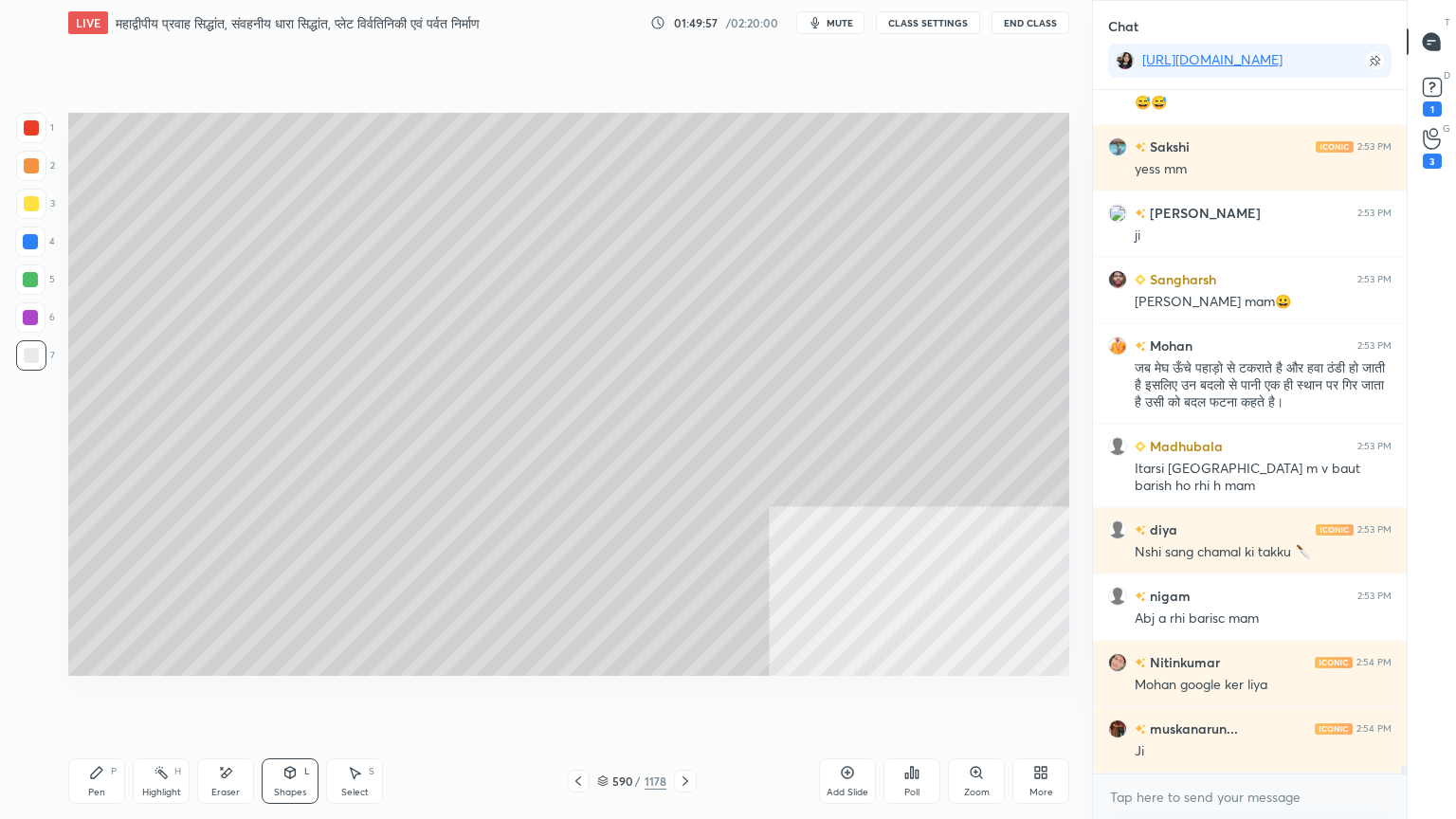drag, startPoint x: 92, startPoint y: 777, endPoint x: 115, endPoint y: 682, distance: 97.74457 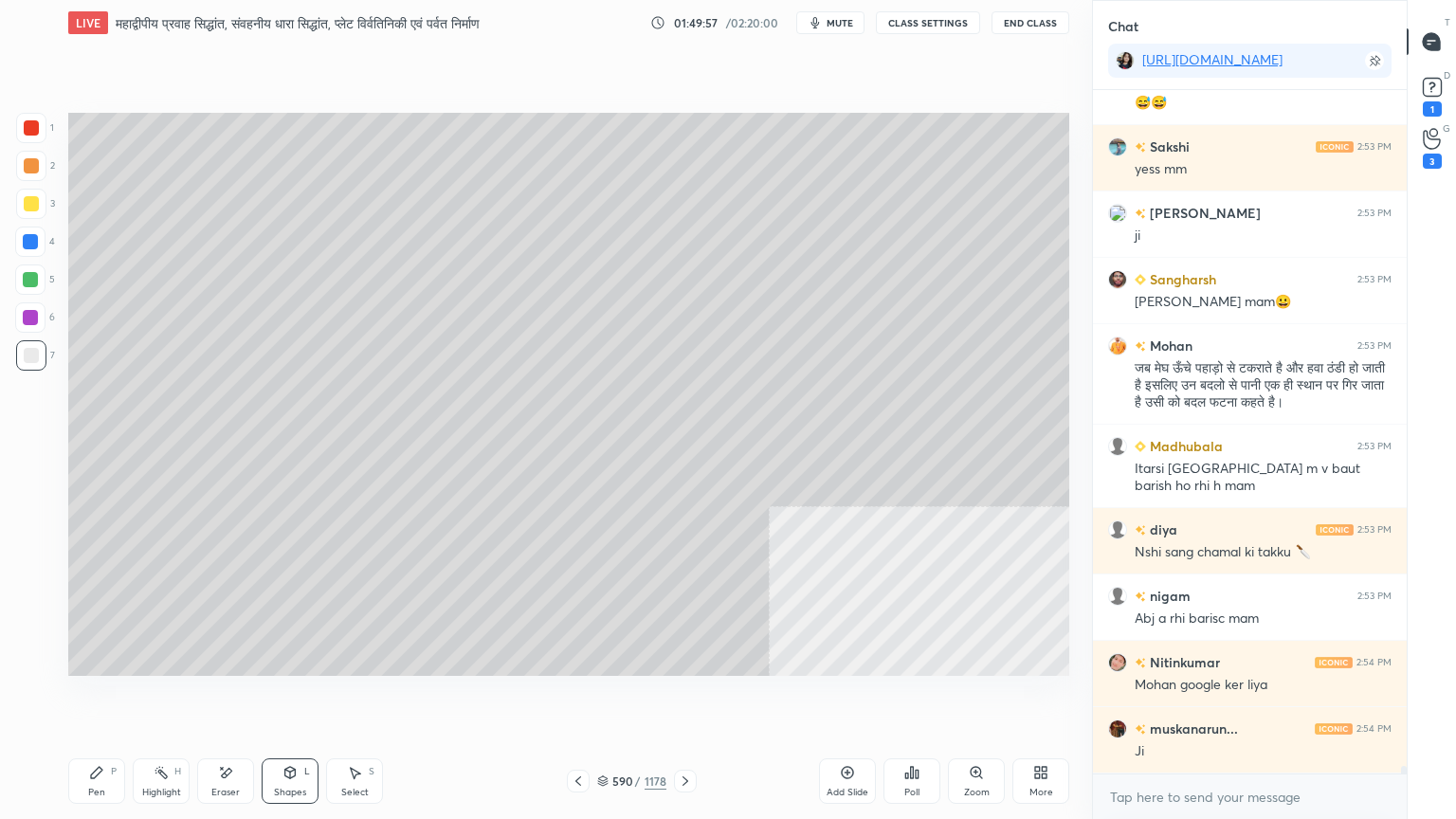 click 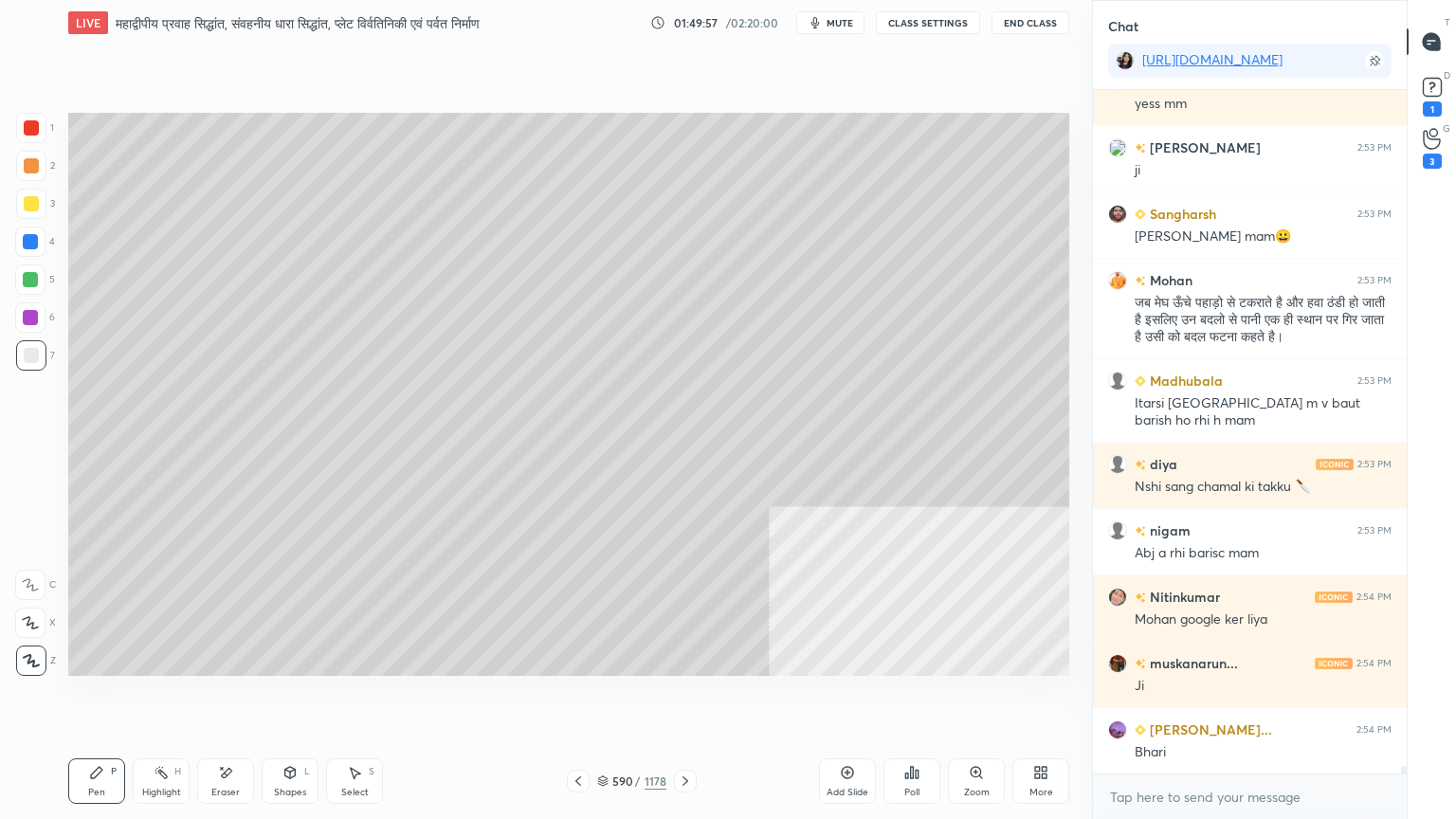 click at bounding box center [30, 242] 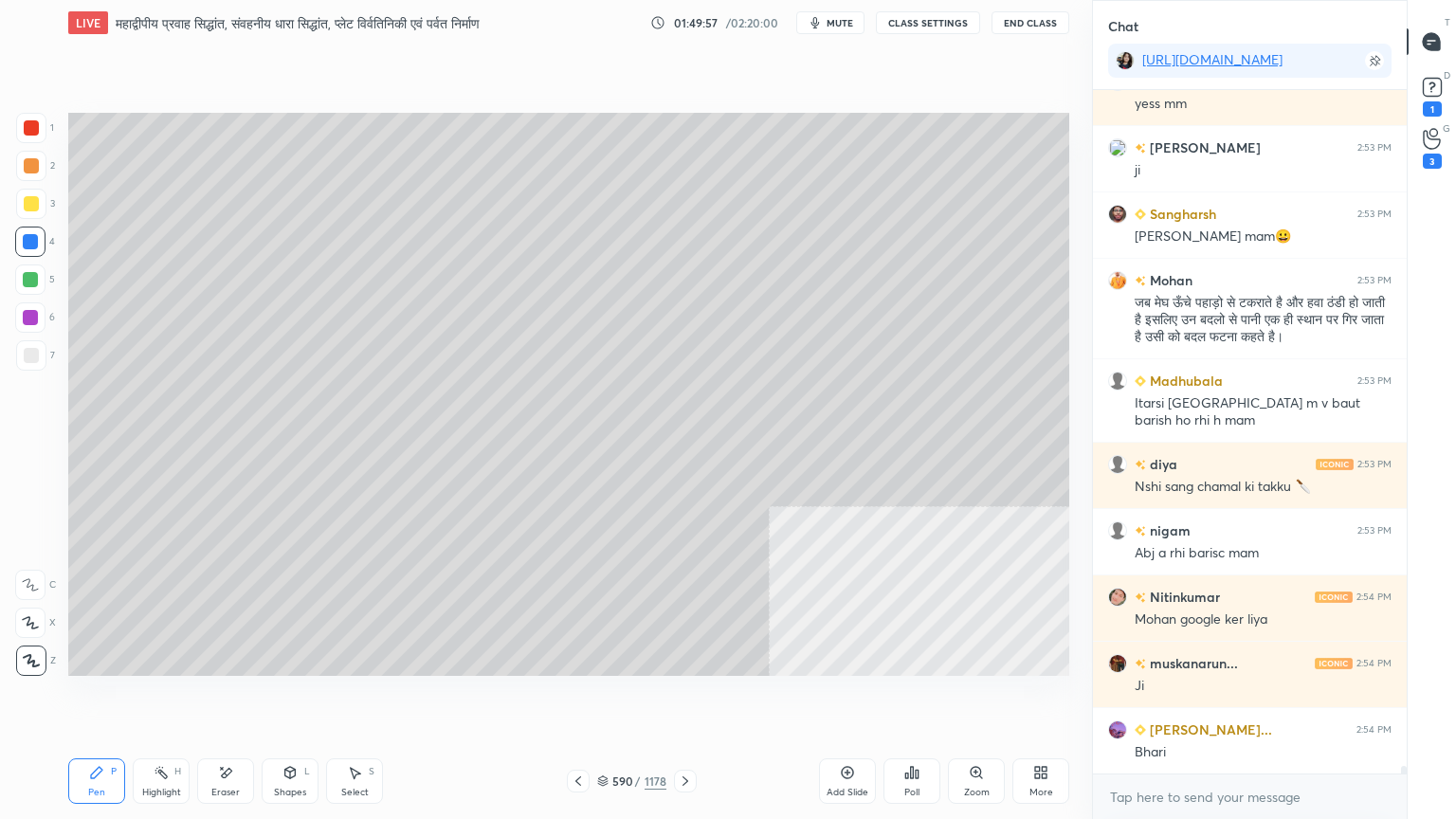 click at bounding box center (30, 242) 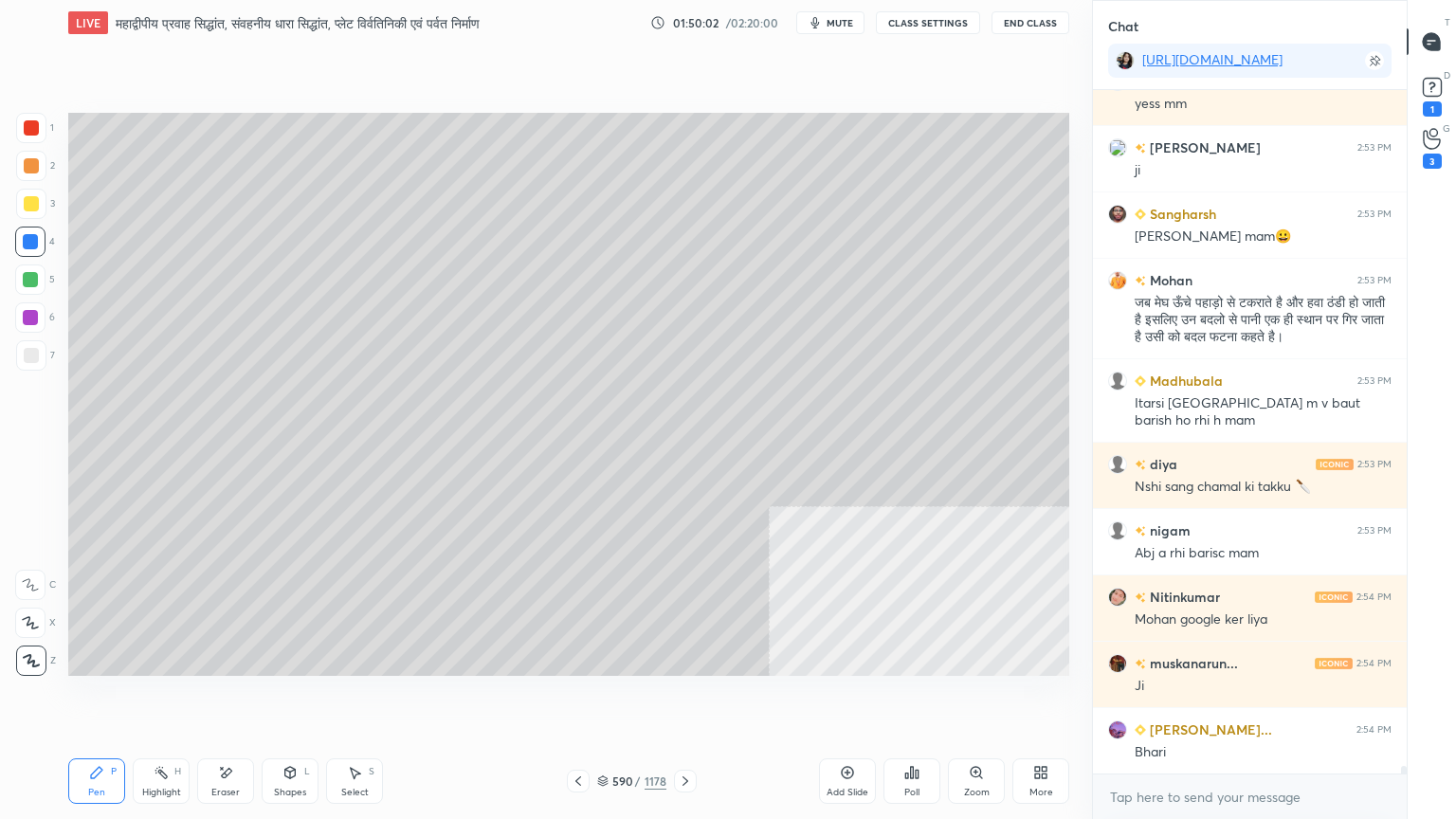click at bounding box center (31, 128) 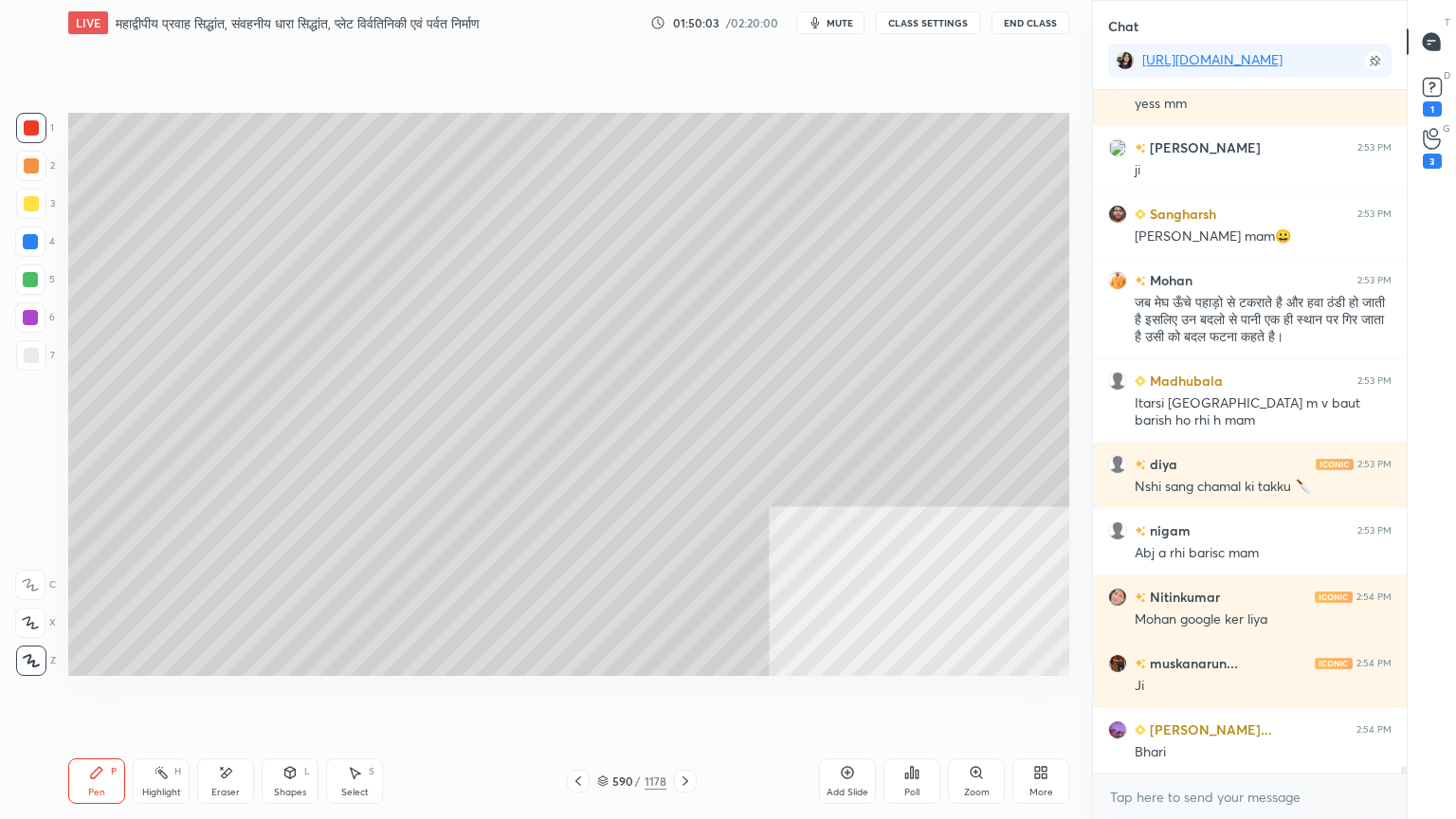 click 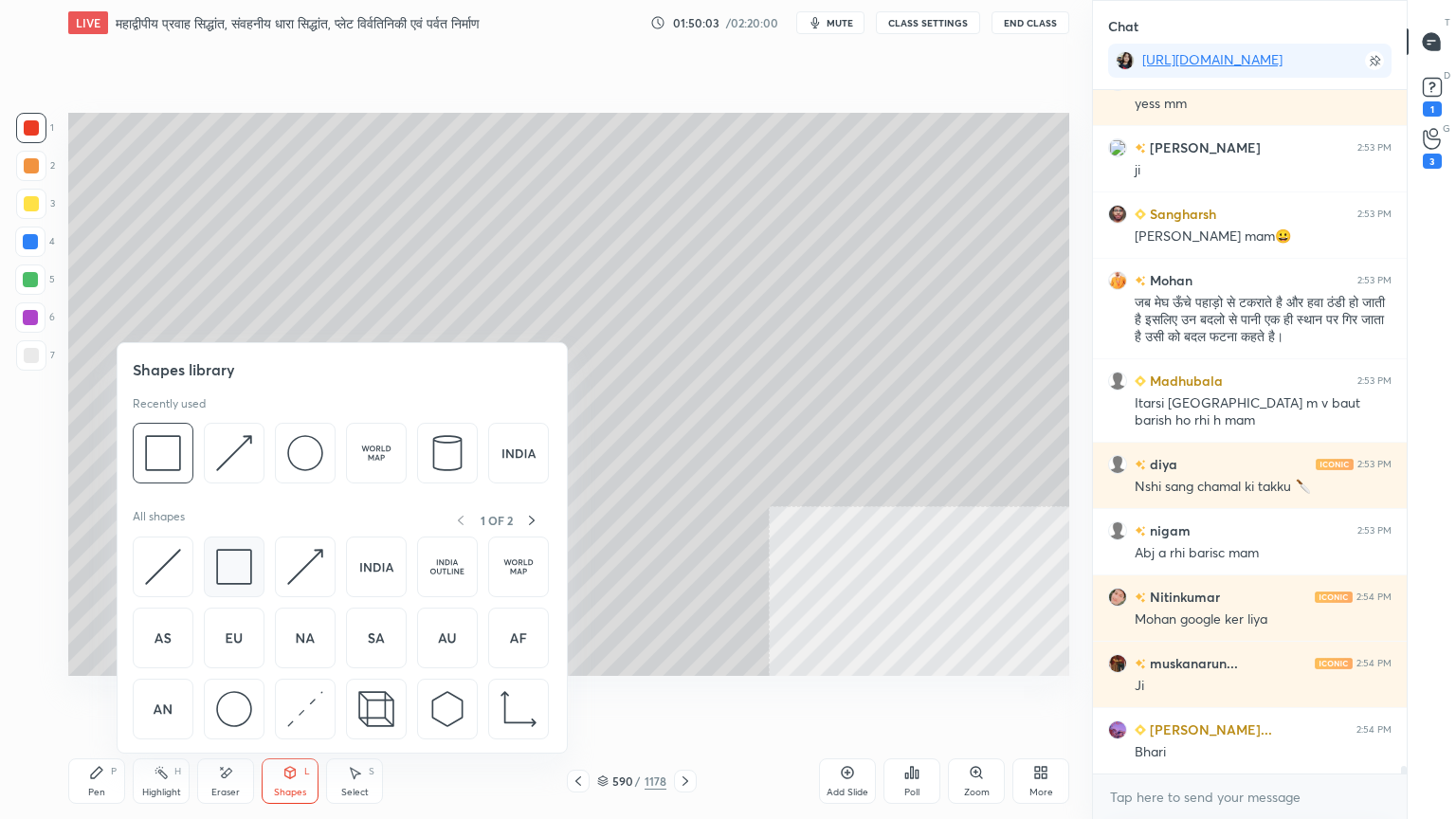 click at bounding box center [234, 567] 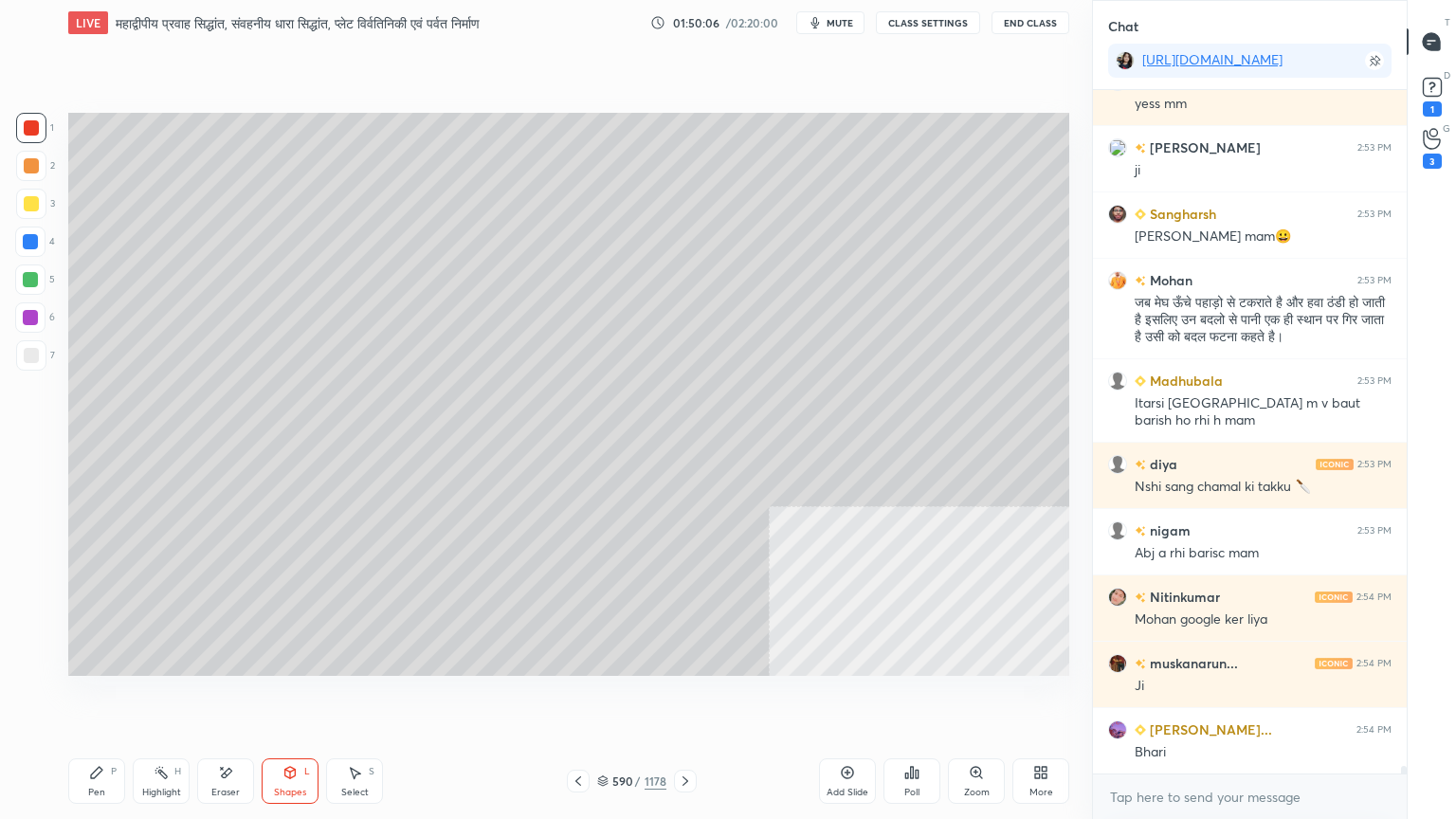 scroll, scrollTop: 58933, scrollLeft: 0, axis: vertical 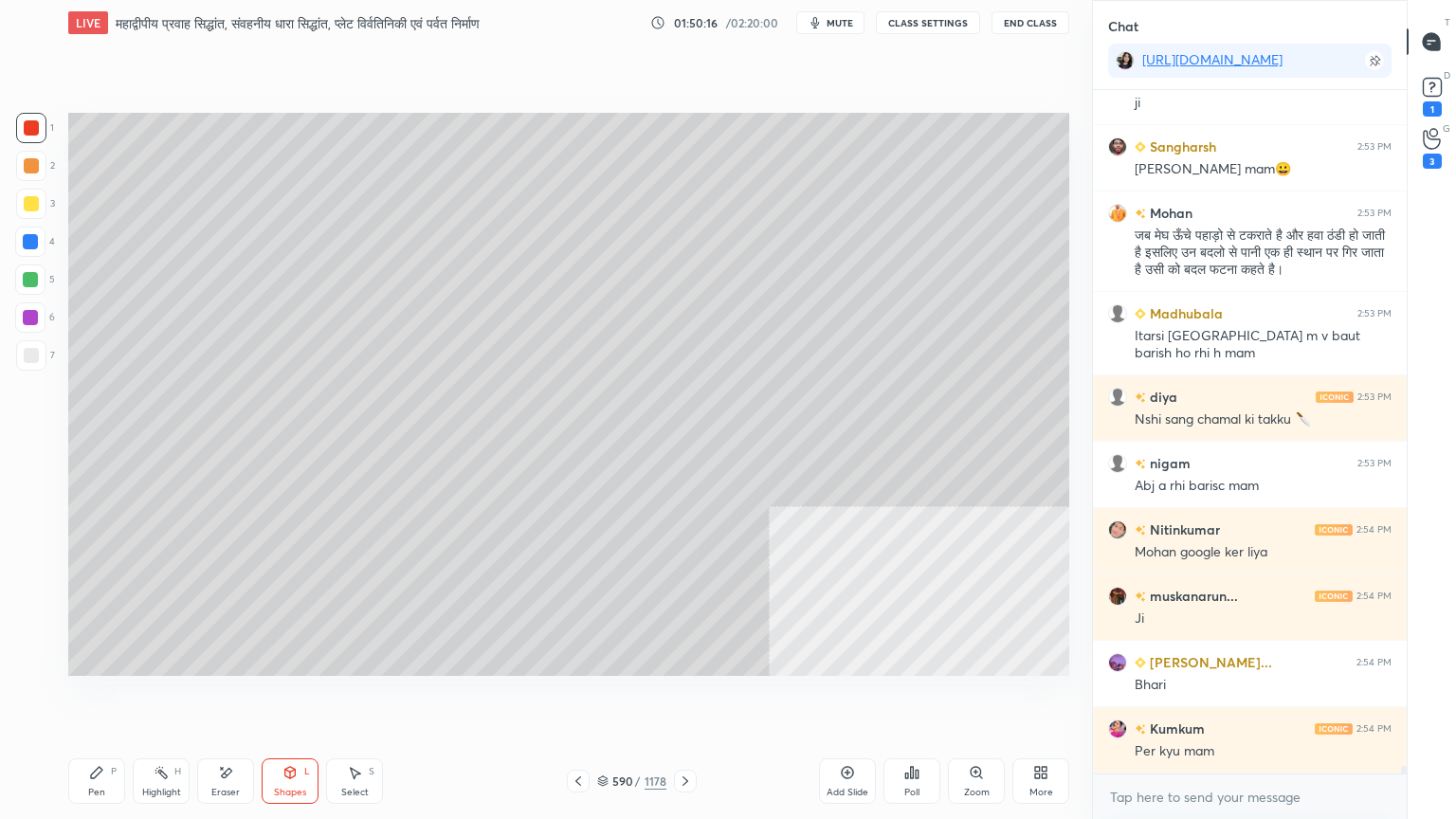click on "Pen P" at bounding box center [97, 781] 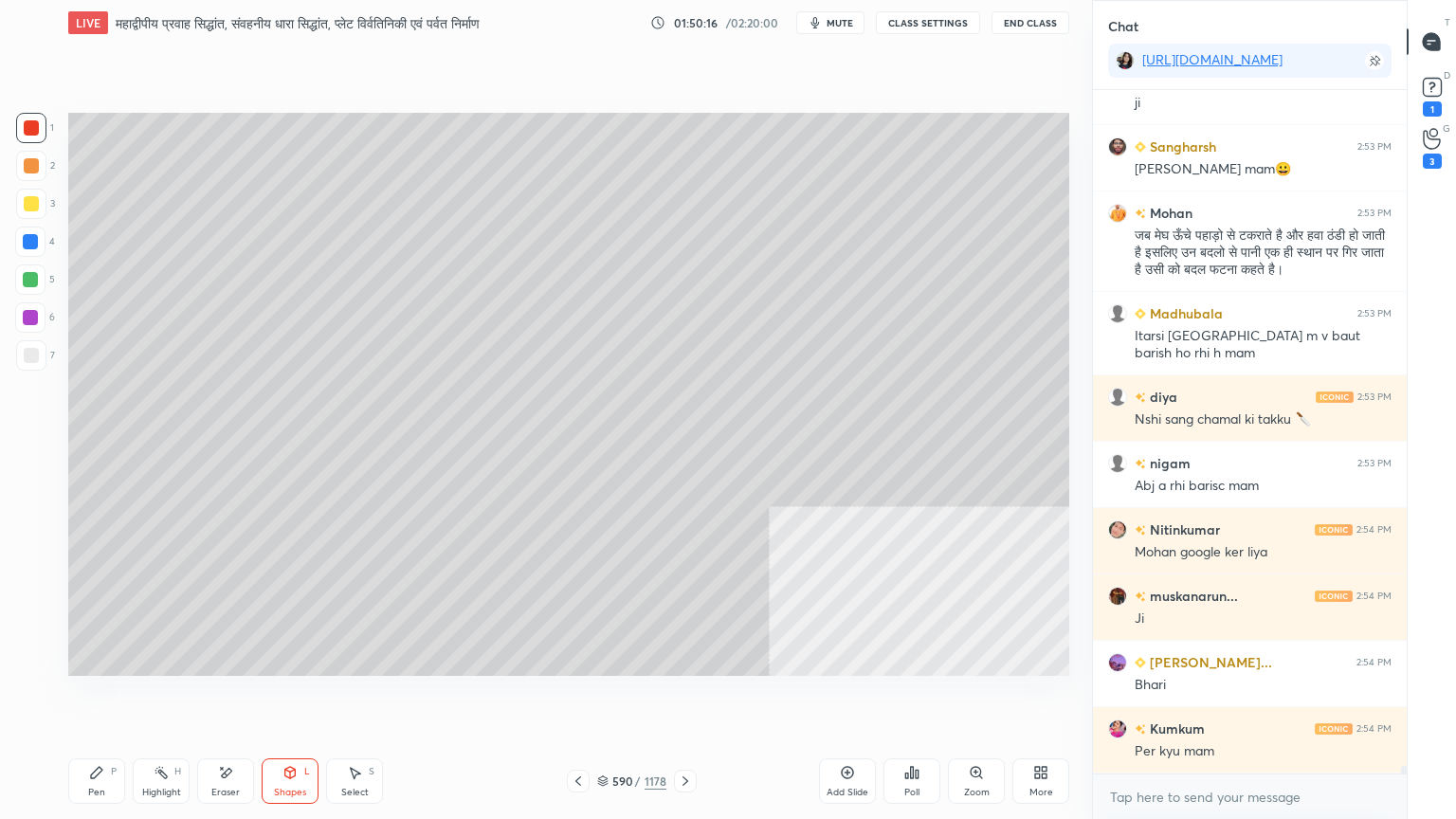 click on "Pen P" at bounding box center [97, 781] 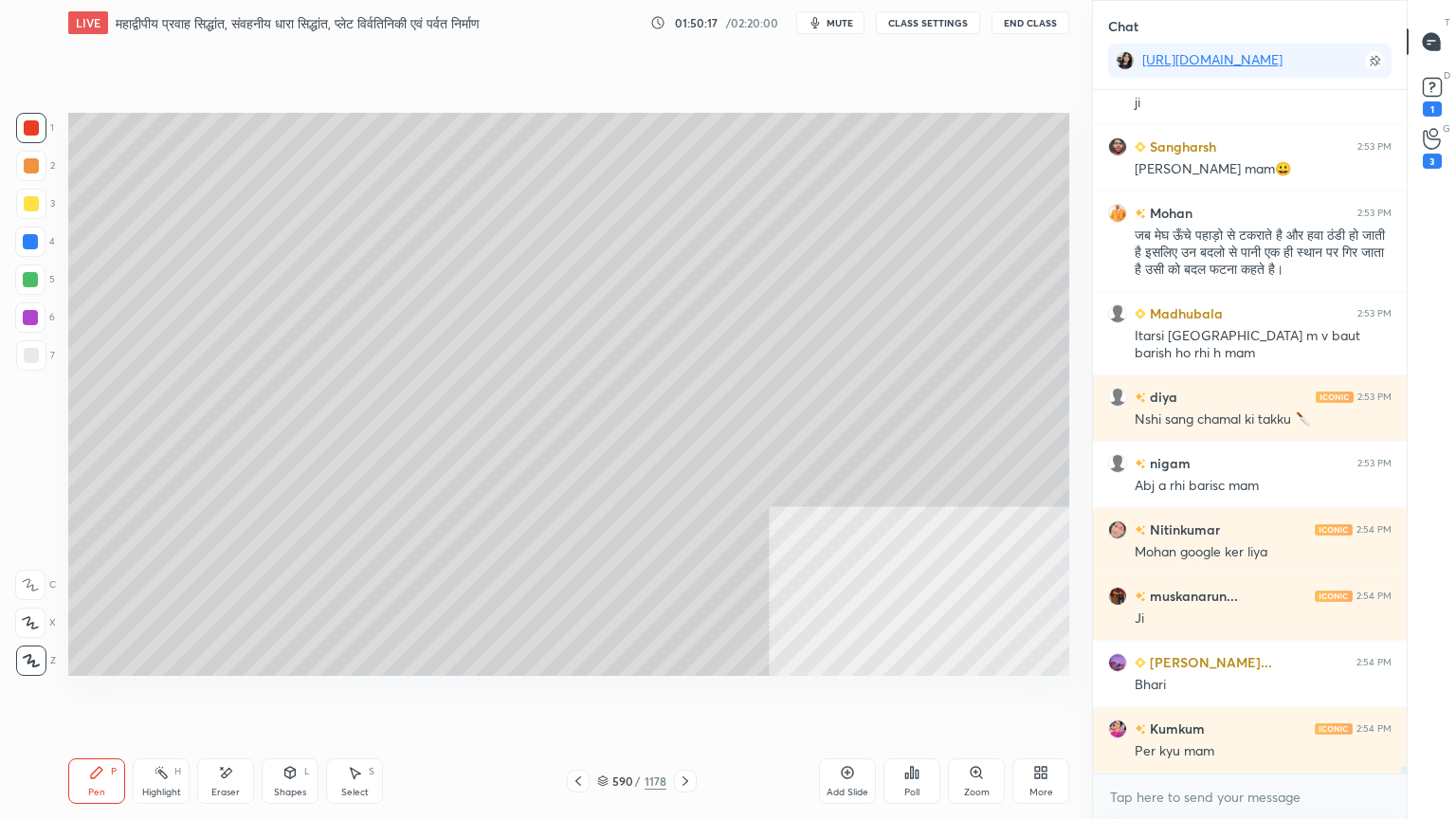 drag, startPoint x: 317, startPoint y: 775, endPoint x: 310, endPoint y: 755, distance: 21.18962 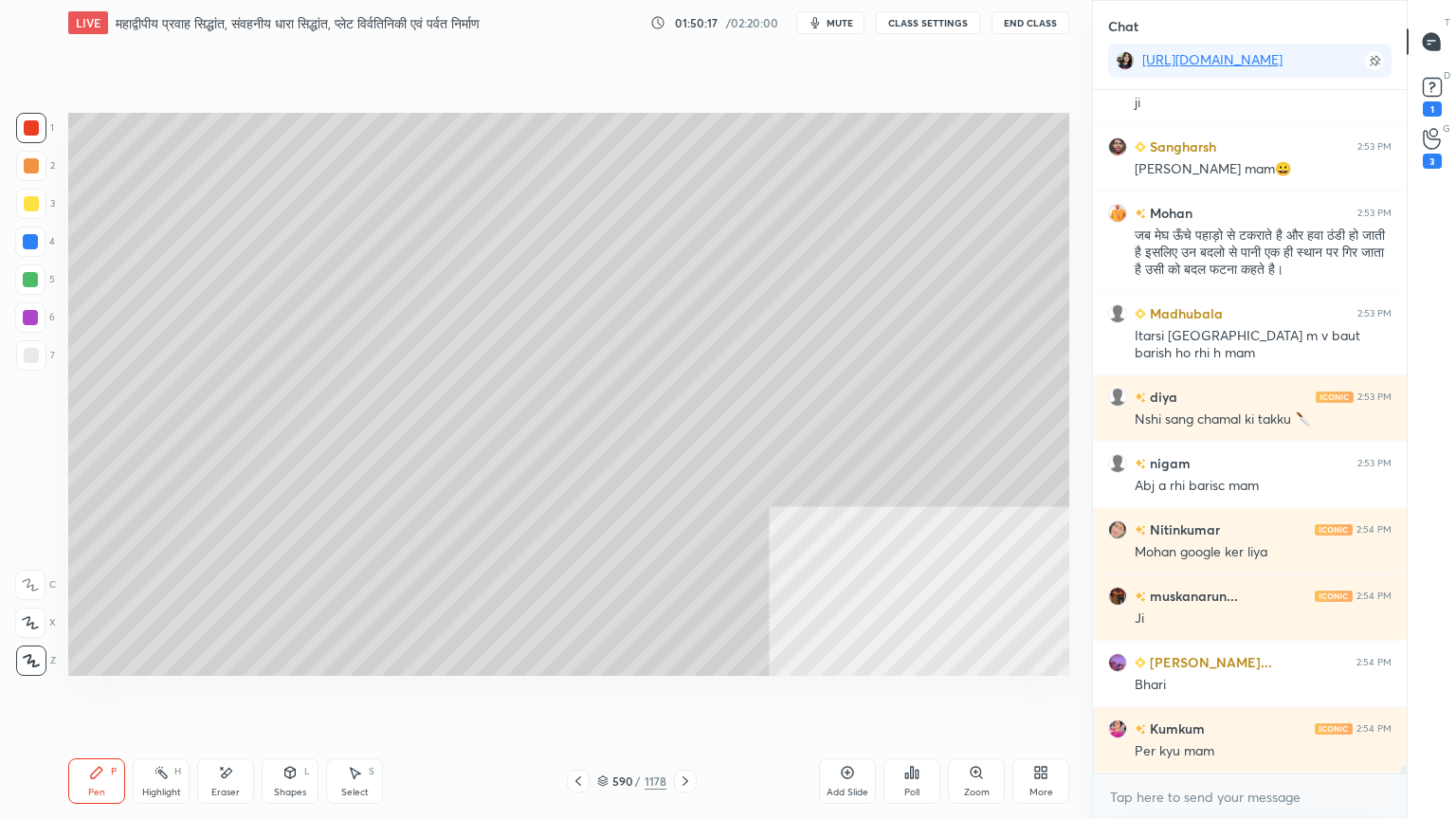 click on "Shapes L" at bounding box center (290, 781) 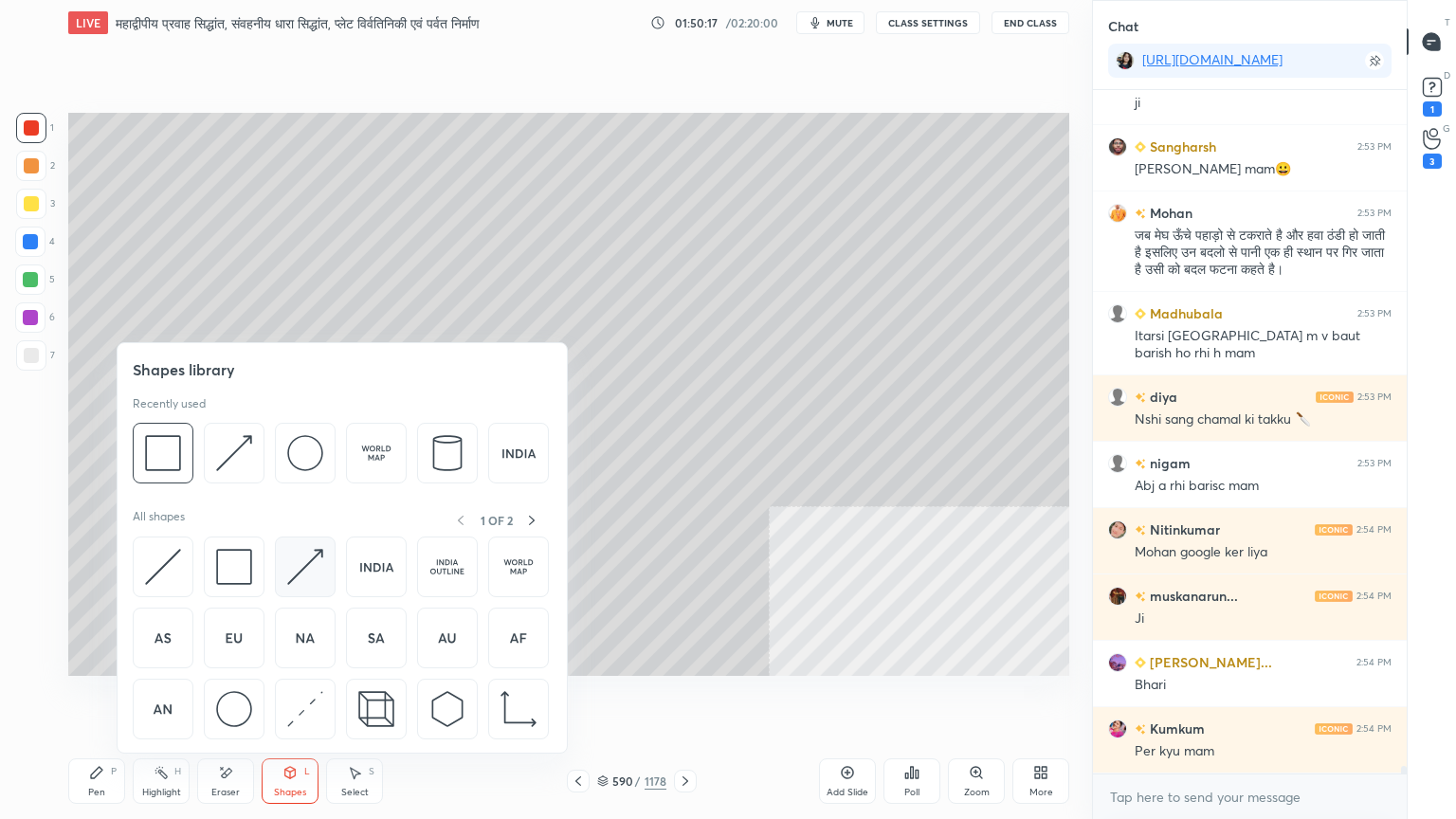 click at bounding box center (305, 567) 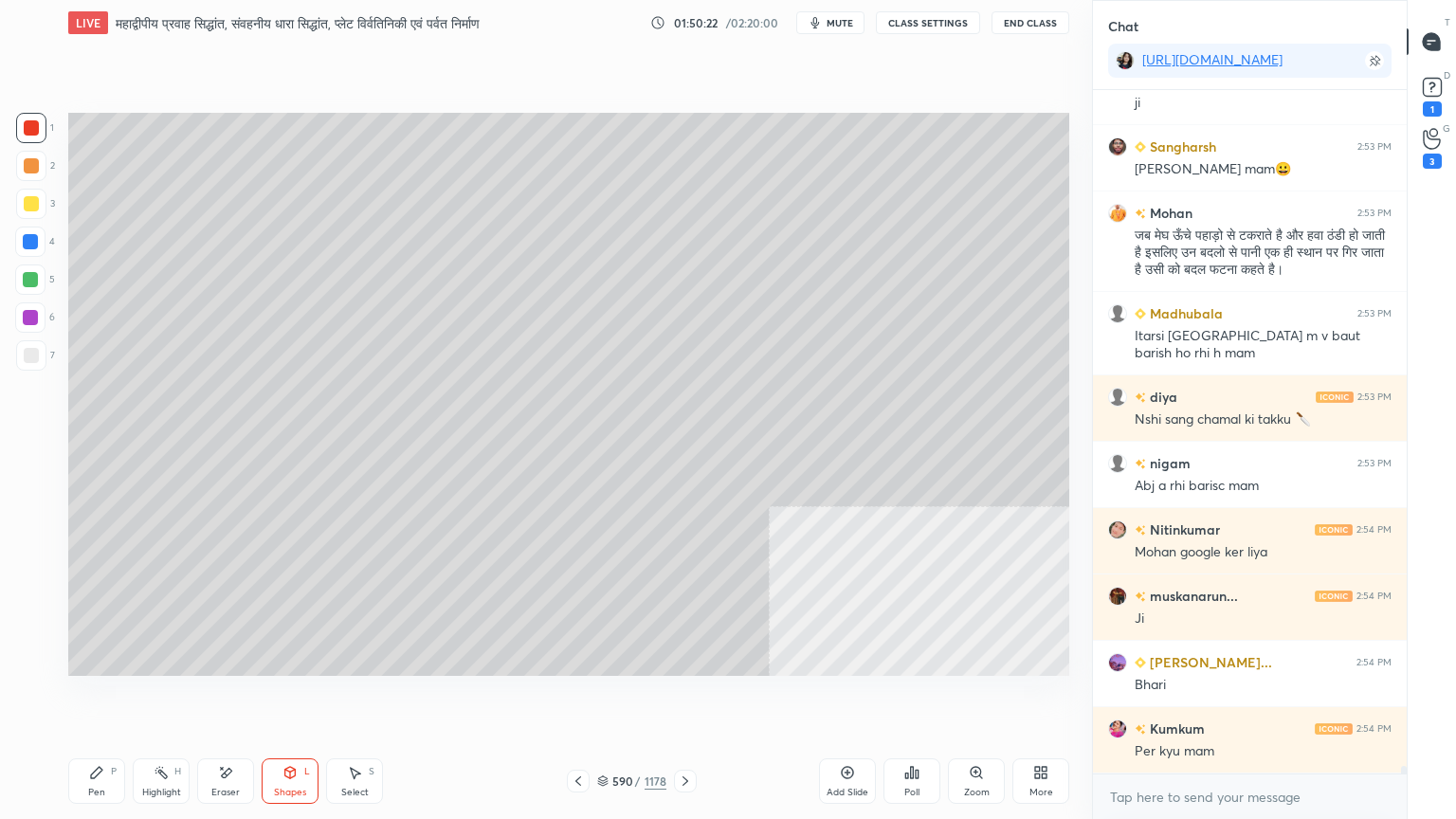 click at bounding box center (31, 128) 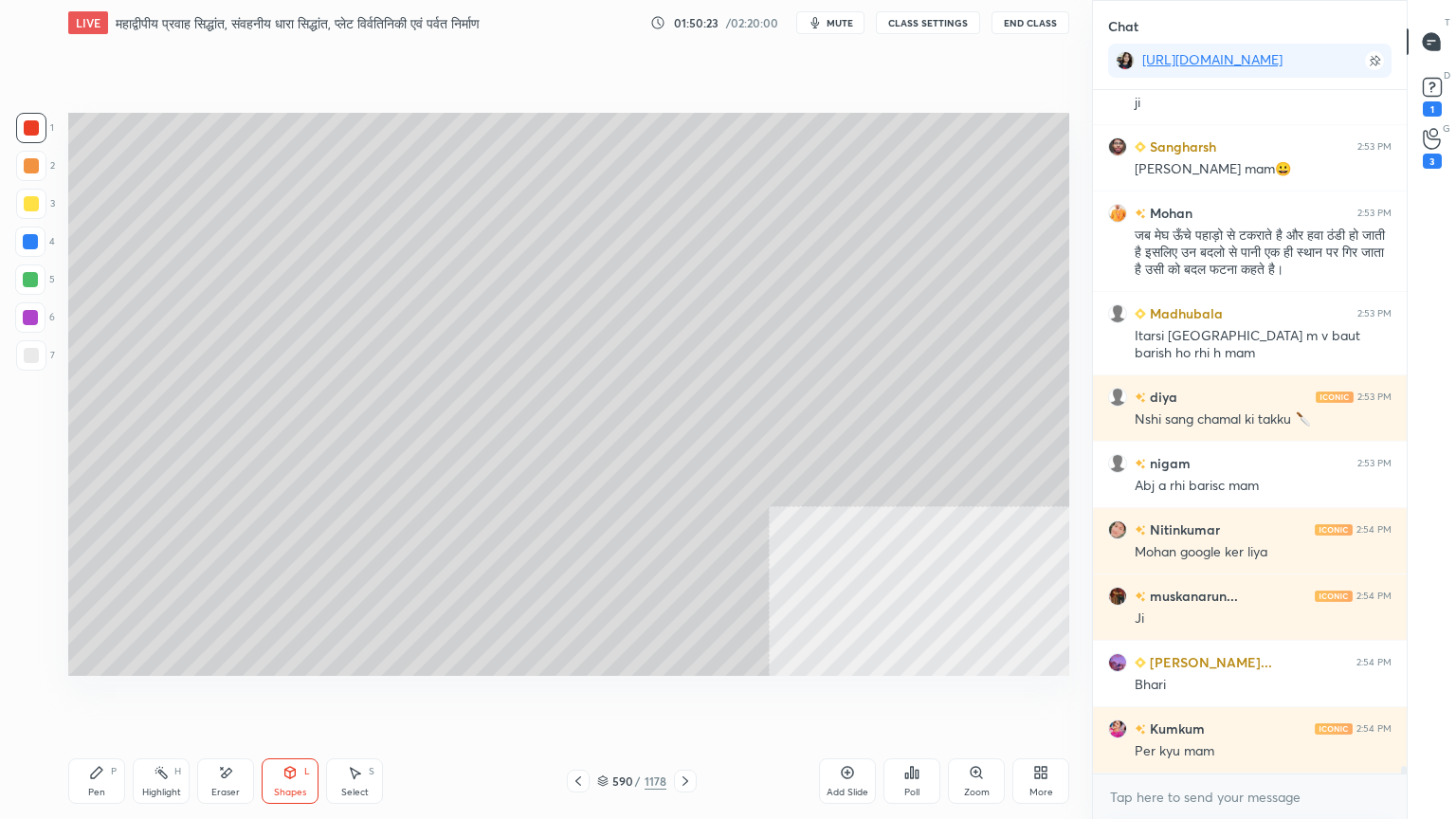click 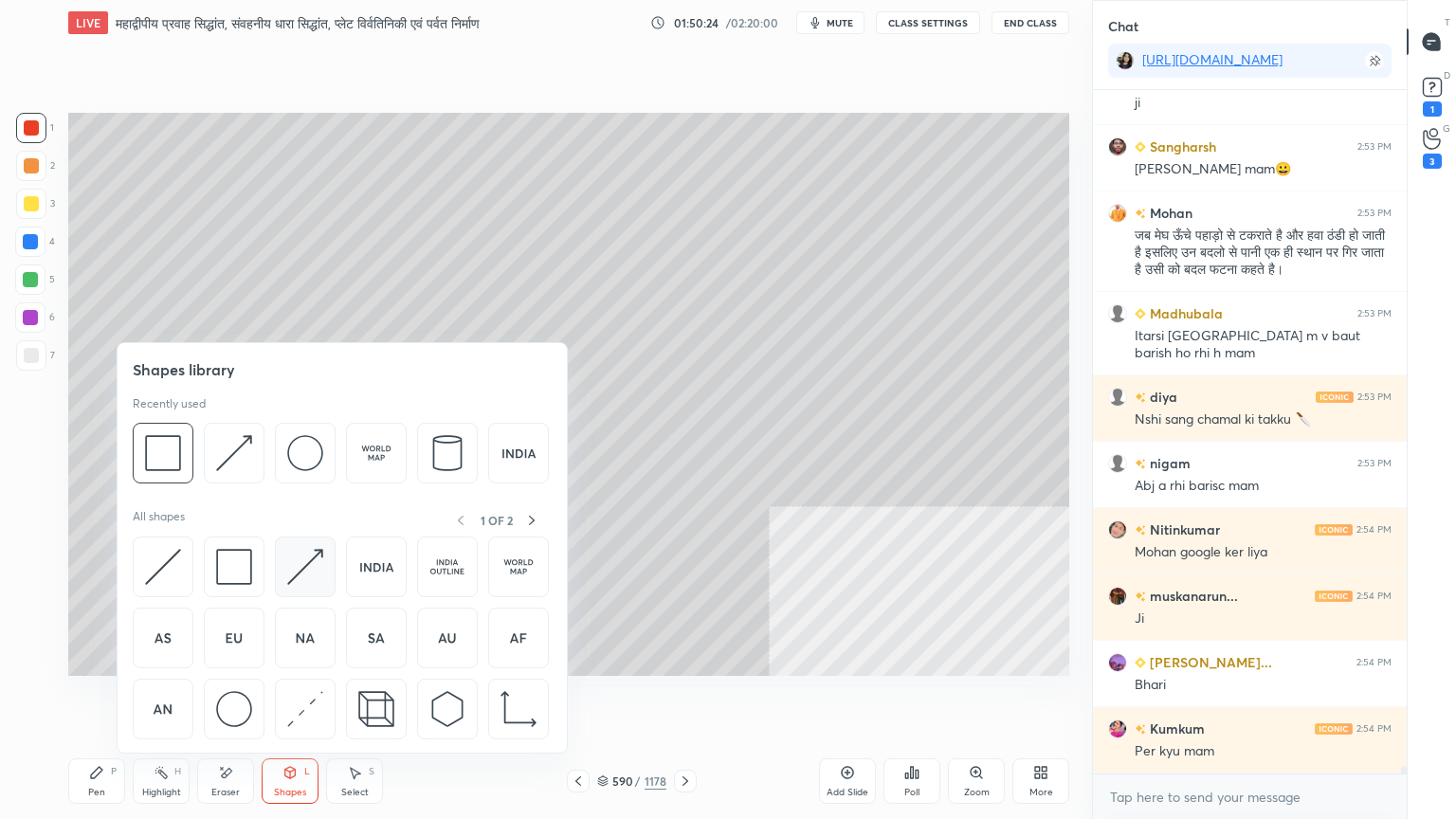 click at bounding box center (305, 567) 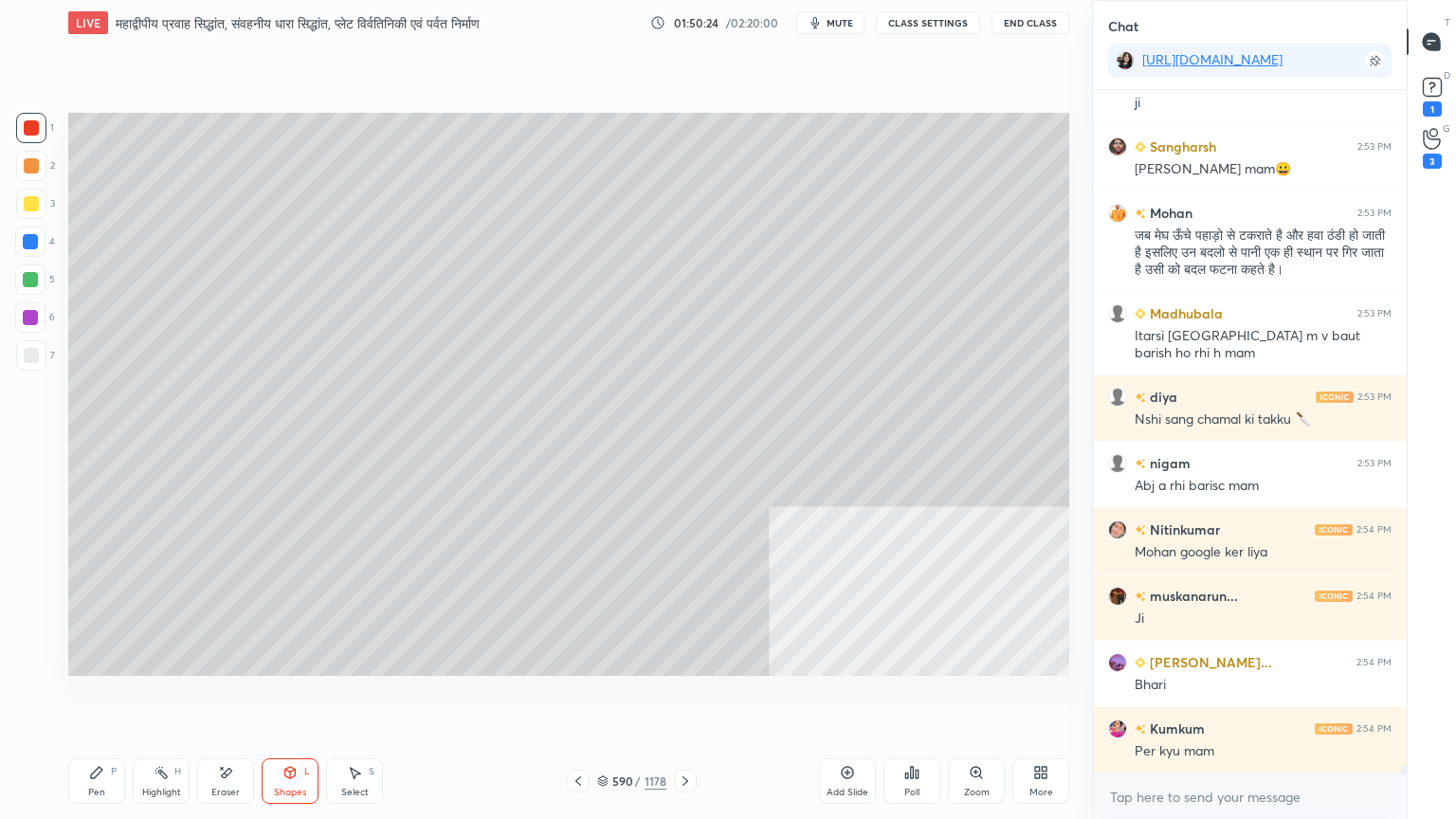 click at bounding box center (31, 355) 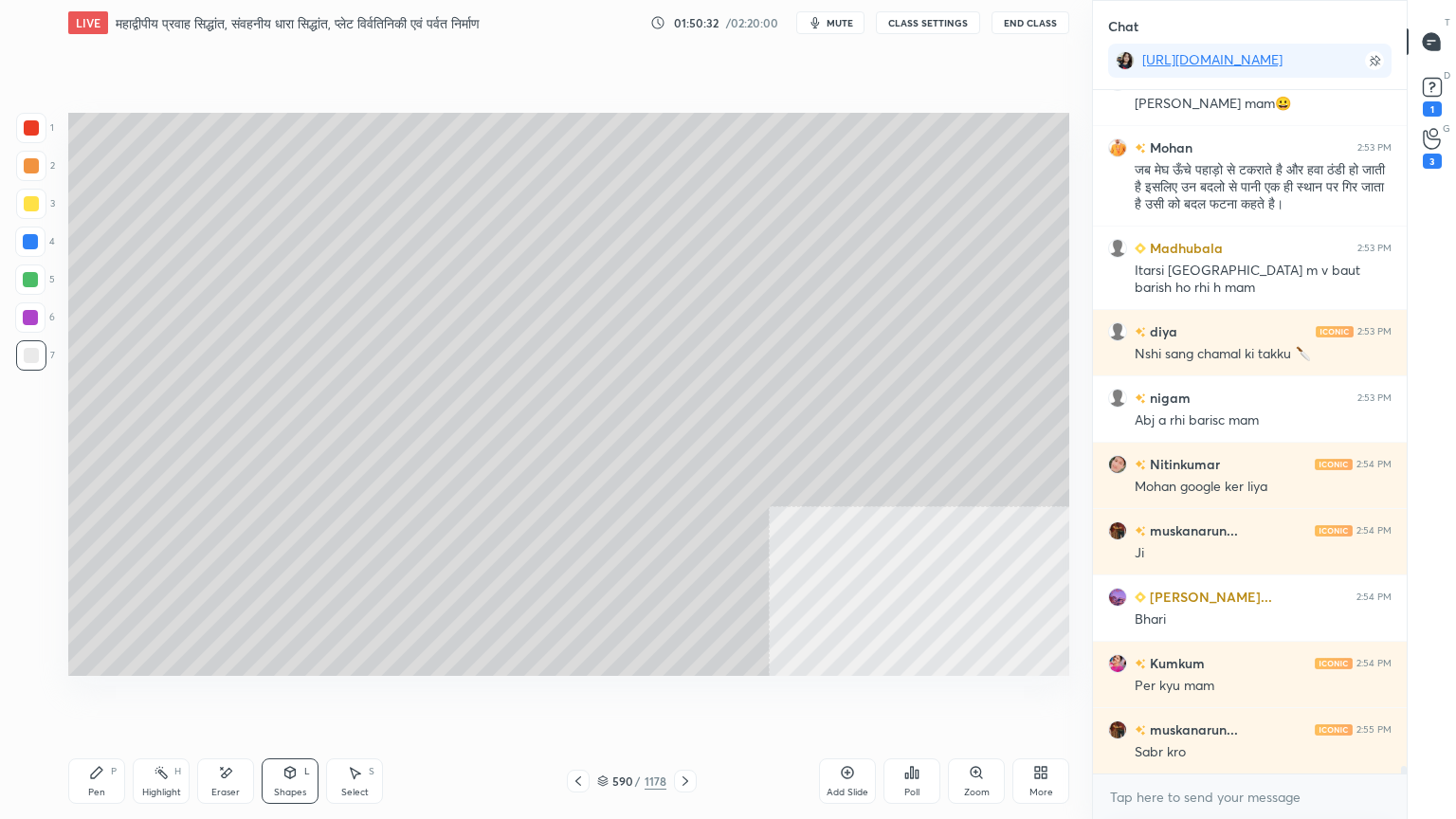 scroll, scrollTop: 59066, scrollLeft: 0, axis: vertical 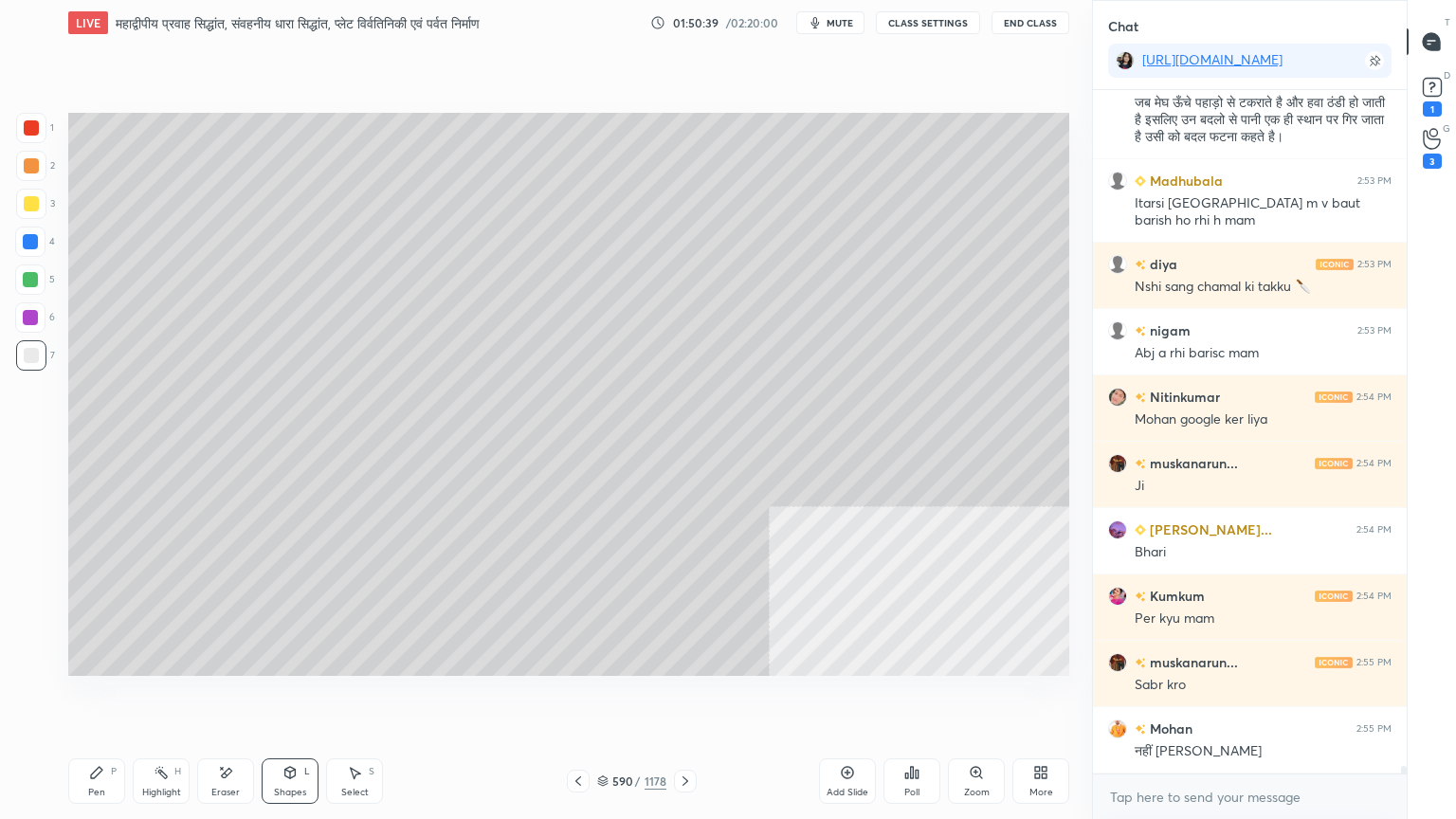 click on "Pen P" at bounding box center (97, 781) 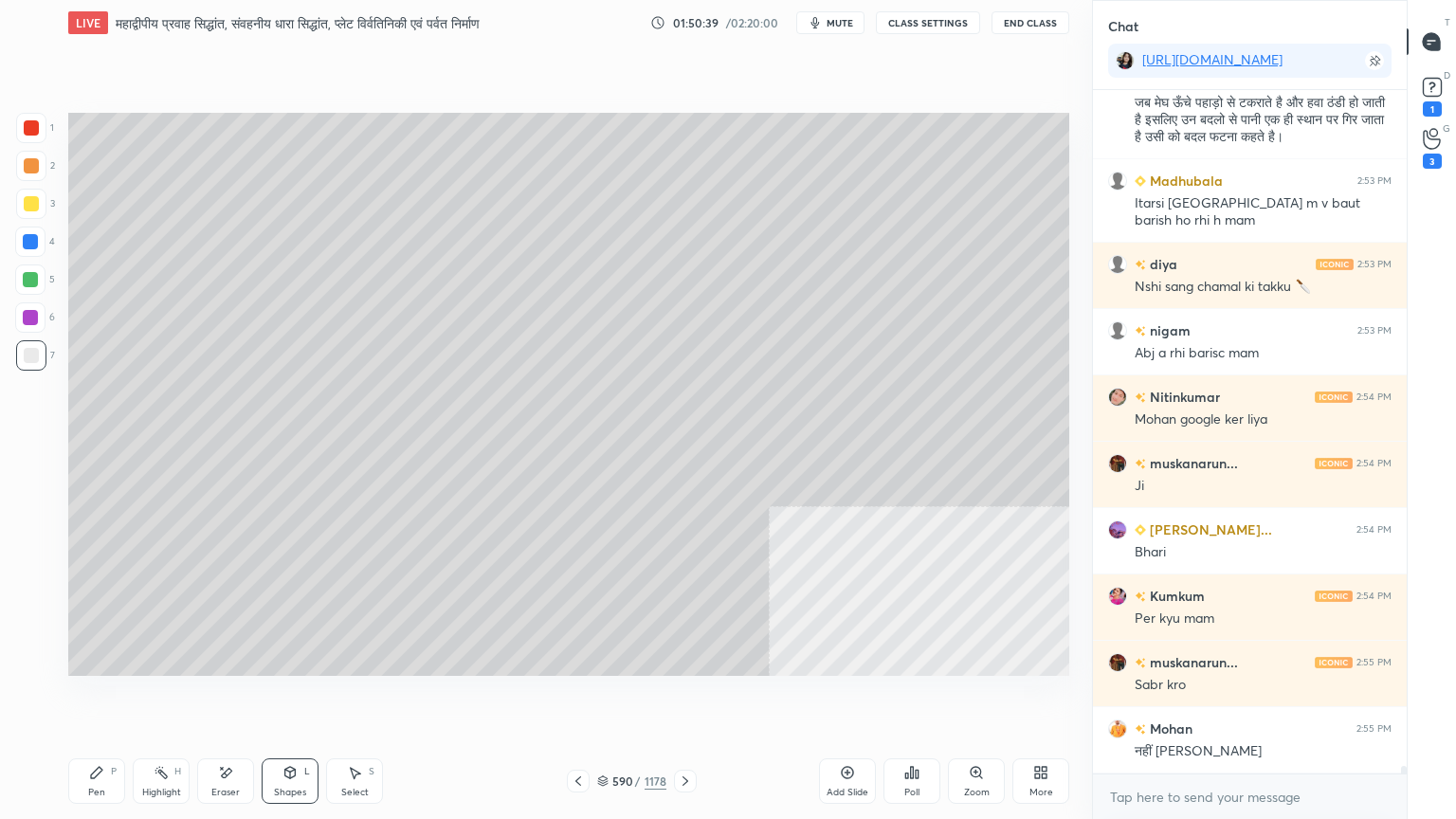 click on "Pen" at bounding box center (97, 792) 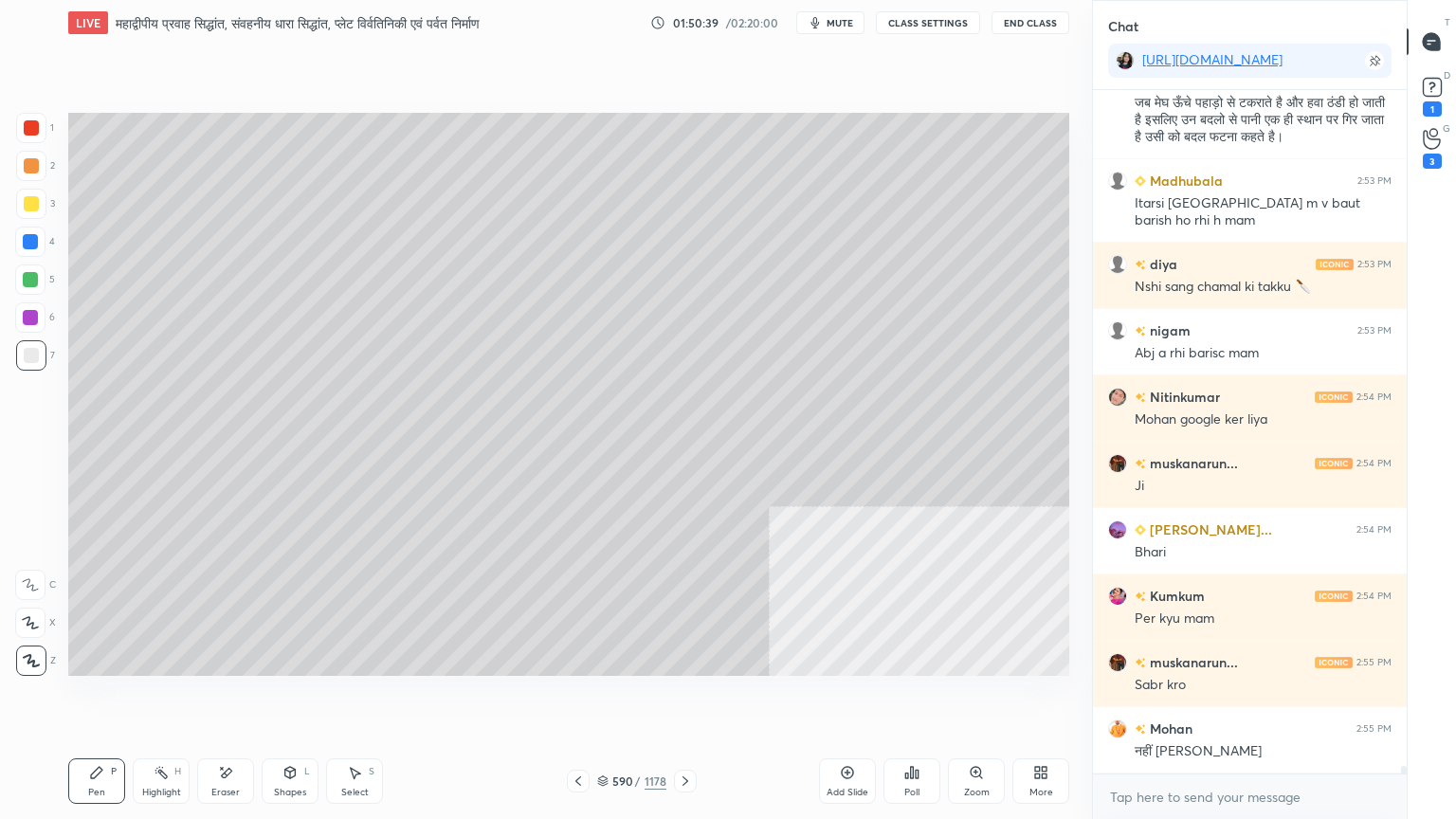 click at bounding box center [31, 355] 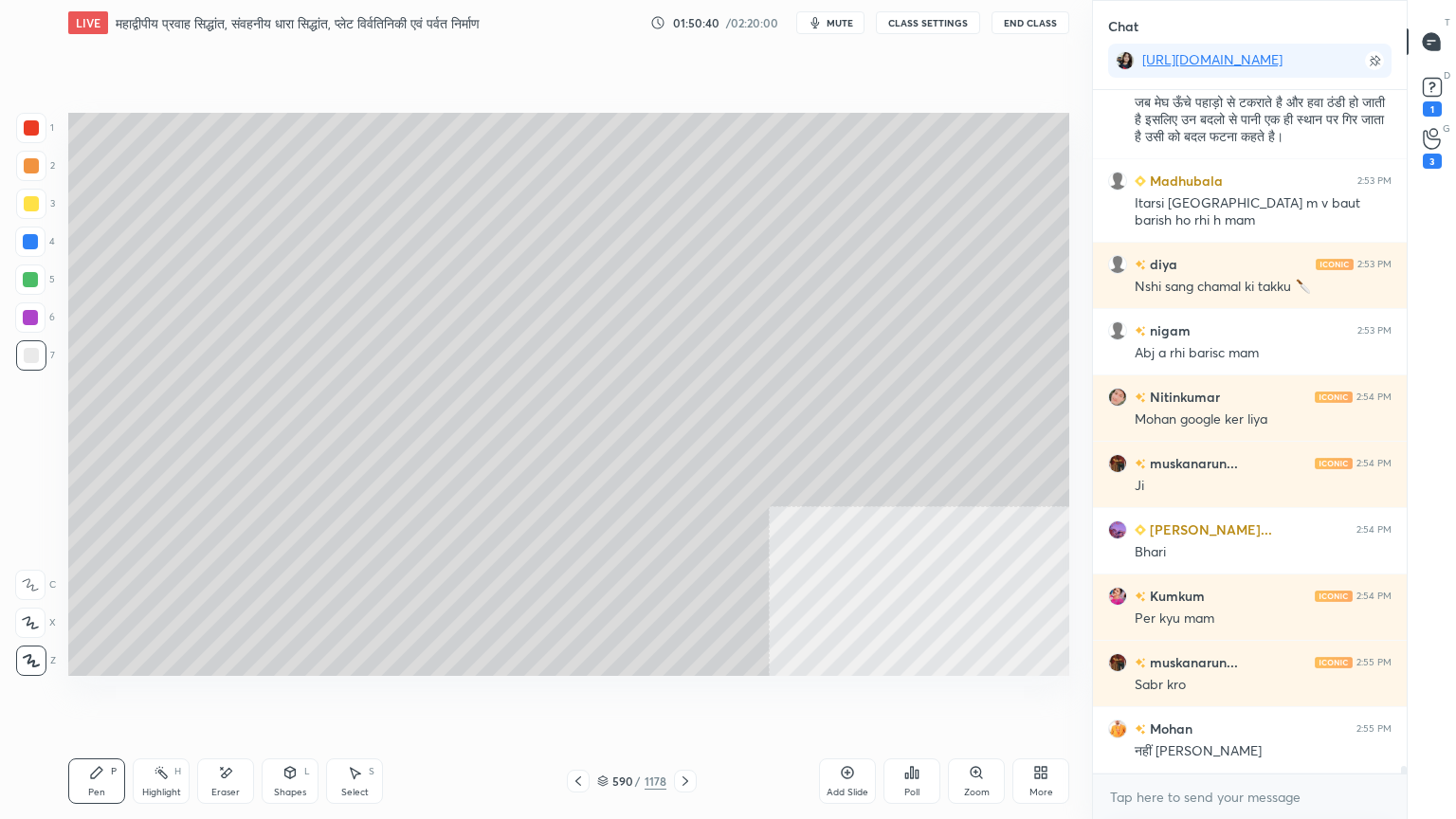 drag, startPoint x: 30, startPoint y: 354, endPoint x: 39, endPoint y: 284, distance: 70.5762 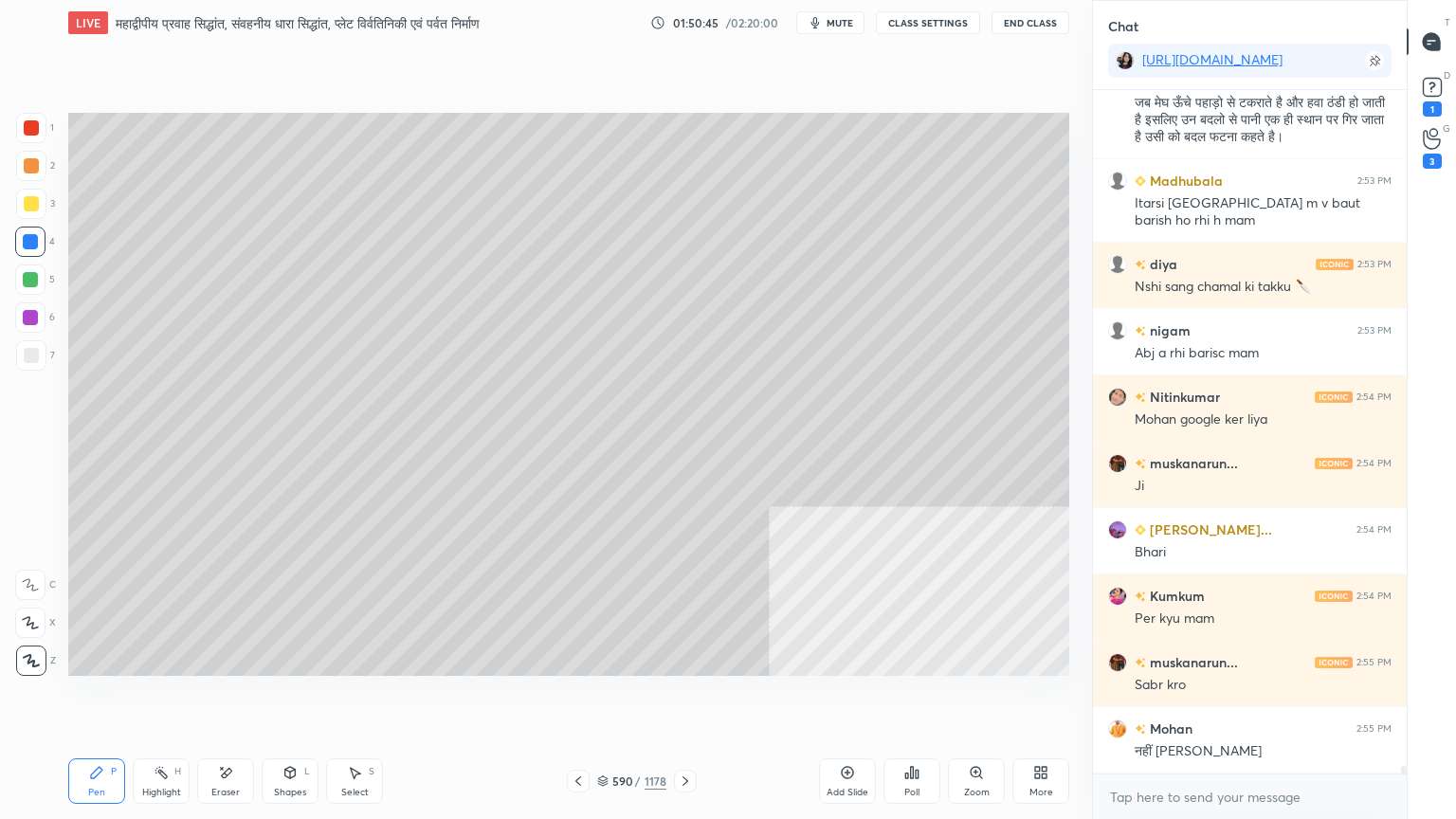 scroll, scrollTop: 59131, scrollLeft: 0, axis: vertical 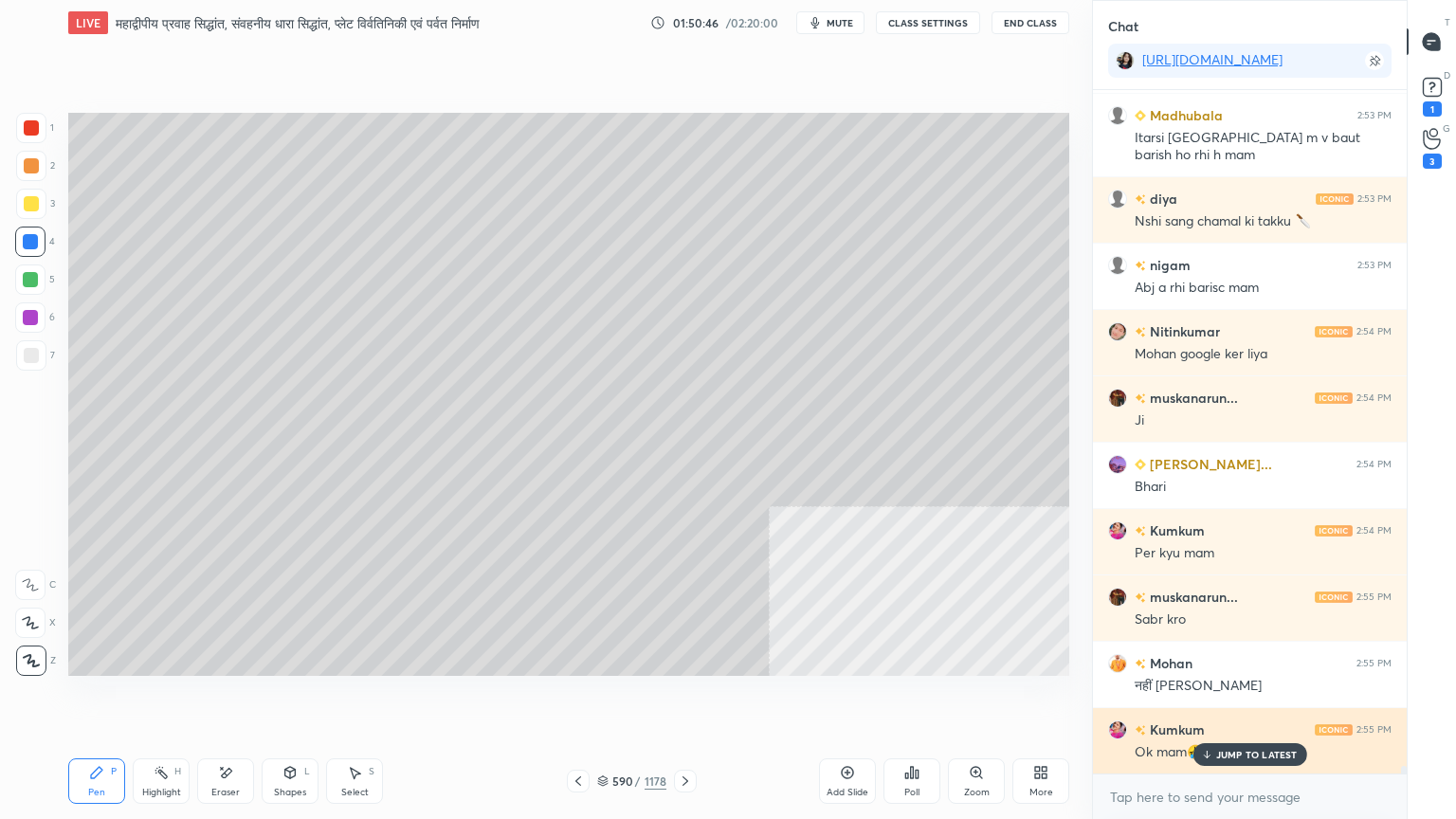 click on "JUMP TO LATEST" at bounding box center [1257, 755] 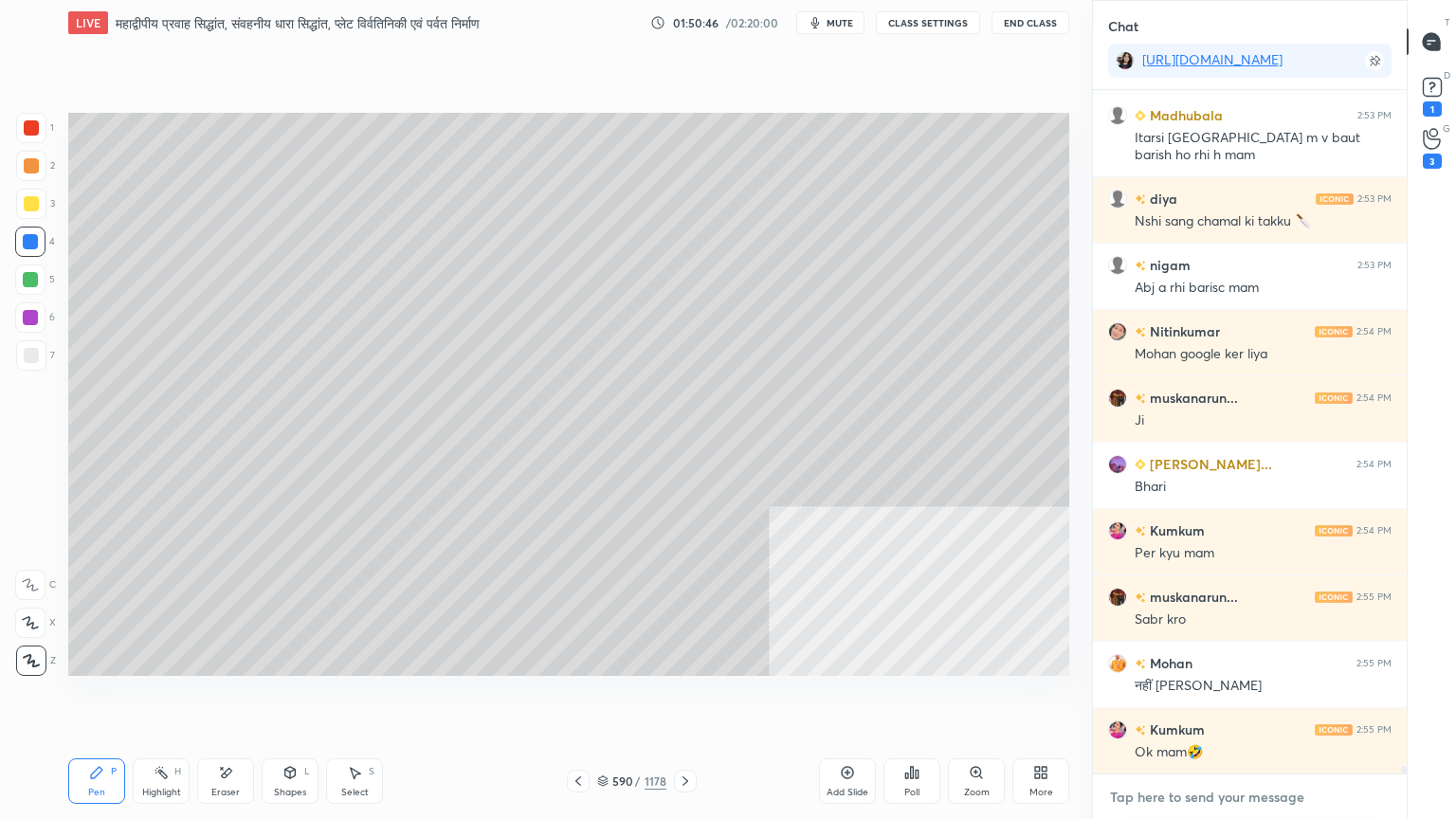 click at bounding box center (1249, 797) 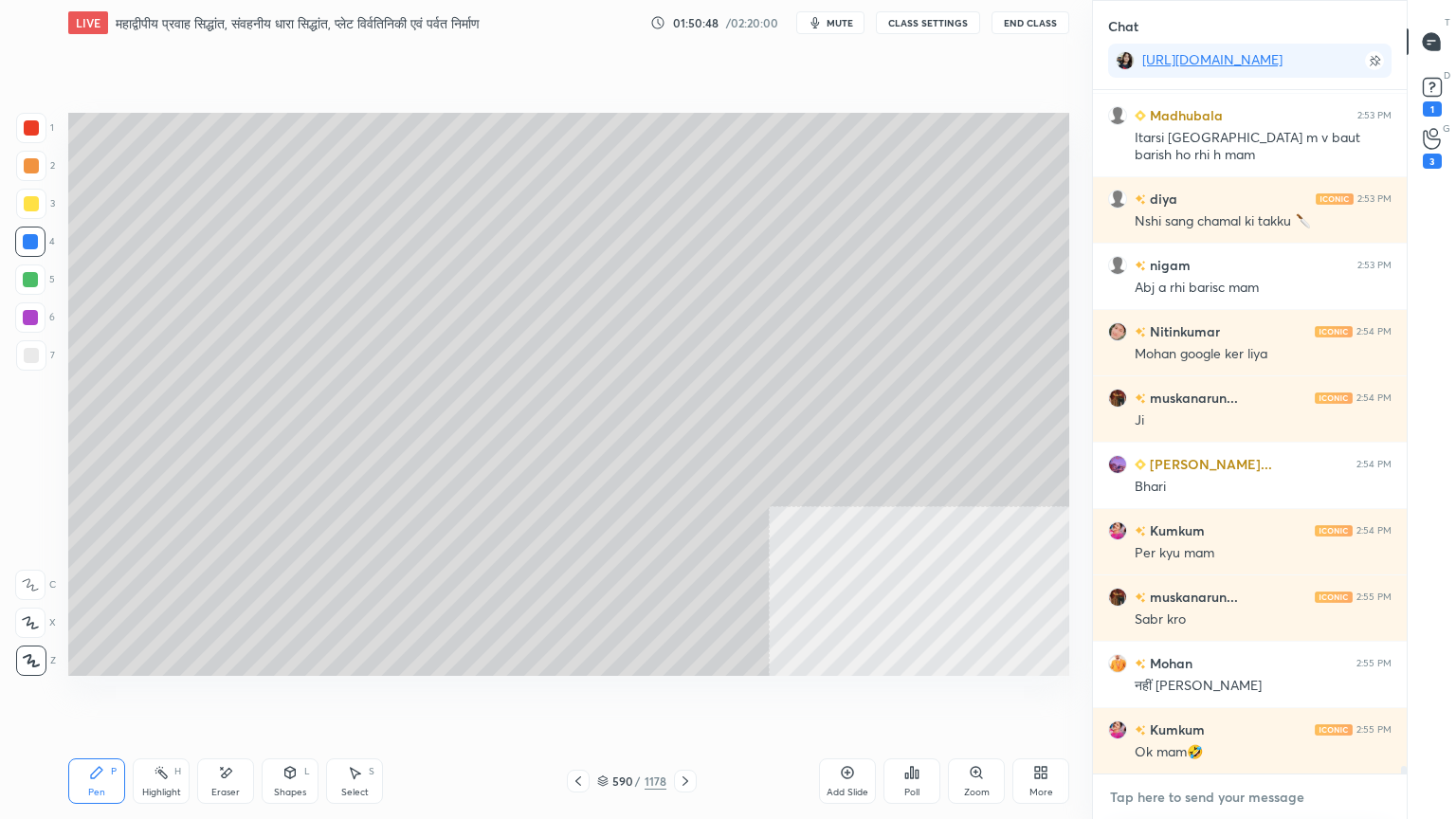 scroll, scrollTop: 59198, scrollLeft: 0, axis: vertical 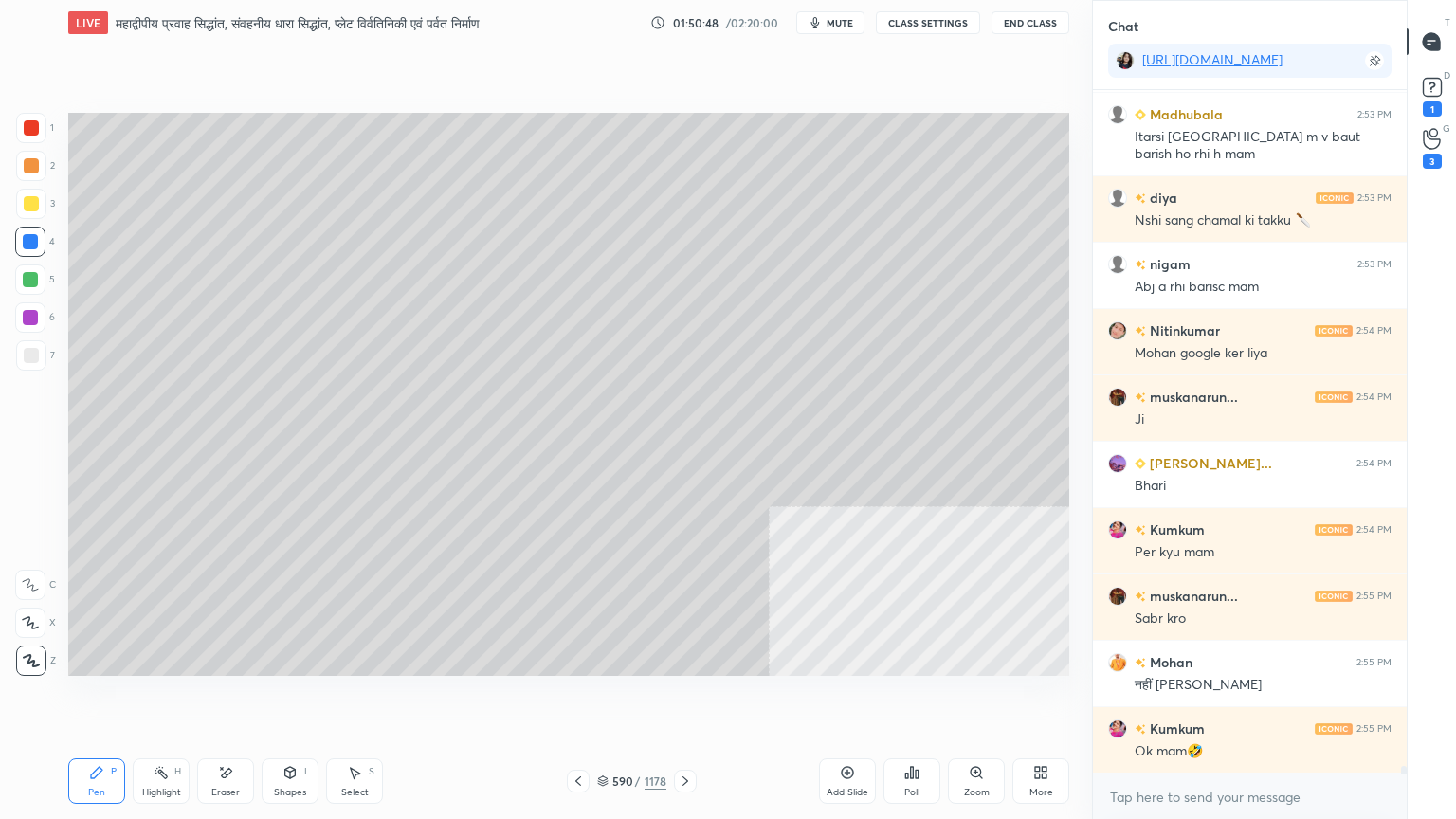 click at bounding box center (31, 355) 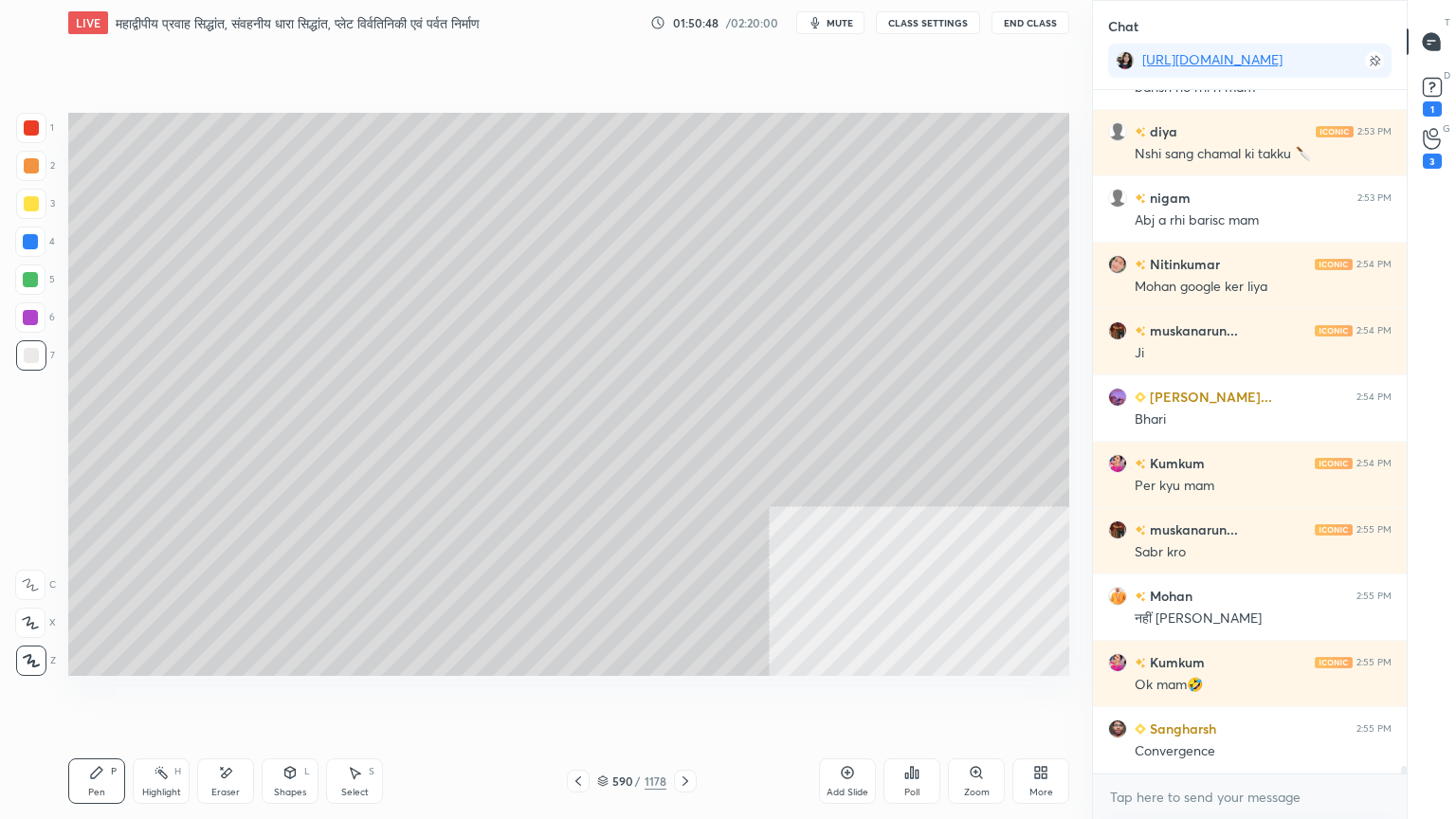 click at bounding box center [31, 355] 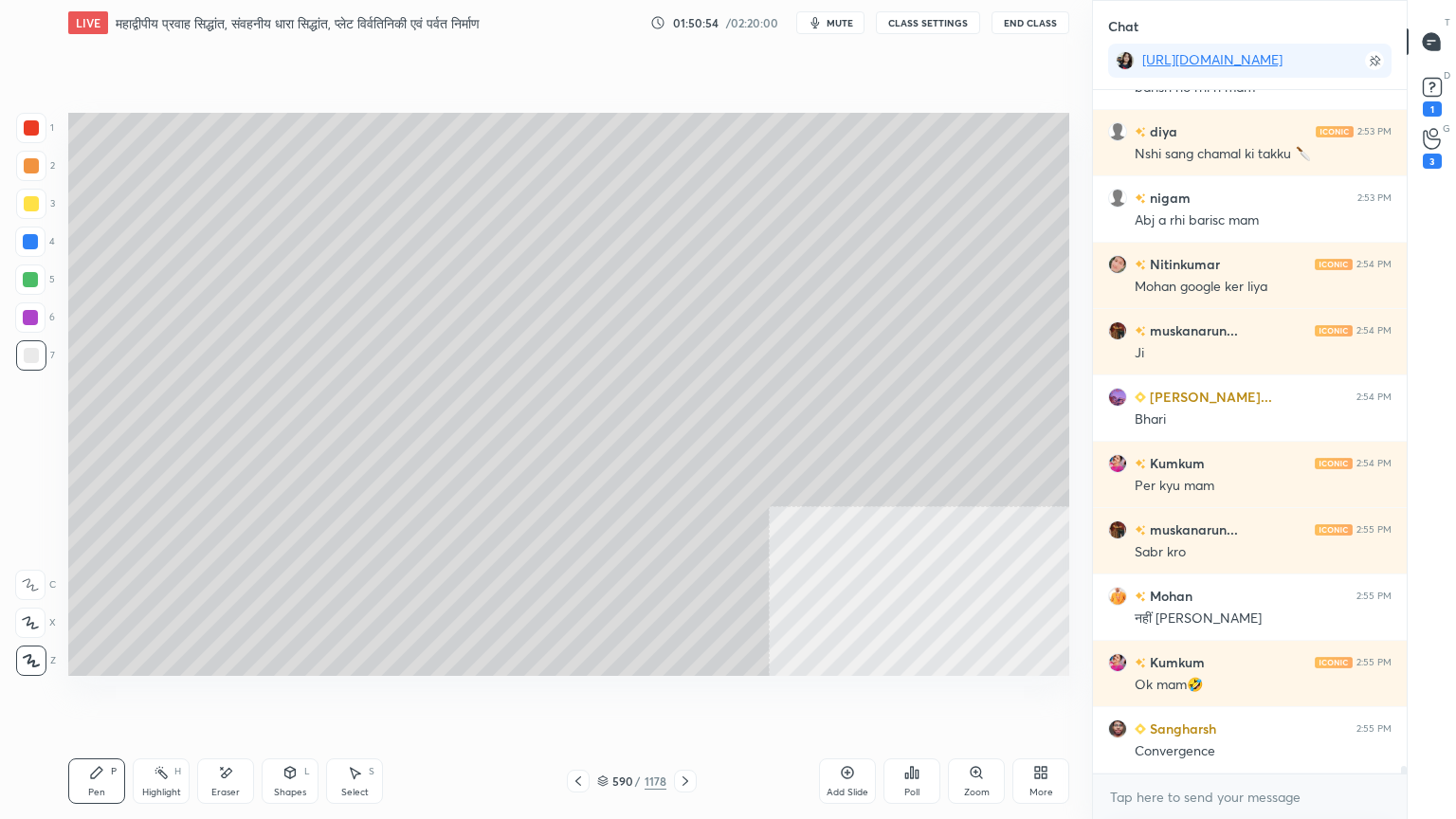 click at bounding box center (30, 242) 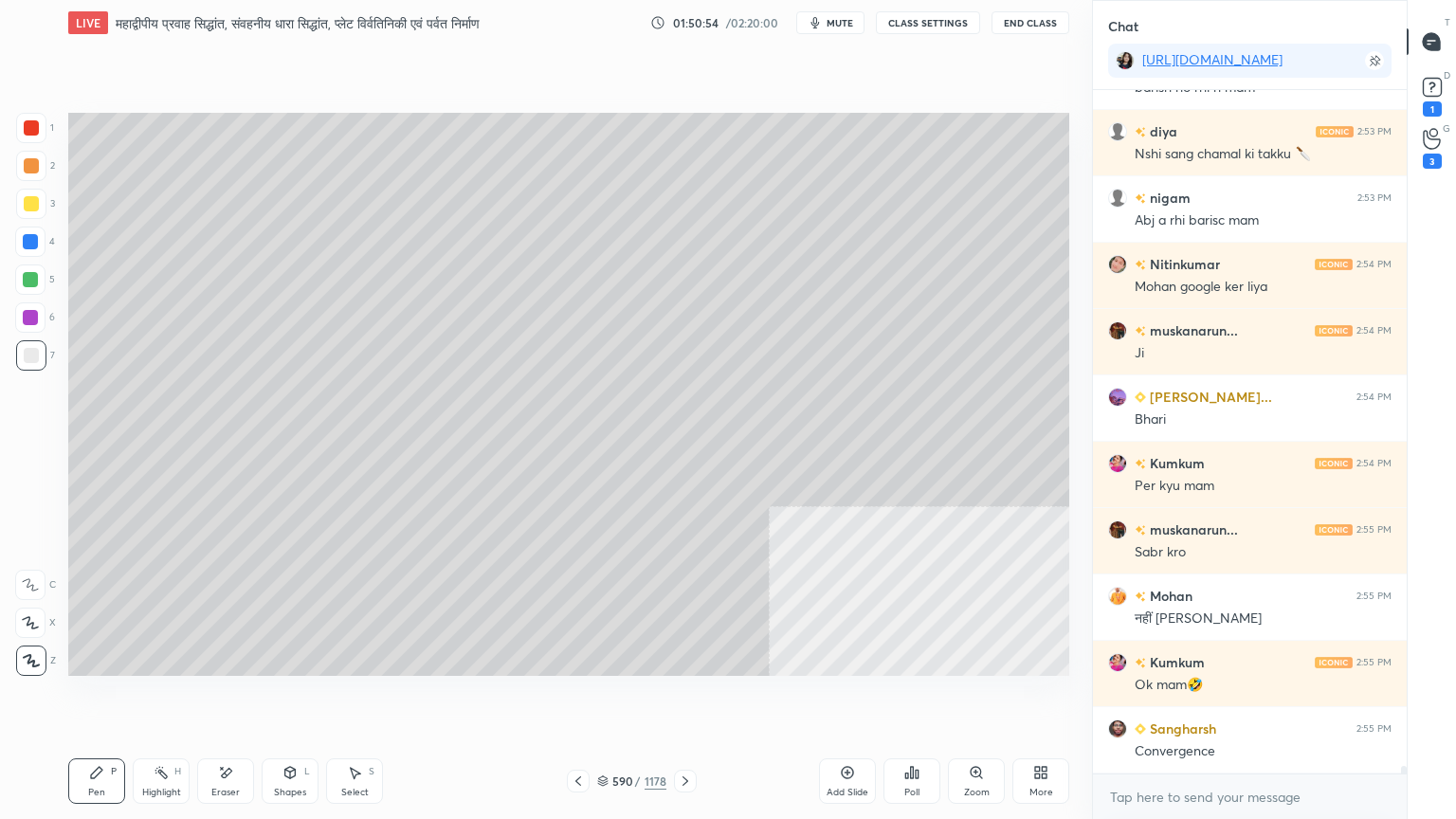 drag, startPoint x: 31, startPoint y: 239, endPoint x: 42, endPoint y: 237, distance: 11.18034 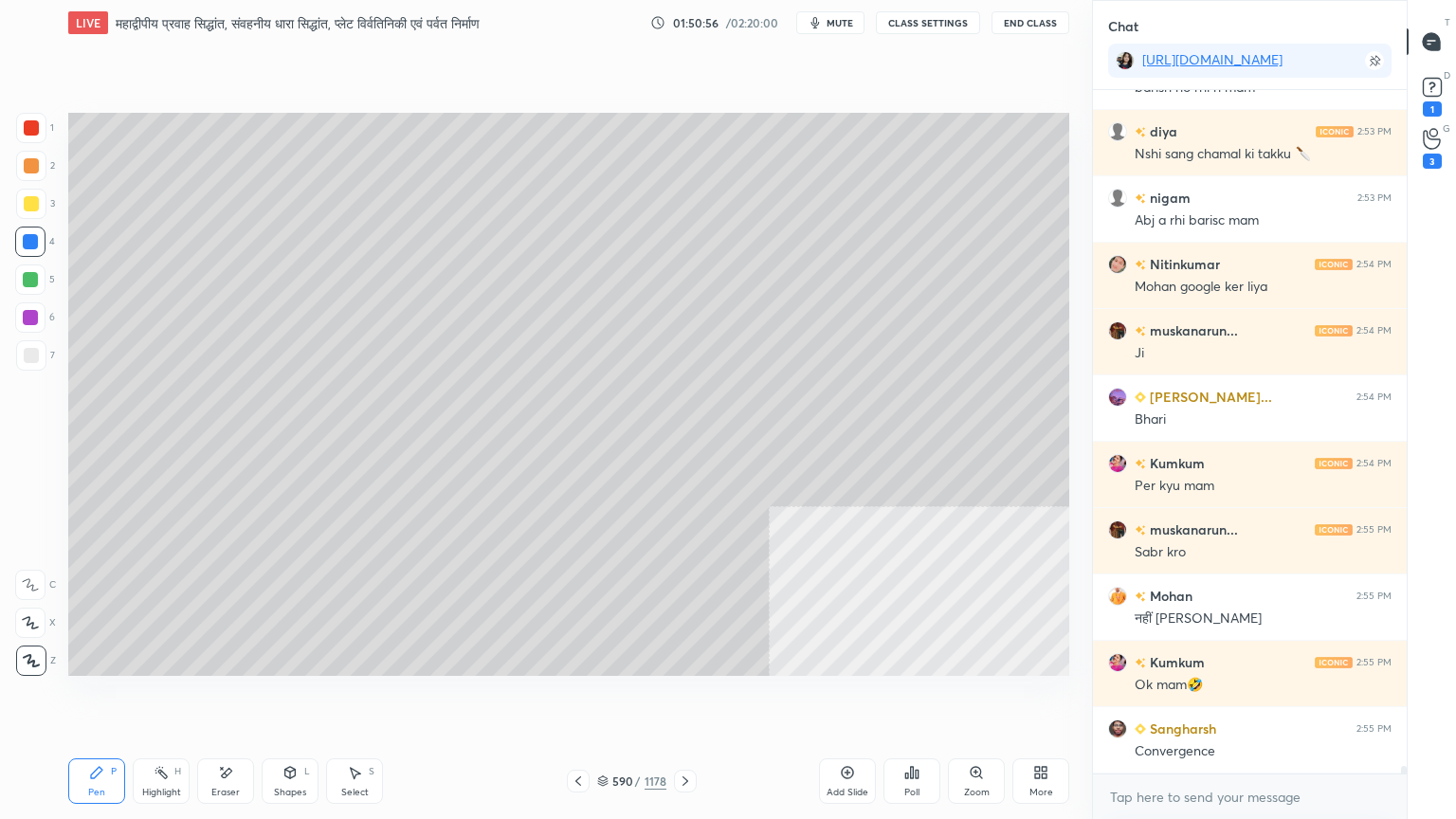 click at bounding box center (30, 242) 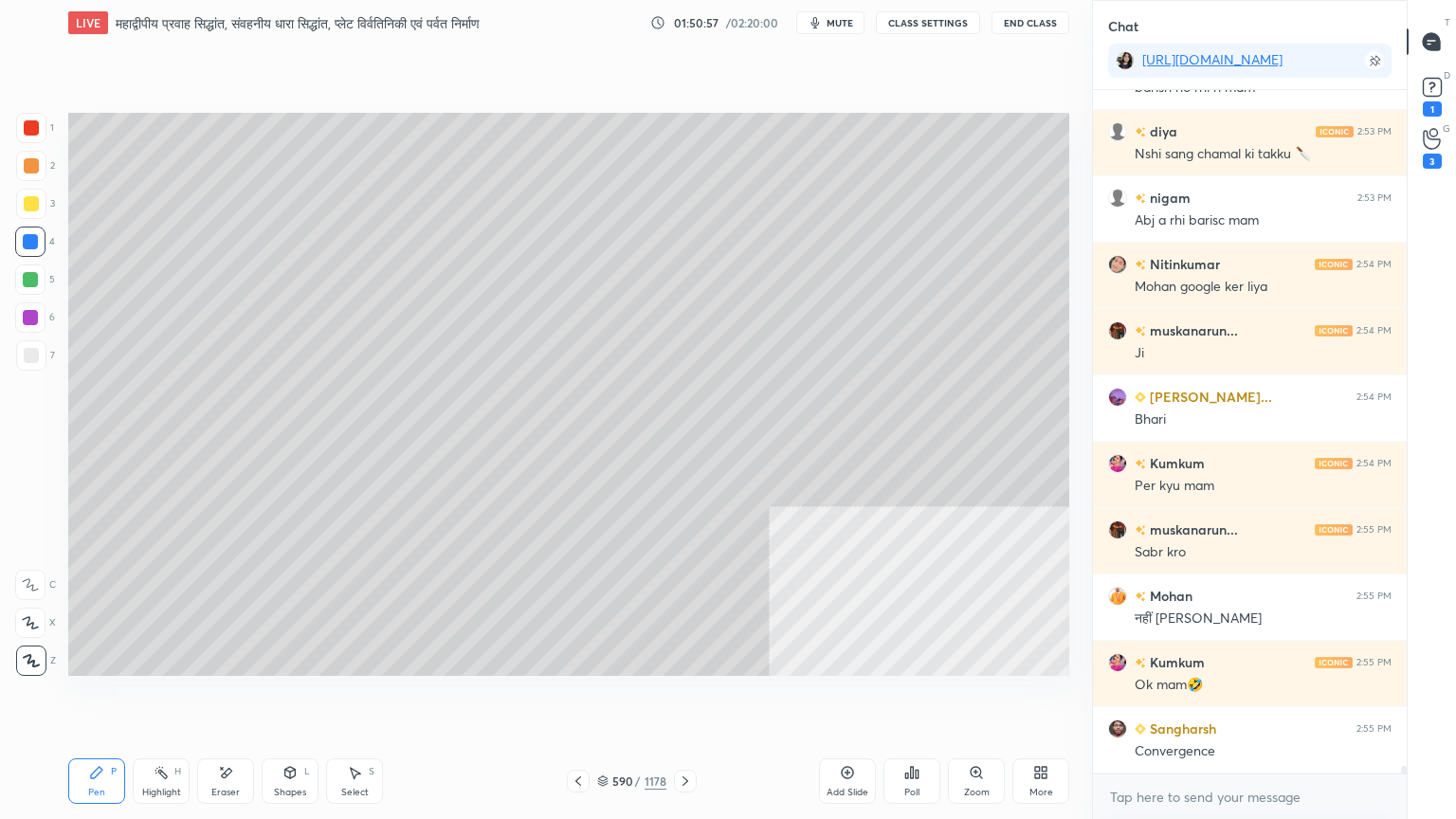 click at bounding box center (30, 242) 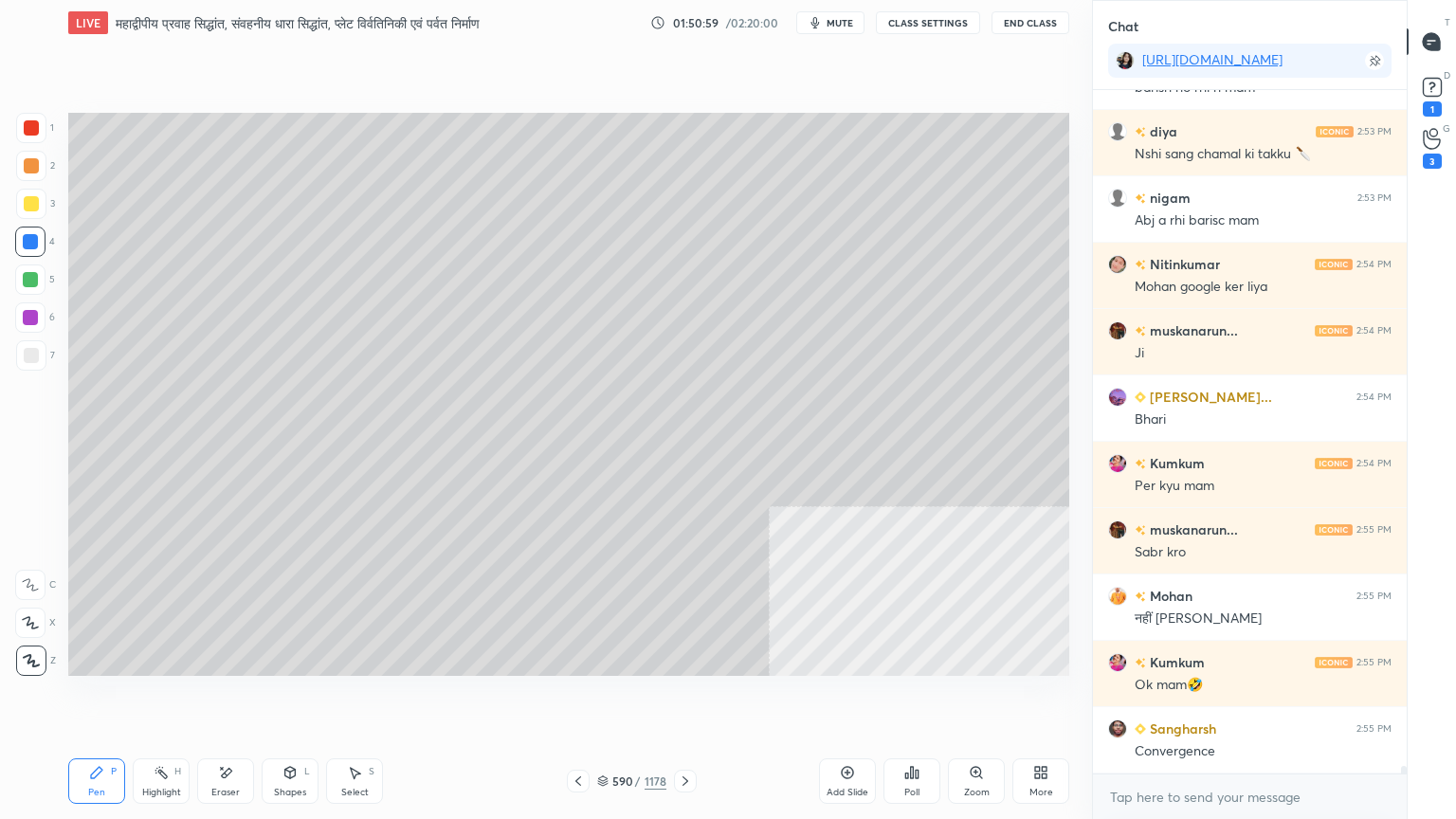 click at bounding box center (31, 355) 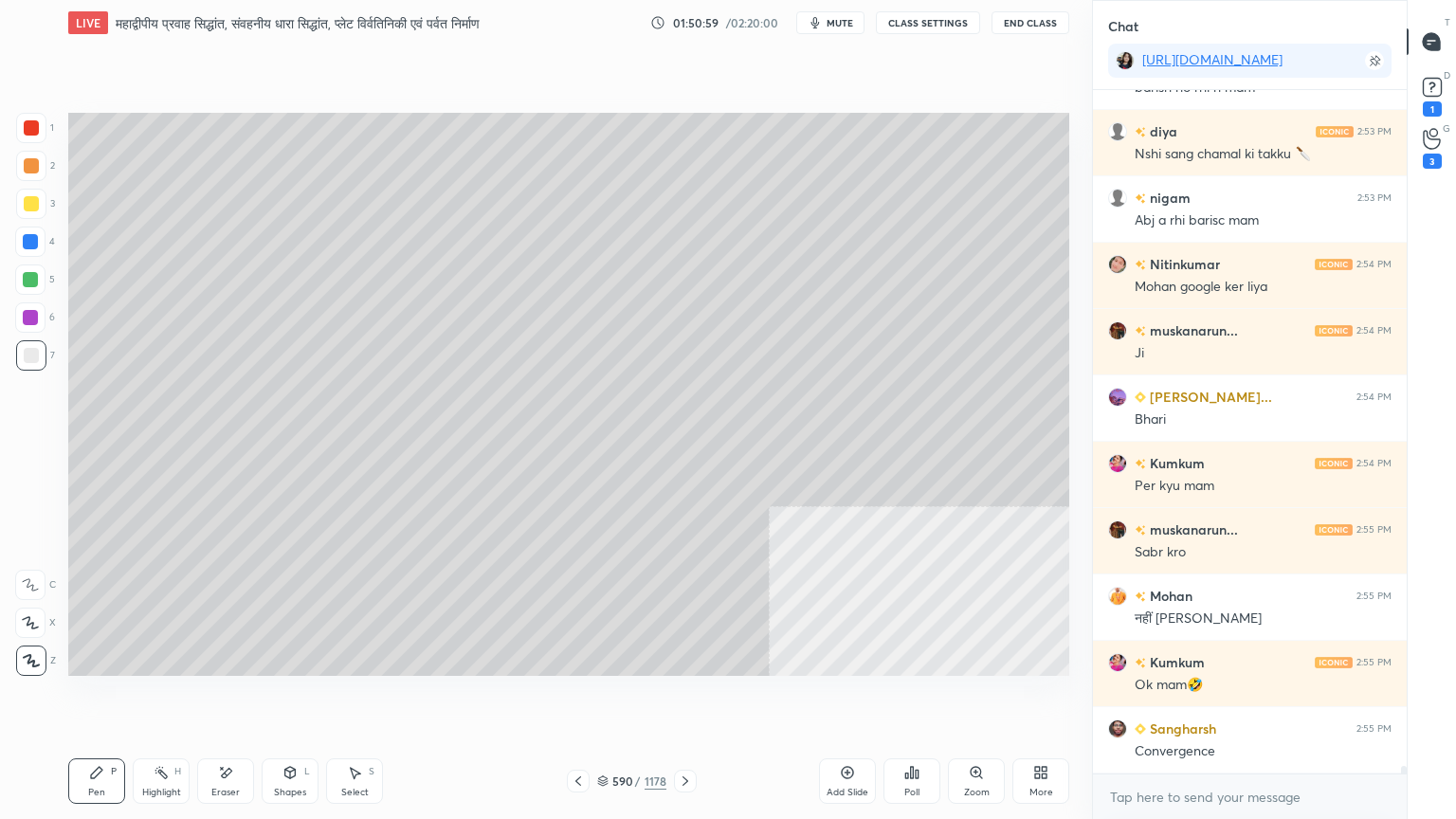 scroll, scrollTop: 59264, scrollLeft: 0, axis: vertical 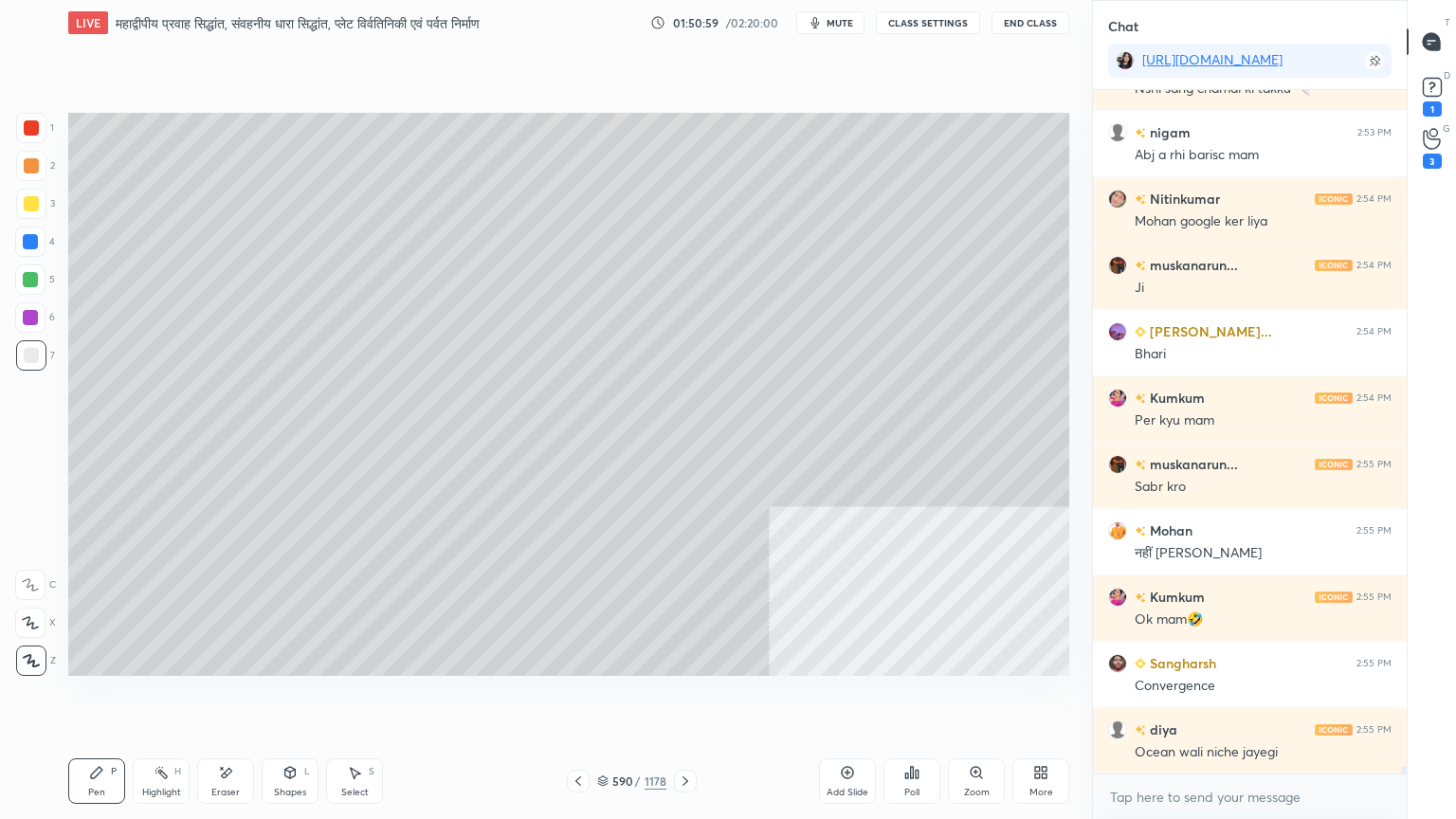 click at bounding box center (31, 355) 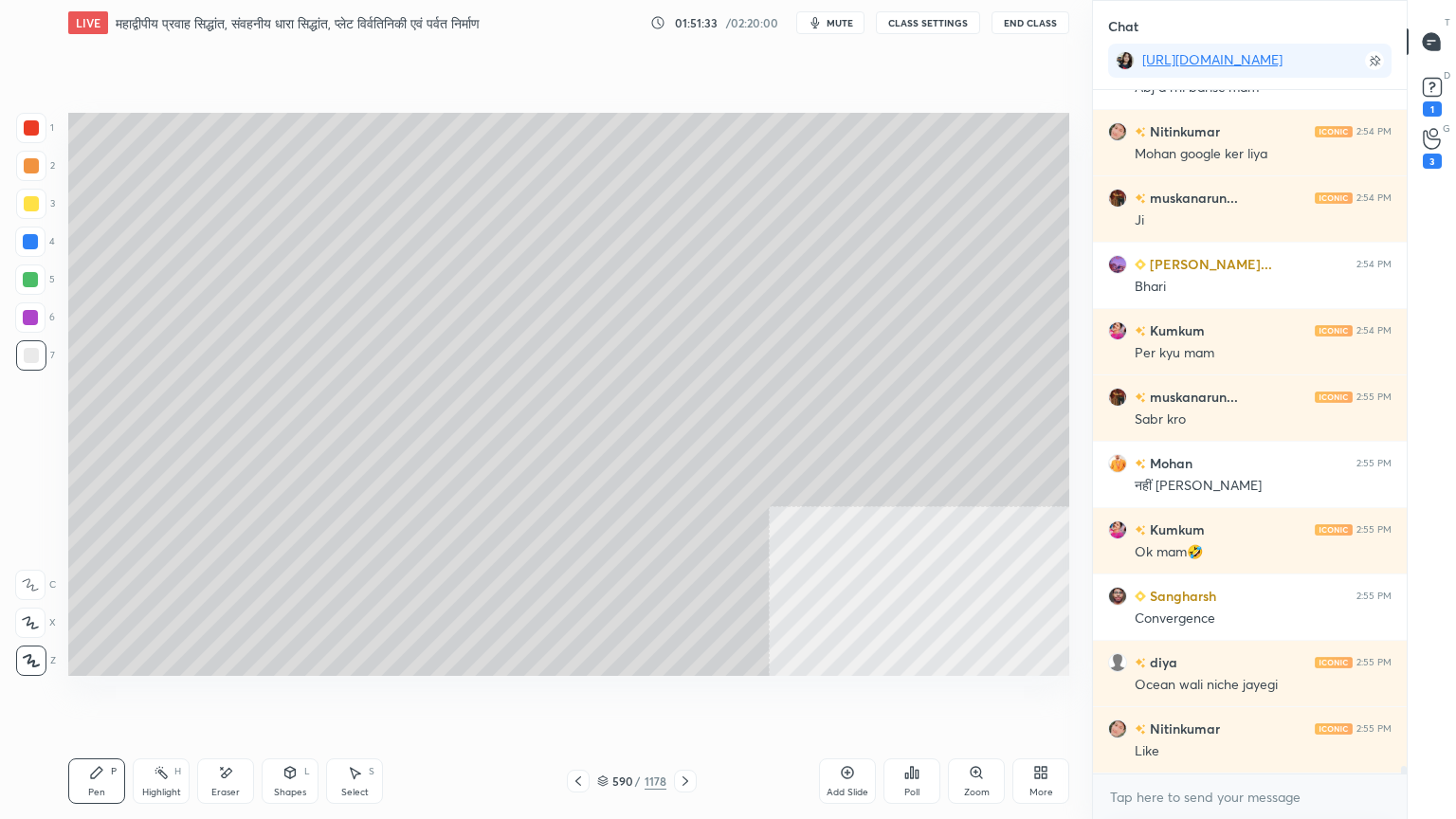 scroll, scrollTop: 59377, scrollLeft: 0, axis: vertical 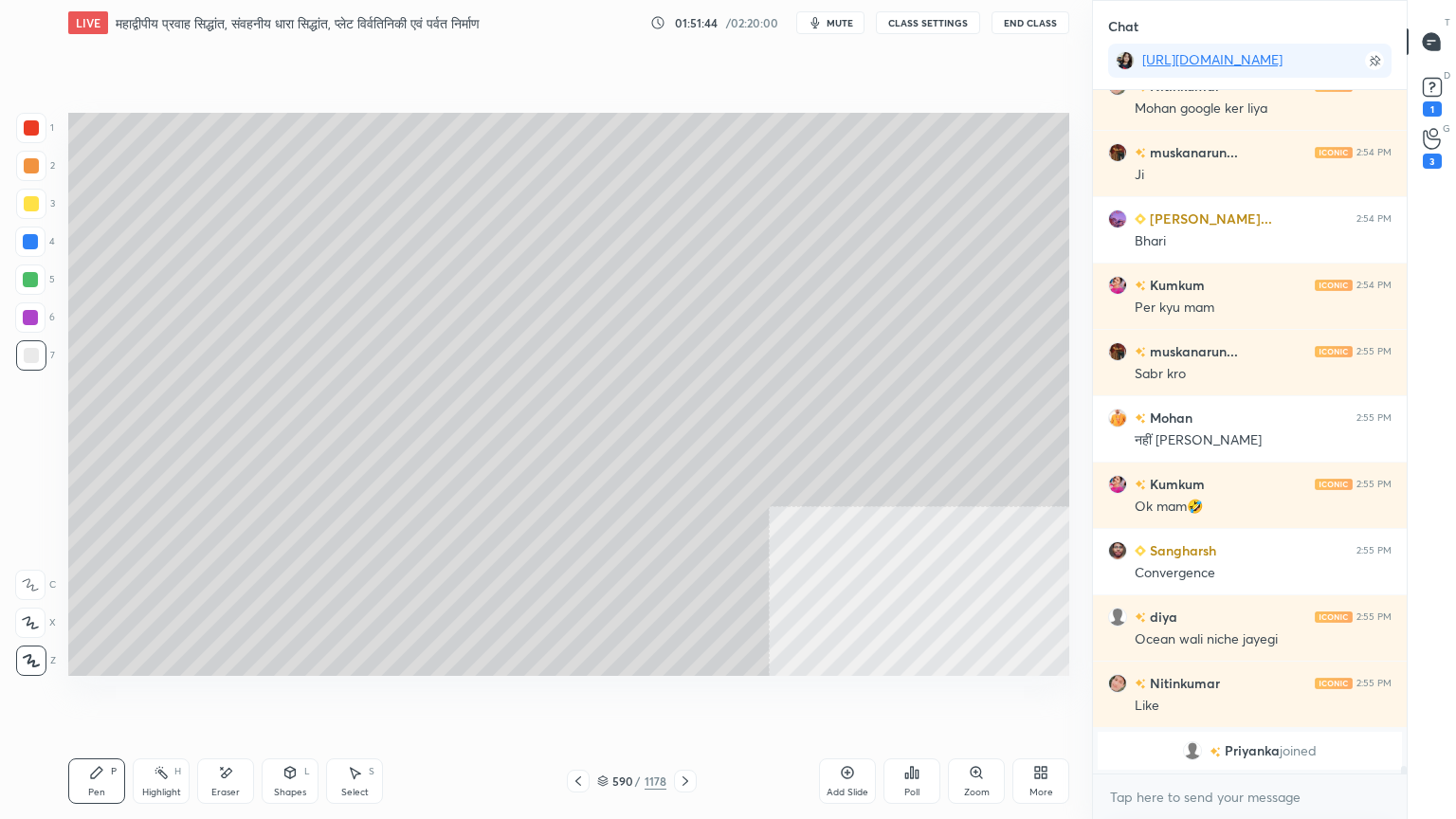 click at bounding box center [30, 242] 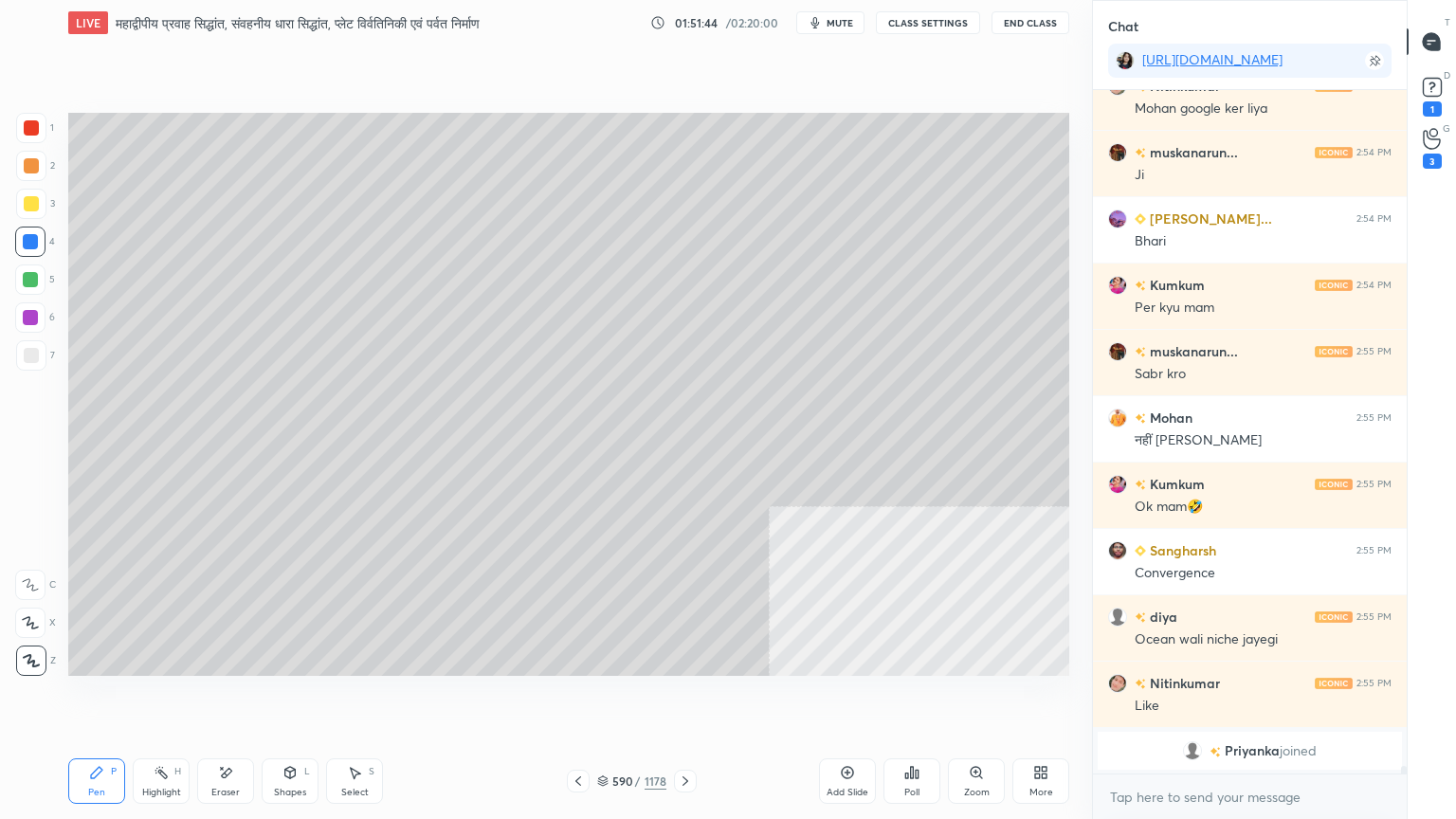 click at bounding box center [30, 242] 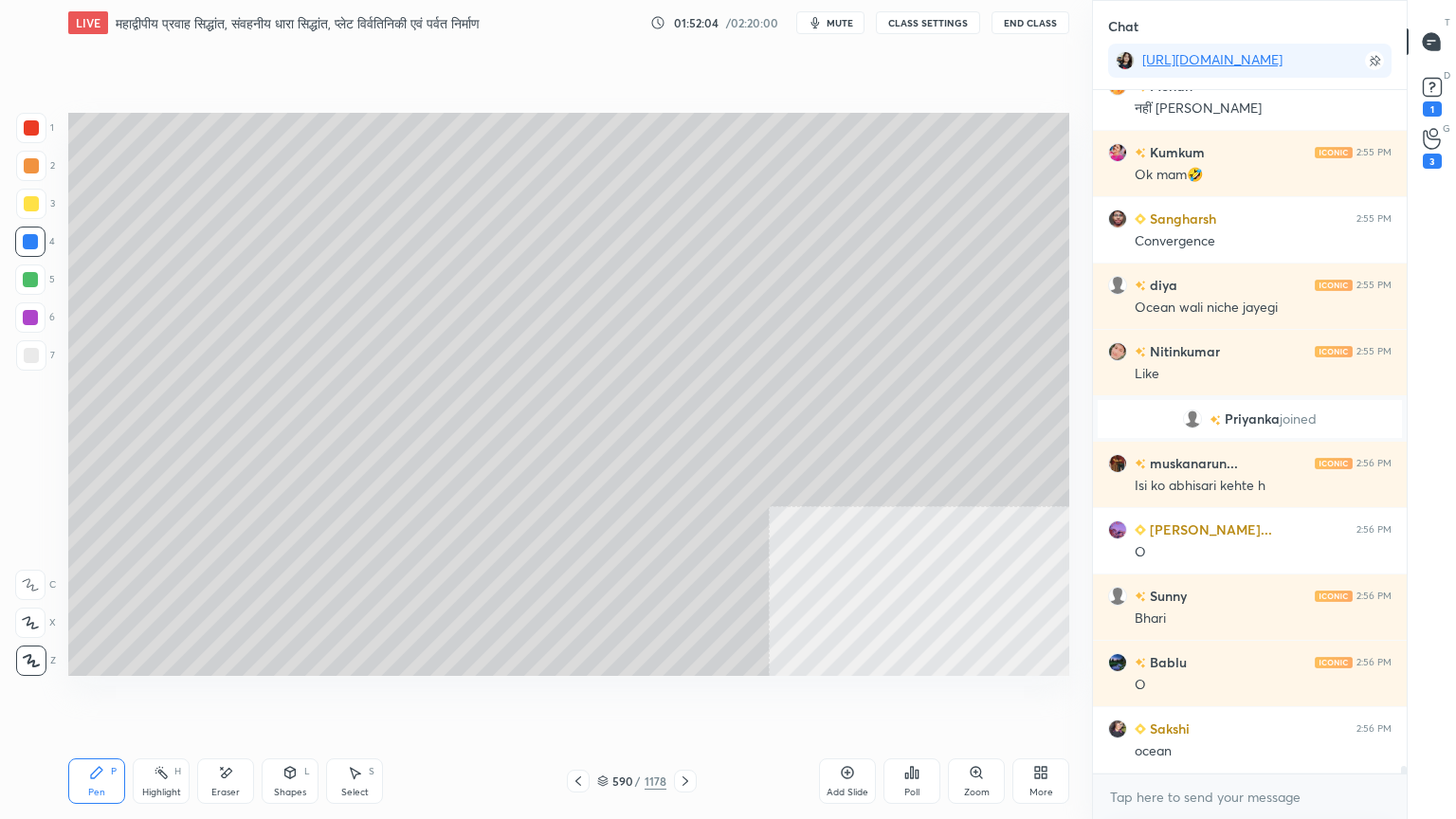 scroll, scrollTop: 58638, scrollLeft: 0, axis: vertical 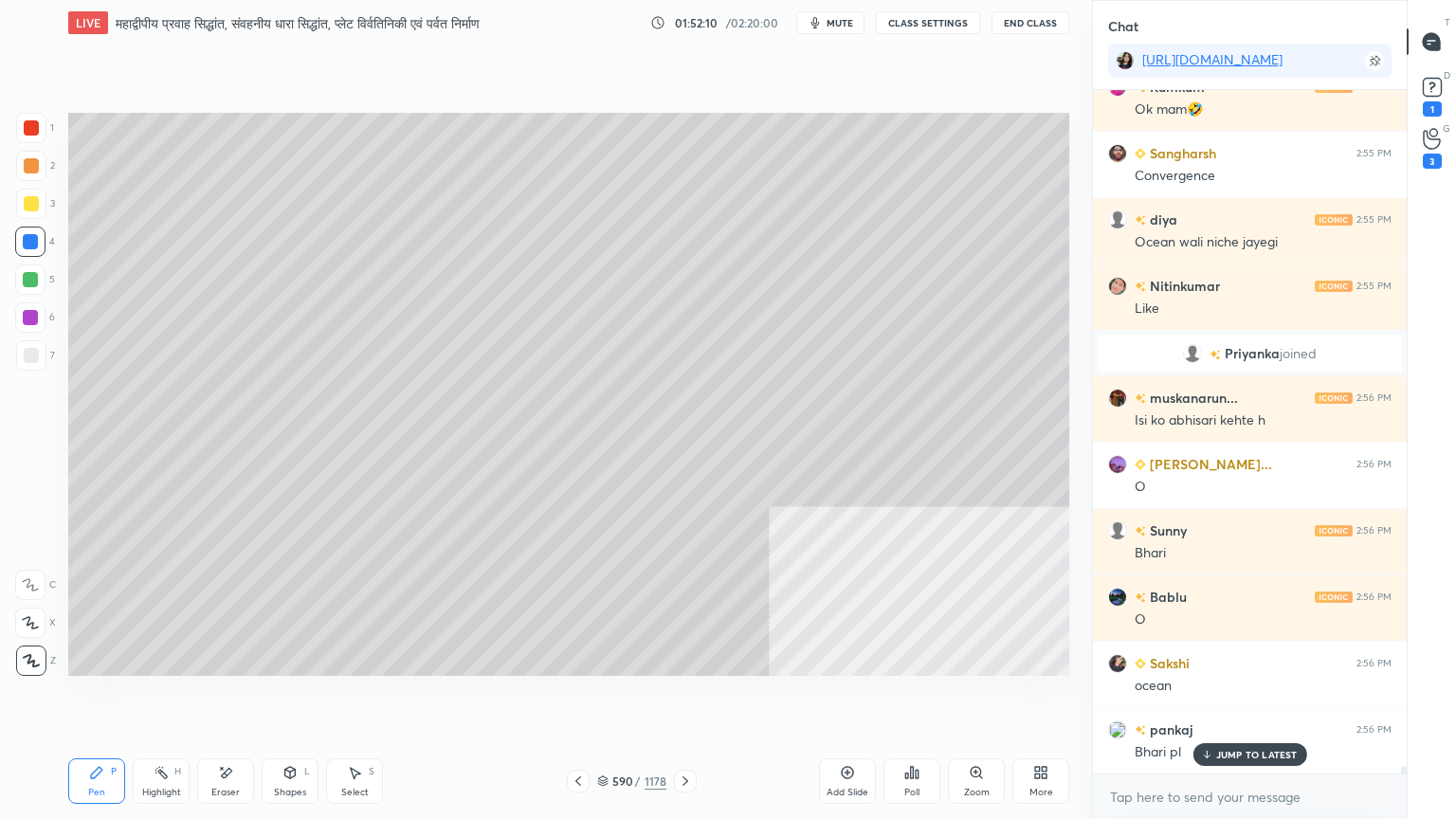 click at bounding box center (30, 242) 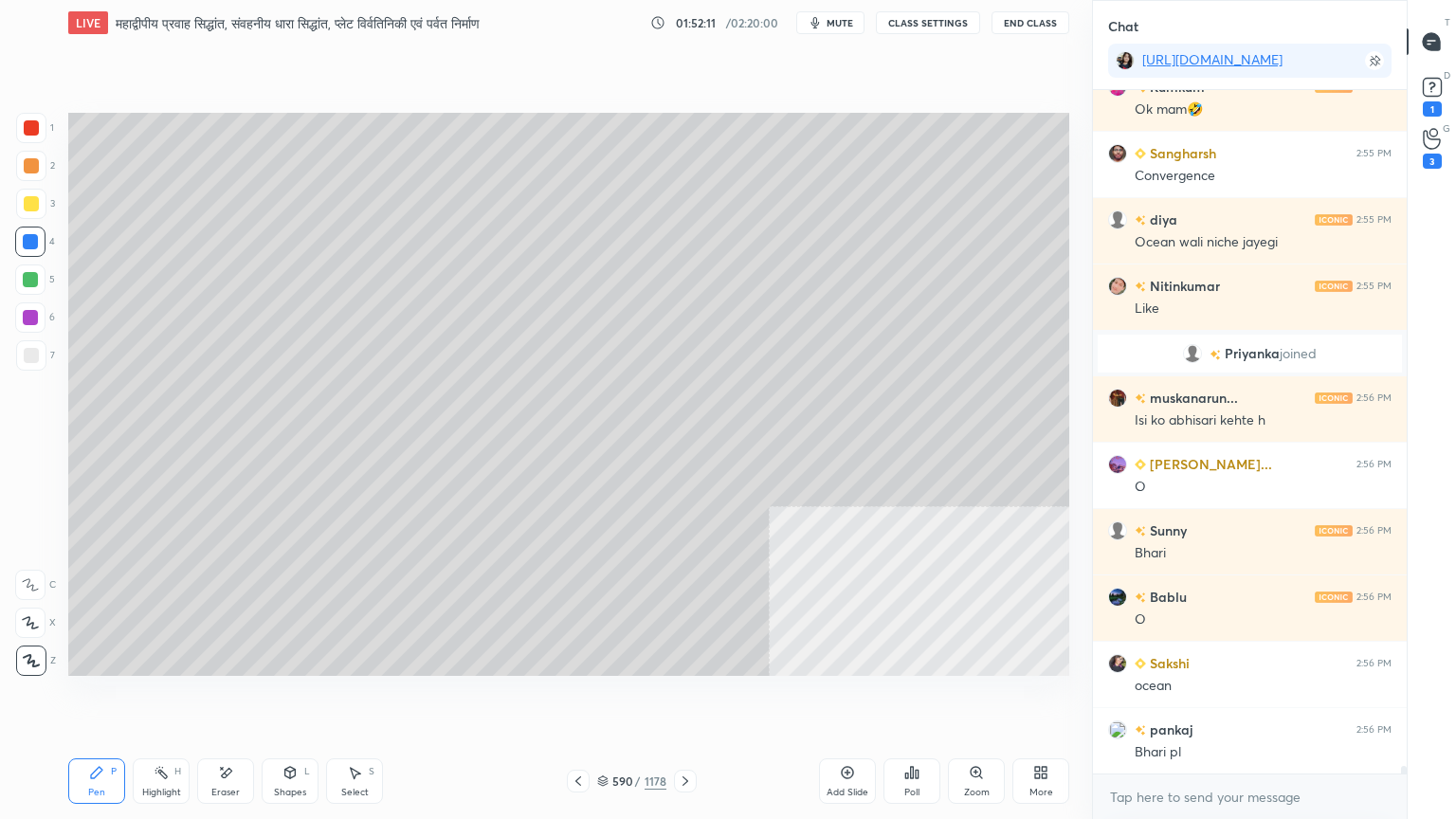 scroll, scrollTop: 58705, scrollLeft: 0, axis: vertical 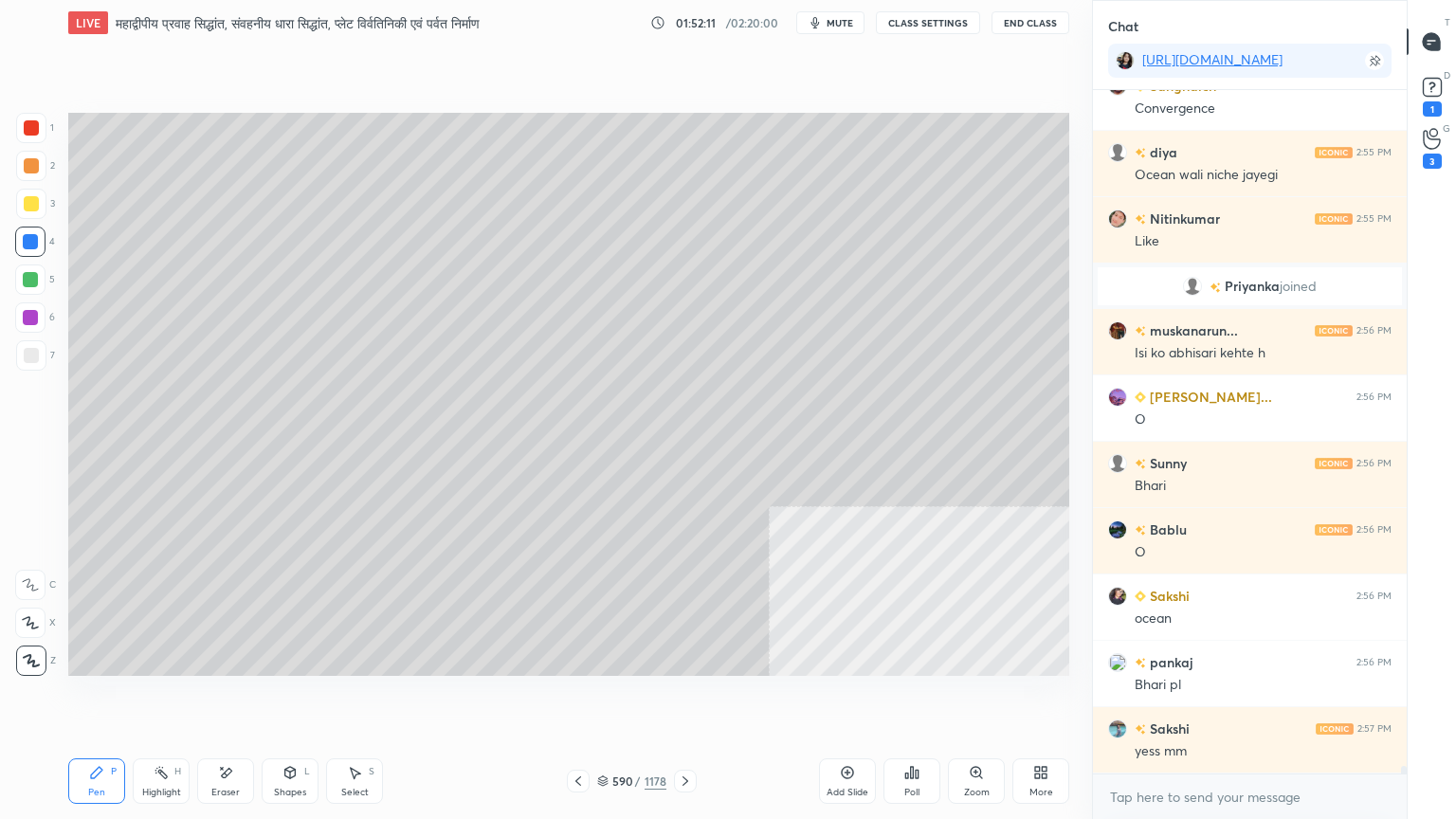 click at bounding box center [31, 355] 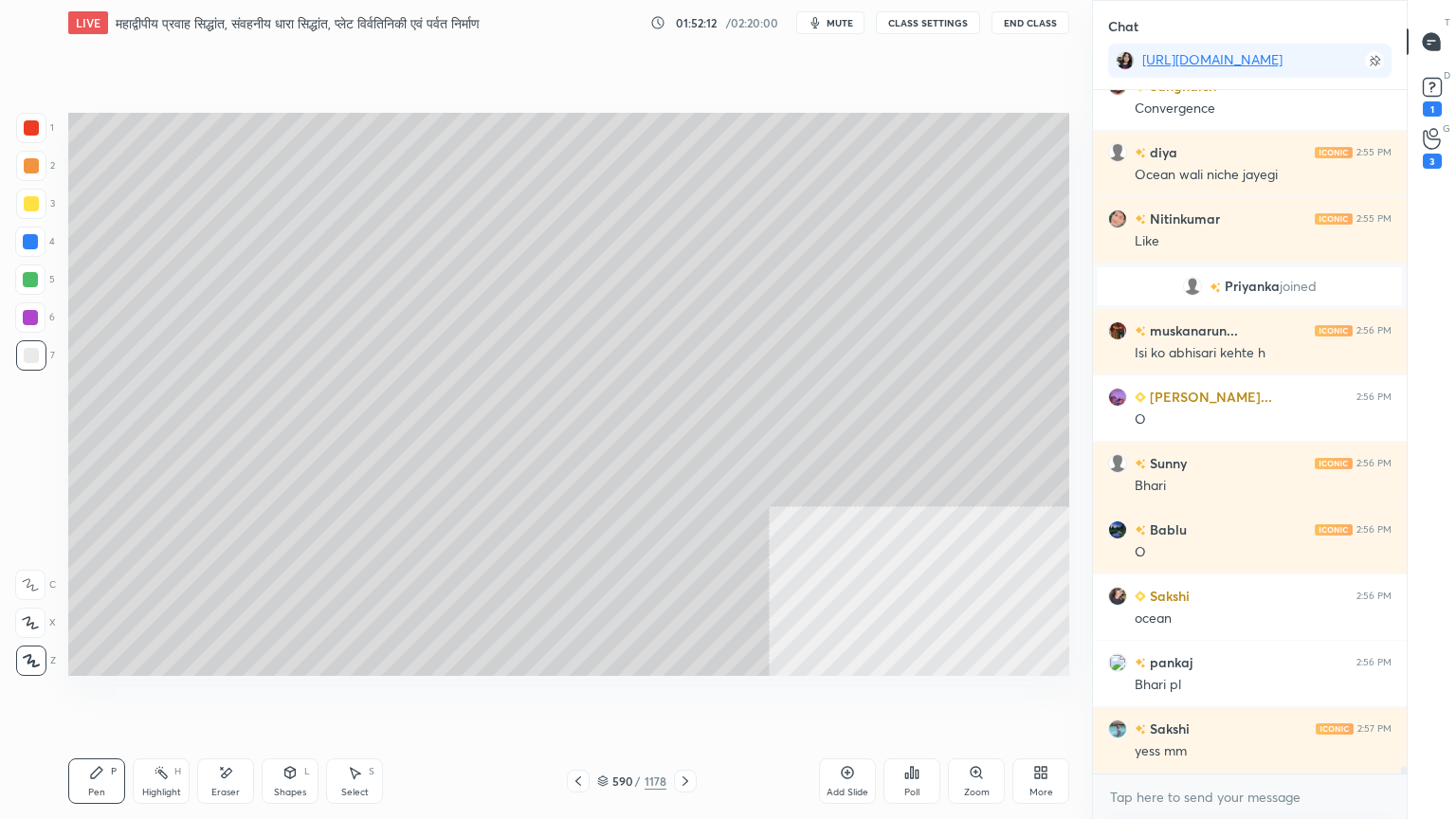 click at bounding box center [31, 355] 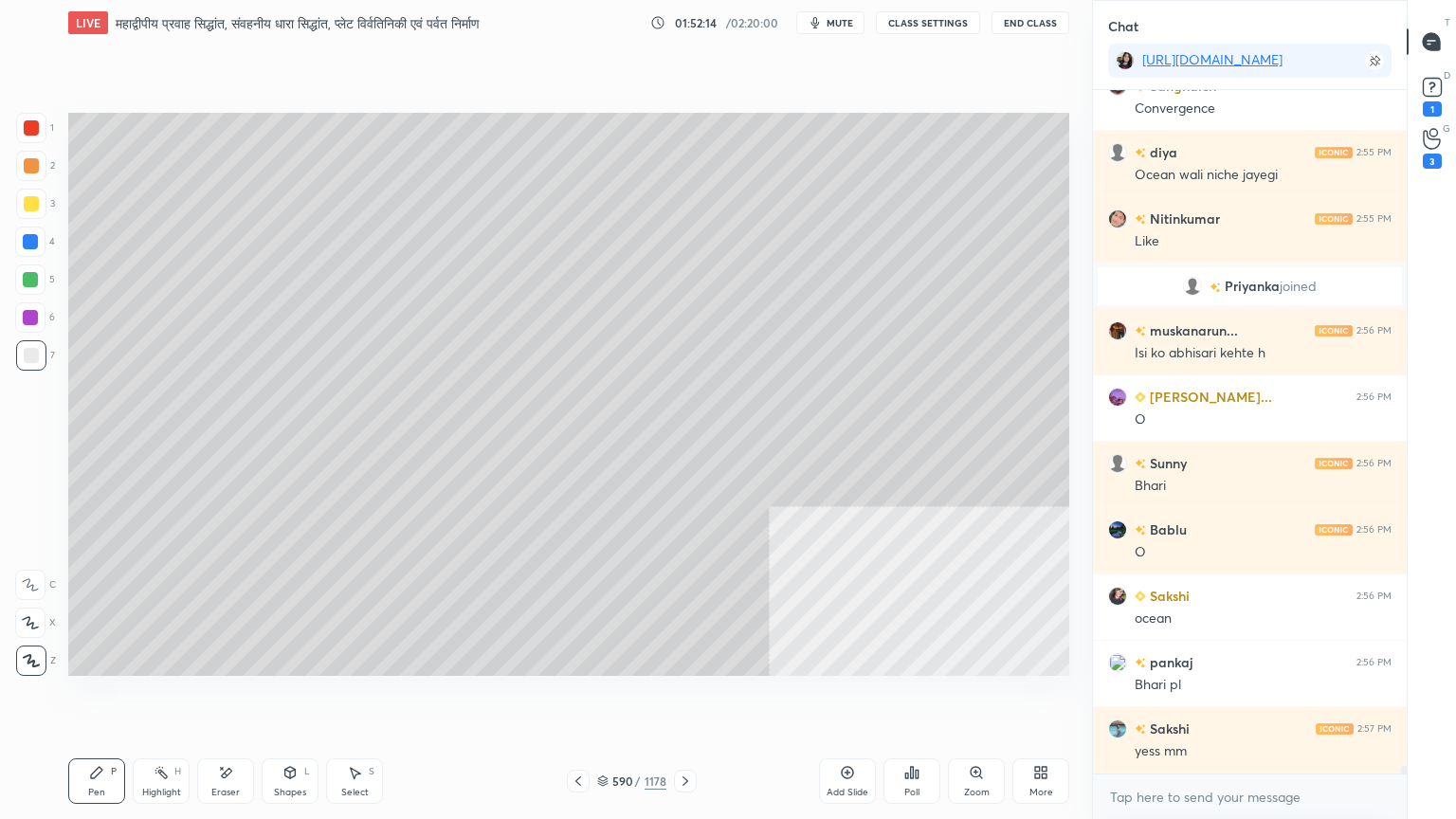 click at bounding box center (31, 128) 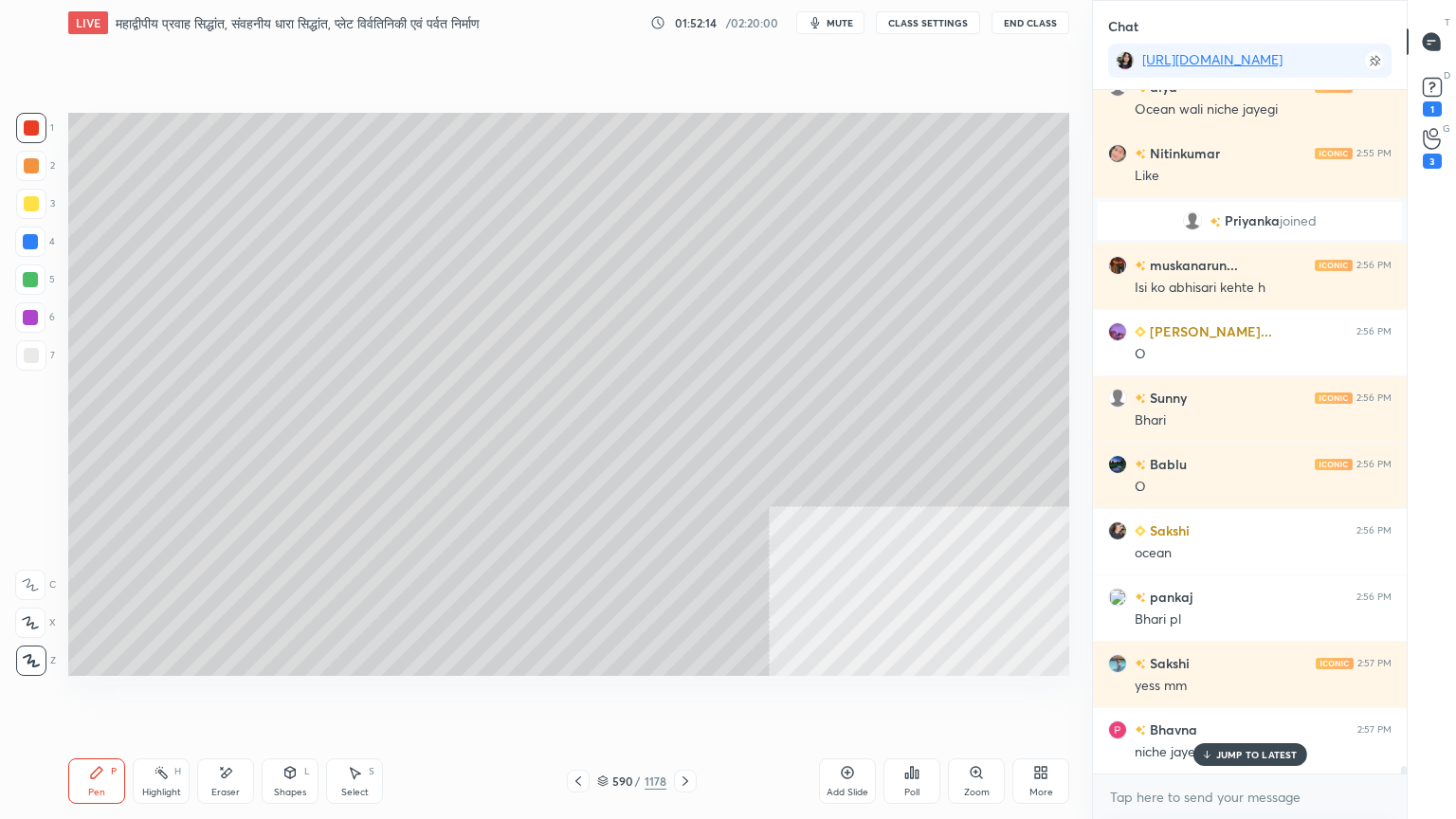 click at bounding box center (31, 128) 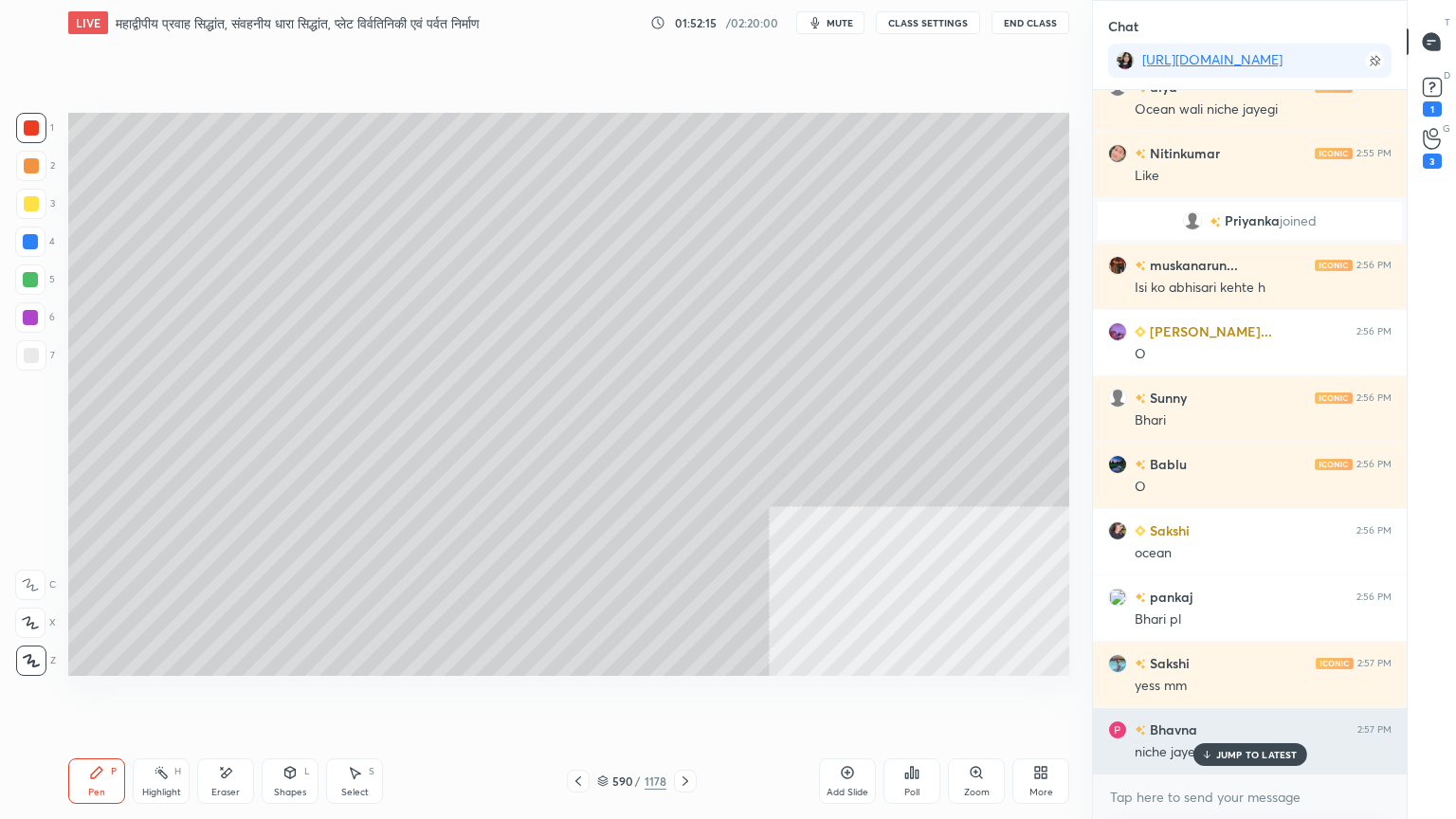 click on "JUMP TO LATEST" at bounding box center [1257, 755] 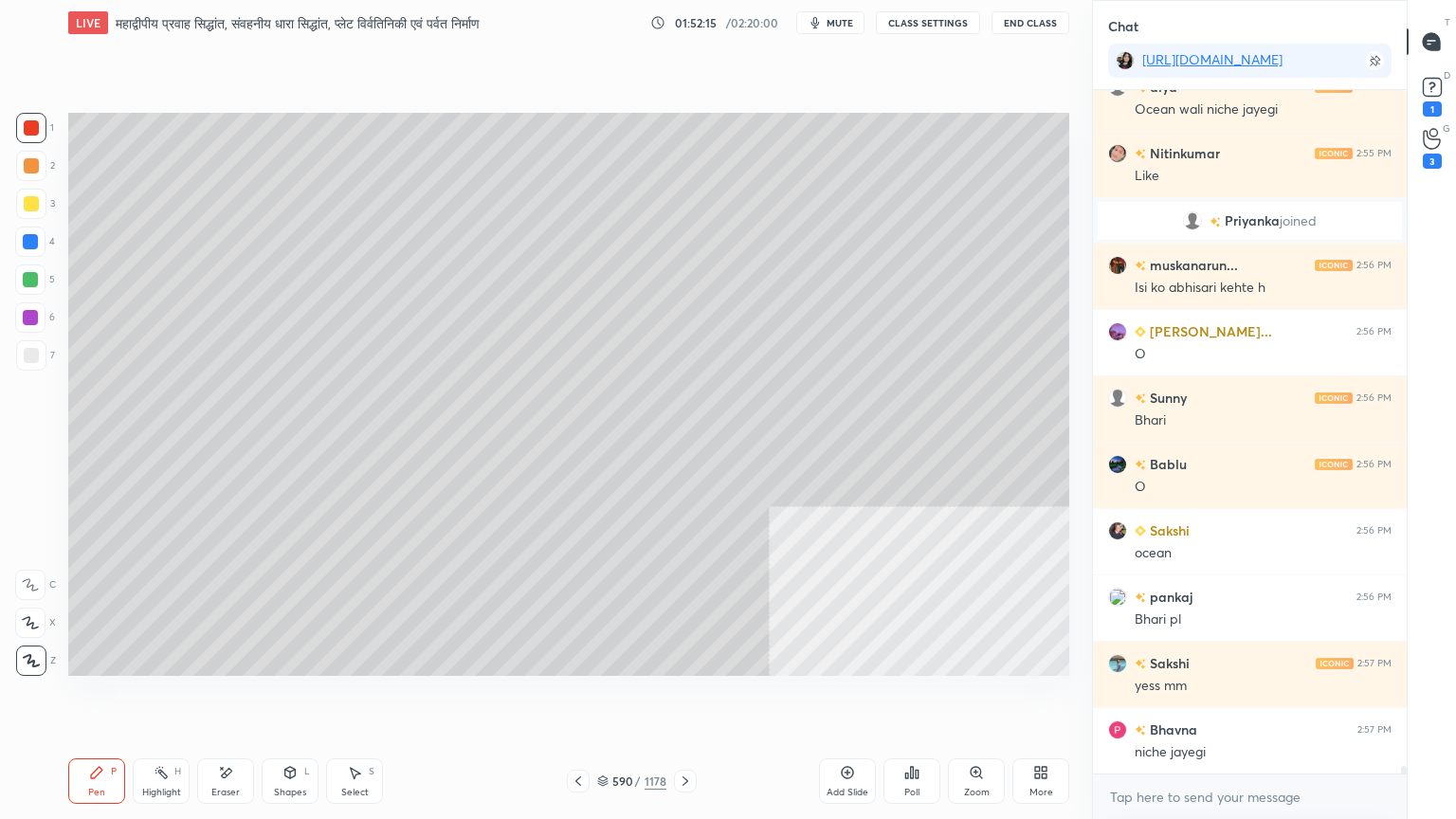scroll, scrollTop: 58838, scrollLeft: 0, axis: vertical 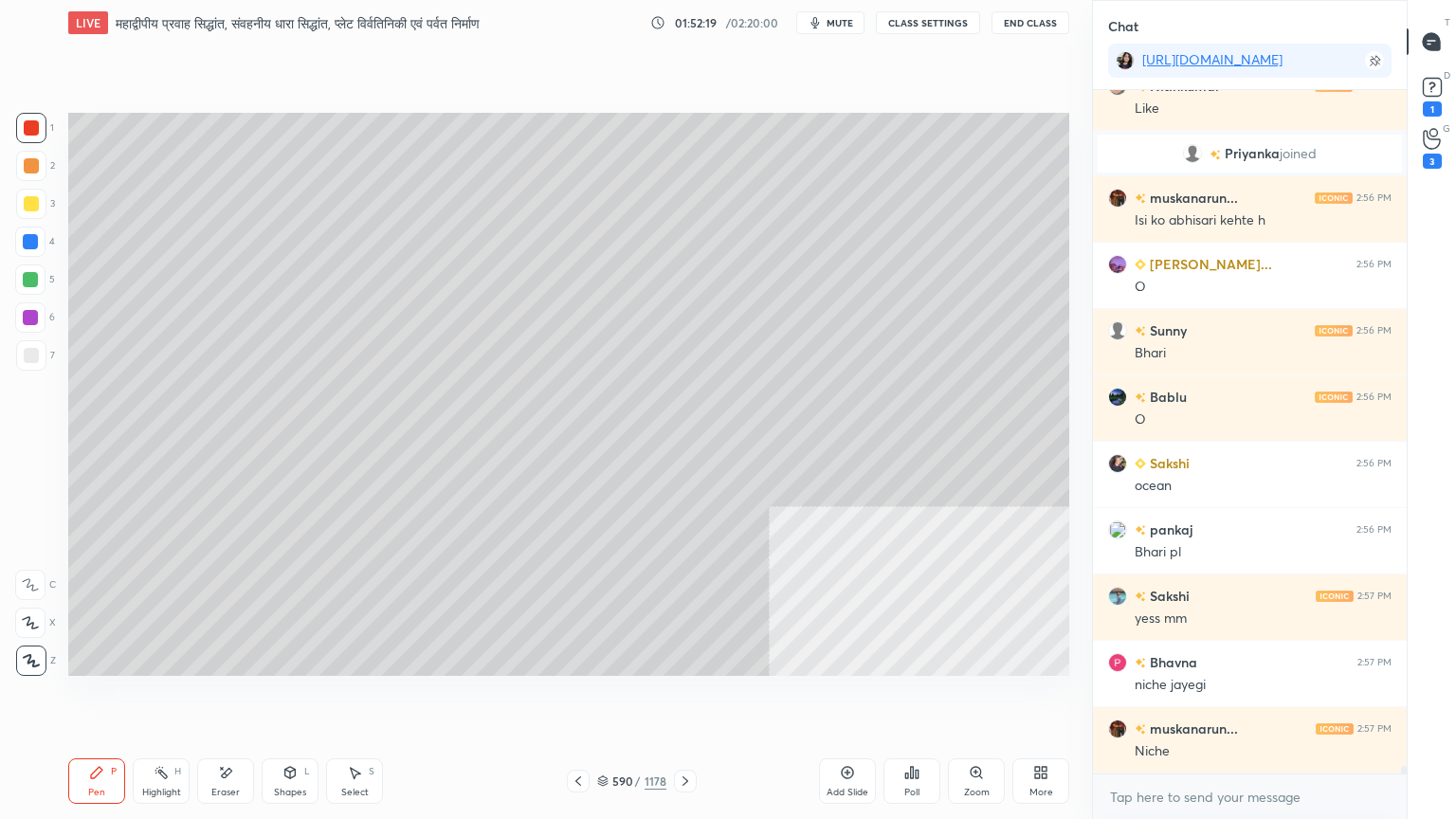 click at bounding box center [31, 355] 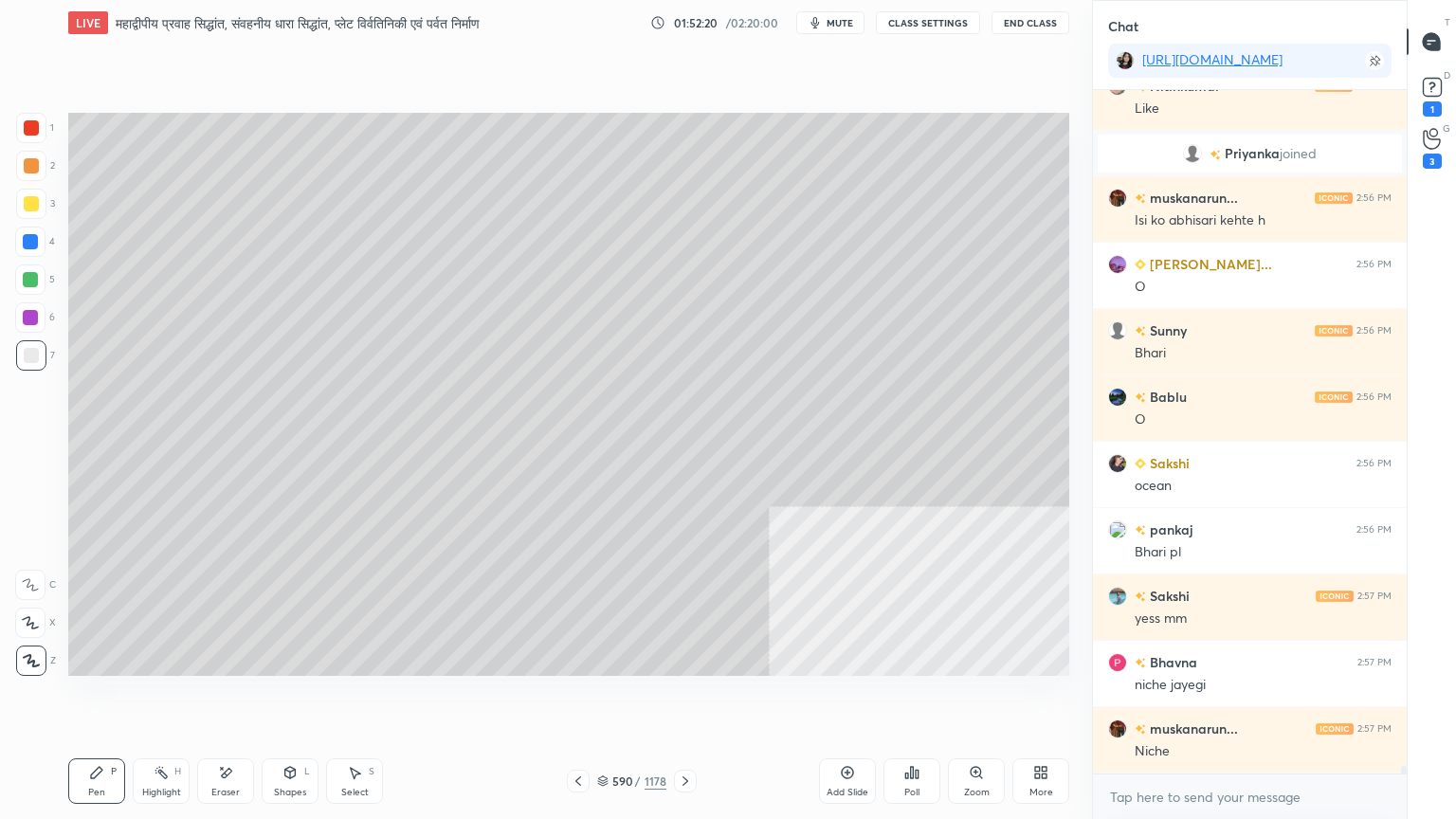 scroll, scrollTop: 58884, scrollLeft: 0, axis: vertical 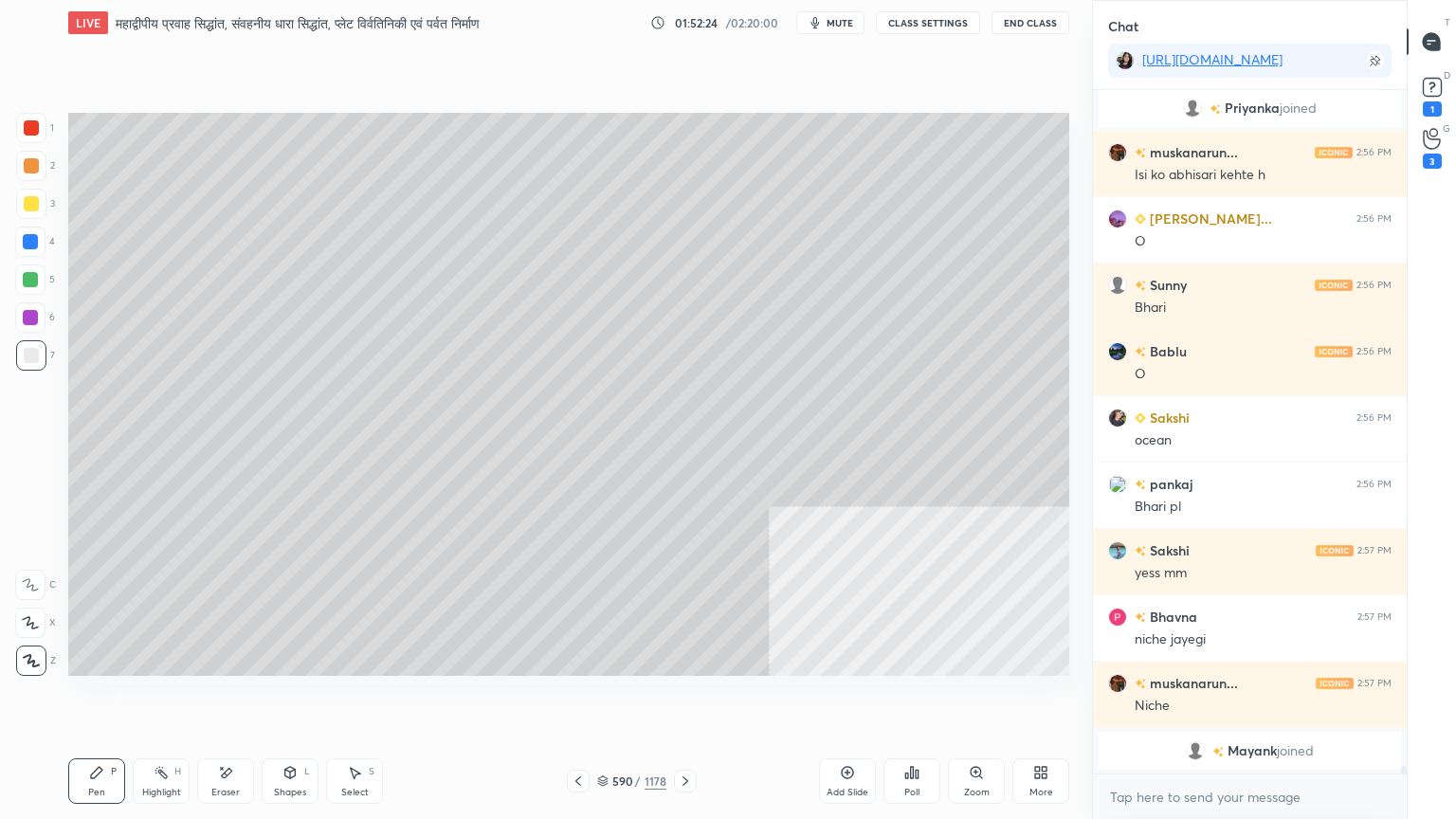 click at bounding box center (31, 128) 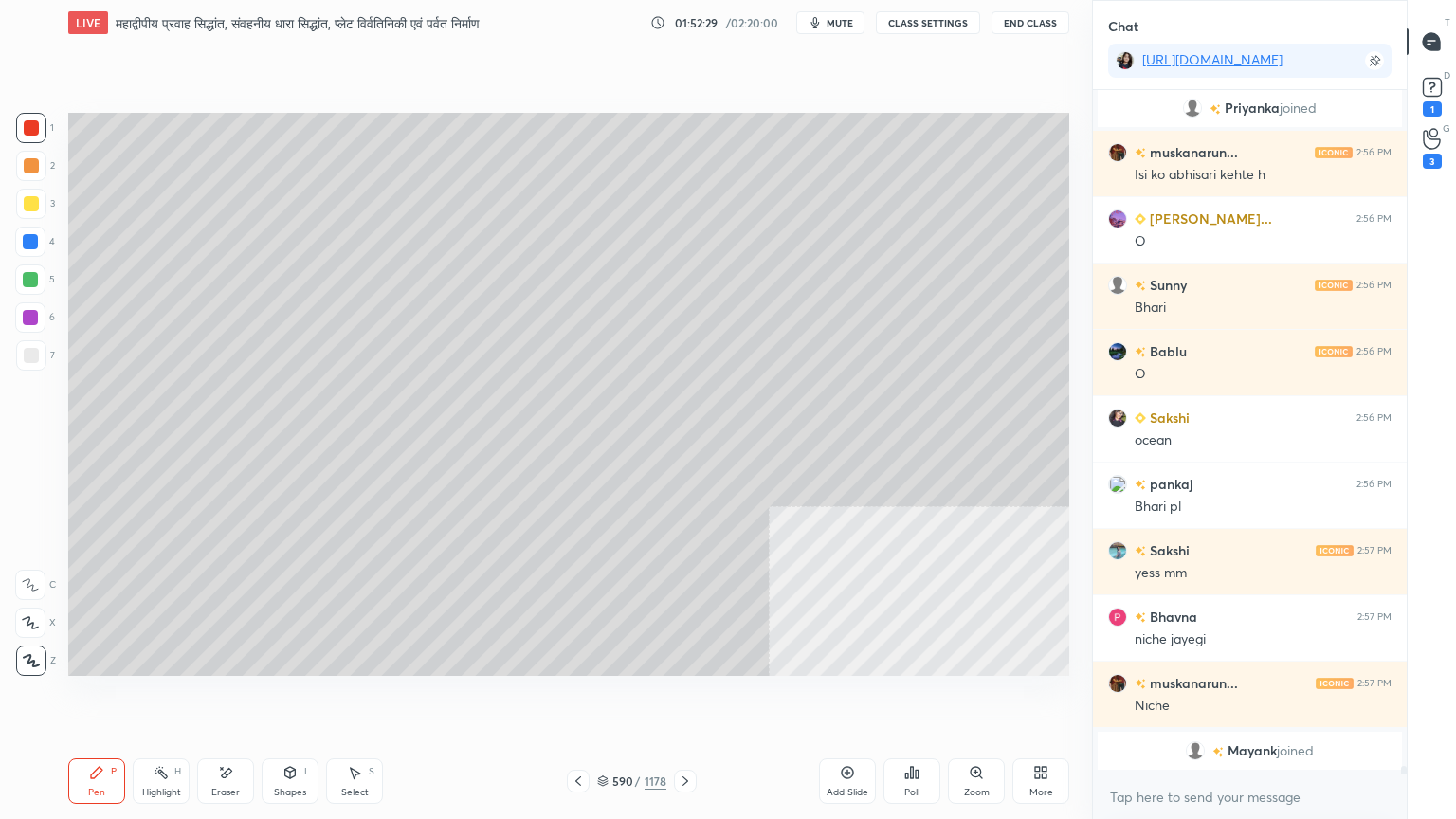 click on "Select" at bounding box center [355, 792] 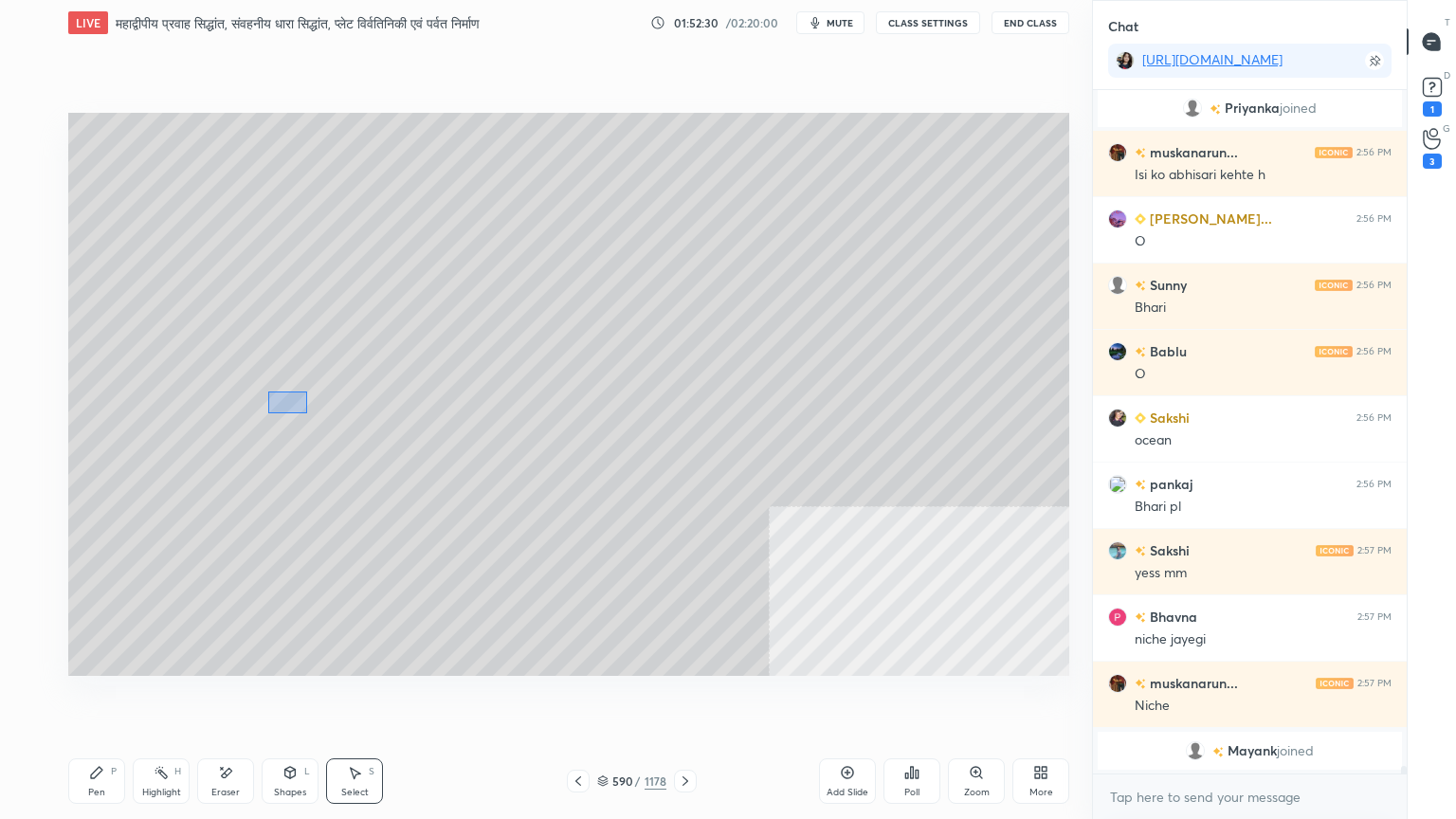 drag, startPoint x: 268, startPoint y: 391, endPoint x: 307, endPoint y: 413, distance: 44.777226 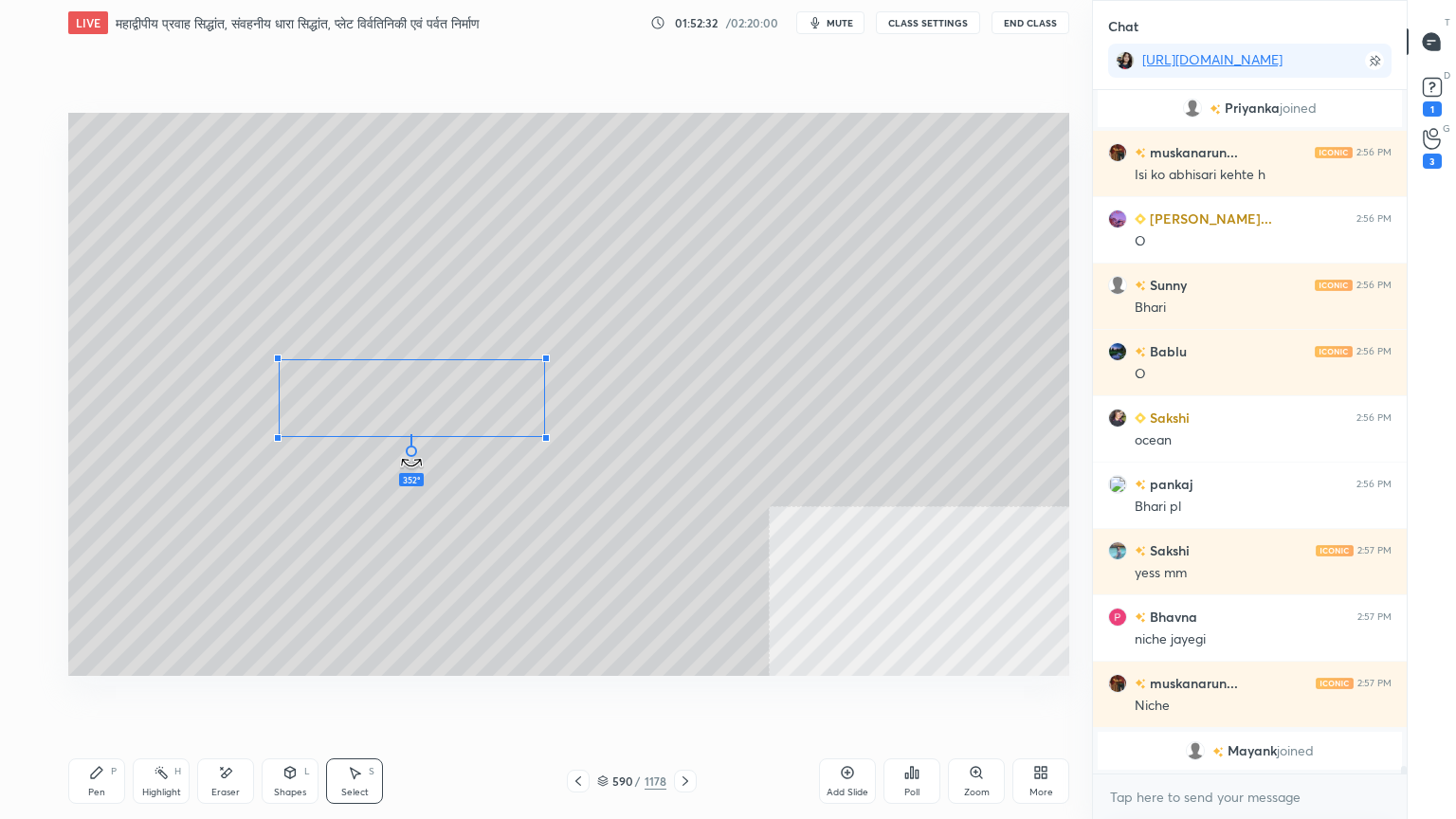 drag, startPoint x: 406, startPoint y: 433, endPoint x: 474, endPoint y: 417, distance: 69.857 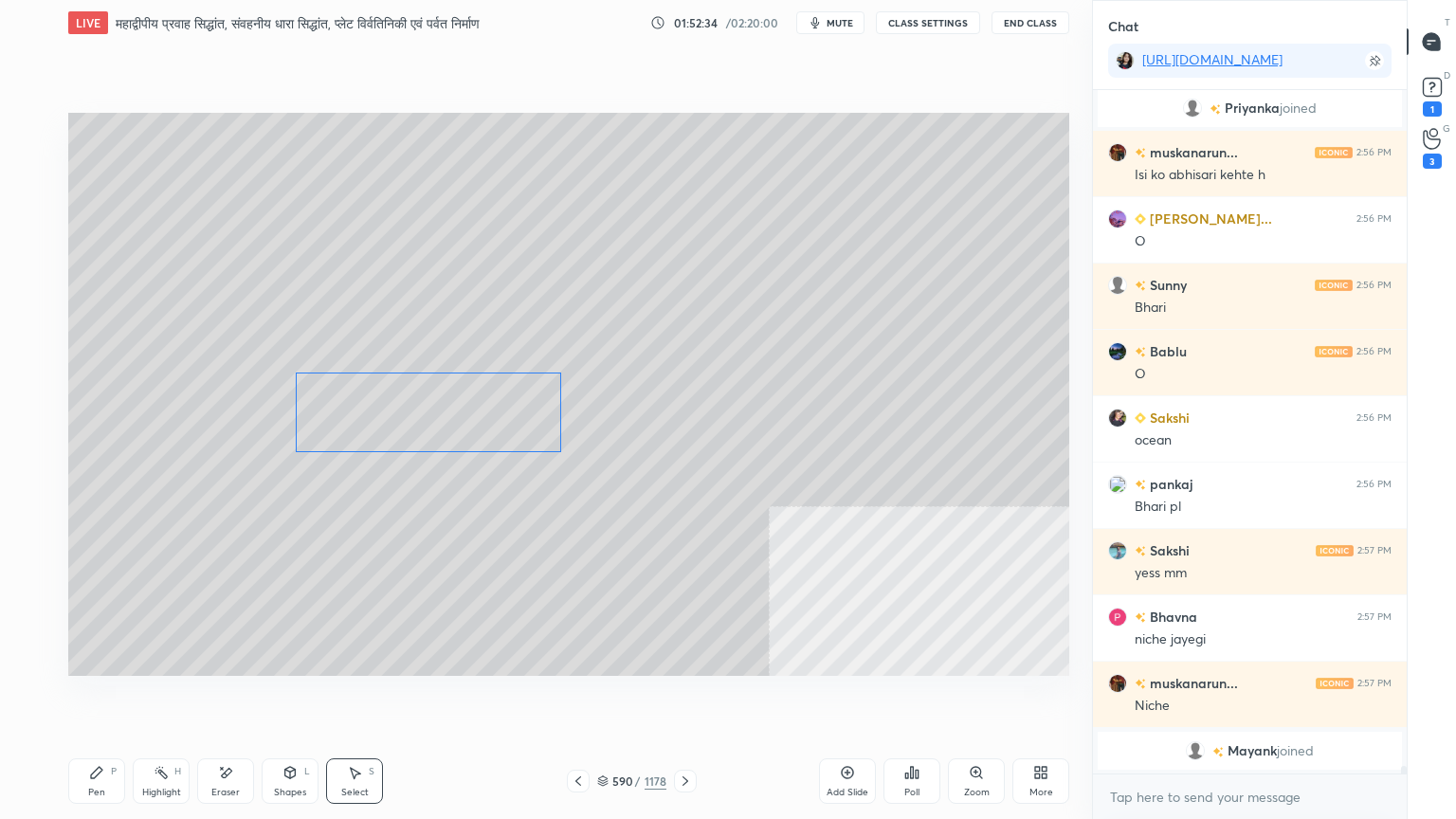 drag, startPoint x: 490, startPoint y: 400, endPoint x: 504, endPoint y: 415, distance: 20.518285 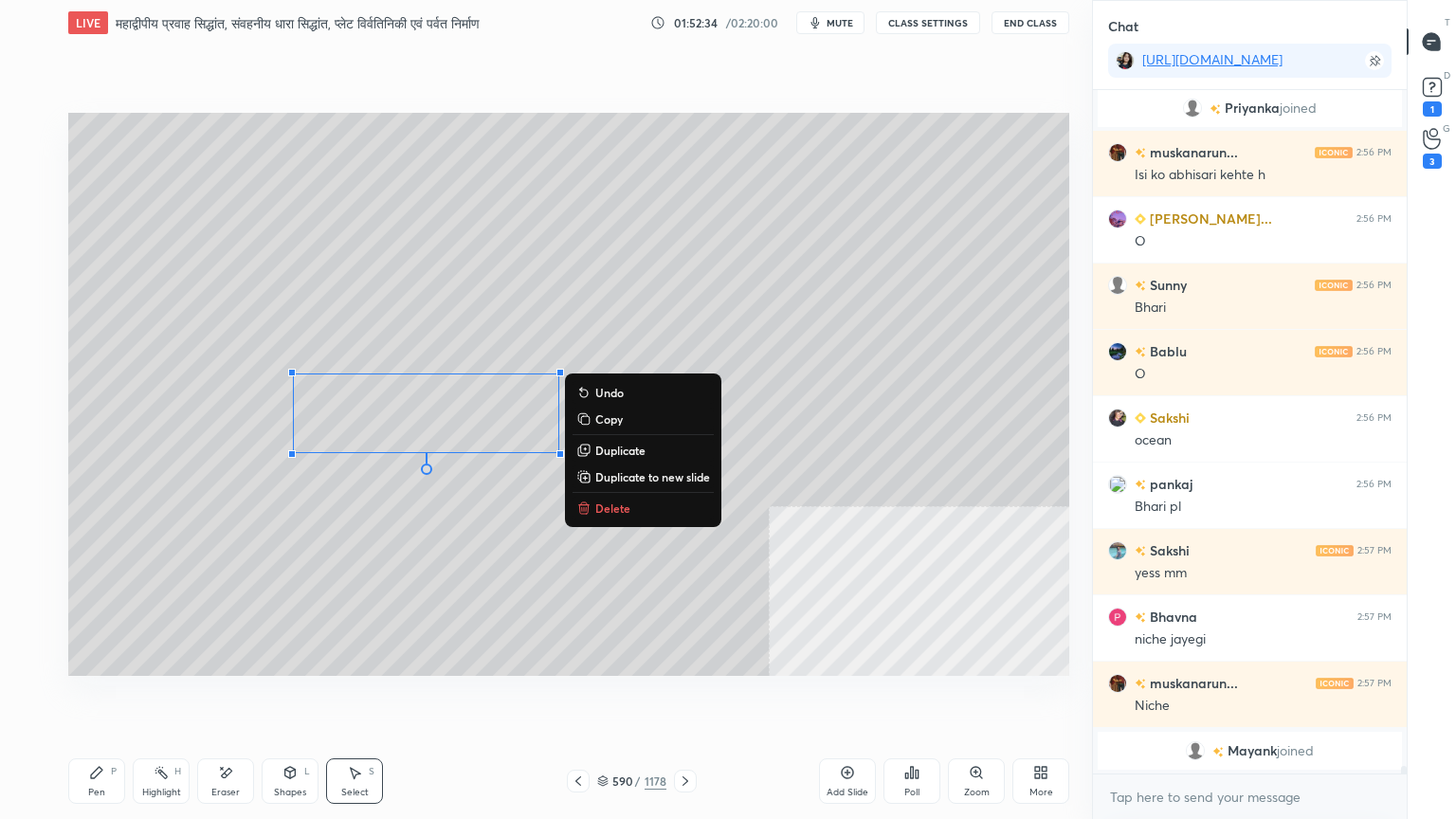 click on "Pen P" at bounding box center [97, 781] 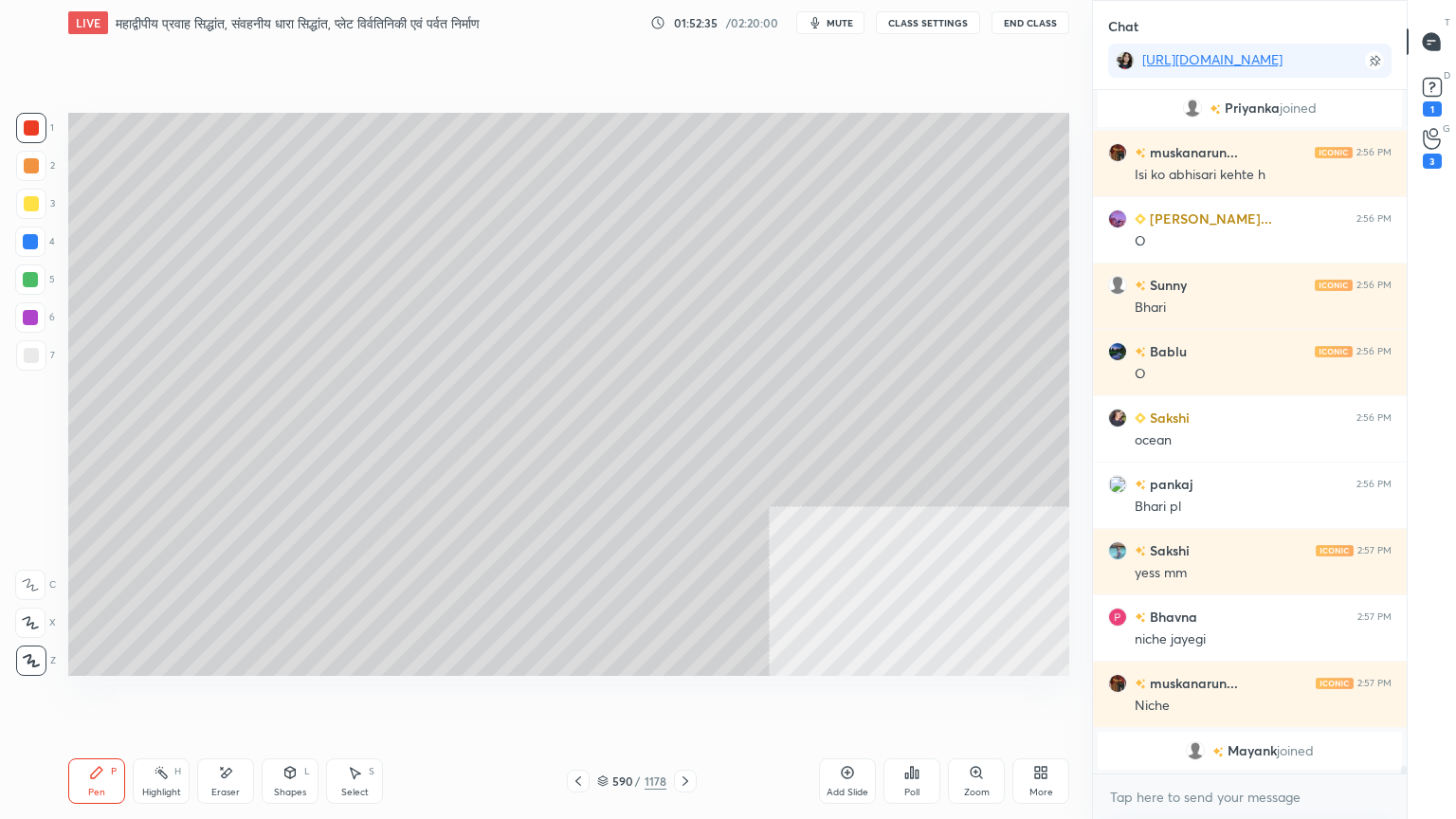 click on "7" at bounding box center [35, 355] 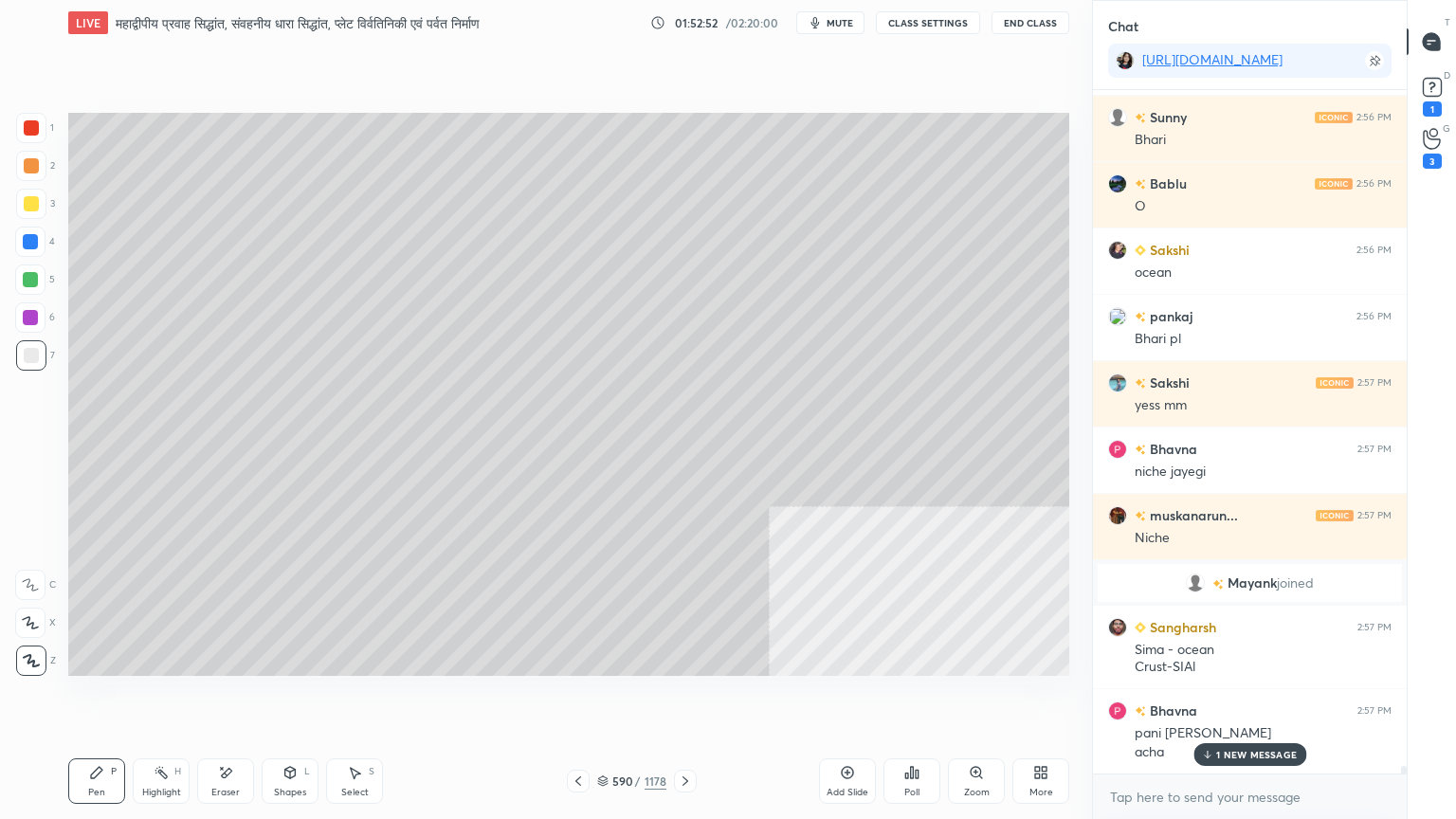 scroll, scrollTop: 58895, scrollLeft: 0, axis: vertical 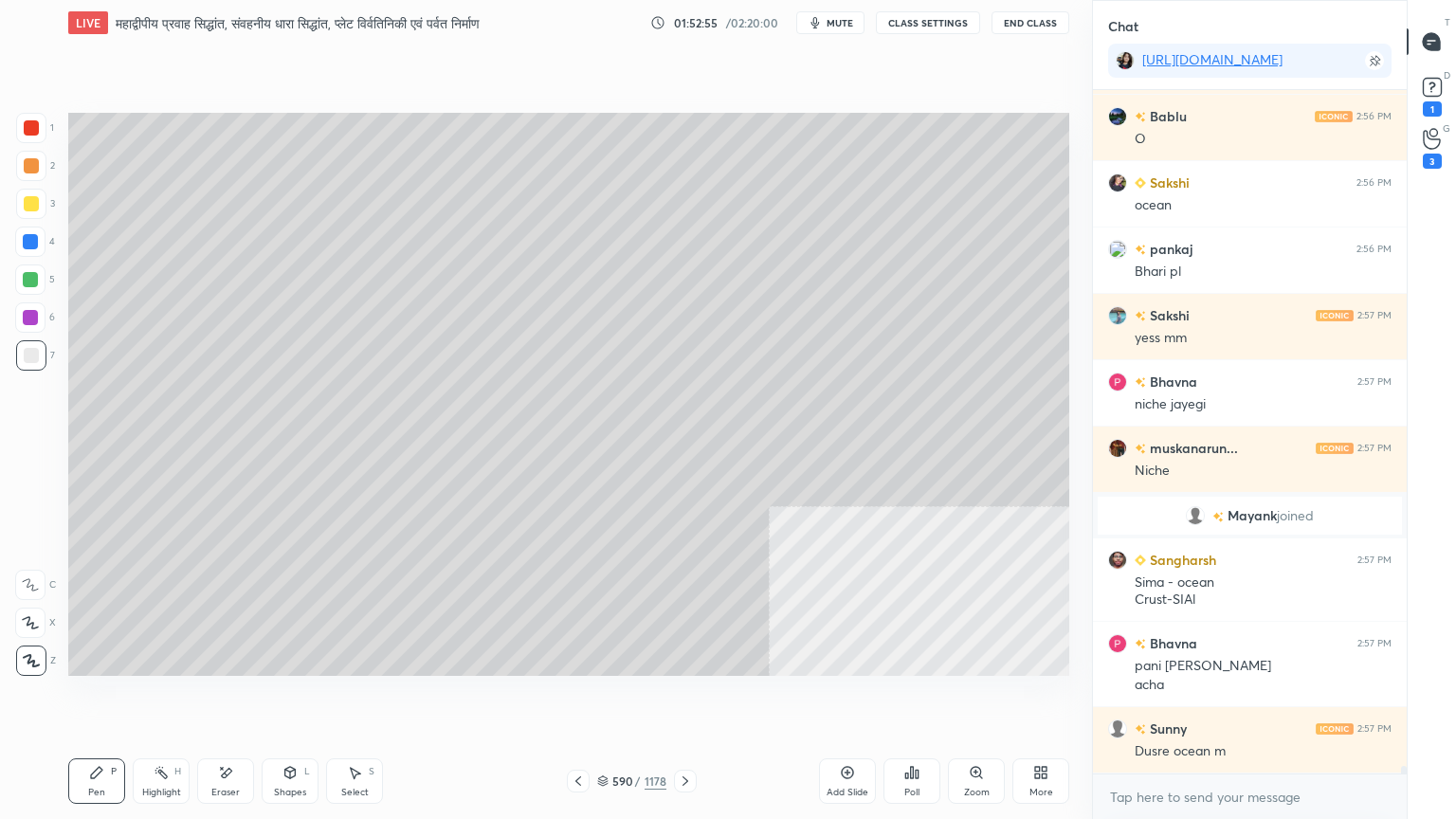 click at bounding box center (30, 242) 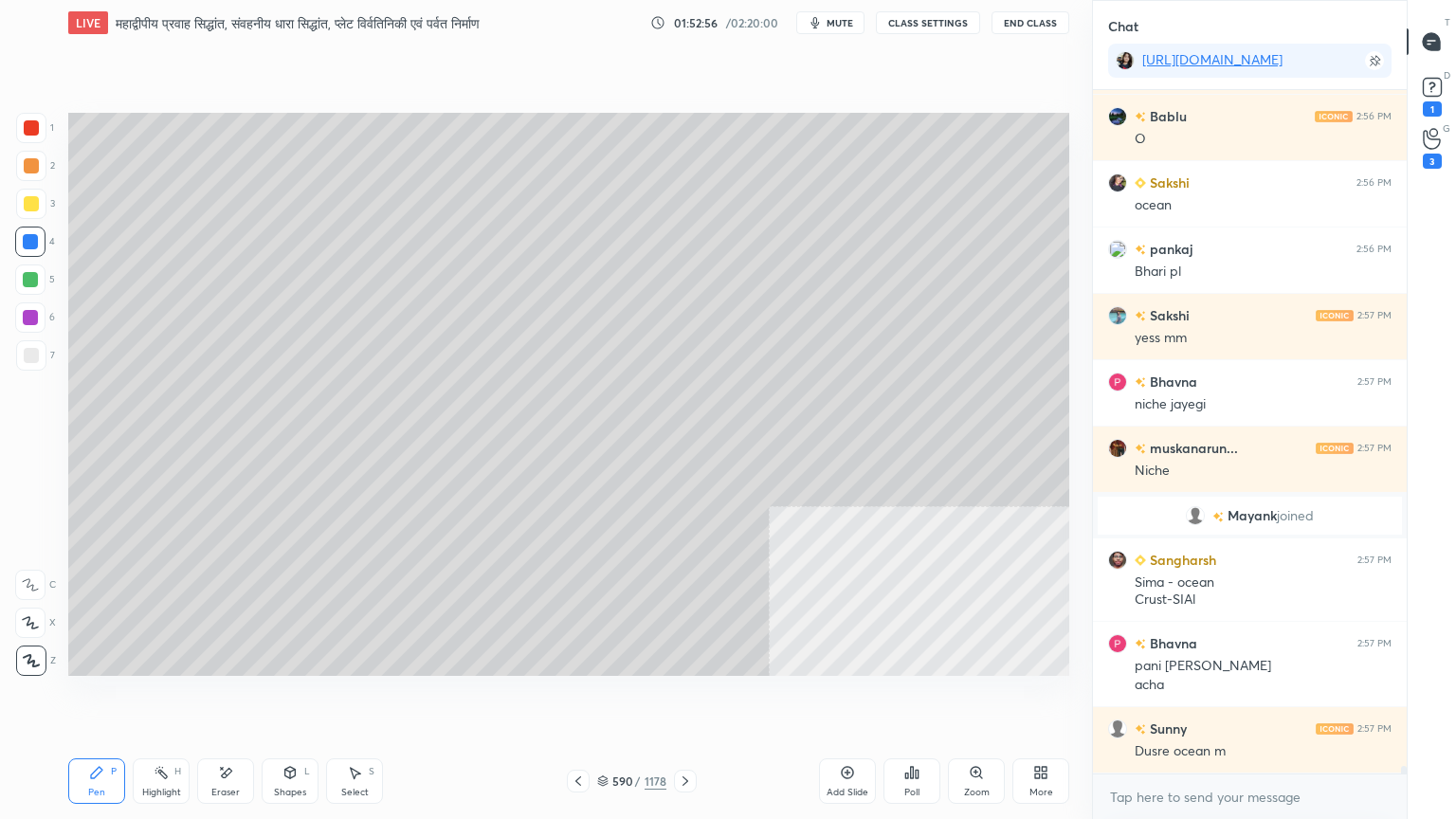 click at bounding box center [30, 242] 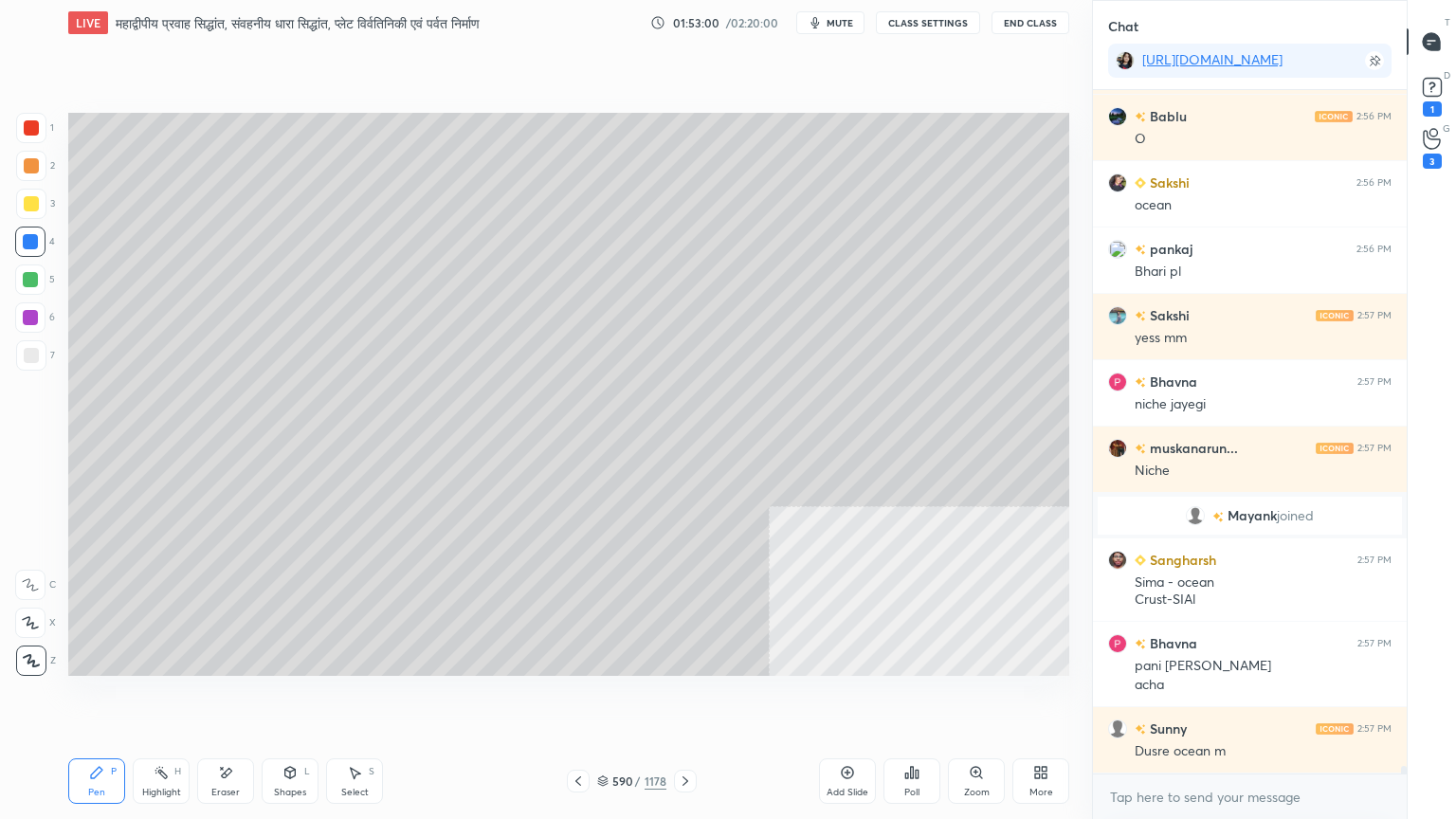 click at bounding box center (31, 355) 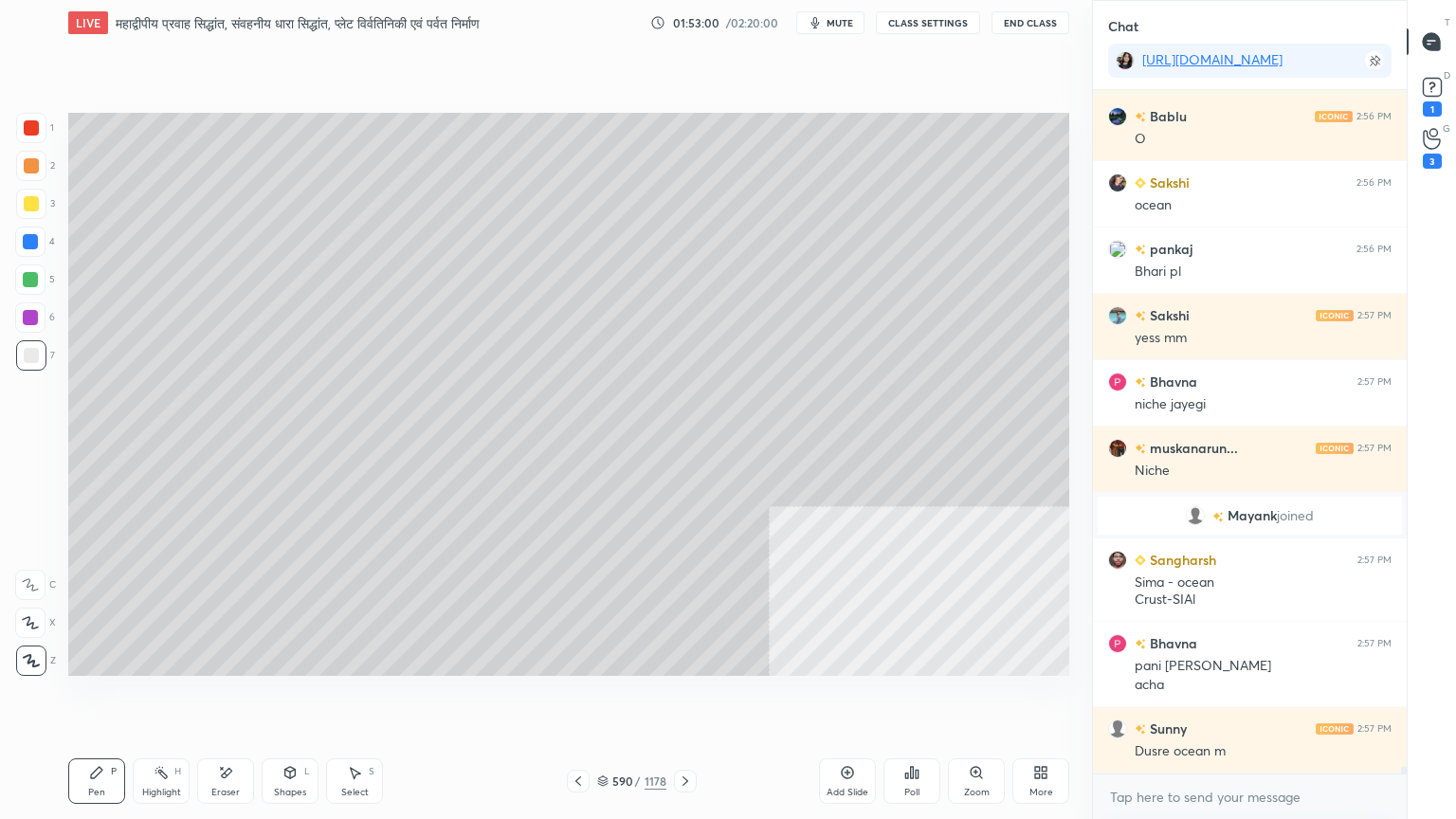 click at bounding box center [31, 355] 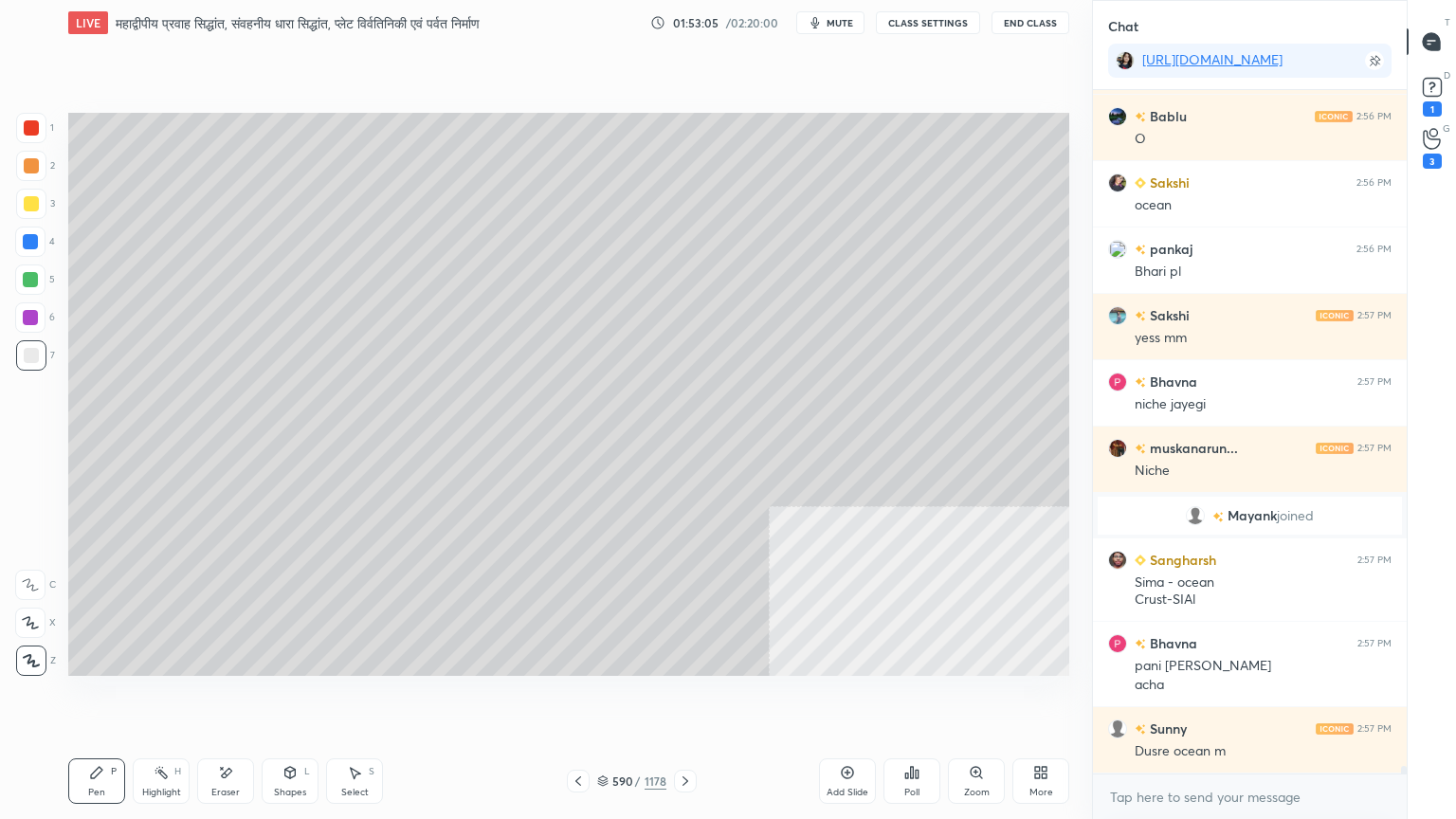 click at bounding box center (30, 242) 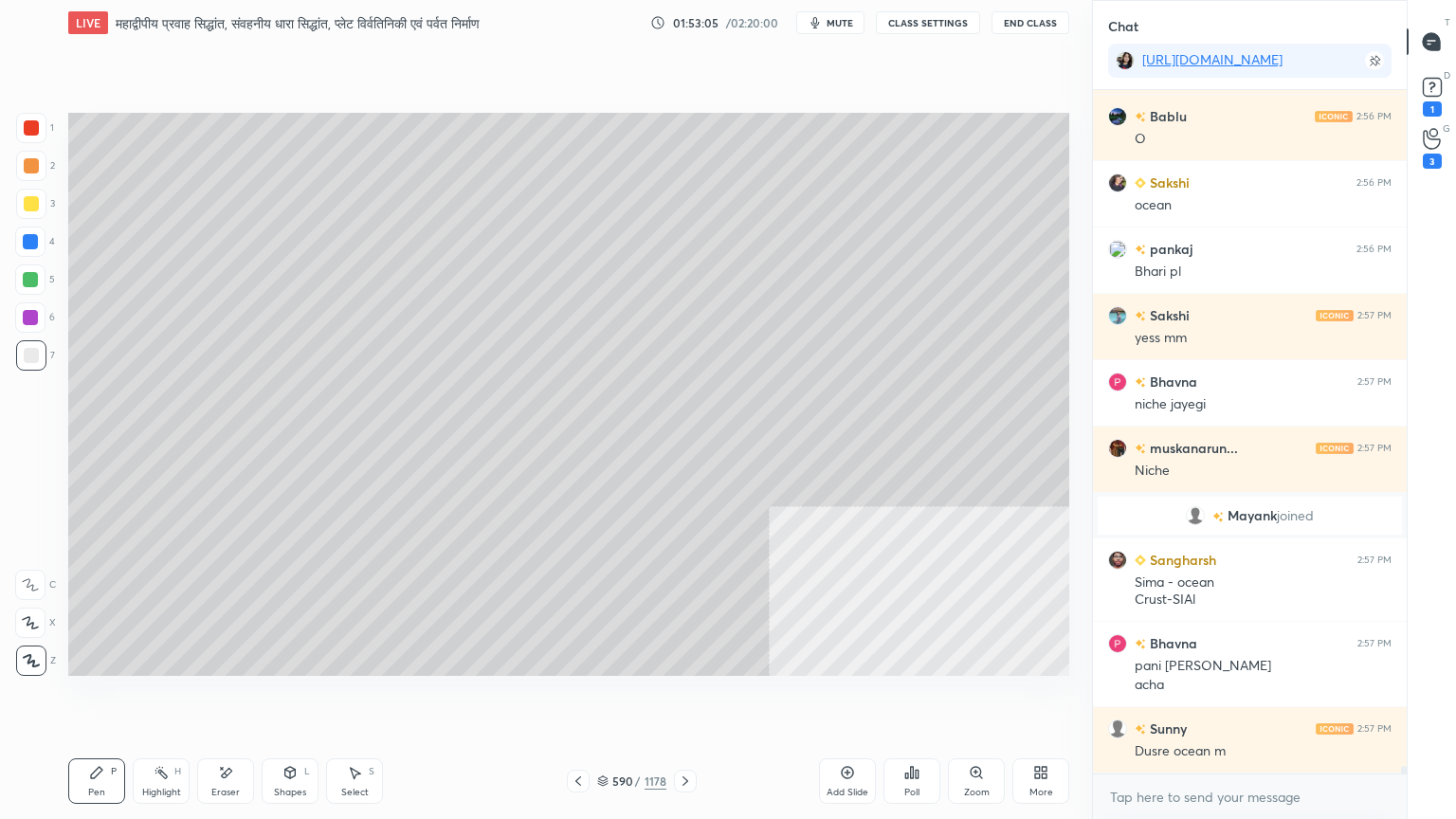 click at bounding box center [30, 242] 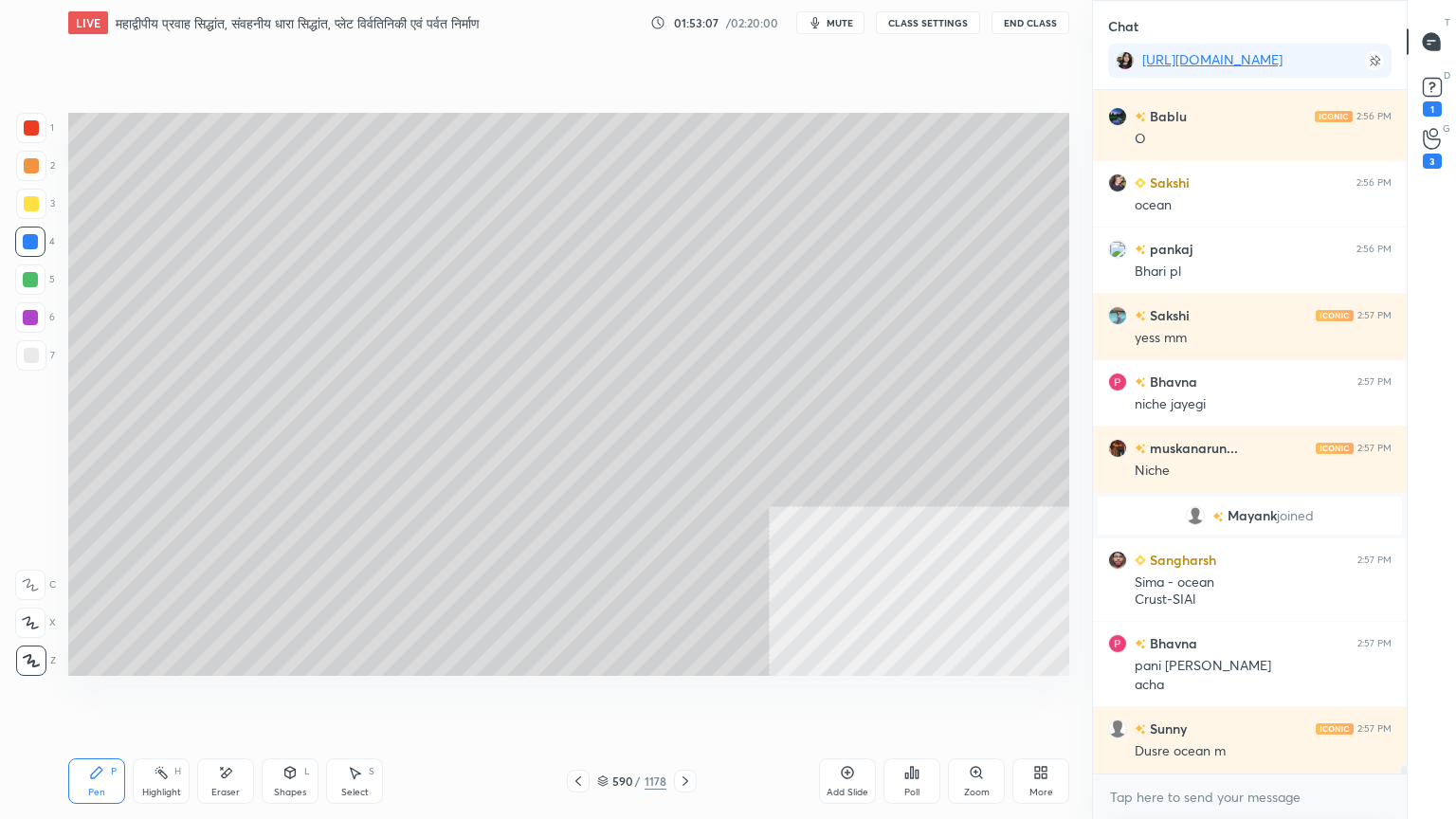 click at bounding box center [30, 242] 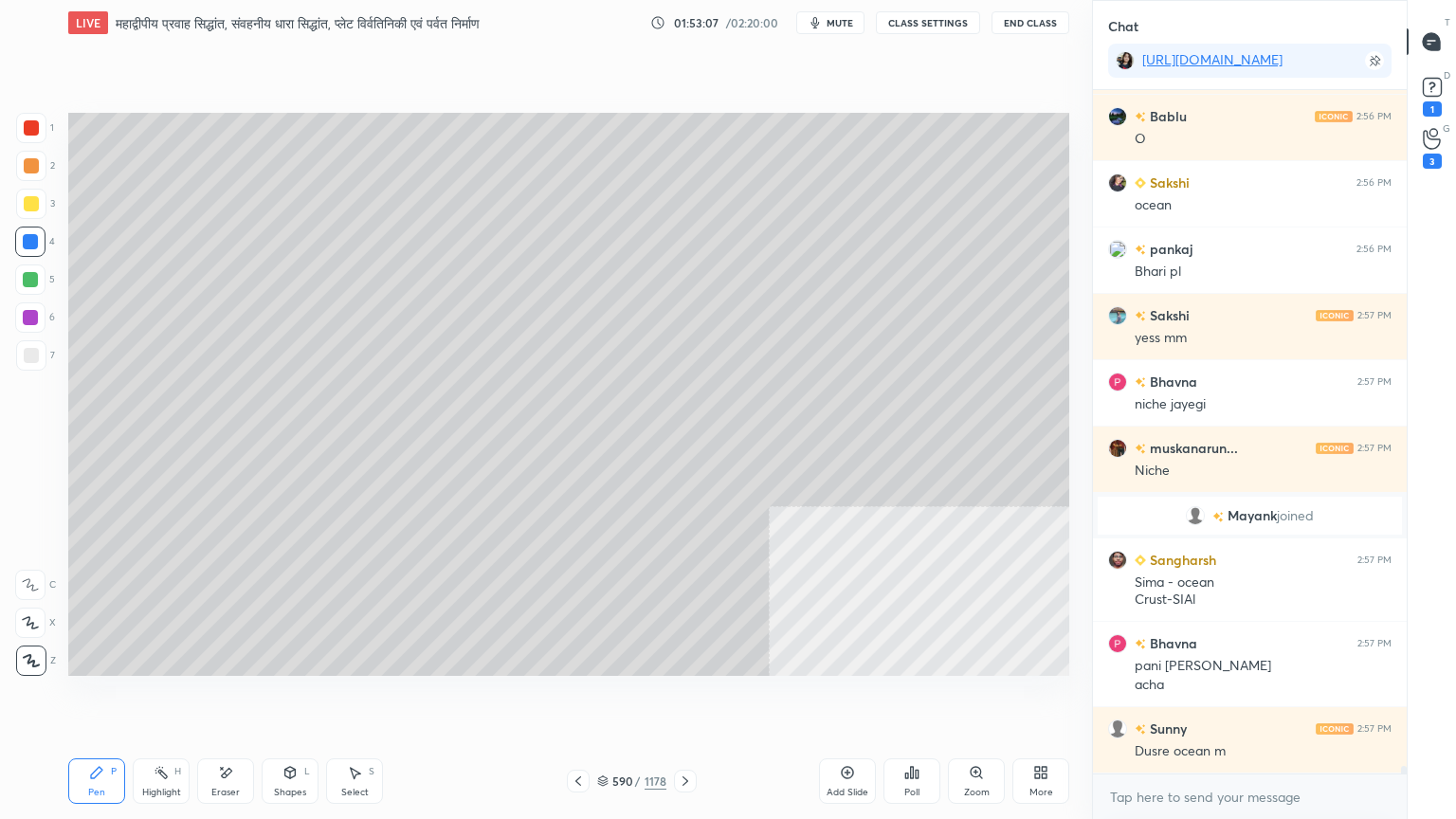 click at bounding box center [30, 242] 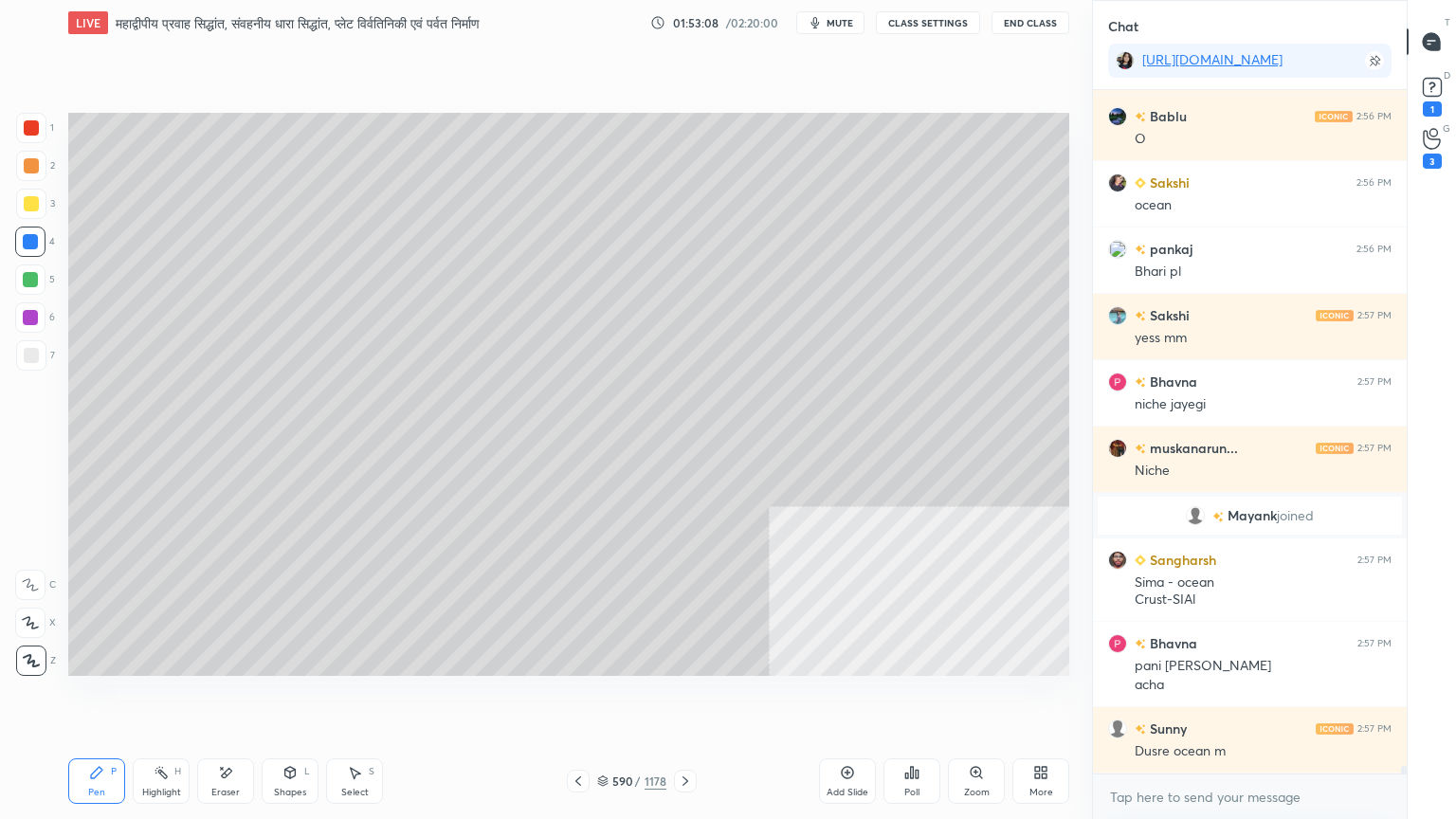 click at bounding box center [31, 128] 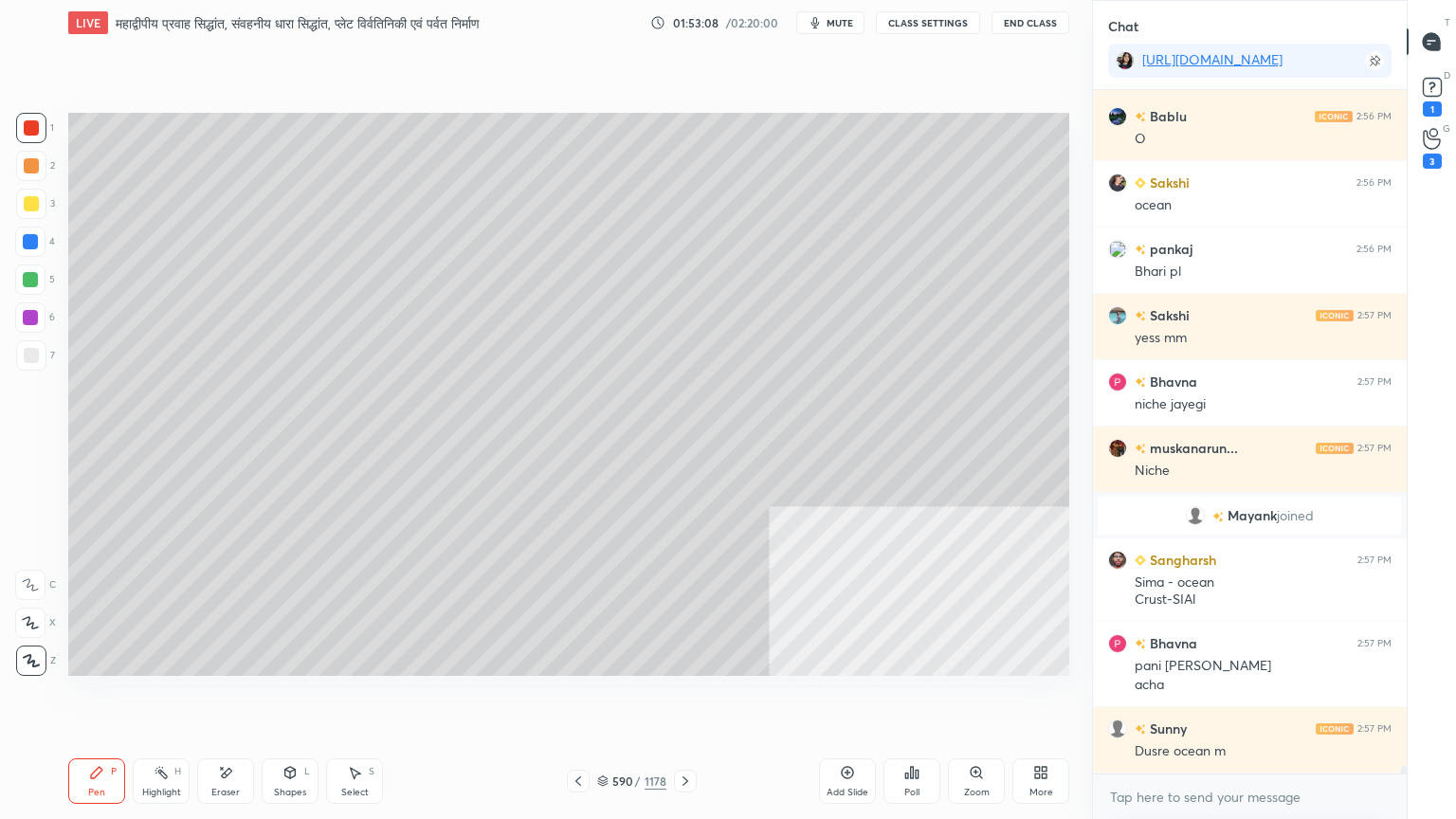 click at bounding box center (31, 128) 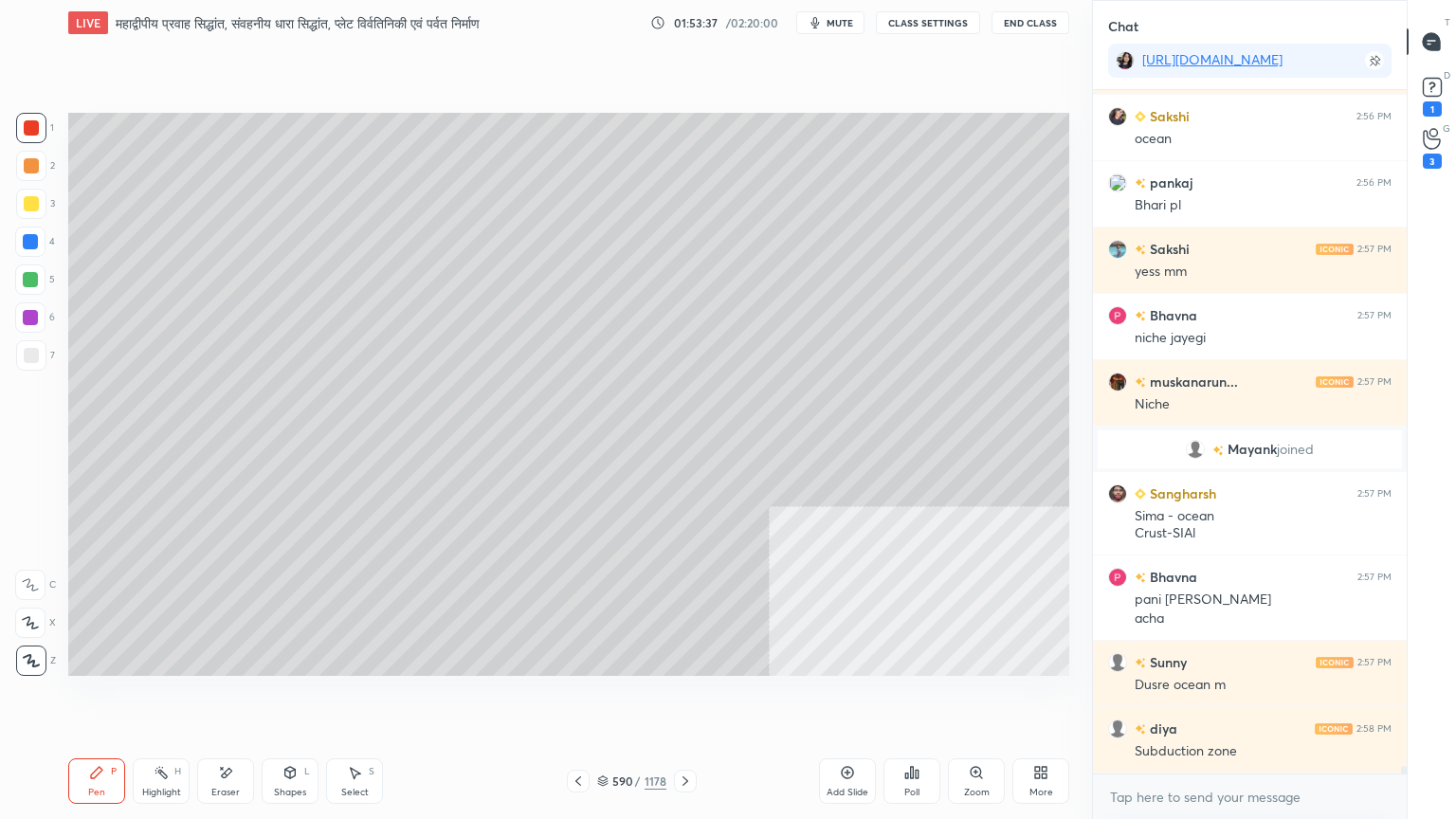 scroll, scrollTop: 58915, scrollLeft: 0, axis: vertical 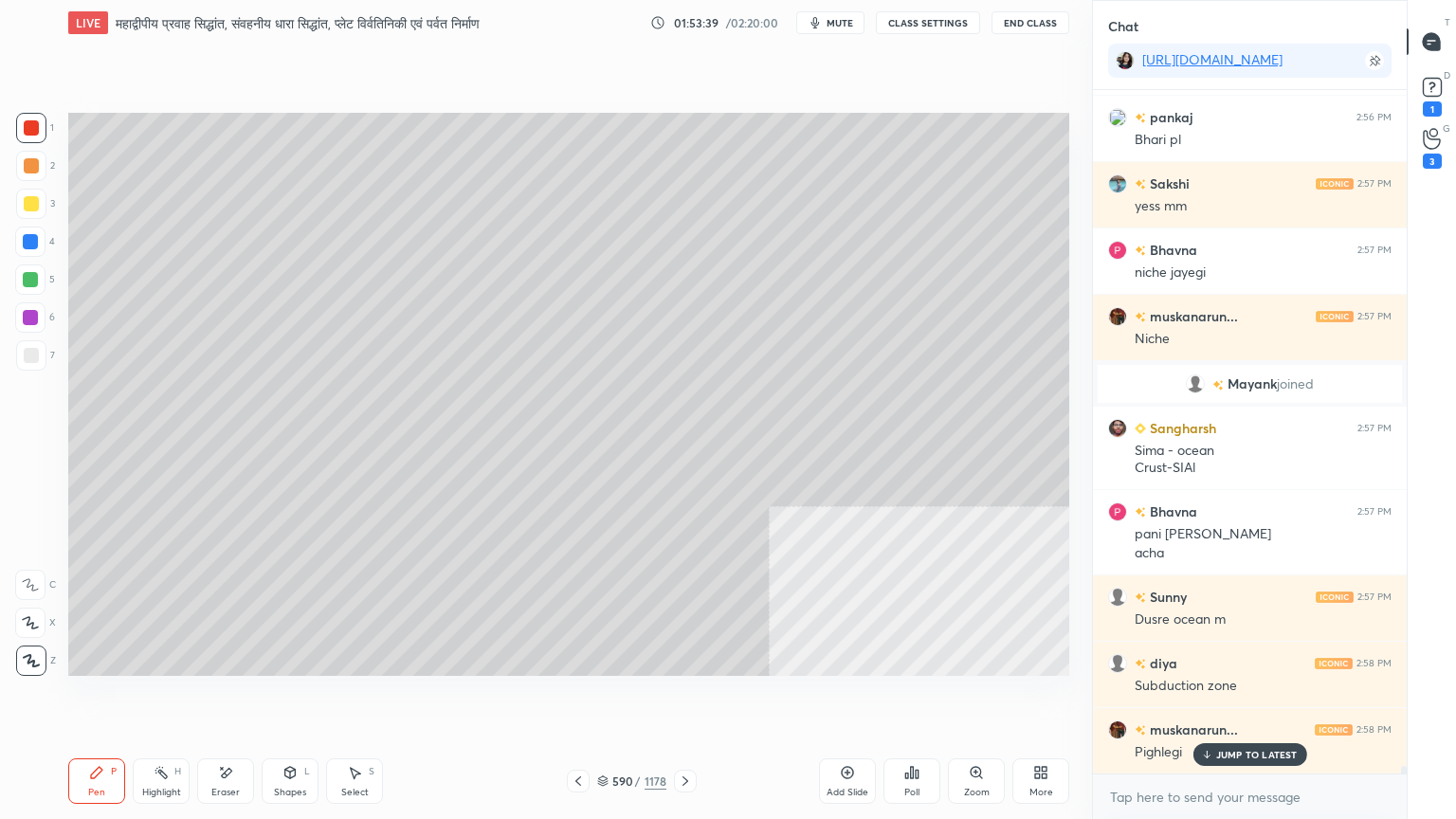 click at bounding box center [30, 318] 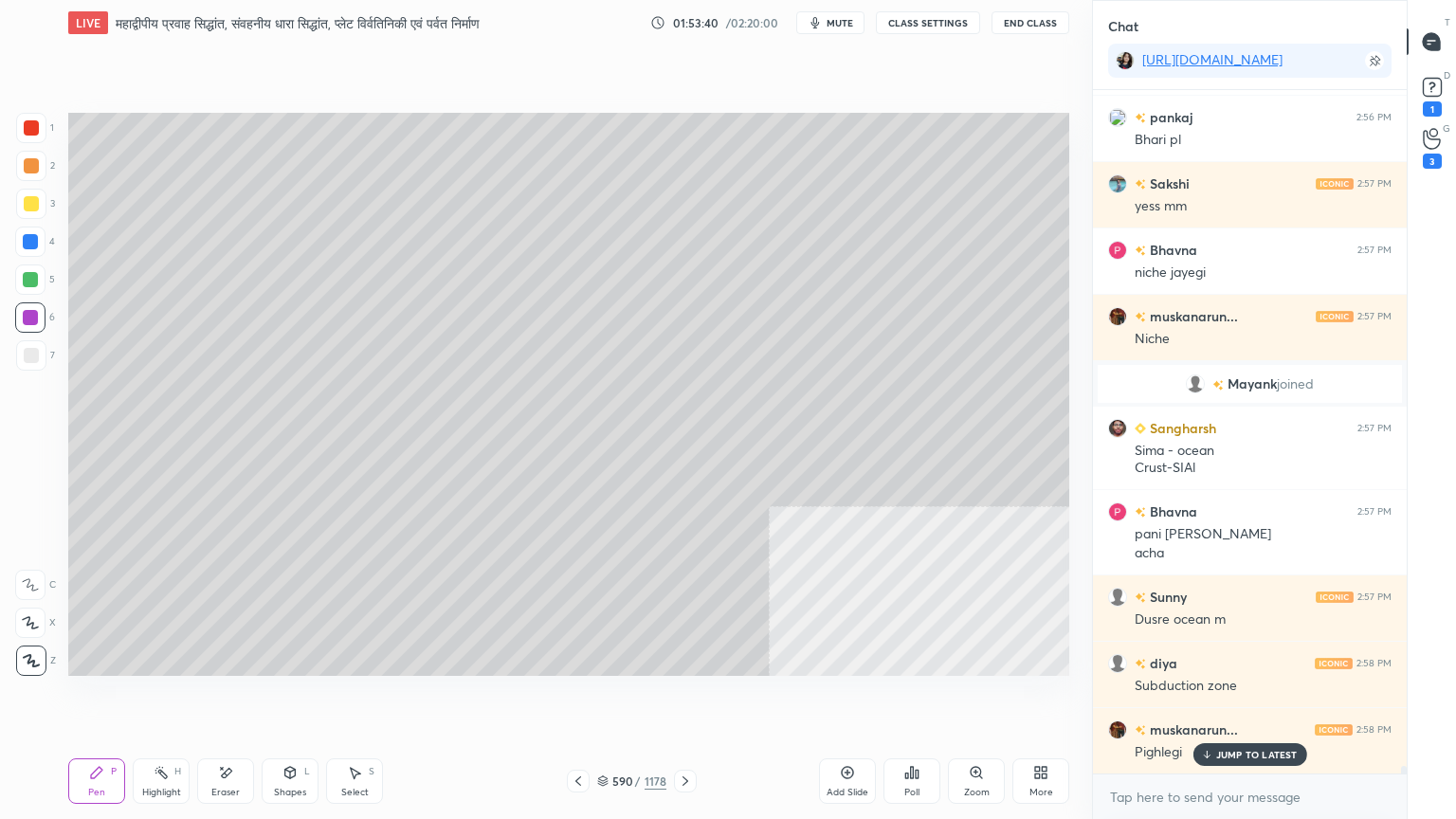 click at bounding box center (31, 355) 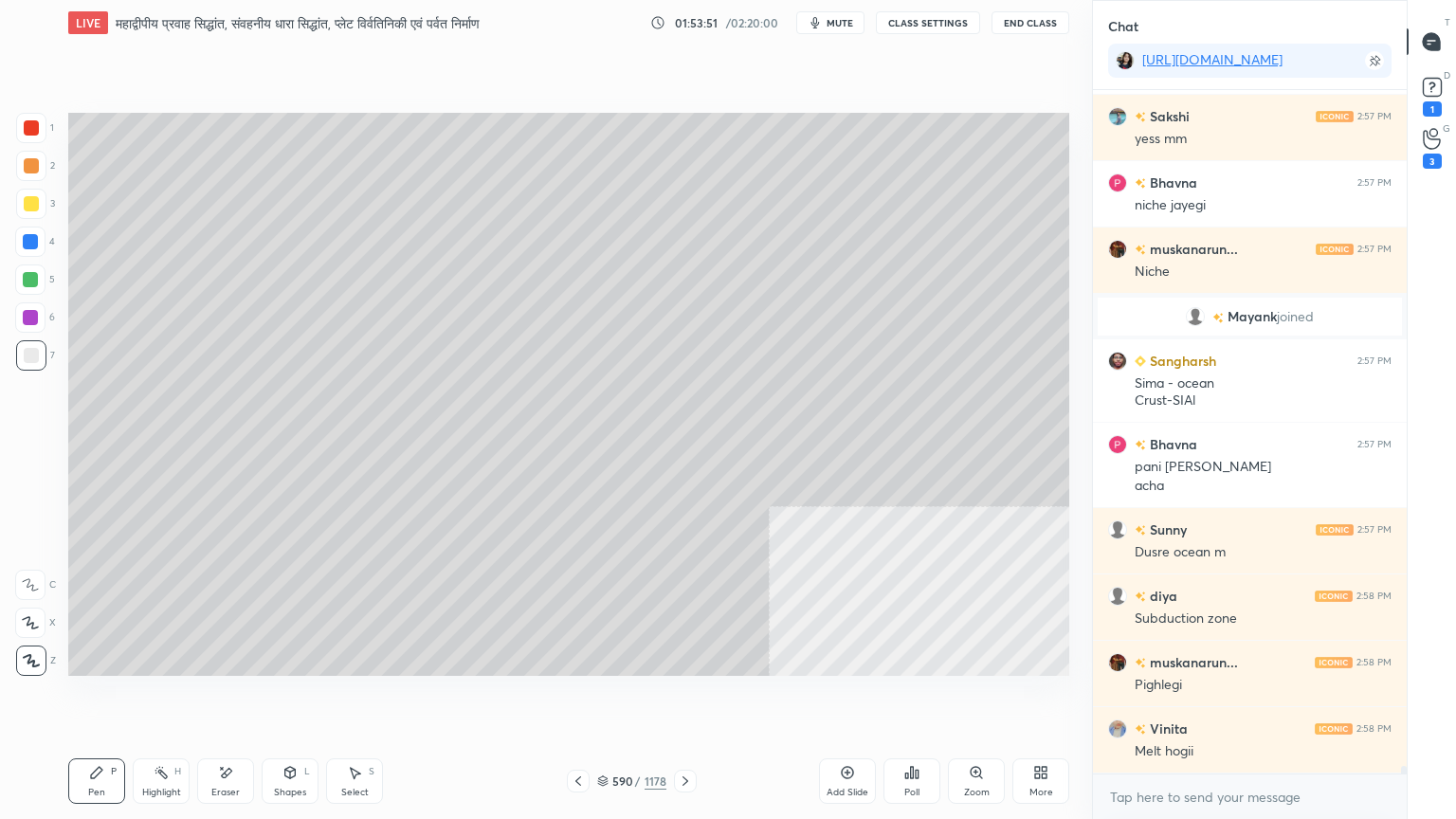 scroll, scrollTop: 59048, scrollLeft: 0, axis: vertical 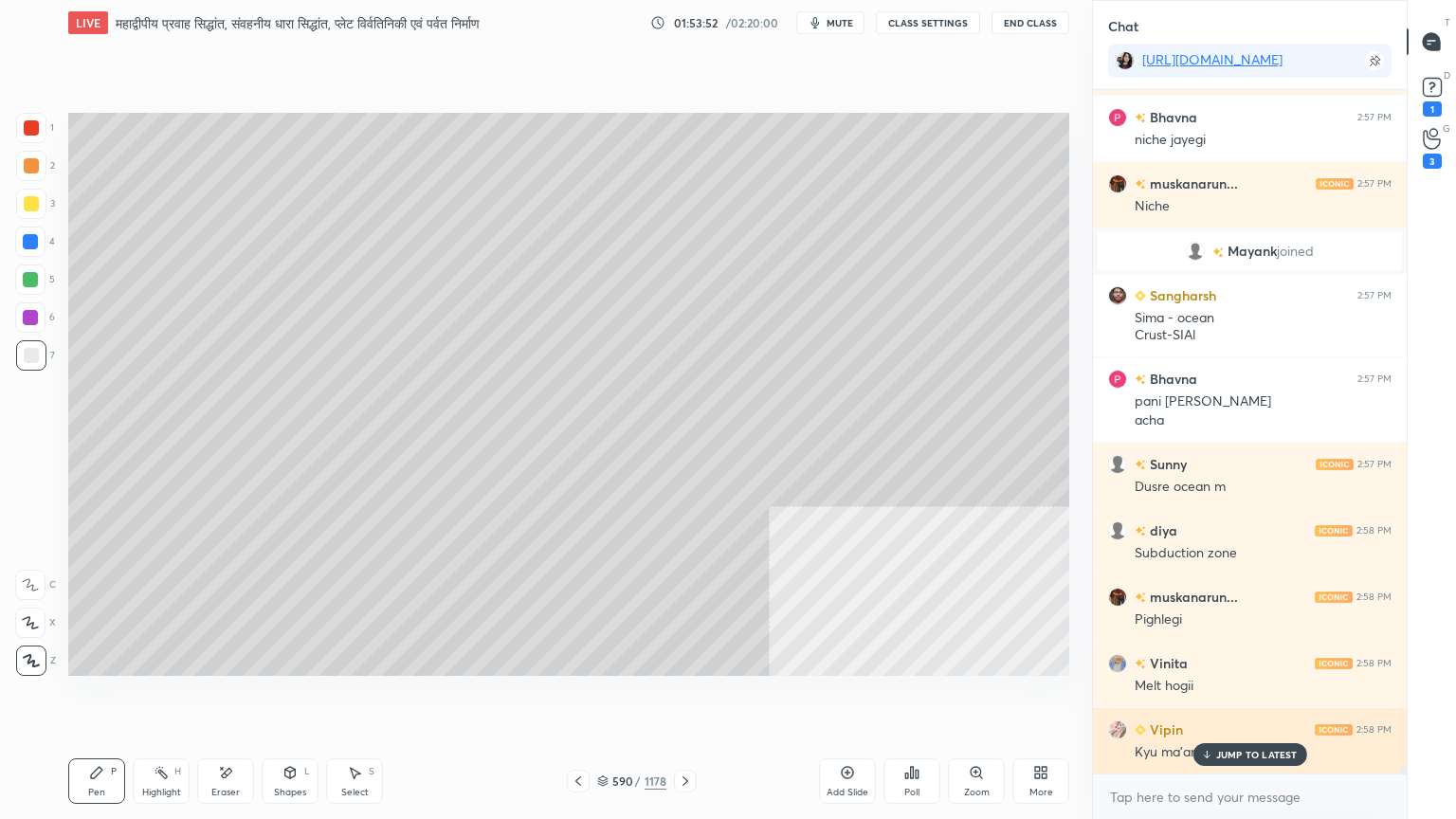 click on "JUMP TO LATEST" at bounding box center (1257, 755) 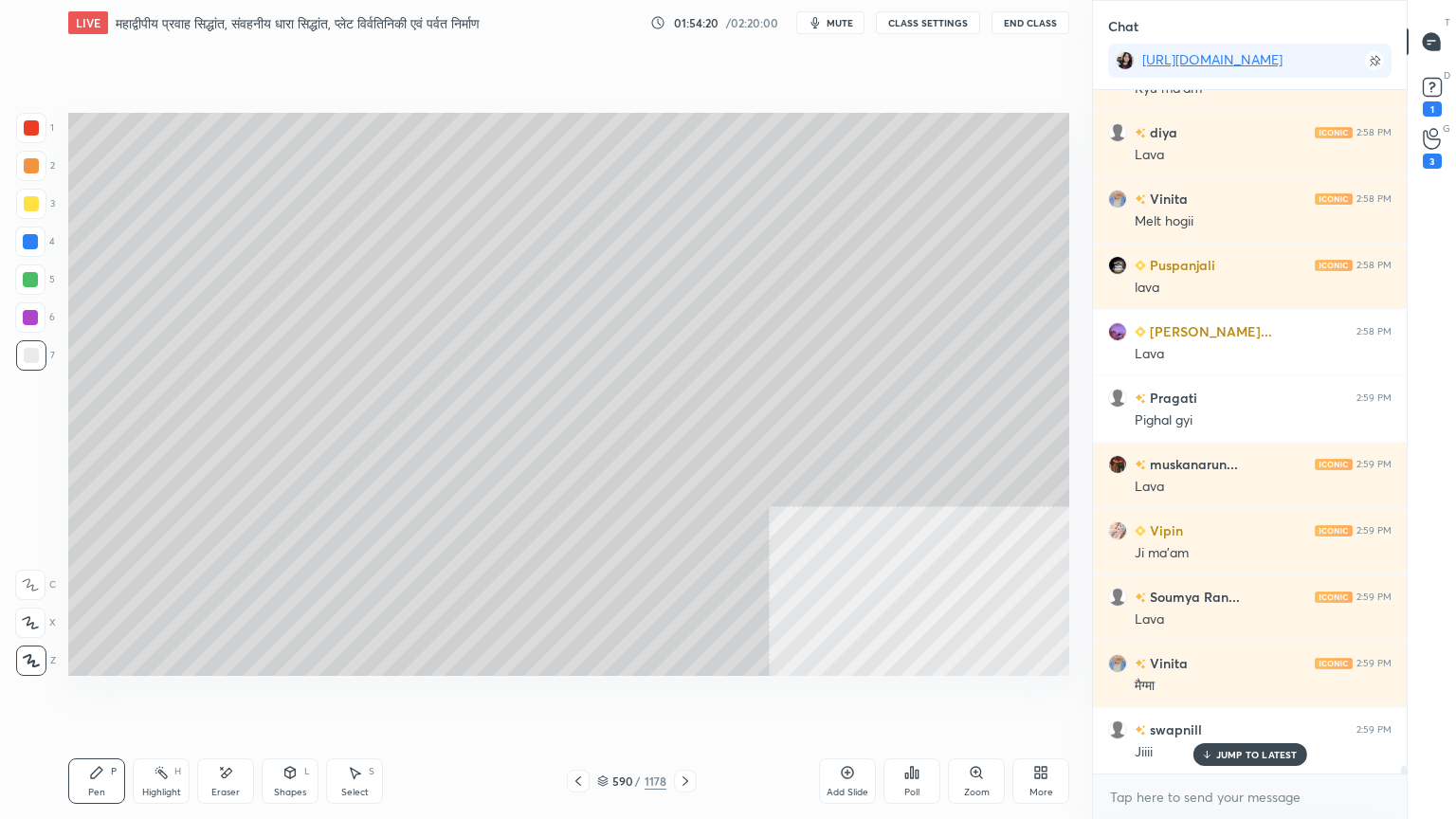 scroll, scrollTop: 59778, scrollLeft: 0, axis: vertical 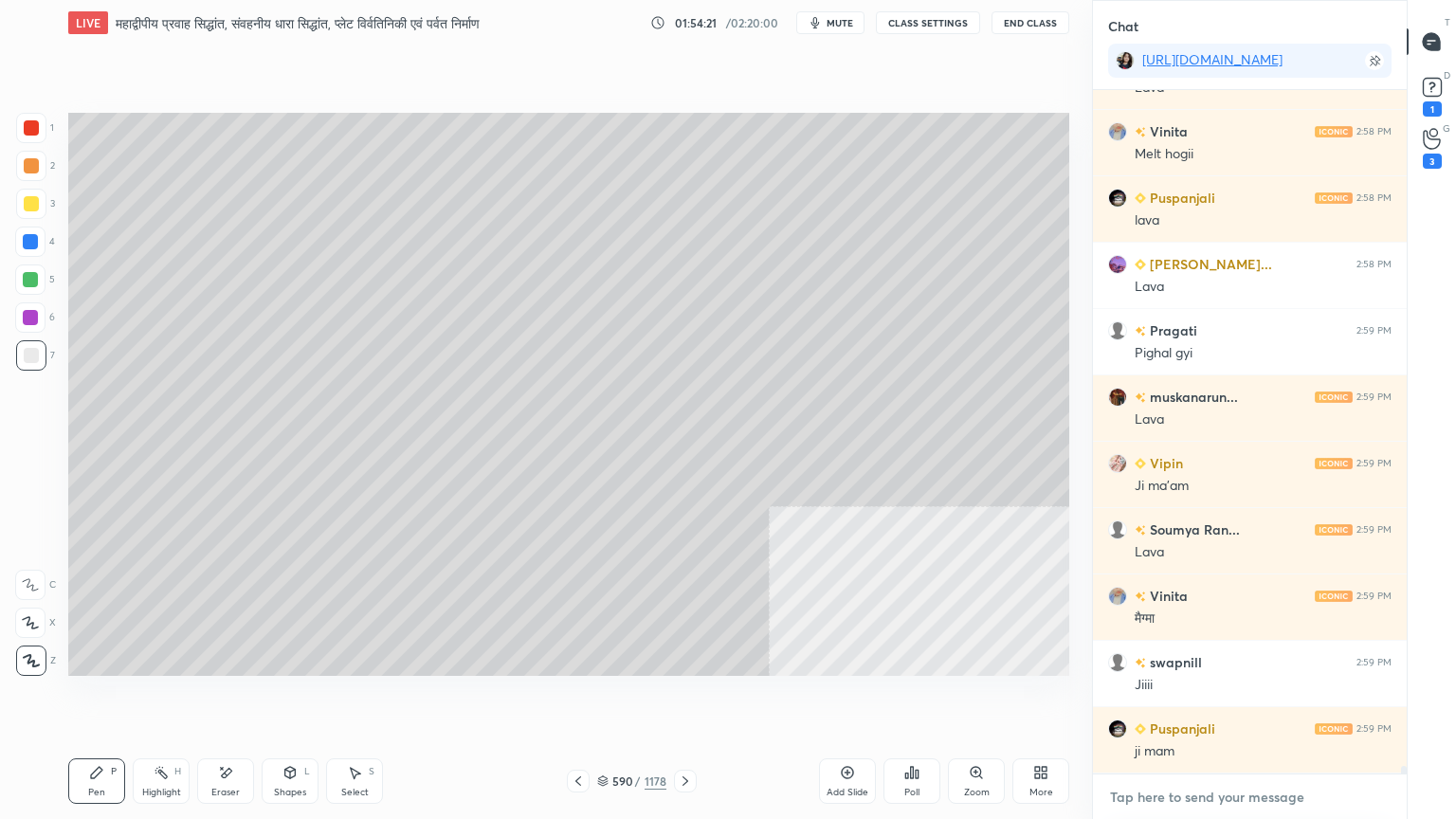 drag, startPoint x: 1202, startPoint y: 811, endPoint x: 1249, endPoint y: 783, distance: 54.70832 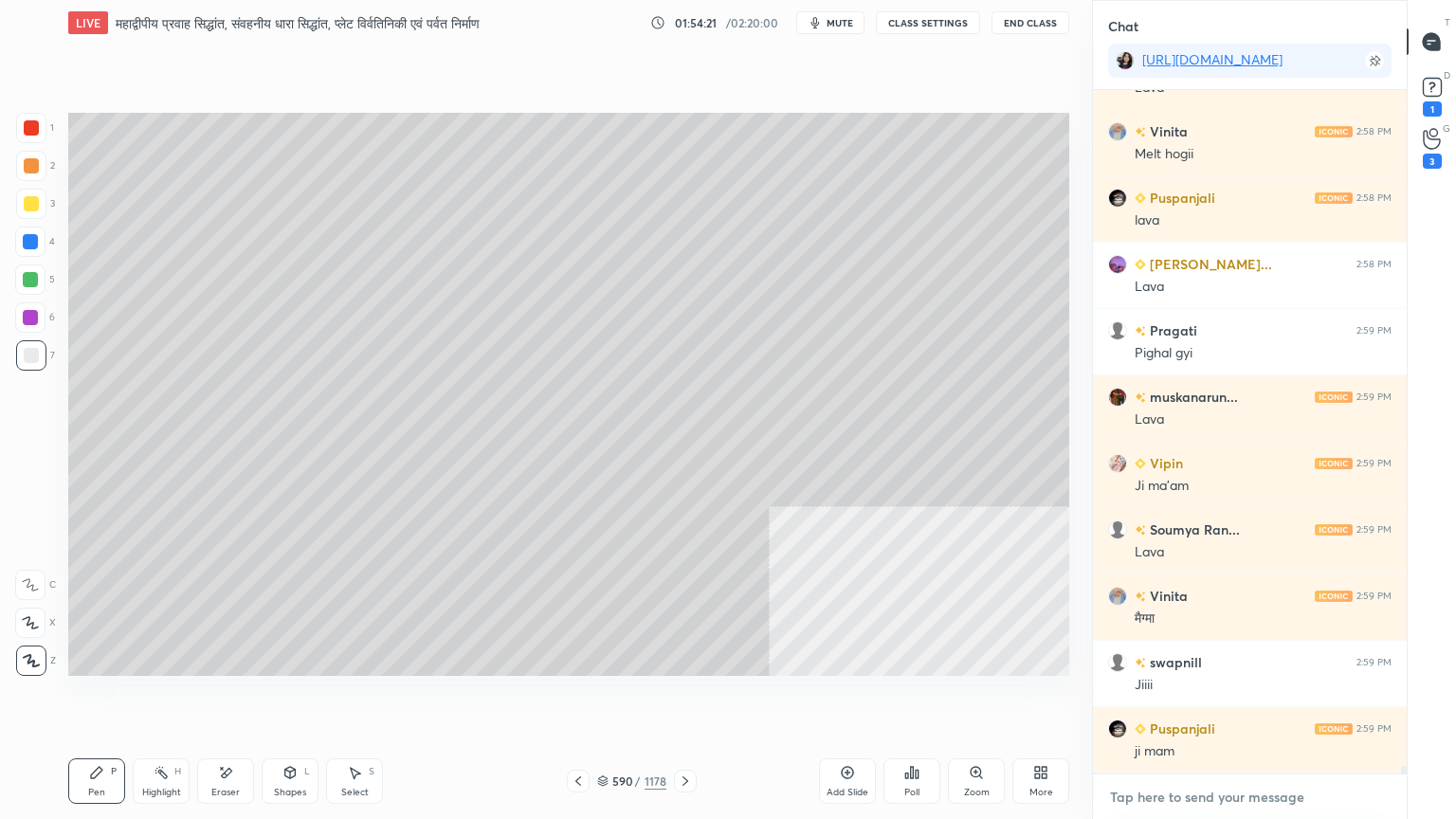 click at bounding box center (1249, 797) 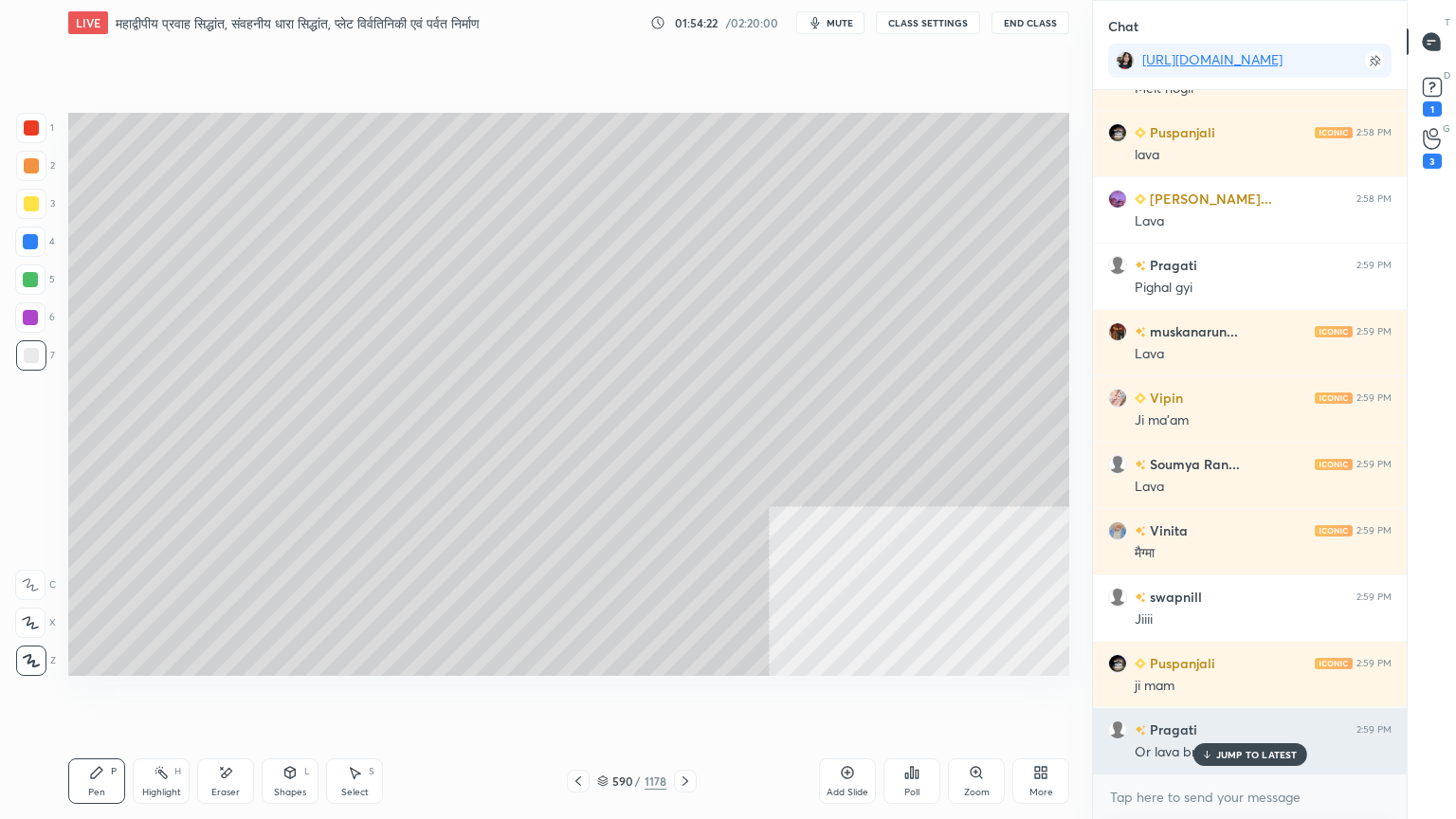 click on "JUMP TO LATEST" at bounding box center [1257, 755] 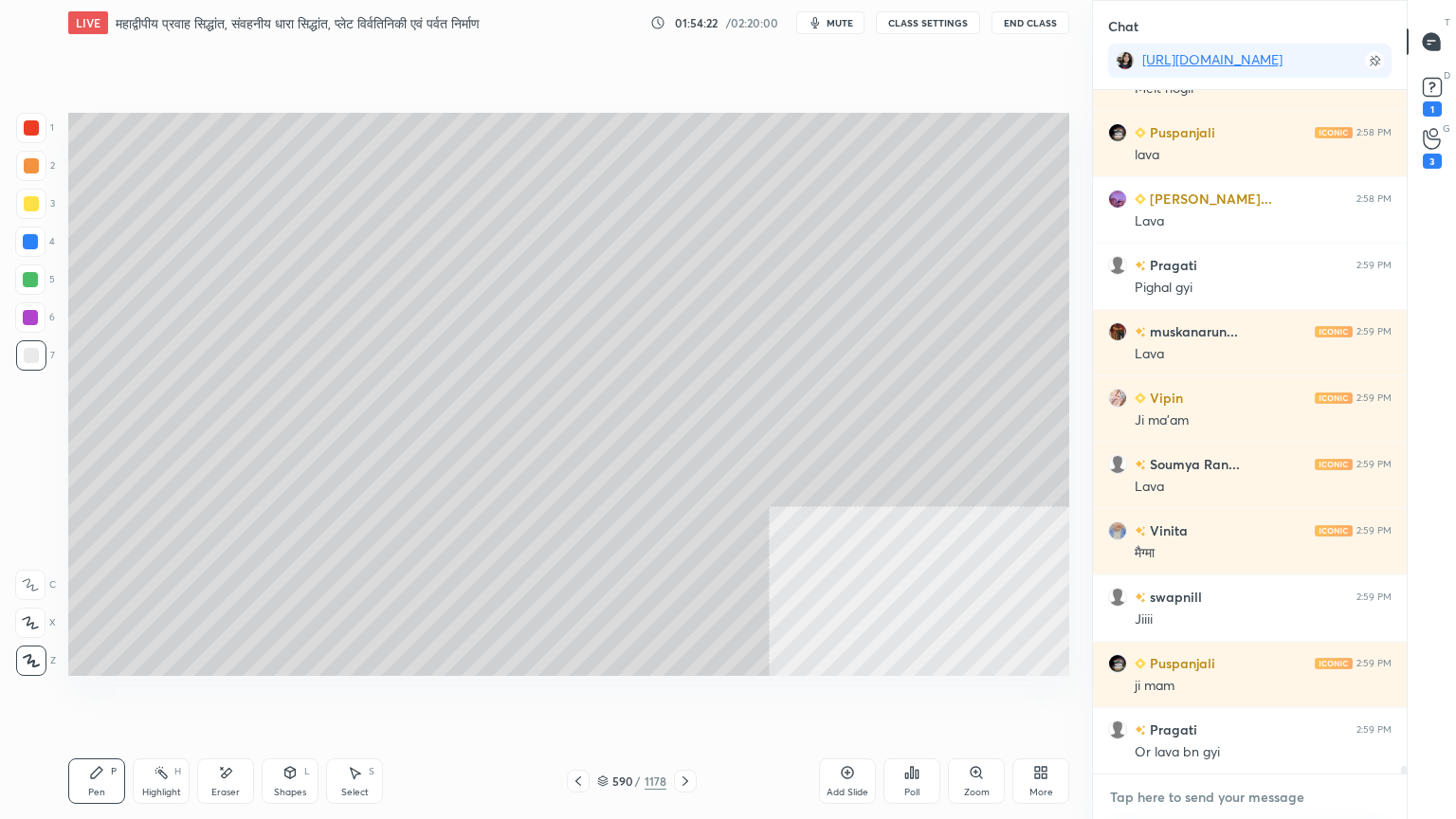 click at bounding box center (1249, 797) 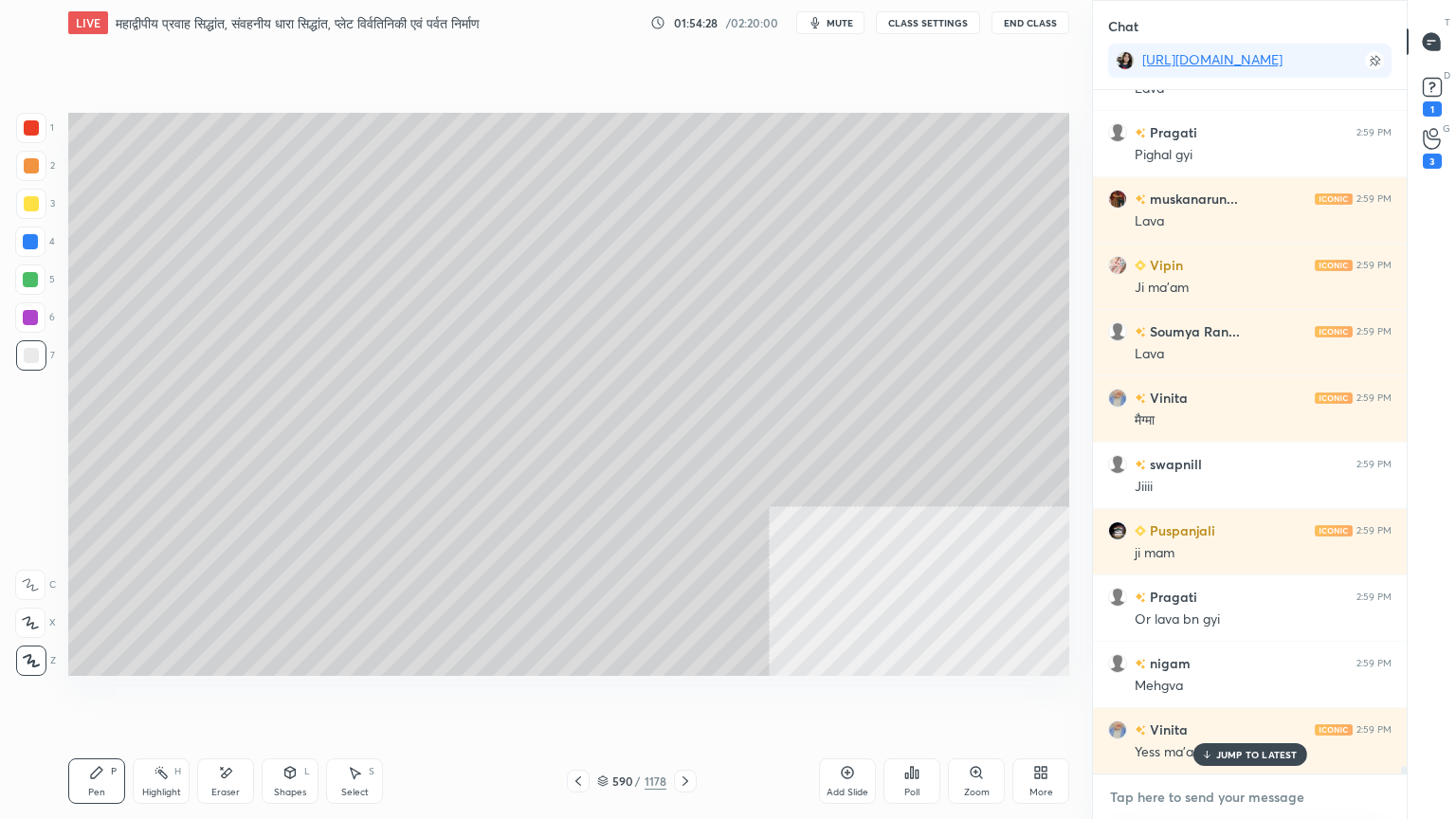 scroll, scrollTop: 60044, scrollLeft: 0, axis: vertical 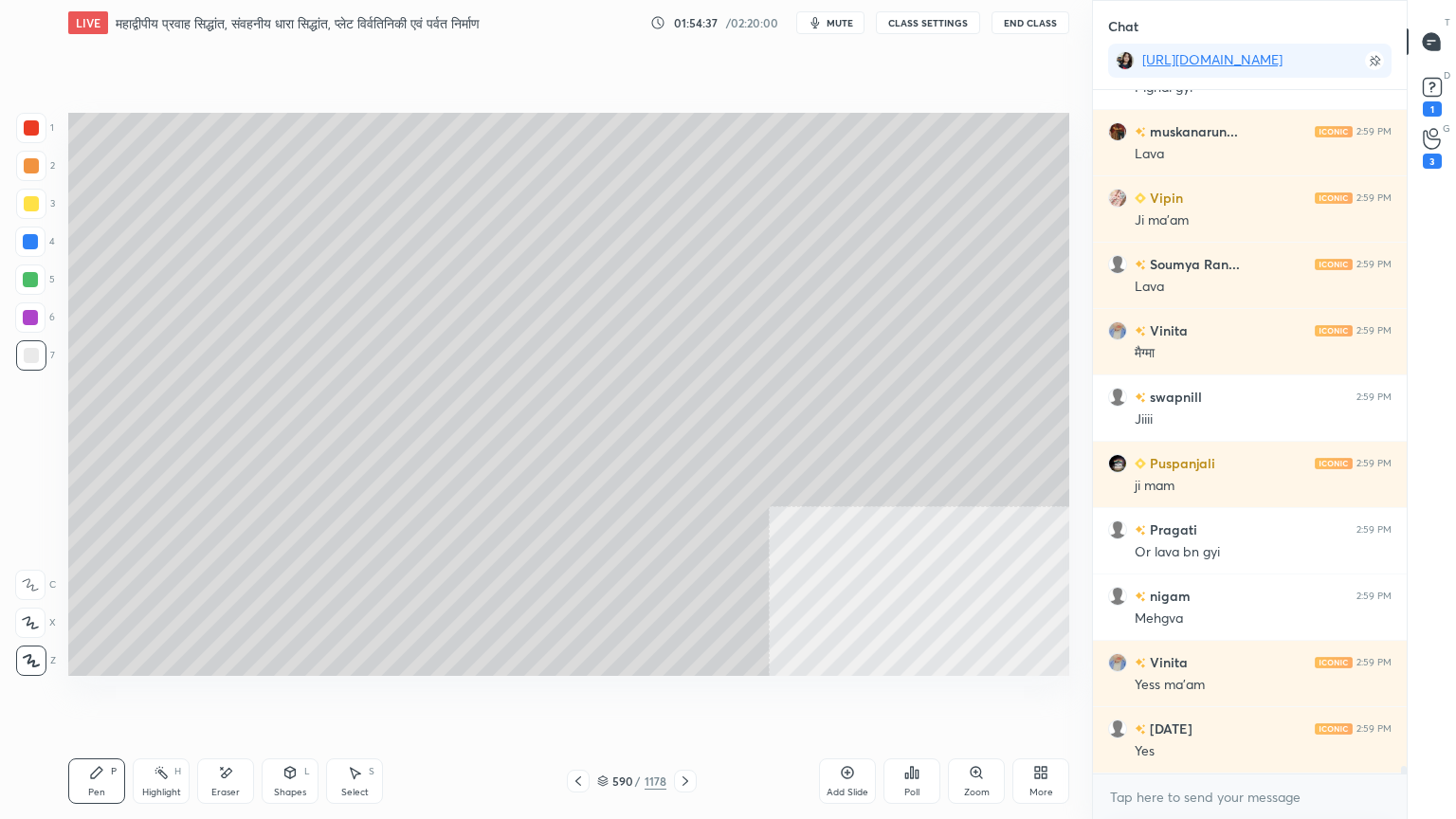 click at bounding box center [30, 242] 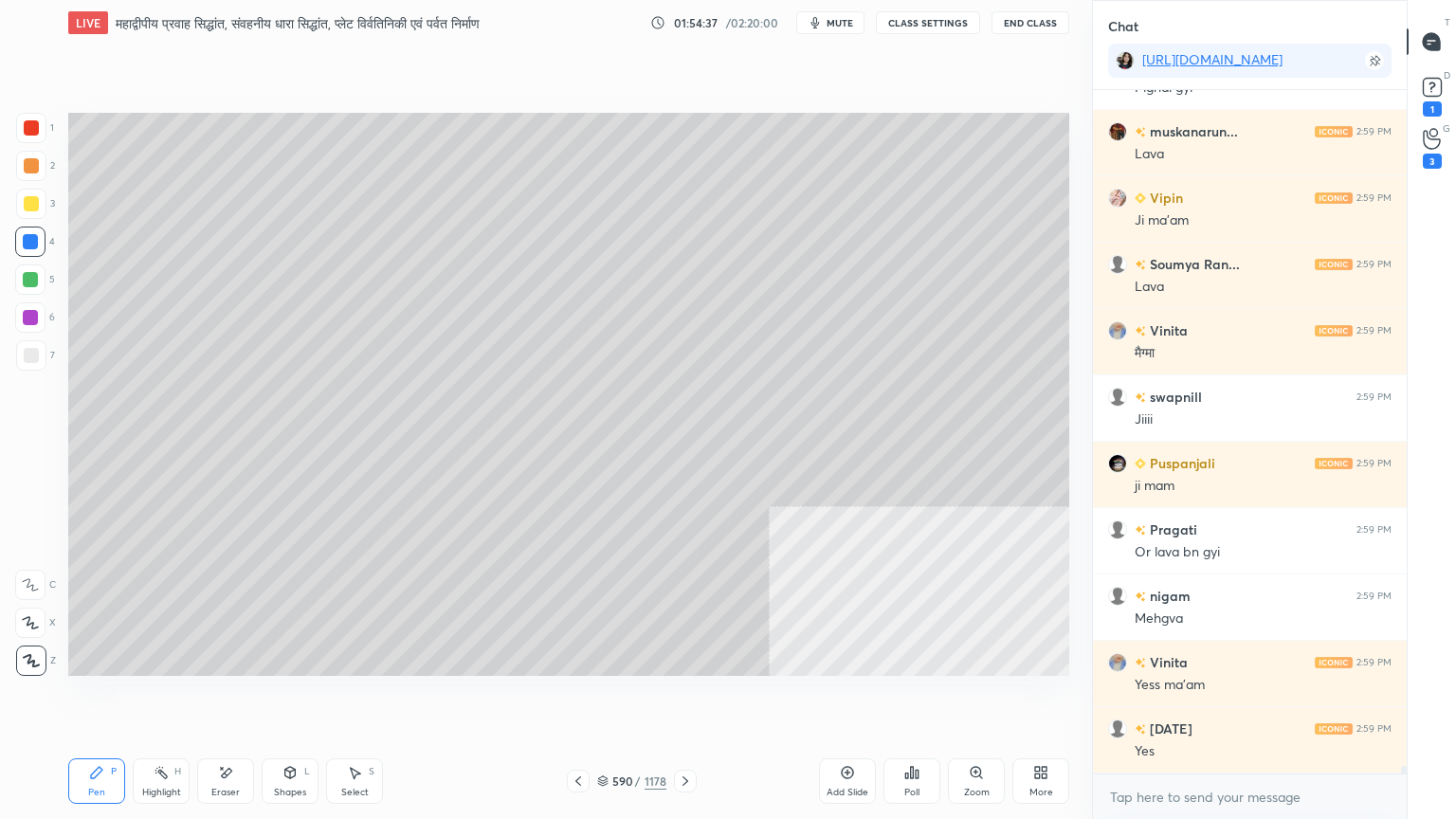 click at bounding box center (30, 242) 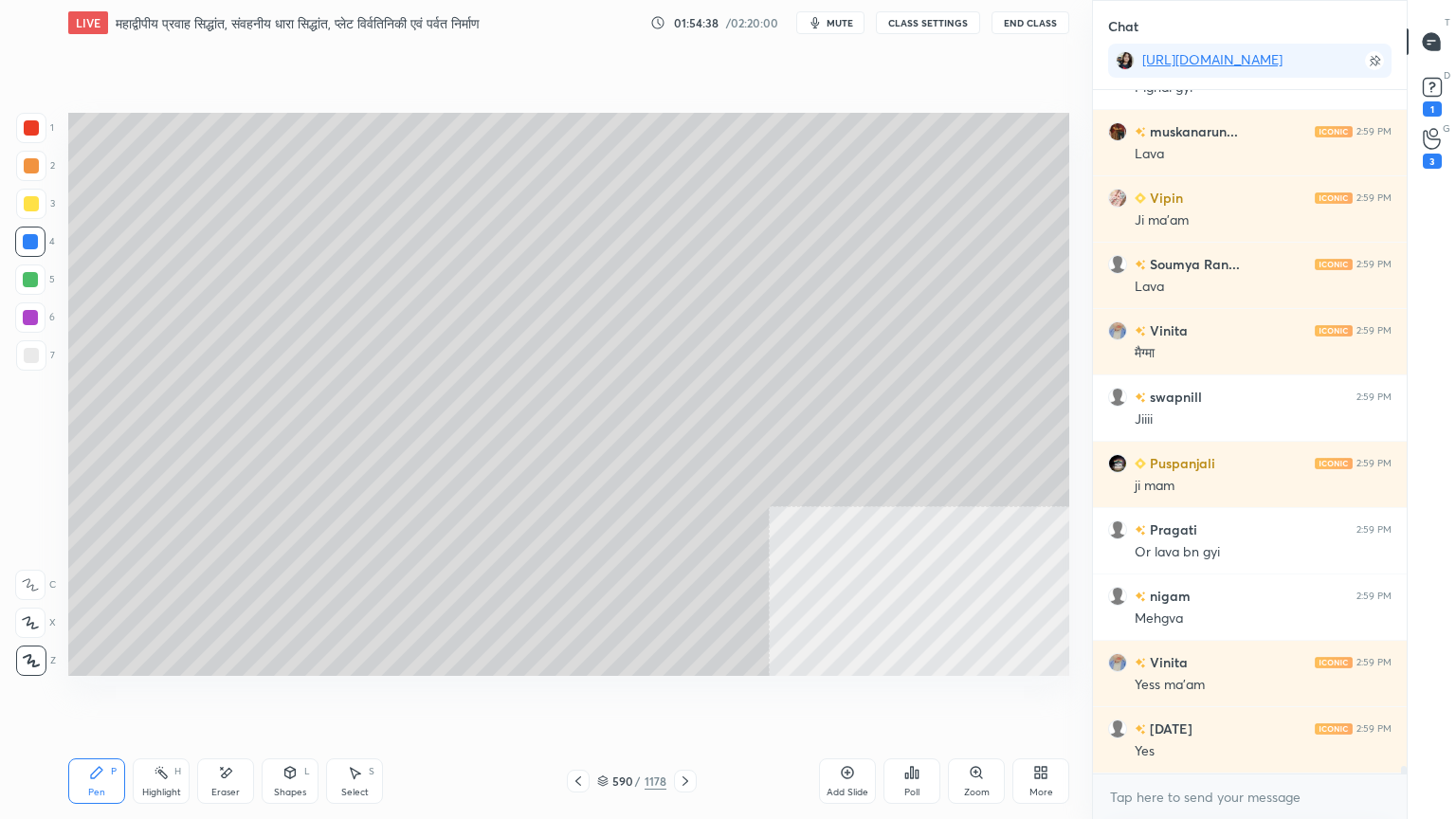scroll, scrollTop: 60109, scrollLeft: 0, axis: vertical 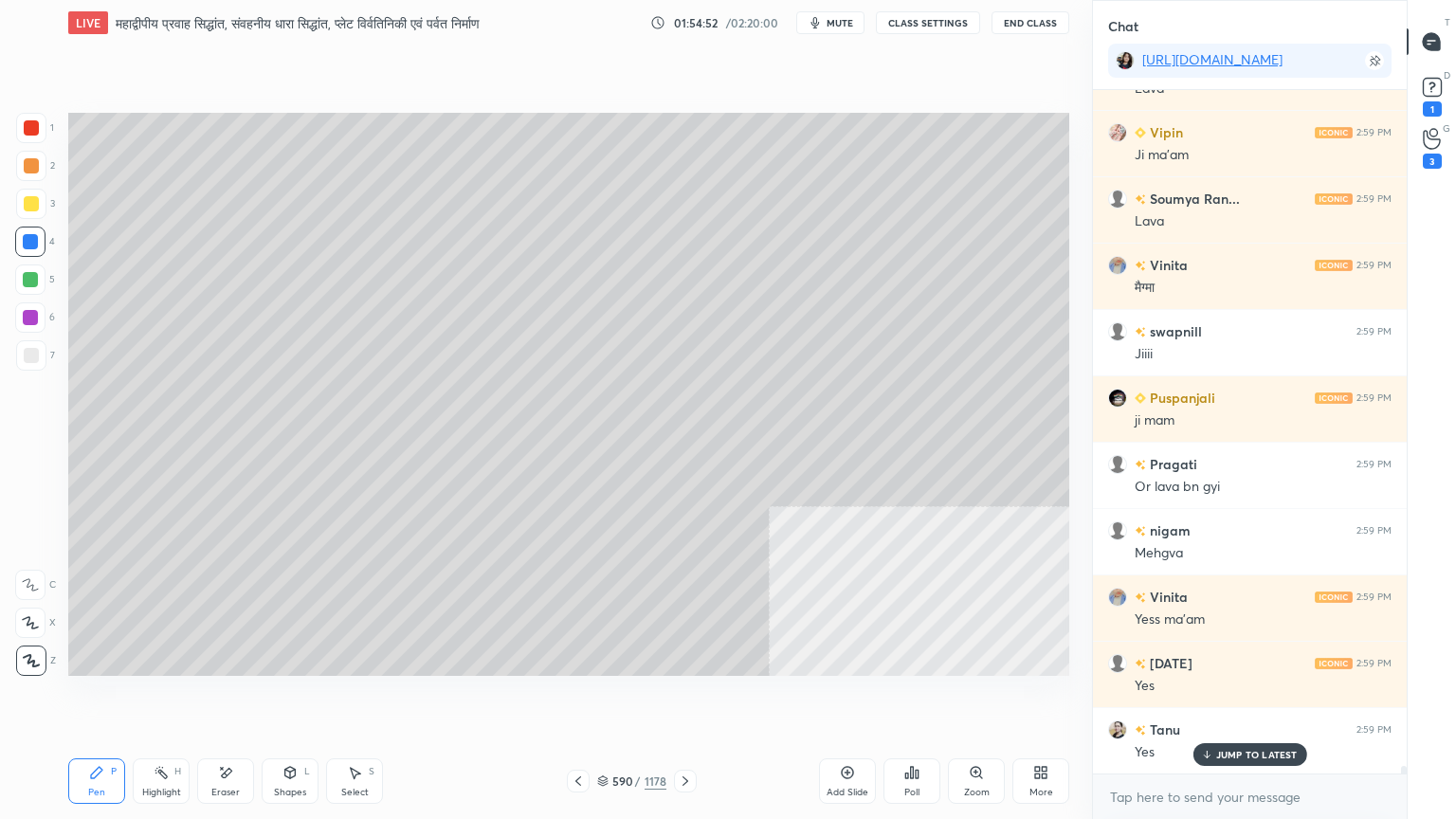 click on "Select" at bounding box center (355, 792) 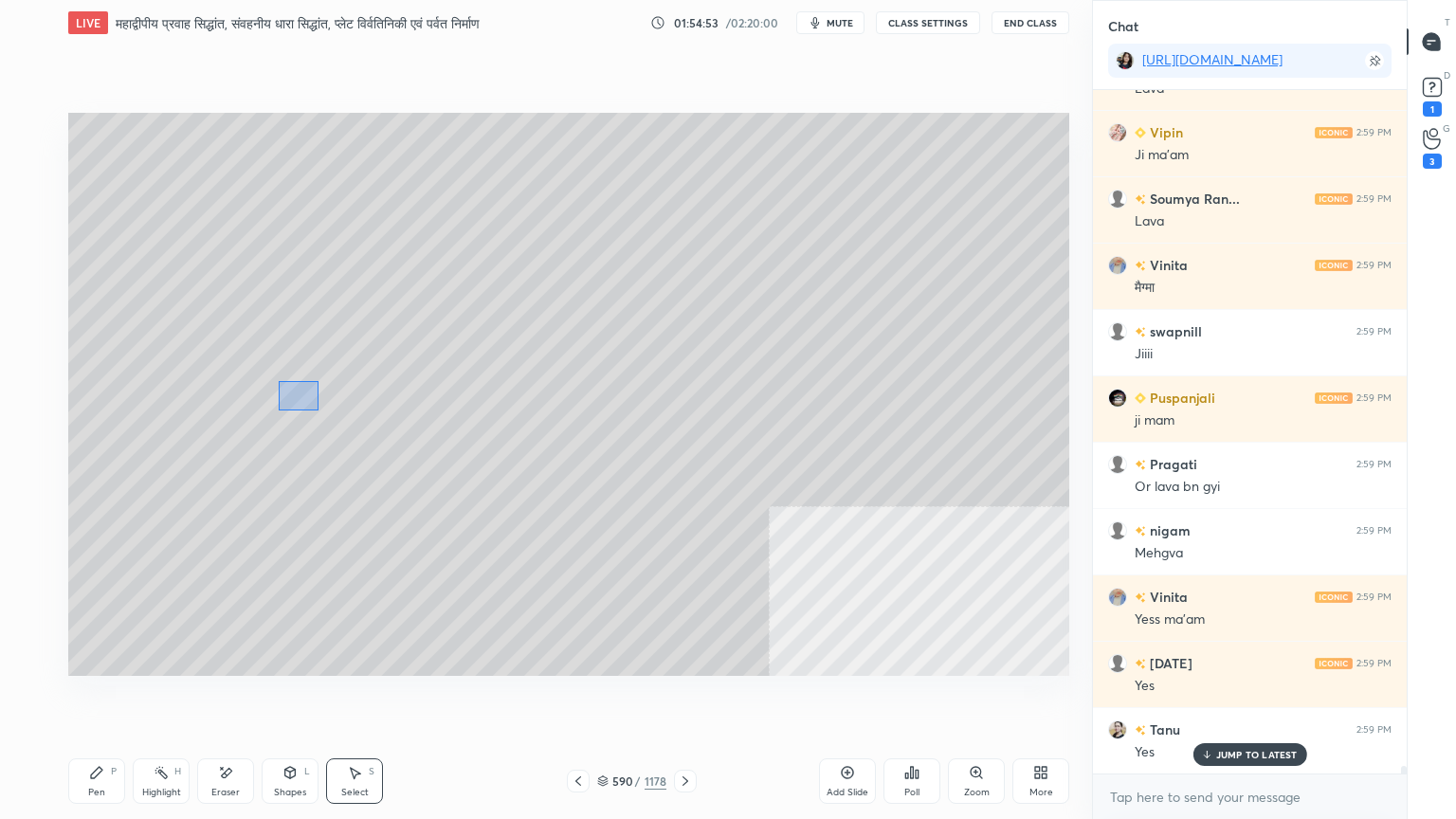 drag, startPoint x: 280, startPoint y: 380, endPoint x: 322, endPoint y: 403, distance: 48 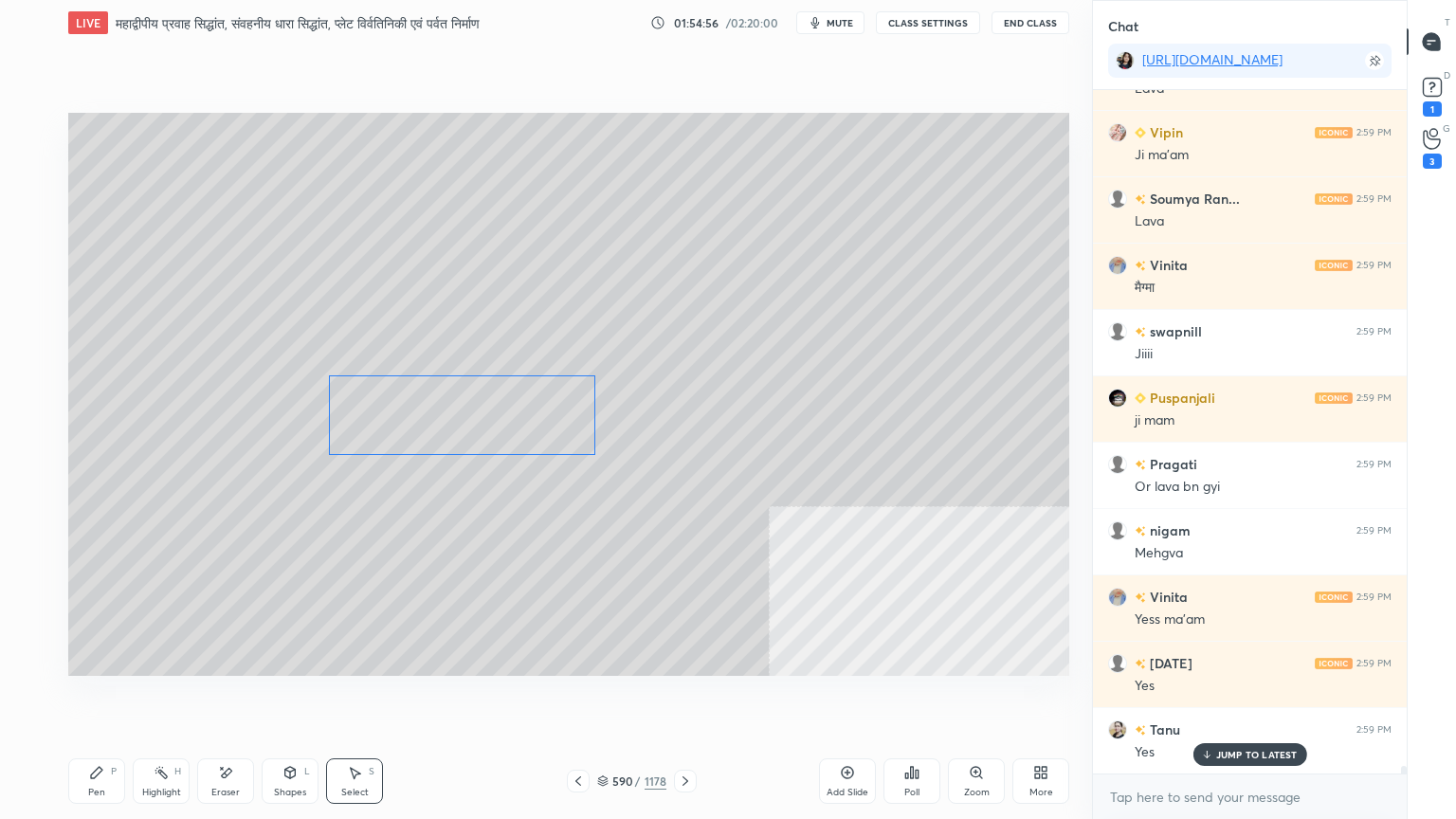 drag, startPoint x: 314, startPoint y: 398, endPoint x: 405, endPoint y: 399, distance: 91.00549 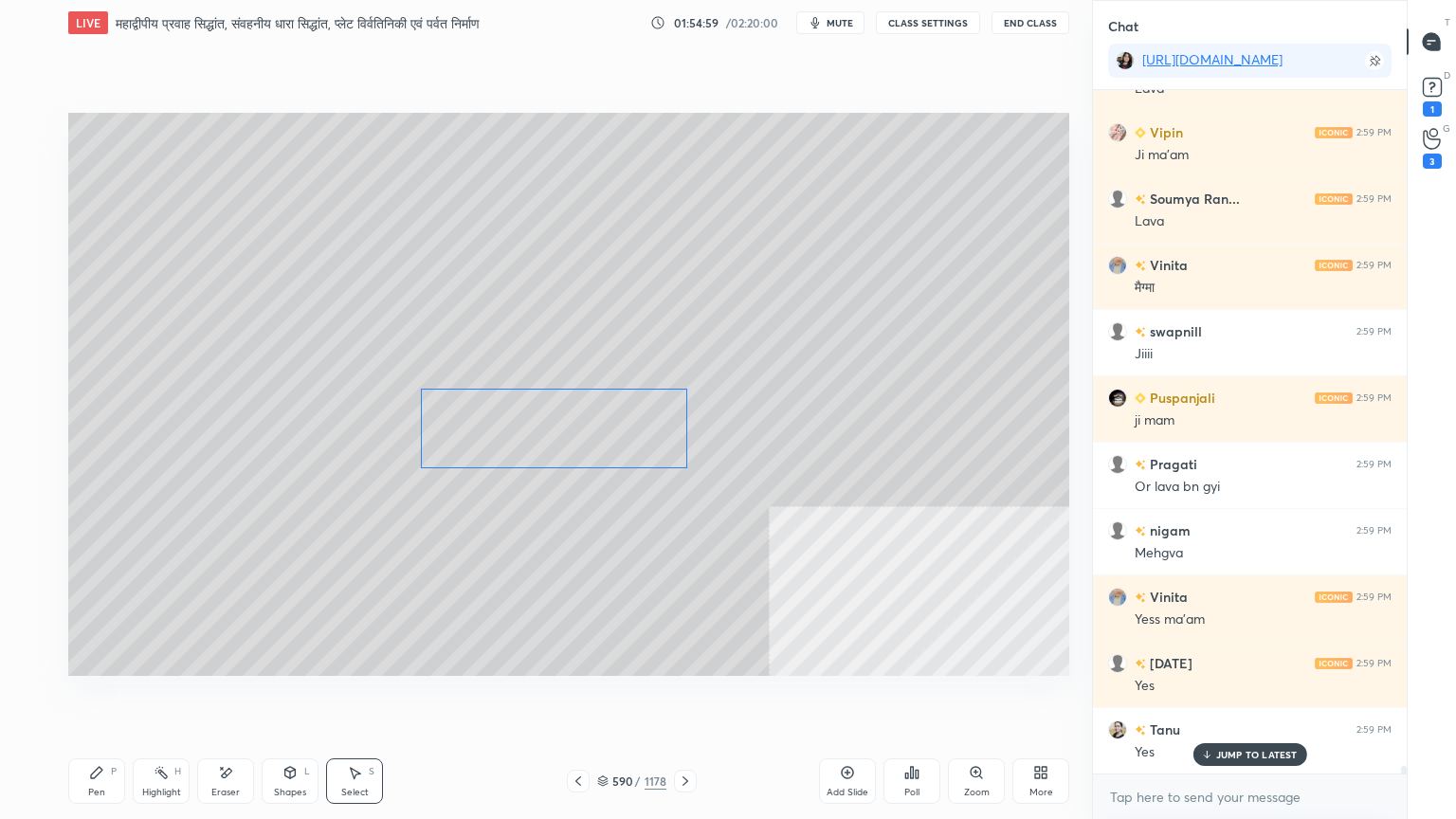 drag, startPoint x: 402, startPoint y: 400, endPoint x: 493, endPoint y: 412, distance: 91.7878 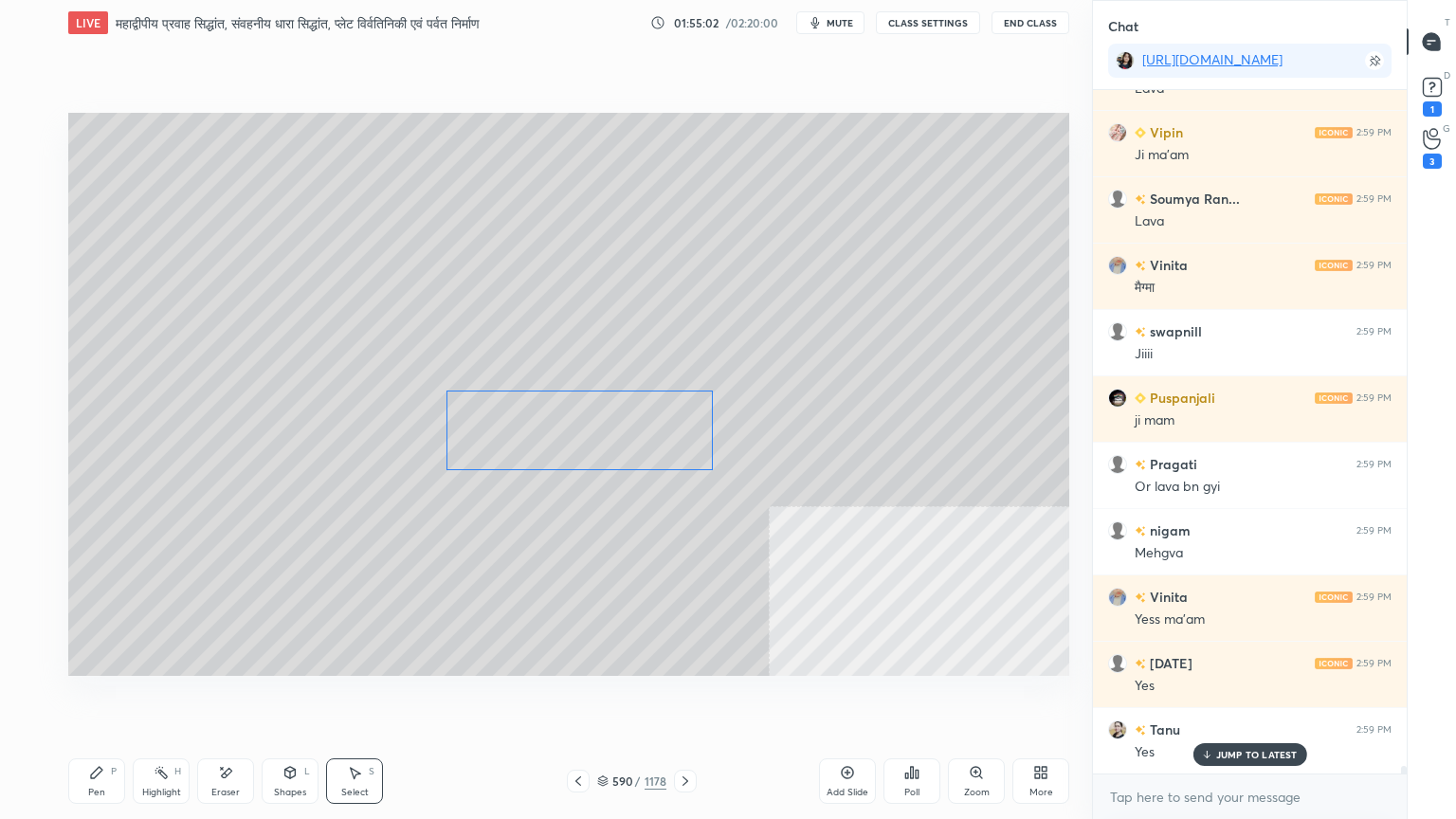 drag, startPoint x: 478, startPoint y: 410, endPoint x: 401, endPoint y: 474, distance: 100.12492 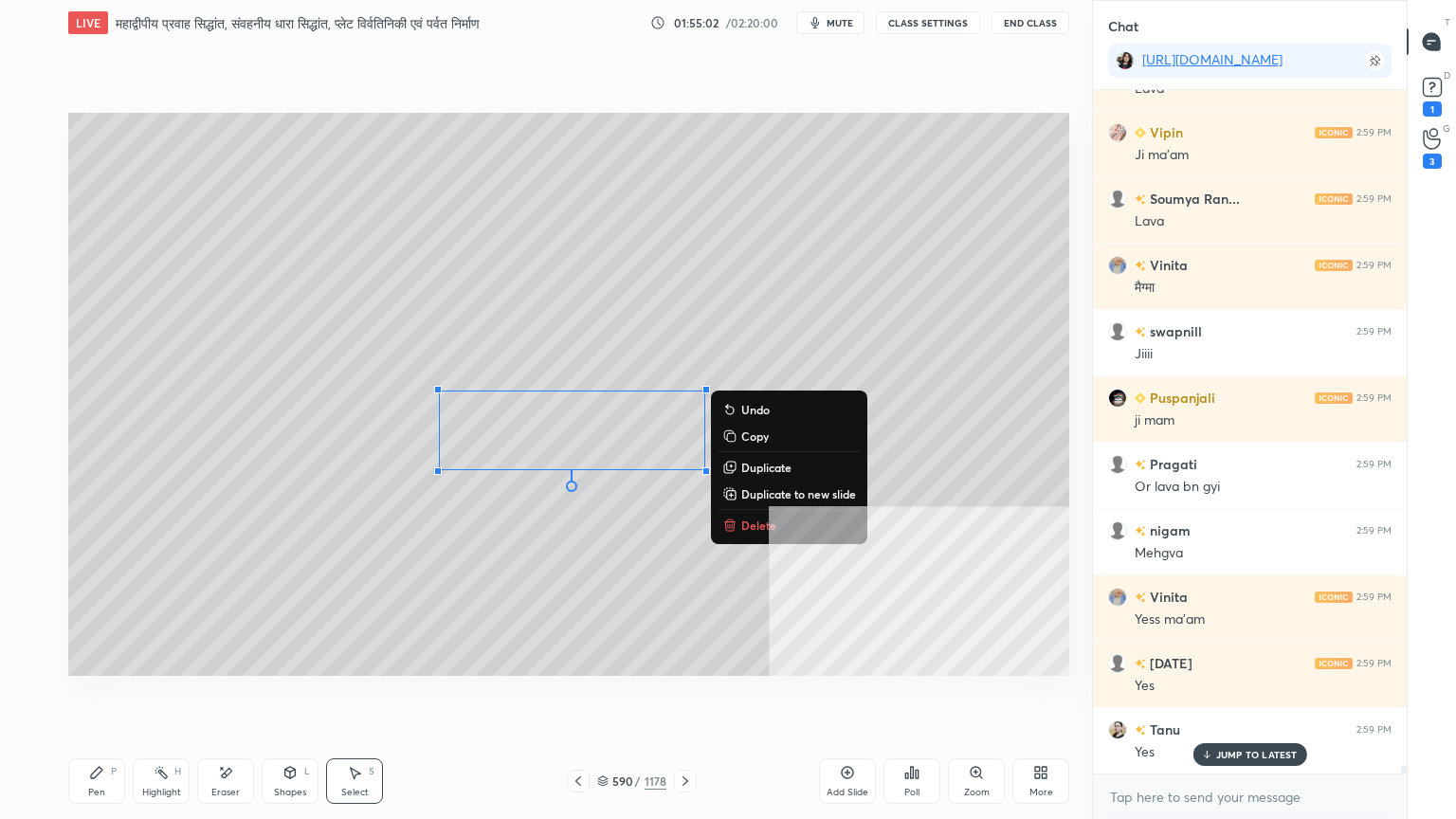 click on "Pen P" at bounding box center (97, 781) 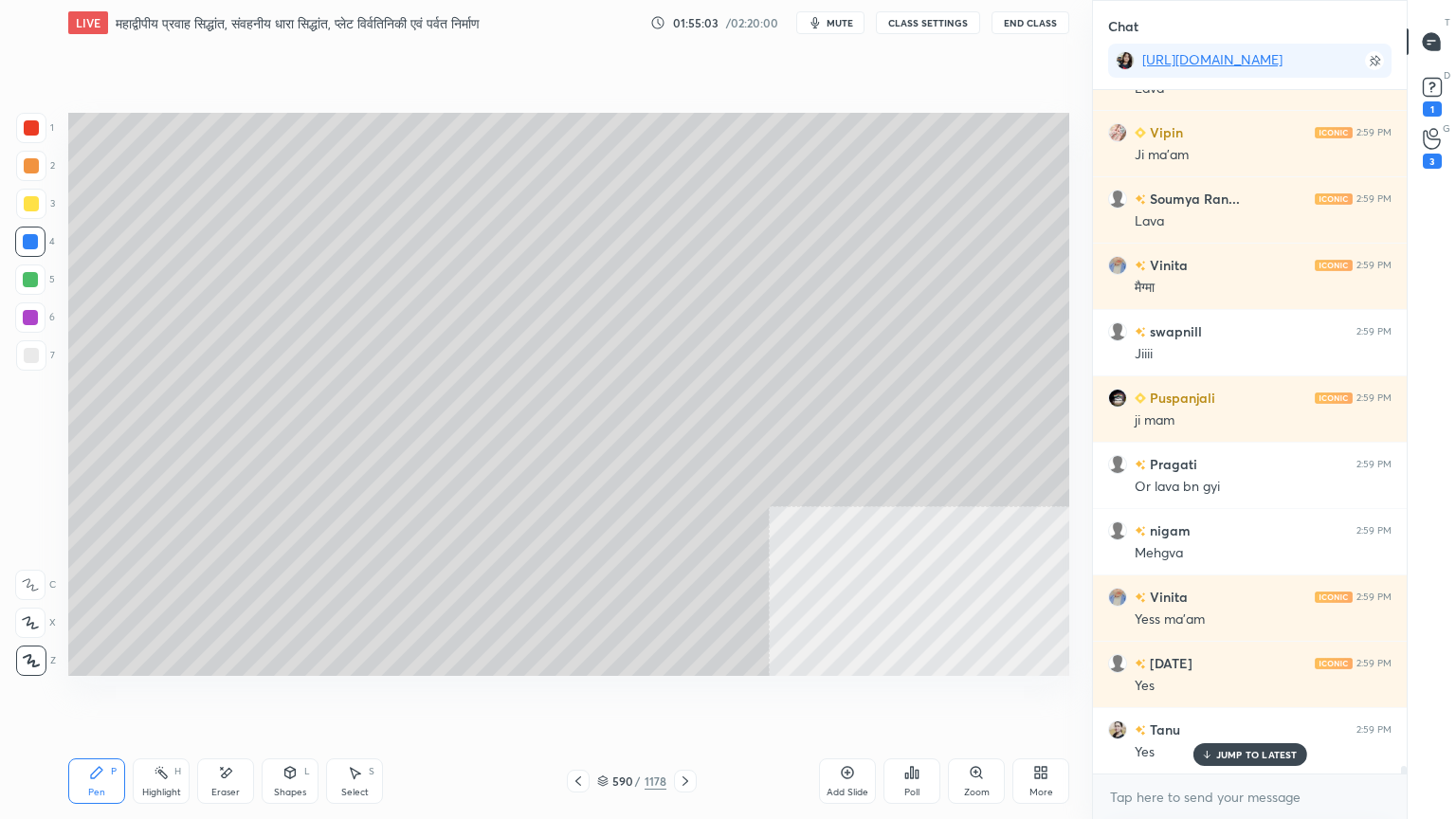 click on "7" at bounding box center (35, 355) 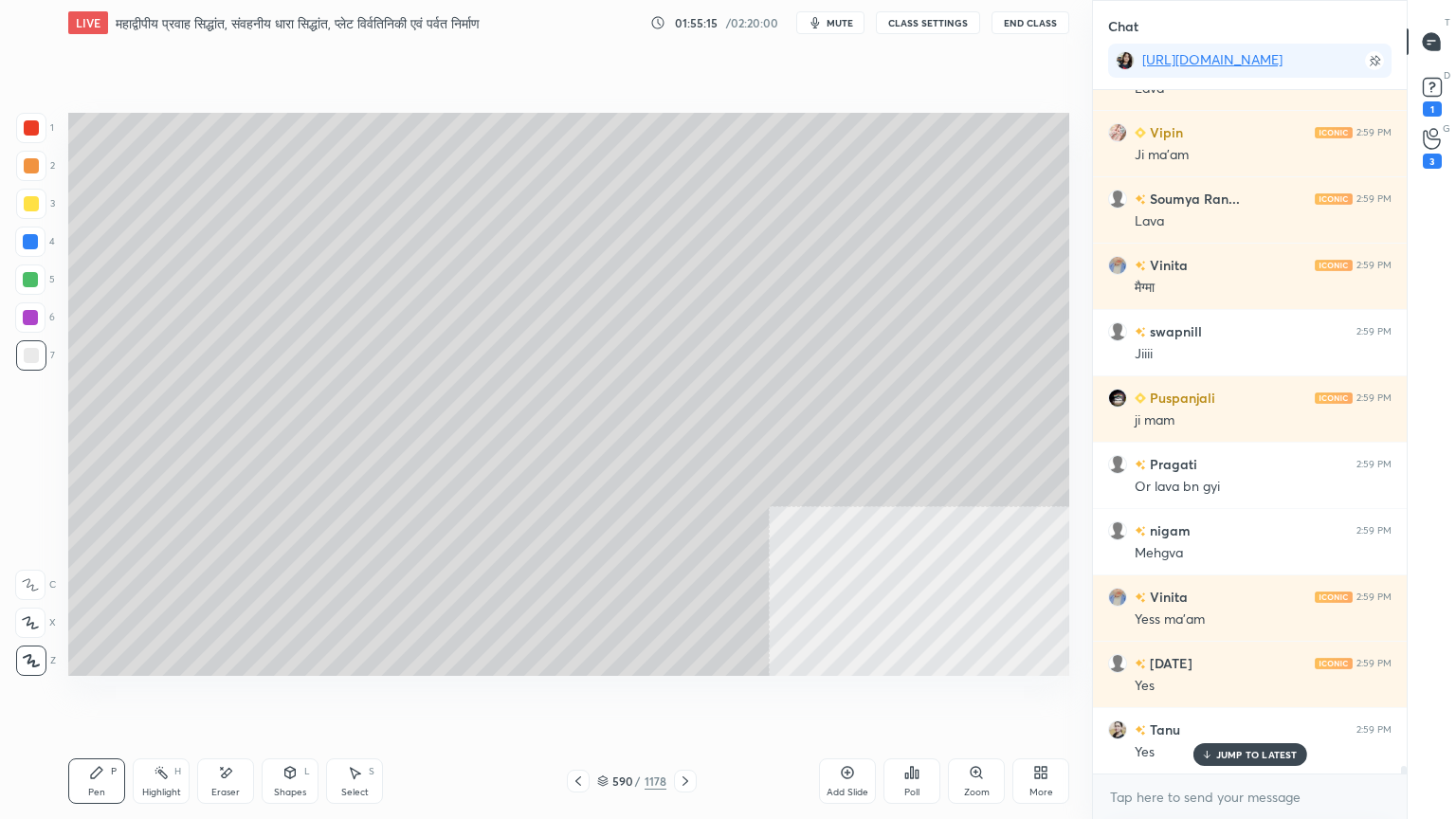 scroll, scrollTop: 60177, scrollLeft: 0, axis: vertical 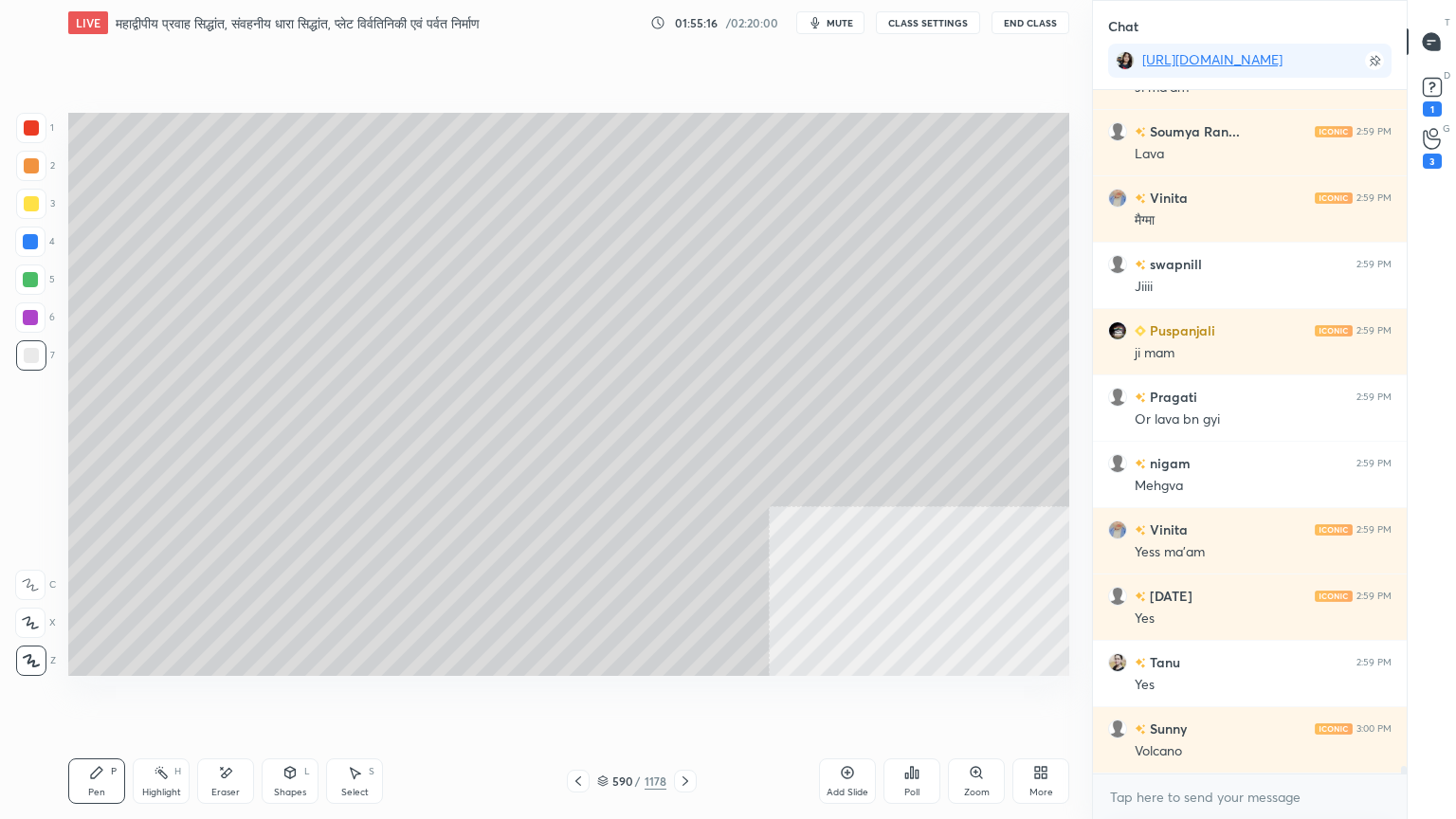 click at bounding box center (31, 128) 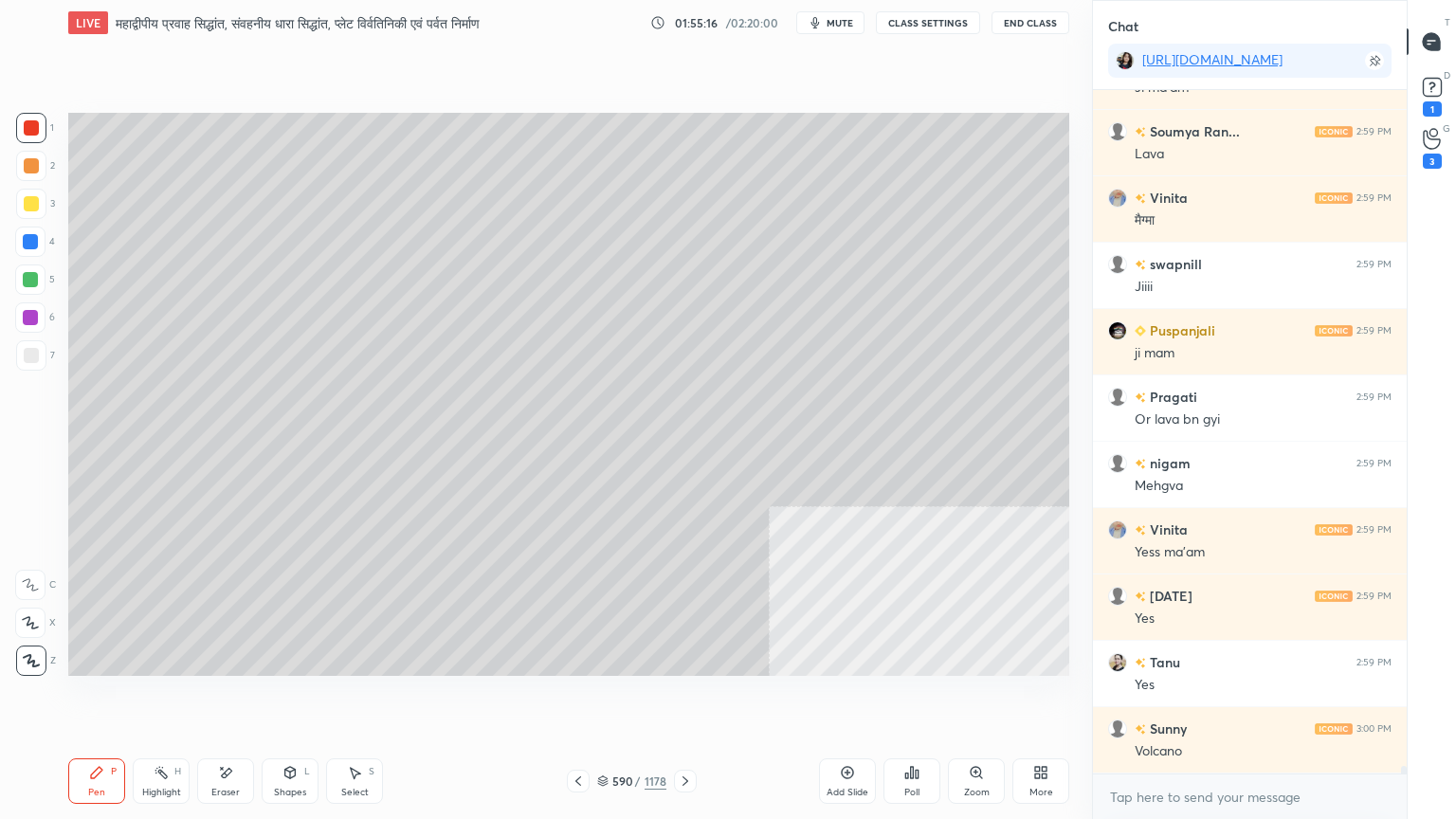click at bounding box center [31, 128] 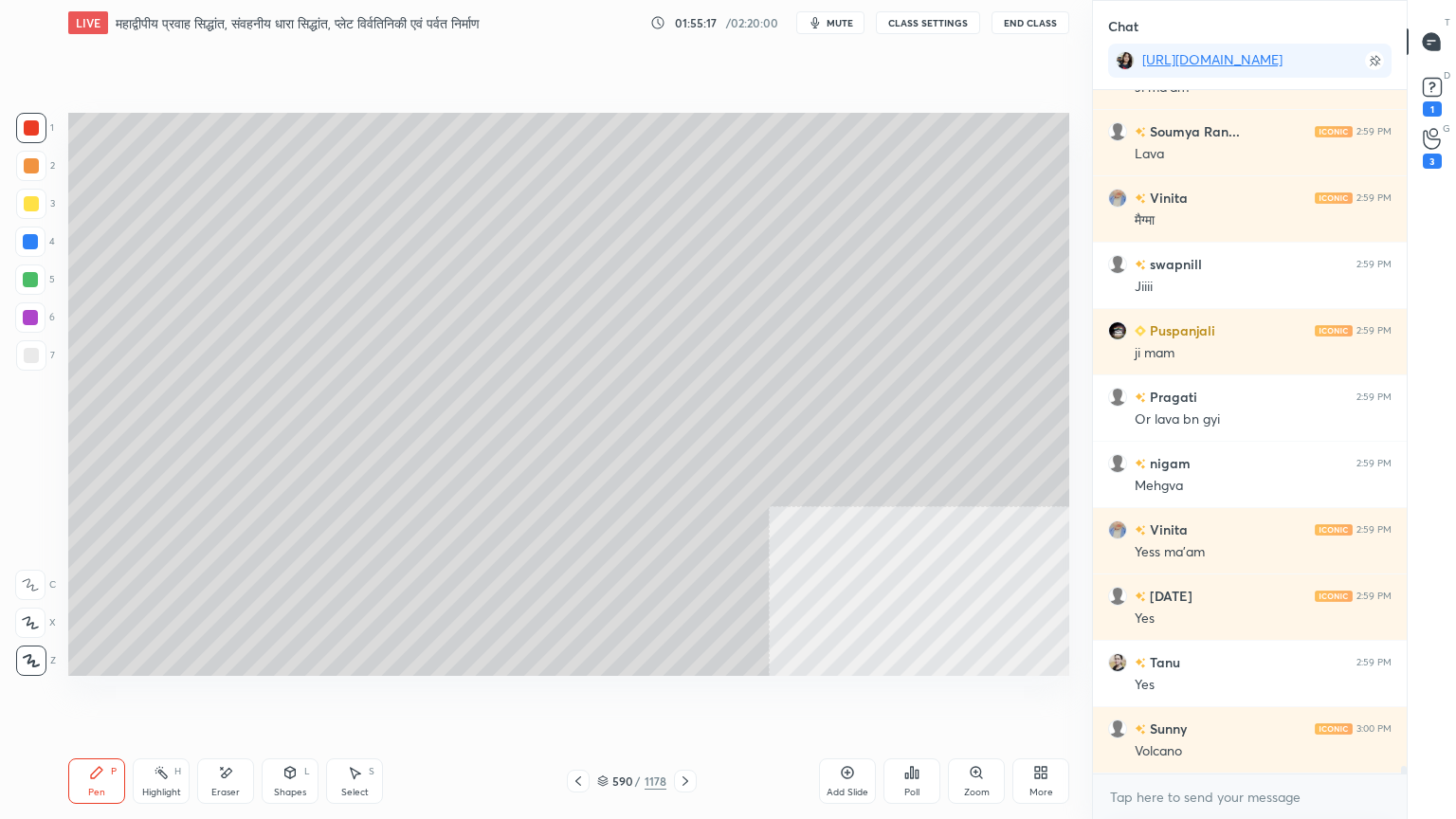 click at bounding box center [31, 128] 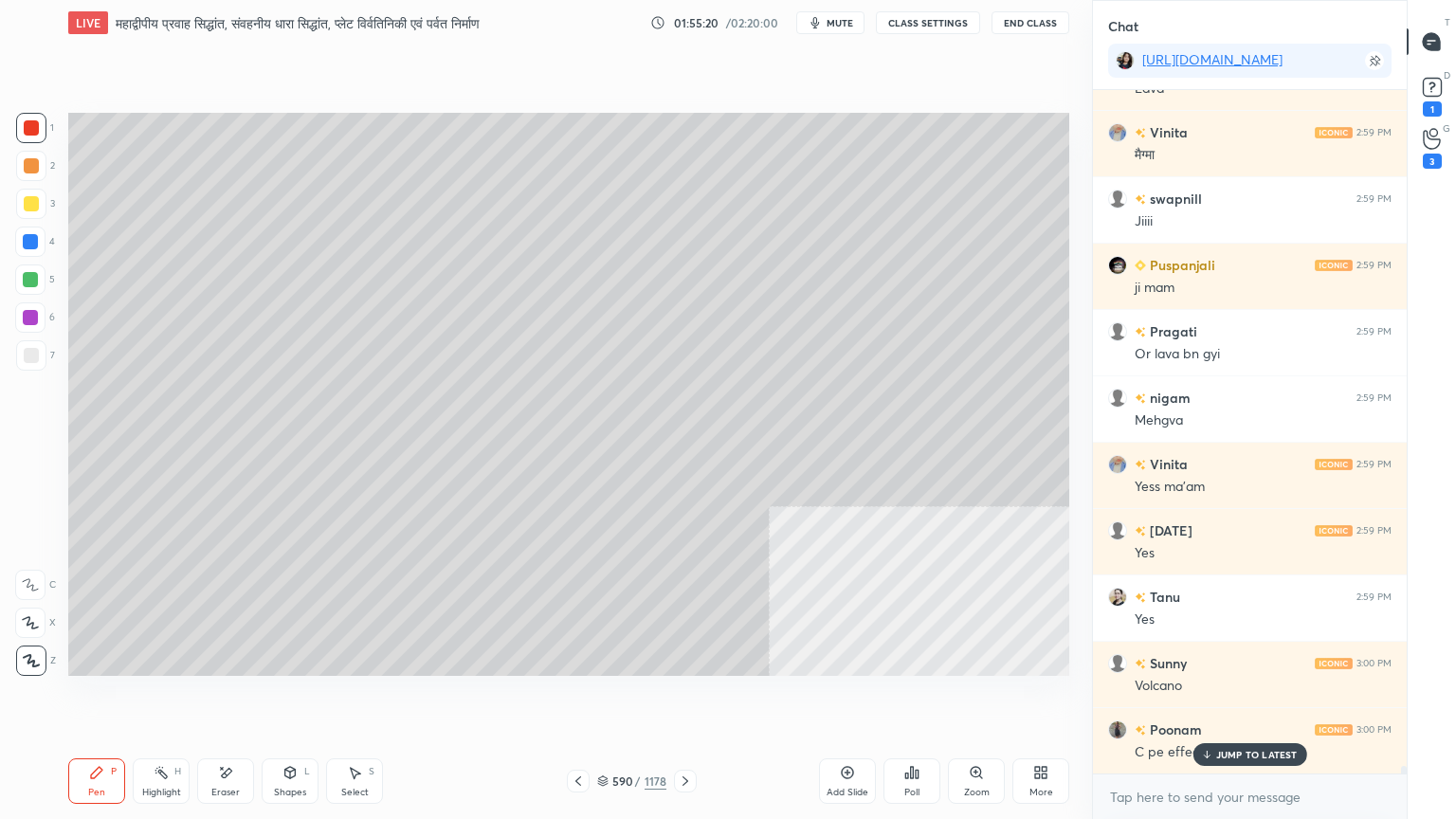 scroll, scrollTop: 60309, scrollLeft: 0, axis: vertical 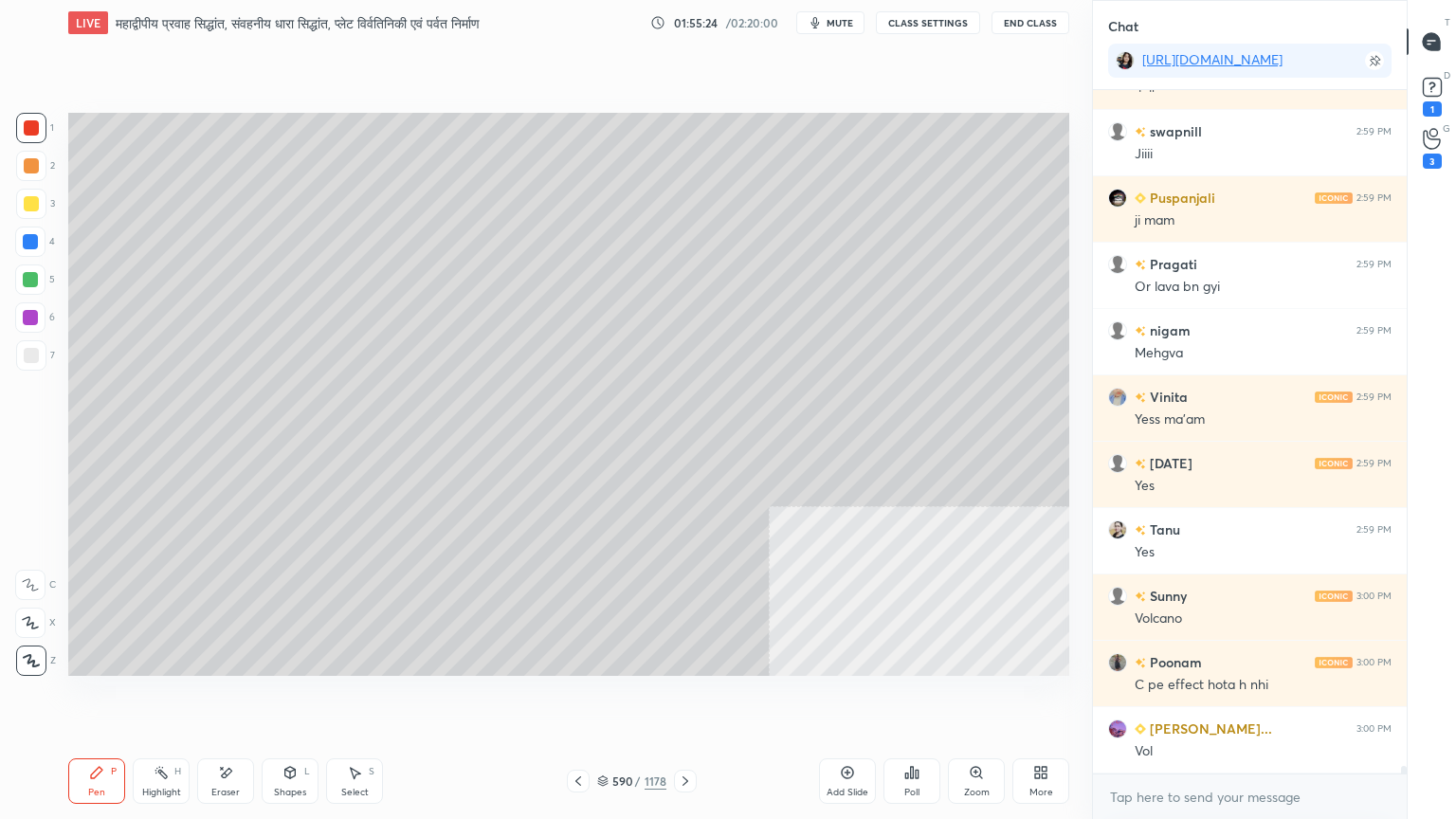 drag, startPoint x: 34, startPoint y: 348, endPoint x: 37, endPoint y: 359, distance: 11.401754 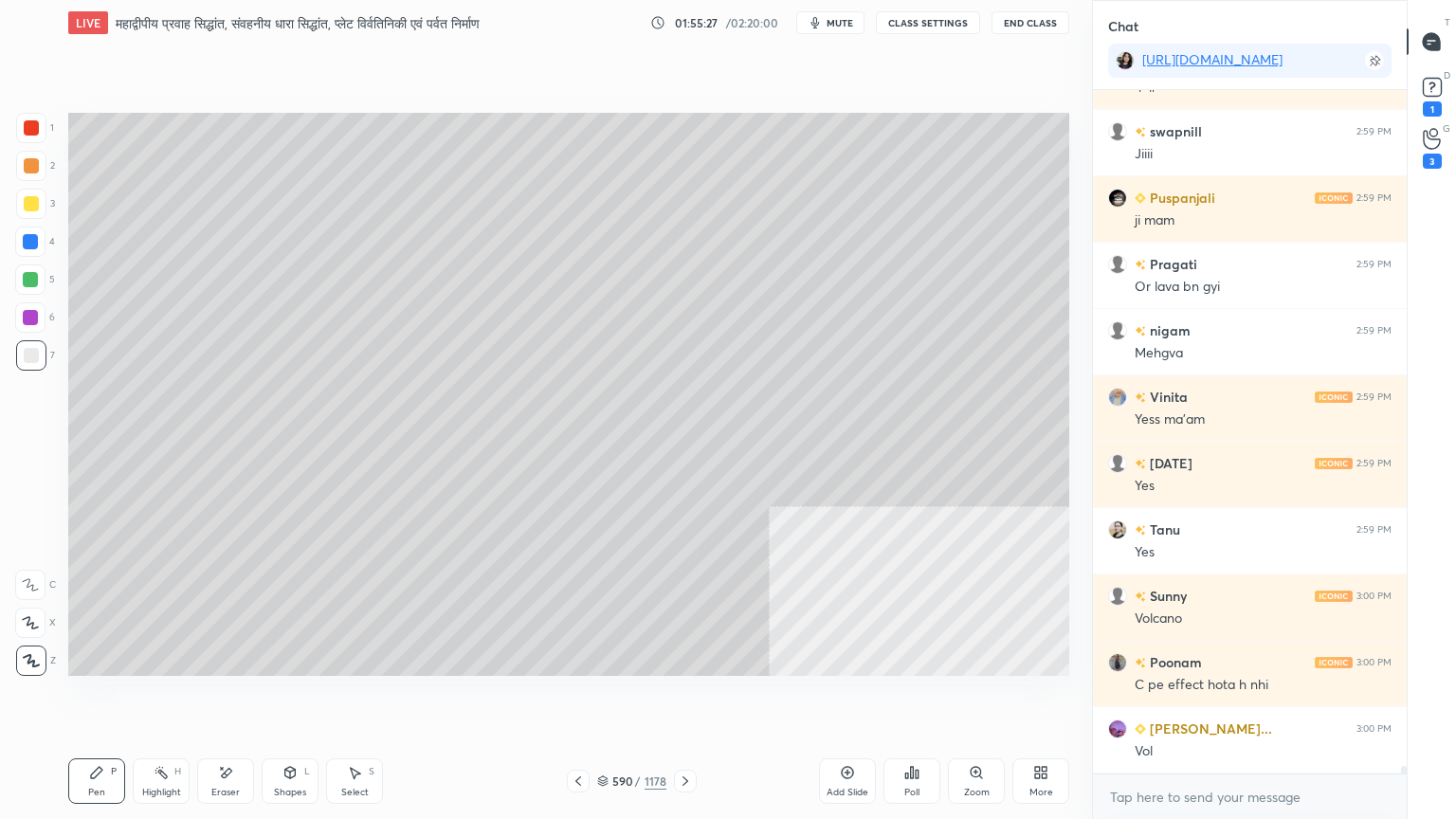 scroll, scrollTop: 60375, scrollLeft: 0, axis: vertical 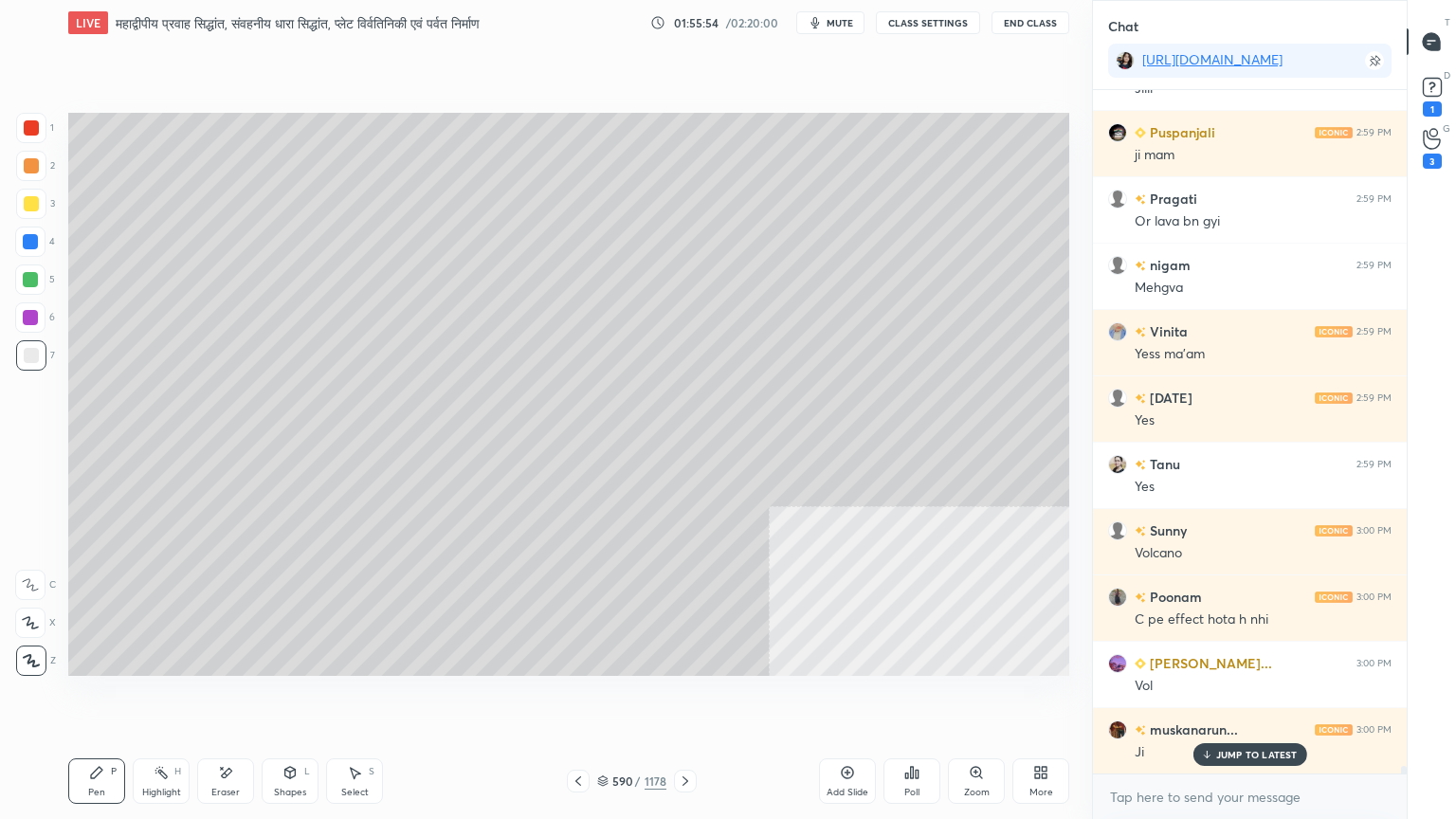 click at bounding box center (30, 280) 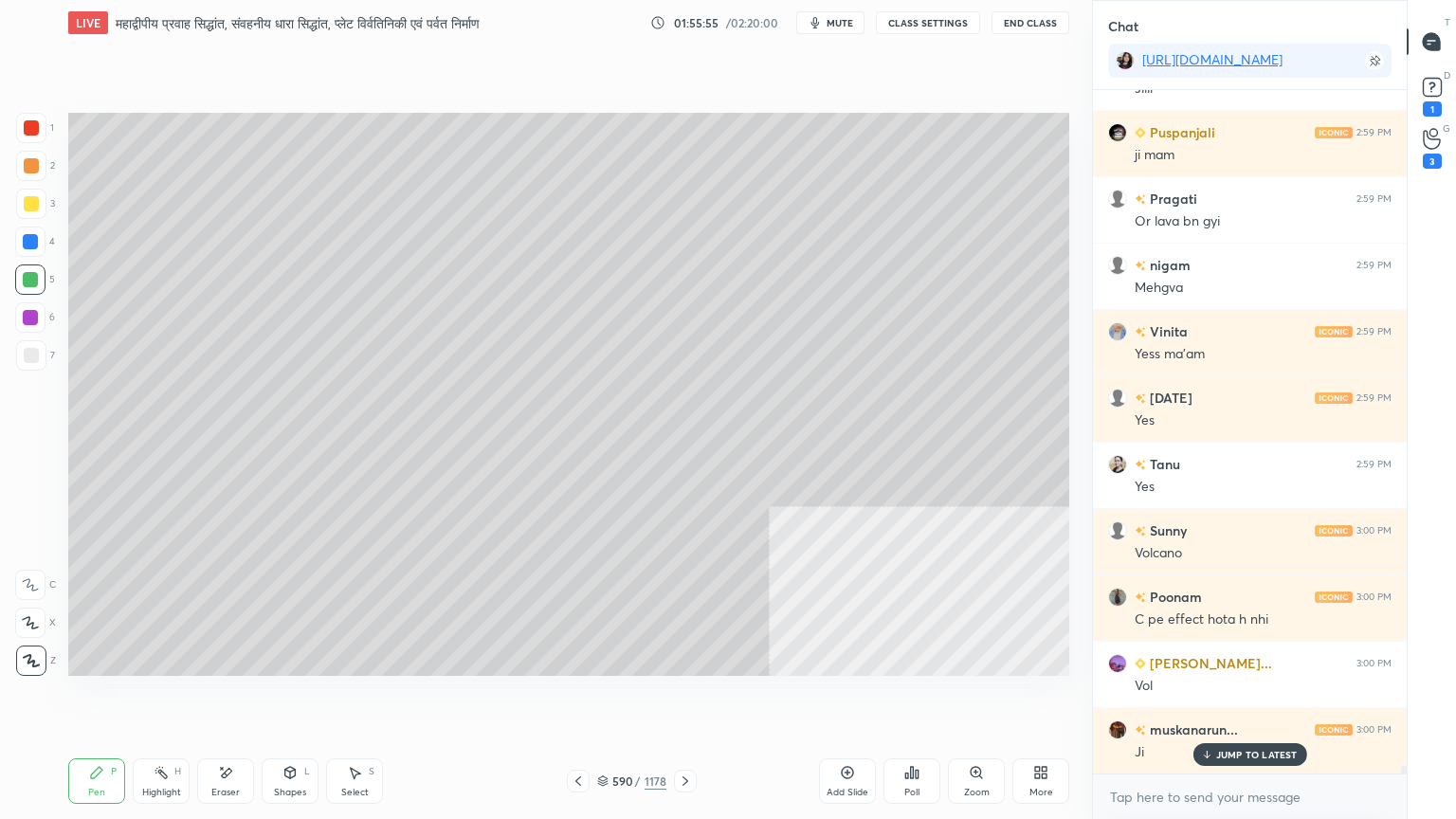 click at bounding box center (30, 280) 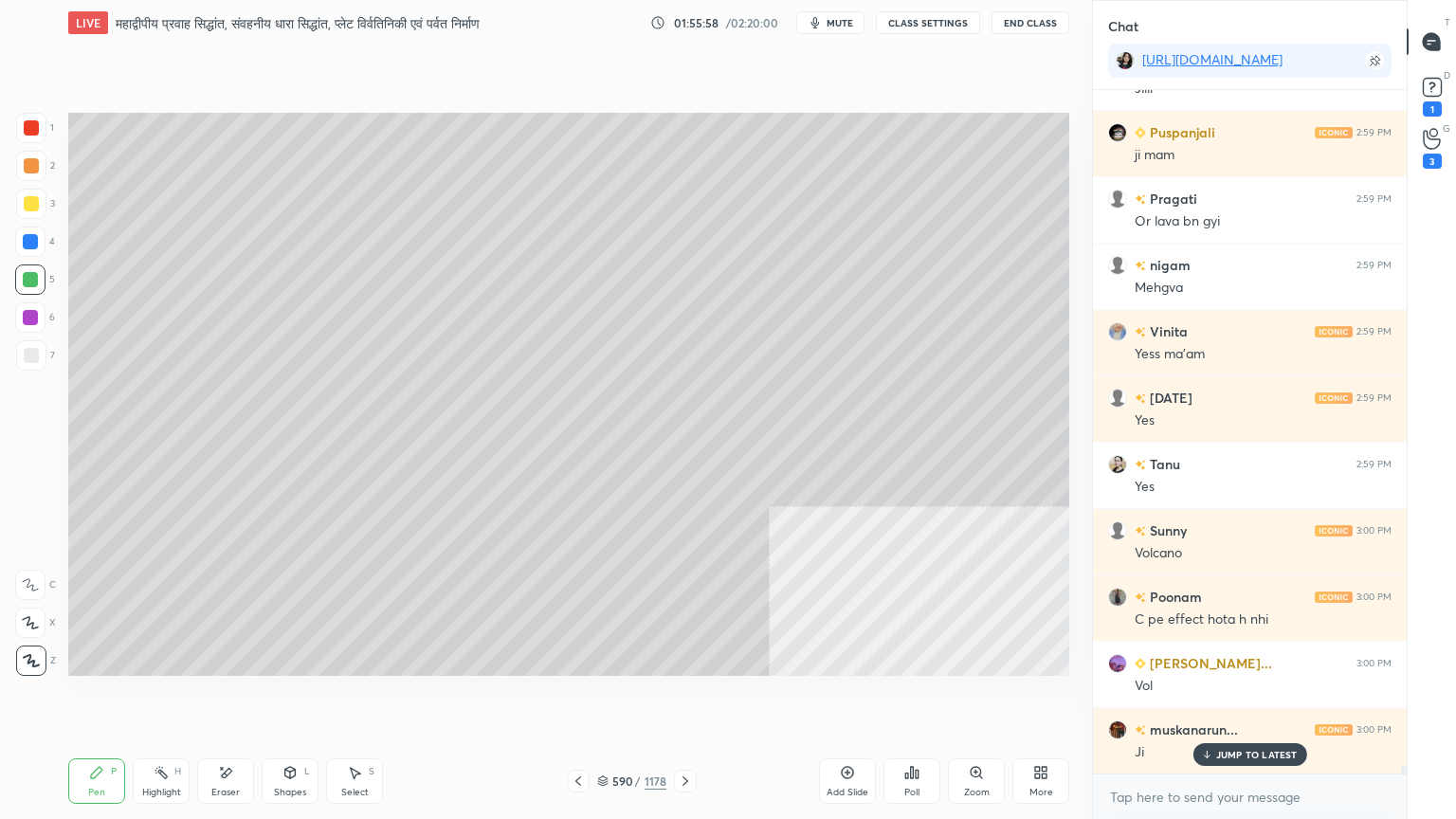 click on "Eraser" at bounding box center (226, 781) 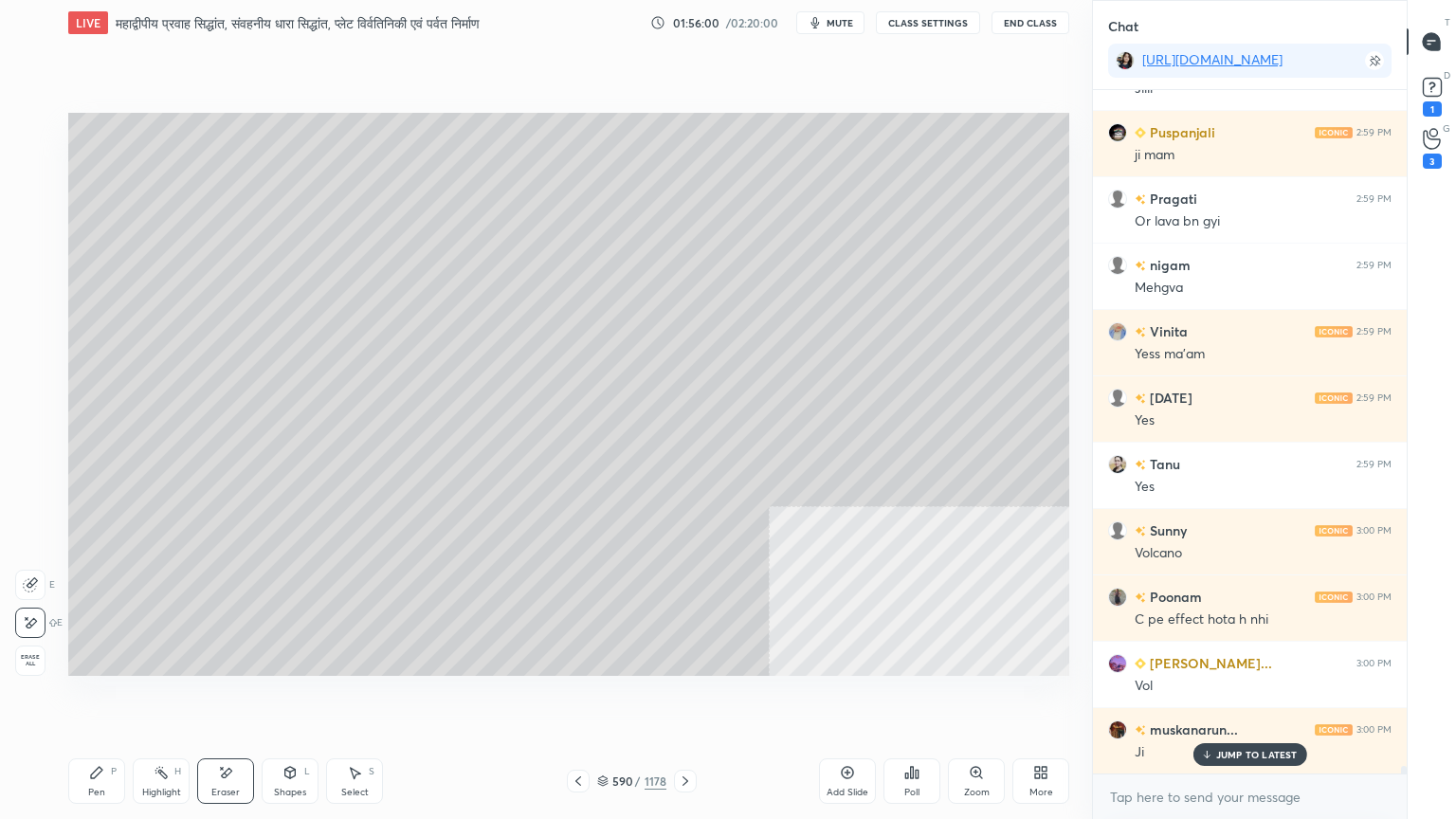 click on "Pen" at bounding box center [97, 792] 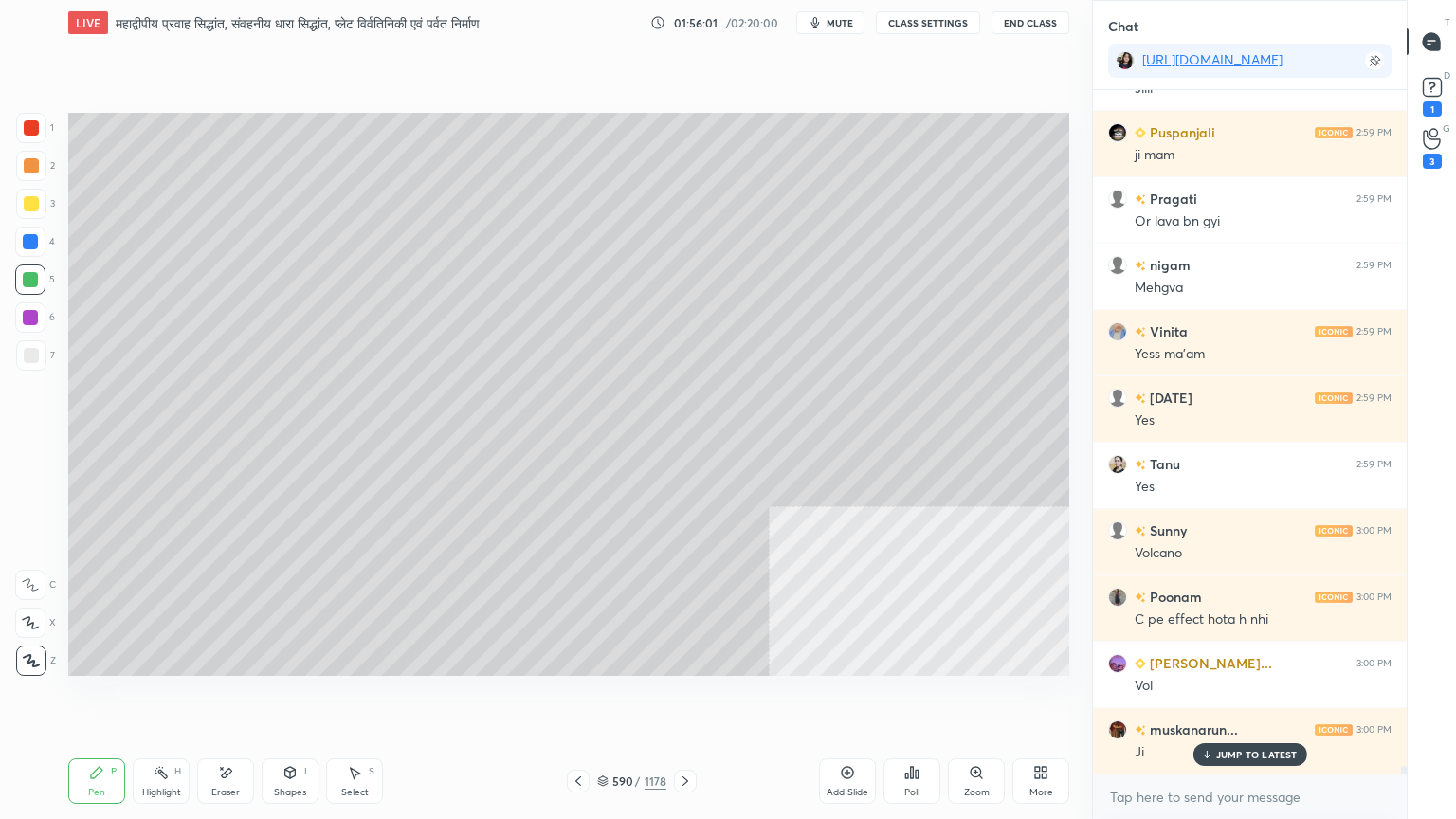 click at bounding box center [31, 355] 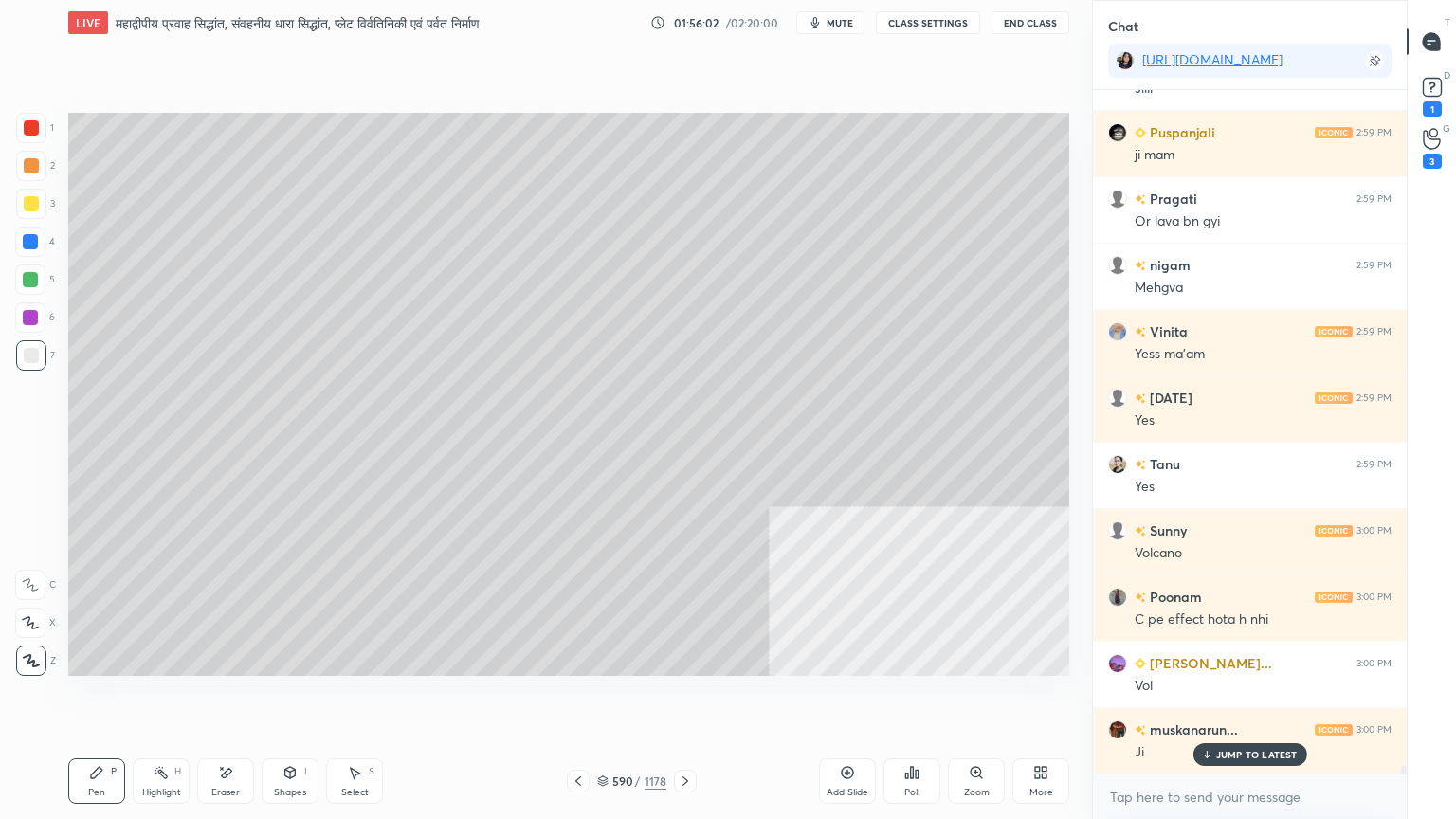 drag, startPoint x: 226, startPoint y: 774, endPoint x: 224, endPoint y: 763, distance: 11.18034 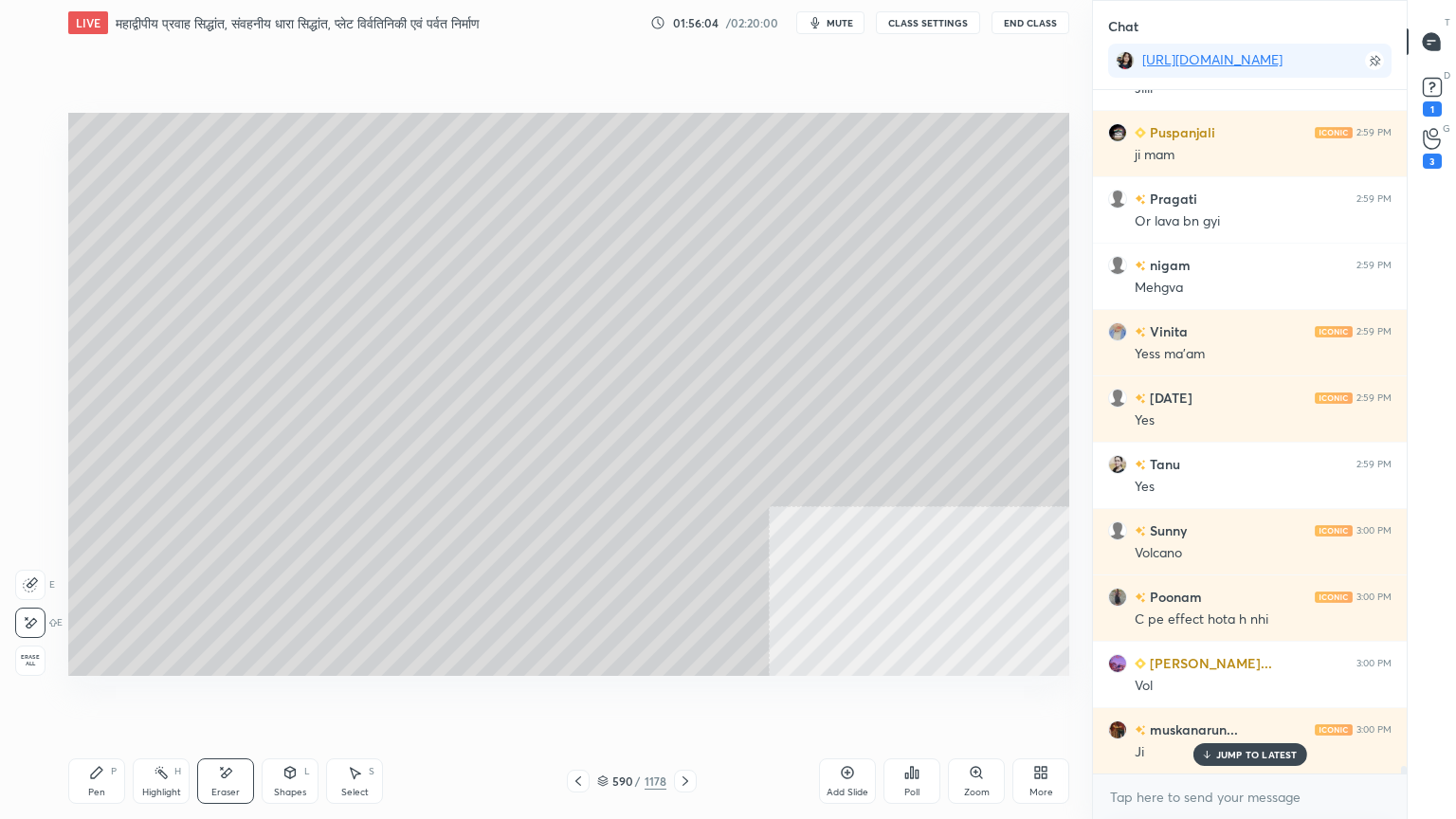 click on "Pen" at bounding box center (97, 792) 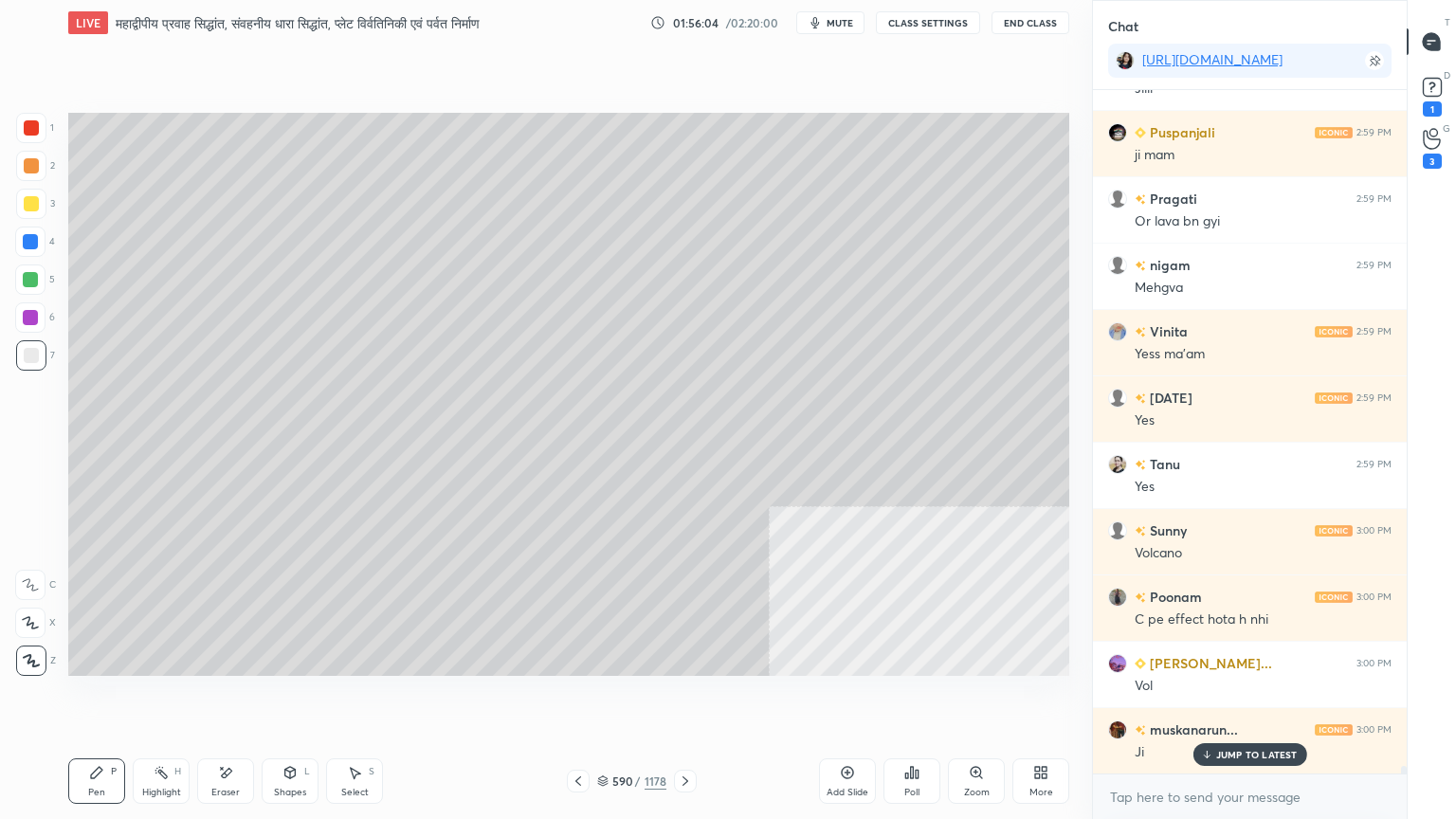 click at bounding box center (30, 242) 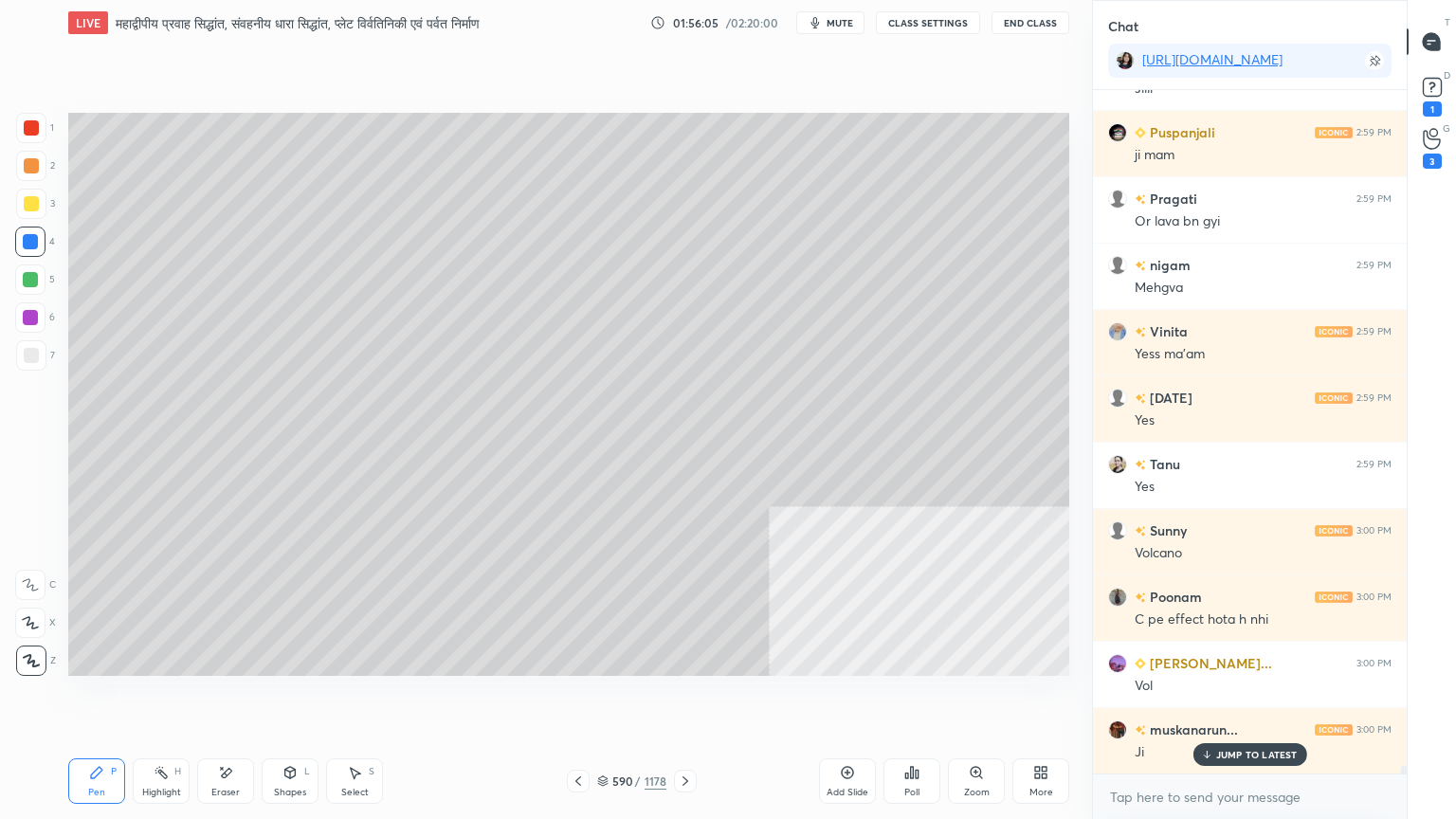 click at bounding box center [30, 242] 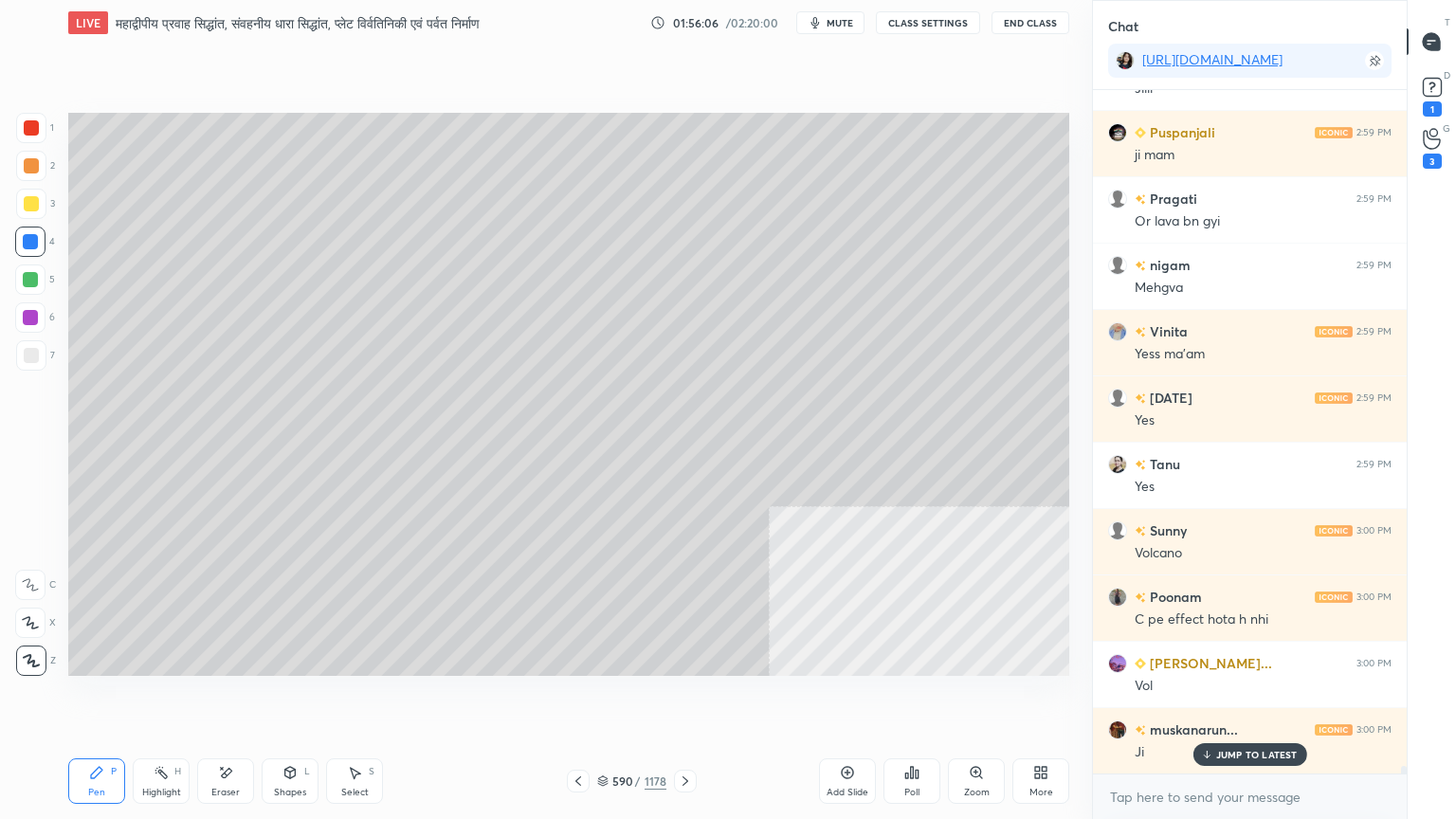 click at bounding box center (30, 318) 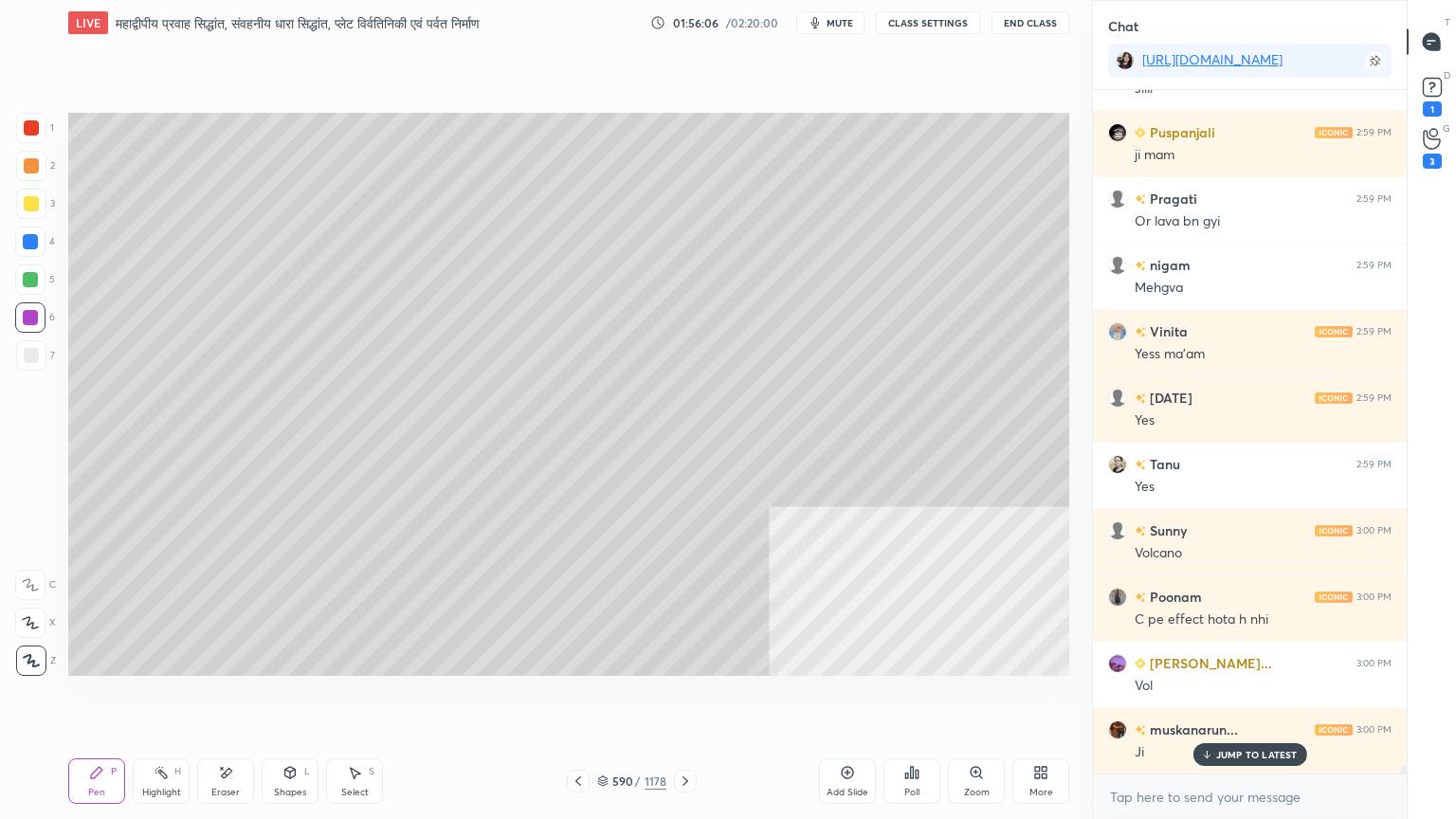 click at bounding box center [31, 128] 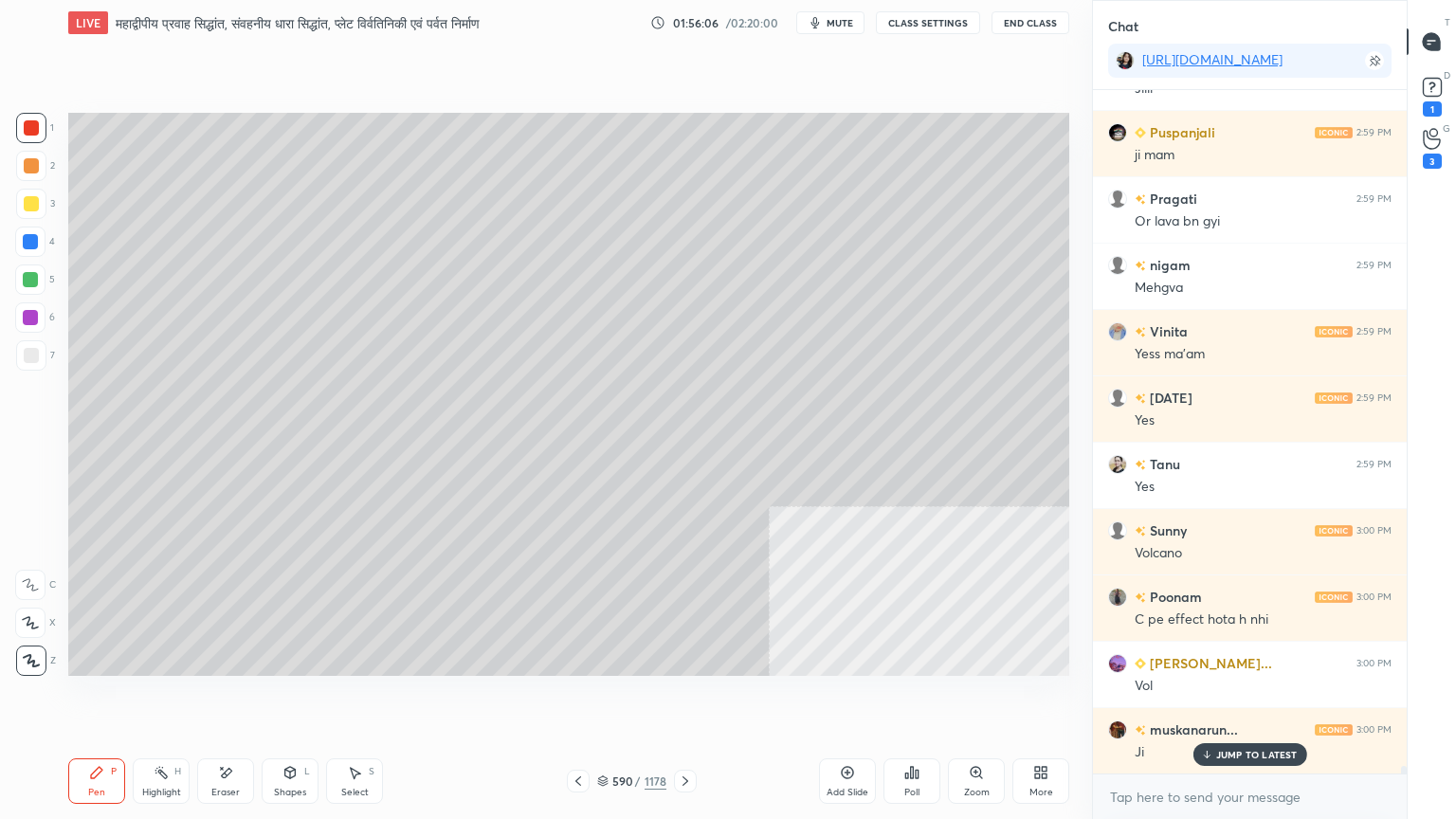 click at bounding box center (31, 128) 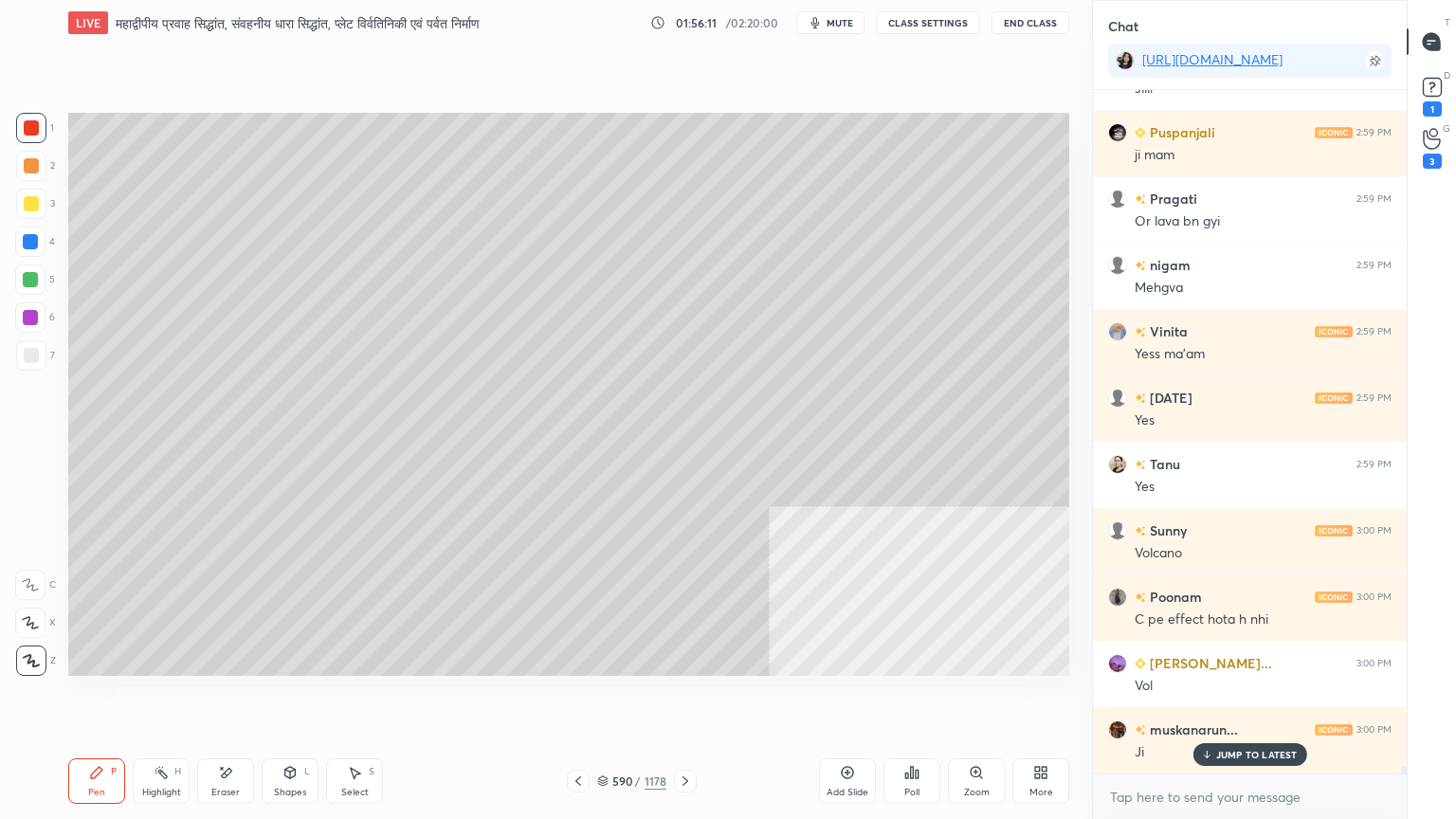 click at bounding box center (31, 128) 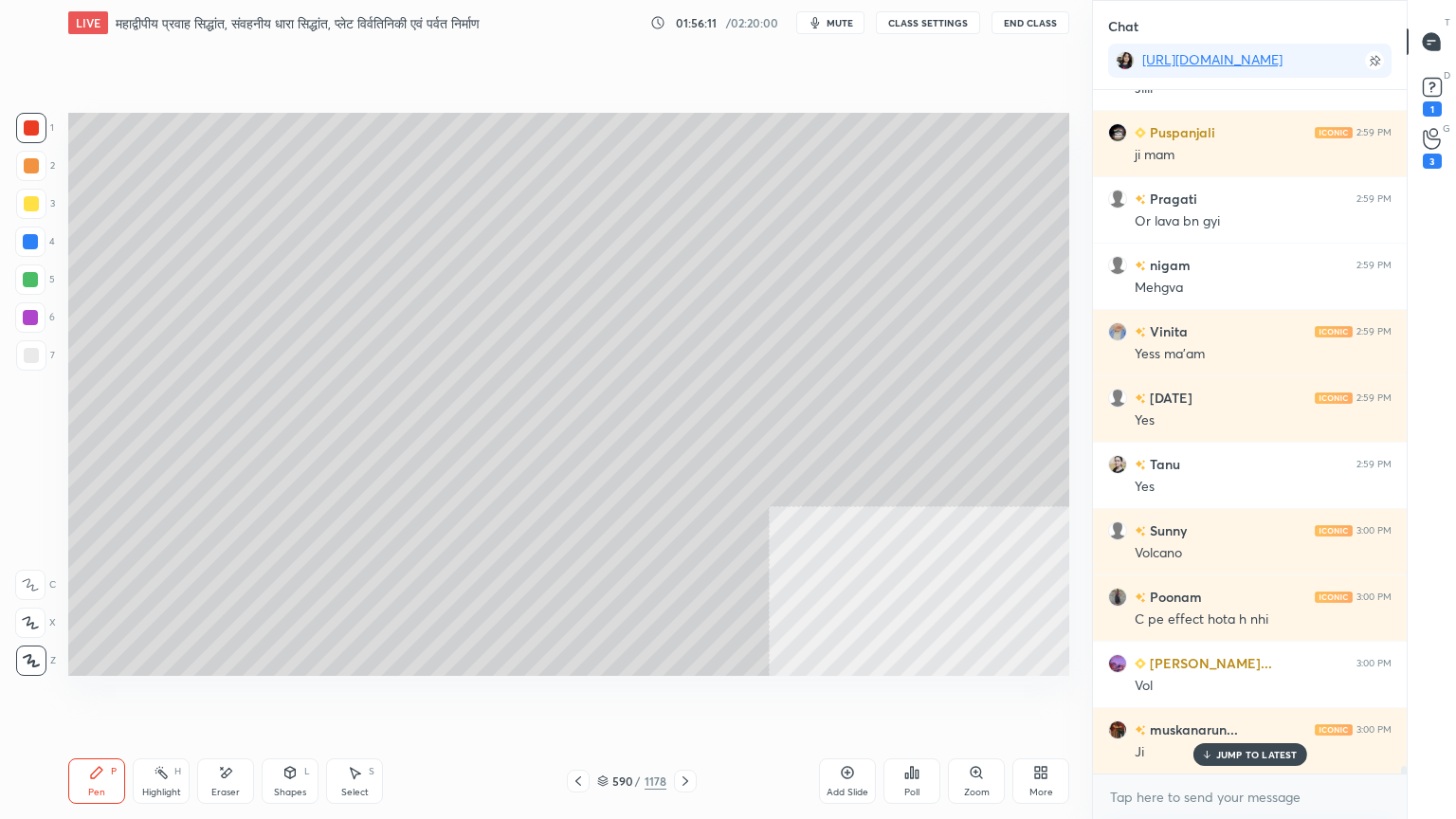click at bounding box center (31, 128) 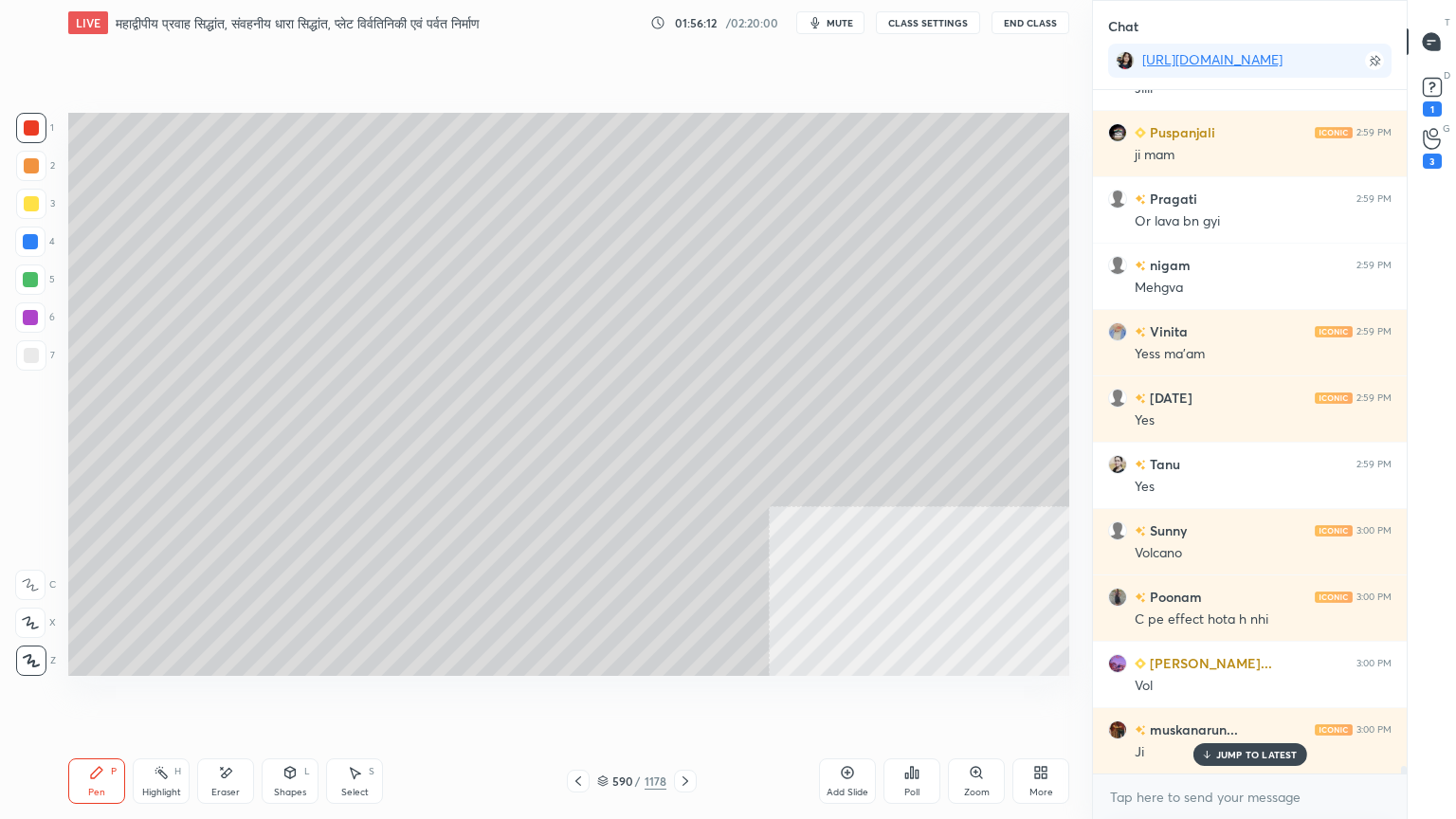 click at bounding box center [31, 355] 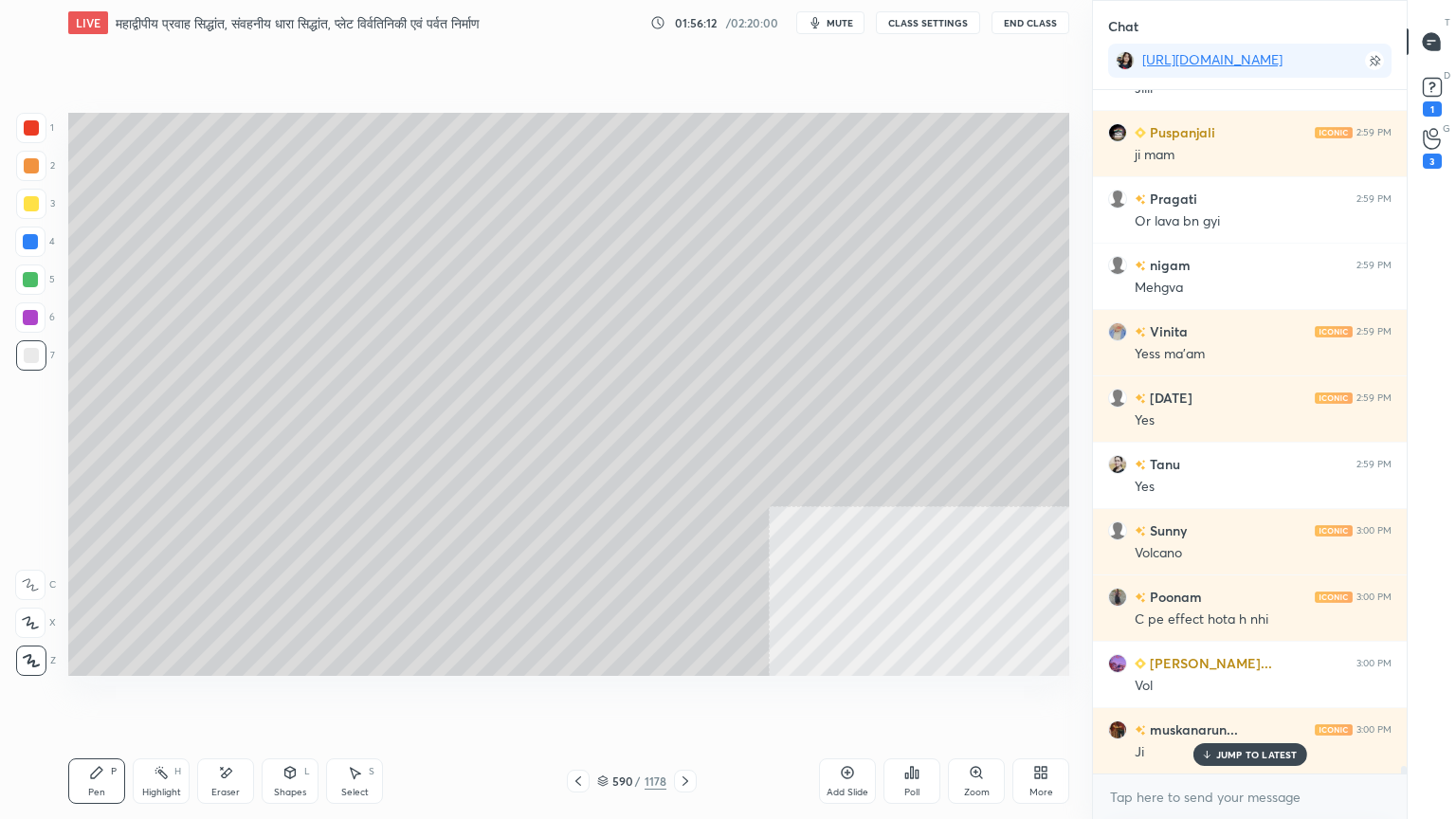 click at bounding box center (31, 355) 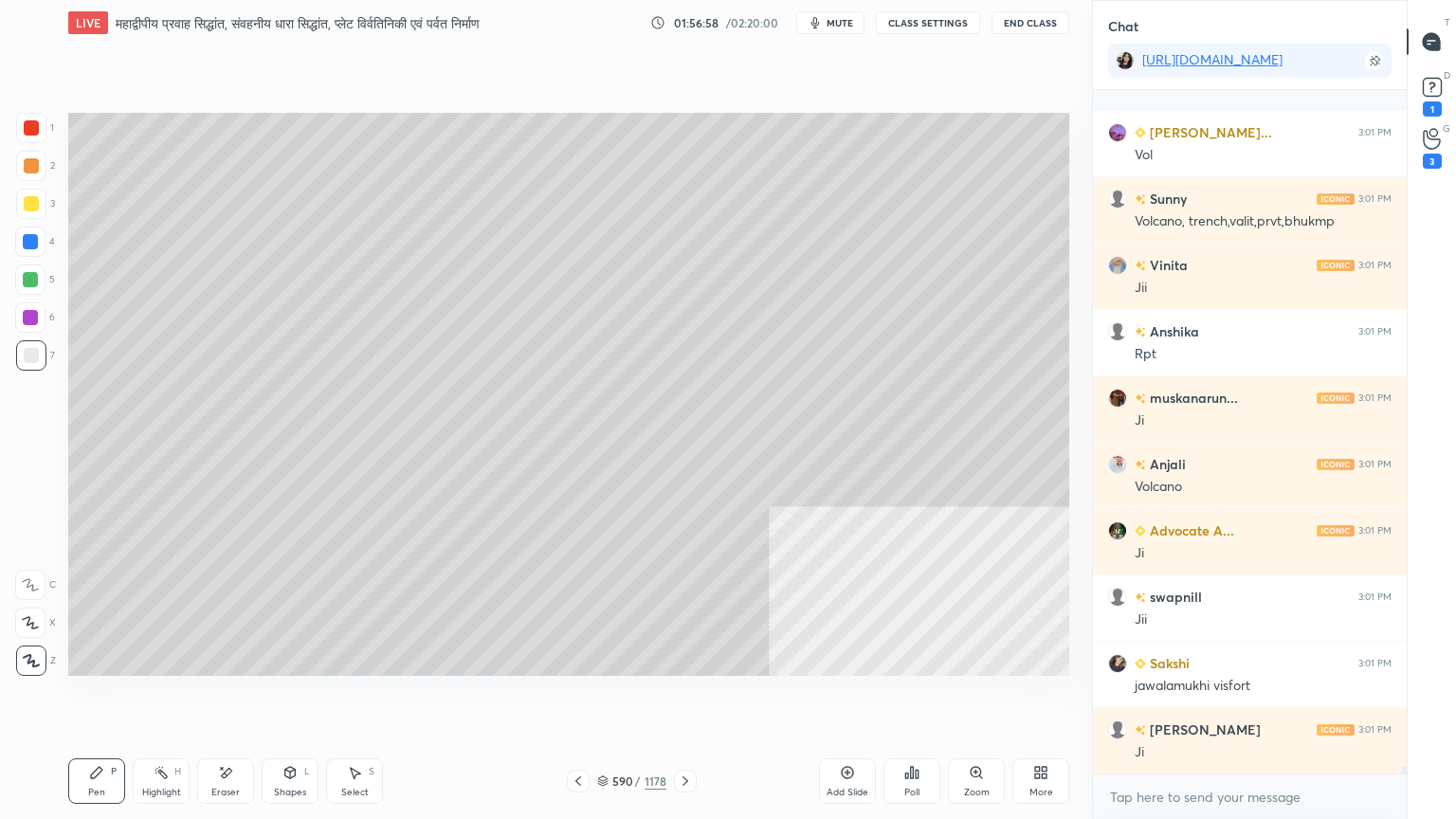 scroll, scrollTop: 61171, scrollLeft: 0, axis: vertical 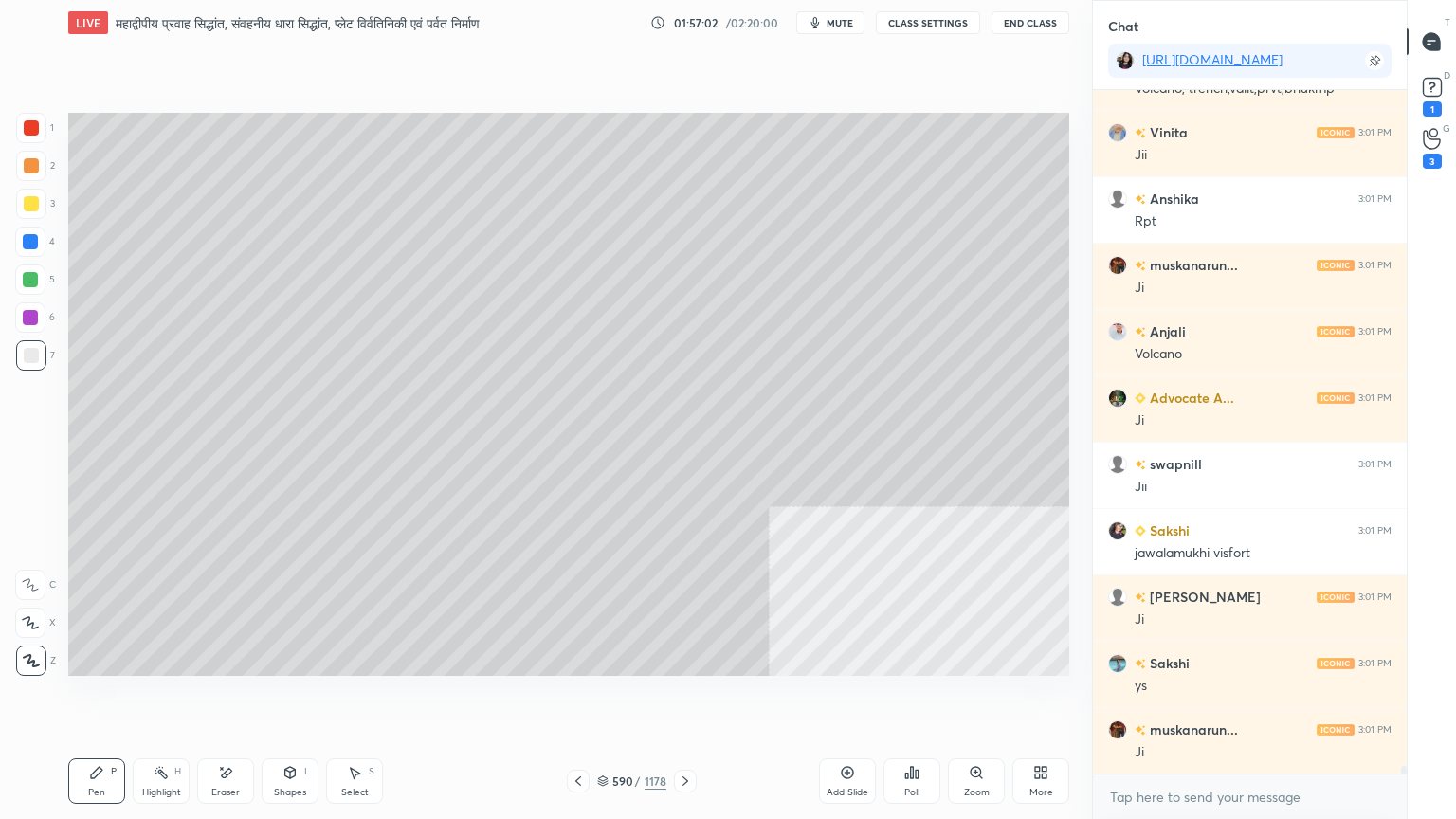 click on "Eraser" at bounding box center (226, 781) 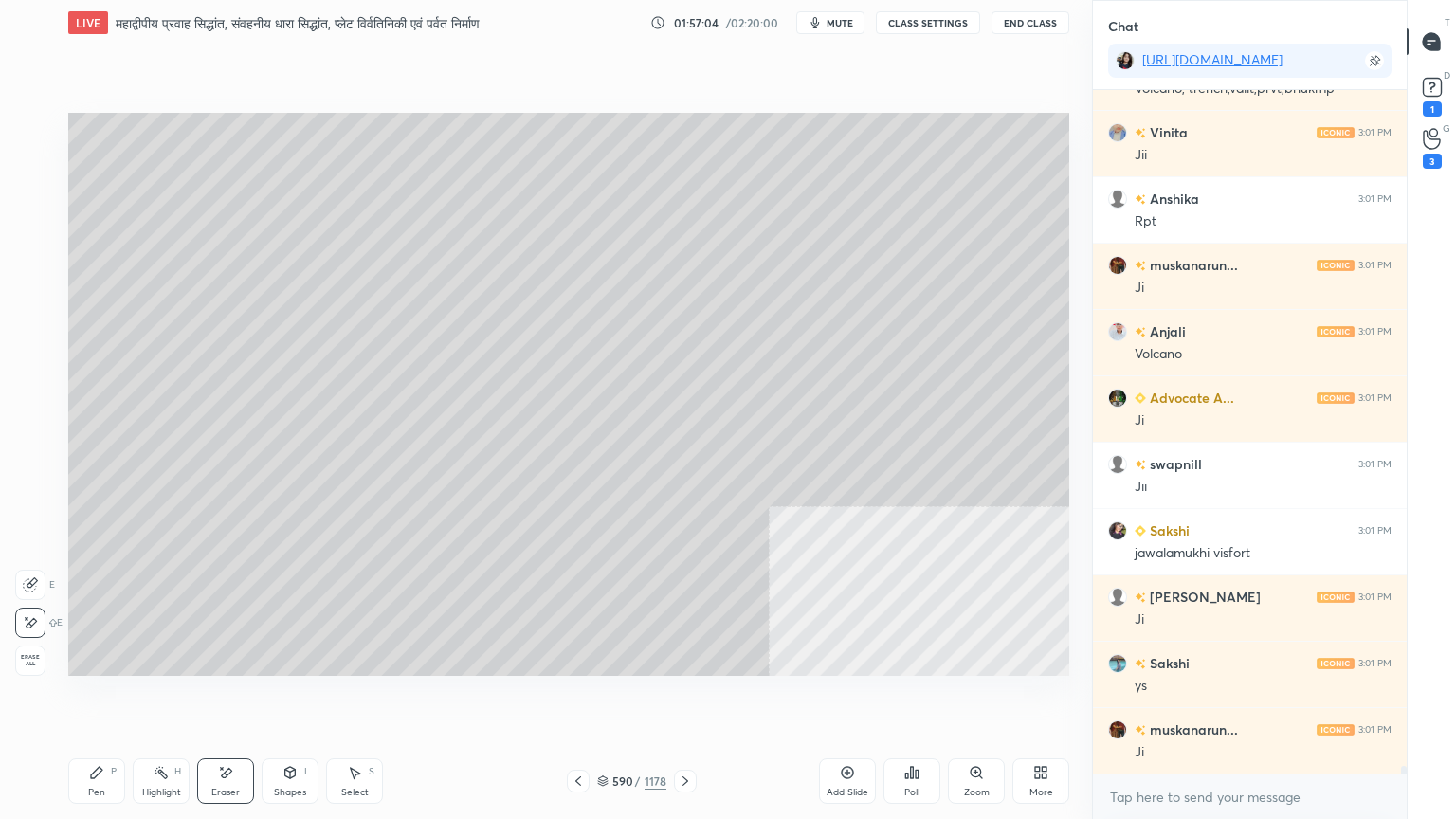 click on "Pen" at bounding box center (97, 792) 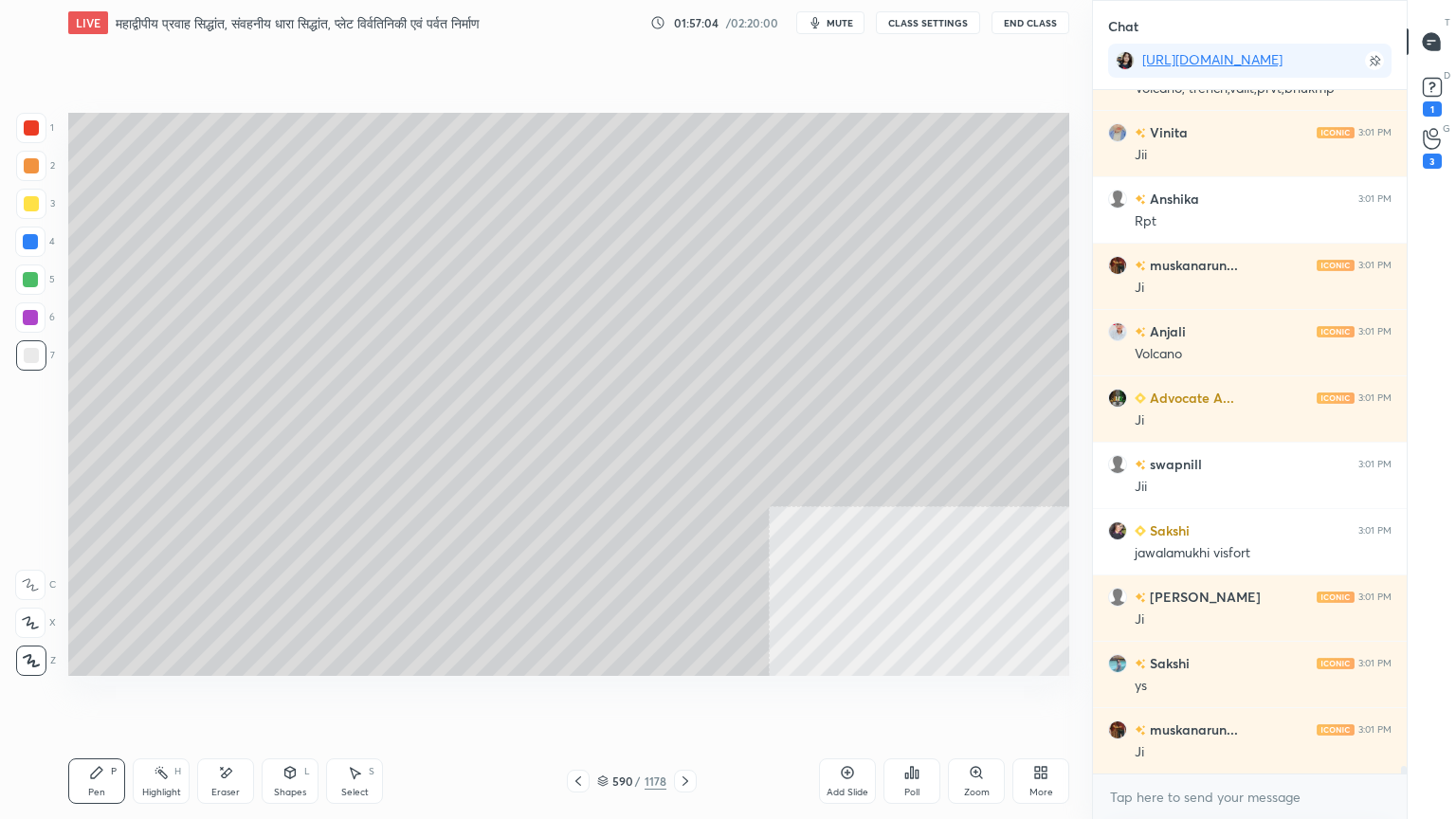 drag, startPoint x: 107, startPoint y: 782, endPoint x: 114, endPoint y: 774, distance: 10.630146 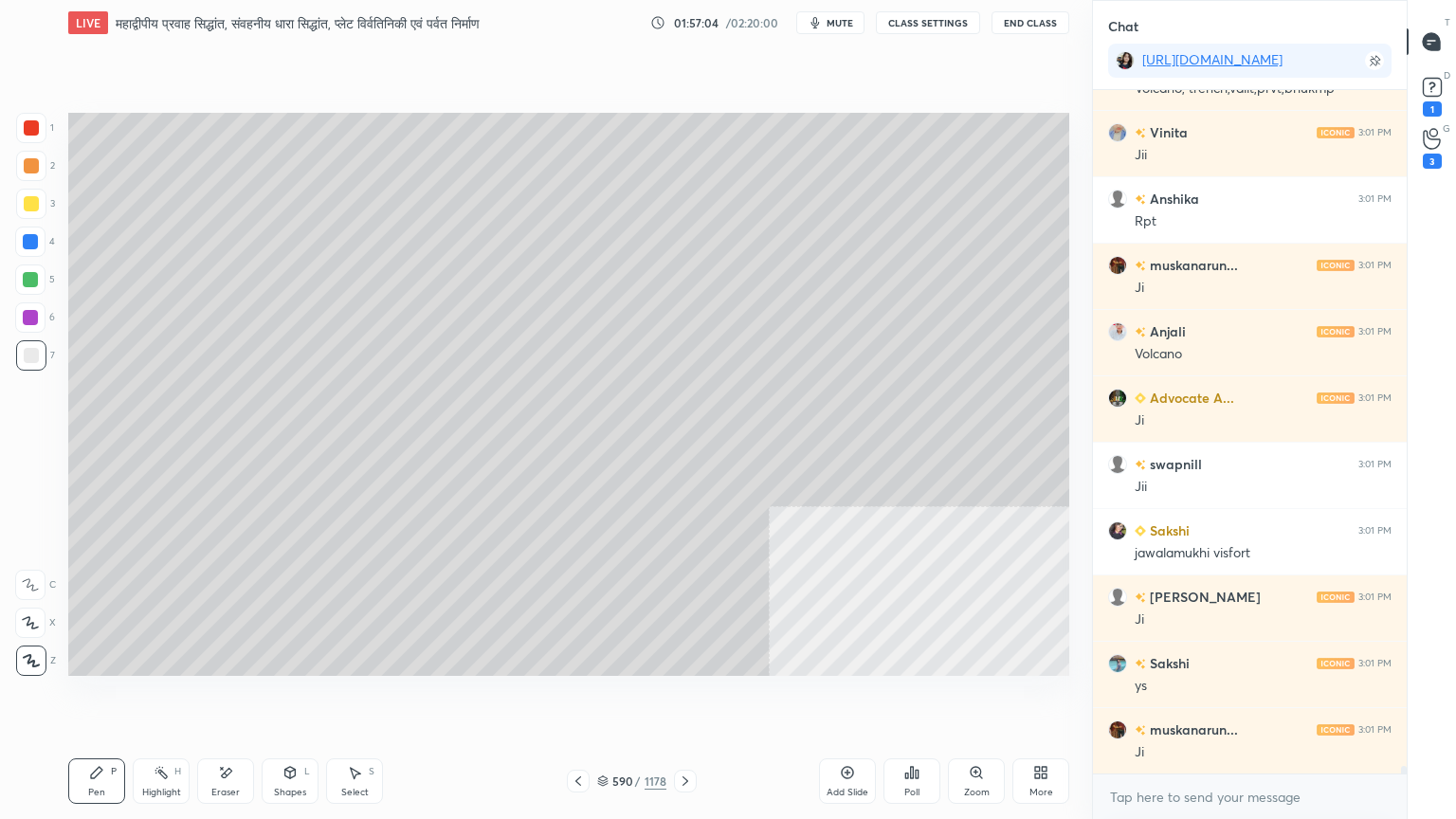 click on "Pen P" at bounding box center [97, 781] 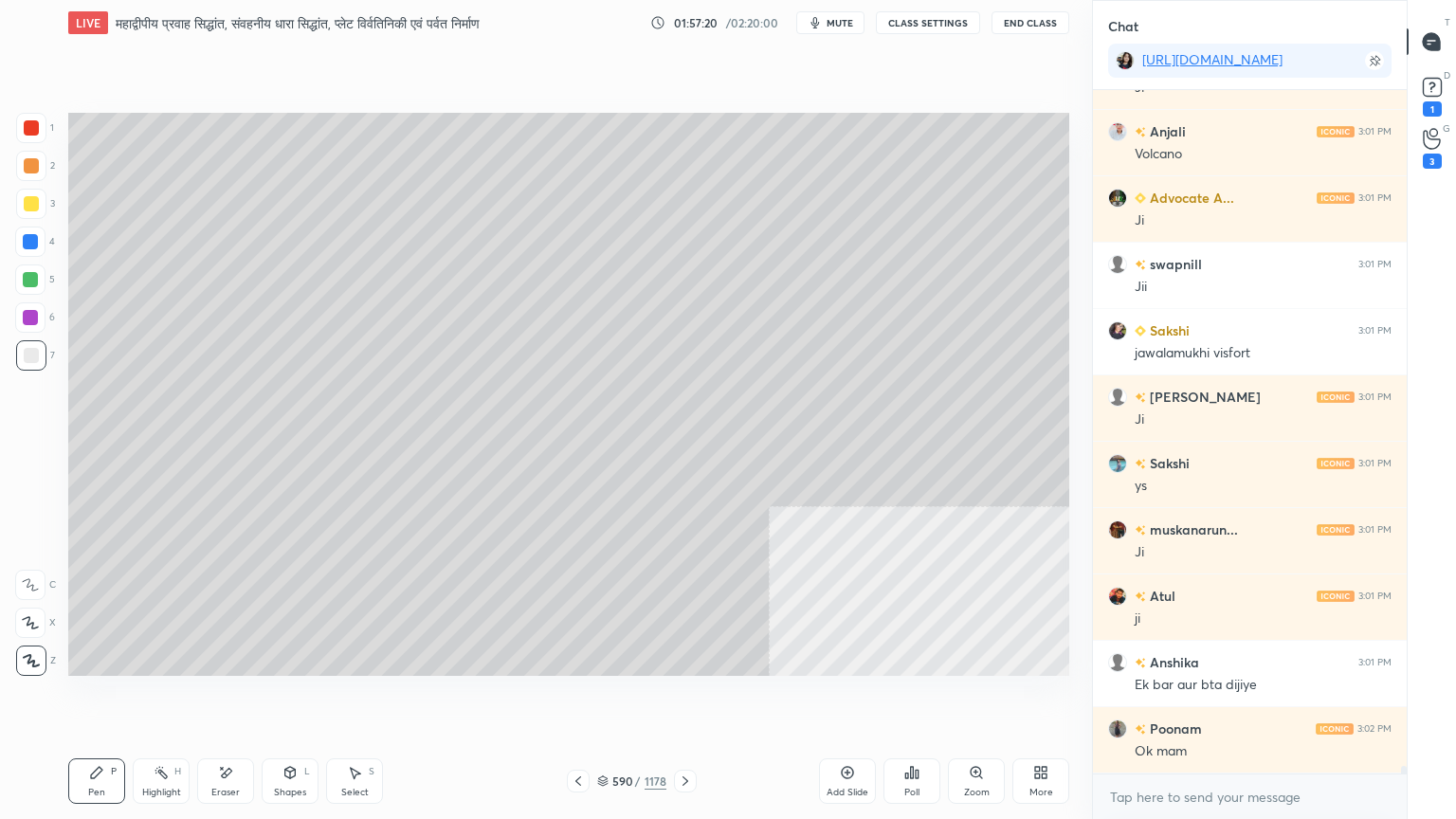 scroll, scrollTop: 61416, scrollLeft: 0, axis: vertical 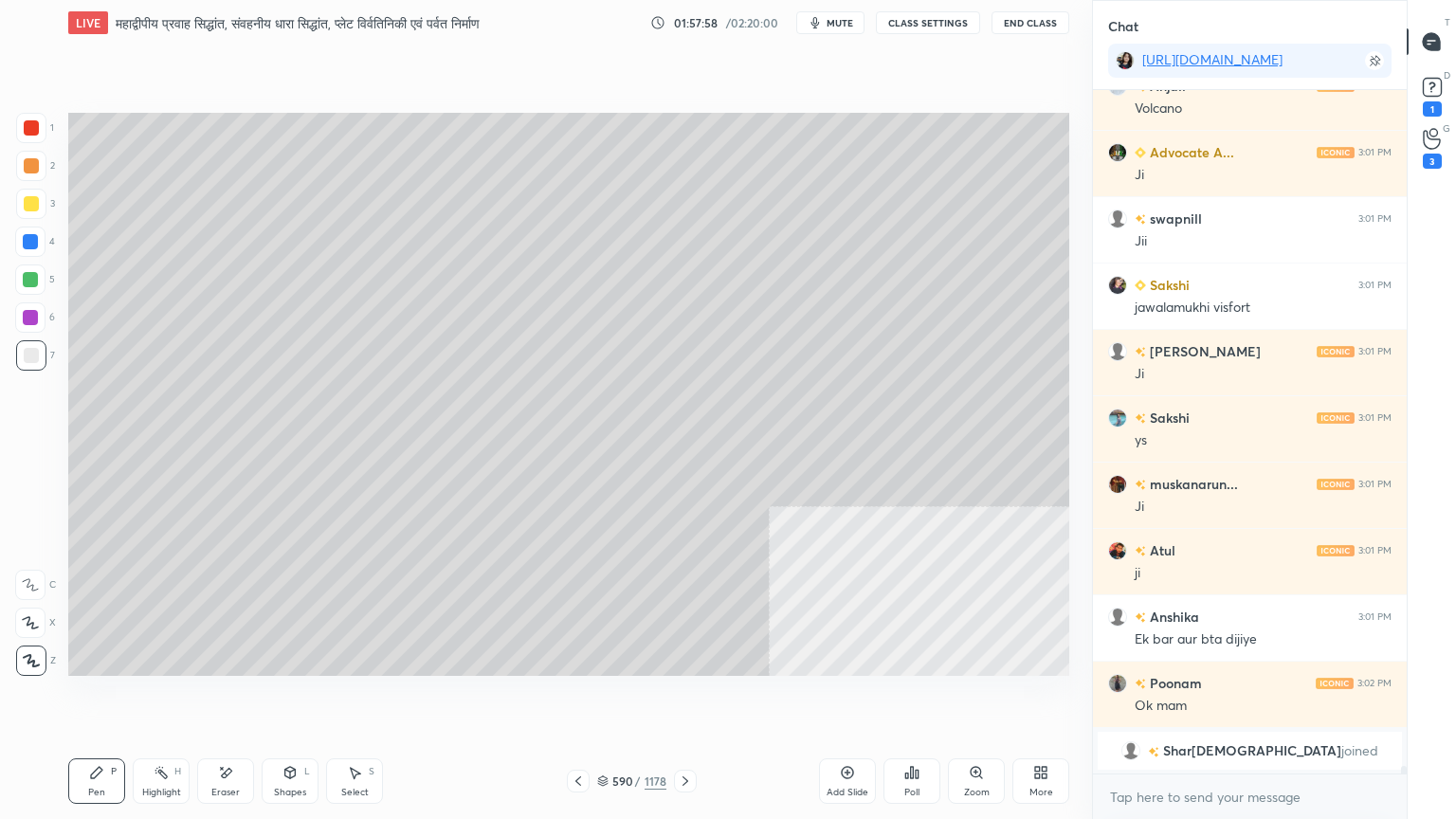 click at bounding box center (31, 128) 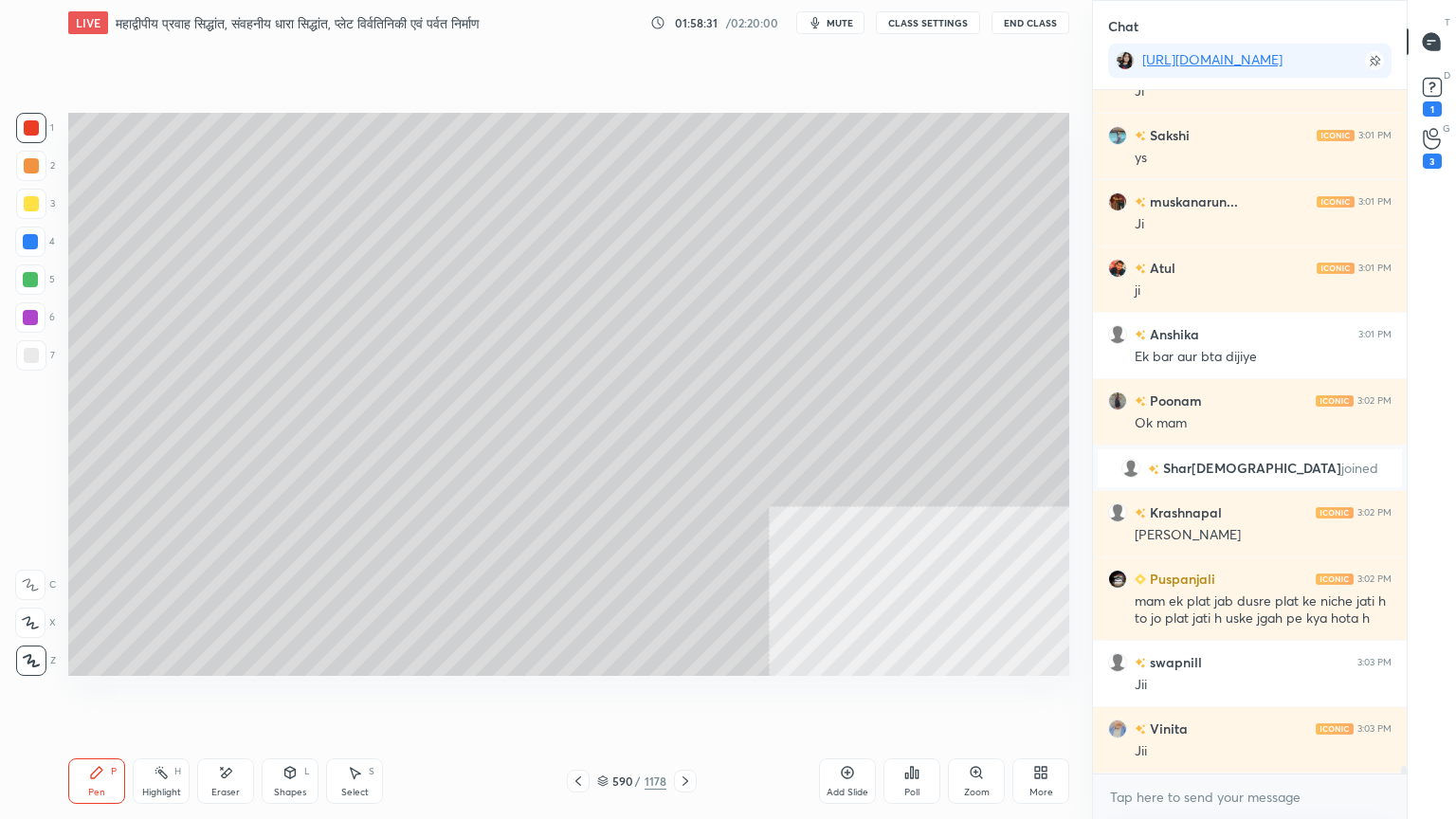 scroll, scrollTop: 61031, scrollLeft: 0, axis: vertical 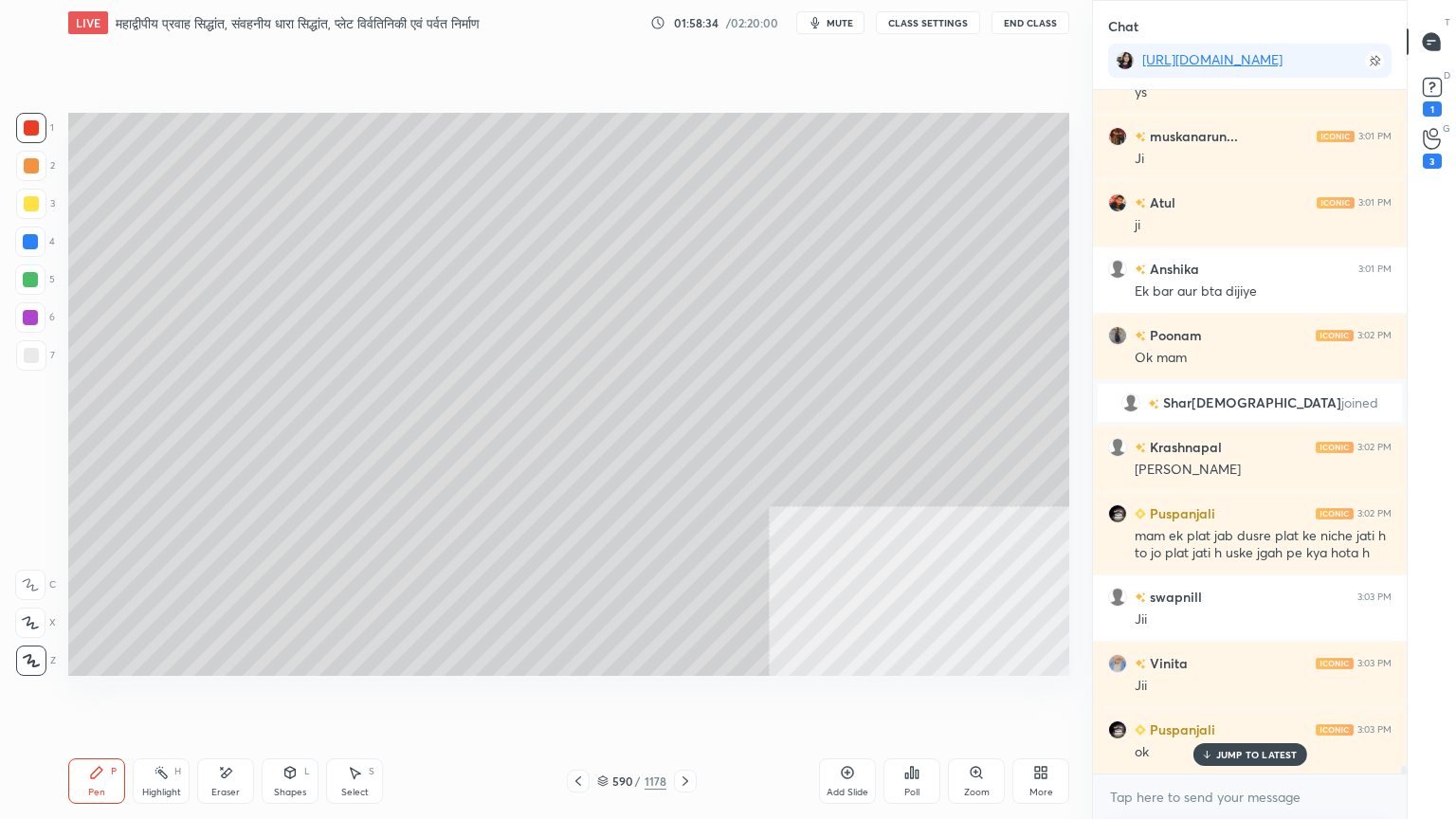 click at bounding box center (31, 355) 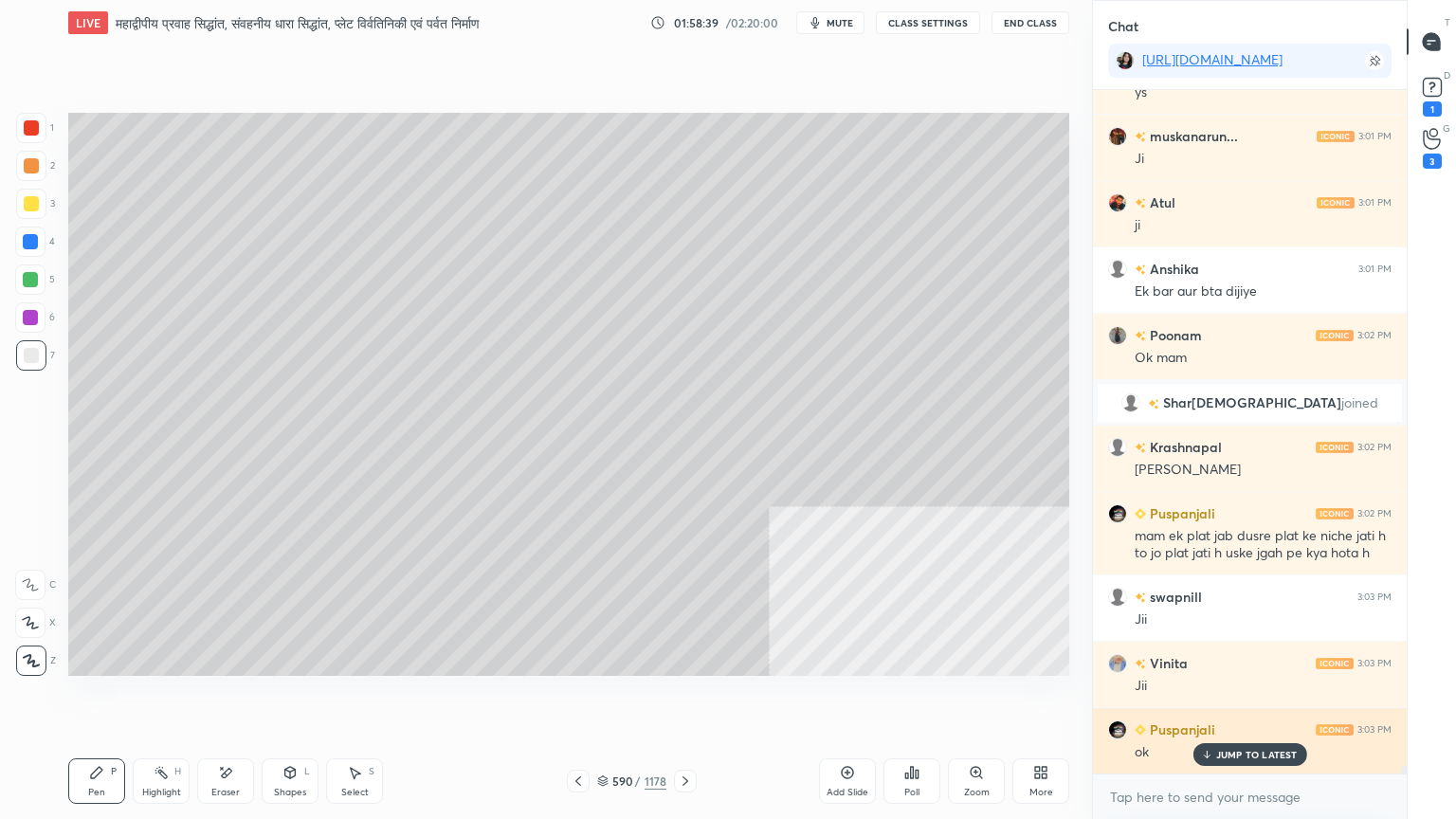 click on "JUMP TO LATEST" at bounding box center [1257, 755] 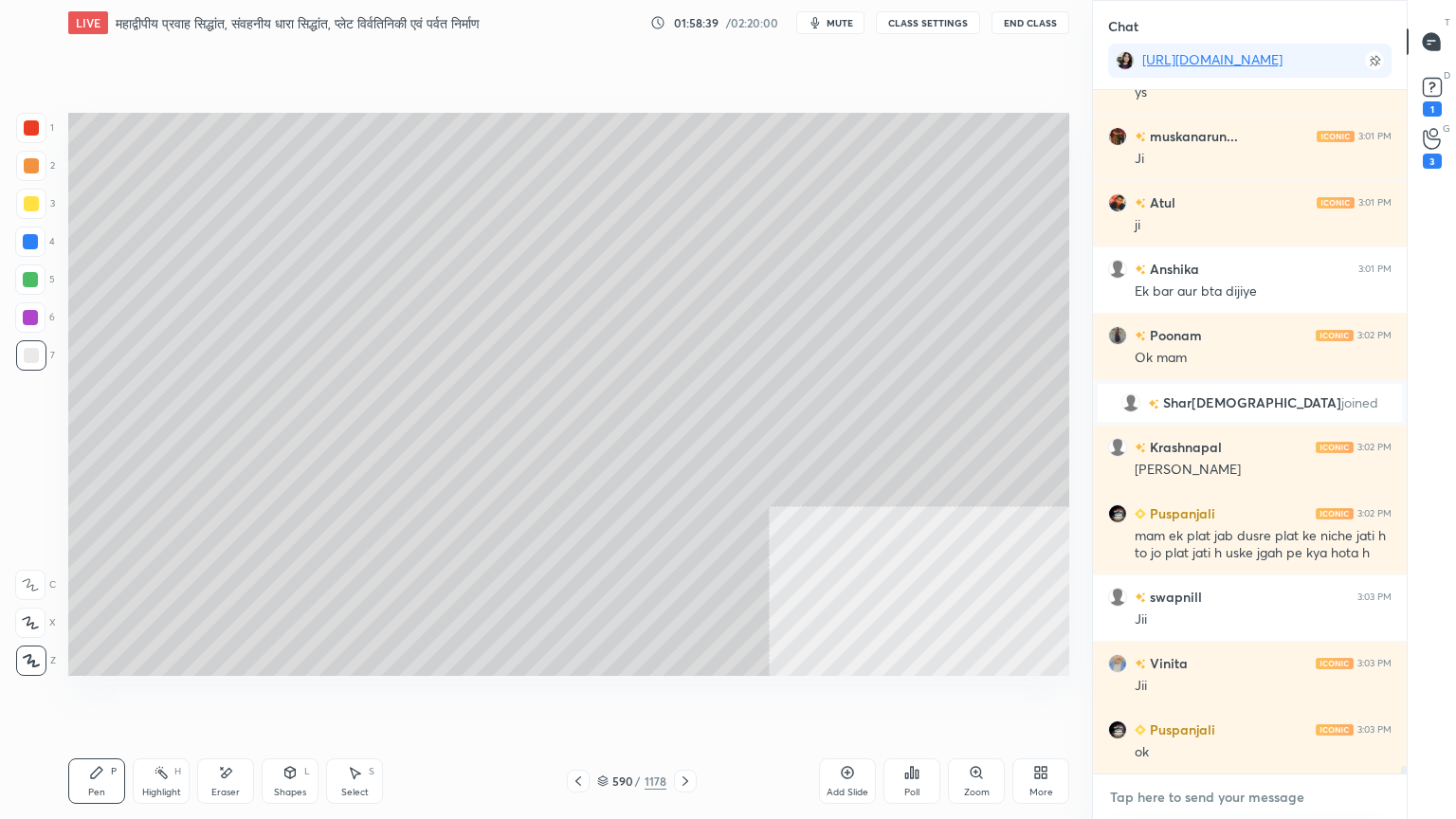 drag, startPoint x: 1213, startPoint y: 805, endPoint x: 1208, endPoint y: 786, distance: 19.646883 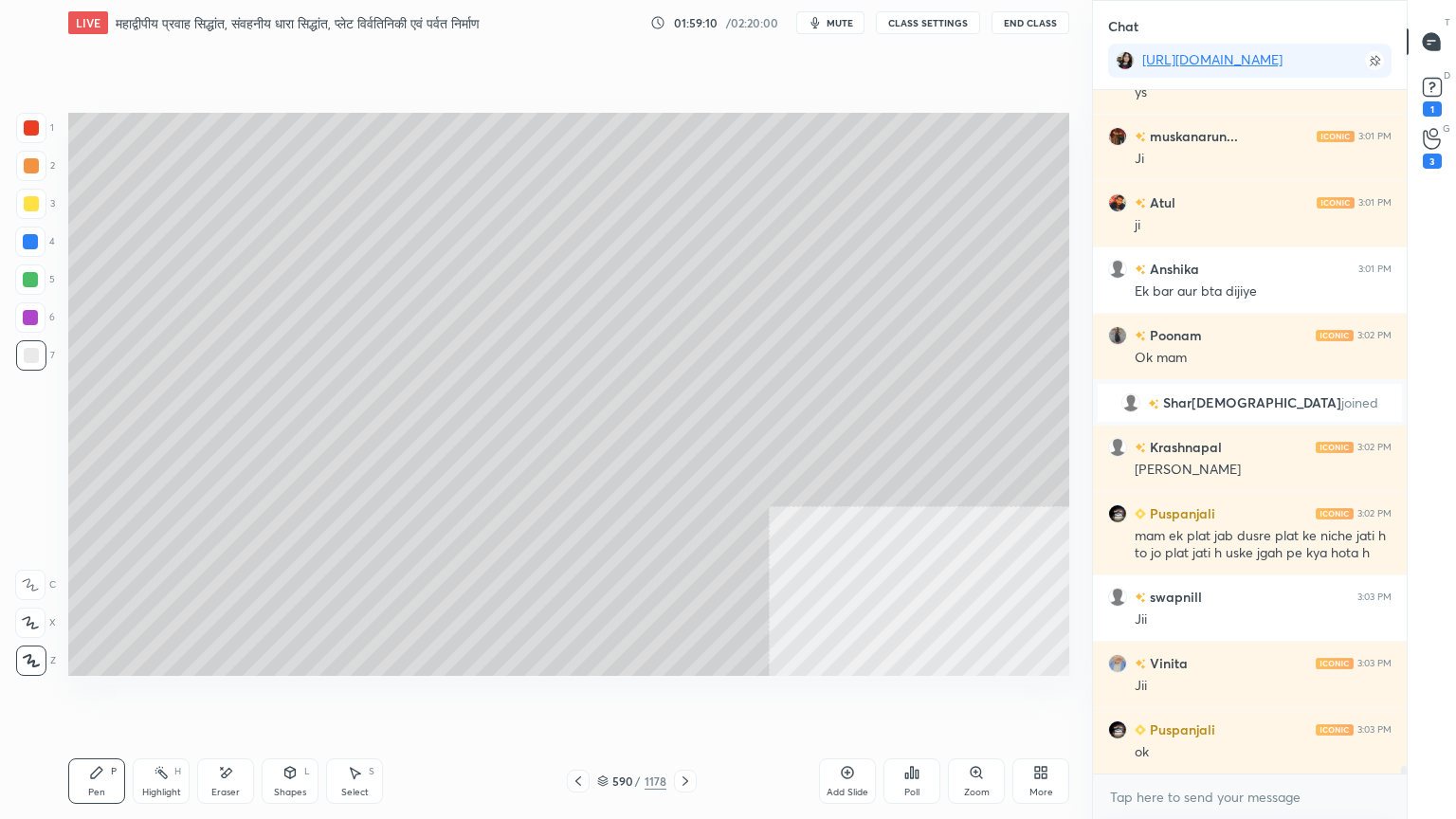 click at bounding box center [31, 128] 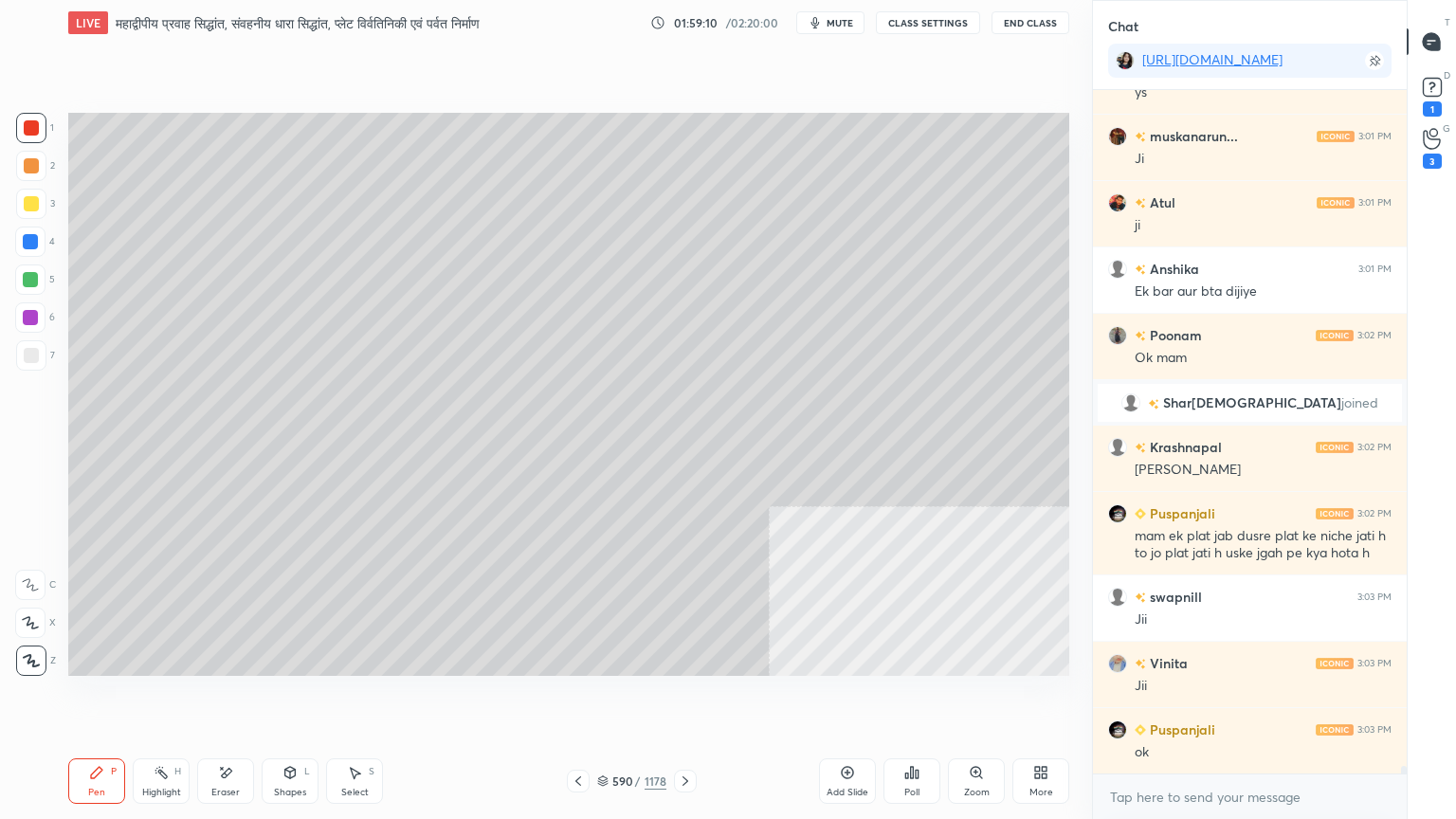 click at bounding box center [31, 128] 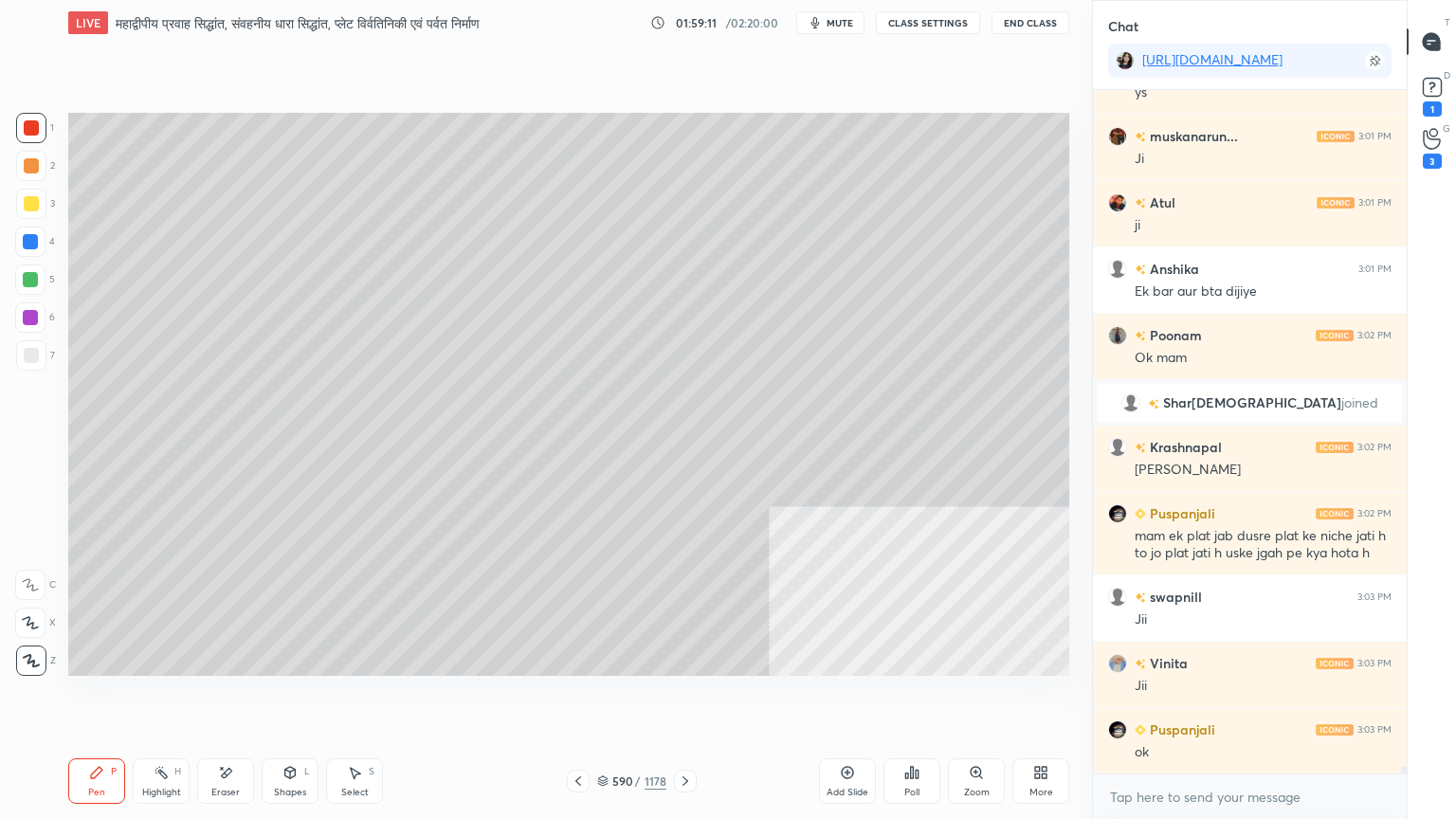 click at bounding box center [31, 355] 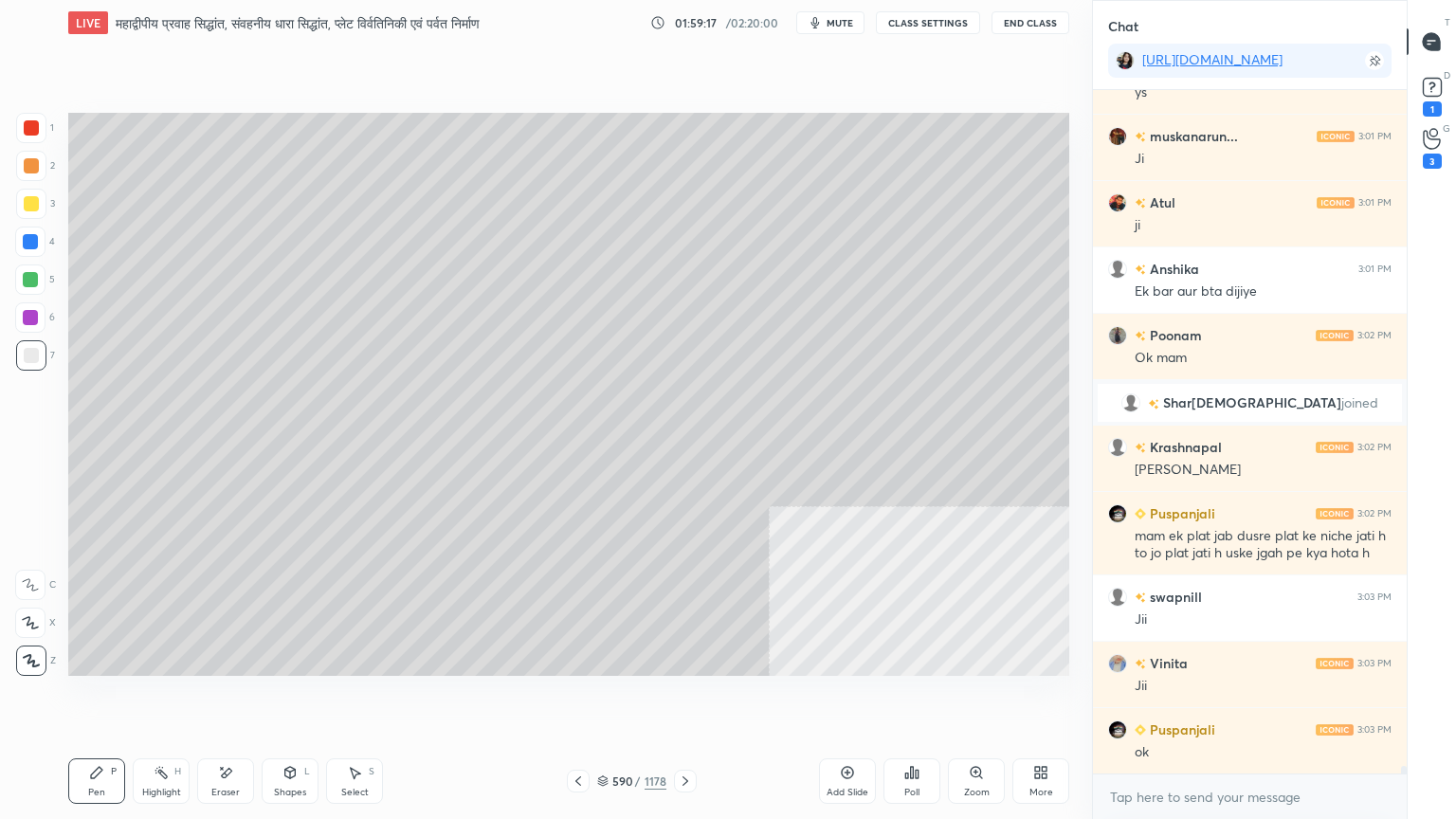 click at bounding box center (30, 242) 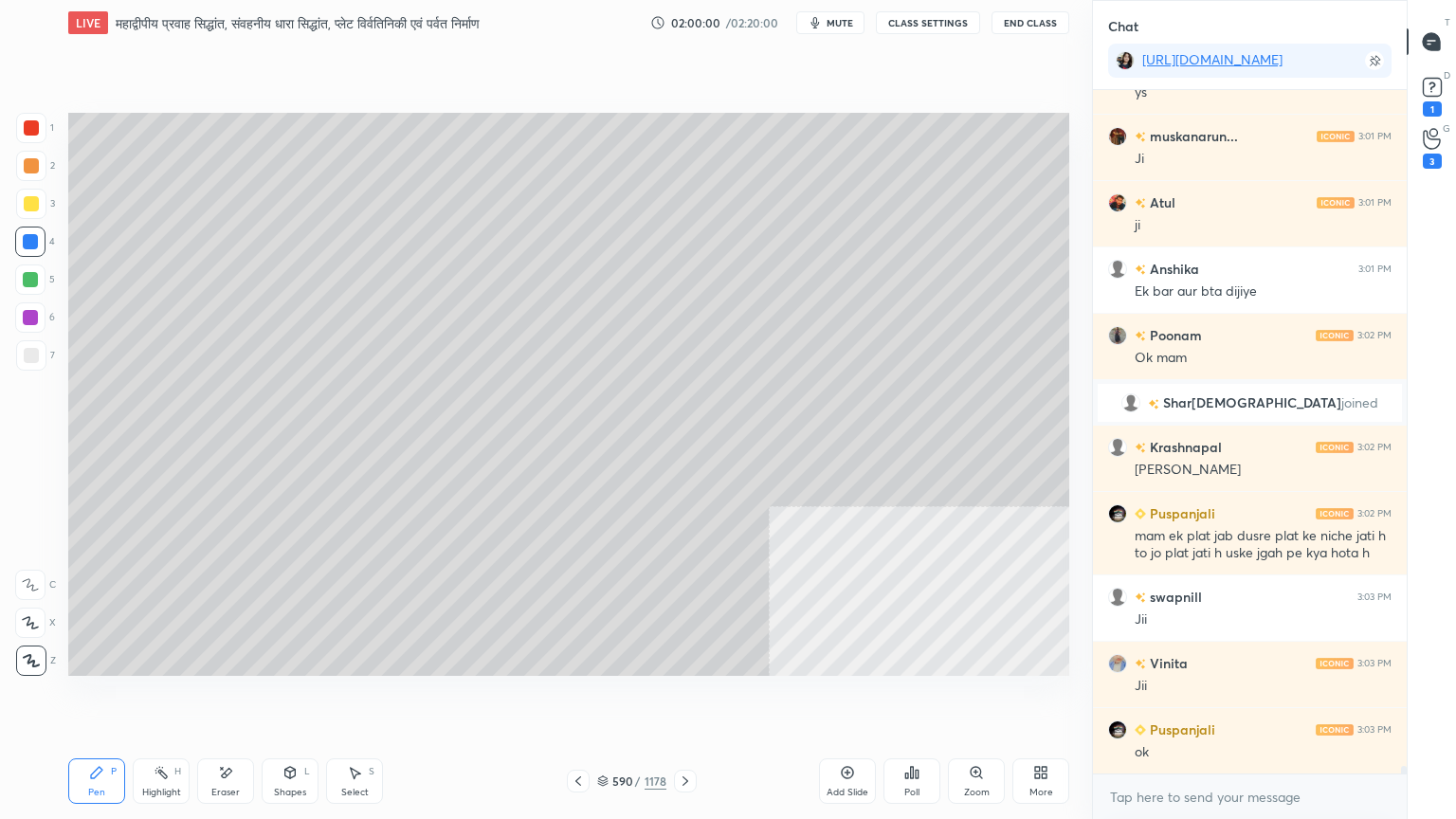click at bounding box center (31, 355) 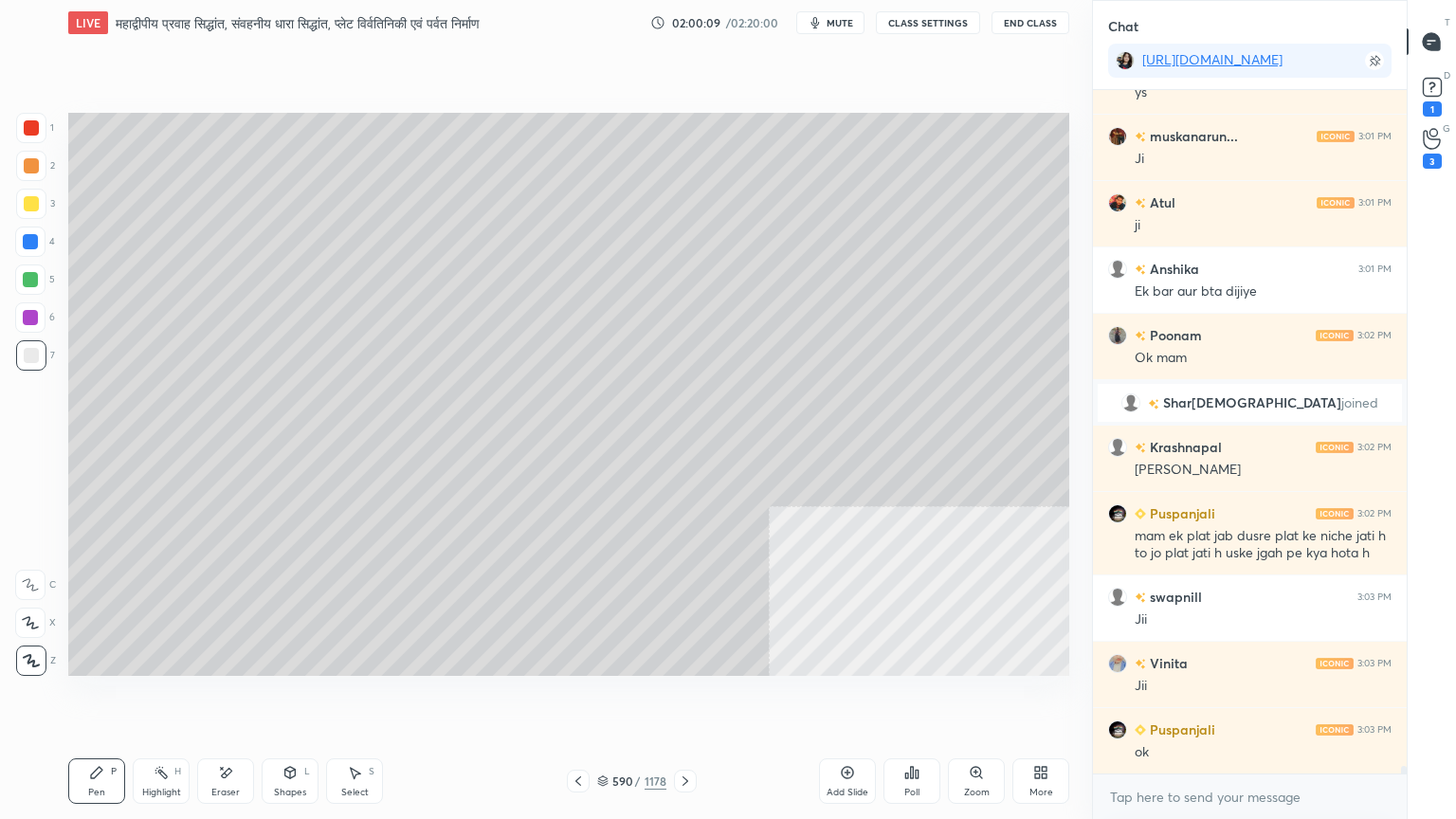 scroll, scrollTop: 61098, scrollLeft: 0, axis: vertical 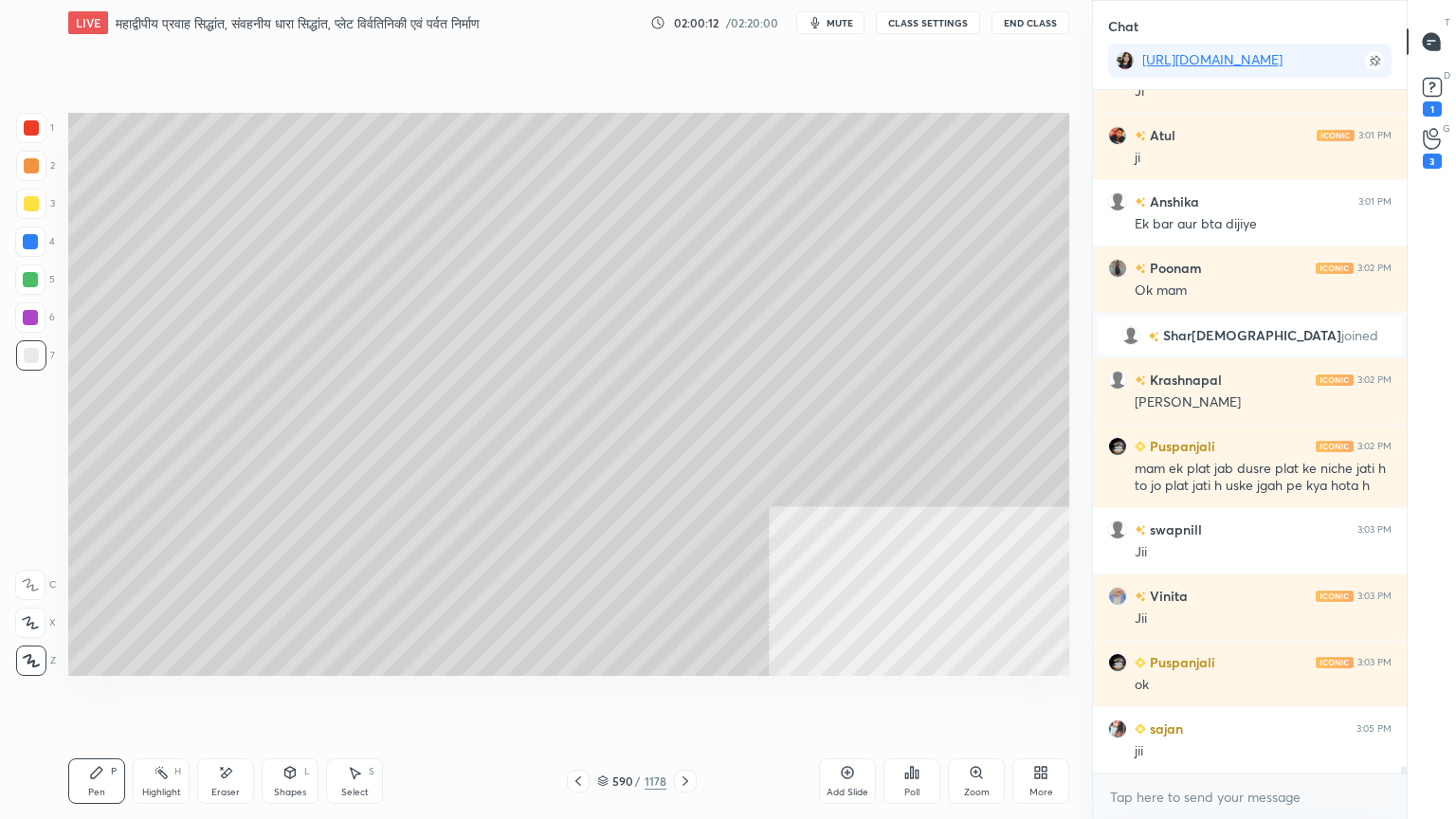click at bounding box center (30, 242) 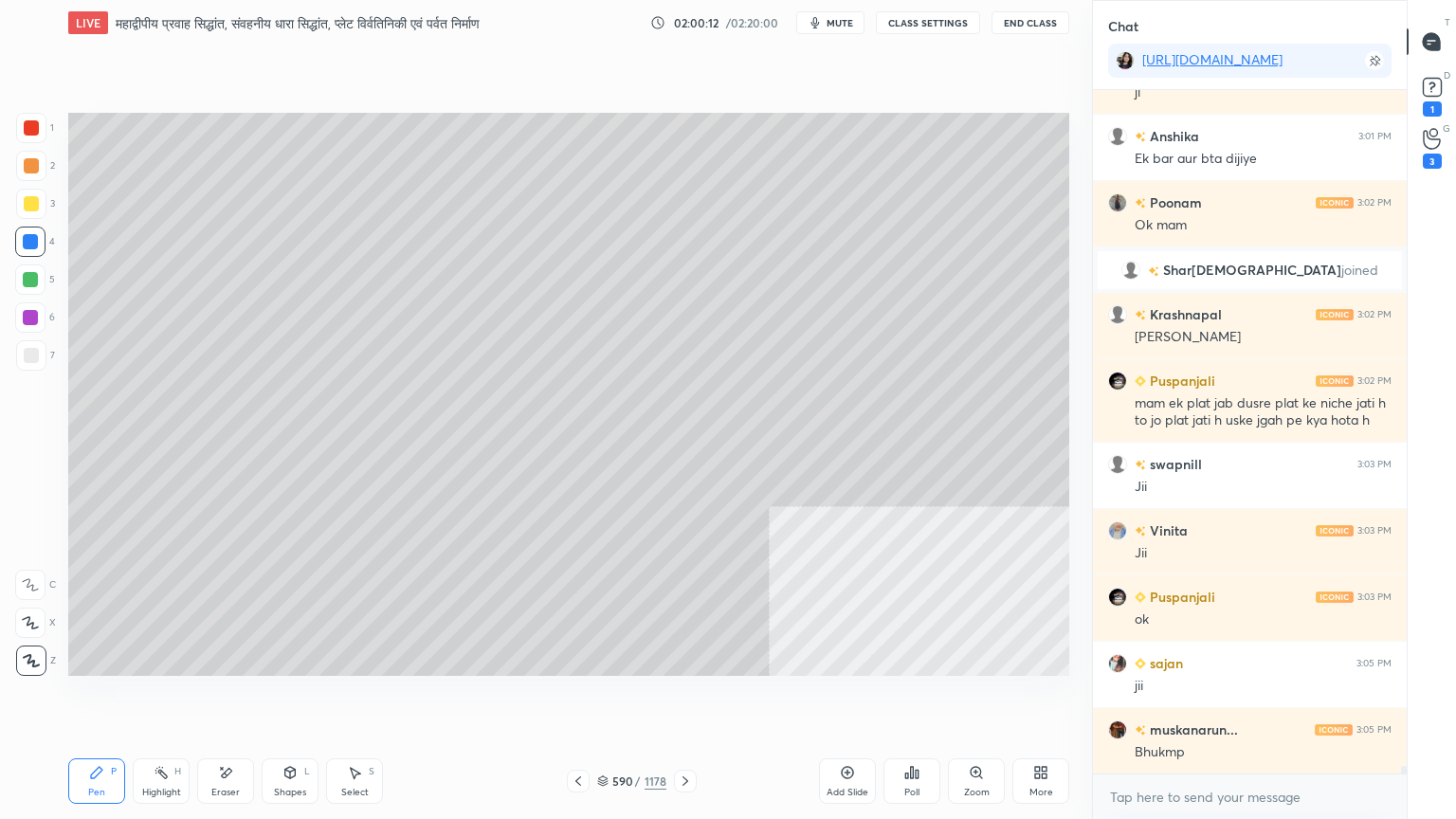 drag, startPoint x: 37, startPoint y: 245, endPoint x: 58, endPoint y: 252, distance: 22.135944 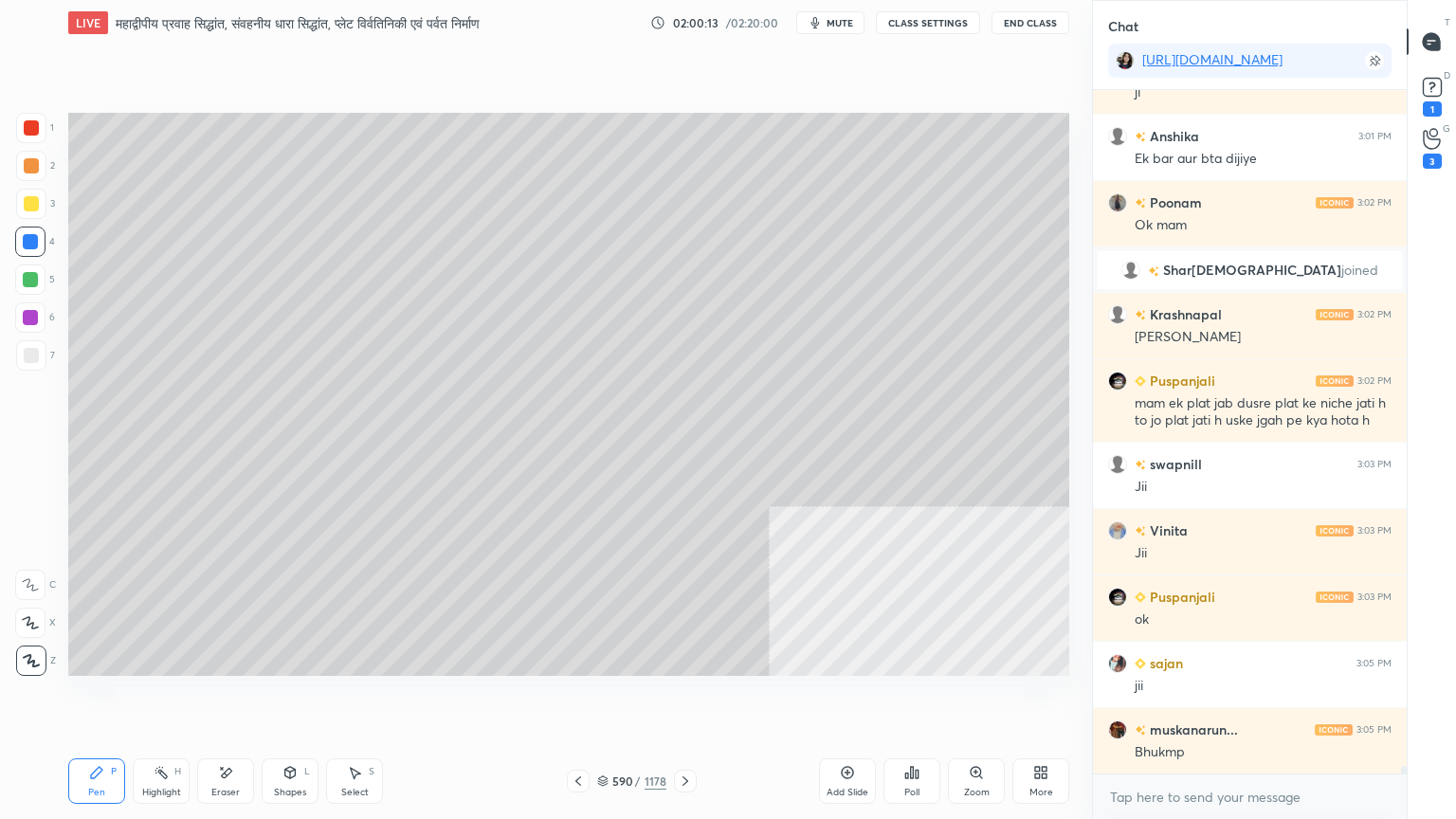 drag, startPoint x: 604, startPoint y: 787, endPoint x: 623, endPoint y: 781, distance: 19.924859 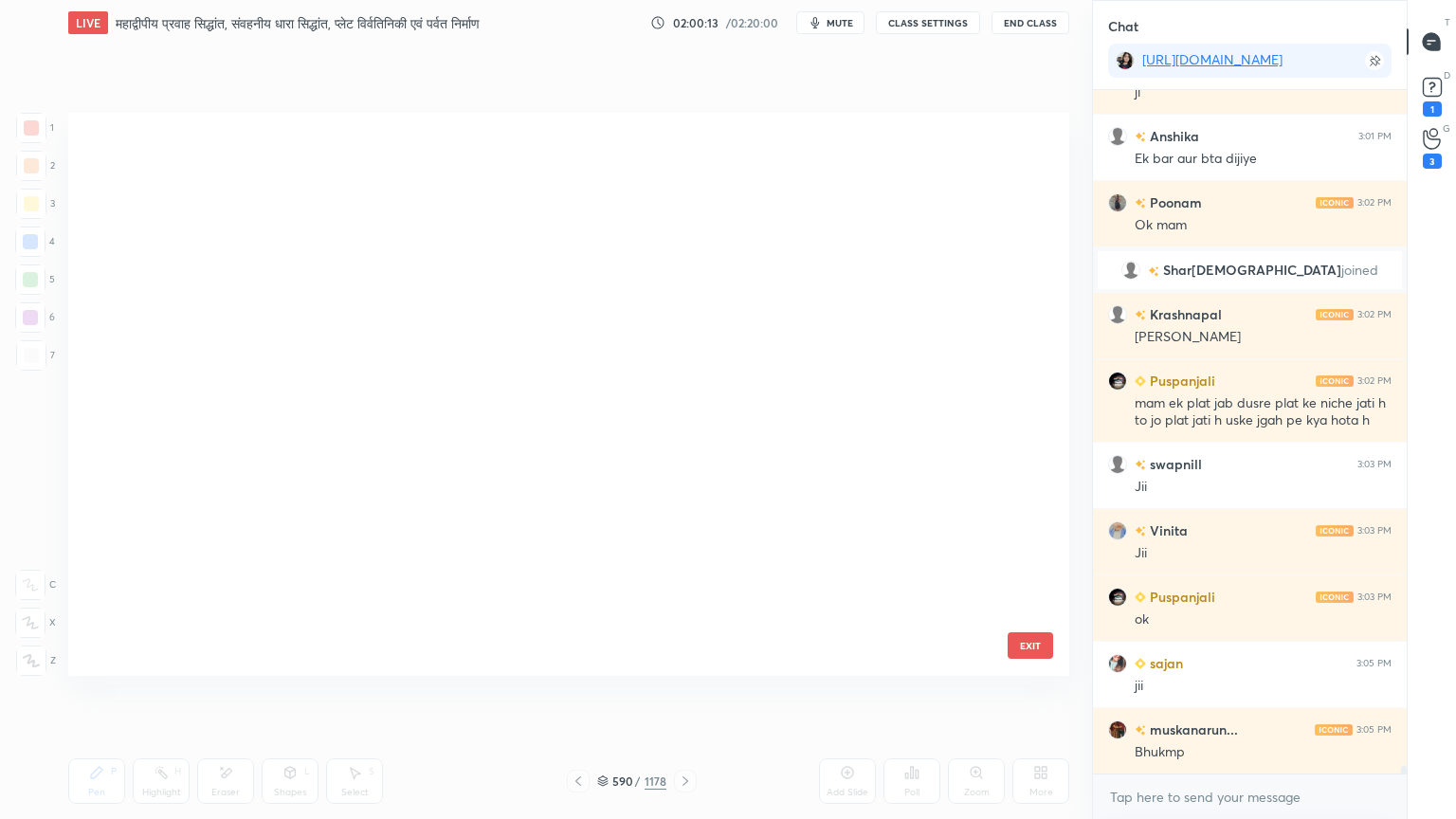 scroll, scrollTop: 33609, scrollLeft: 0, axis: vertical 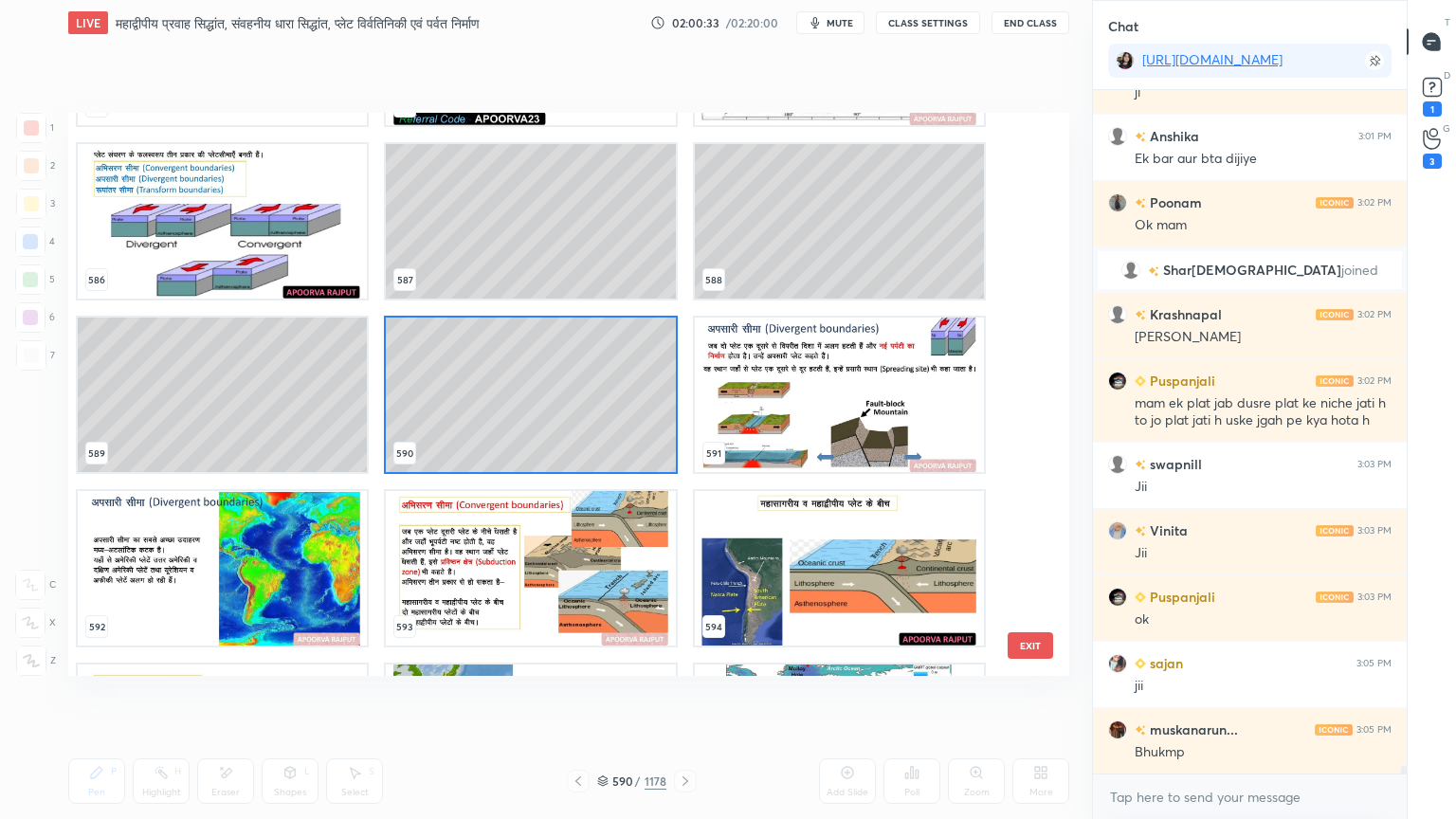 click at bounding box center [839, 394] 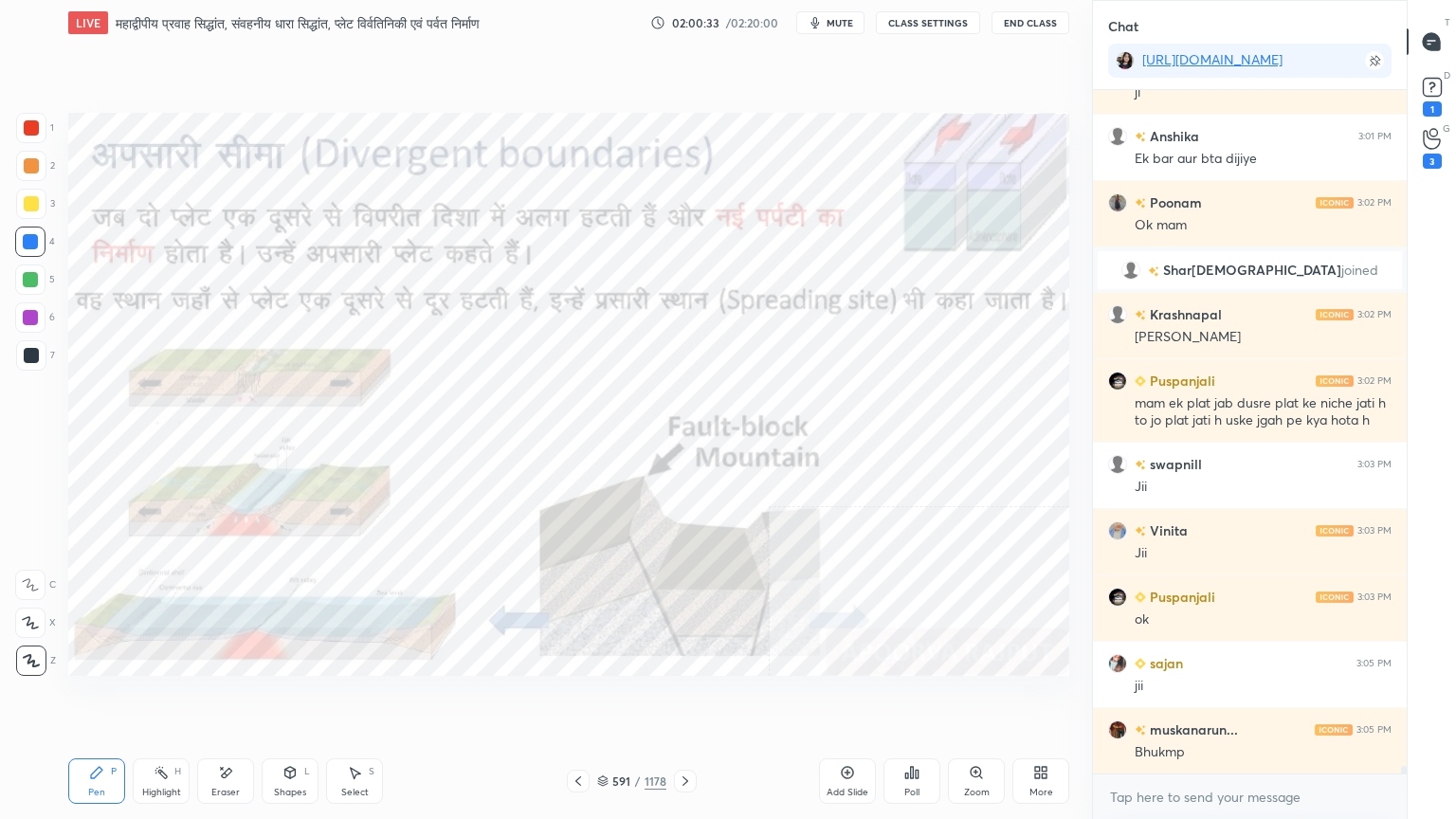 click at bounding box center [839, 394] 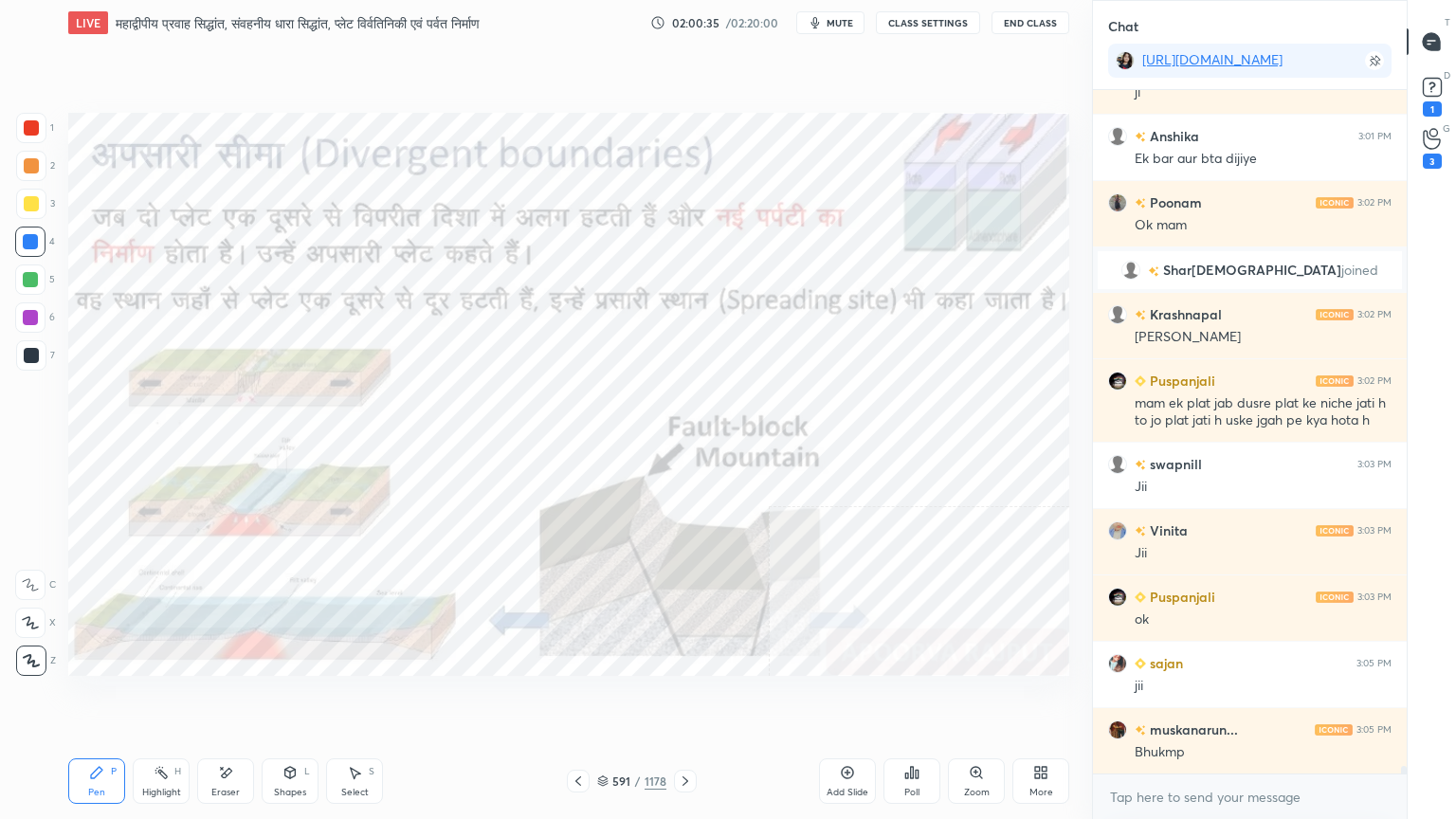 click at bounding box center (30, 242) 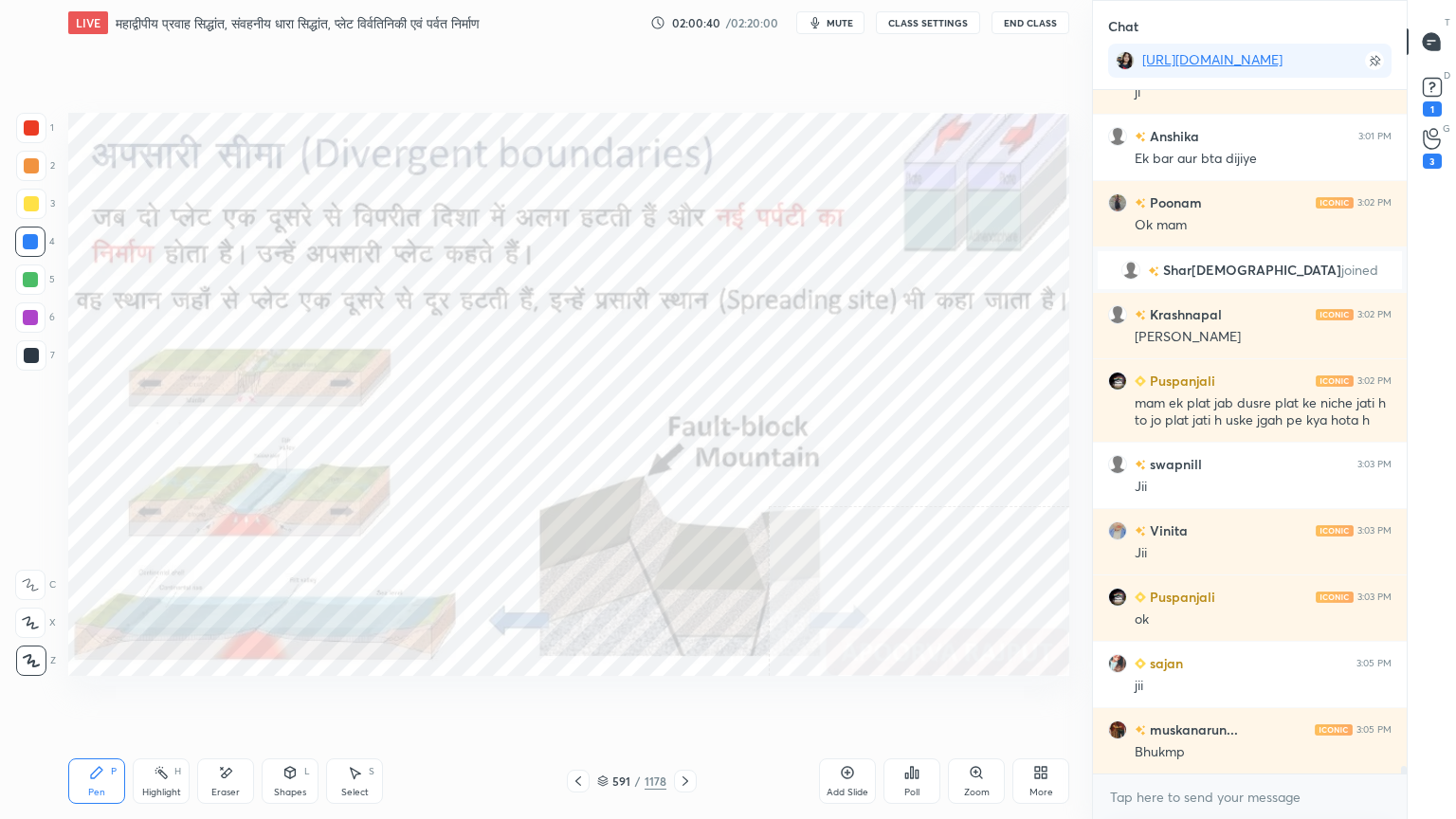 click on "Zoom" at bounding box center (976, 781) 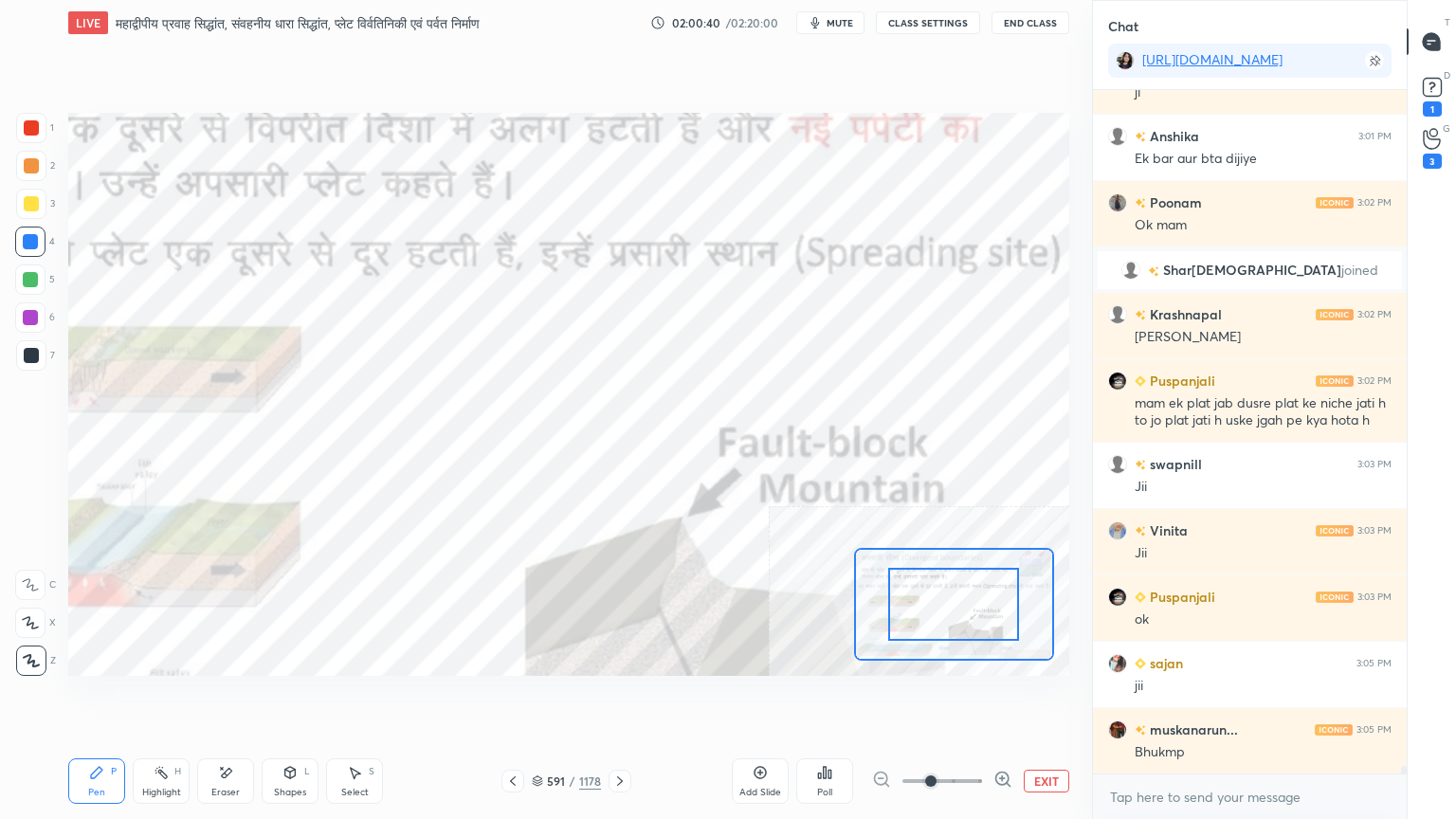 click 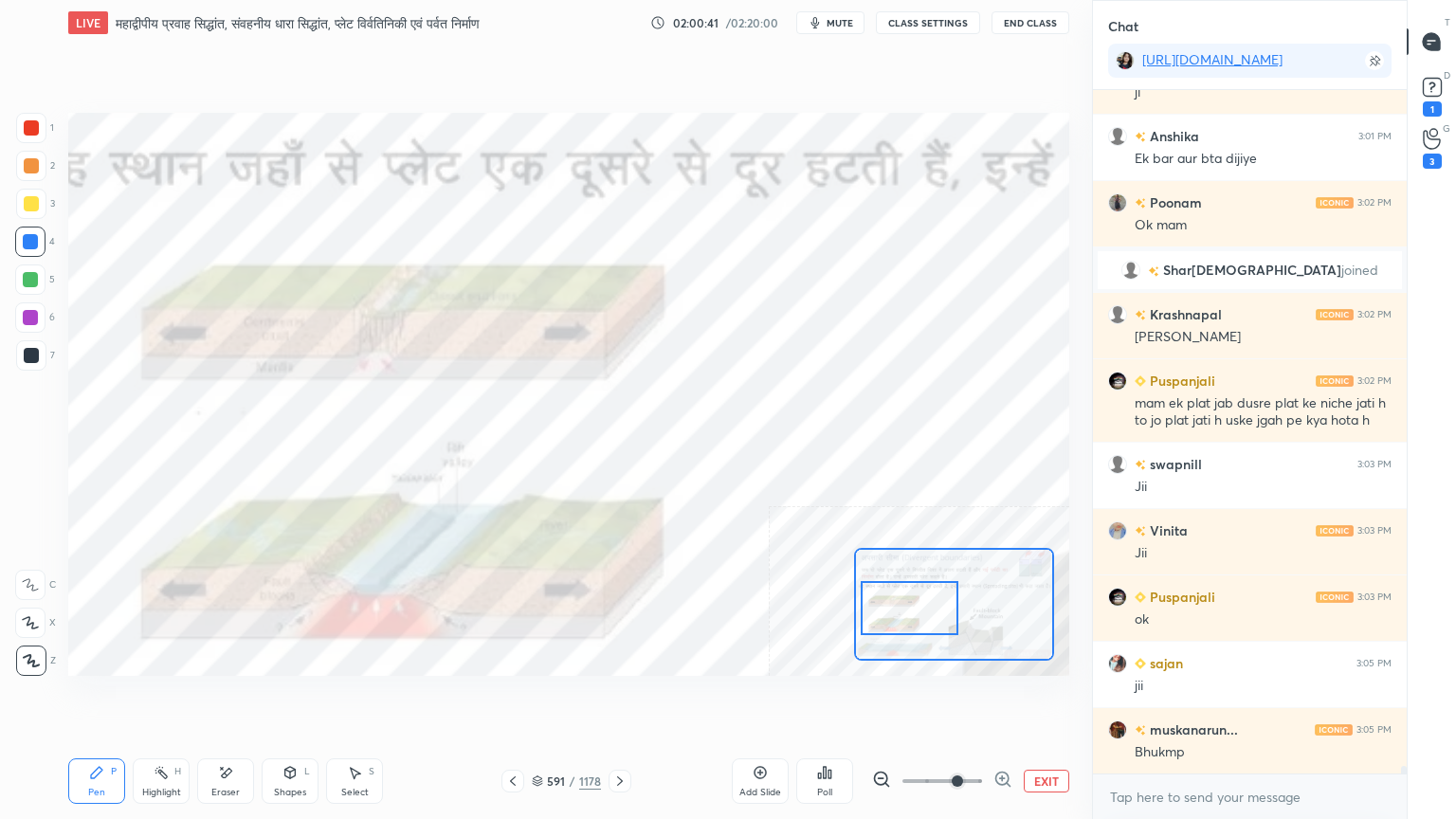 drag, startPoint x: 946, startPoint y: 613, endPoint x: 901, endPoint y: 619, distance: 45.39824 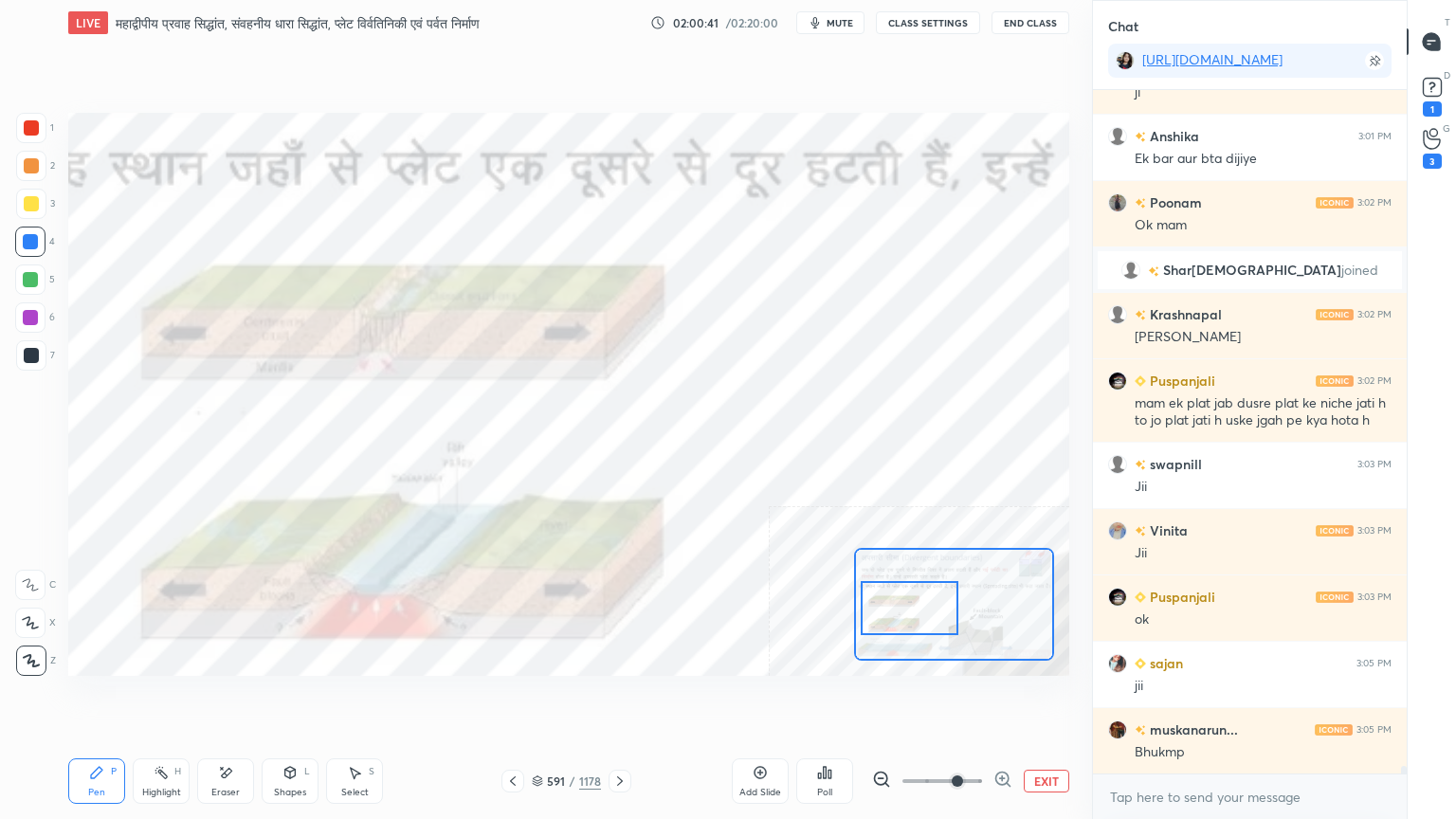 click at bounding box center (910, 608) 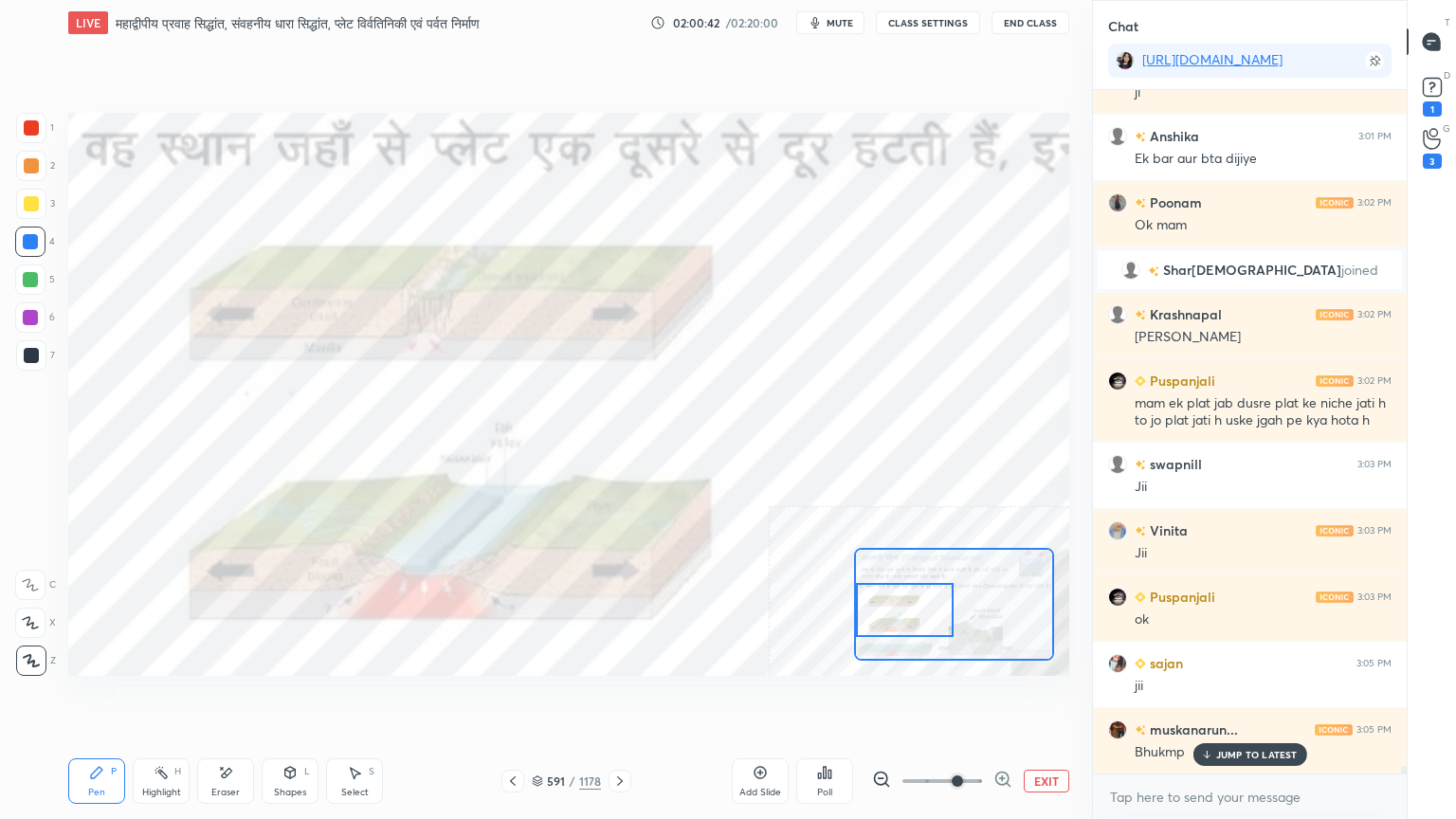 scroll, scrollTop: 61209, scrollLeft: 0, axis: vertical 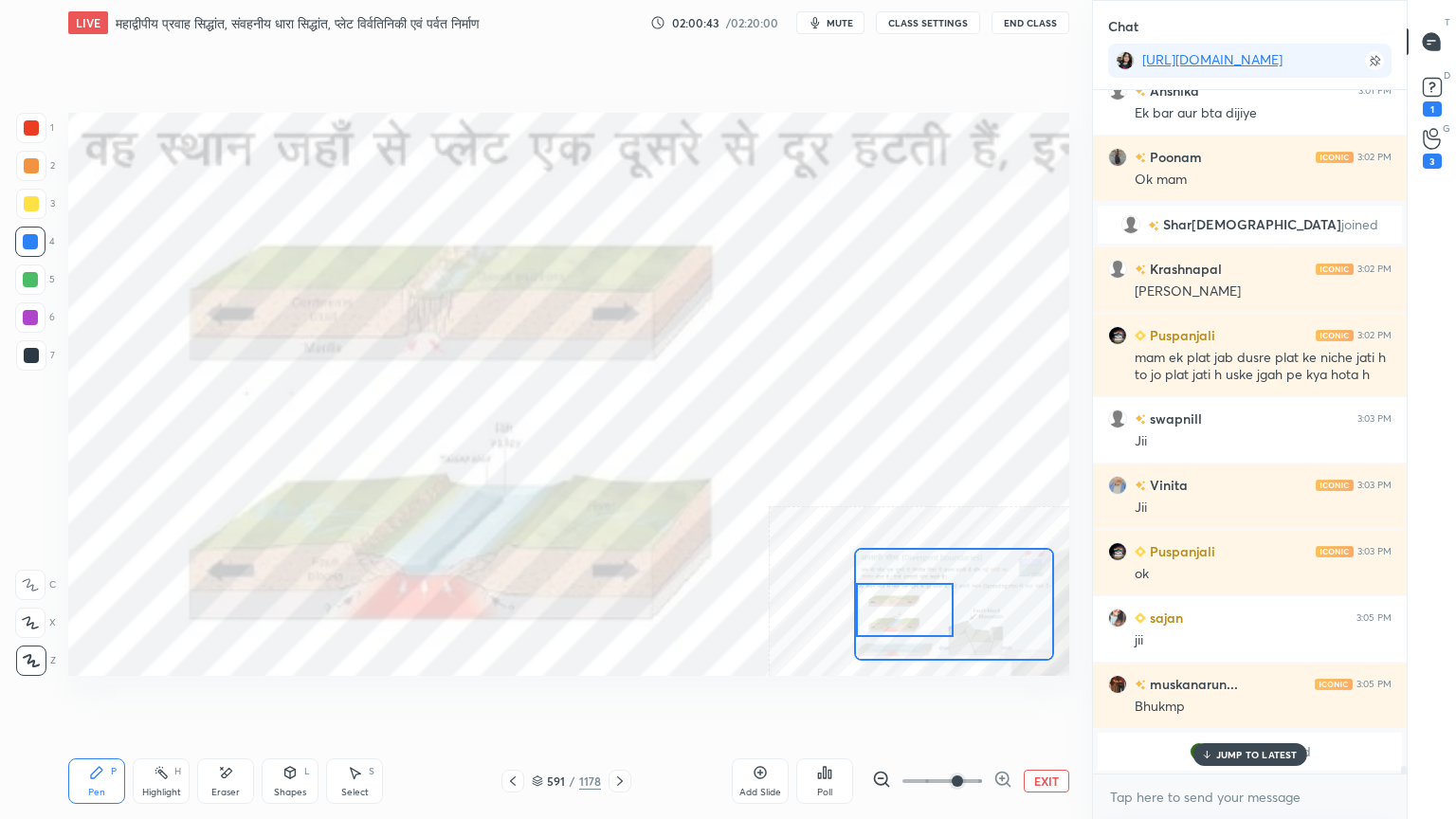 click at bounding box center [31, 128] 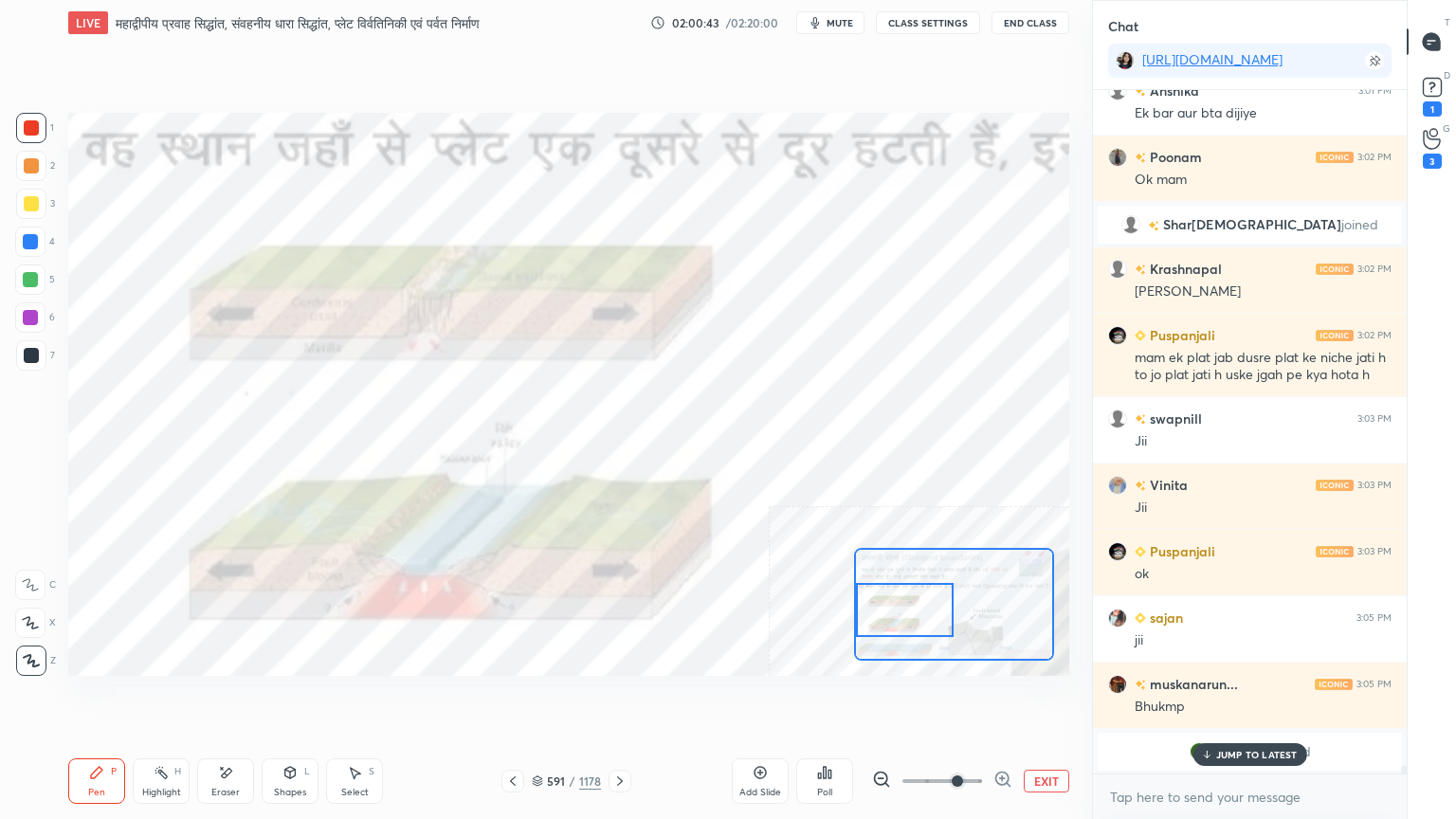 click at bounding box center (31, 128) 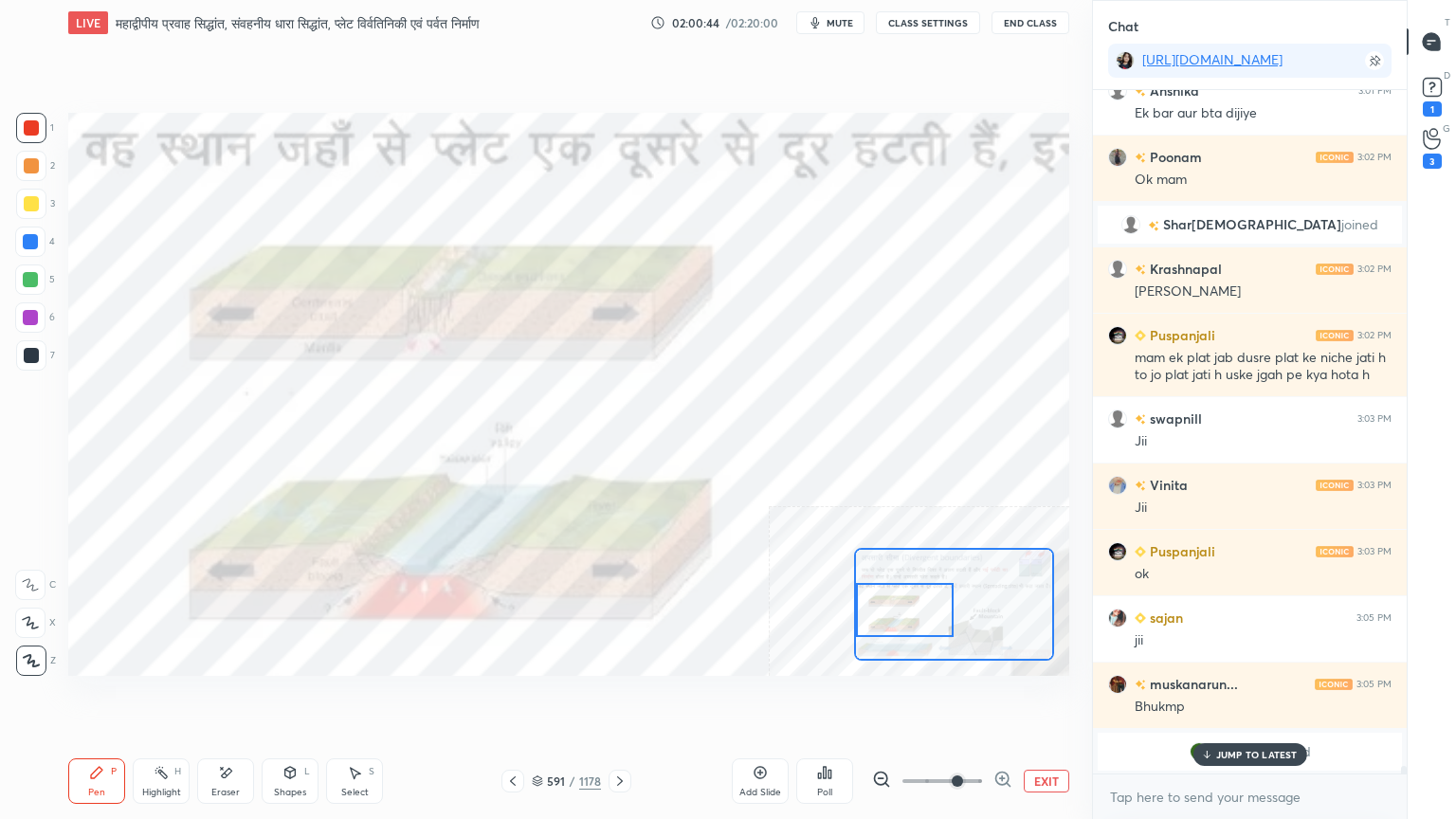 click on "JUMP TO LATEST" at bounding box center (1257, 755) 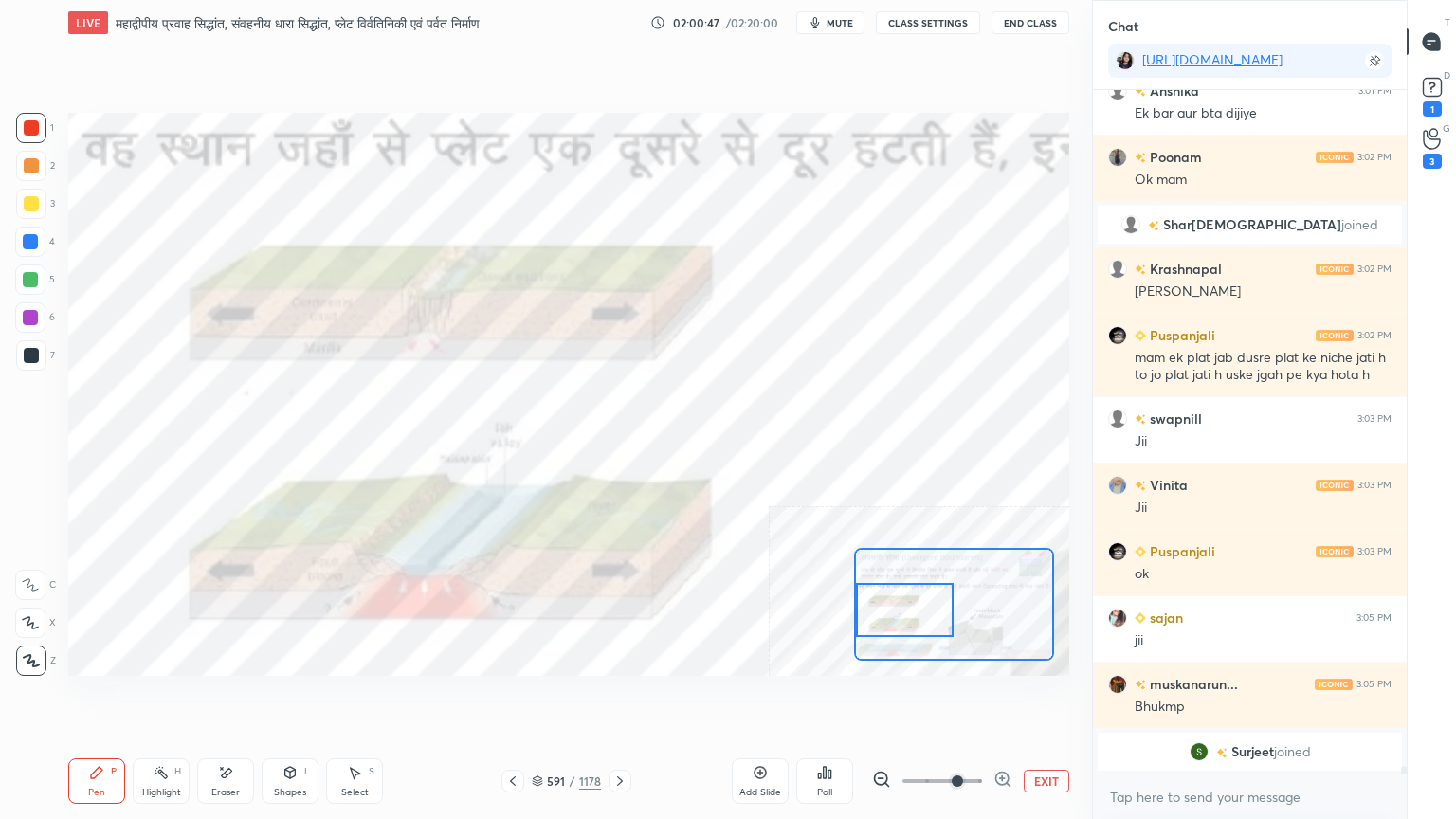 scroll, scrollTop: 61087, scrollLeft: 0, axis: vertical 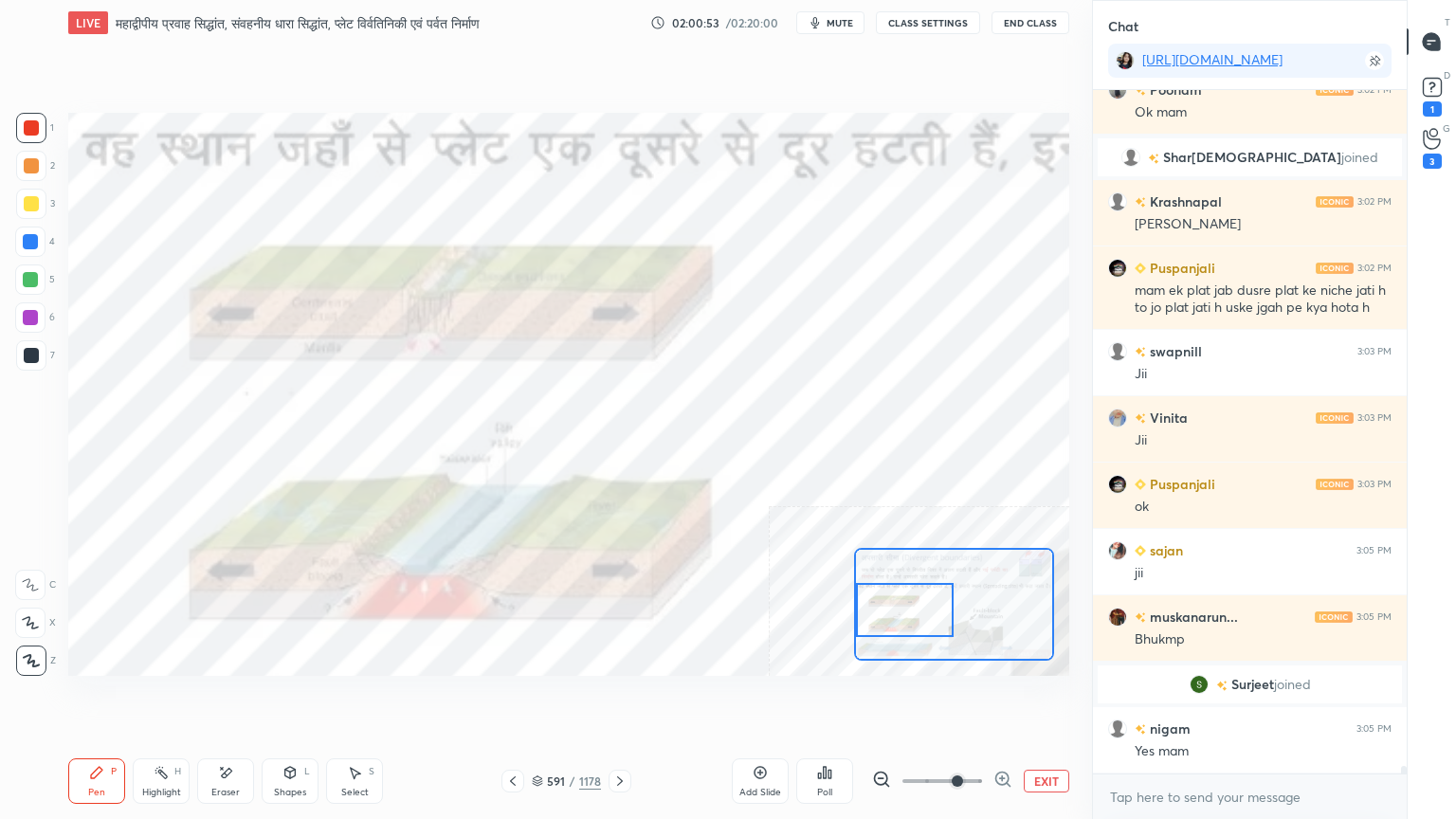 click at bounding box center (30, 242) 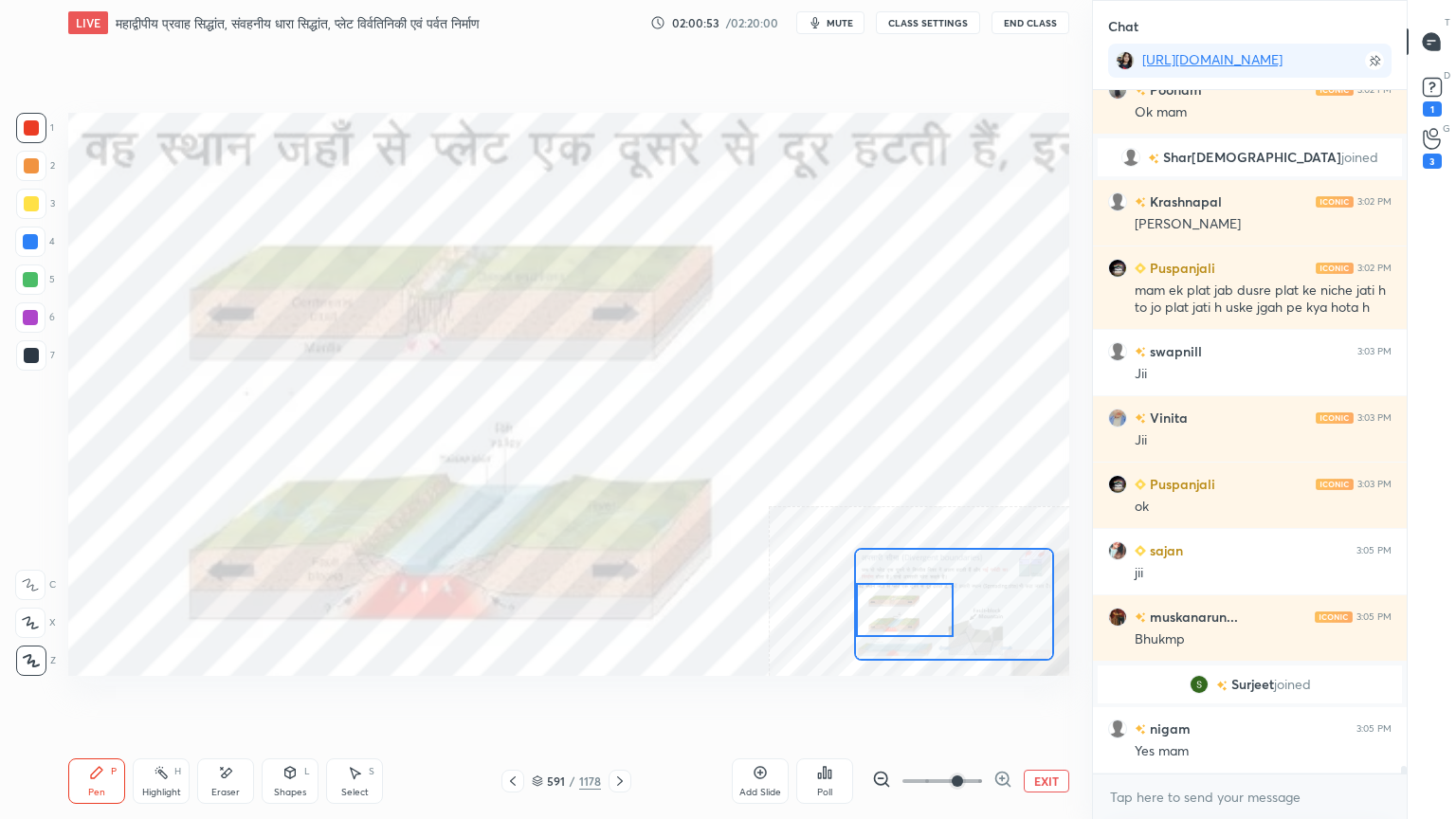 click at bounding box center [30, 242] 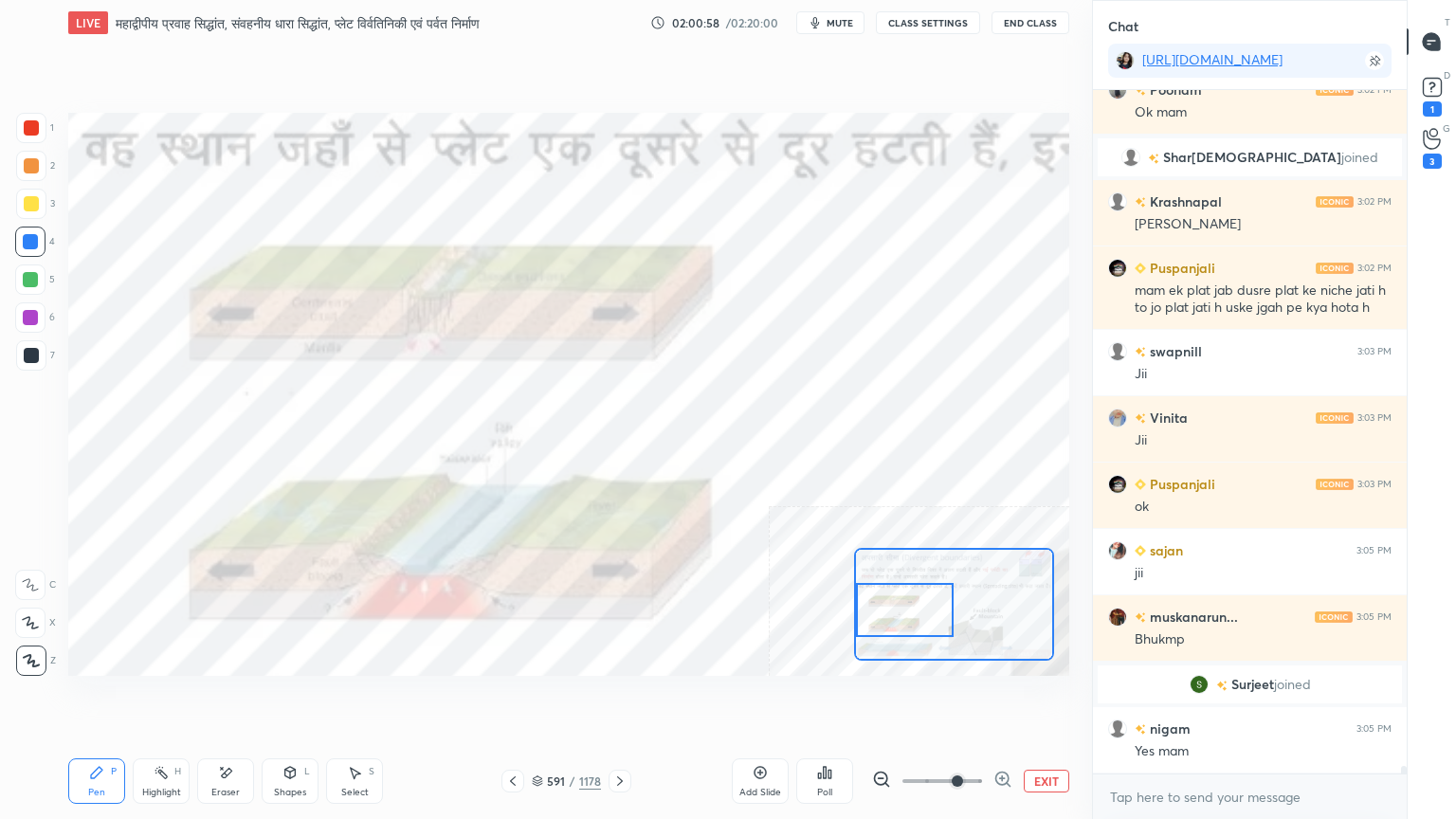 click at bounding box center [31, 355] 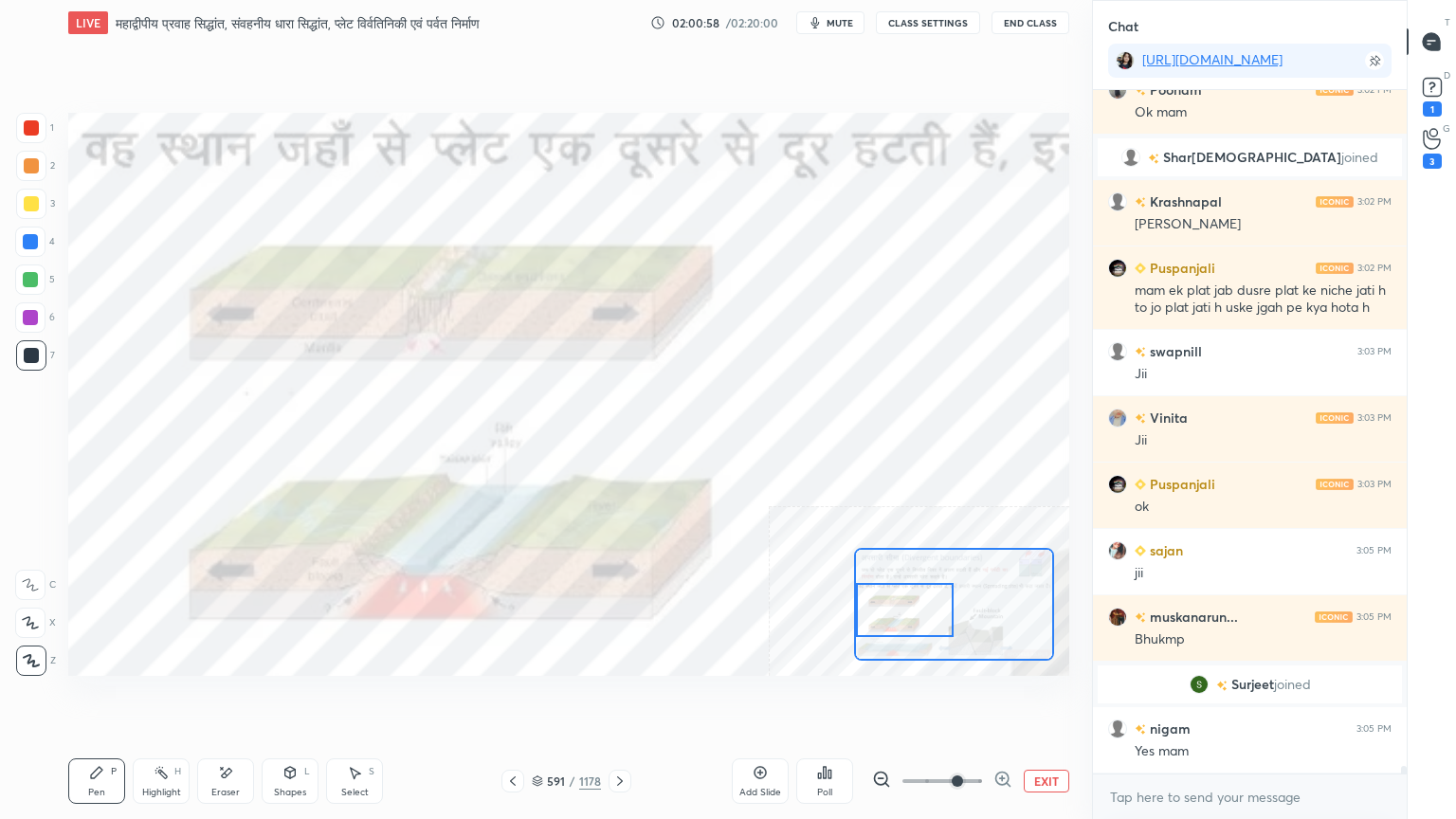 click at bounding box center [31, 355] 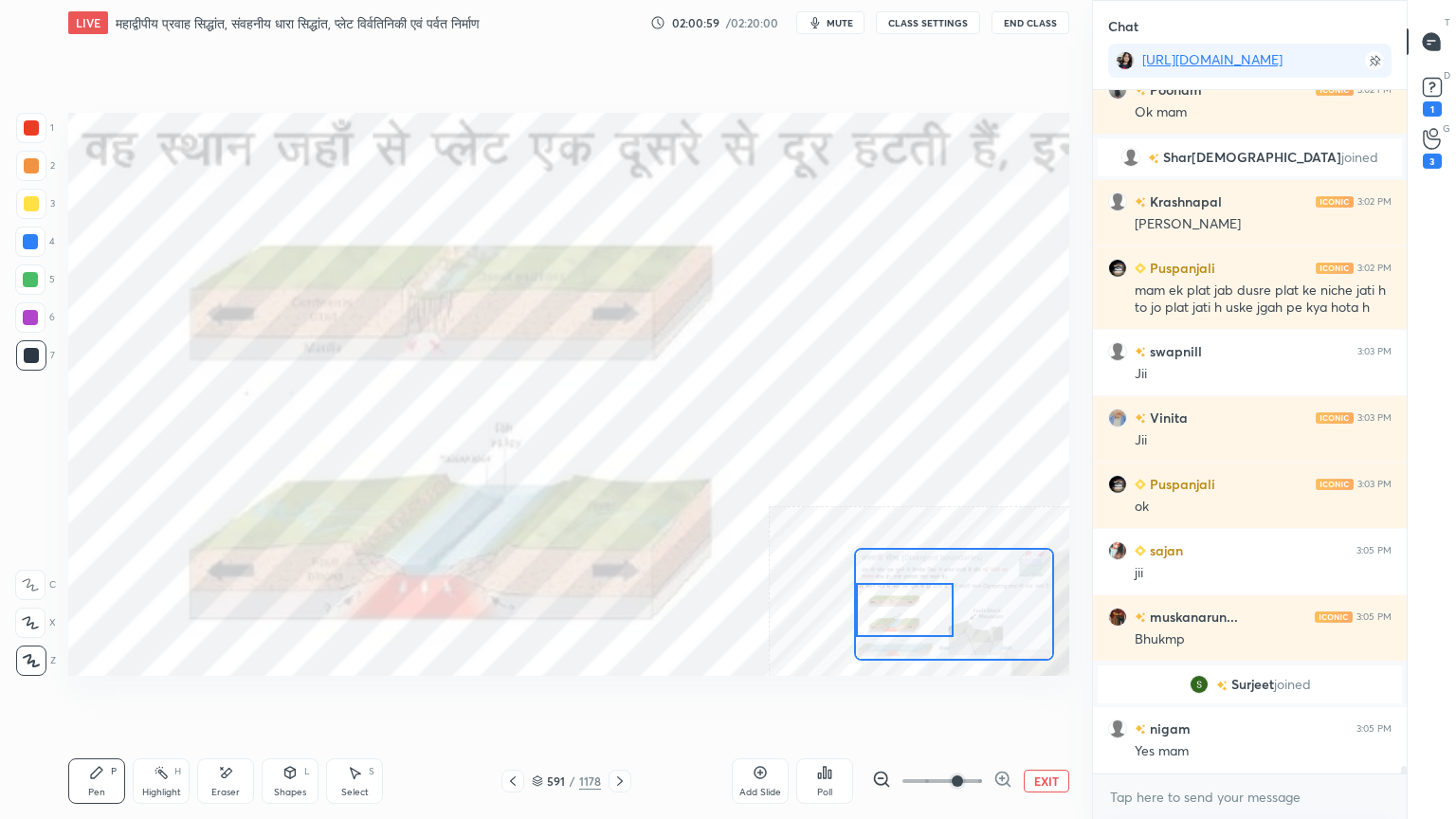 drag, startPoint x: 36, startPoint y: 241, endPoint x: 64, endPoint y: 257, distance: 32.24903 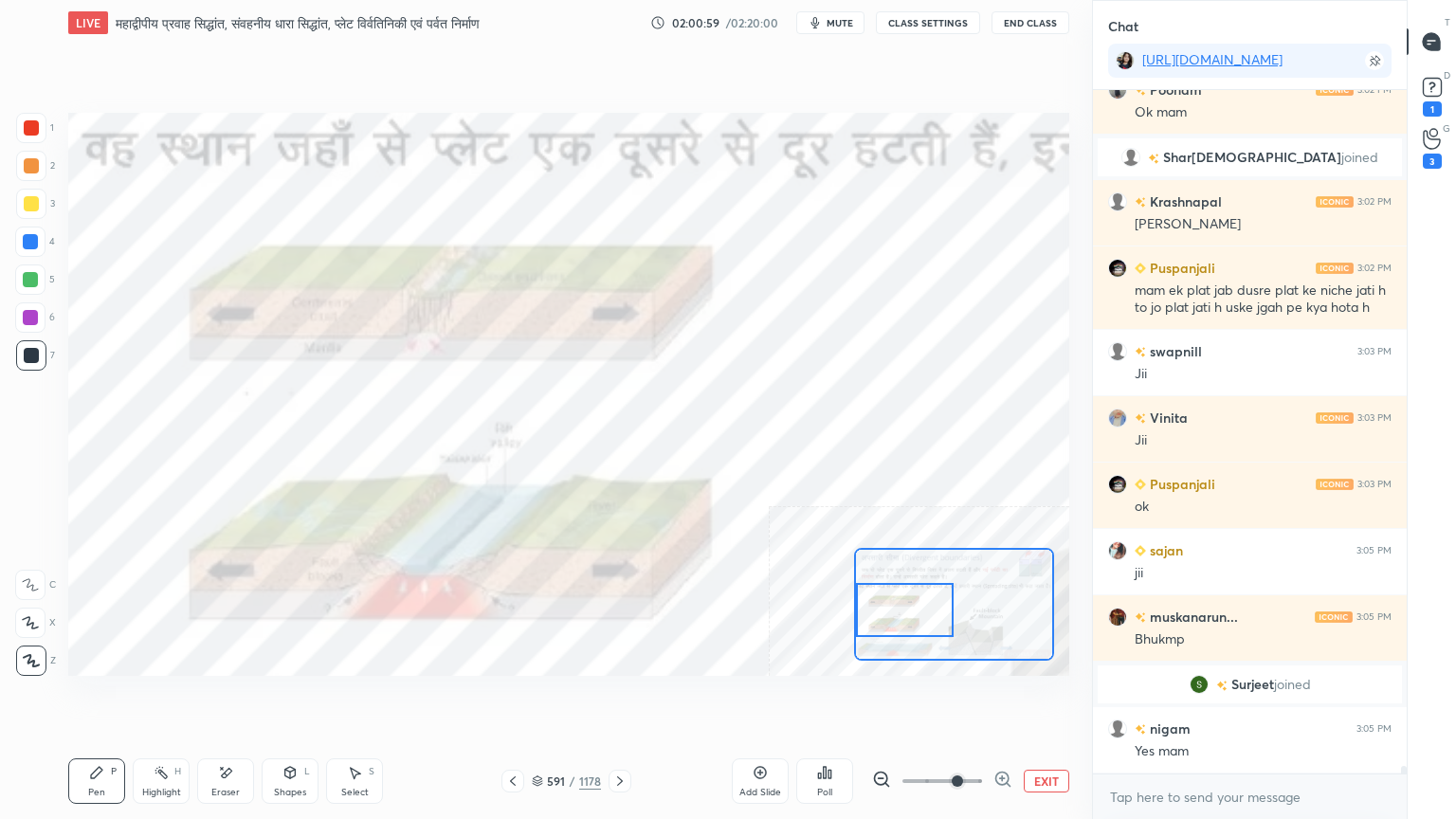 click at bounding box center (30, 242) 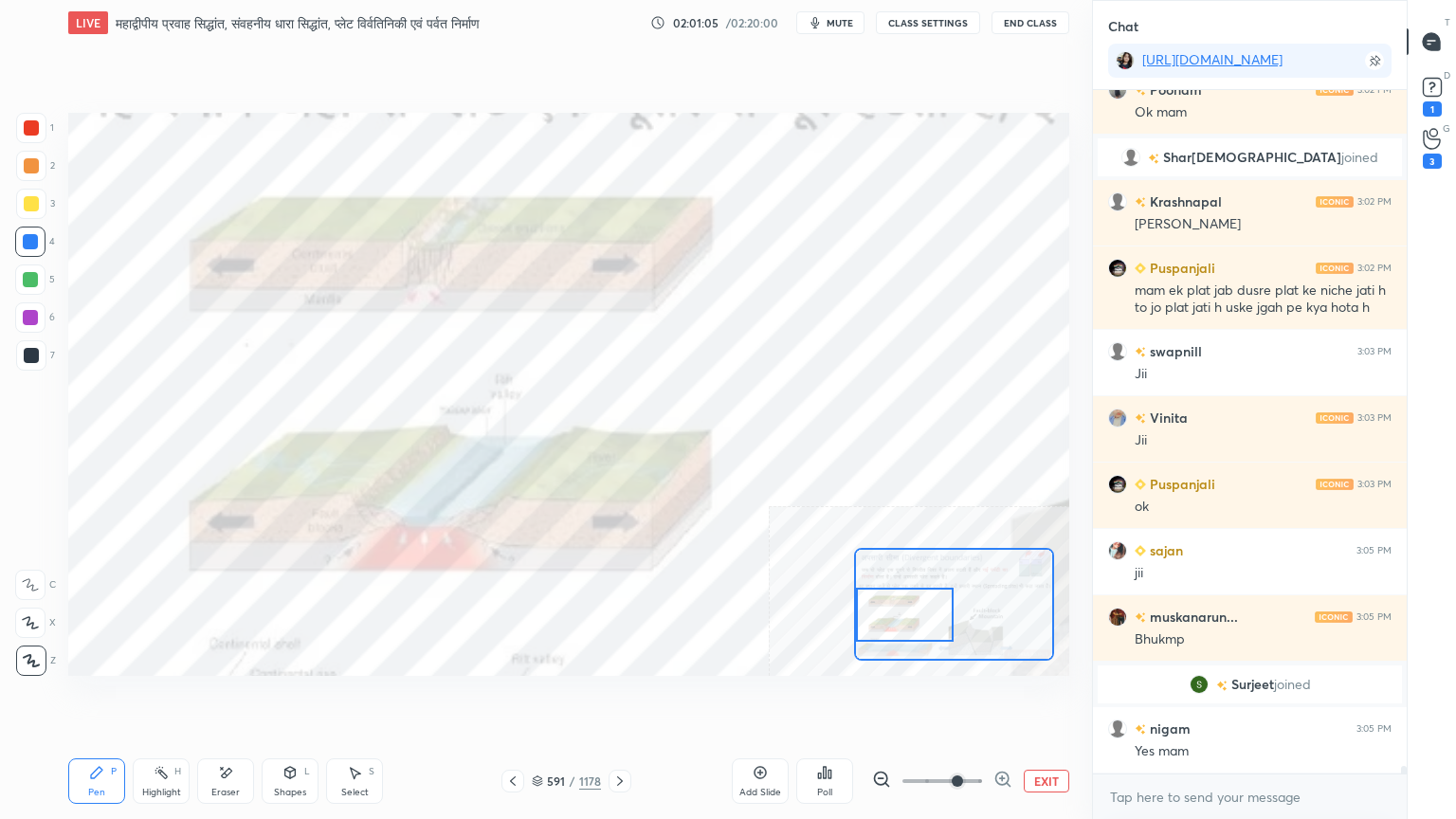 click at bounding box center [905, 614] 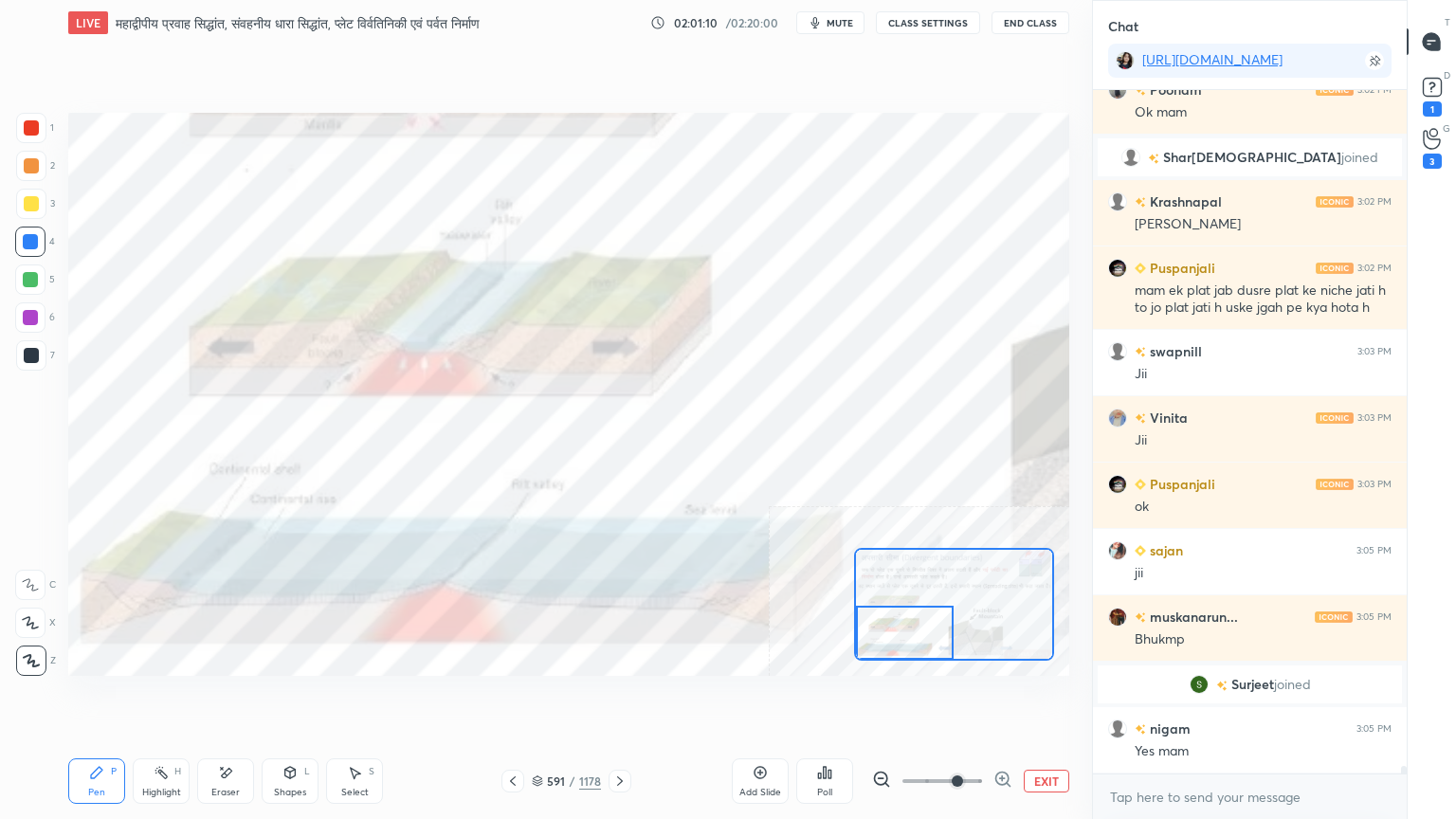 drag, startPoint x: 923, startPoint y: 615, endPoint x: 902, endPoint y: 646, distance: 37.44329 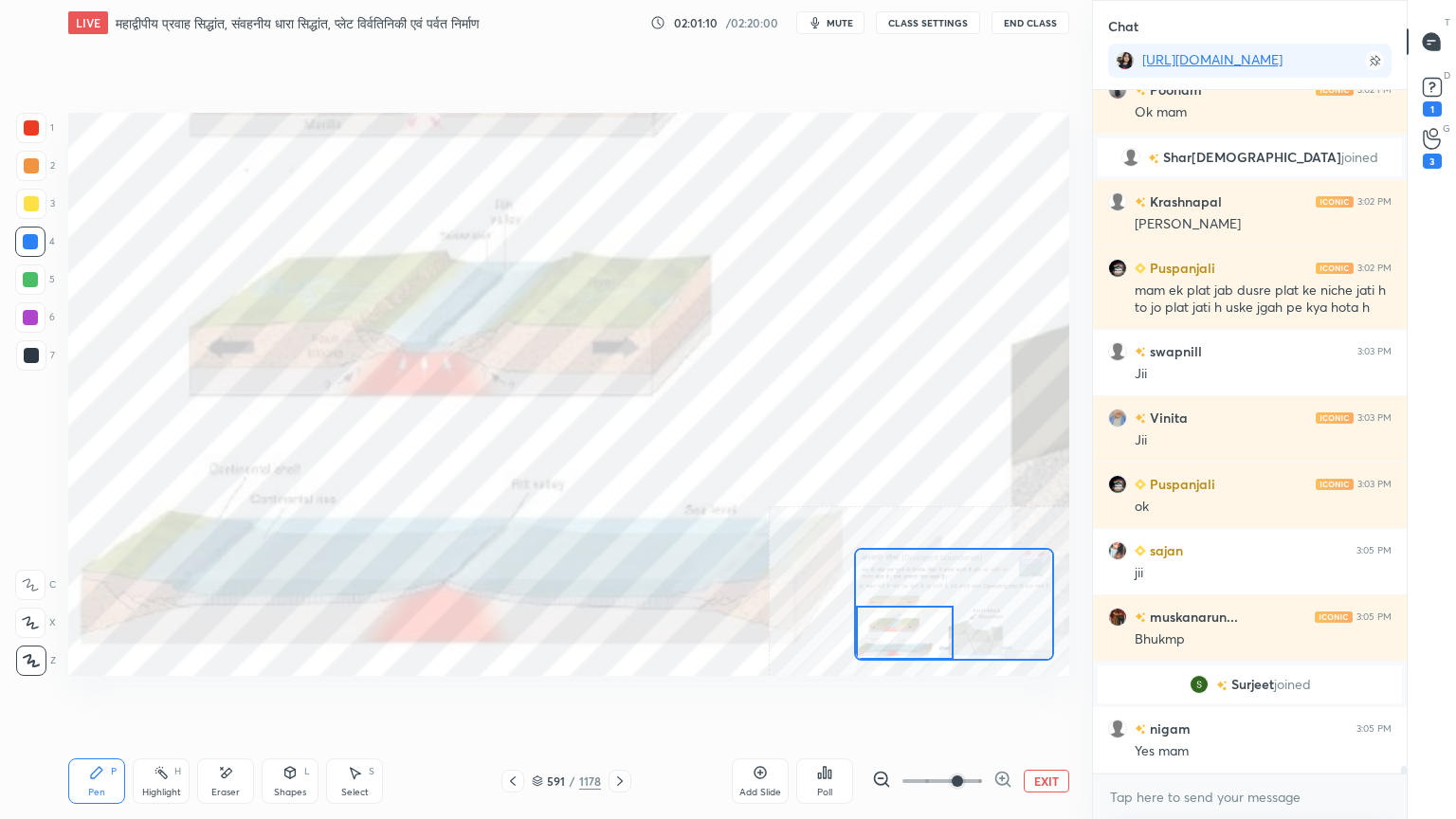 click at bounding box center (905, 632) 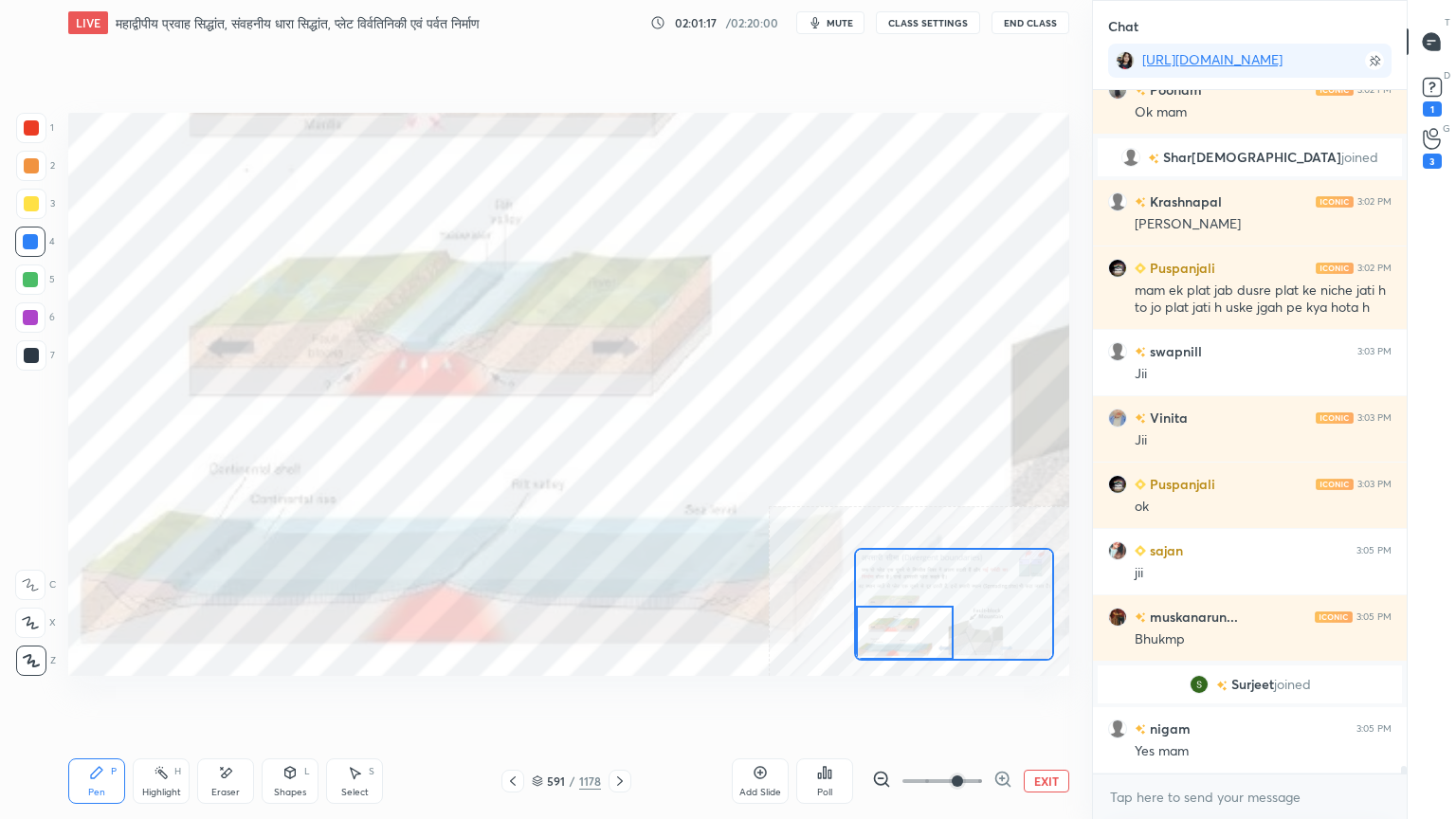click on "EXIT" at bounding box center (1046, 781) 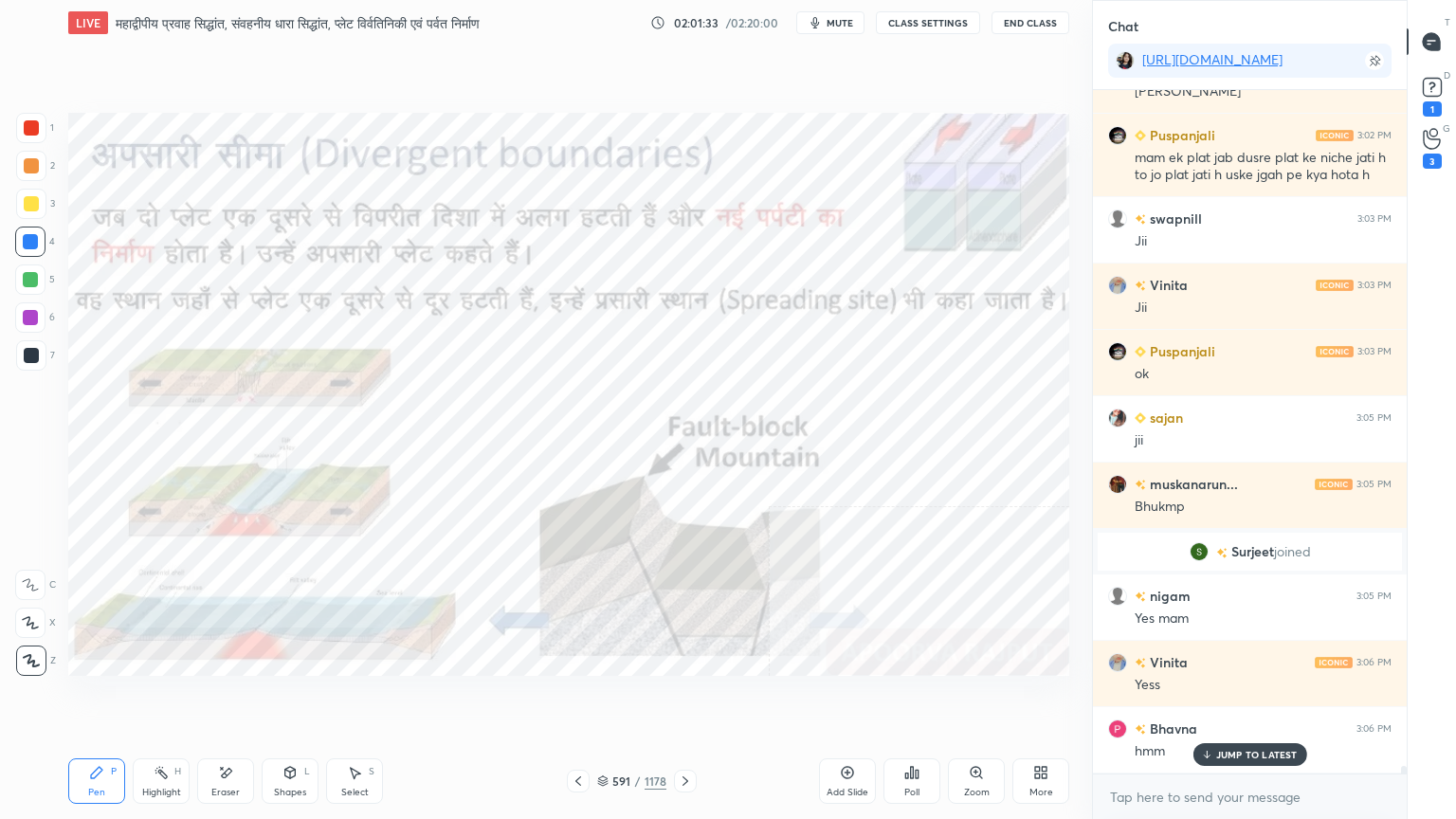 scroll, scrollTop: 61285, scrollLeft: 0, axis: vertical 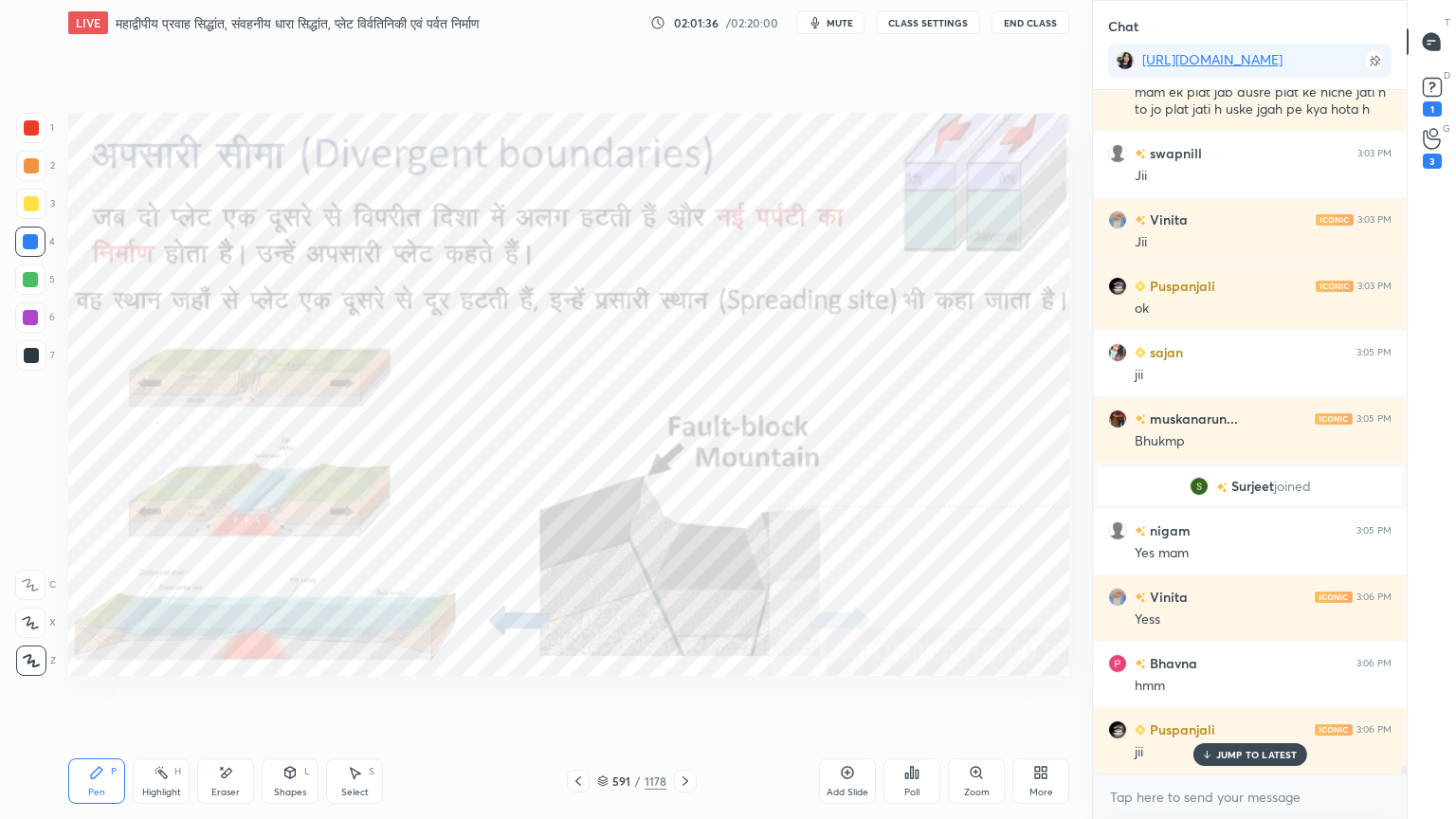 click 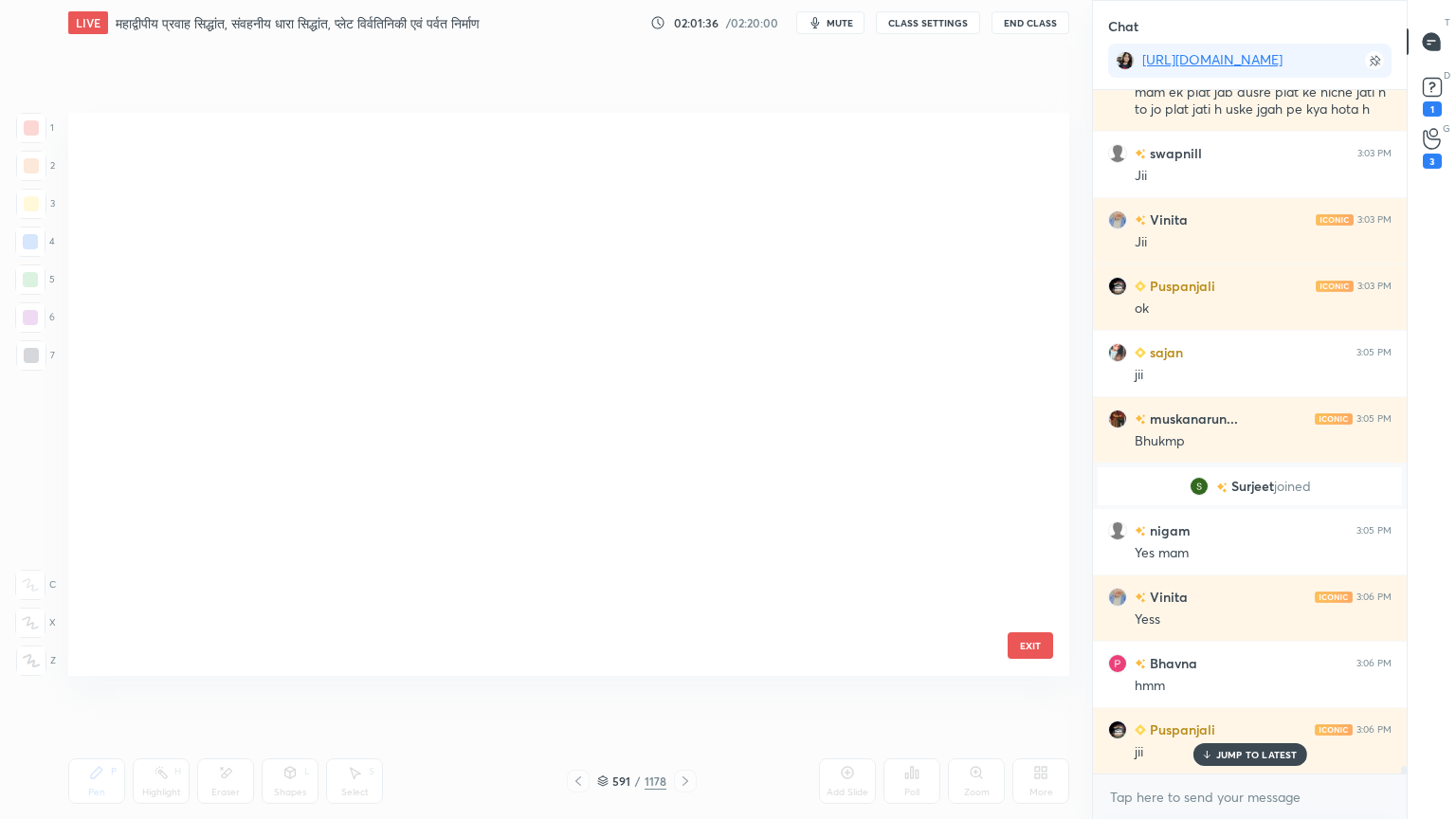 scroll, scrollTop: 33609, scrollLeft: 0, axis: vertical 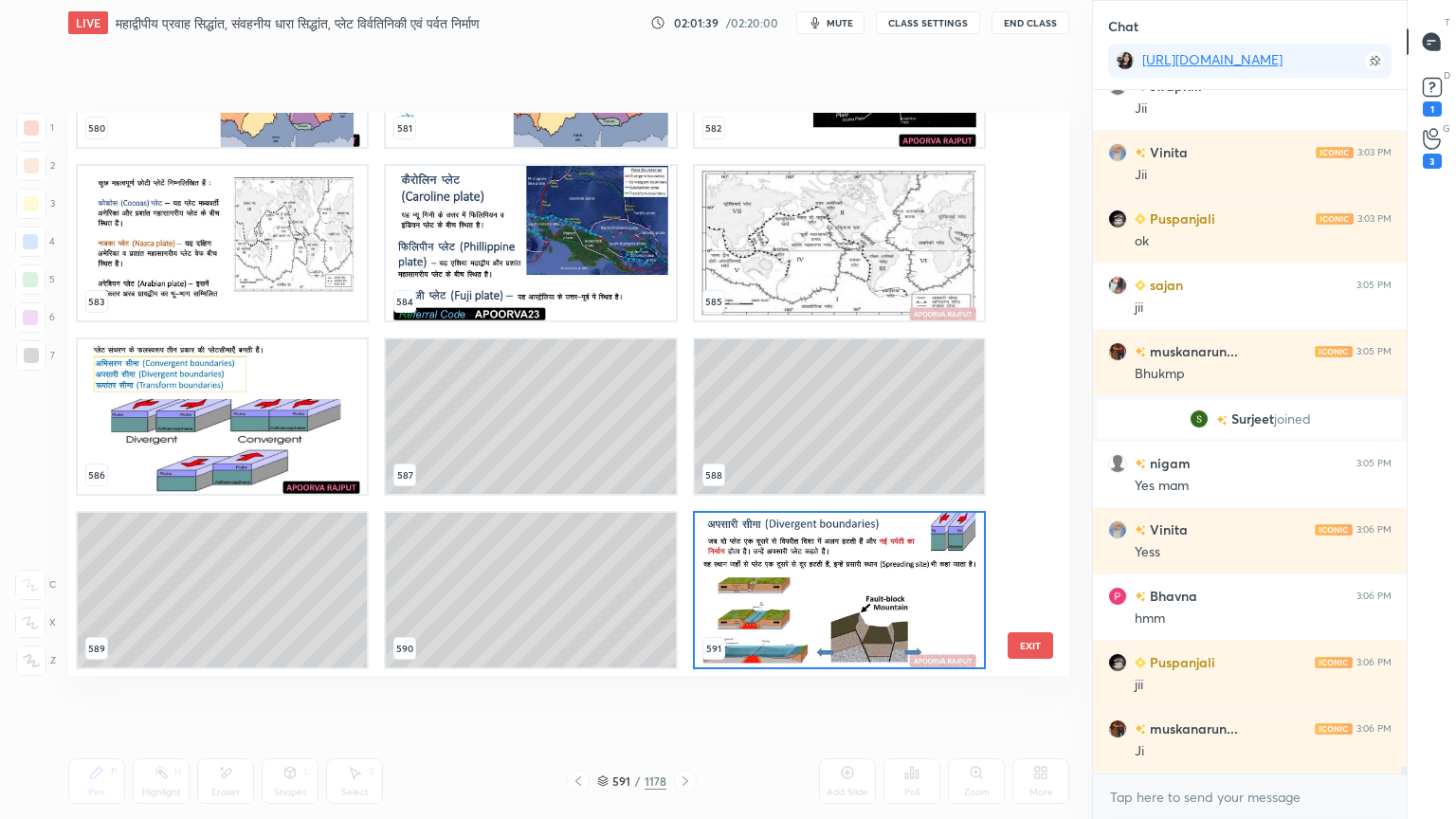 click on "[CREDIT_CARD_NUMBER] 581 582 583 584 585 586 587 588 589 590 591" at bounding box center [552, 394] 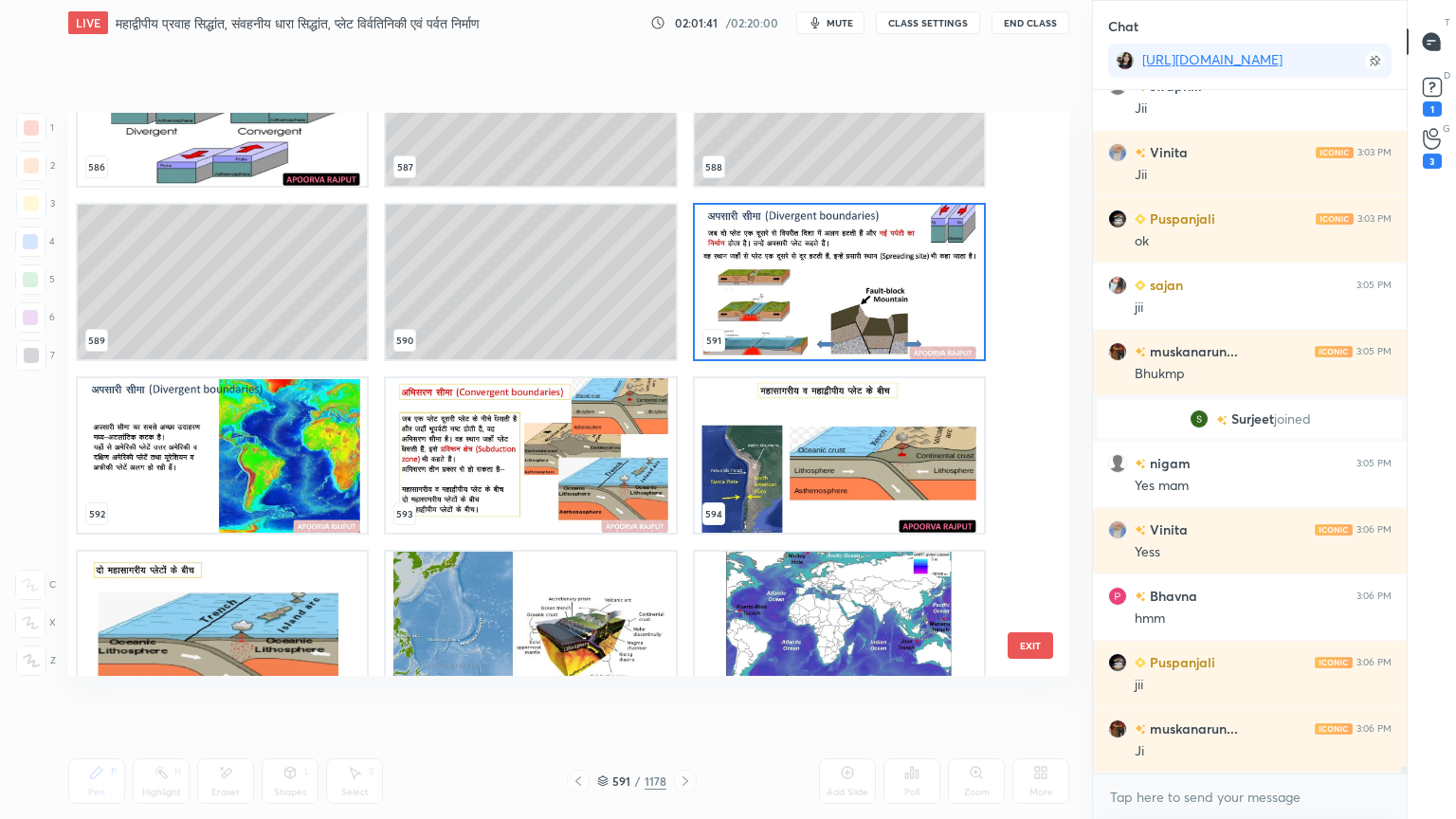 scroll, scrollTop: 34030, scrollLeft: 0, axis: vertical 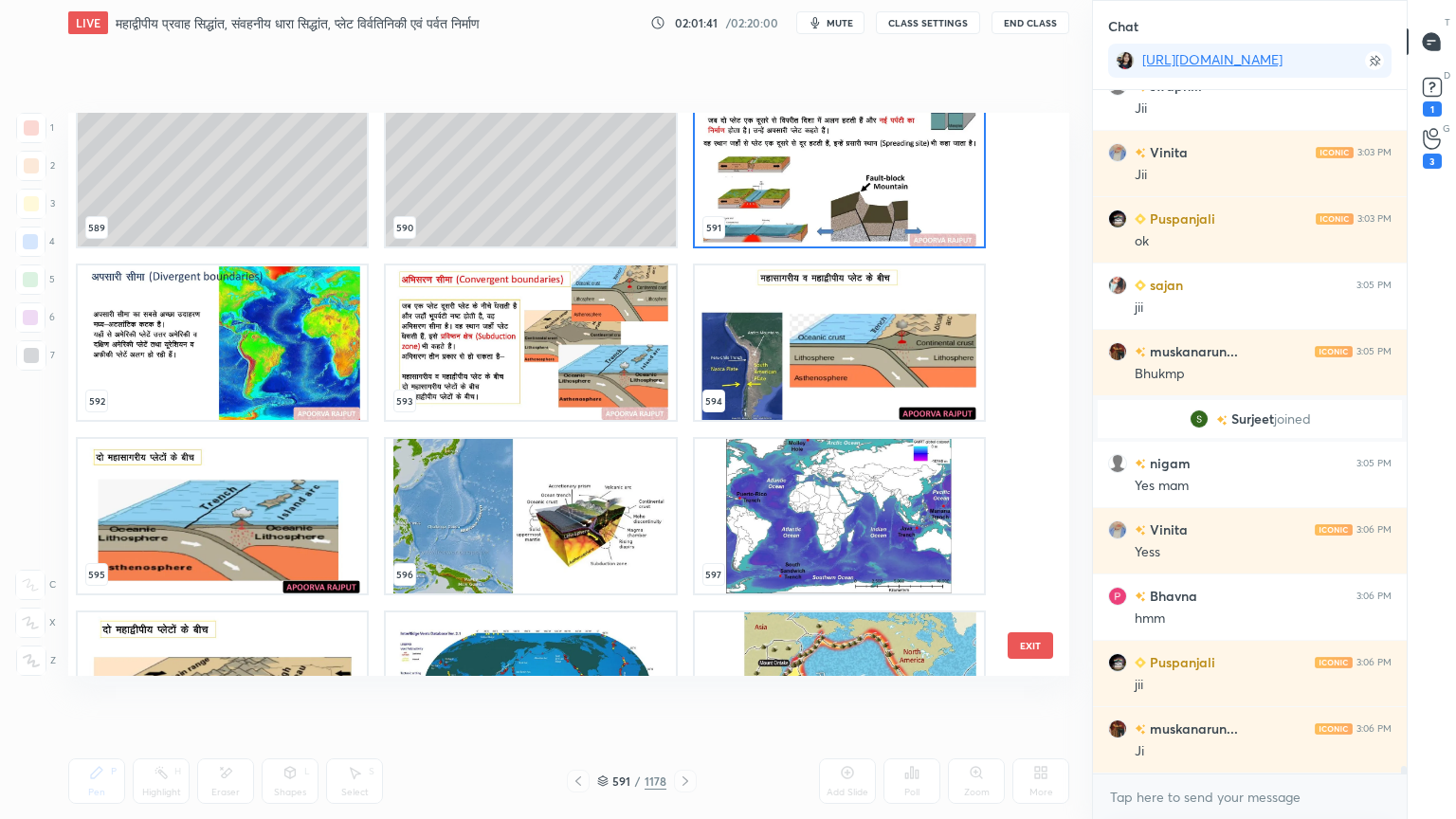 click at bounding box center (222, 342) 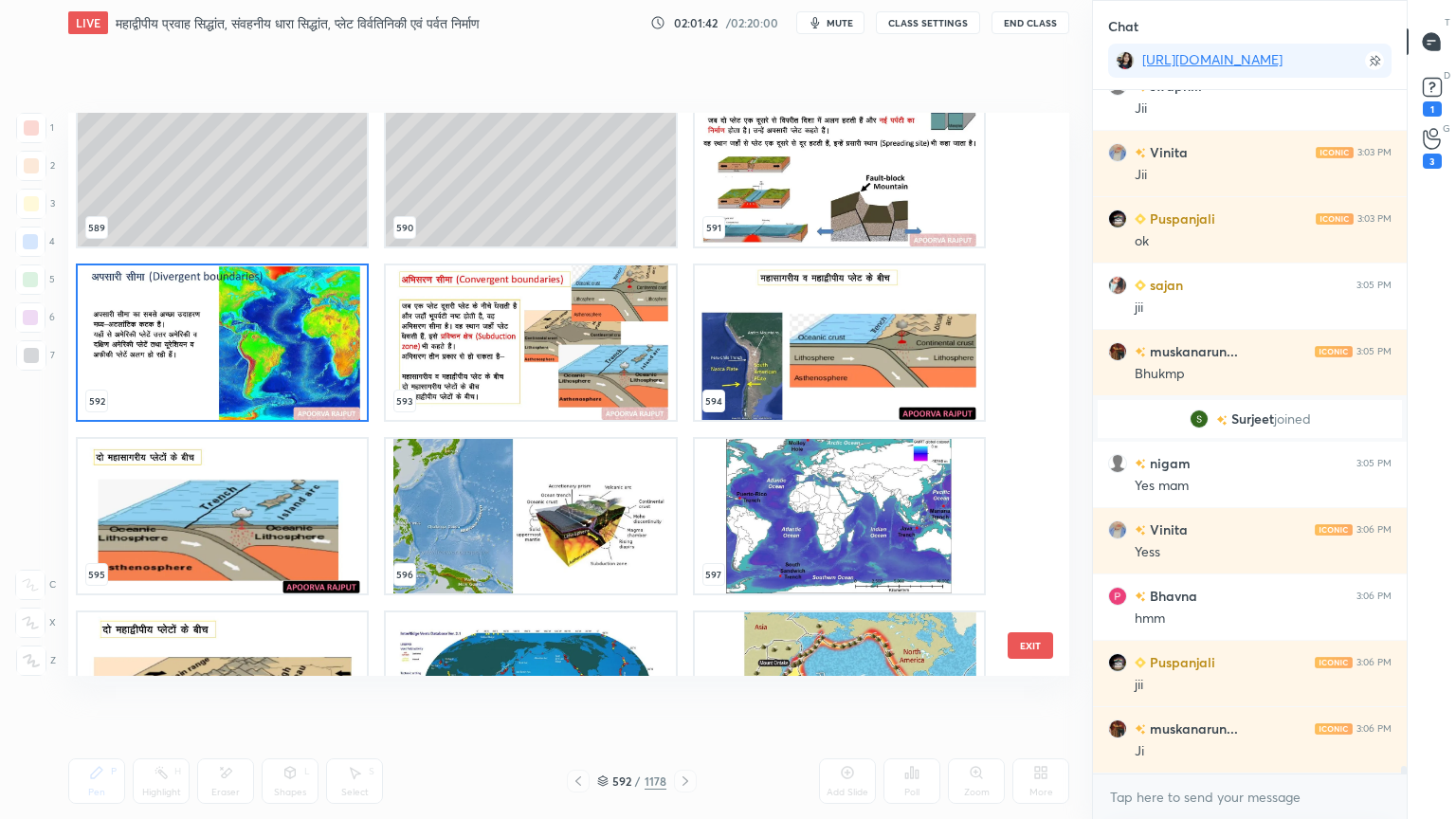 click at bounding box center [222, 342] 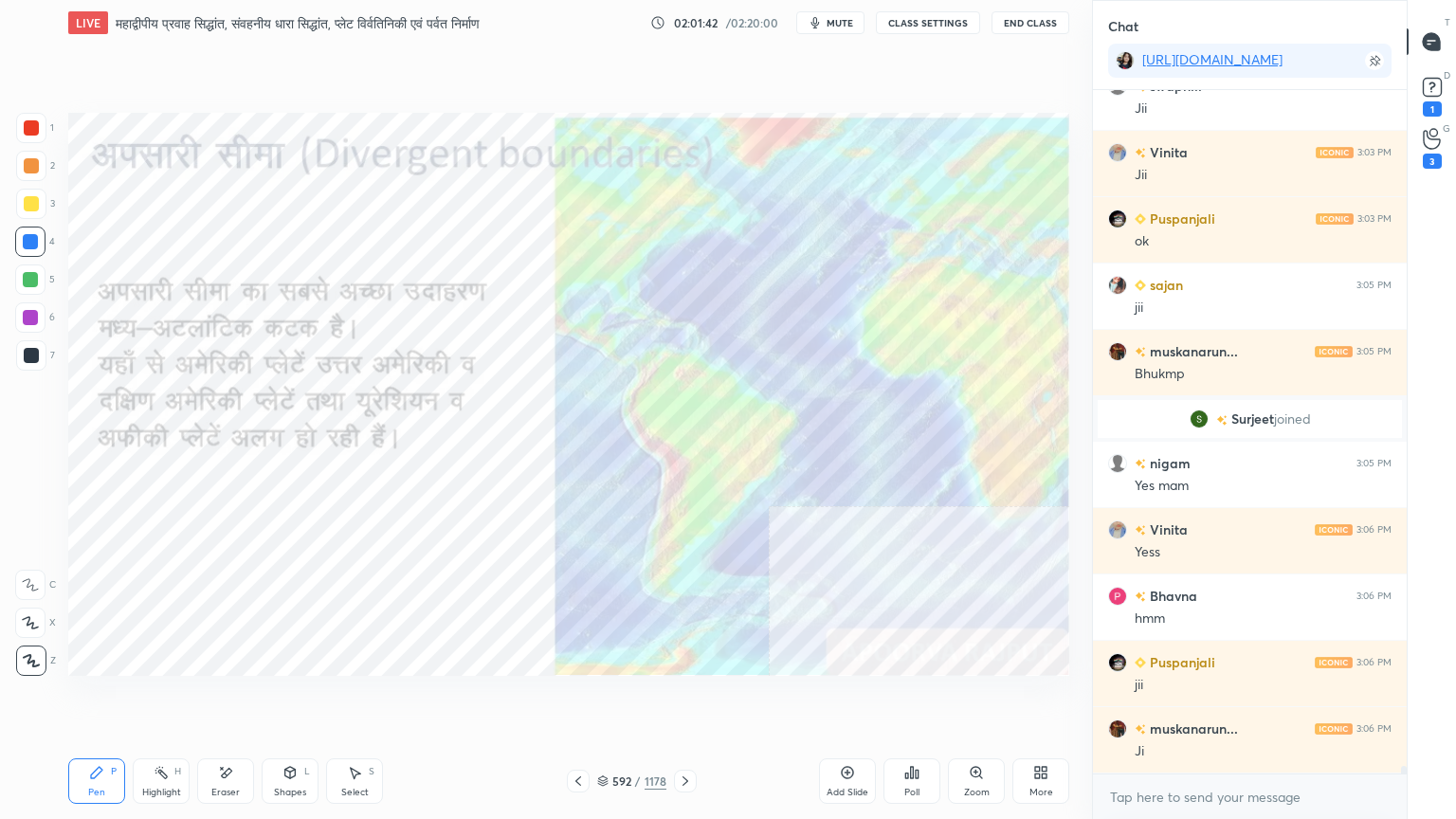 click at bounding box center [222, 342] 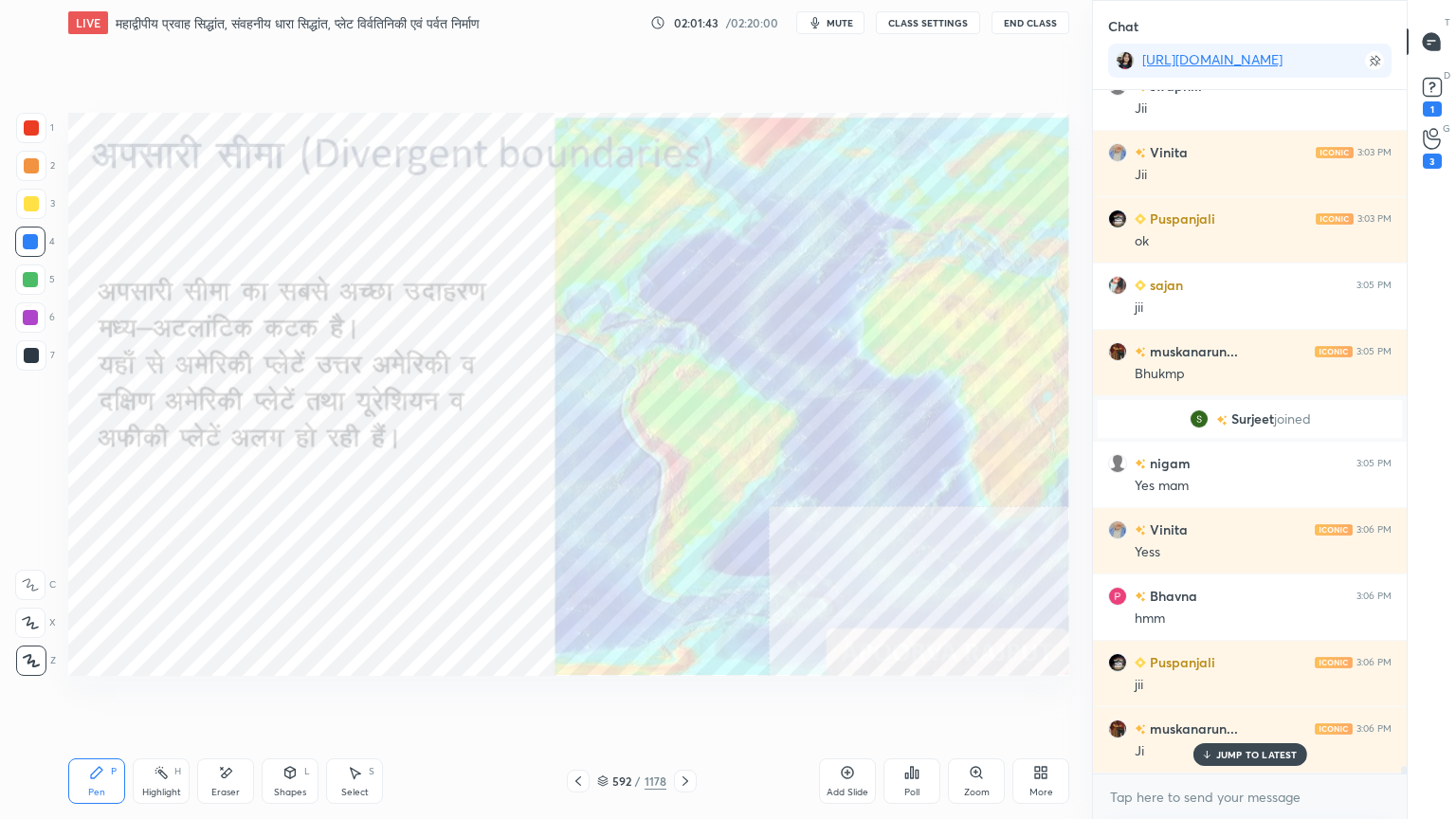 scroll, scrollTop: 61417, scrollLeft: 0, axis: vertical 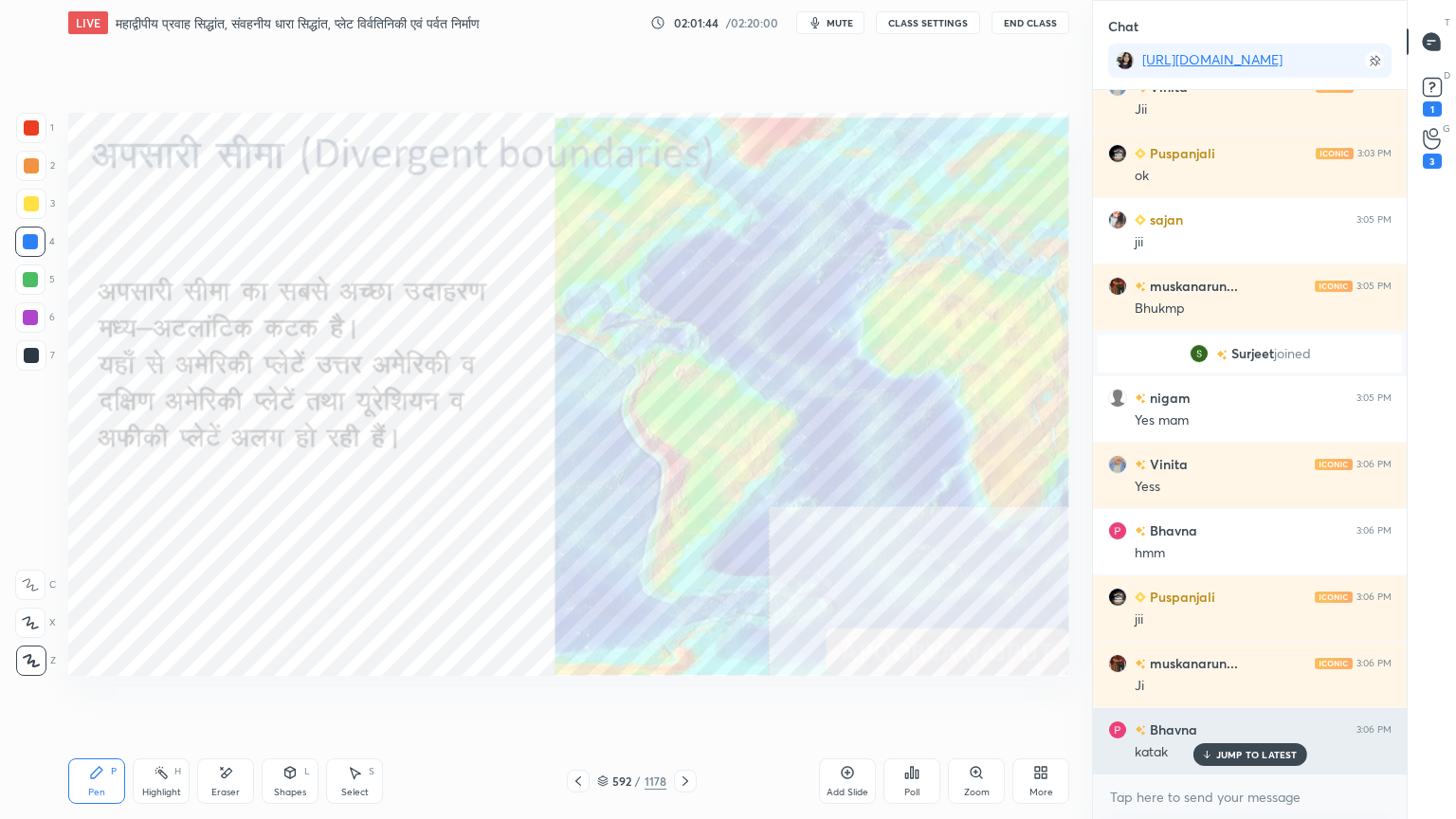 click on "JUMP TO LATEST" at bounding box center (1257, 755) 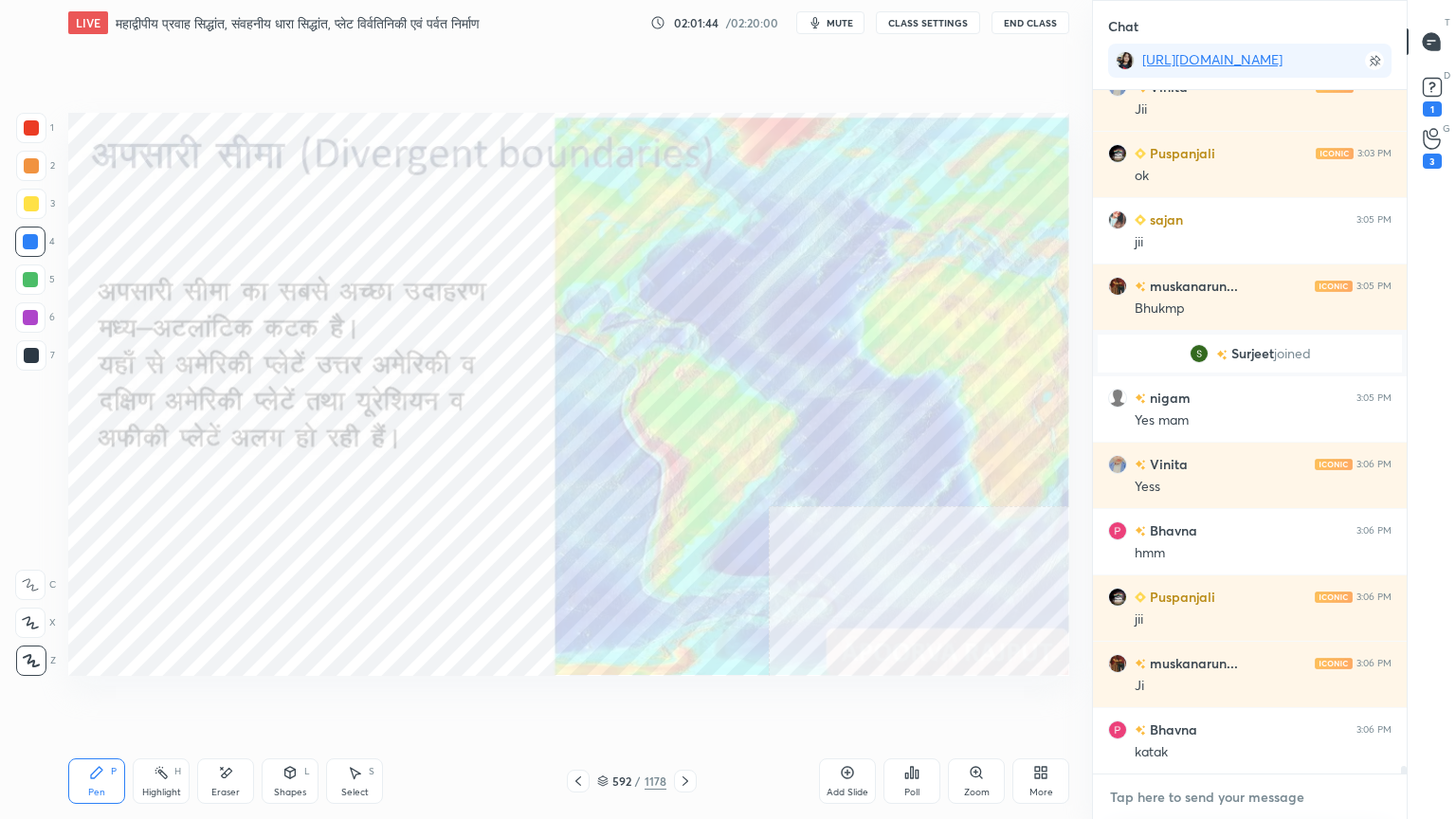 drag, startPoint x: 1216, startPoint y: 807, endPoint x: 1210, endPoint y: 795, distance: 13.416408 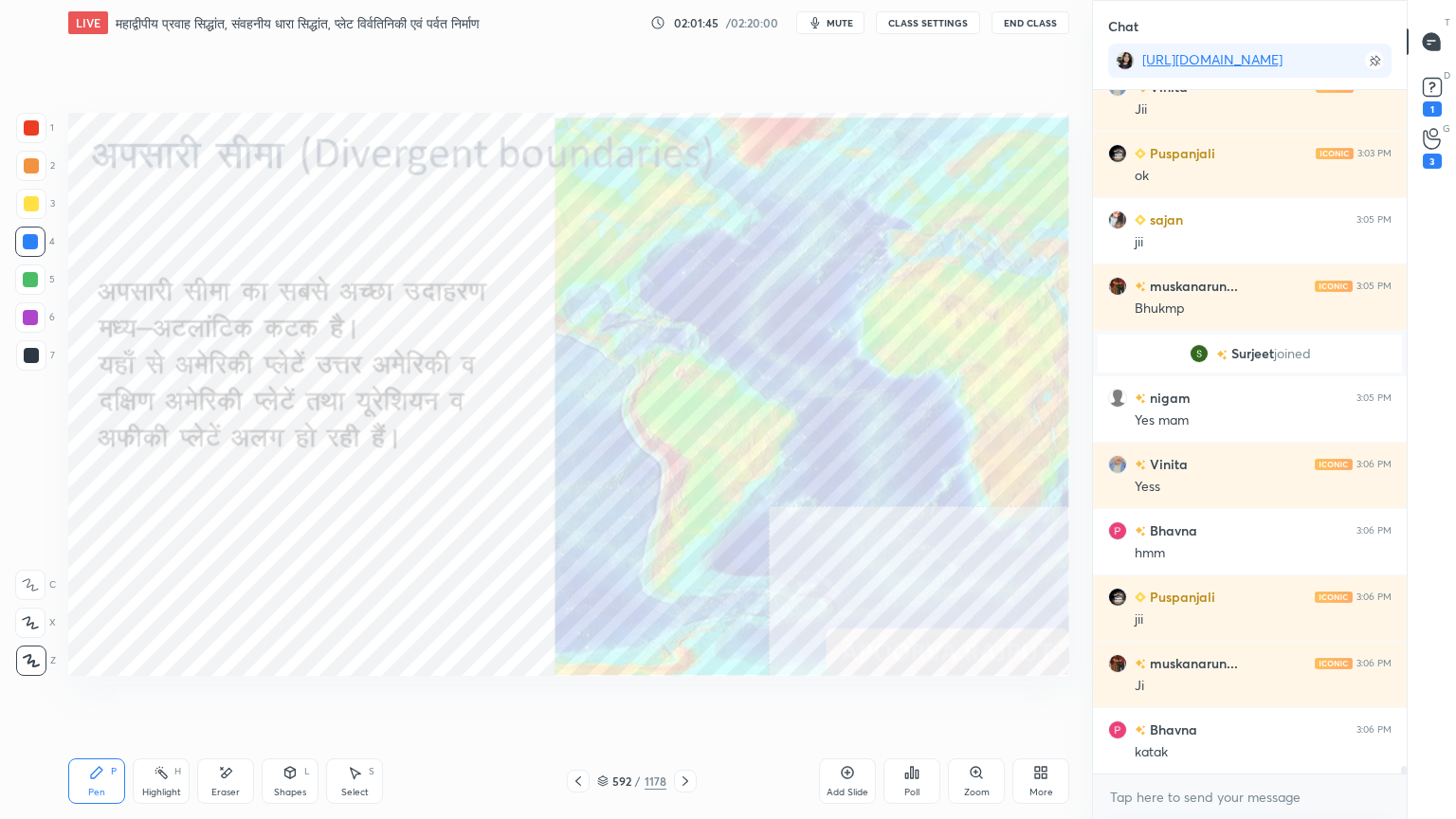 click on "x" at bounding box center (1249, 796) 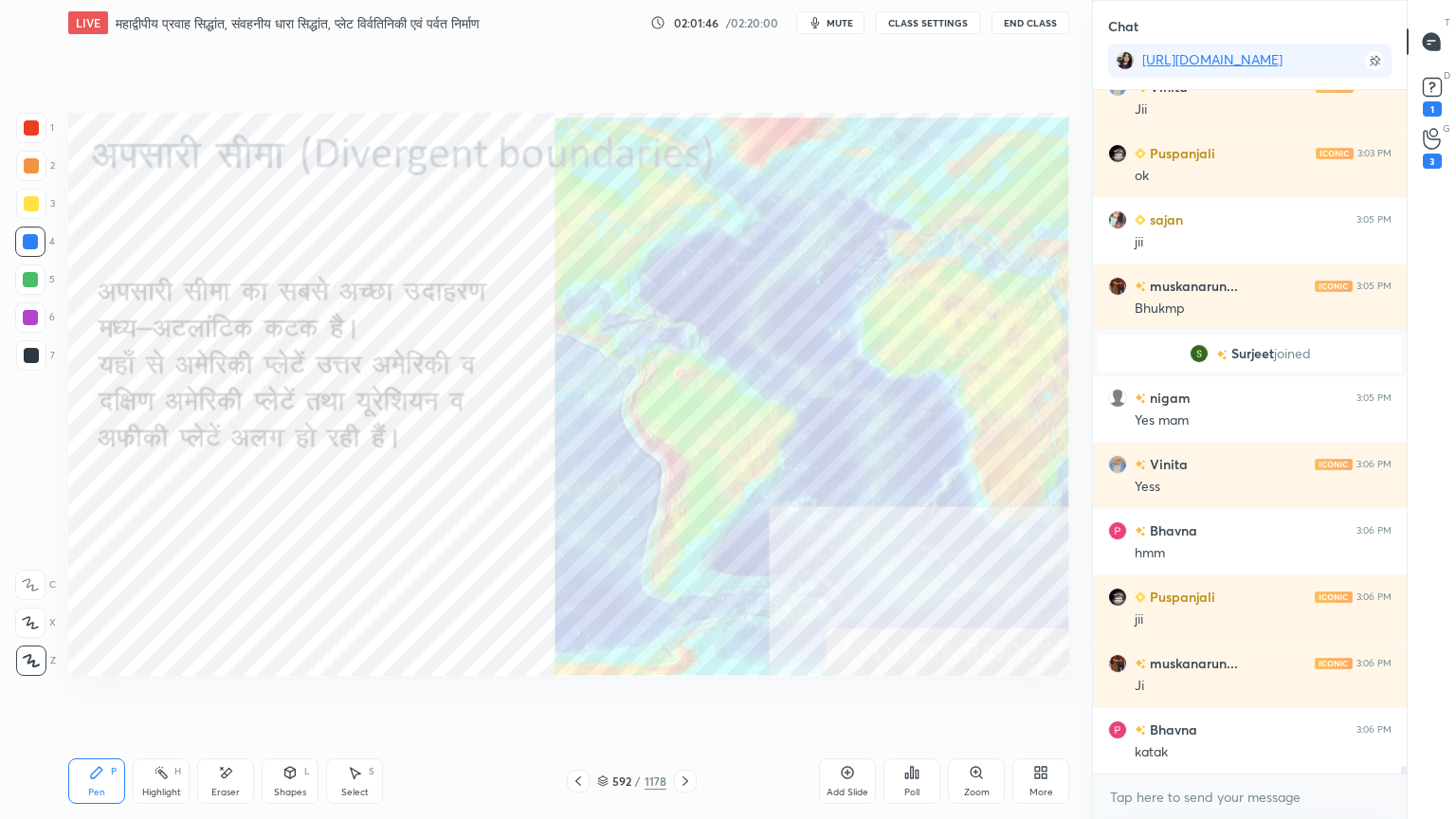 click at bounding box center (31, 128) 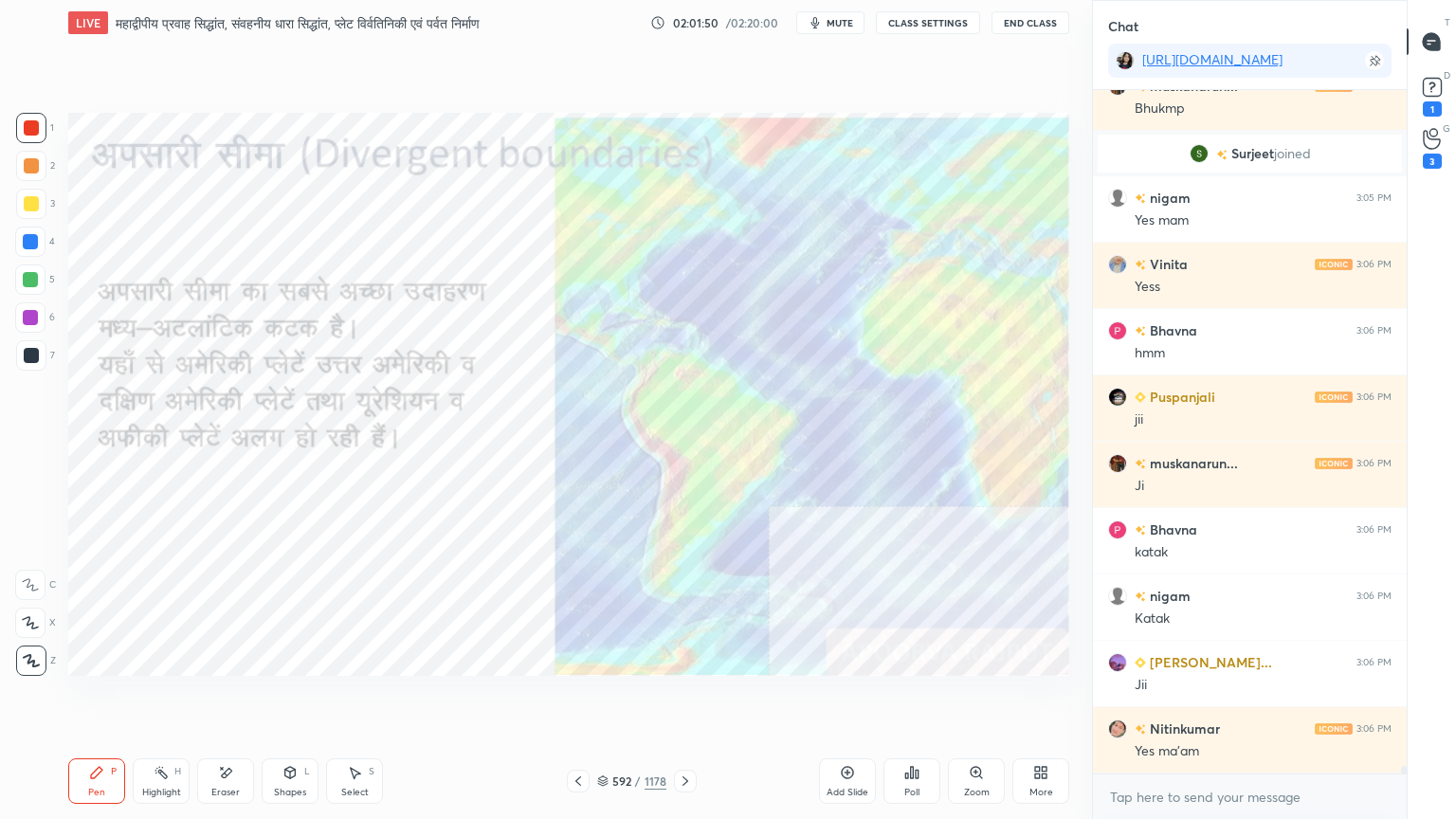 scroll, scrollTop: 61683, scrollLeft: 0, axis: vertical 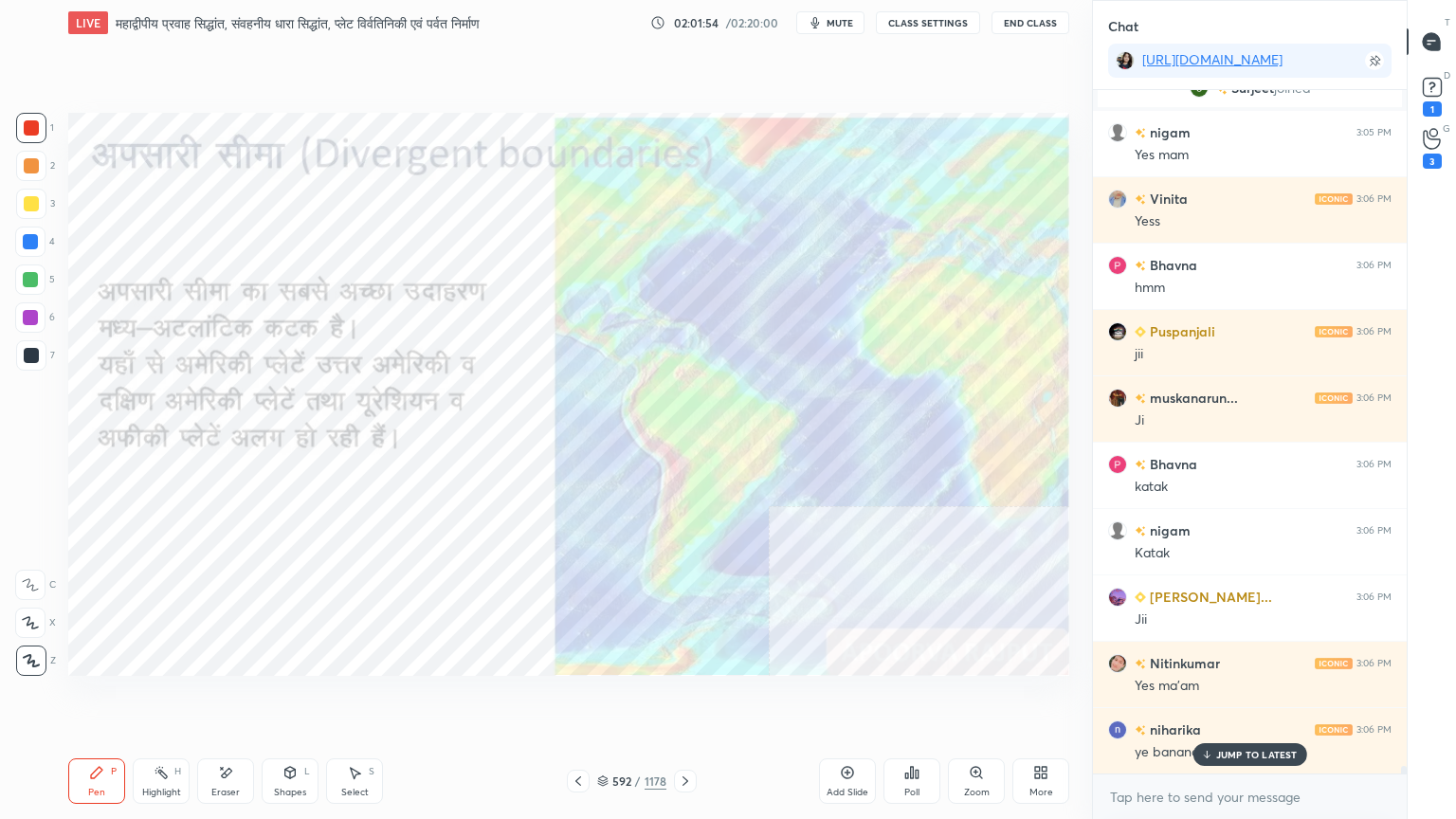 click on "JUMP TO LATEST" at bounding box center [1257, 755] 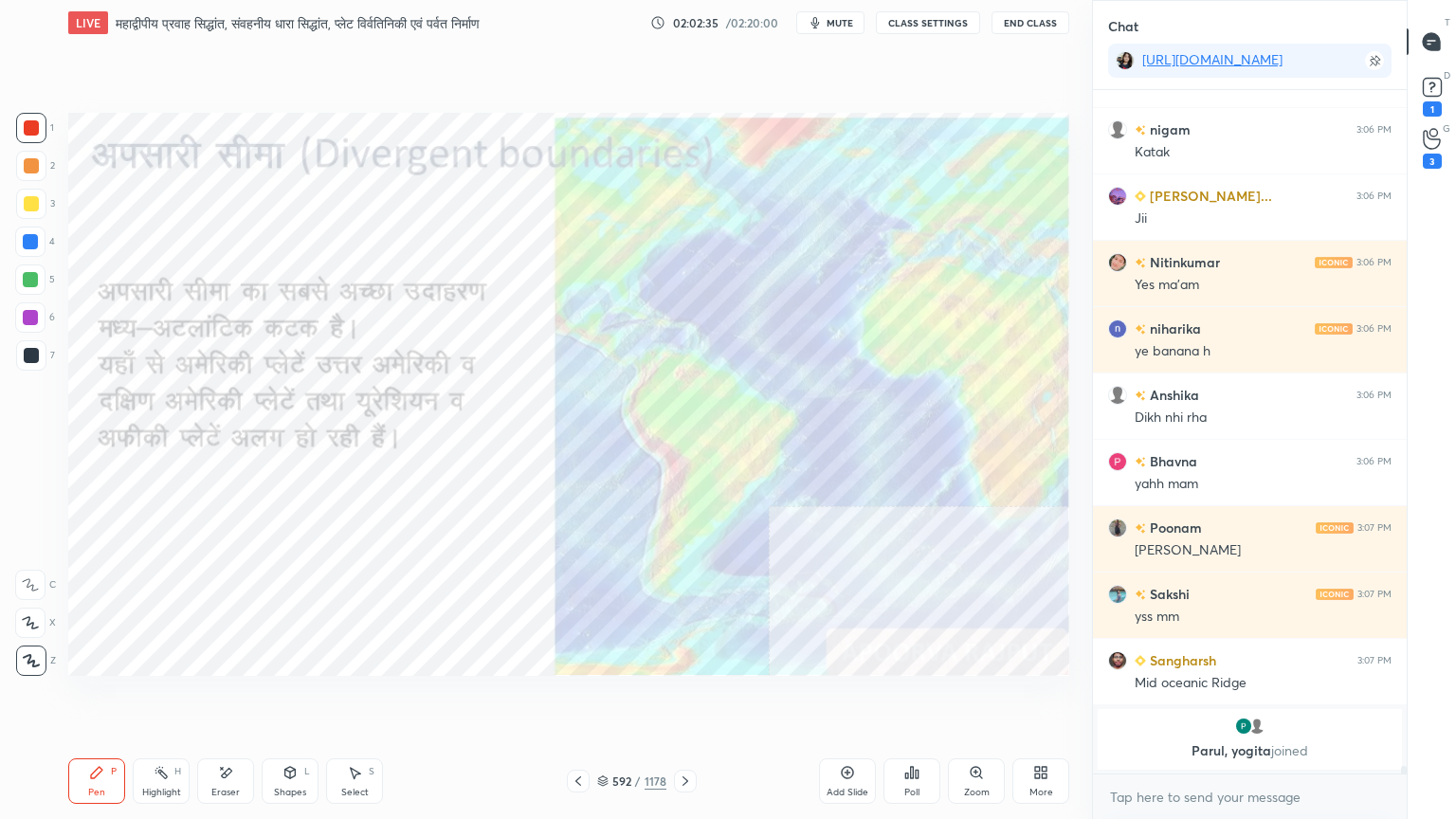scroll, scrollTop: 61850, scrollLeft: 0, axis: vertical 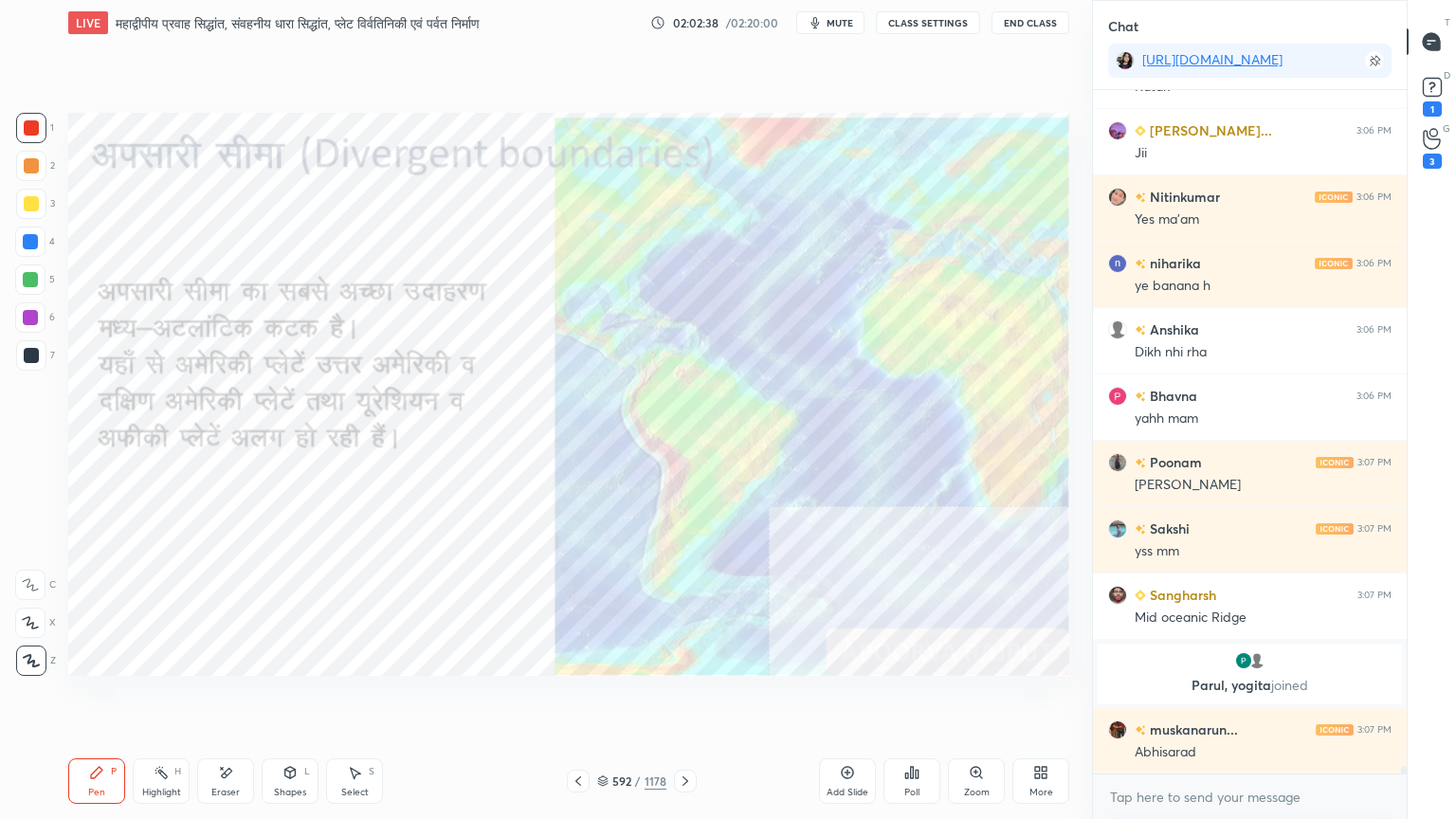 click on "1 2 3 4 5 6 7 C X Z E E Erase all   H H" at bounding box center [30, 394] 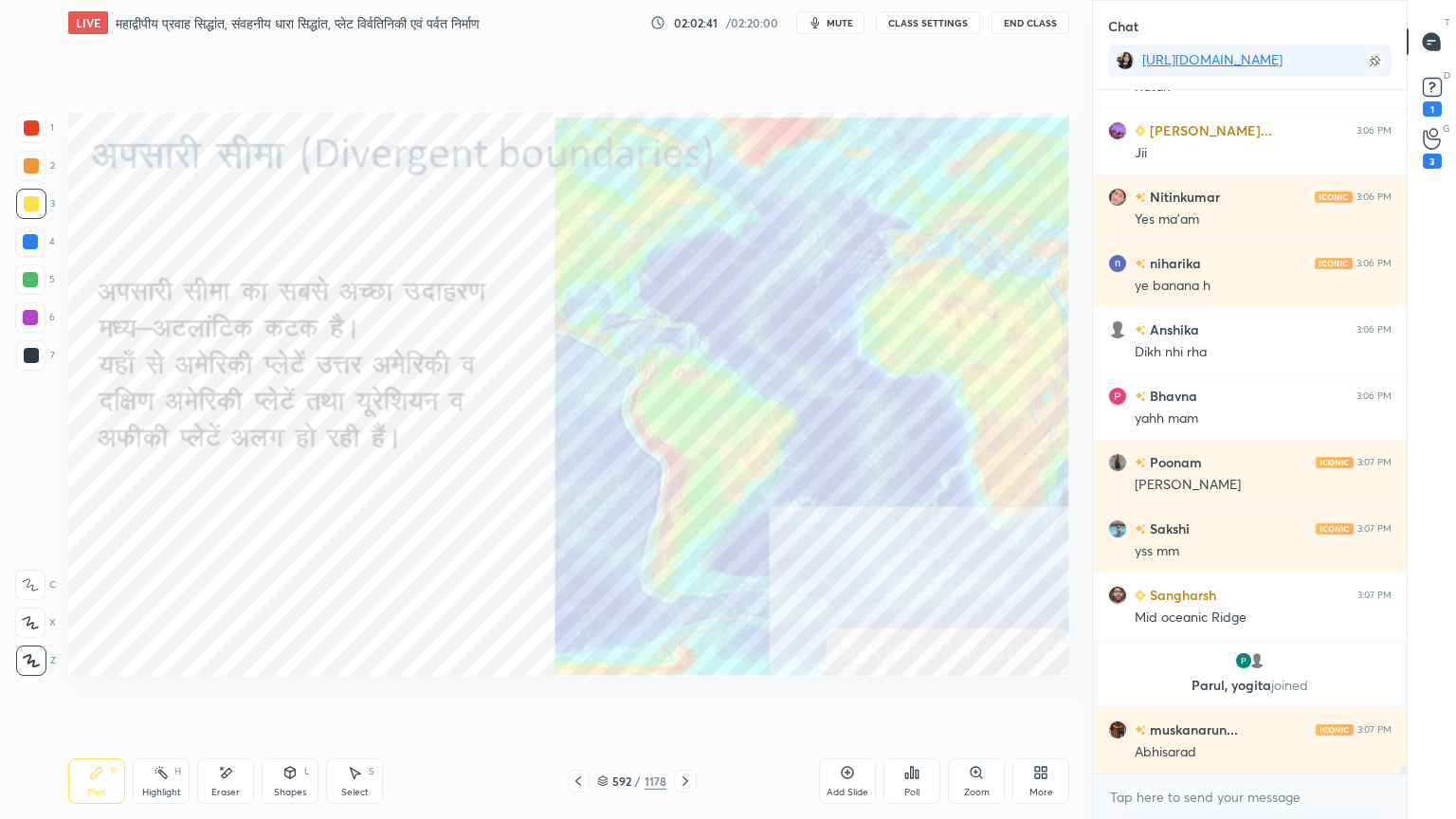 click at bounding box center (30, 242) 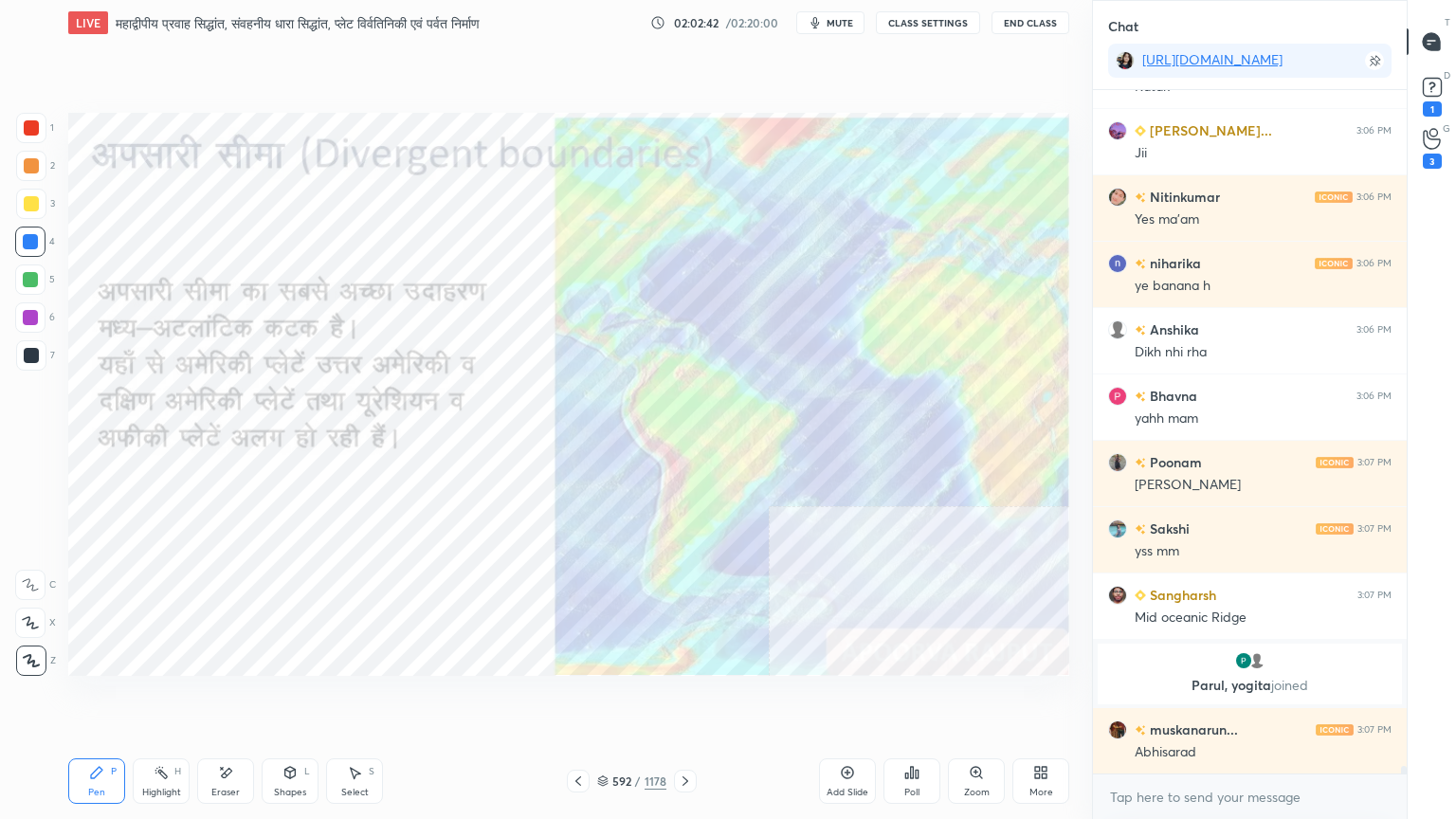 click at bounding box center (30, 242) 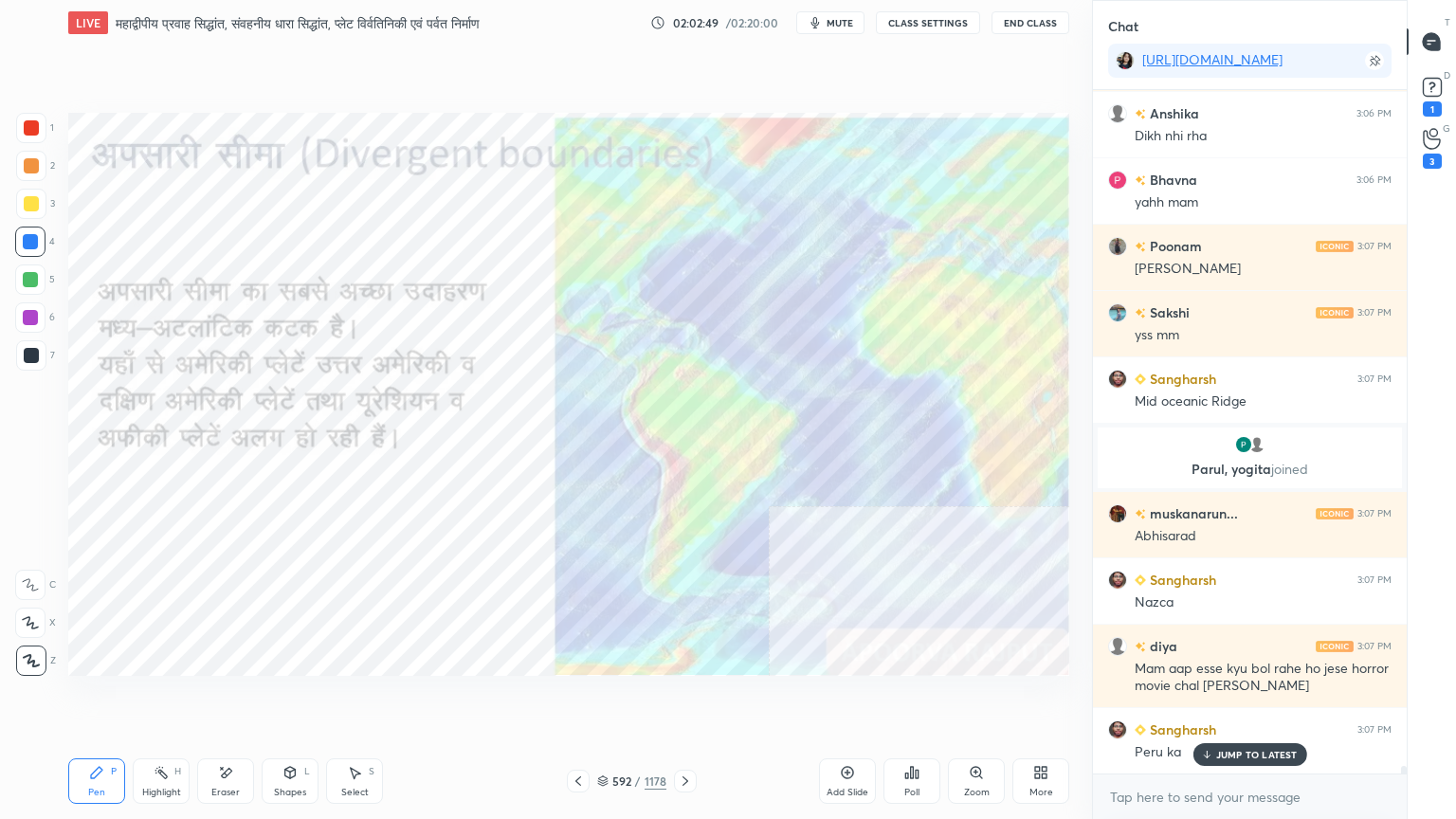 scroll, scrollTop: 62133, scrollLeft: 0, axis: vertical 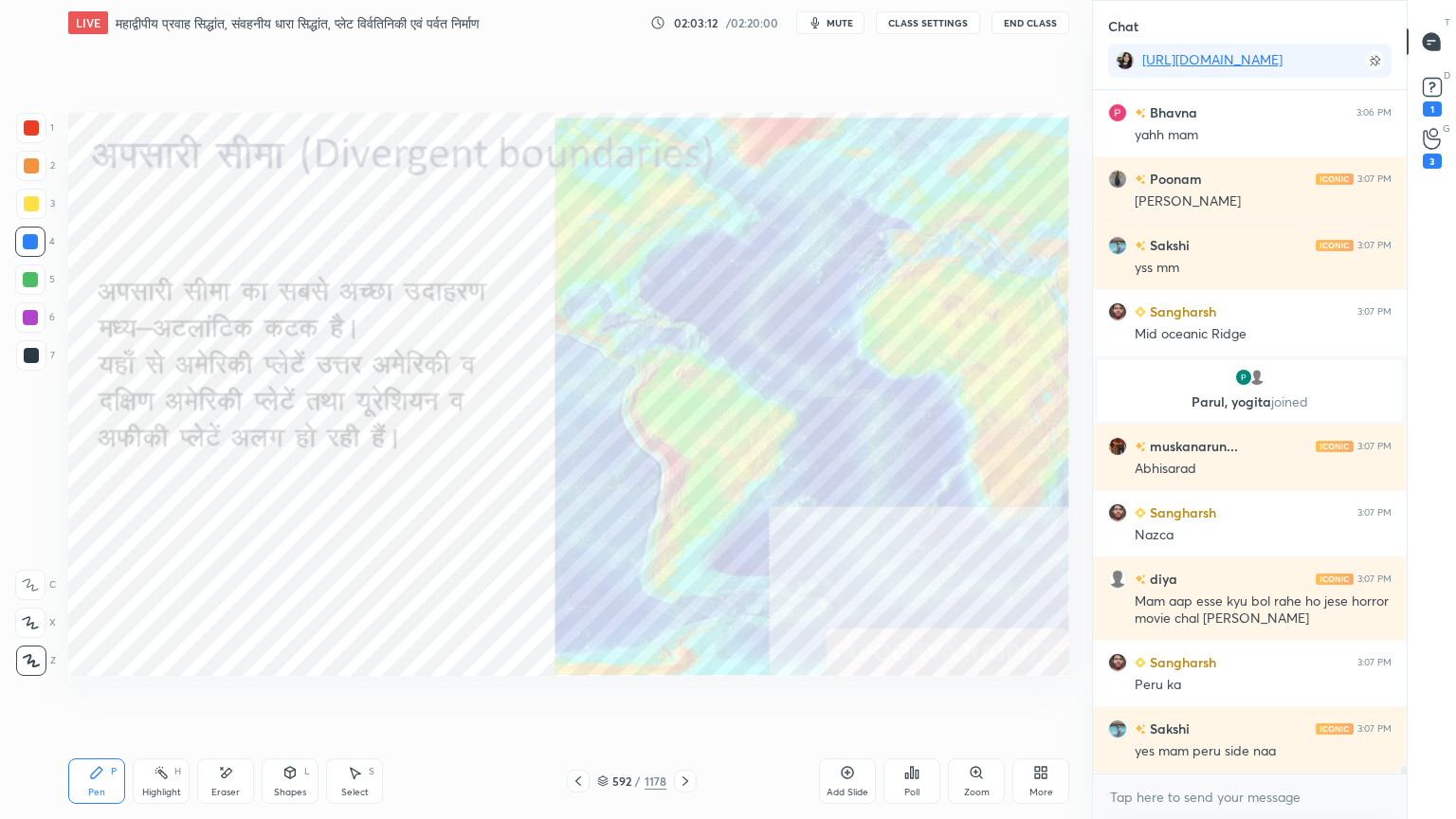 click at bounding box center (31, 128) 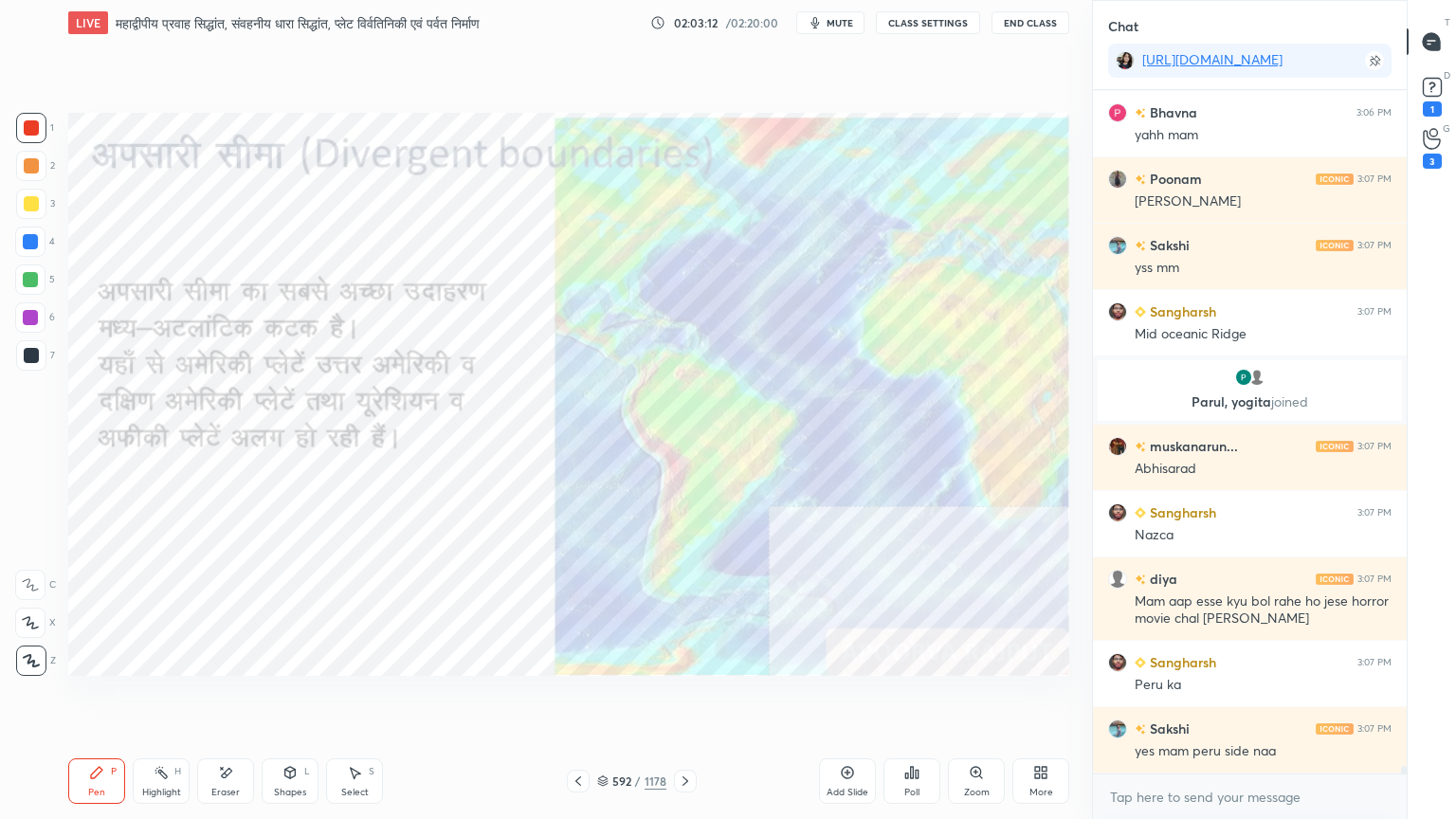click at bounding box center [31, 128] 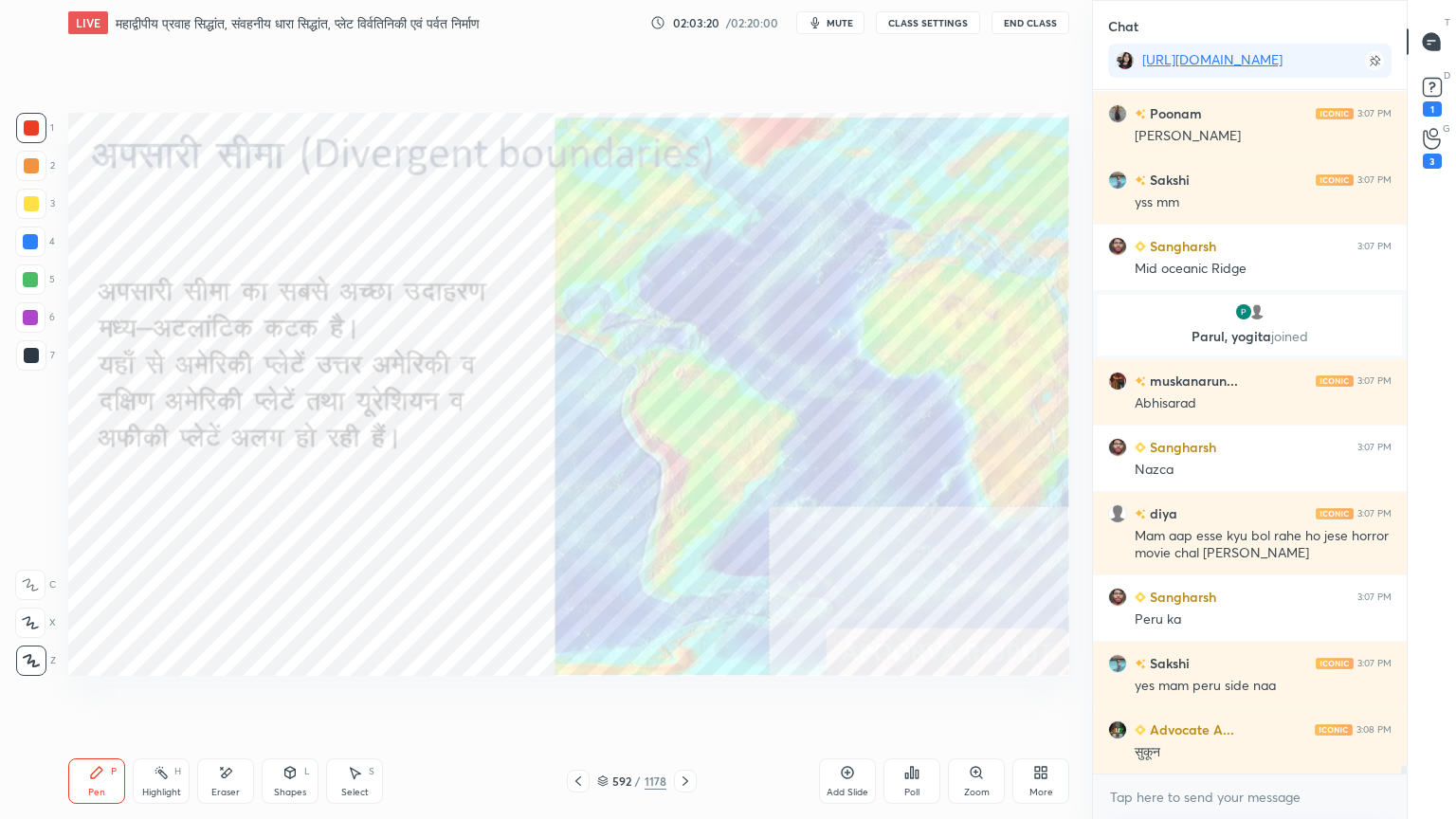 scroll, scrollTop: 62266, scrollLeft: 0, axis: vertical 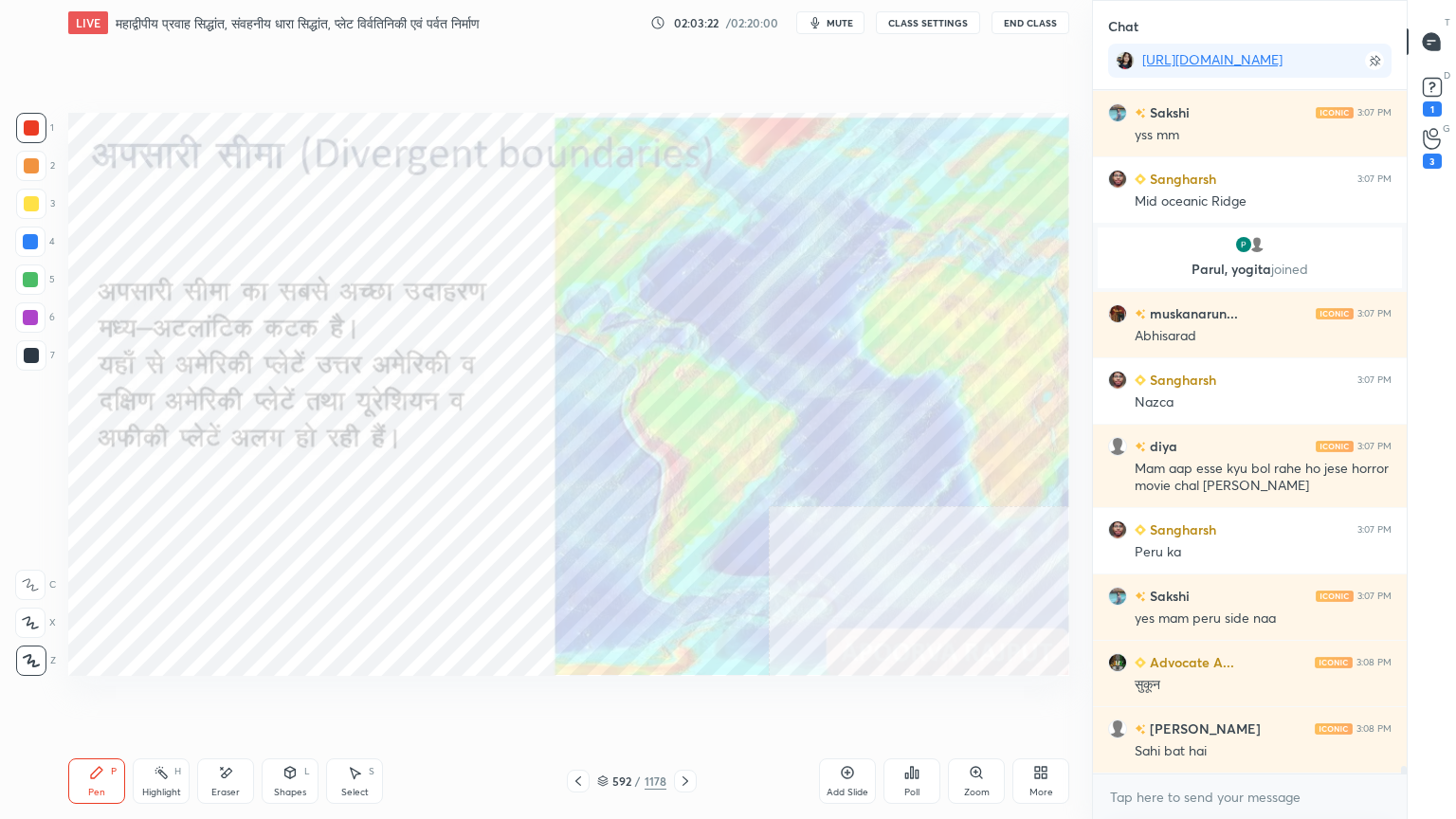 drag, startPoint x: 34, startPoint y: 261, endPoint x: 28, endPoint y: 248, distance: 14.3178211 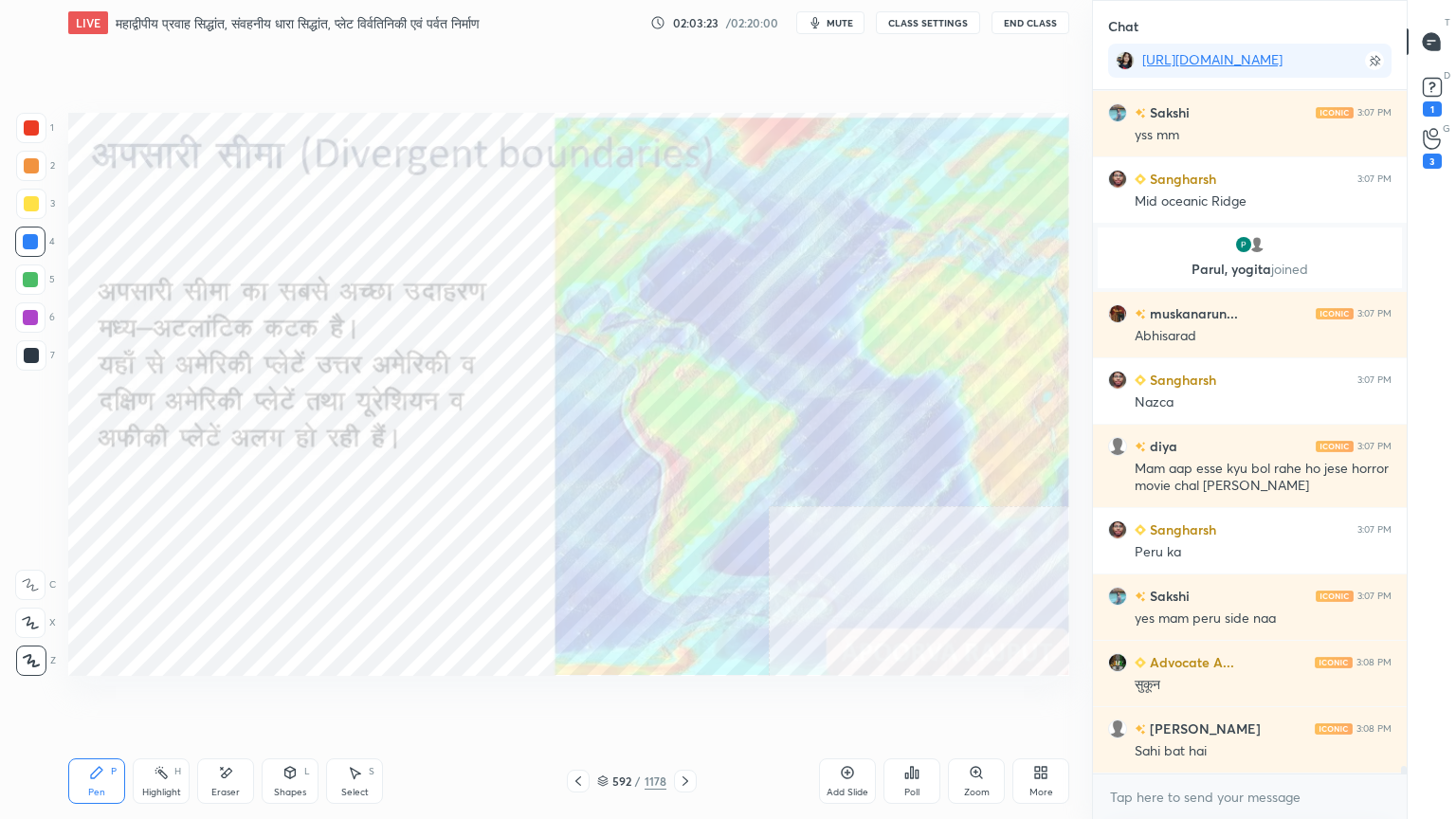 drag, startPoint x: 27, startPoint y: 252, endPoint x: 39, endPoint y: 250, distance: 12.165525 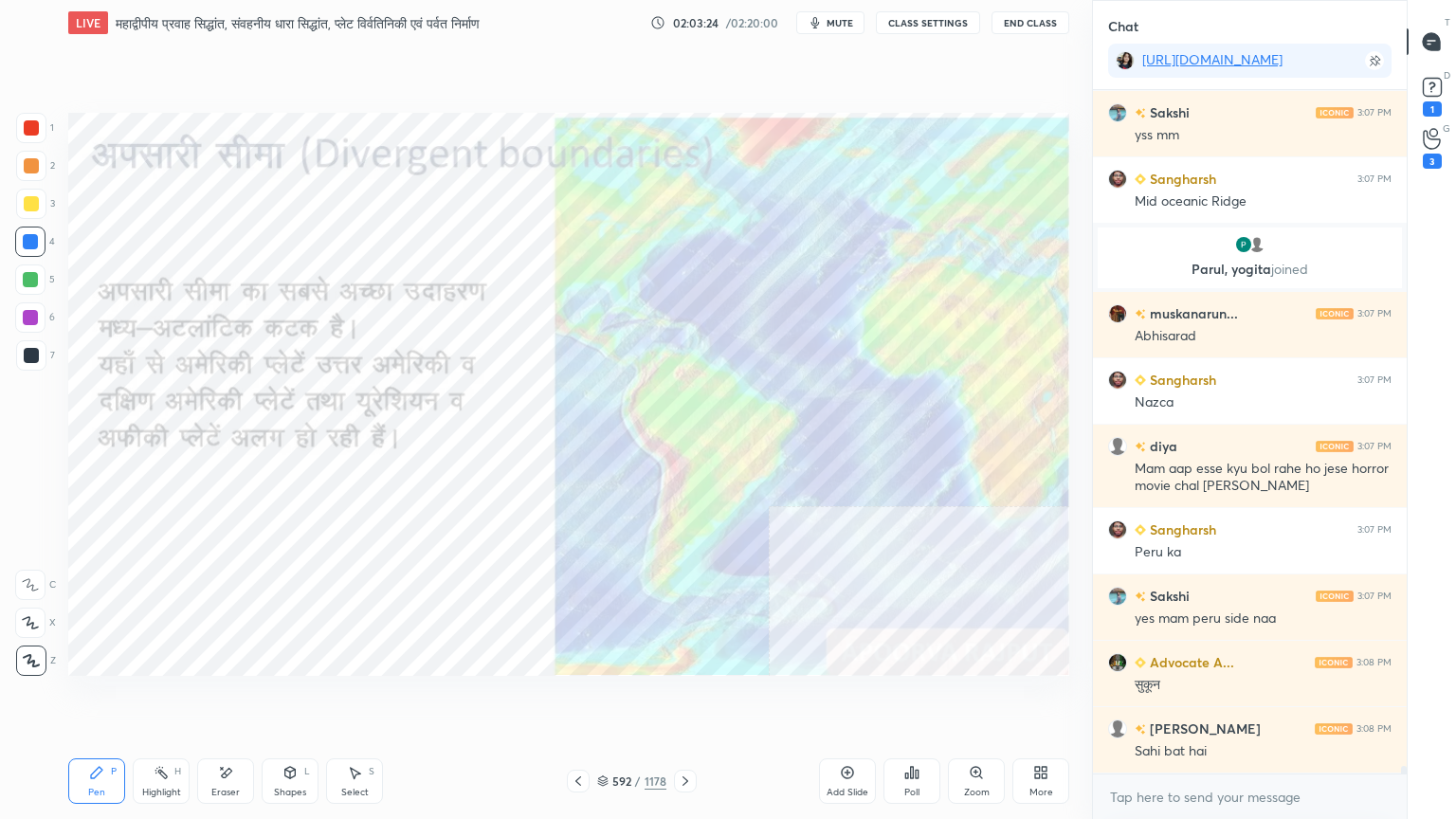 scroll, scrollTop: 62331, scrollLeft: 0, axis: vertical 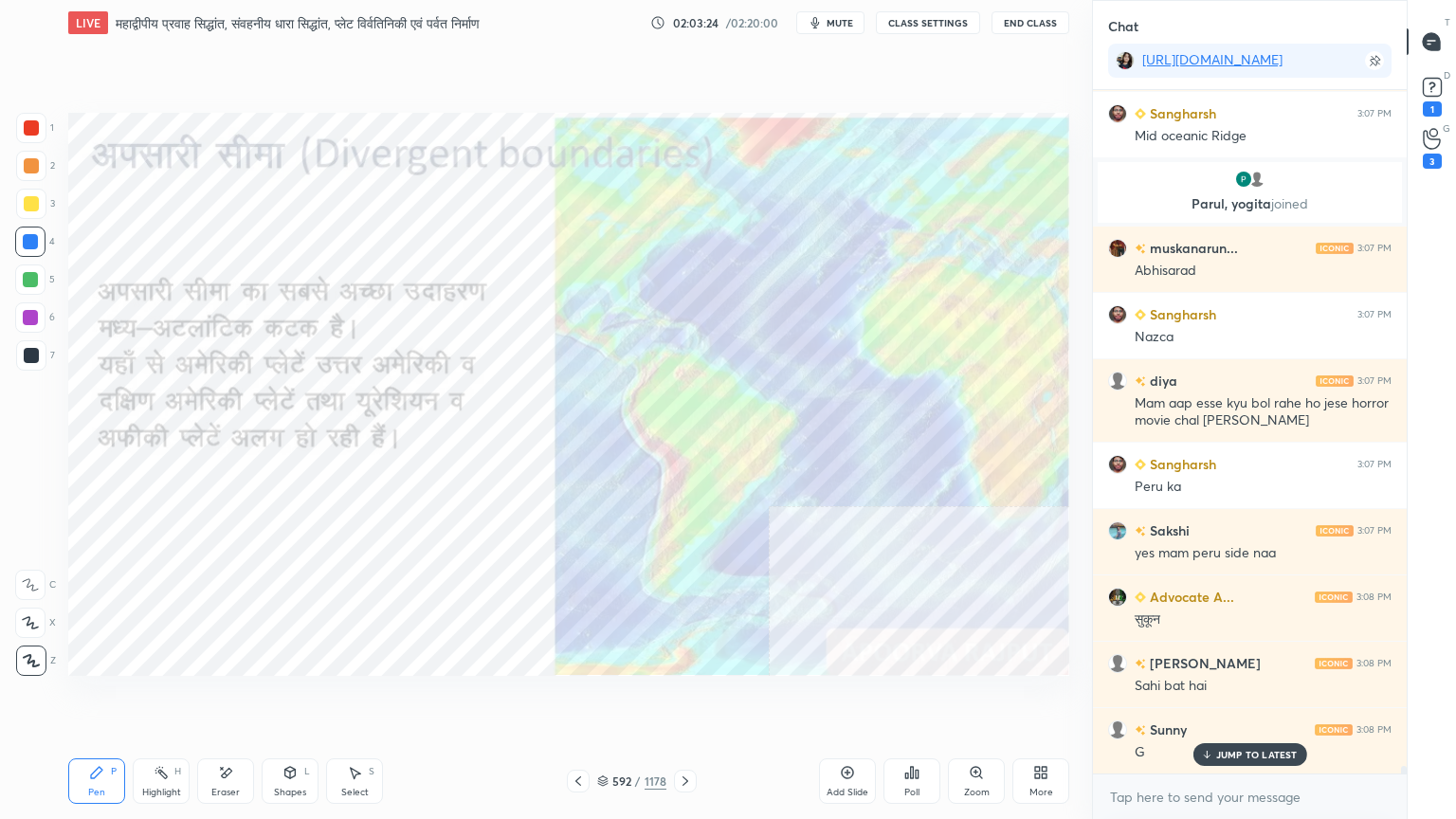 click on "Eraser" at bounding box center (226, 781) 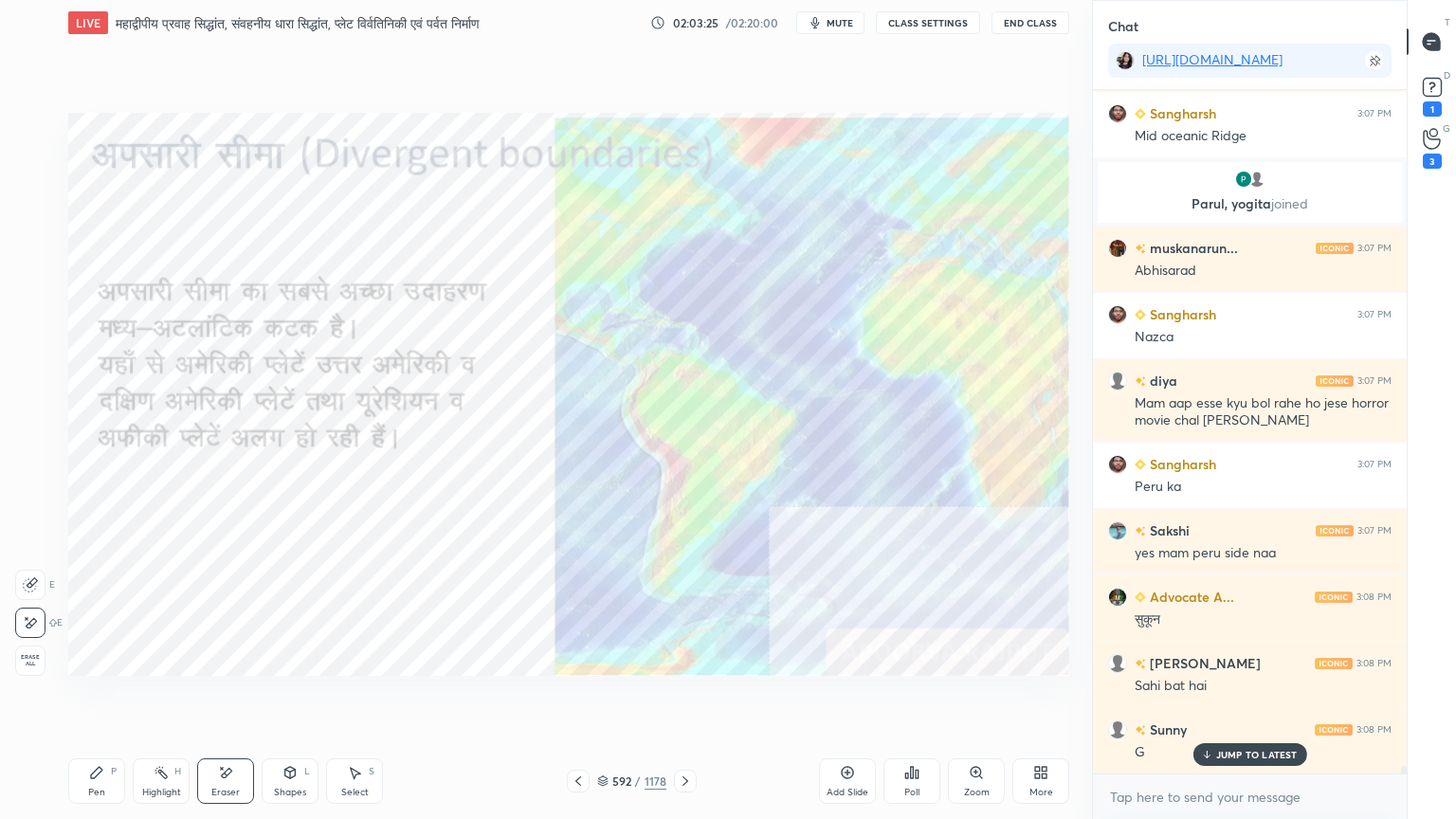 scroll, scrollTop: 62399, scrollLeft: 0, axis: vertical 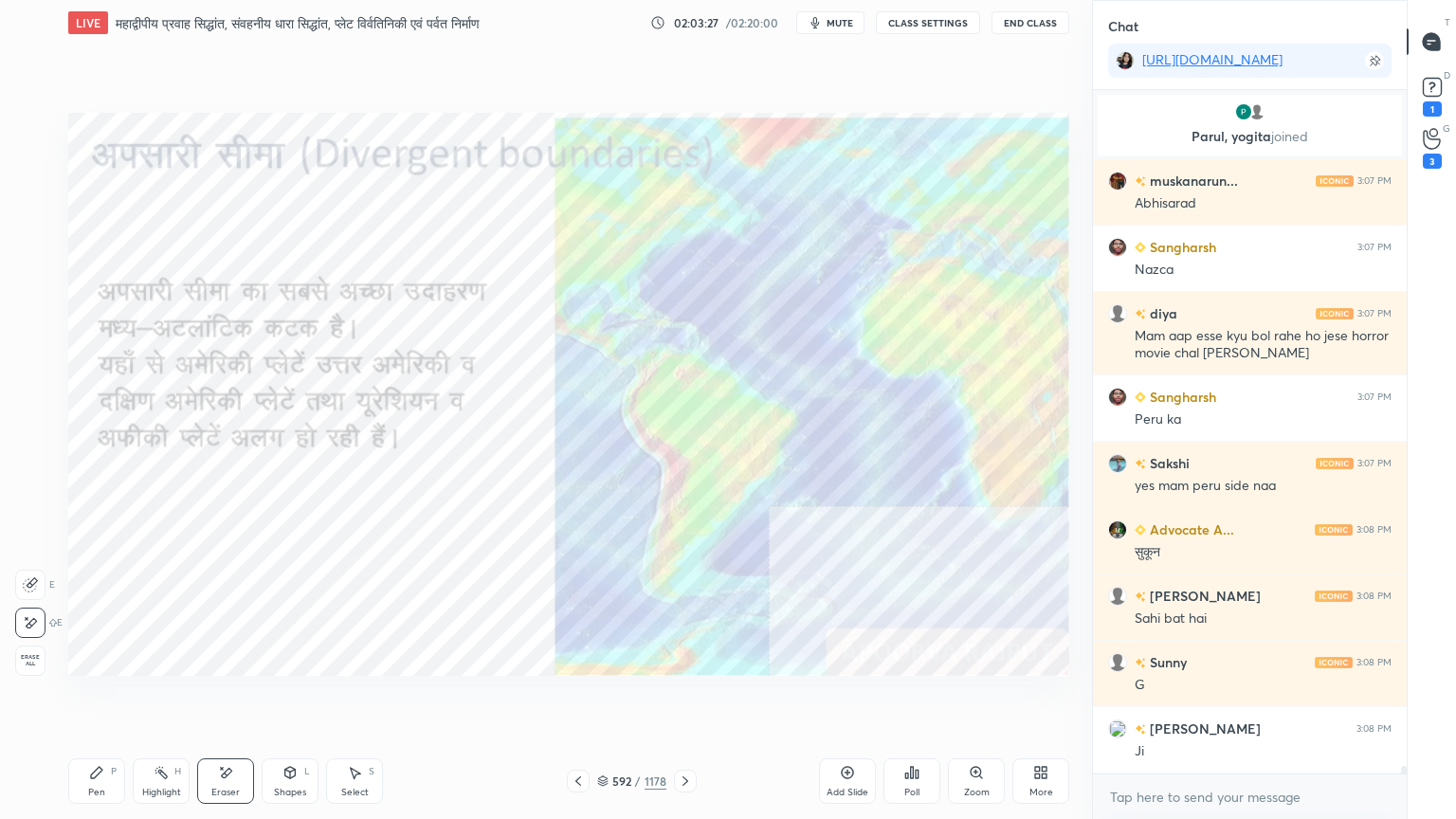 click on "Erase all" at bounding box center [30, 661] 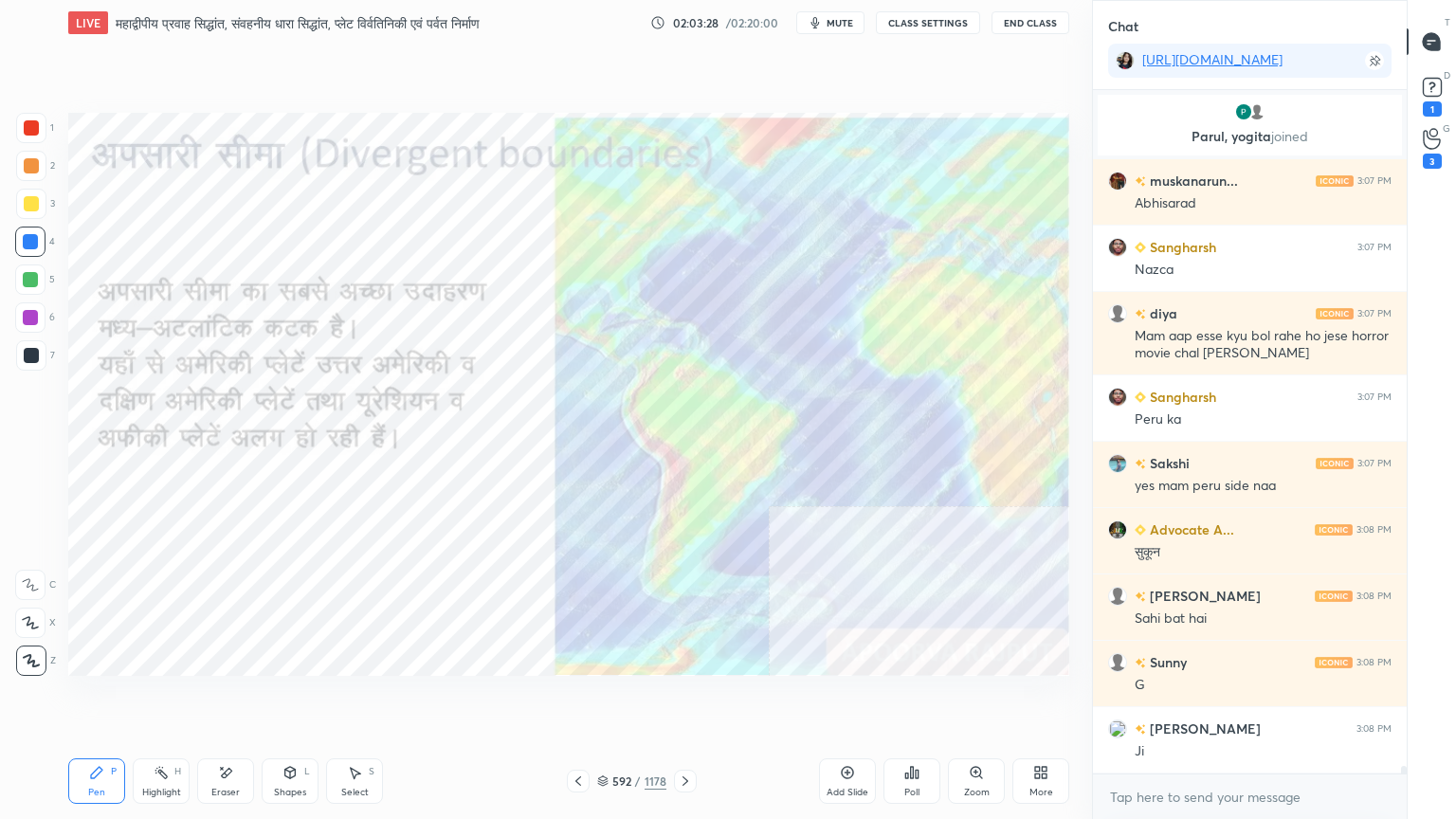 drag, startPoint x: 610, startPoint y: 781, endPoint x: 638, endPoint y: 767, distance: 31.30495 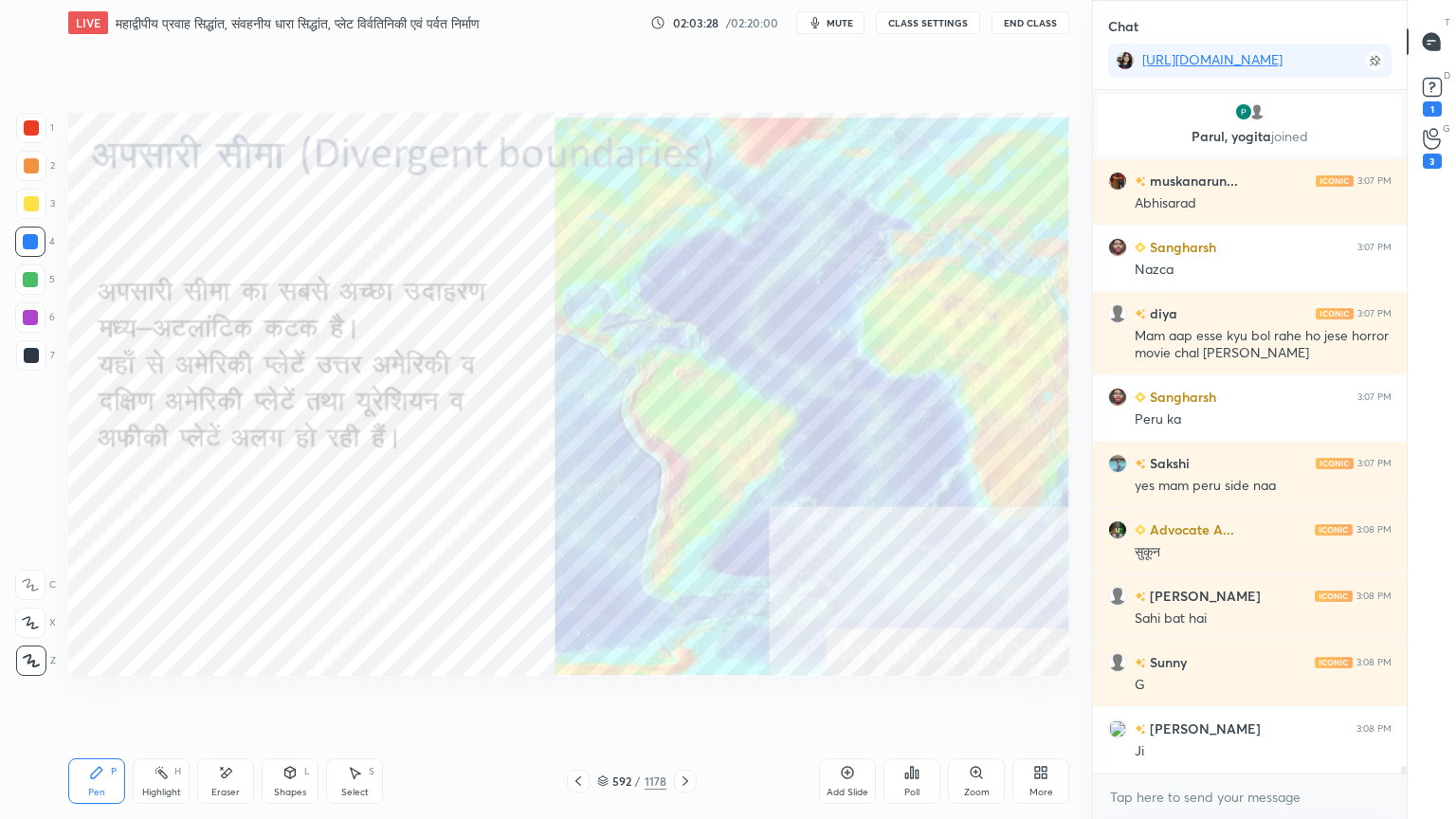 click on "592 / 1178" at bounding box center (631, 781) 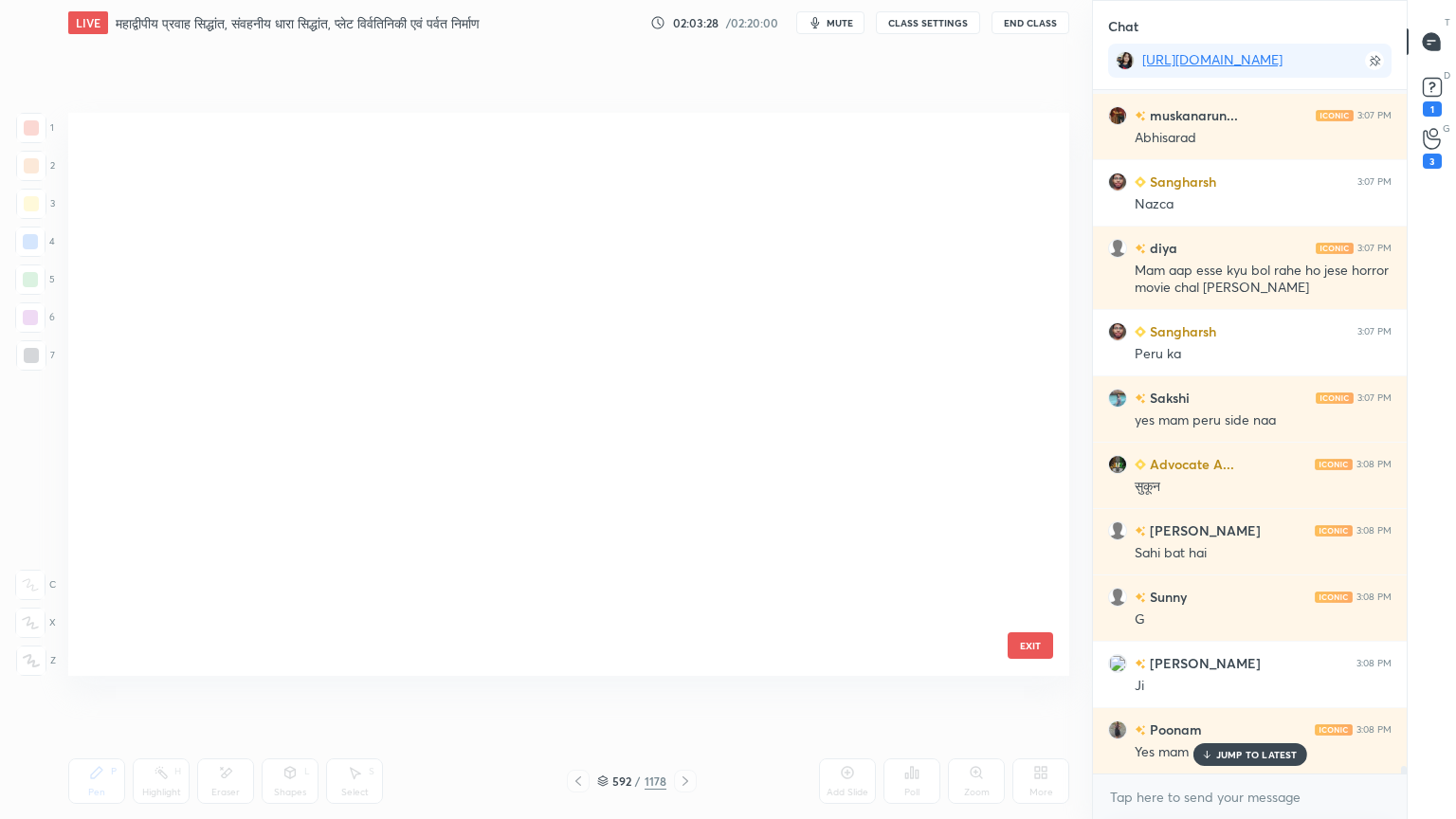 scroll, scrollTop: 33784, scrollLeft: 0, axis: vertical 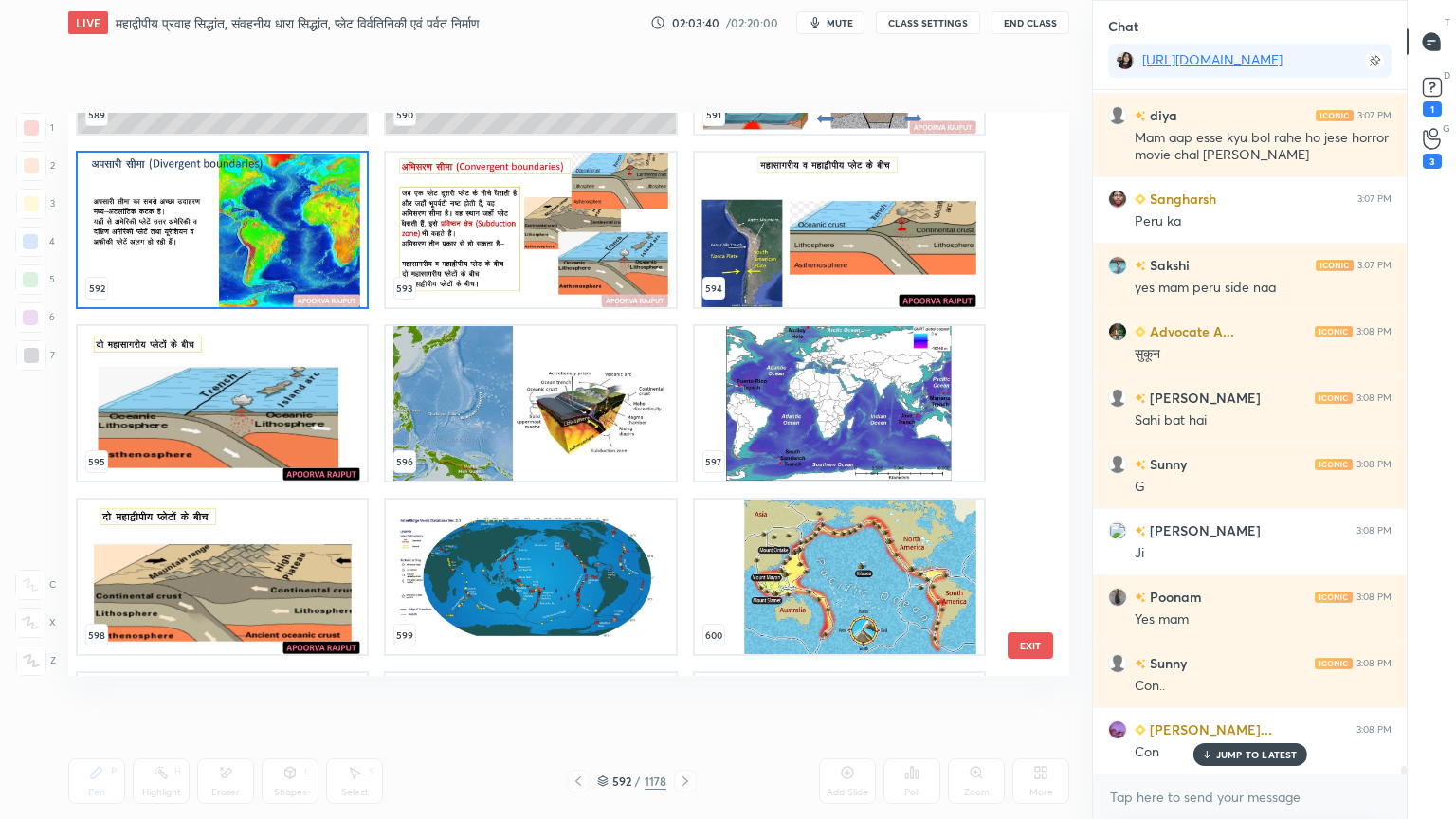click at bounding box center (839, 229) 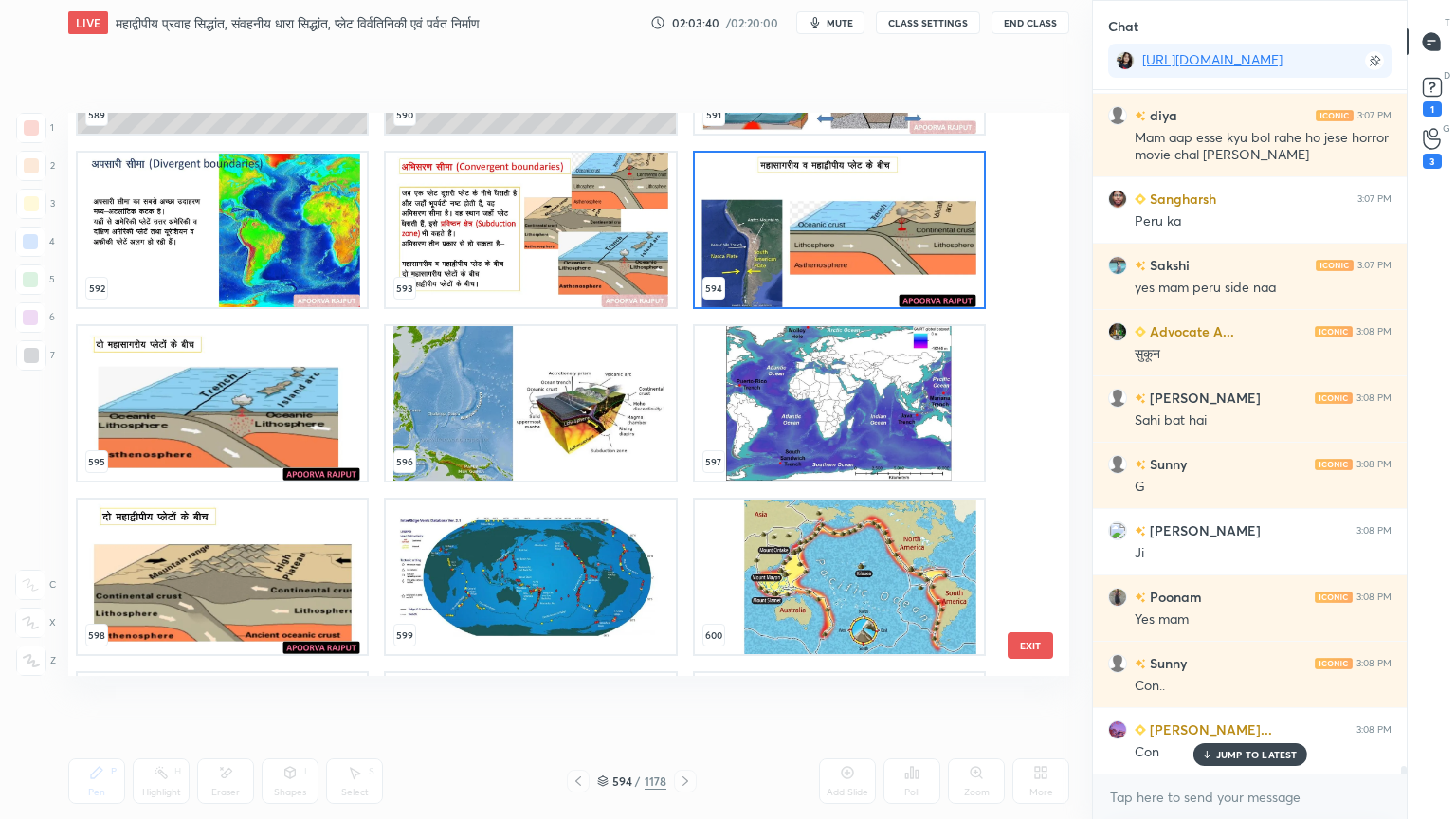 click at bounding box center (839, 229) 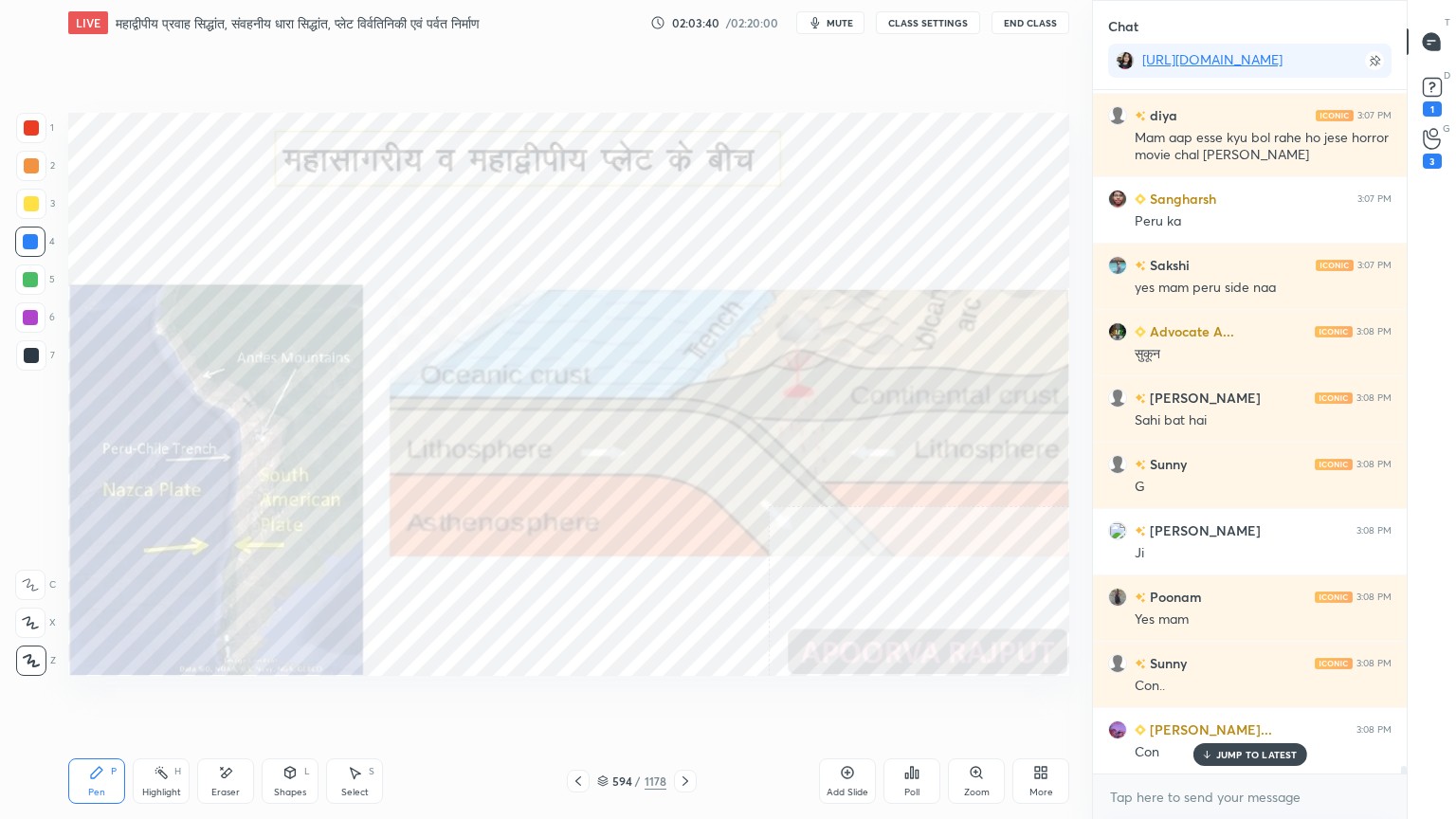 click at bounding box center (839, 229) 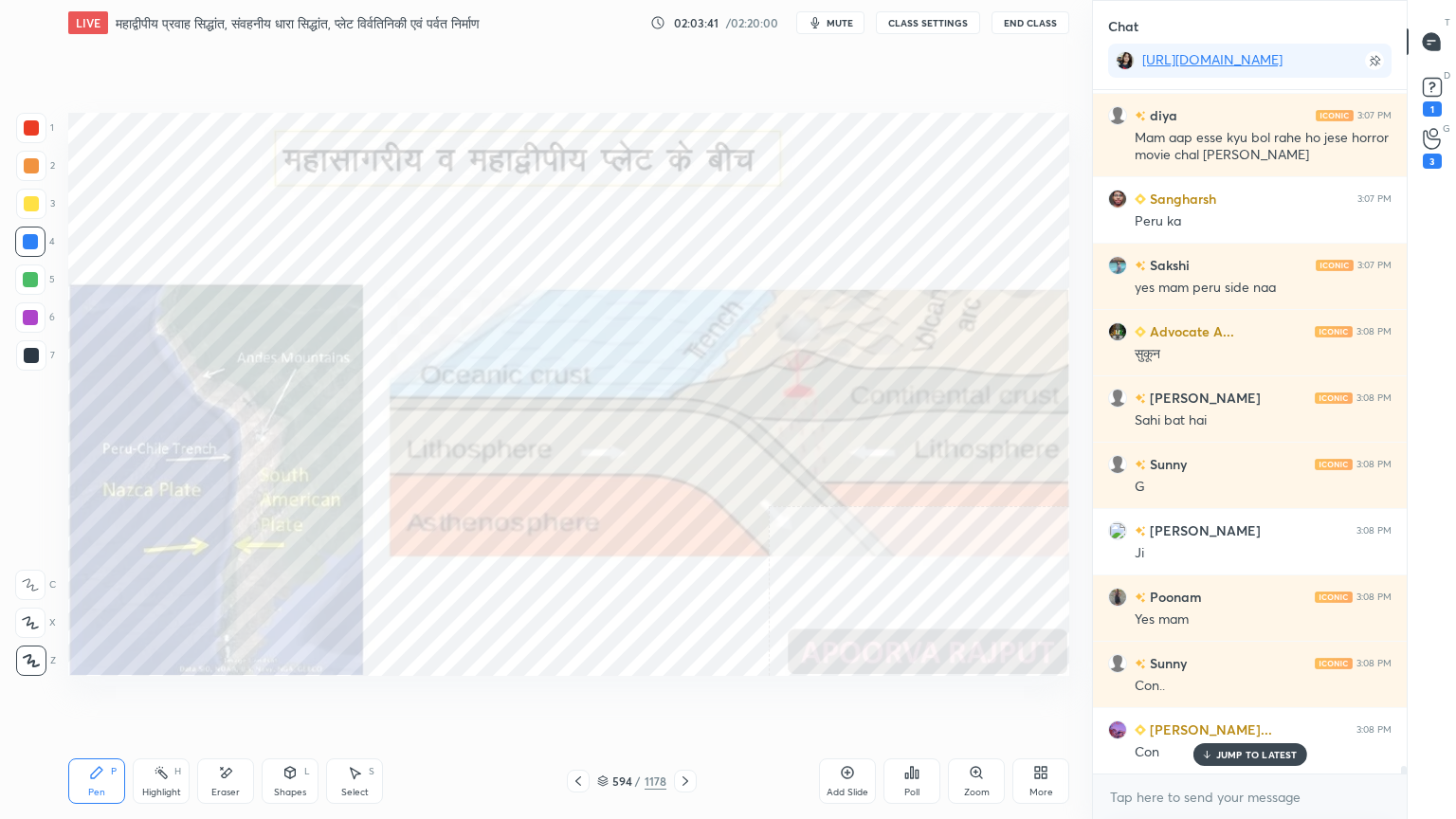 click at bounding box center (30, 242) 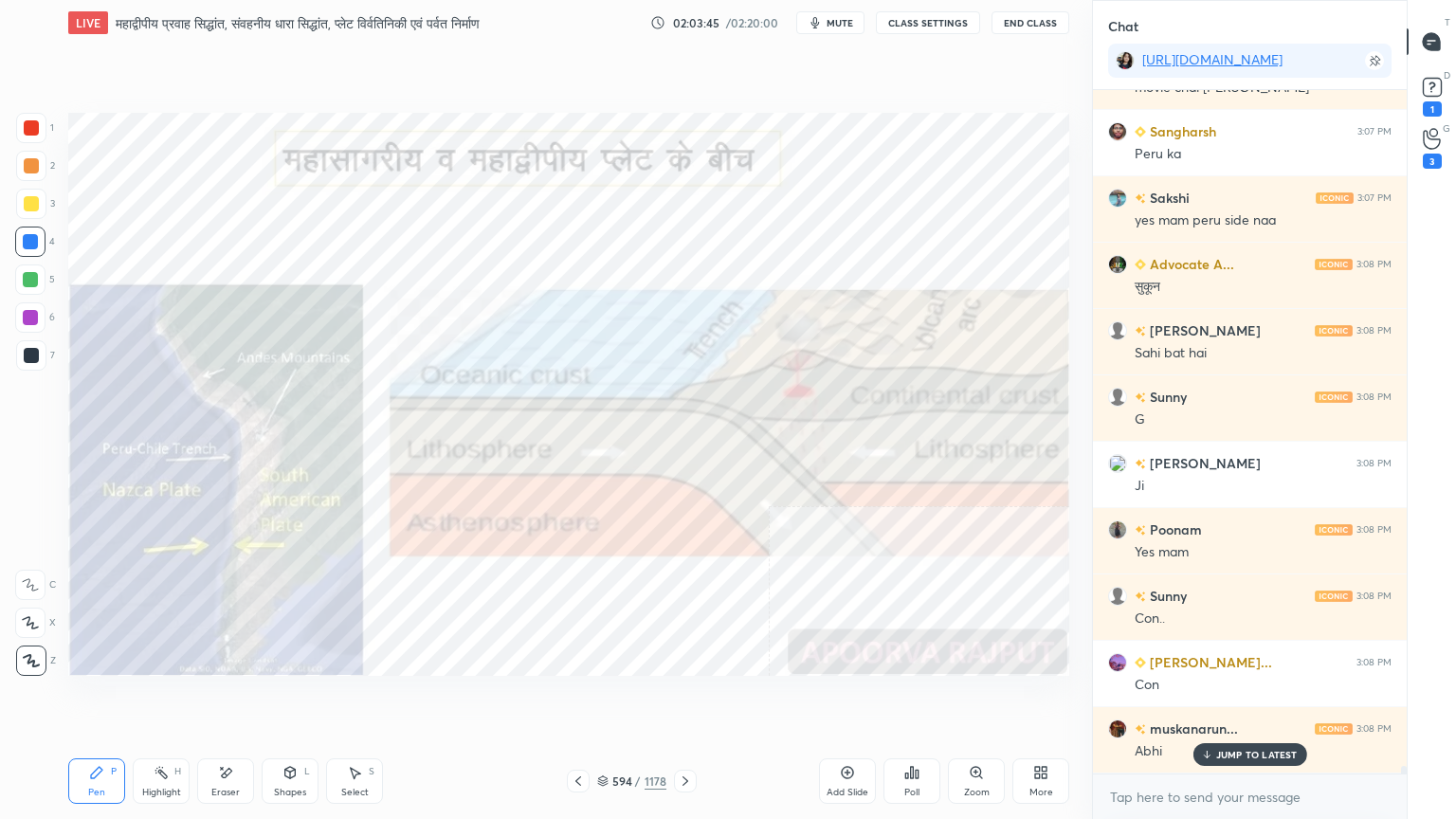 scroll, scrollTop: 62729, scrollLeft: 0, axis: vertical 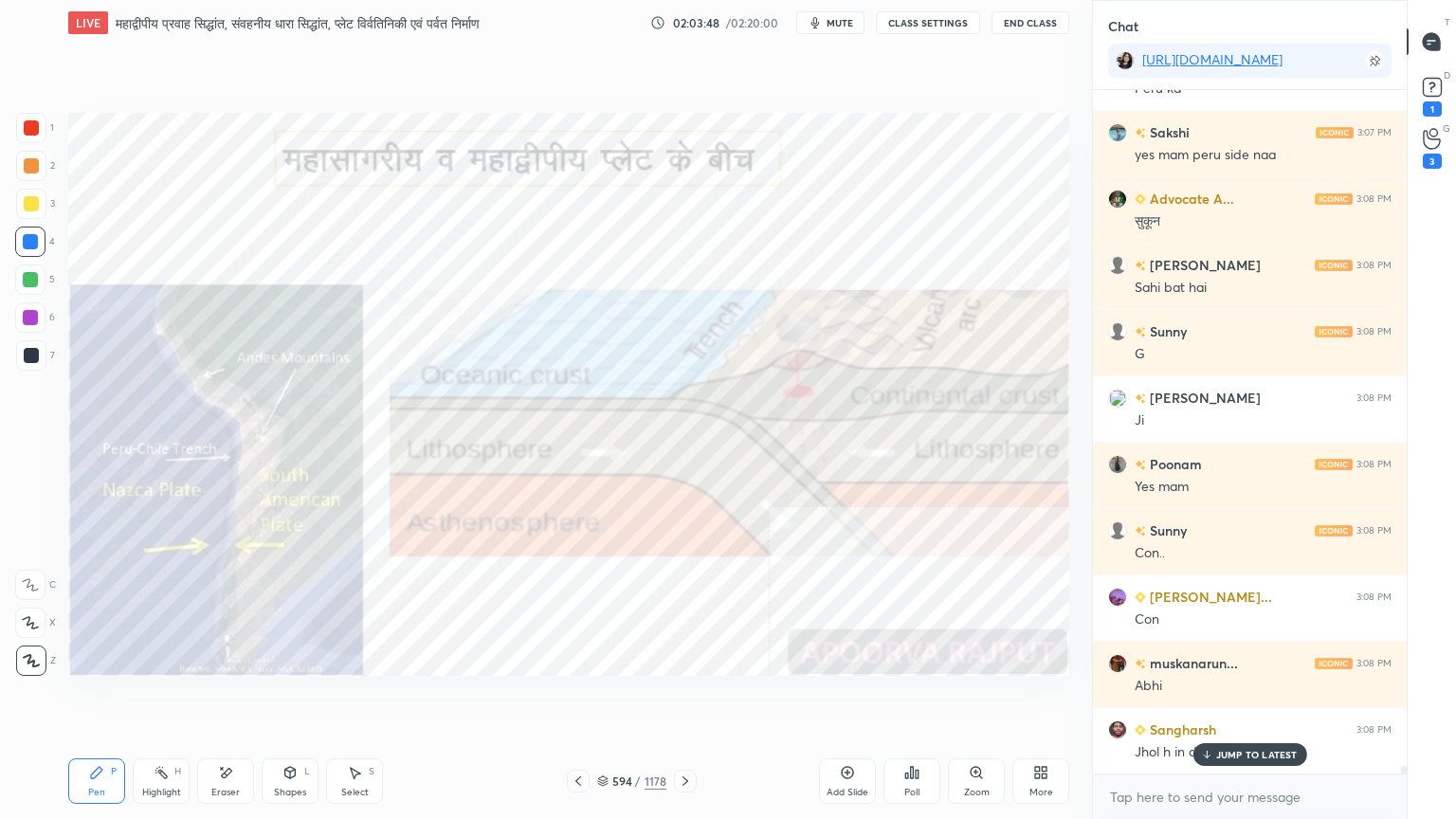 click at bounding box center (31, 128) 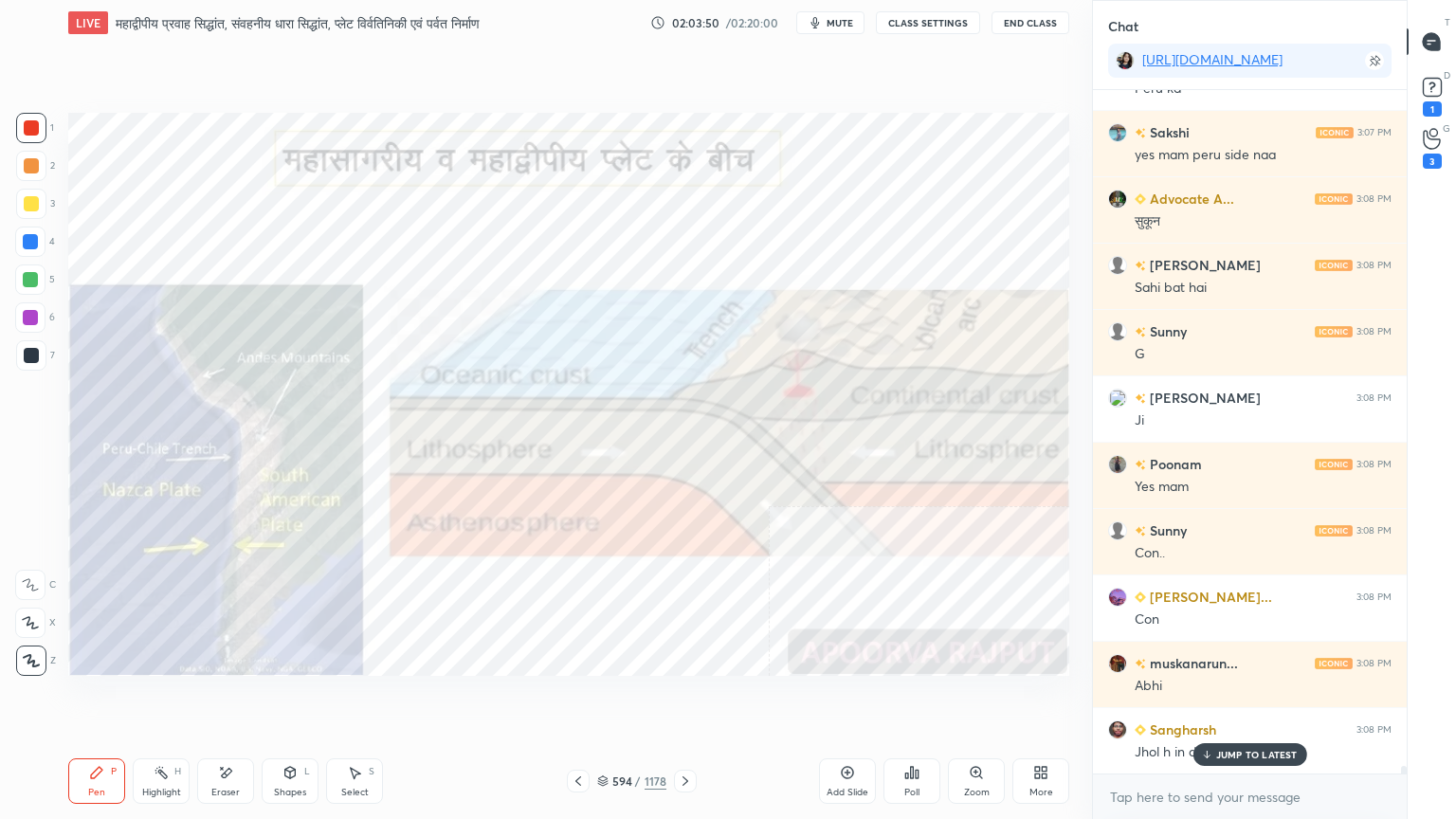 click at bounding box center [30, 242] 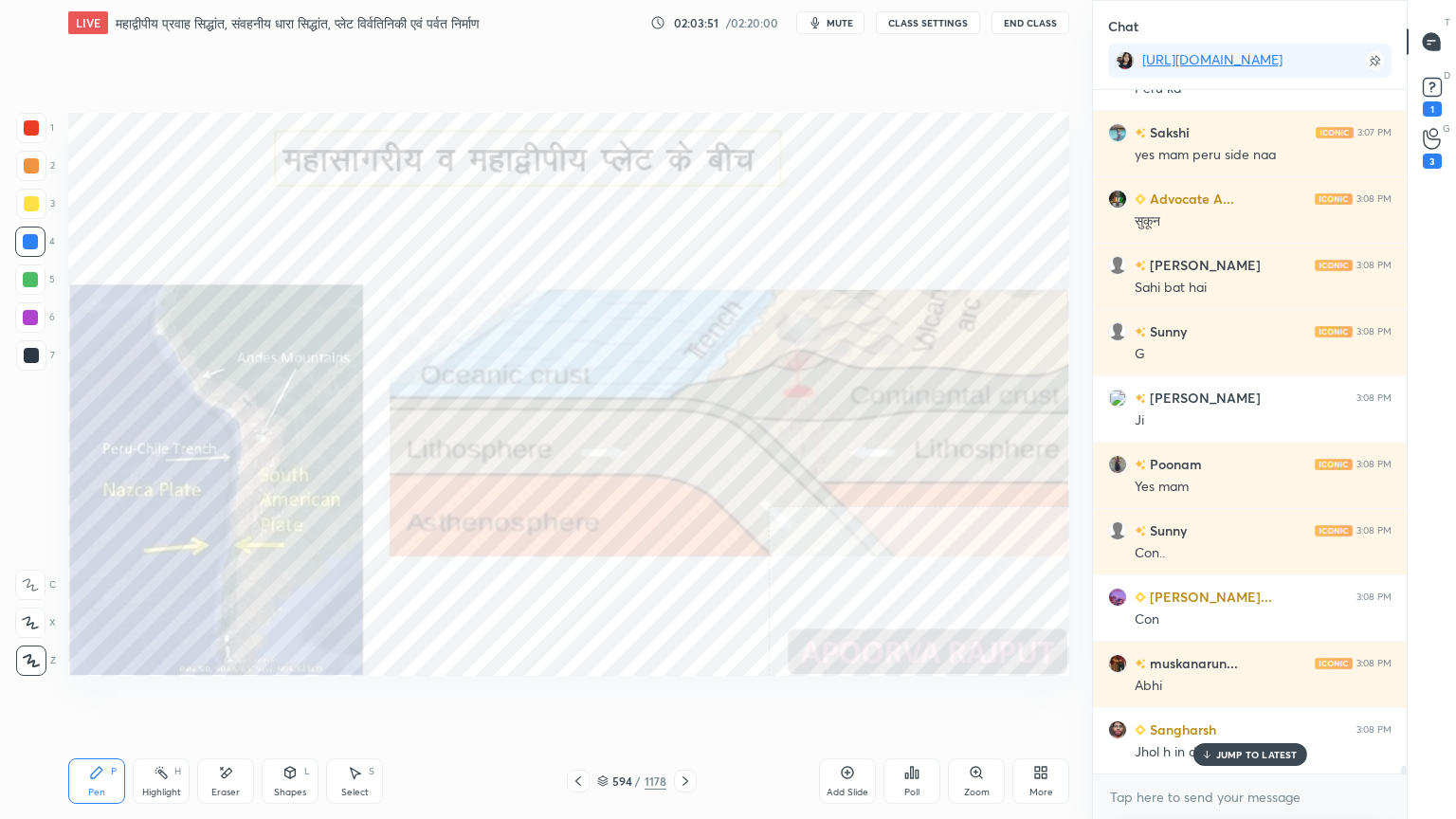 click at bounding box center (30, 242) 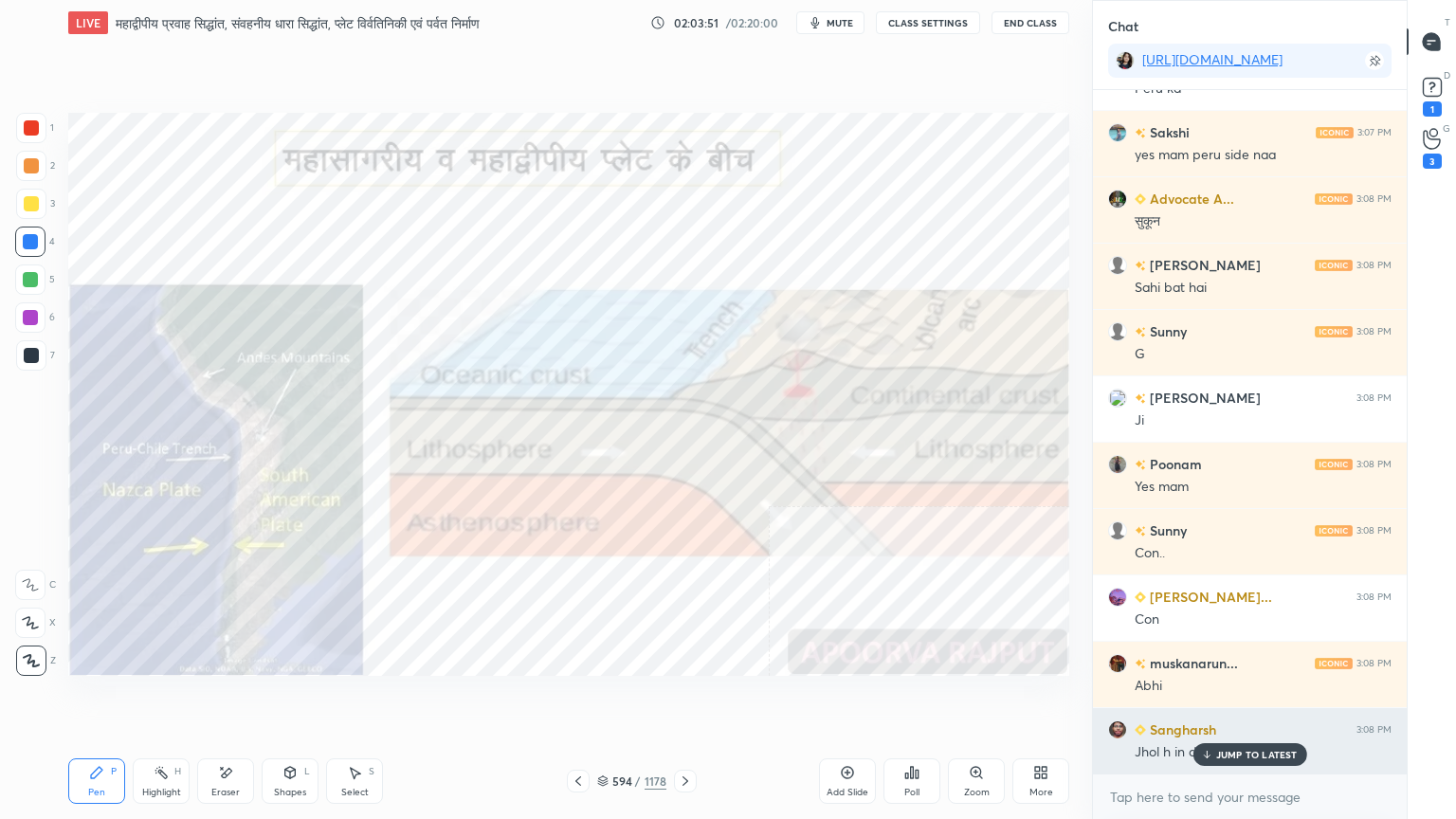 click on "JUMP TO LATEST" at bounding box center [1257, 755] 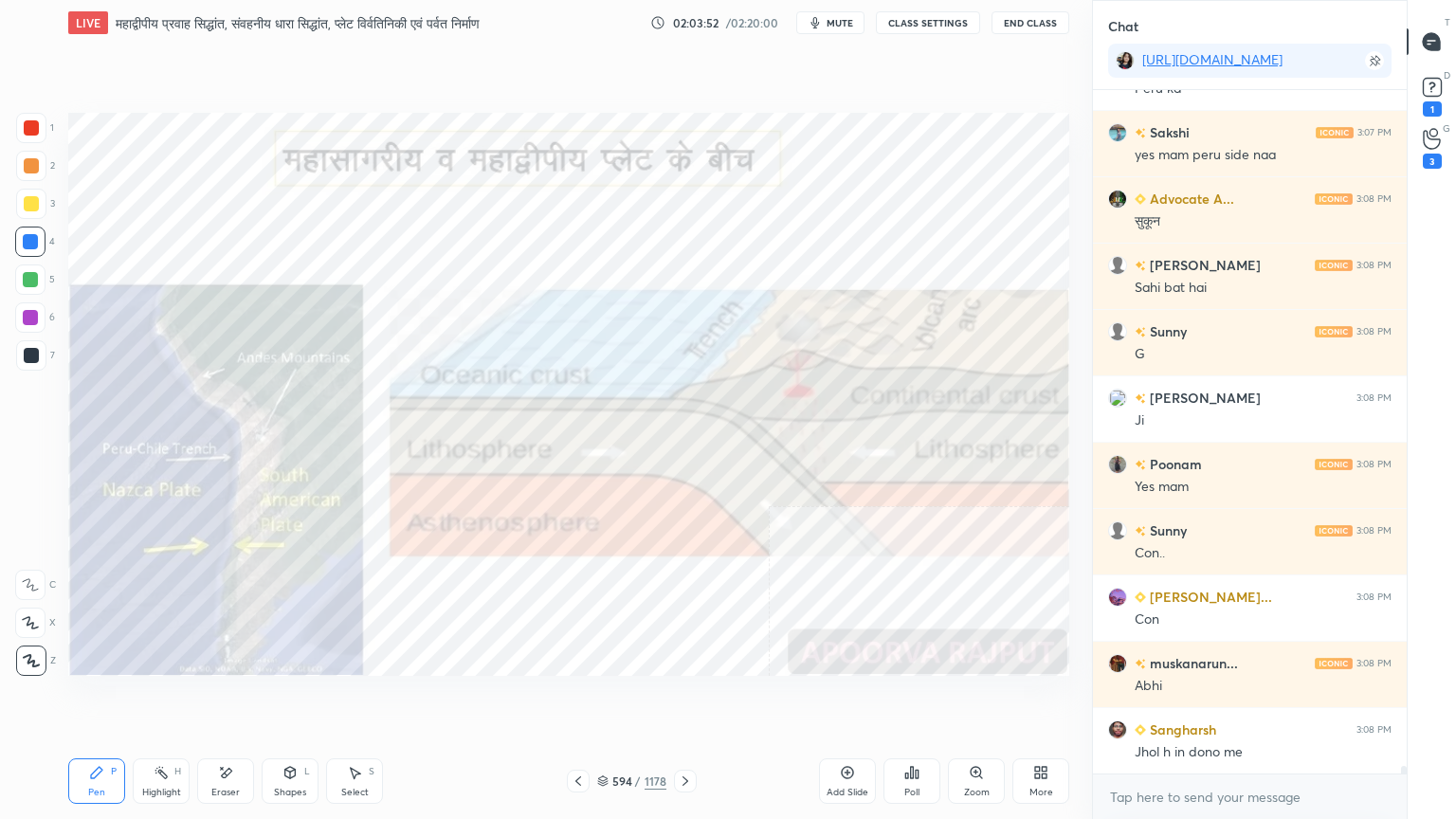 scroll, scrollTop: 62775, scrollLeft: 0, axis: vertical 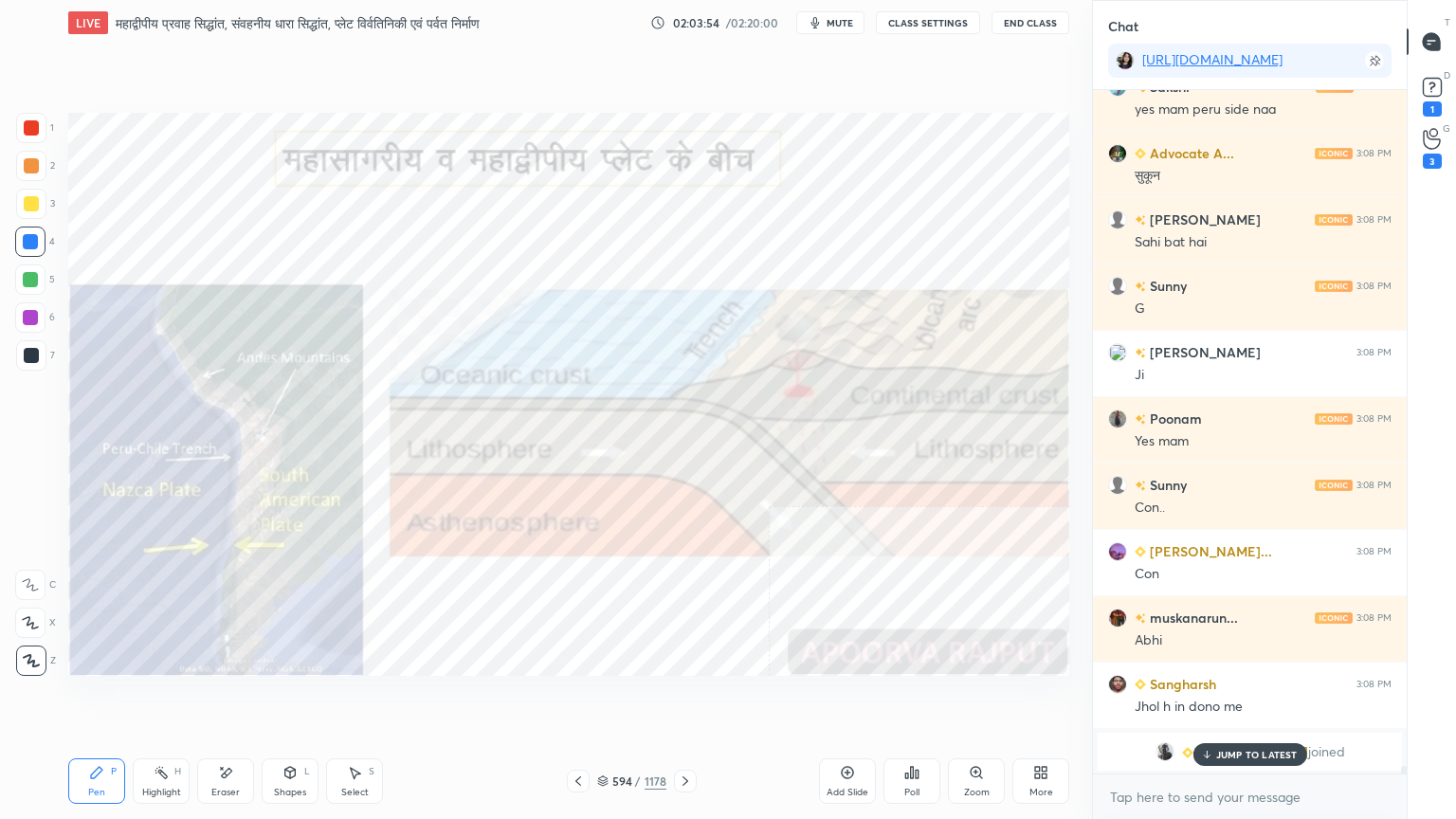 click on "JUMP TO LATEST" at bounding box center (1257, 755) 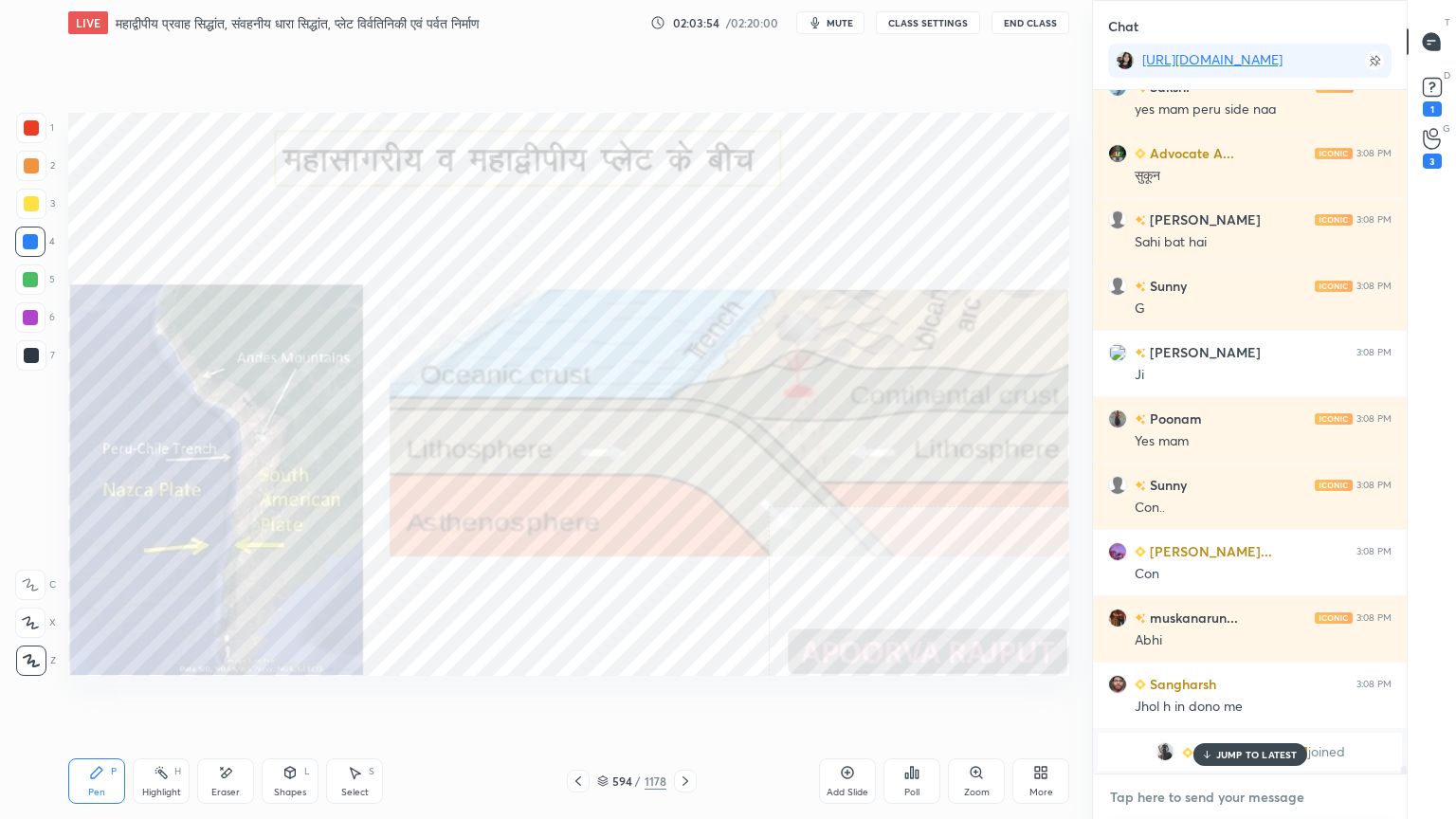 click at bounding box center (1249, 797) 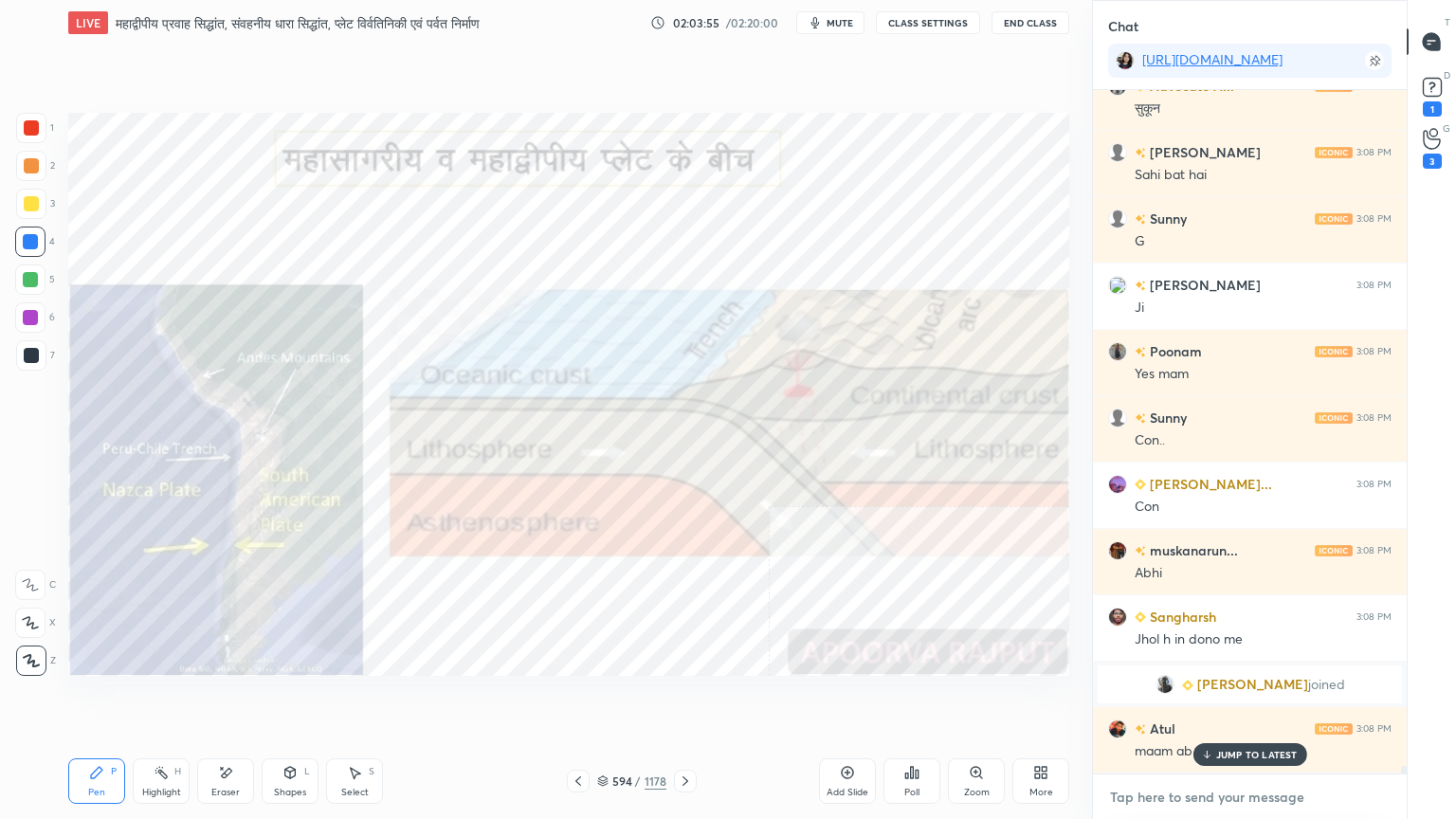 scroll, scrollTop: 62578, scrollLeft: 0, axis: vertical 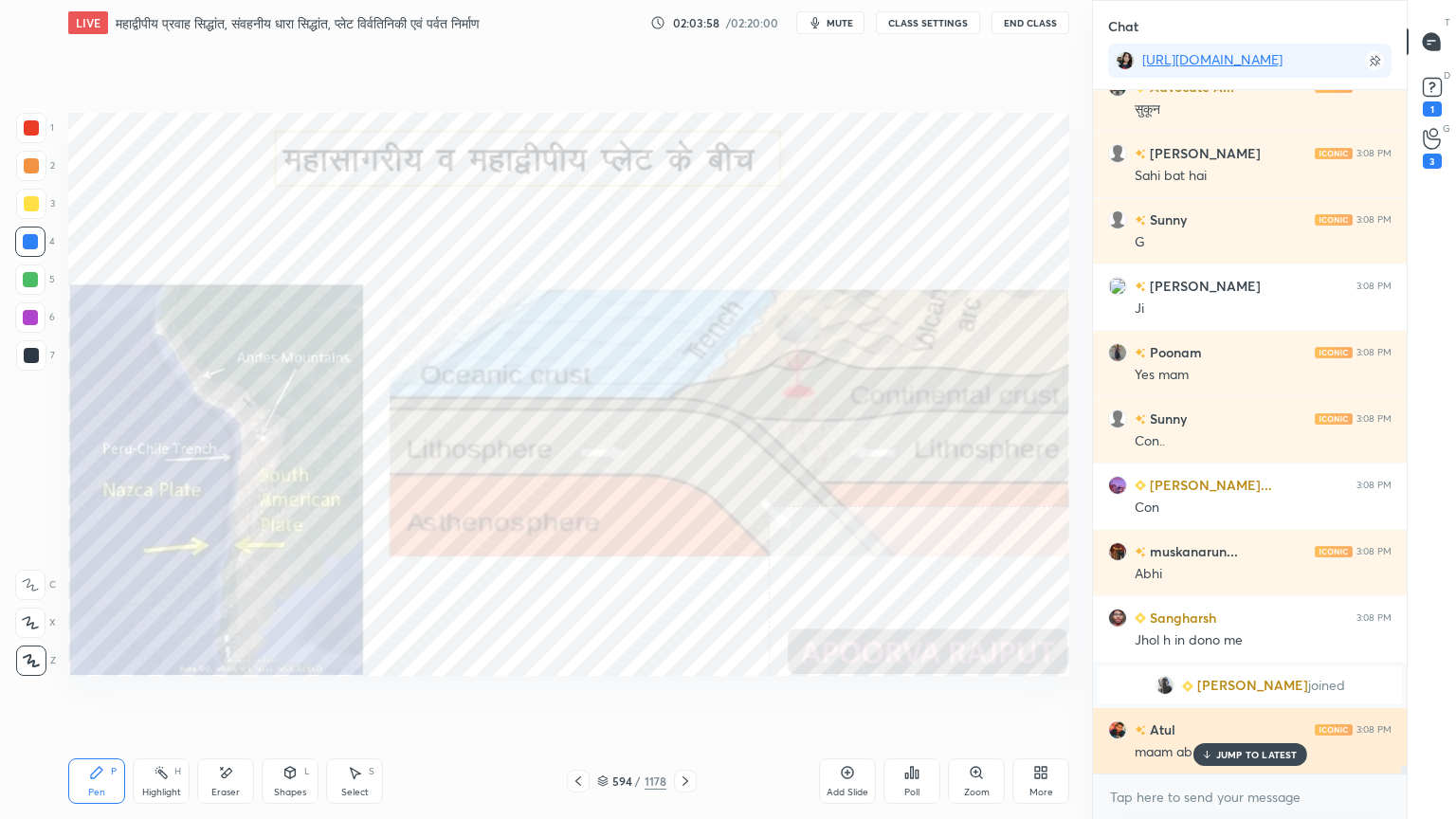 click on "JUMP TO LATEST" at bounding box center (1257, 755) 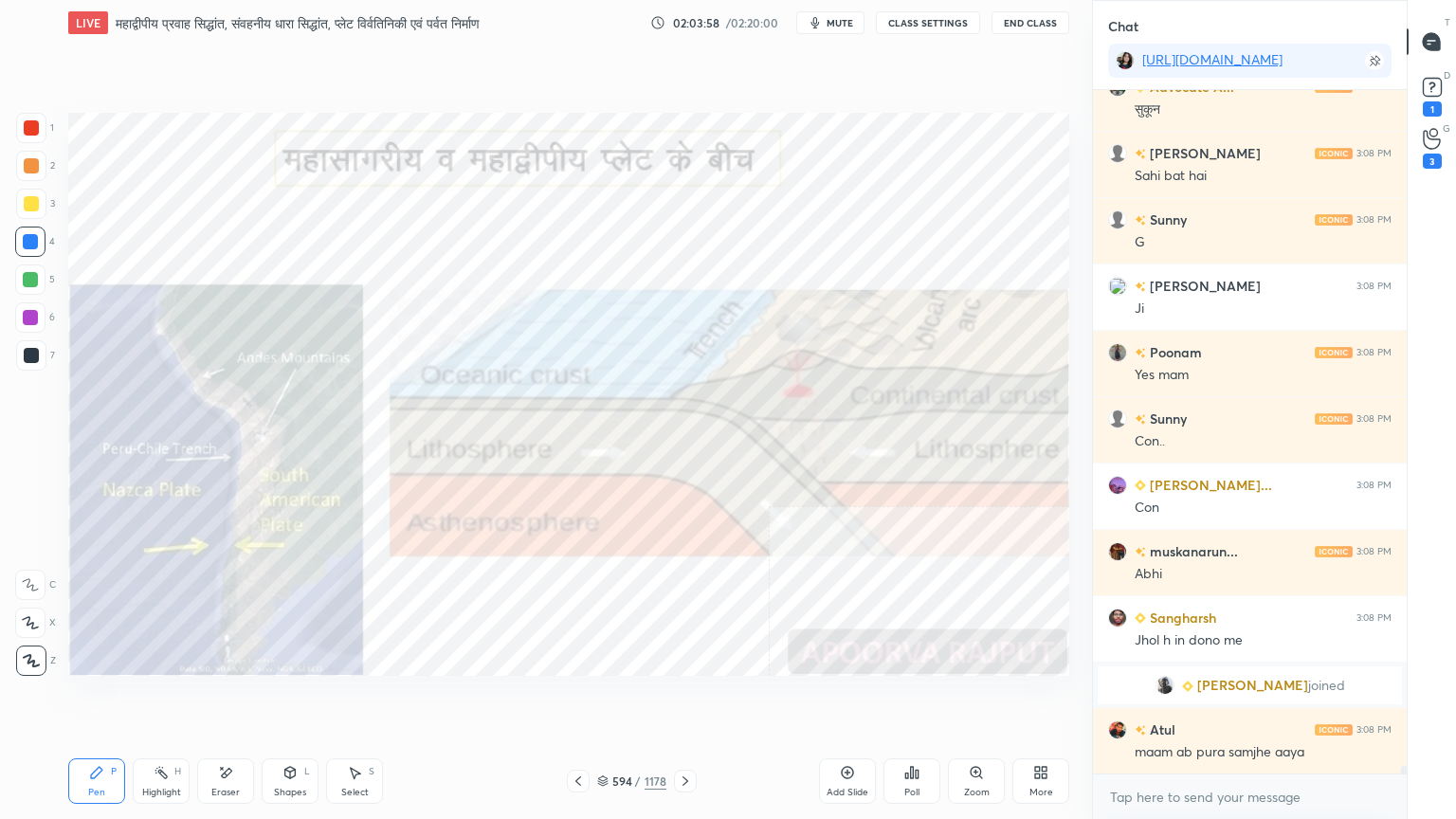 drag, startPoint x: 1251, startPoint y: 811, endPoint x: 1246, endPoint y: 794, distance: 17.720045 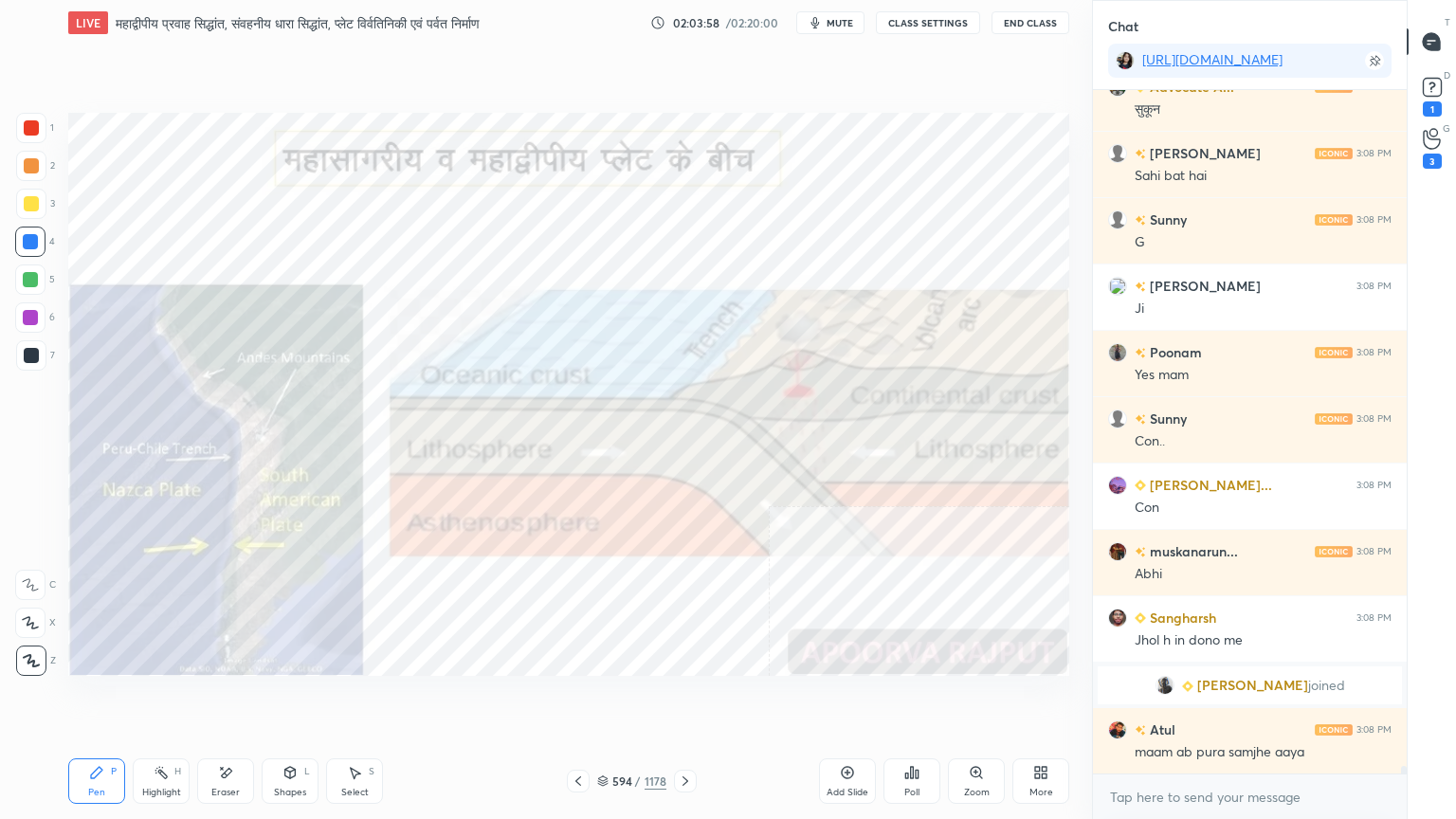 click on "x" at bounding box center (1249, 796) 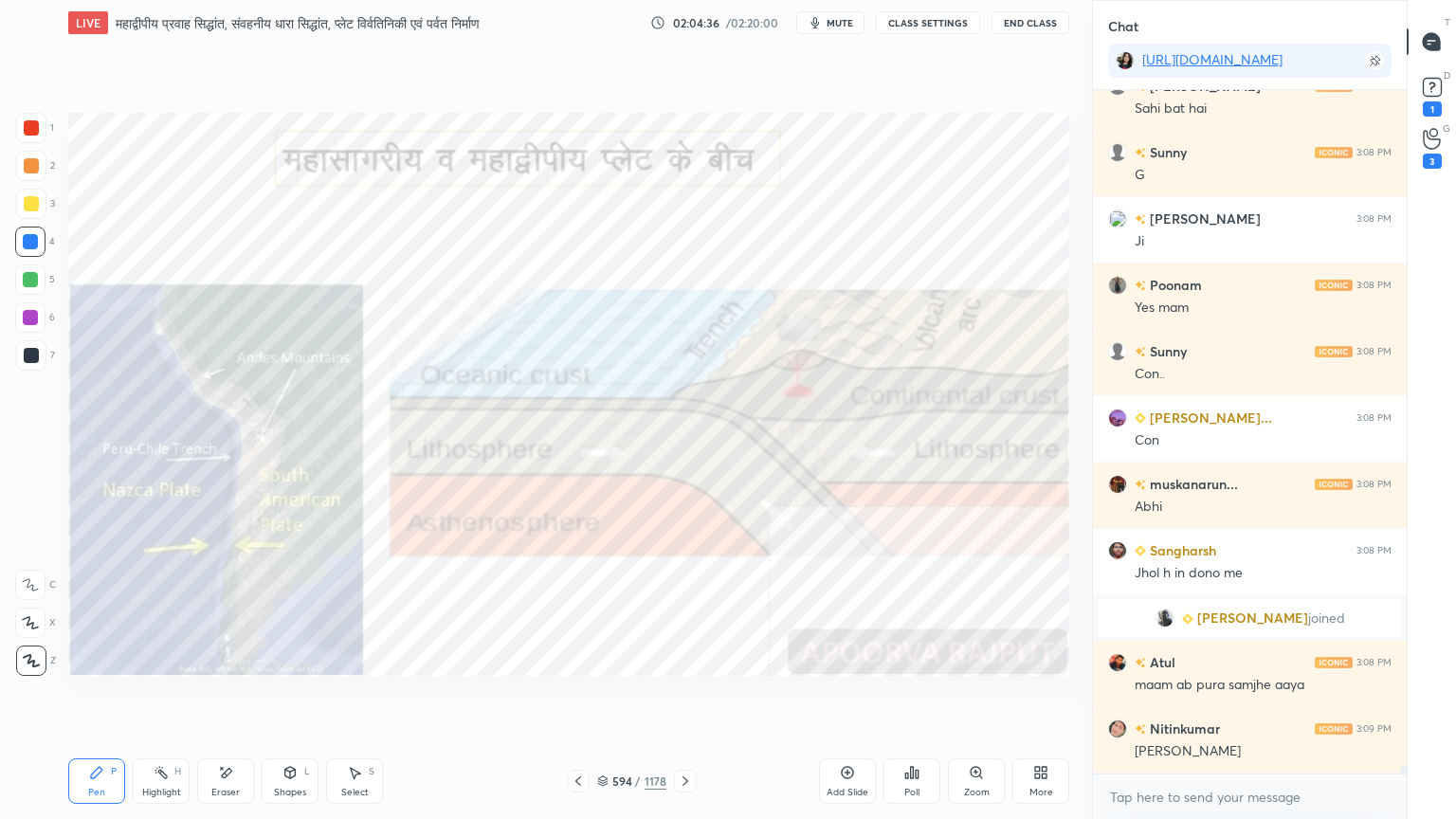 scroll, scrollTop: 62710, scrollLeft: 0, axis: vertical 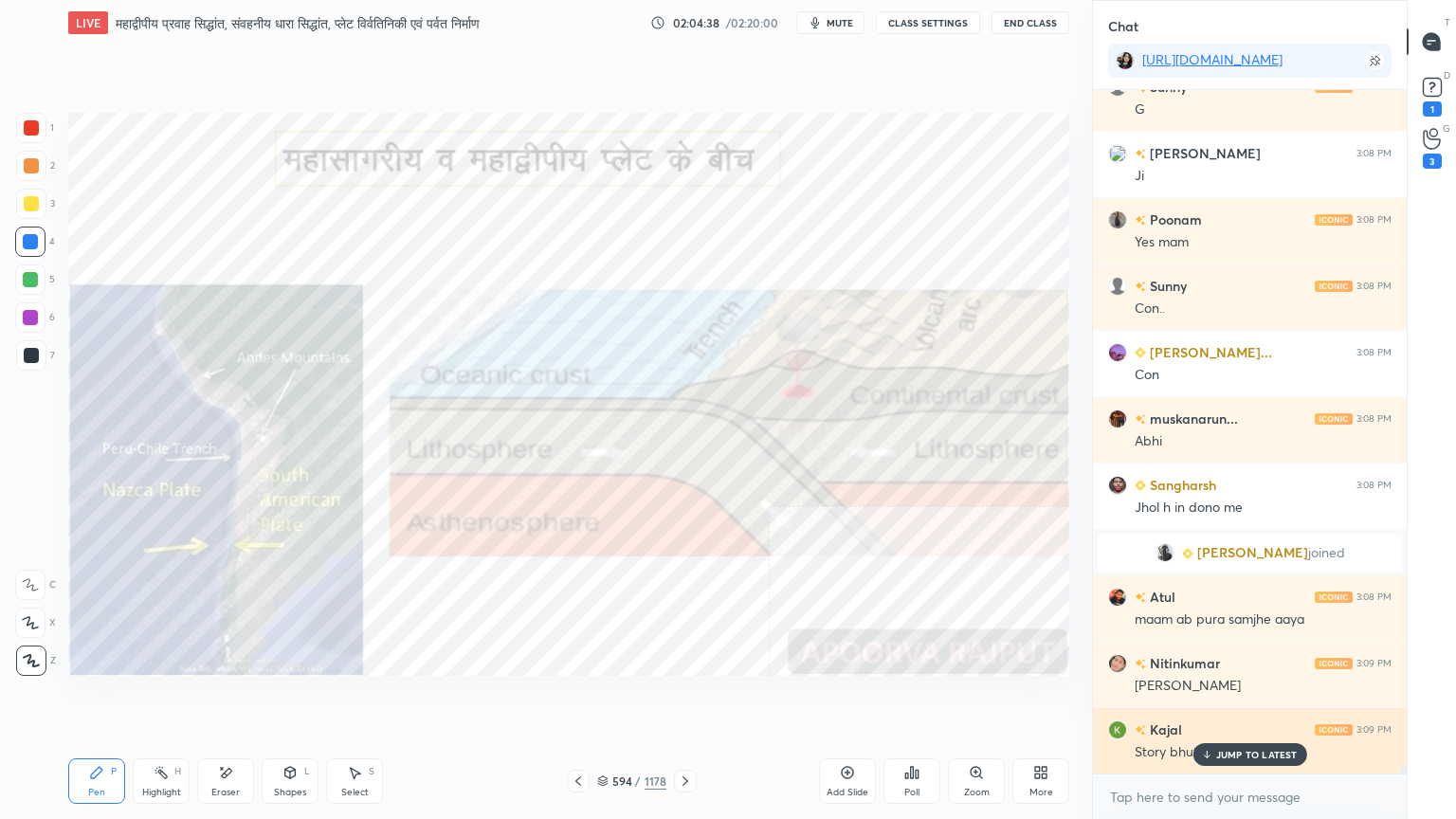 click on "JUMP TO LATEST" at bounding box center [1257, 755] 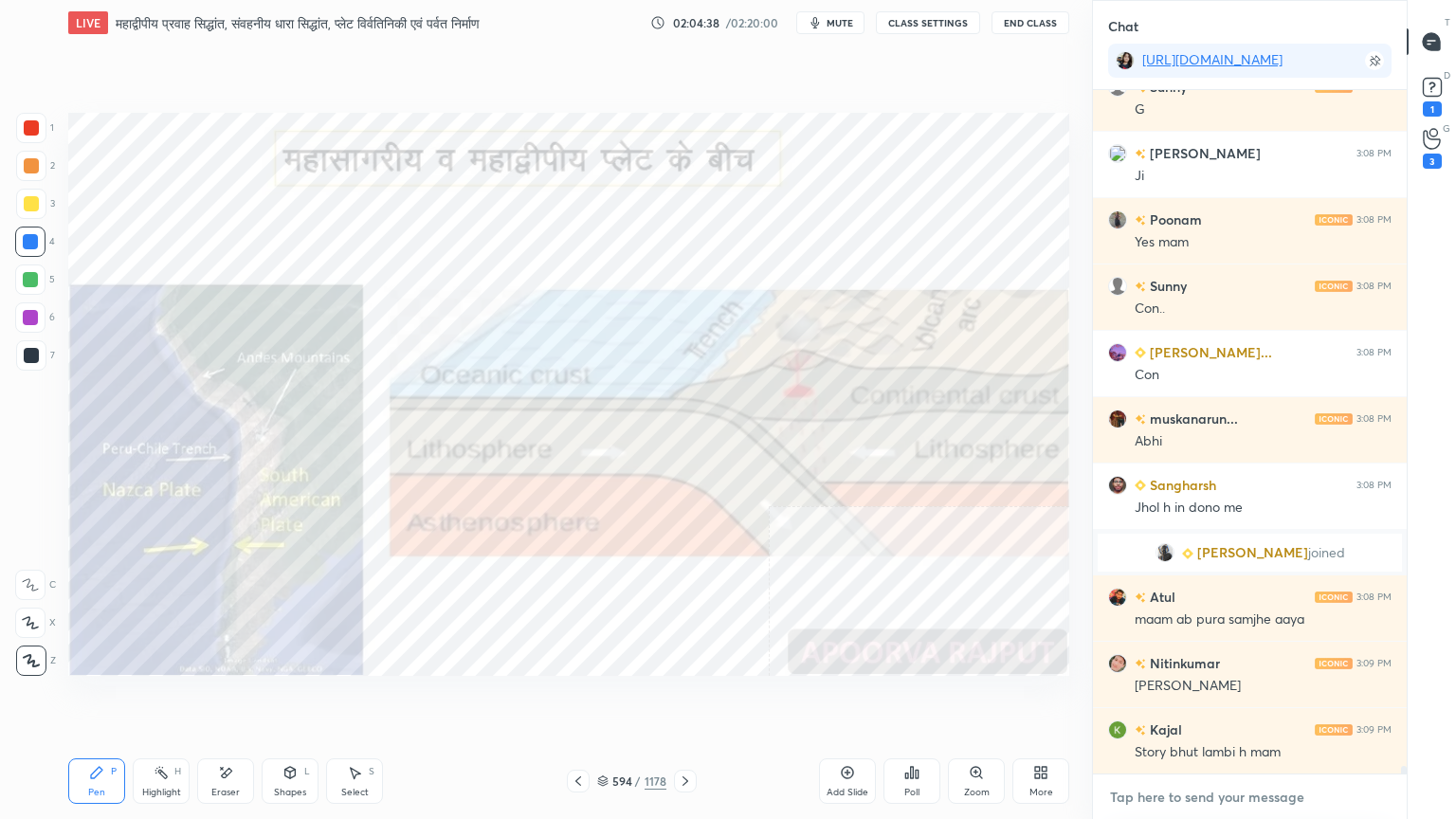click at bounding box center (1249, 797) 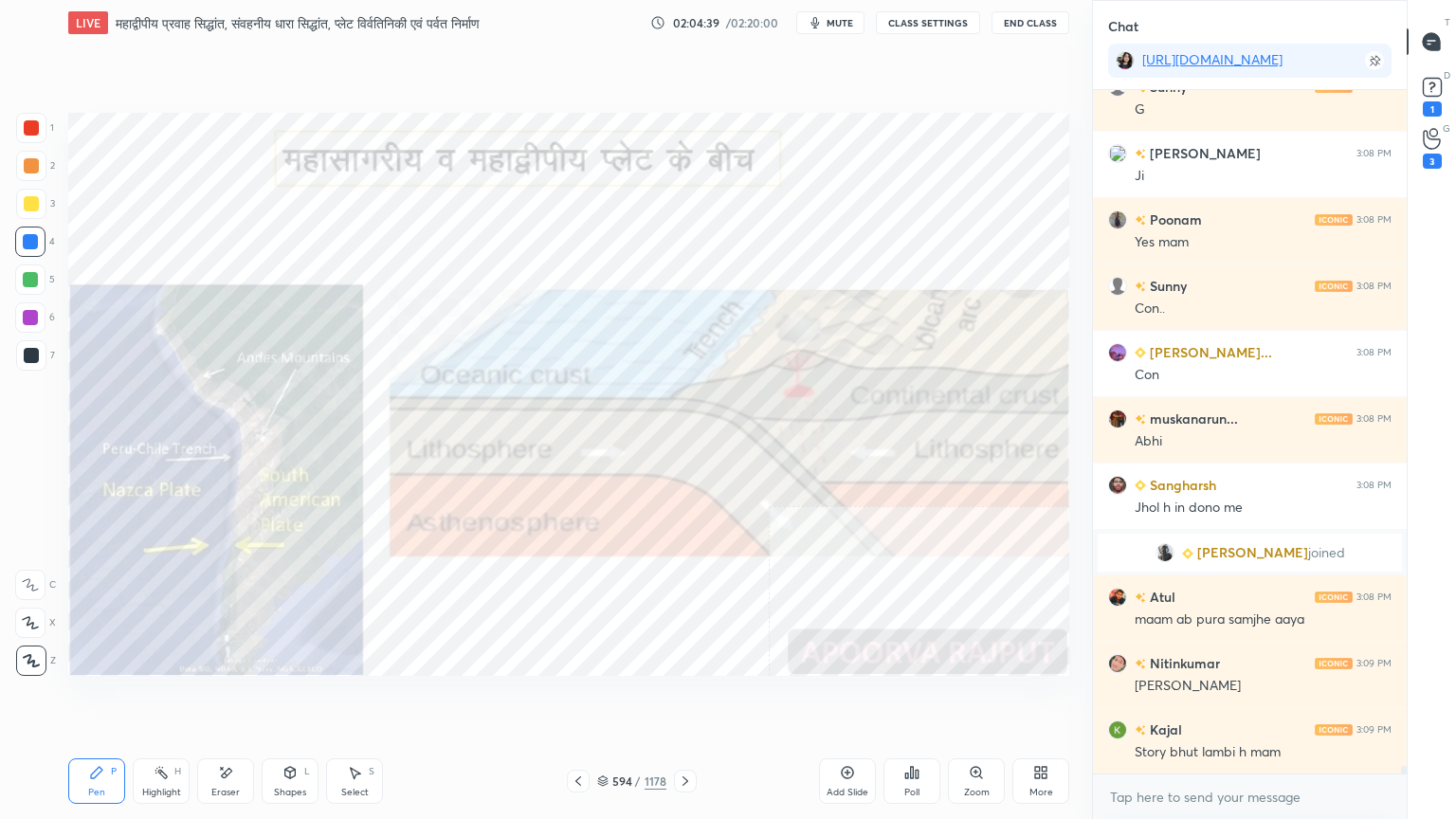 click on "x" at bounding box center [1249, 796] 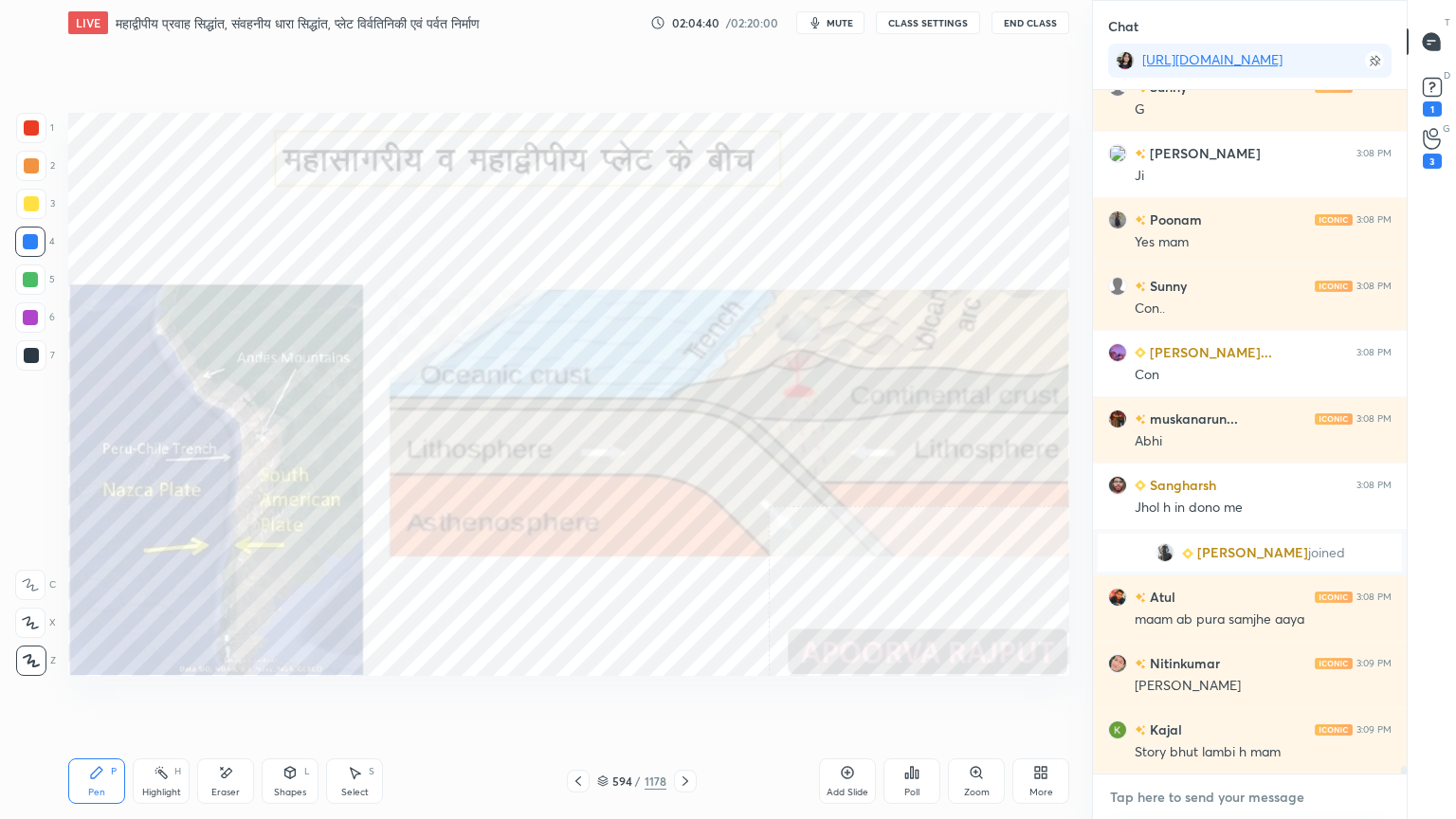scroll, scrollTop: 62778, scrollLeft: 0, axis: vertical 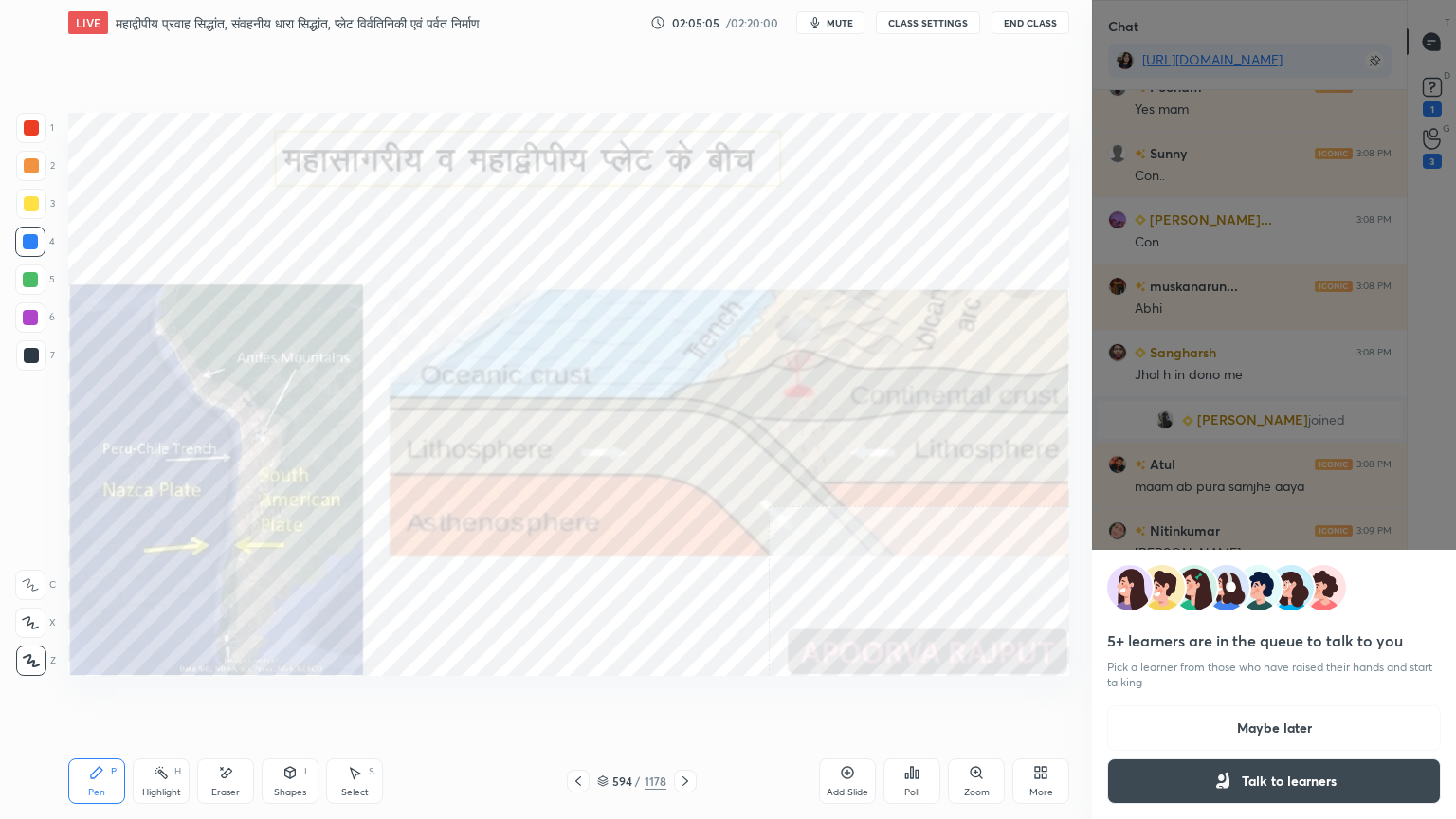 click on "Maybe later" at bounding box center (1274, 728) 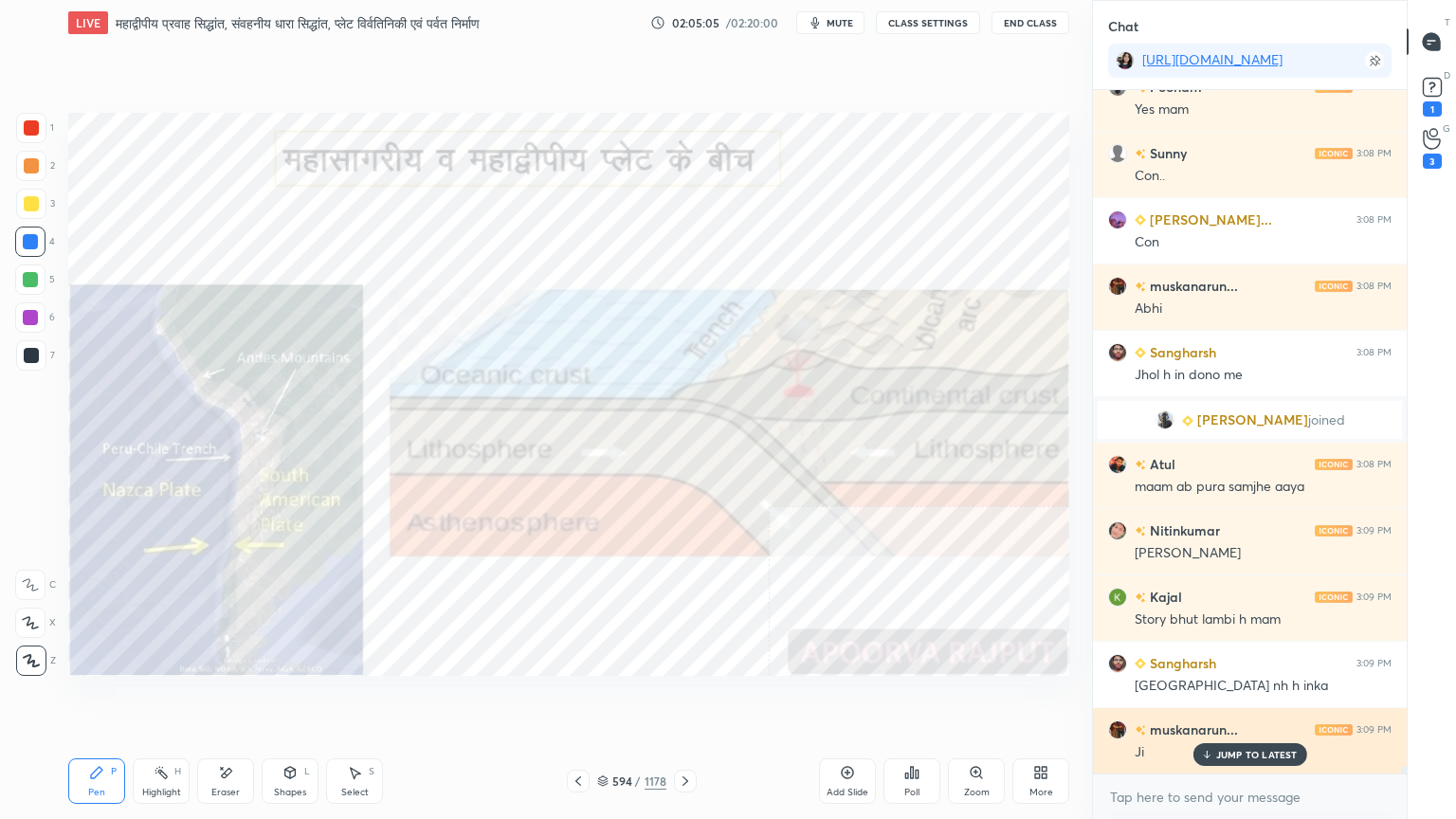 drag, startPoint x: 1225, startPoint y: 818, endPoint x: 1242, endPoint y: 770, distance: 50.92151 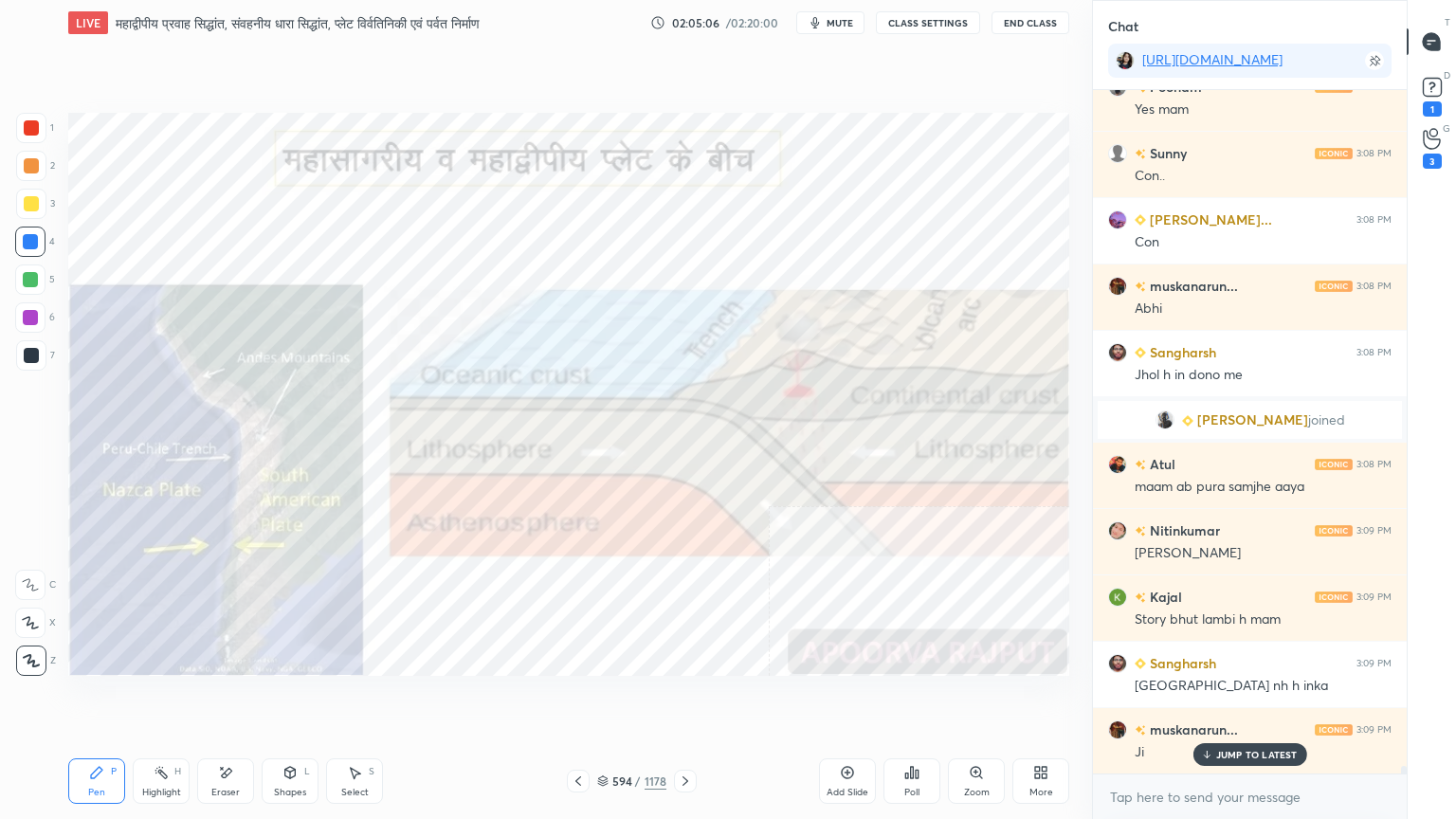 click on "JUMP TO LATEST" at bounding box center [1257, 755] 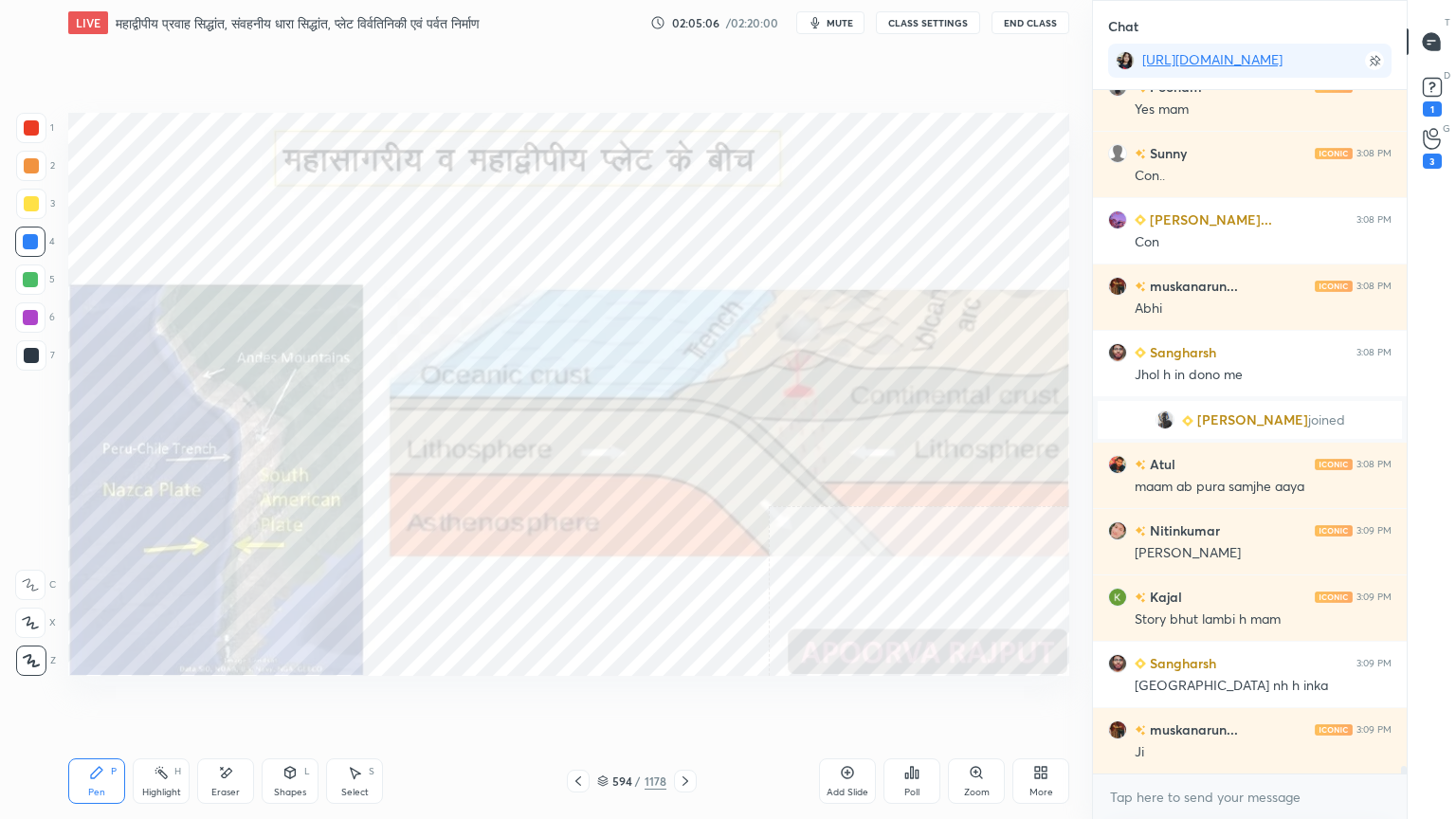 click on "x" at bounding box center [1249, 796] 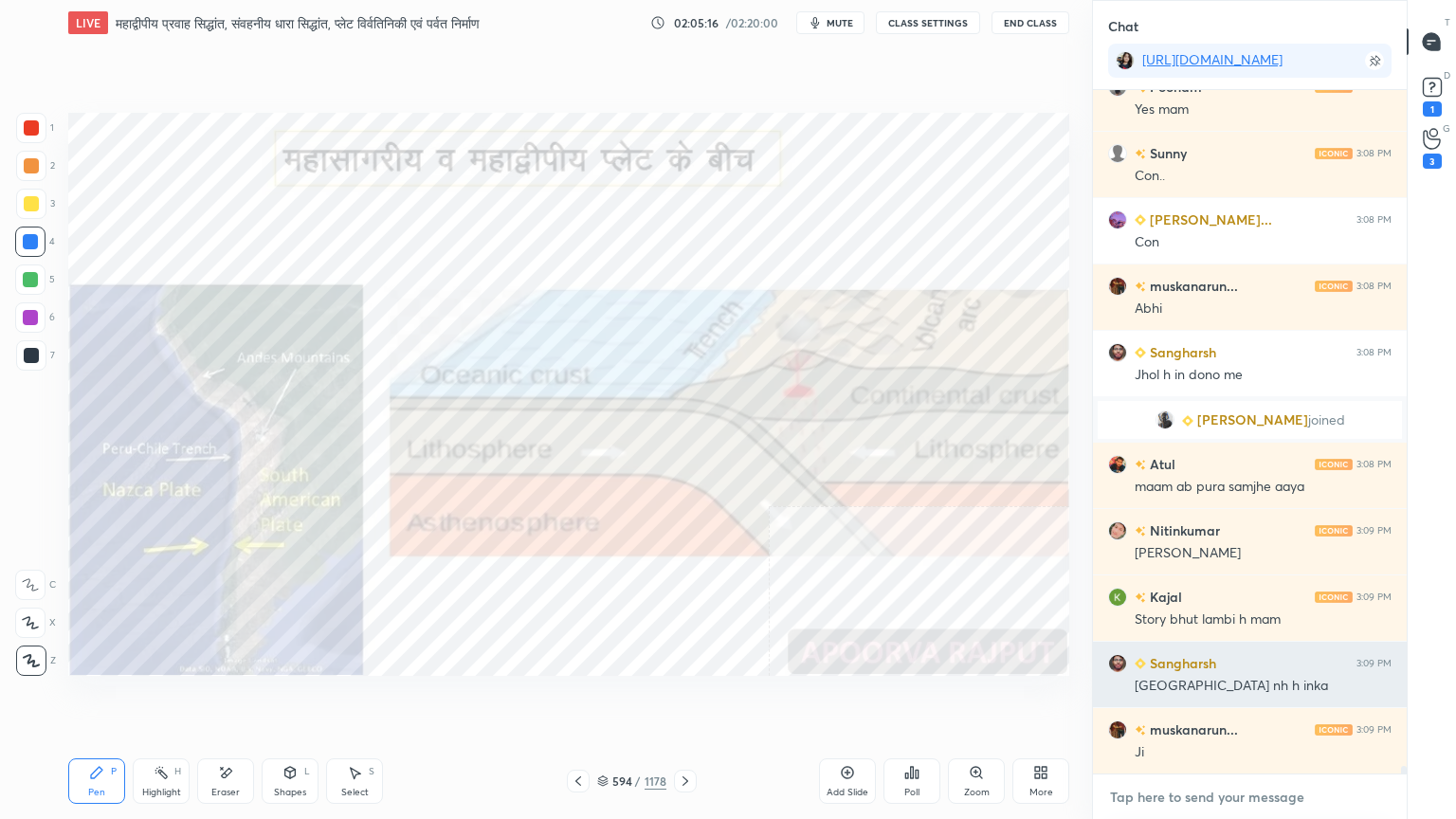 scroll, scrollTop: 62910, scrollLeft: 0, axis: vertical 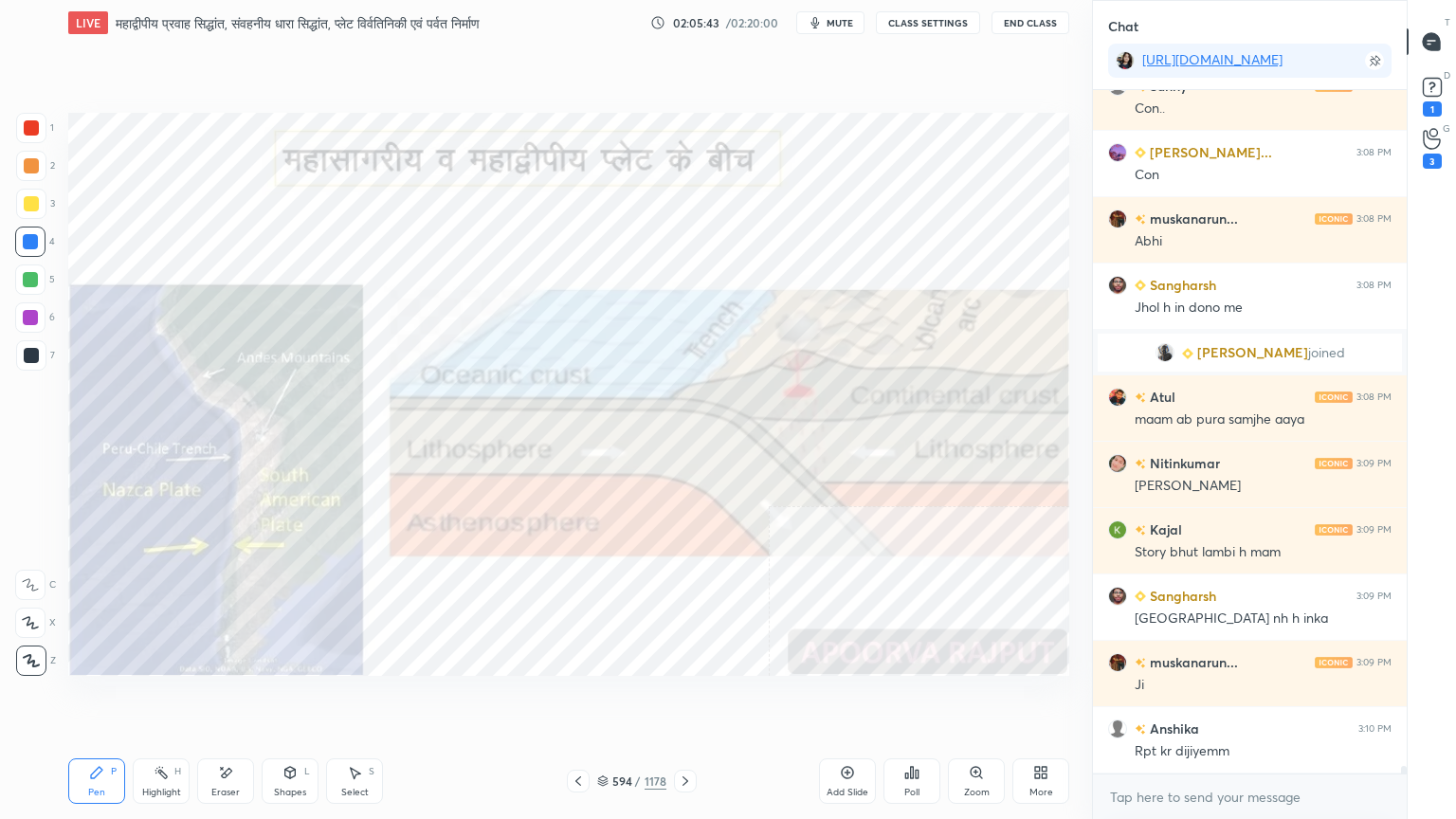 click on "Eraser" at bounding box center (226, 781) 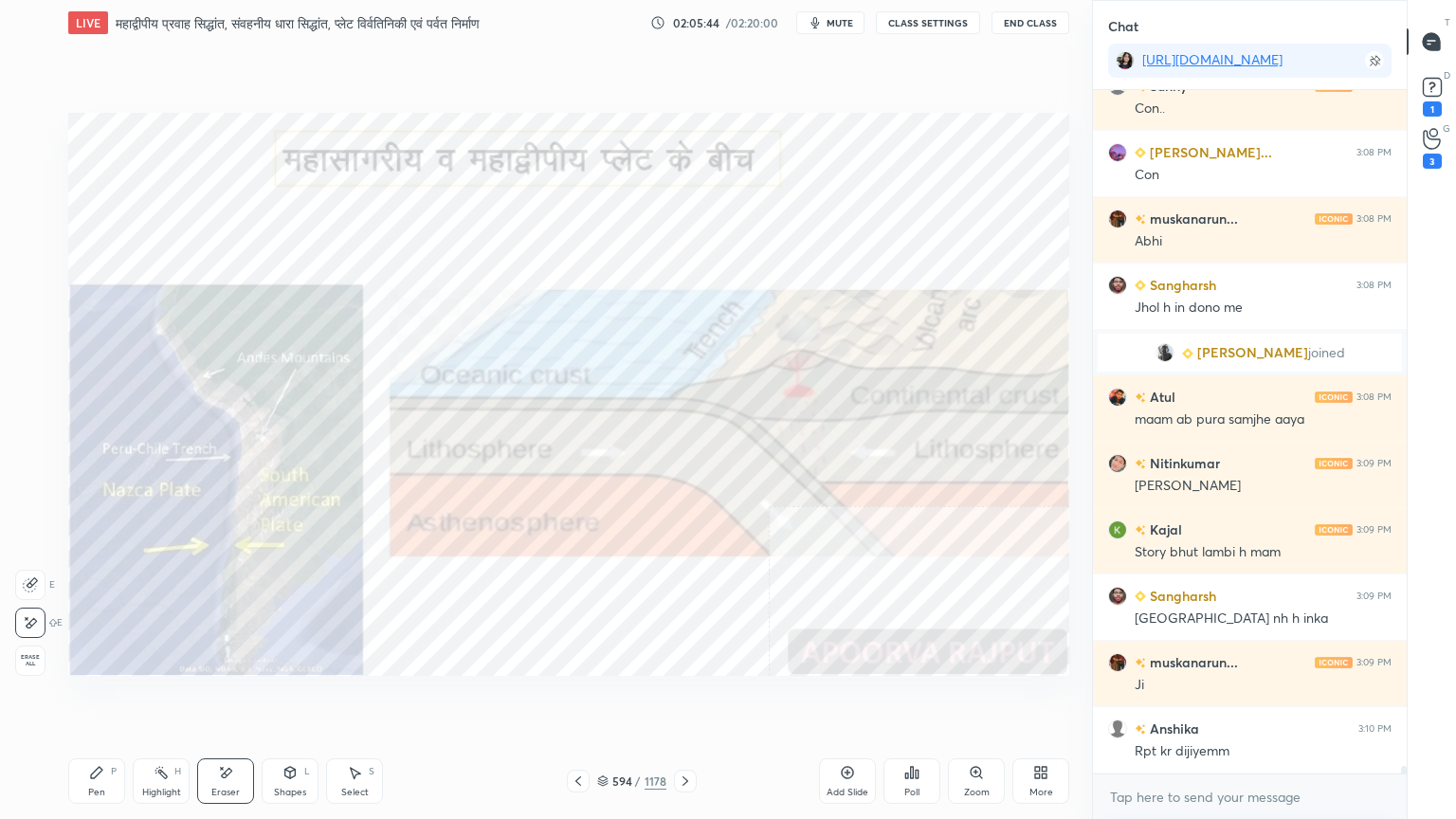 click on "Erase all" at bounding box center [32, 657] 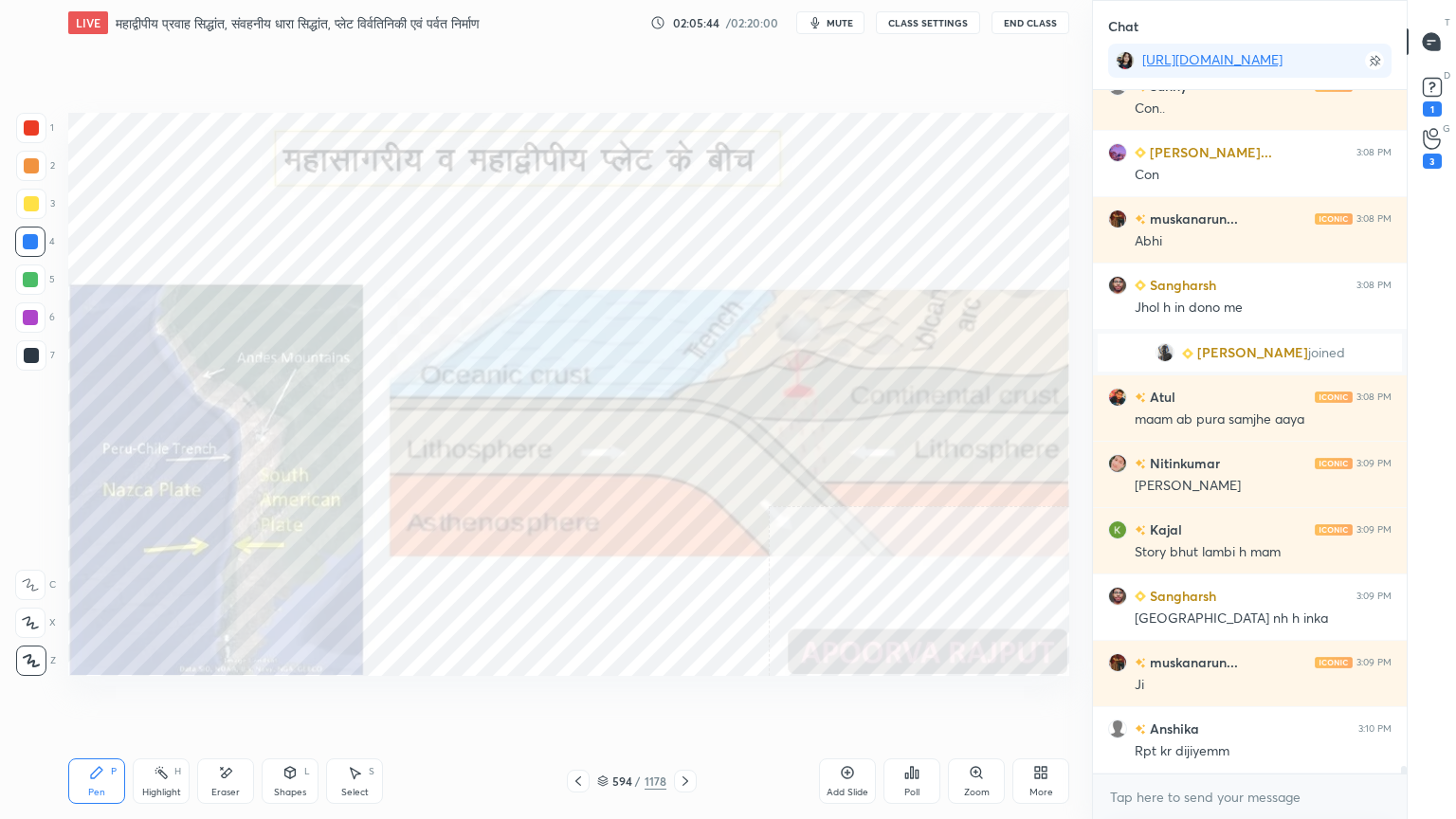 click on "1 2 3 4 5 6 7 C X Z E E Erase all   H H" at bounding box center [30, 394] 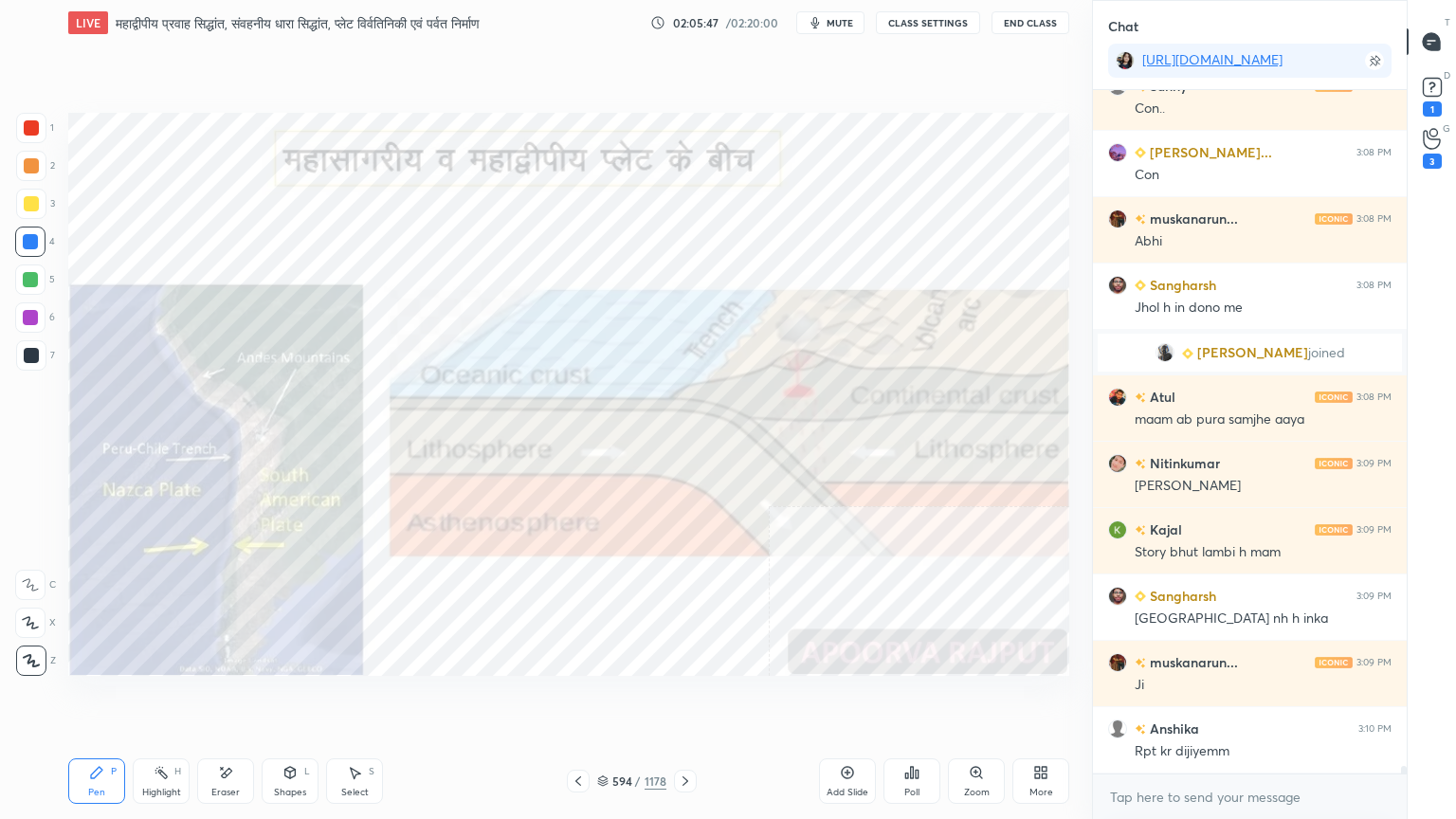 drag, startPoint x: 655, startPoint y: 724, endPoint x: 672, endPoint y: 725, distance: 17.029386 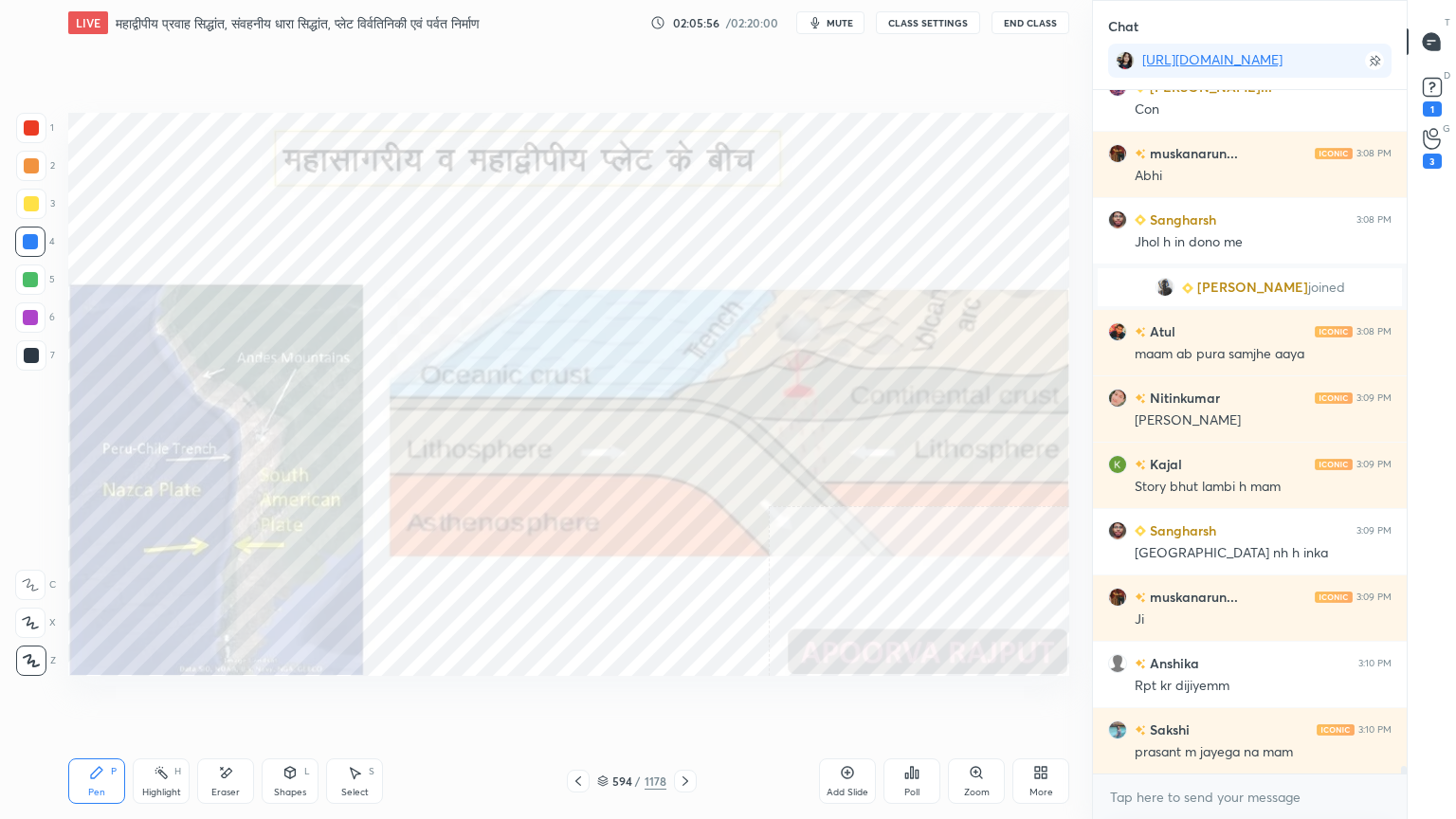 scroll, scrollTop: 63043, scrollLeft: 0, axis: vertical 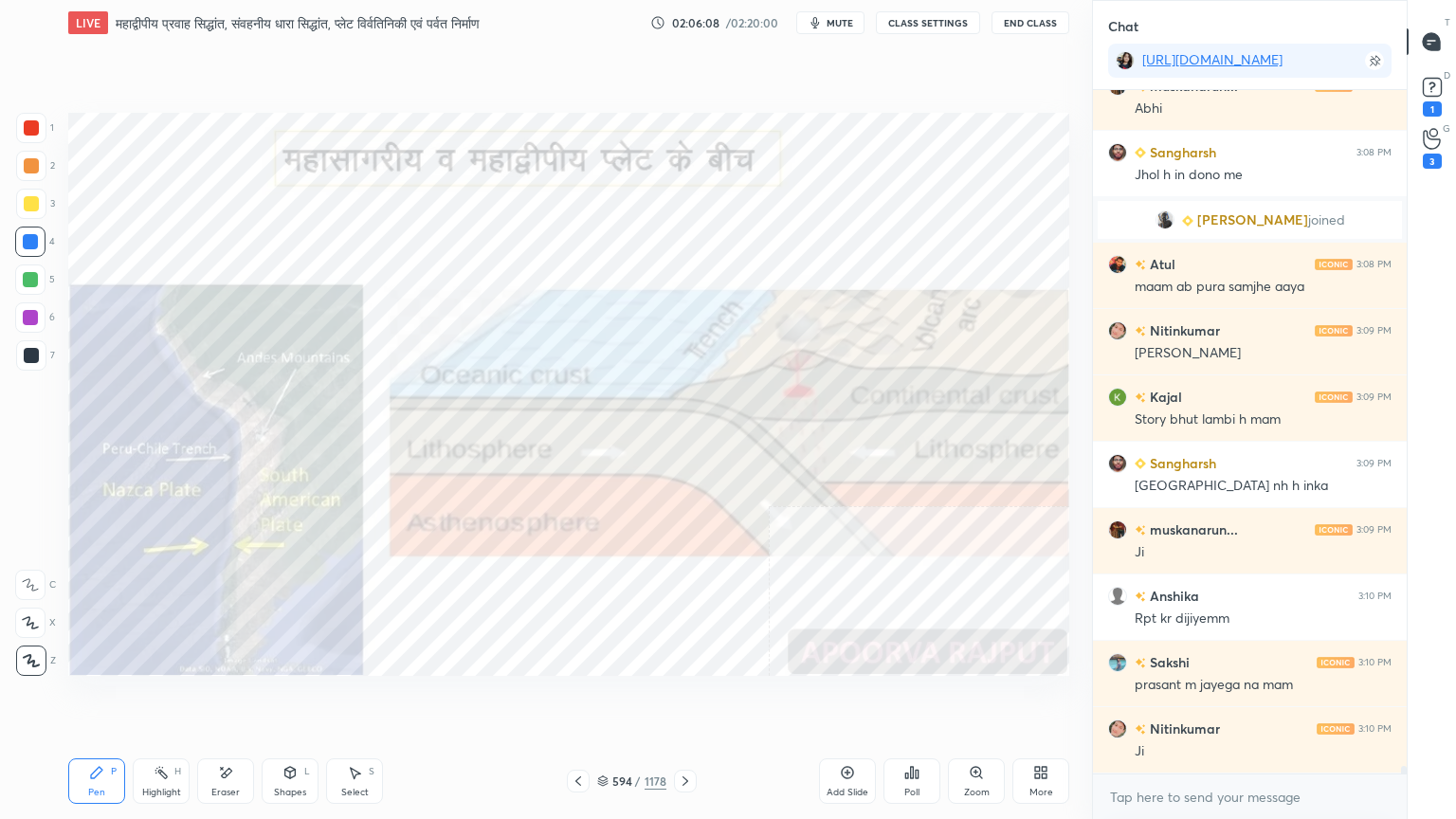 drag, startPoint x: 231, startPoint y: 771, endPoint x: 223, endPoint y: 758, distance: 15.264338 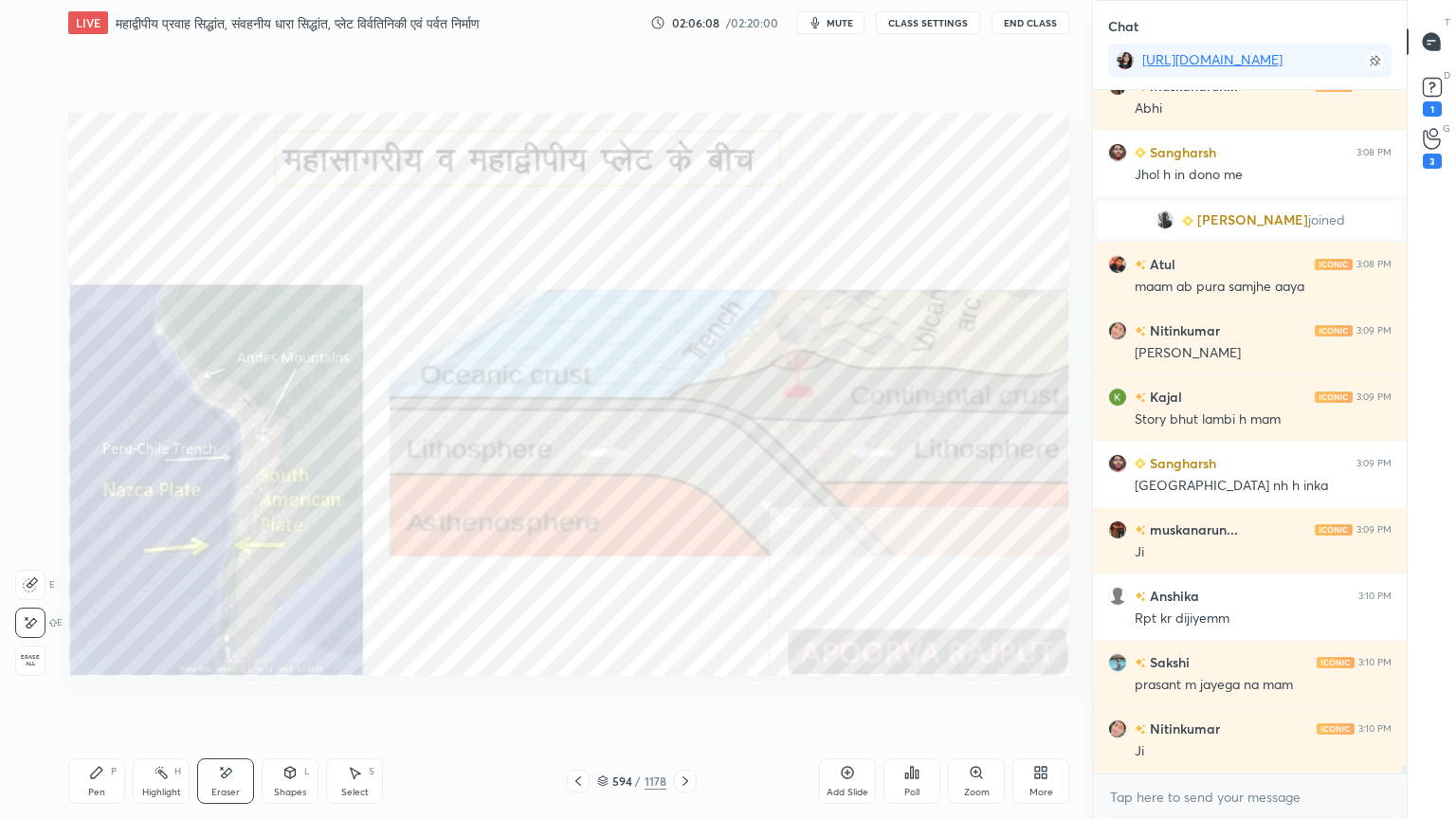 drag, startPoint x: 23, startPoint y: 654, endPoint x: 41, endPoint y: 638, distance: 24.083189 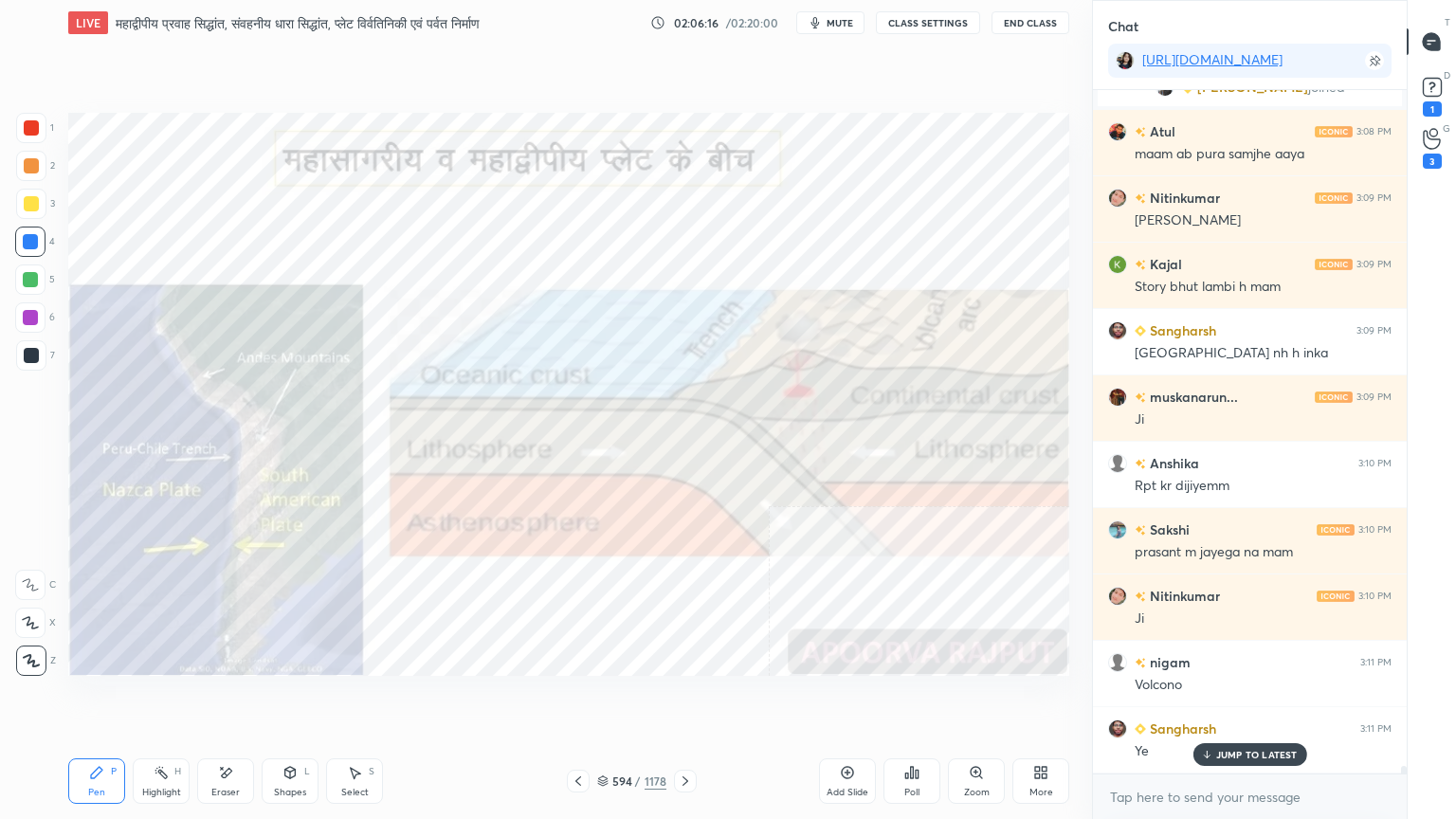 scroll, scrollTop: 63241, scrollLeft: 0, axis: vertical 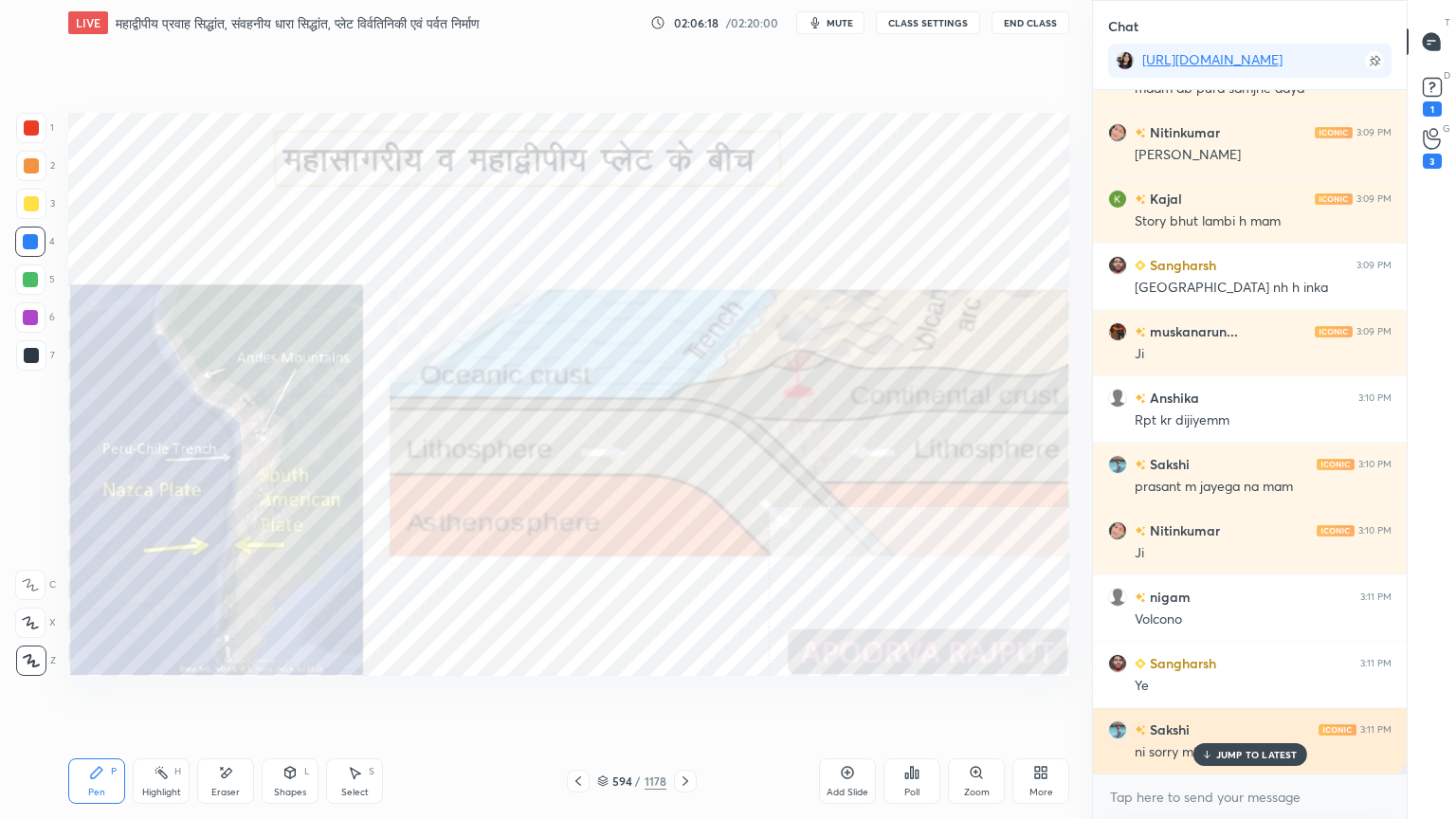 click on "JUMP TO LATEST" at bounding box center [1257, 755] 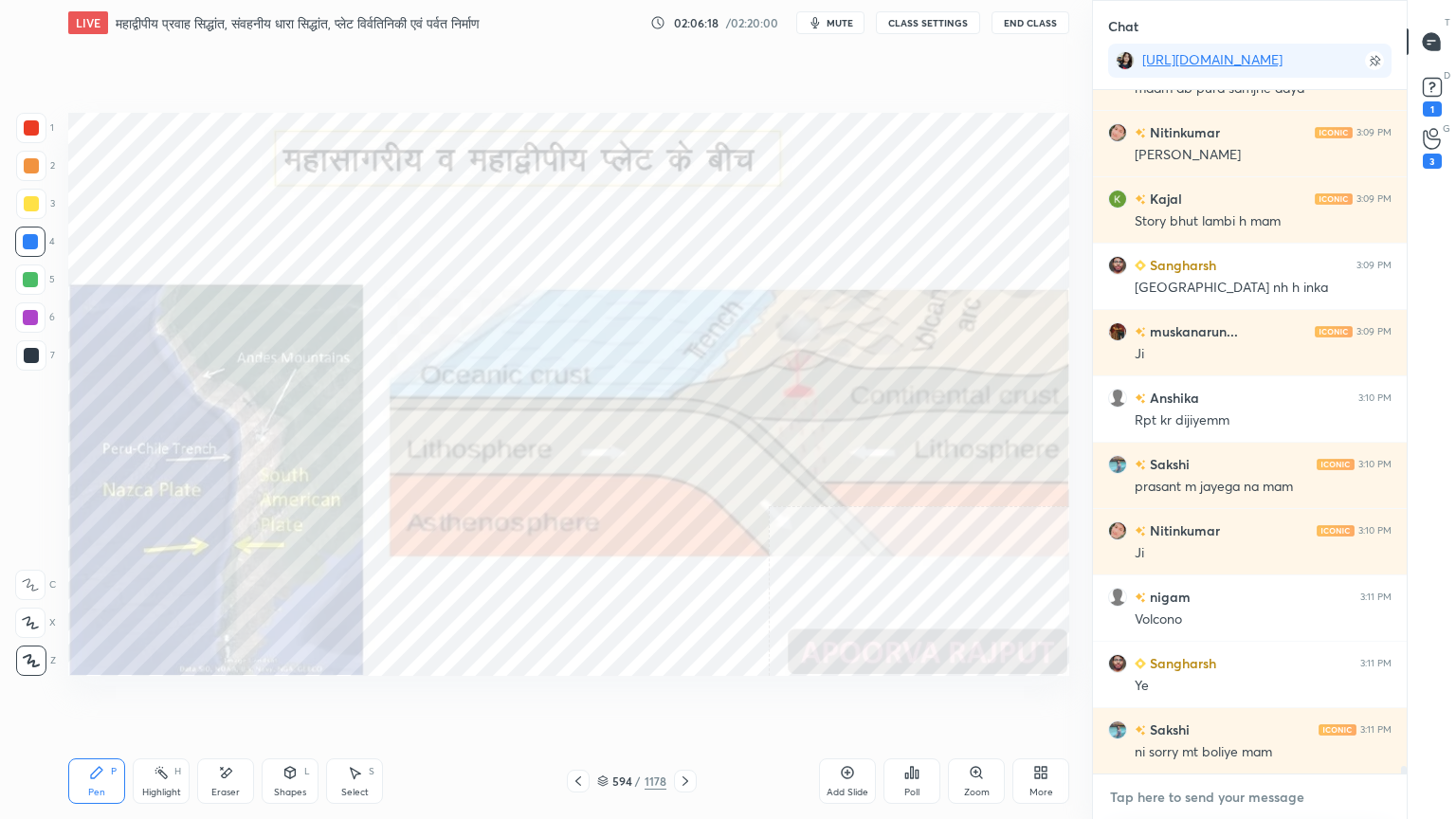 click at bounding box center [1249, 797] 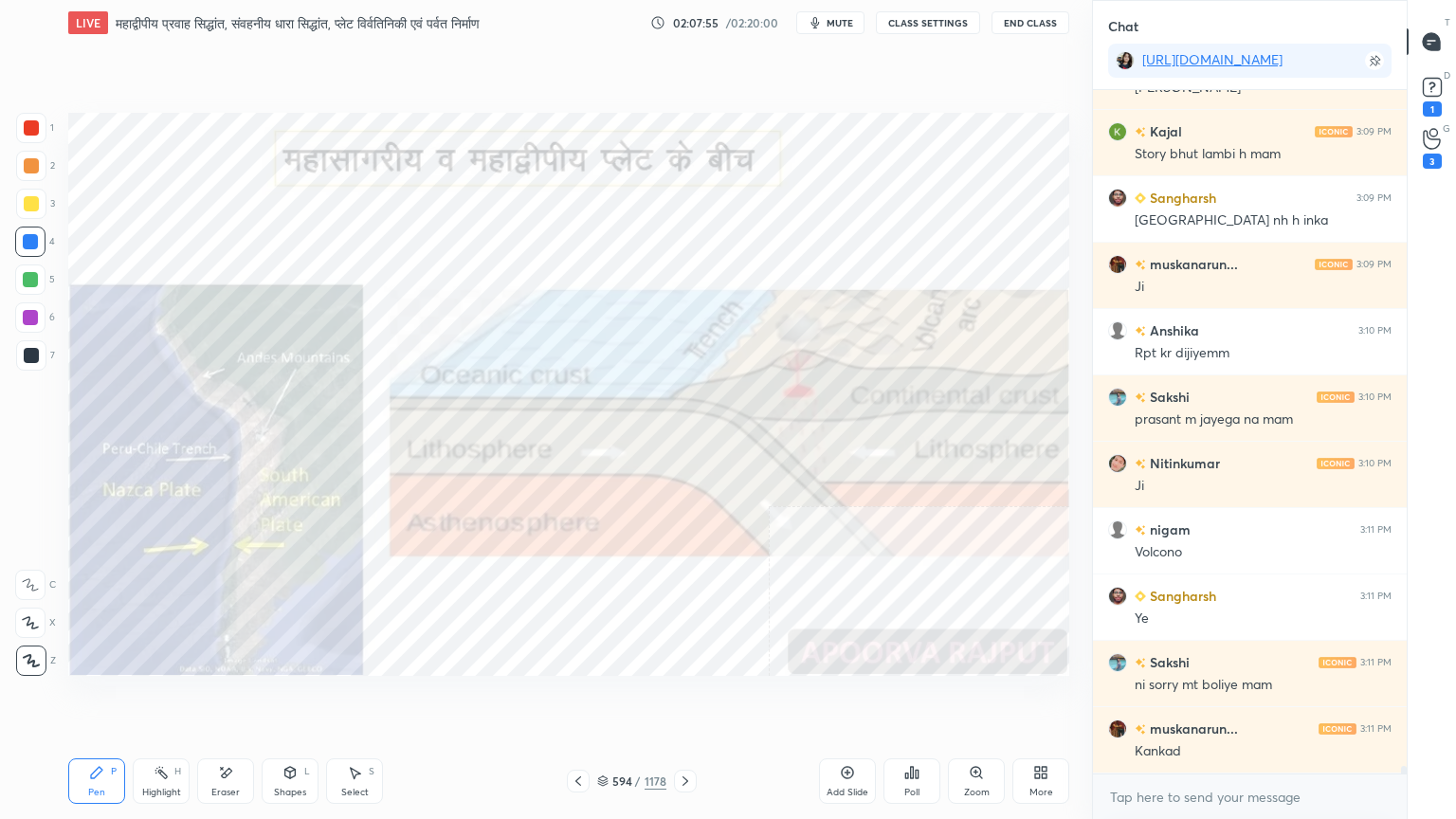scroll, scrollTop: 63354, scrollLeft: 0, axis: vertical 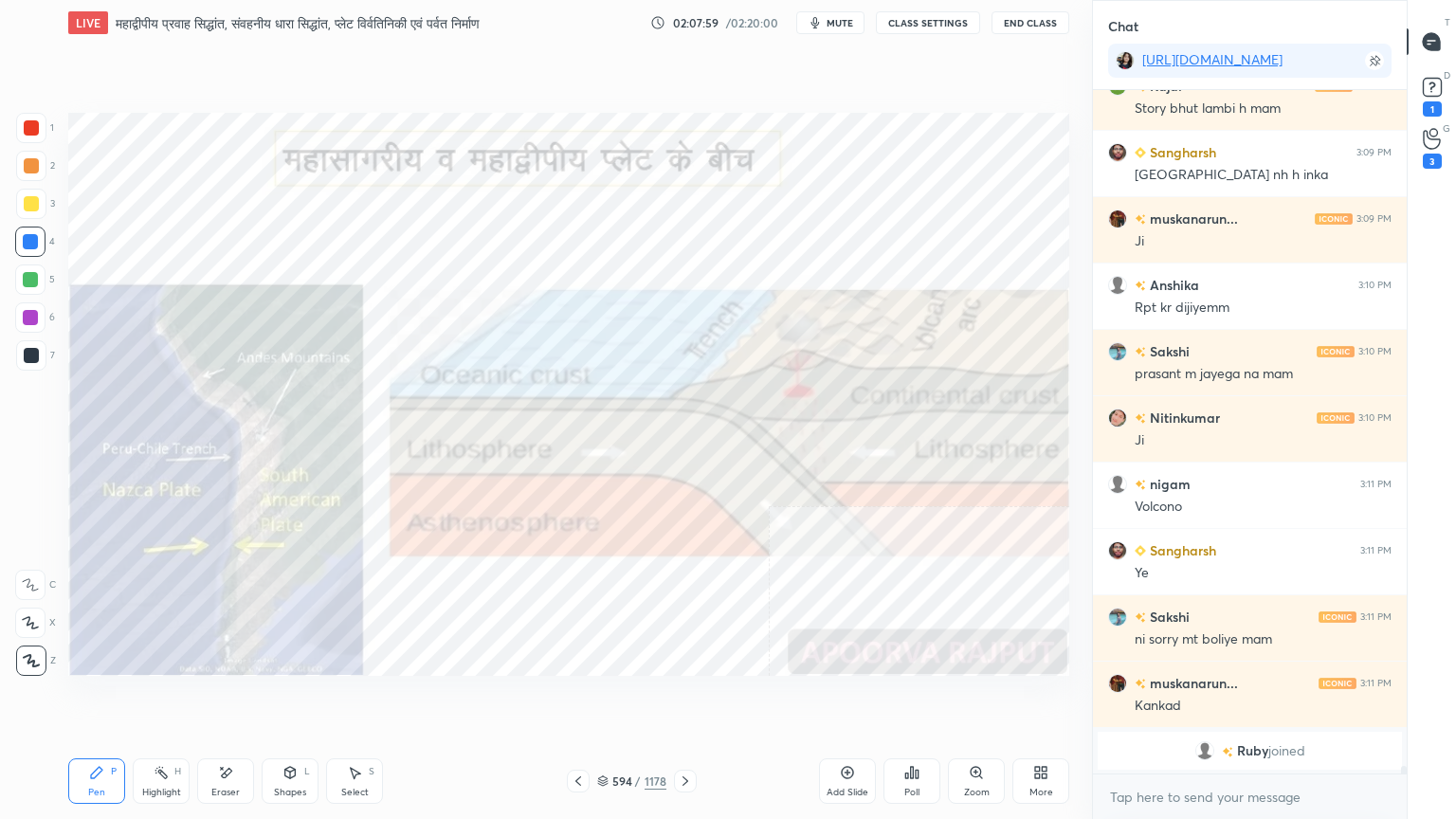 click on "Eraser" at bounding box center (226, 781) 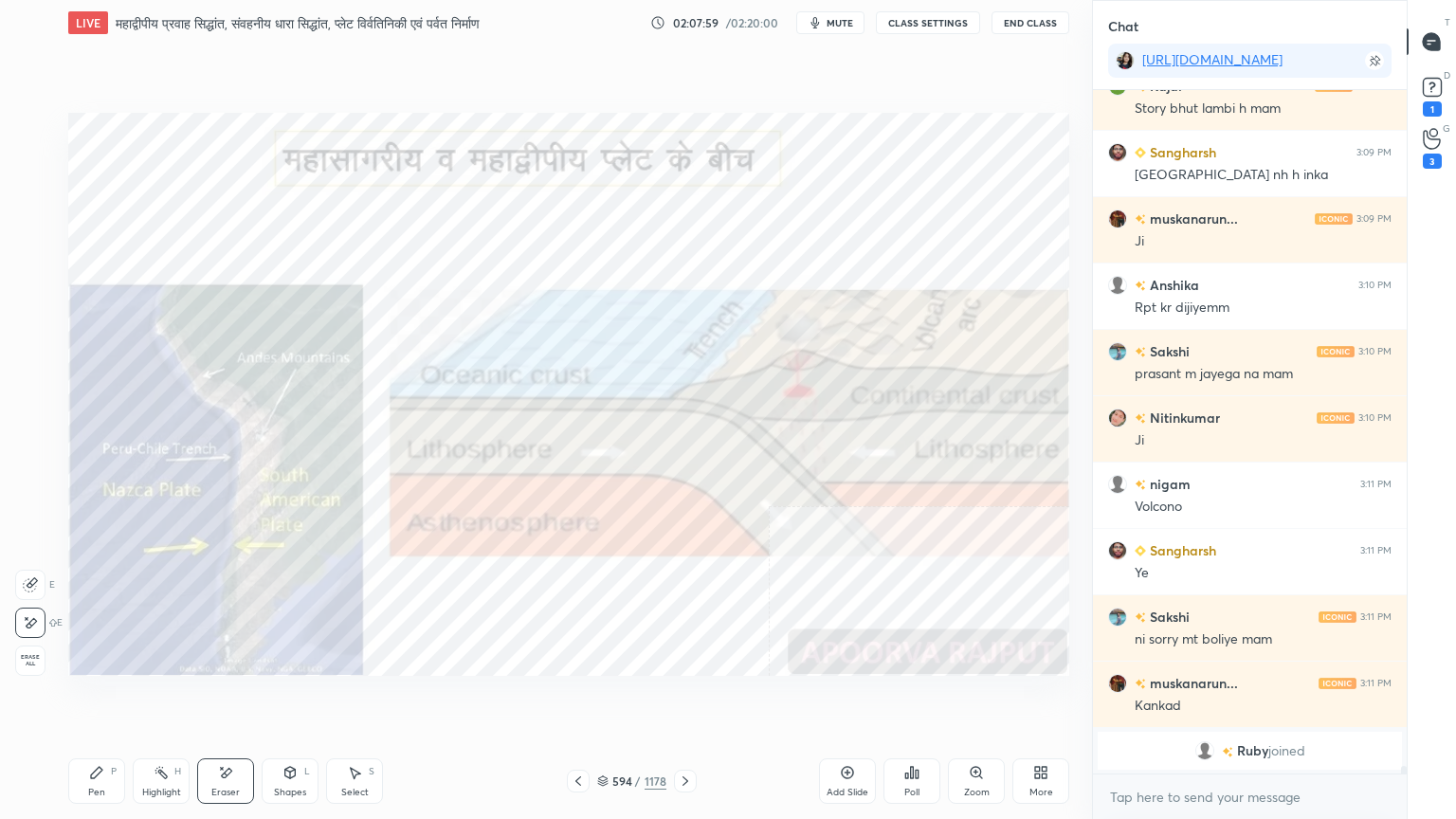 click on "Erase all" at bounding box center [30, 661] 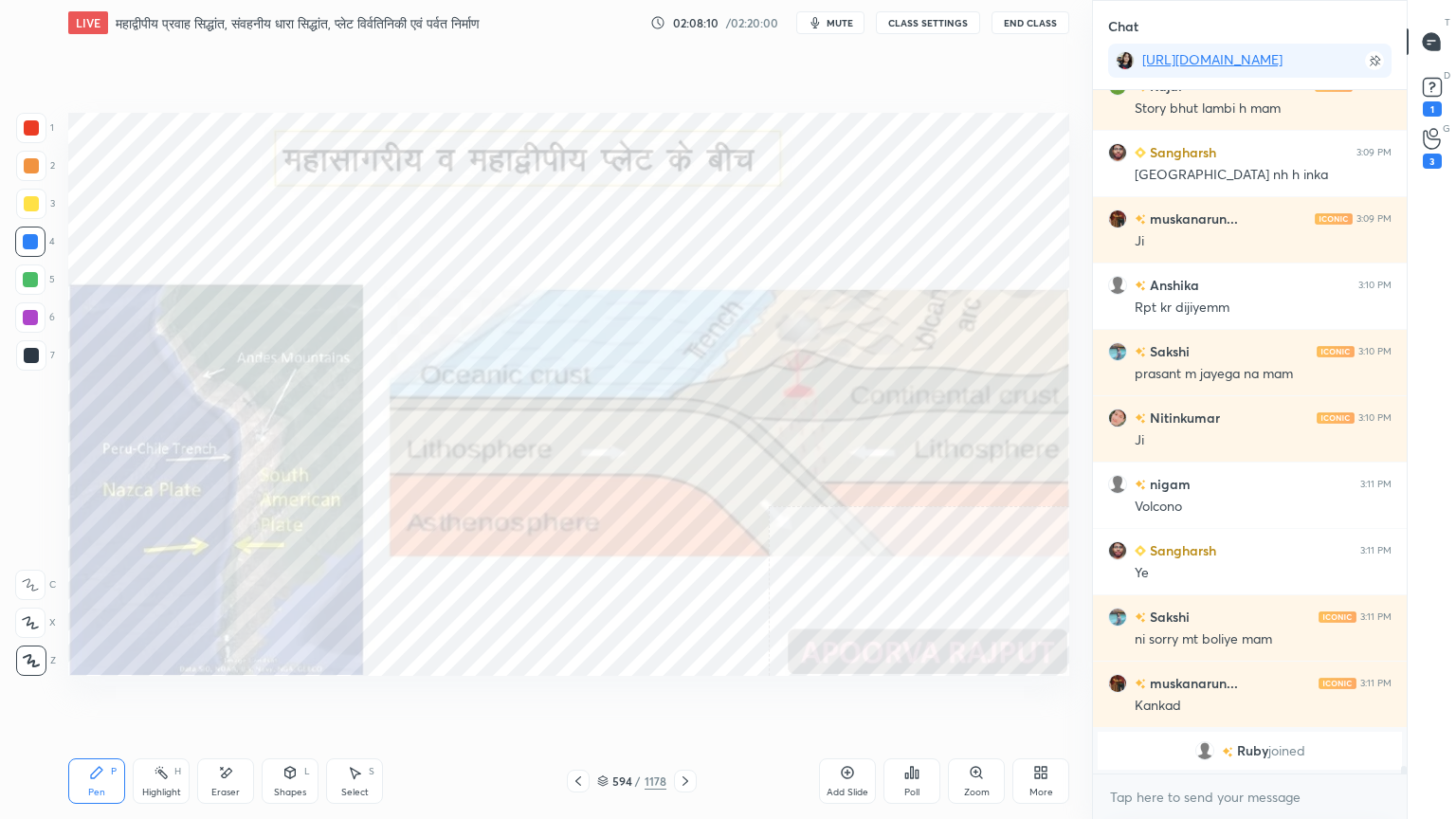 click on "Eraser" at bounding box center (226, 781) 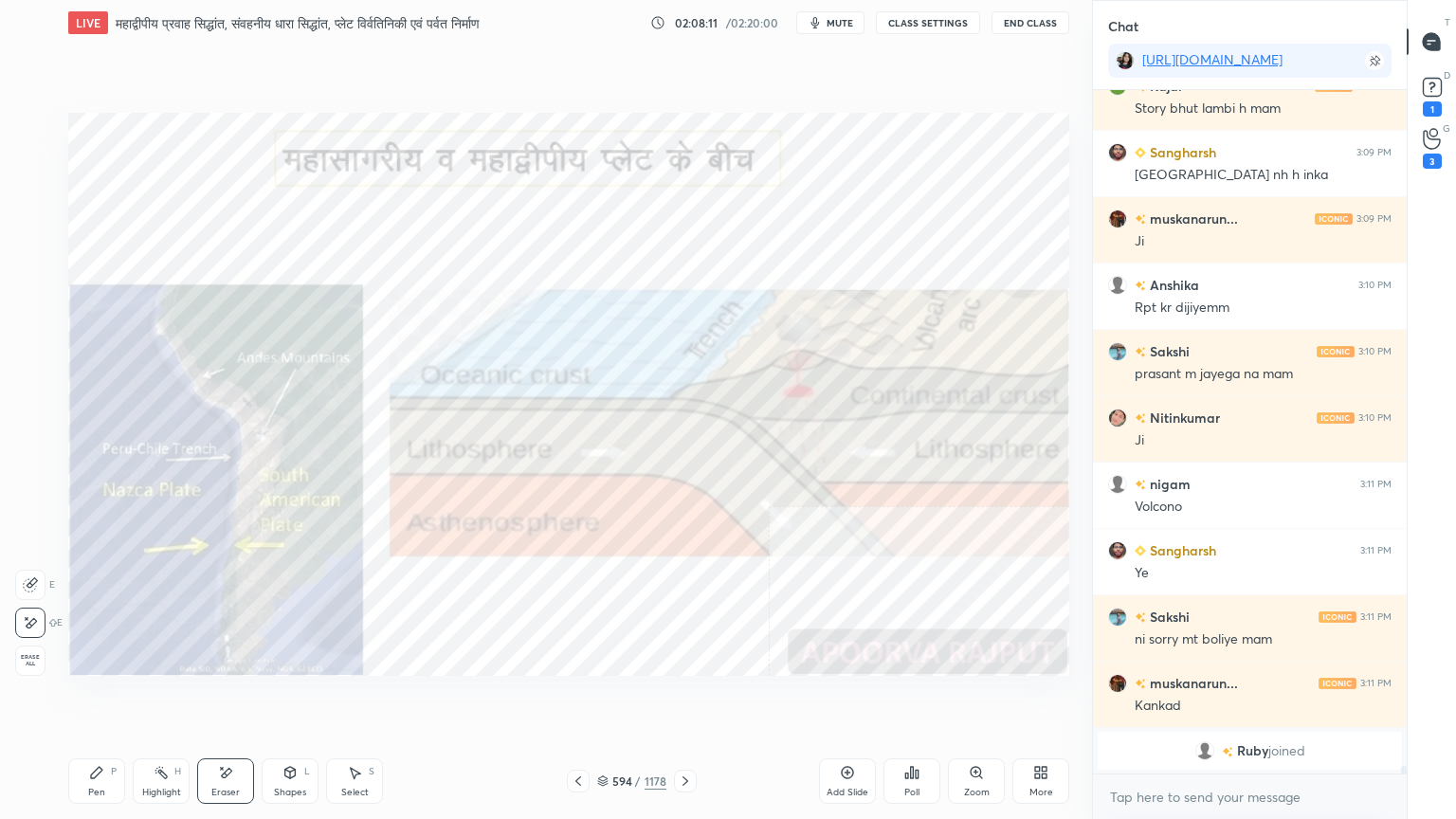 click on "Erase all" at bounding box center [30, 661] 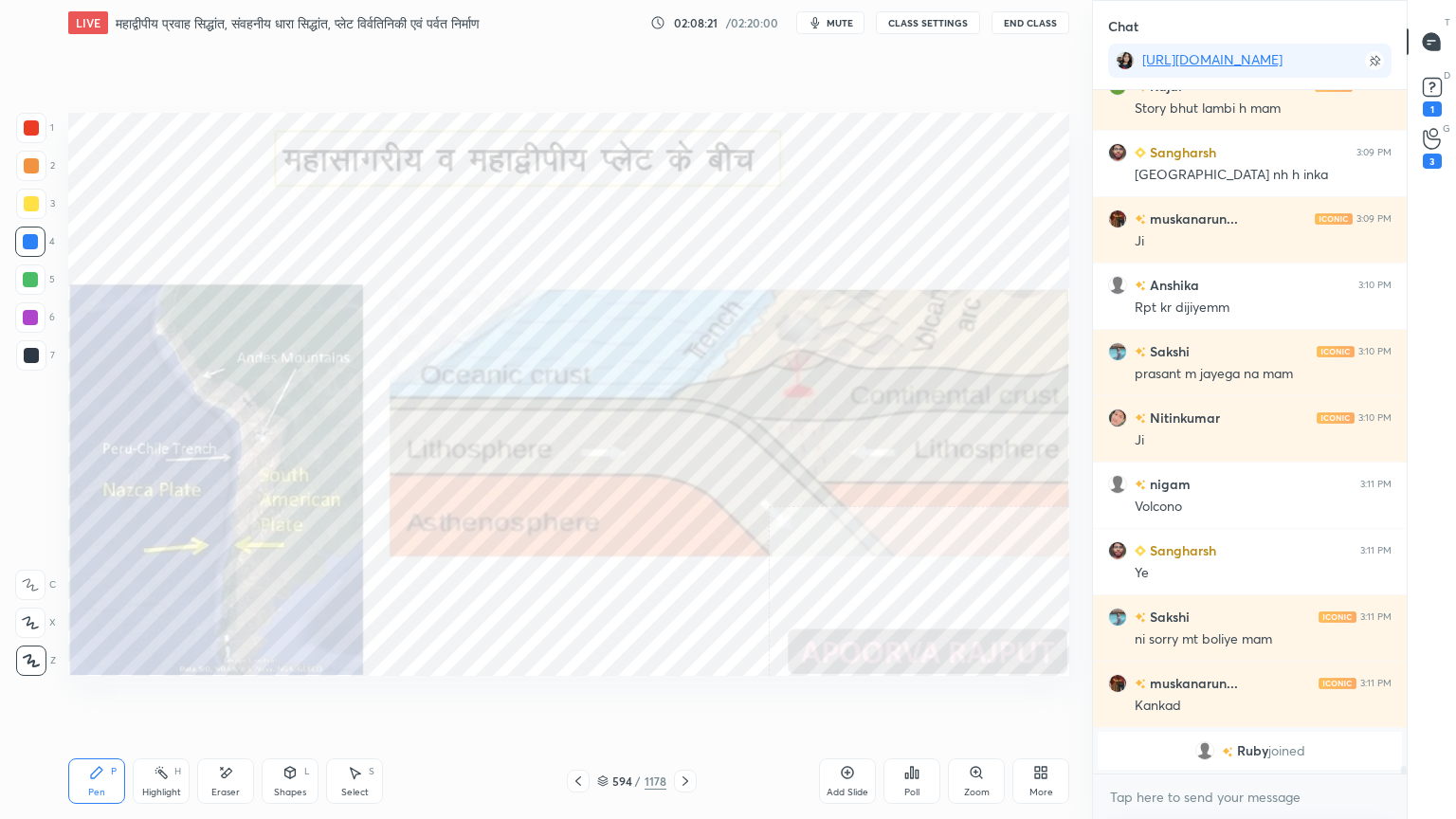 scroll, scrollTop: 63154, scrollLeft: 0, axis: vertical 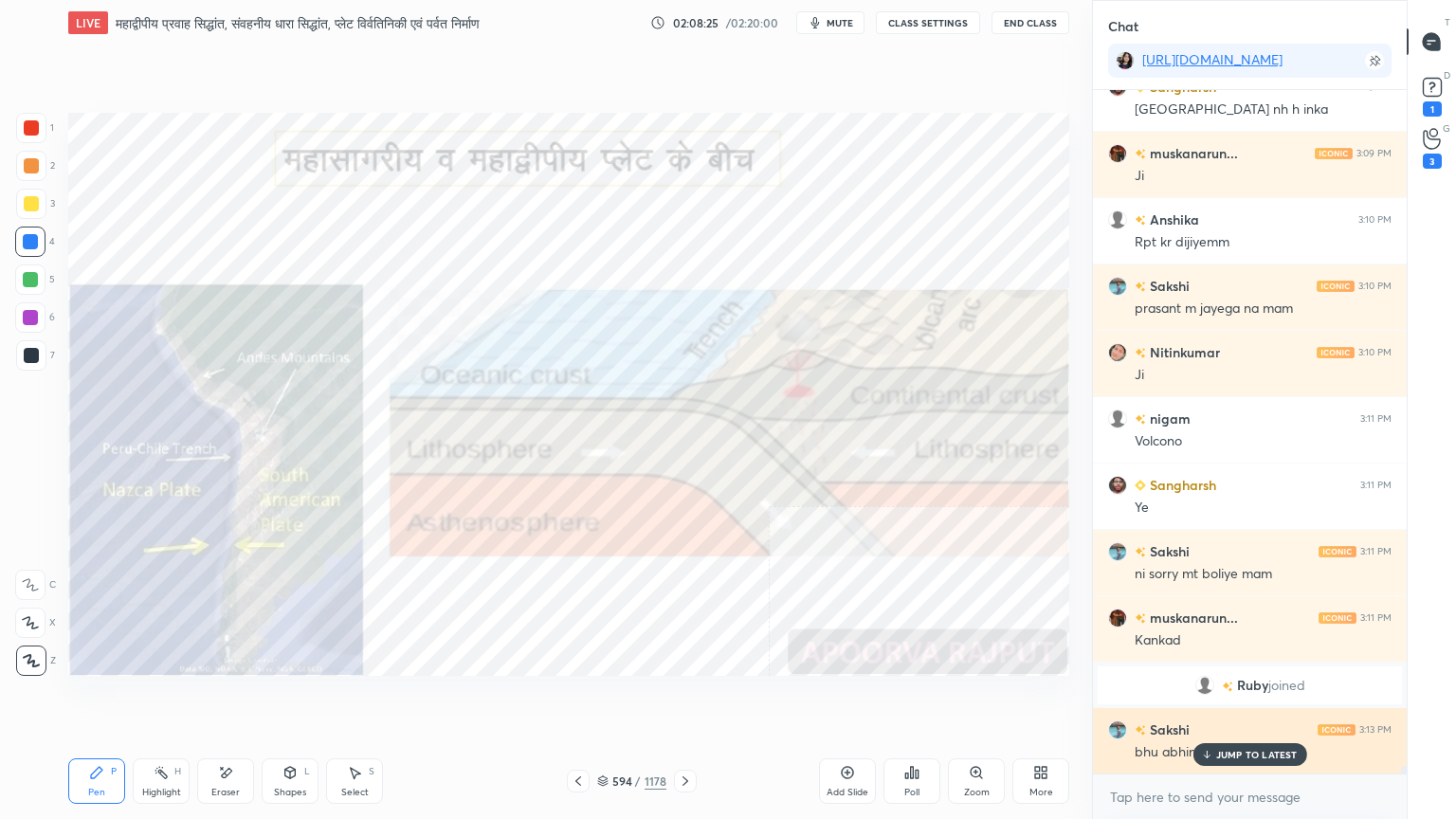 drag, startPoint x: 1265, startPoint y: 756, endPoint x: 1263, endPoint y: 770, distance: 14.142136 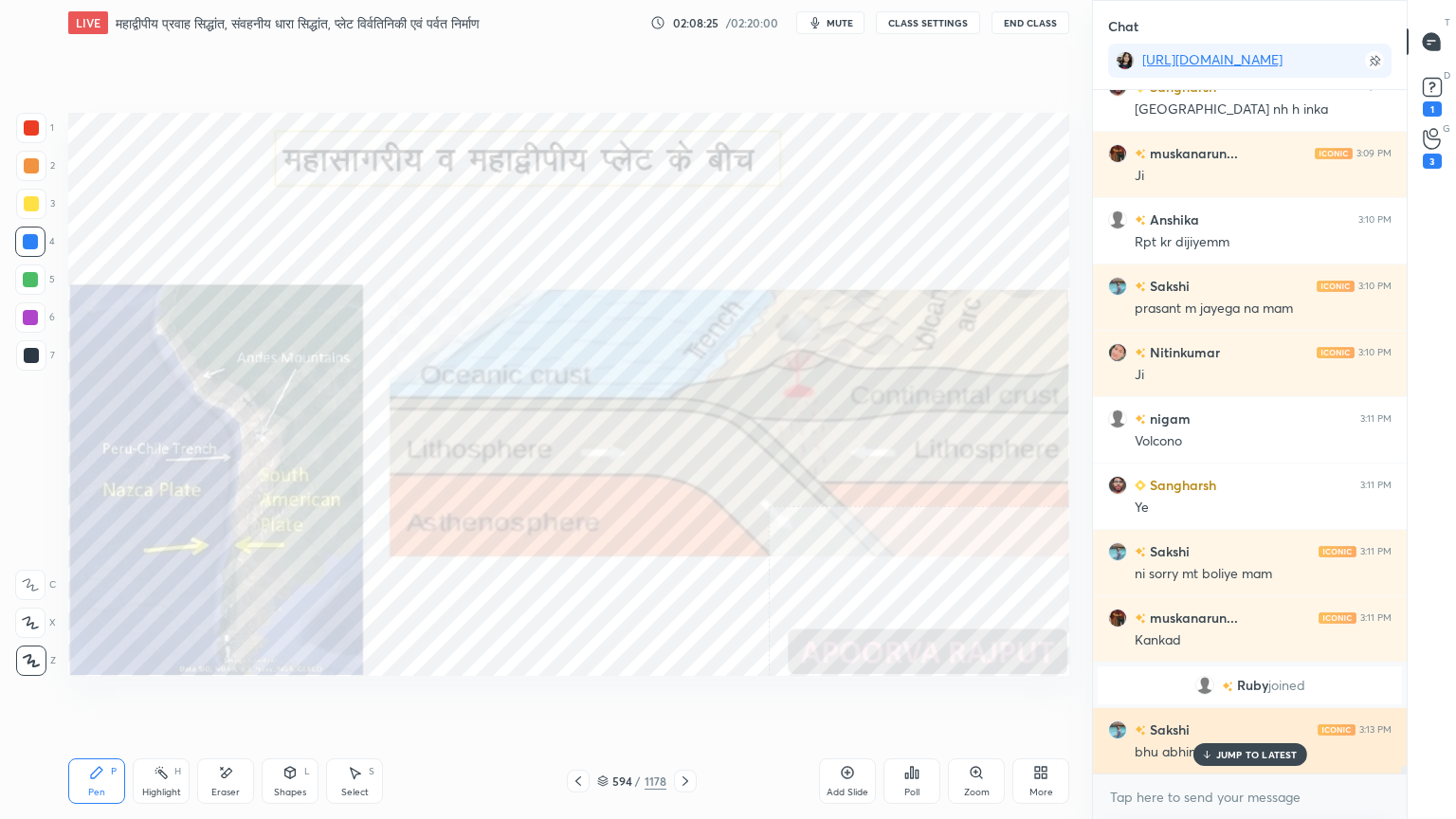 click on "JUMP TO LATEST" at bounding box center (1249, 755) 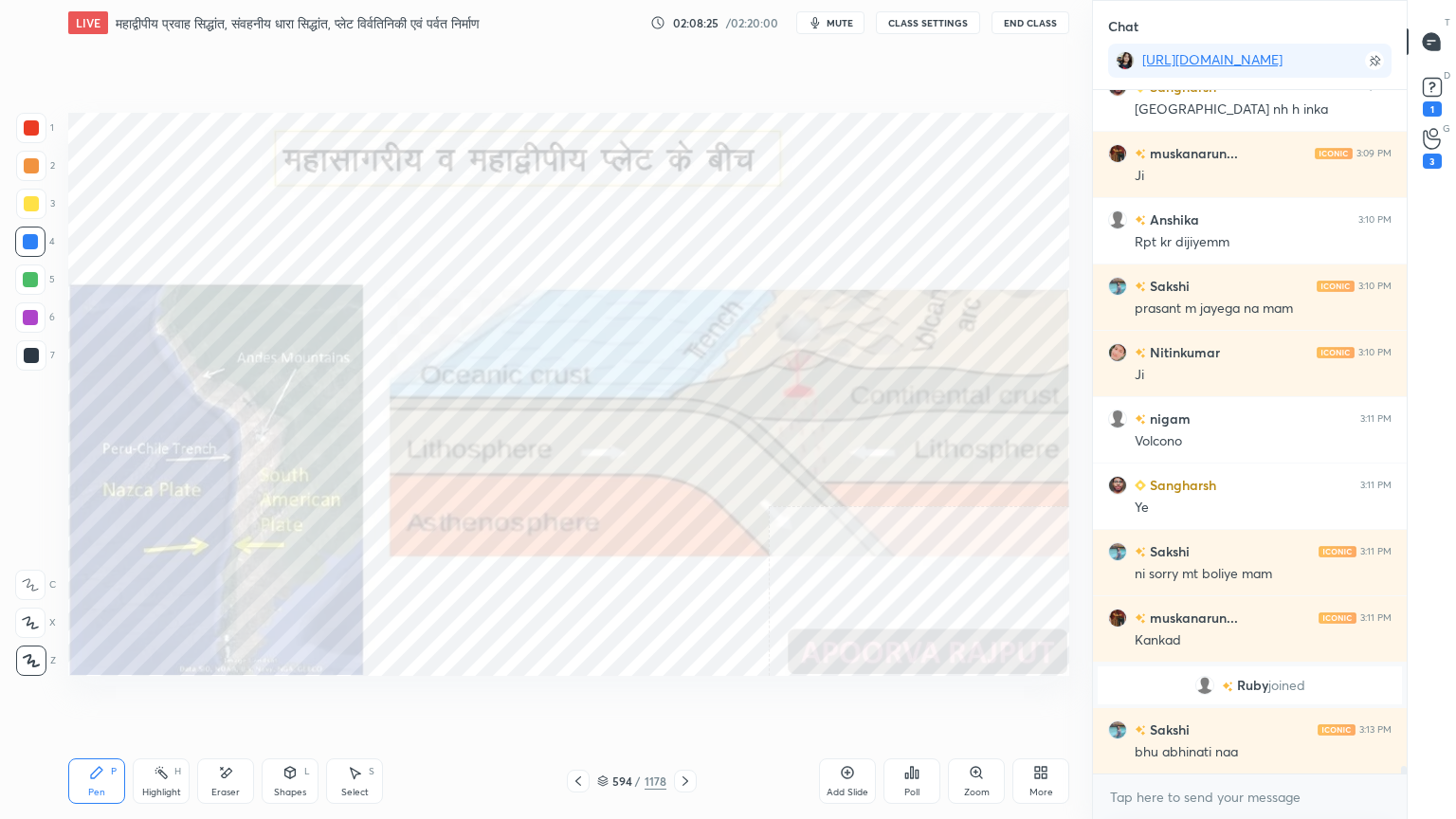 click on "x" at bounding box center [1249, 796] 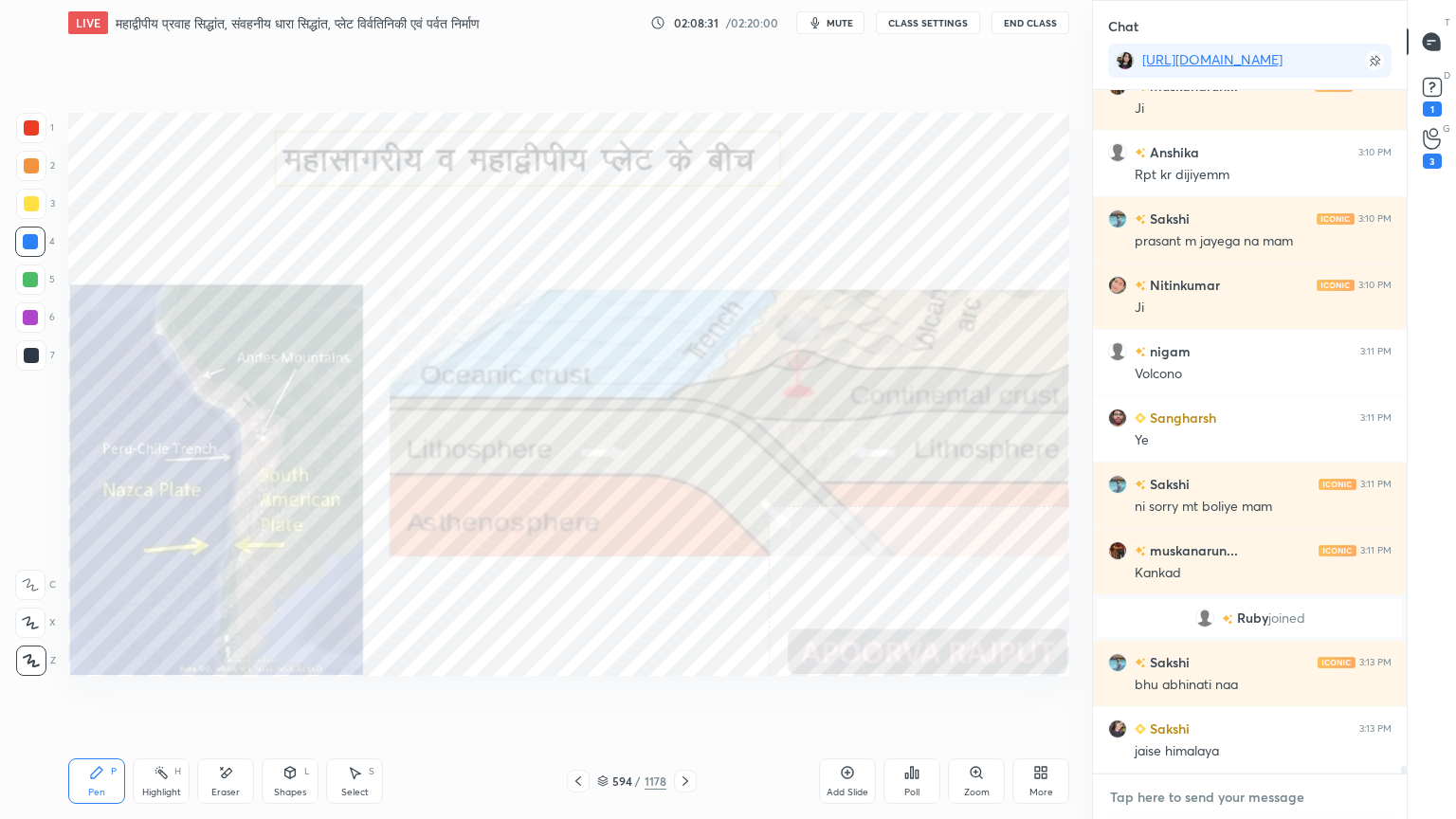 scroll, scrollTop: 63287, scrollLeft: 0, axis: vertical 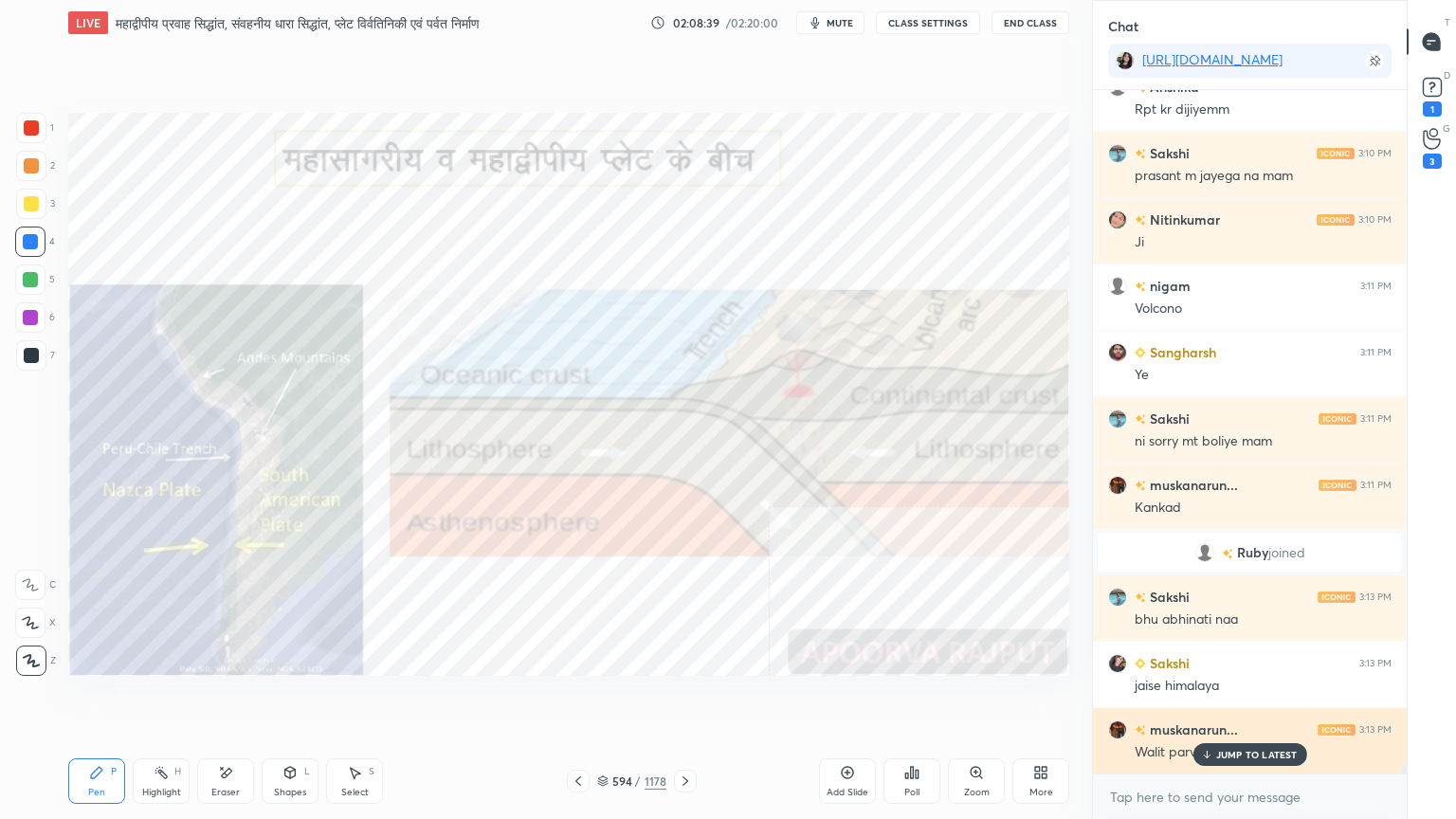 click on "JUMP TO LATEST" at bounding box center [1249, 755] 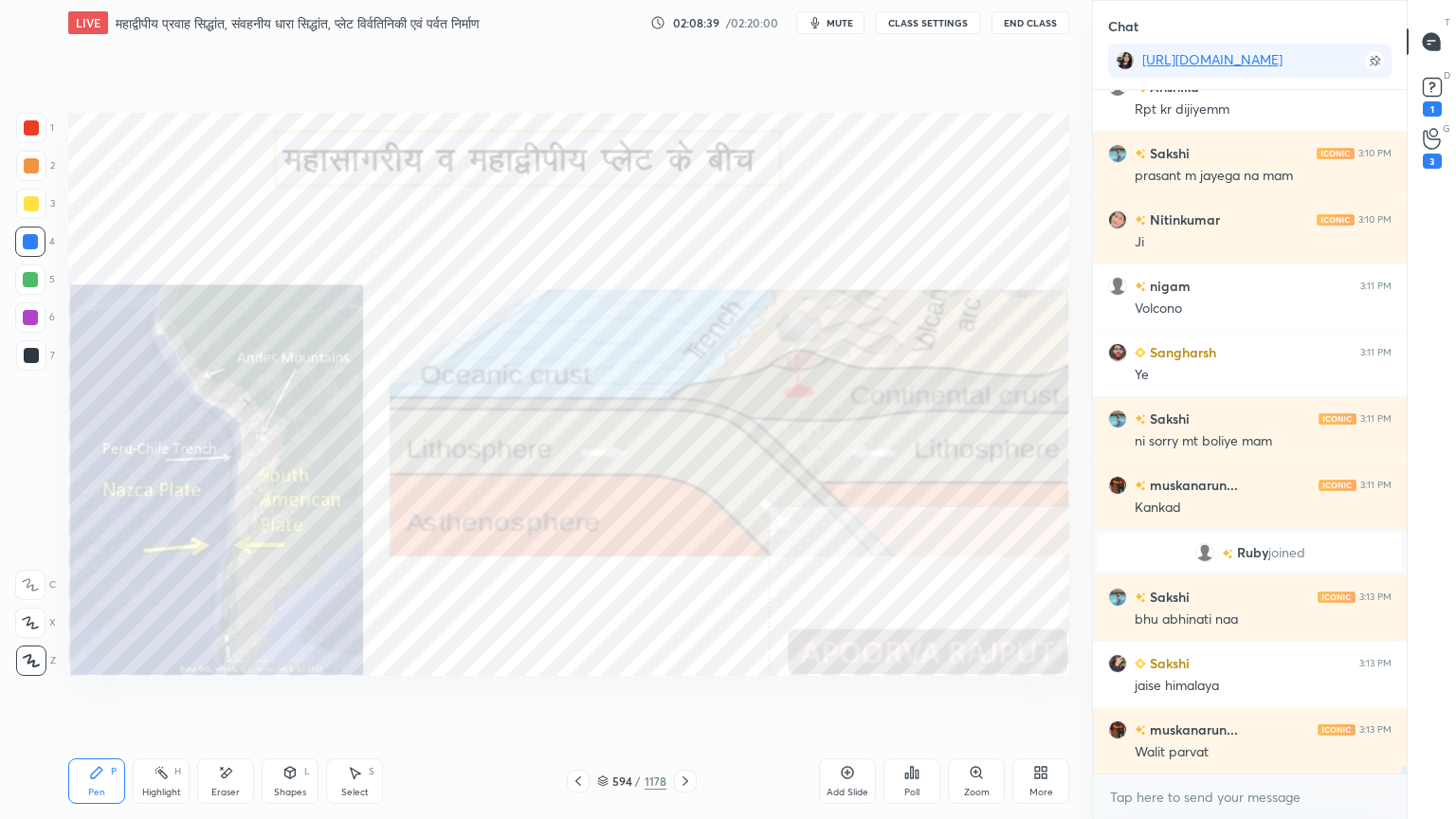 scroll, scrollTop: 63354, scrollLeft: 0, axis: vertical 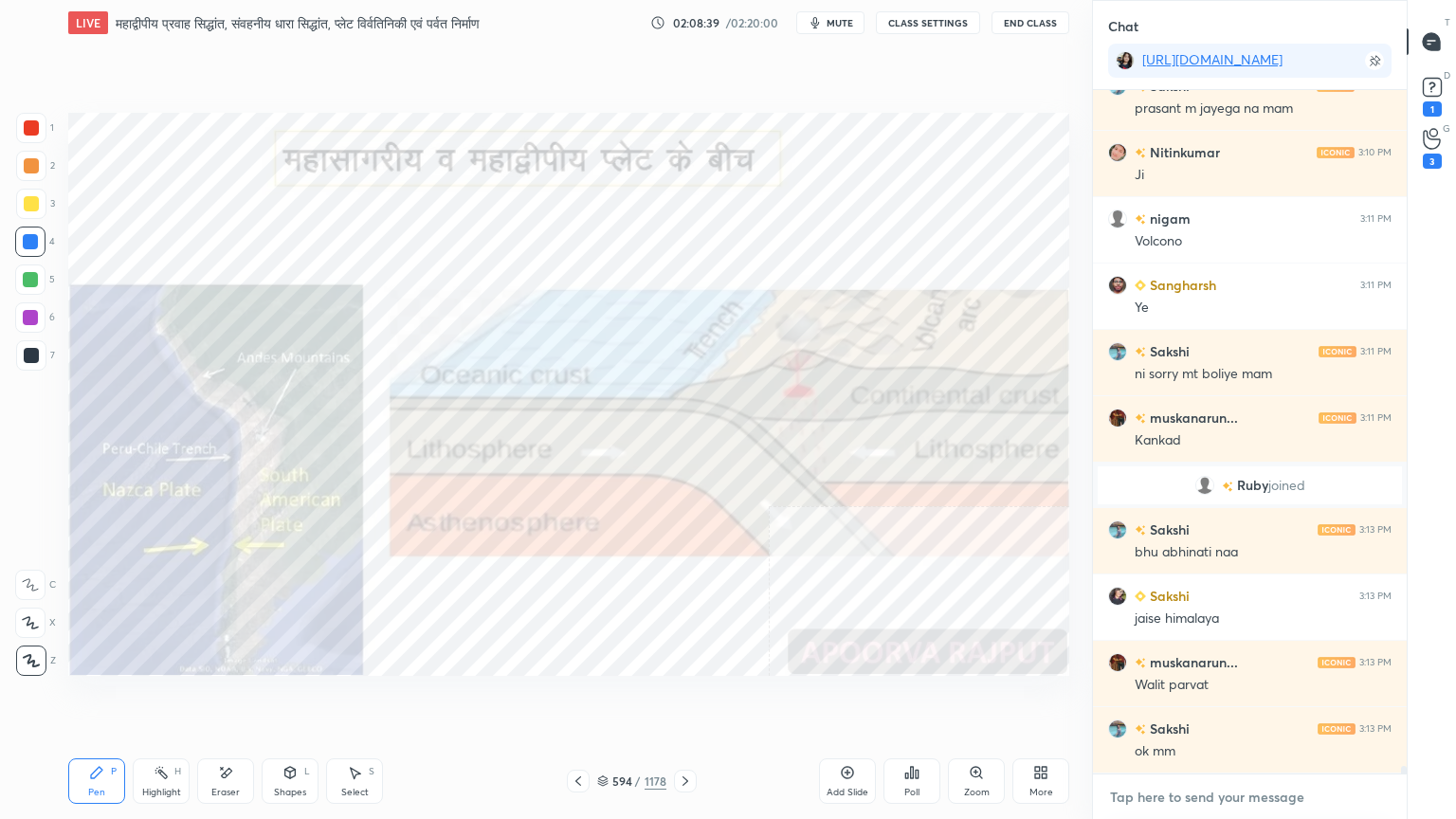 click at bounding box center (1249, 797) 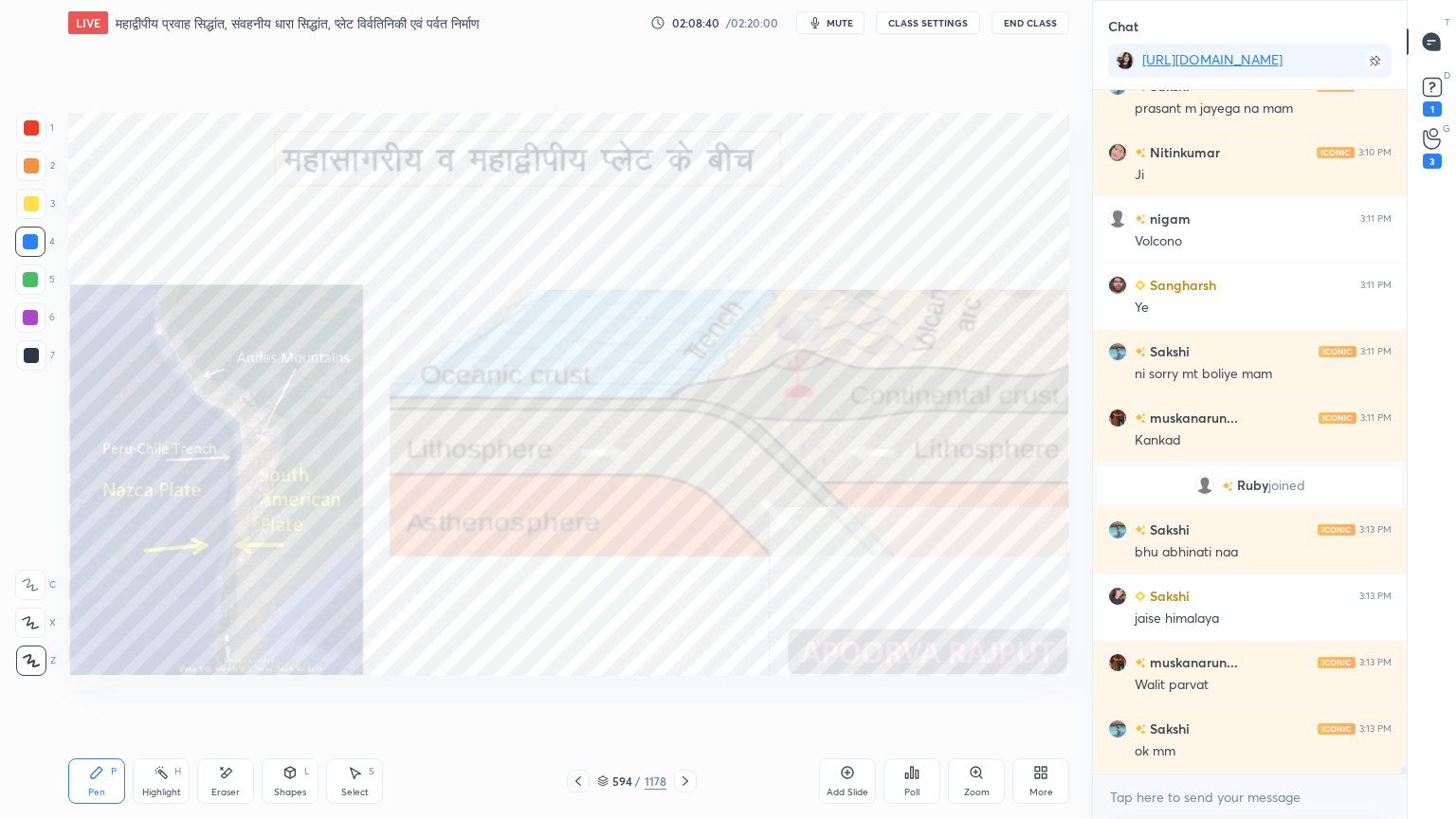 click on "x" at bounding box center [1249, 796] 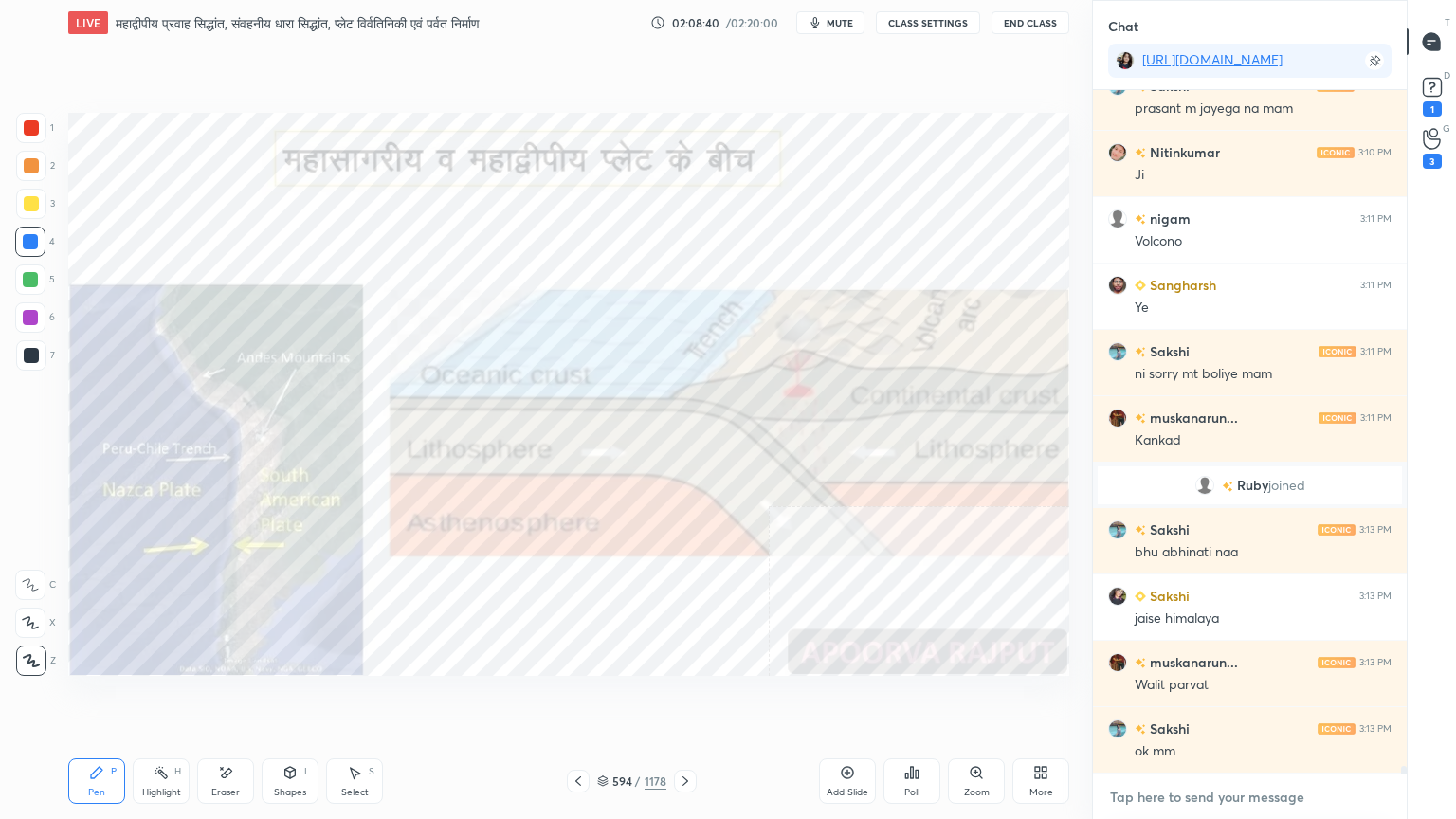 drag, startPoint x: 1238, startPoint y: 811, endPoint x: 1244, endPoint y: 799, distance: 13.4164079 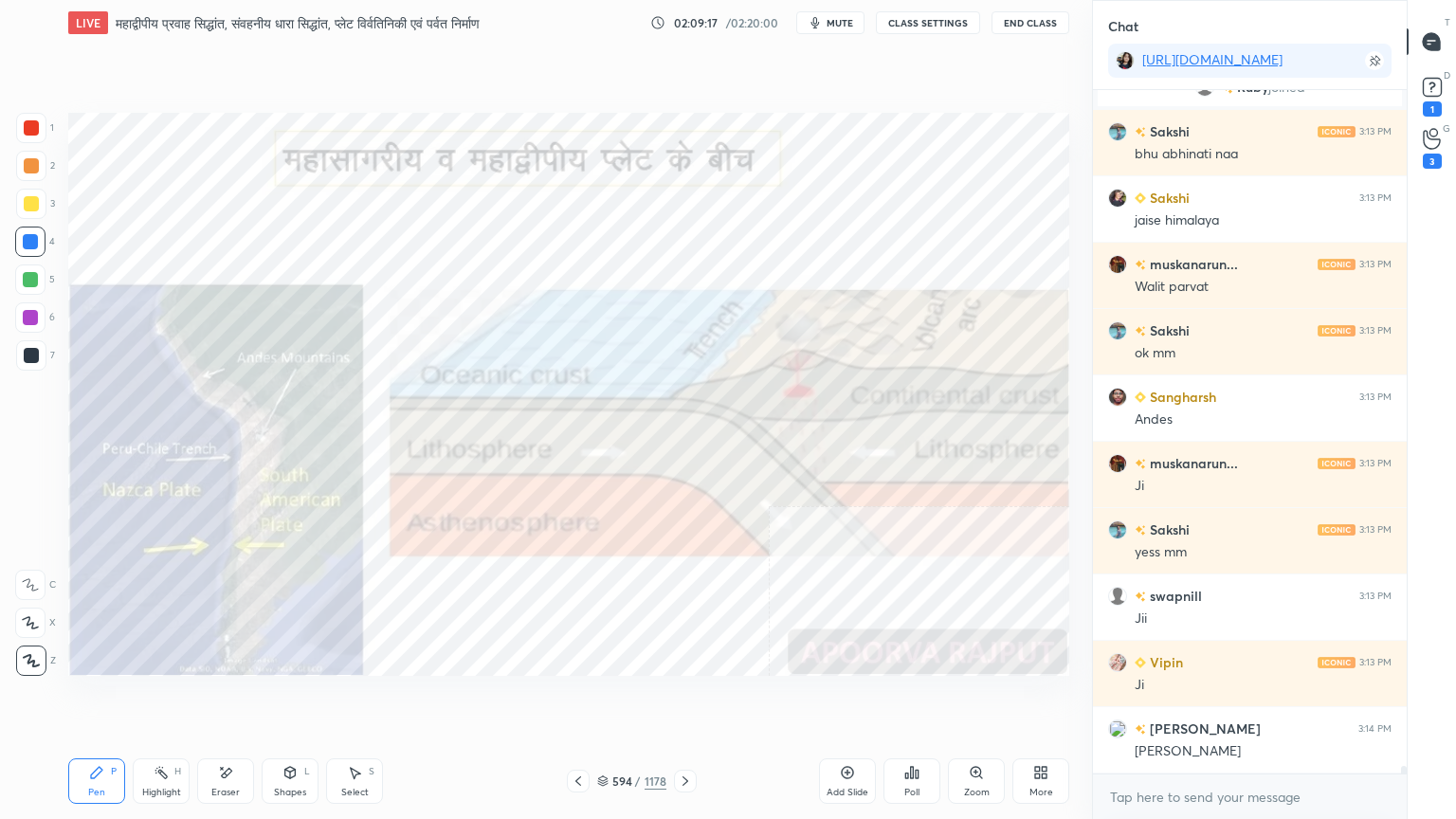 scroll, scrollTop: 63818, scrollLeft: 0, axis: vertical 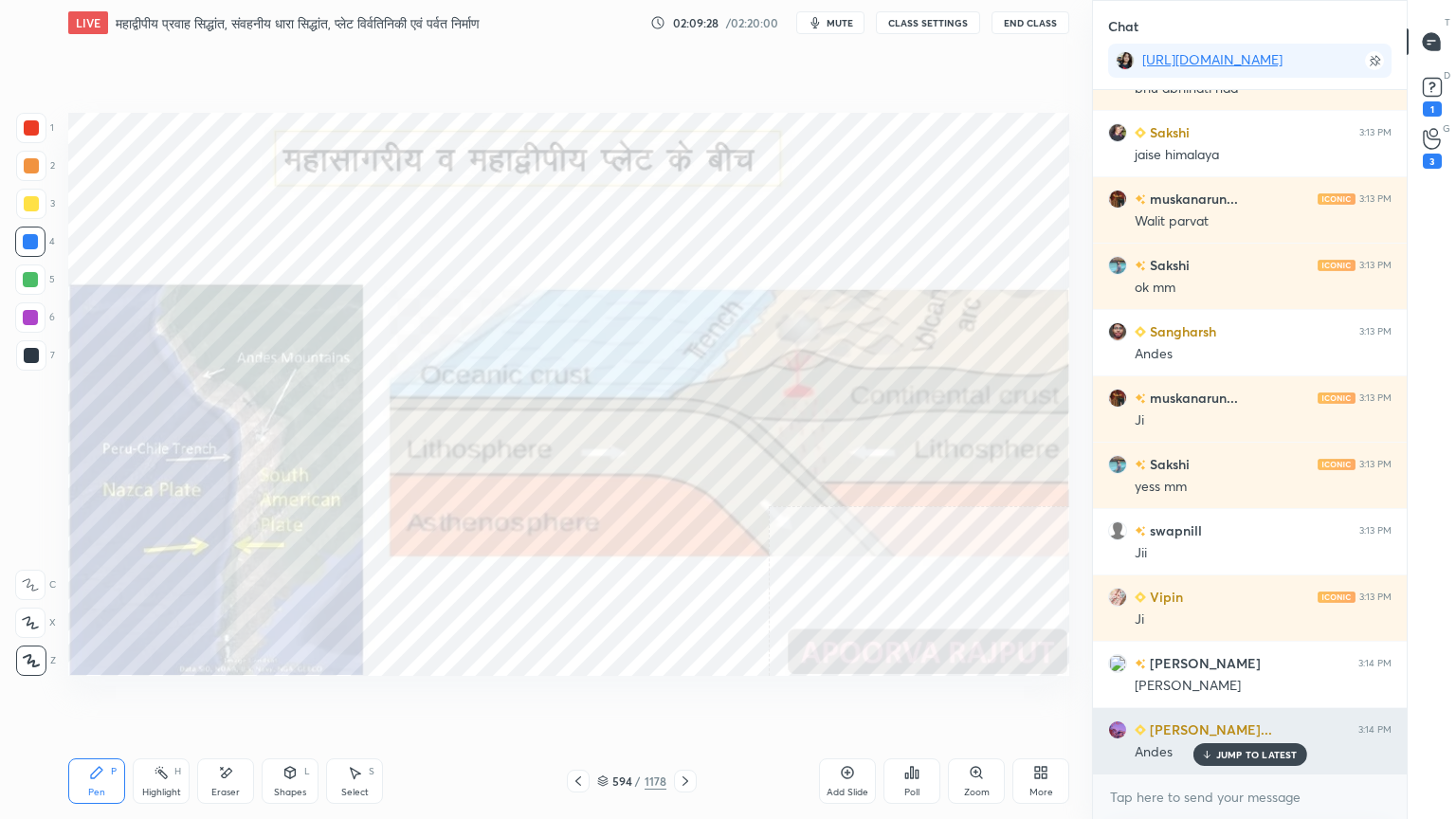 click on "JUMP TO LATEST" at bounding box center [1249, 755] 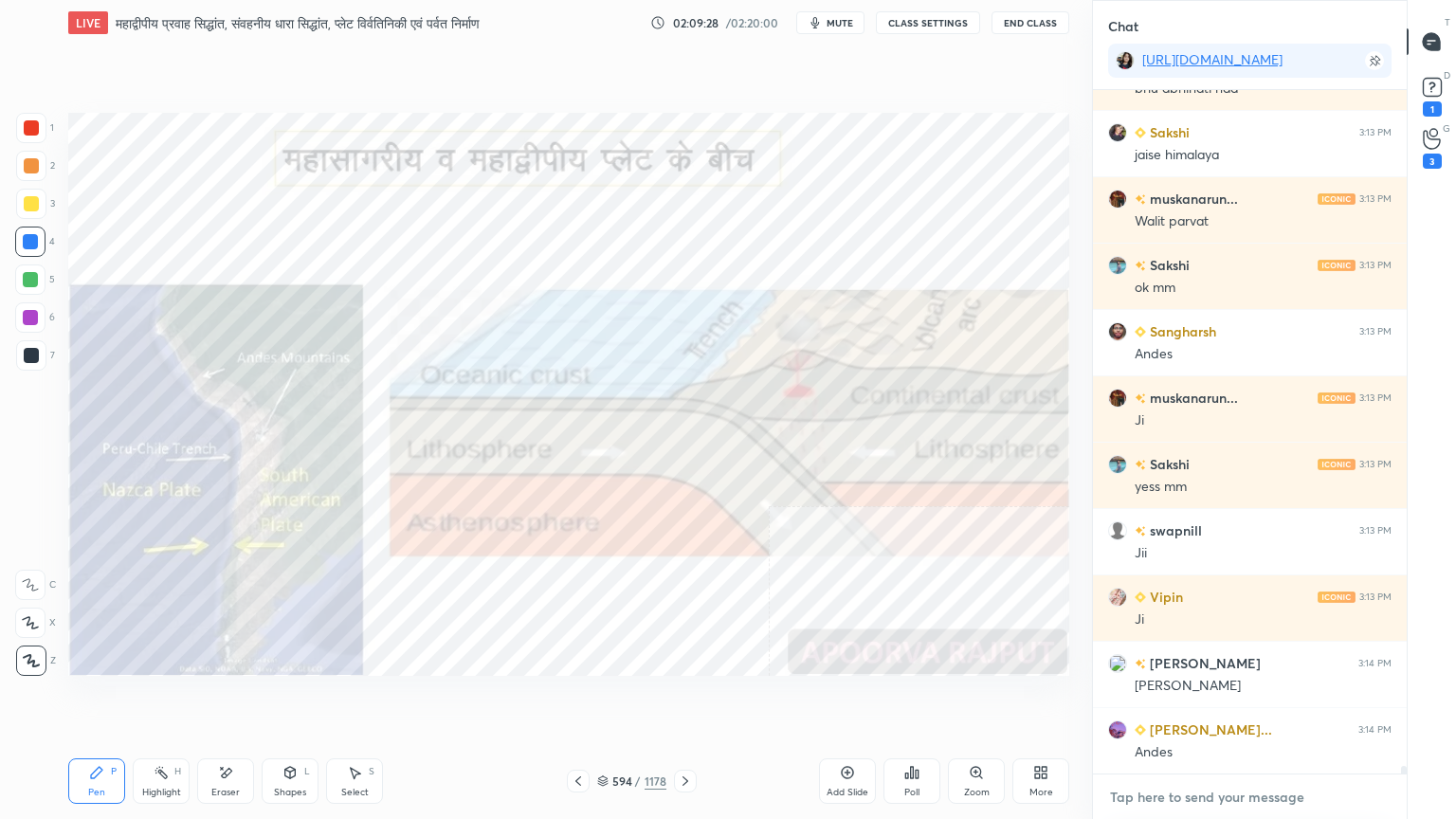 click at bounding box center [1249, 797] 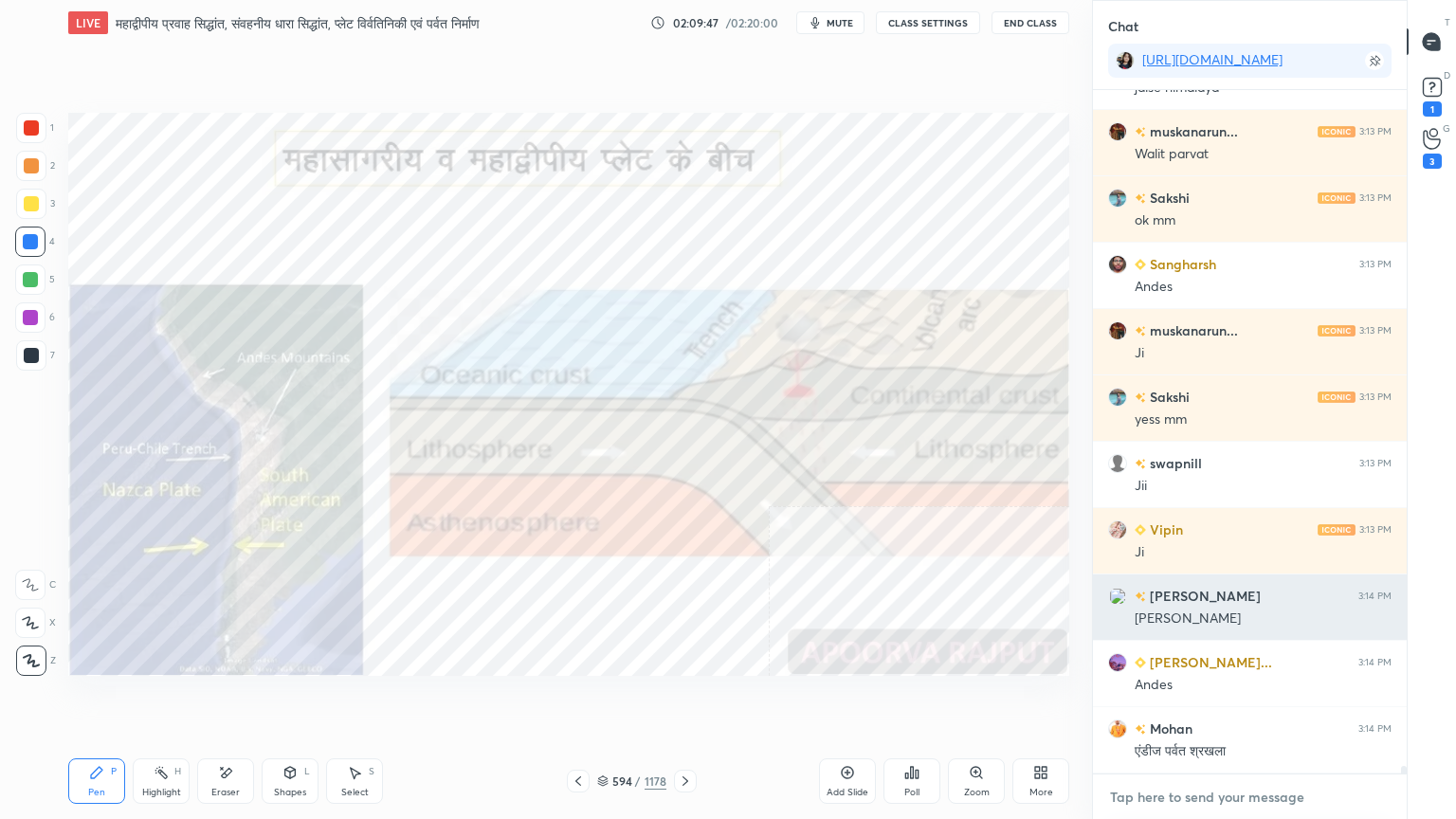 scroll, scrollTop: 63968, scrollLeft: 0, axis: vertical 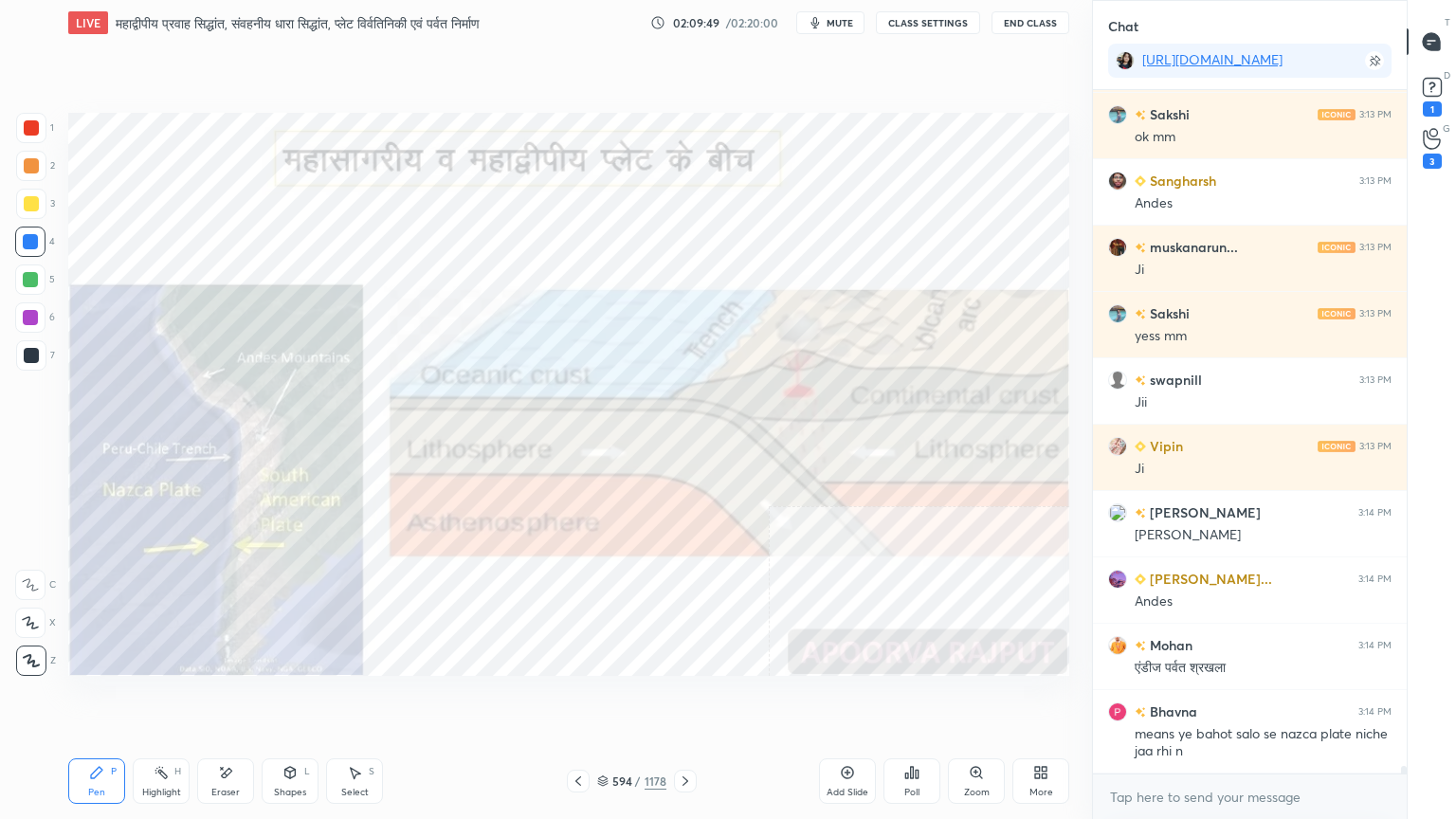 drag, startPoint x: 230, startPoint y: 784, endPoint x: 211, endPoint y: 757, distance: 33.0151 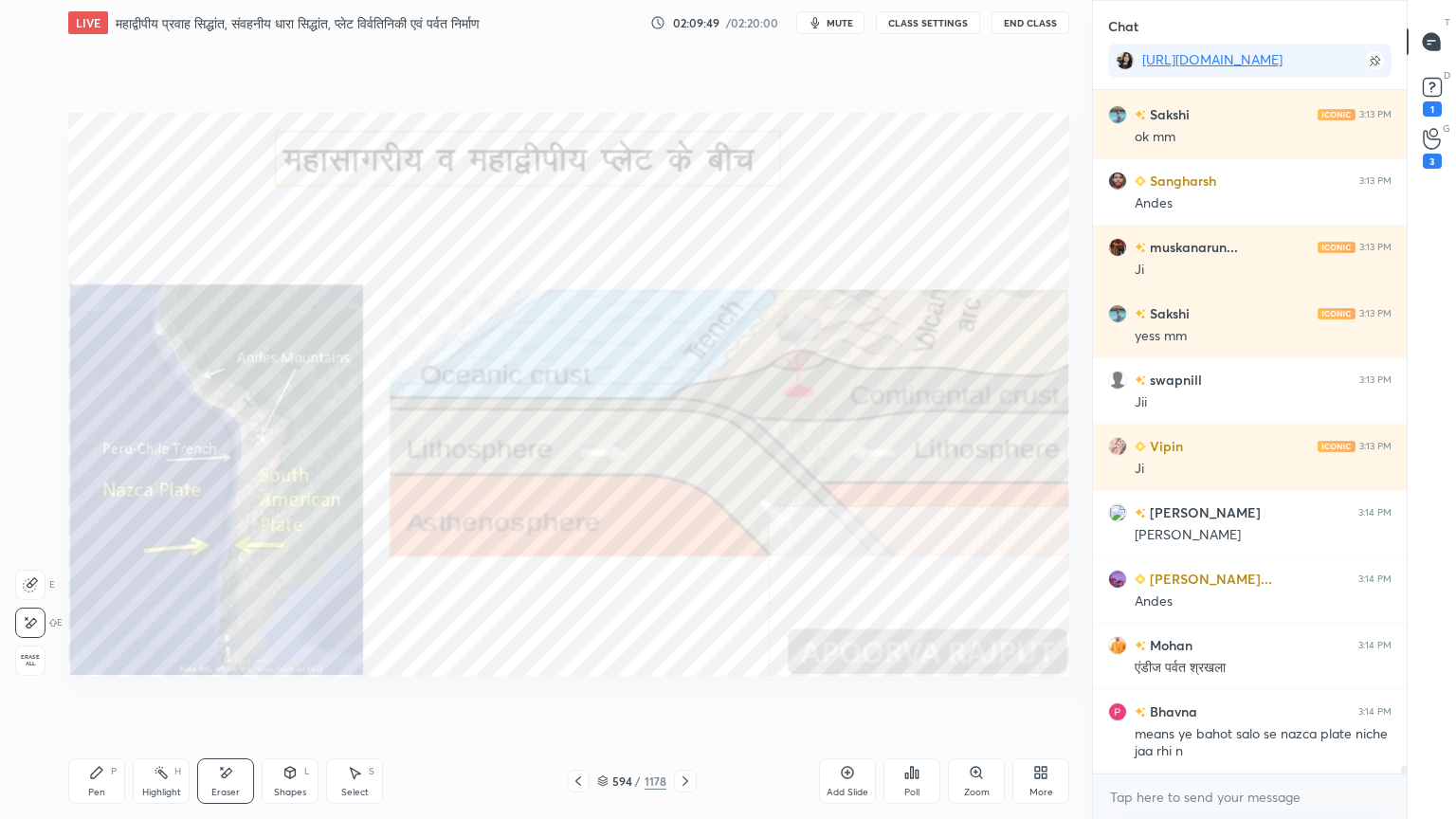 click on "Erase all" at bounding box center [30, 661] 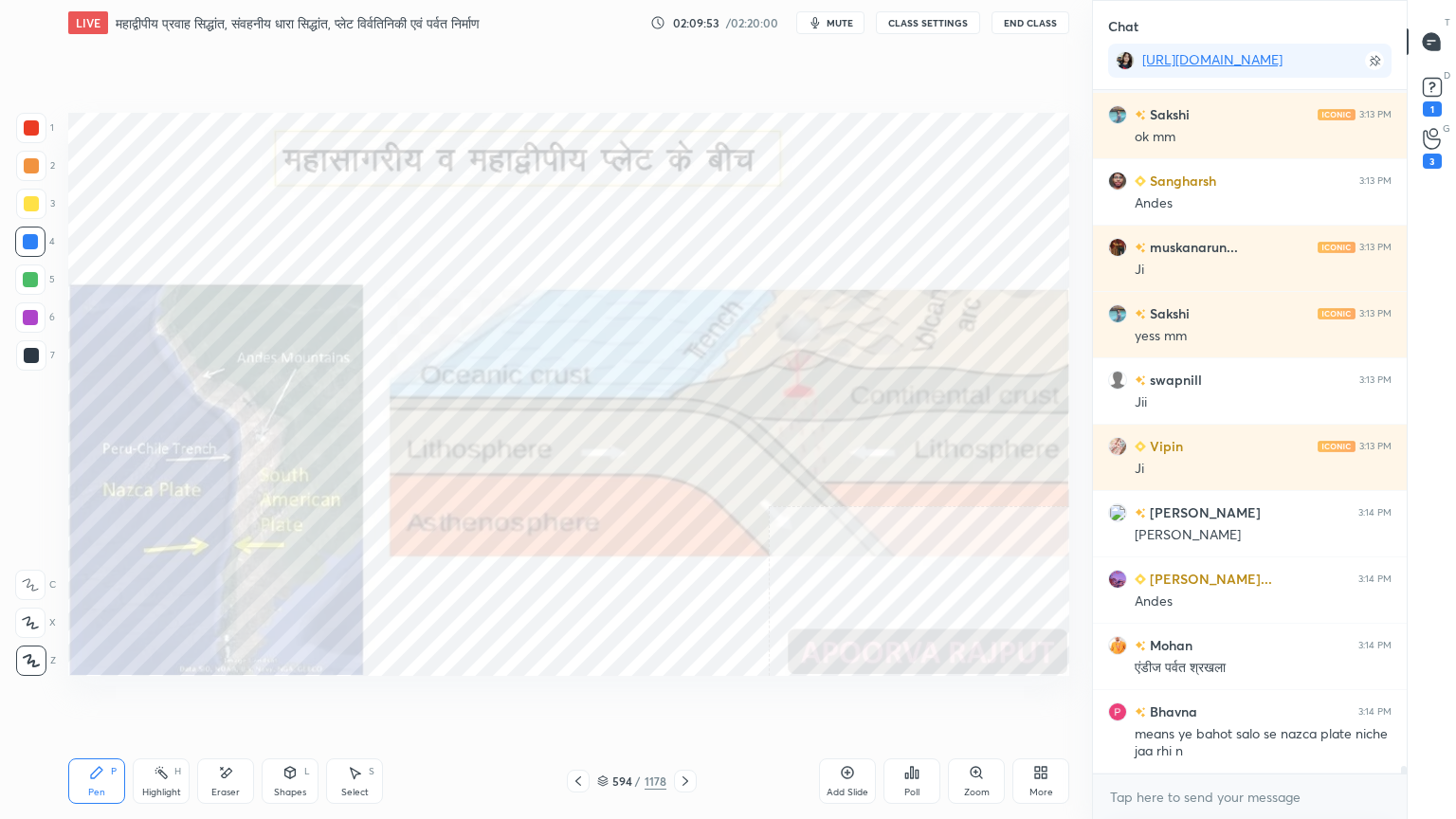 scroll, scrollTop: 64052, scrollLeft: 0, axis: vertical 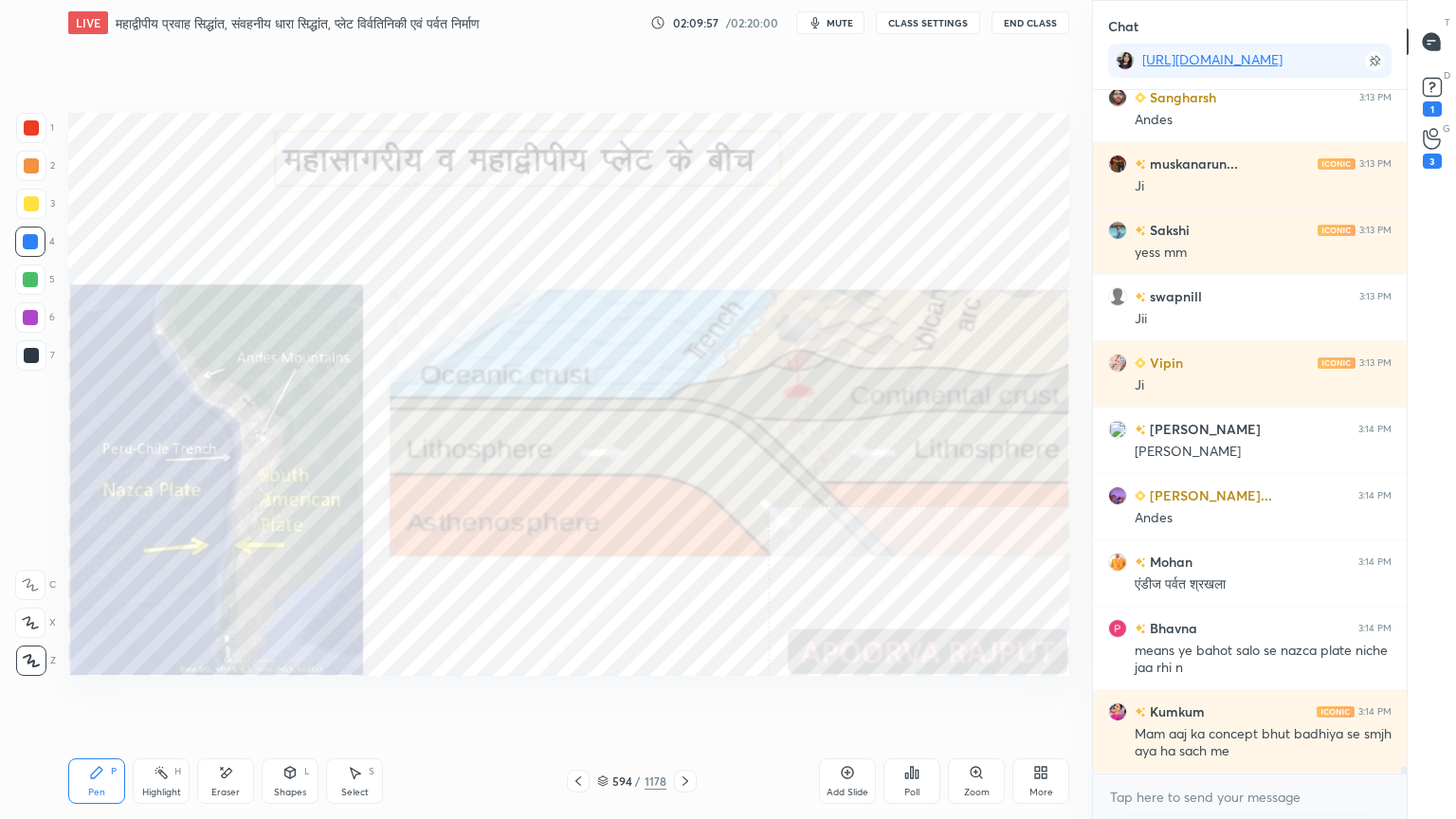 drag, startPoint x: 668, startPoint y: 740, endPoint x: 683, endPoint y: 739, distance: 15.0333 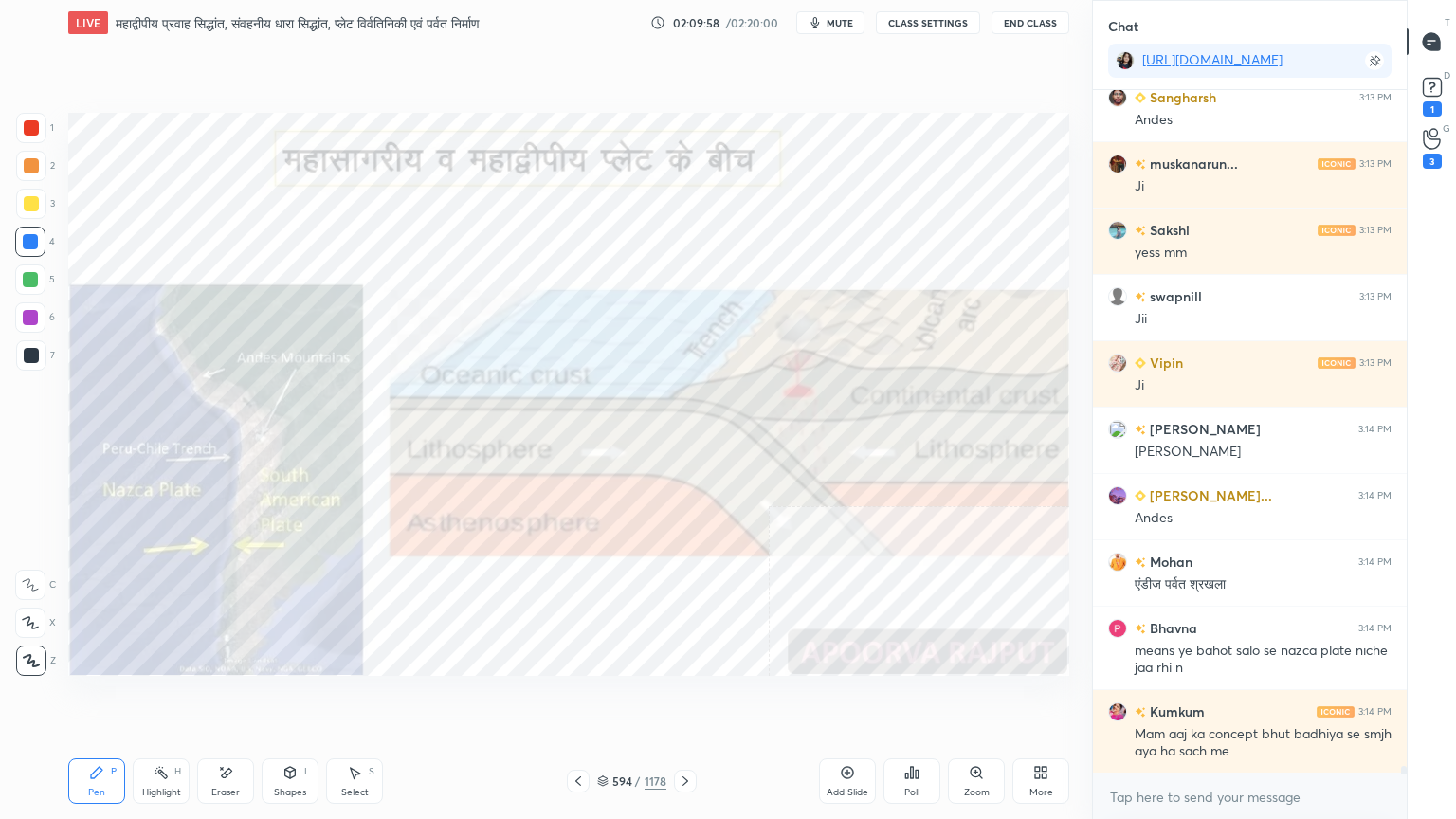 drag, startPoint x: 694, startPoint y: 739, endPoint x: 682, endPoint y: 739, distance: 12 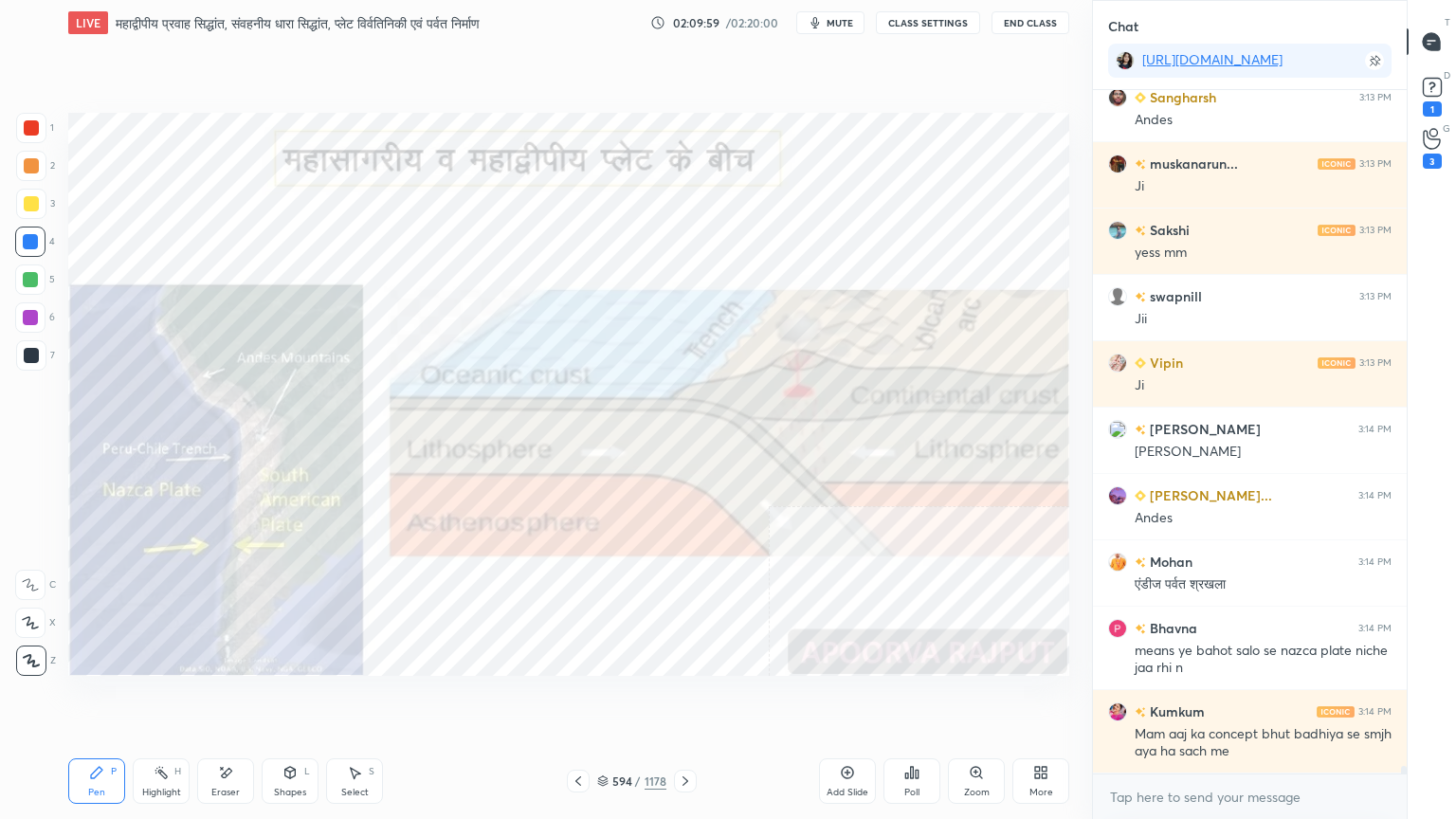 click 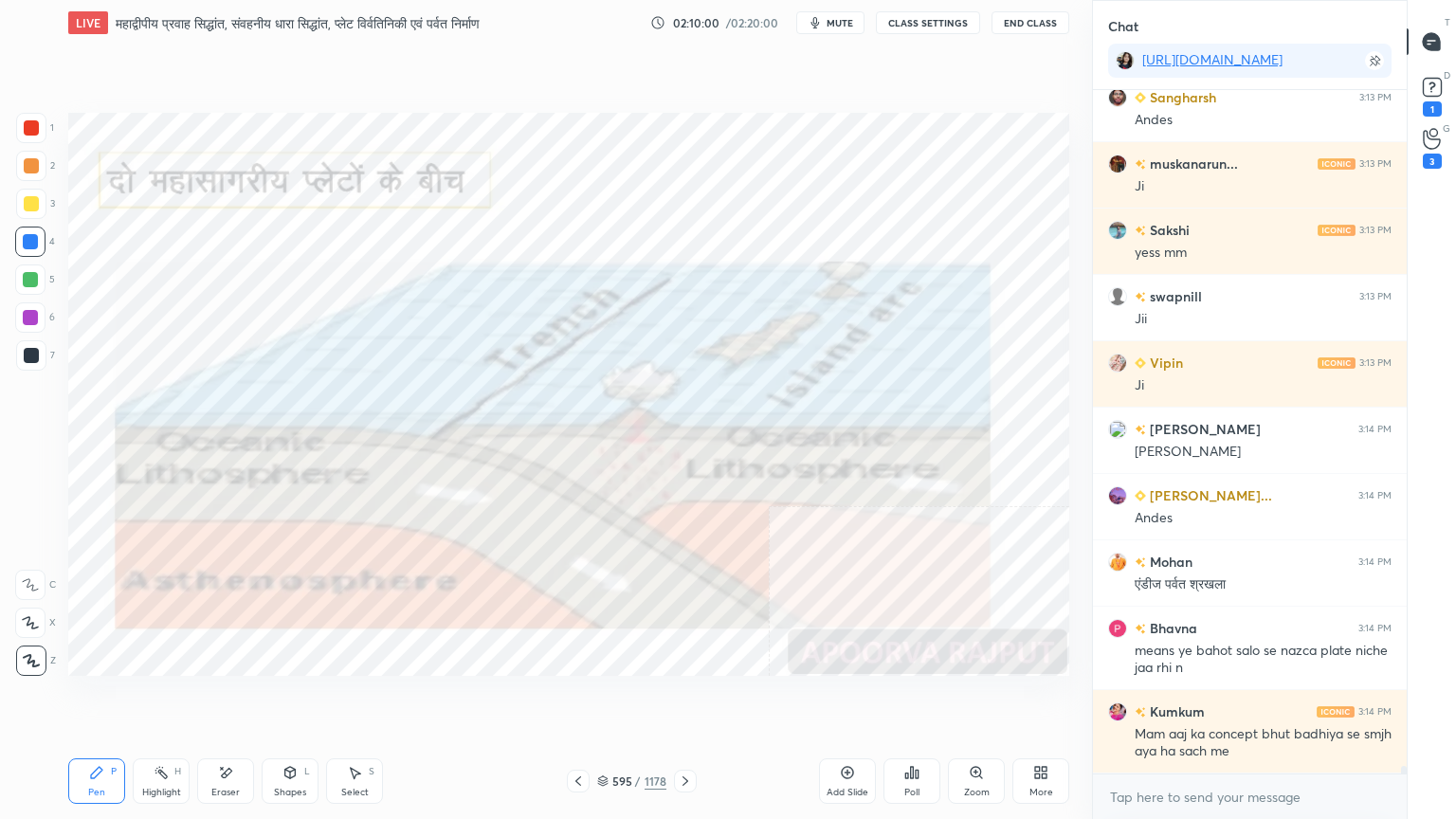 click 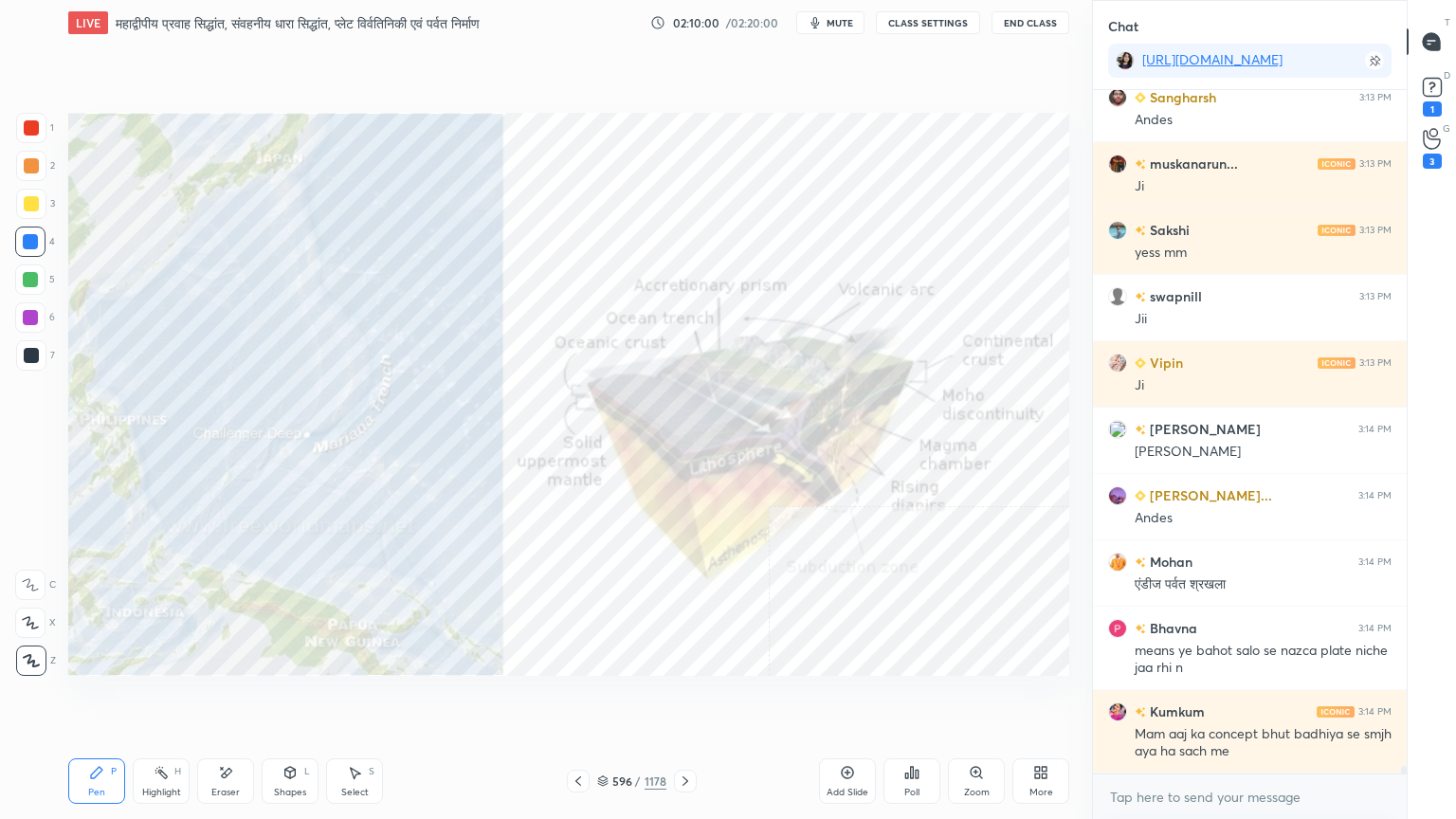 click 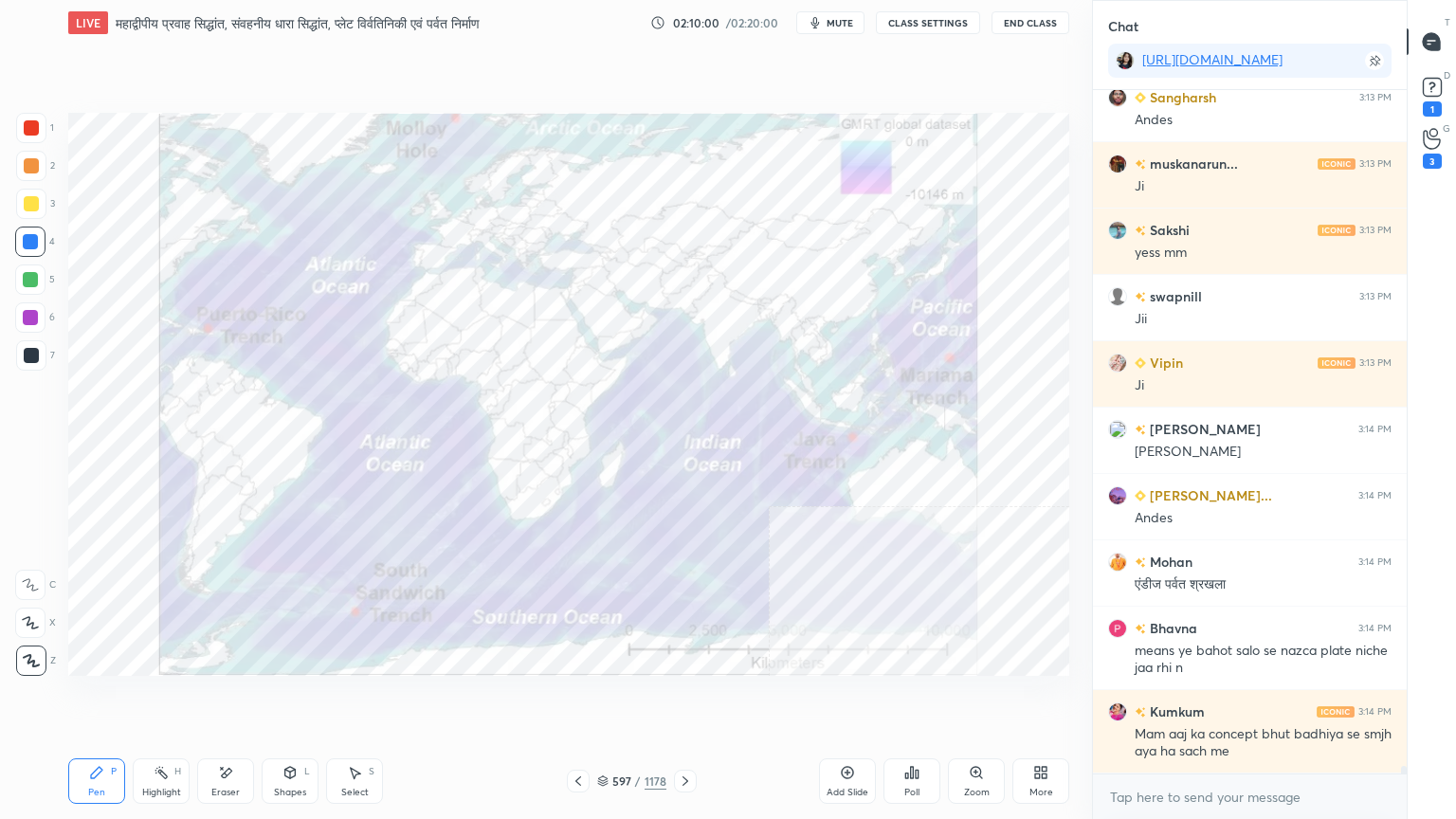 click 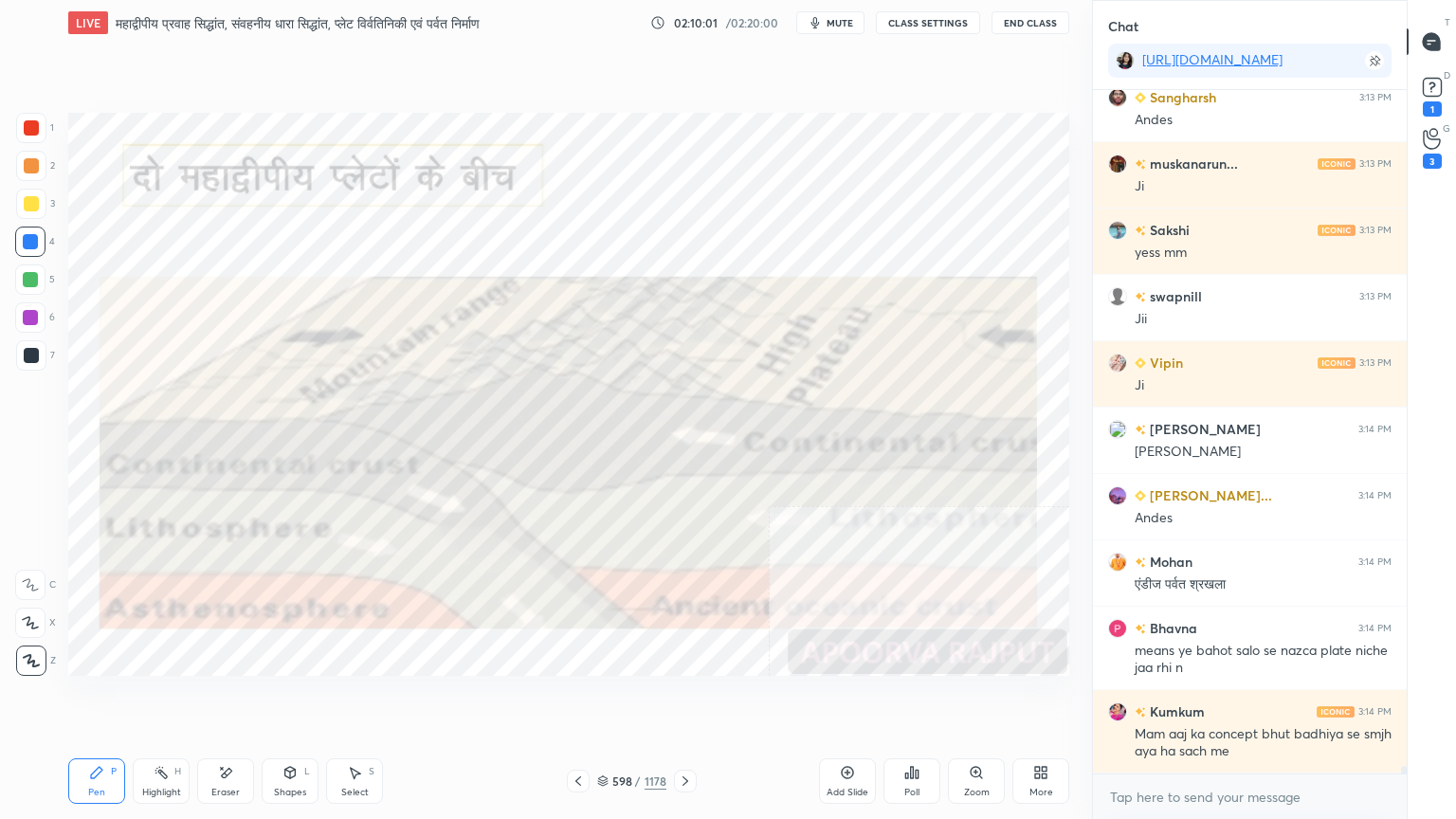 click 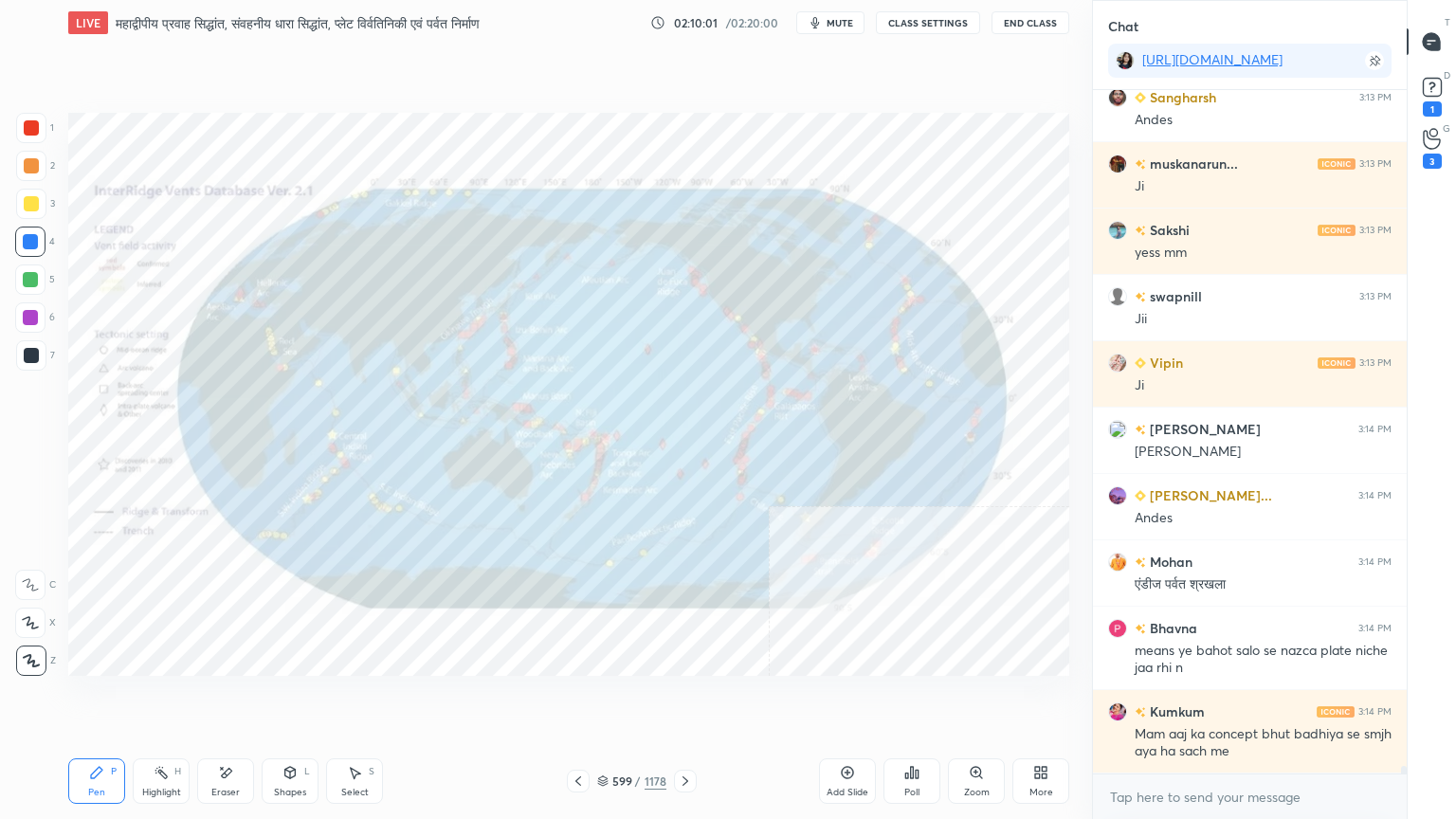click 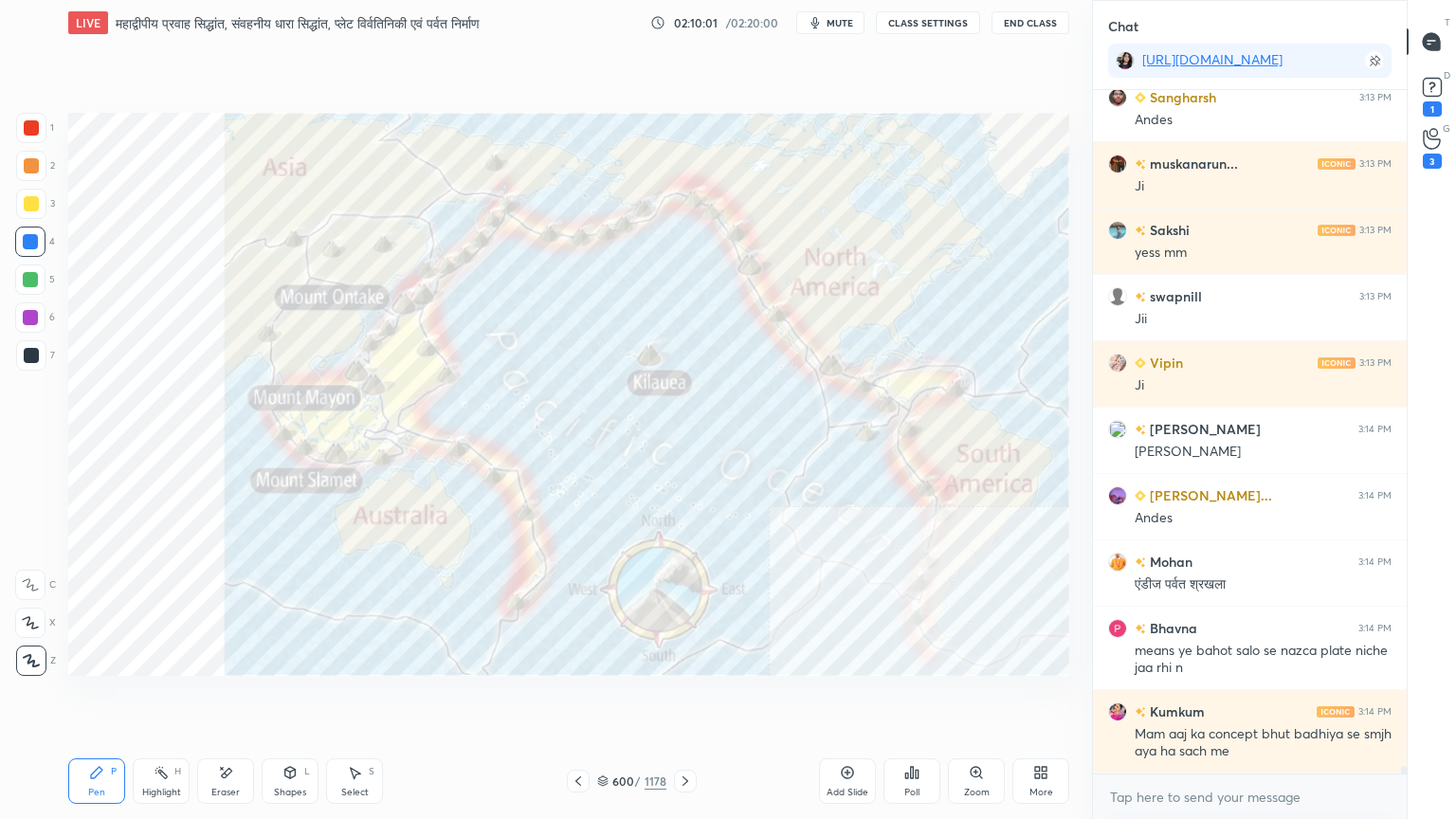click 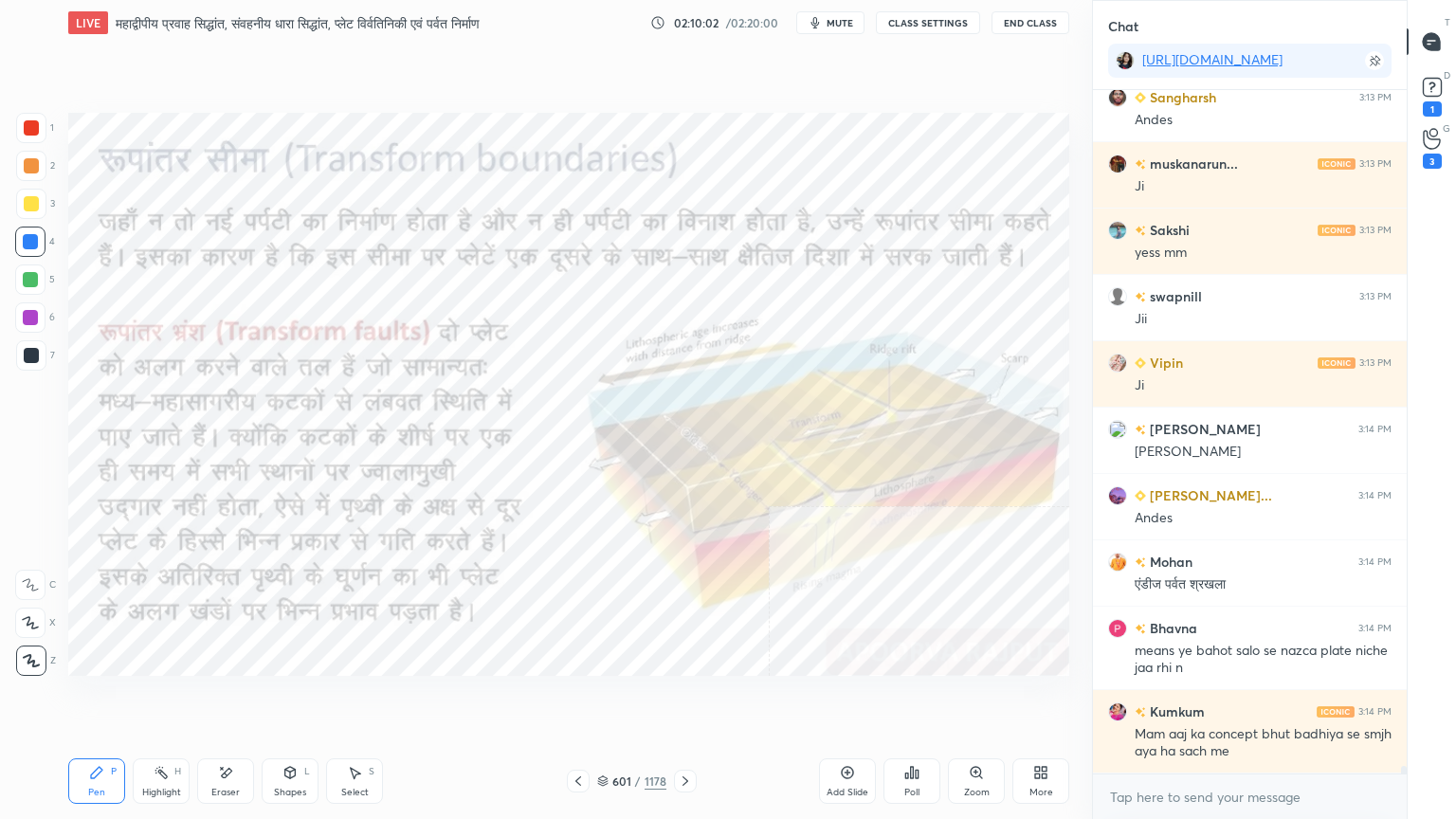 drag, startPoint x: 608, startPoint y: 782, endPoint x: 619, endPoint y: 775, distance: 13.038405 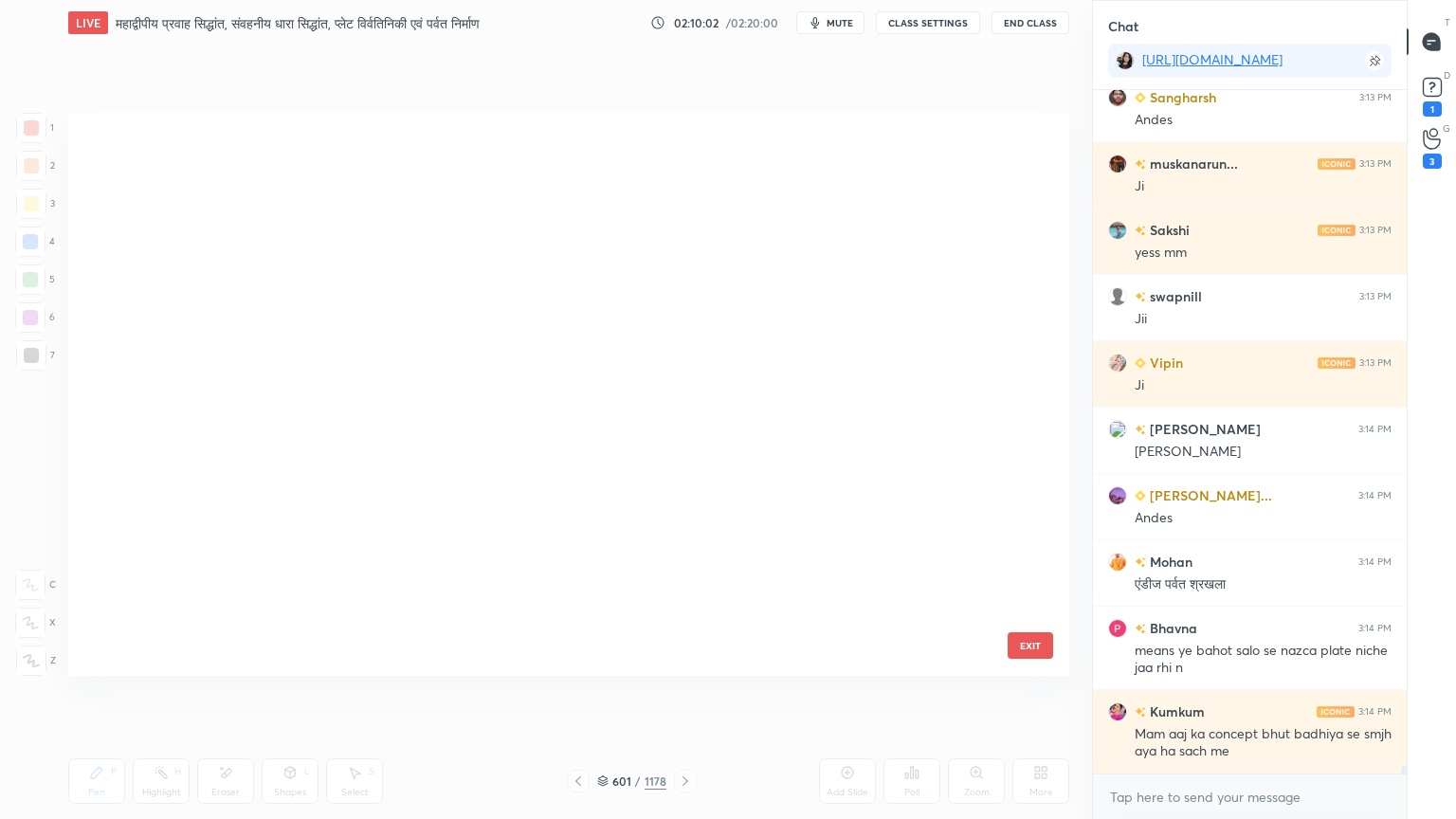 scroll, scrollTop: 34303, scrollLeft: 0, axis: vertical 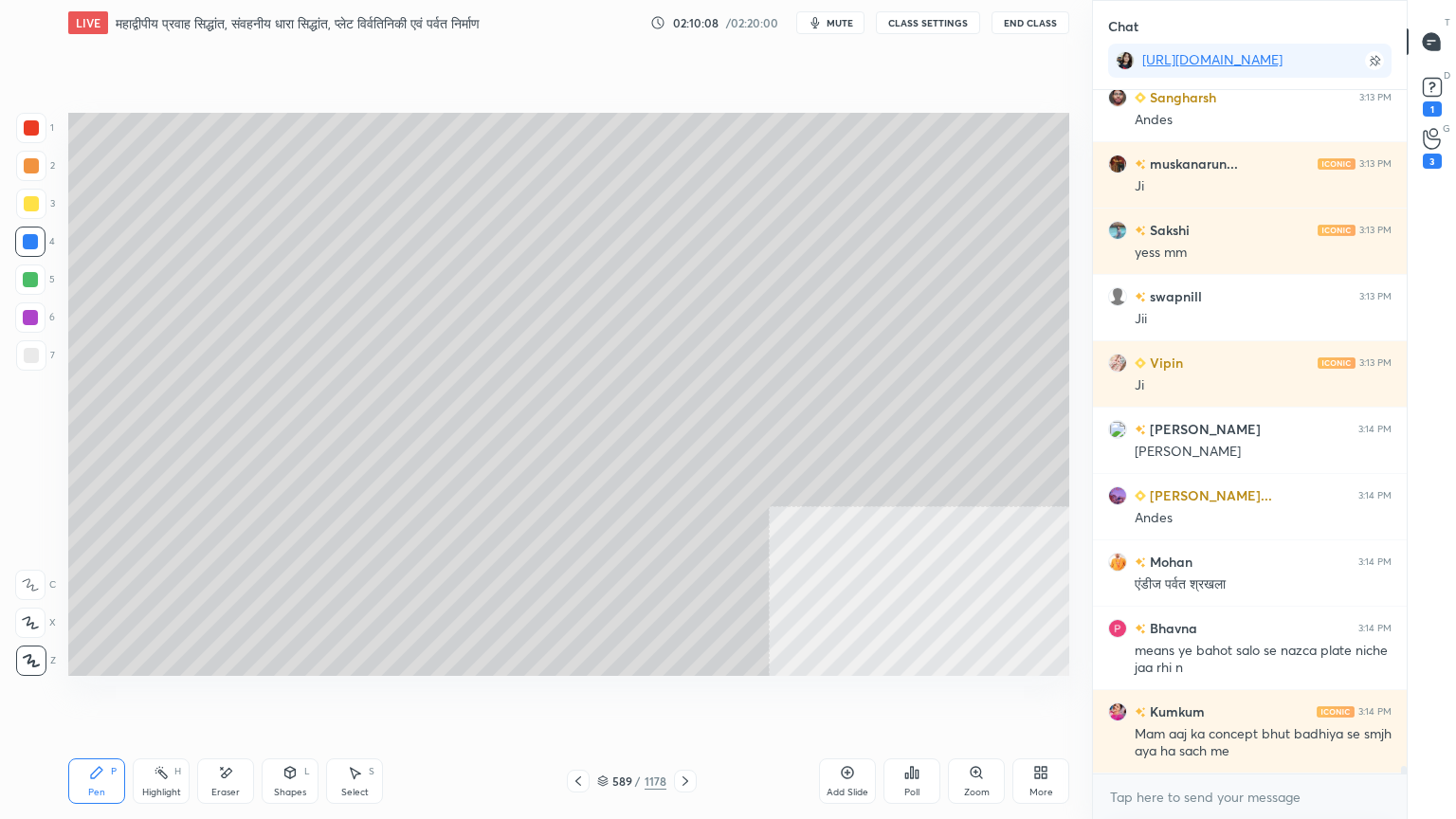click at bounding box center [31, 355] 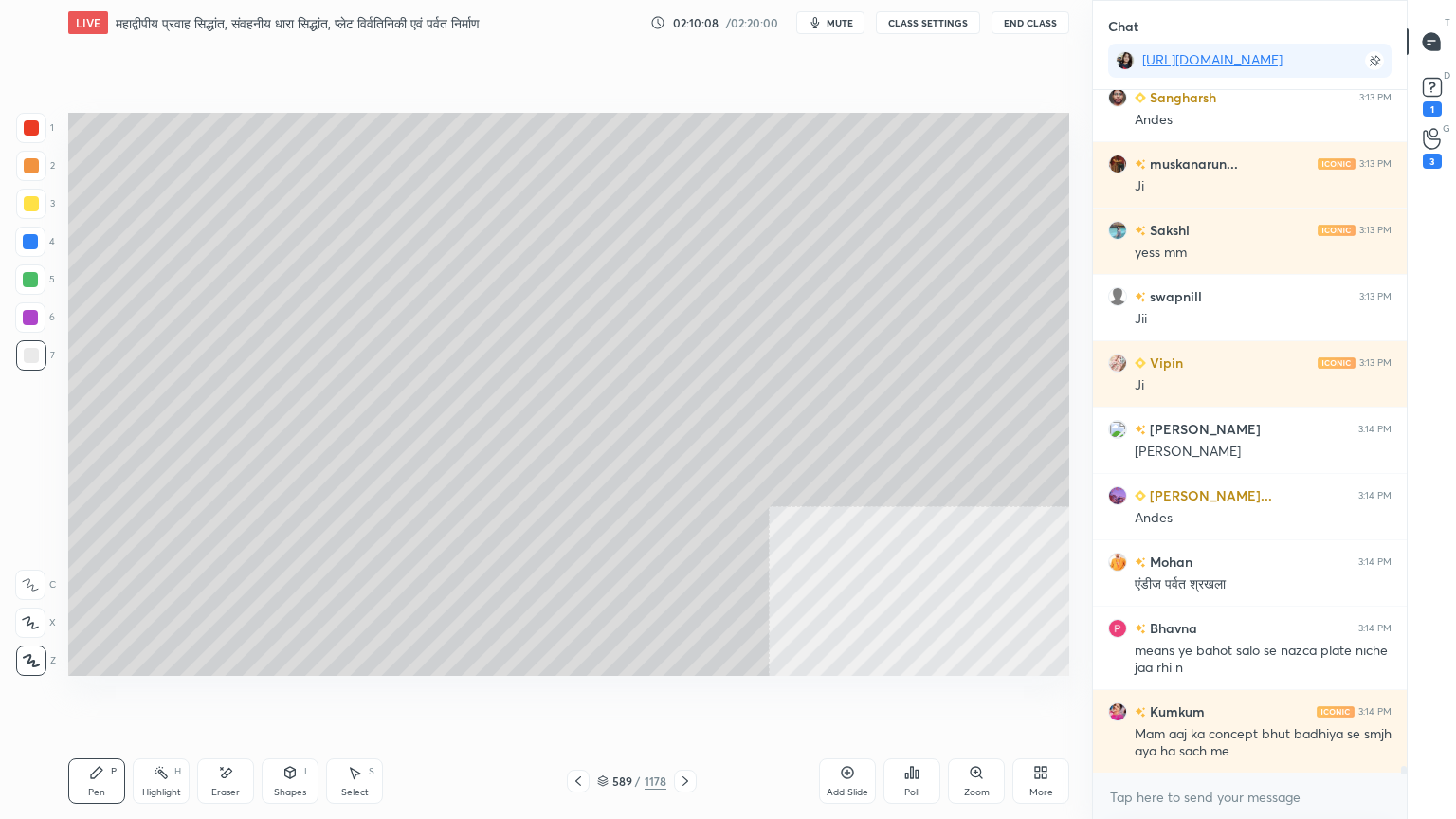click at bounding box center [31, 355] 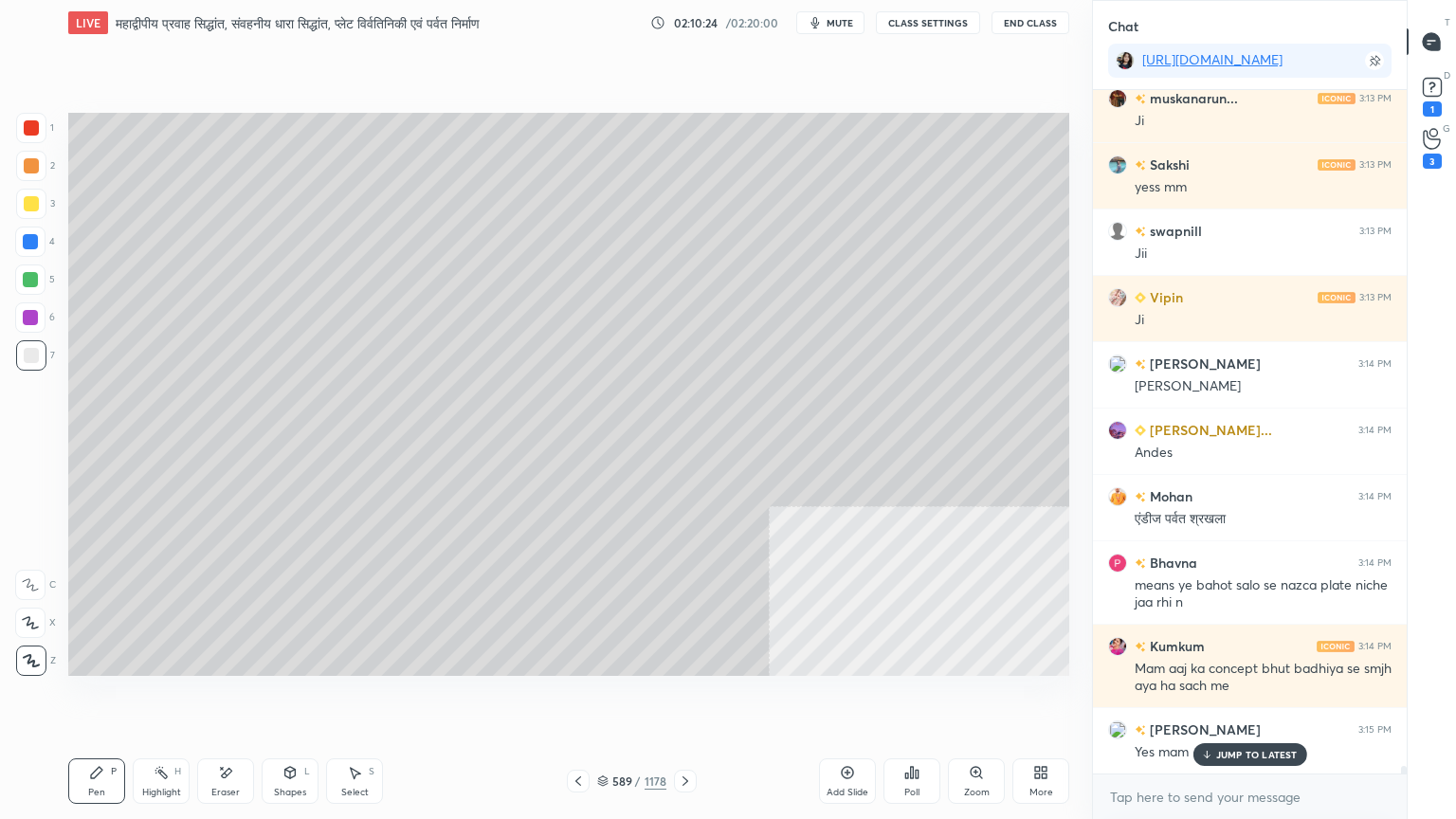 scroll, scrollTop: 64184, scrollLeft: 0, axis: vertical 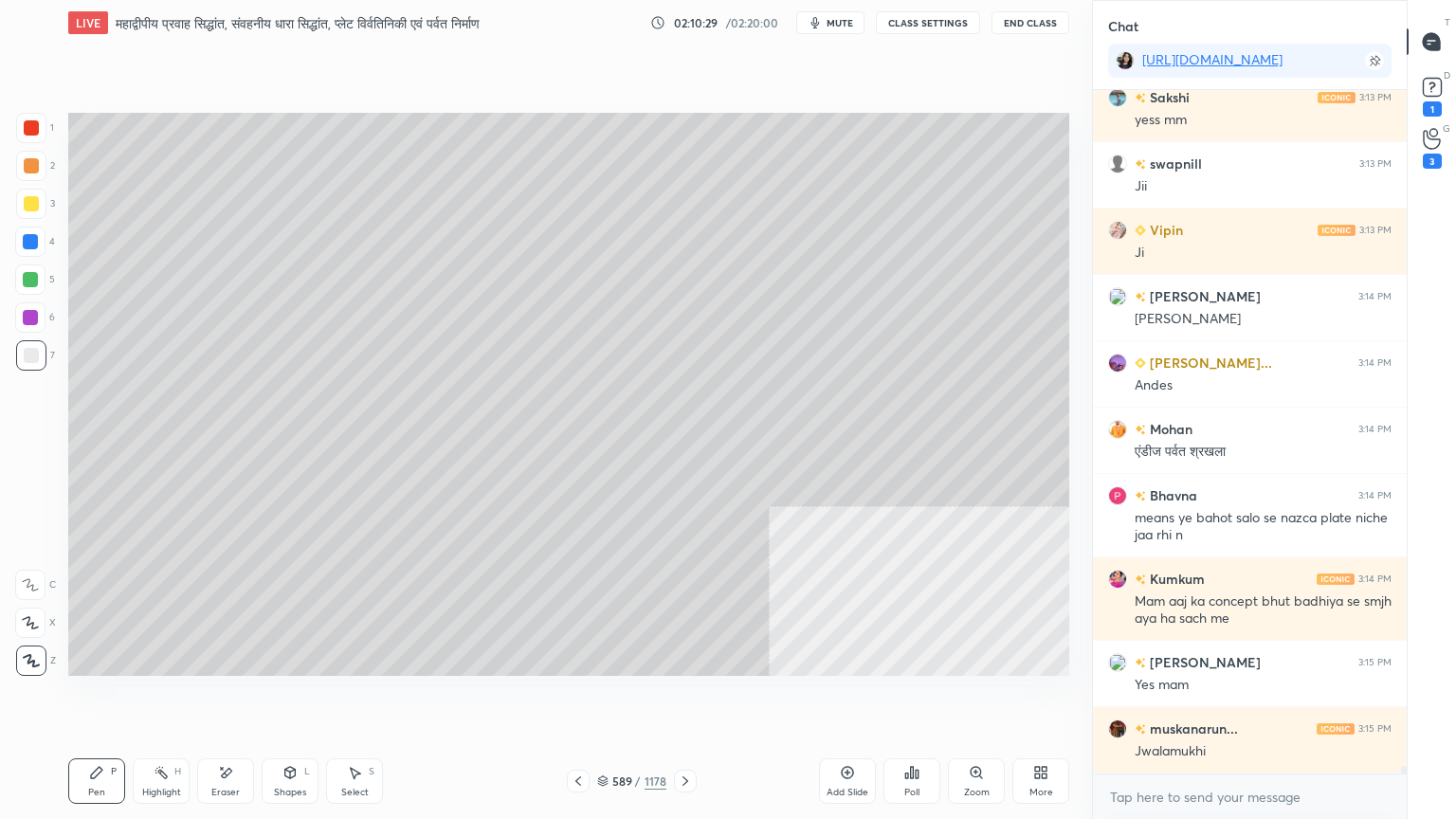 click on "Select" at bounding box center [355, 792] 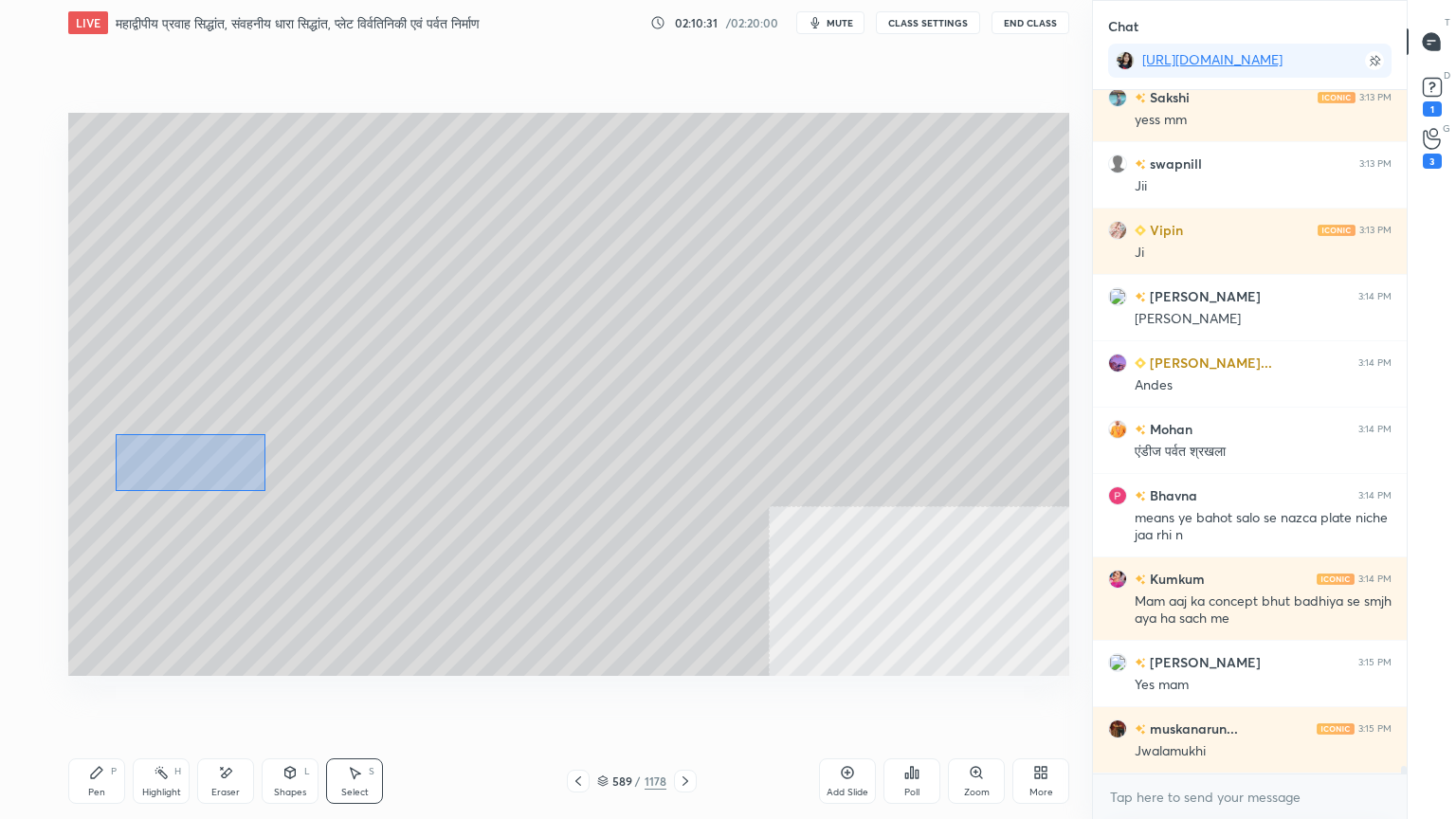 drag, startPoint x: 118, startPoint y: 429, endPoint x: 224, endPoint y: 464, distance: 111.62885 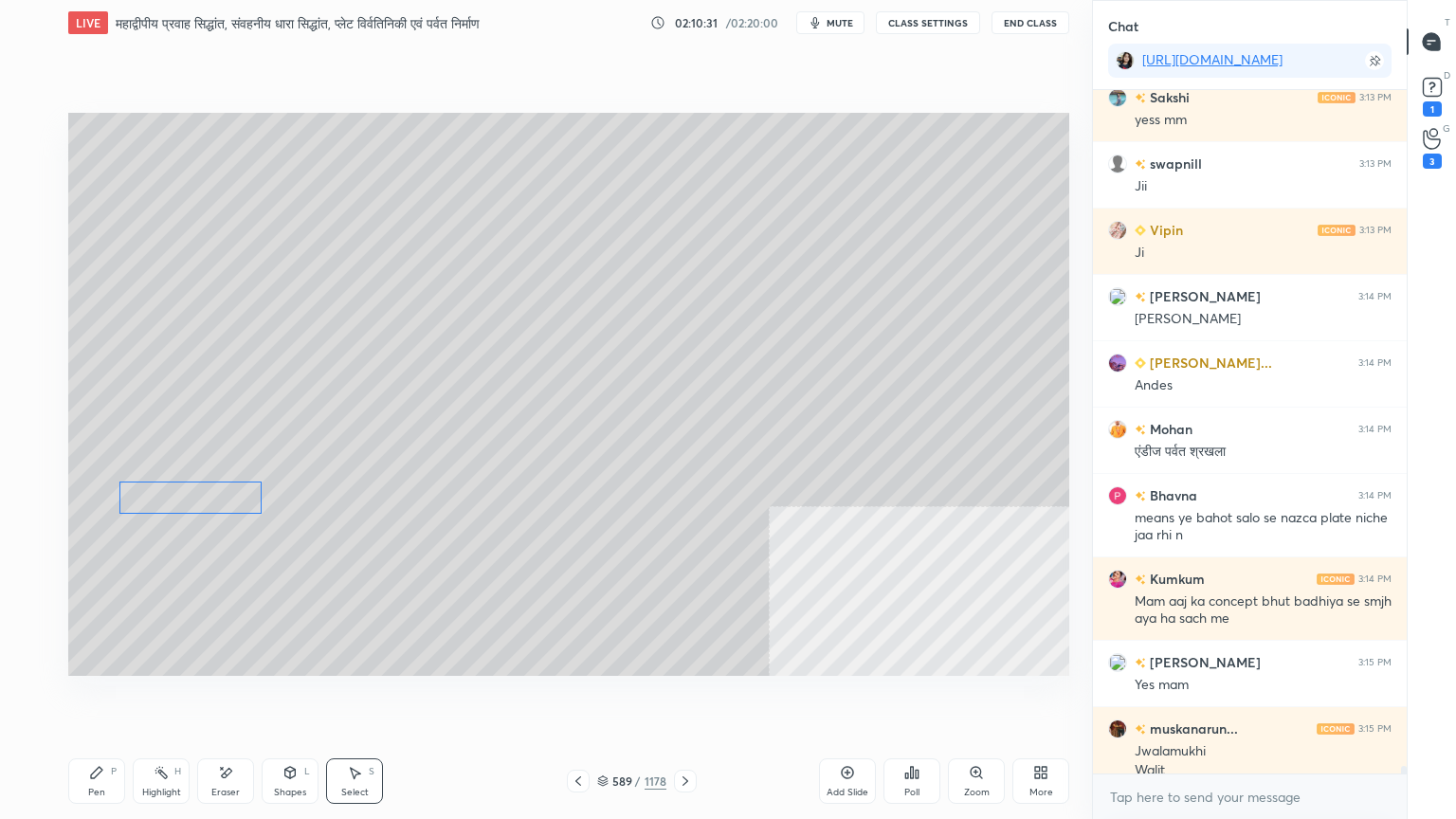 scroll, scrollTop: 64203, scrollLeft: 0, axis: vertical 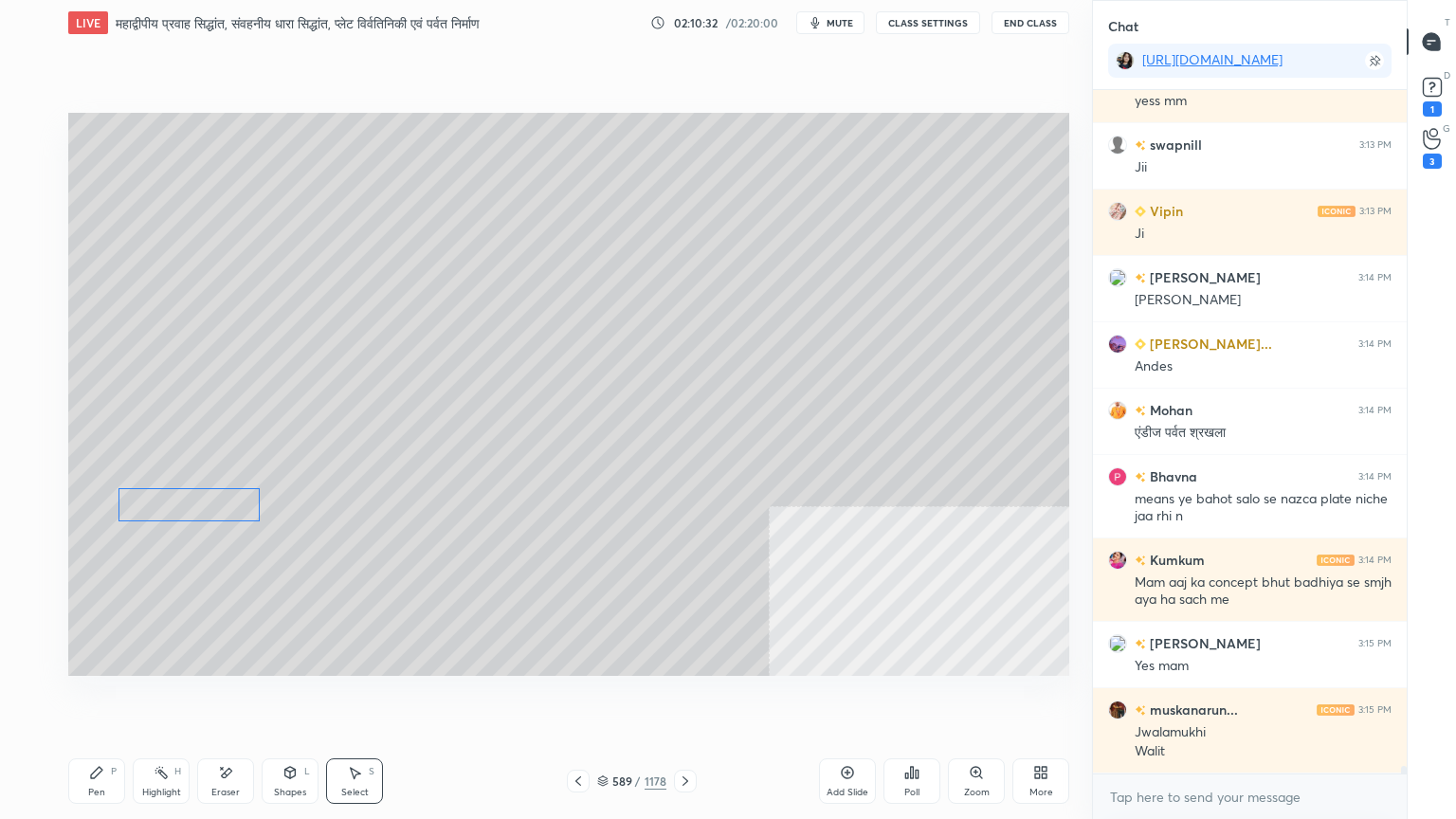 drag, startPoint x: 214, startPoint y: 471, endPoint x: 152, endPoint y: 611, distance: 153.11434 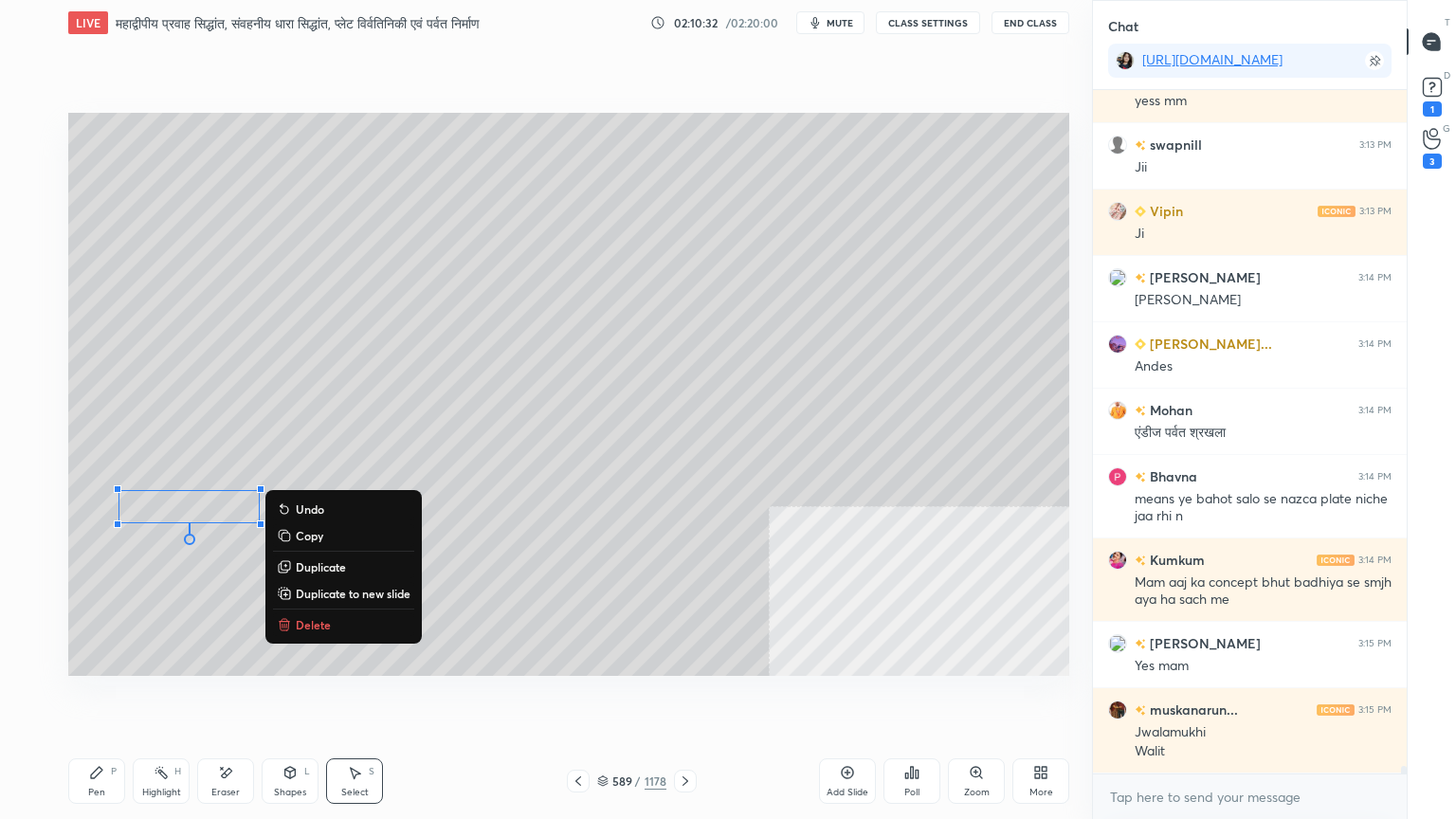 click on "Pen P" at bounding box center (97, 781) 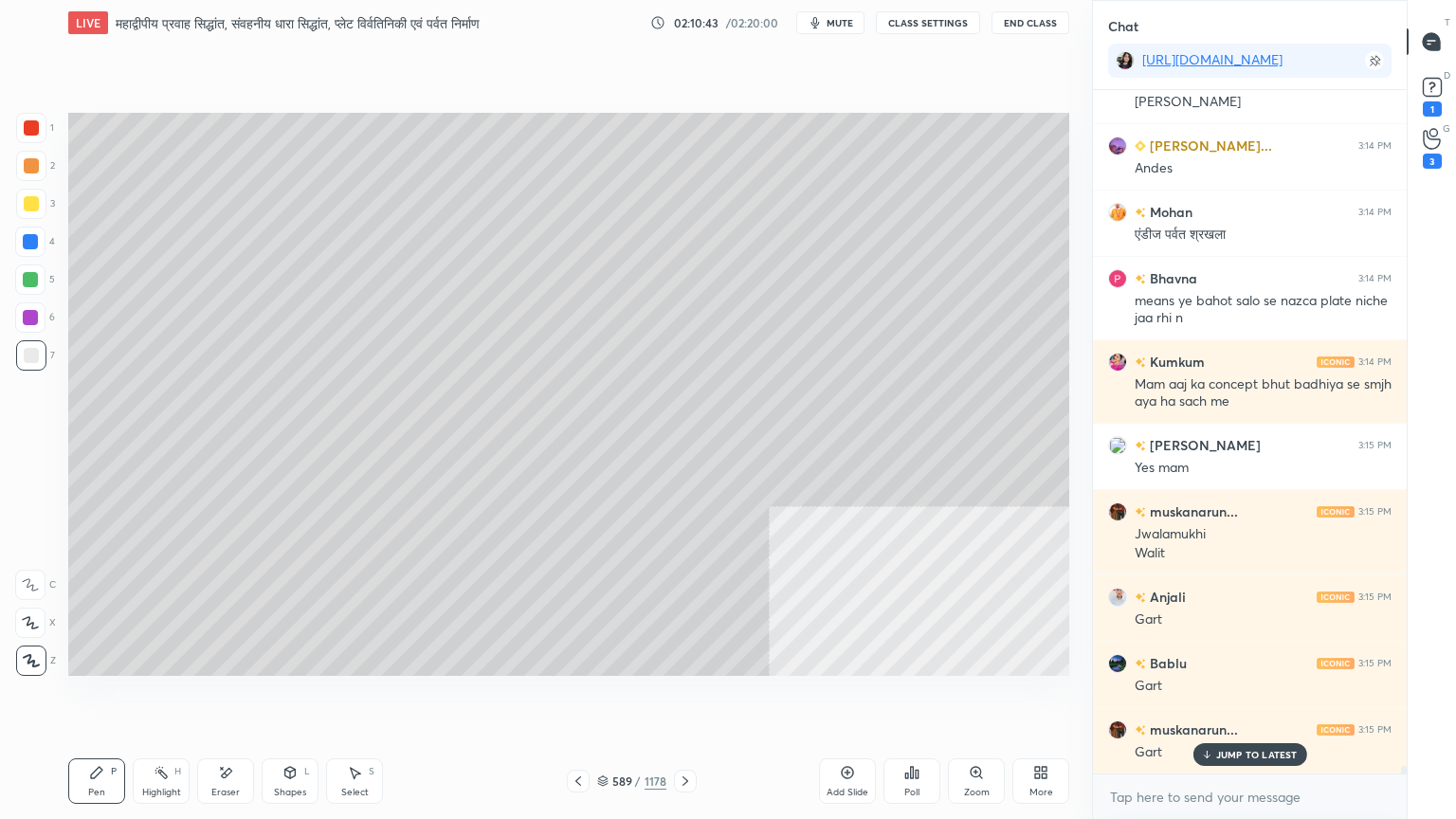 scroll, scrollTop: 64469, scrollLeft: 0, axis: vertical 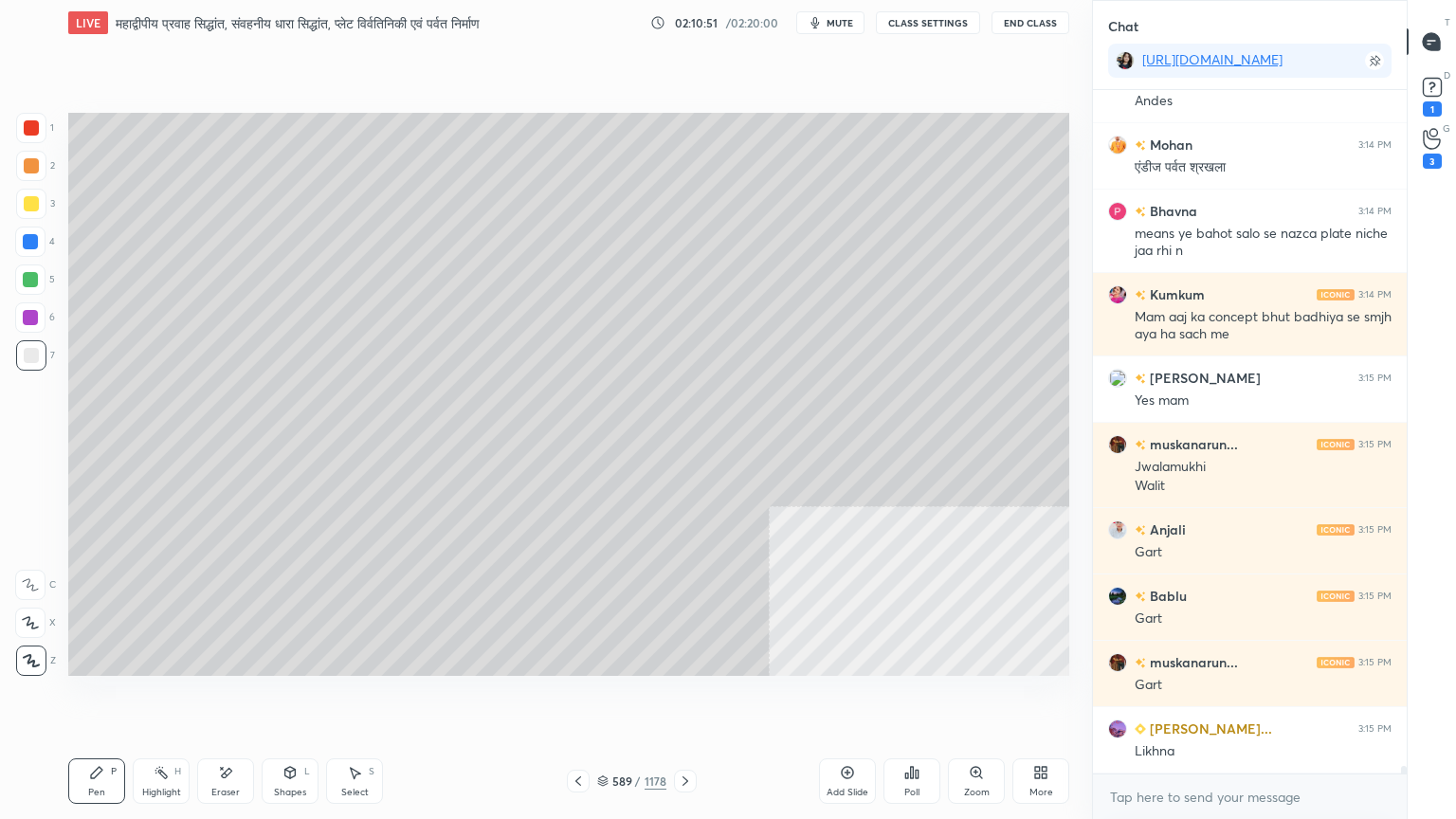 click 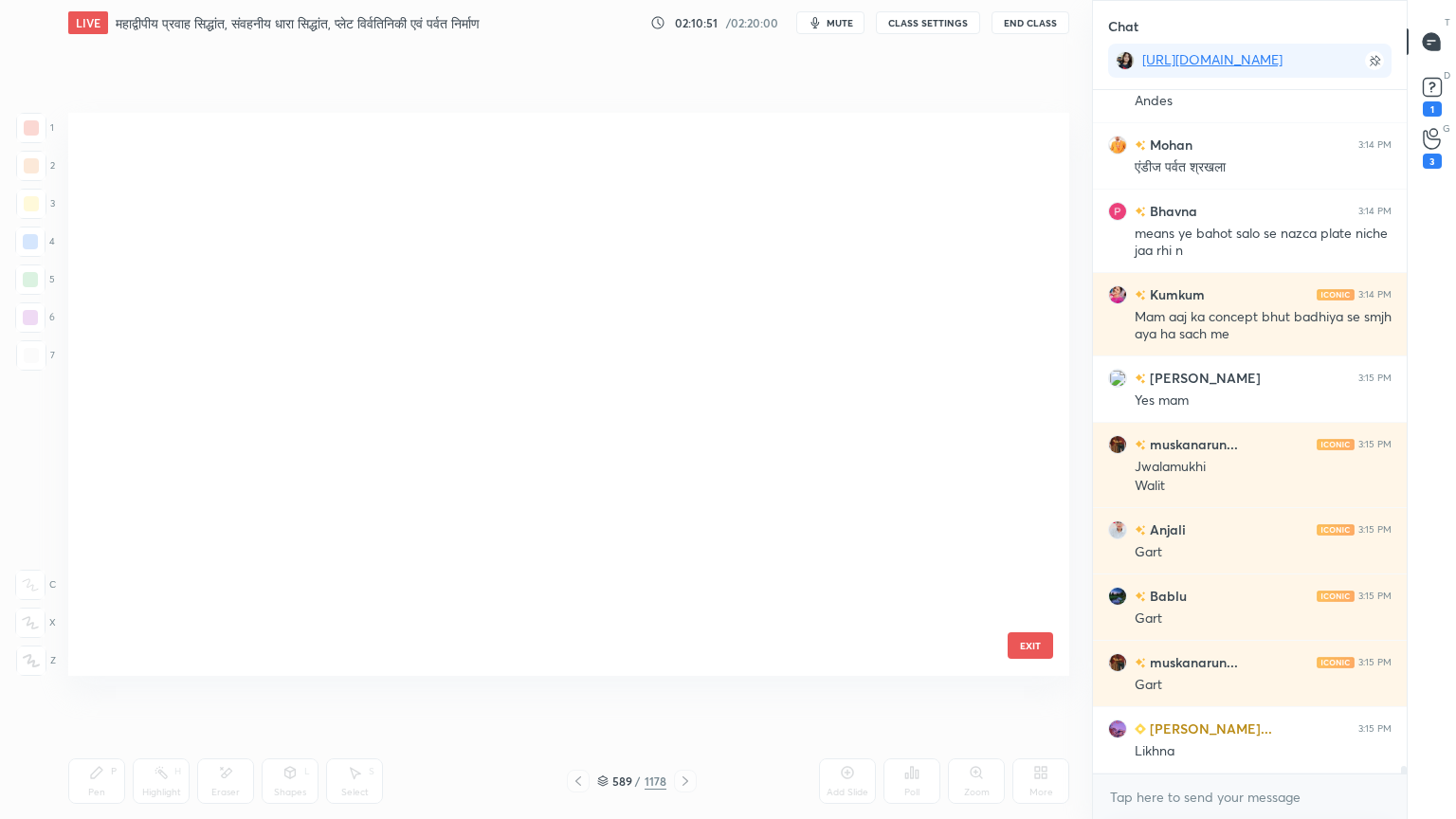scroll, scrollTop: 33609, scrollLeft: 0, axis: vertical 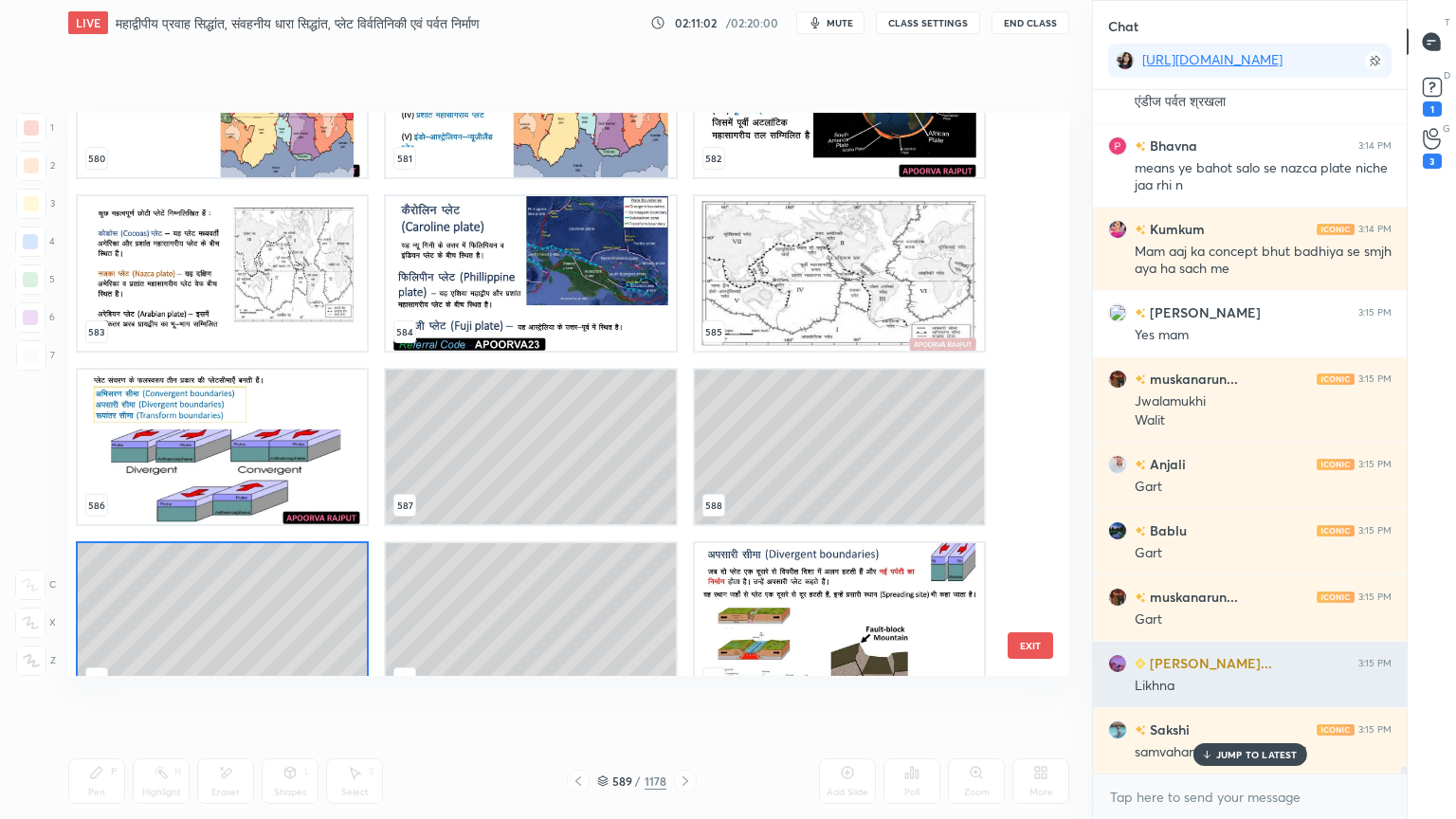 drag, startPoint x: 1025, startPoint y: 649, endPoint x: 1106, endPoint y: 663, distance: 82.20097 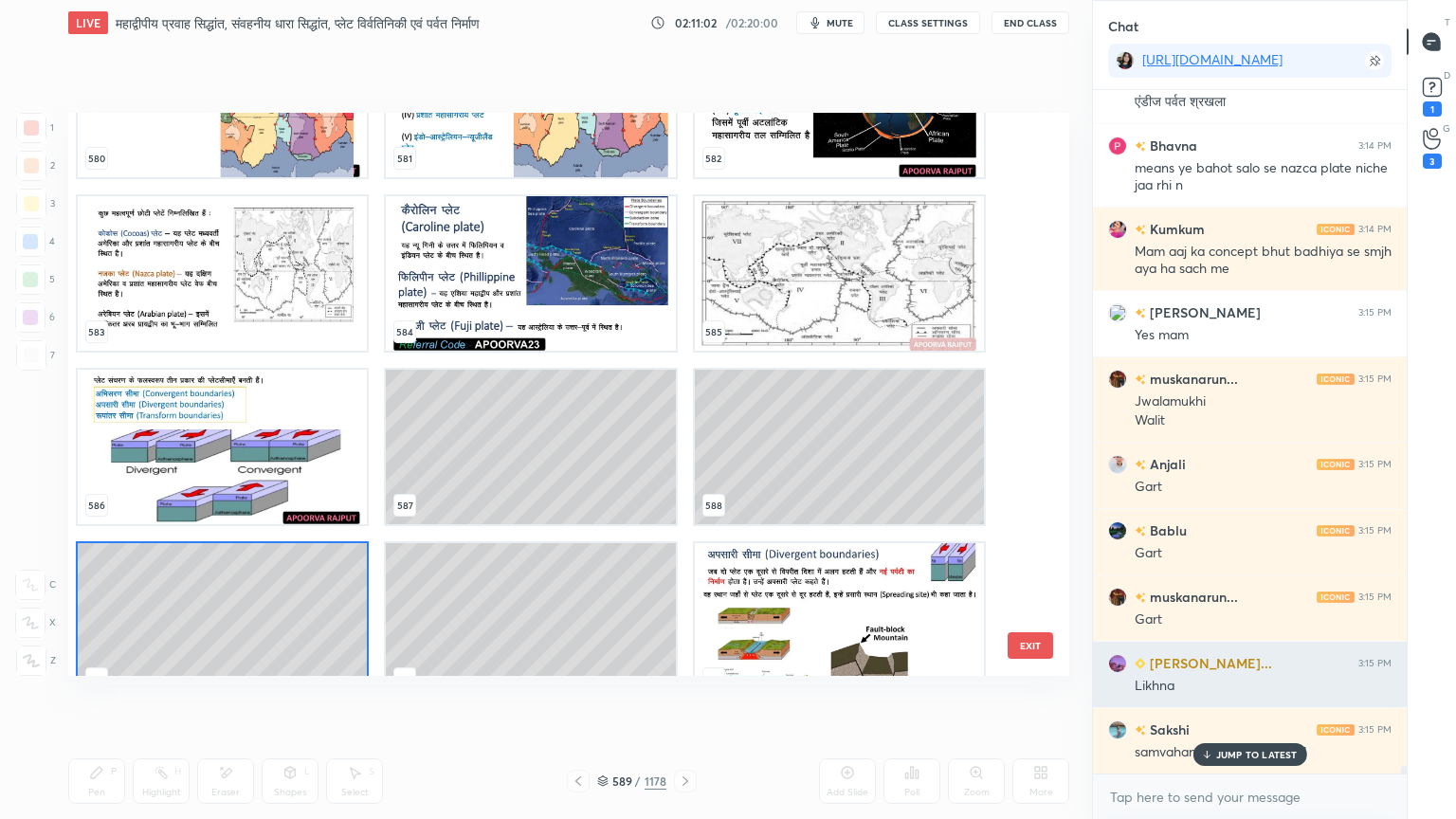 click on "EXIT" at bounding box center (1030, 646) 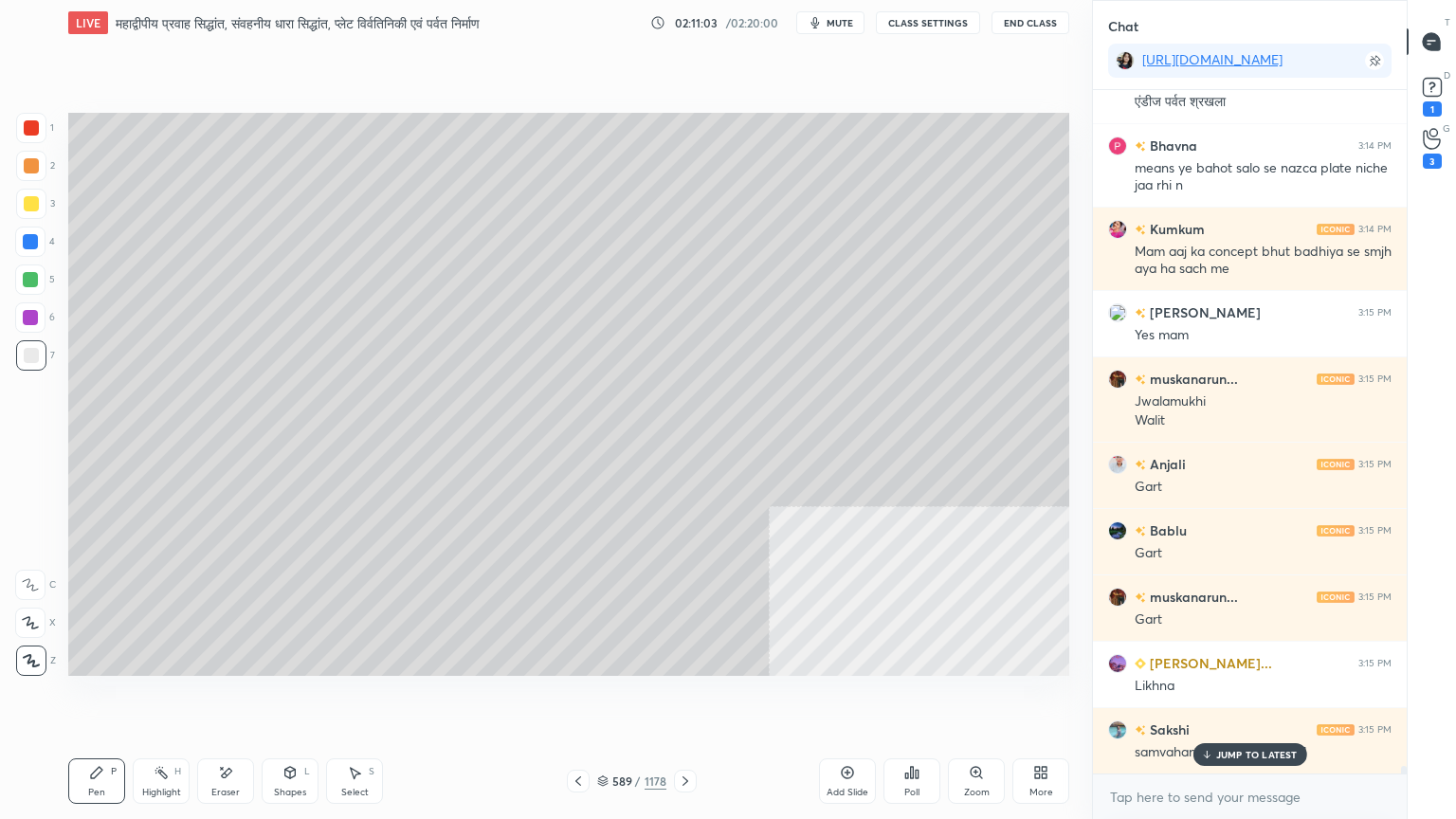 scroll, scrollTop: 64601, scrollLeft: 0, axis: vertical 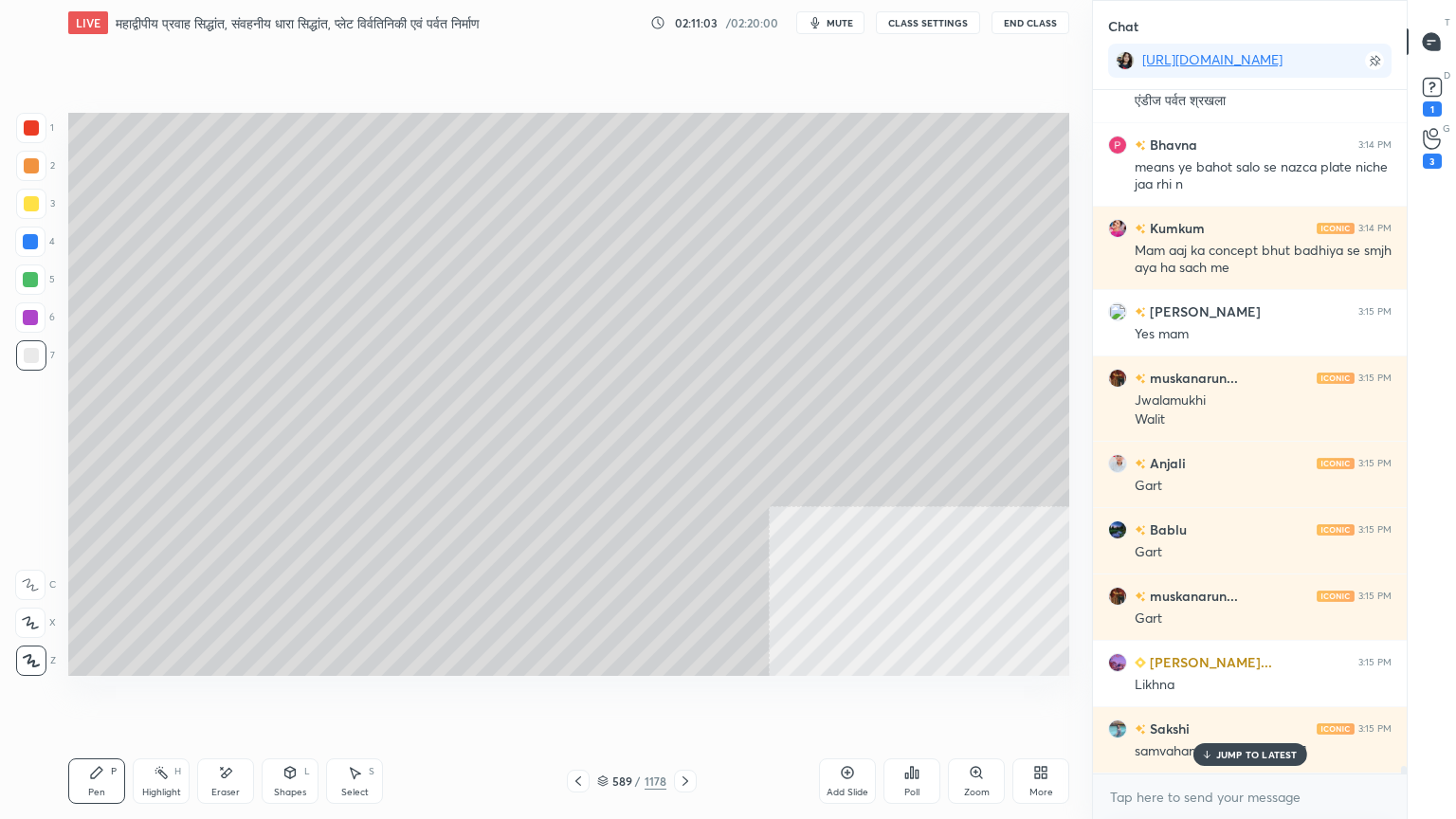 click on "Sakshi 3:13 PM jaise himalaya muskanarun... 3:13 PM Walit parvat Sakshi 3:13 PM ok mm Sangharsh 3:13 PM Andes muskanarun... 3:13 PM [PERSON_NAME] 3:13 PM yess mm swapnill 3:13 PM [PERSON_NAME] 3:13 PM [PERSON_NAME] 3:14 PM Ji mam [PERSON_NAME]... 3:14 PM Andes Mohan 3:14 PM एंडीज पर्वत श्रखला Bhavna 3:14 PM means ye bahot salo se nazca plate niche jaa rhi n Kumkum 3:14 PM Mam aaj ka concept bhut badhiya se smjh aya ha sach me Ahmad 3:15 PM Yes mam muskanarun... 3:15 PM Jwalamukhi Walit Anjali 3:15 PM Gart Bablu 3:15 PM Gart muskanarun... 3:15 PM Gart [PERSON_NAME]... 3:15 PM [PERSON_NAME] 3:15 PM [DEMOGRAPHIC_DATA][PERSON_NAME]" at bounding box center [1249, 431] 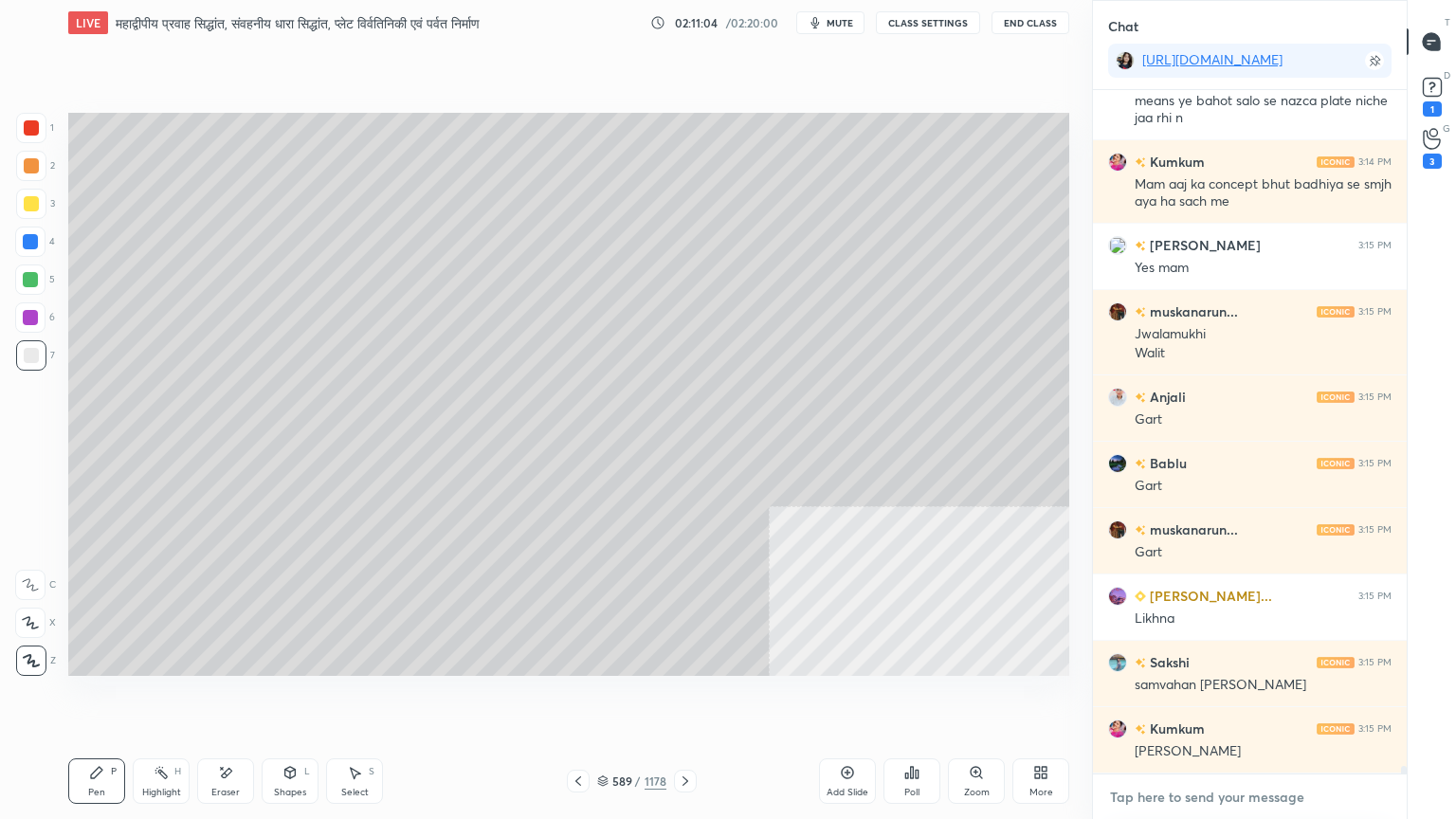 click at bounding box center (1249, 797) 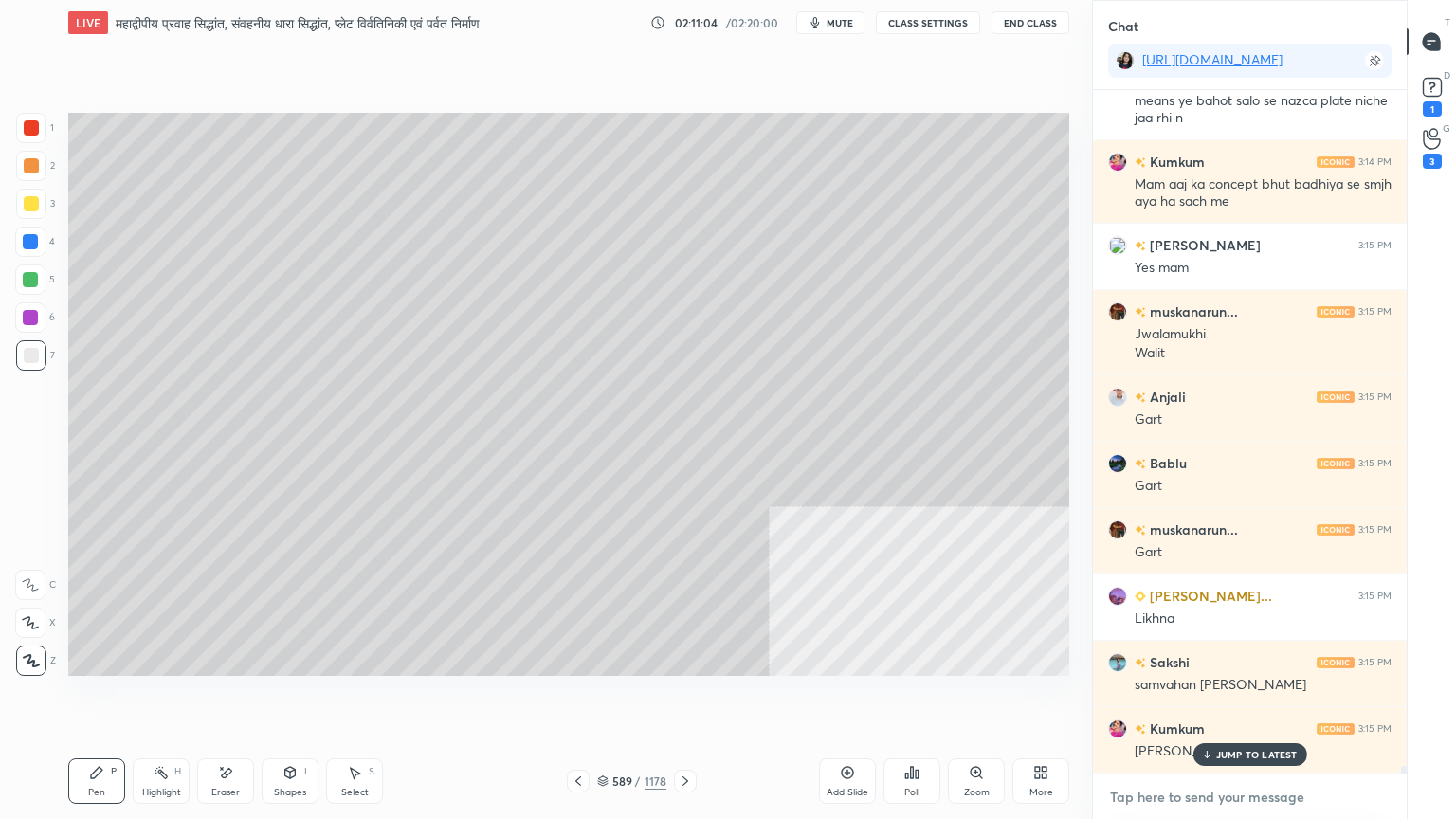 scroll, scrollTop: 64667, scrollLeft: 0, axis: vertical 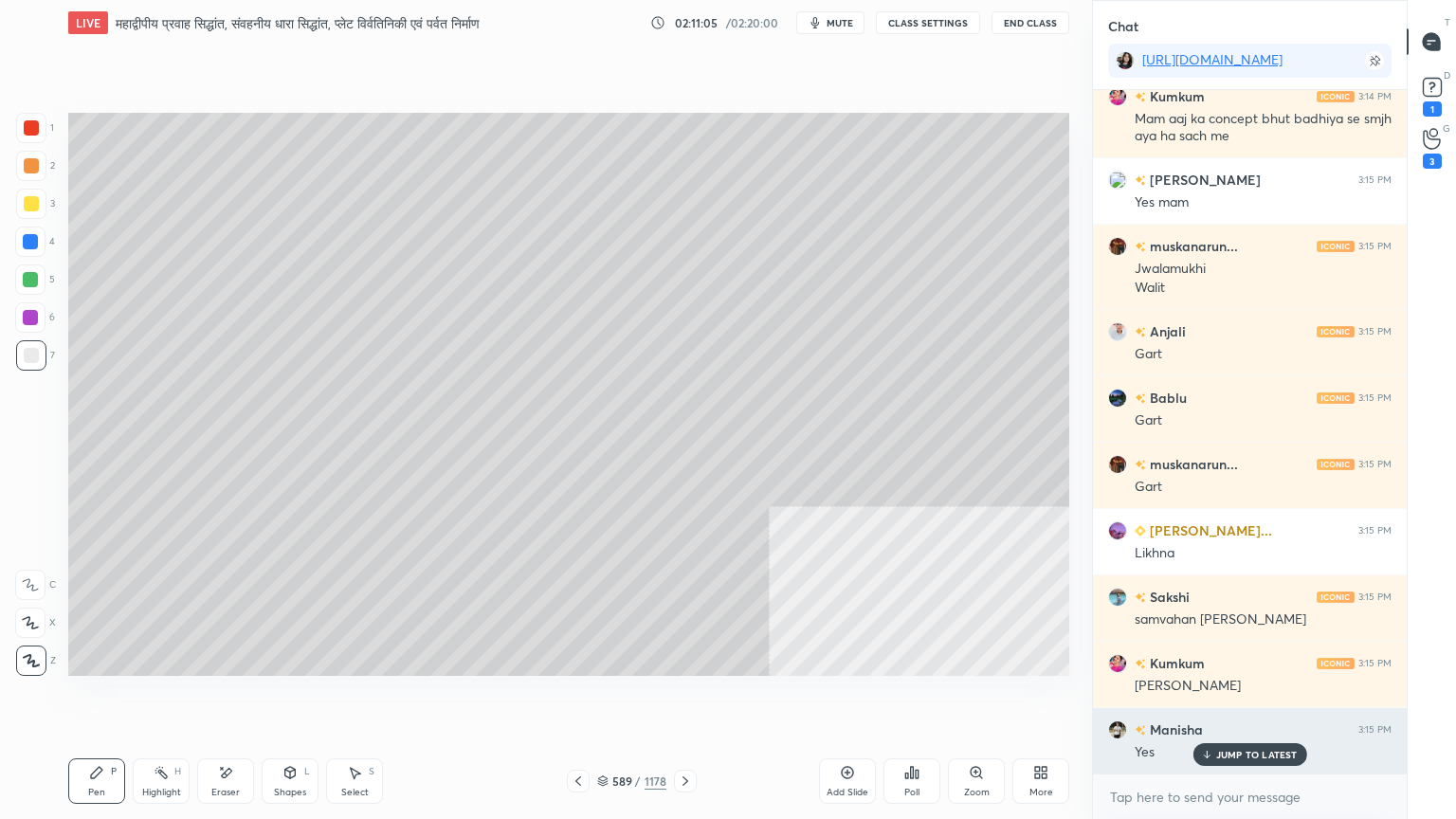 click on "JUMP TO LATEST" at bounding box center (1257, 755) 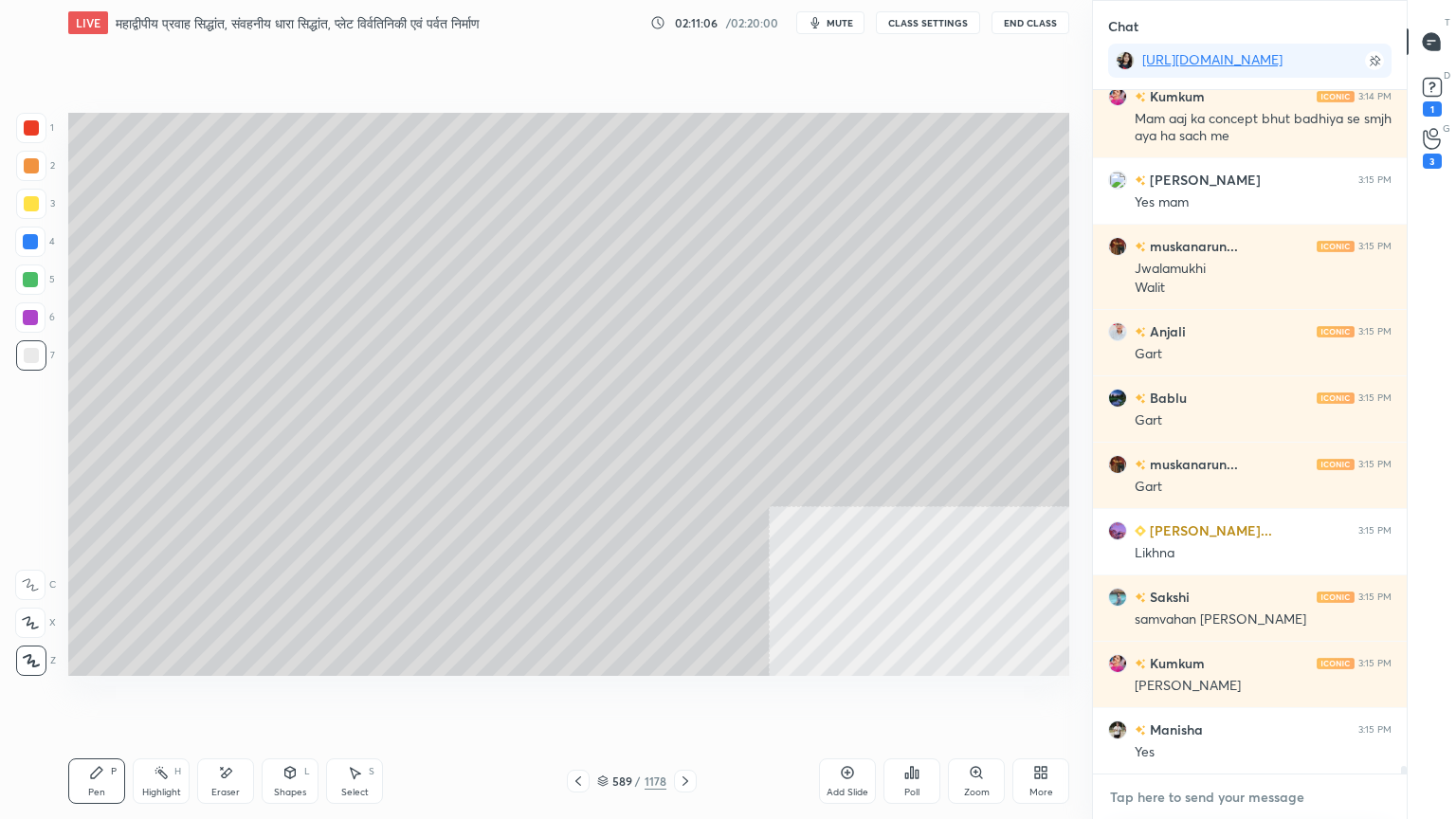 click at bounding box center (1249, 797) 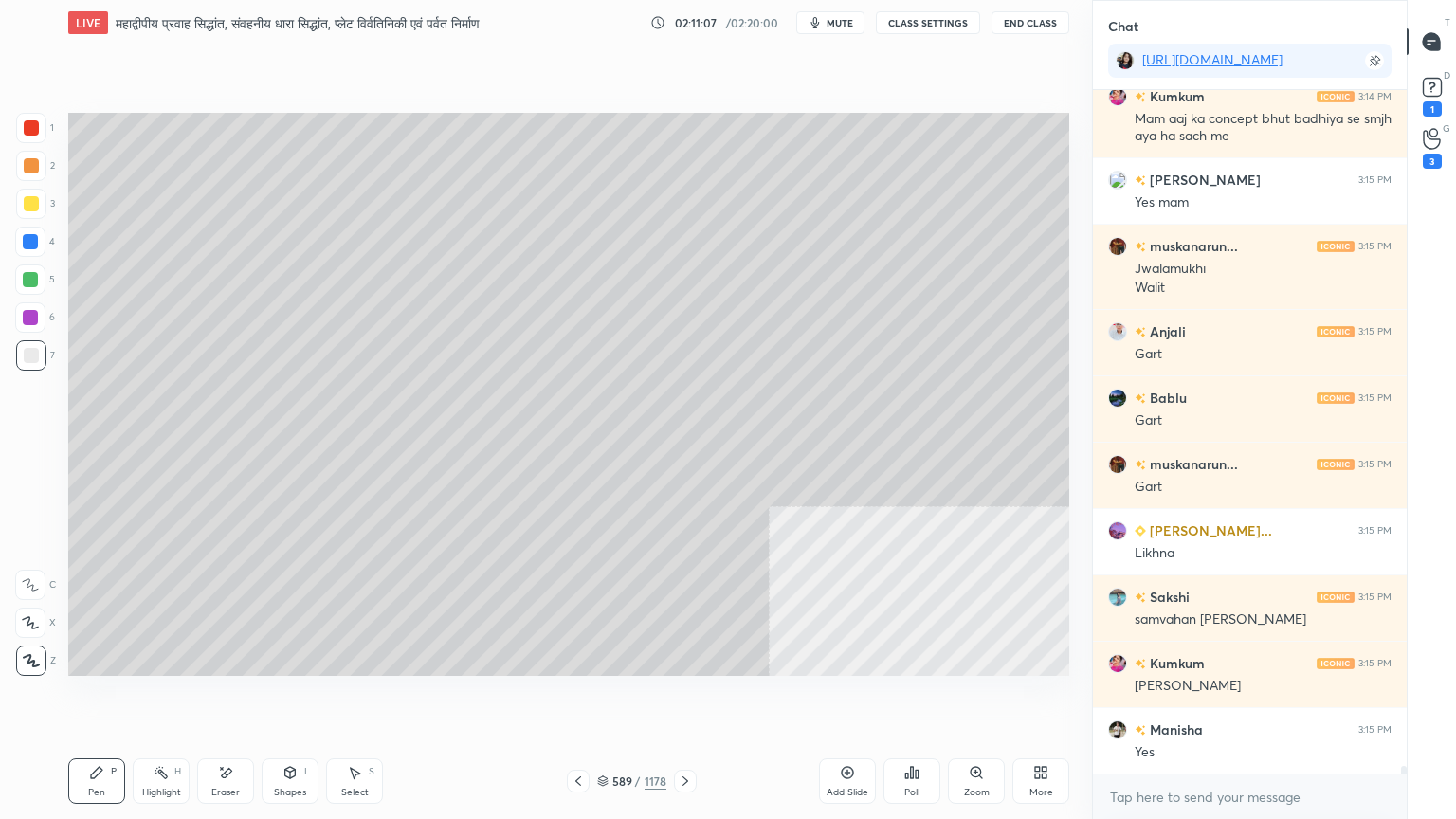 drag, startPoint x: 611, startPoint y: 781, endPoint x: 622, endPoint y: 775, distance: 12.529964 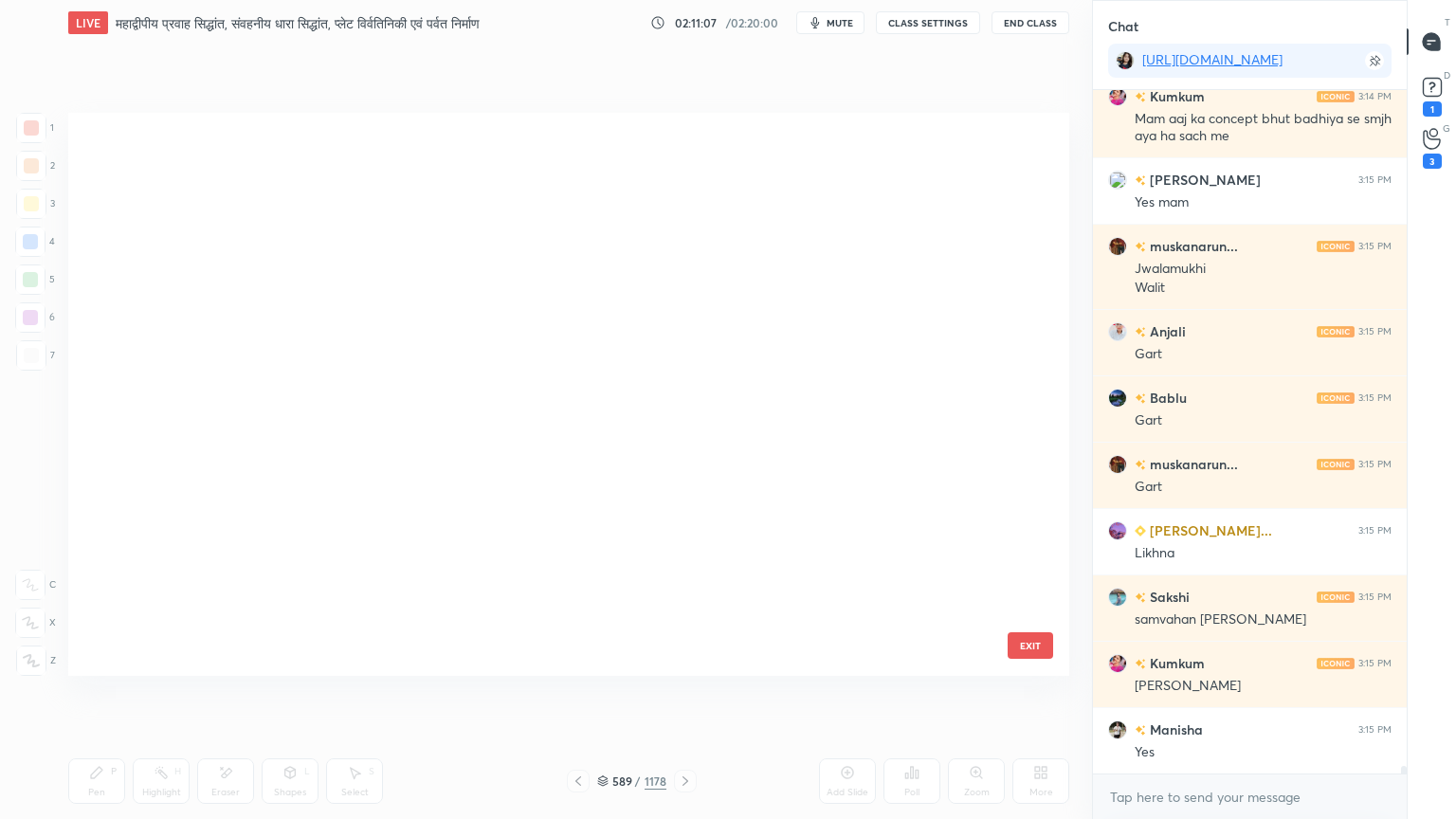 scroll, scrollTop: 33609, scrollLeft: 0, axis: vertical 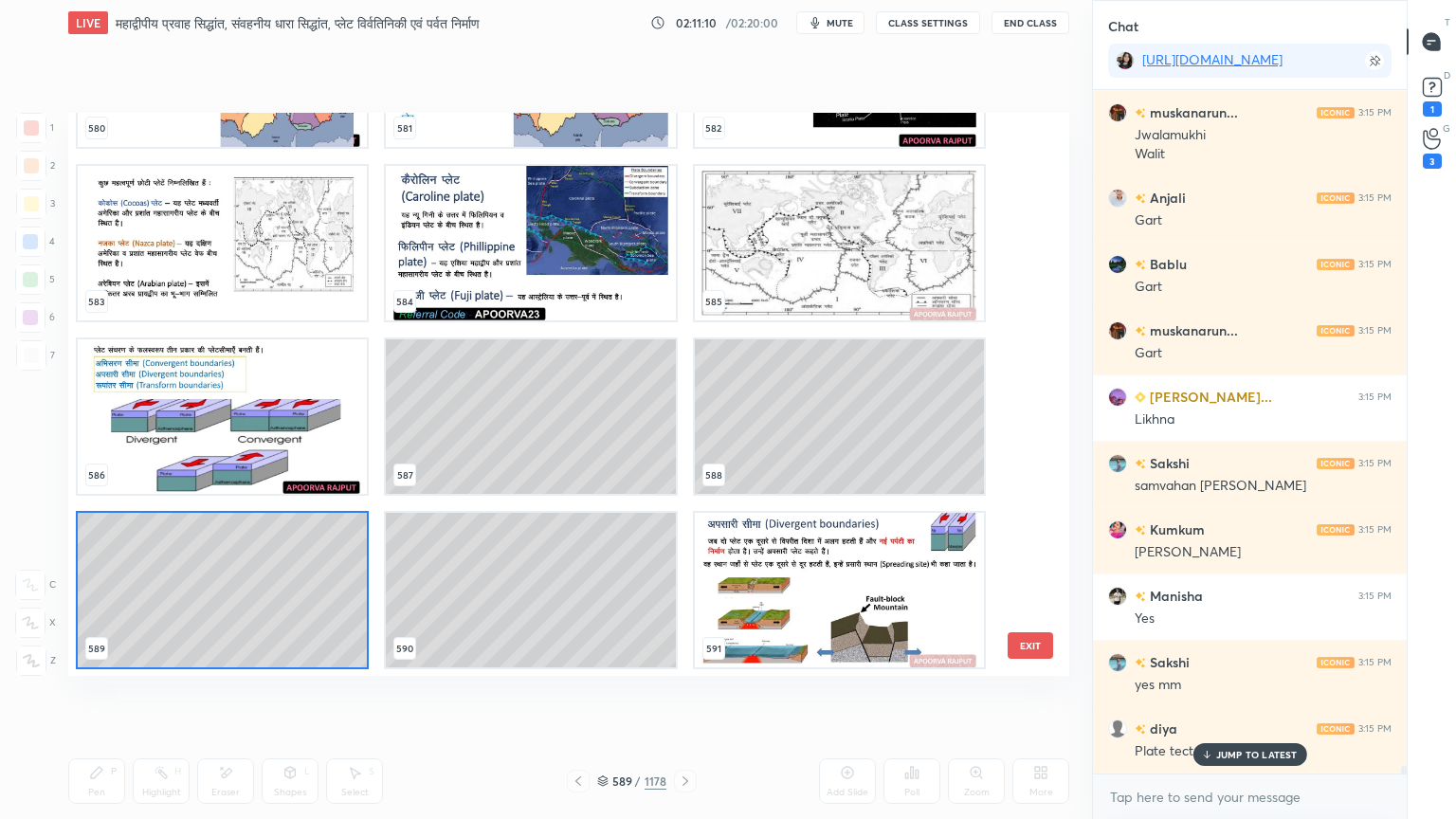 click on "Sangharsh 3:13 PM Andes muskanarun... 3:13 PM [PERSON_NAME] 3:13 PM yess mm swapnill 3:13 PM [PERSON_NAME] 3:13 PM [PERSON_NAME] 3:14 PM Ji mam [PERSON_NAME]... 3:14 PM Andes Mohan 3:14 PM एंडीज पर्वत श्रखला Bhavna 3:14 PM means ye bahot salo se nazca plate niche jaa rhi n Kumkum 3:14 PM Mam aaj ka concept bhut badhiya se smjh aya ha sach me Ahmad 3:15 PM Yes mam muskanarun... 3:15 PM Jwalamukhi Walit Anjali 3:15 PM Gart Bablu 3:15 PM Gart muskanarun... 3:15 PM Gart [PERSON_NAME]... 3:15 PM [PERSON_NAME] 3:15 PM samvahan [PERSON_NAME] Kumkum 3:15 PM Sanghavan [PERSON_NAME] Manisha 3:15 PM Yes Sakshi 3:15 PM yes mm diya 3:15 PM Plate tectonic heading 🙂" at bounding box center (1249, 431) 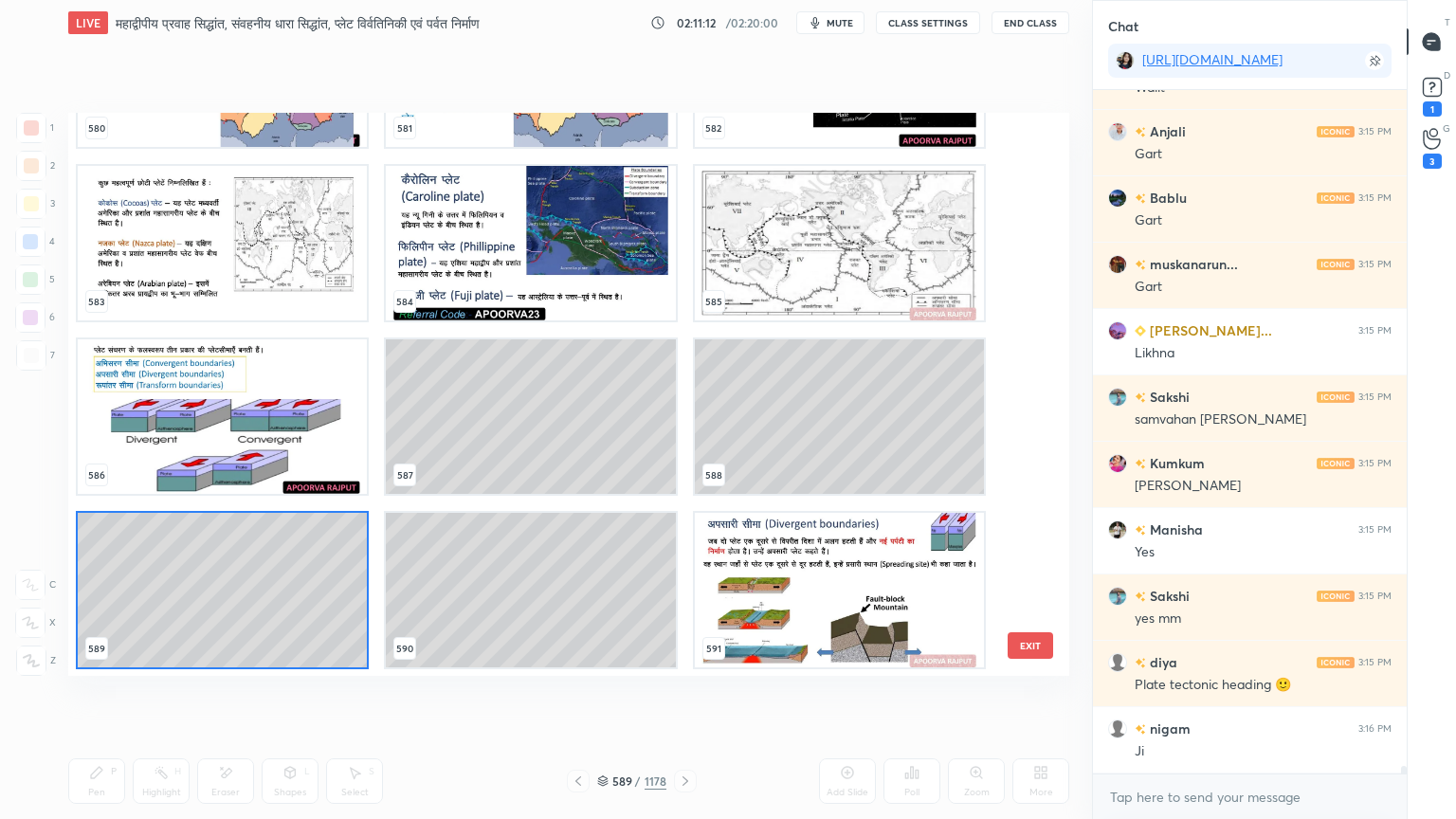scroll, scrollTop: 64932, scrollLeft: 0, axis: vertical 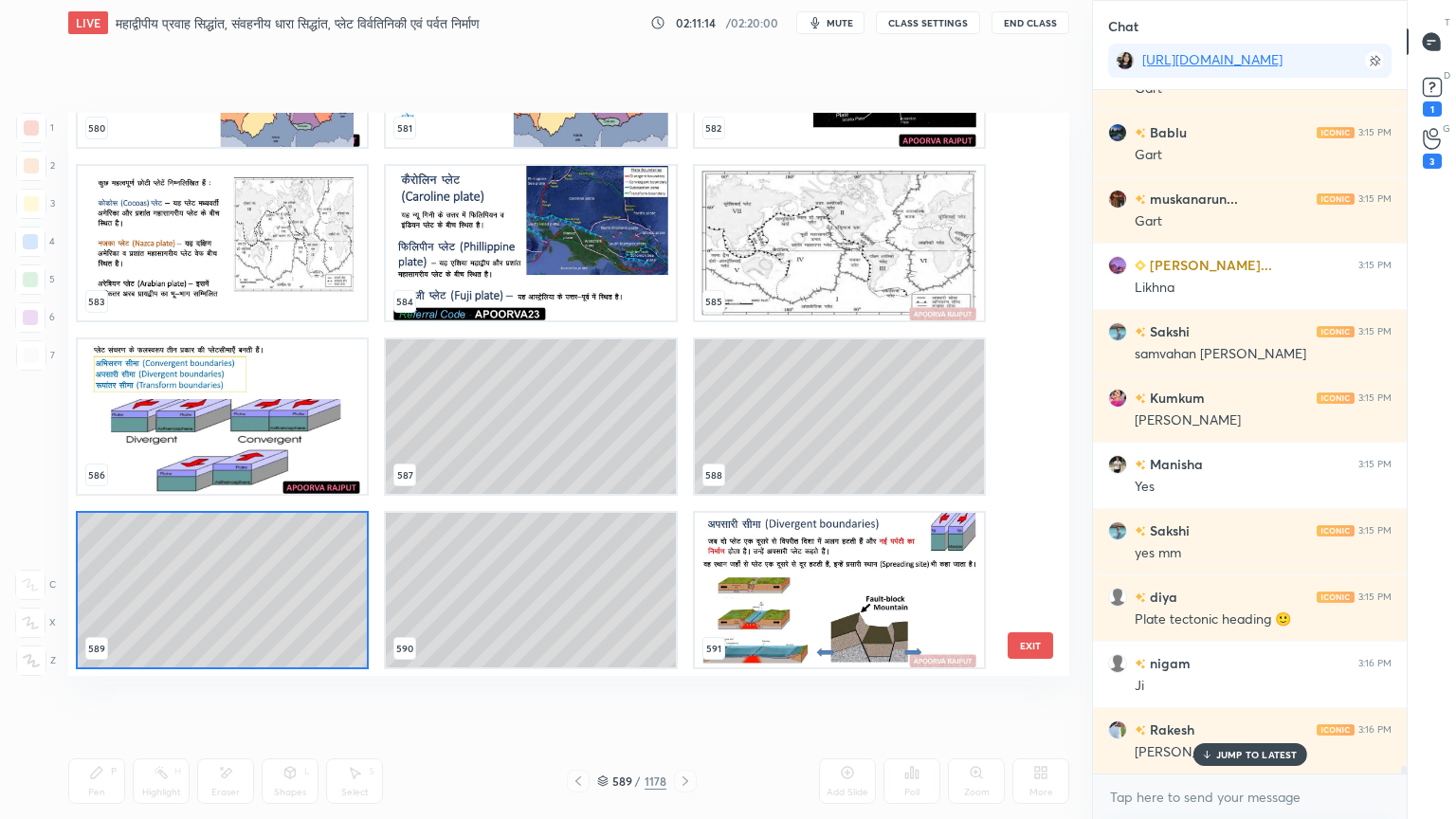 click on "JUMP TO LATEST" at bounding box center (1257, 755) 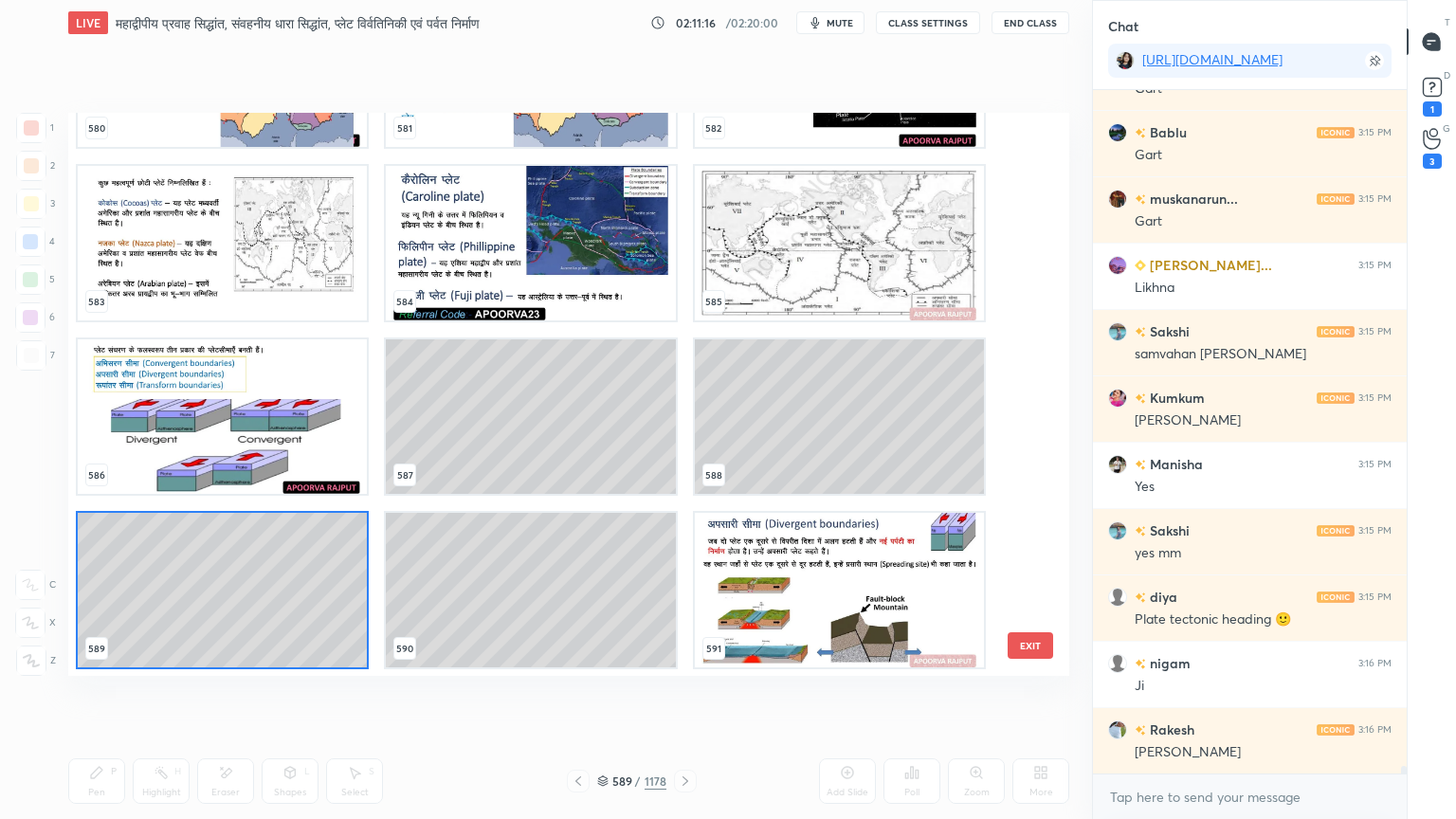 scroll, scrollTop: 65000, scrollLeft: 0, axis: vertical 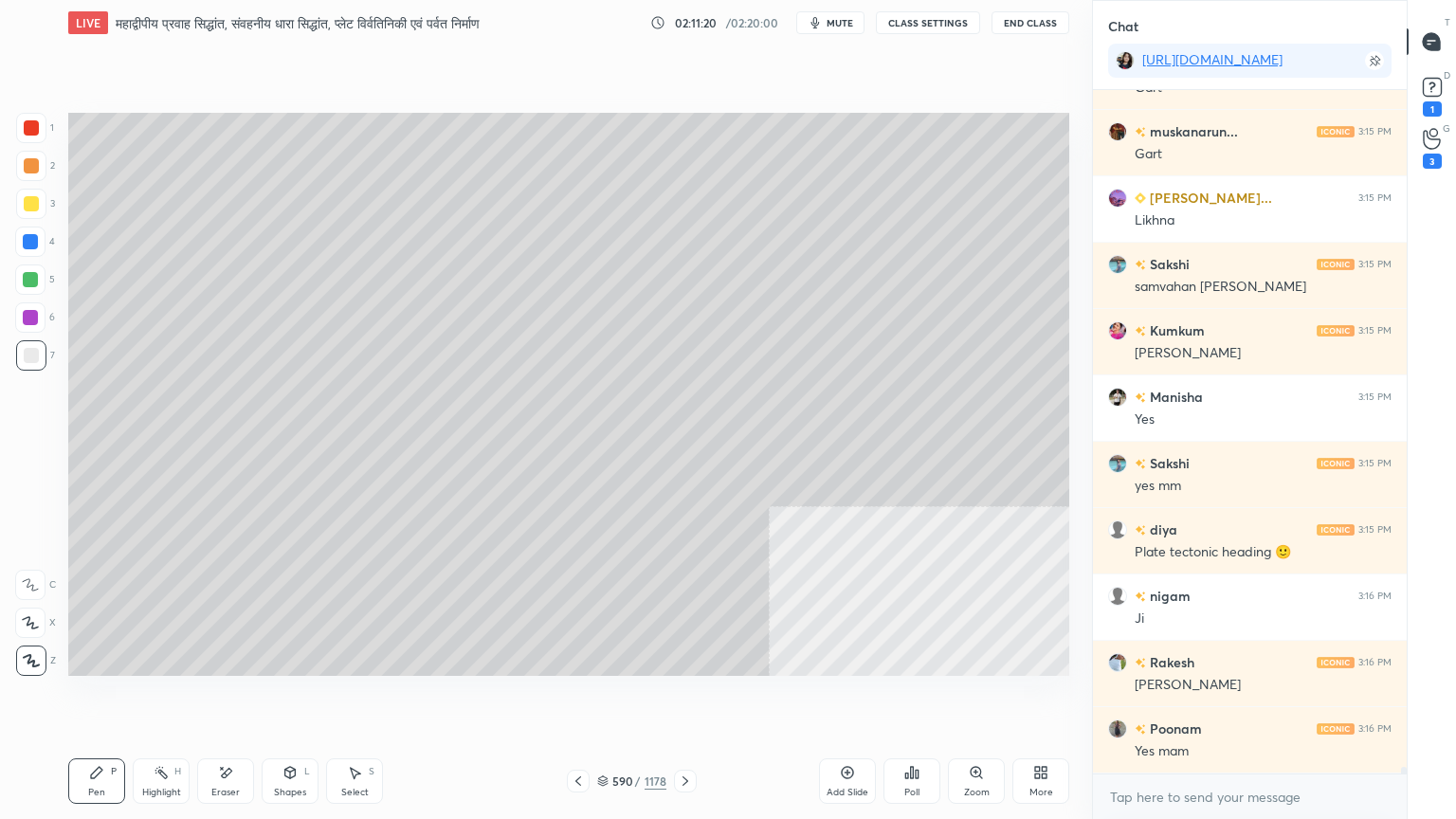 click at bounding box center (30, 242) 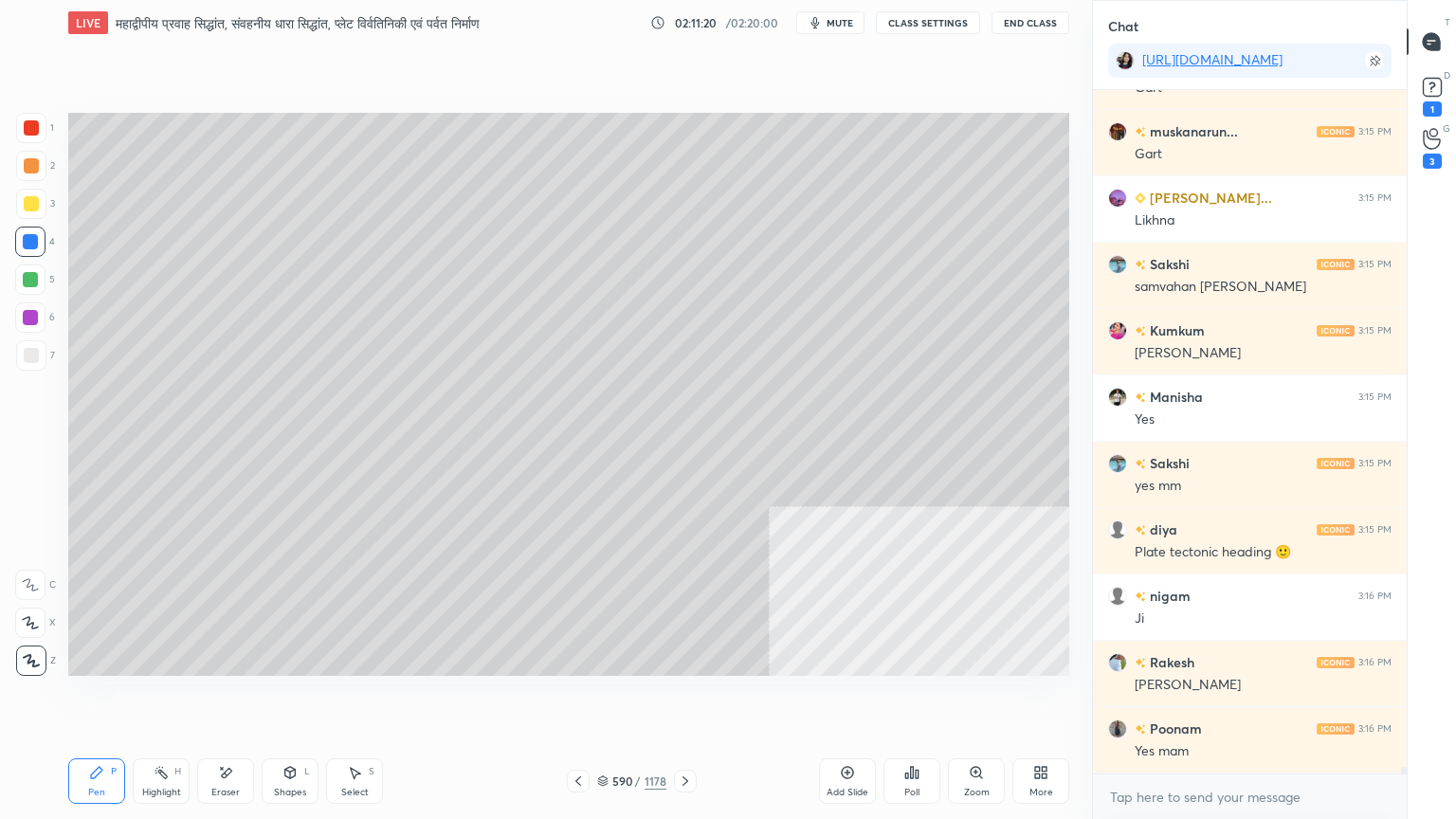 drag, startPoint x: 30, startPoint y: 248, endPoint x: 64, endPoint y: 265, distance: 38.013156 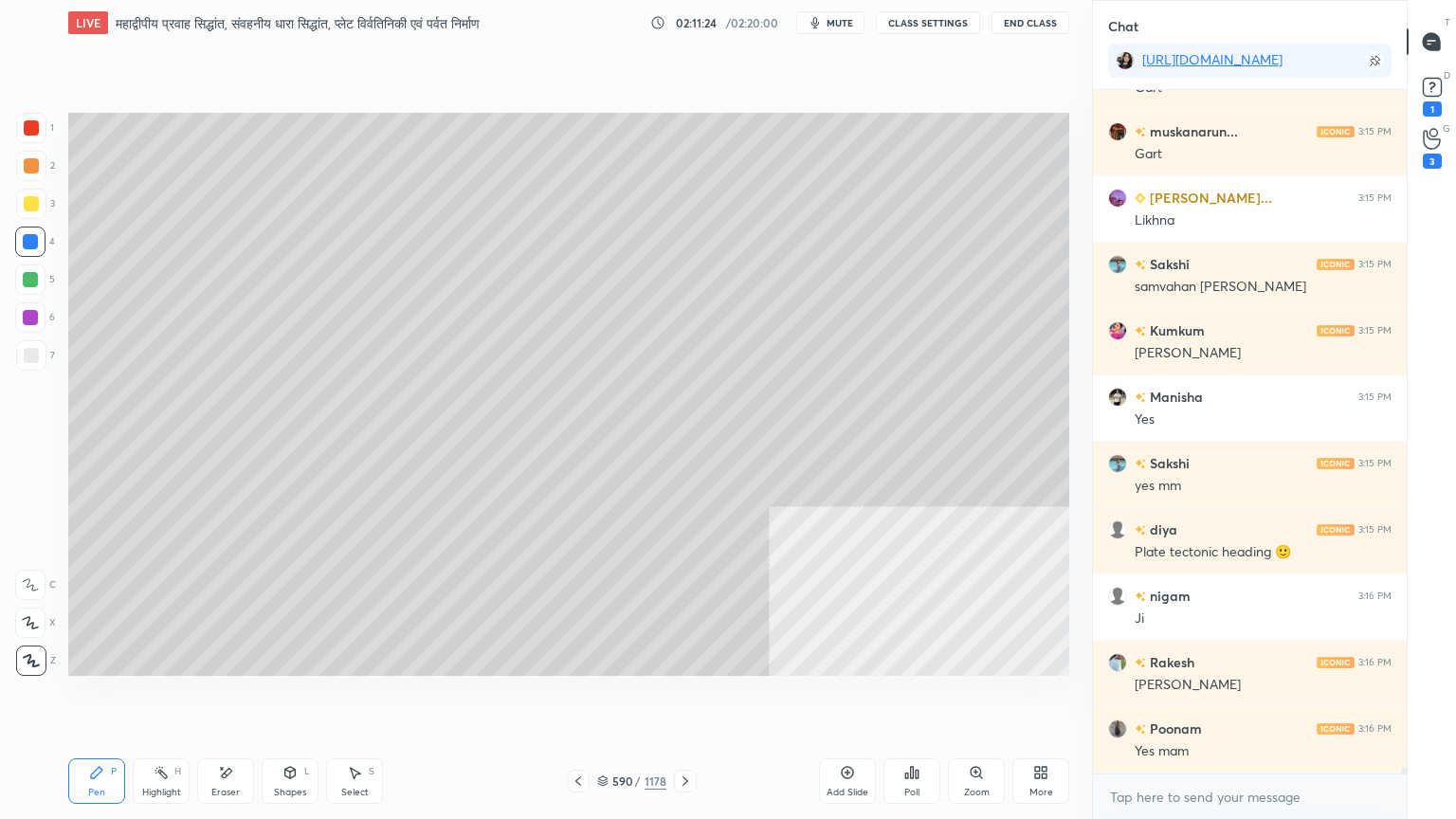 scroll, scrollTop: 65045, scrollLeft: 0, axis: vertical 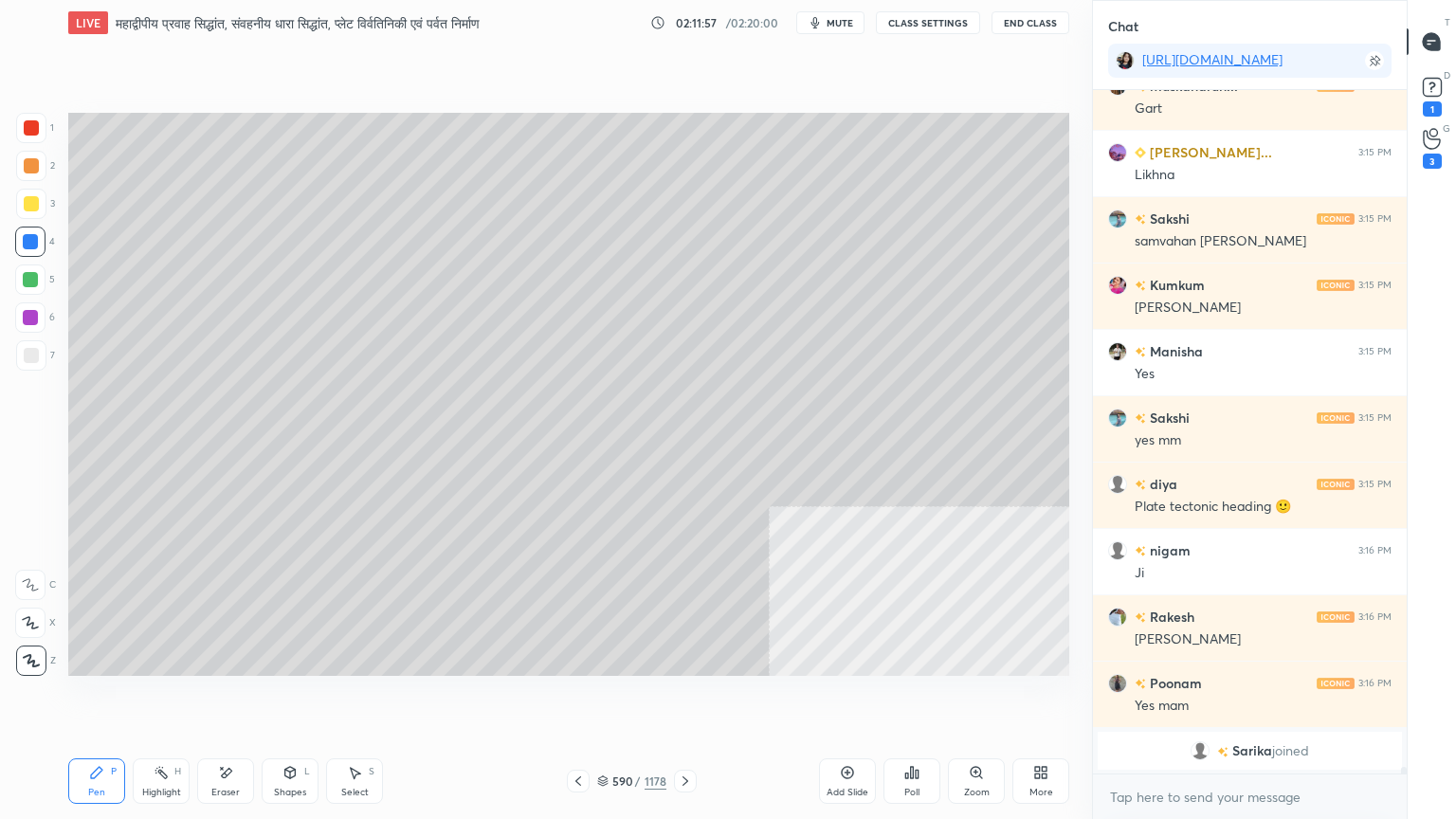 click 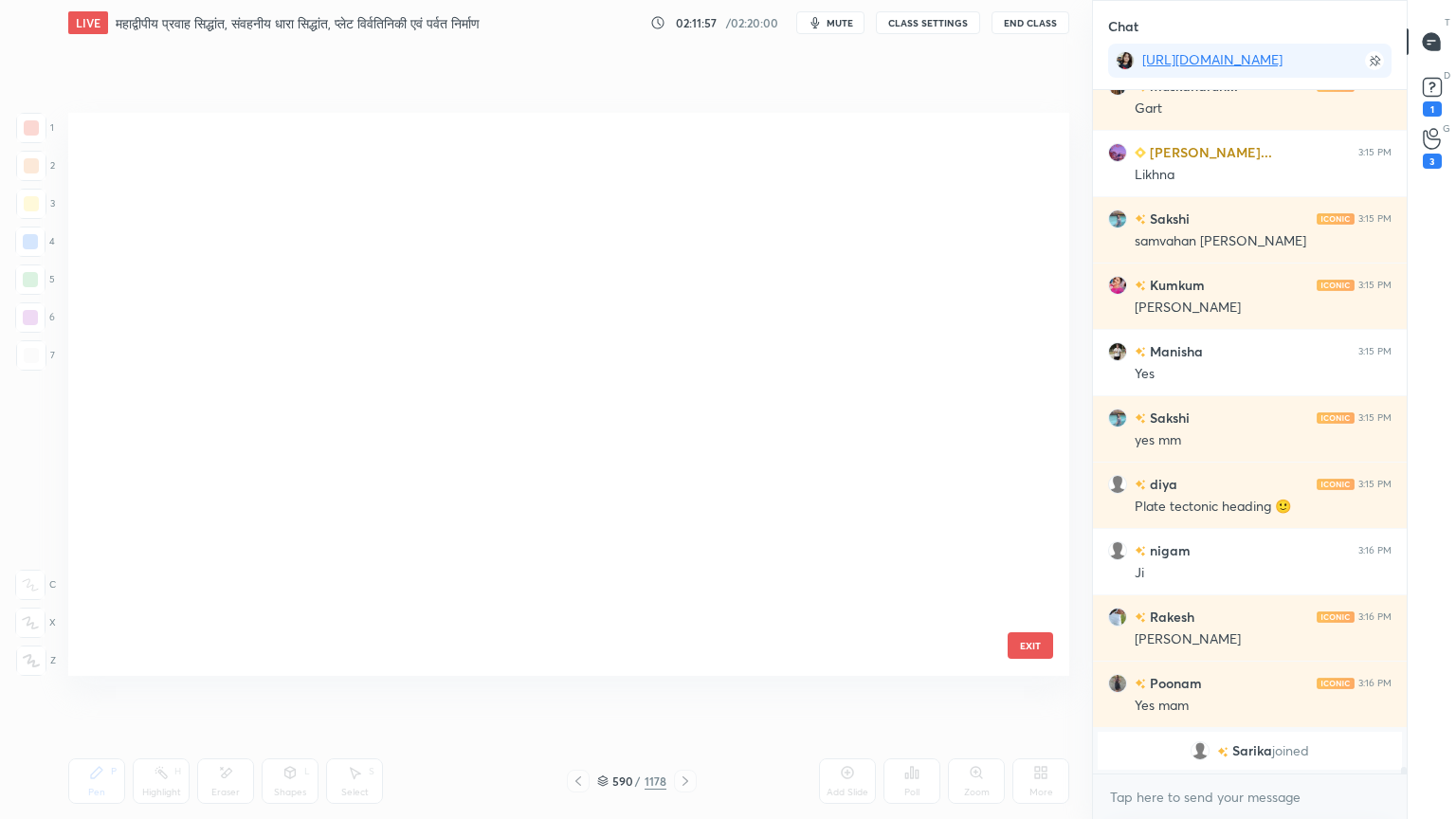 scroll, scrollTop: 33609, scrollLeft: 0, axis: vertical 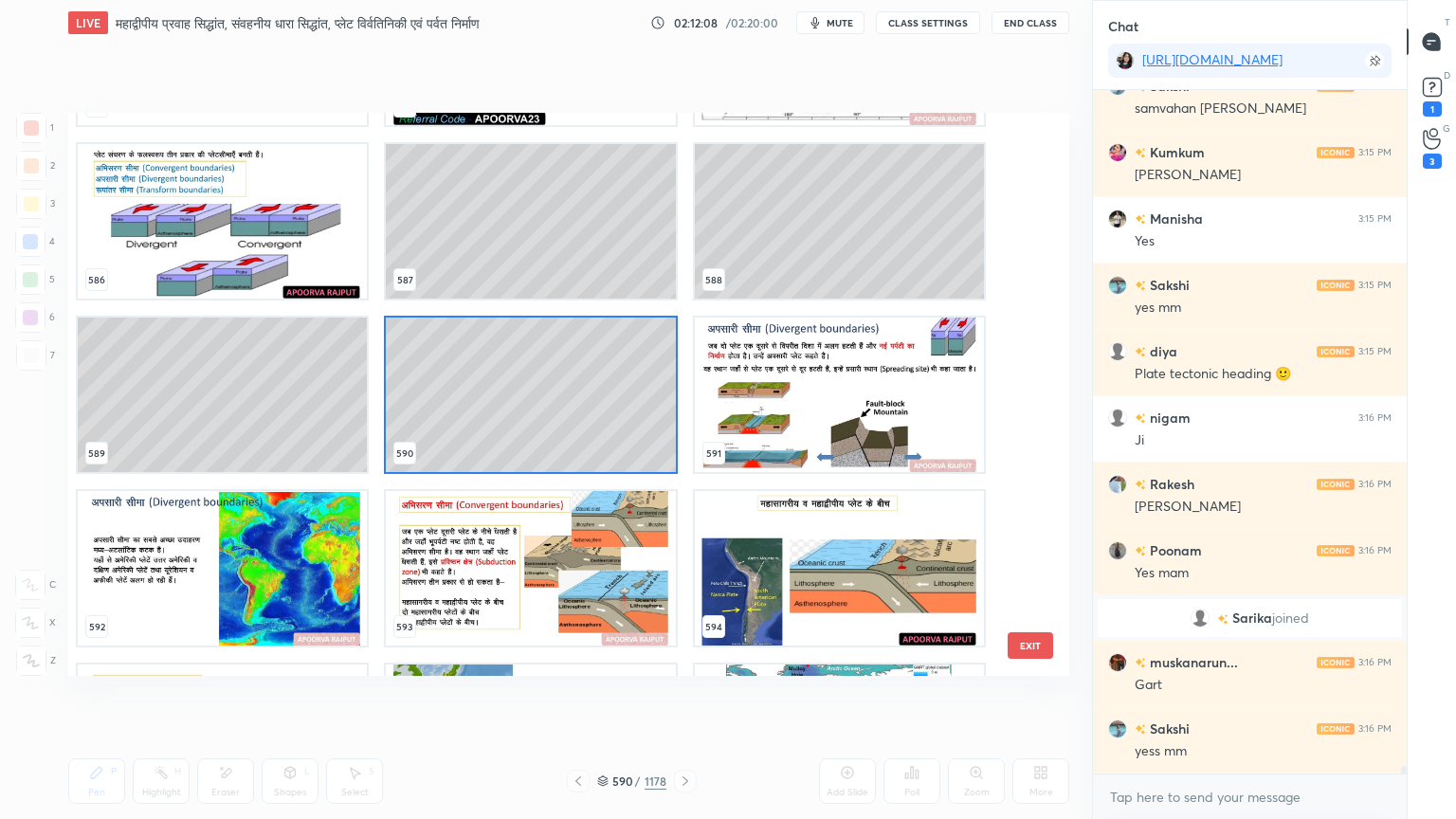 click at bounding box center (839, 568) 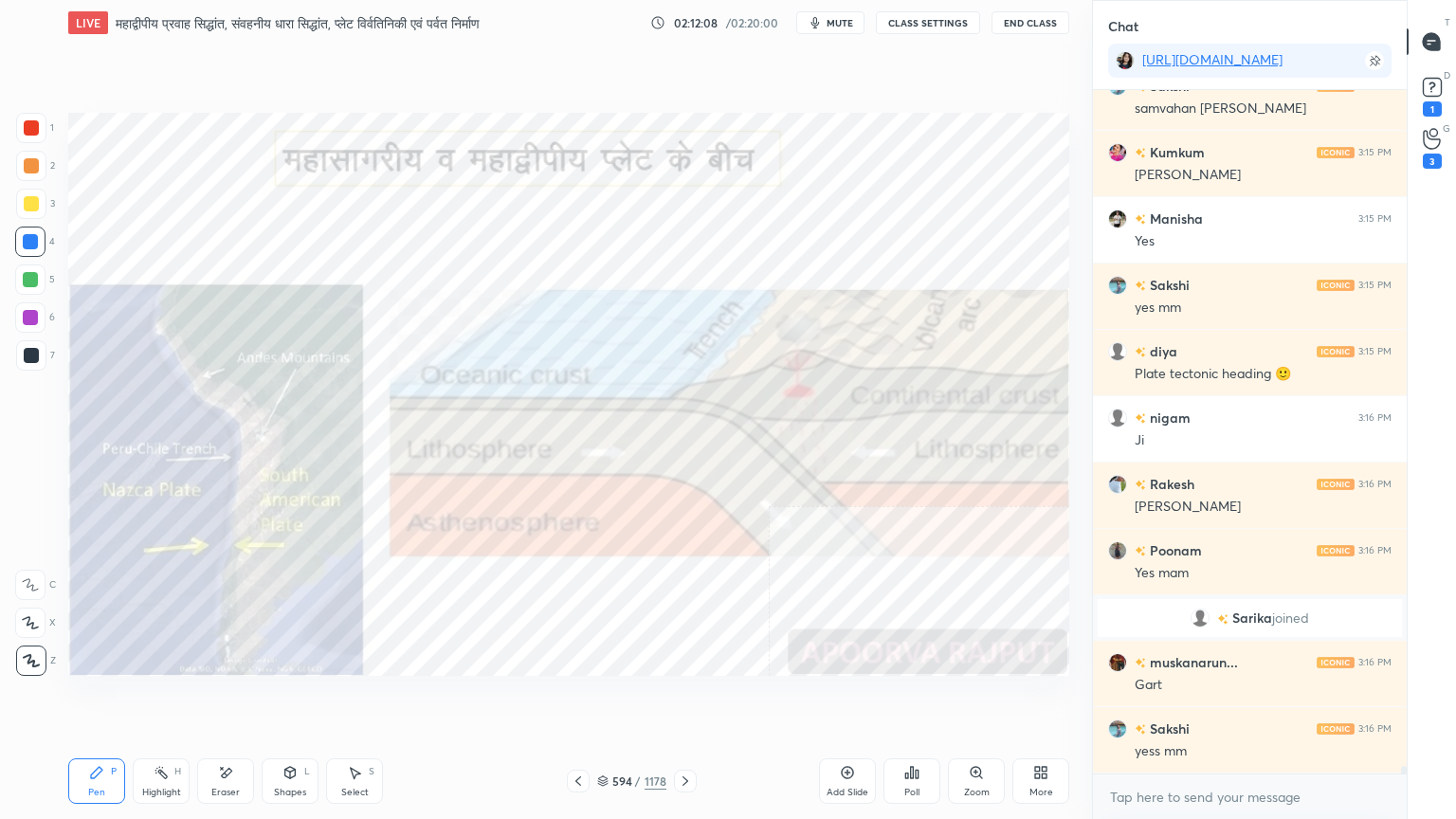 scroll, scrollTop: 64792, scrollLeft: 0, axis: vertical 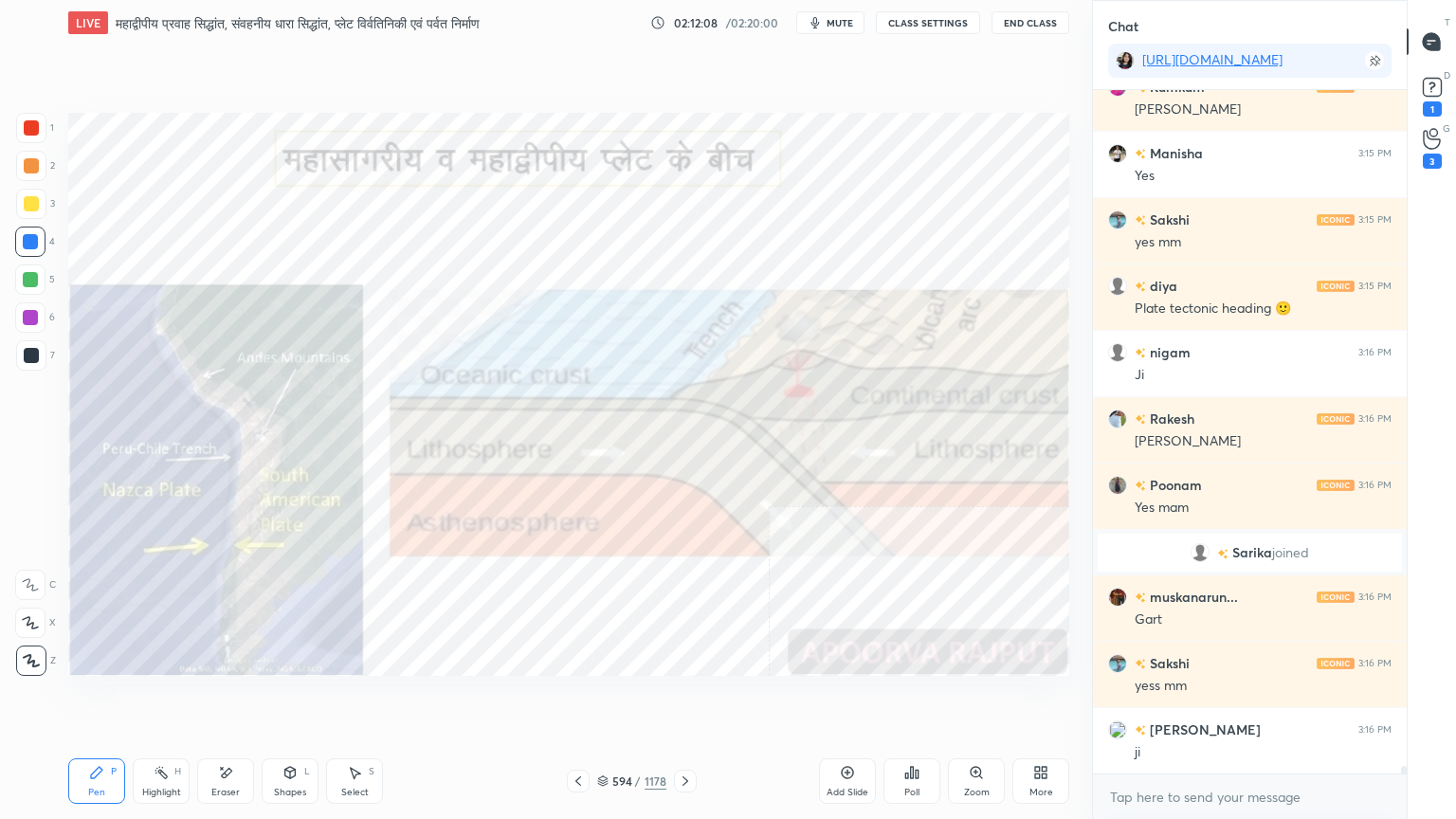 click at bounding box center [839, 568] 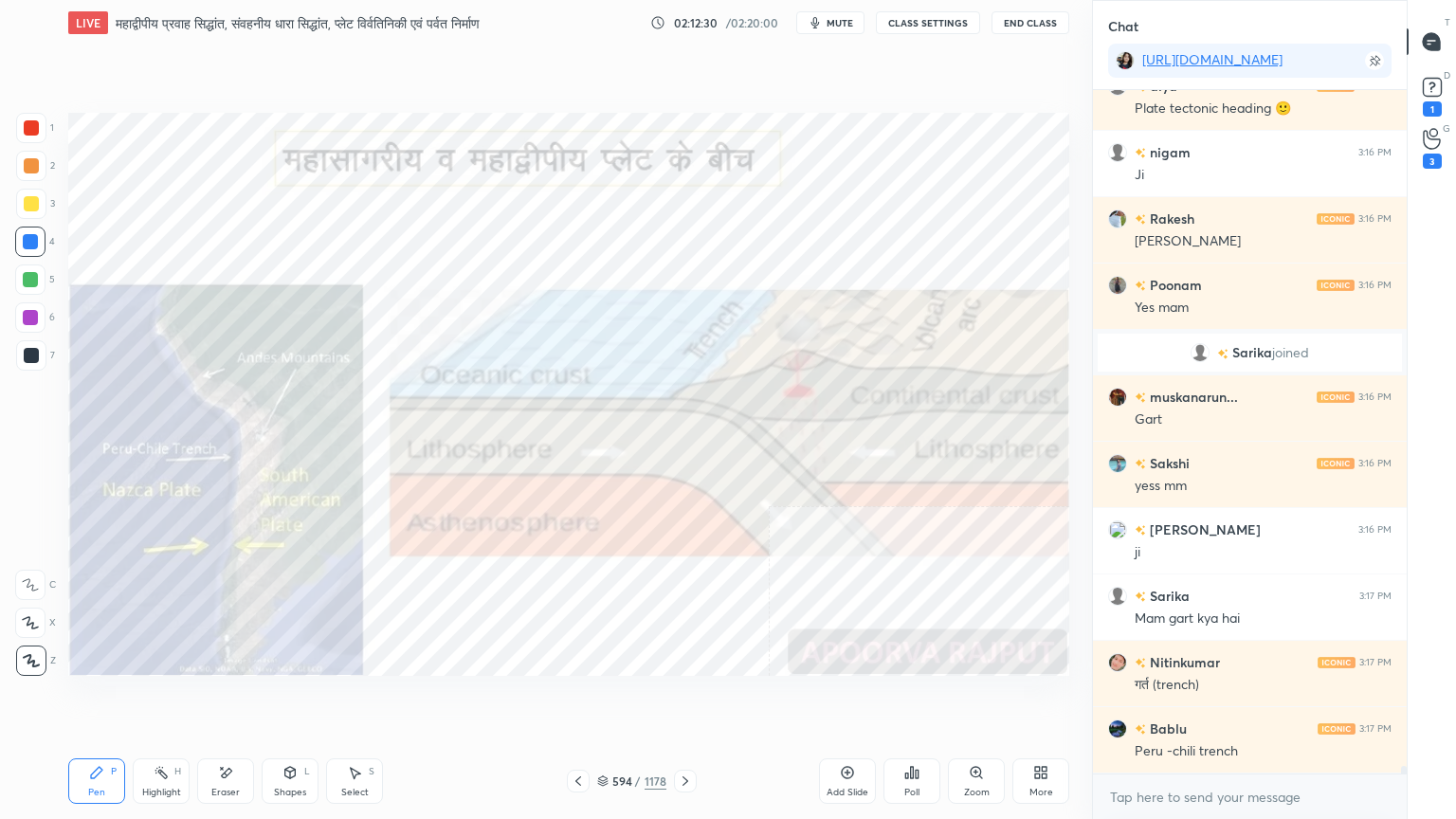 scroll, scrollTop: 65038, scrollLeft: 0, axis: vertical 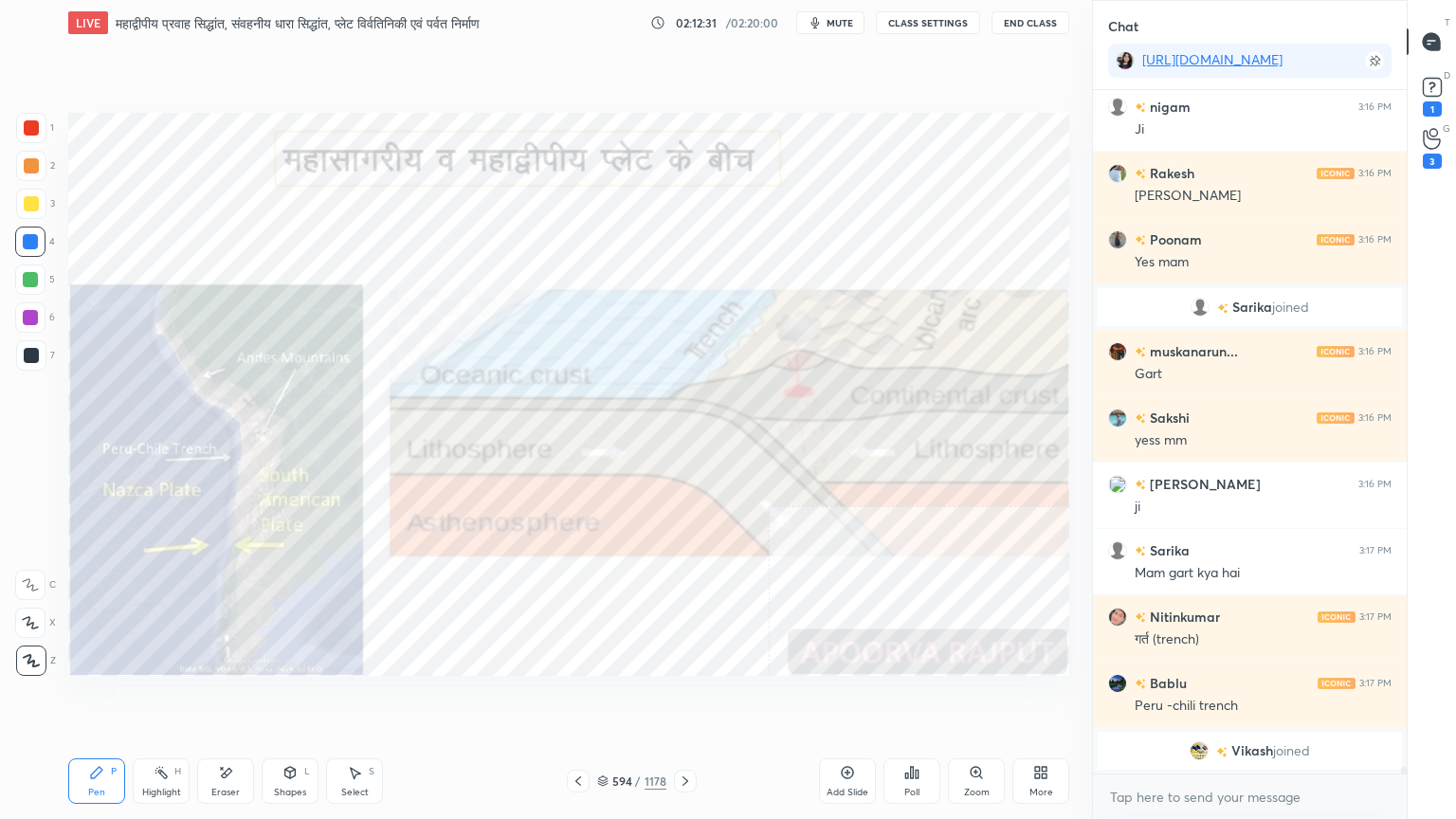 click on "x" at bounding box center [1249, 796] 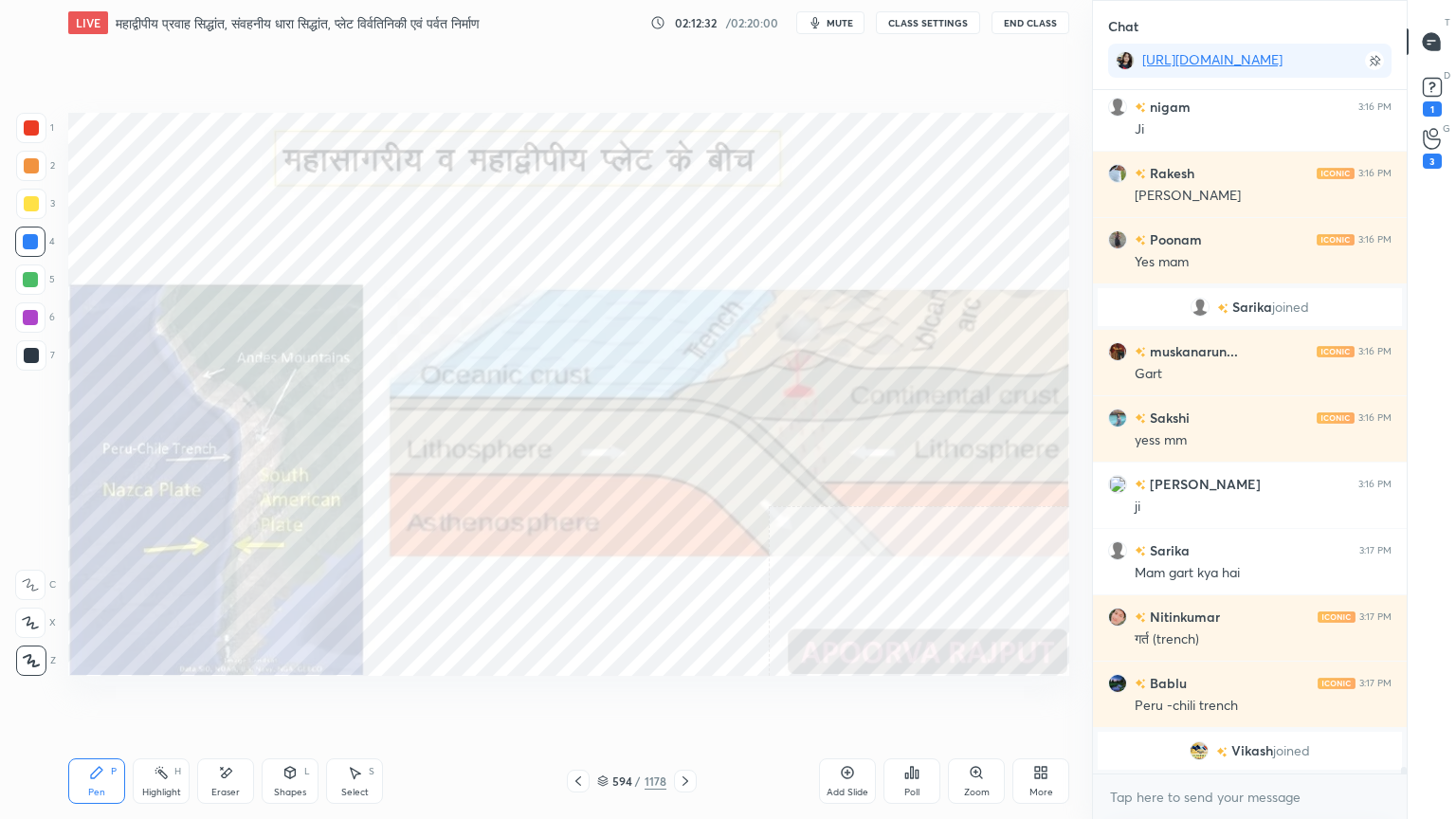 click on "x" at bounding box center [1249, 796] 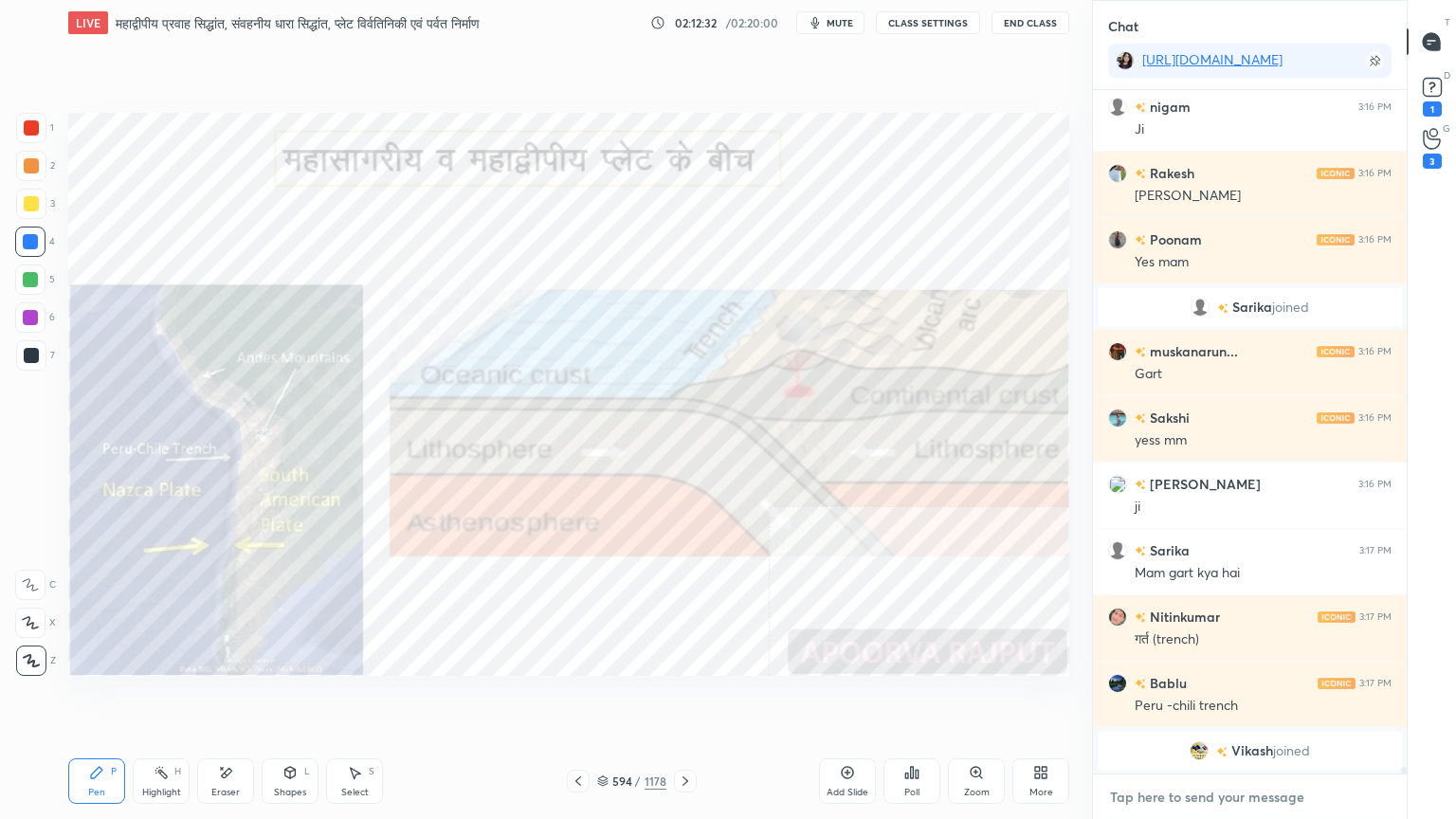 drag, startPoint x: 1195, startPoint y: 811, endPoint x: 1196, endPoint y: 802, distance: 9.055385 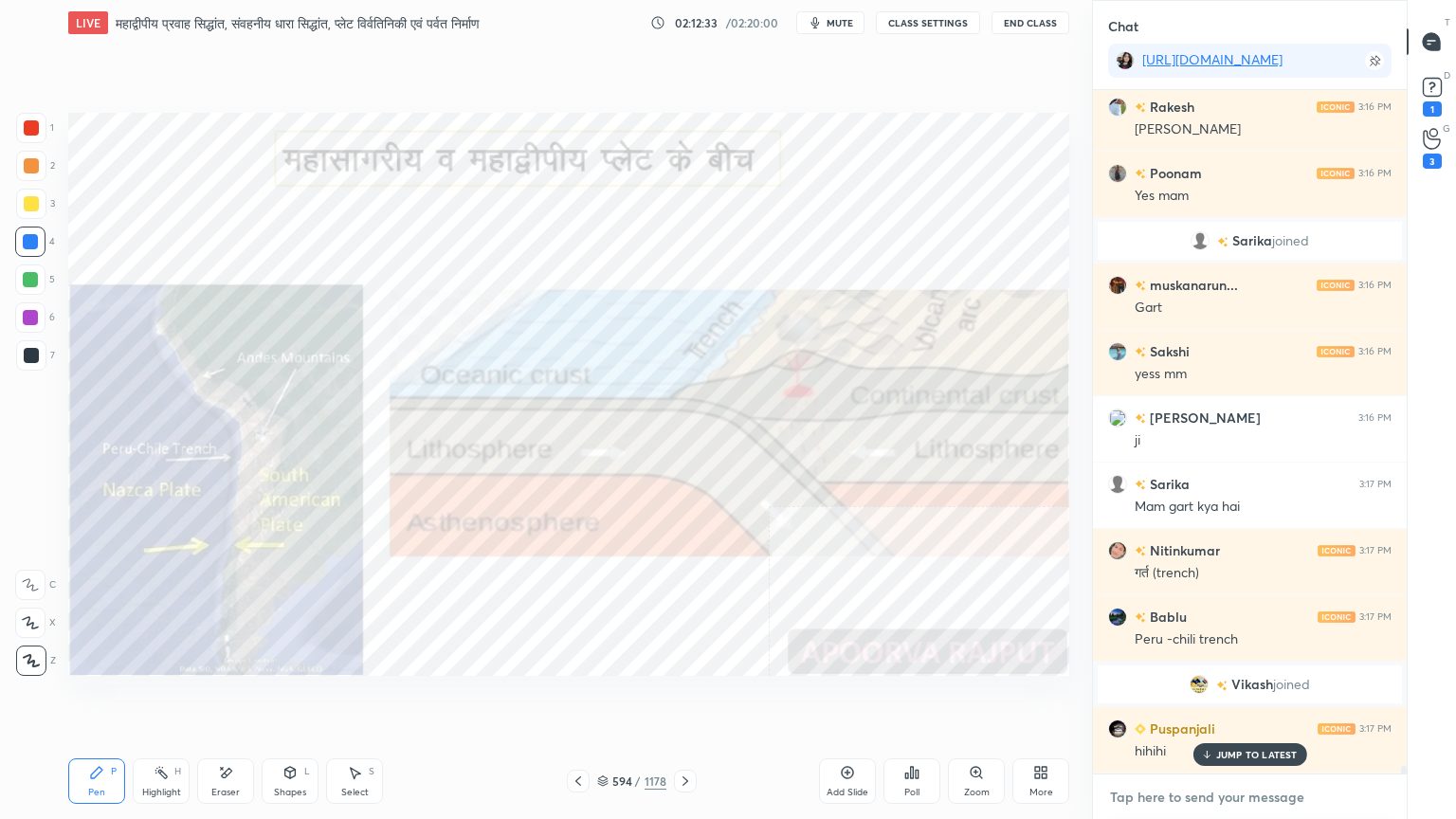 scroll, scrollTop: 64989, scrollLeft: 0, axis: vertical 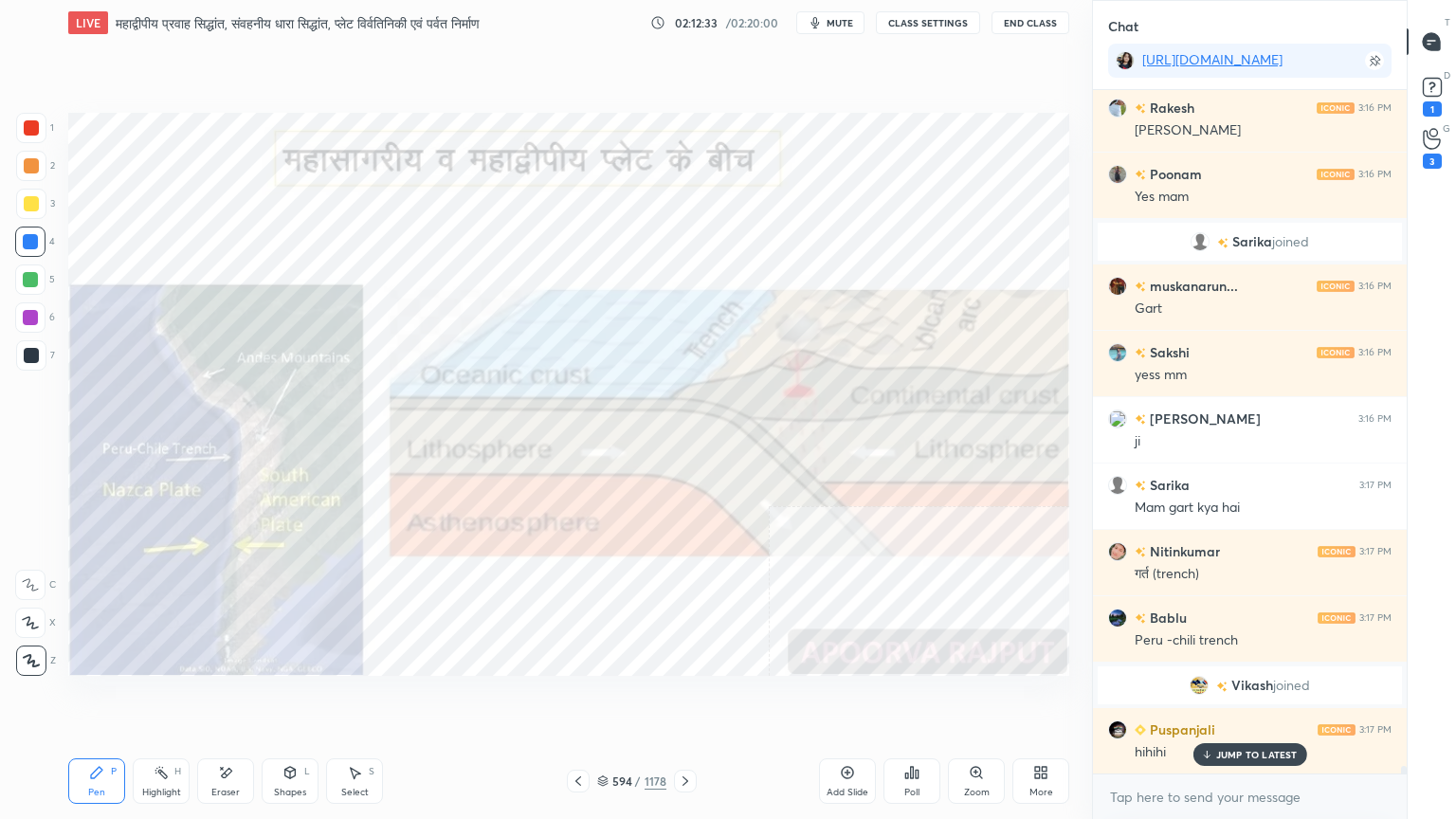 click on "x" at bounding box center (1249, 796) 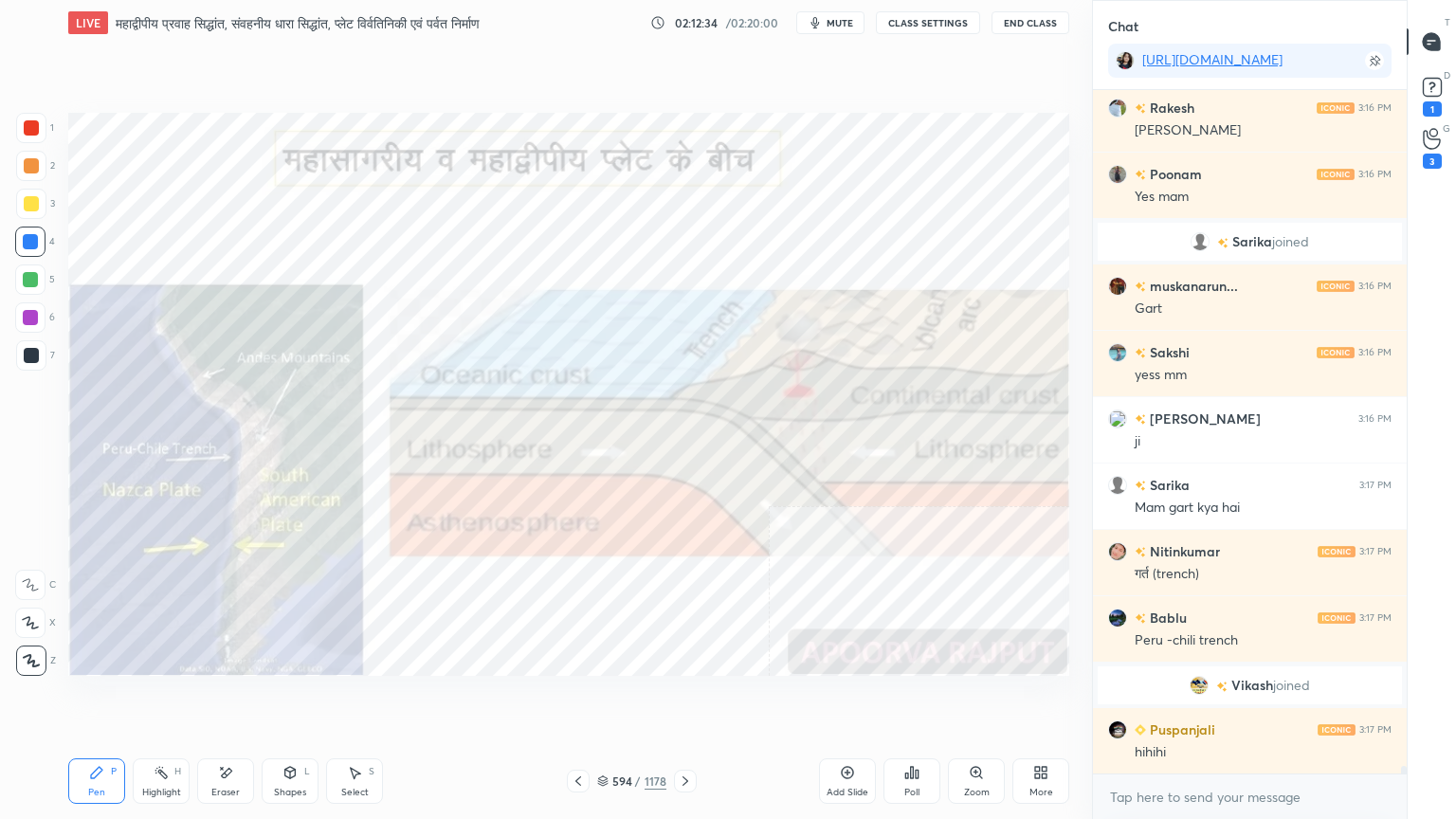 click on "x" at bounding box center [1249, 796] 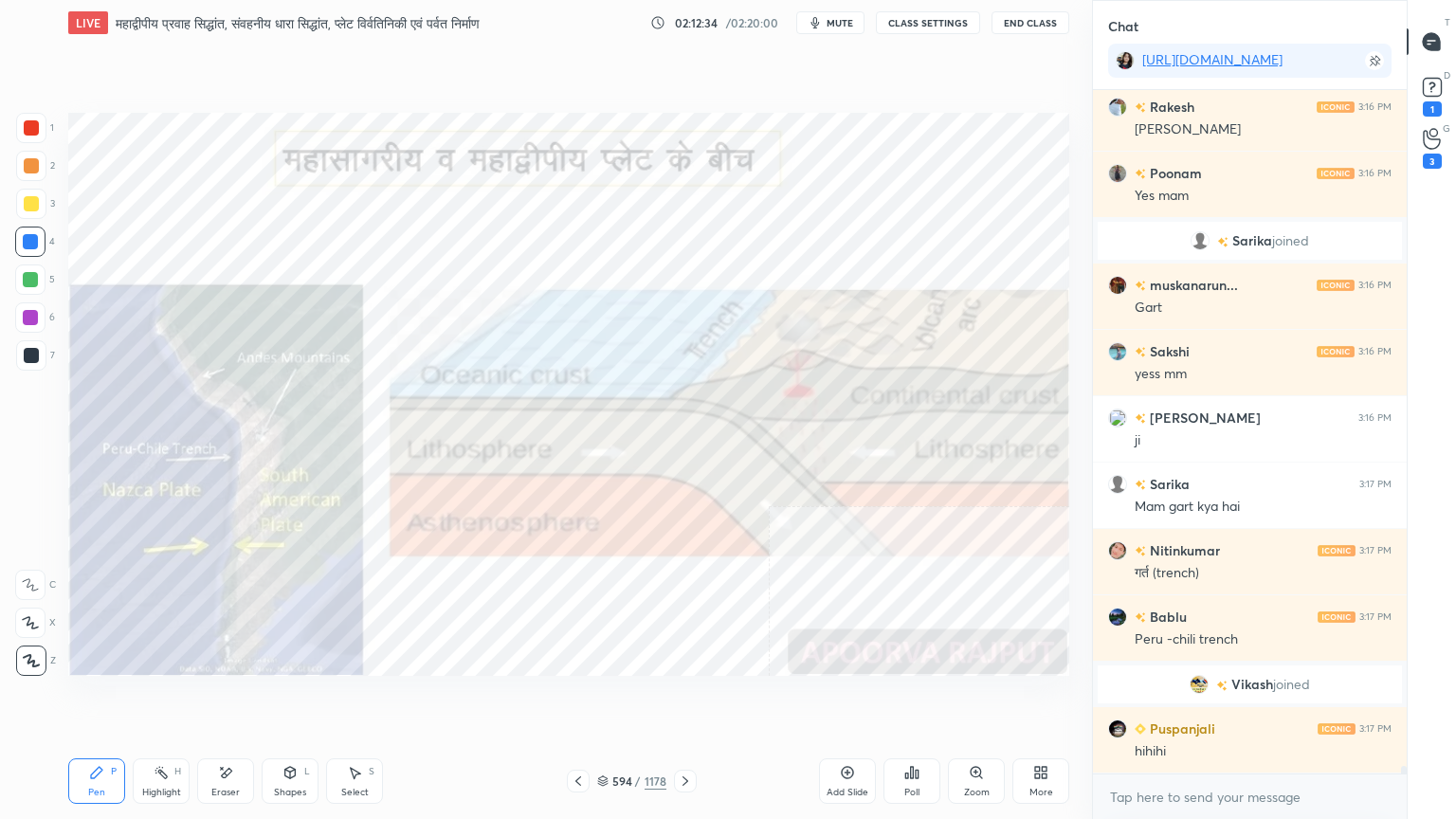click on "x" at bounding box center (1249, 796) 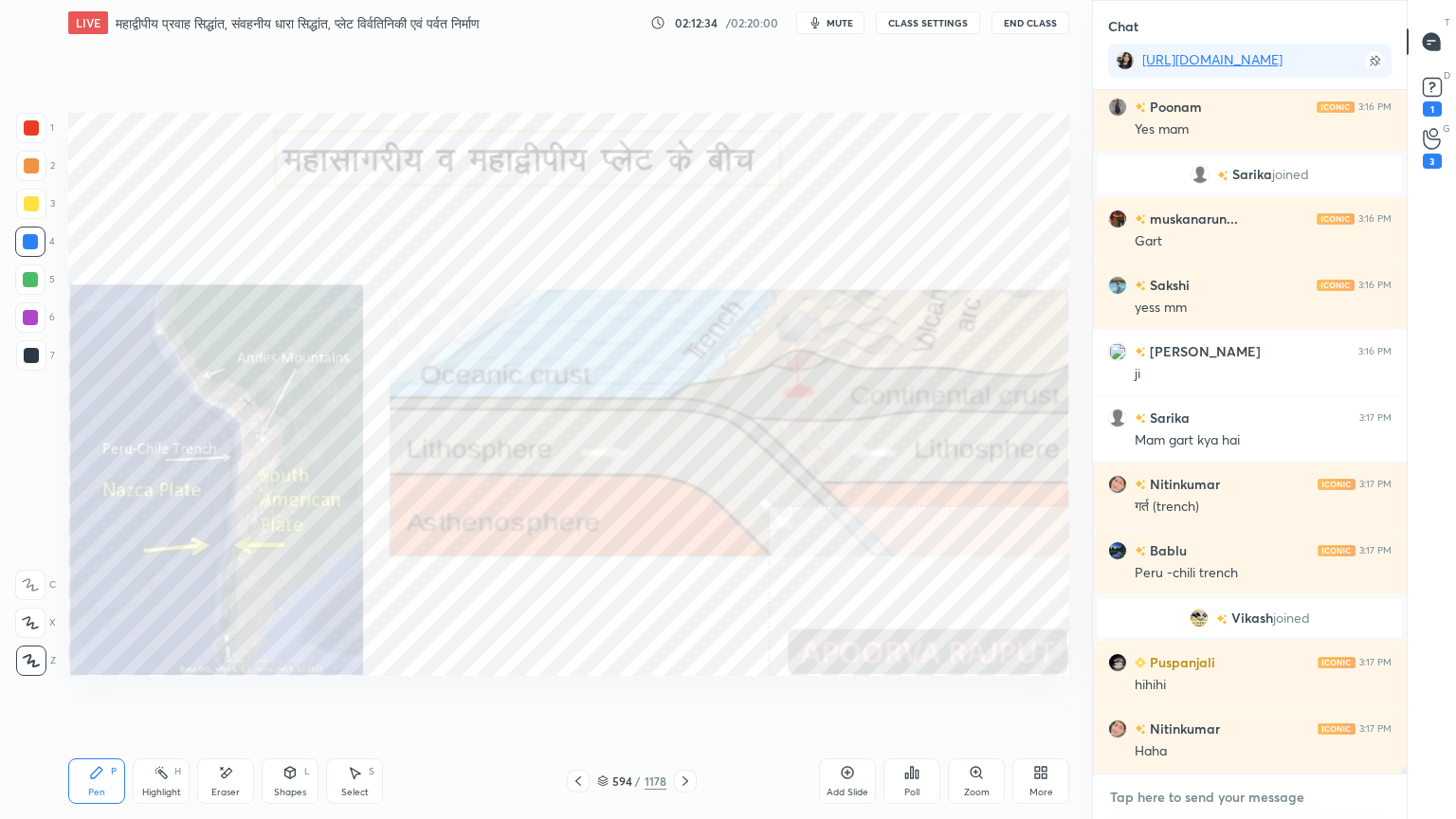 click at bounding box center (1249, 797) 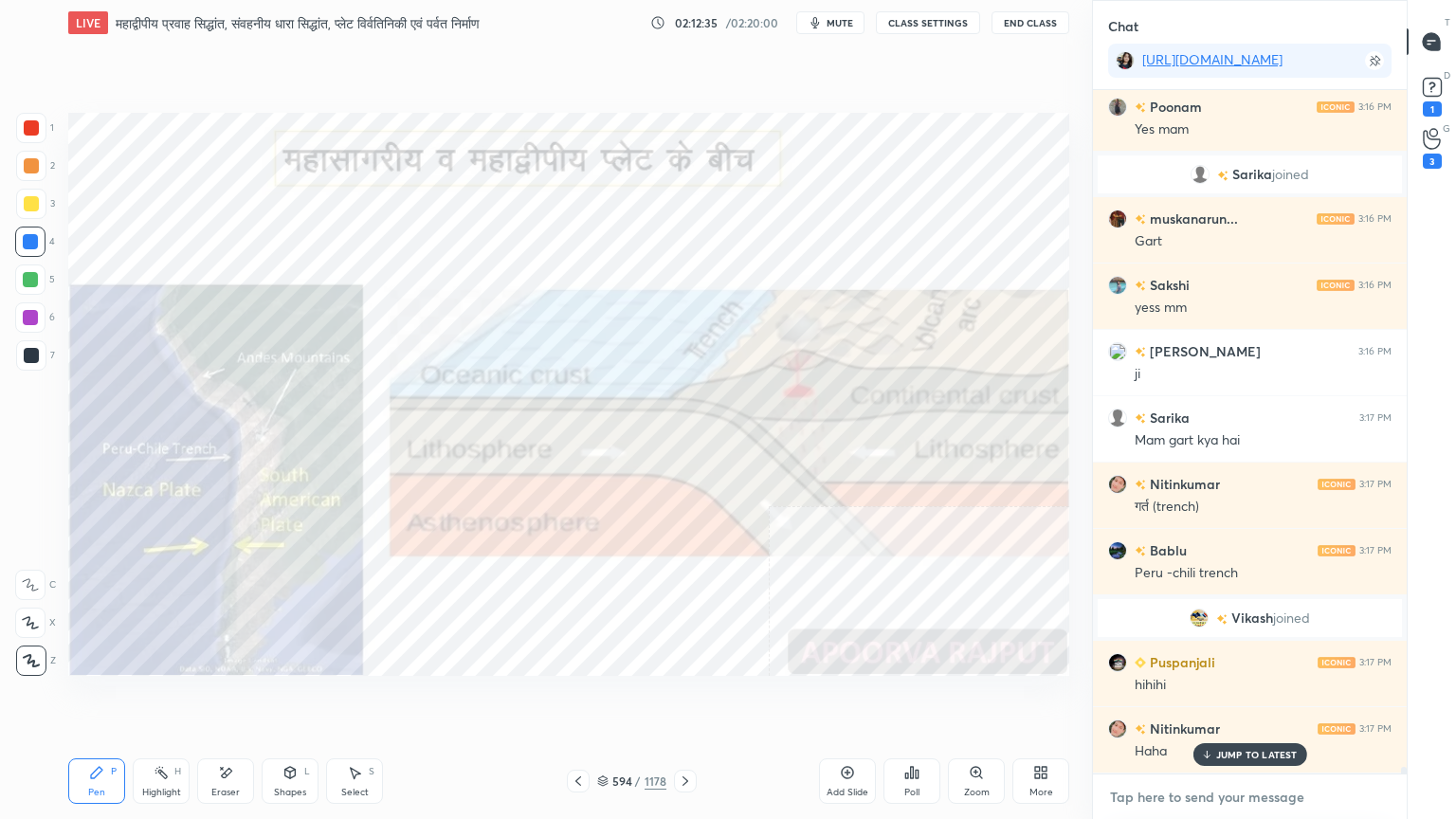 scroll, scrollTop: 65122, scrollLeft: 0, axis: vertical 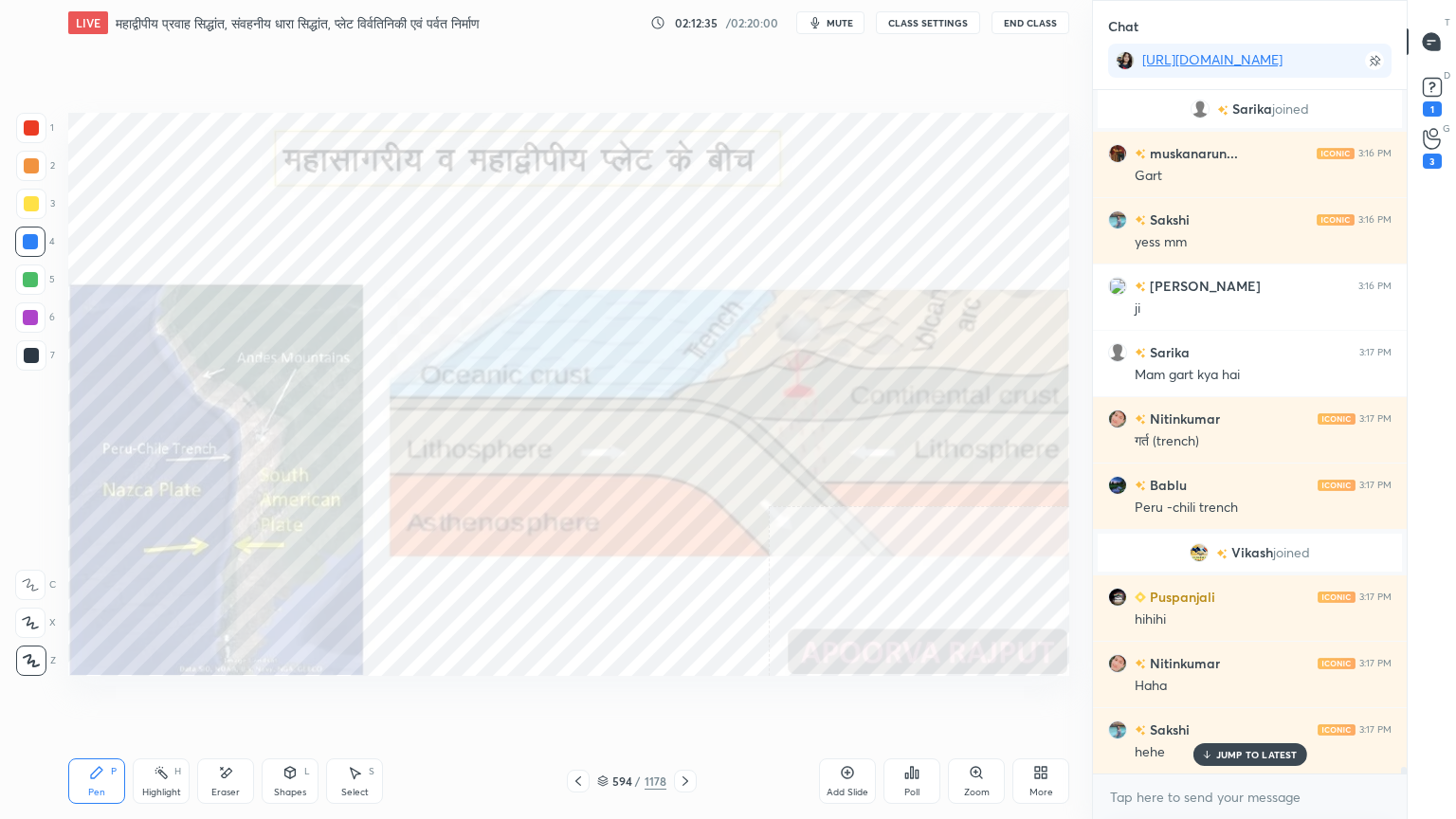 click on "x" at bounding box center [1249, 796] 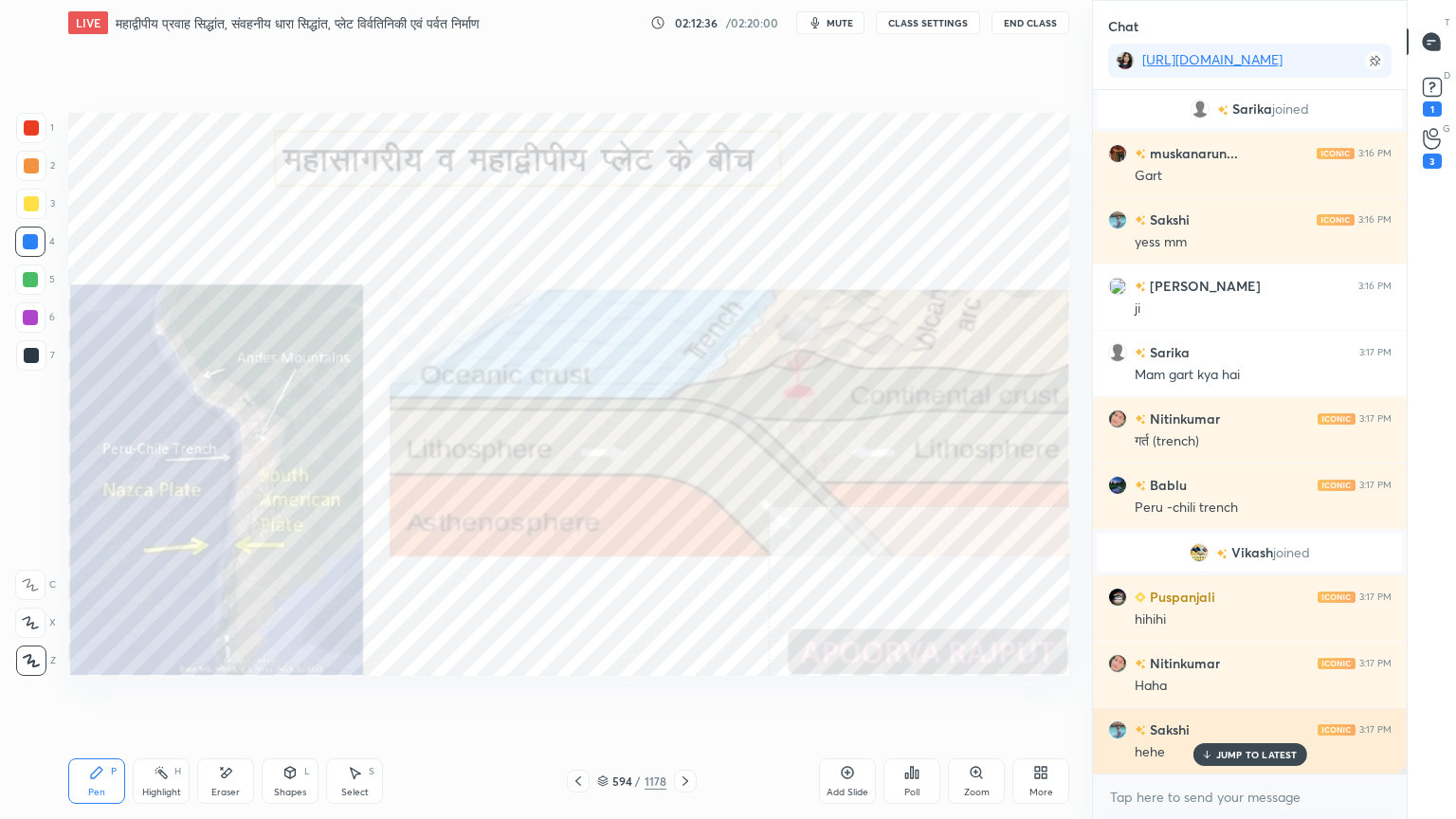 click on "JUMP TO LATEST" at bounding box center (1257, 755) 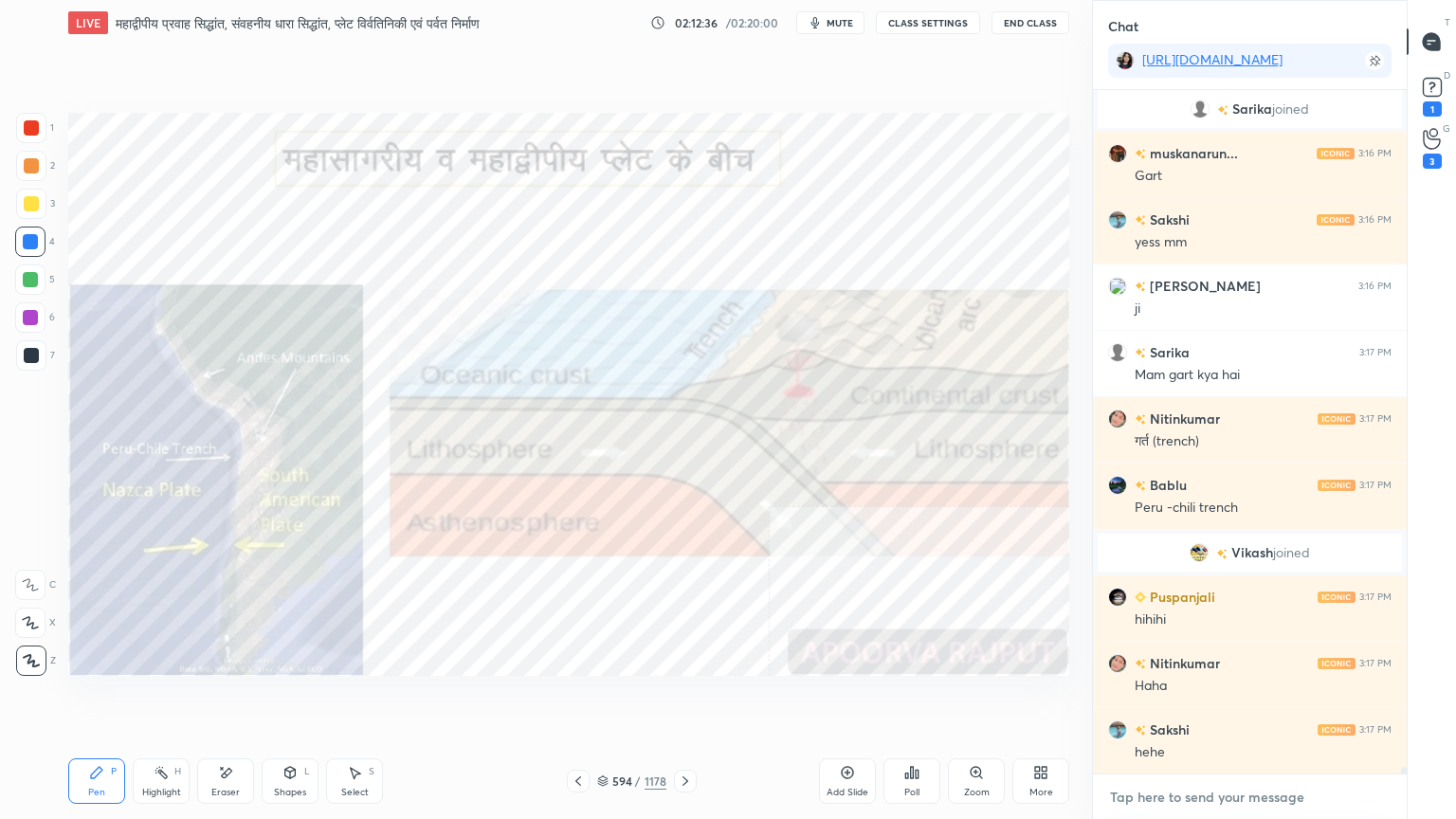 click at bounding box center [1249, 797] 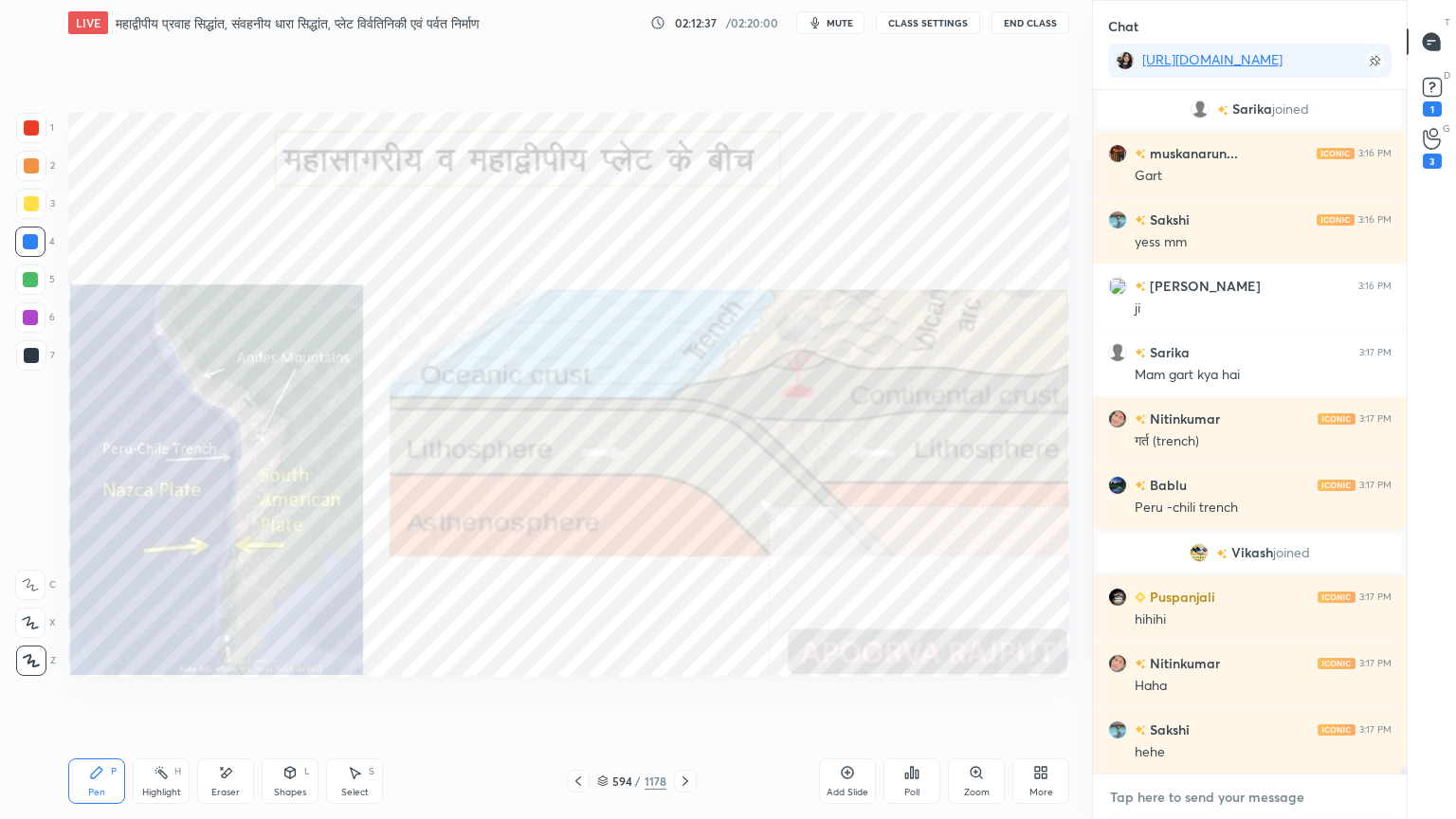 drag, startPoint x: 1238, startPoint y: 810, endPoint x: 1245, endPoint y: 800, distance: 12.206556 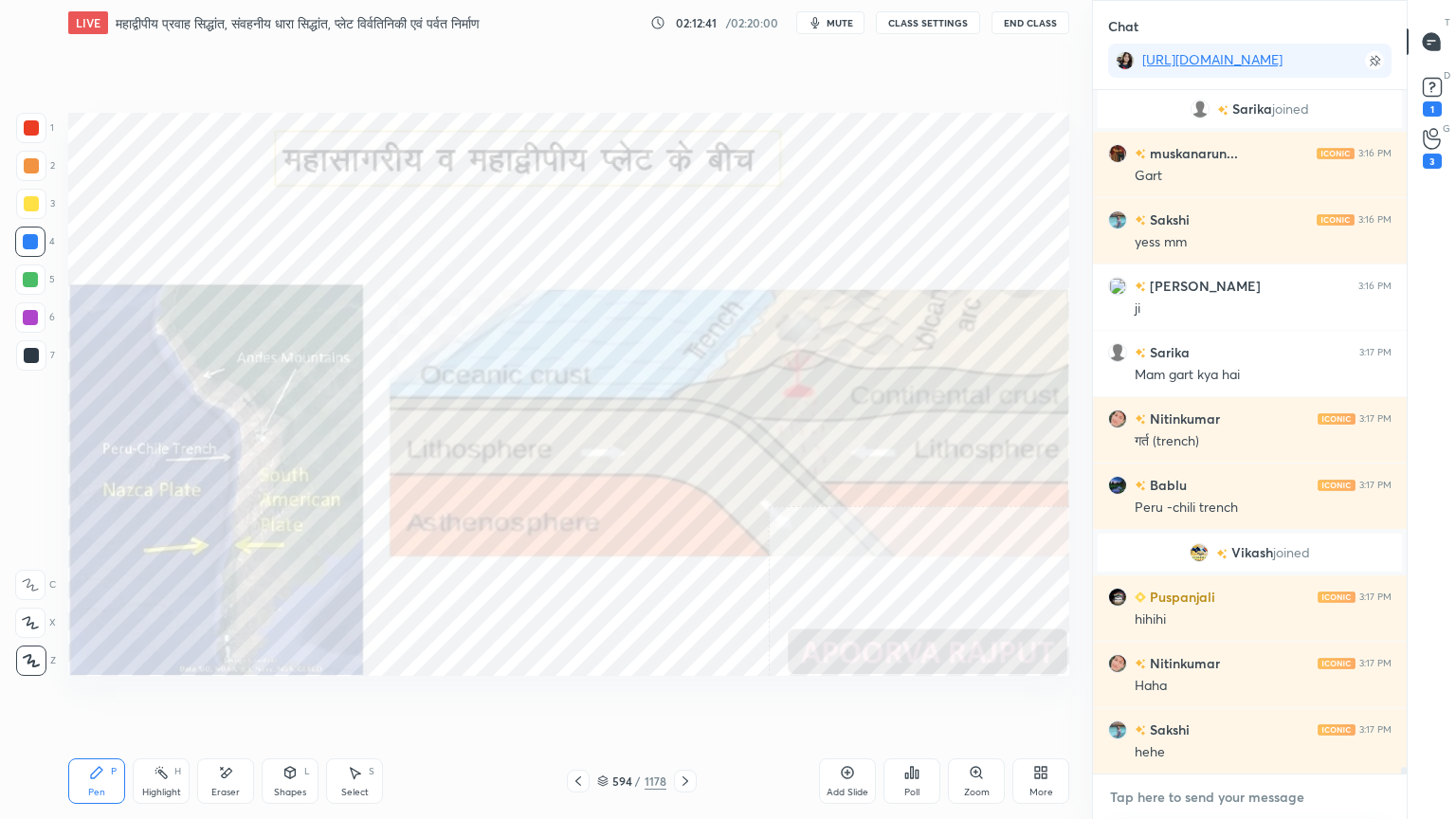 click at bounding box center [1249, 797] 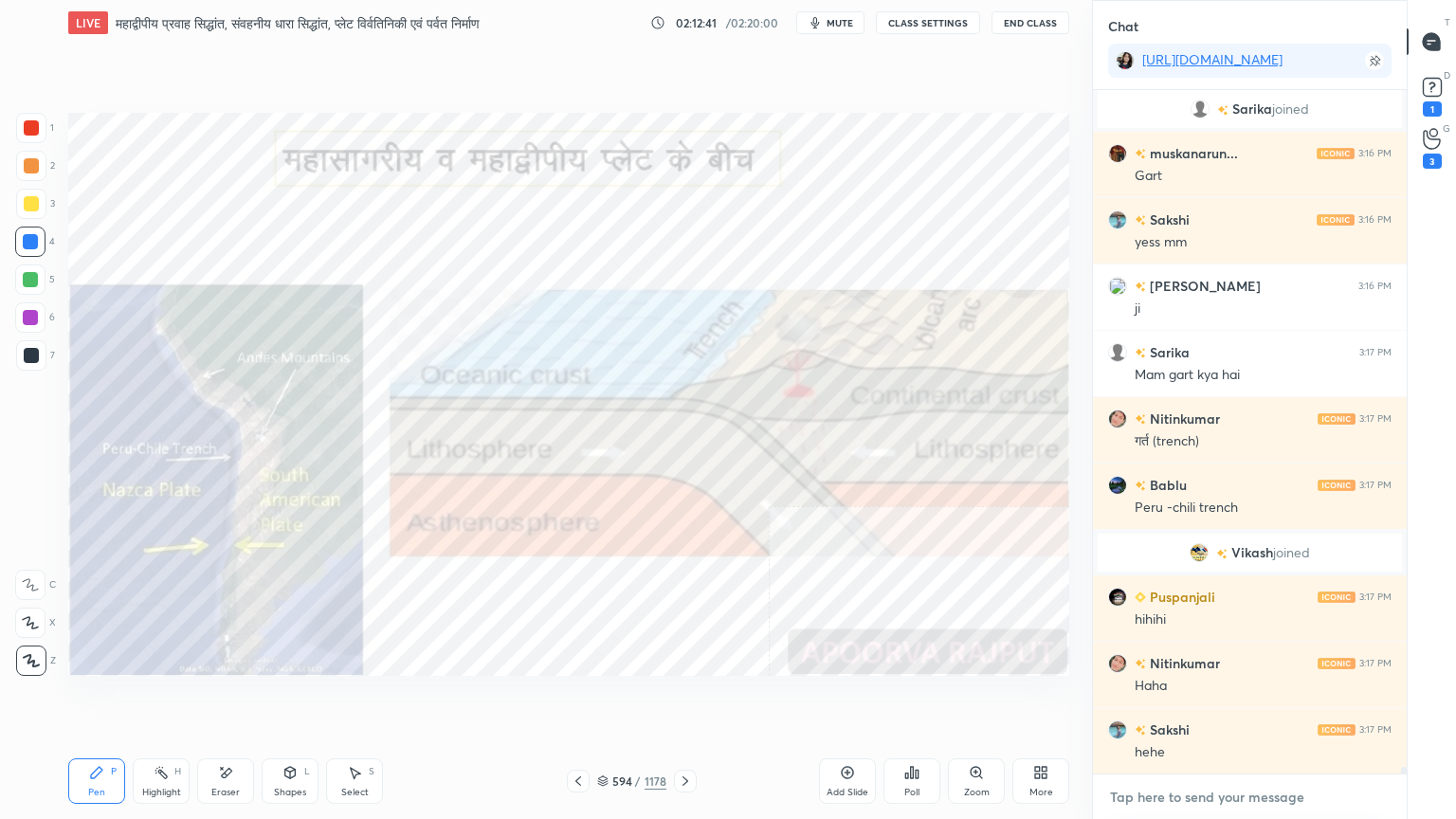 scroll, scrollTop: 65189, scrollLeft: 0, axis: vertical 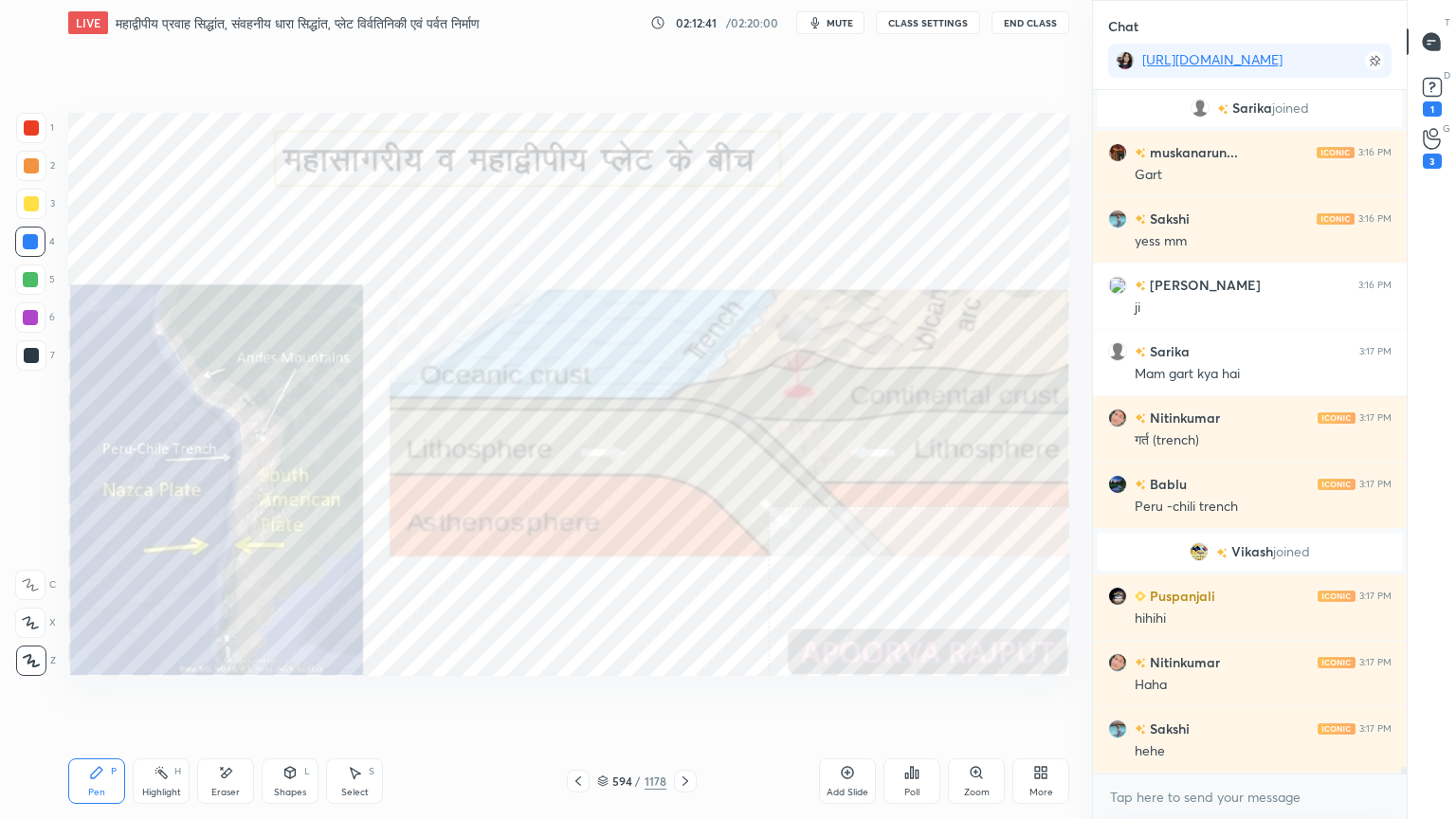 click on "x" at bounding box center (1249, 796) 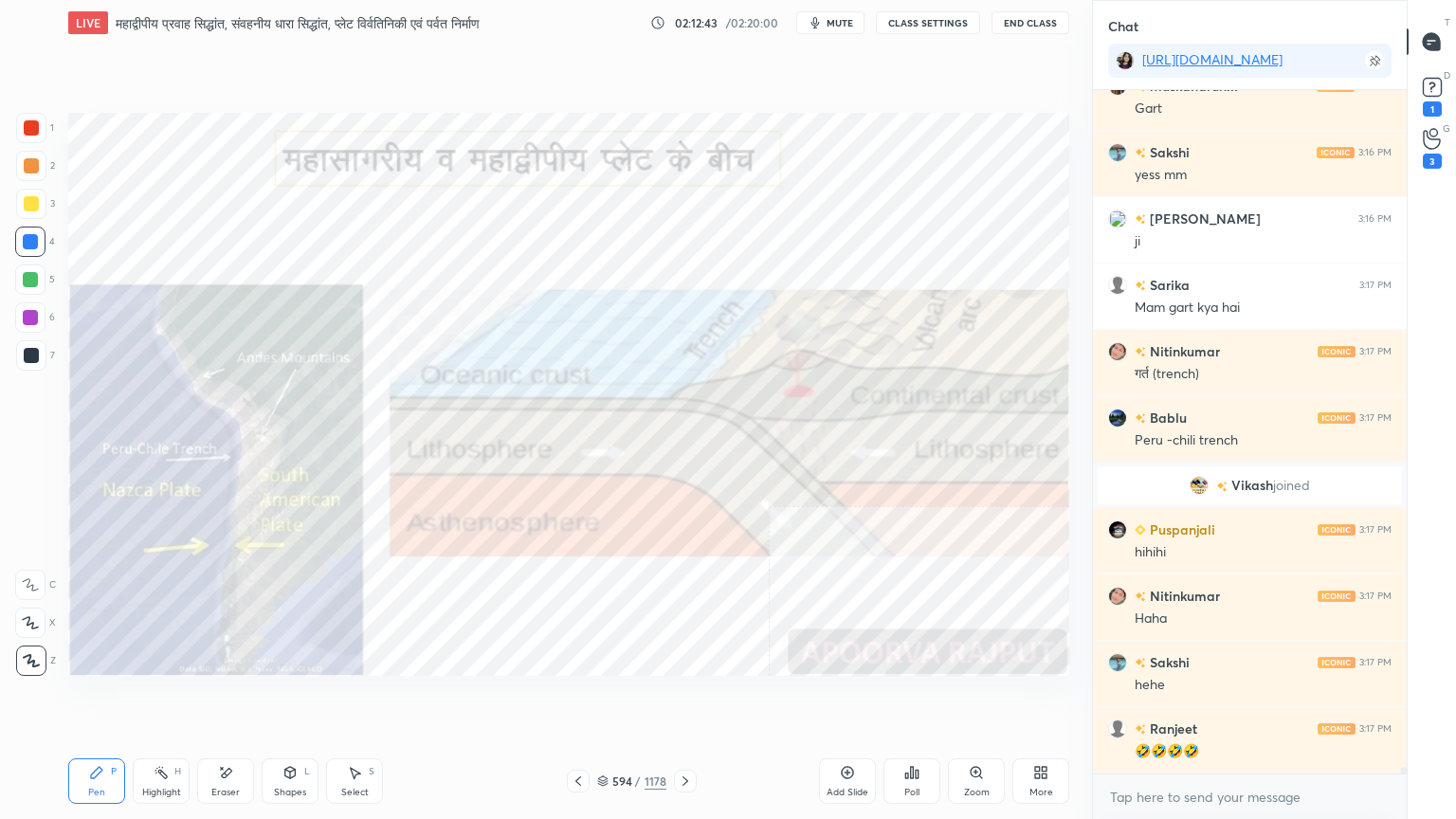 click on "Eraser" at bounding box center [226, 781] 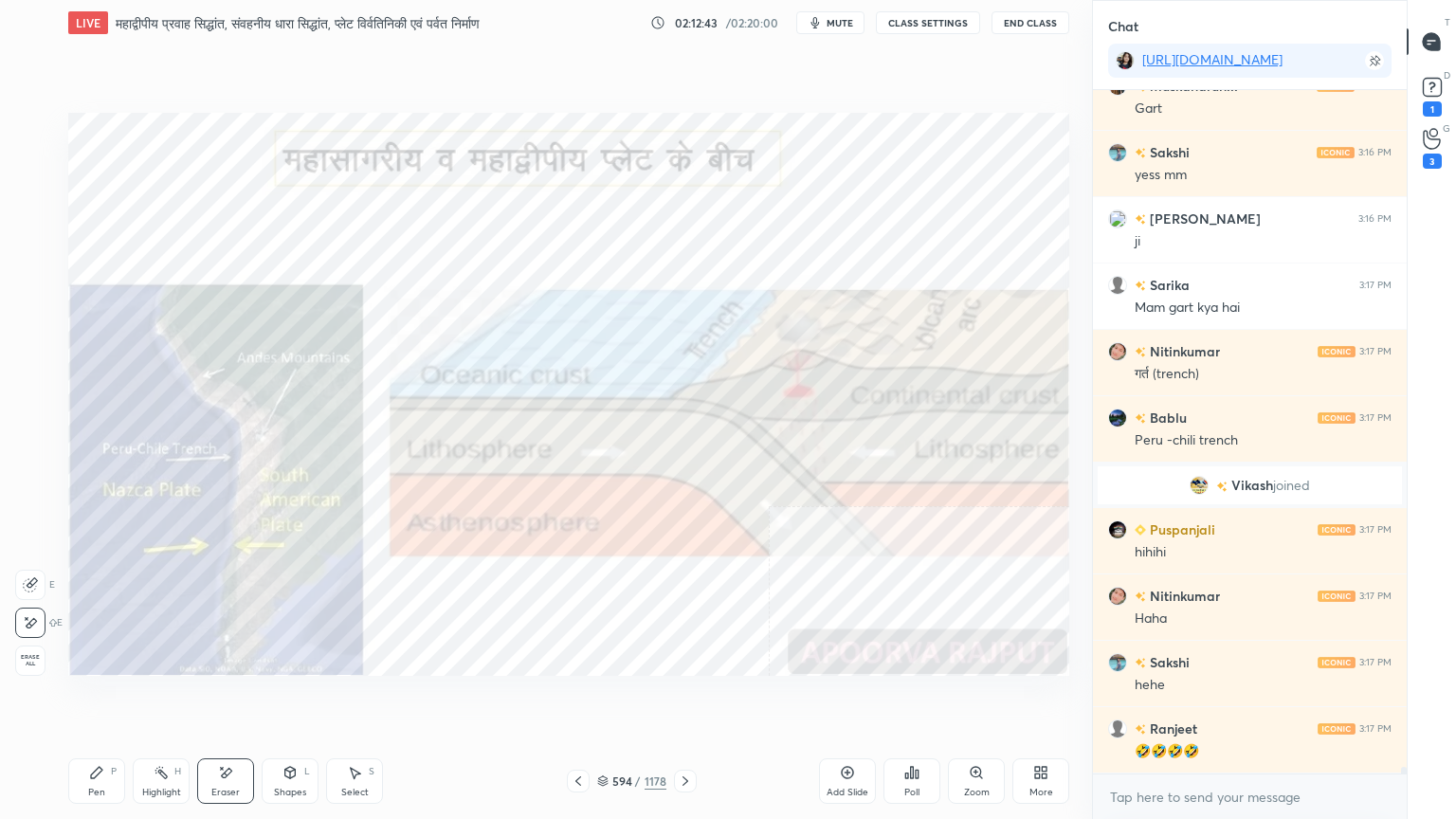 drag, startPoint x: 230, startPoint y: 771, endPoint x: 156, endPoint y: 727, distance: 86.09297 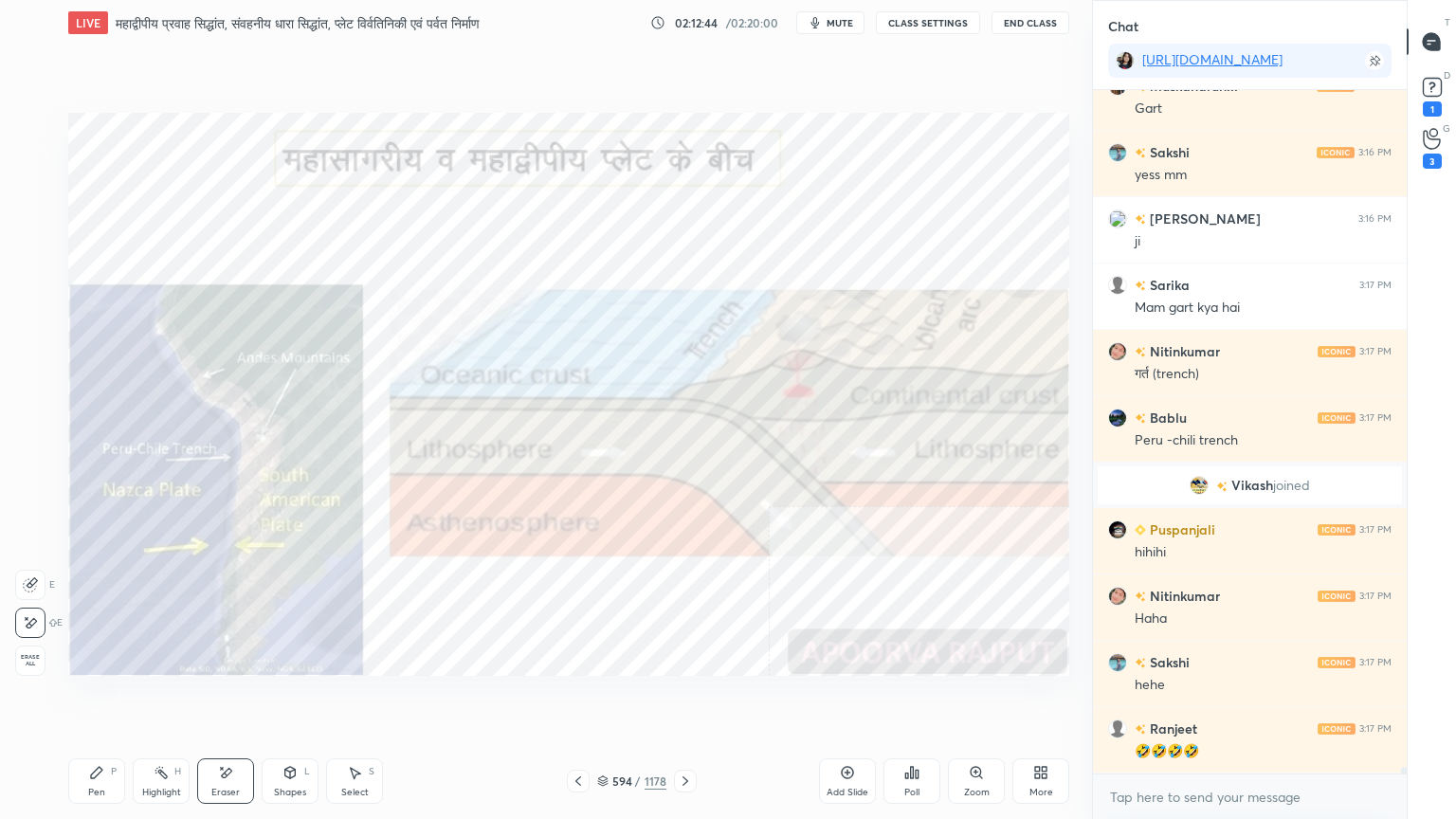 click on "Erase all" at bounding box center [30, 661] 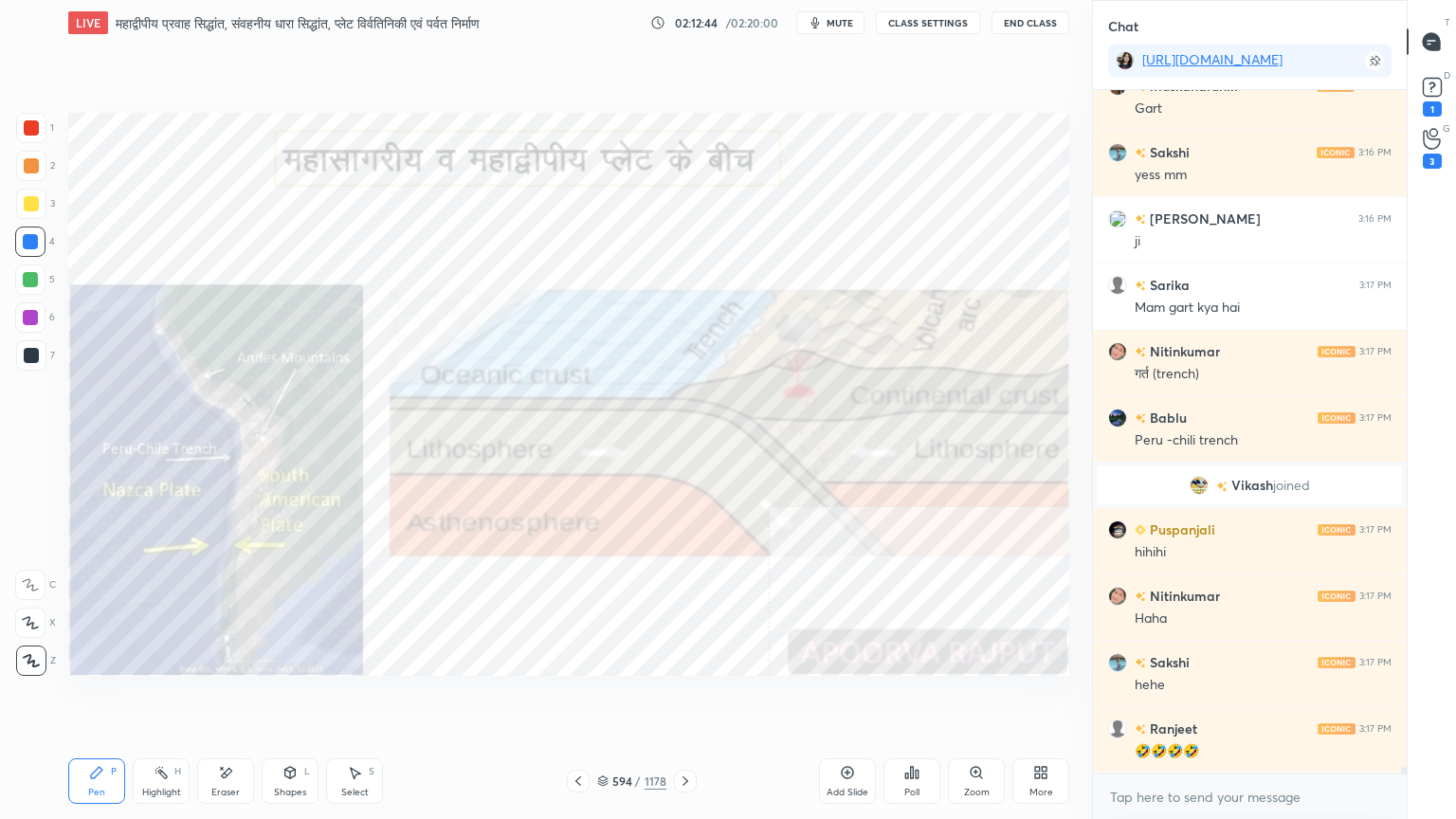 click on "1 2 3 4 5 6 7 C X Z E E Erase all   H H" at bounding box center [30, 394] 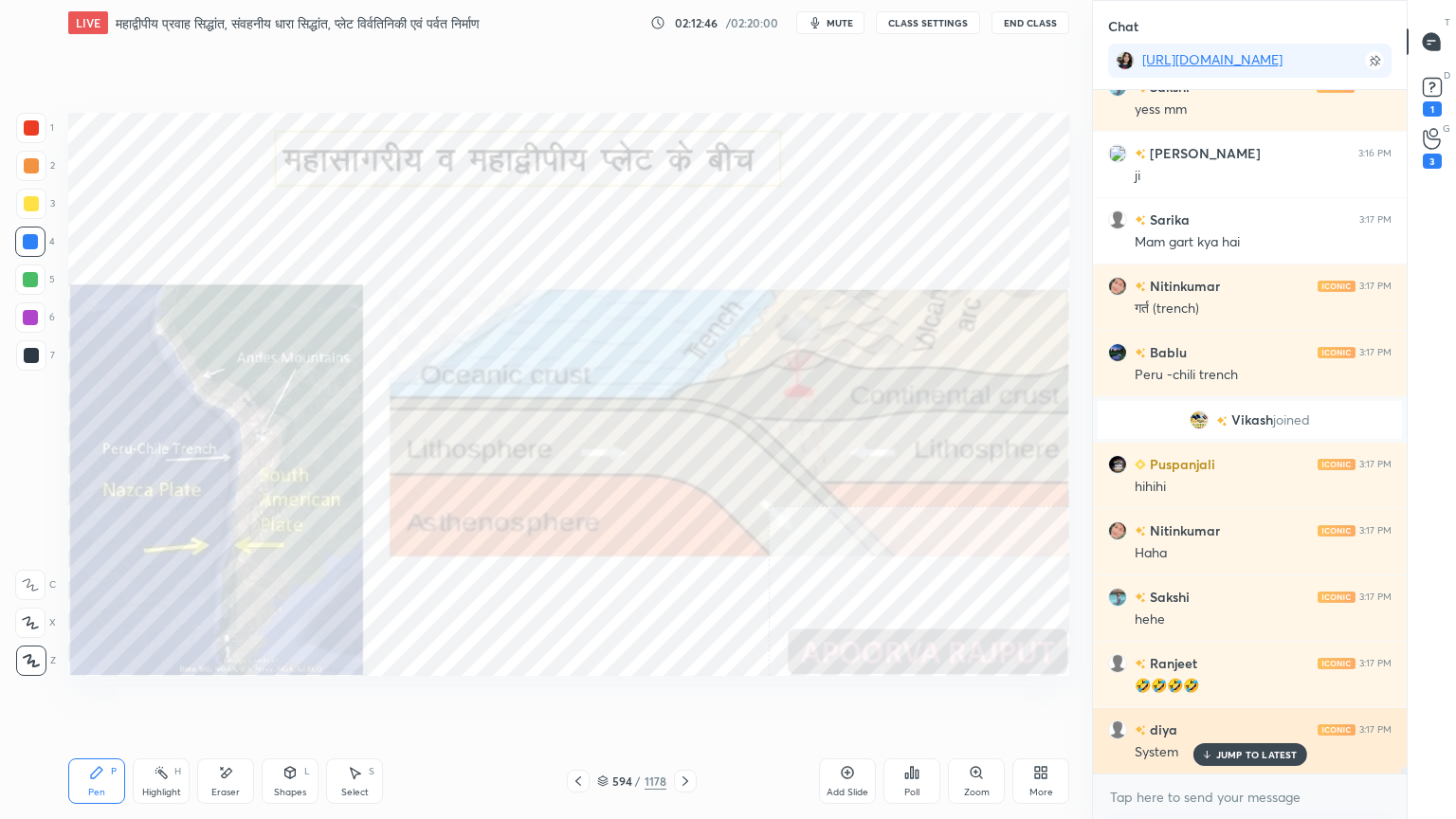 click on "JUMP TO LATEST" at bounding box center (1249, 755) 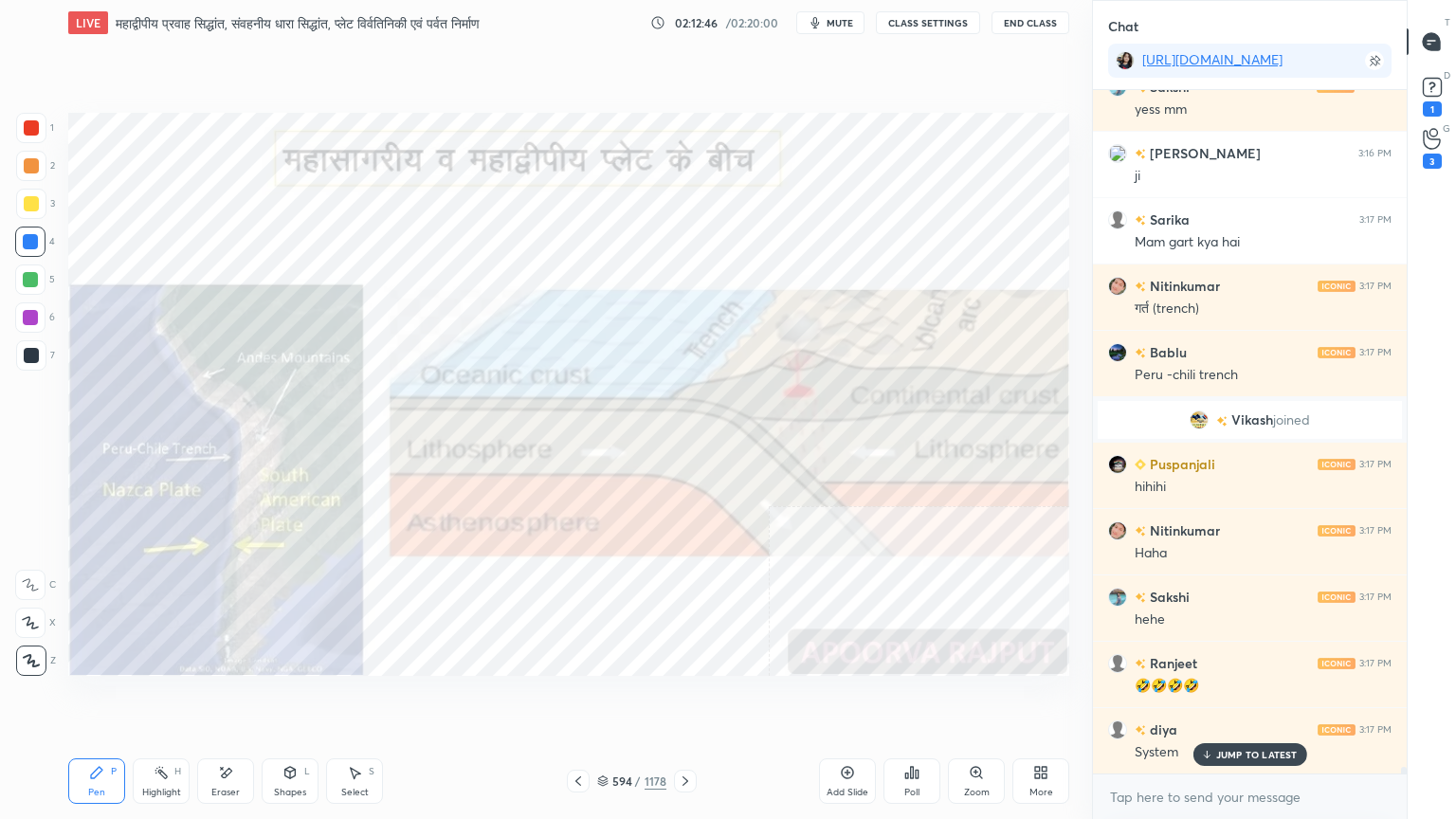 scroll, scrollTop: 65322, scrollLeft: 0, axis: vertical 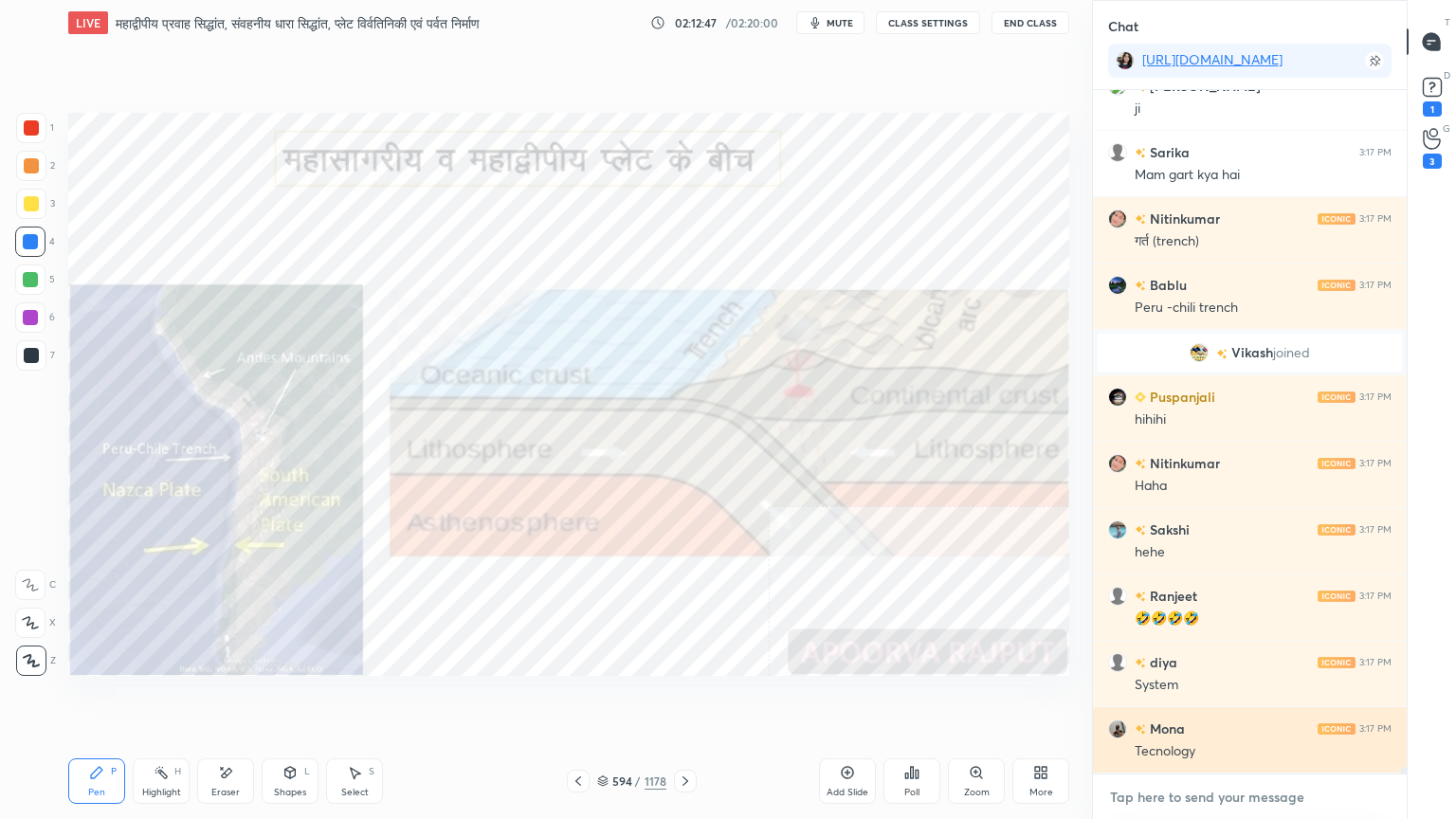 drag, startPoint x: 1226, startPoint y: 808, endPoint x: 1175, endPoint y: 773, distance: 61.85467 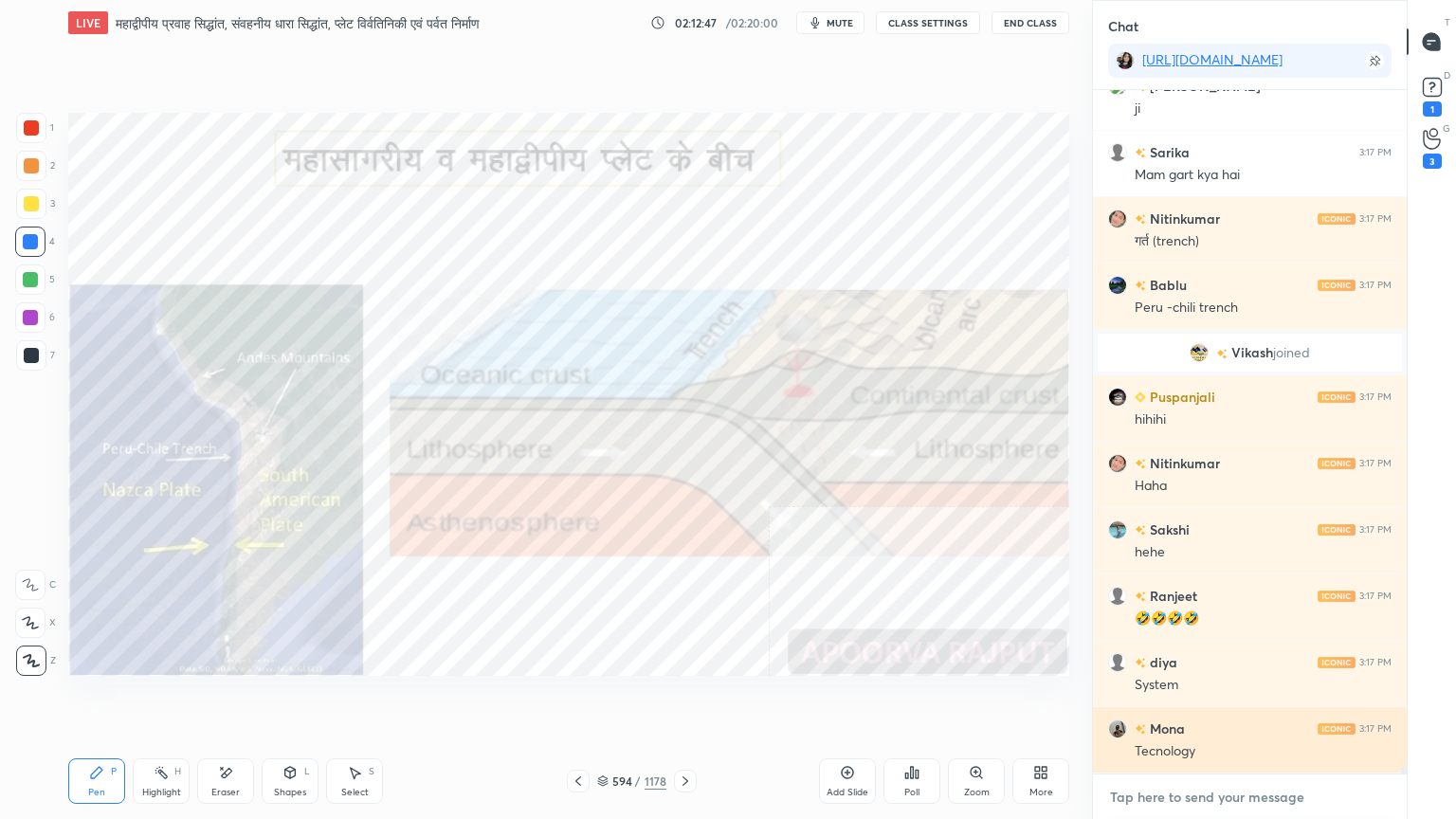 click at bounding box center (1249, 797) 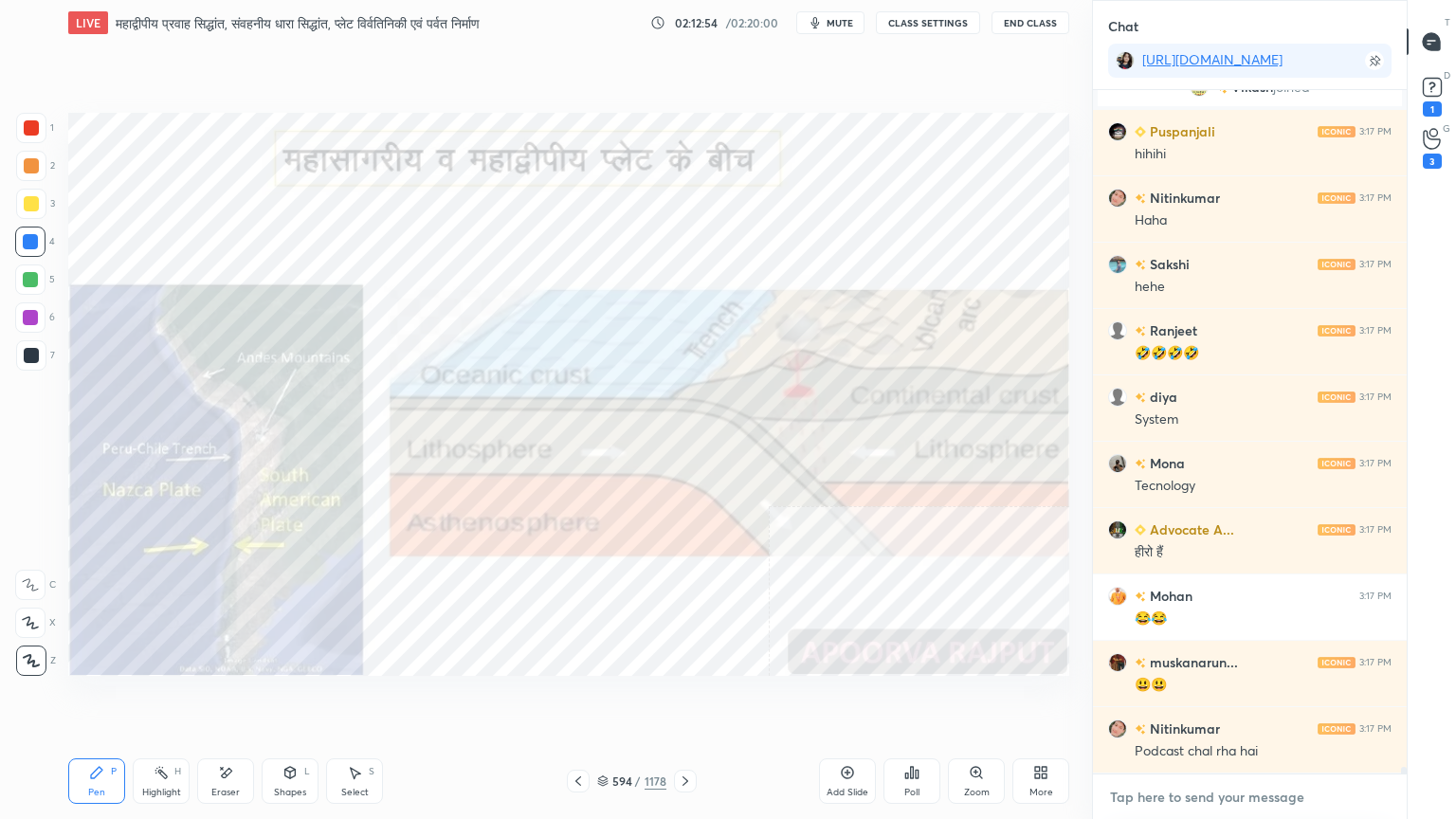 scroll, scrollTop: 65653, scrollLeft: 0, axis: vertical 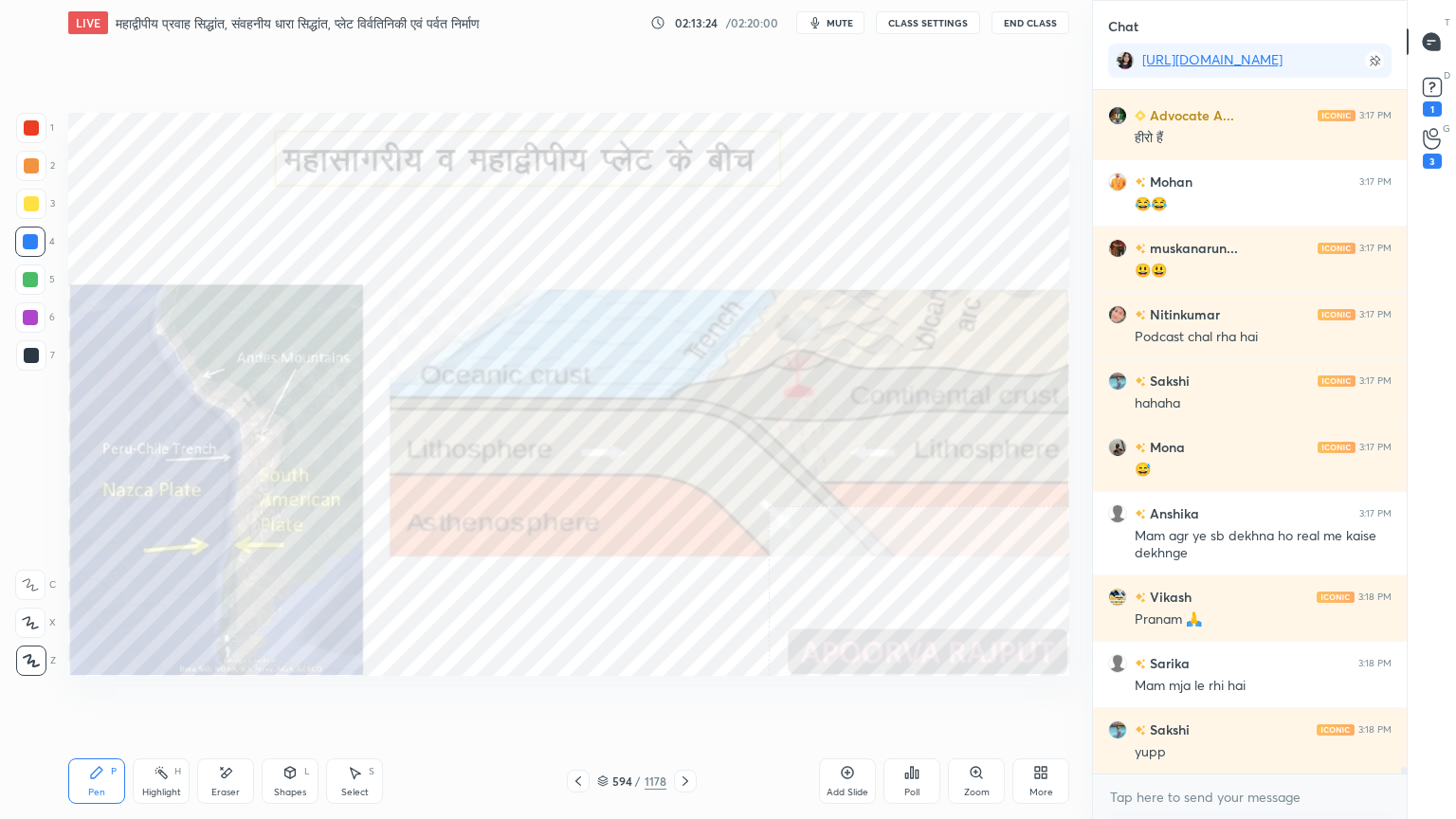 click on "Eraser" at bounding box center [226, 781] 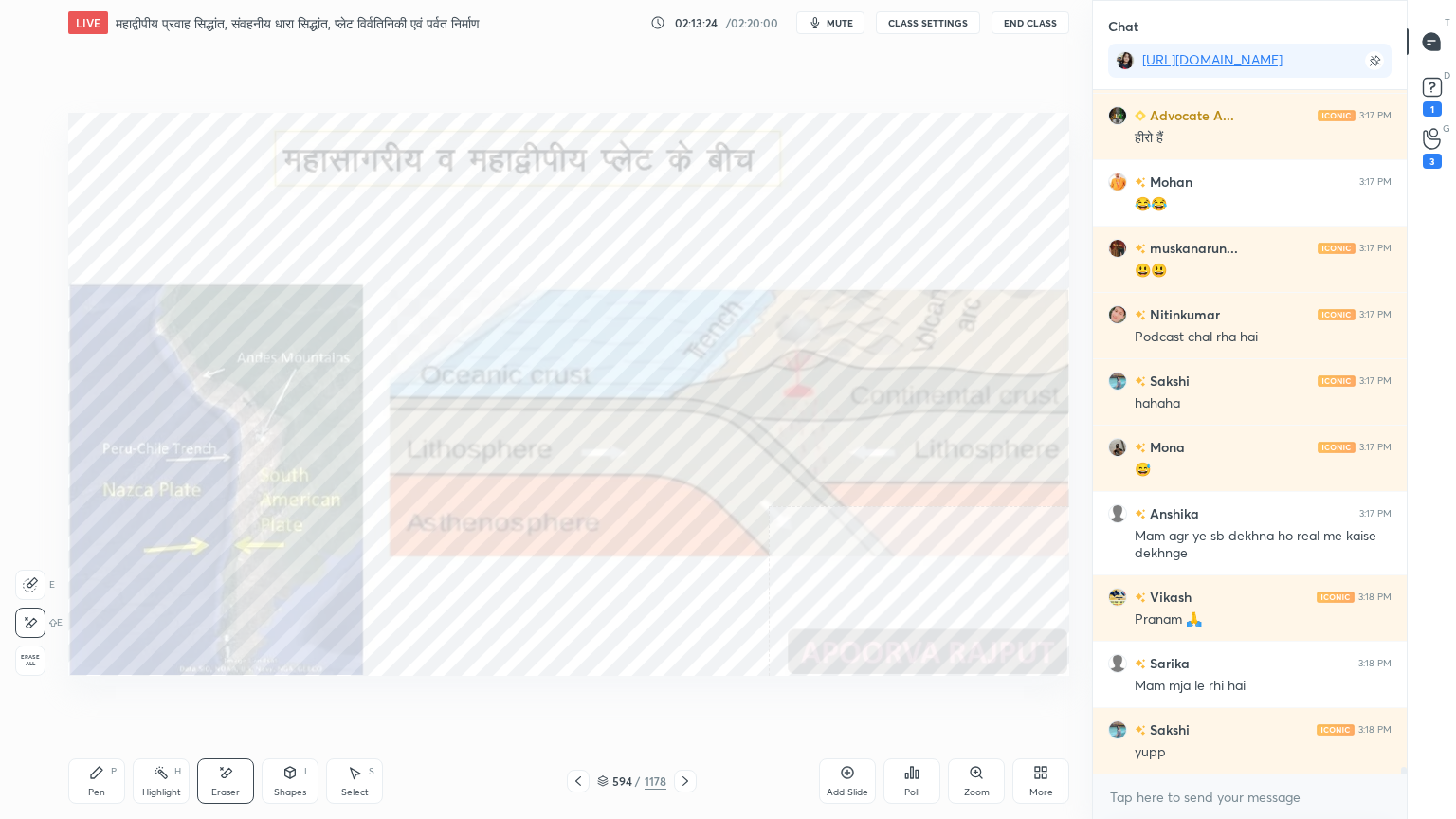 click on "Erase all" at bounding box center [30, 661] 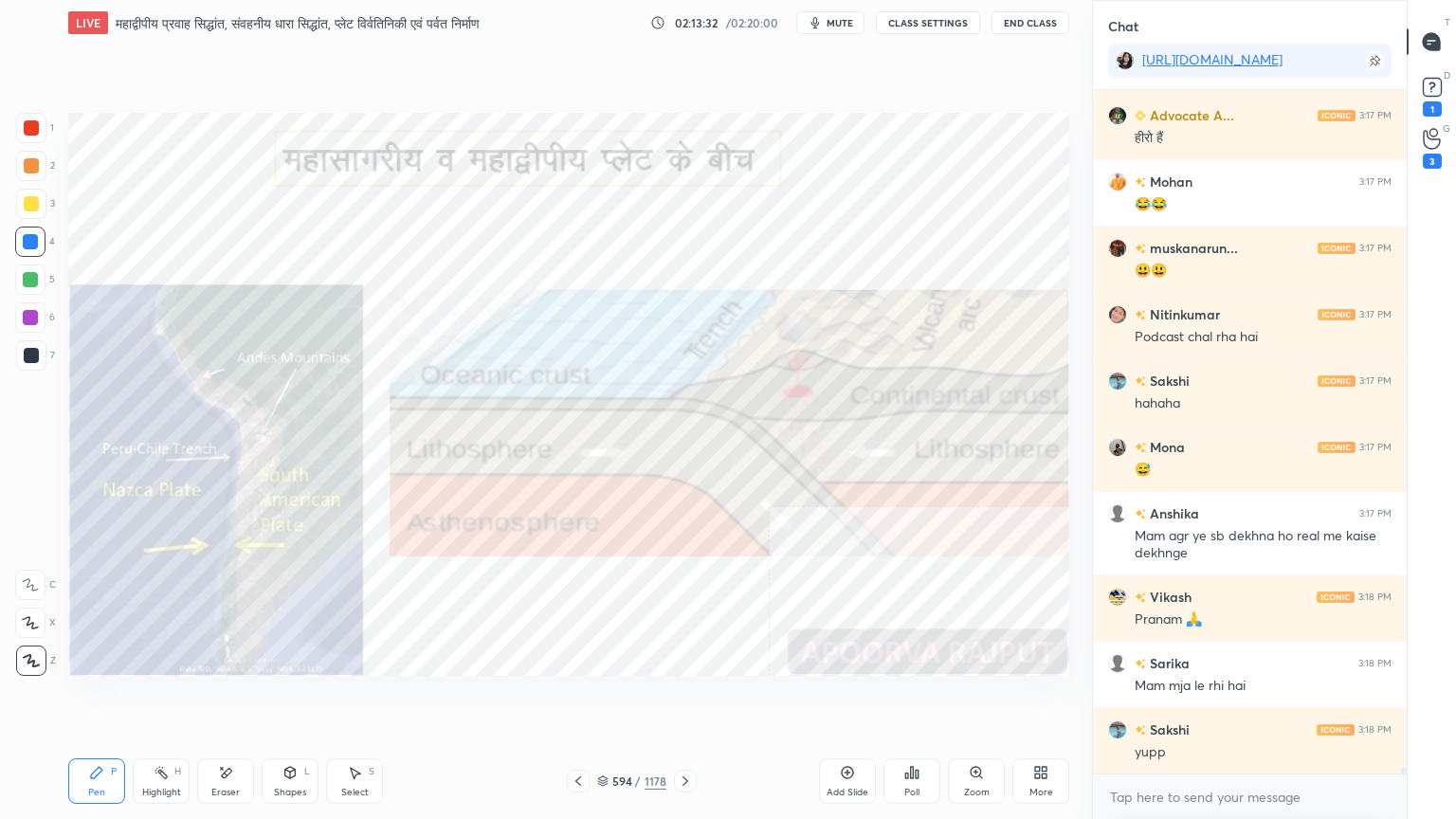 scroll, scrollTop: 66069, scrollLeft: 0, axis: vertical 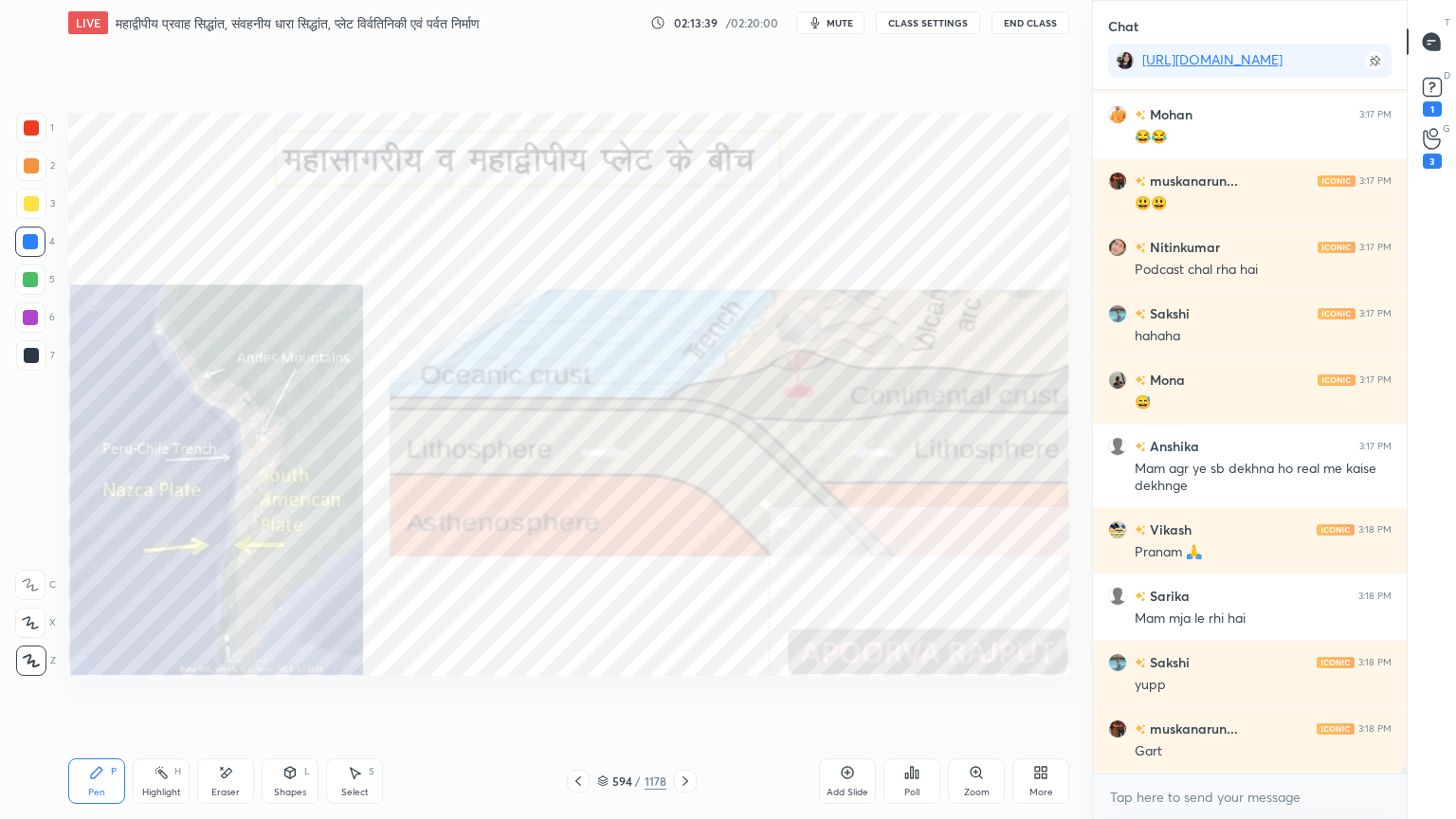 click on "Eraser" at bounding box center (226, 781) 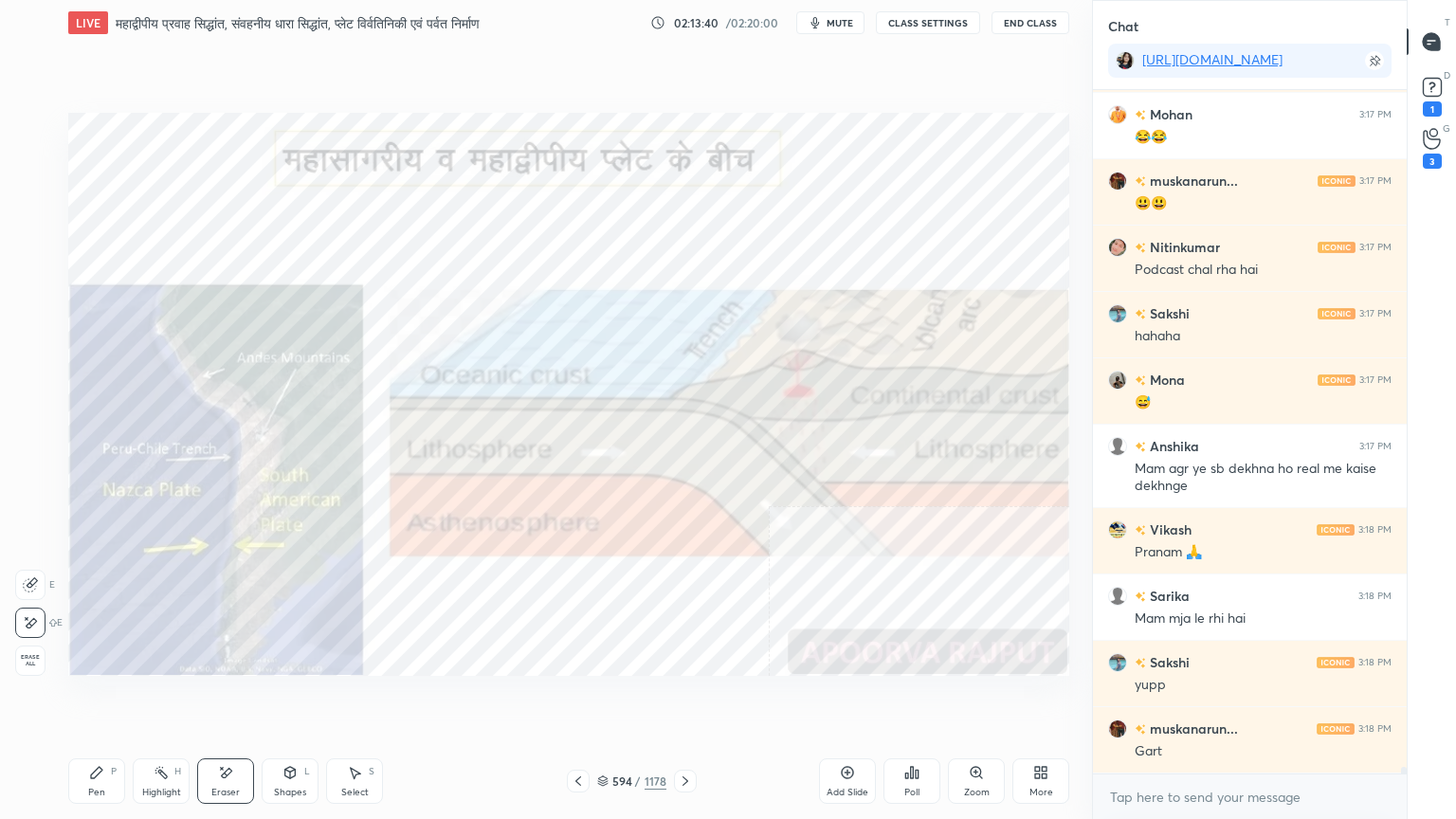 click on "Erase all" at bounding box center (30, 661) 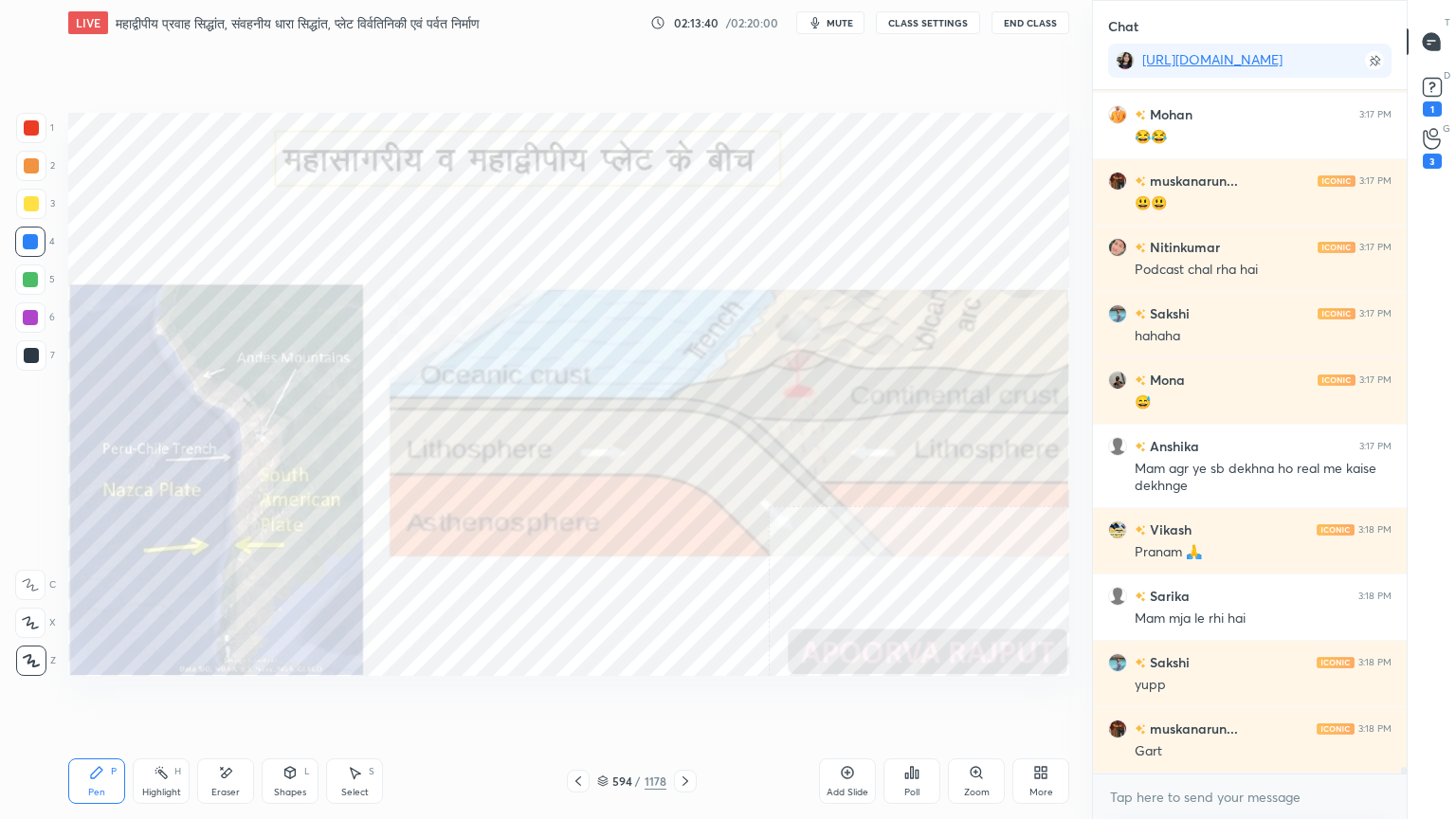 click on "1 2 3 4 5 6 7 C X Z E E Erase all   H H" at bounding box center (30, 394) 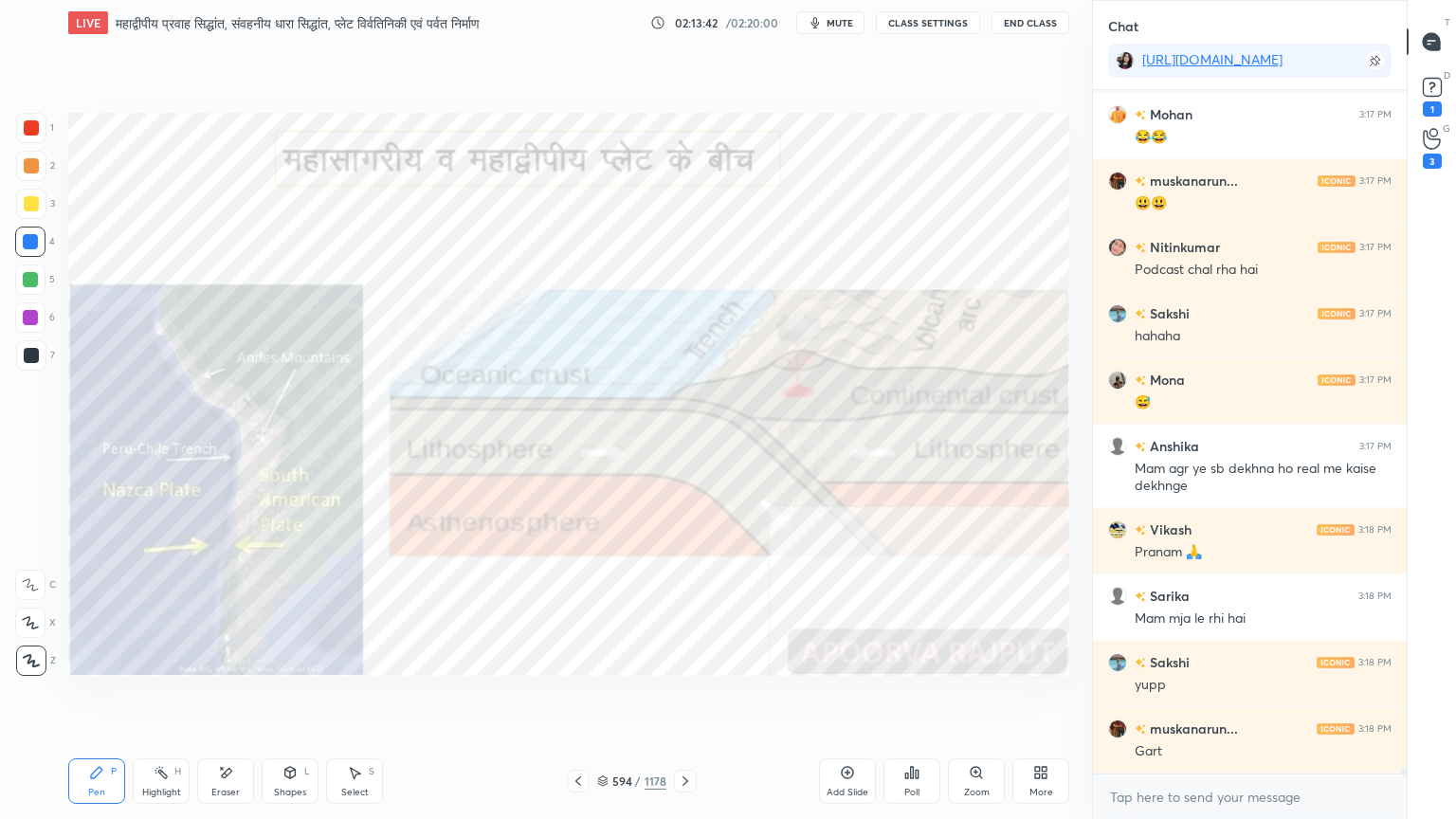 click 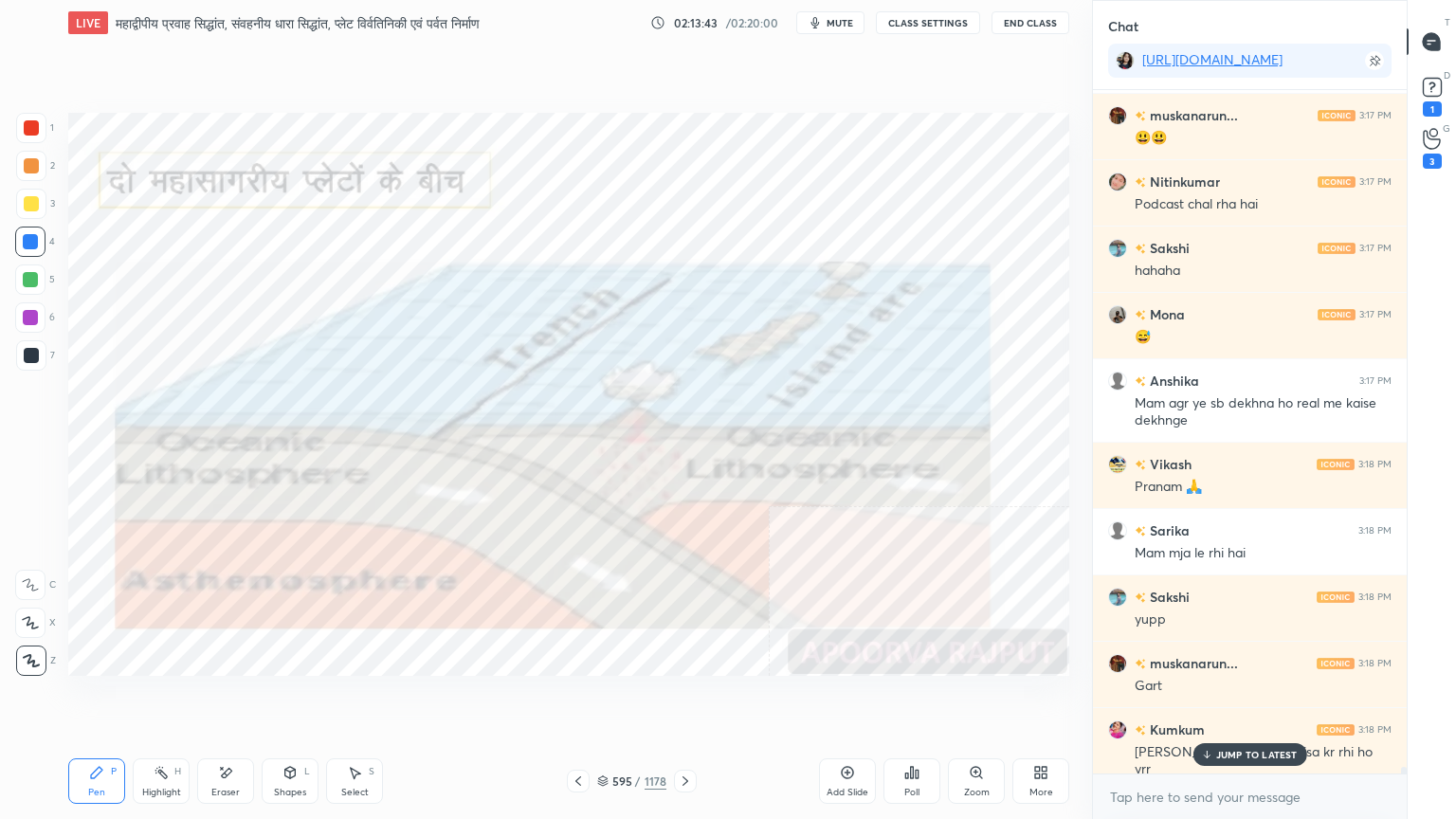 click on "JUMP TO LATEST" at bounding box center (1257, 755) 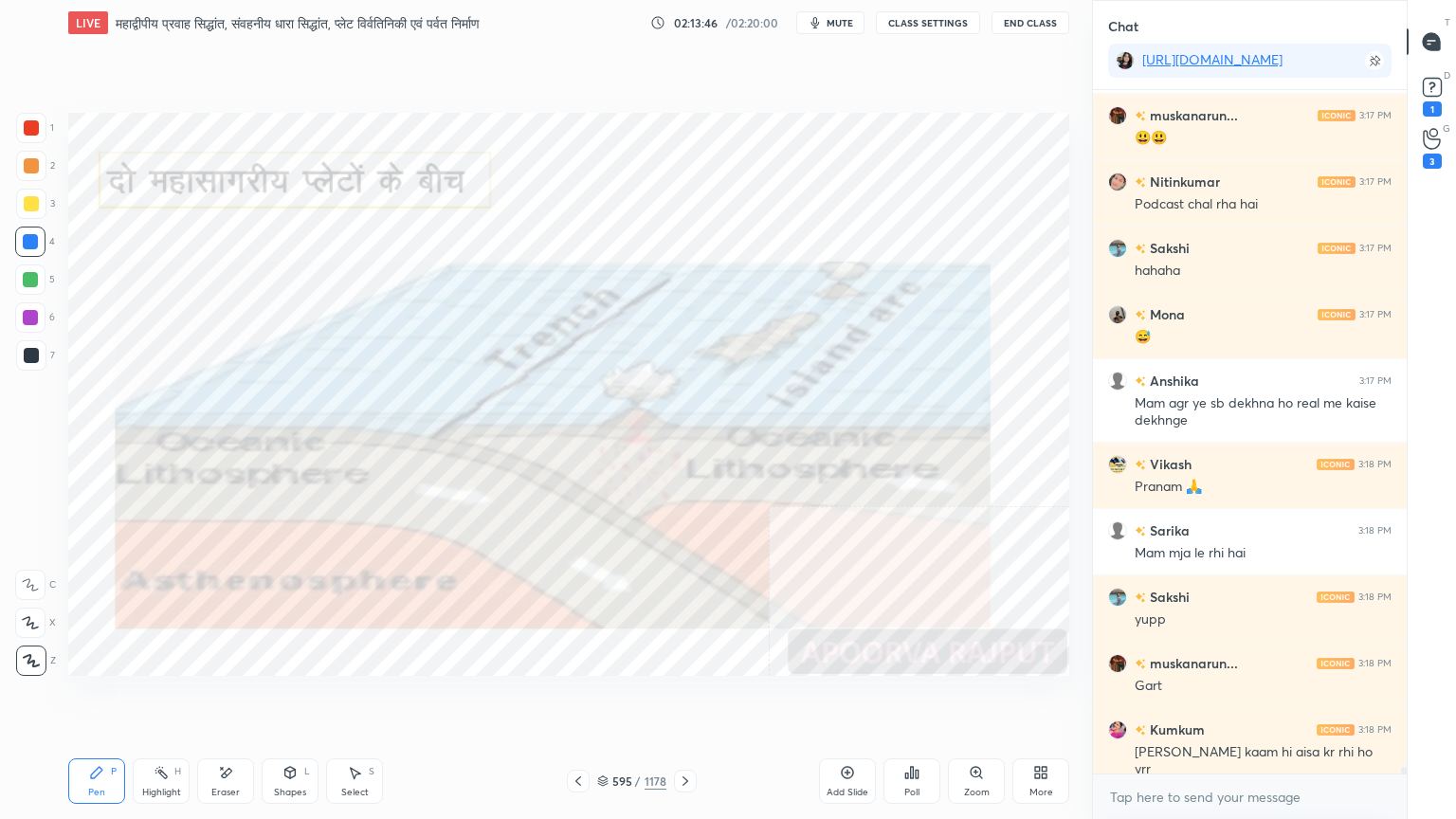 click 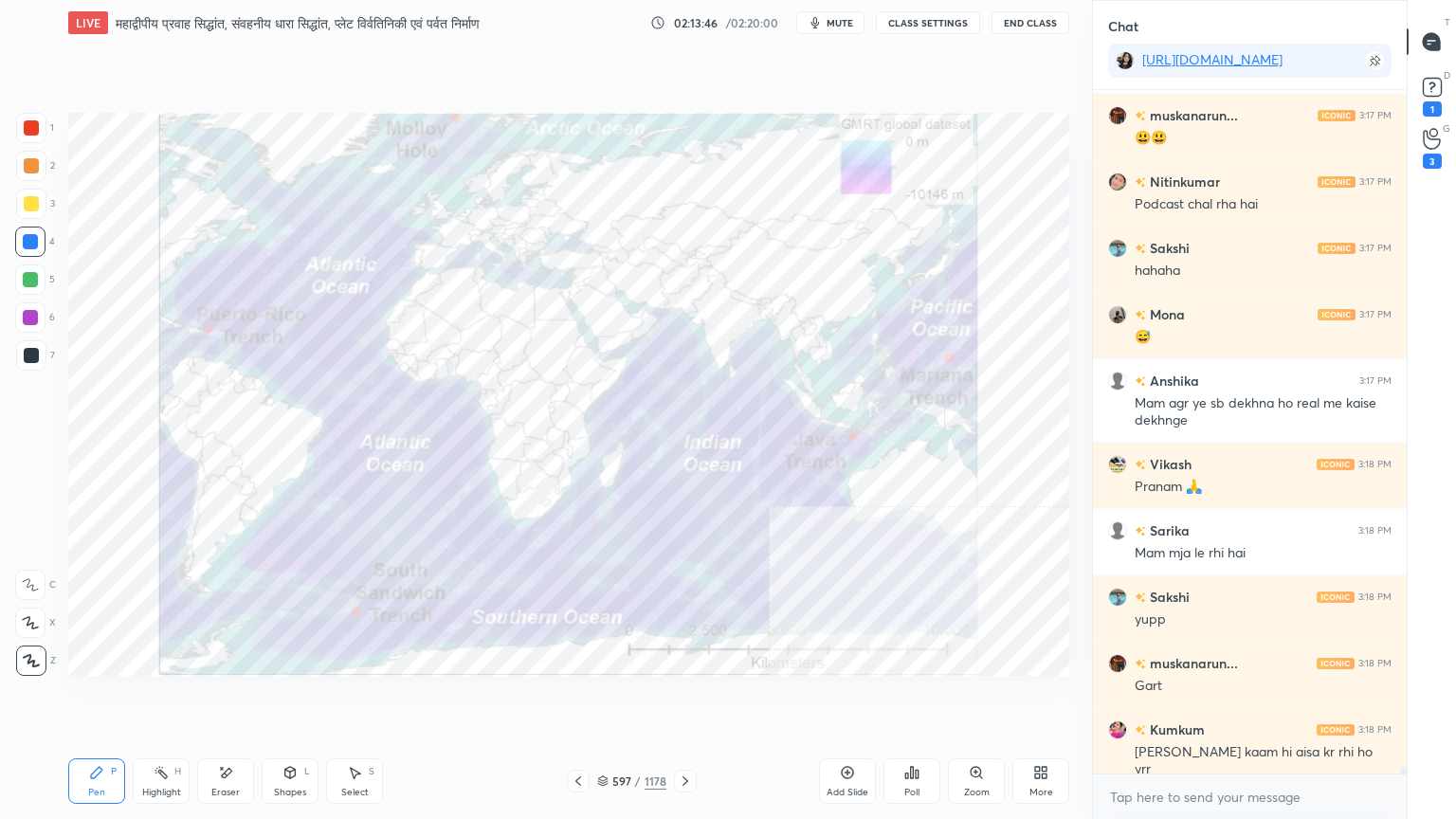 click 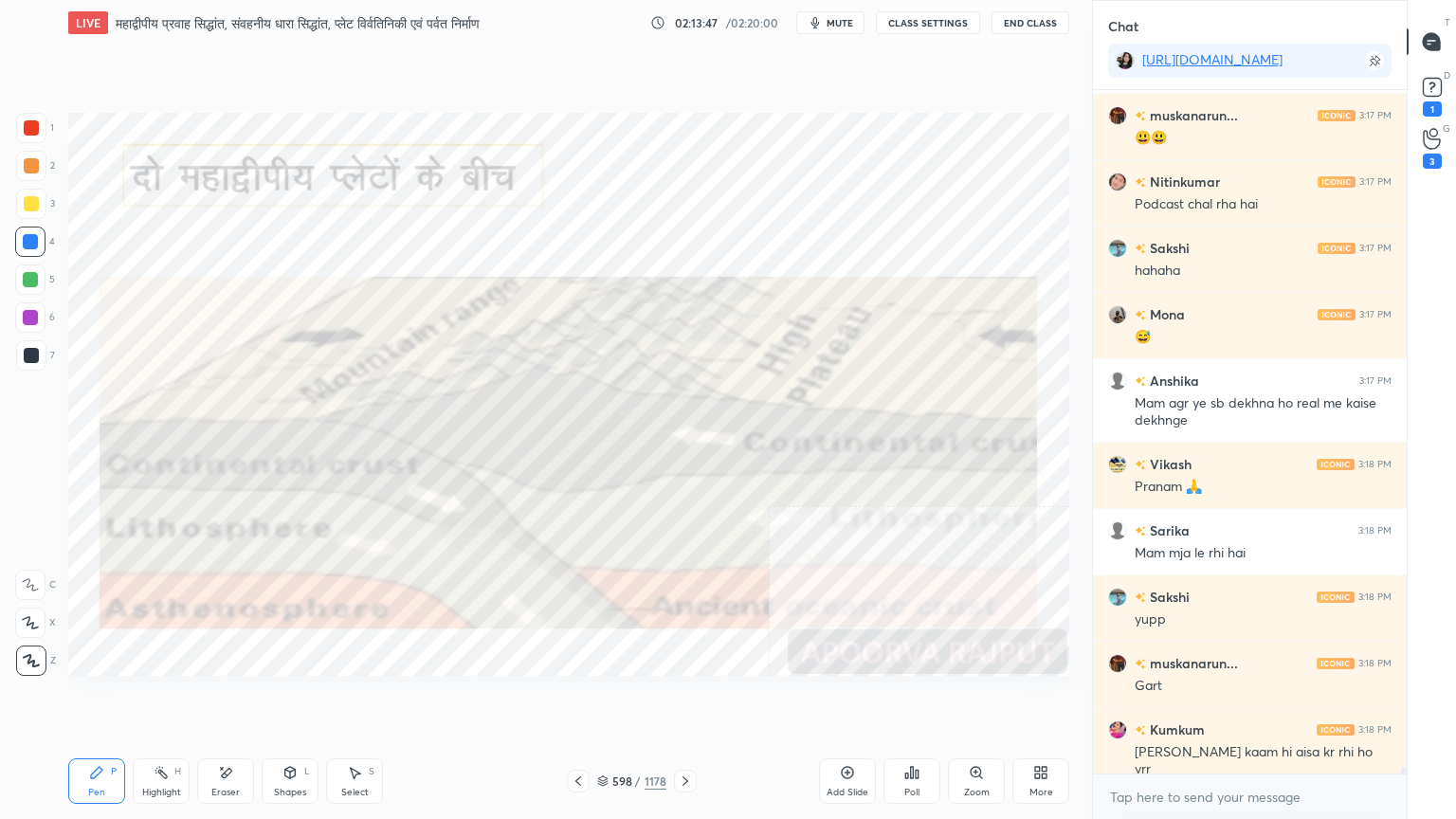 click 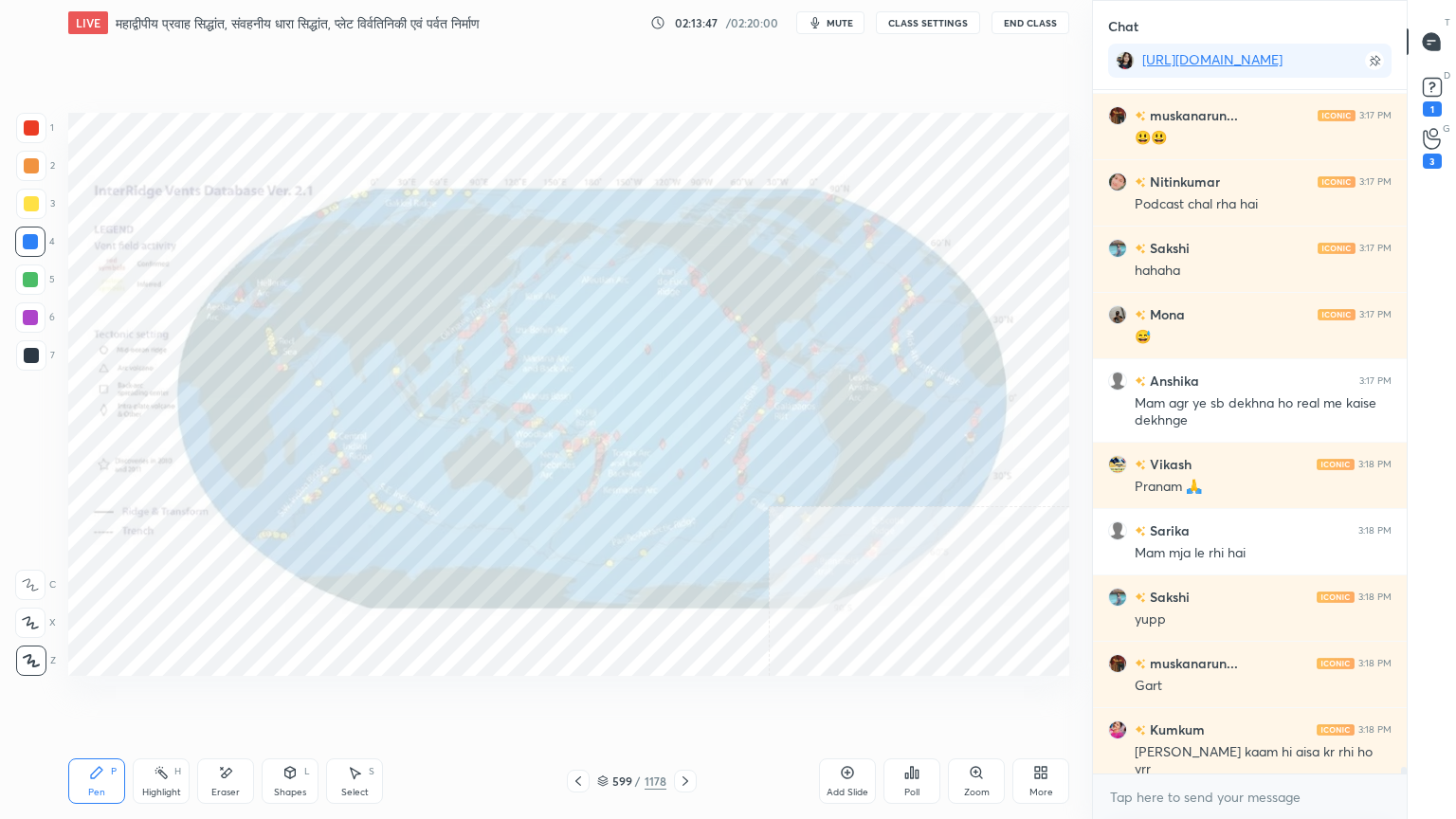click 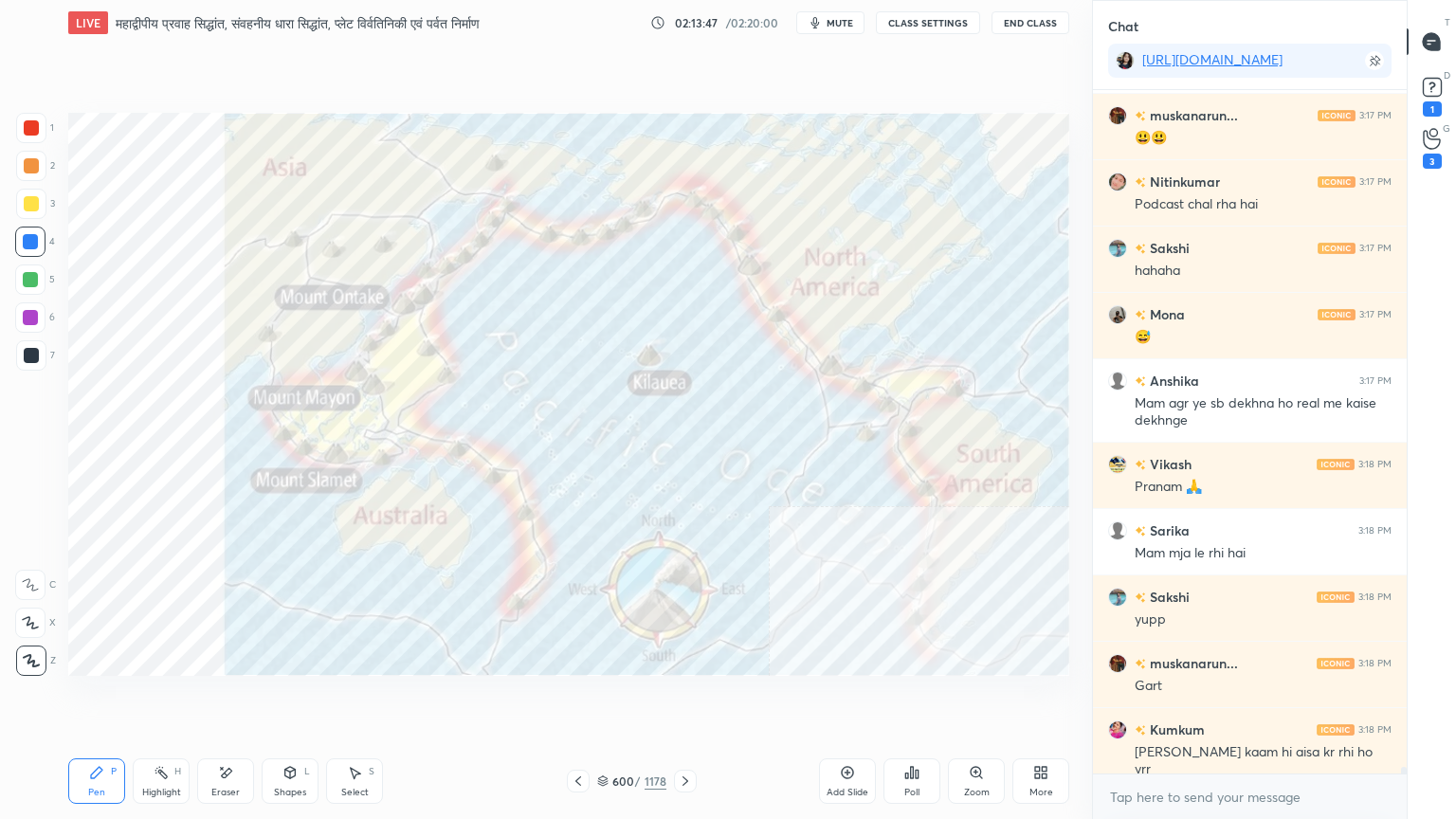 click 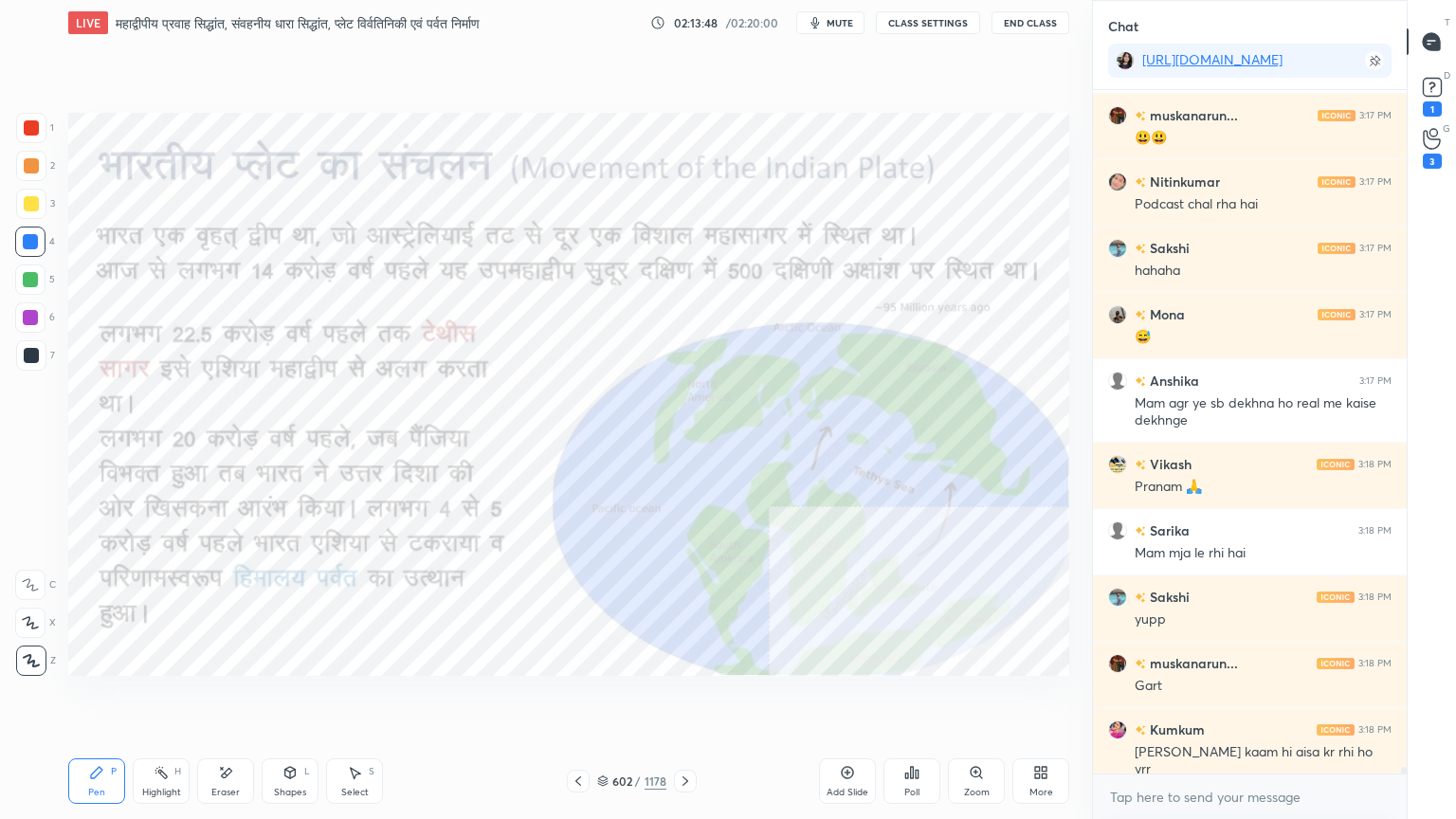 click 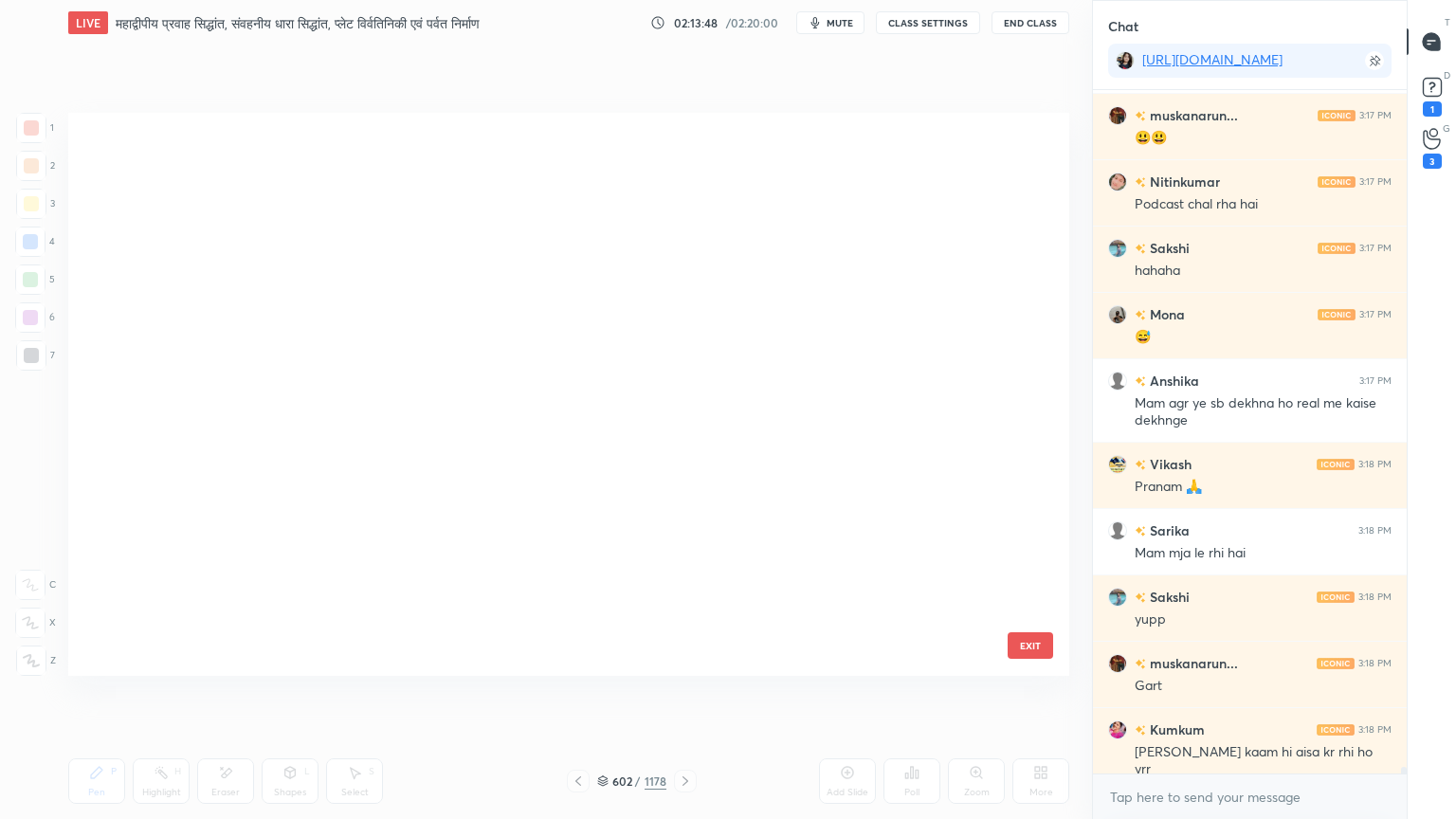 scroll, scrollTop: 34303, scrollLeft: 0, axis: vertical 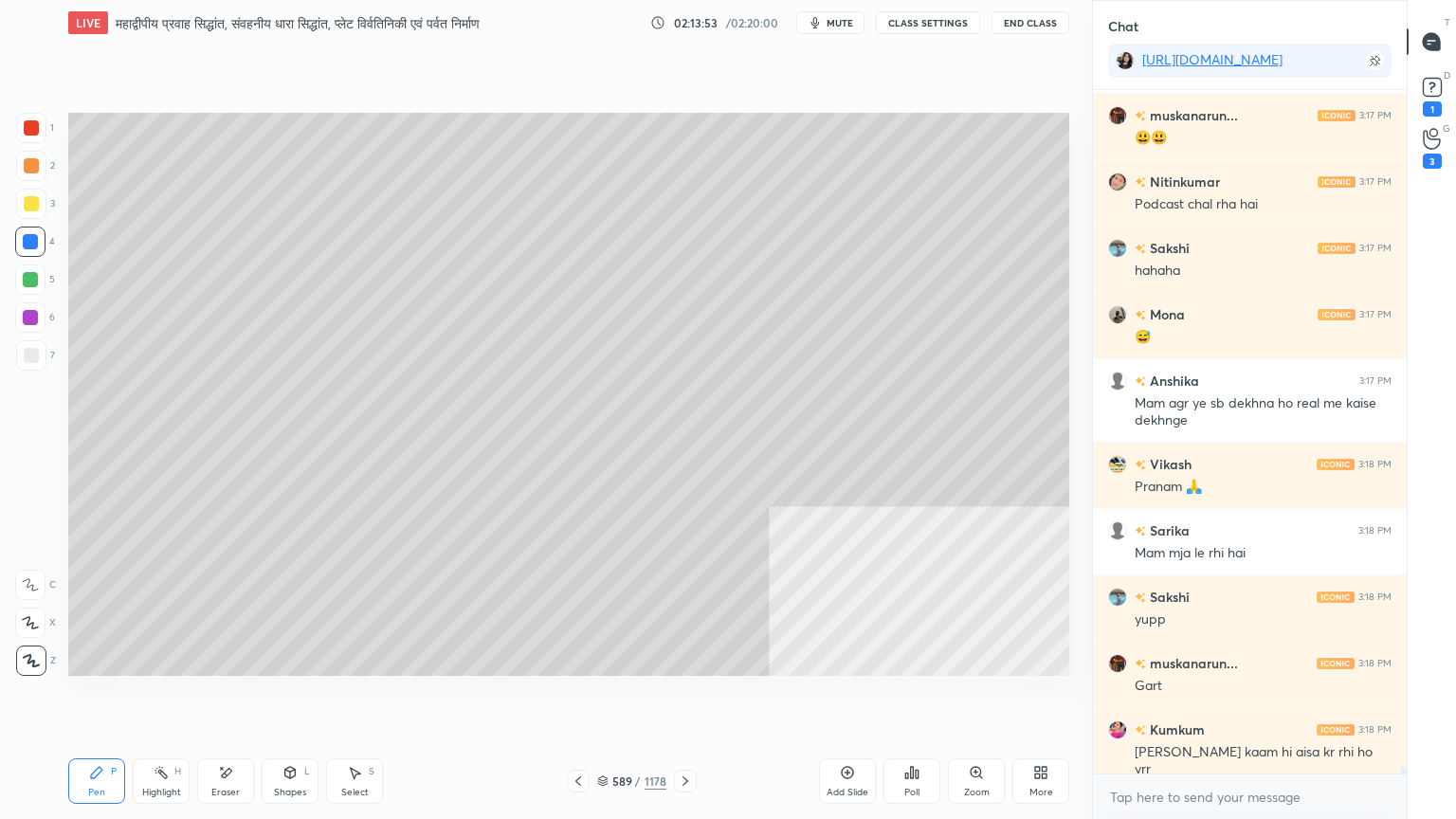 click at bounding box center [30, 242] 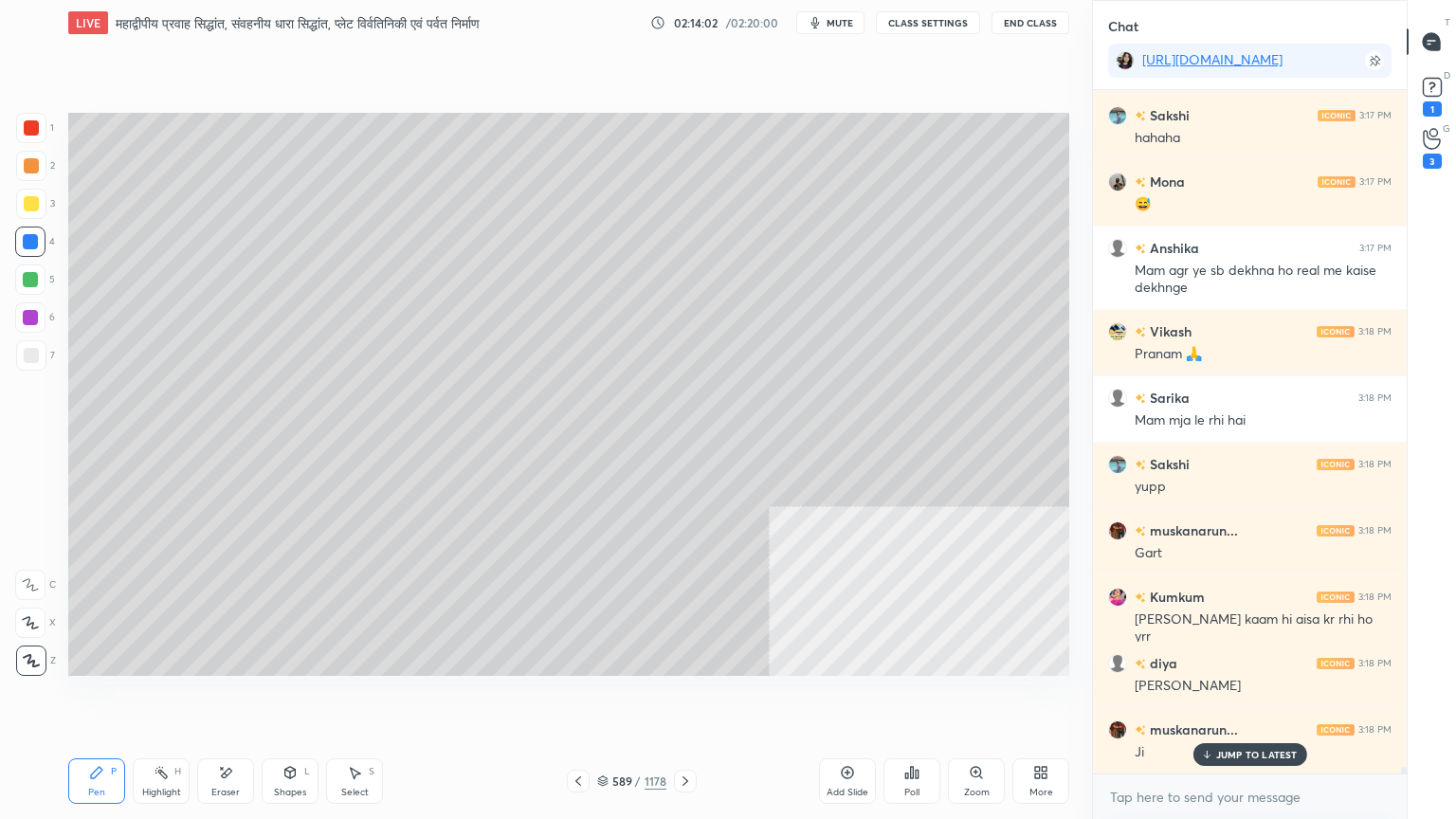 scroll, scrollTop: 66334, scrollLeft: 0, axis: vertical 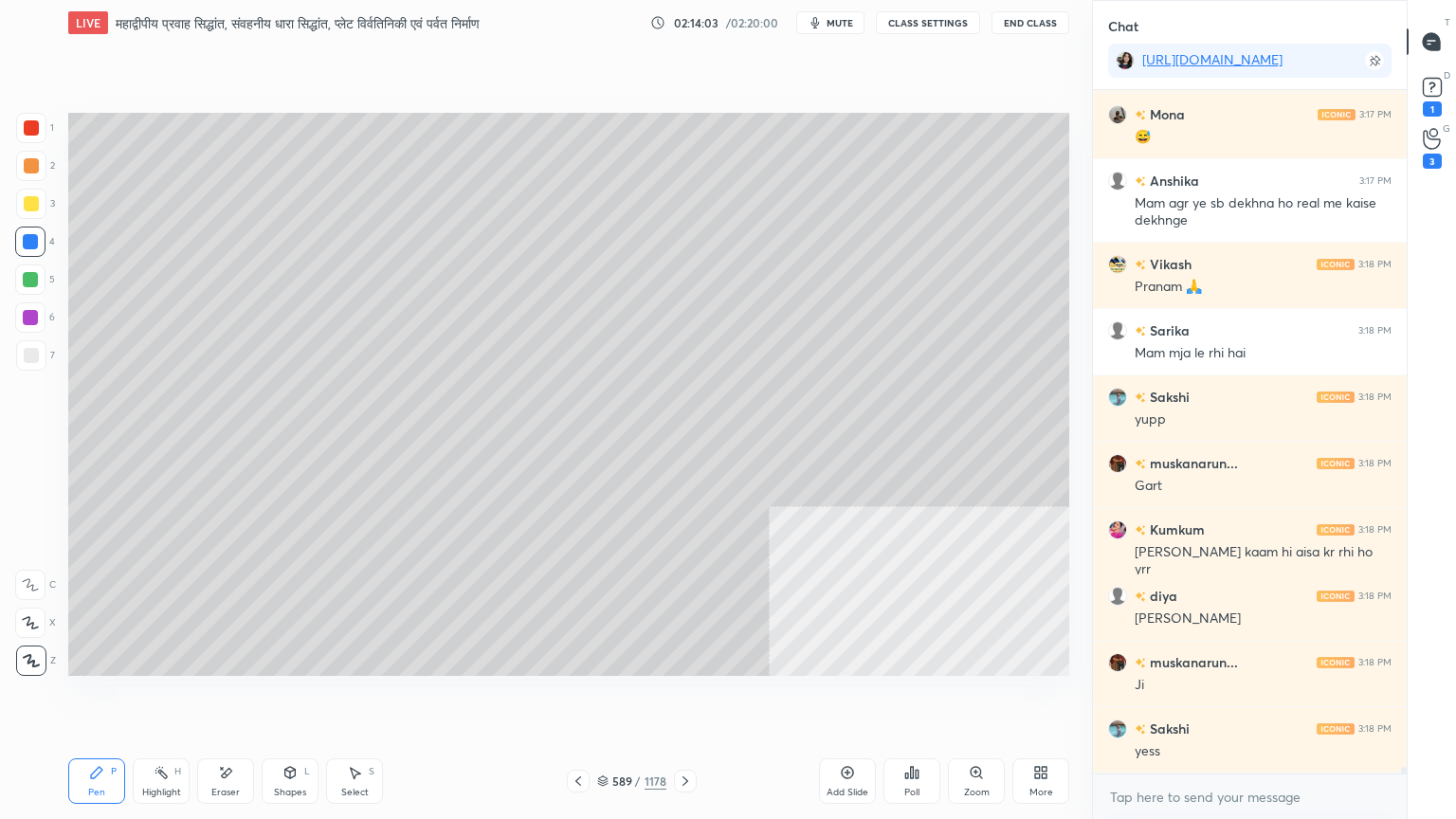 click at bounding box center (30, 242) 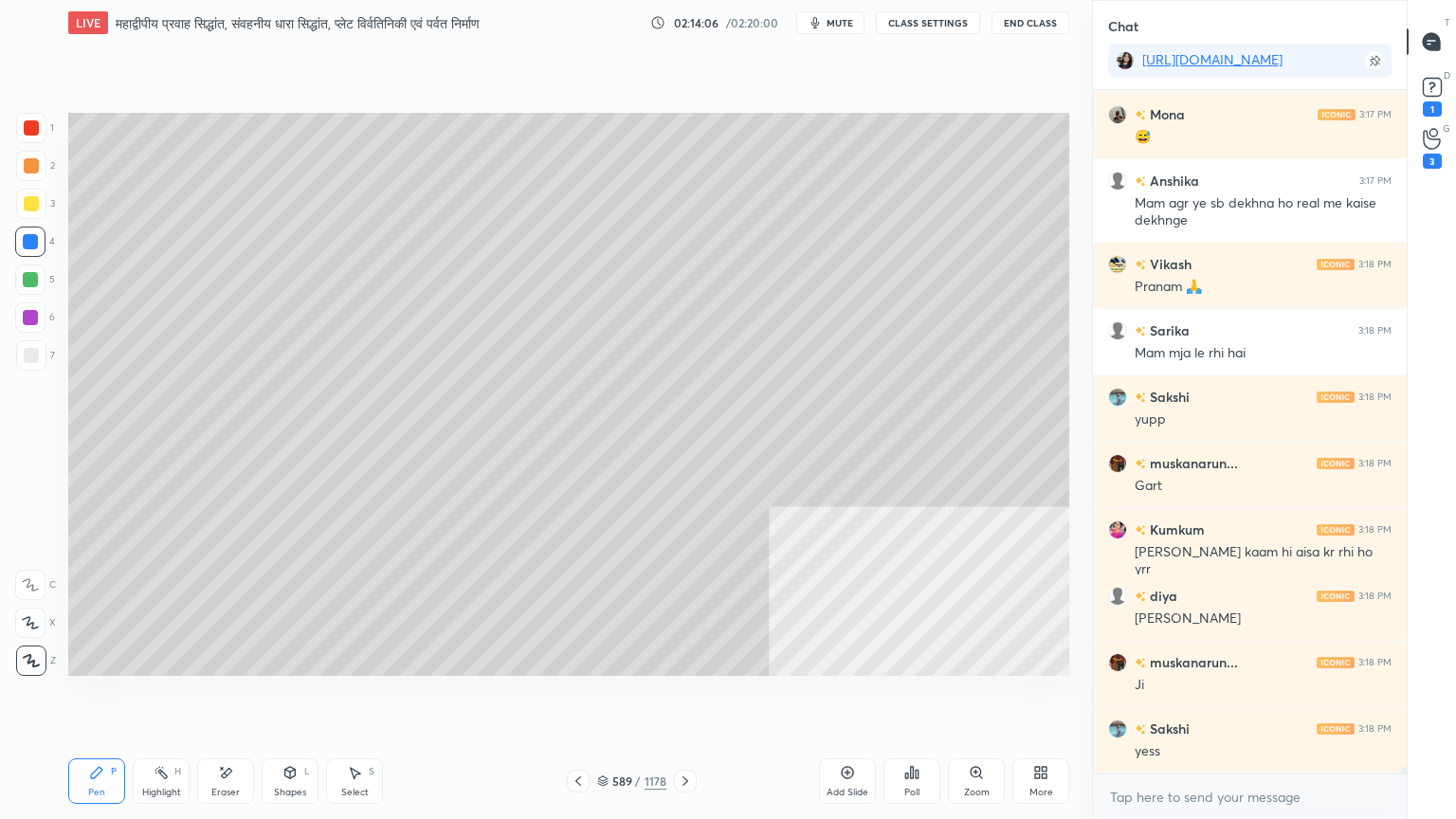 click at bounding box center [30, 242] 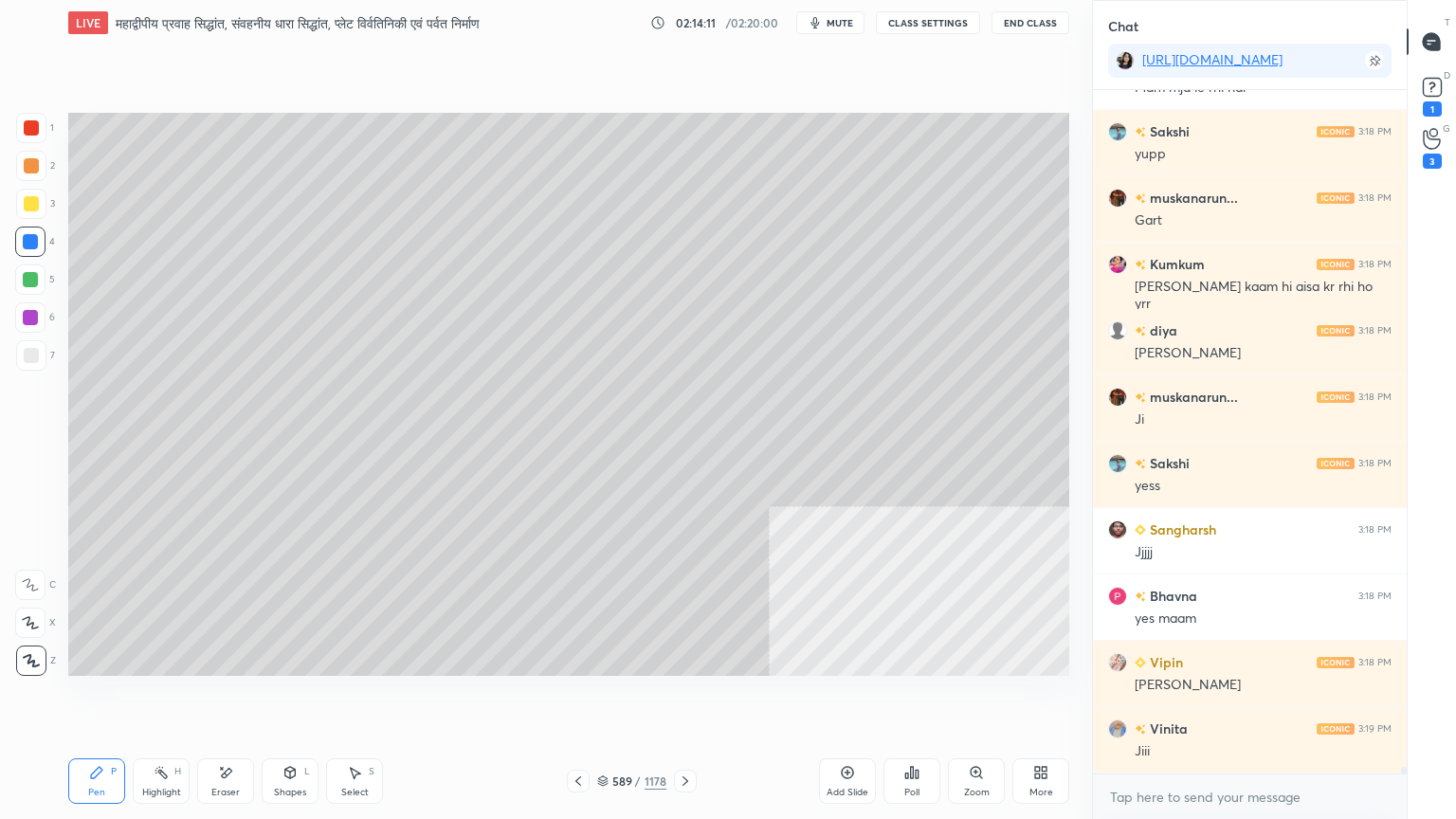 scroll, scrollTop: 66665, scrollLeft: 0, axis: vertical 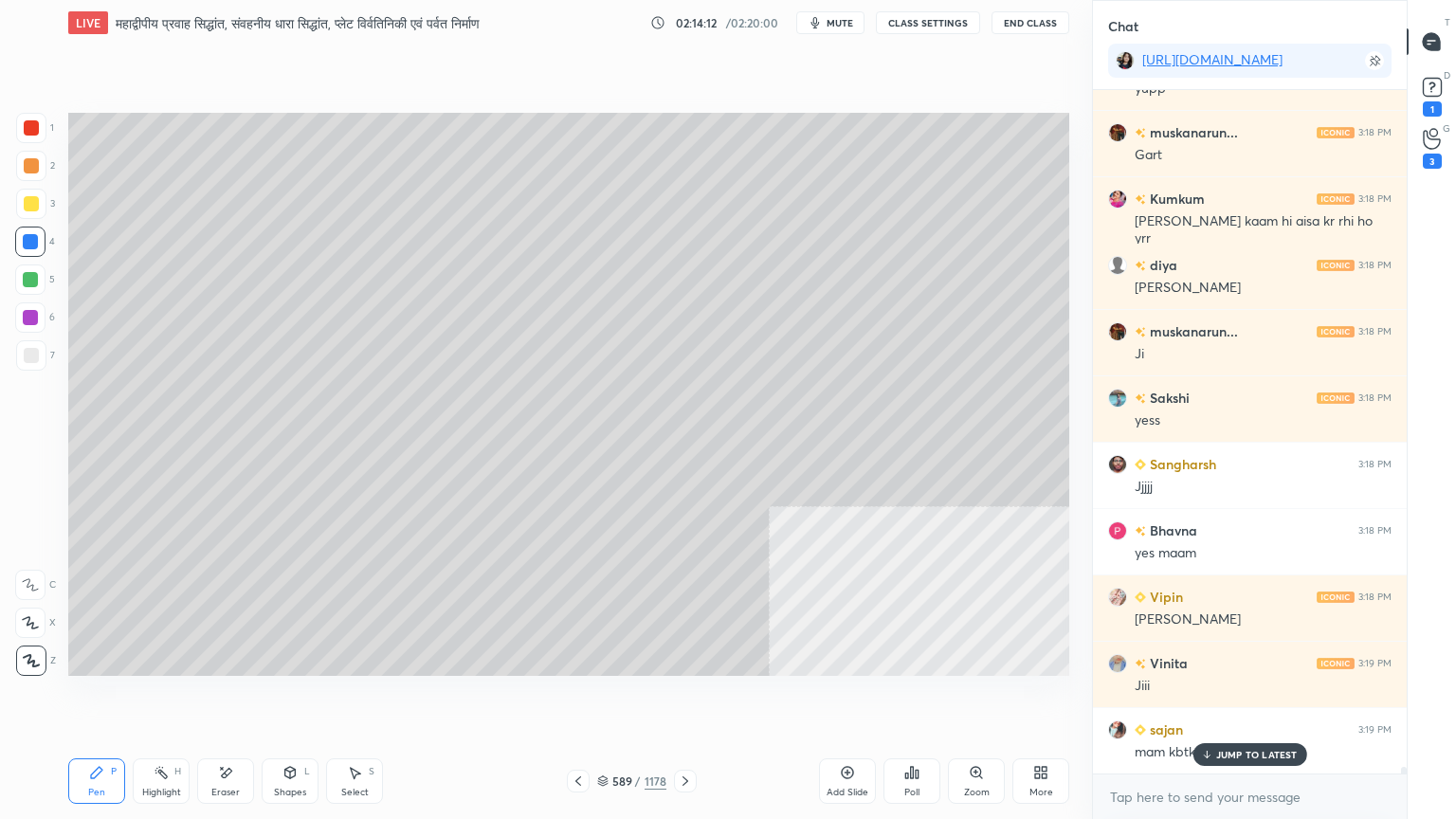 click on "Mona 3:17 PM Tecnology Advocate A... 3:17 PM हीरो हैं Mohan 3:17 PM 😂😂 muskanarun... 3:17 PM 😃😃 Nitinkumar 3:17 PM Podcast chal rha hai Sakshi 3:17 PM hahaha Mona 3:17 PM 😅 Anshika 3:17 PM Mam agr ye sb dekhna ho real me kaise dekhnge Vikash 3:18 PM Pranam 🙏 [PERSON_NAME] 3:18 PM Mam mja le rhi hai Sakshi 3:18 PM yupp muskanarun... 3:18 PM Gart Kumkum 3:18 PM [PERSON_NAME] kaam hi aisa kr rhi ho yrr diya 3:18 PM Ji mam muskanarun... 3:18 PM [PERSON_NAME] 3:18 PM yess Sangharsh 3:18 PM Jjjjj Bhavna 3:18 PM yes maam Vipin 3:18 PM Ji mam Vinita 3:19 PM Jiii sajan 3:19 PM mam kbtk cls chlegi JUMP TO LATEST" at bounding box center (1249, 431) 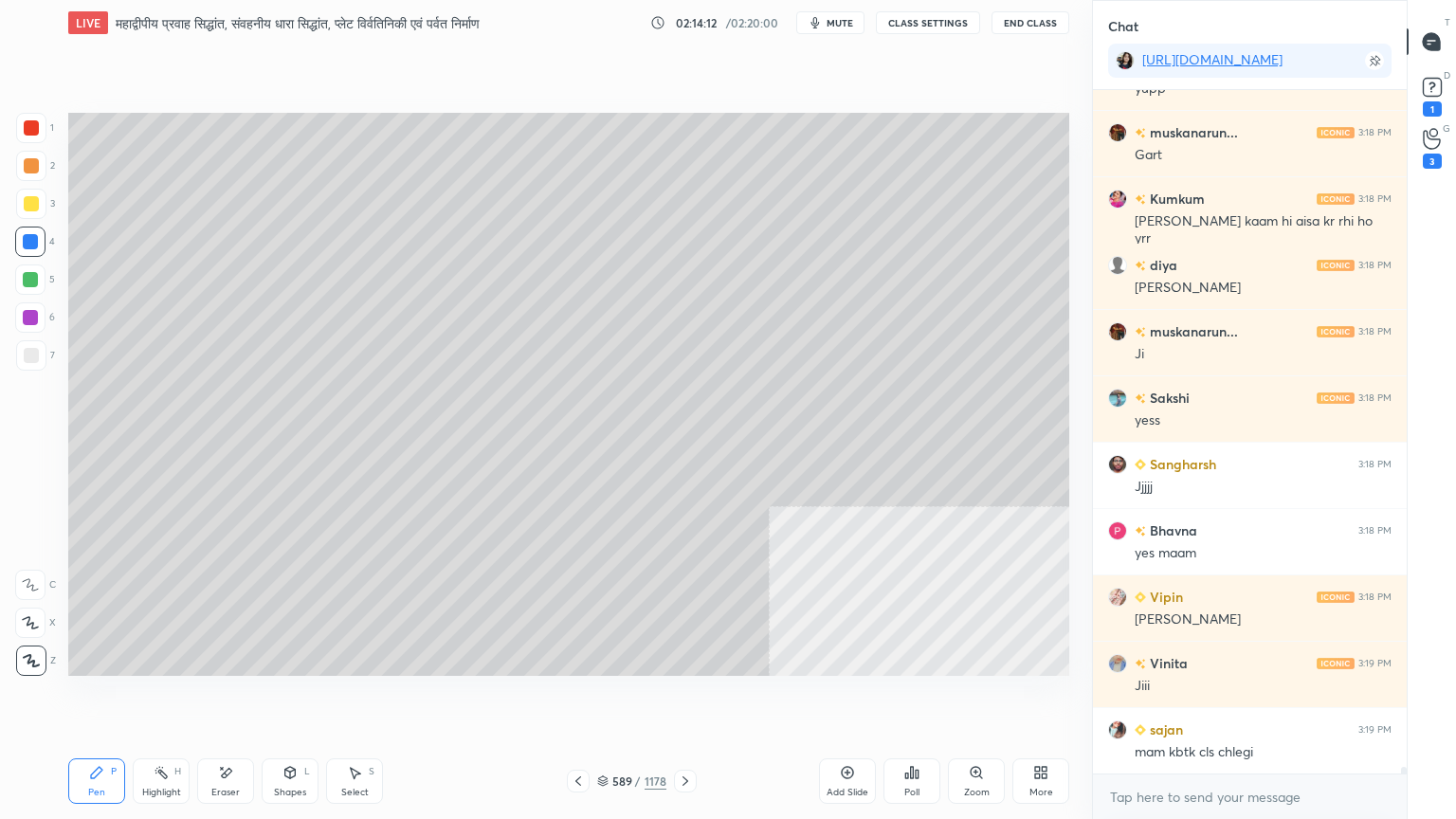 scroll, scrollTop: 66732, scrollLeft: 0, axis: vertical 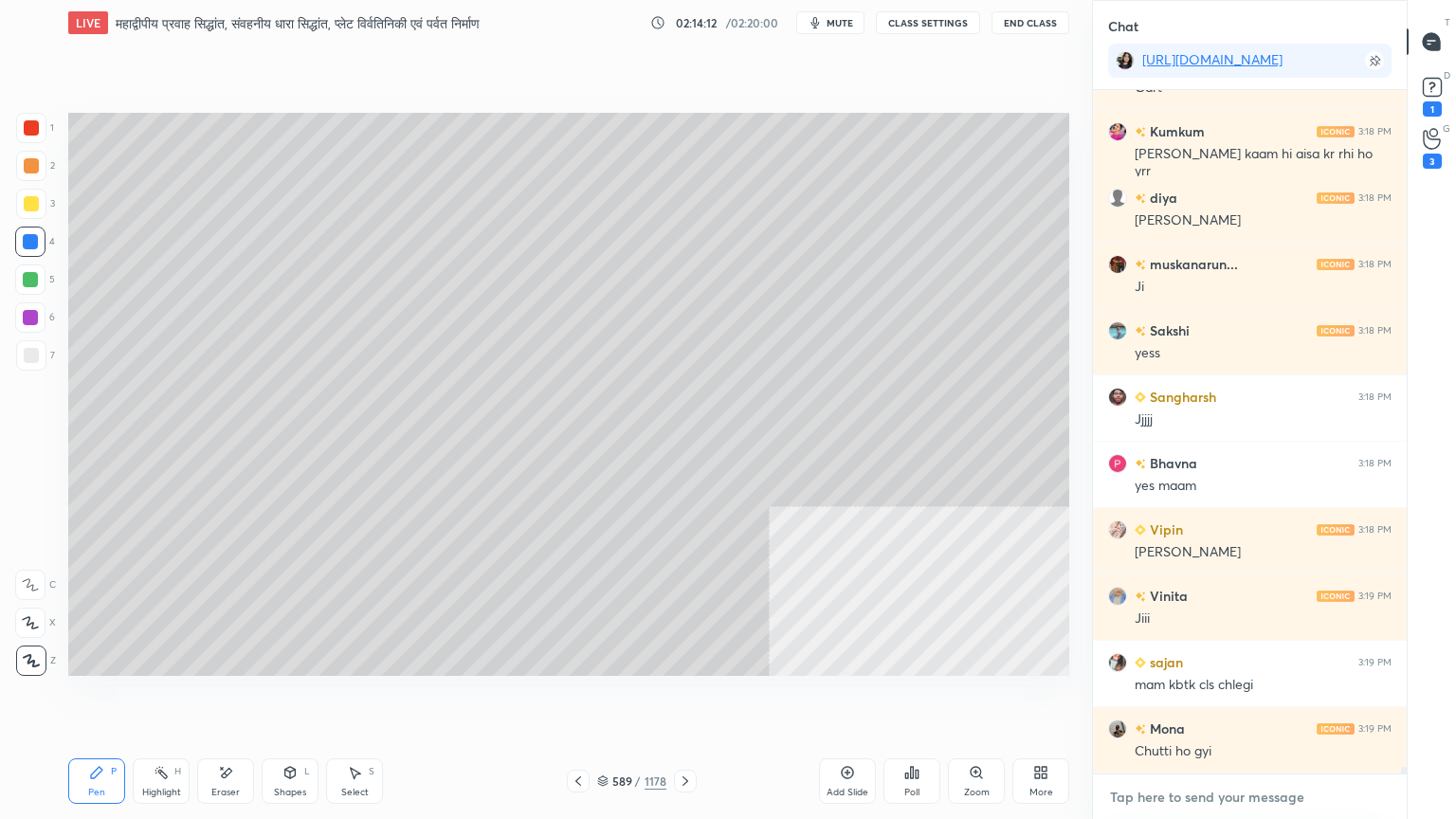 click at bounding box center [1249, 797] 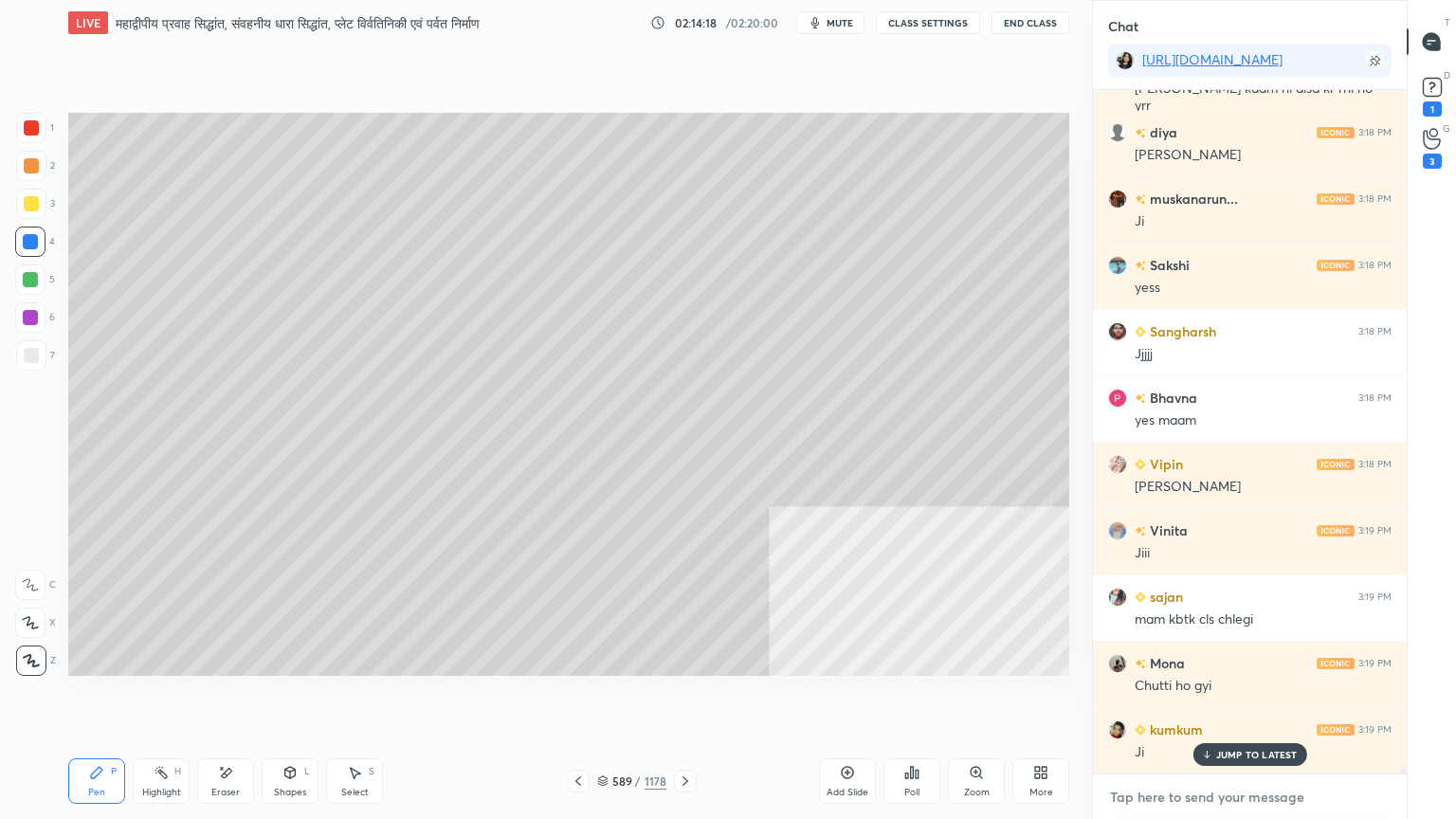 scroll, scrollTop: 66865, scrollLeft: 0, axis: vertical 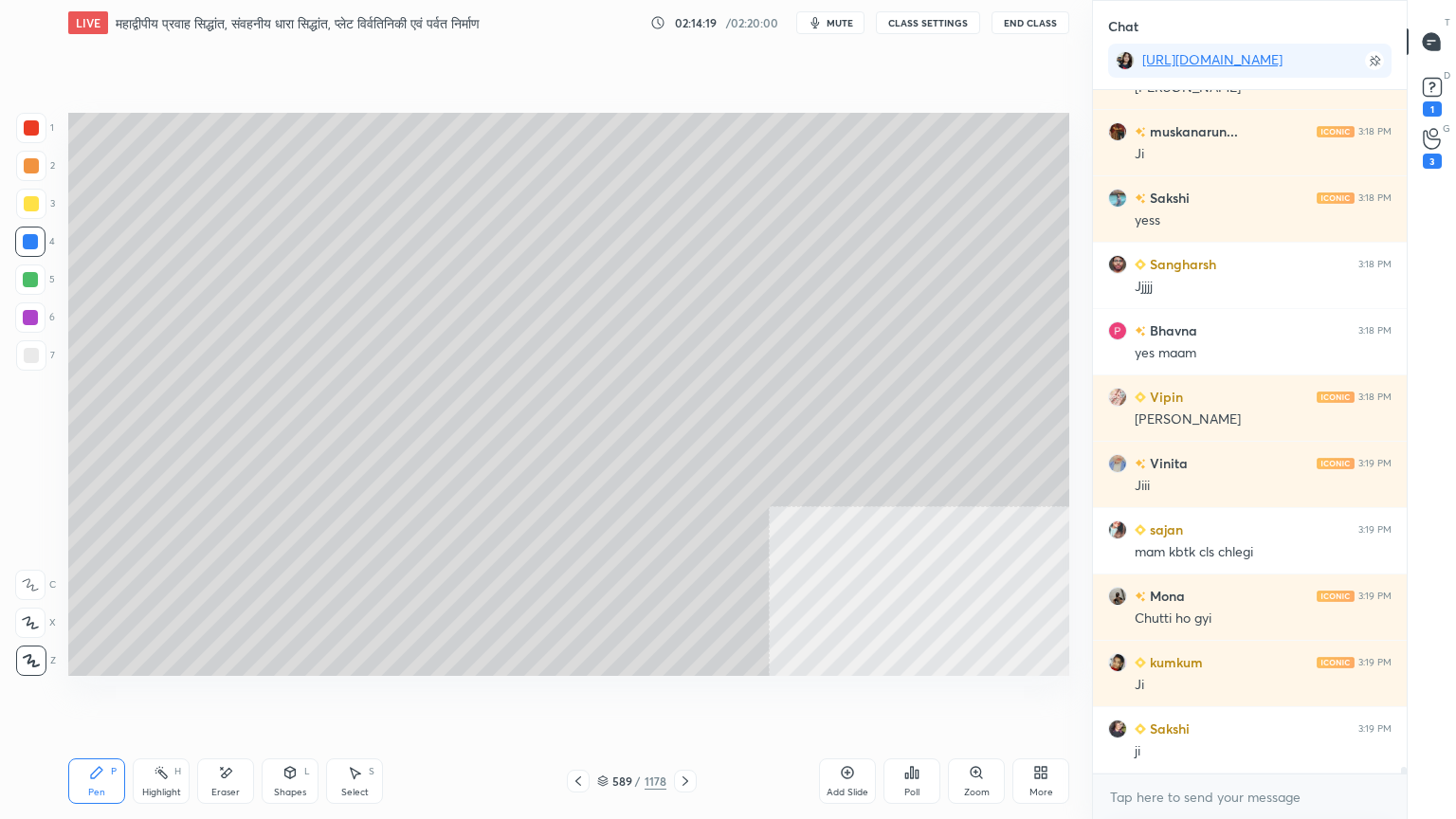 drag, startPoint x: 610, startPoint y: 745, endPoint x: 622, endPoint y: 748, distance: 12.369317 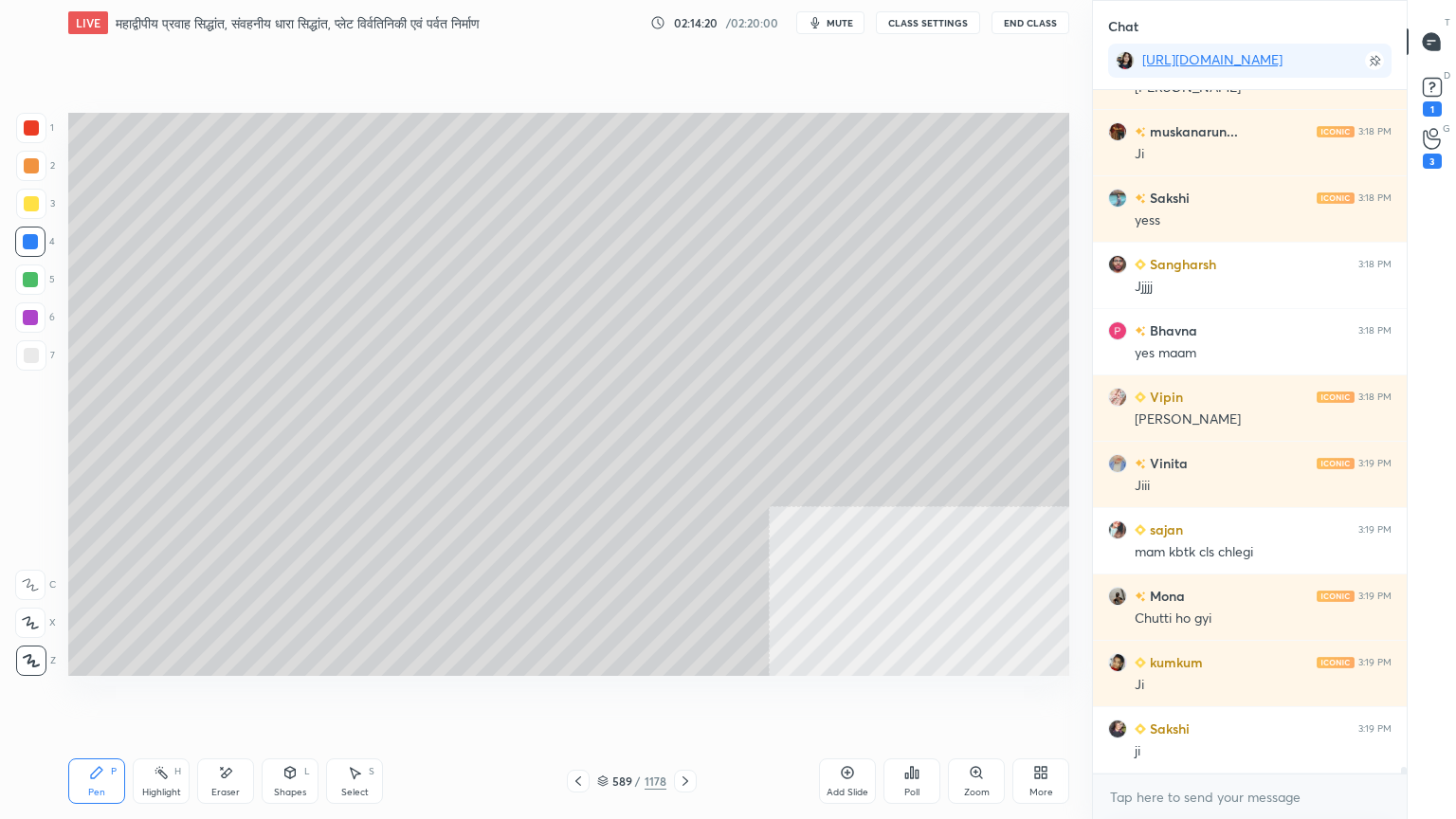 scroll, scrollTop: 66930, scrollLeft: 0, axis: vertical 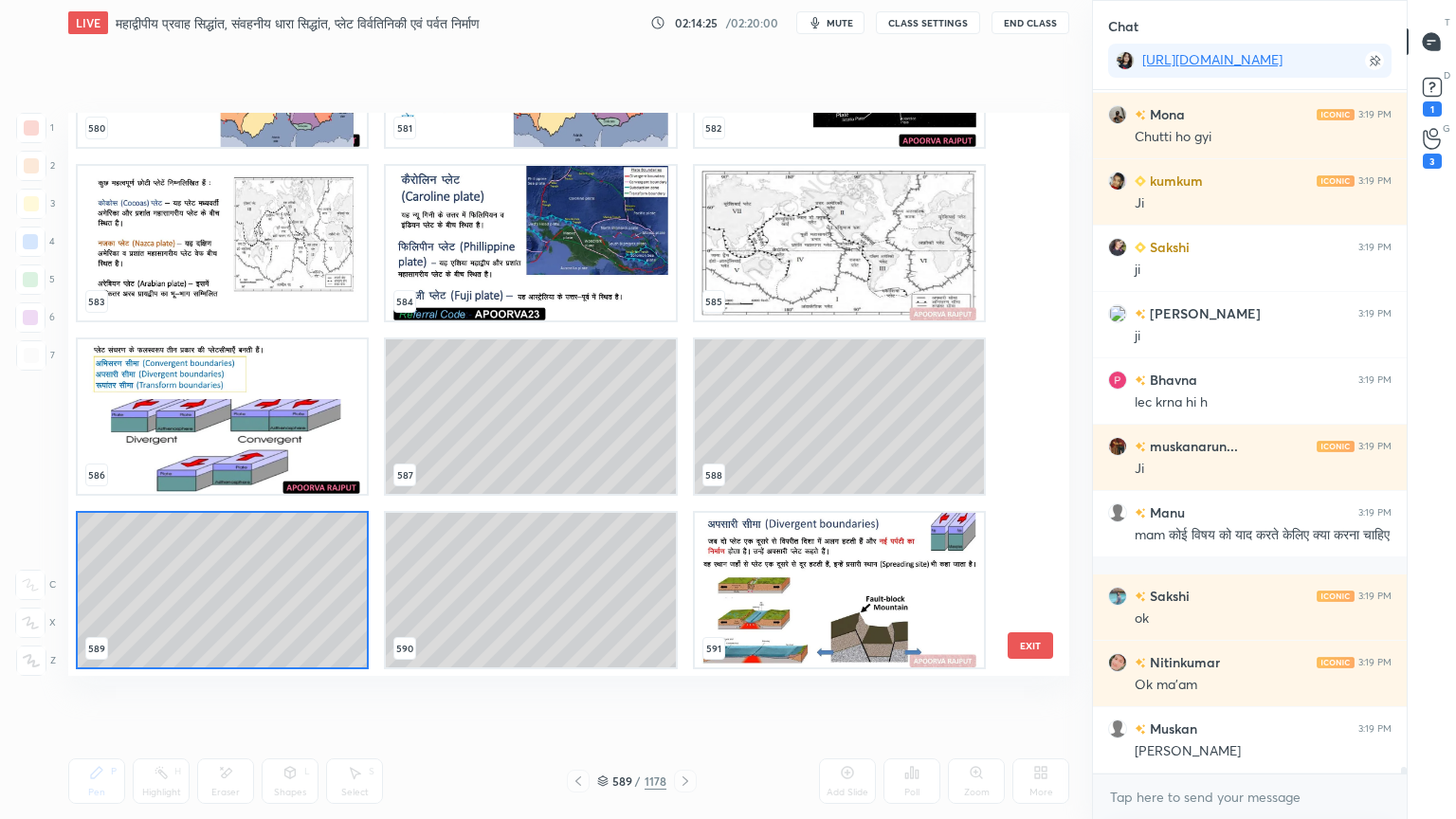click on "x" at bounding box center (1249, 796) 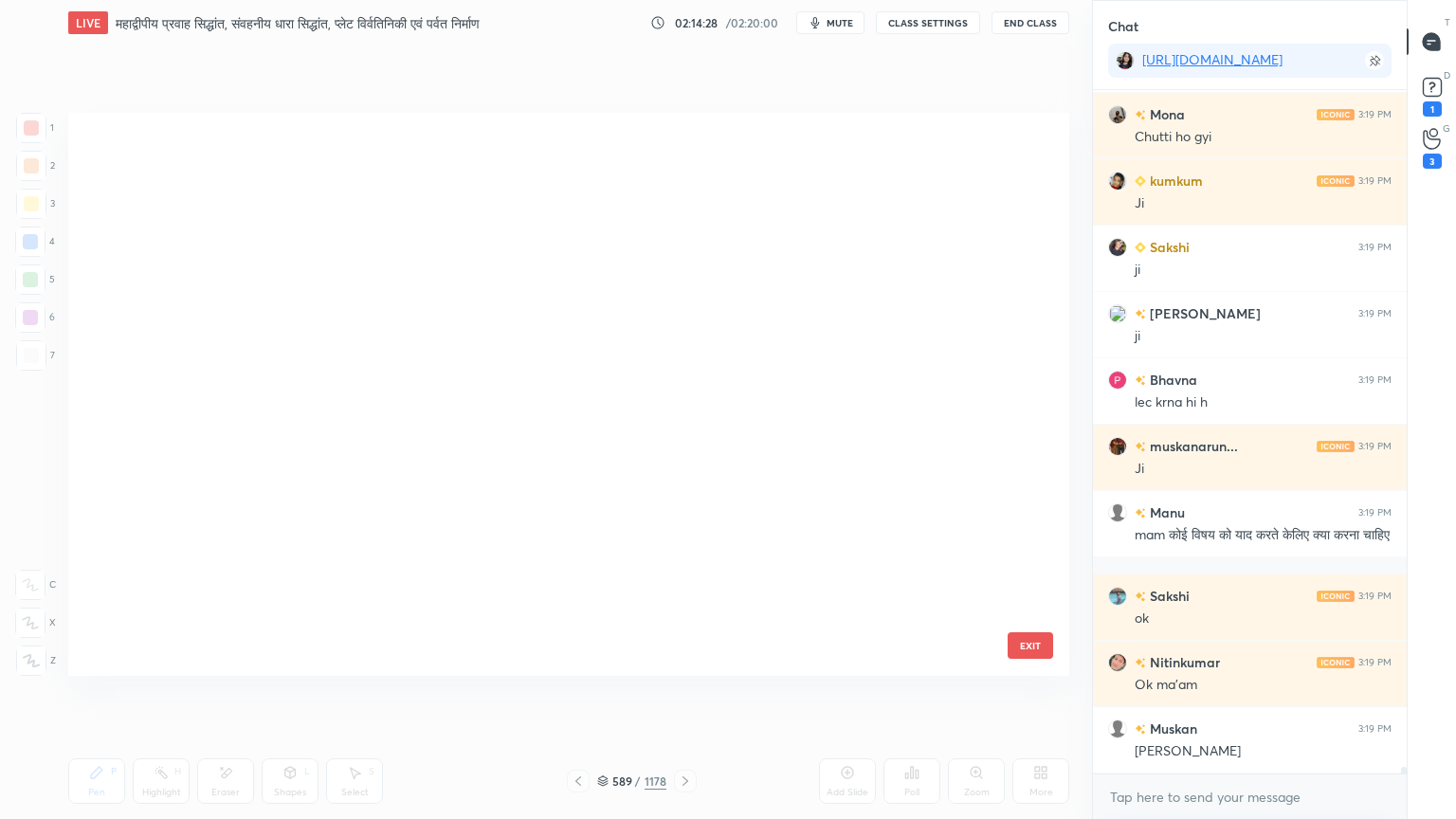 scroll, scrollTop: 0, scrollLeft: 0, axis: both 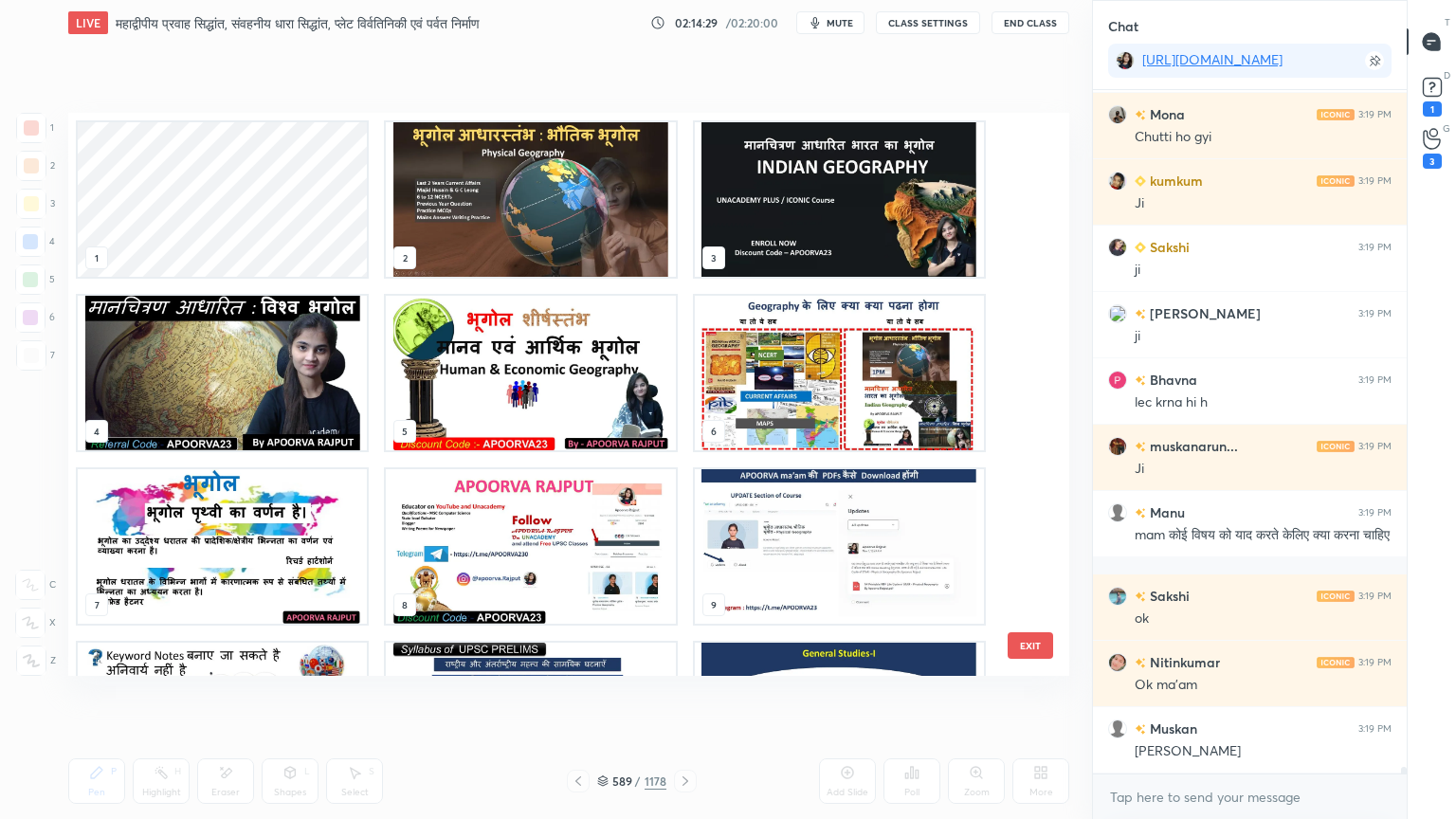 click at bounding box center [530, 199] 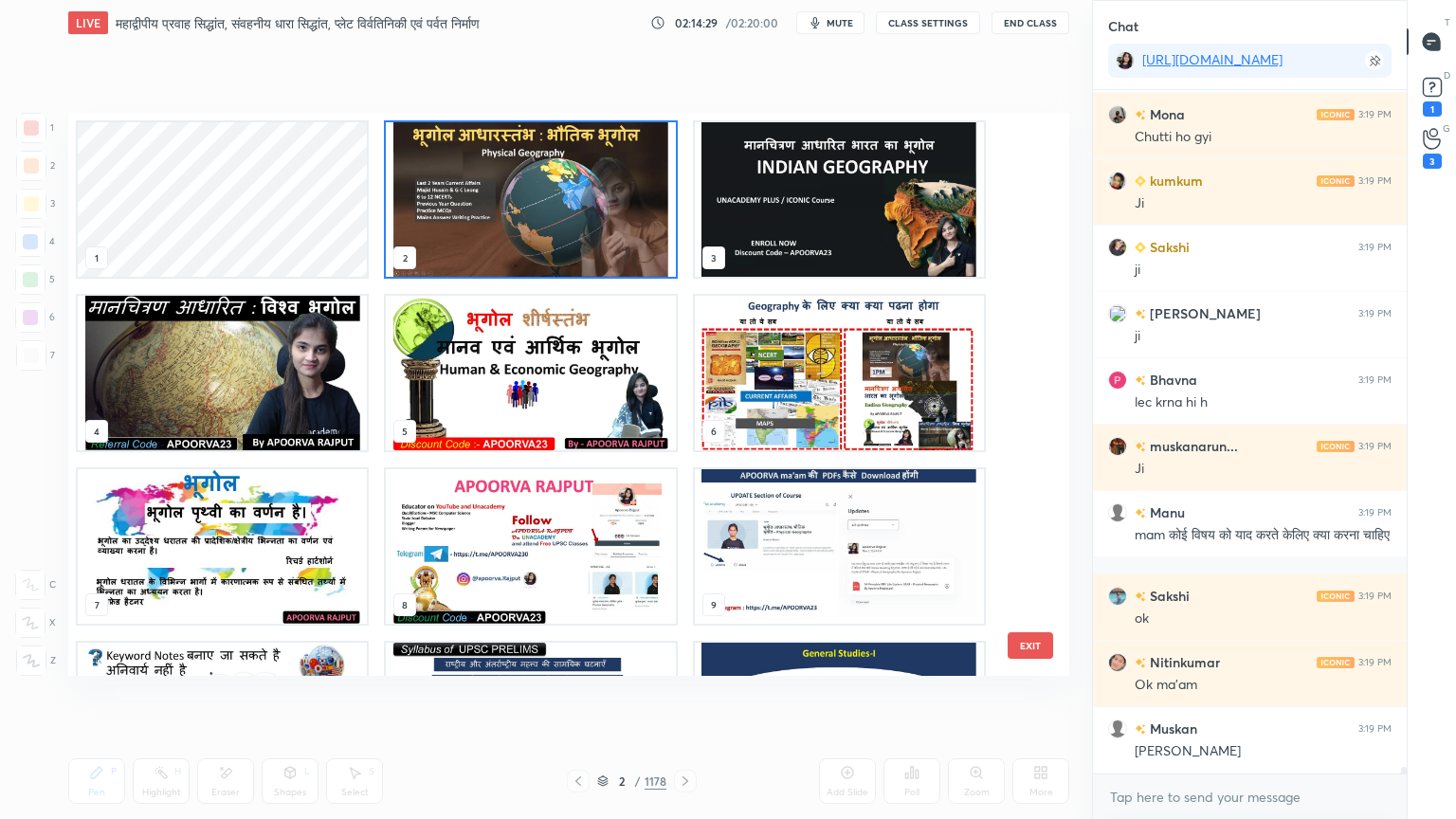 click at bounding box center (530, 199) 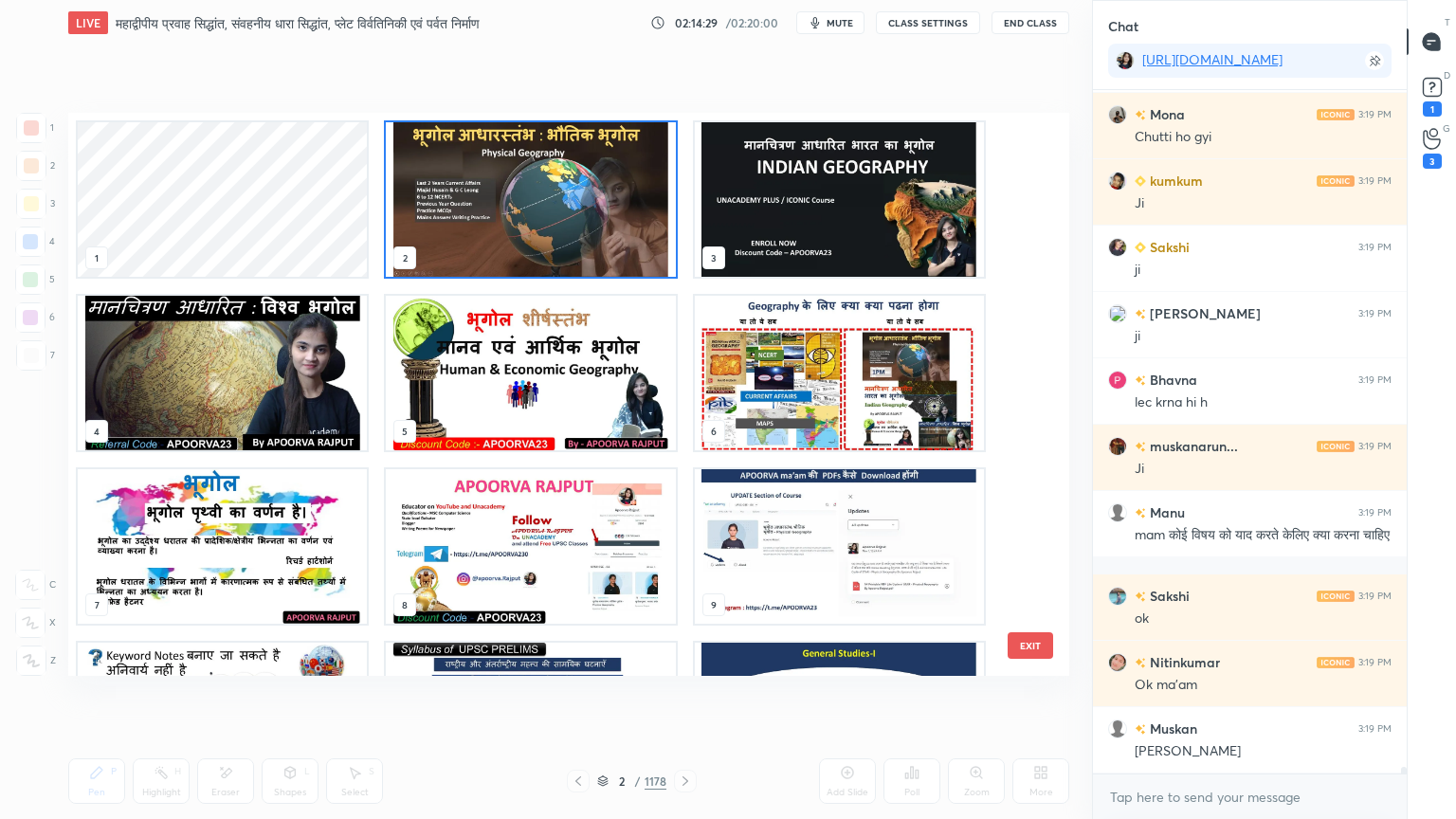 click at bounding box center [530, 199] 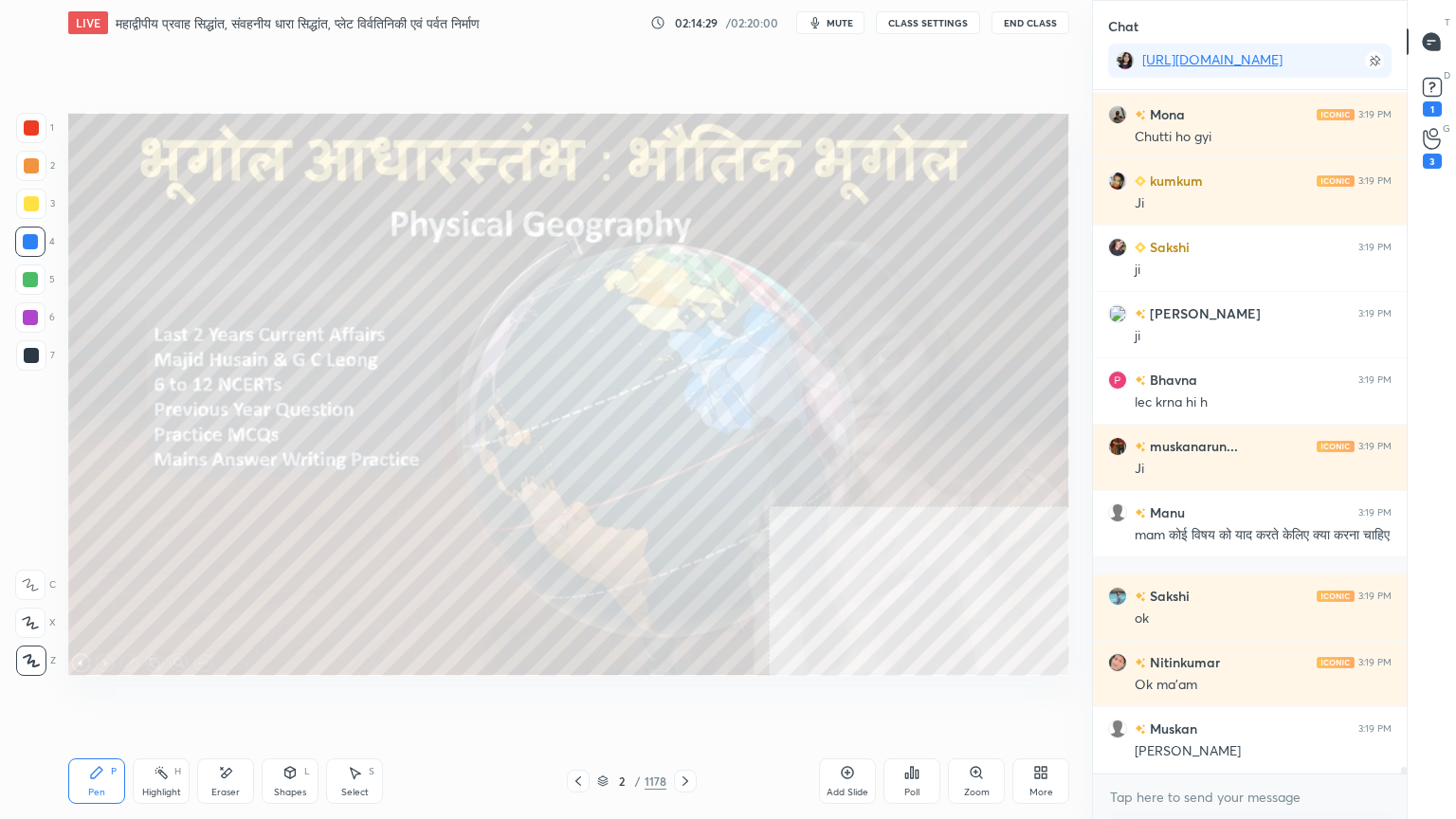 click at bounding box center [530, 199] 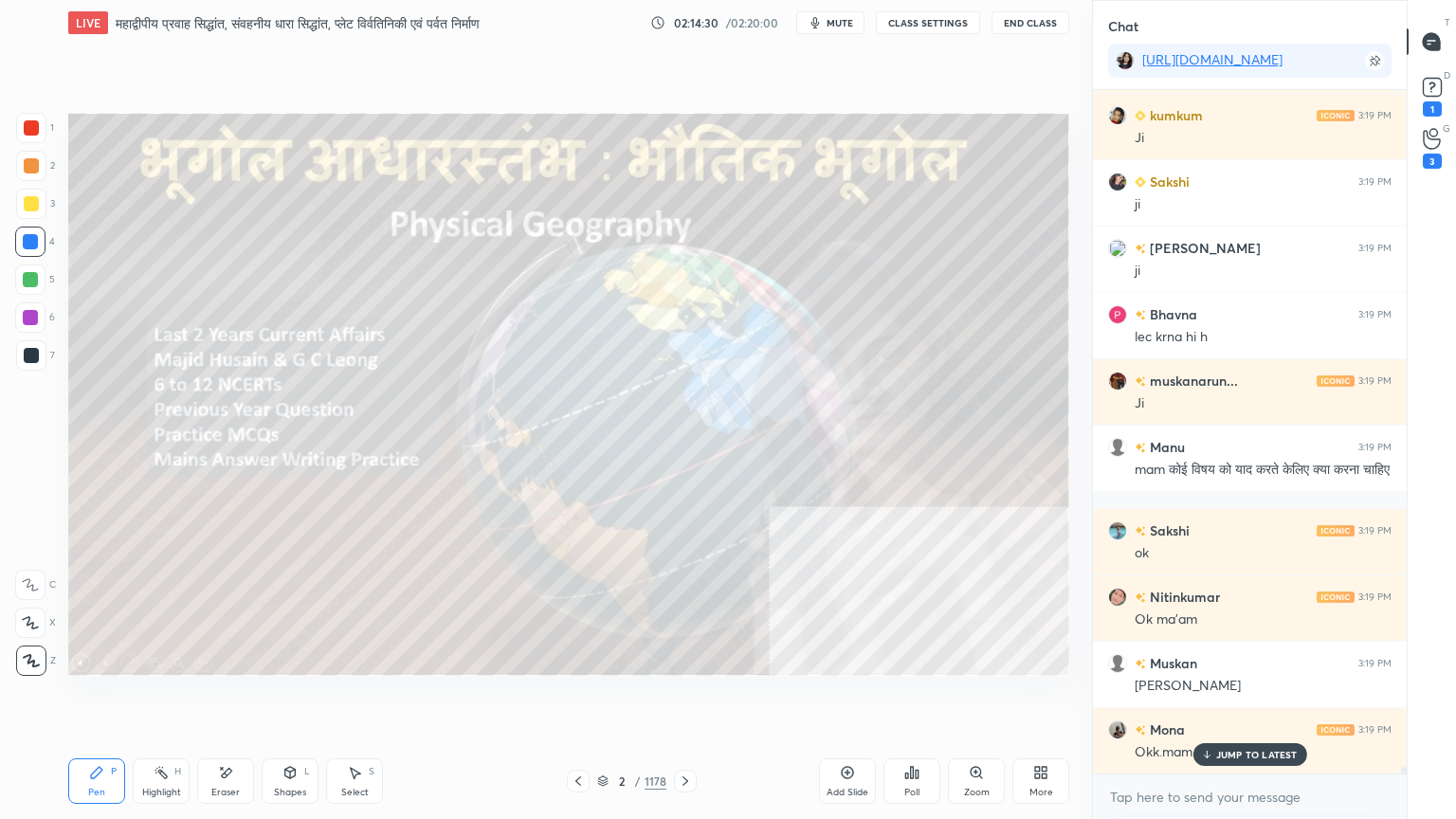 scroll, scrollTop: 67612, scrollLeft: 0, axis: vertical 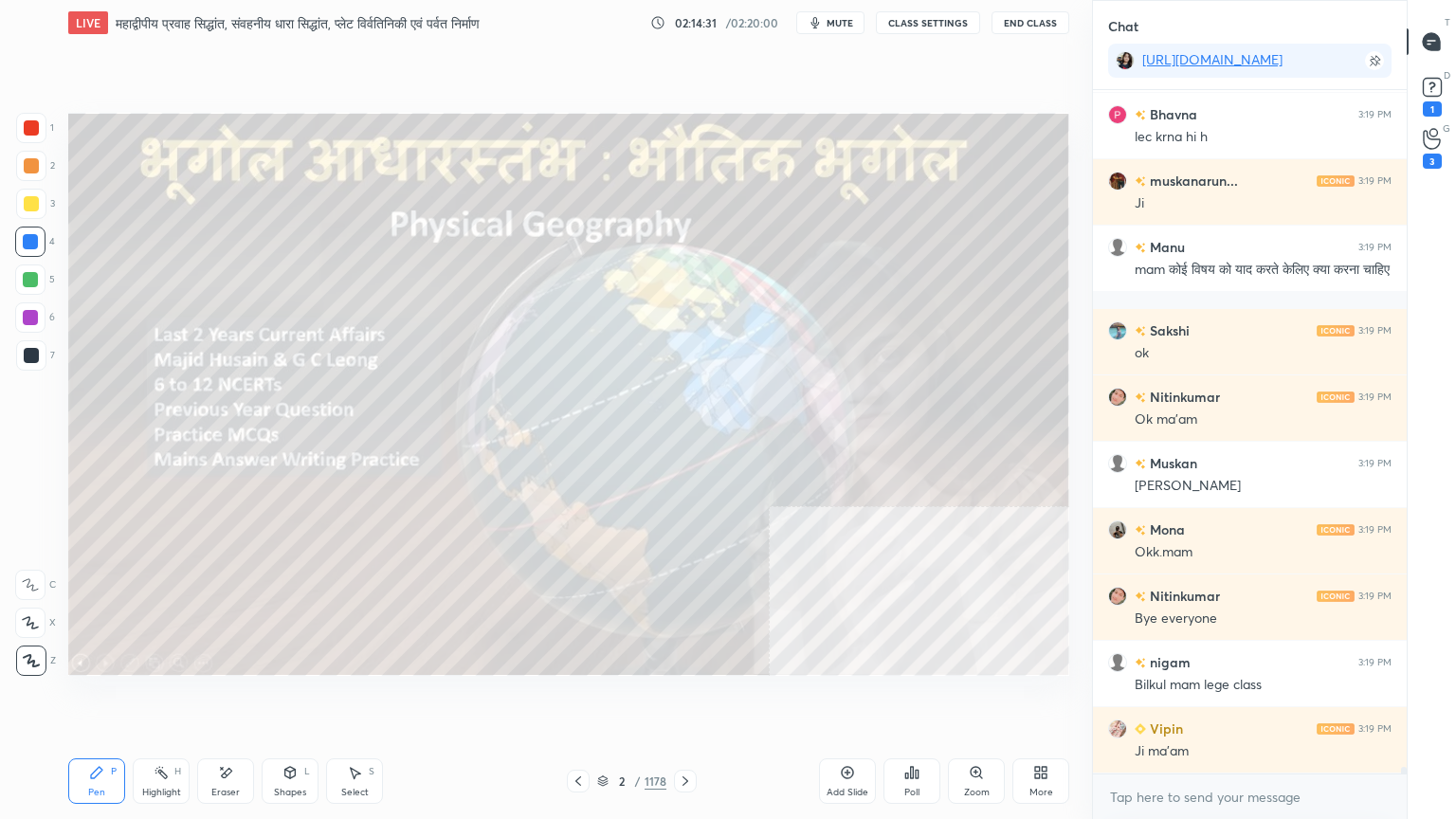 click on "x" at bounding box center (1249, 796) 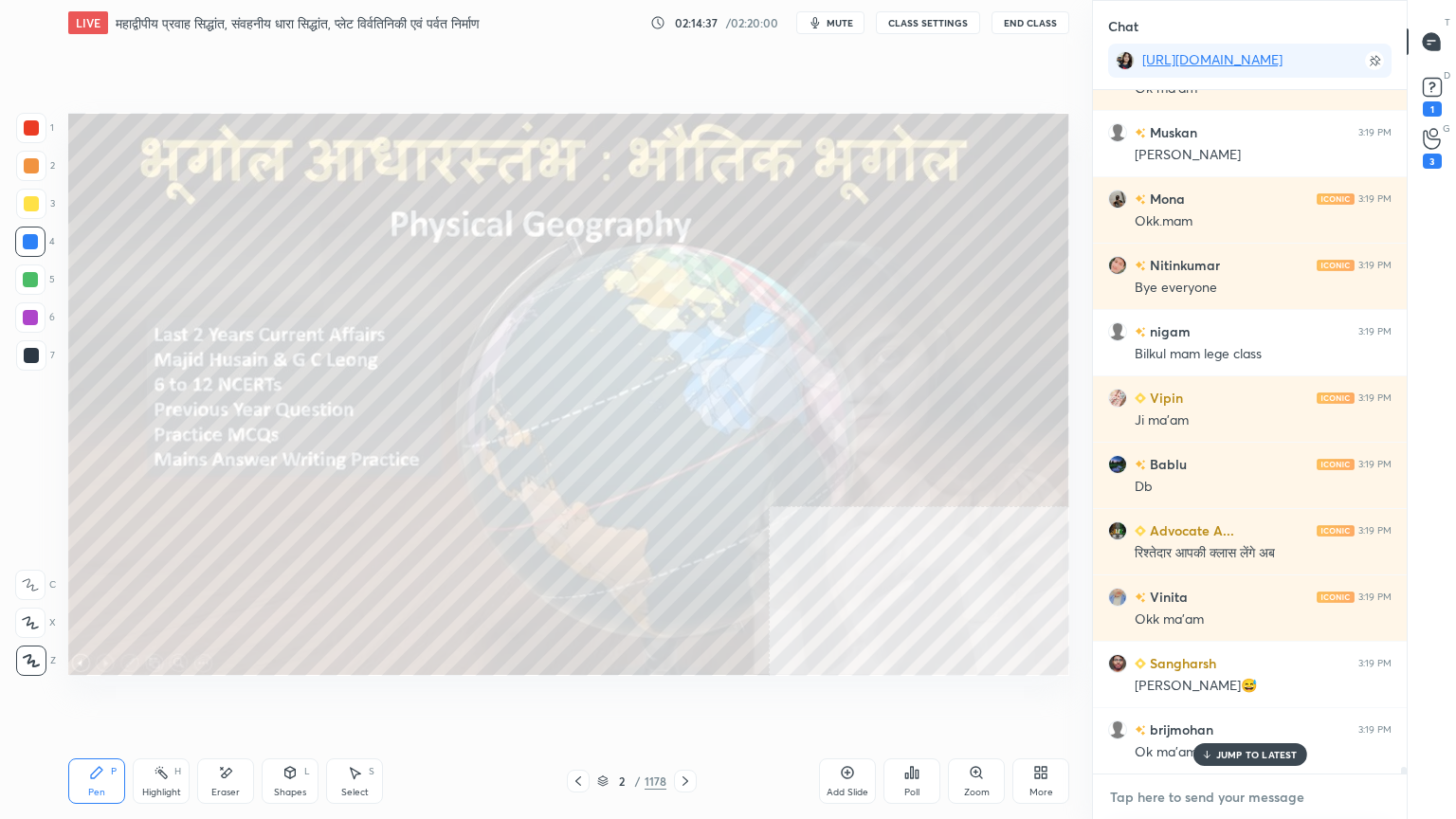 scroll, scrollTop: 68076, scrollLeft: 0, axis: vertical 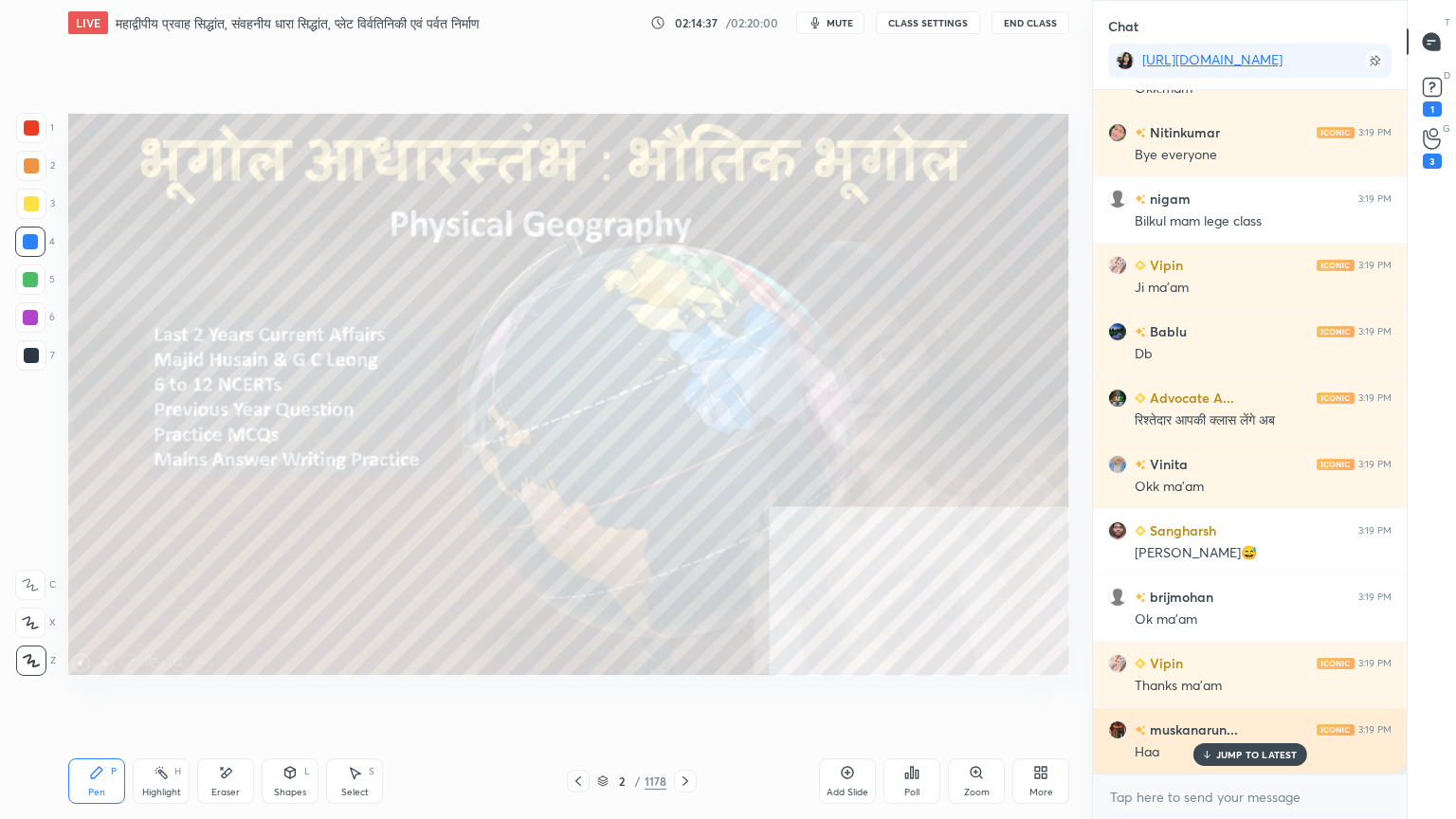 click on "JUMP TO LATEST" at bounding box center (1257, 755) 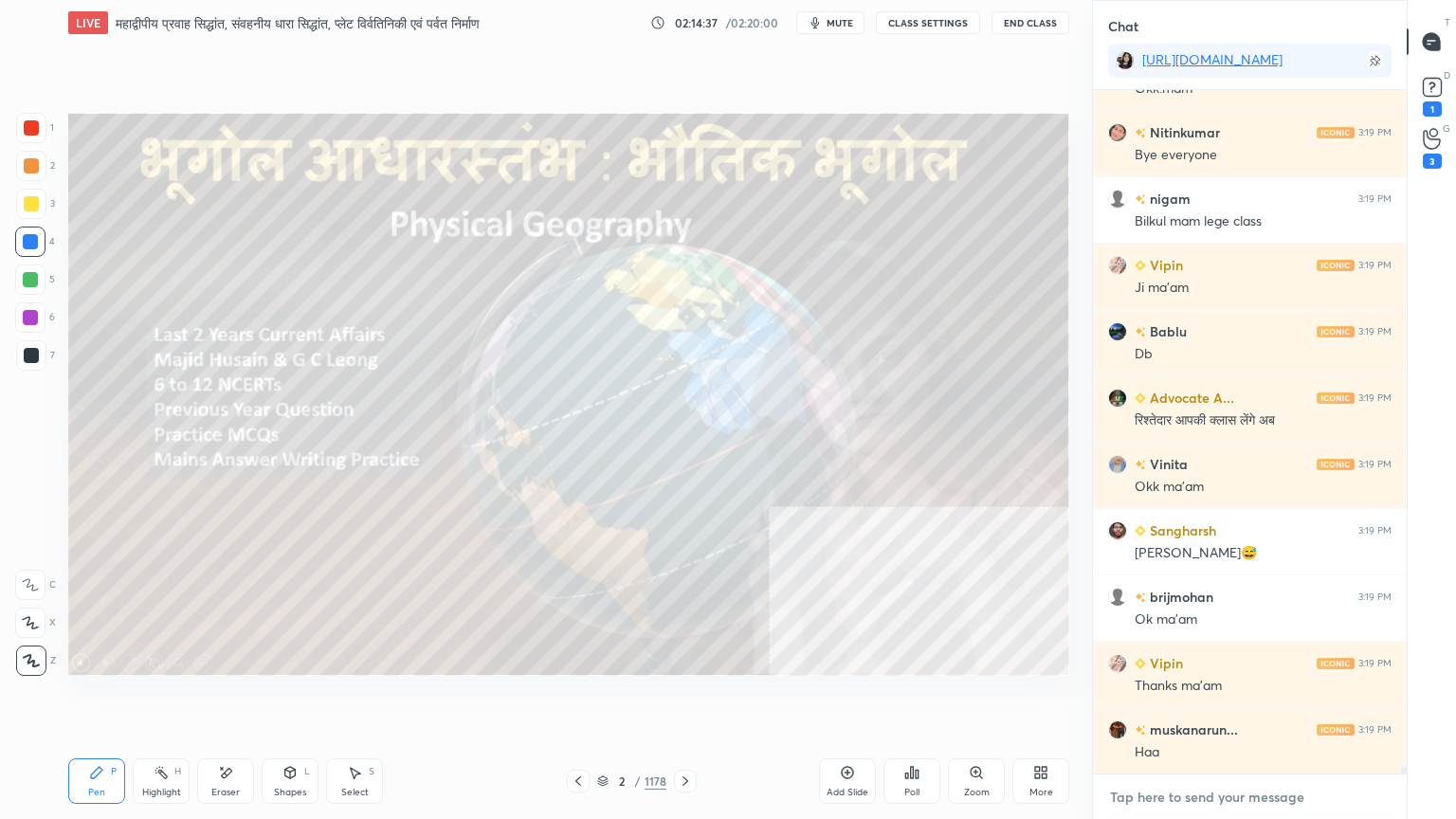 click at bounding box center (1249, 797) 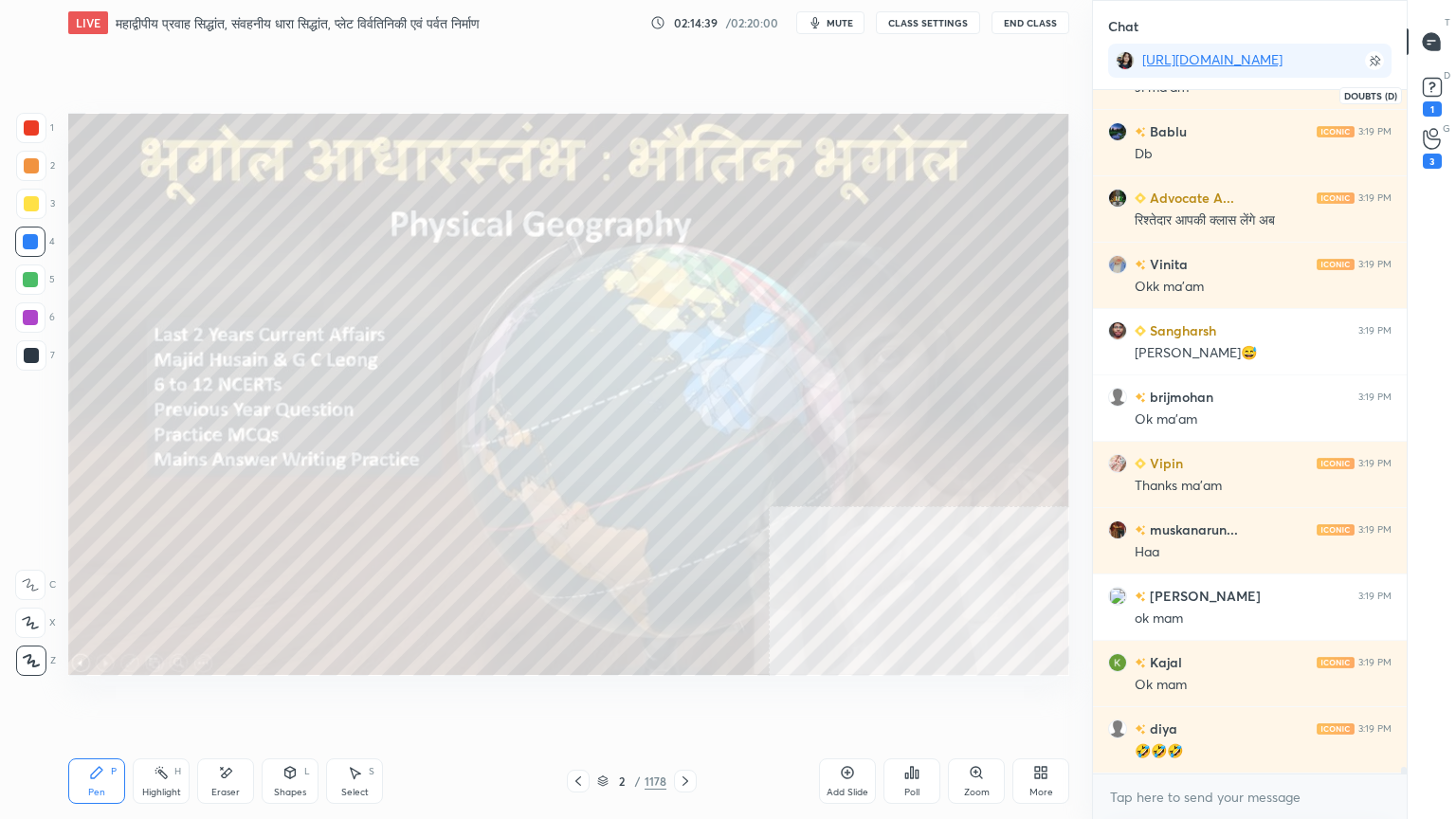 click 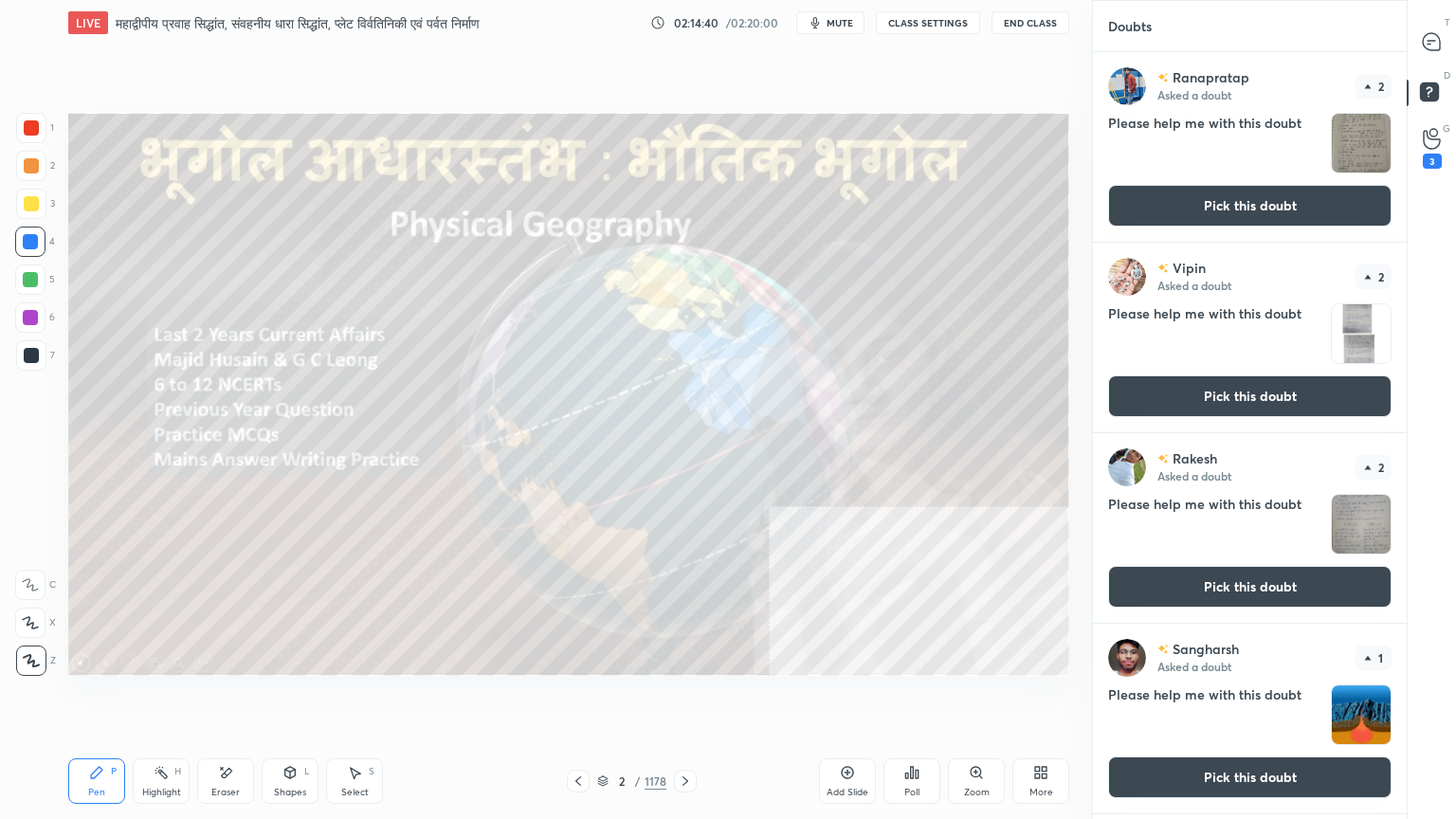 click on "Pick this doubt" at bounding box center (1249, 206) 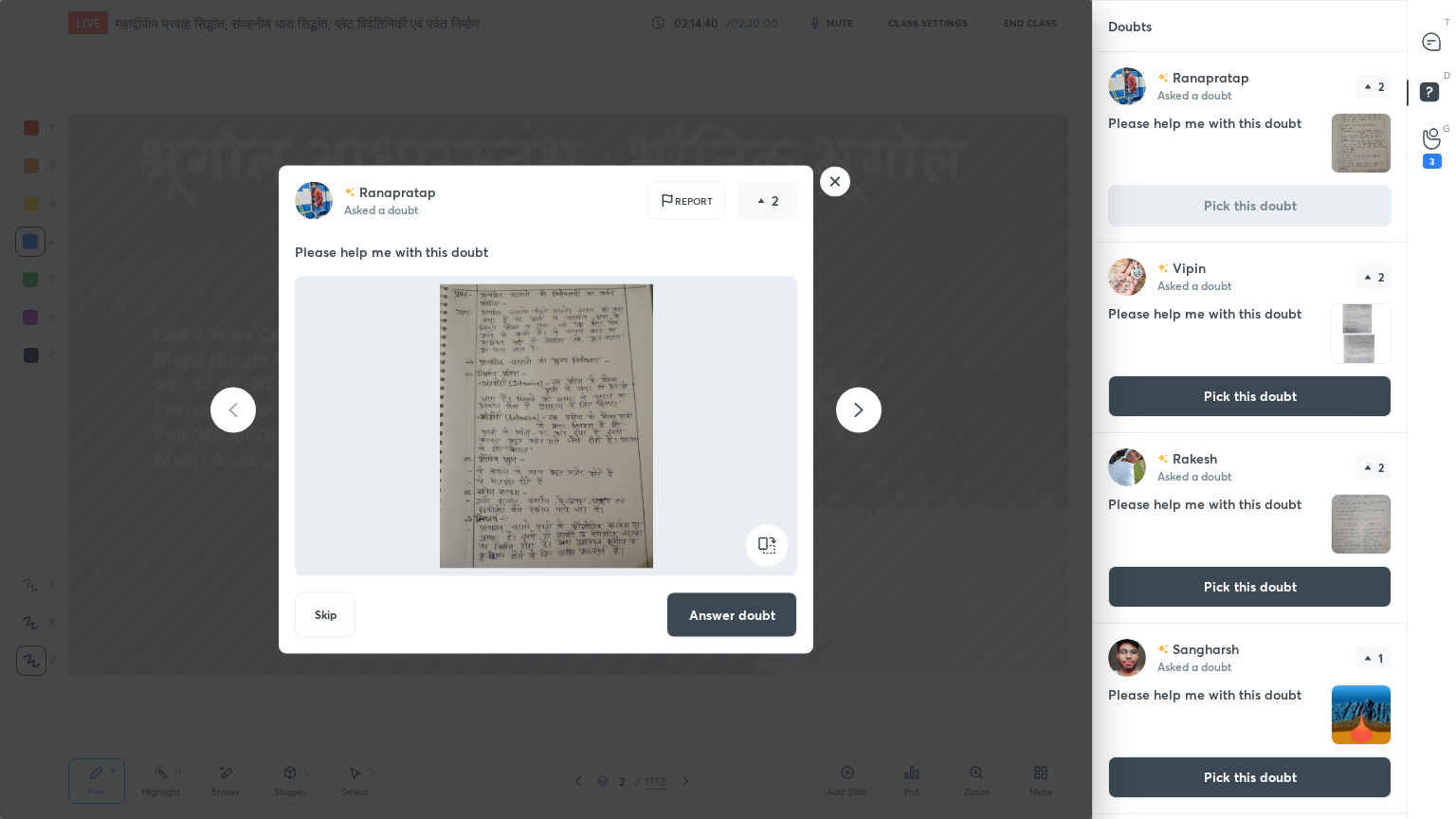 click at bounding box center (1432, 42) 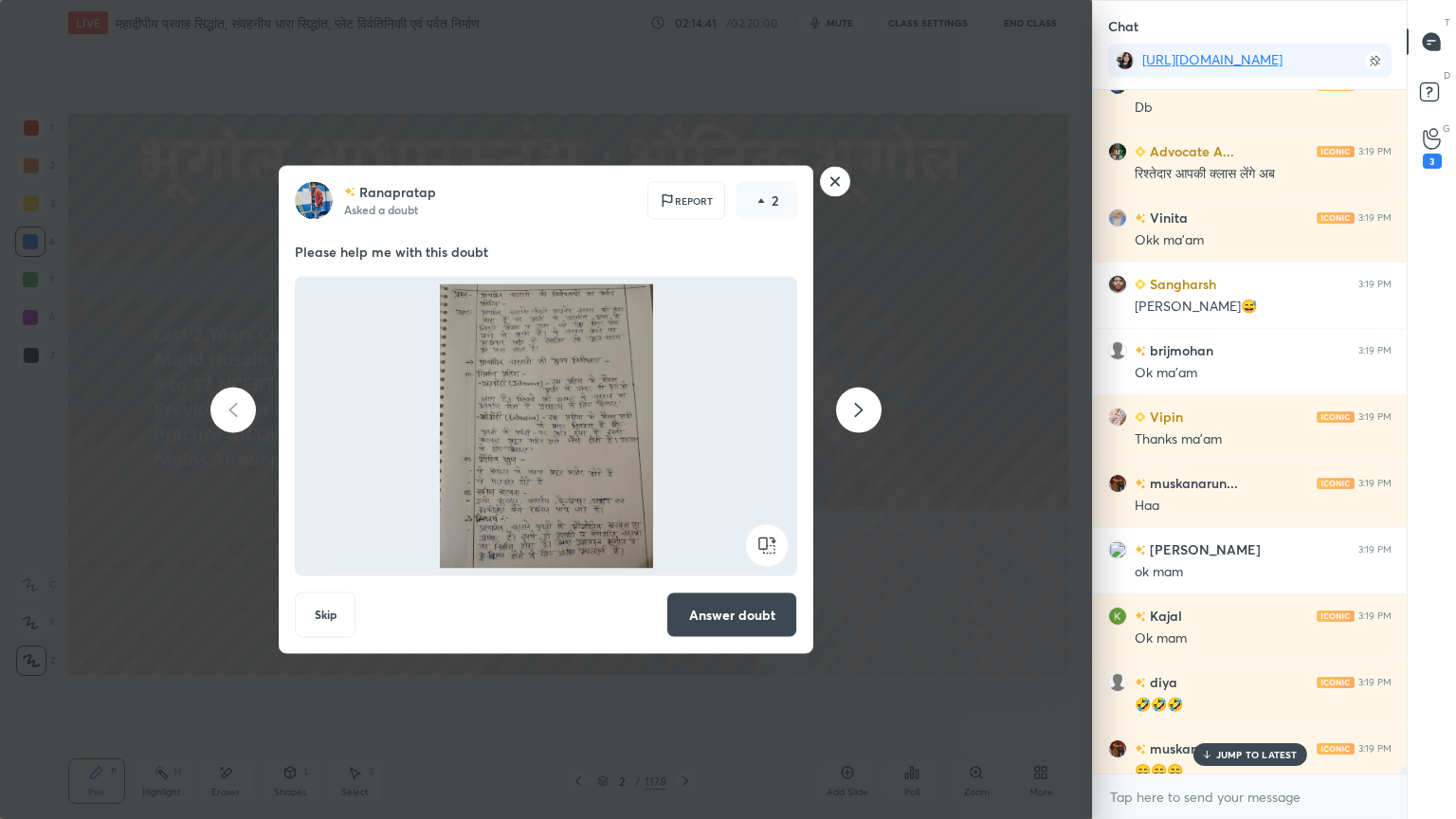 click on "JUMP TO LATEST" at bounding box center (1249, 755) 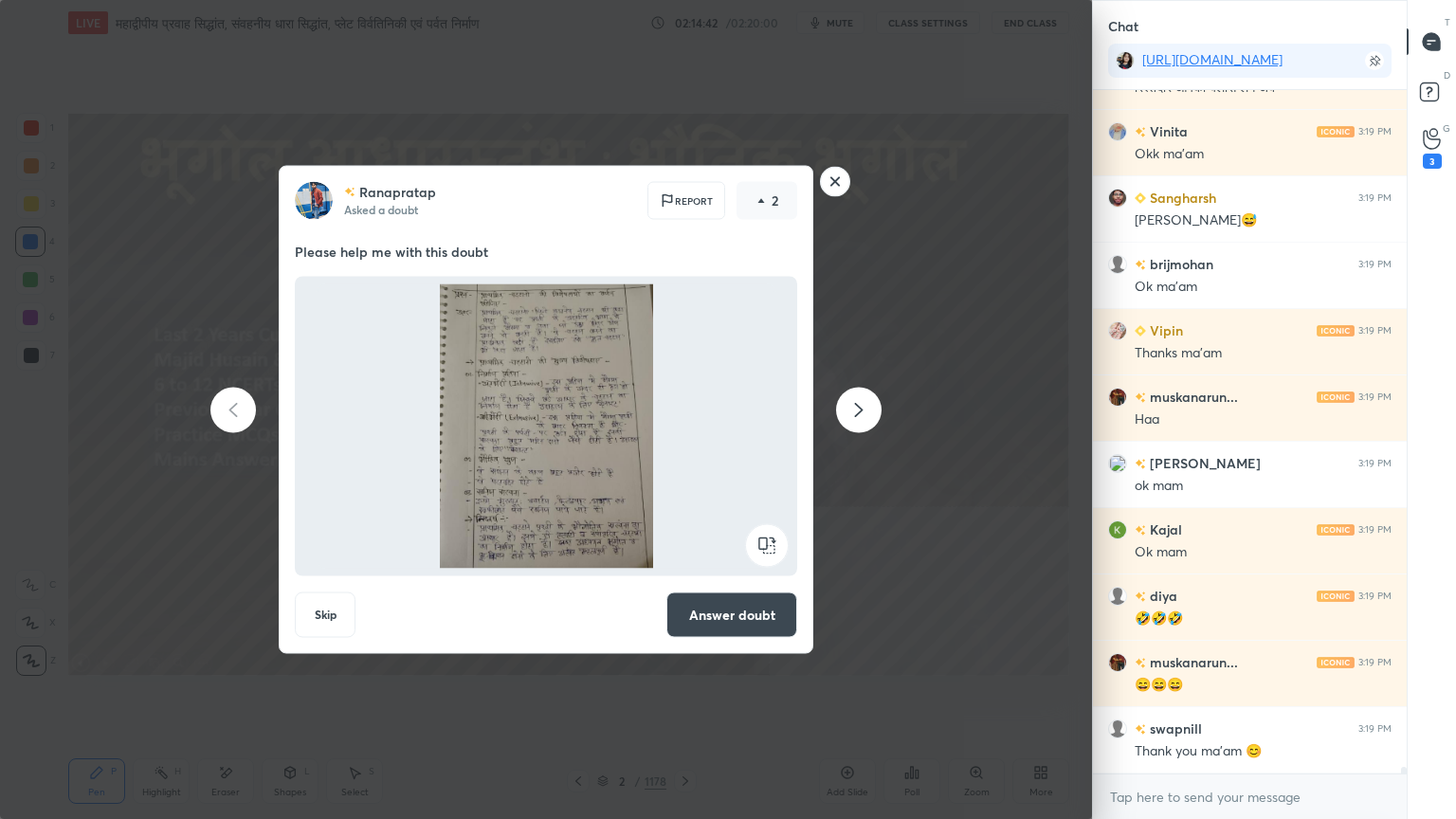 click 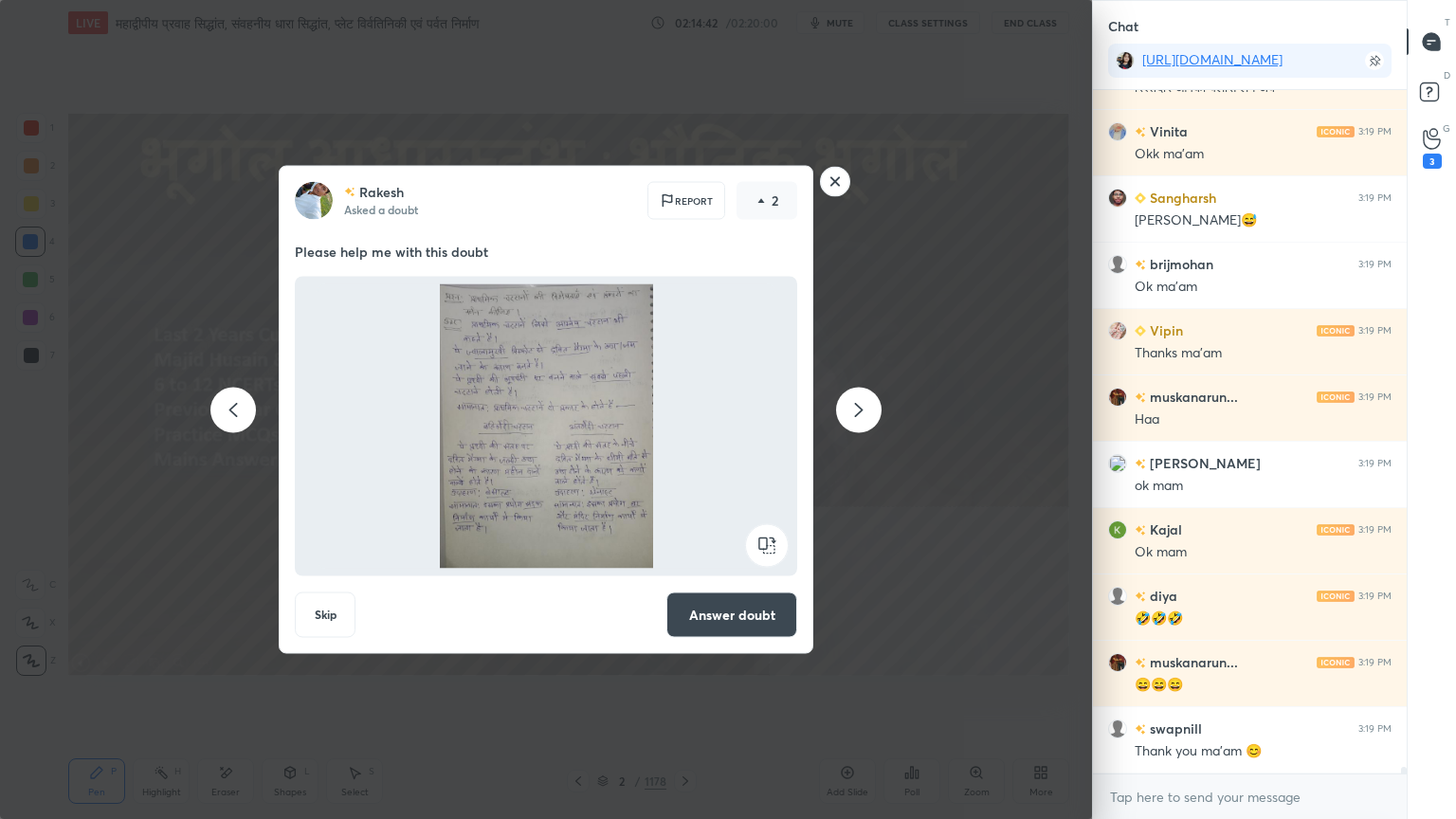 click 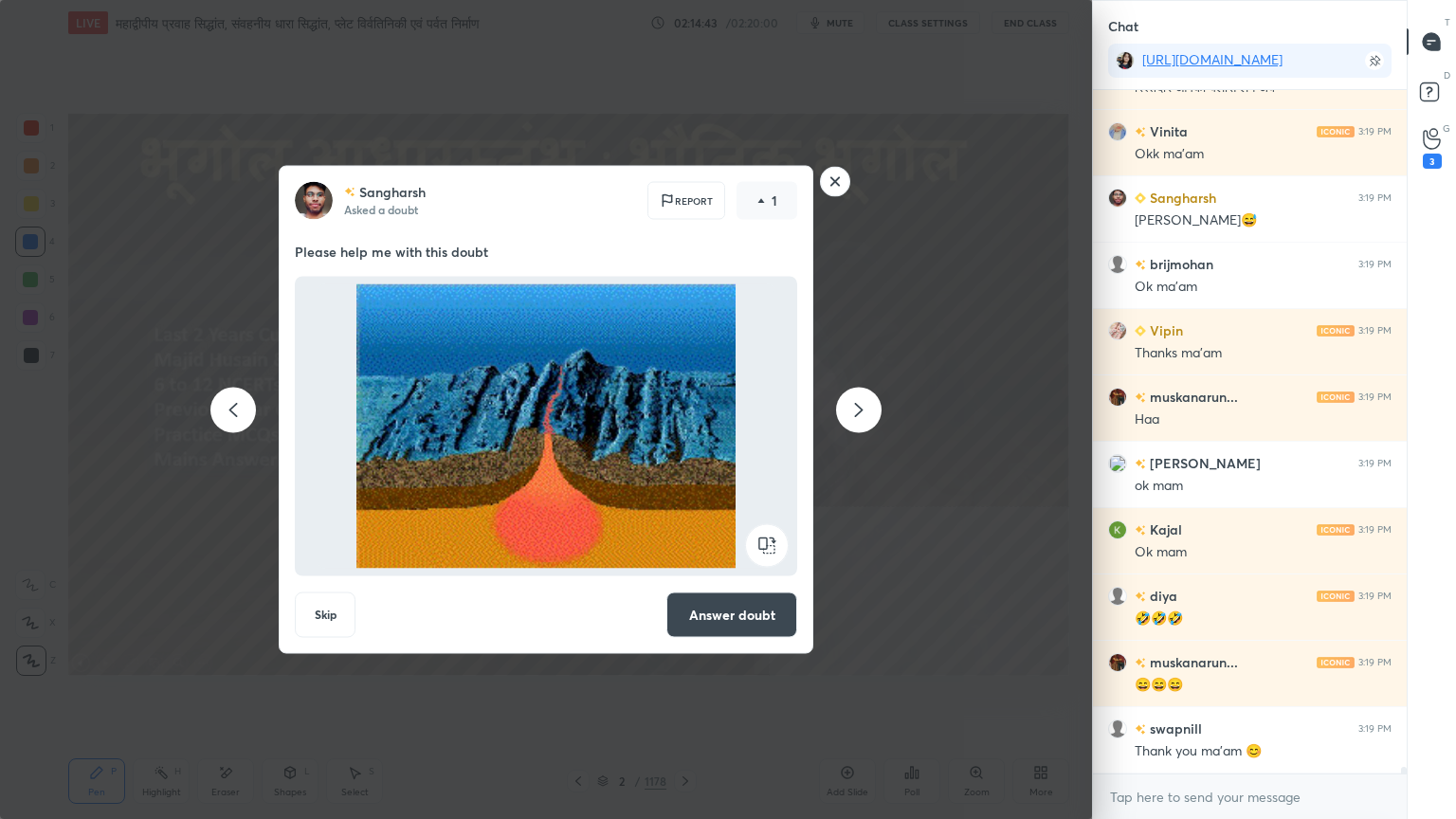 click 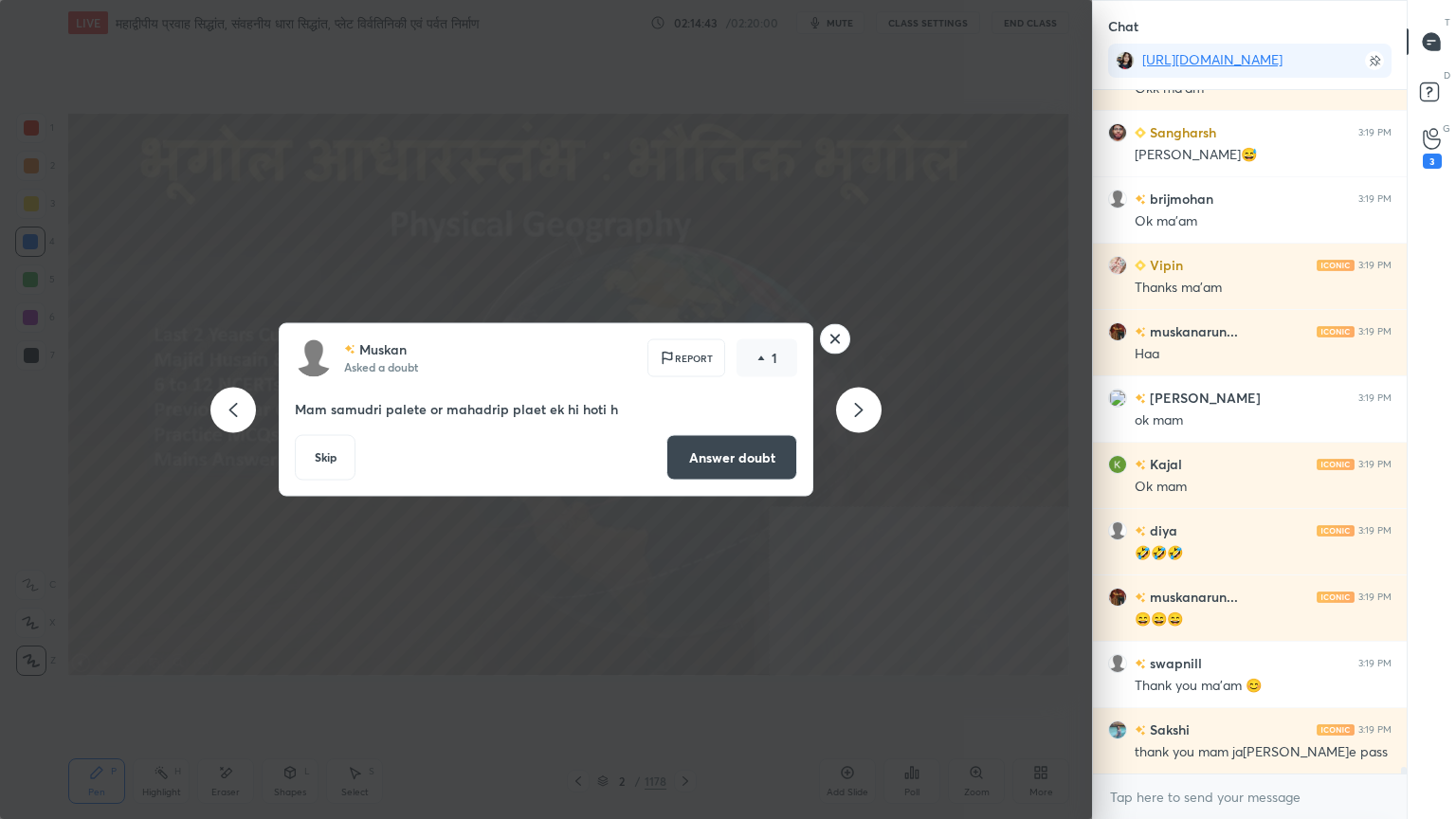 click 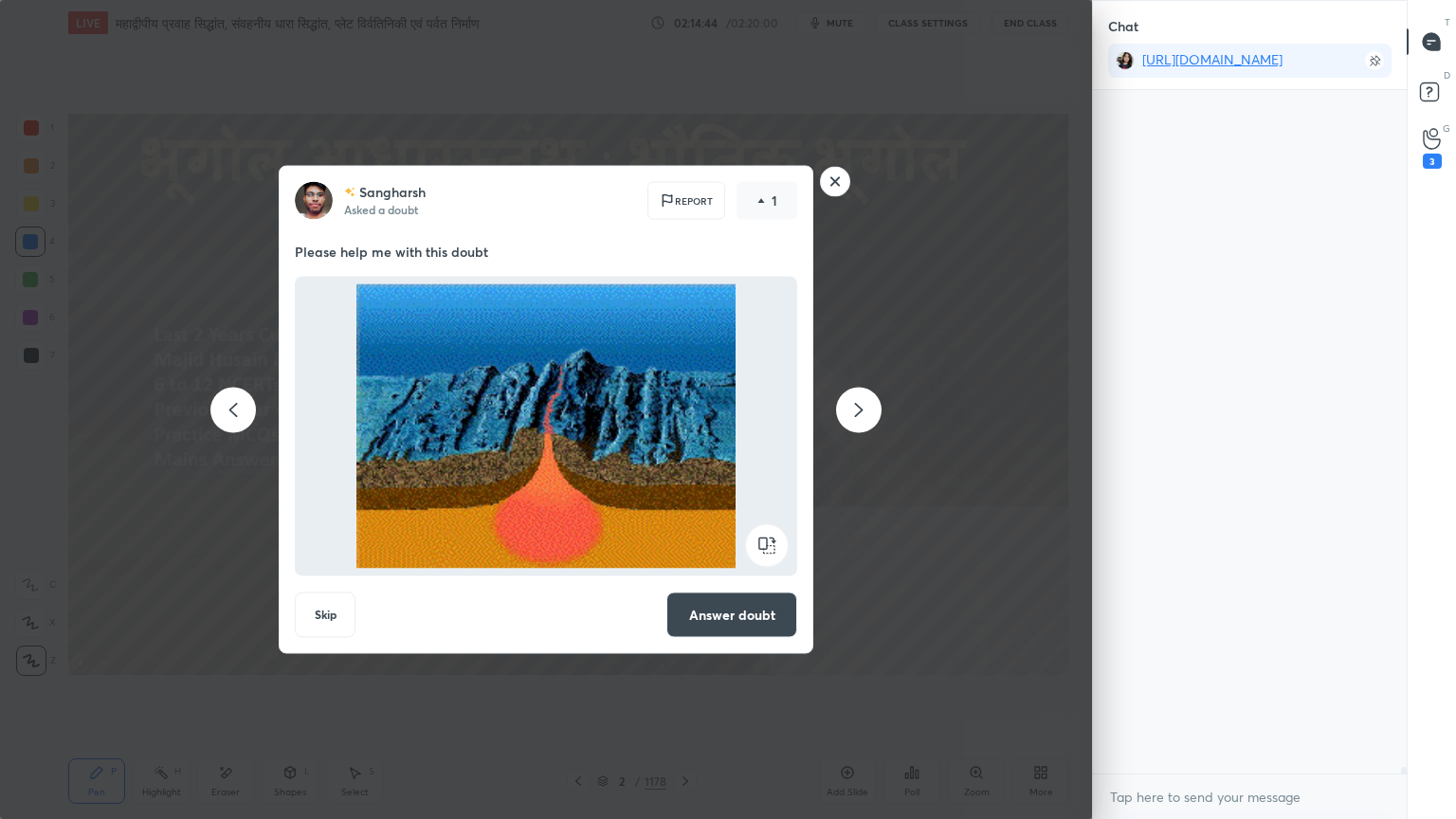 scroll, scrollTop: 0, scrollLeft: 0, axis: both 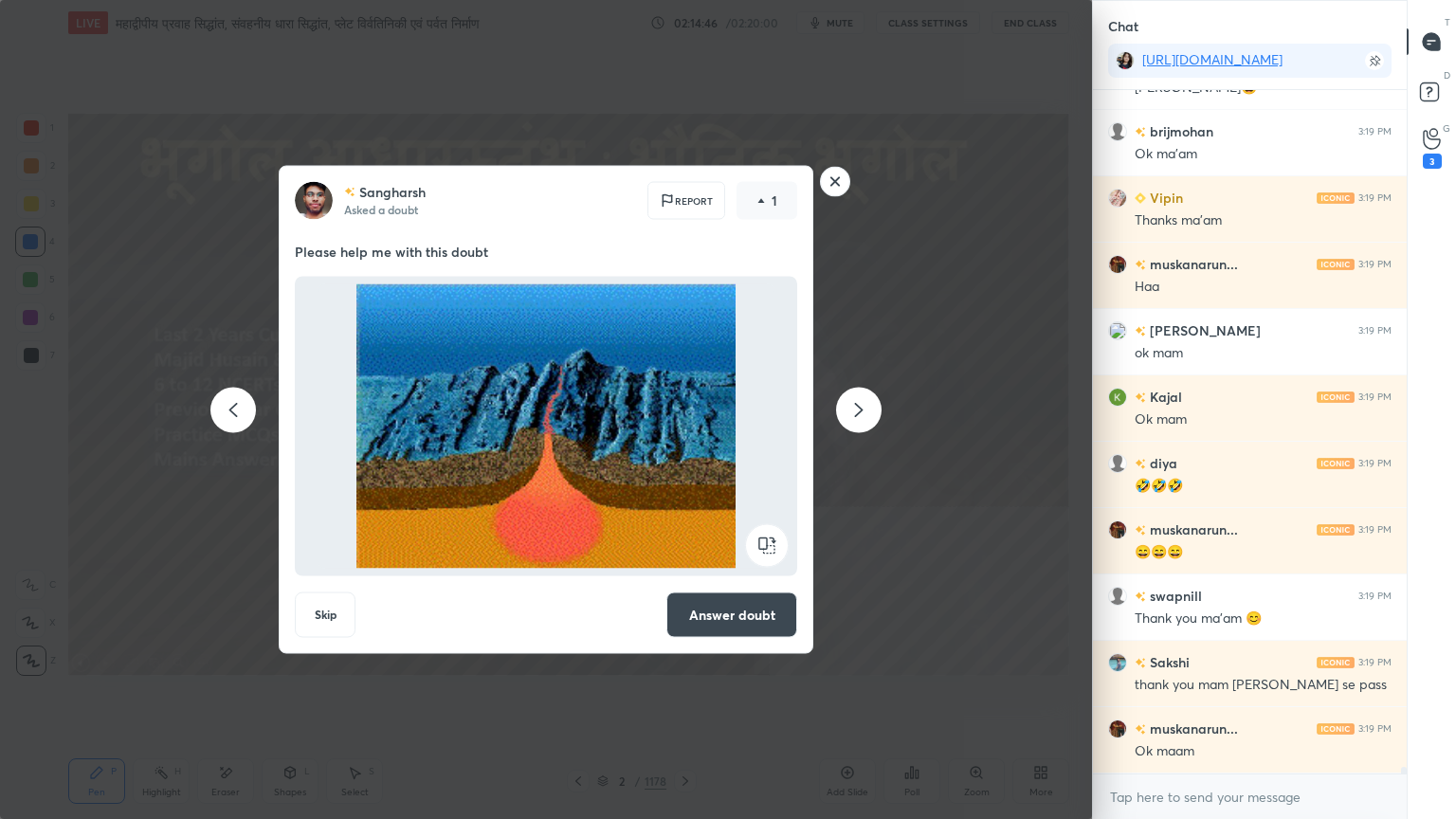 click at bounding box center (859, 410) 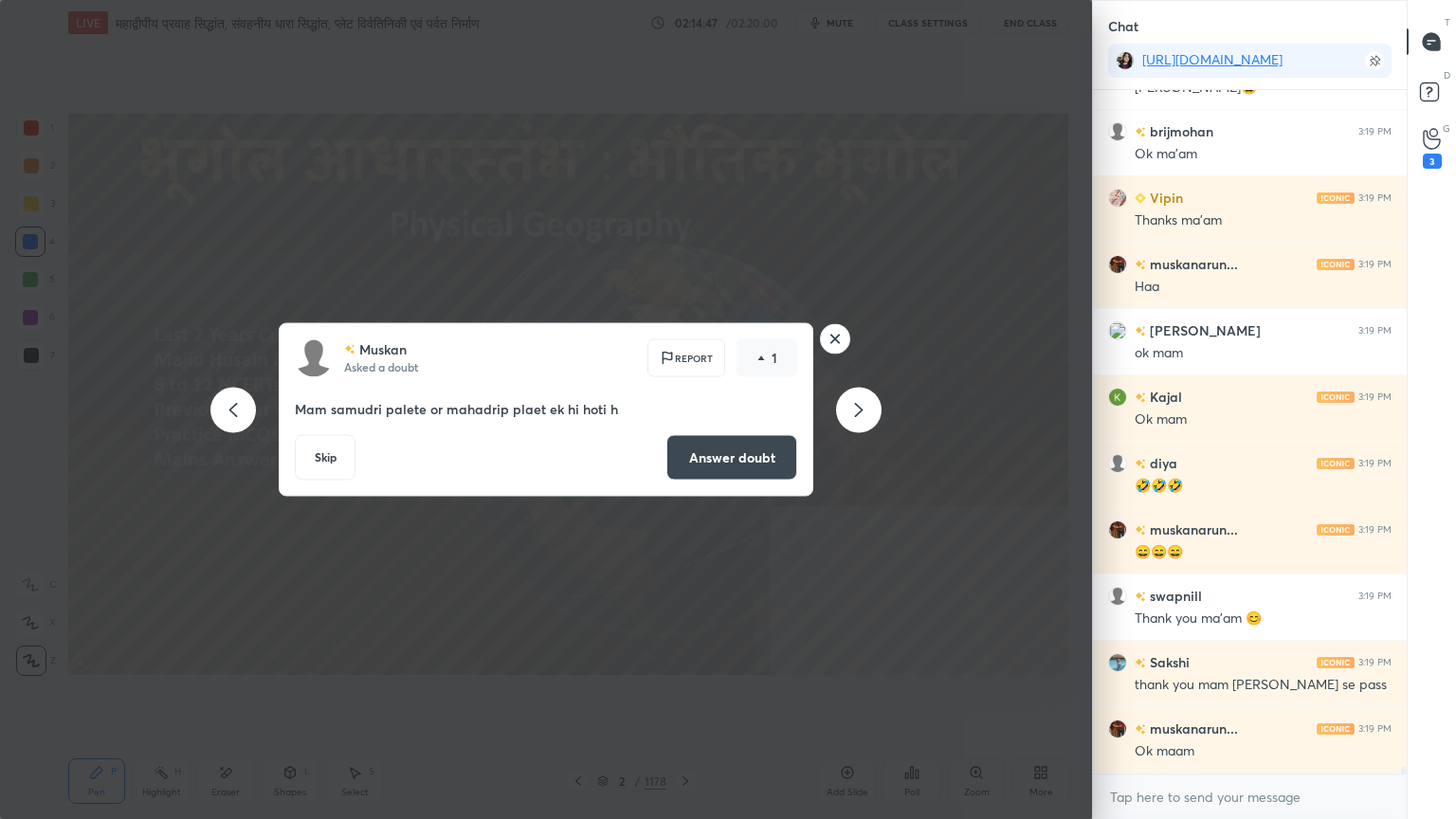 click at bounding box center (859, 410) 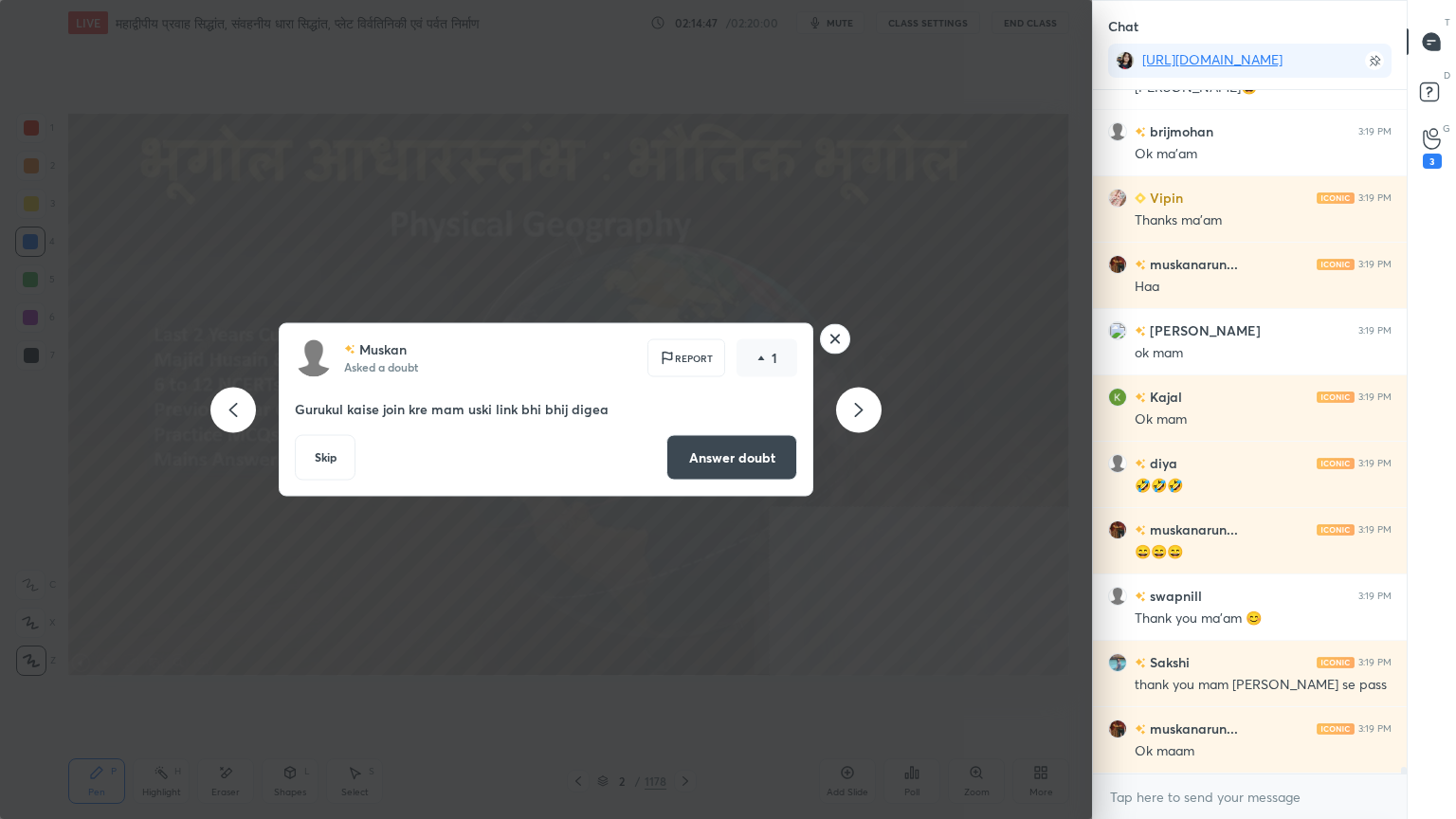 click at bounding box center (859, 410) 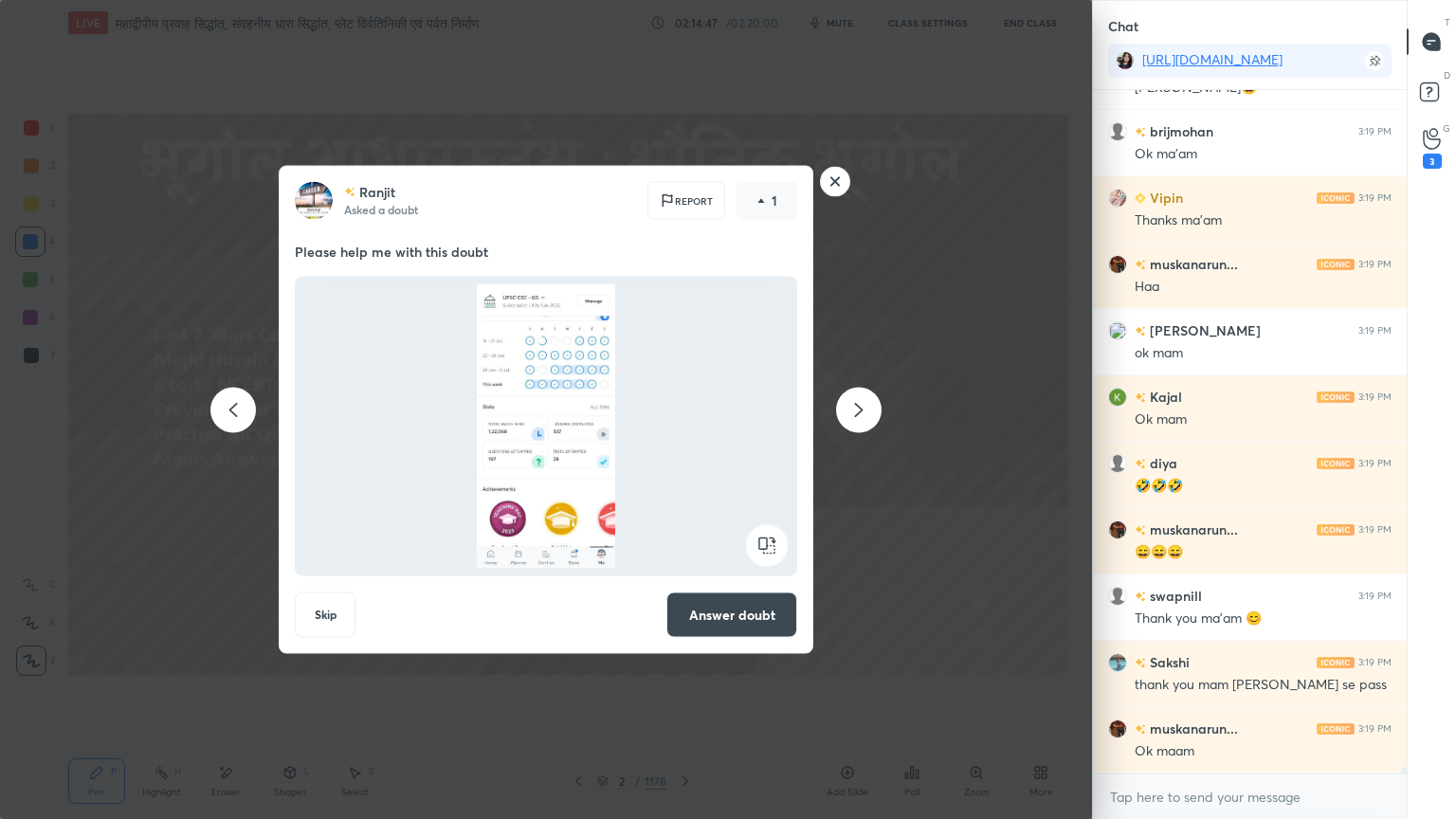 click at bounding box center [859, 410] 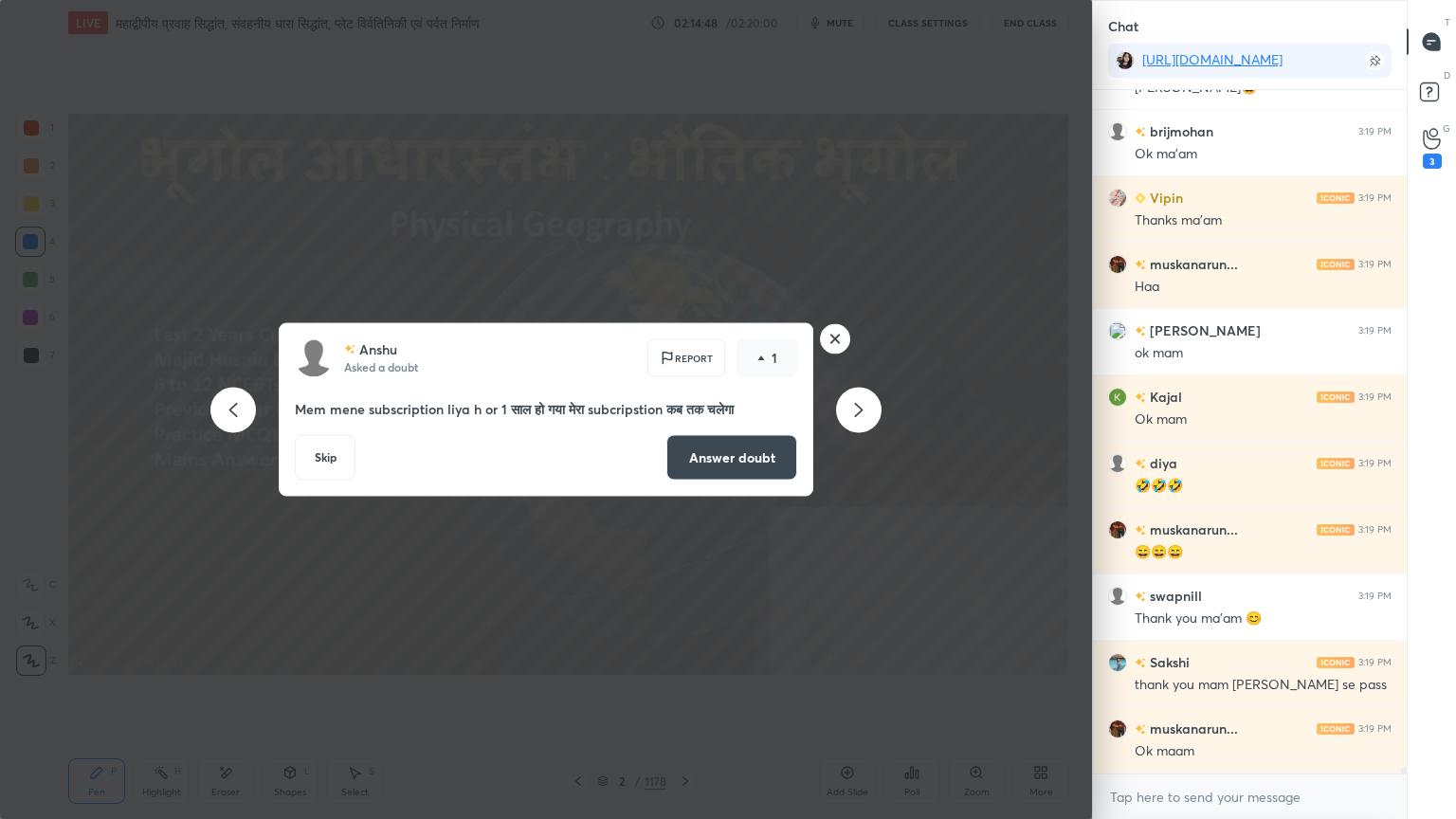scroll, scrollTop: 69031, scrollLeft: 0, axis: vertical 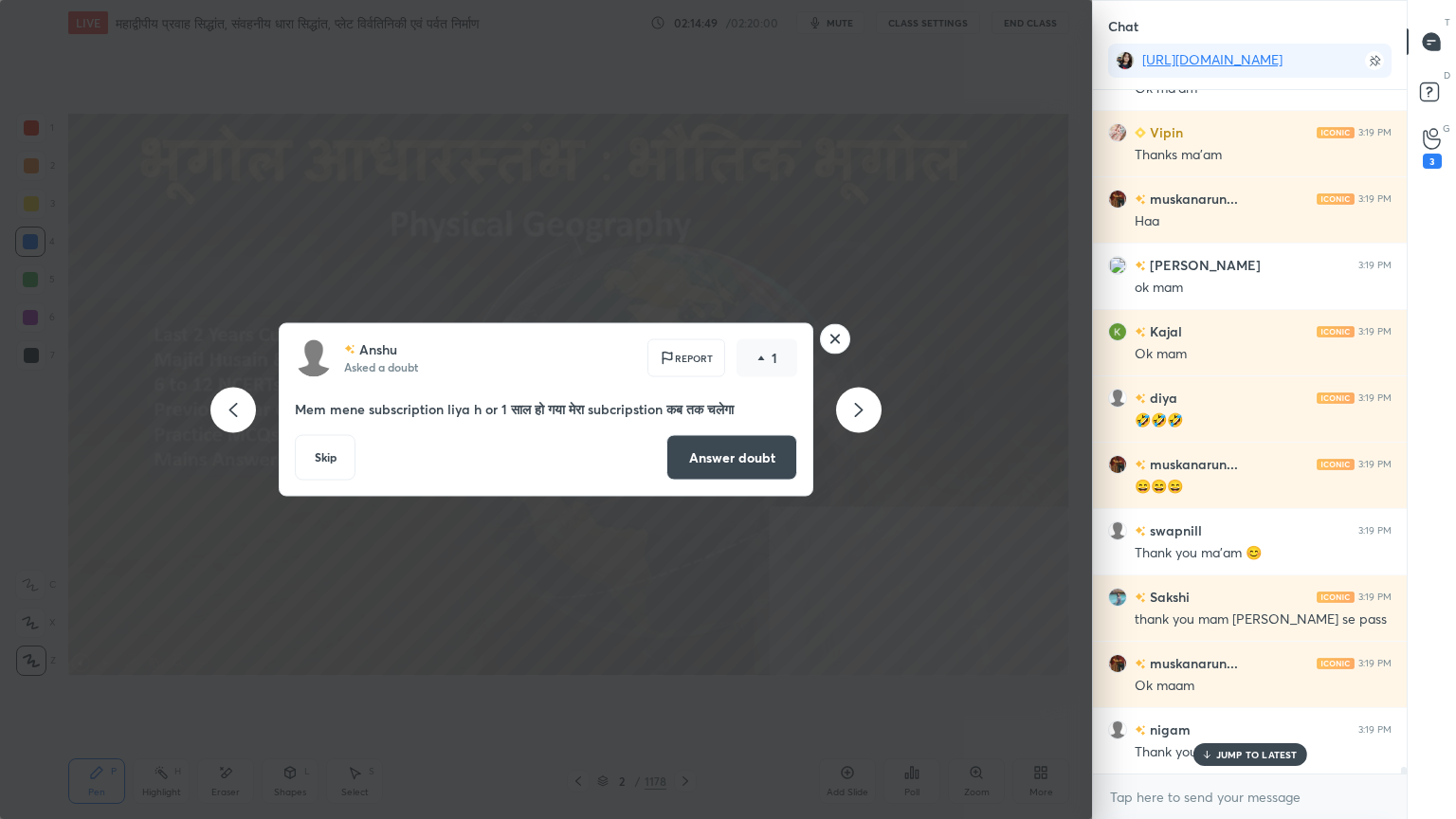 click at bounding box center [859, 410] 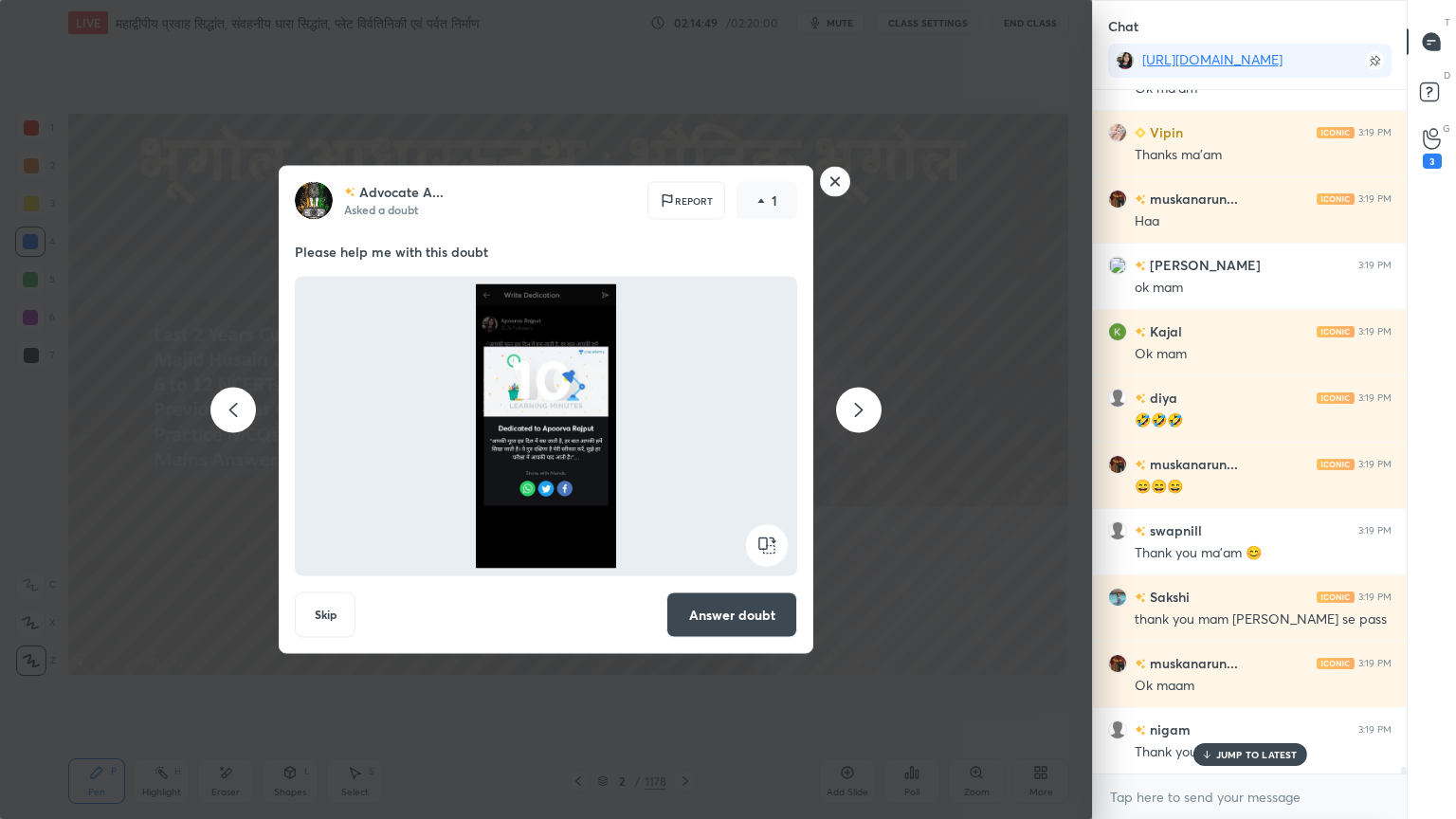 click 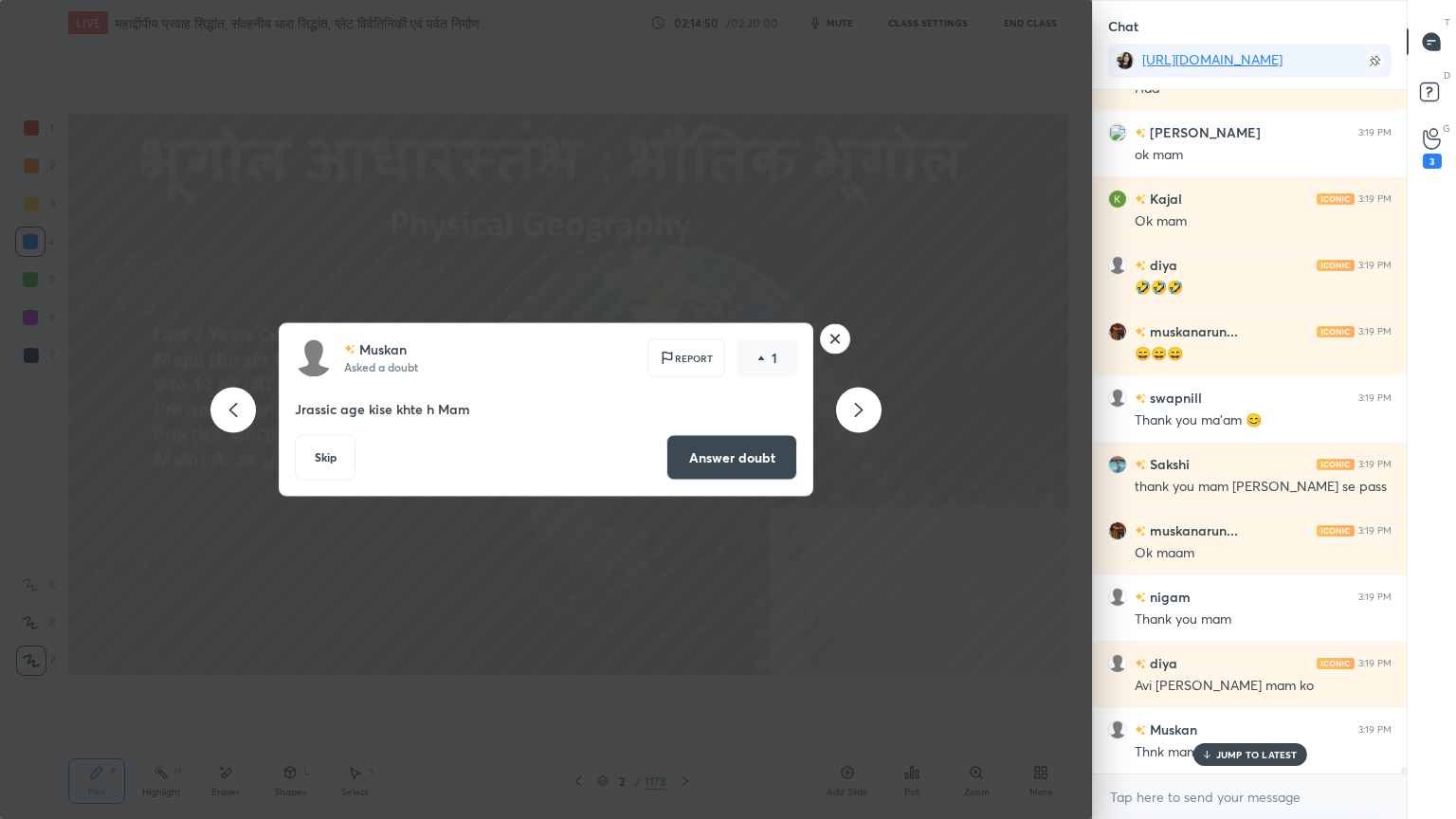 click 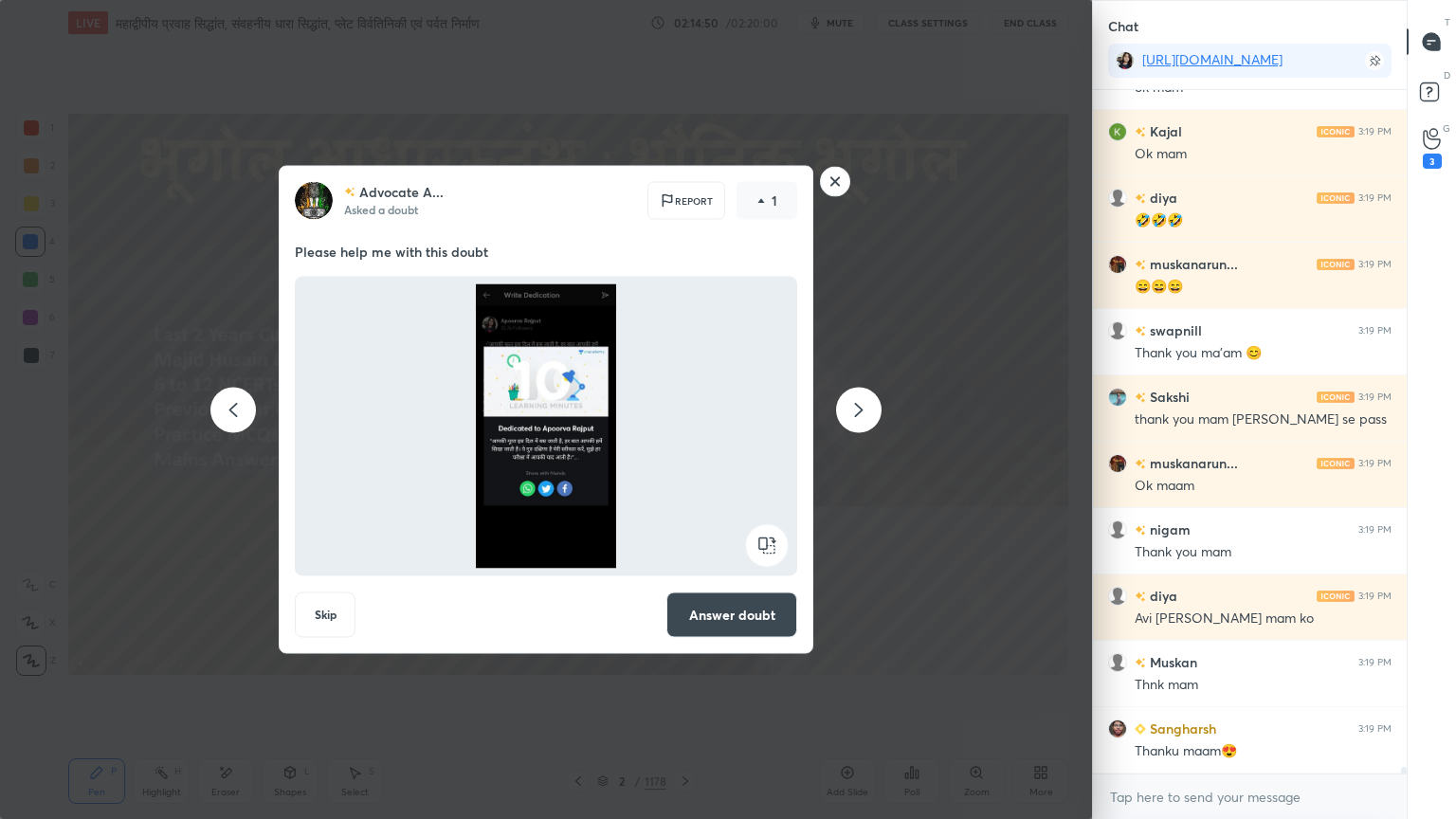 click on "Answer doubt" at bounding box center [732, 615] 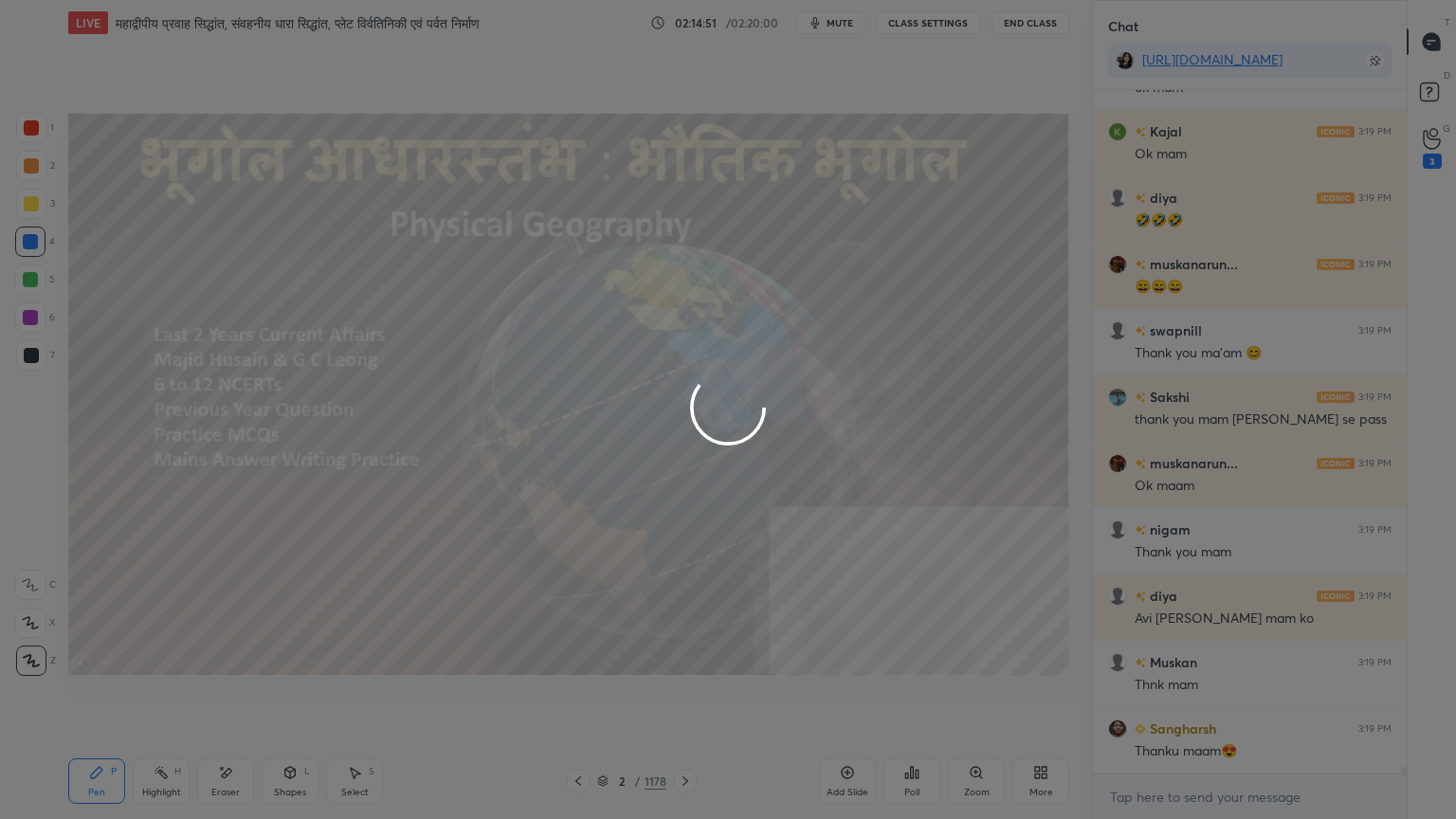 scroll, scrollTop: 0, scrollLeft: 0, axis: both 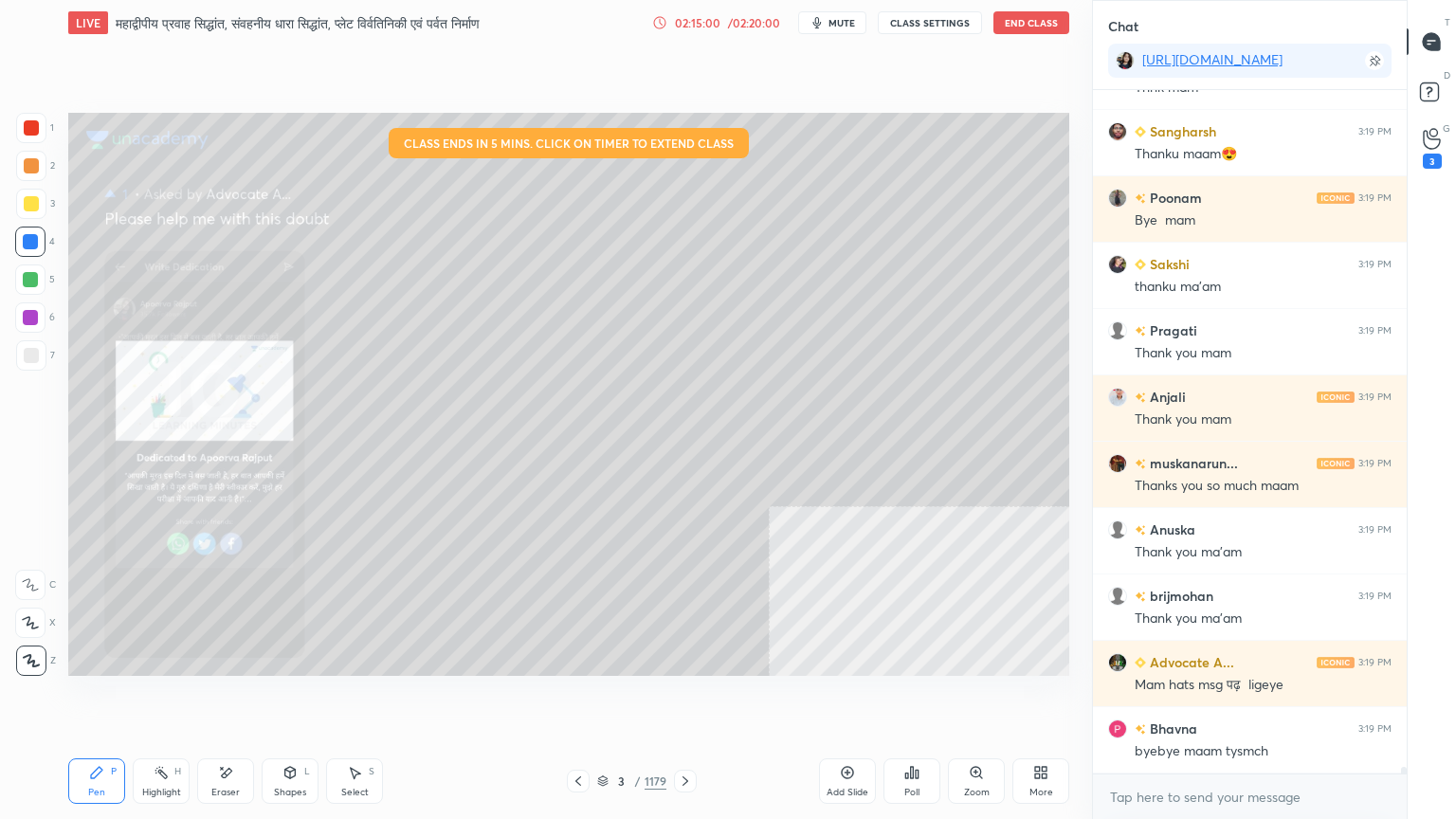 click on "Zoom" at bounding box center [976, 781] 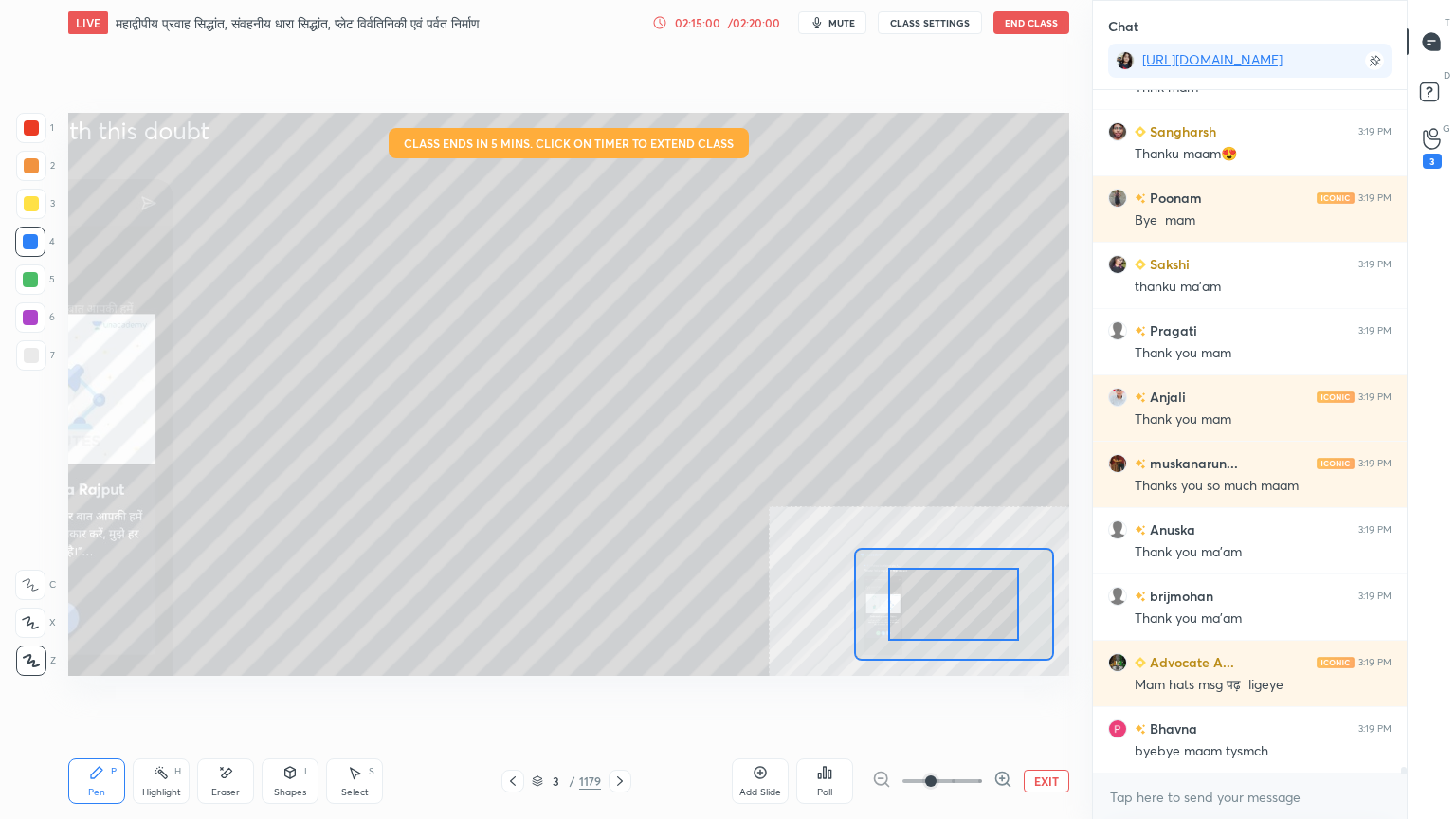 click 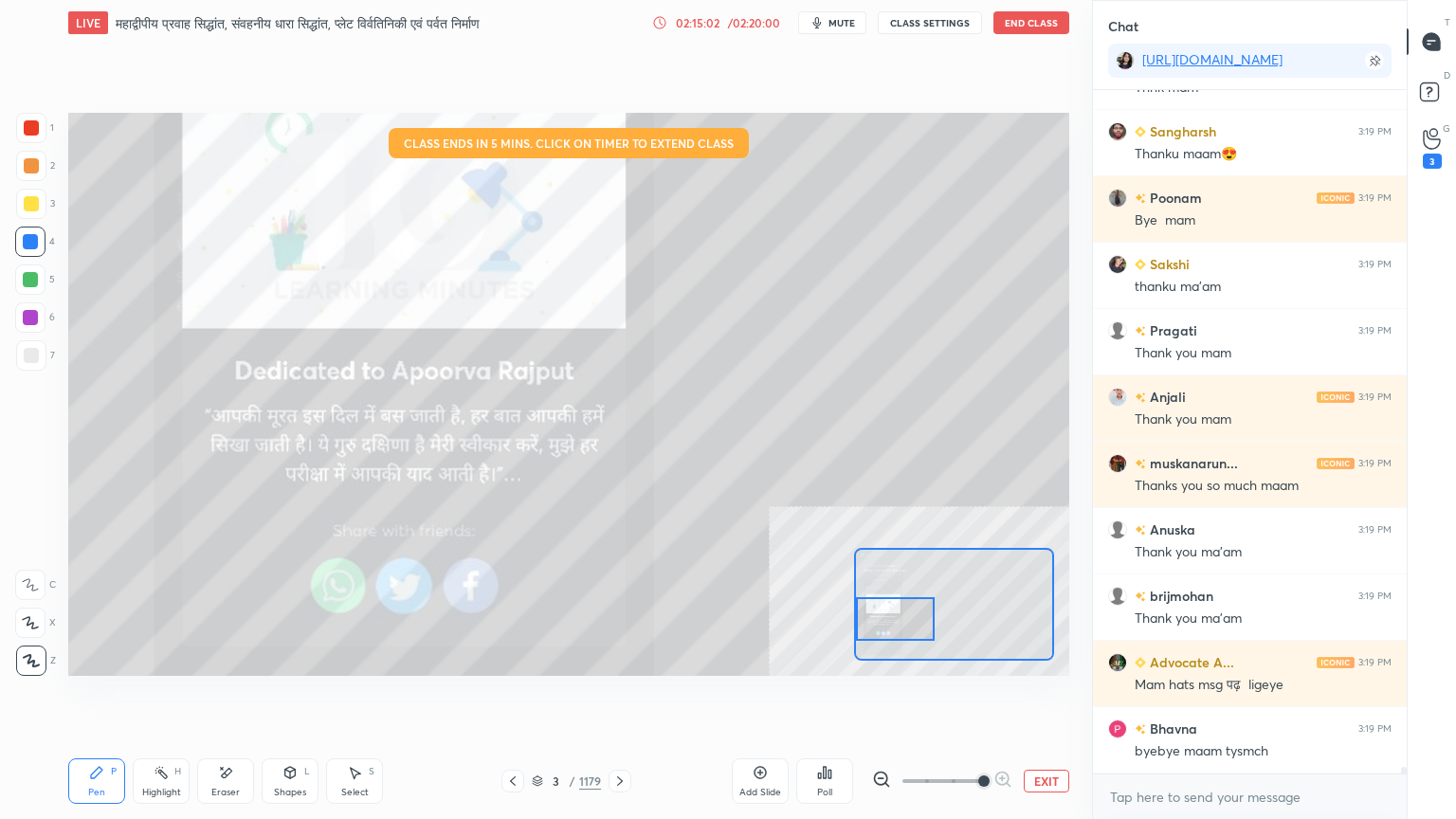 drag, startPoint x: 956, startPoint y: 613, endPoint x: 883, endPoint y: 629, distance: 74.73286 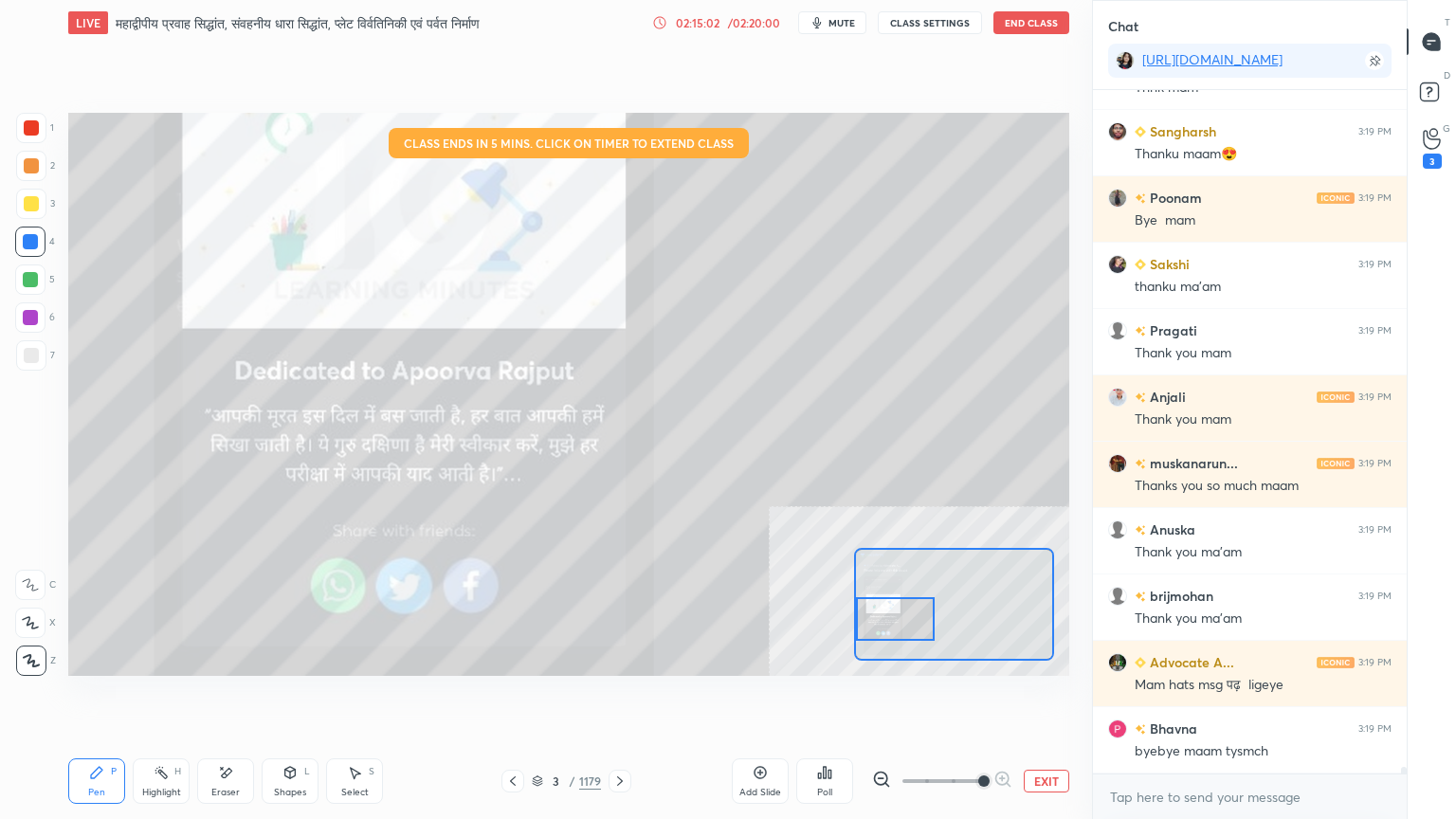click at bounding box center (895, 619) 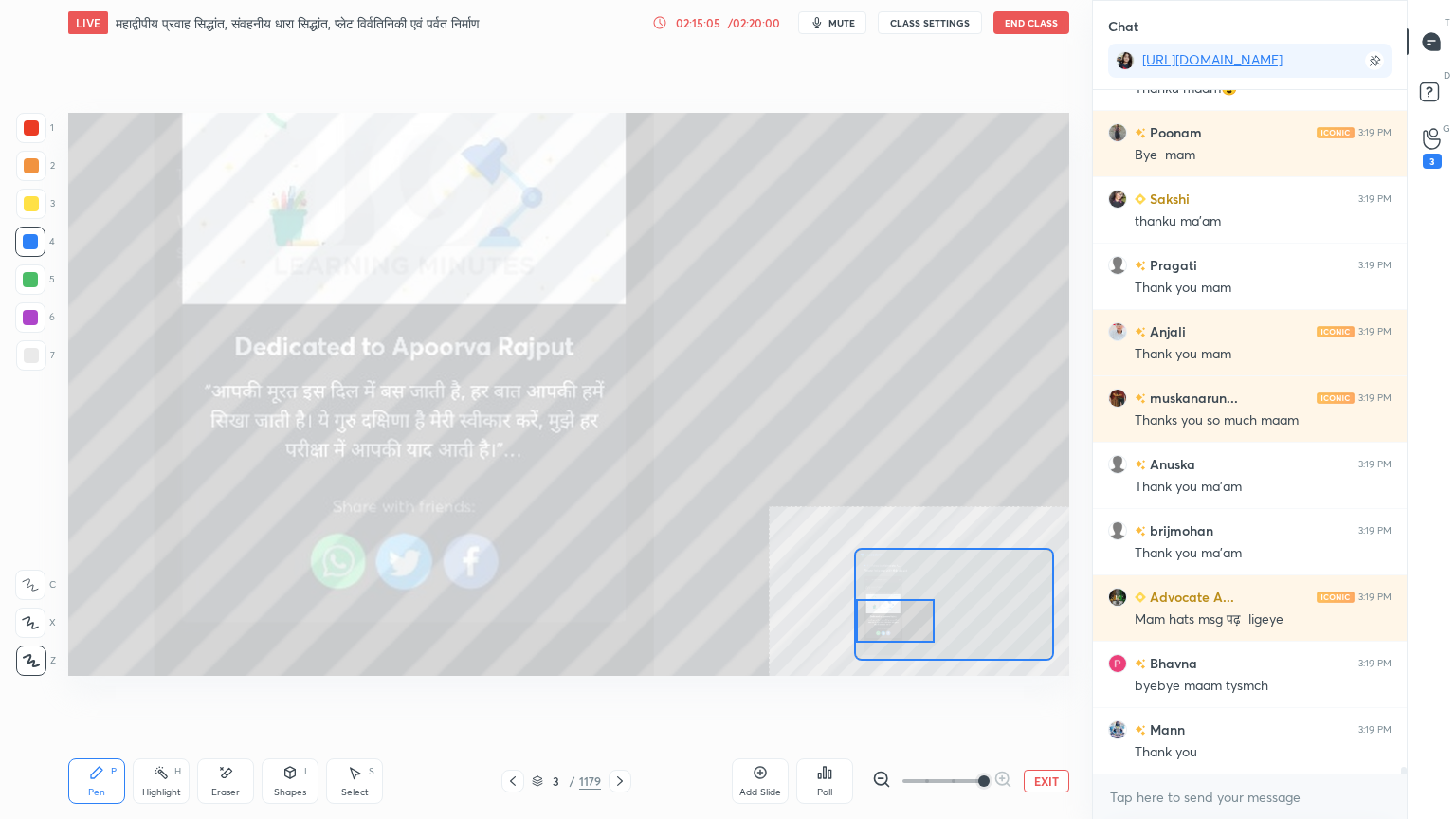 scroll, scrollTop: 68249, scrollLeft: 0, axis: vertical 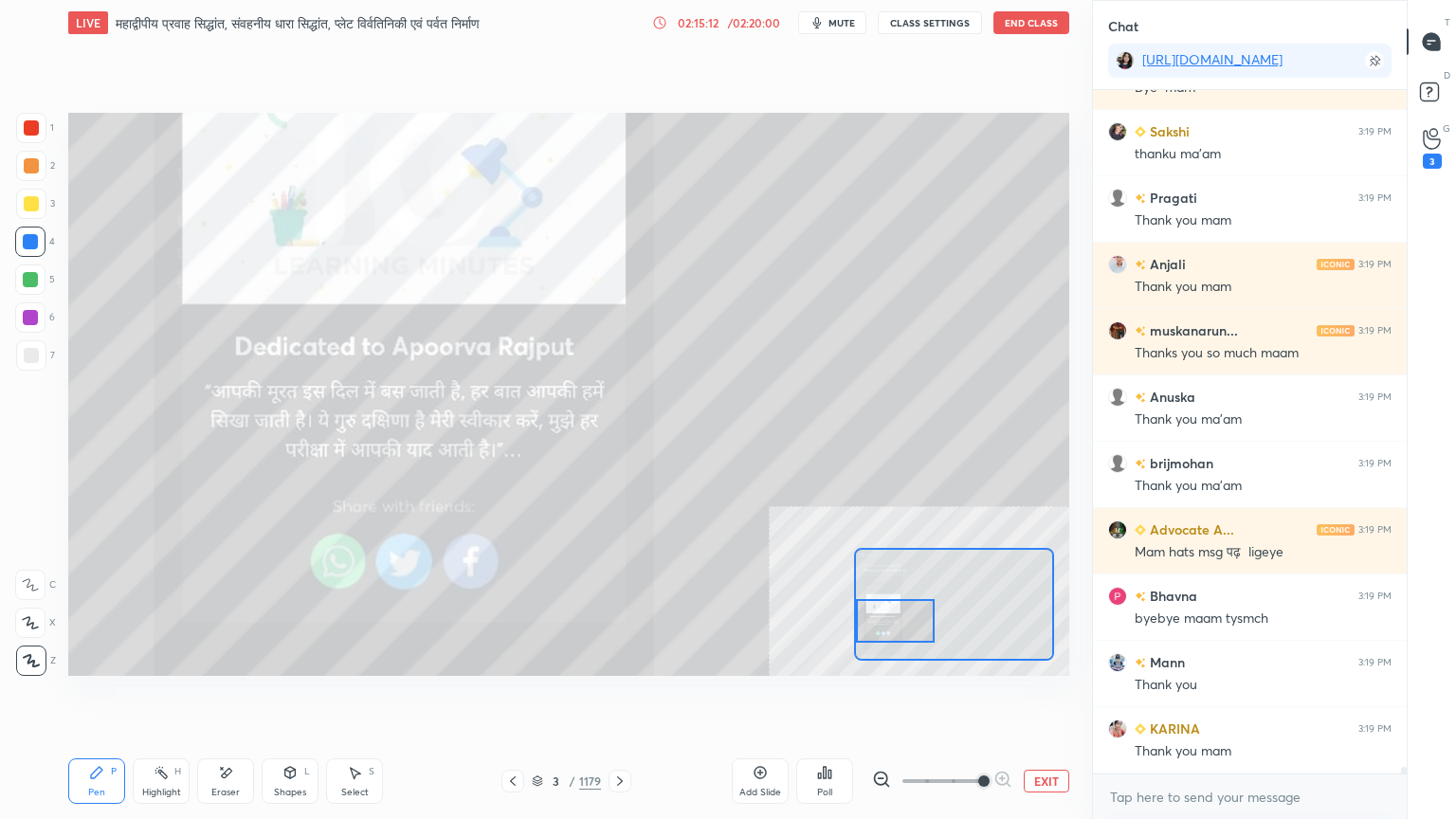 drag, startPoint x: 220, startPoint y: 786, endPoint x: 219, endPoint y: 758, distance: 28.017851 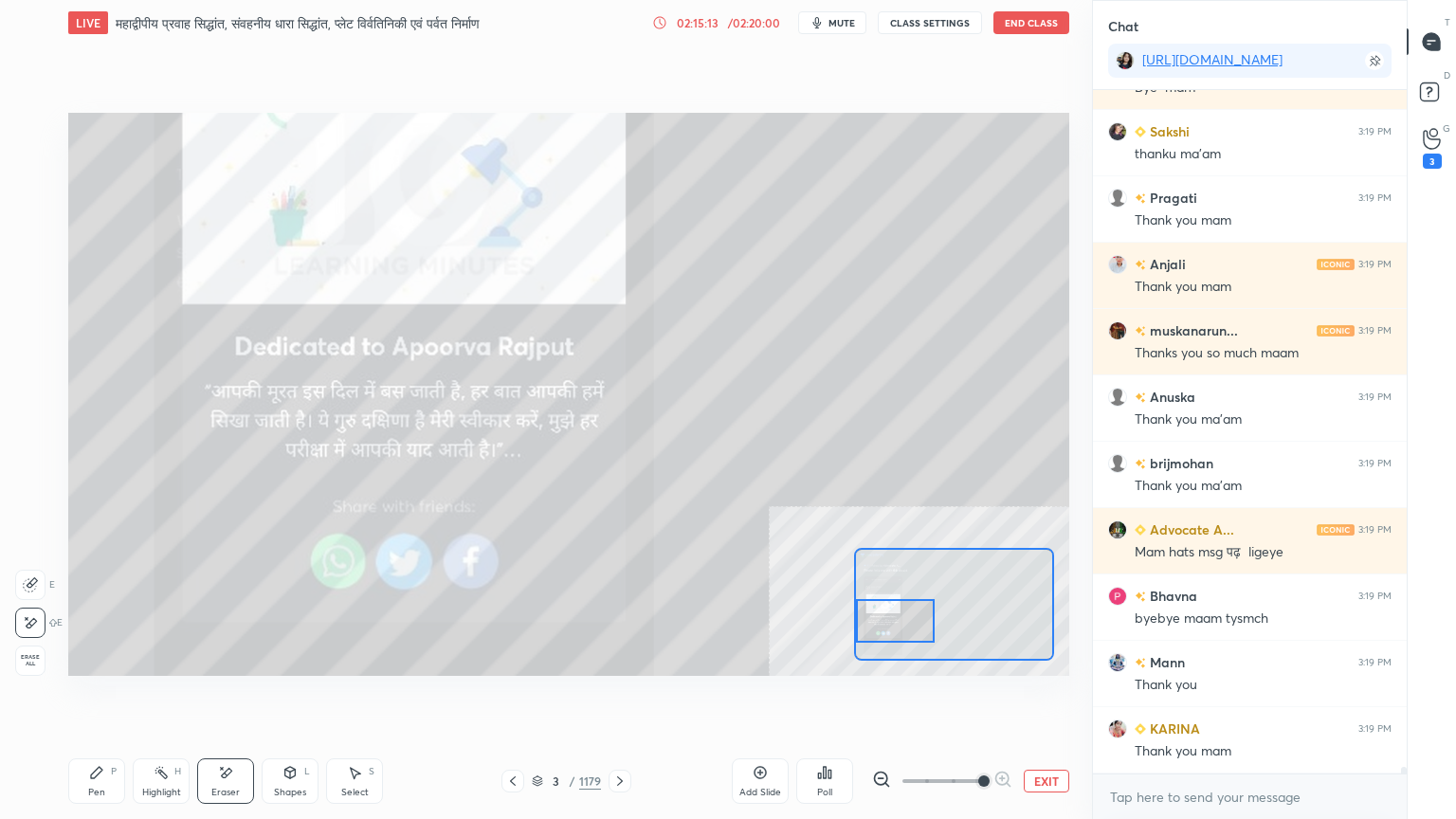 click on "Erase all" at bounding box center [30, 661] 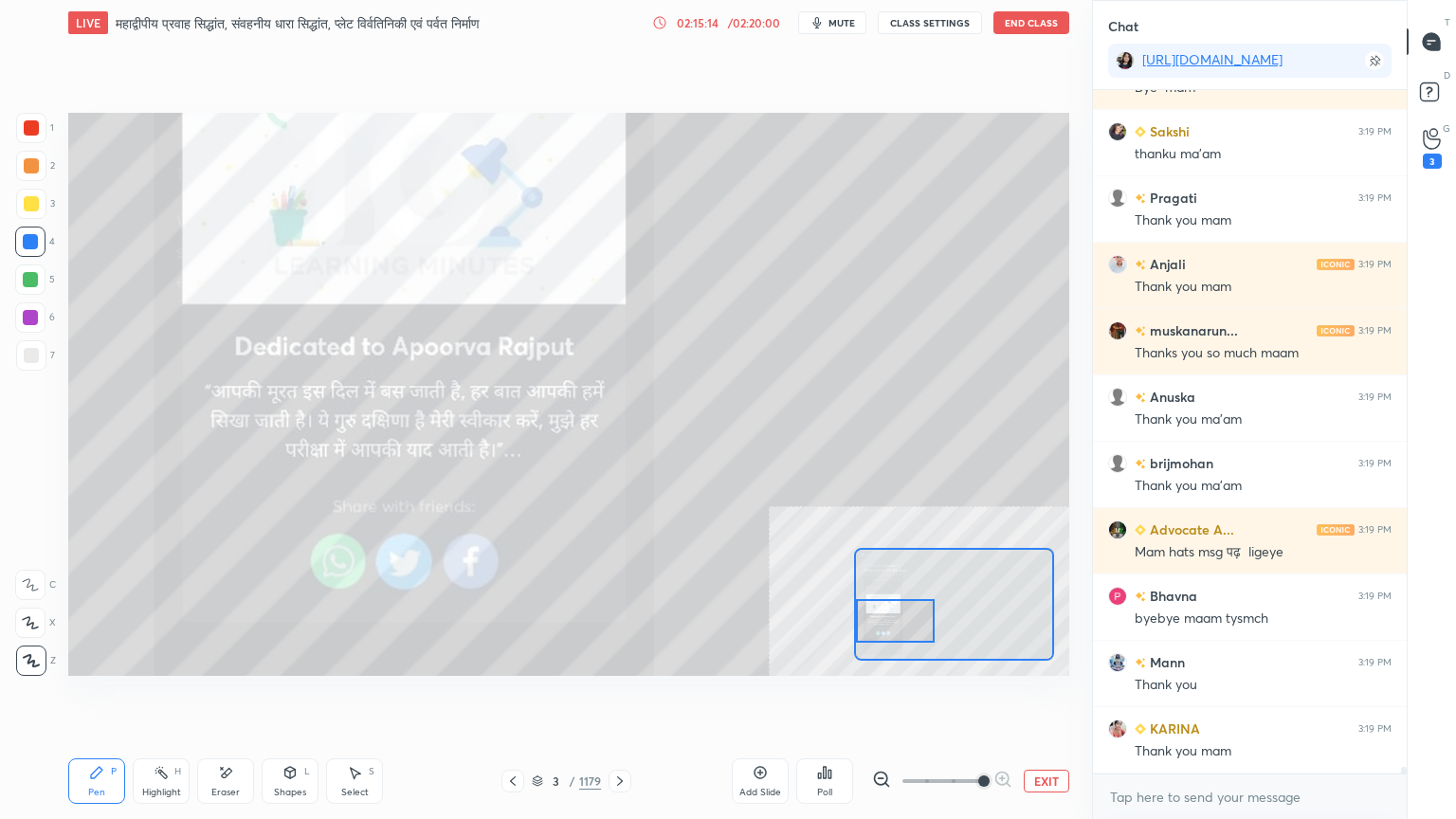 click on "EXIT" at bounding box center [1046, 781] 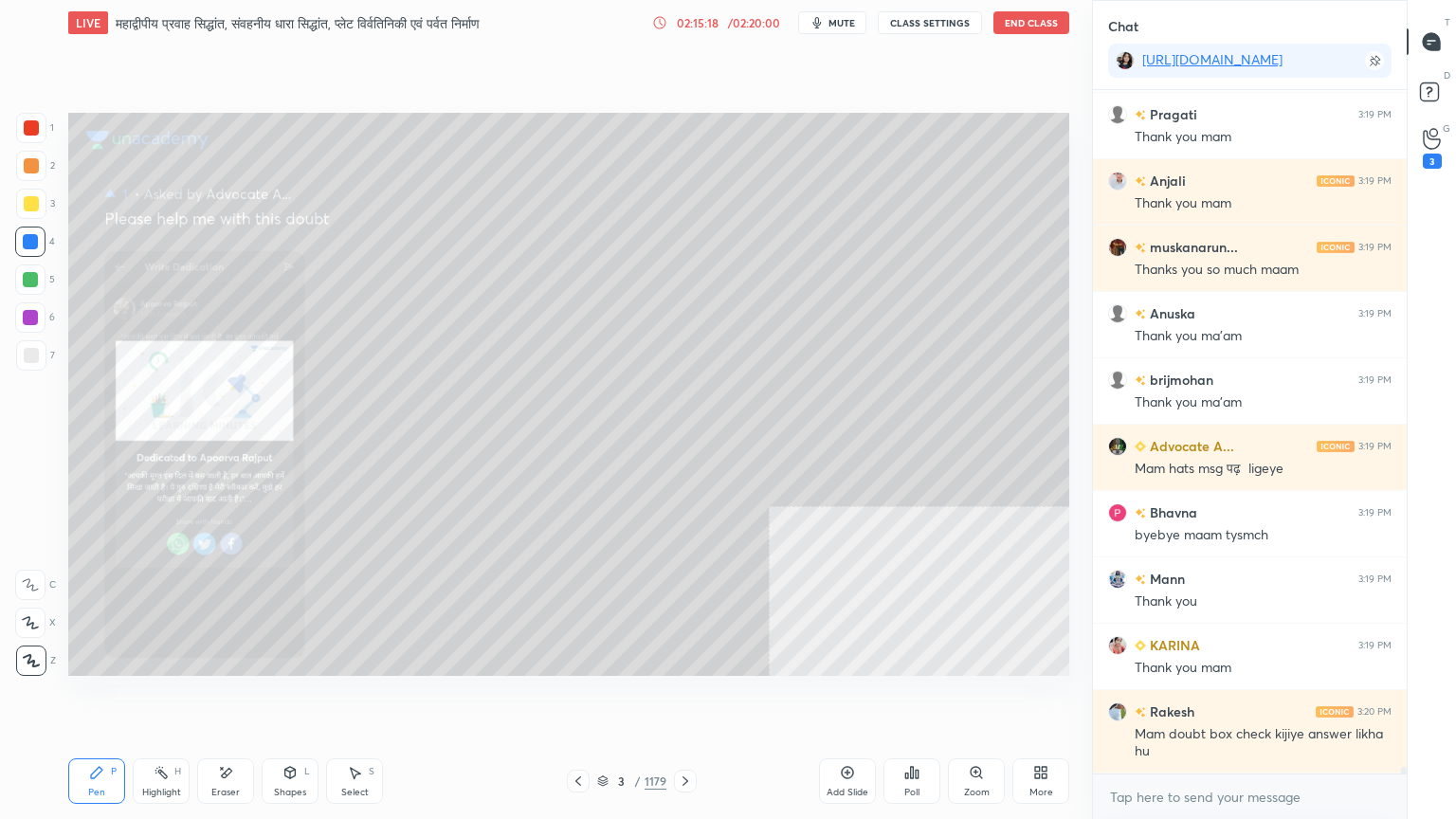 scroll, scrollTop: 68398, scrollLeft: 0, axis: vertical 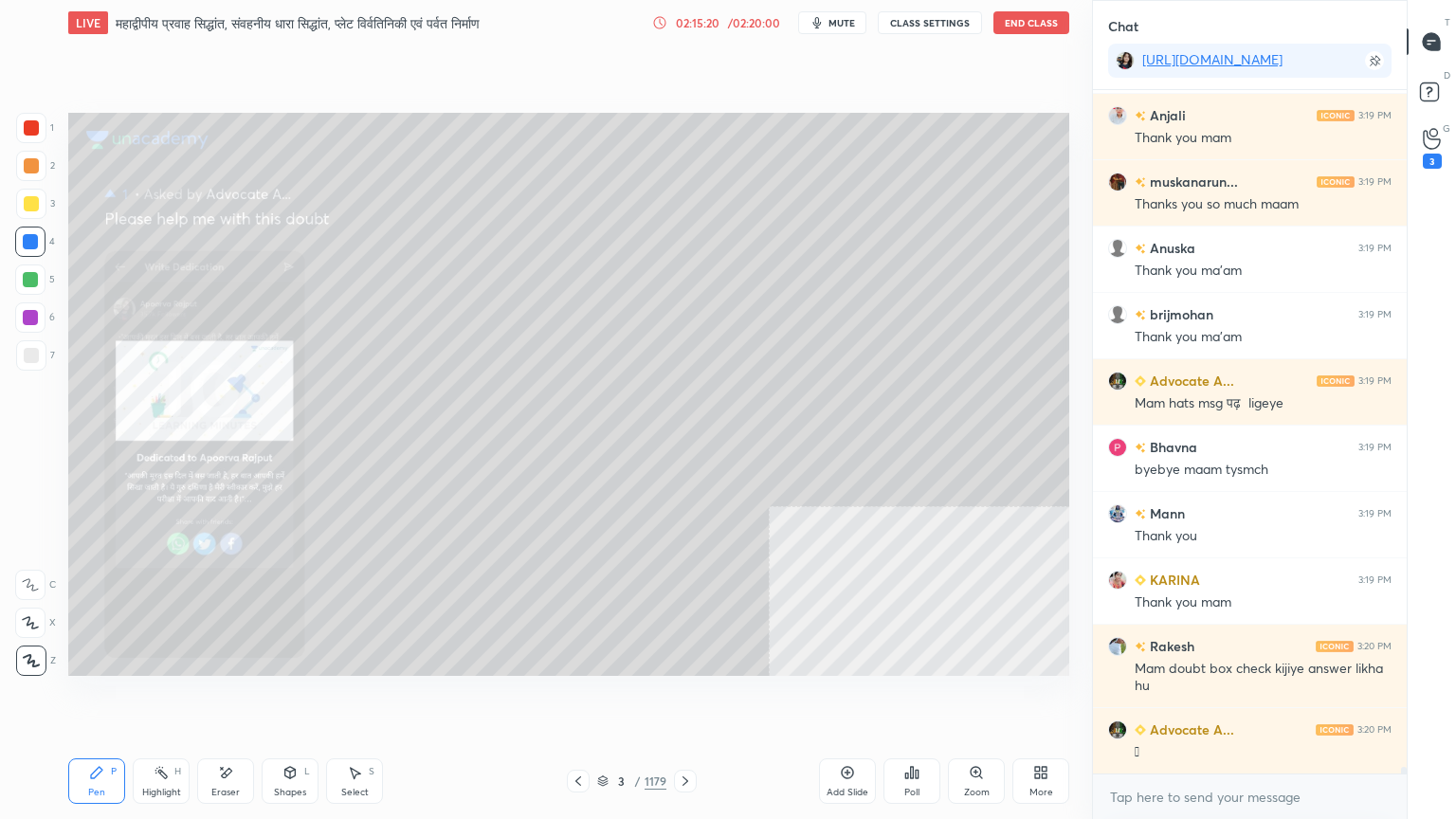 click on "Eraser" at bounding box center [226, 781] 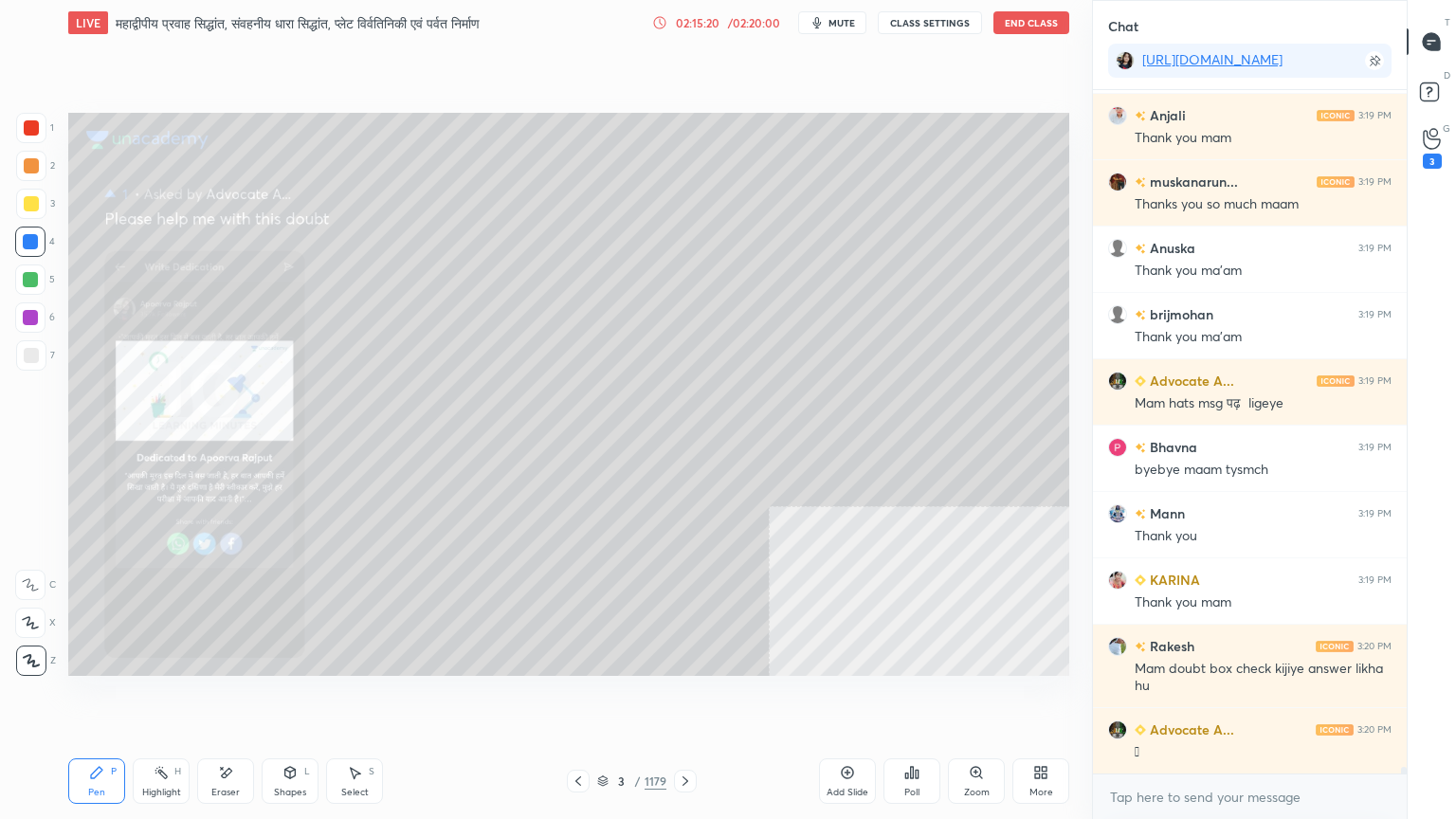 scroll, scrollTop: 68465, scrollLeft: 0, axis: vertical 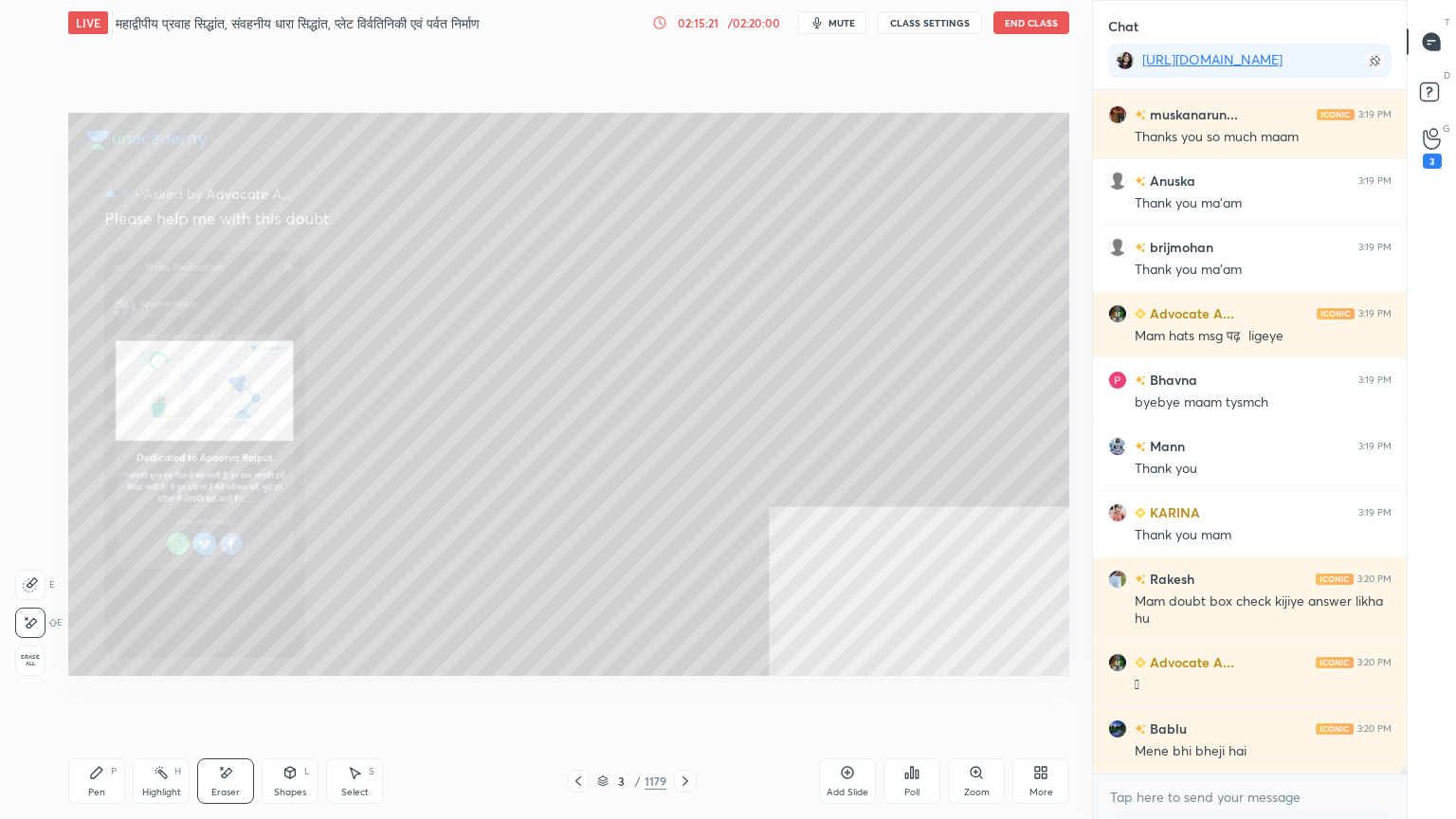 click on "Erase all" at bounding box center (30, 661) 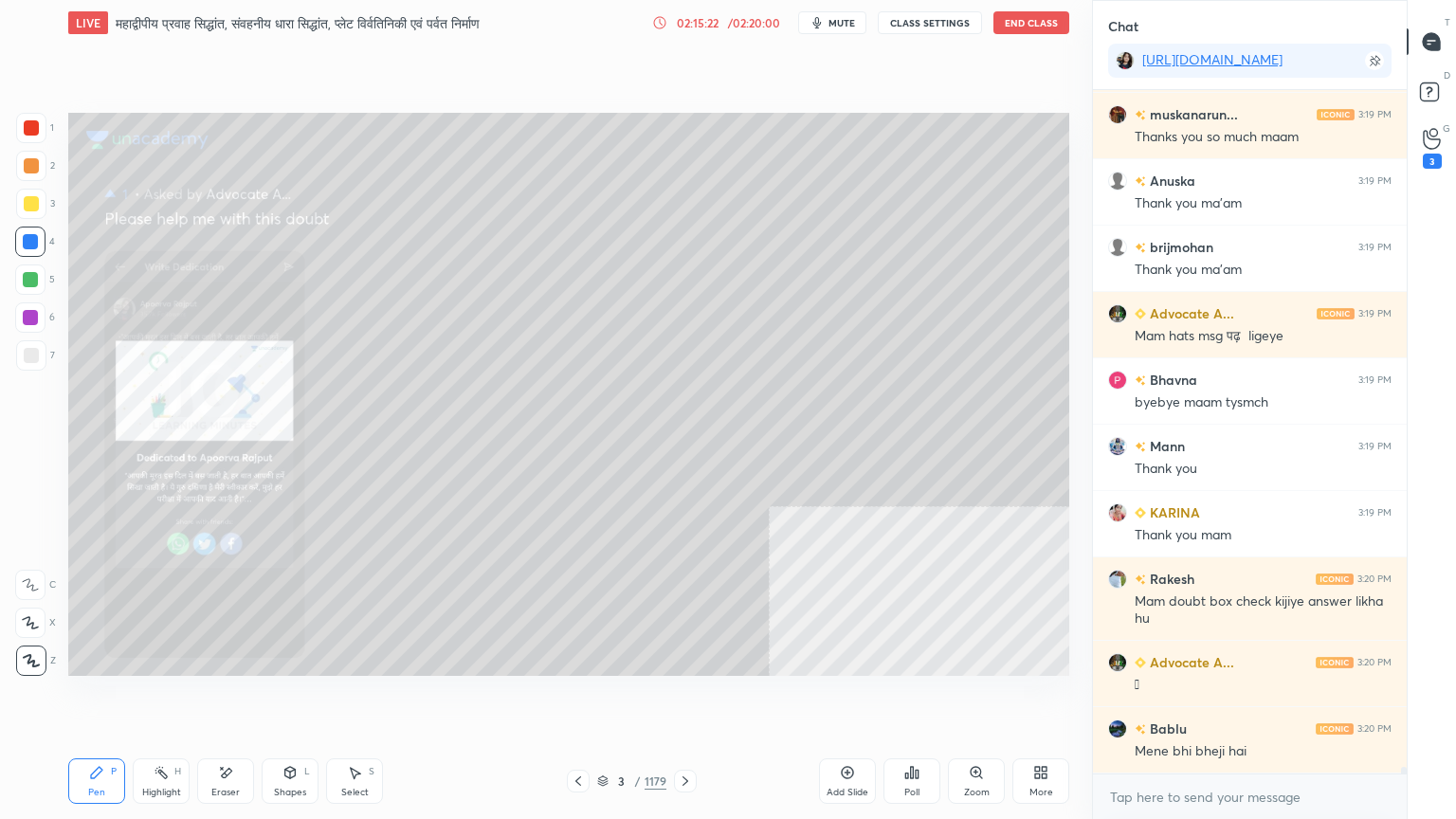 scroll, scrollTop: 68531, scrollLeft: 0, axis: vertical 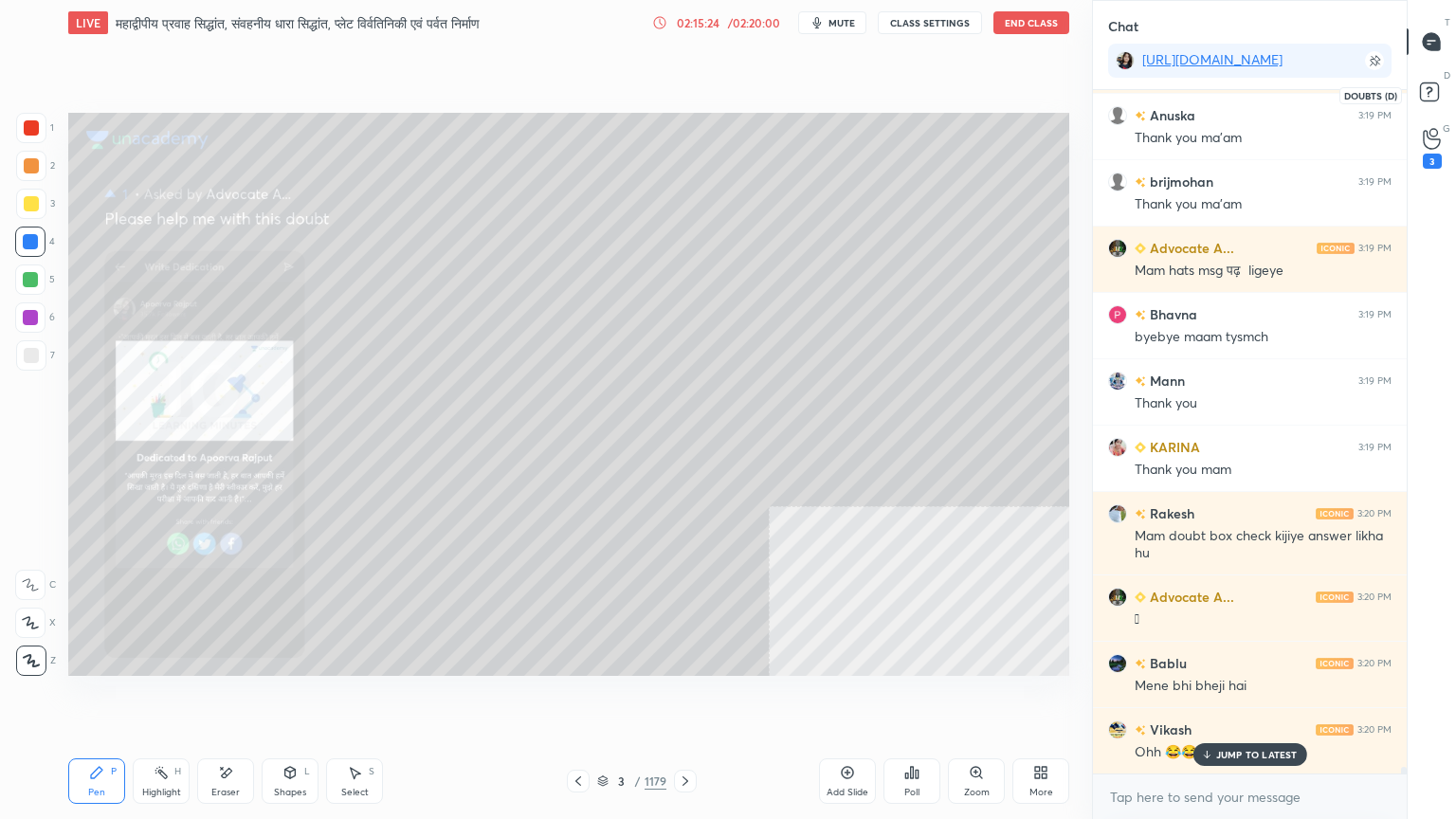 drag, startPoint x: 1437, startPoint y: 98, endPoint x: 1392, endPoint y: 149, distance: 68.014704 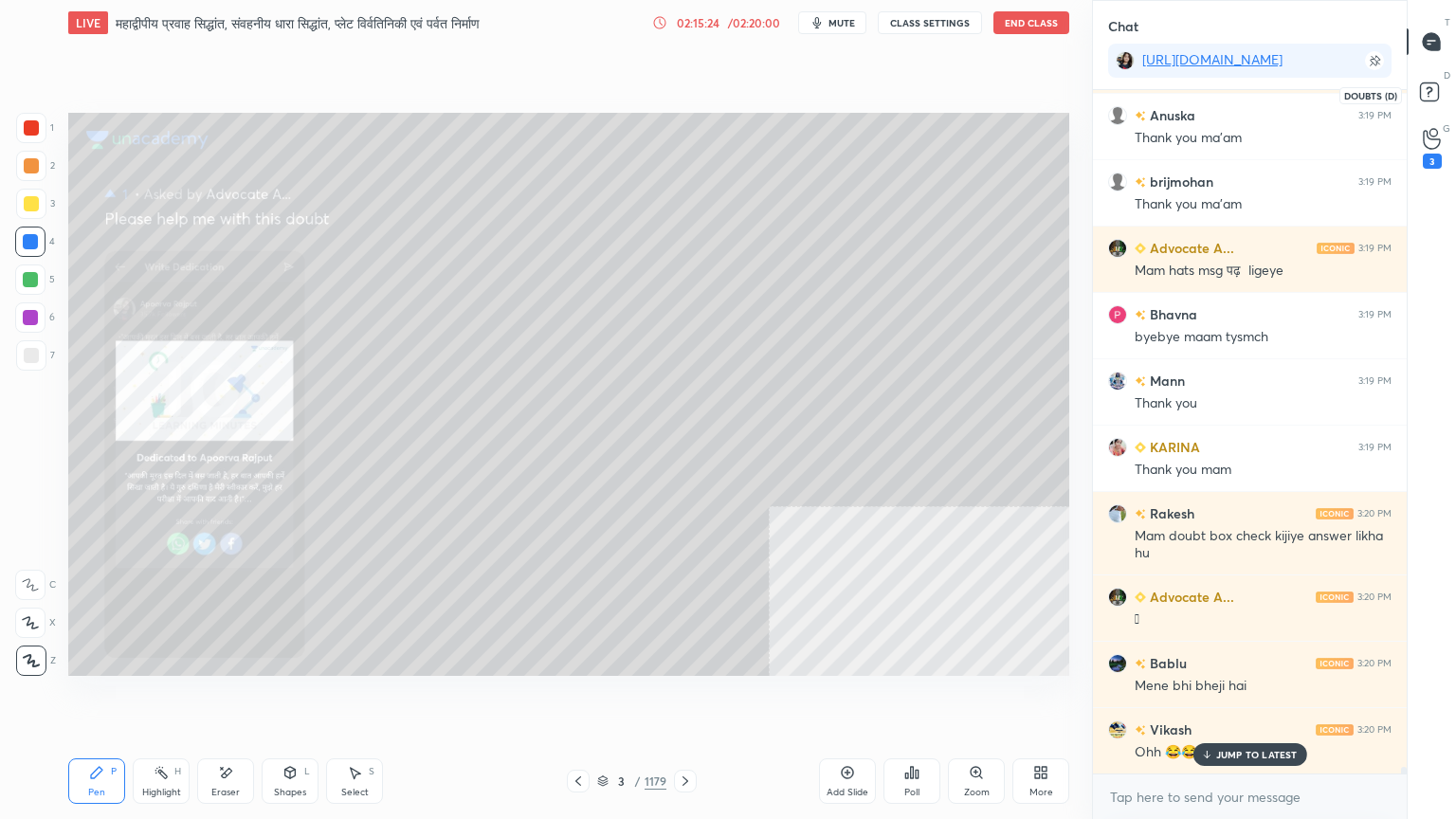 click 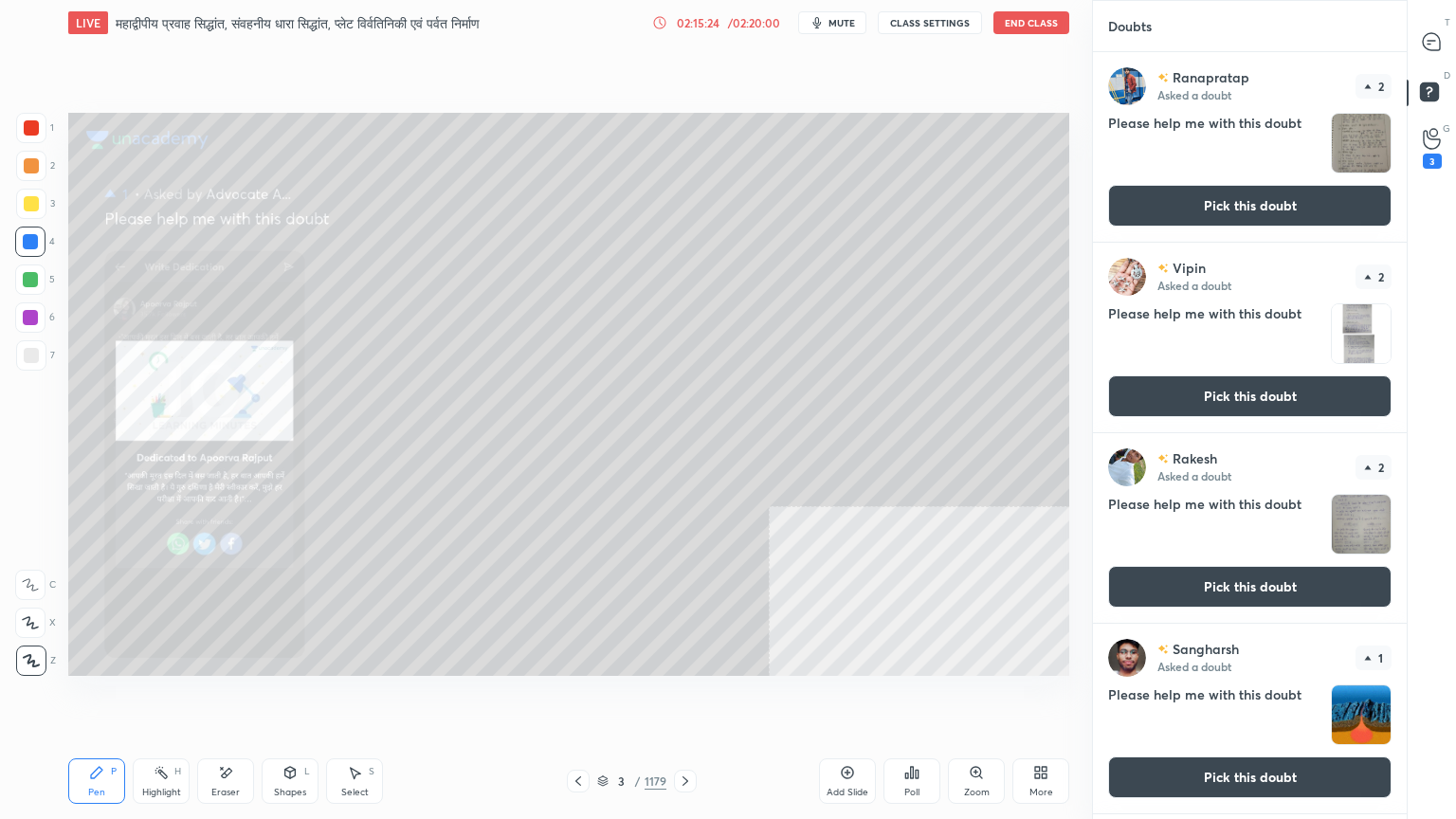 click on "Pick this doubt" at bounding box center (1249, 206) 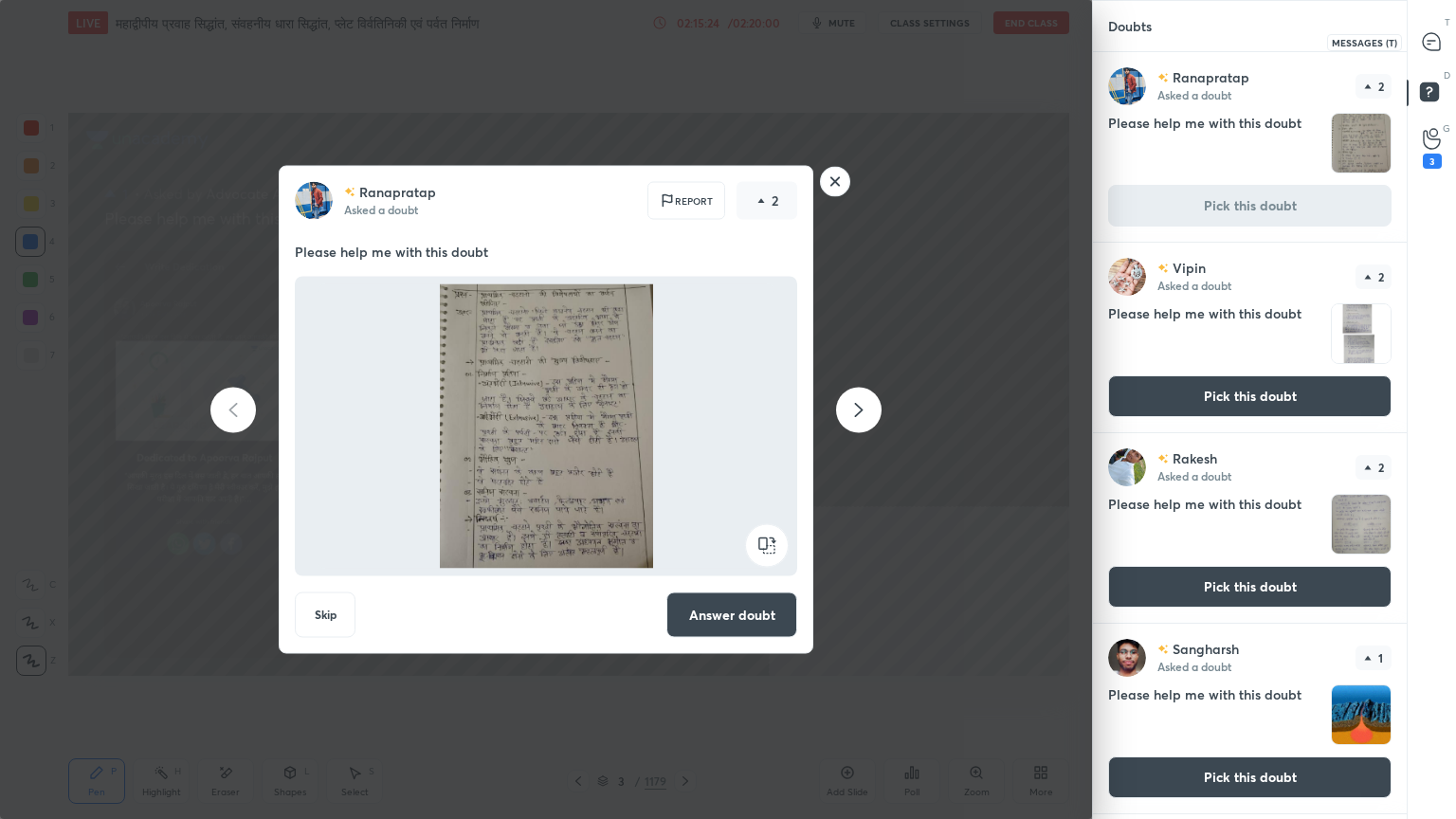 click 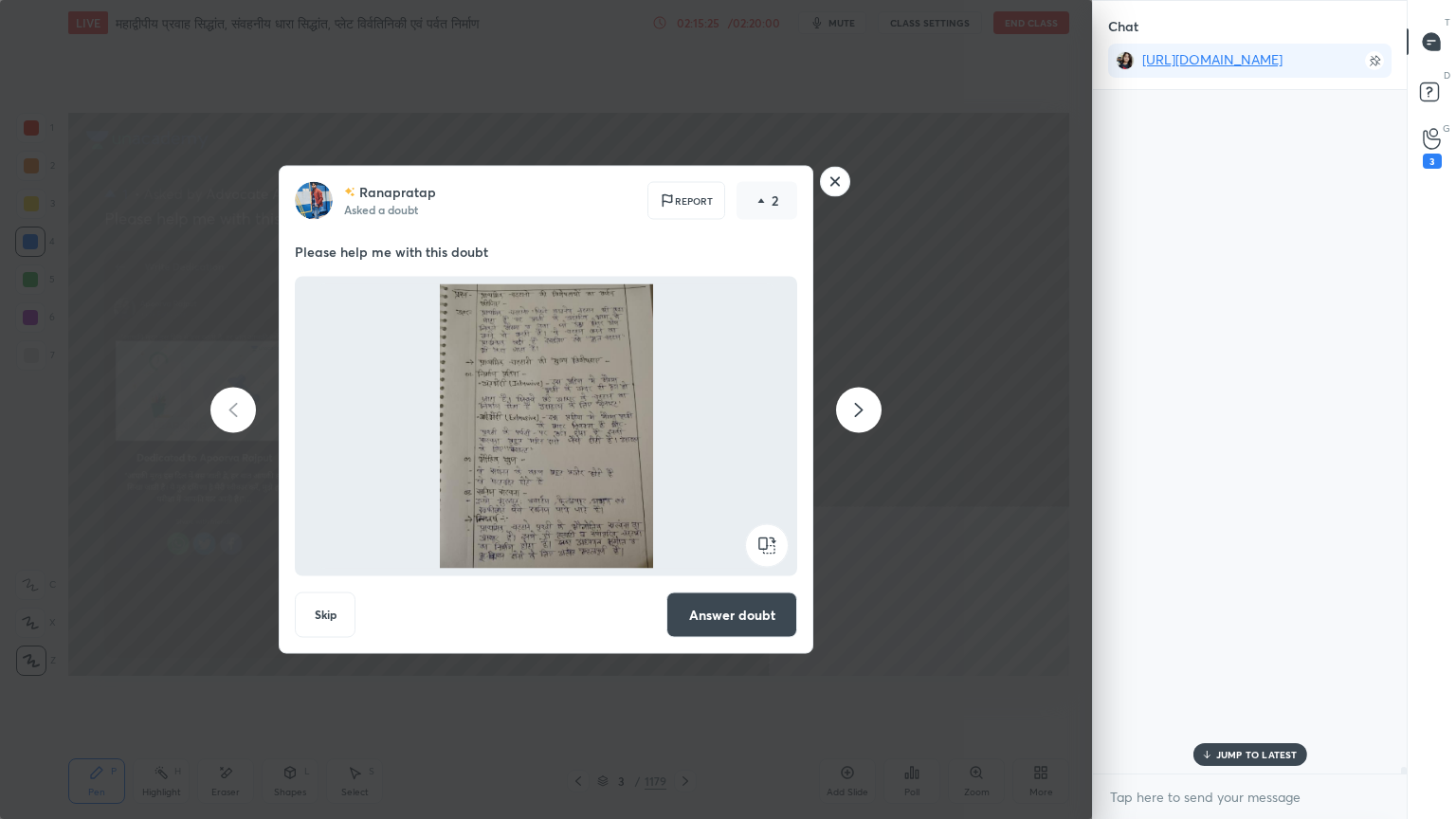 scroll, scrollTop: 723, scrollLeft: 308, axis: both 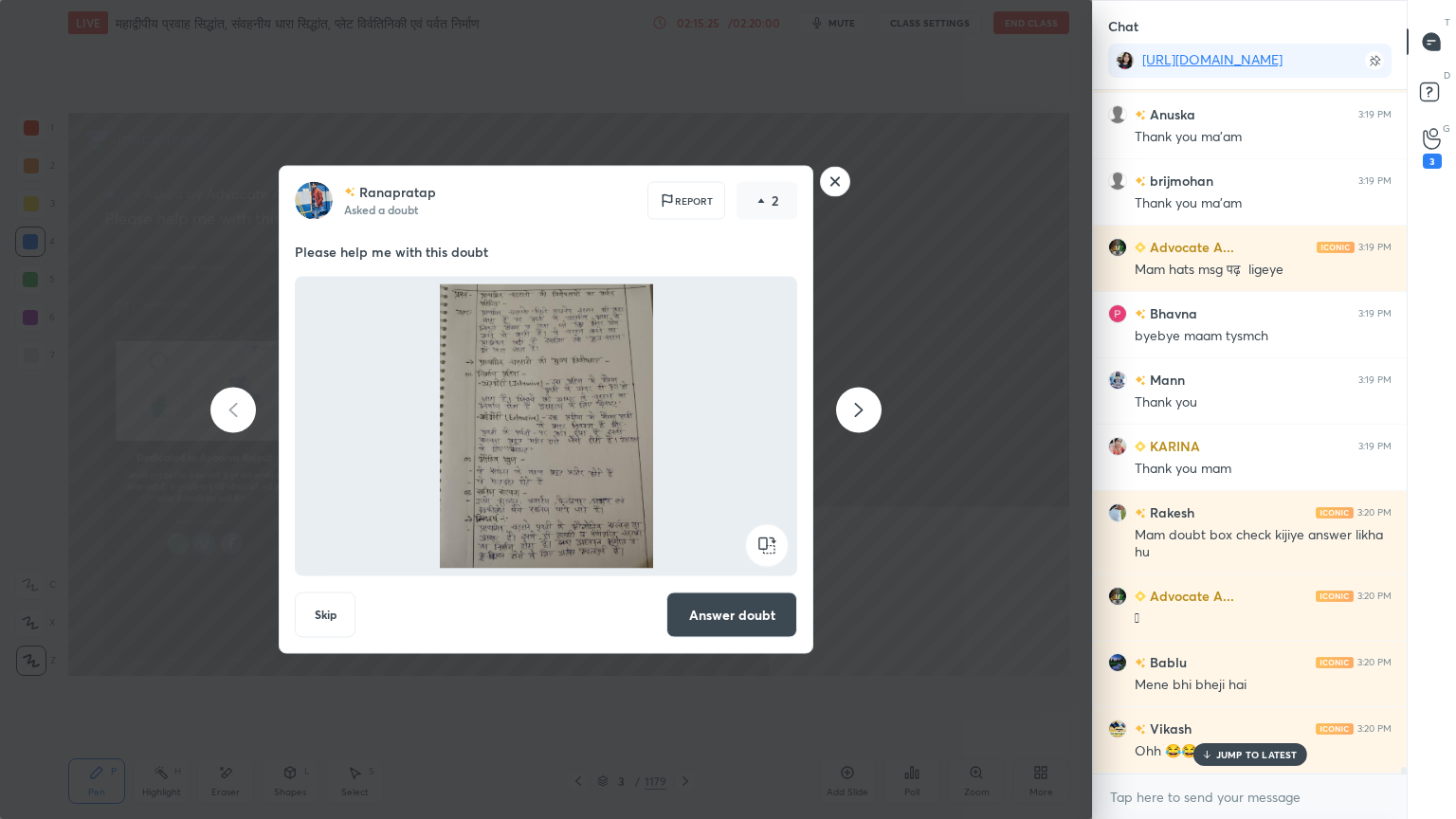 click on "Sakshi 3:19 PM thank you mam jaiye rishtedaro se pass muskanarun... 3:19 PM Ok maam nigam 3:19 PM Thank you mam diya 3:19 PM Avi dara na mam ko Muskan 3:19 PM Thnk mam Sangharsh 3:19 PM Thanku maam😍 Poonam 3:19 PM Bye  mam Sakshi 3:19 PM thanku ma'am Pragati 3:19 PM Thank you mam Anjali 3:19 PM Thank you mam muskanarun... 3:19 PM Thanks you so much maam Anuska 3:19 PM Thank you ma'am brijmohan 3:19 PM Thank you ma'am Advocate A... 3:19 PM Mam hats msg पढ़  ligeye Bhavna 3:19 PM byebye maam tysmch Mann 3:19 PM Thank you KARINA 3:19 PM Thank you mam Rakesh 3:20 PM Mam doubt box check kijiye answer likha hu Advocate A... 3:20 PM 🫣 Bablu 3:20 PM Mene bhi bheji hai Vikash 3:20 PM Ohh 😂😂" at bounding box center [1249, 431] 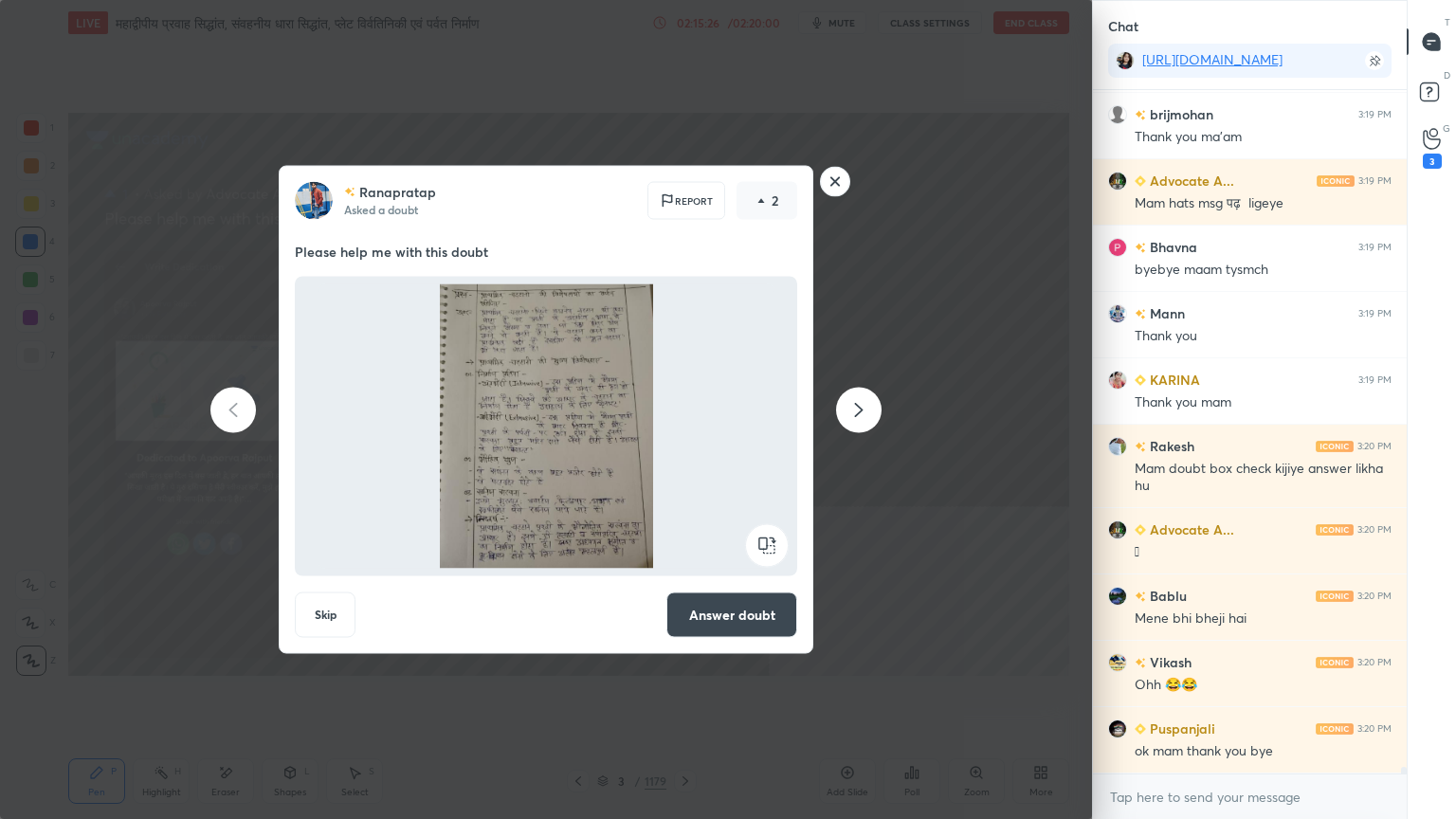 click 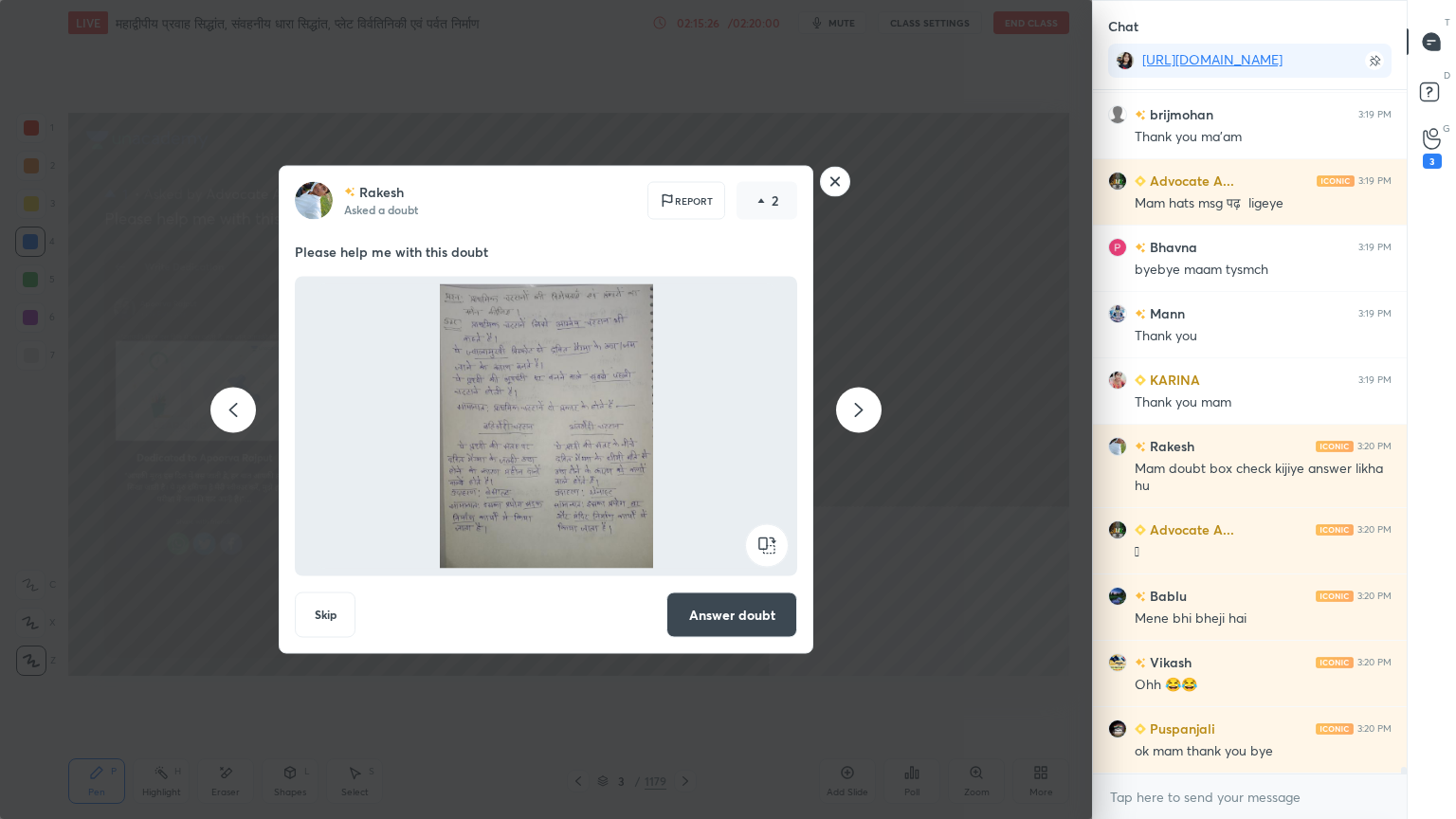 click 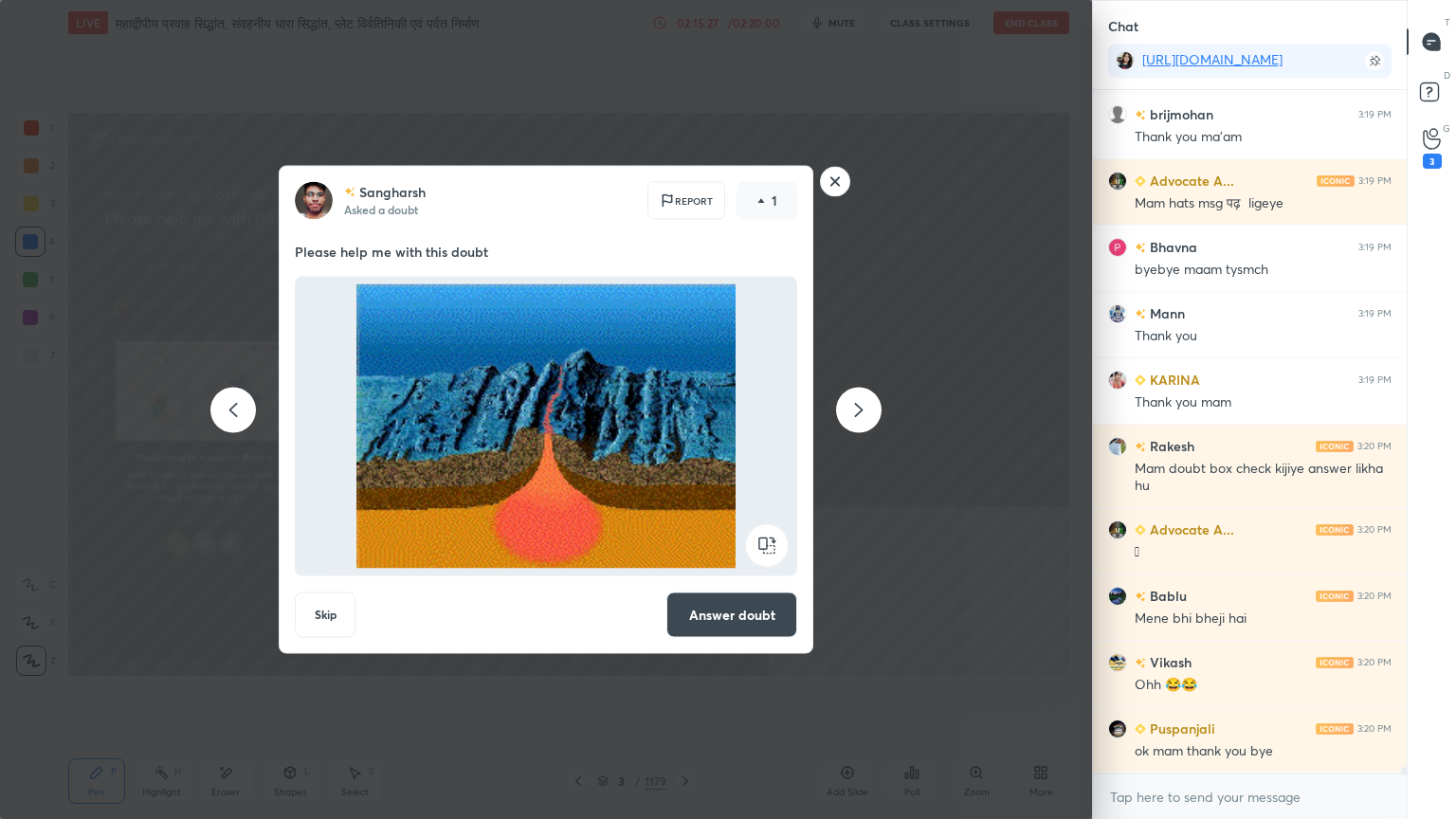 click 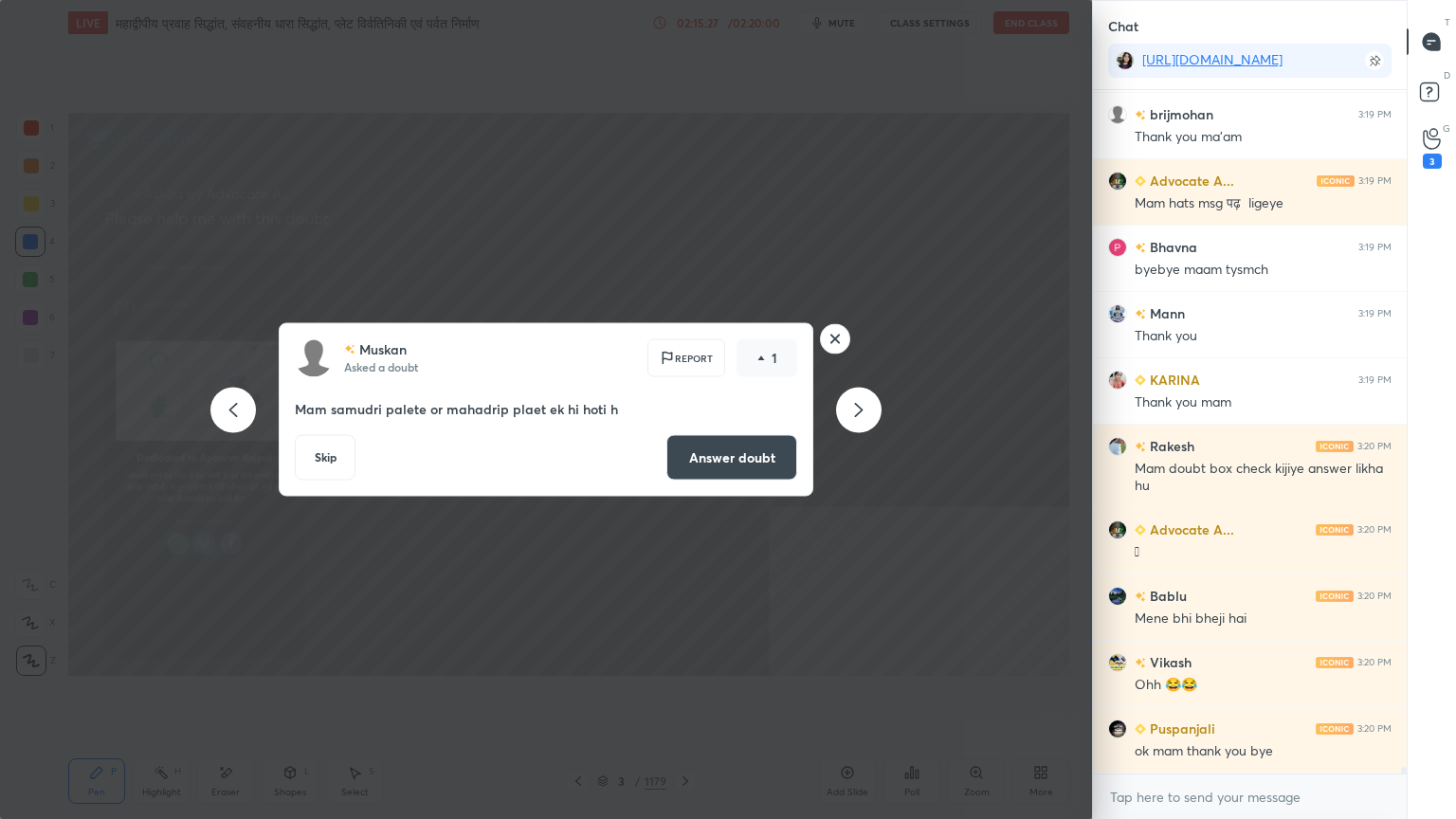 click 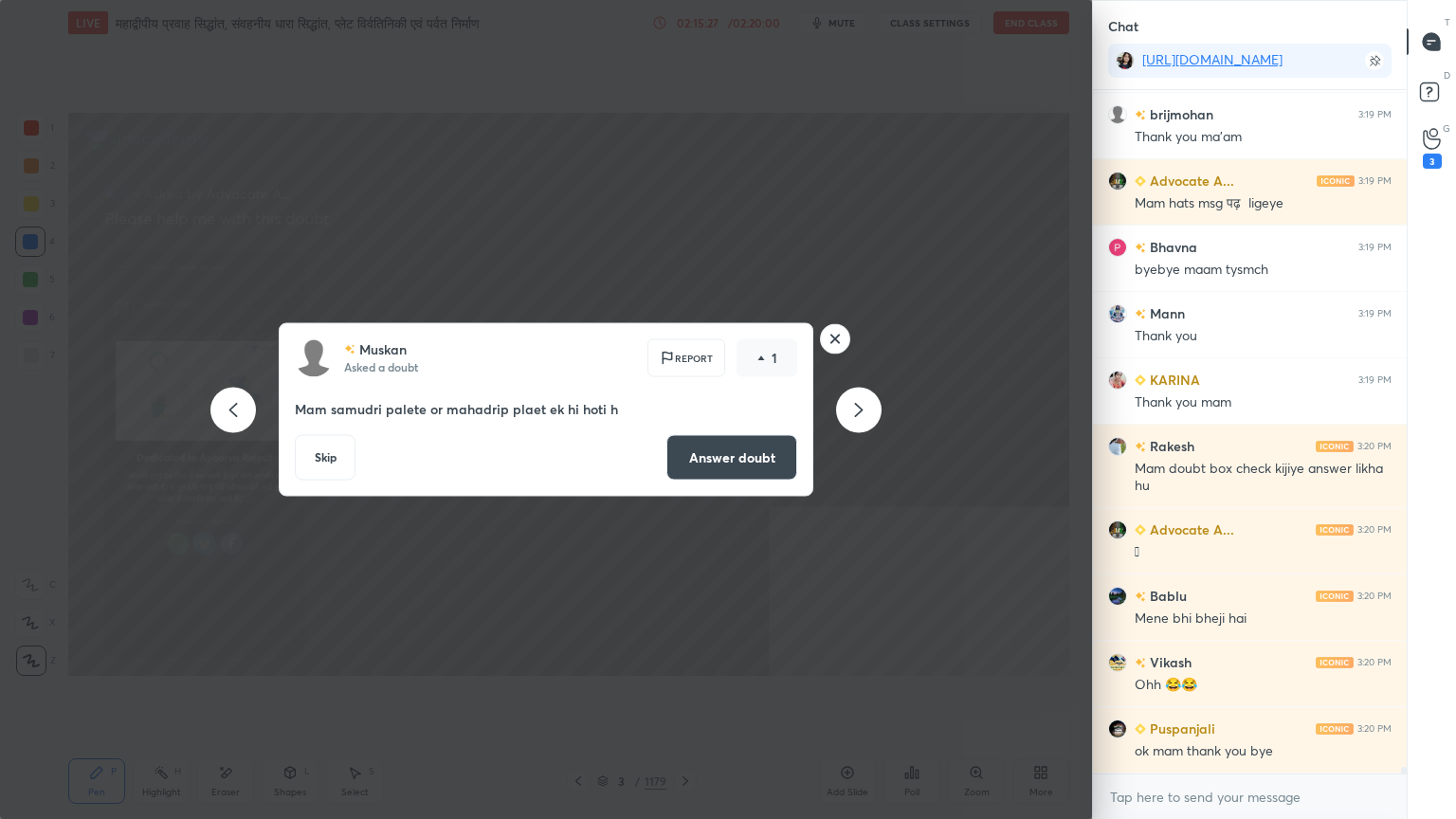 click 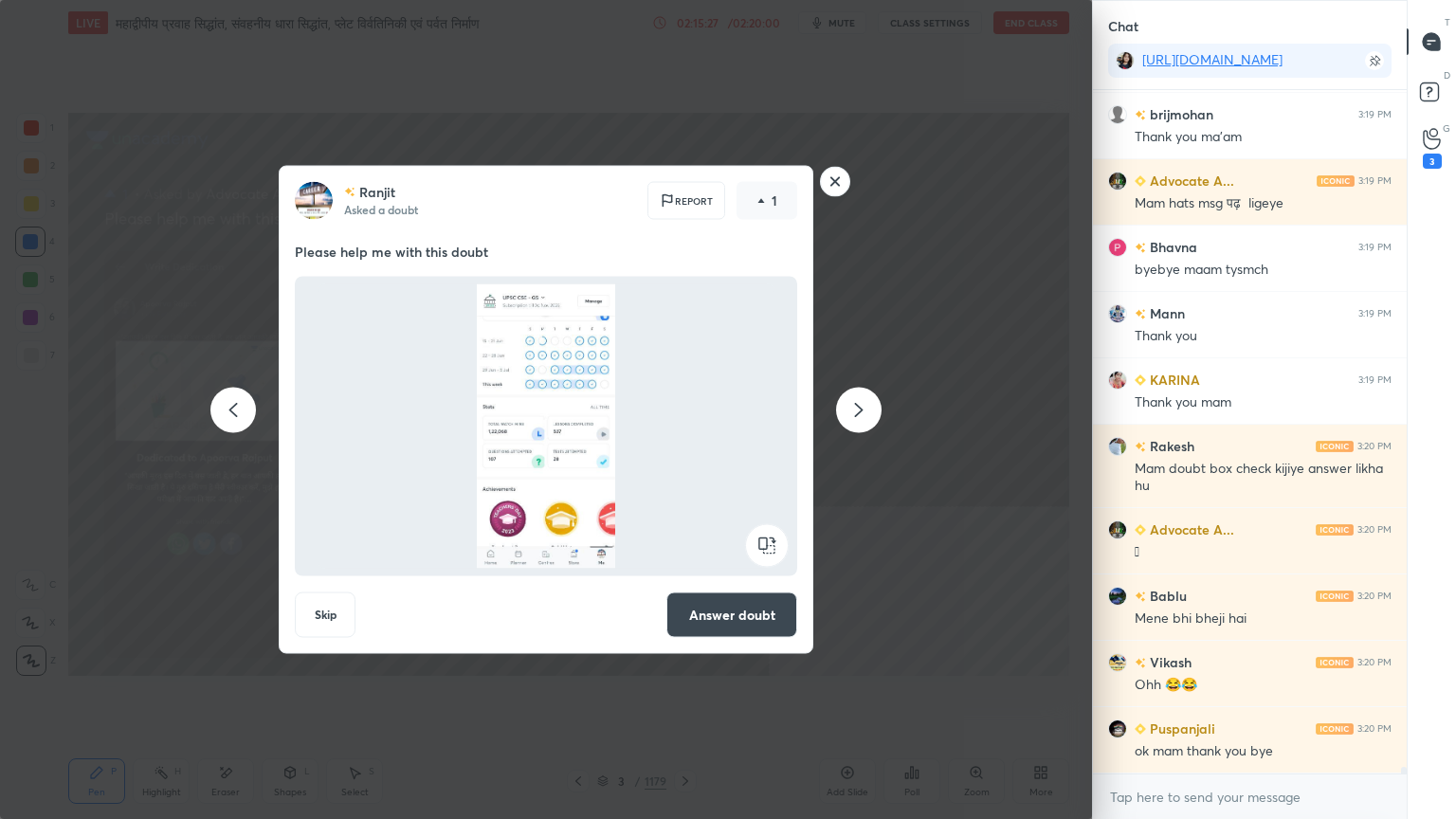 click 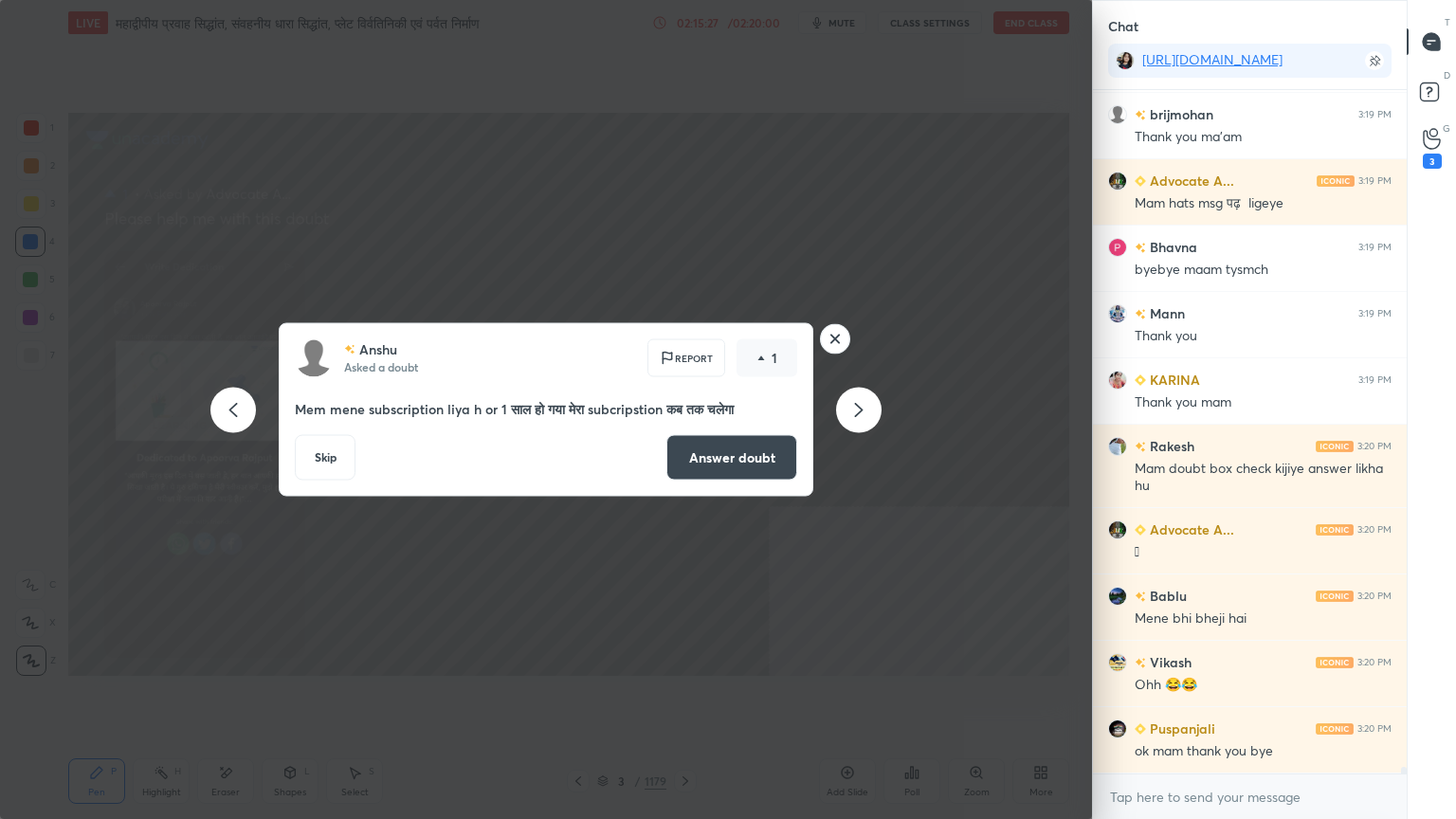 click 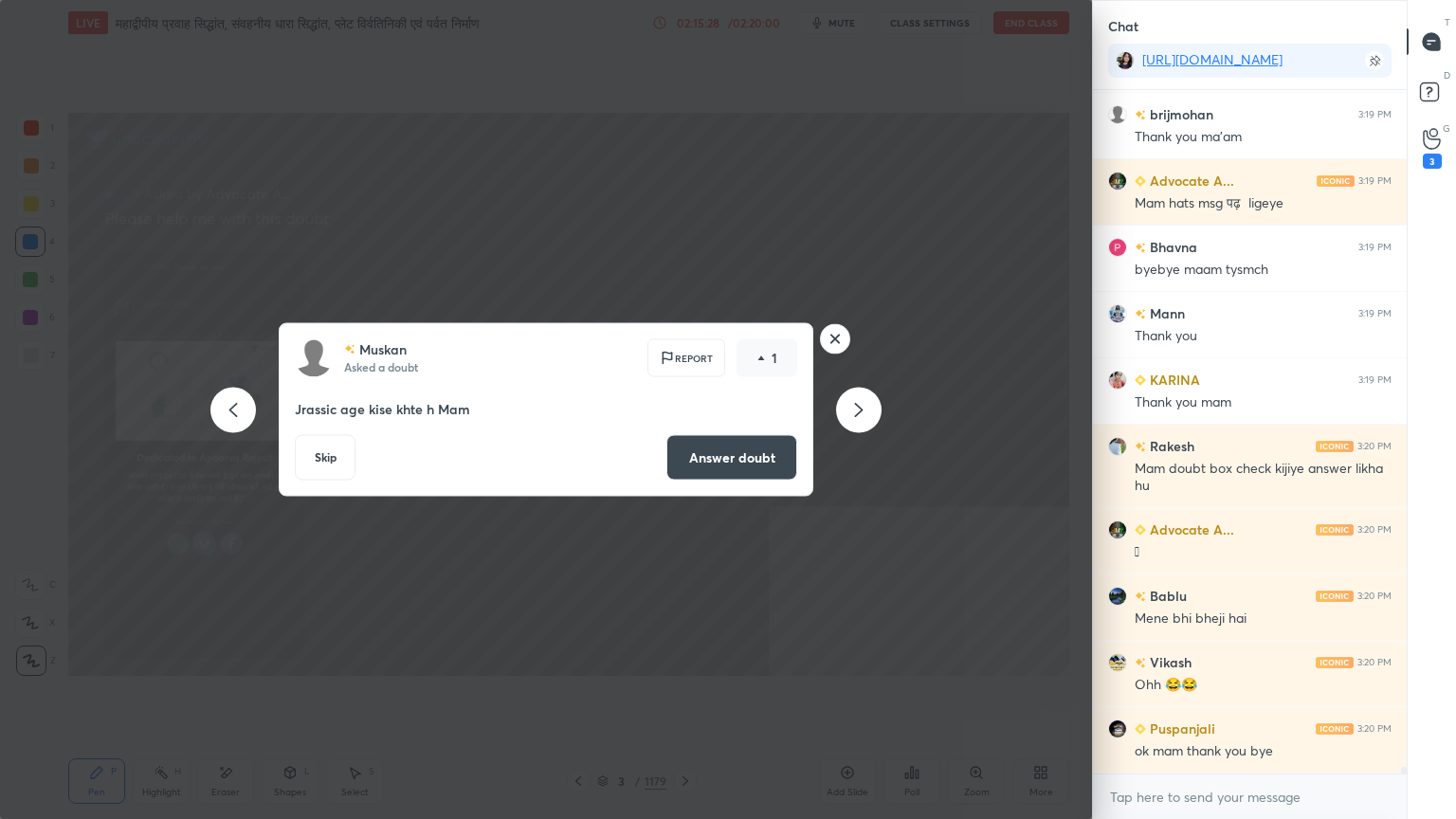click 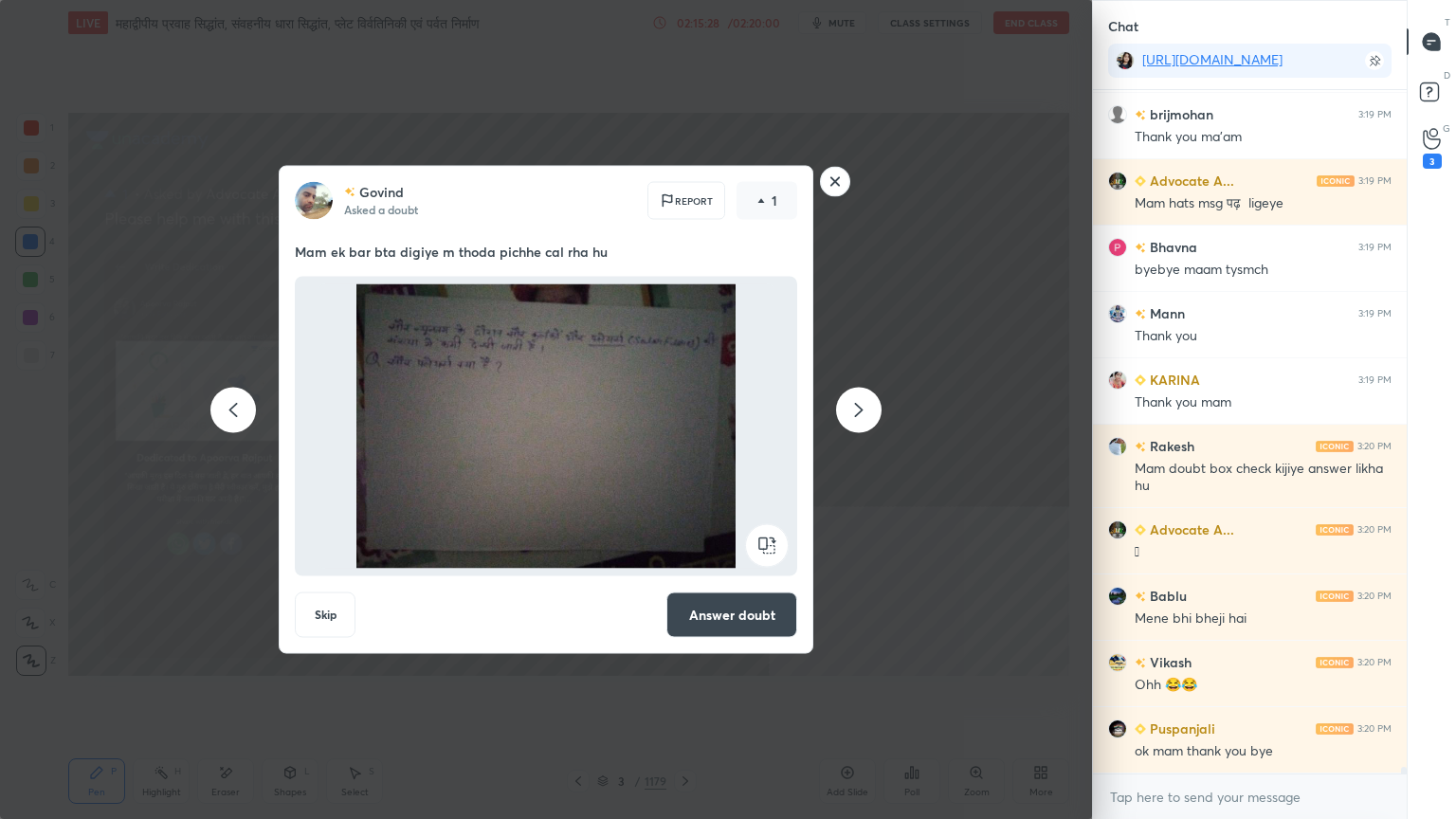 click 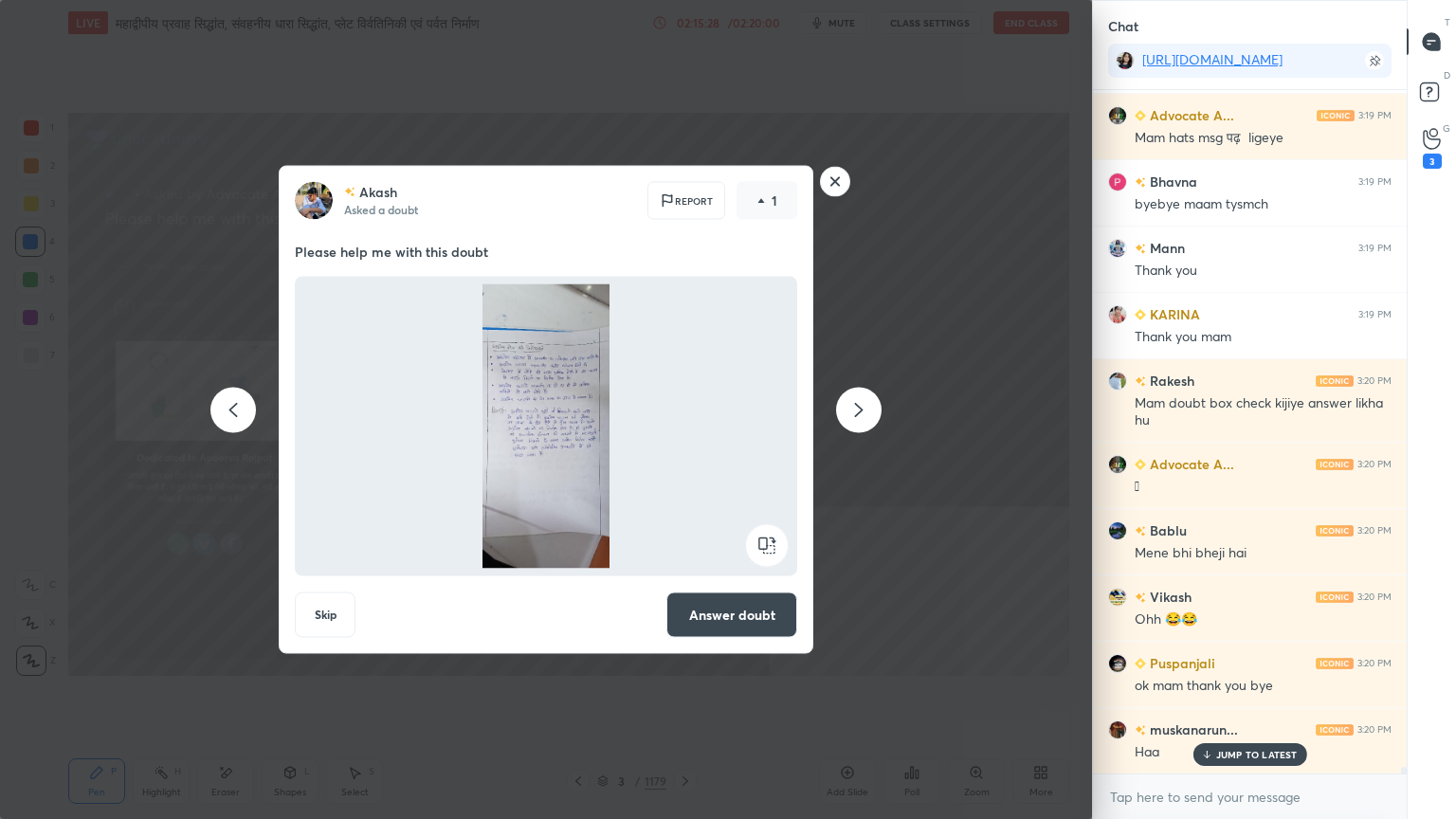 click 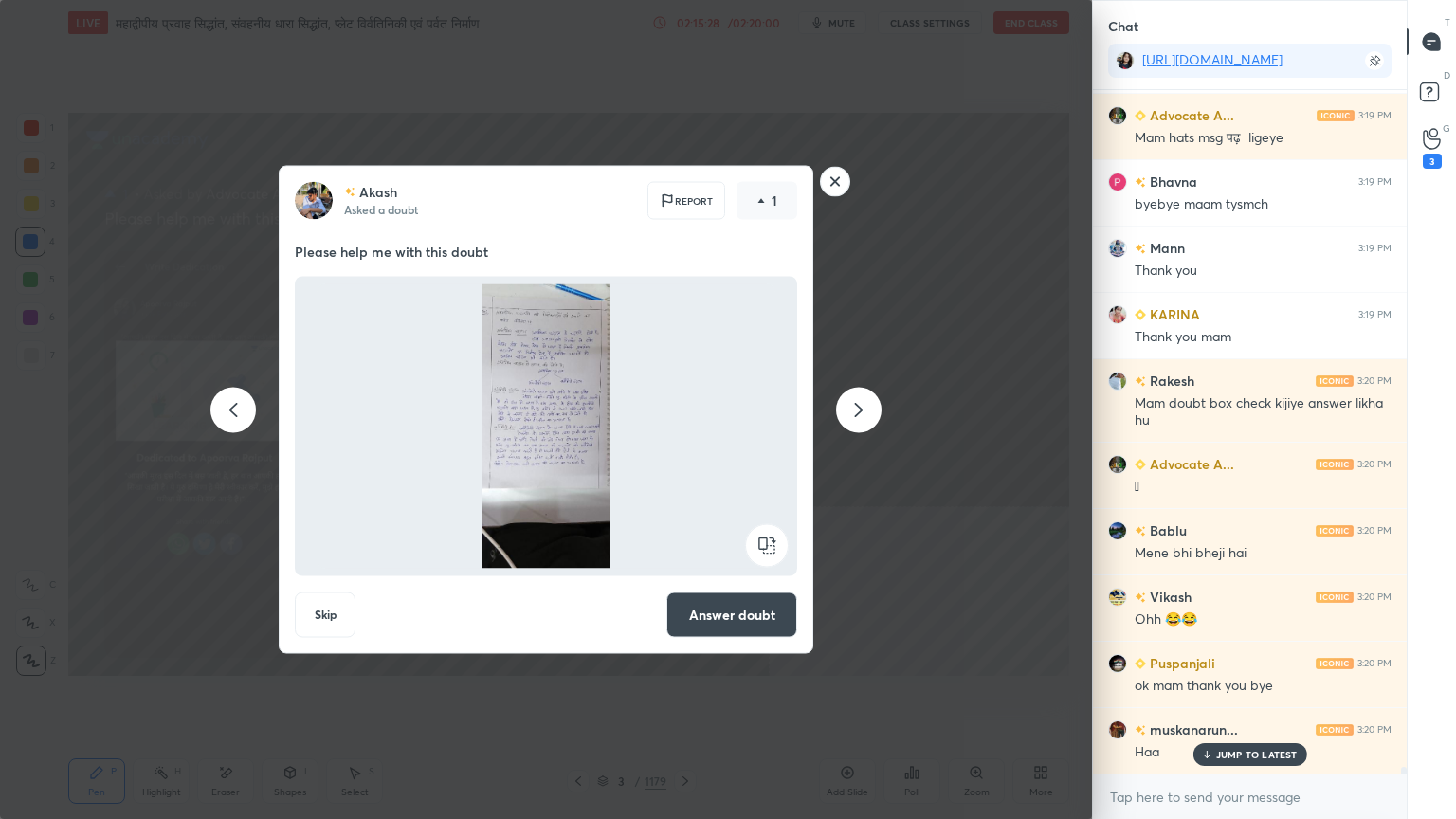 click 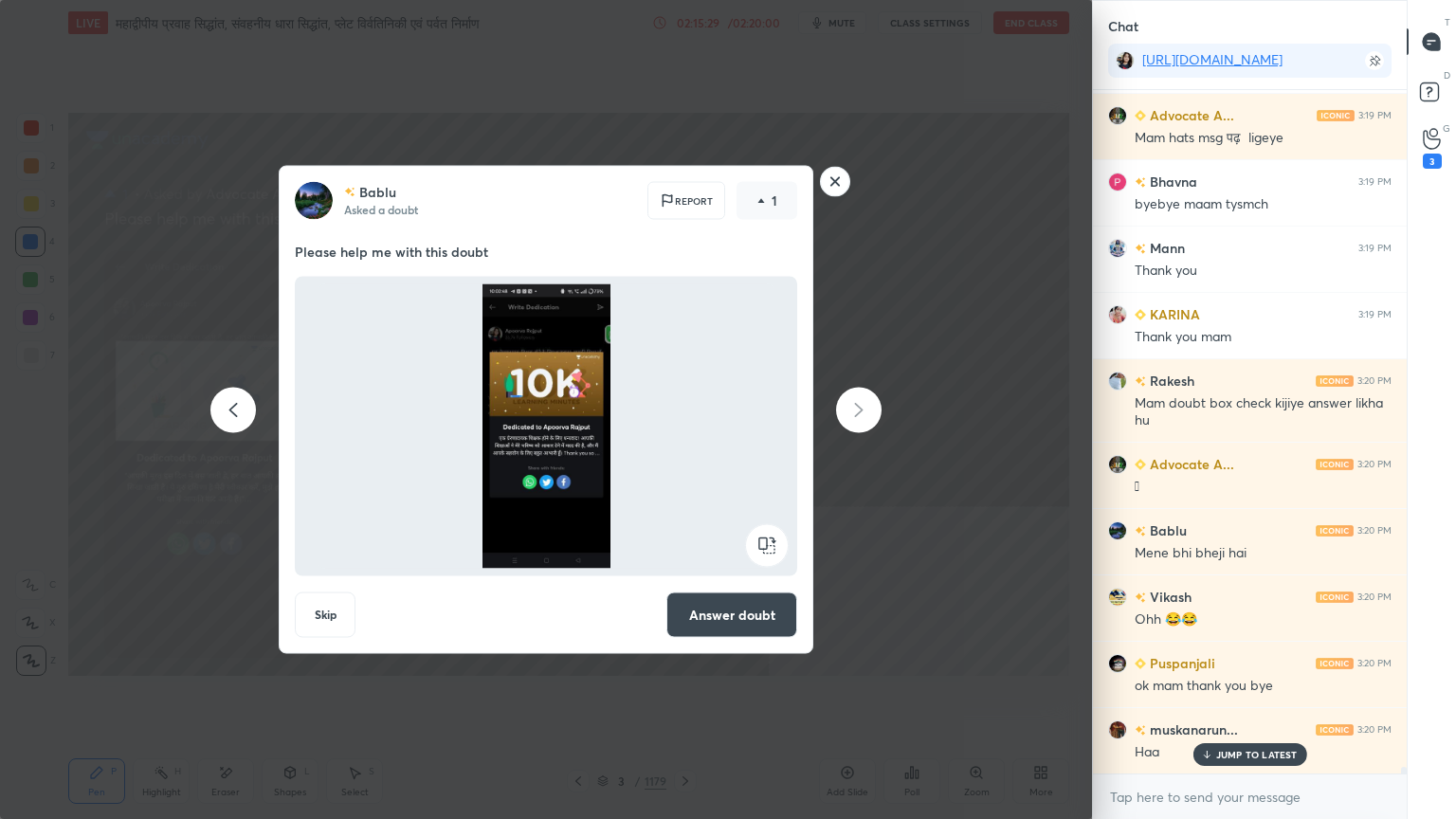 click 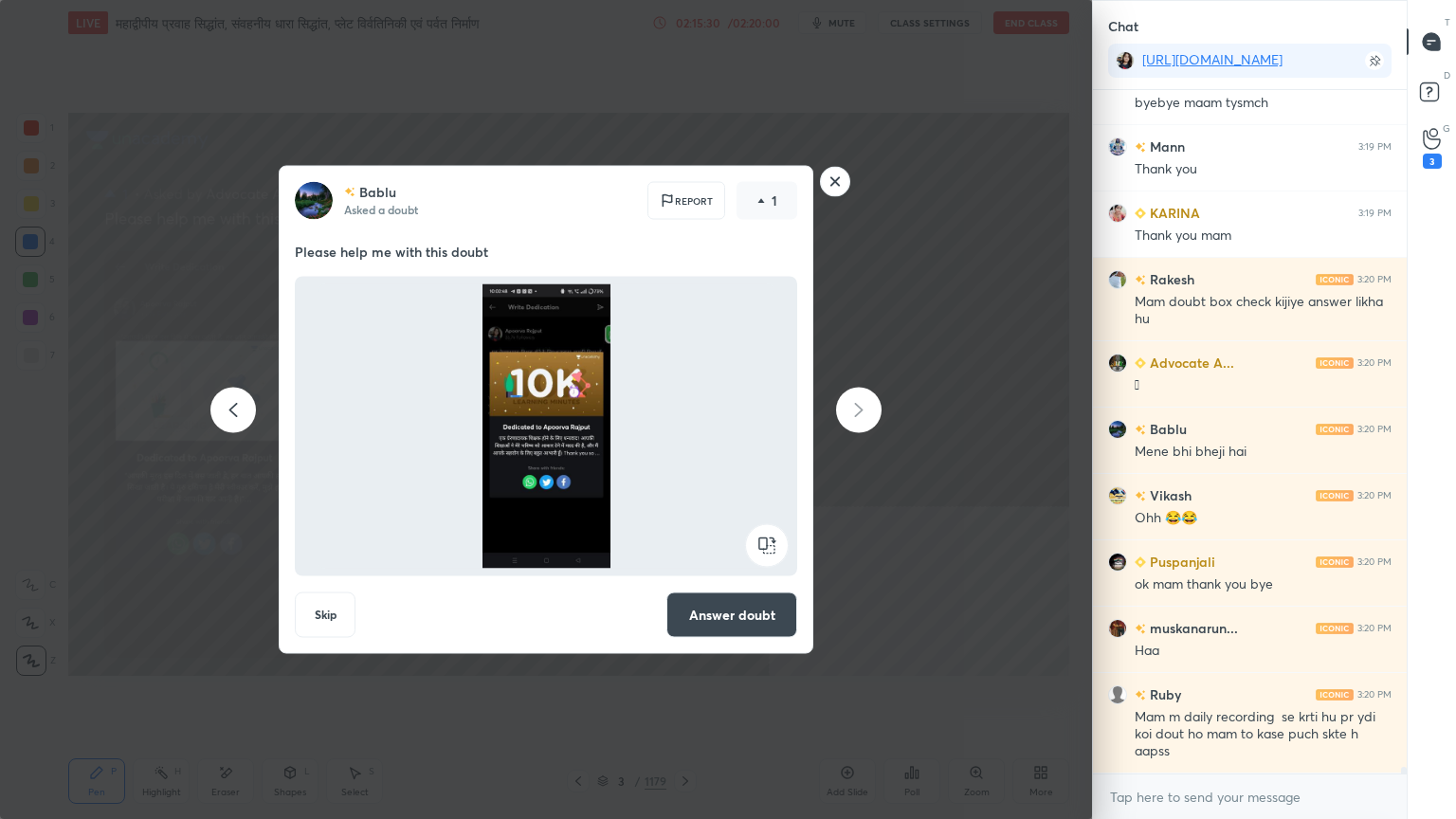 click on "Answer doubt" at bounding box center (732, 615) 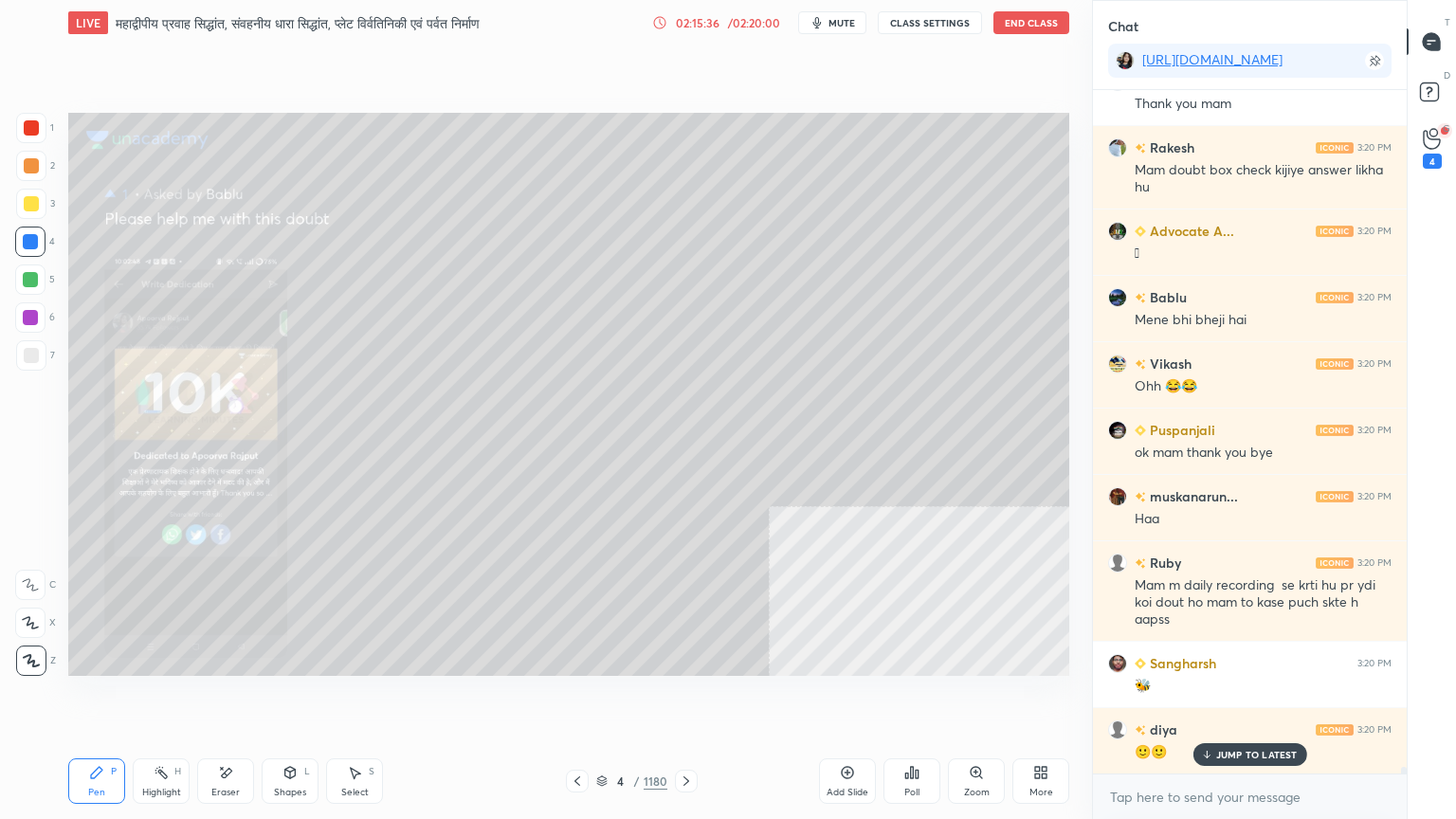 click on "Zoom" at bounding box center (976, 781) 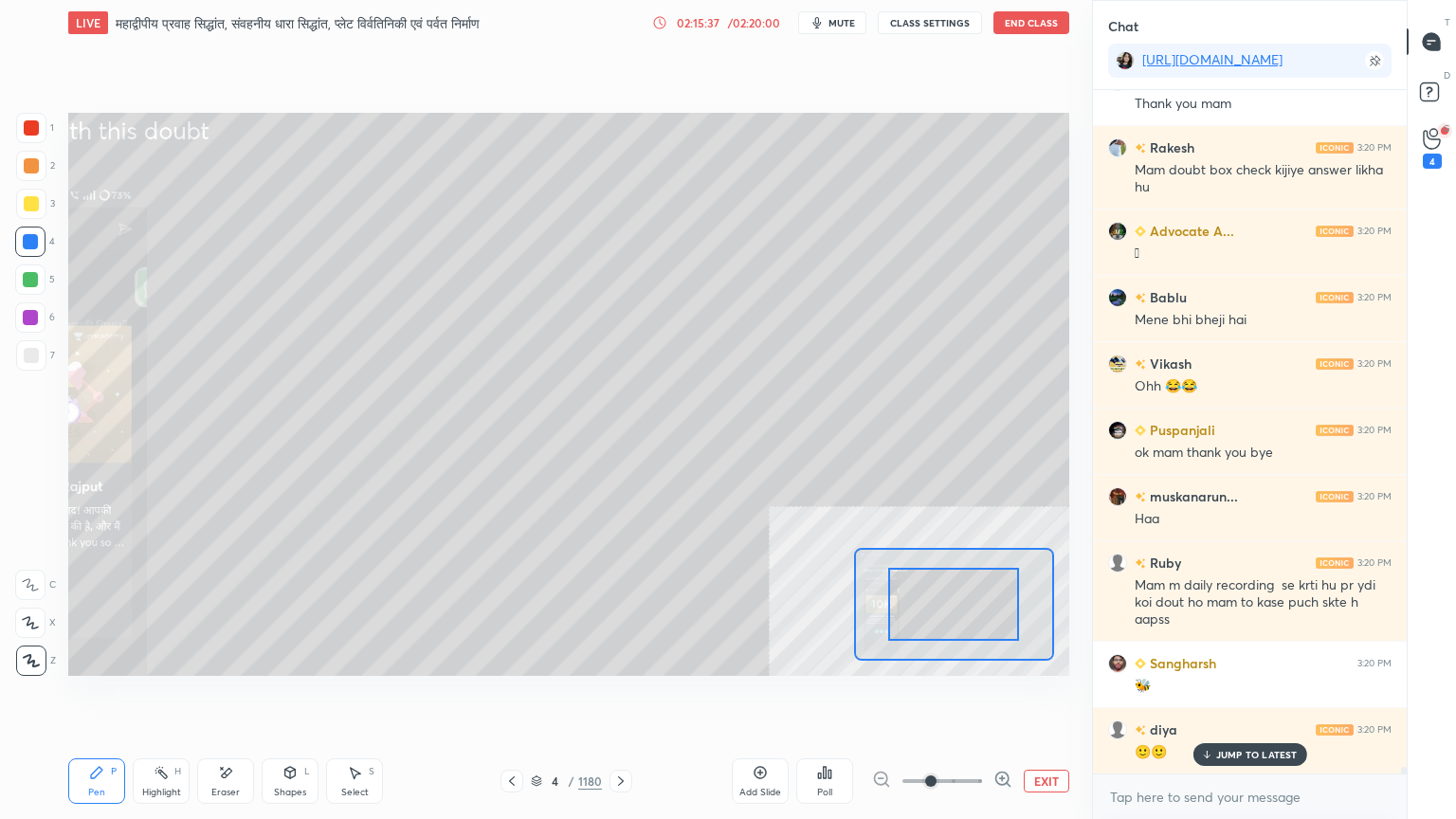 click on "EXIT" at bounding box center (971, 781) 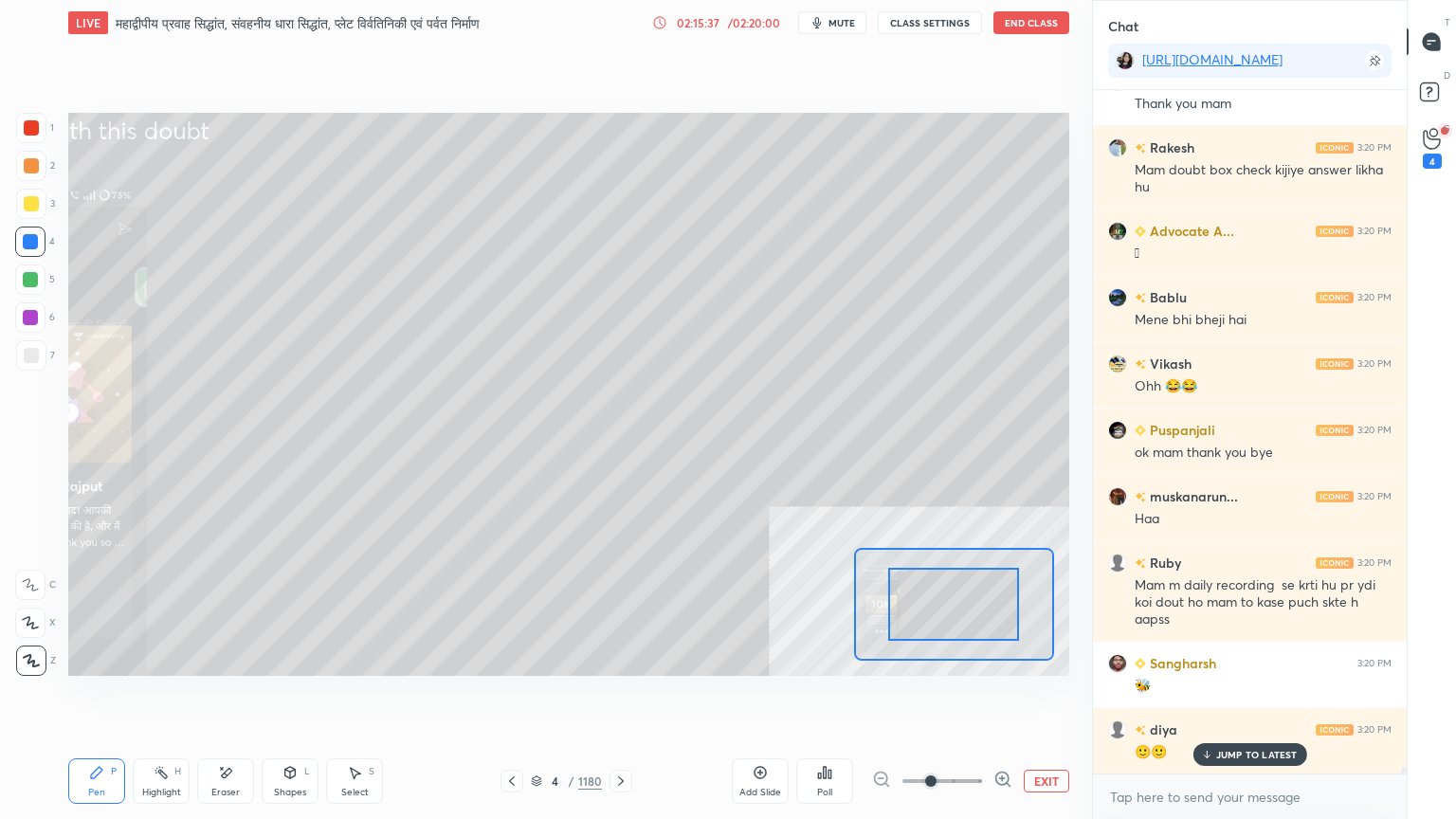 click 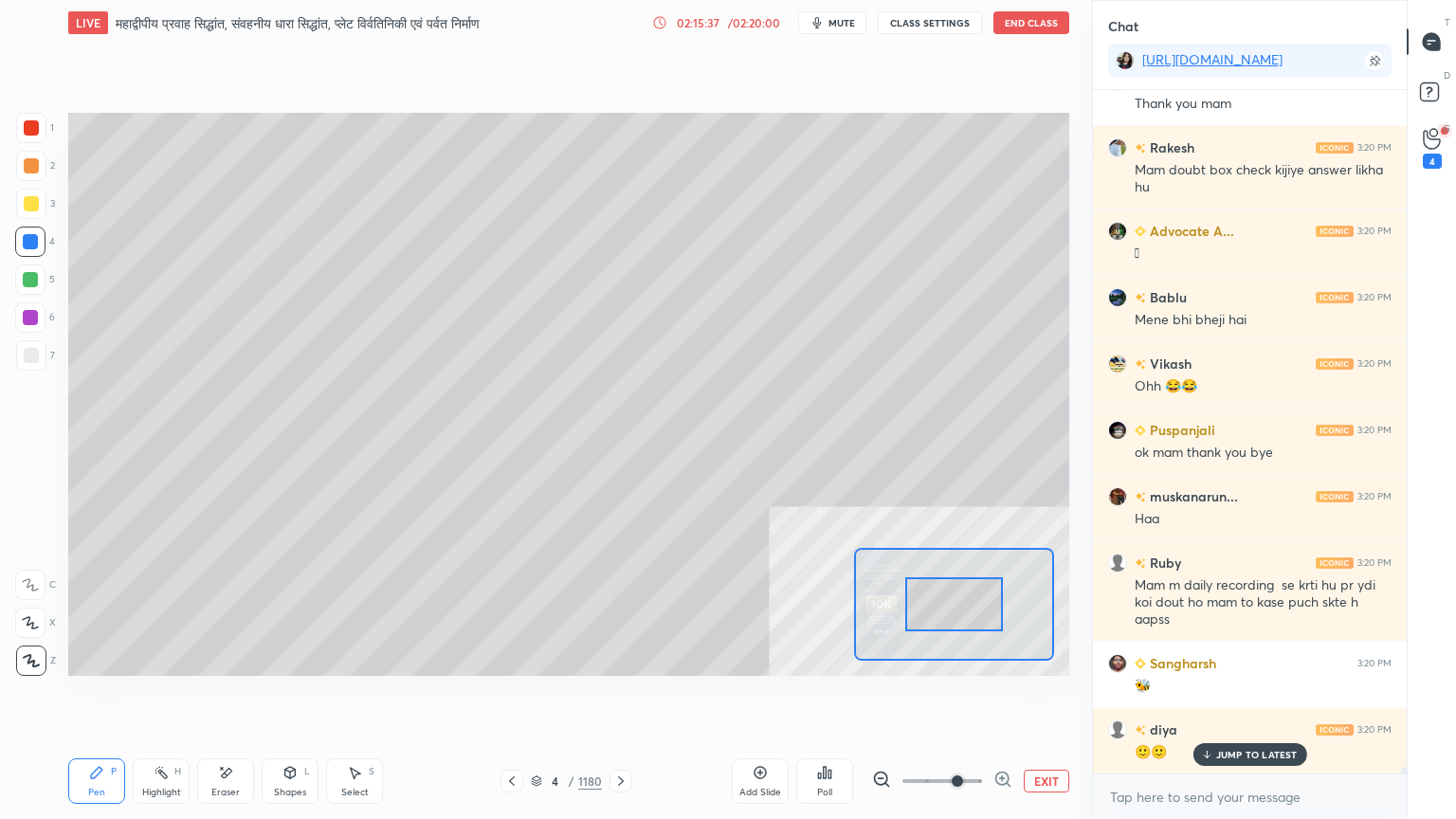 click 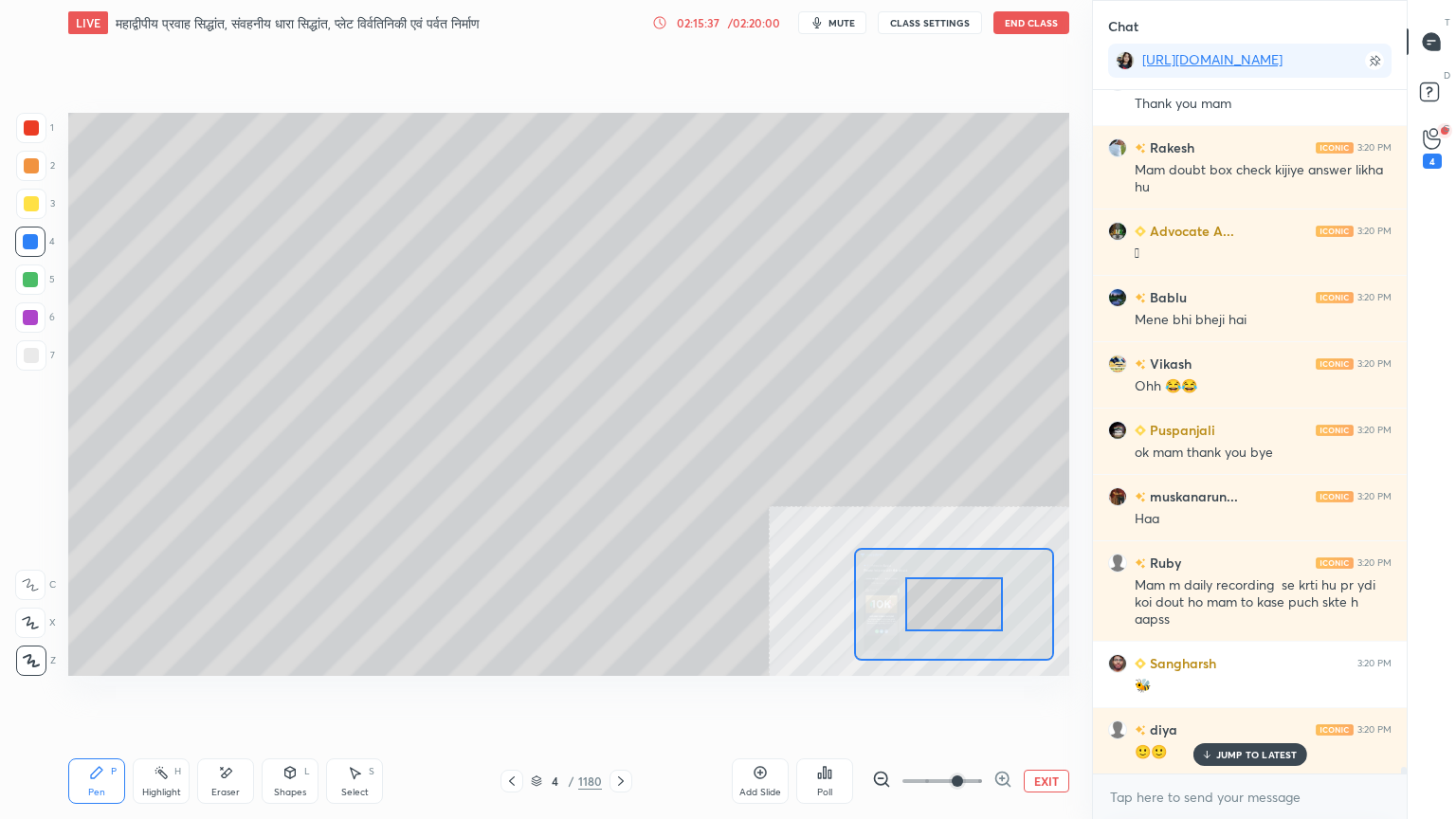 click at bounding box center (957, 781) 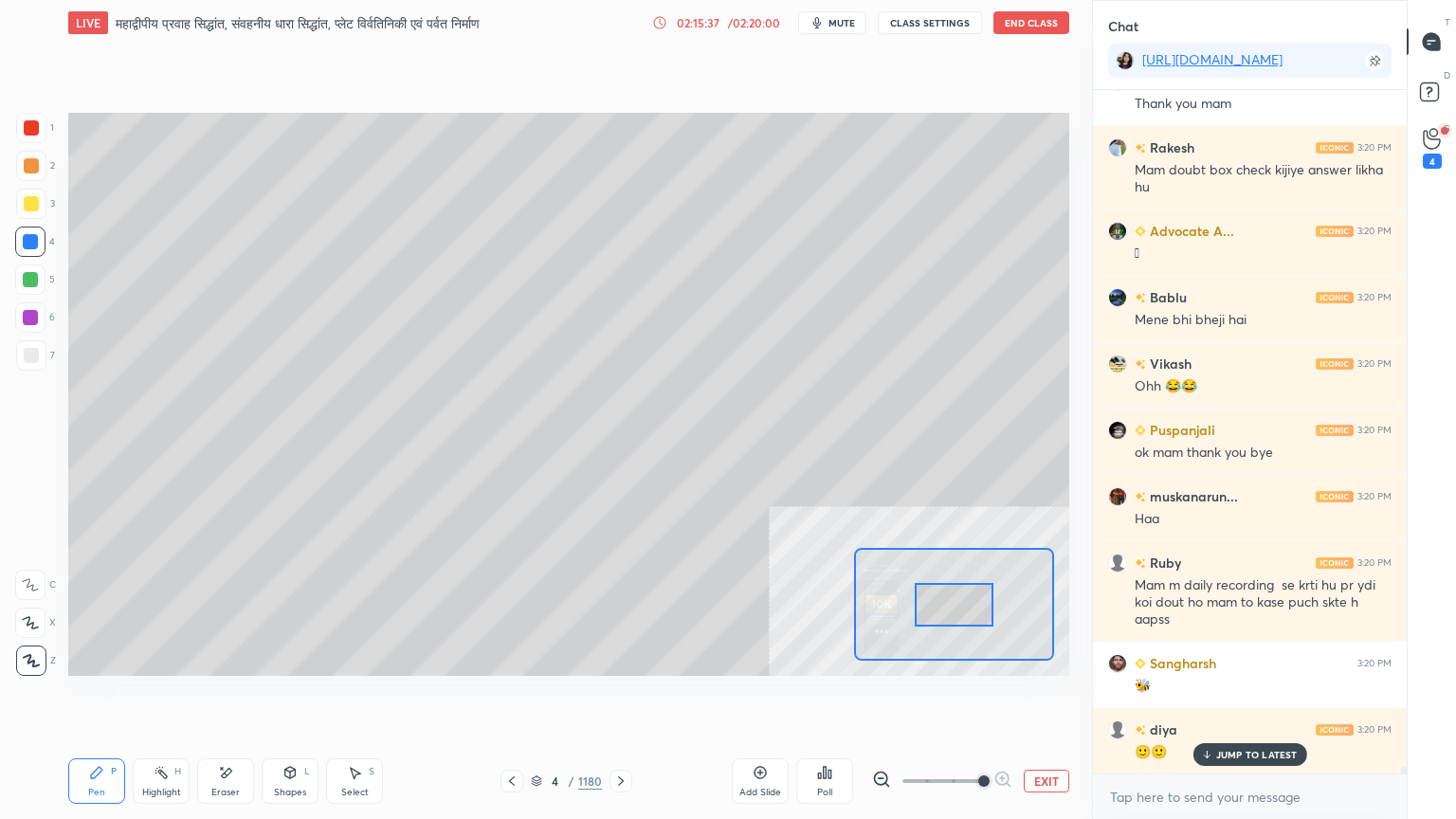 click at bounding box center [984, 781] 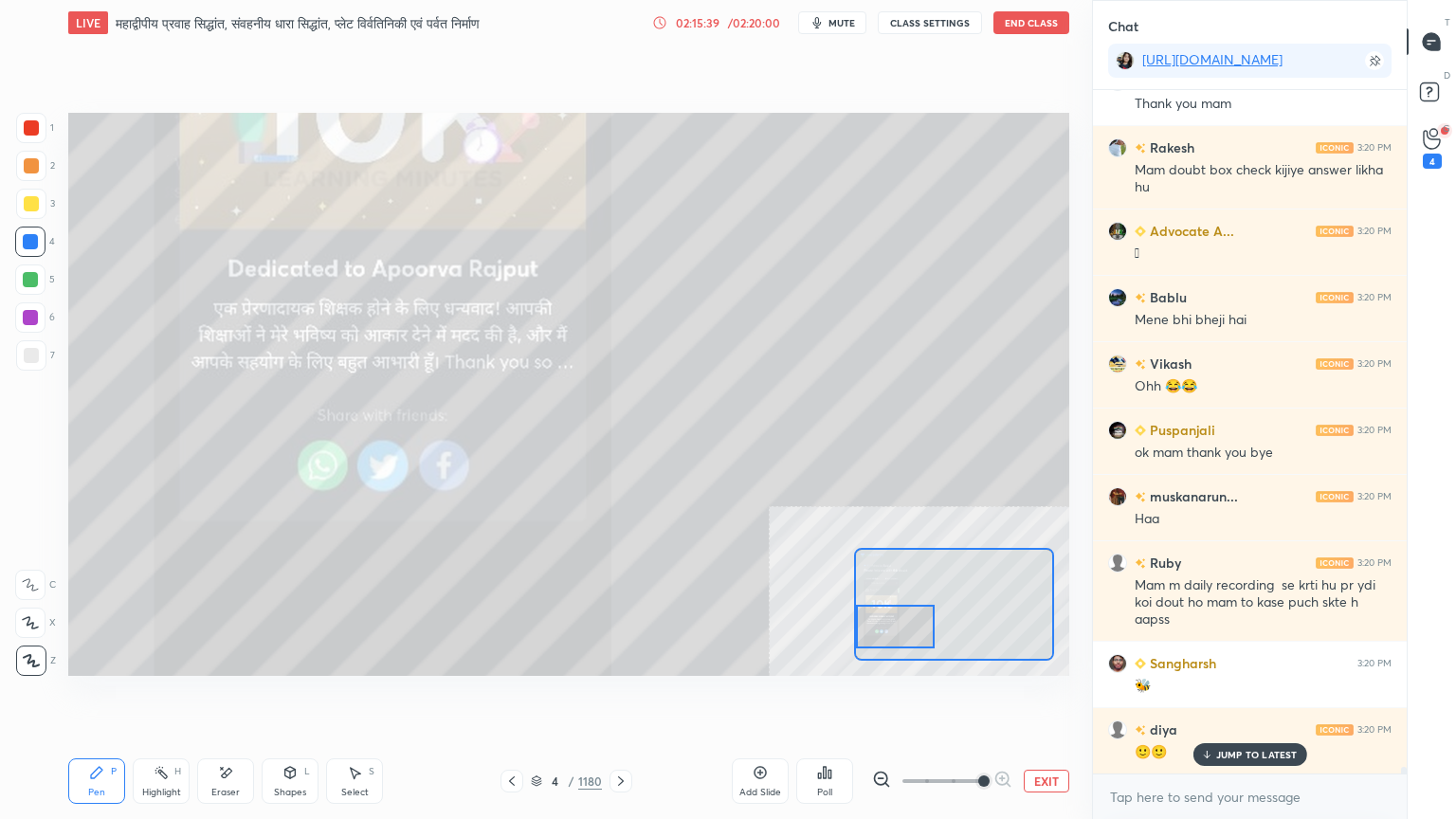 drag, startPoint x: 956, startPoint y: 610, endPoint x: 888, endPoint y: 622, distance: 69.05071 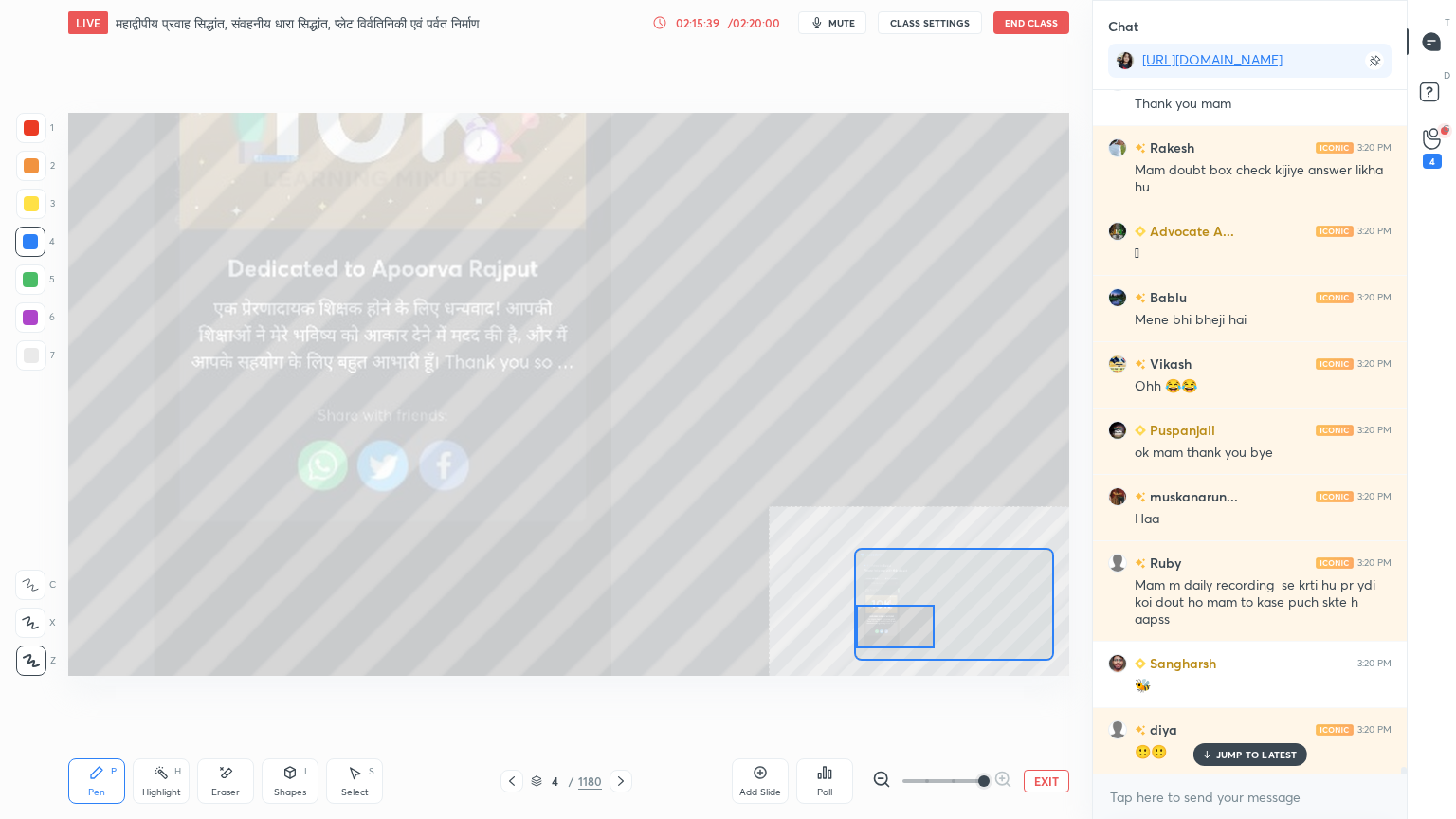 click at bounding box center [895, 627] 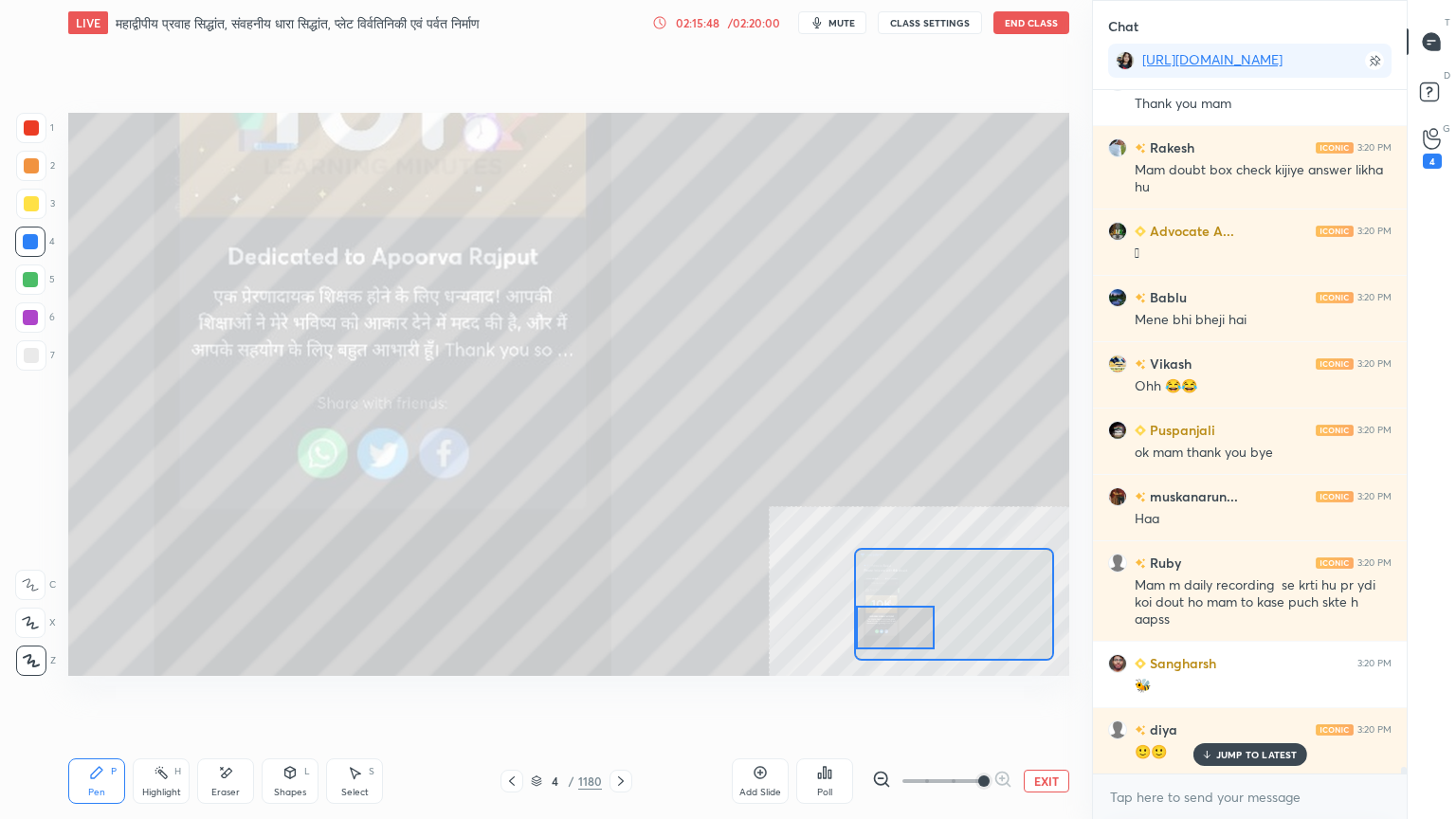 click on "Eraser" at bounding box center [226, 781] 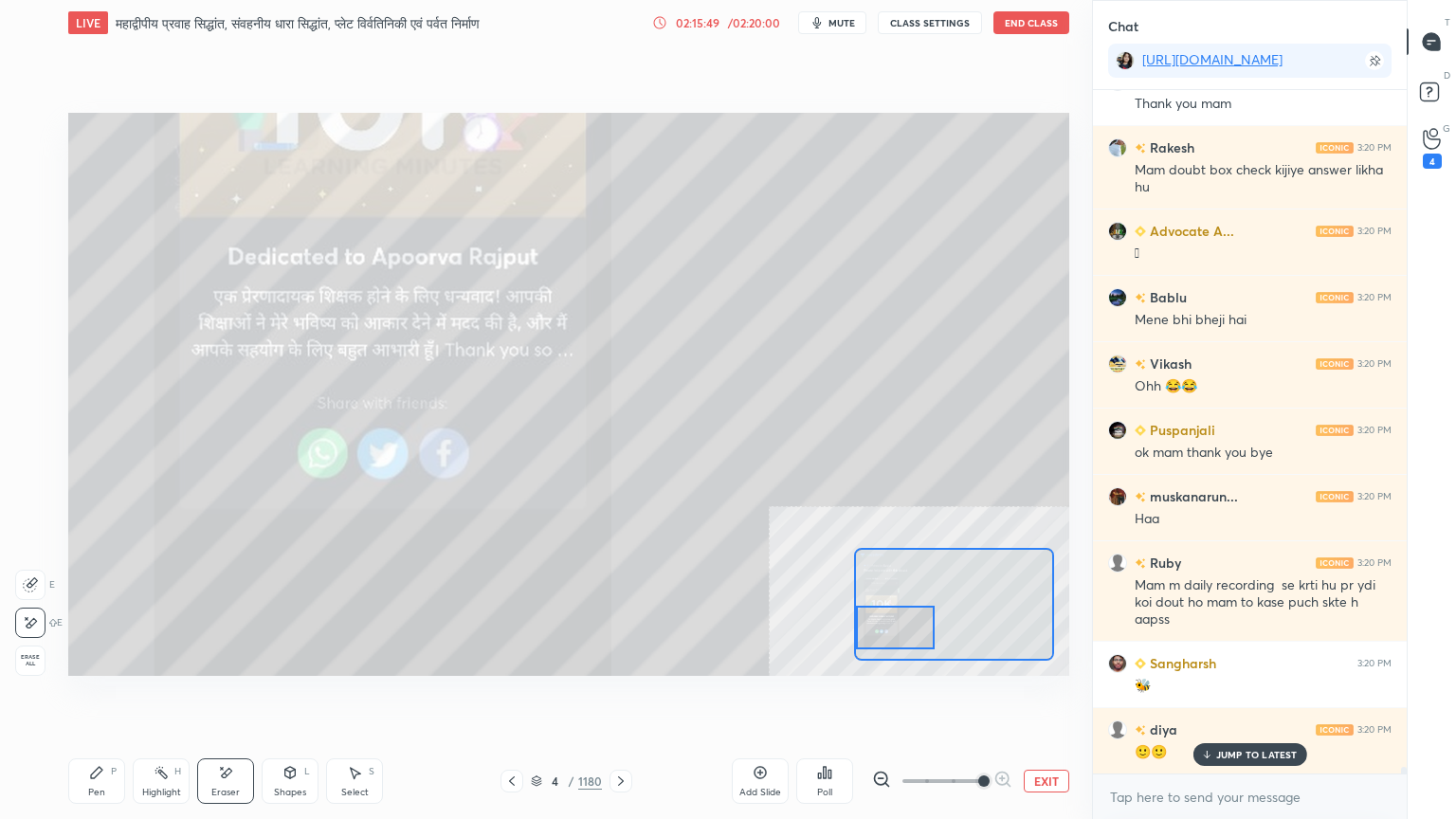 click on "Erase all" at bounding box center (30, 661) 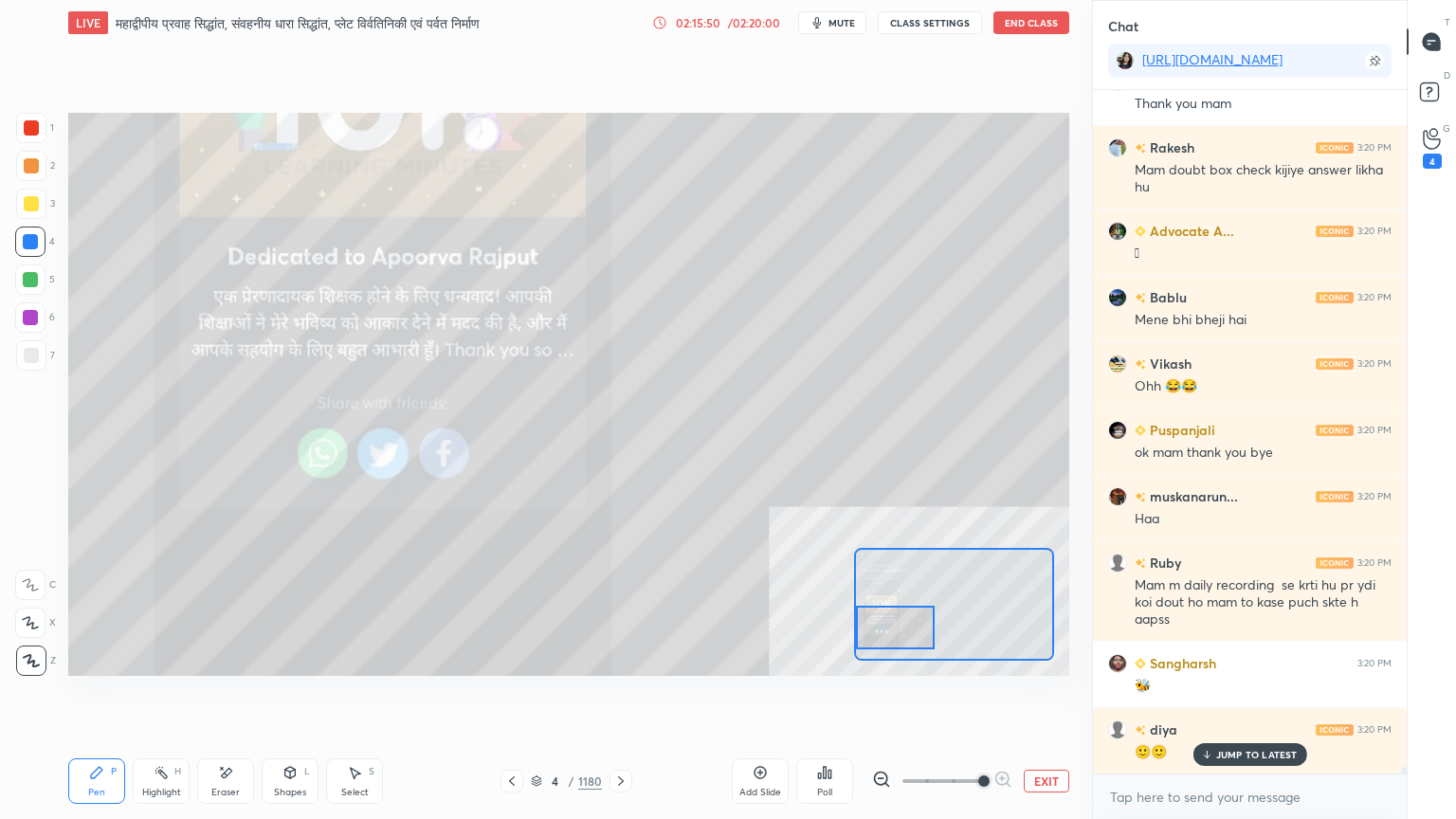 click on "EXIT" at bounding box center [1046, 781] 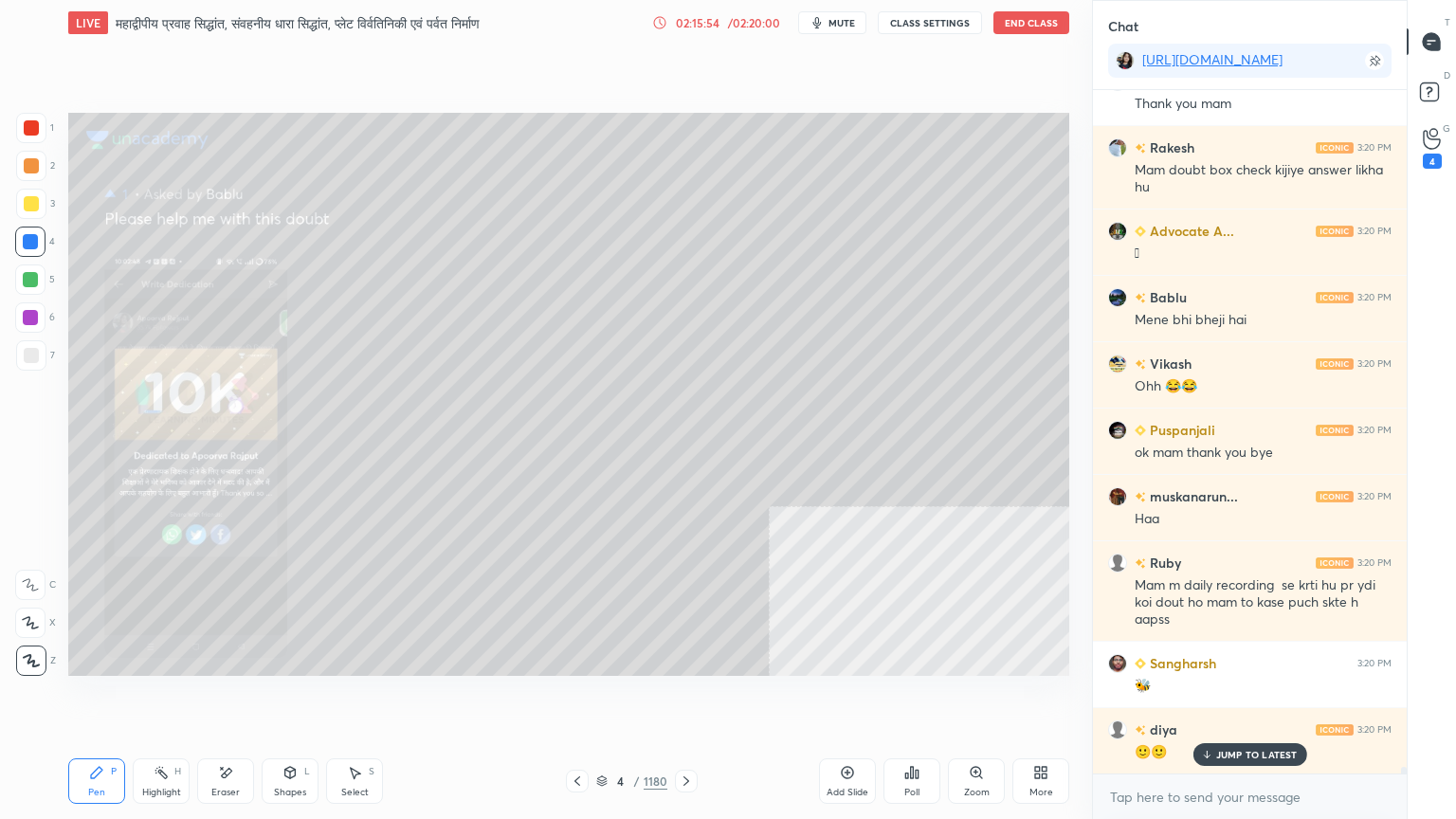 drag, startPoint x: 565, startPoint y: 737, endPoint x: 582, endPoint y: 749, distance: 20.808652 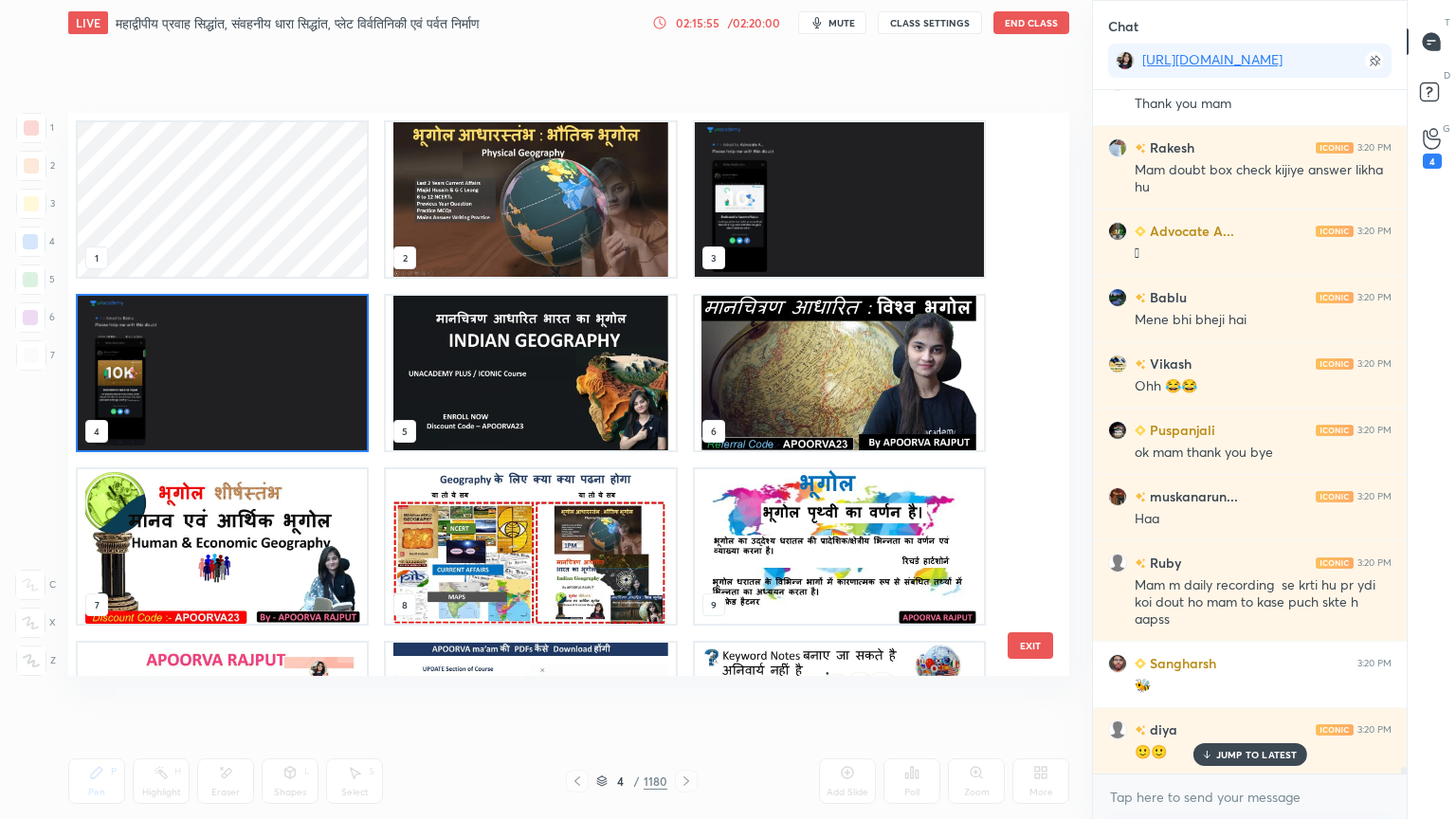 scroll, scrollTop: 6, scrollLeft: 9, axis: both 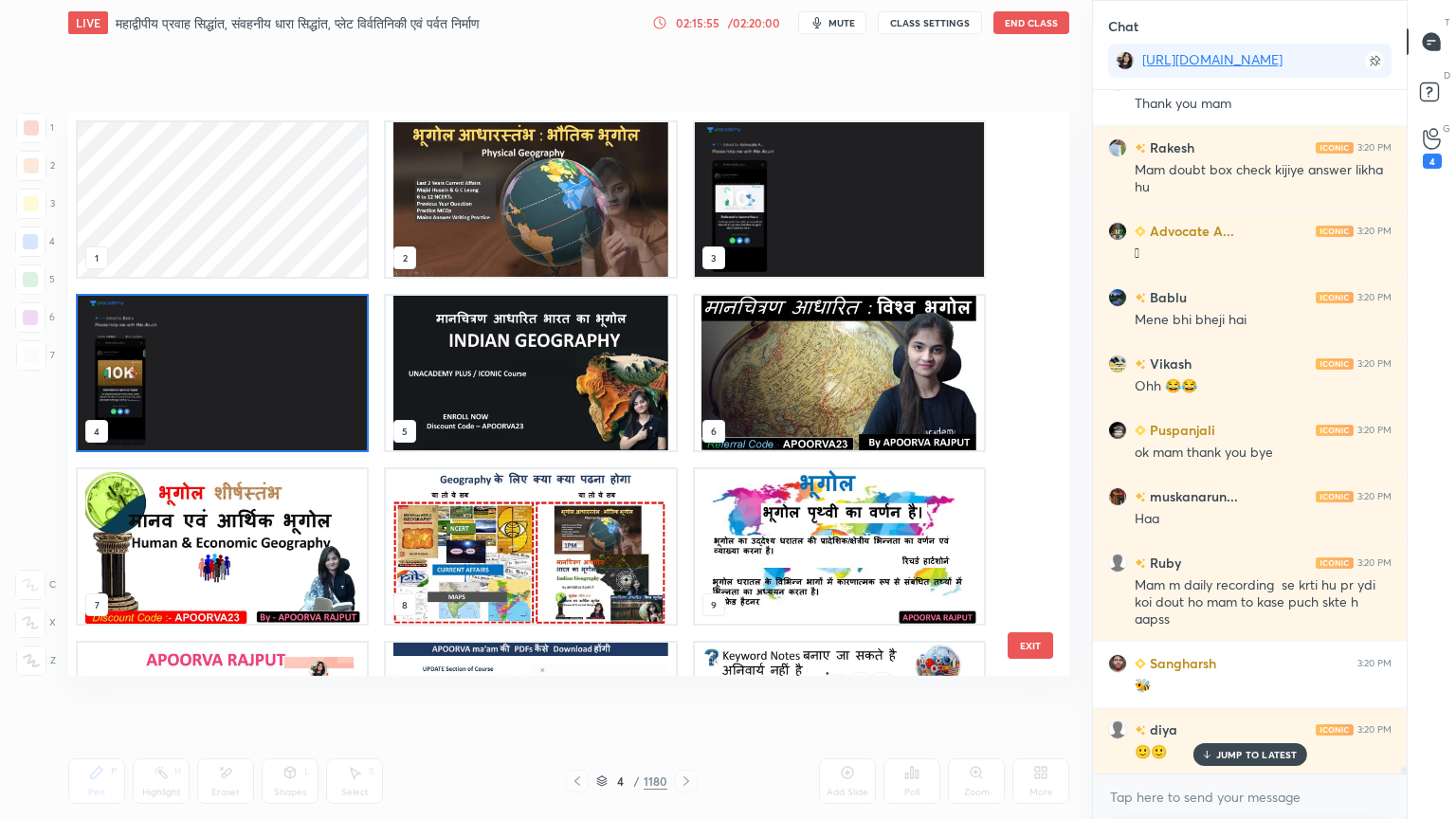 click at bounding box center [530, 199] 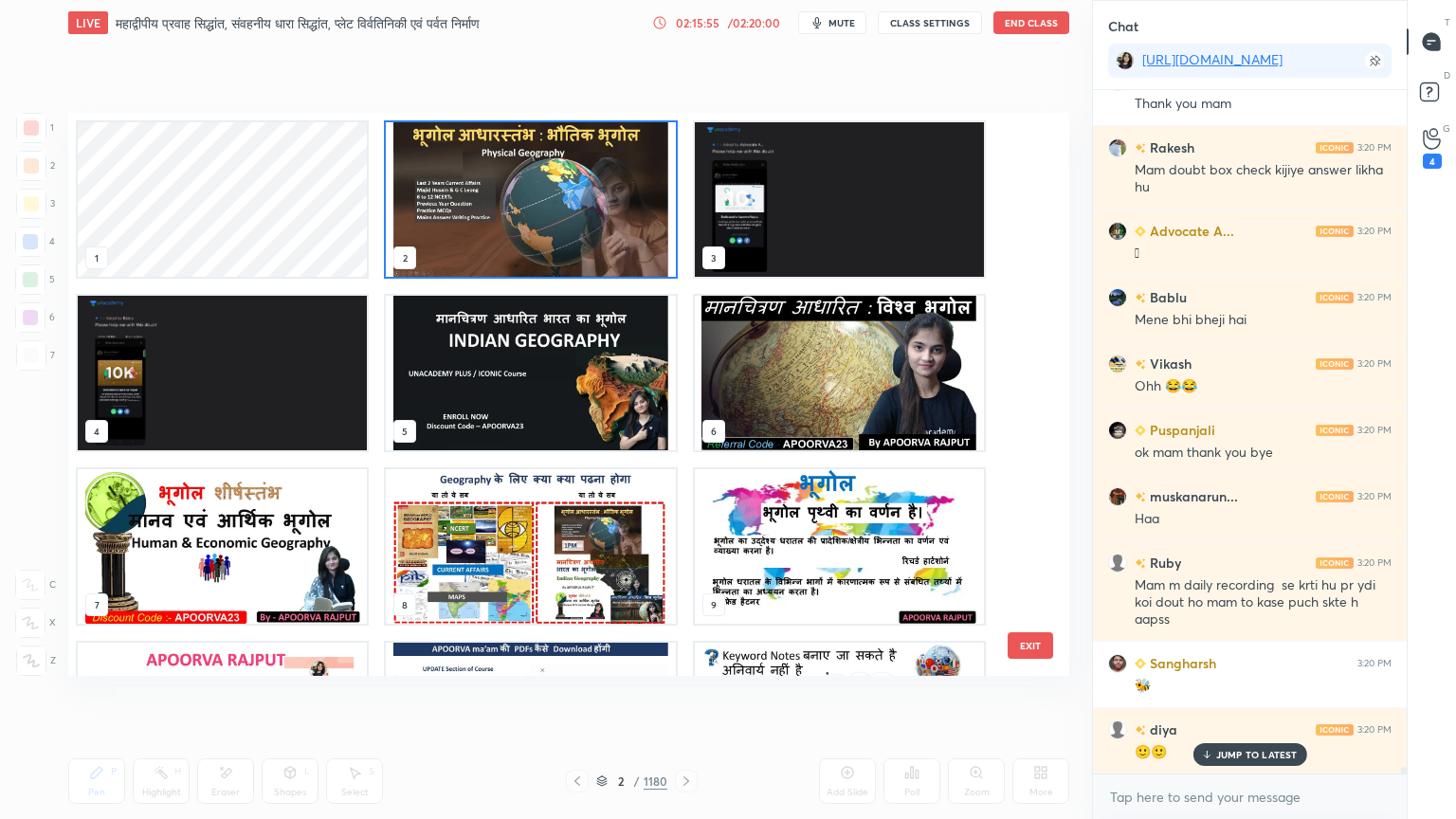 click at bounding box center [530, 199] 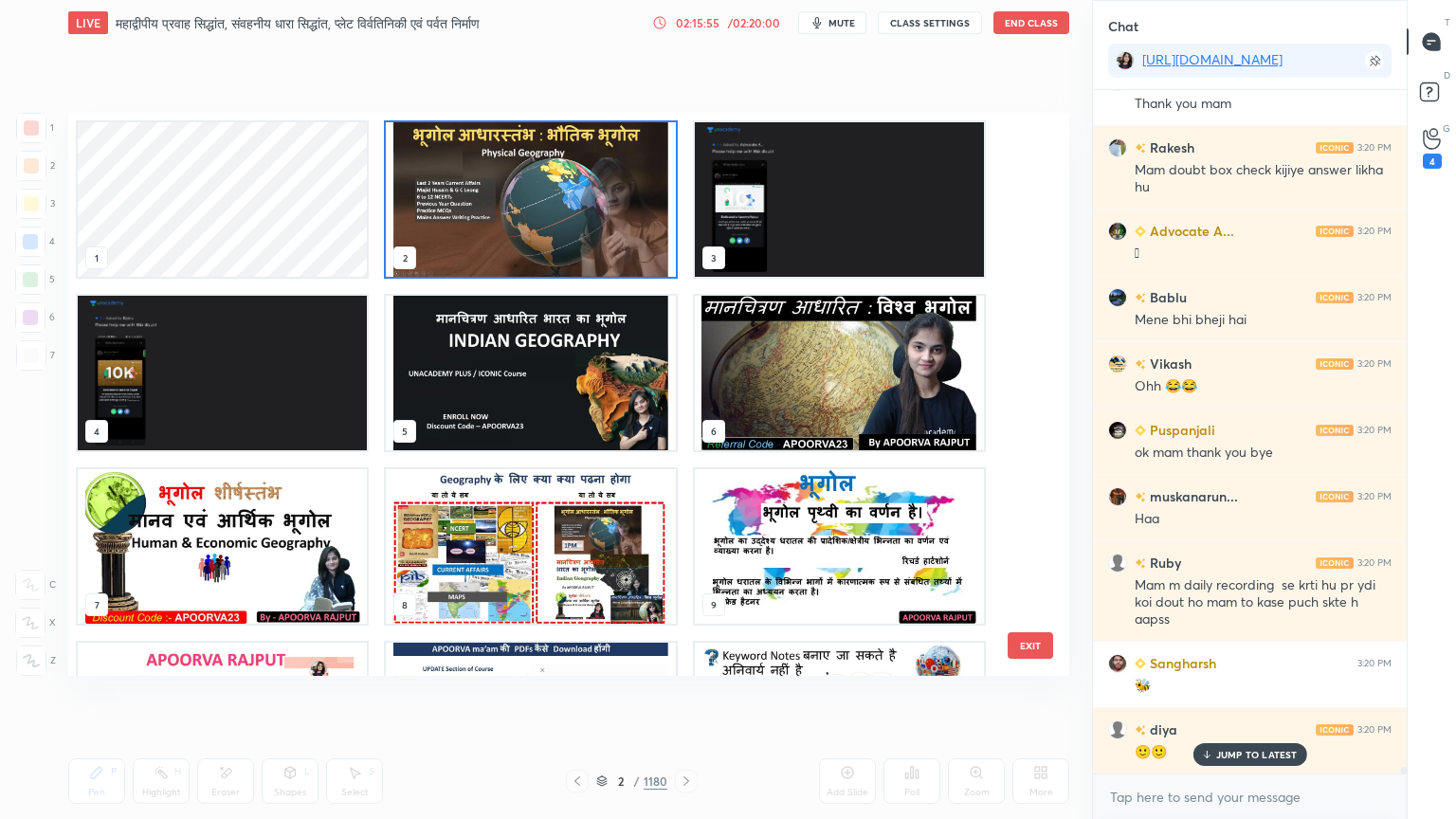 click at bounding box center [530, 199] 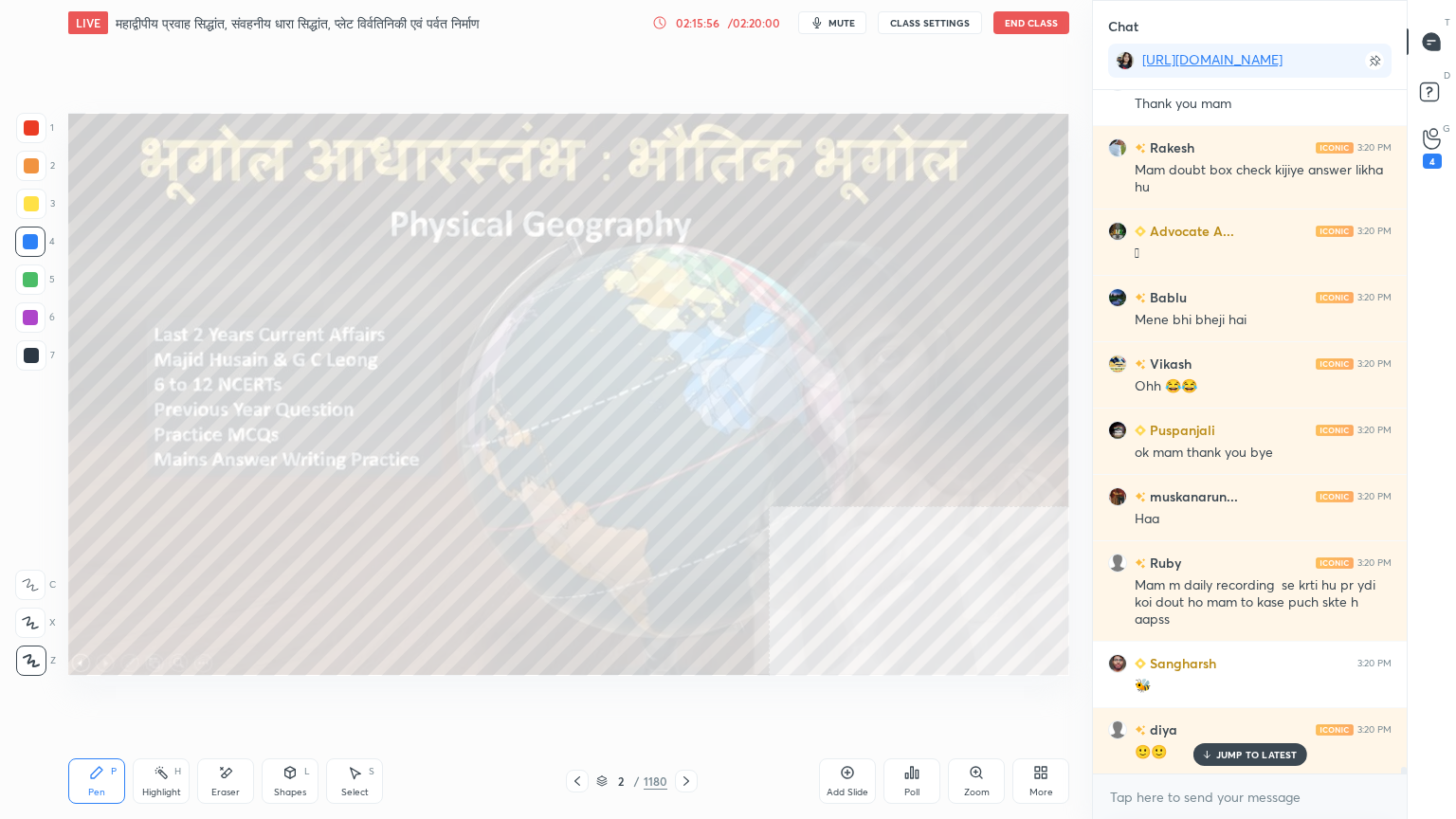 click at bounding box center [530, 199] 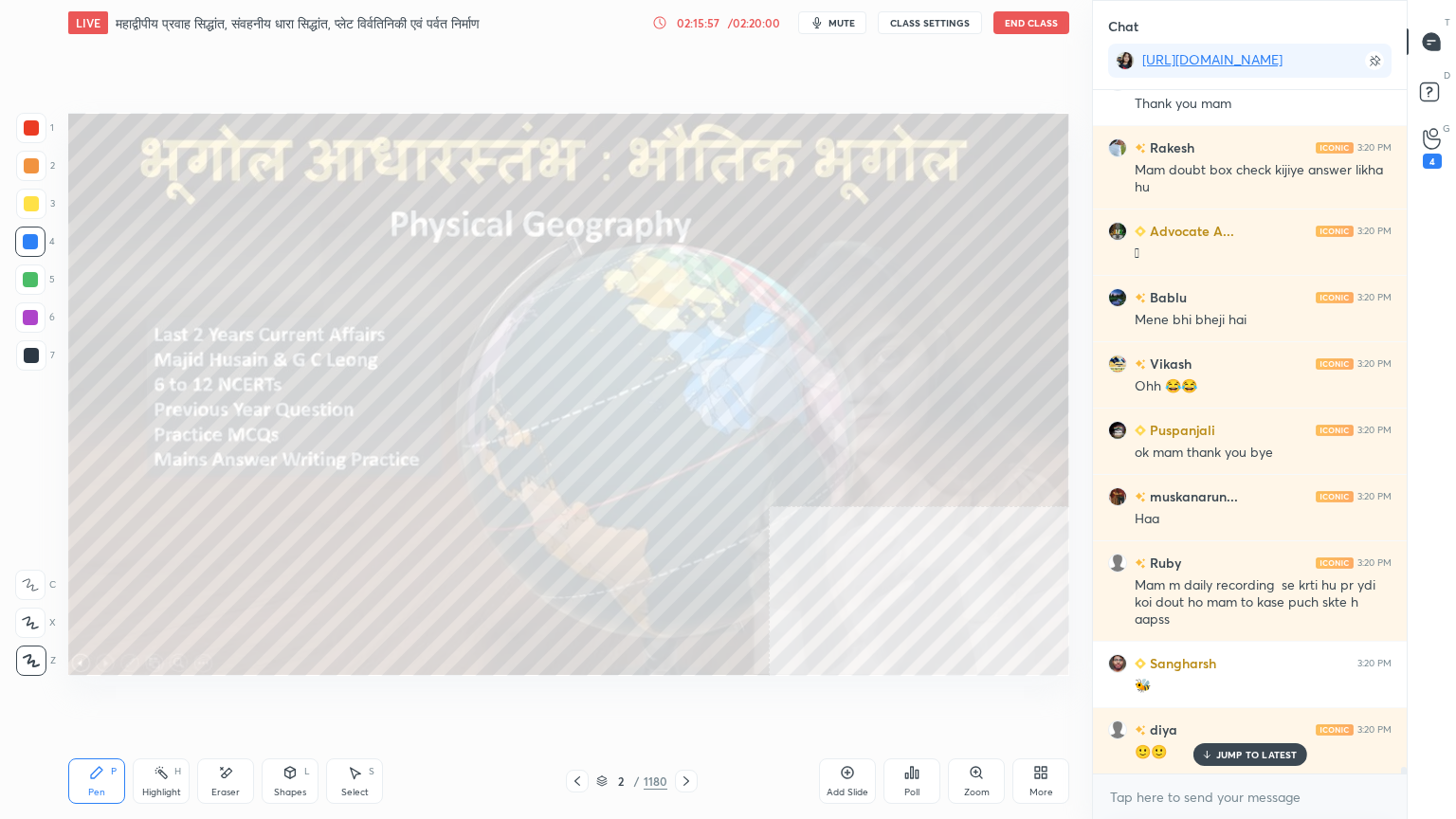 drag, startPoint x: 1249, startPoint y: 761, endPoint x: 1248, endPoint y: 791, distance: 30.016662 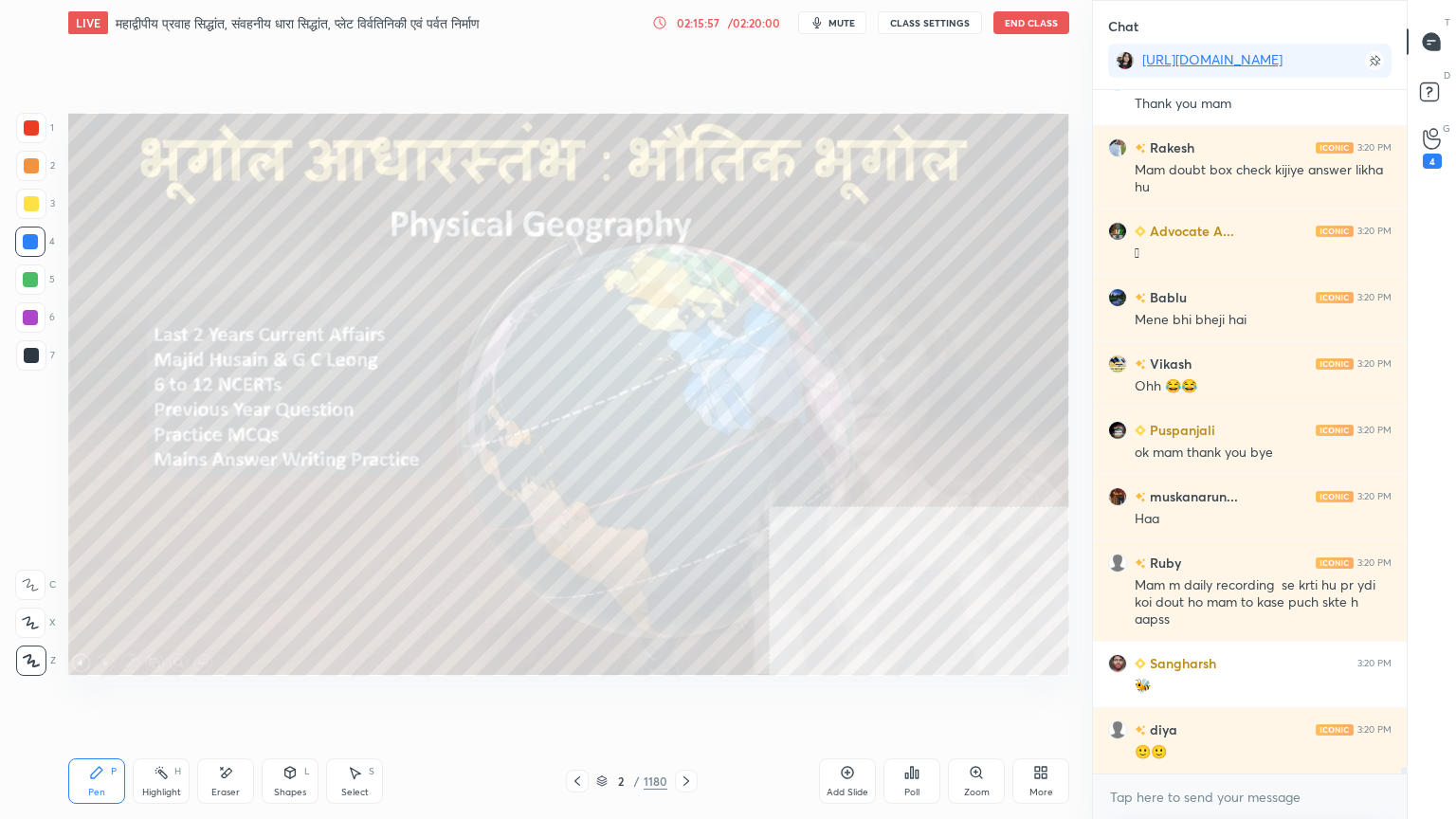 click on "x" at bounding box center [1249, 796] 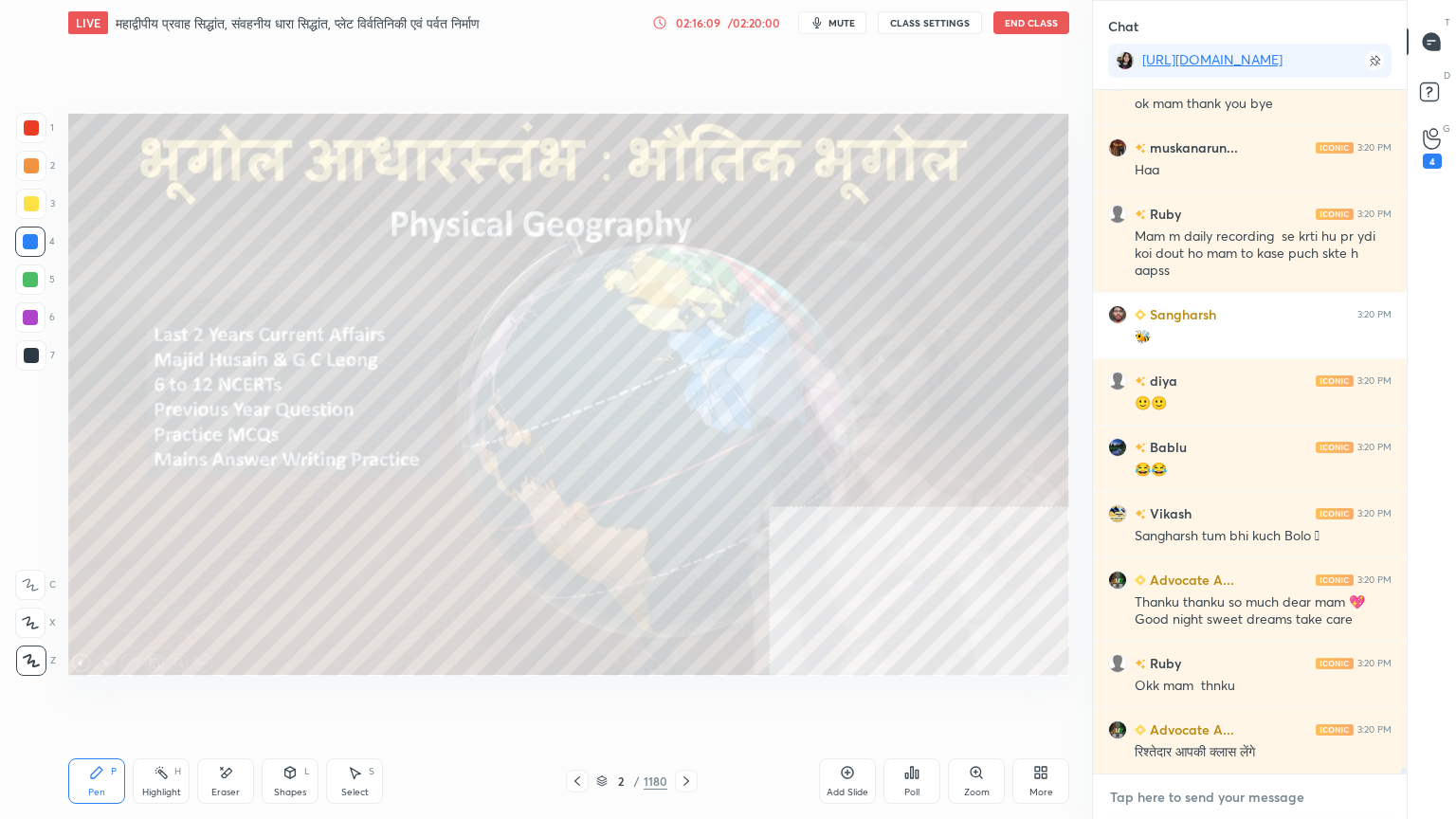 scroll, scrollTop: 68962, scrollLeft: 0, axis: vertical 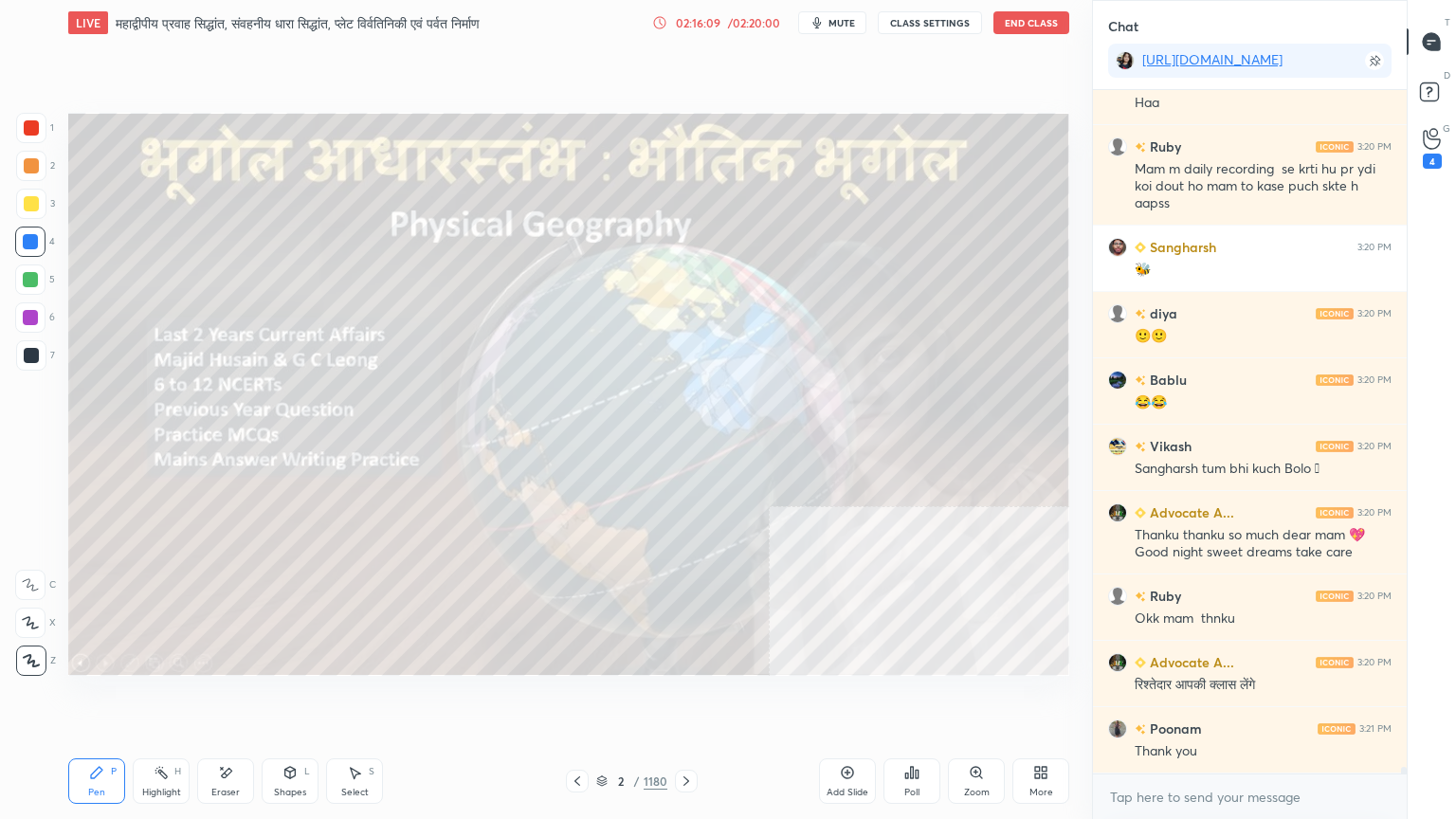 click on "End Class" at bounding box center [1031, 23] 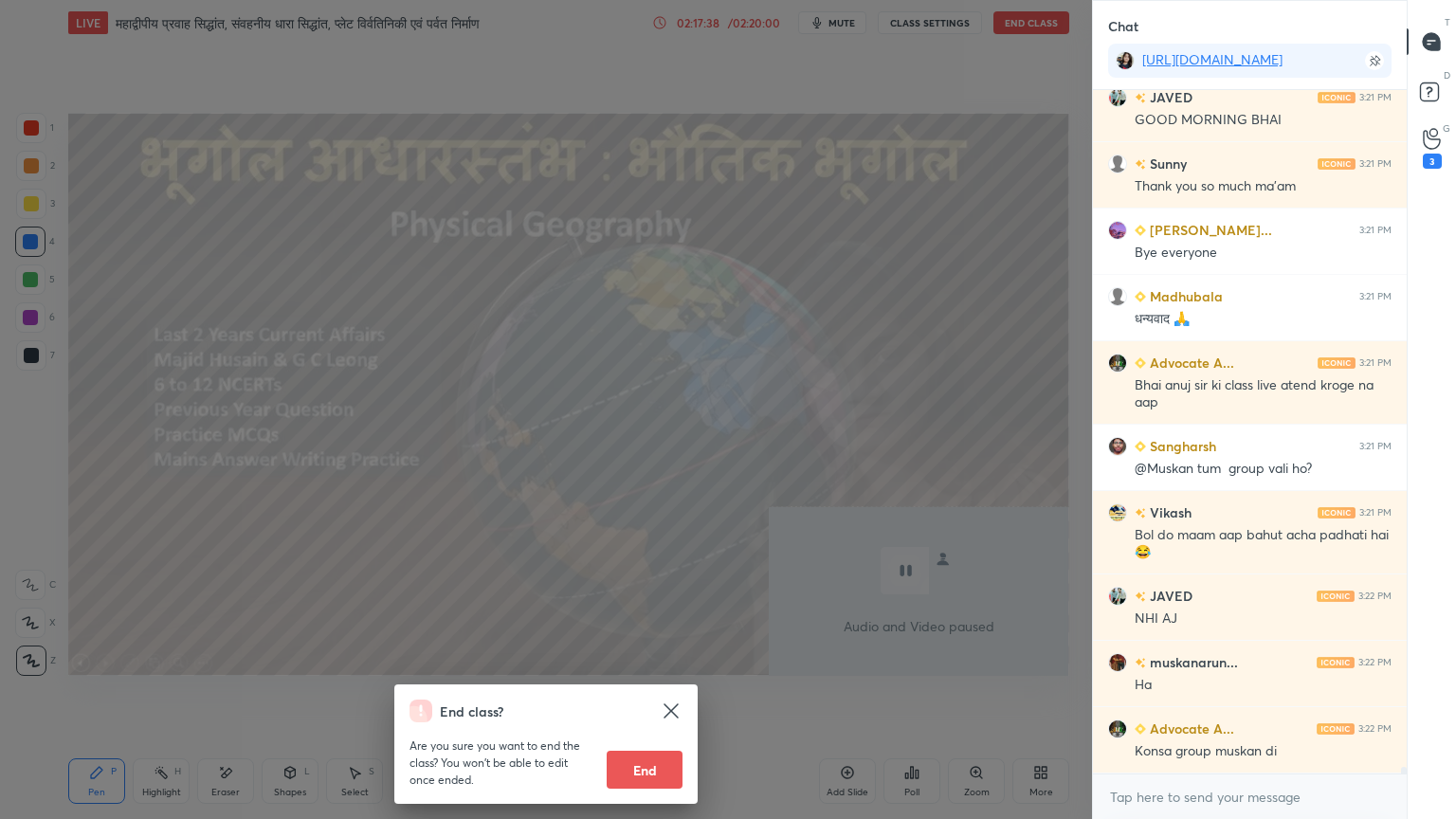 scroll, scrollTop: 70567, scrollLeft: 0, axis: vertical 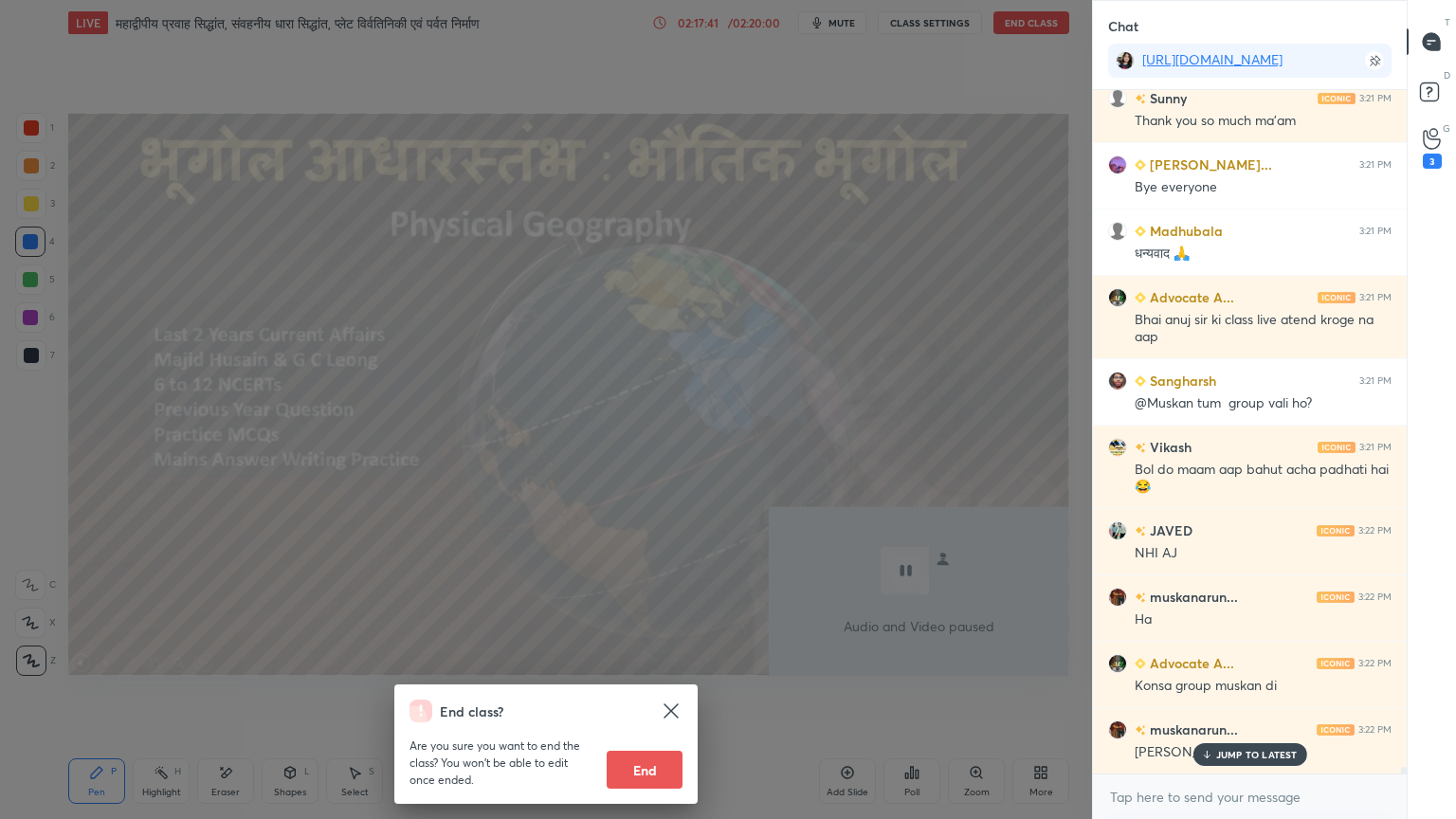 click on "End" at bounding box center [645, 770] 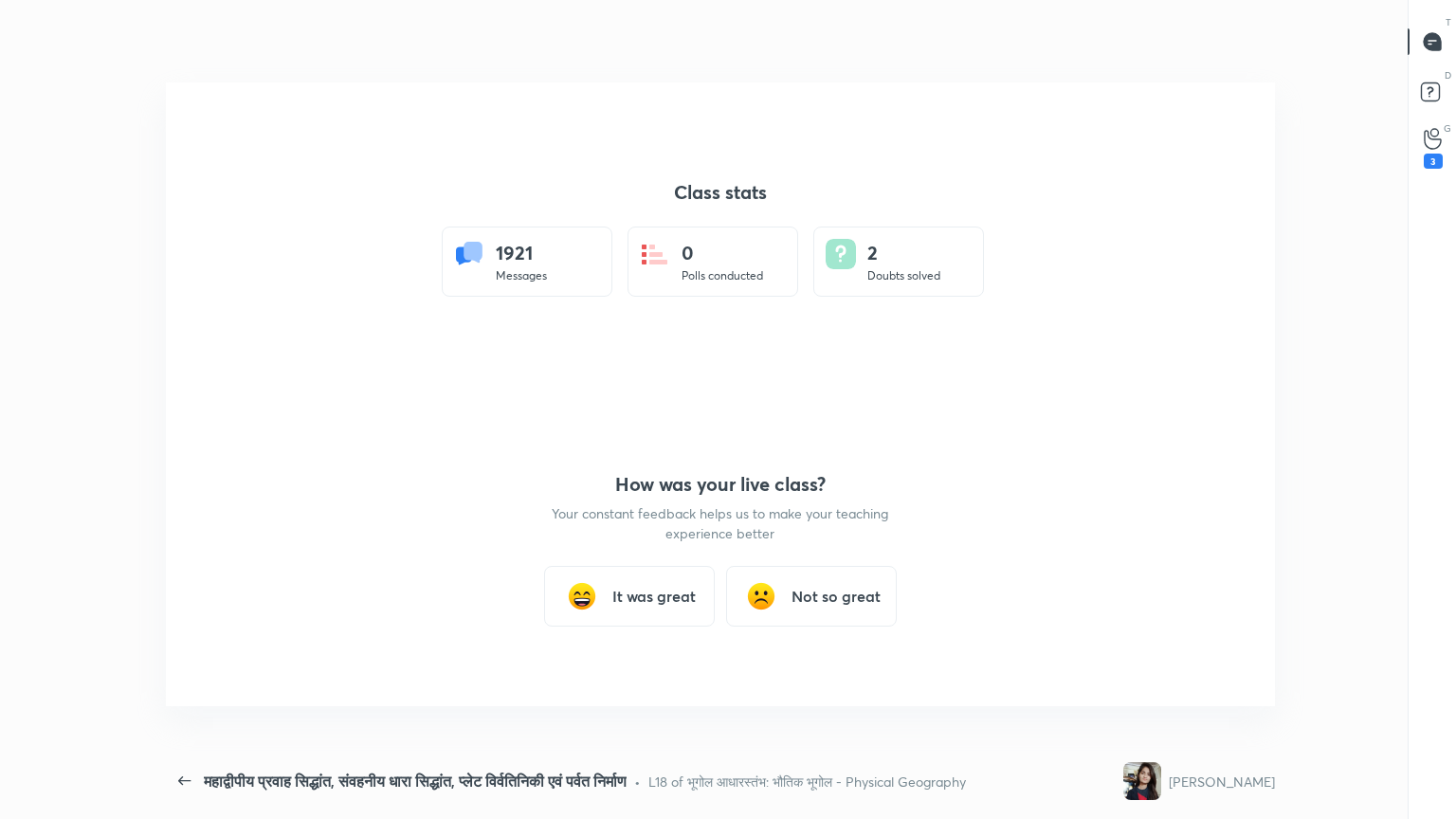 scroll, scrollTop: 94094, scrollLeft: 93457, axis: both 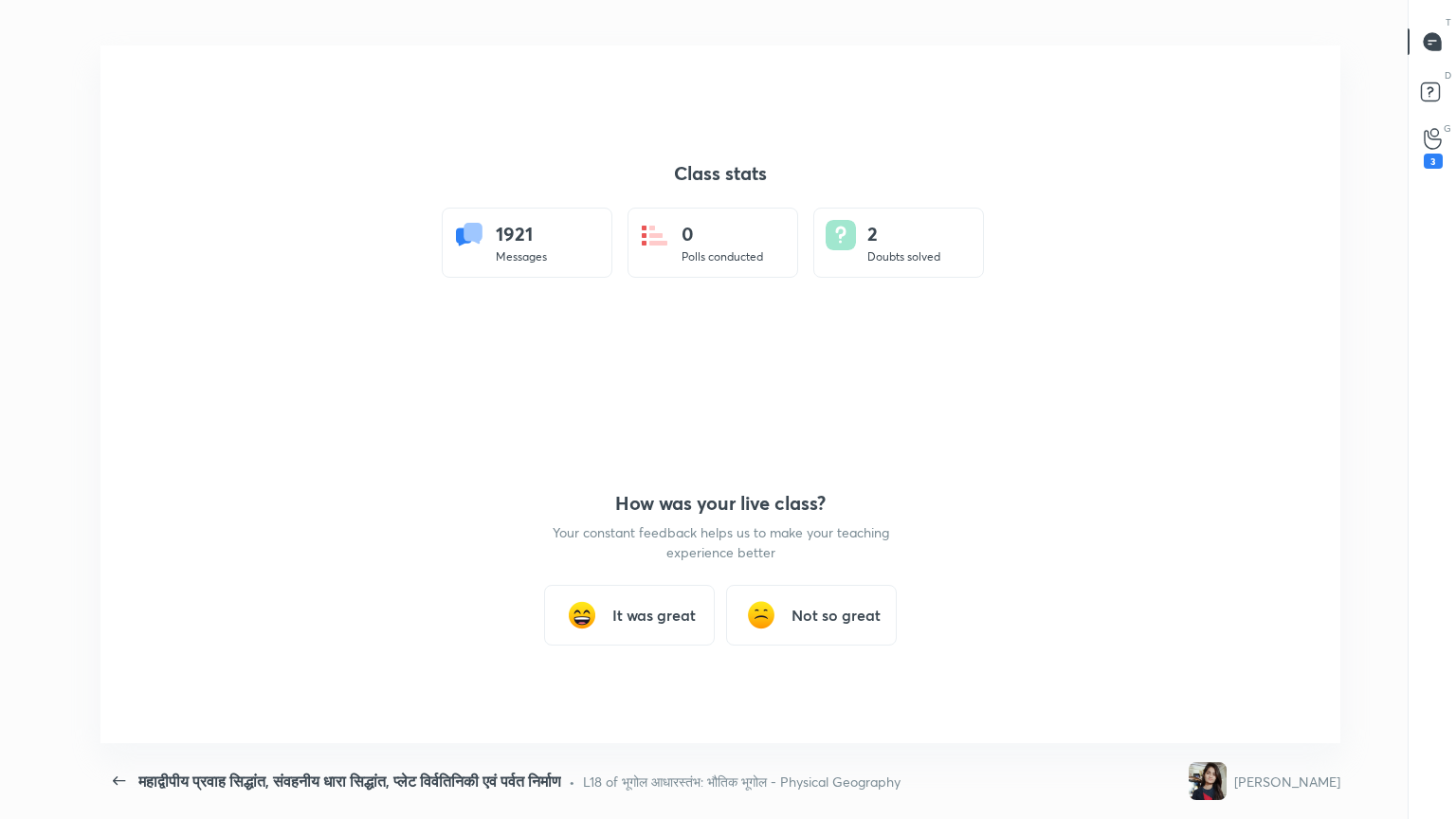 click on "It was great" at bounding box center (654, 615) 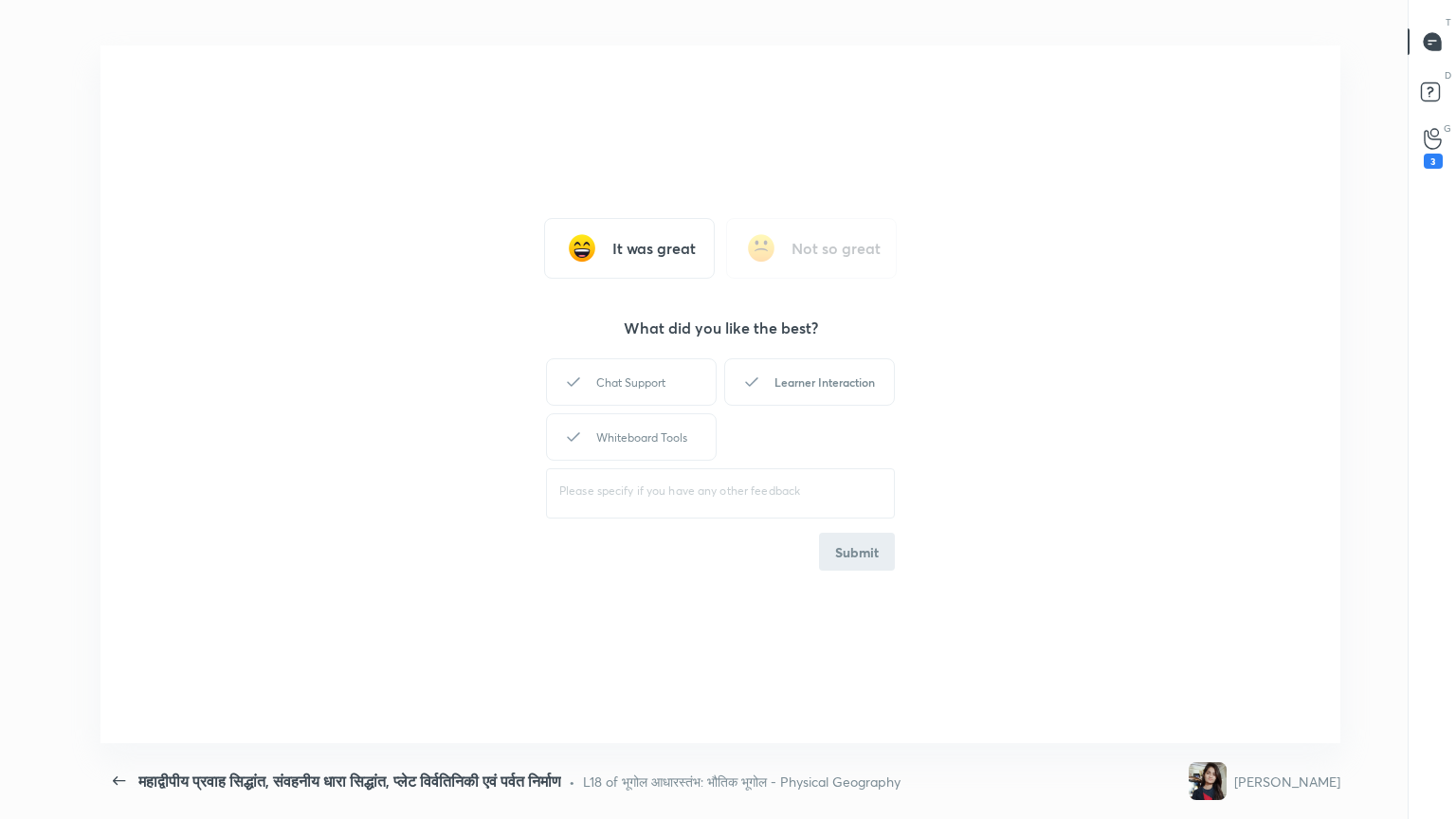 click on "Learner Interaction" at bounding box center (810, 382) 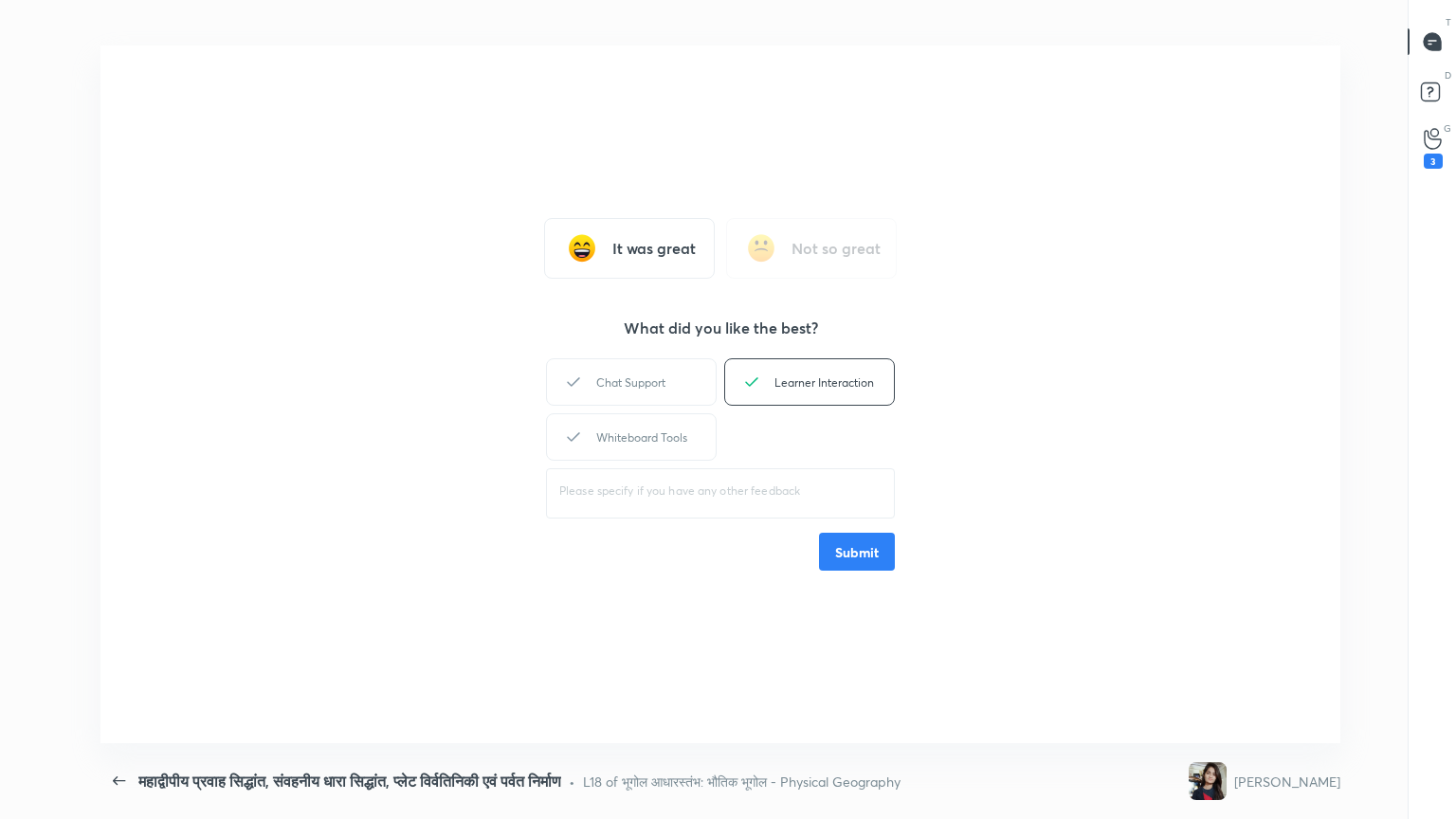 click on "Submit" at bounding box center (857, 552) 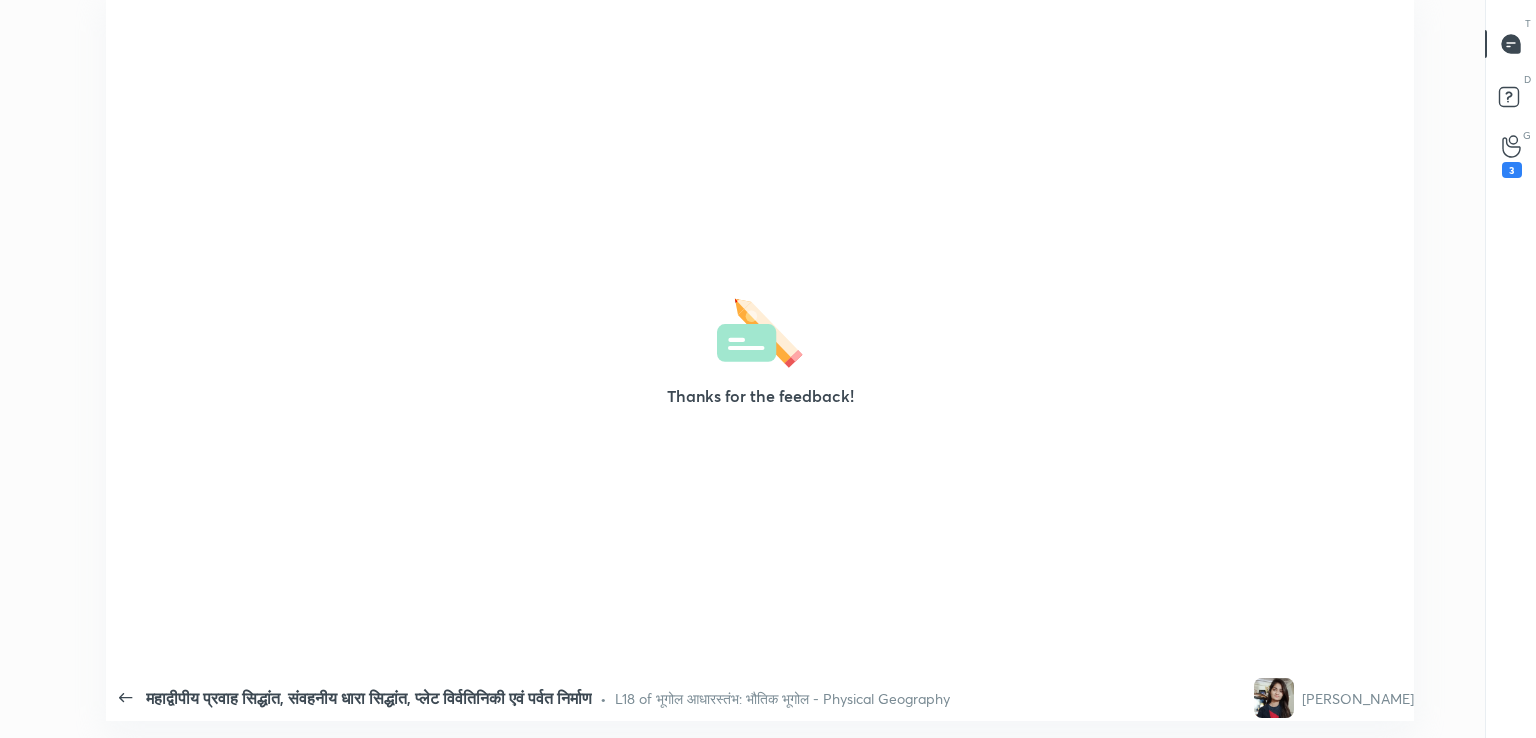 scroll, scrollTop: 610, scrollLeft: 1520, axis: both 